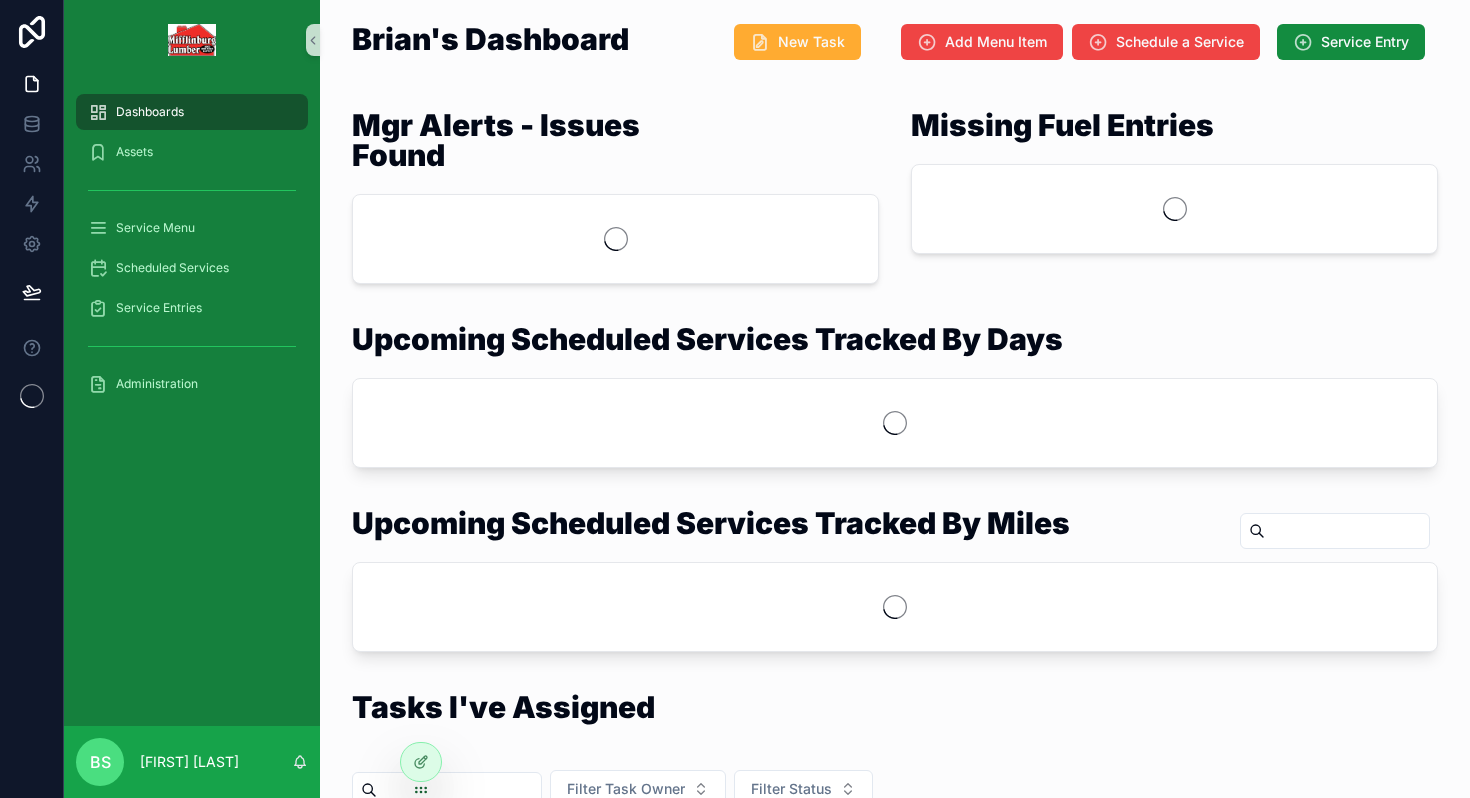 scroll, scrollTop: 0, scrollLeft: 0, axis: both 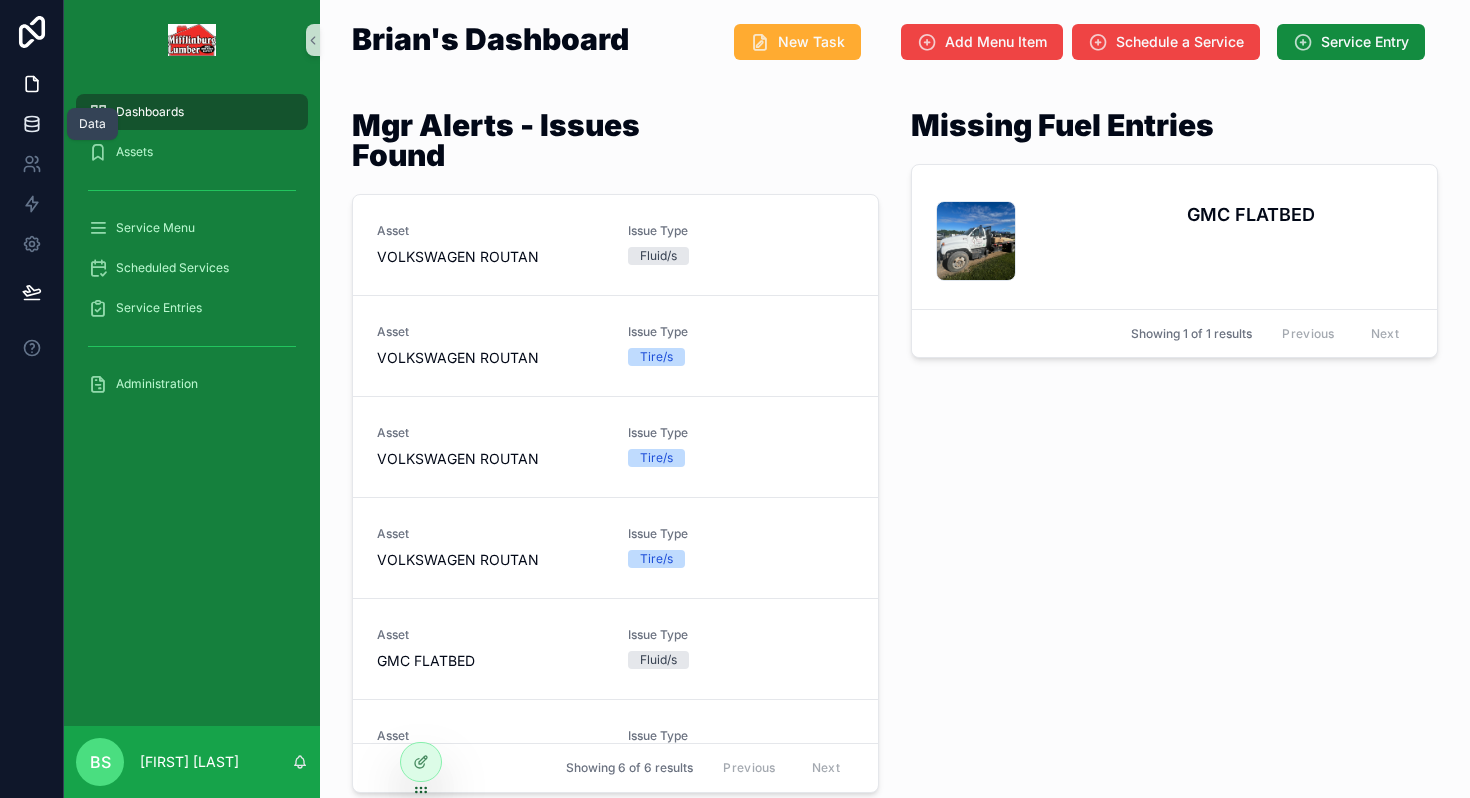 click 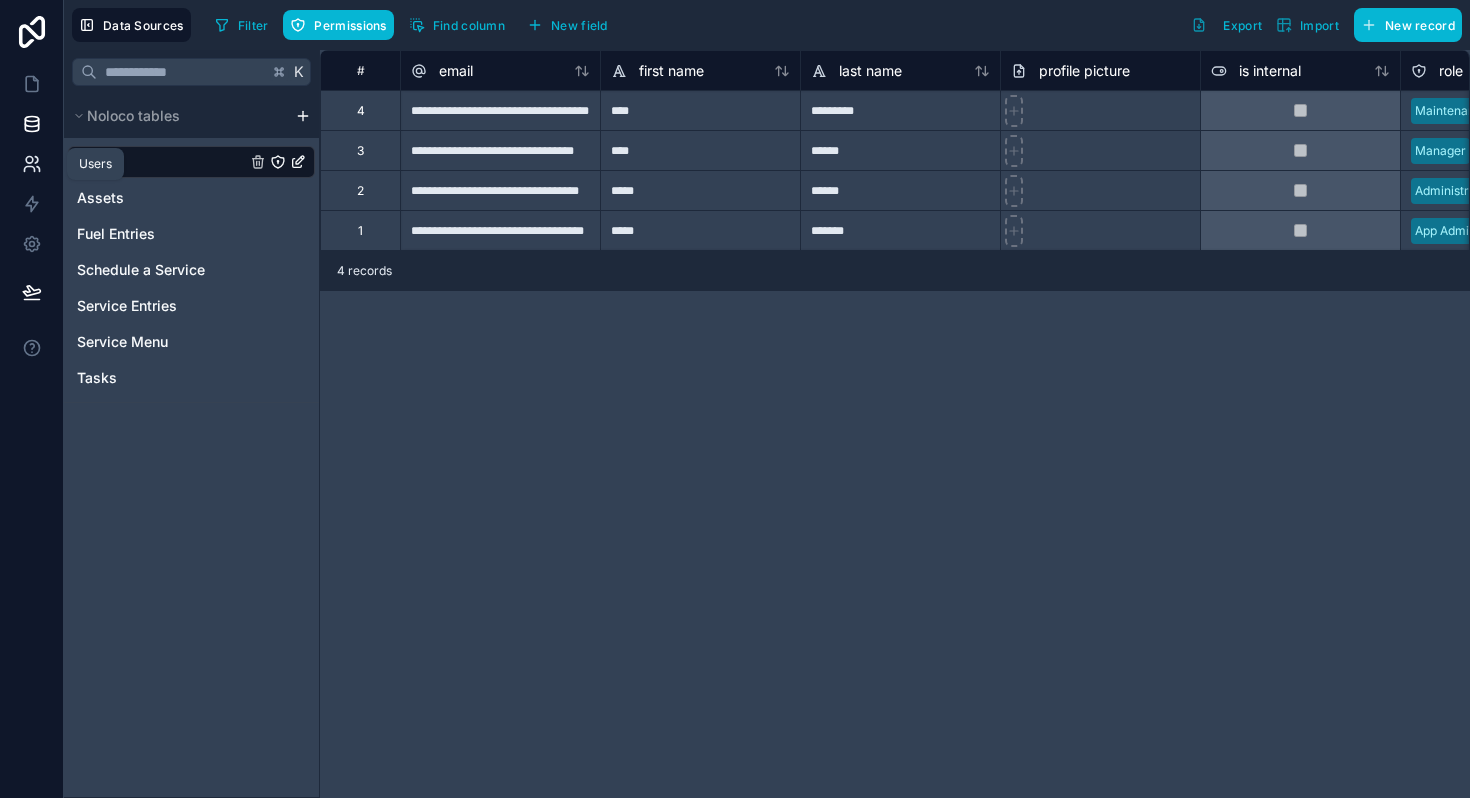 click 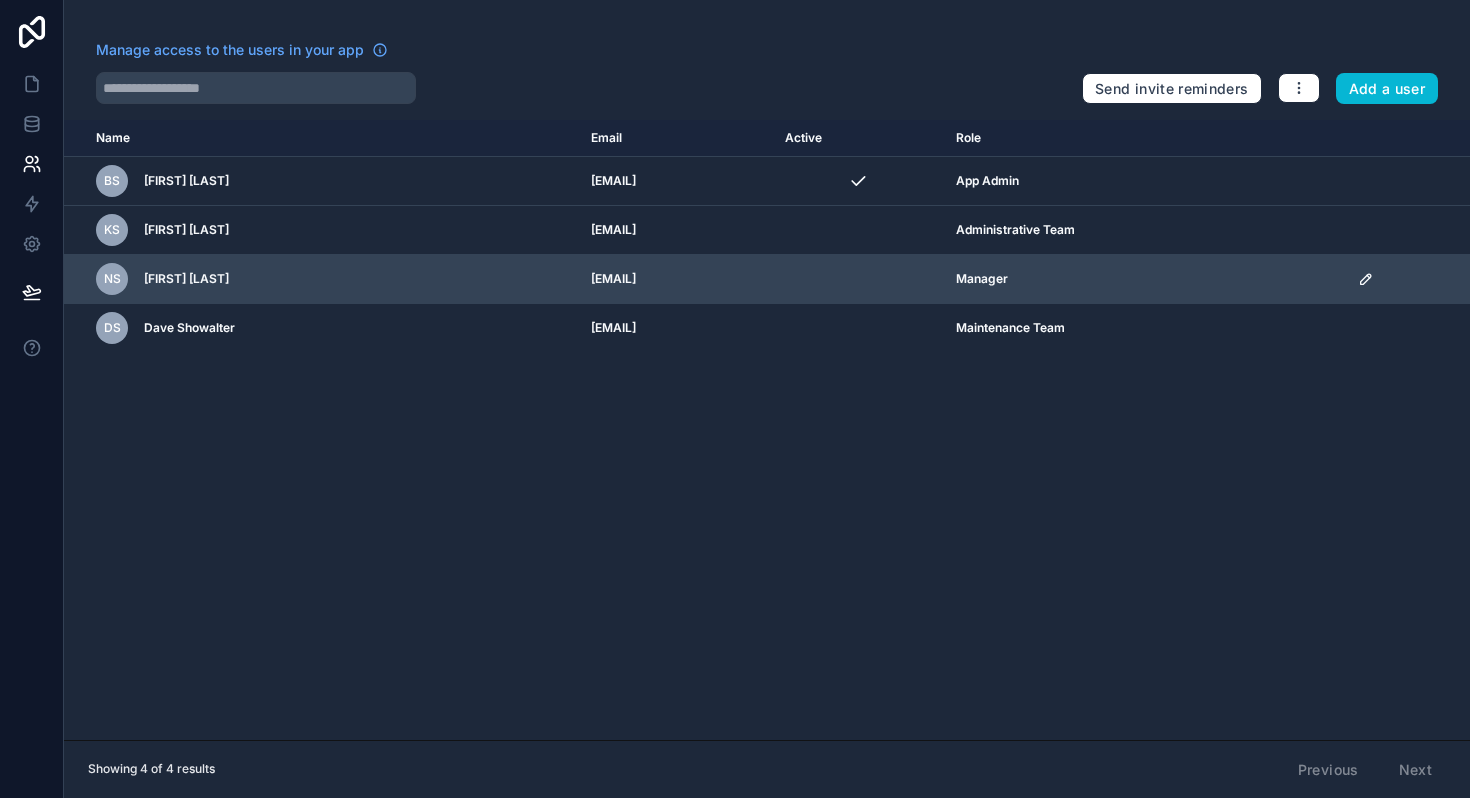 click at bounding box center (1408, 279) 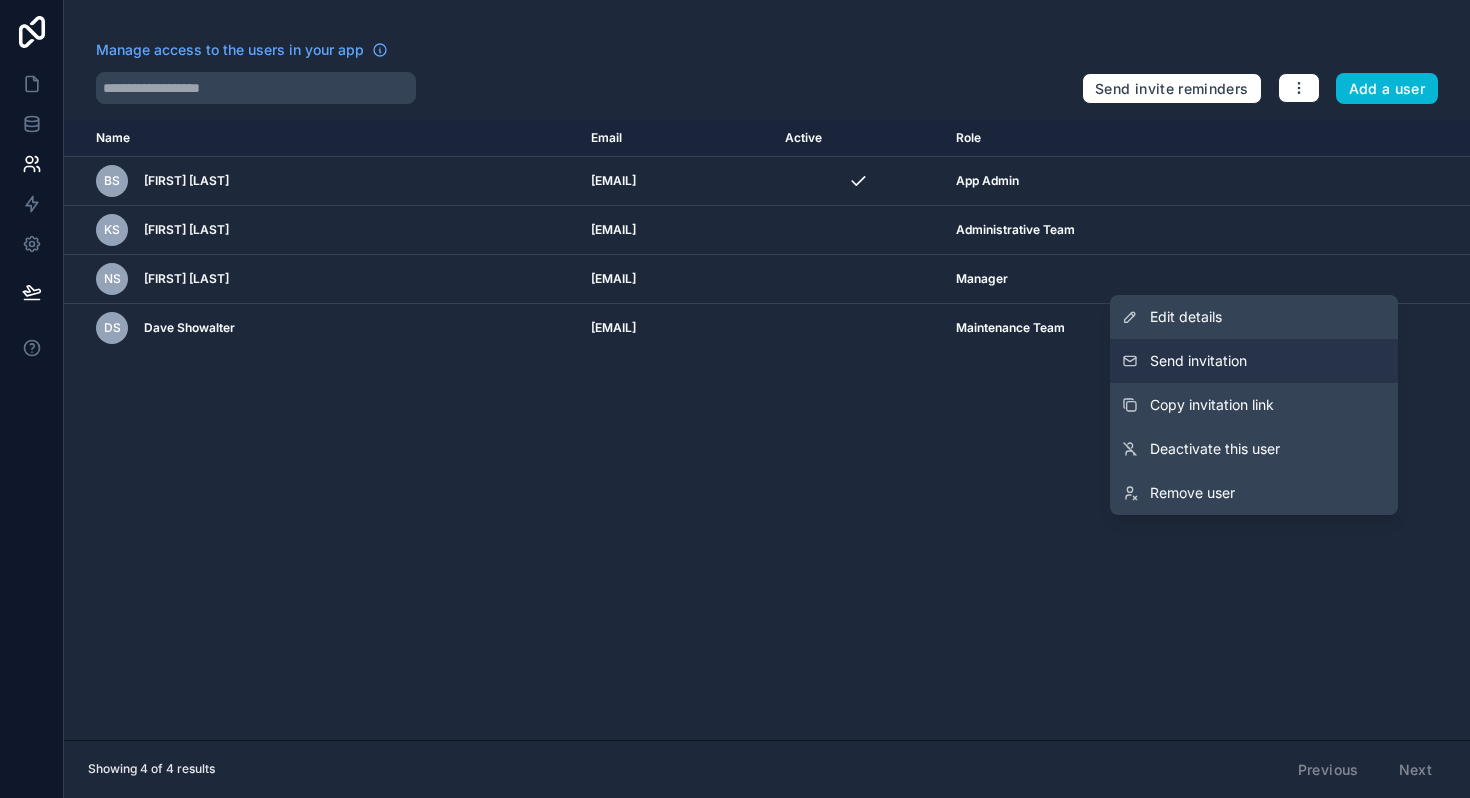 click on "Send invitation" at bounding box center [1198, 361] 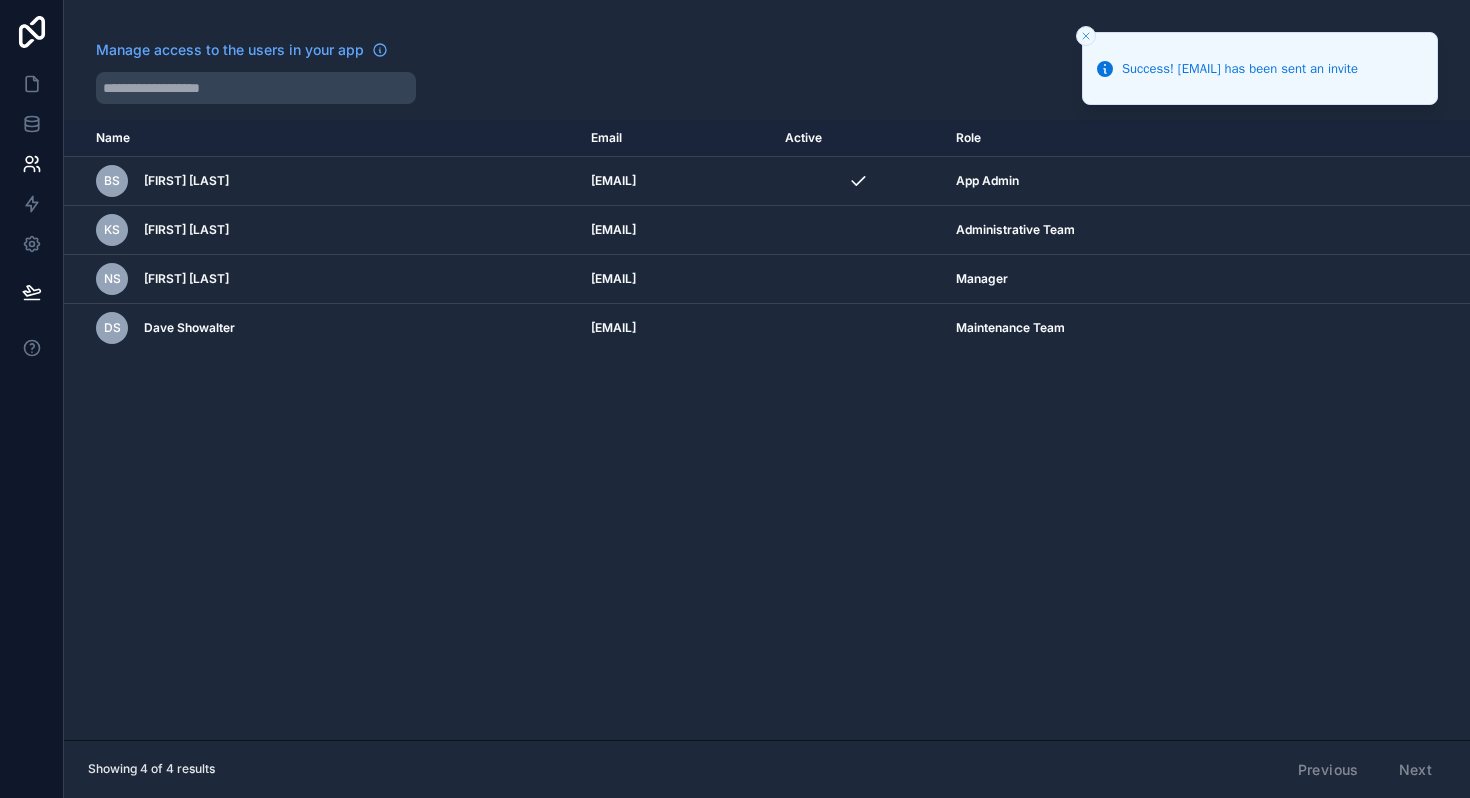 click 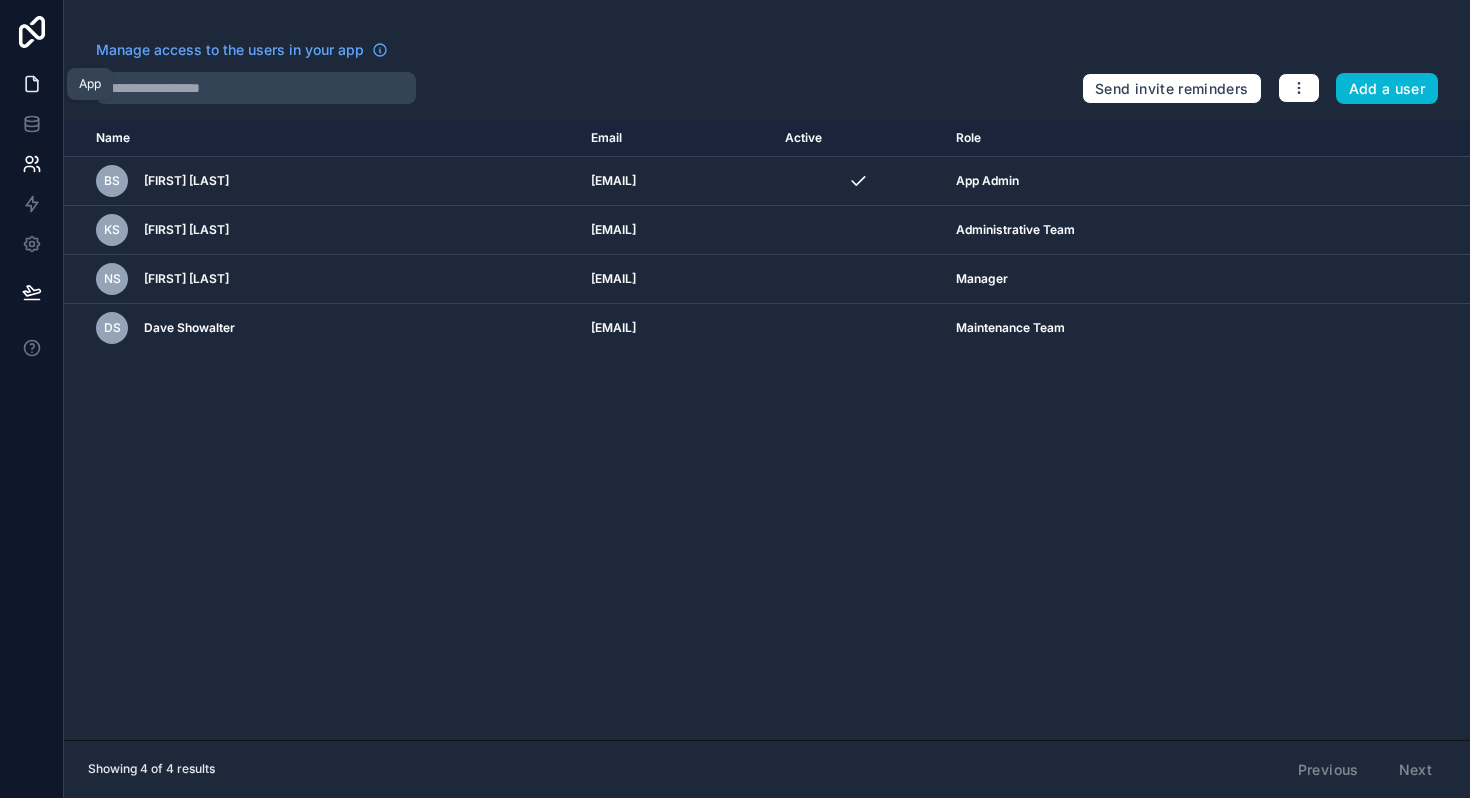 click 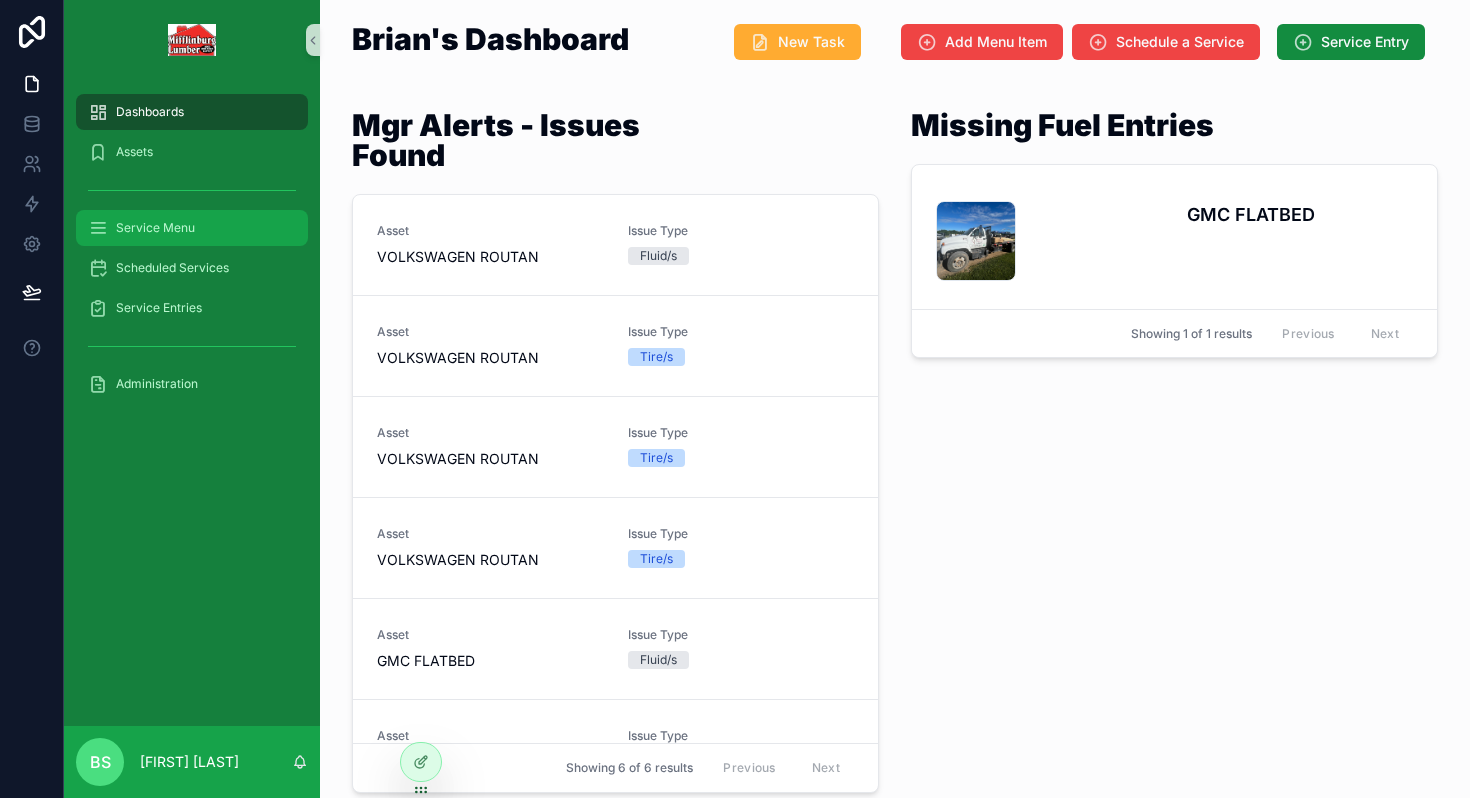 click on "Service Menu" at bounding box center [155, 228] 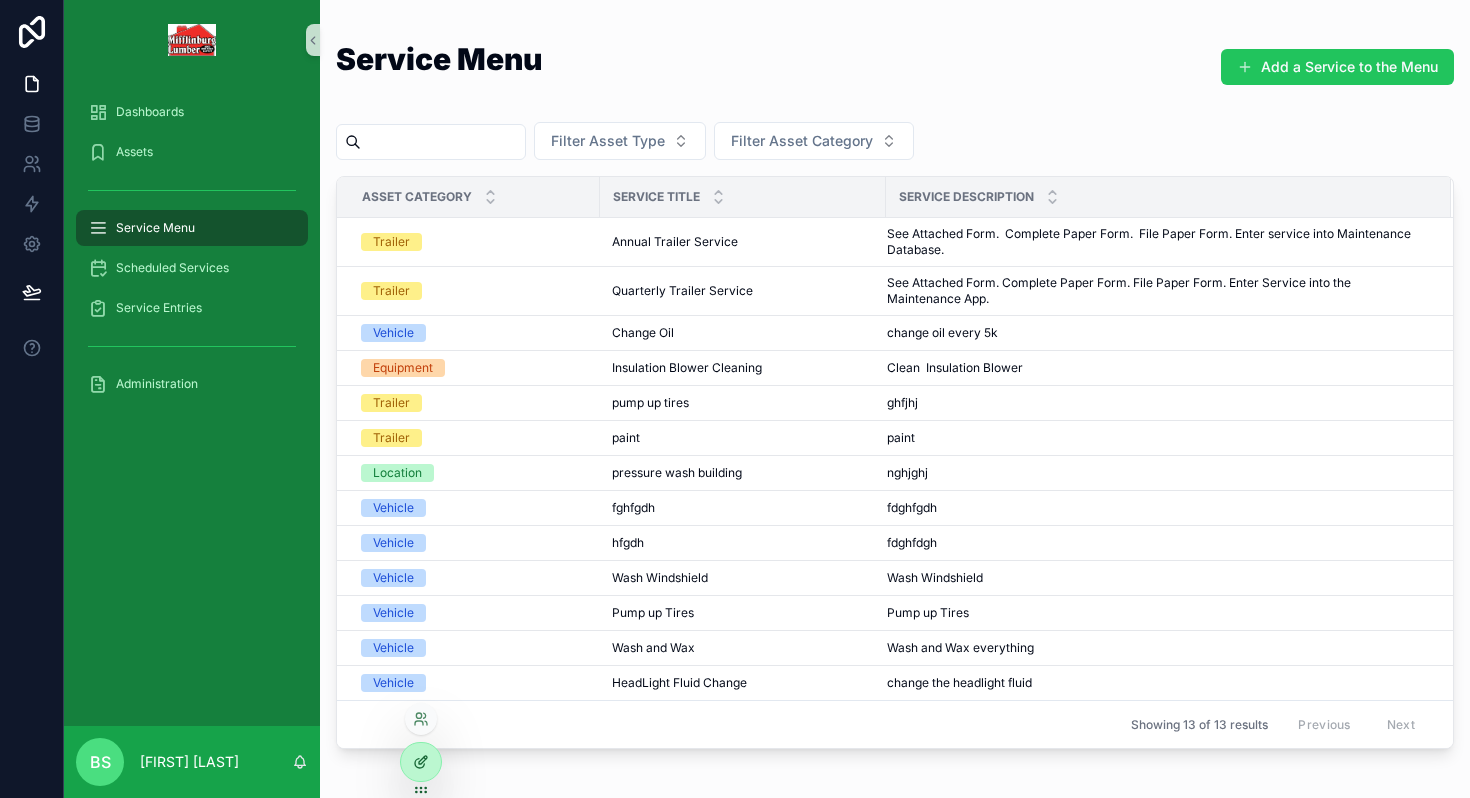 click 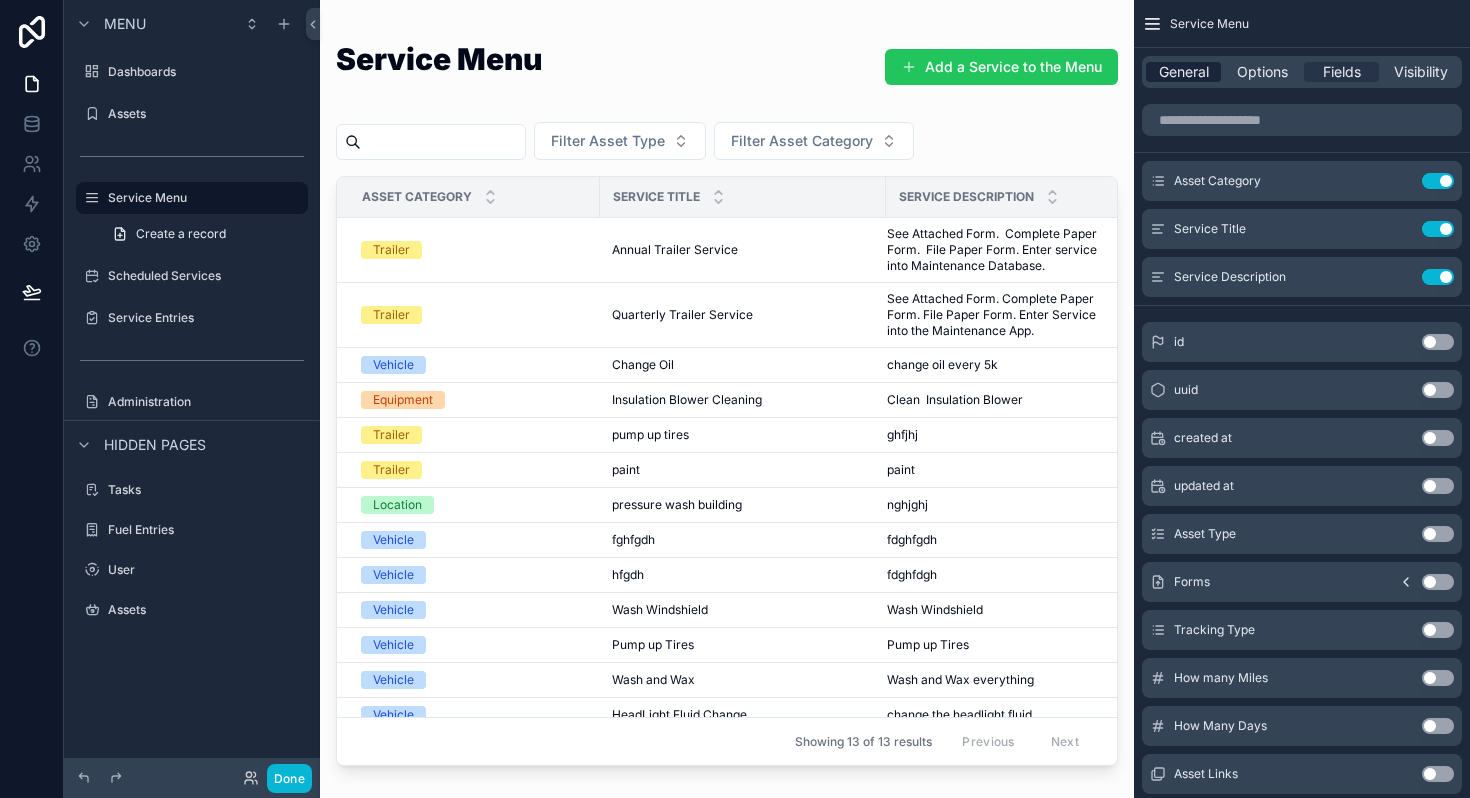 click on "General" at bounding box center [1184, 72] 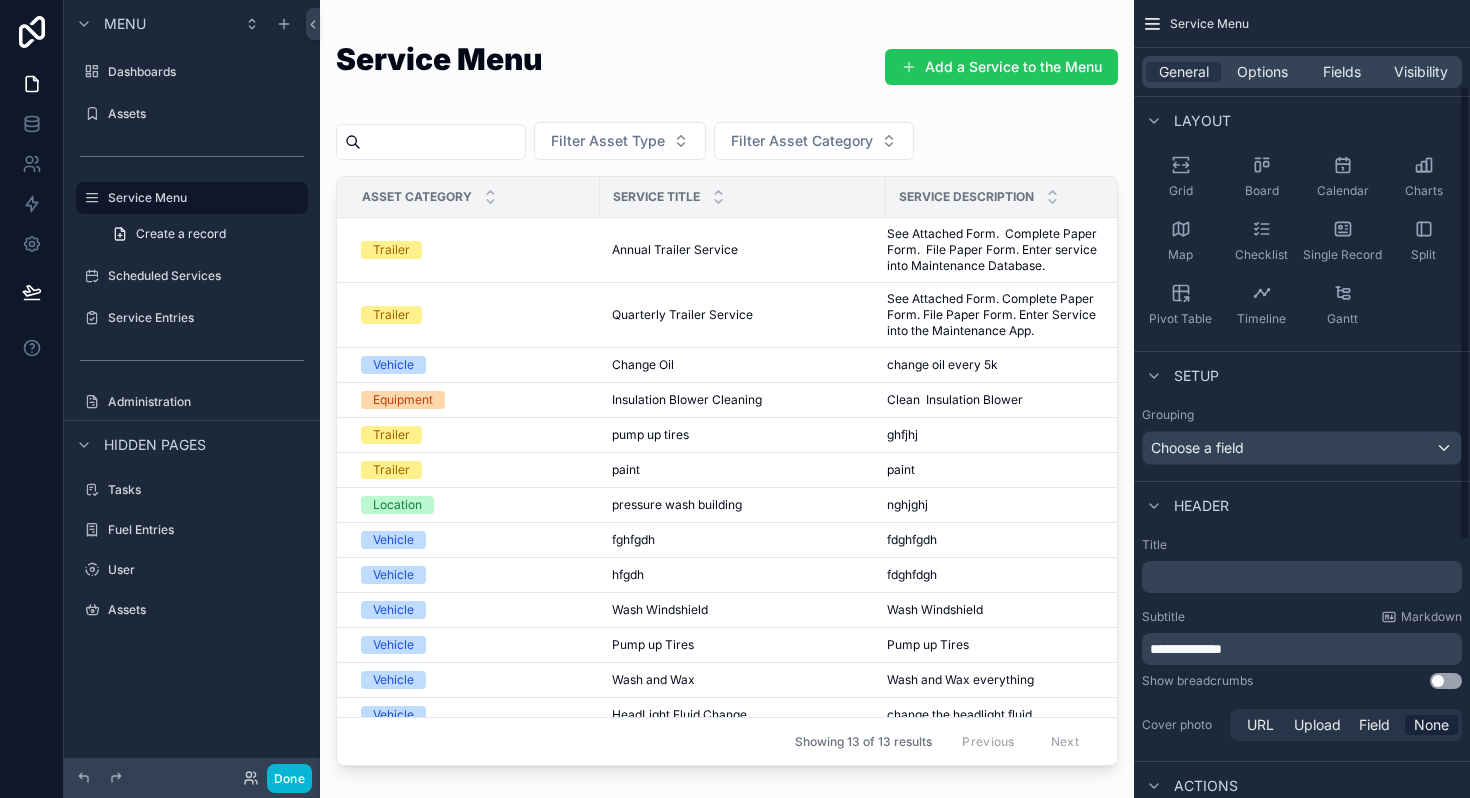 scroll, scrollTop: 170, scrollLeft: 0, axis: vertical 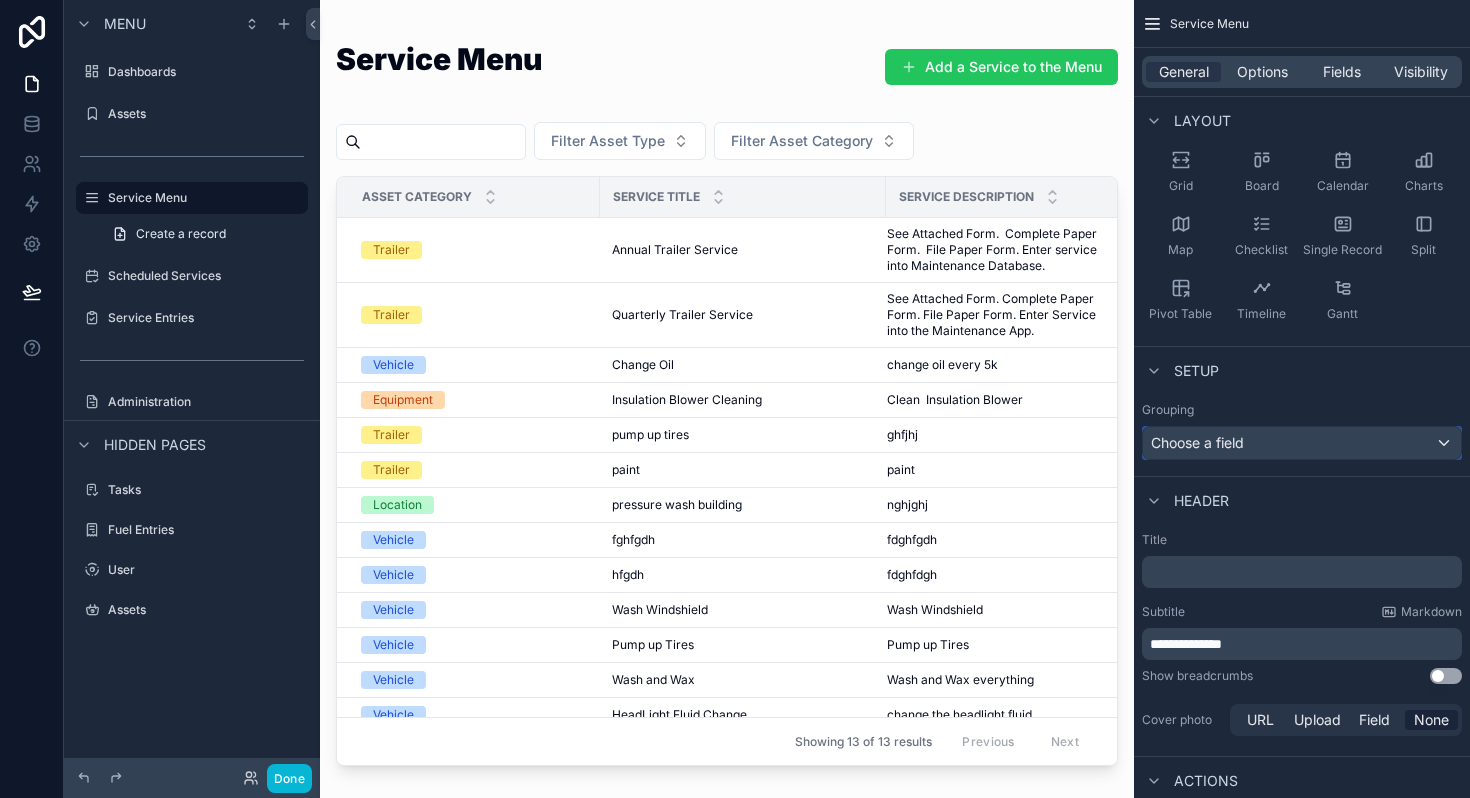 click on "Choose a field" at bounding box center (1302, 443) 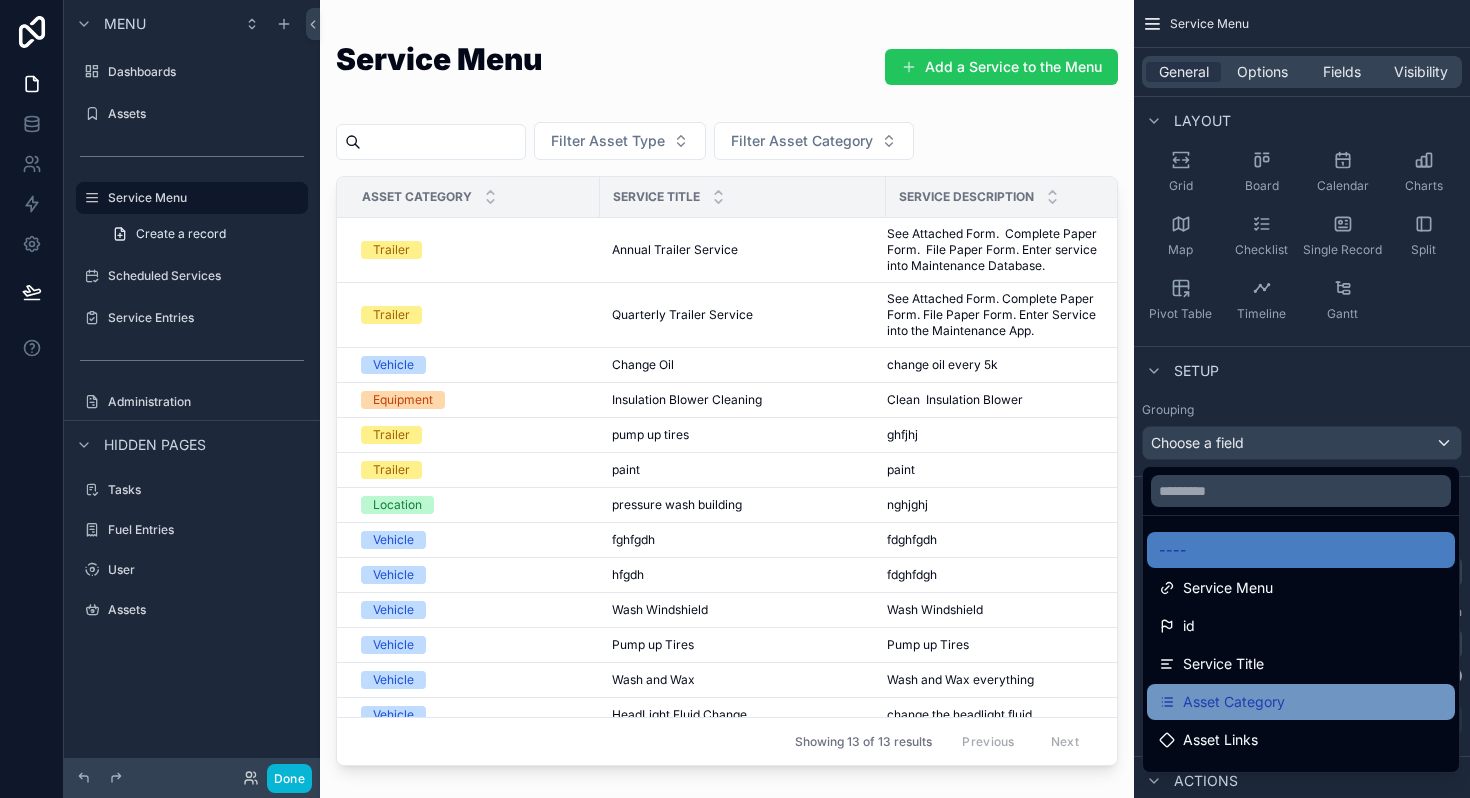 click on "Asset Category" at bounding box center [1234, 702] 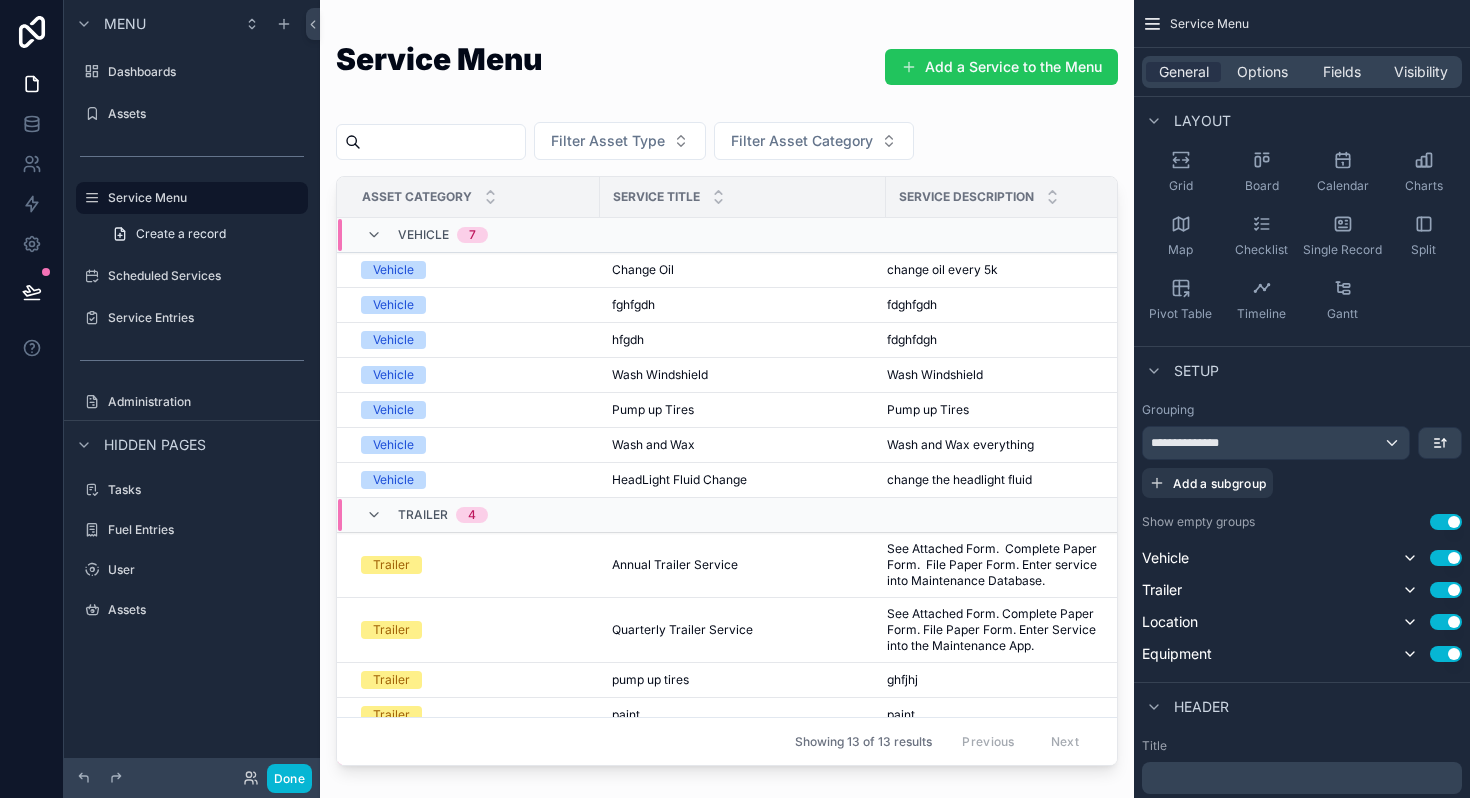 scroll, scrollTop: 155, scrollLeft: 0, axis: vertical 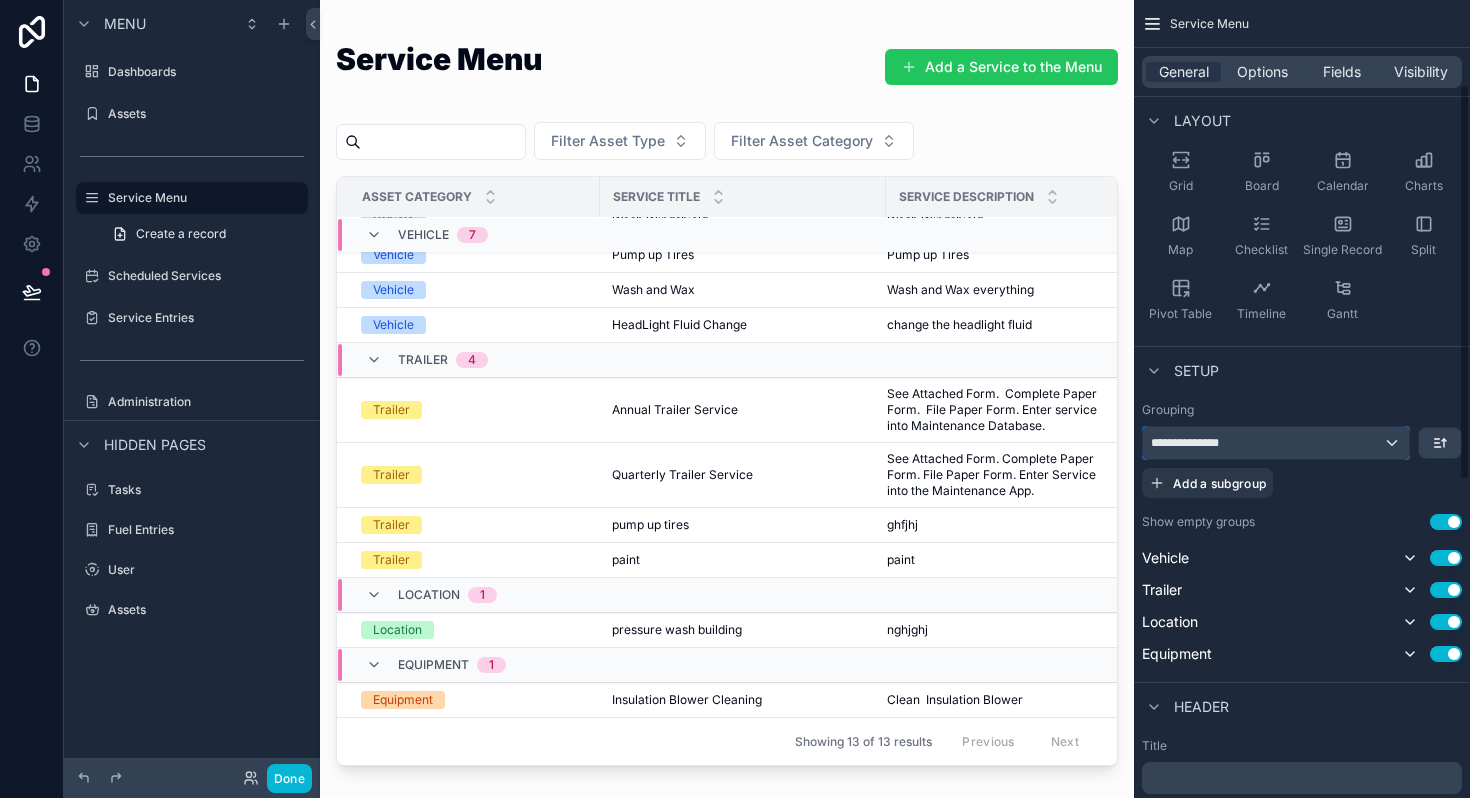 click on "**********" at bounding box center (1195, 443) 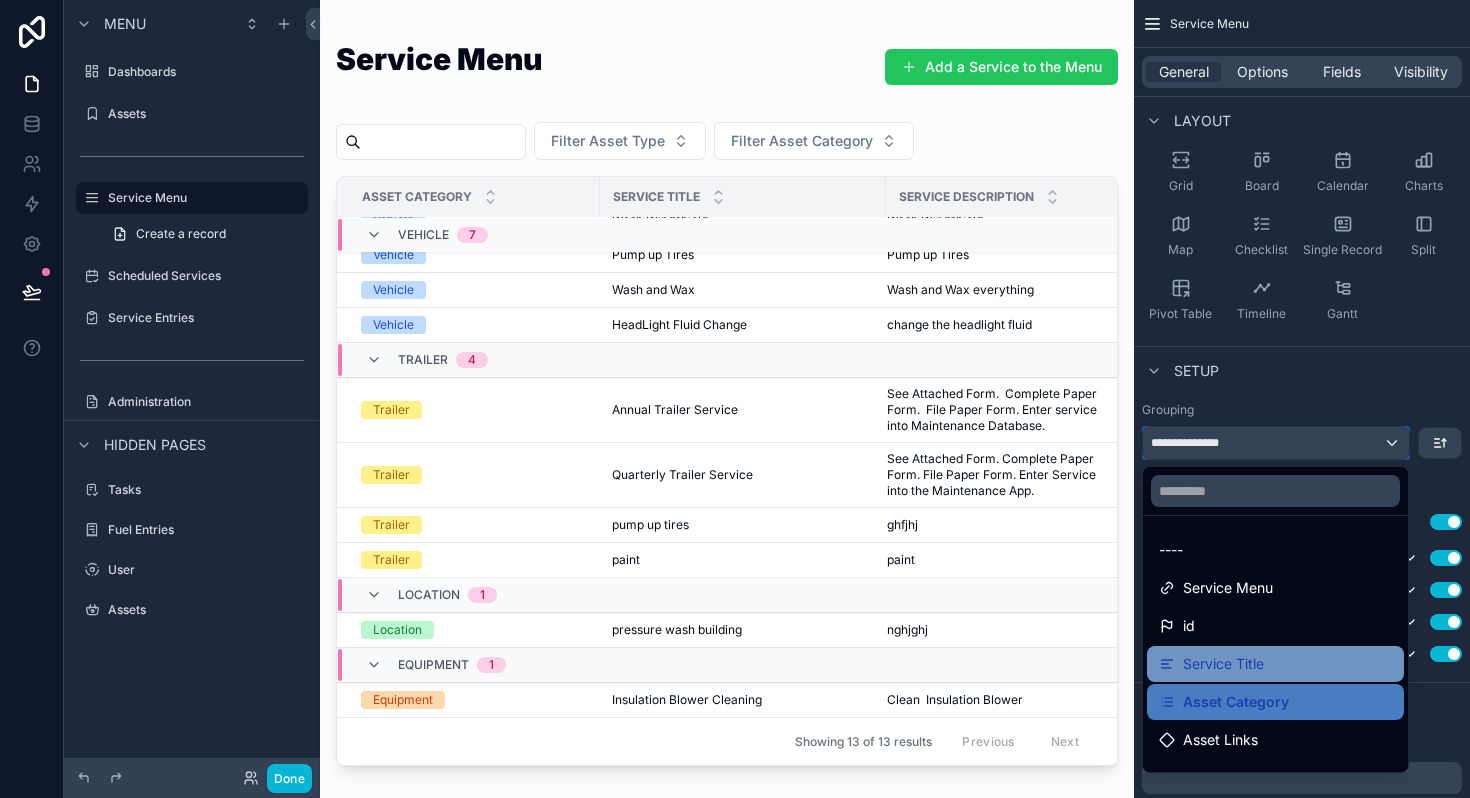 scroll, scrollTop: 89, scrollLeft: 0, axis: vertical 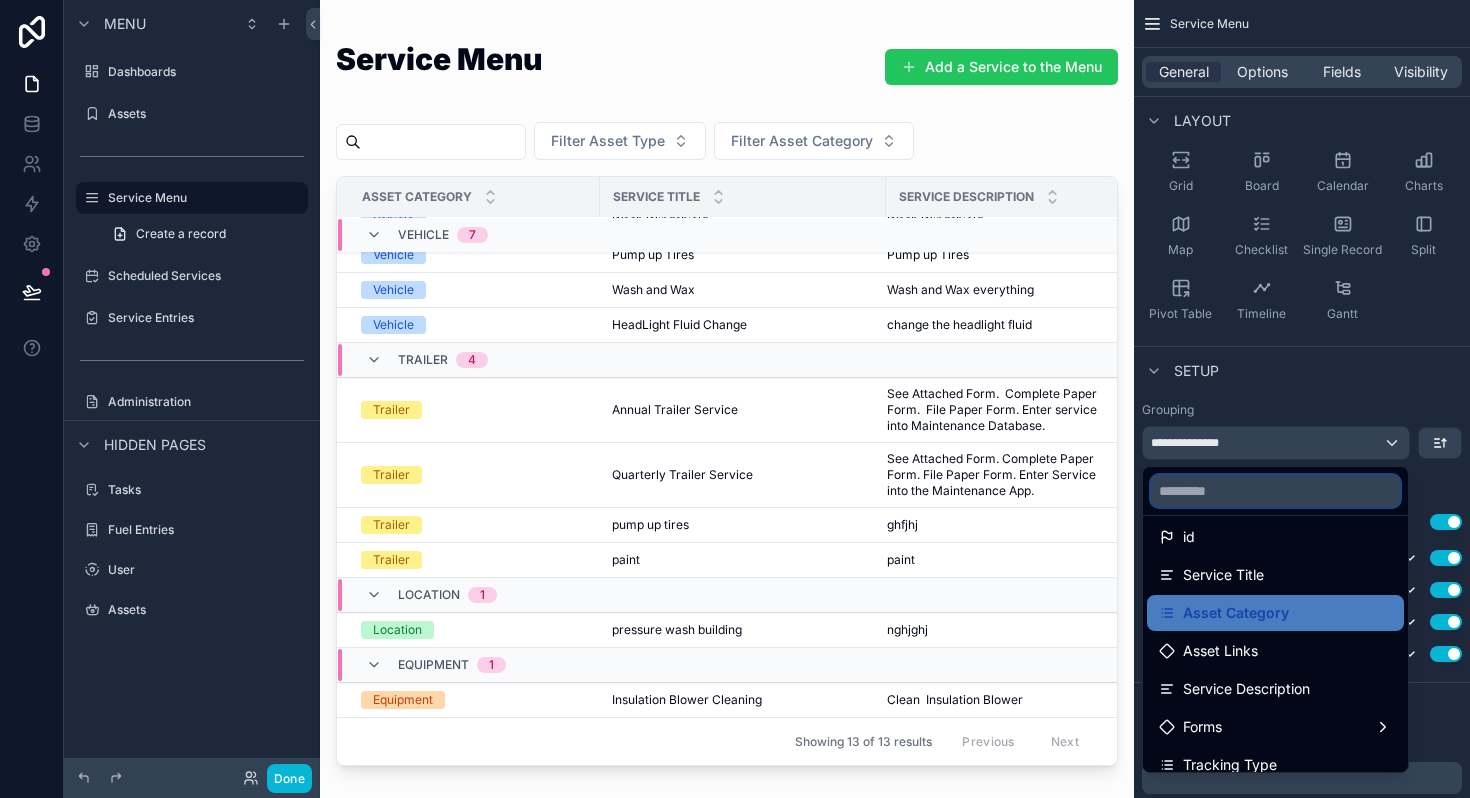 click at bounding box center [1275, 491] 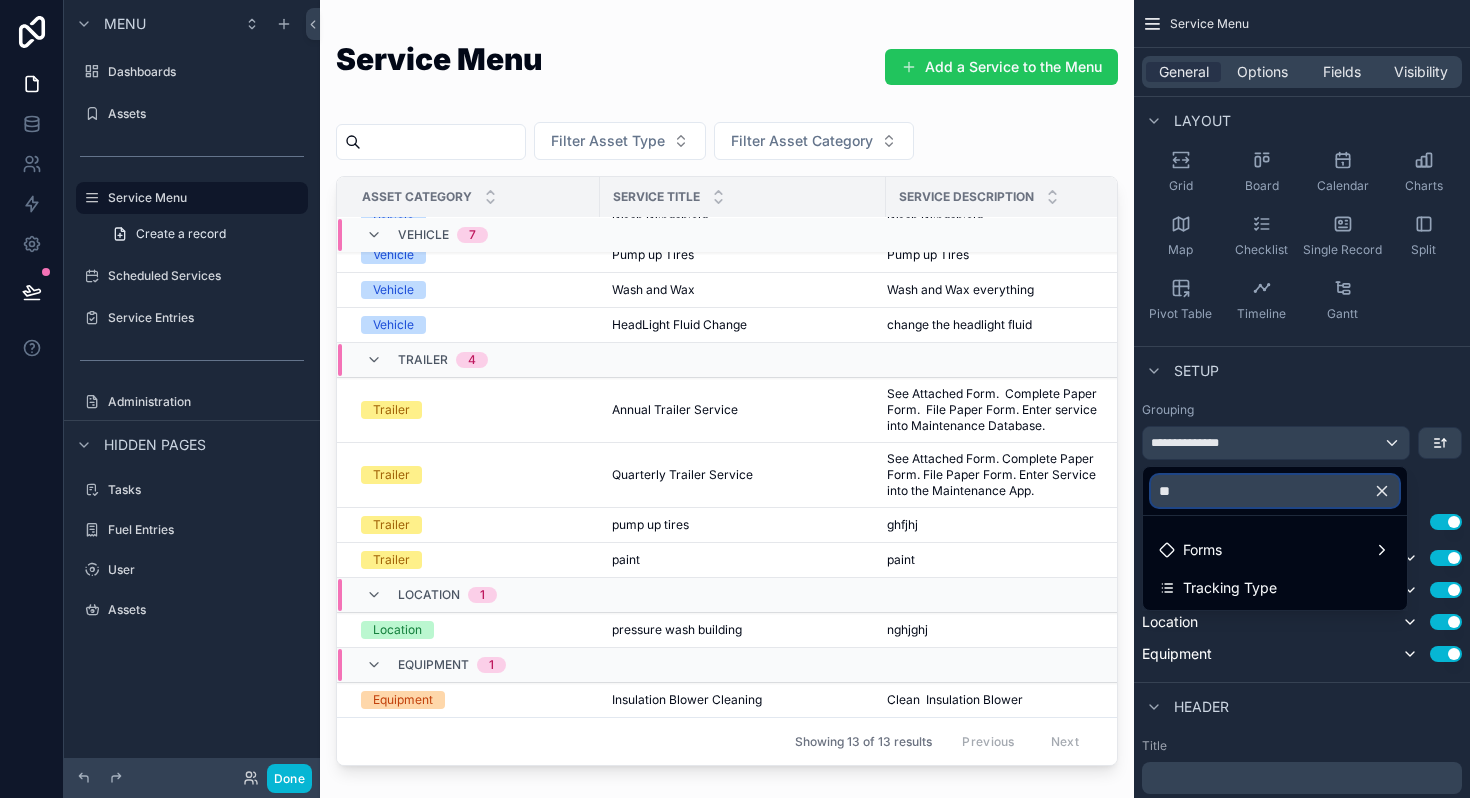 scroll, scrollTop: 0, scrollLeft: 0, axis: both 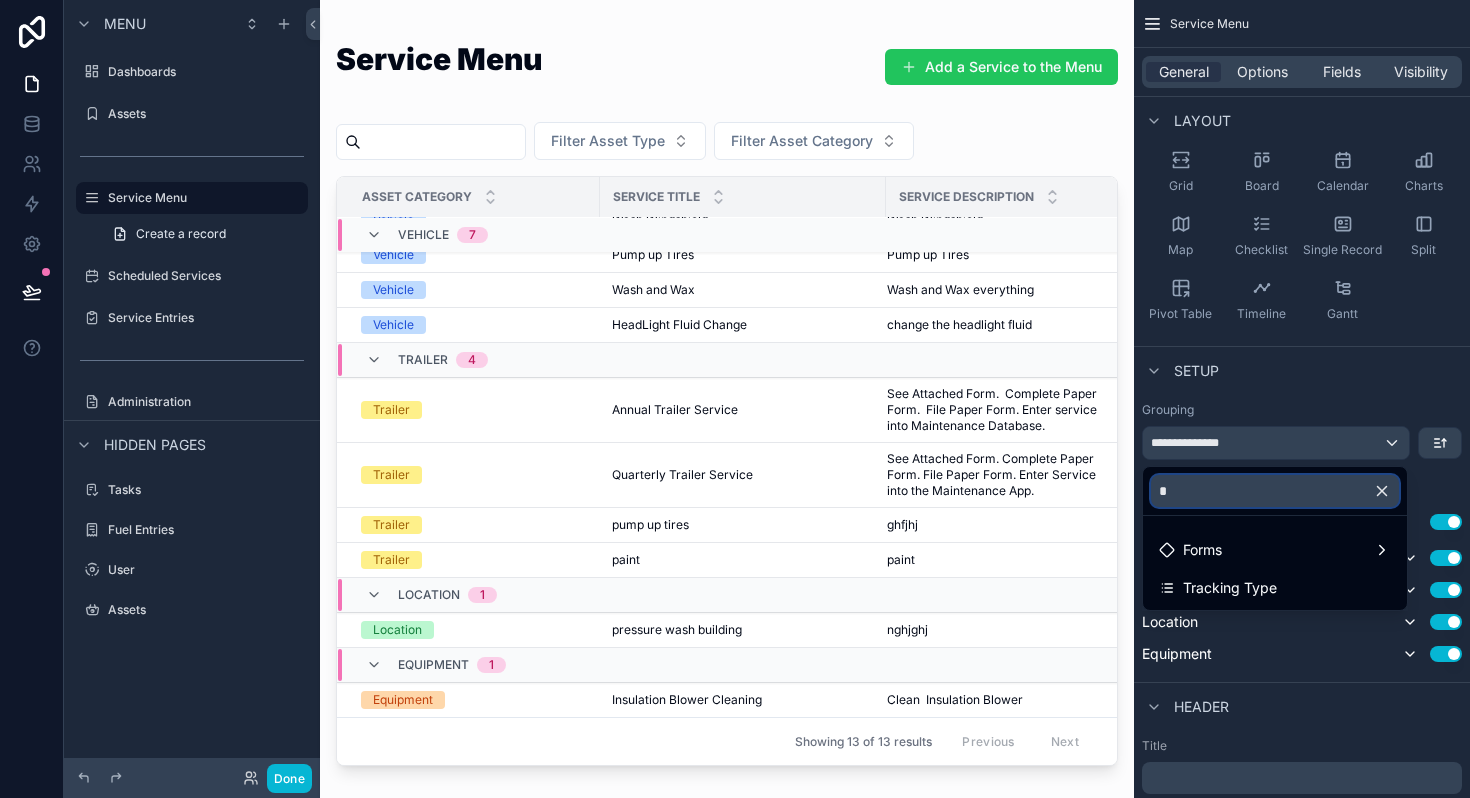 type 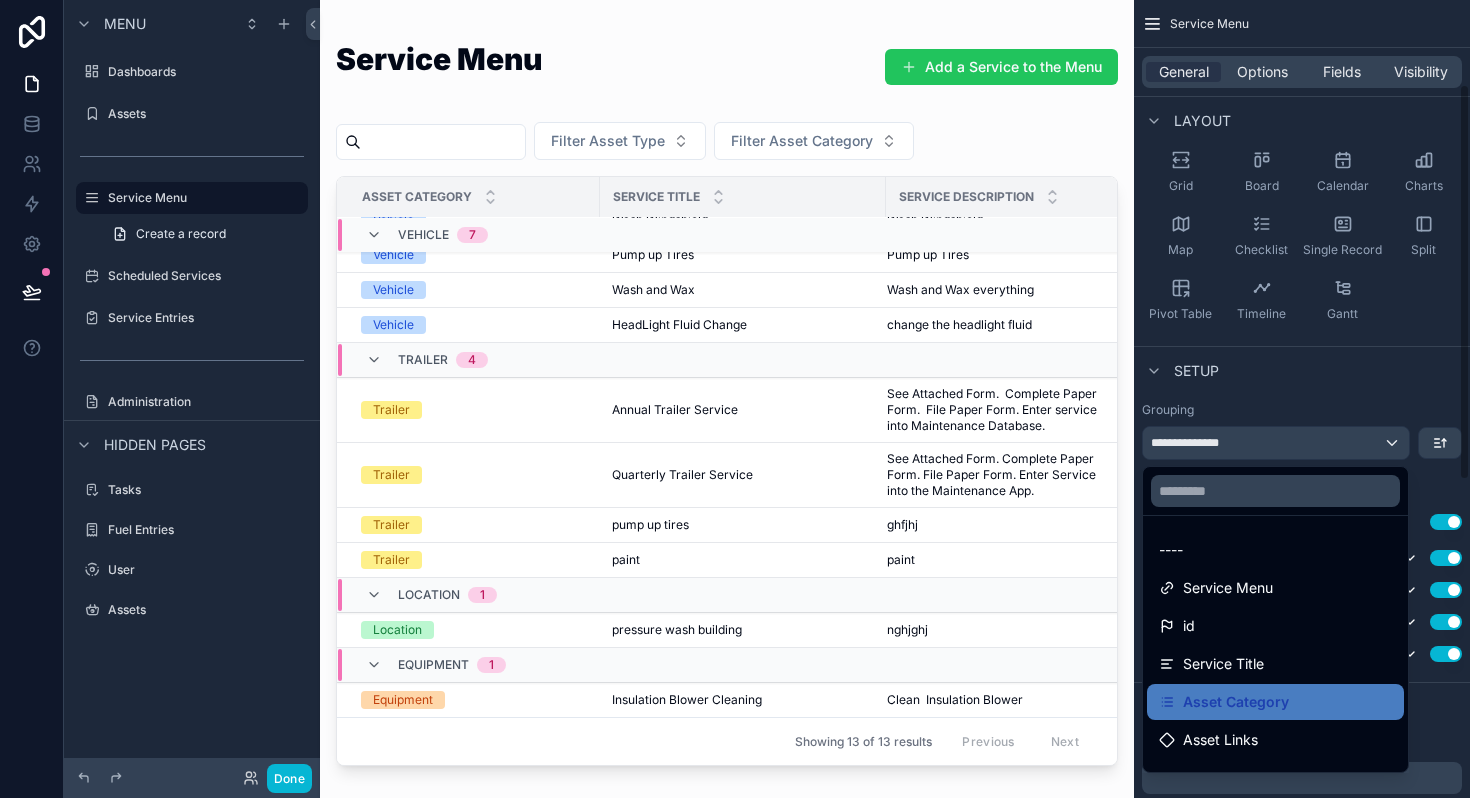 click at bounding box center [735, 399] 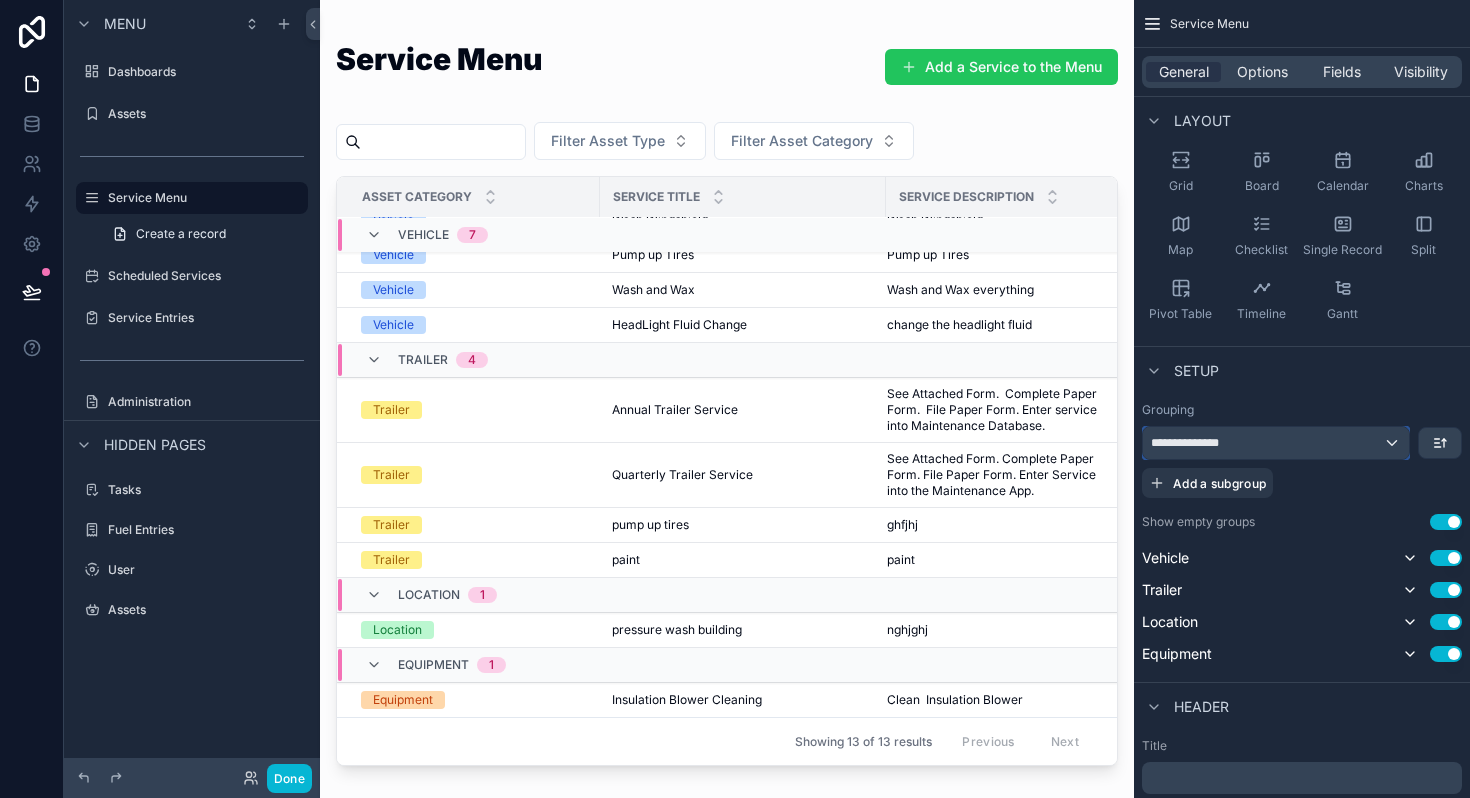 click on "**********" at bounding box center [1276, 443] 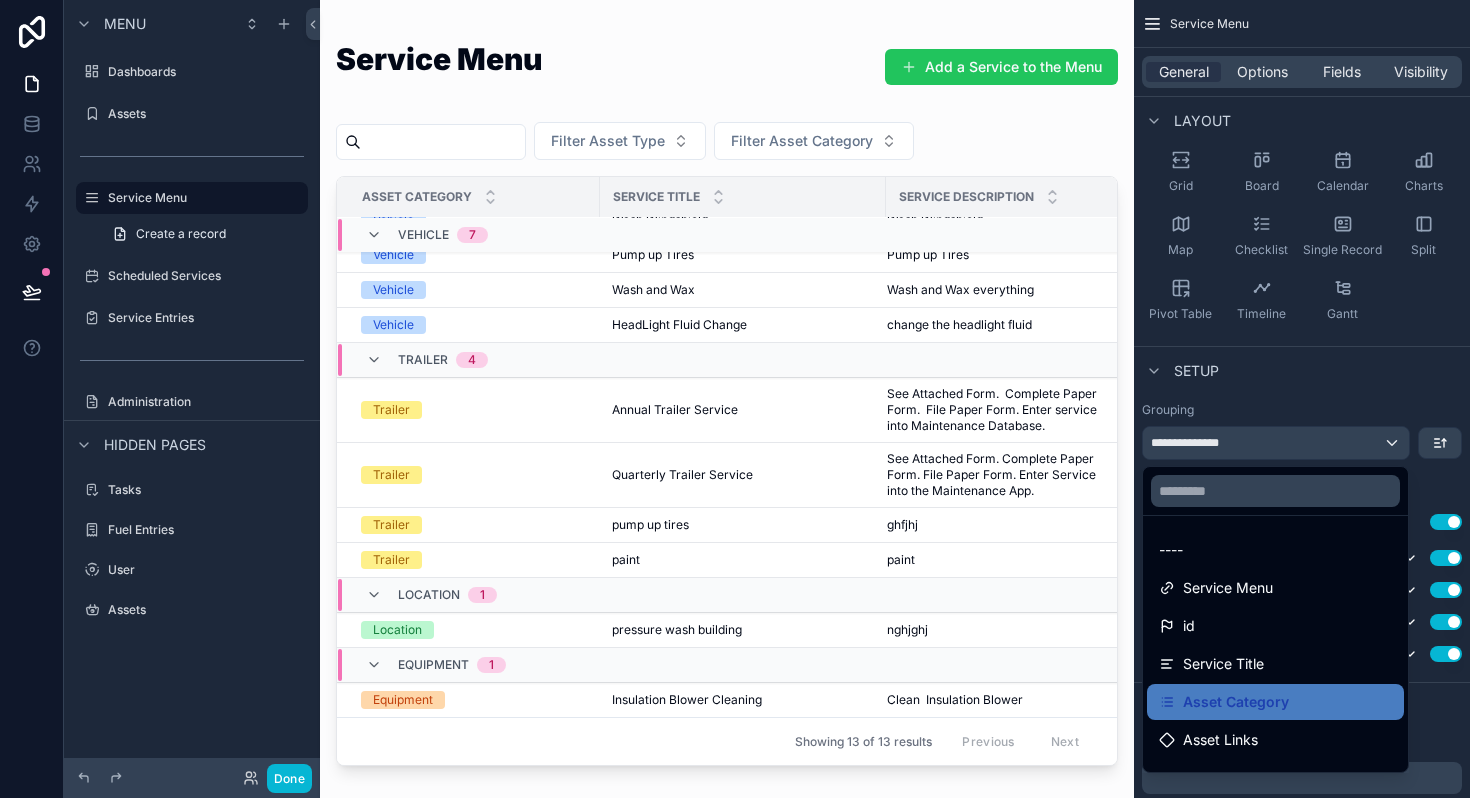 click at bounding box center [735, 399] 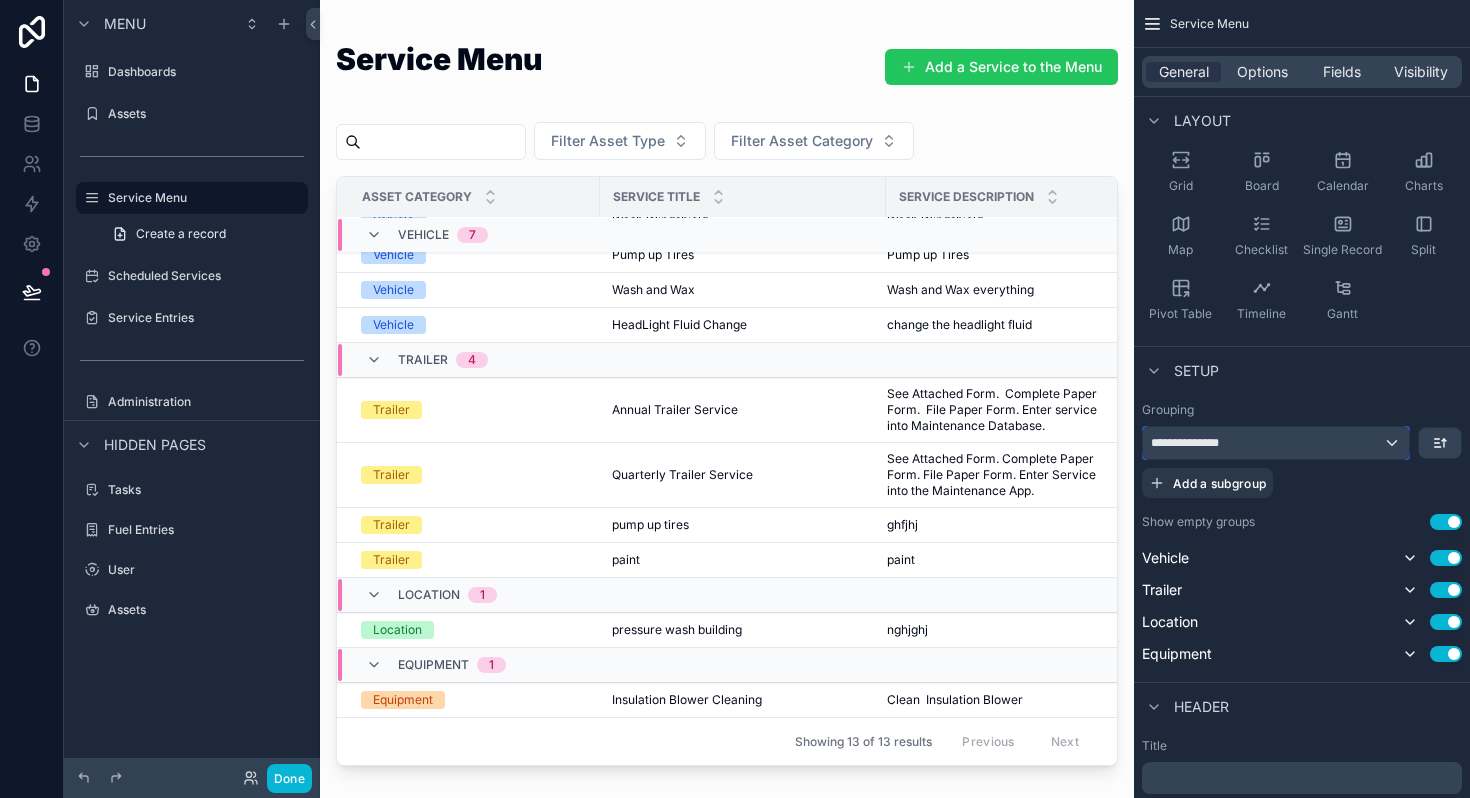 click on "**********" at bounding box center [1276, 443] 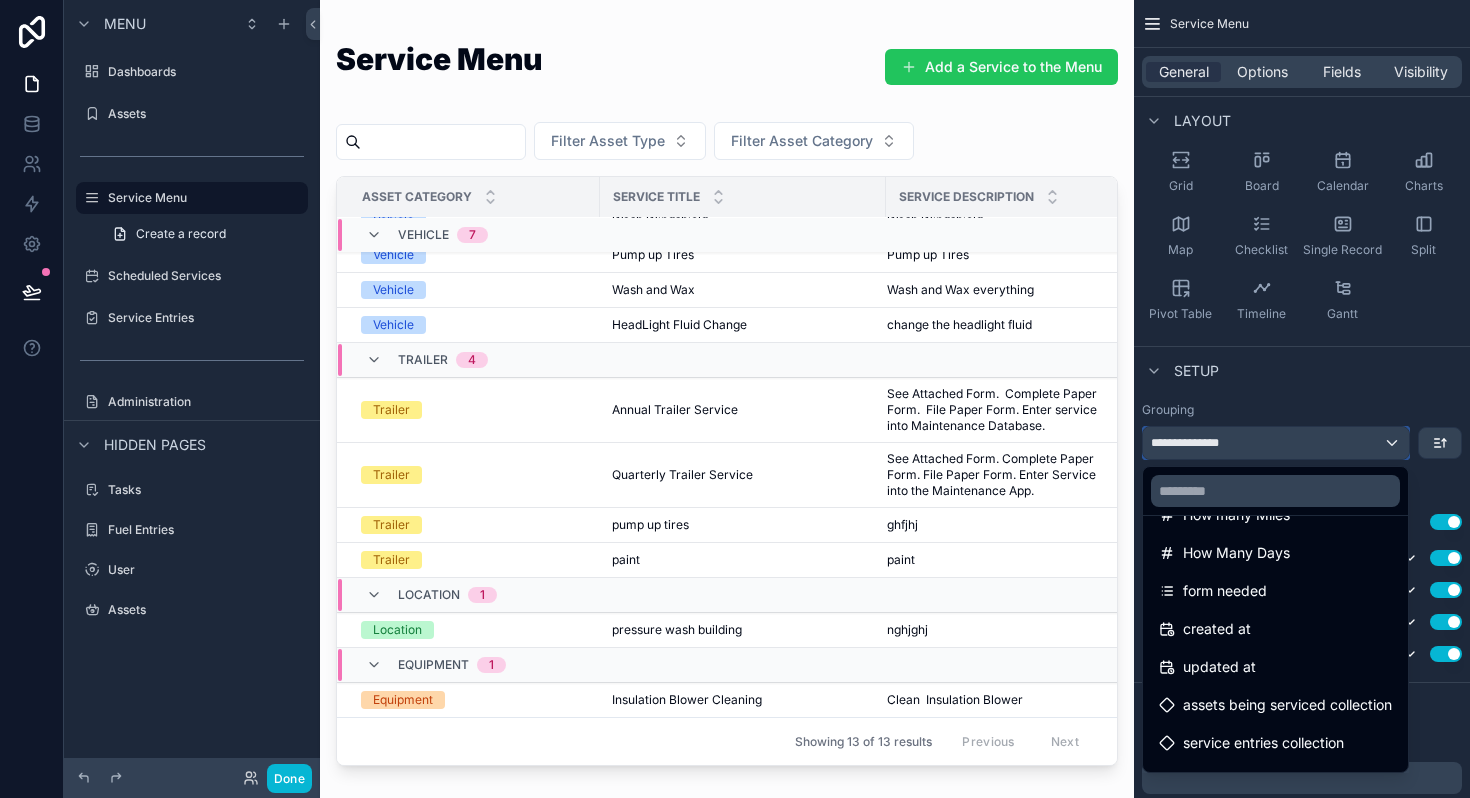 scroll, scrollTop: 408, scrollLeft: 0, axis: vertical 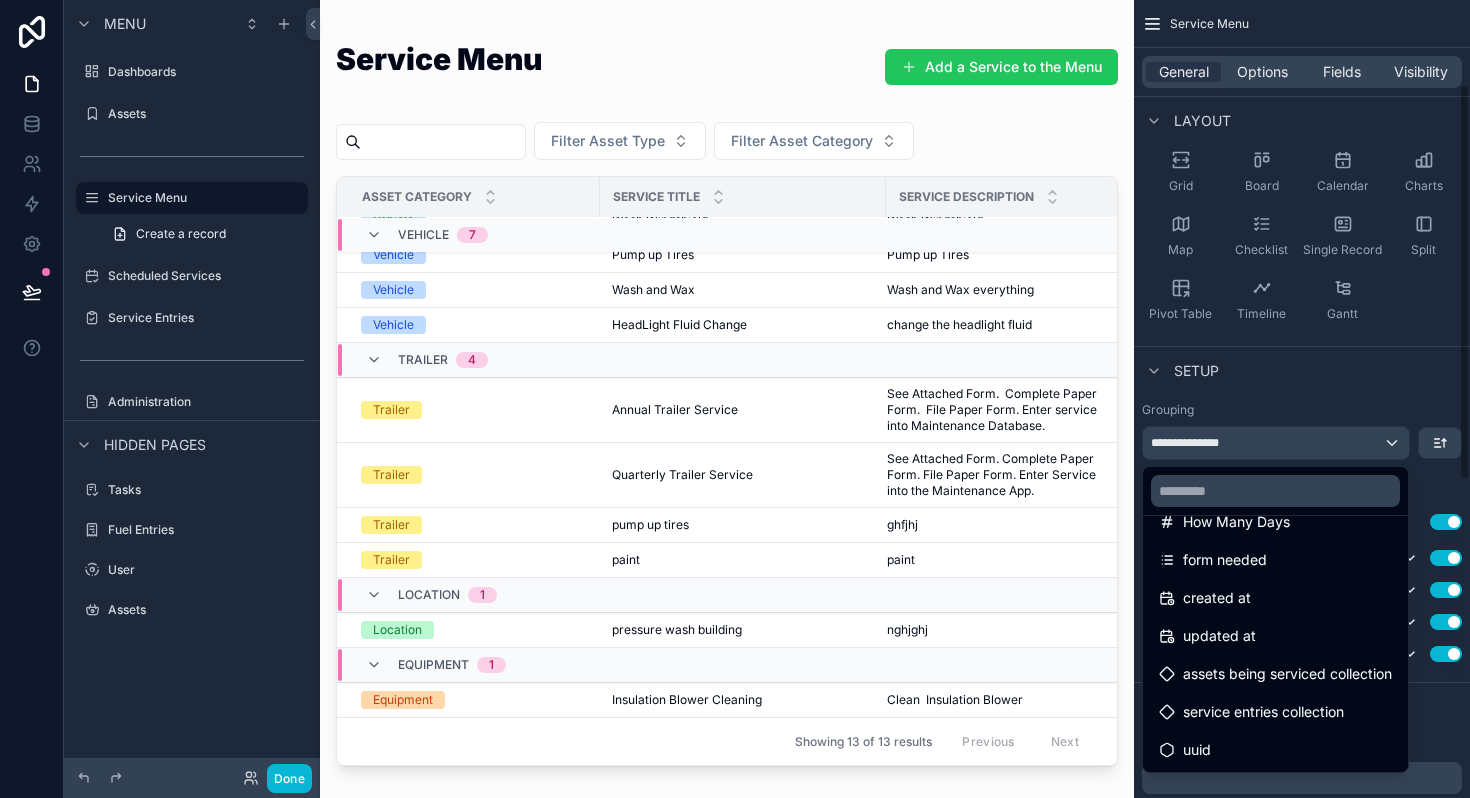 click at bounding box center (735, 399) 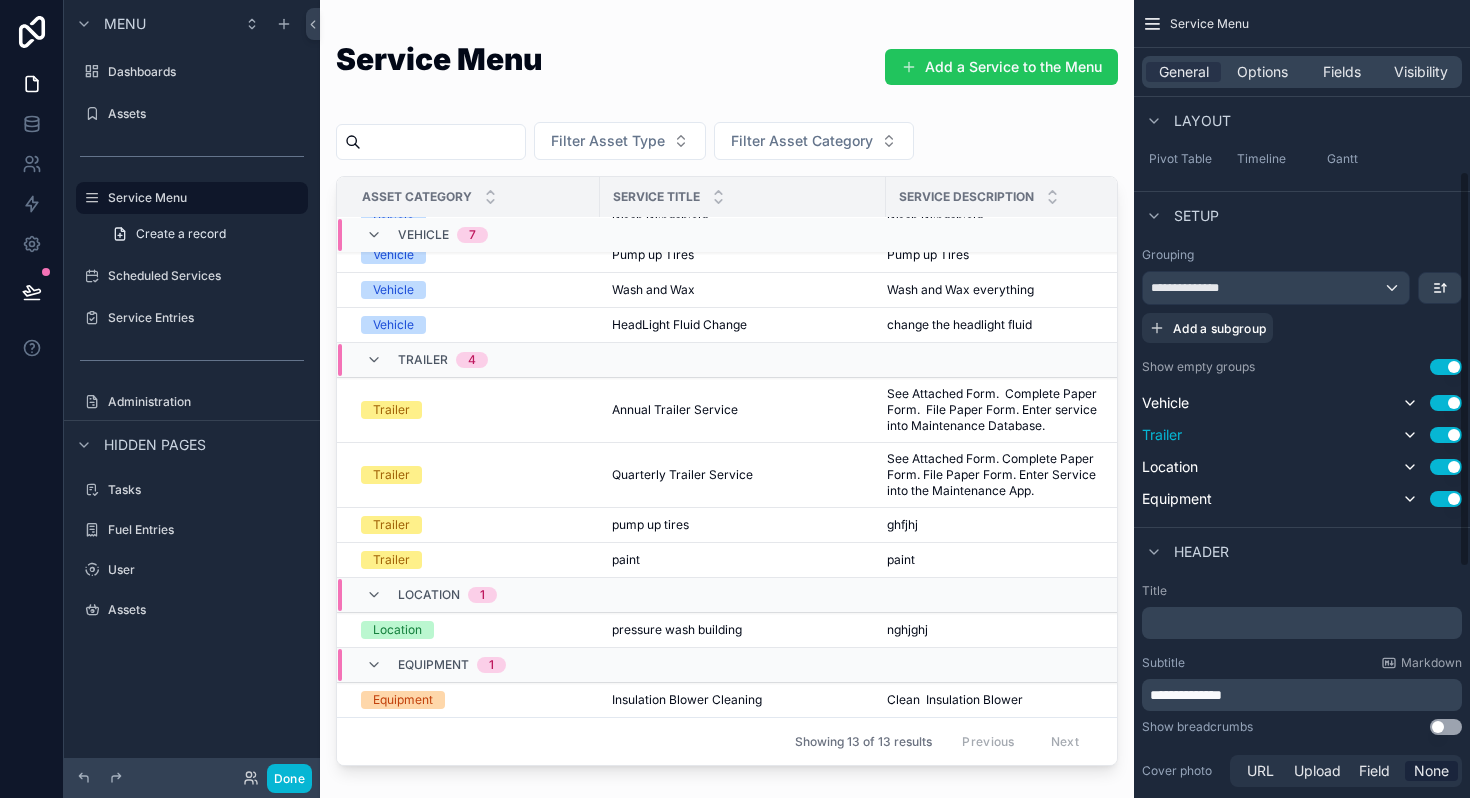 scroll, scrollTop: 348, scrollLeft: 0, axis: vertical 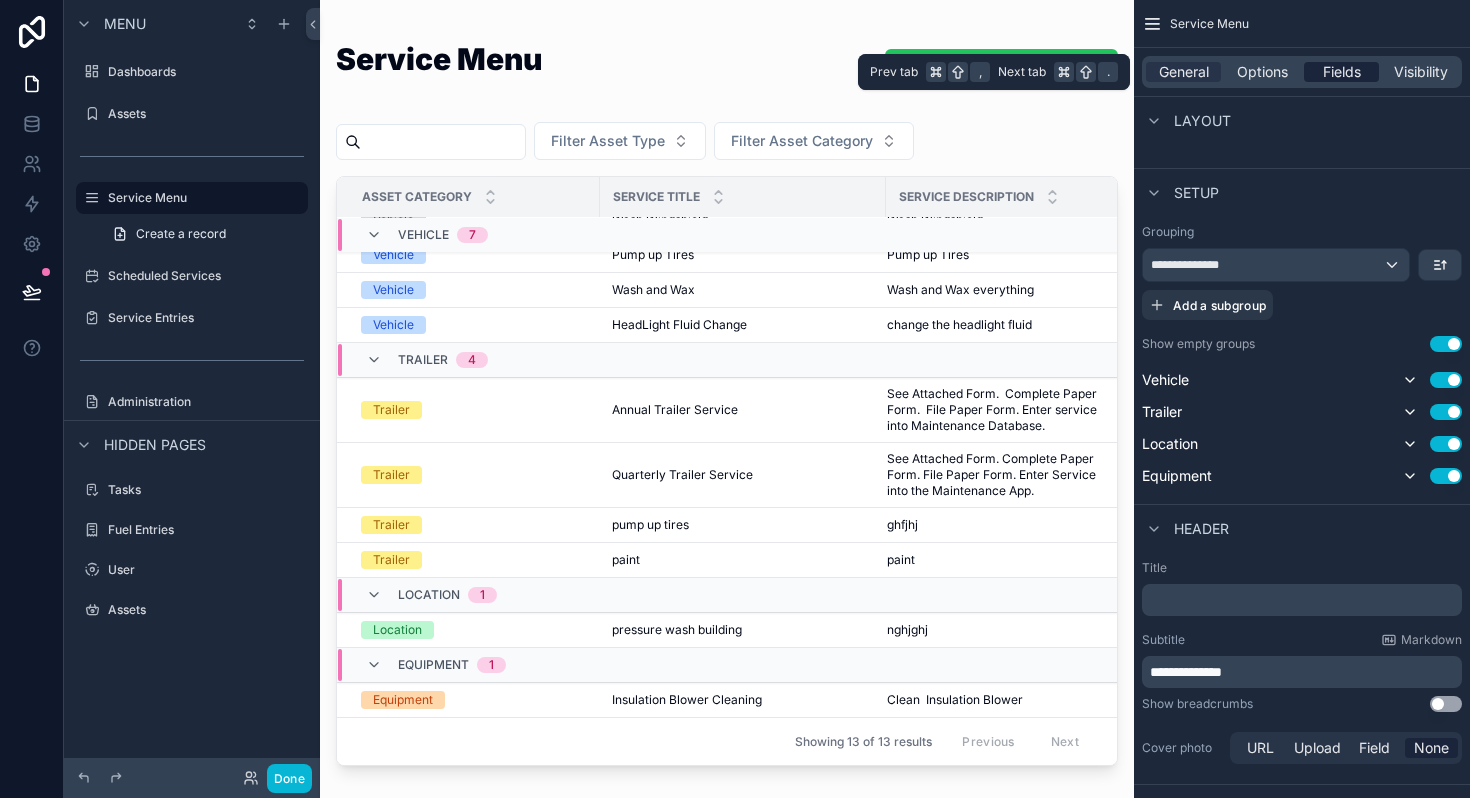 click on "Fields" at bounding box center (1342, 72) 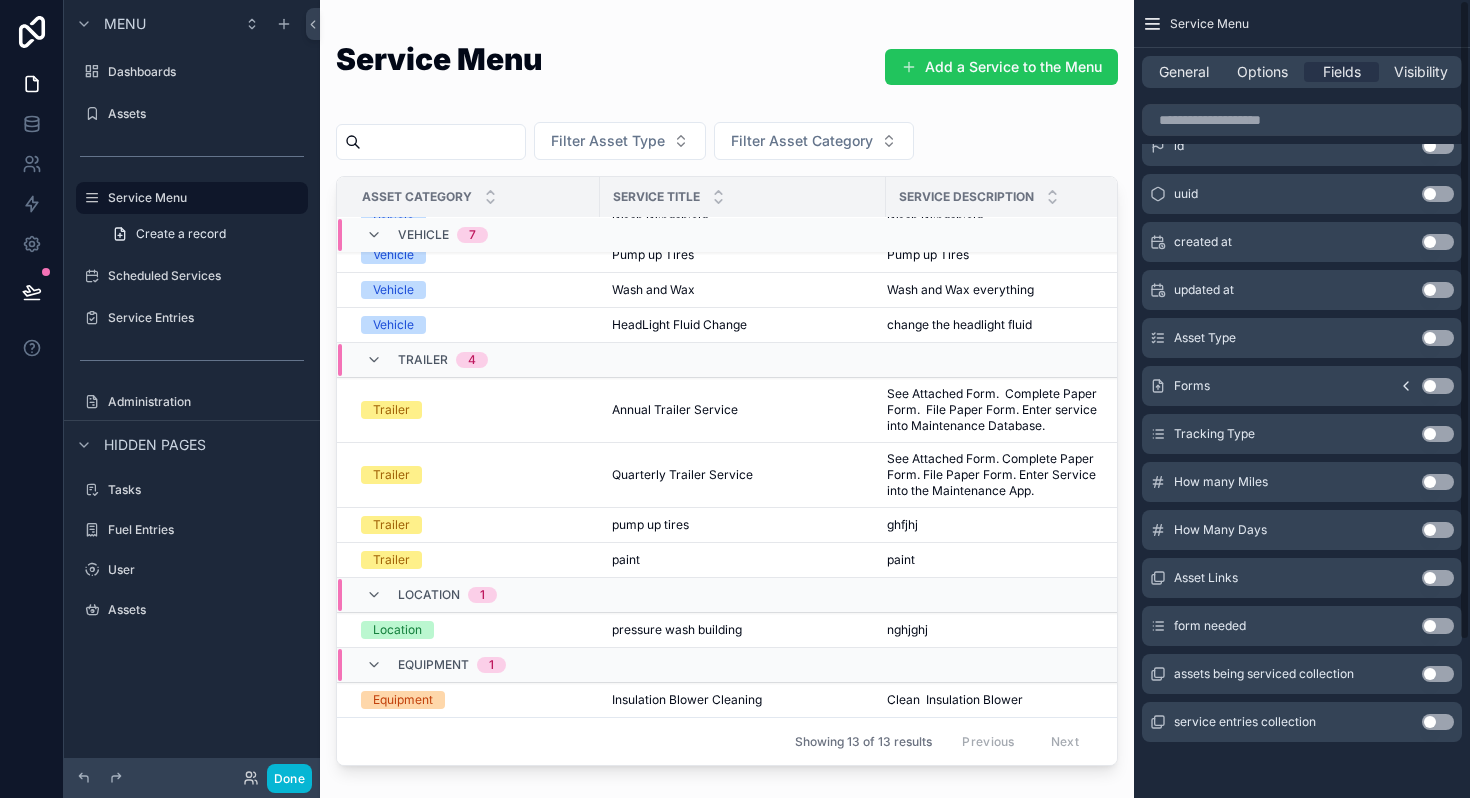 scroll, scrollTop: 0, scrollLeft: 0, axis: both 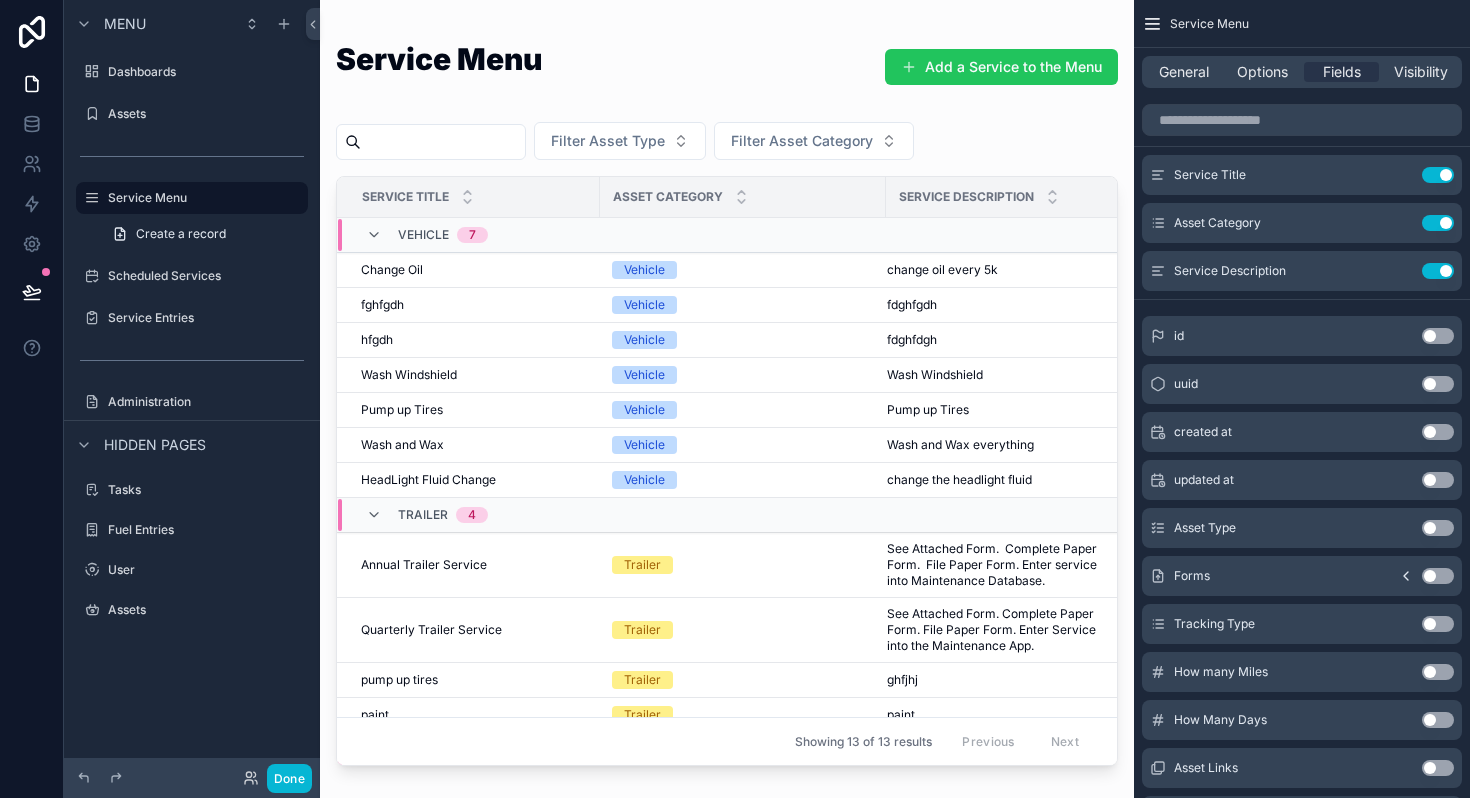 click on "General Options Fields Visibility" at bounding box center (1302, 72) 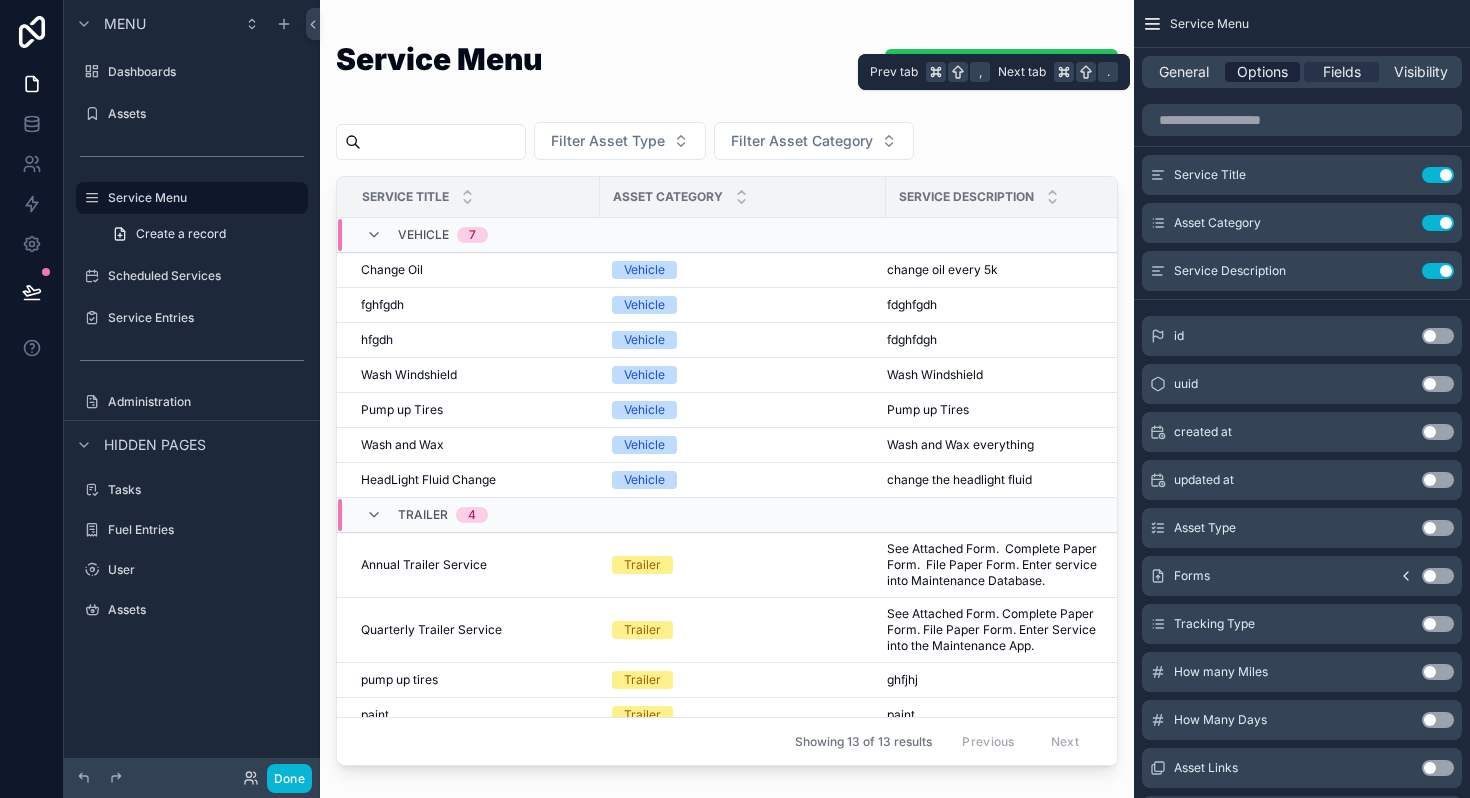 click on "Options" at bounding box center [1262, 72] 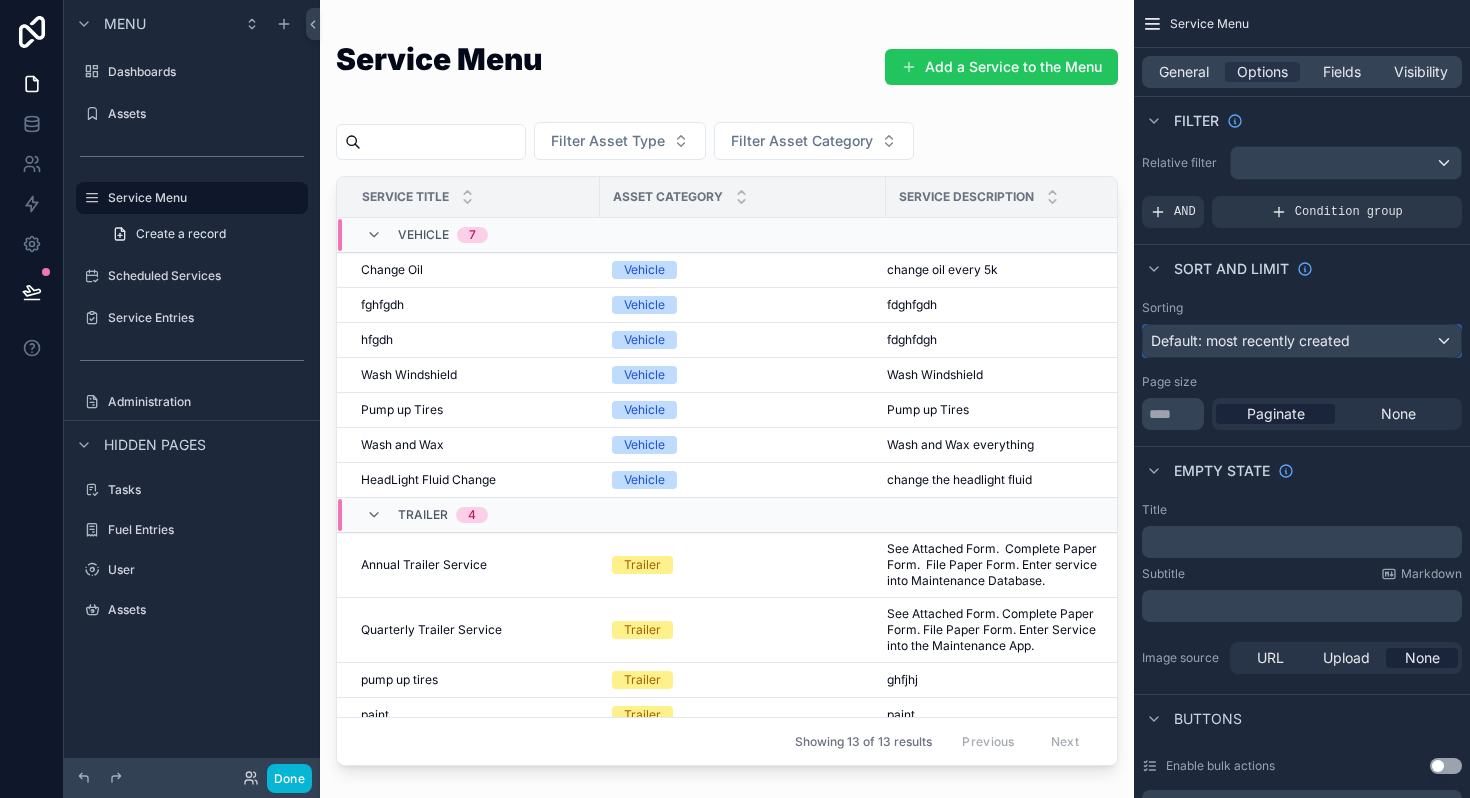 click on "Default: most recently created" at bounding box center [1250, 340] 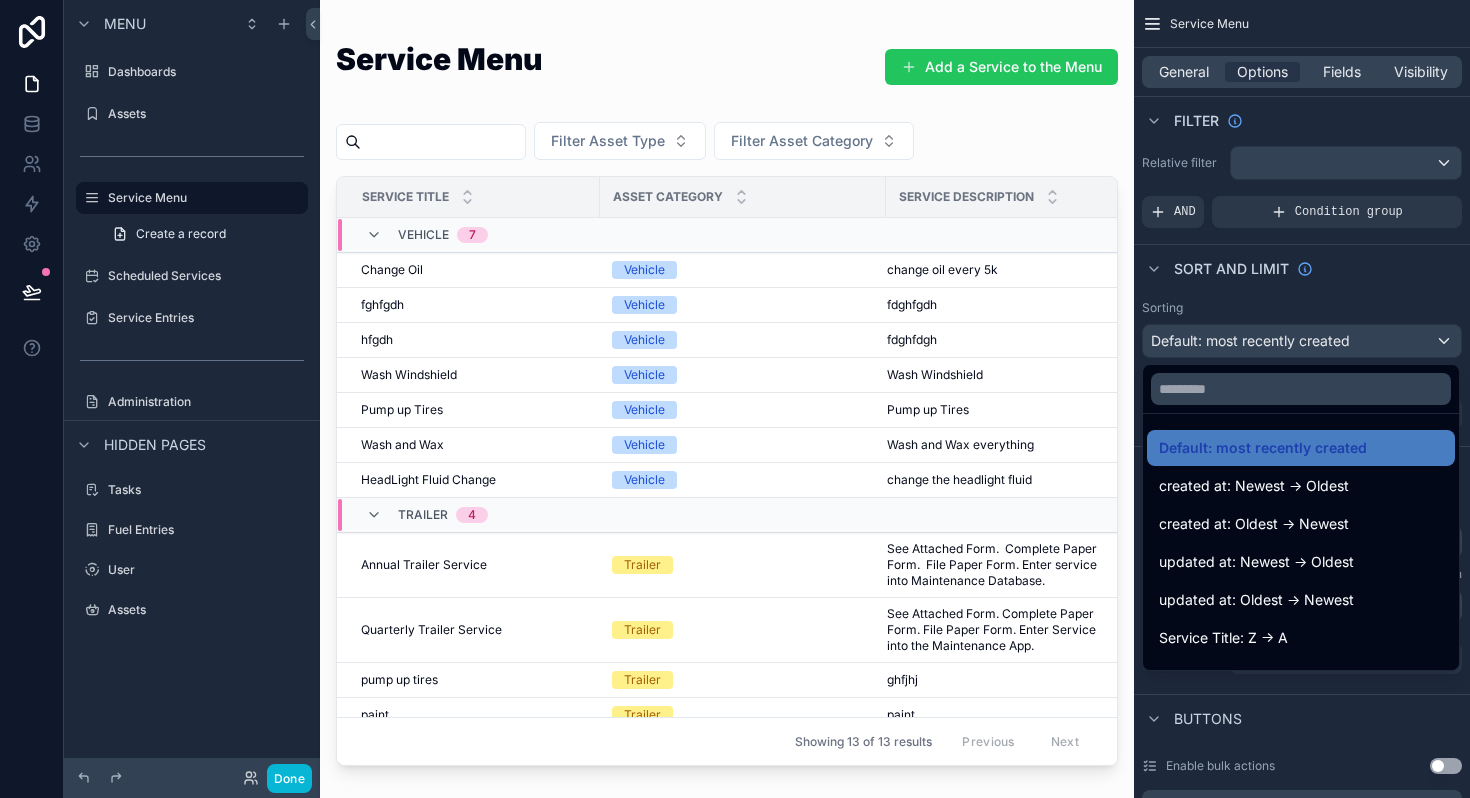 click at bounding box center (735, 399) 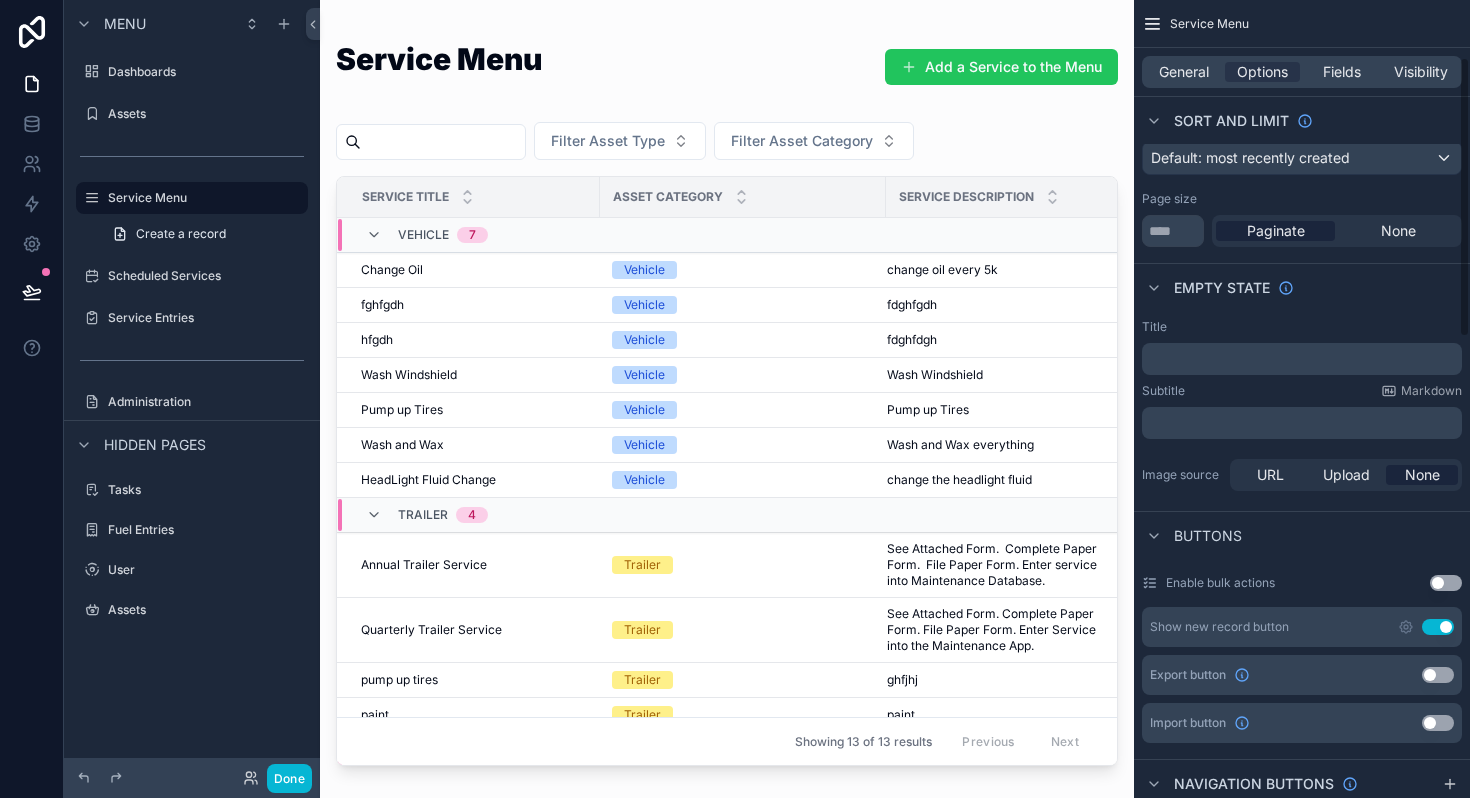 scroll, scrollTop: 0, scrollLeft: 0, axis: both 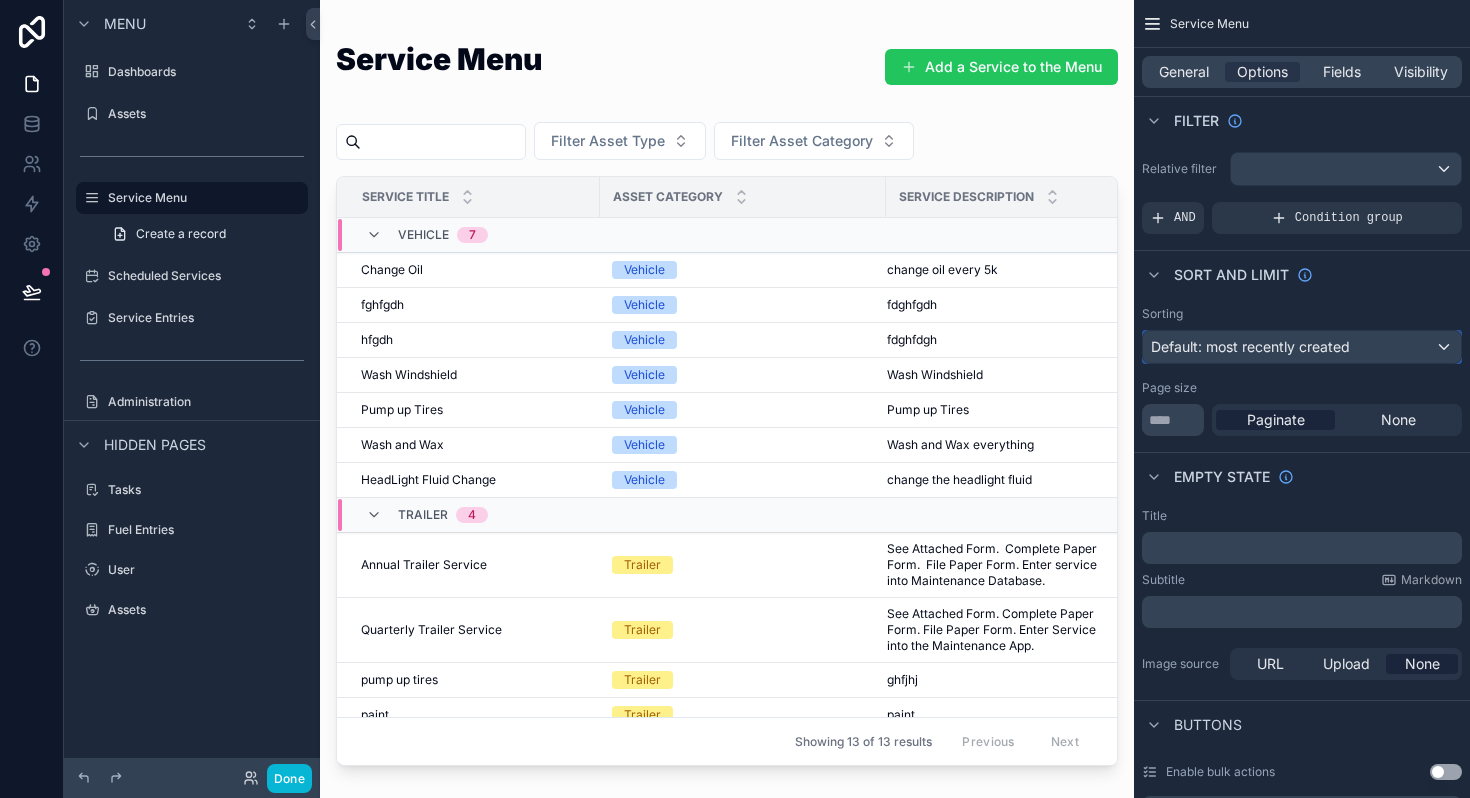click on "Default: most recently created" at bounding box center (1250, 346) 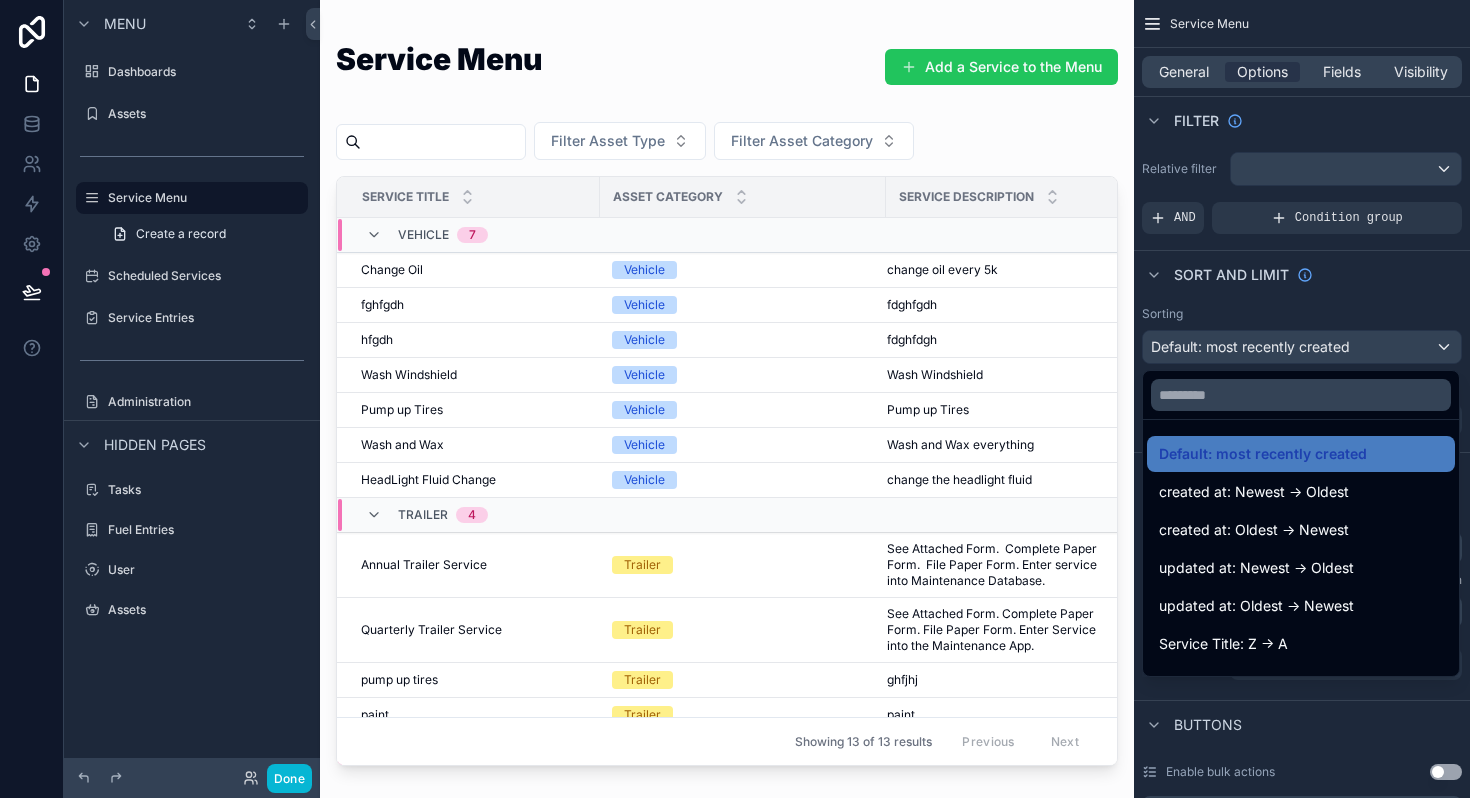 click at bounding box center (735, 399) 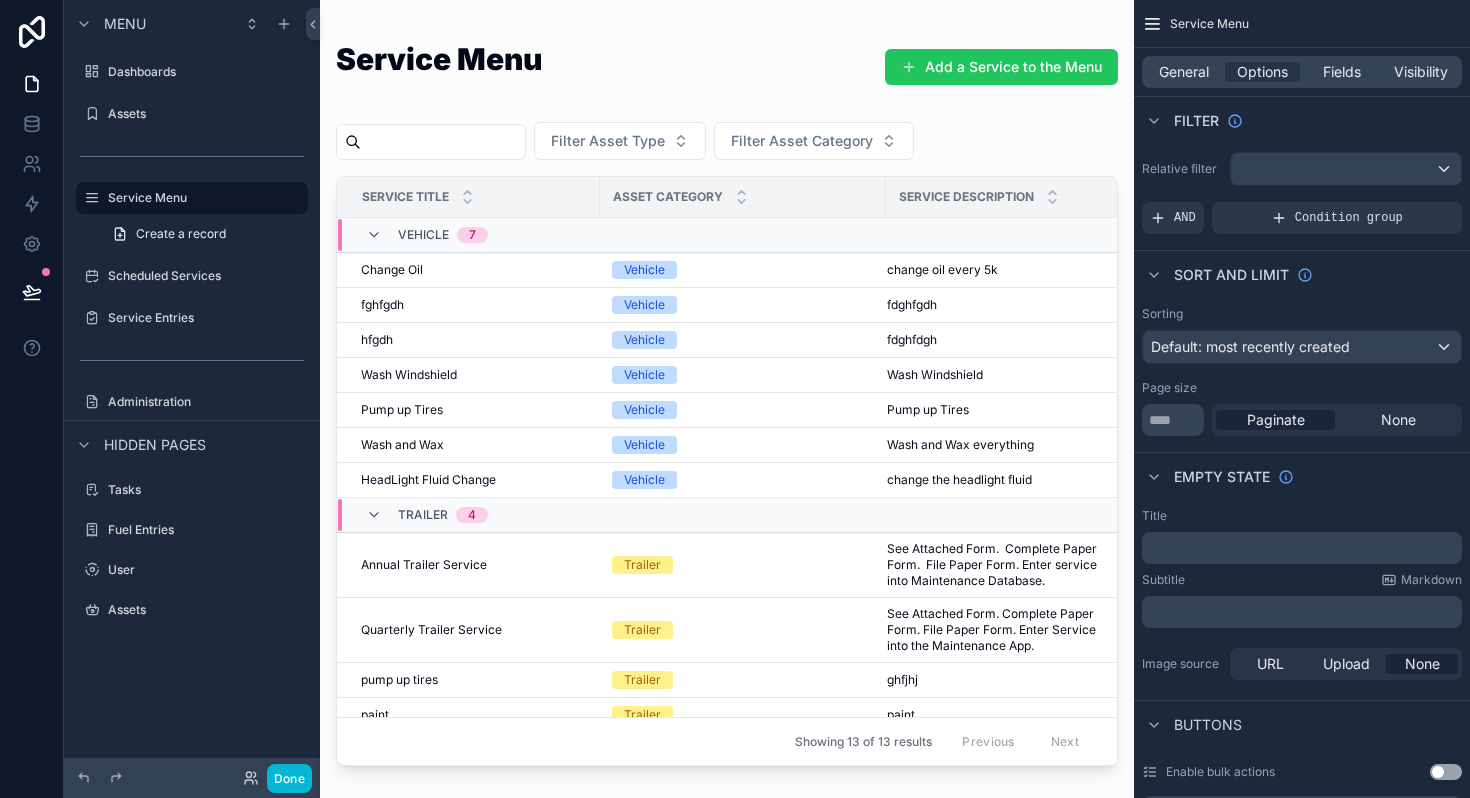 click on "General Options Fields Visibility" at bounding box center (1302, 72) 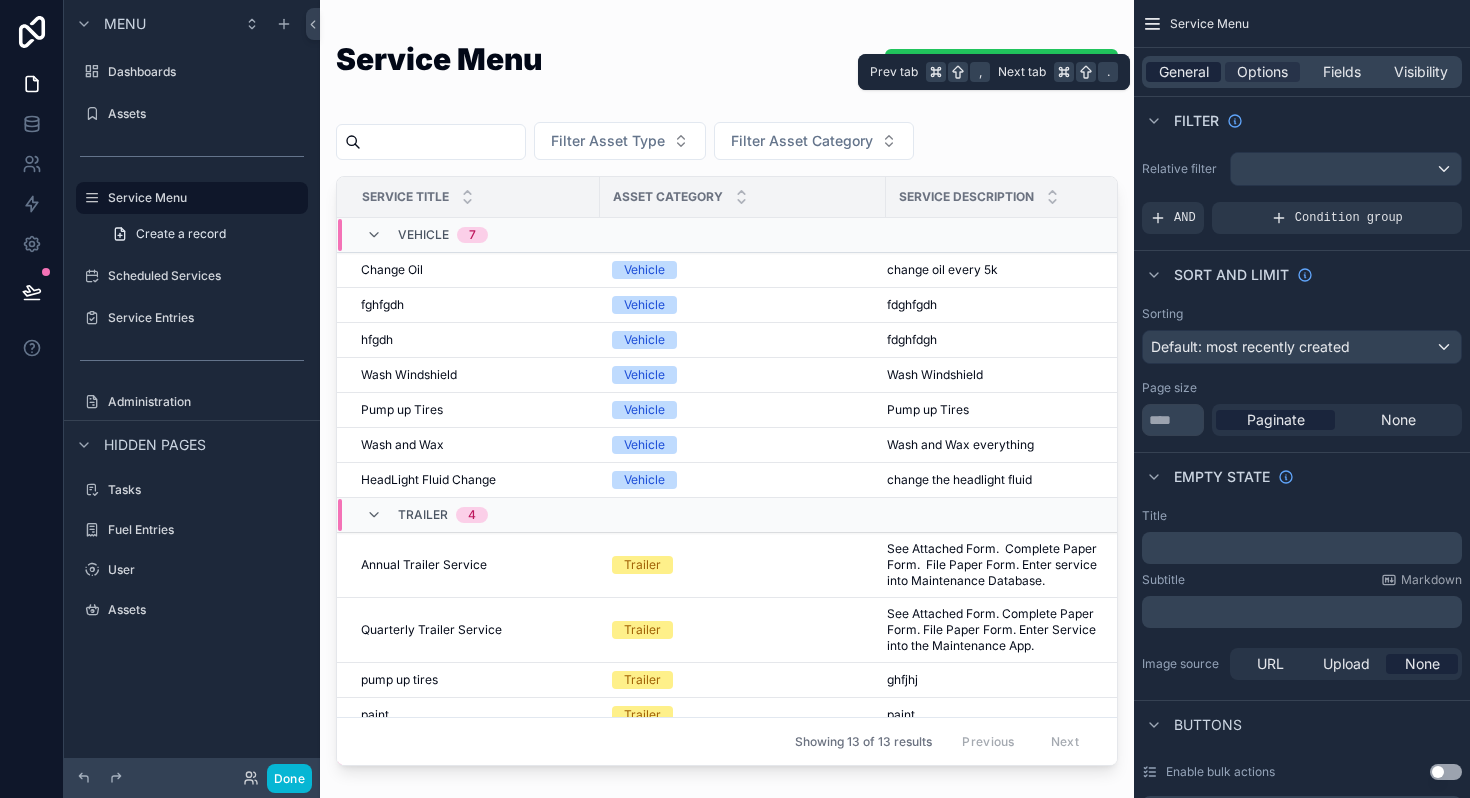 click on "General" at bounding box center (1184, 72) 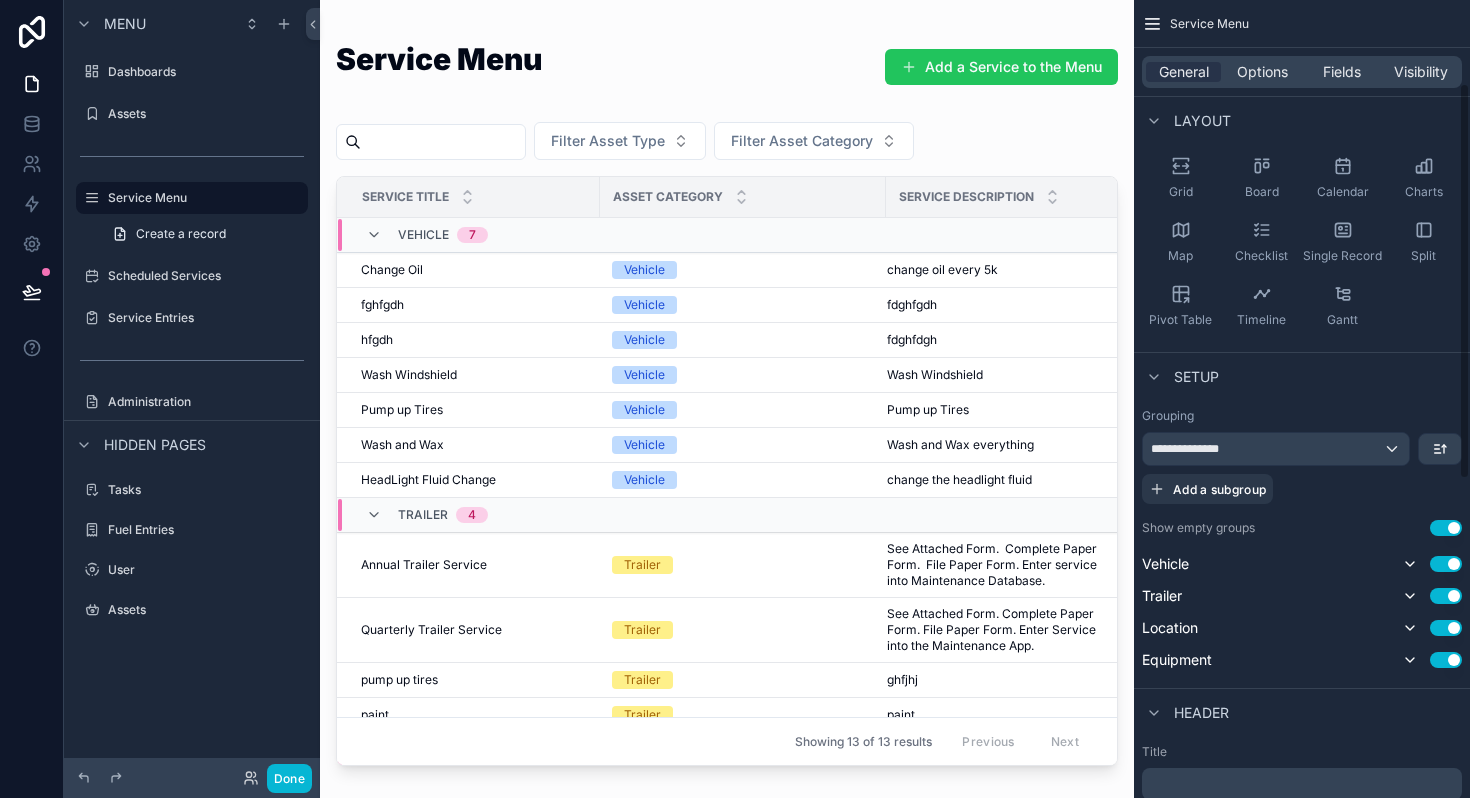 scroll, scrollTop: 168, scrollLeft: 0, axis: vertical 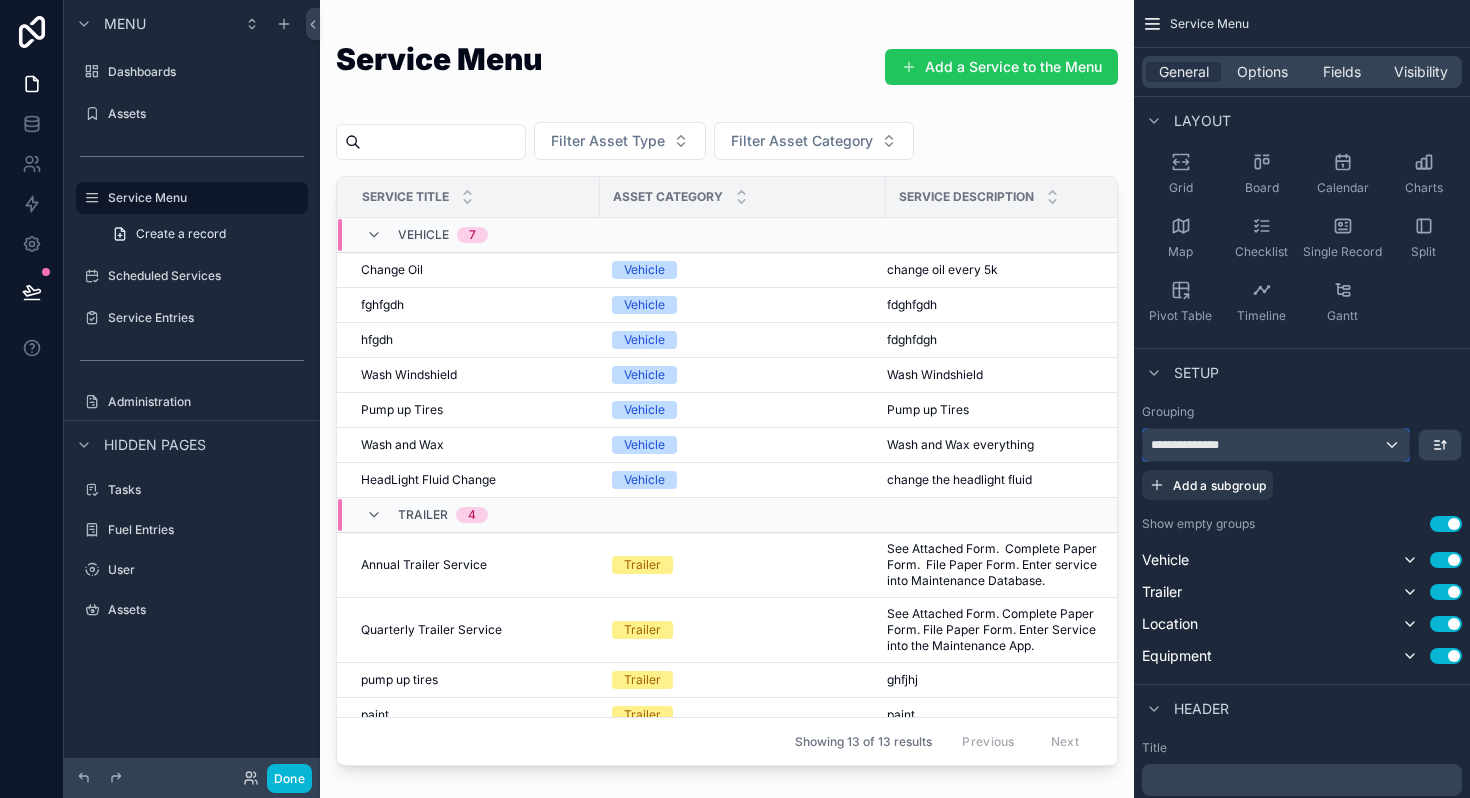 click on "**********" at bounding box center [1195, 445] 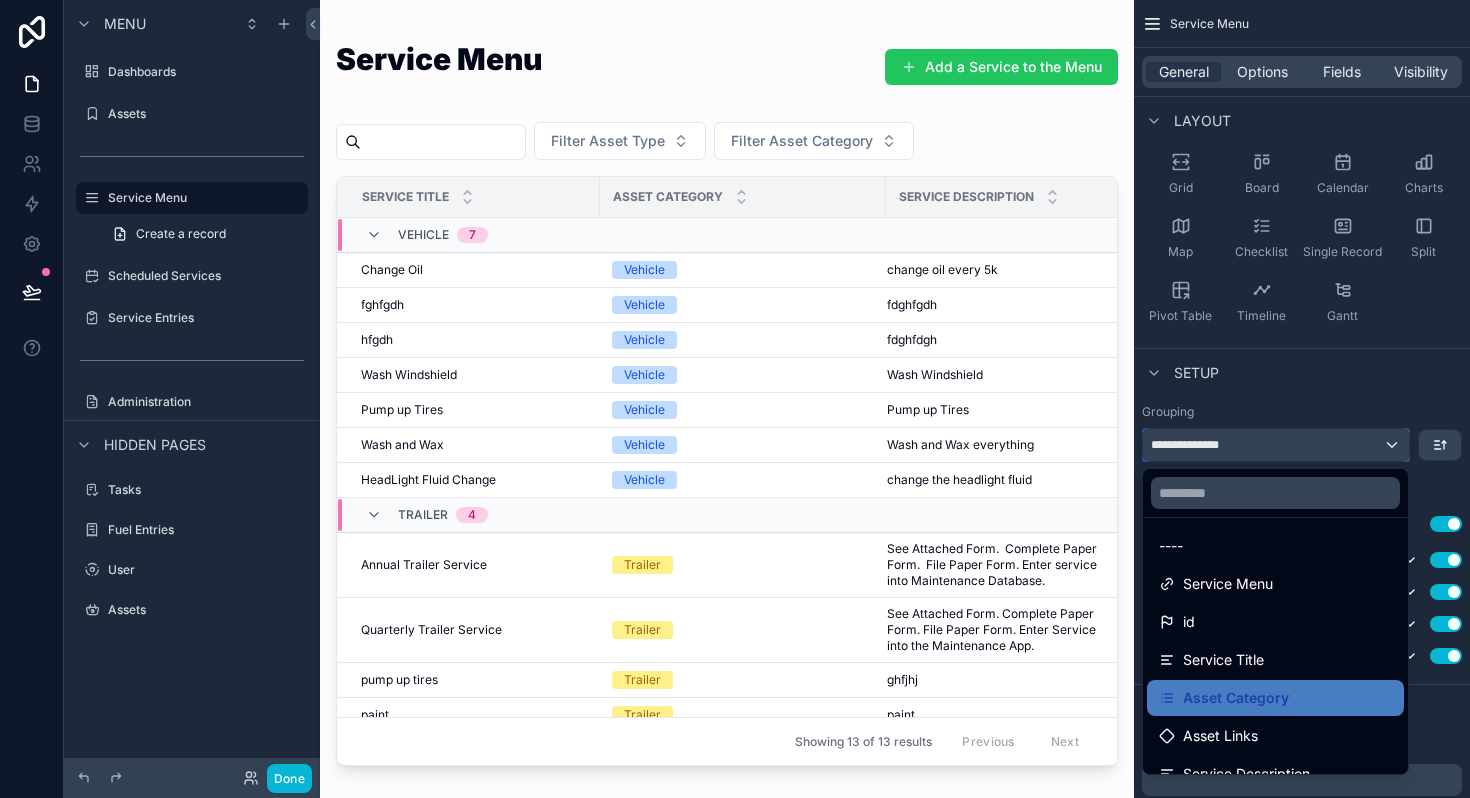 scroll, scrollTop: 2, scrollLeft: 0, axis: vertical 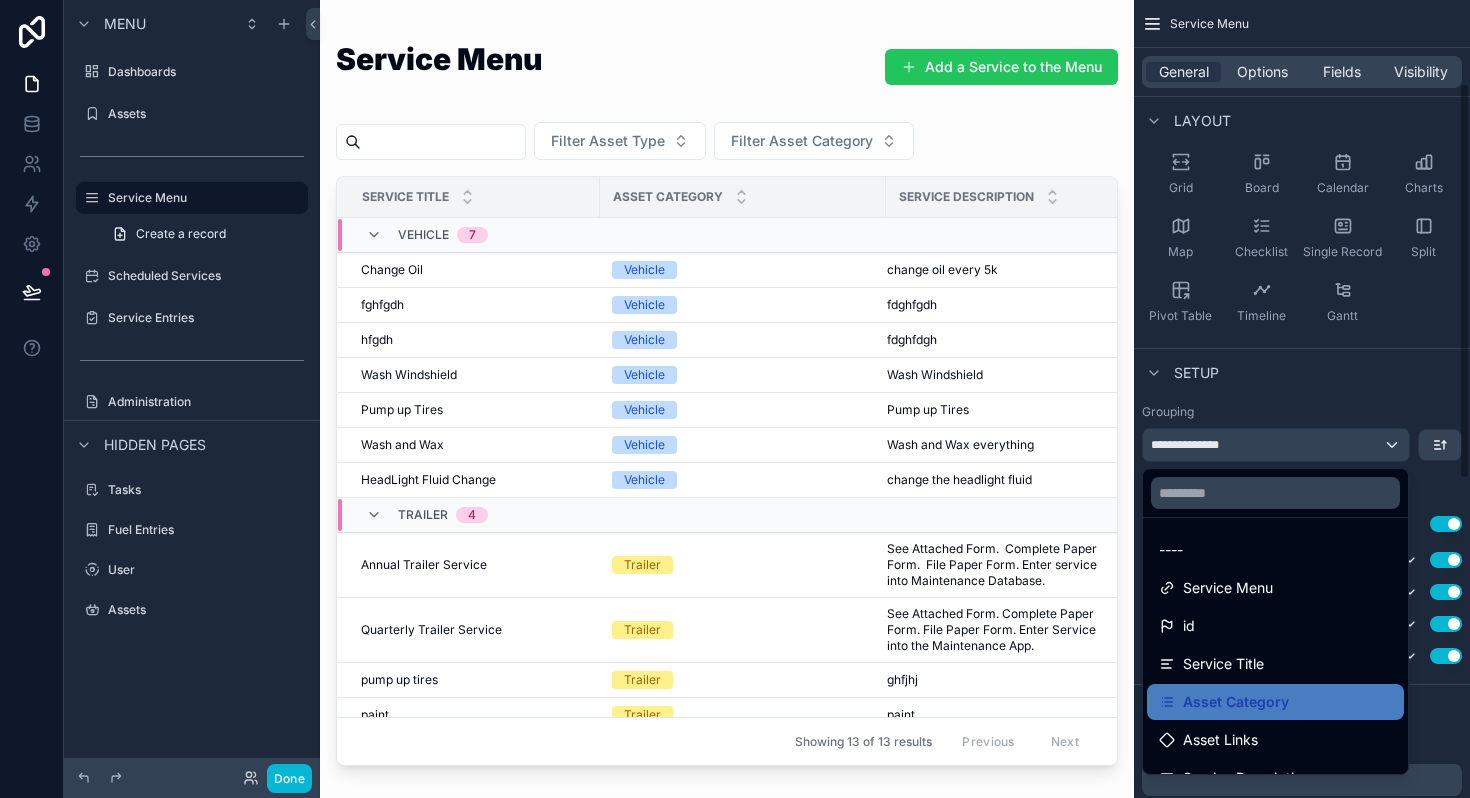 click at bounding box center [735, 399] 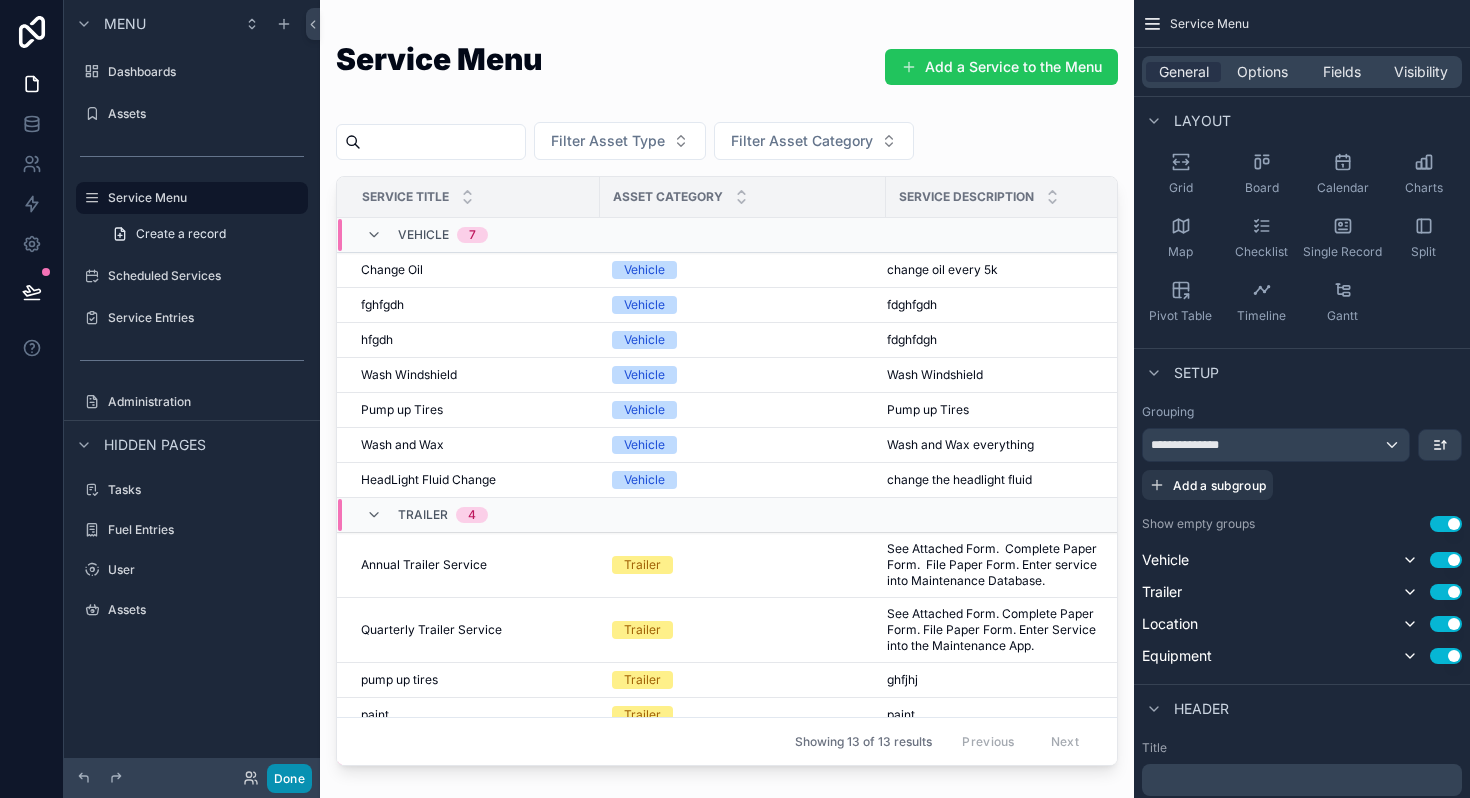 click on "Done" at bounding box center [289, 778] 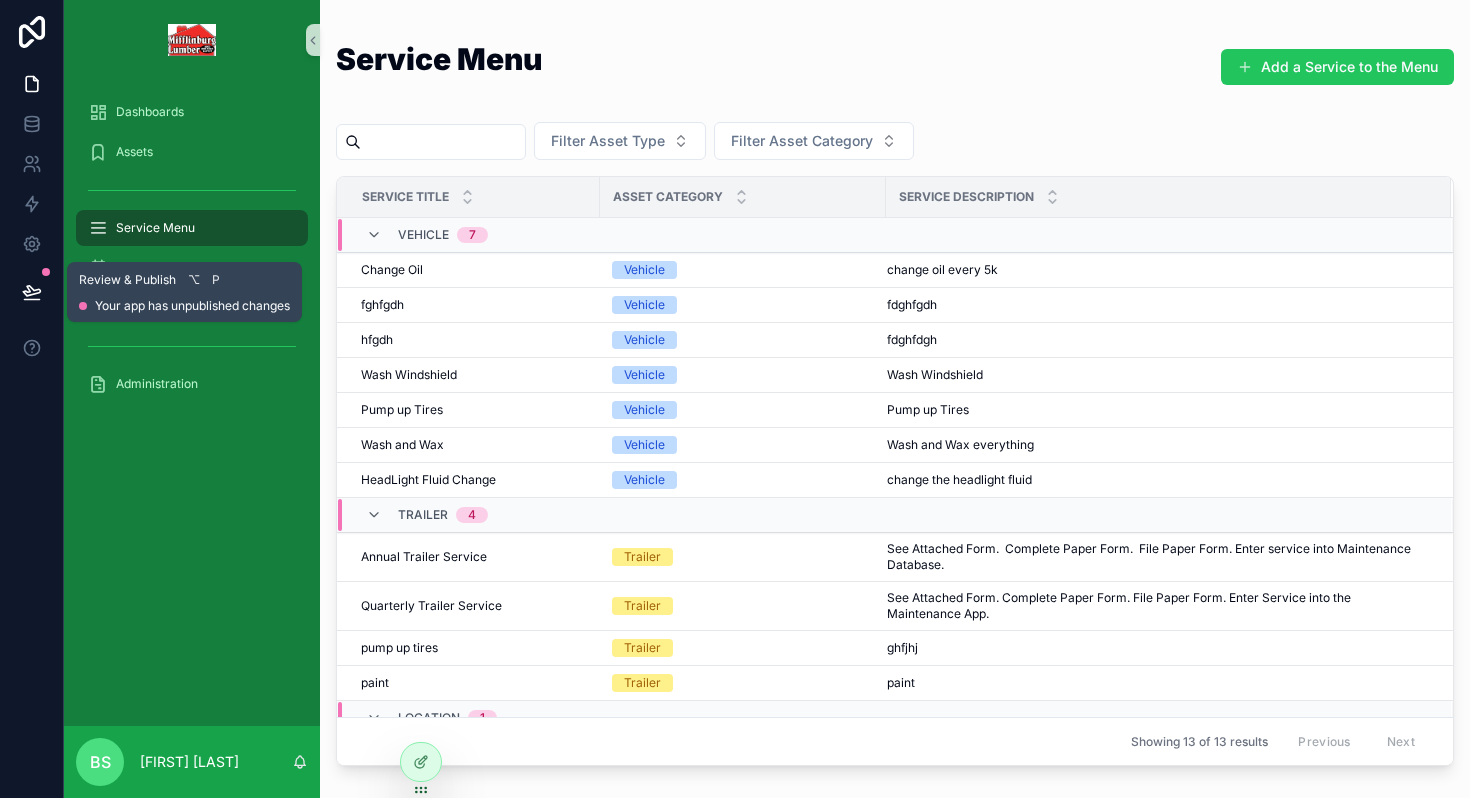 click 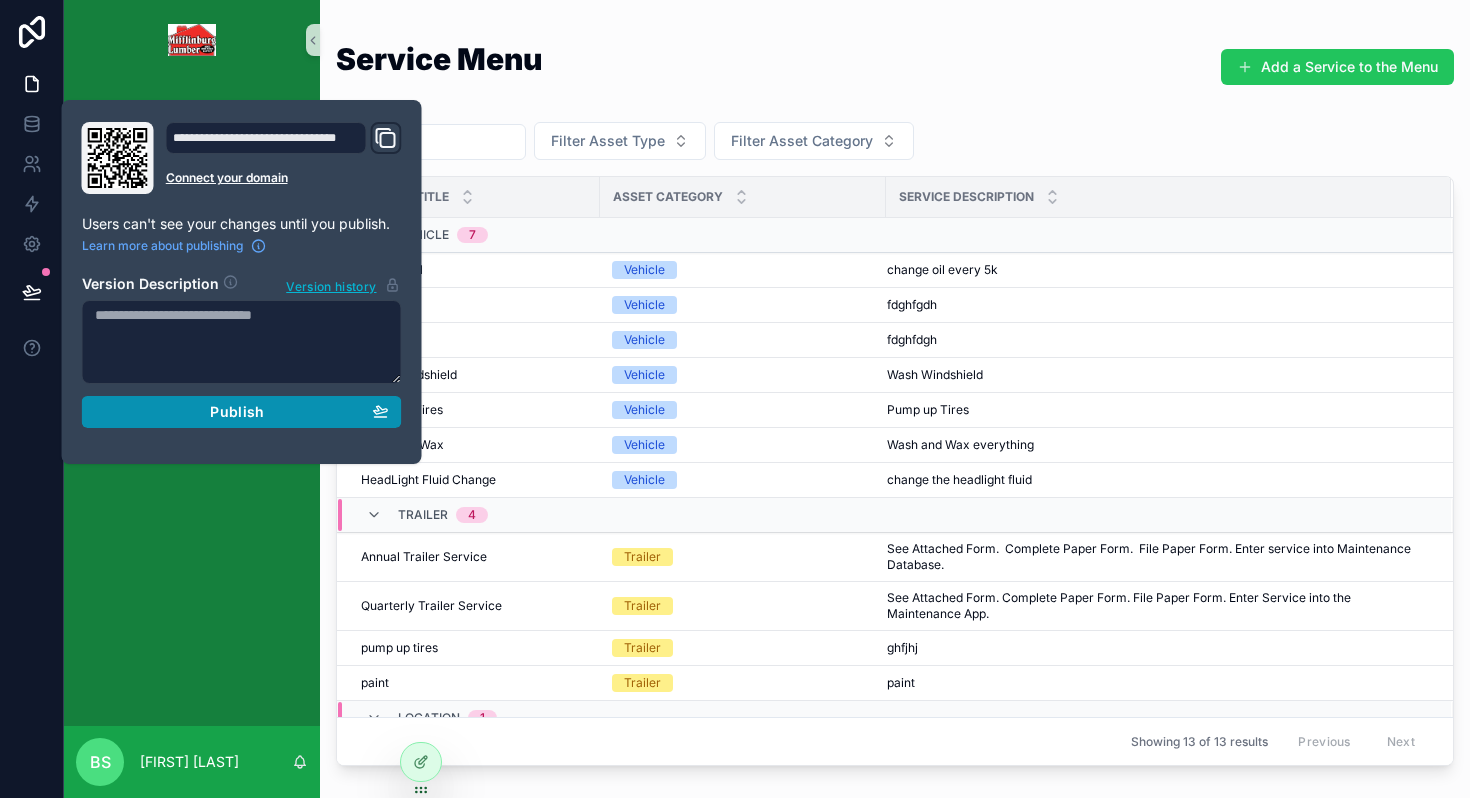 click on "Publish" at bounding box center [237, 412] 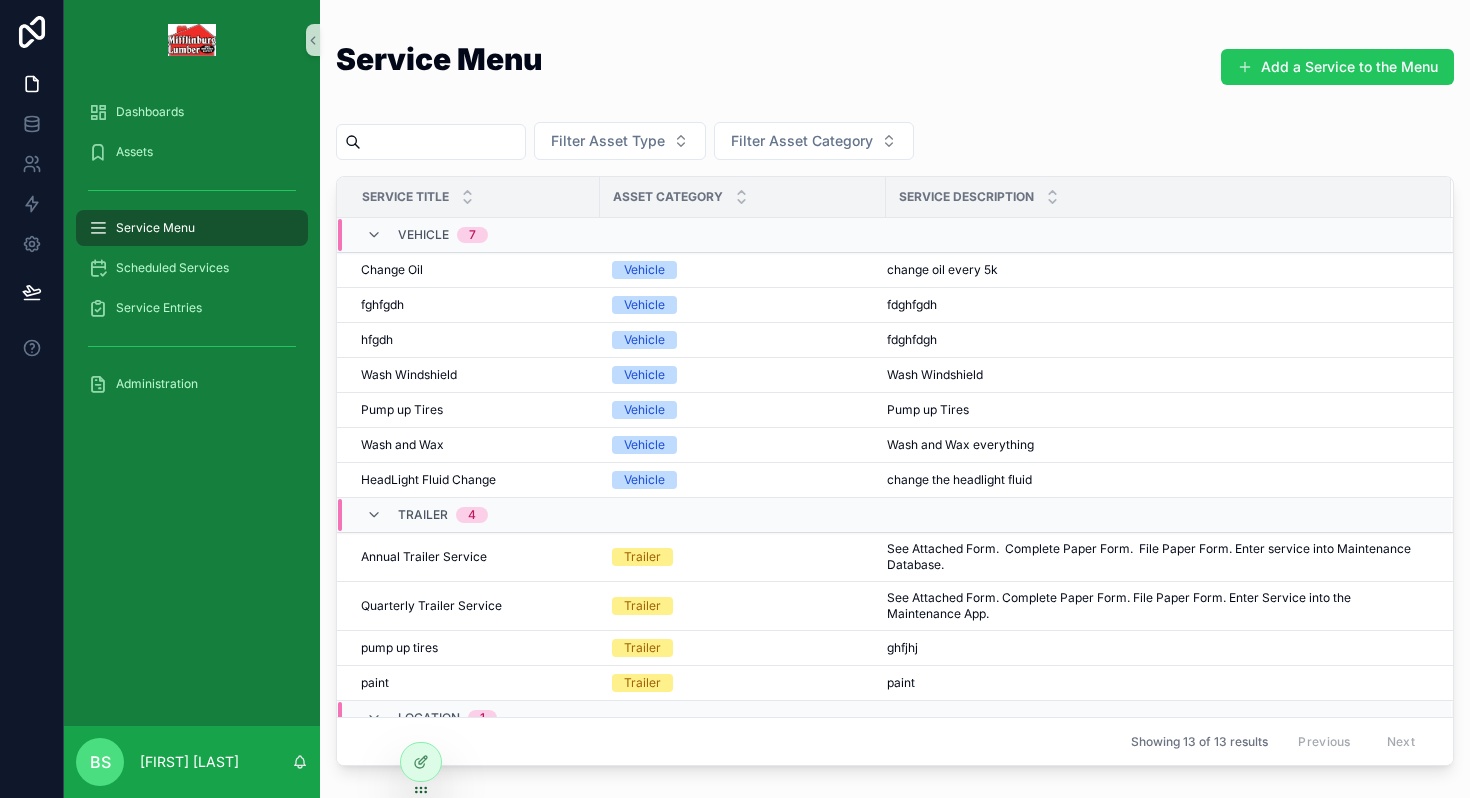 click on "Dashboards Assets Service Menu Scheduled Services  Service Entries Administration" at bounding box center [192, 403] 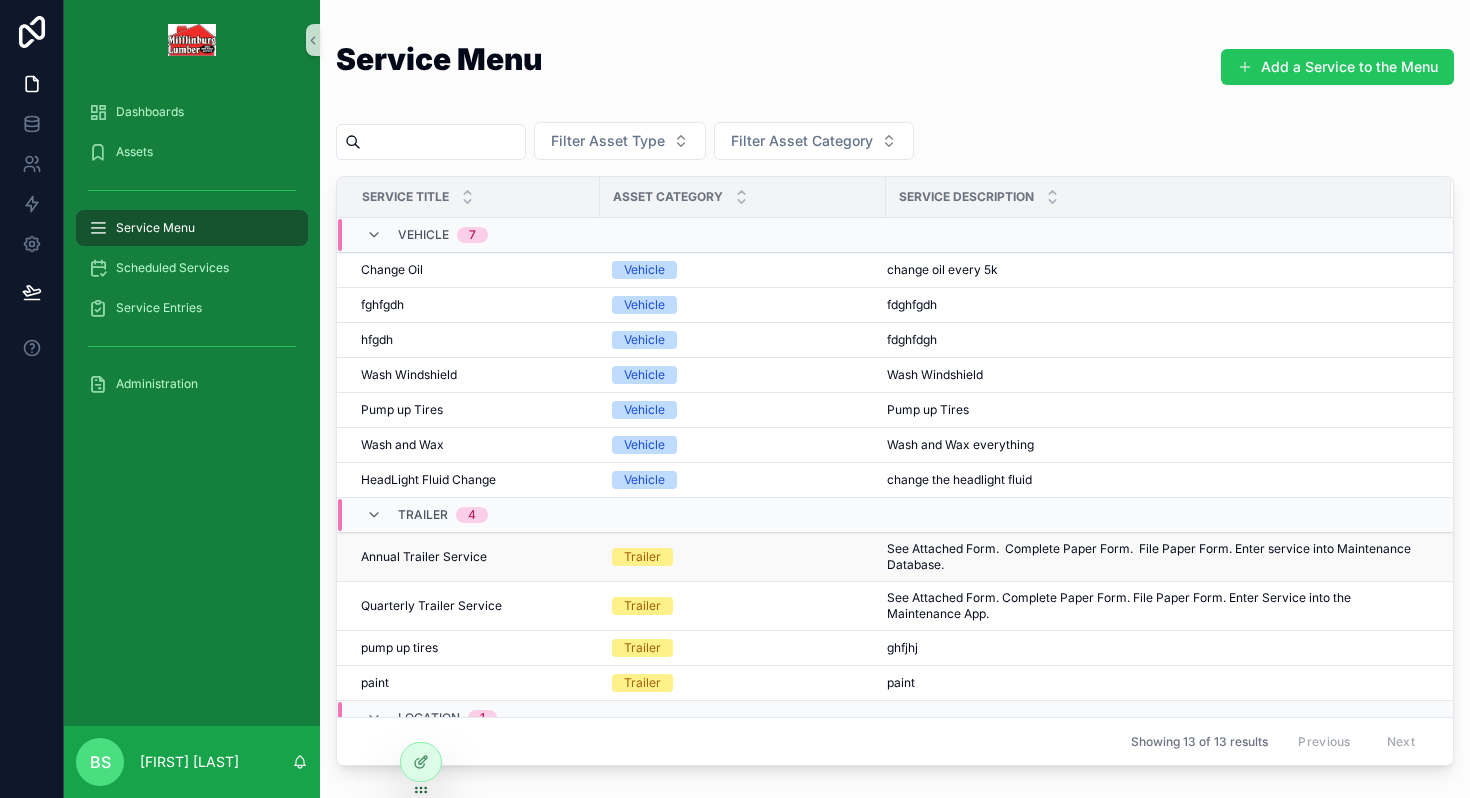 scroll, scrollTop: 123, scrollLeft: 0, axis: vertical 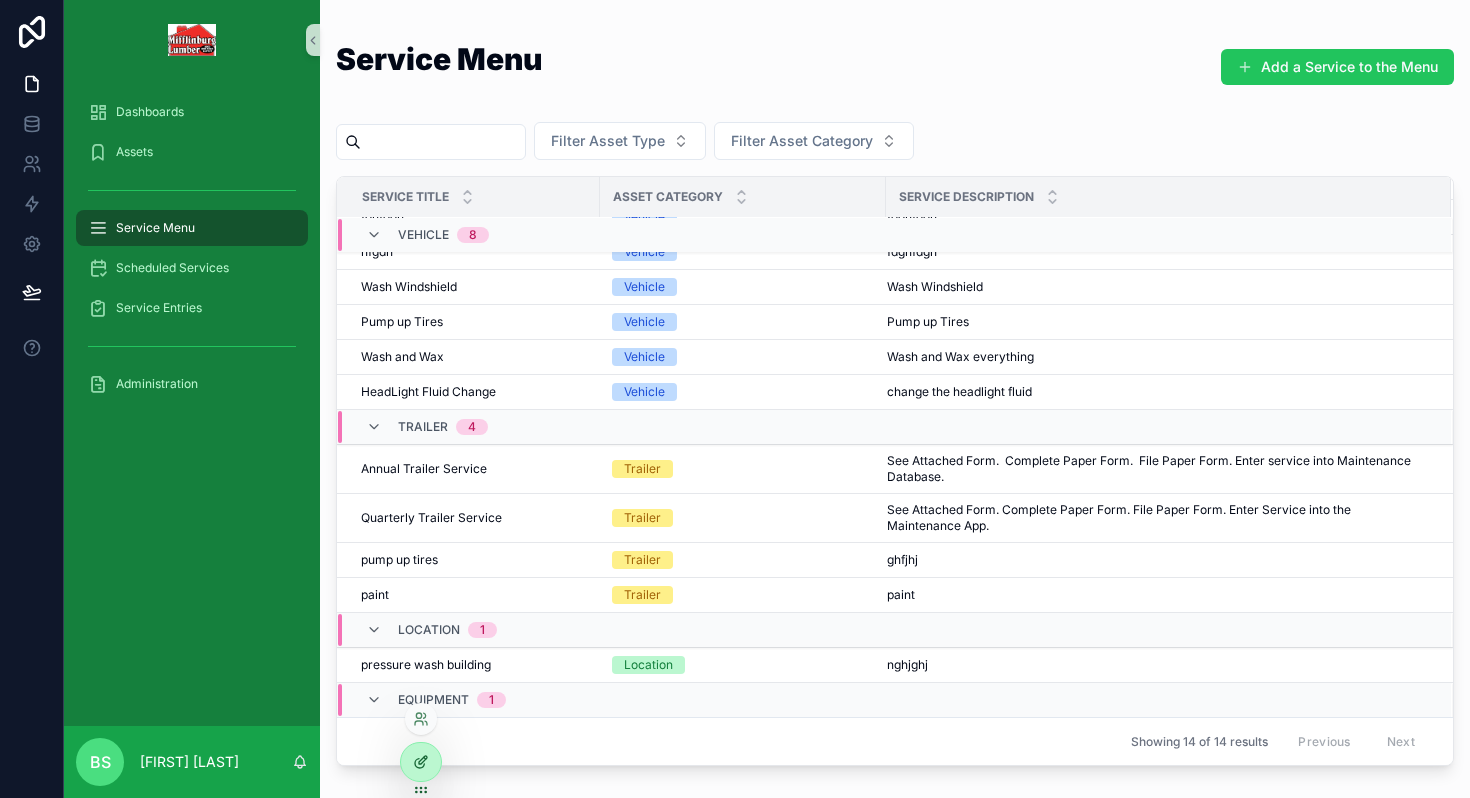 click at bounding box center (421, 762) 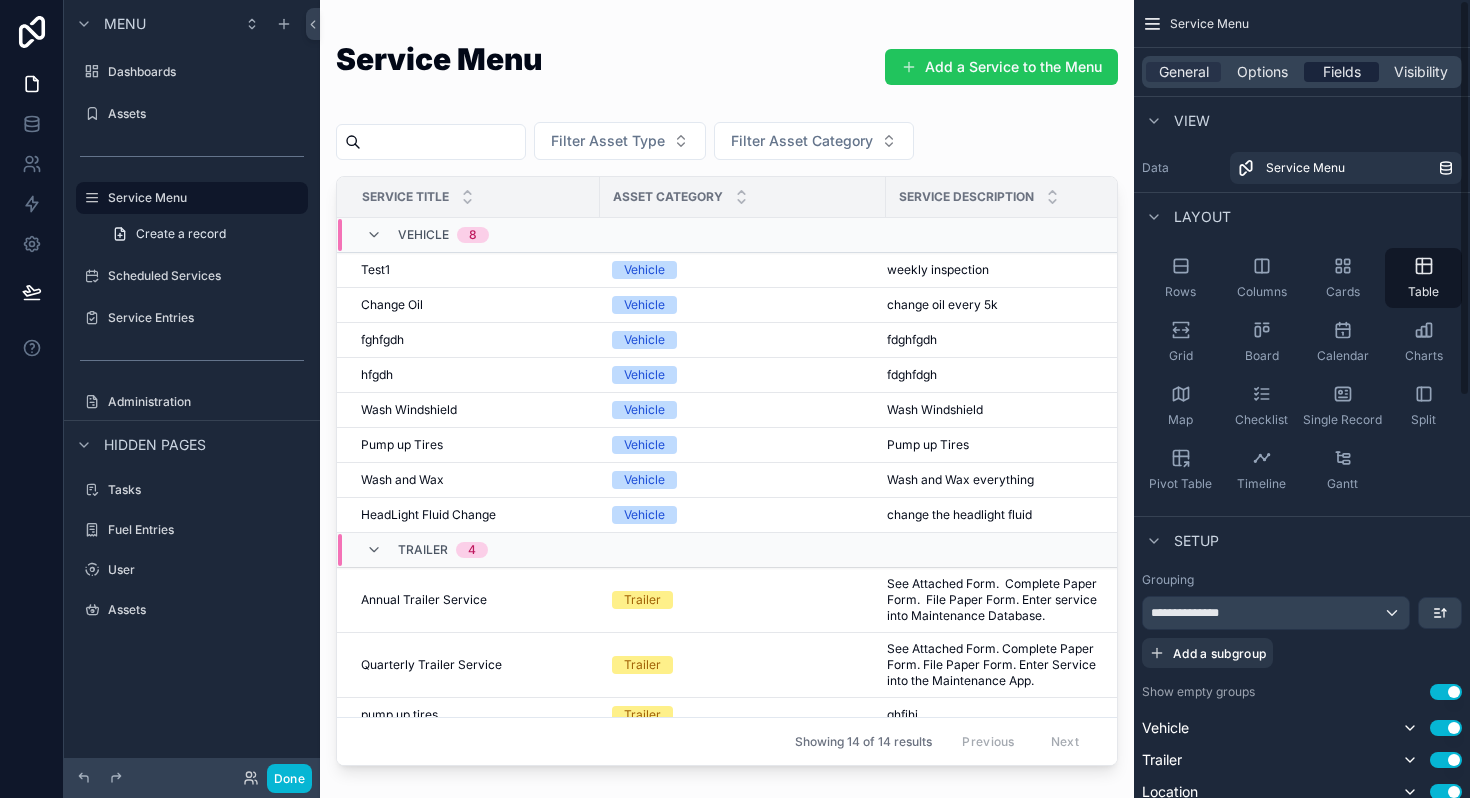 click on "Fields" at bounding box center [1342, 72] 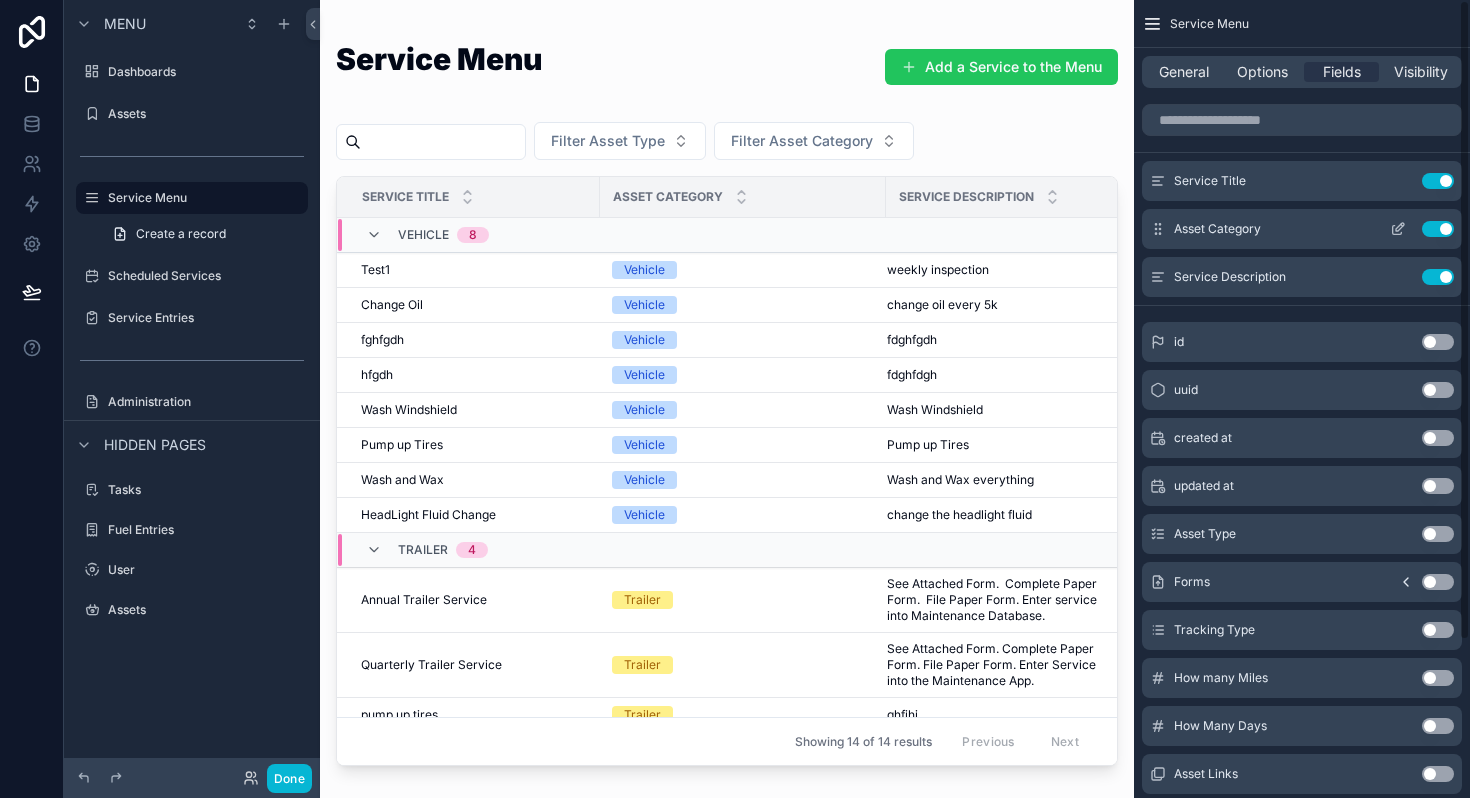 click on "Use setting" at bounding box center (1438, 229) 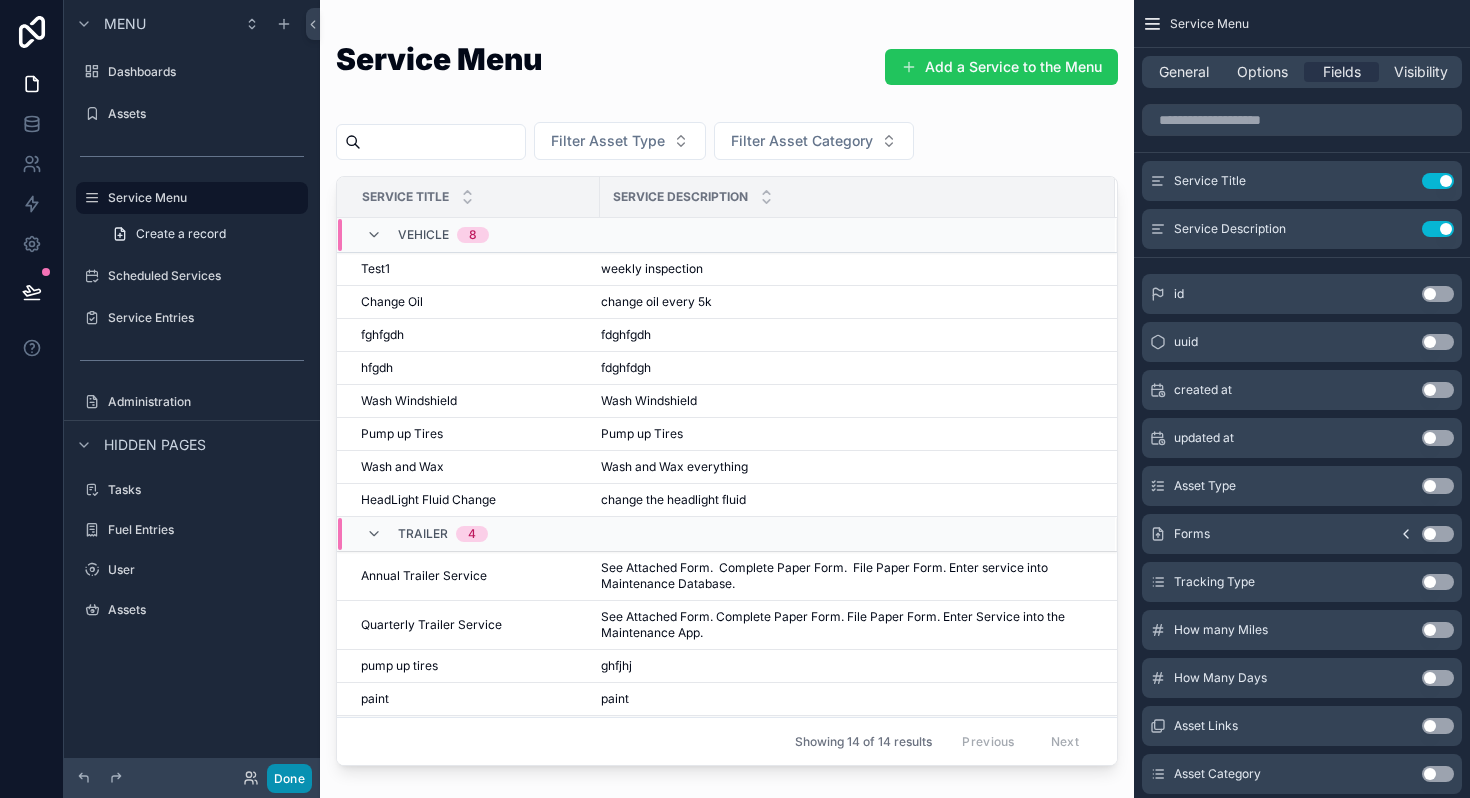 click on "Done" at bounding box center [289, 778] 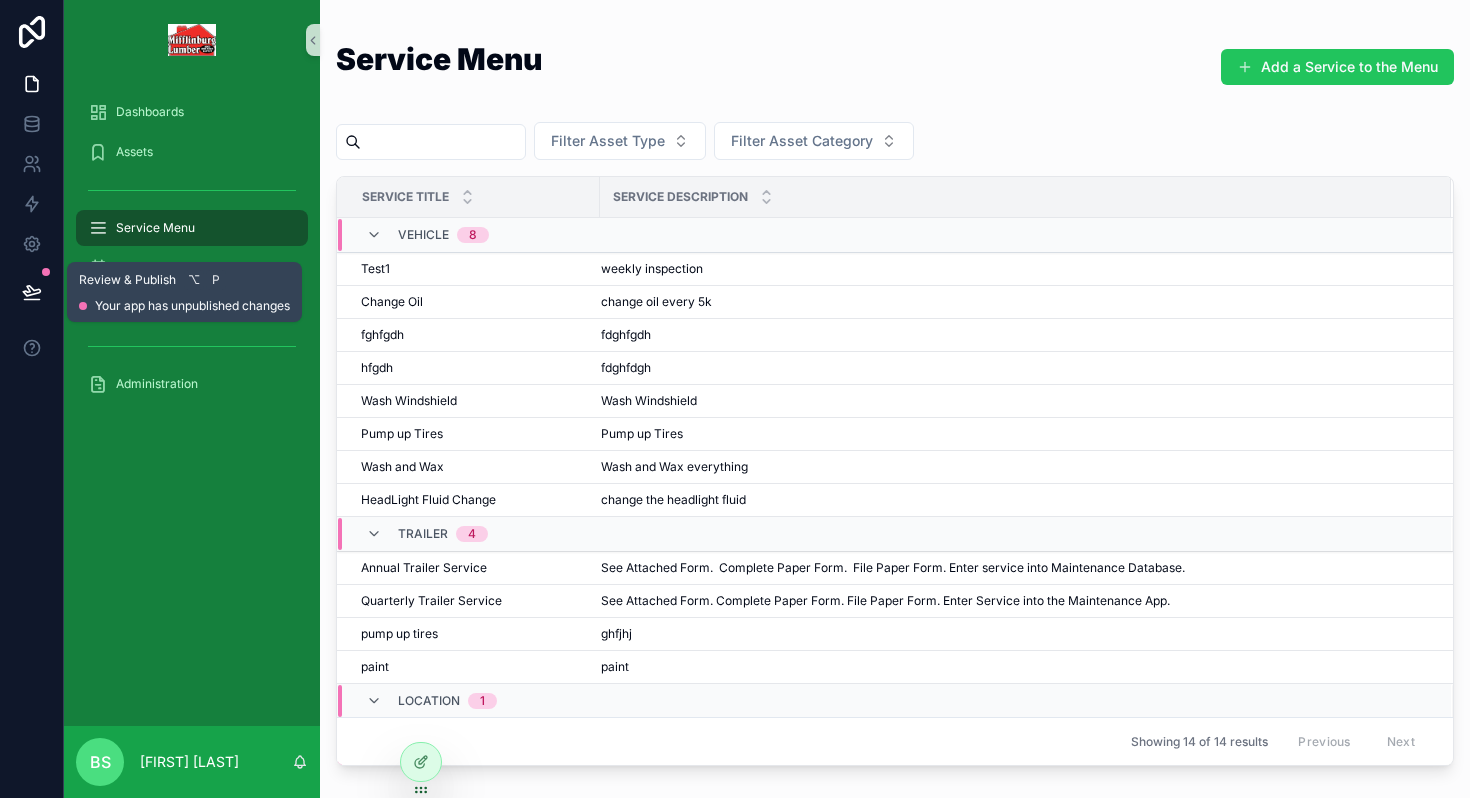 click at bounding box center (32, 292) 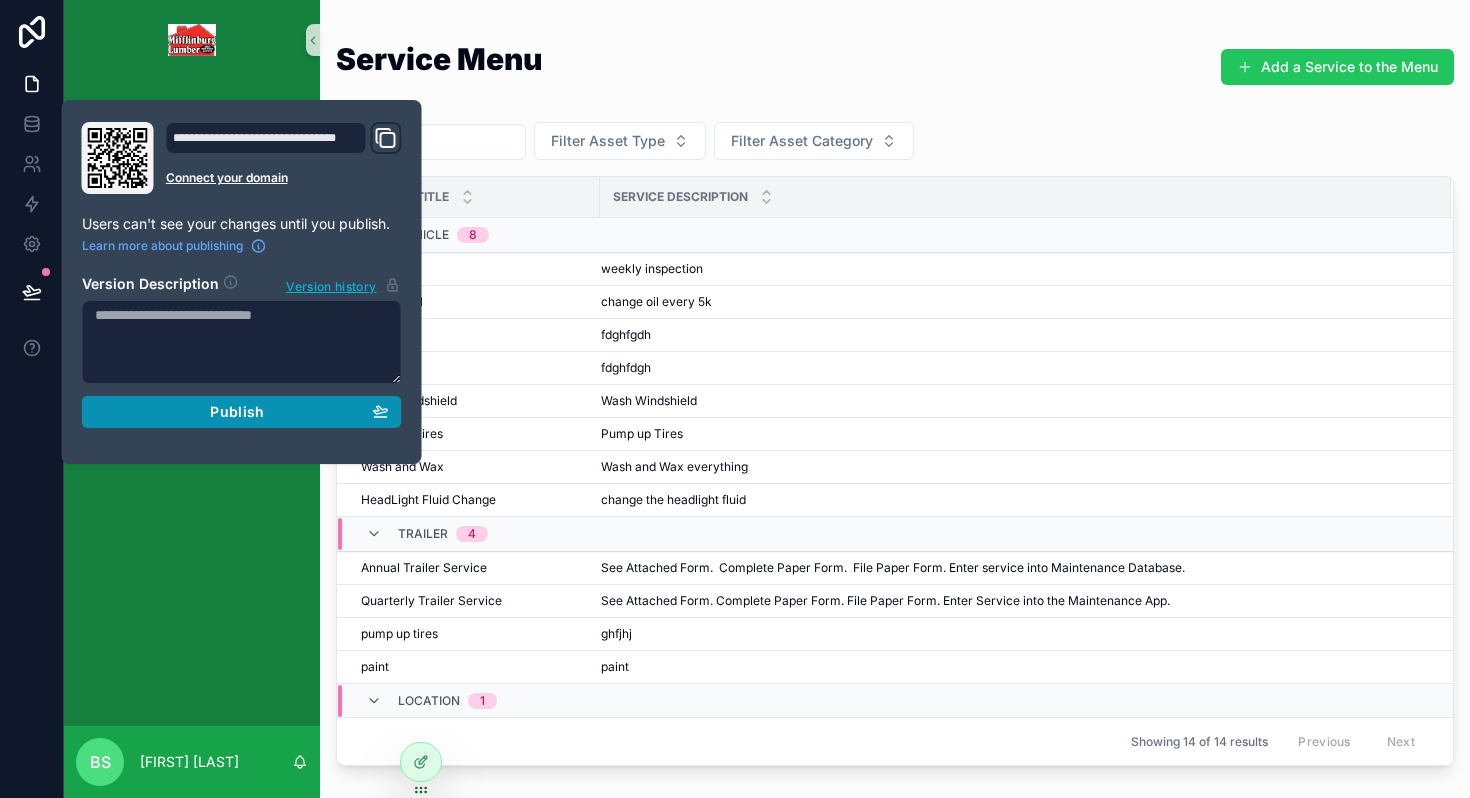 click on "Publish" at bounding box center (237, 412) 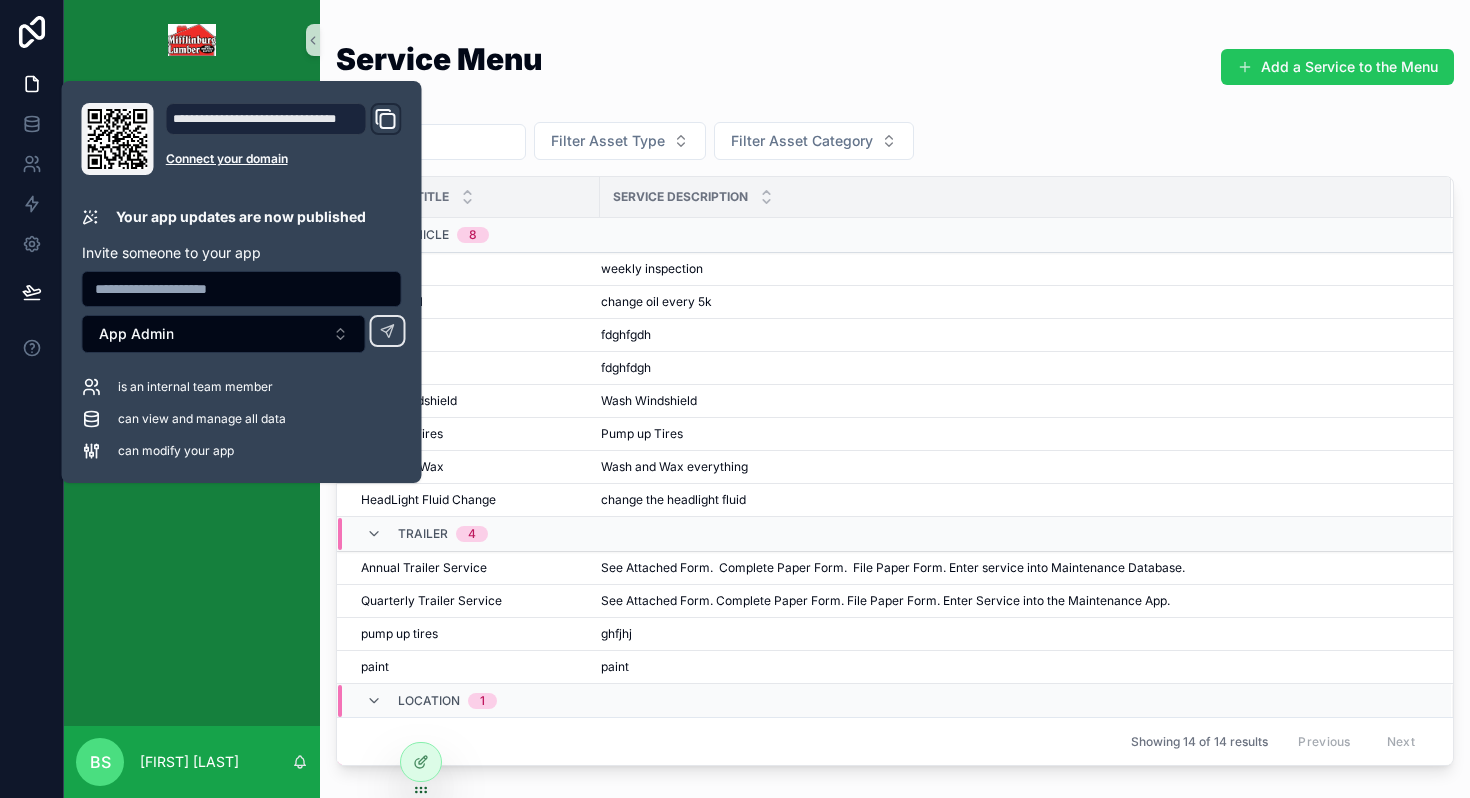 click on "Dashboards Assets Service Menu Scheduled Services  Service Entries Administration" at bounding box center (192, 403) 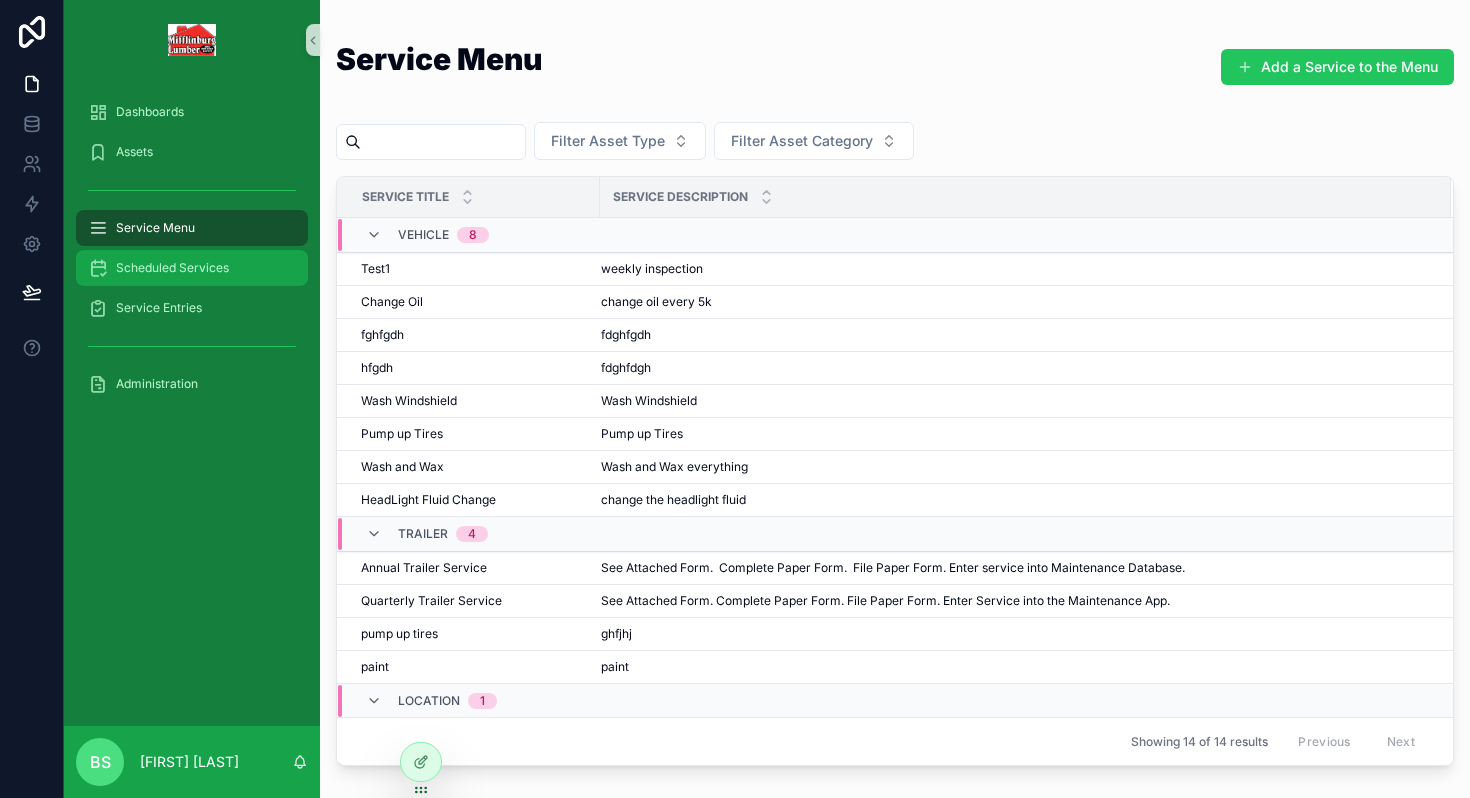 click on "Scheduled Services" at bounding box center [172, 268] 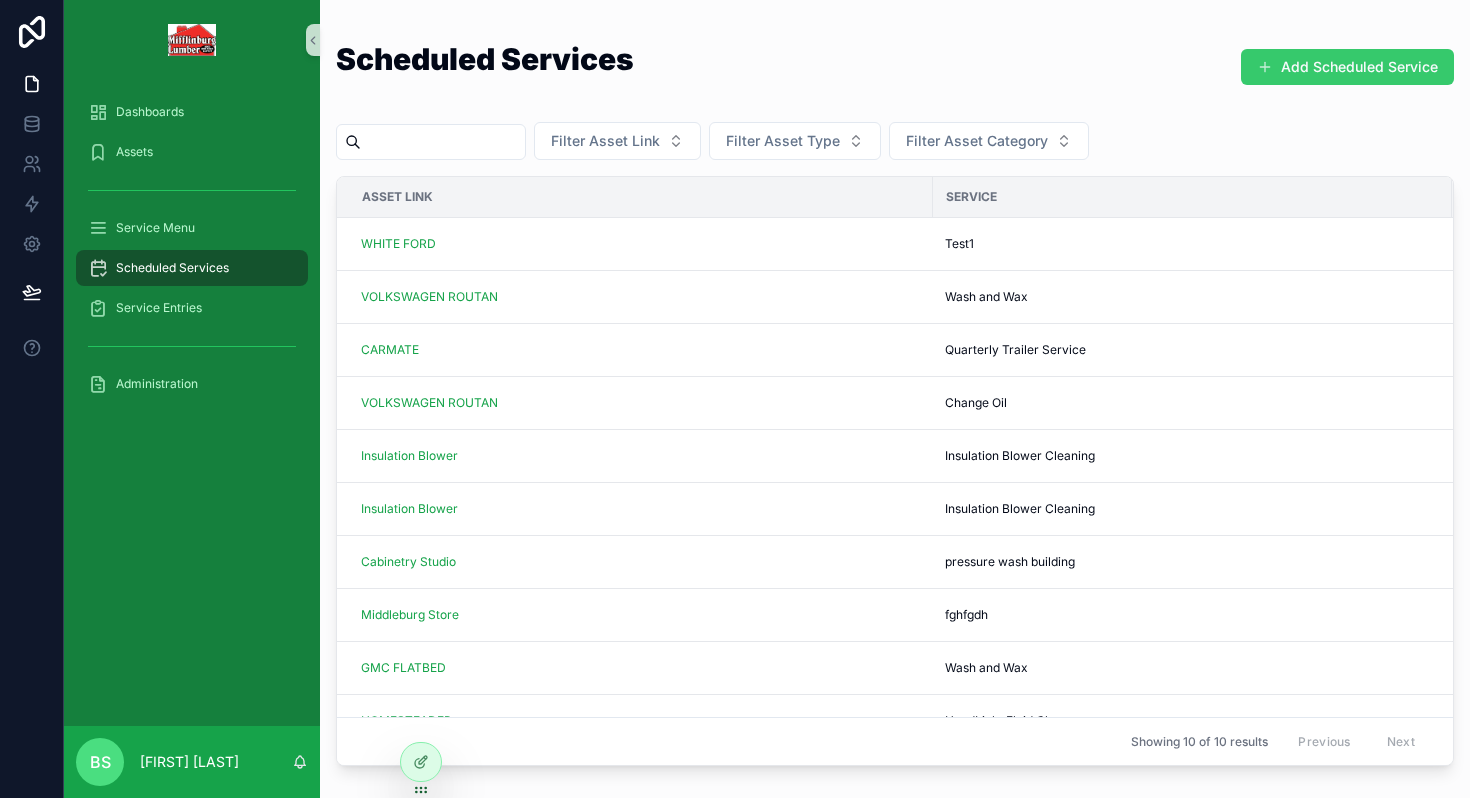 click on "Add Scheduled Service" at bounding box center [1347, 67] 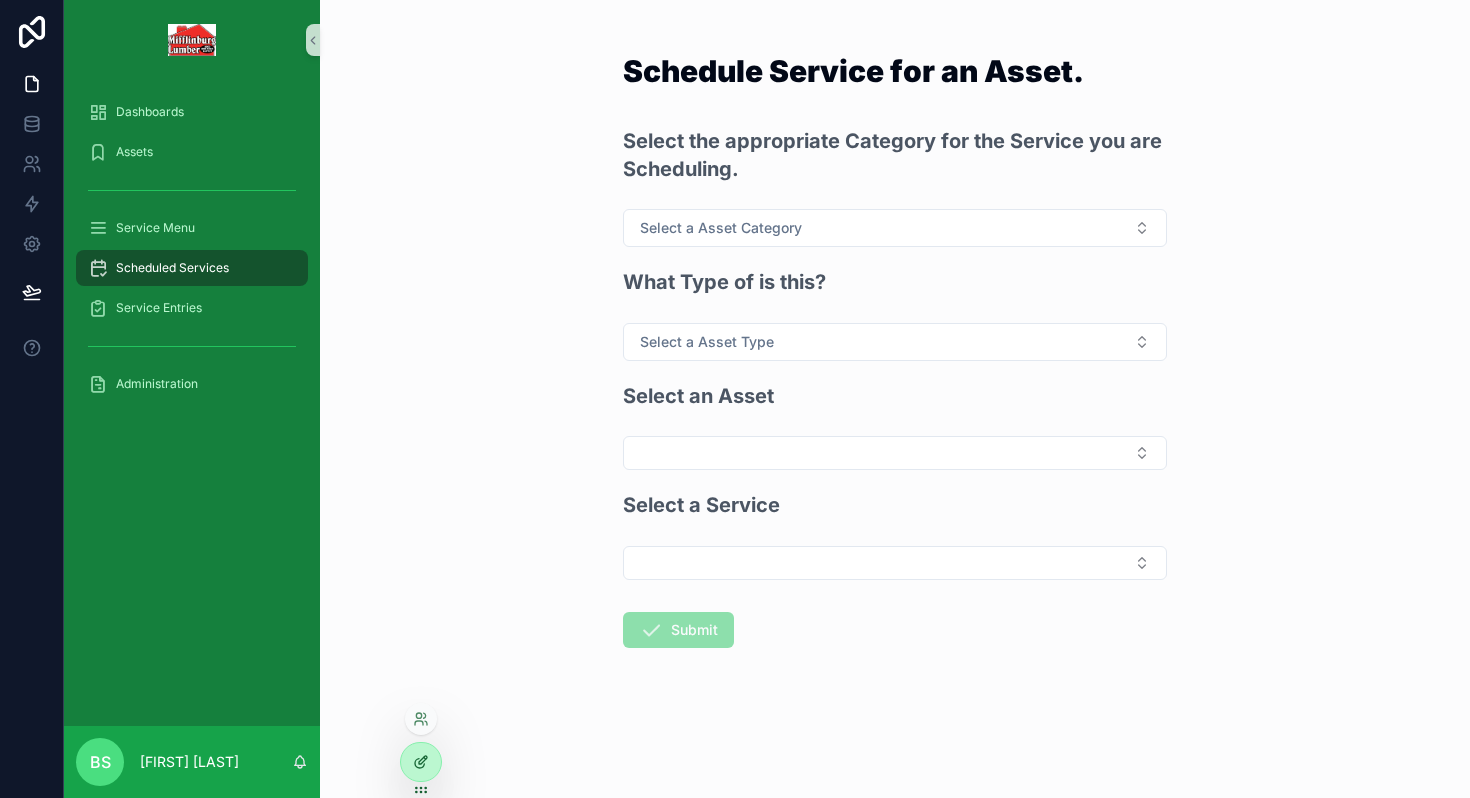 click at bounding box center (421, 762) 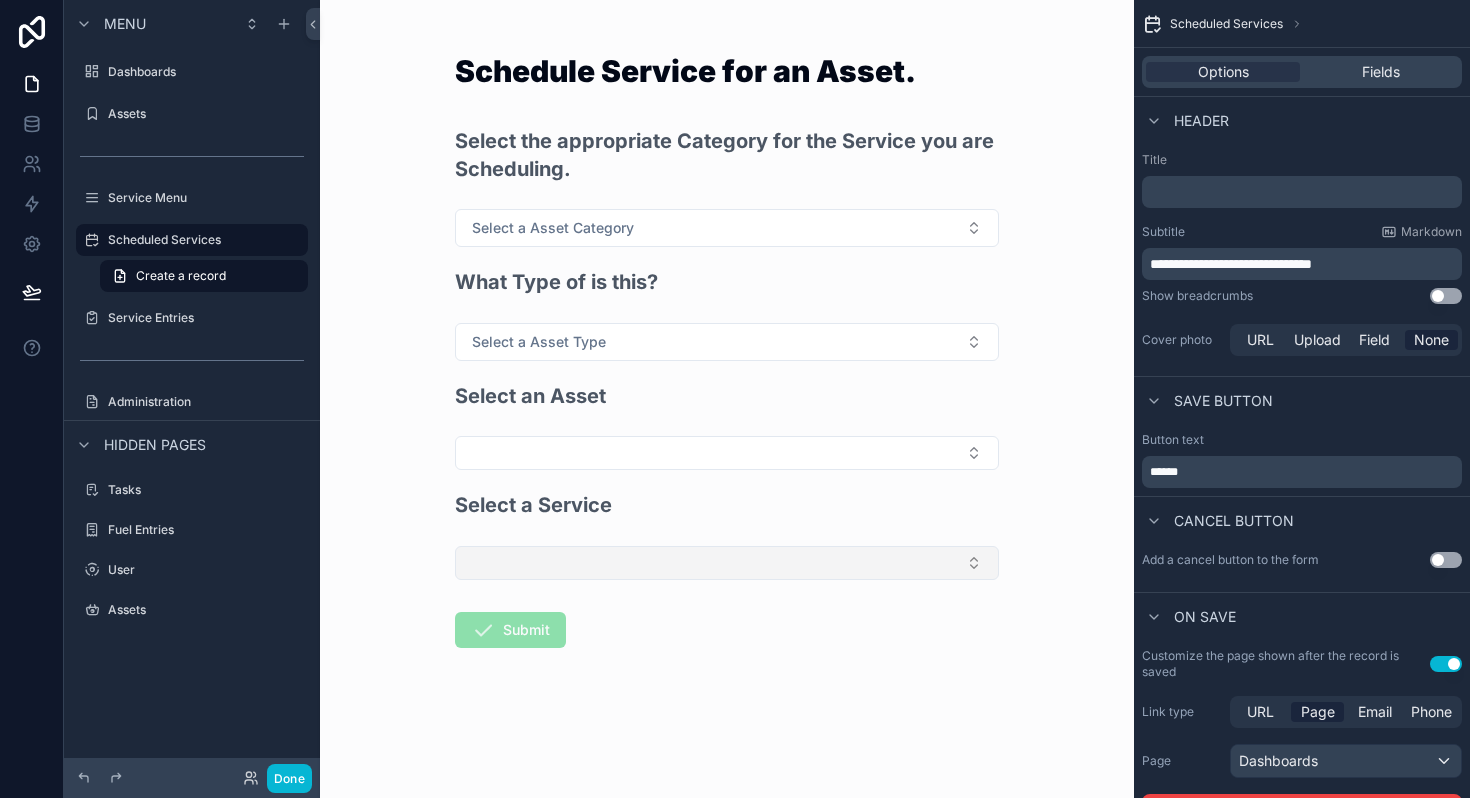 click at bounding box center (727, 563) 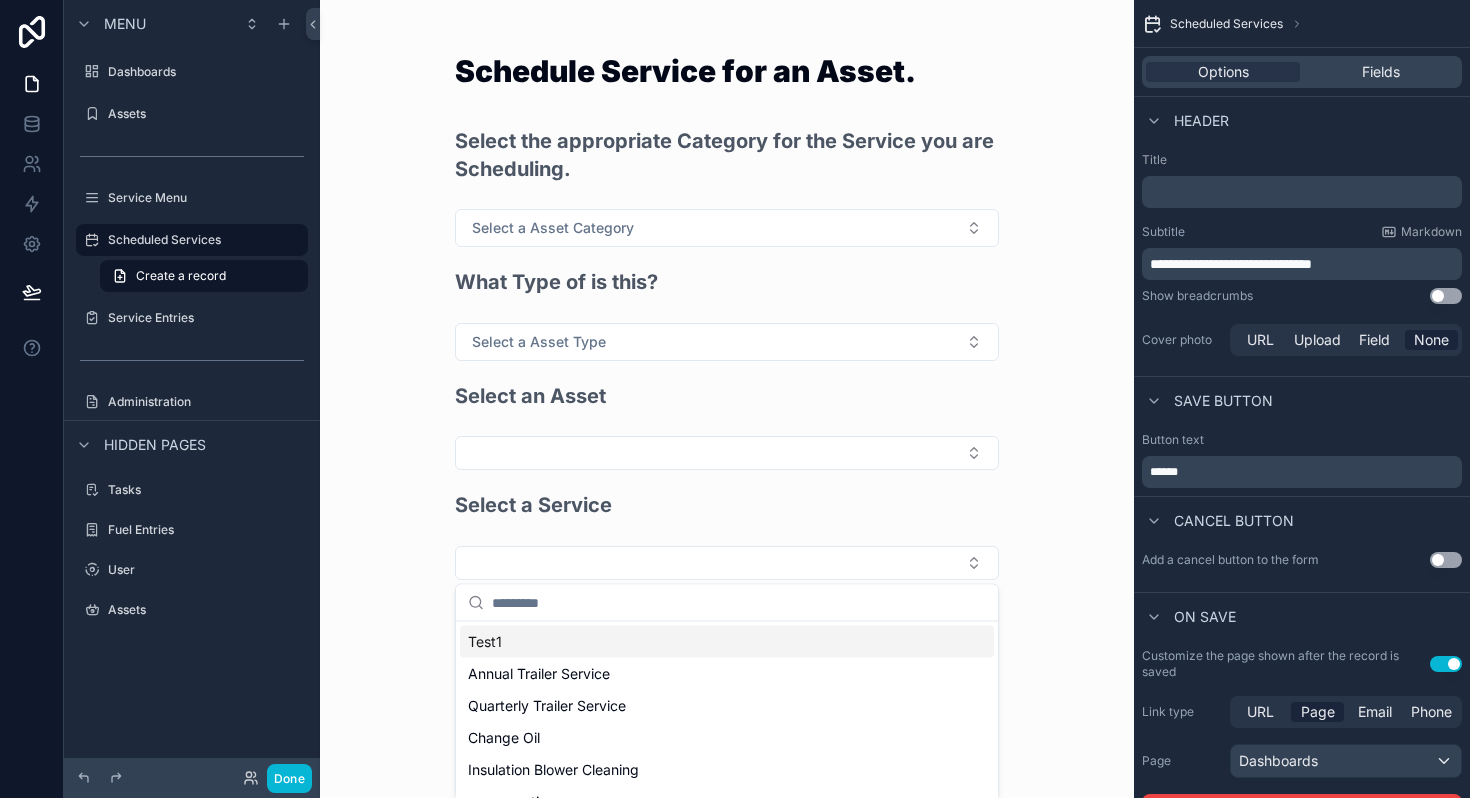 click on "Test1" at bounding box center [727, 642] 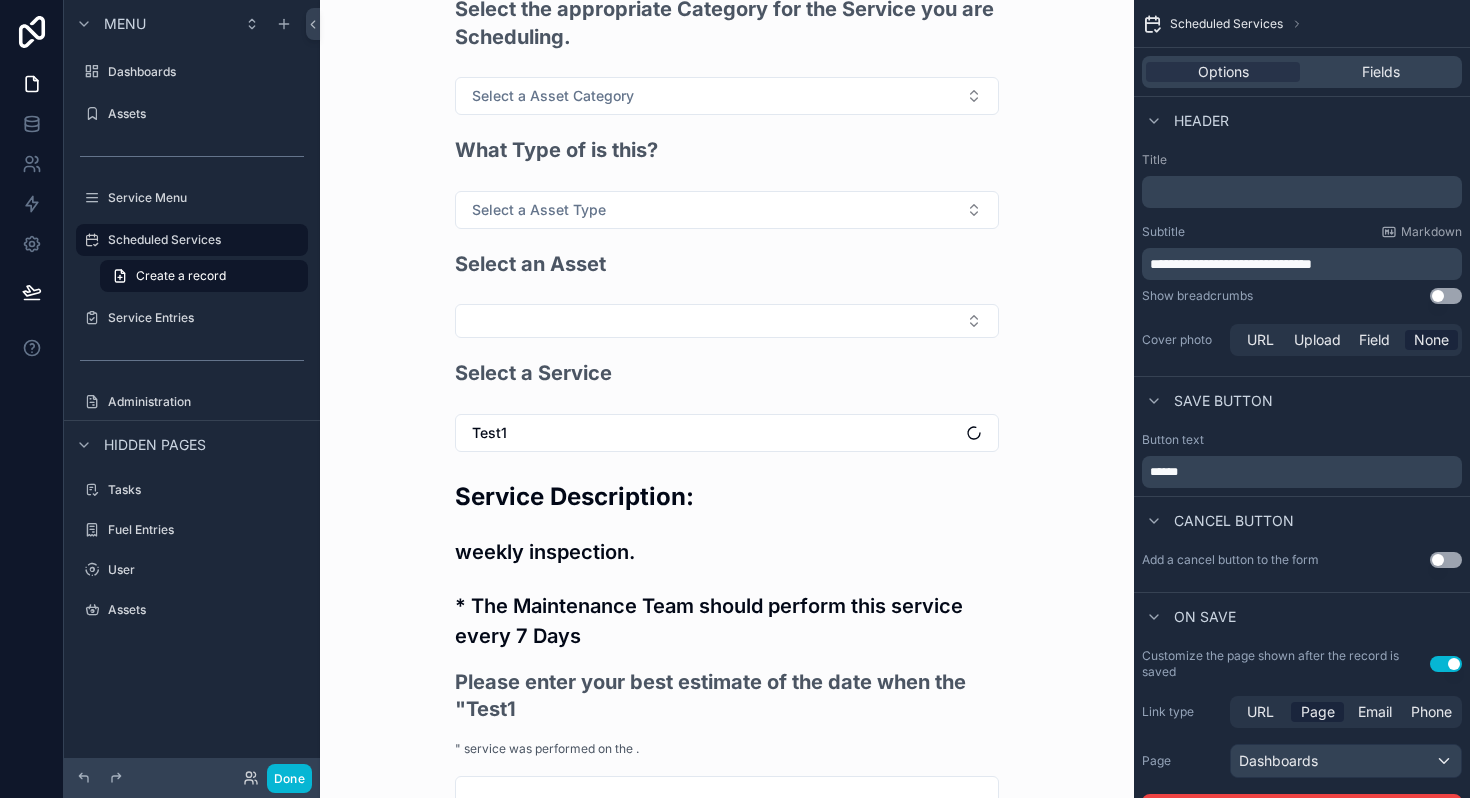 scroll, scrollTop: 341, scrollLeft: 0, axis: vertical 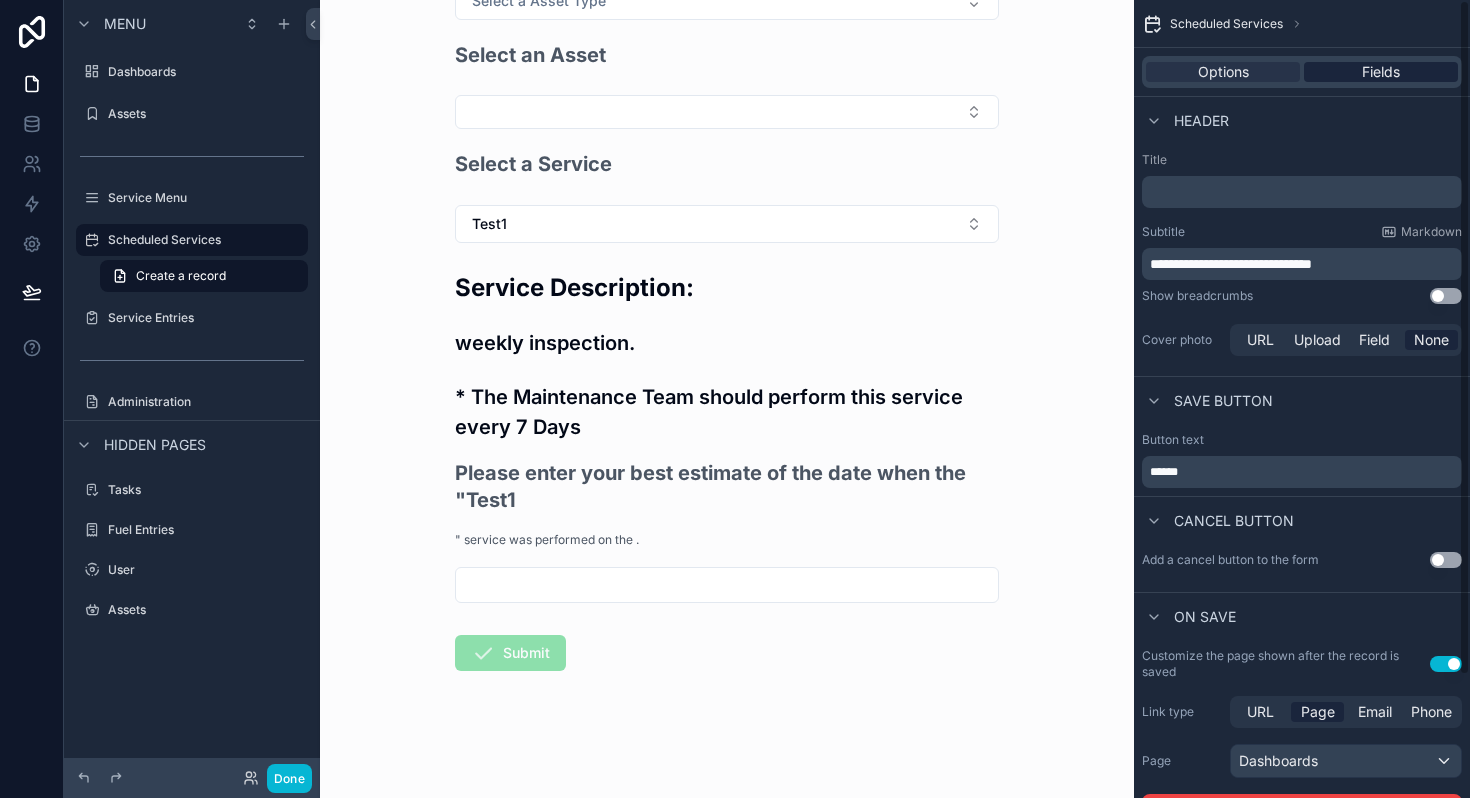 click on "Fields" at bounding box center [1381, 72] 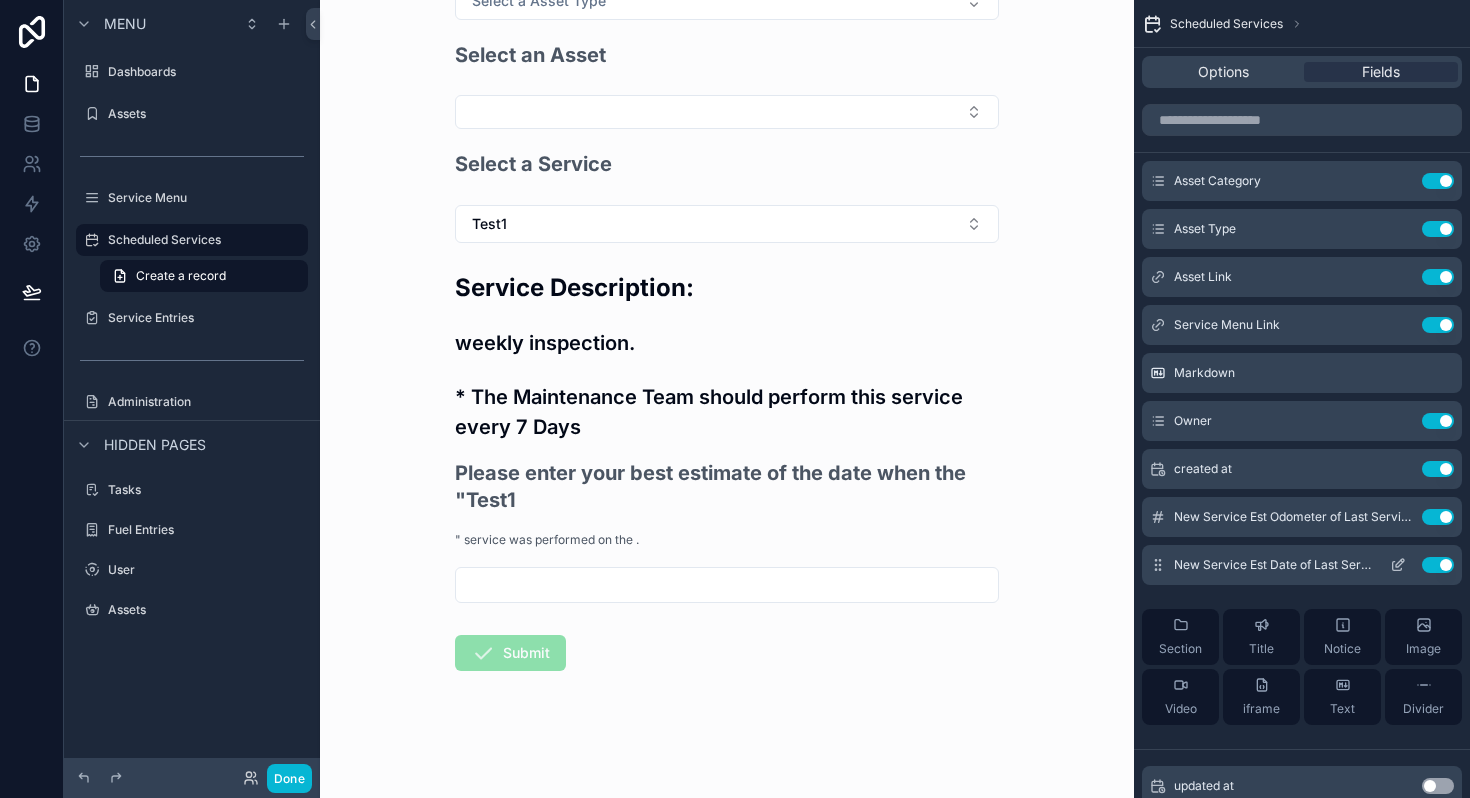 click 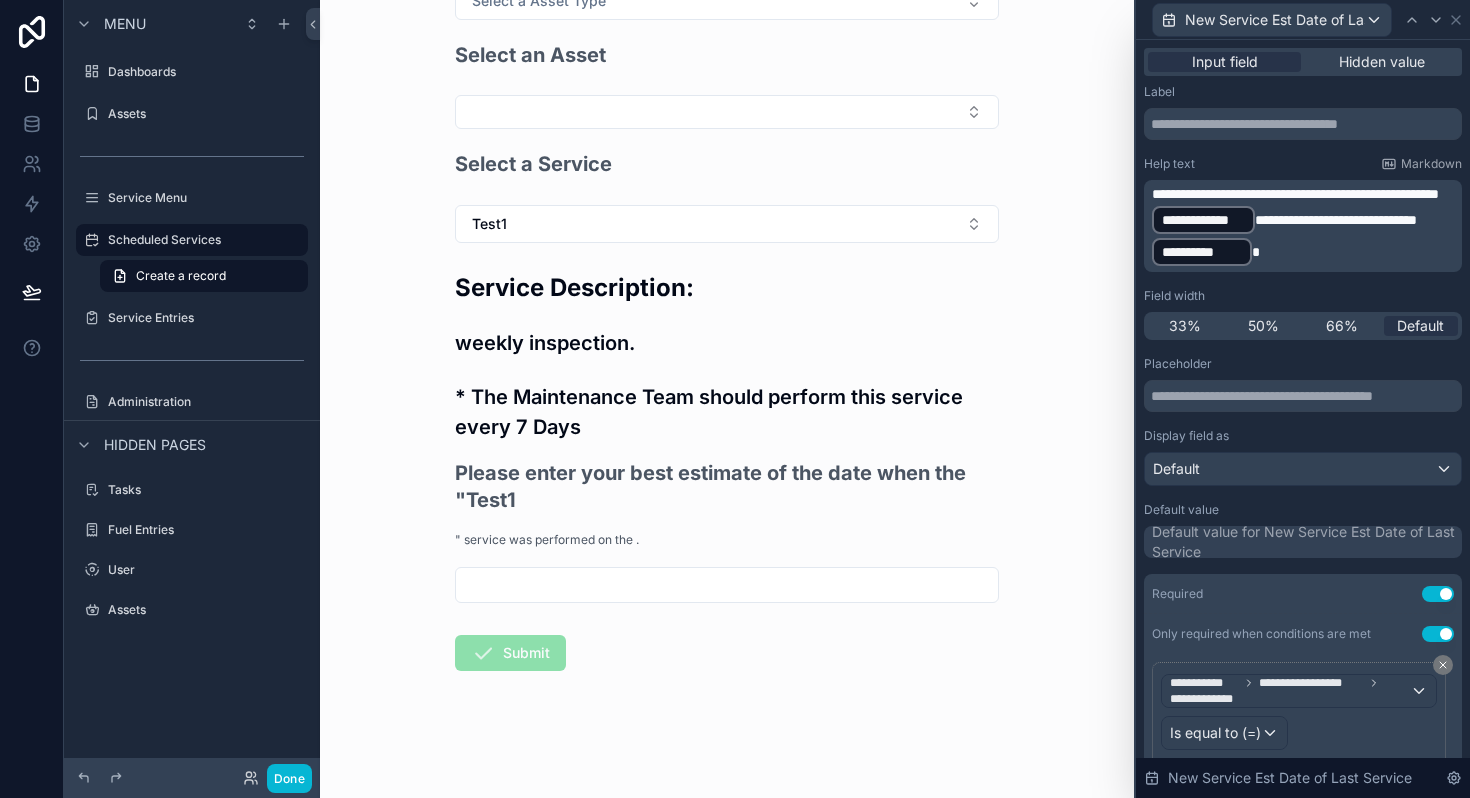 click on "**********" at bounding box center [1336, 220] 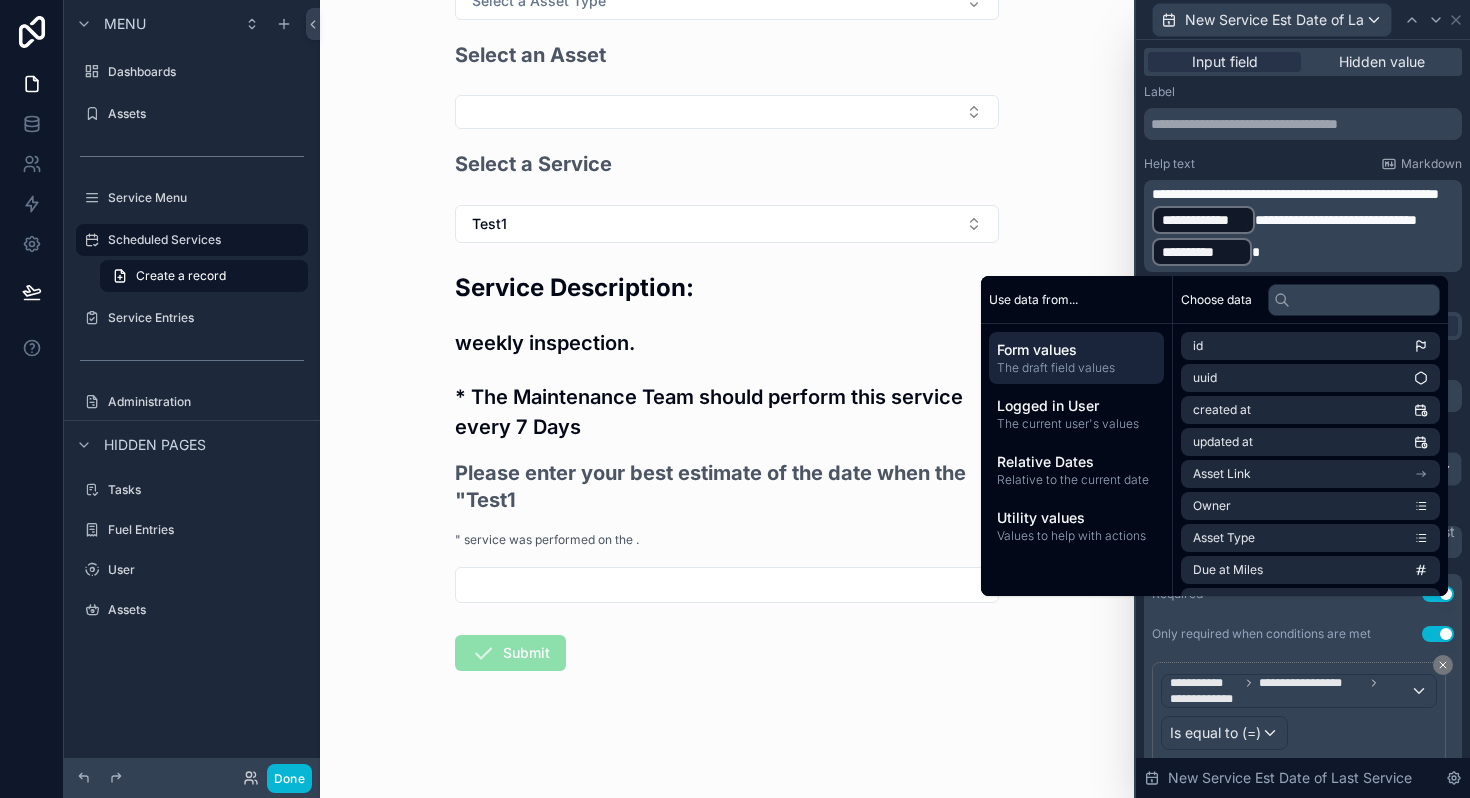 click on "**********" at bounding box center (1295, 194) 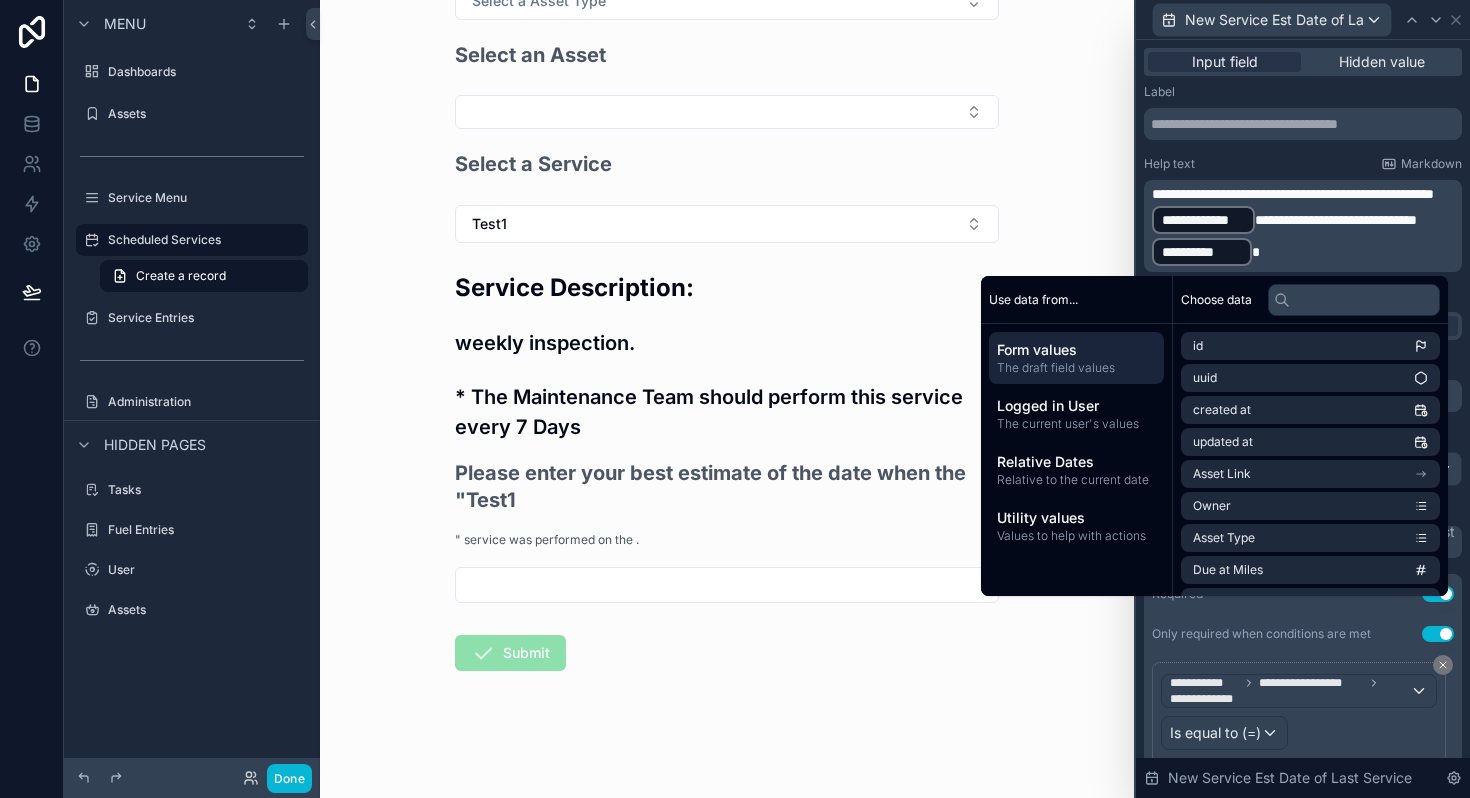 scroll, scrollTop: 0, scrollLeft: 0, axis: both 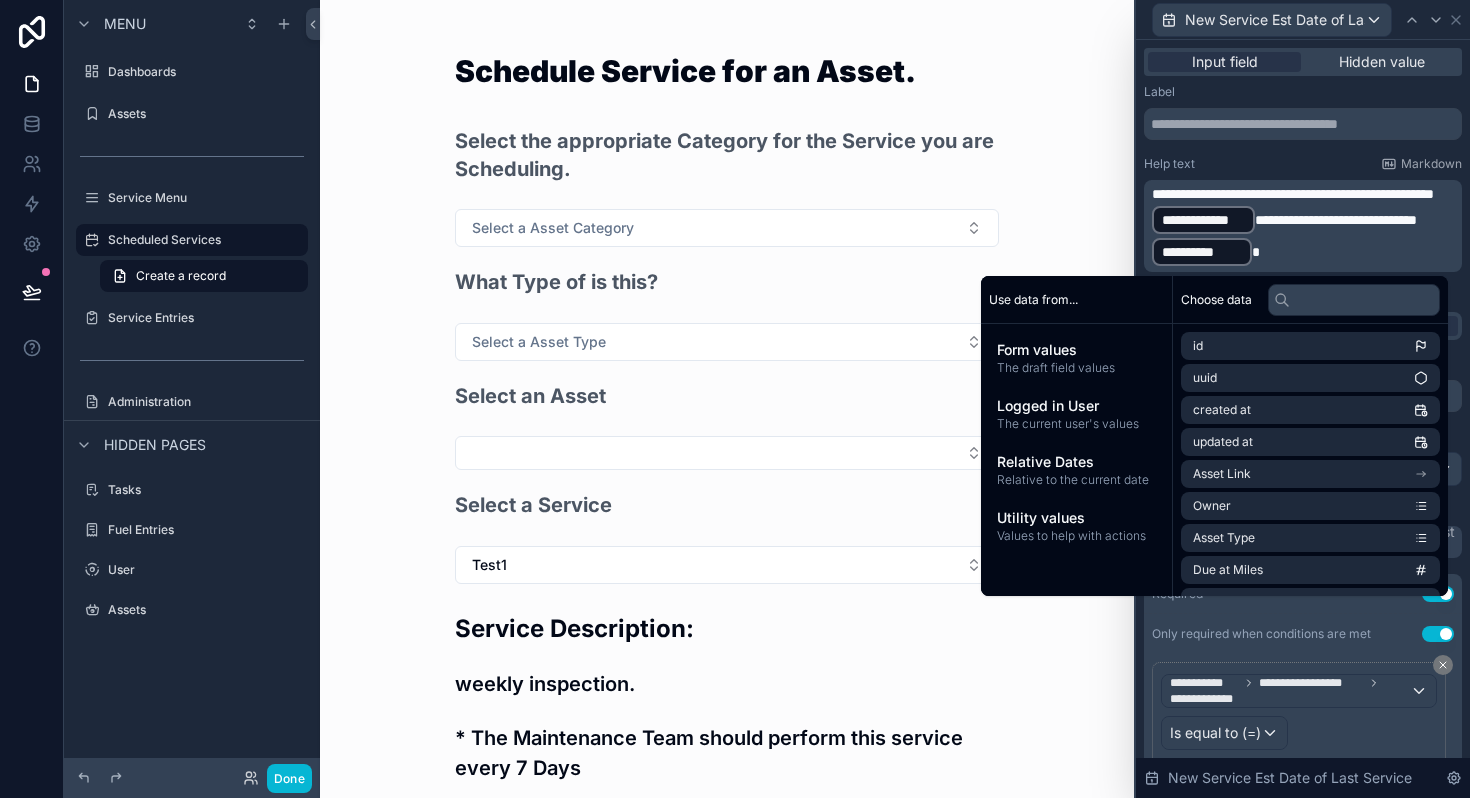 type 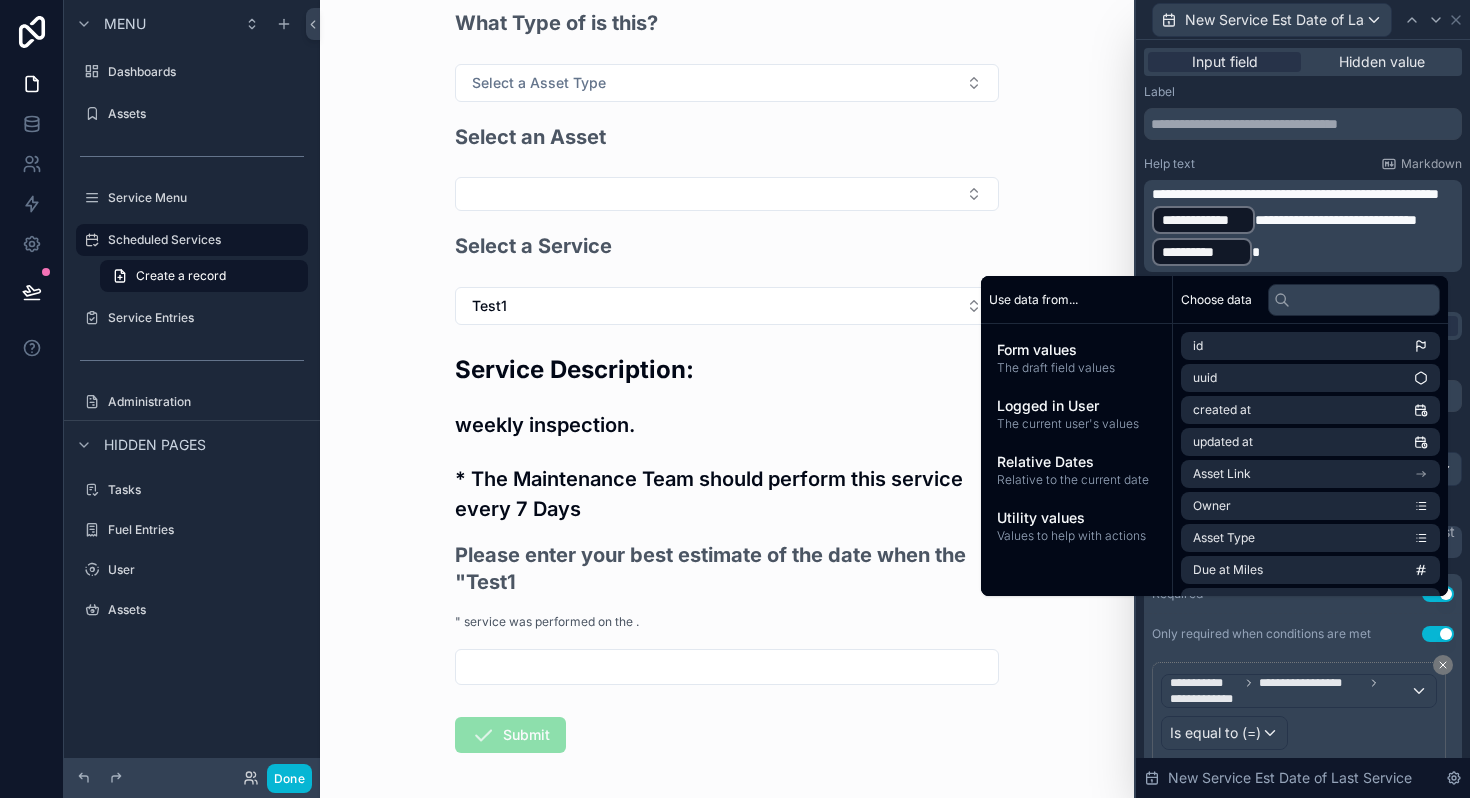 scroll, scrollTop: 263, scrollLeft: 0, axis: vertical 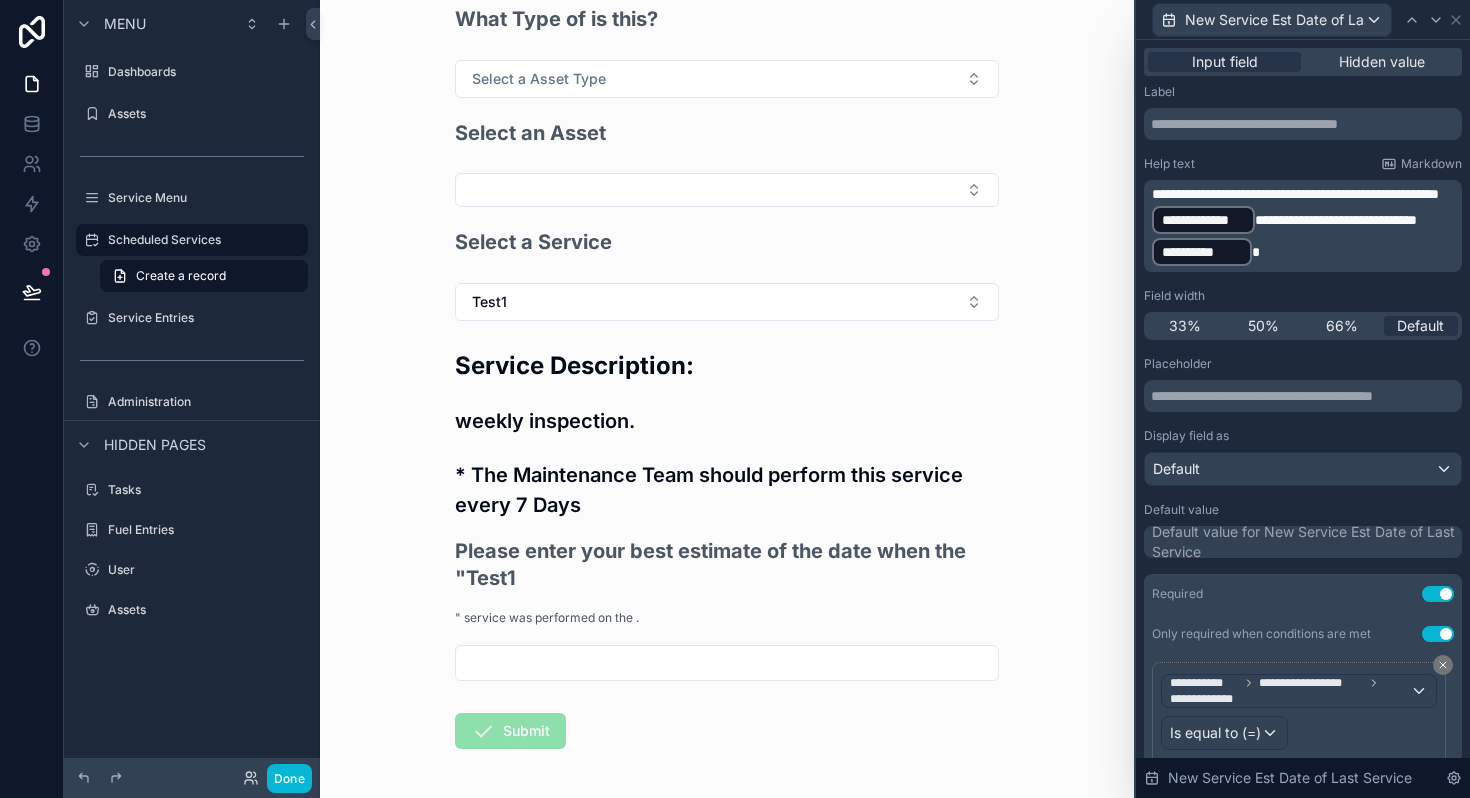 click on "**********" at bounding box center (1336, 220) 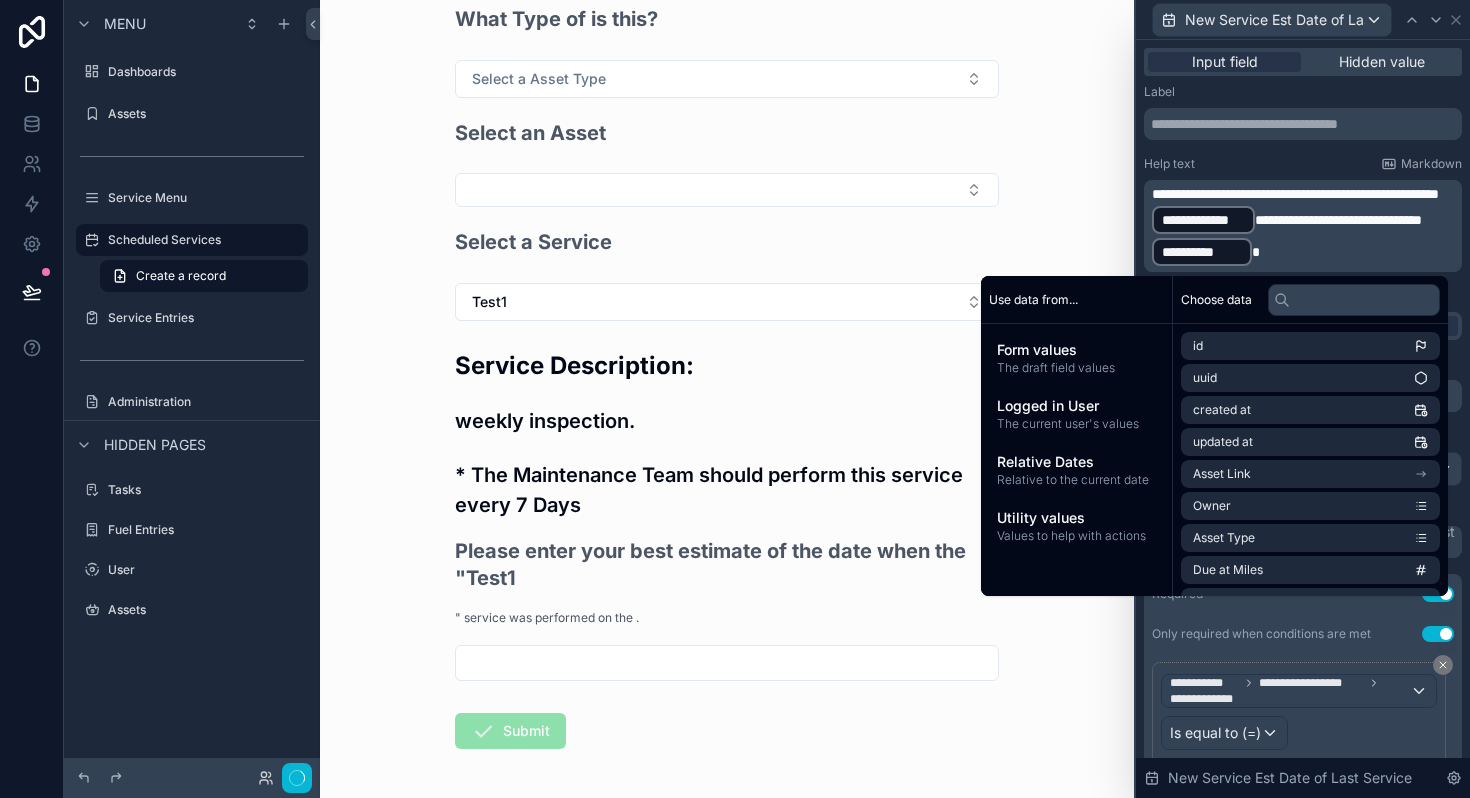 scroll, scrollTop: 0, scrollLeft: 0, axis: both 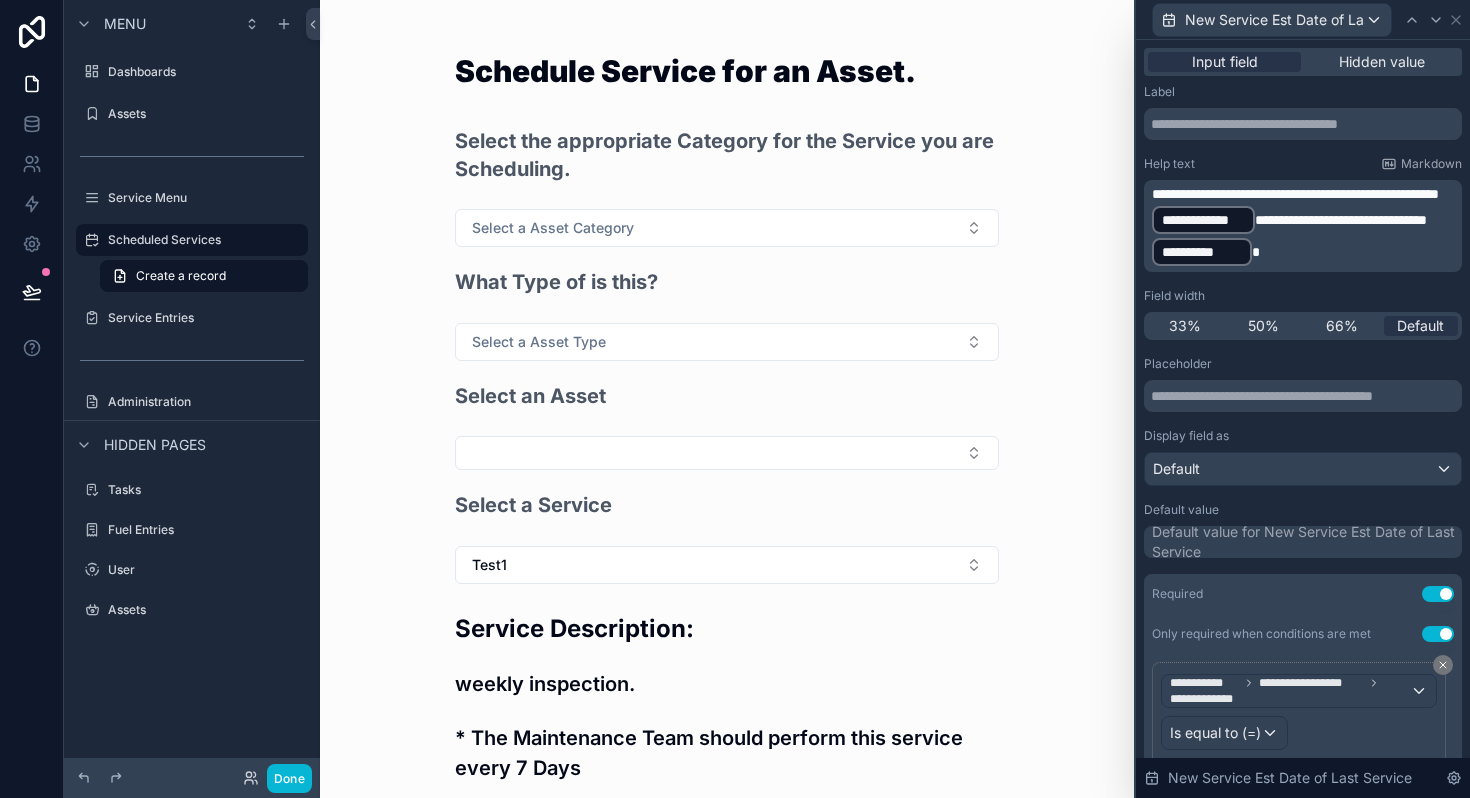 click on "**********" at bounding box center [1305, 226] 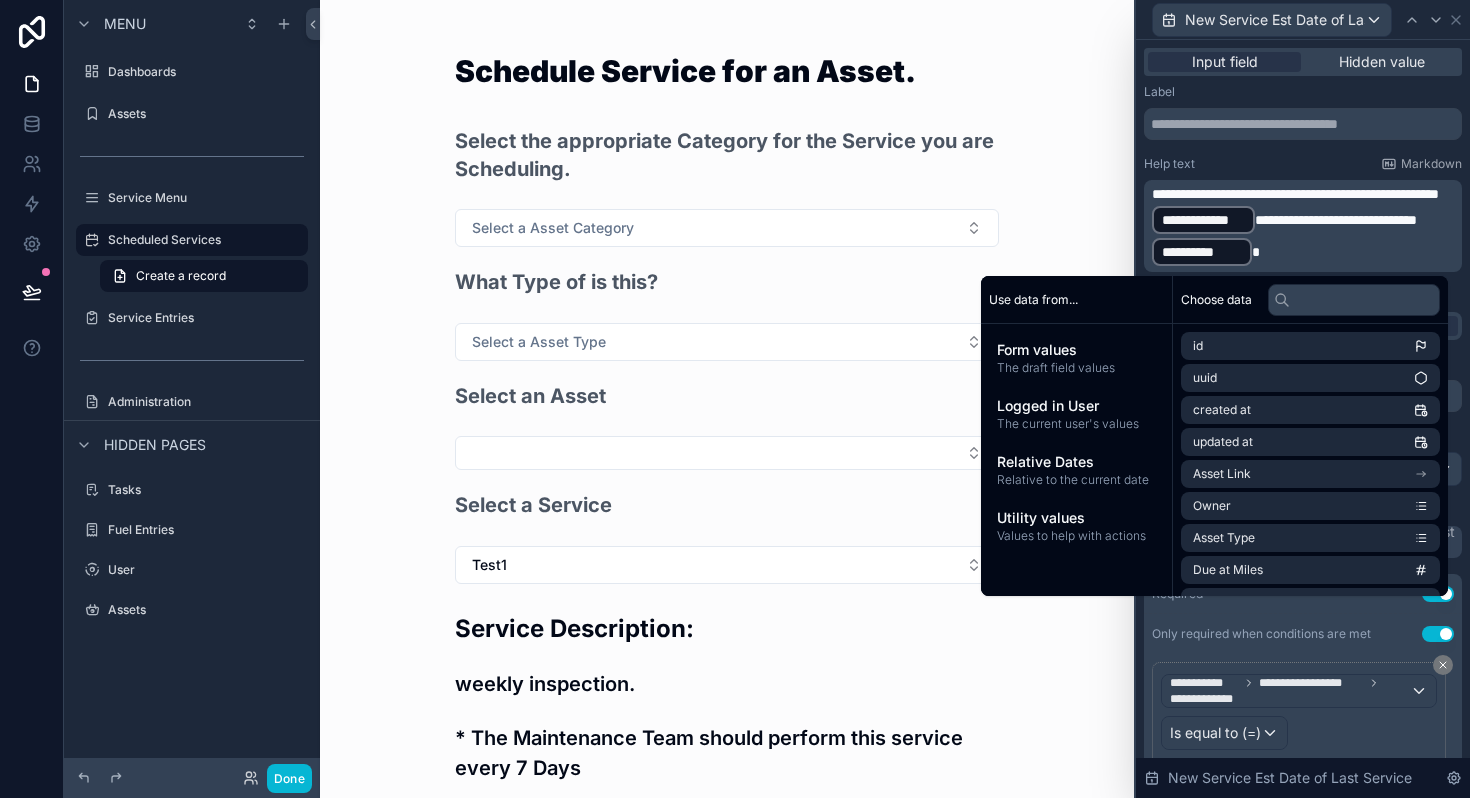 click on "**********" at bounding box center [1336, 220] 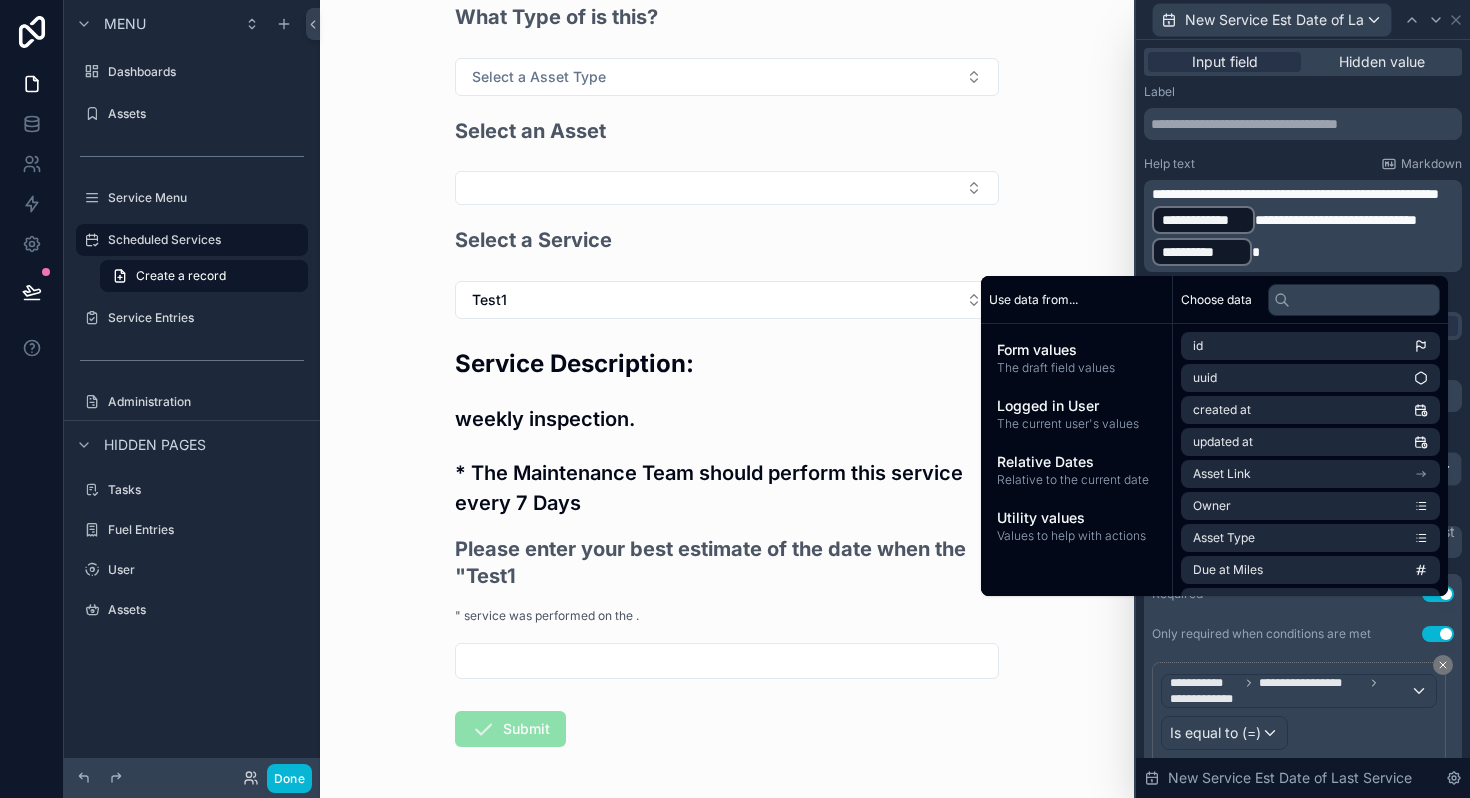 scroll, scrollTop: 268, scrollLeft: 0, axis: vertical 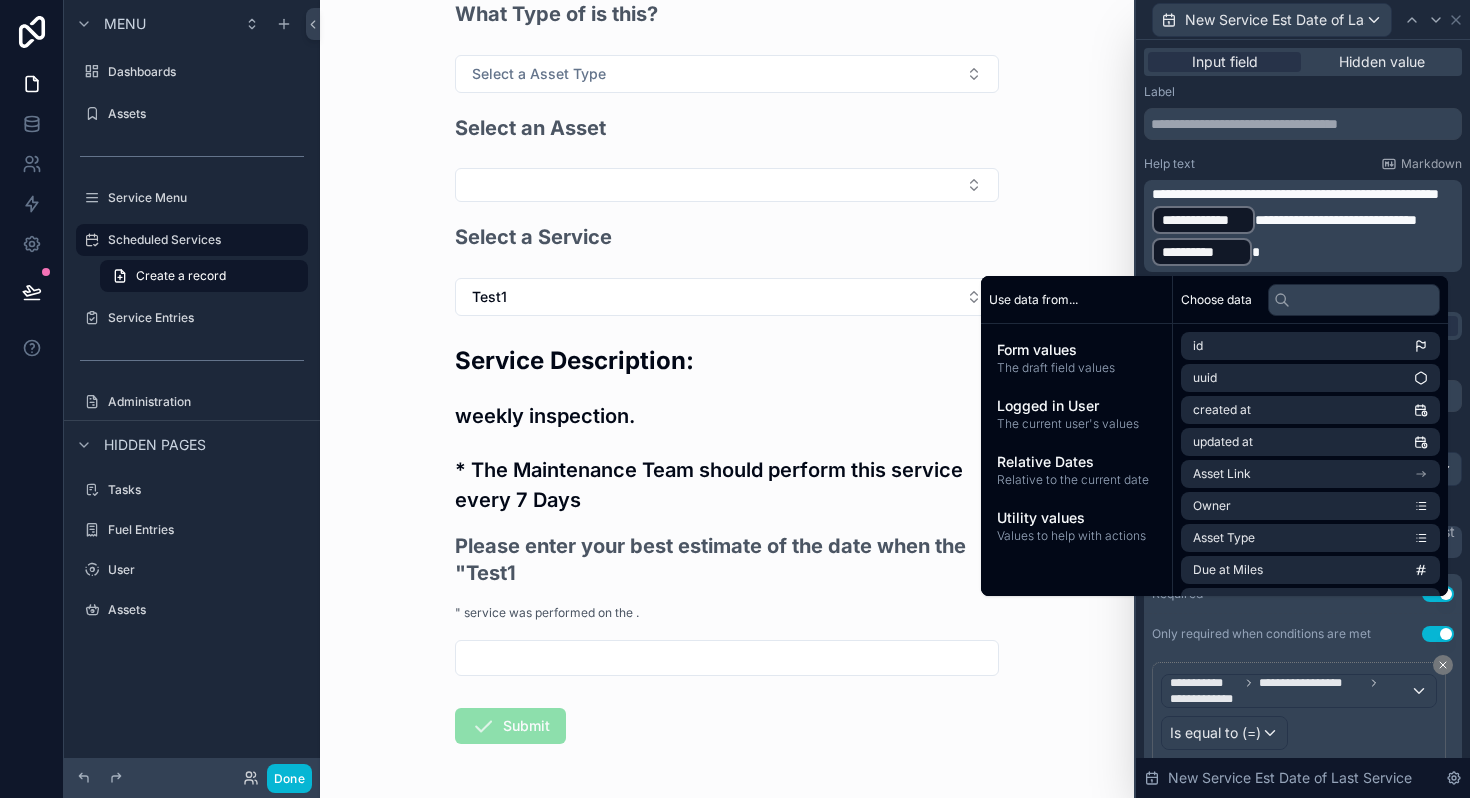 click on "**********" at bounding box center [1336, 220] 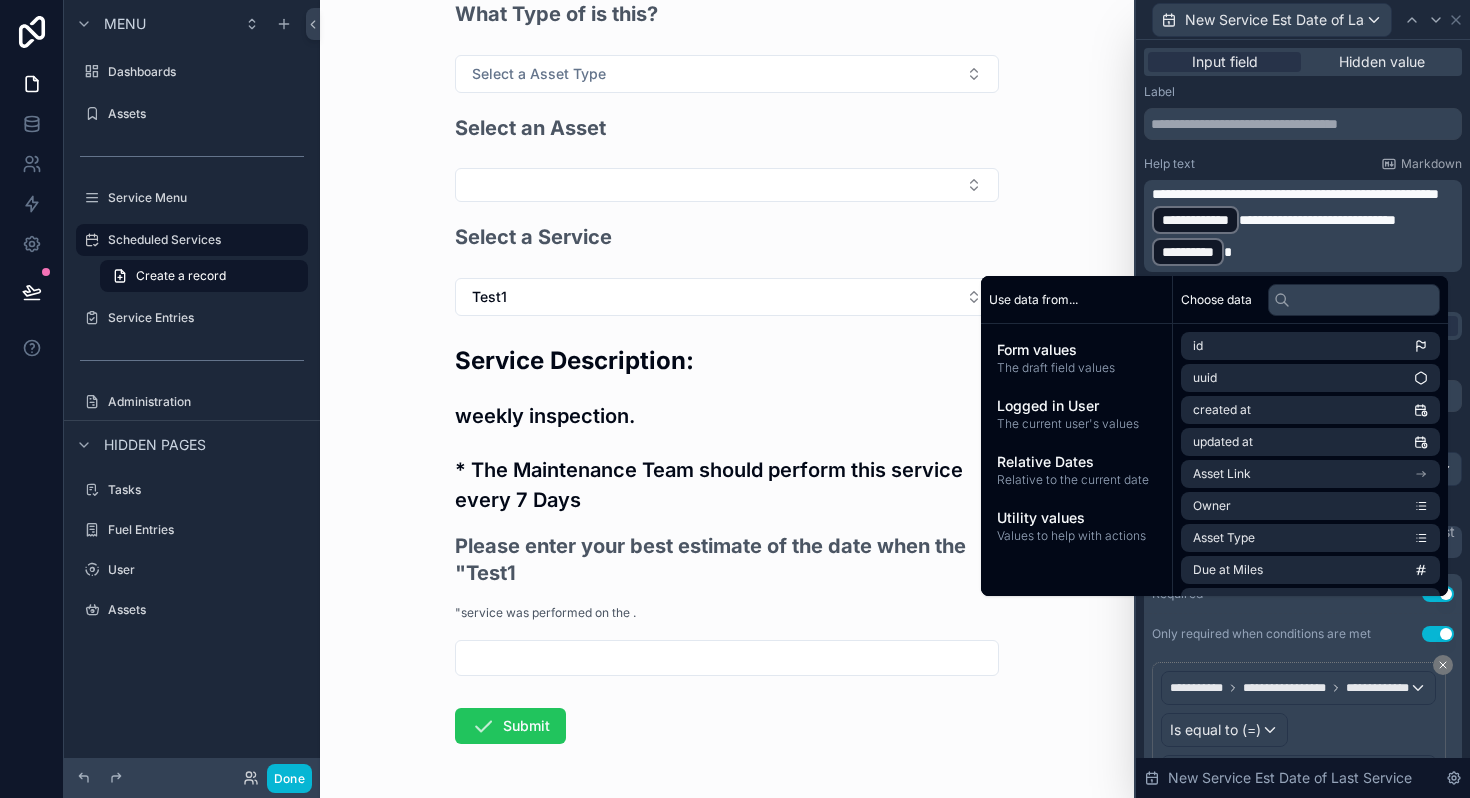 scroll, scrollTop: 0, scrollLeft: 0, axis: both 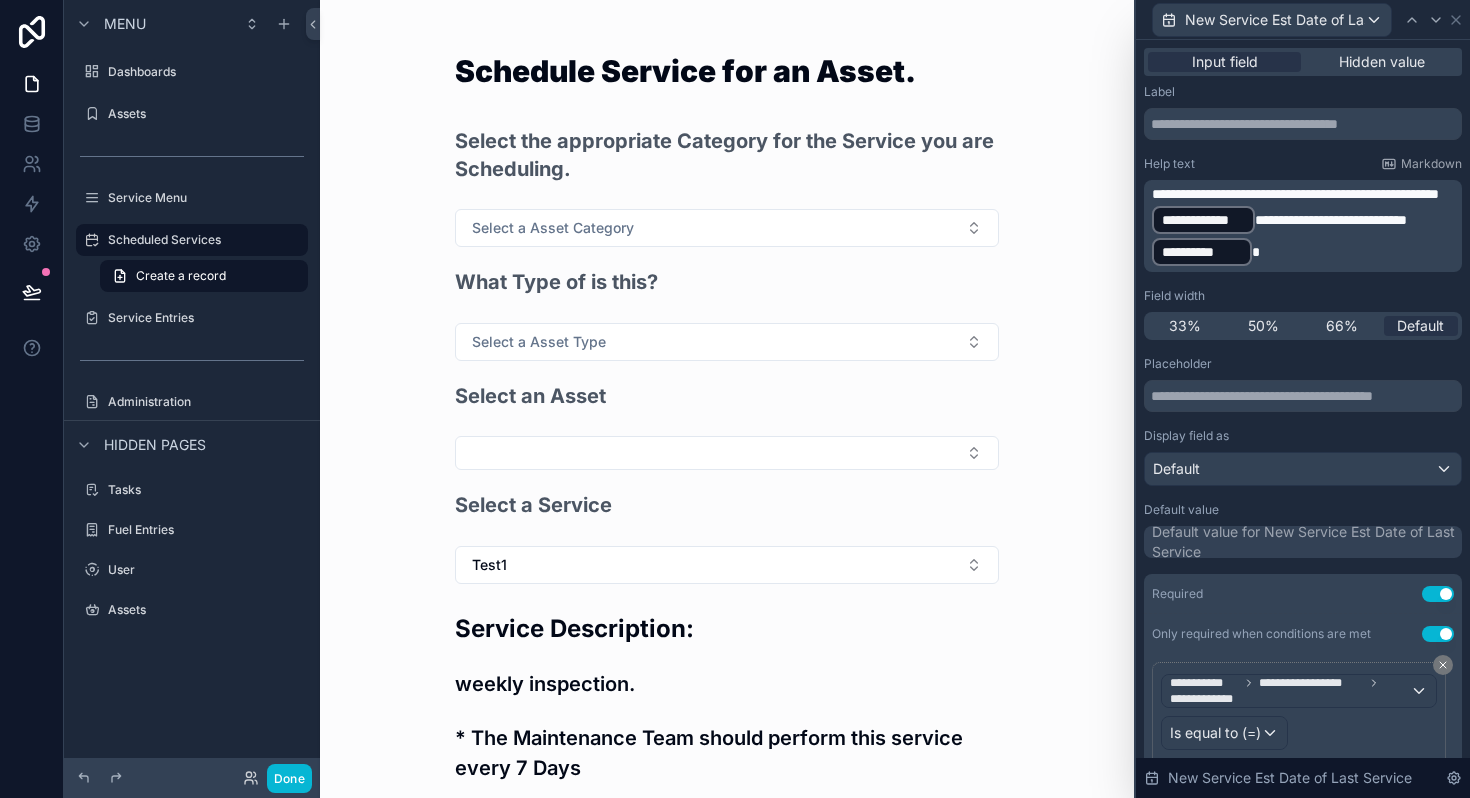 click on "**********" at bounding box center (1295, 194) 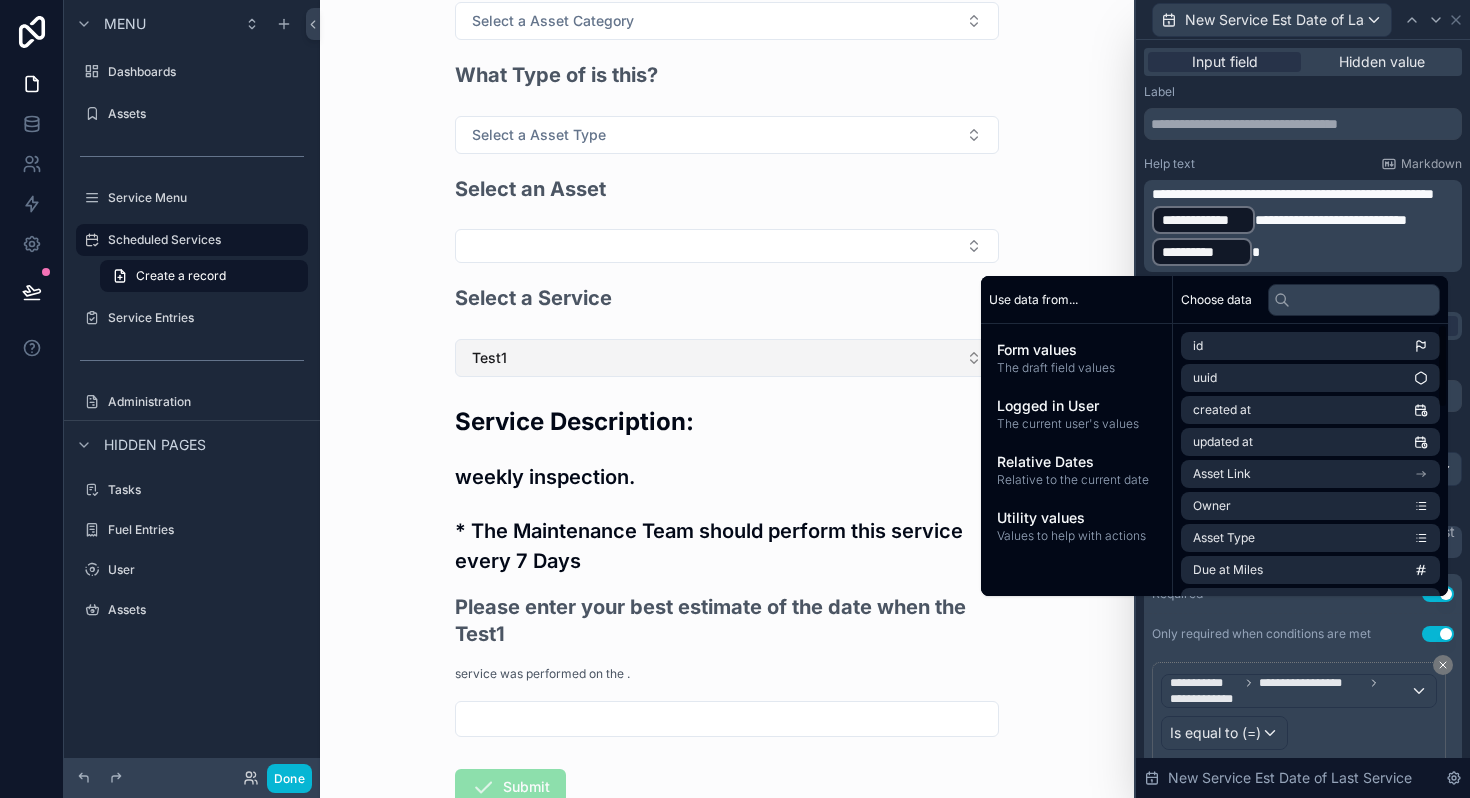 scroll, scrollTop: 211, scrollLeft: 0, axis: vertical 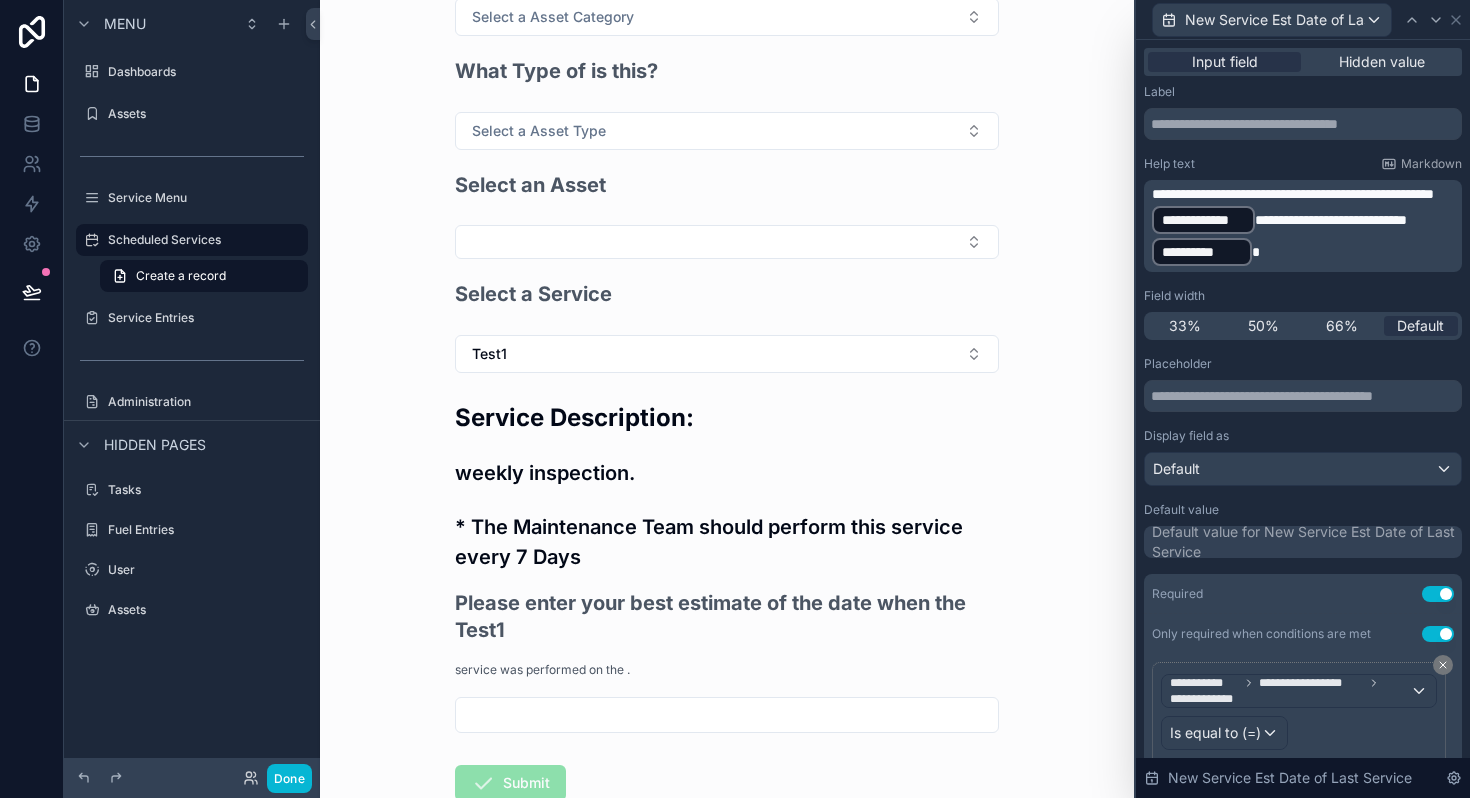 click on "**********" at bounding box center [1305, 226] 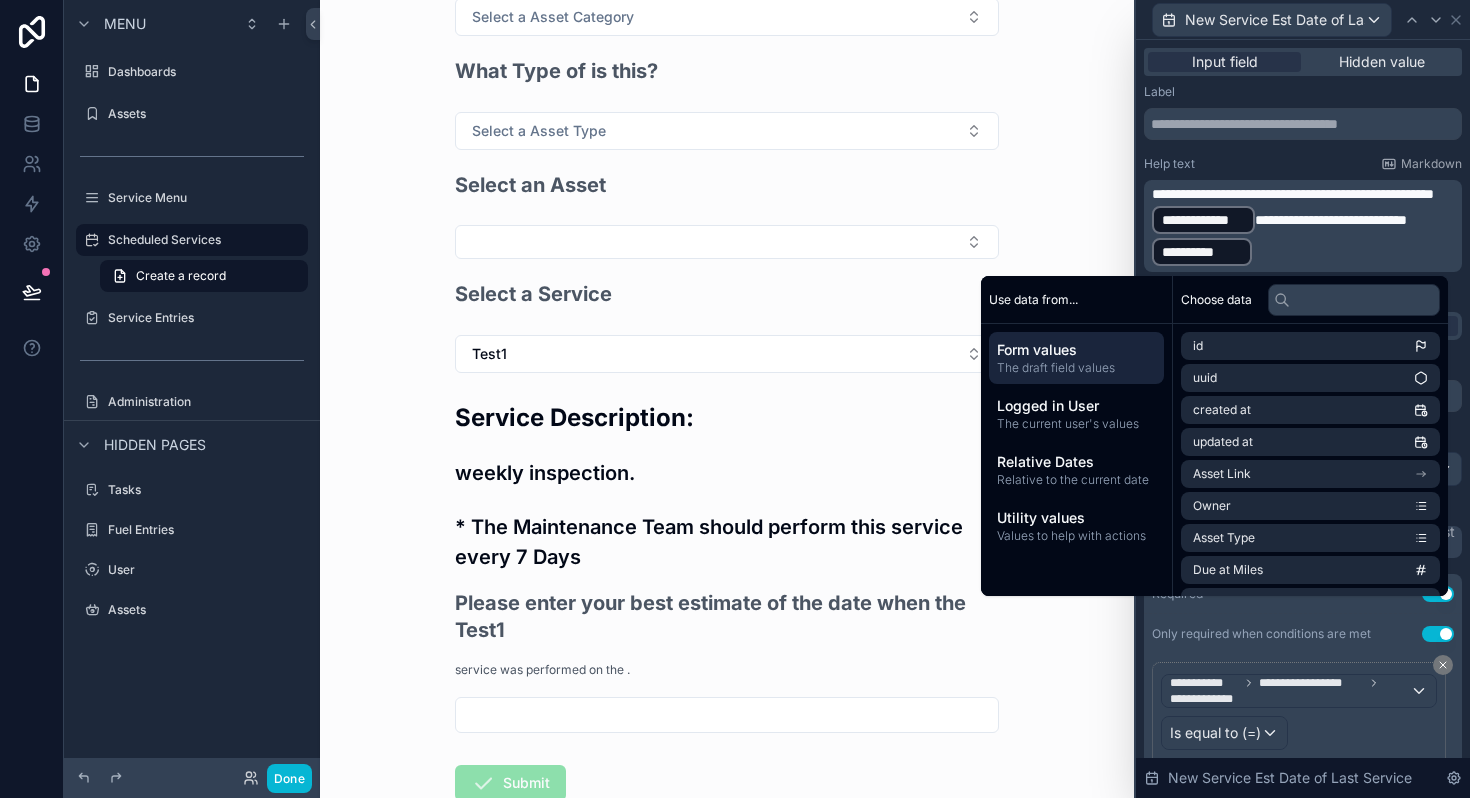 scroll, scrollTop: 0, scrollLeft: 0, axis: both 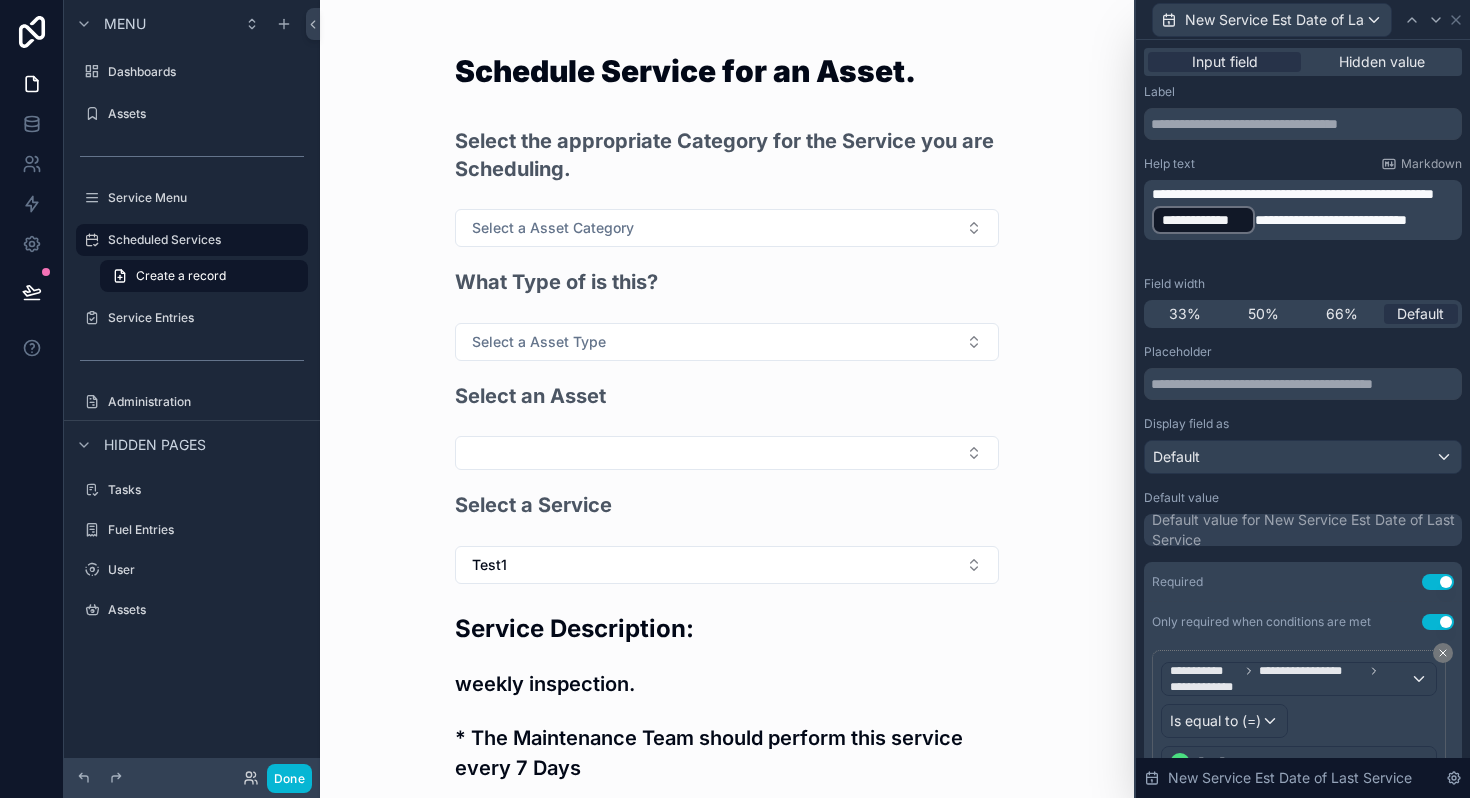 click on "**********" at bounding box center (1305, 210) 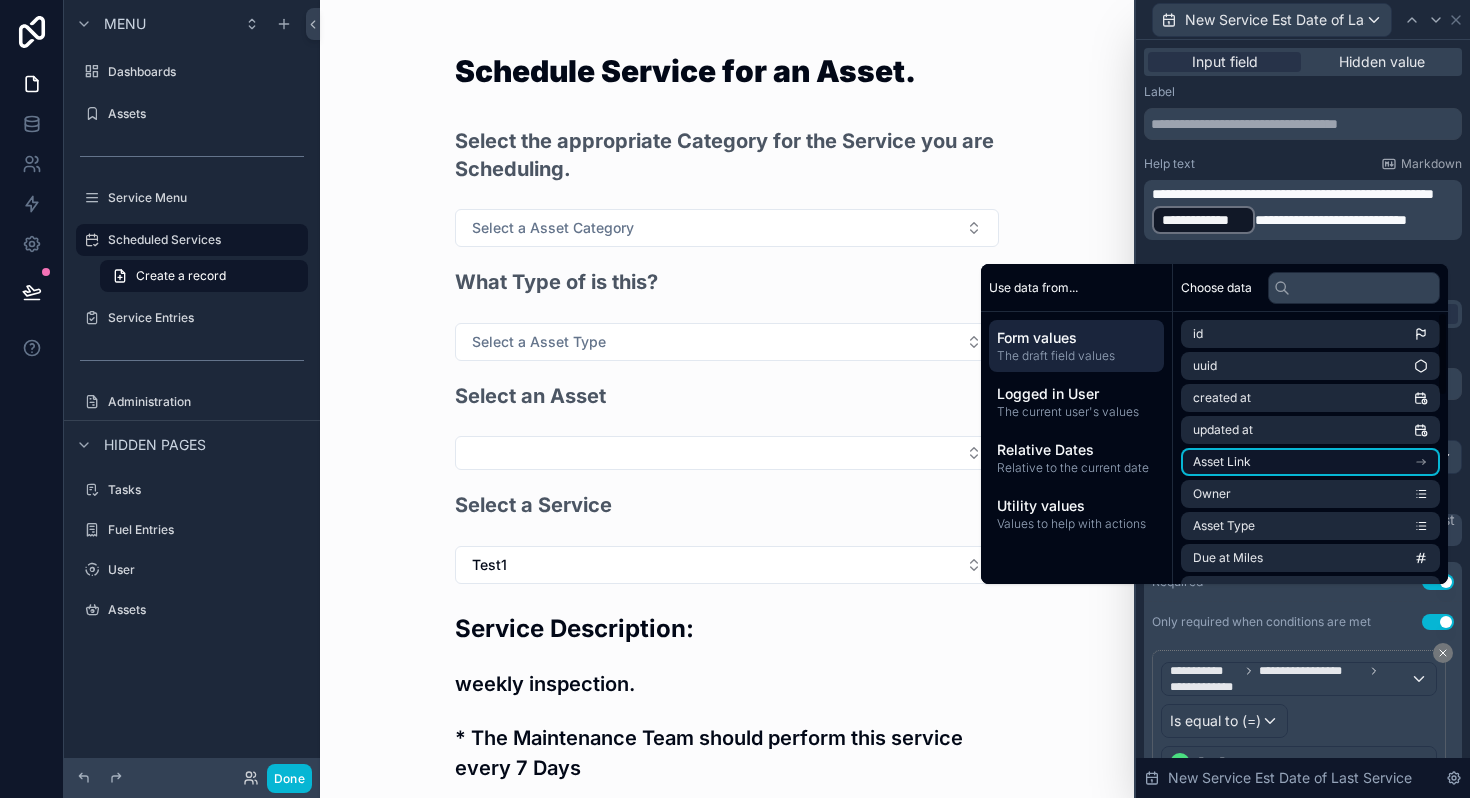 click on "Asset Link" at bounding box center (1310, 462) 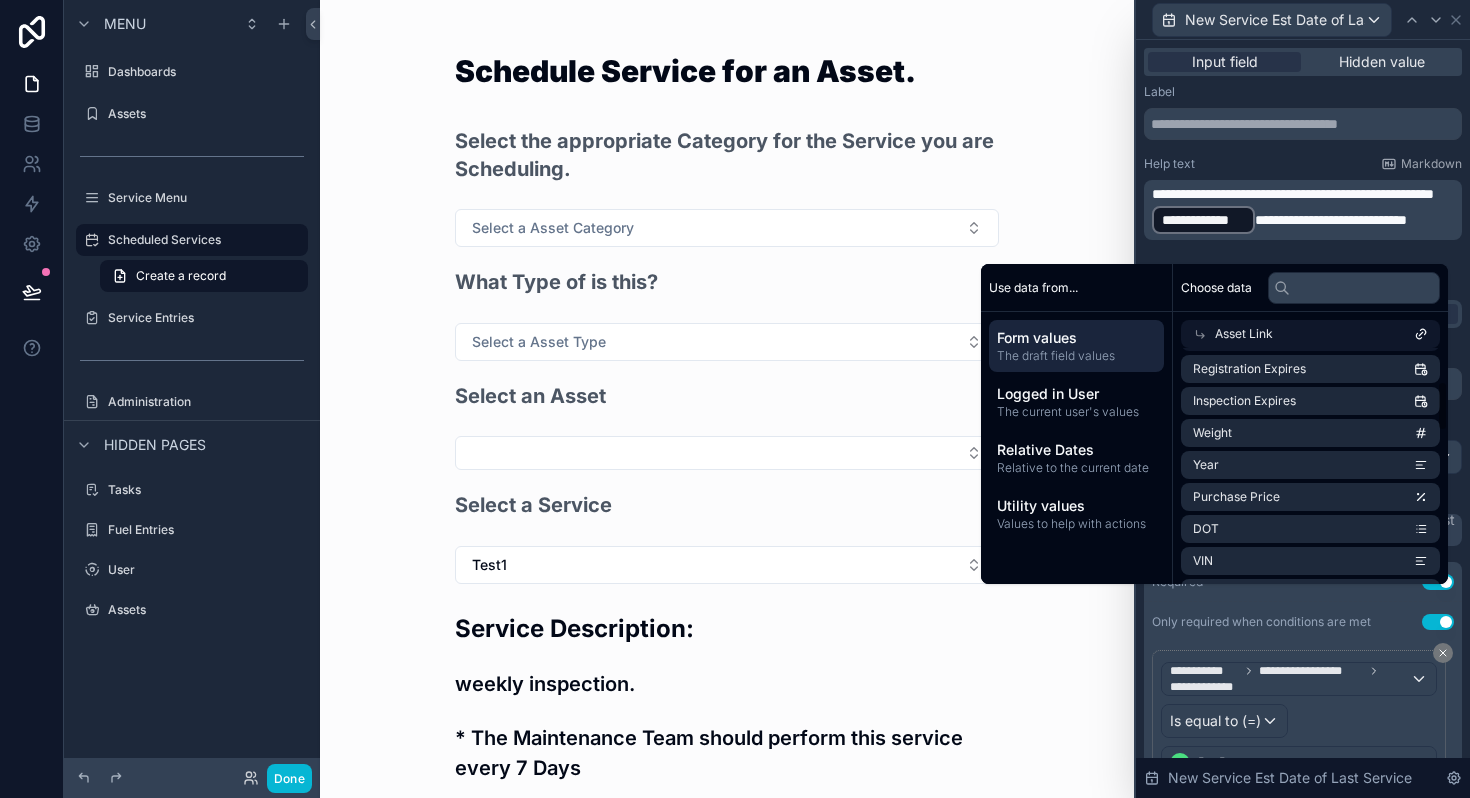 scroll, scrollTop: 164, scrollLeft: 0, axis: vertical 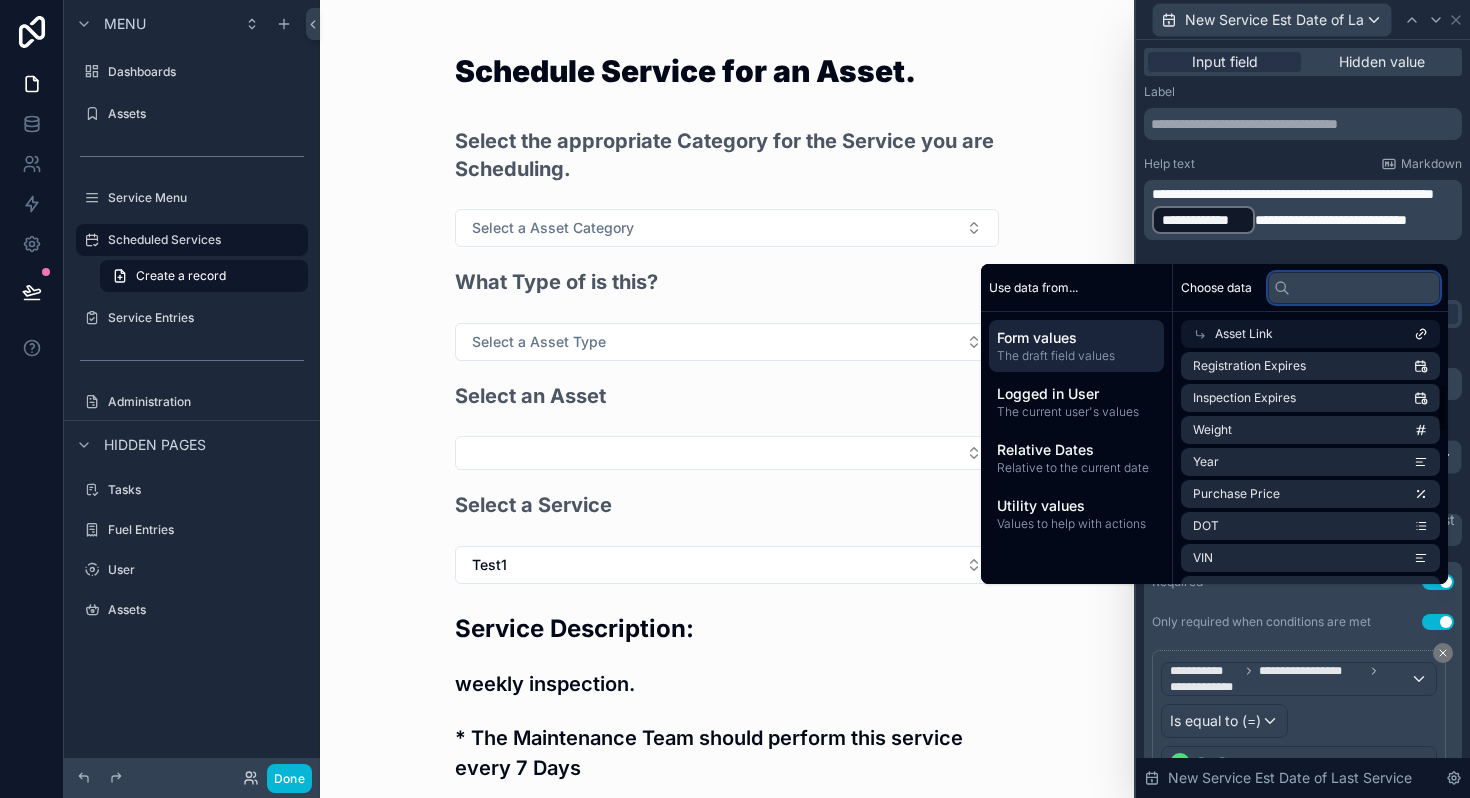 click at bounding box center (1354, 288) 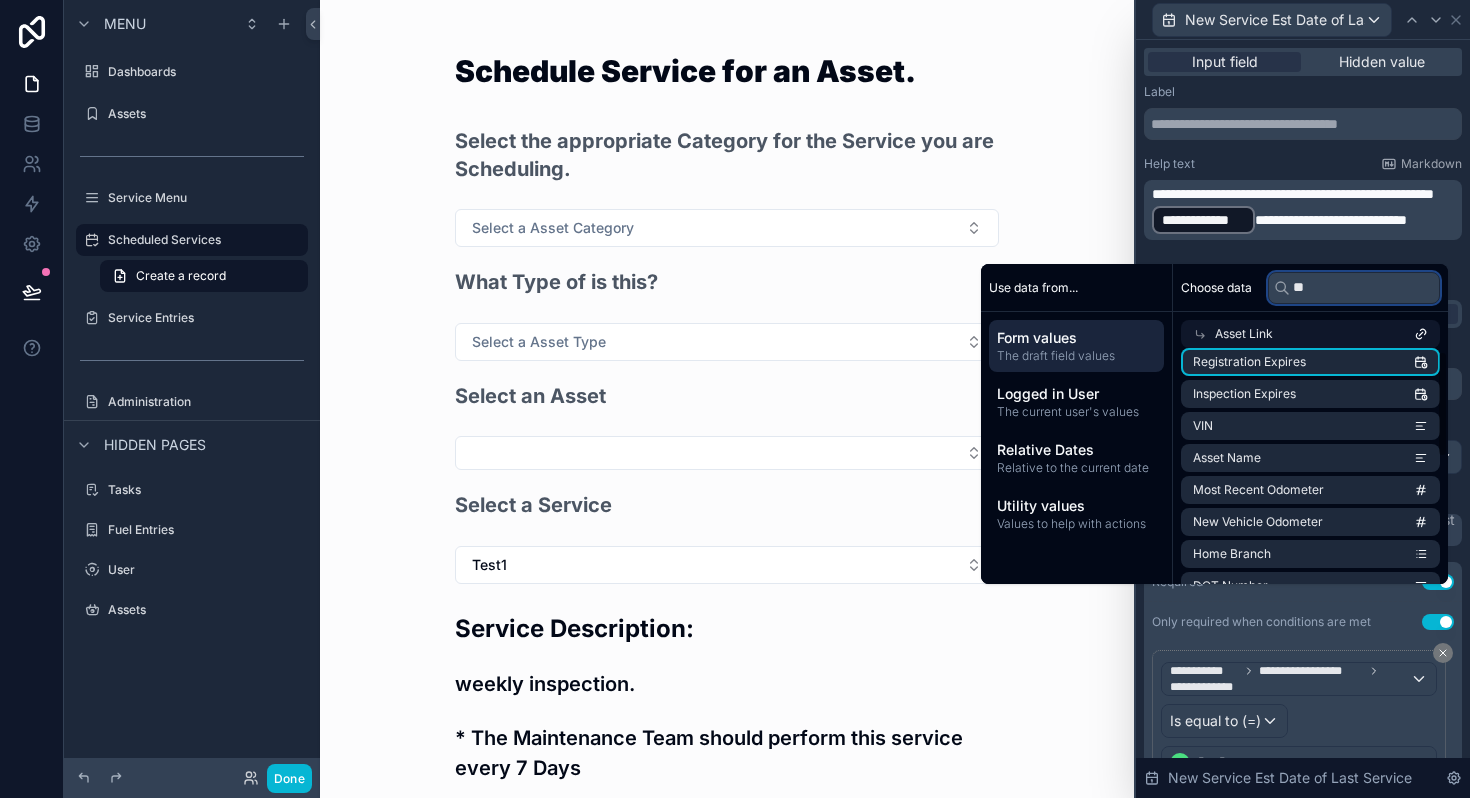 scroll, scrollTop: 0, scrollLeft: 0, axis: both 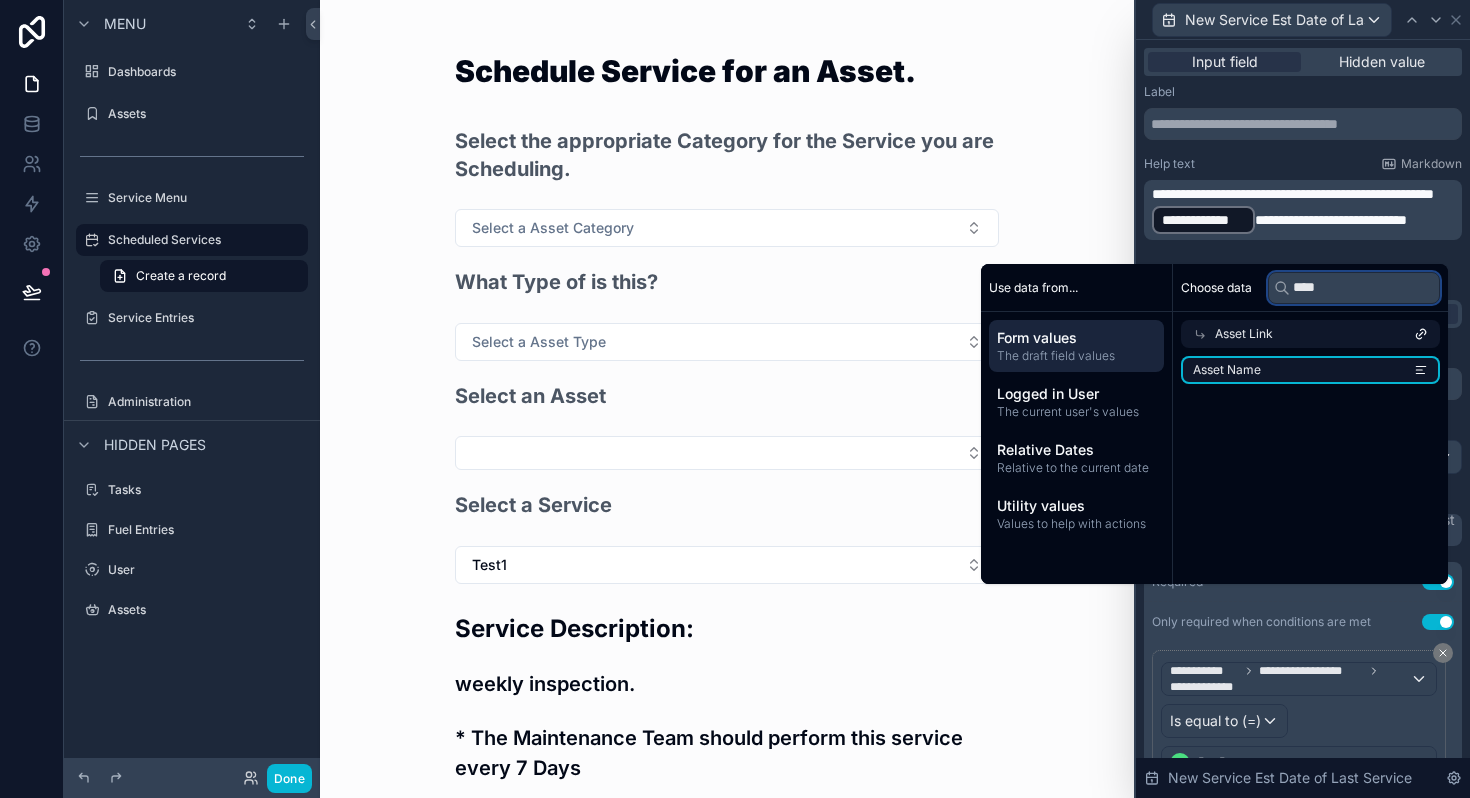 type on "****" 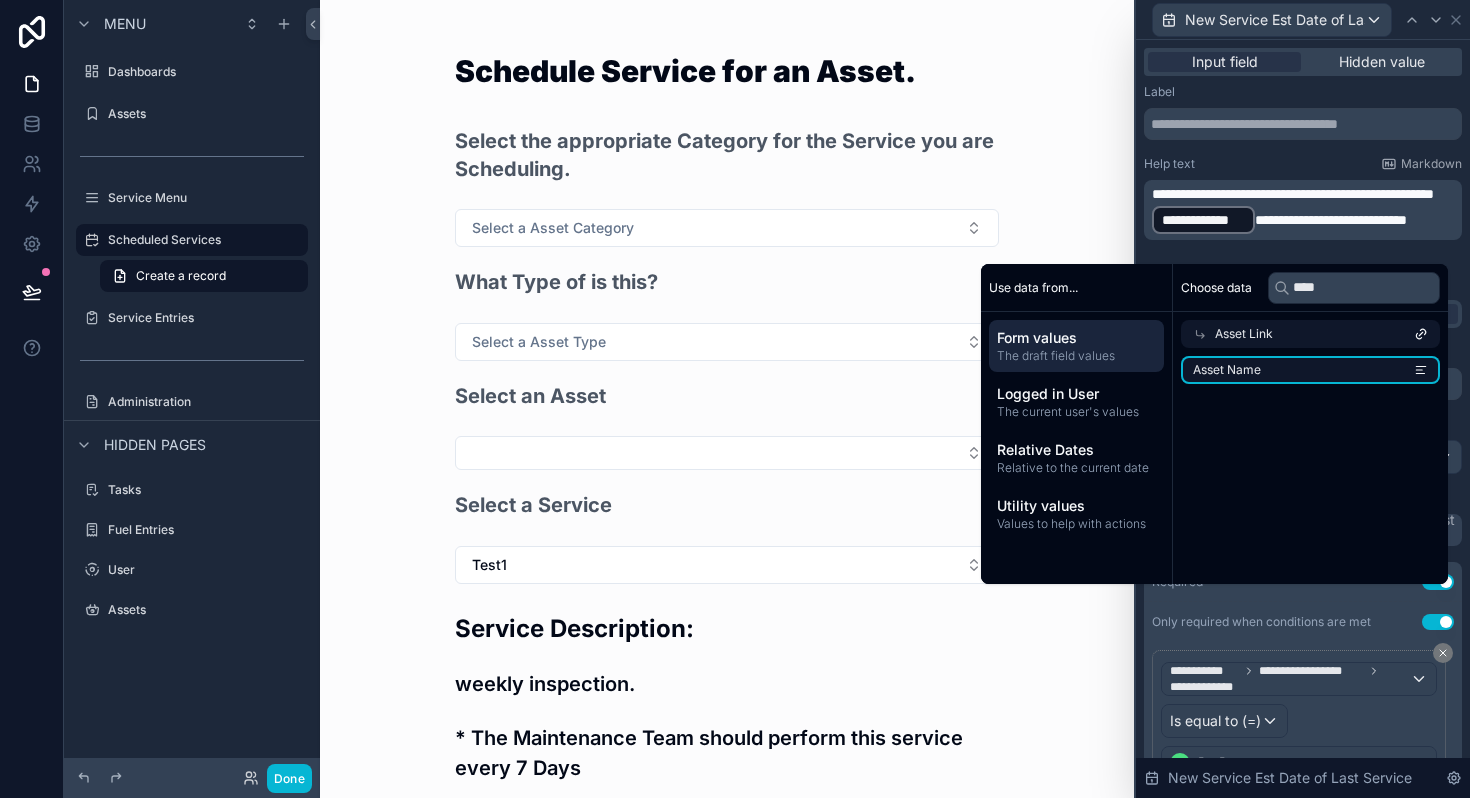 click on "Asset Name" at bounding box center [1310, 370] 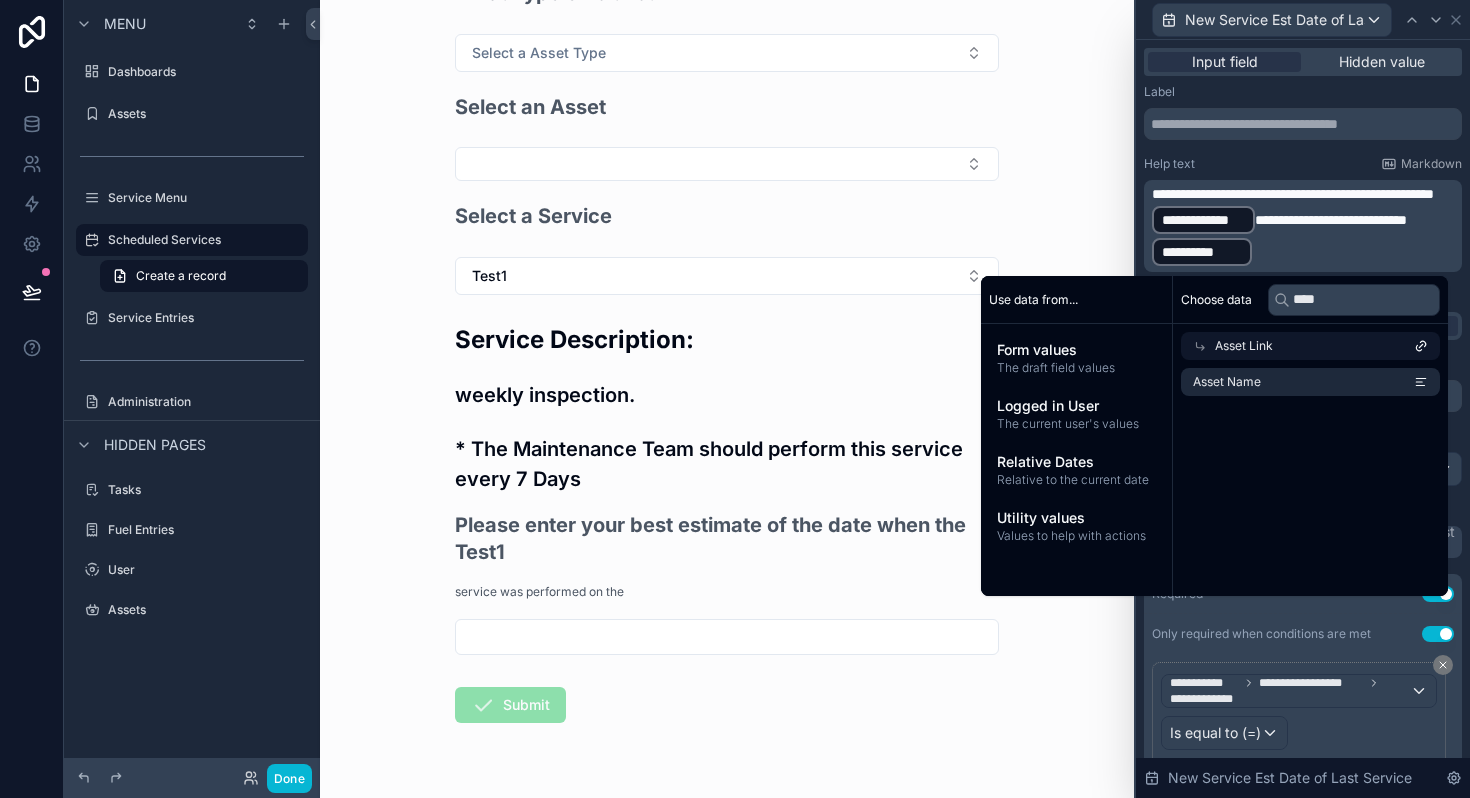 scroll, scrollTop: 292, scrollLeft: 0, axis: vertical 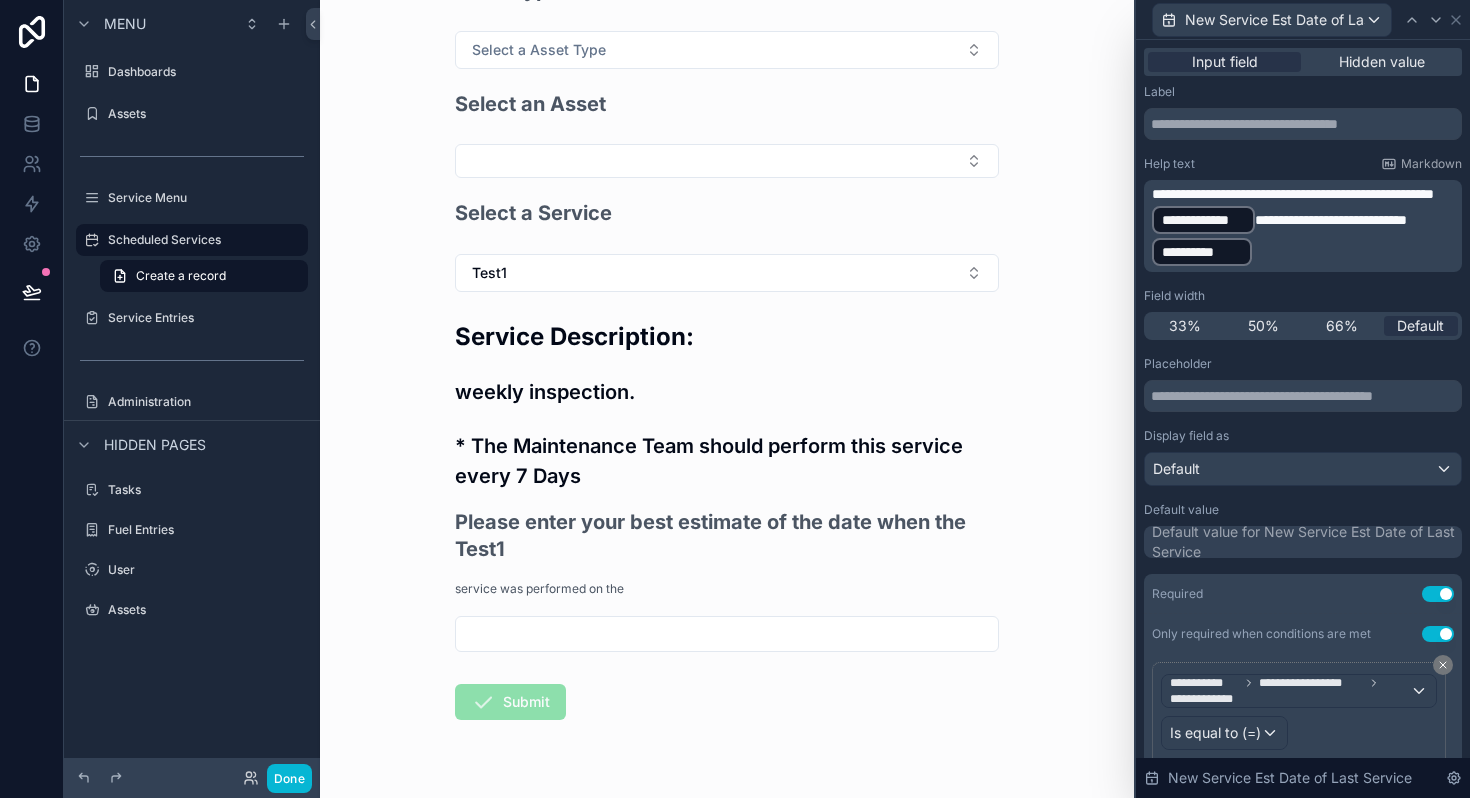 click on "**********" at bounding box center [1331, 220] 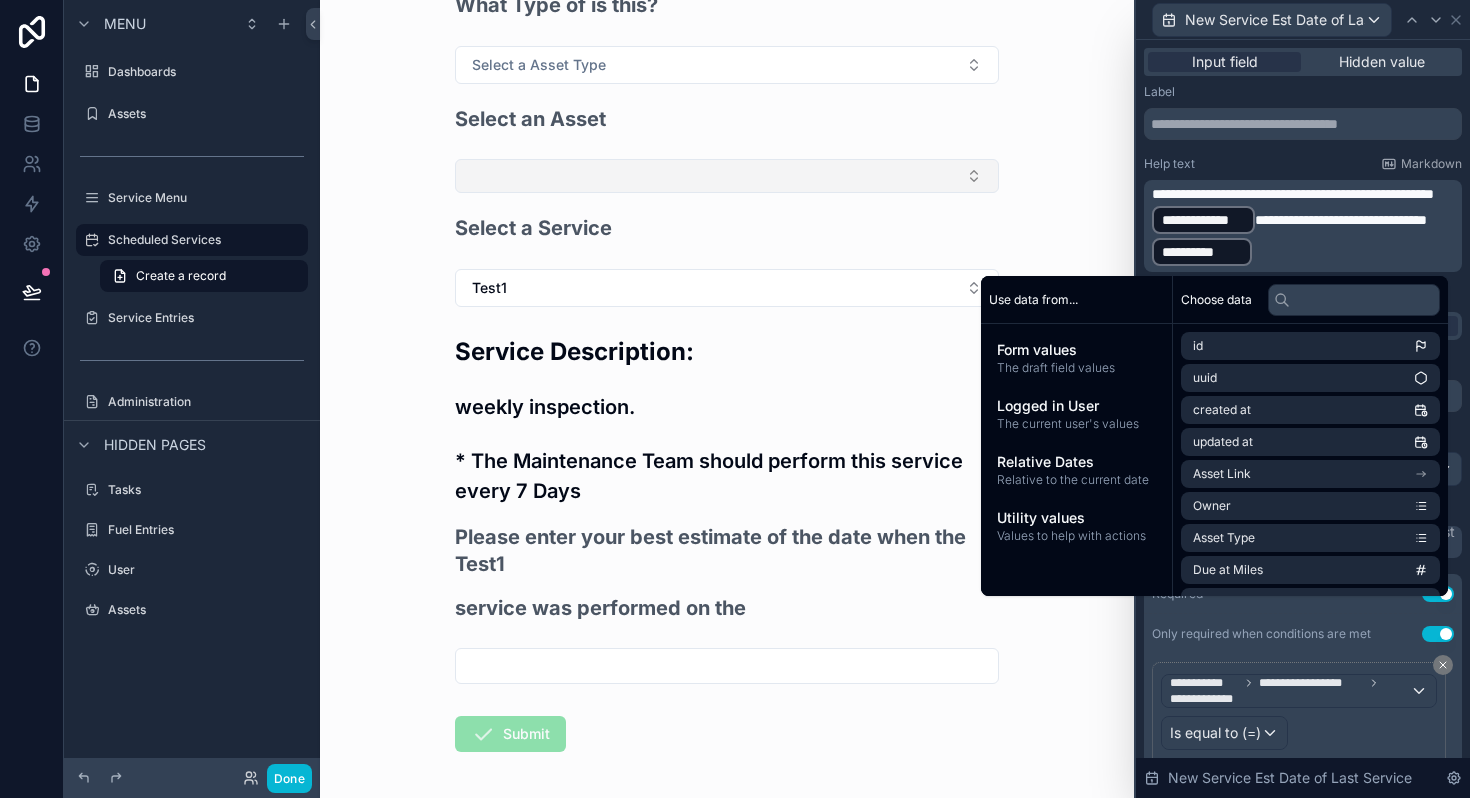 scroll, scrollTop: 359, scrollLeft: 0, axis: vertical 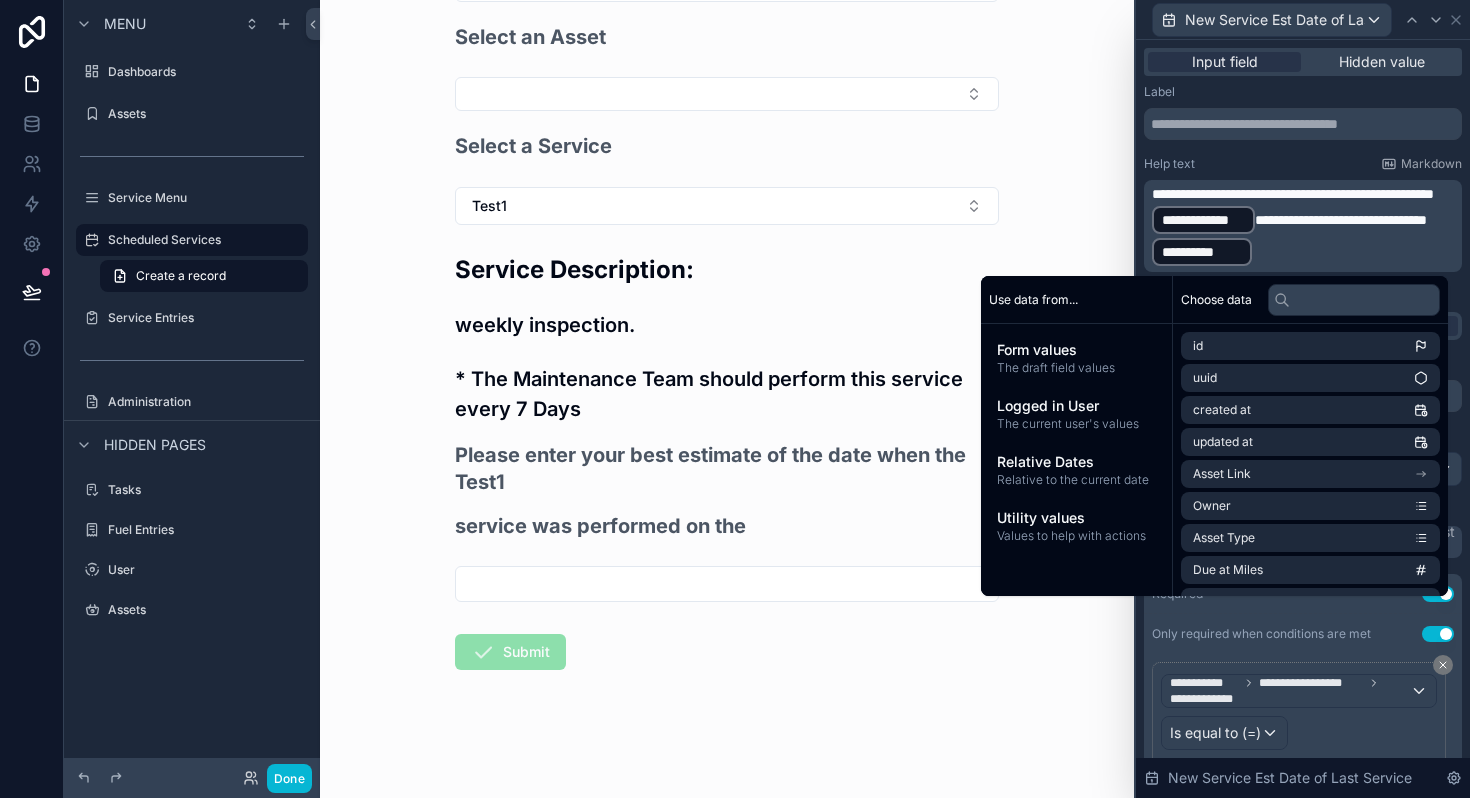 click on "**********" at bounding box center (1305, 226) 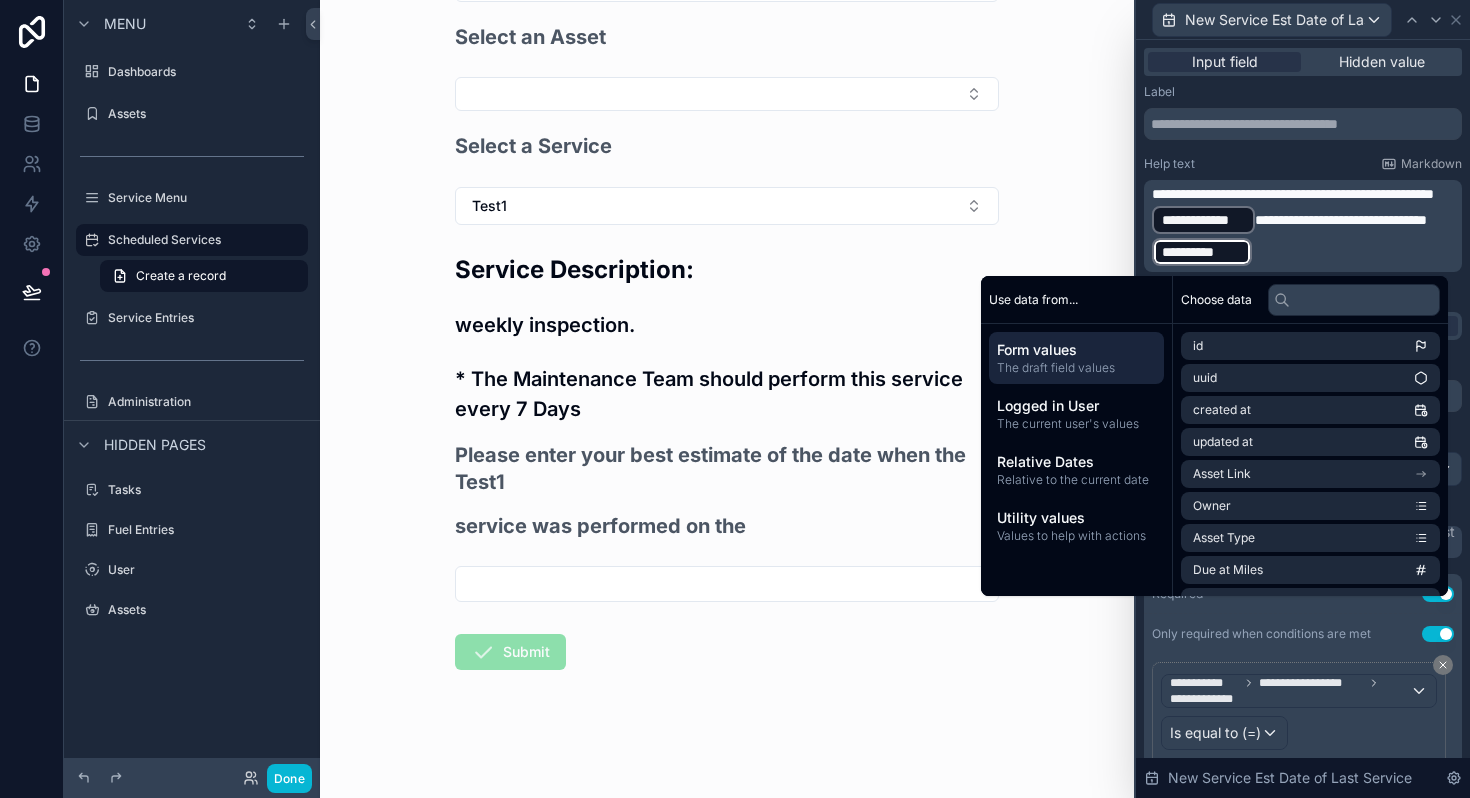 click on "**********" at bounding box center [1305, 226] 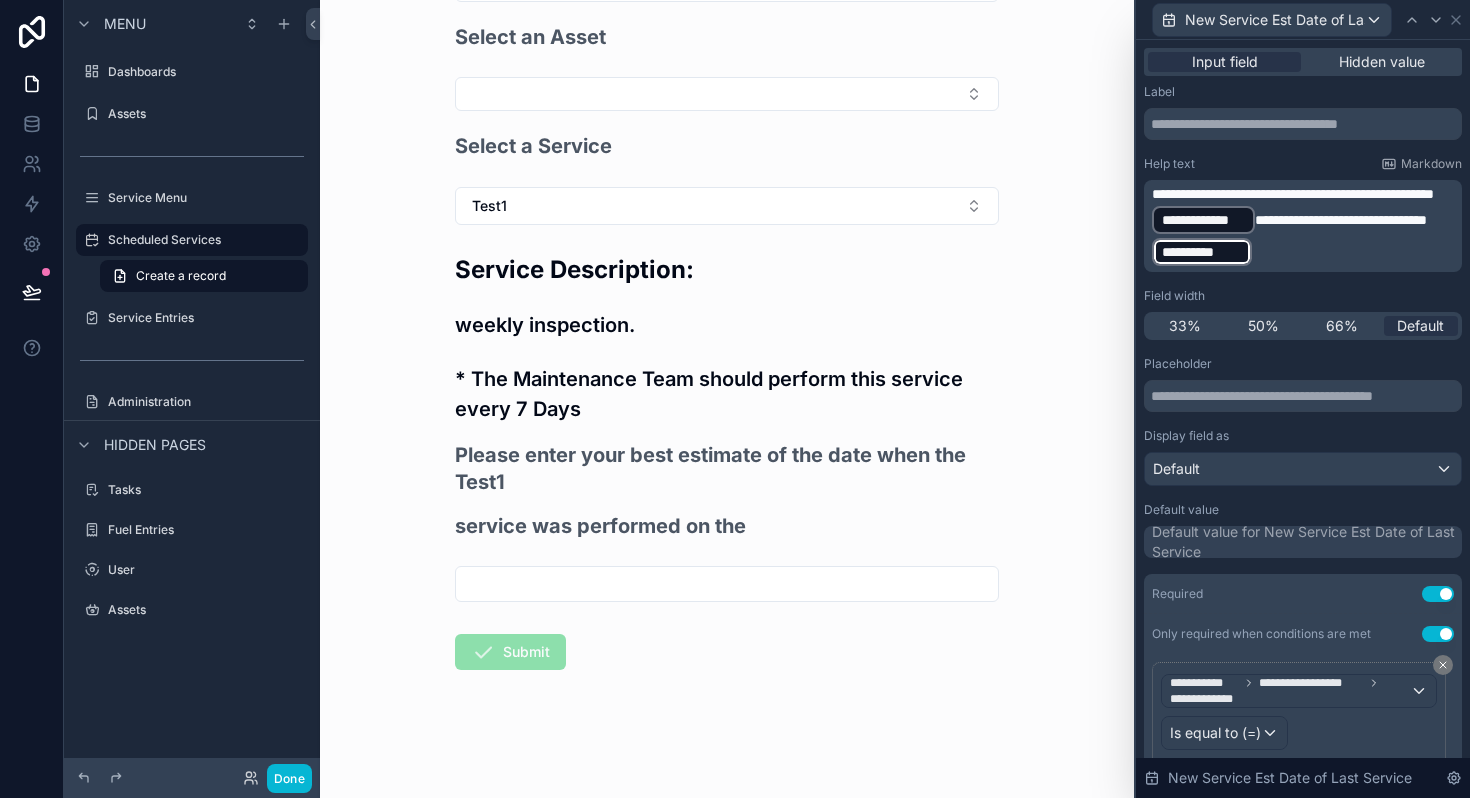 click on "**********" at bounding box center (1305, 226) 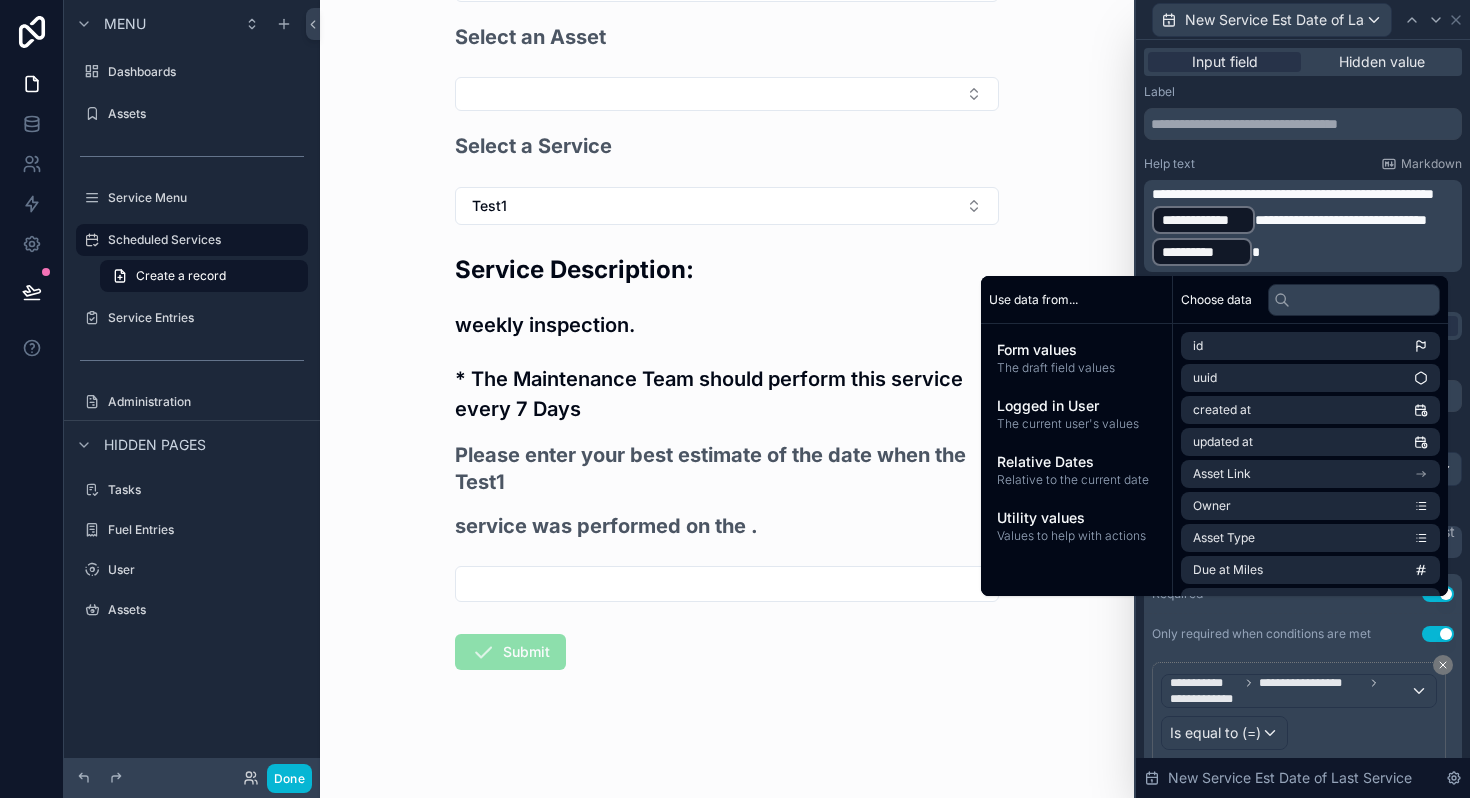 scroll, scrollTop: 0, scrollLeft: 0, axis: both 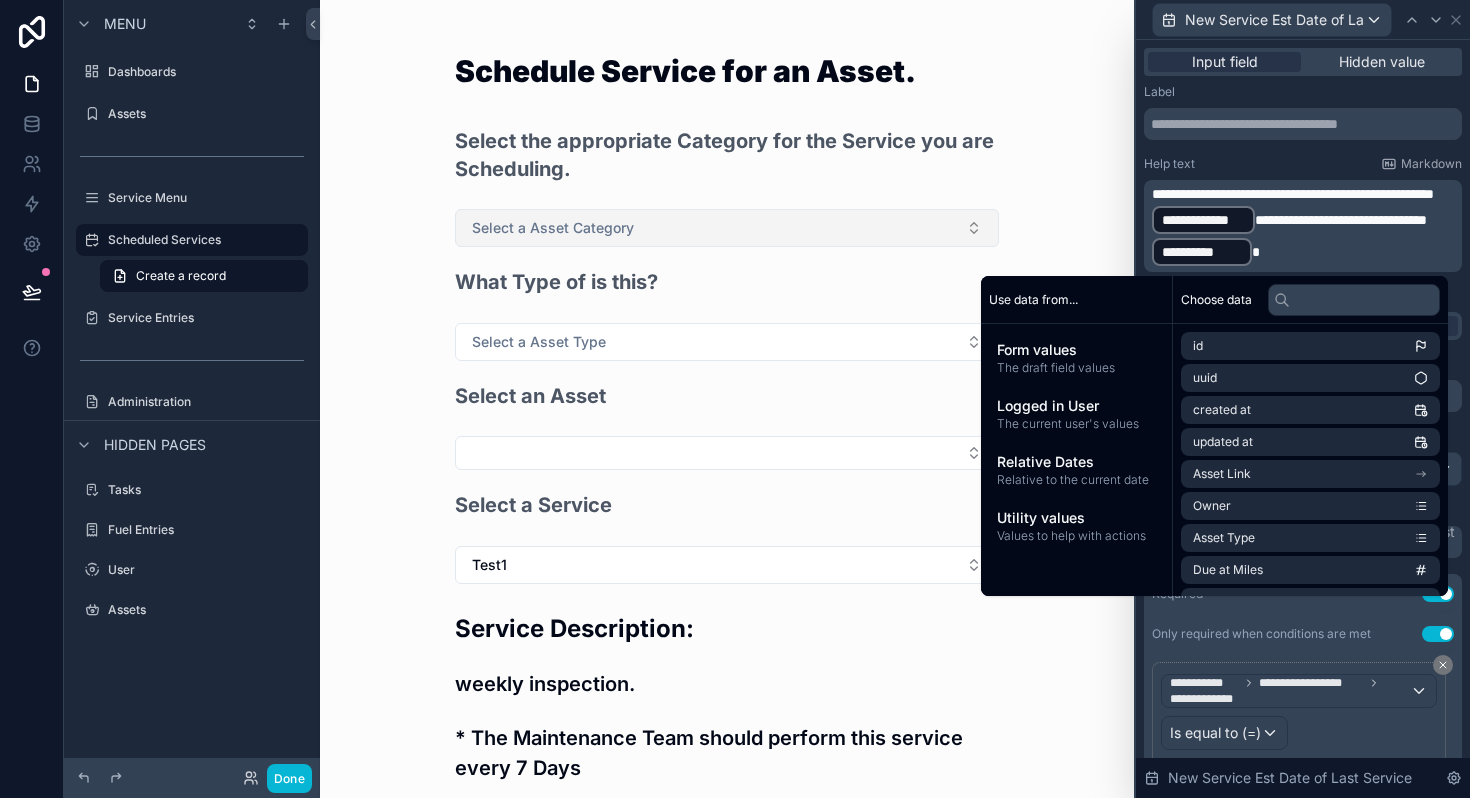 click on "Select a Asset Category" at bounding box center (727, 228) 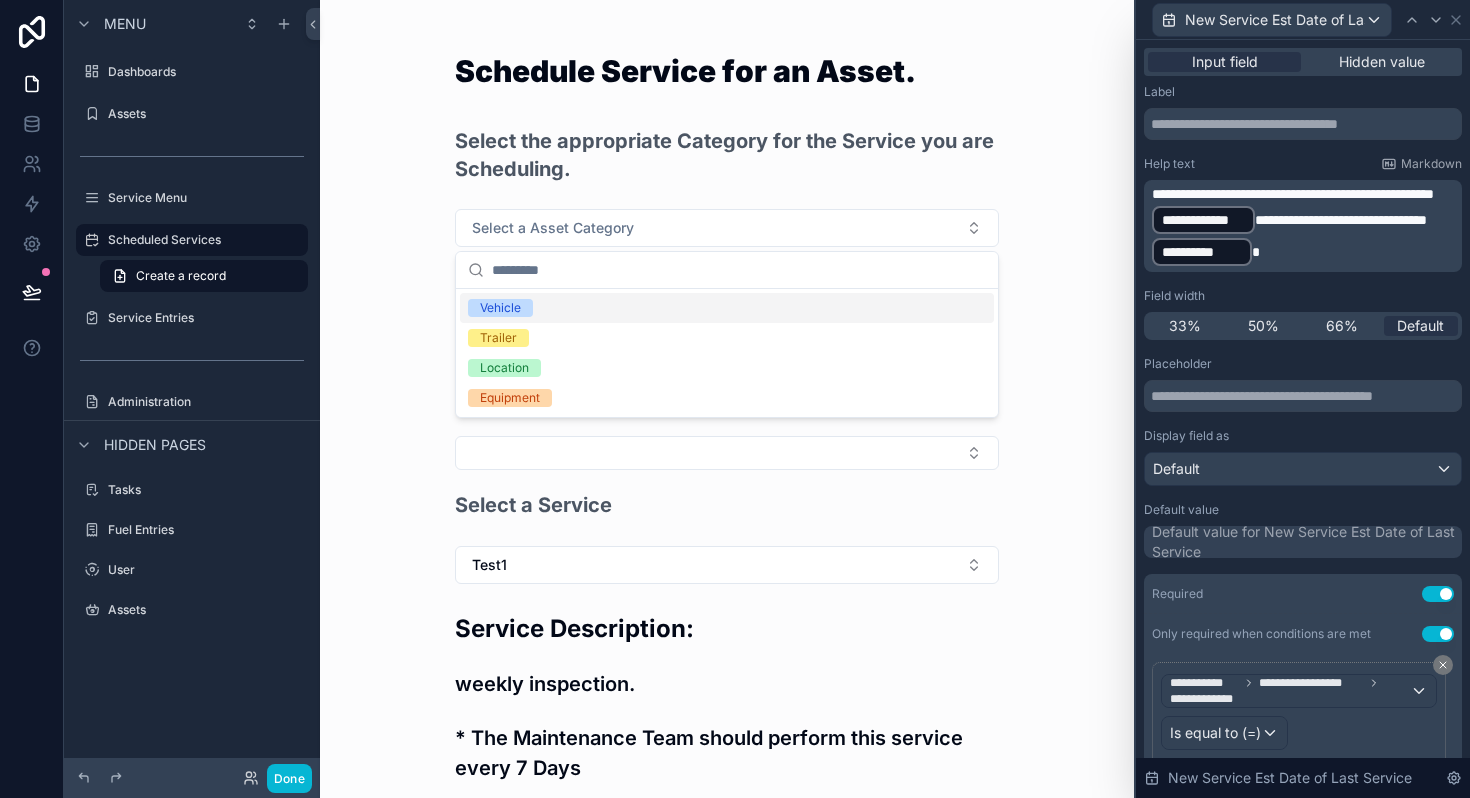 click on "Vehicle" at bounding box center (500, 308) 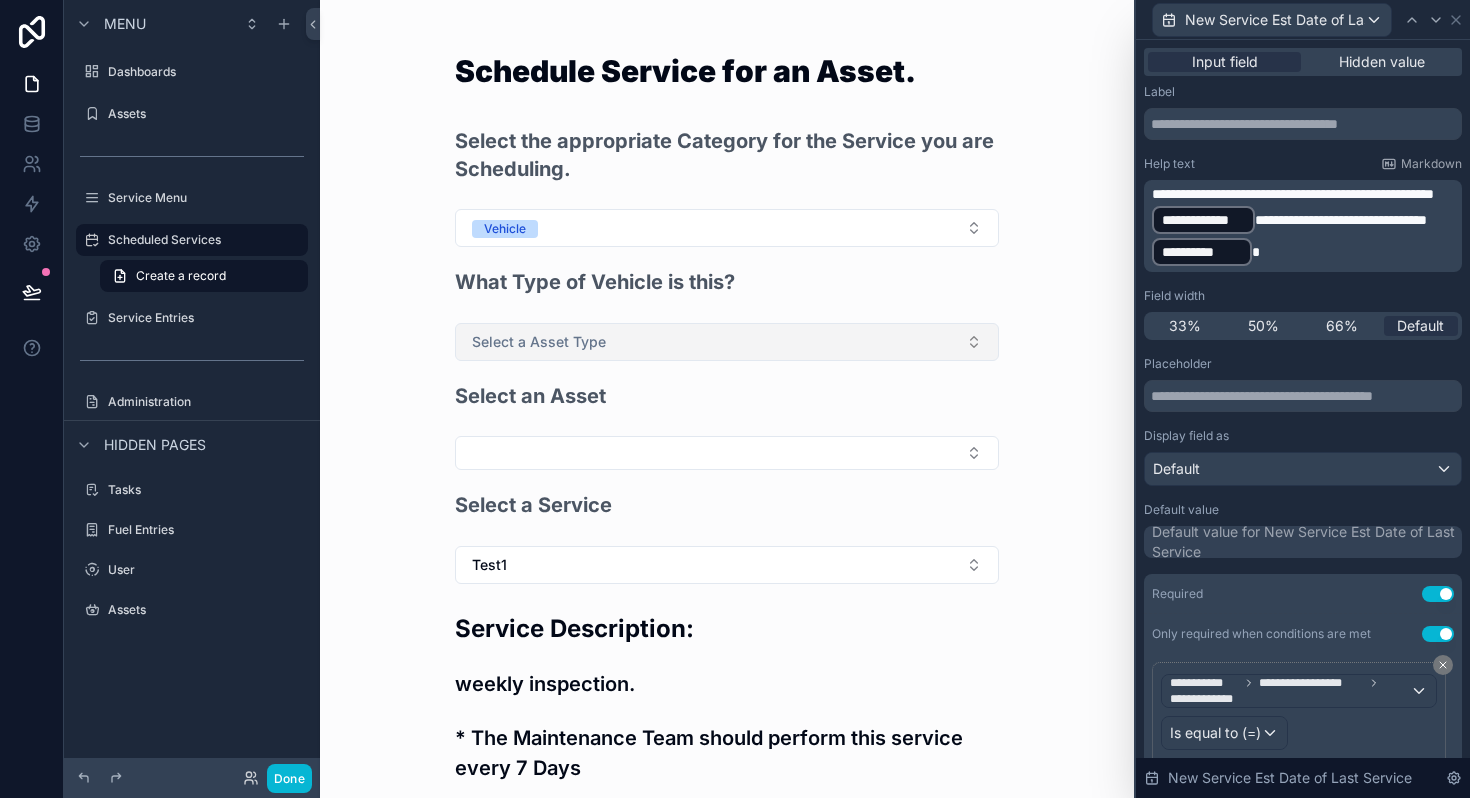 click on "Select a Asset Type" at bounding box center [539, 342] 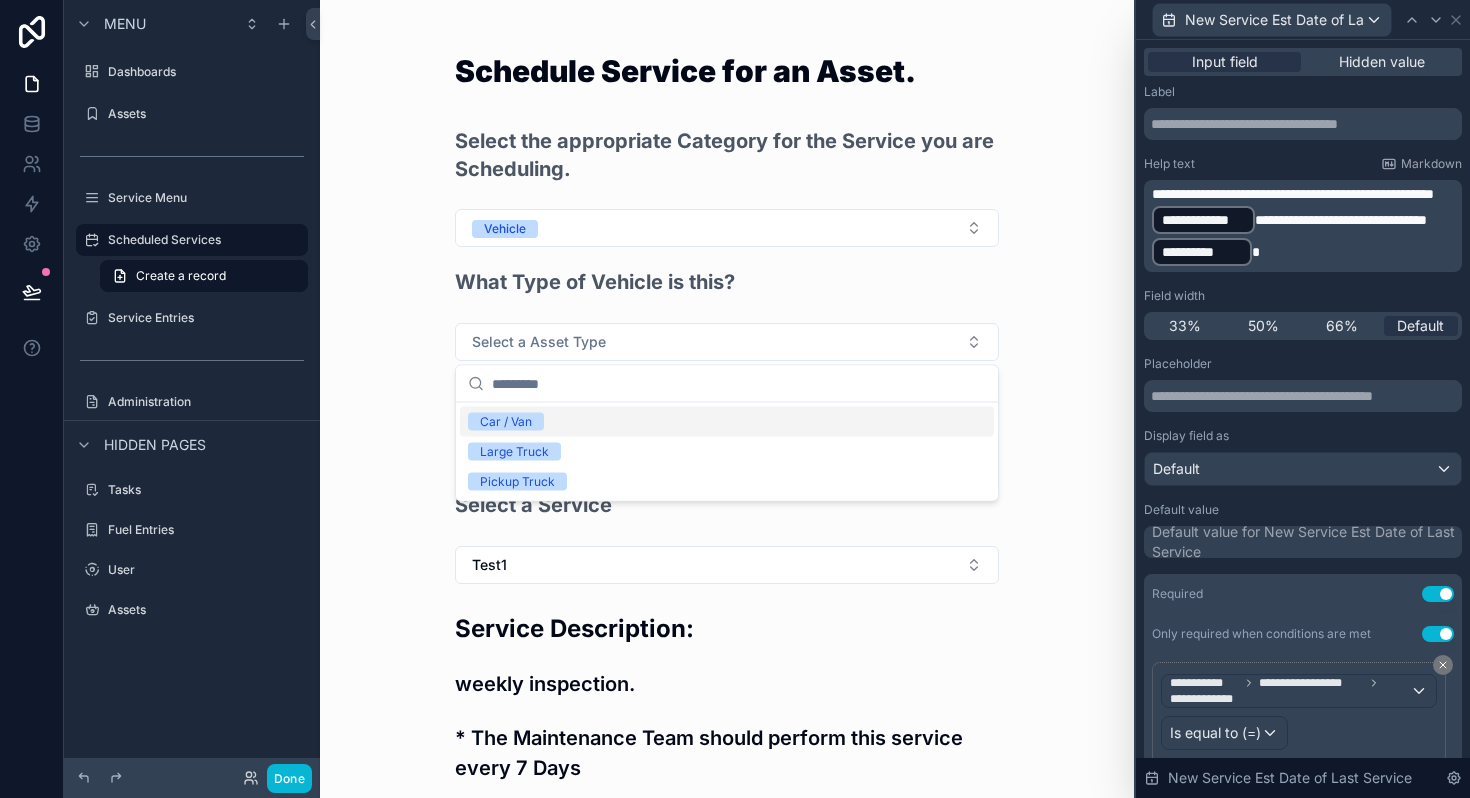 click on "Large Truck" at bounding box center (514, 452) 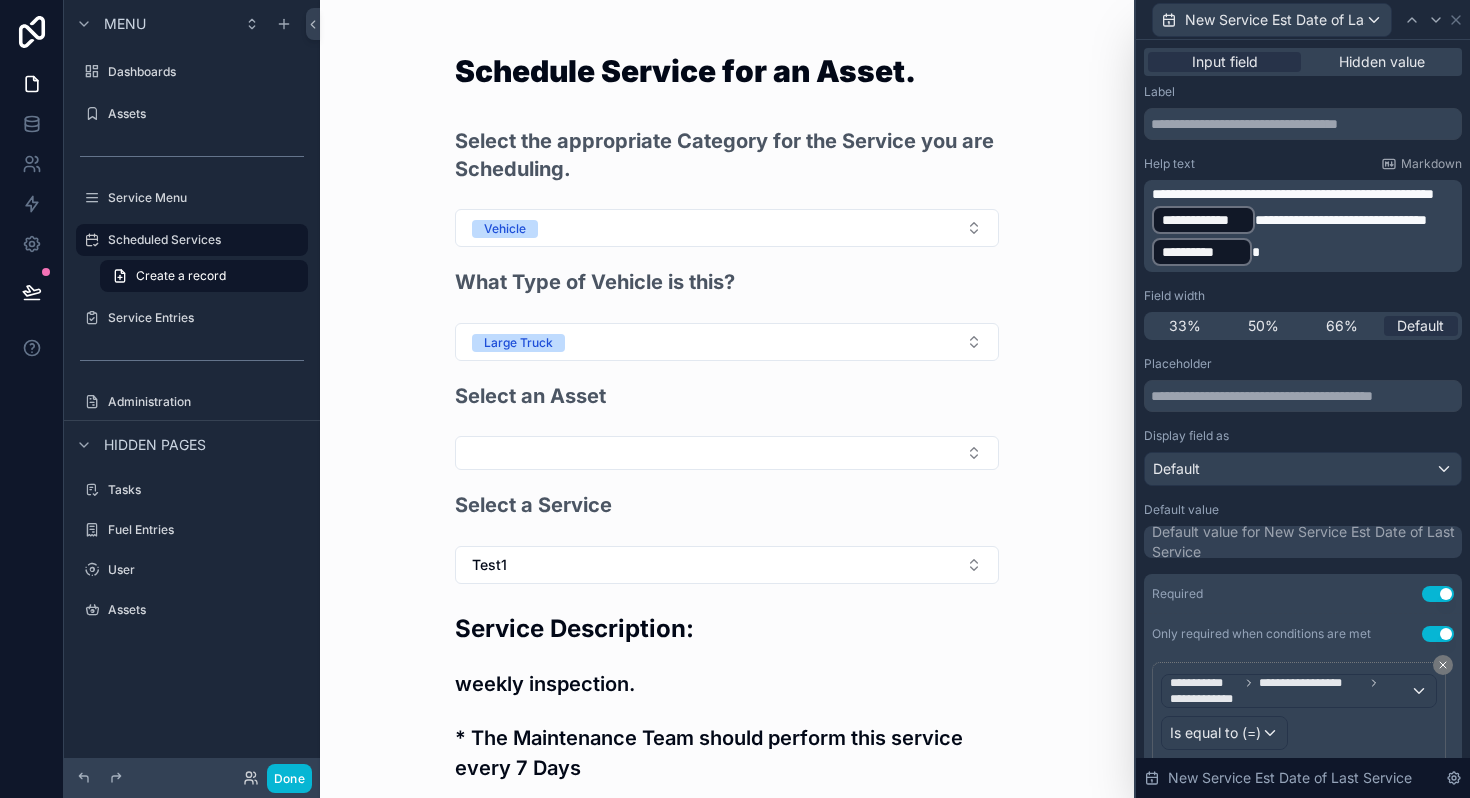 click at bounding box center (727, 453) 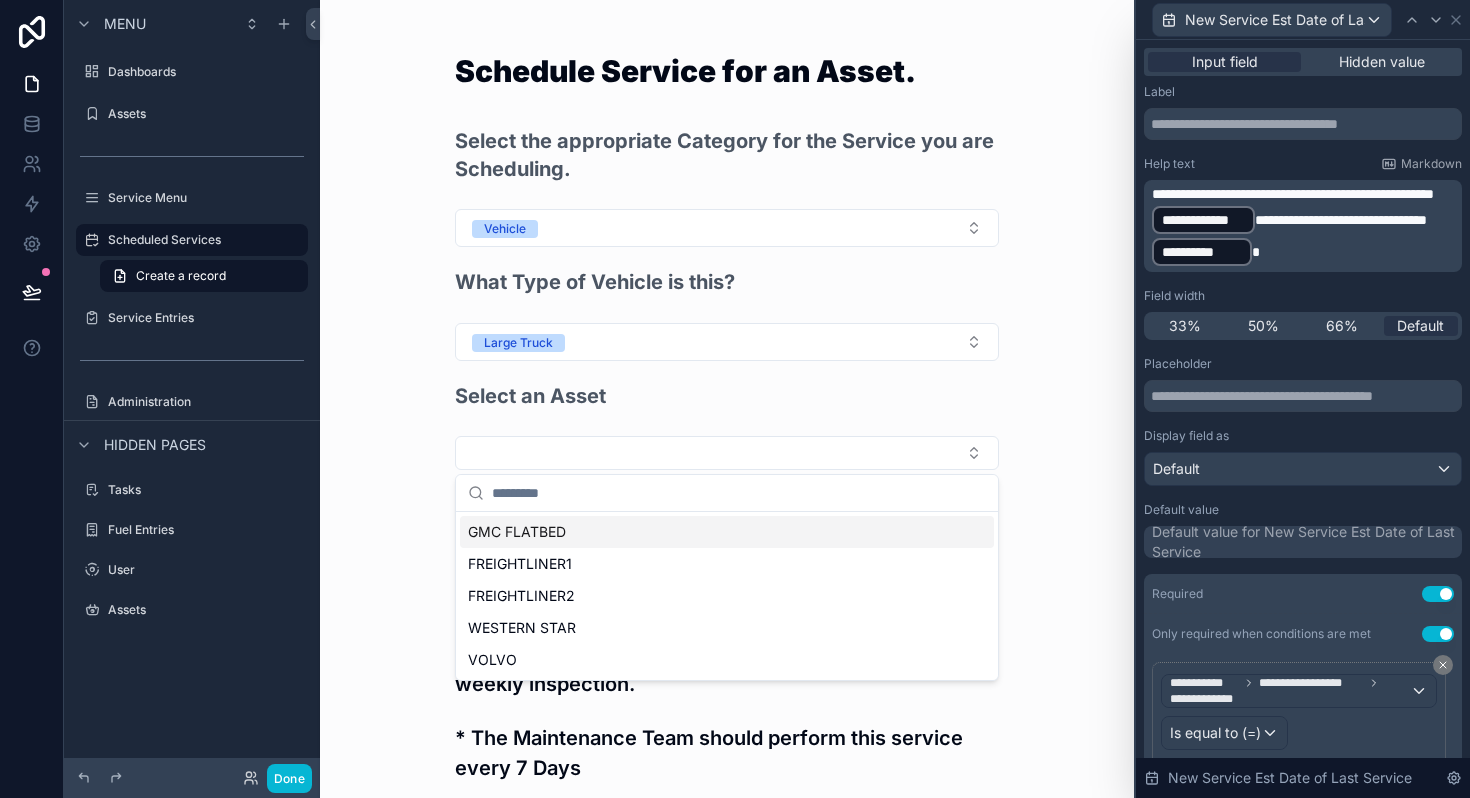 click on "GMC FLATBED" at bounding box center [517, 532] 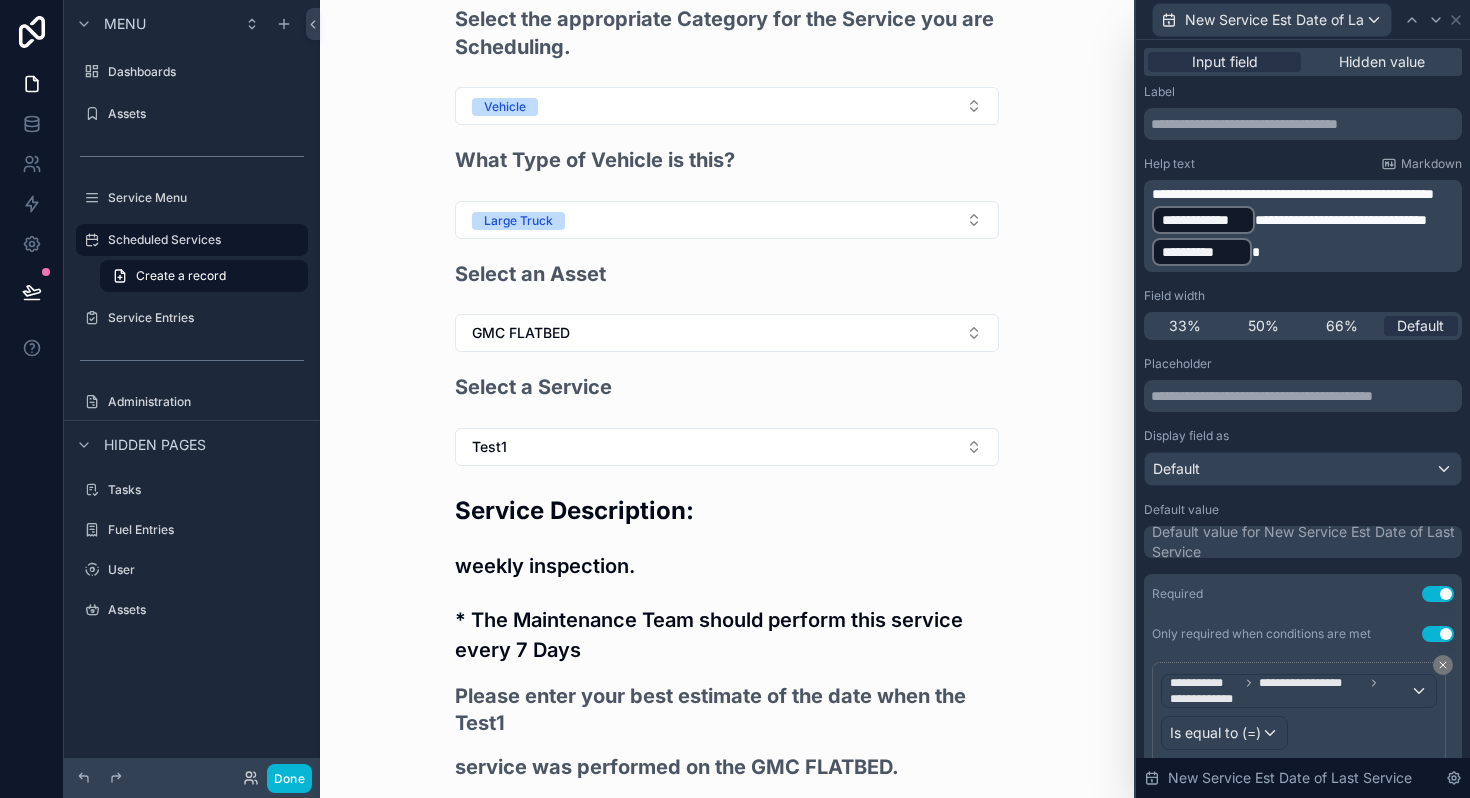 scroll, scrollTop: 363, scrollLeft: 0, axis: vertical 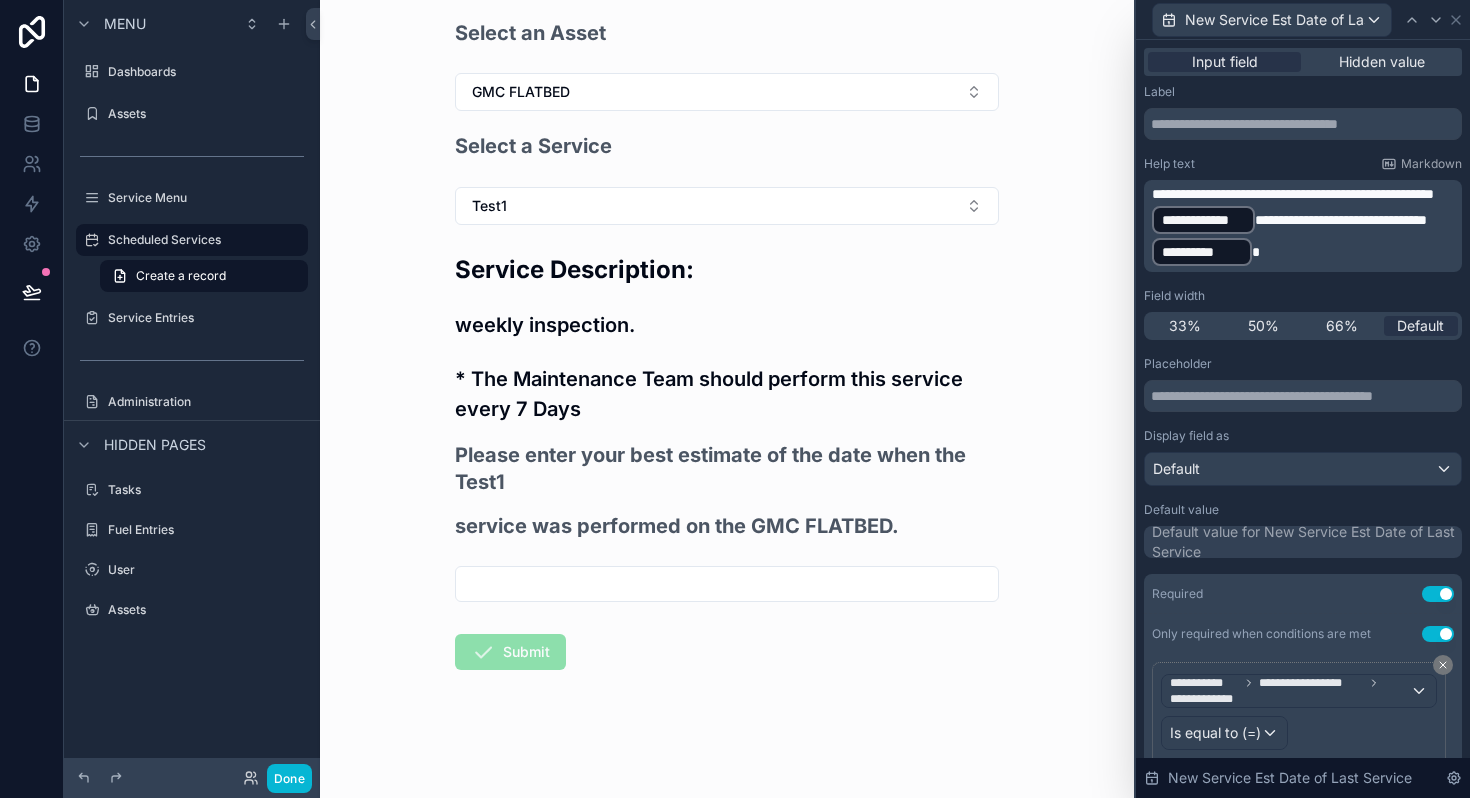 click on "**********" at bounding box center (1341, 220) 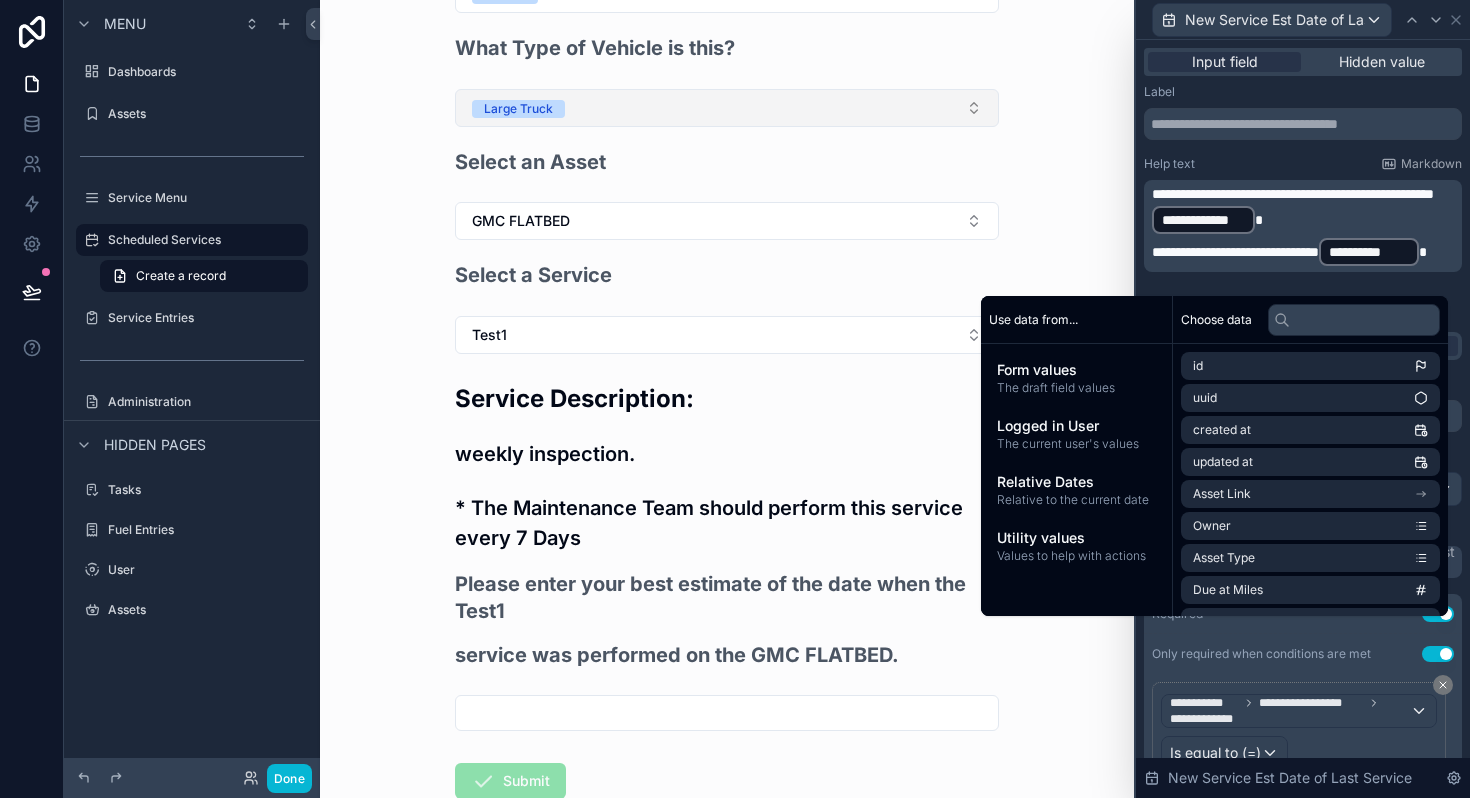 scroll, scrollTop: 251, scrollLeft: 0, axis: vertical 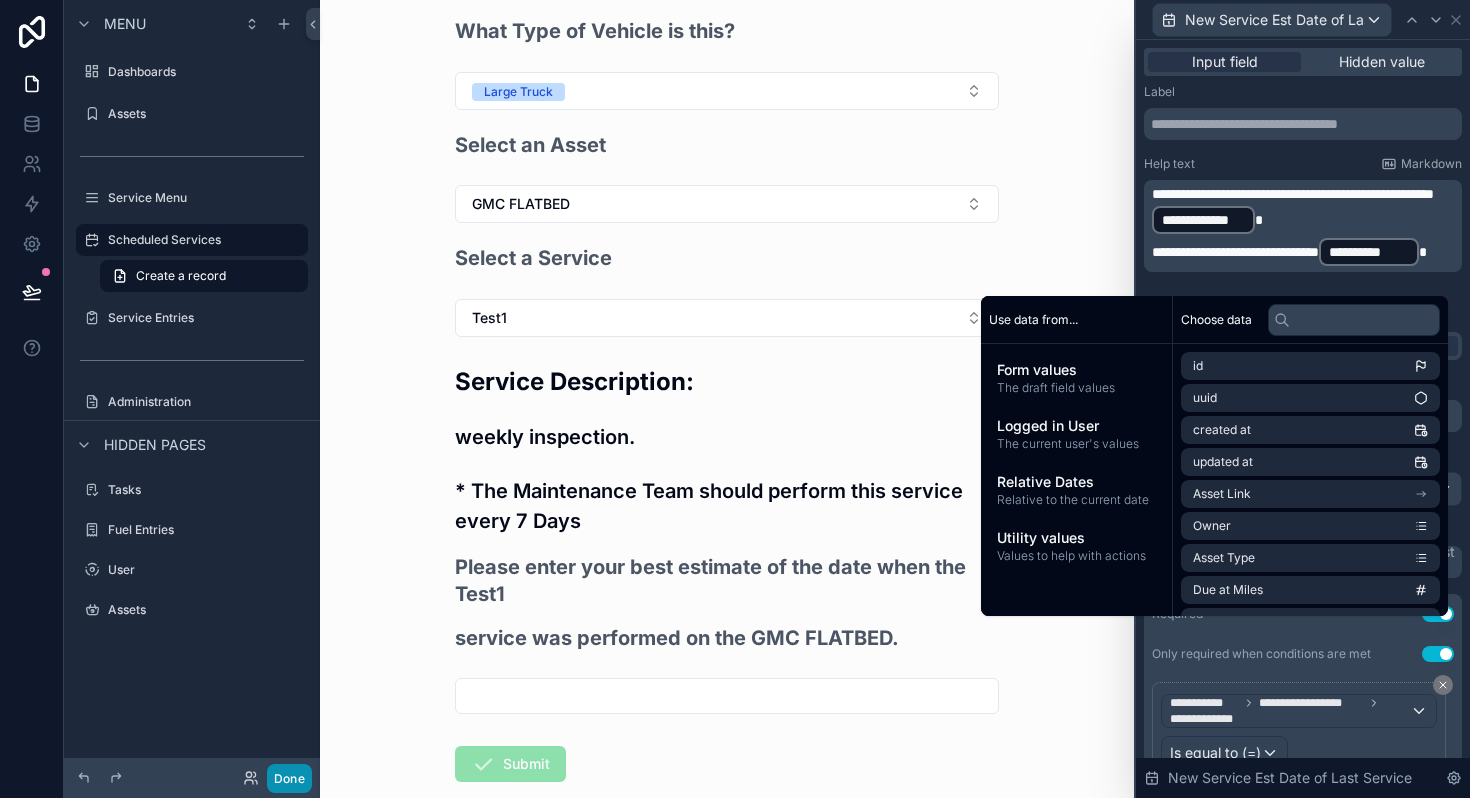 click on "Done" at bounding box center (289, 778) 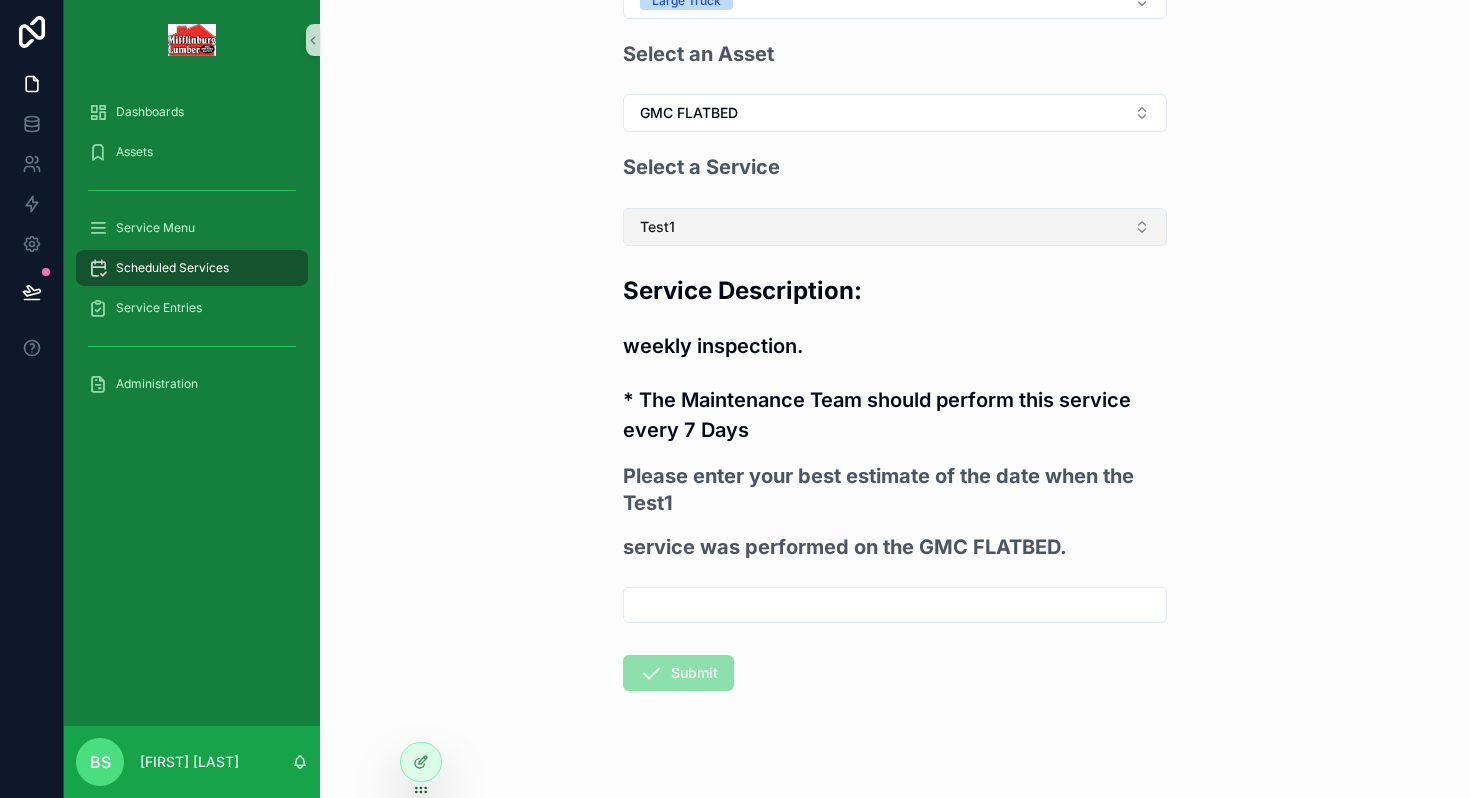 scroll, scrollTop: 340, scrollLeft: 0, axis: vertical 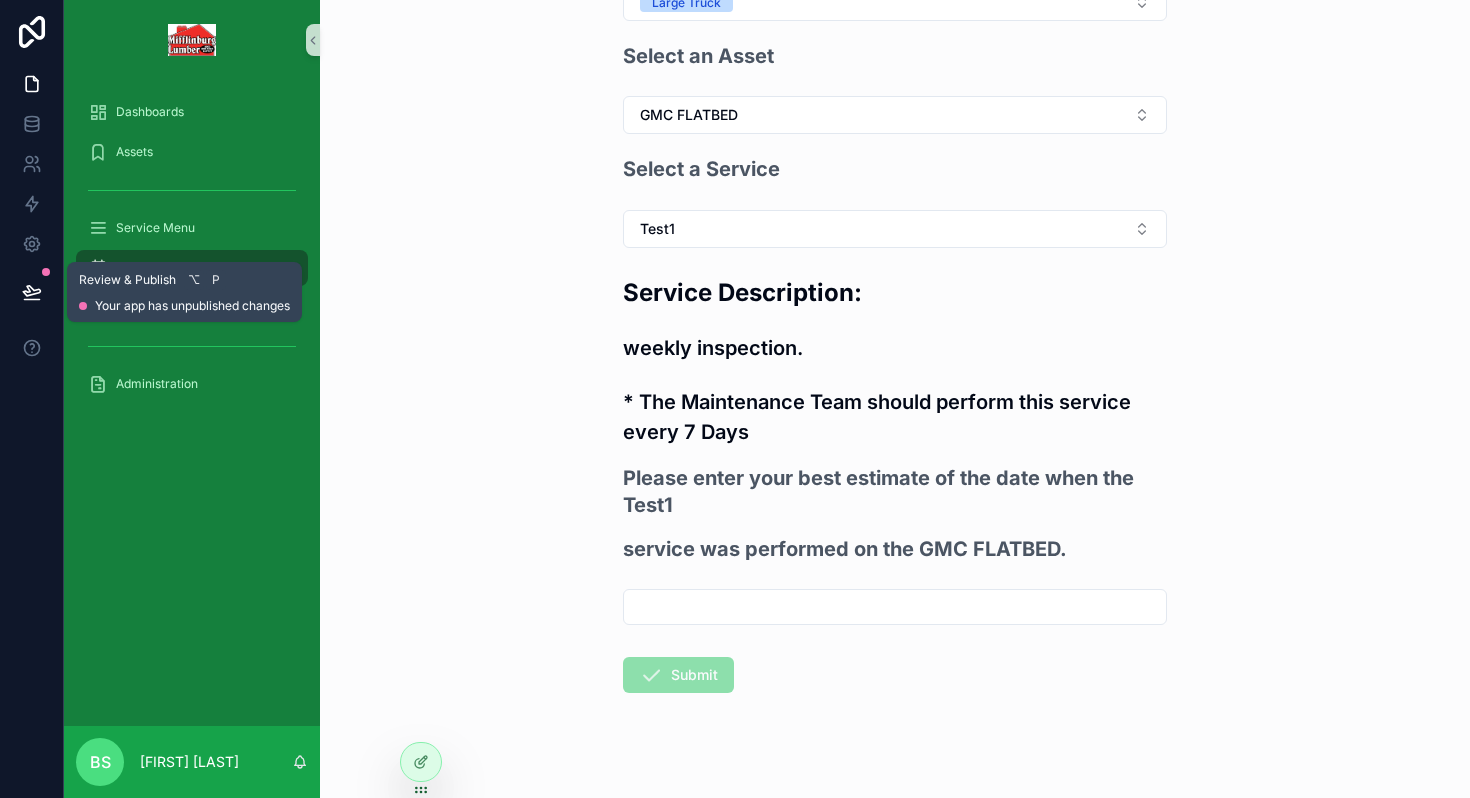 click at bounding box center (32, 292) 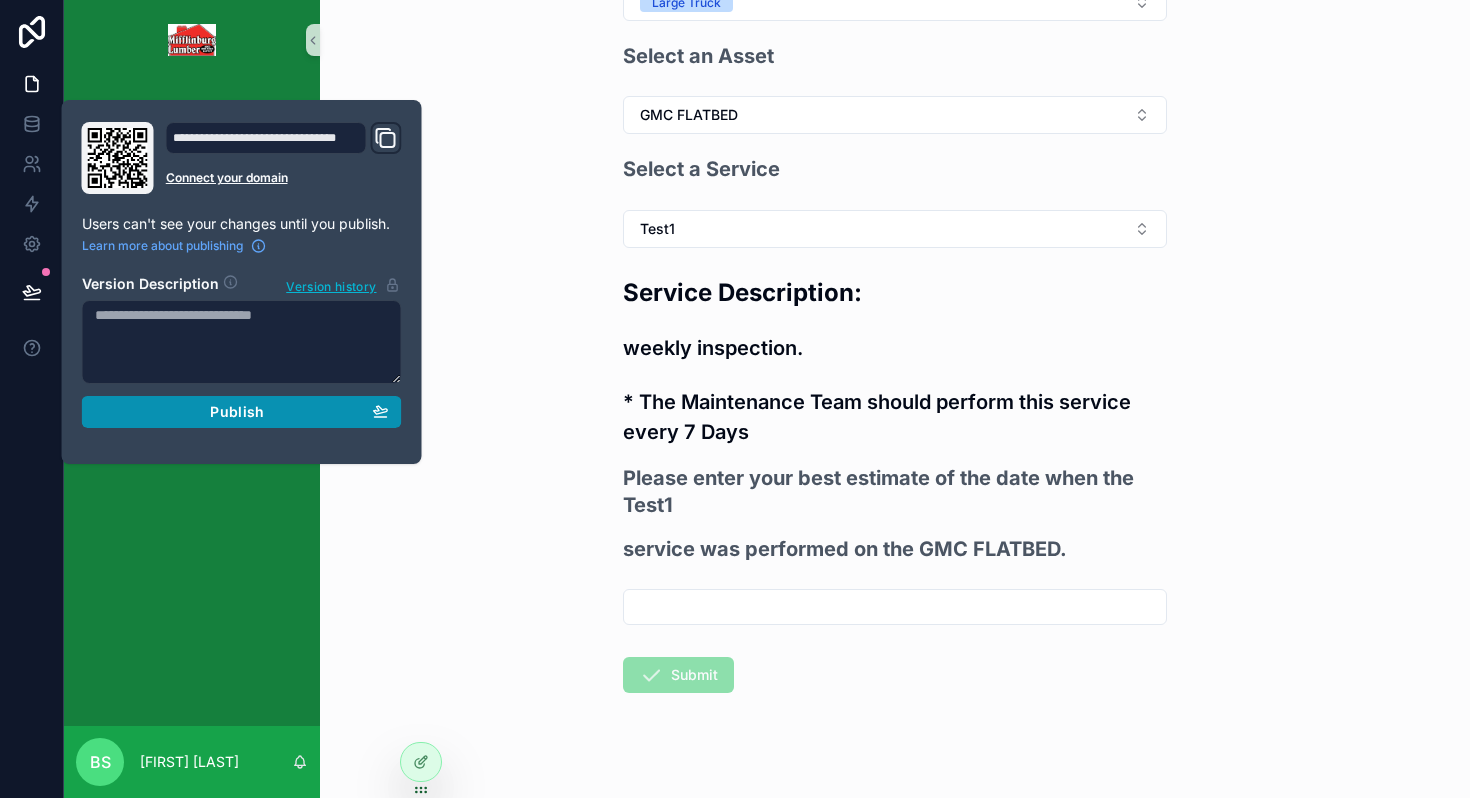 click on "Publish" at bounding box center (242, 412) 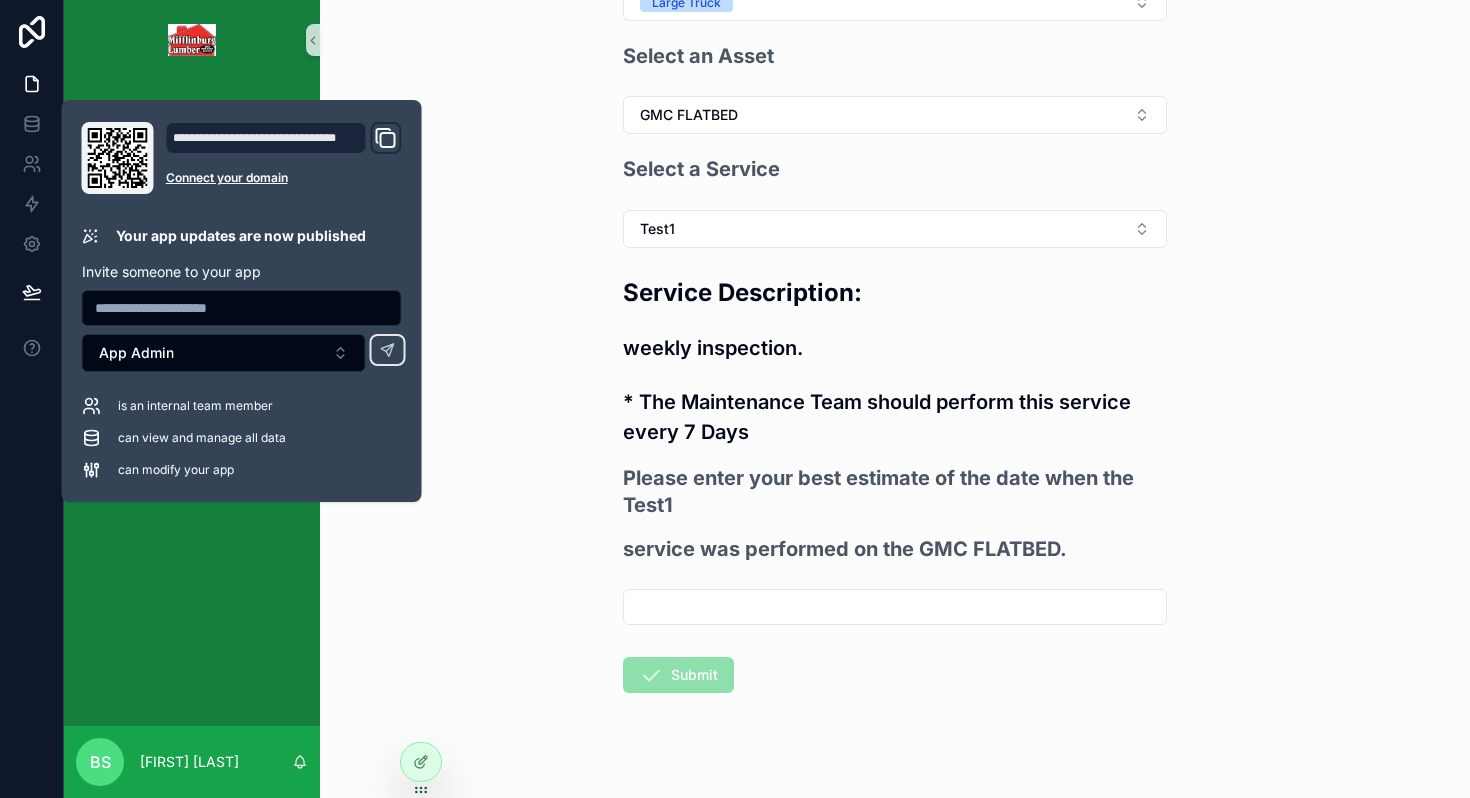 scroll, scrollTop: 0, scrollLeft: 0, axis: both 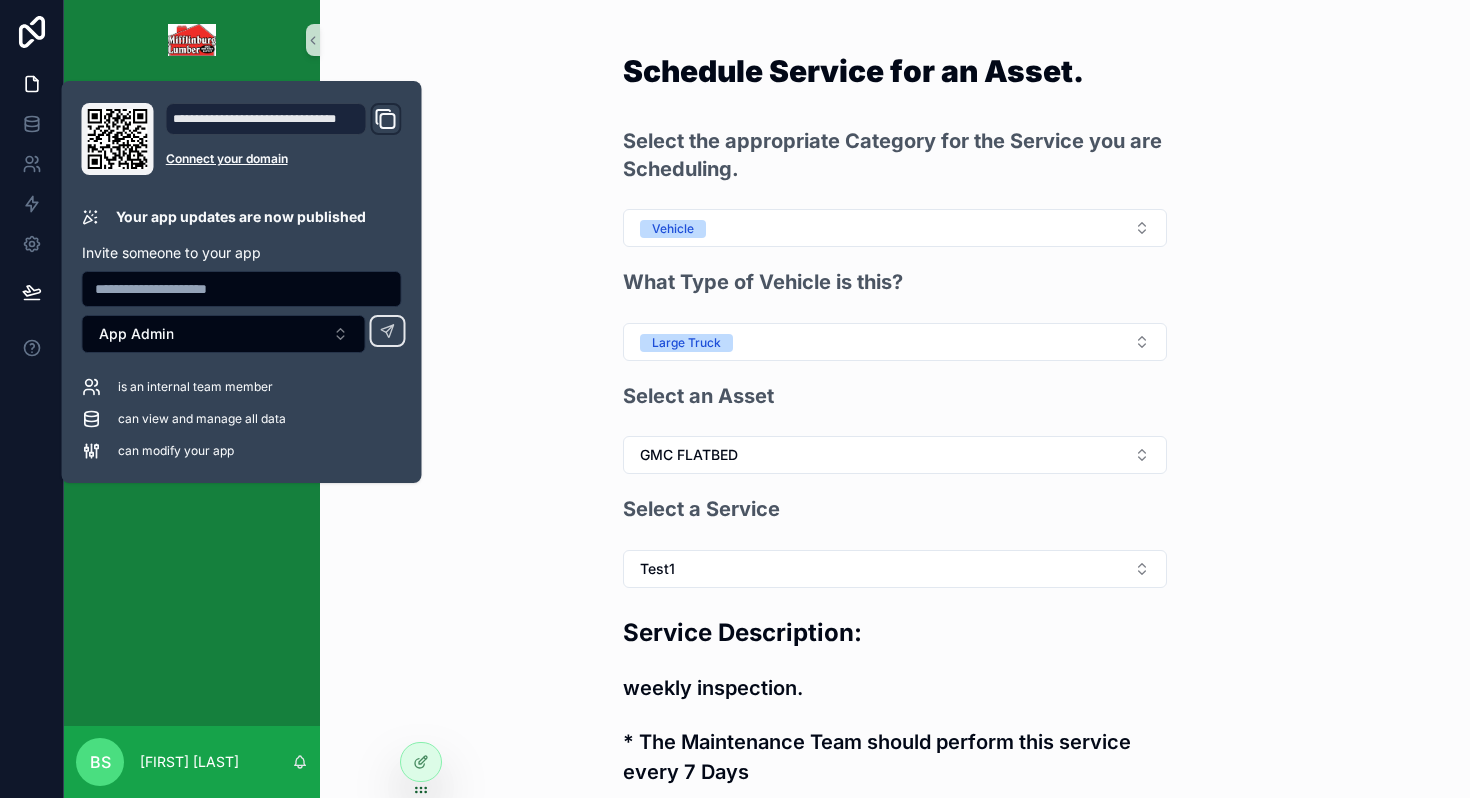 click on "Schedule Service for an Asset. Select the appropriate Category for the Service you are Scheduling. Vehicle What Type of Vehicle is this? Large Truck Select an Asset GMC FLATBED Select a Service Test1
Service Description: weekly inspection. * The Maintenance Team should perform this service every 7 Days Please enter your best estimate of the date when the Test1 service  was performed on the GMC FLATBED. Submit" at bounding box center (895, 399) 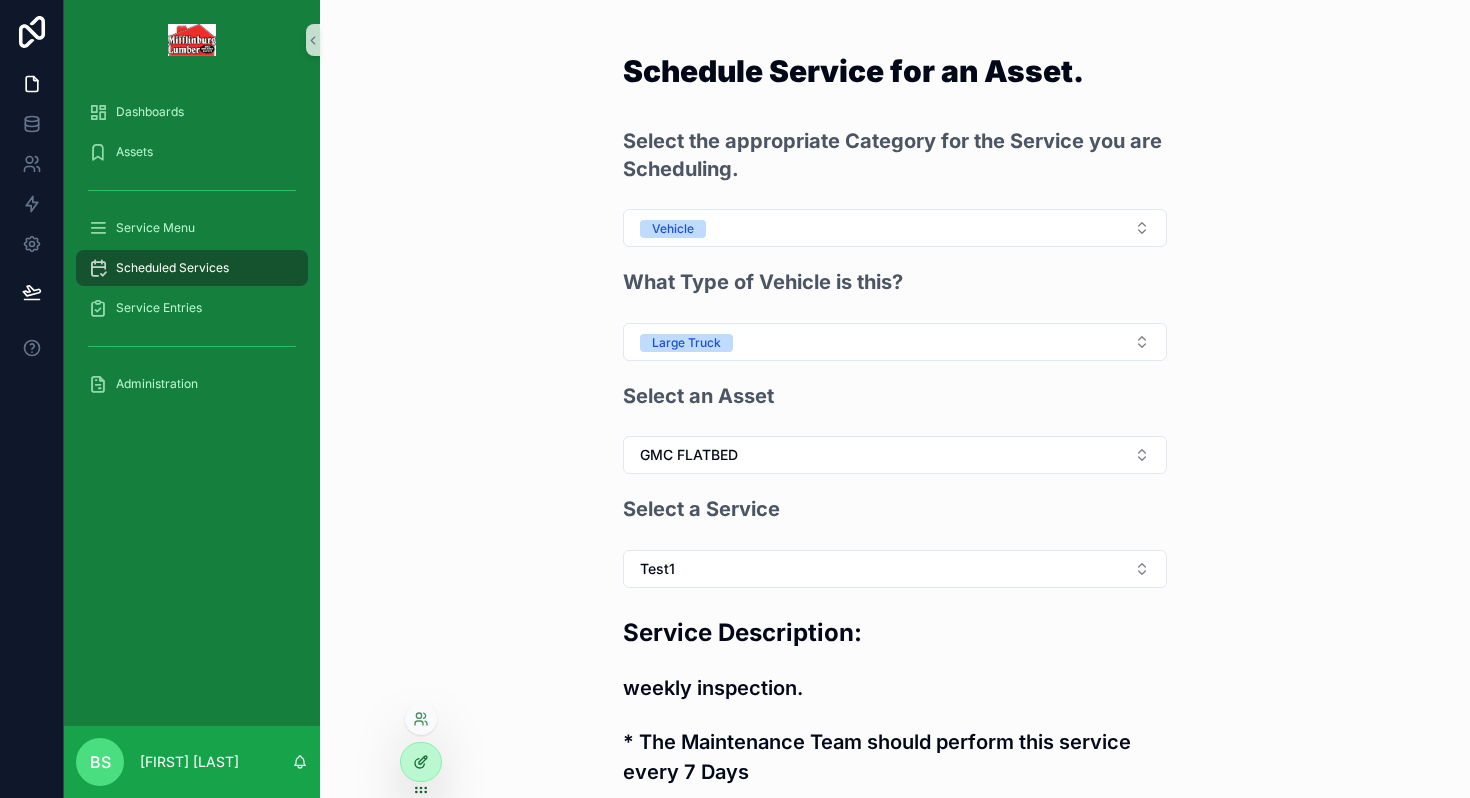 click 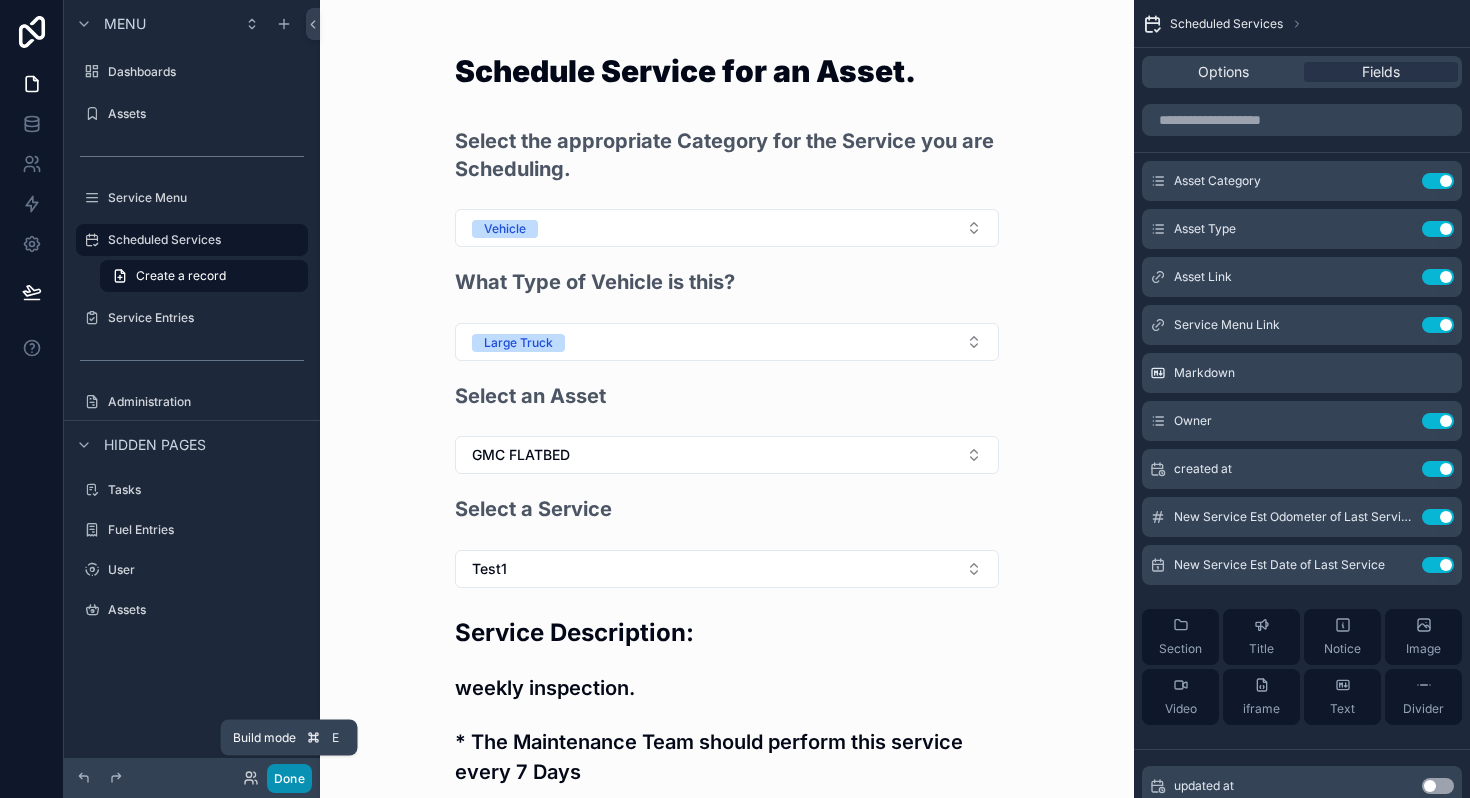 click on "Done" at bounding box center [289, 778] 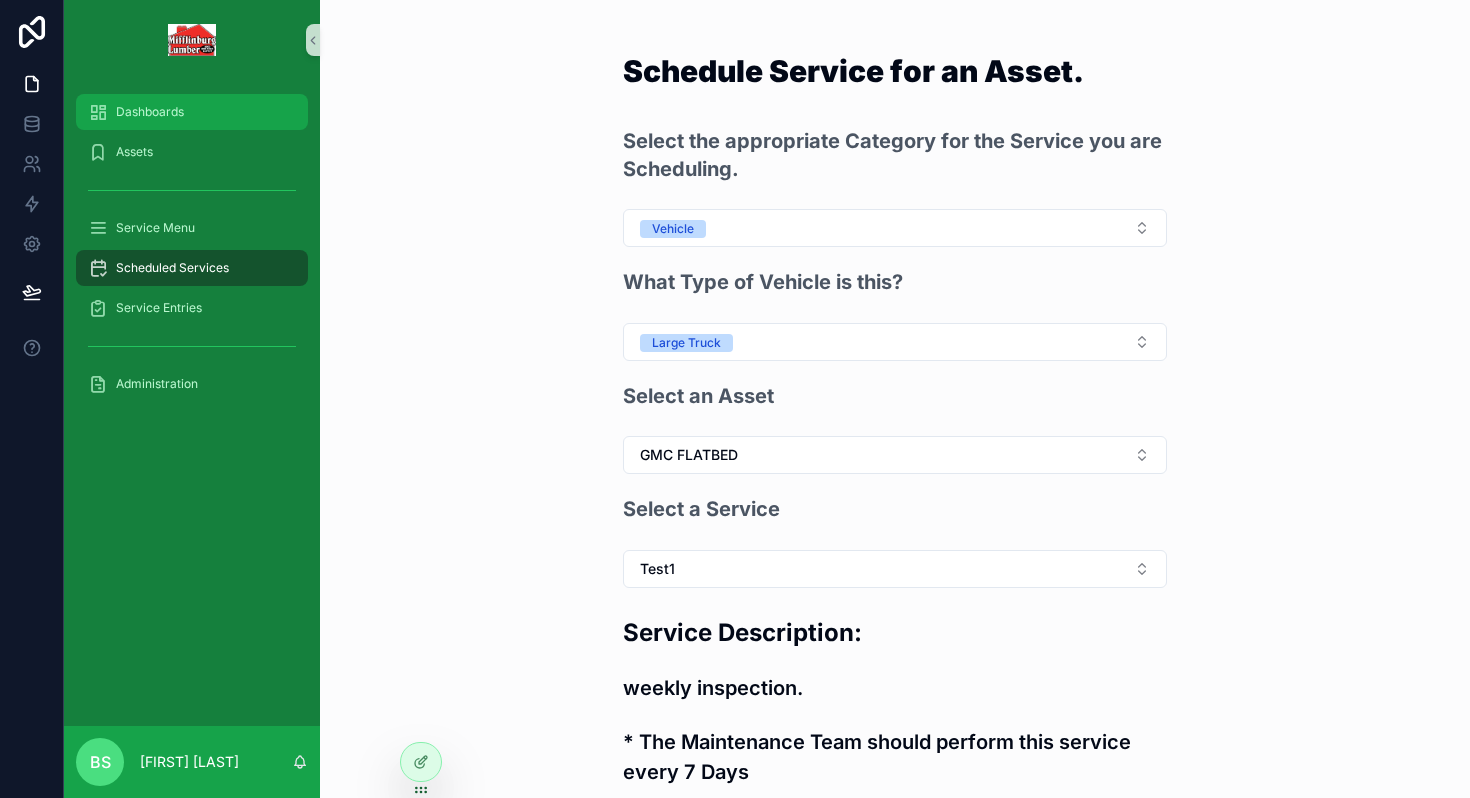 click on "Dashboards" at bounding box center [192, 112] 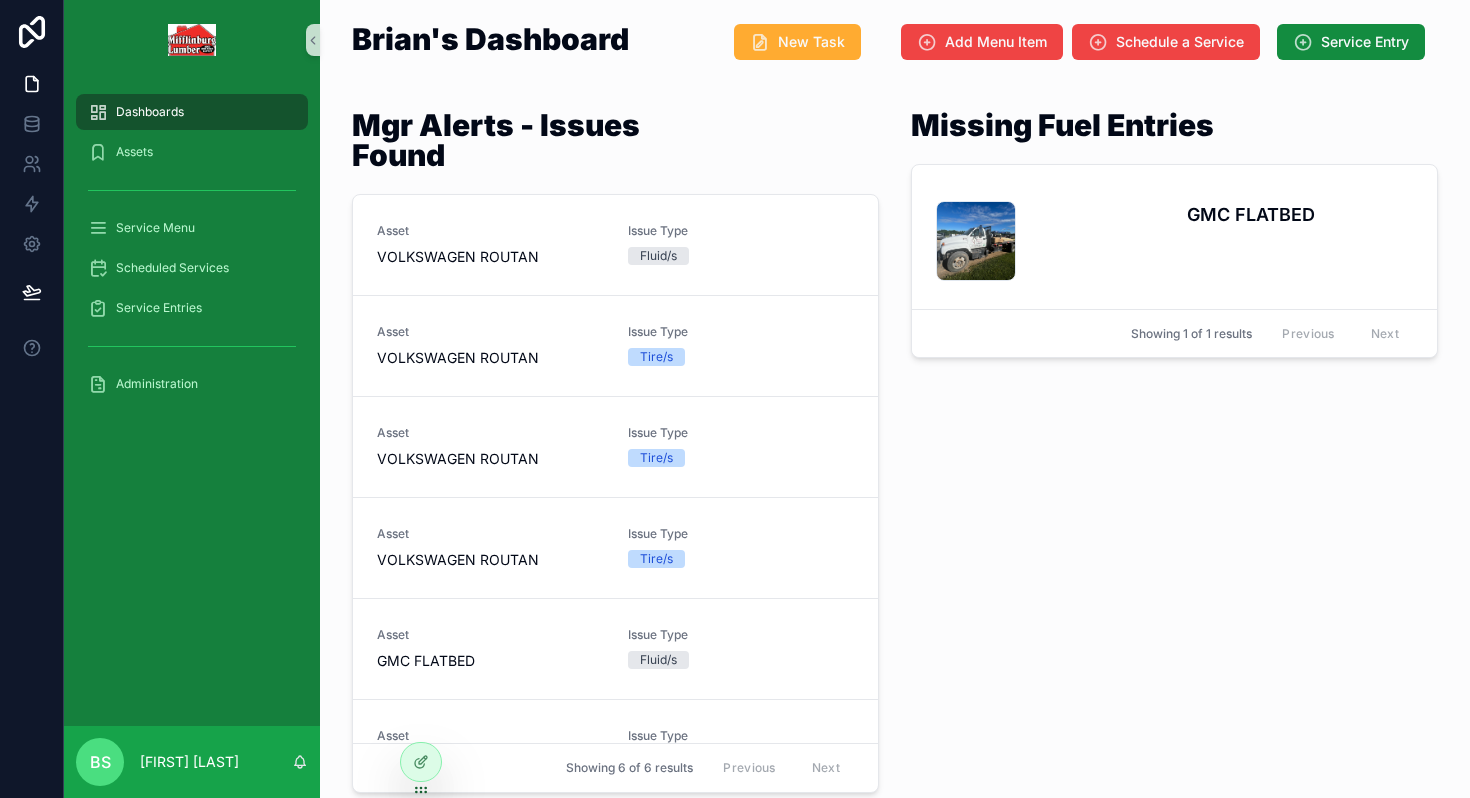 click on "Missing Fuel Entries IMG_8059 .jpeg GMC FLATBED Showing 1 of 1 results Previous Next" at bounding box center [1174, 455] 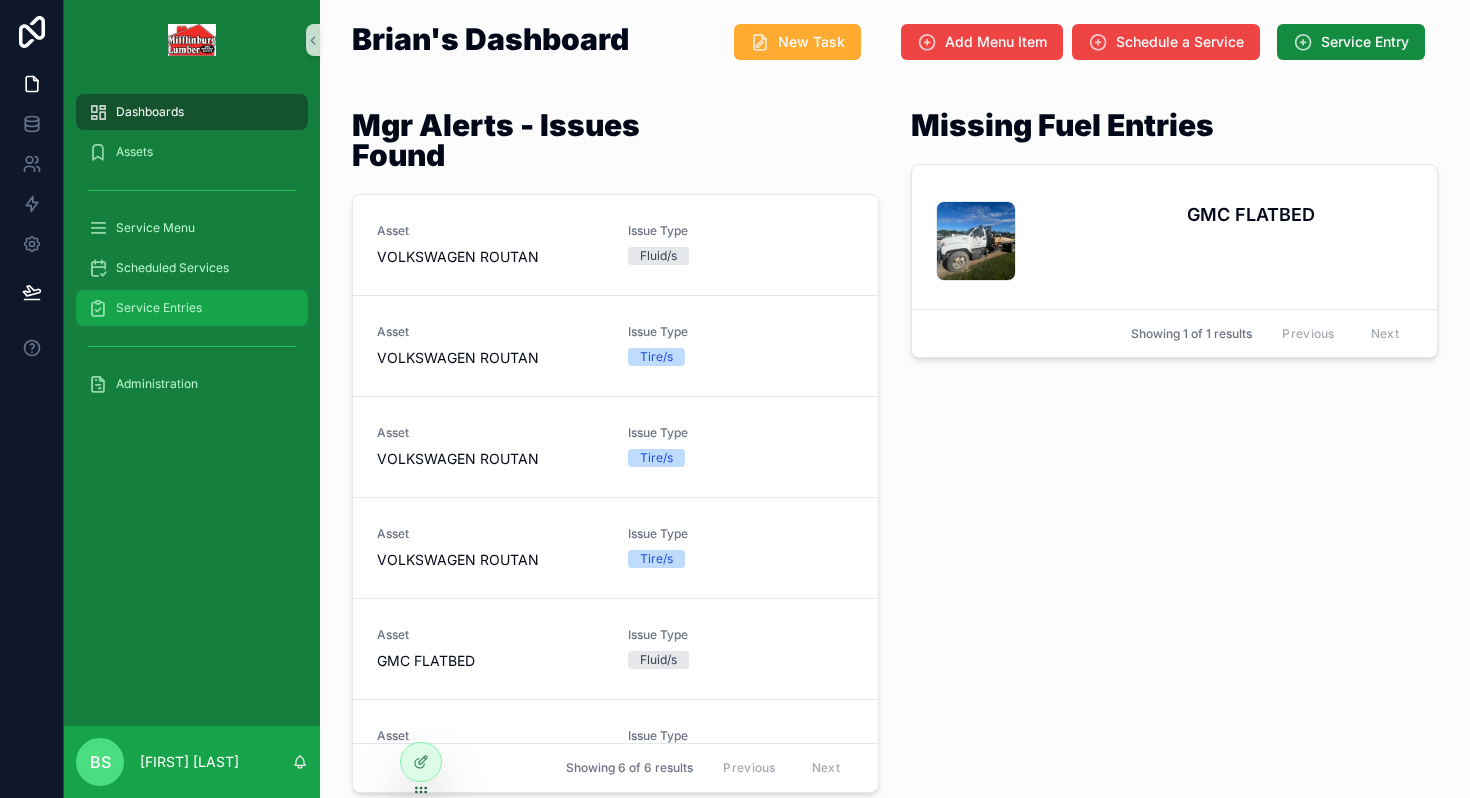 click on "Service Entries" at bounding box center (159, 308) 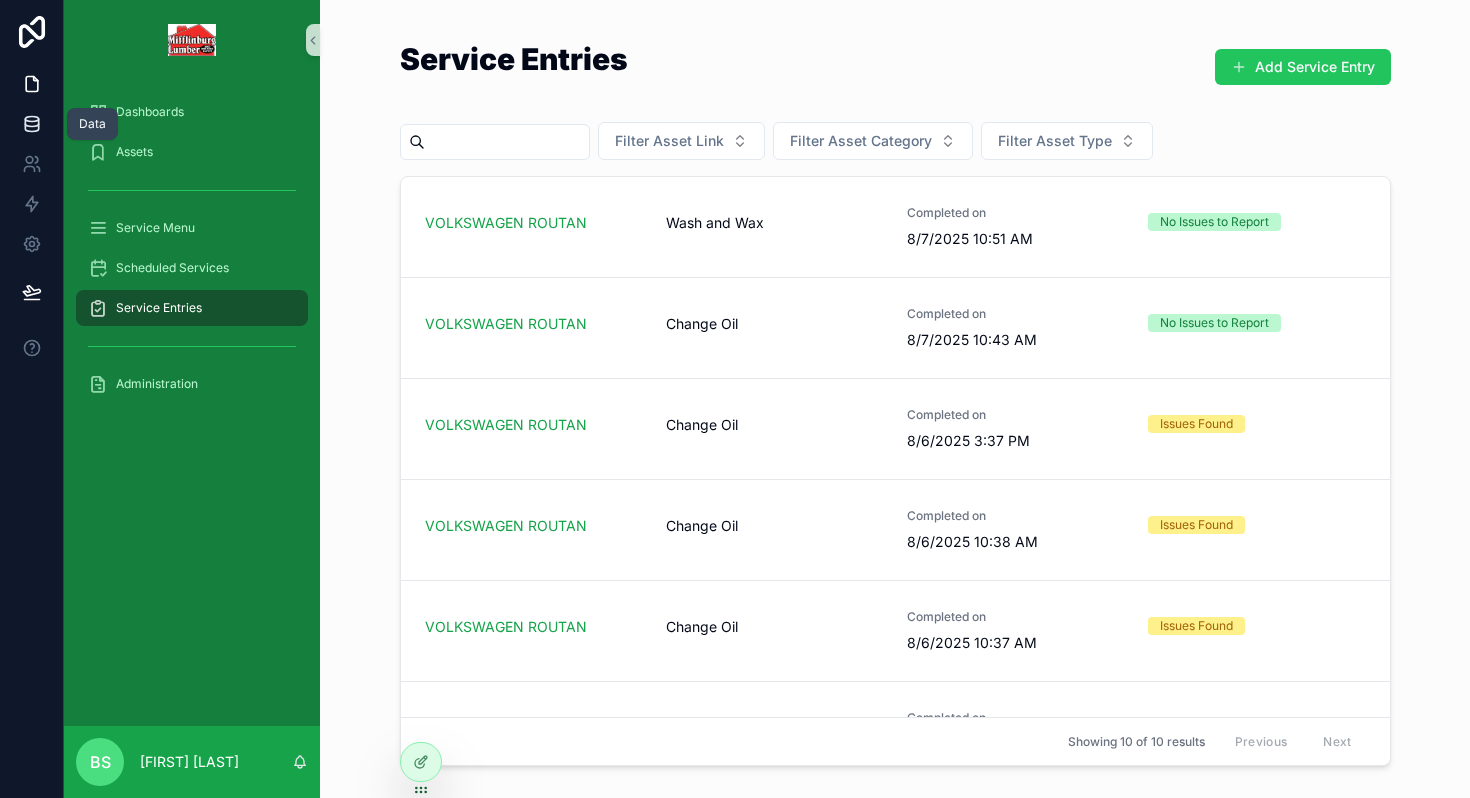 click at bounding box center [31, 124] 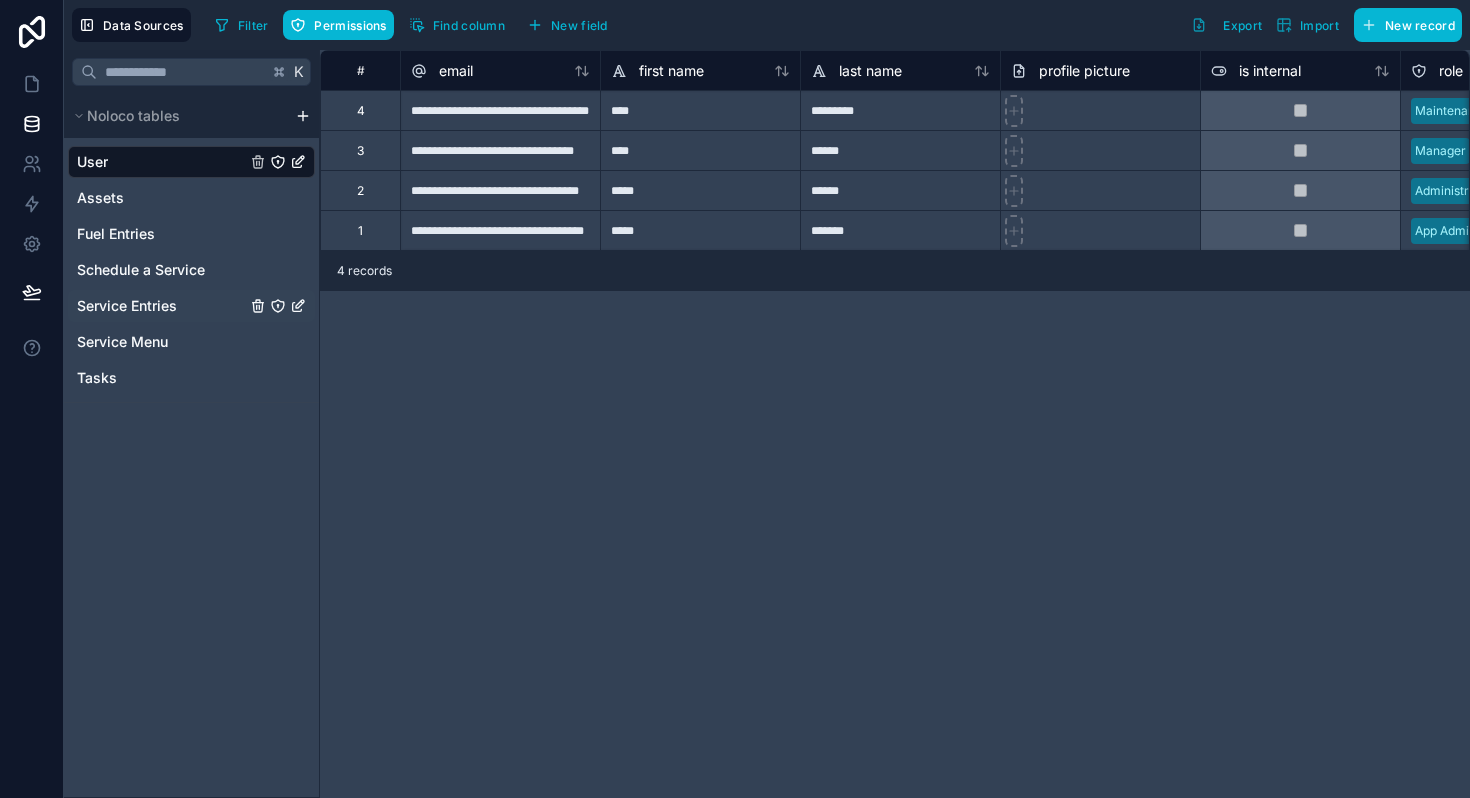click on "Service Entries" at bounding box center (127, 306) 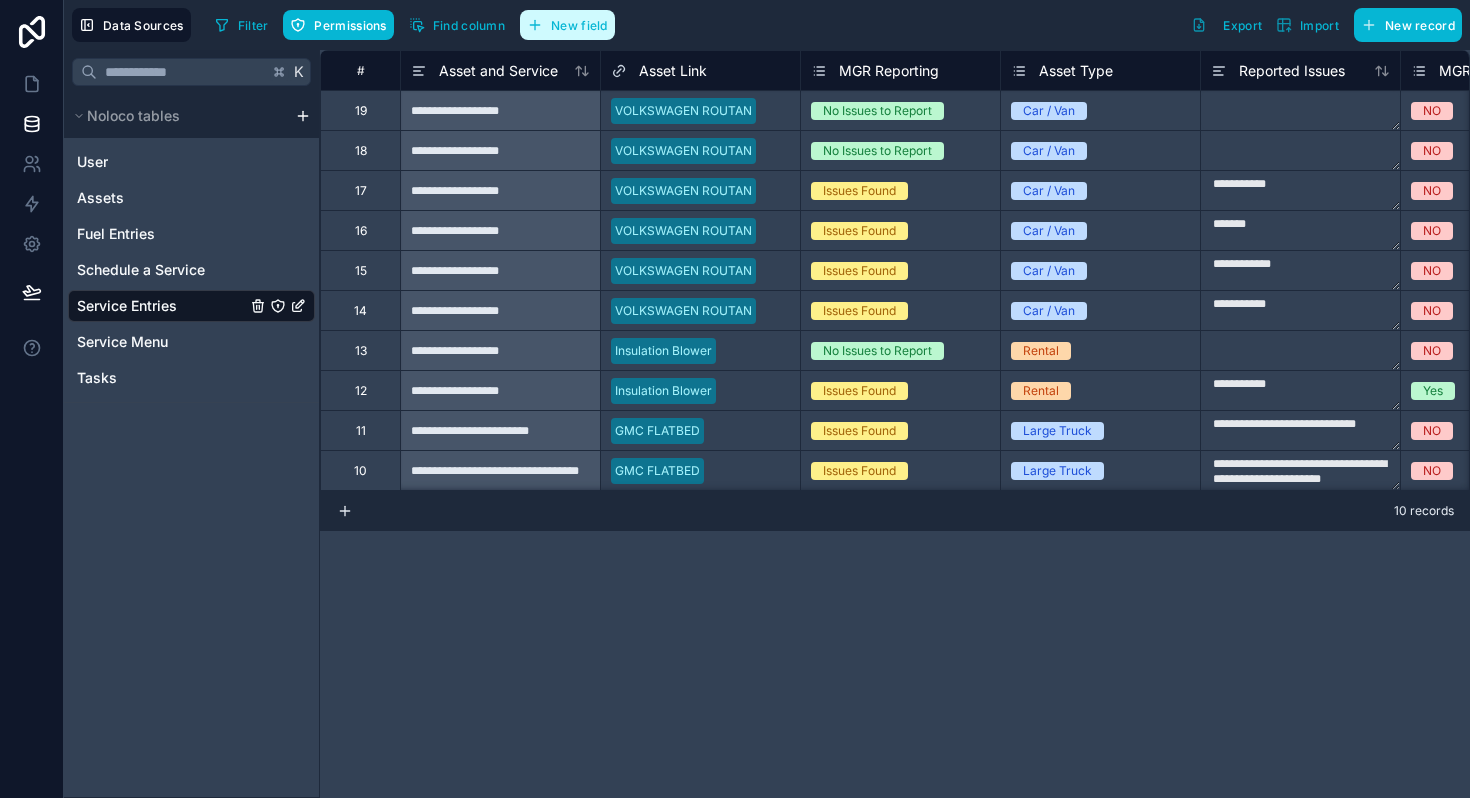 click on "New field" at bounding box center [567, 25] 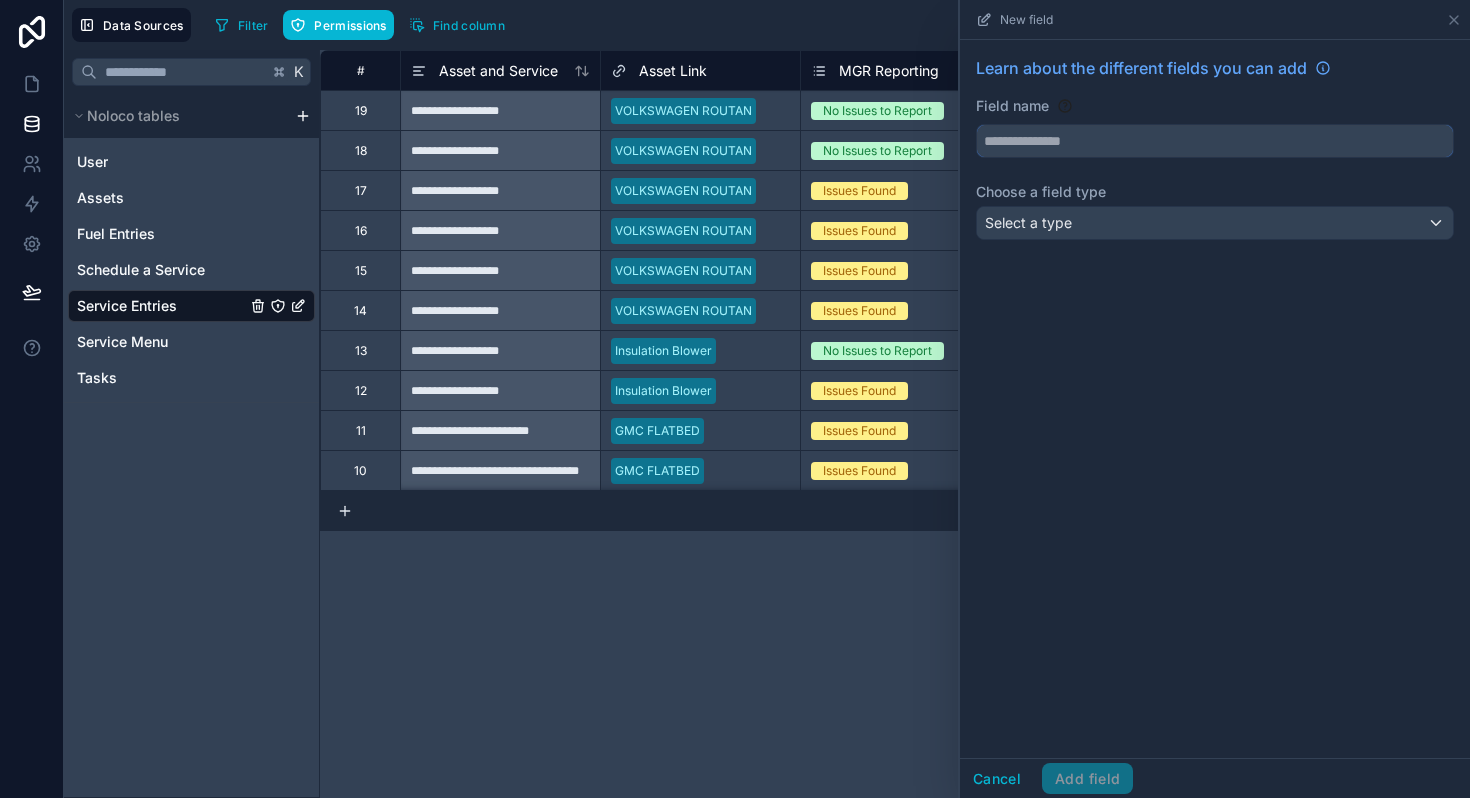 click at bounding box center (1215, 141) 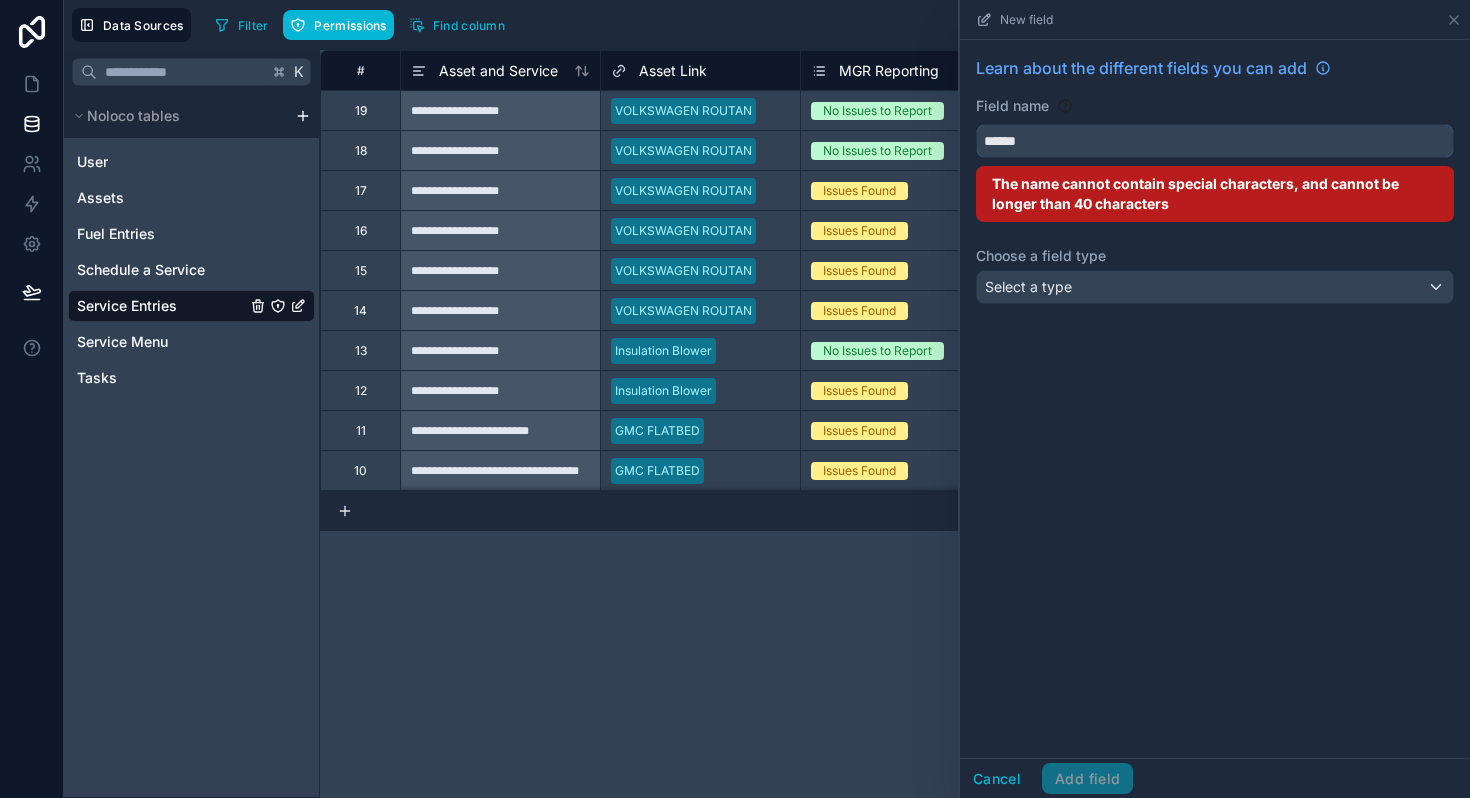 click on "*****" at bounding box center (1215, 141) 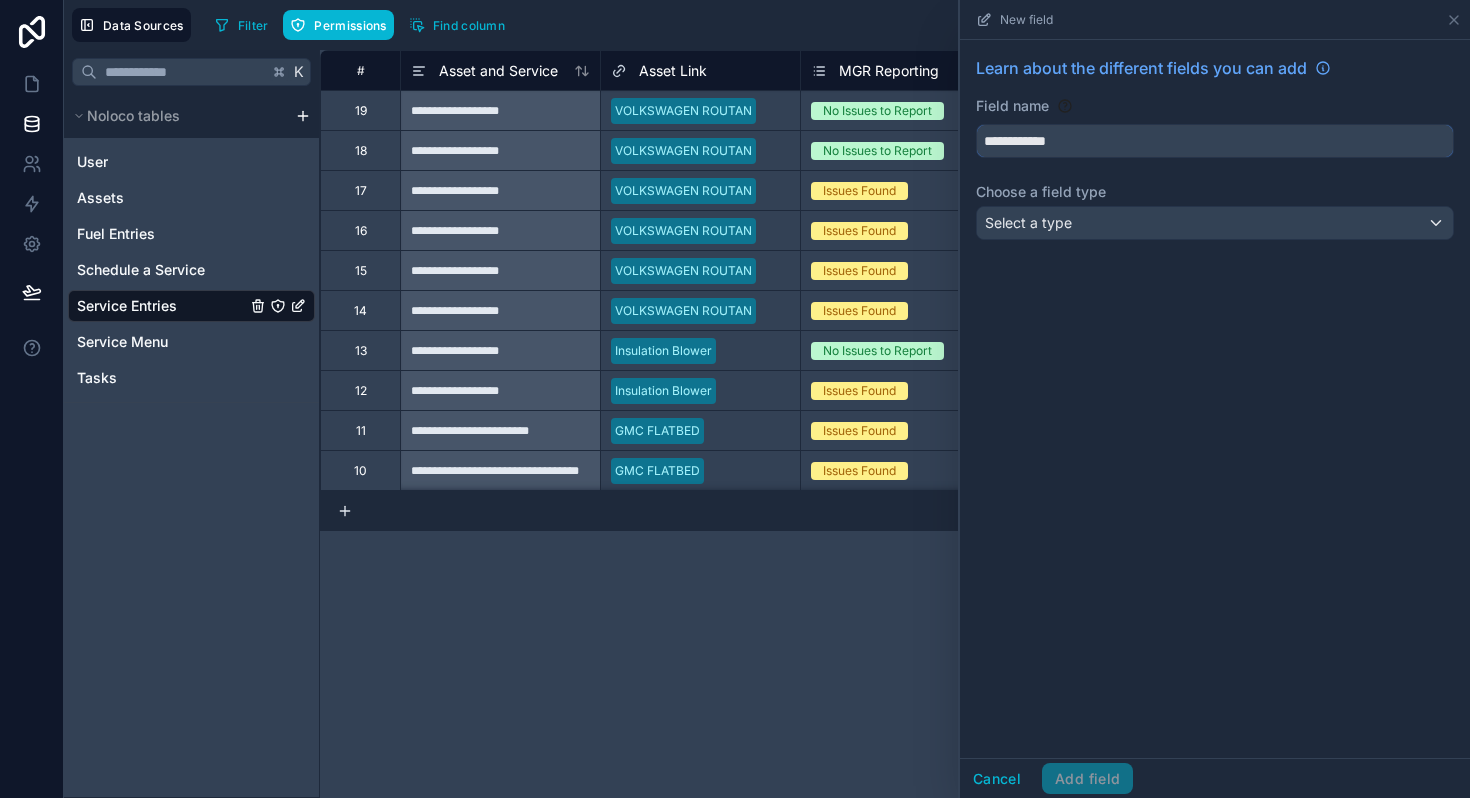 type on "**********" 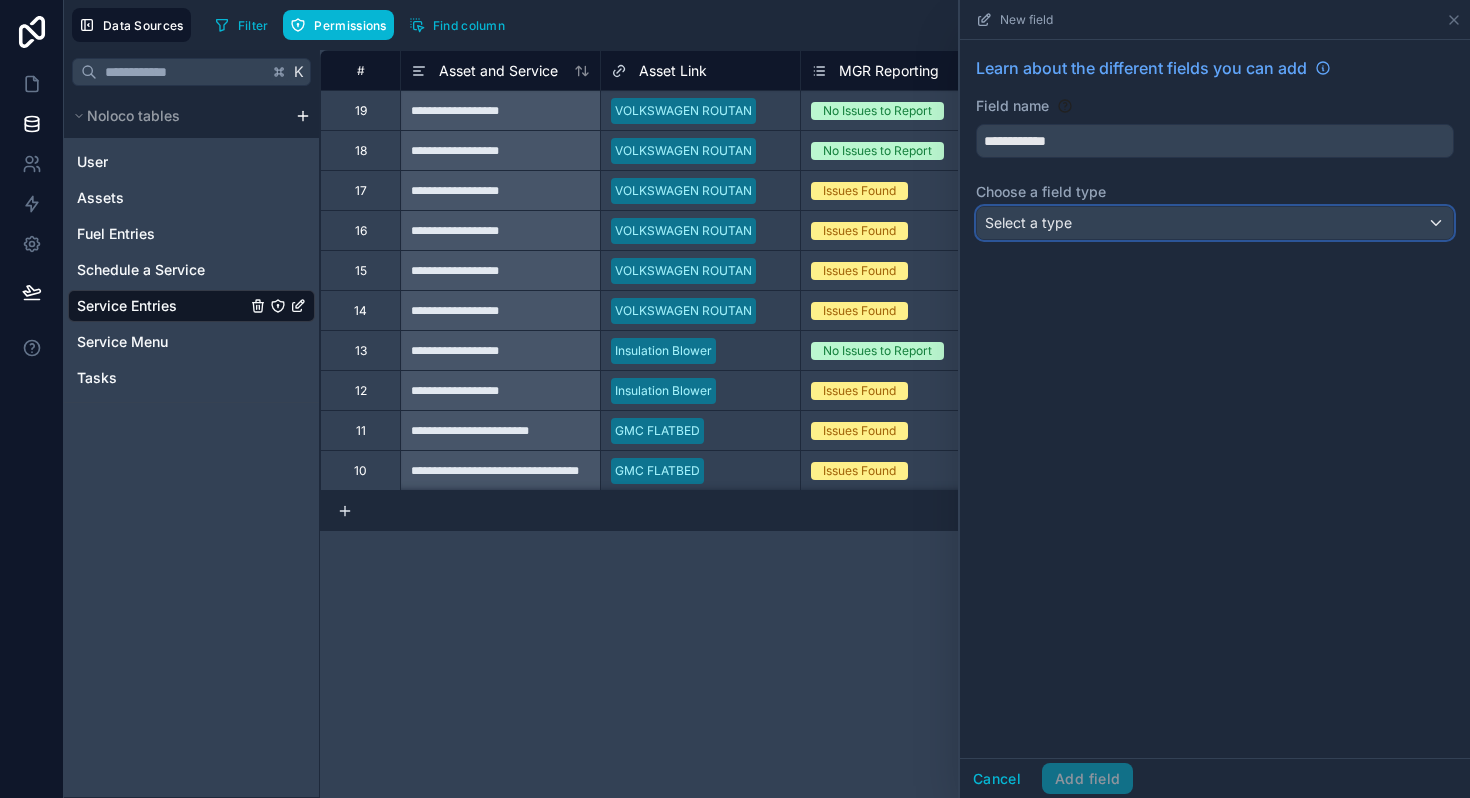 click on "Select a type" at bounding box center (1215, 223) 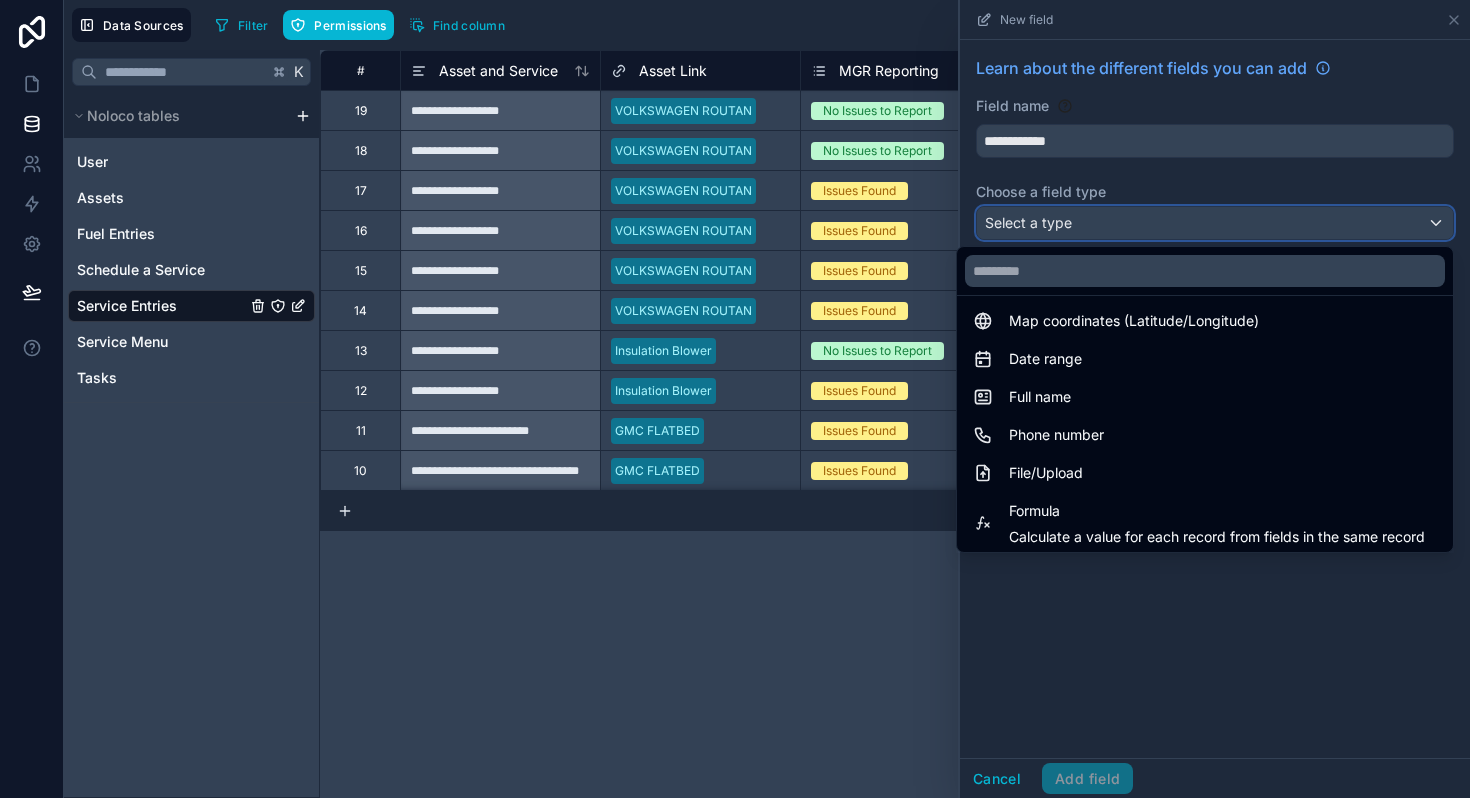 scroll, scrollTop: 353, scrollLeft: 0, axis: vertical 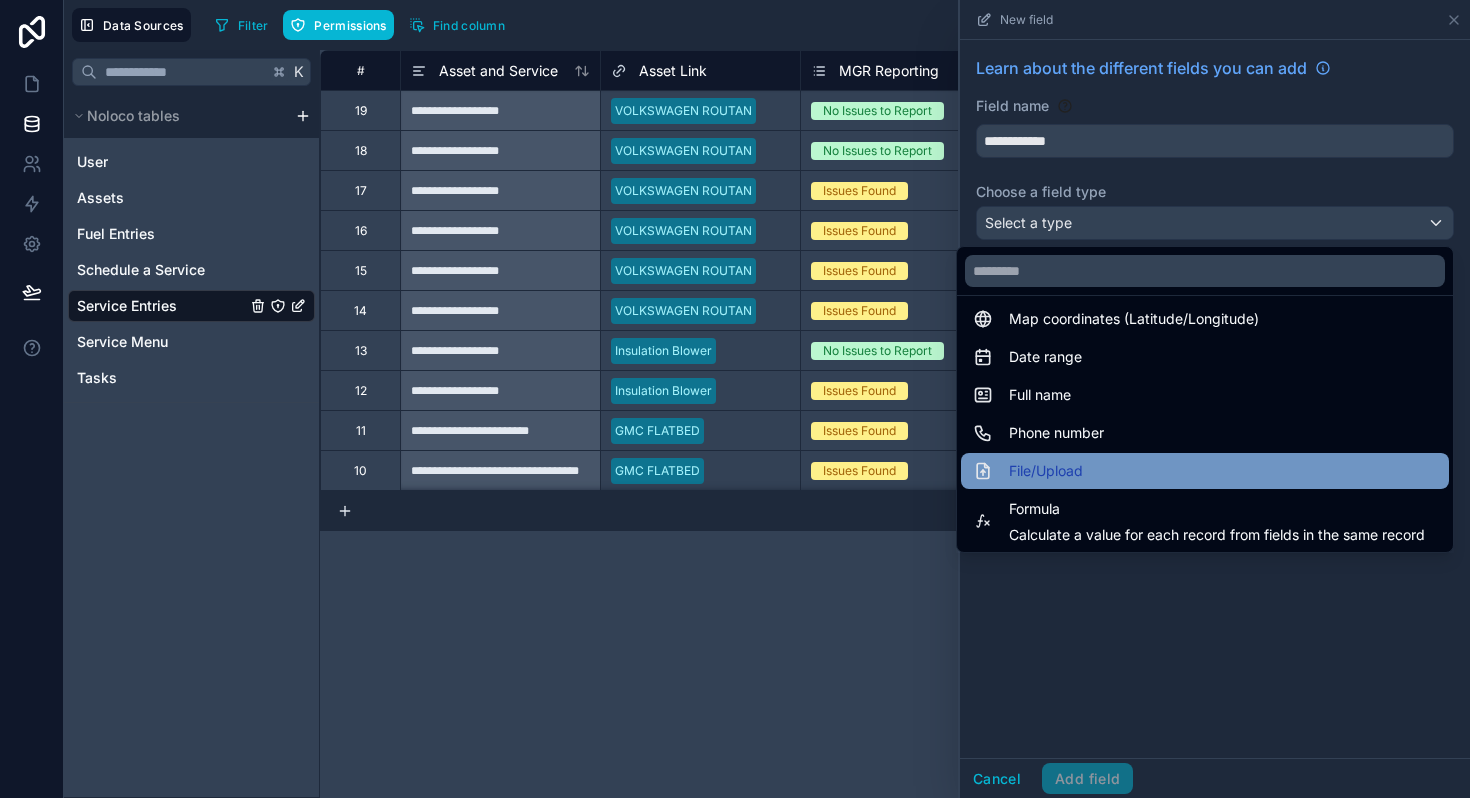 click on "File/Upload" at bounding box center (1046, 471) 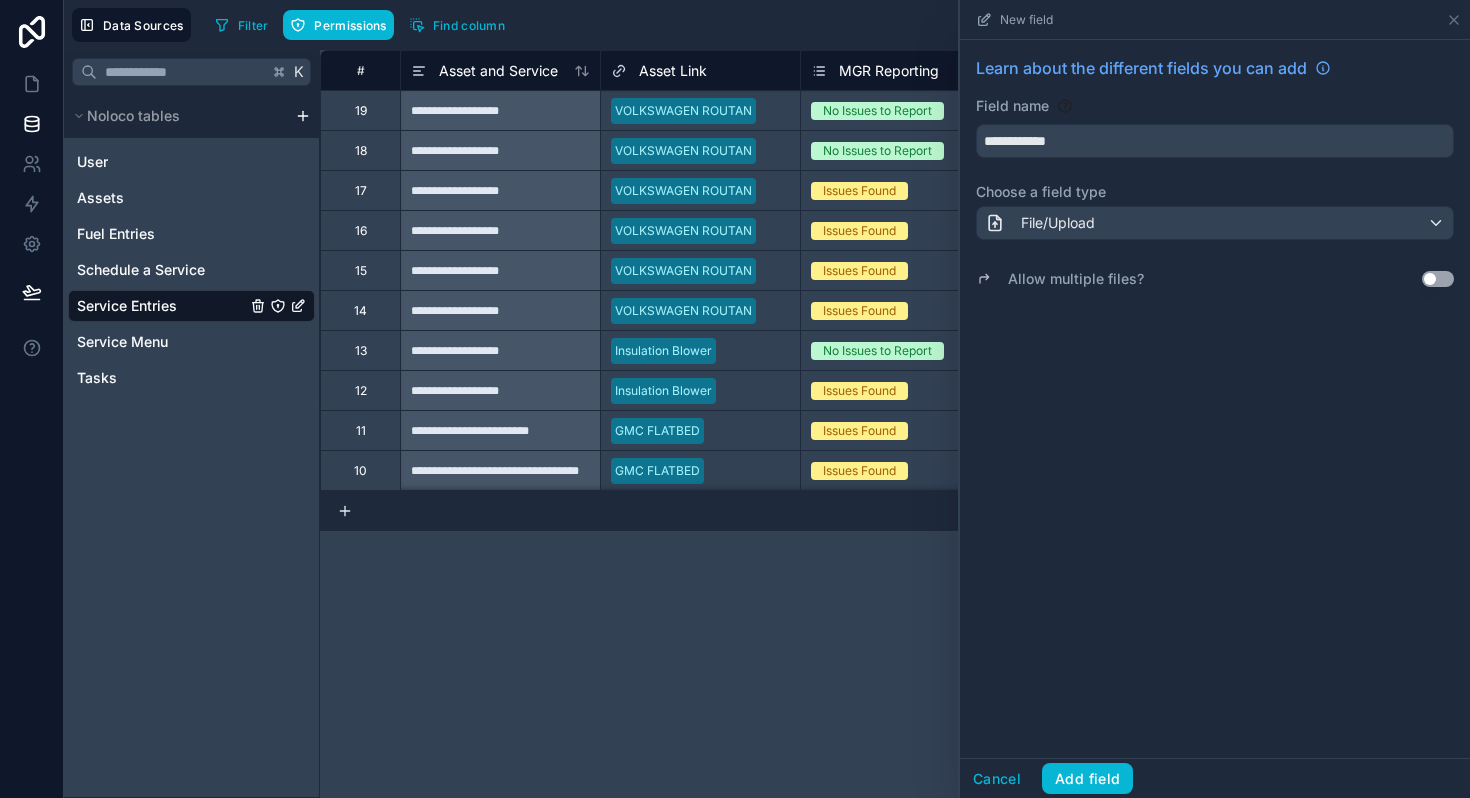 click on "Use setting" at bounding box center [1438, 279] 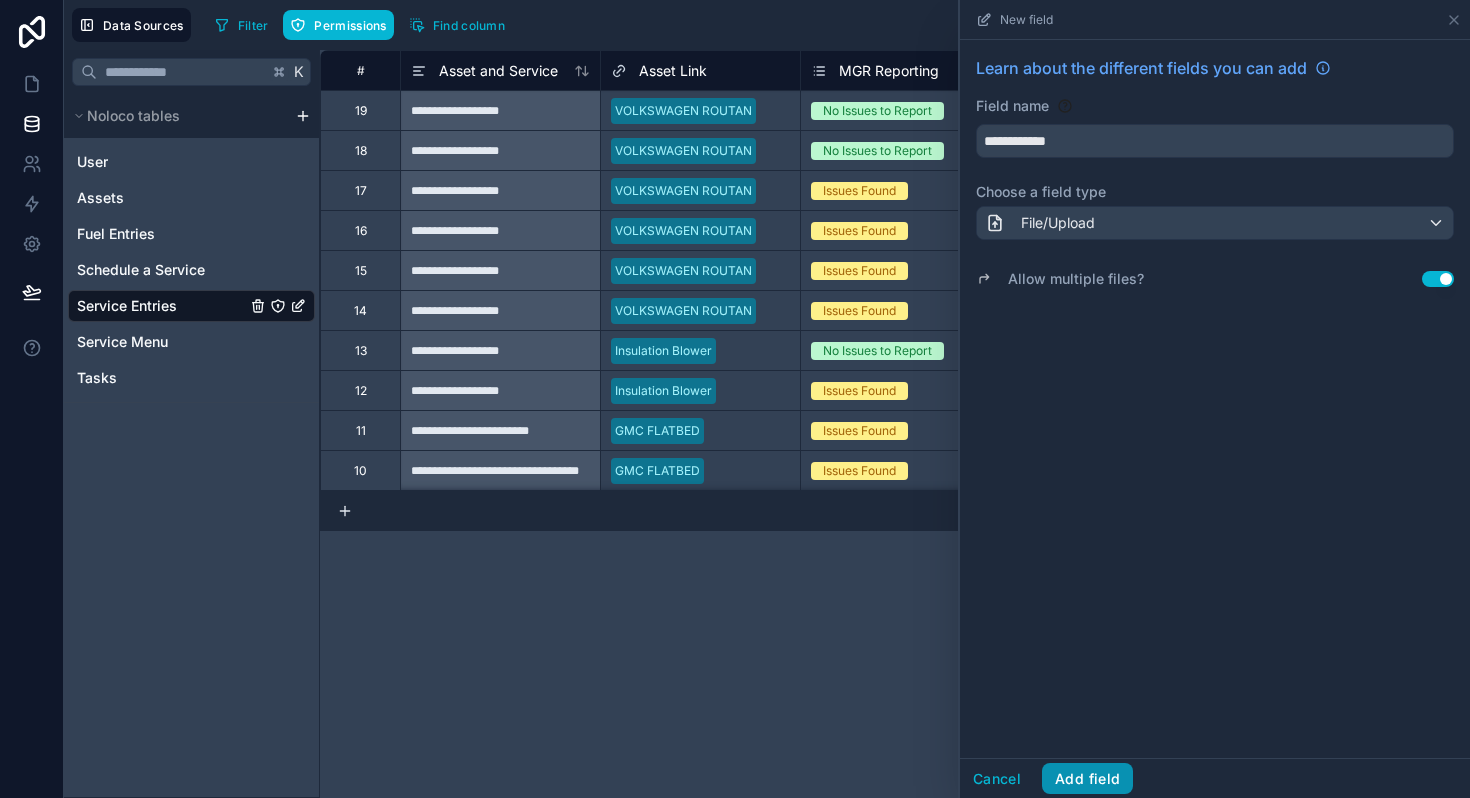 click on "Add field" at bounding box center [1087, 779] 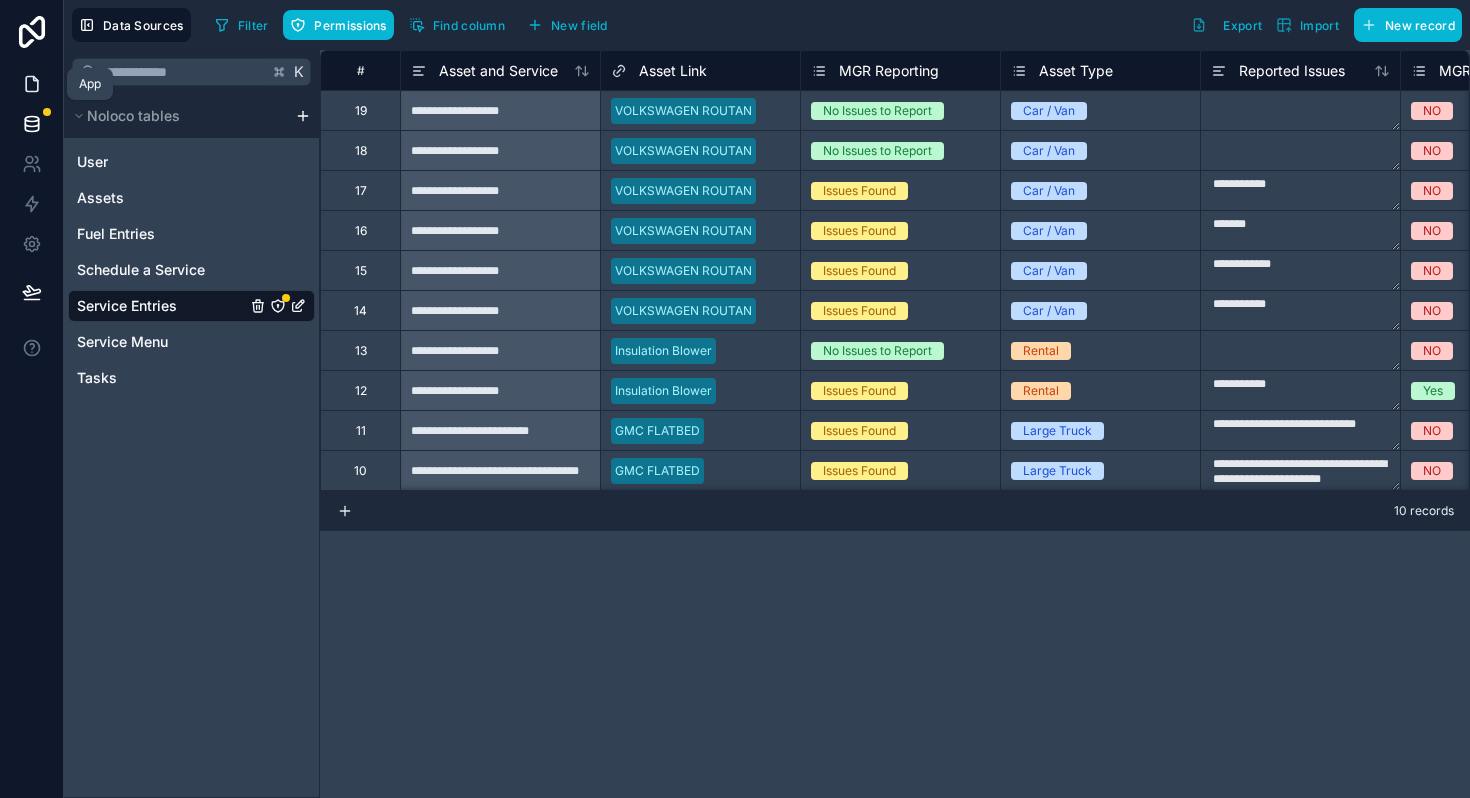 click 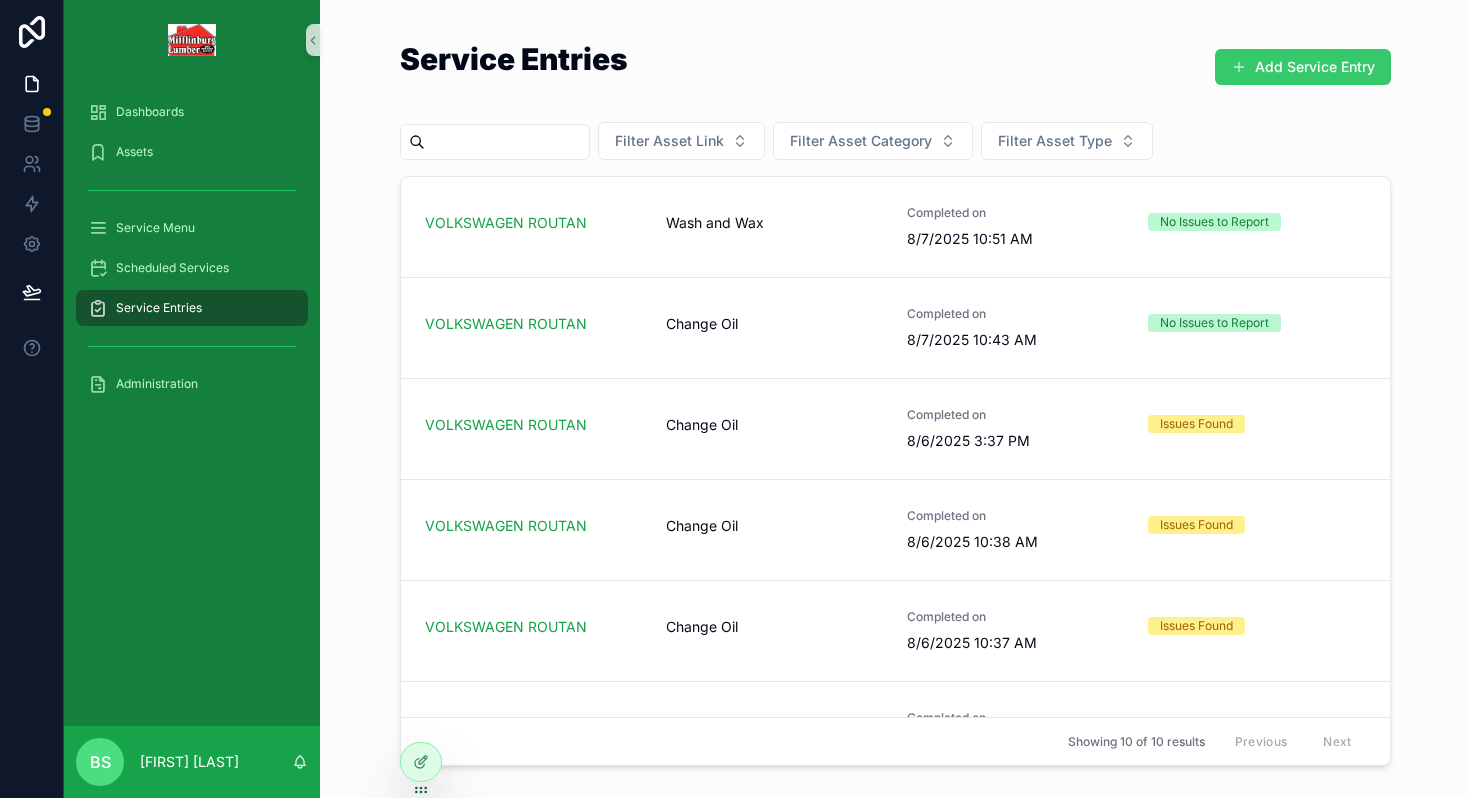 click on "Add Service Entry" at bounding box center (1303, 67) 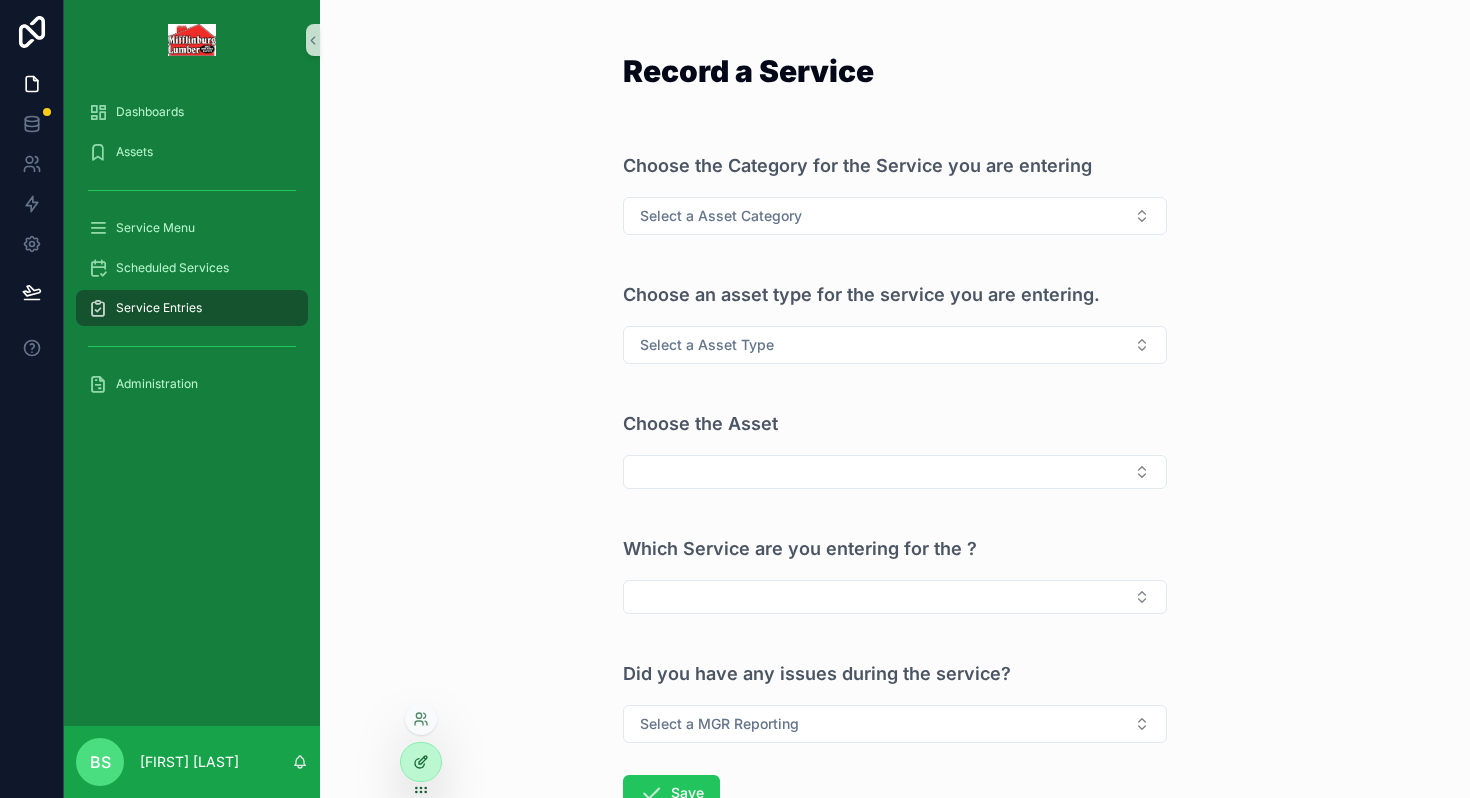 click 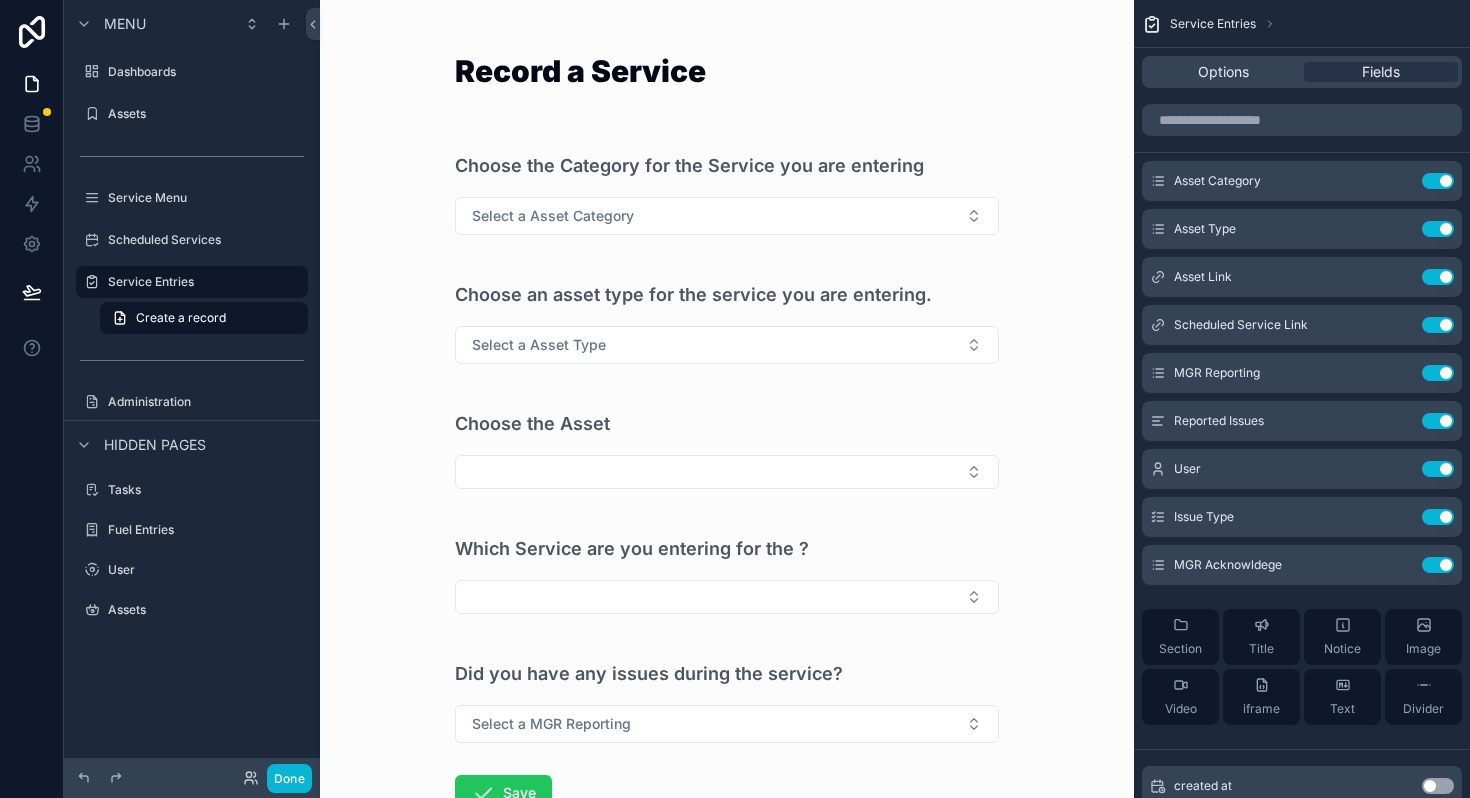 scroll, scrollTop: 141, scrollLeft: 0, axis: vertical 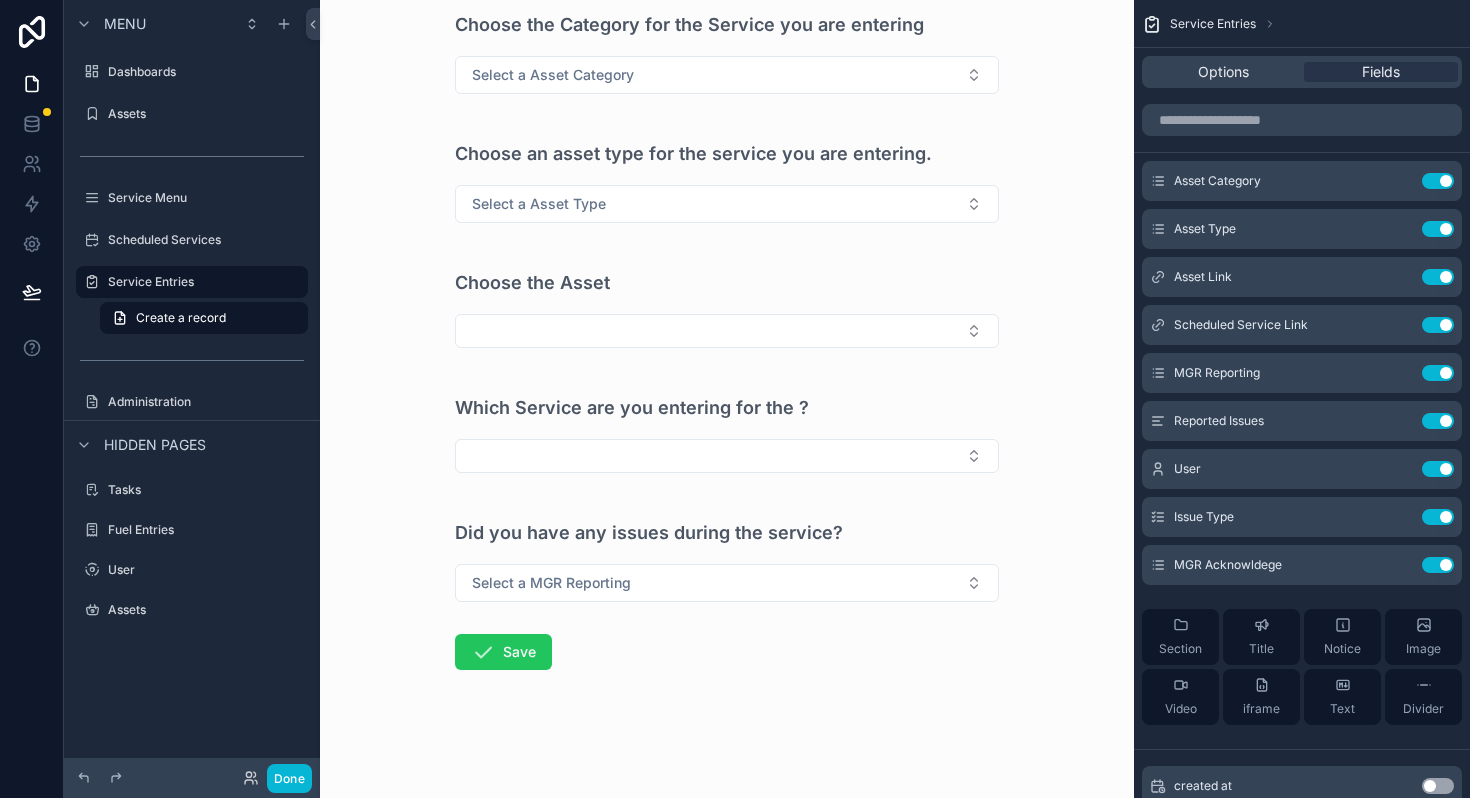 click on "Did you have any issues during the service?" at bounding box center (649, 532) 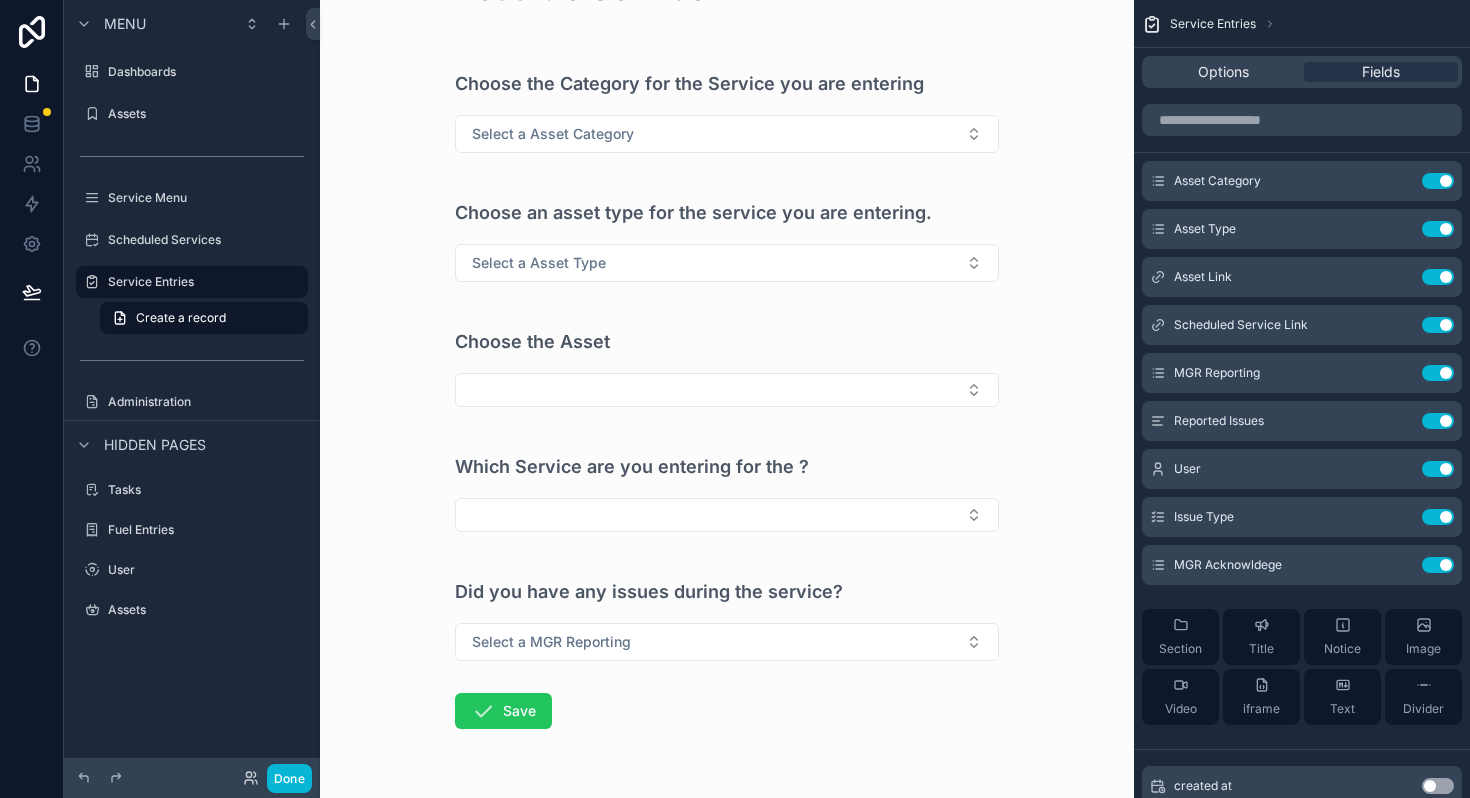 scroll, scrollTop: 97, scrollLeft: 0, axis: vertical 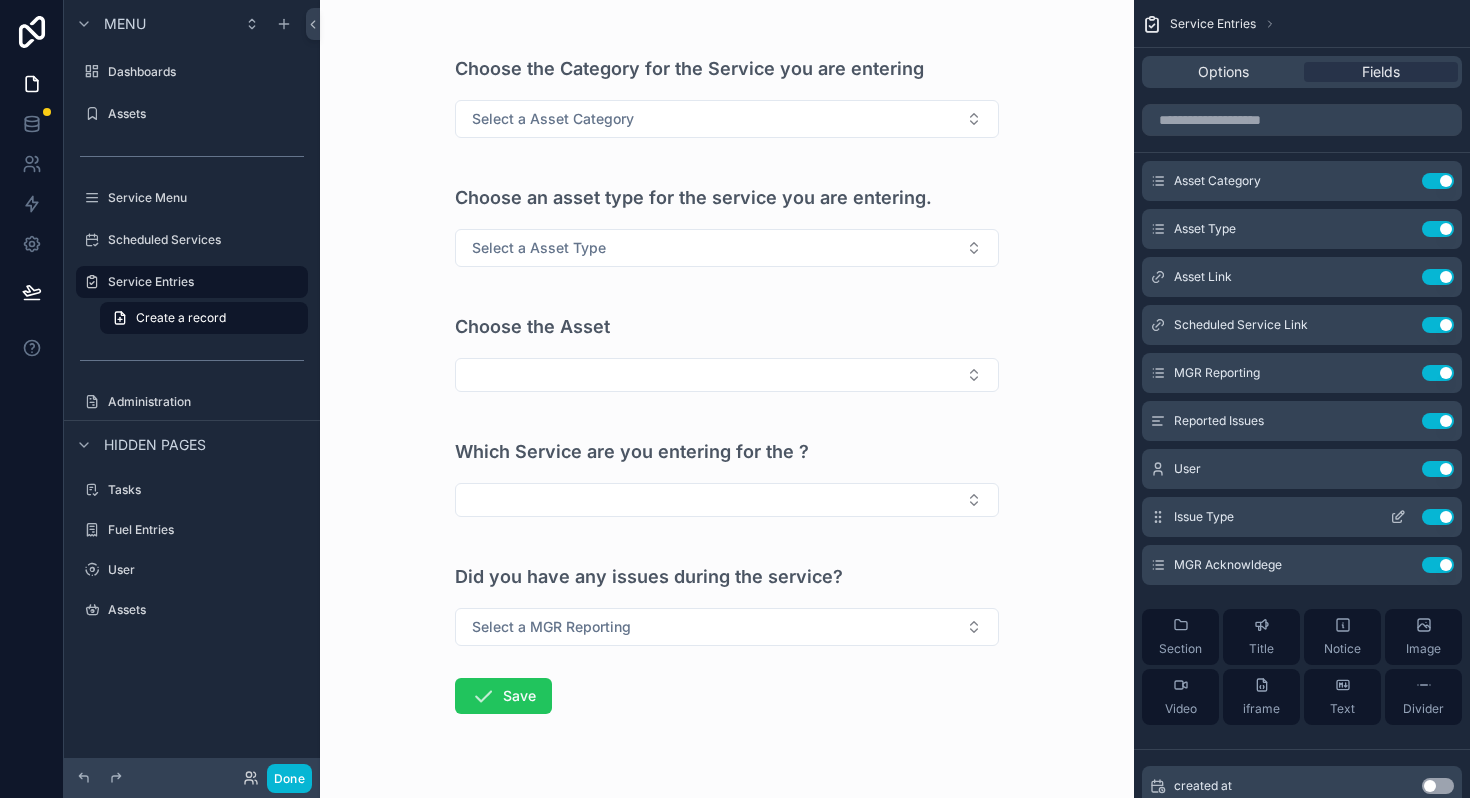 click 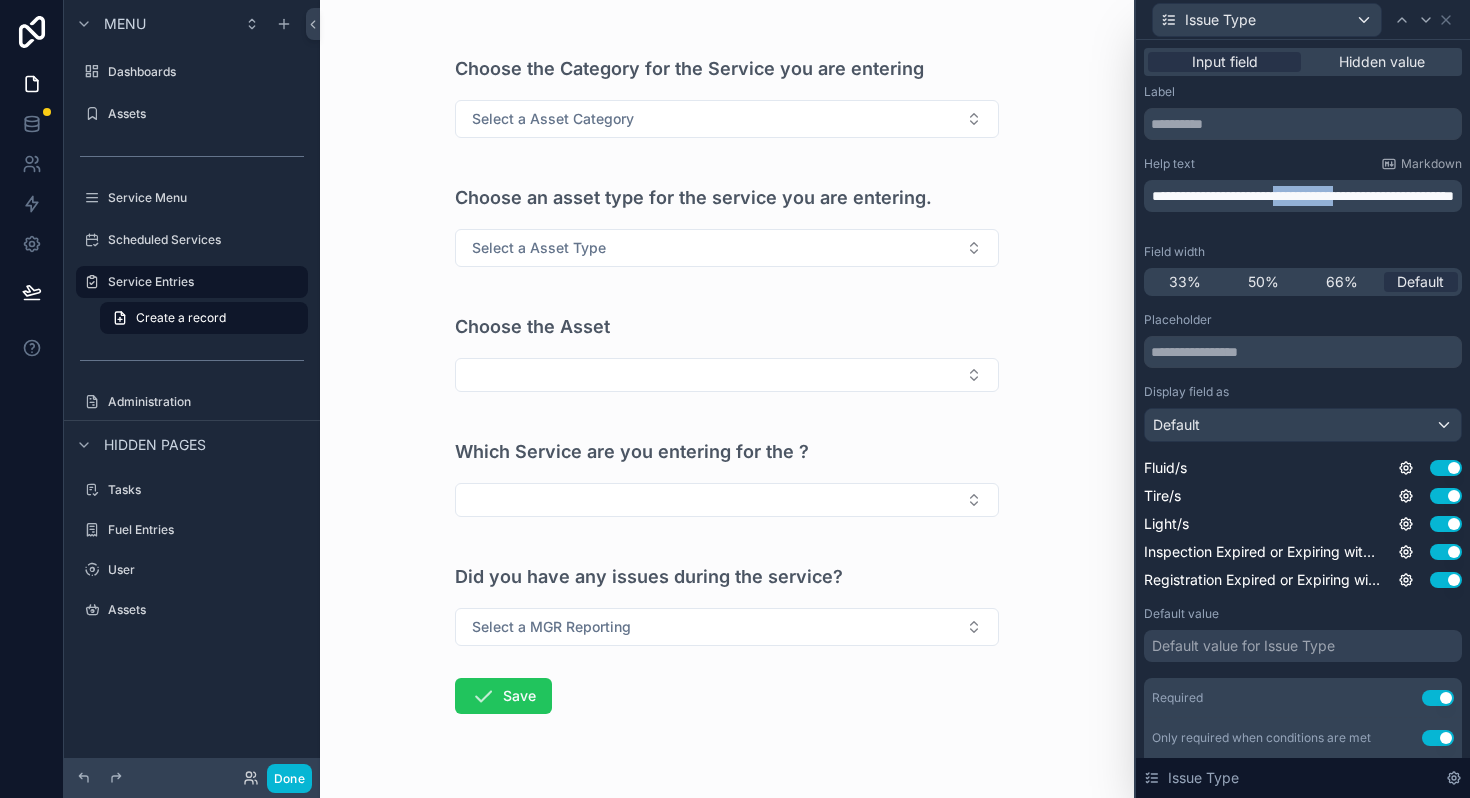 drag, startPoint x: 1321, startPoint y: 191, endPoint x: 1391, endPoint y: 191, distance: 70 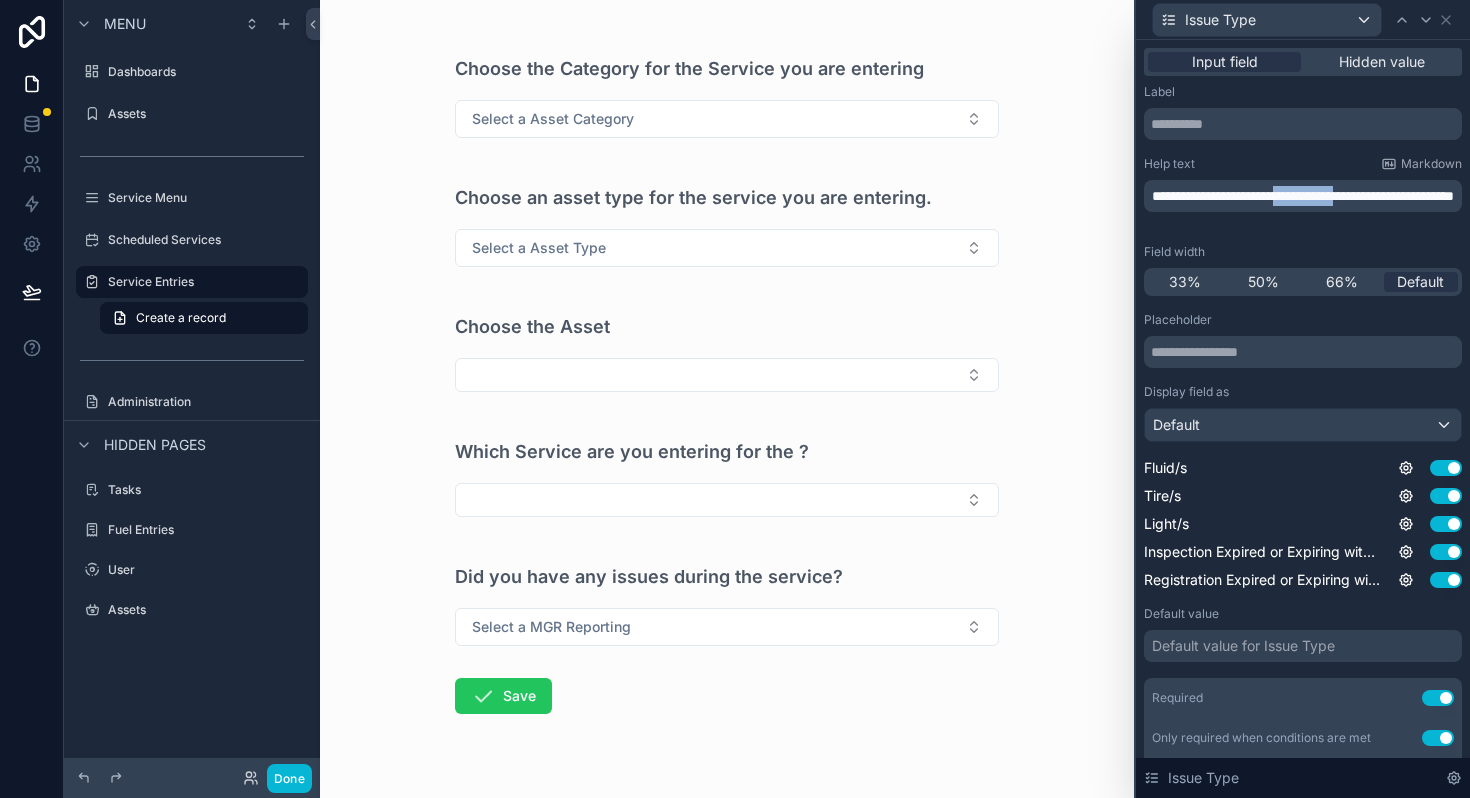 click on "**********" at bounding box center (1303, 196) 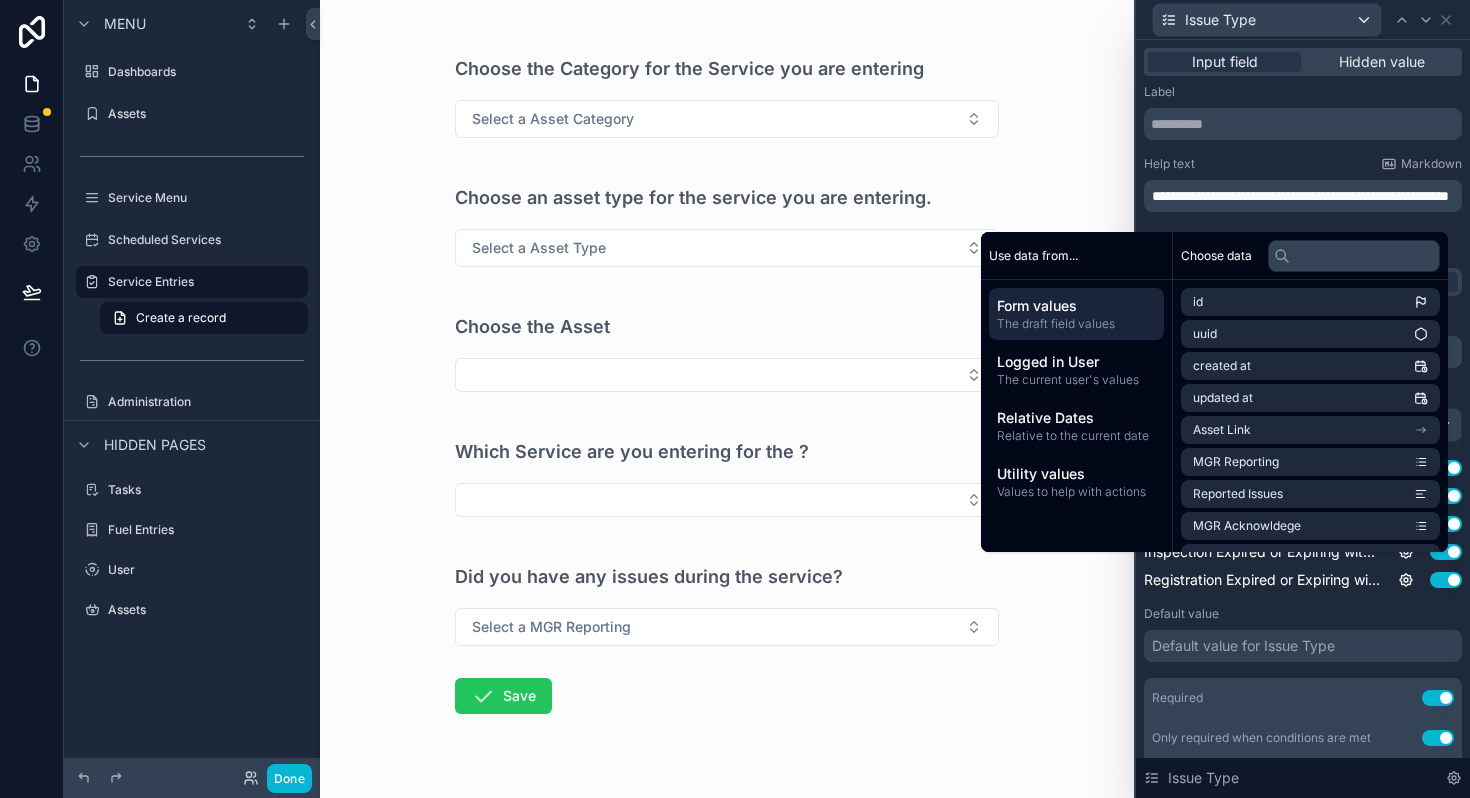 scroll, scrollTop: 0, scrollLeft: 0, axis: both 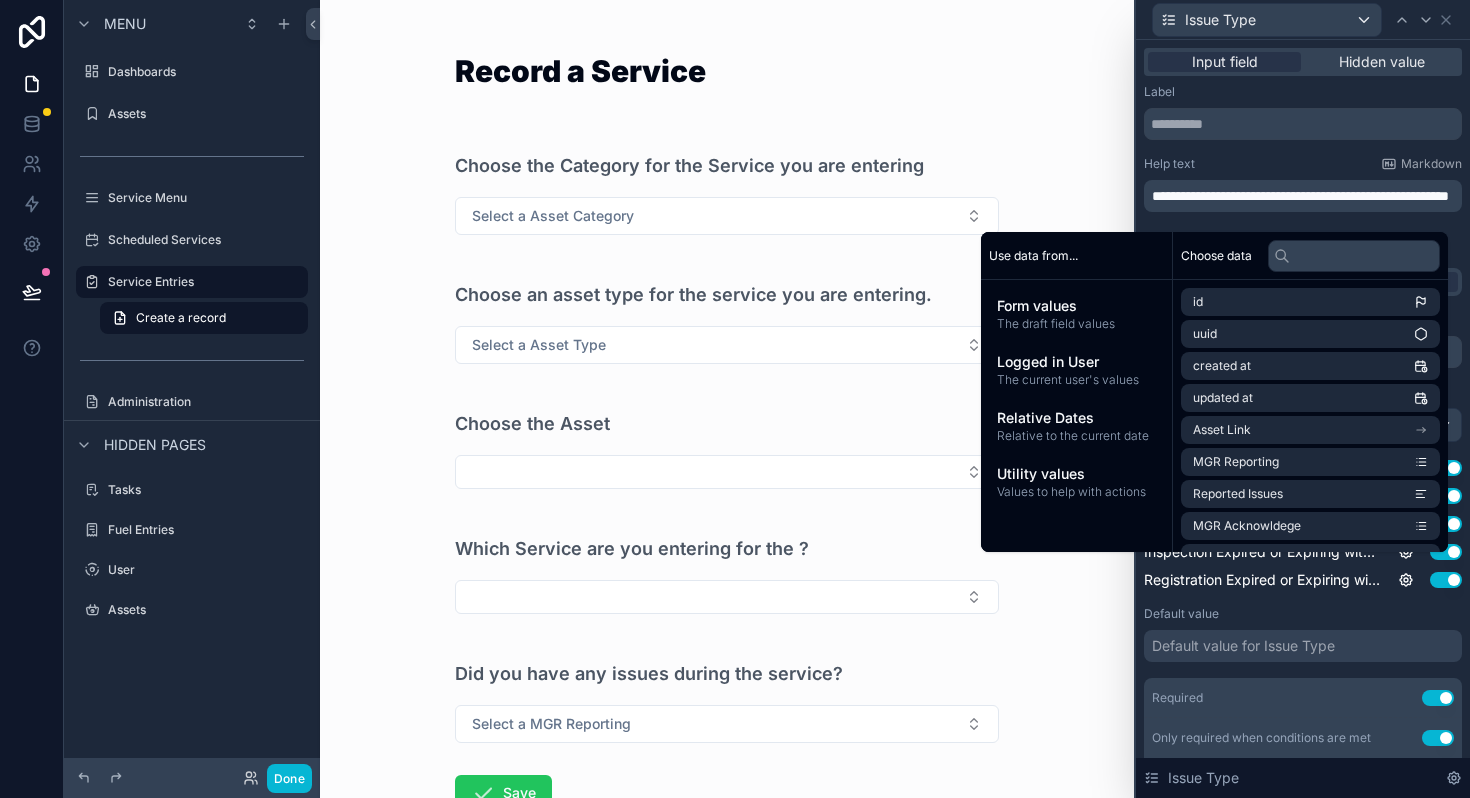 type 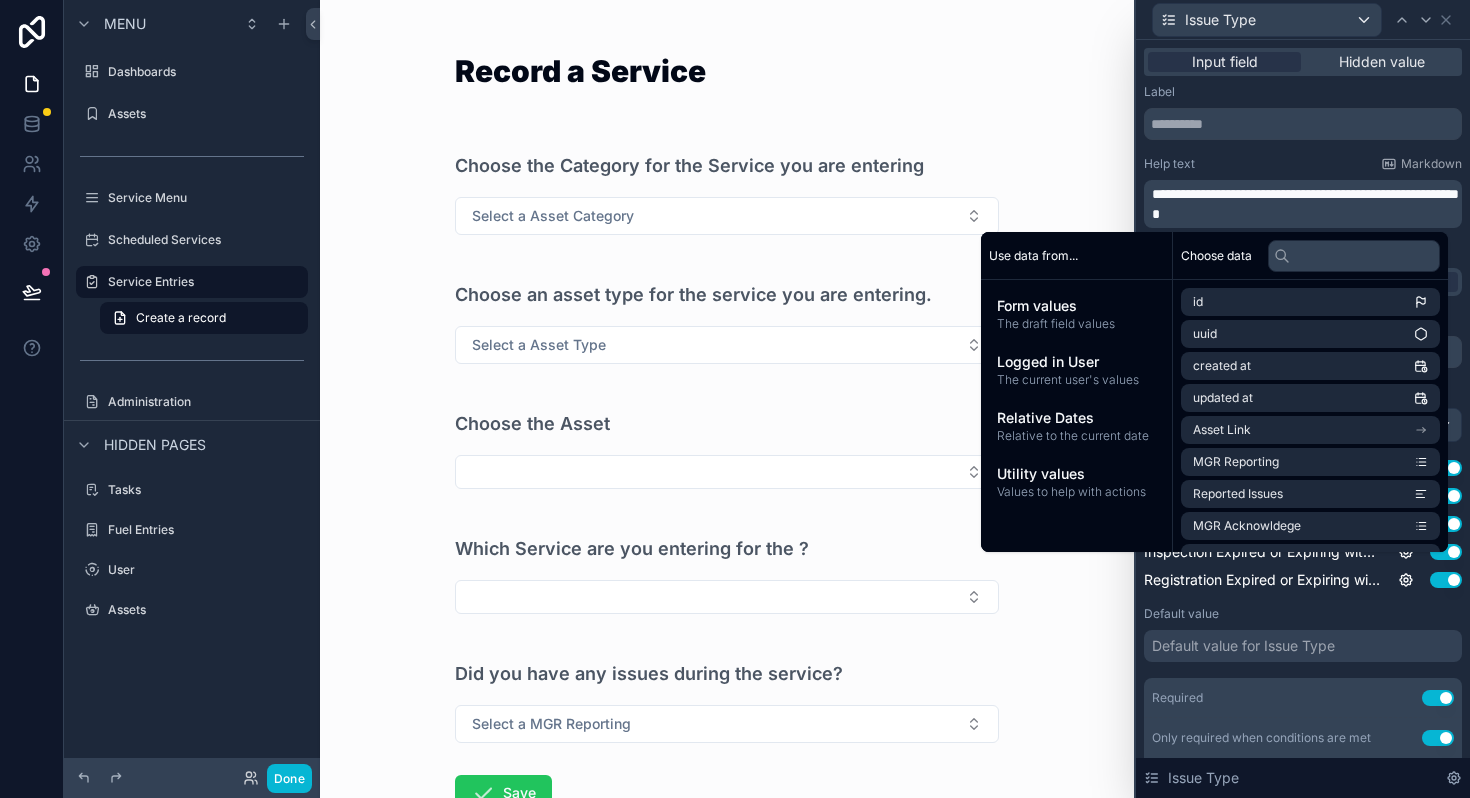 click on "**********" at bounding box center (1305, 204) 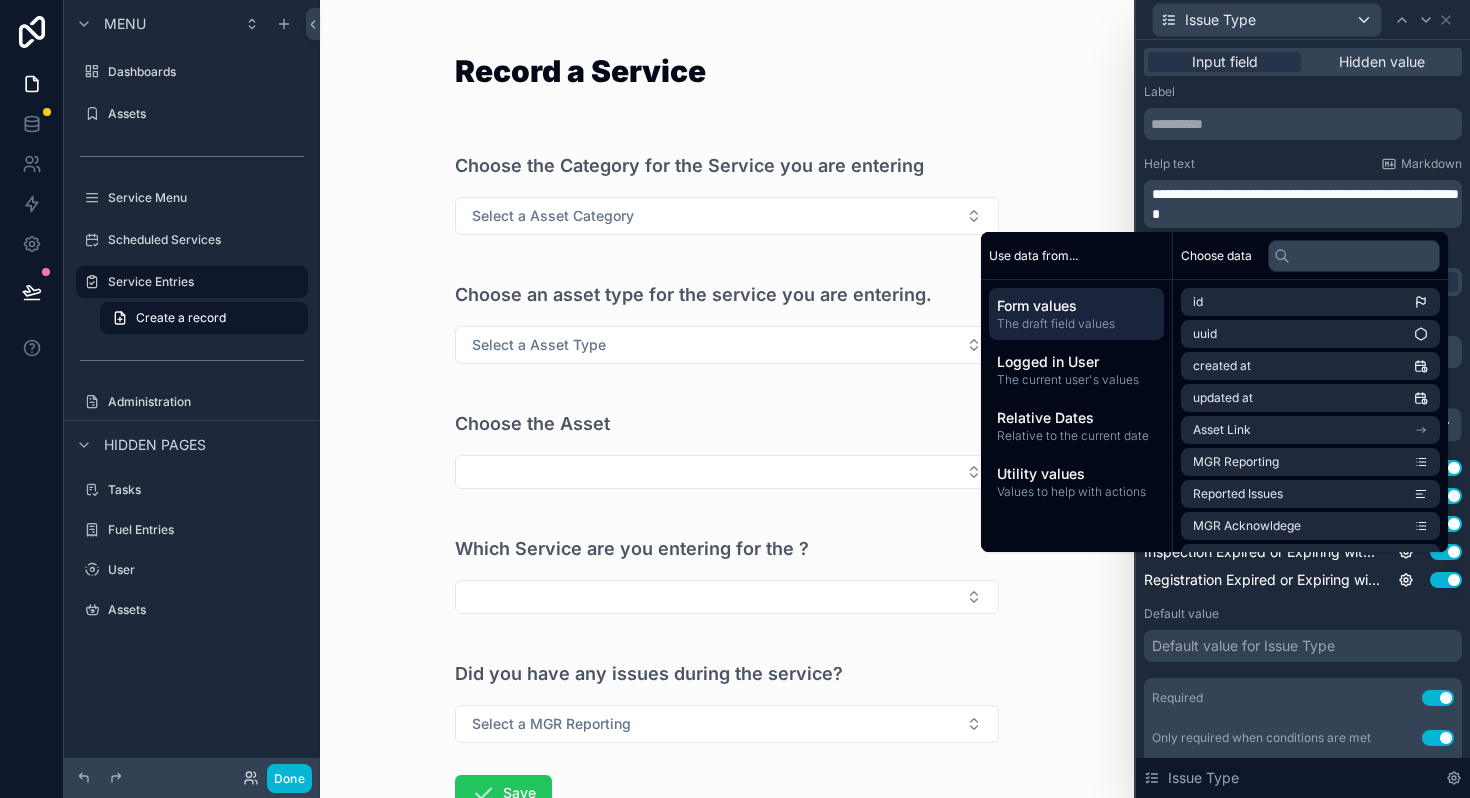 click on "Record a Service Choose the Category for the Service you are entering Select a Asset Category Choose an asset type for the service you are entering. Select a Asset Type Choose the Asset Which Service are you entering for the ? Did you have any issues during the service? Select a MGR Reporting Save" at bounding box center (727, 399) 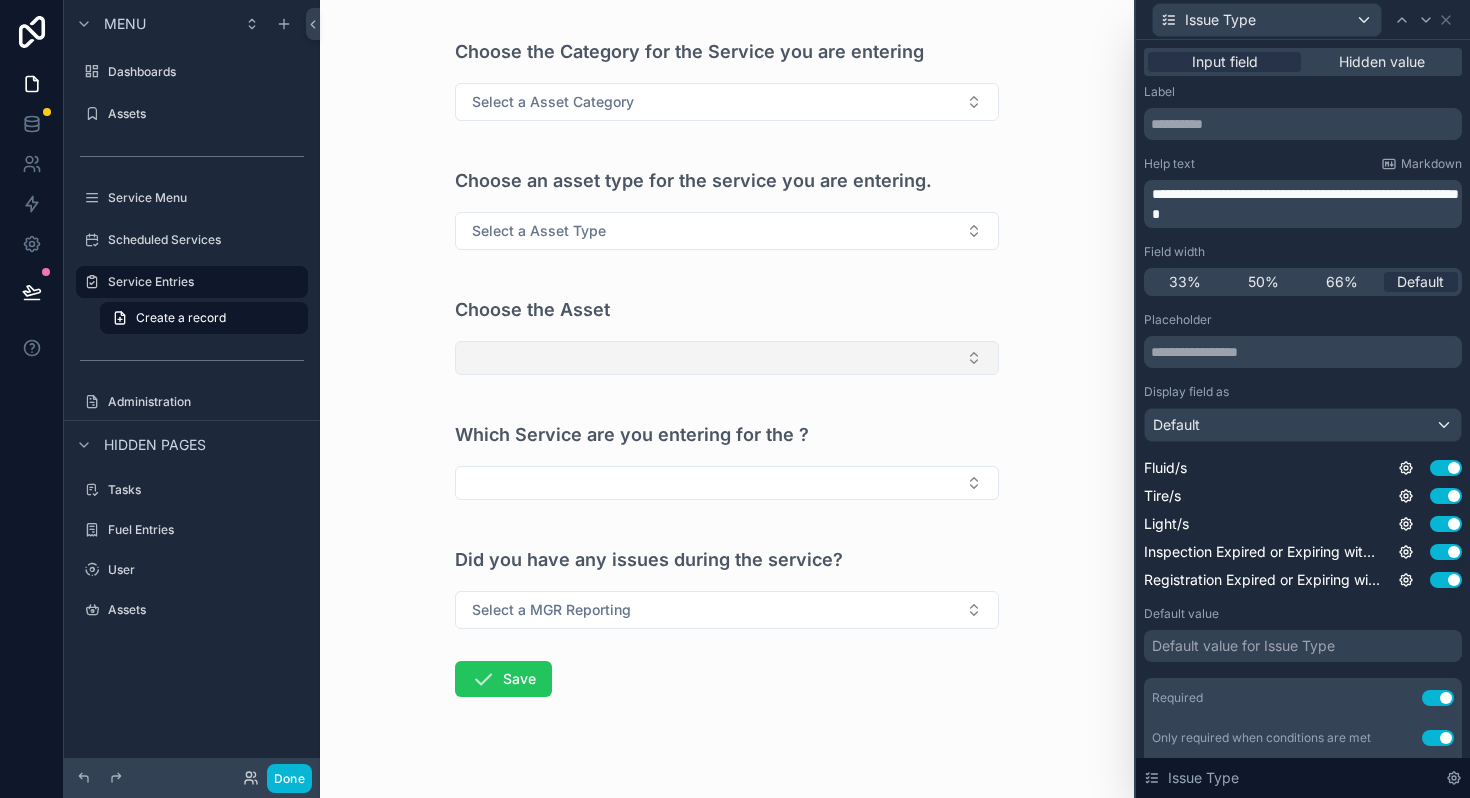 scroll, scrollTop: 139, scrollLeft: 0, axis: vertical 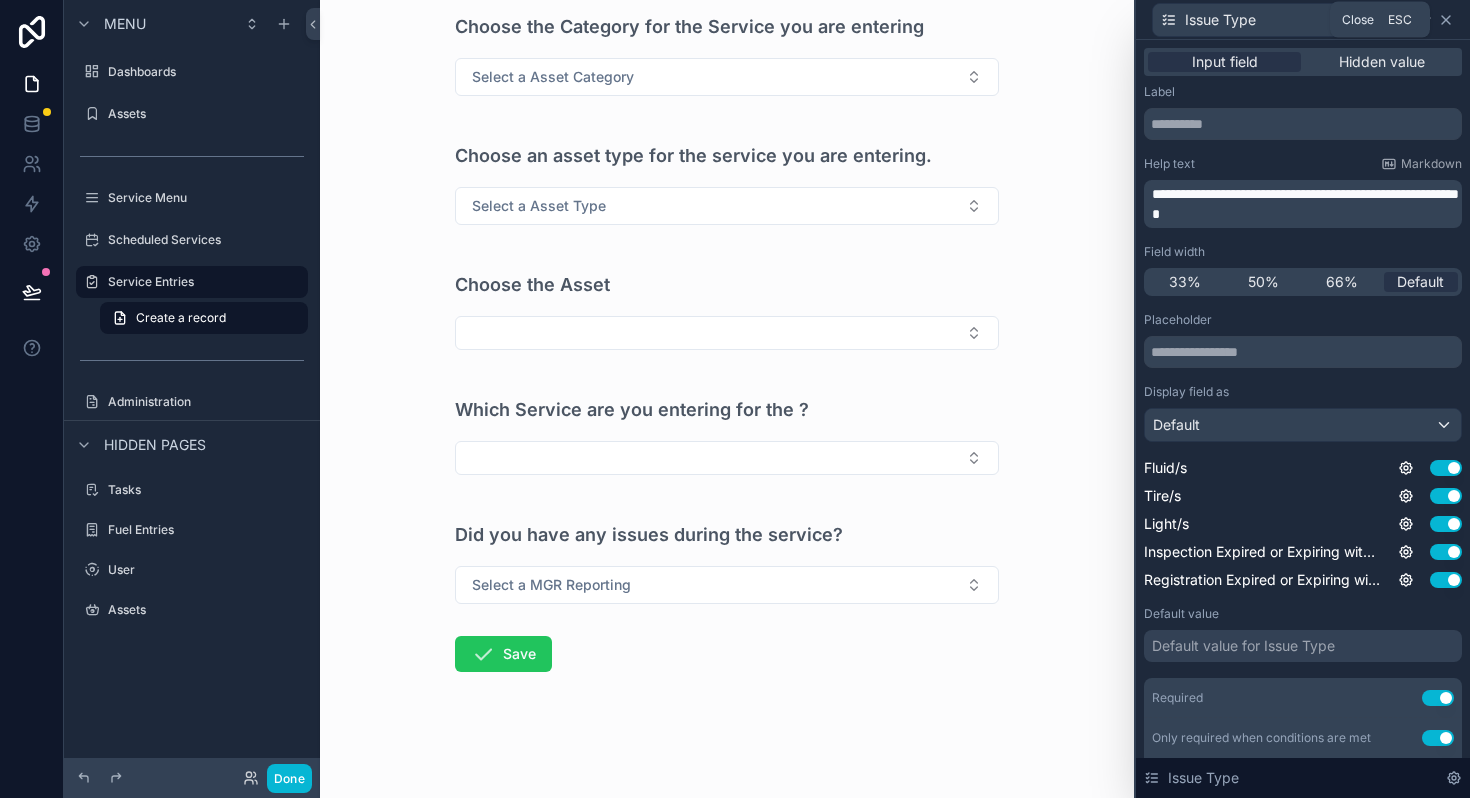 click 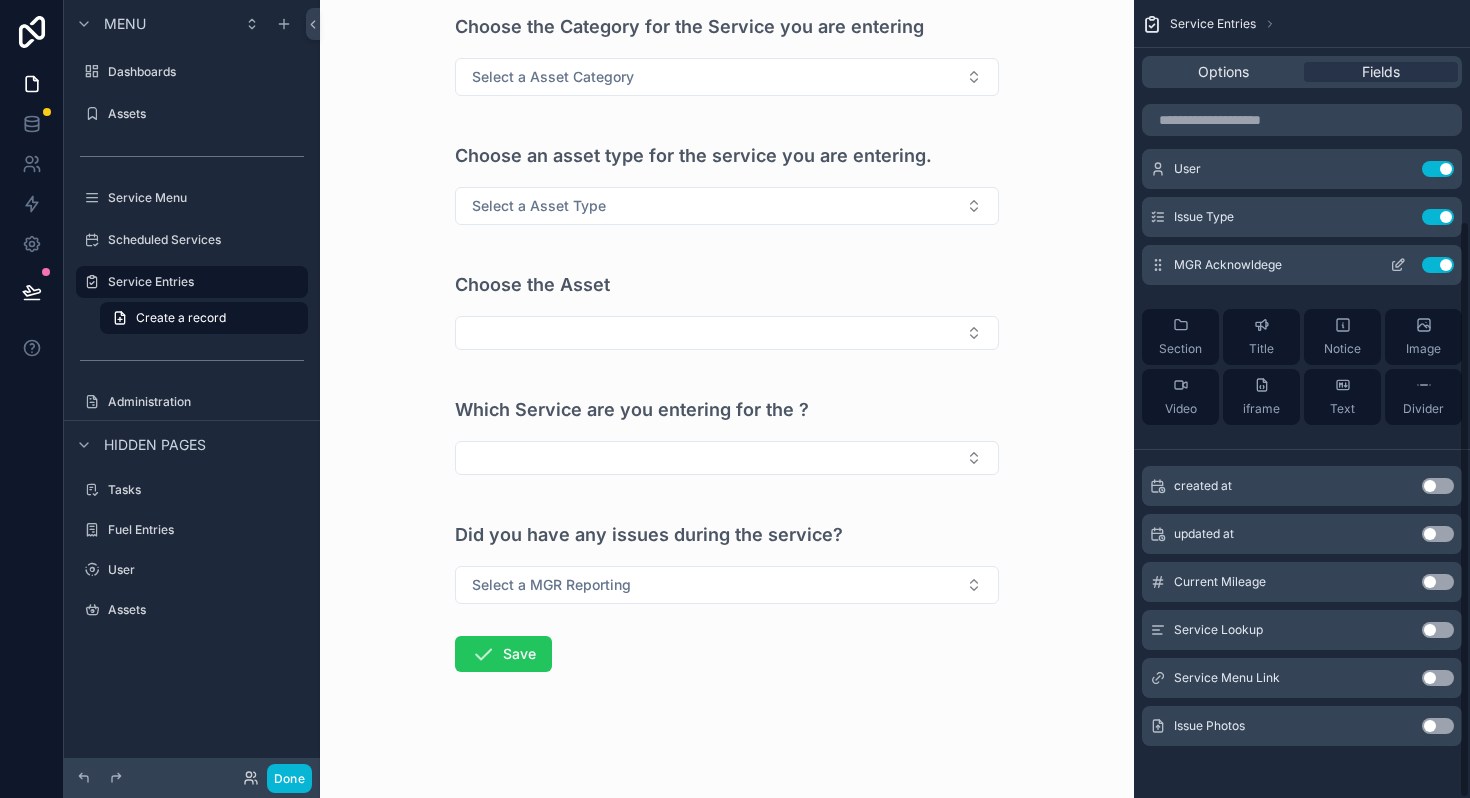 scroll, scrollTop: 304, scrollLeft: 0, axis: vertical 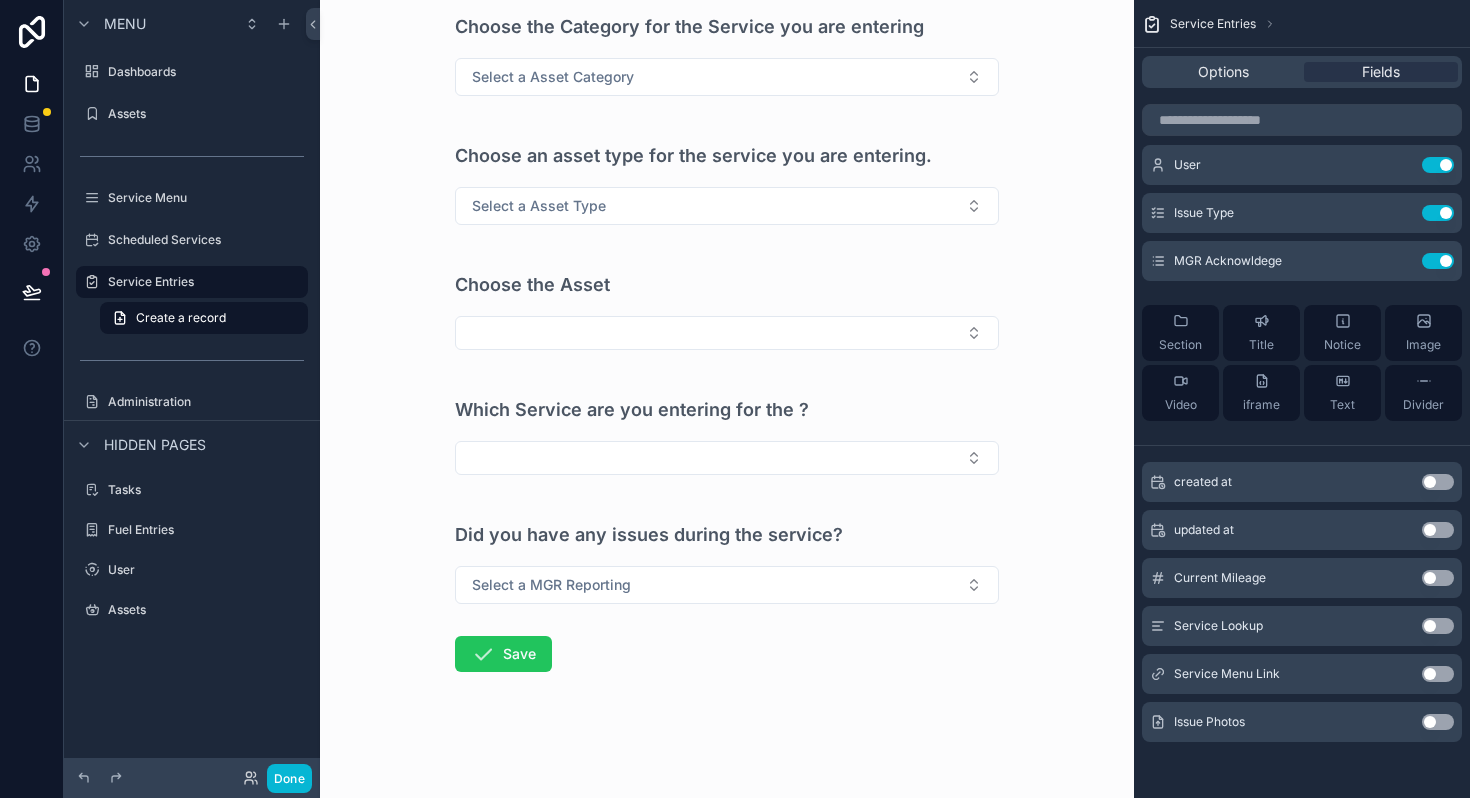 click on "Use setting" at bounding box center (1438, 722) 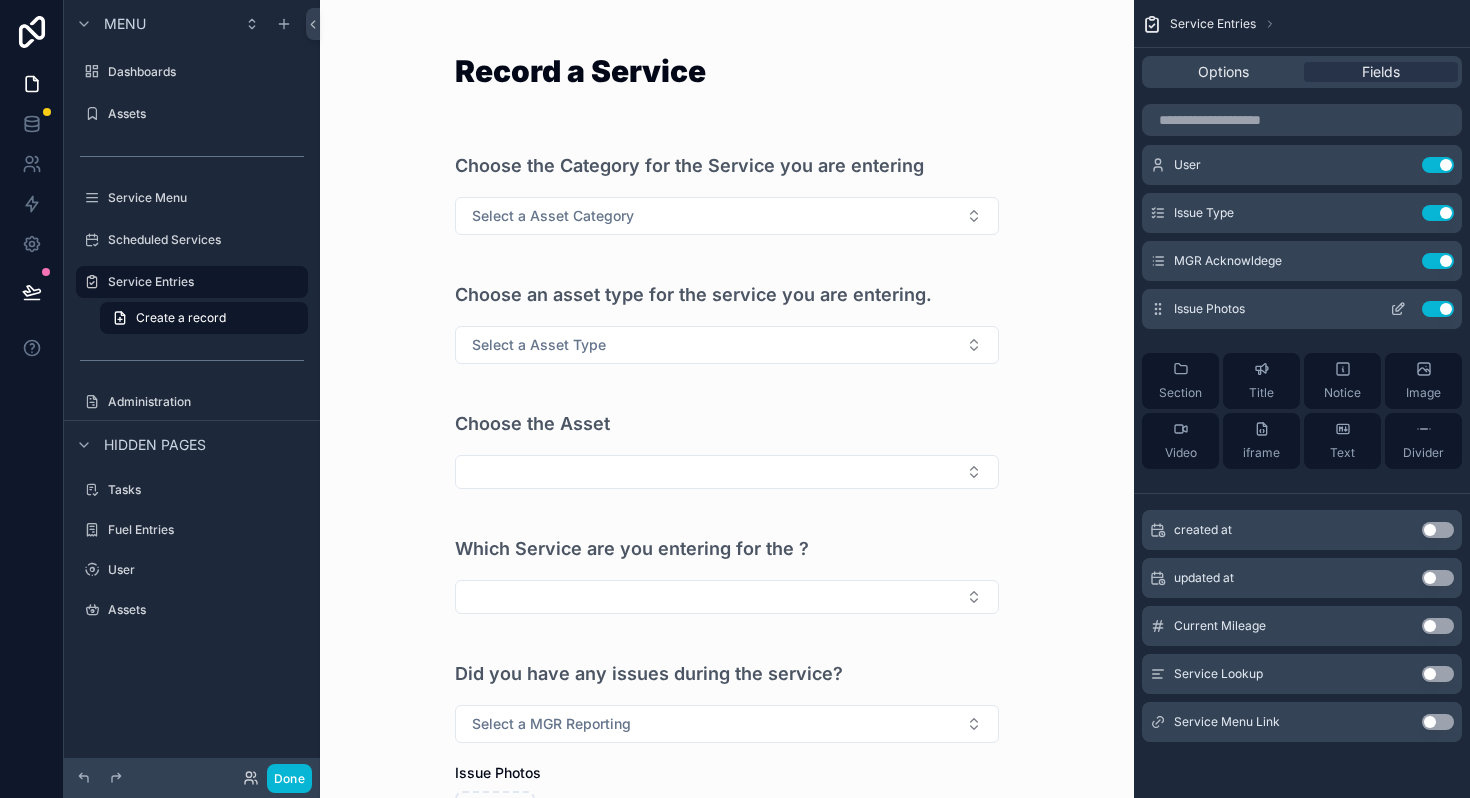 click 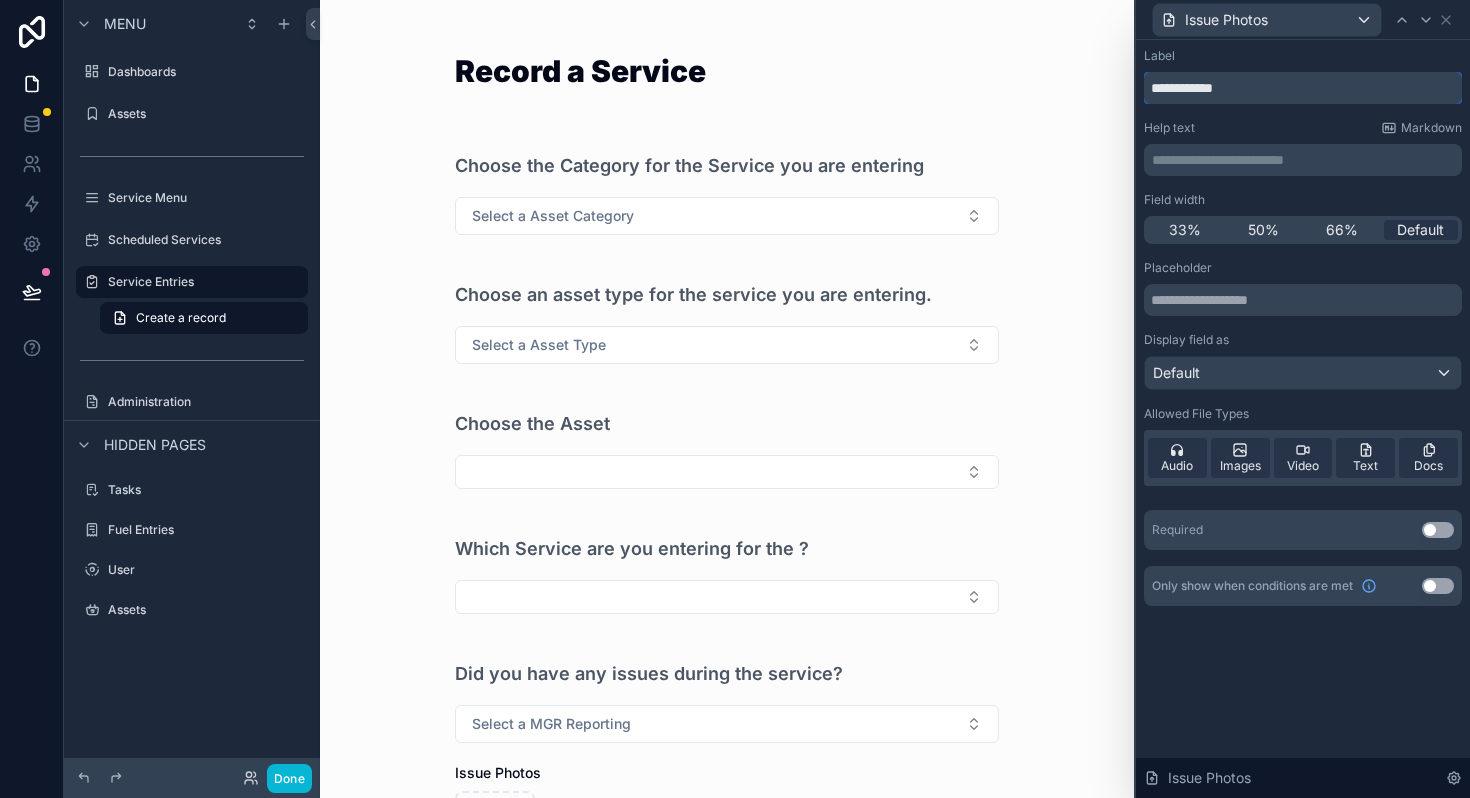 click on "**********" at bounding box center [1303, 88] 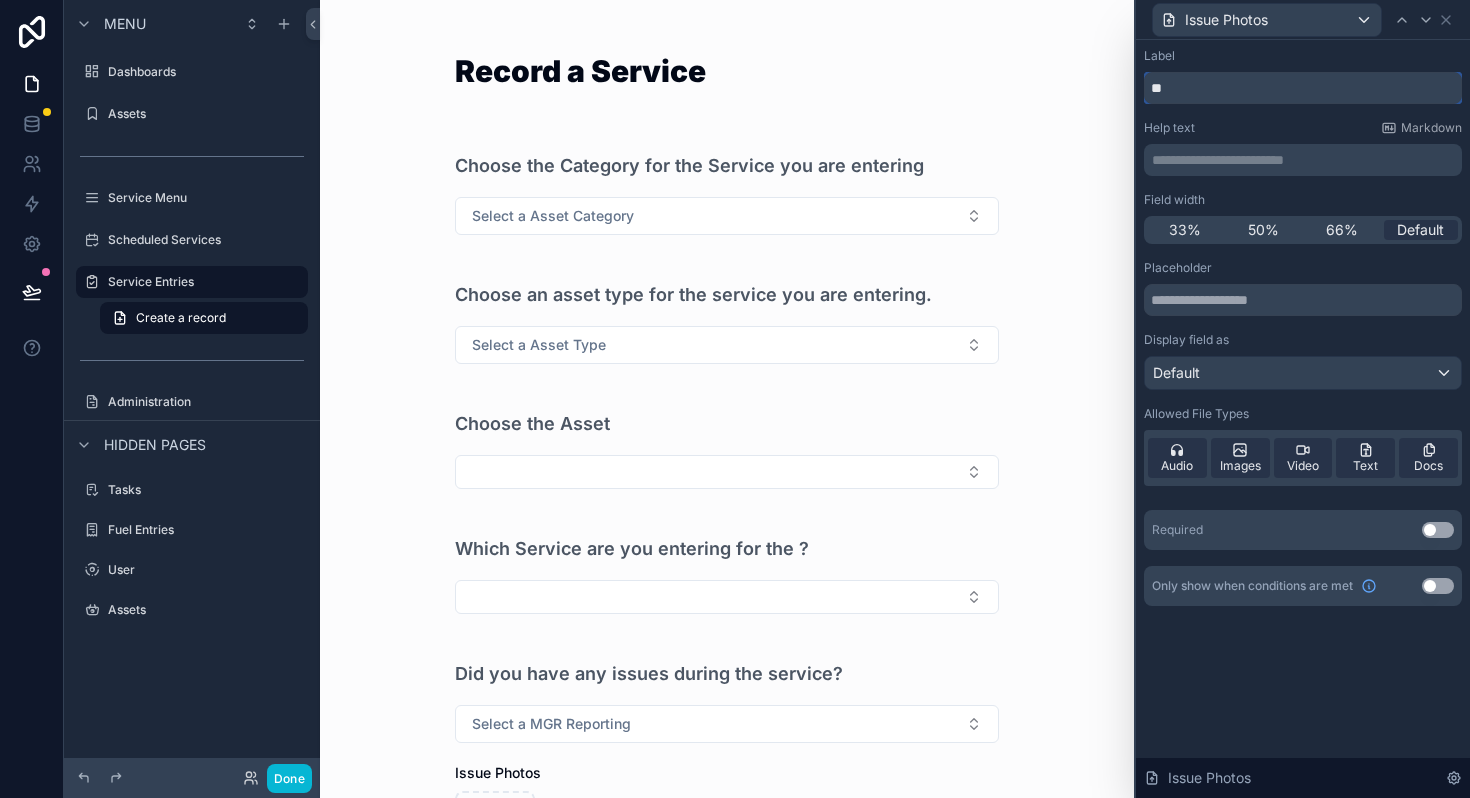 type on "*" 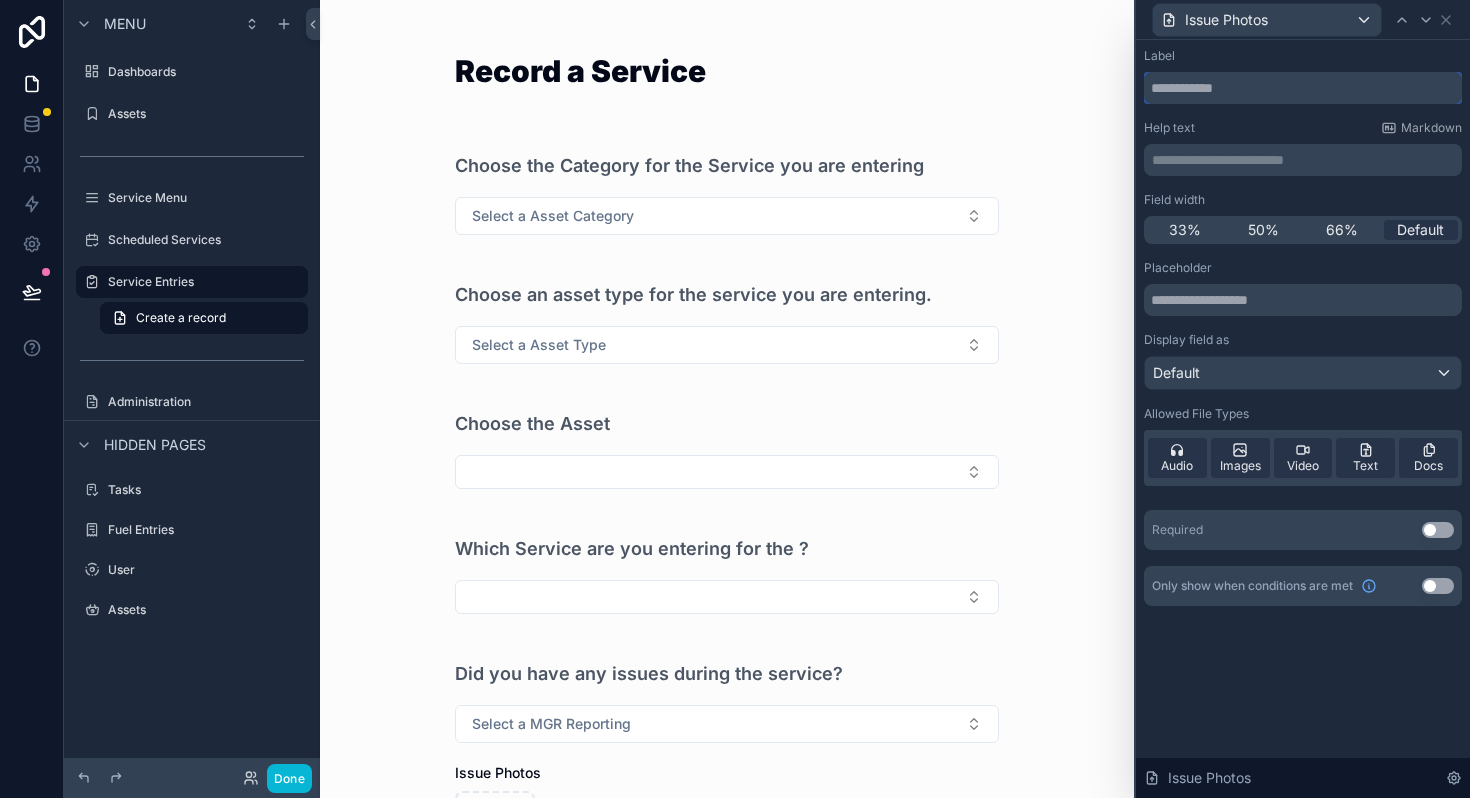 type 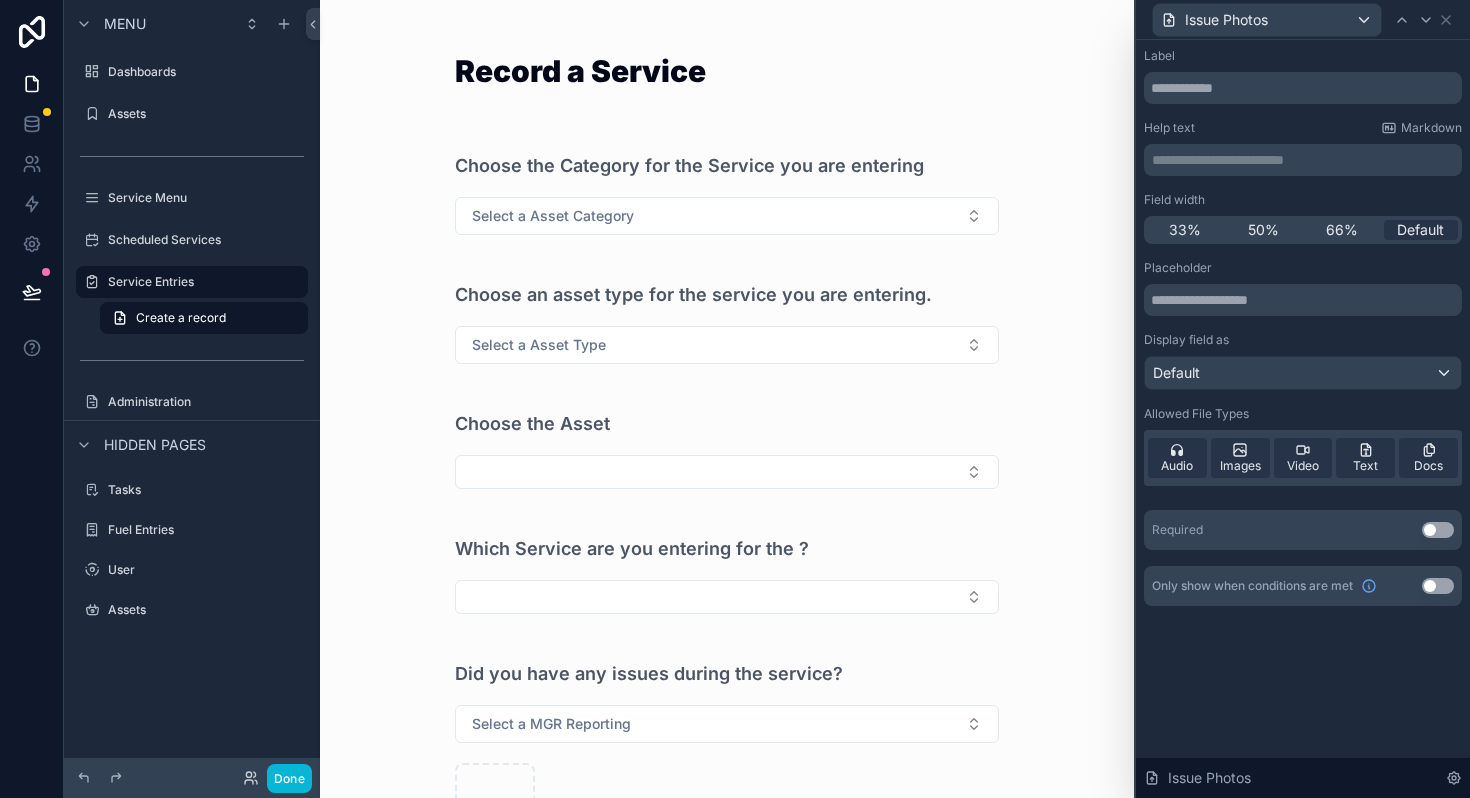 click on "**********" at bounding box center [1305, 160] 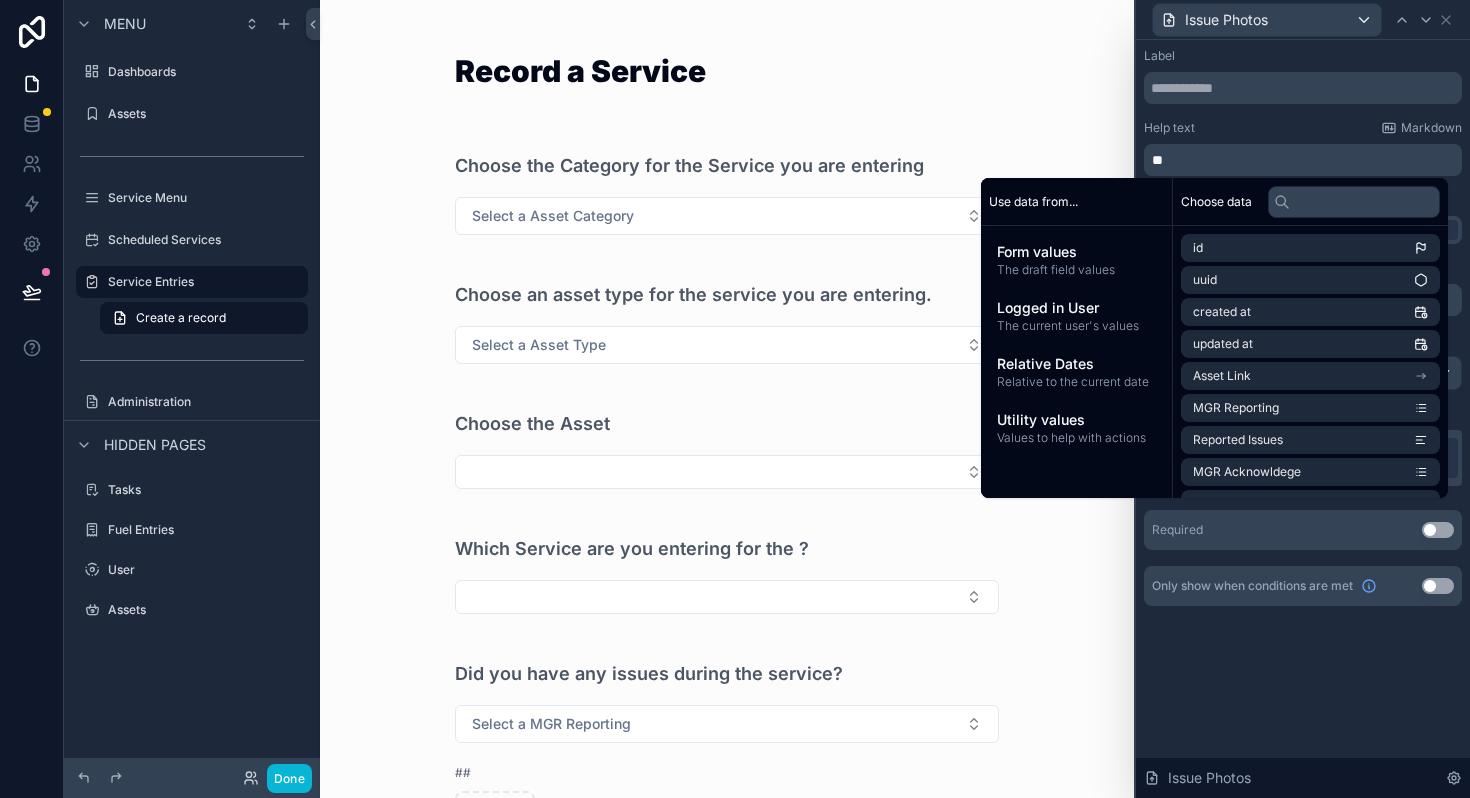 type 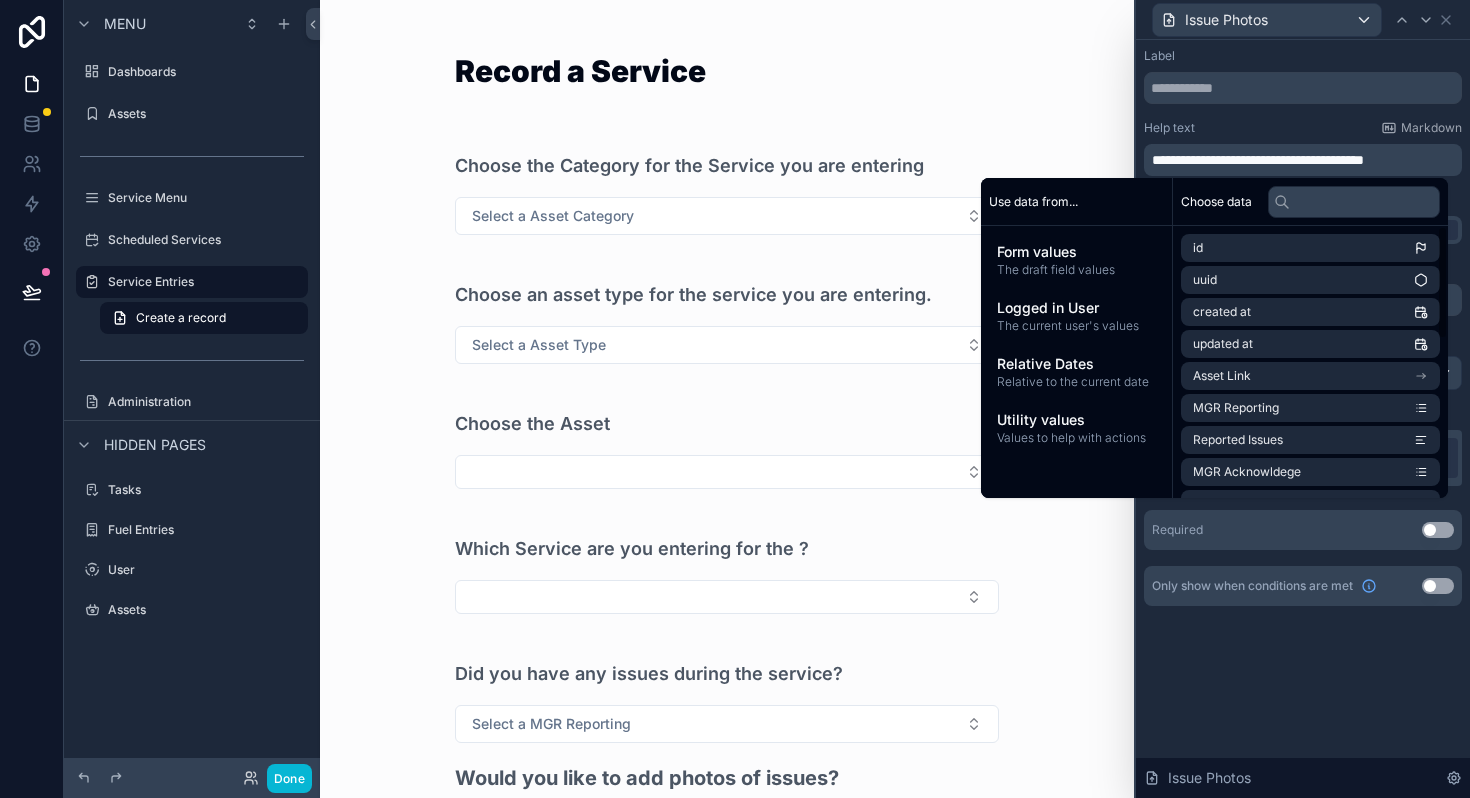 click on "**********" at bounding box center [1303, 347] 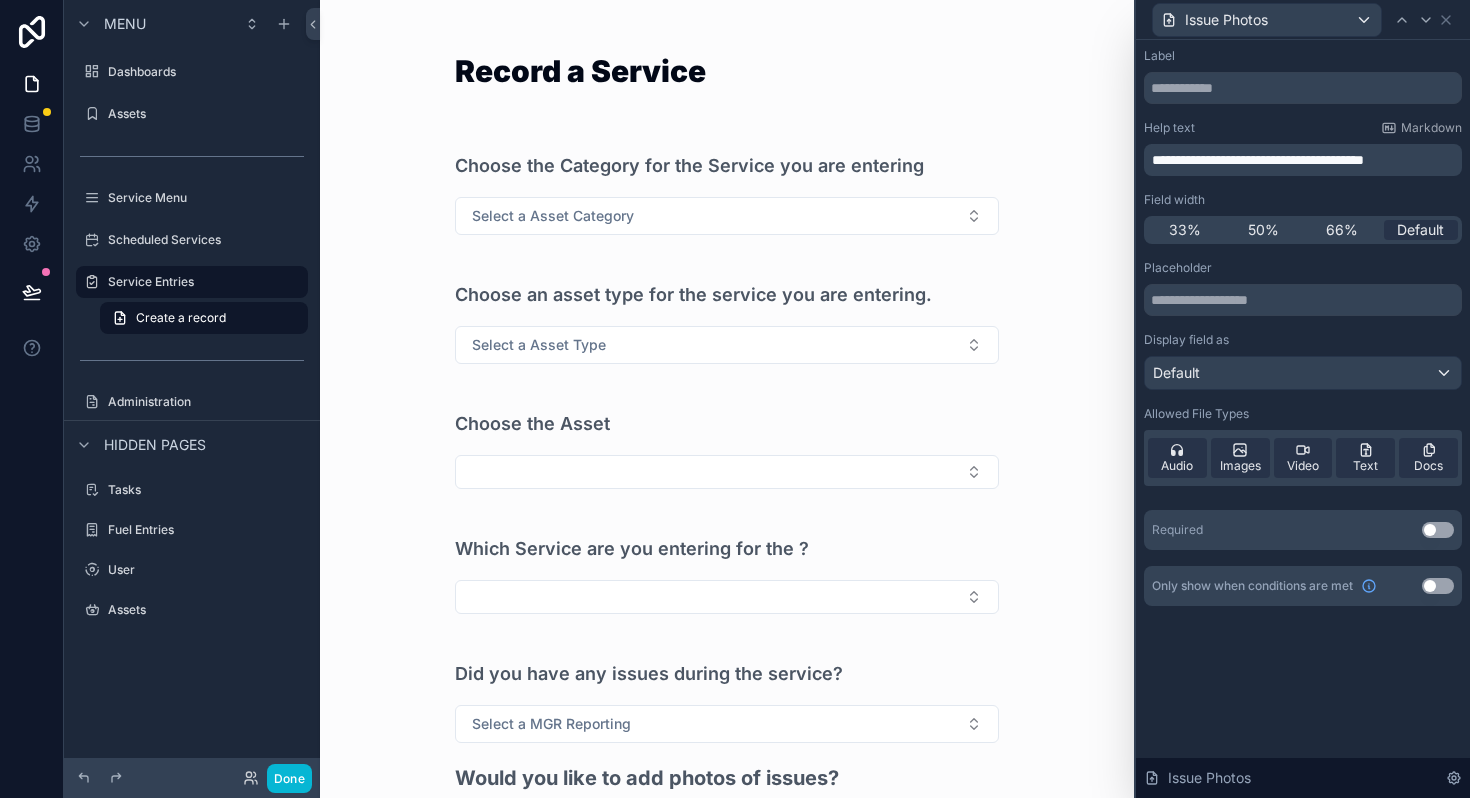 click on "Use setting" at bounding box center (1438, 586) 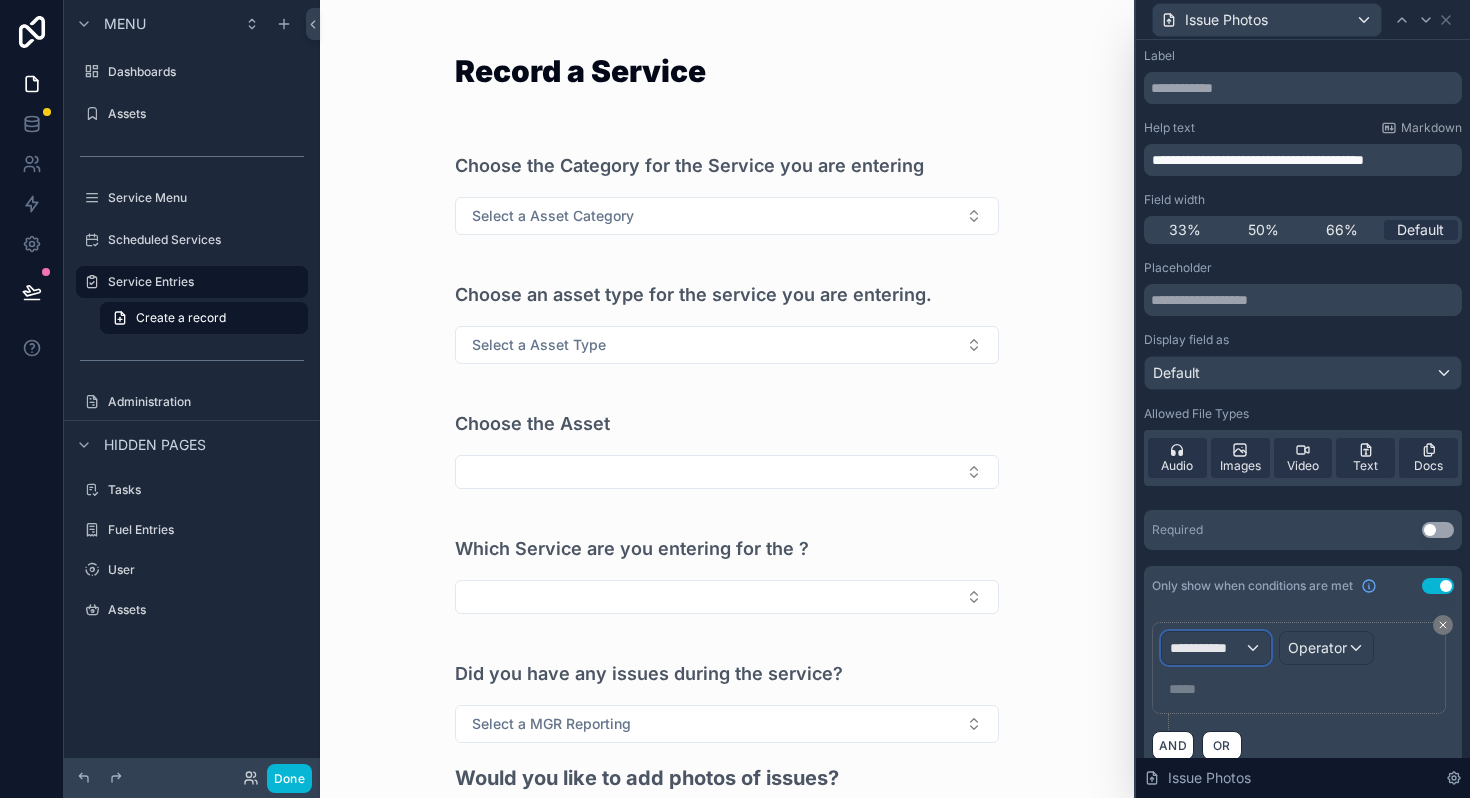 click on "**********" at bounding box center [1207, 648] 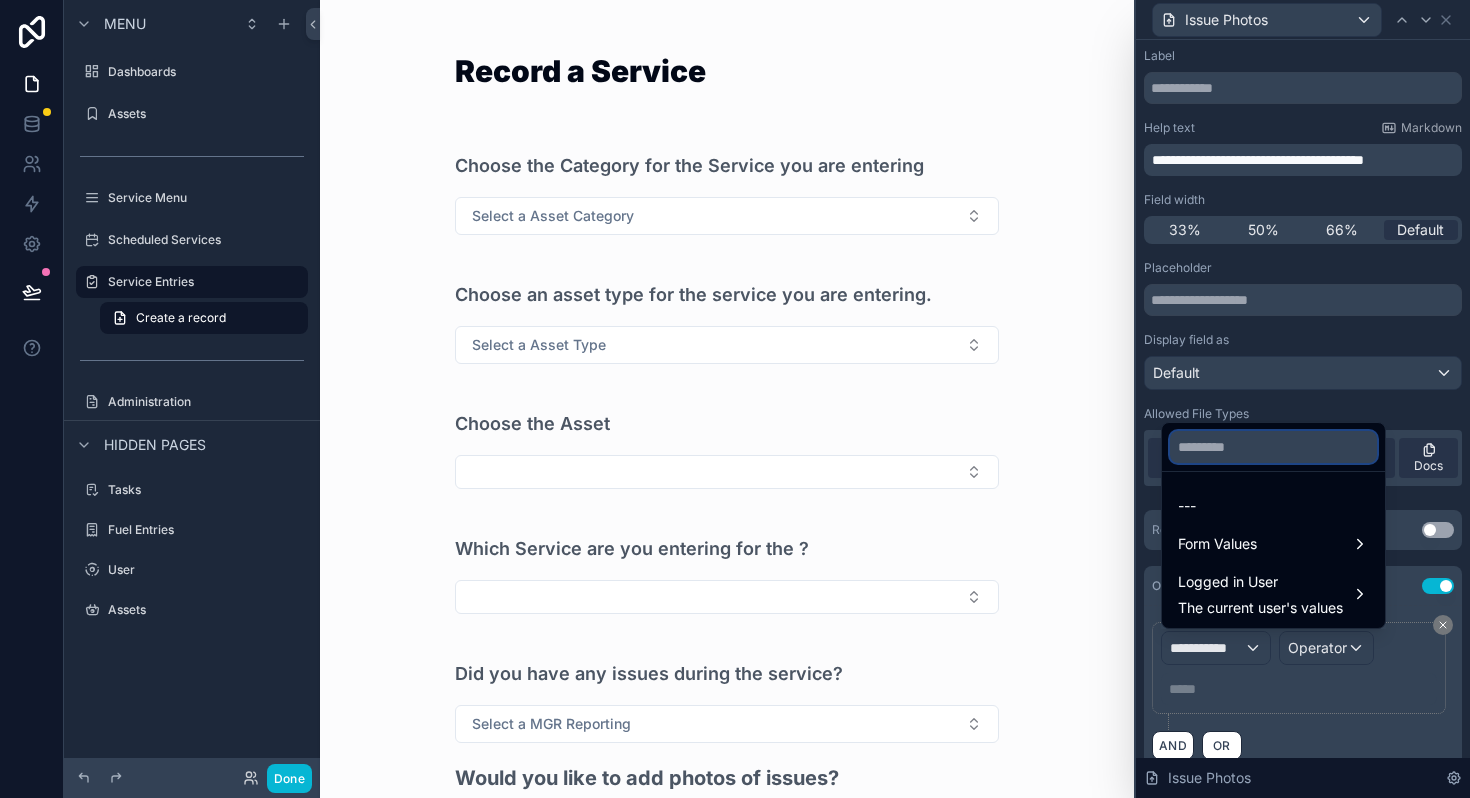click at bounding box center [1273, 447] 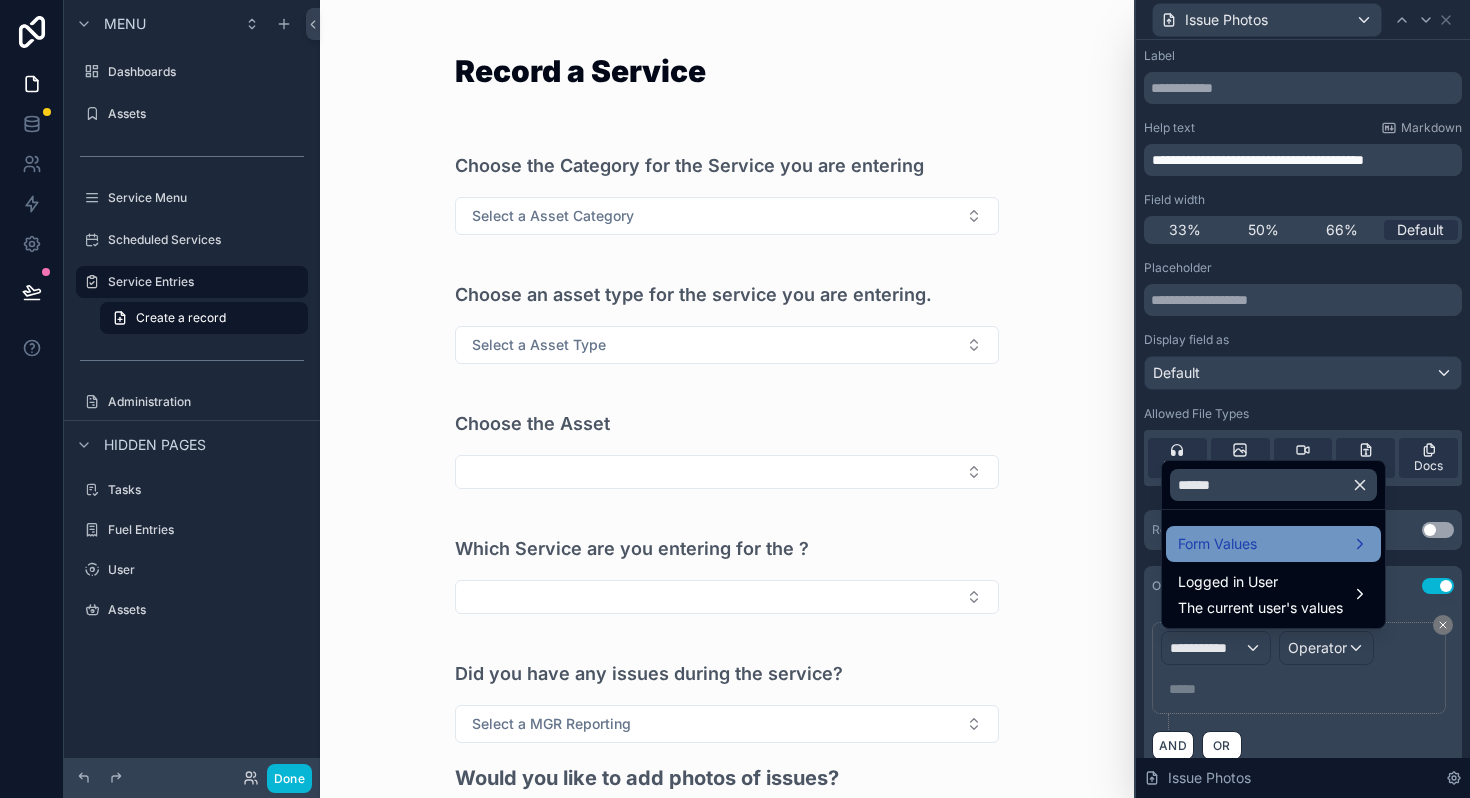 click on "Form Values" at bounding box center (1217, 544) 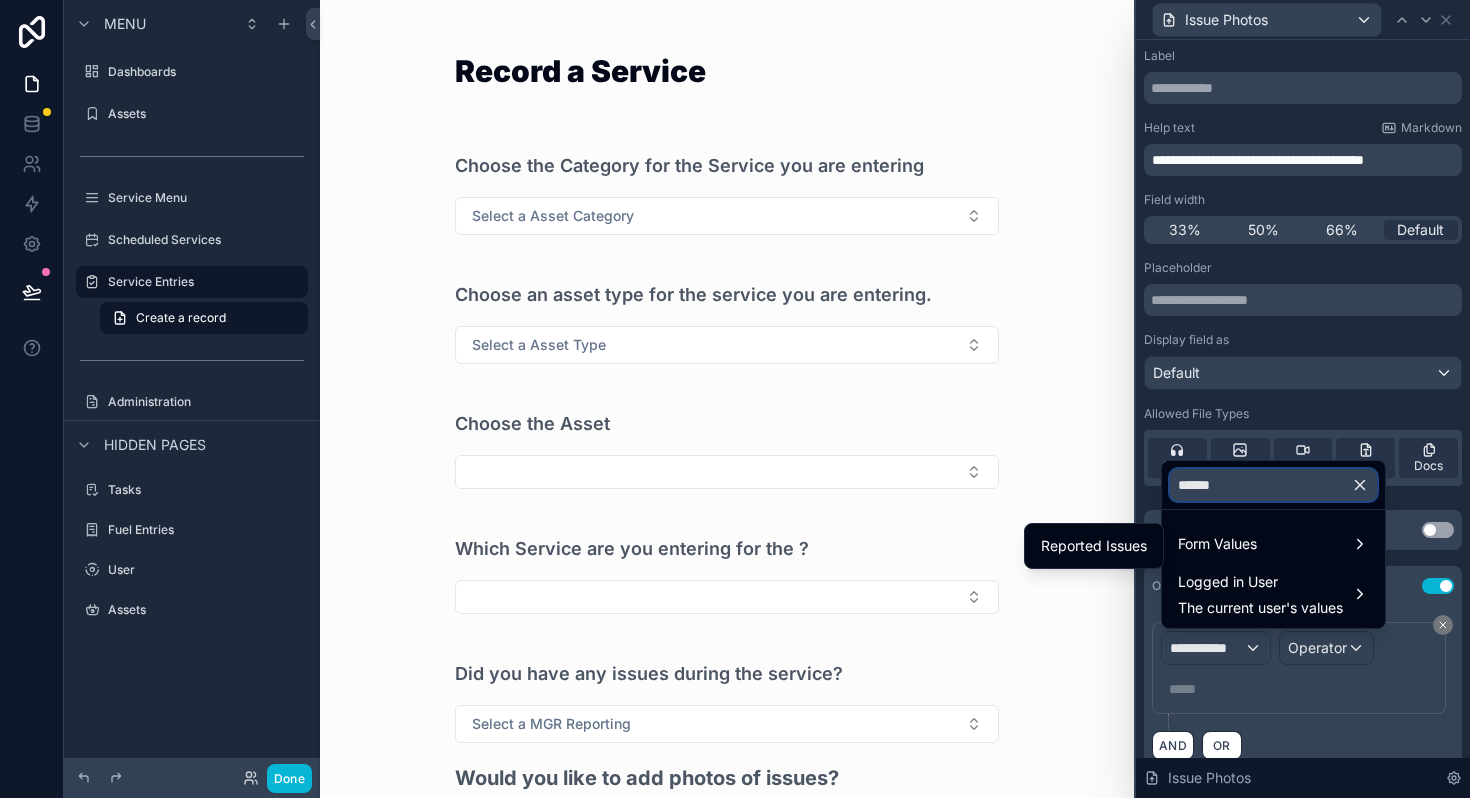click on "******" at bounding box center (1273, 485) 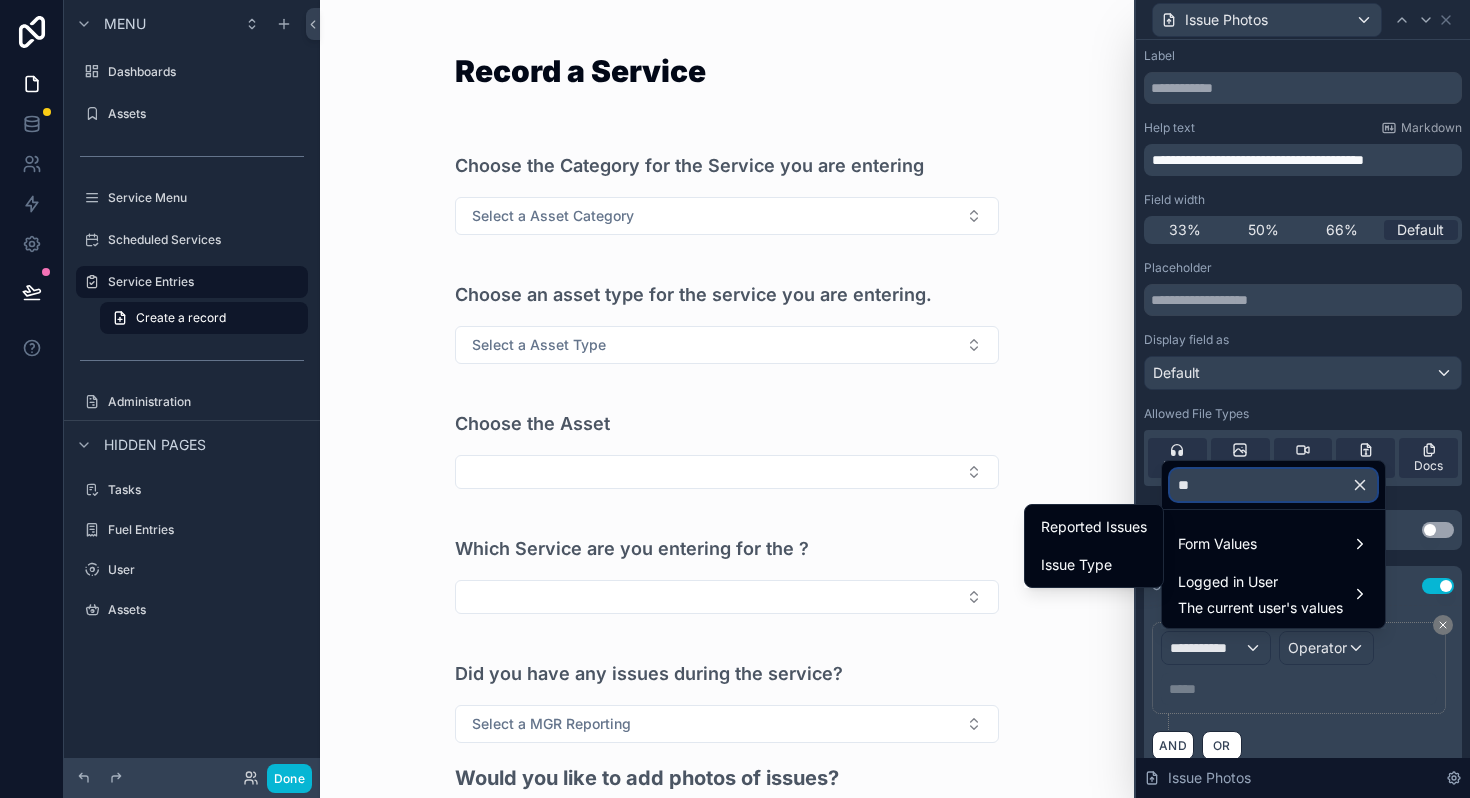 type on "*" 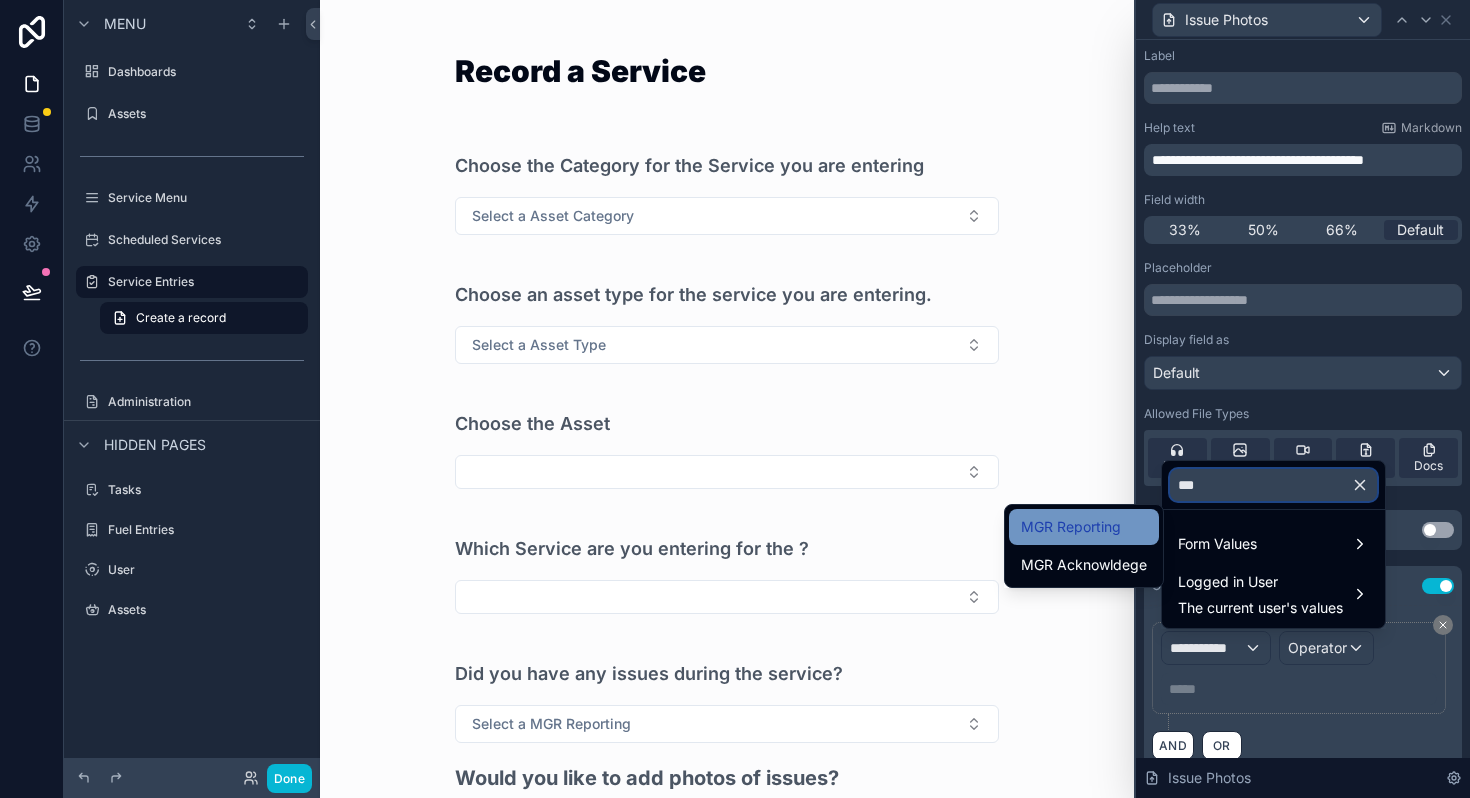 type on "***" 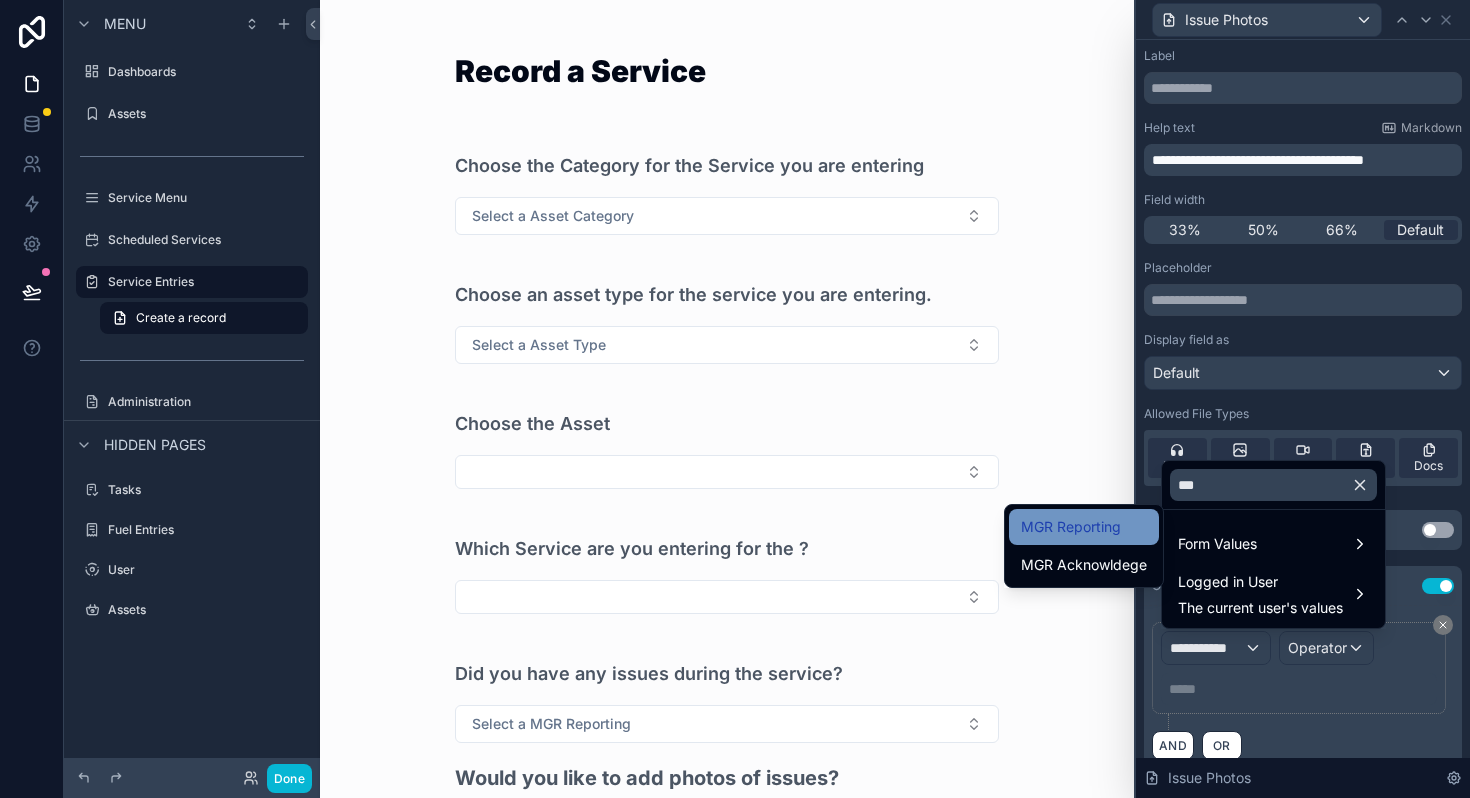 click on "MGR Reporting" at bounding box center (1071, 527) 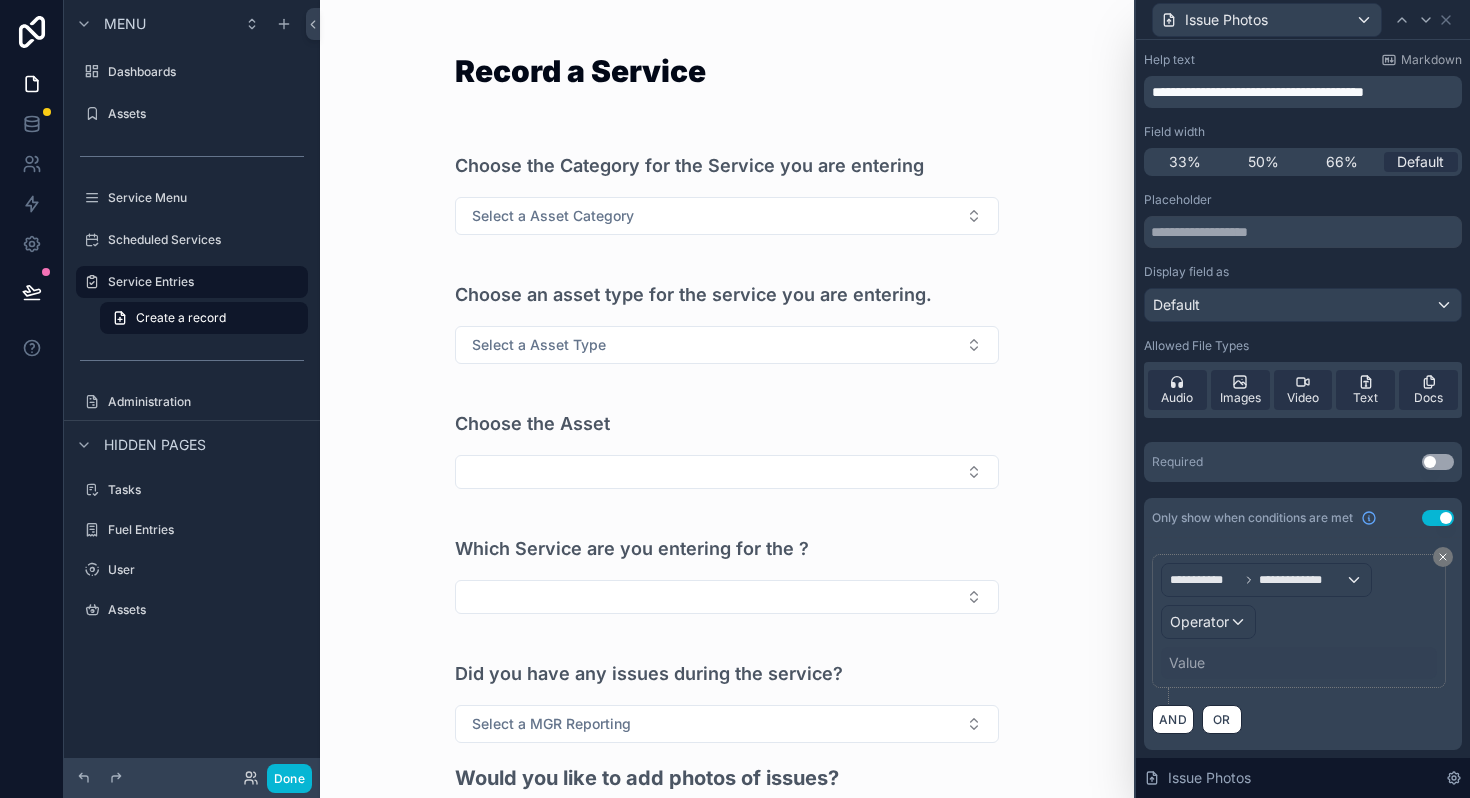 scroll, scrollTop: 0, scrollLeft: 0, axis: both 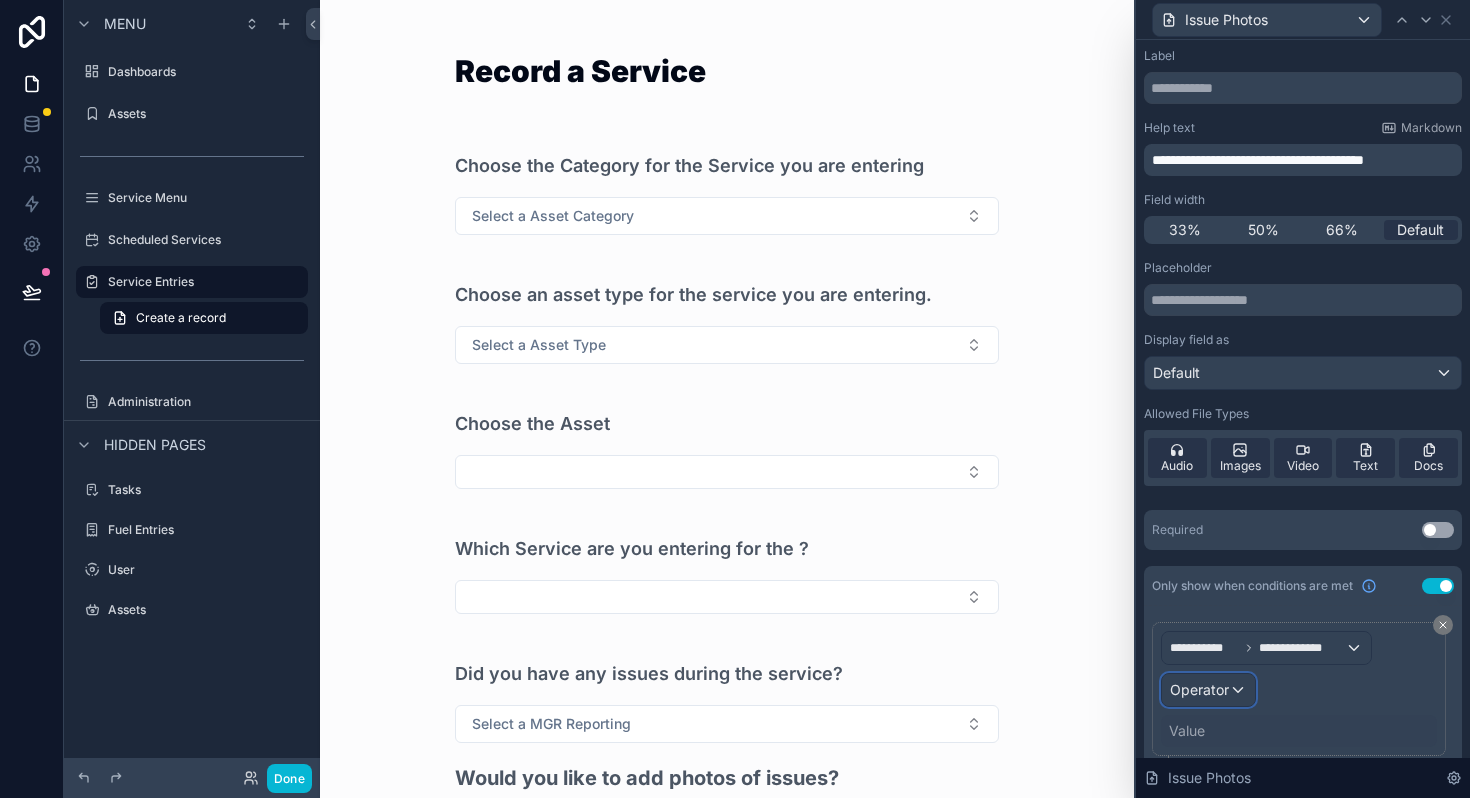 click on "Operator" at bounding box center [1199, 689] 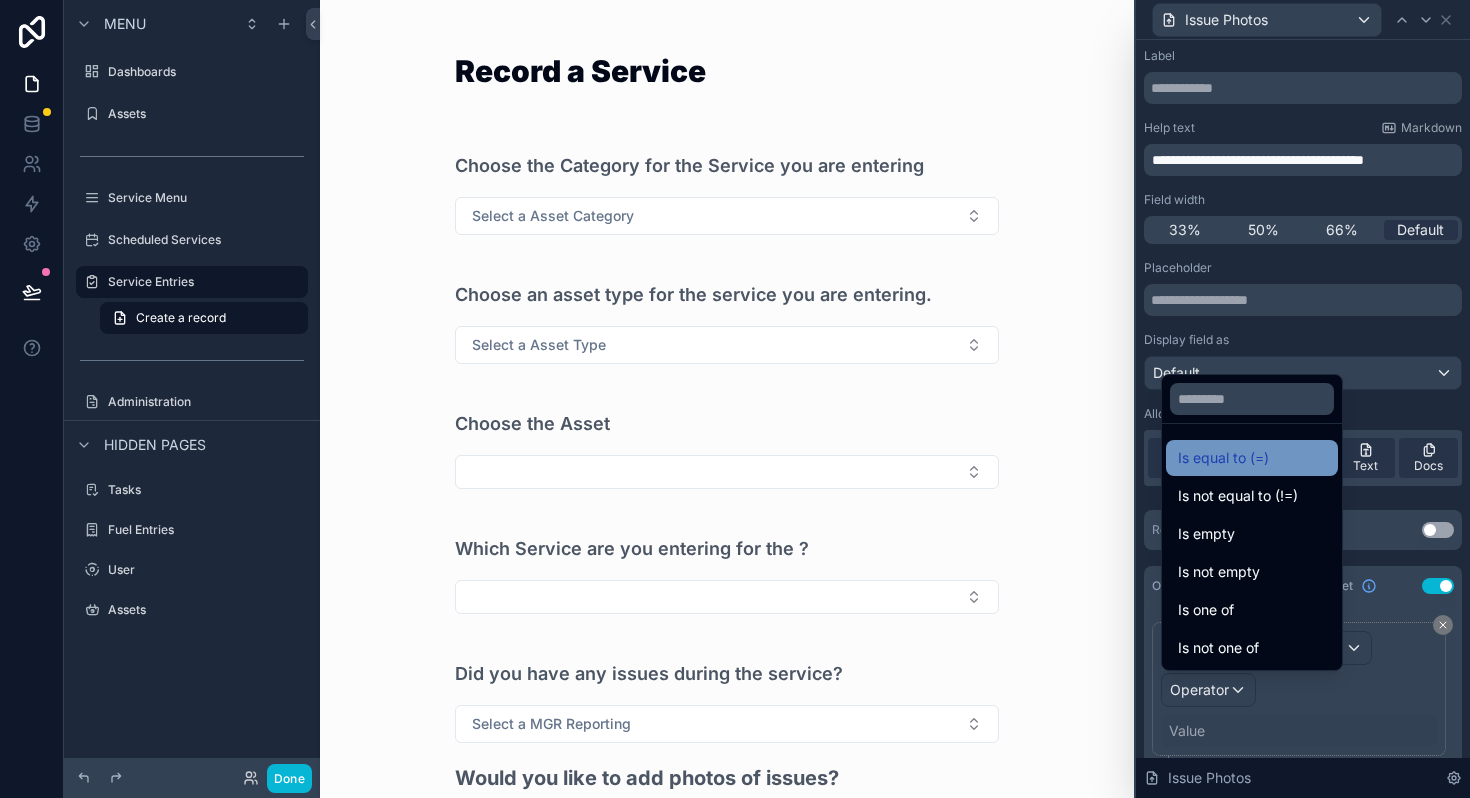 click on "Is equal to (=)" at bounding box center [1223, 458] 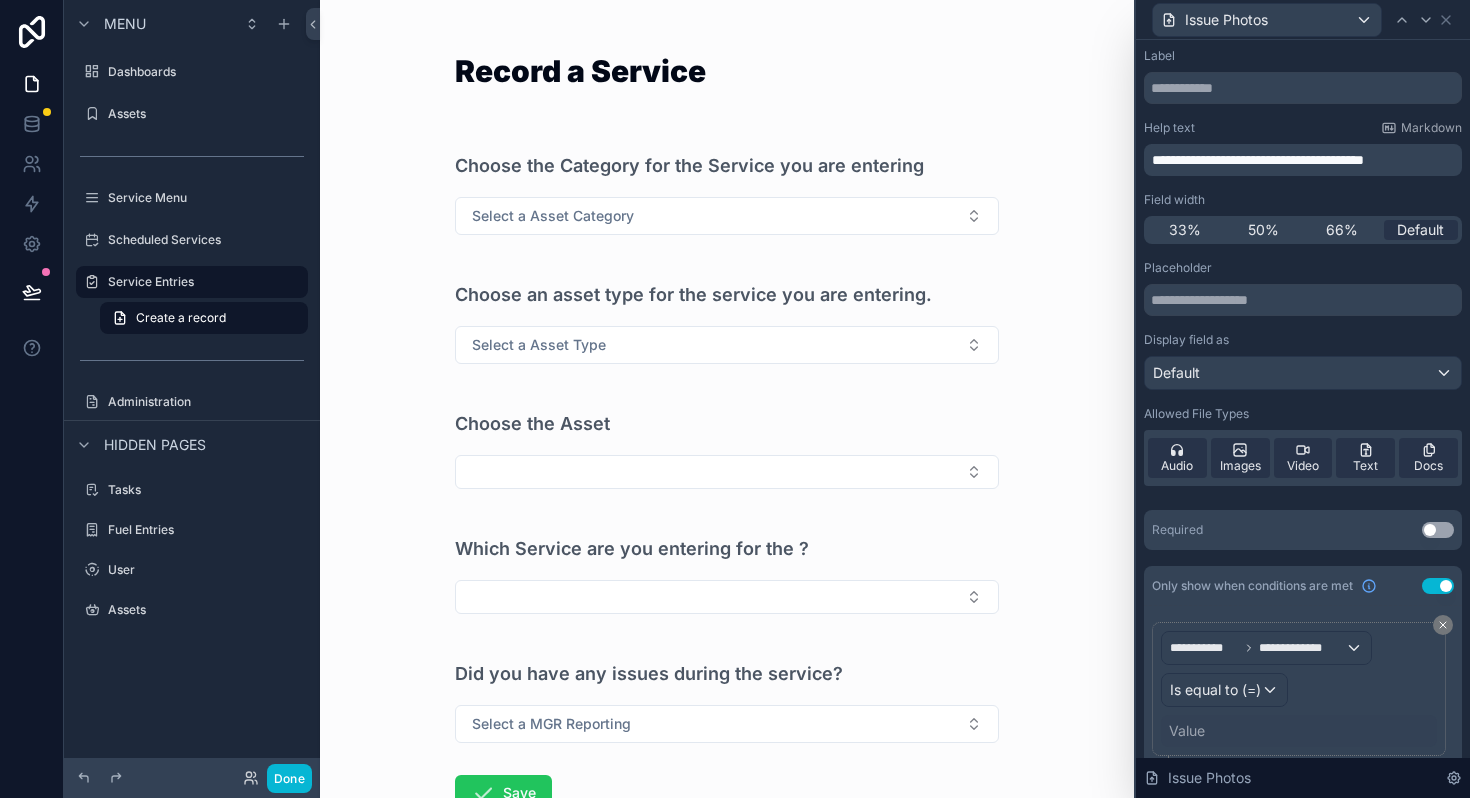 scroll, scrollTop: 68, scrollLeft: 0, axis: vertical 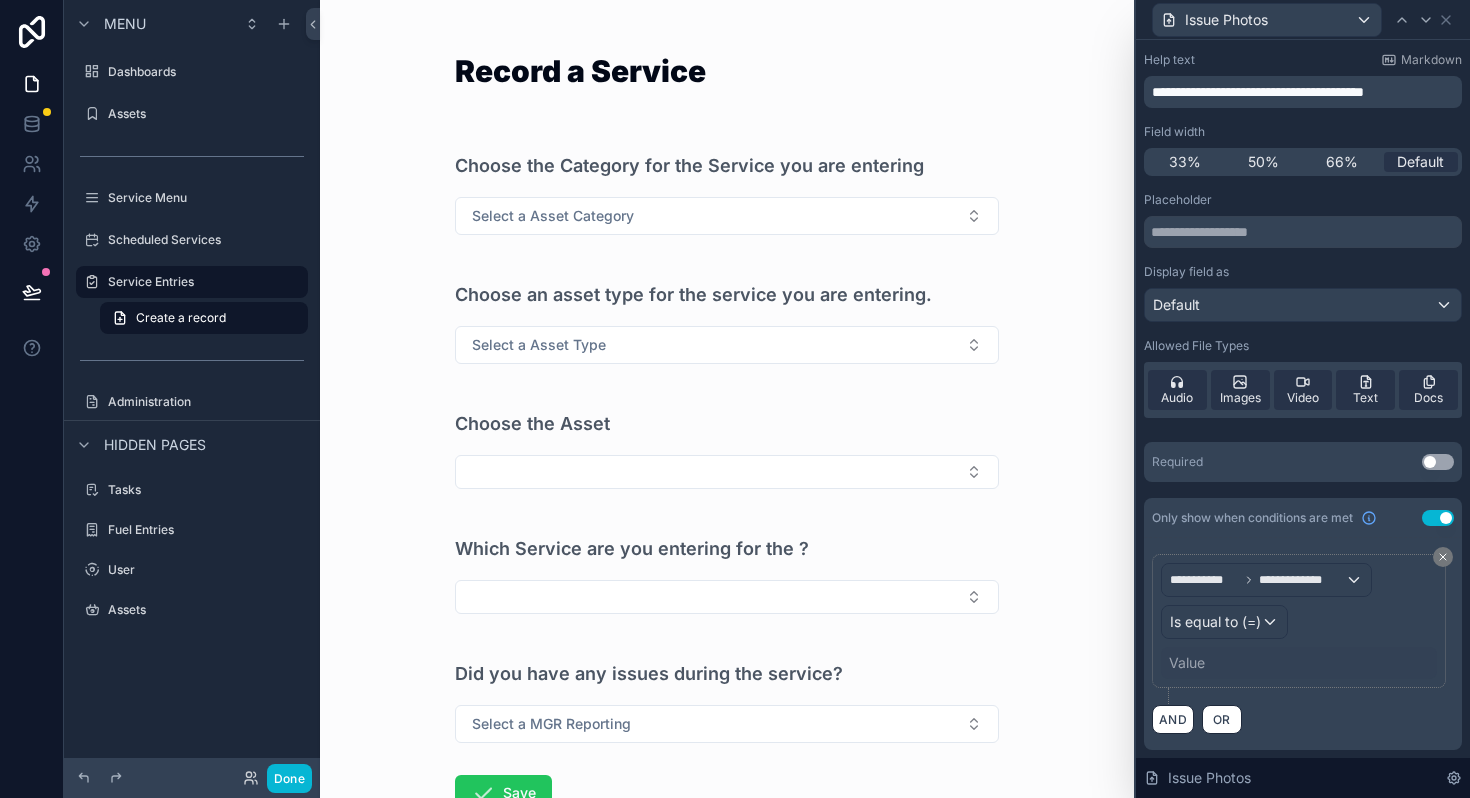 click on "Value" at bounding box center (1187, 663) 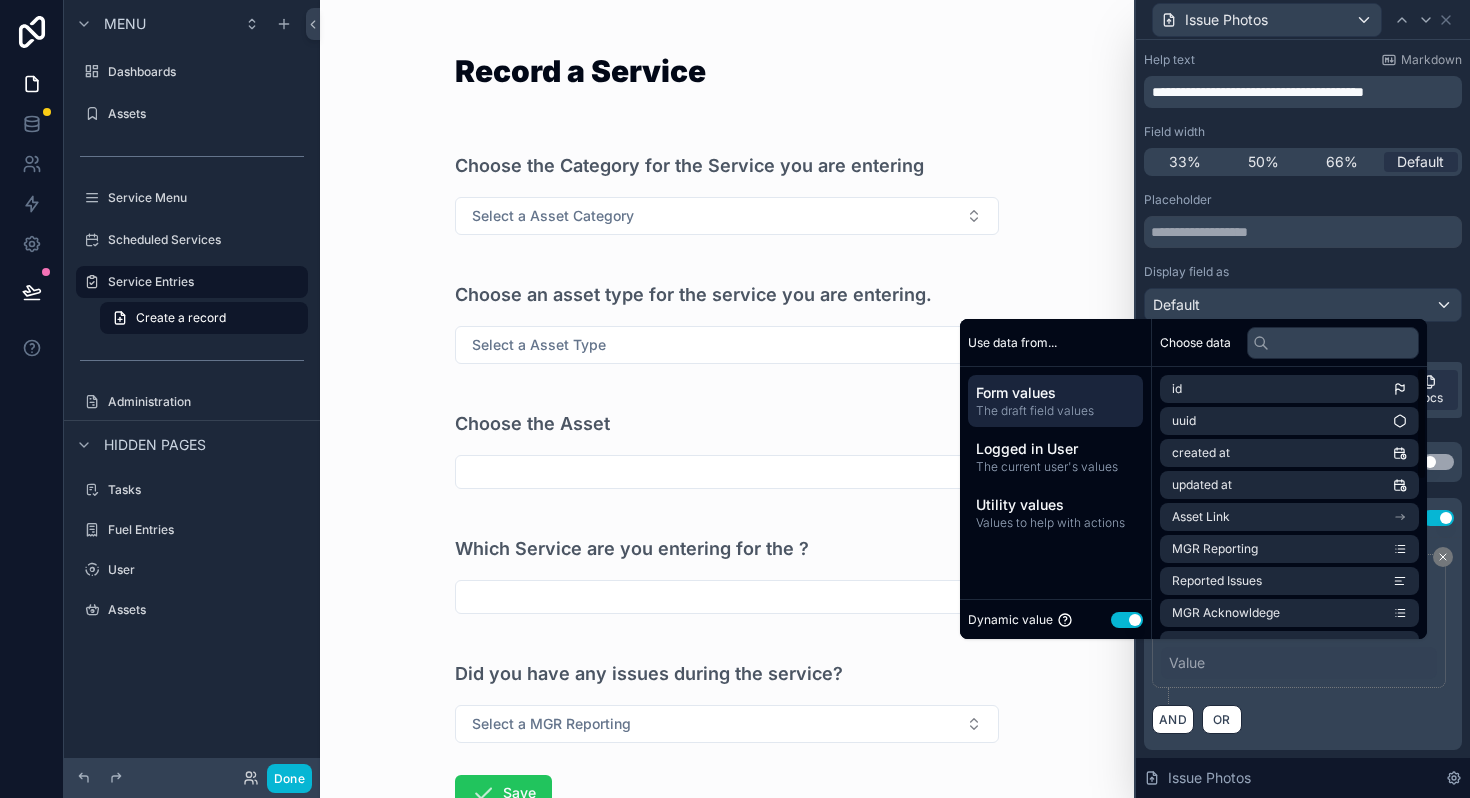 click on "Use setting" at bounding box center [1127, 620] 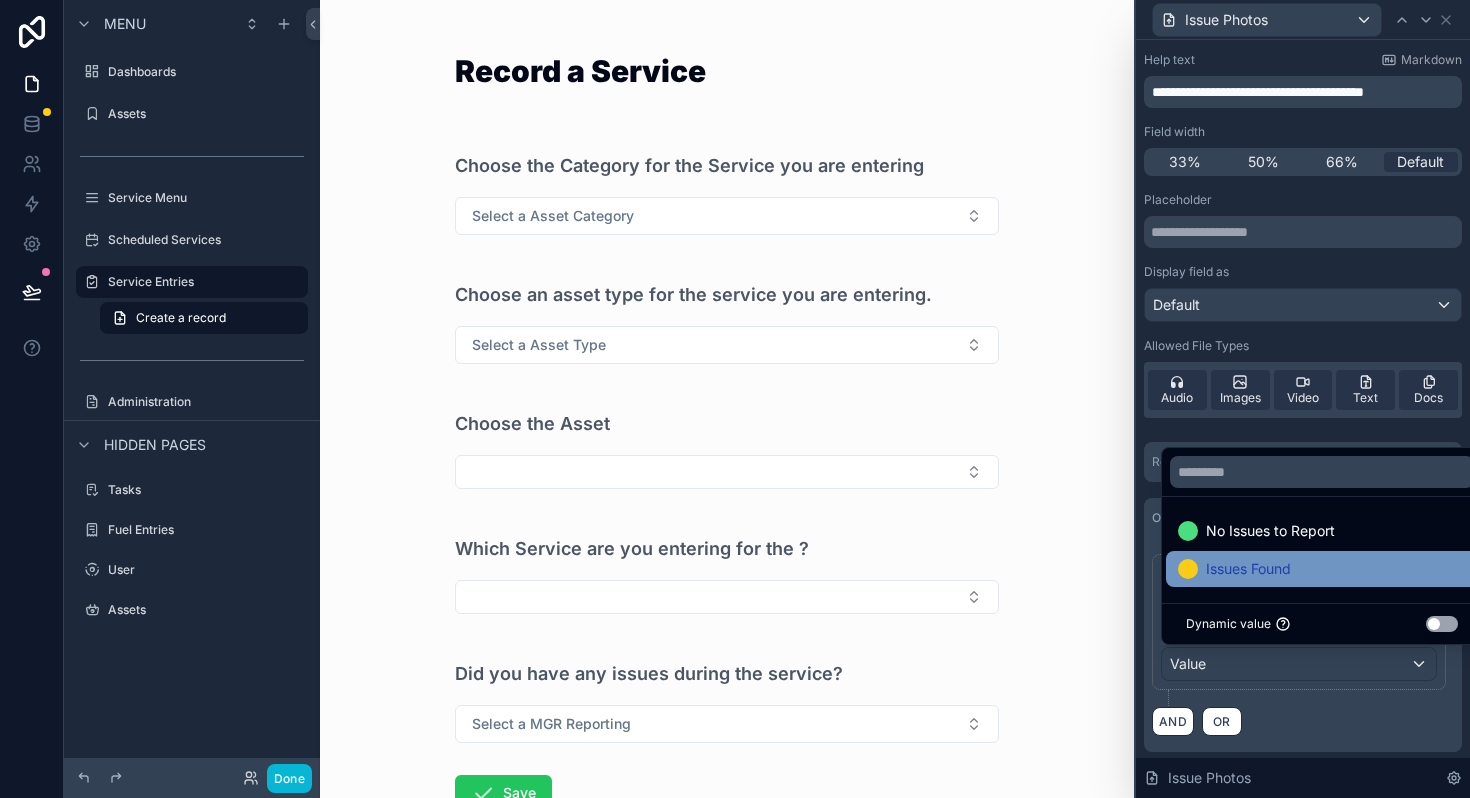 click on "Issues Found" at bounding box center [1248, 569] 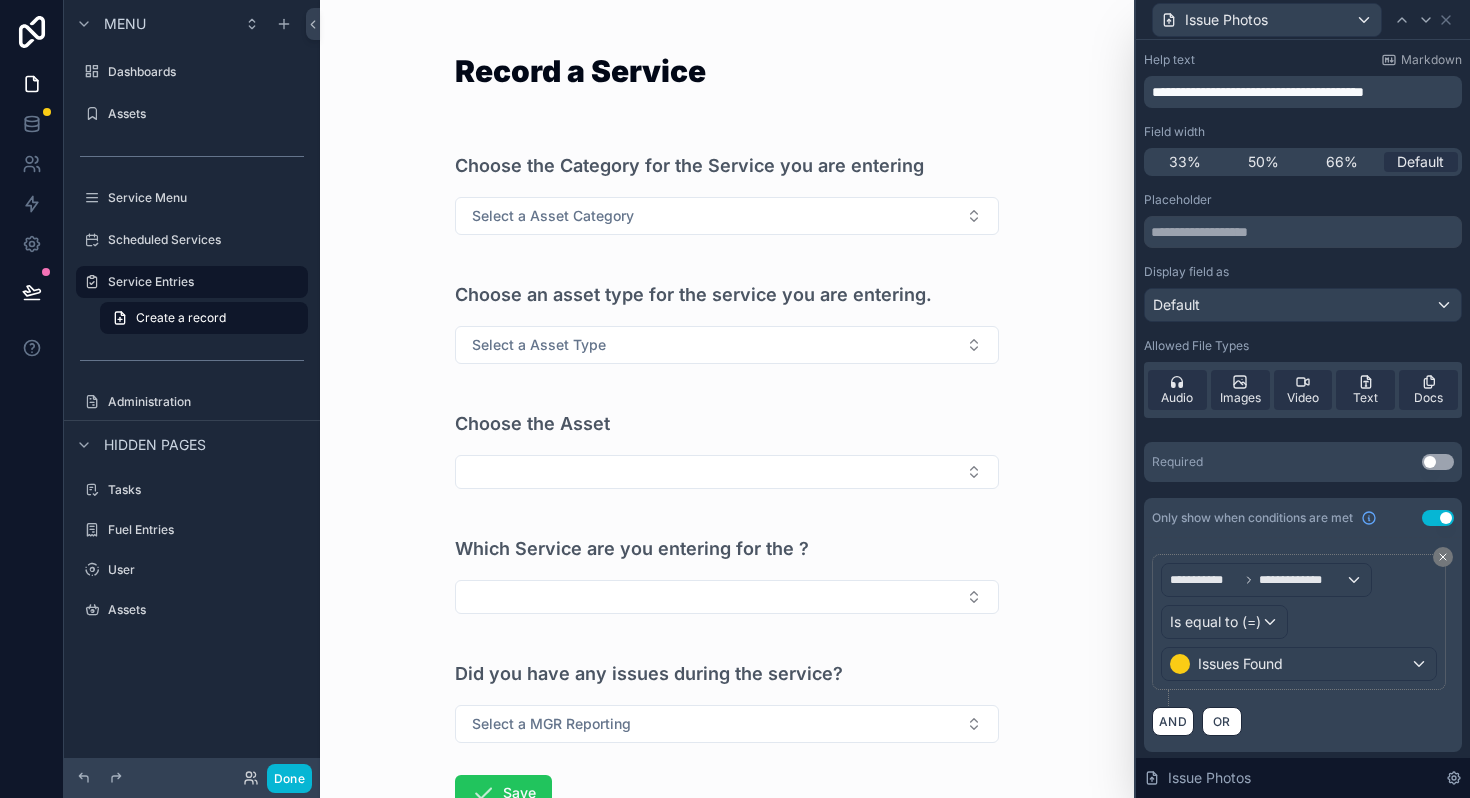 click on "AND OR" at bounding box center [1303, 721] 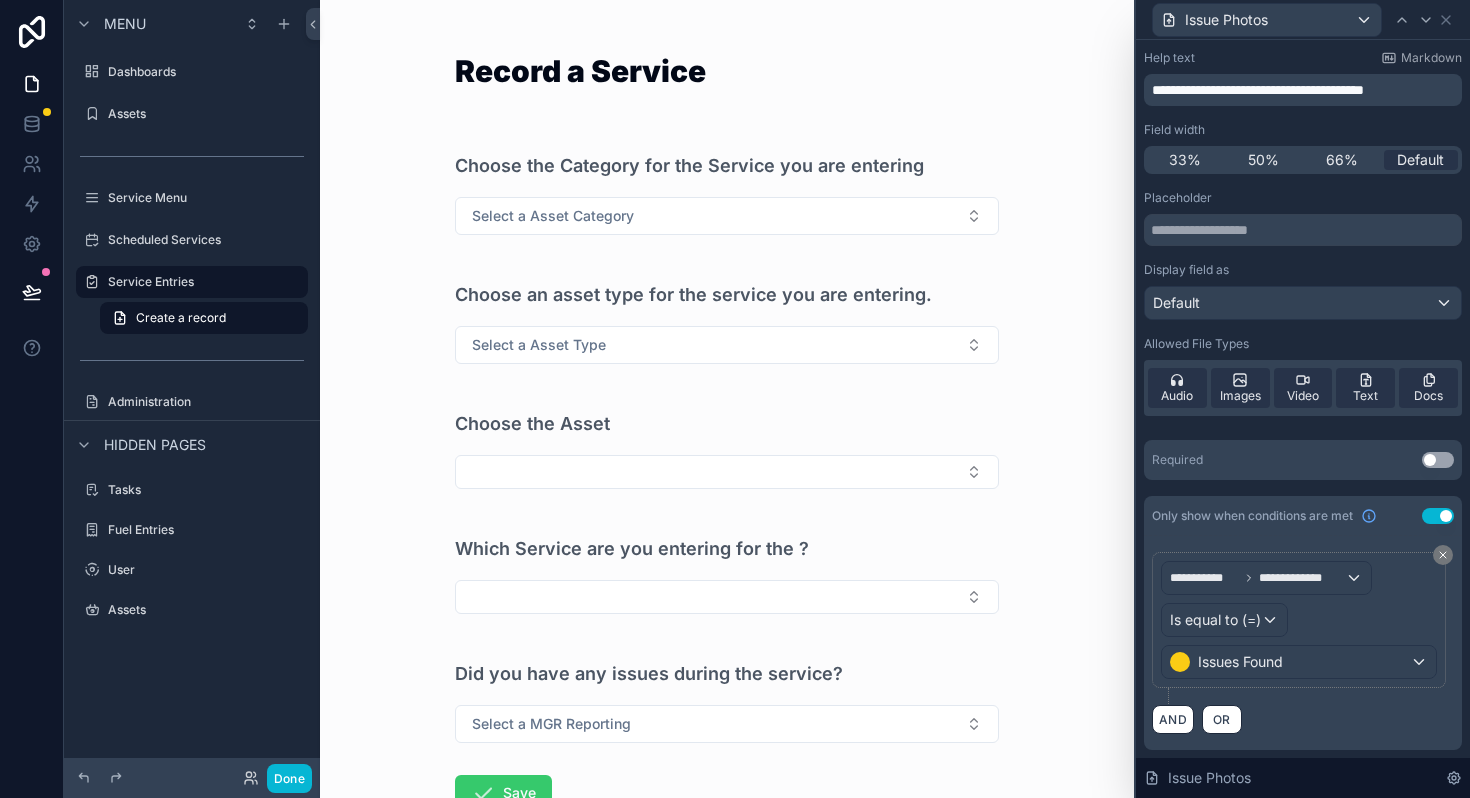 click on "Save" at bounding box center [503, 793] 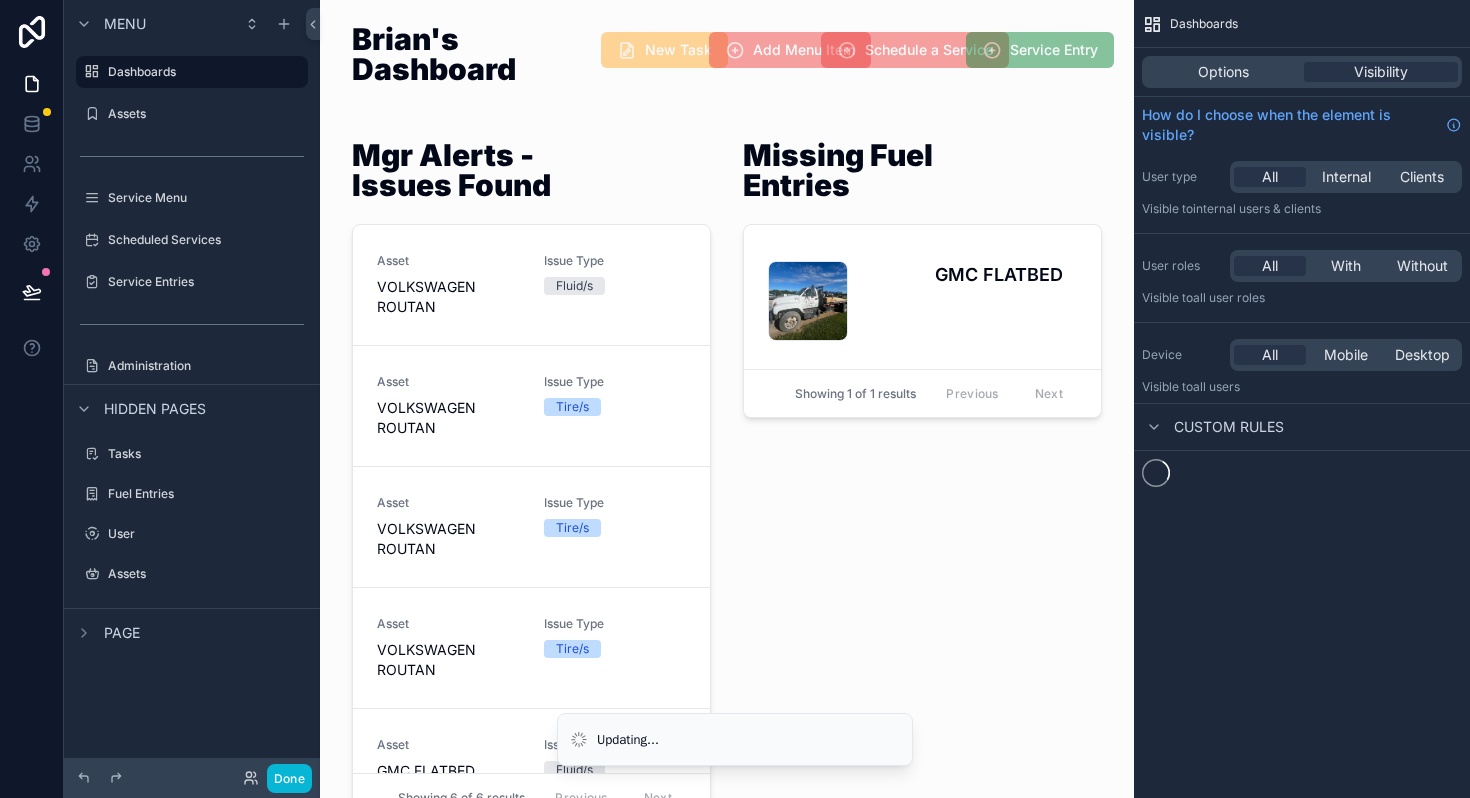 scroll, scrollTop: 0, scrollLeft: 0, axis: both 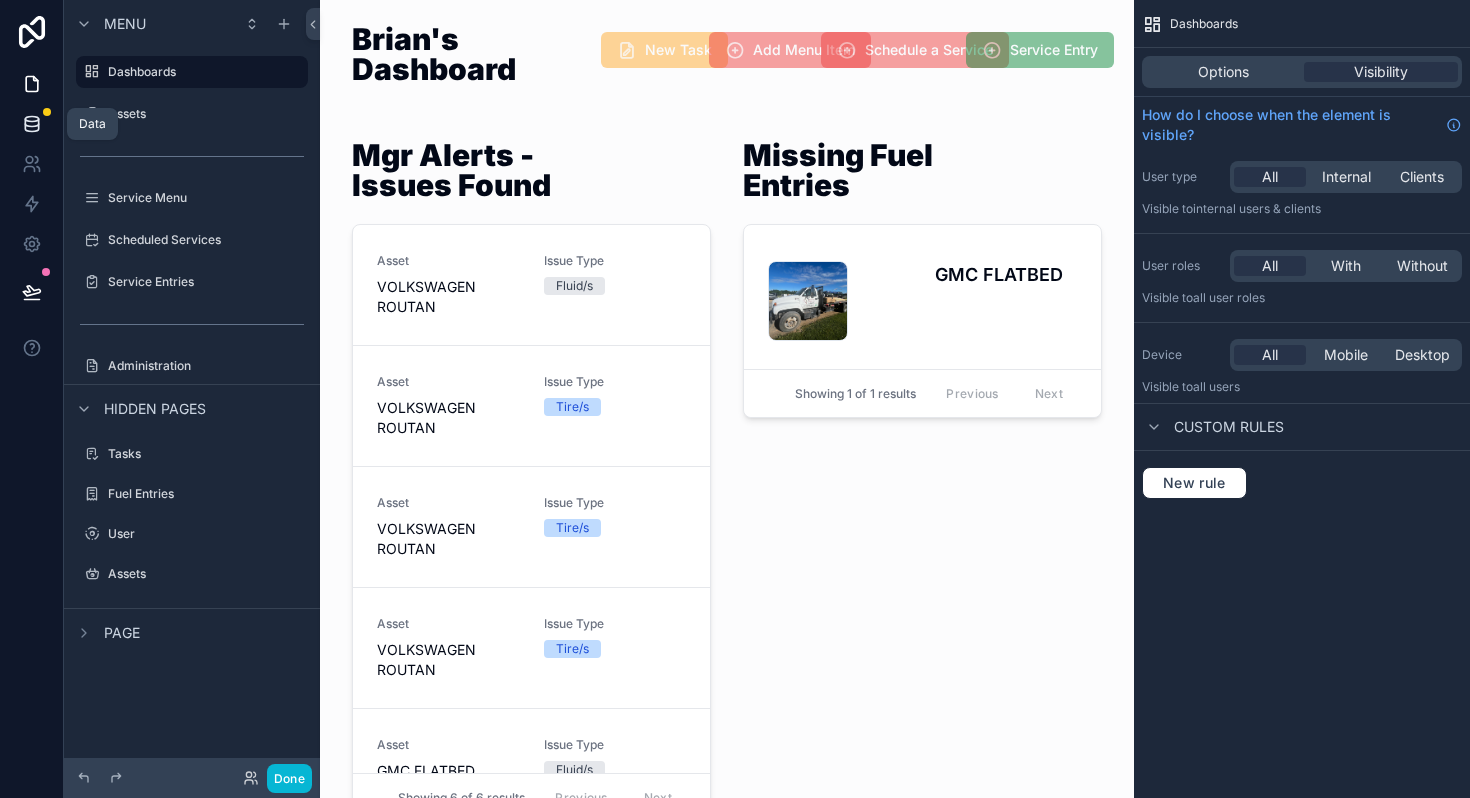 click 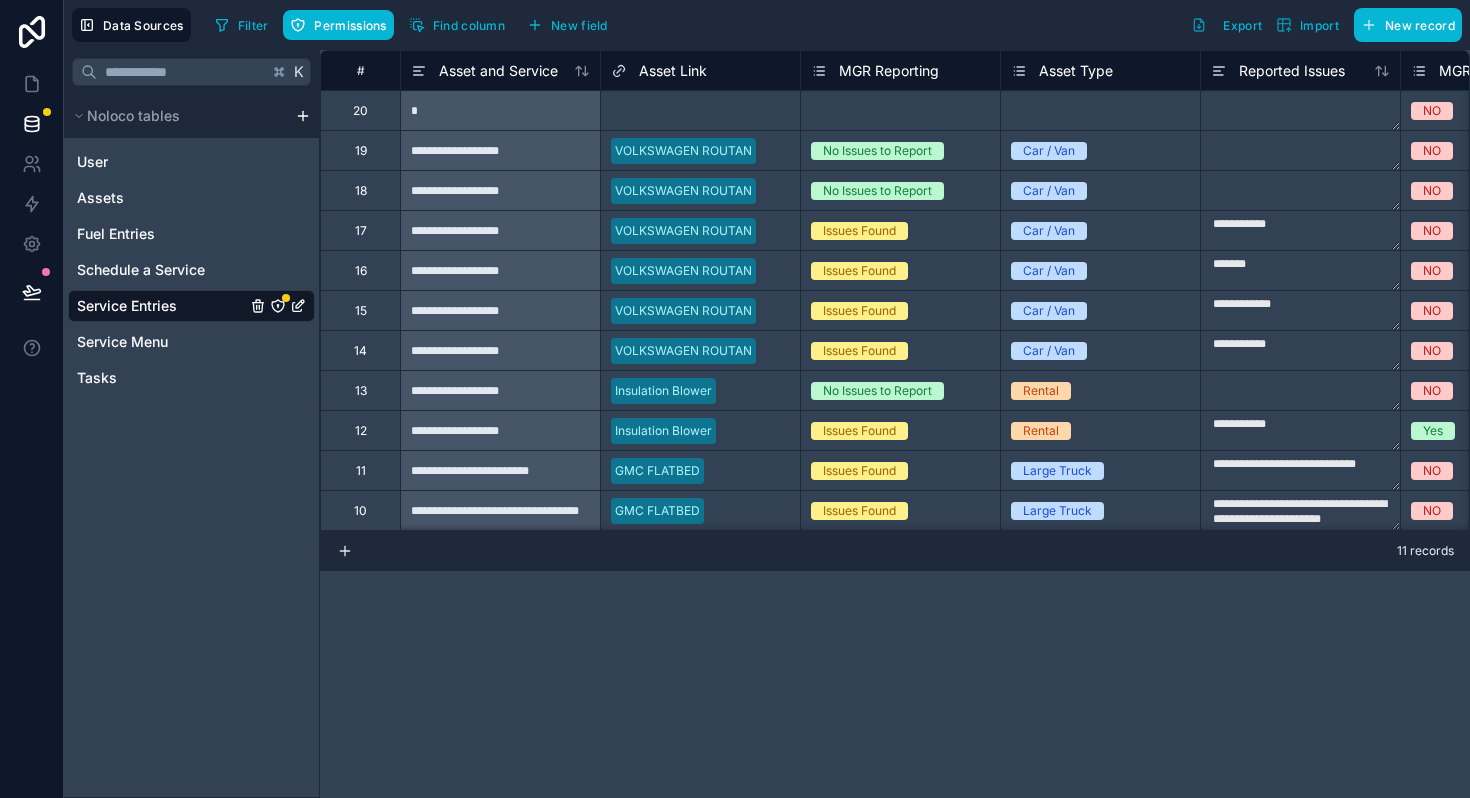 click on "Service Entries" at bounding box center [127, 306] 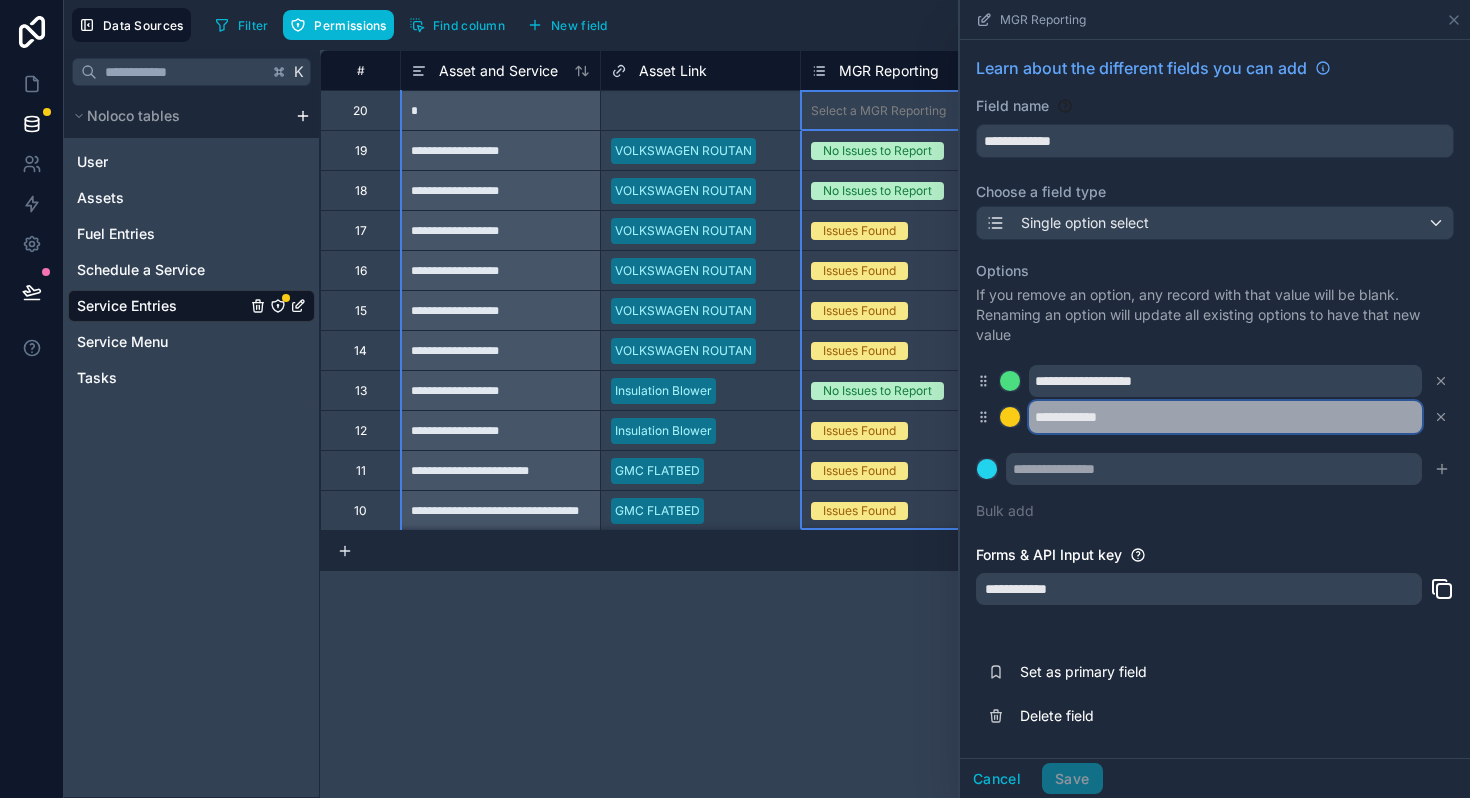 click on "**********" at bounding box center (1225, 417) 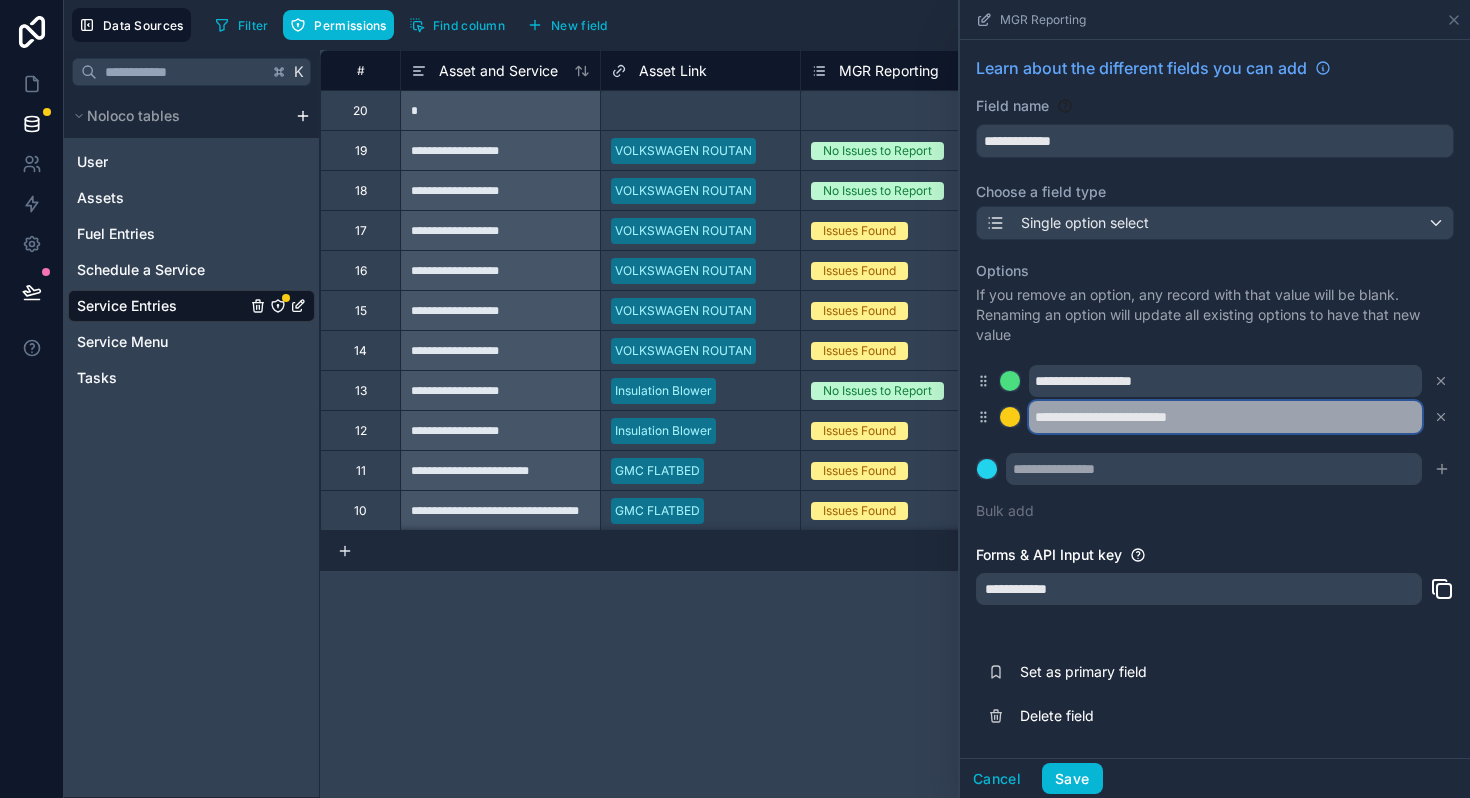 type on "**********" 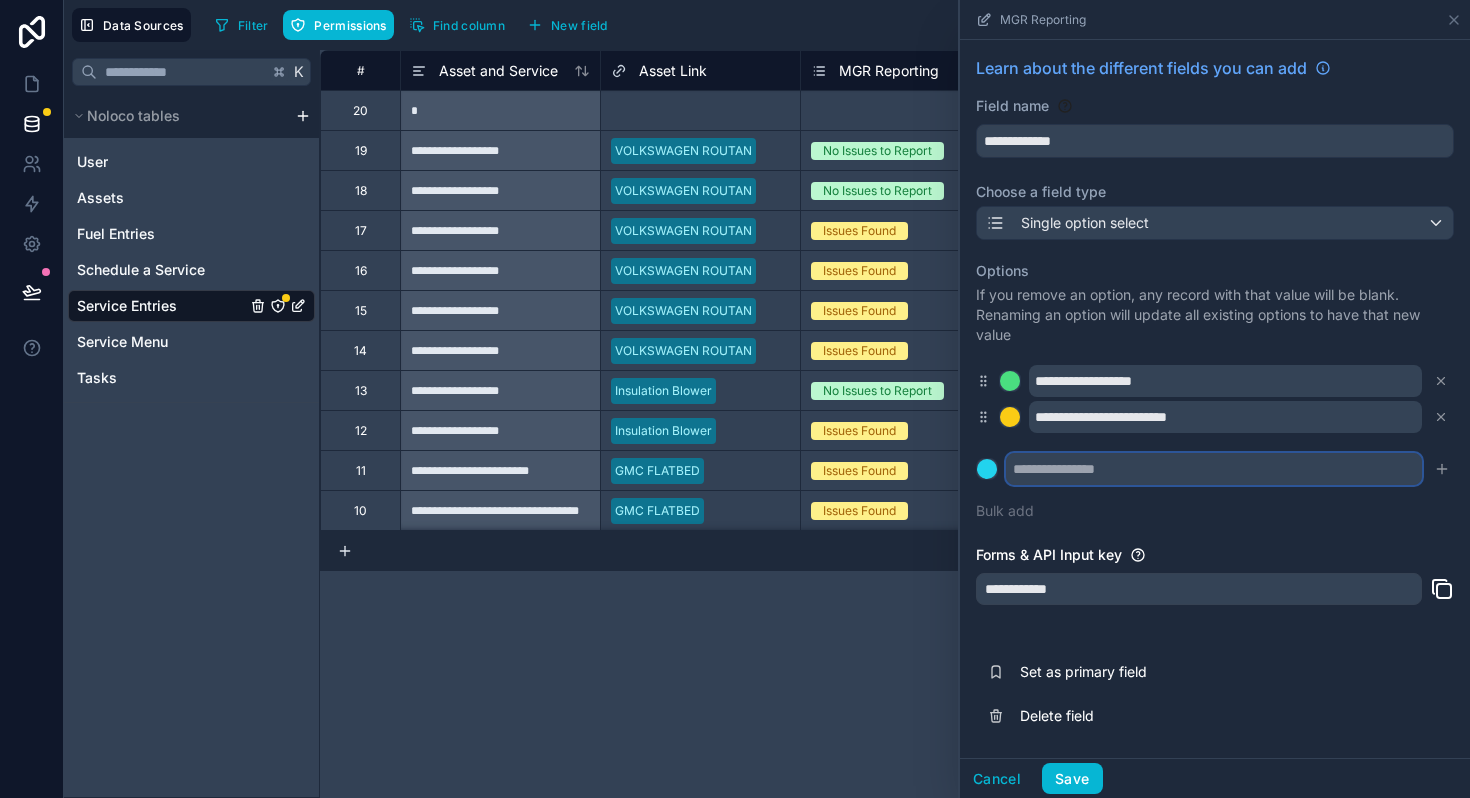 click at bounding box center (1214, 469) 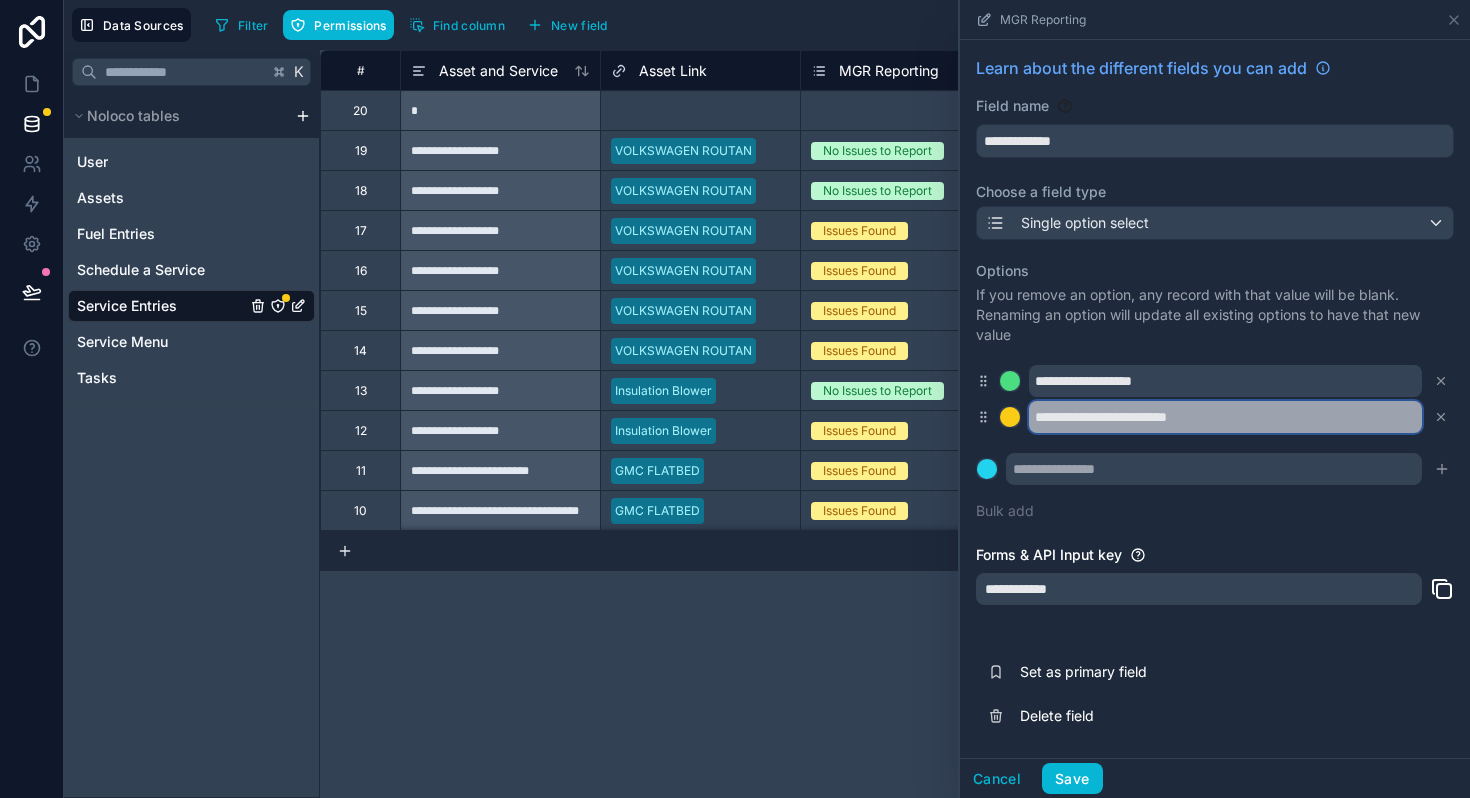 click on "**********" at bounding box center [1225, 417] 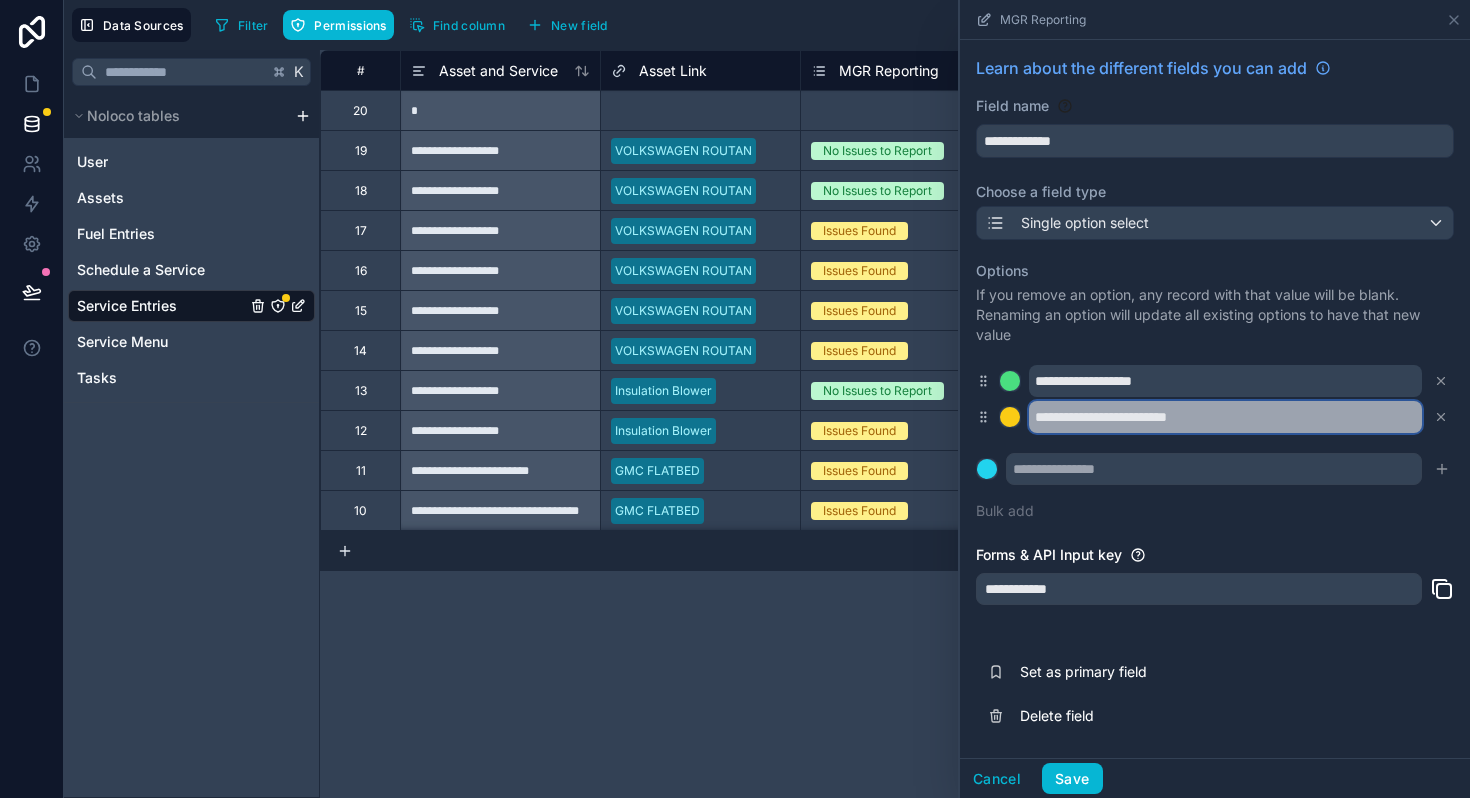 click on "**********" at bounding box center [1225, 417] 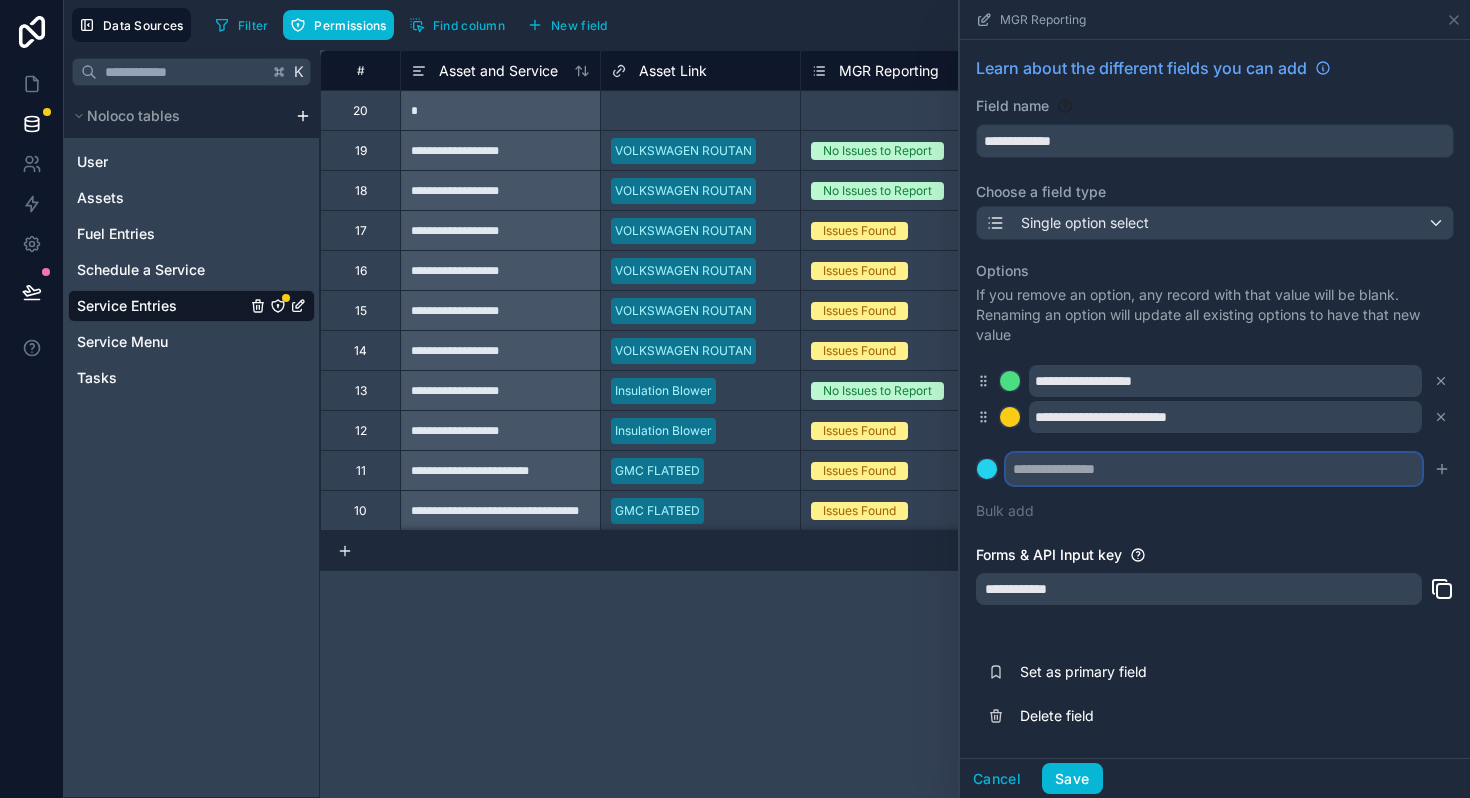 click at bounding box center (1214, 469) 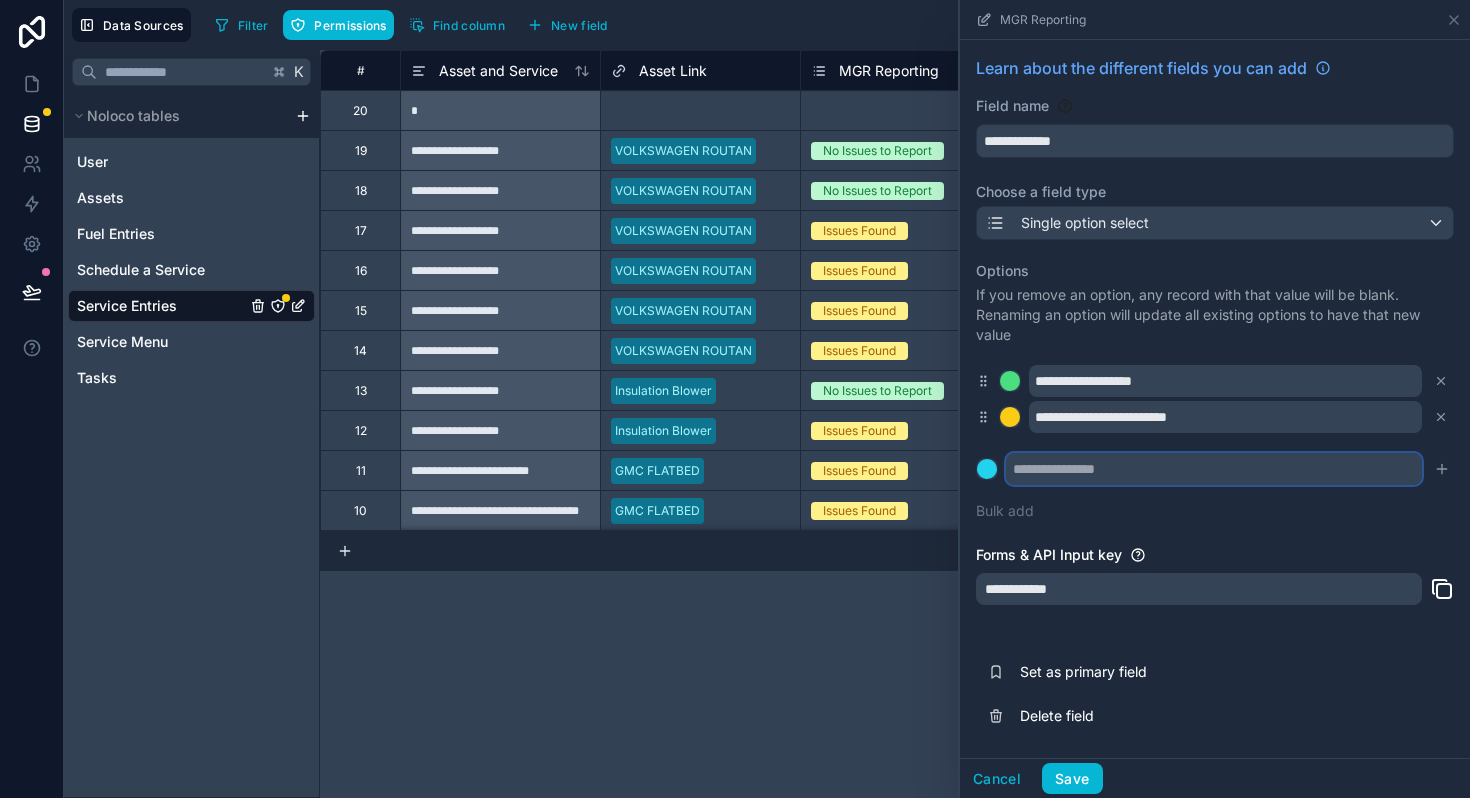 paste on "**********" 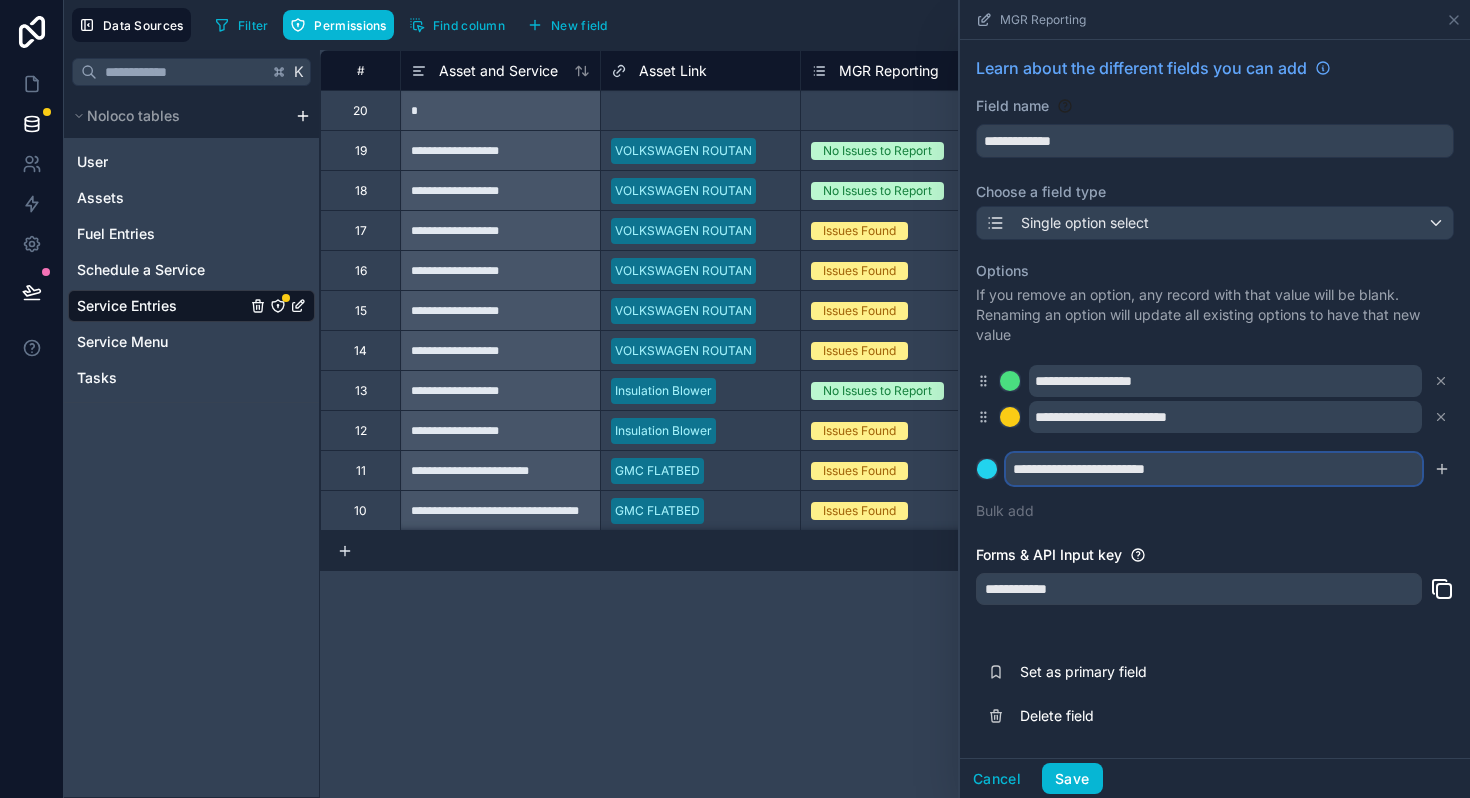 type on "**********" 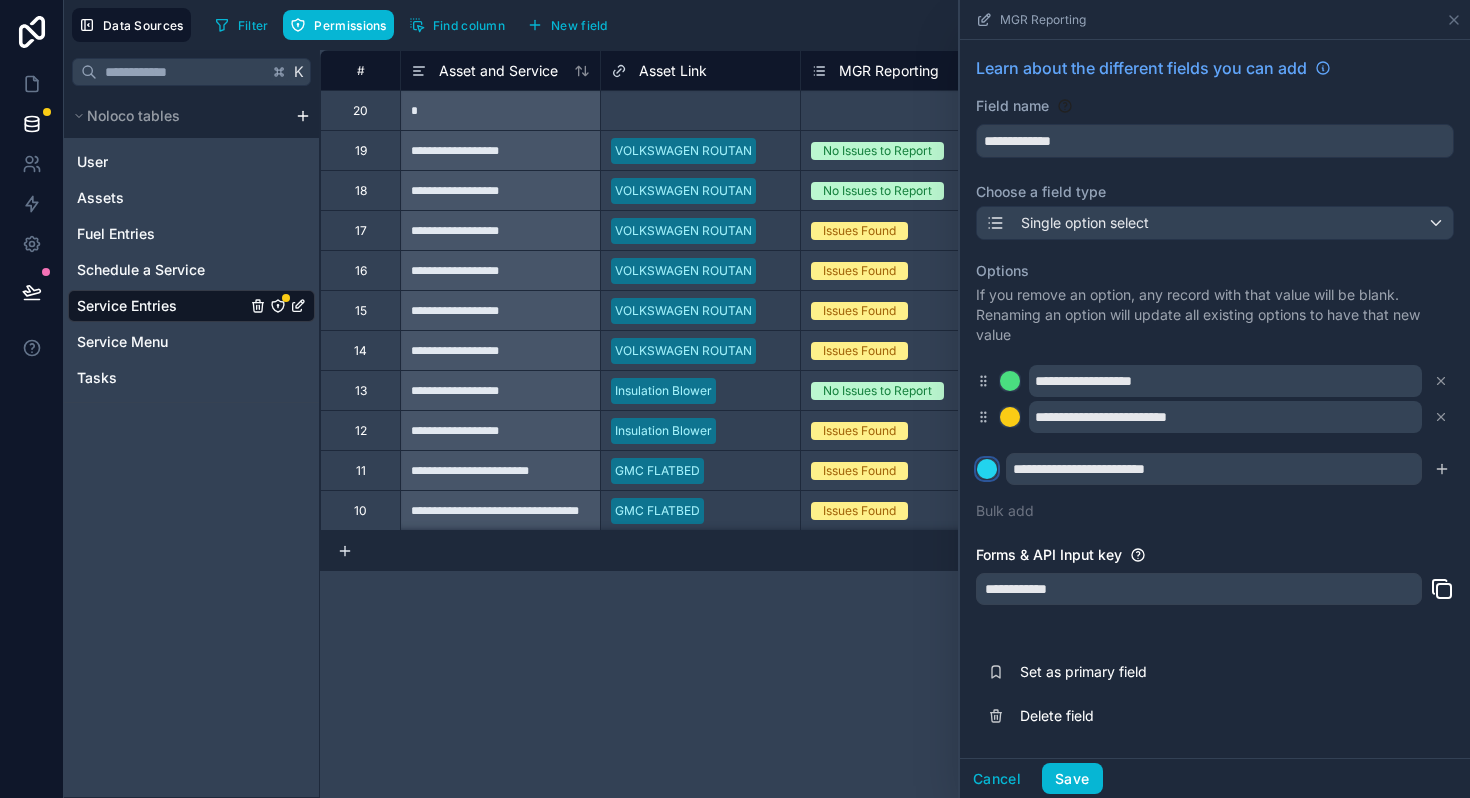 click at bounding box center [987, 469] 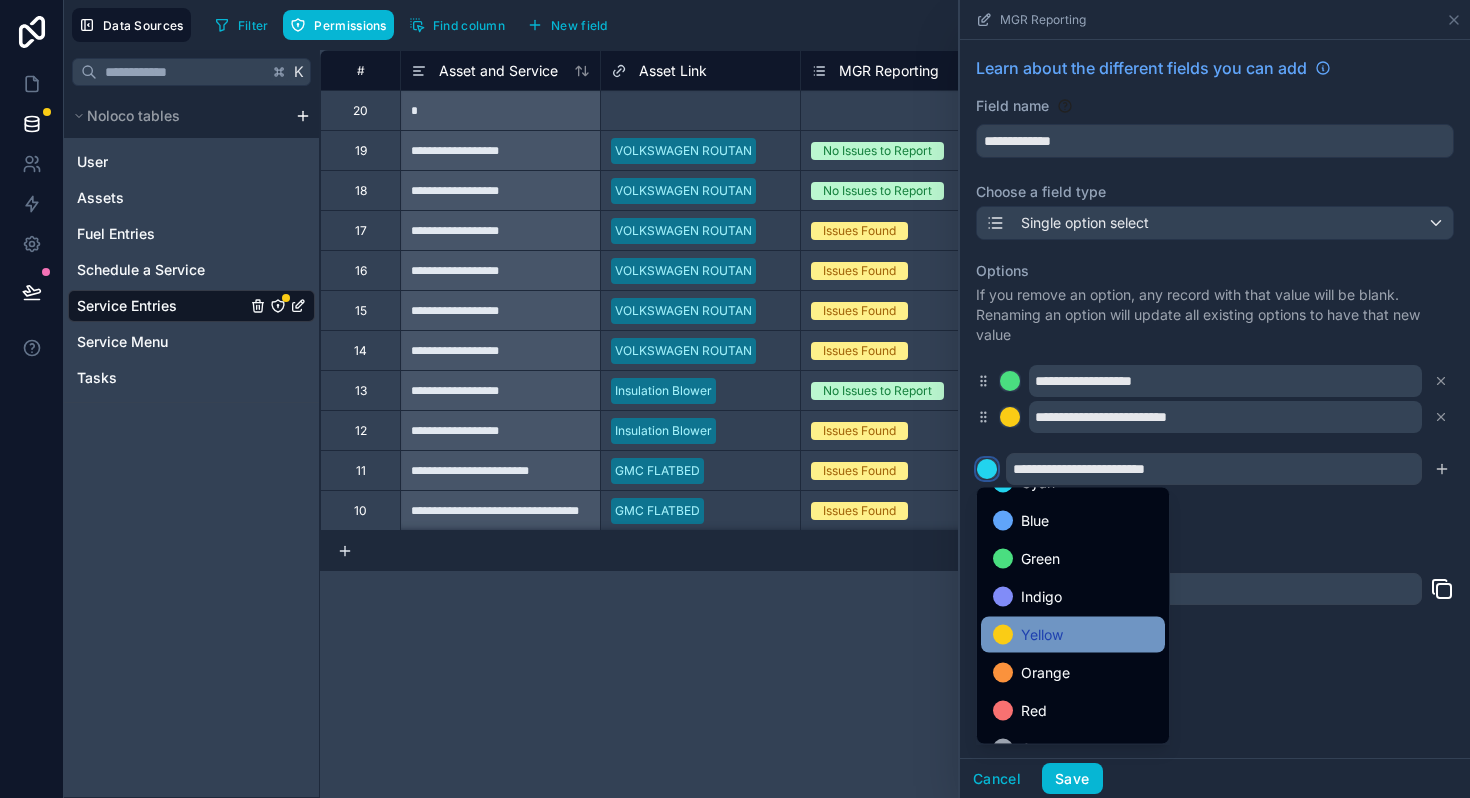 scroll, scrollTop: 168, scrollLeft: 0, axis: vertical 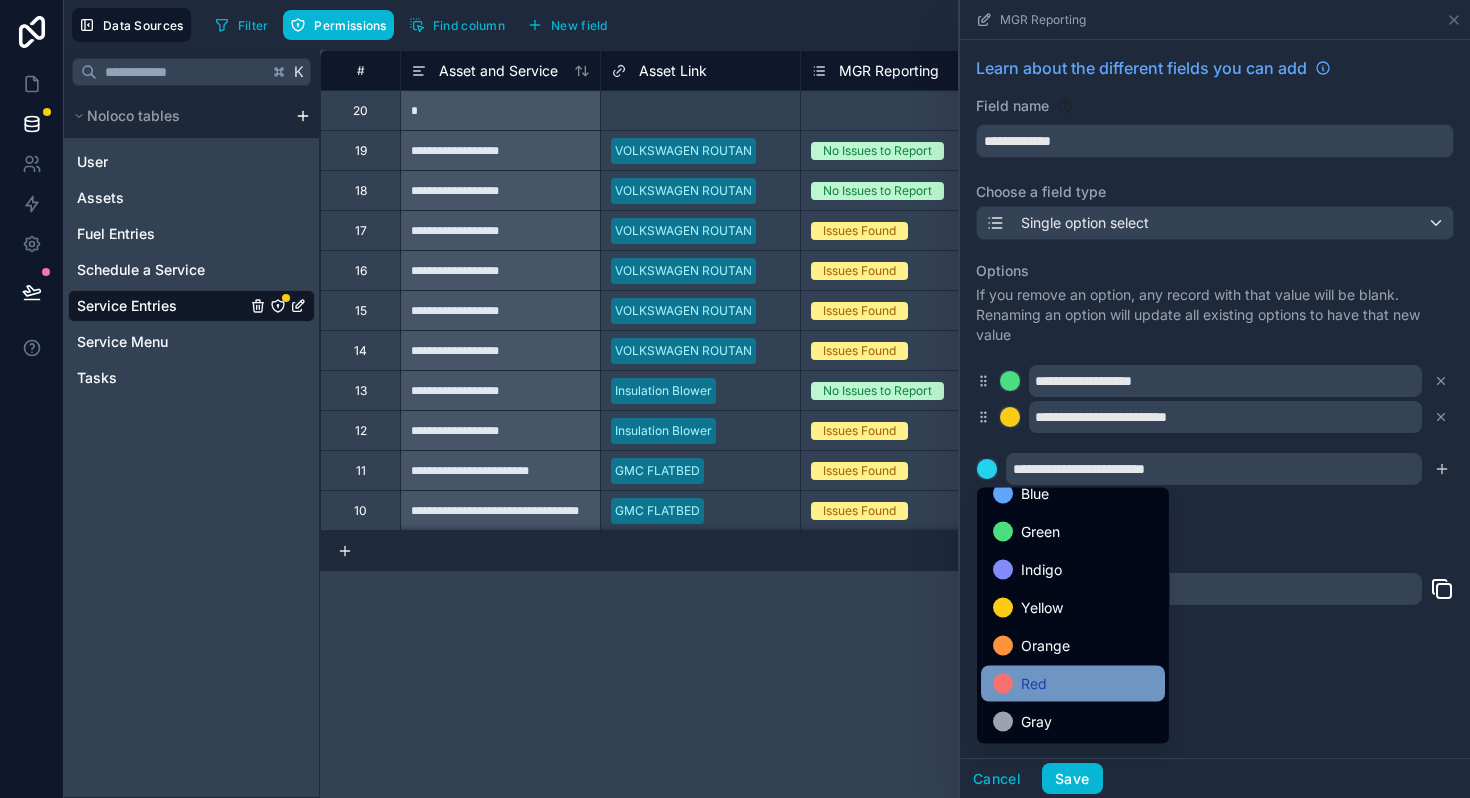 click at bounding box center (1003, 684) 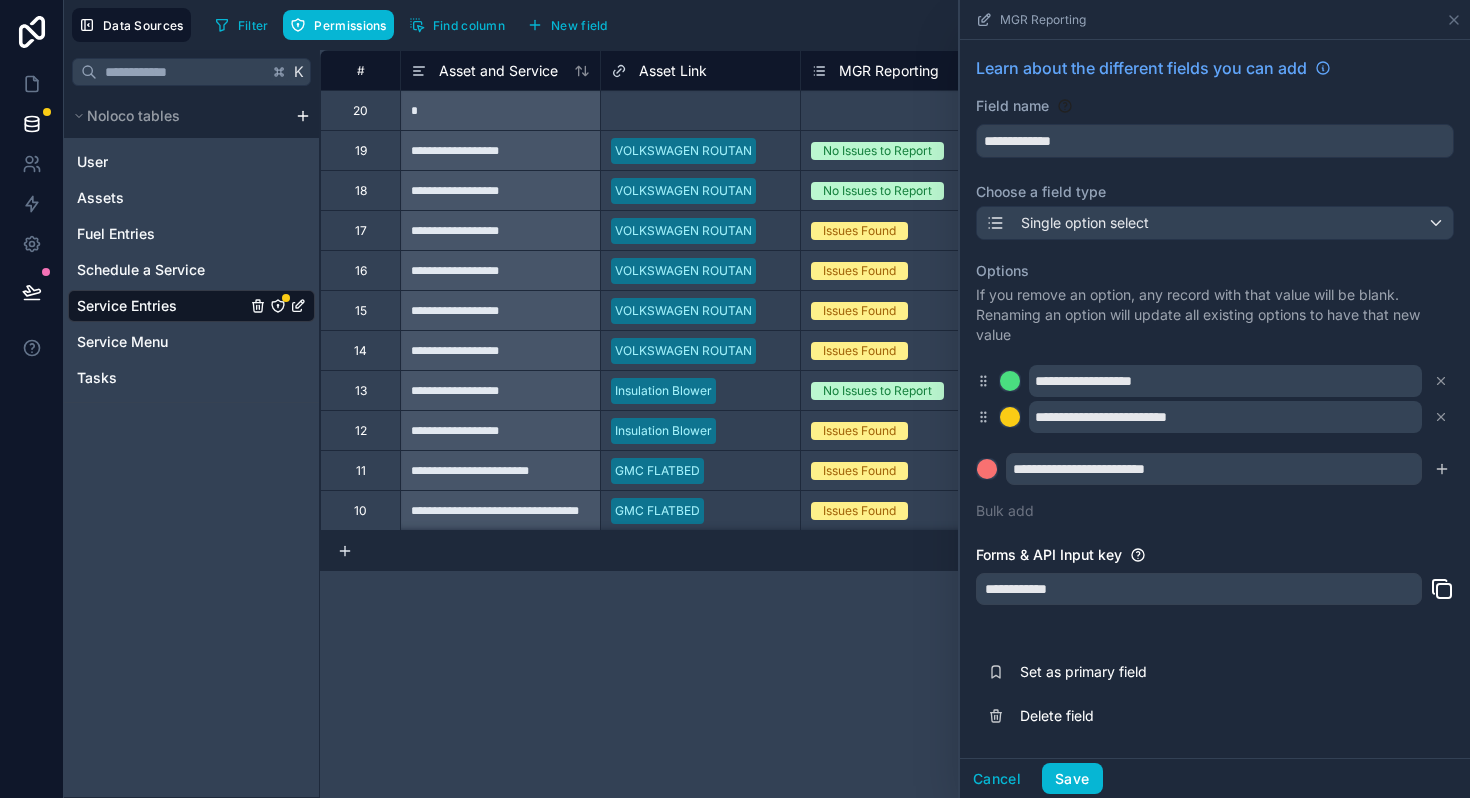 click on "**********" at bounding box center (1215, 397) 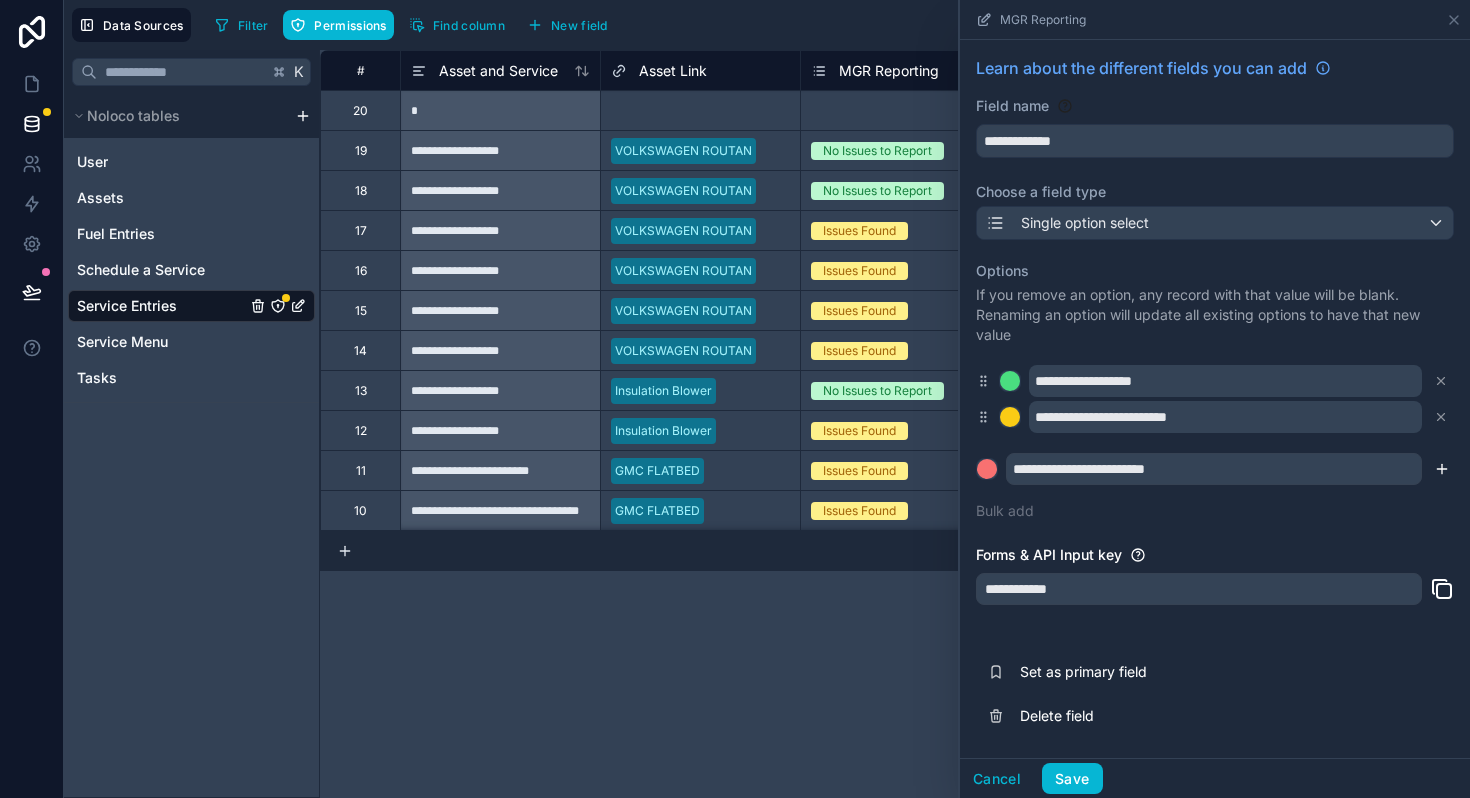 click 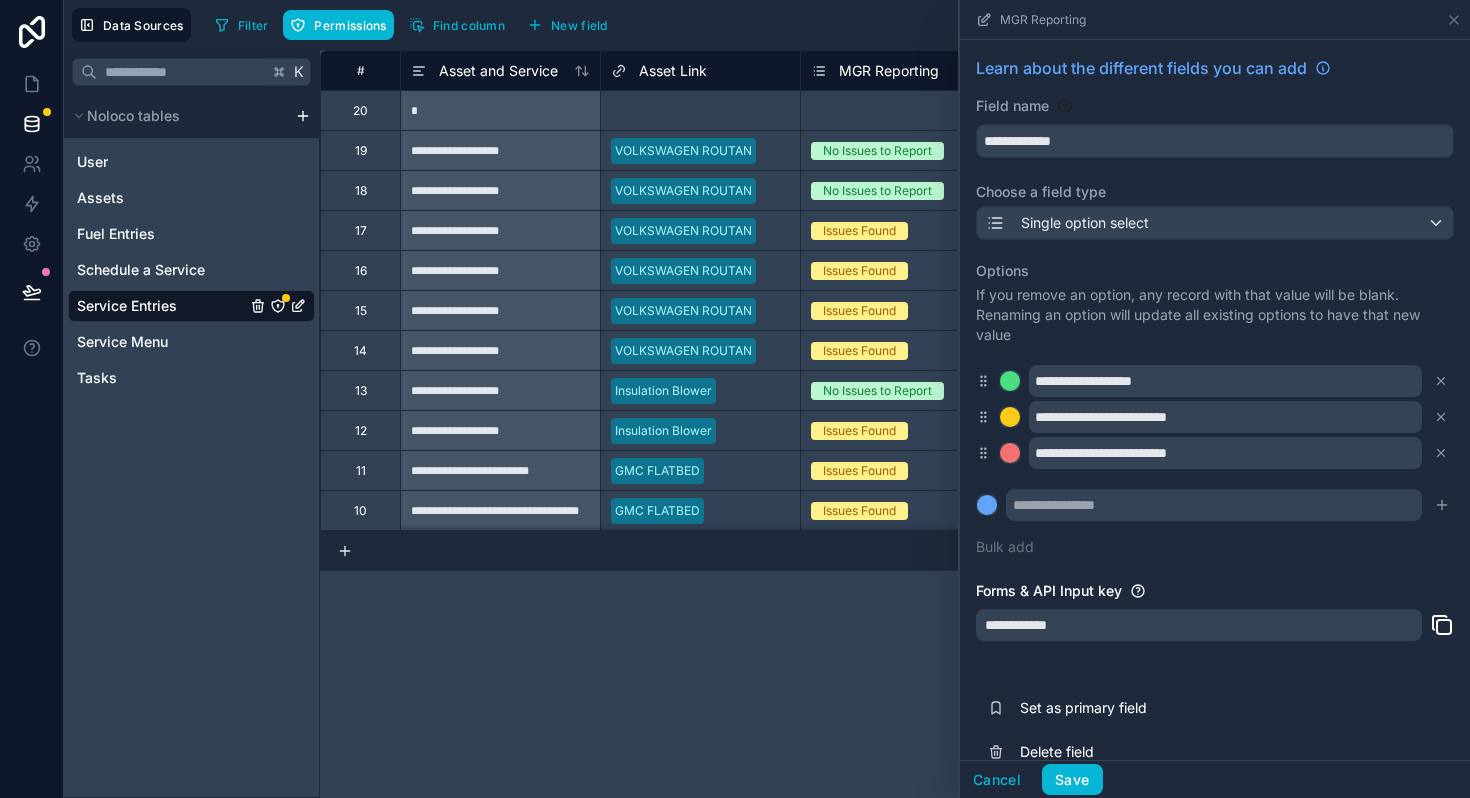 click on "**********" at bounding box center (1215, 415) 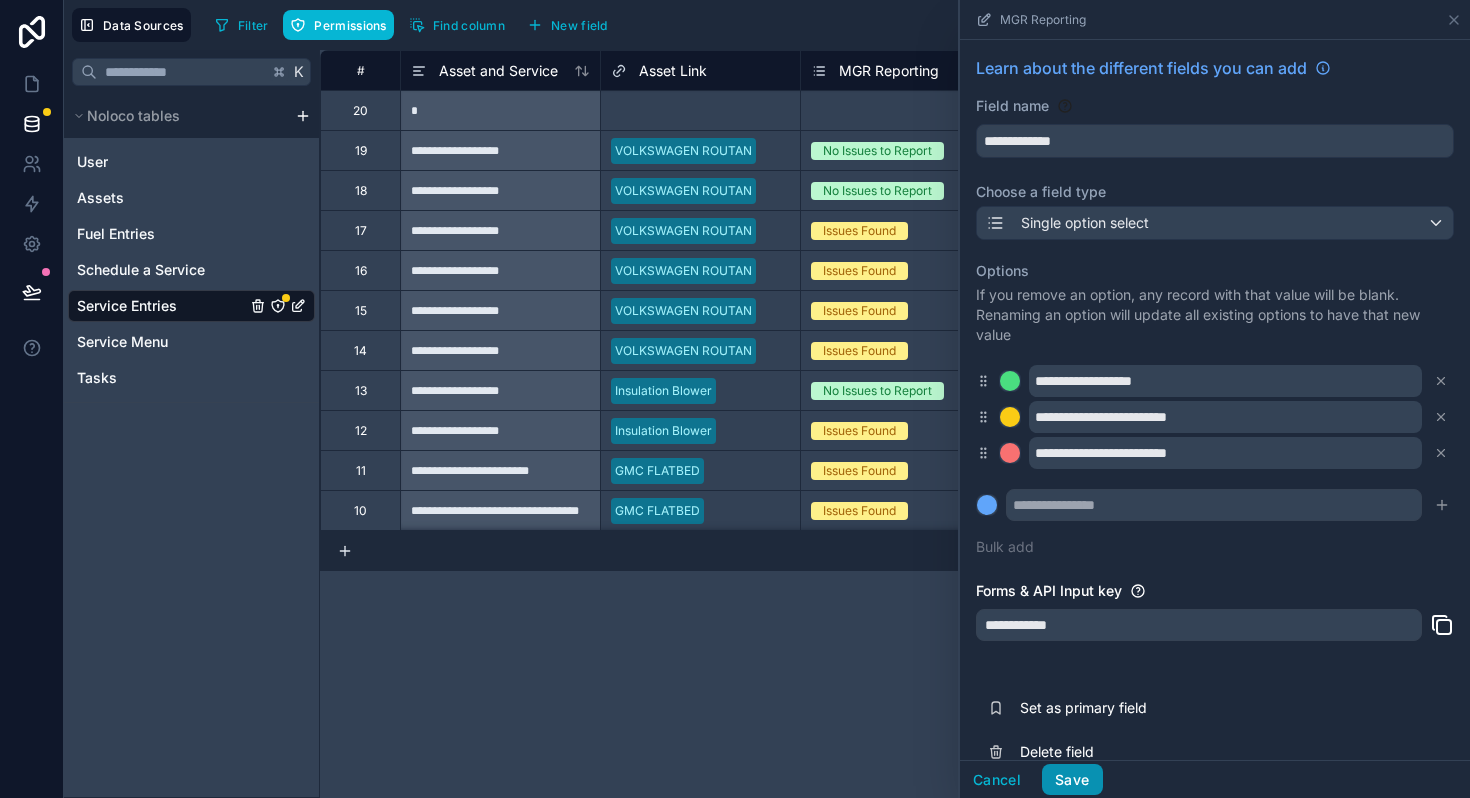 click on "Save" at bounding box center (1072, 780) 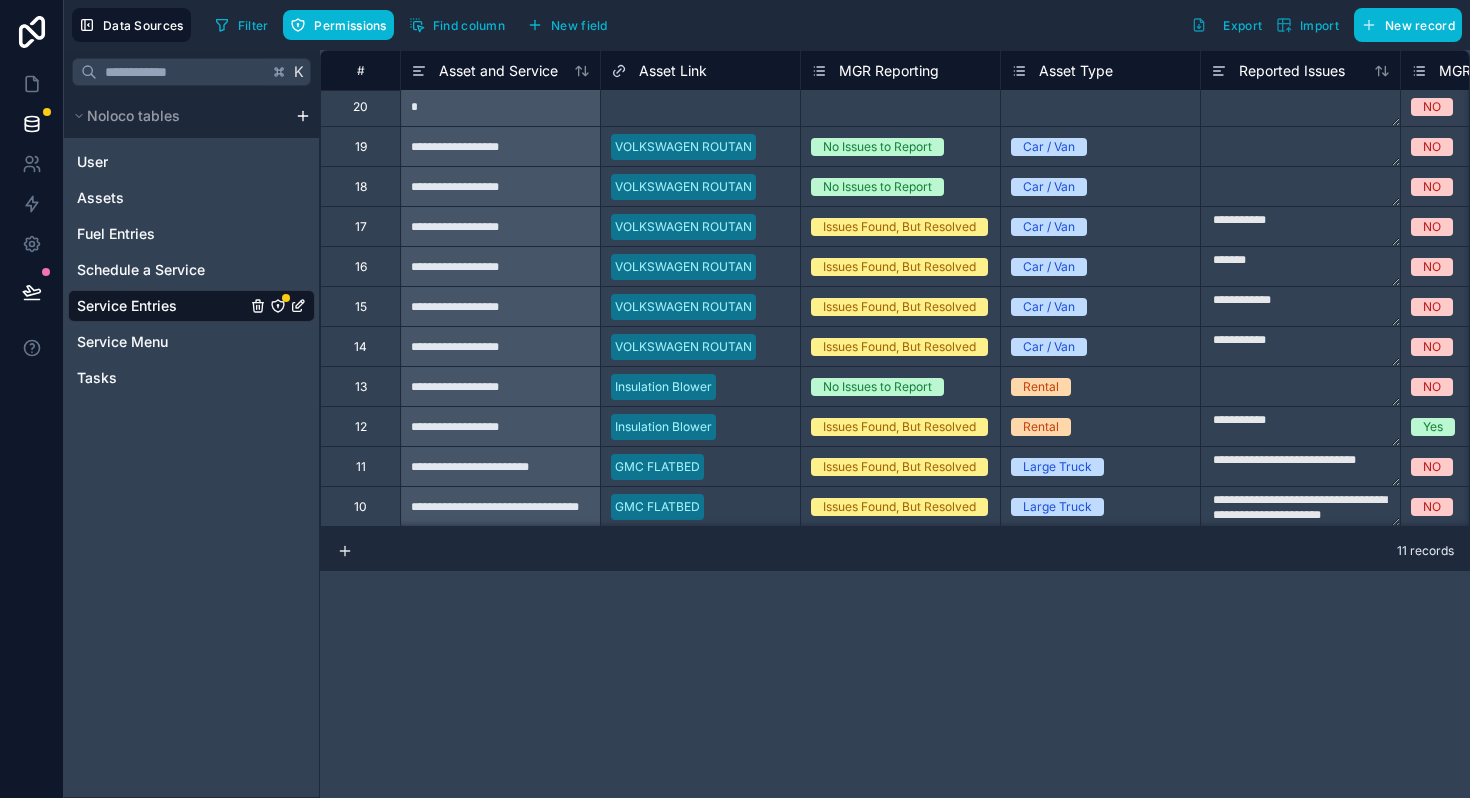 scroll, scrollTop: 0, scrollLeft: 0, axis: both 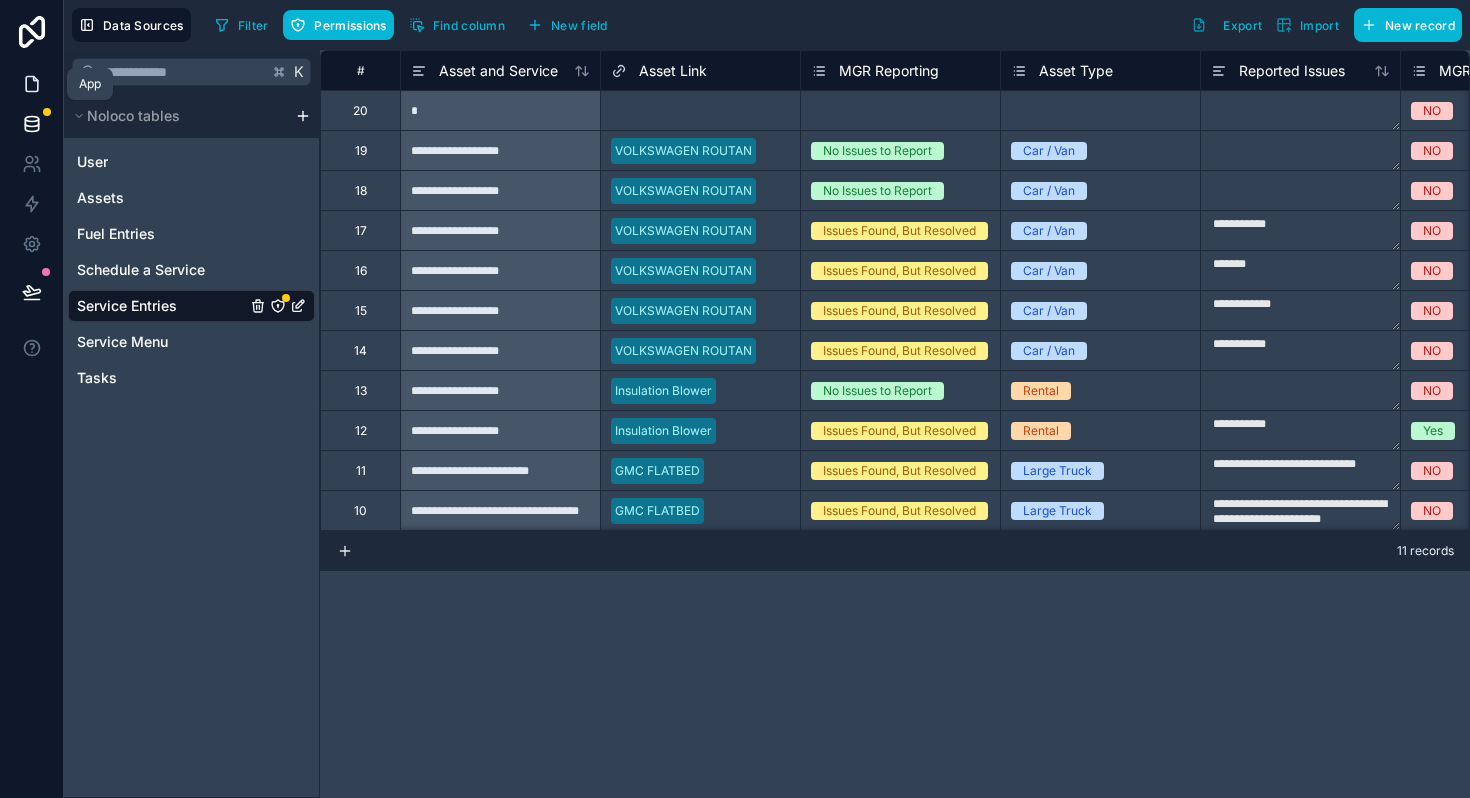 click 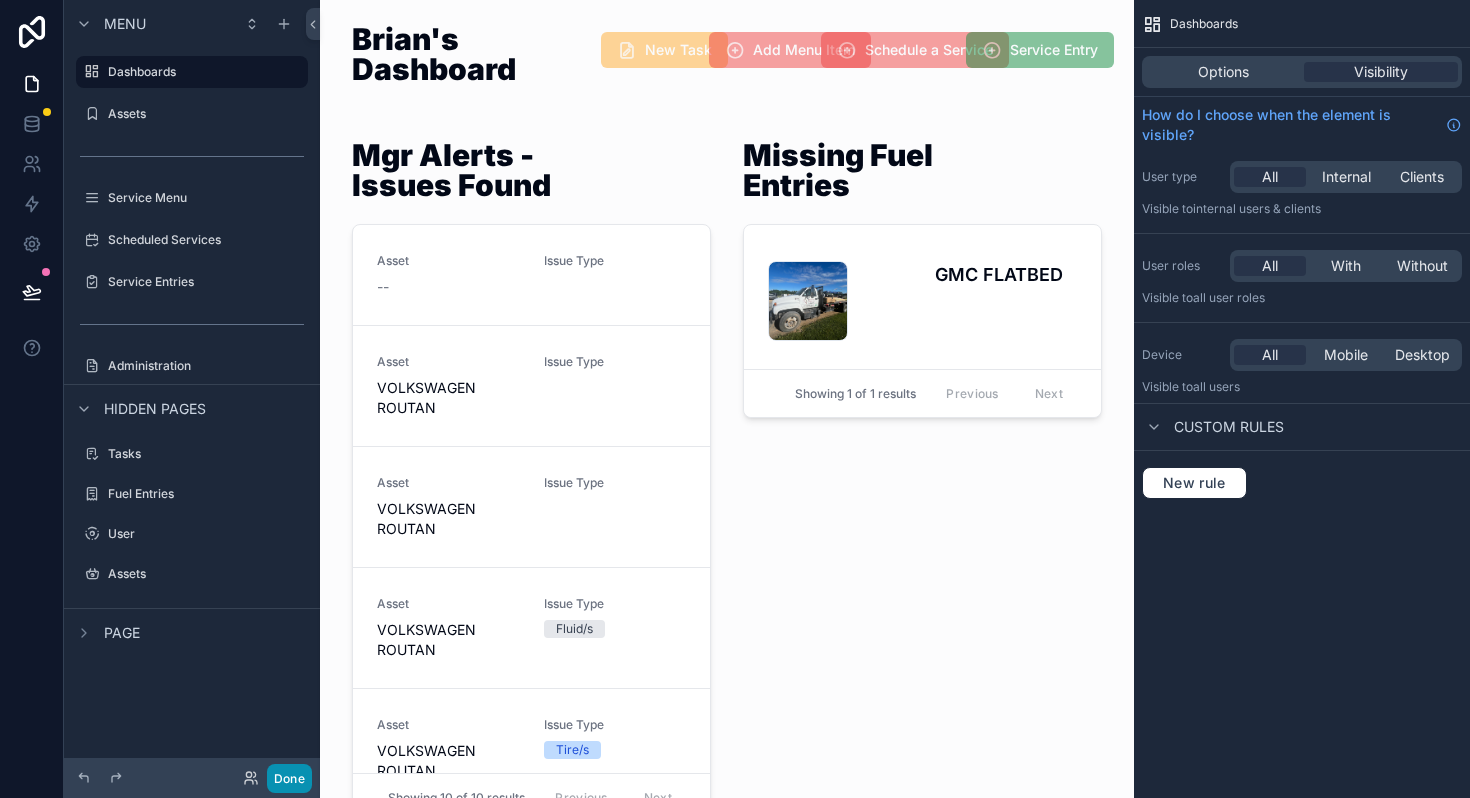 click on "Done" at bounding box center (289, 778) 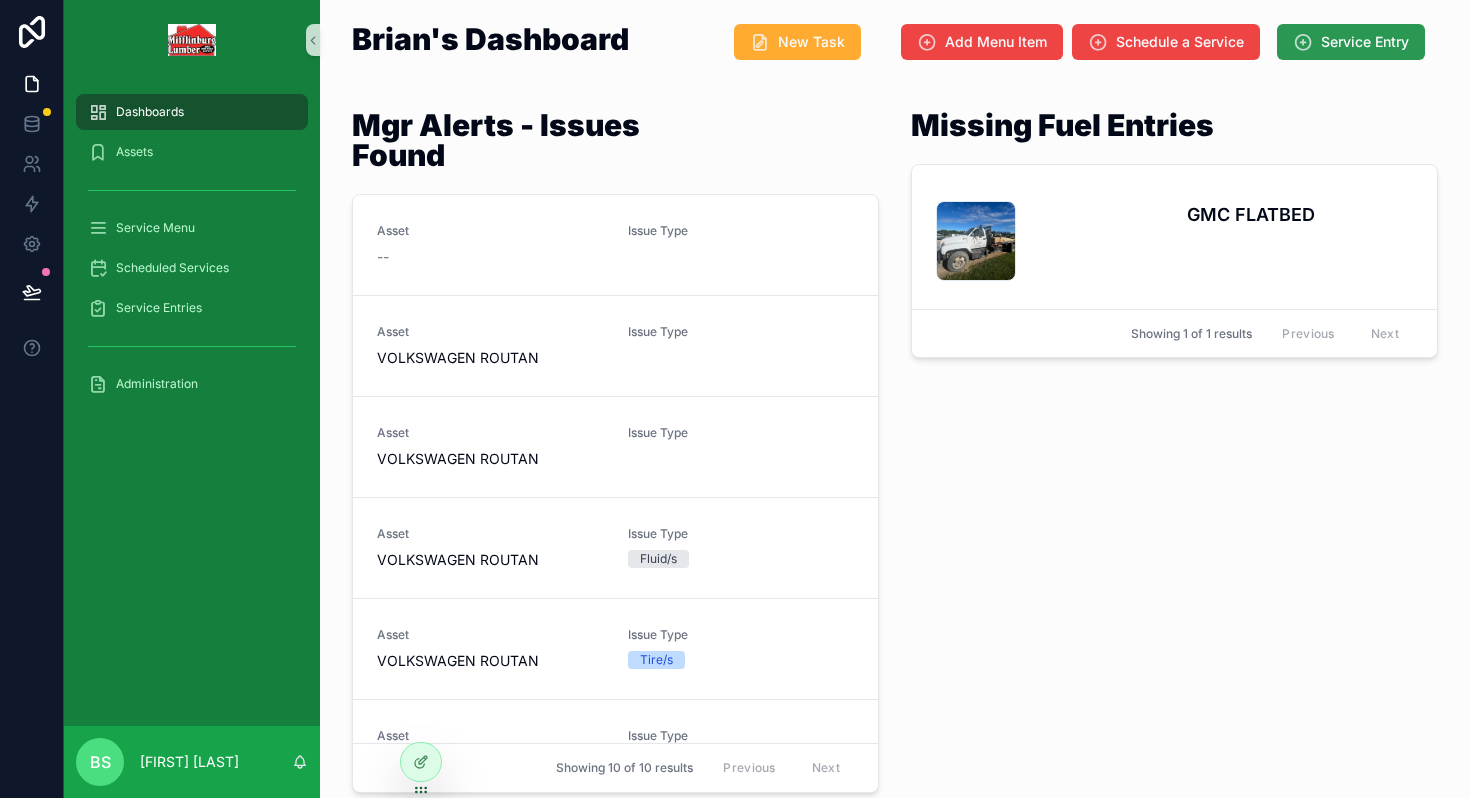 click at bounding box center [1303, 42] 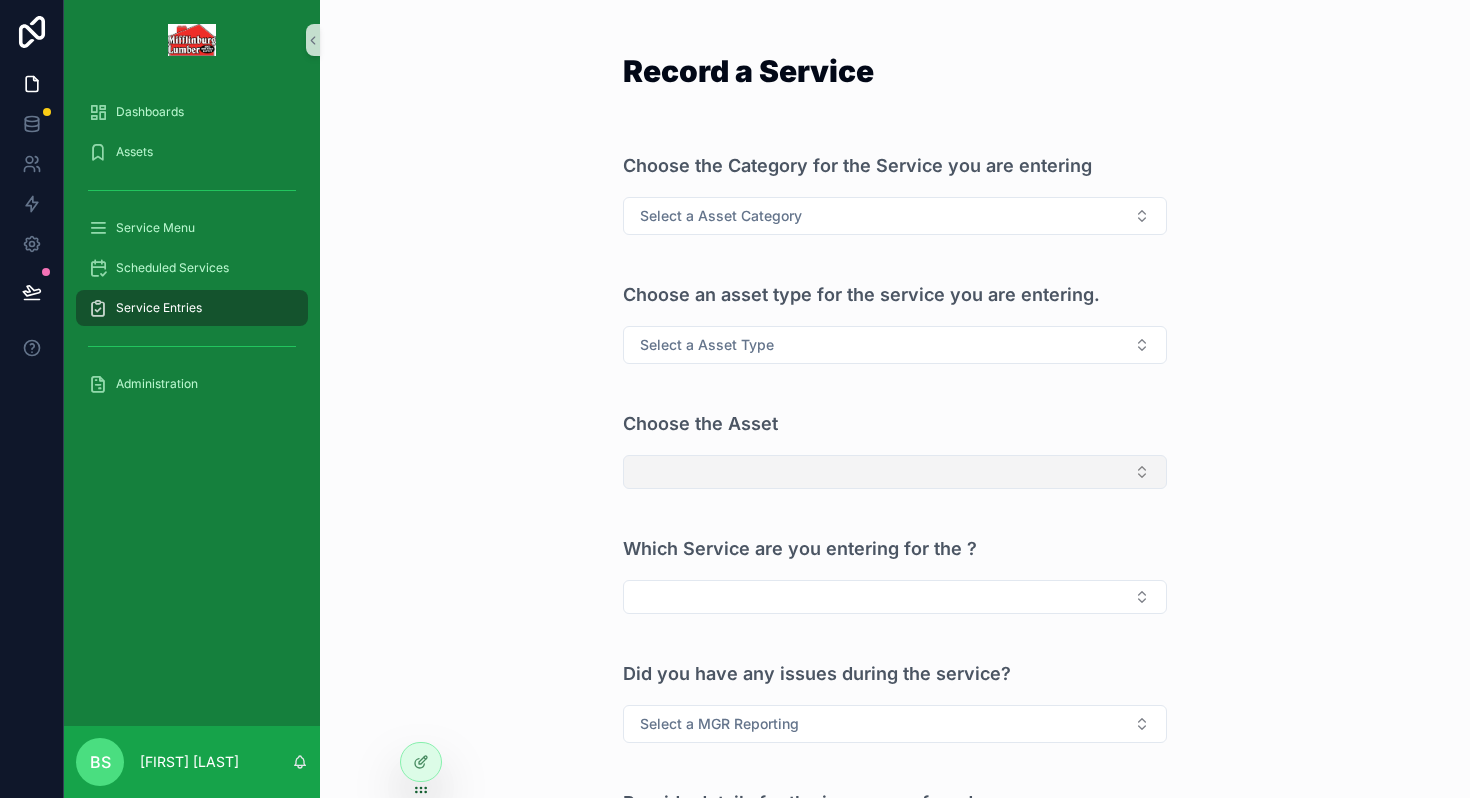 scroll, scrollTop: 576, scrollLeft: 0, axis: vertical 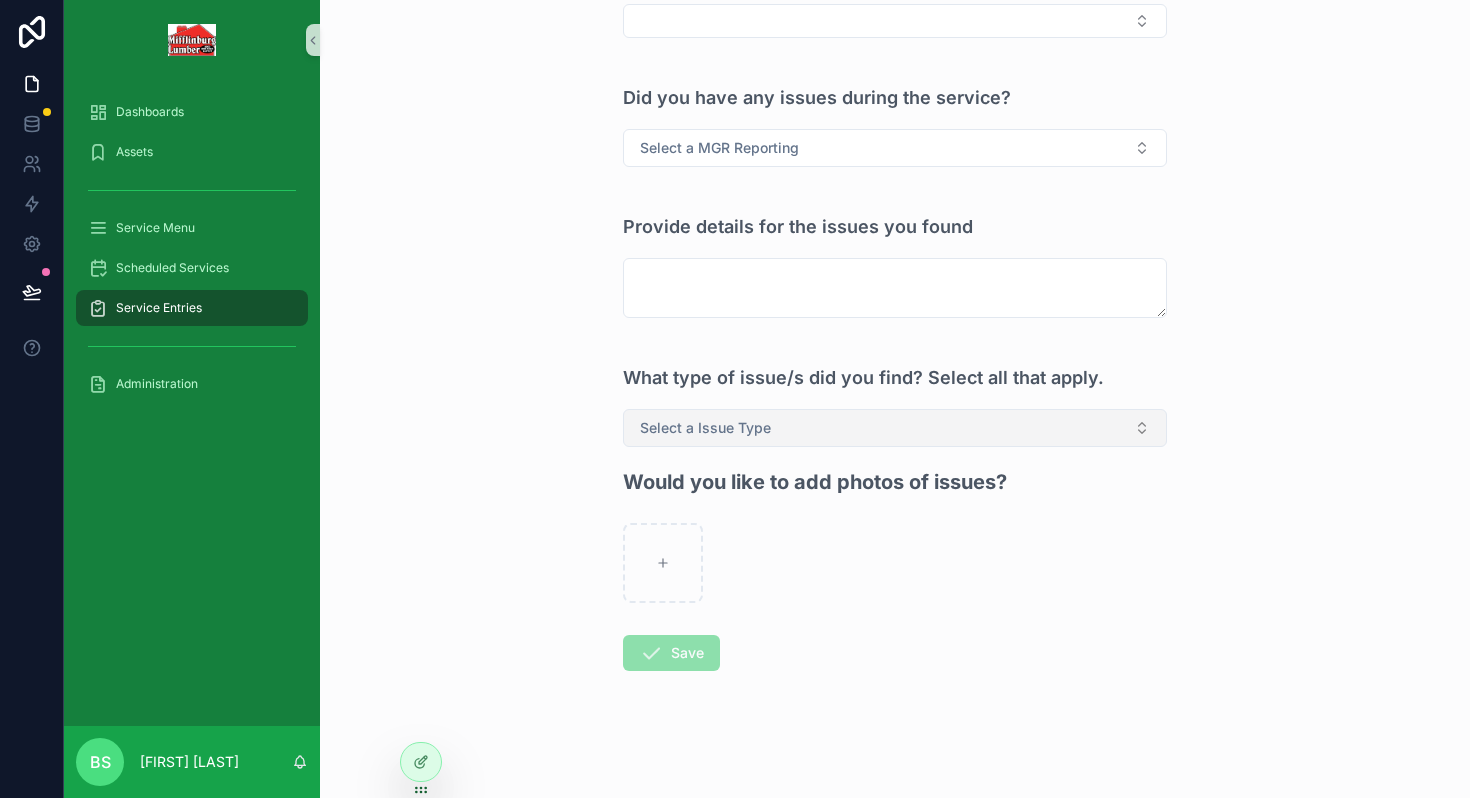 click on "Select a Issue Type" at bounding box center (895, 428) 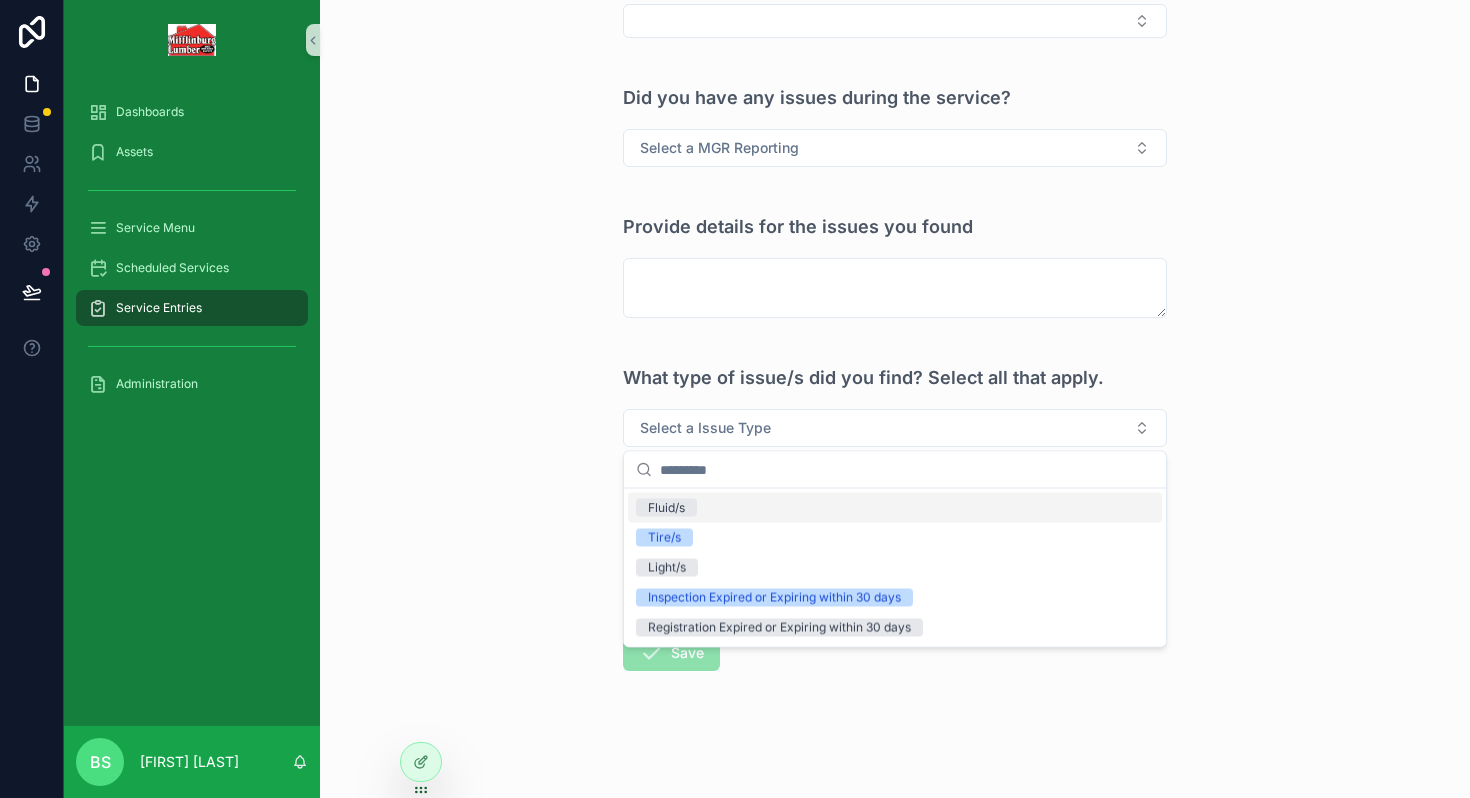 click on "Record a Service Choose the Category for the Service you are entering Select a Asset Category Choose an asset type for the service you are entering. Select a Asset Type Choose the Asset Which Service are you entering for the ? Did you have any issues during the service? Select a MGR Reporting Provide details for the issues you found What type of issue/s did you find? Select all that apply. Select a Issue Type Would you like to add photos of issues? Save" at bounding box center (895, 399) 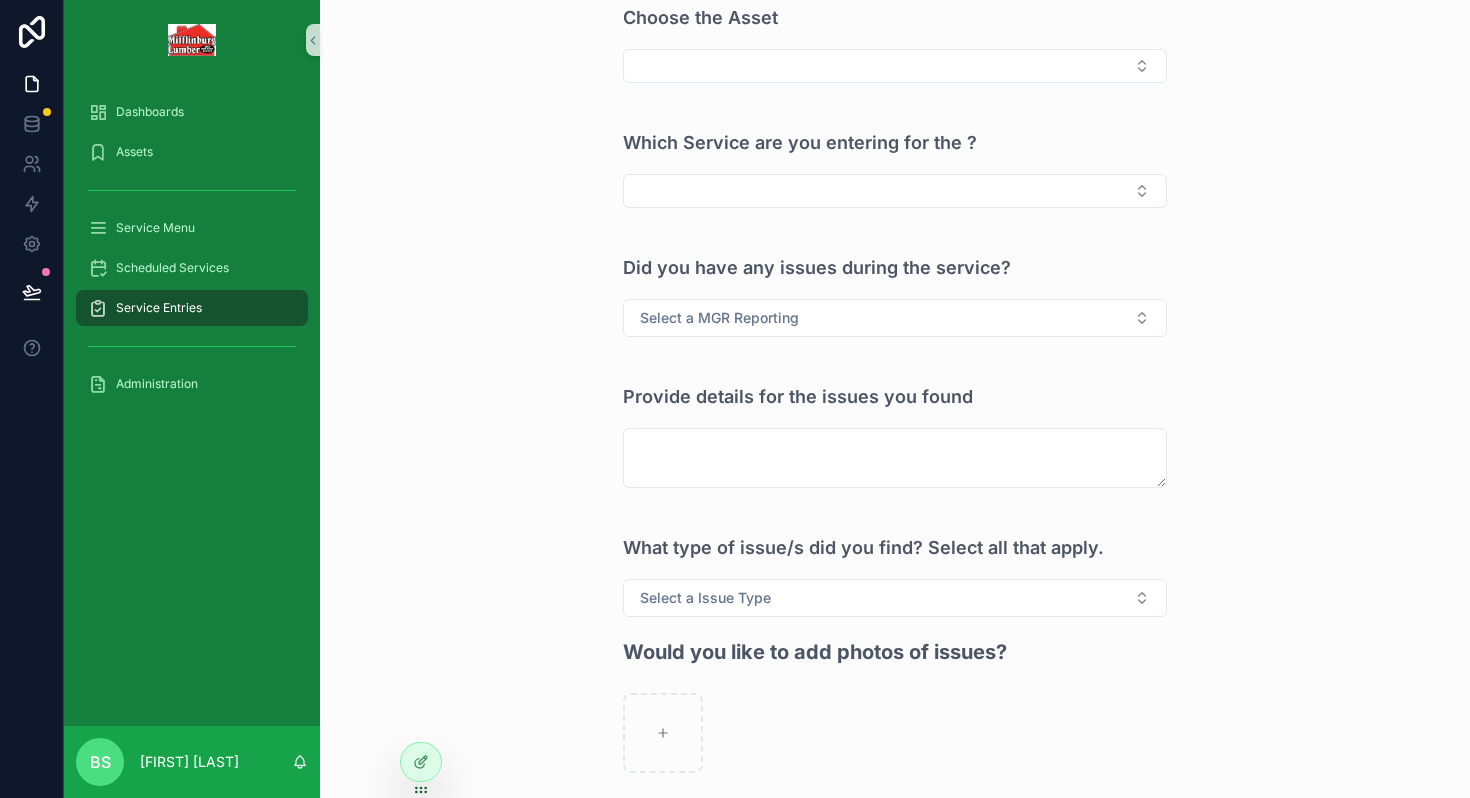 scroll, scrollTop: 401, scrollLeft: 0, axis: vertical 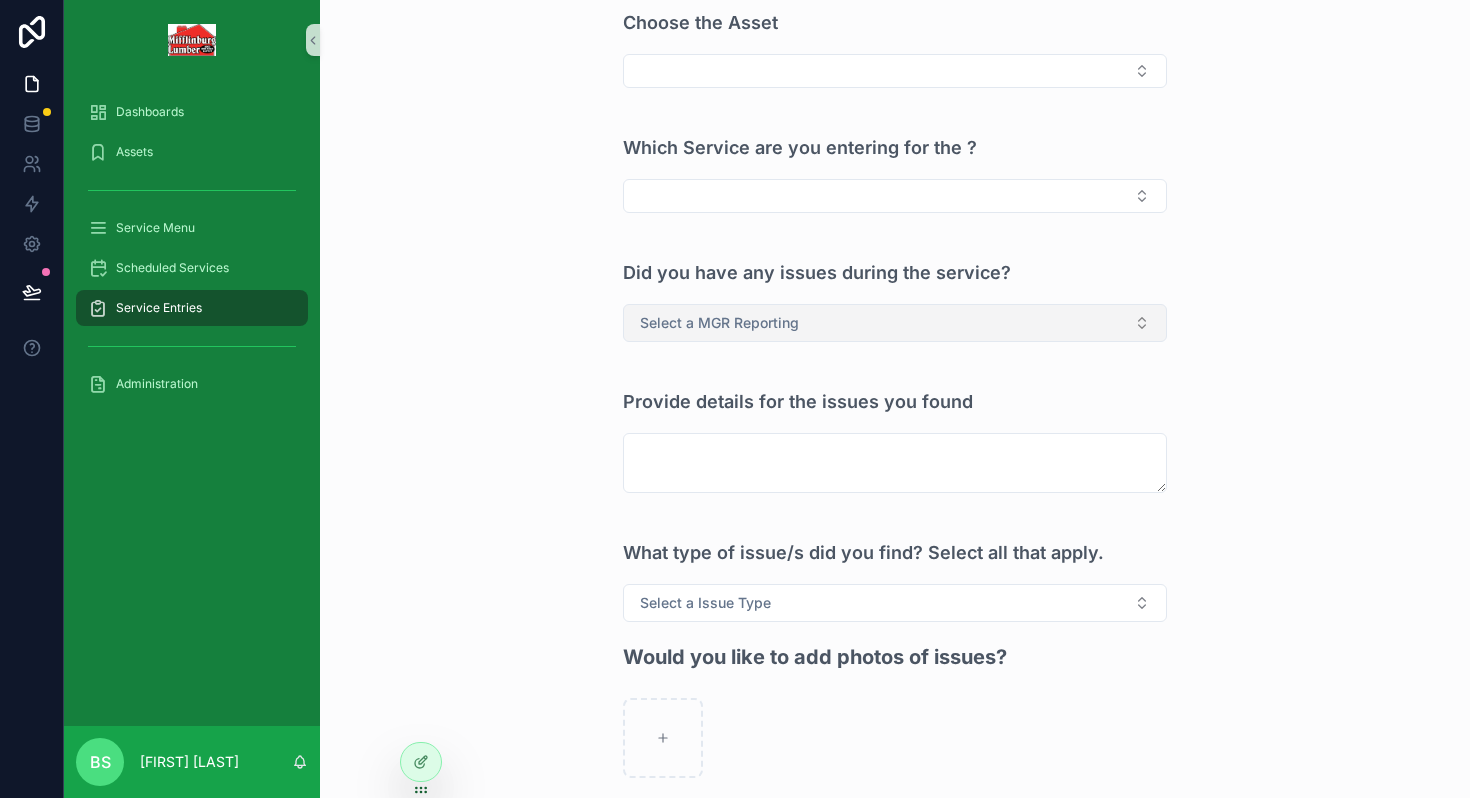 click on "Select a MGR Reporting" at bounding box center [895, 323] 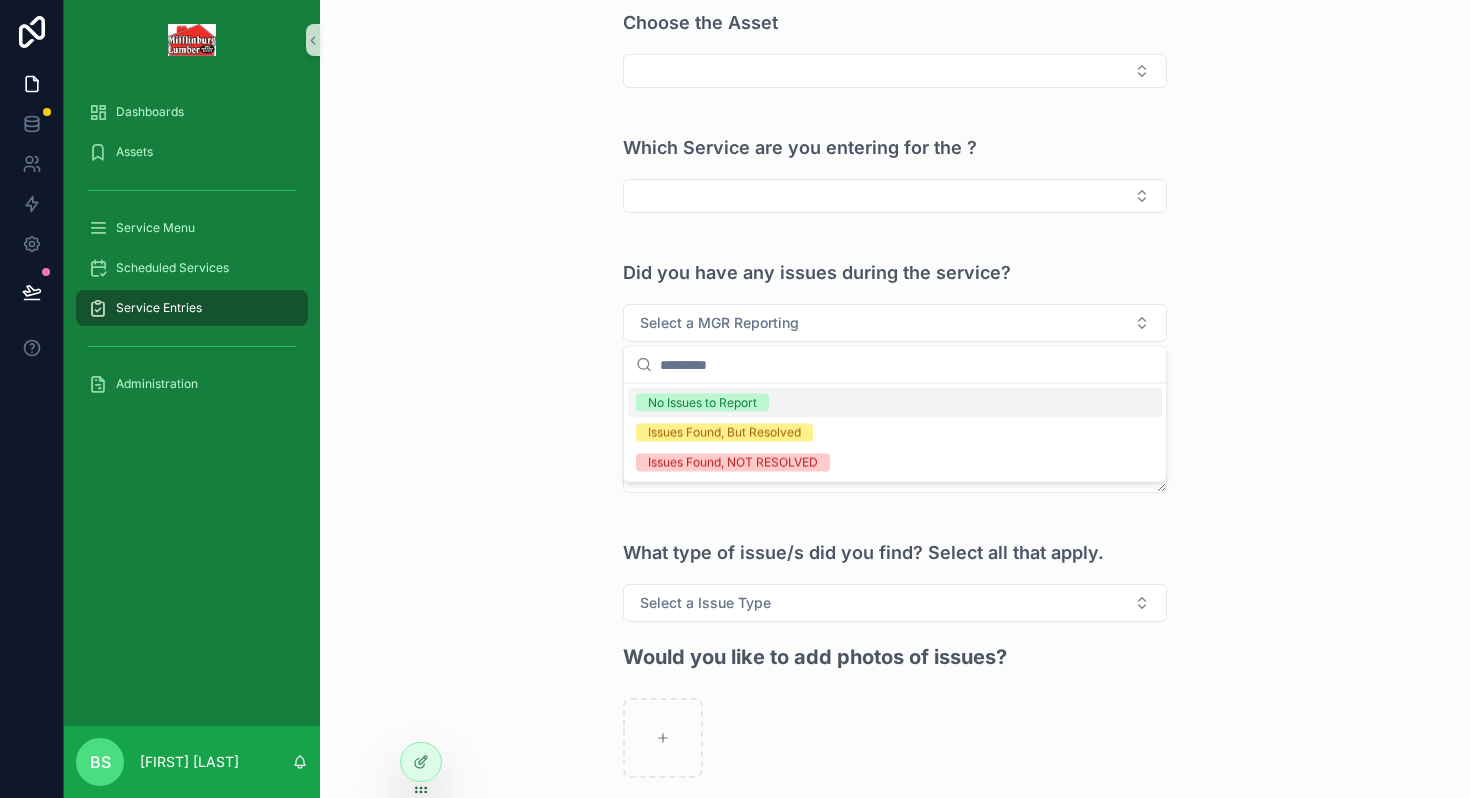 click on "Record a Service Choose the Category for the Service you are entering Select a Asset Category Choose an asset type for the service you are entering. Select a Asset Type Choose the Asset Which Service are you entering for the ? Did you have any issues during the service? Select a MGR Reporting Provide details for the issues you found What type of issue/s did you find? Select all that apply. Select a Issue Type Would you like to add photos of issues? Save" at bounding box center (895, -2) 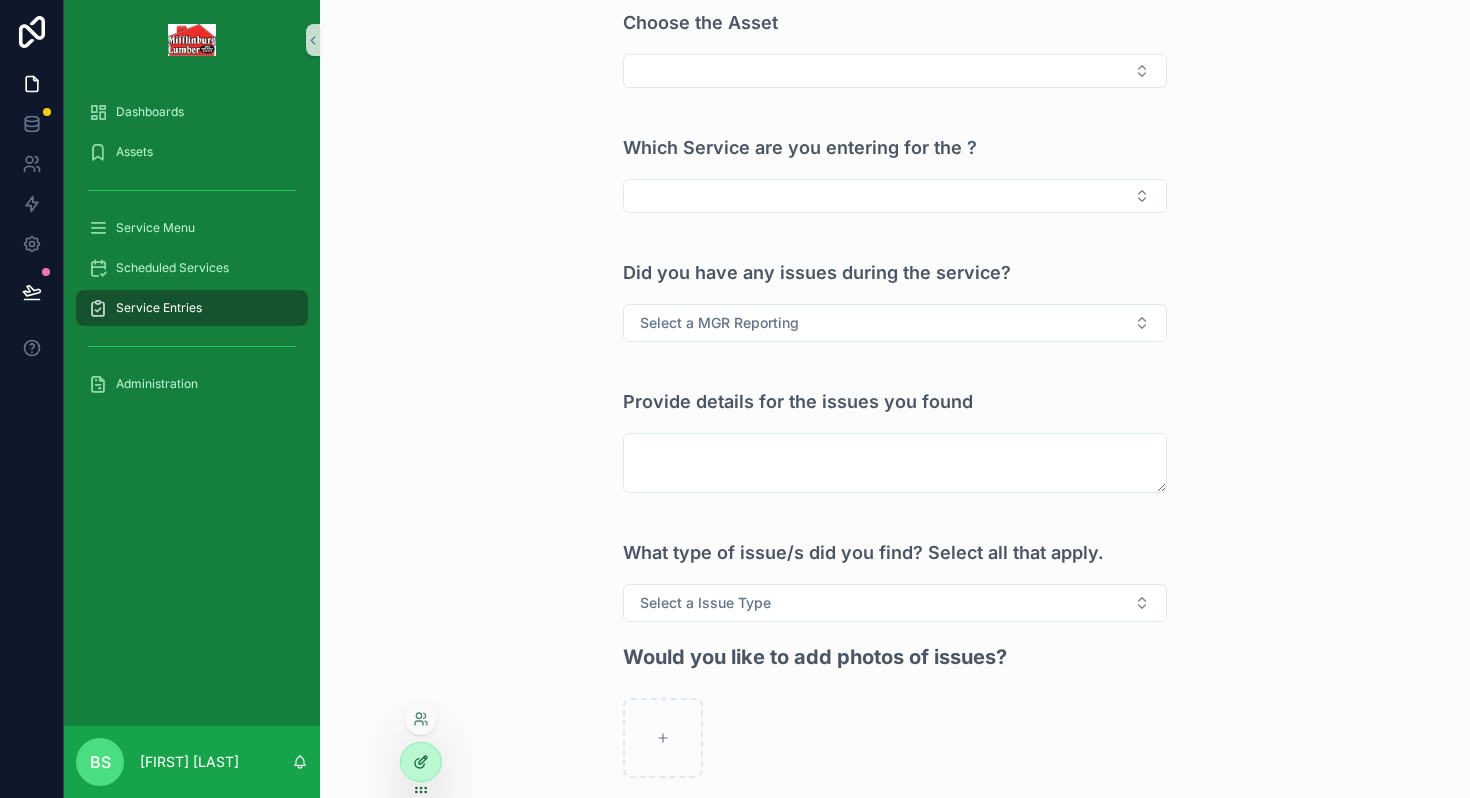 click at bounding box center [421, 762] 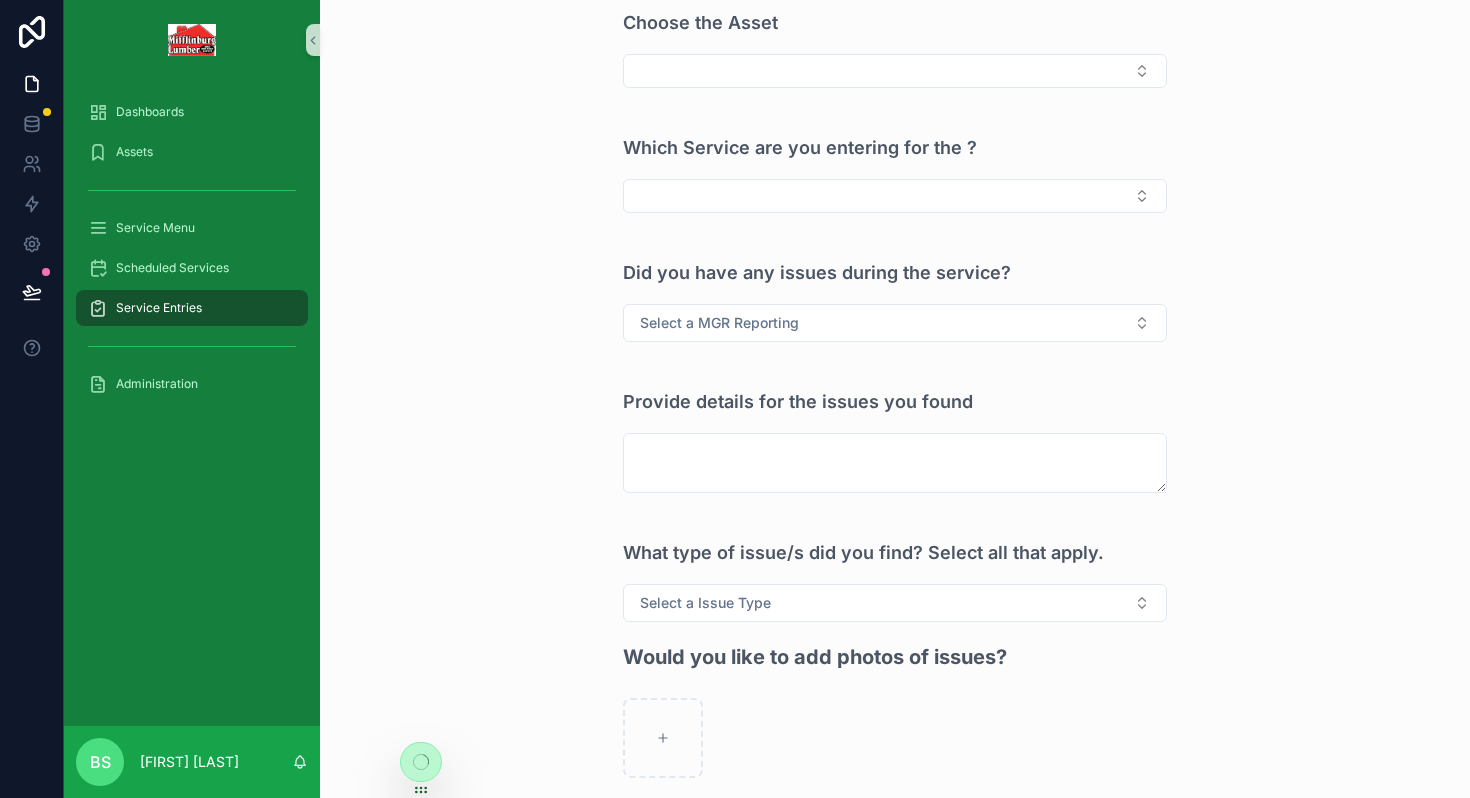 scroll, scrollTop: 0, scrollLeft: 0, axis: both 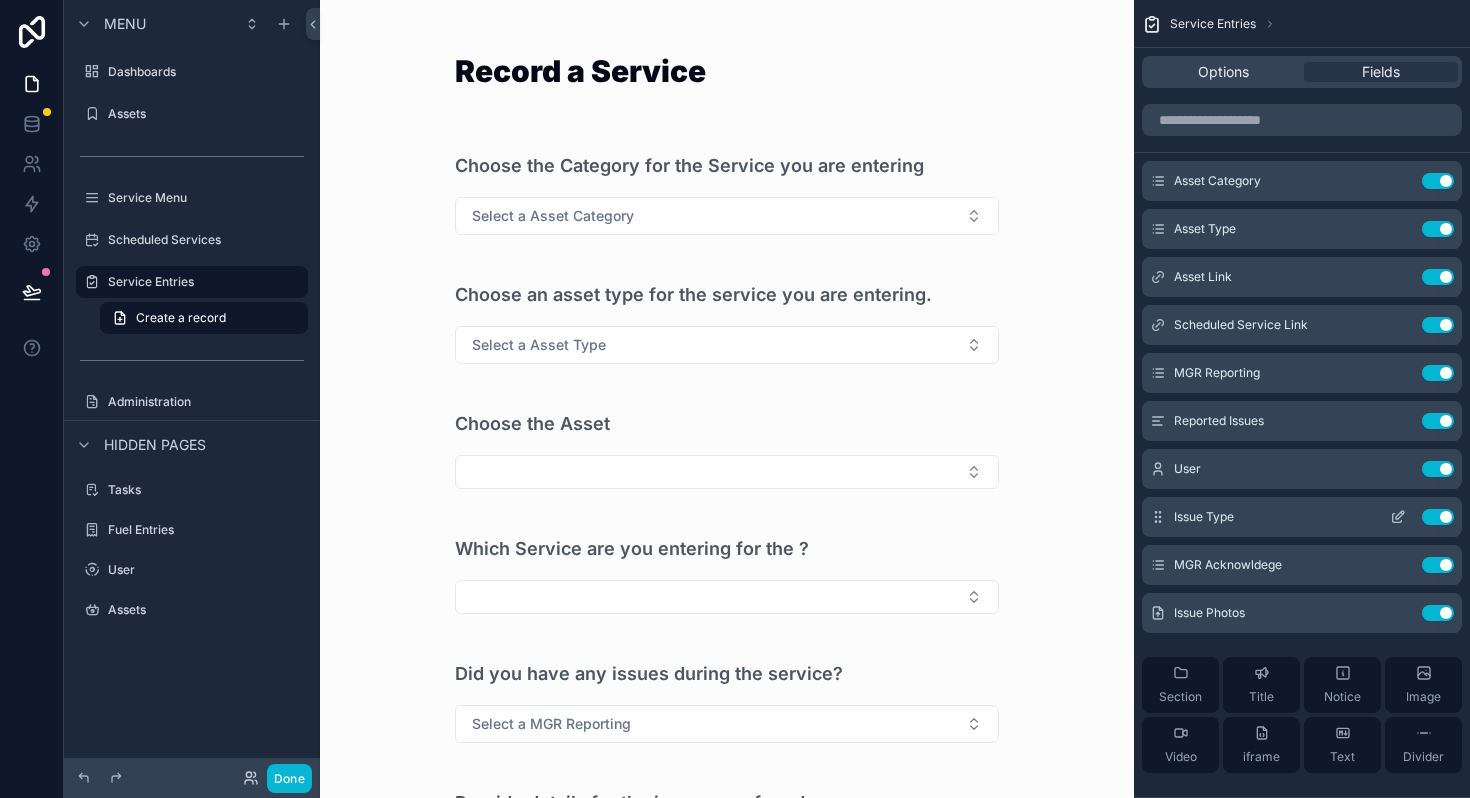 click 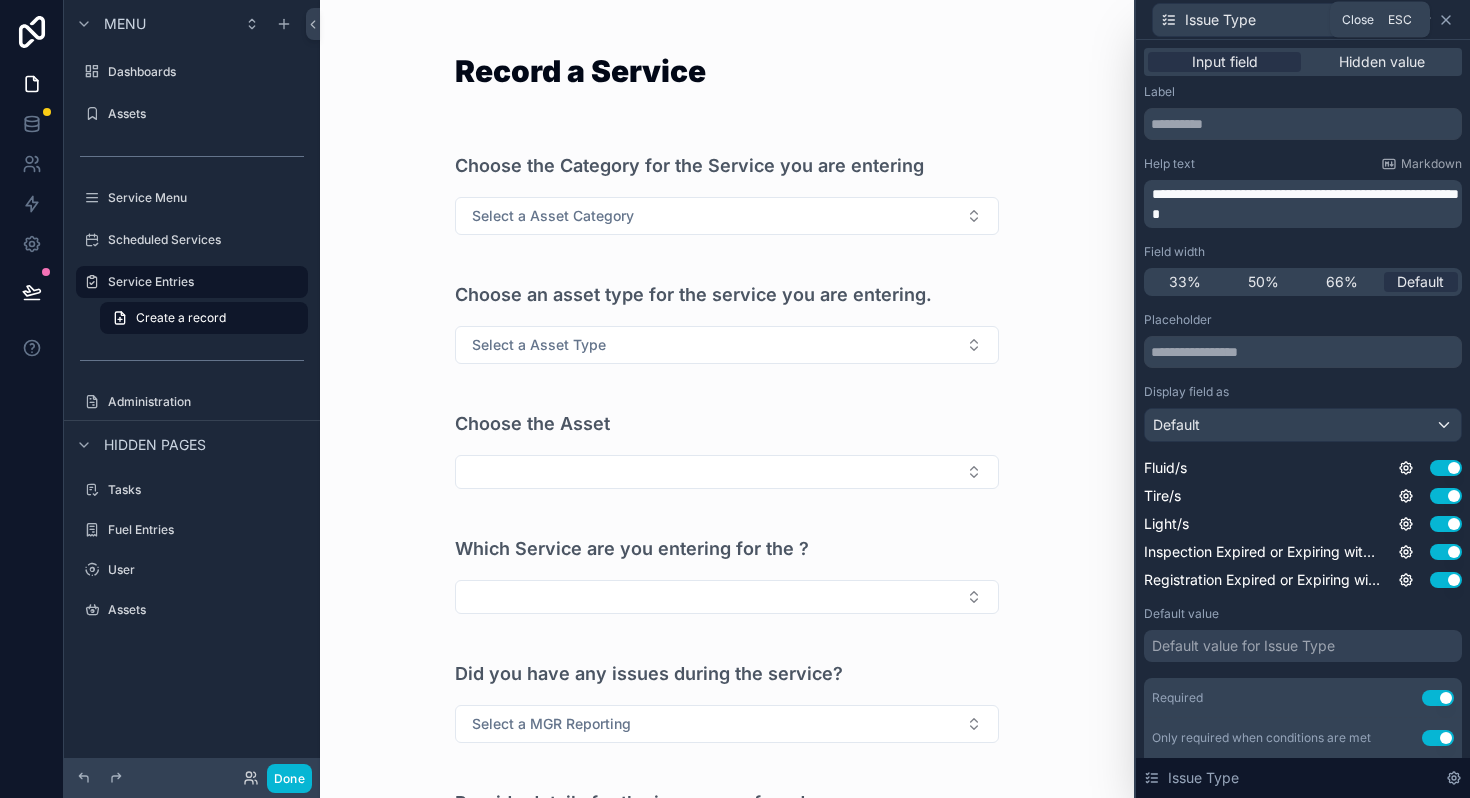 click 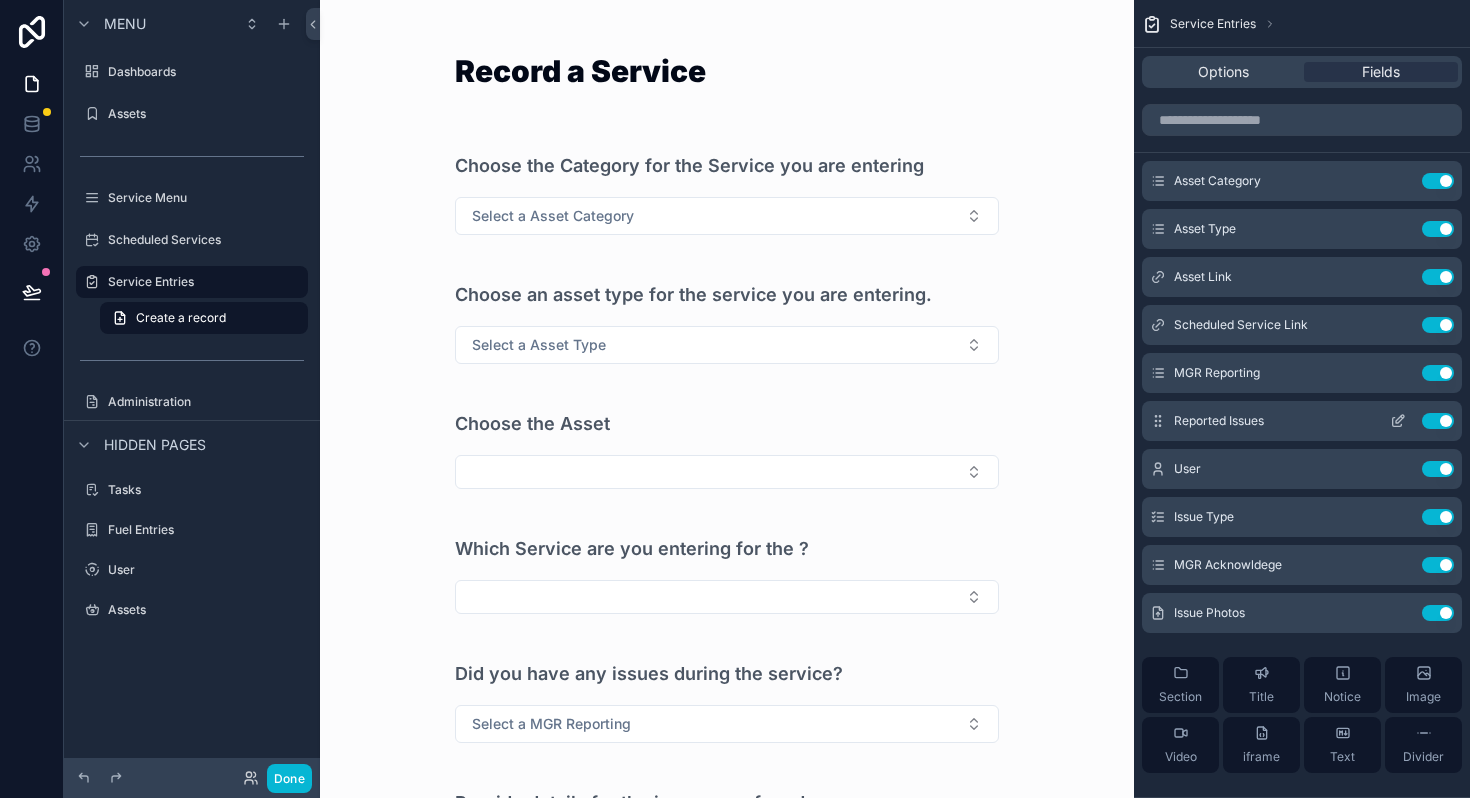 click 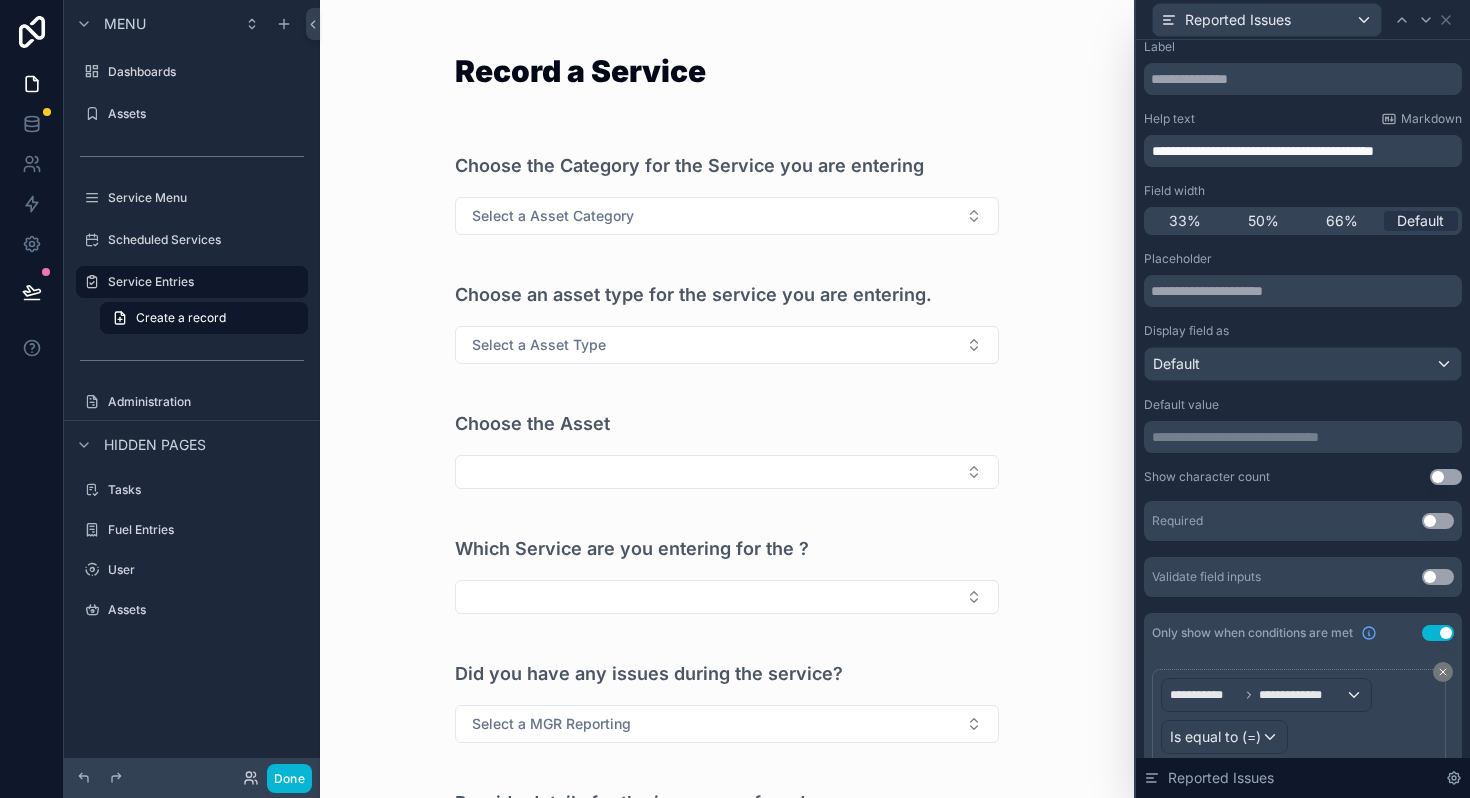 scroll, scrollTop: 0, scrollLeft: 0, axis: both 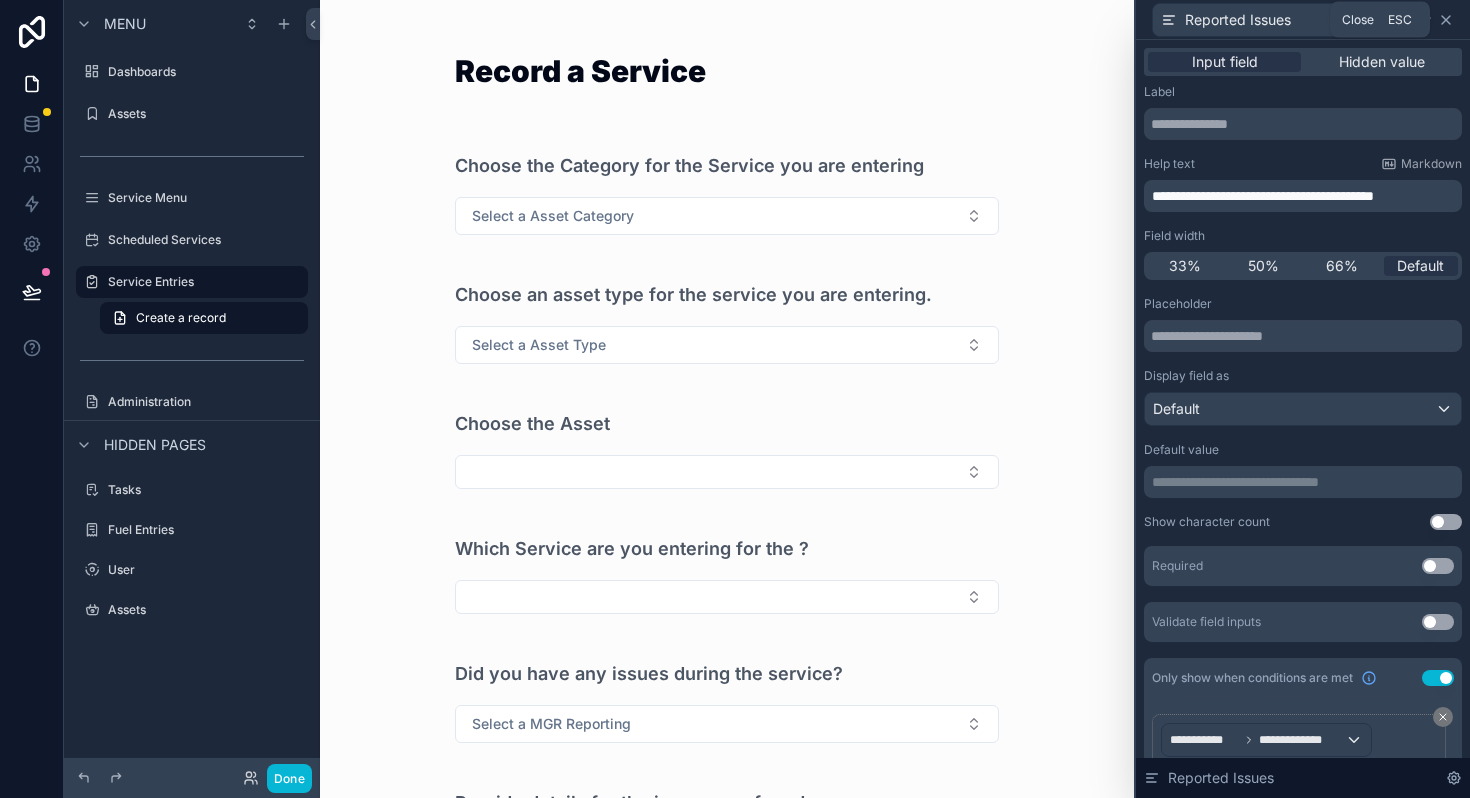 click 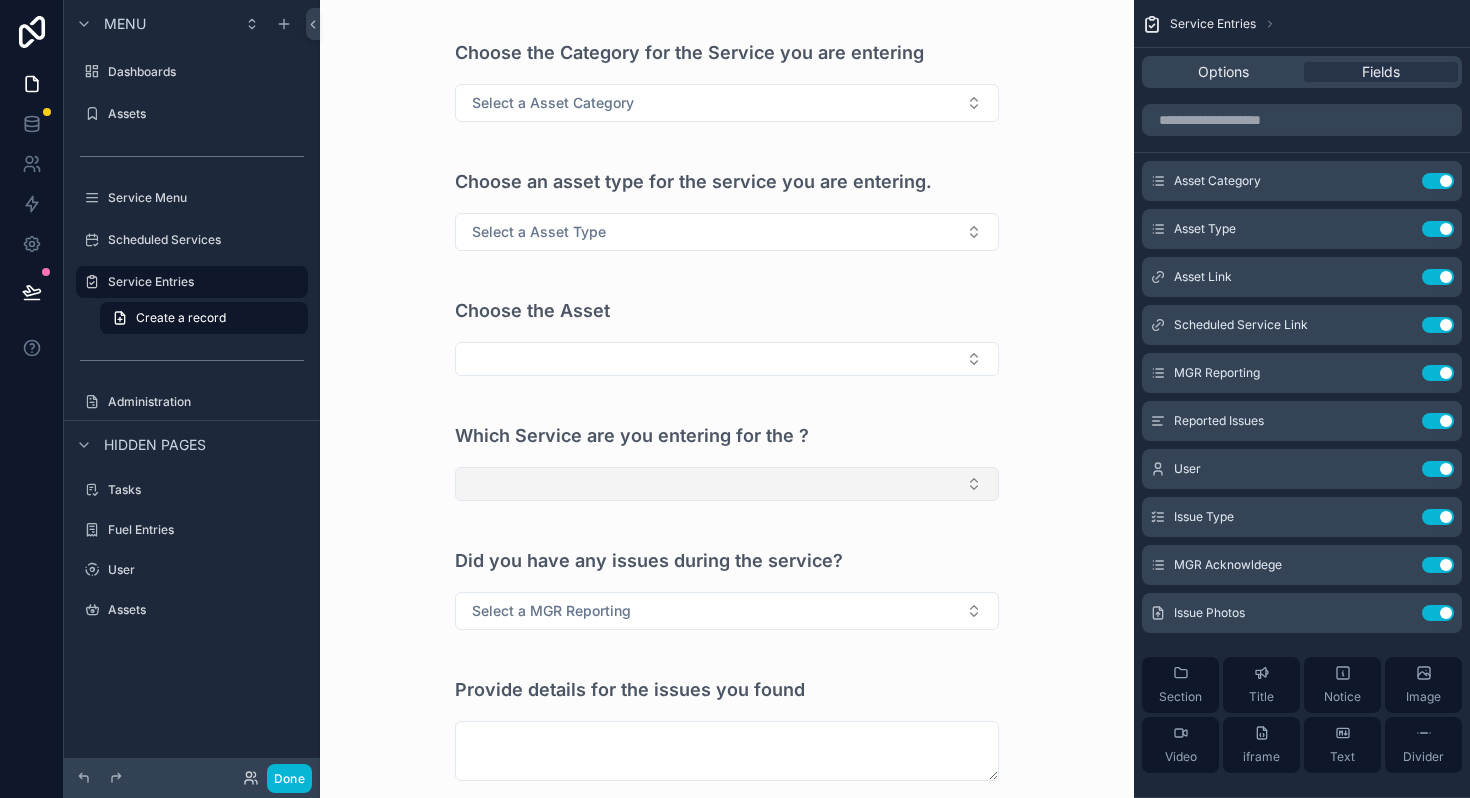 scroll, scrollTop: 116, scrollLeft: 0, axis: vertical 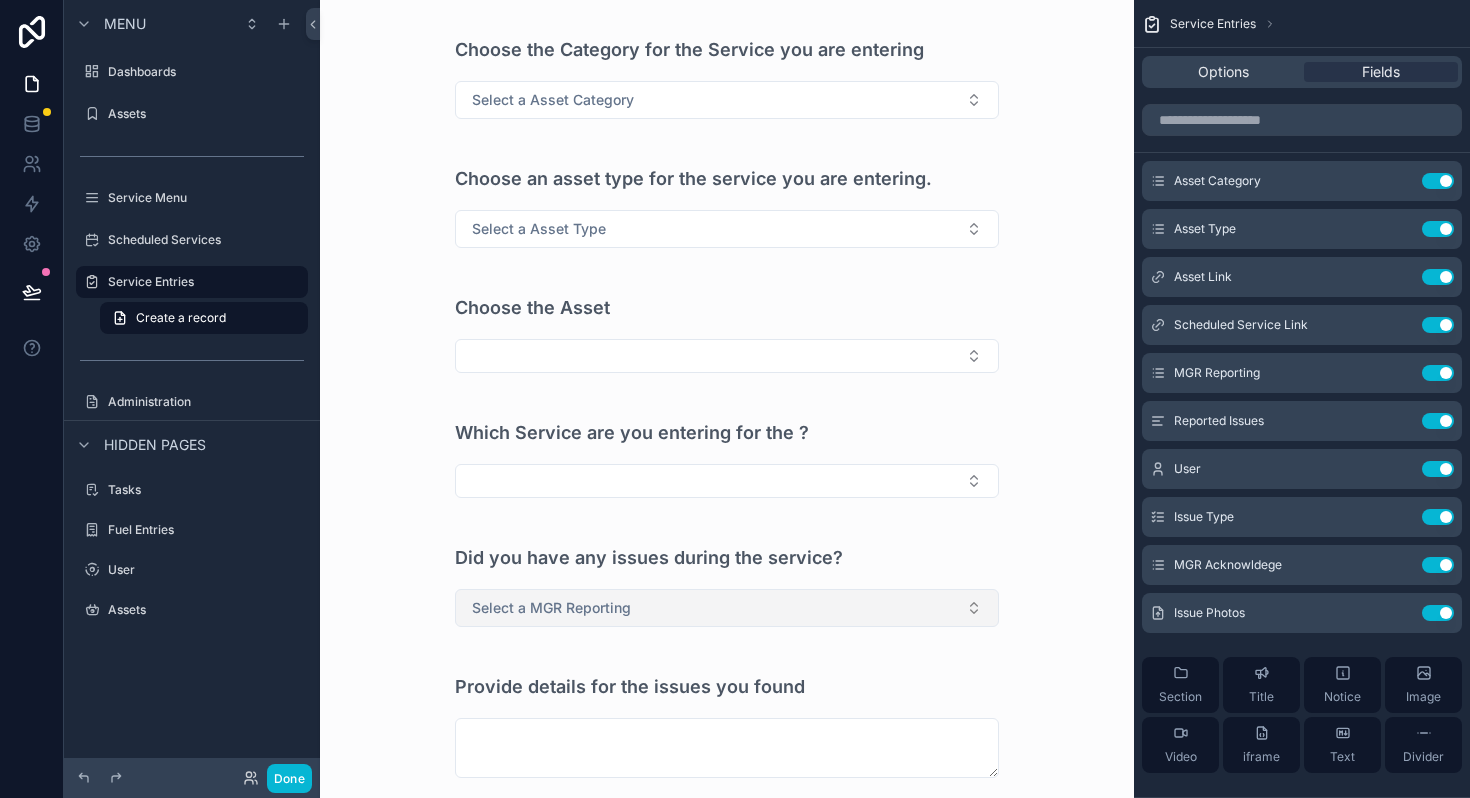 click on "Select a MGR Reporting" at bounding box center [727, 608] 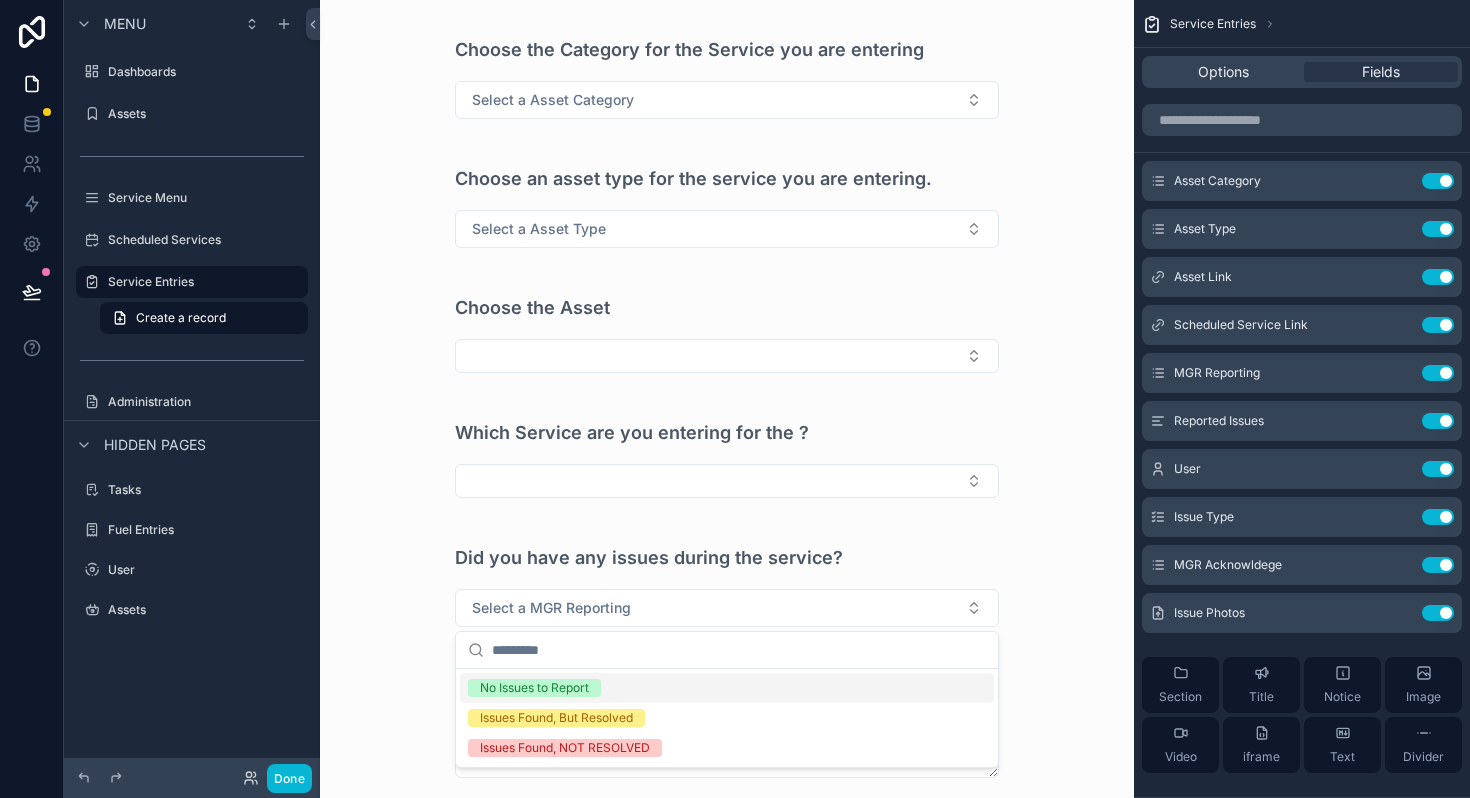 click on "Record a Service Choose the Category for the Service you are entering Select a Asset Category Choose an asset type for the service you are entering. Select a Asset Type Choose the Asset Which Service are you entering for the ? Did you have any issues during the service? Select a MGR Reporting Provide details for the issues you found What type of issue/s did you find? Select all that apply. Select a Issue Type Would you like to add photos of issues? Save" at bounding box center [727, 283] 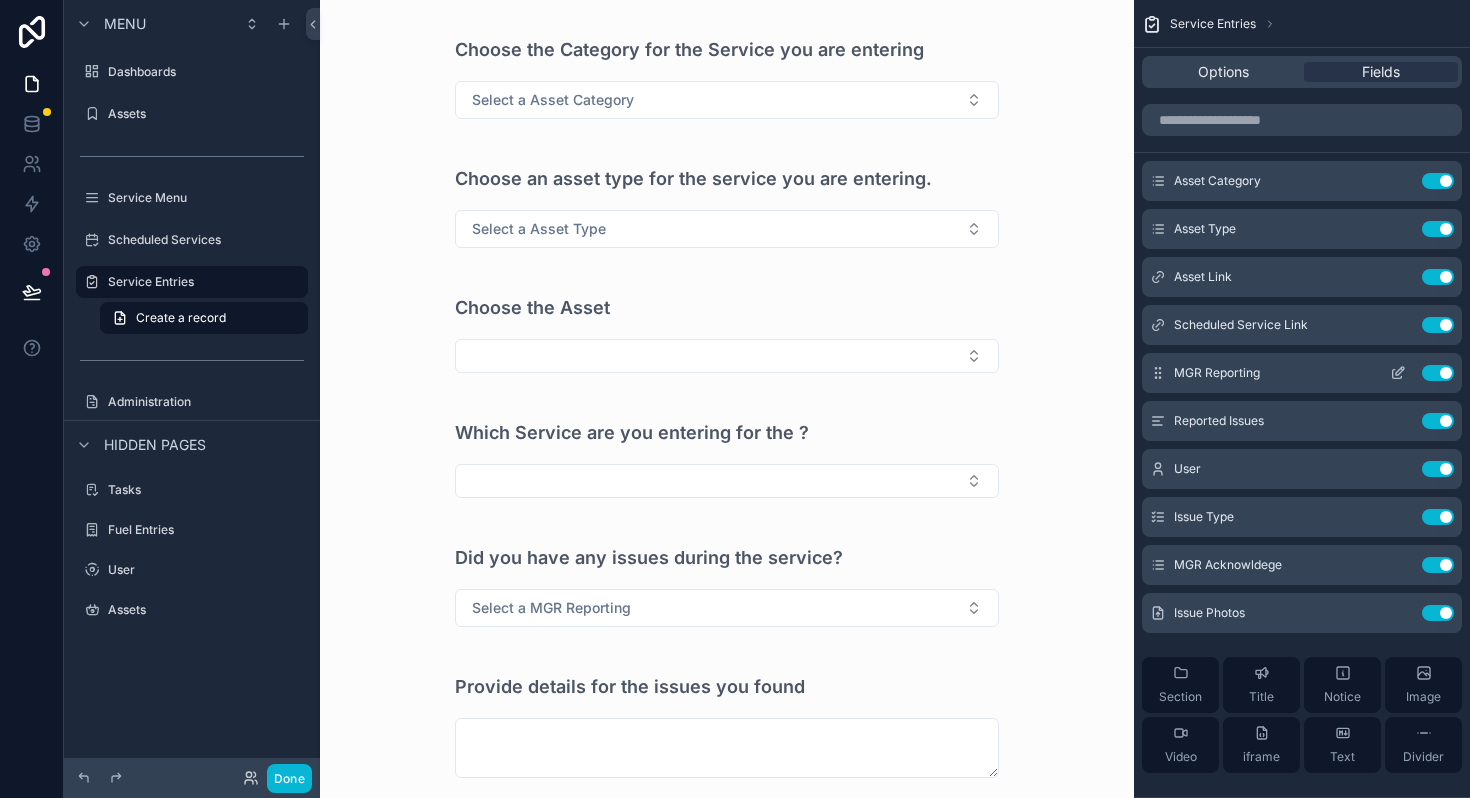 click 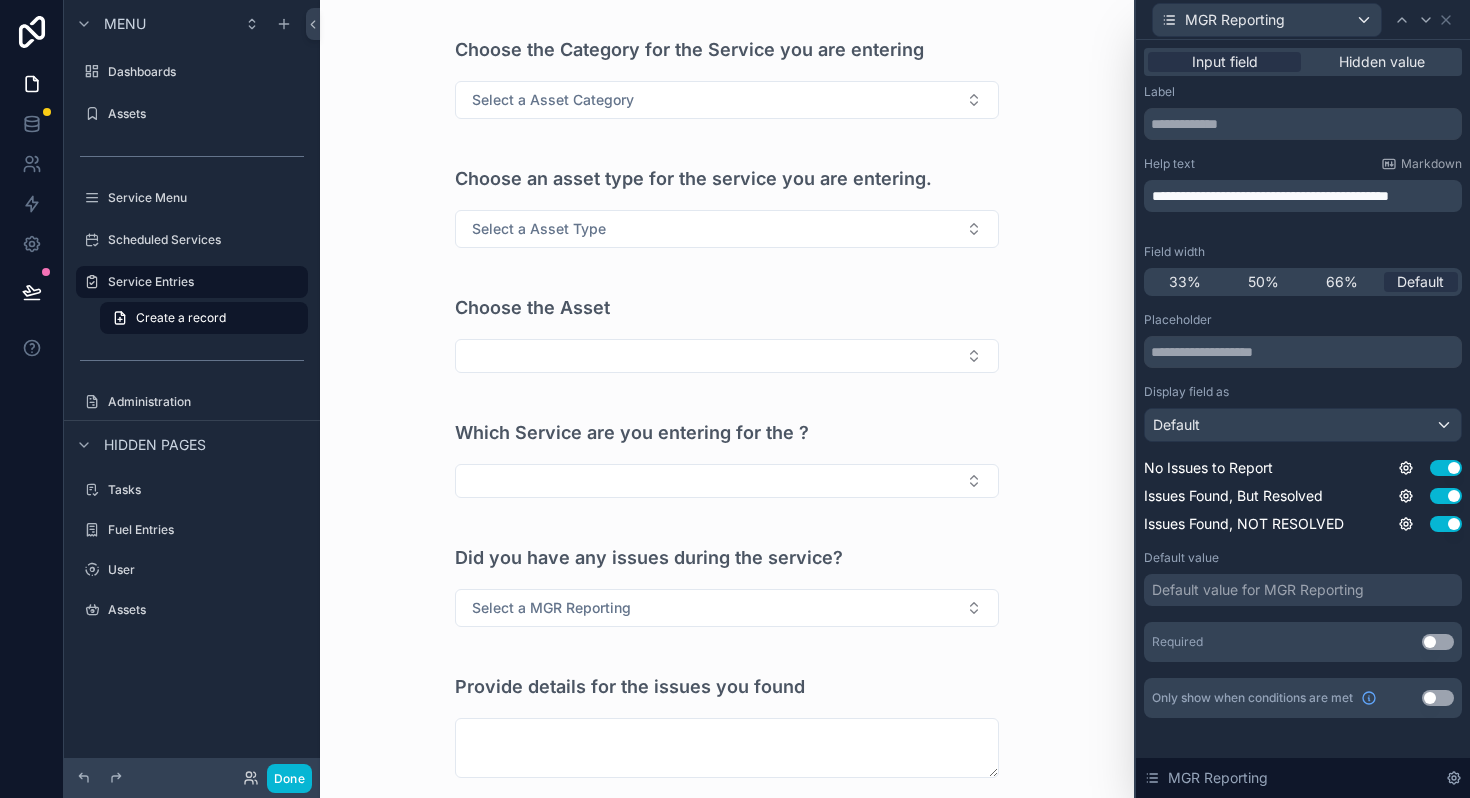 click on "Default value for MGR Reporting" at bounding box center [1258, 590] 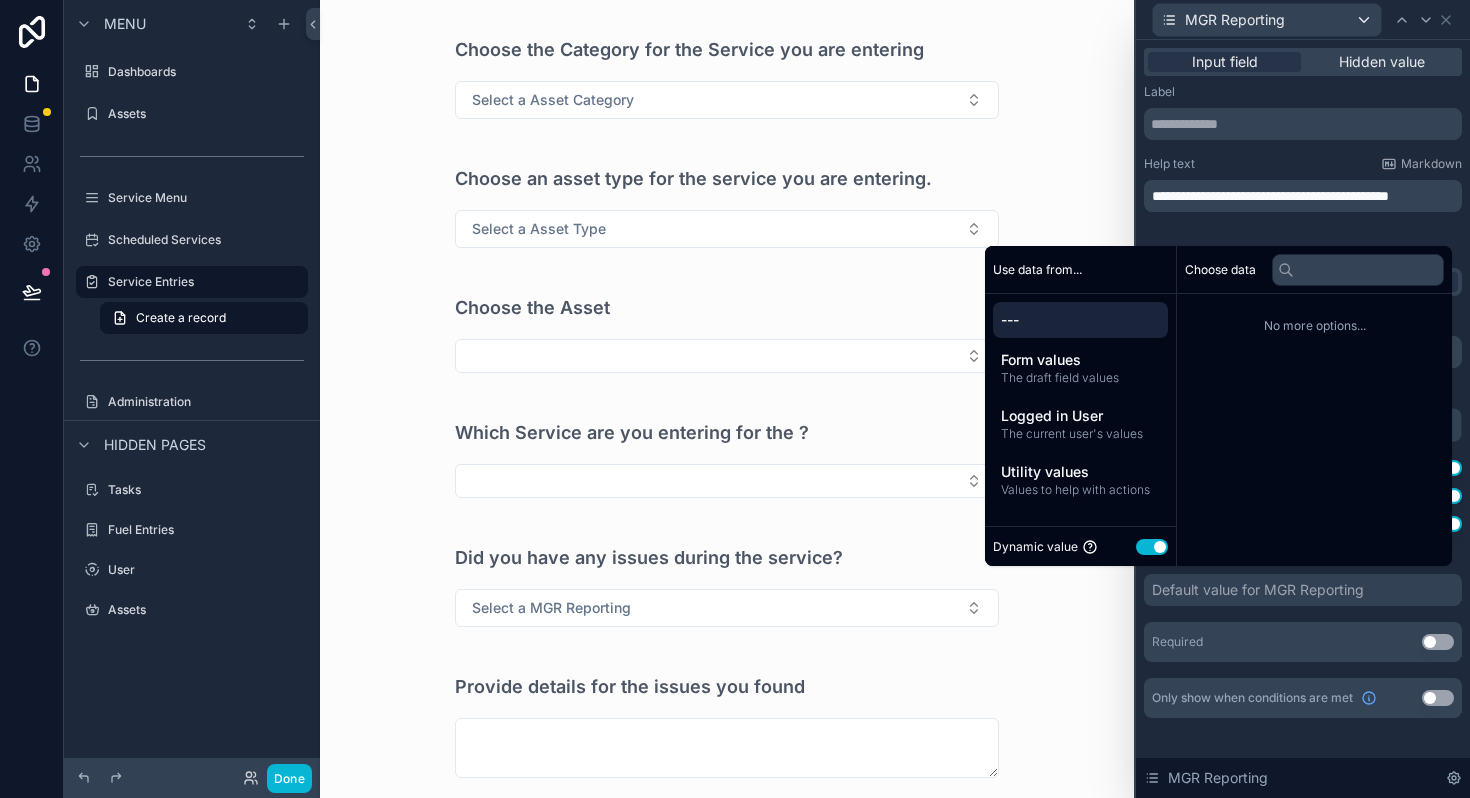 click on "Default value for MGR Reporting" at bounding box center (1258, 590) 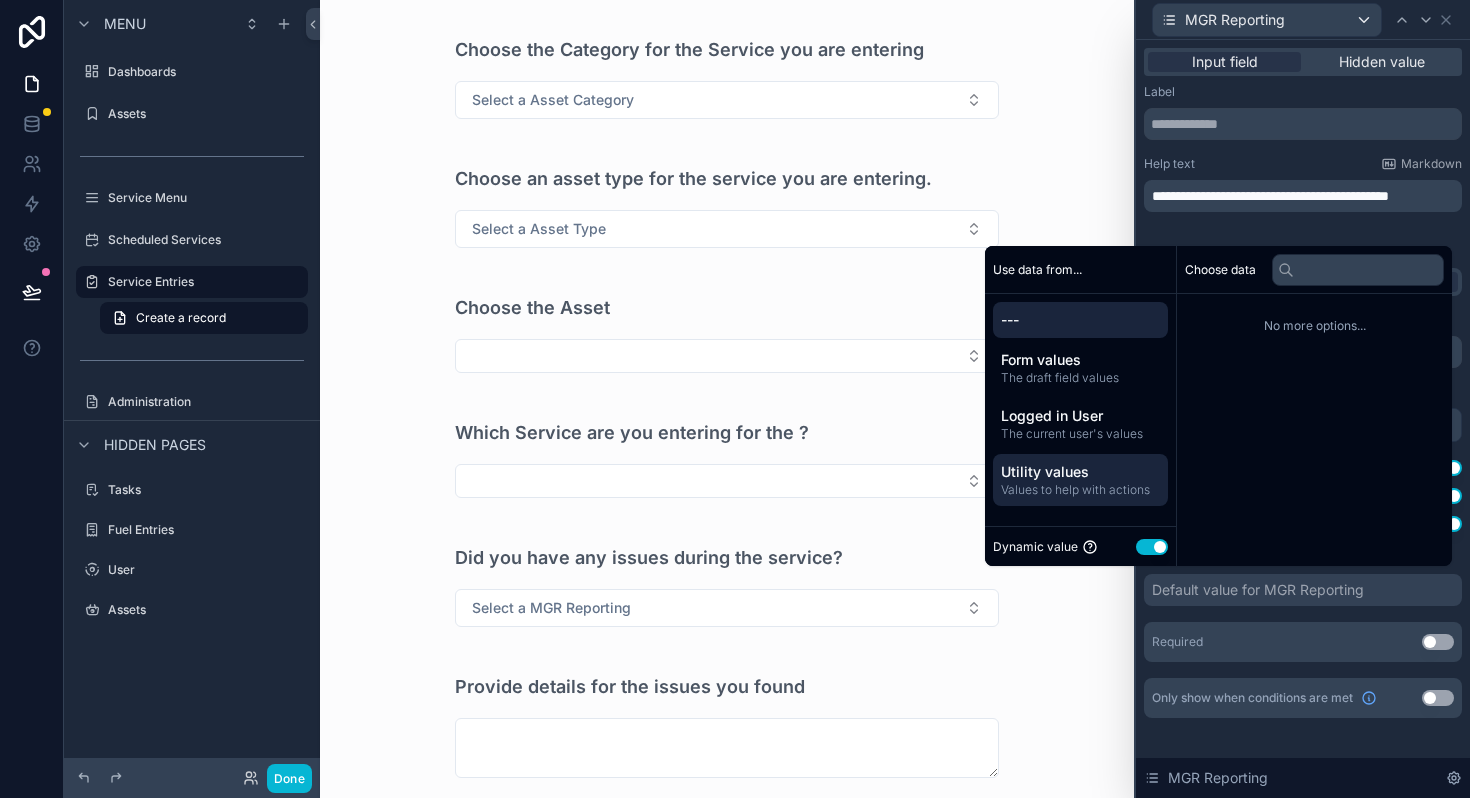 click on "Utility values" at bounding box center [1080, 472] 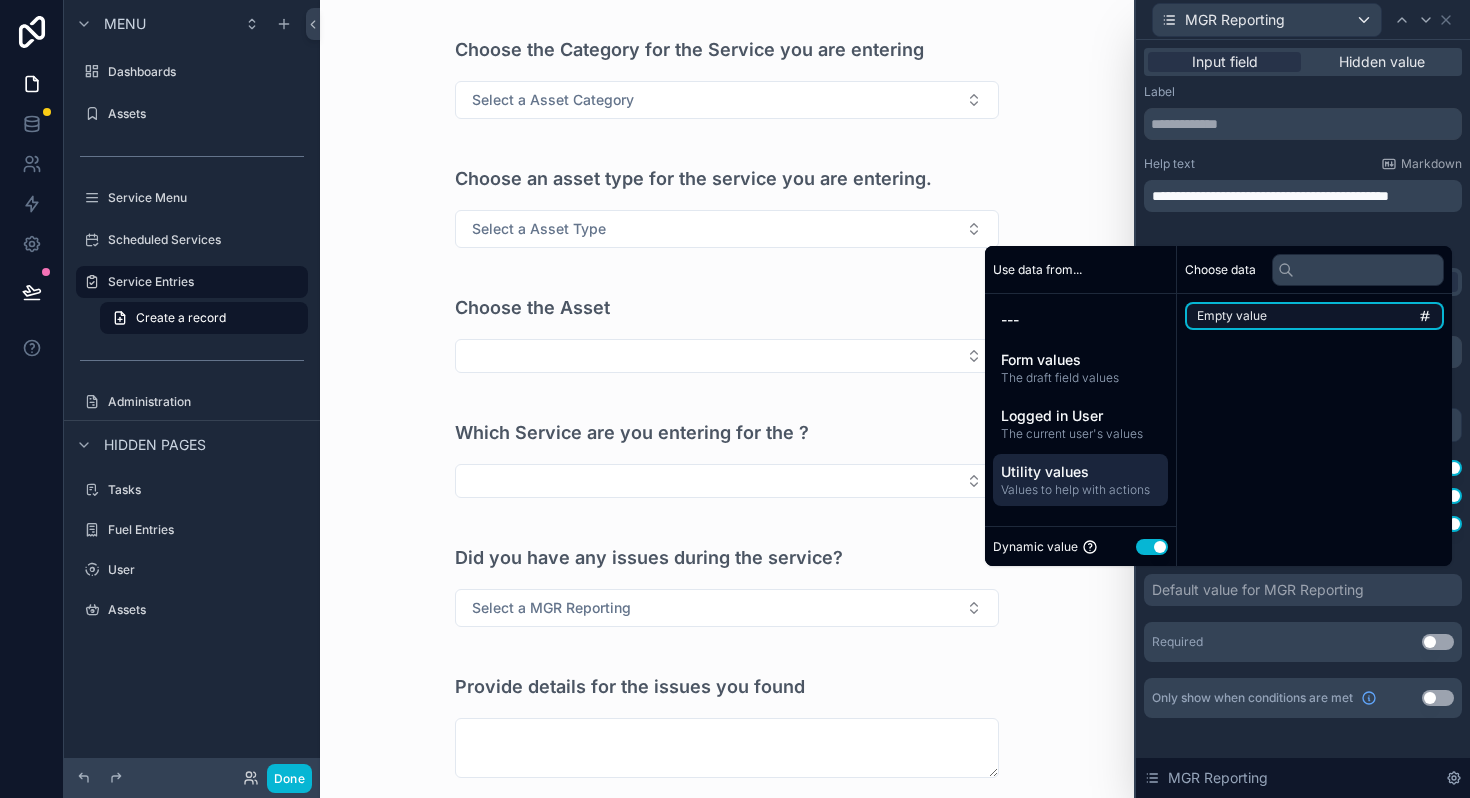 click on "Empty value" at bounding box center (1232, 316) 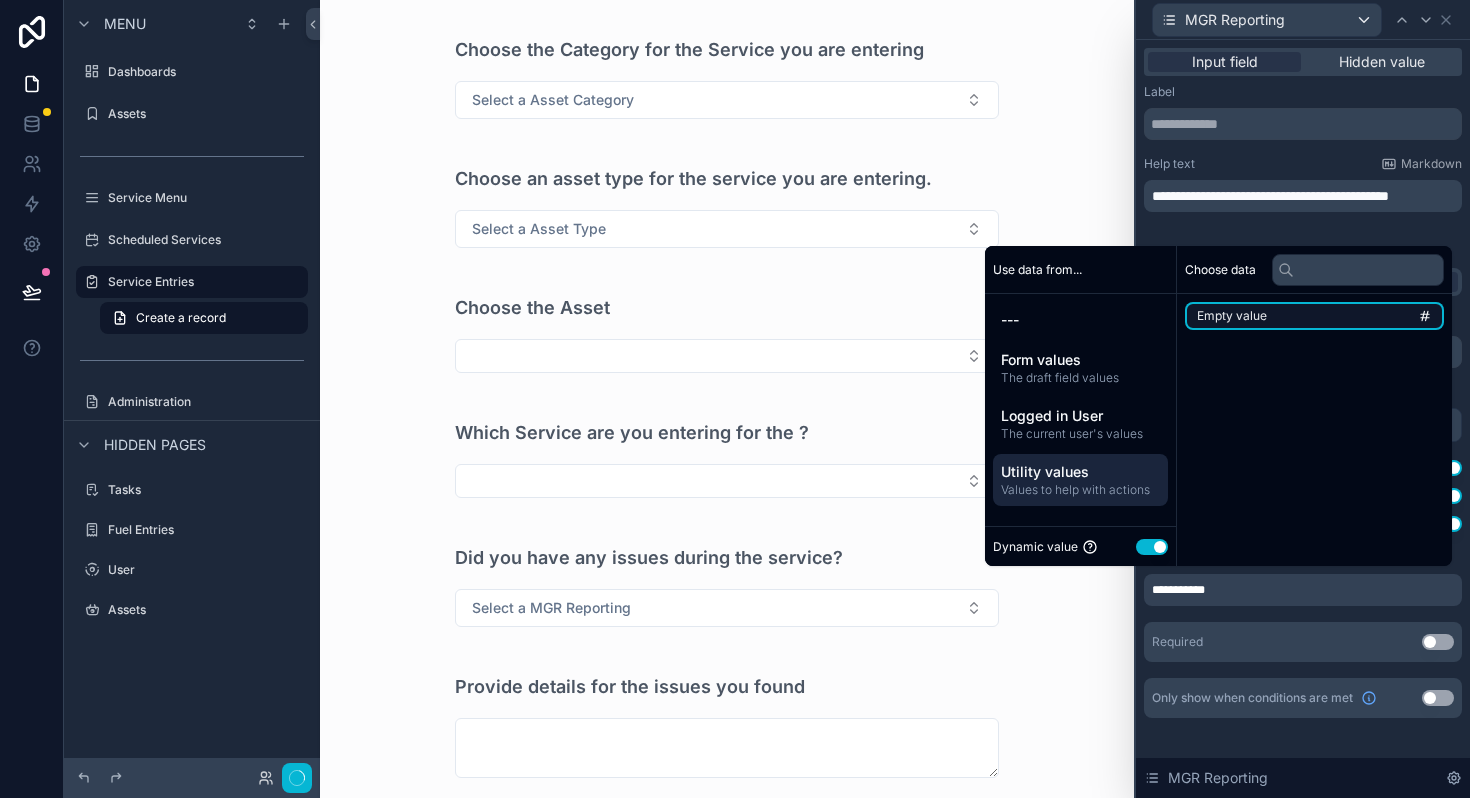 scroll, scrollTop: 0, scrollLeft: 0, axis: both 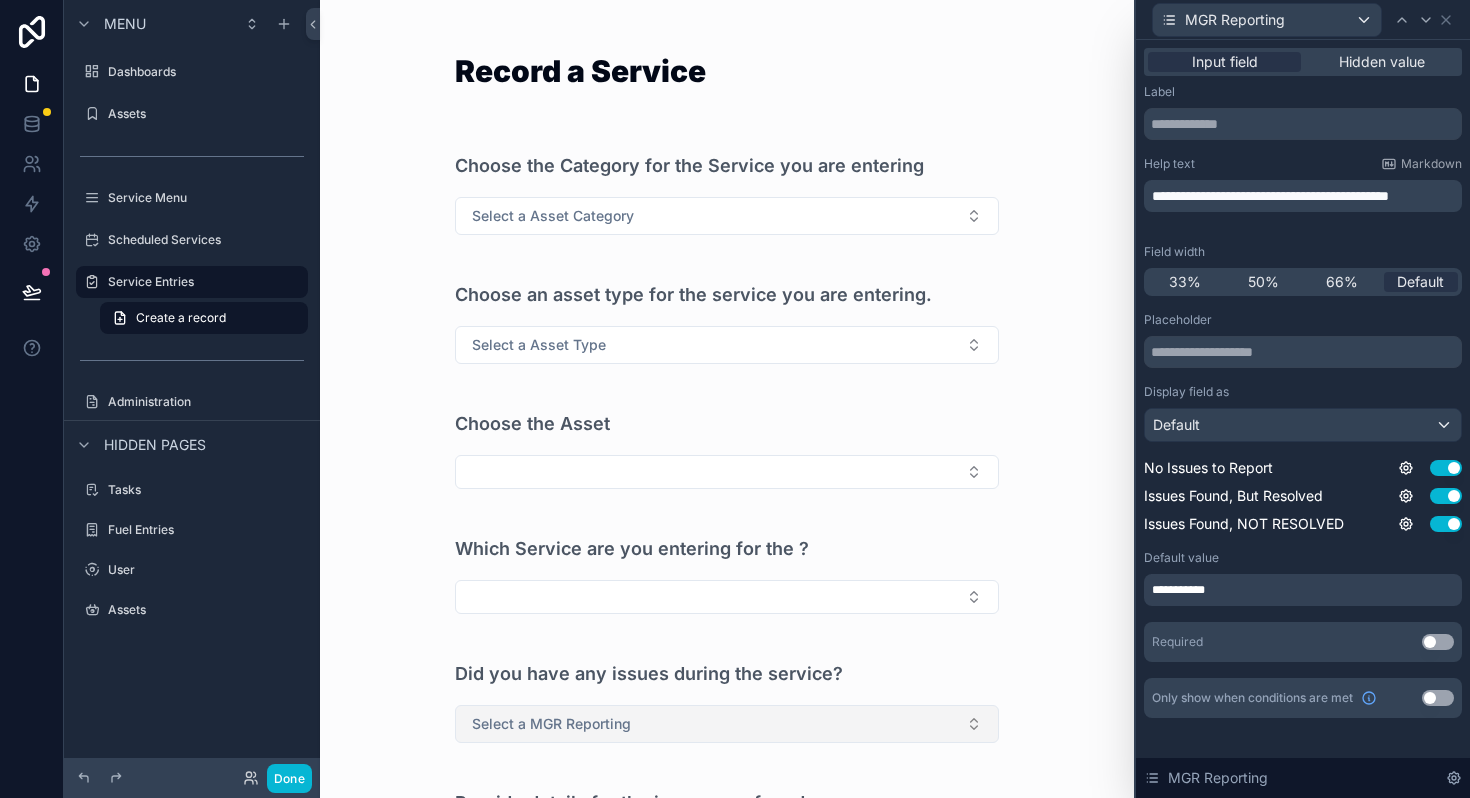 click on "Select a MGR Reporting" at bounding box center (727, 724) 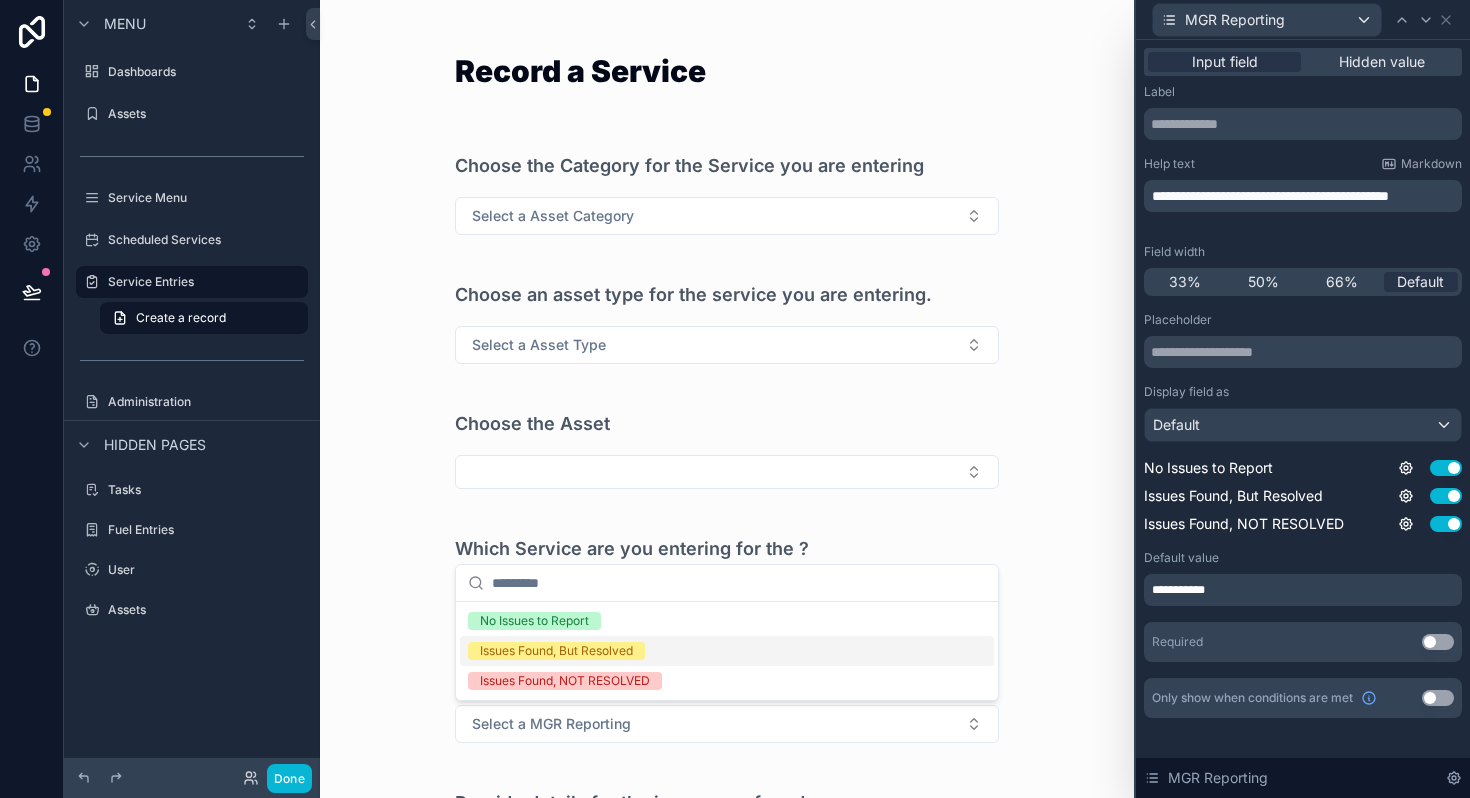 click on "Record a Service Choose the Category for the Service you are entering Select a Asset Category Choose an asset type for the service you are entering. Select a Asset Type Choose the Asset Which Service are you entering for the ? Did you have any issues during the service? Select a MGR Reporting Provide details for the issues you found What type of issue/s did you find? Select all that apply. Select a Issue Type Would you like to add photos of issues? Save" at bounding box center (727, 399) 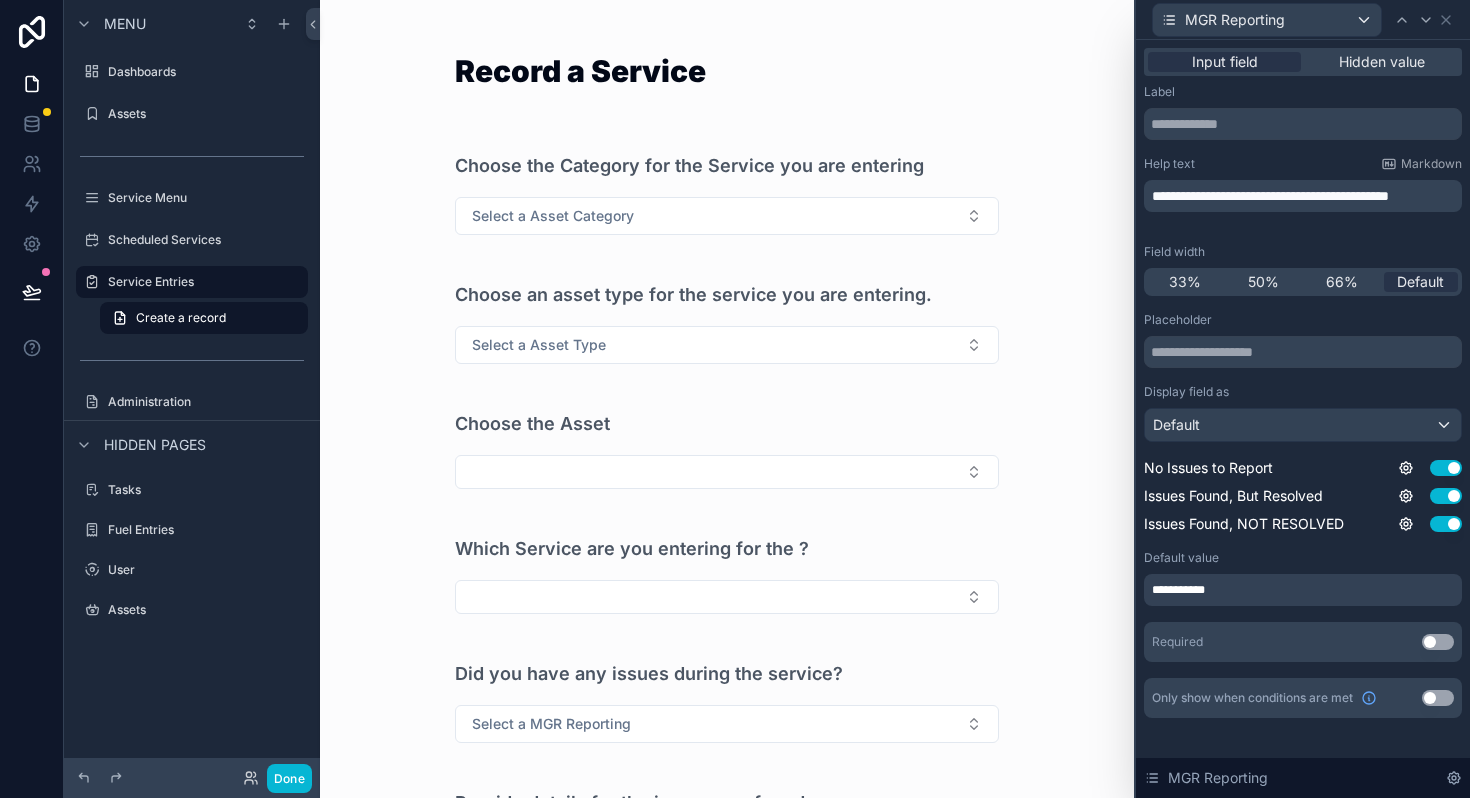 click on "**********" at bounding box center (1187, 590) 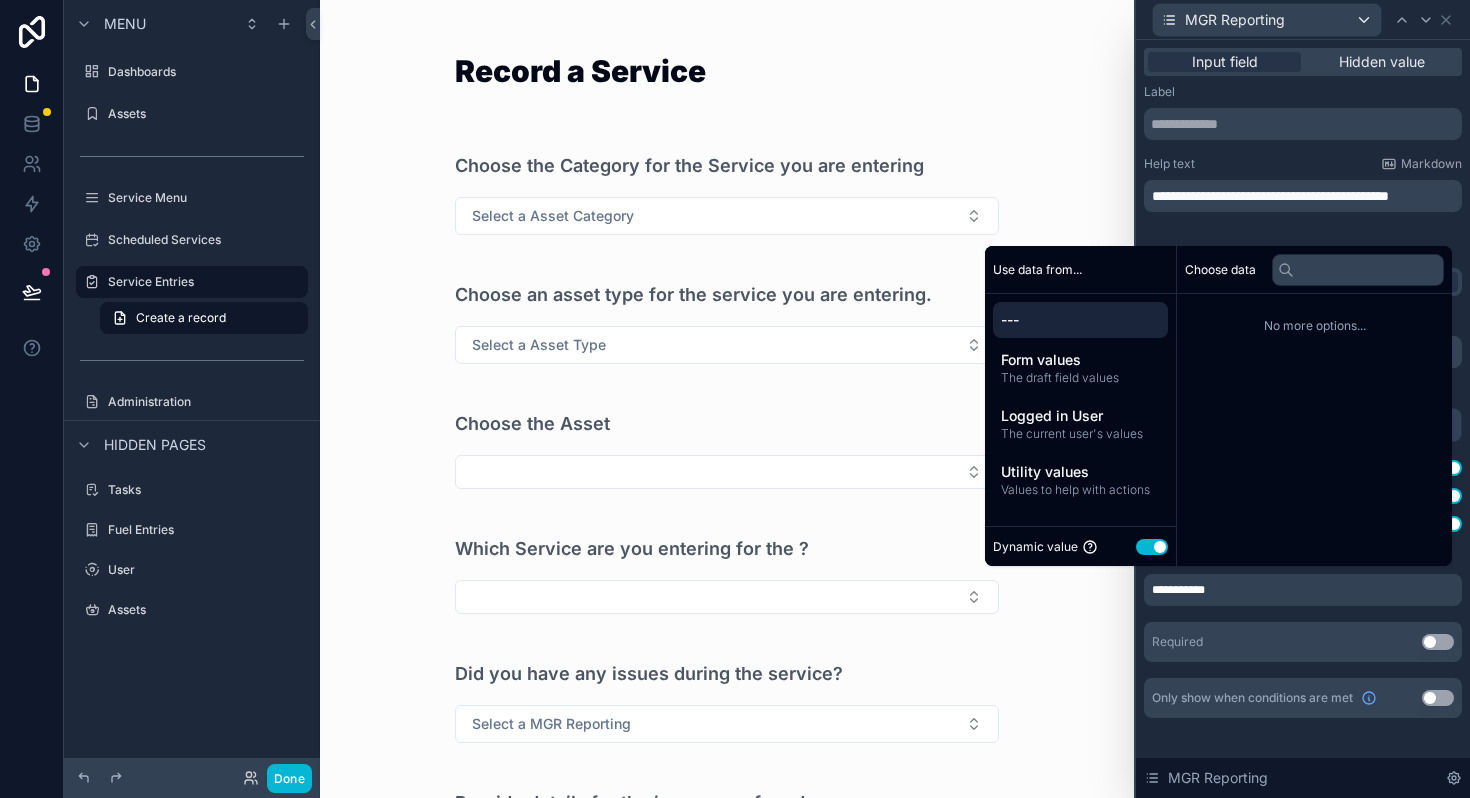 click on "Record a Service Choose the Category for the Service you are entering Select a Asset Category Choose an asset type for the service you are entering. Select a Asset Type Choose the Asset Which Service are you entering for the ? Did you have any issues during the service? Select a MGR Reporting Provide details for the issues you found What type of issue/s did you find? Select all that apply. Select a Issue Type Would you like to add photos of issues? Save" at bounding box center (727, 399) 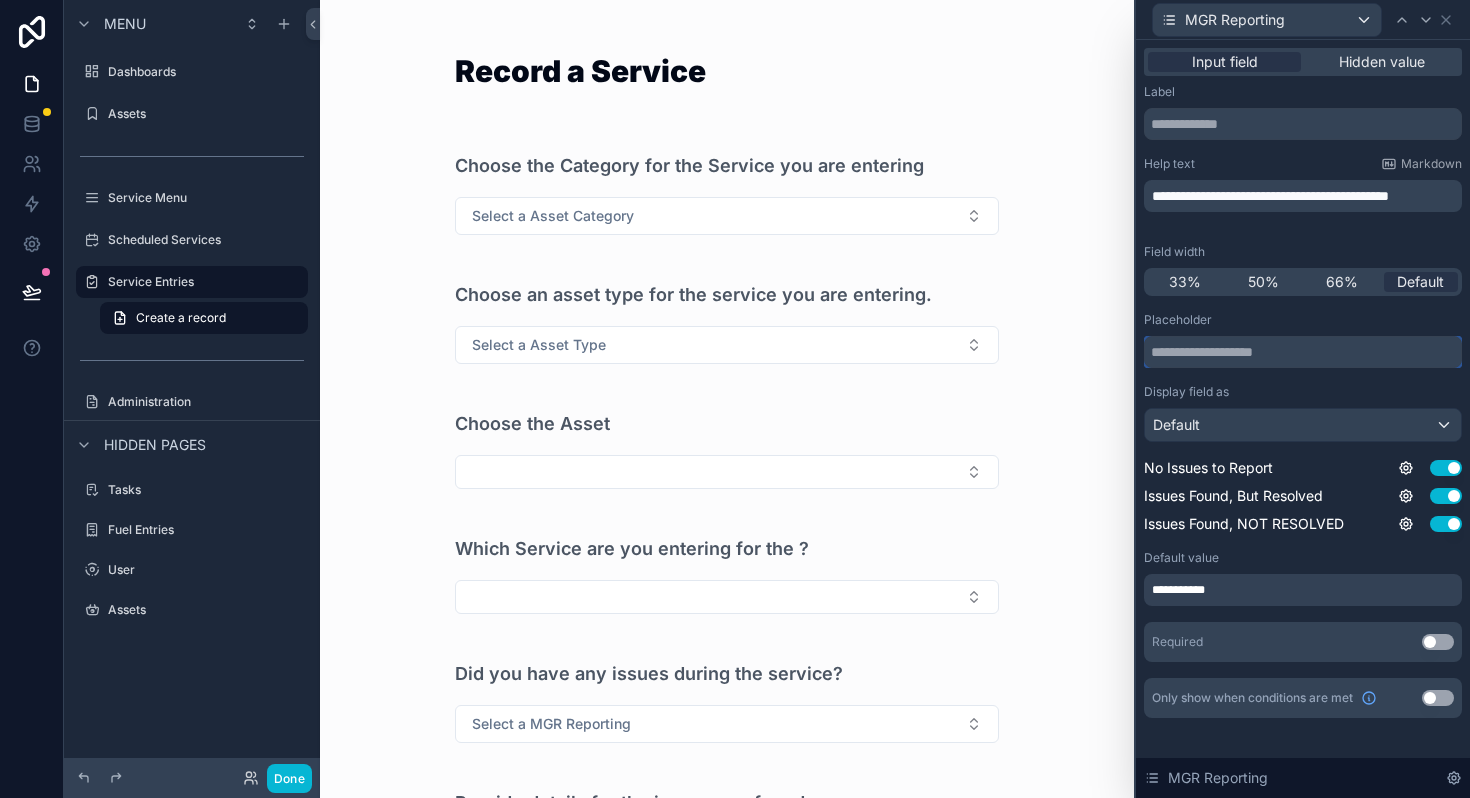 click at bounding box center [1303, 352] 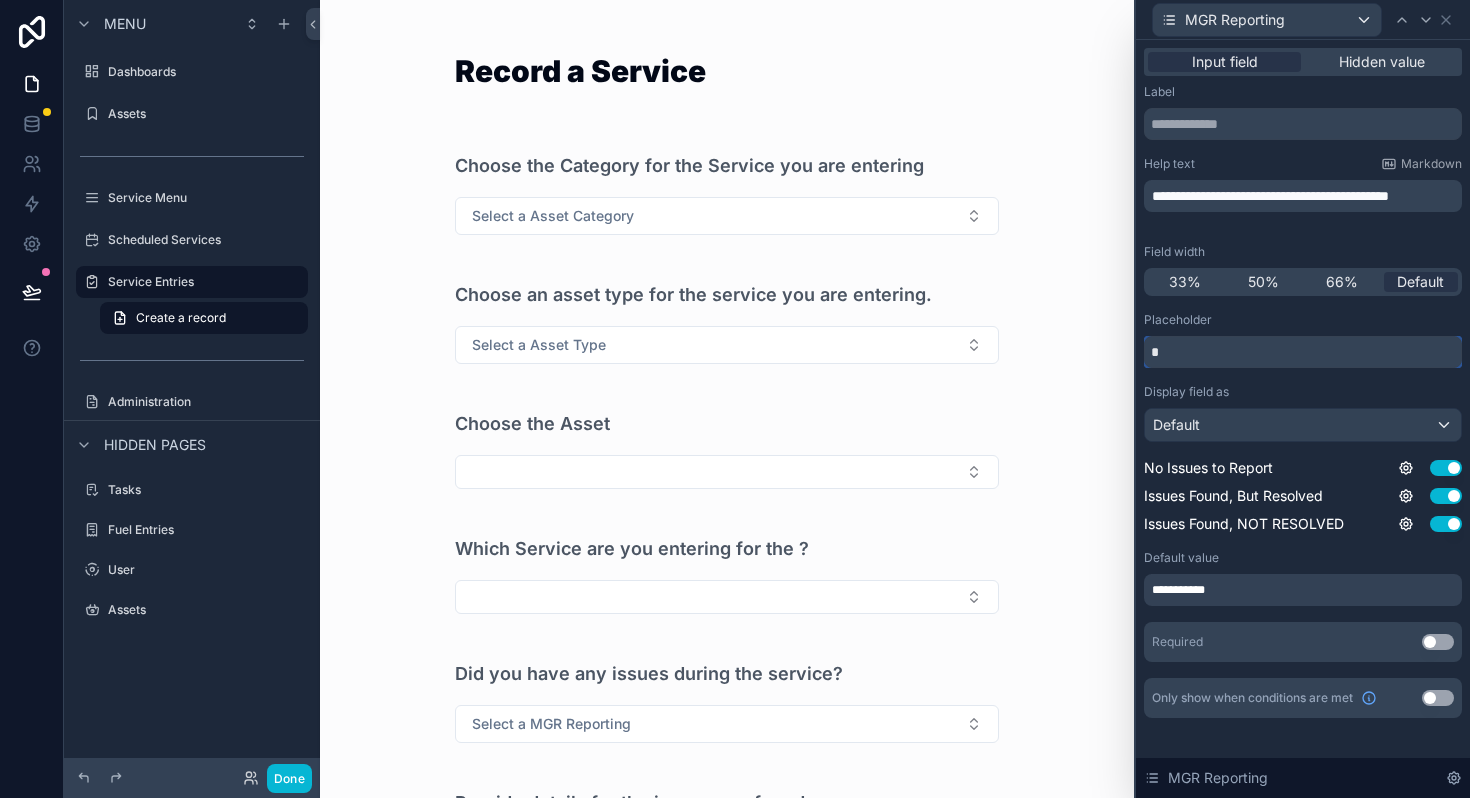 type 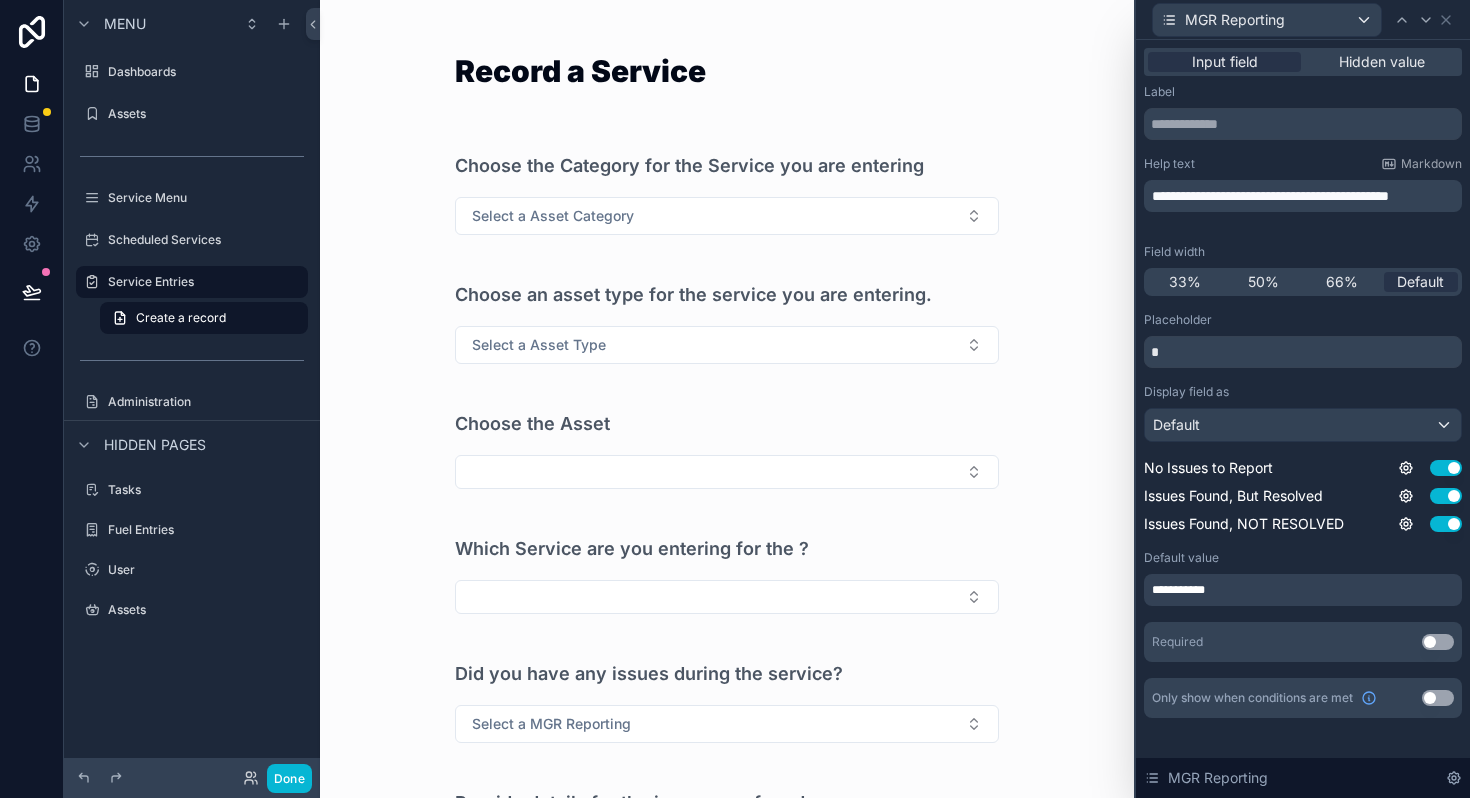 click on "Record a Service Choose the Category for the Service you are entering Select a Asset Category Choose an asset type for the service you are entering. Select a Asset Type Choose the Asset Which Service are you entering for the ? Did you have any issues during the service? Select a MGR Reporting Provide details for the issues you found What type of issue/s did you find? Select all that apply. Select a Issue Type Would you like to add photos of issues? Save" at bounding box center [727, 399] 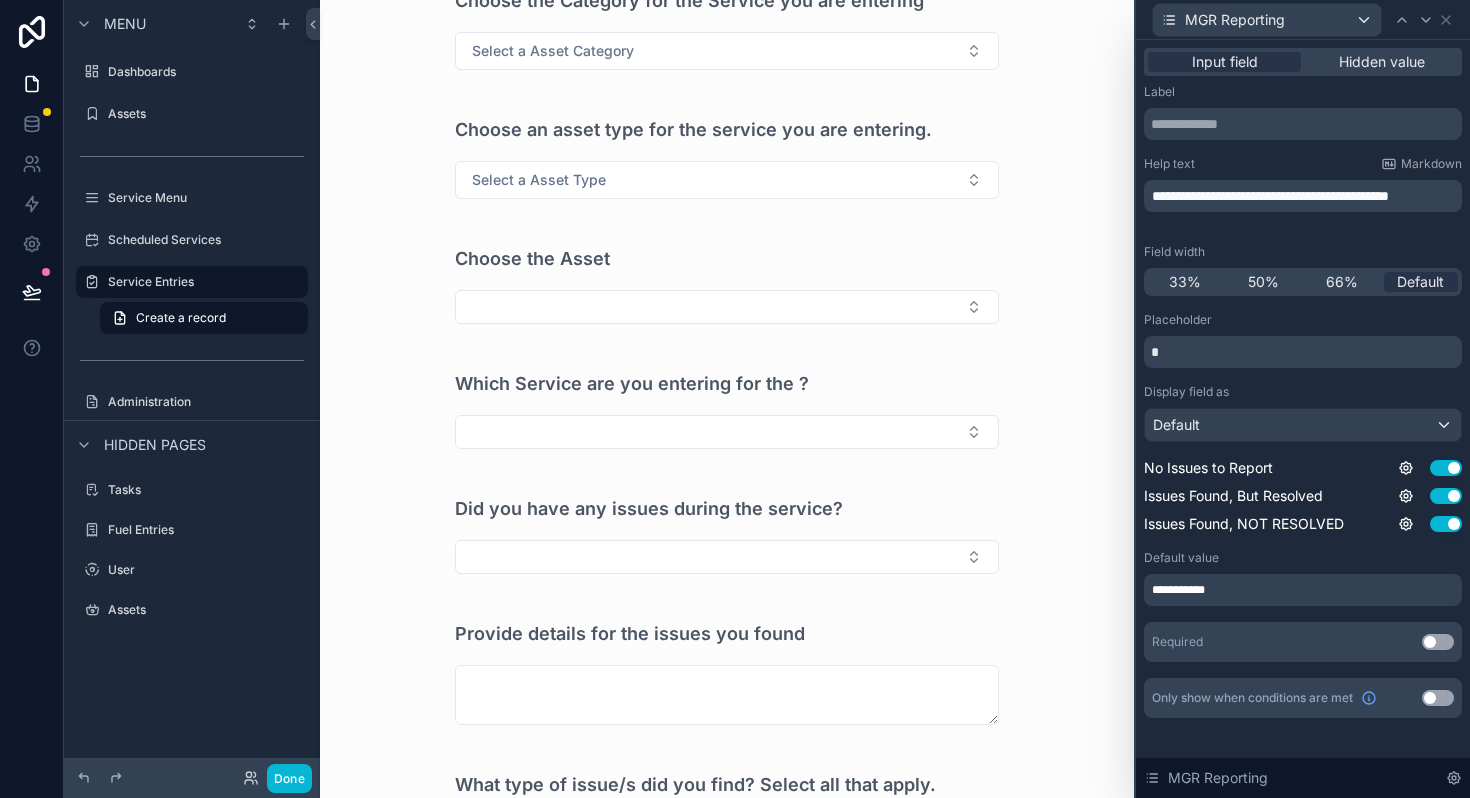 scroll, scrollTop: 161, scrollLeft: 0, axis: vertical 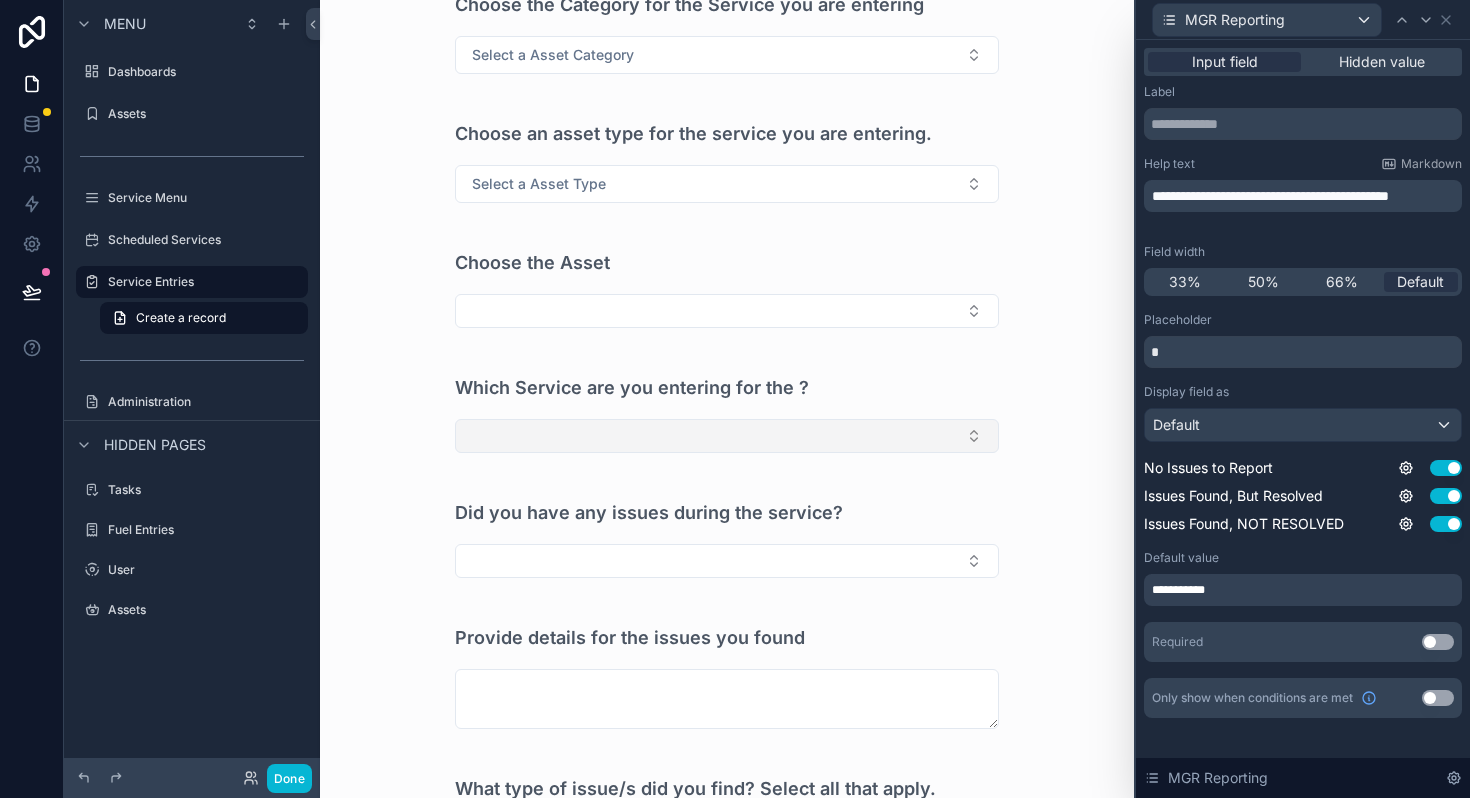 click at bounding box center (727, 436) 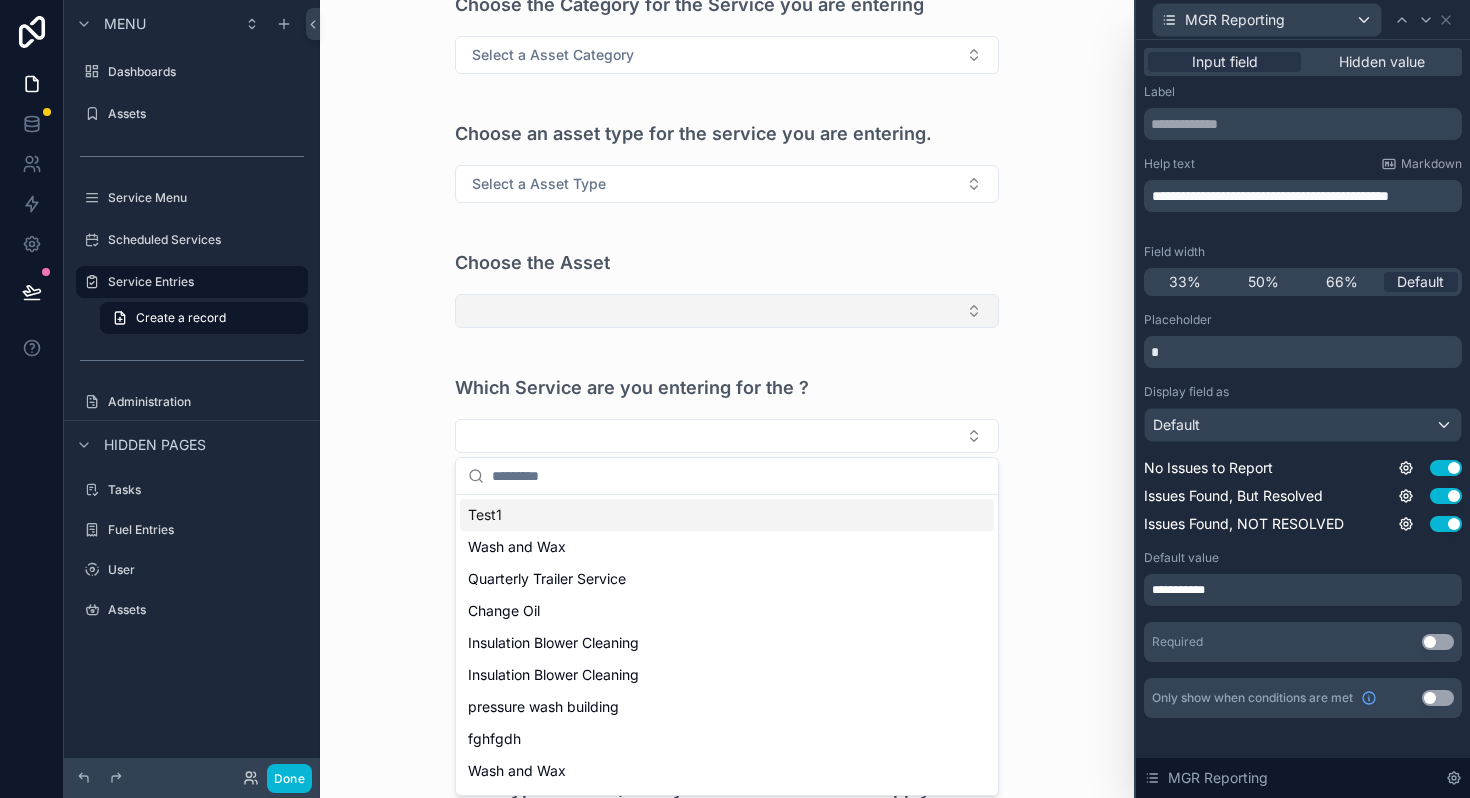 click at bounding box center [727, 311] 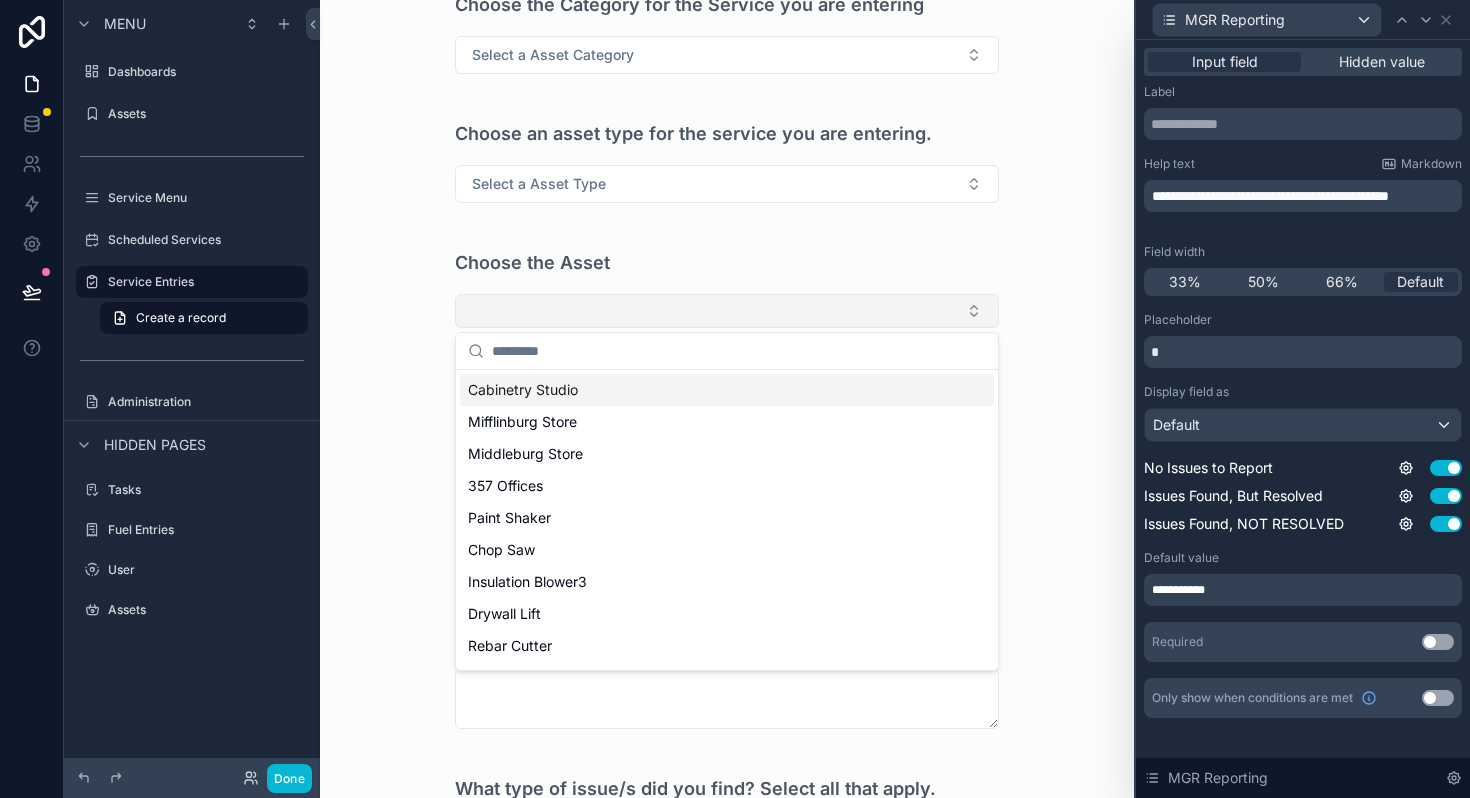 click at bounding box center [727, 311] 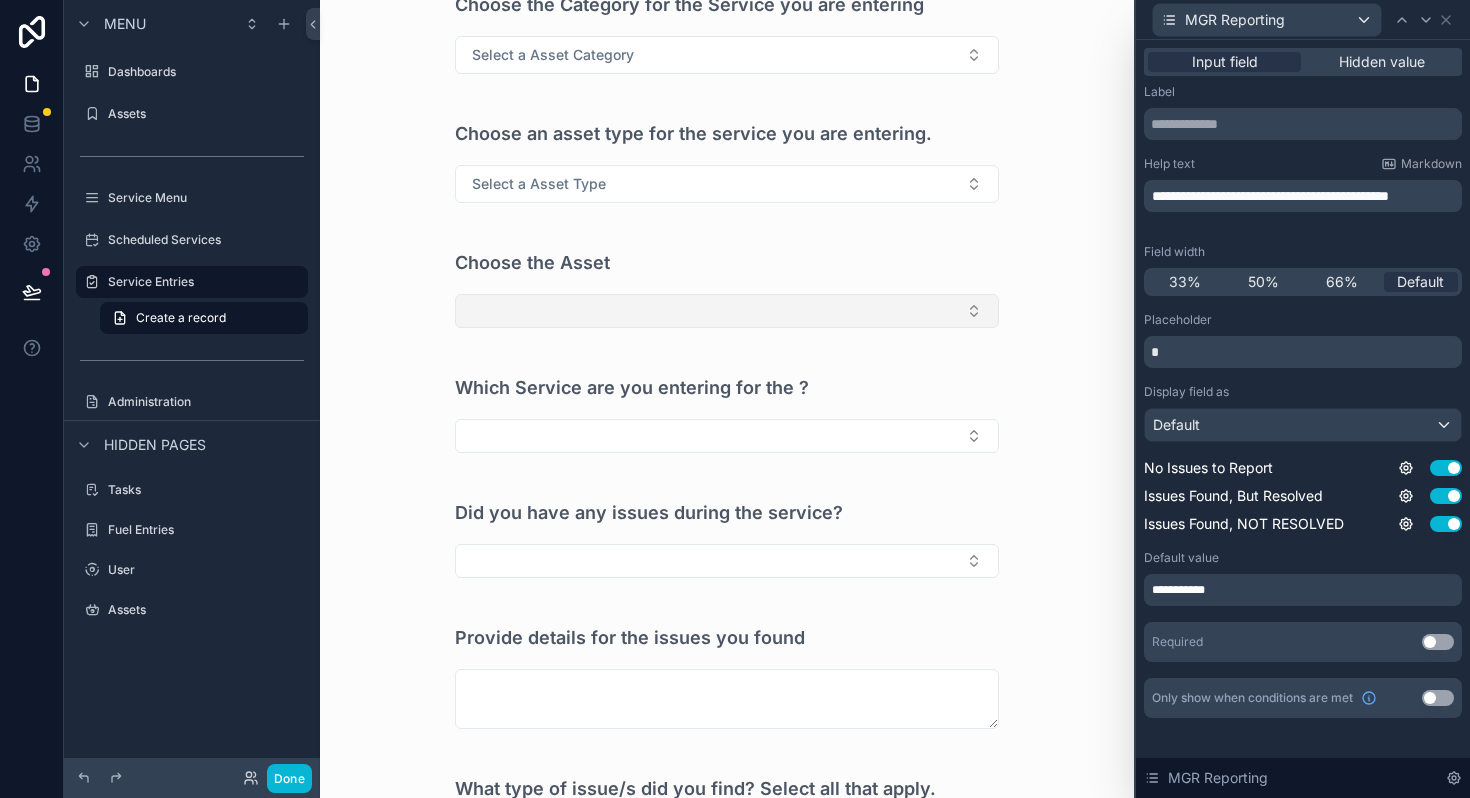 click at bounding box center (727, 311) 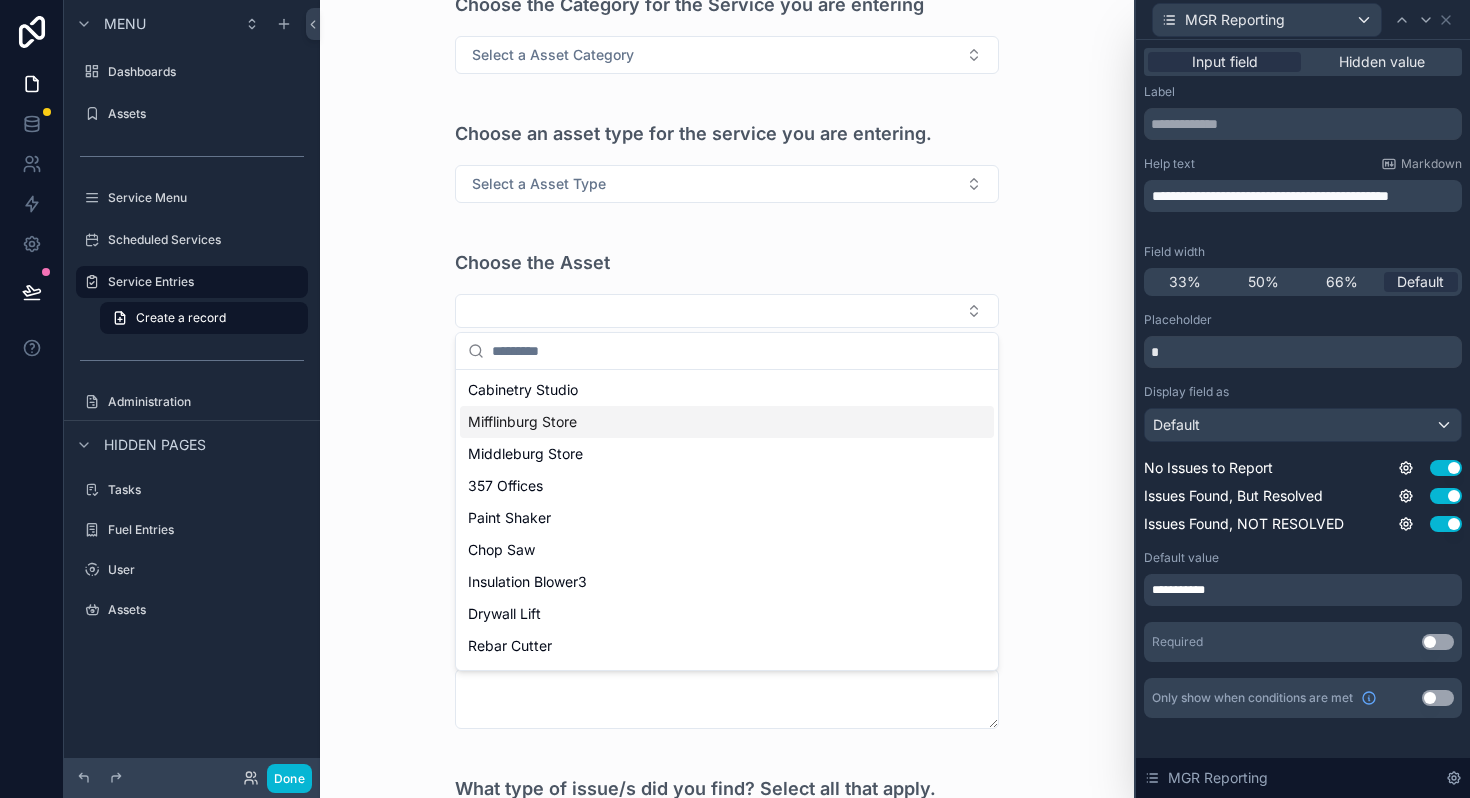 click on "Mifflinburg Store" at bounding box center [522, 422] 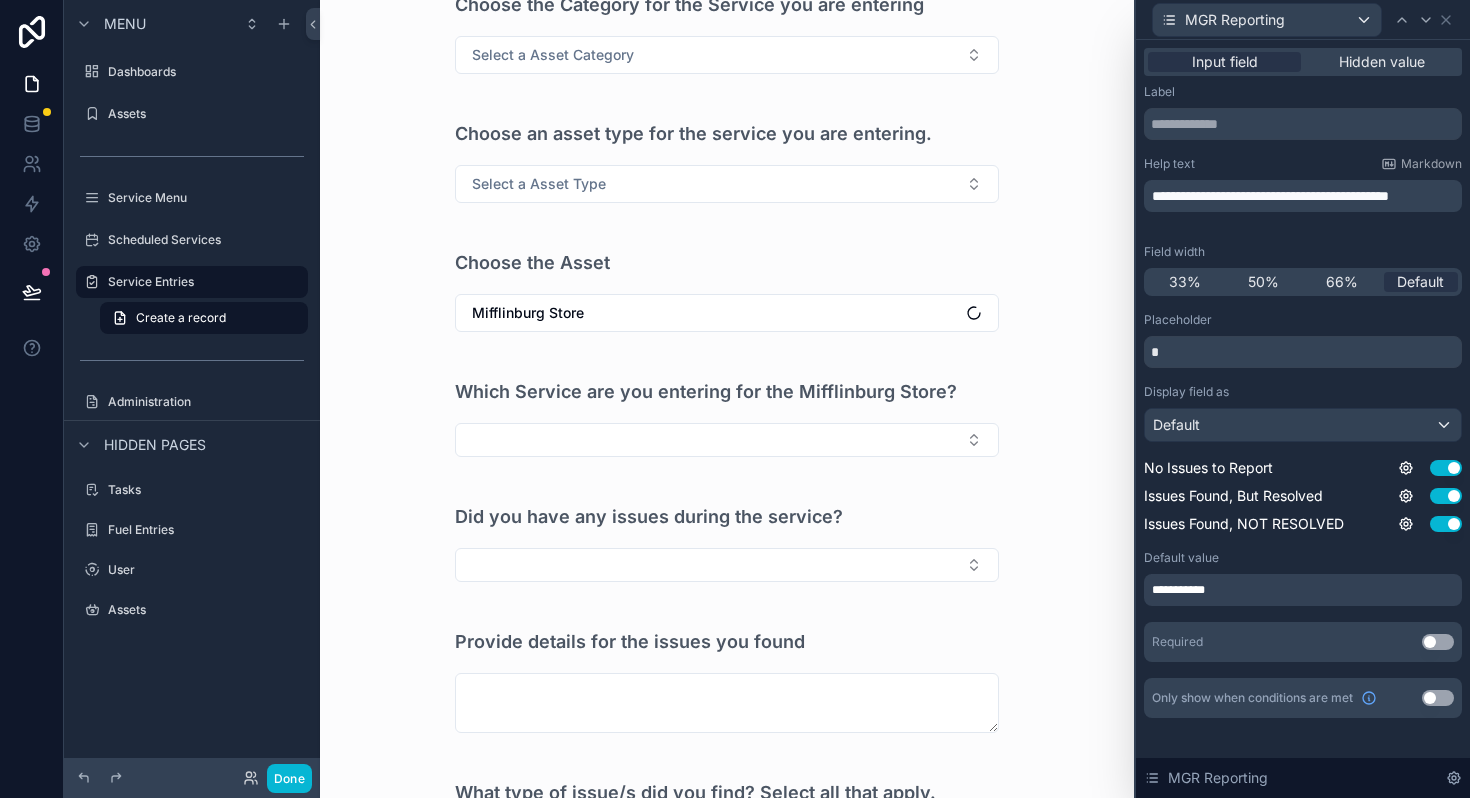 click at bounding box center (727, 440) 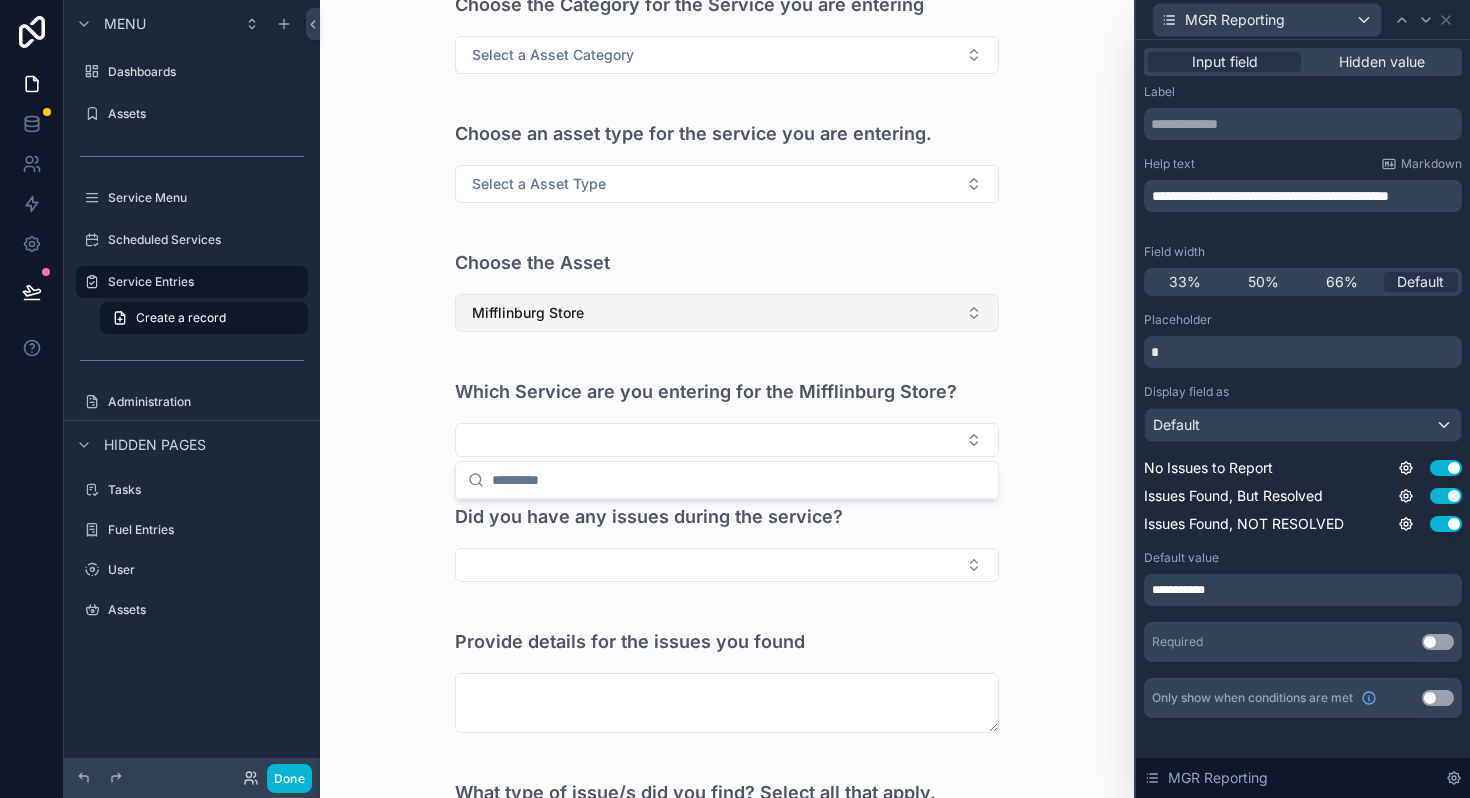 click on "Mifflinburg Store" at bounding box center (528, 313) 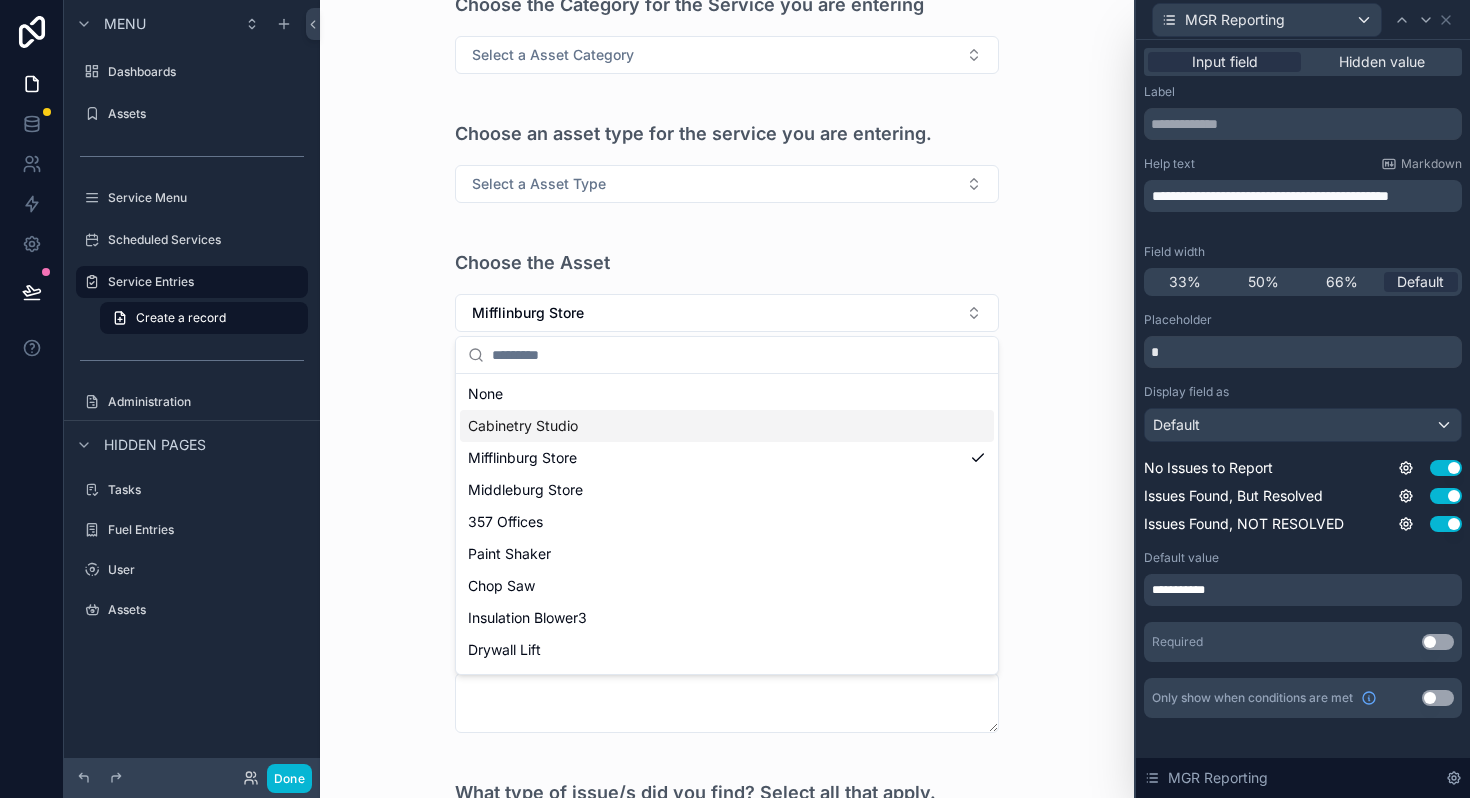 click on "Cabinetry Studio" at bounding box center [523, 426] 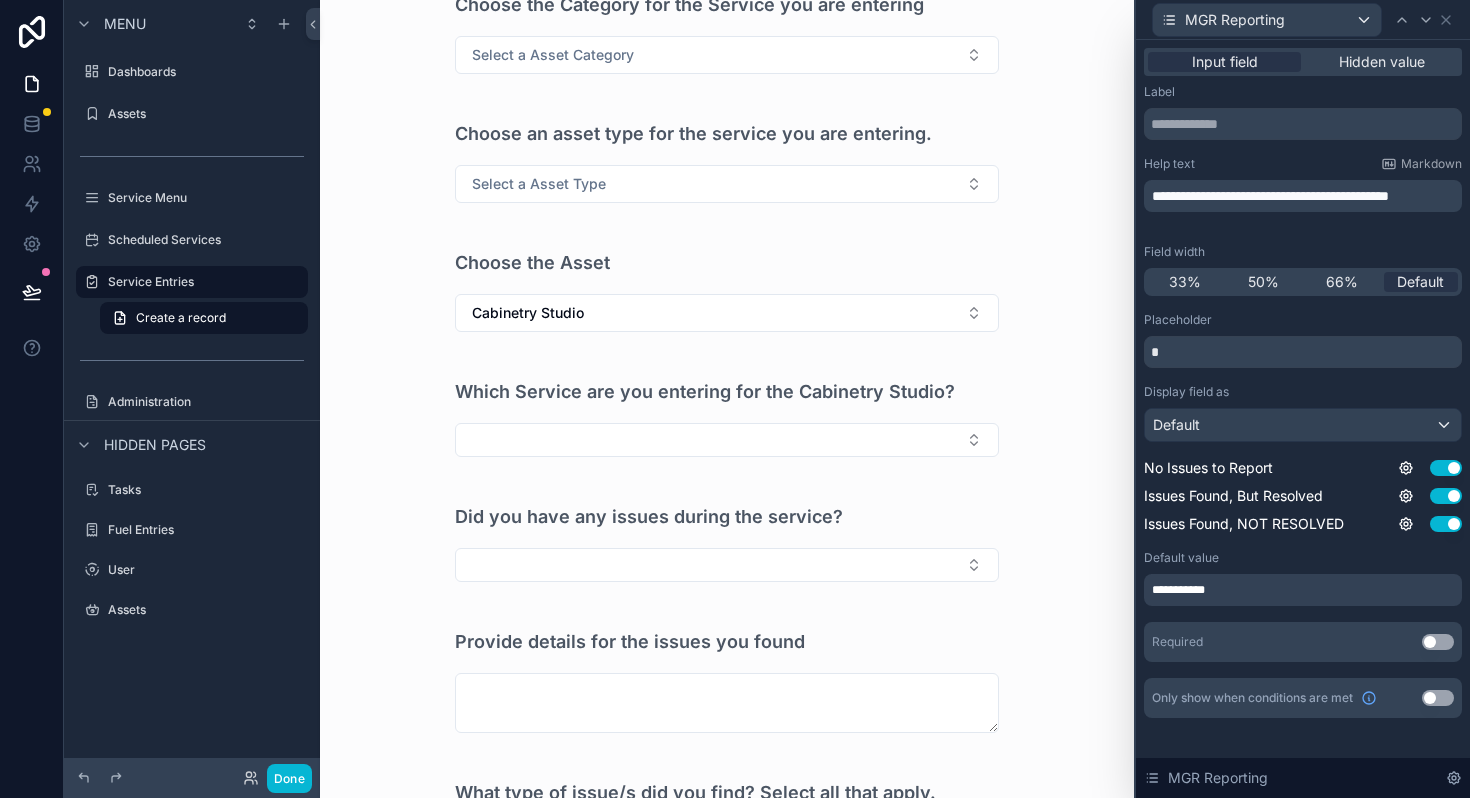 click on "Which Service are you entering for the Cabinetry Studio?" at bounding box center [727, 383] 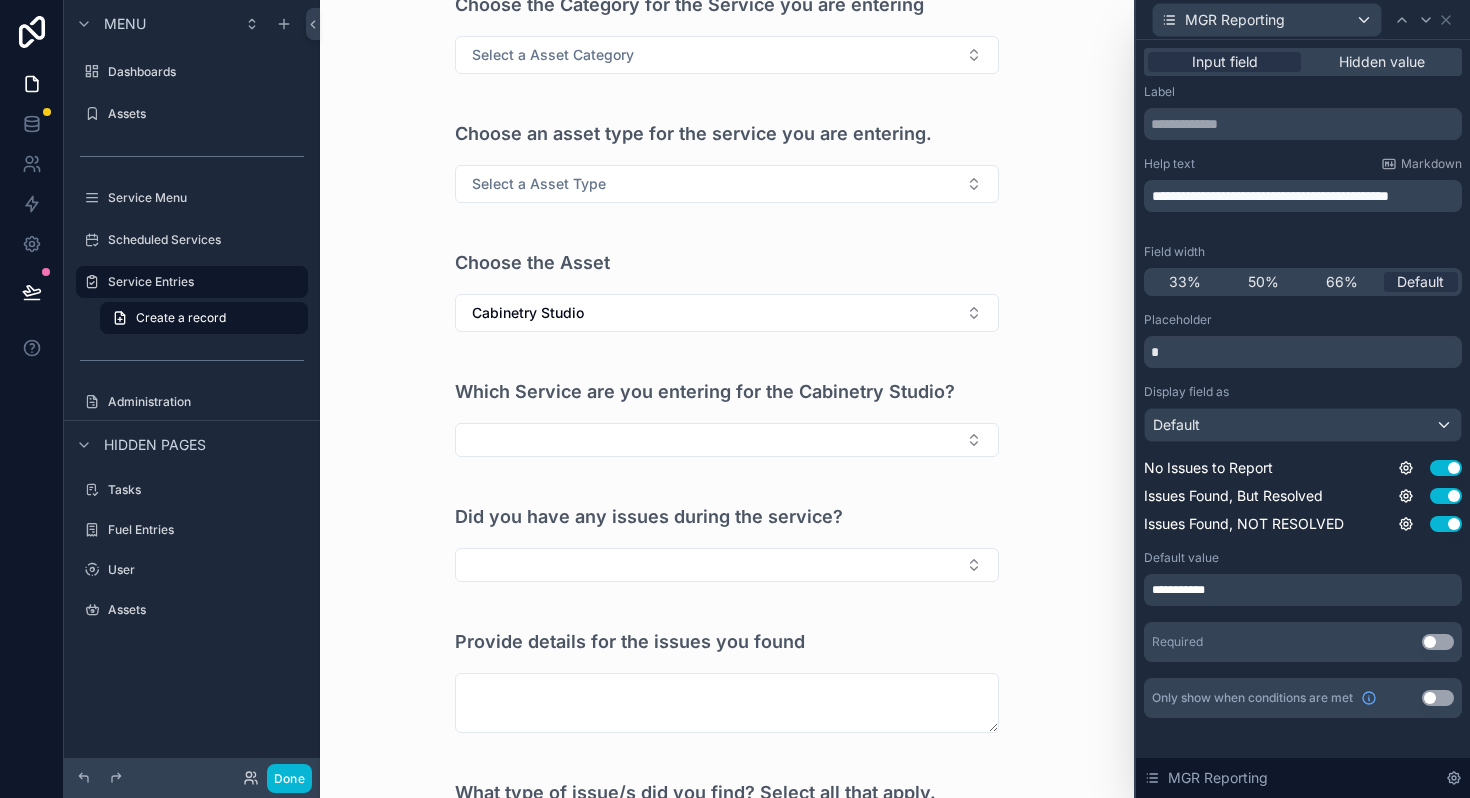 scroll, scrollTop: 0, scrollLeft: 0, axis: both 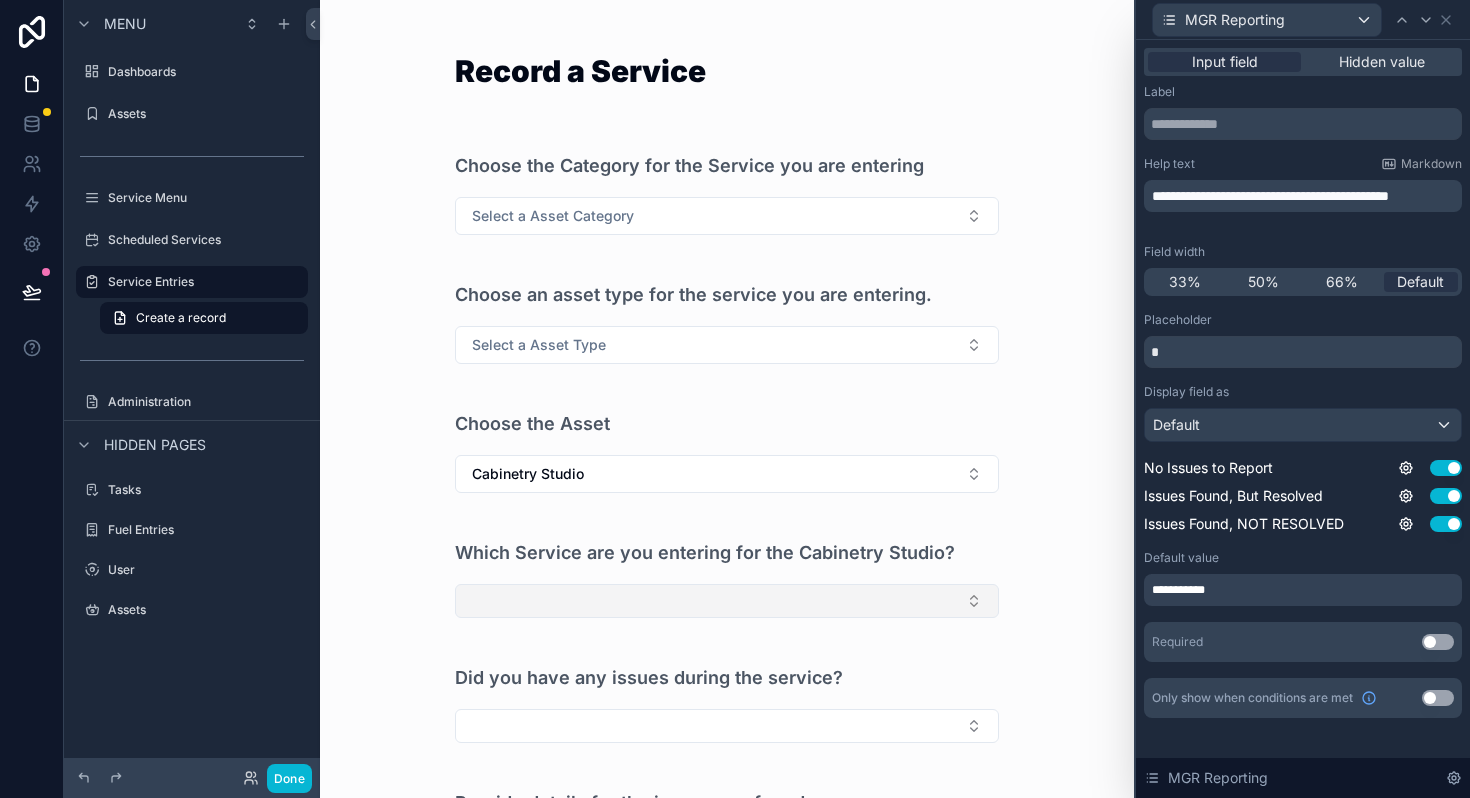 click at bounding box center [727, 601] 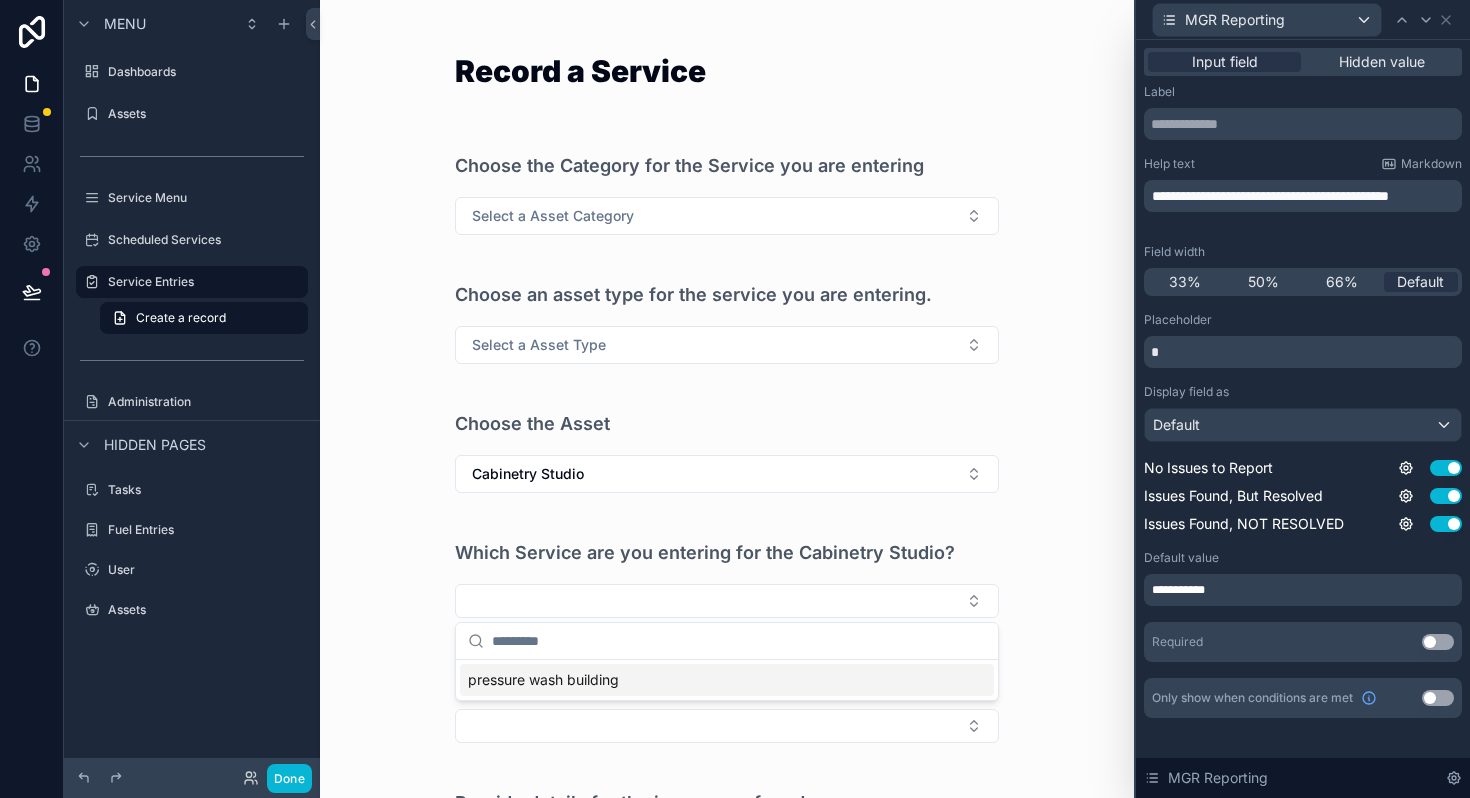 click on "pressure wash building" at bounding box center (543, 680) 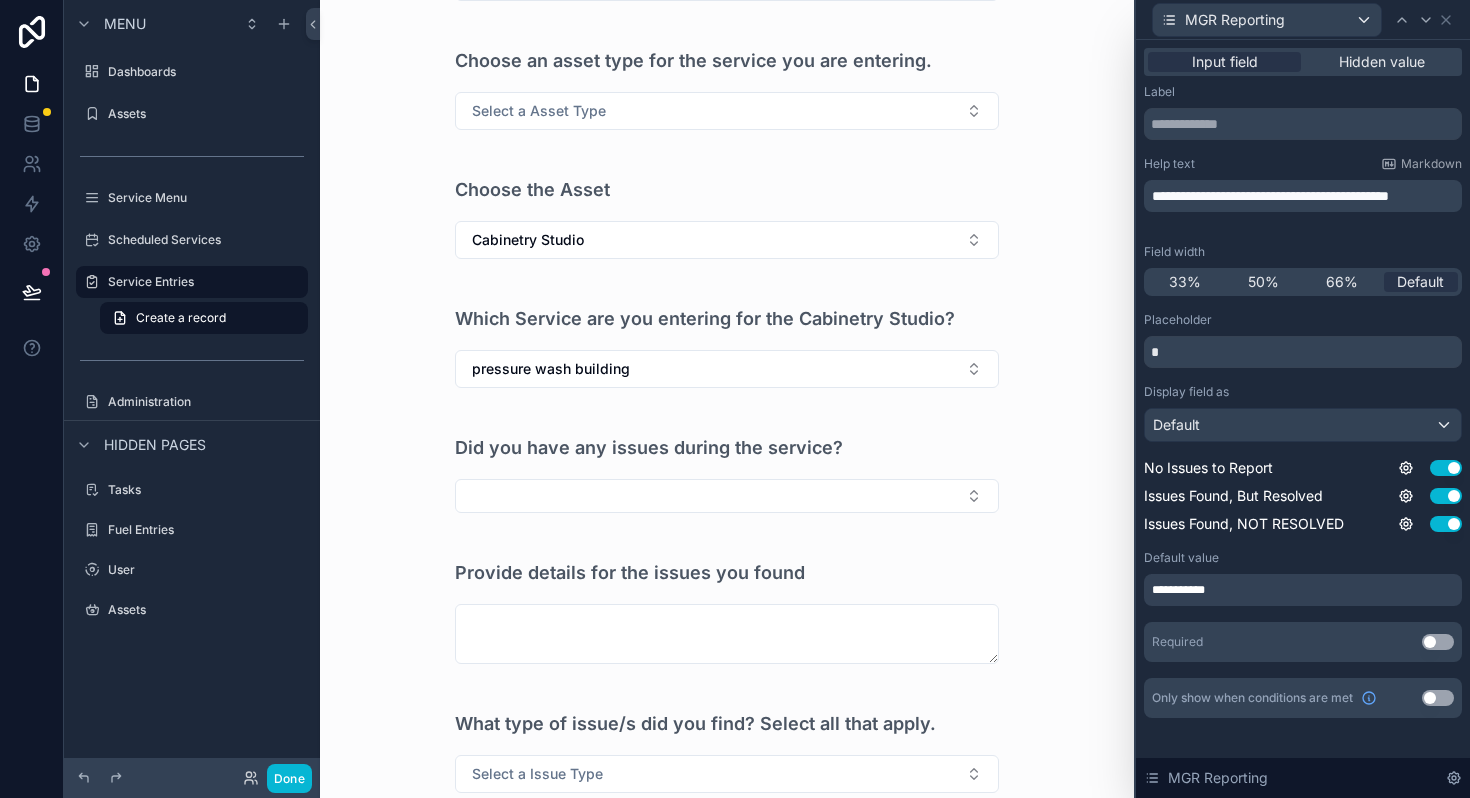 scroll, scrollTop: 243, scrollLeft: 0, axis: vertical 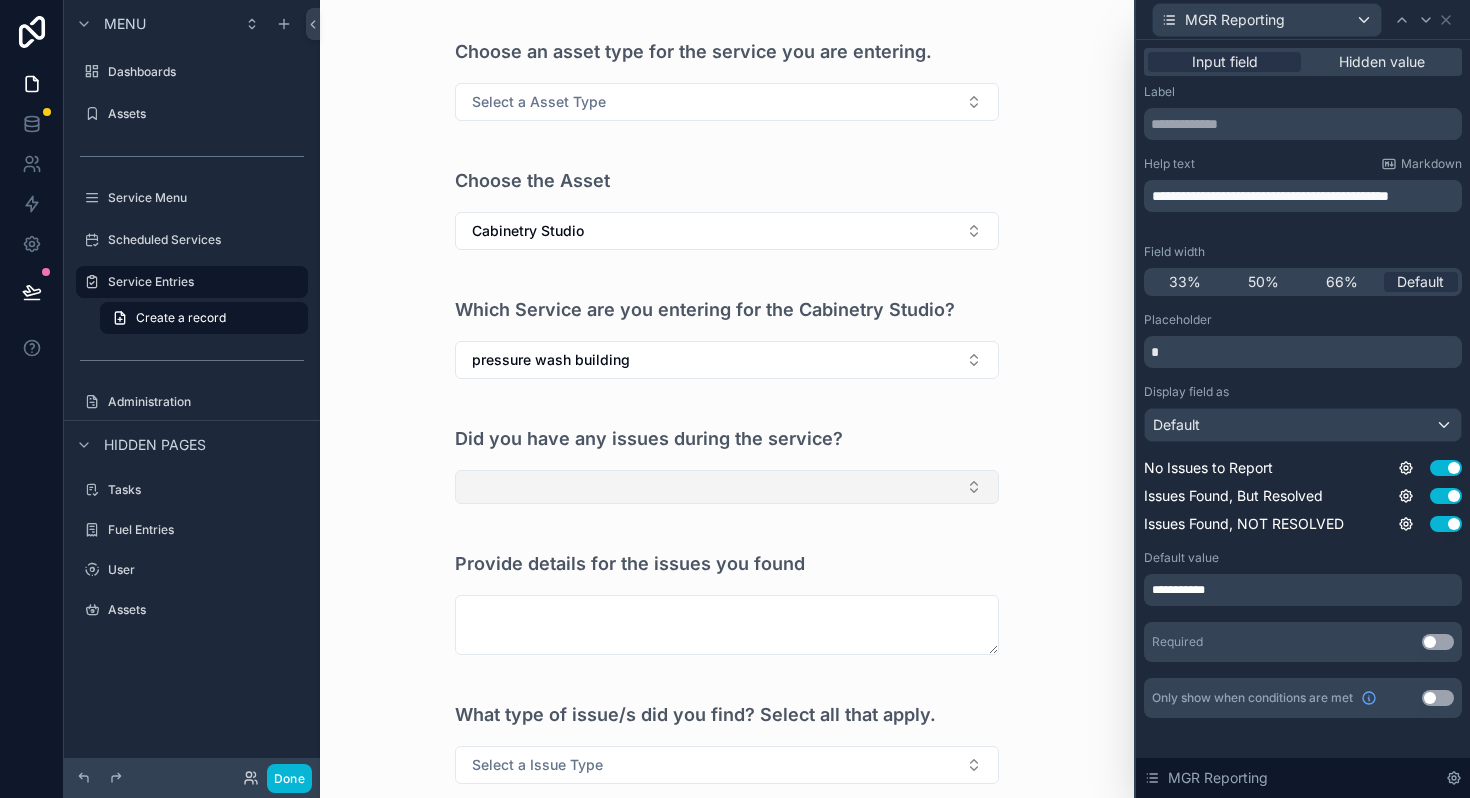 click at bounding box center (727, 487) 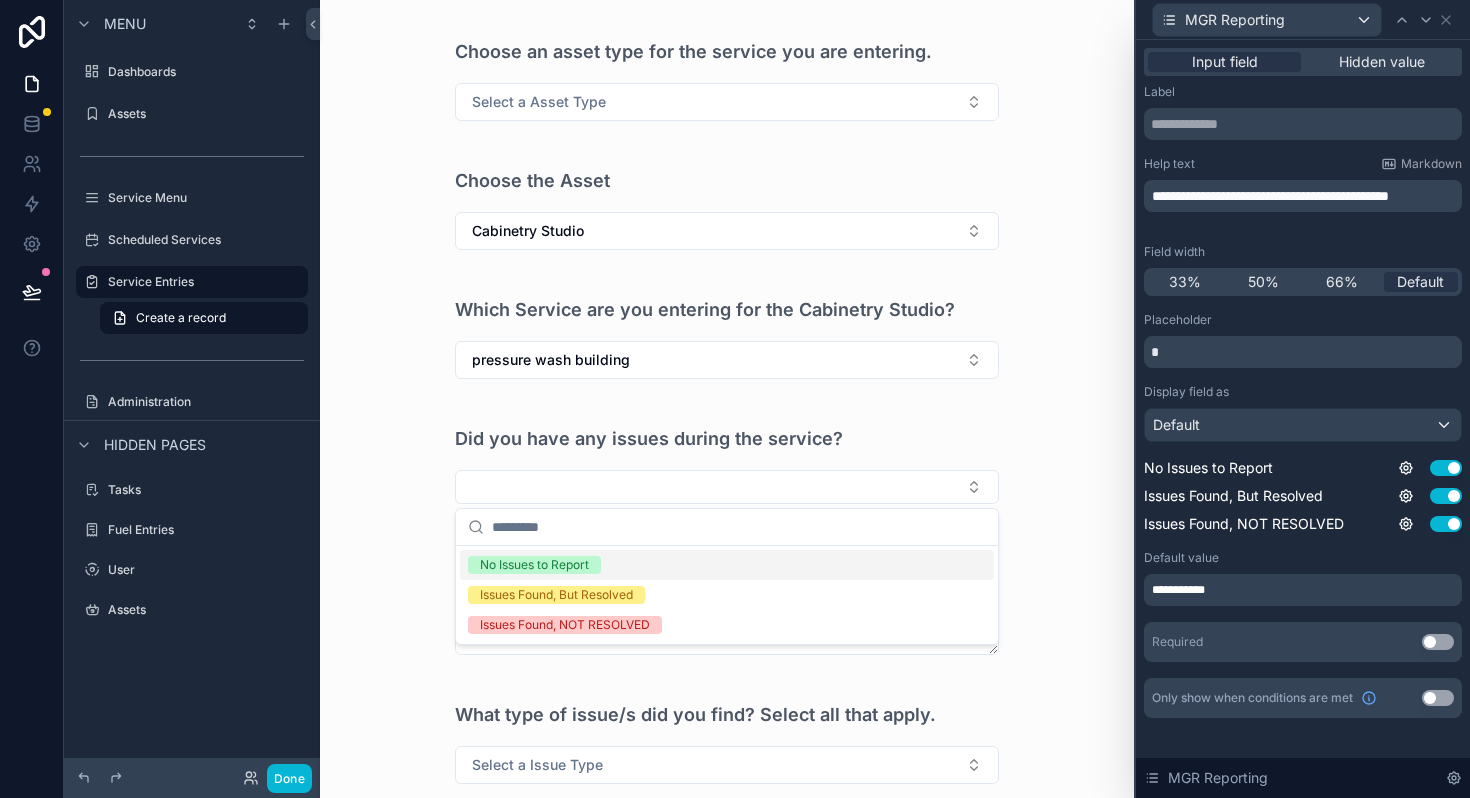 click on "No Issues to Report" at bounding box center (534, 565) 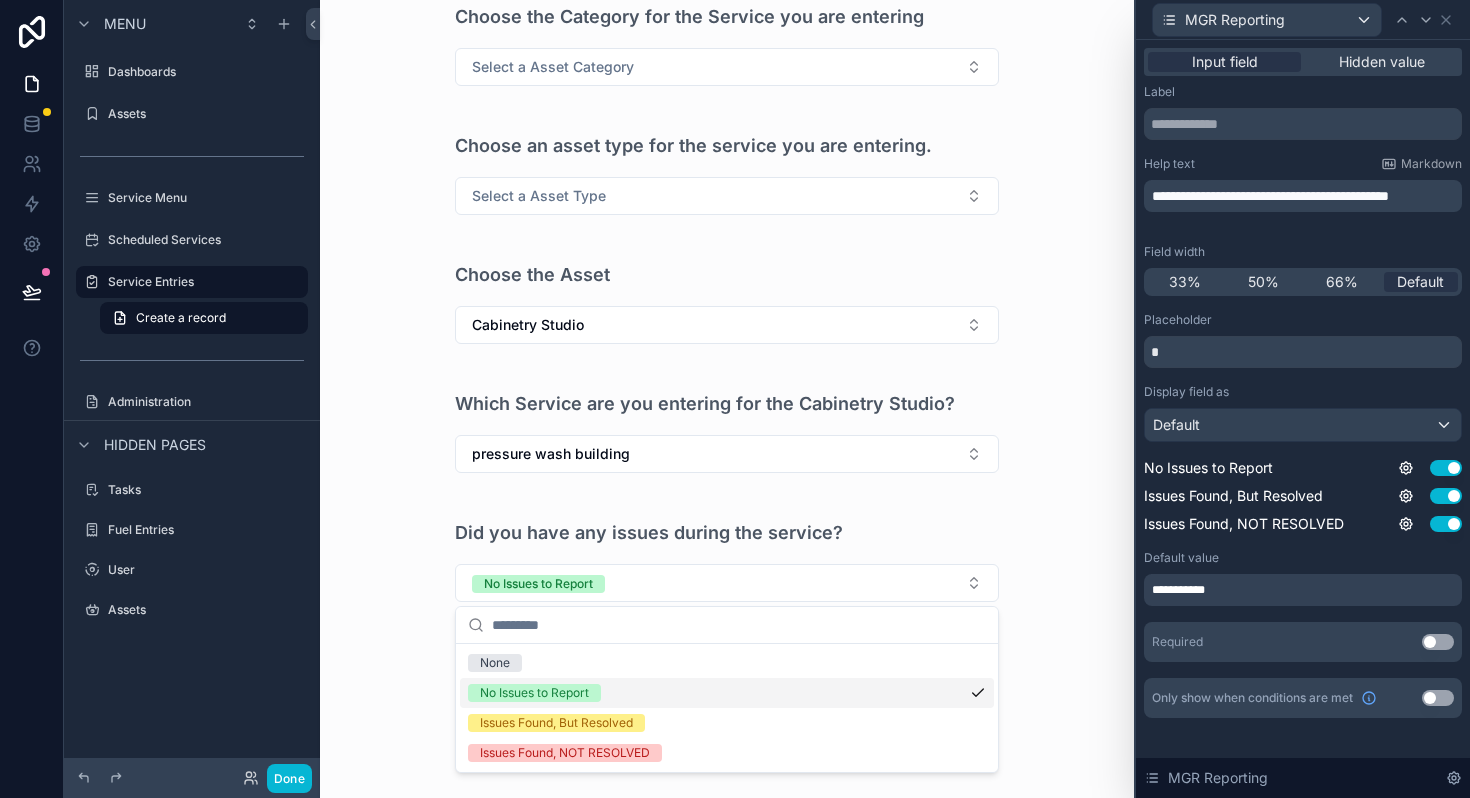 scroll, scrollTop: 149, scrollLeft: 0, axis: vertical 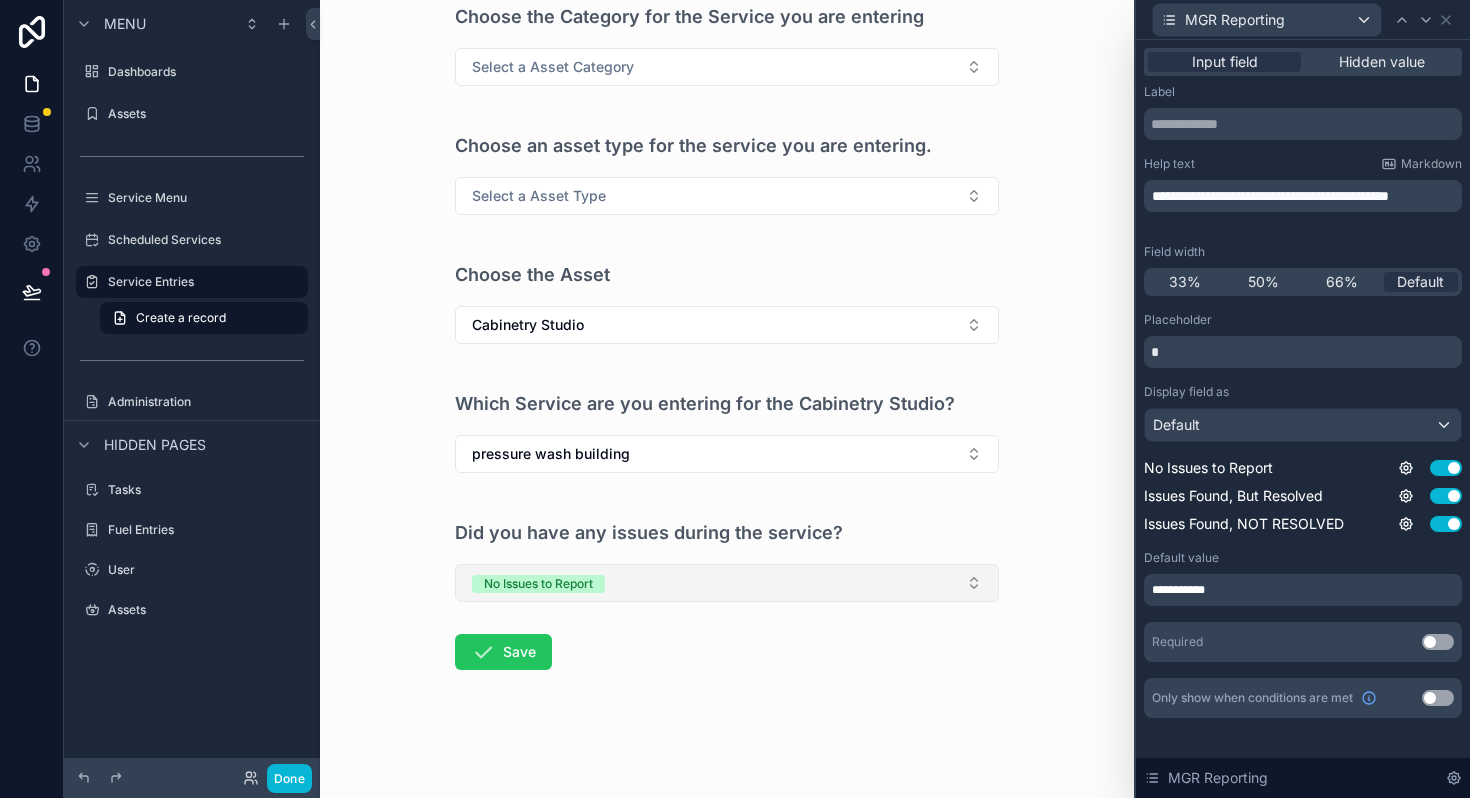 click on "No Issues to Report" at bounding box center [538, 584] 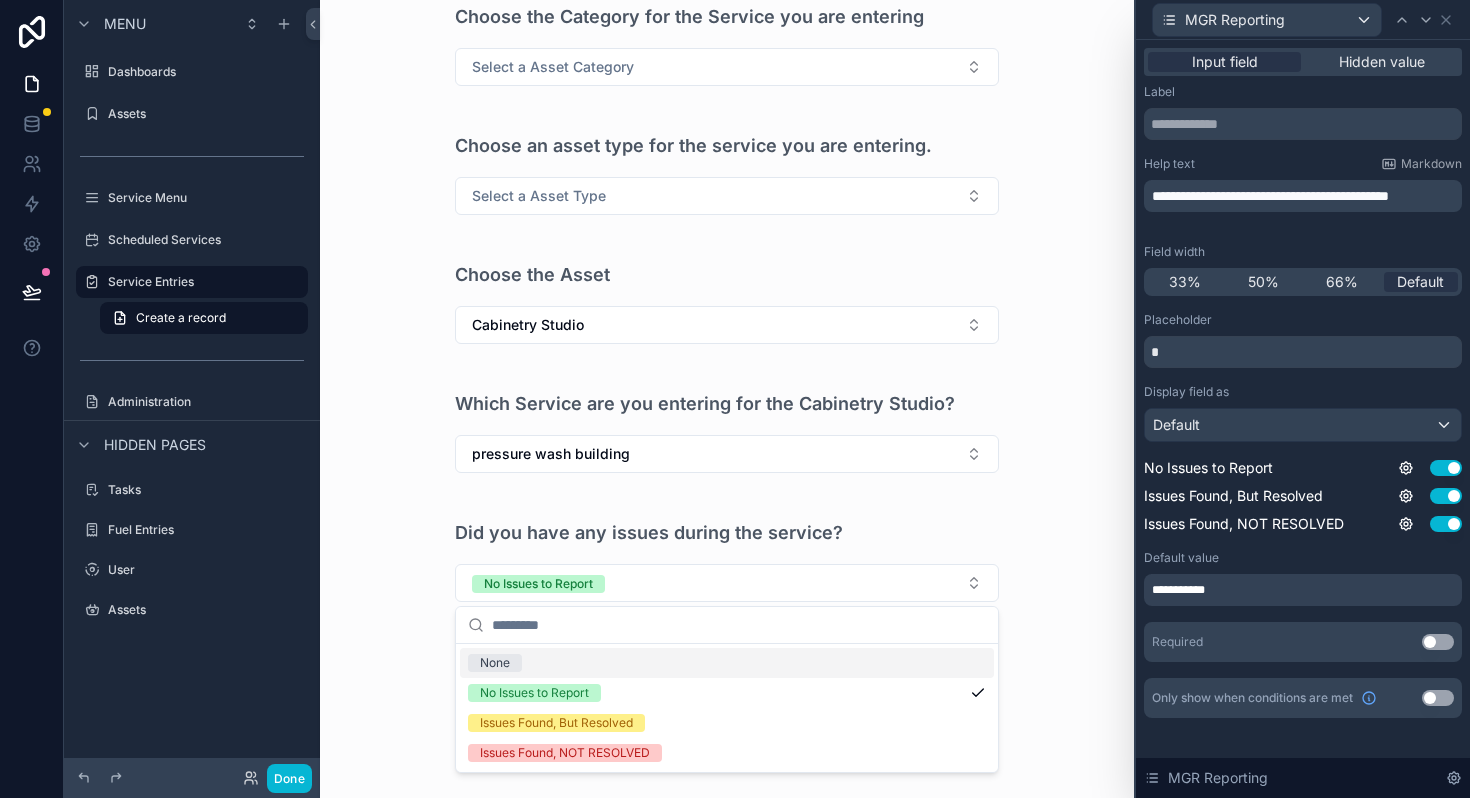 click on "Record a Service Choose the Category for the Service you are entering Select a Asset Category Choose an asset type for the service you are entering. Select a Asset Type Choose the Asset Cabinetry Studio Which Service are you entering for the Cabinetry Studio? pressure wash building Did you have any issues during the service? No Issues to Report Save" at bounding box center [727, 324] 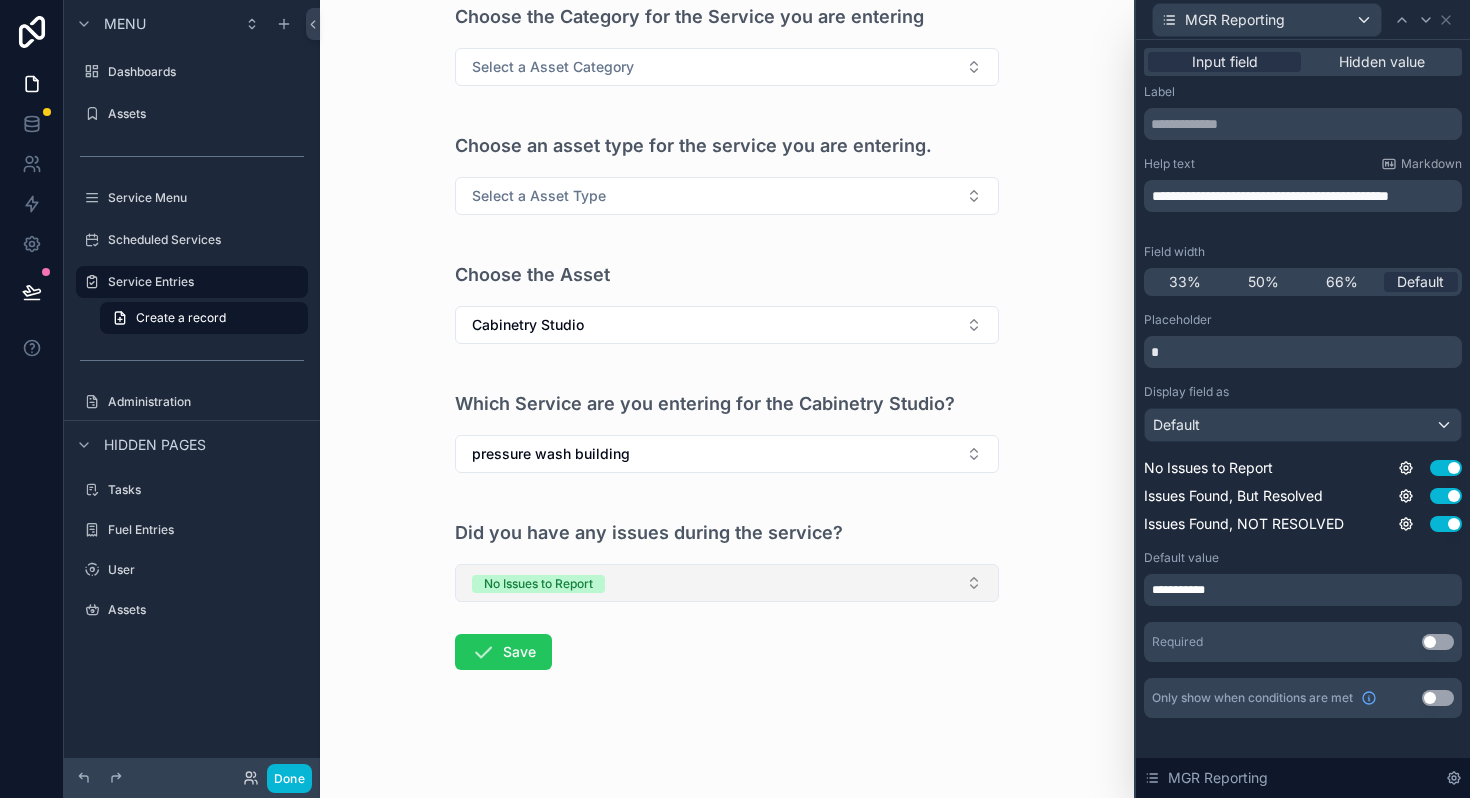 click on "No Issues to Report" at bounding box center (727, 583) 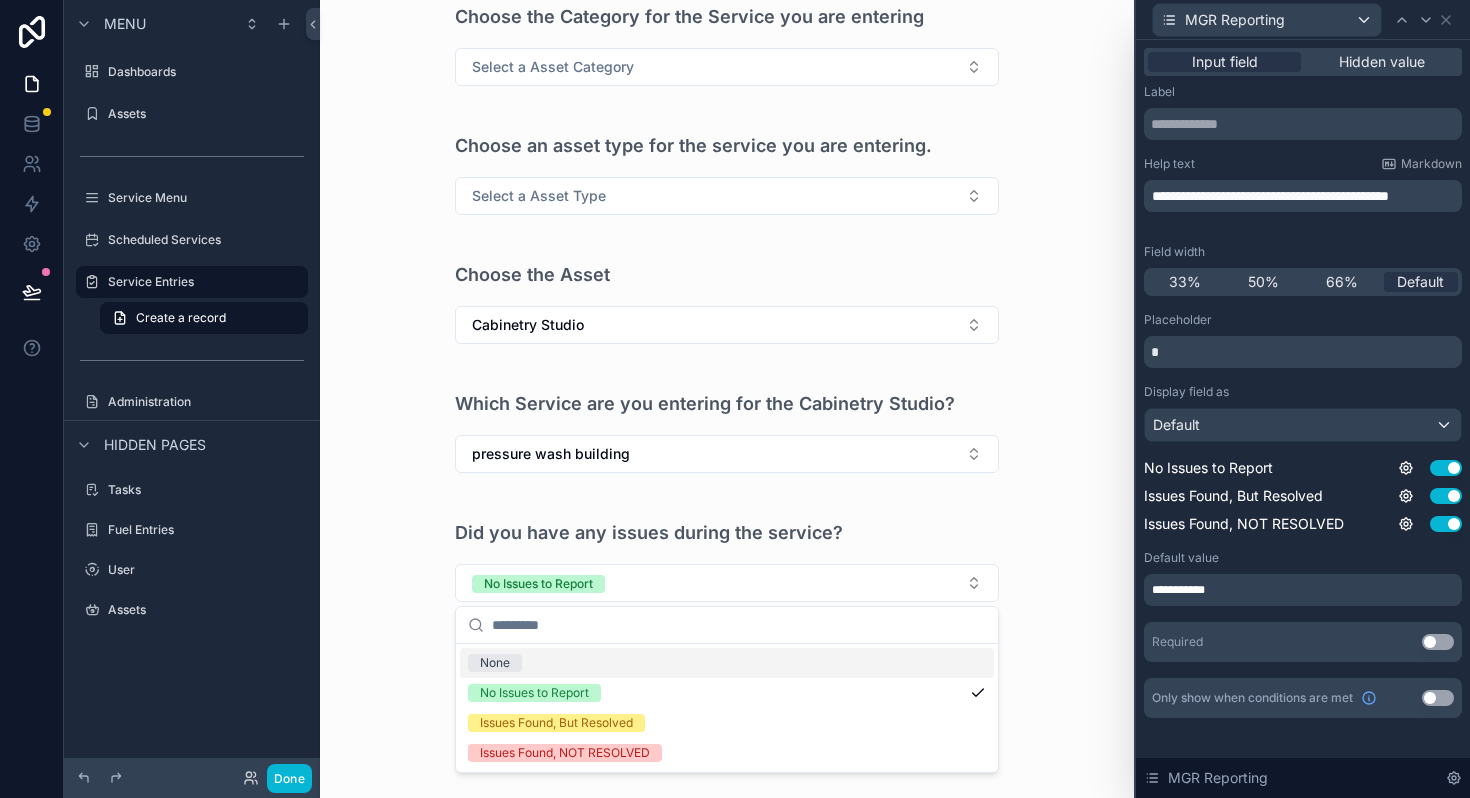 click on "None" at bounding box center [495, 663] 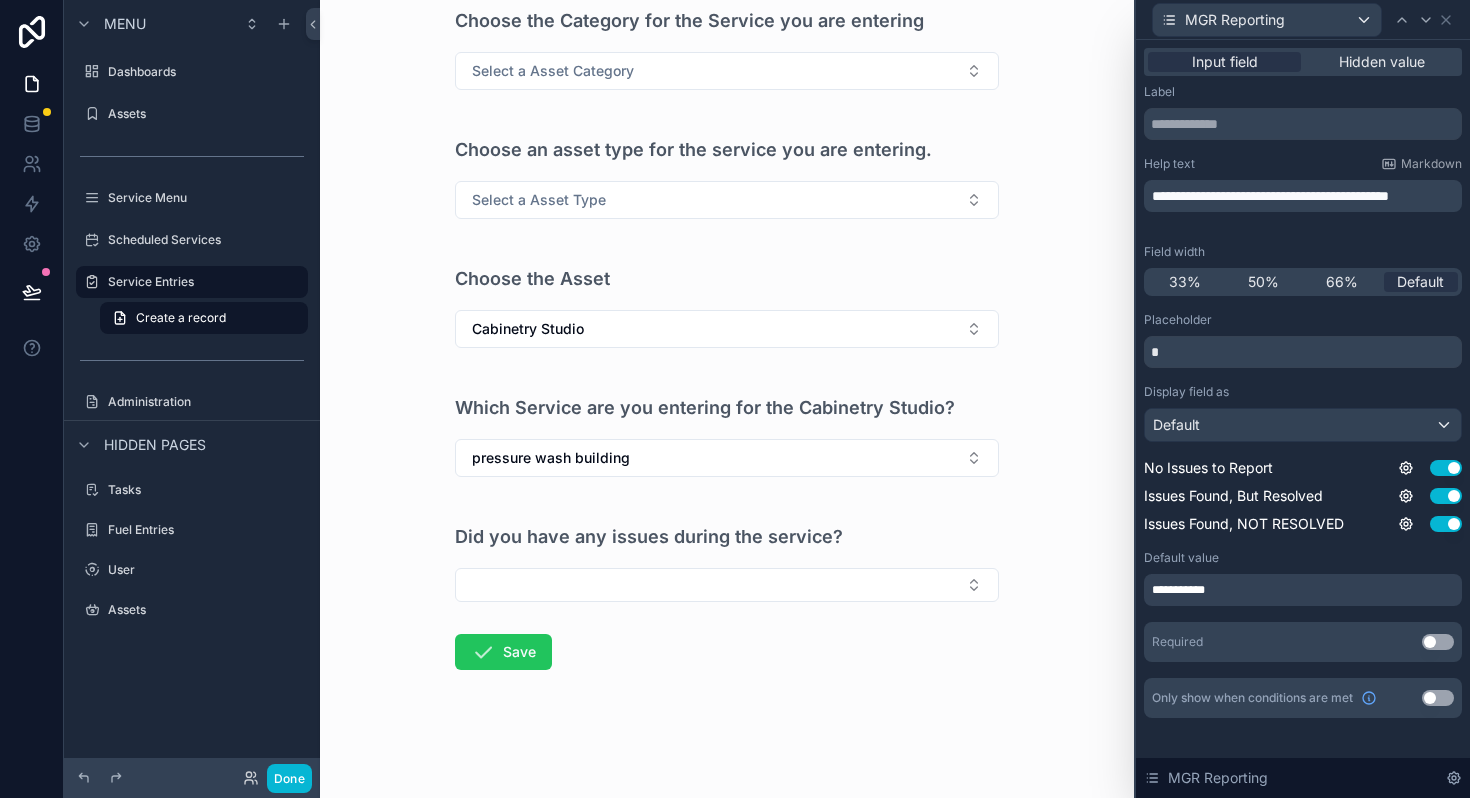 click on "Record a Service Choose the Category for the Service you are entering Select a Asset Category Choose an asset type for the service you are entering. Select a Asset Type Choose the Asset Cabinetry Studio Which Service are you entering for the Cabinetry Studio? pressure wash building Did you have any issues during the service?   Save" at bounding box center (727, 254) 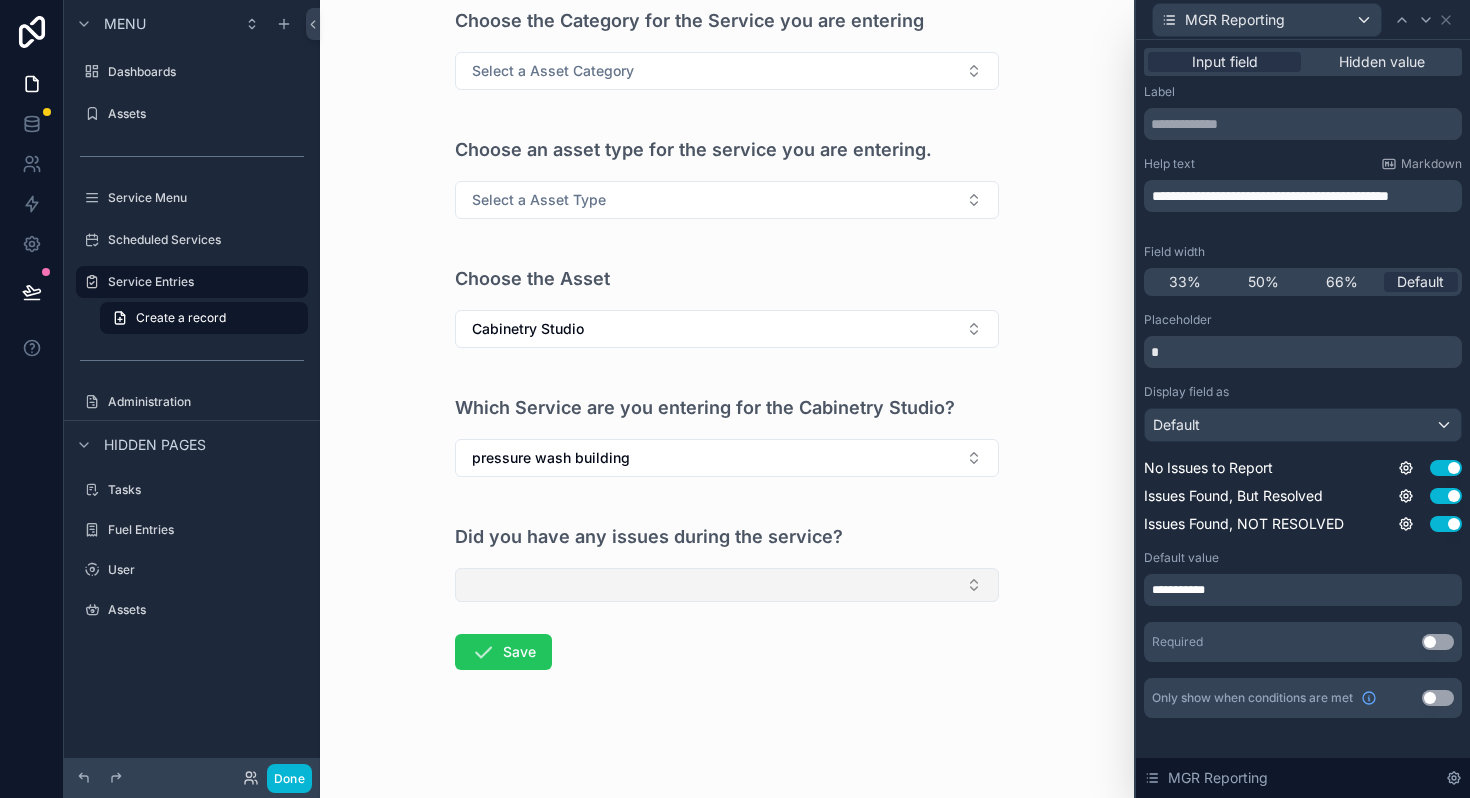 click at bounding box center [727, 585] 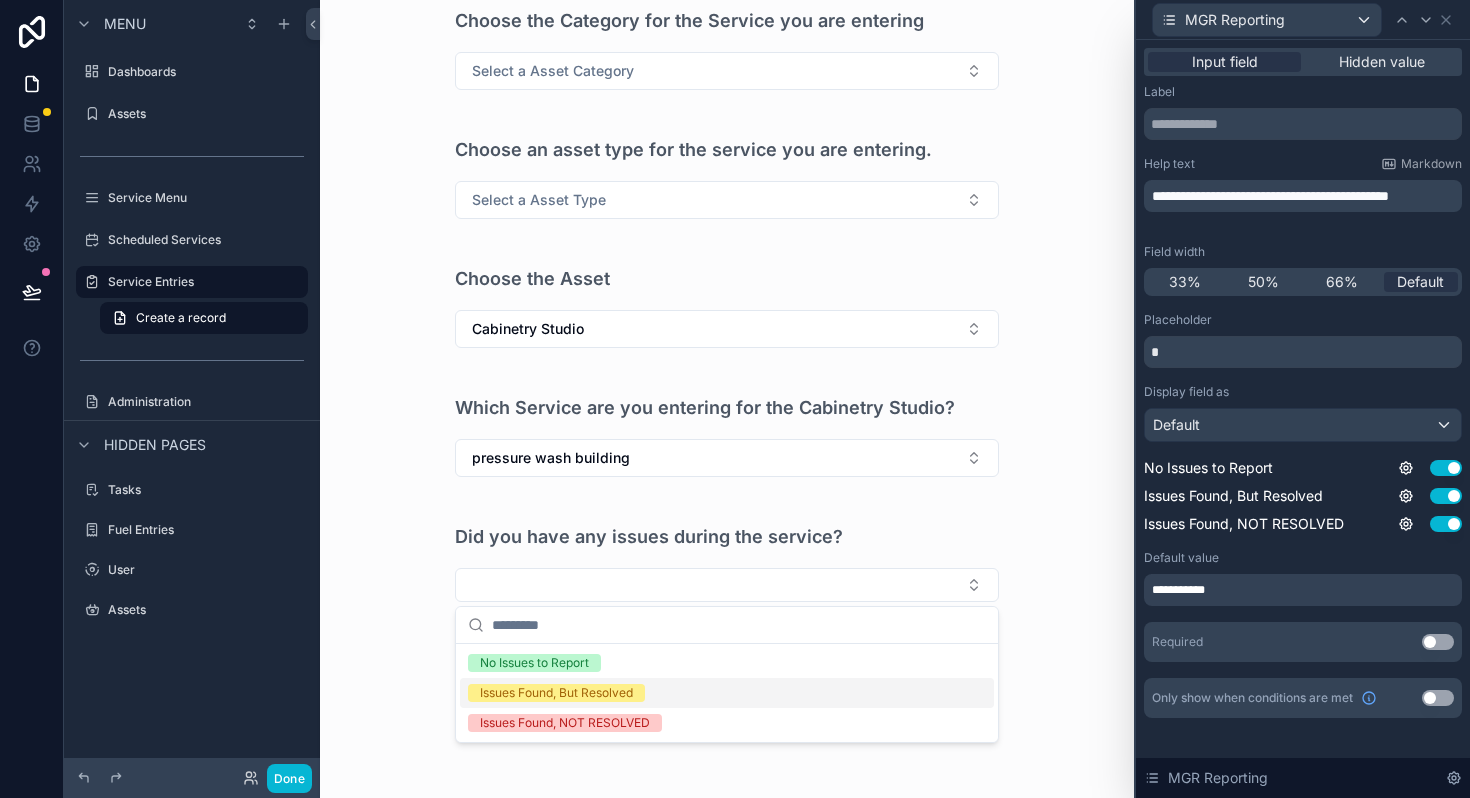 click on "Issues Found, But Resolved" at bounding box center (556, 693) 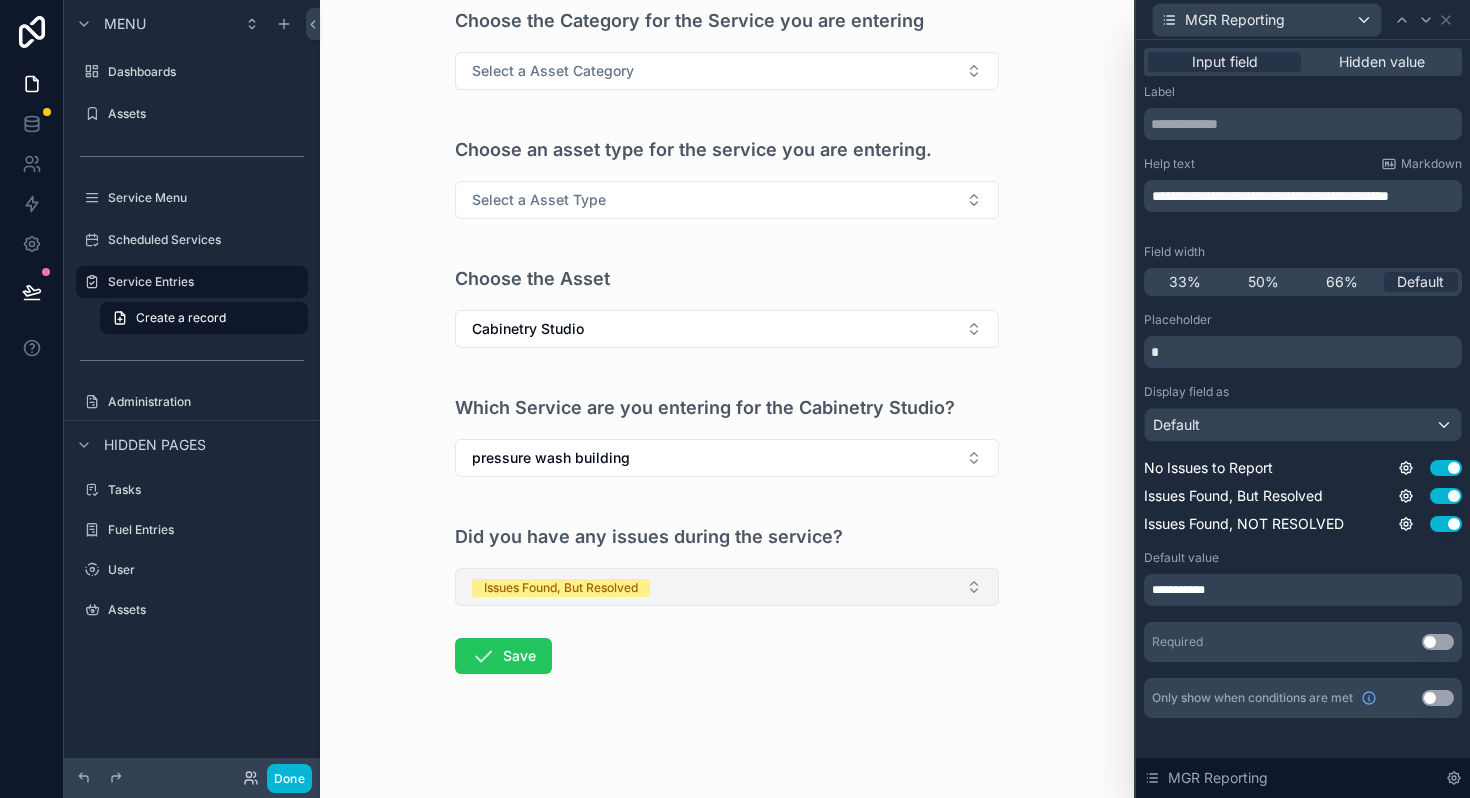 click on "Issues Found, But Resolved" at bounding box center (561, 588) 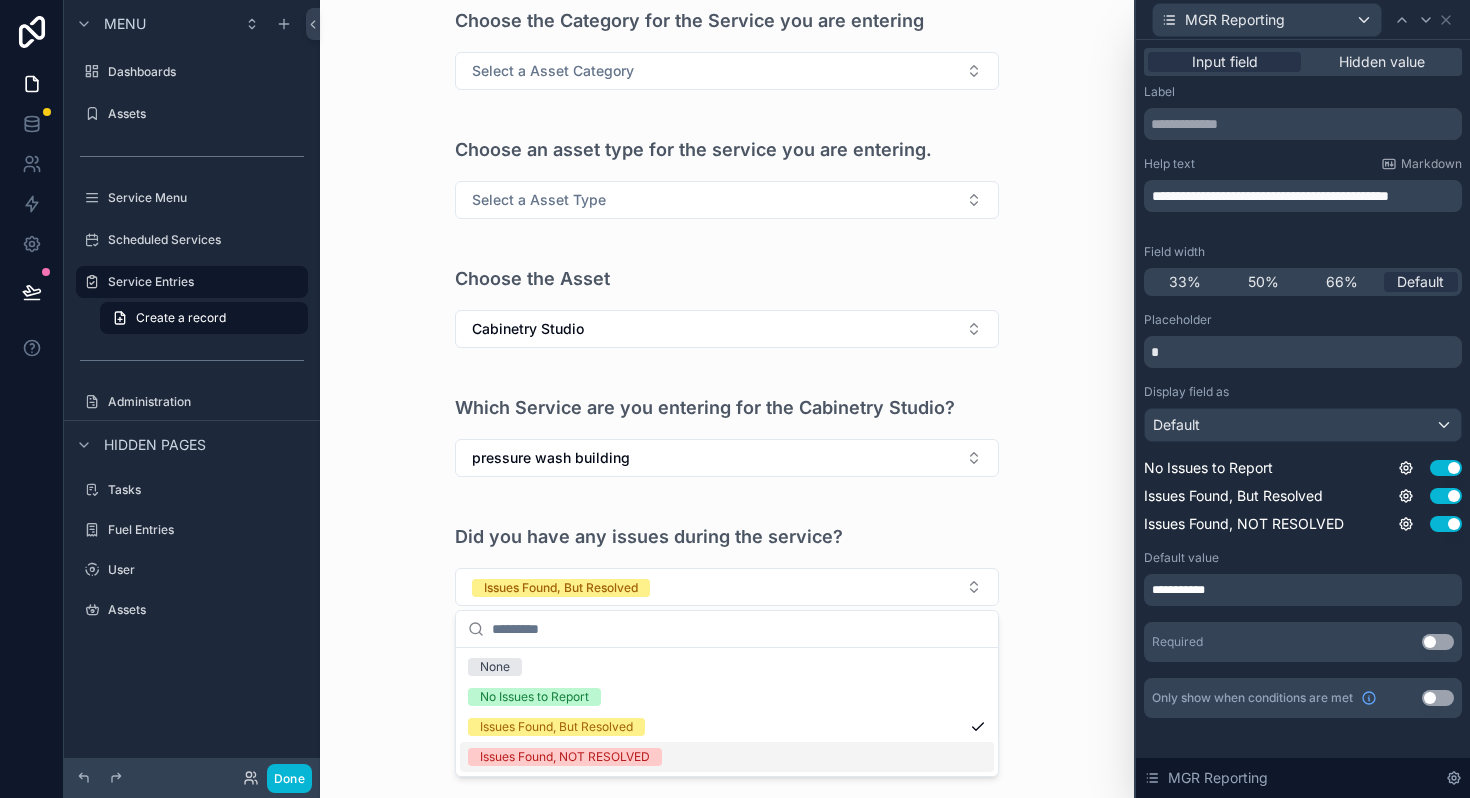 click on "Issues Found, NOT RESOLVED" at bounding box center [565, 757] 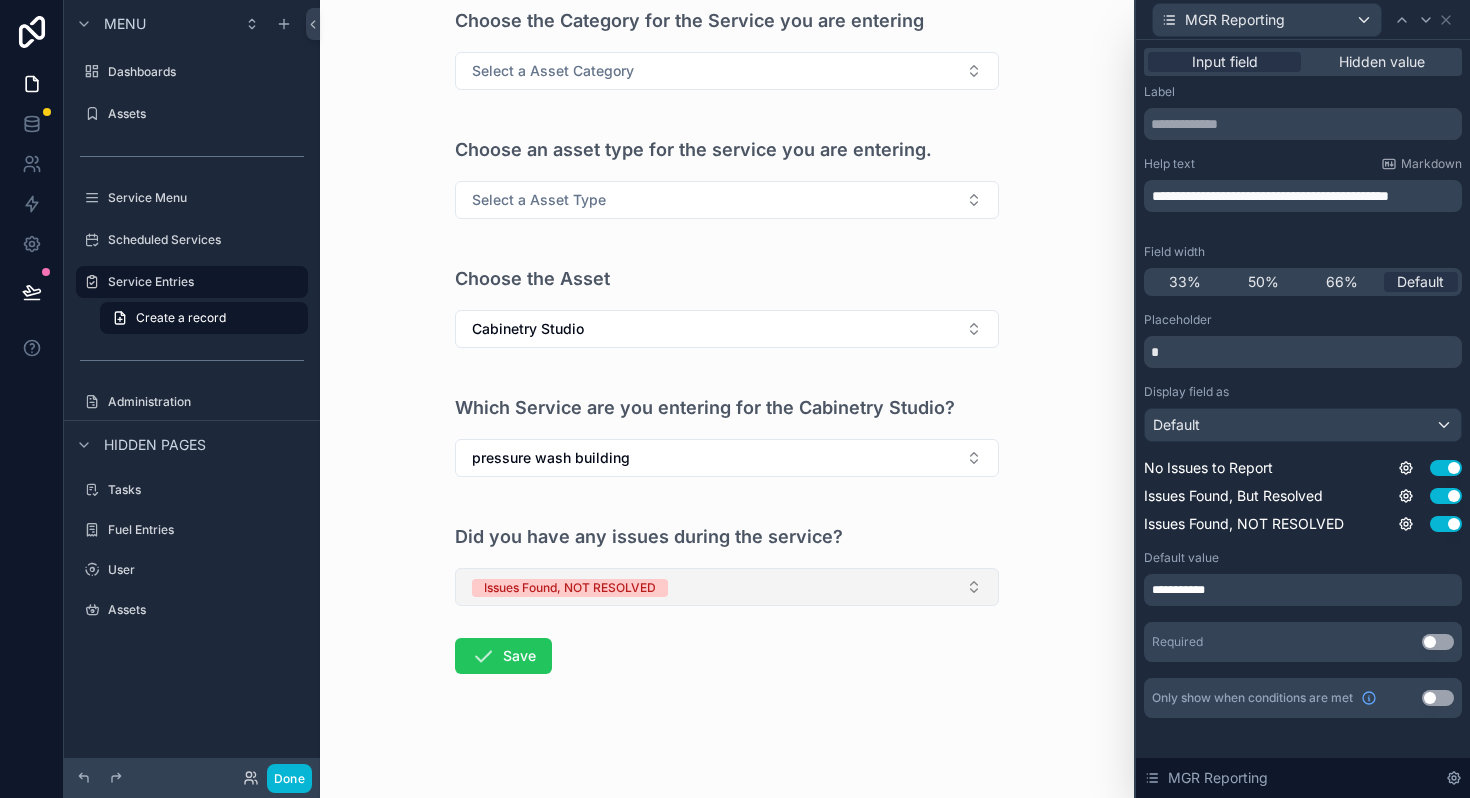 click on "Issues Found, NOT RESOLVED" at bounding box center [570, 588] 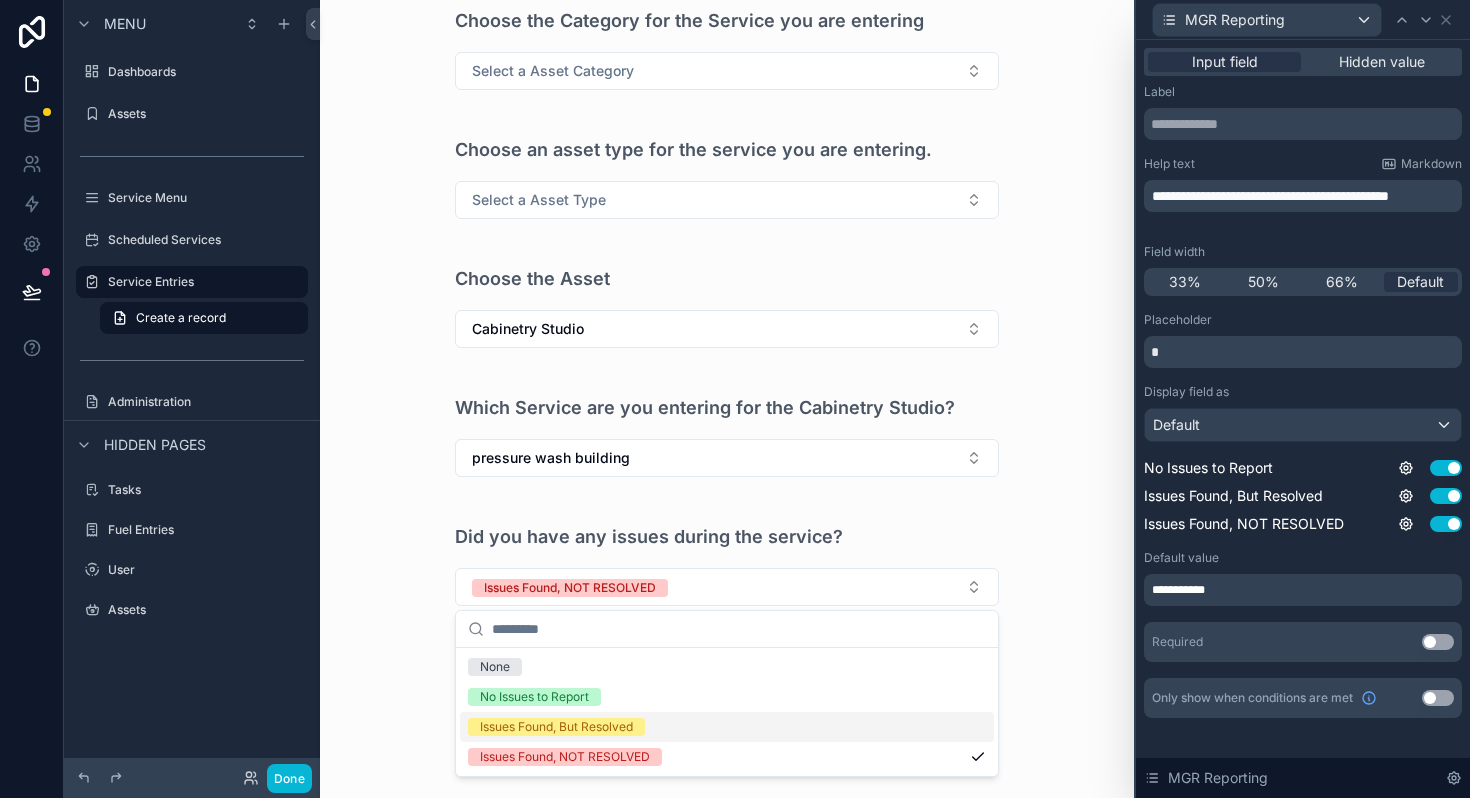 click on "Issues Found, But Resolved" at bounding box center [556, 727] 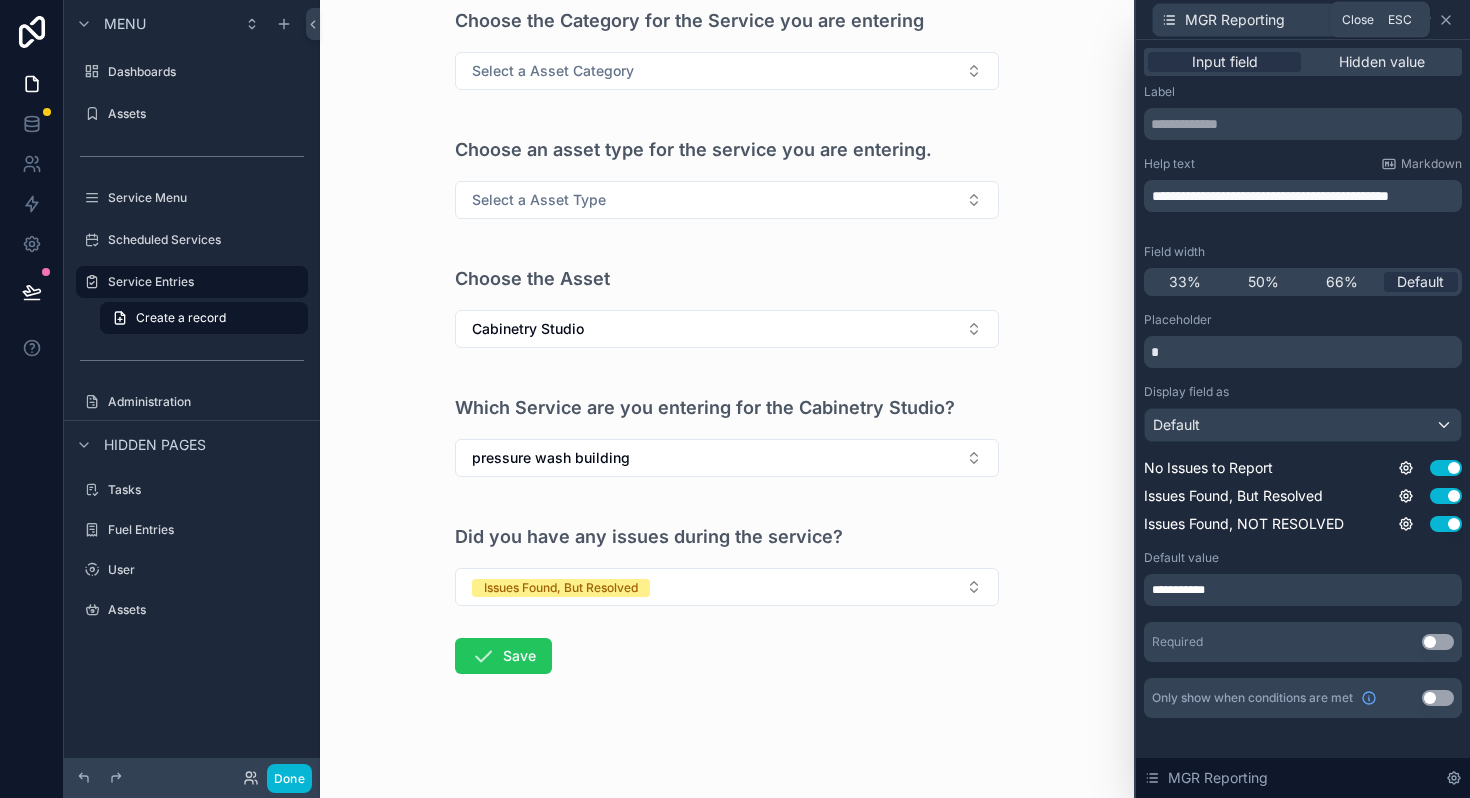 click 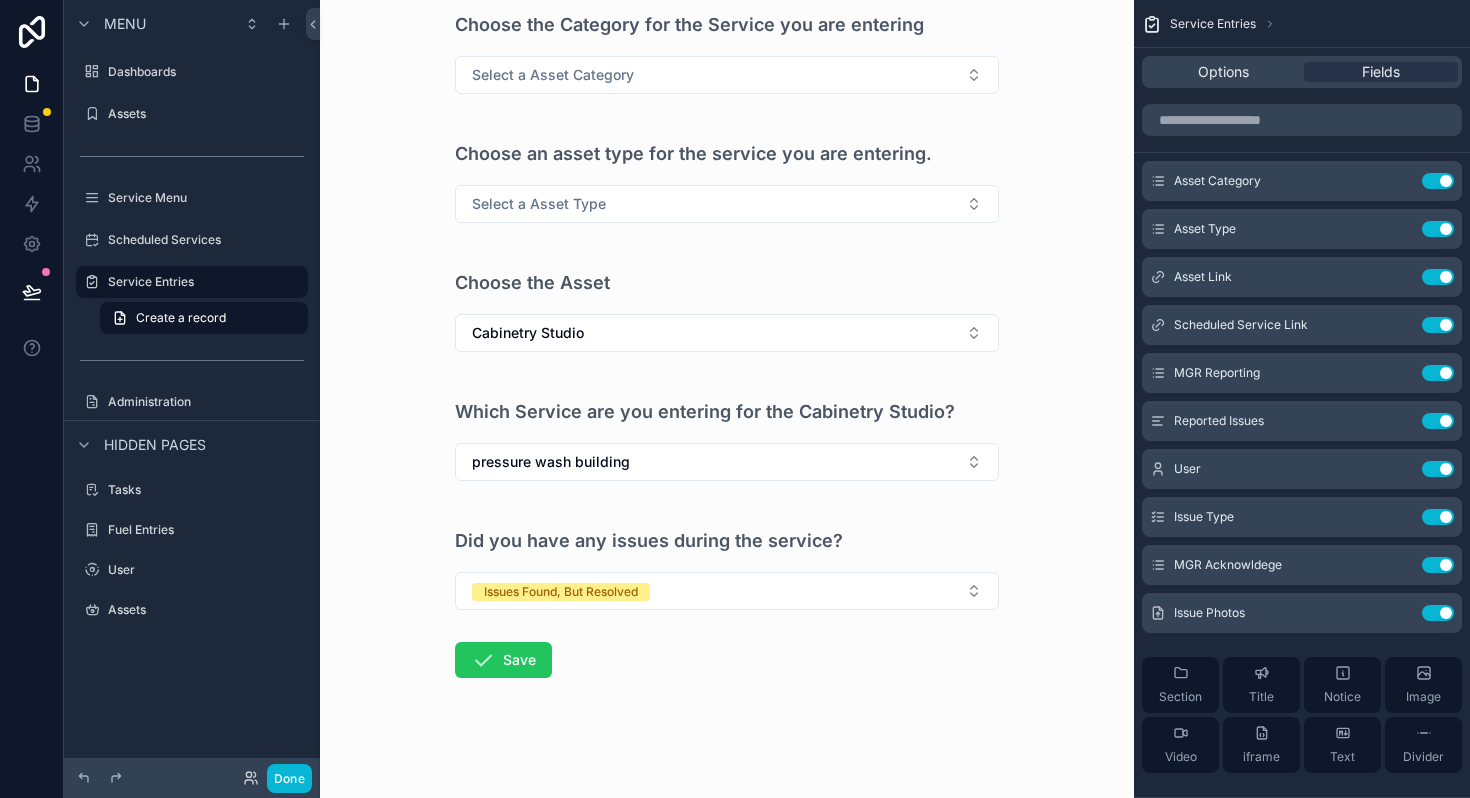 scroll, scrollTop: 149, scrollLeft: 0, axis: vertical 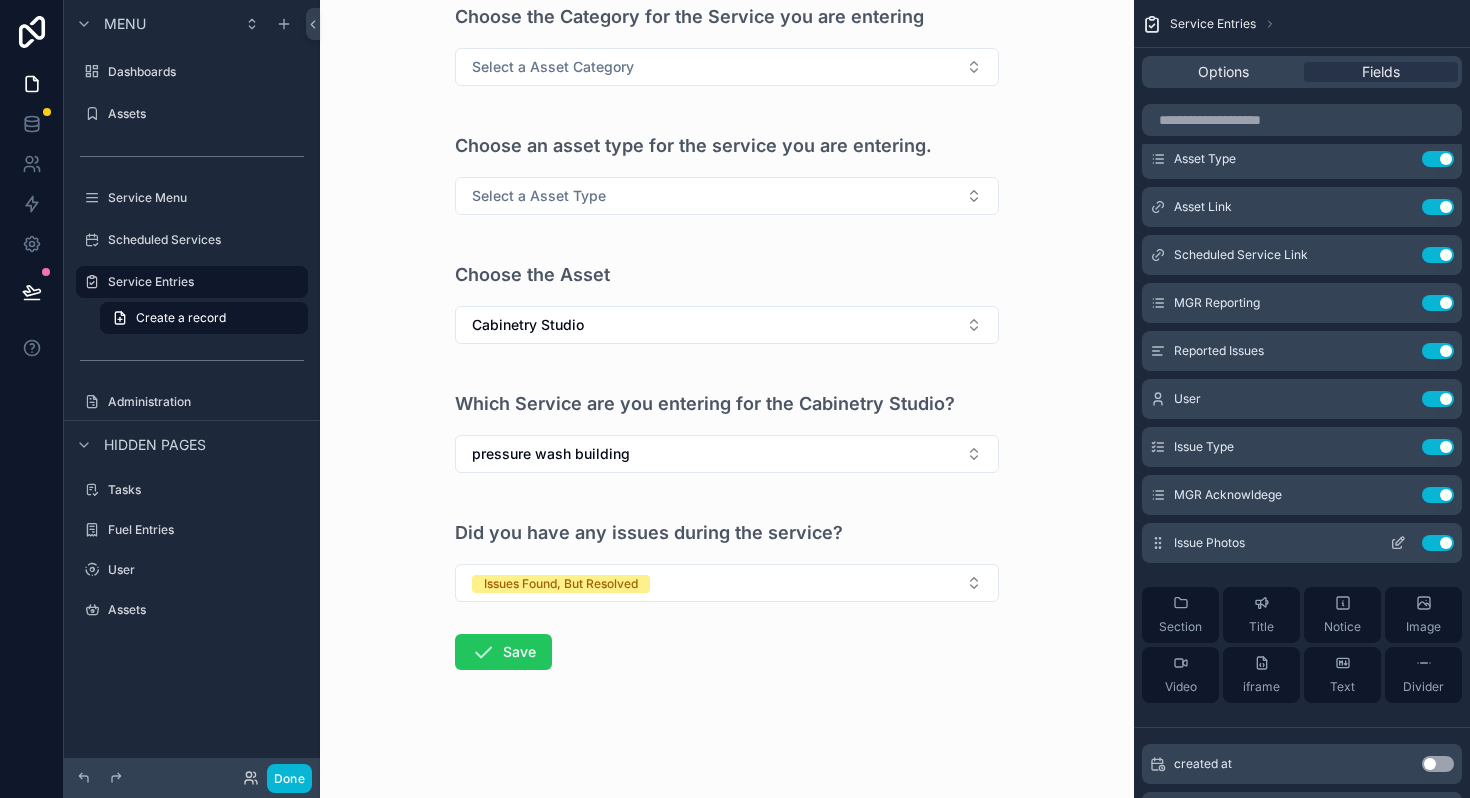 click 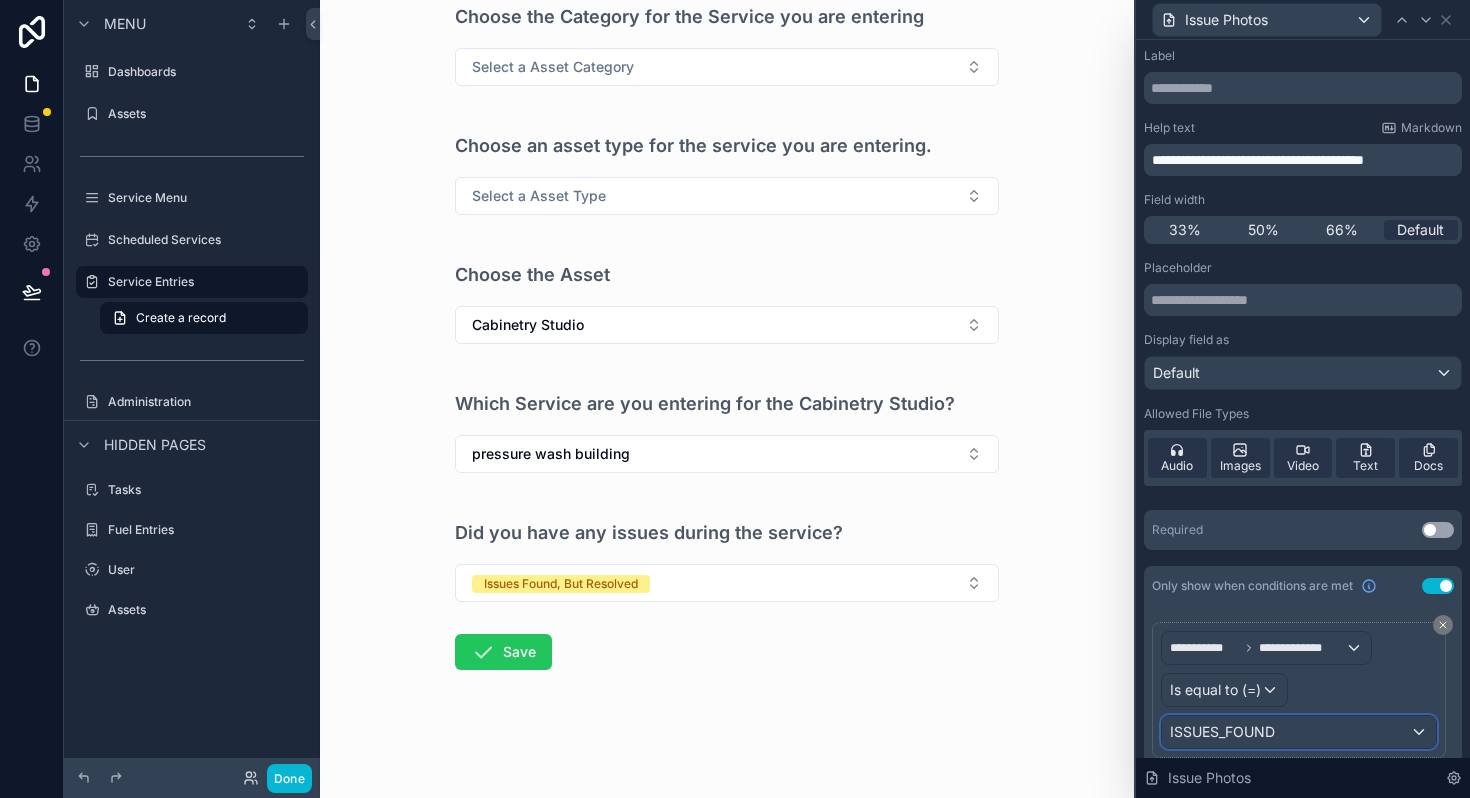 click on "ISSUES_FOUND" at bounding box center (1299, 732) 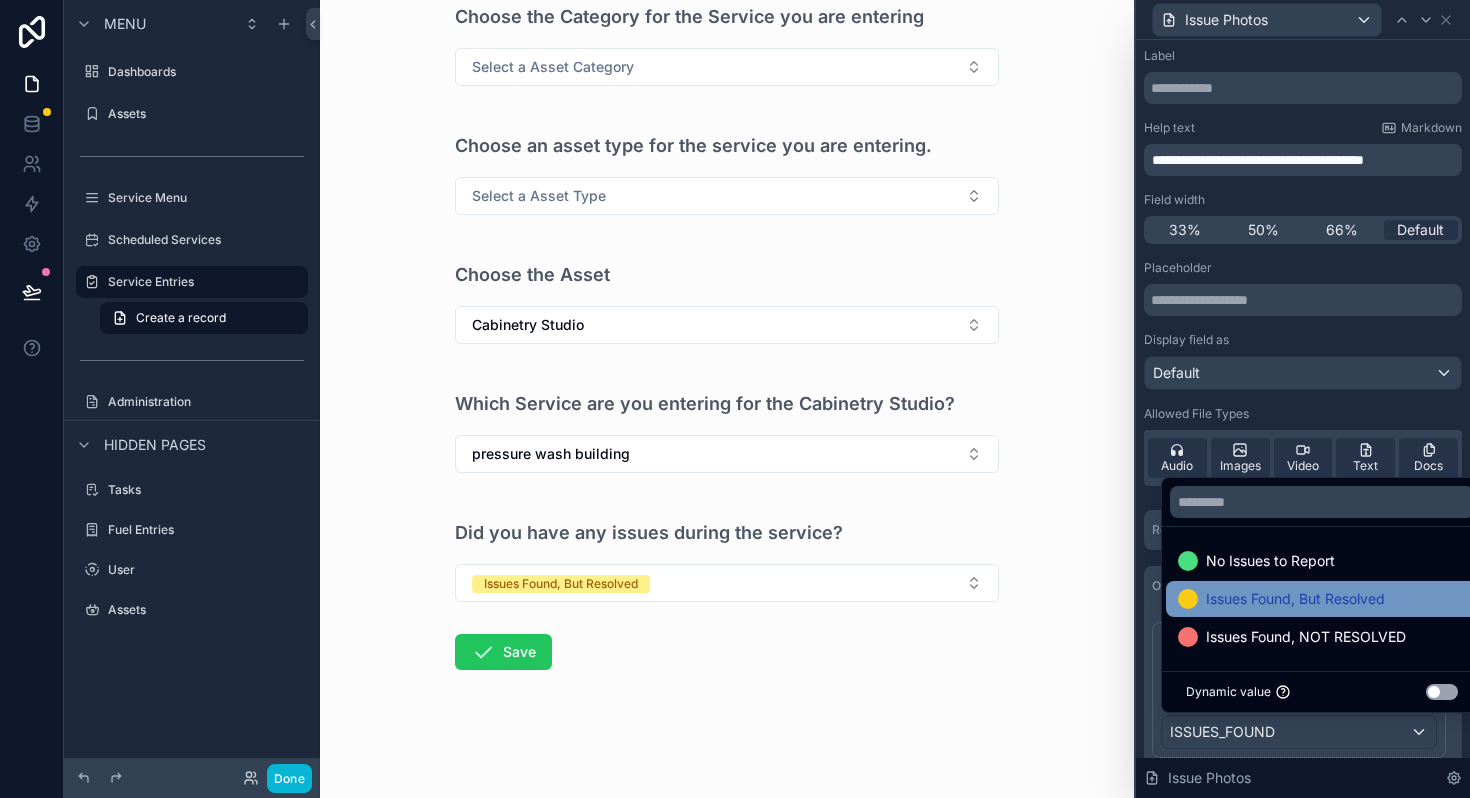 click on "Issues Found, But Resolved" at bounding box center (1295, 599) 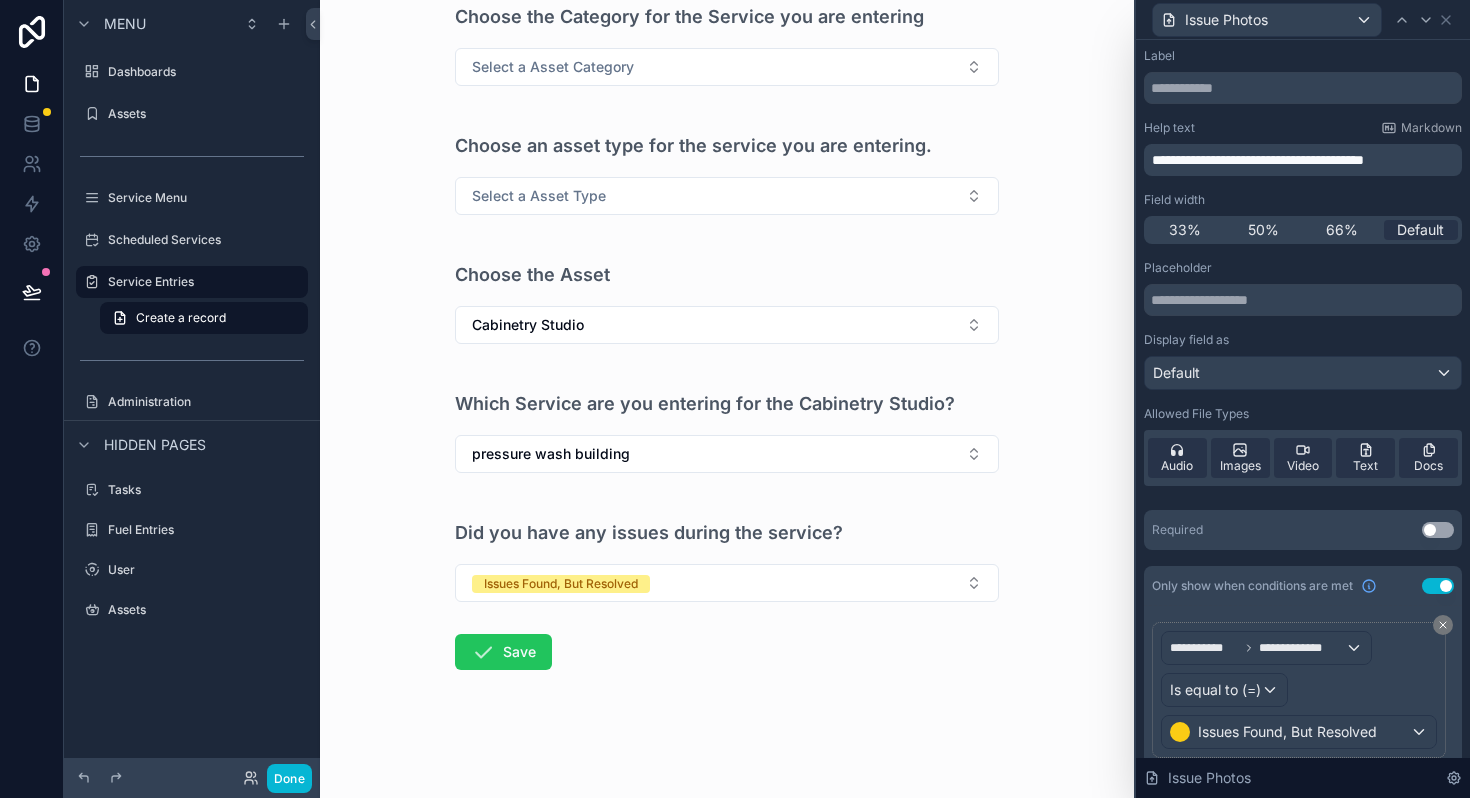 scroll, scrollTop: 0, scrollLeft: 0, axis: both 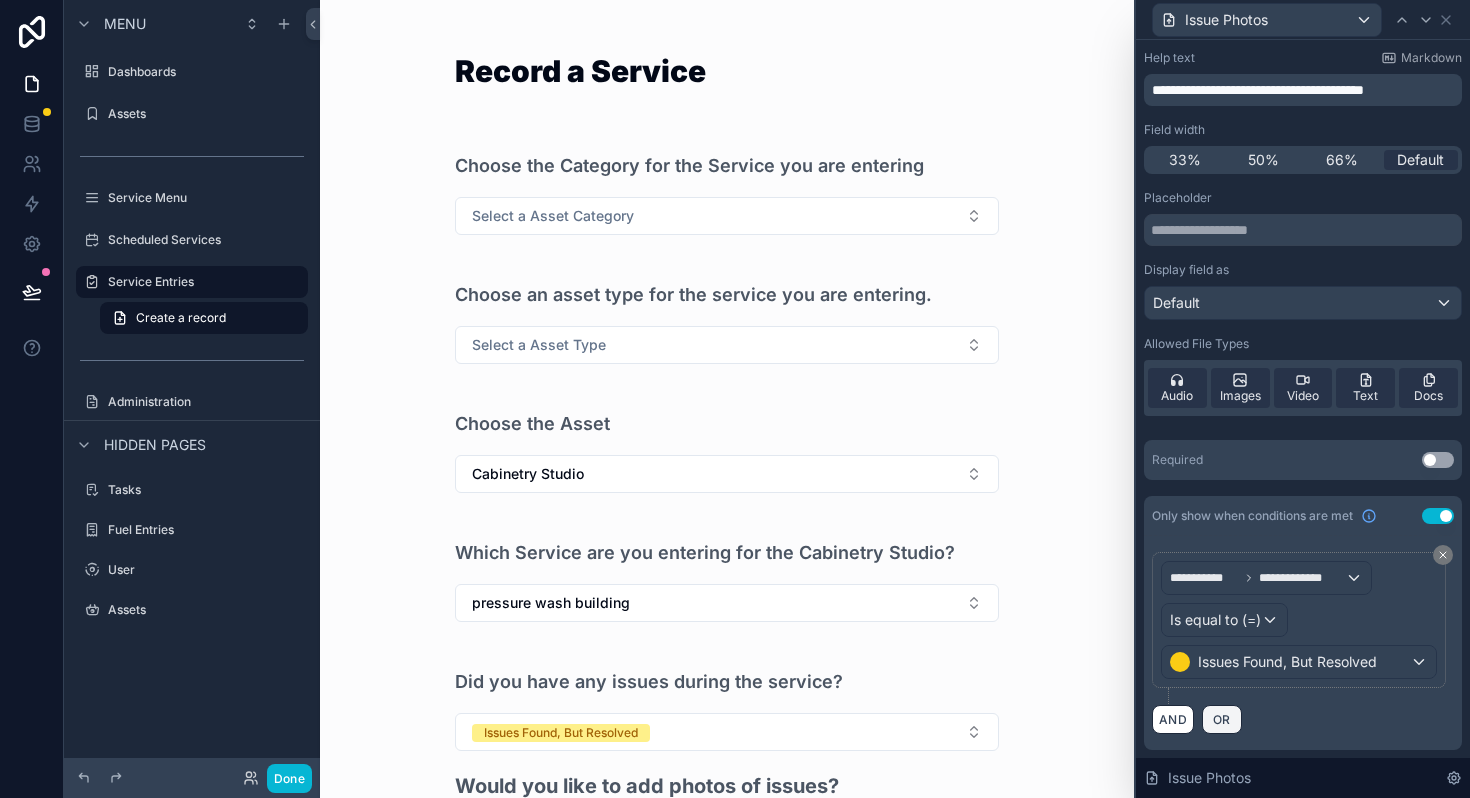 click on "OR" at bounding box center [1222, 719] 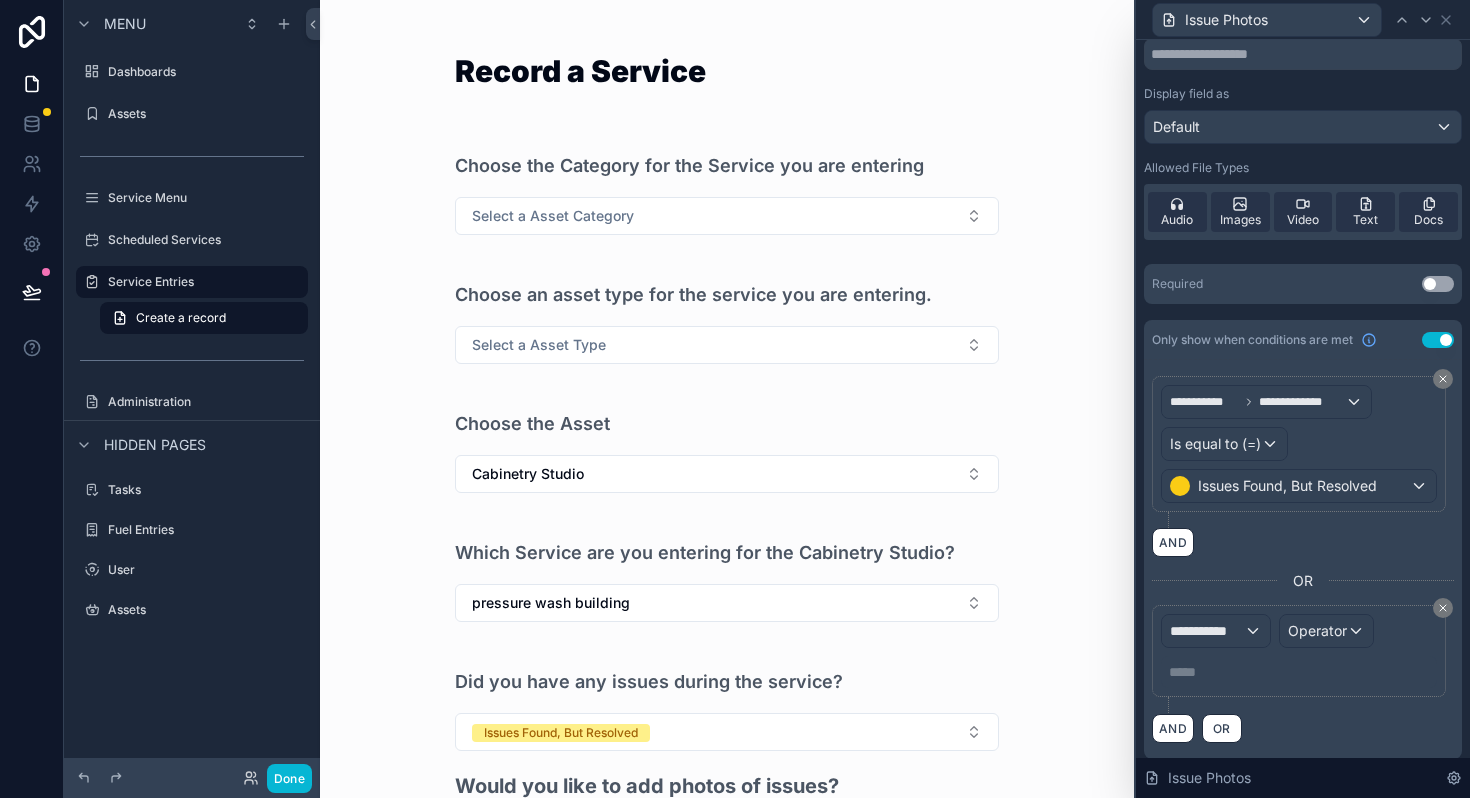scroll, scrollTop: 255, scrollLeft: 0, axis: vertical 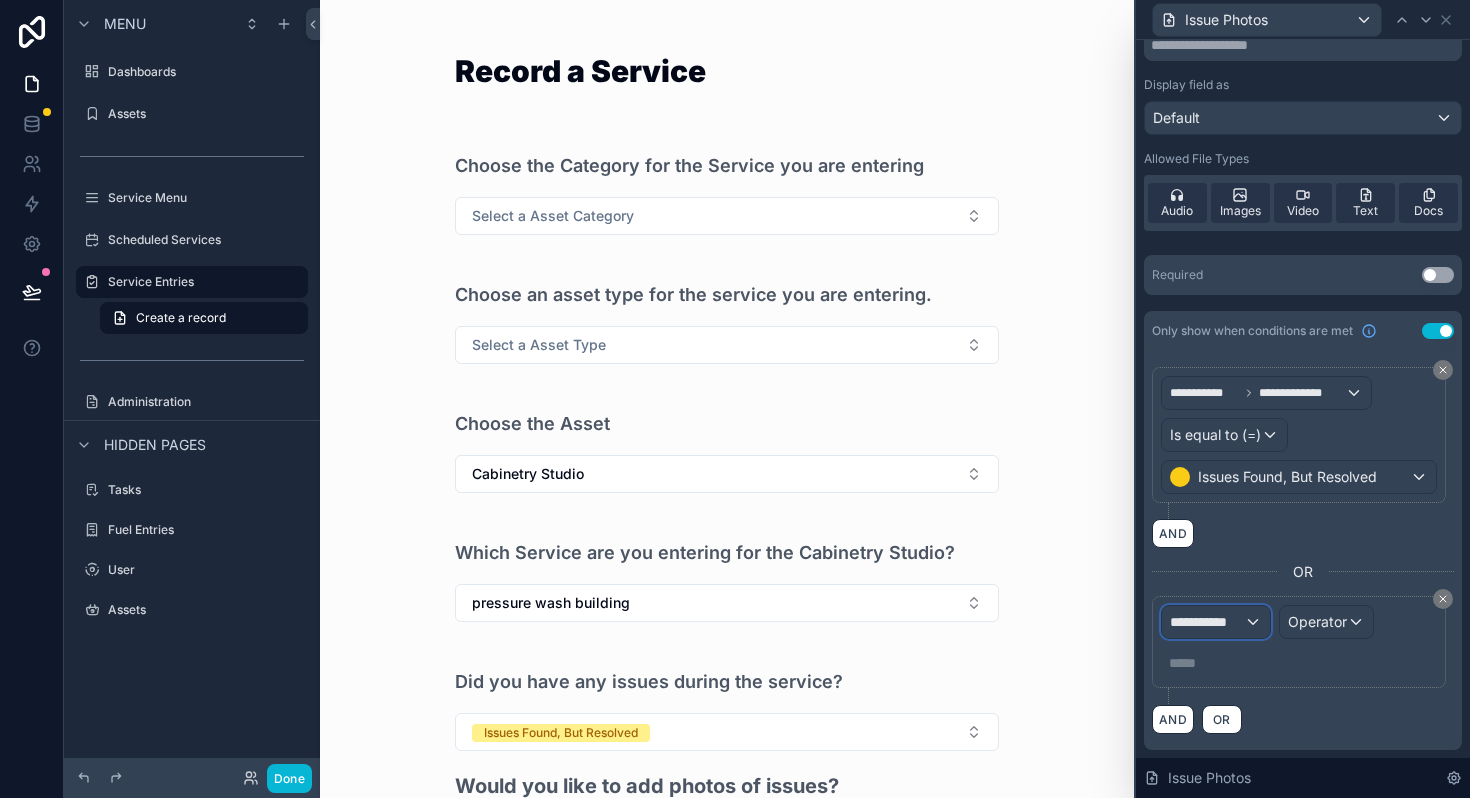 click on "**********" at bounding box center [1207, 622] 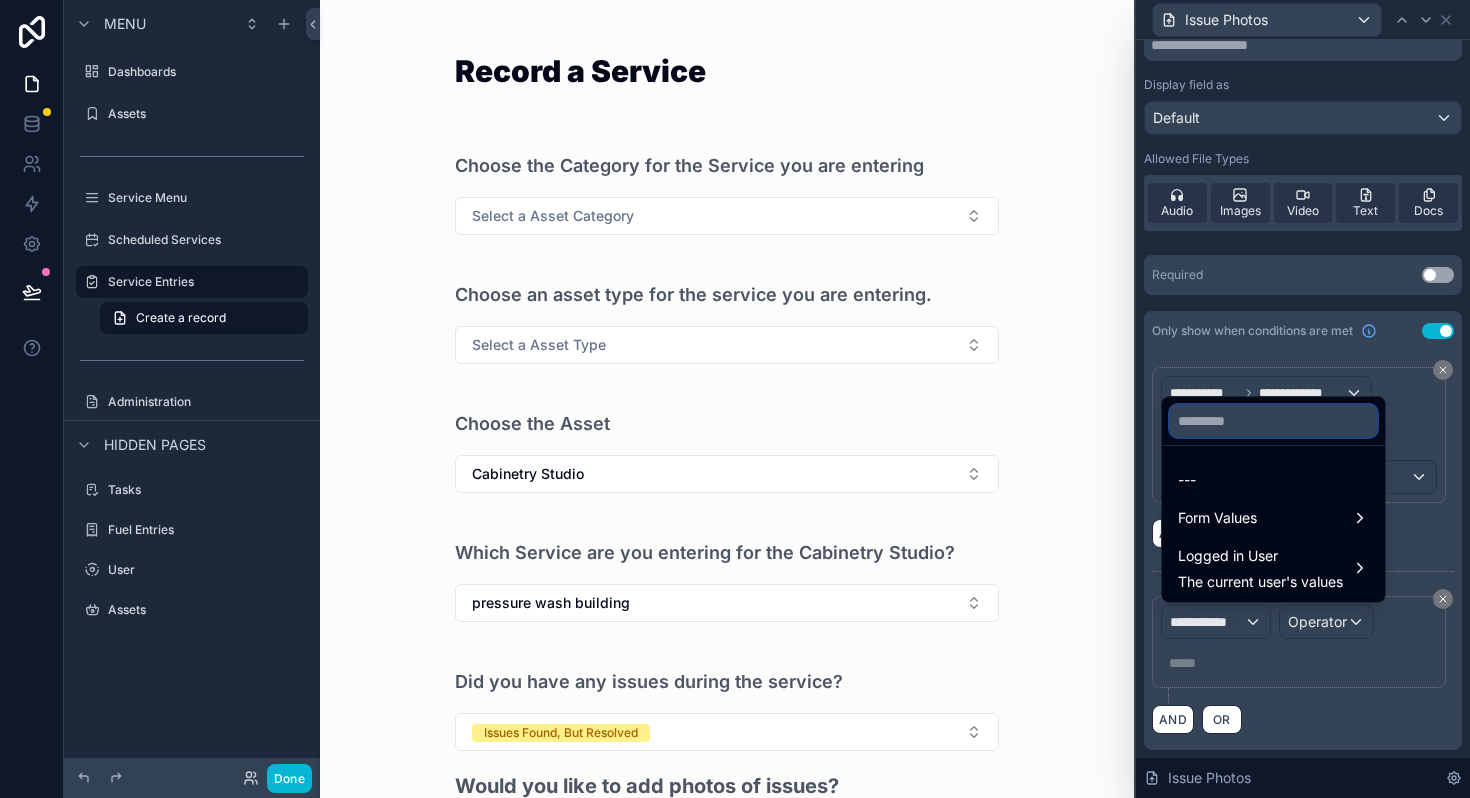 click at bounding box center [1273, 421] 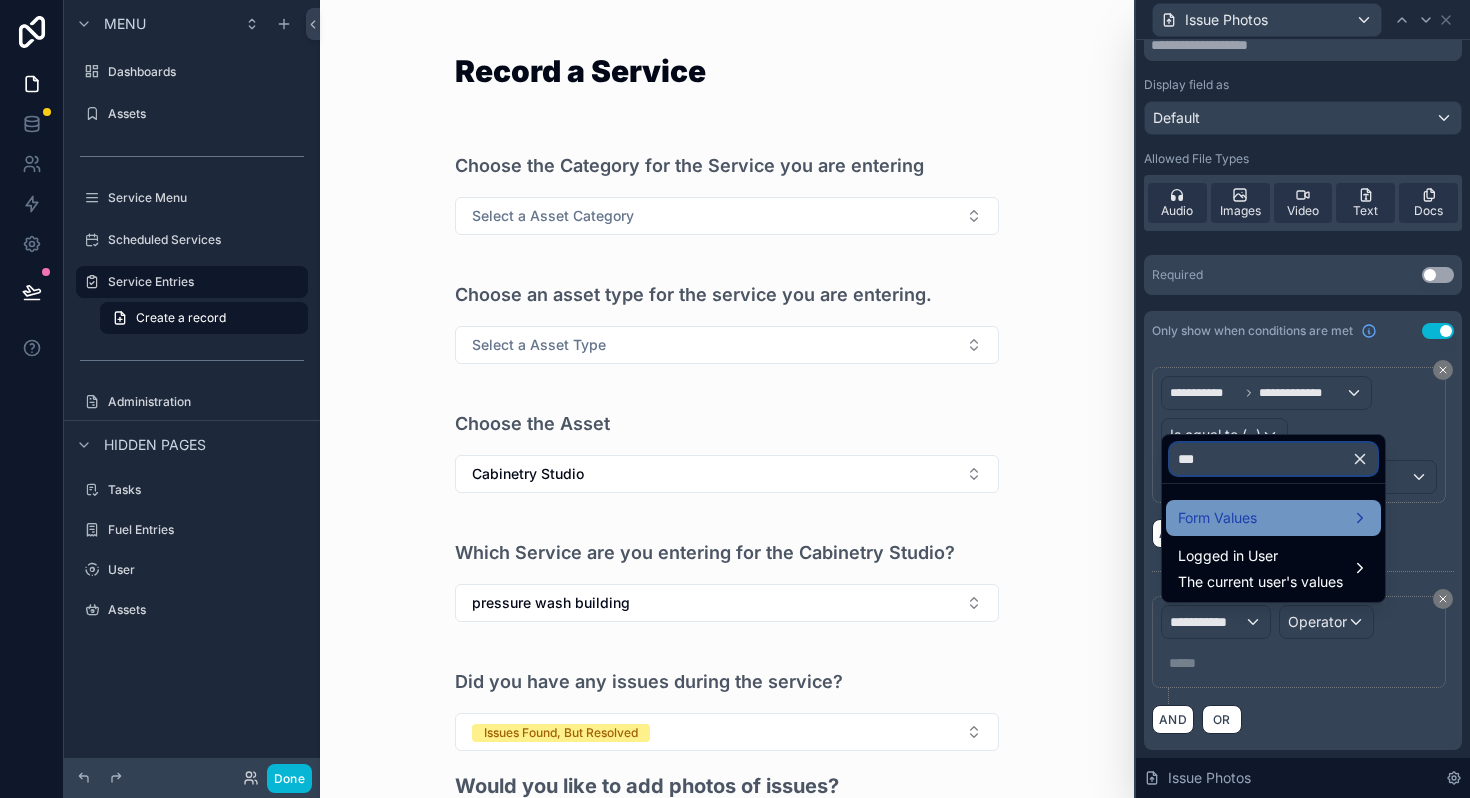 type on "***" 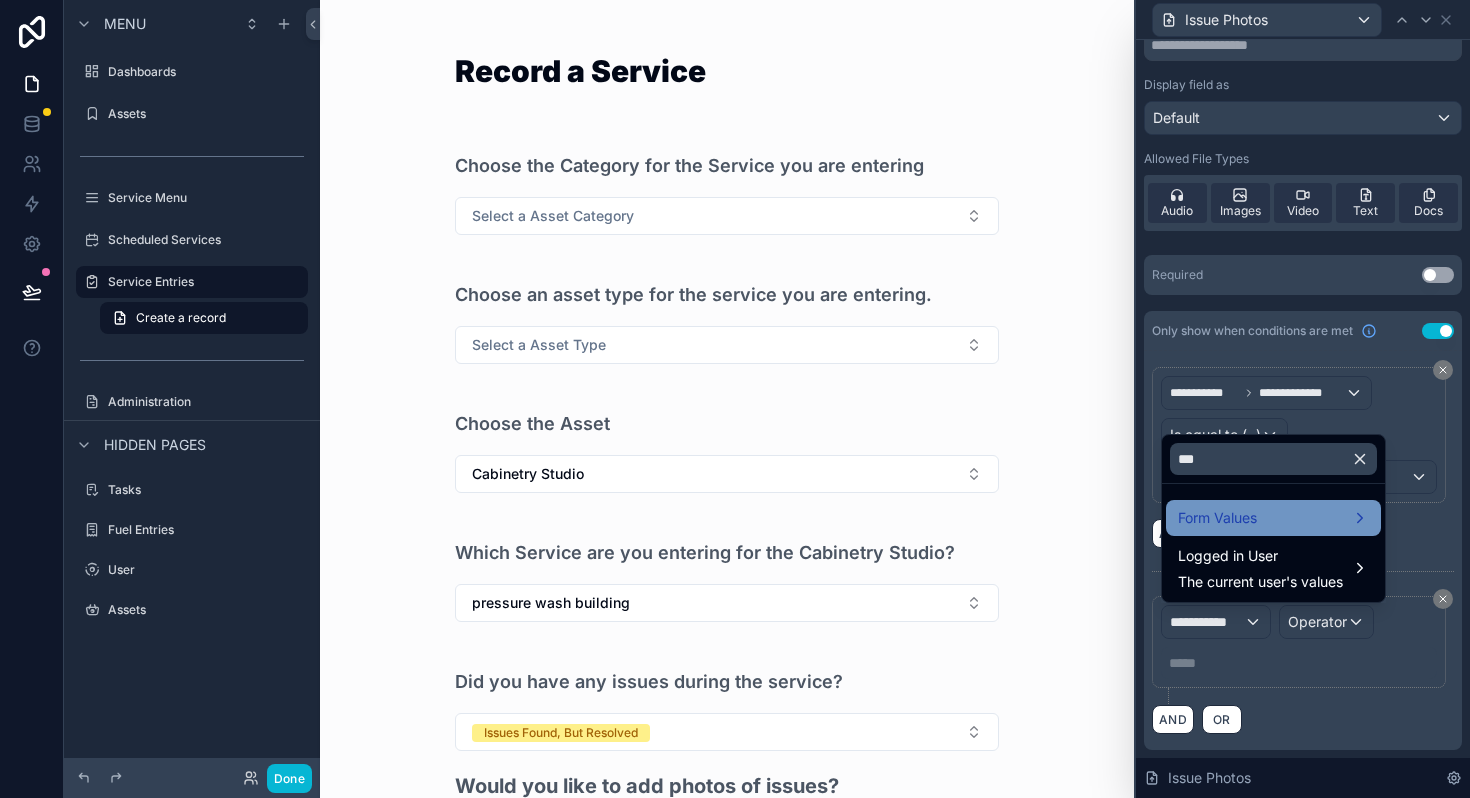 click on "Form Values" at bounding box center (1217, 518) 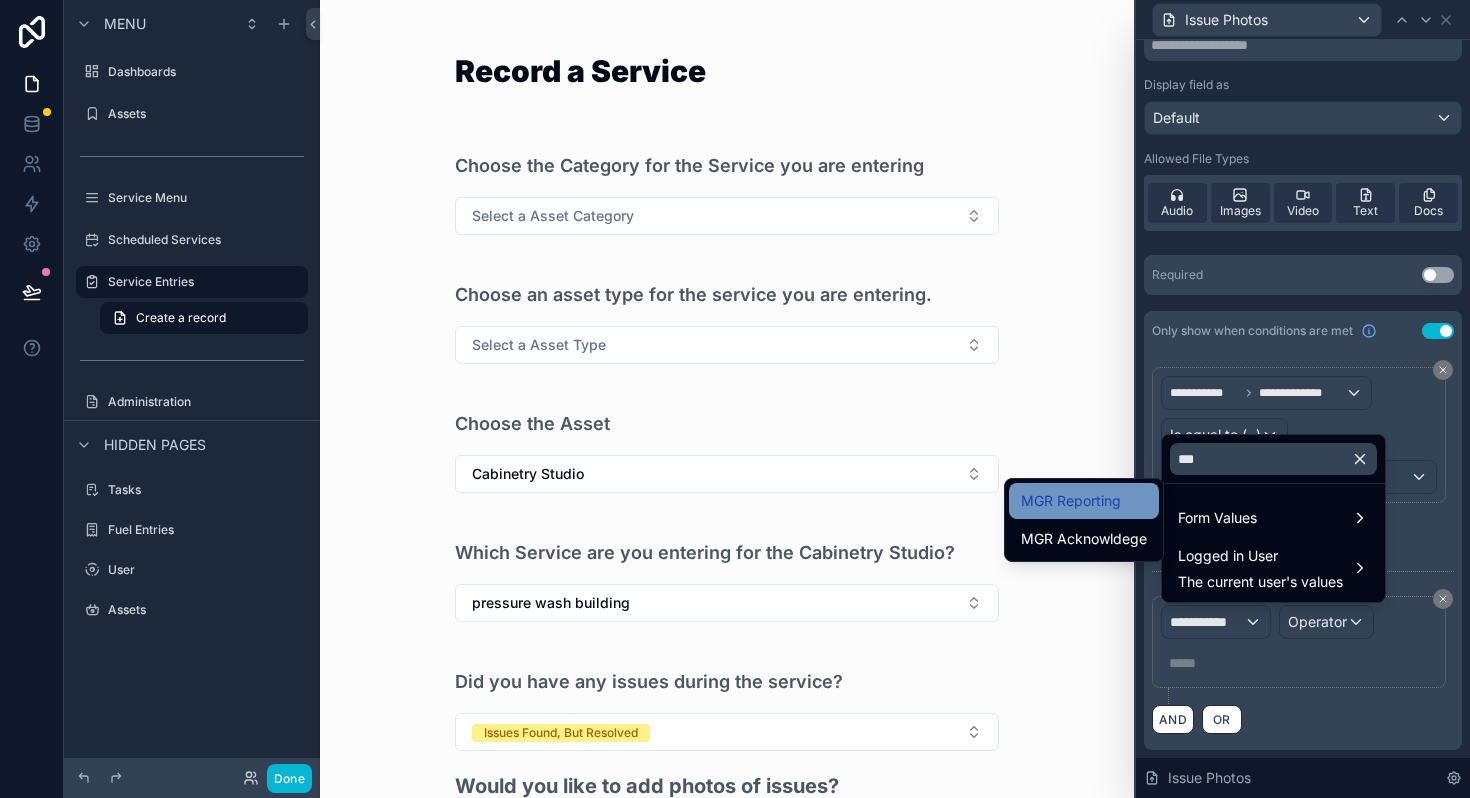 click on "MGR Reporting" at bounding box center (1071, 501) 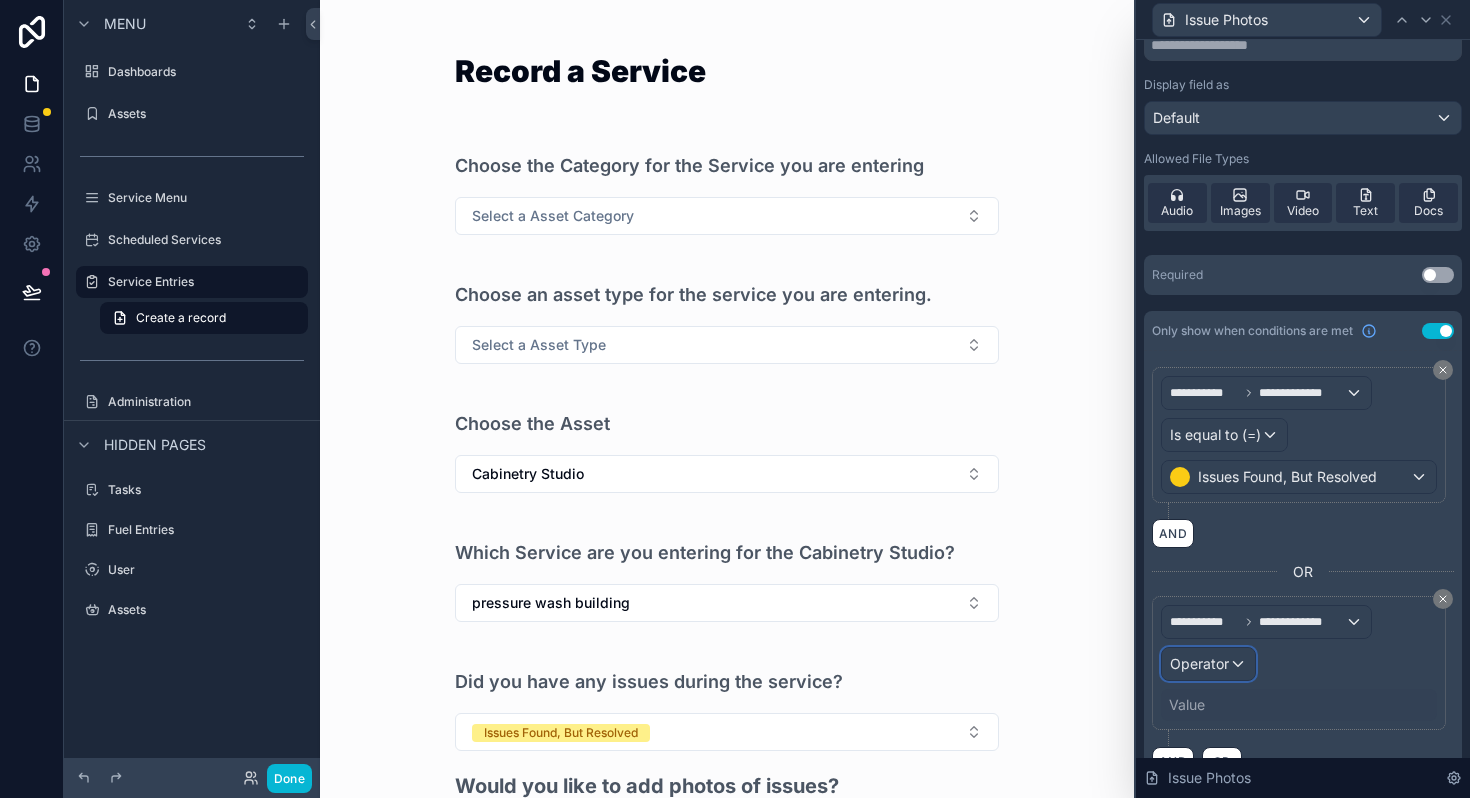 click on "Operator" at bounding box center [1199, 663] 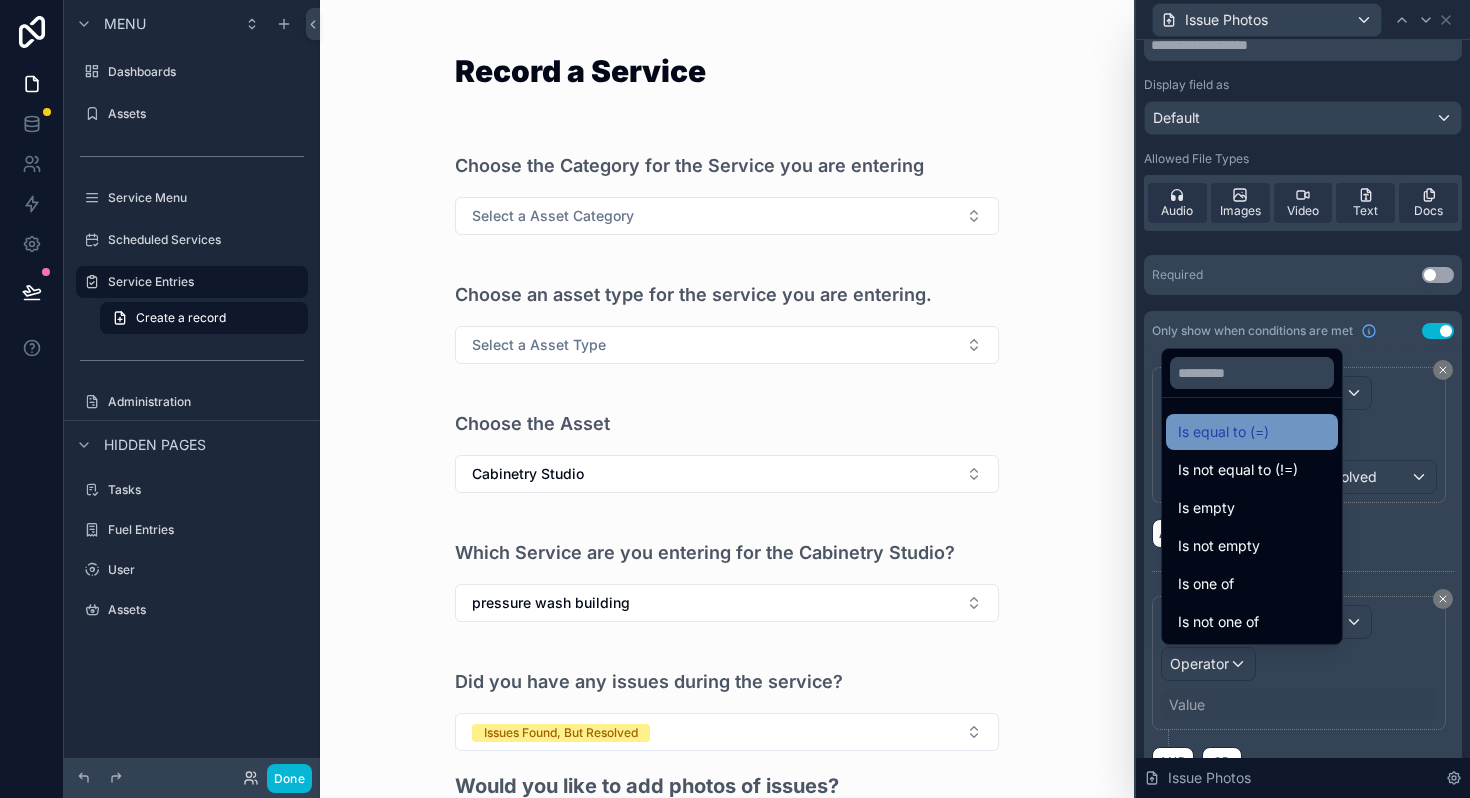 click on "Is equal to (=)" at bounding box center [1223, 432] 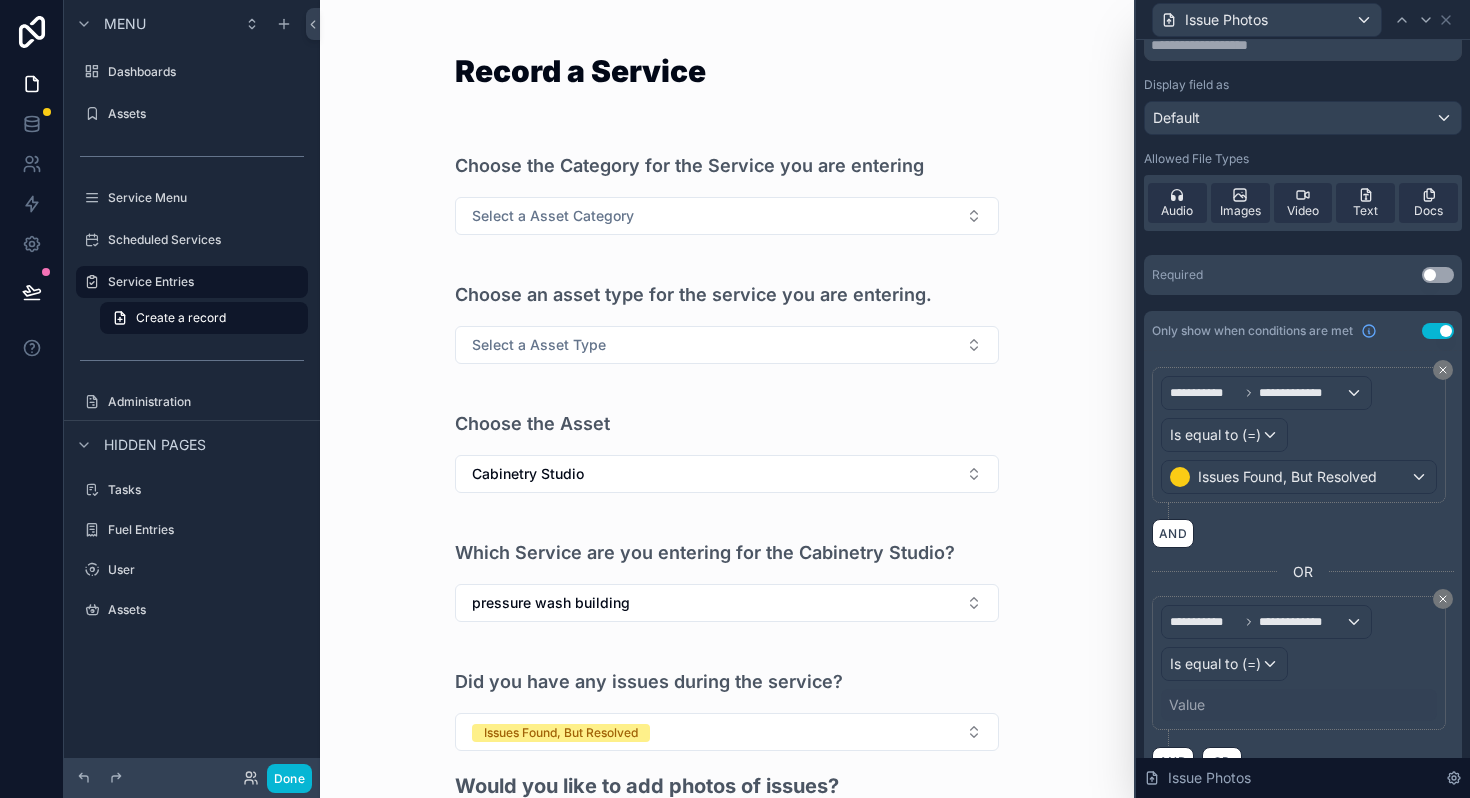 click on "Value" at bounding box center (1187, 705) 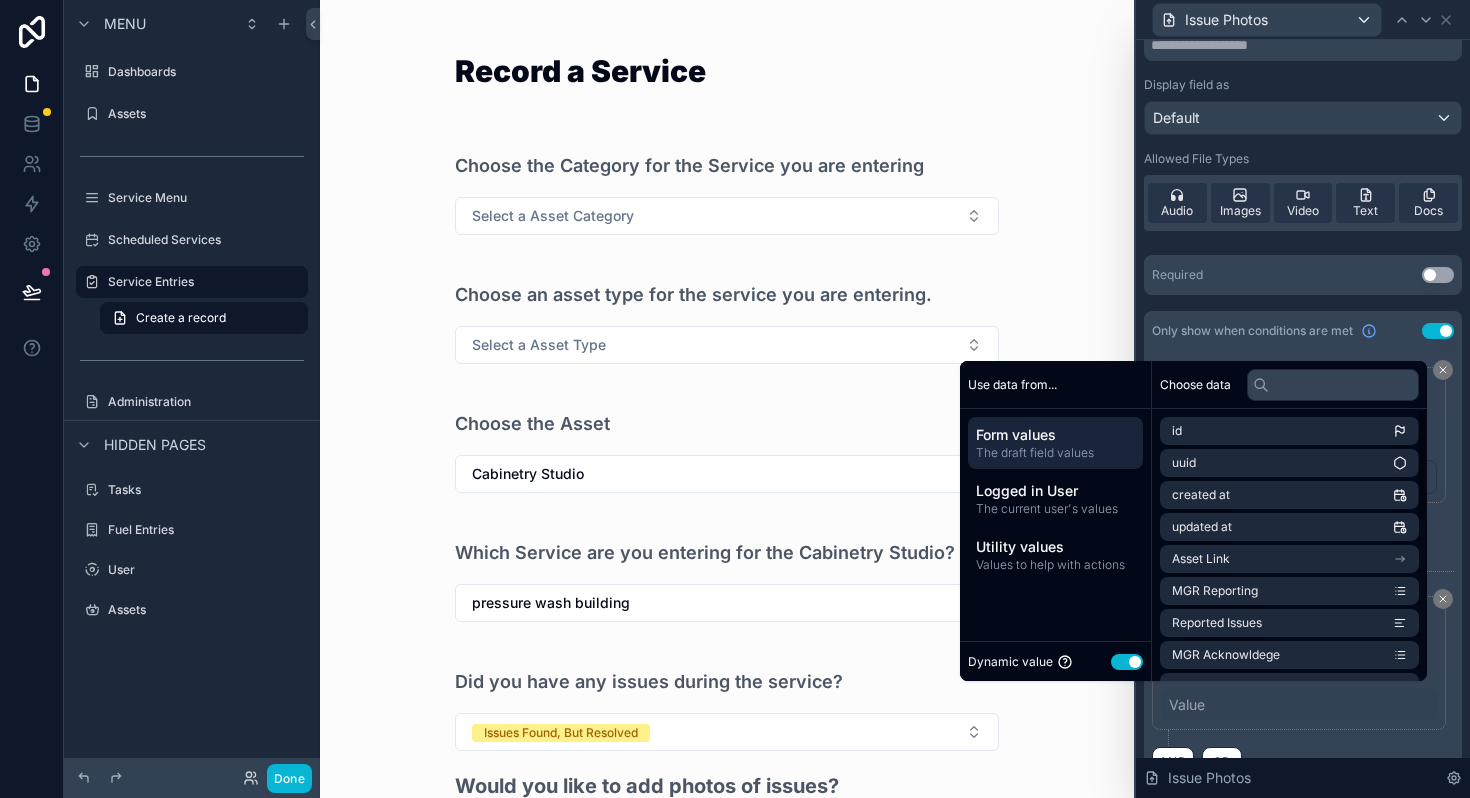 click on "Use setting" at bounding box center (1127, 662) 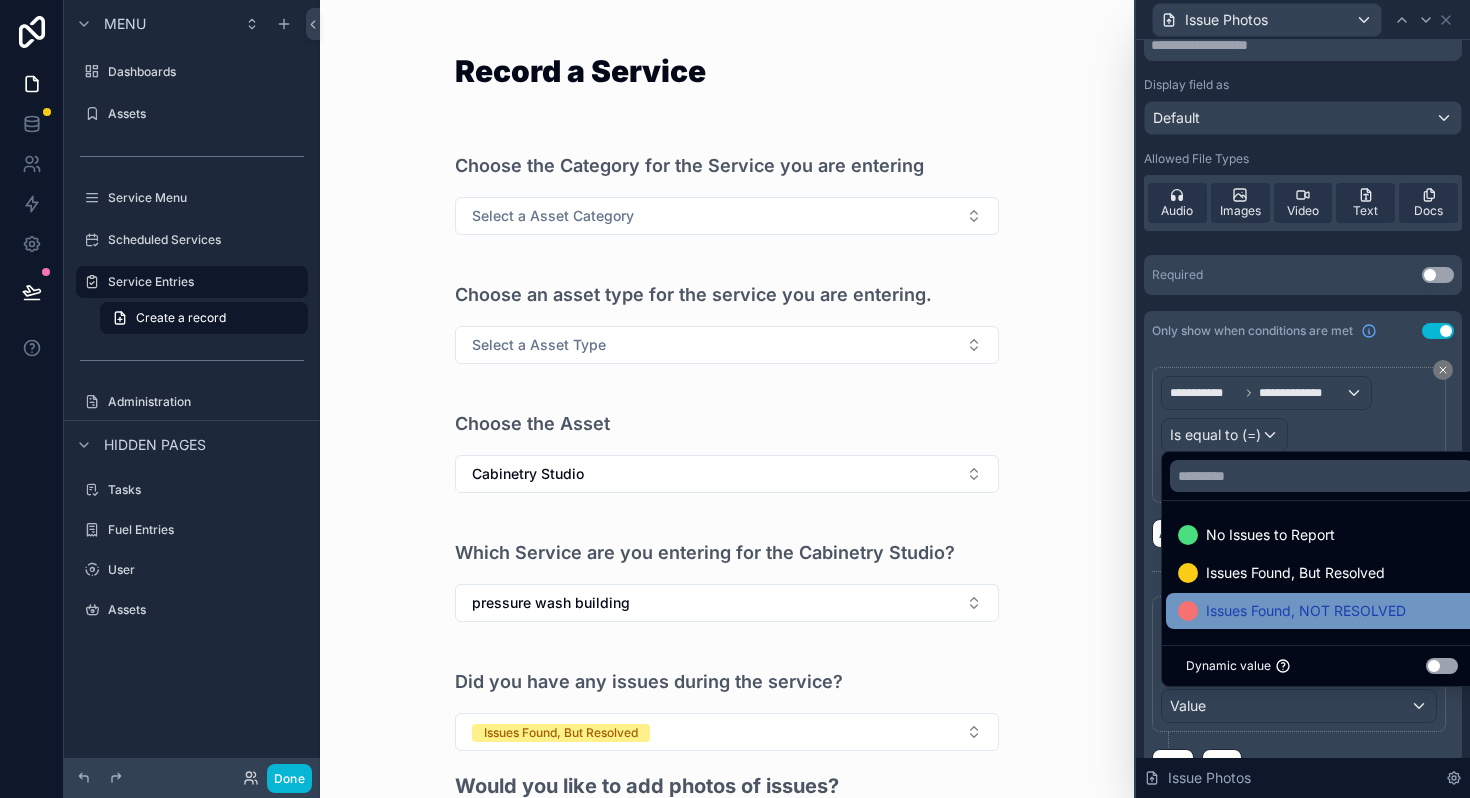 click on "Issues Found, NOT RESOLVED" at bounding box center (1306, 611) 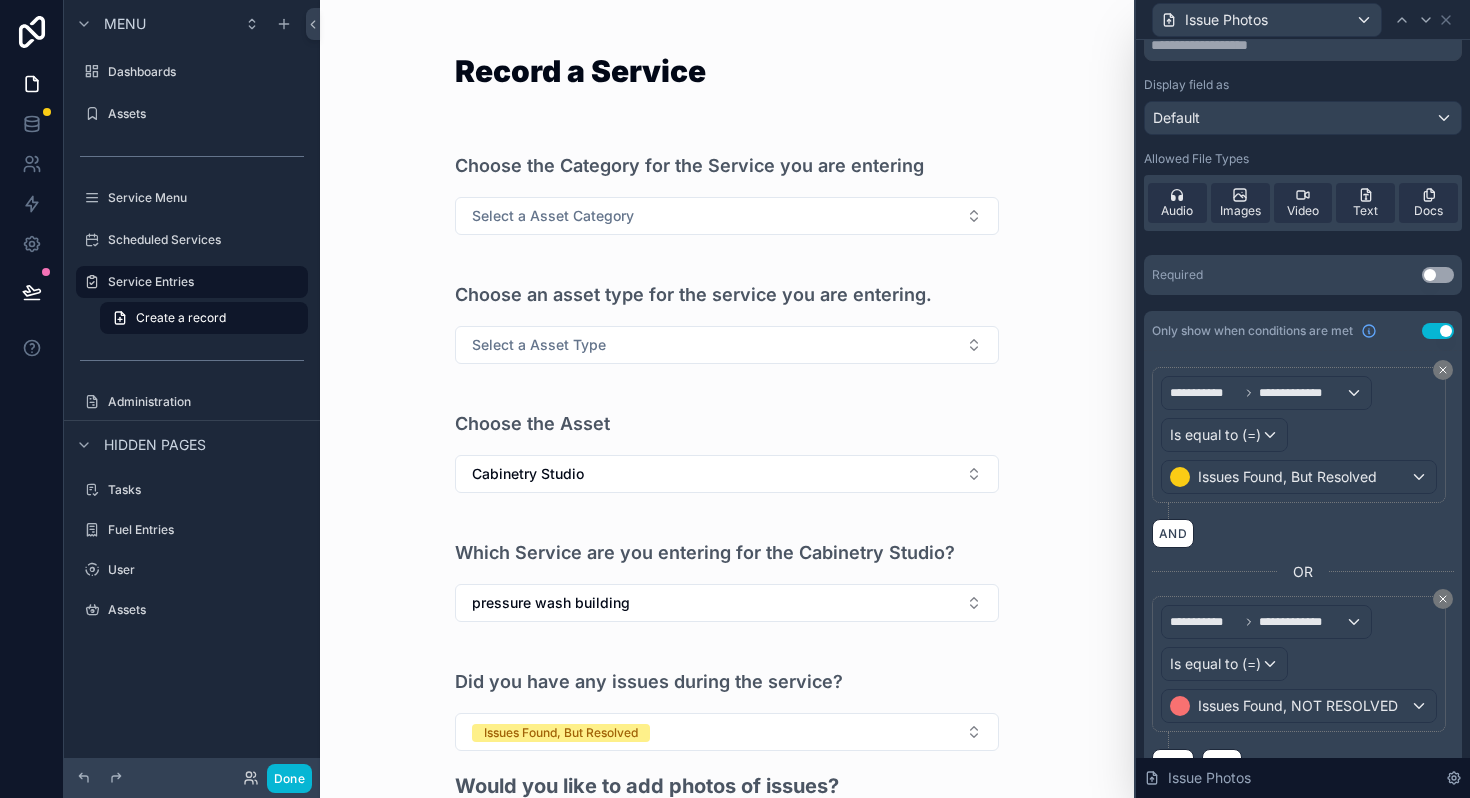 click on "Record a Service Choose the Category for the Service you are entering Select a Asset Category Choose an asset type for the service you are entering. Select a Asset Type Choose the Asset Cabinetry Studio Which Service are you entering for the Cabinetry Studio? pressure wash building Did you have any issues during the service? Issues Found, But Resolved Would you like to add photos of issues? Save" at bounding box center (727, 399) 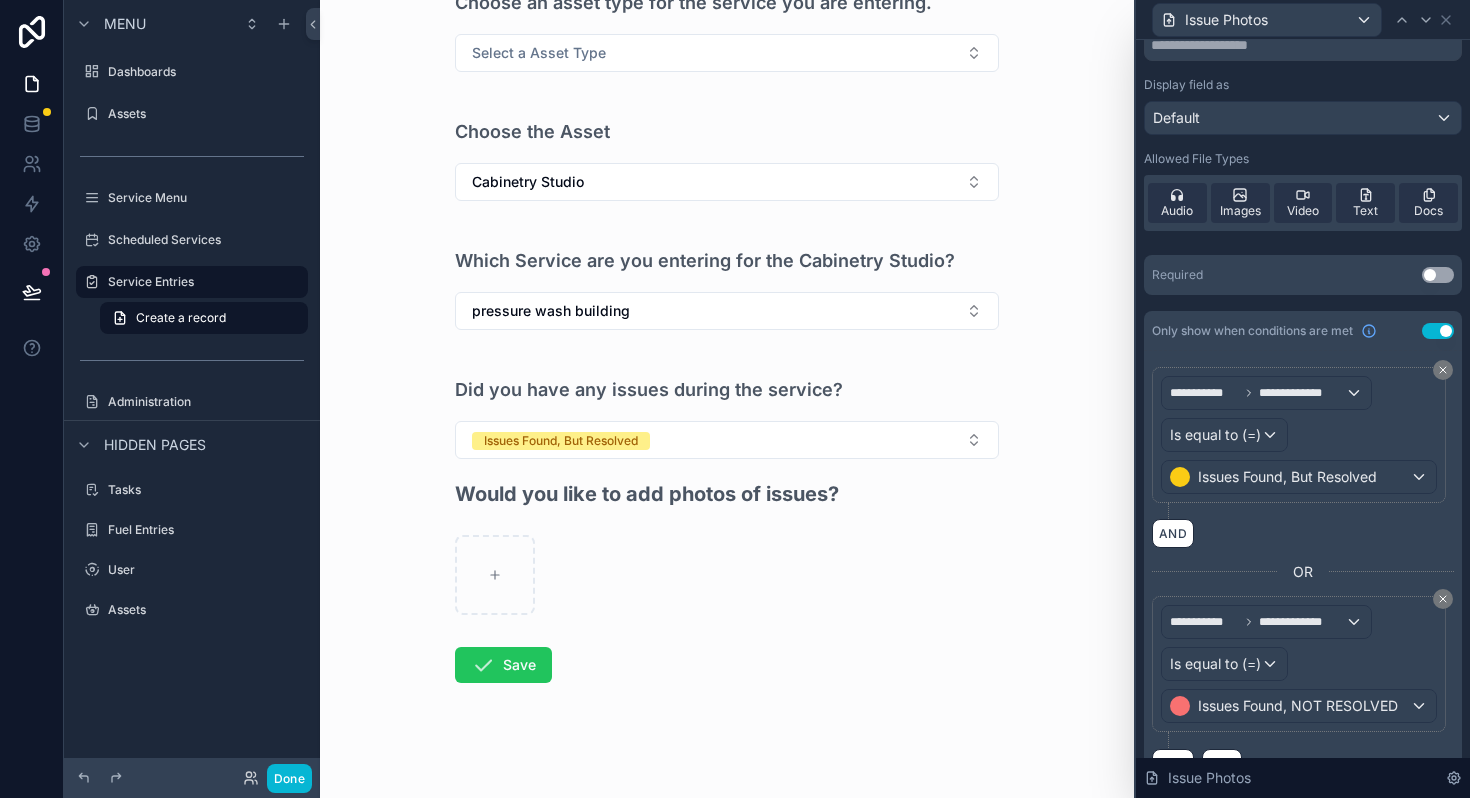 scroll, scrollTop: 297, scrollLeft: 0, axis: vertical 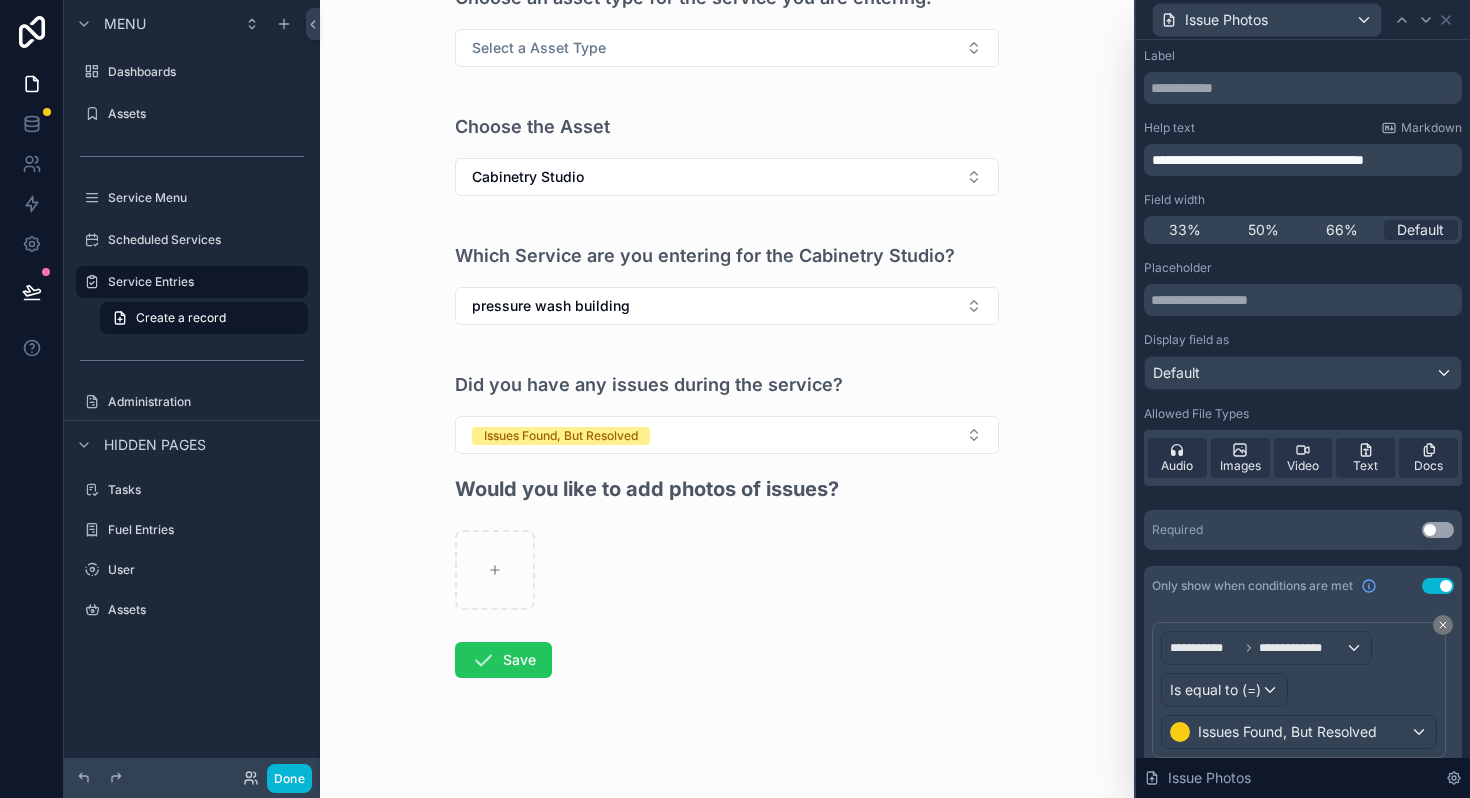 click on "**********" at bounding box center [1305, 160] 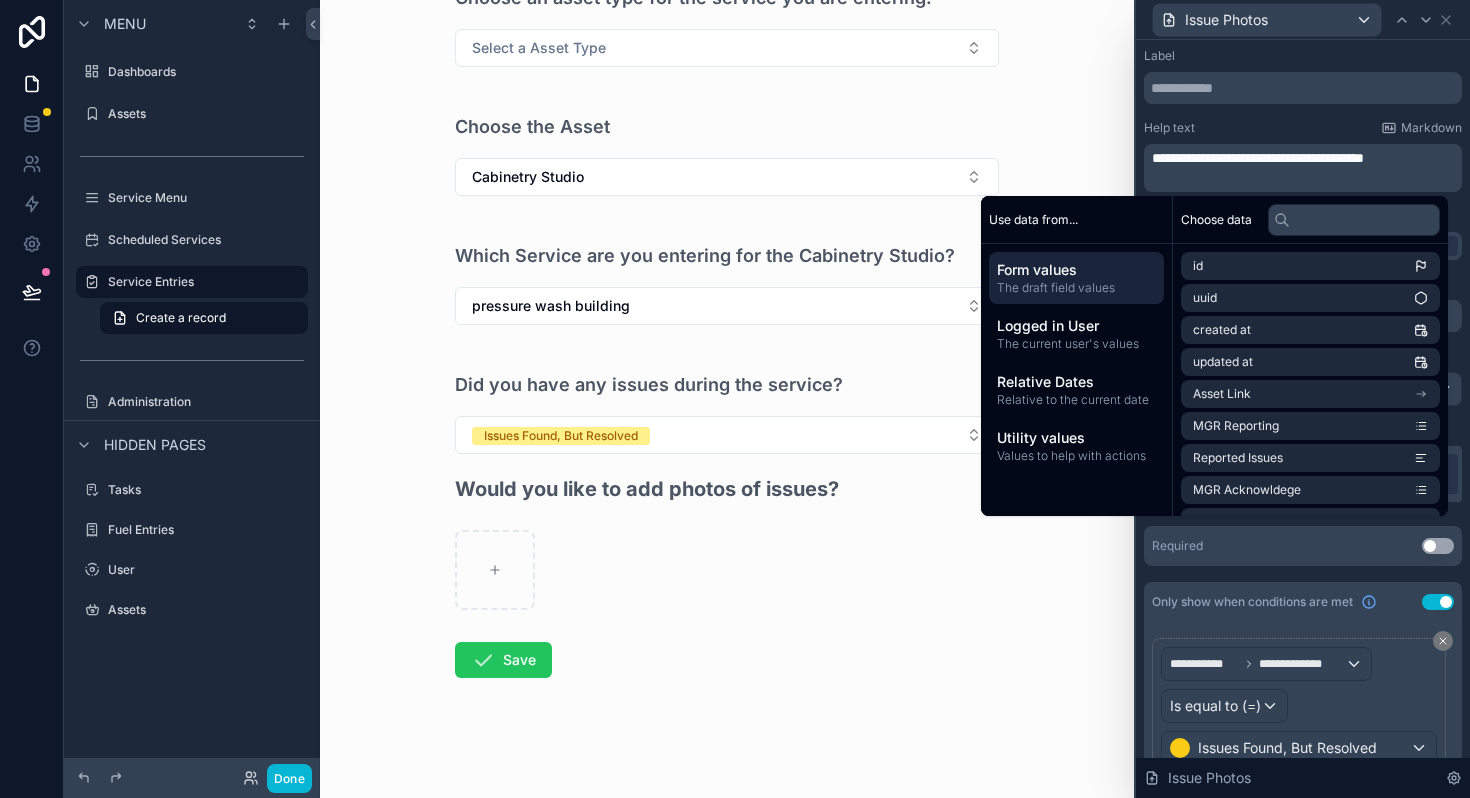 scroll, scrollTop: 0, scrollLeft: 0, axis: both 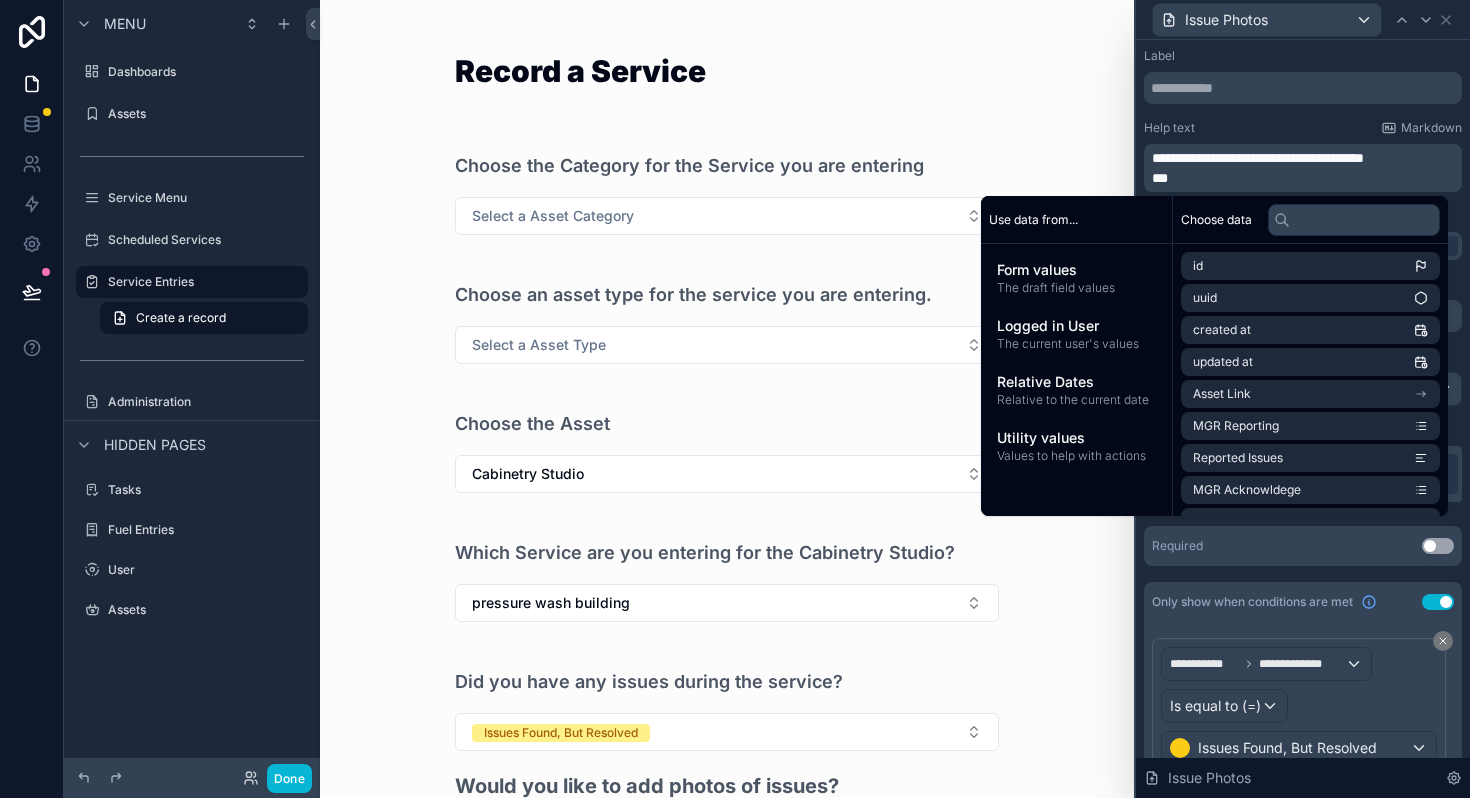 type 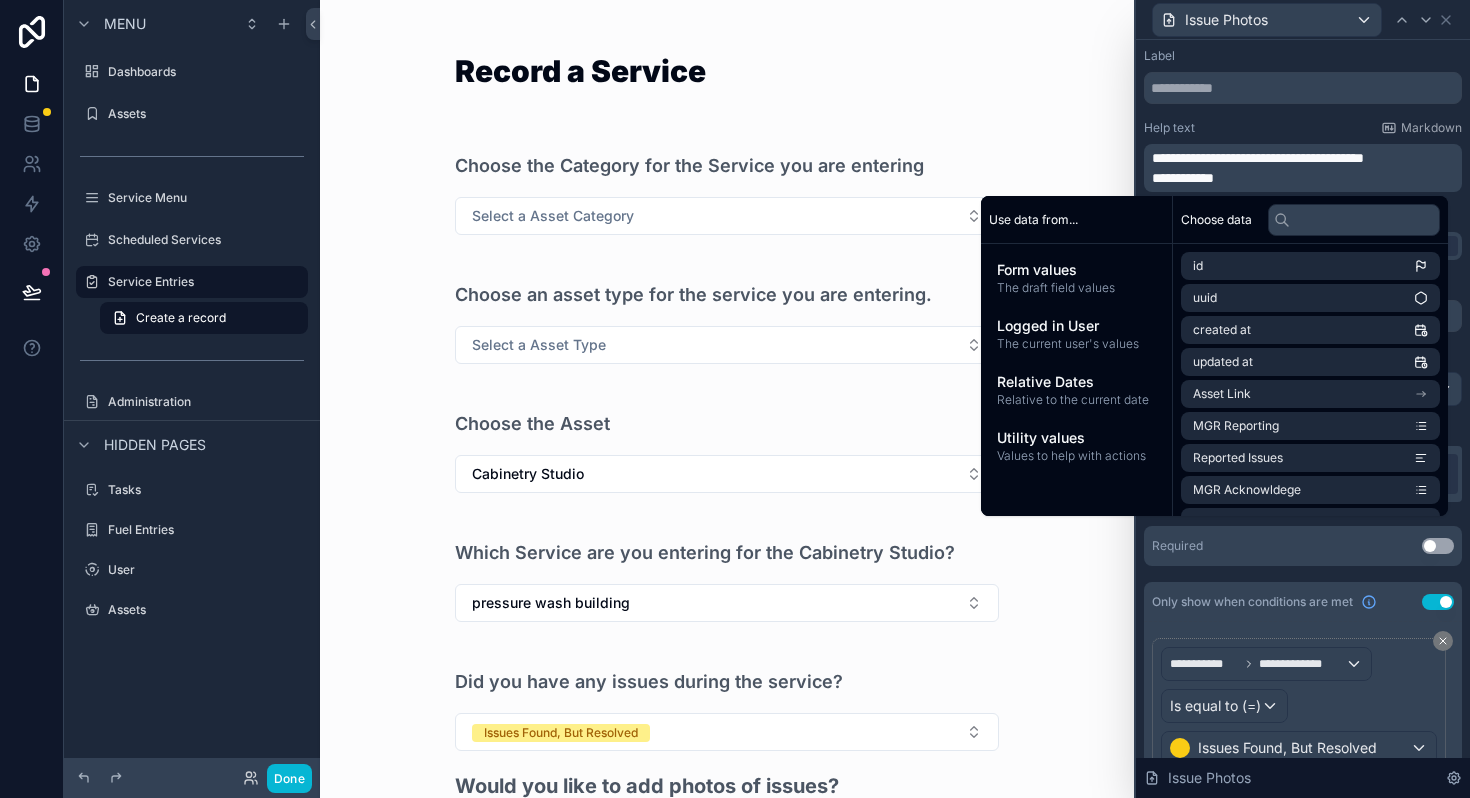 click on "**********" at bounding box center [1183, 178] 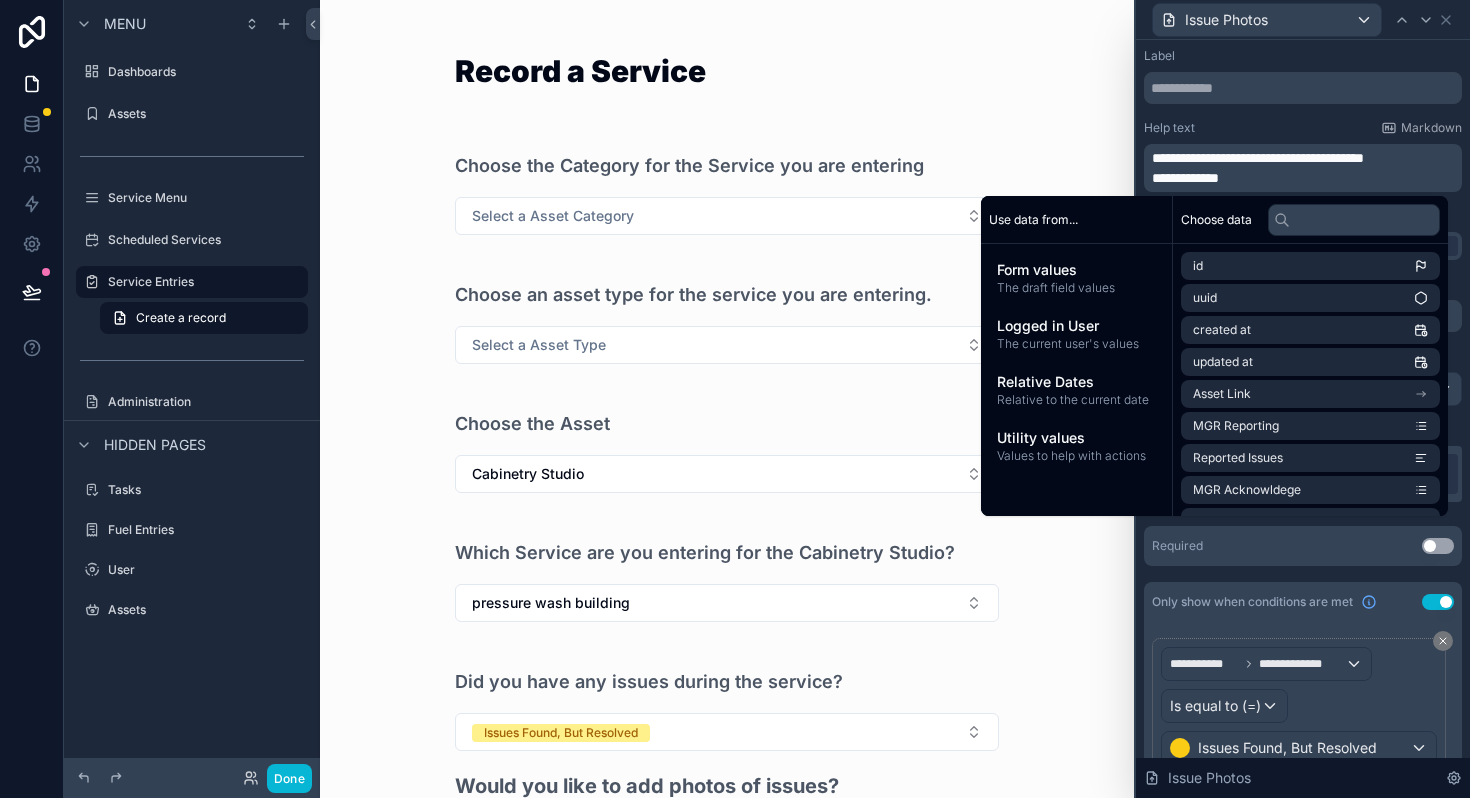 click on "Record a Service Choose the Category for the Service you are entering Select a Asset Category Choose an asset type for the service you are entering. Select a Asset Type Choose the Asset Cabinetry Studio Which Service are you entering for the Cabinetry Studio? pressure wash building Did you have any issues during the service? Issues Found, But Resolved Would you like to add photos of issues? *Optional Save" at bounding box center (727, 399) 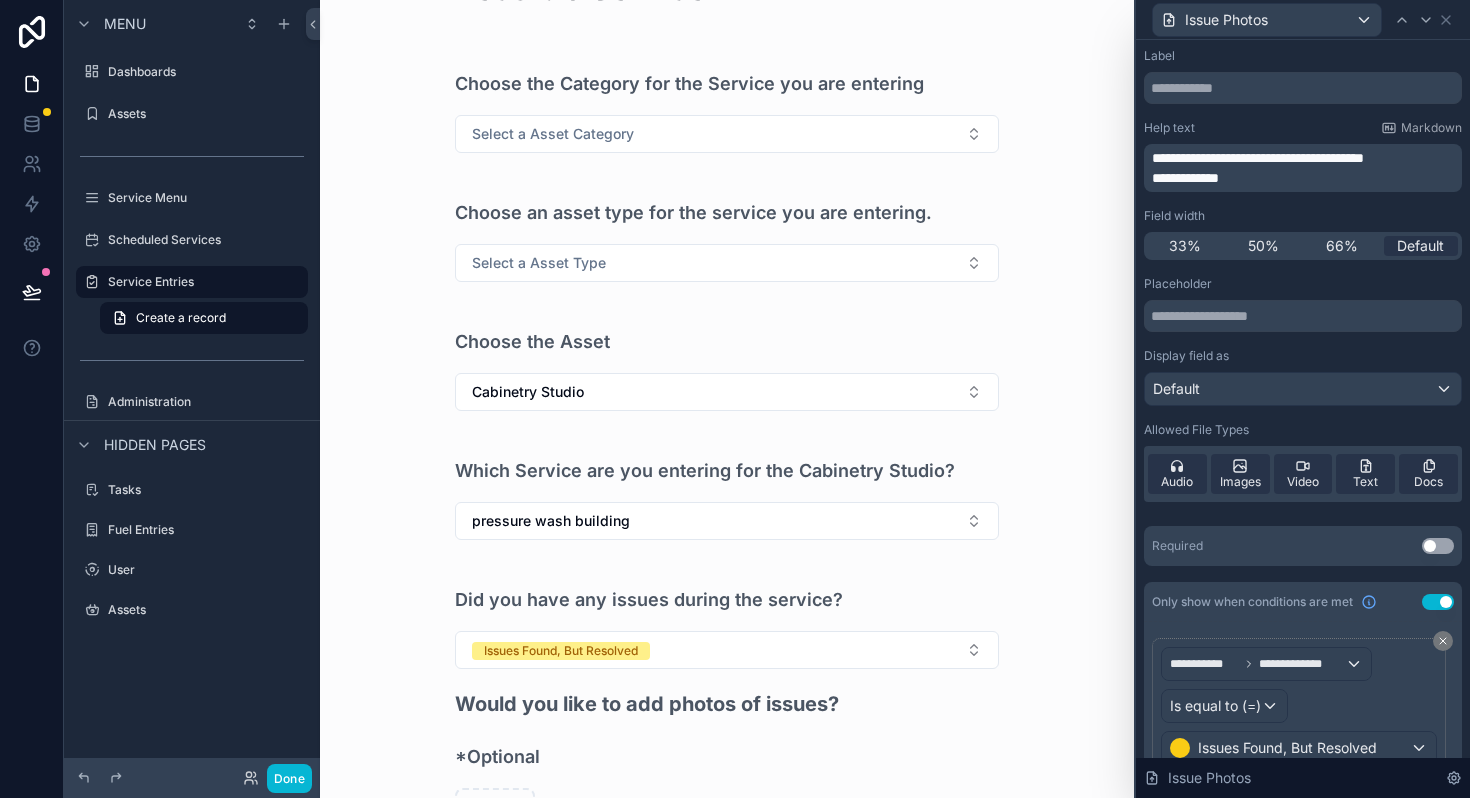 scroll, scrollTop: 81, scrollLeft: 0, axis: vertical 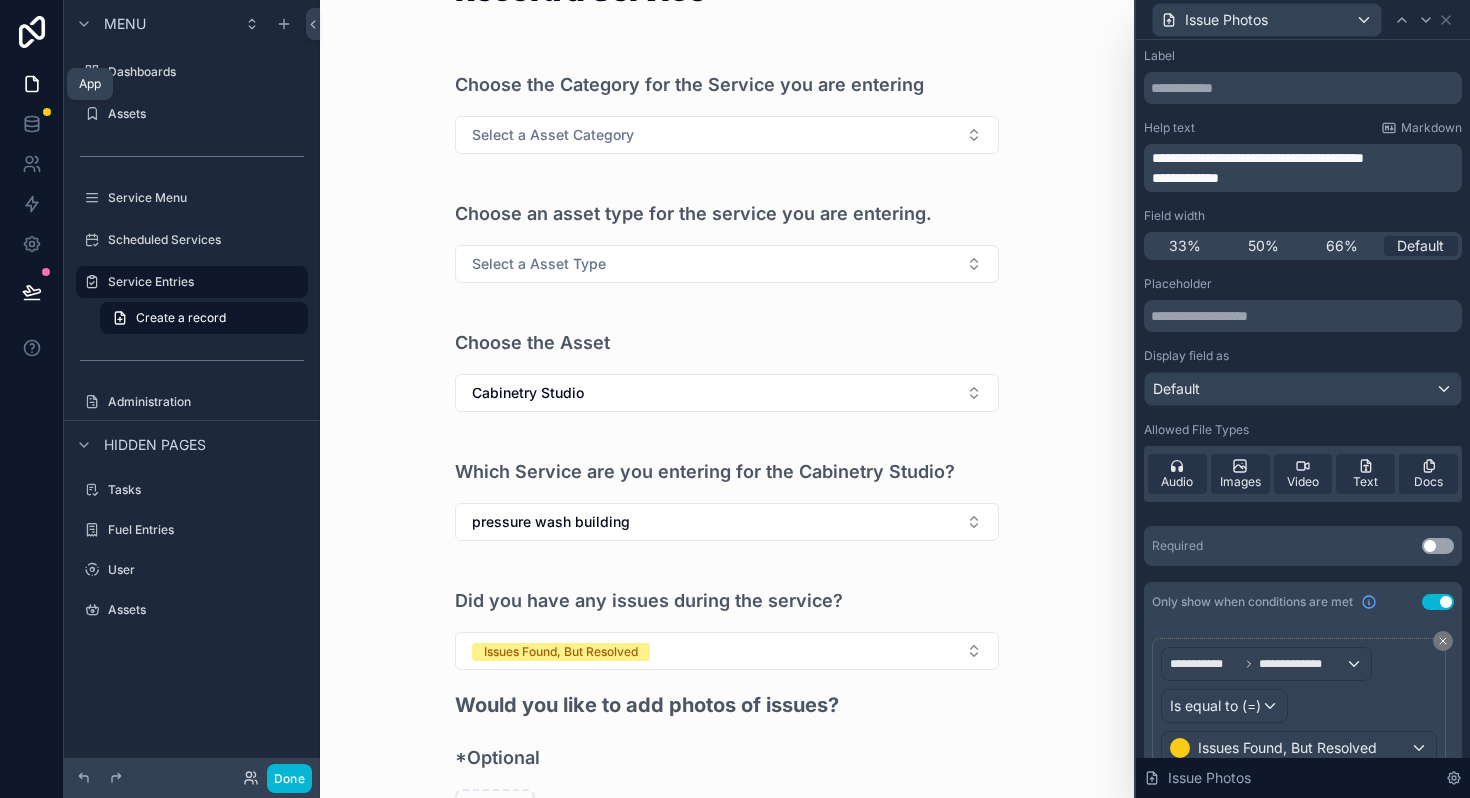 click 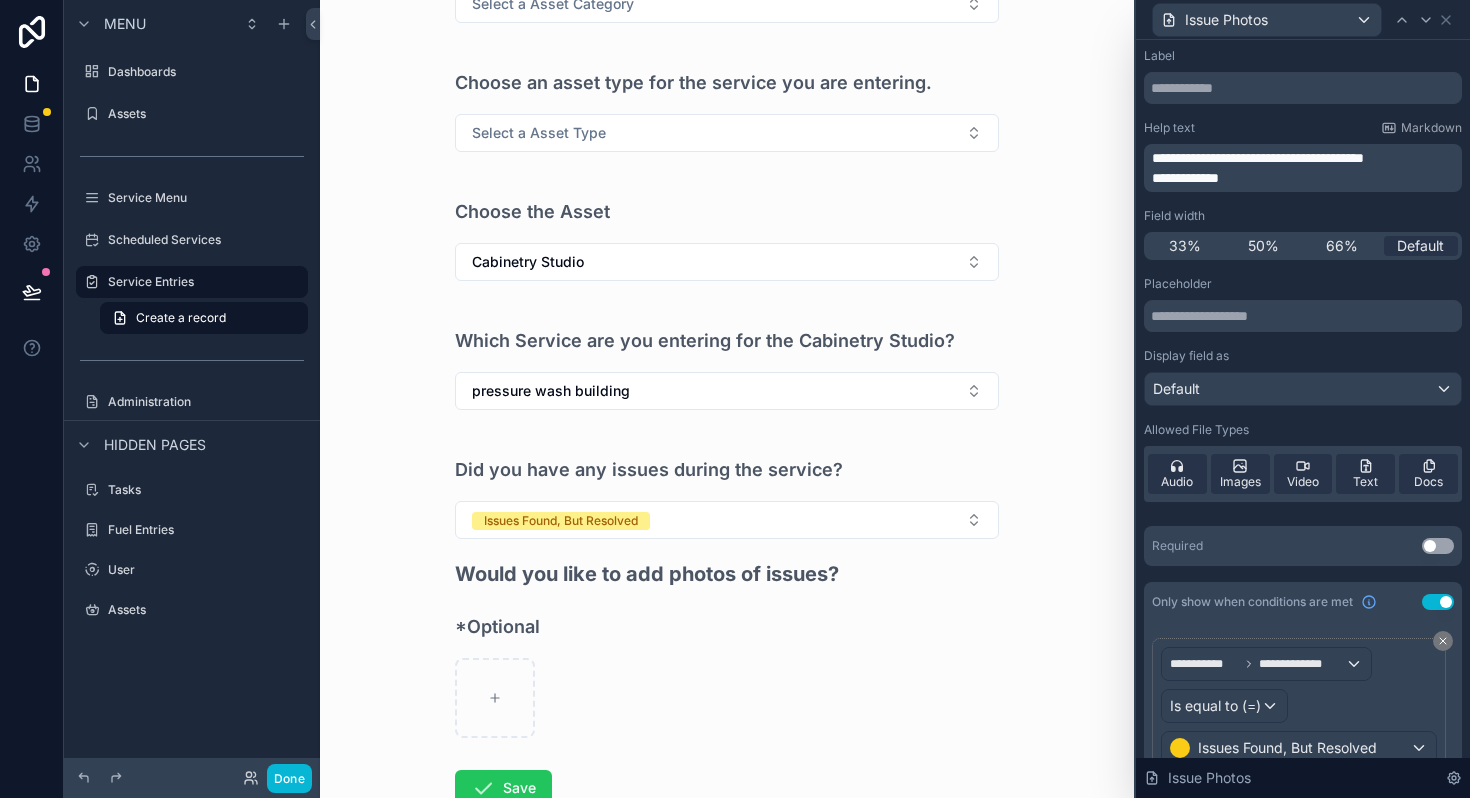 scroll, scrollTop: 170, scrollLeft: 0, axis: vertical 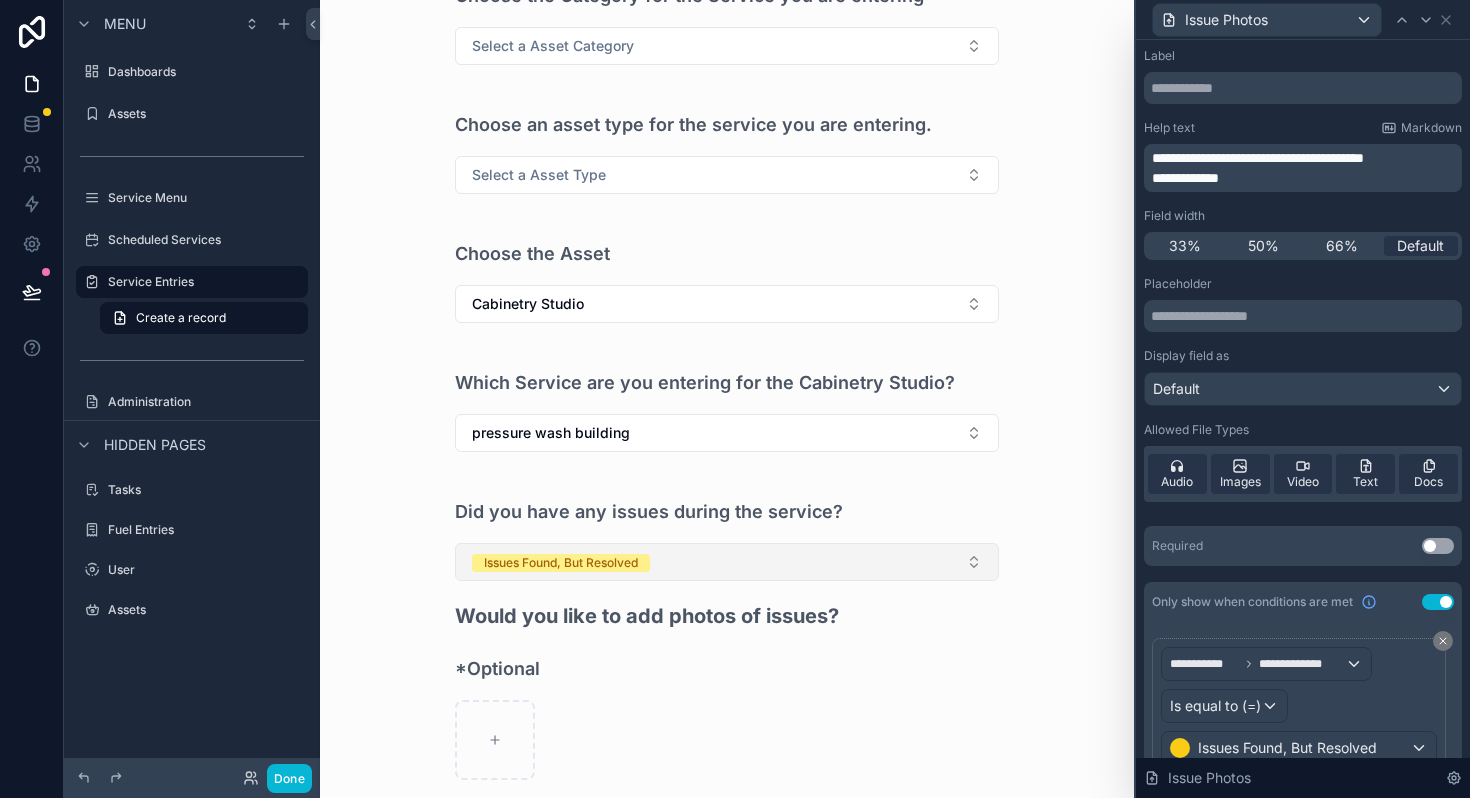 click on "Issues Found, But Resolved" at bounding box center [727, 562] 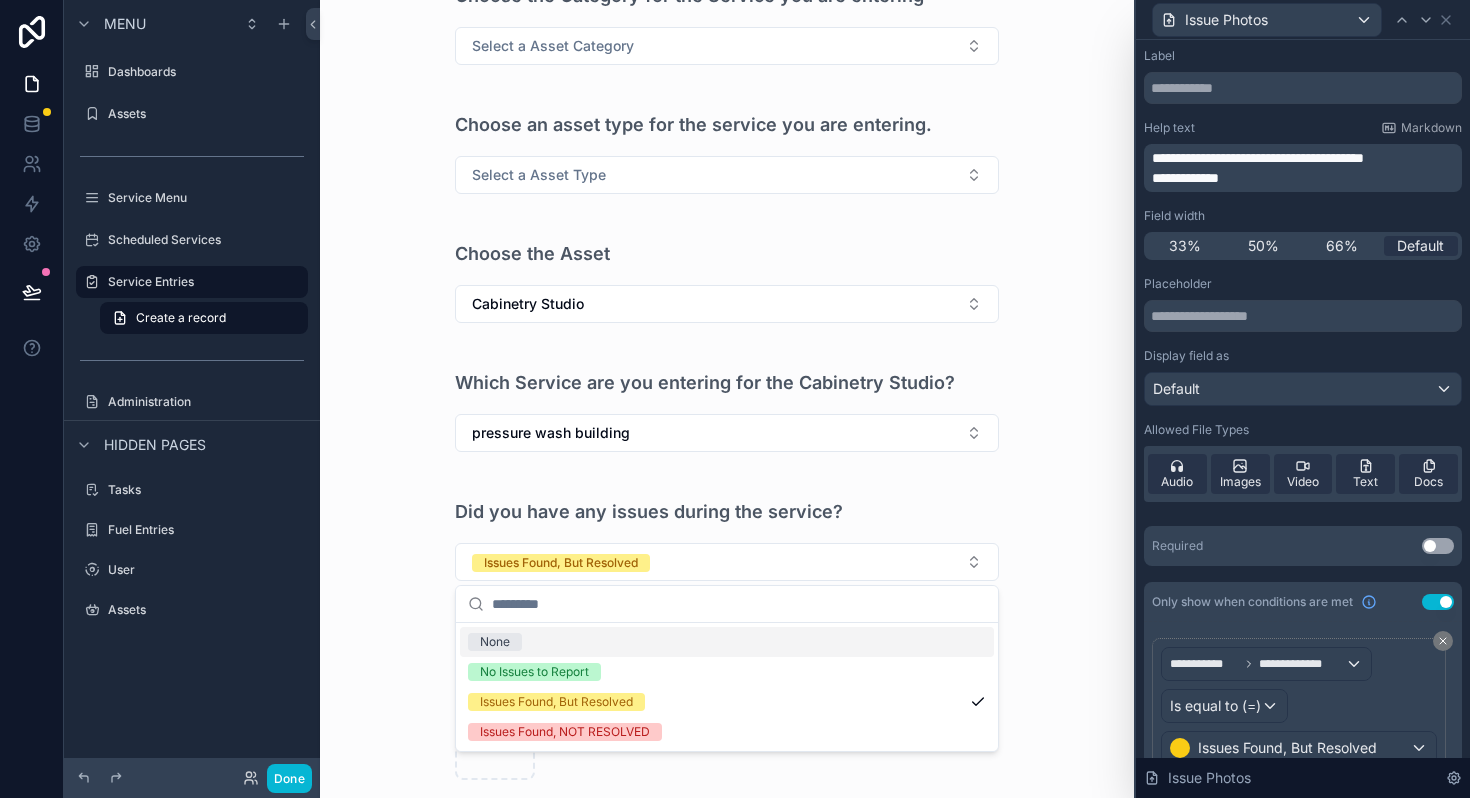 click on "Record a Service Choose the Category for the Service you are entering Select a Asset Category Choose an asset type for the service you are entering. Select a Asset Type Choose the Asset Cabinetry Studio Which Service are you entering for the Cabinetry Studio? pressure wash building Did you have any issues during the service? Issues Found, But Resolved Would you like to add photos of issues? *Optional Save" at bounding box center (727, 403) 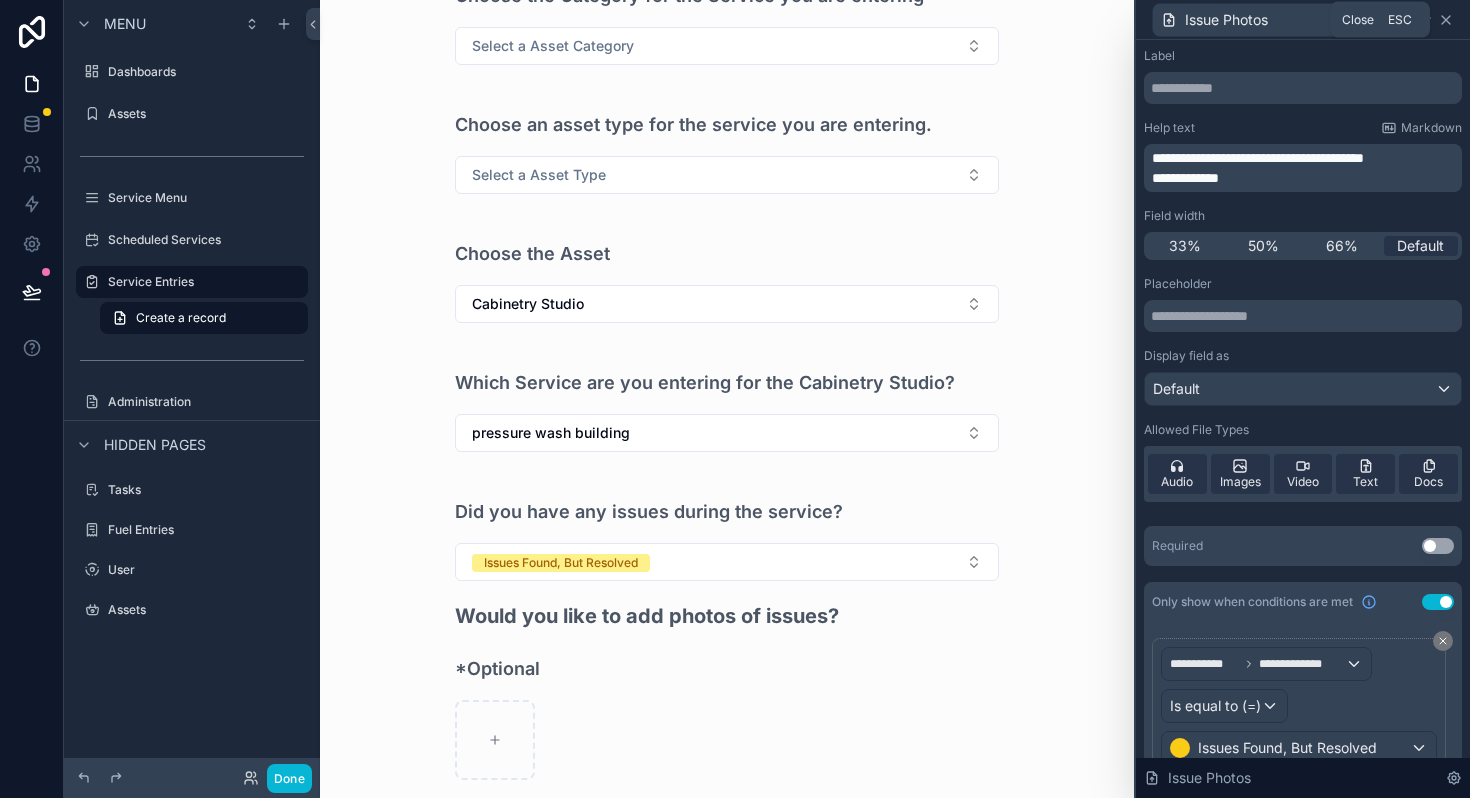 click 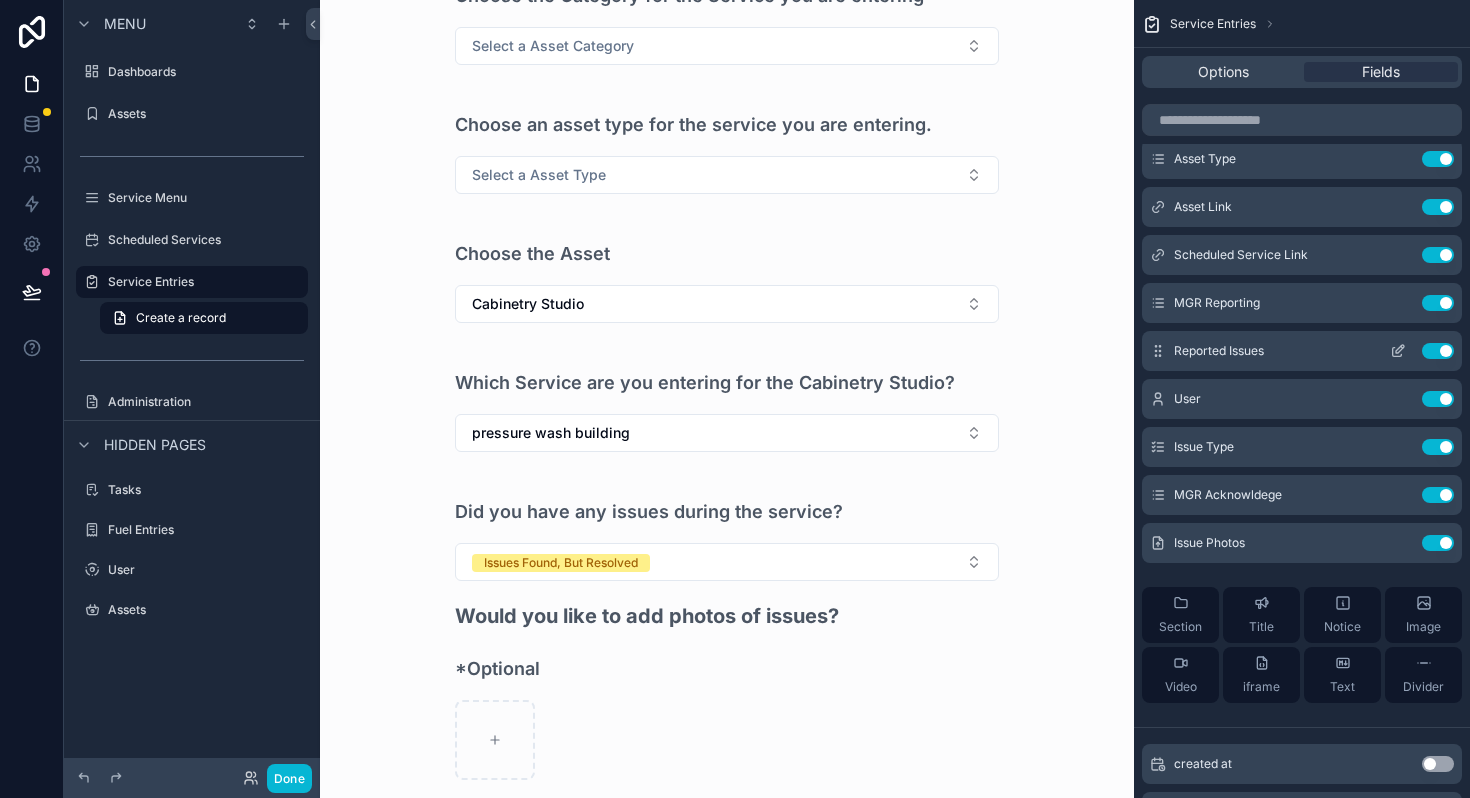 click 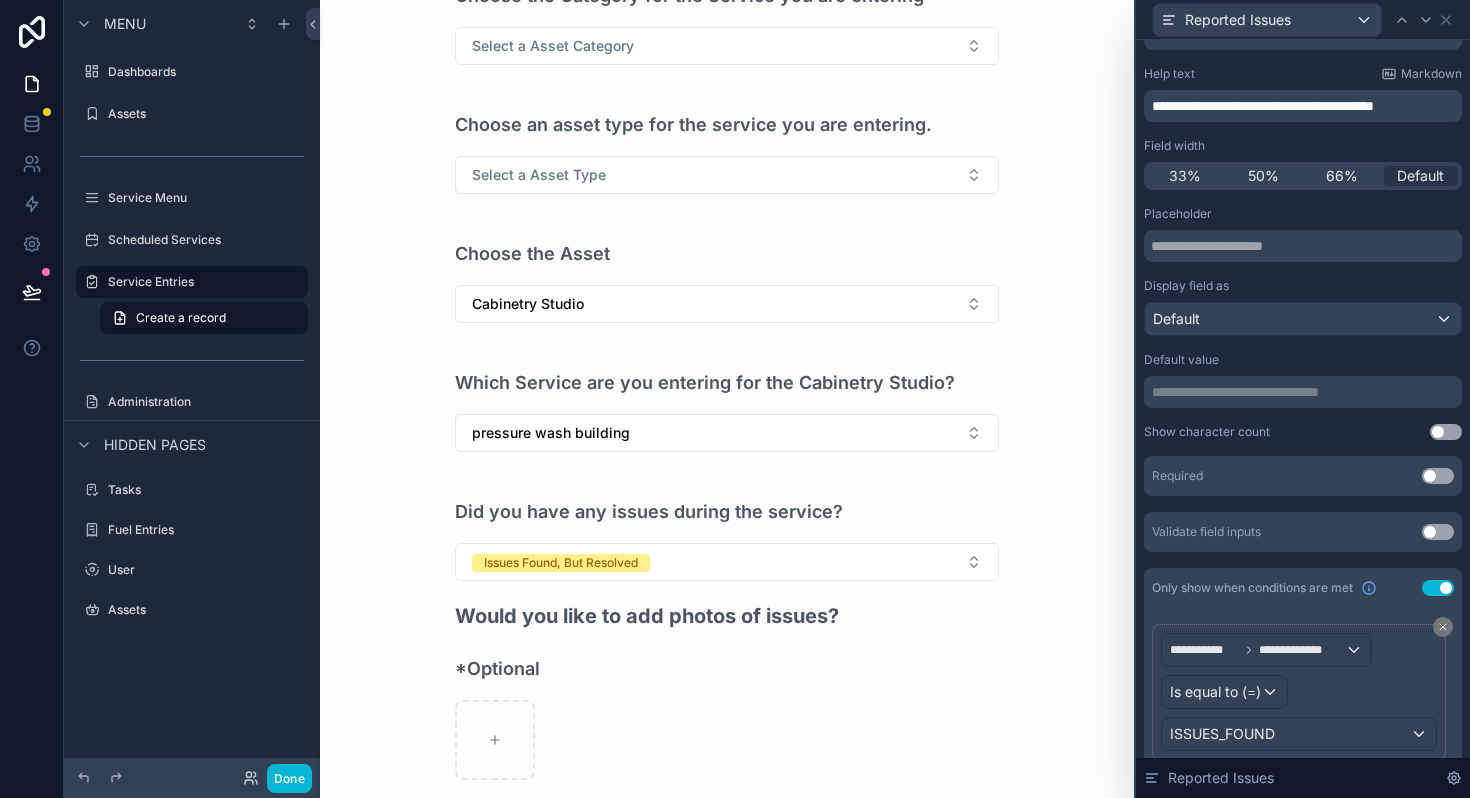 scroll, scrollTop: 162, scrollLeft: 0, axis: vertical 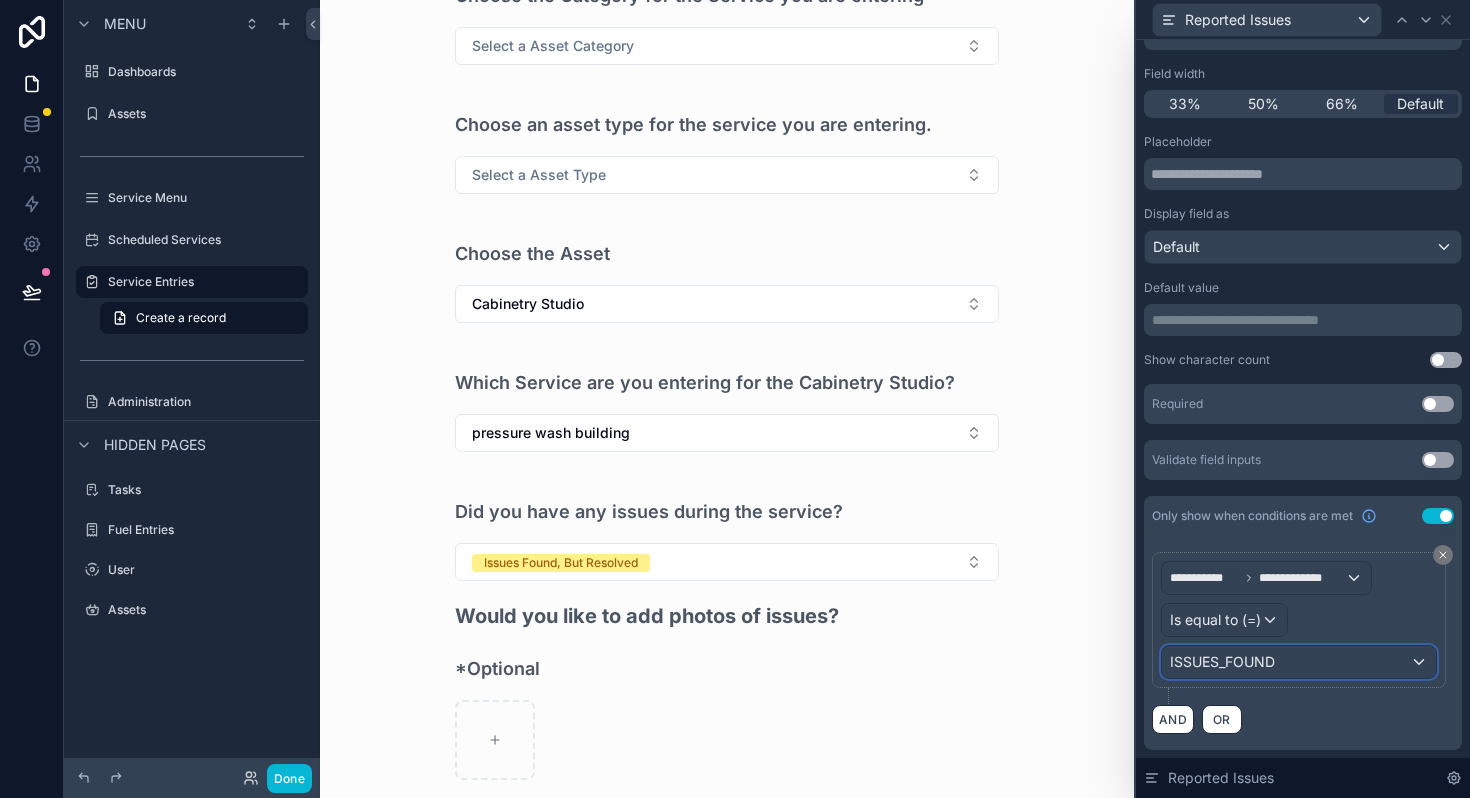 click on "ISSUES_FOUND" at bounding box center [1222, 662] 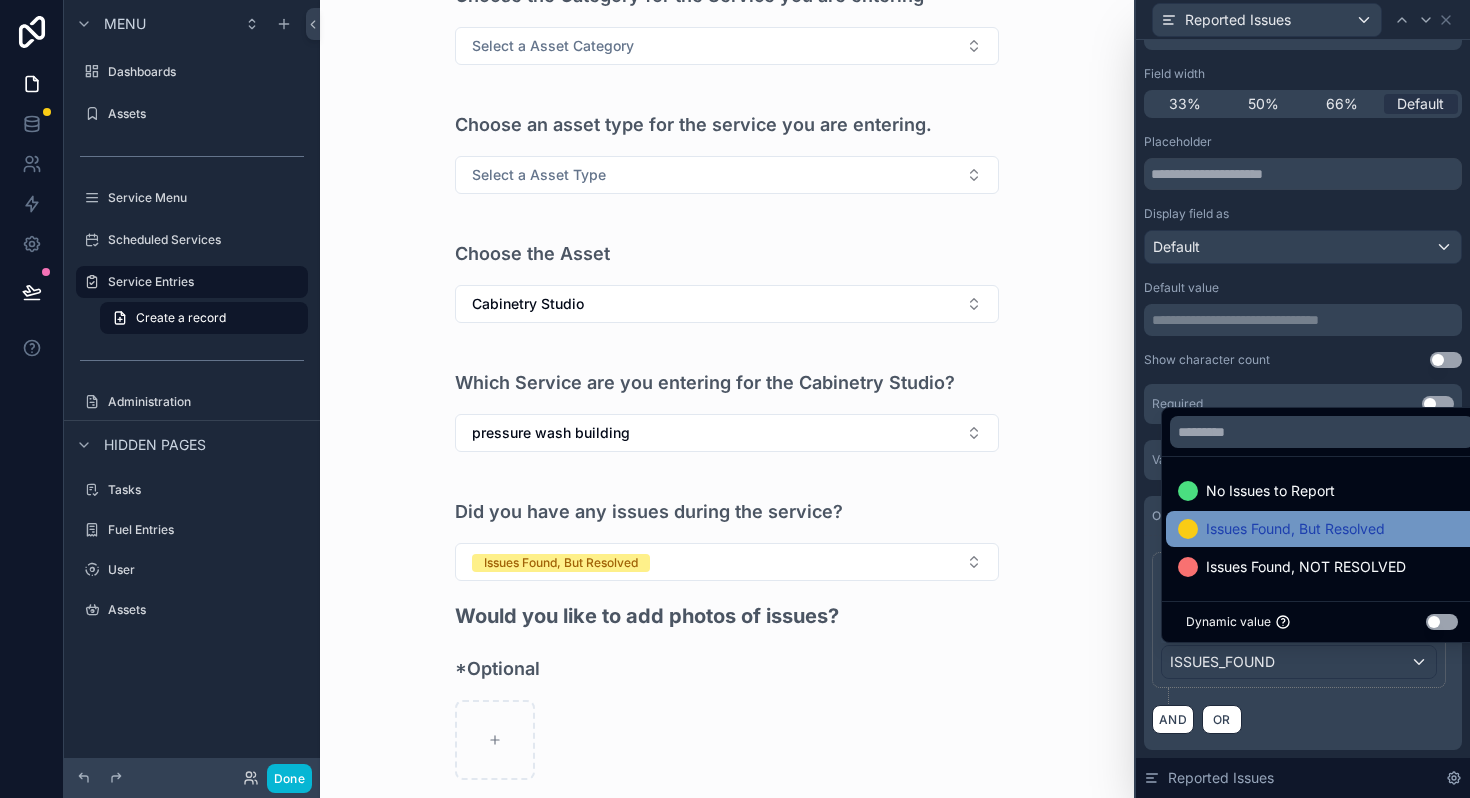 click on "Issues Found, But Resolved" at bounding box center (1295, 529) 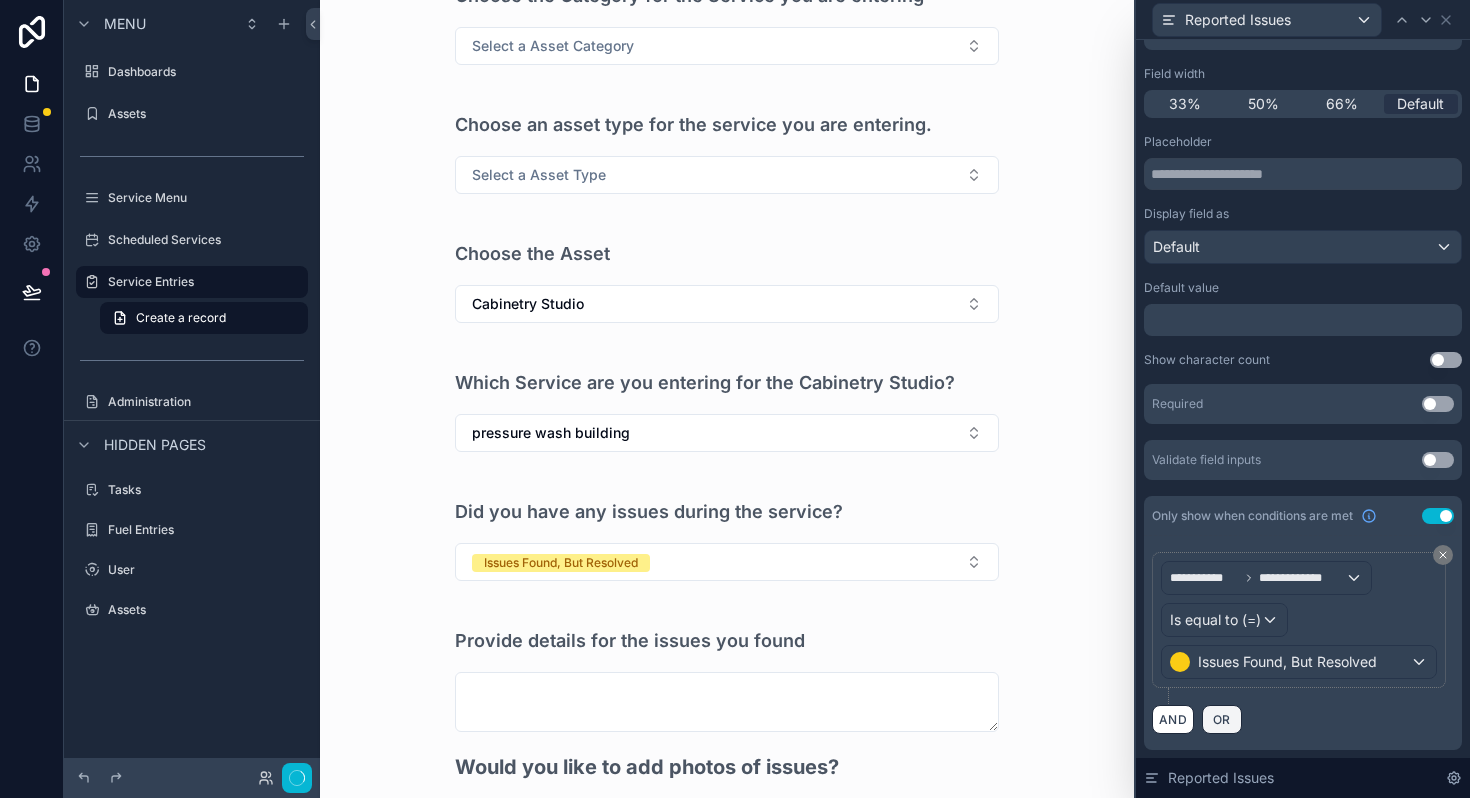 scroll, scrollTop: 0, scrollLeft: 0, axis: both 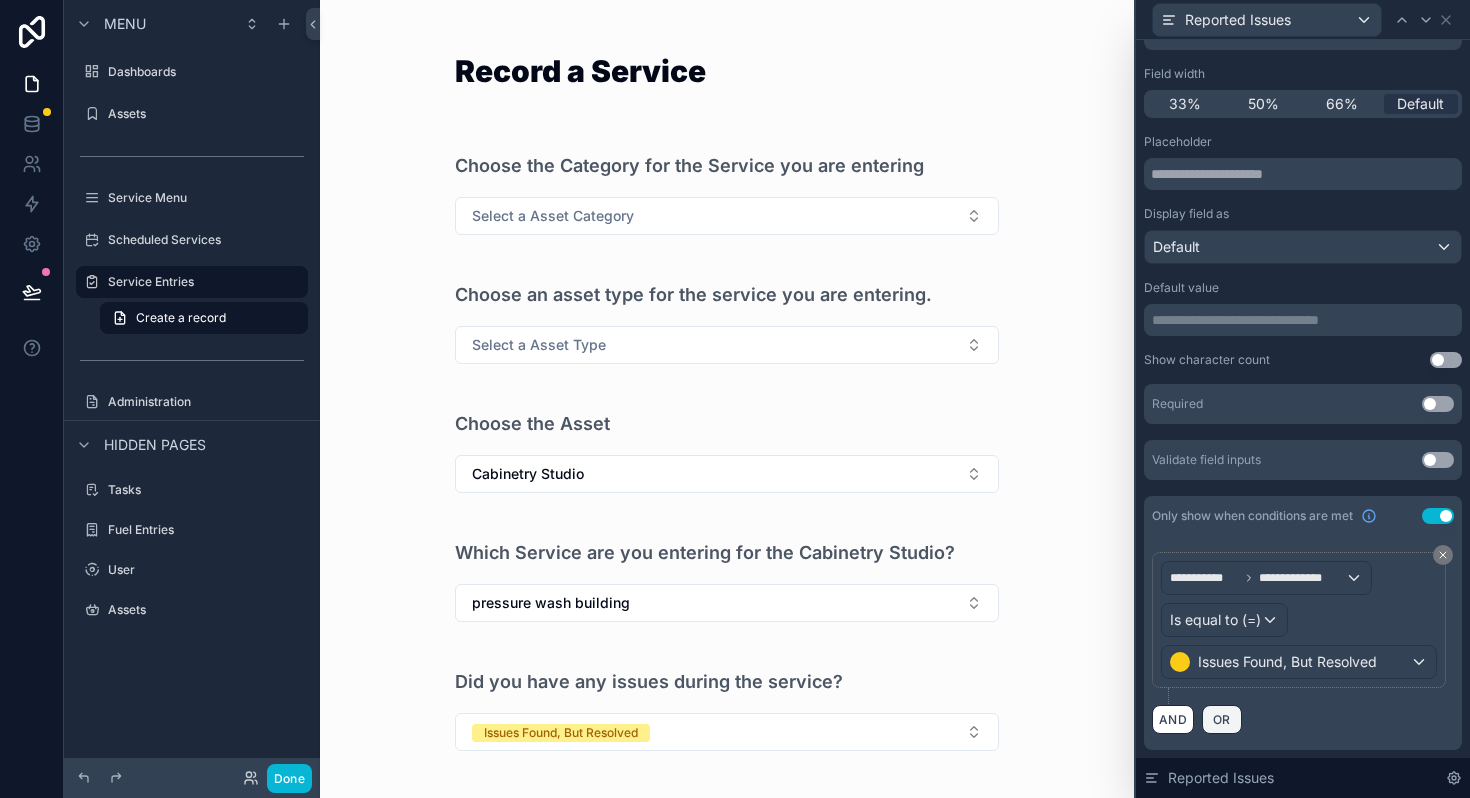 click on "OR" at bounding box center [1222, 719] 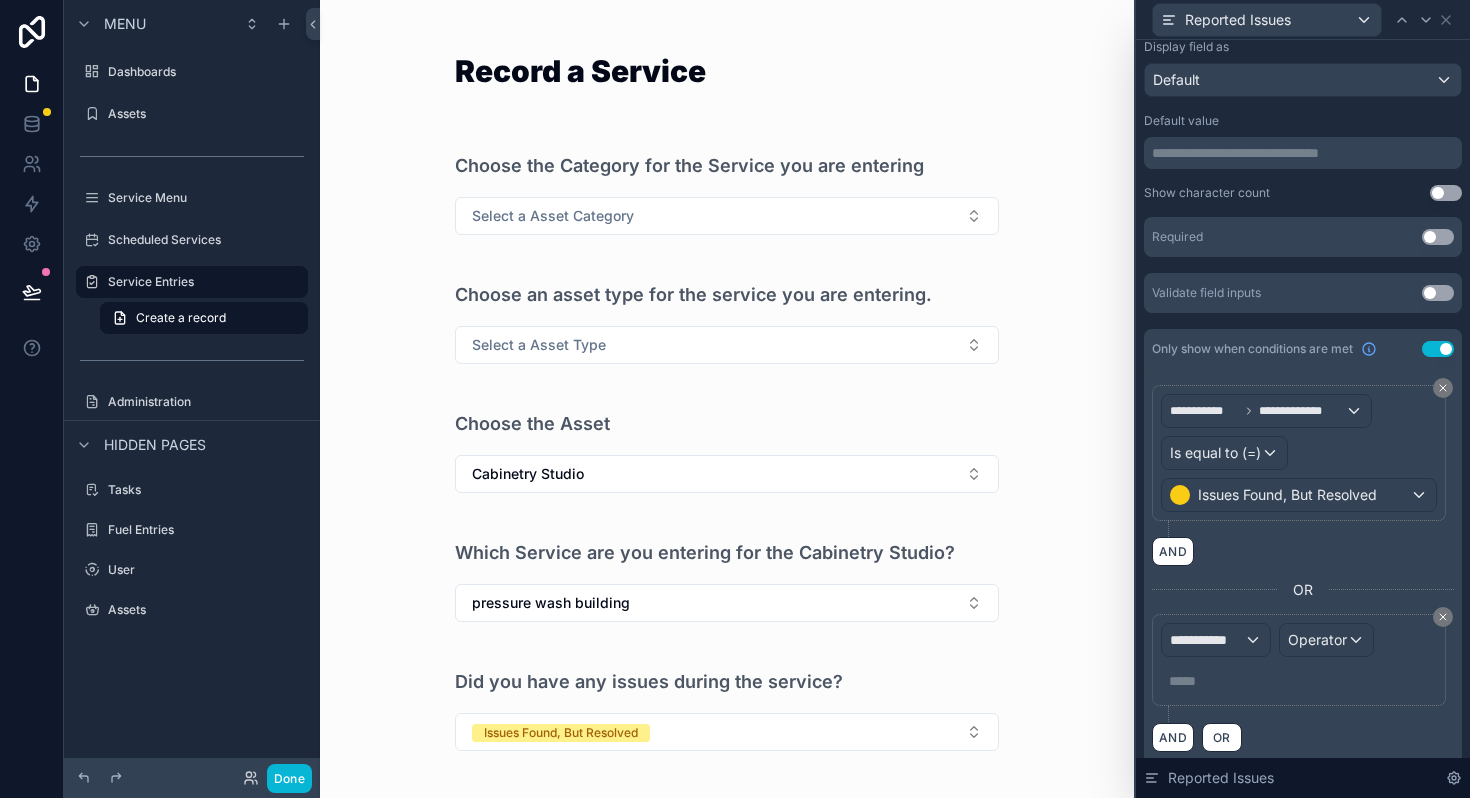 scroll, scrollTop: 347, scrollLeft: 0, axis: vertical 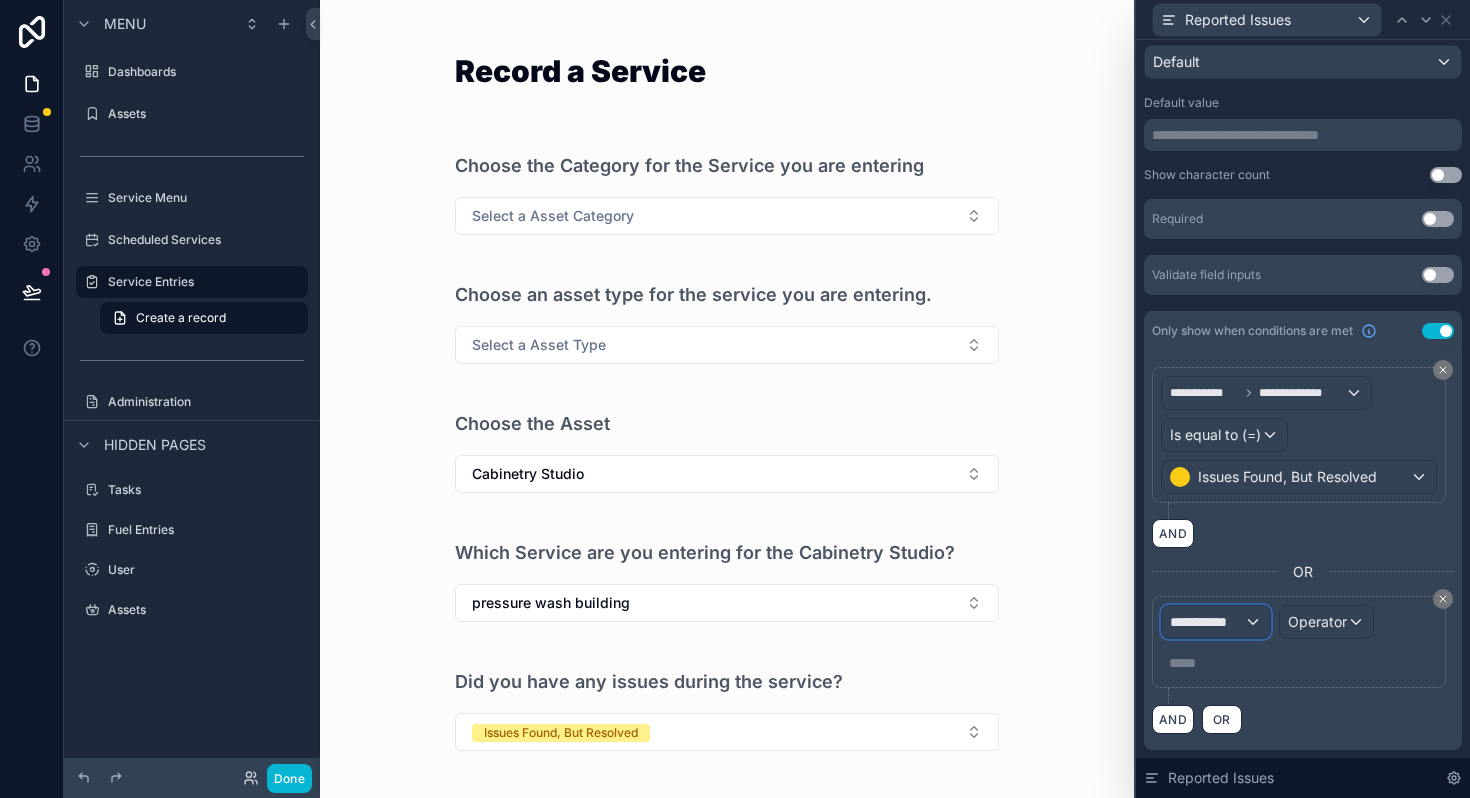 click on "**********" at bounding box center (1216, 622) 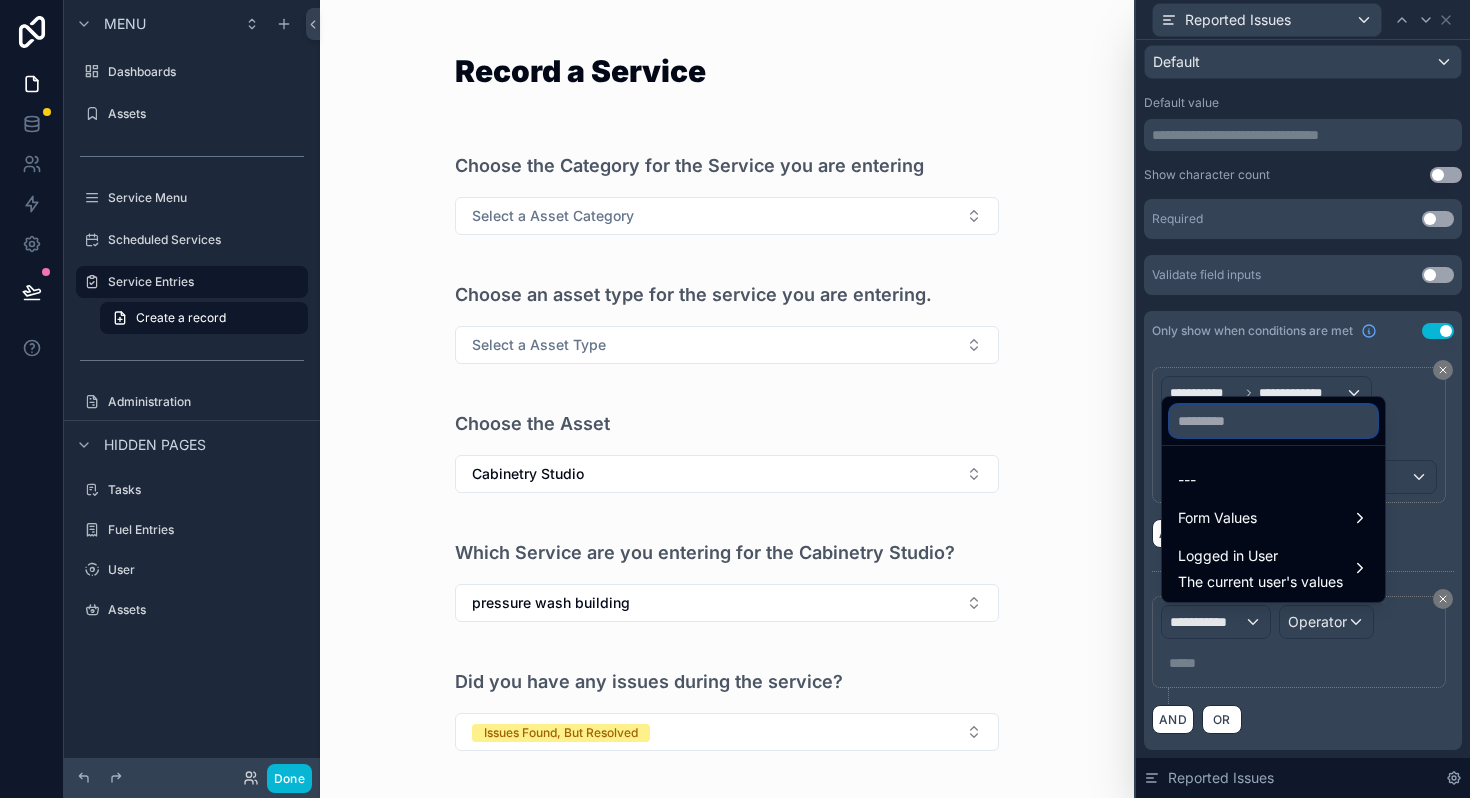 click at bounding box center (1273, 421) 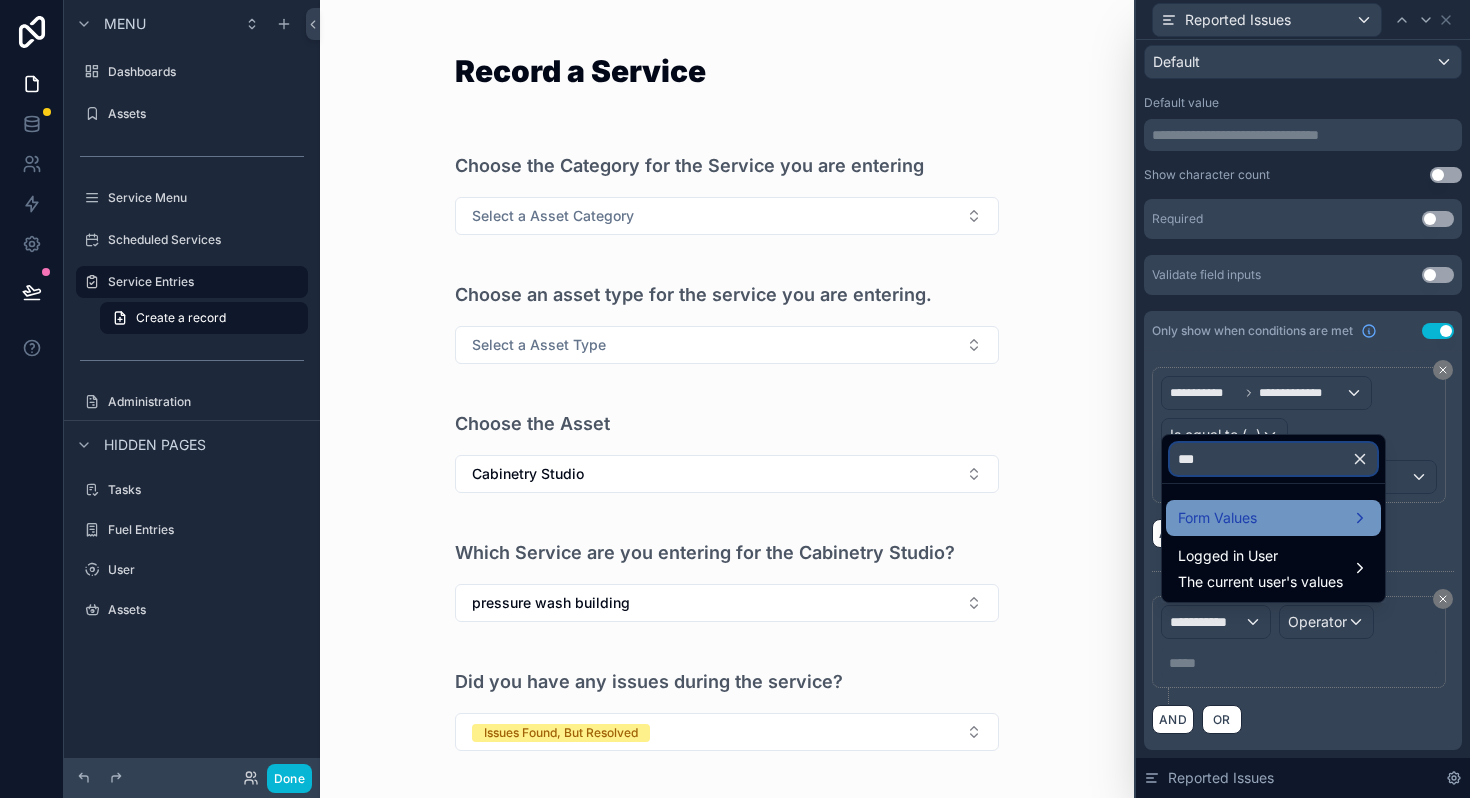 type on "***" 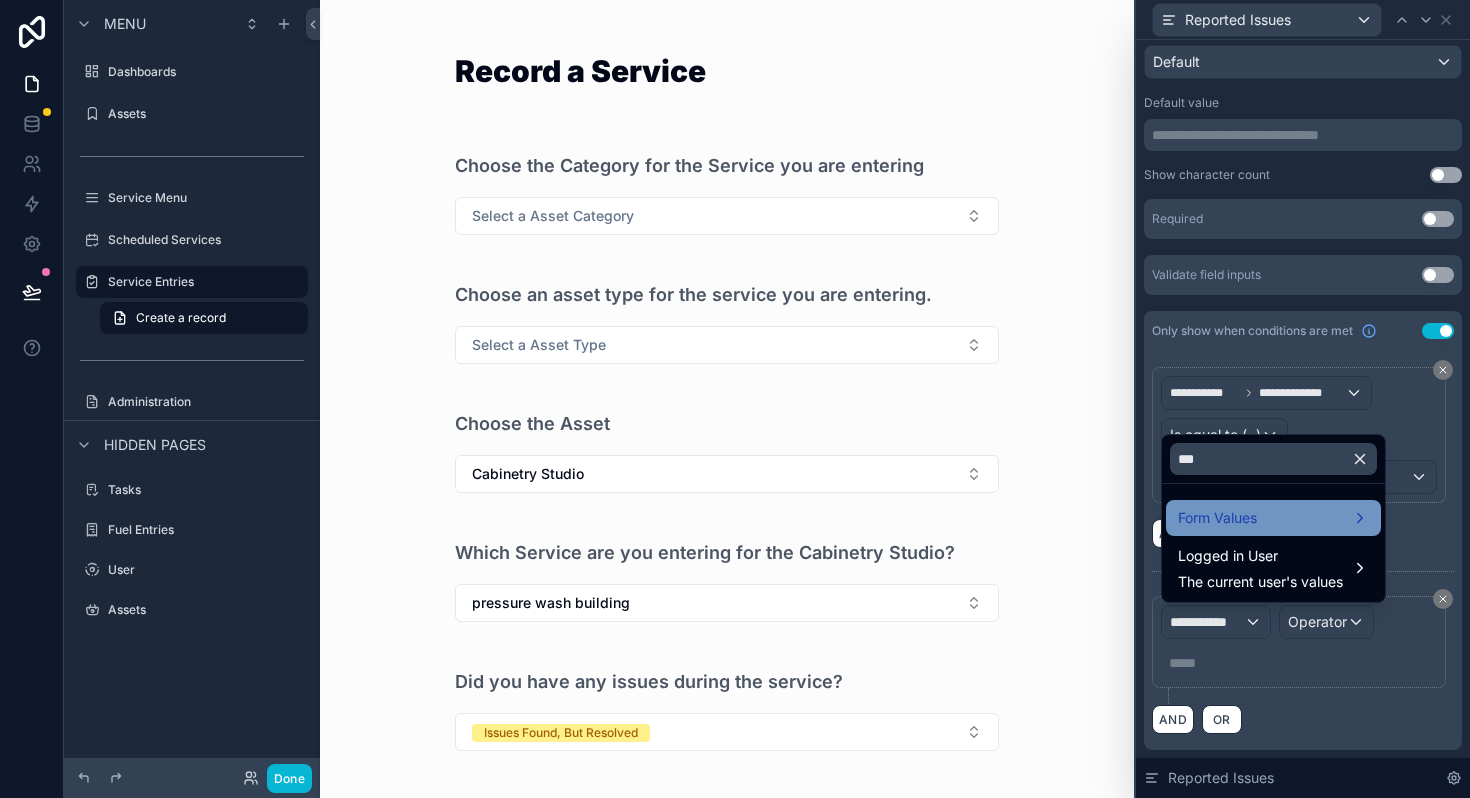 click on "Form Values" at bounding box center (1273, 518) 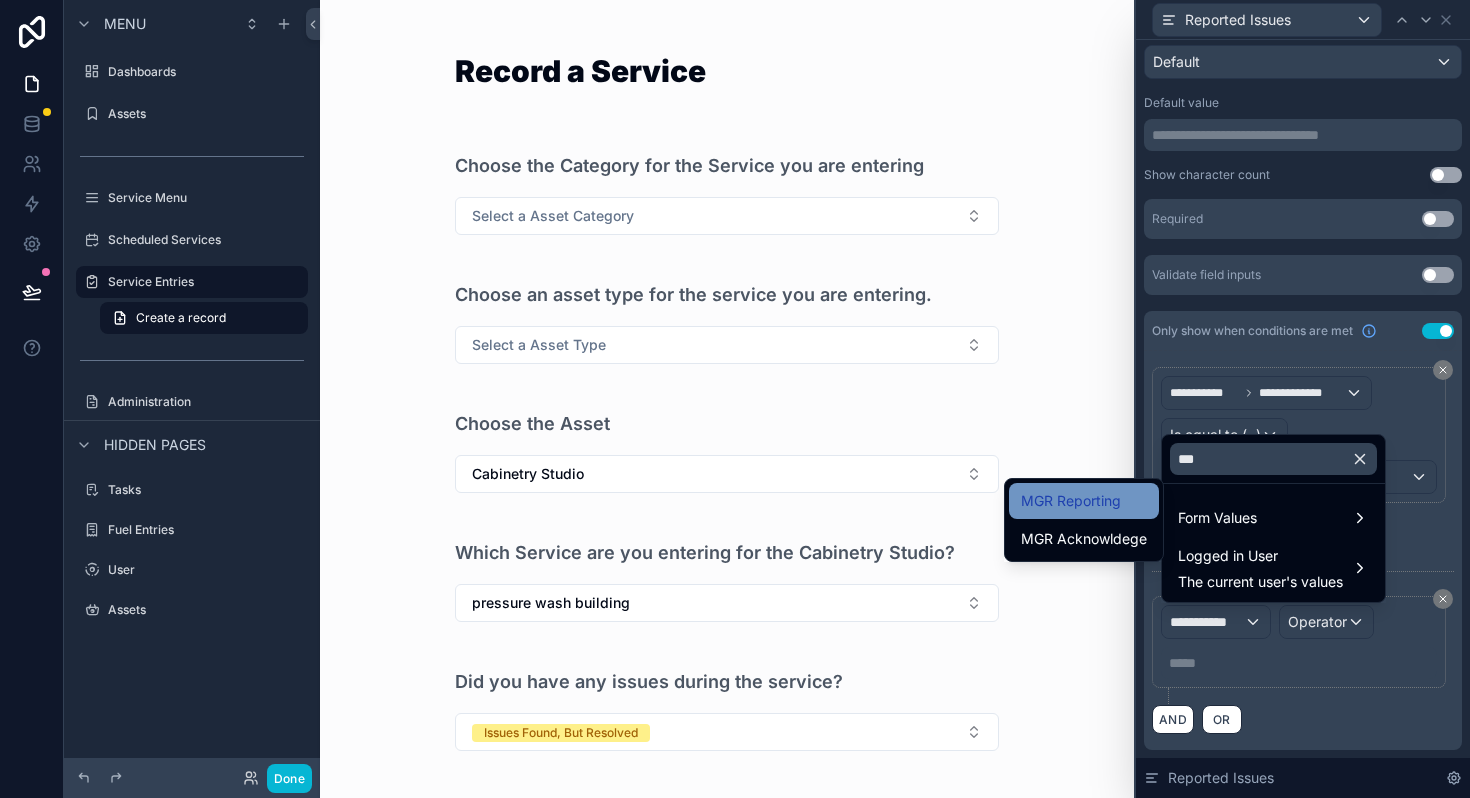 click on "MGR Reporting" at bounding box center (1071, 501) 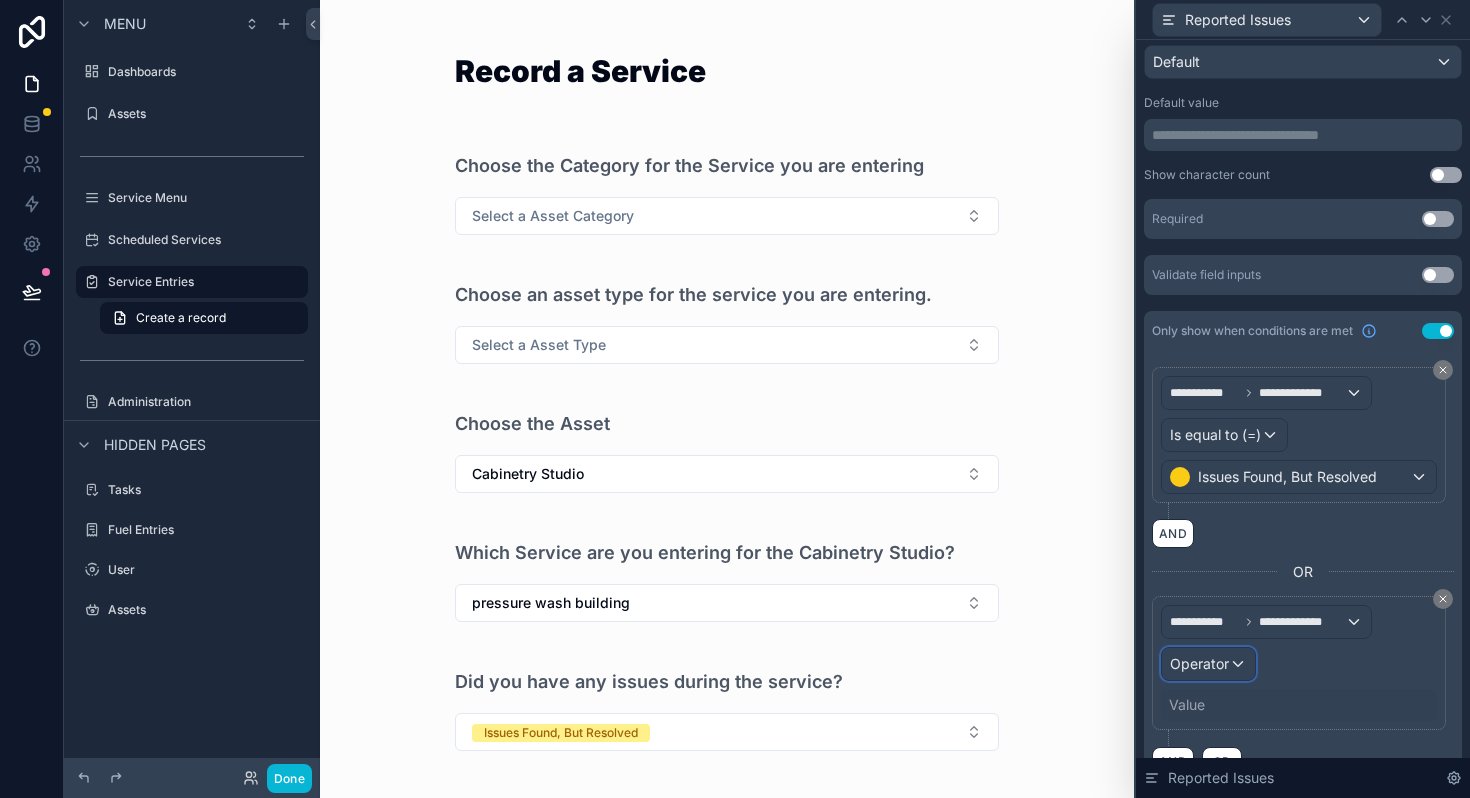 click on "Operator" at bounding box center (1199, 663) 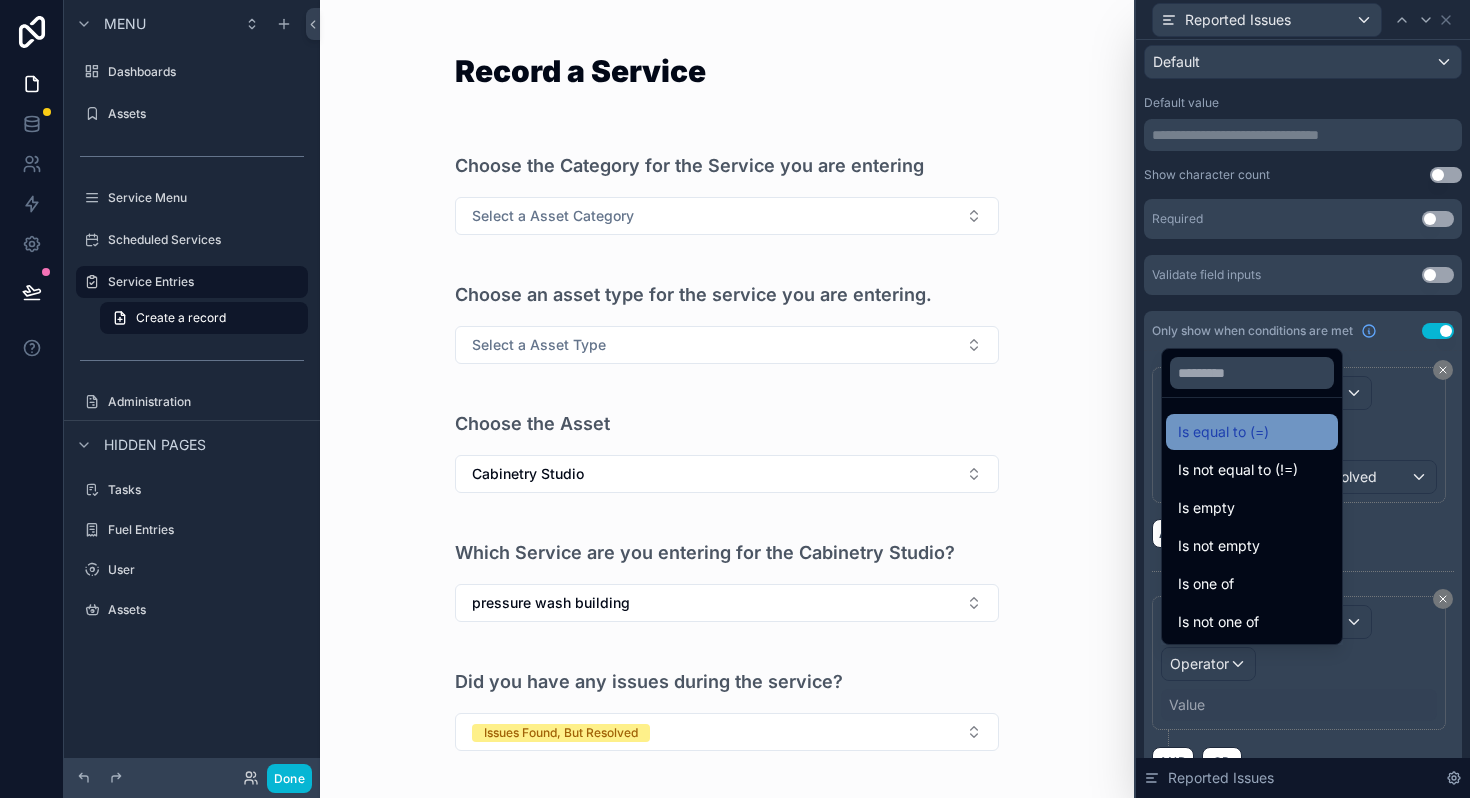 click on "Is equal to (=)" at bounding box center [1223, 432] 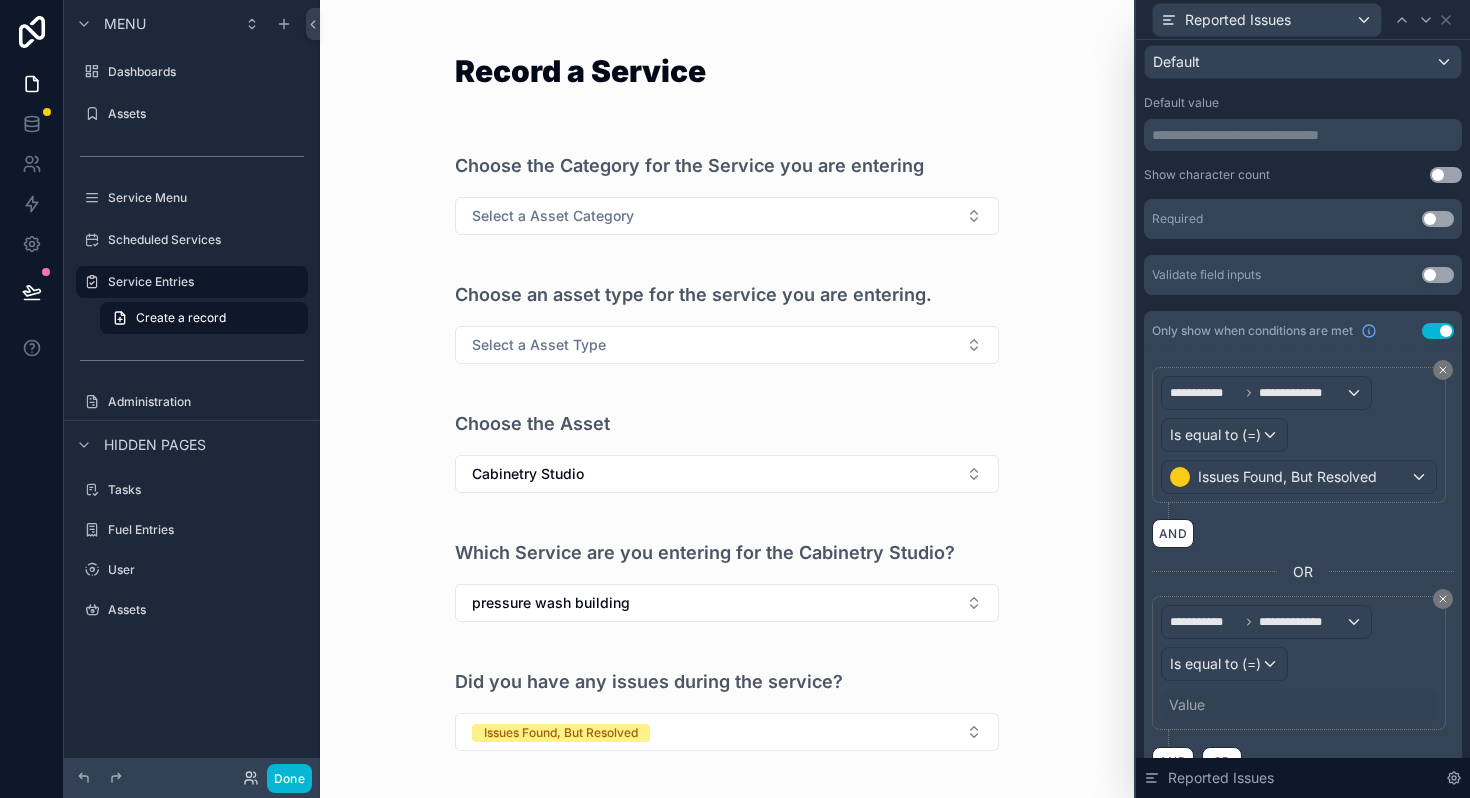 scroll, scrollTop: 389, scrollLeft: 0, axis: vertical 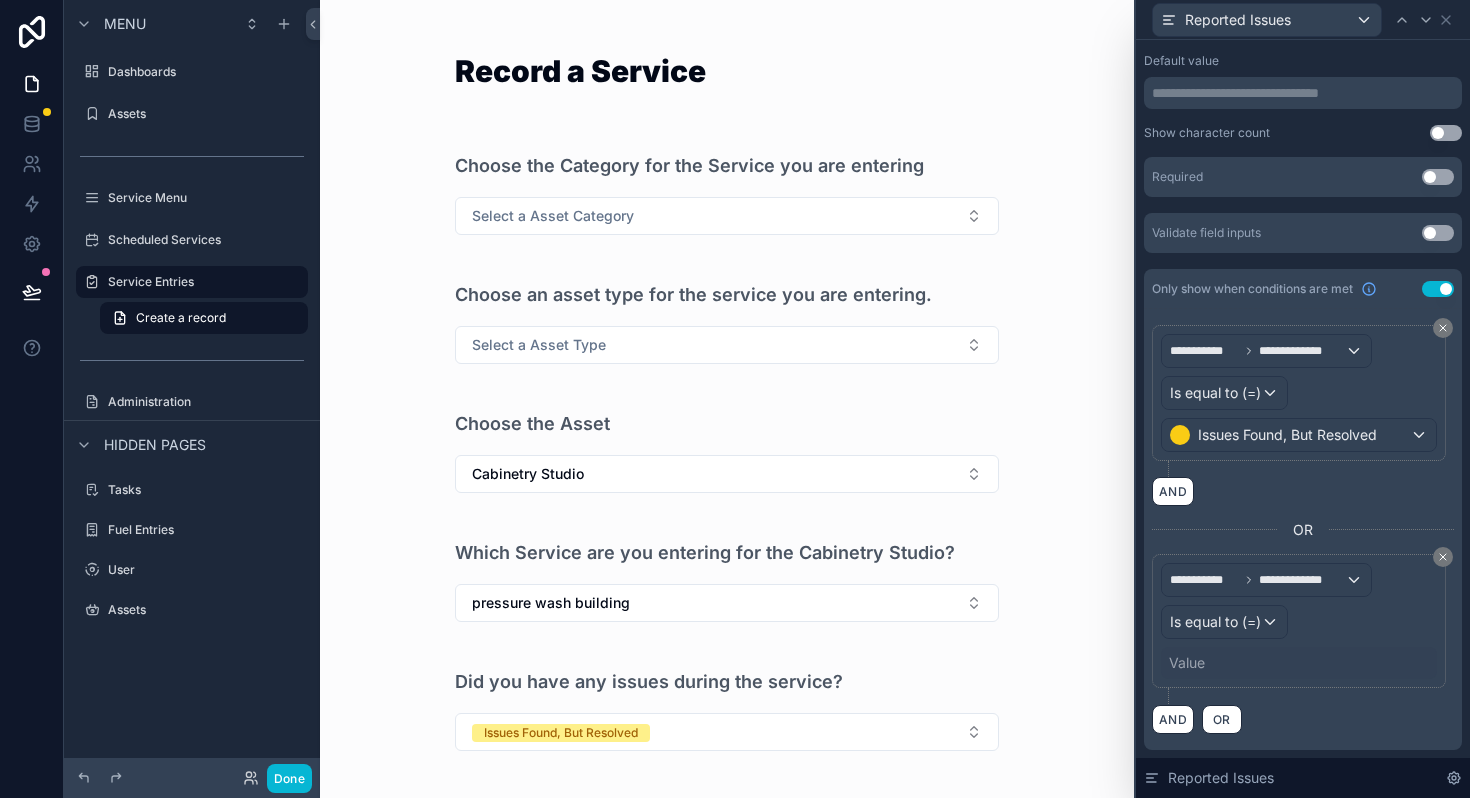 click on "Value" at bounding box center [1299, 663] 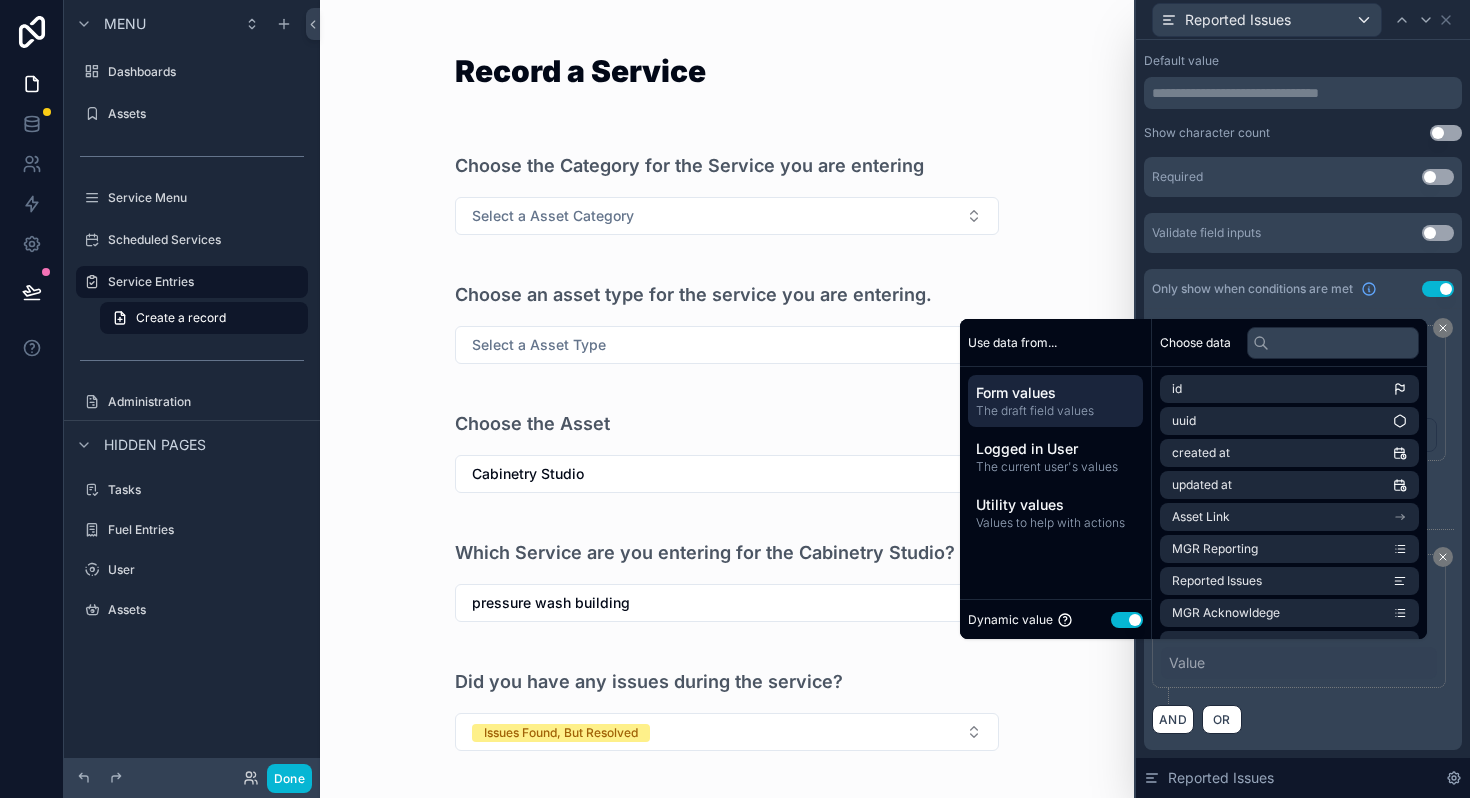 click on "Value" at bounding box center [1187, 663] 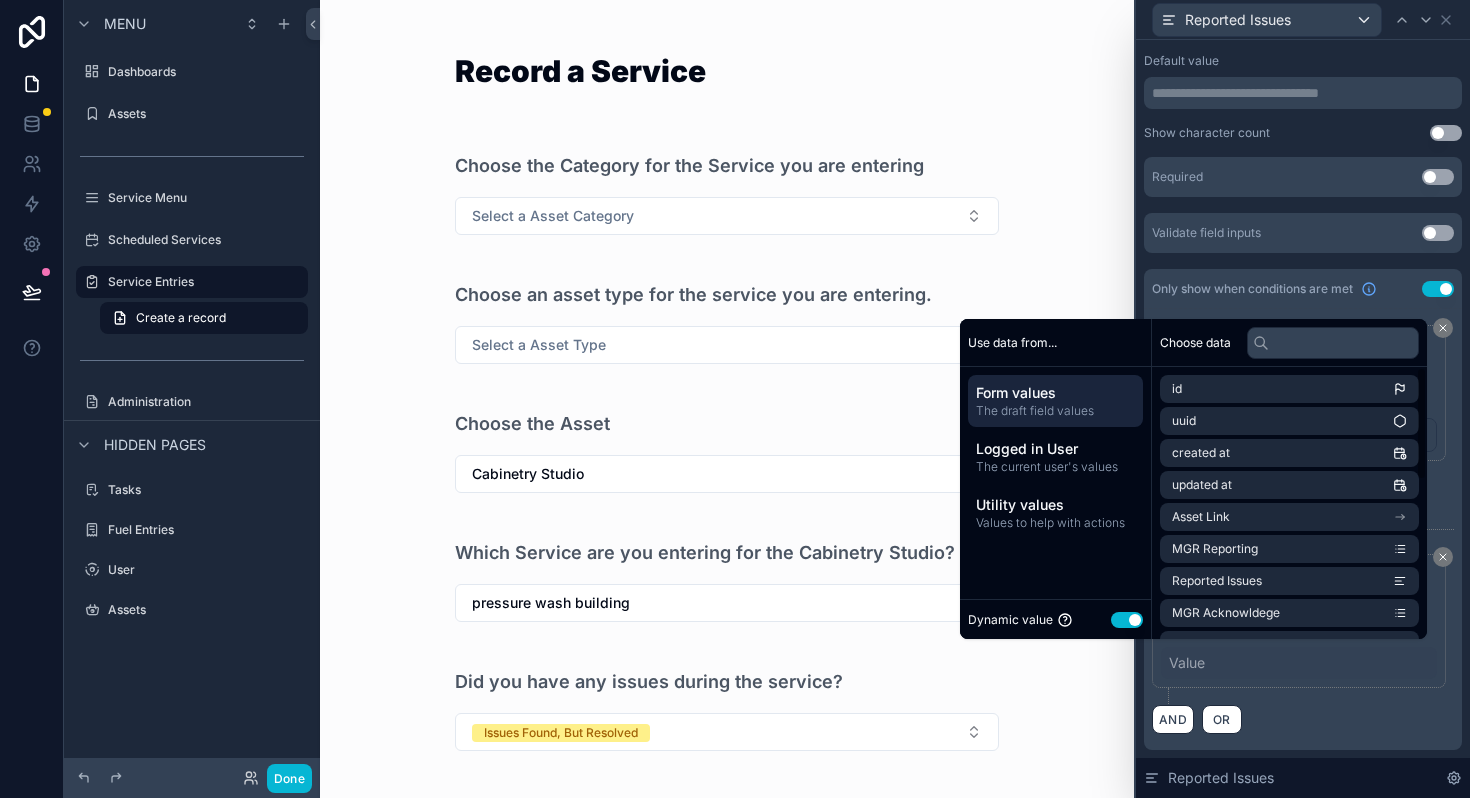 click on "Use setting" at bounding box center [1127, 620] 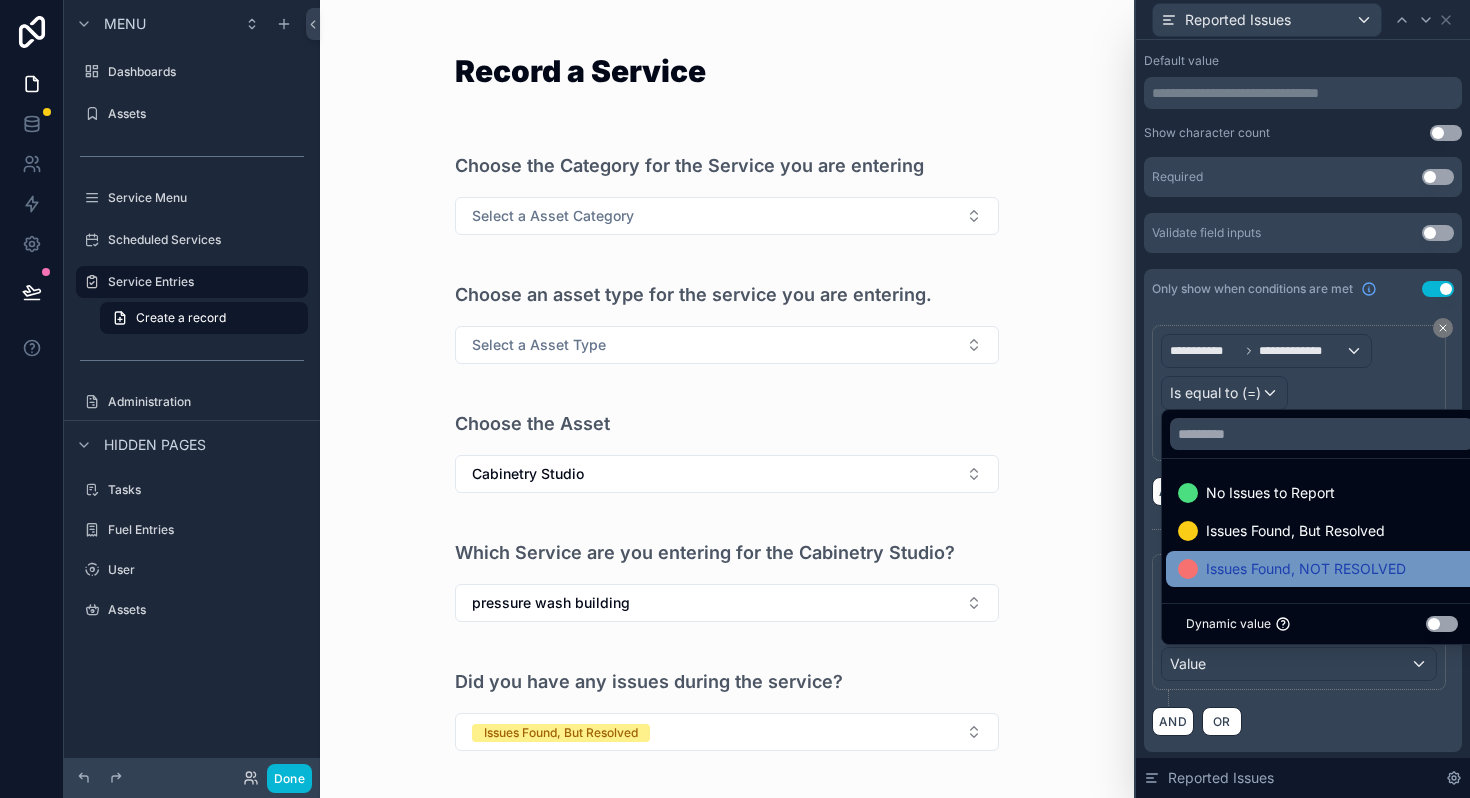 click on "Issues Found, NOT RESOLVED" at bounding box center [1306, 569] 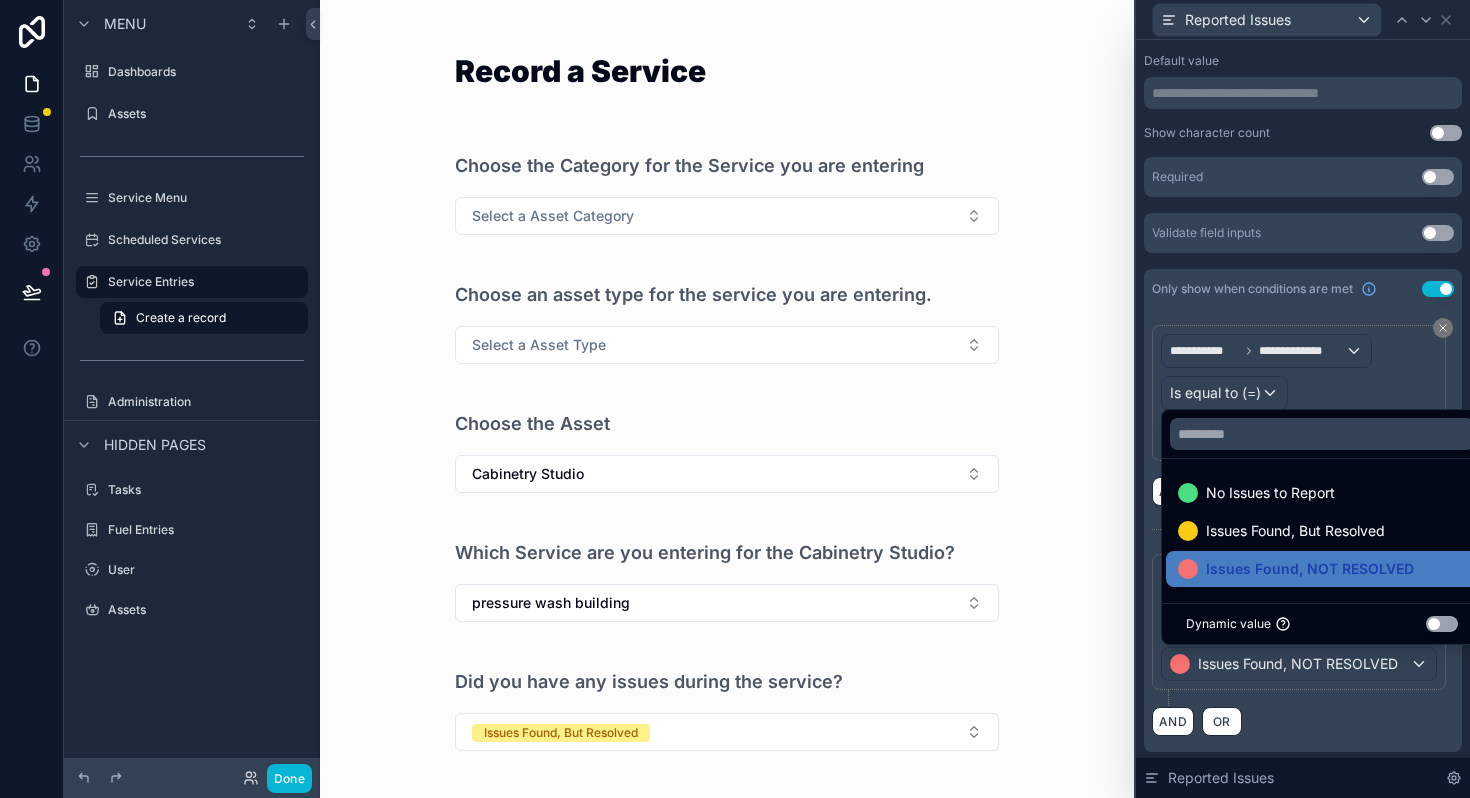 click on "Record a Service Choose the Category for the Service you are entering Select a Asset Category Choose an asset type for the service you are entering. Select a Asset Type Choose the Asset Cabinetry Studio Which Service are you entering for the Cabinetry Studio? pressure wash building Did you have any issues during the service? Issues Found, But Resolved Provide details for the issues you found Would you like to add photos of issues? *Optional Save" at bounding box center (727, 399) 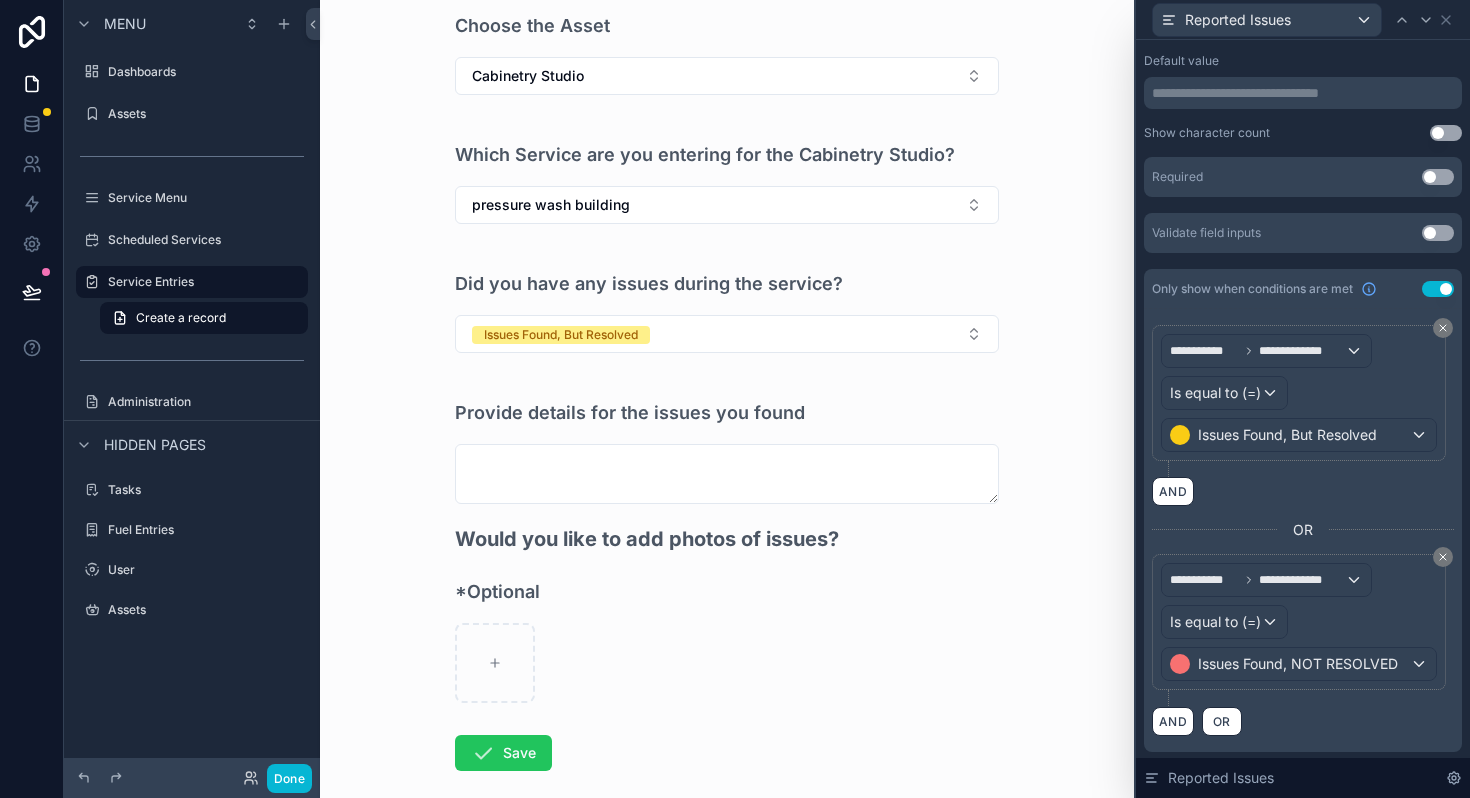 scroll, scrollTop: 406, scrollLeft: 0, axis: vertical 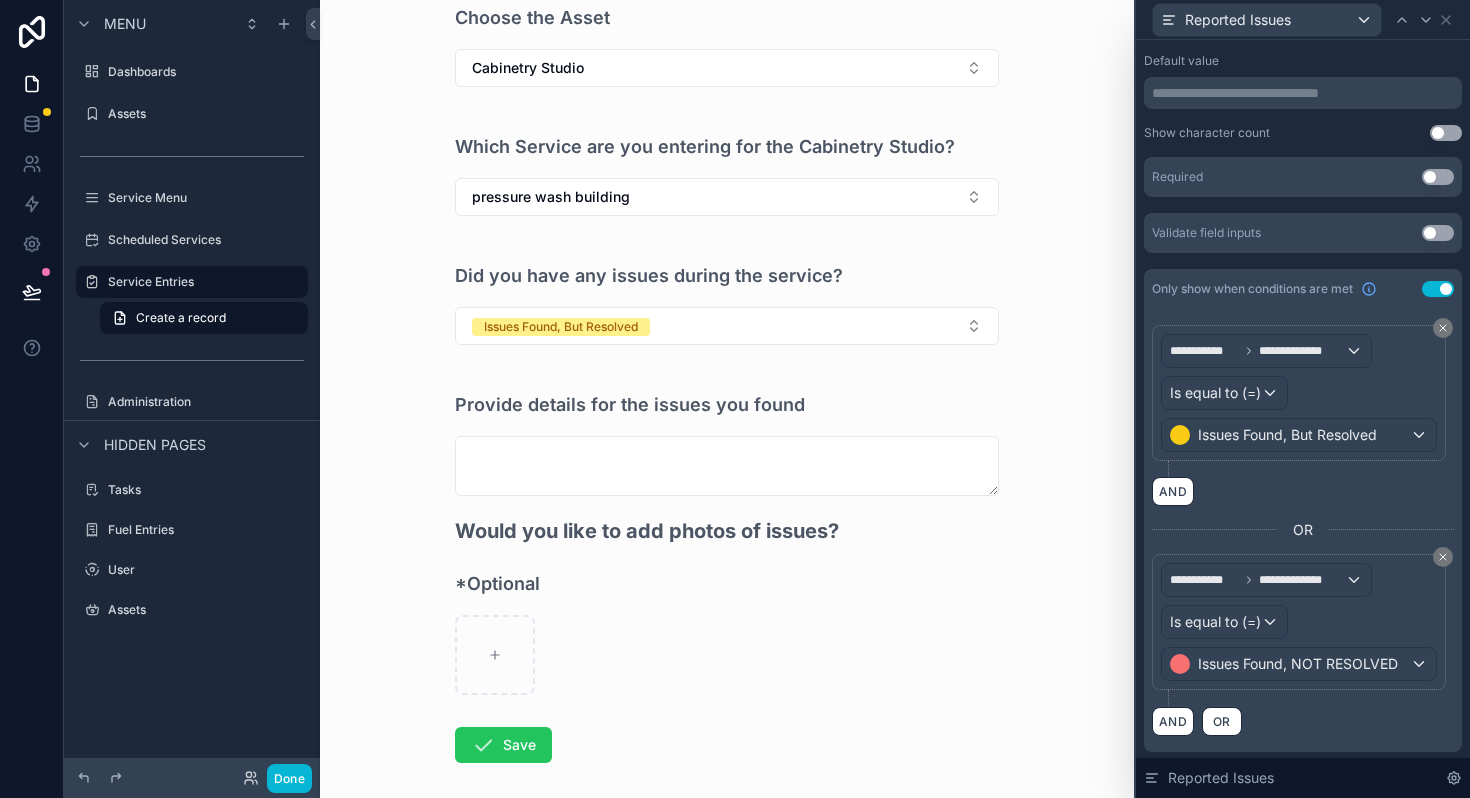 click on "Use setting" at bounding box center (1438, 177) 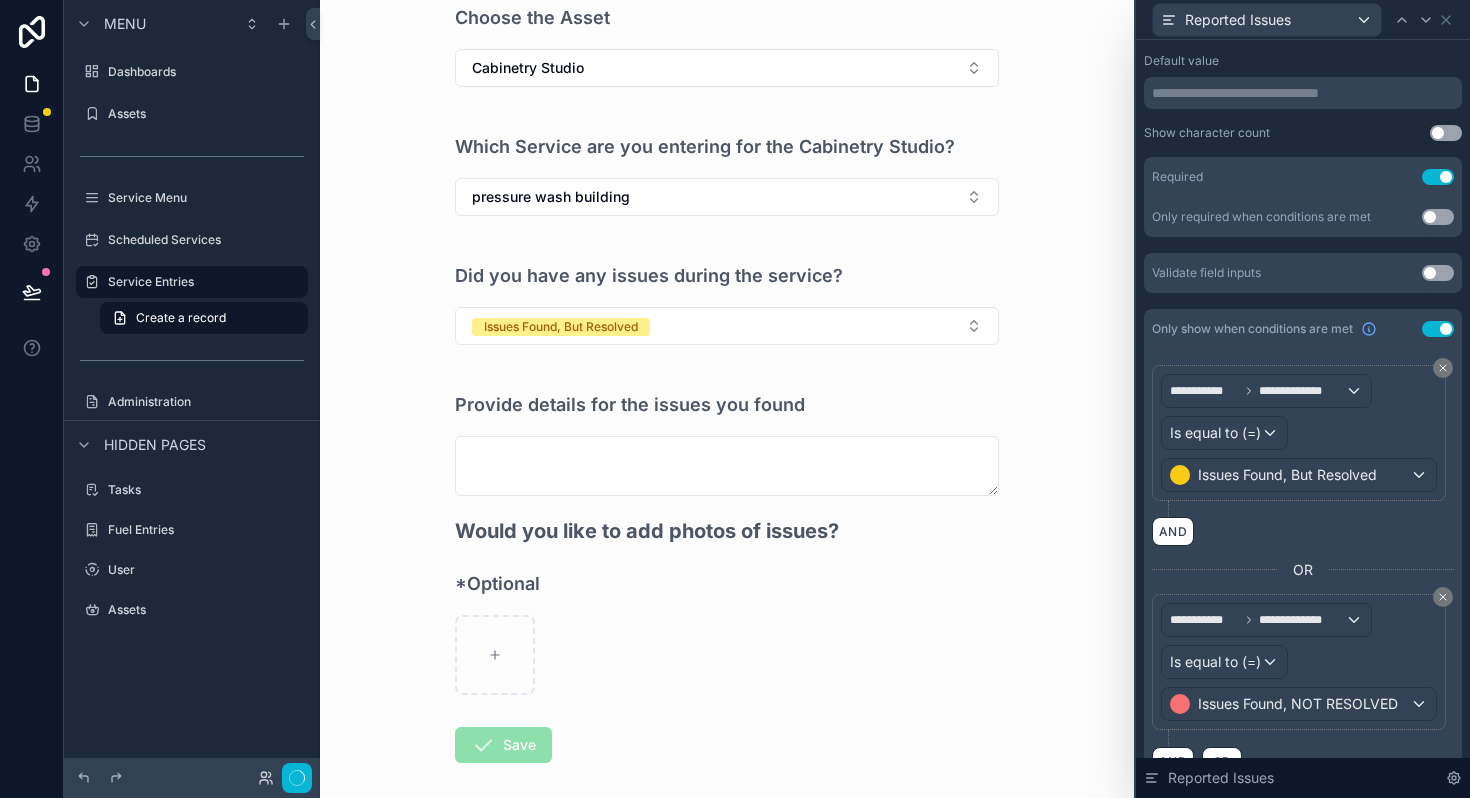 scroll, scrollTop: 0, scrollLeft: 0, axis: both 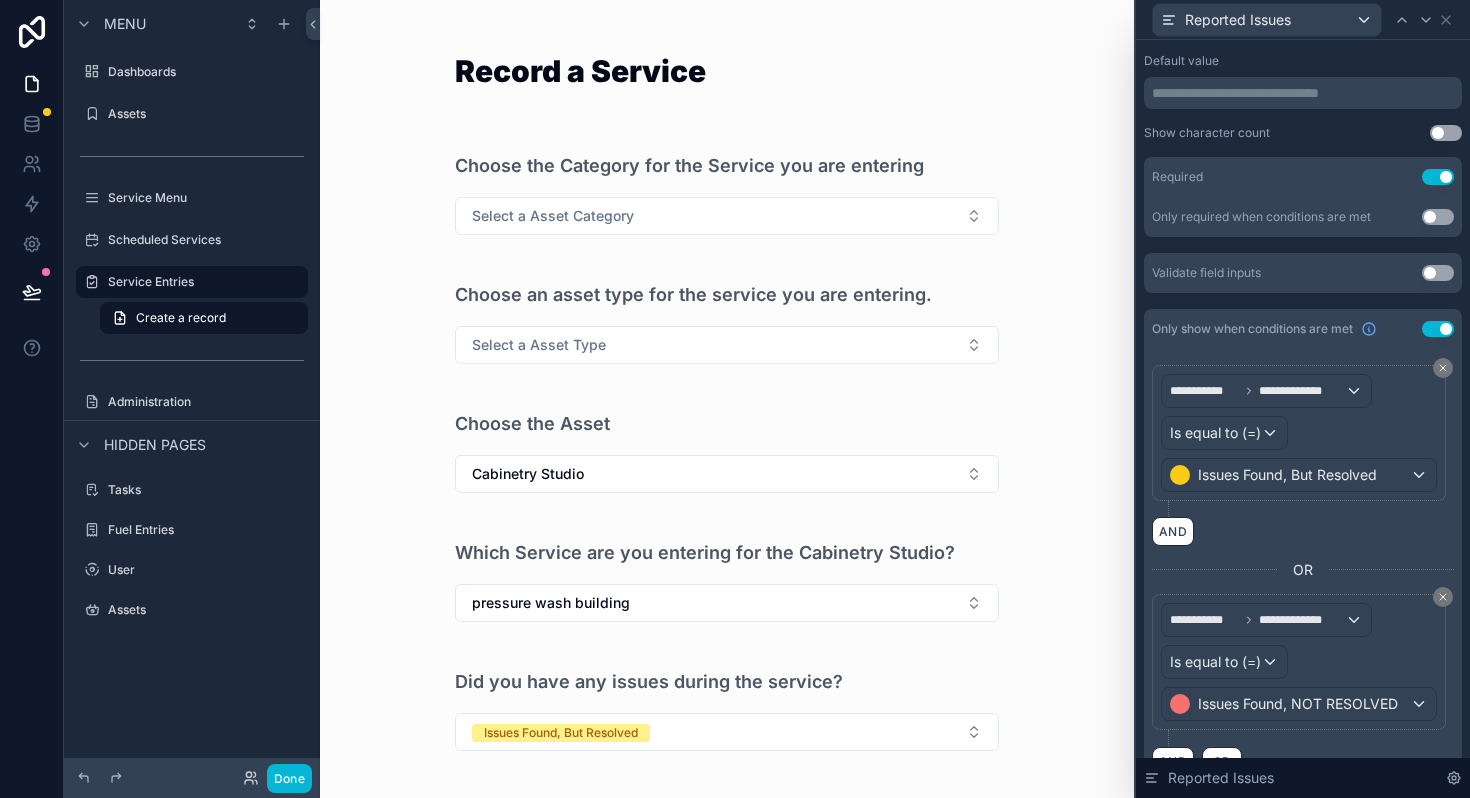 click on "Use setting" at bounding box center (1438, 217) 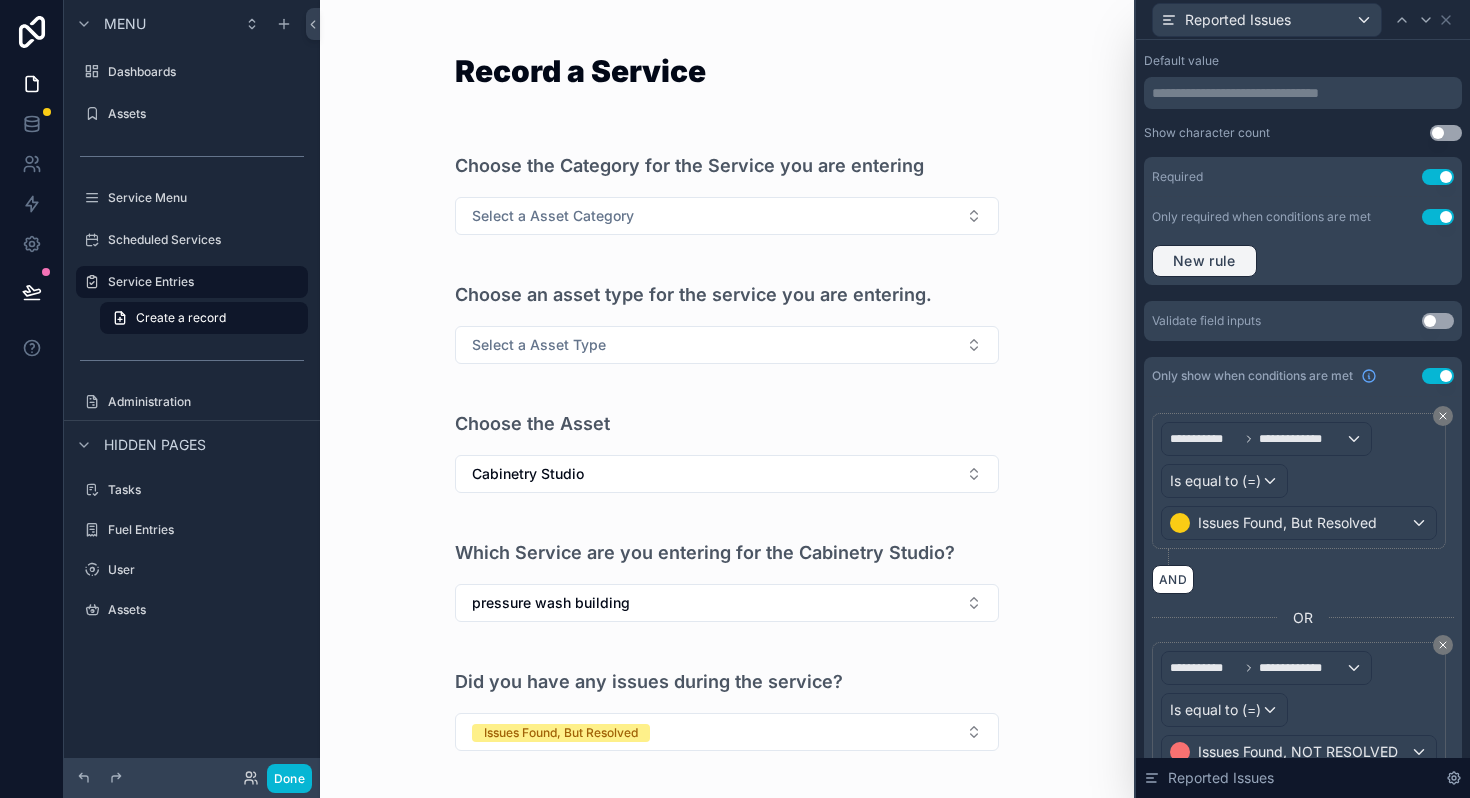 click on "New rule" at bounding box center [1204, 261] 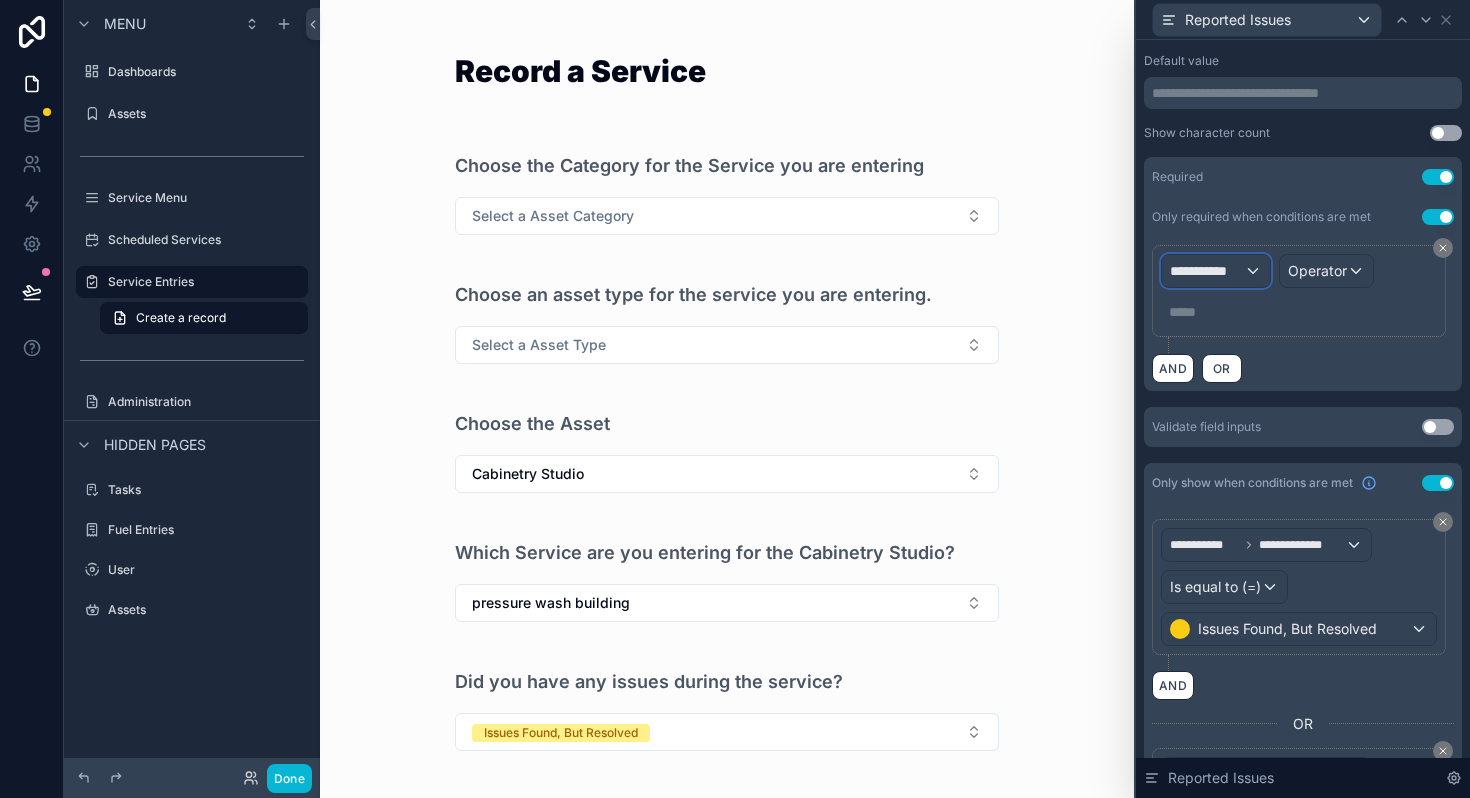 click on "**********" at bounding box center (1207, 271) 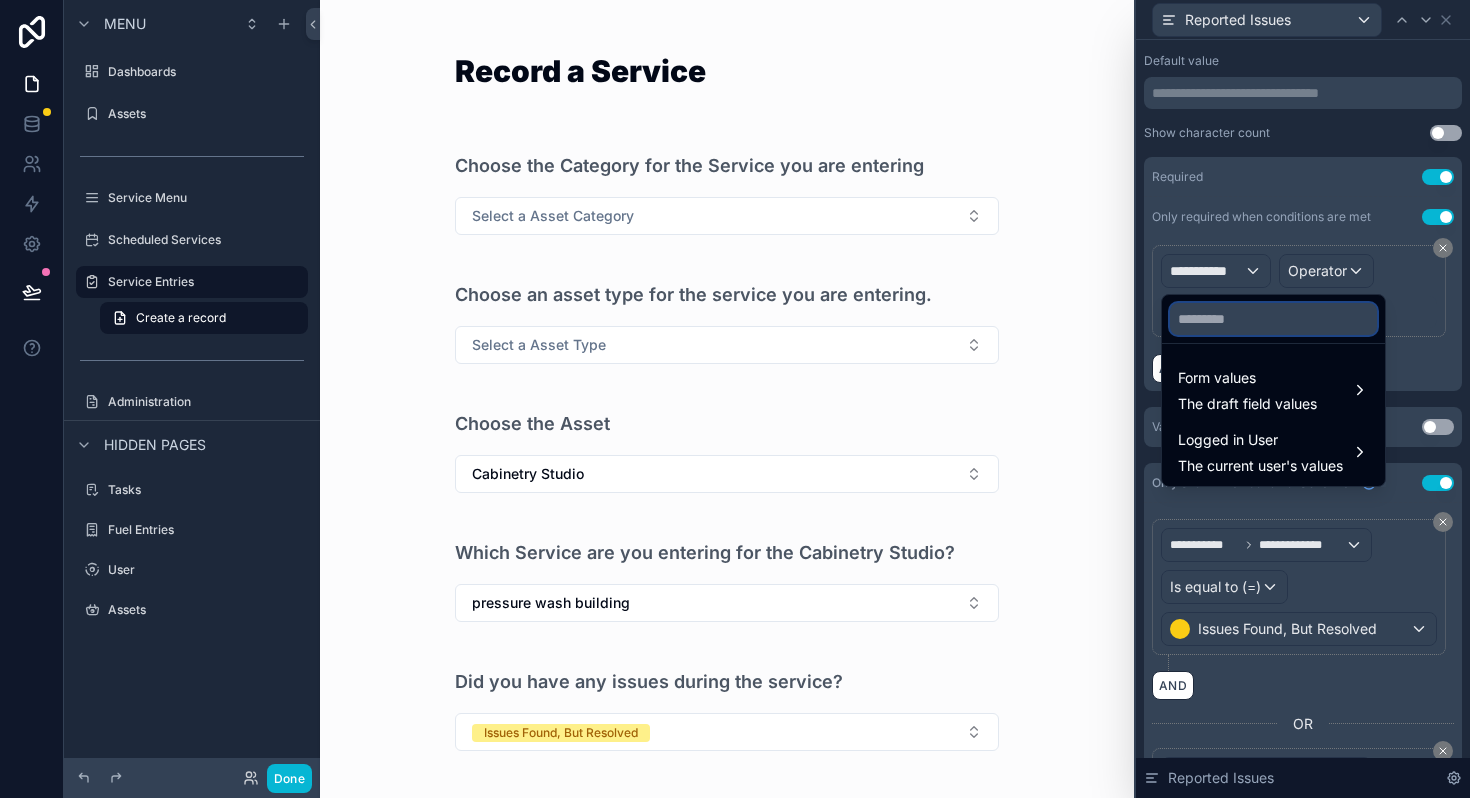 click at bounding box center (1273, 319) 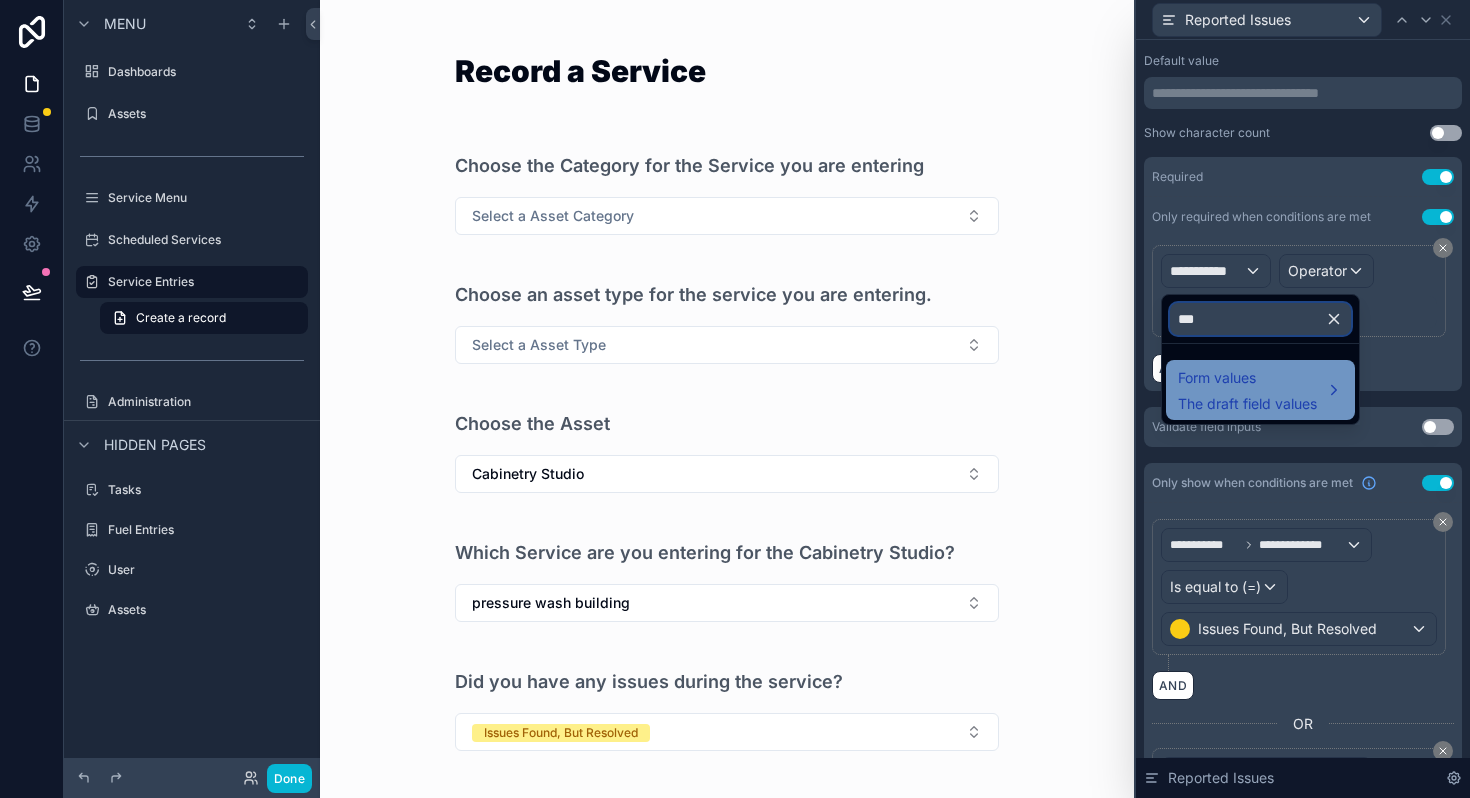 type on "***" 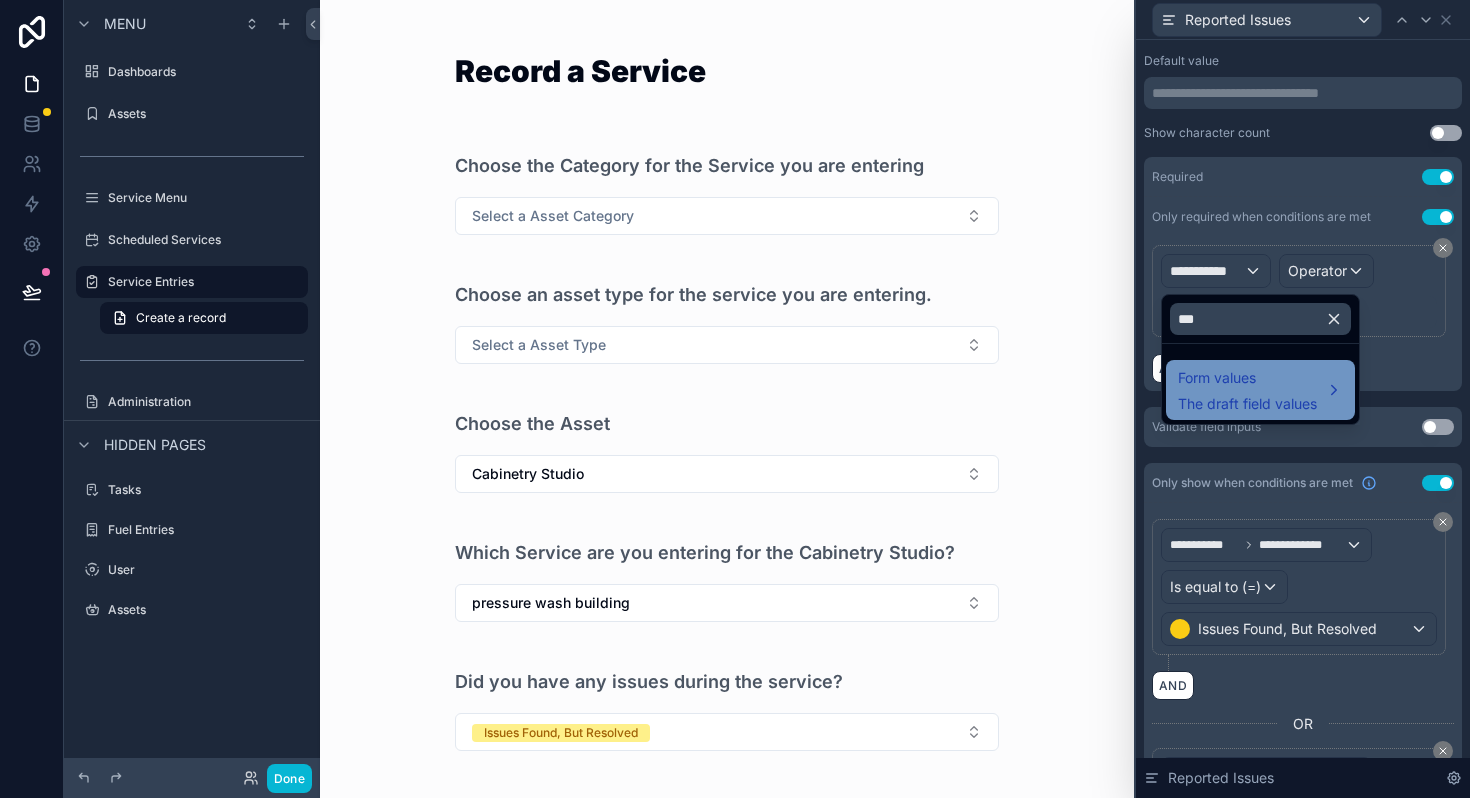 click on "Form values" at bounding box center [1247, 378] 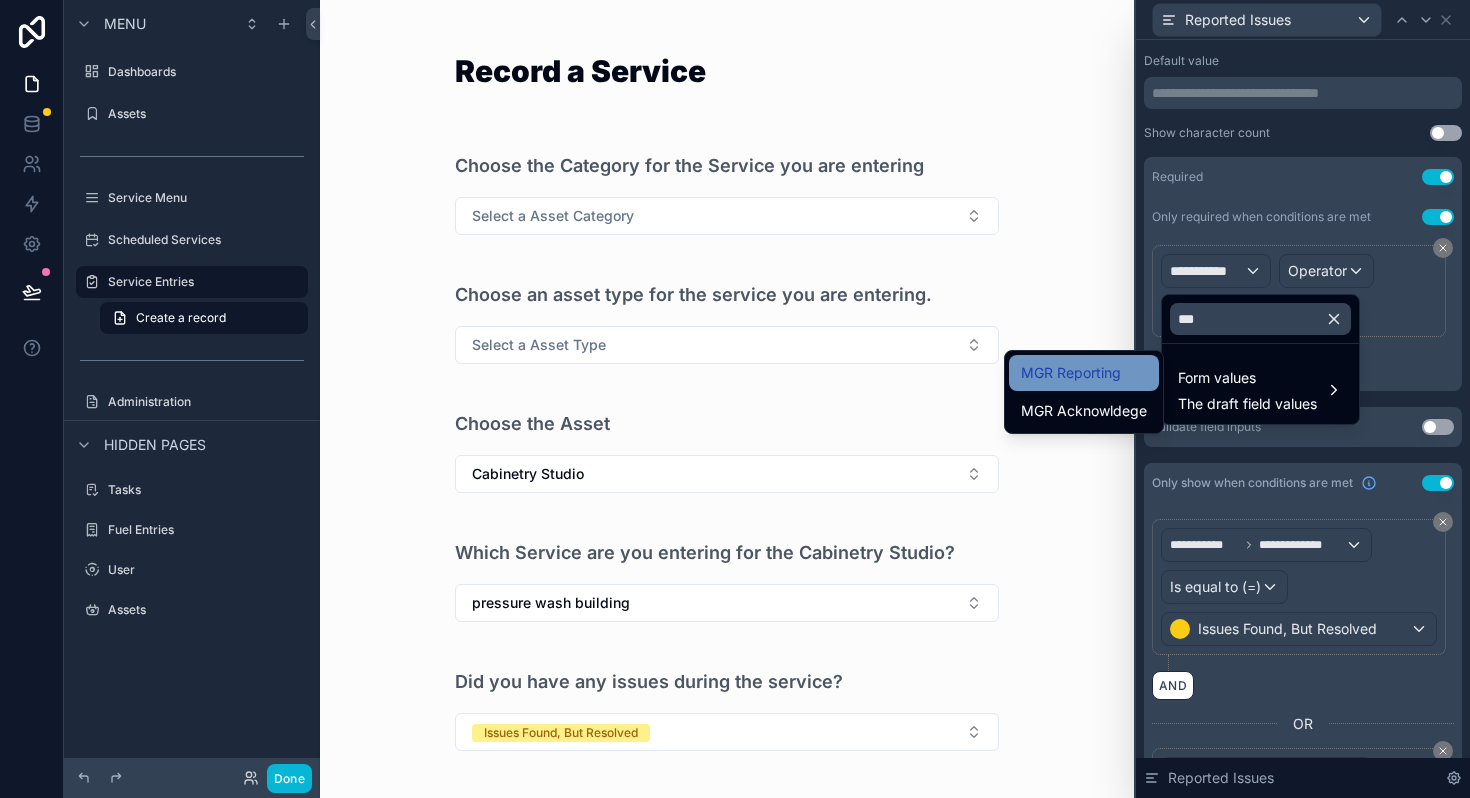 click on "MGR Reporting" at bounding box center [1071, 373] 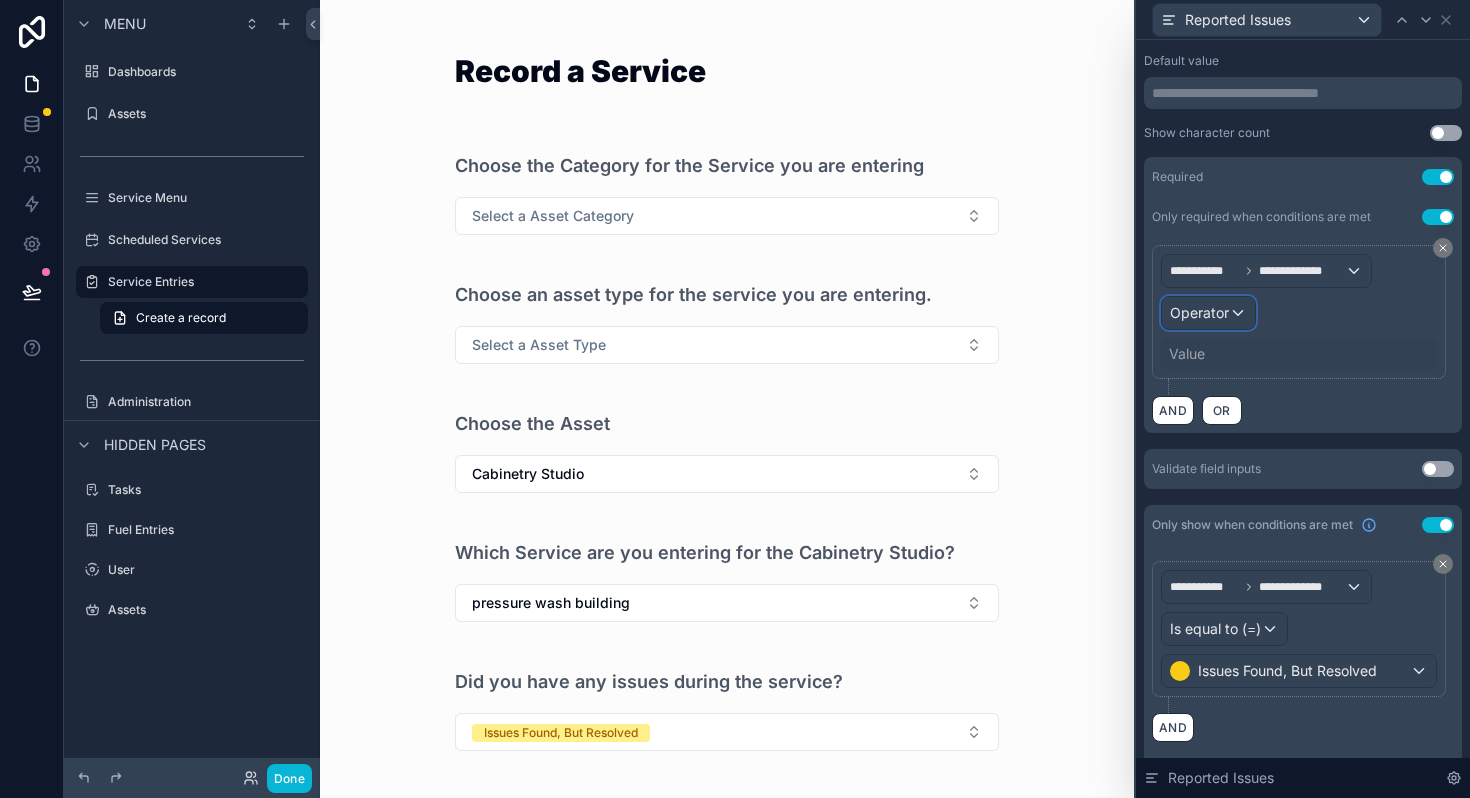 click on "Operator" at bounding box center (1199, 312) 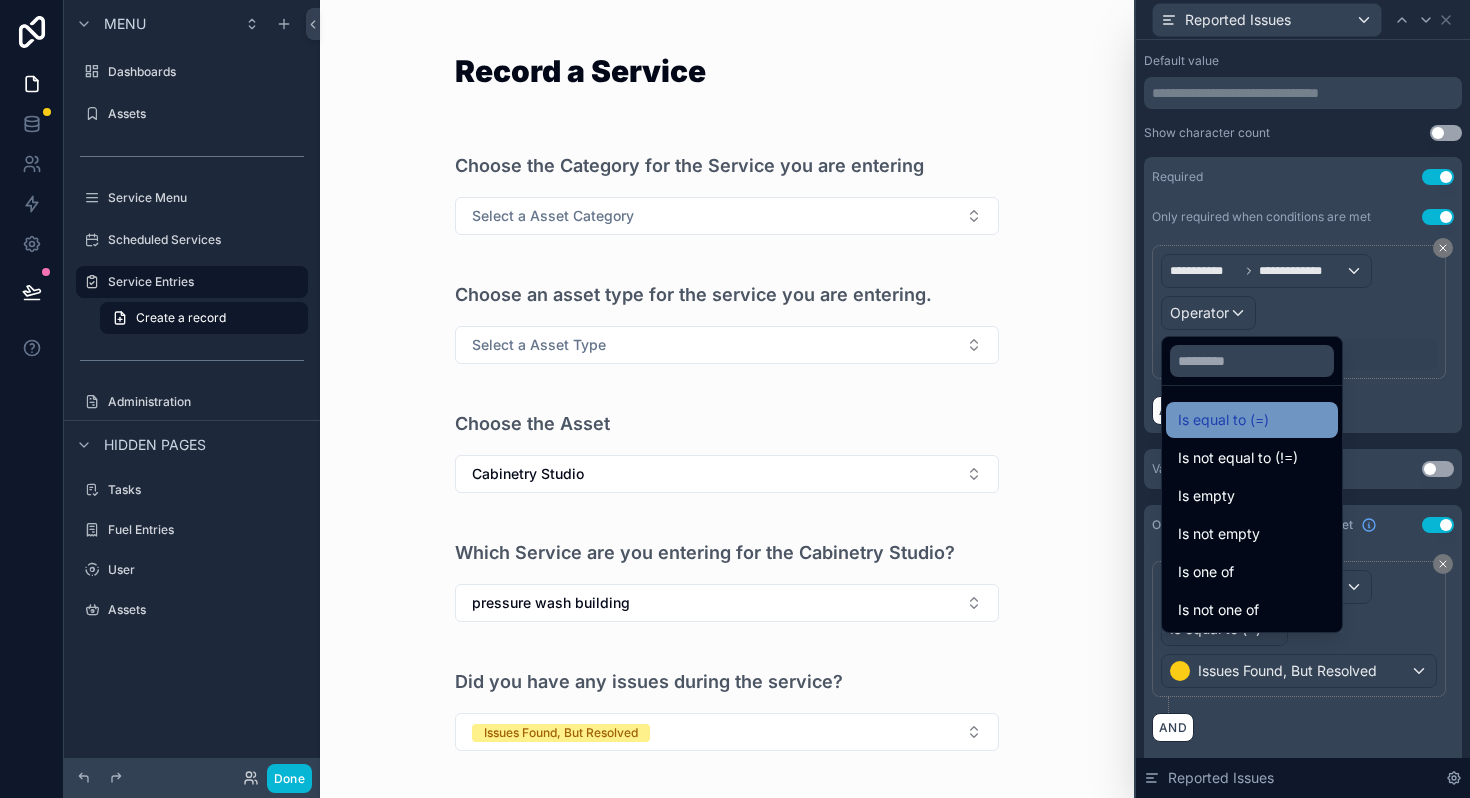 click on "Is equal to (=)" at bounding box center [1223, 420] 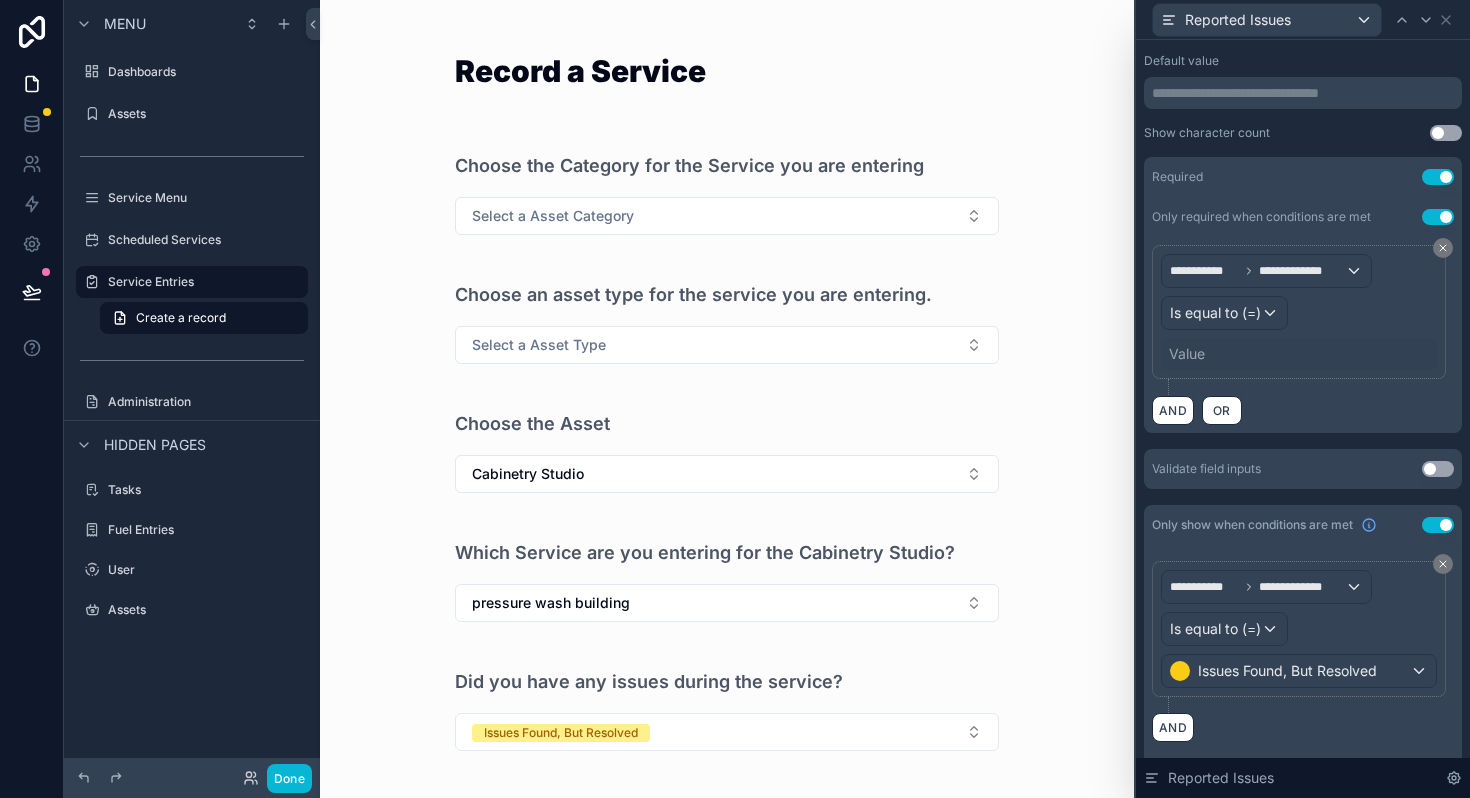 click on "Value" at bounding box center [1187, 354] 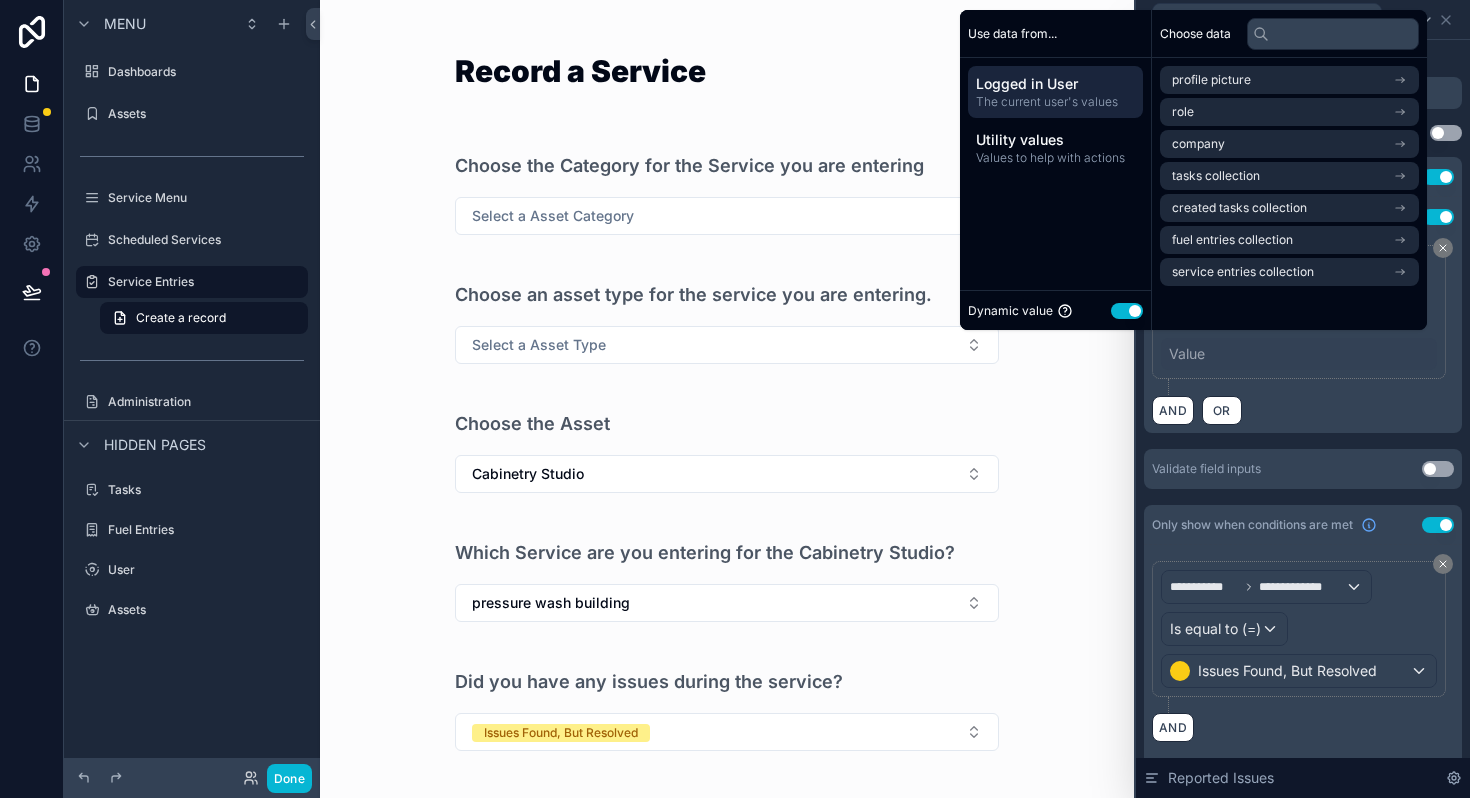 click on "Dynamic value Use setting" at bounding box center [1055, 310] 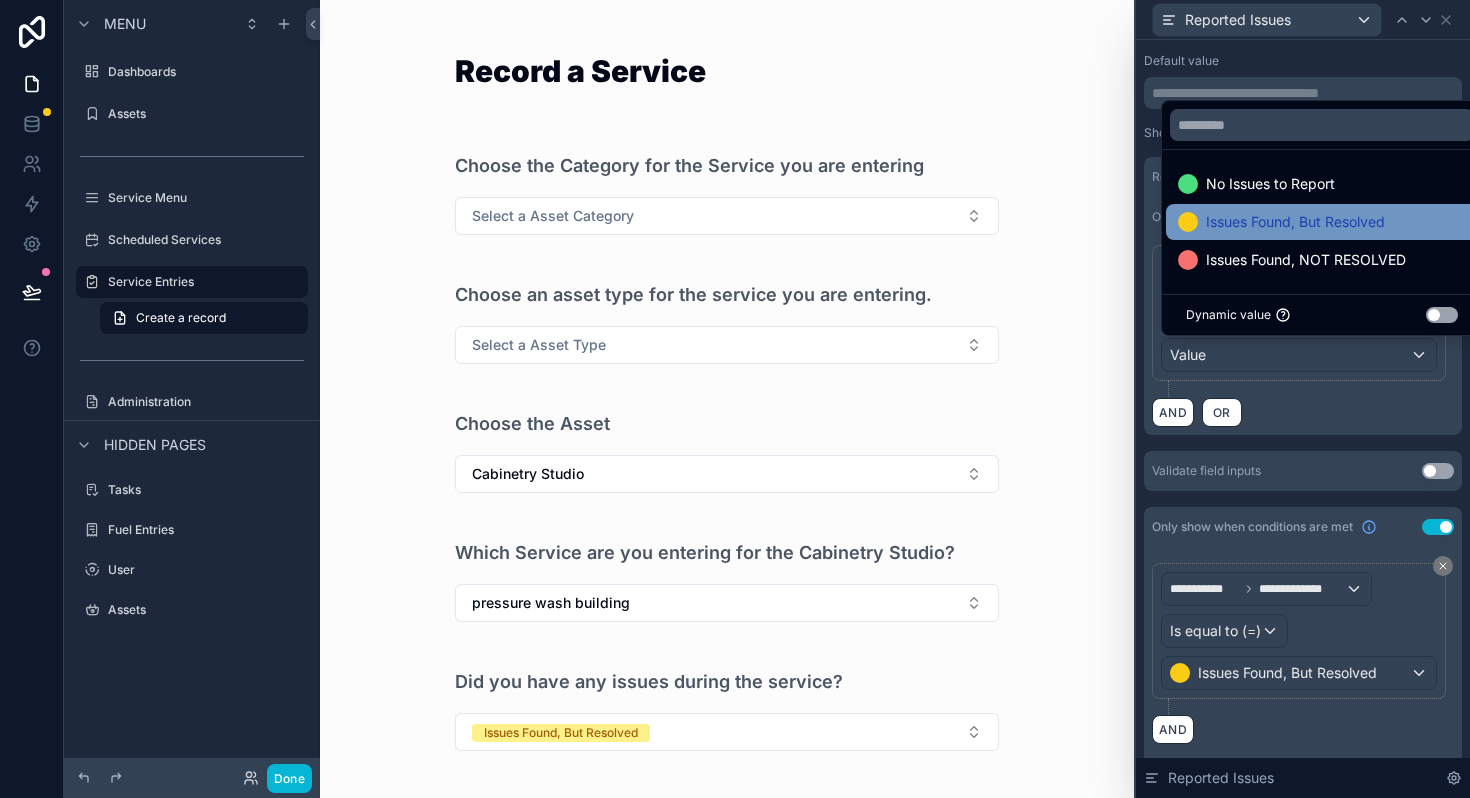 click on "Issues Found, But Resolved" at bounding box center (1281, 222) 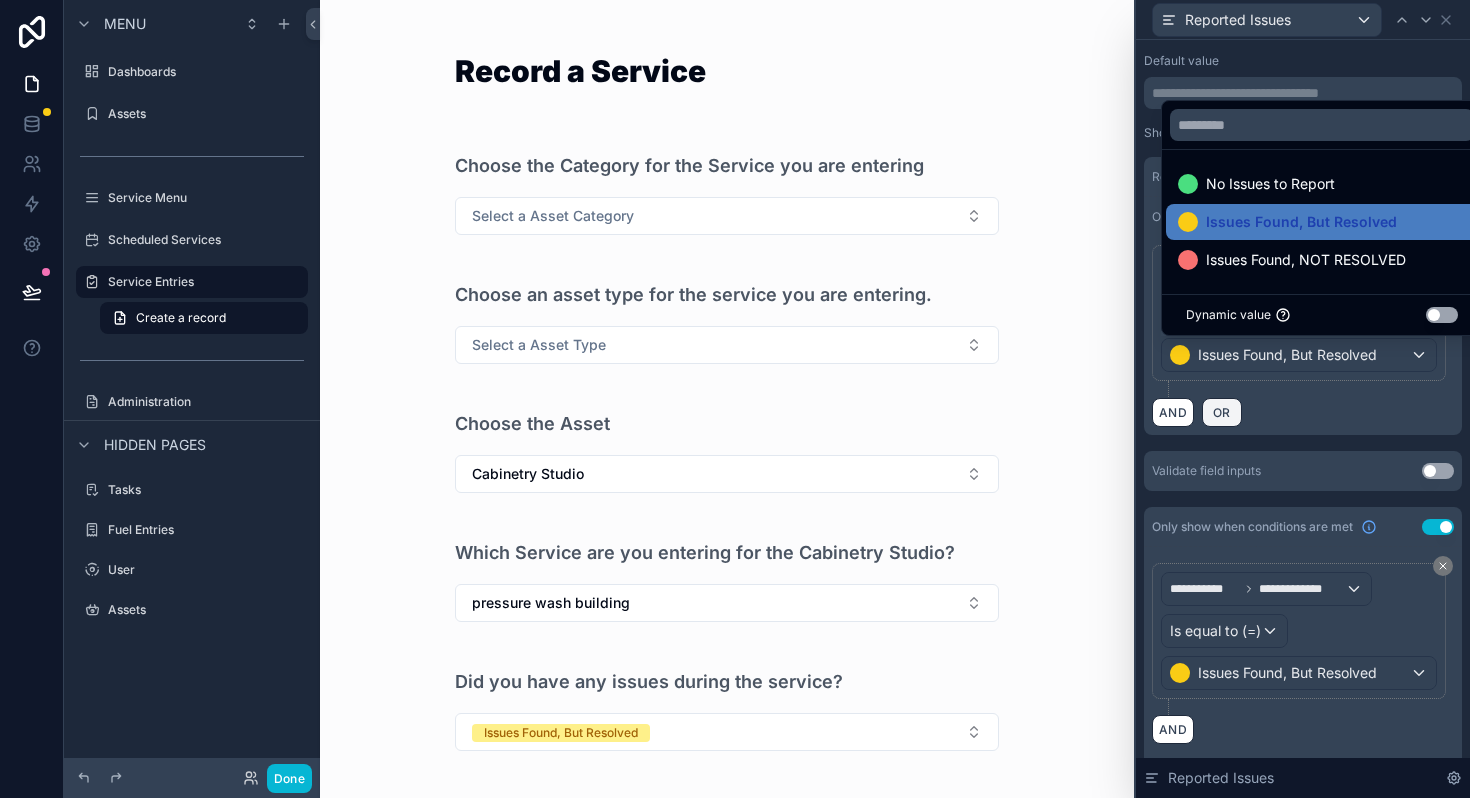 click on "OR" at bounding box center (1222, 412) 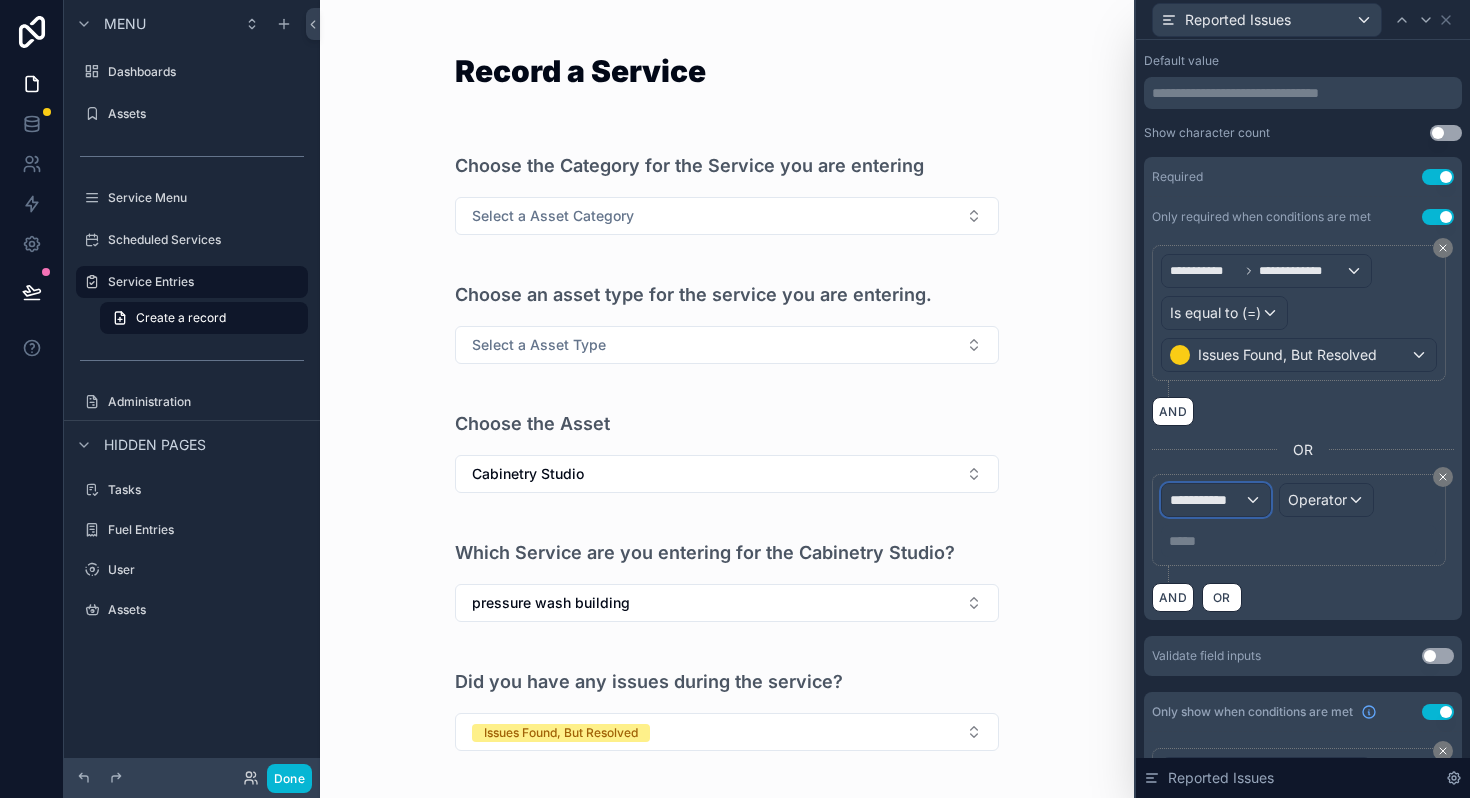 click on "**********" at bounding box center [1207, 500] 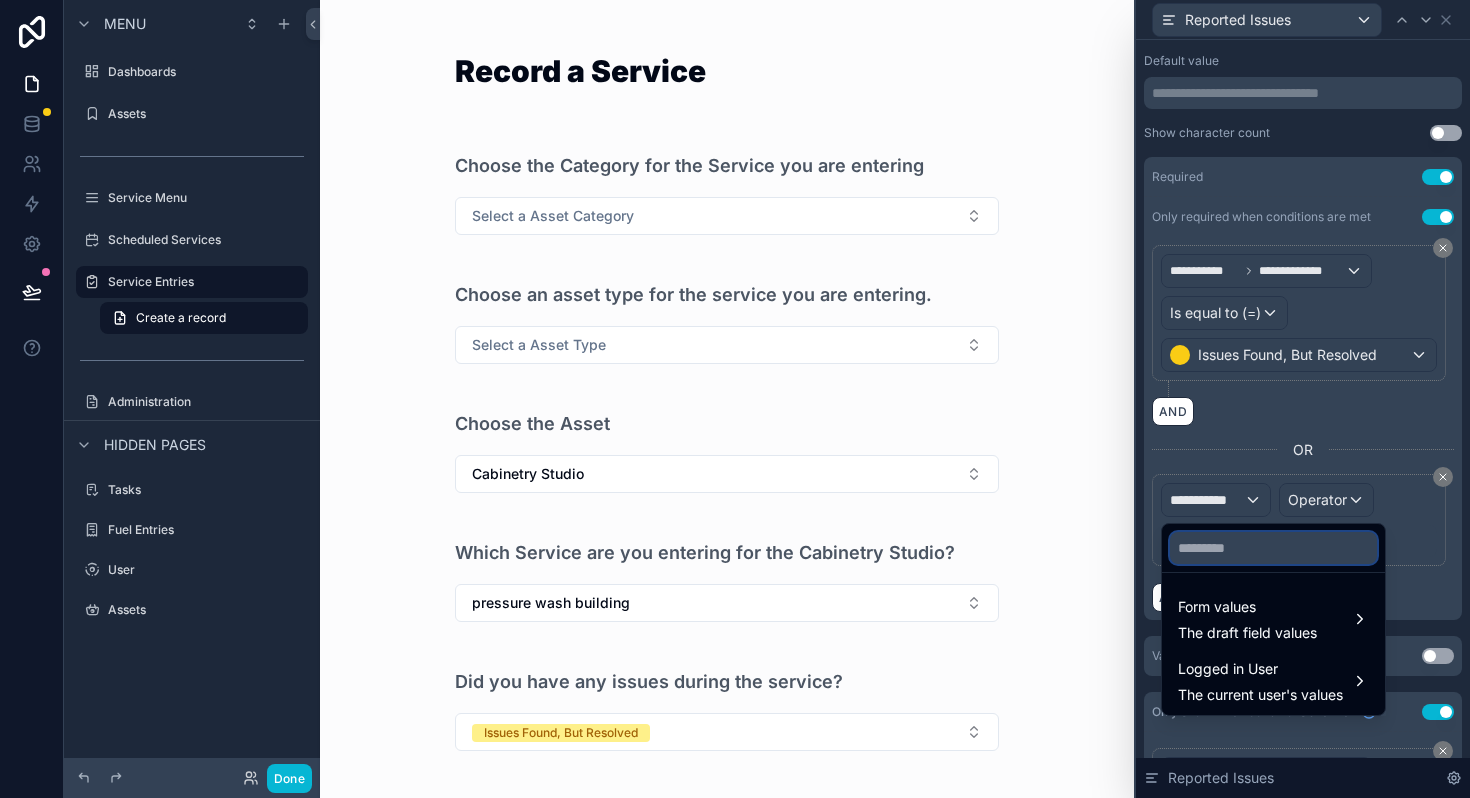 click at bounding box center (1273, 548) 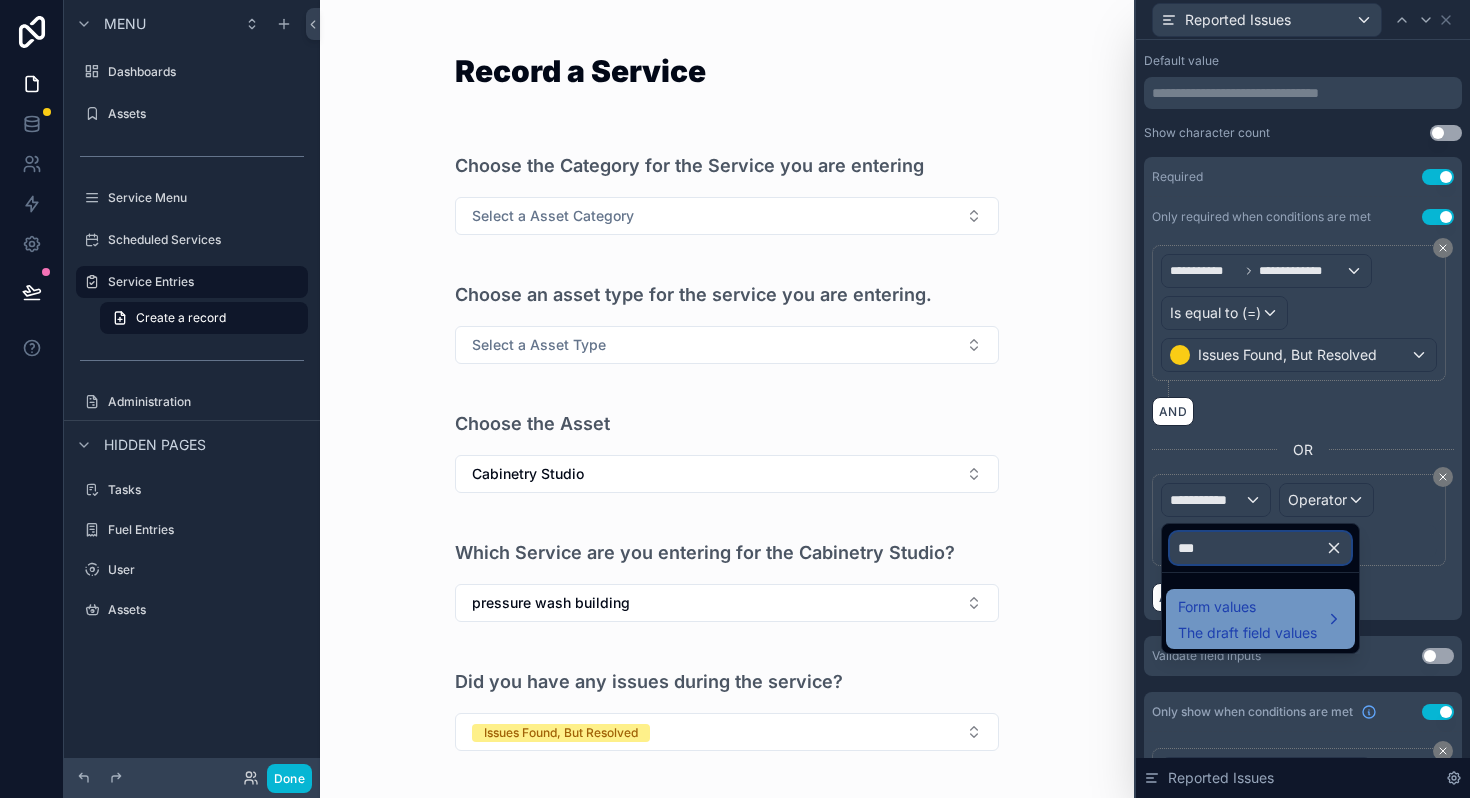 type on "***" 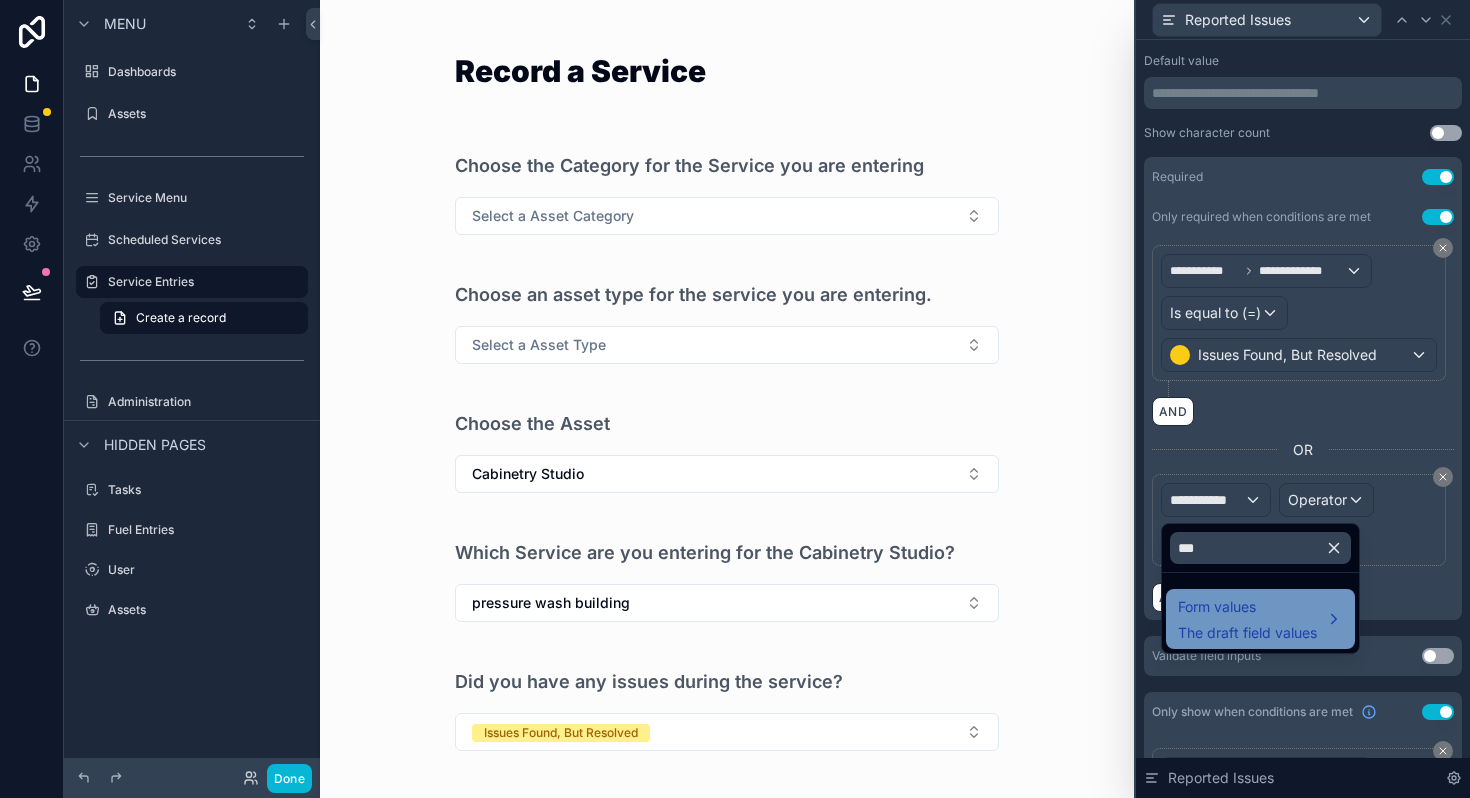 click on "Form values" at bounding box center (1247, 607) 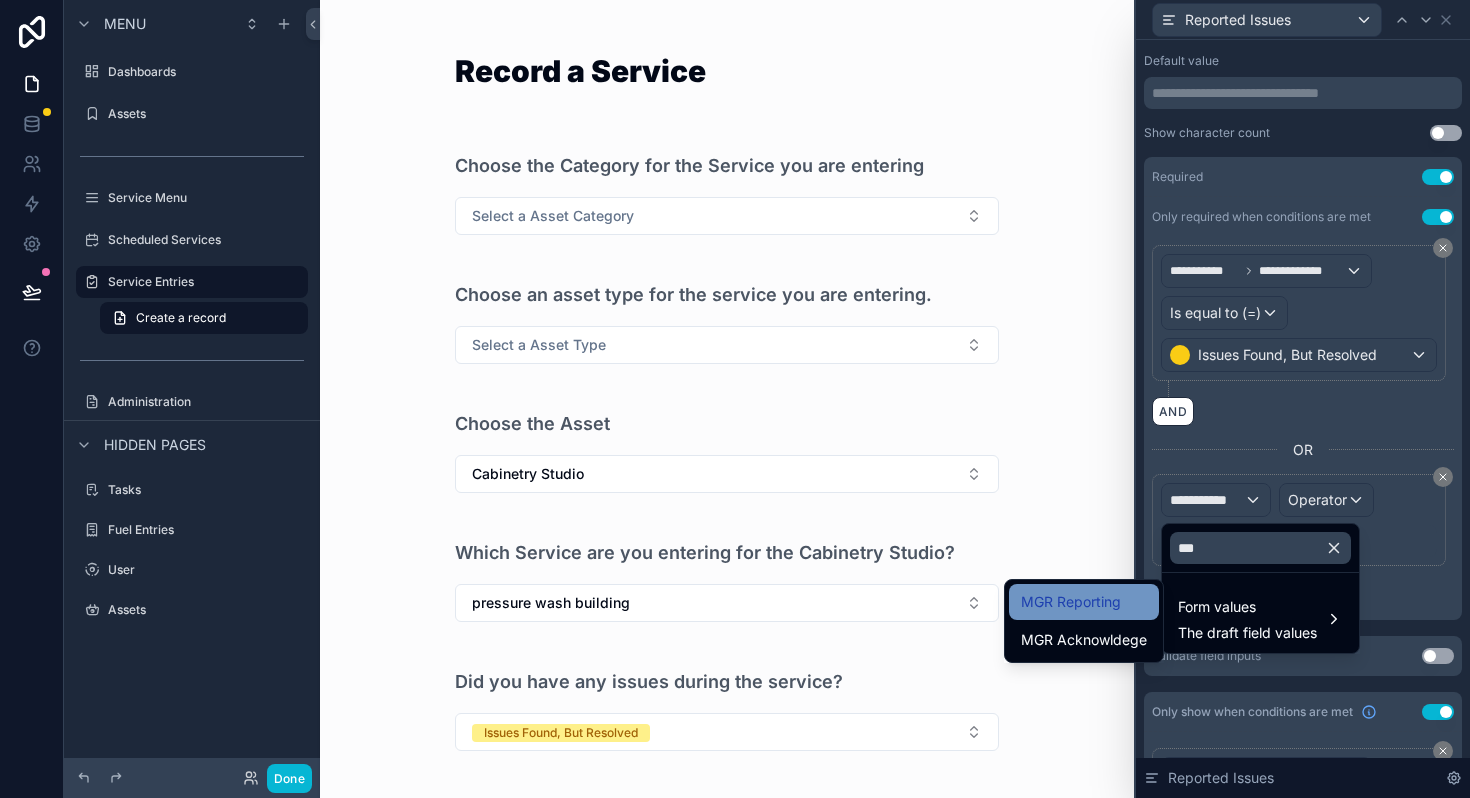 click on "MGR Reporting" at bounding box center (1071, 602) 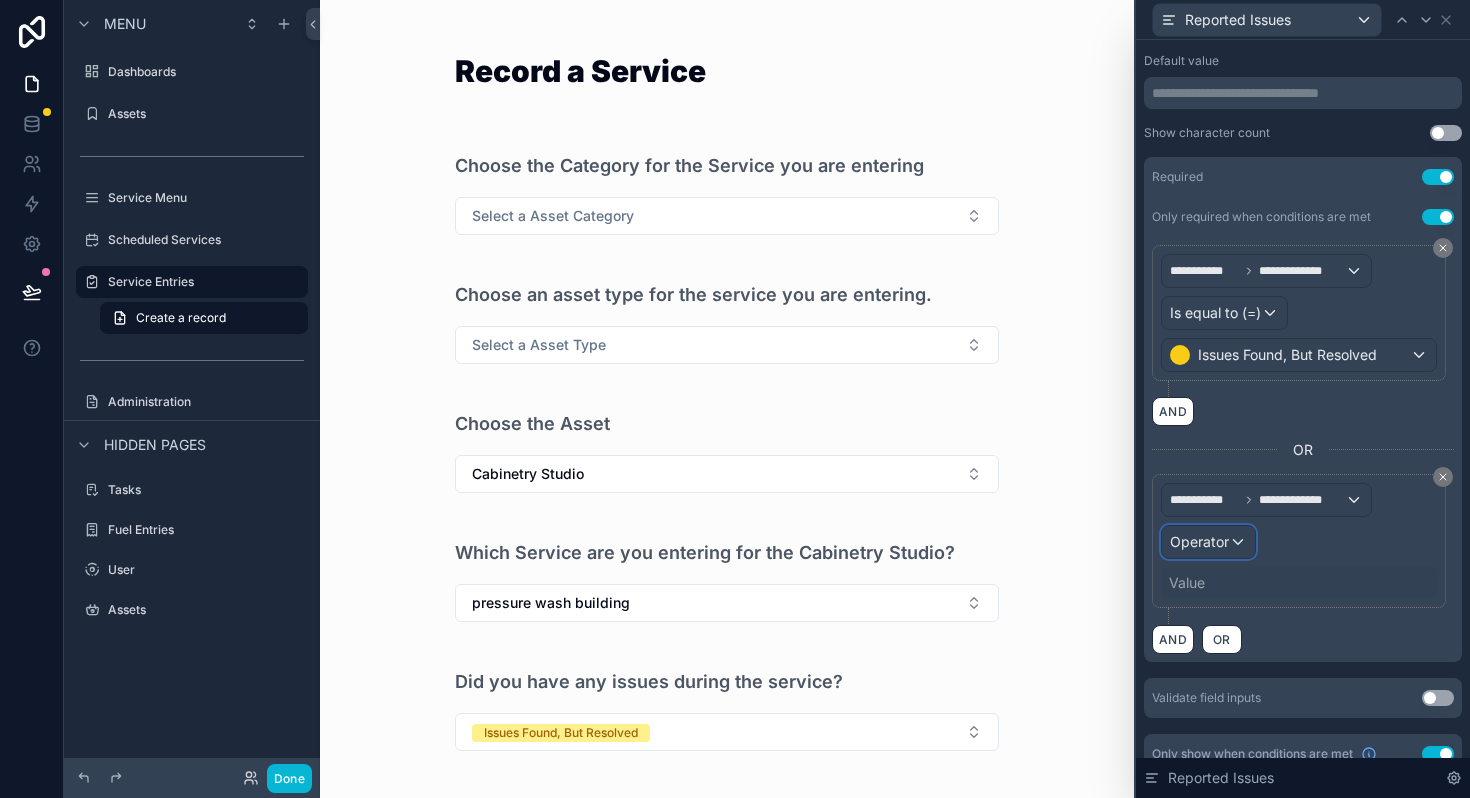 click on "Operator" at bounding box center (1208, 542) 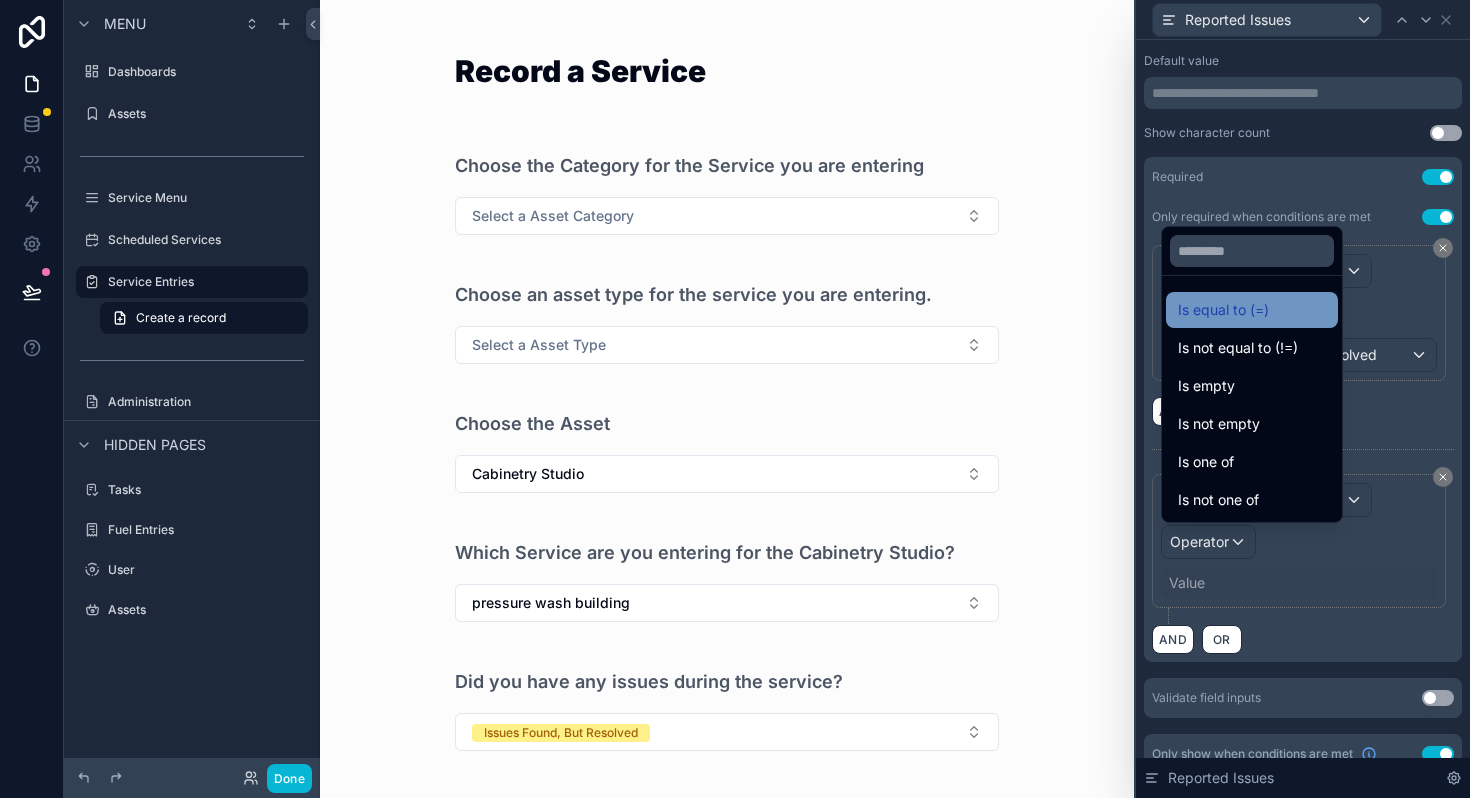 click on "Is equal to (=)" at bounding box center [1223, 310] 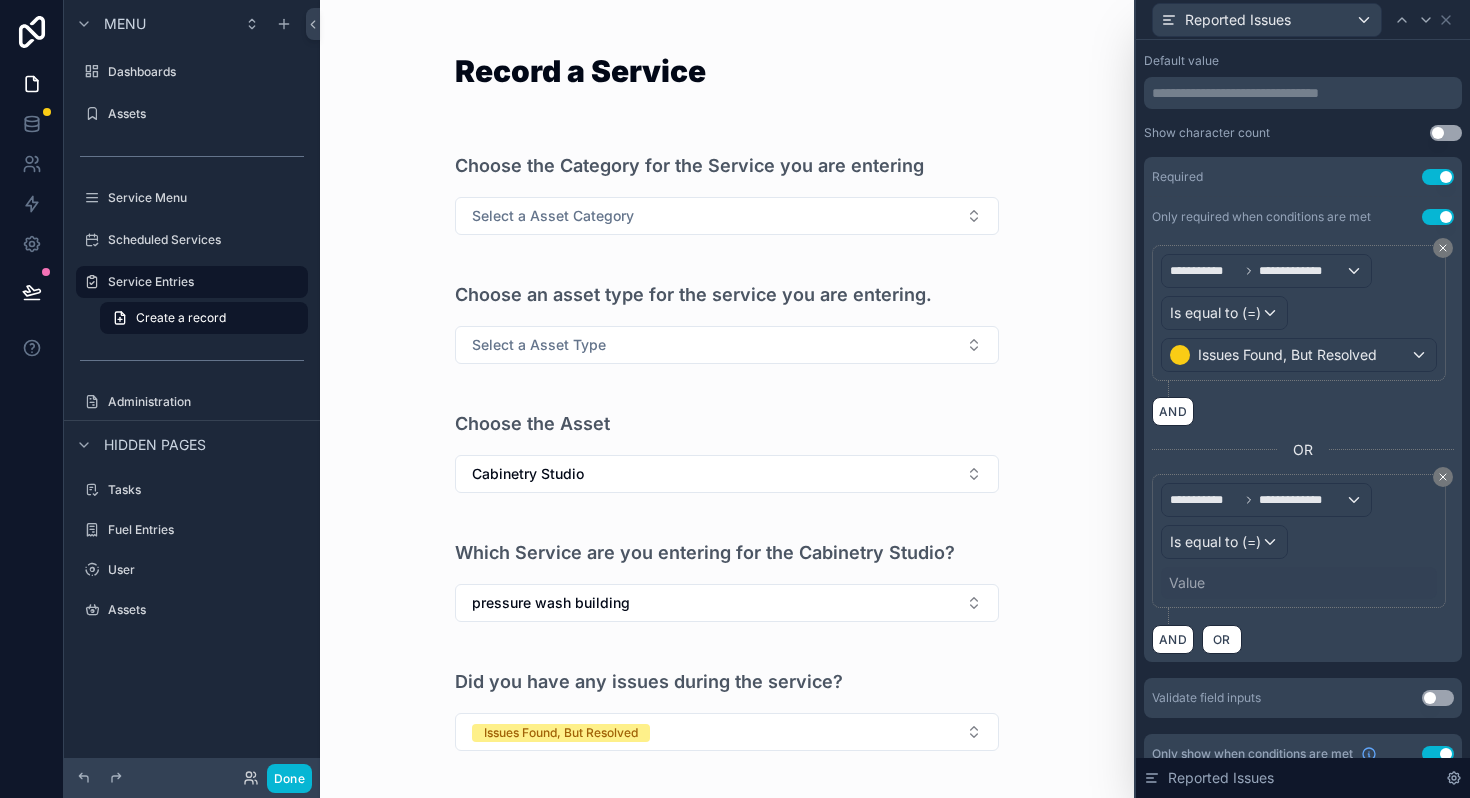 click on "Value" at bounding box center [1187, 583] 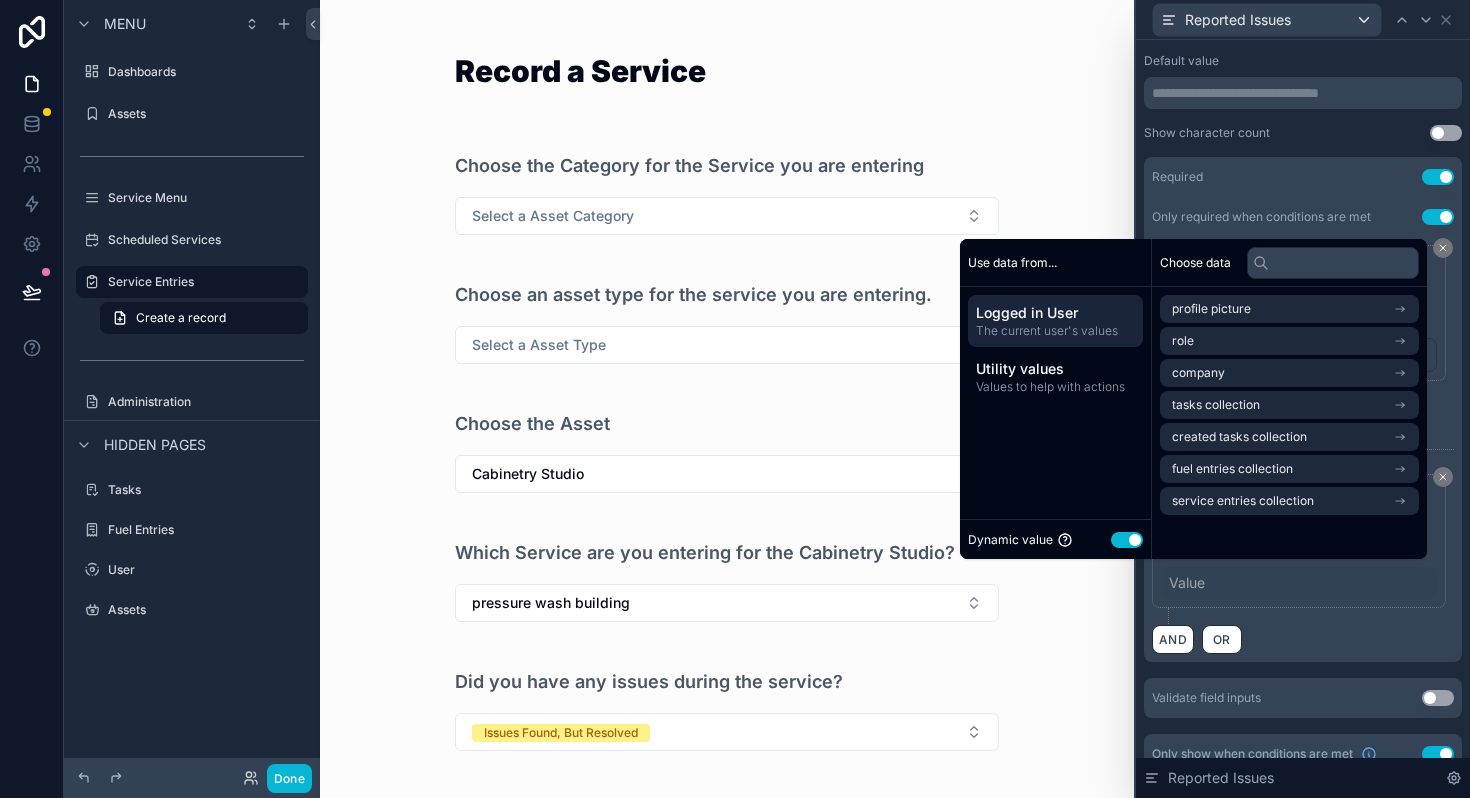 click on "Use setting" at bounding box center (1127, 540) 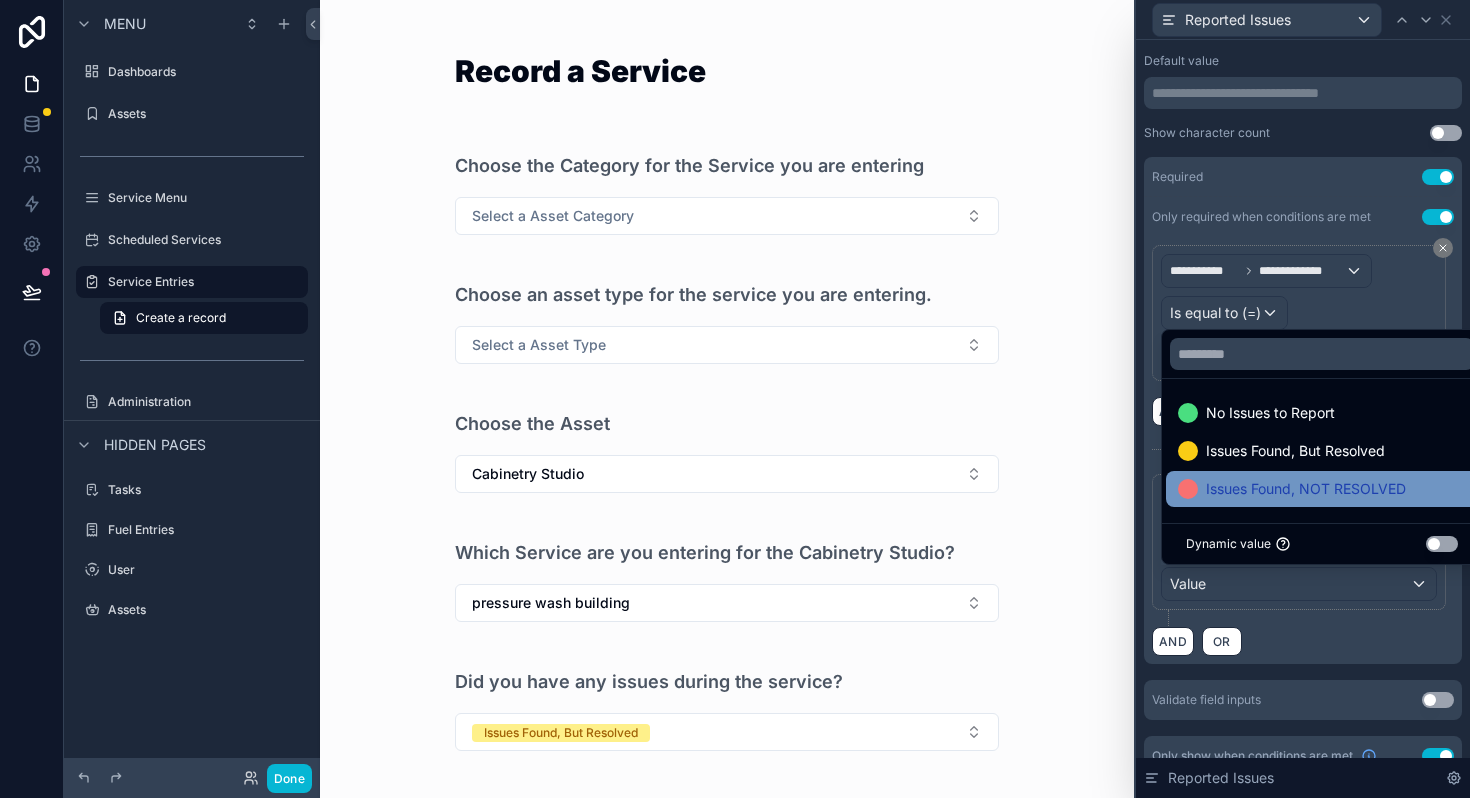 click on "Issues Found, NOT RESOLVED" at bounding box center (1292, 489) 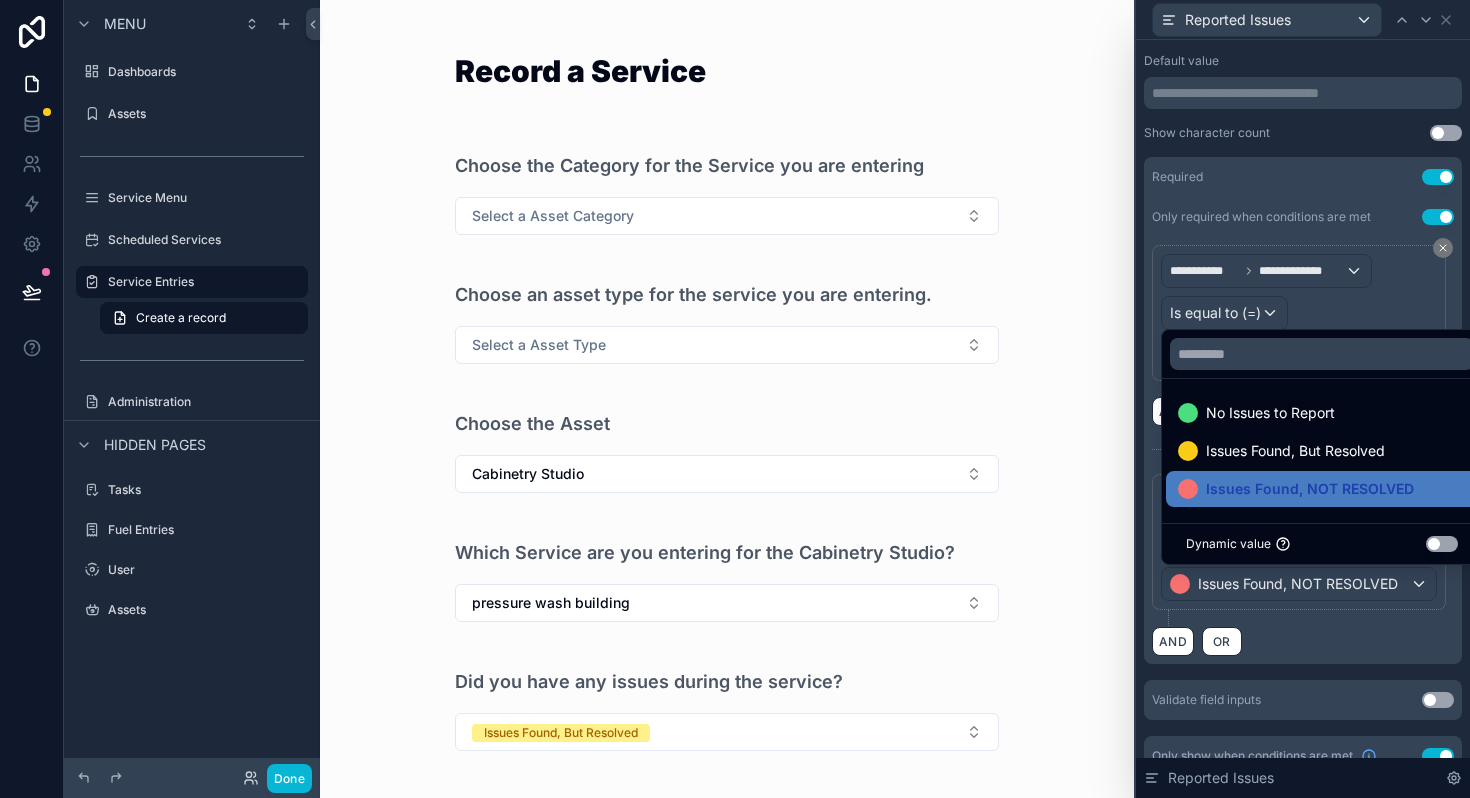 click on "Record a Service Choose the Category for the Service you are entering Select a Asset Category Choose an asset type for the service you are entering. Select a Asset Type Choose the Asset Cabinetry Studio Which Service are you entering for the Cabinetry Studio? pressure wash building Did you have any issues during the service? Issues Found, But Resolved Provide details for the issues you found Would you like to add photos of issues? *Optional Save" at bounding box center (727, 399) 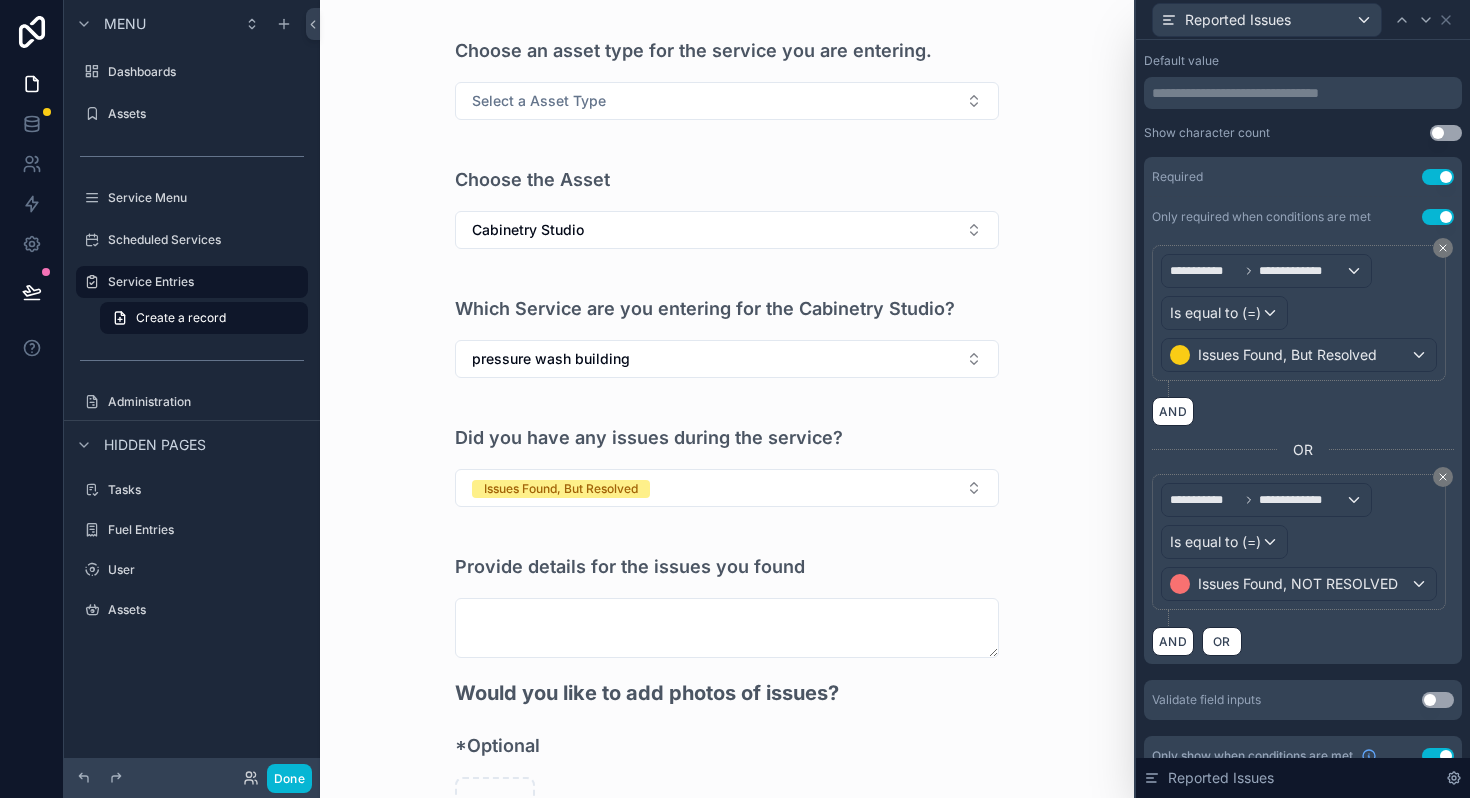 scroll, scrollTop: 245, scrollLeft: 0, axis: vertical 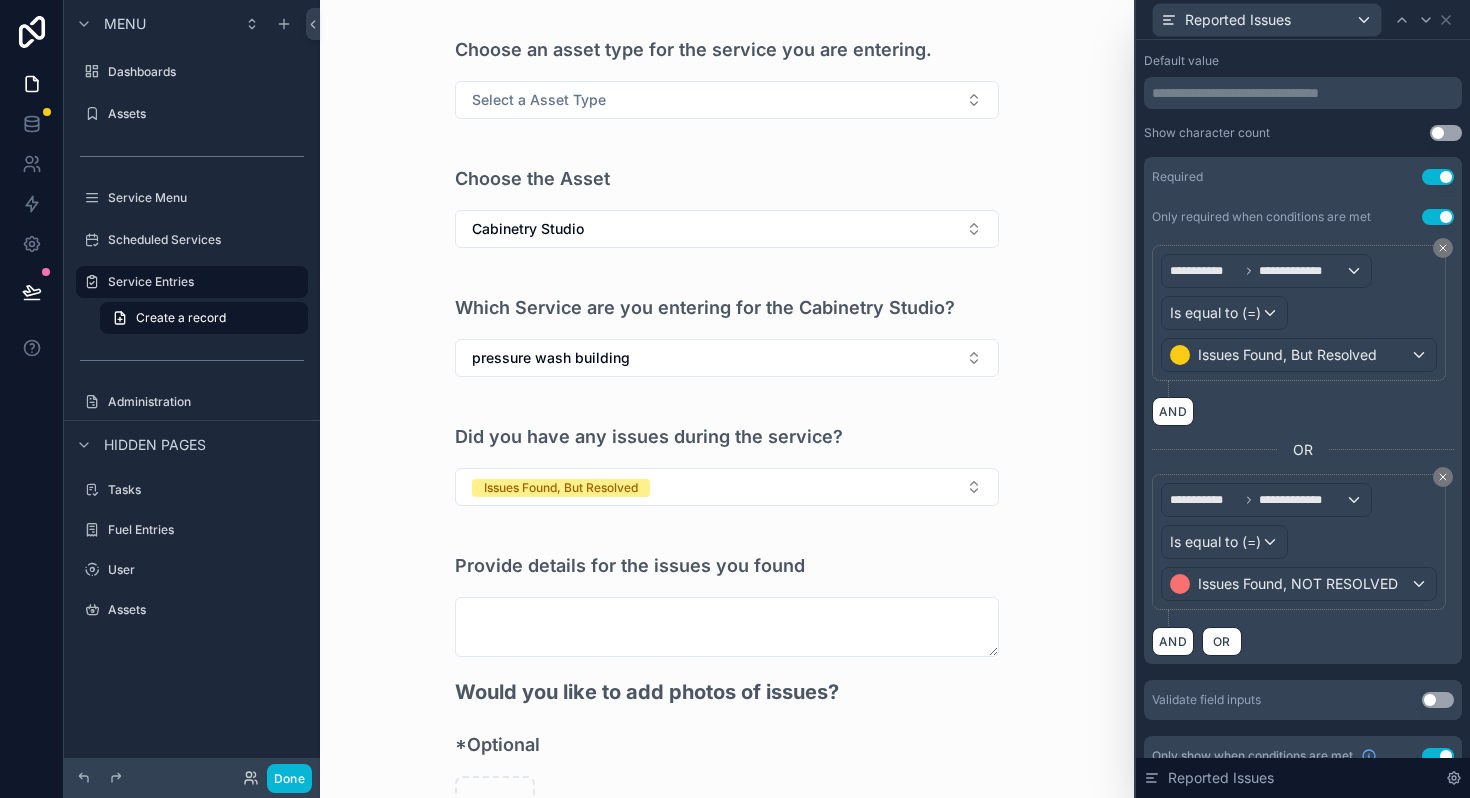 click on "Provide details for the issues you found" at bounding box center [630, 565] 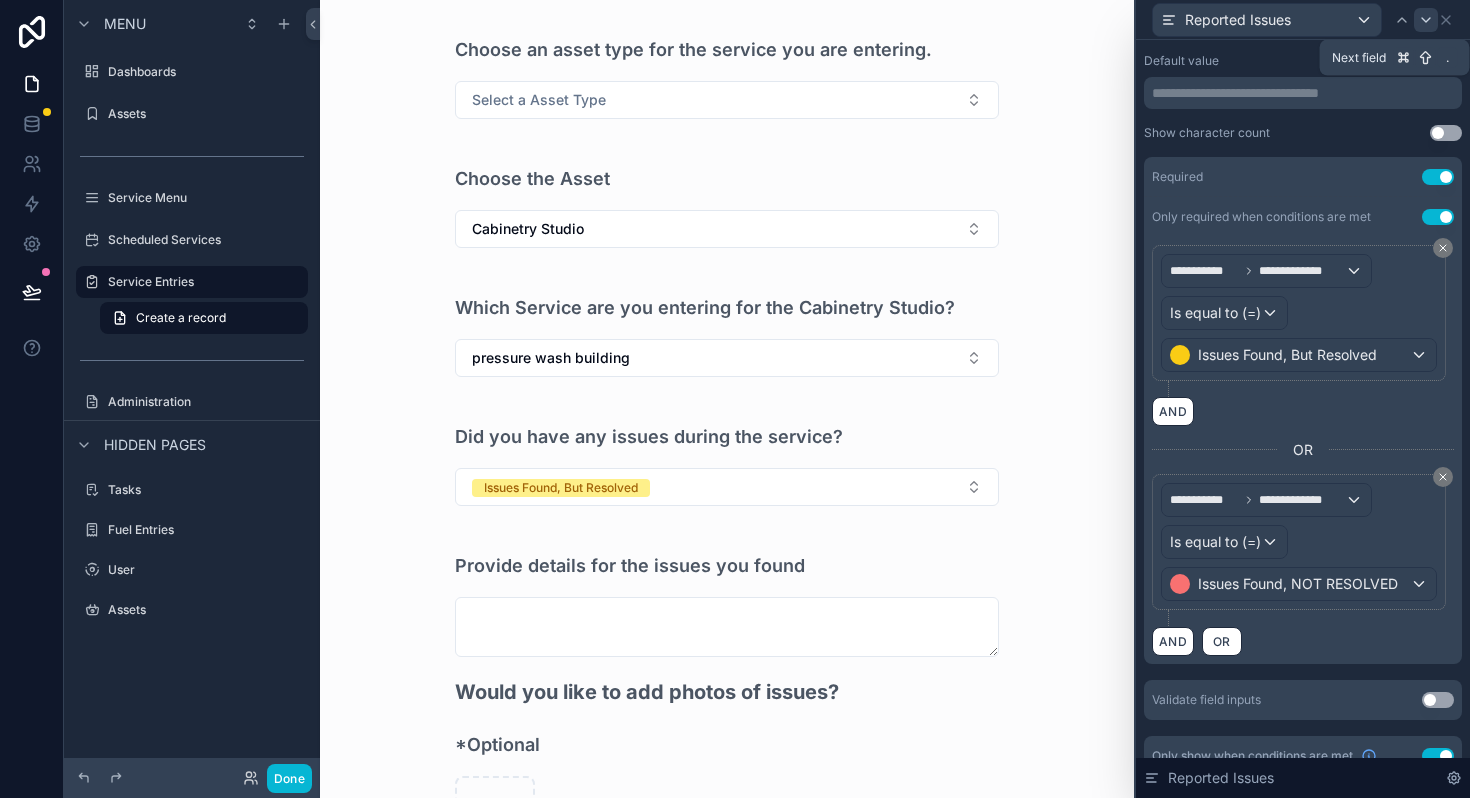 click 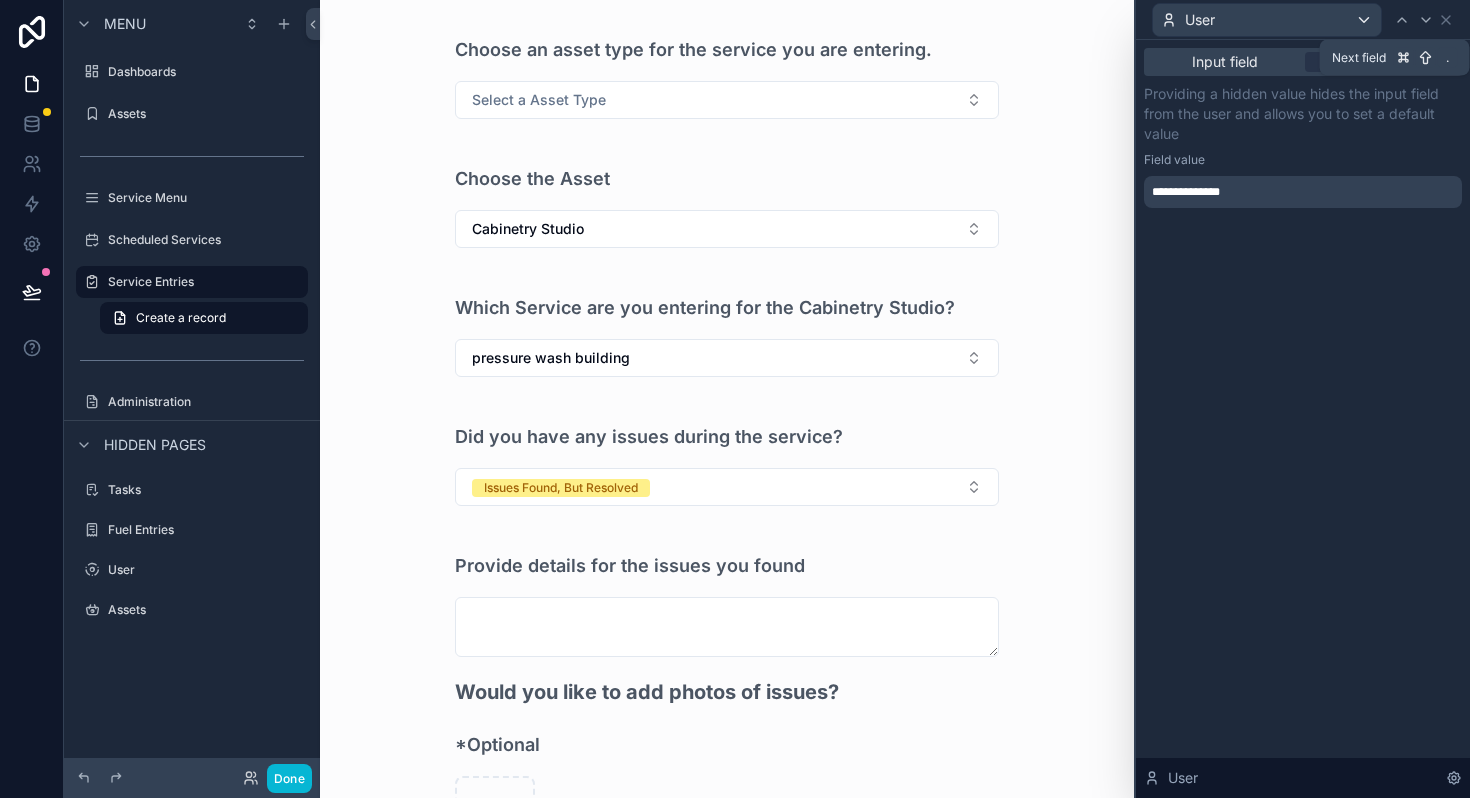 click 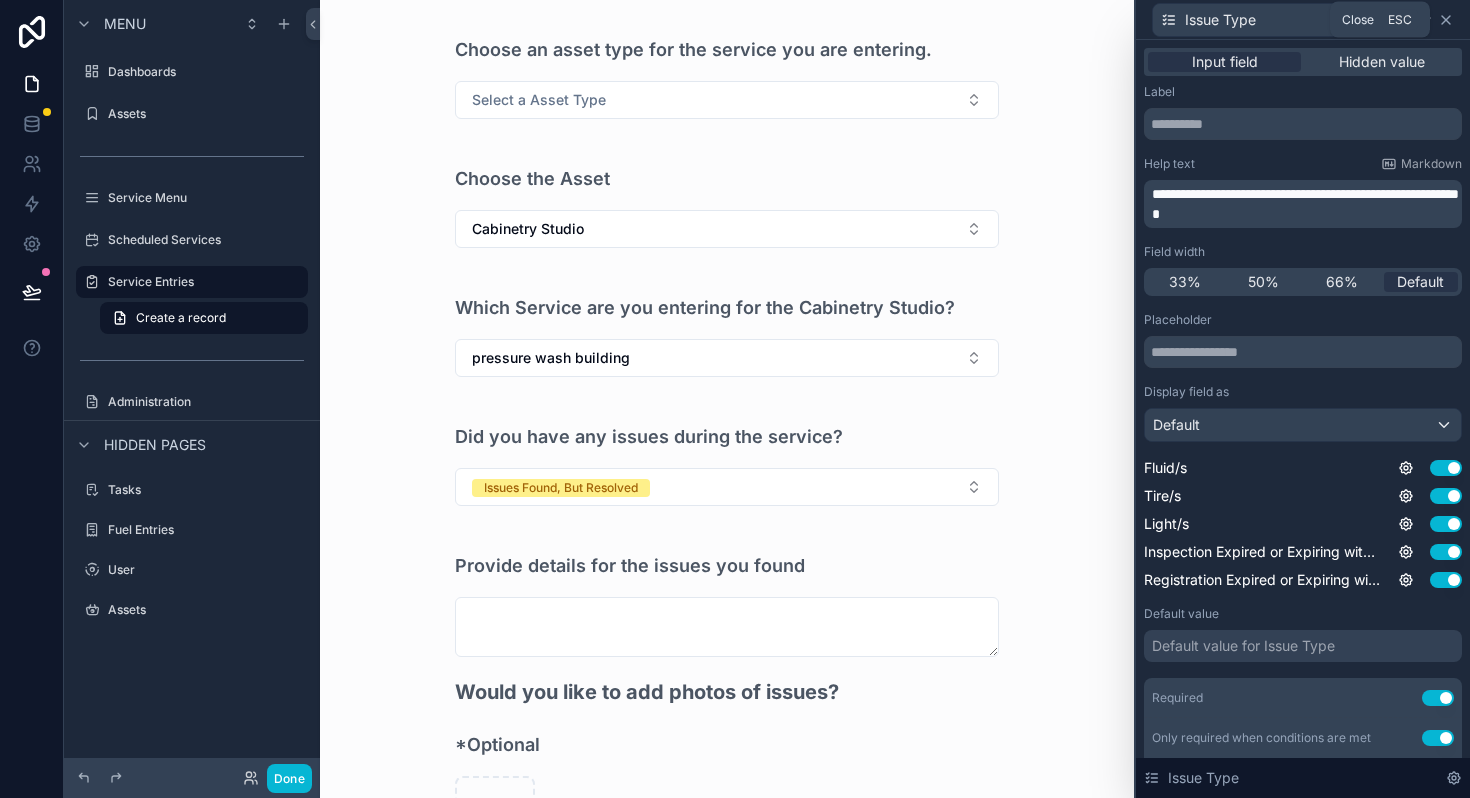click 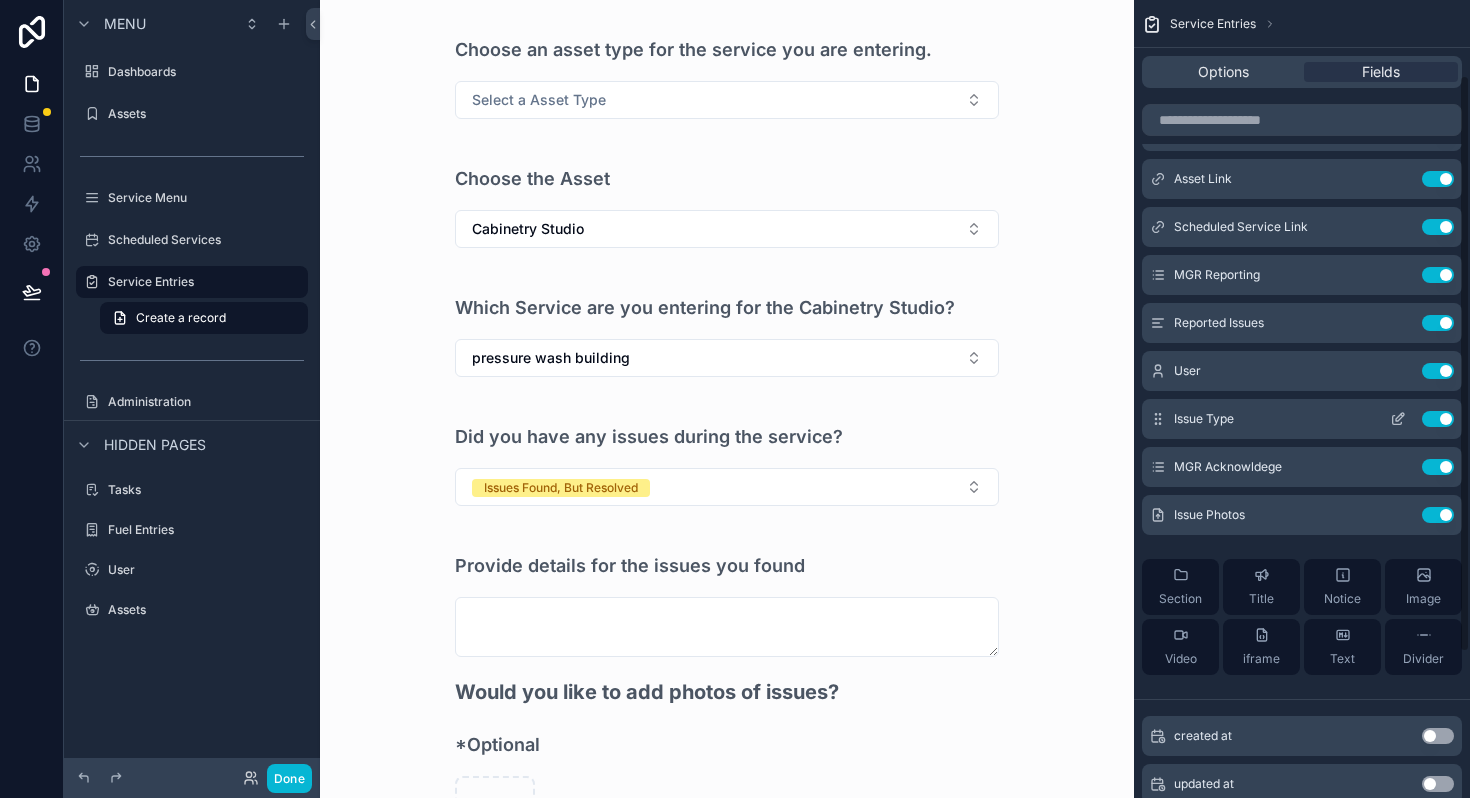 scroll, scrollTop: 96, scrollLeft: 0, axis: vertical 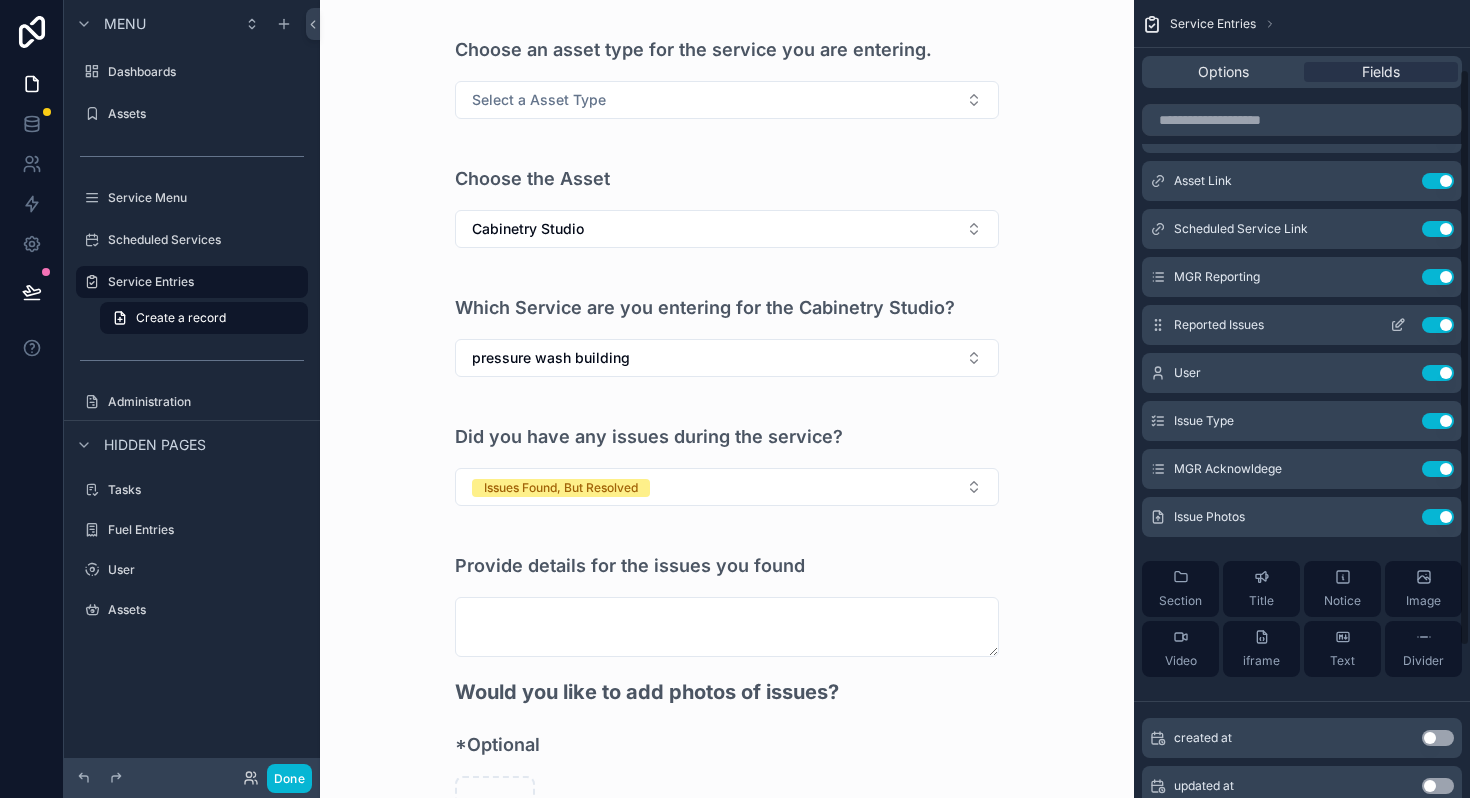 click 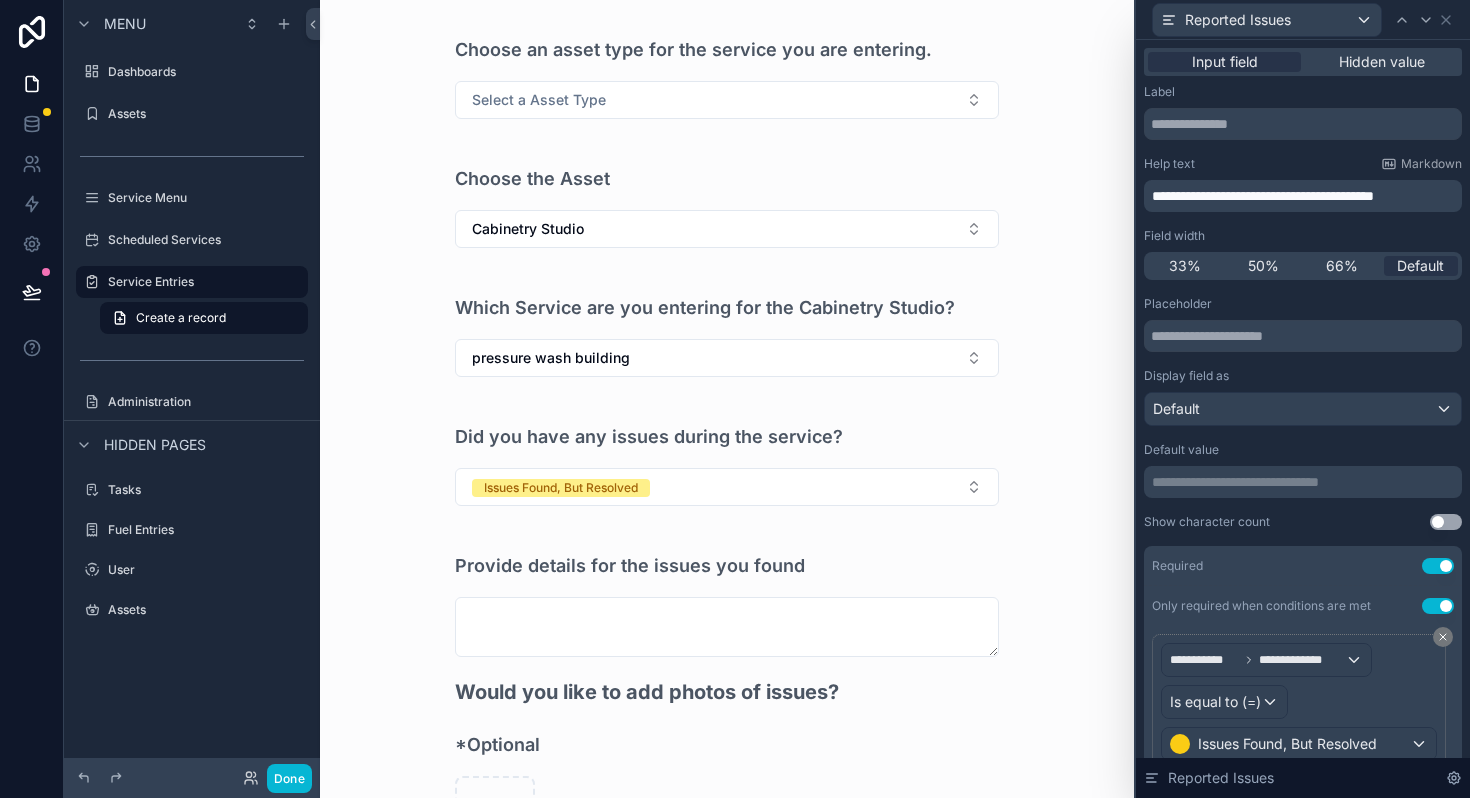 click on "**********" at bounding box center [1305, 196] 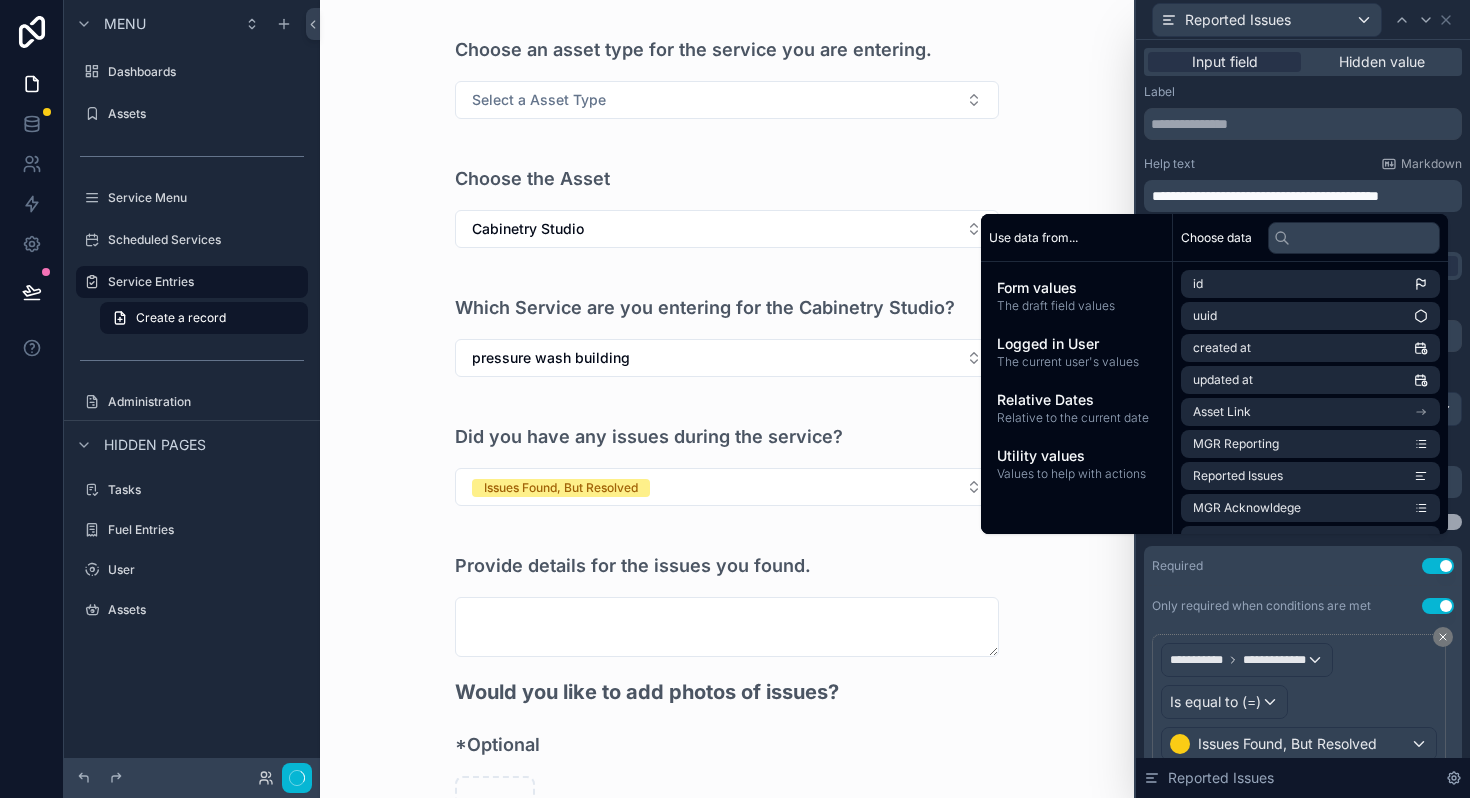type 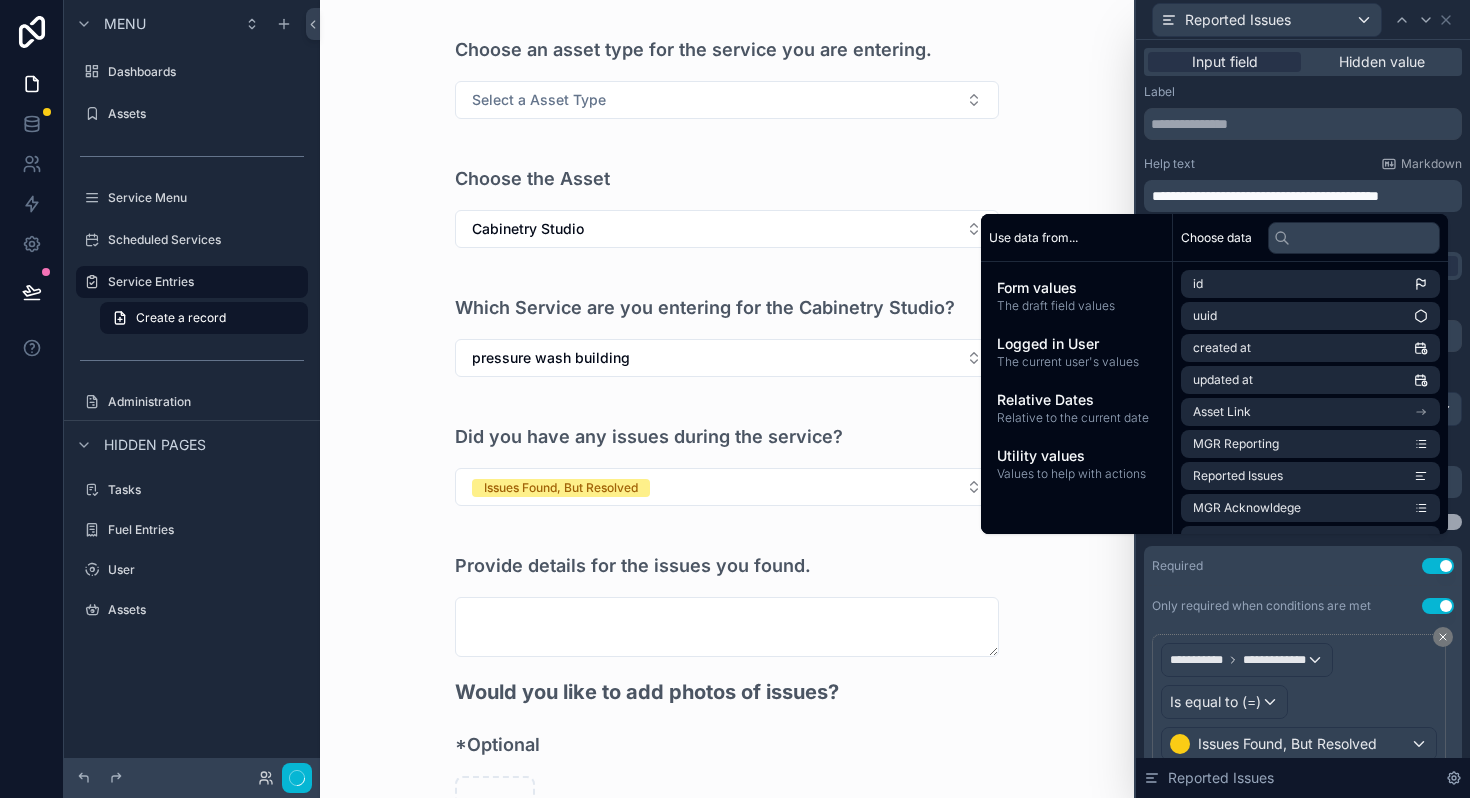 scroll, scrollTop: 0, scrollLeft: 0, axis: both 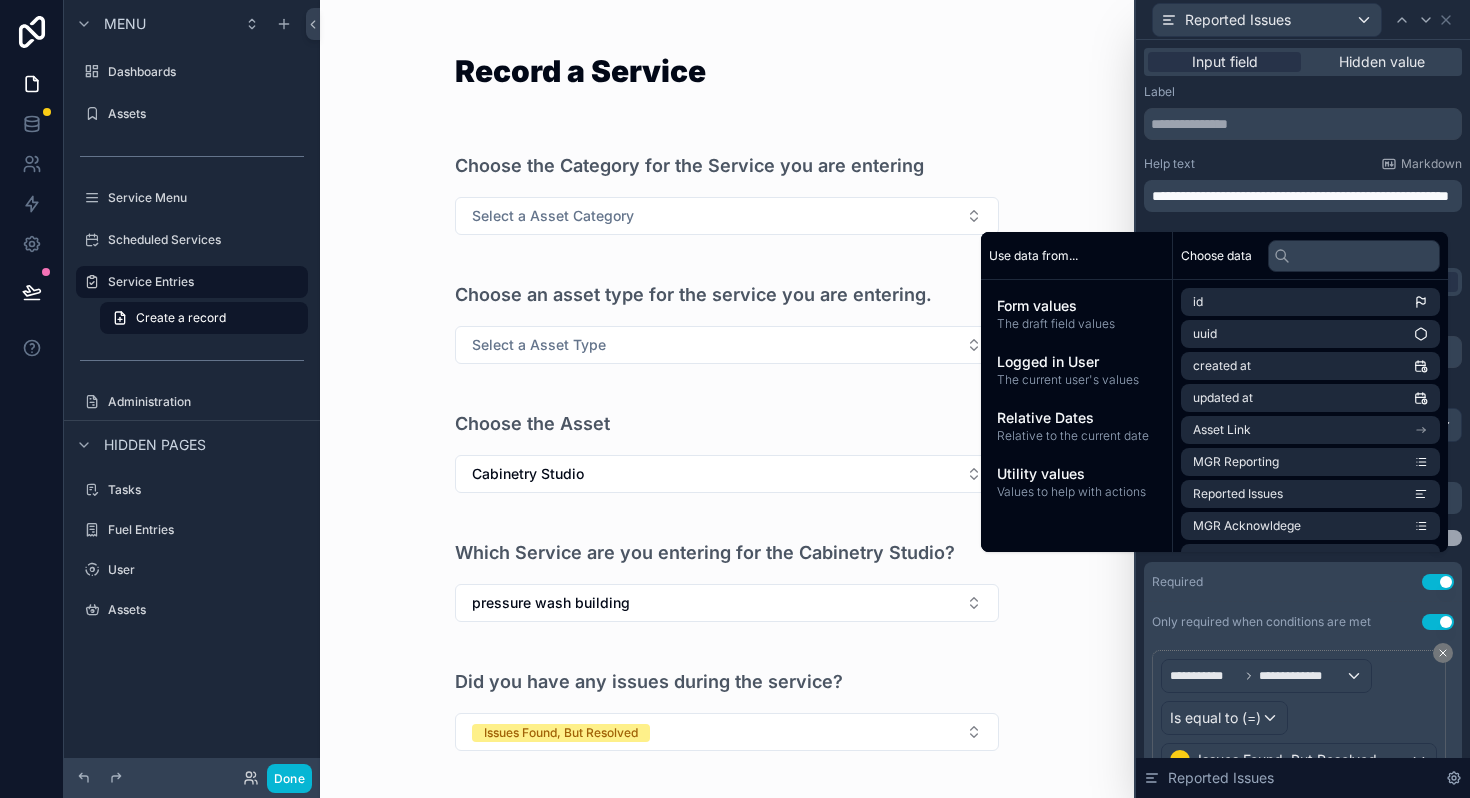 click on "Record a Service Choose the Category for the Service you are entering Select a Asset Category Choose an asset type for the service you are entering. Select a Asset Type Choose the Asset Cabinetry Studio Which Service are you entering for the Cabinetry Studio? pressure wash building Did you have any issues during the service? Issues Found, But Resolved Provide details for the issues you found. Be specific. Would you like to add photos of issues? *Optional Save" at bounding box center (727, 399) 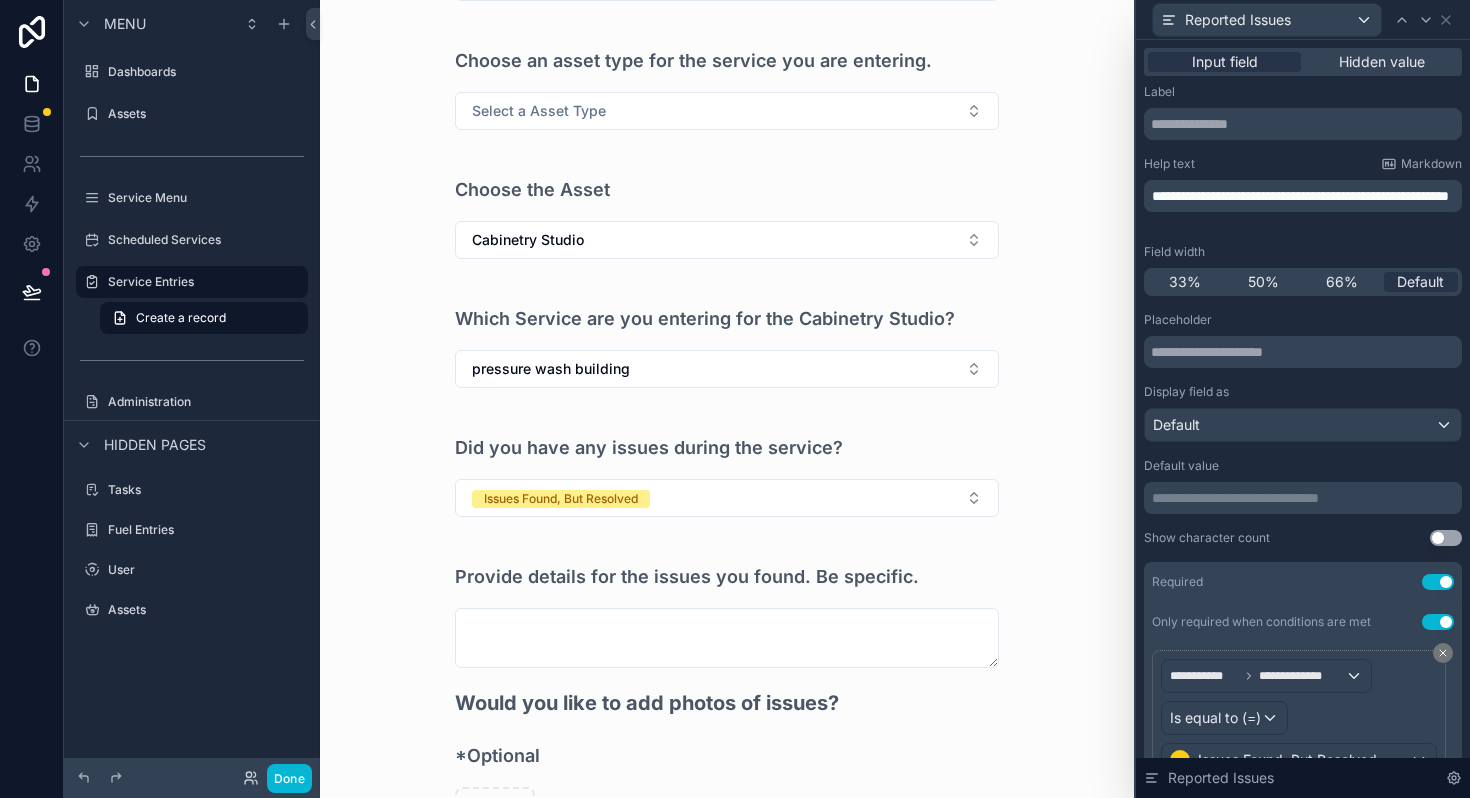 scroll, scrollTop: 237, scrollLeft: 0, axis: vertical 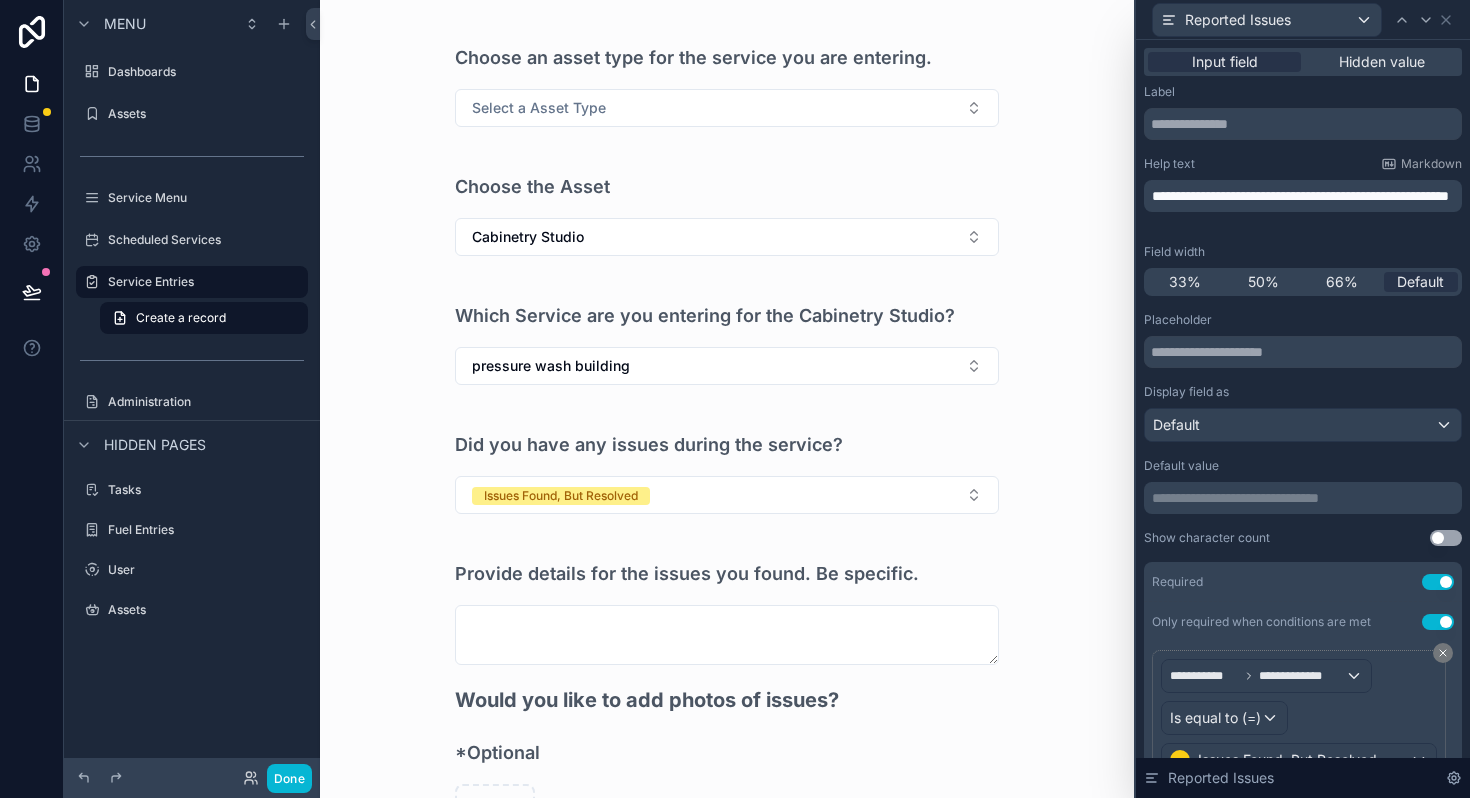 click on "**********" at bounding box center (1300, 196) 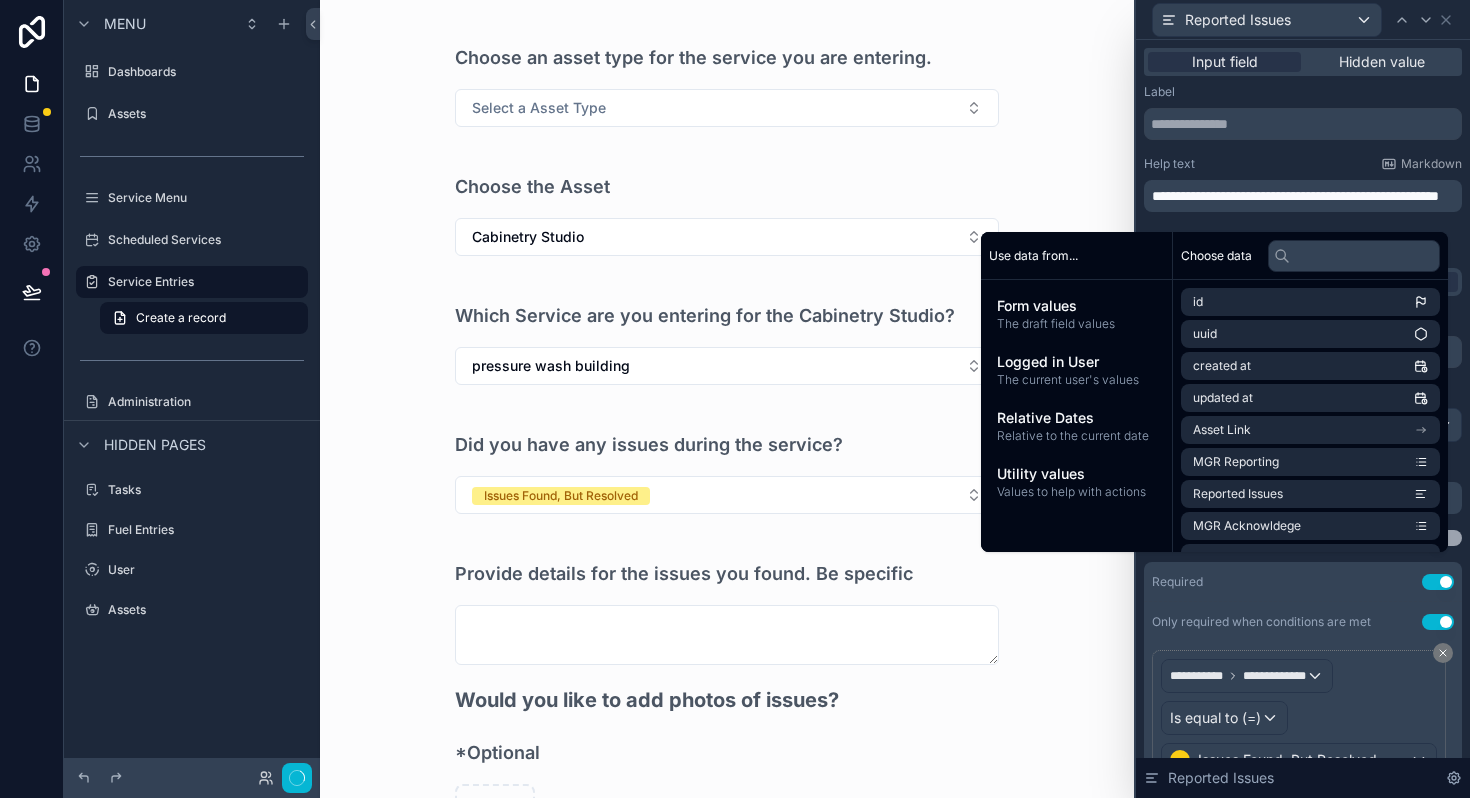 scroll, scrollTop: 0, scrollLeft: 0, axis: both 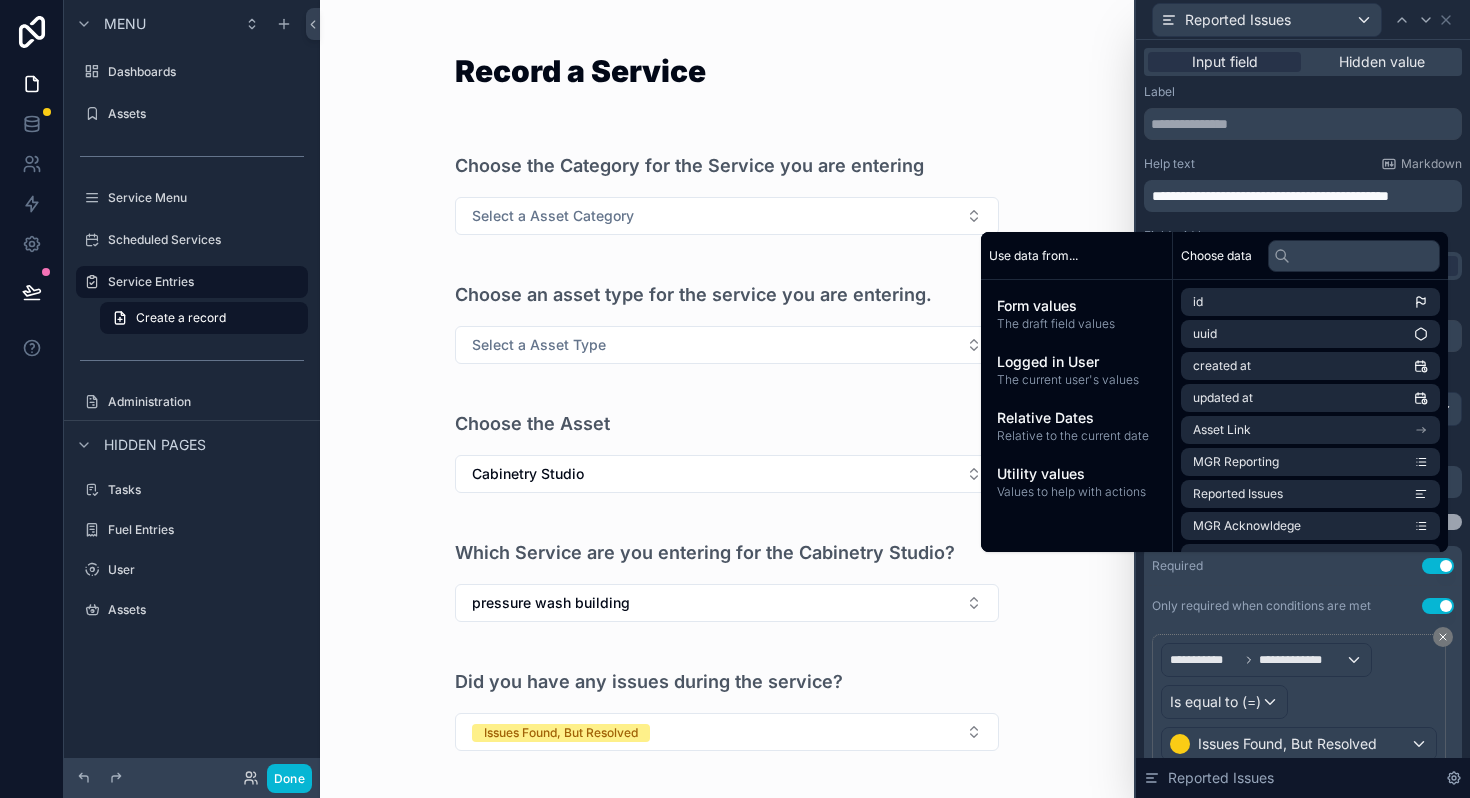 click on "**********" at bounding box center (1270, 196) 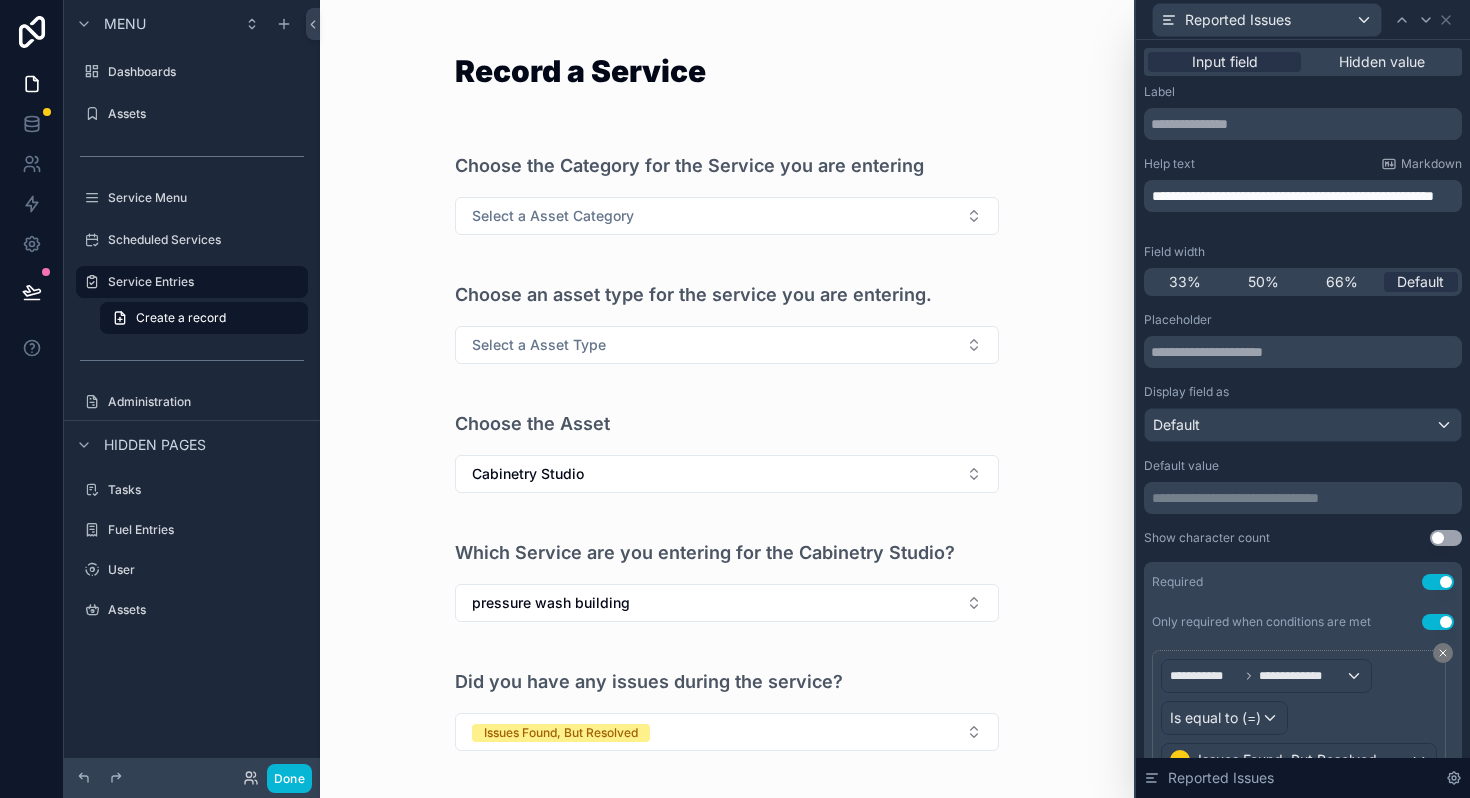 click on "**********" at bounding box center [1303, 856] 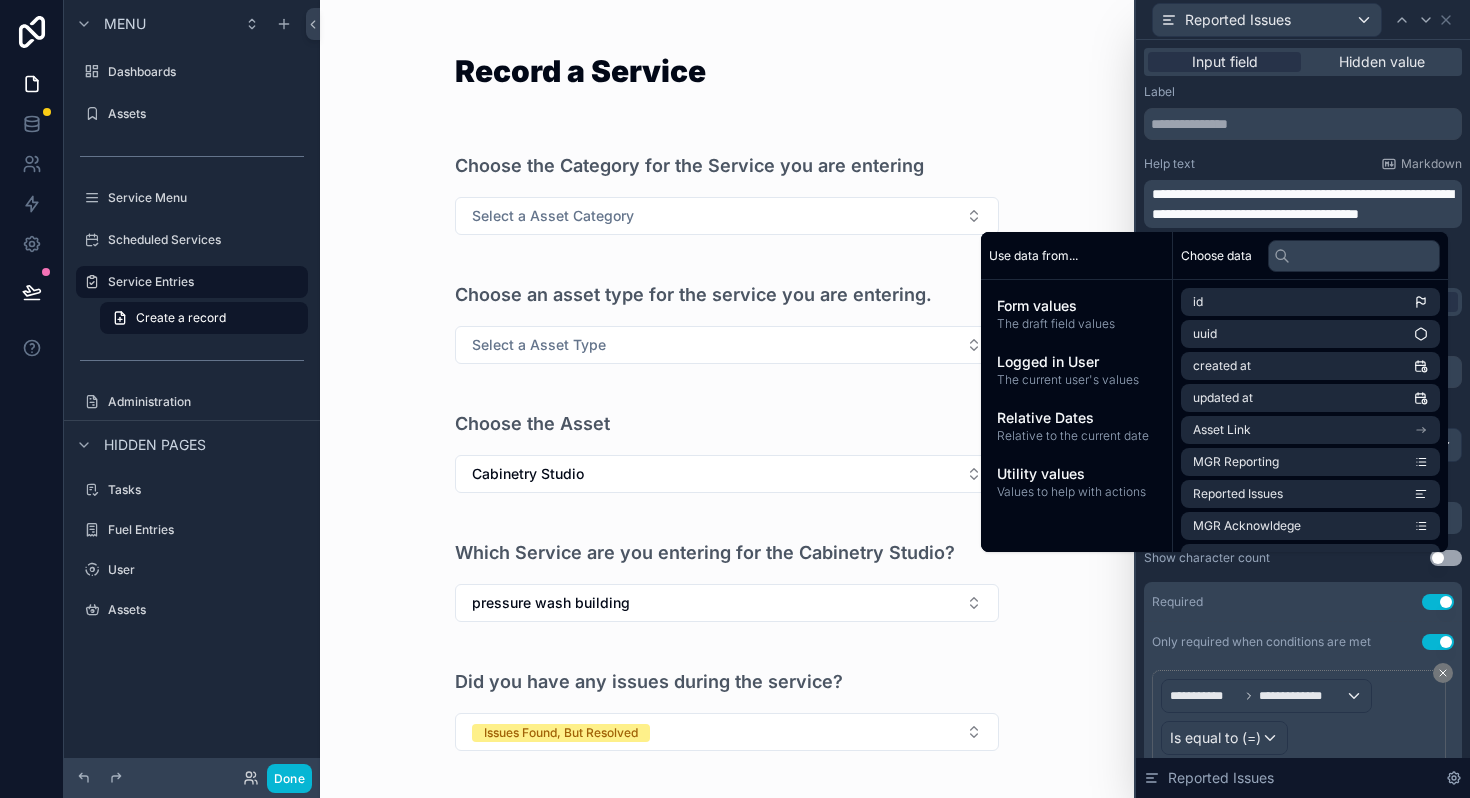 click on "**********" at bounding box center [1303, 864] 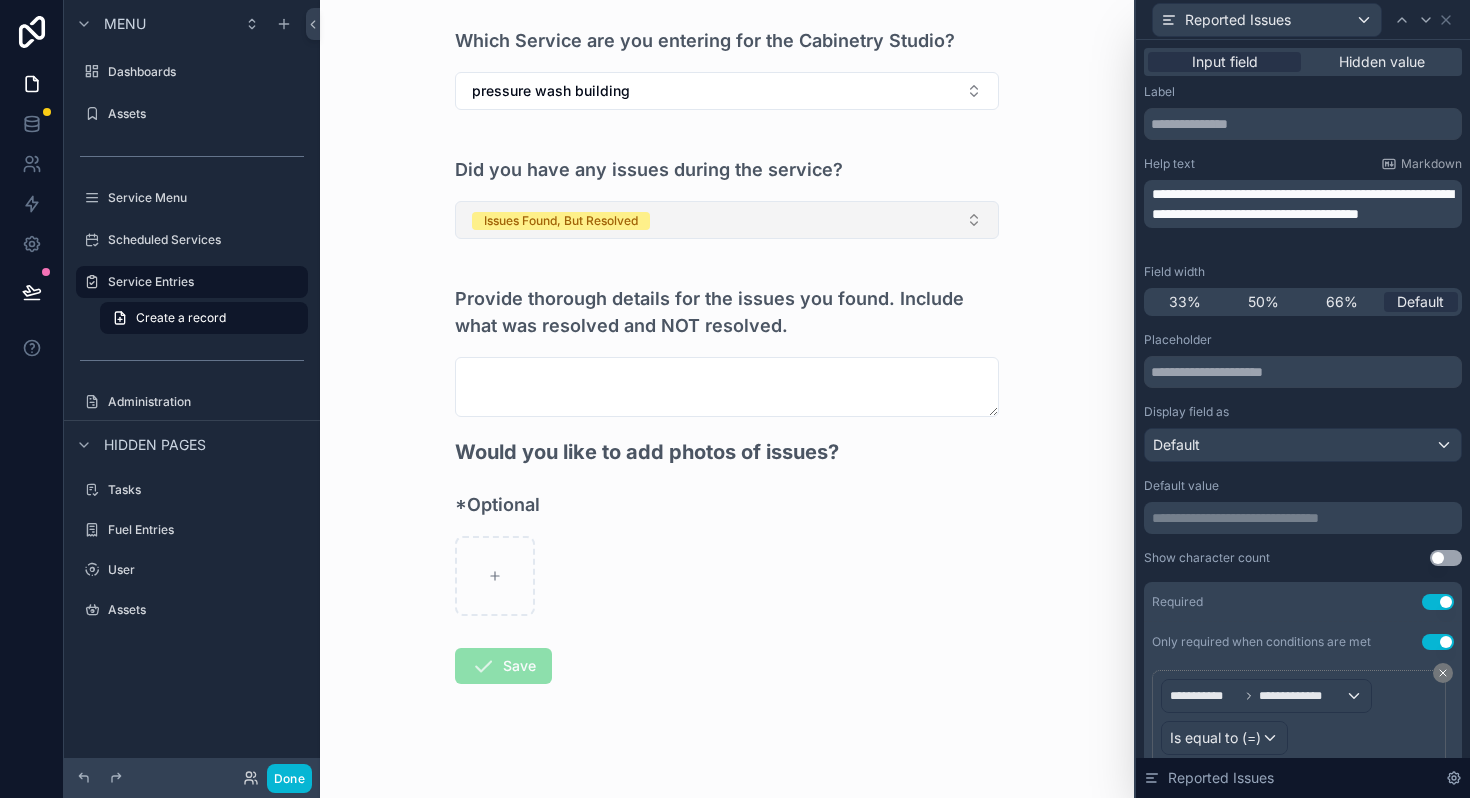 scroll, scrollTop: 518, scrollLeft: 0, axis: vertical 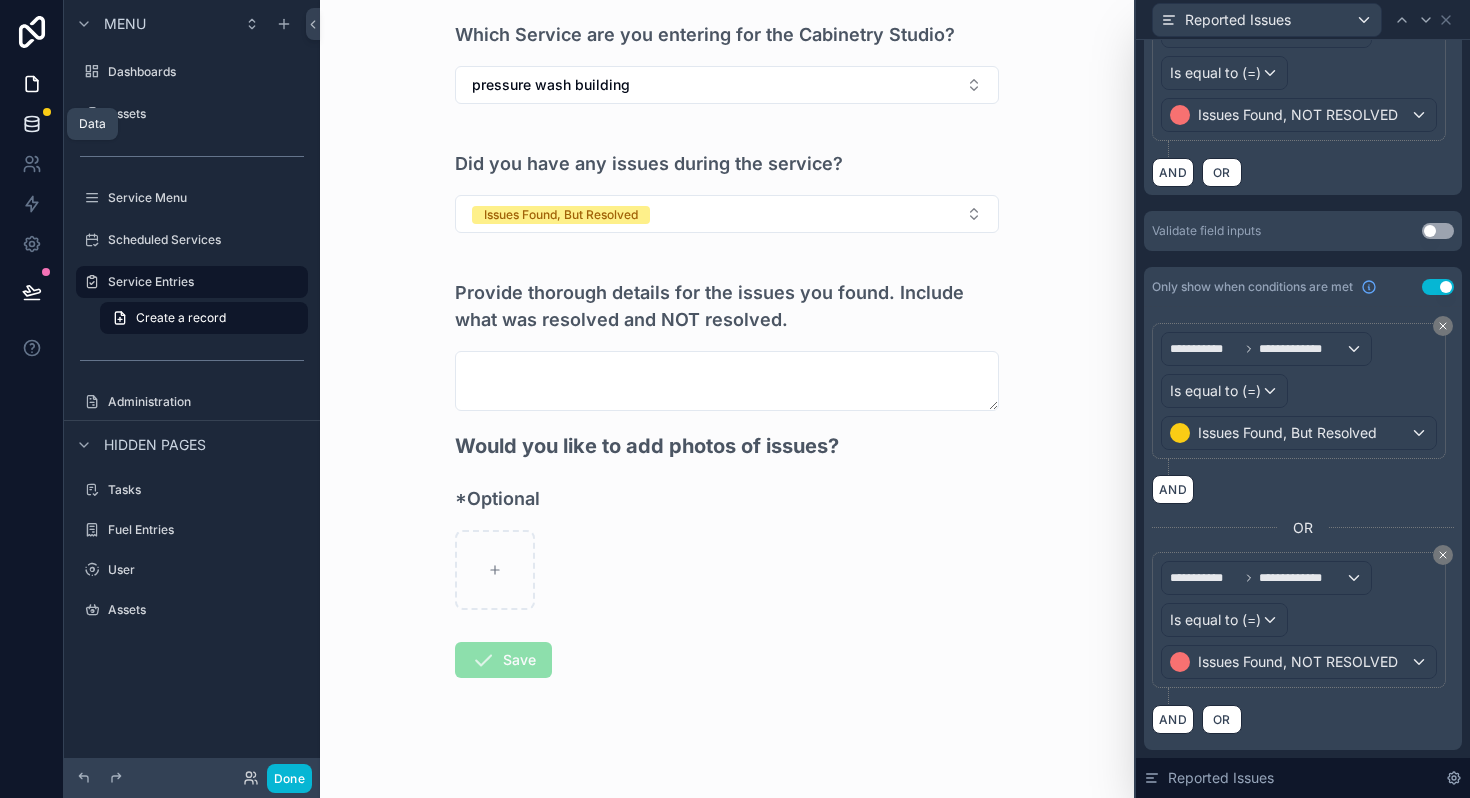 click at bounding box center [31, 124] 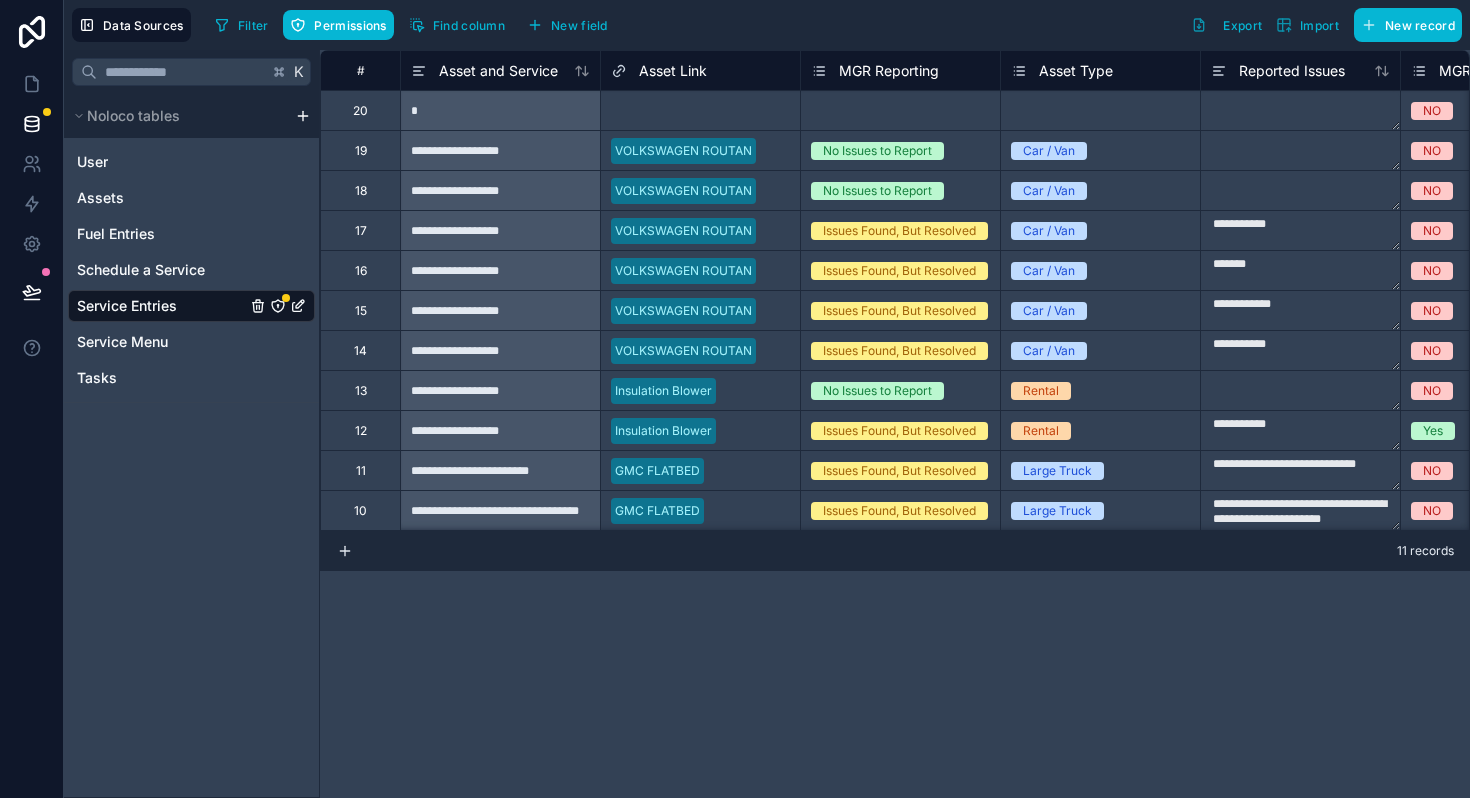 click 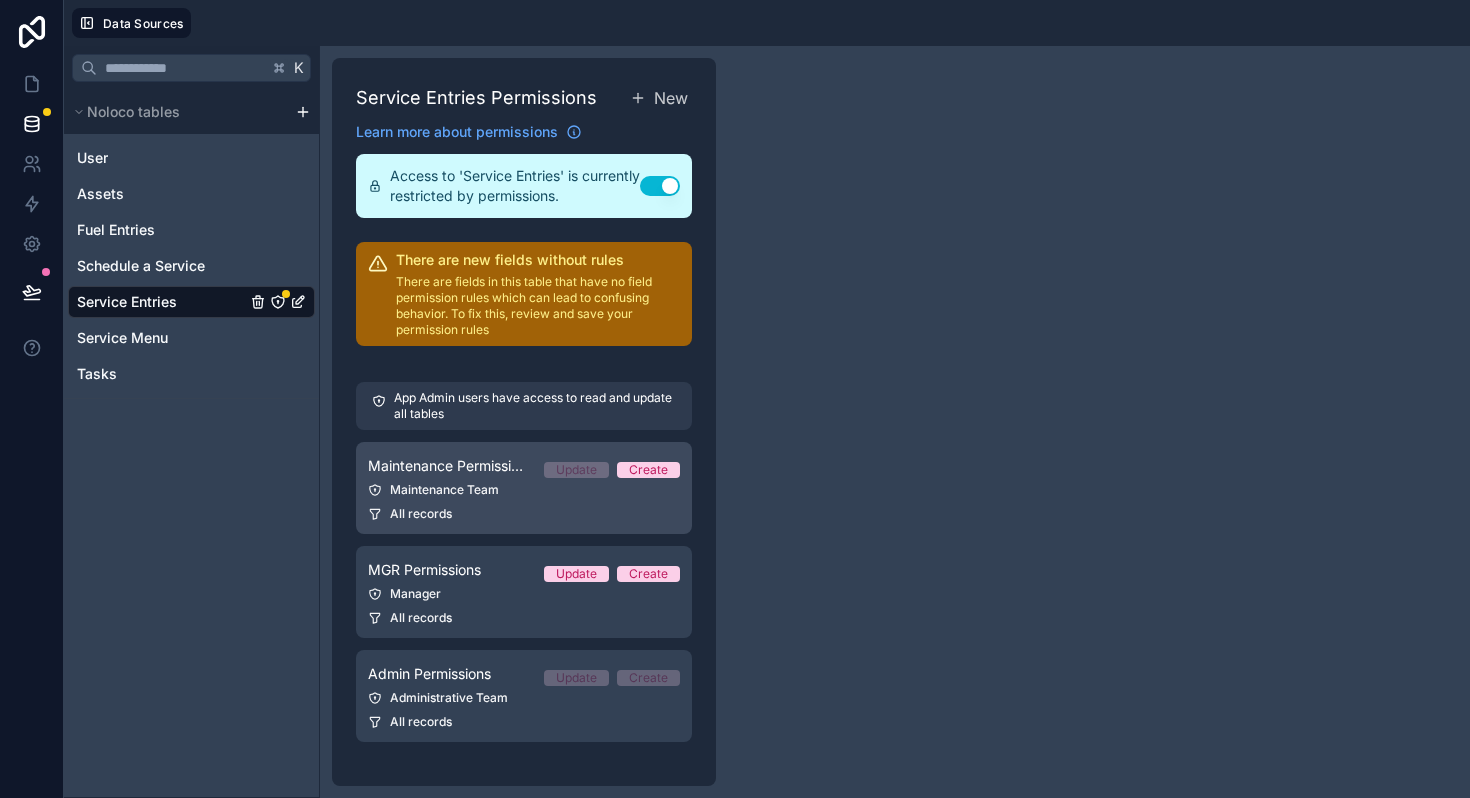 click on "Maintenance Permissions Update Create Maintenance Team All records" at bounding box center [524, 488] 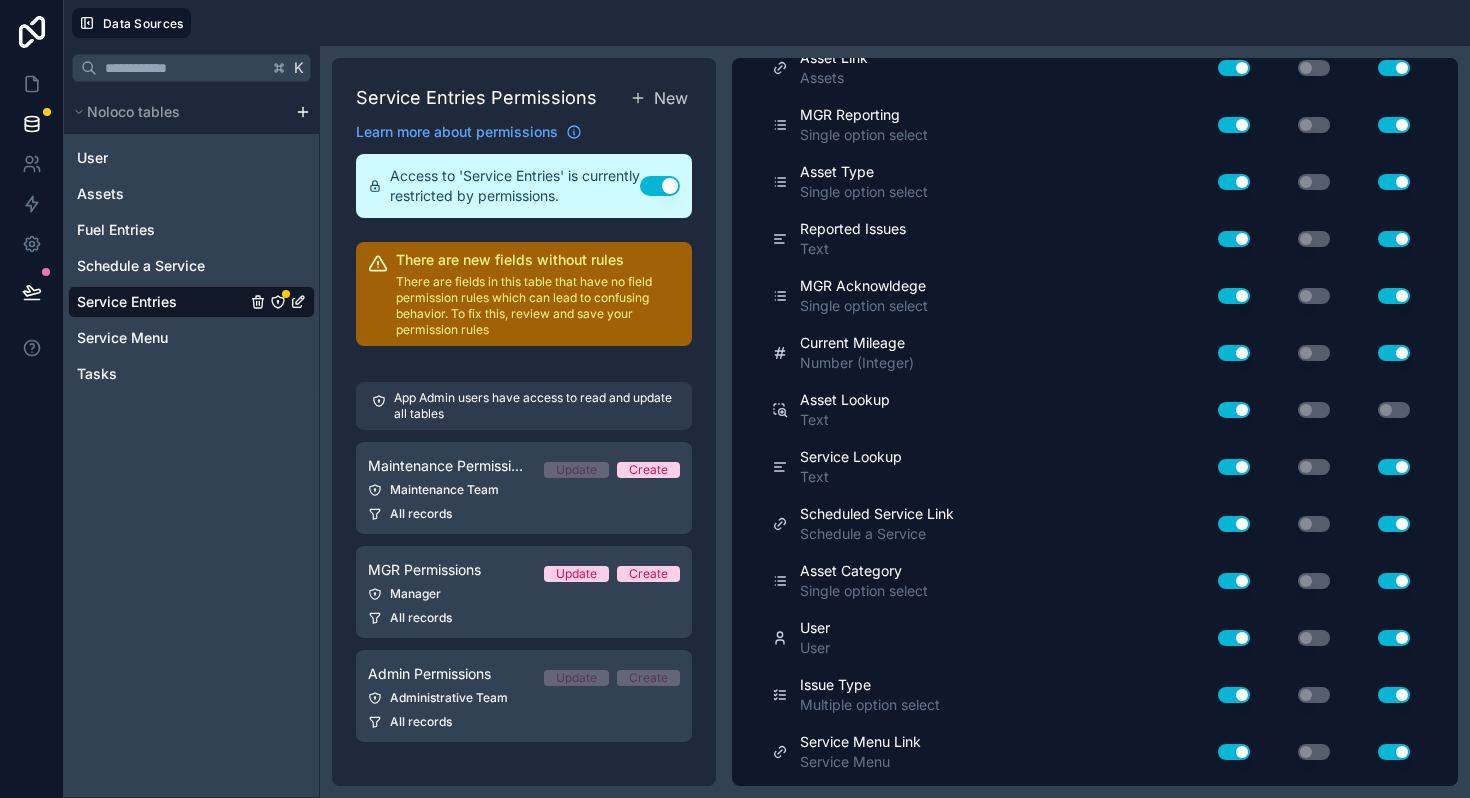 scroll, scrollTop: 469, scrollLeft: 0, axis: vertical 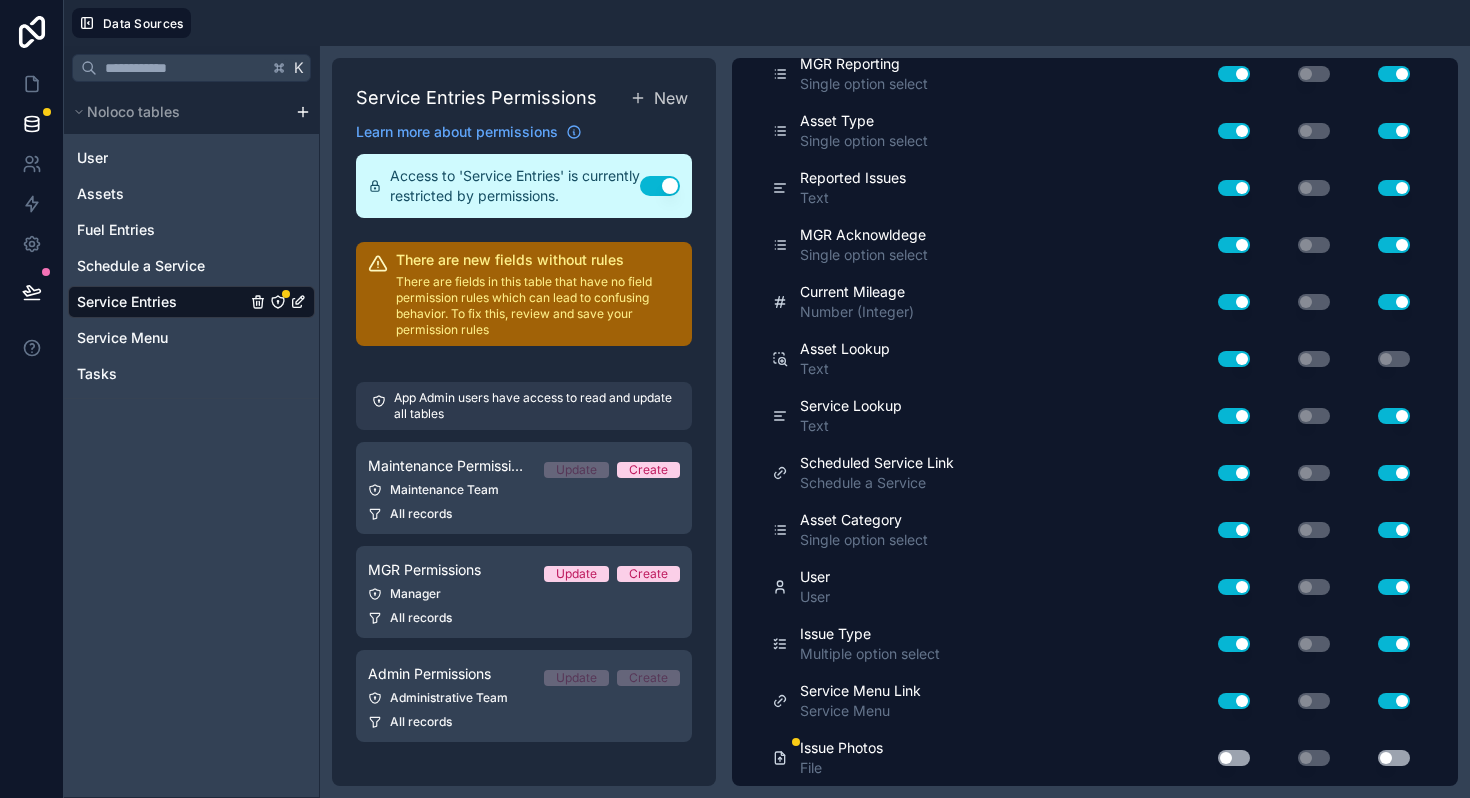 click on "Use setting" at bounding box center (1234, 758) 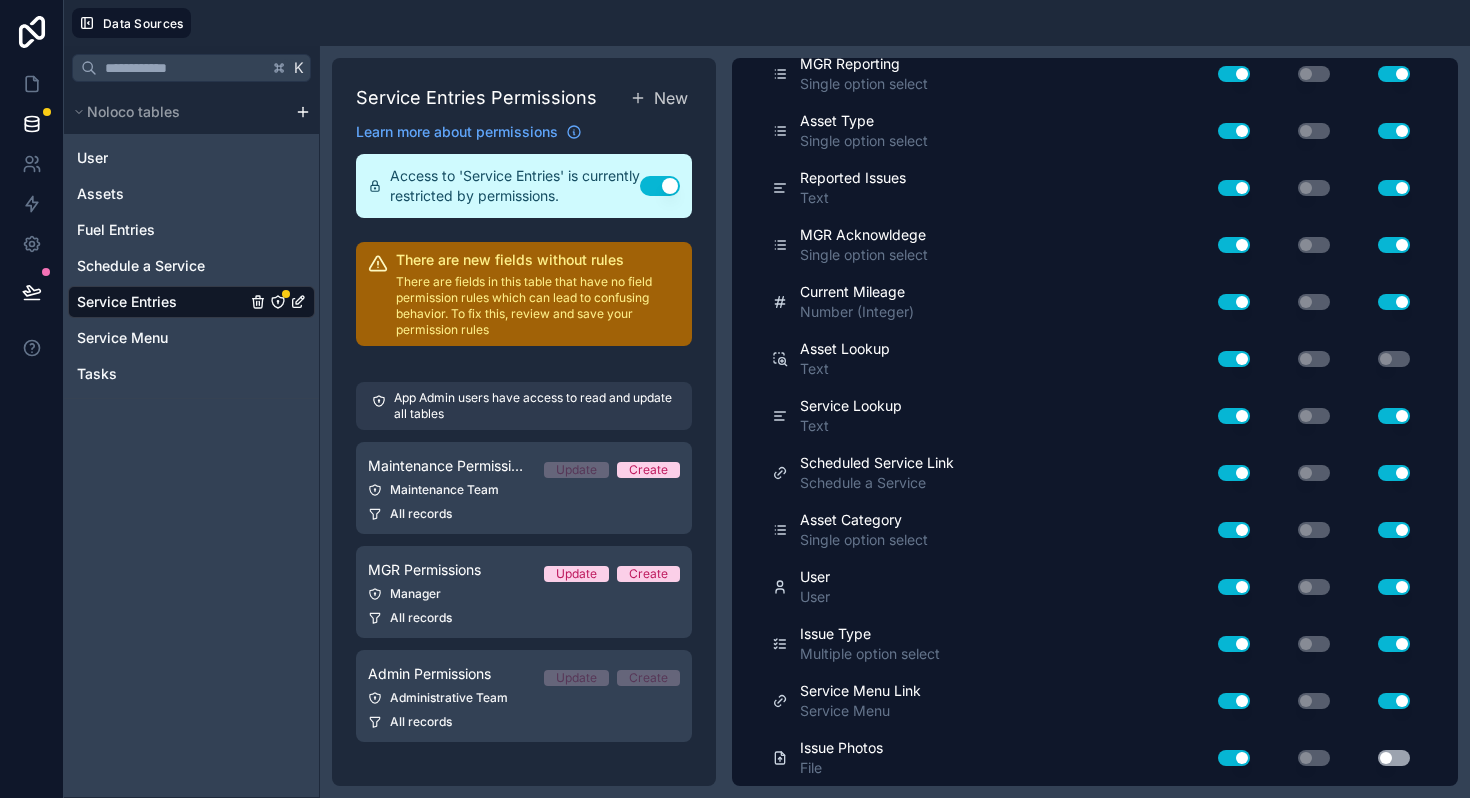 scroll, scrollTop: 0, scrollLeft: 0, axis: both 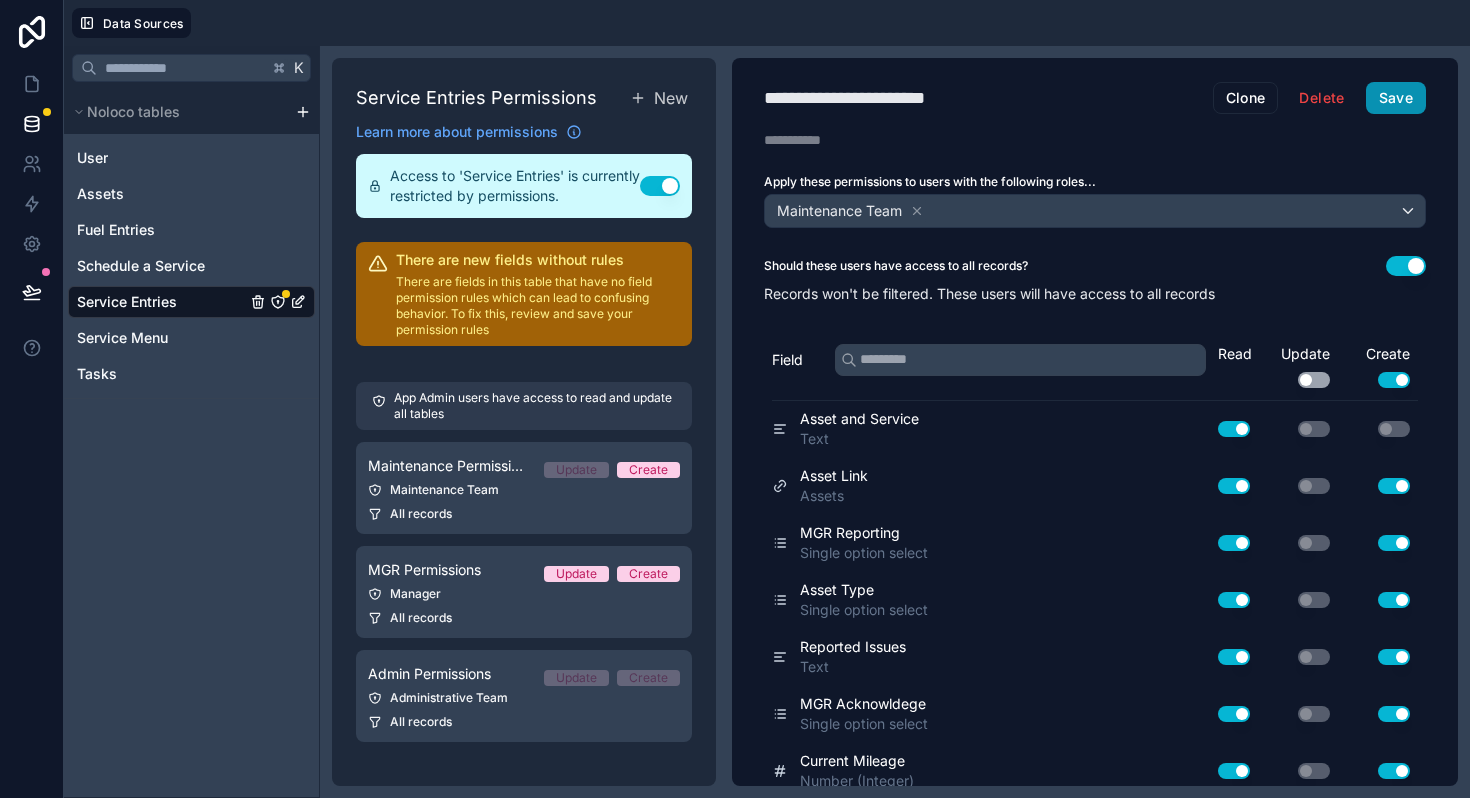 click on "Save" at bounding box center (1396, 98) 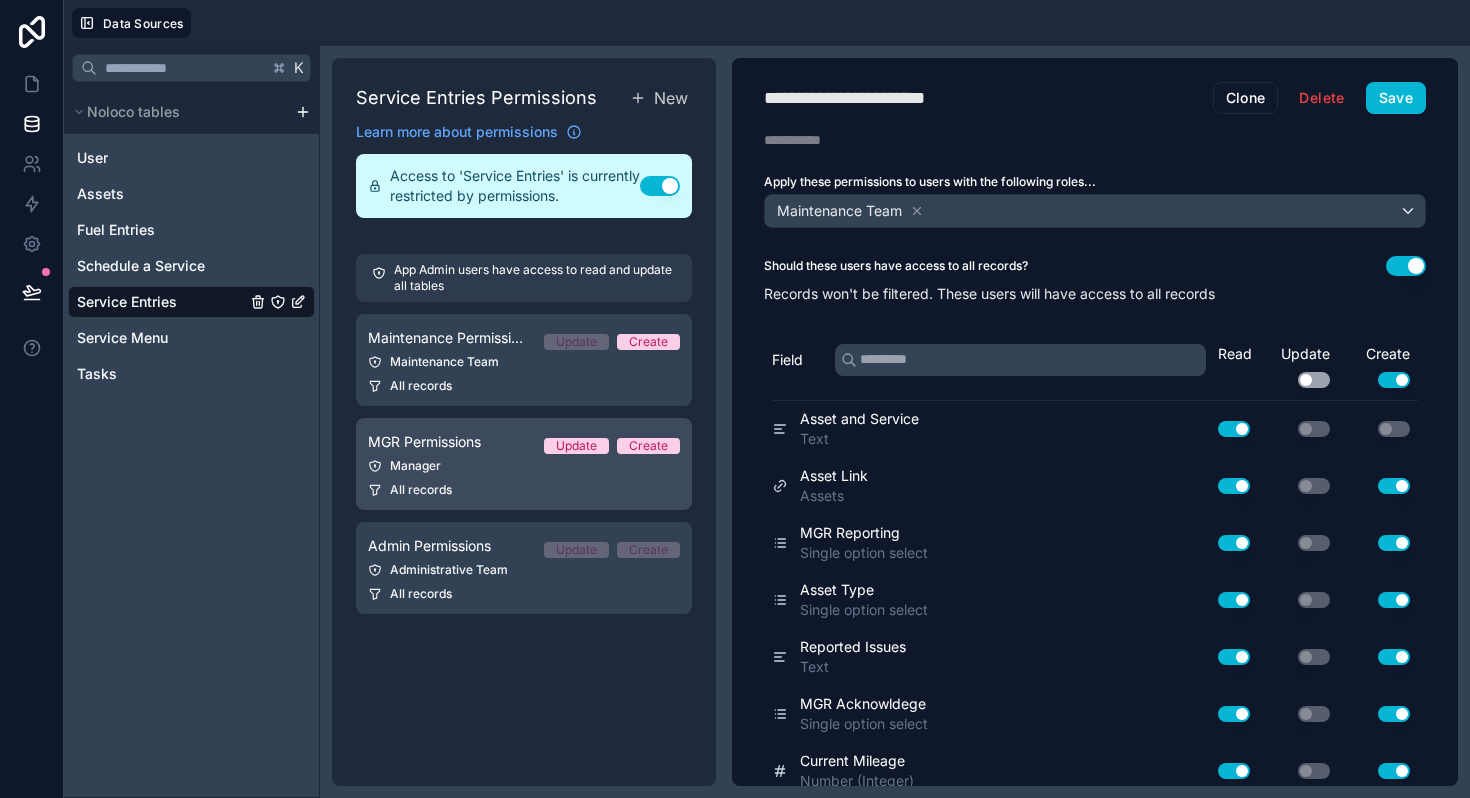click on "MGR Permissions Update Create Manager All records" at bounding box center (524, 464) 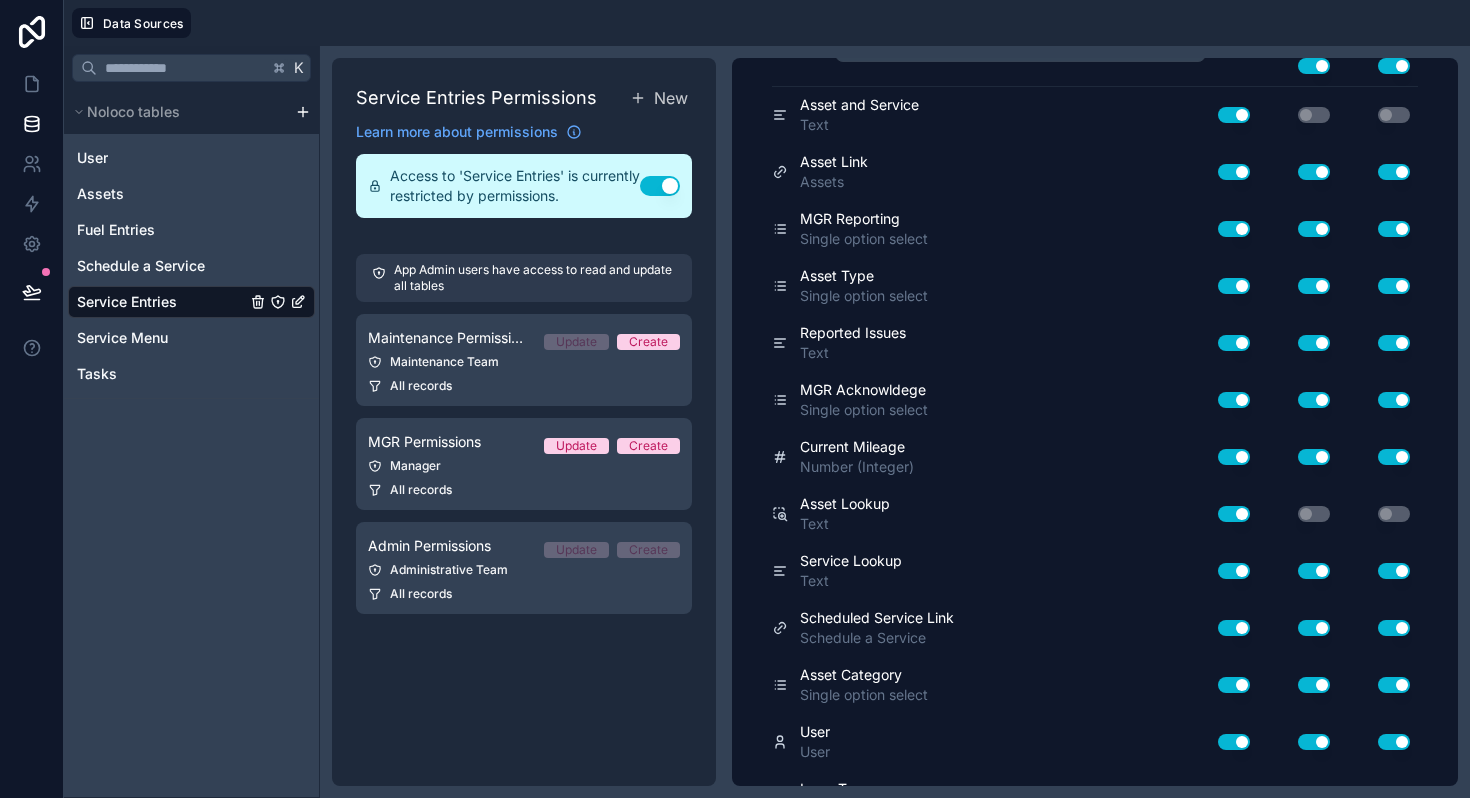 scroll, scrollTop: 469, scrollLeft: 0, axis: vertical 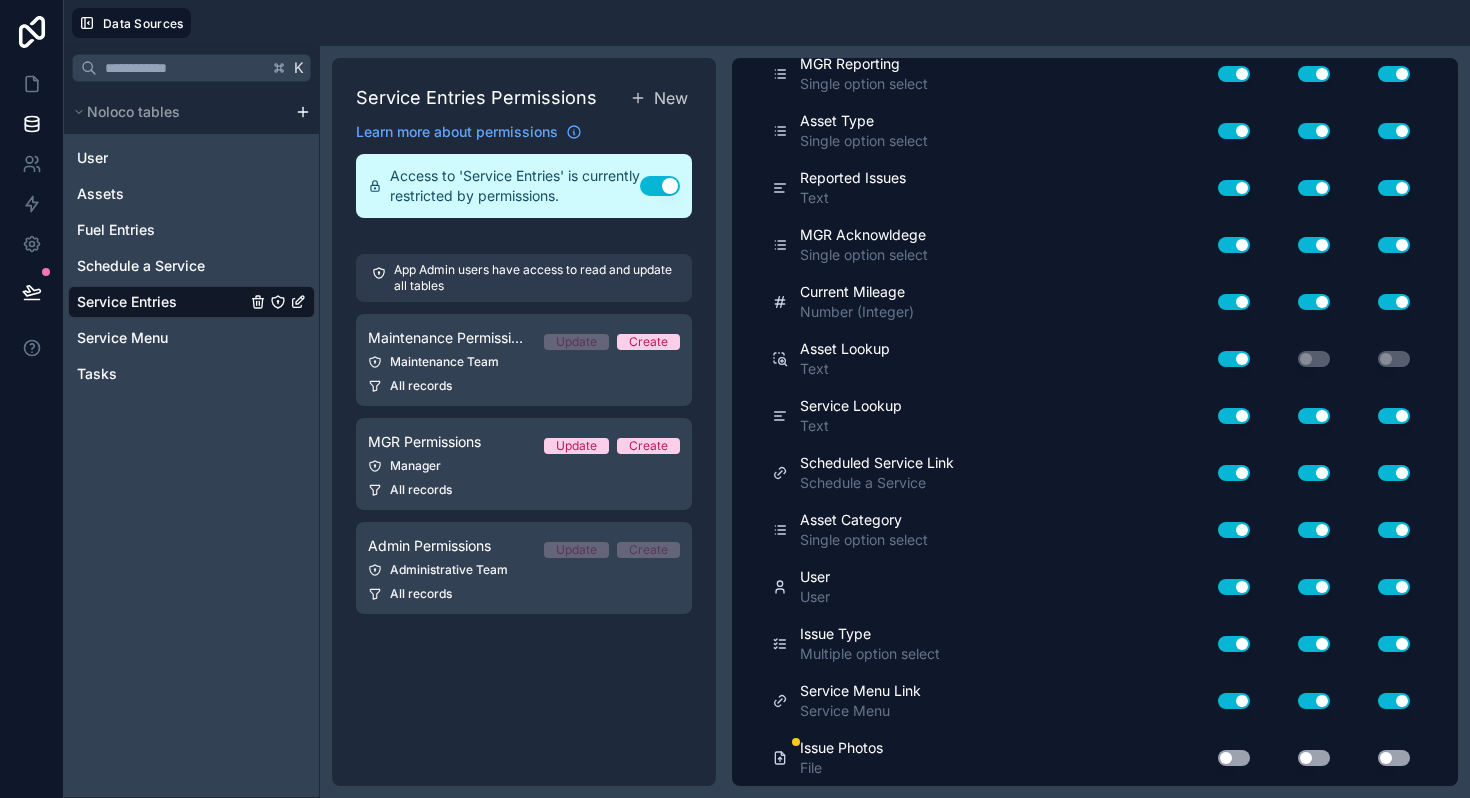 click on "Use setting" at bounding box center (1234, 758) 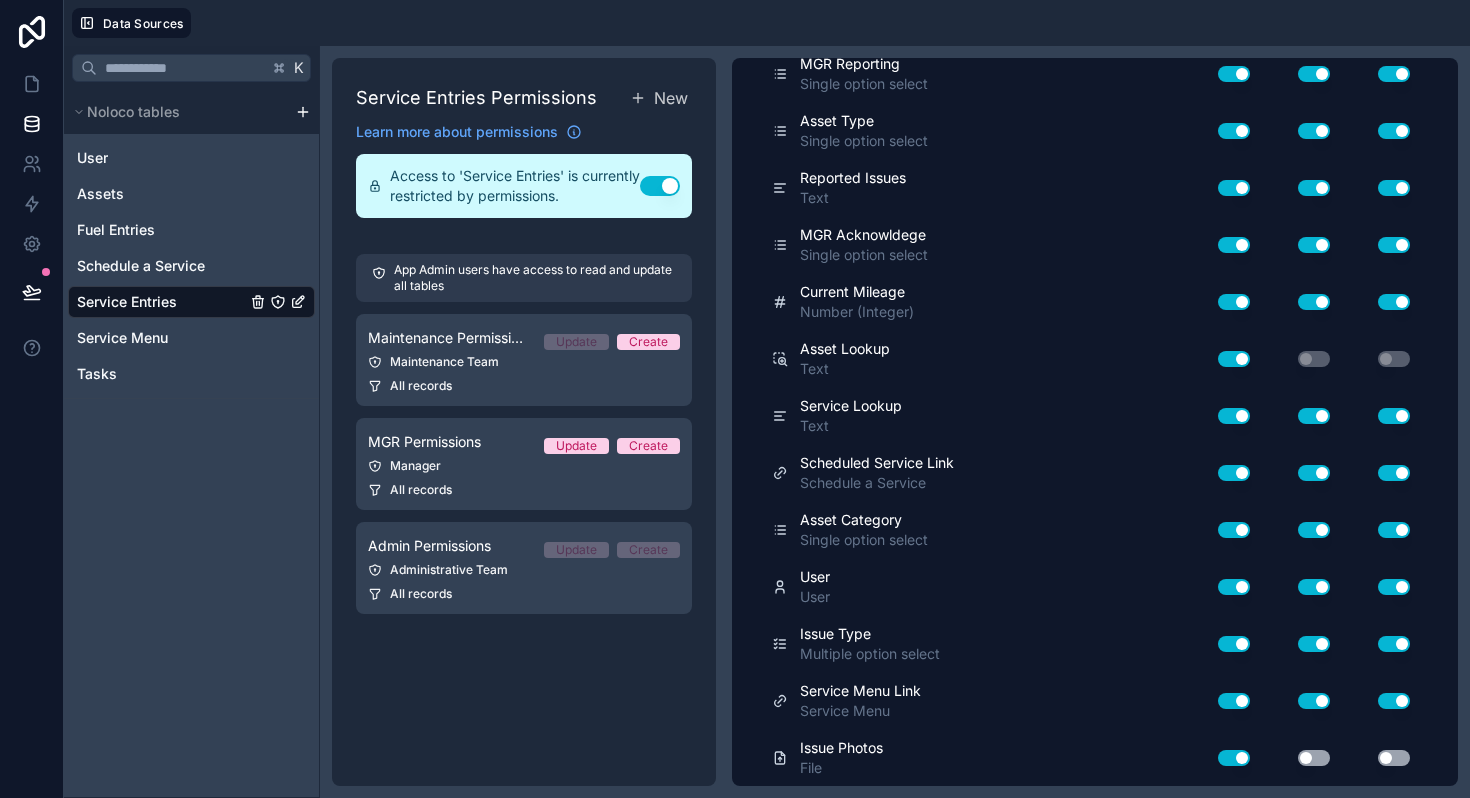 click on "Use setting" at bounding box center [1314, 758] 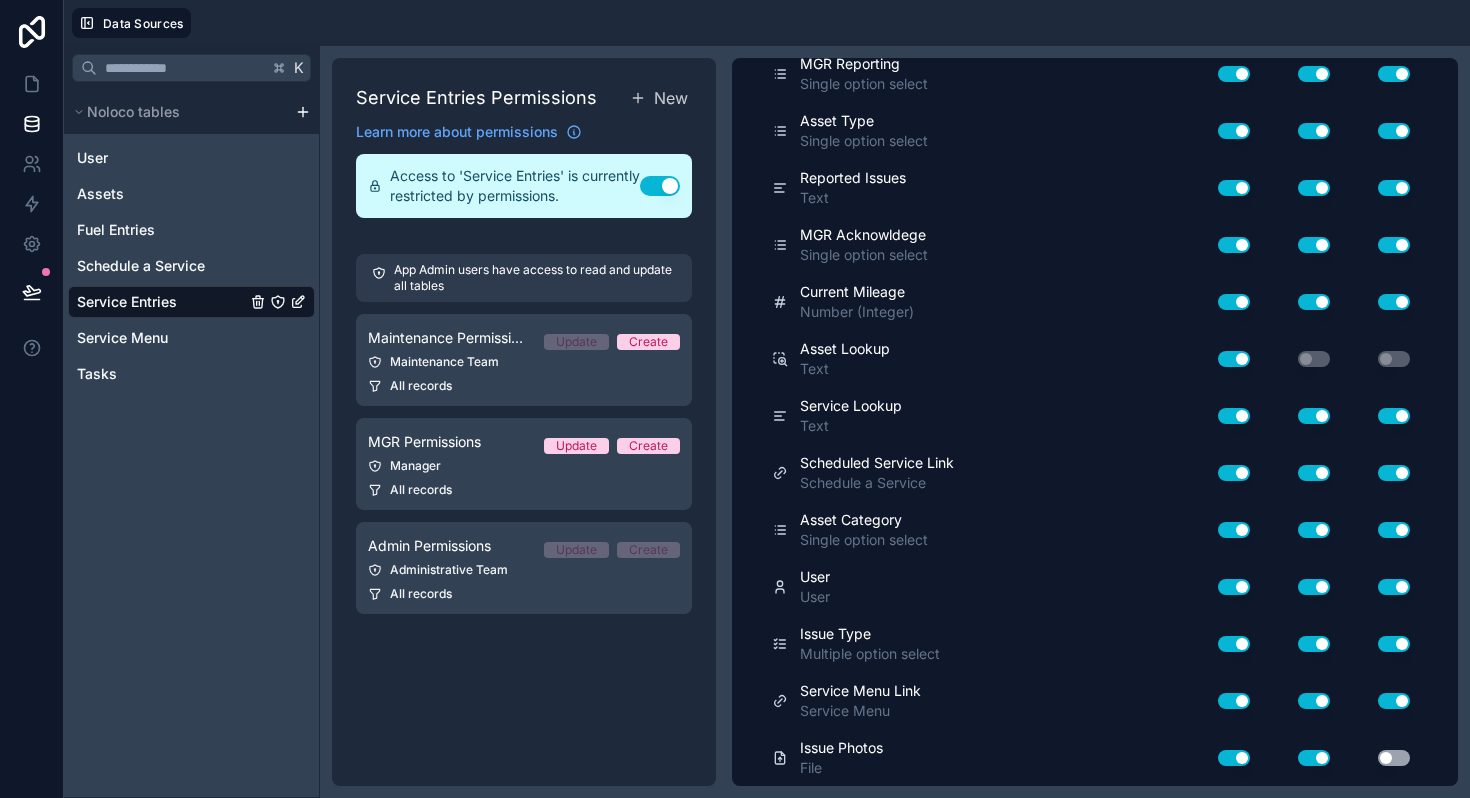click on "Use setting" at bounding box center [1394, 758] 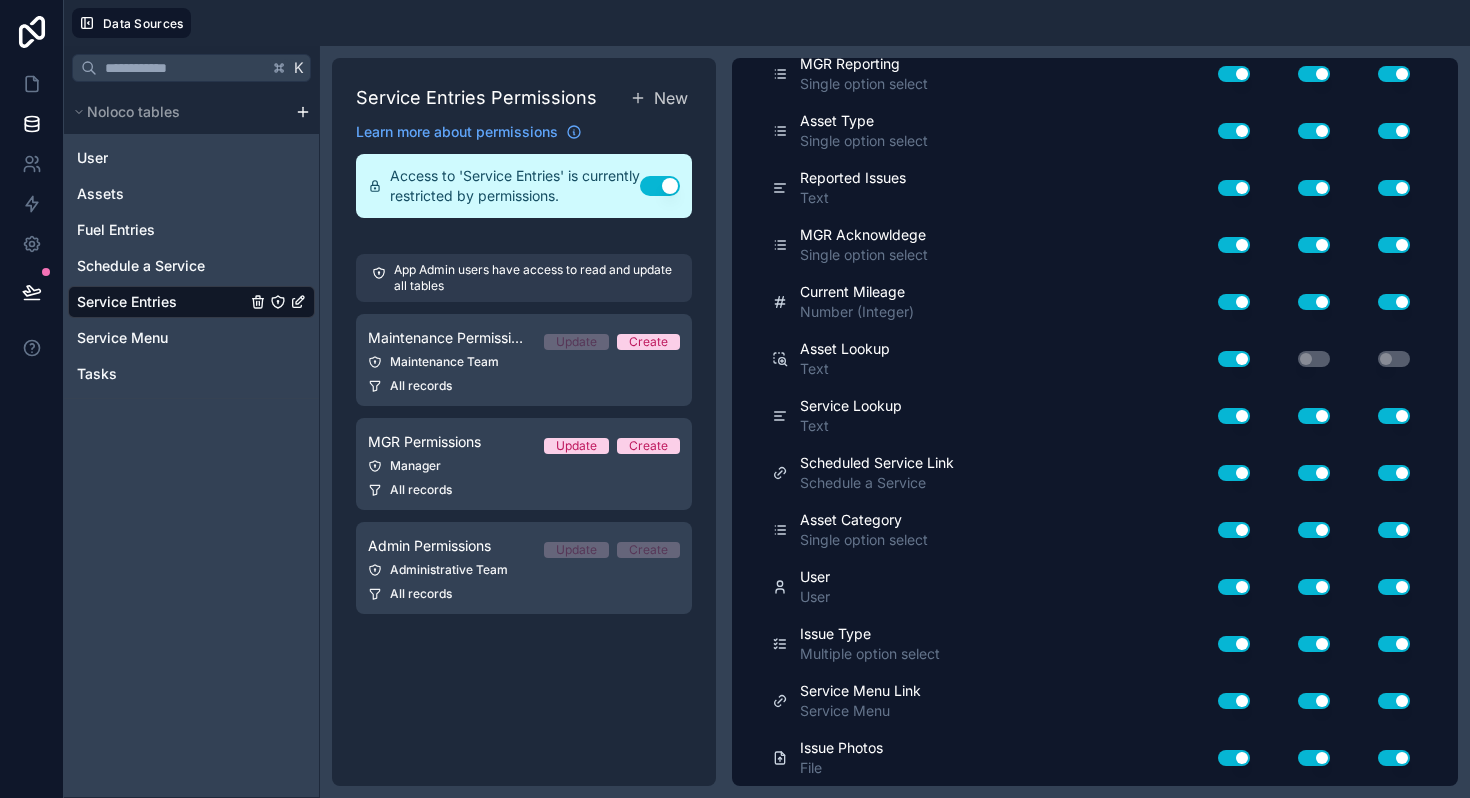 scroll, scrollTop: 0, scrollLeft: 0, axis: both 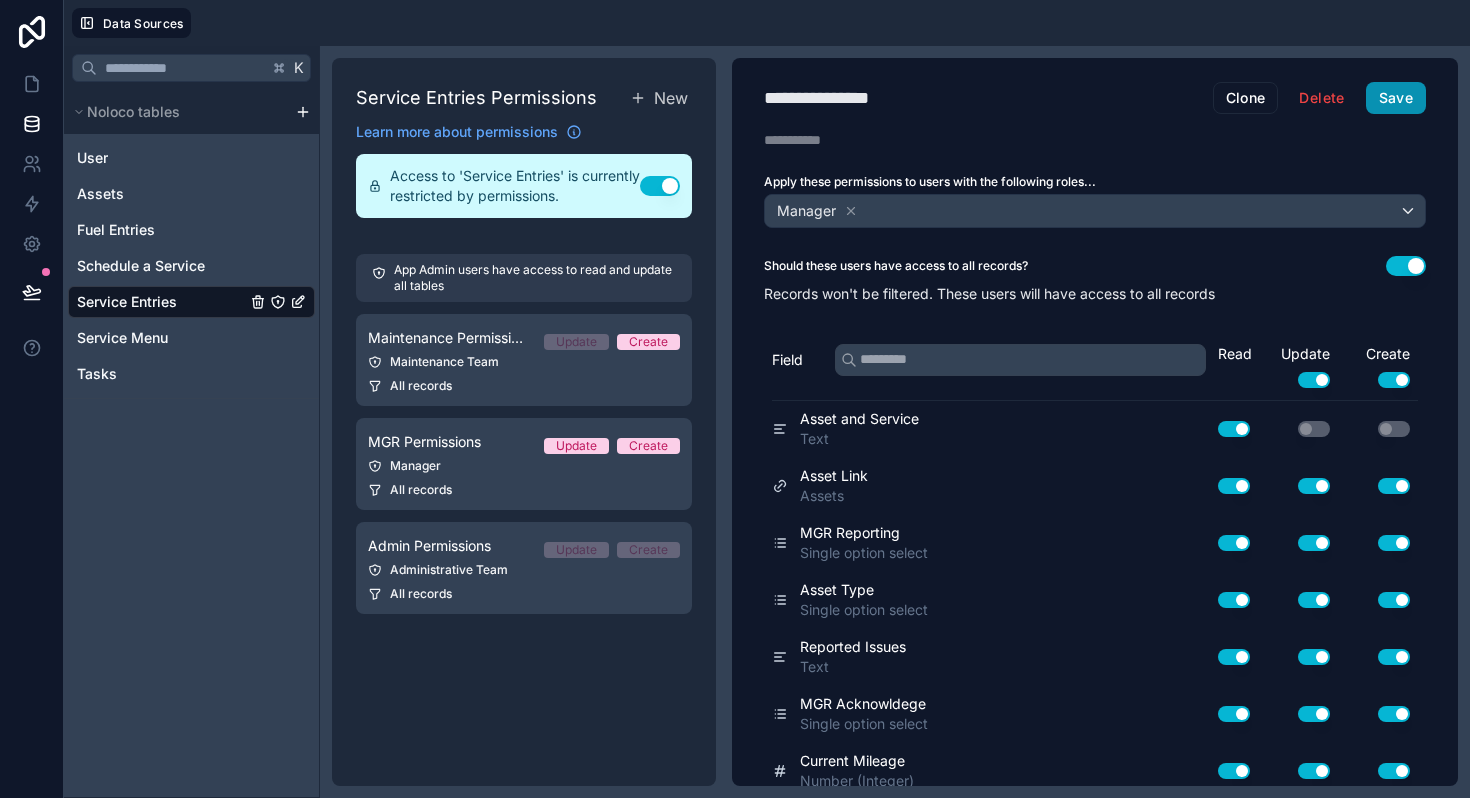 click on "Save" at bounding box center (1396, 98) 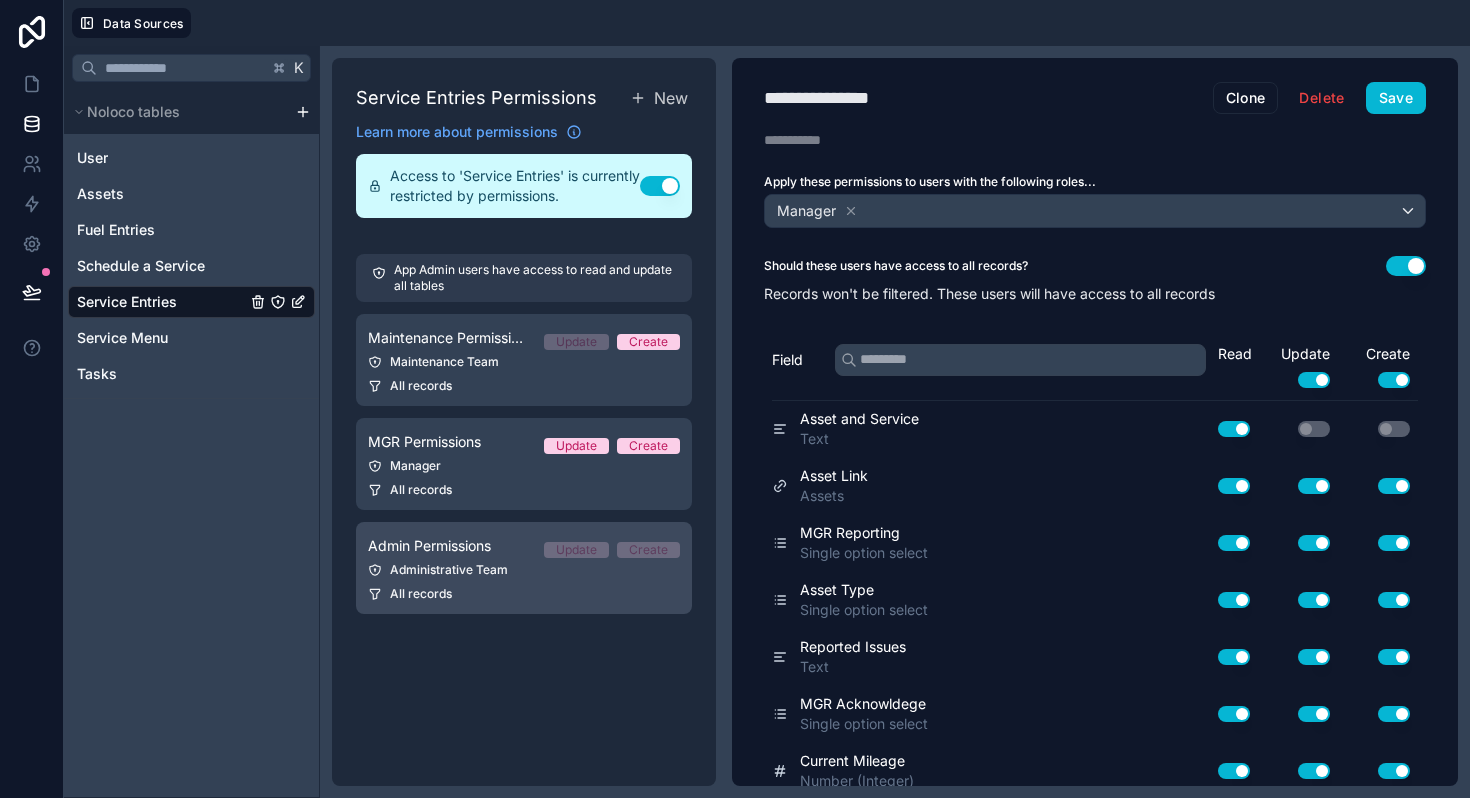 click on "Admin Permissions Update Create" at bounding box center (524, 546) 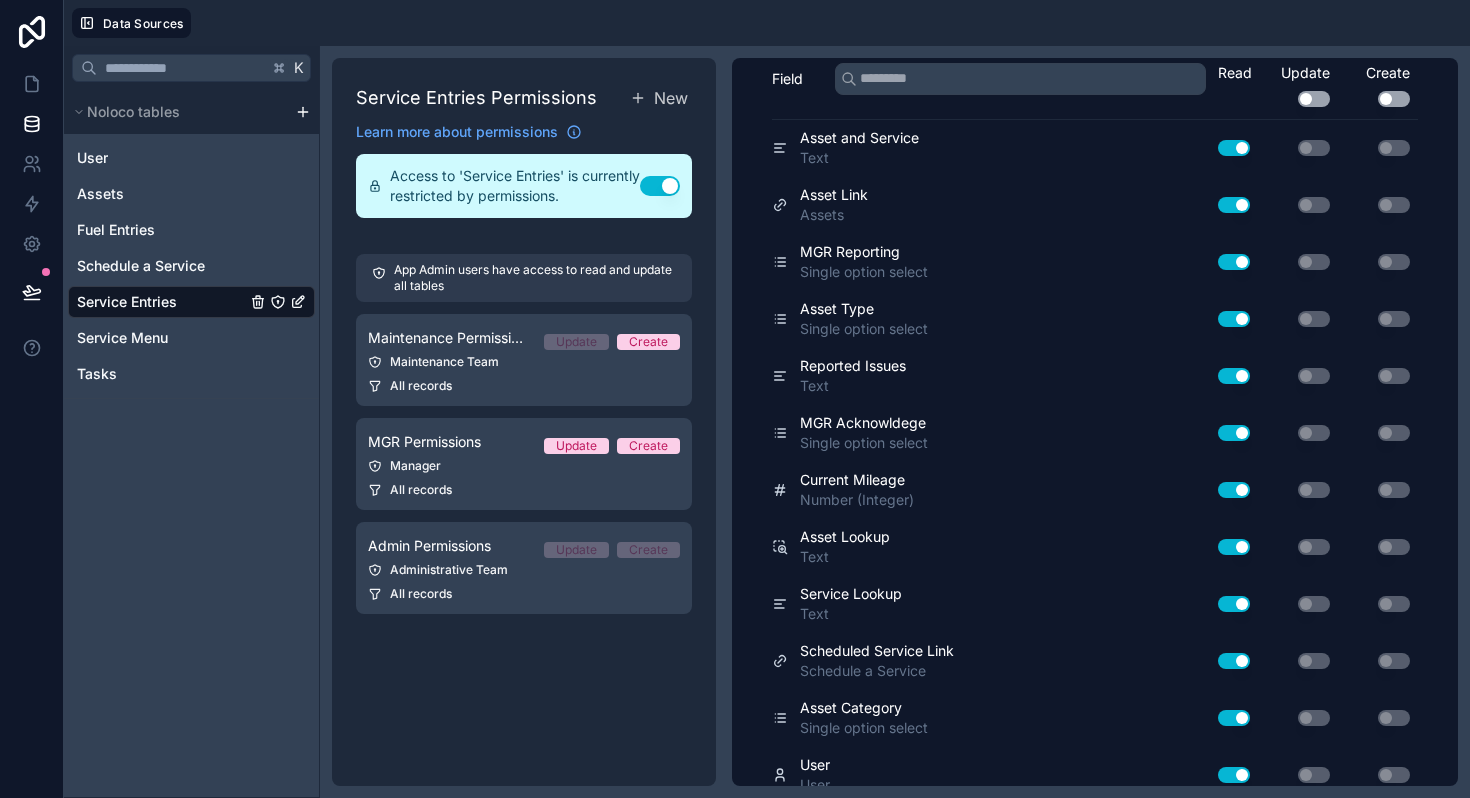 scroll, scrollTop: 469, scrollLeft: 0, axis: vertical 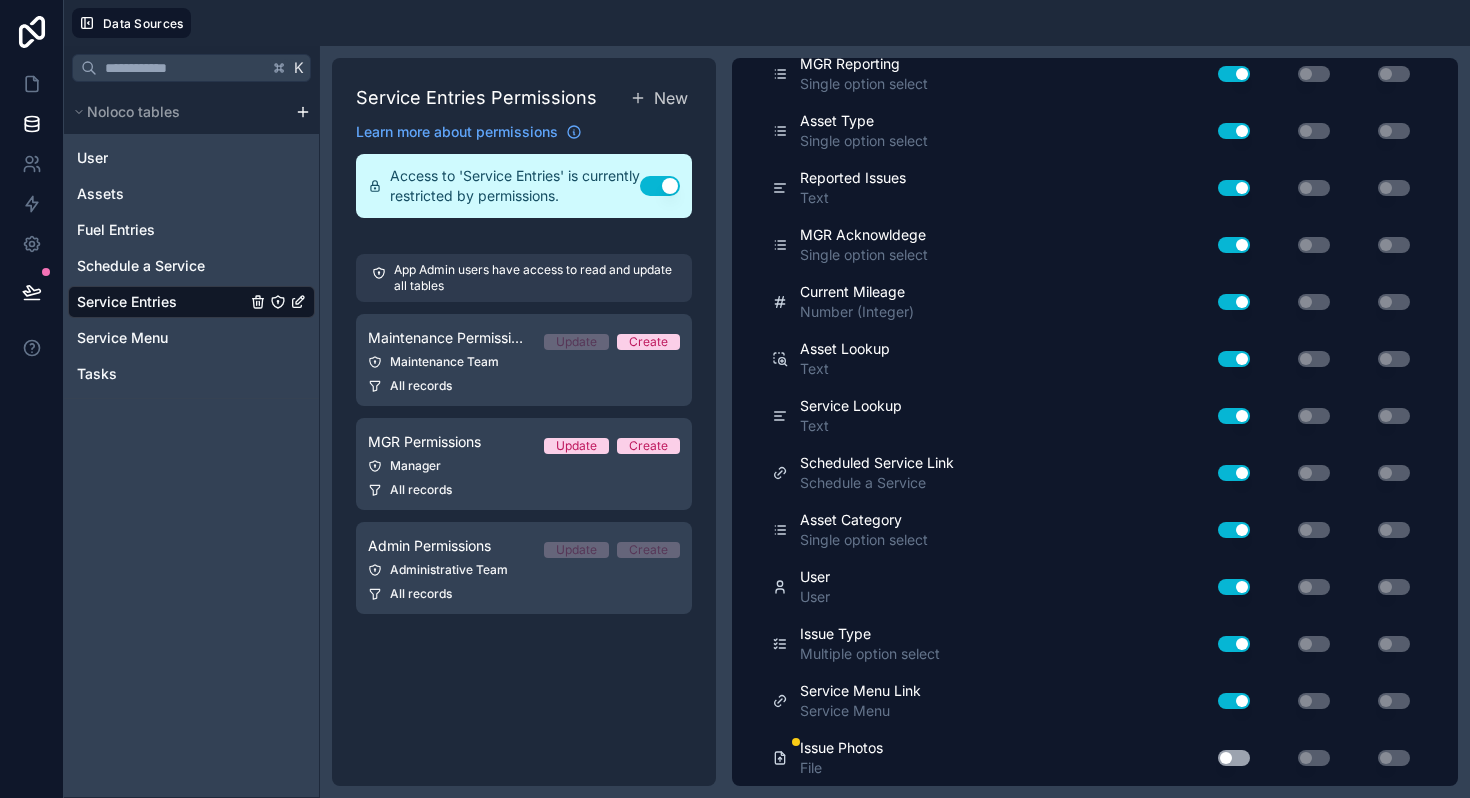 click on "Use setting" at bounding box center [1234, 758] 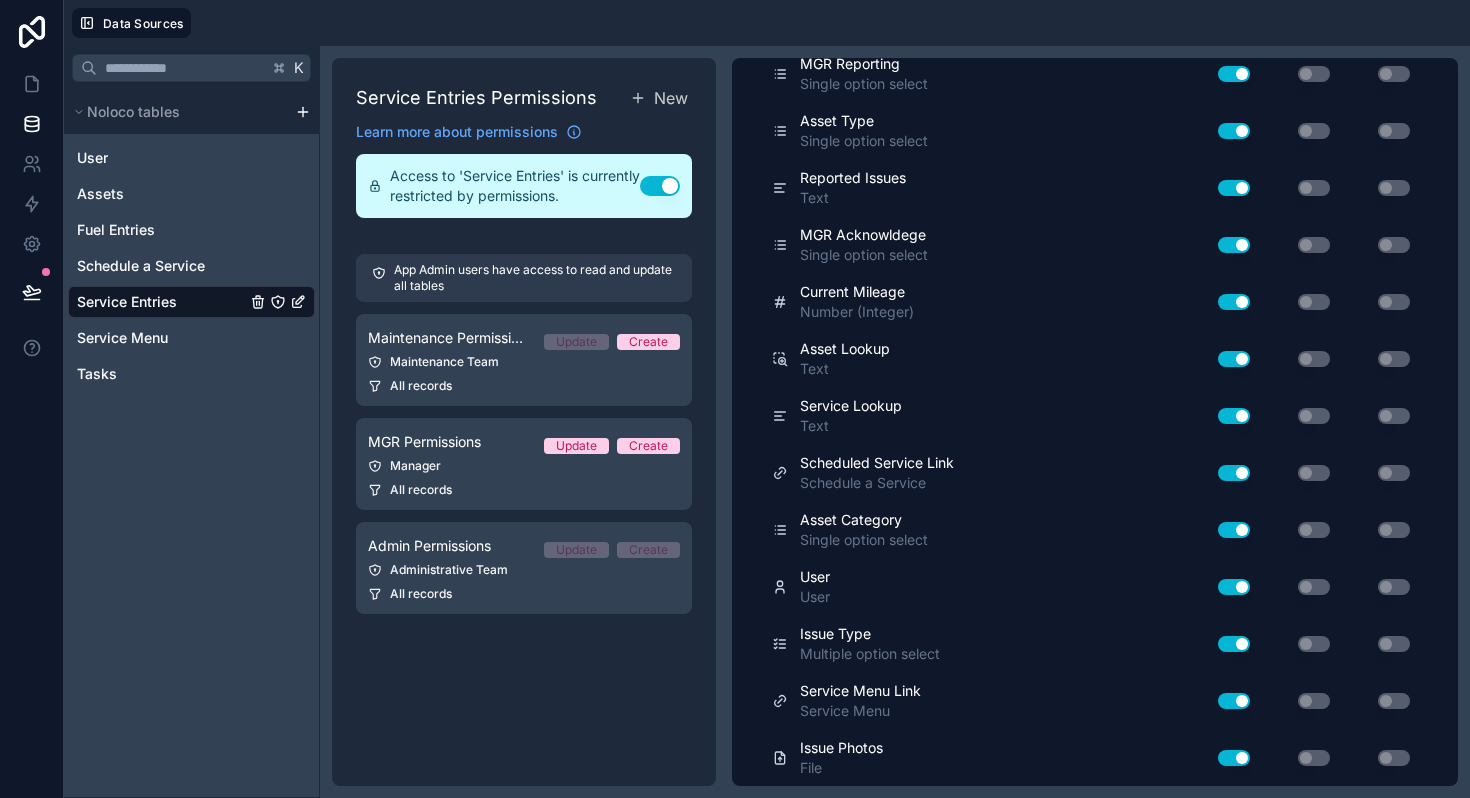 scroll, scrollTop: 0, scrollLeft: 0, axis: both 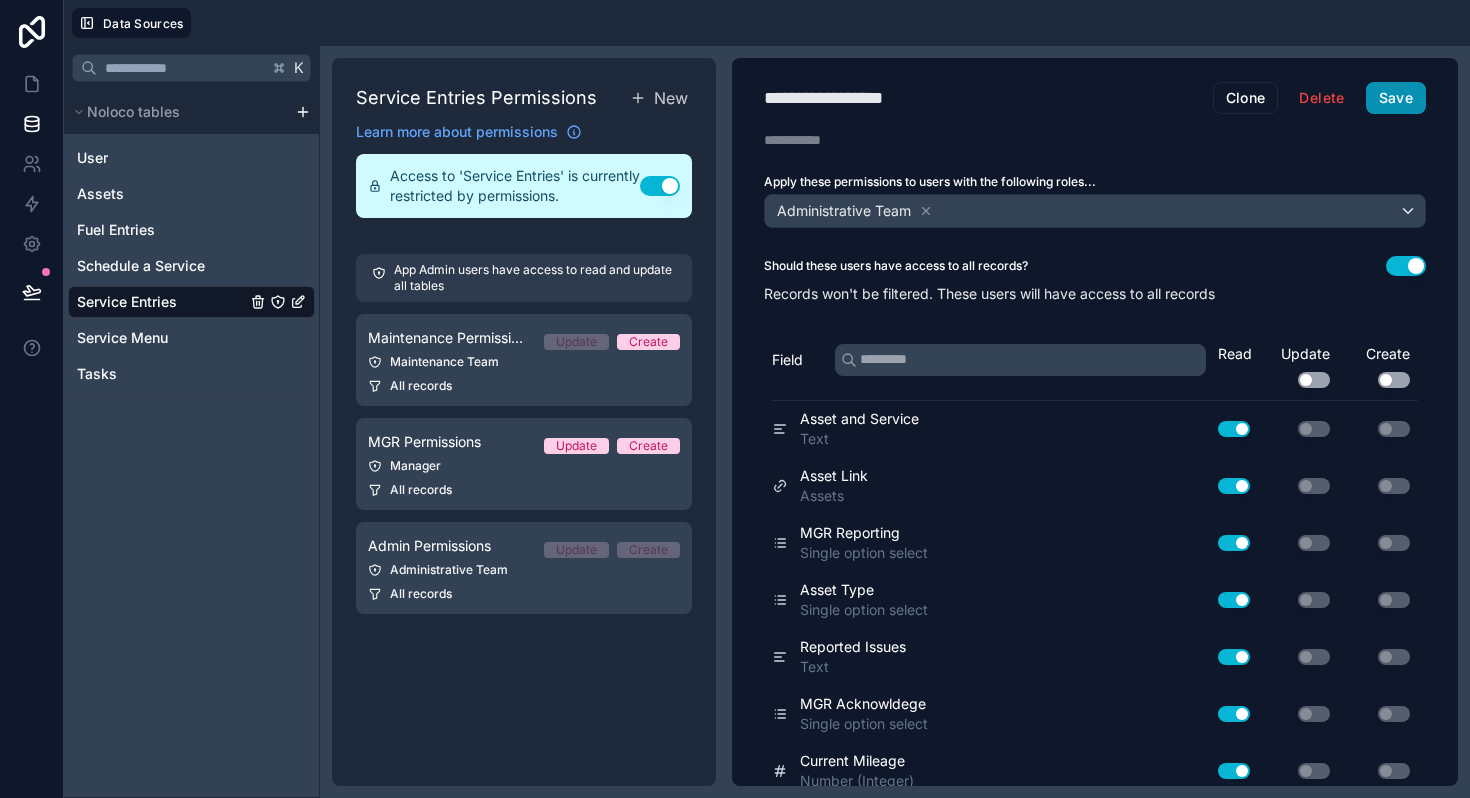 click on "Save" at bounding box center [1396, 98] 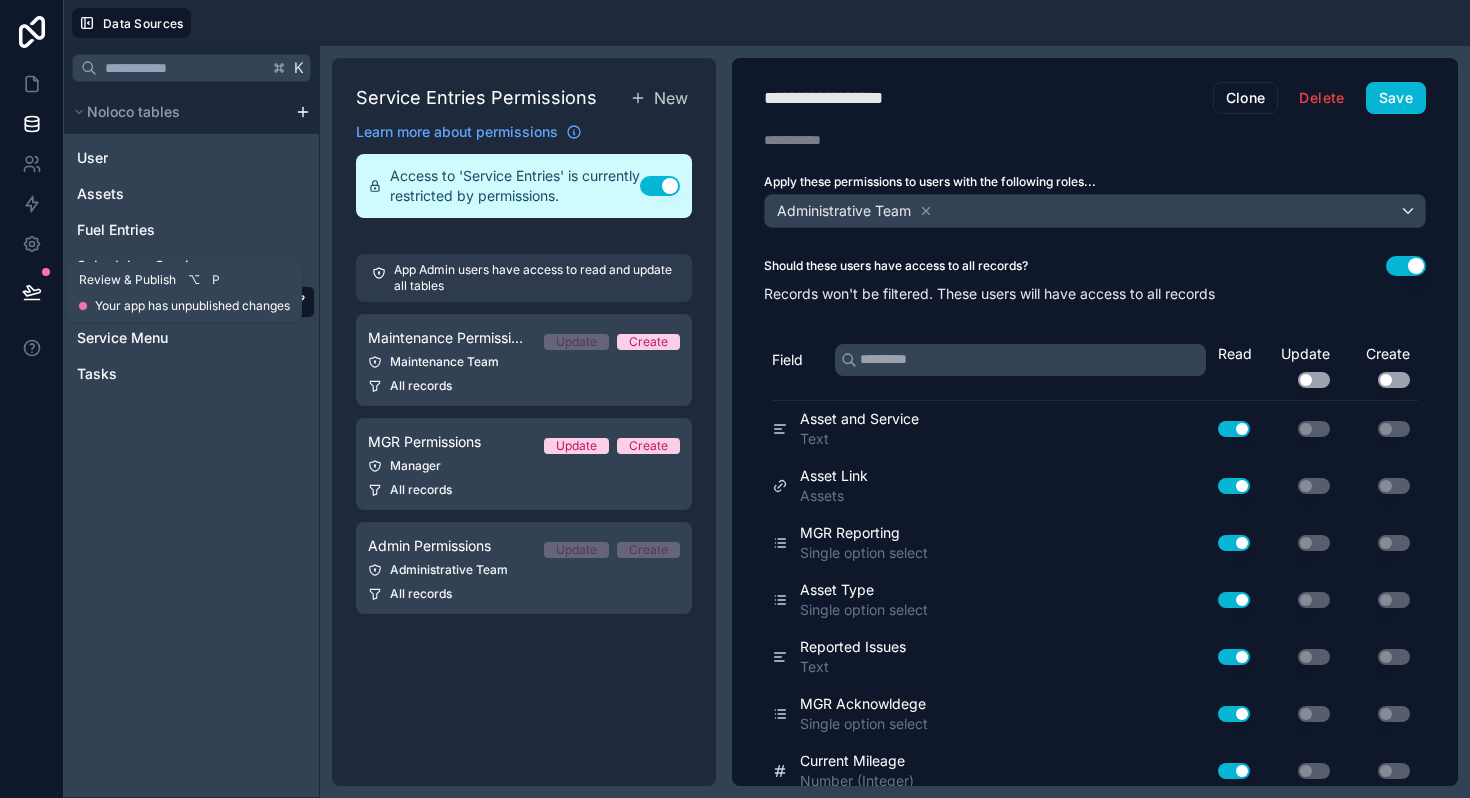 click 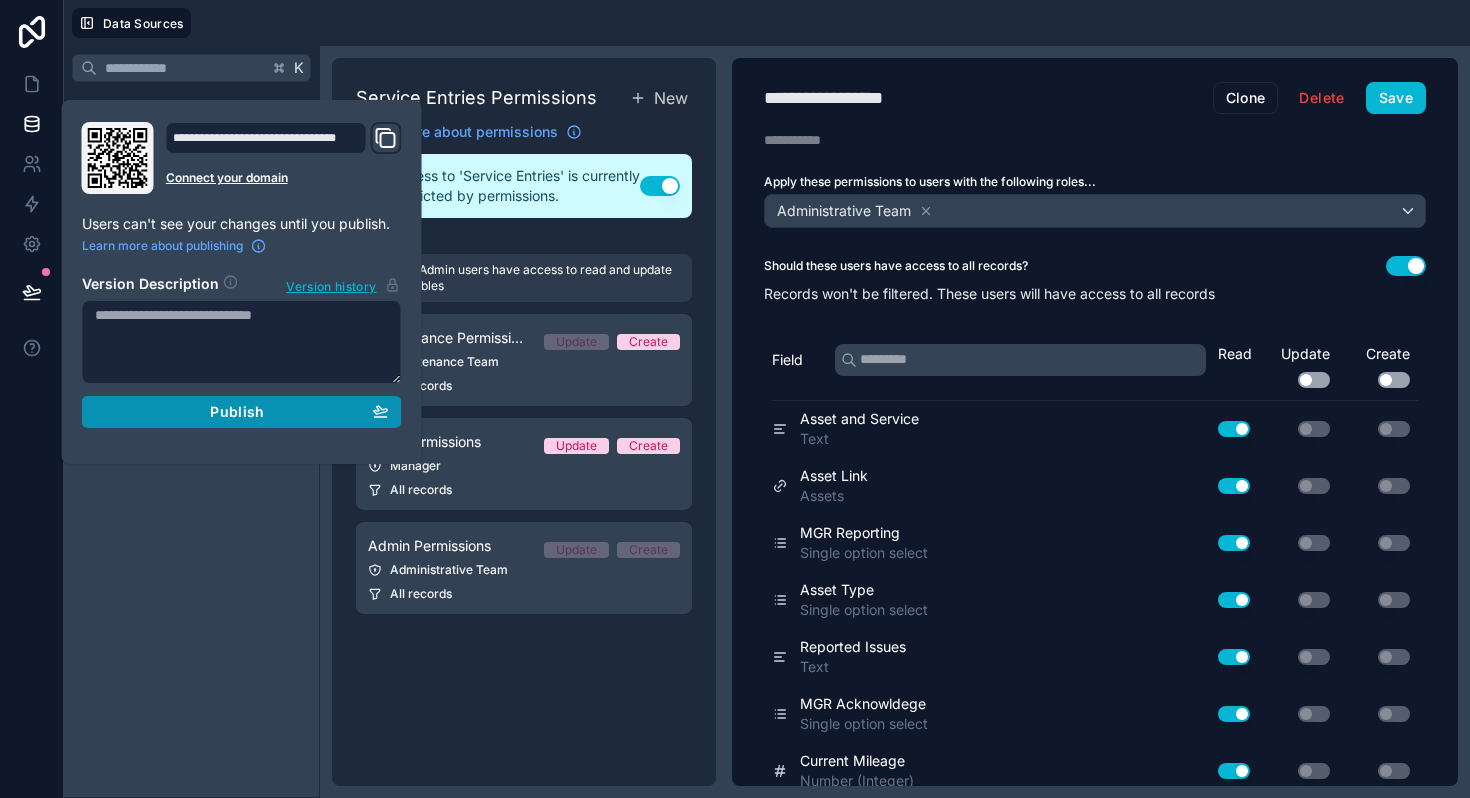 click on "Publish" at bounding box center [242, 412] 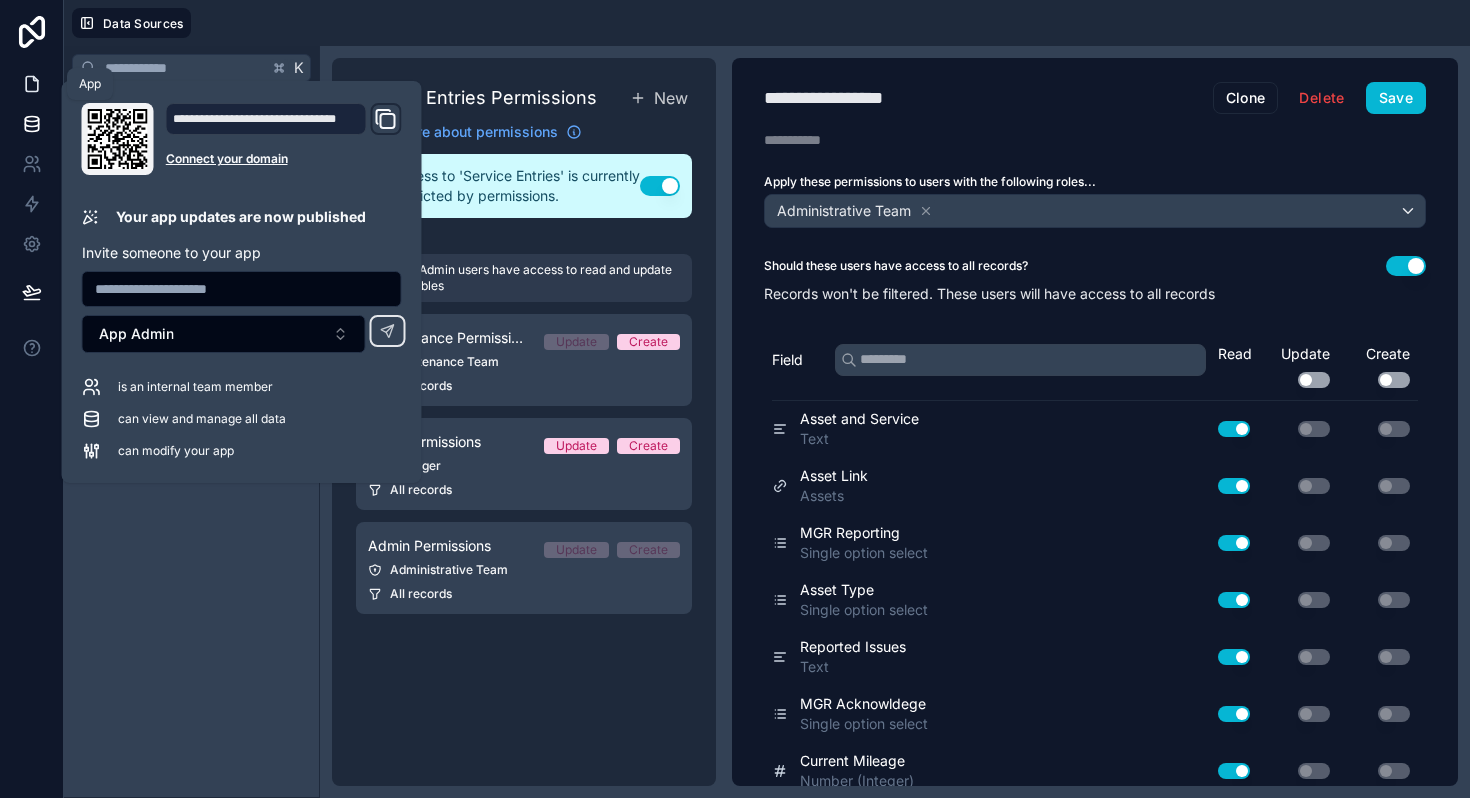 click 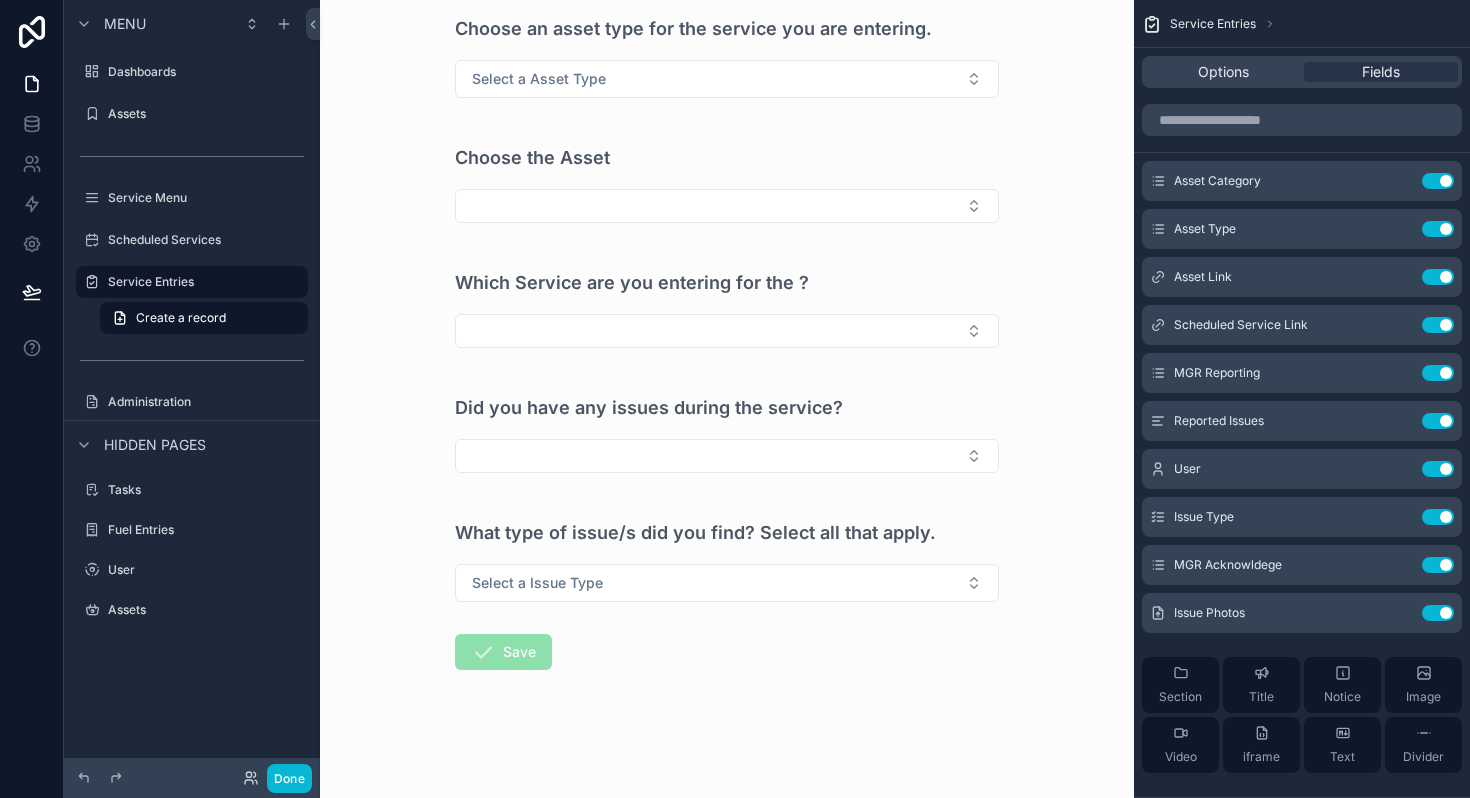scroll, scrollTop: 0, scrollLeft: 0, axis: both 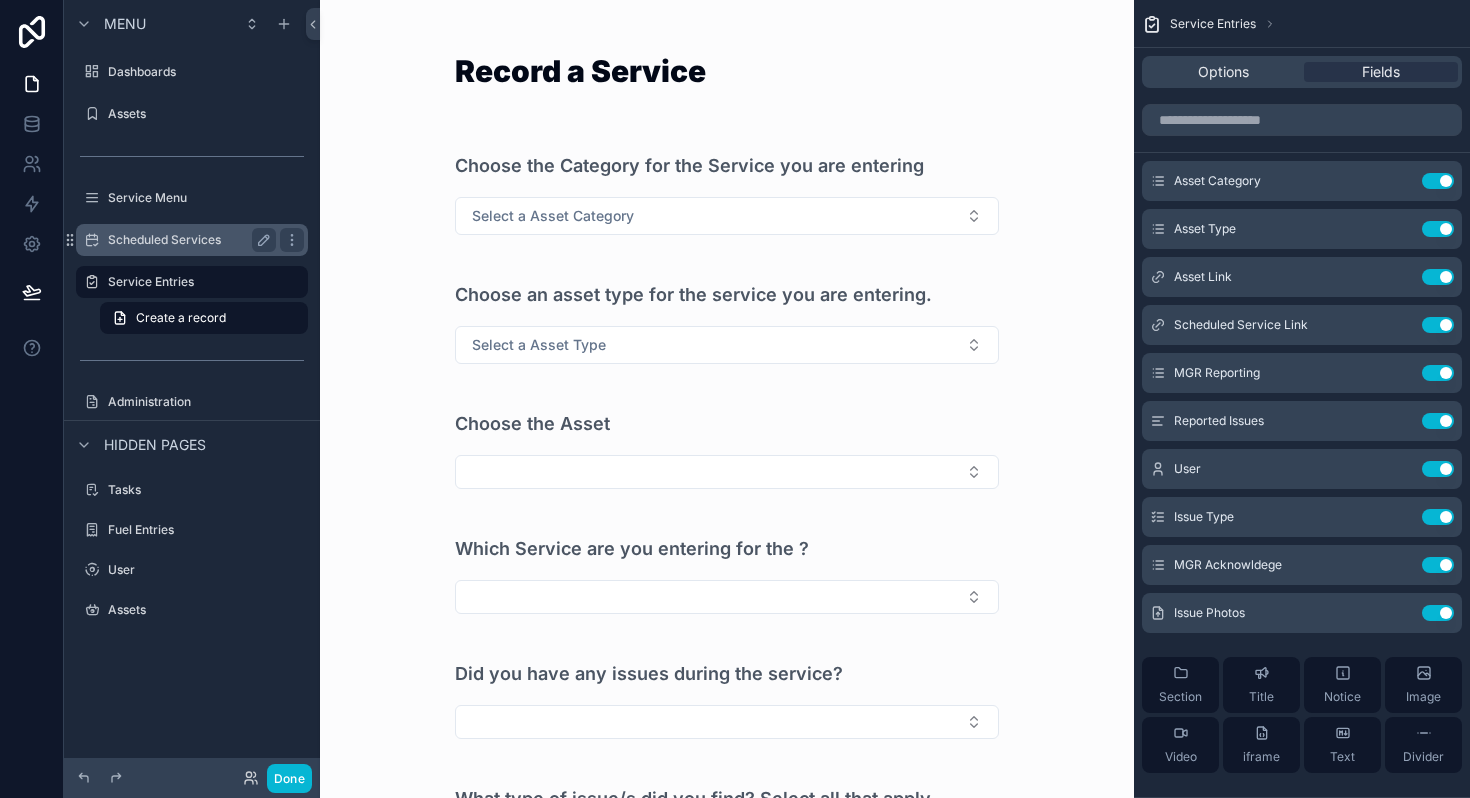 click on "Scheduled Services" at bounding box center (188, 240) 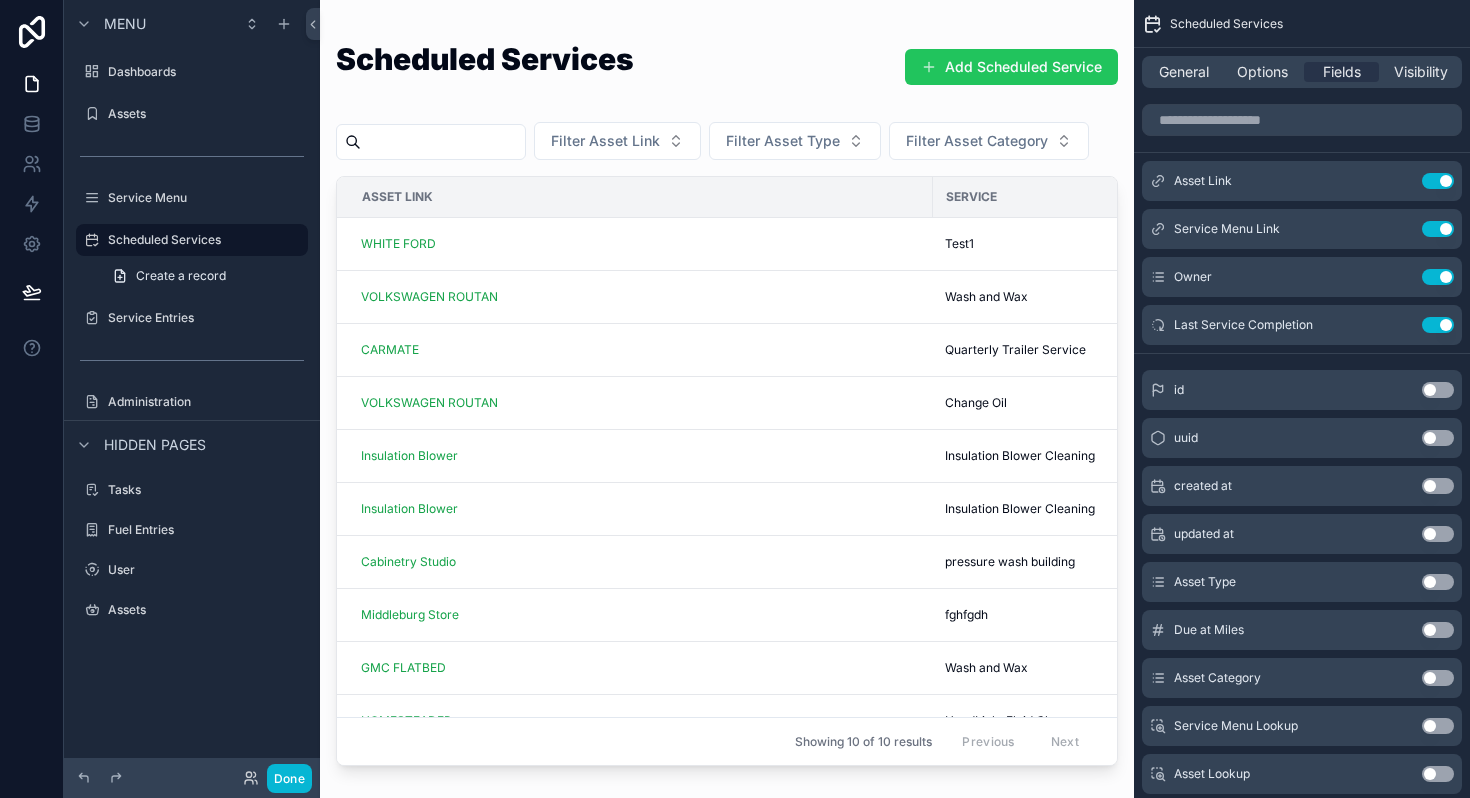 click at bounding box center [727, 387] 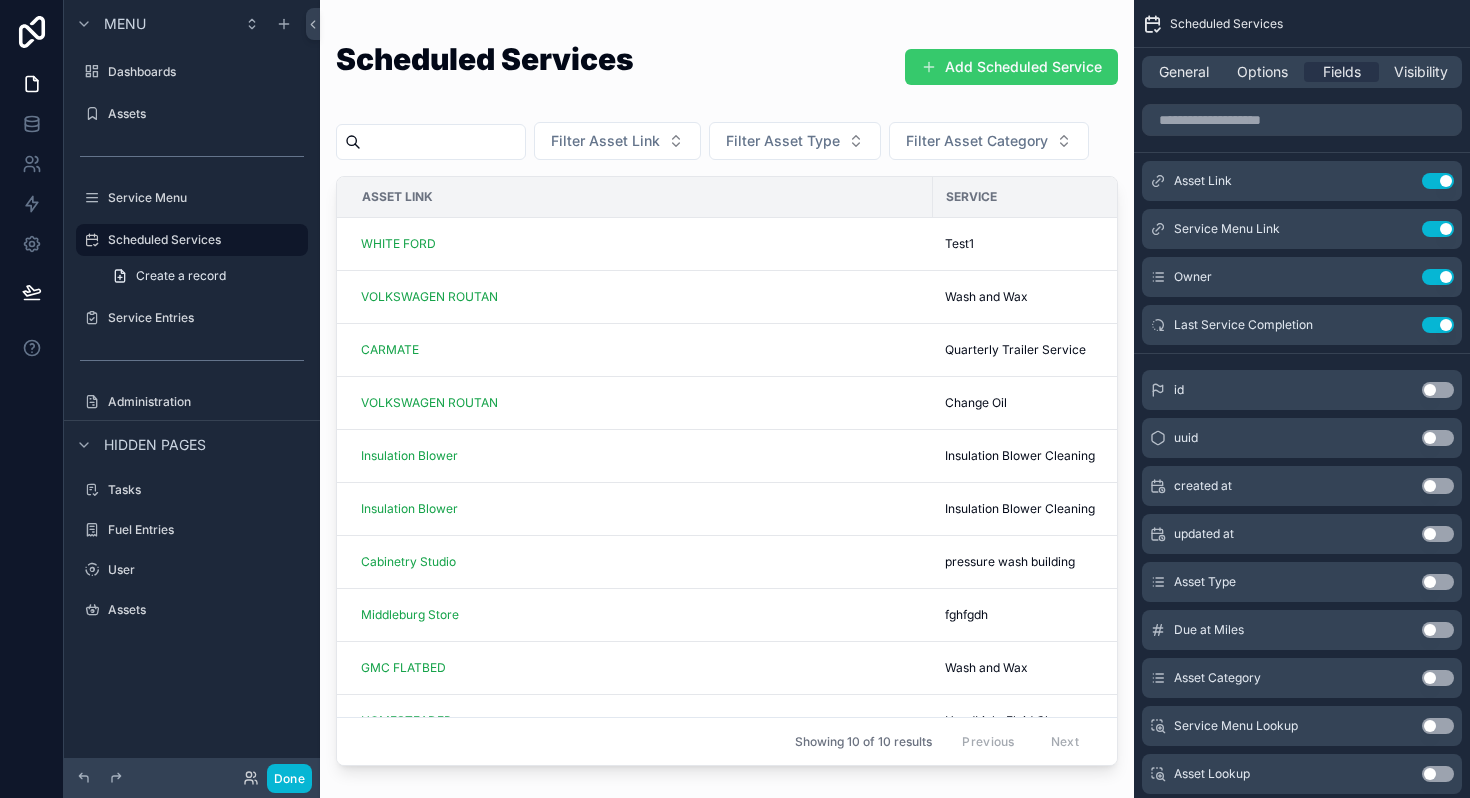 click on "Add Scheduled Service" at bounding box center [1011, 67] 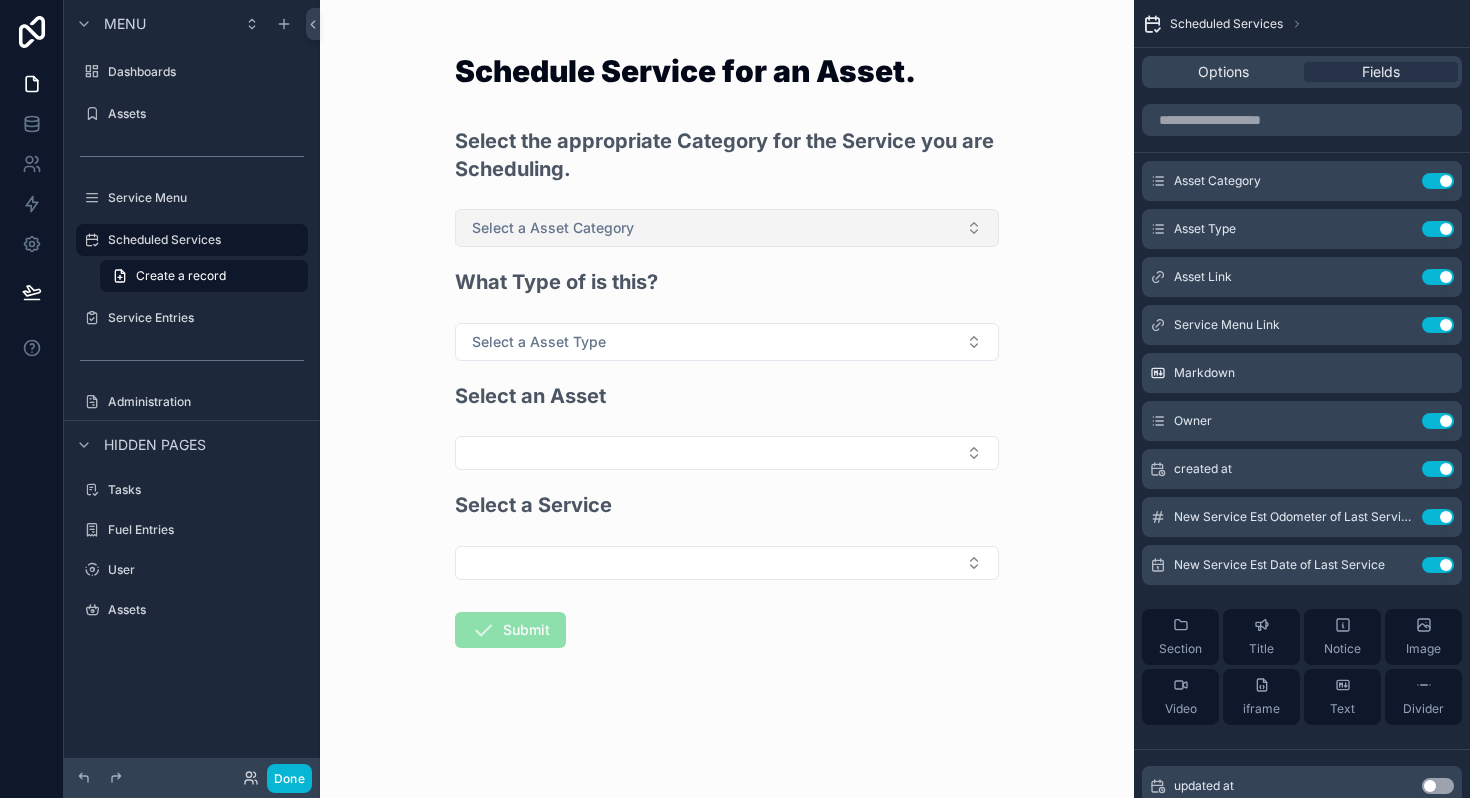 click on "Select a Asset Category" at bounding box center [553, 228] 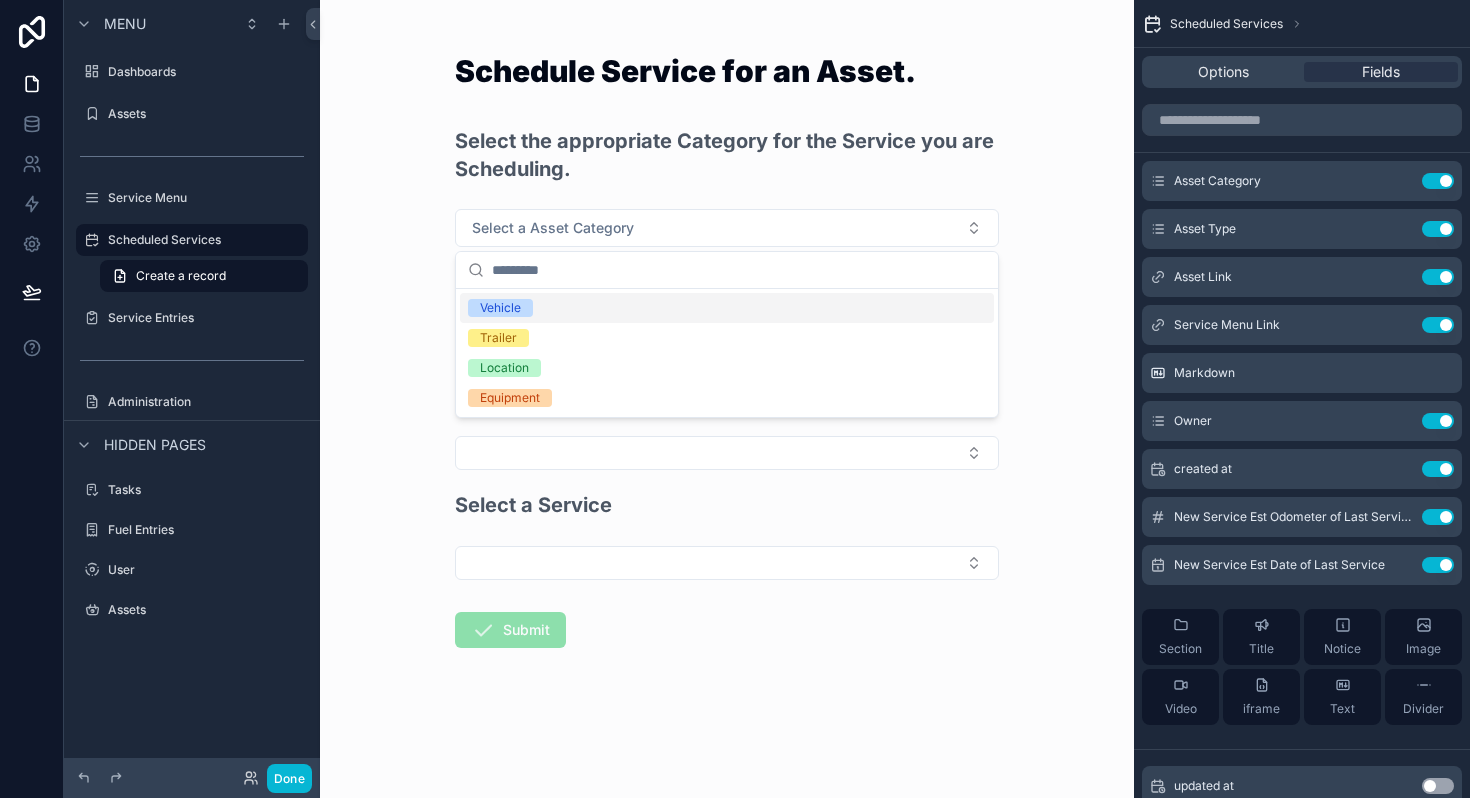 click on "Vehicle" at bounding box center (727, 308) 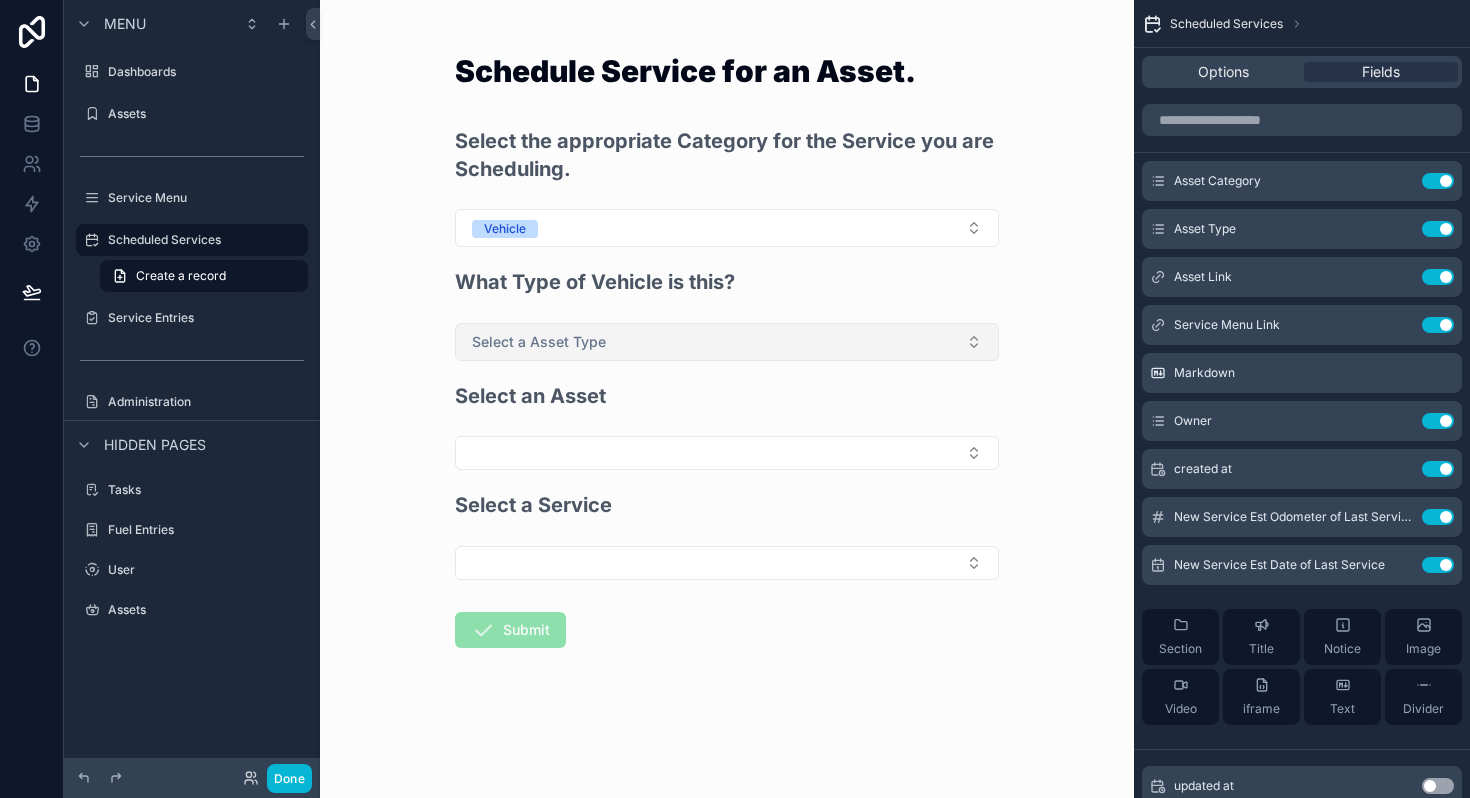 click on "Select a Asset Type" at bounding box center (539, 342) 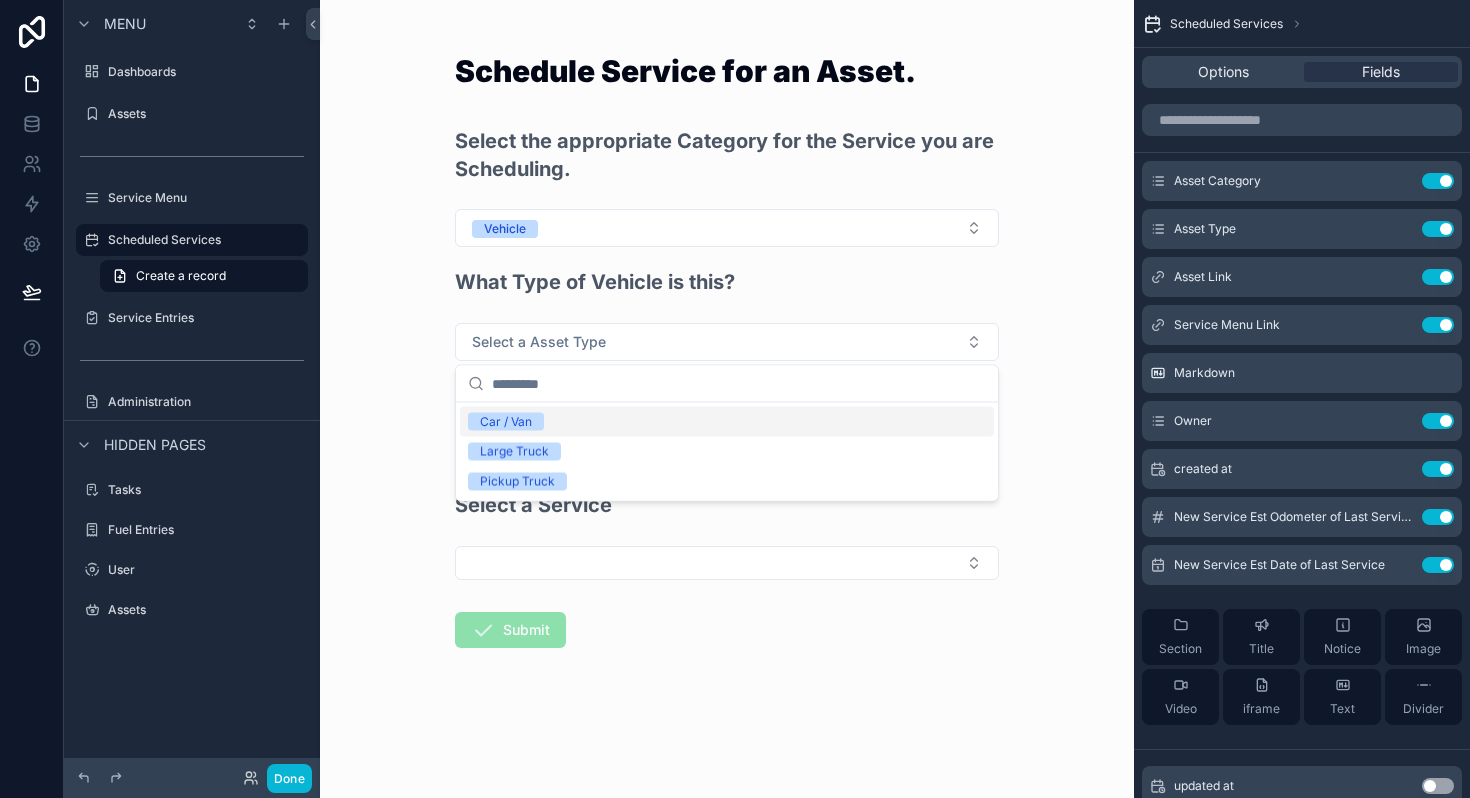 click on "Car / Van" at bounding box center [727, 422] 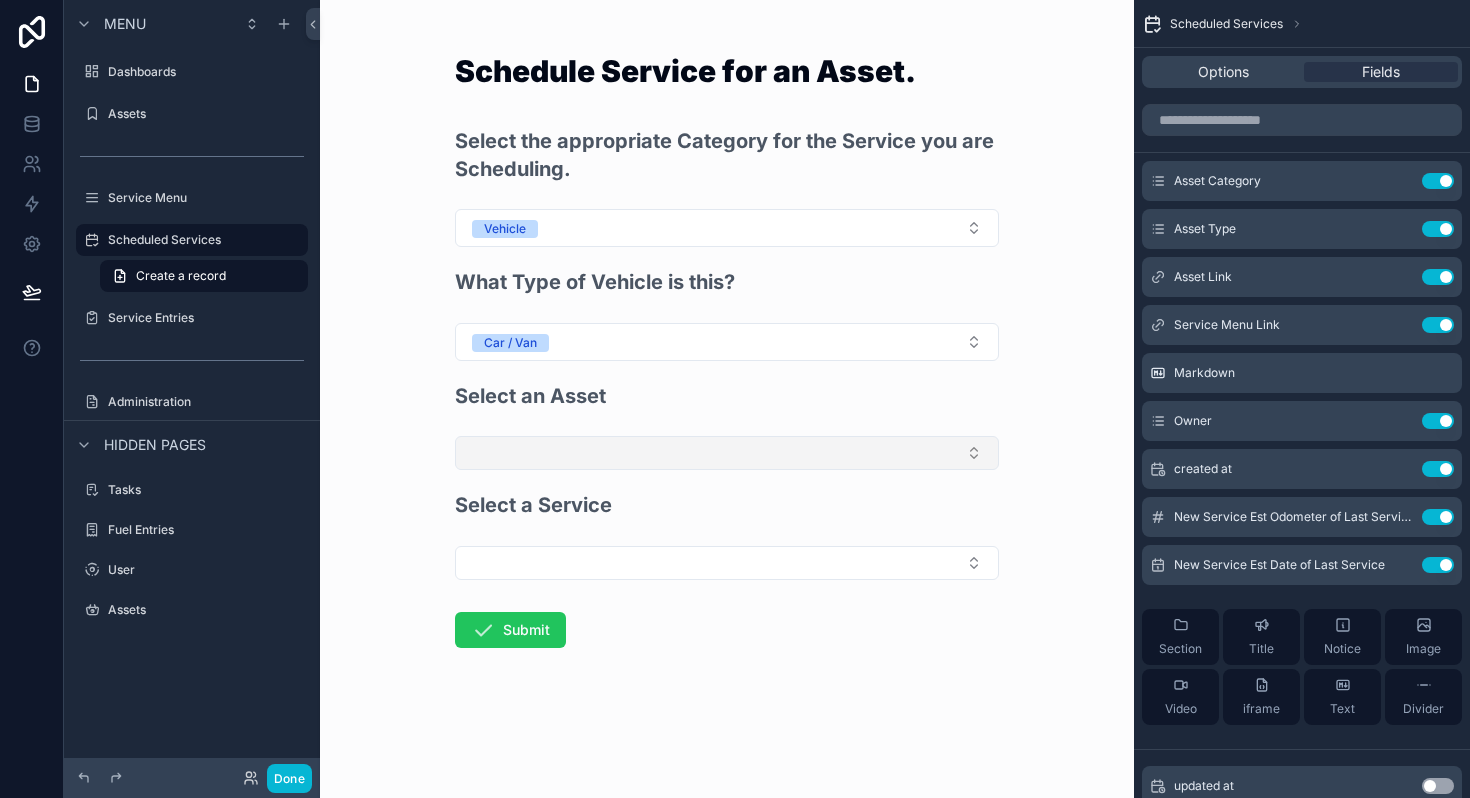 click at bounding box center [727, 453] 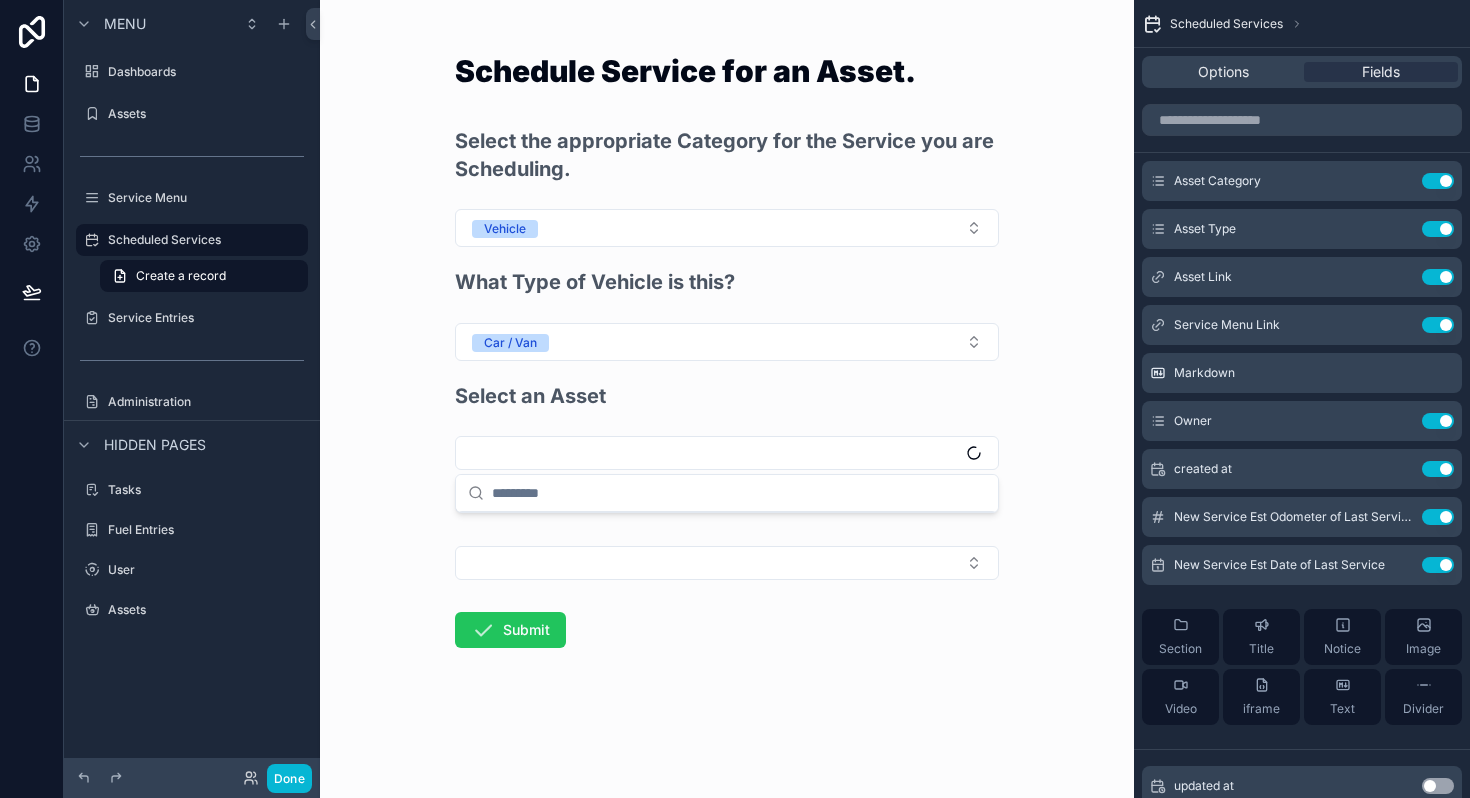 click at bounding box center [739, 493] 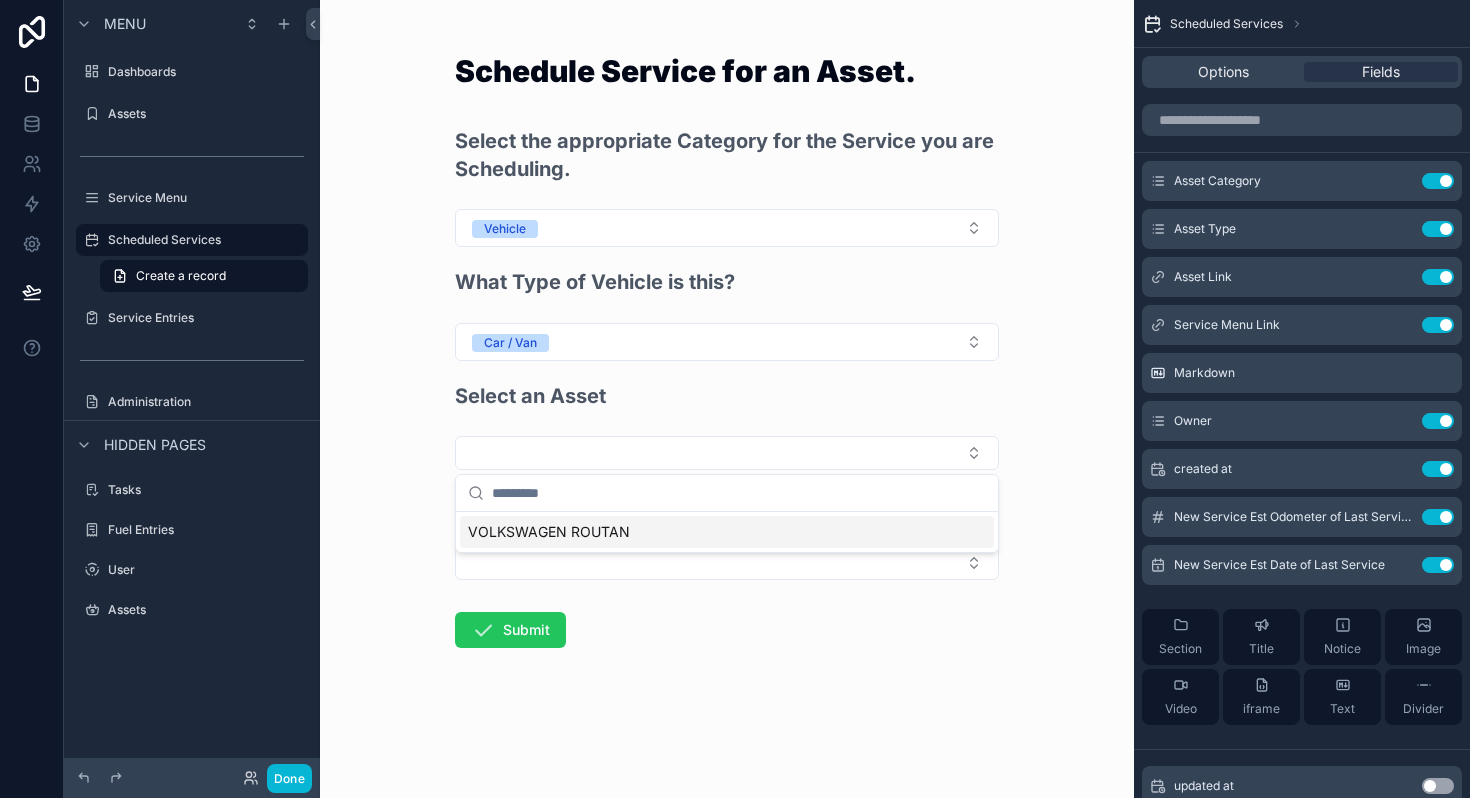 click on "VOLKSWAGEN ROUTAN" at bounding box center (549, 532) 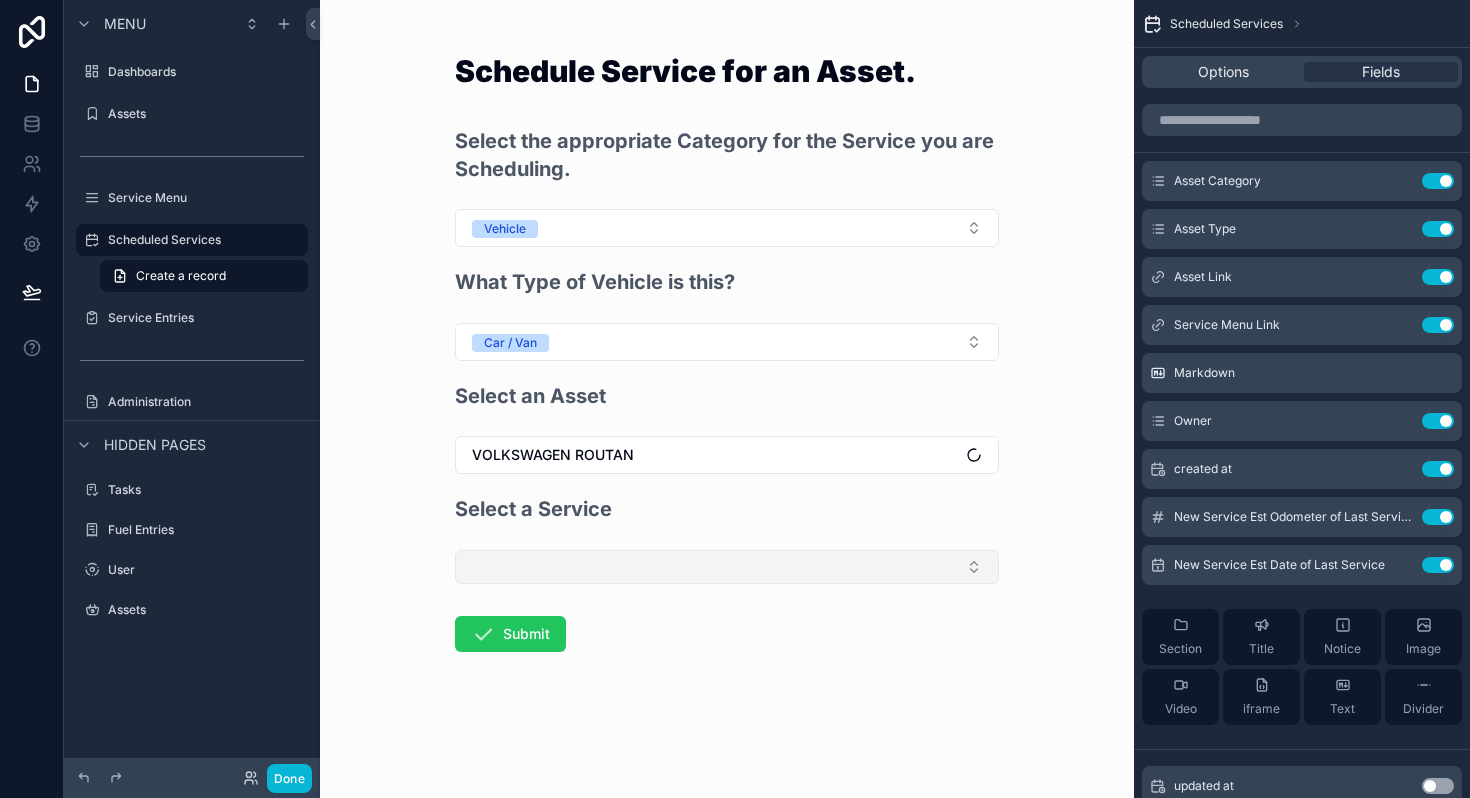 click at bounding box center (727, 567) 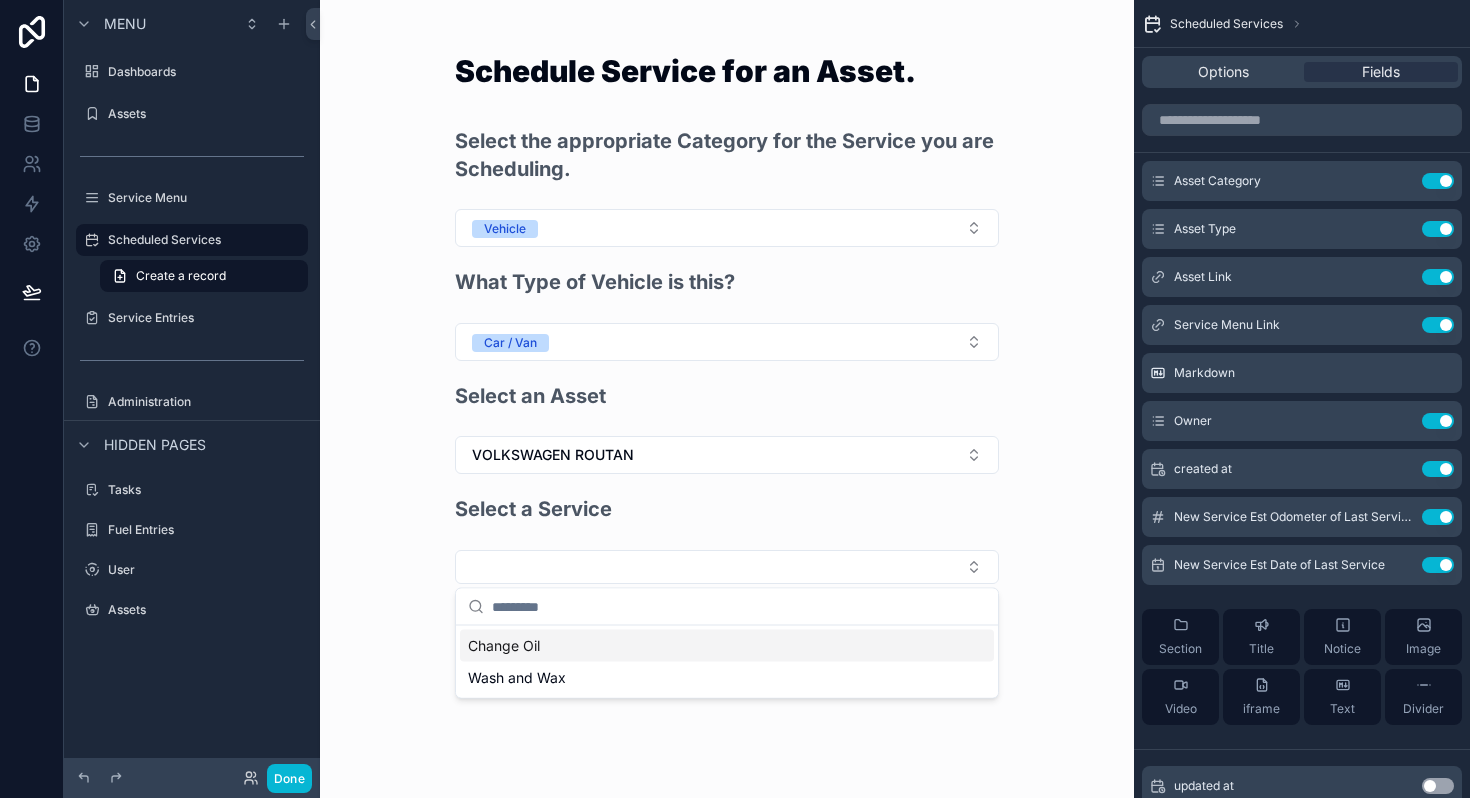 click on "Change Oil" at bounding box center (504, 646) 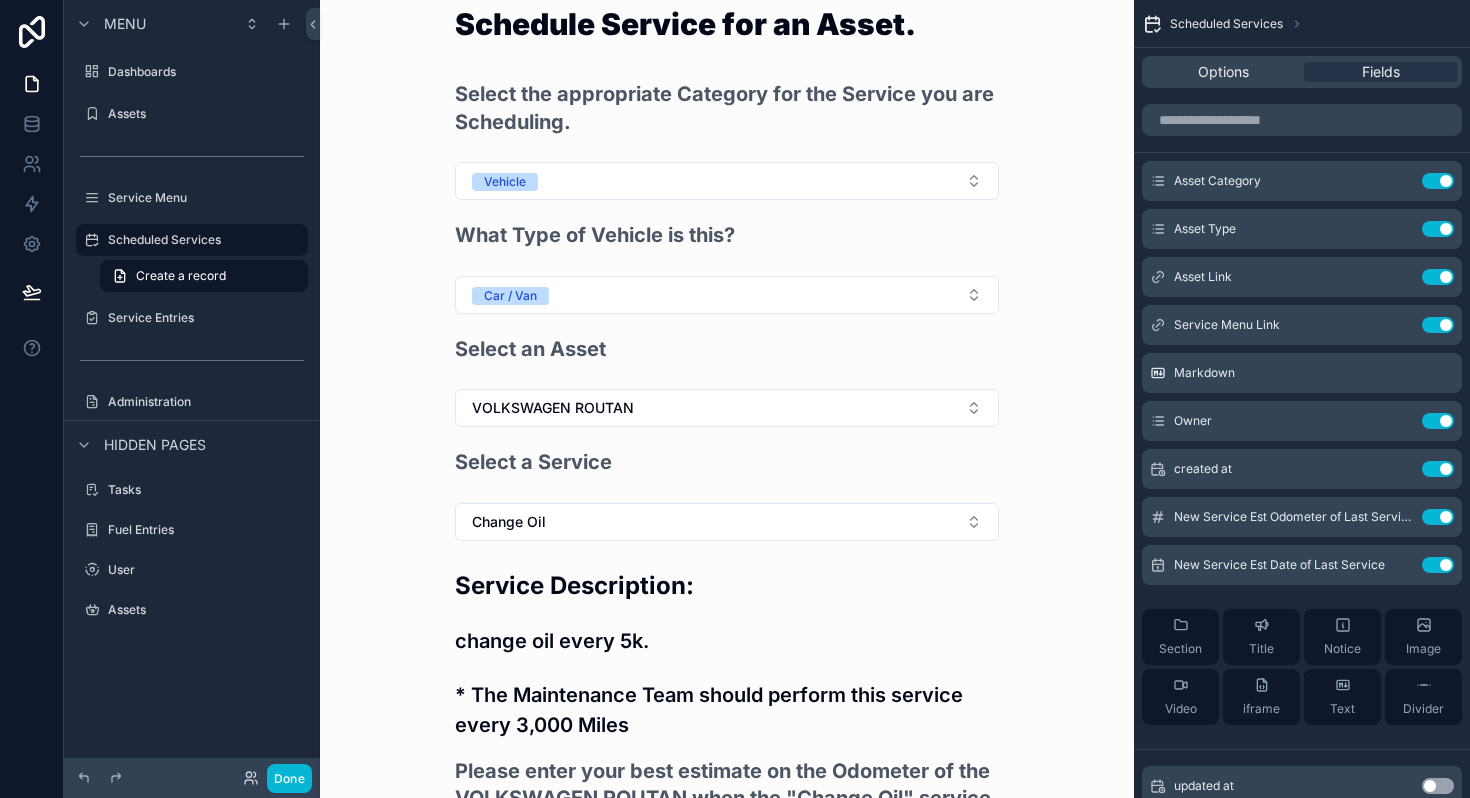 scroll, scrollTop: 37, scrollLeft: 0, axis: vertical 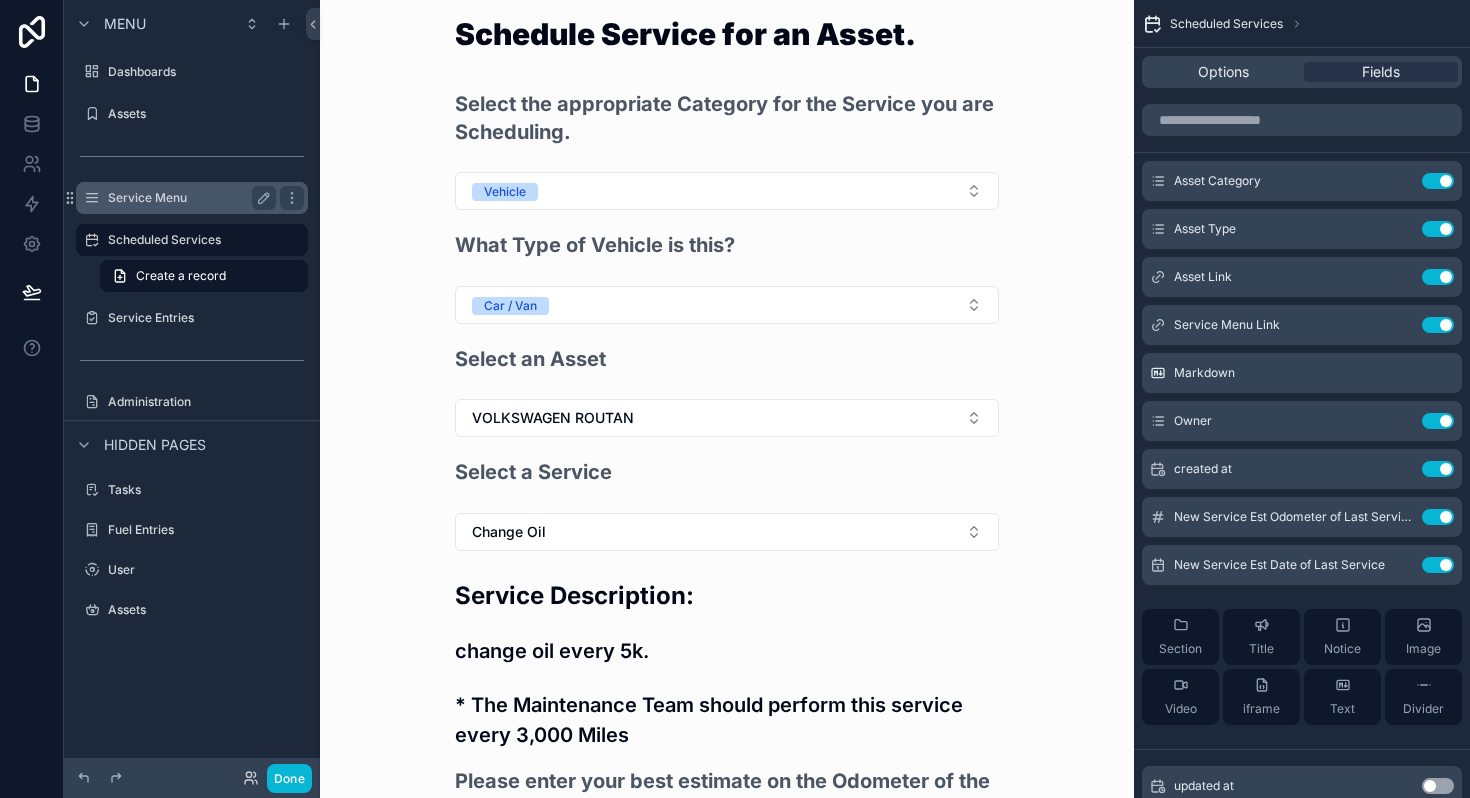 click on "Service Menu" at bounding box center [192, 198] 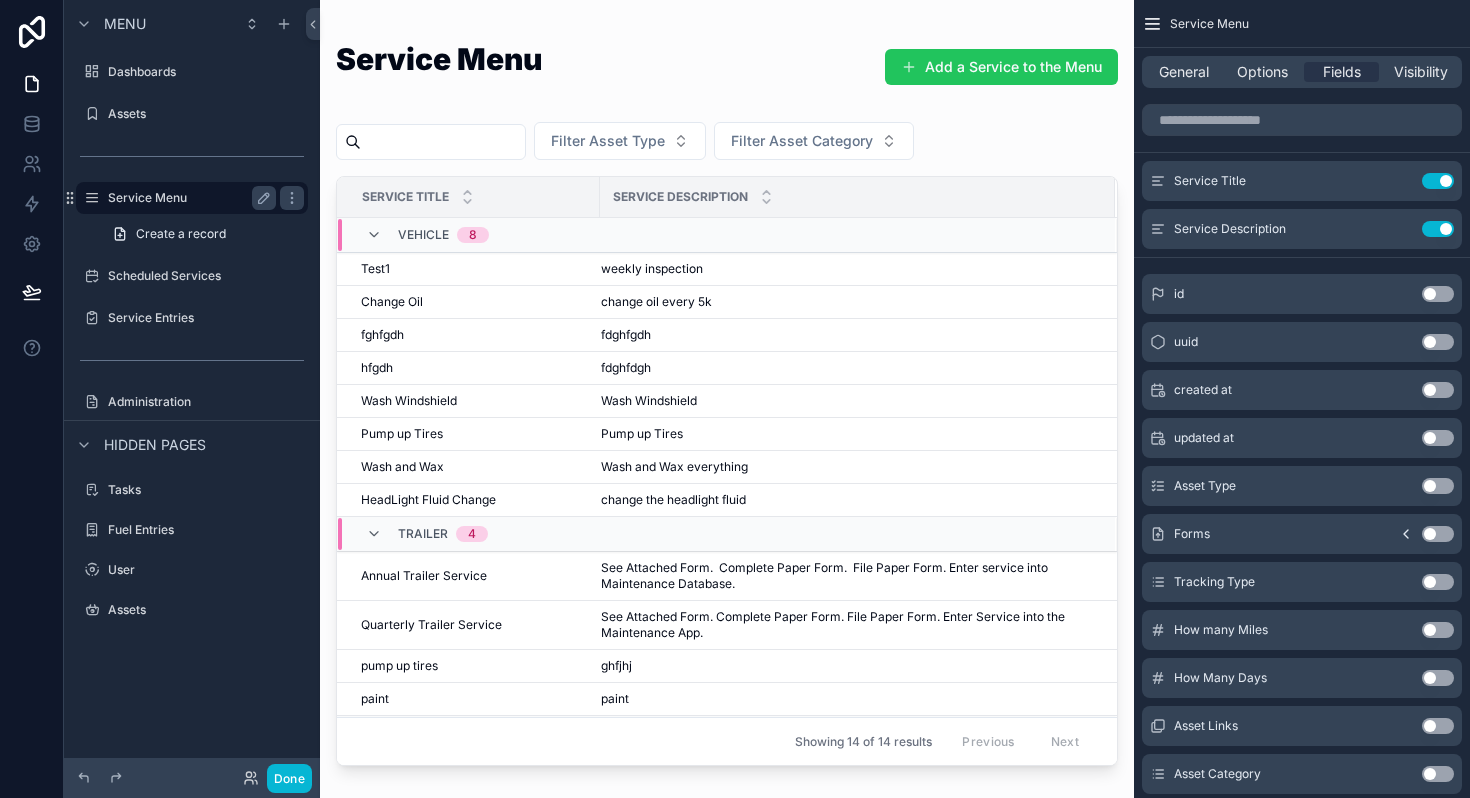 scroll, scrollTop: 0, scrollLeft: 0, axis: both 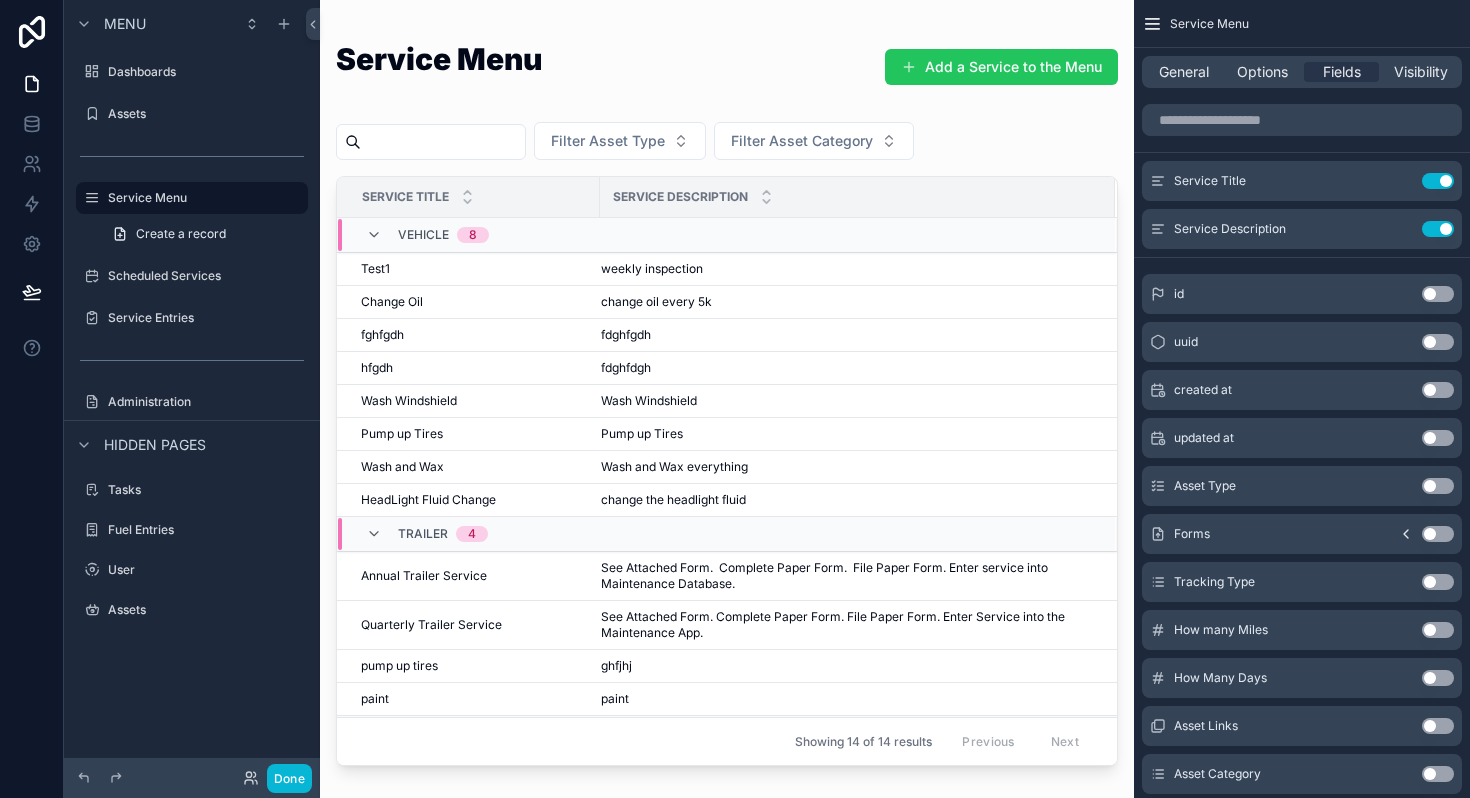 click at bounding box center [727, 387] 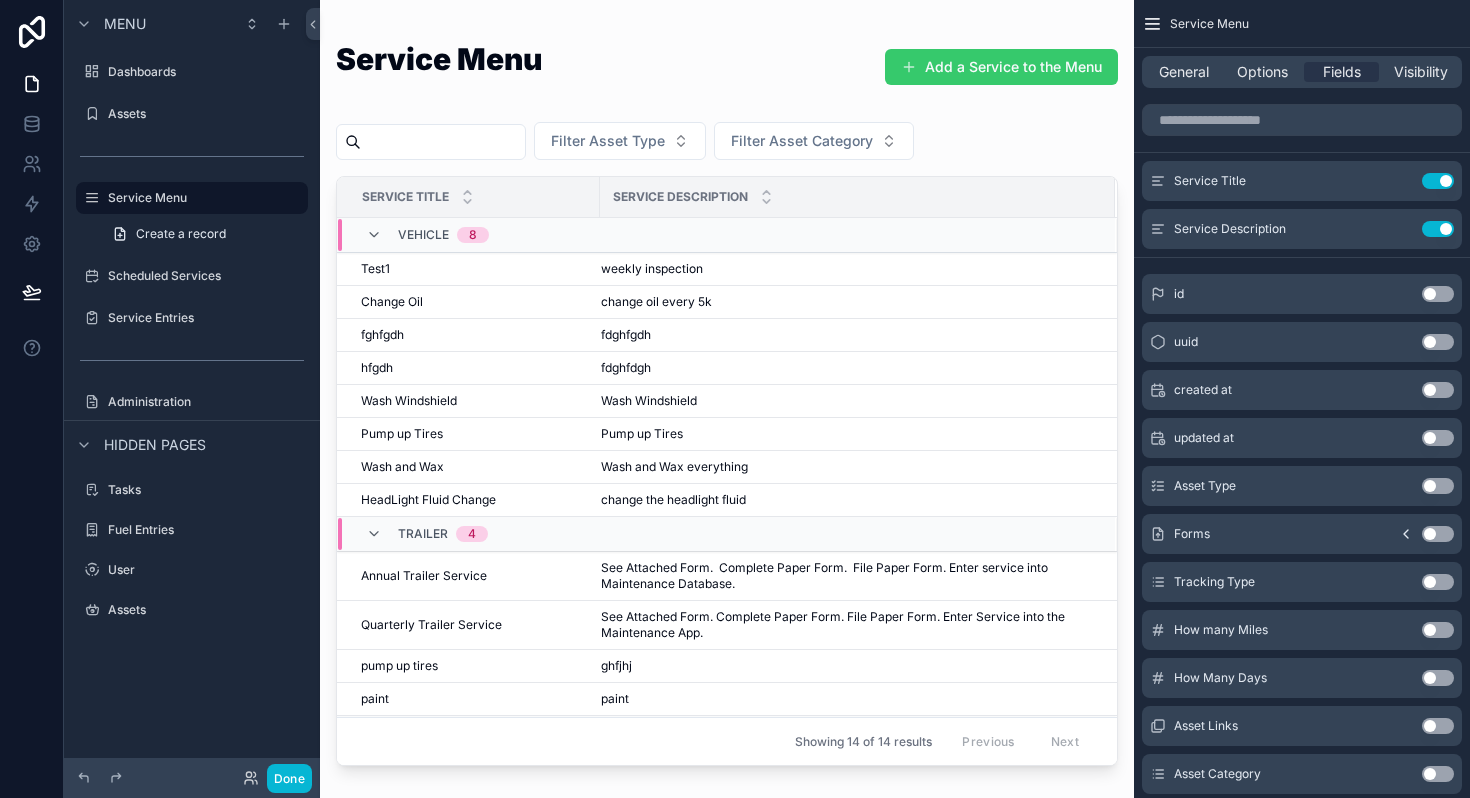 click on "Add a Service to the Menu" at bounding box center (1001, 67) 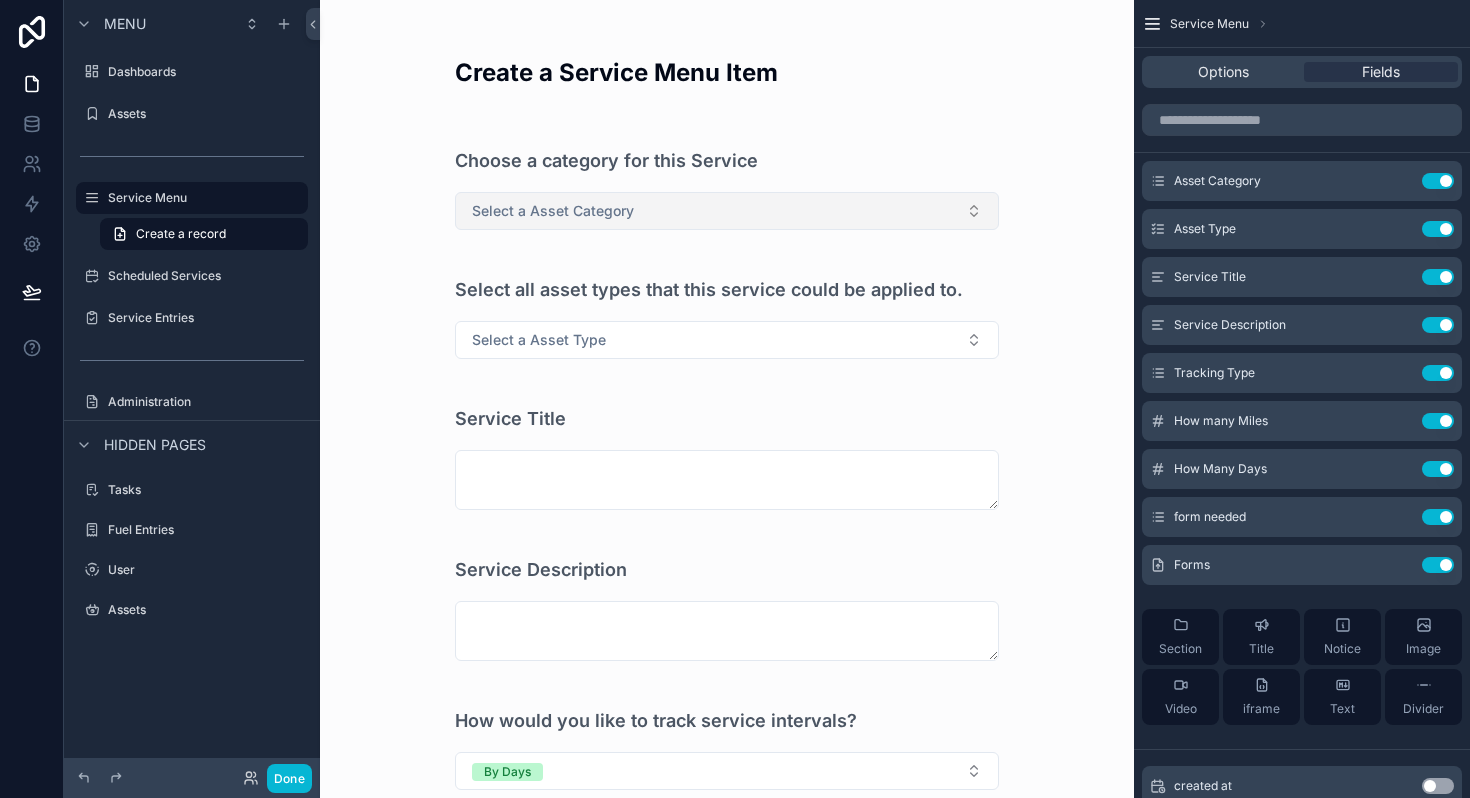 click on "Select a Asset Category" at bounding box center [727, 211] 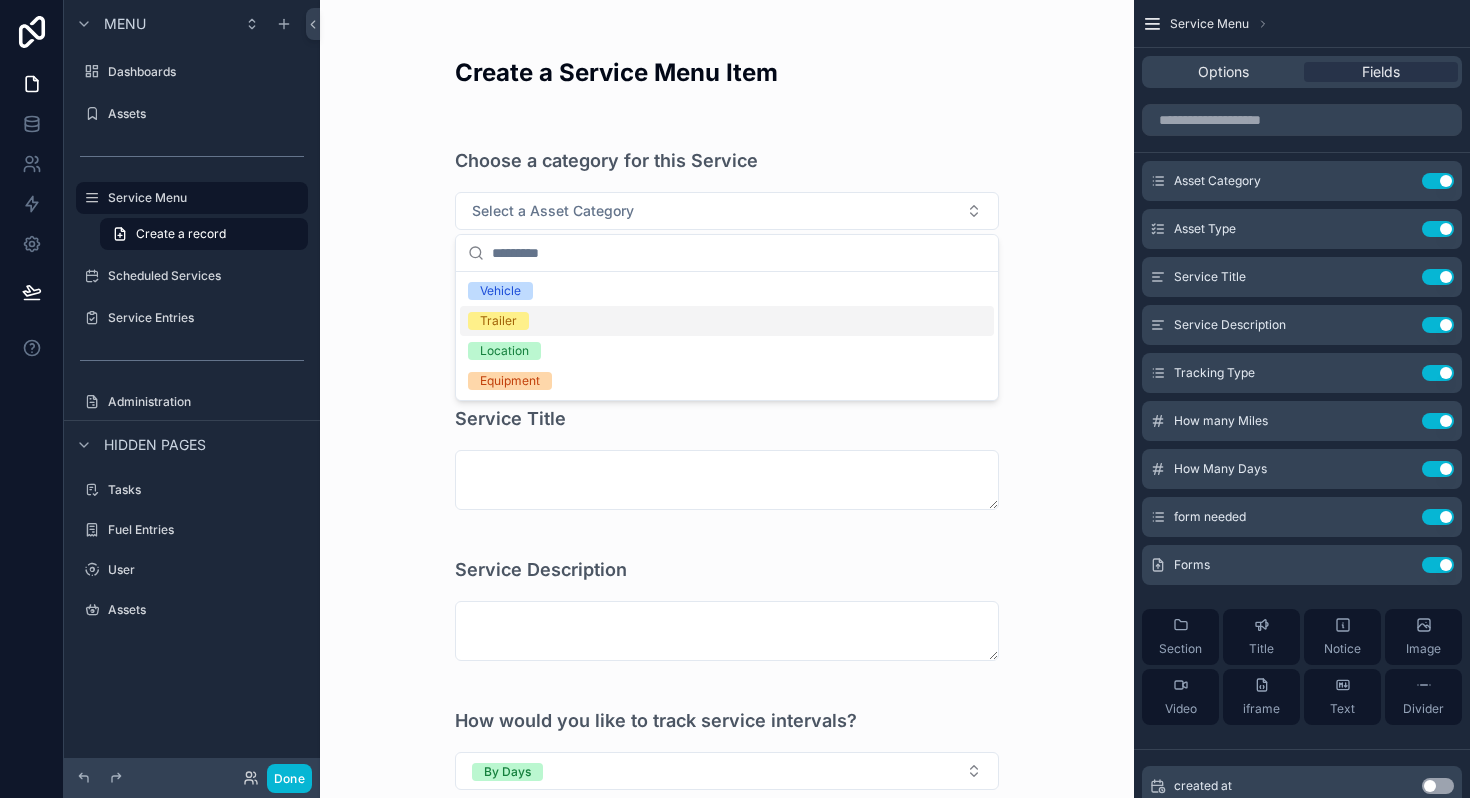 click on "Trailer" at bounding box center [498, 321] 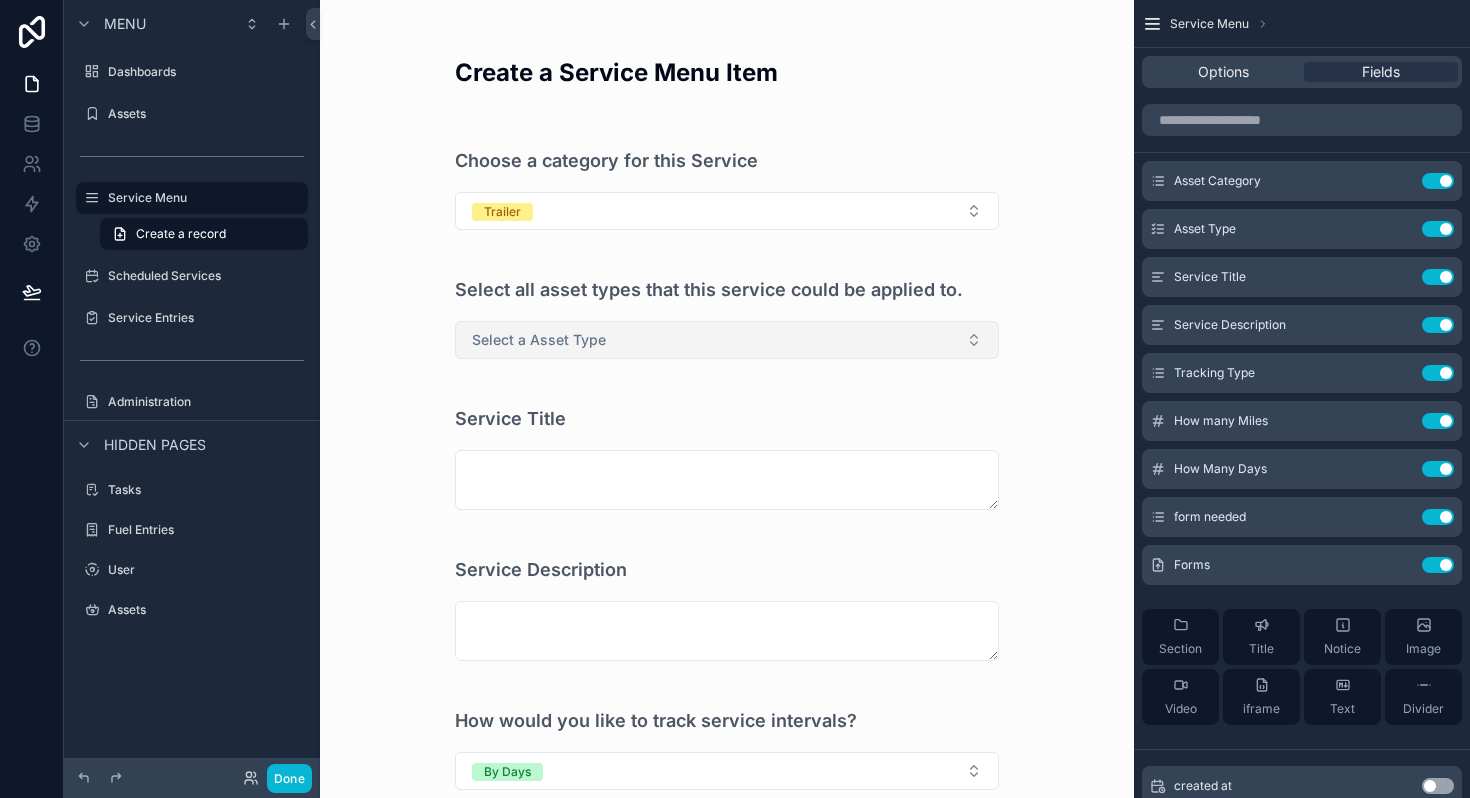 click on "Select a Asset Type" at bounding box center [539, 340] 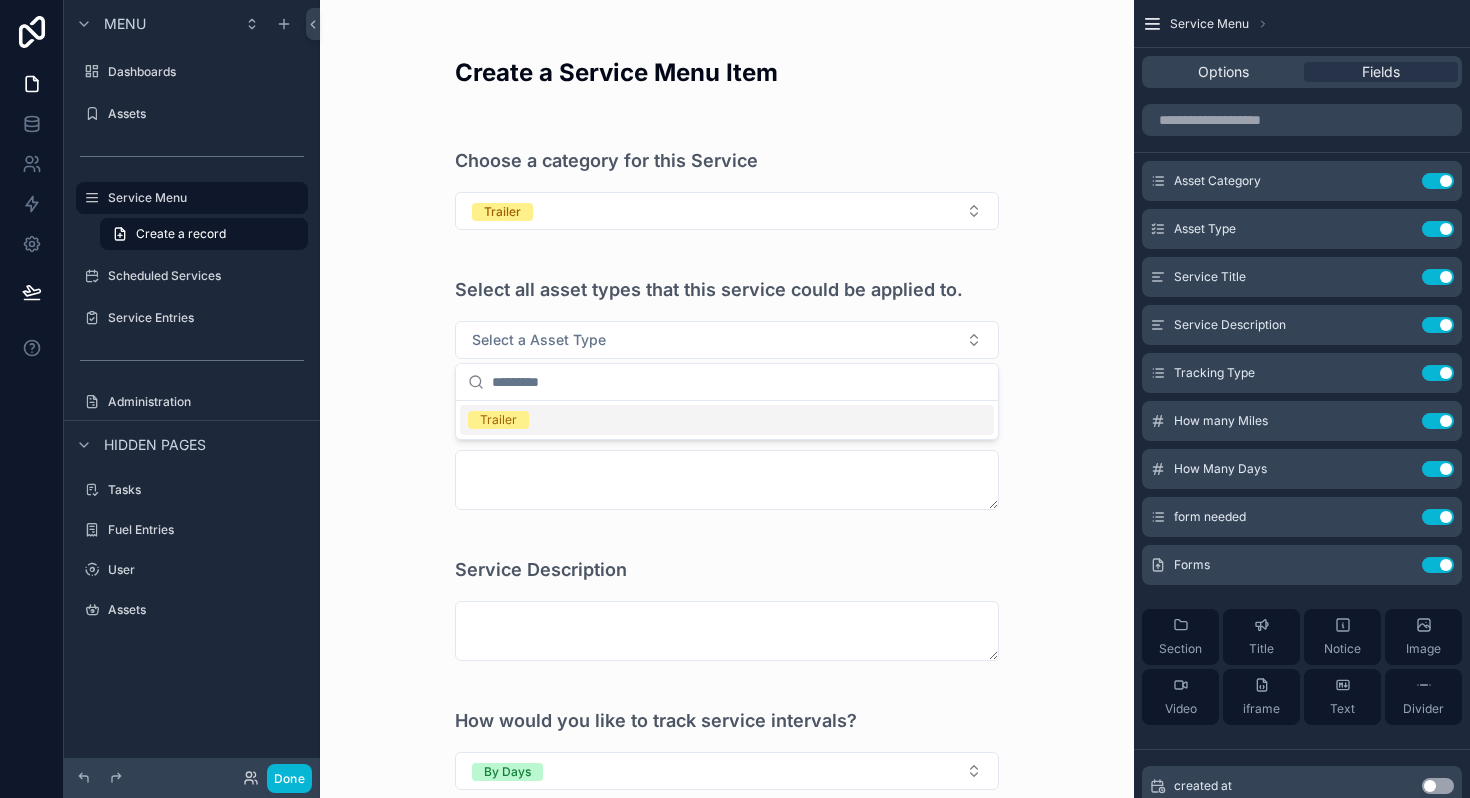 click on "Trailer" at bounding box center [727, 420] 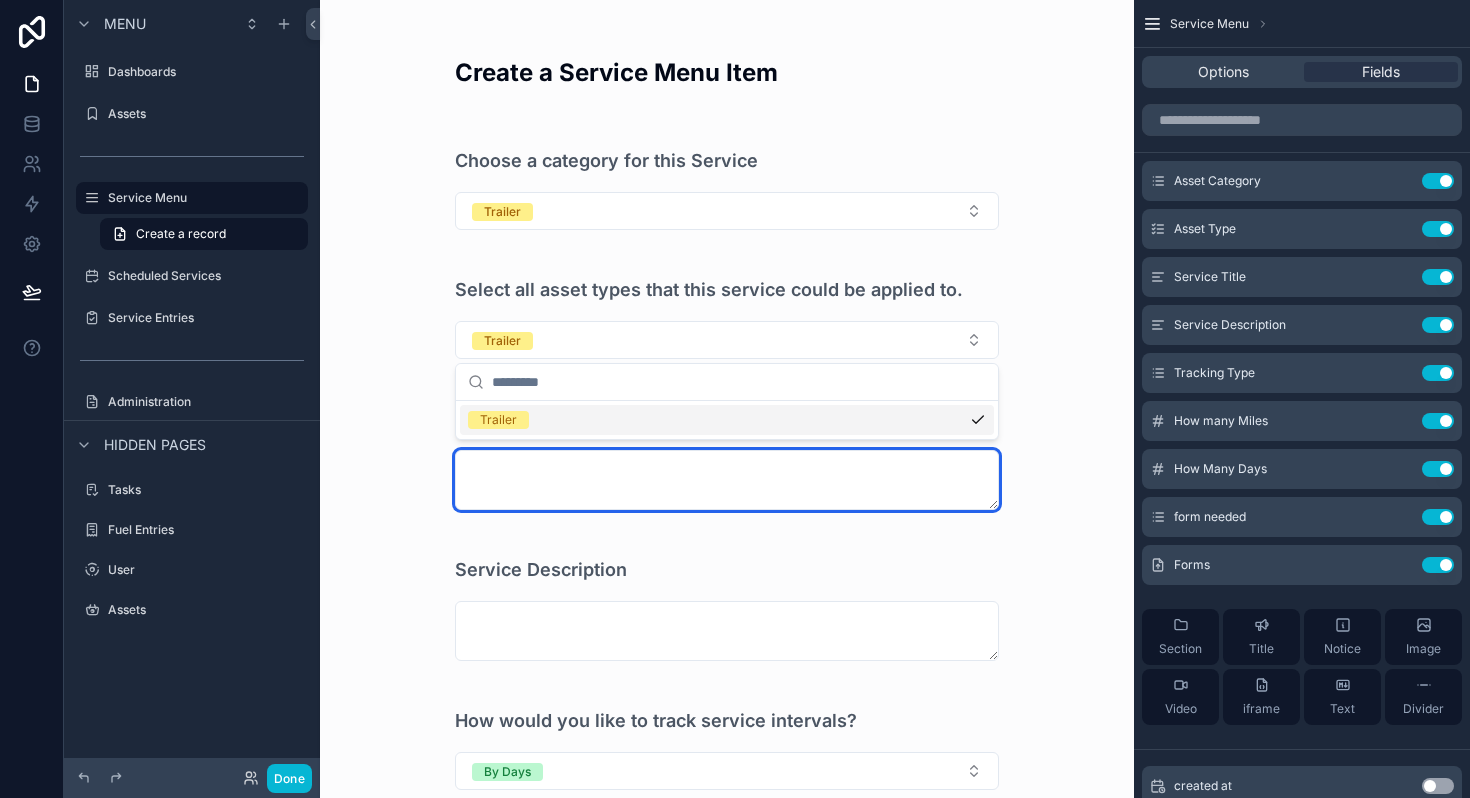 click at bounding box center (727, 480) 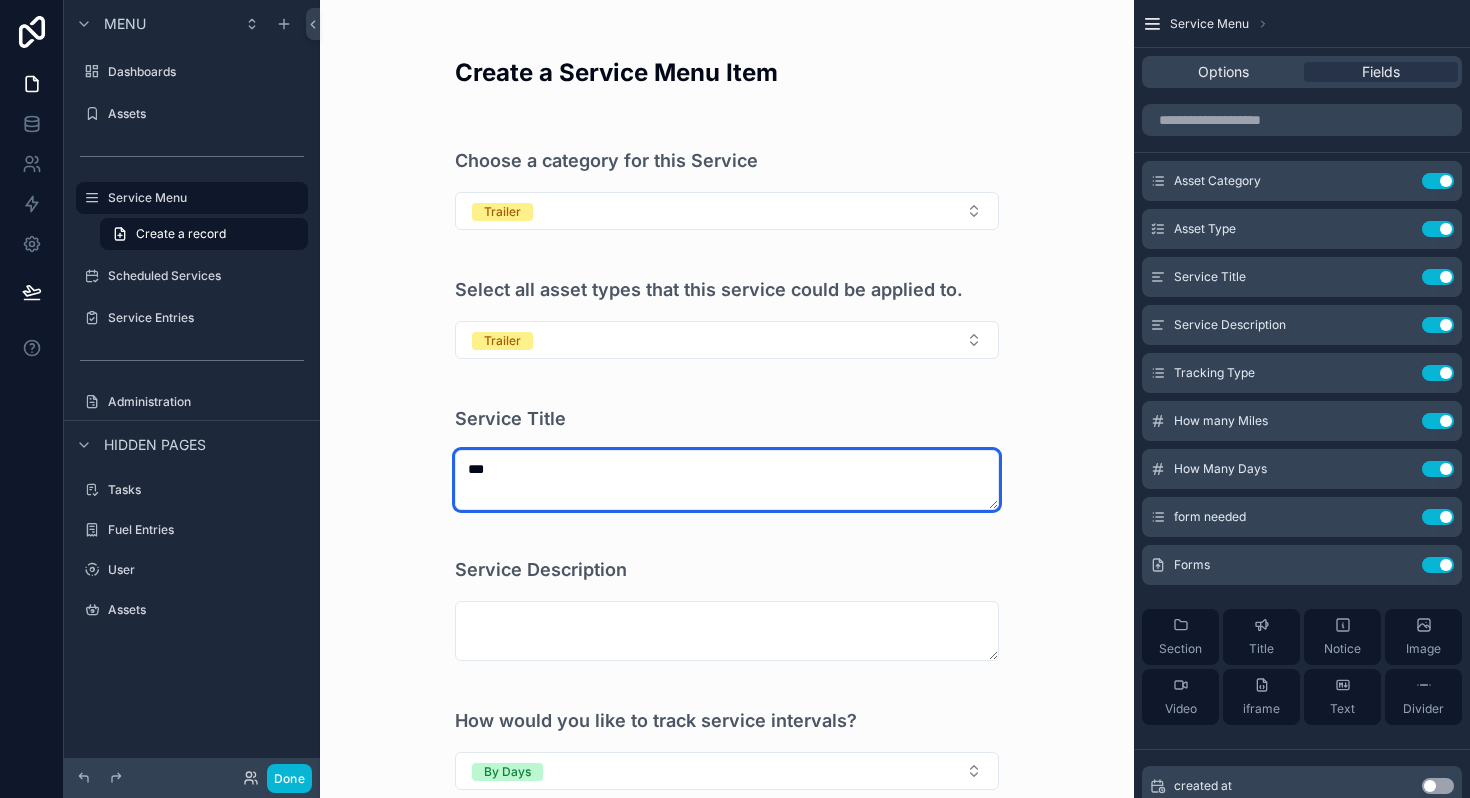 type on "***" 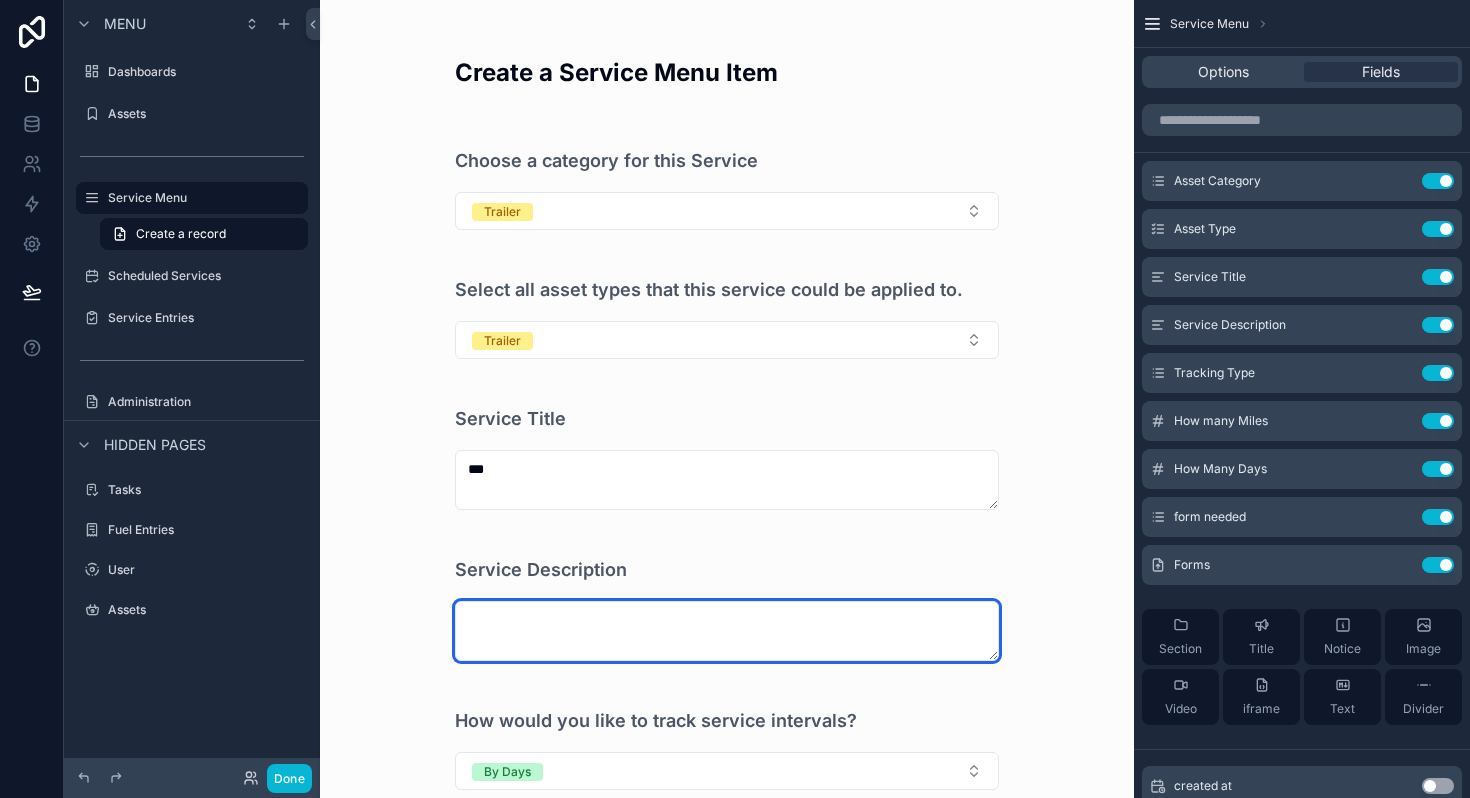 click at bounding box center (727, 631) 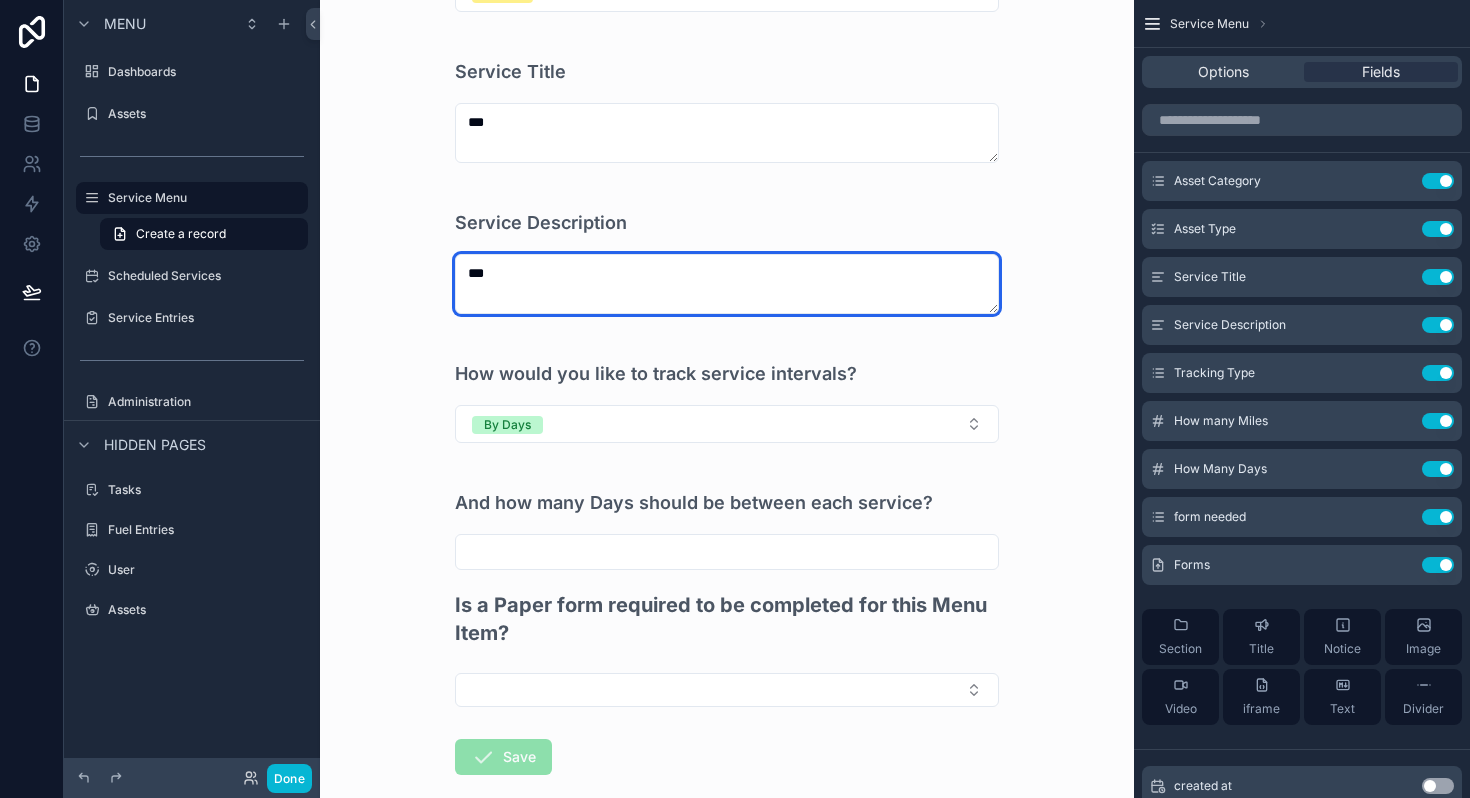 scroll, scrollTop: 370, scrollLeft: 0, axis: vertical 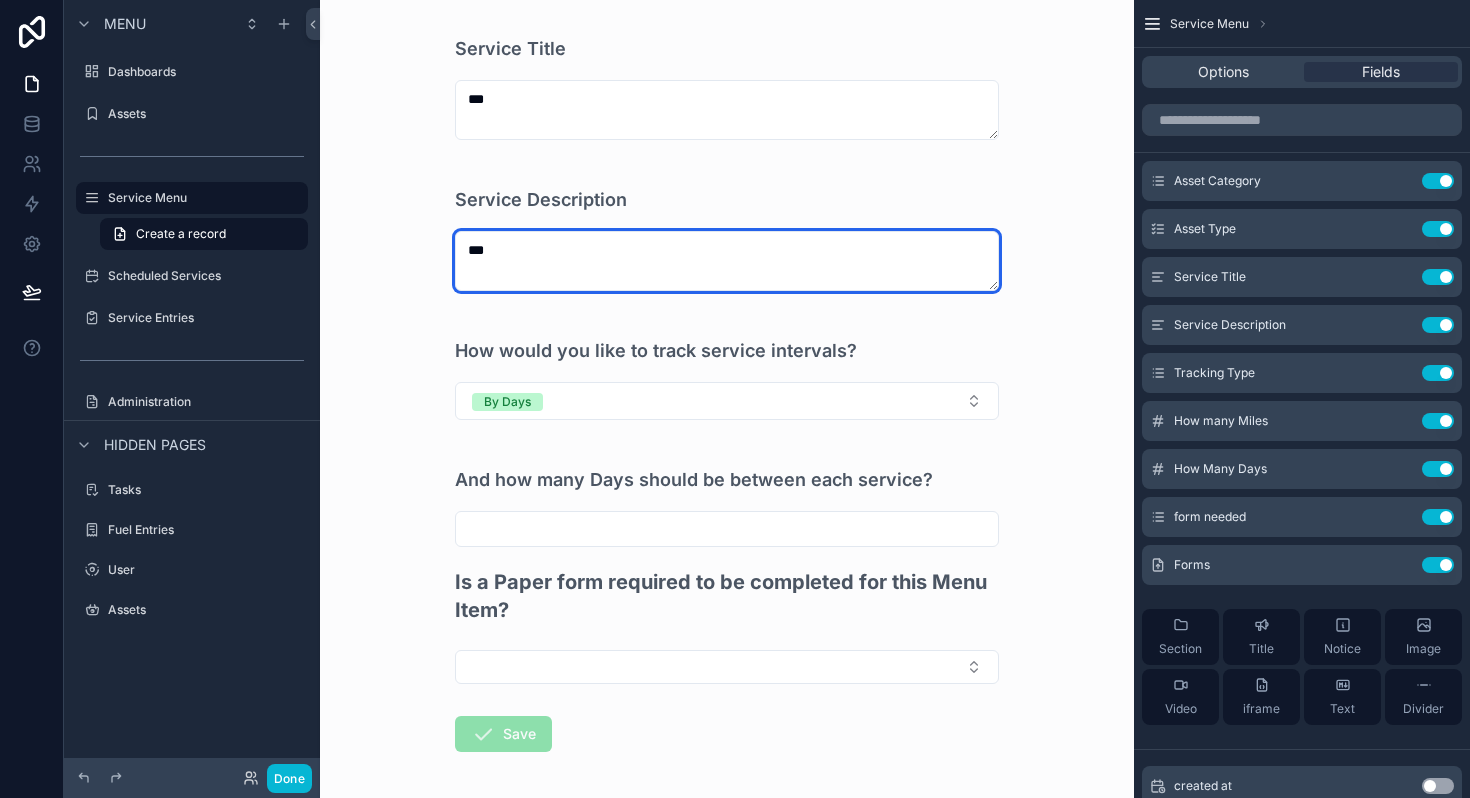 type on "***" 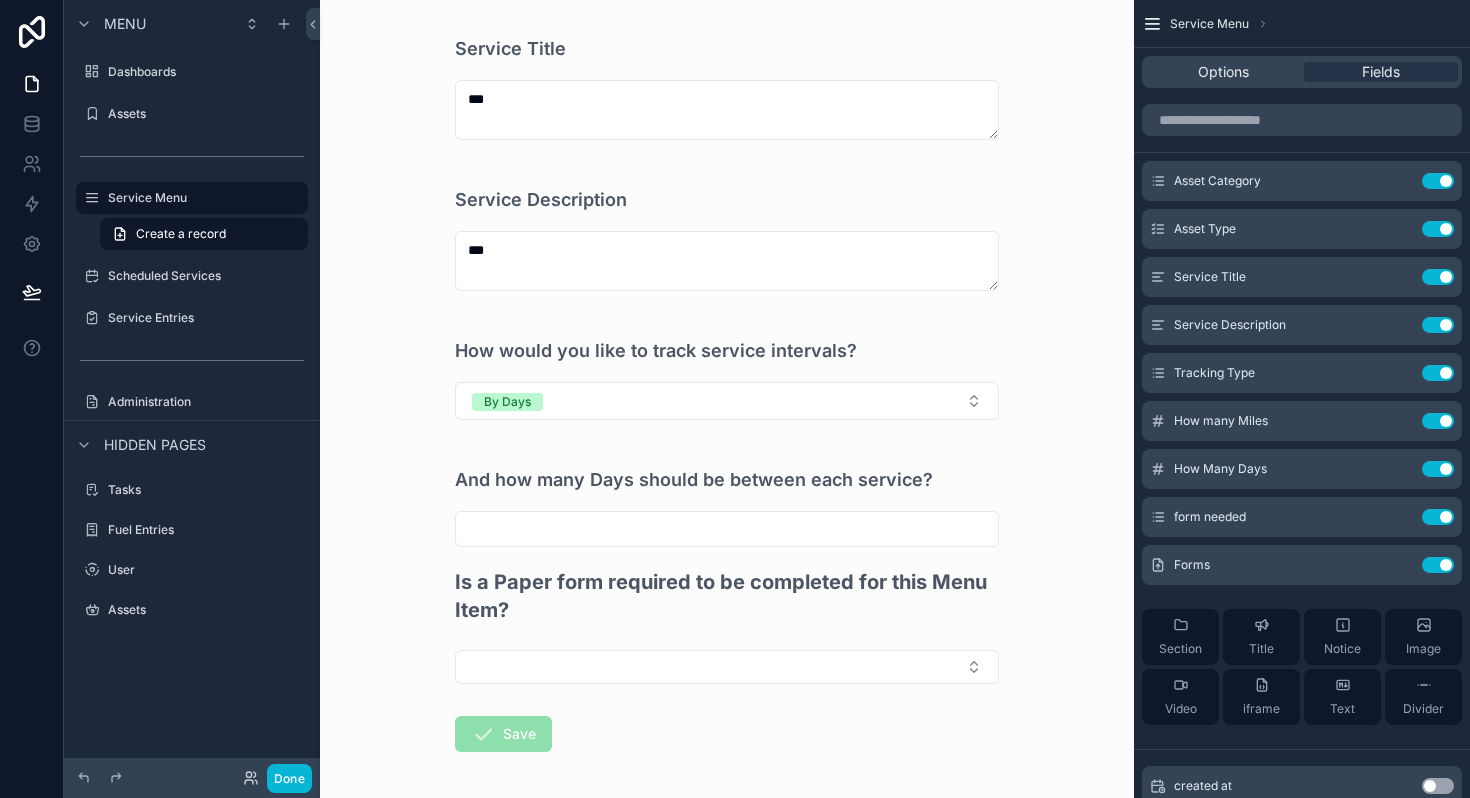 click at bounding box center (727, 529) 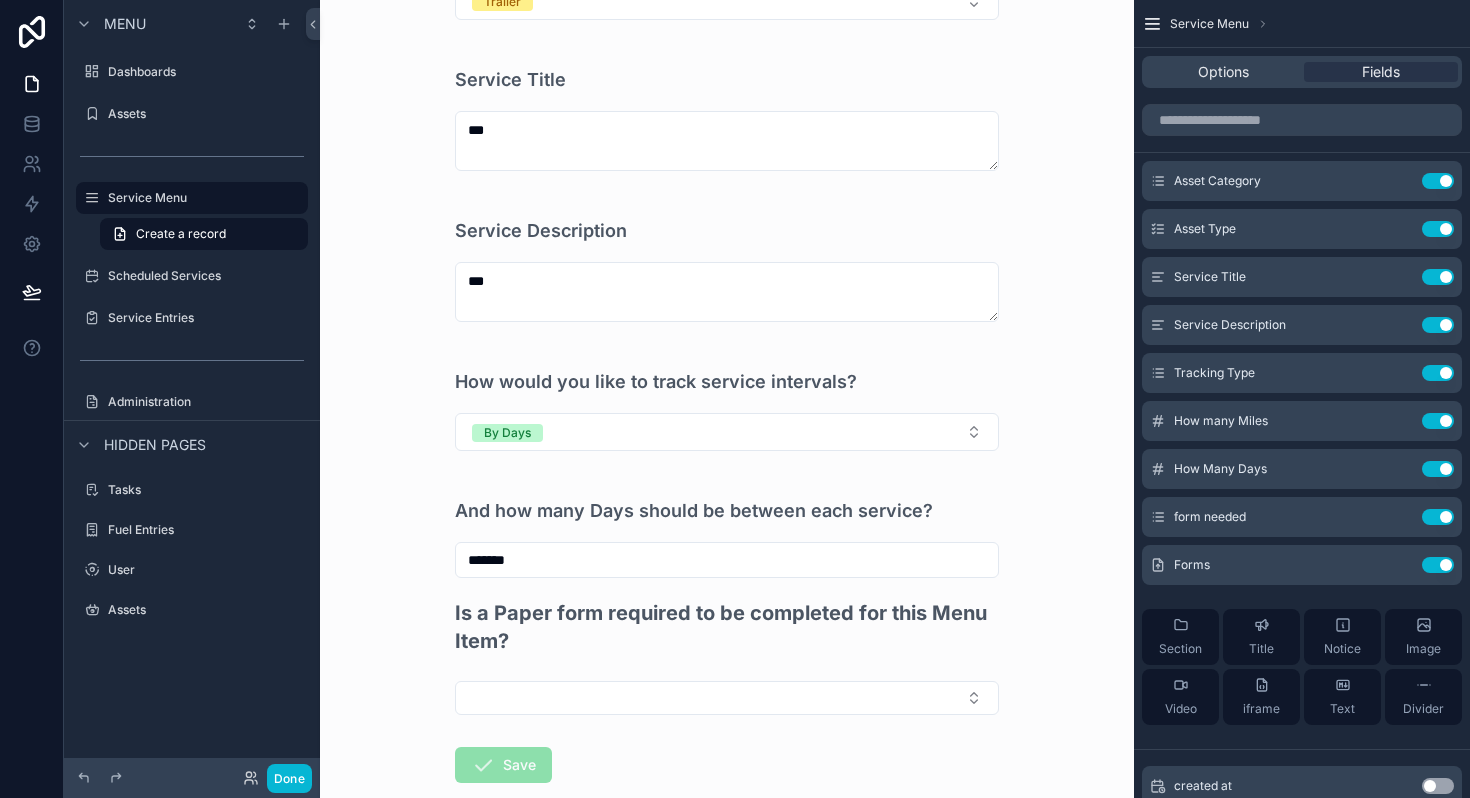 scroll, scrollTop: 351, scrollLeft: 0, axis: vertical 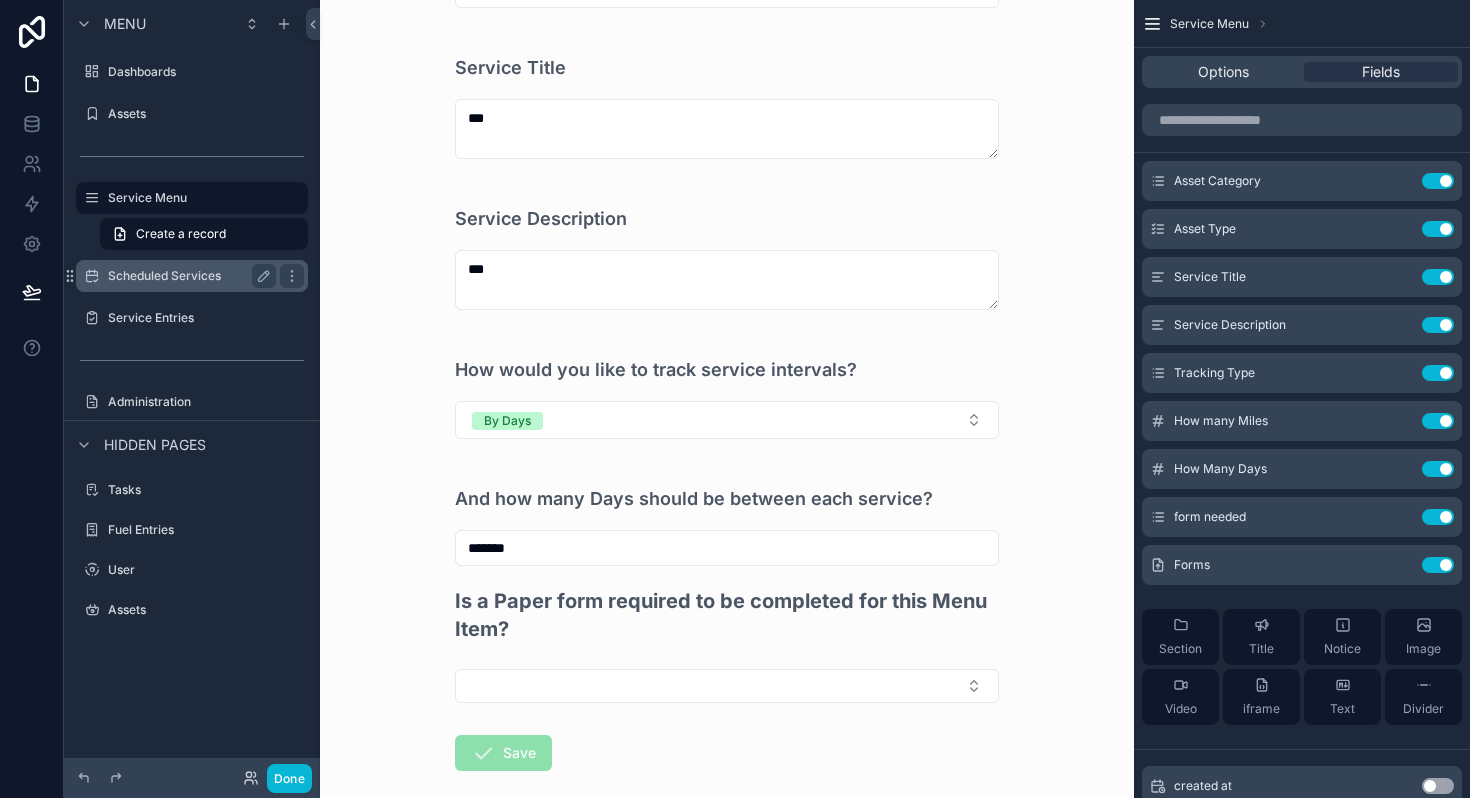 click on "Scheduled Services" at bounding box center (188, 276) 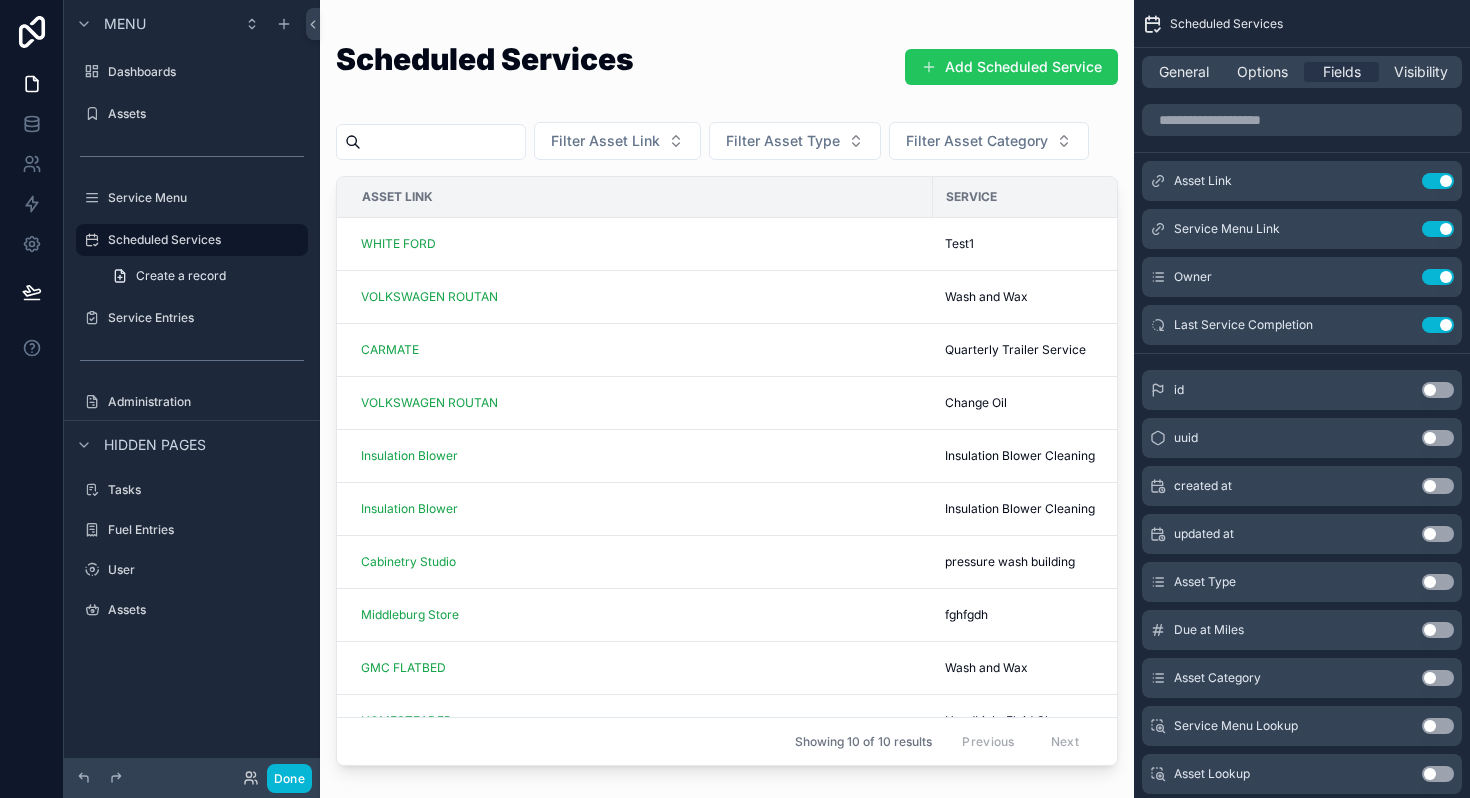 click at bounding box center (727, 387) 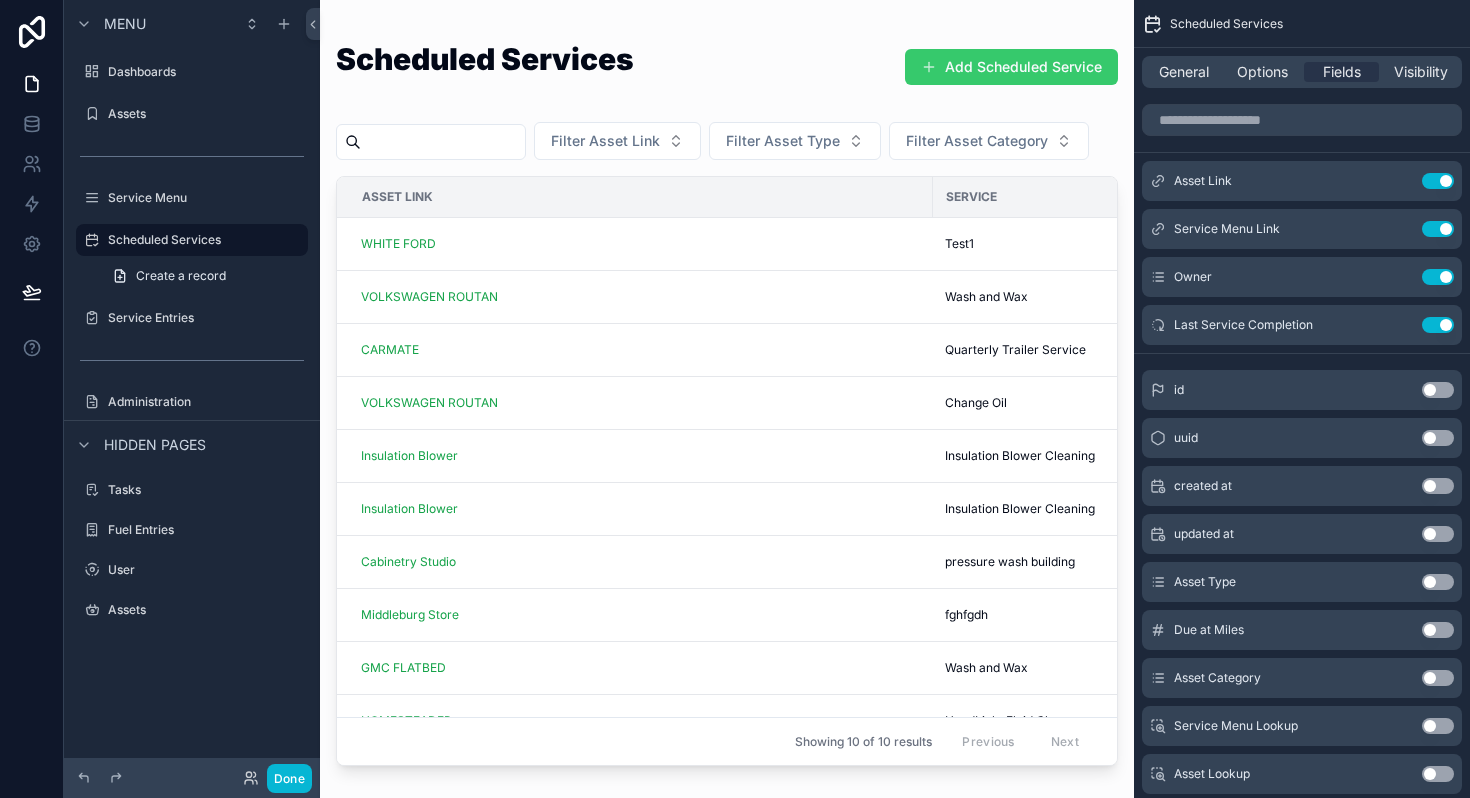 click on "Add Scheduled Service" at bounding box center [1011, 67] 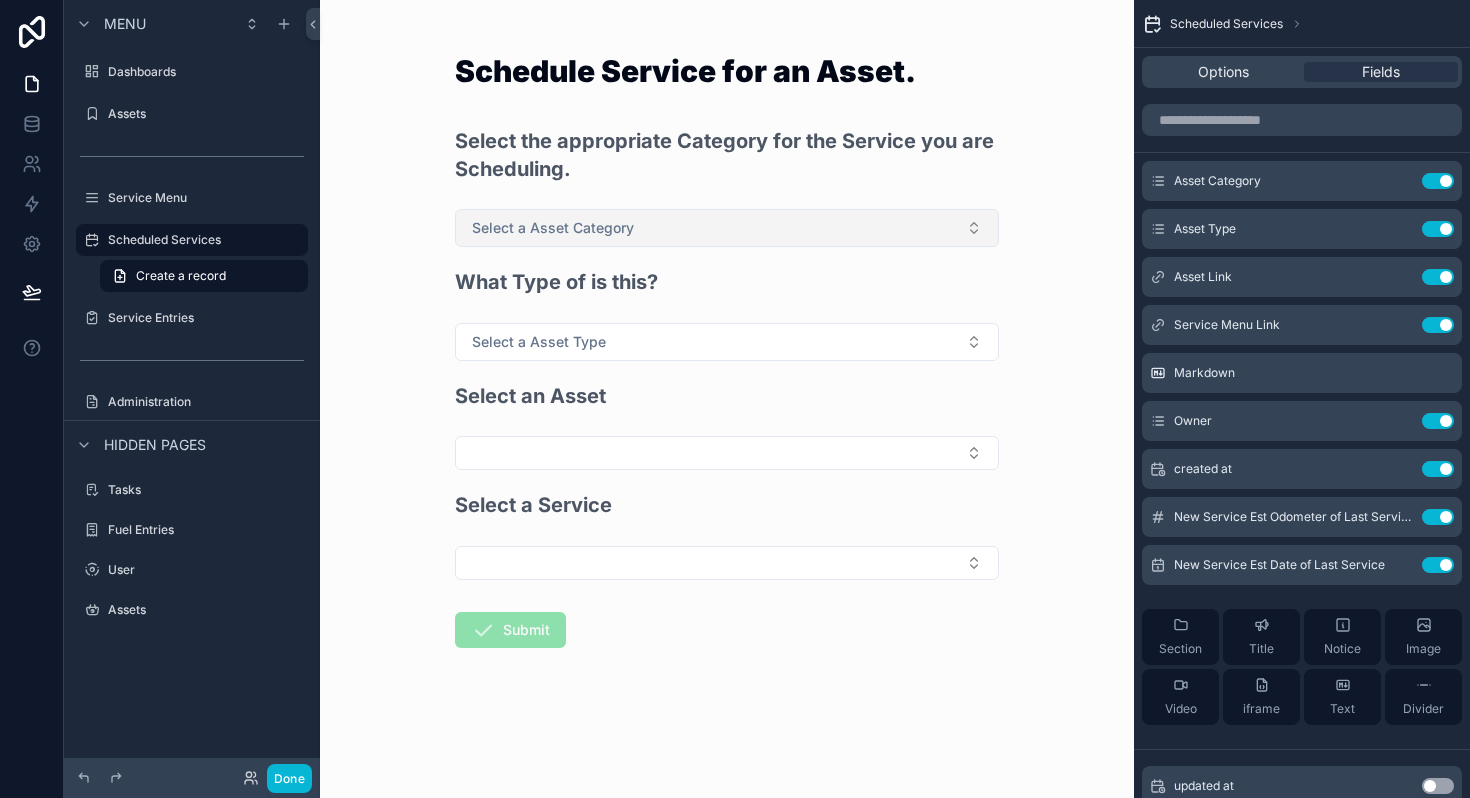 click on "Select a Asset Category" at bounding box center [727, 228] 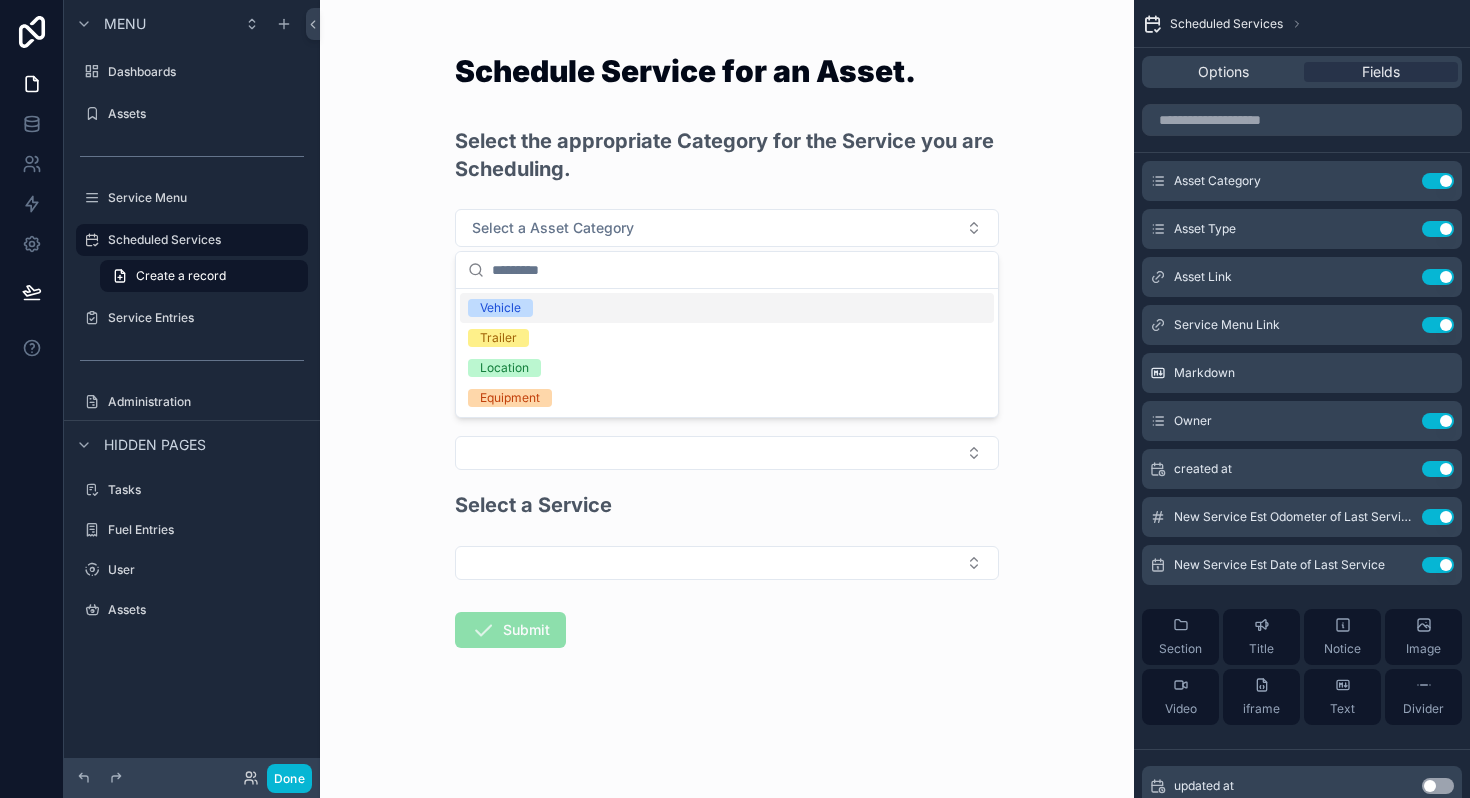 click on "Vehicle" at bounding box center (500, 308) 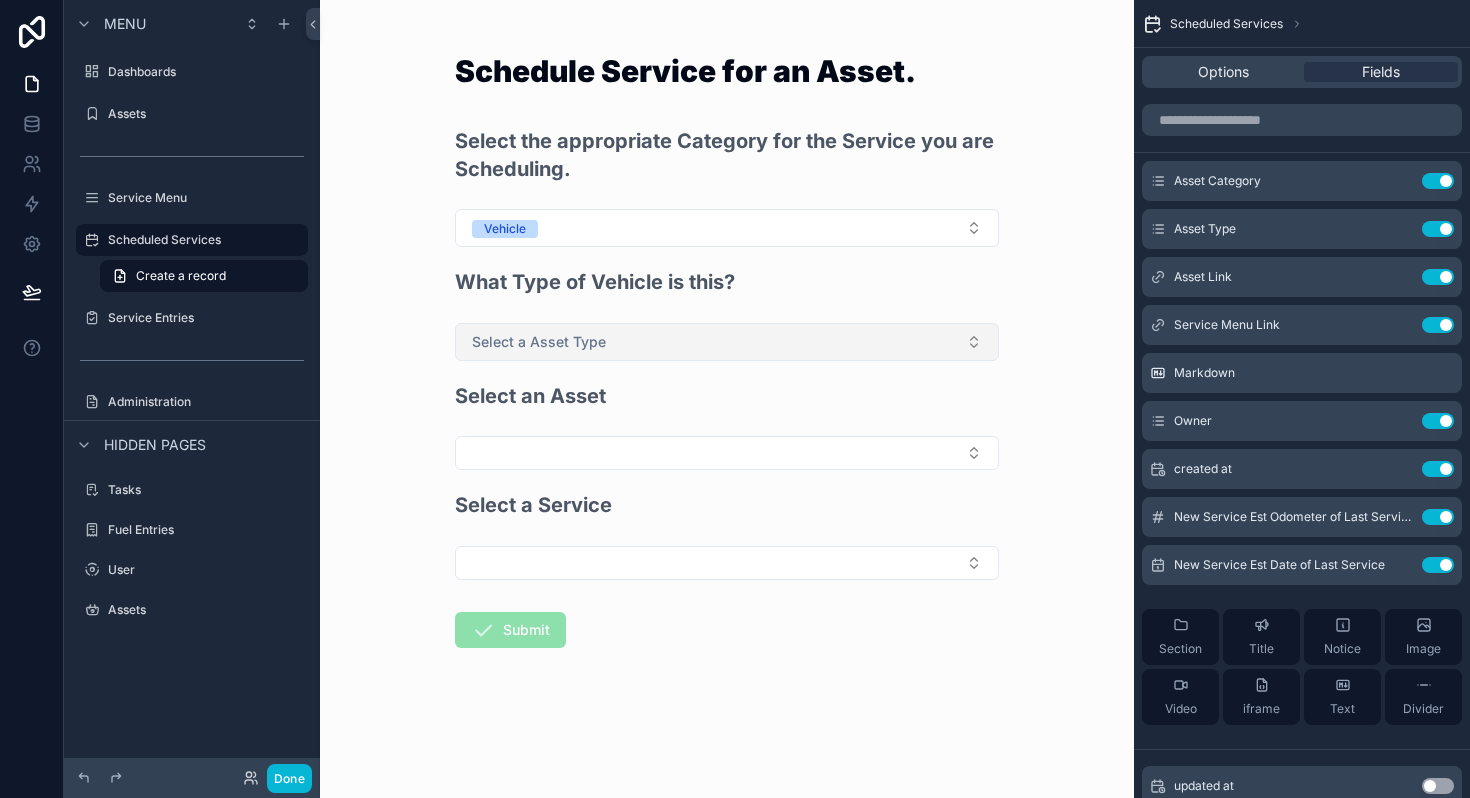 click on "Select a Asset Type" at bounding box center [539, 342] 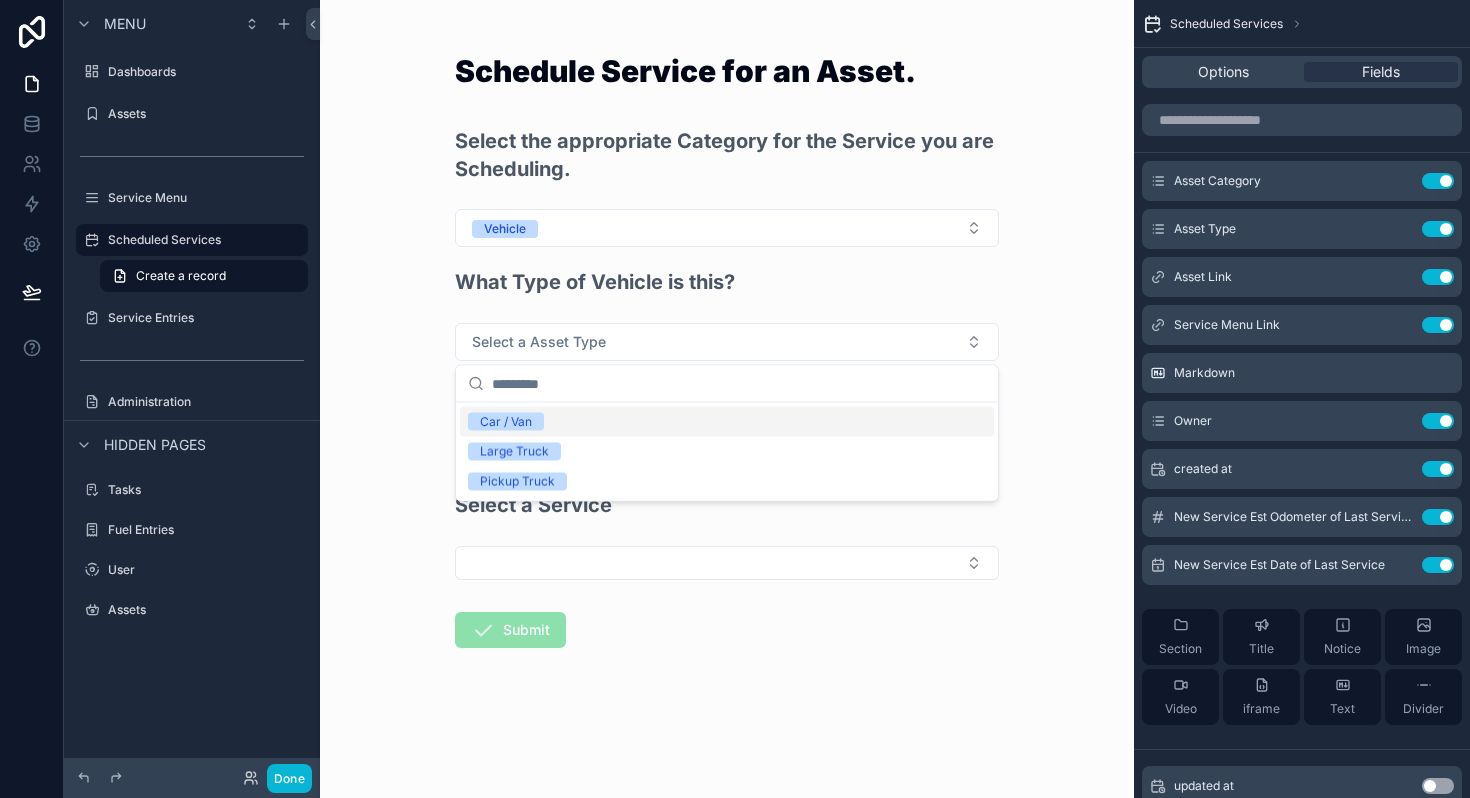 click on "Car / Van" at bounding box center (506, 422) 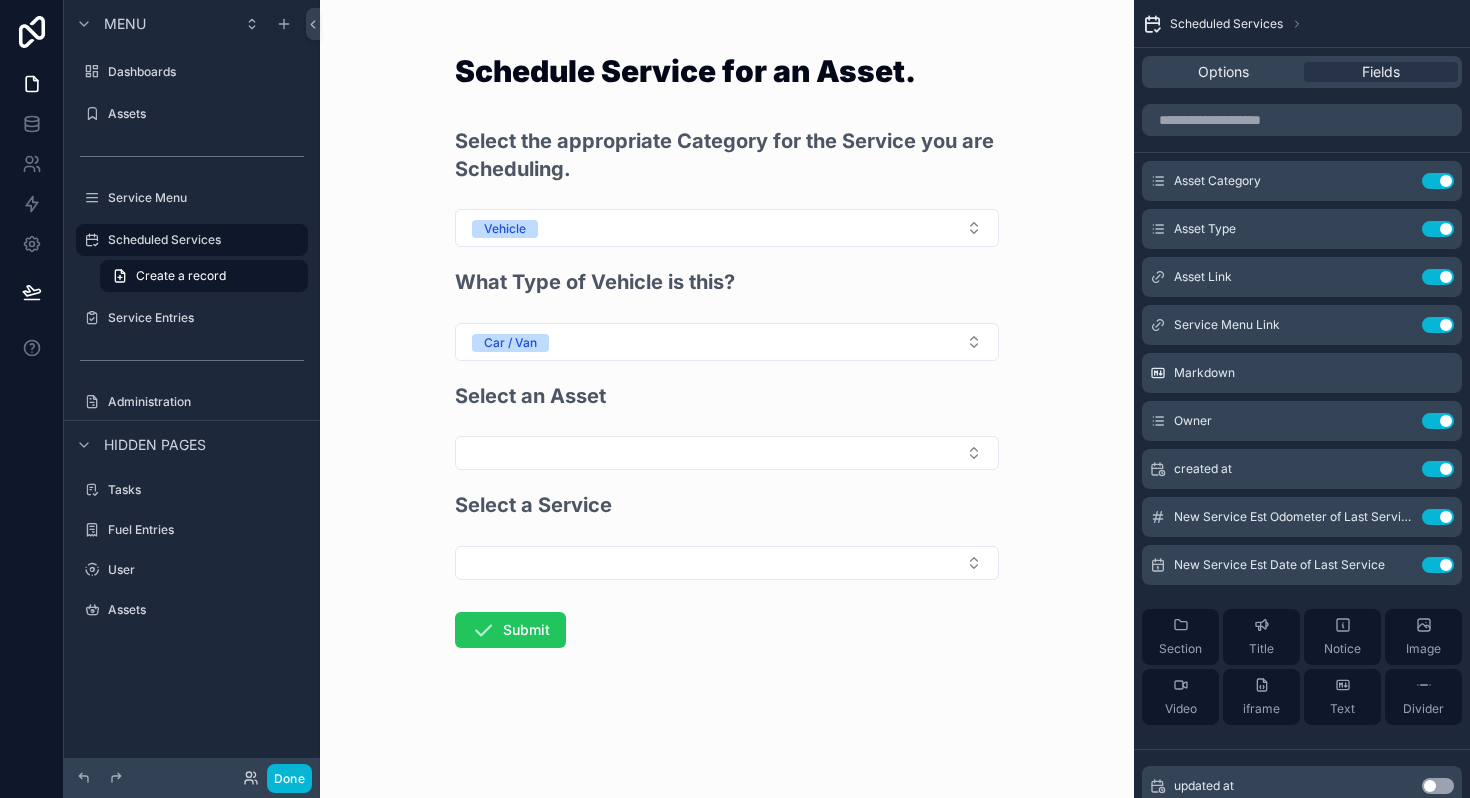 click on "Select an Asset" at bounding box center [727, 405] 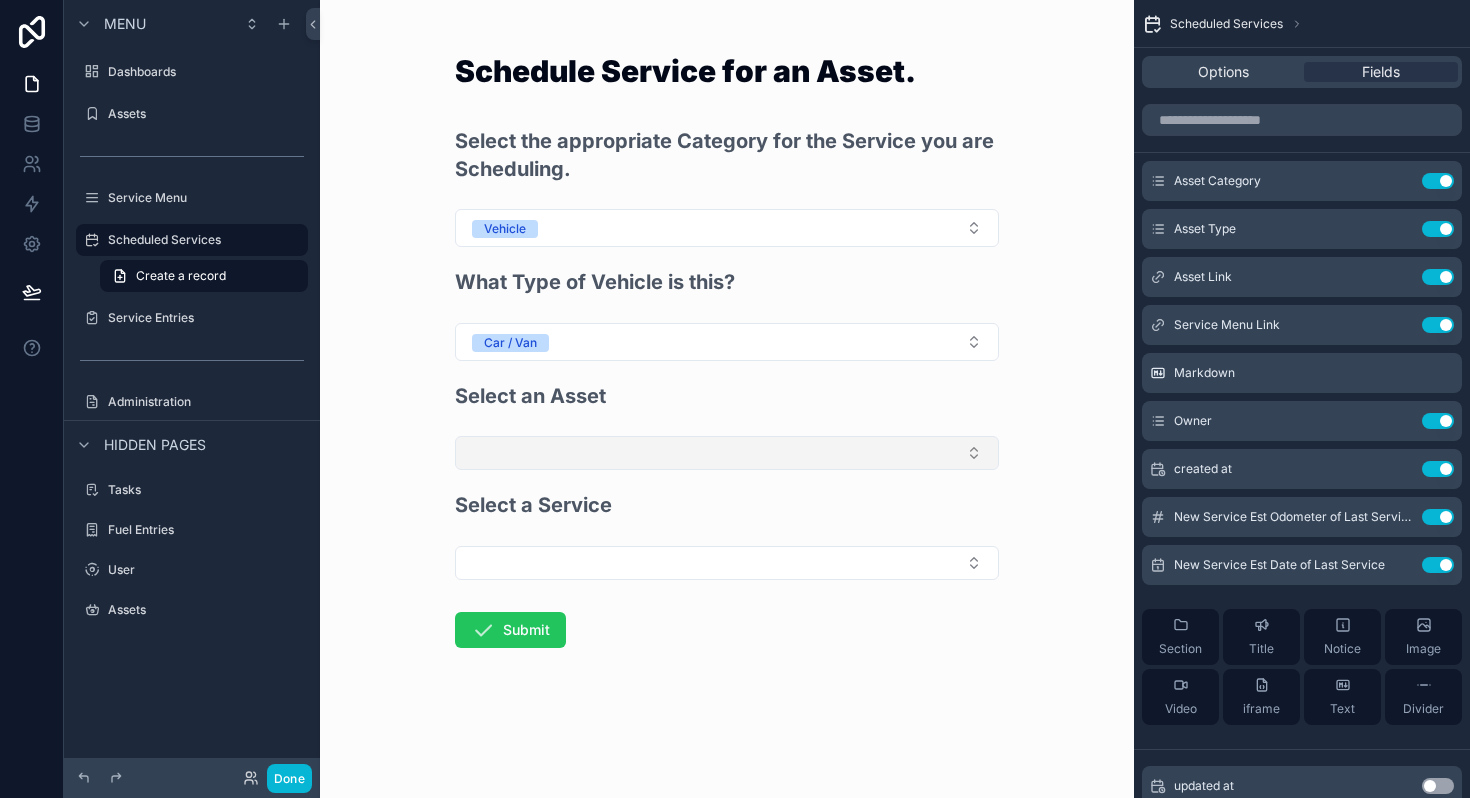 click at bounding box center [727, 453] 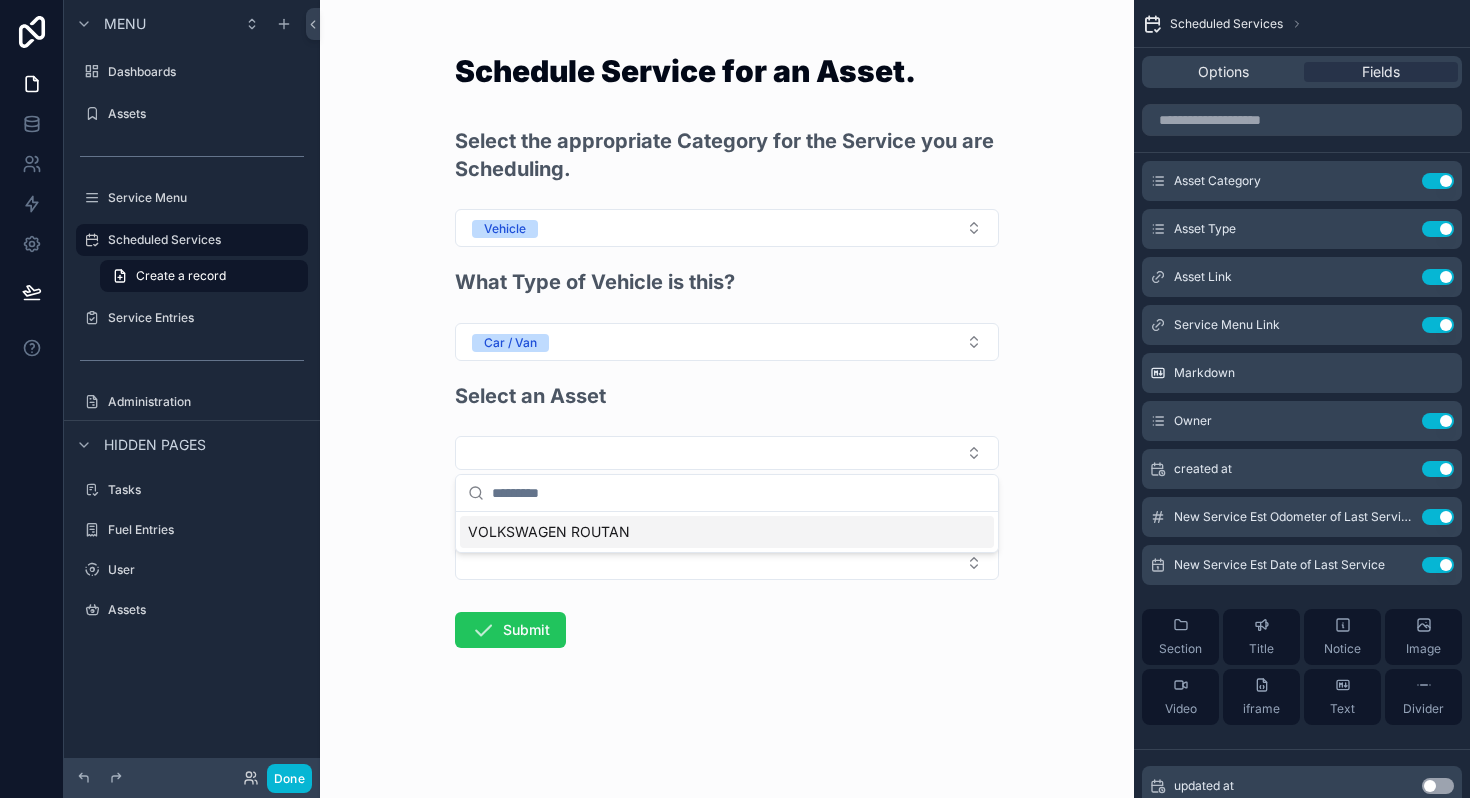 click on "VOLKSWAGEN ROUTAN" at bounding box center [727, 532] 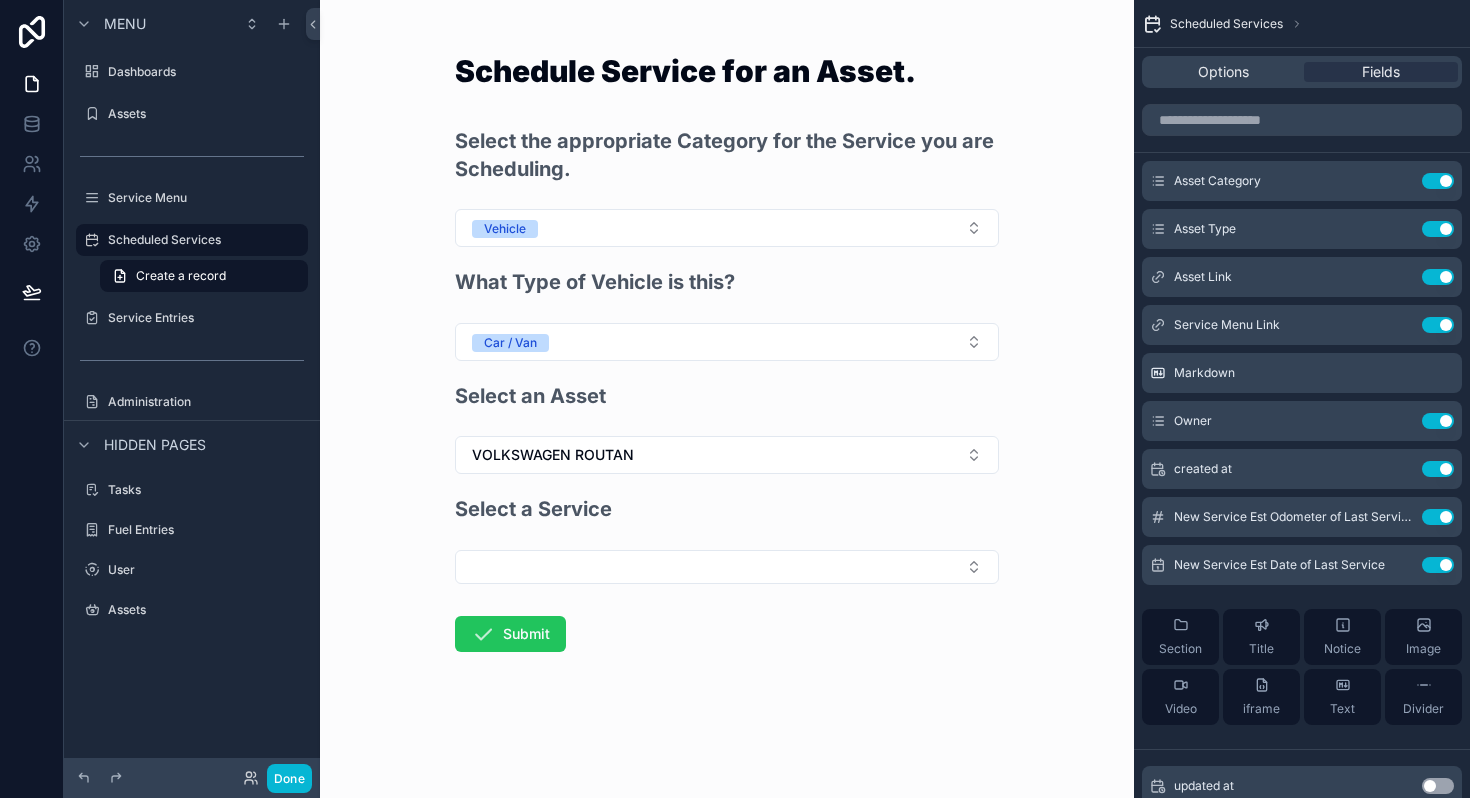click on "Select a Service" at bounding box center (727, 539) 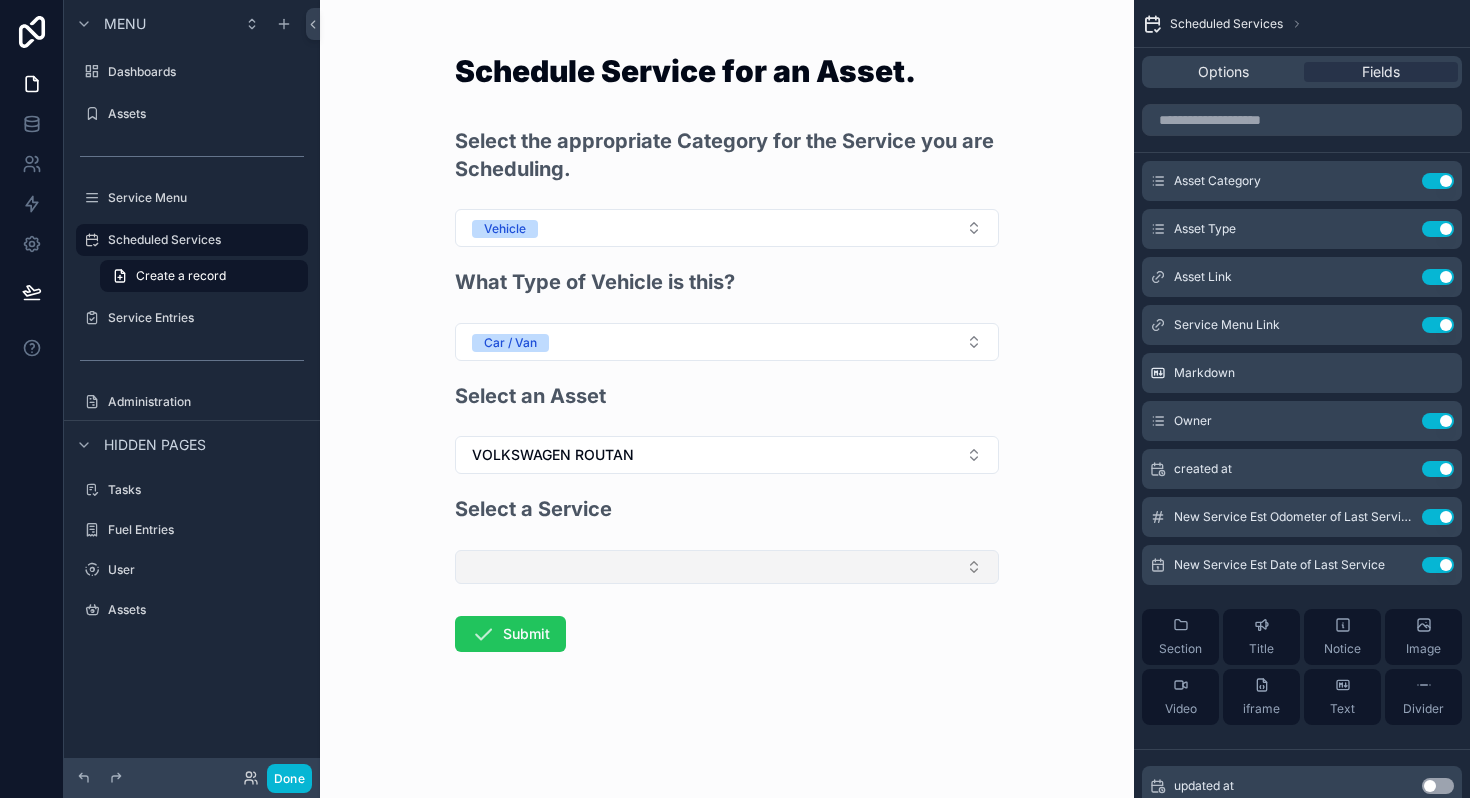 click at bounding box center (727, 567) 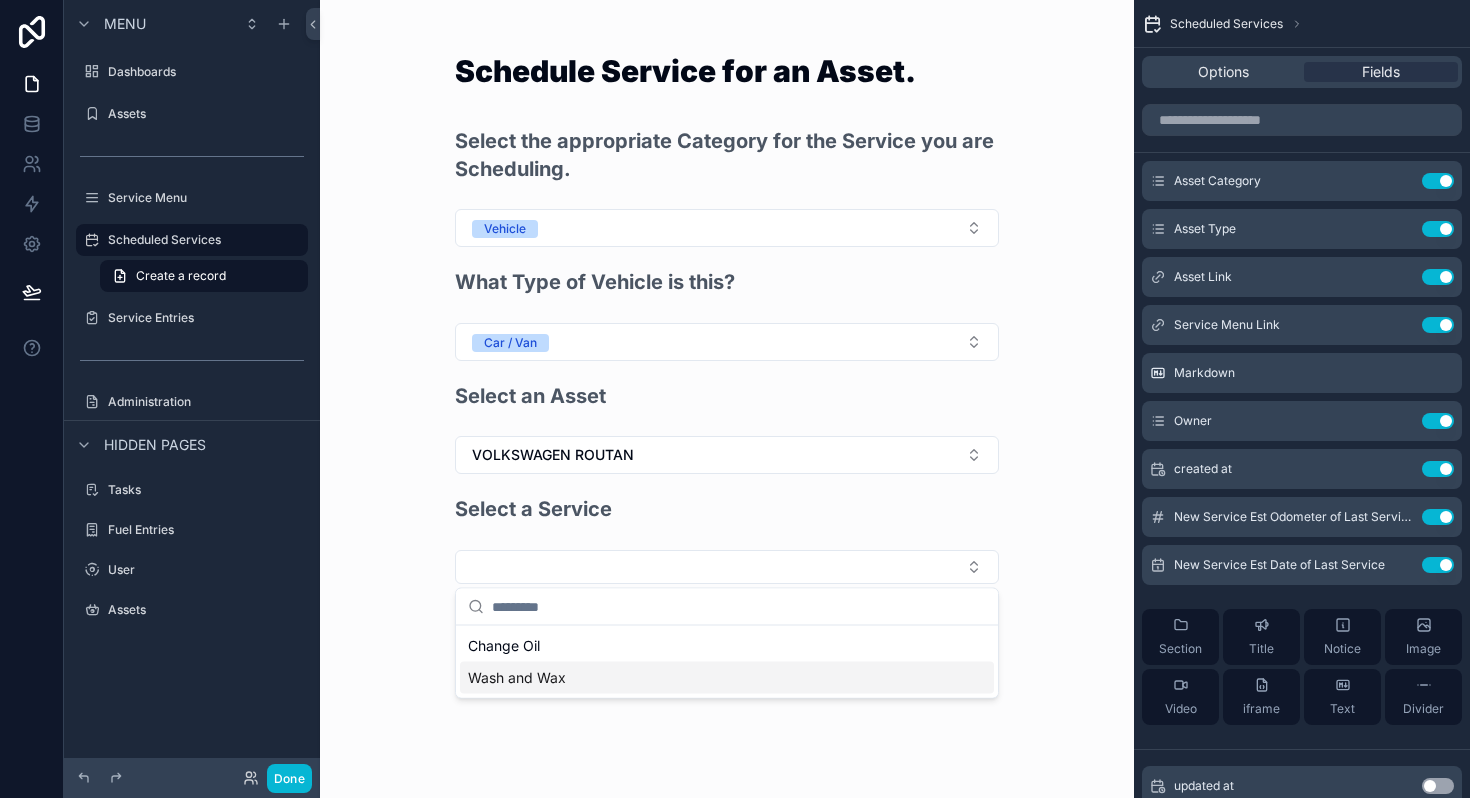 click on "Wash and Wax" at bounding box center [517, 678] 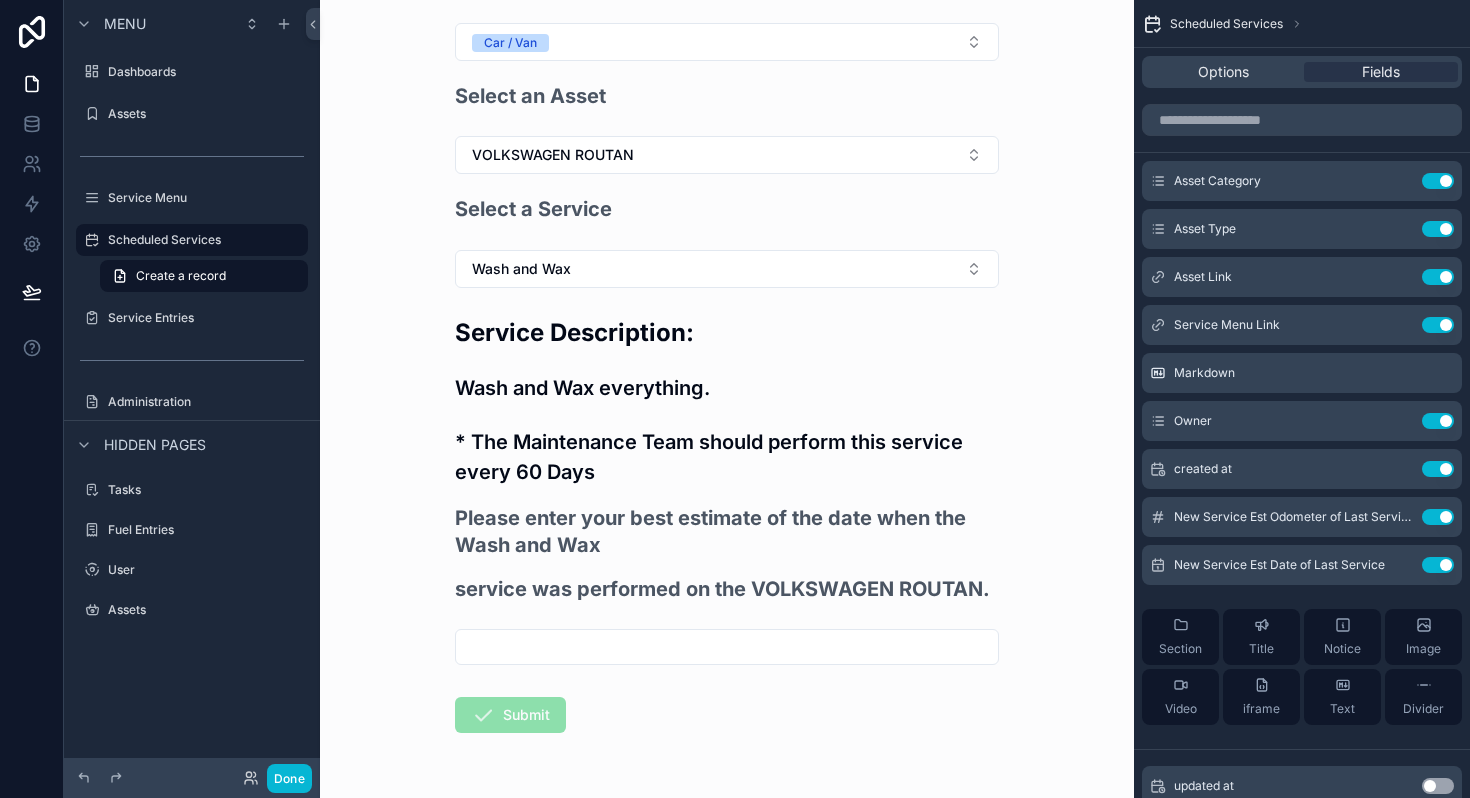 scroll, scrollTop: 299, scrollLeft: 0, axis: vertical 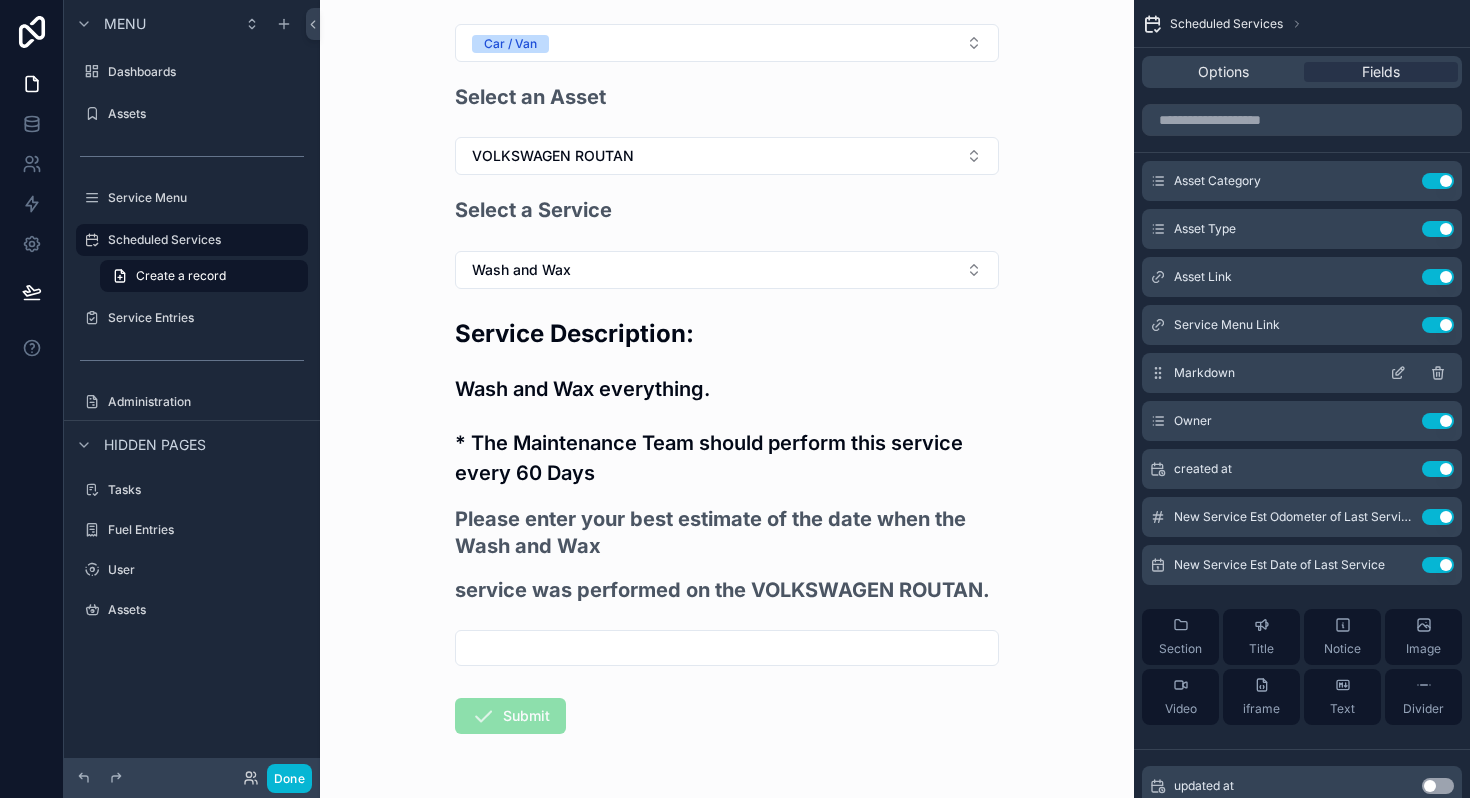 click 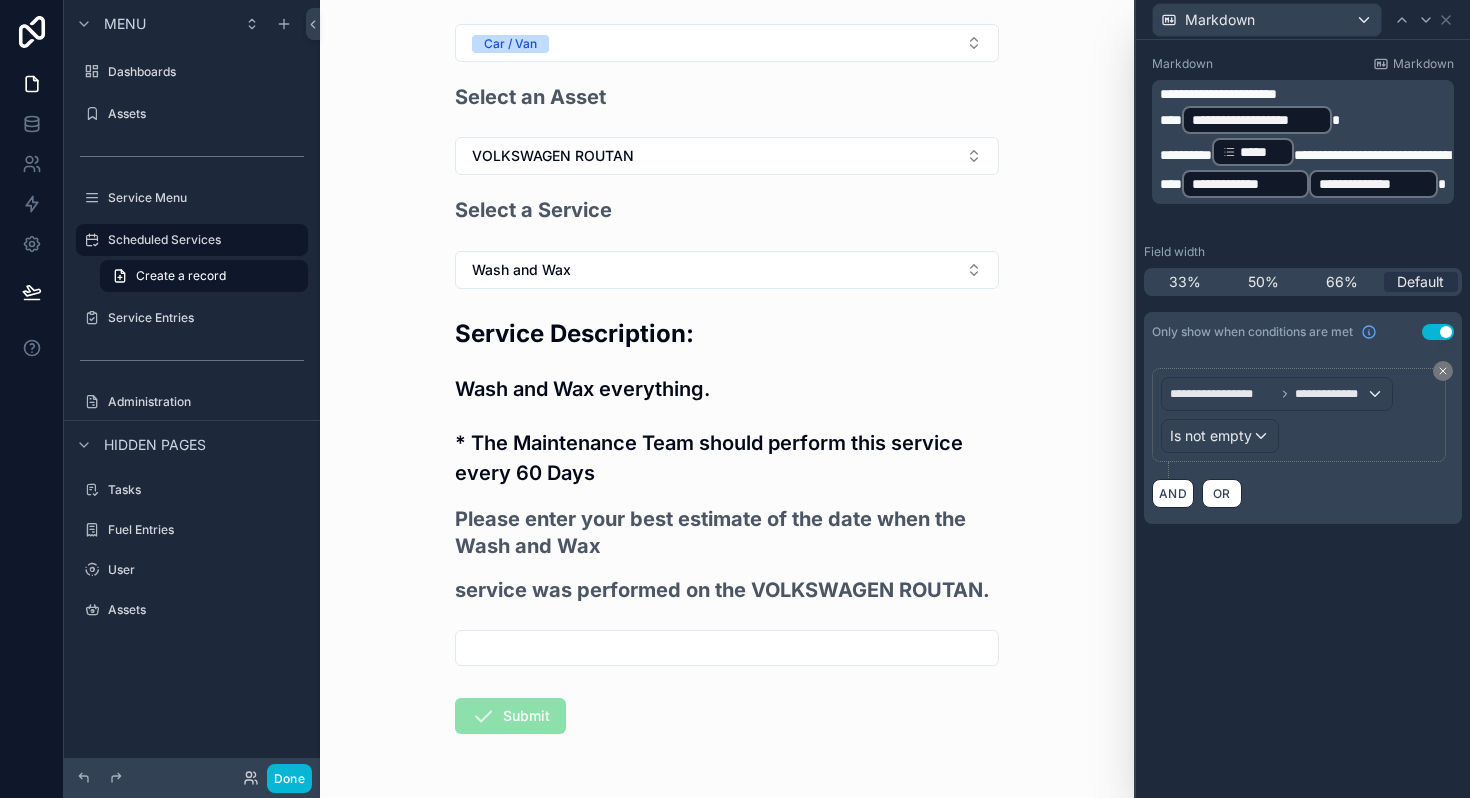 click on "**********" at bounding box center (1305, 120) 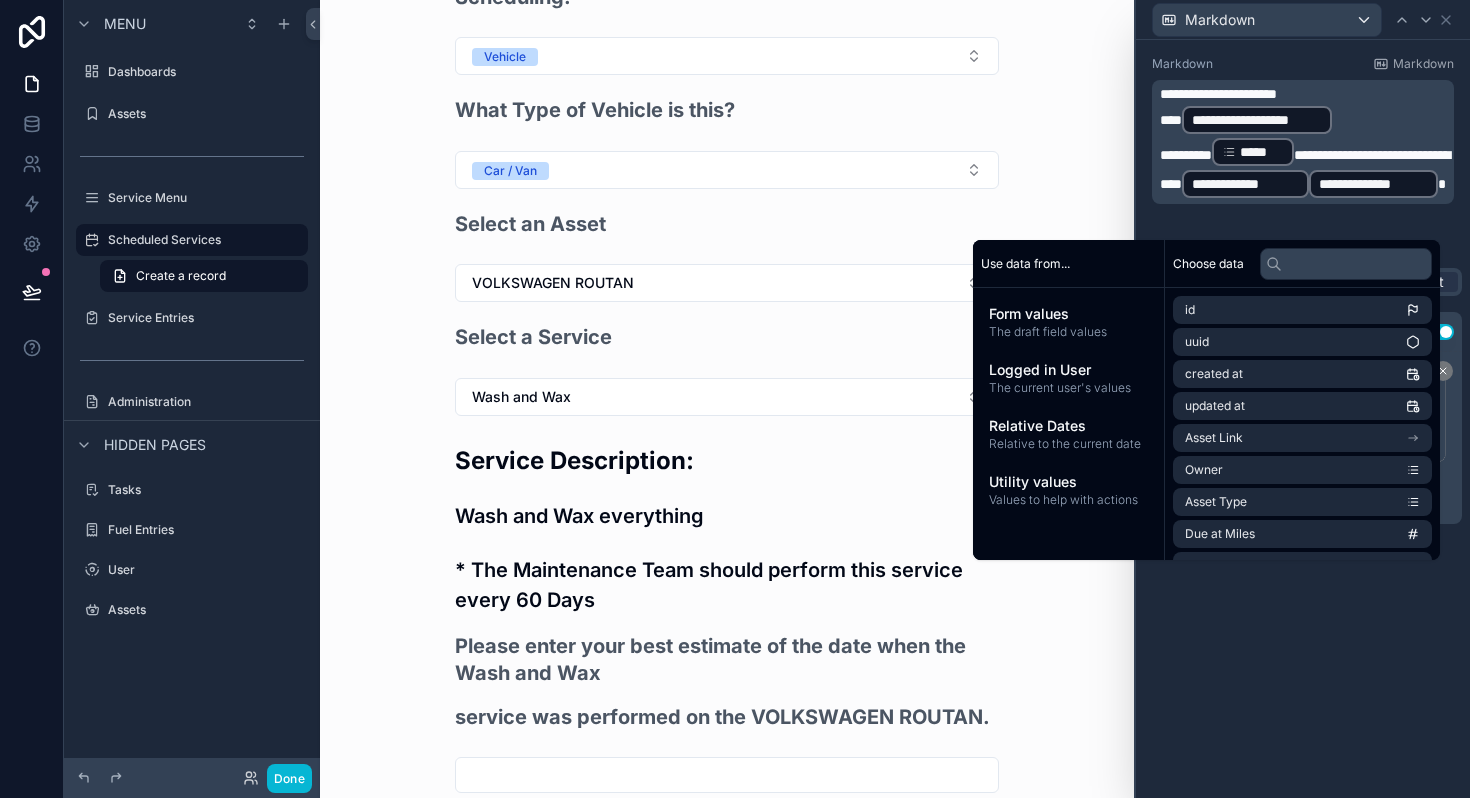 scroll, scrollTop: 177, scrollLeft: 0, axis: vertical 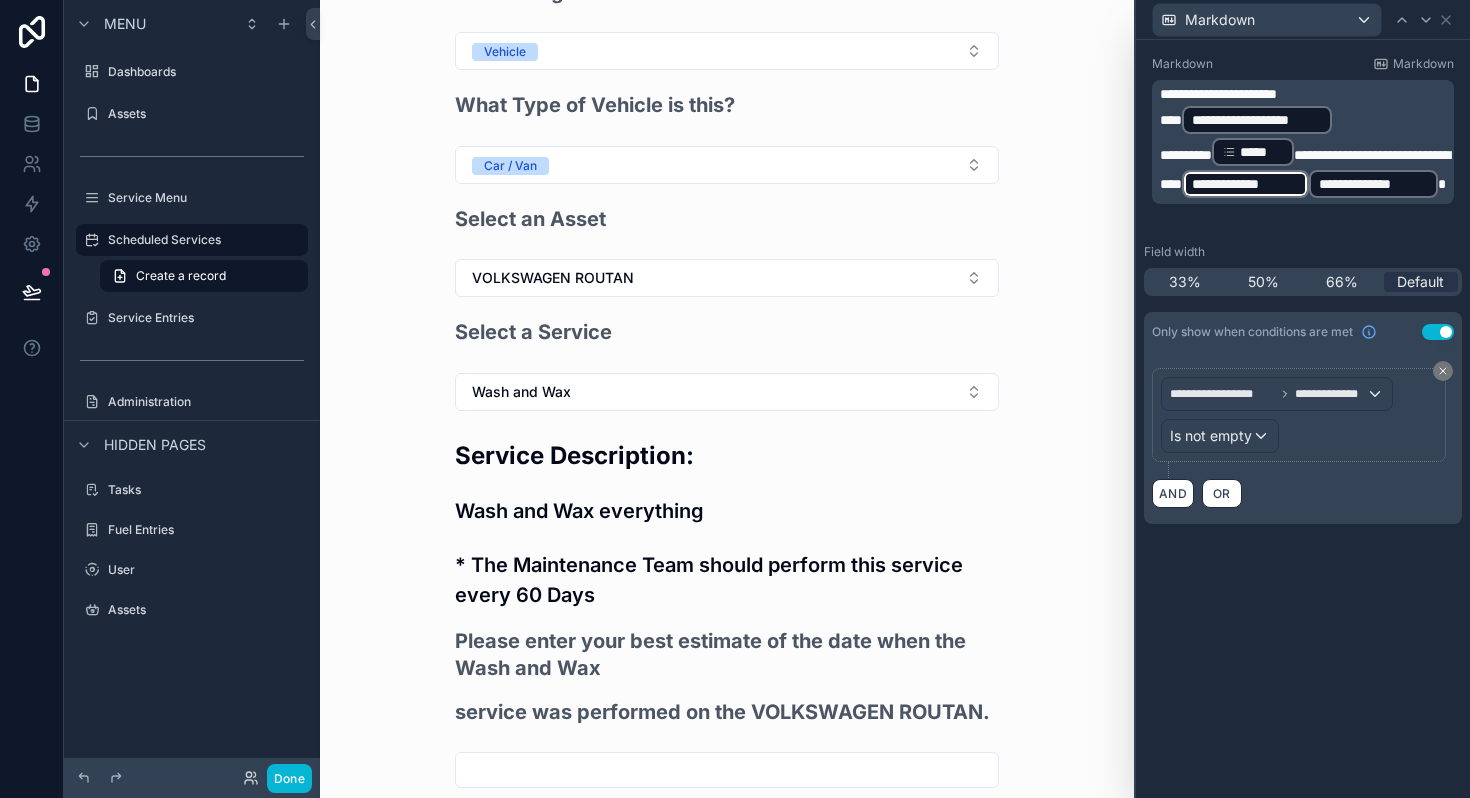 click on "**********" at bounding box center [1305, 168] 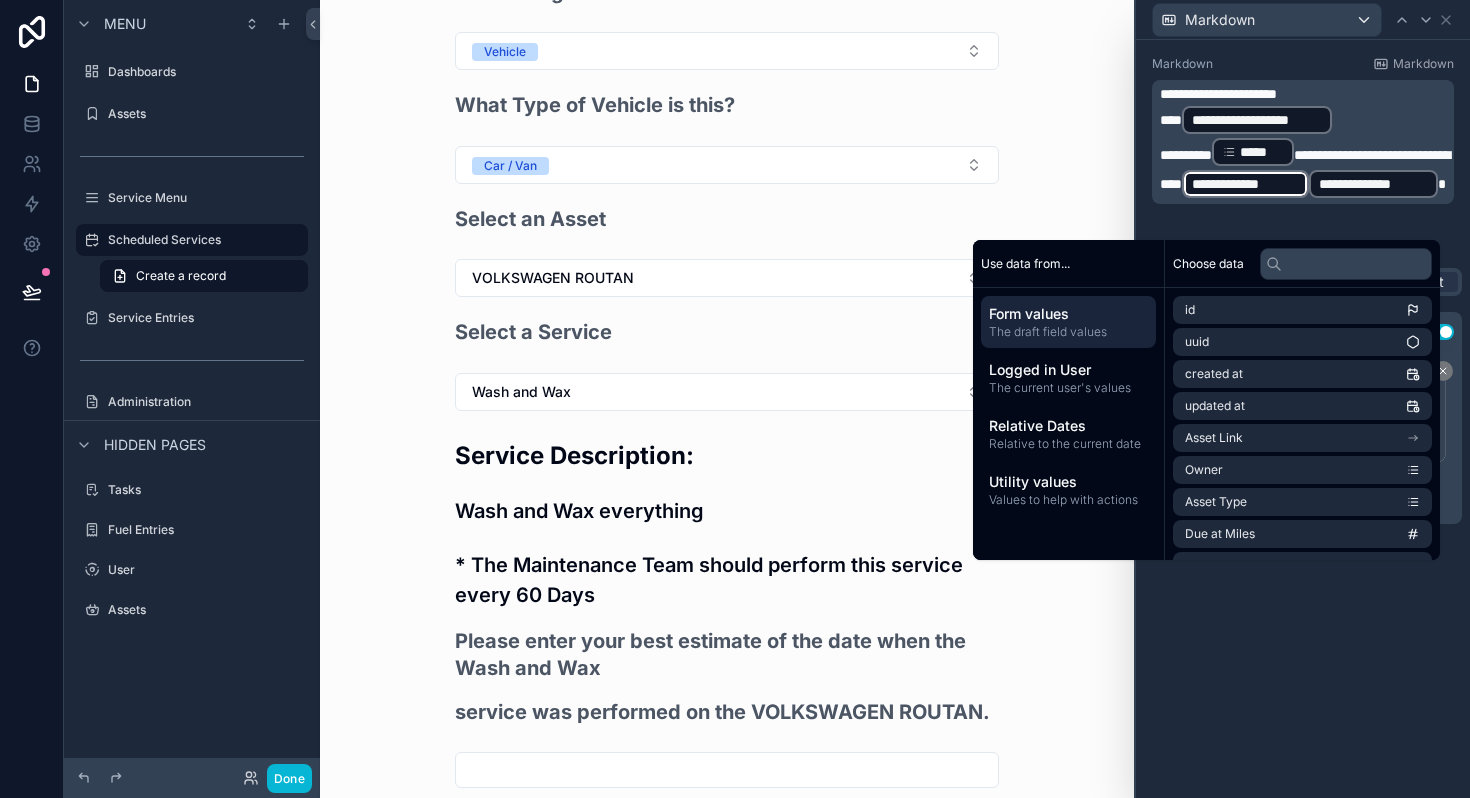 click on "**********" at bounding box center [1305, 168] 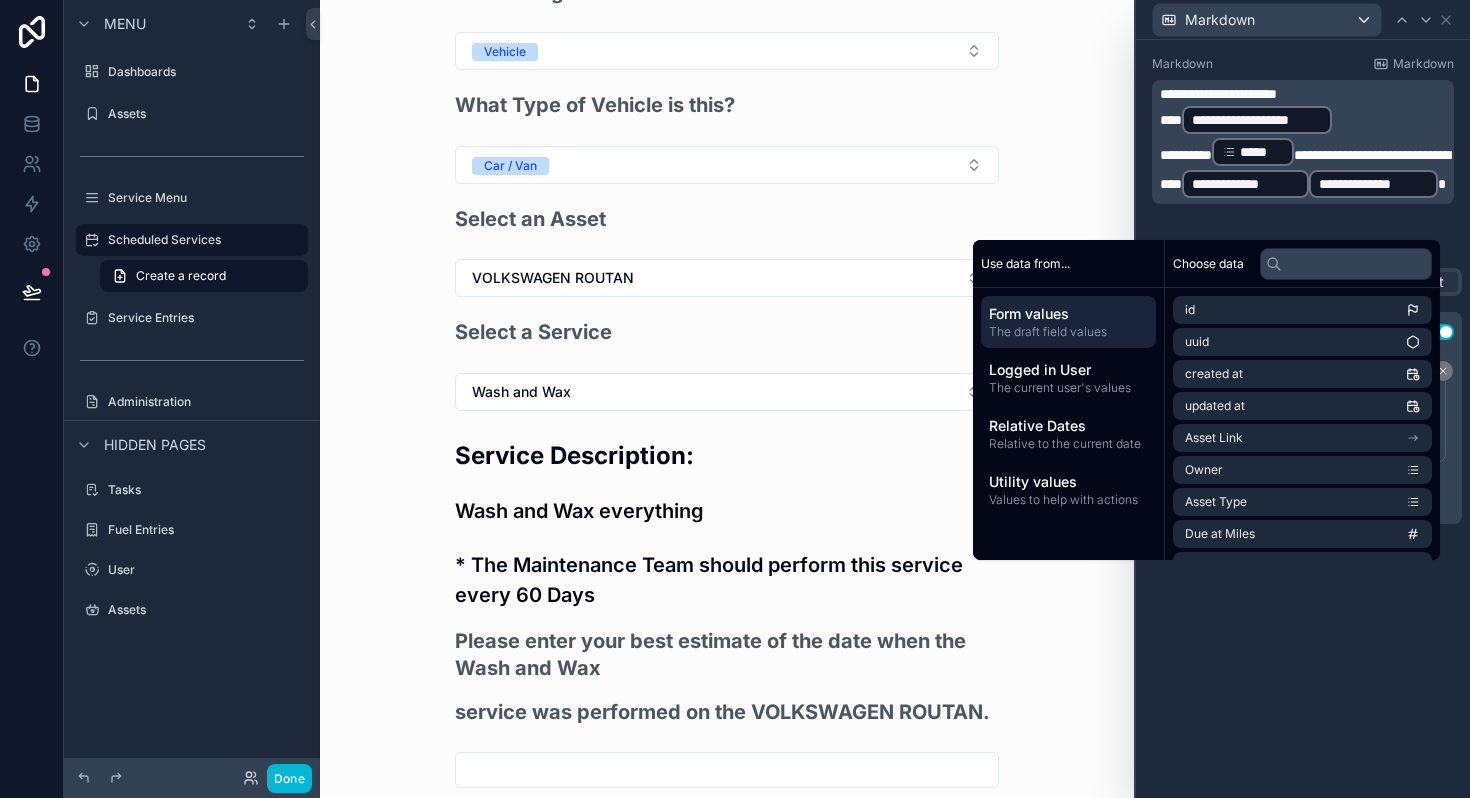 click on "**********" at bounding box center [1303, 419] 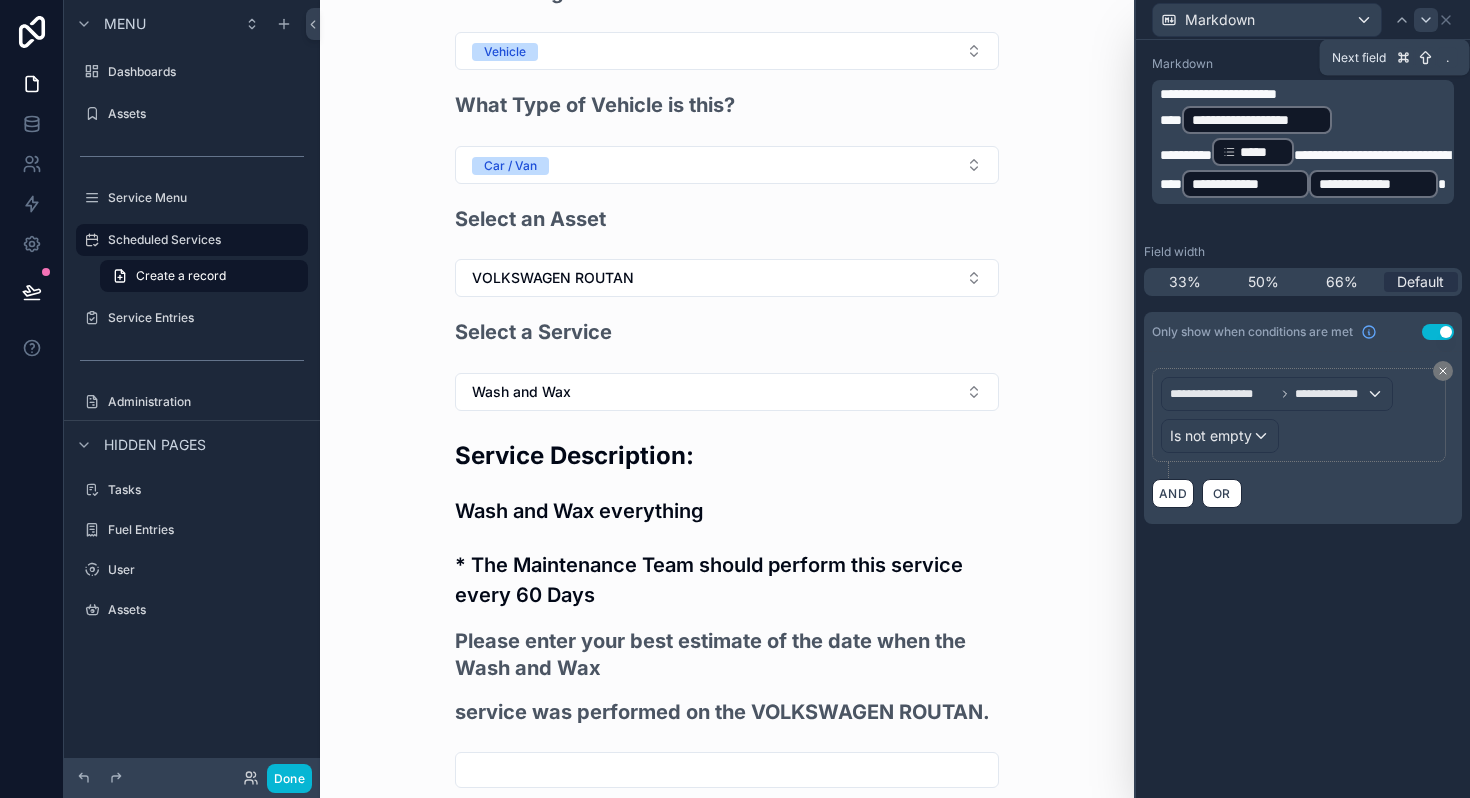 click 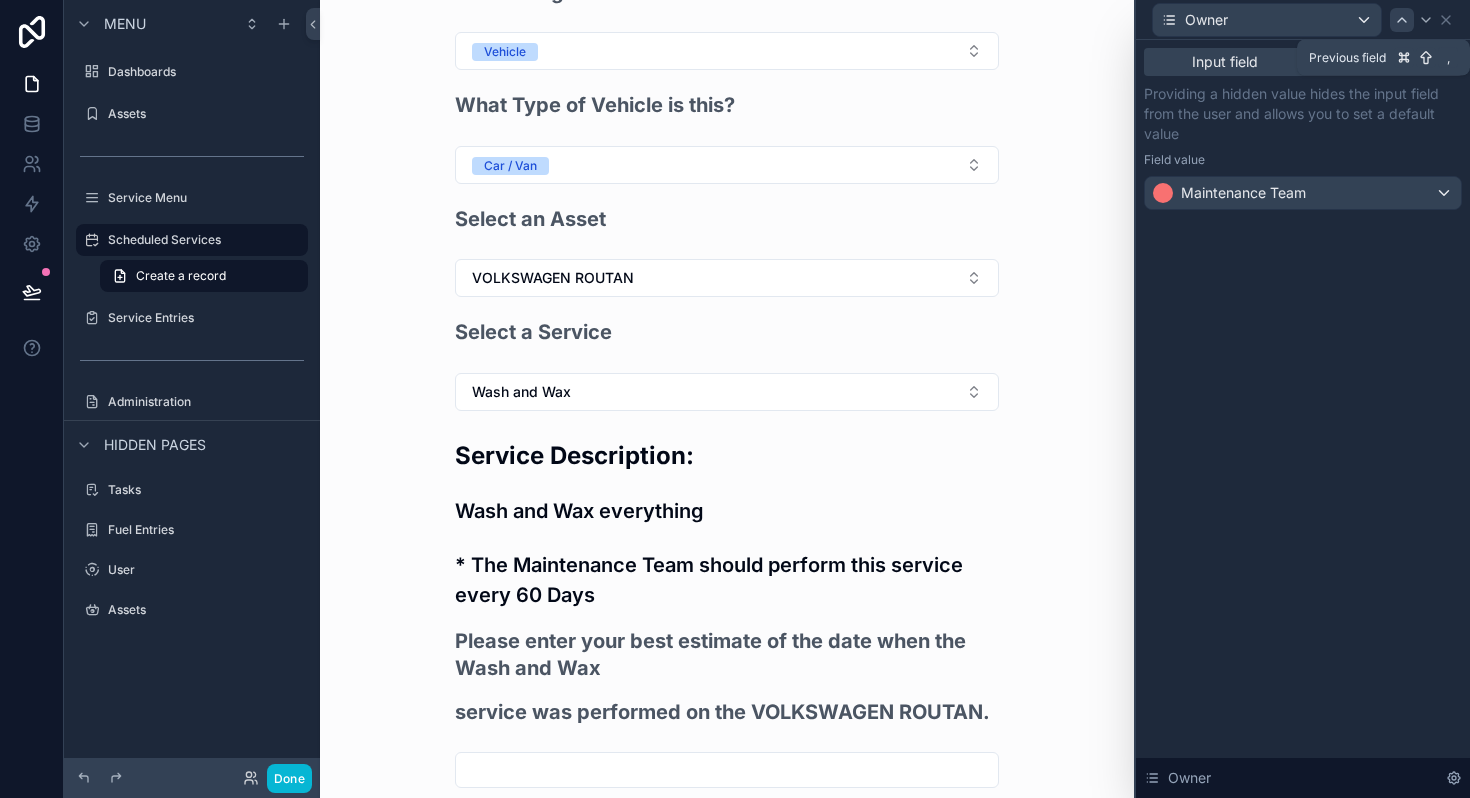click 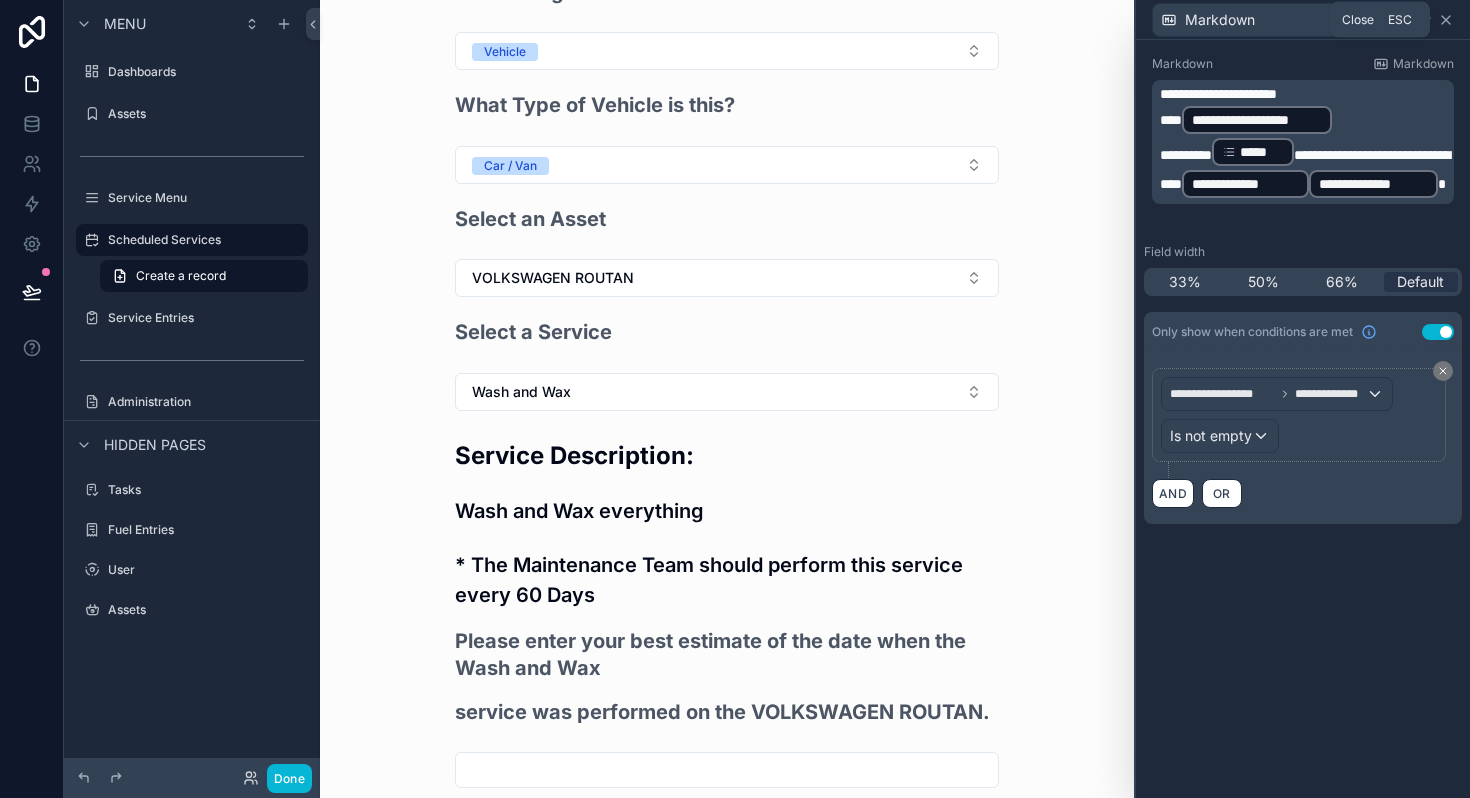 click 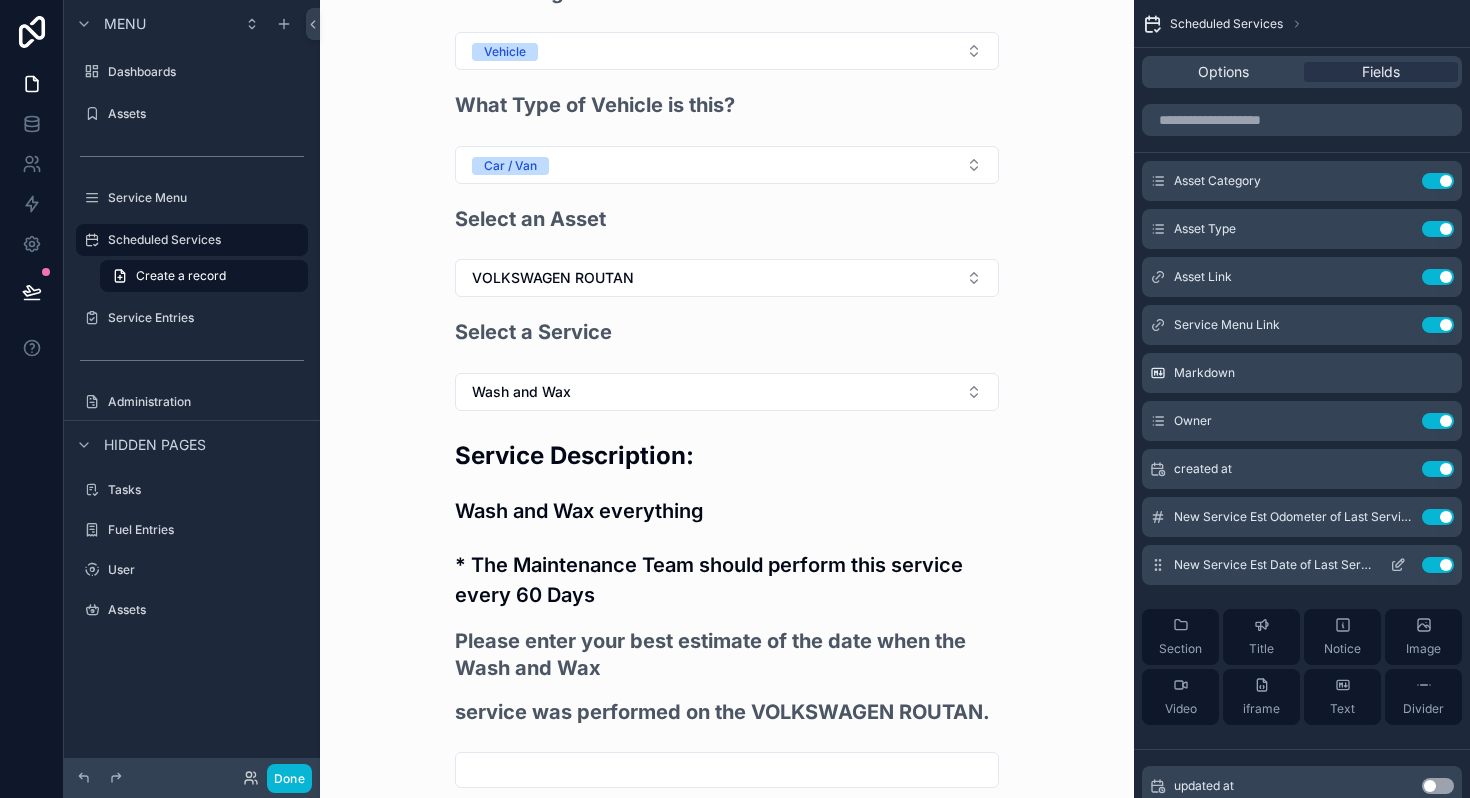 click 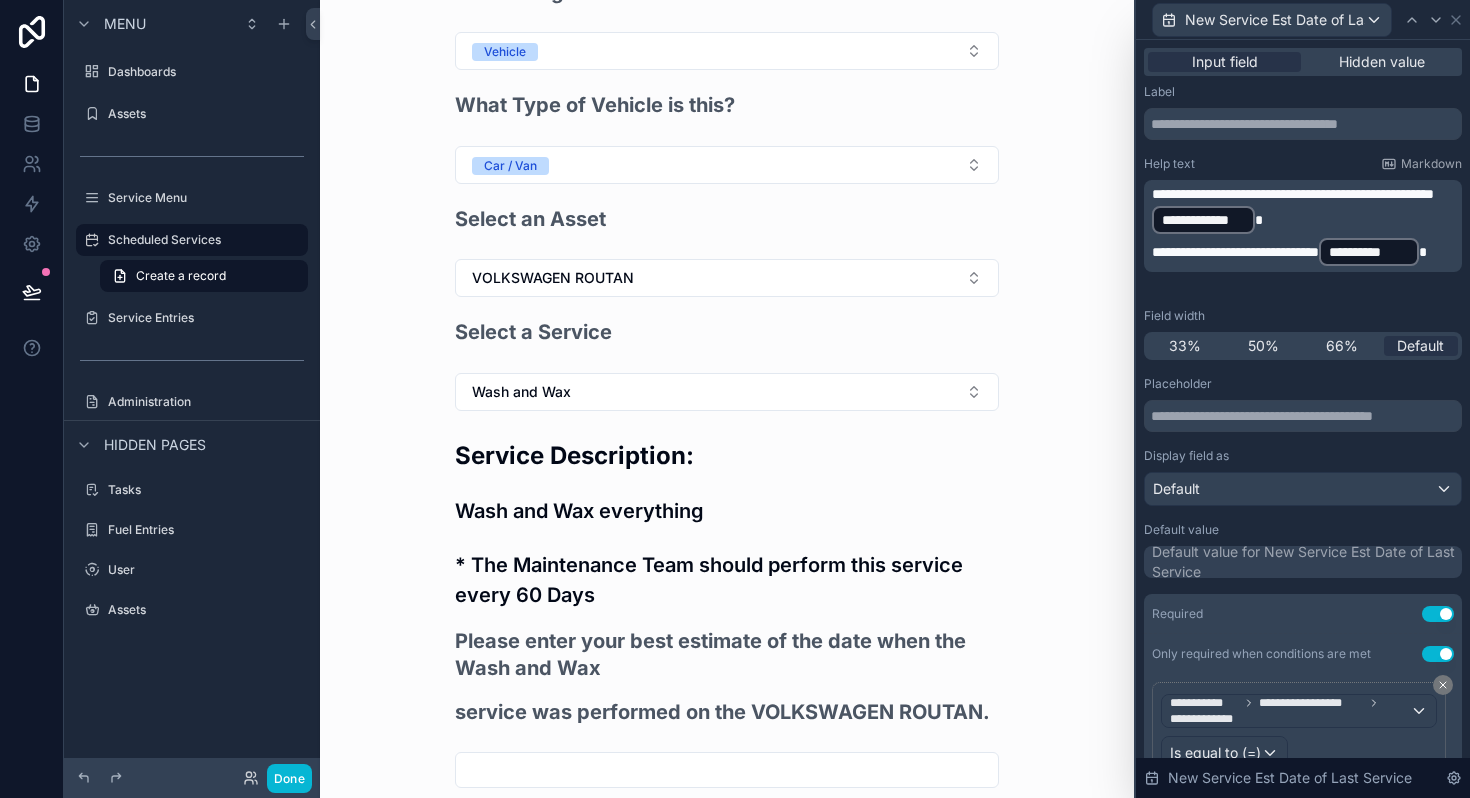 click on "**********" at bounding box center (1235, 252) 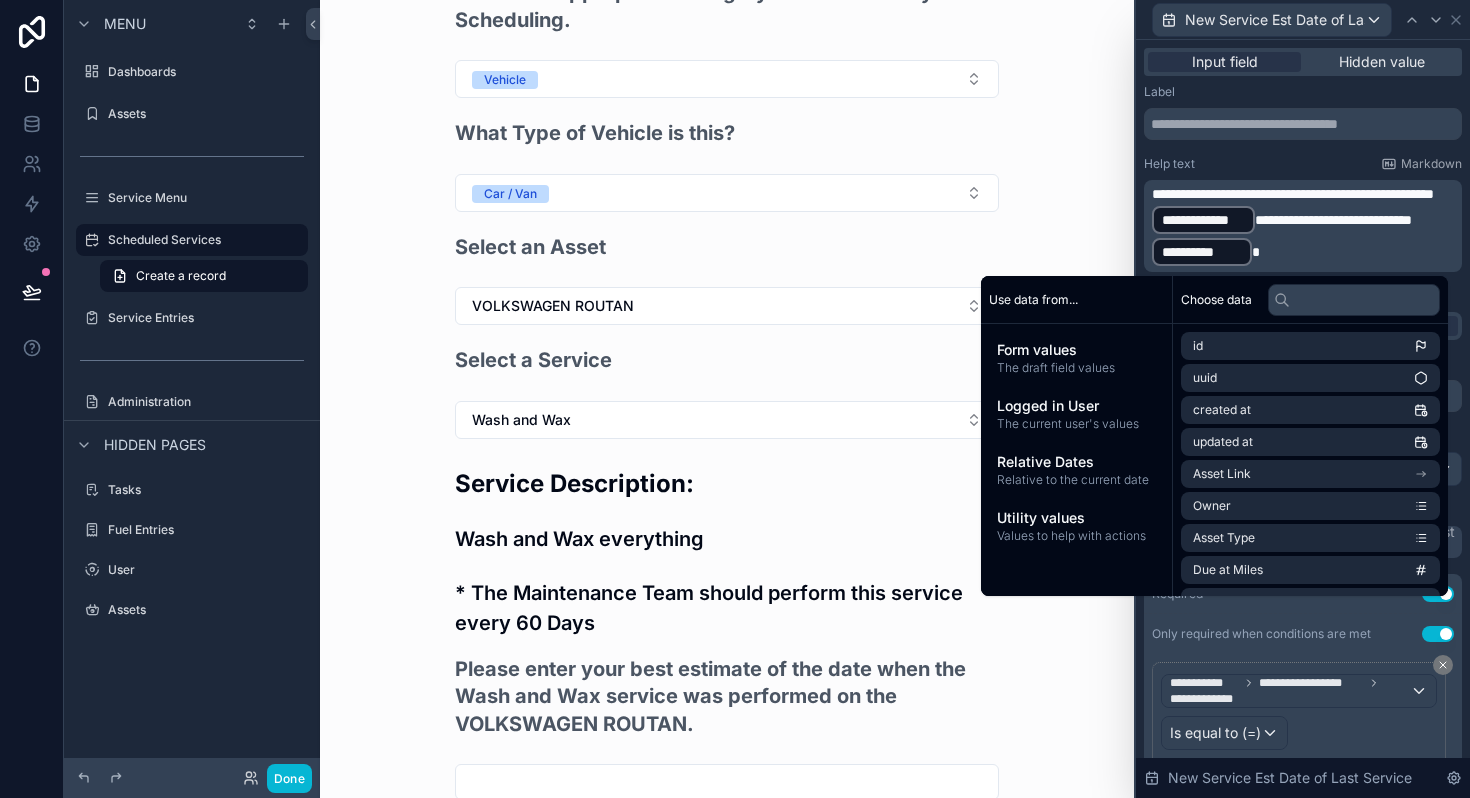 scroll, scrollTop: 160, scrollLeft: 0, axis: vertical 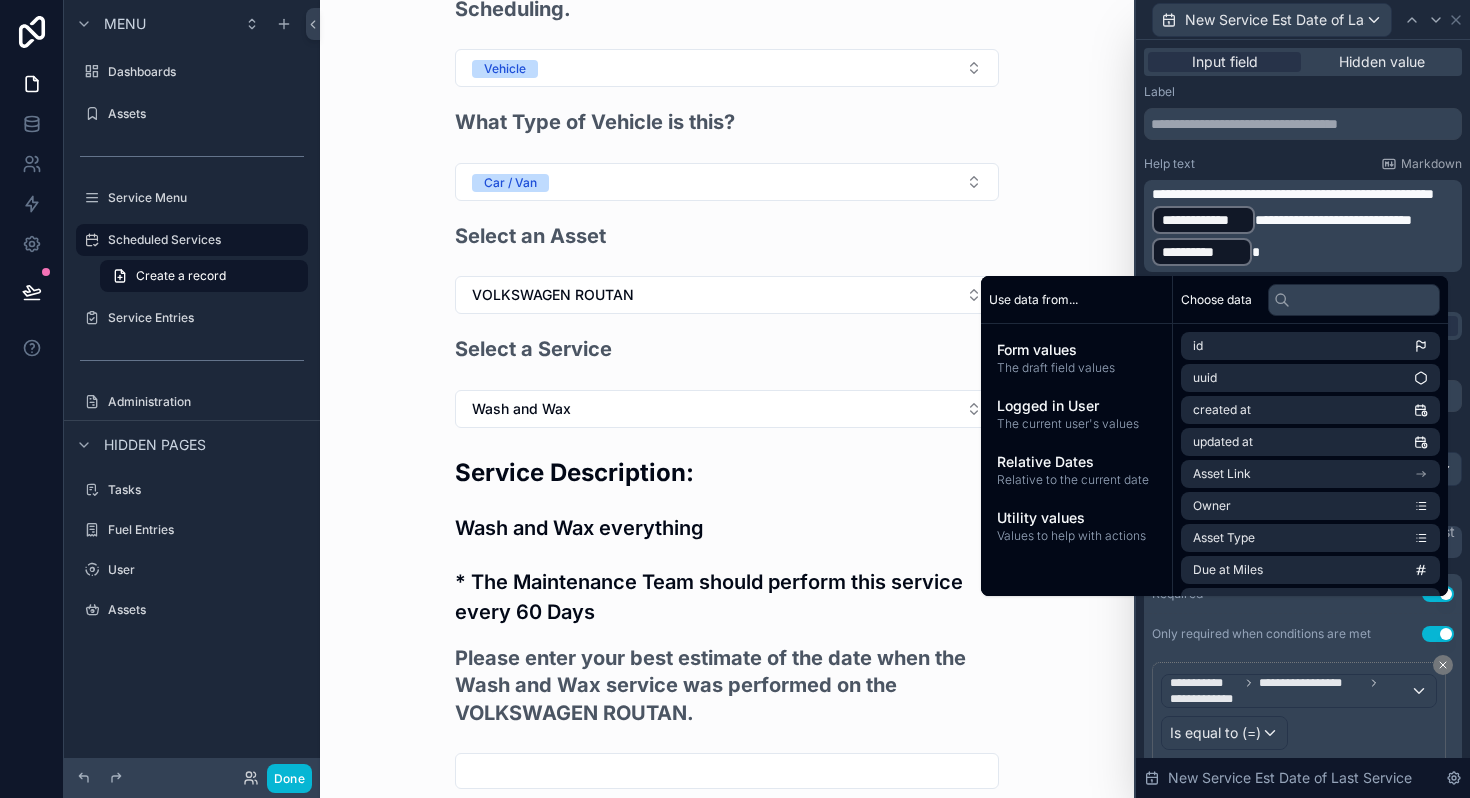 click on "**********" at bounding box center (1333, 220) 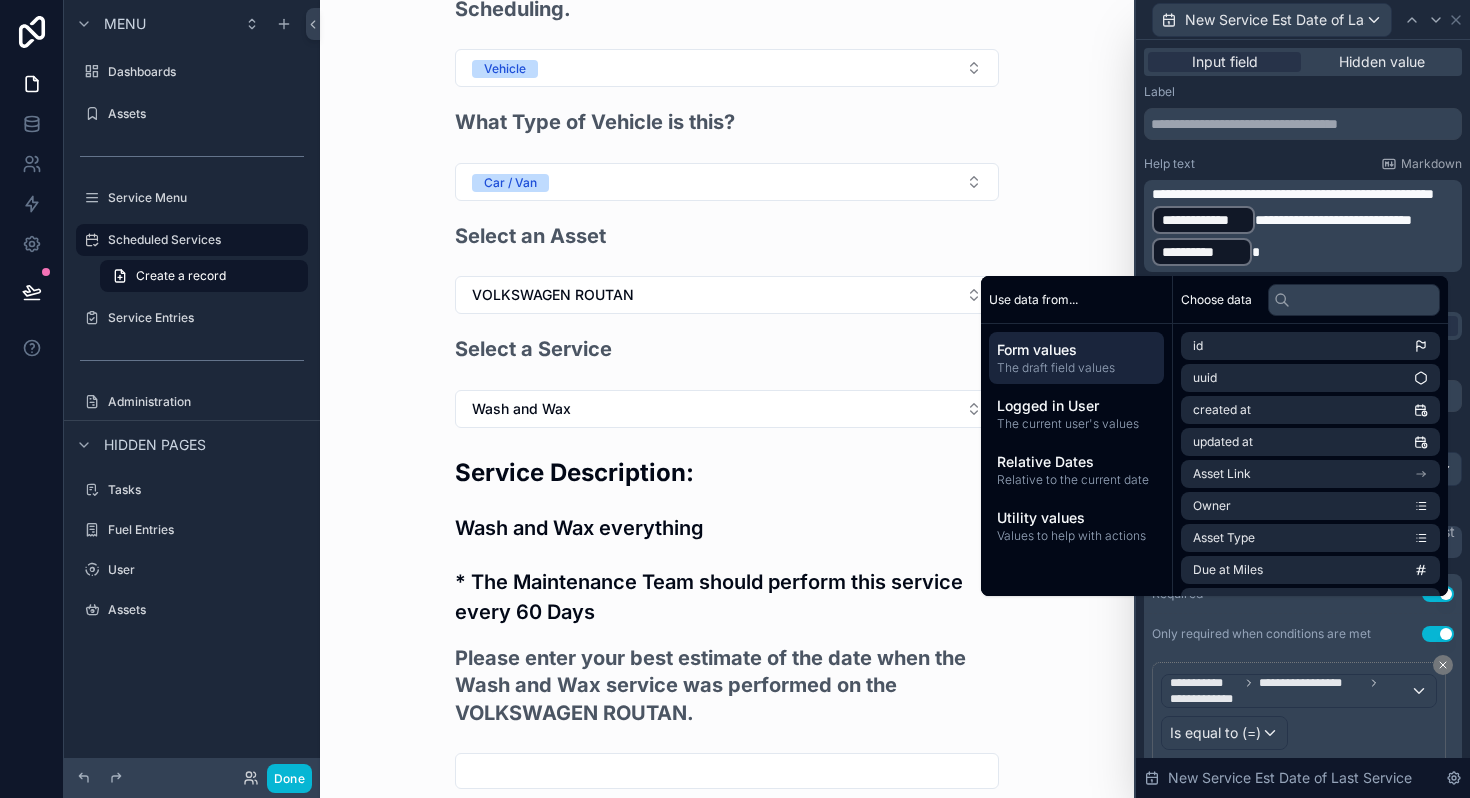 type 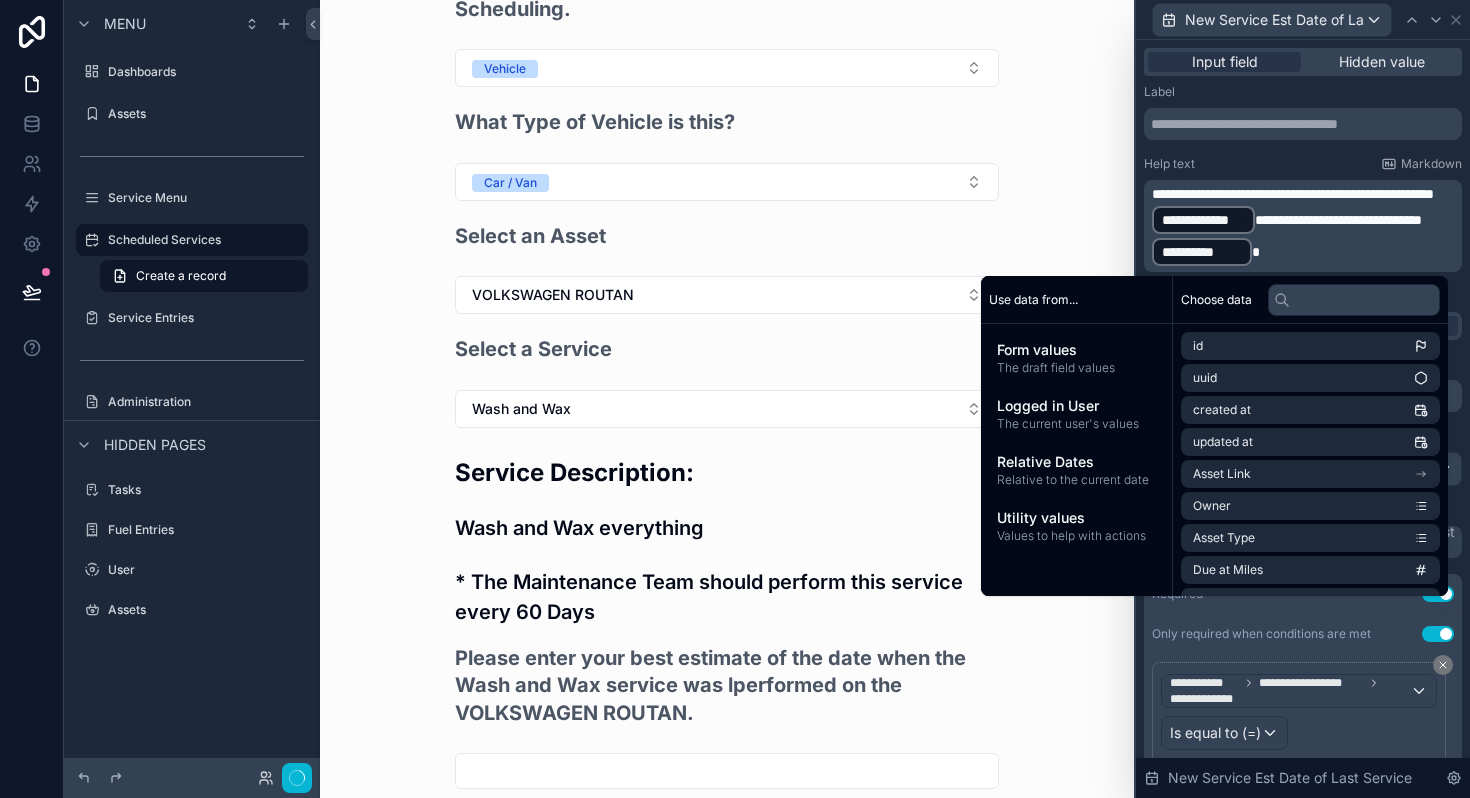 scroll, scrollTop: 0, scrollLeft: 0, axis: both 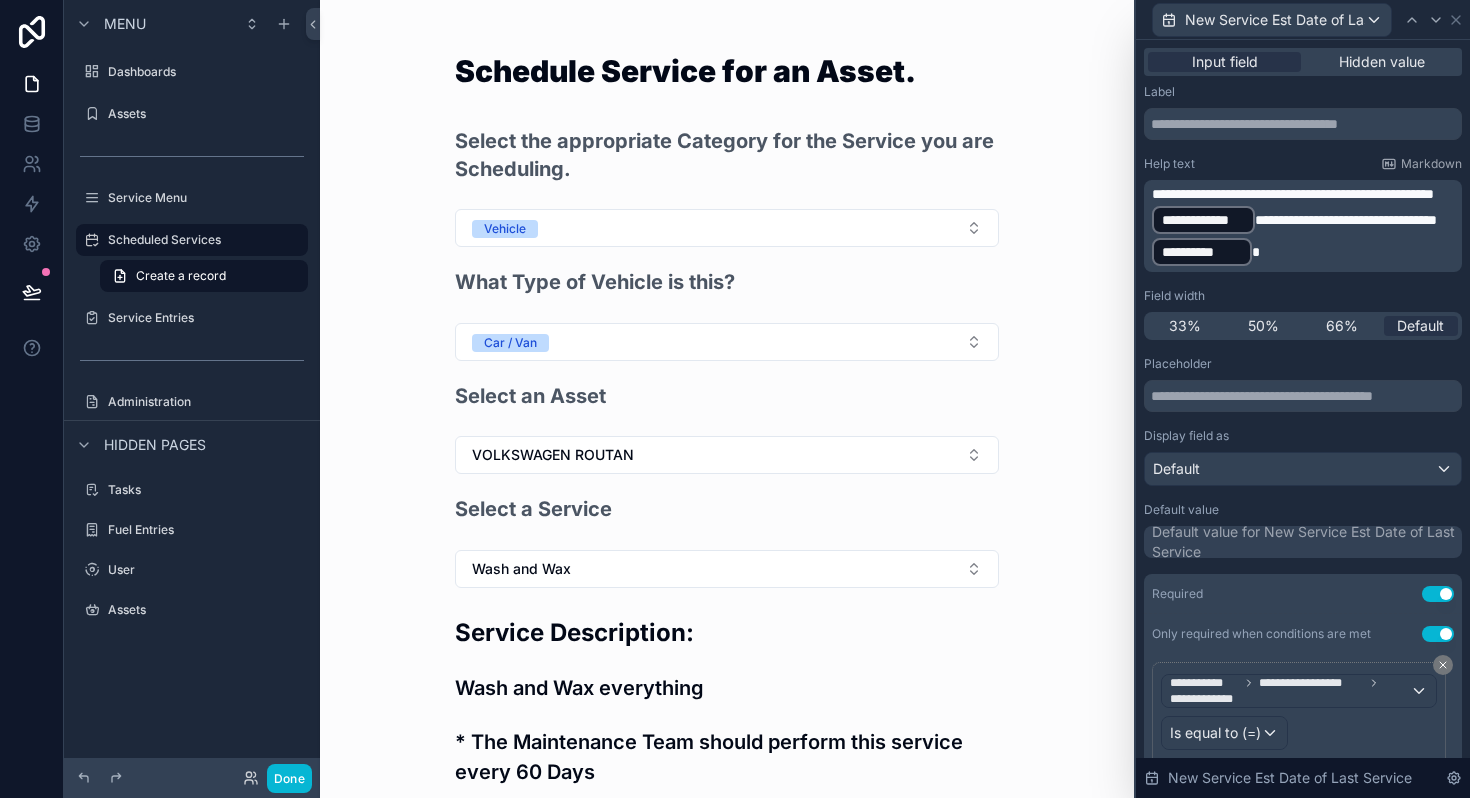 click on "**********" at bounding box center [1305, 226] 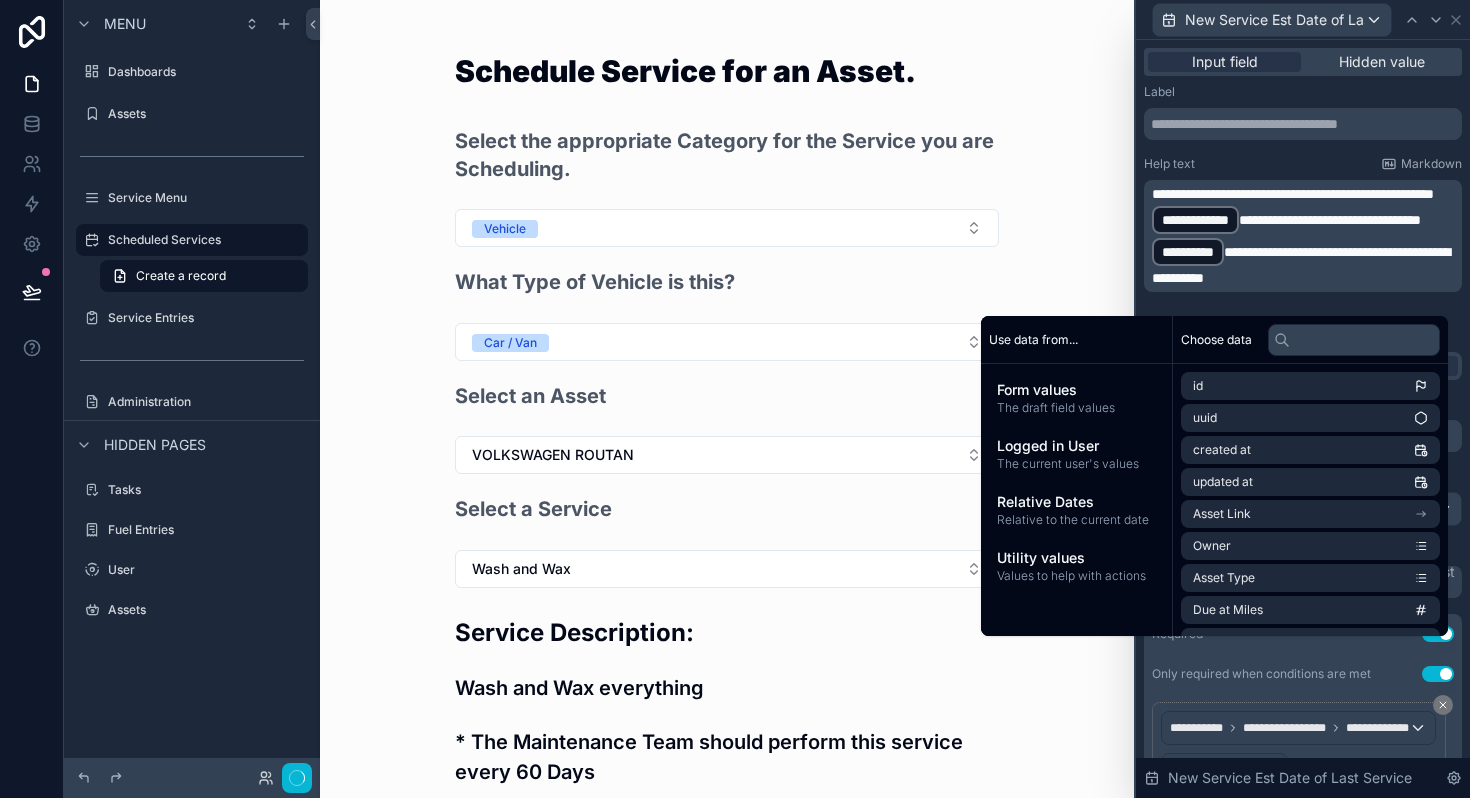 scroll, scrollTop: 0, scrollLeft: 0, axis: both 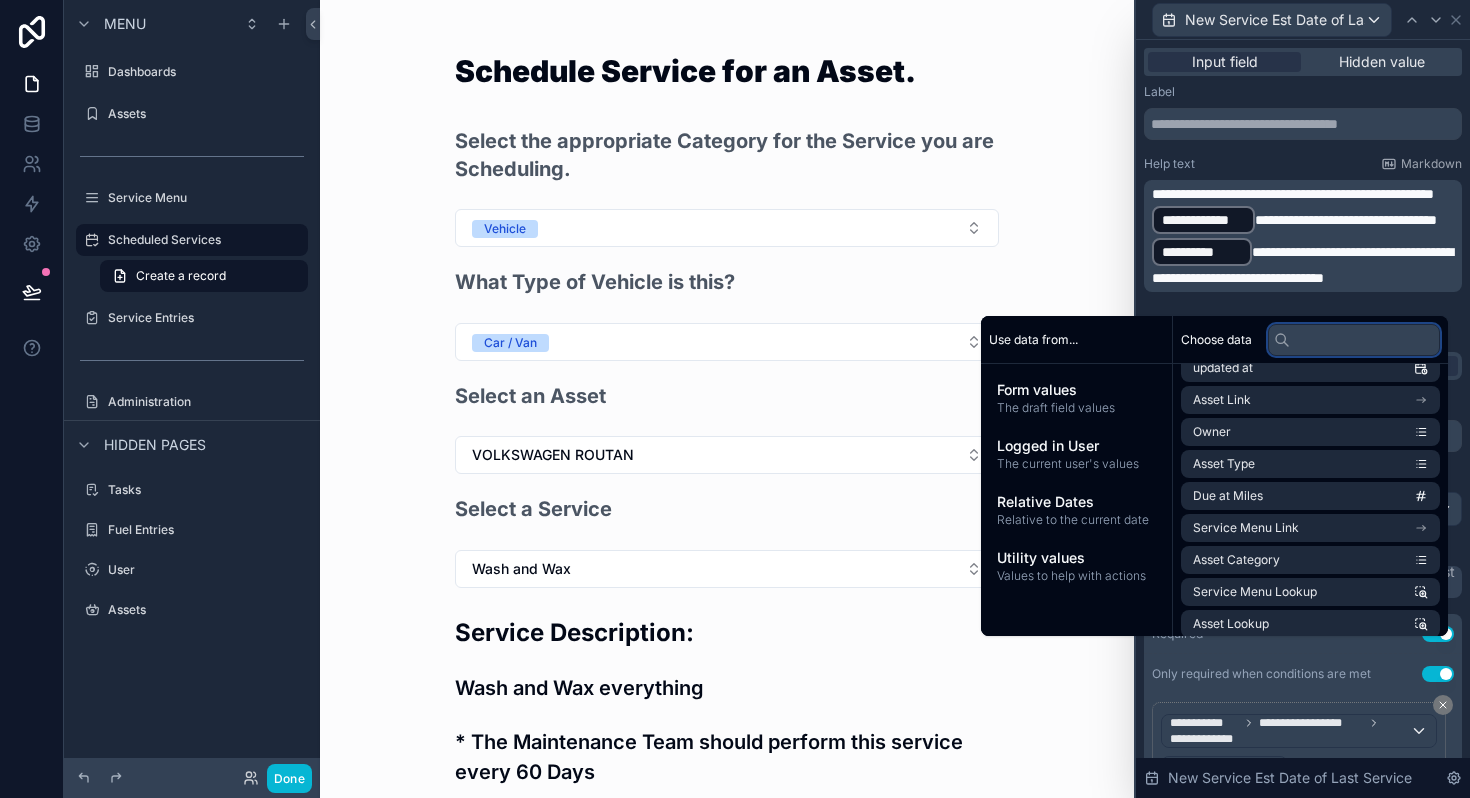 click at bounding box center (1354, 340) 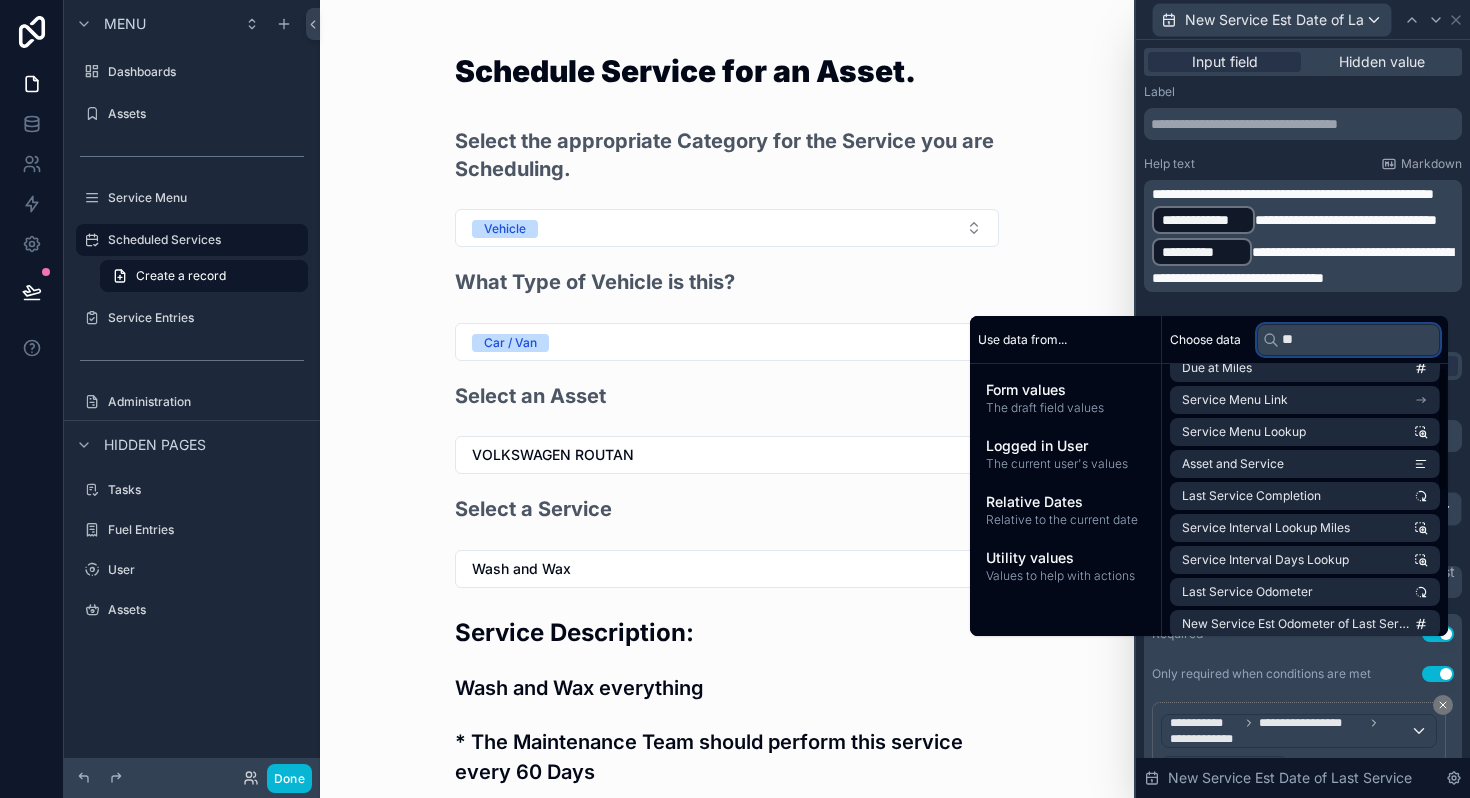 scroll, scrollTop: 0, scrollLeft: 0, axis: both 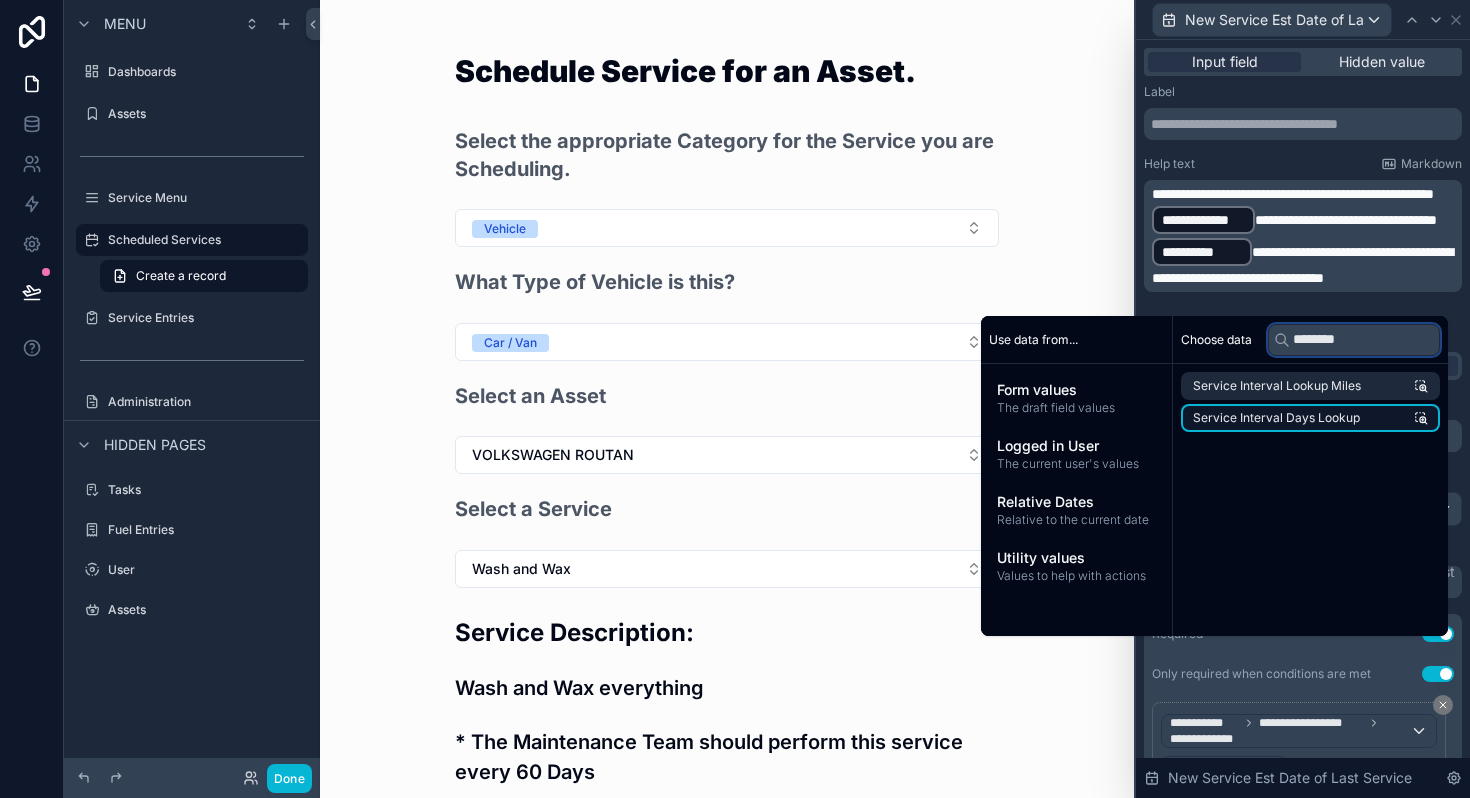 type on "********" 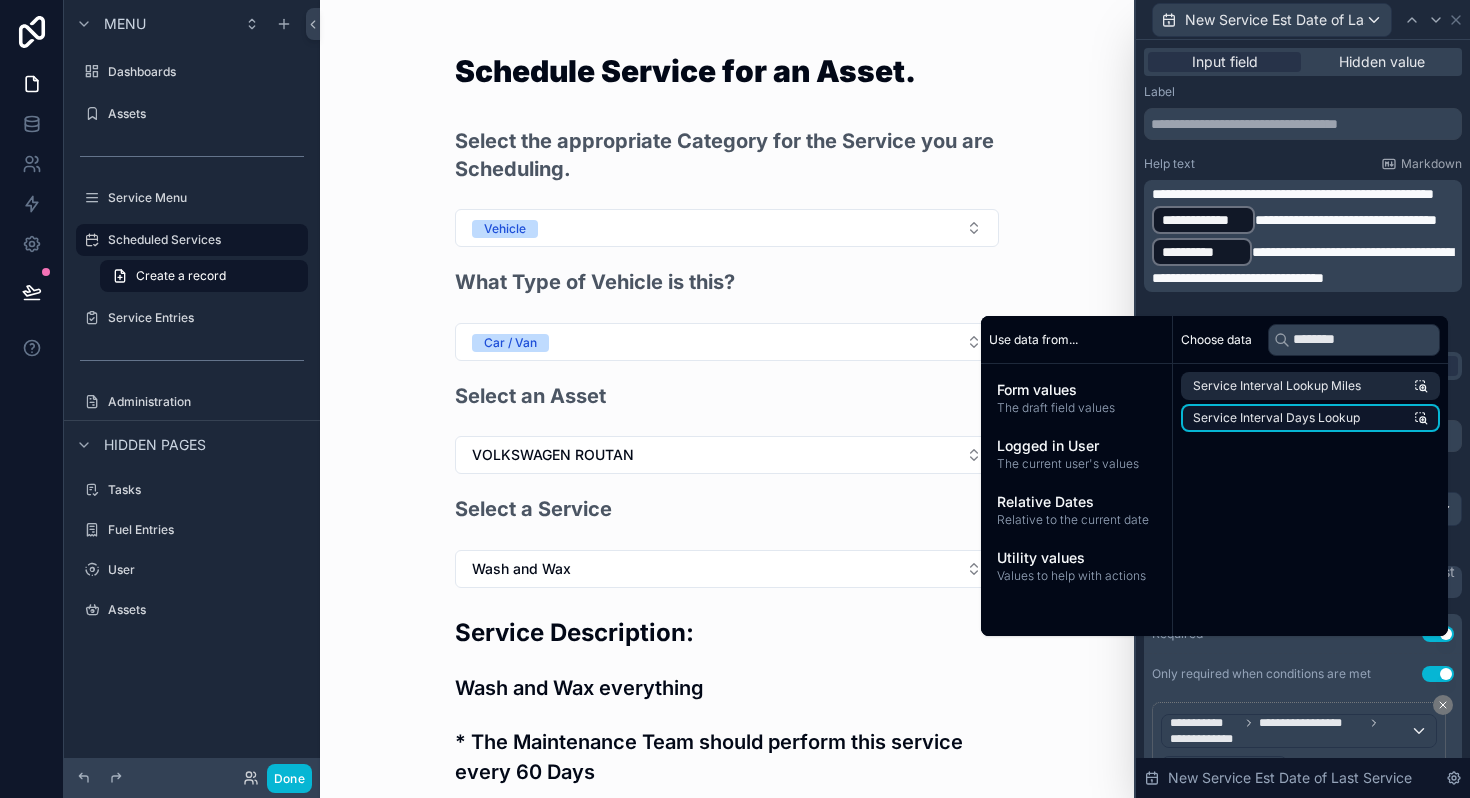 click on "Service Interval Days Lookup" at bounding box center [1276, 418] 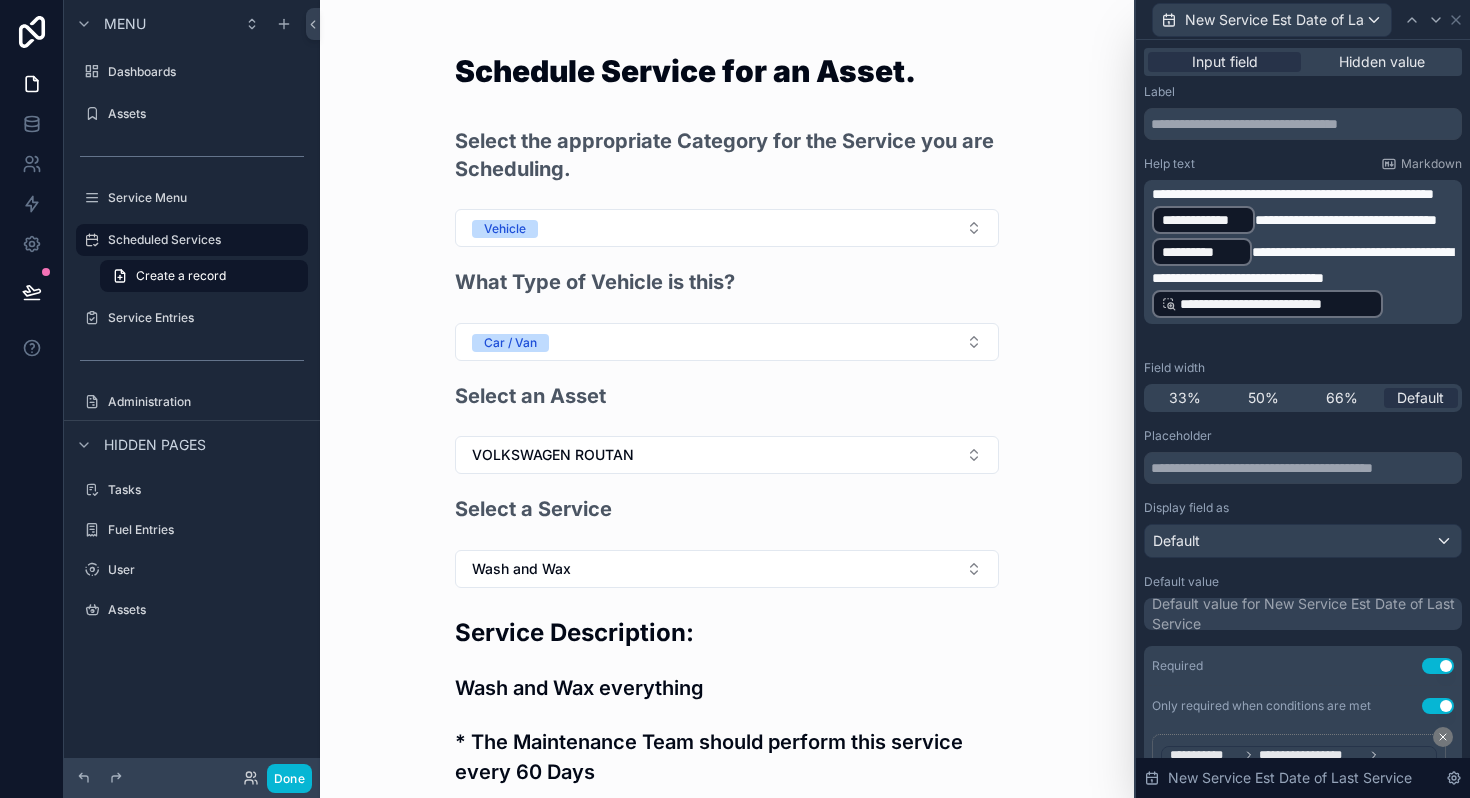 click on "**********" at bounding box center [1305, 252] 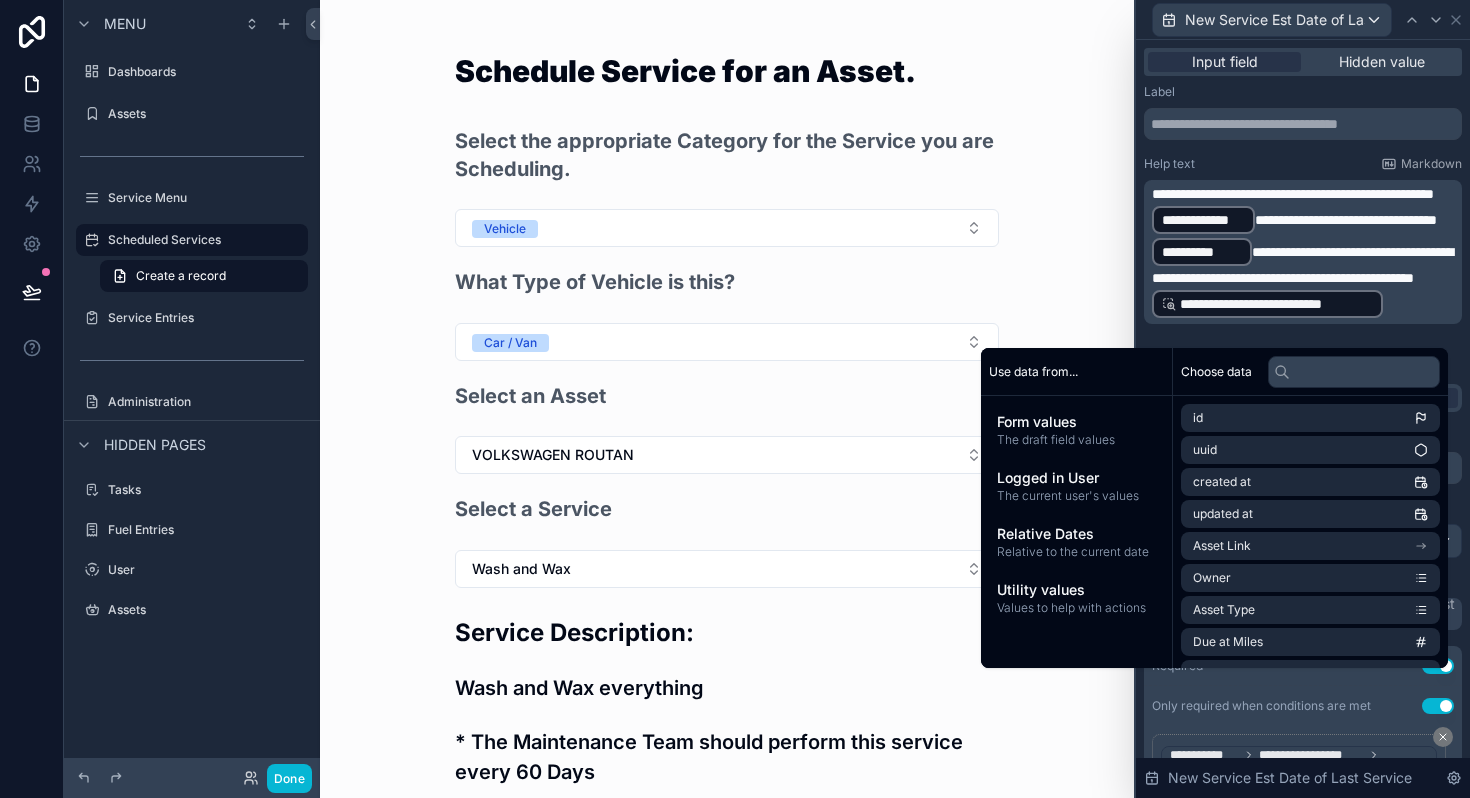 click on "**********" at bounding box center (1305, 252) 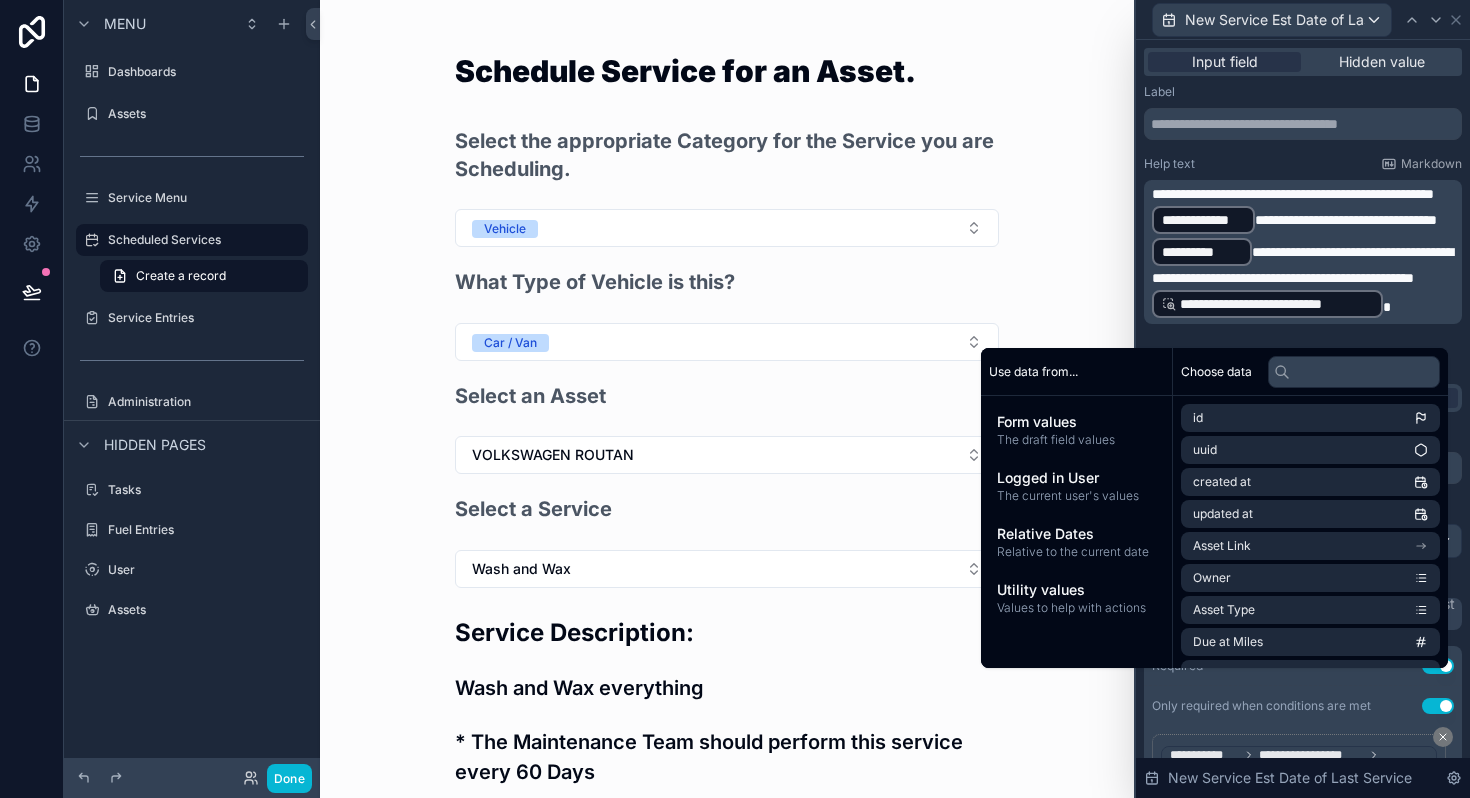 click on "Select the appropriate Category for the Service you are Scheduling. Vehicle What Type of Vehicle is this? Car / Van Select an Asset VOLKSWAGEN ROUTAN Select a Service Wash and Wax Service Description: Wash and Wax everything * The Maintenance Team should perform this service every 60 Days Please enter your best estimate of the date when the Wash and Wax service  was last performed on the VOLKSWAGEN ROUTAN. If it was never completed, or needs completed immediately, please enter todays date minus . Submit" at bounding box center (727, 663) 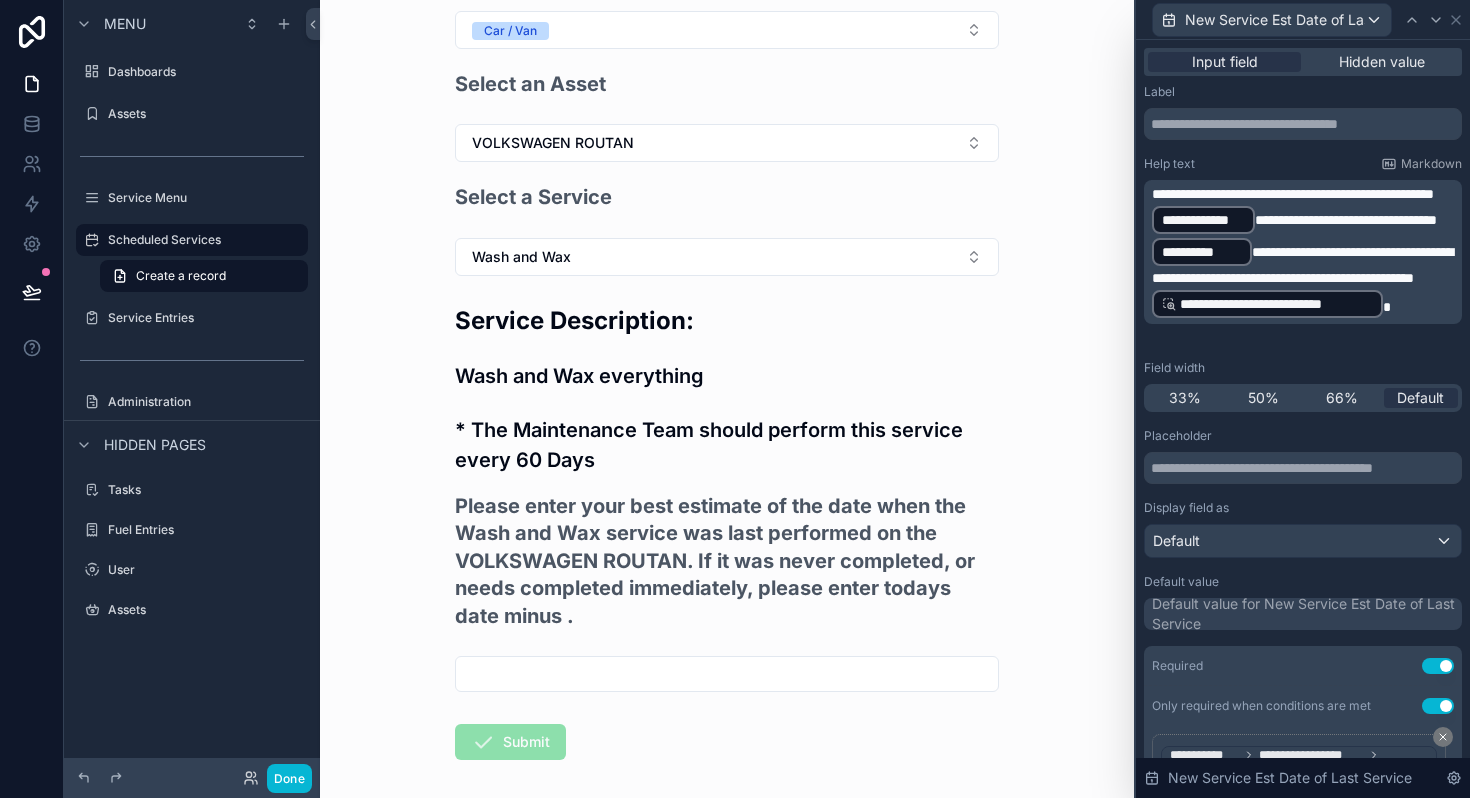 scroll, scrollTop: 314, scrollLeft: 0, axis: vertical 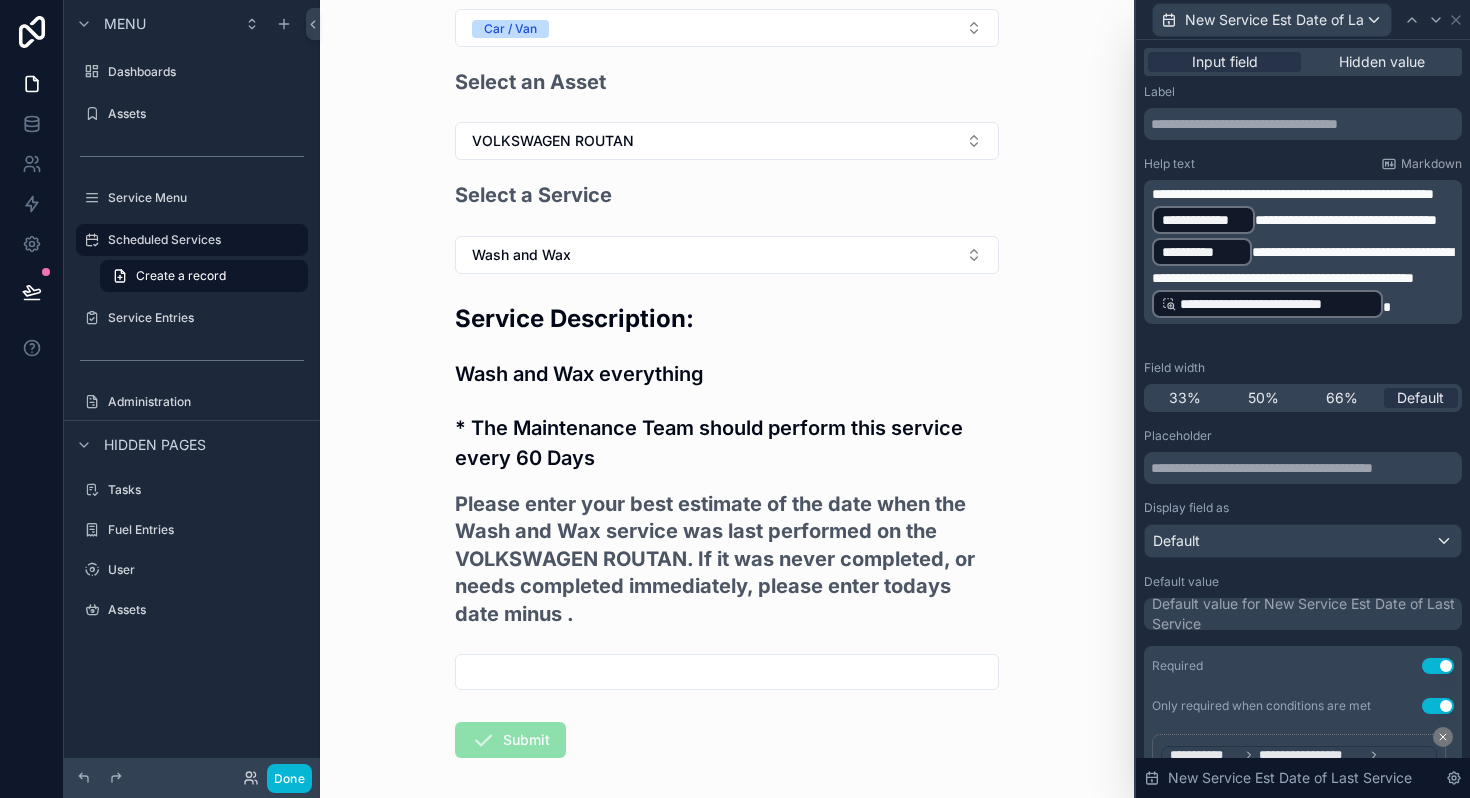 click on "**********" at bounding box center [1305, 252] 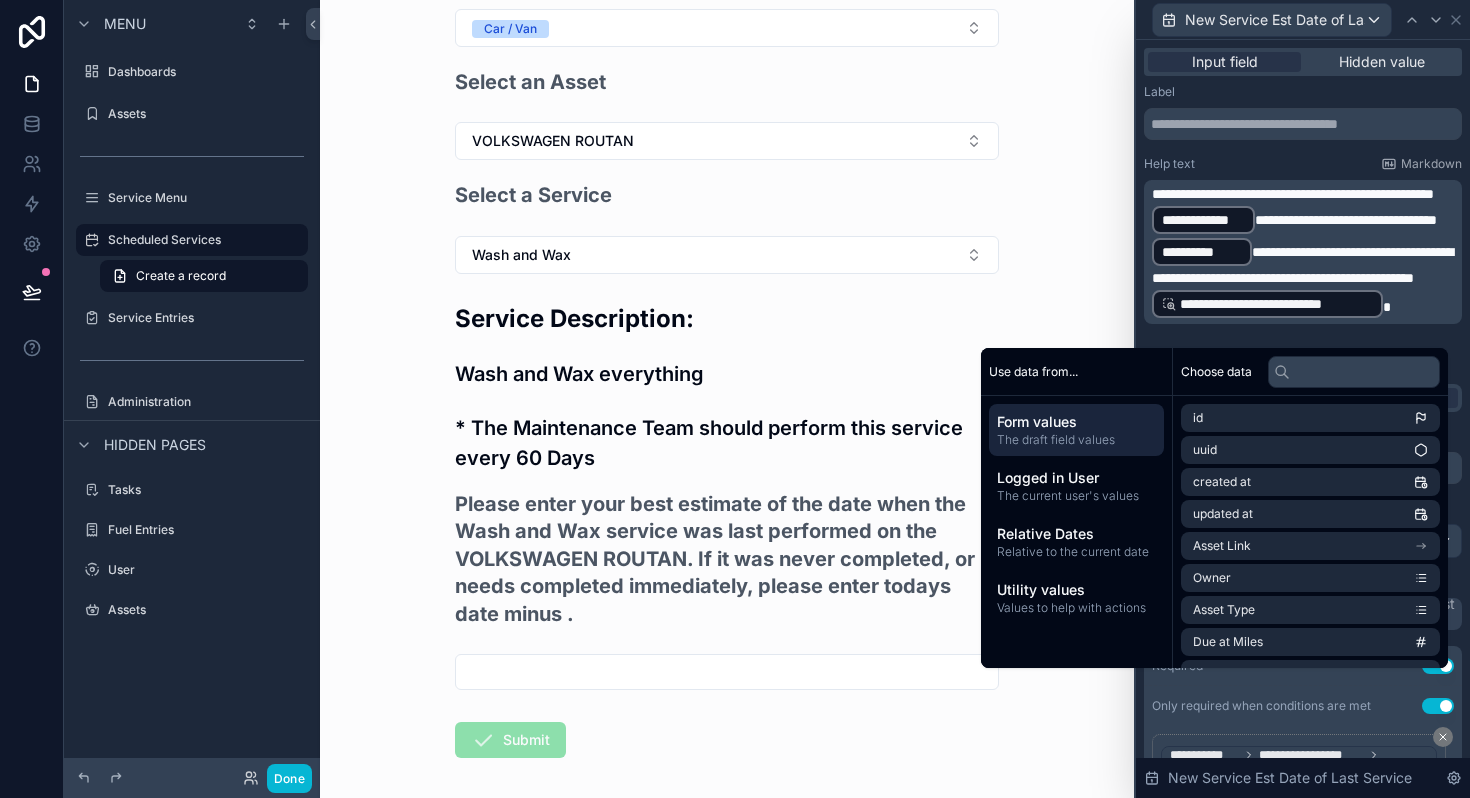 click on "**********" at bounding box center (1305, 252) 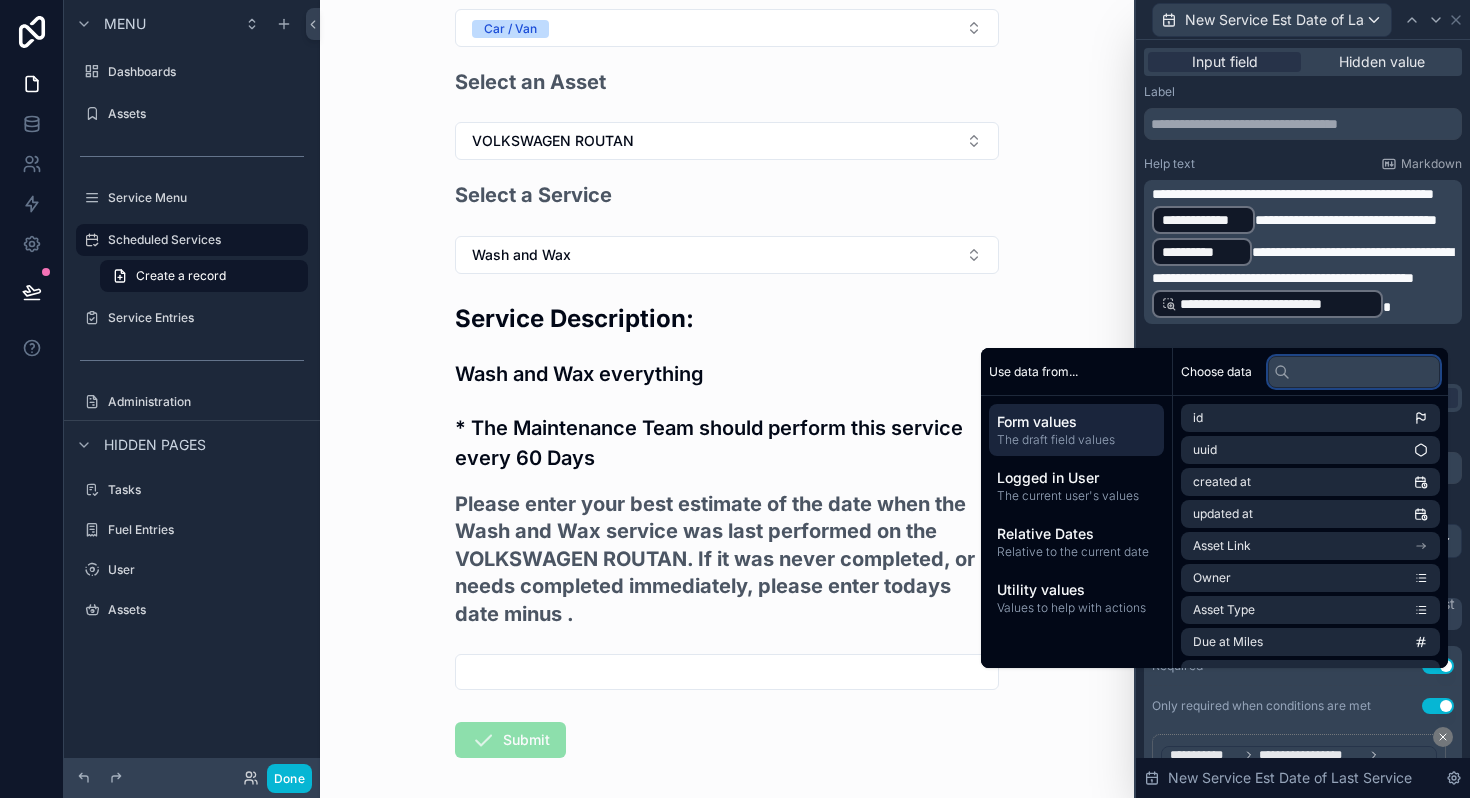 click at bounding box center [1354, 372] 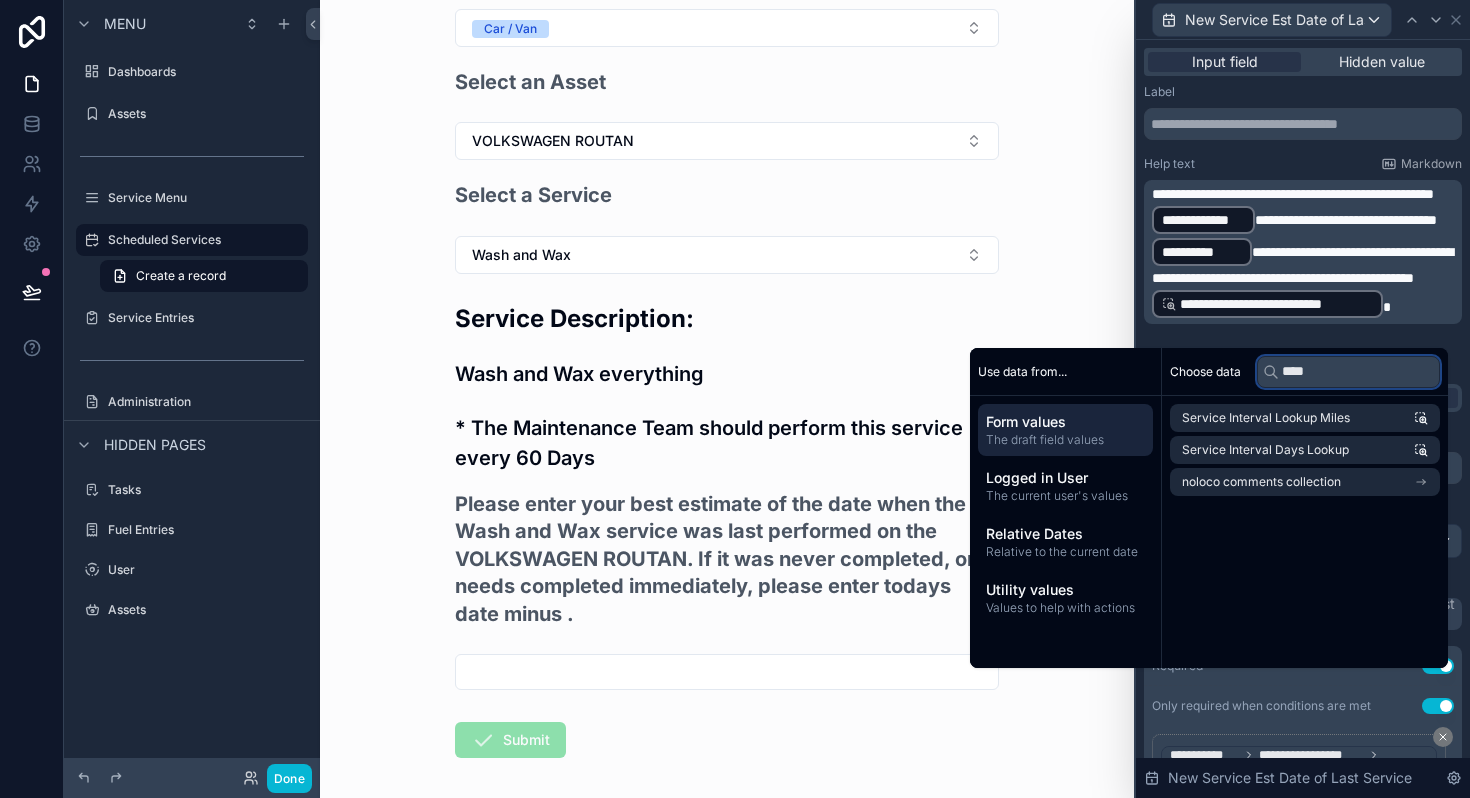 type on "****" 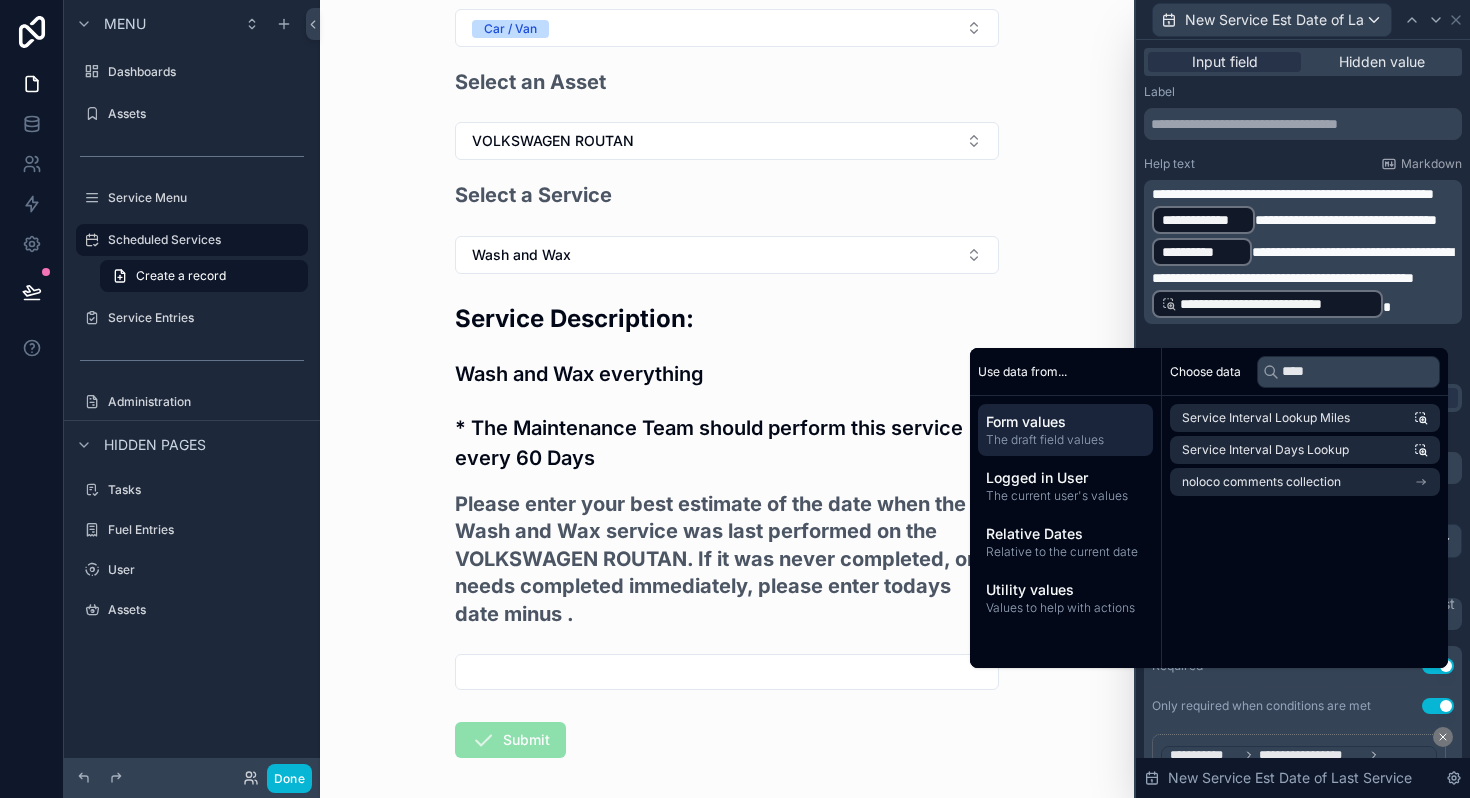 click on "The draft field values" at bounding box center (1065, 440) 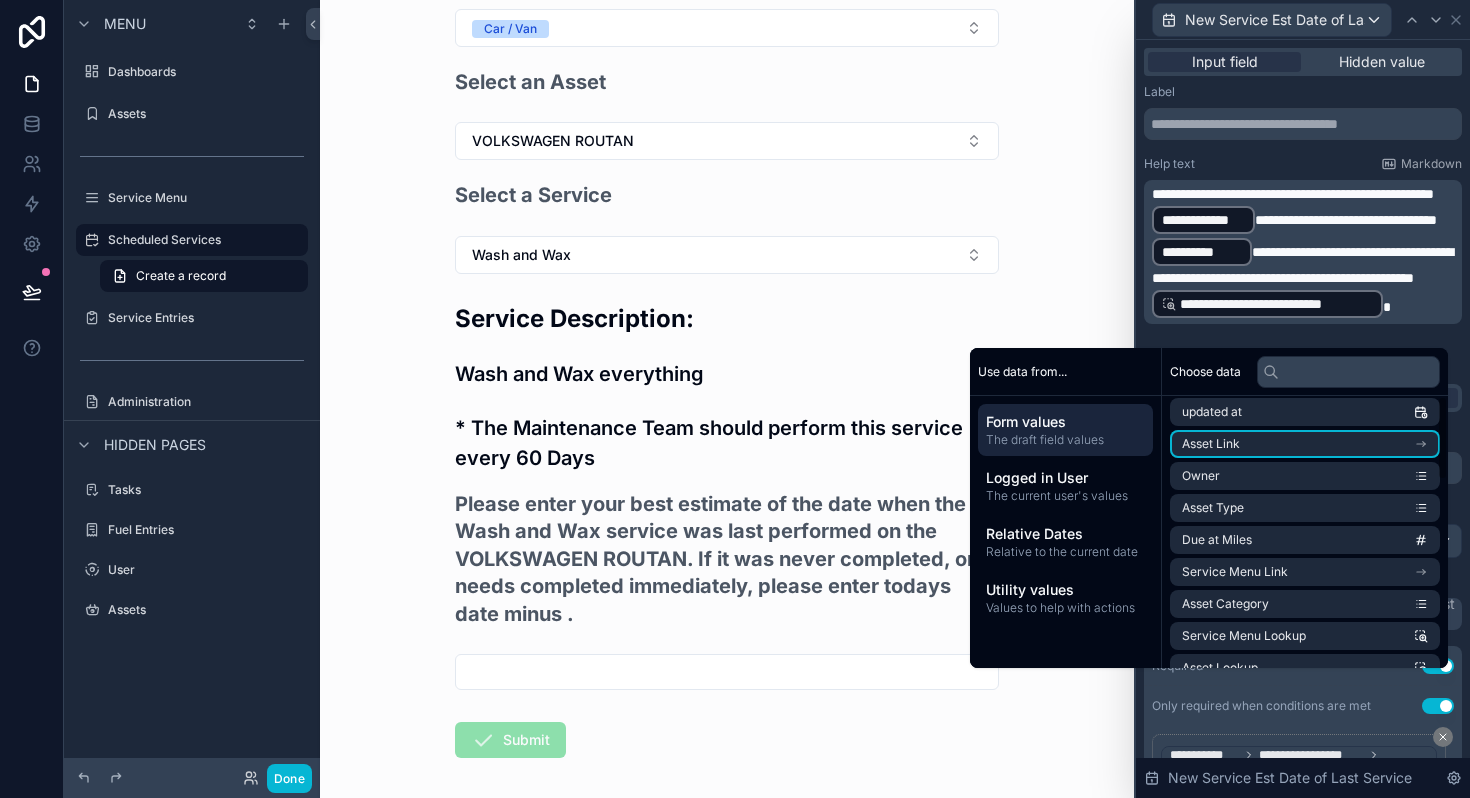 scroll, scrollTop: 0, scrollLeft: 0, axis: both 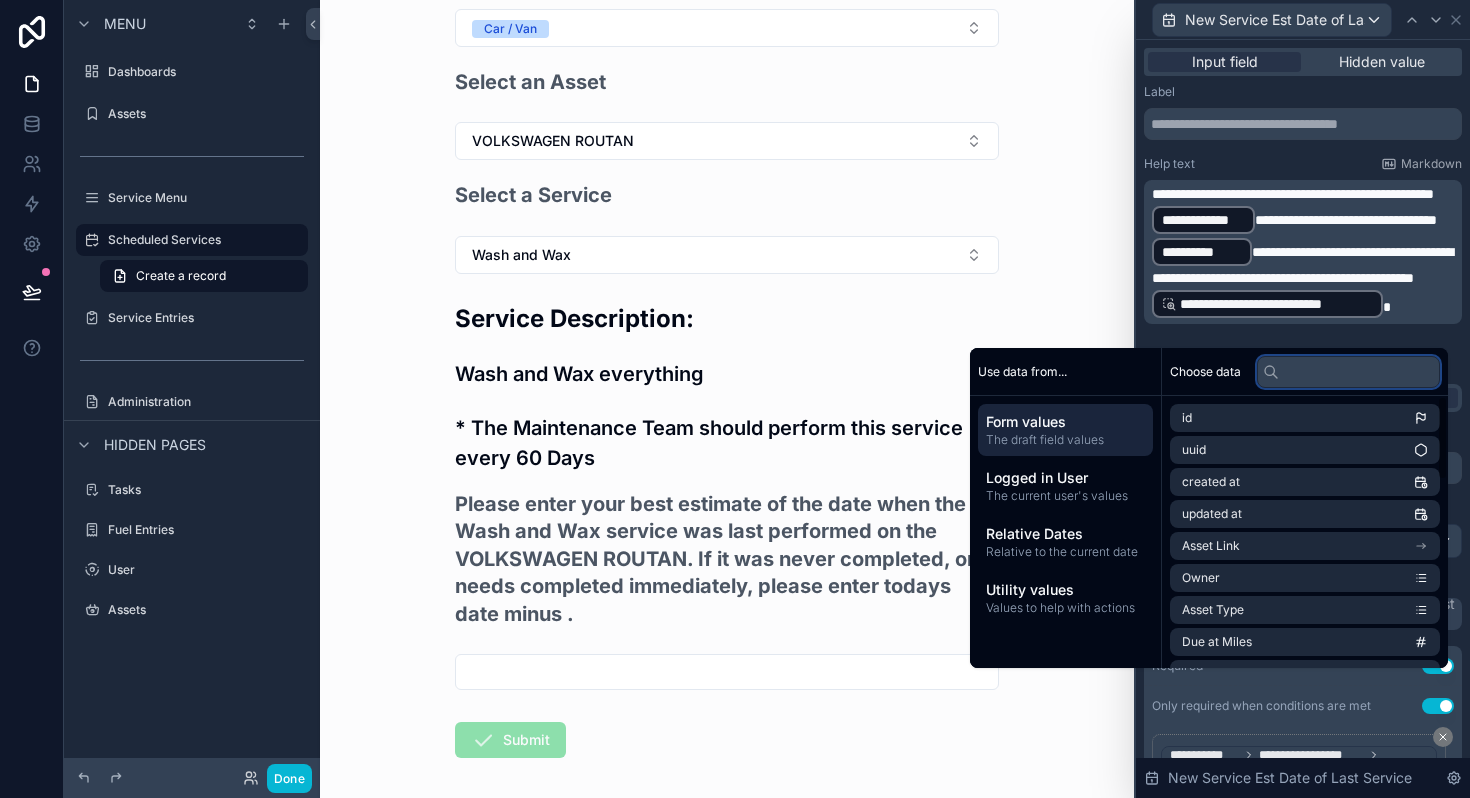 click at bounding box center (1348, 372) 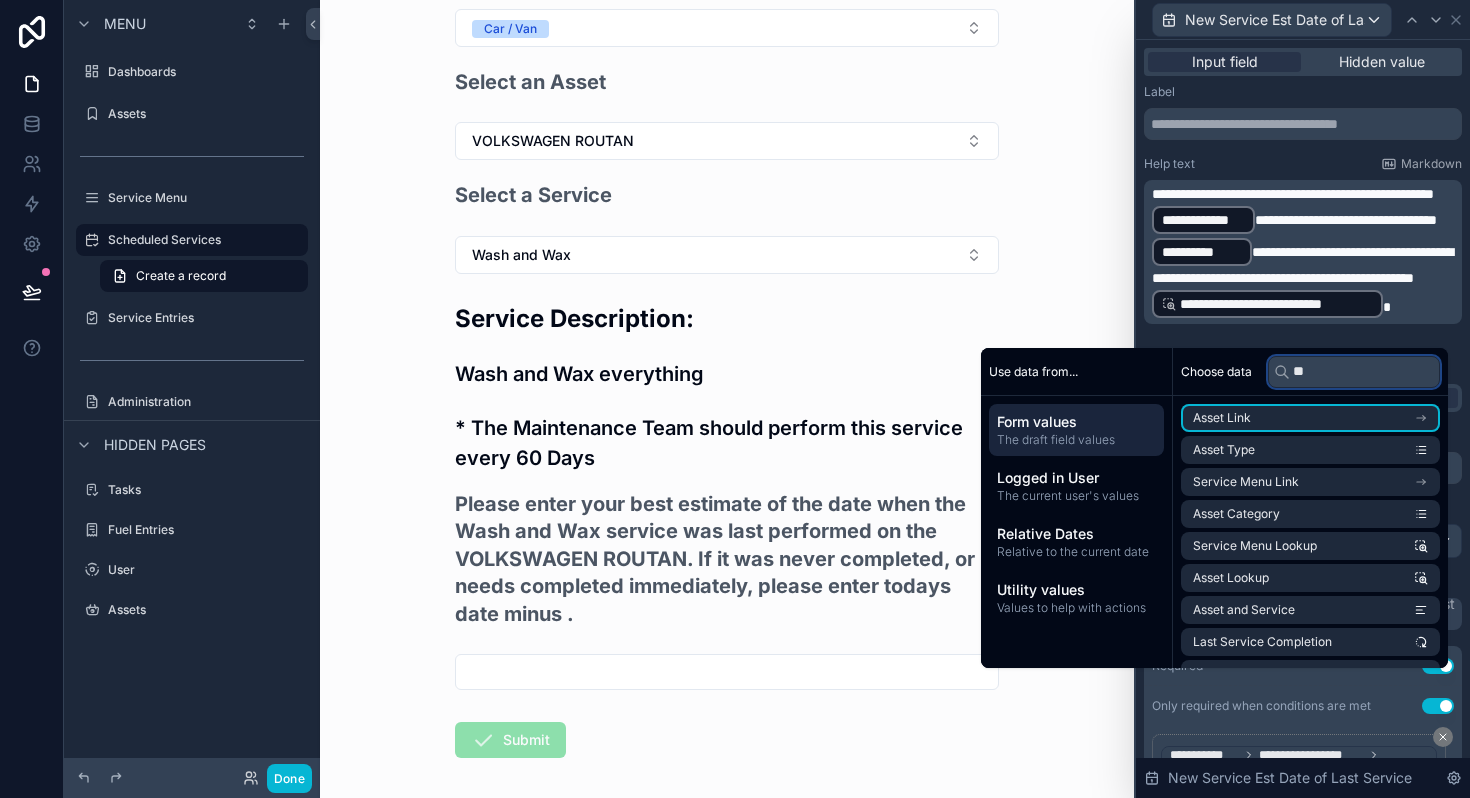 type on "*" 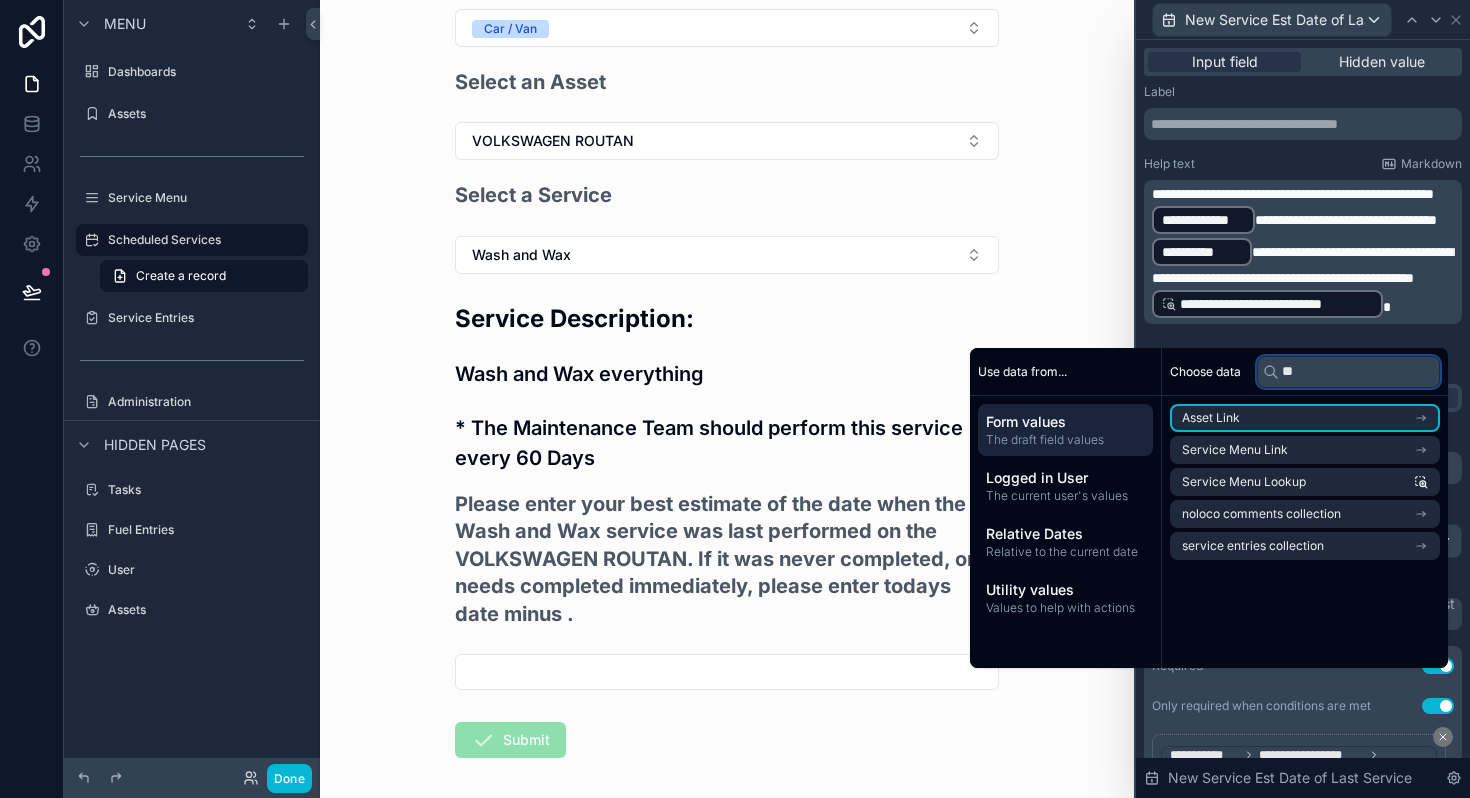 type on "*" 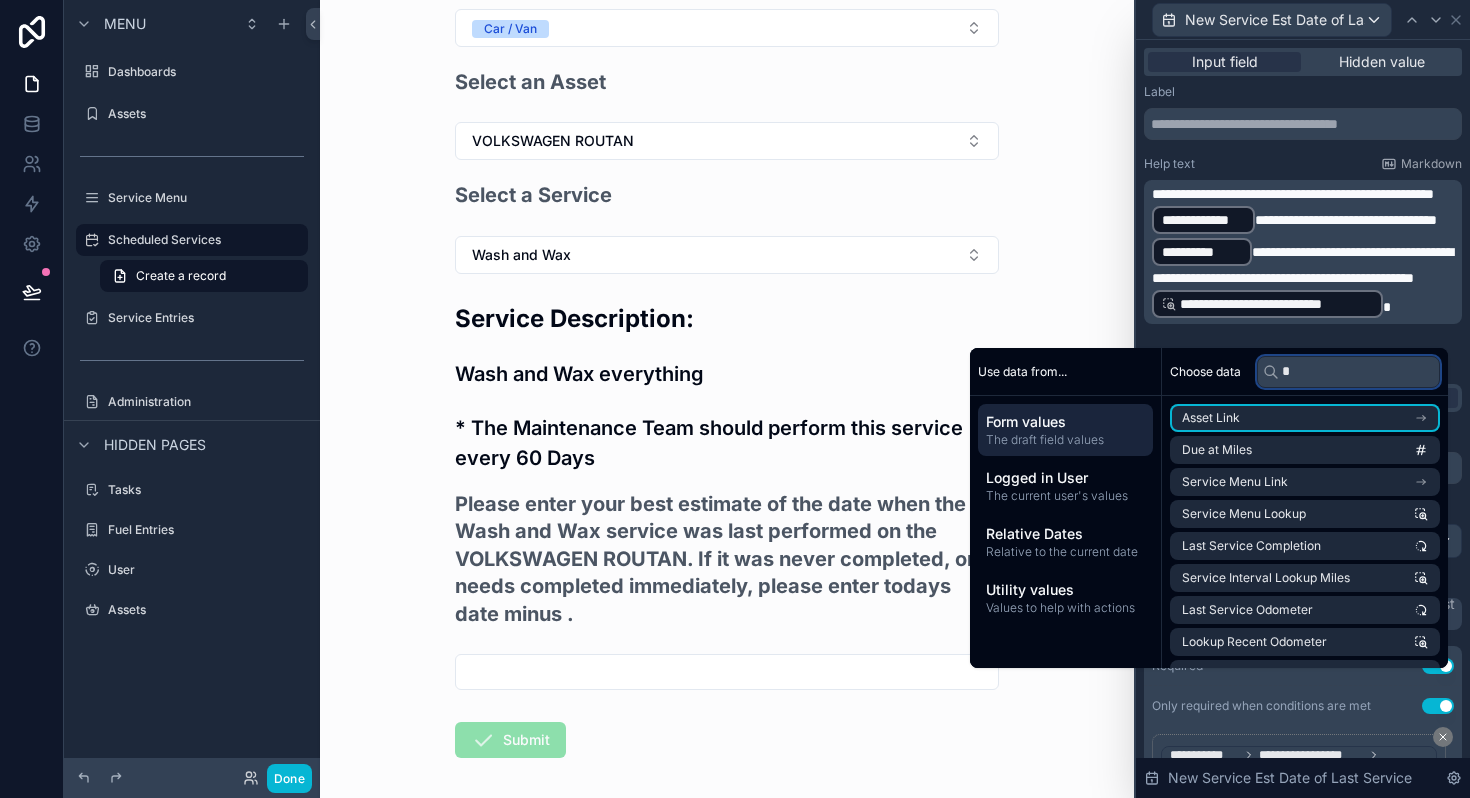 type 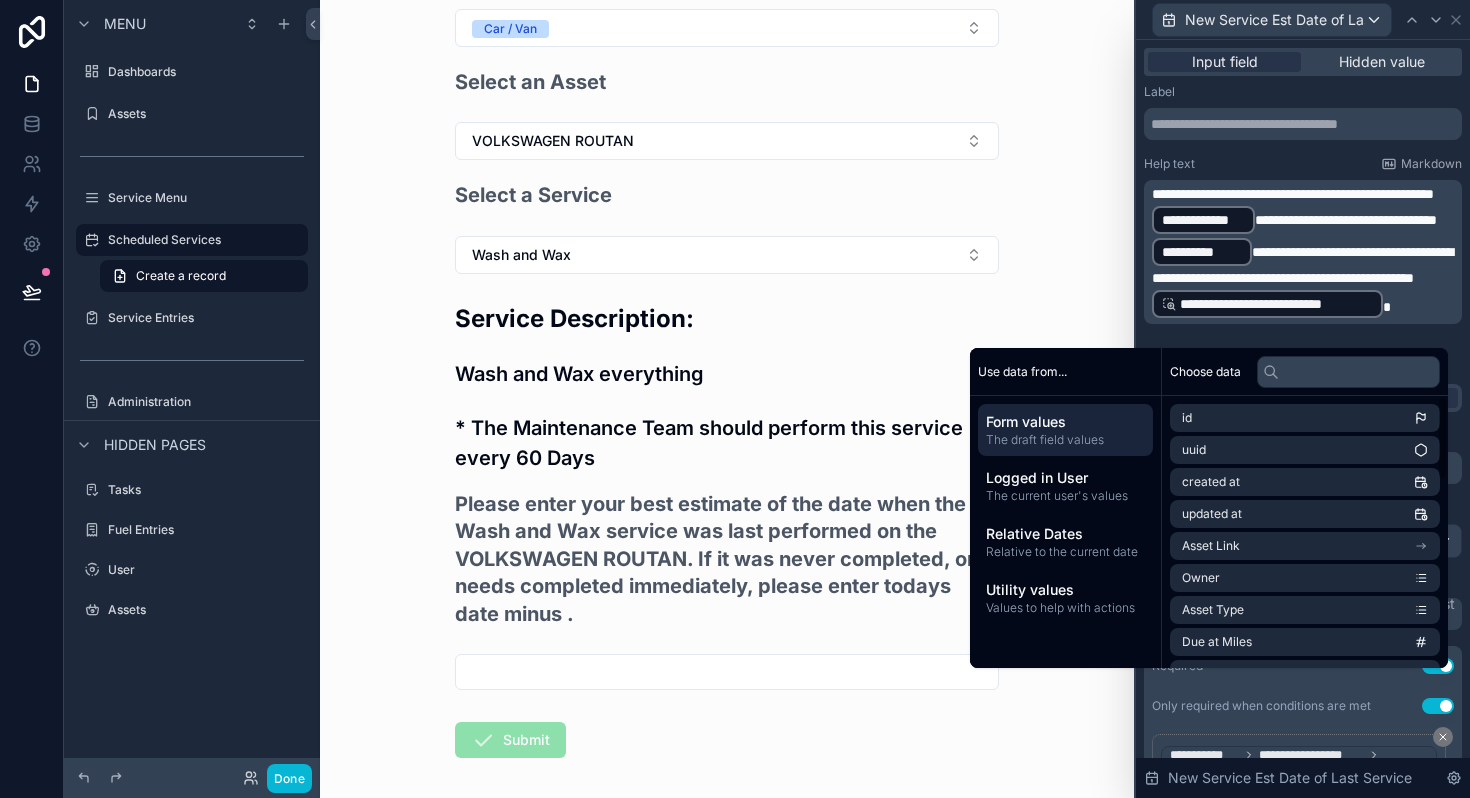 click on "Schedule Service for an Asset. Select the appropriate Category for the Service you are Scheduling. Vehicle What Type of Vehicle is this? Car / Van Select an Asset VOLKSWAGEN ROUTAN Select a Service Wash and Wax Service Description: Wash and Wax everything * The Maintenance Team should perform this service every 60 Days Please enter your best estimate of the date when the Wash and Wax service  was last performed on the VOLKSWAGEN ROUTAN. If it was never completed, or needs completed immediately, please enter todays date minus . Submit" at bounding box center (727, 85) 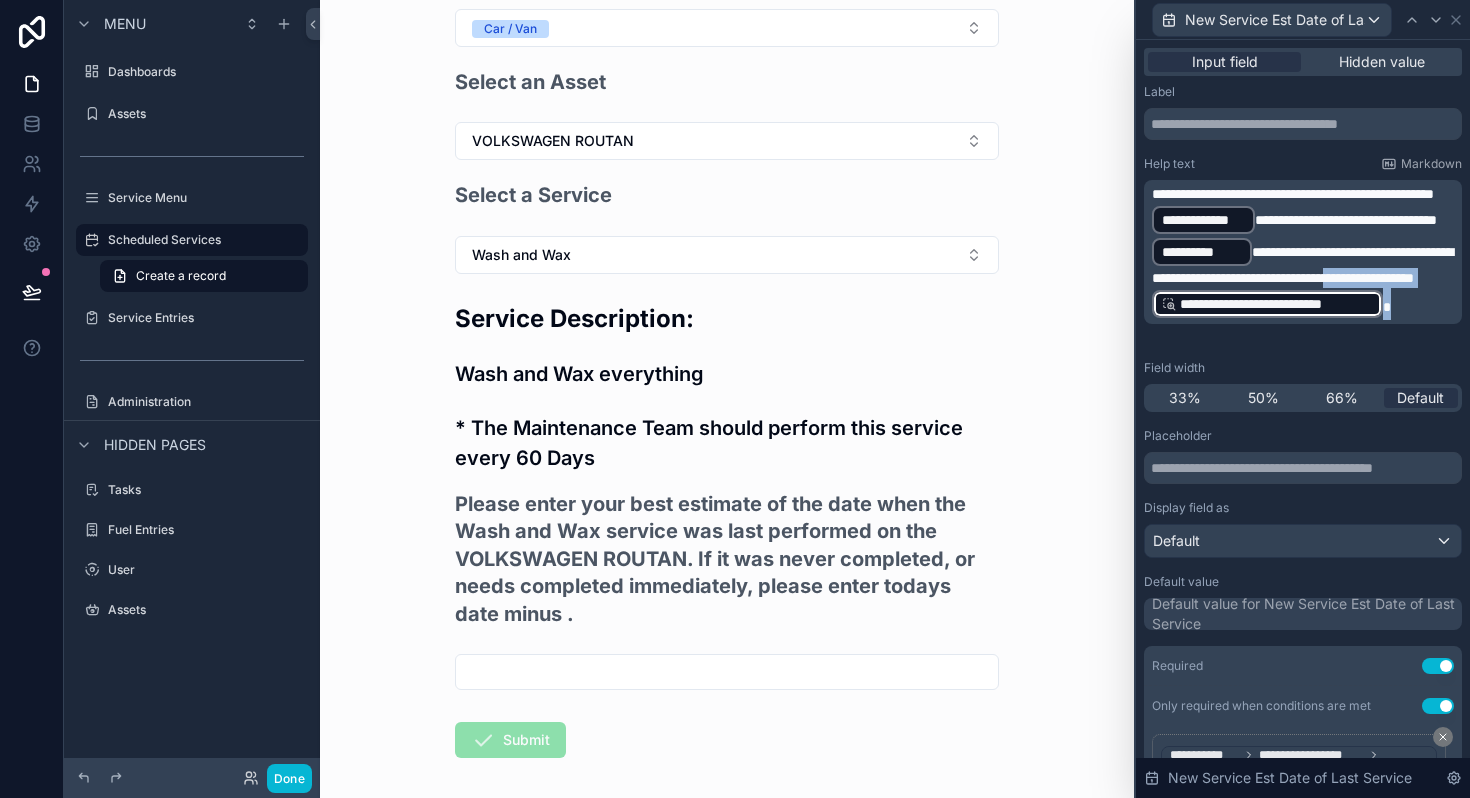 drag, startPoint x: 1400, startPoint y: 330, endPoint x: 1327, endPoint y: 305, distance: 77.16217 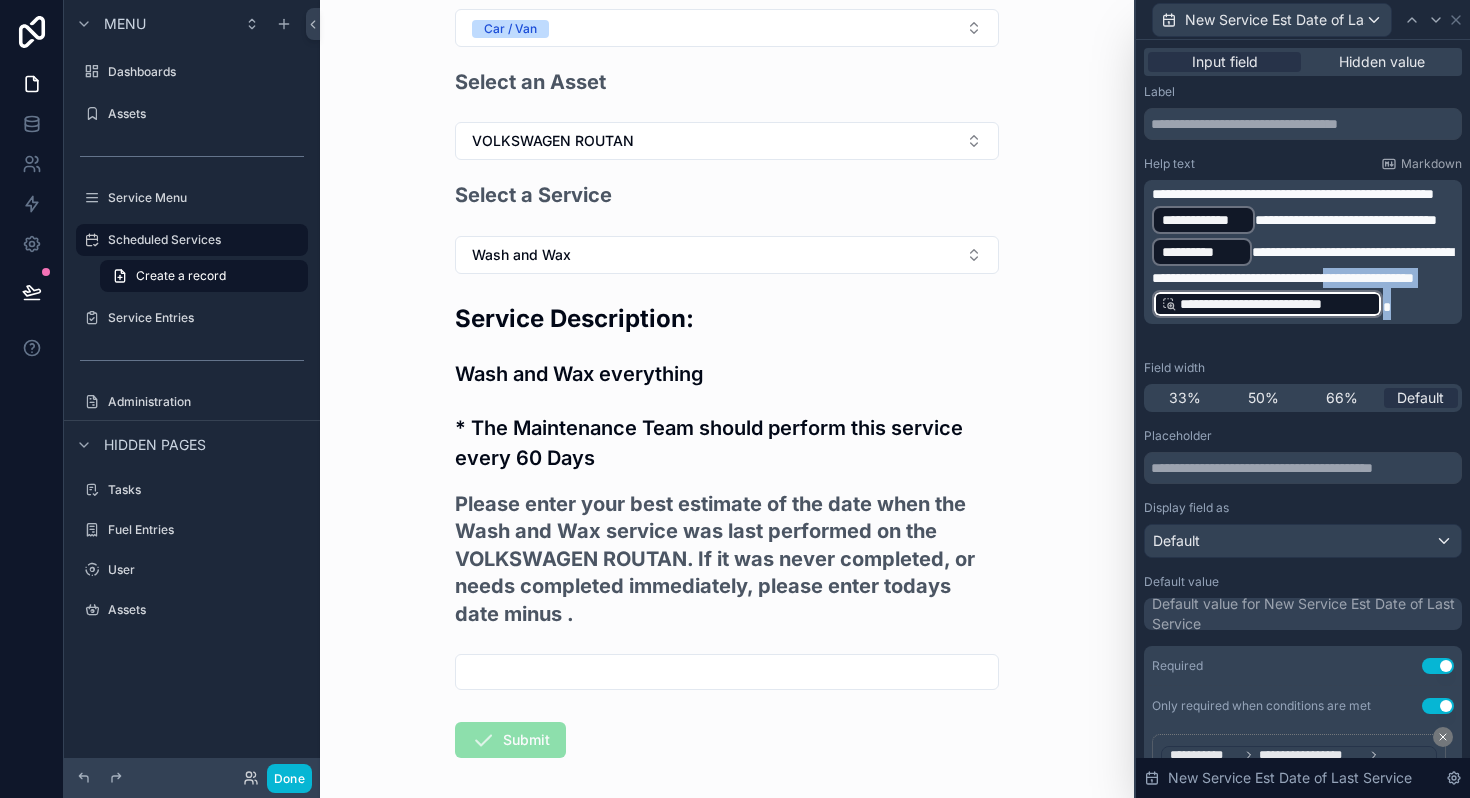 click on "**********" at bounding box center (1305, 252) 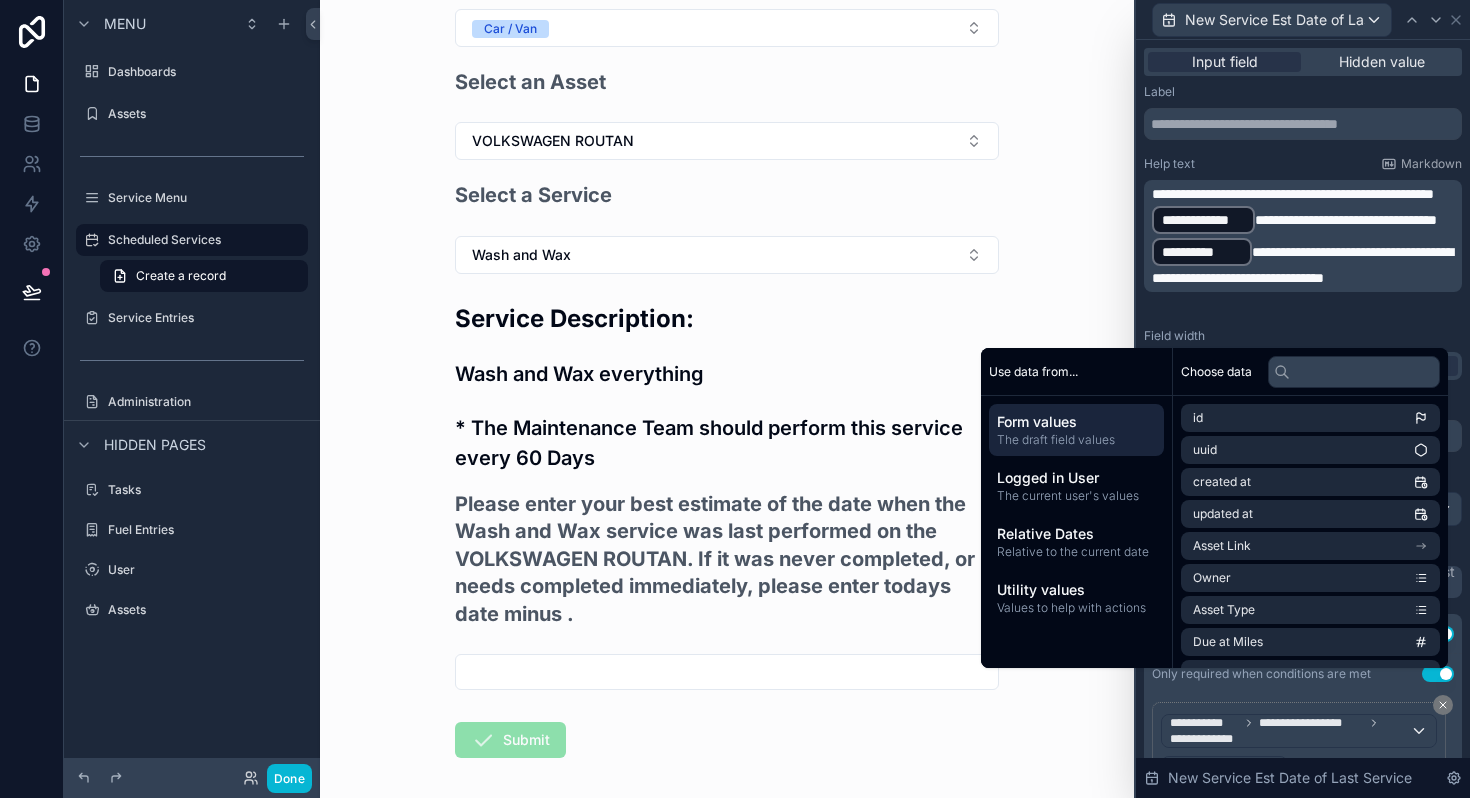 scroll, scrollTop: 0, scrollLeft: 0, axis: both 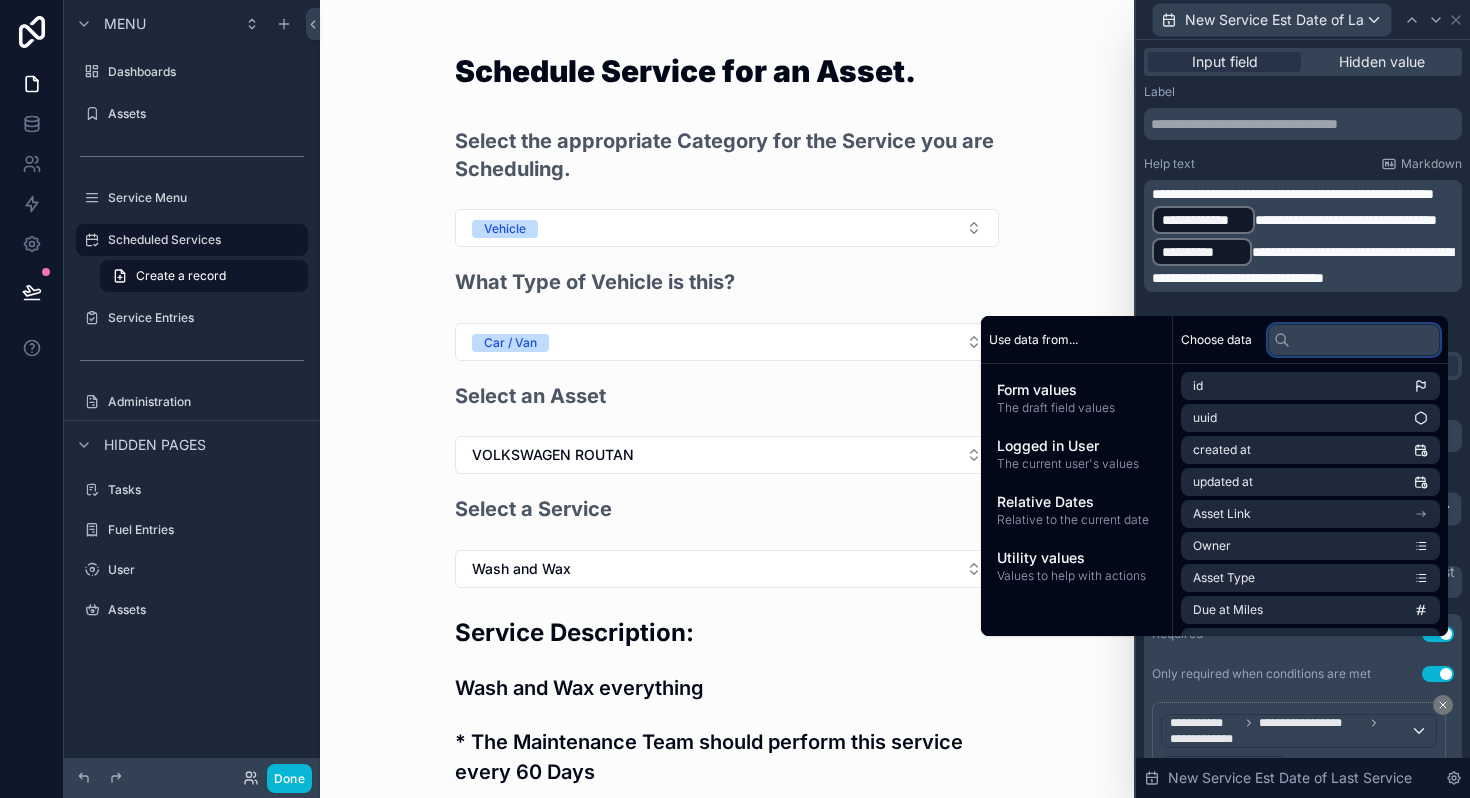 click at bounding box center [1354, 340] 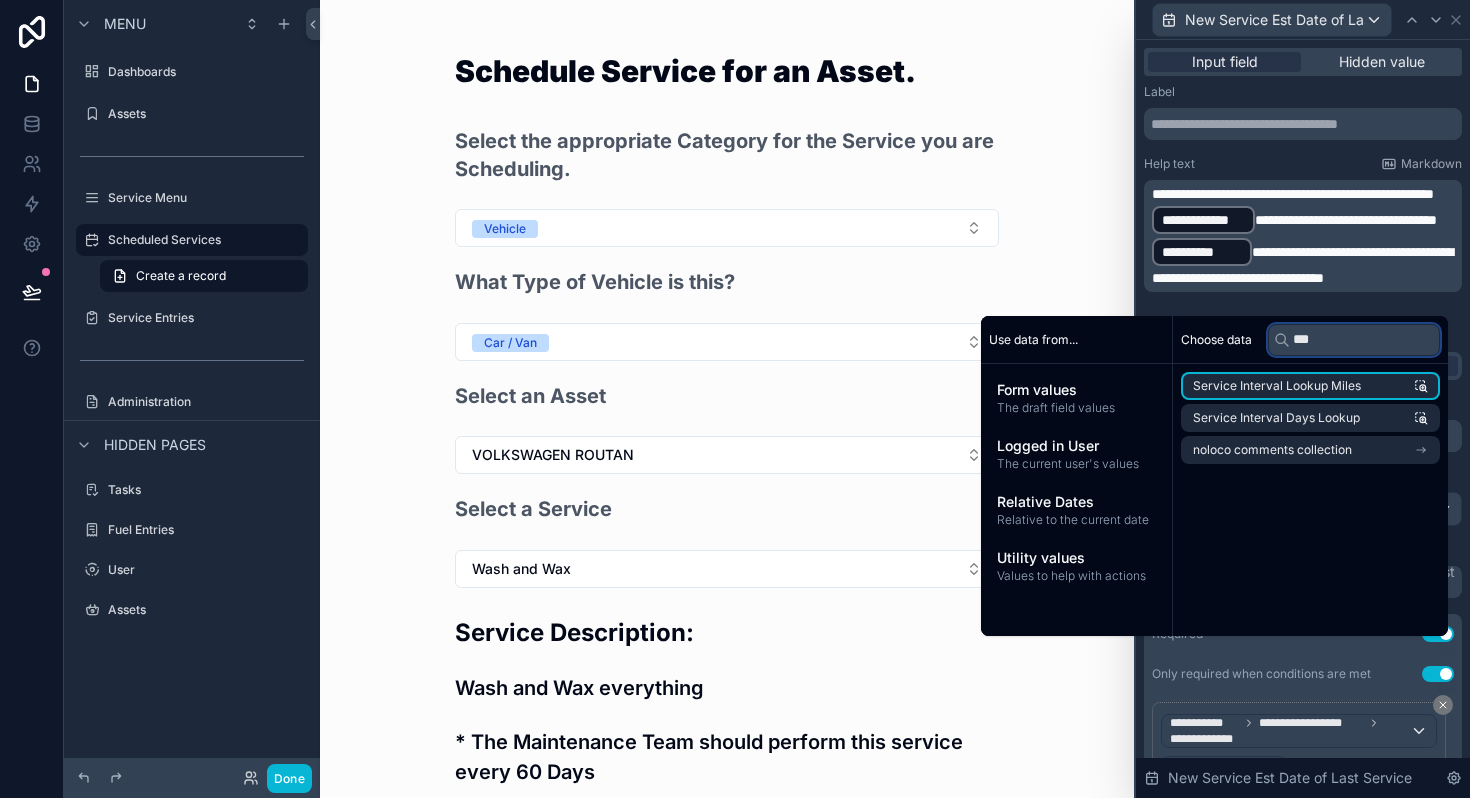 type on "****" 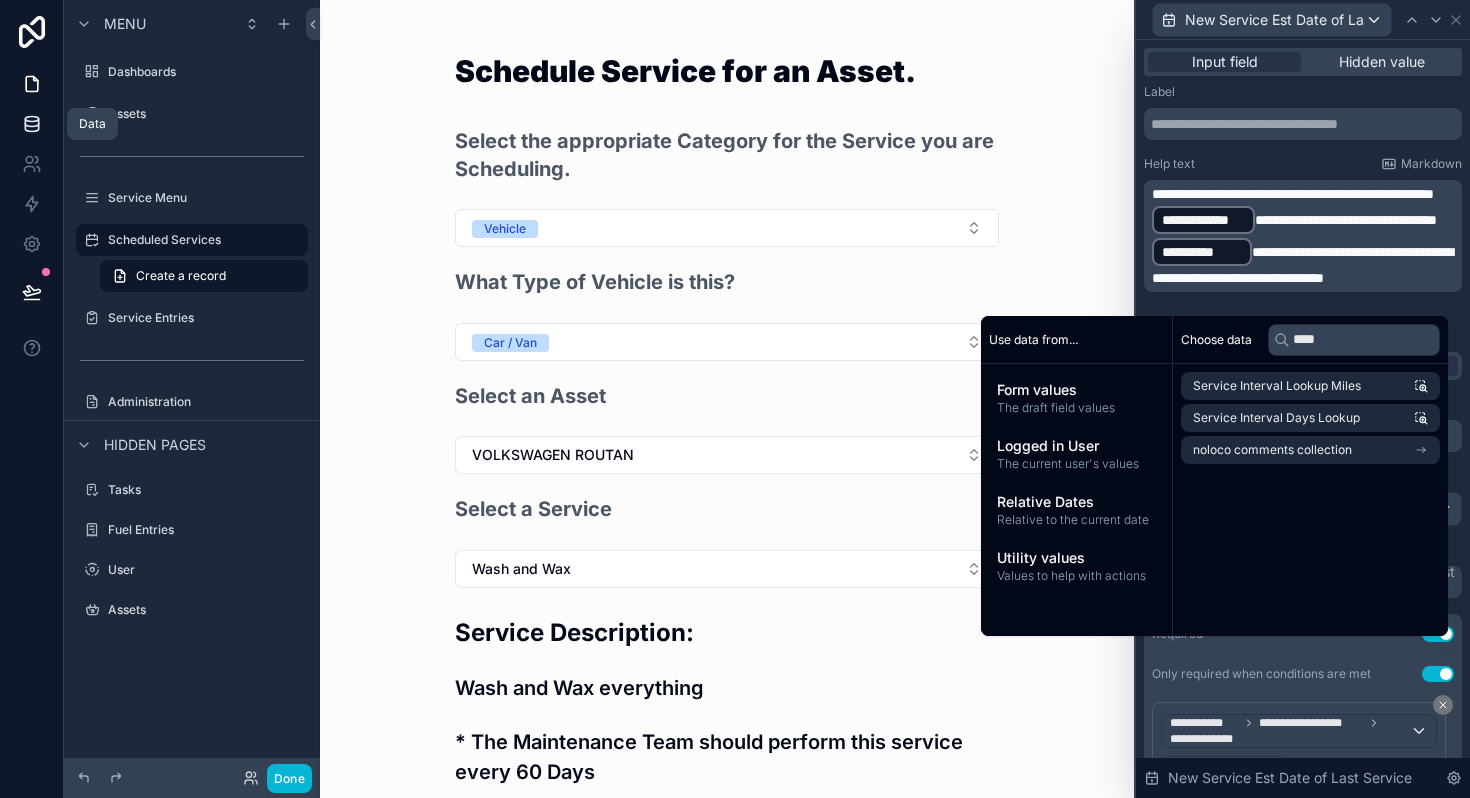 click 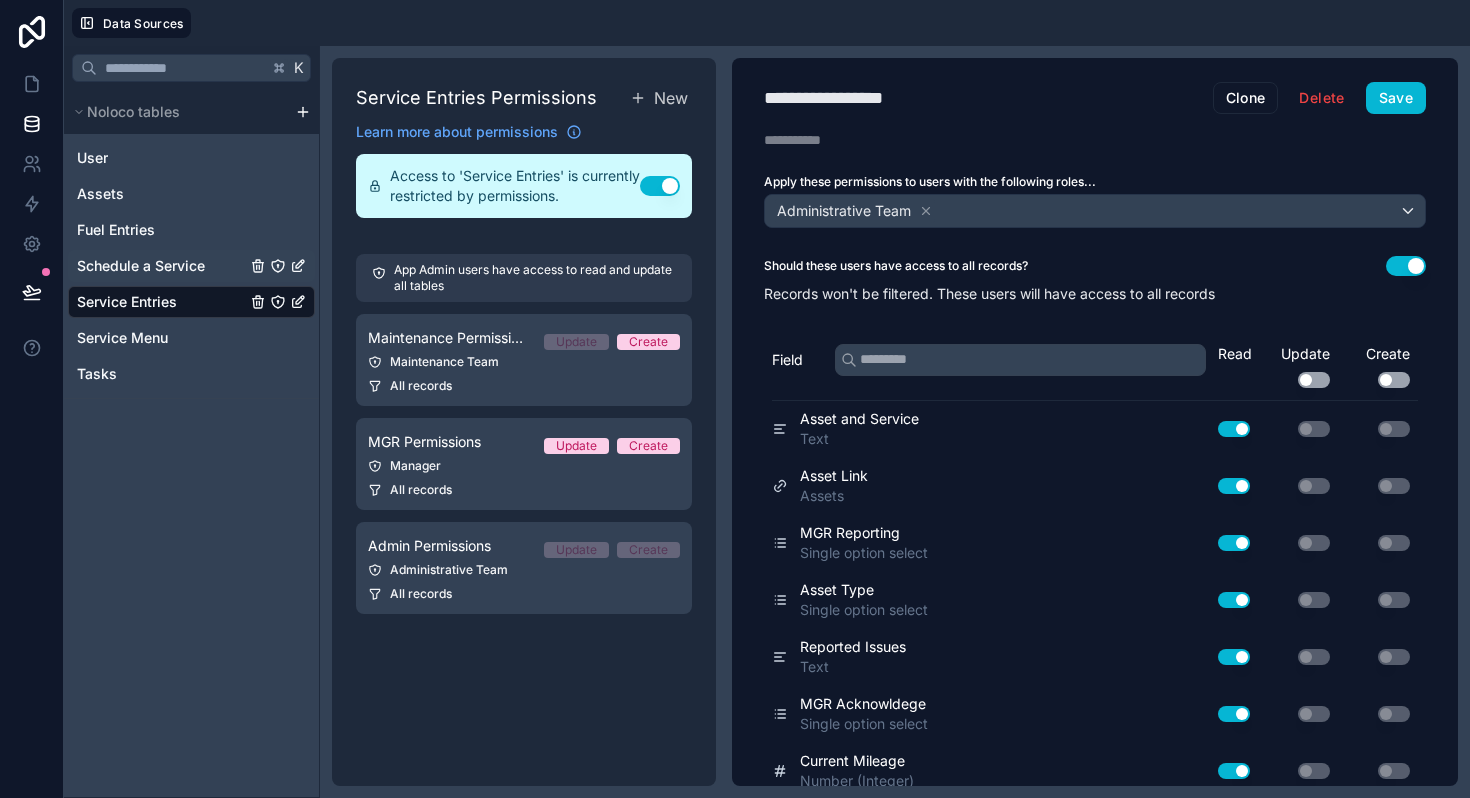 click on "Schedule a Service" at bounding box center (141, 266) 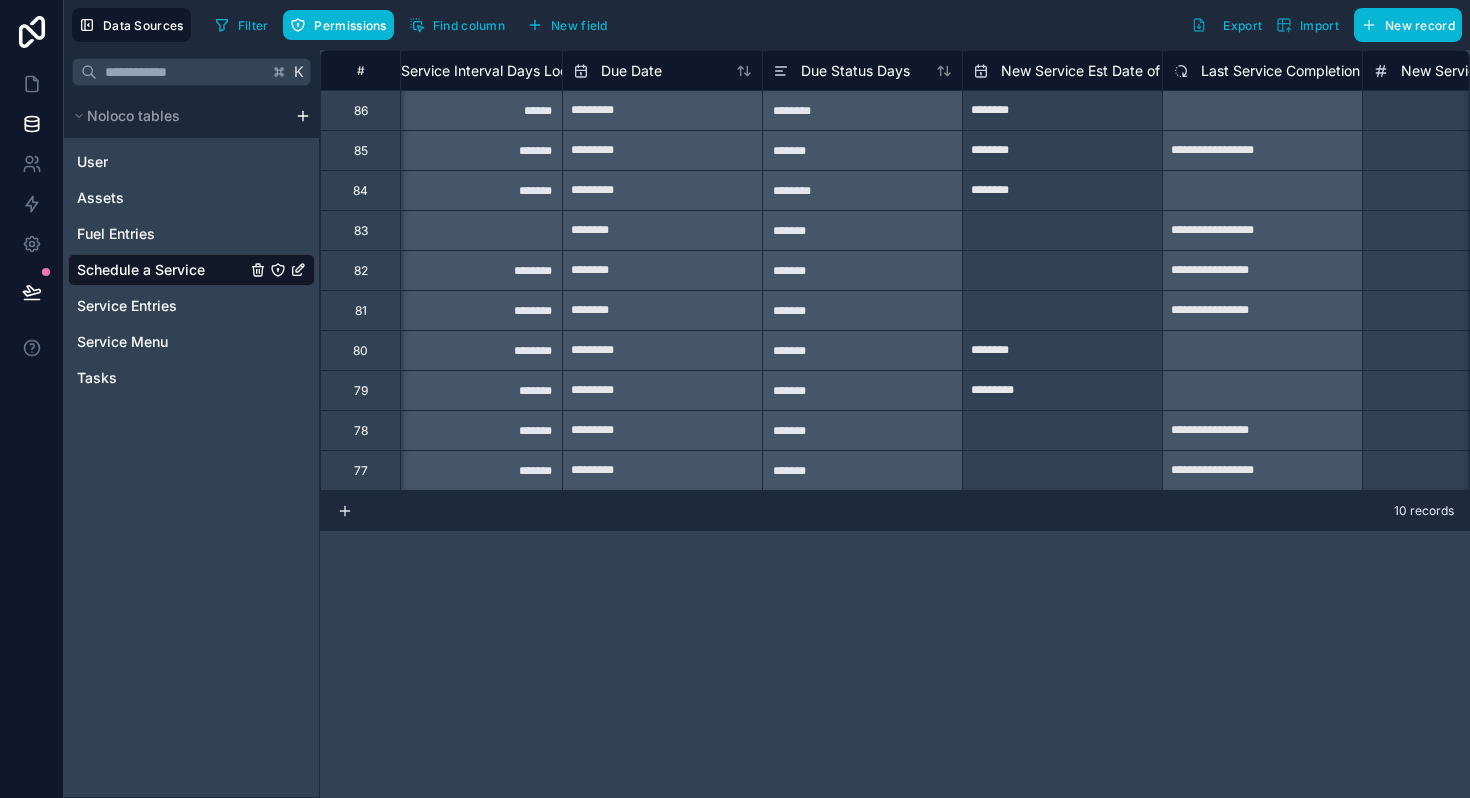 scroll, scrollTop: 0, scrollLeft: 1606, axis: horizontal 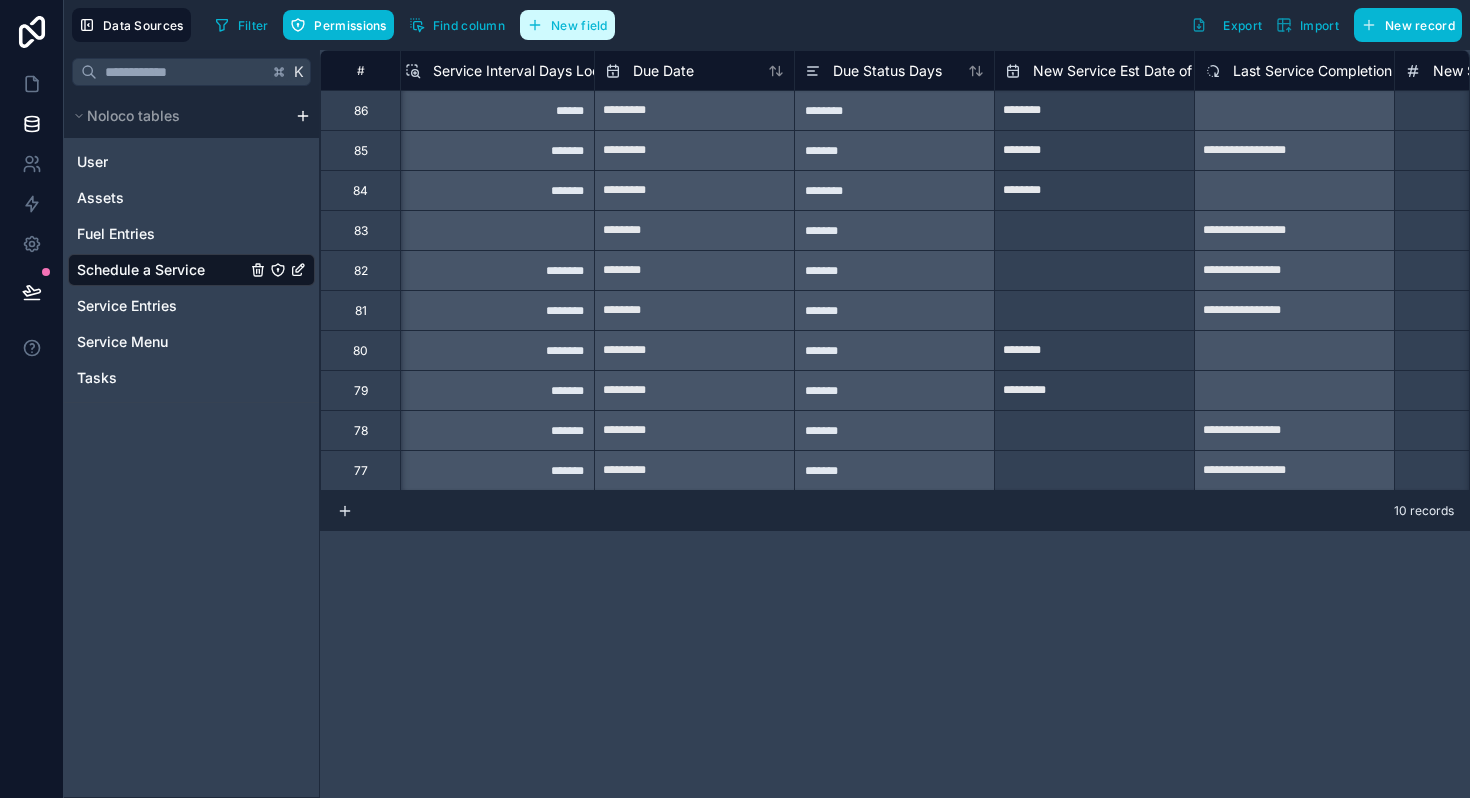 click on "New field" at bounding box center [579, 25] 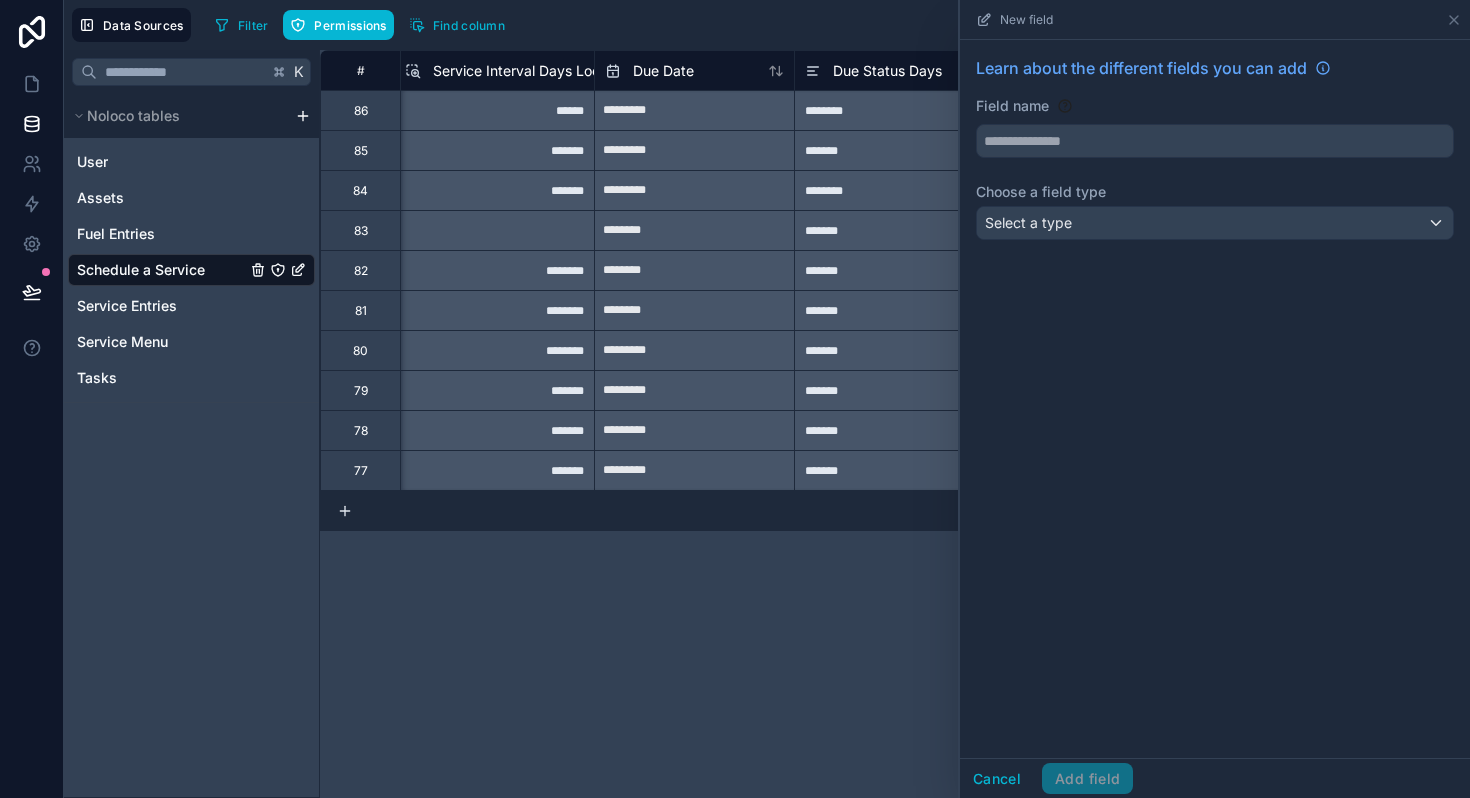 click on "Learn about the different fields you can add Field name Choose a field type Select a type" at bounding box center (1215, 152) 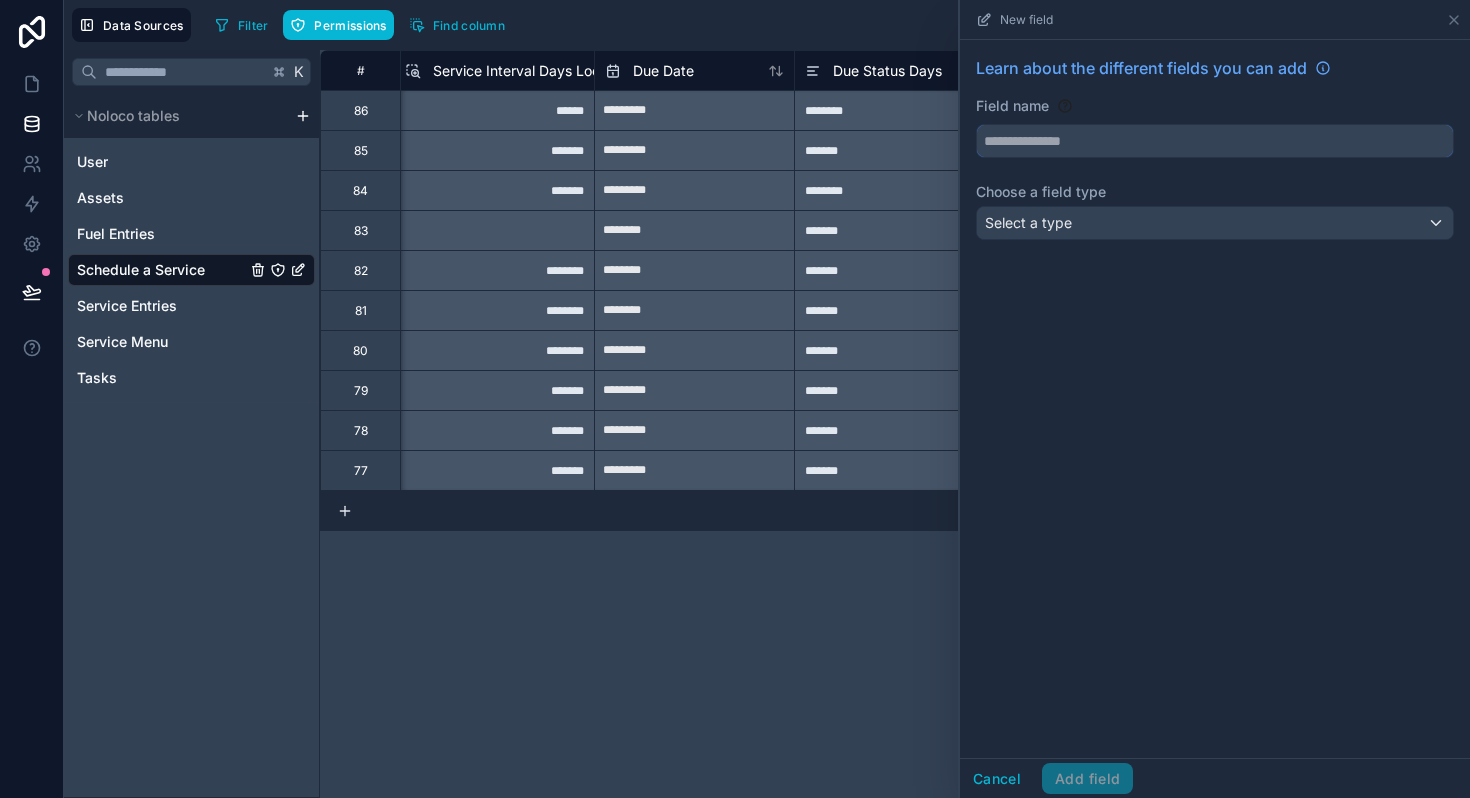 click at bounding box center (1215, 141) 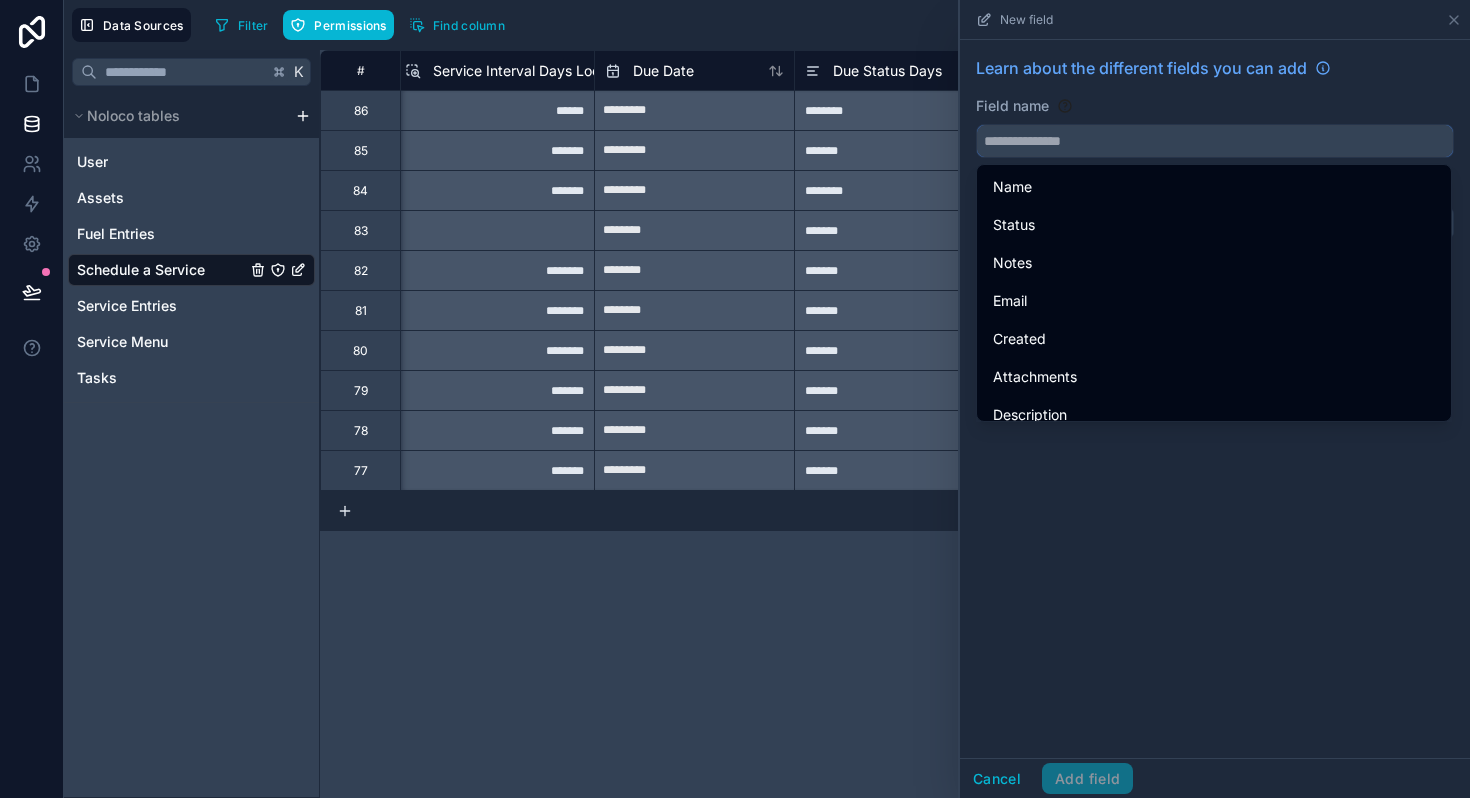 click at bounding box center [1215, 141] 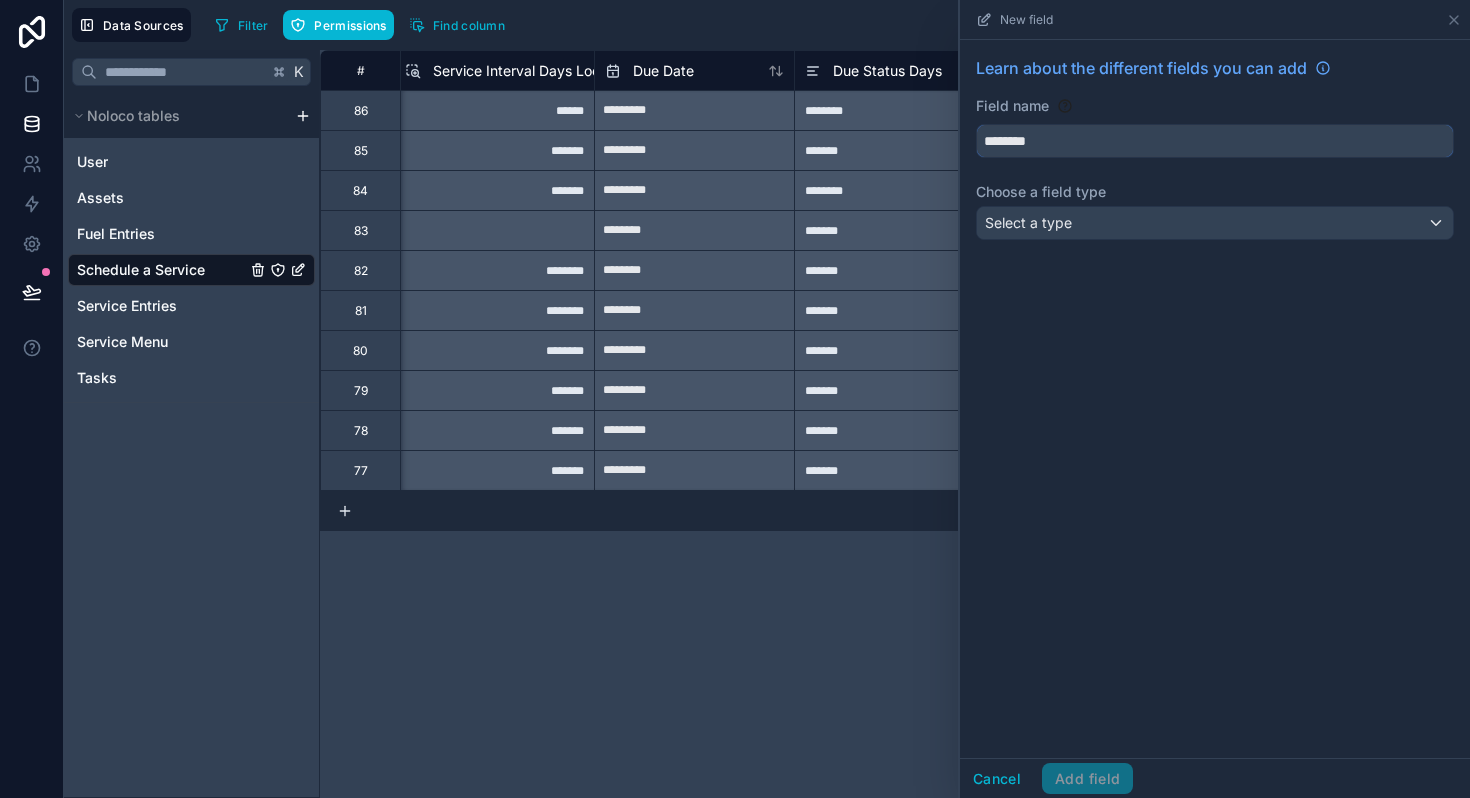 click on "*******" at bounding box center [1215, 141] 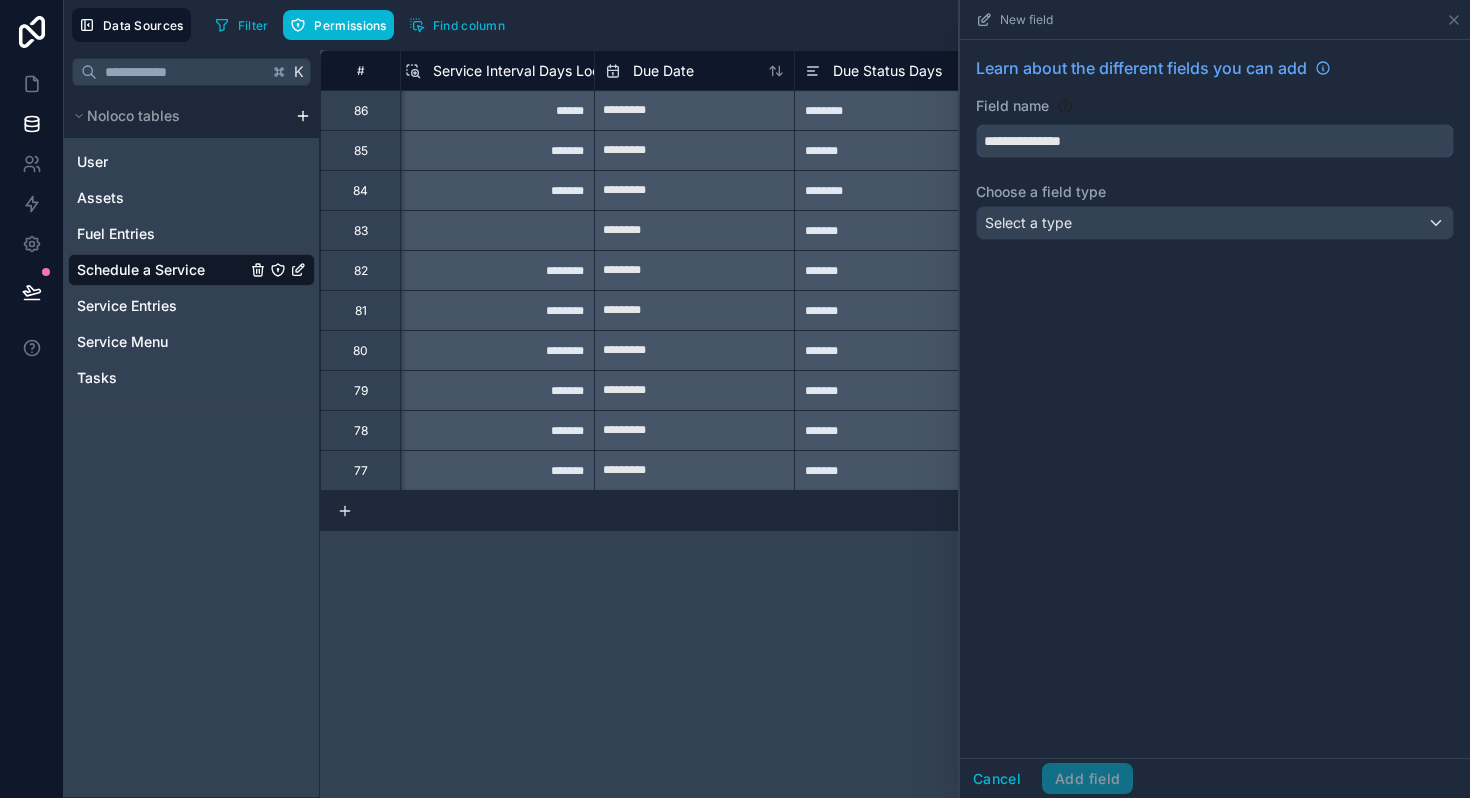 click on "**********" at bounding box center (1215, 141) 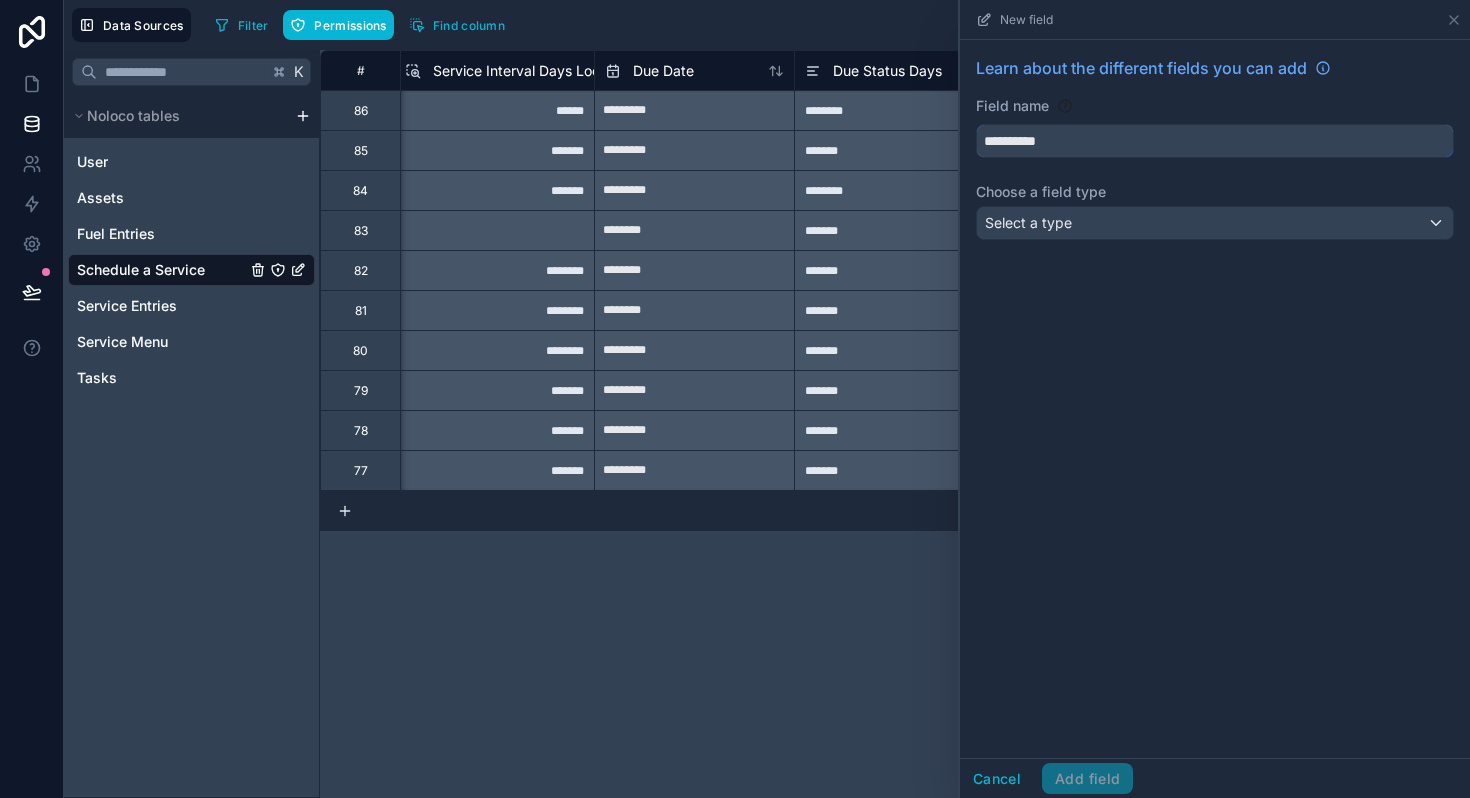 click on "*********" at bounding box center [1215, 141] 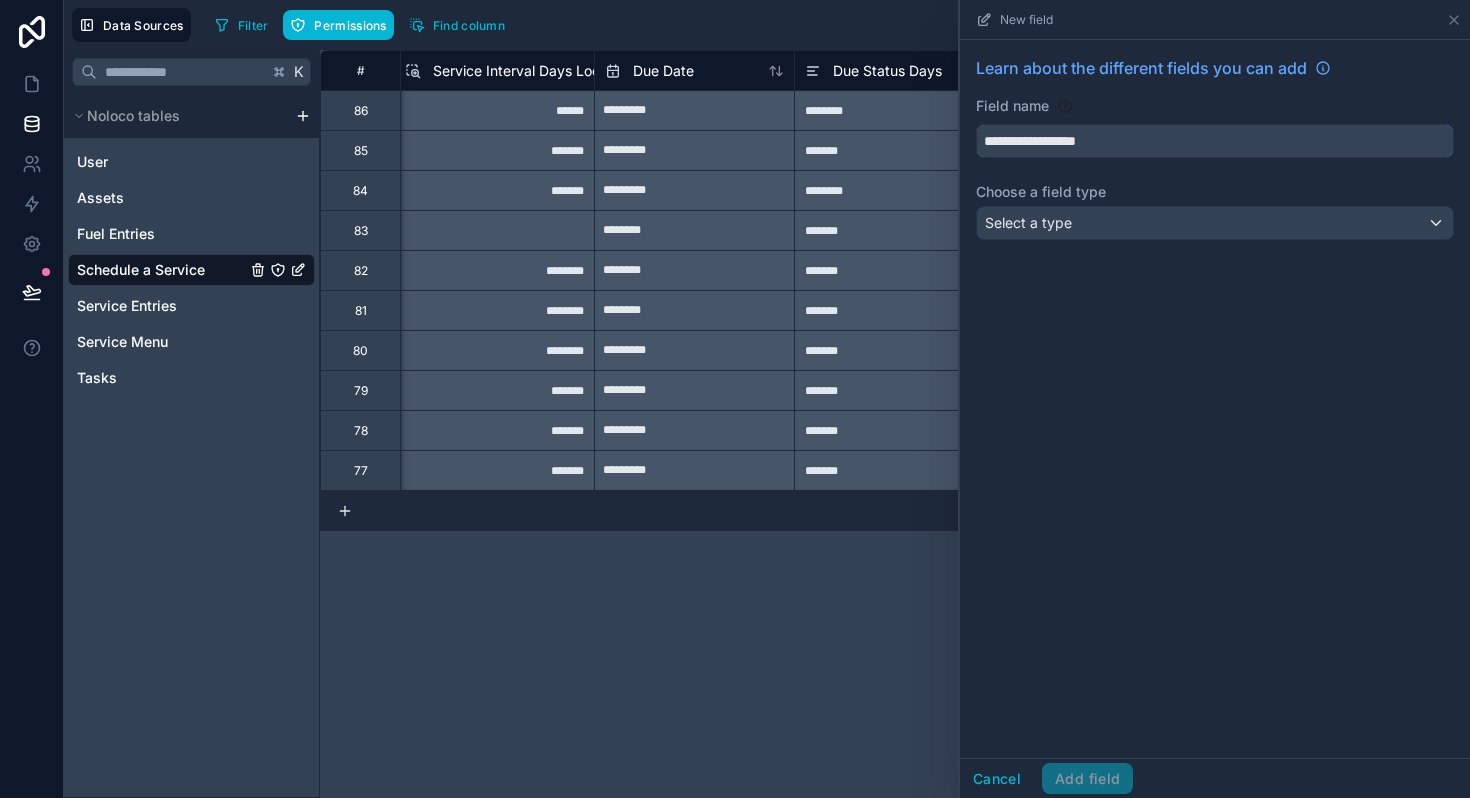 click on "**********" at bounding box center [1215, 141] 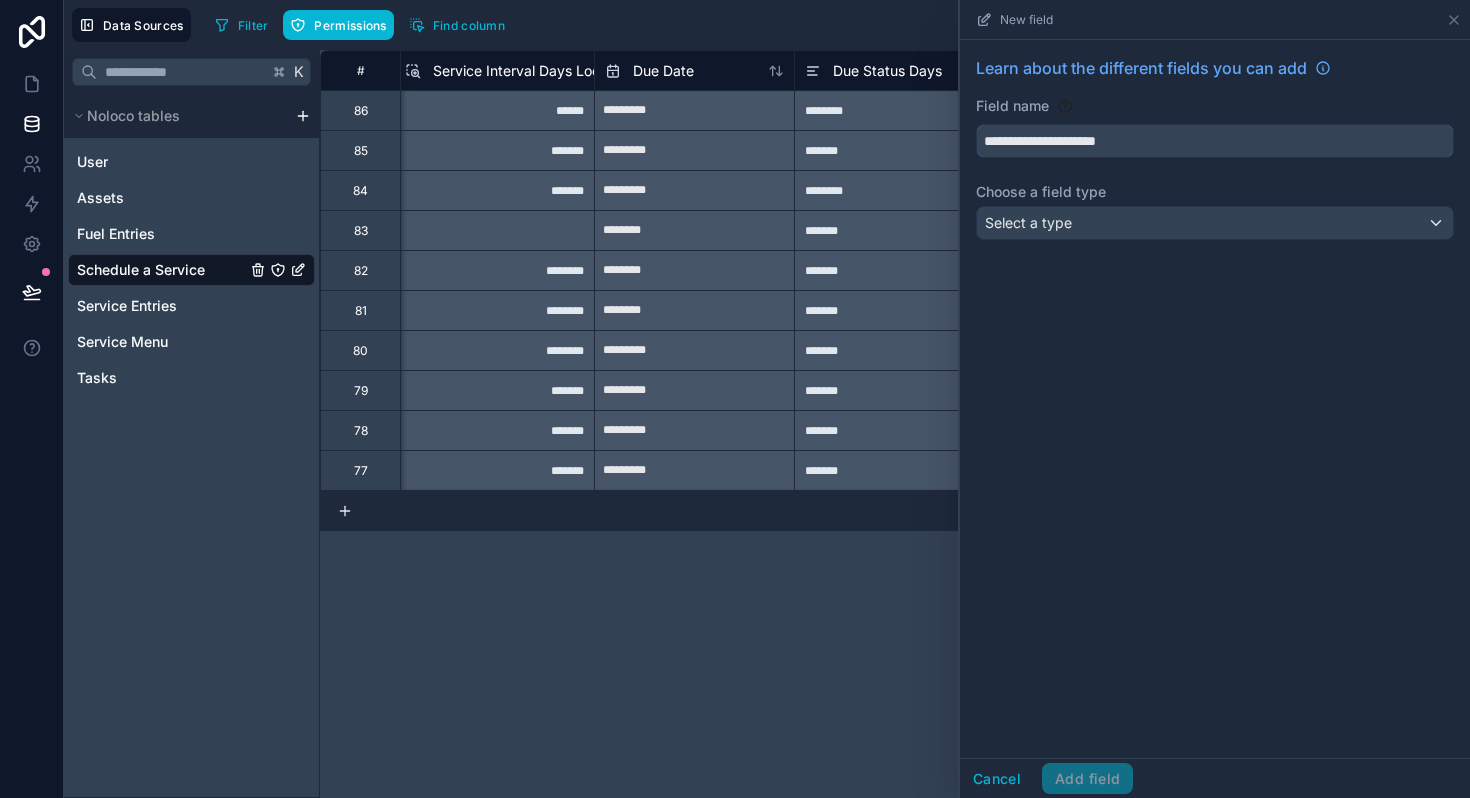 type on "**********" 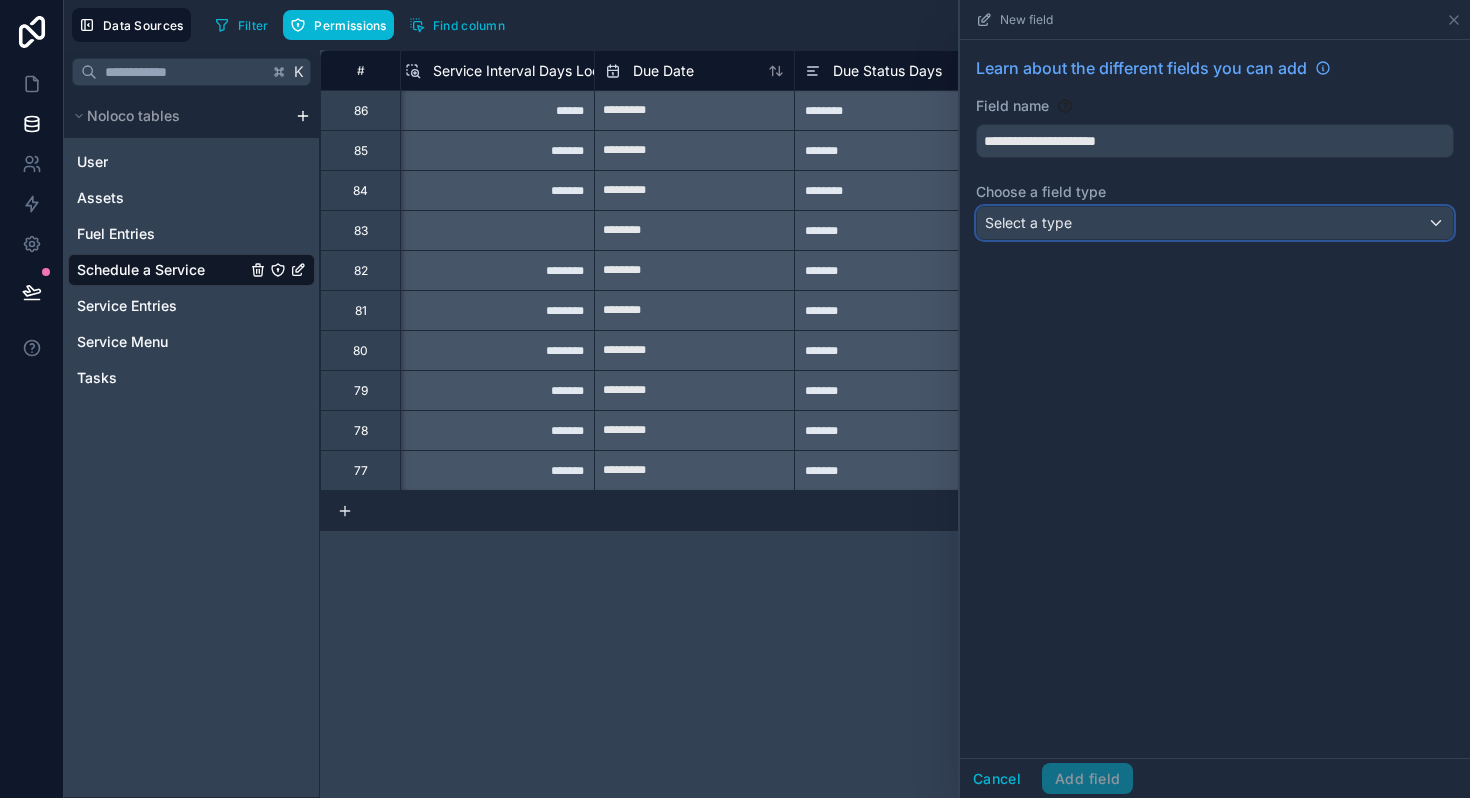 click on "Select a type" at bounding box center (1028, 222) 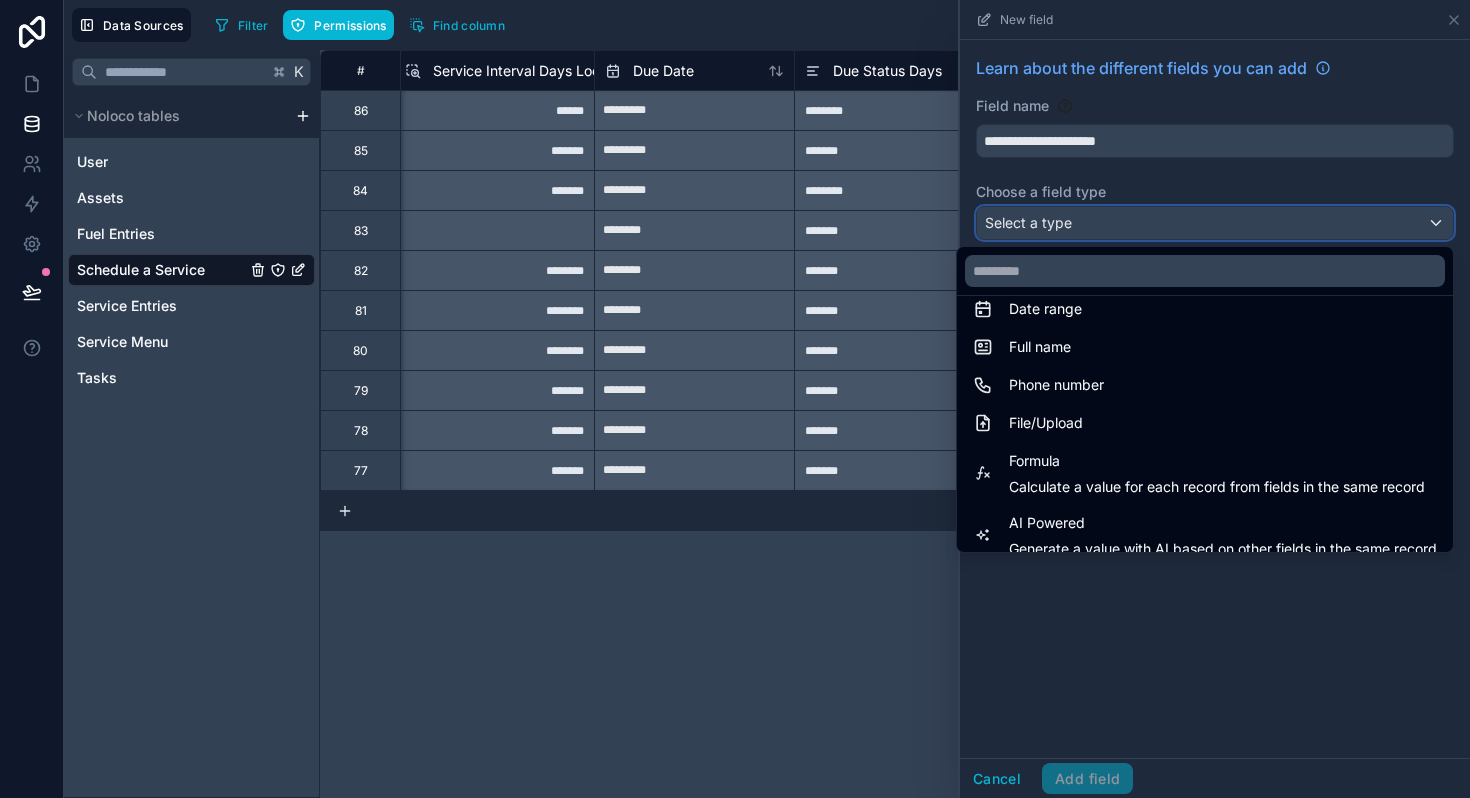 scroll, scrollTop: 402, scrollLeft: 0, axis: vertical 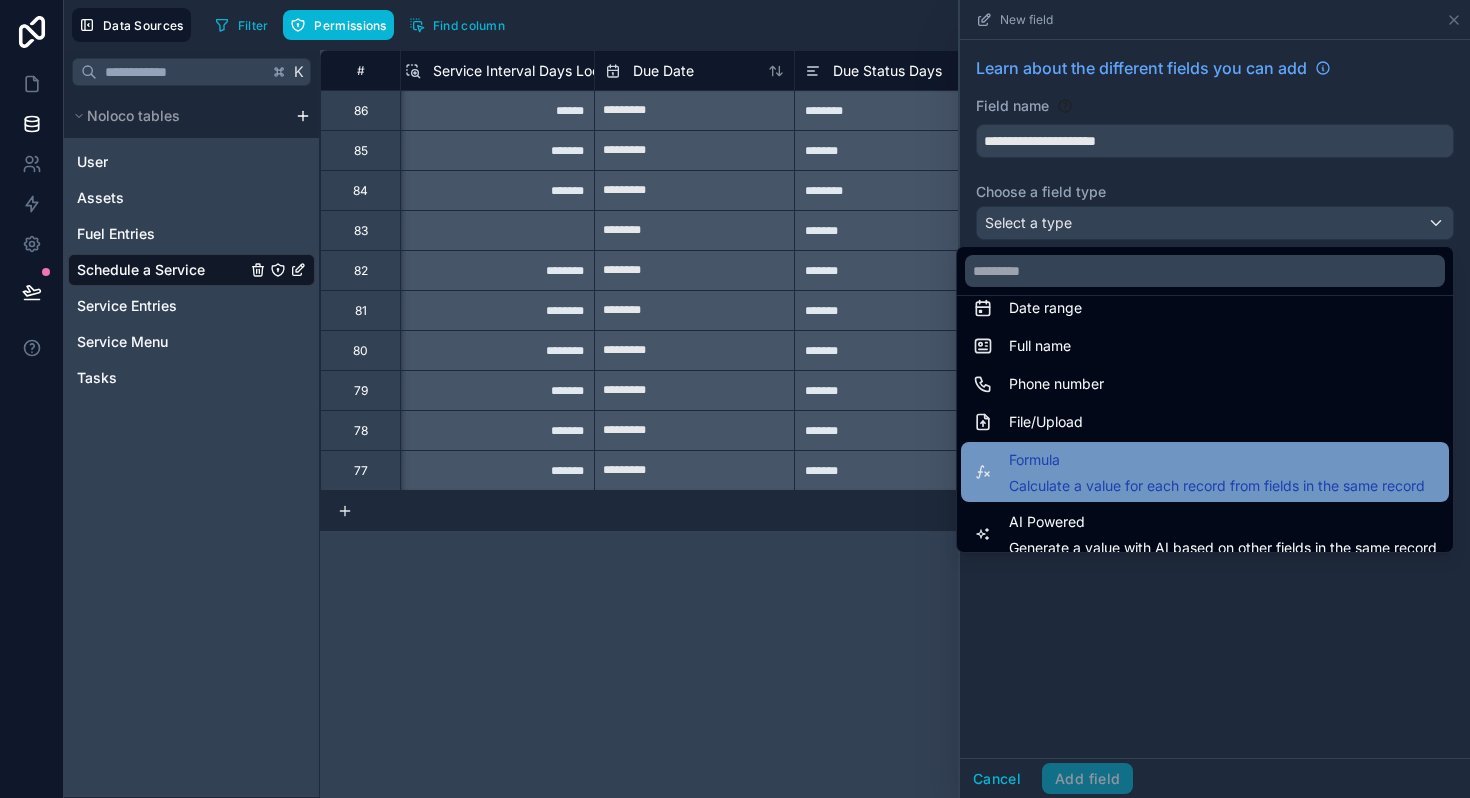 click on "Calculate a value for each record from fields in the same record" at bounding box center [1217, 486] 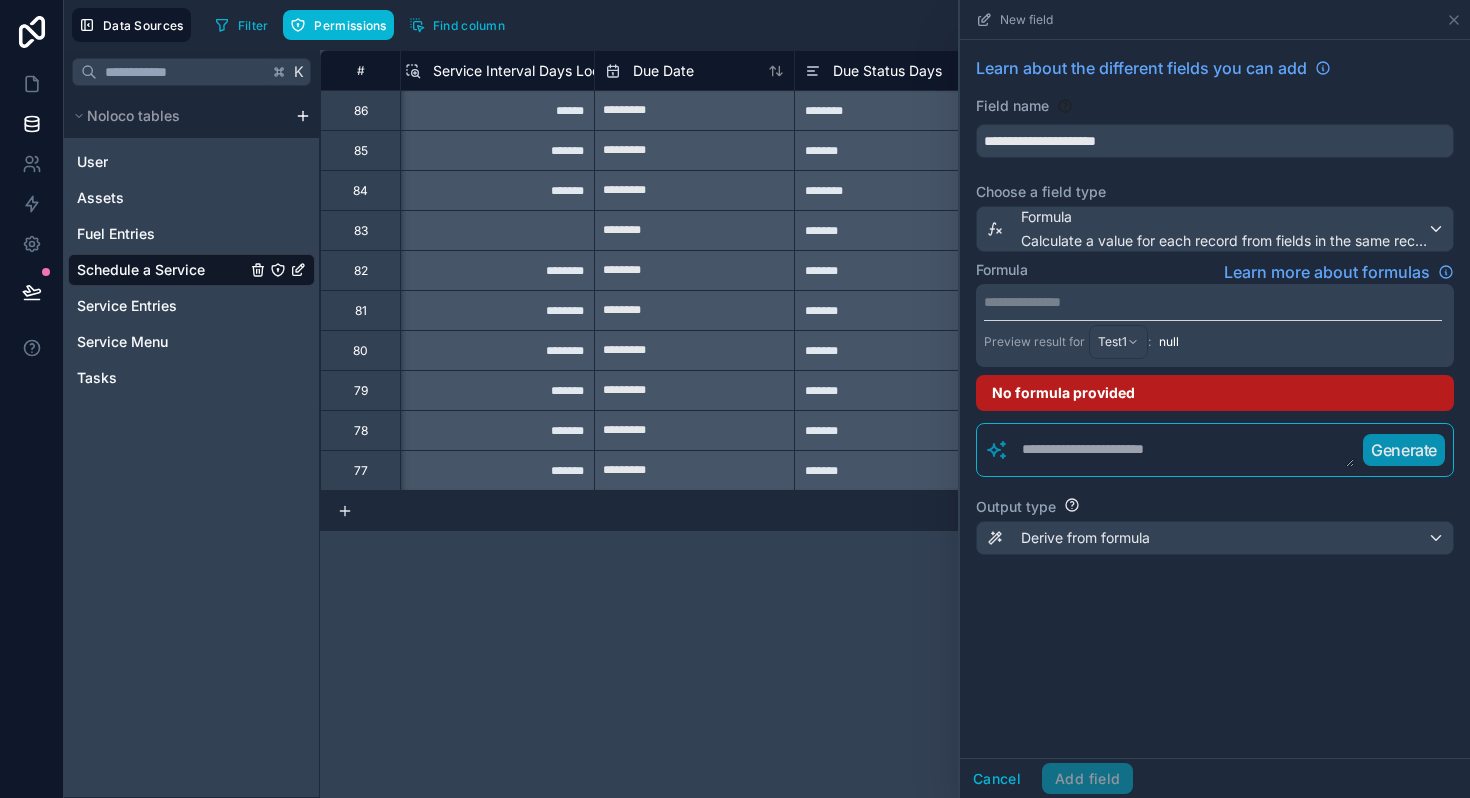 click at bounding box center [1182, 450] 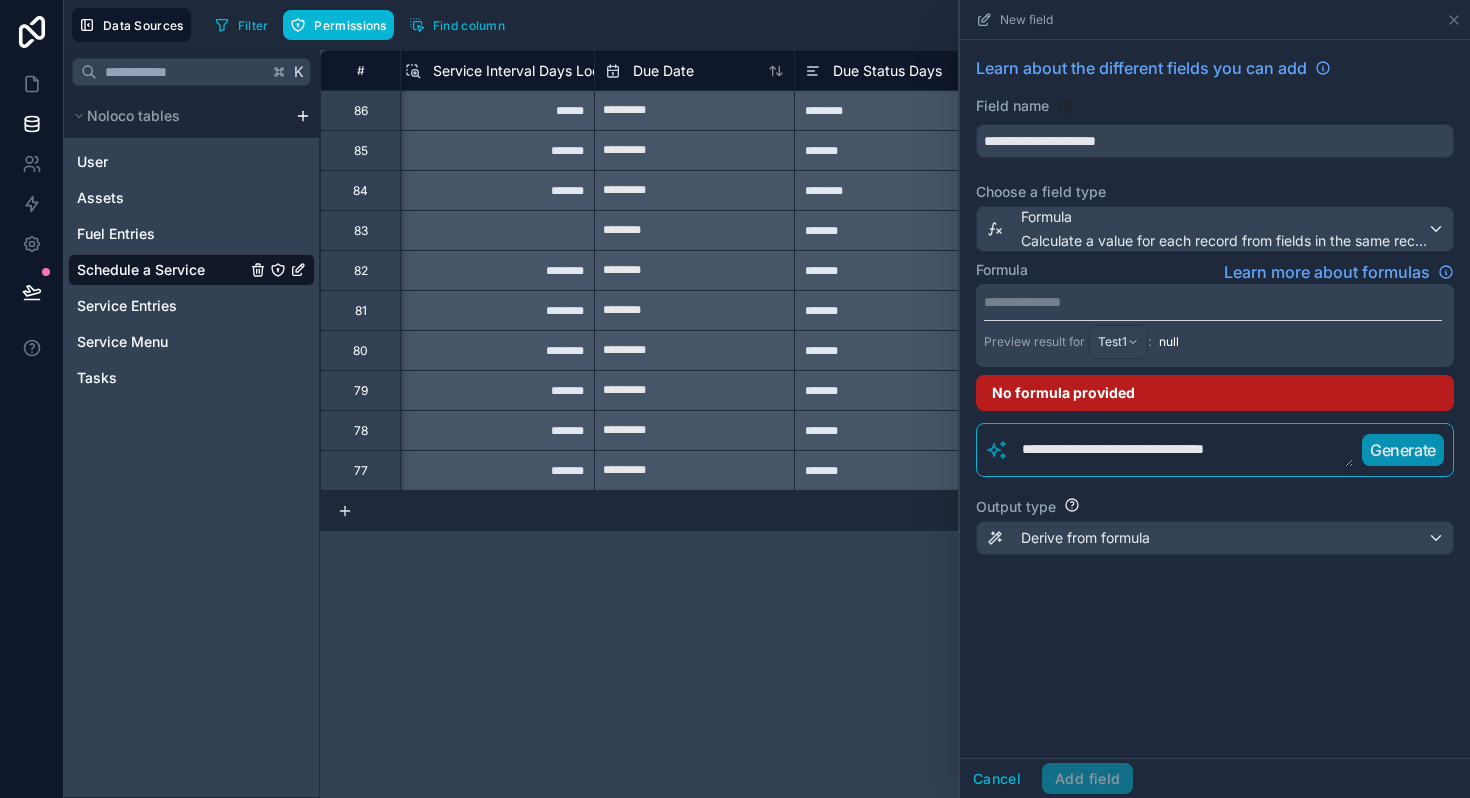 type on "**********" 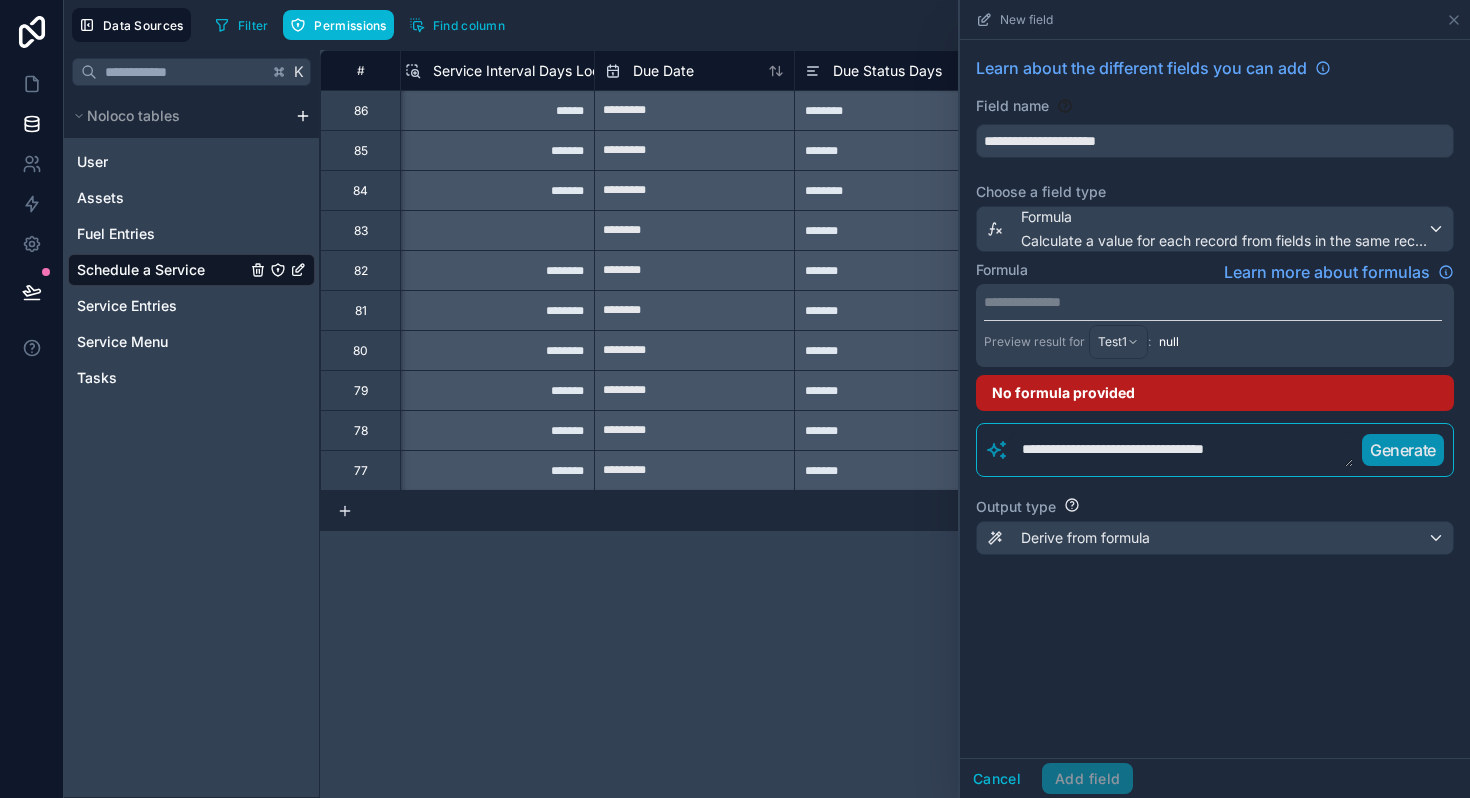 click on "Generate" at bounding box center [1403, 450] 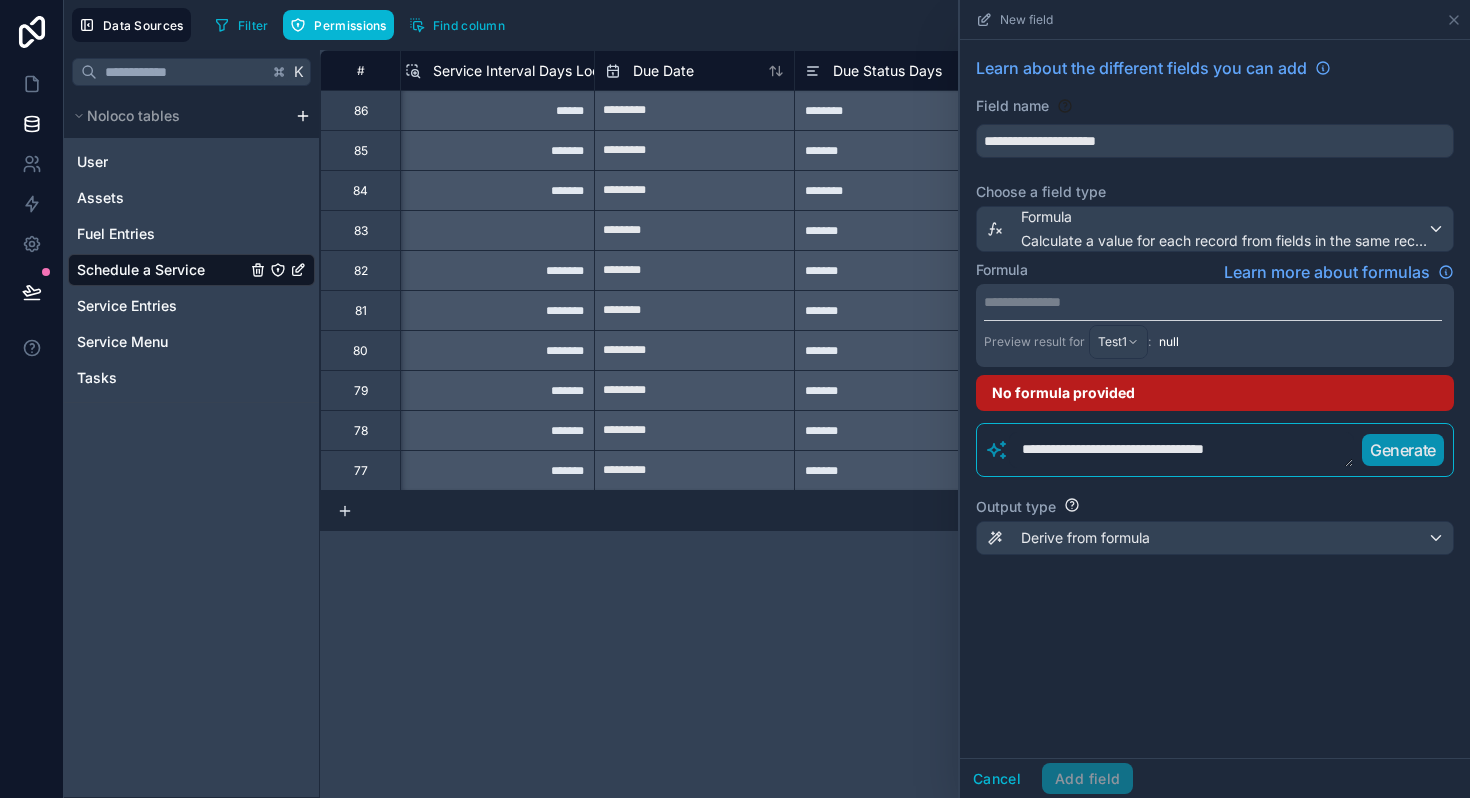 click on "Generate" at bounding box center (1403, 450) 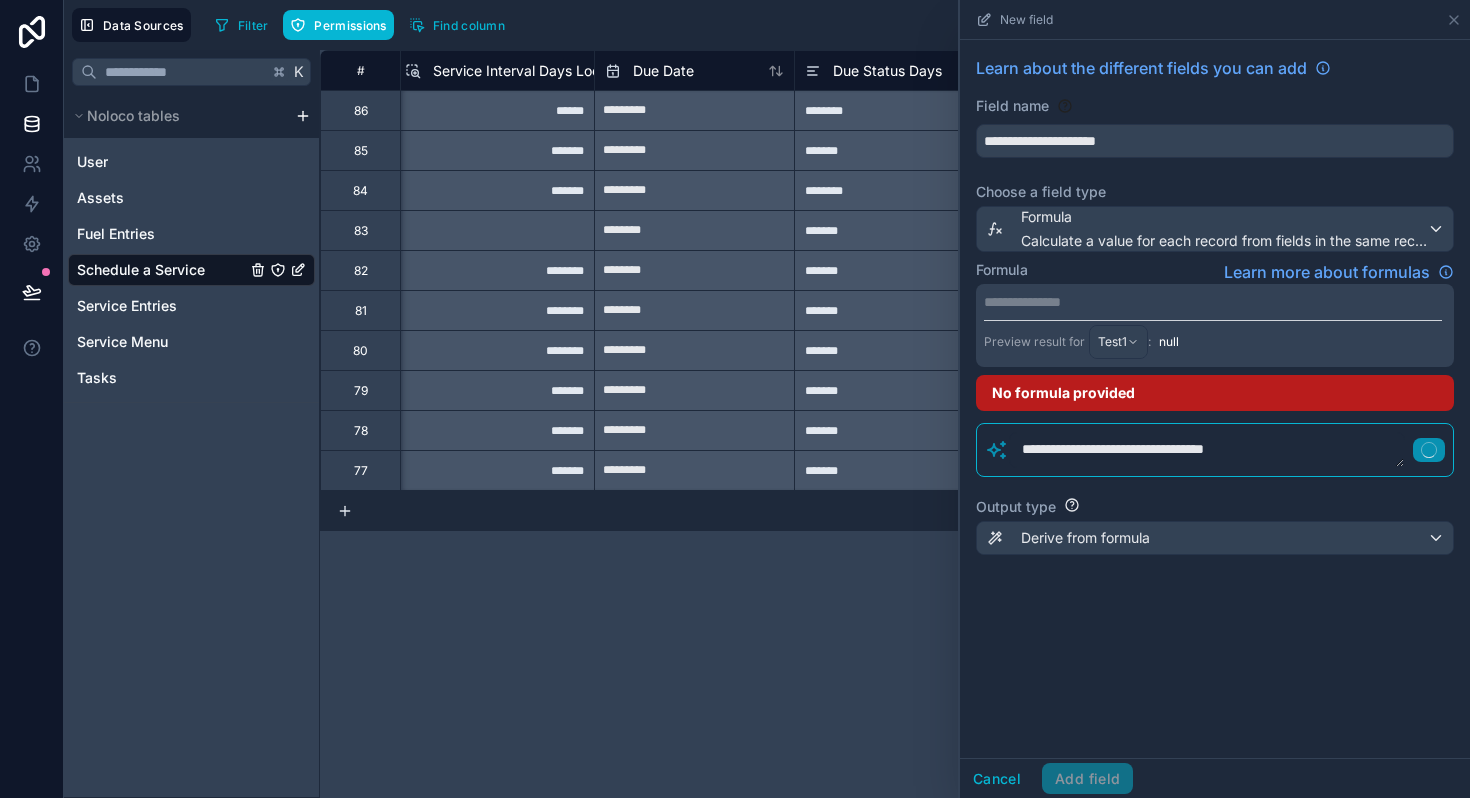 click on "**********" at bounding box center (1207, 450) 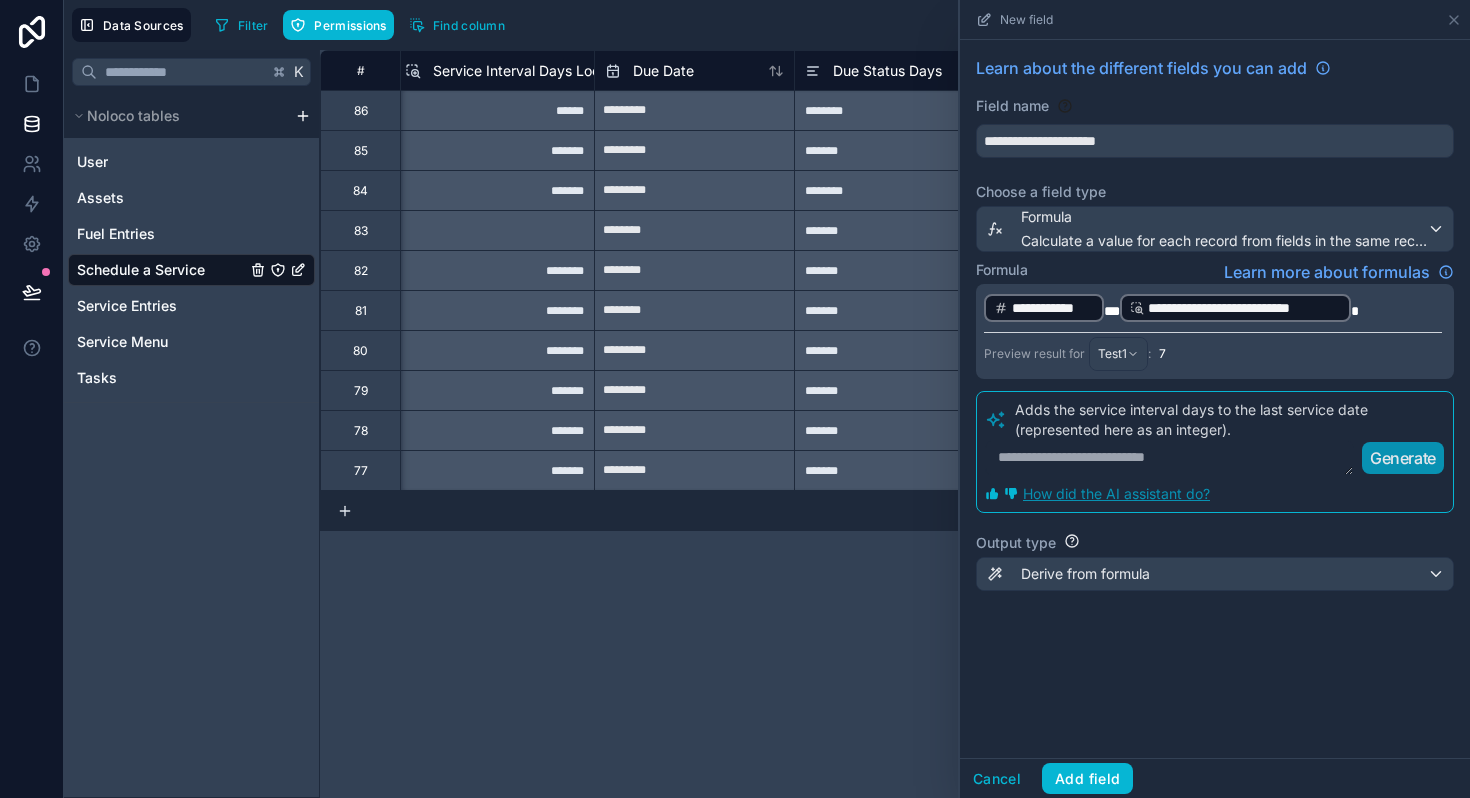 click on "*" at bounding box center (1112, 311) 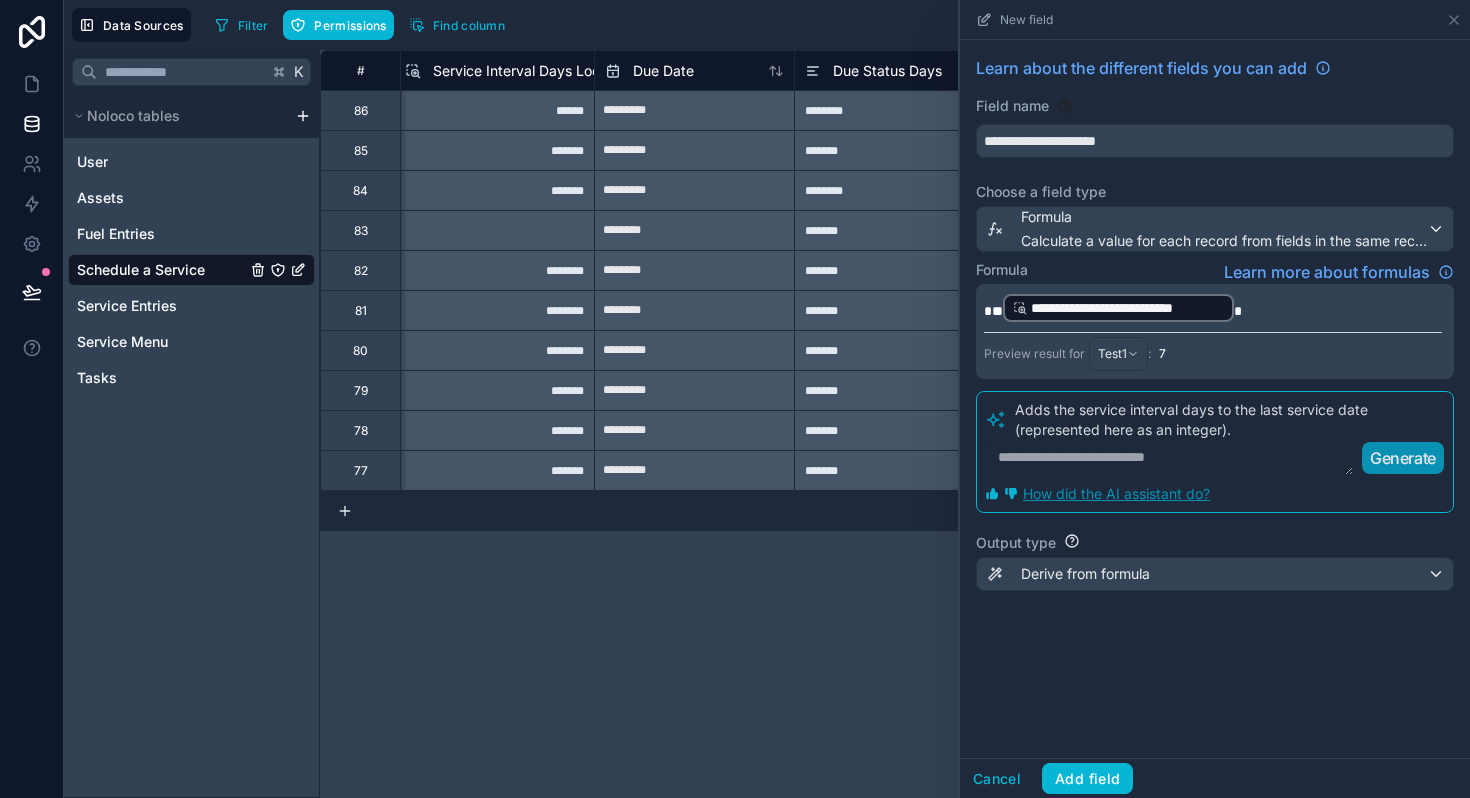 click on "**********" at bounding box center (1213, 308) 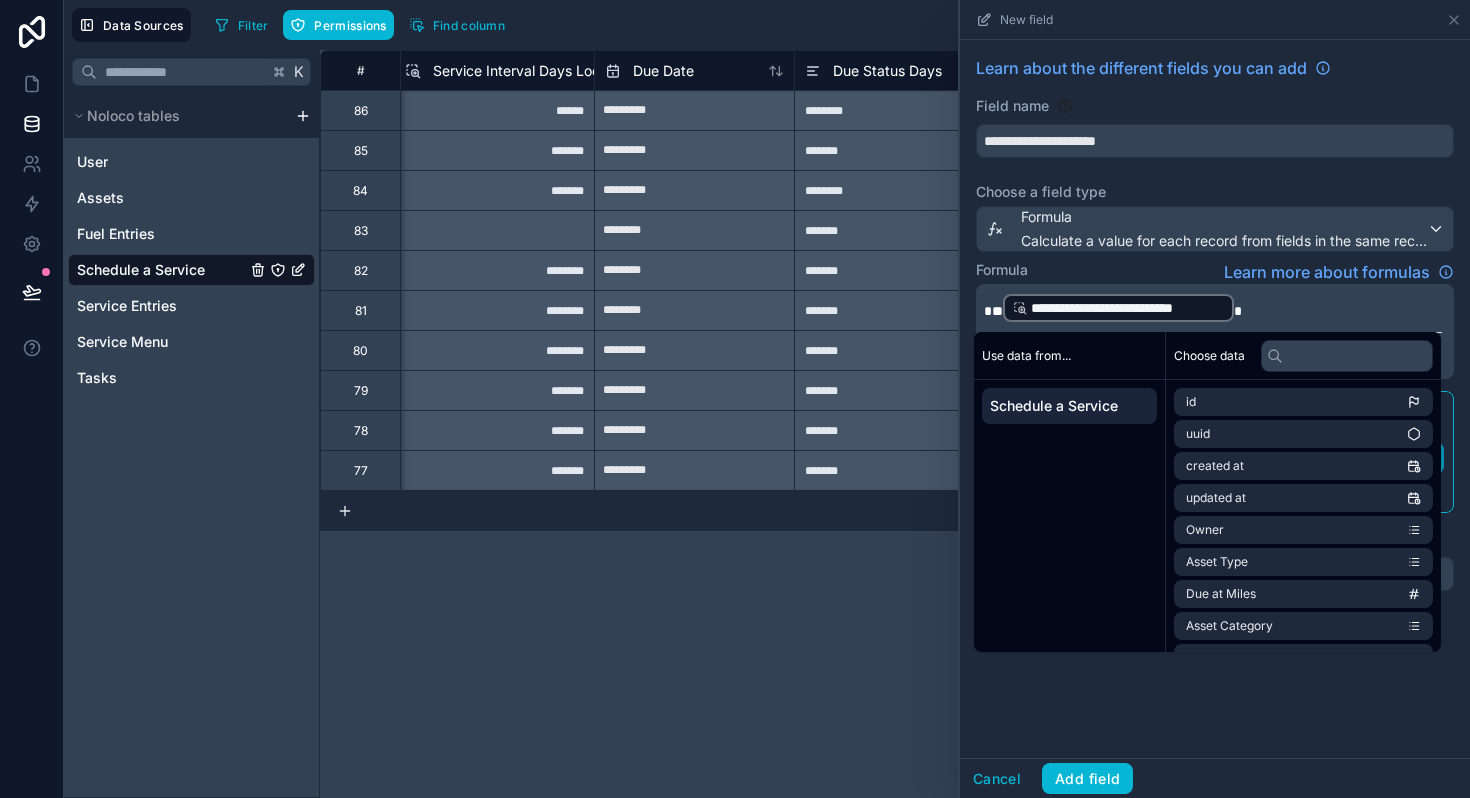 click on "*" at bounding box center [993, 311] 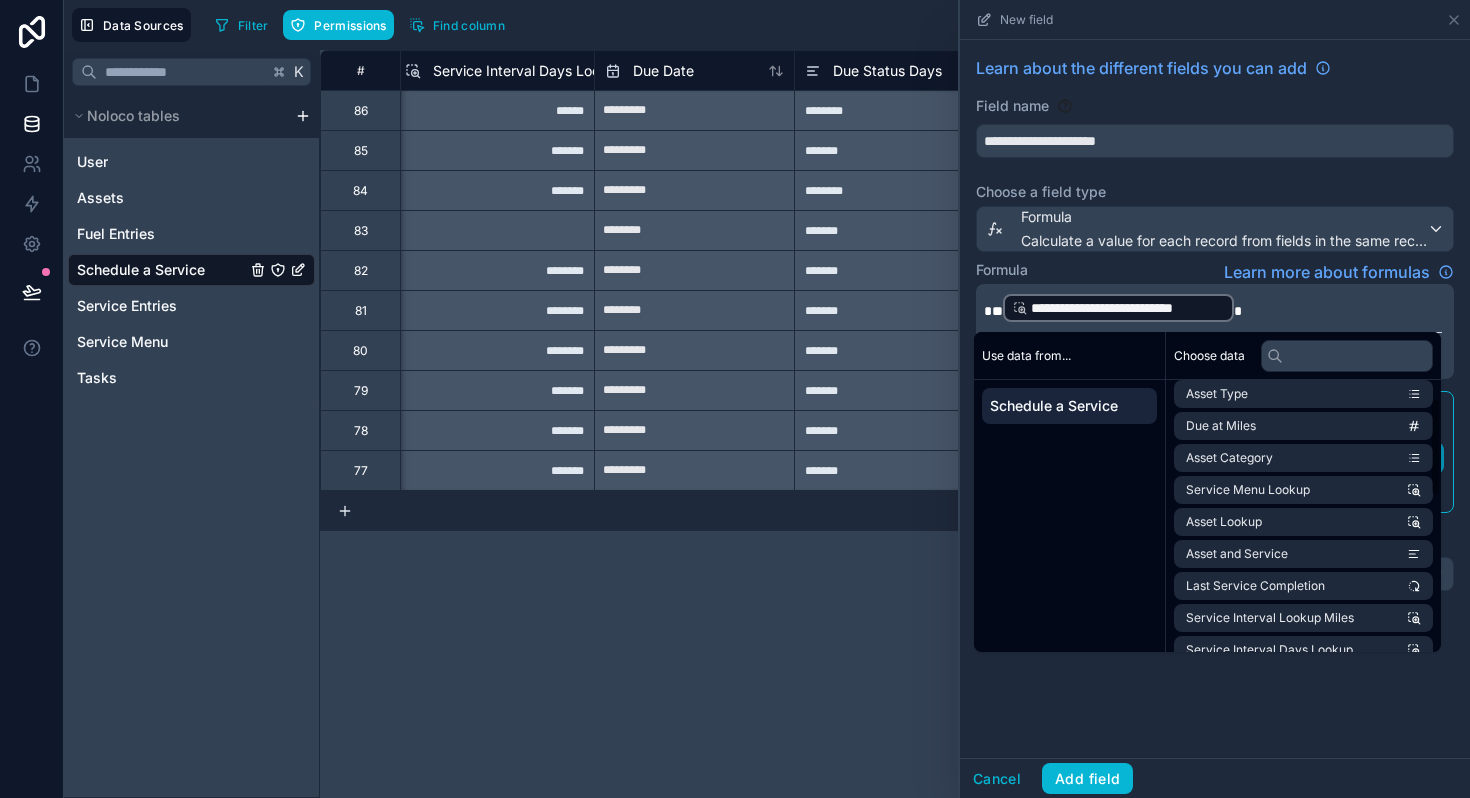 scroll, scrollTop: 0, scrollLeft: 0, axis: both 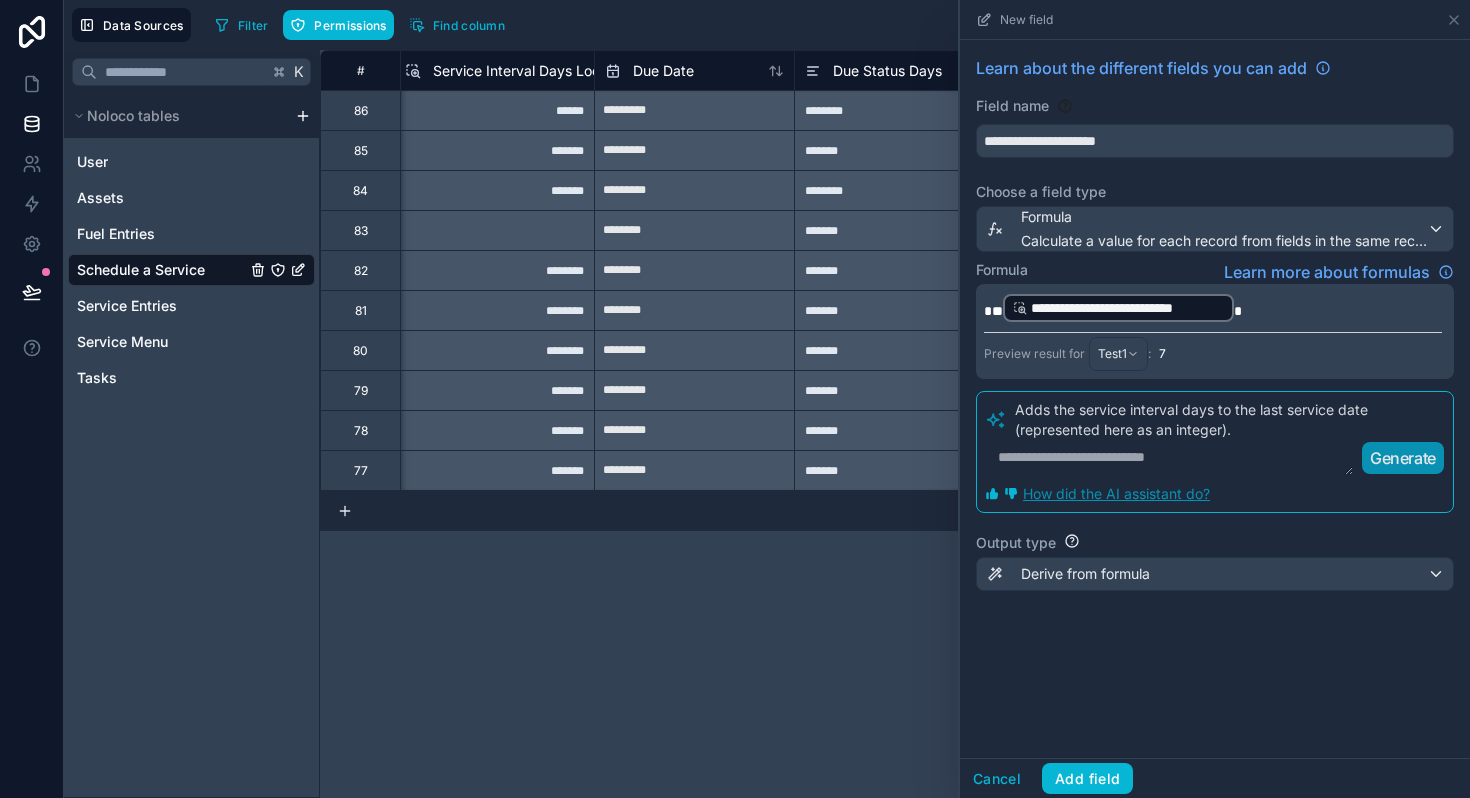 click on "**********" at bounding box center (1213, 308) 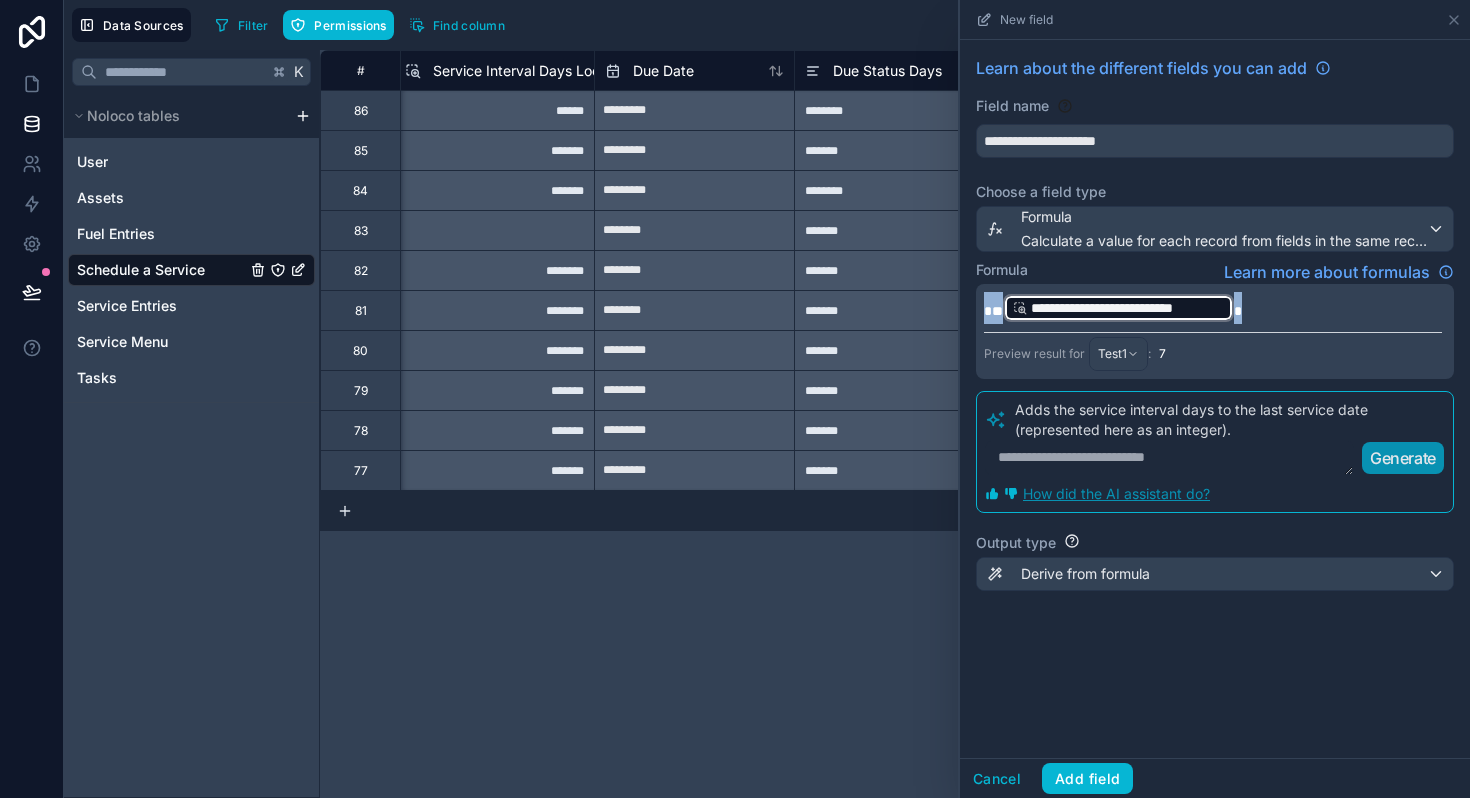 drag, startPoint x: 1288, startPoint y: 309, endPoint x: 977, endPoint y: 311, distance: 311.00644 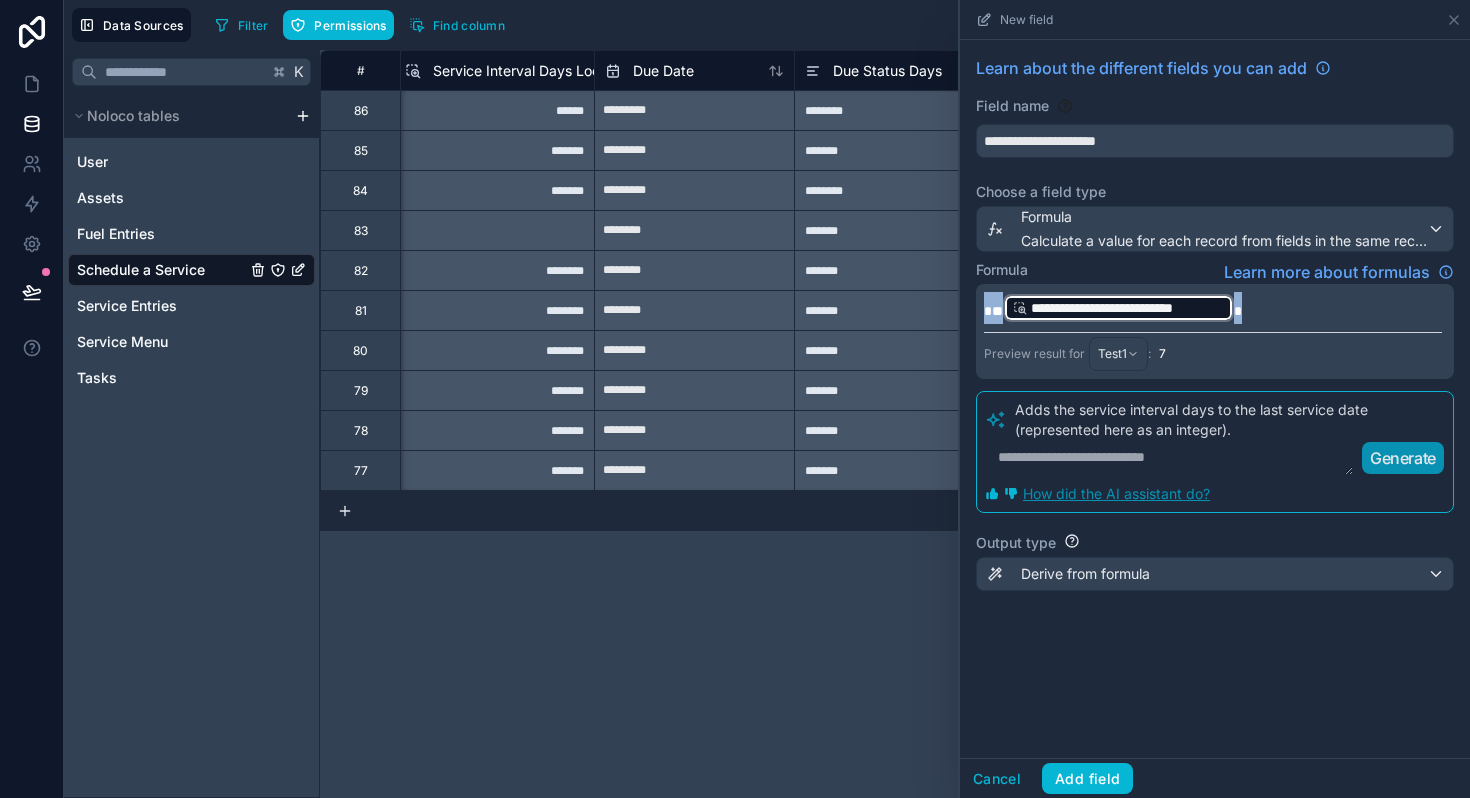 click on "**********" at bounding box center [1215, 331] 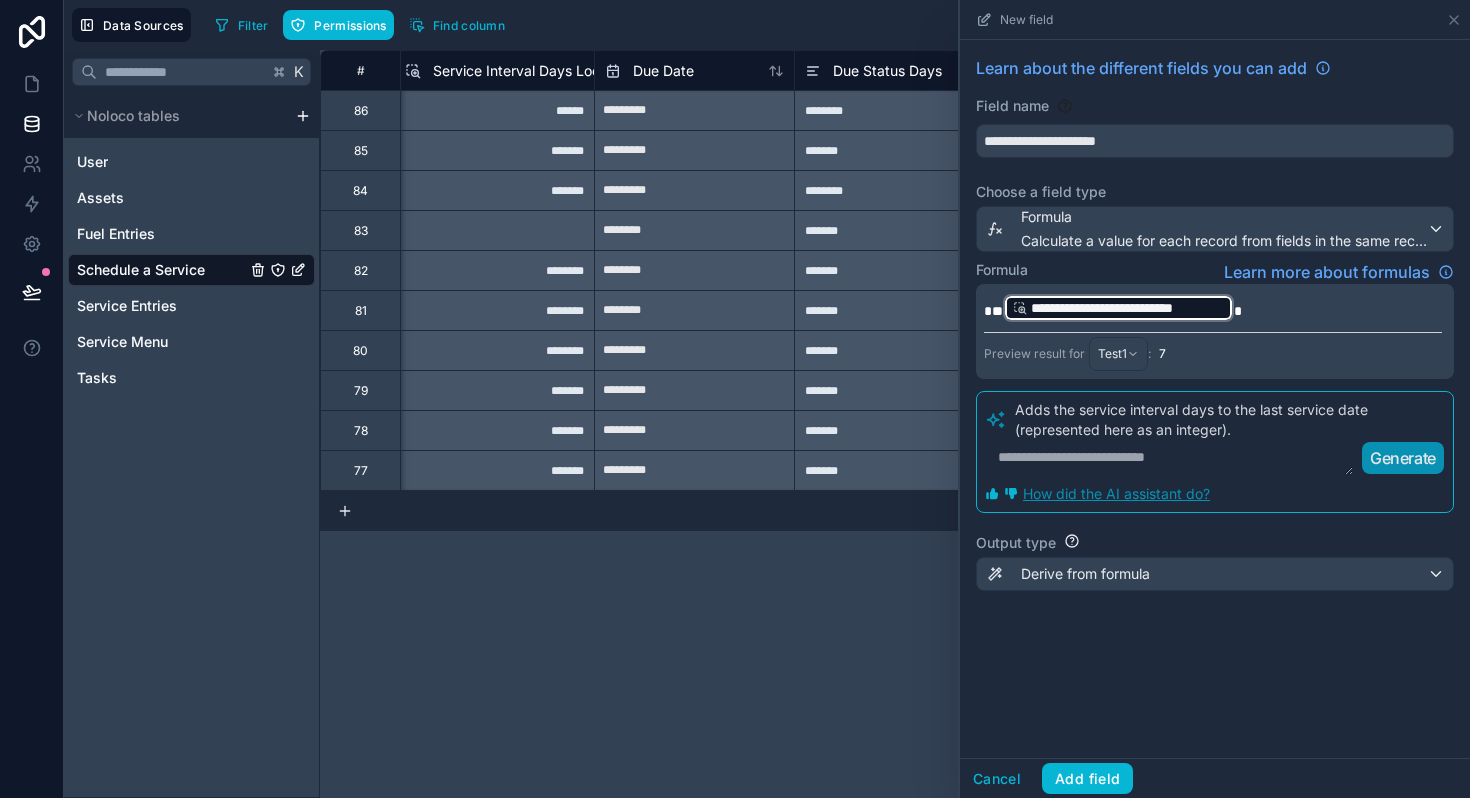 click on "Adds the service interval days to the last service date (represented here as an integer)." at bounding box center (1230, 420) 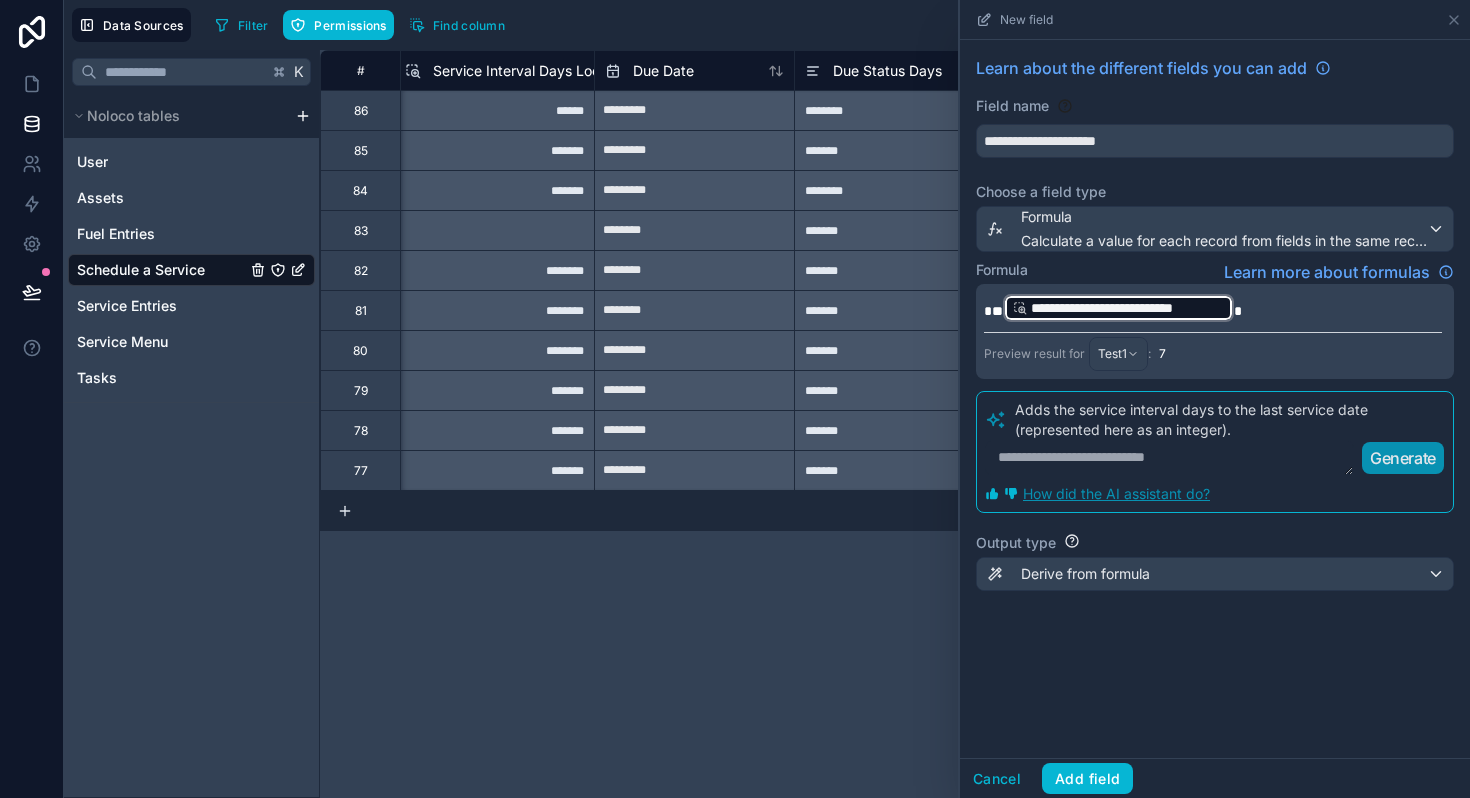 click at bounding box center (1169, 458) 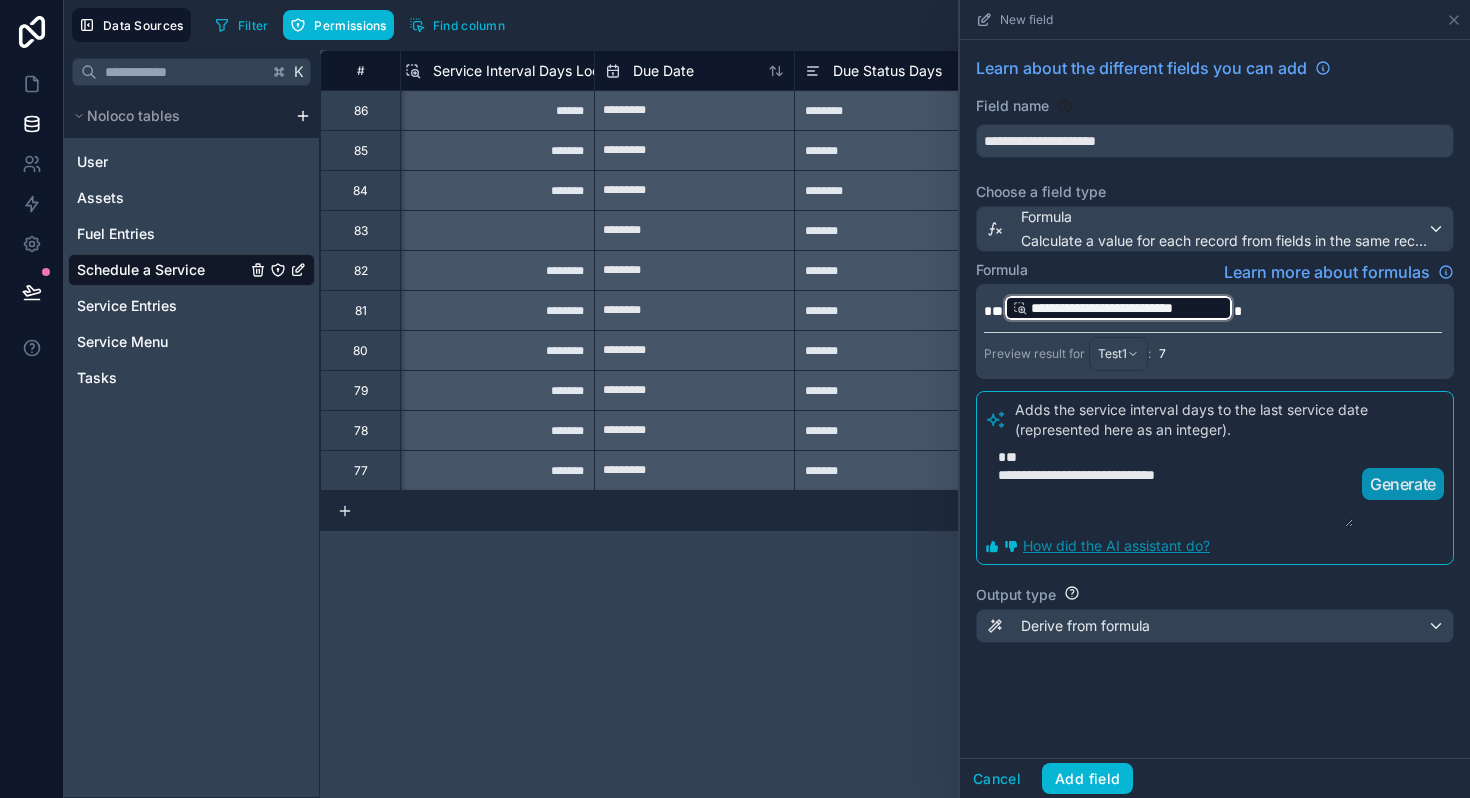 scroll, scrollTop: 0, scrollLeft: 0, axis: both 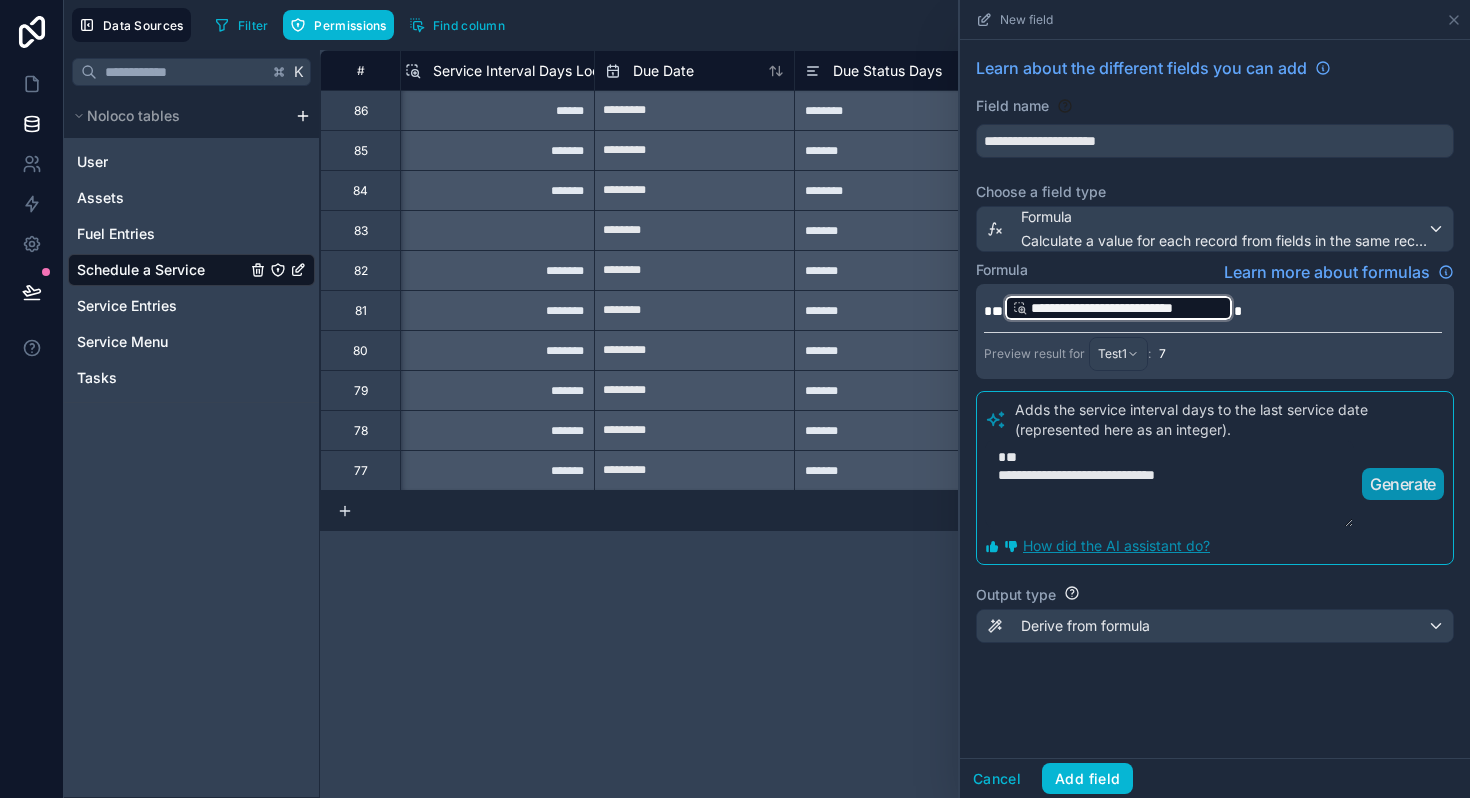 click on "**********" at bounding box center [1169, 484] 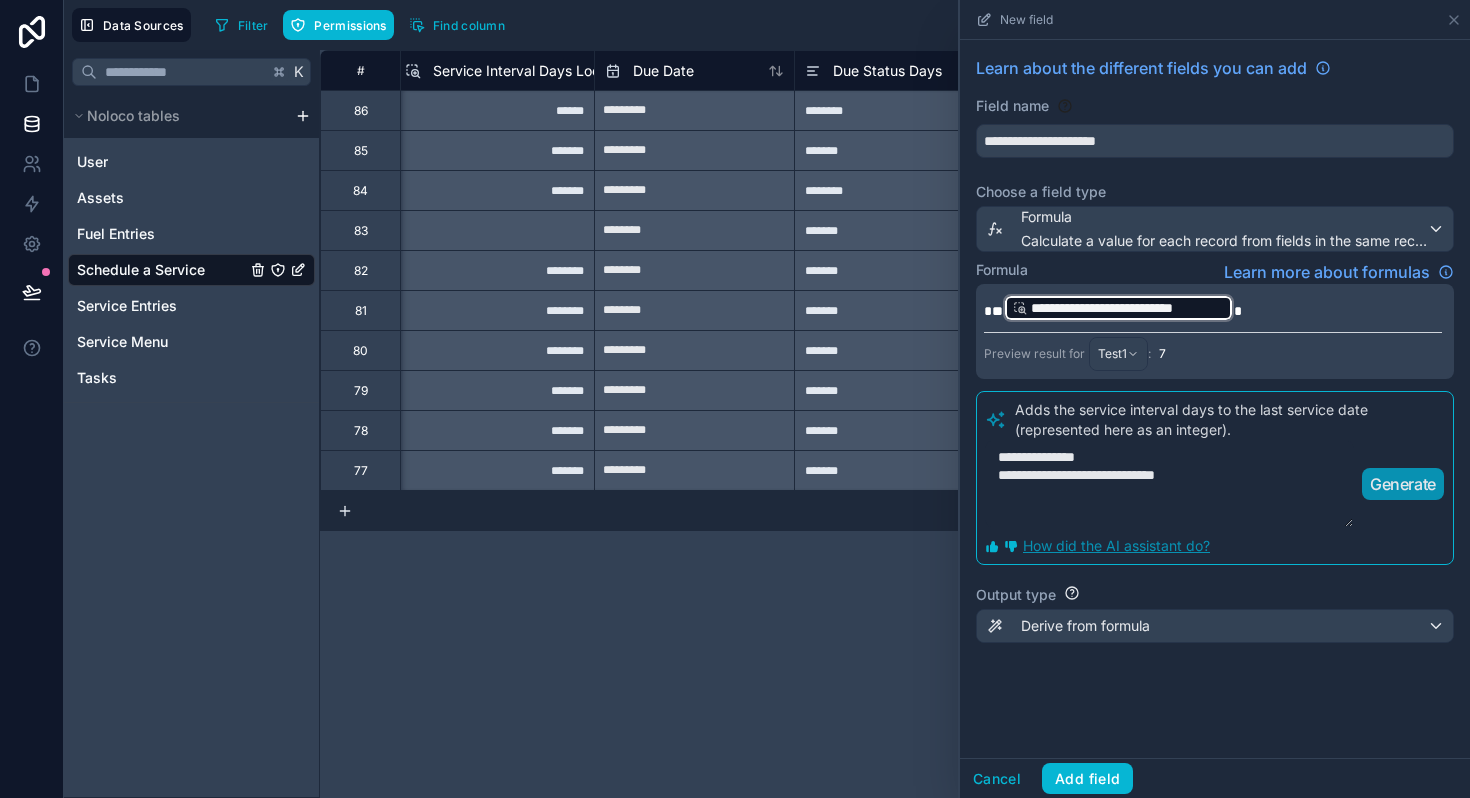 type on "**********" 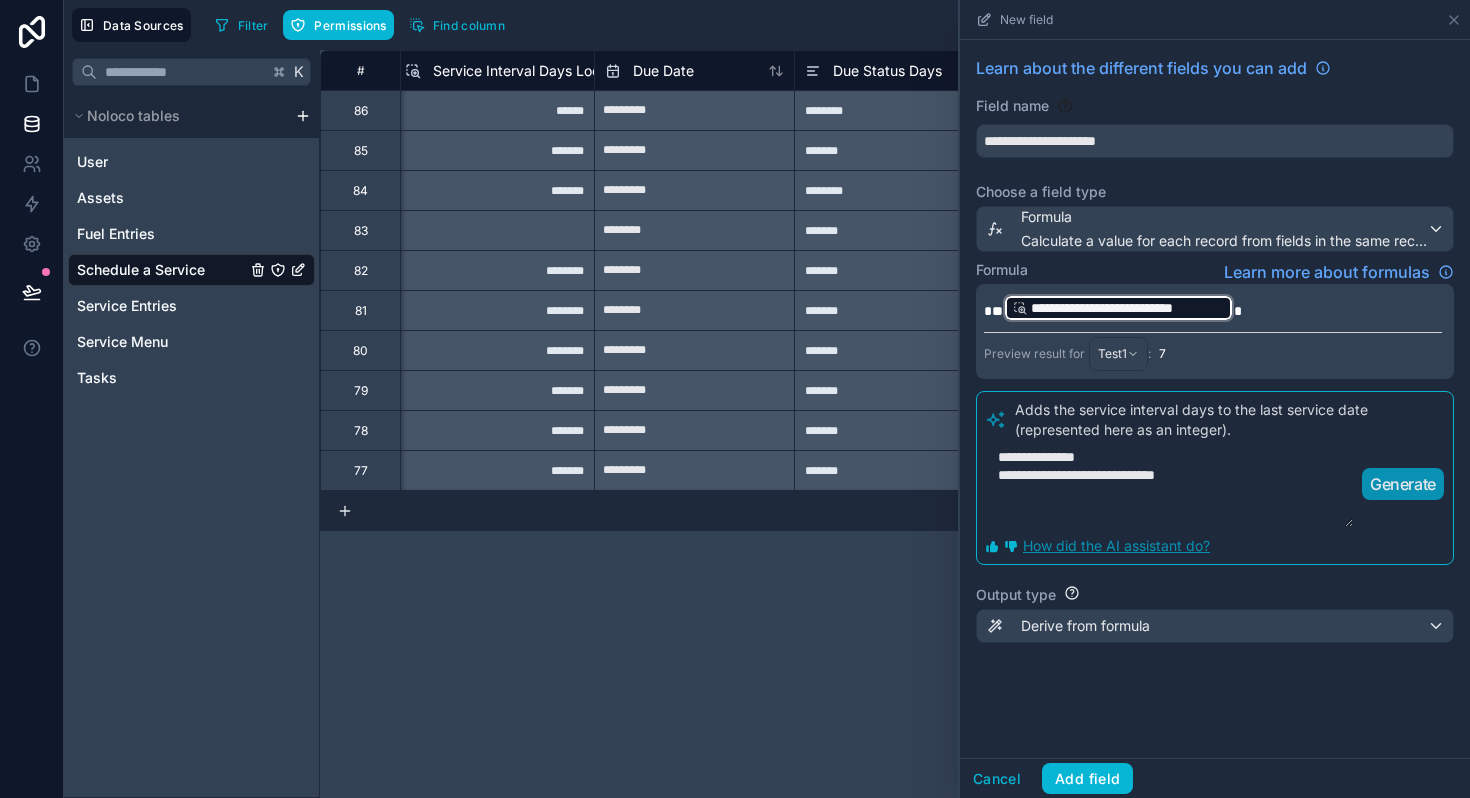 click on "Generate" at bounding box center [1403, 484] 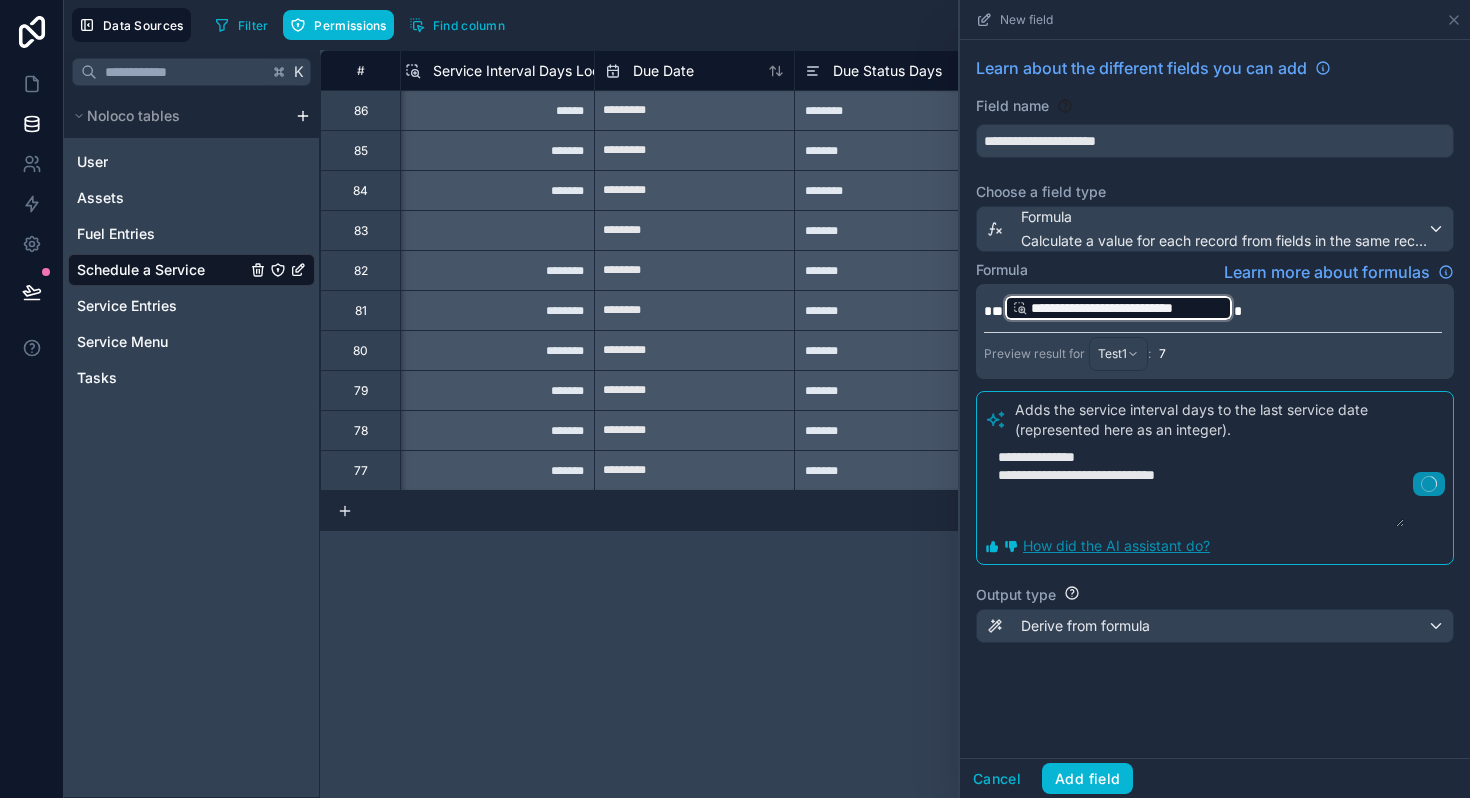 type 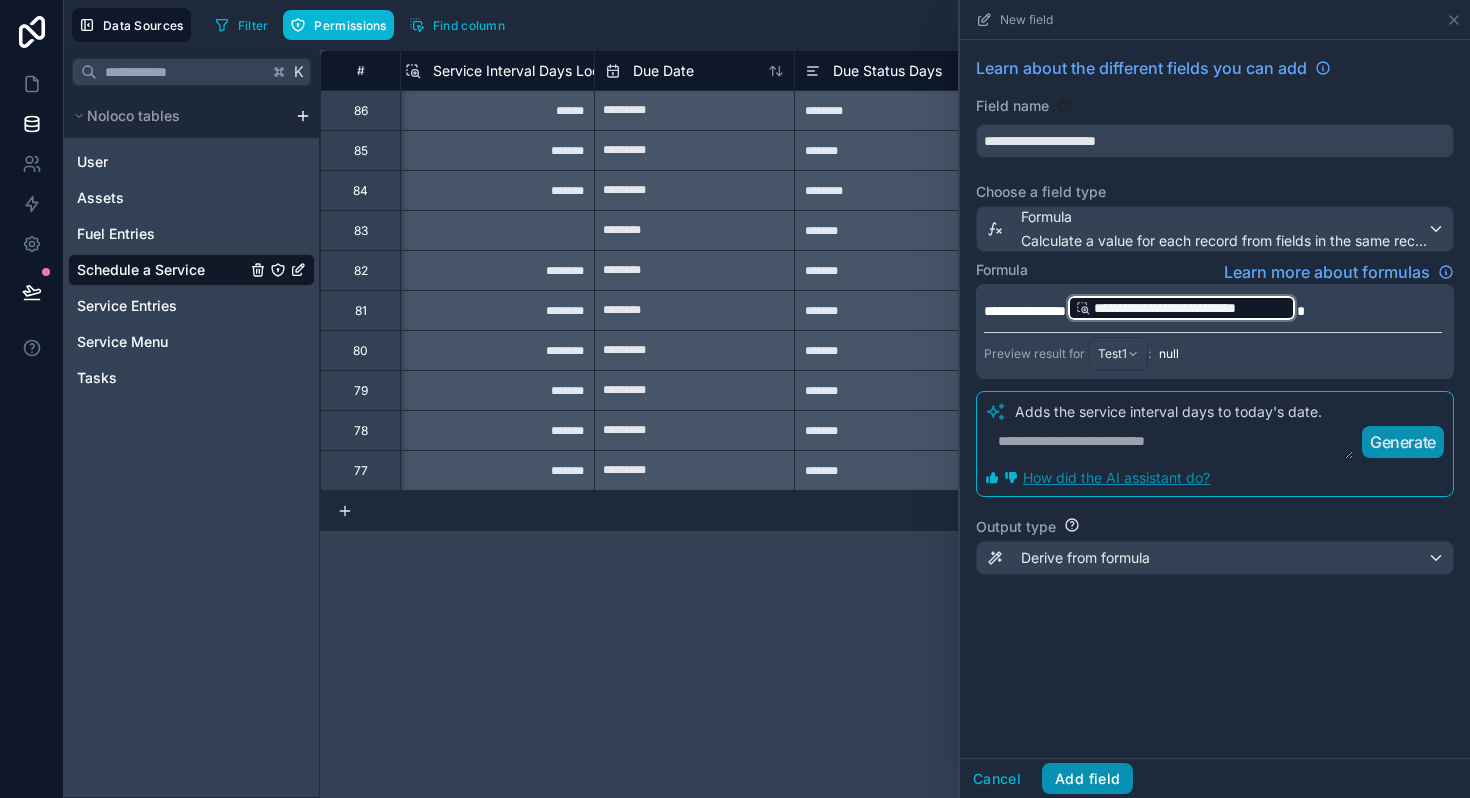 click on "Add field" at bounding box center (1087, 779) 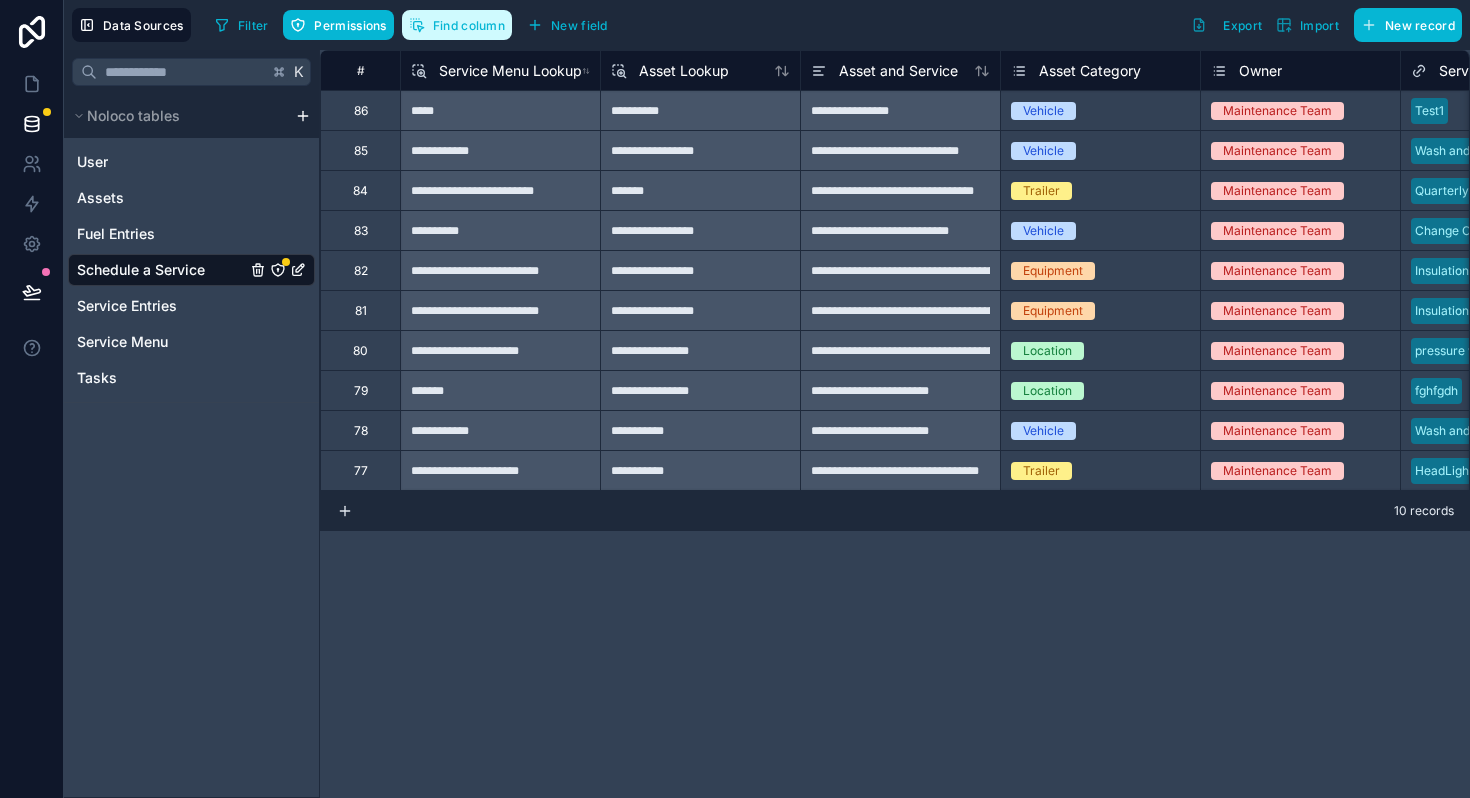 click on "Find column" at bounding box center (469, 25) 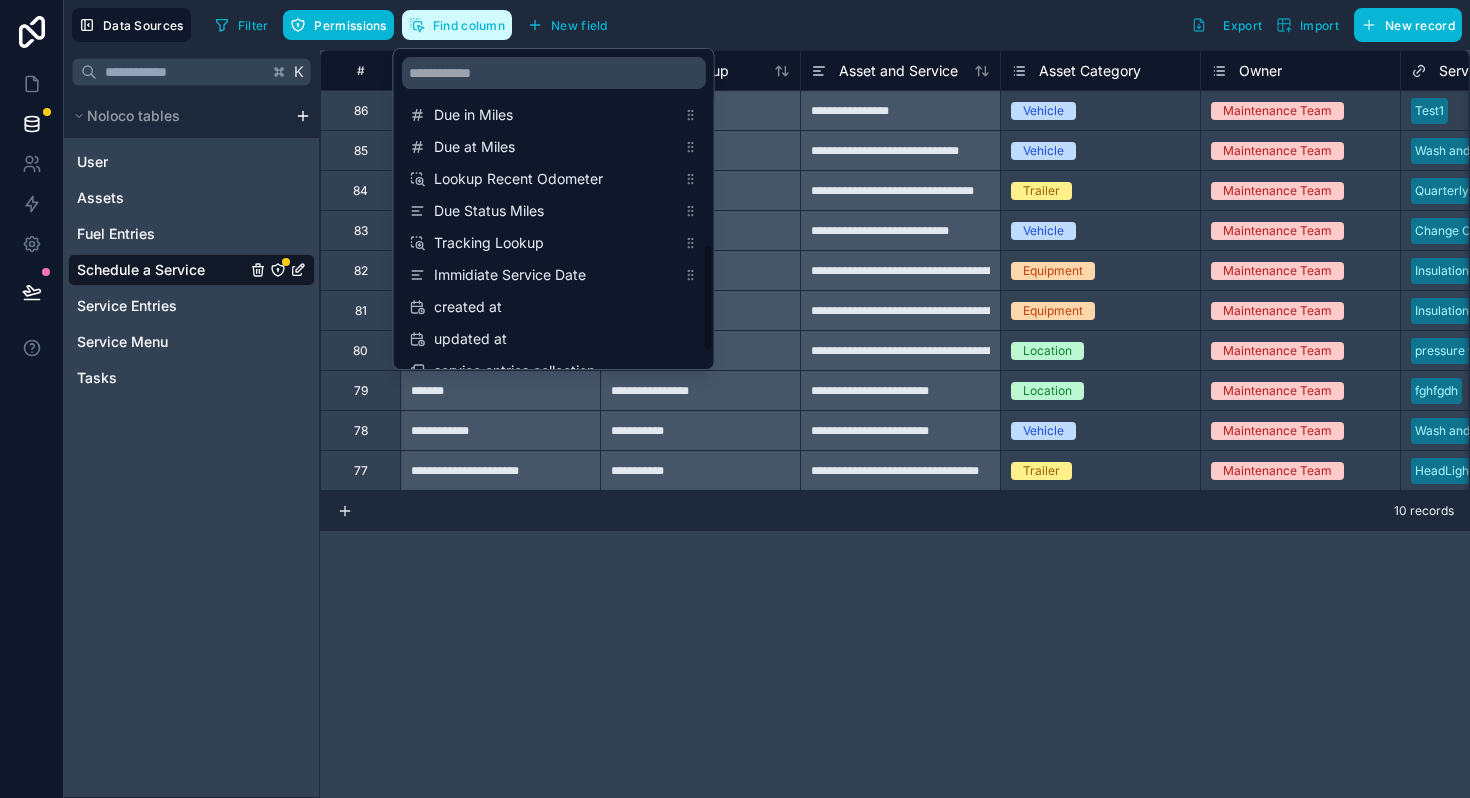 scroll, scrollTop: 504, scrollLeft: 0, axis: vertical 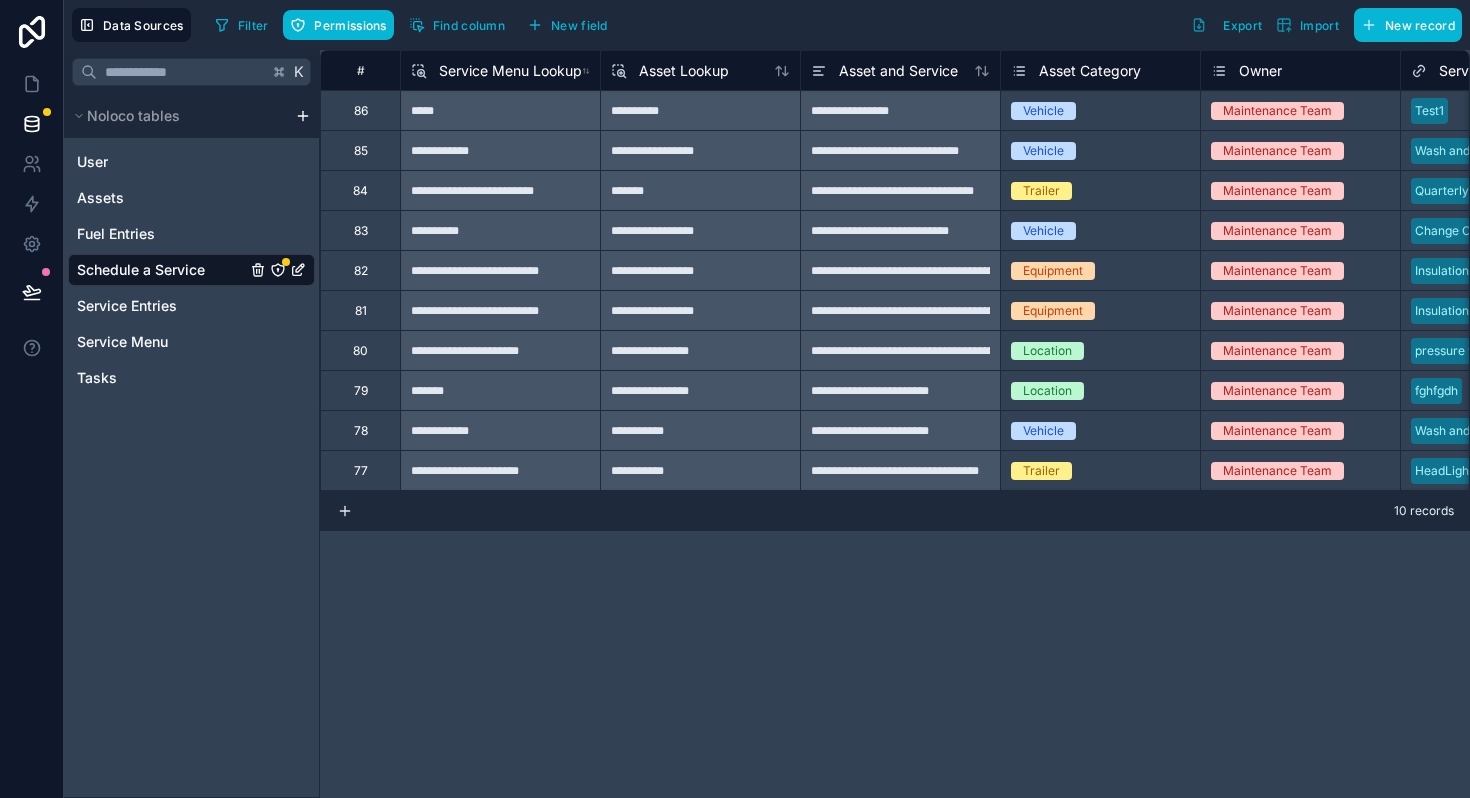 click on "**********" at bounding box center (895, 424) 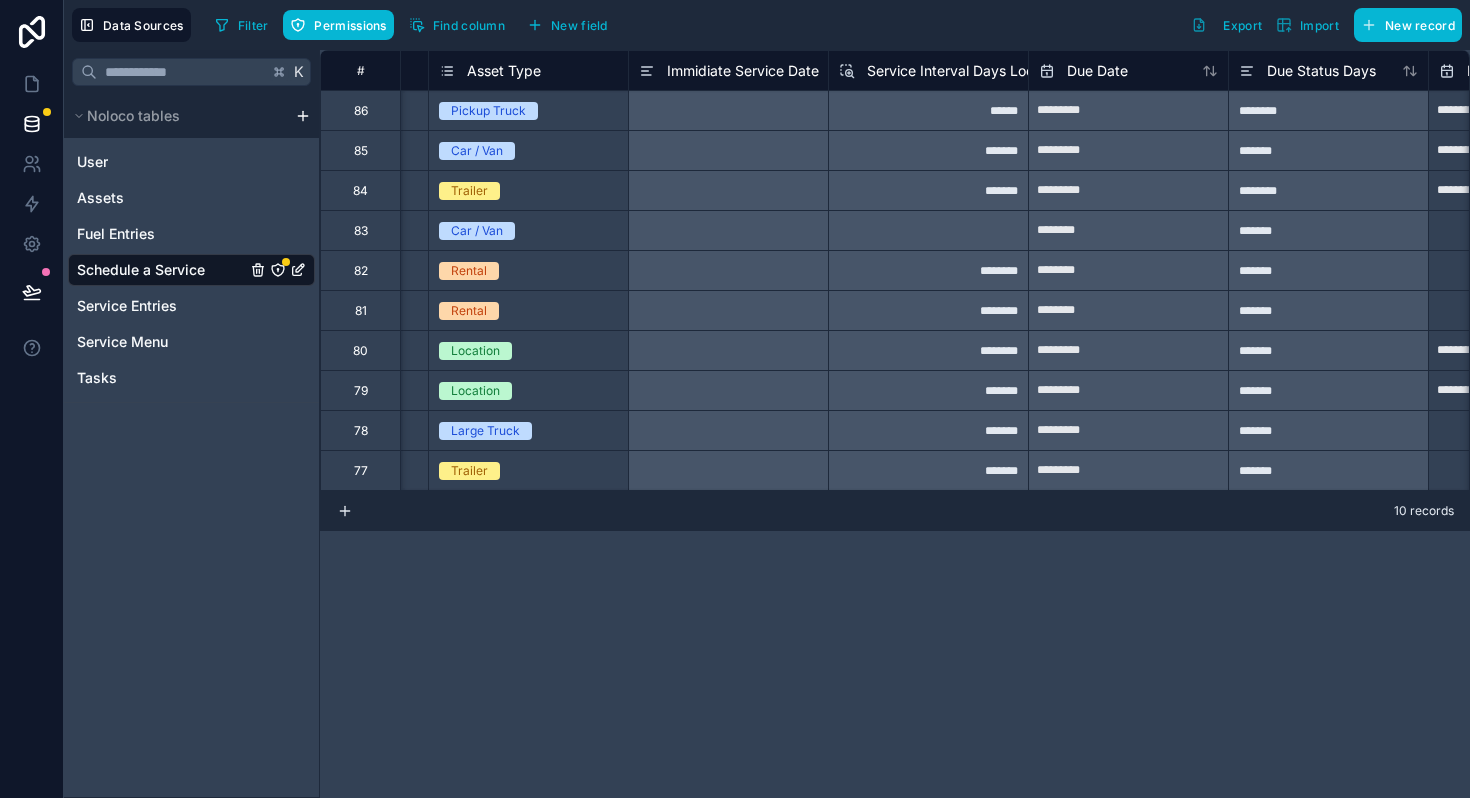 scroll, scrollTop: 0, scrollLeft: 1375, axis: horizontal 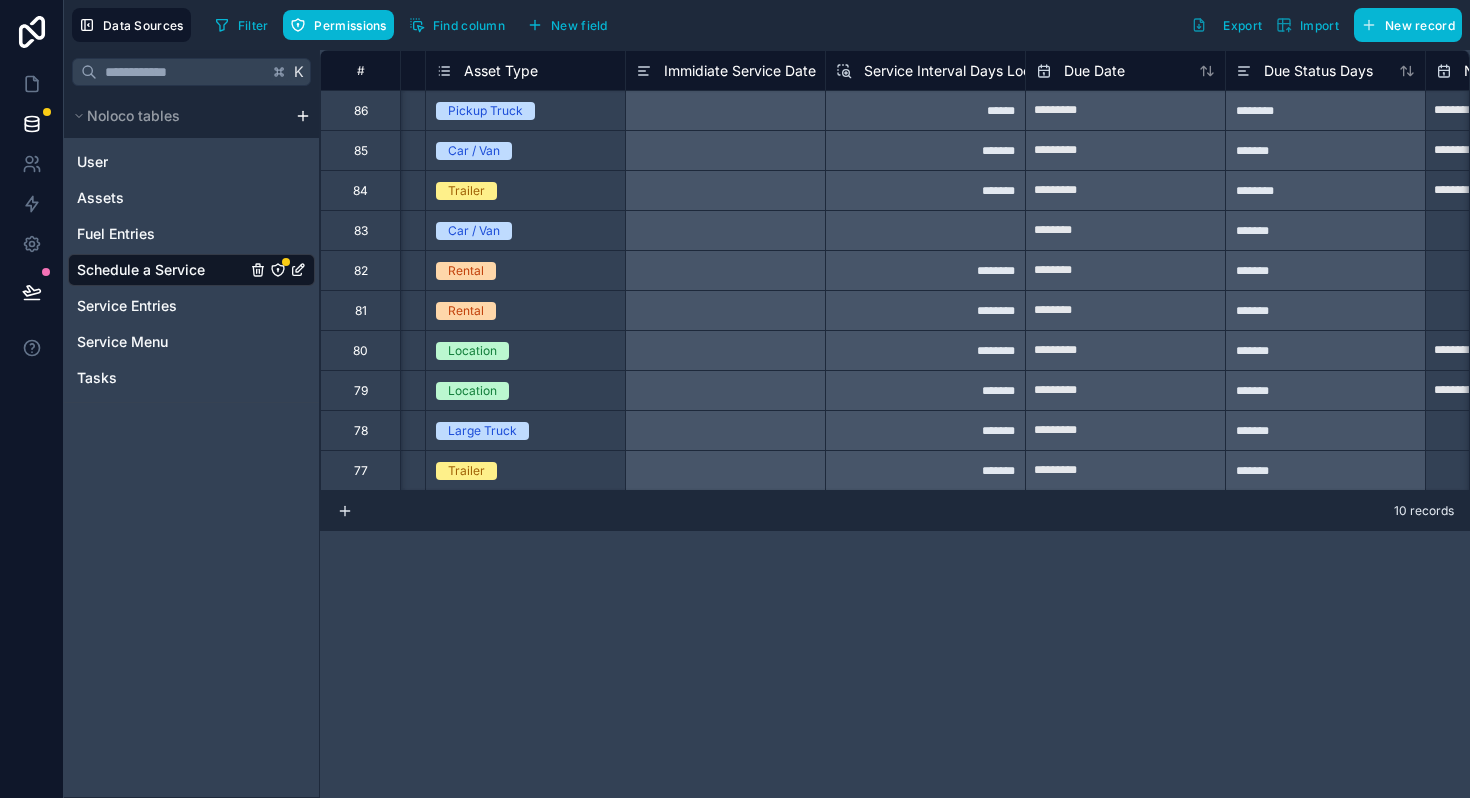 click at bounding box center [725, 110] 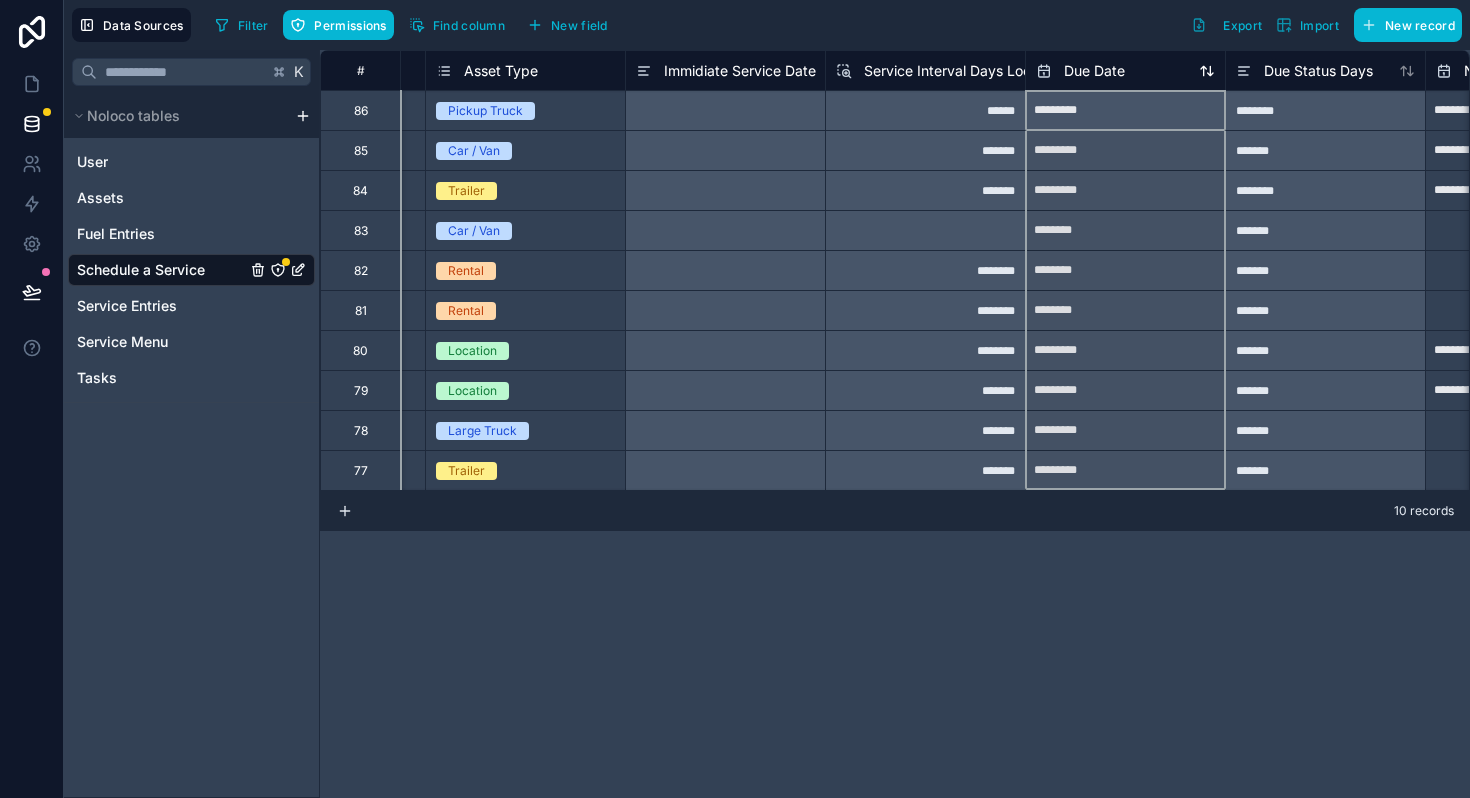 click on "Due Date" at bounding box center [1094, 71] 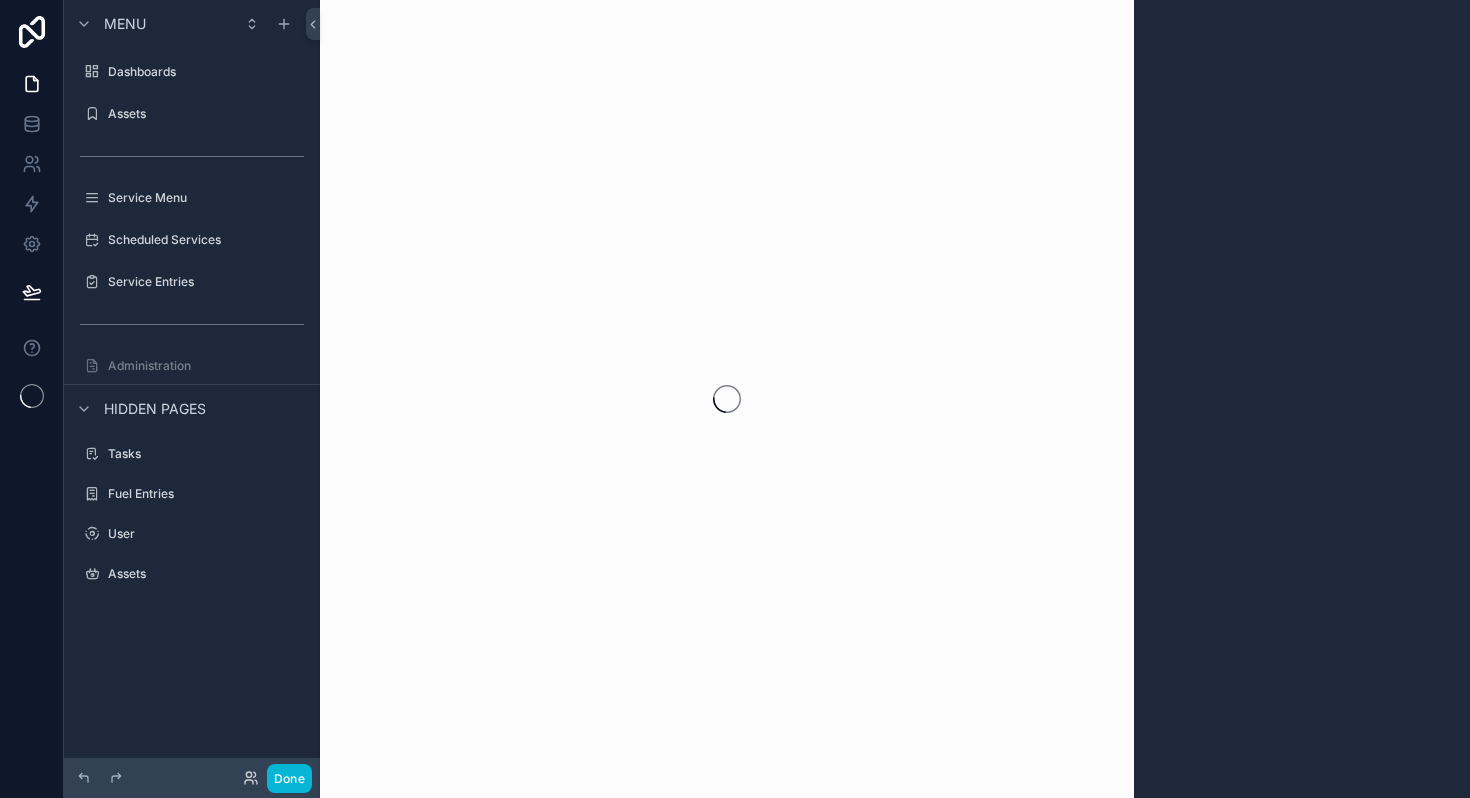 scroll, scrollTop: 0, scrollLeft: 0, axis: both 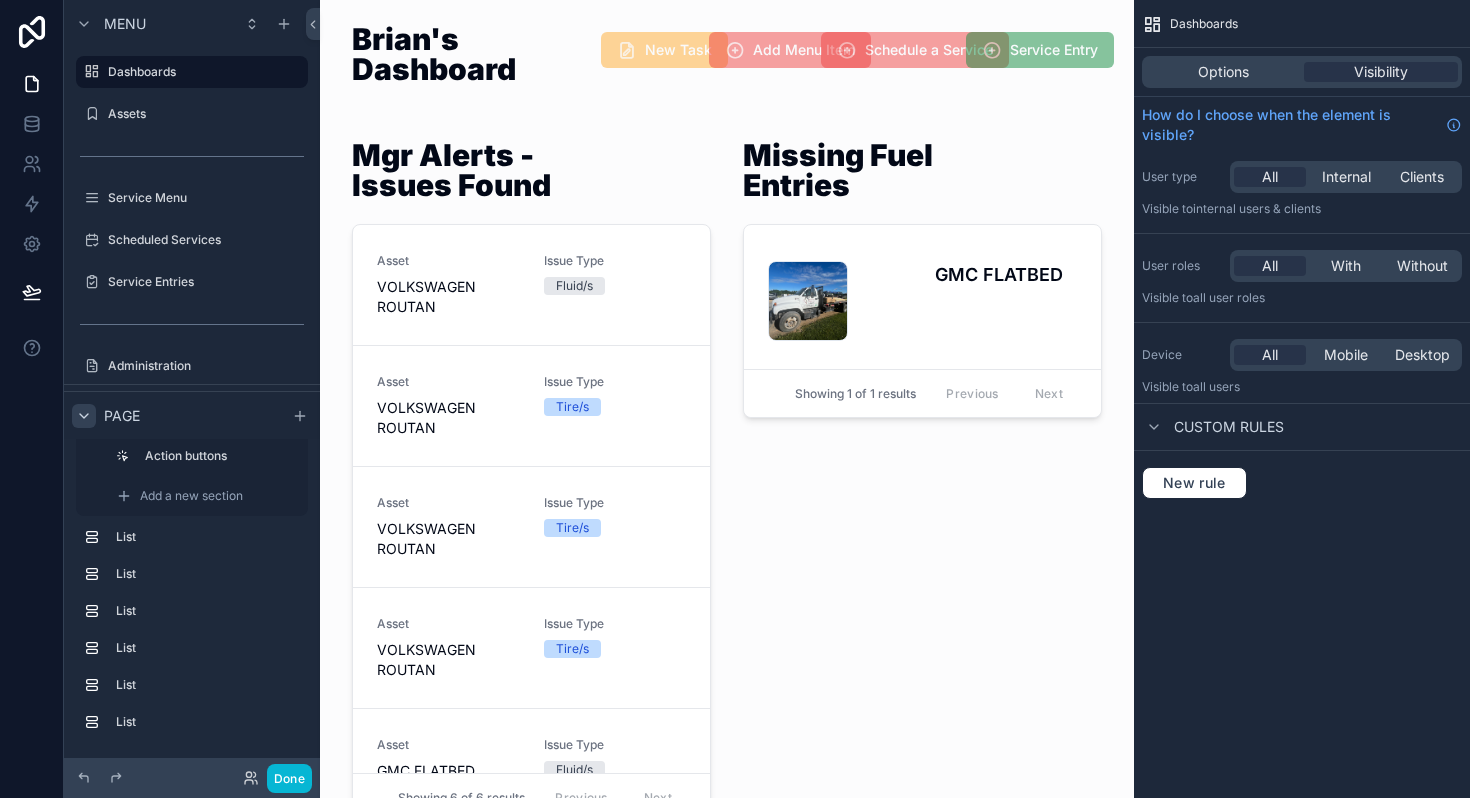 click 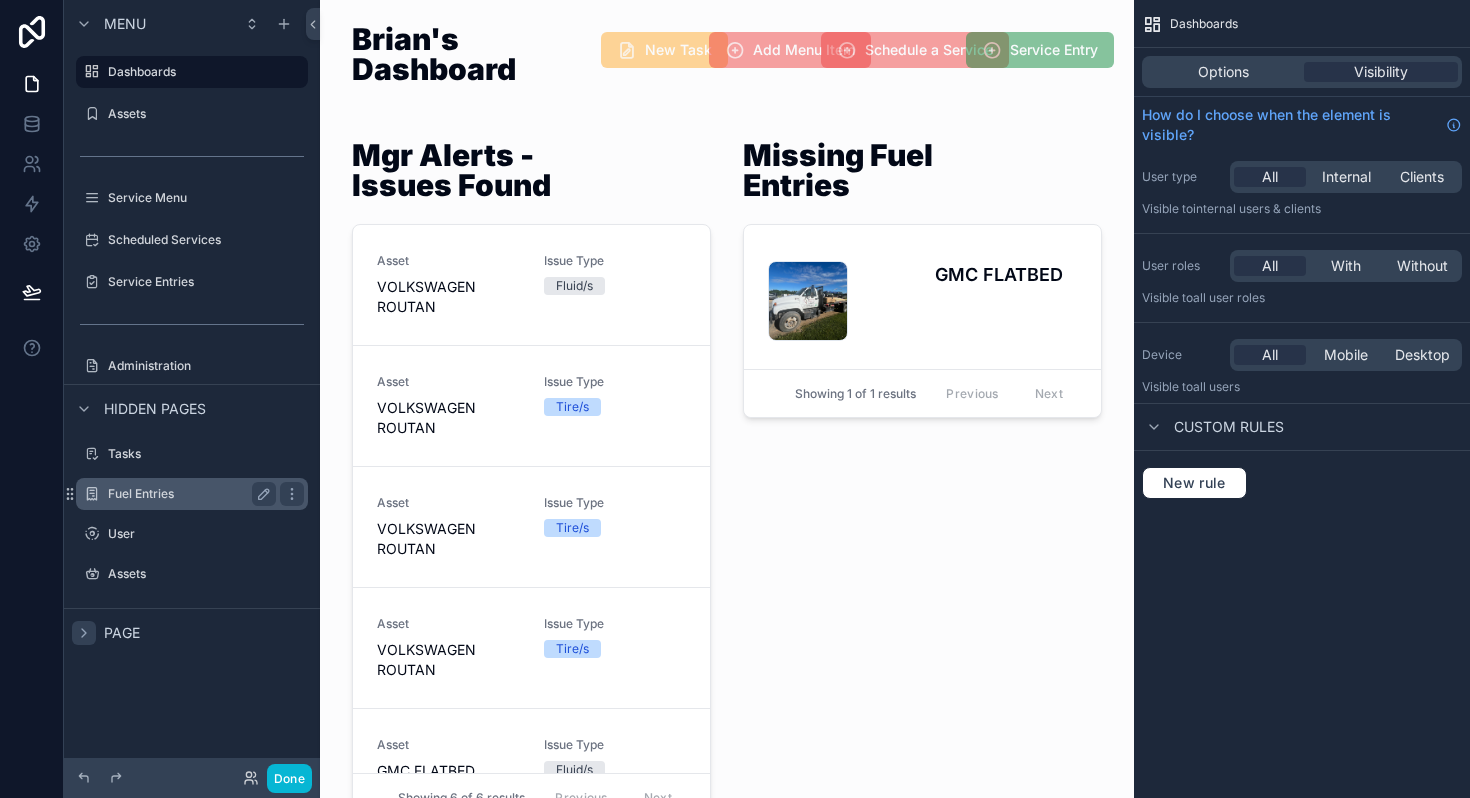 click on "Fuel Entries" at bounding box center (188, 494) 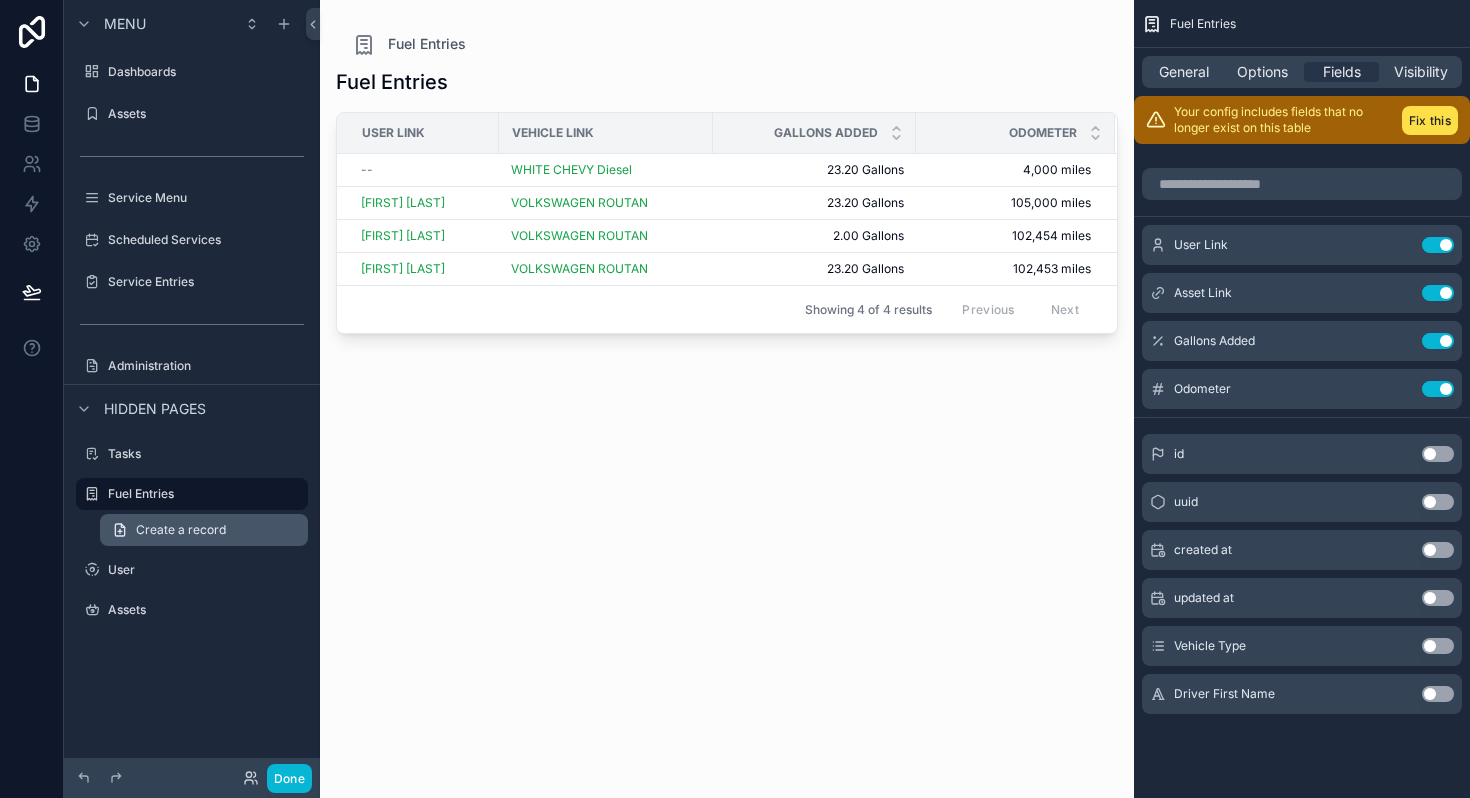 click on "Create a record" at bounding box center (181, 530) 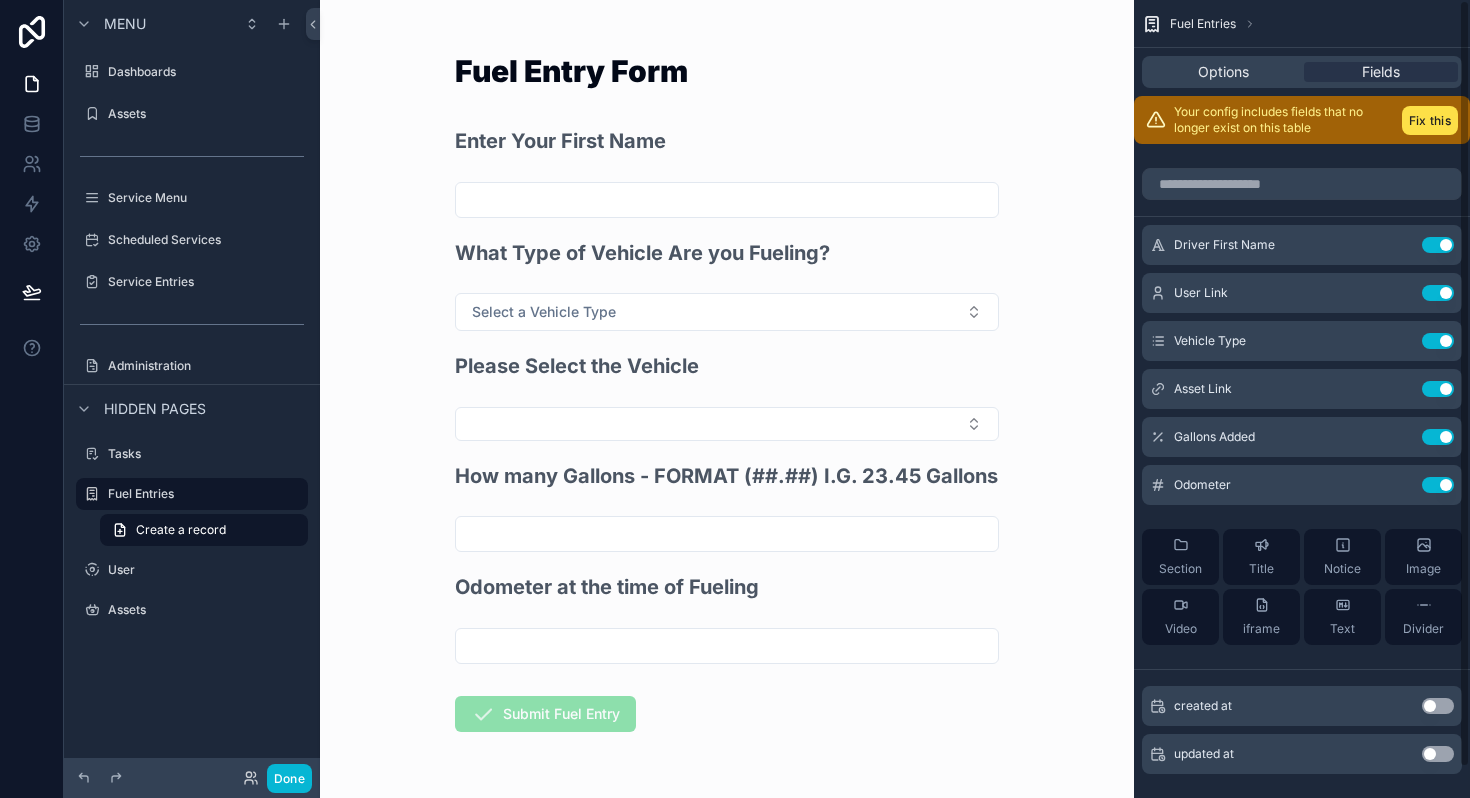 scroll, scrollTop: 32, scrollLeft: 0, axis: vertical 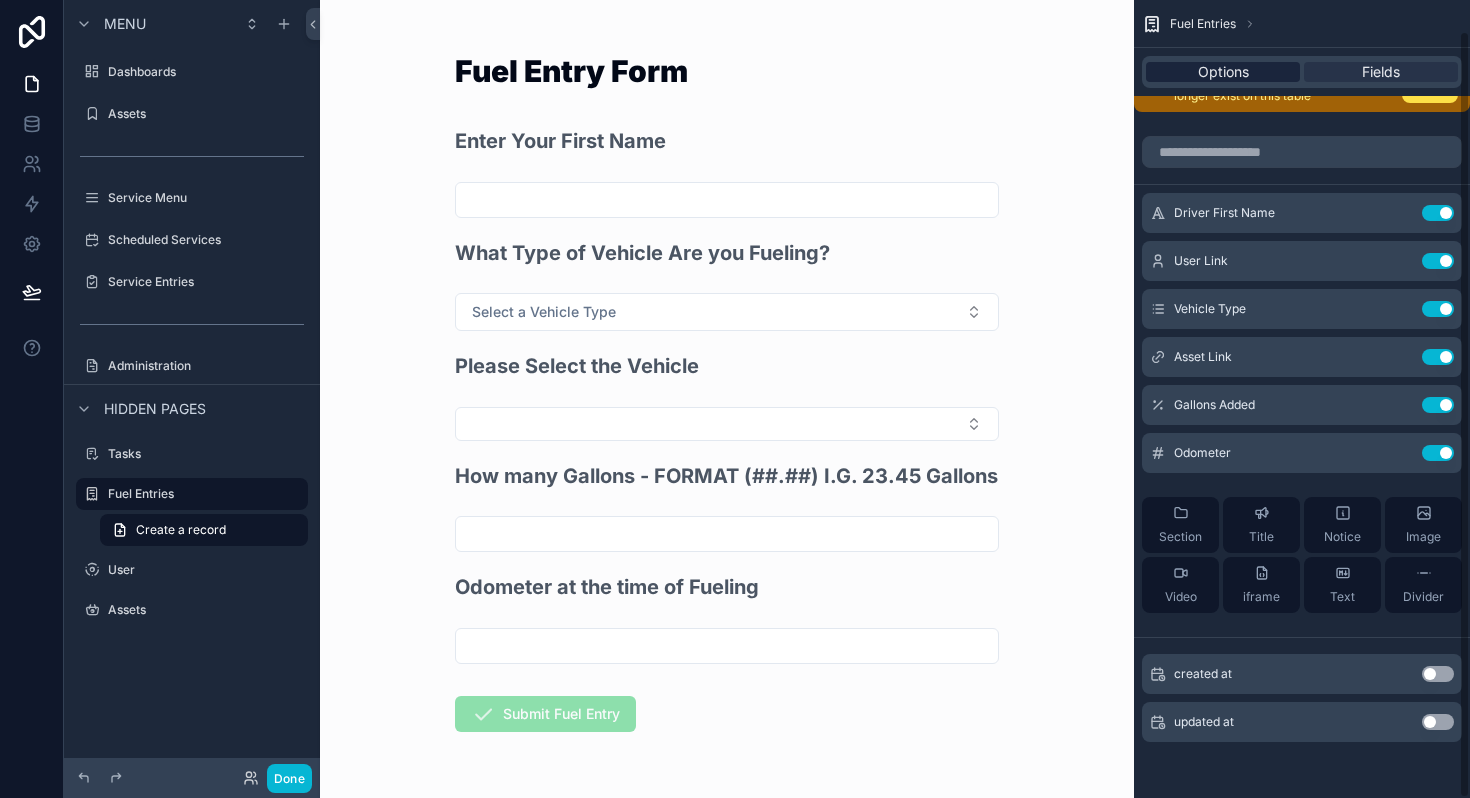 click on "Options" at bounding box center [1223, 72] 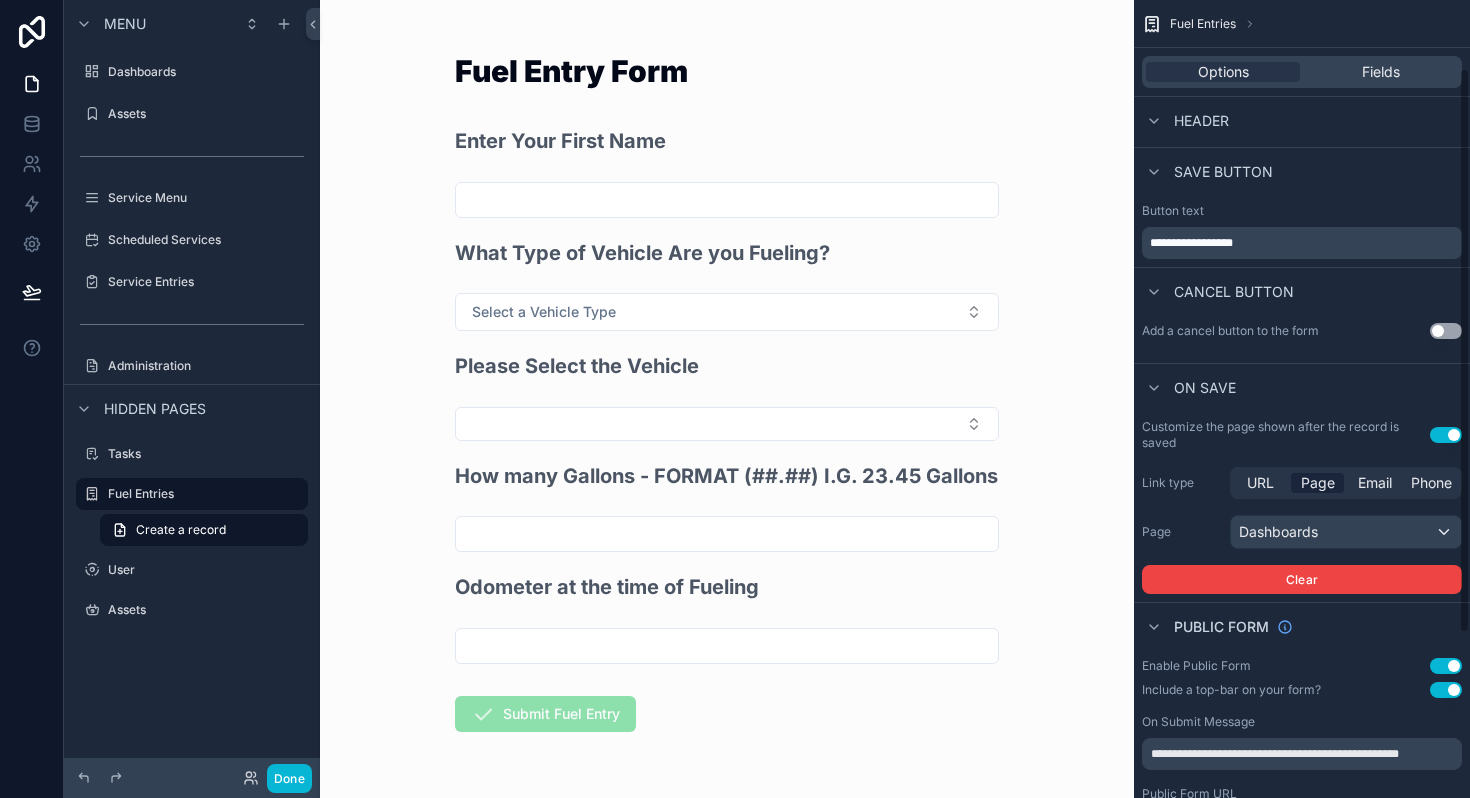scroll, scrollTop: 329, scrollLeft: 0, axis: vertical 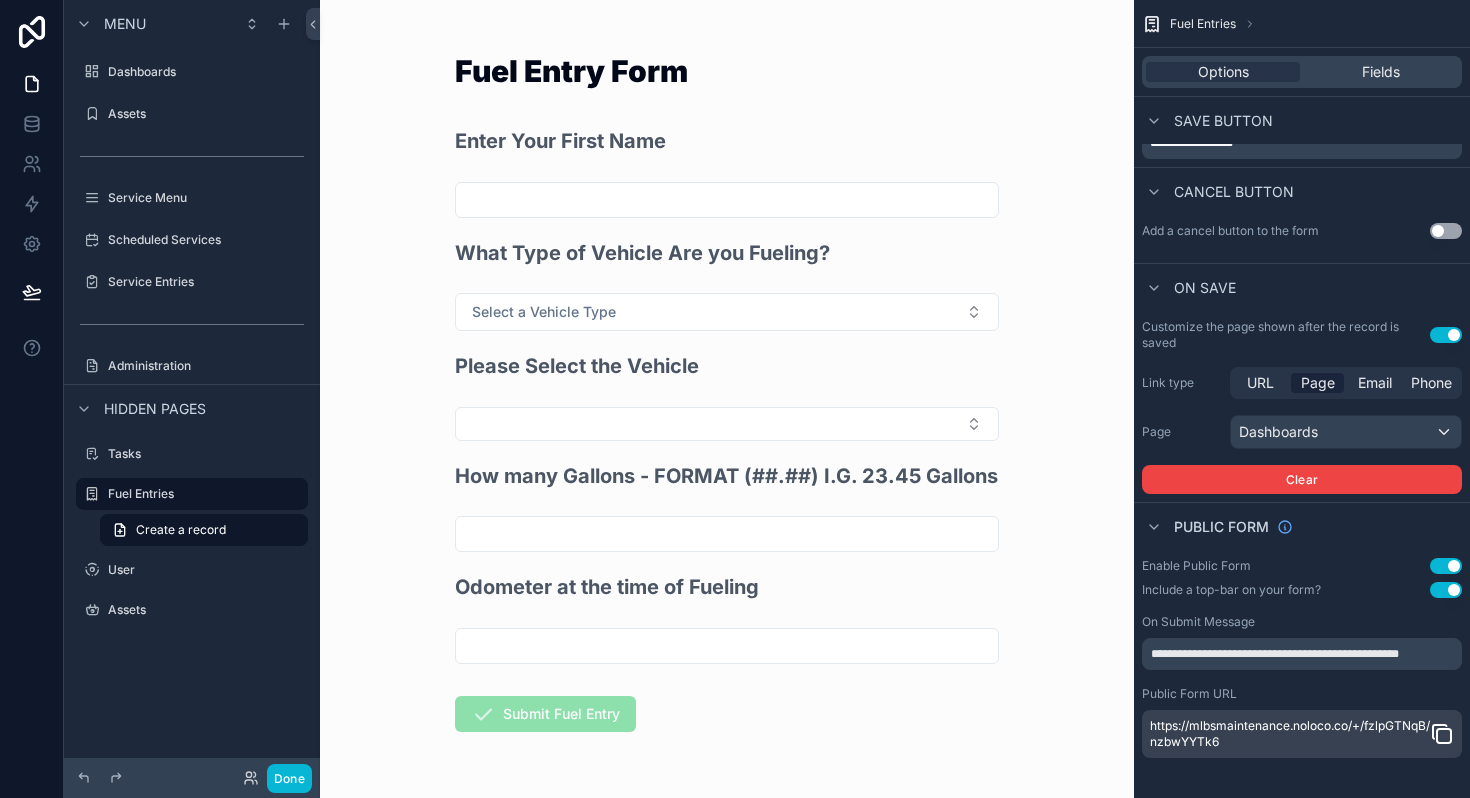 click 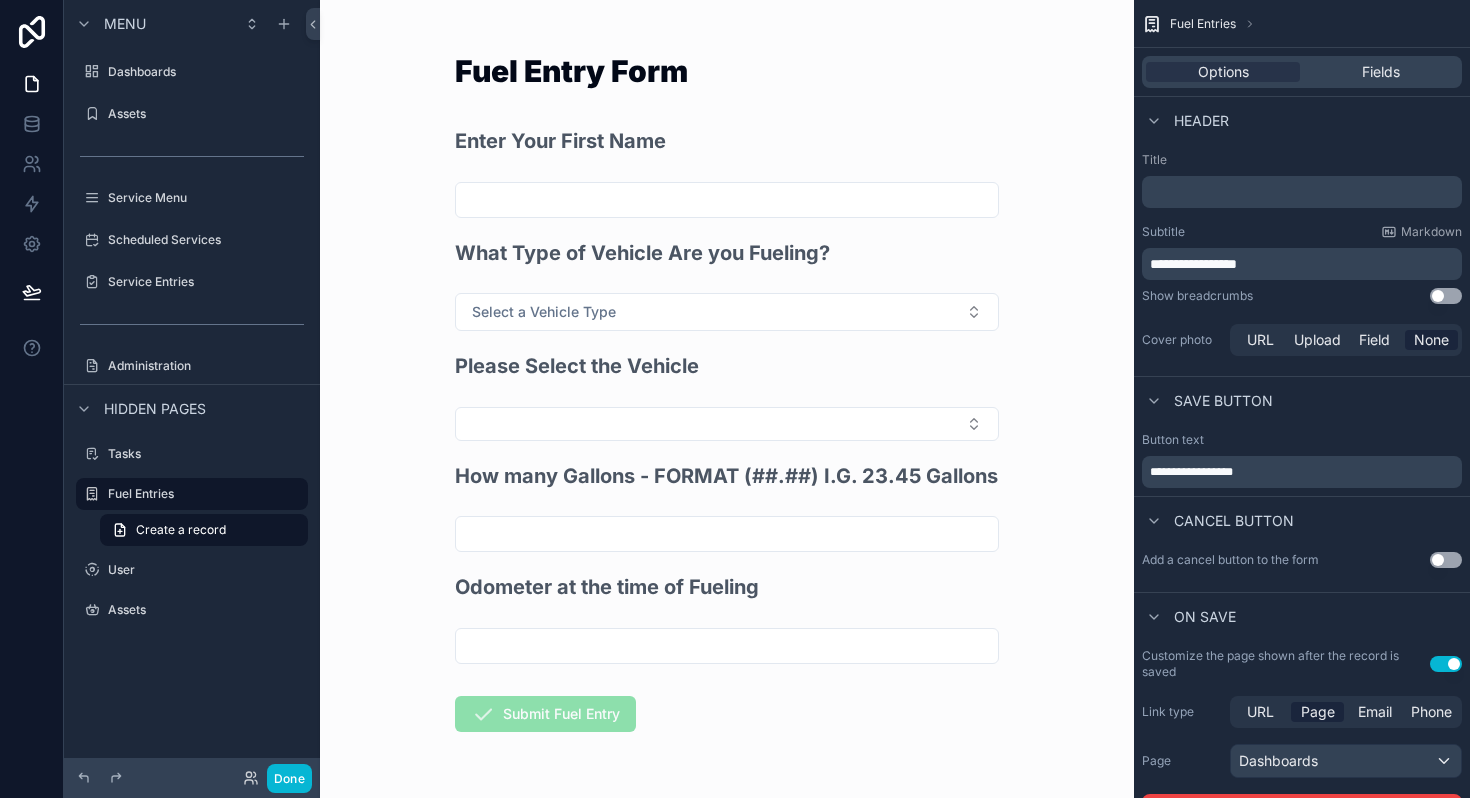 scroll, scrollTop: 0, scrollLeft: 0, axis: both 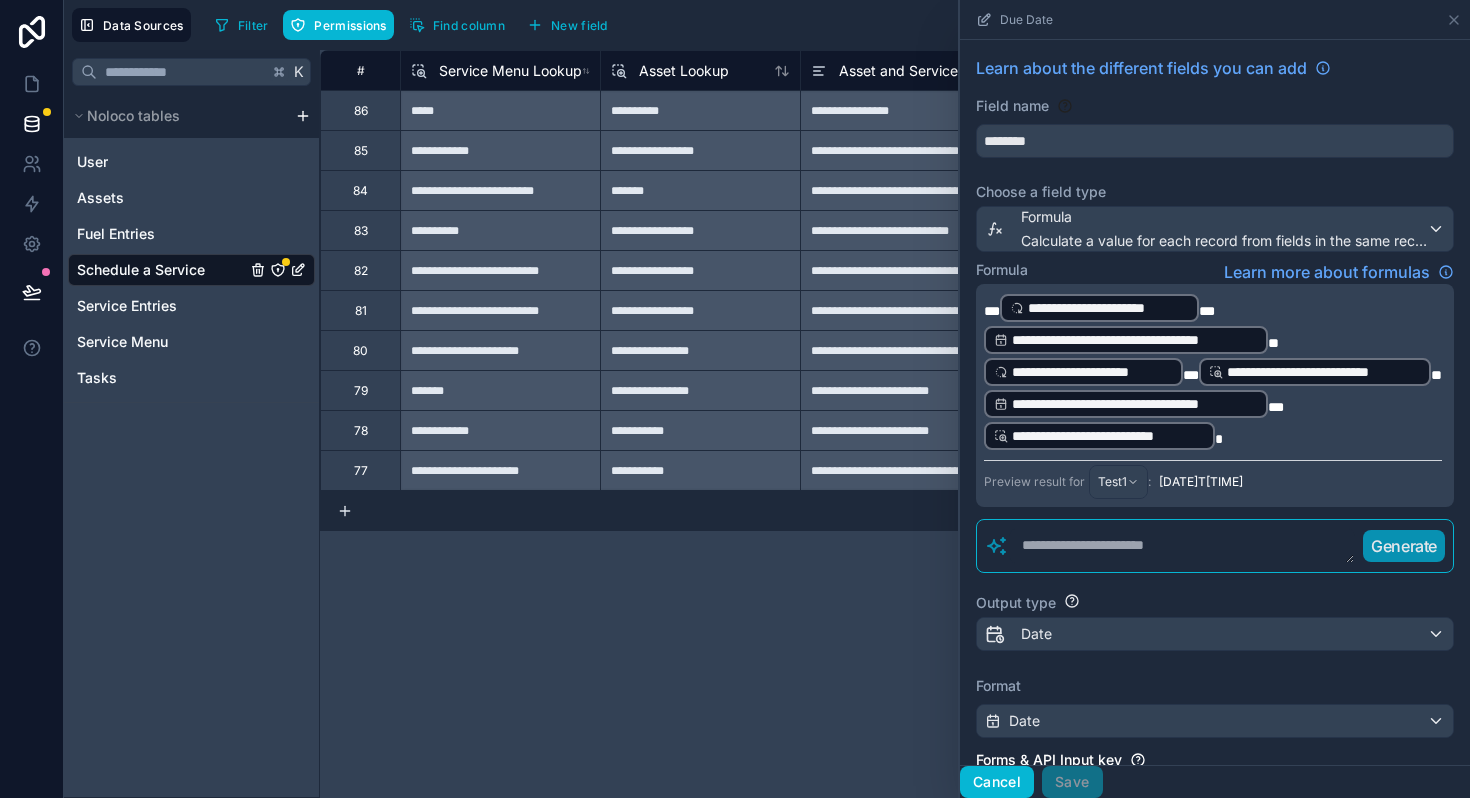 click on "Cancel" at bounding box center (997, 782) 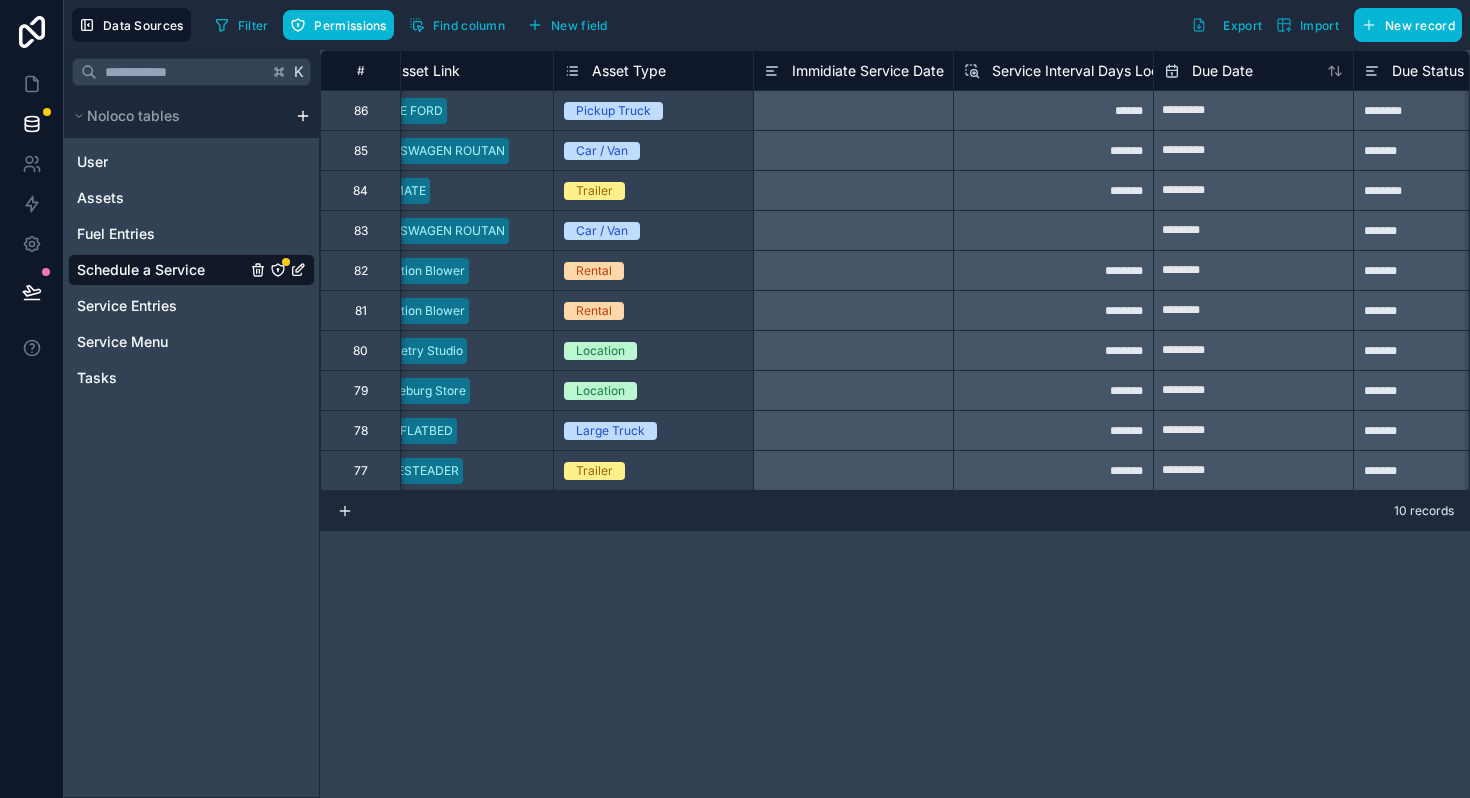 scroll, scrollTop: 0, scrollLeft: 1287, axis: horizontal 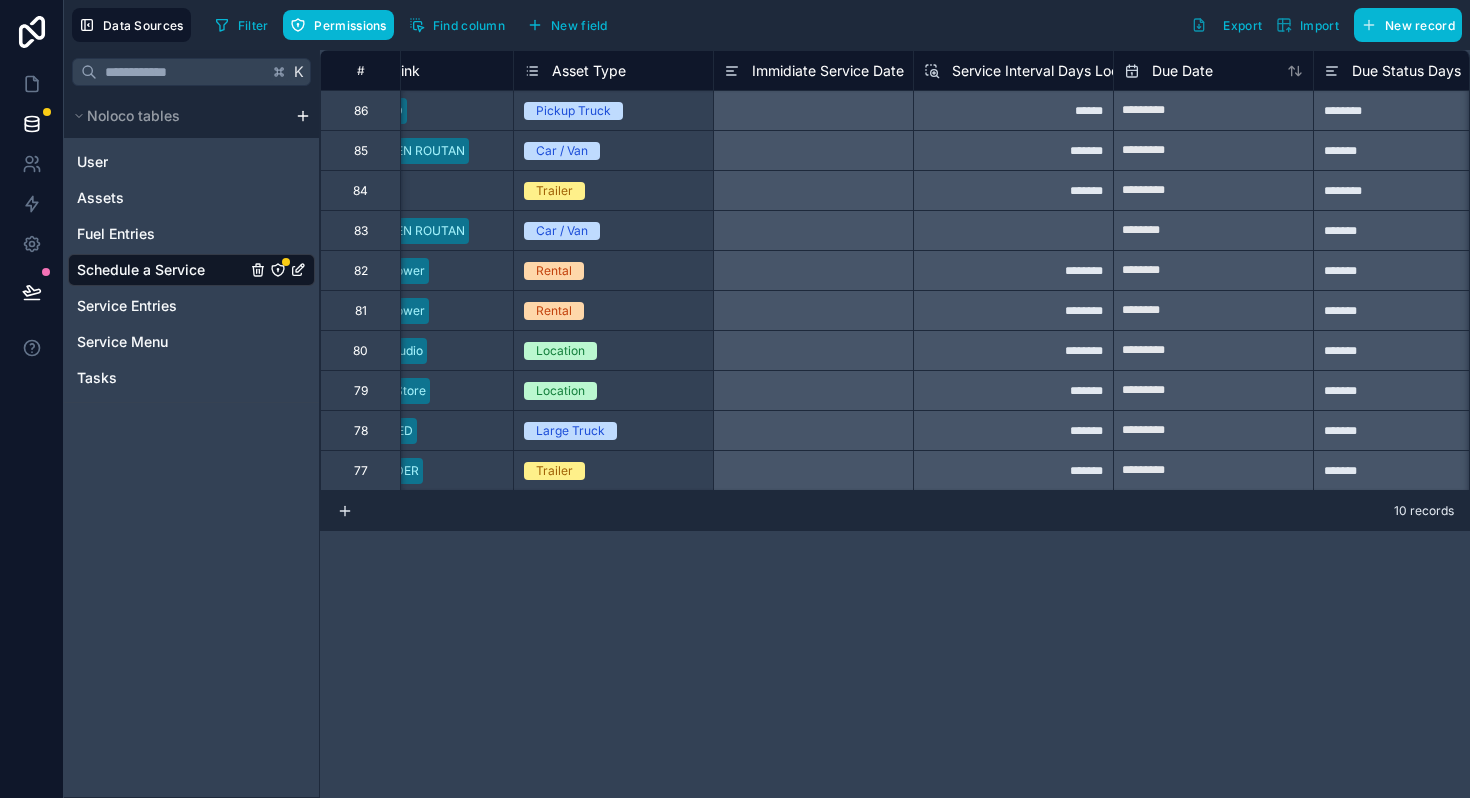 click on "Immidiate Service Date" at bounding box center [828, 71] 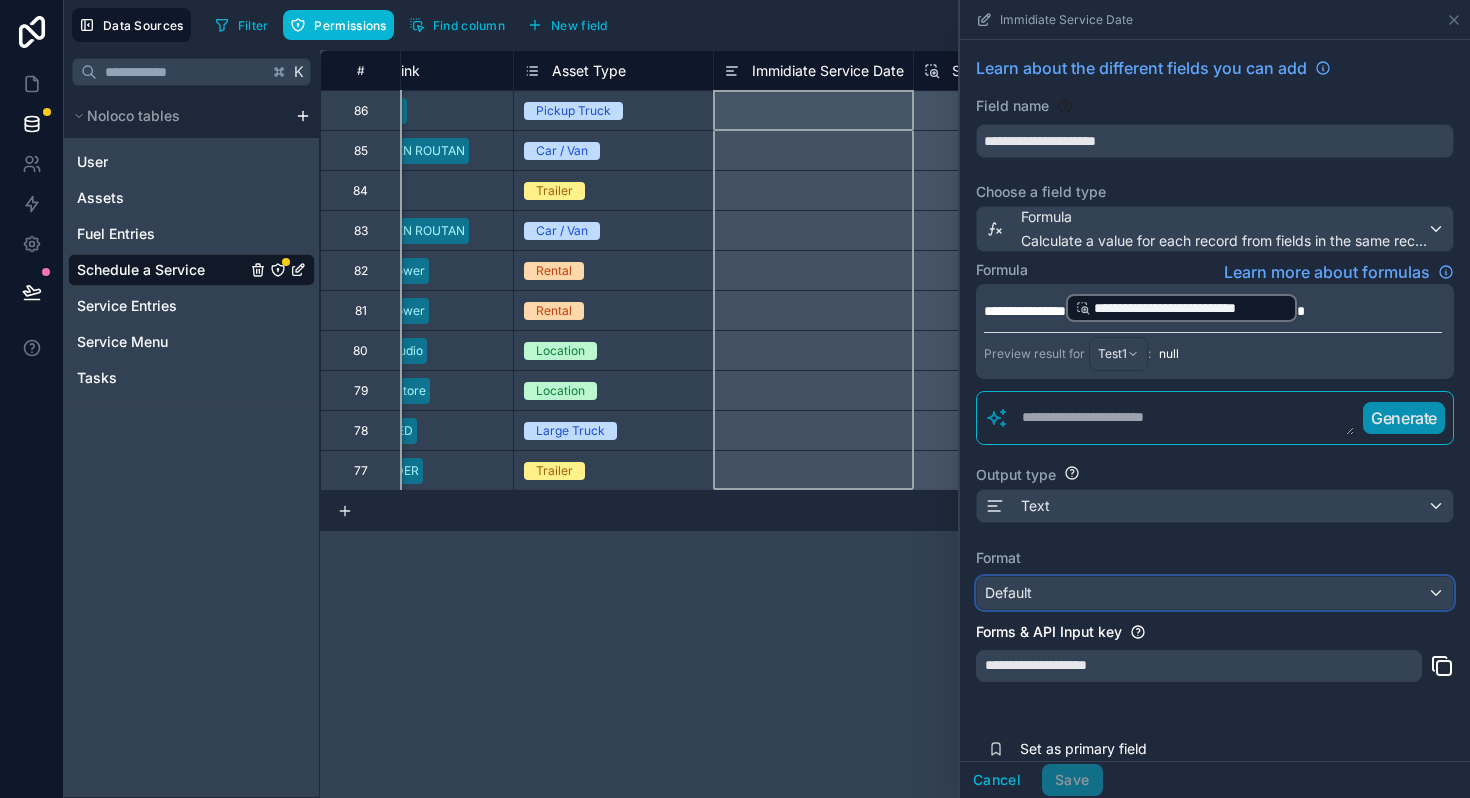 click on "Default" at bounding box center [1215, 593] 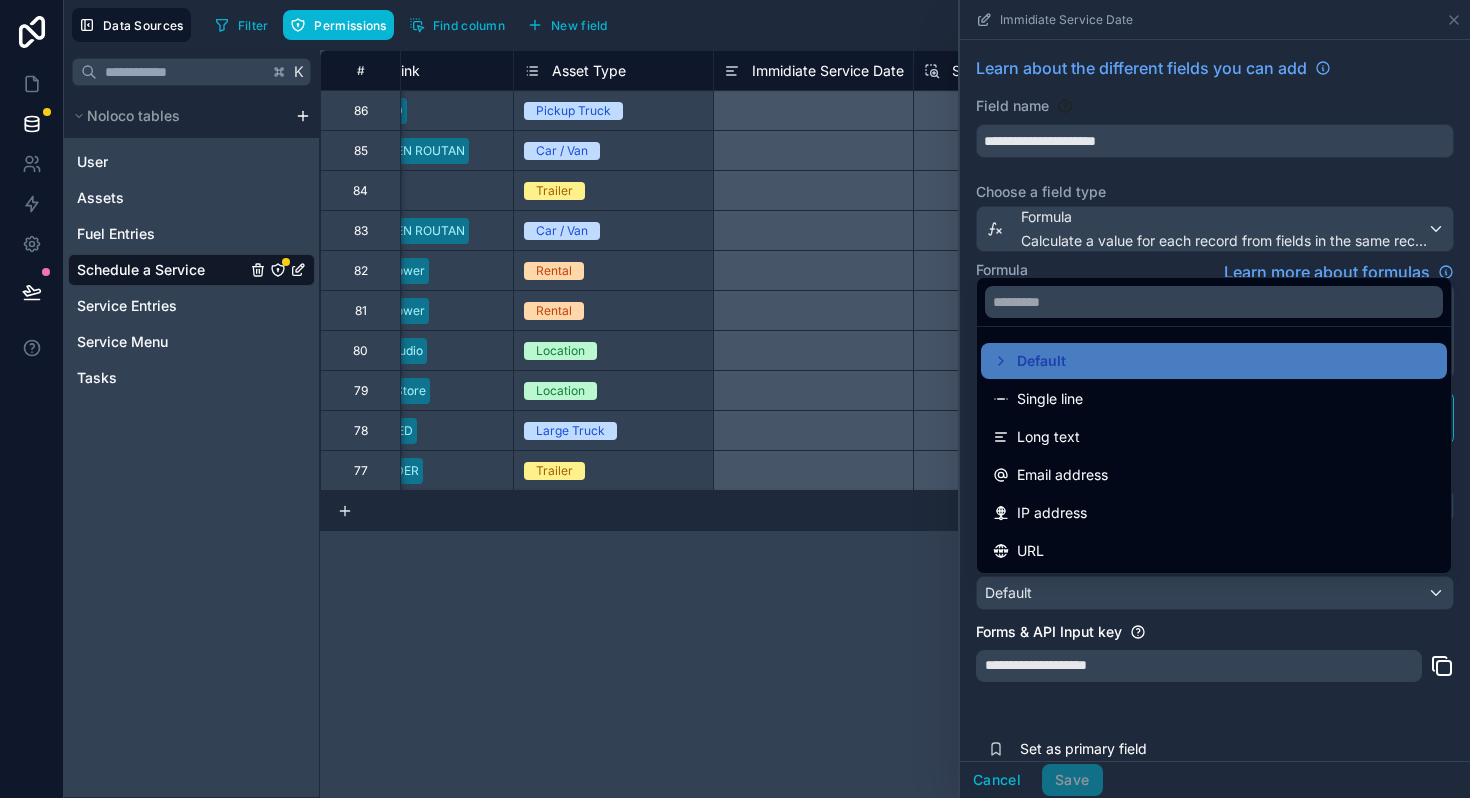 click on "# Service Menu Link Asset Link Asset Type Immidiate Service Date Service Interval Days Lookup Due Date Due Status Days New Service  Est Date of Last Service 86 Test1
WHITE FORD Pickup Truck ****** ********* ******** ******** 85 Wash and Wax VOLKSWAGEN ROUTAN Car / Van ******* ********* ******* ******** 84 Quarterly Trailer Service CARMATE Trailer ******* ********* ******** ******** 83 Change Oil VOLKSWAGEN ROUTAN Car / Van ******** ******* 82 Insulation Blower Cleaning Insulation Blower Rental ******** ******** ******* 81 Insulation Blower Cleaning Insulation Blower Rental ******** ******** ******* 80 pressure wash building Cabinetry Studio [LOCATION] ******** ********* ******* ******** 79 fghfgdh Middleburg Store [LOCATION] ******* ********* ******* ********* 78 Wash and Wax GMC FLATBED Large Truck ******* ********* ******* 77 HeadLight Fluid Change HOMESTEADER Trailer ******* ********* ******* 10 records" at bounding box center [895, 424] 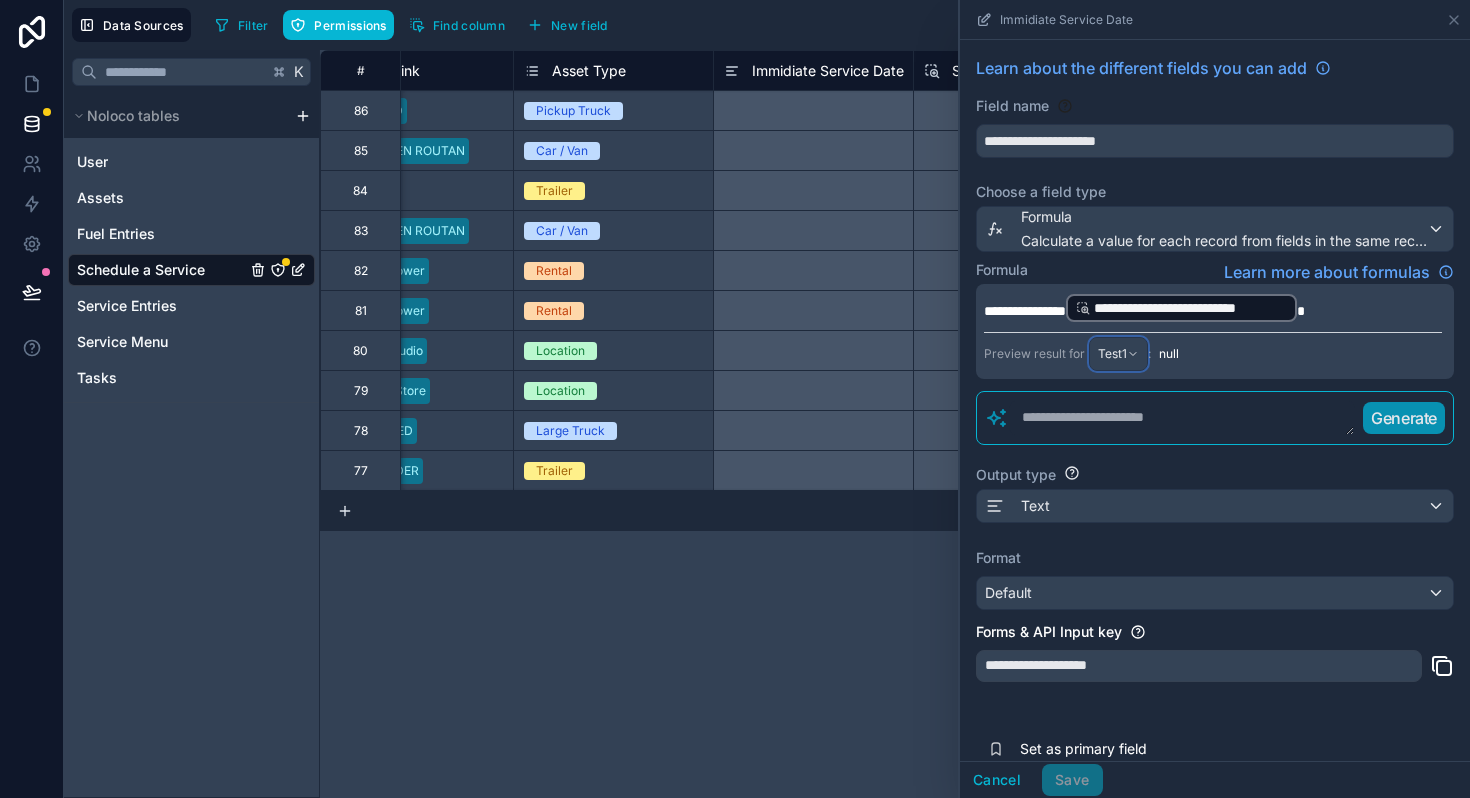 click on "Test1" at bounding box center (1118, 354) 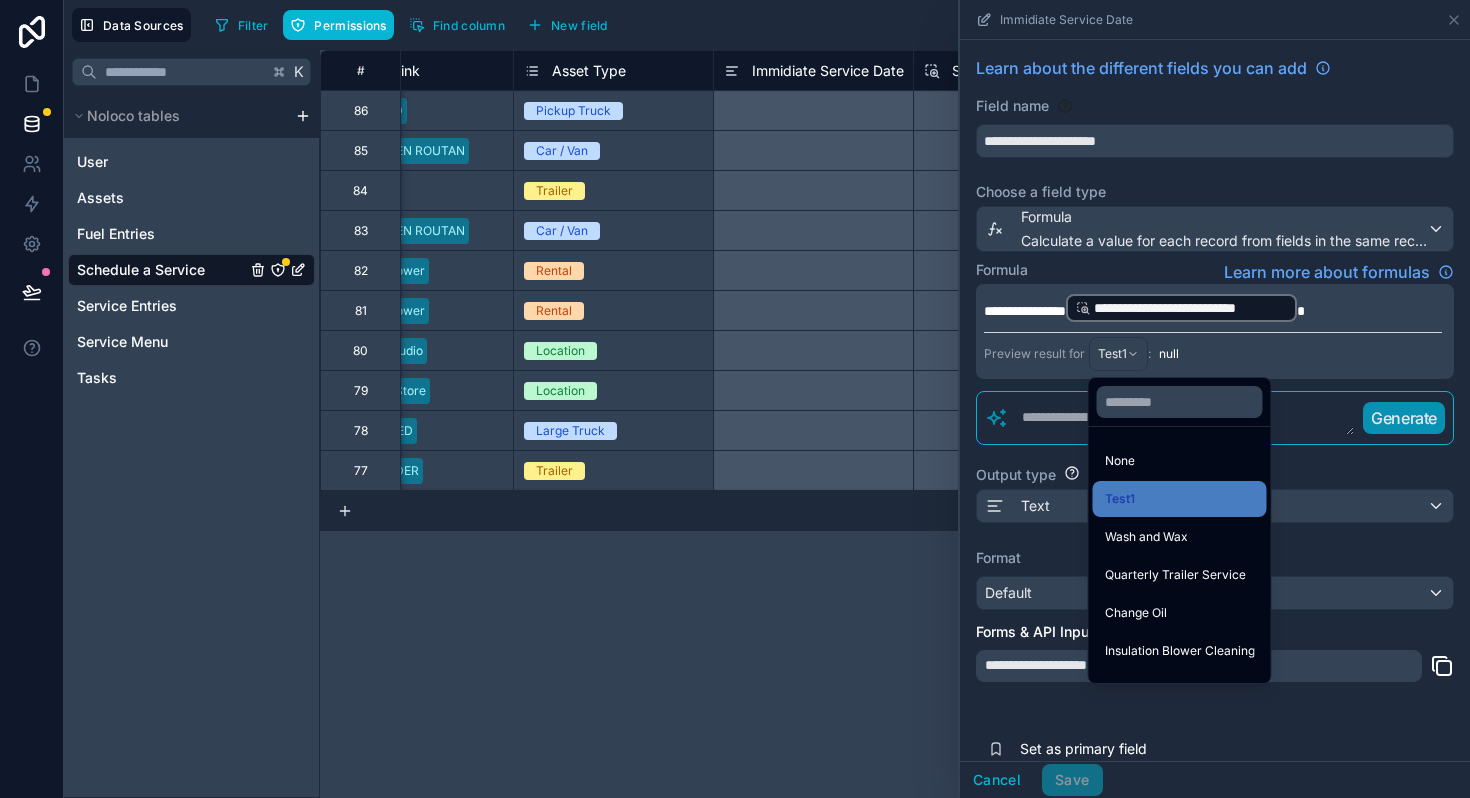 click on "# Service Menu Link Asset Link Asset Type Immidiate Service Date Service Interval Days Lookup Due Date Due Status Days New Service  Est Date of Last Service 86 Test1
WHITE FORD Pickup Truck ****** ********* ******** ******** 85 Wash and Wax VOLKSWAGEN ROUTAN Car / Van ******* ********* ******* ******** 84 Quarterly Trailer Service CARMATE Trailer ******* ********* ******** ******** 83 Change Oil VOLKSWAGEN ROUTAN Car / Van ******** ******* 82 Insulation Blower Cleaning Insulation Blower Rental ******** ******** ******* 81 Insulation Blower Cleaning Insulation Blower Rental ******** ******** ******* 80 pressure wash building Cabinetry Studio Location ******** ********* ******* ******** 79 fghfgdh Middleburg Store Location ******* ********* ******* ********* 78 Wash and Wax GMC FLATBED Large Truck ******* ********* ******* 77 HeadLight Fluid Change HOMESTEADER Trailer ******* ********* ******* 10 records" at bounding box center [895, 424] 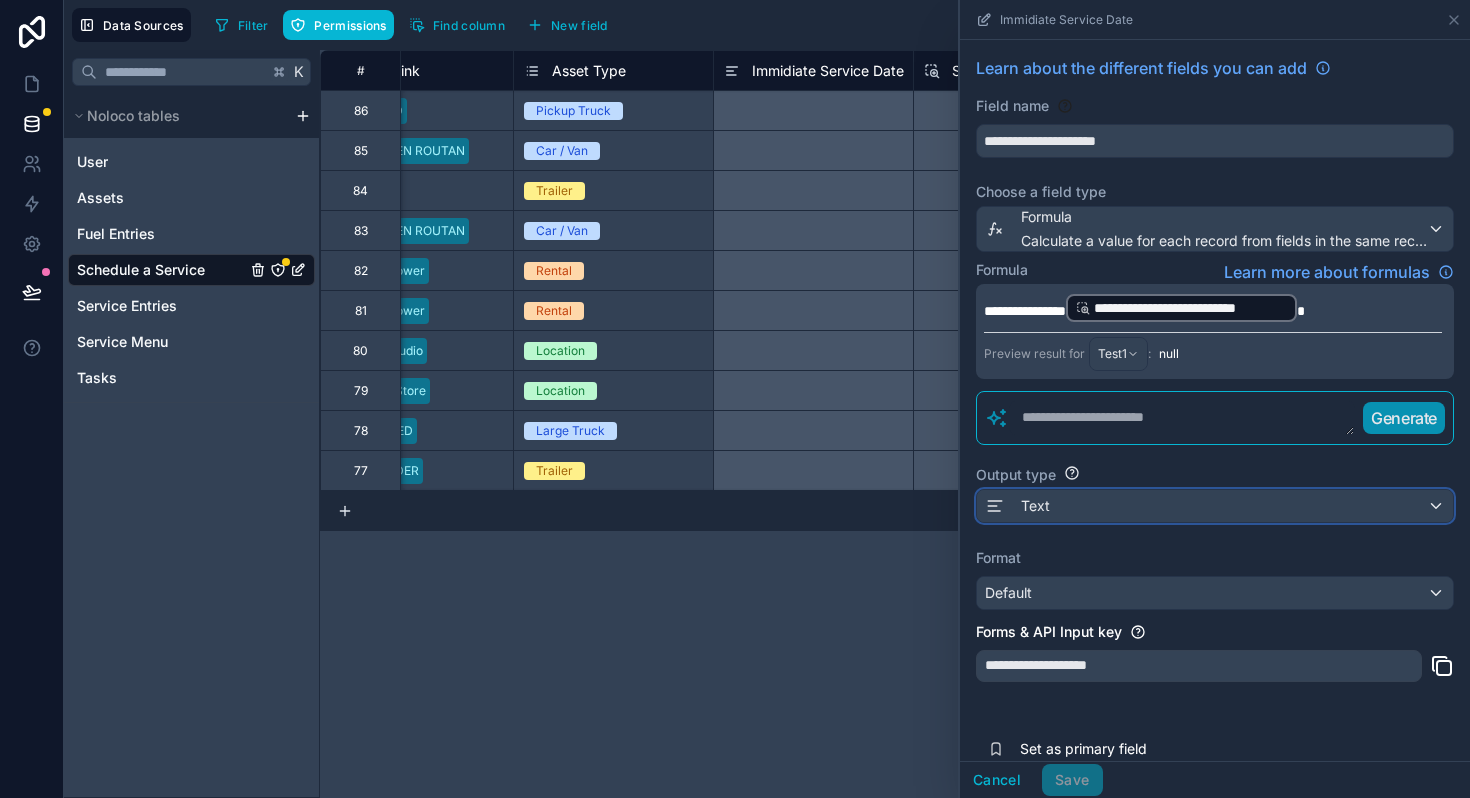 click on "Text" at bounding box center (1035, 506) 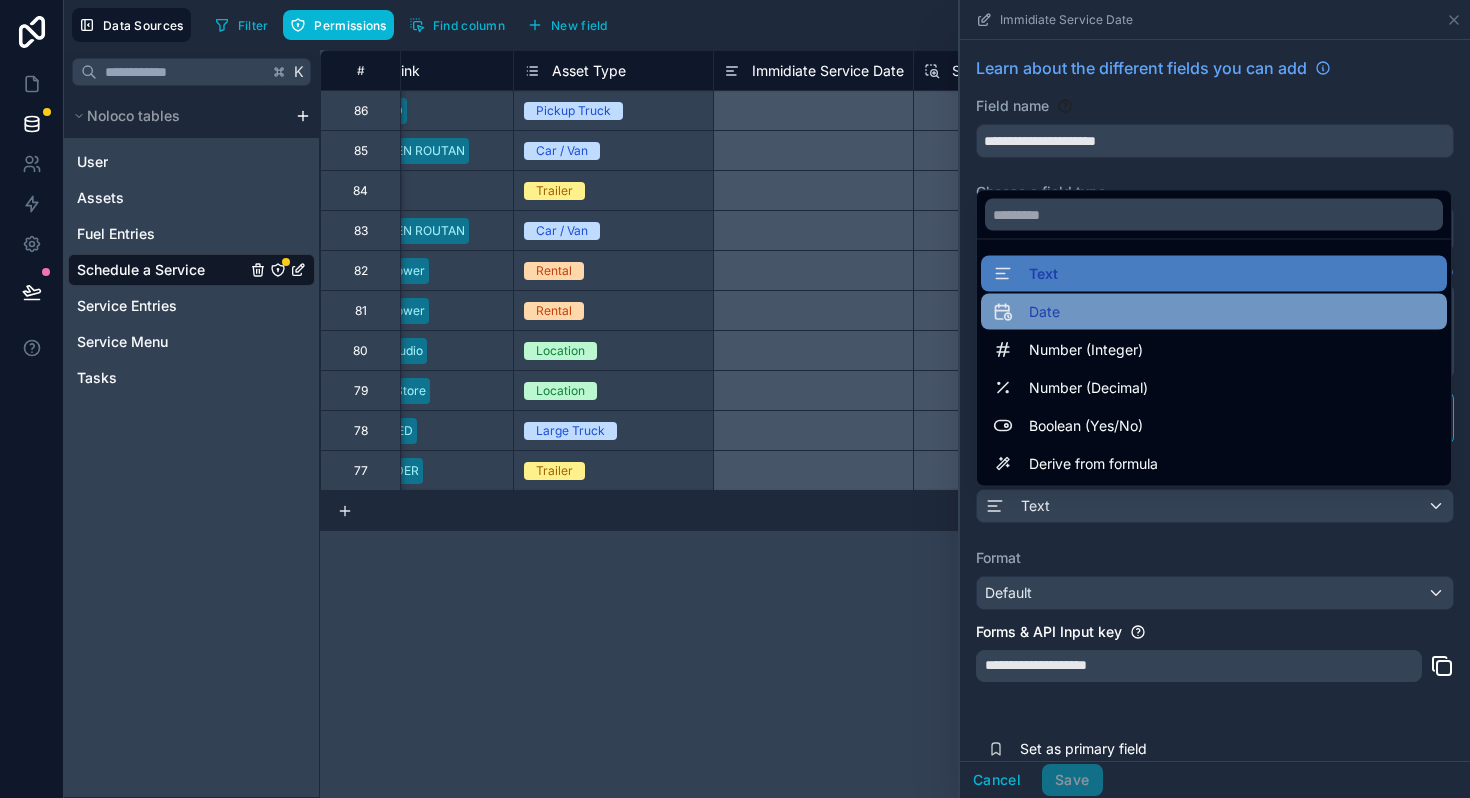 click on "Date" at bounding box center (1026, 312) 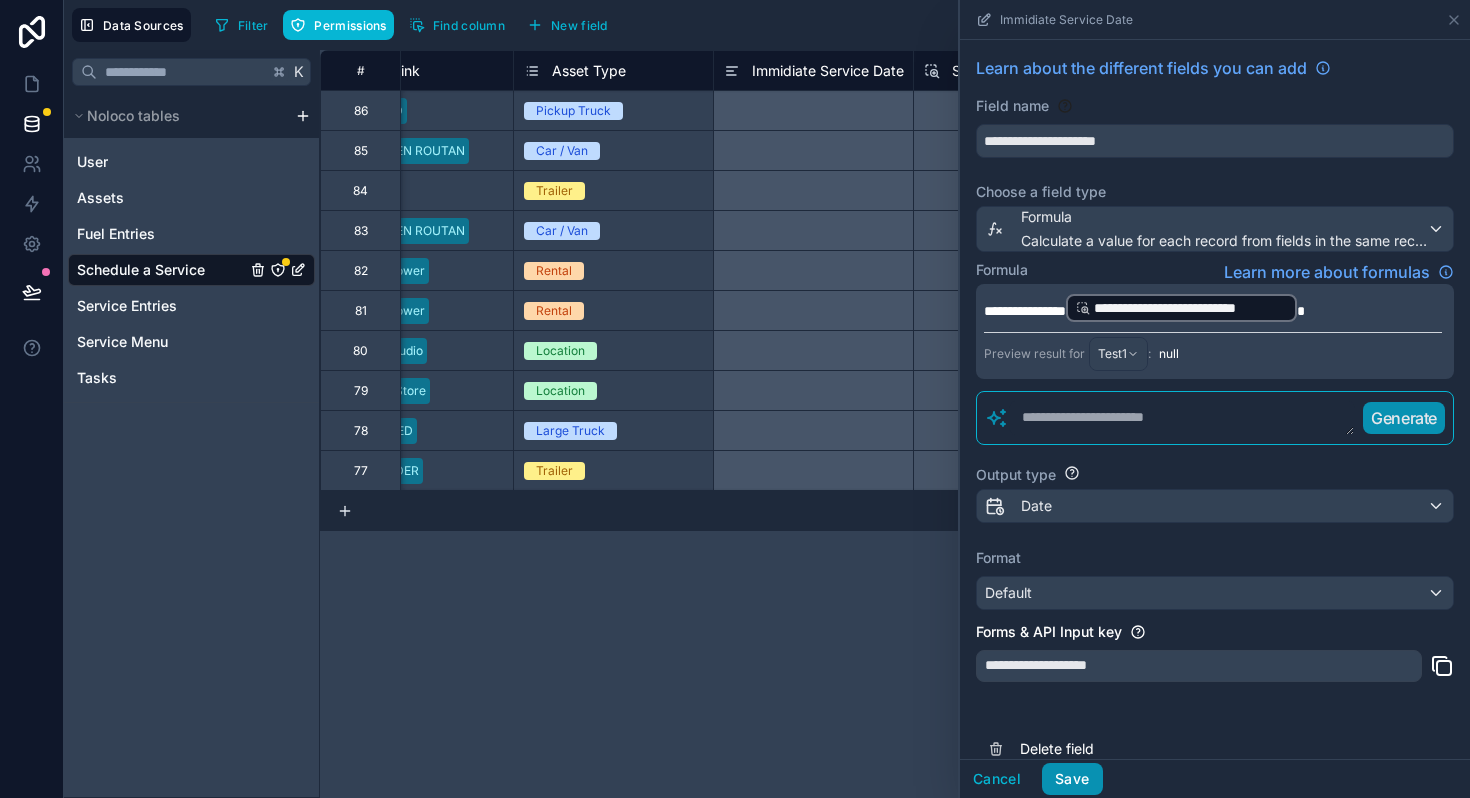 click on "Save" at bounding box center [1072, 779] 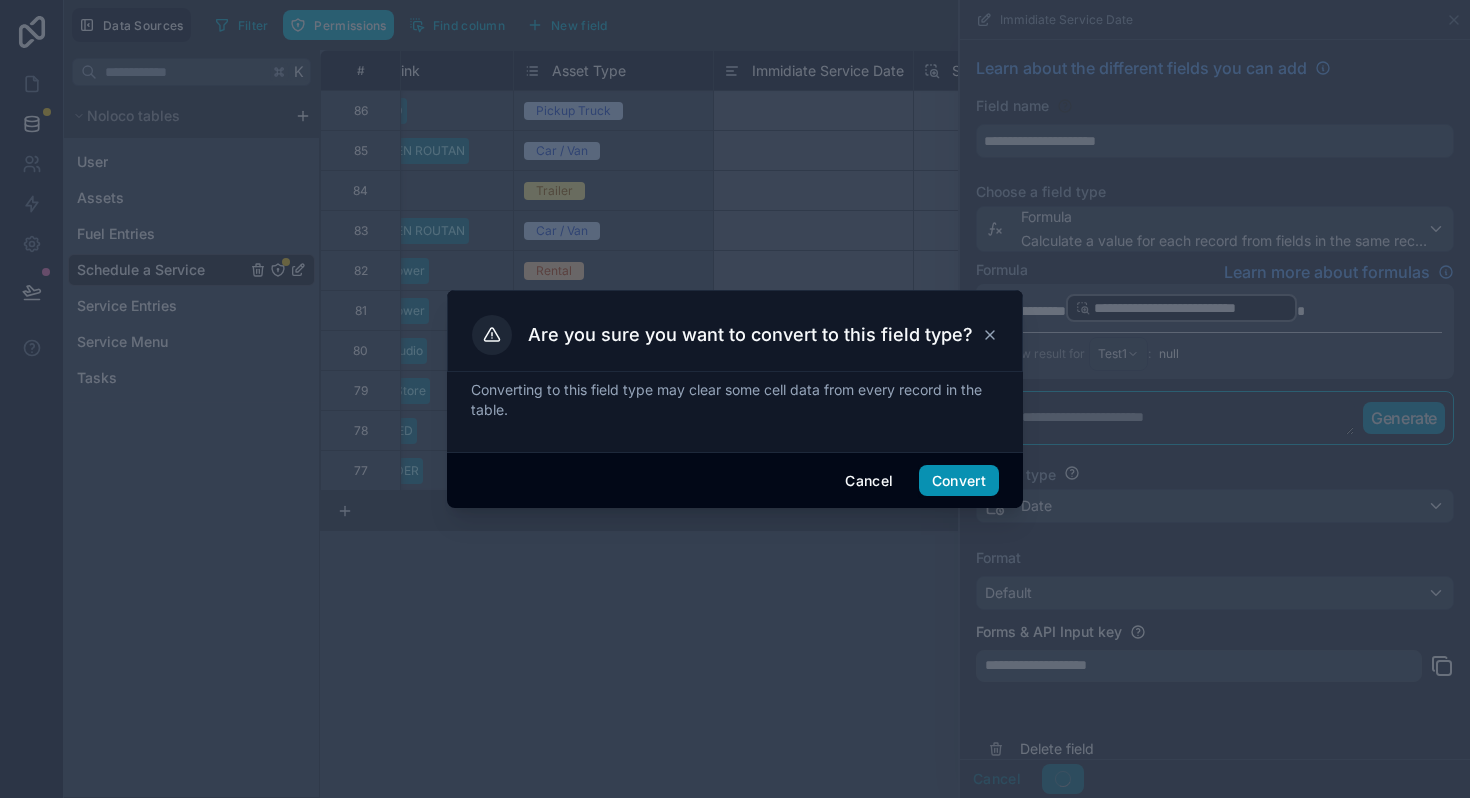 click on "Convert" at bounding box center (959, 481) 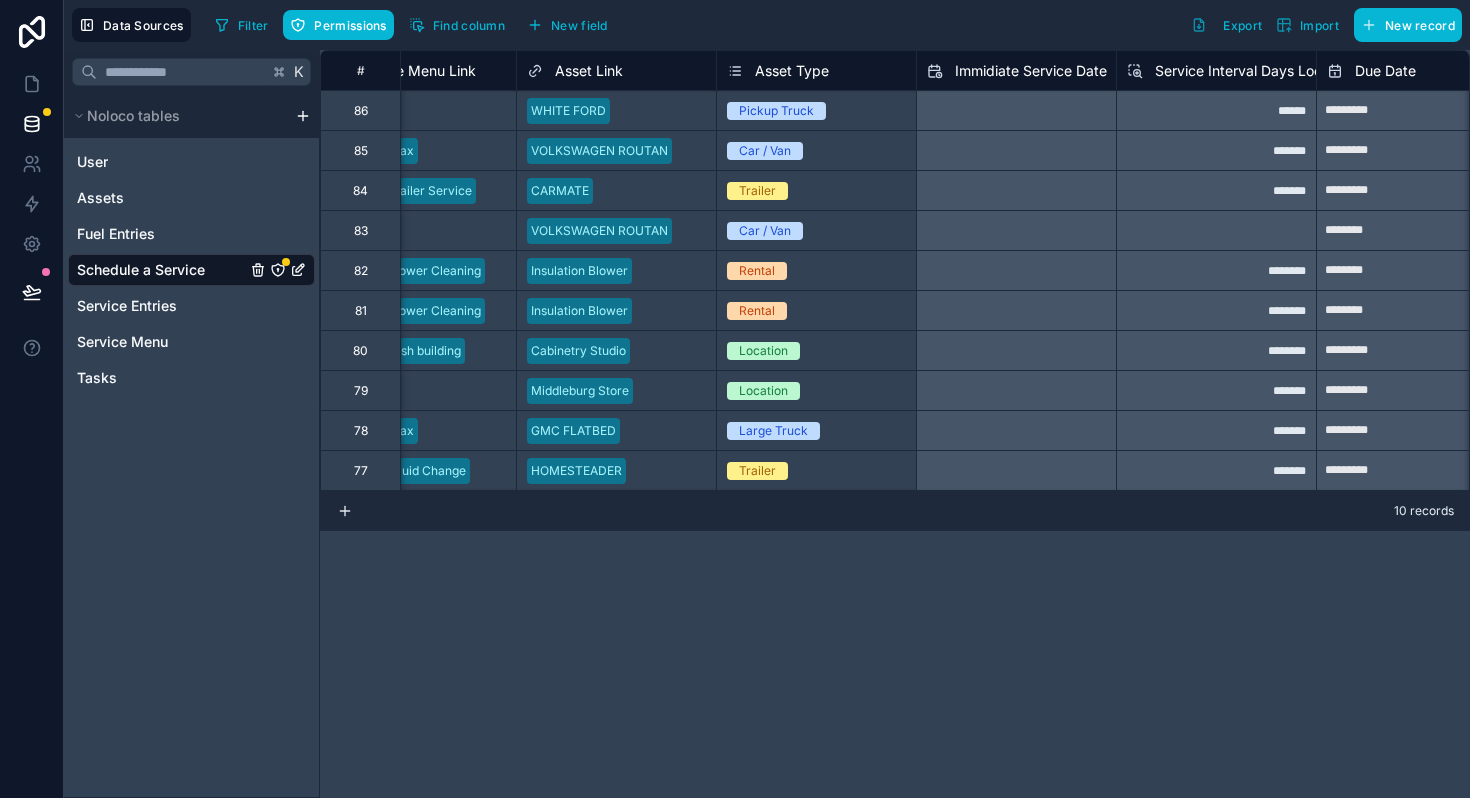 scroll, scrollTop: 0, scrollLeft: 1085, axis: horizontal 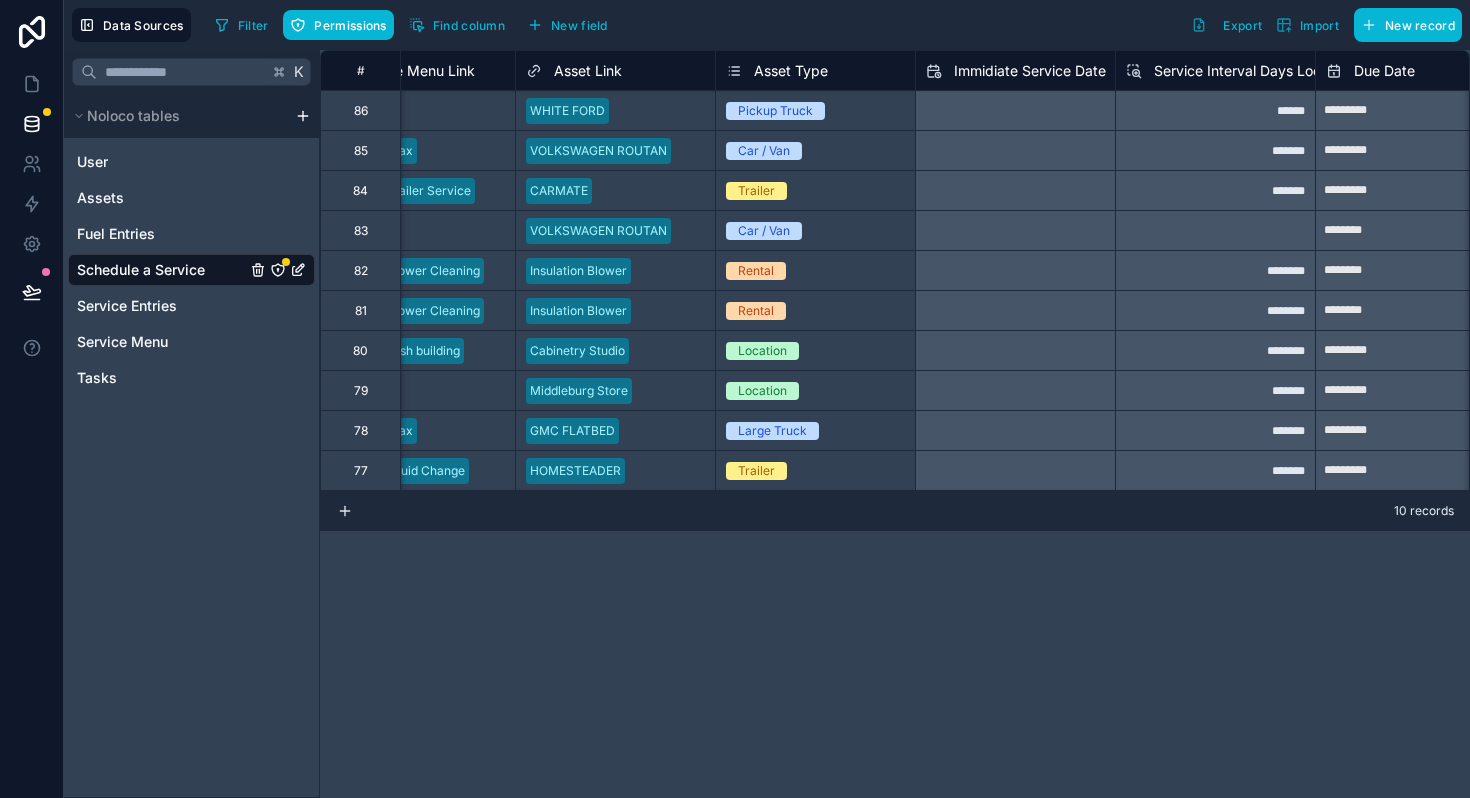 click on "Immidiate Service Date" at bounding box center (1030, 71) 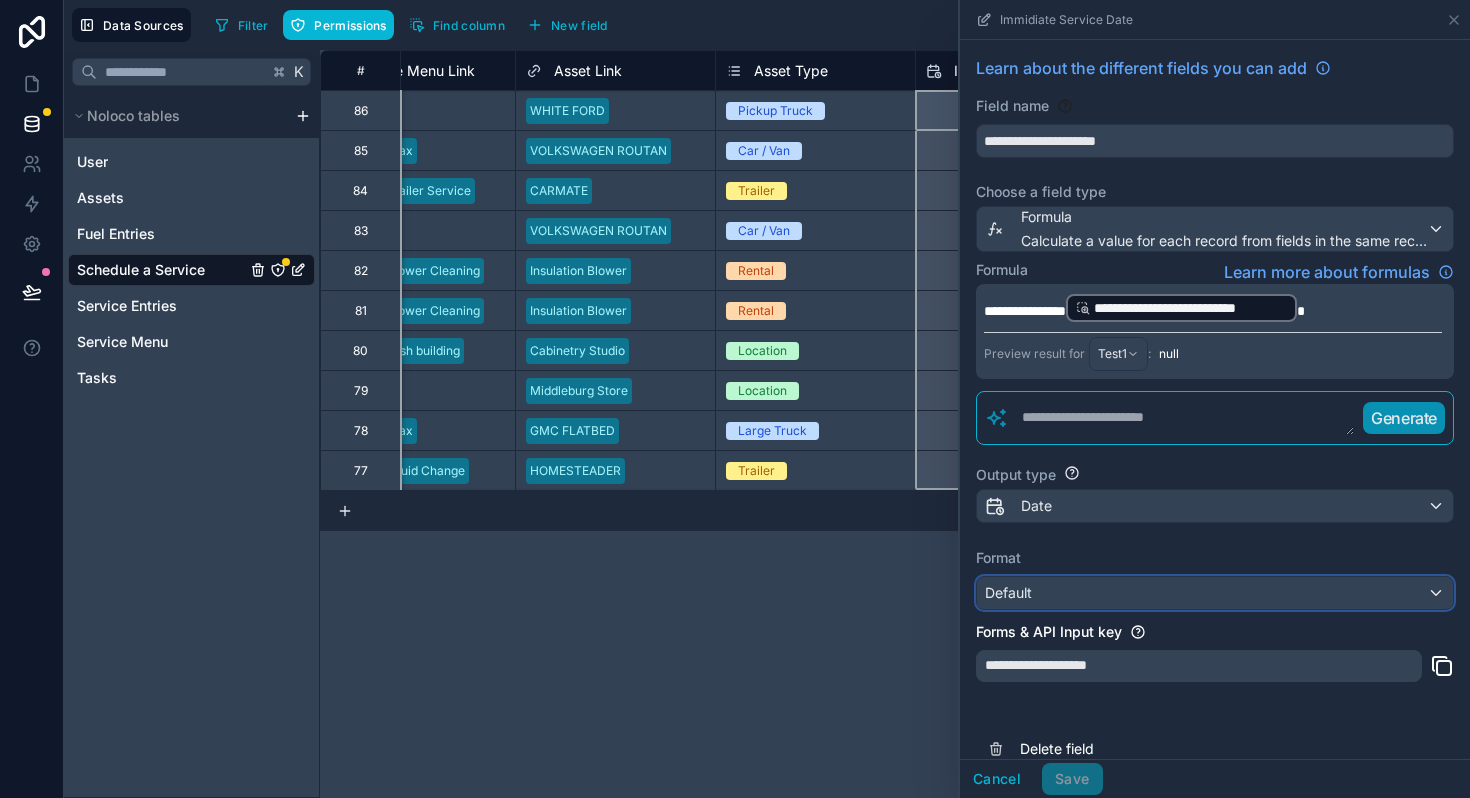click on "Default" at bounding box center (1215, 593) 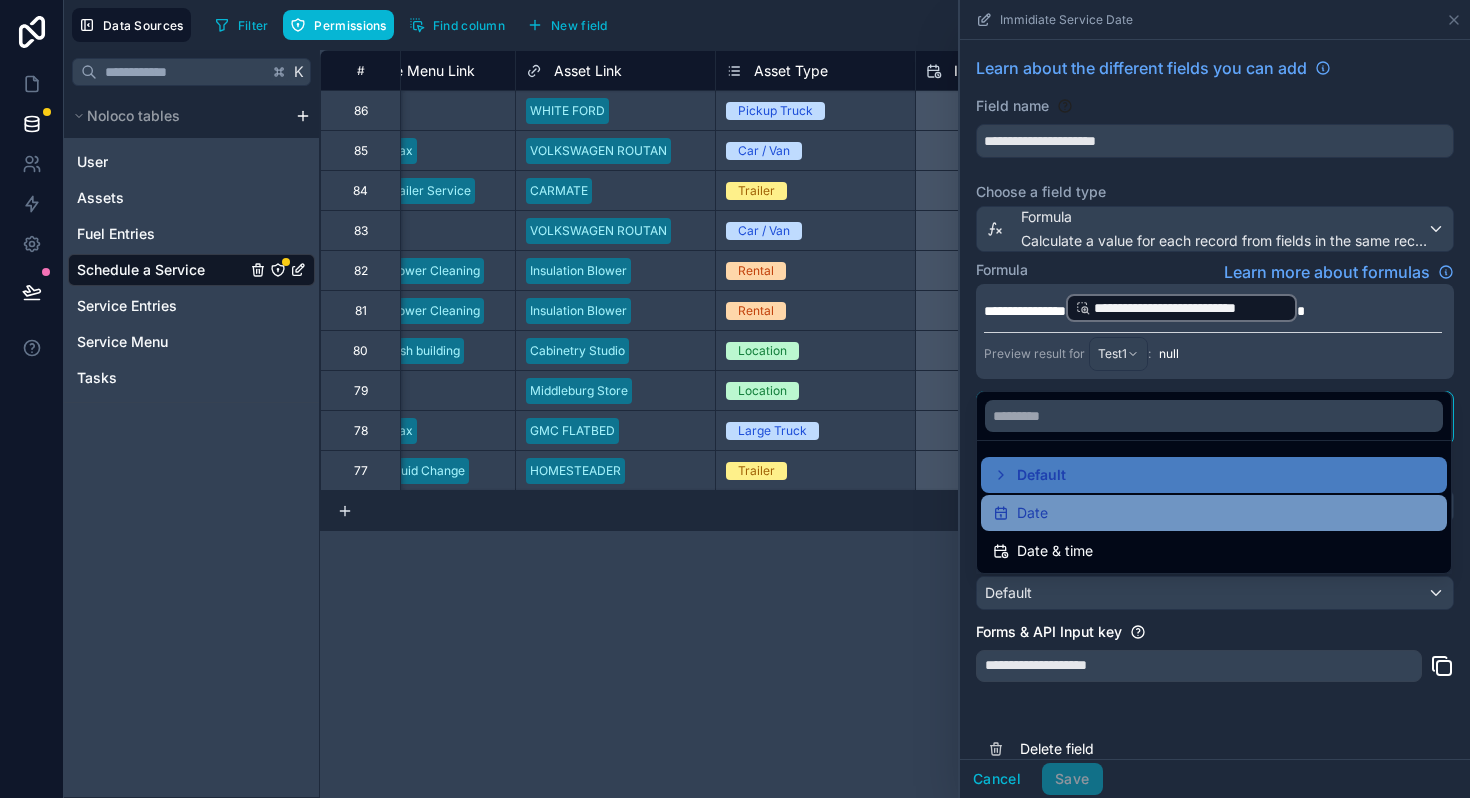 click on "Date" at bounding box center [1032, 513] 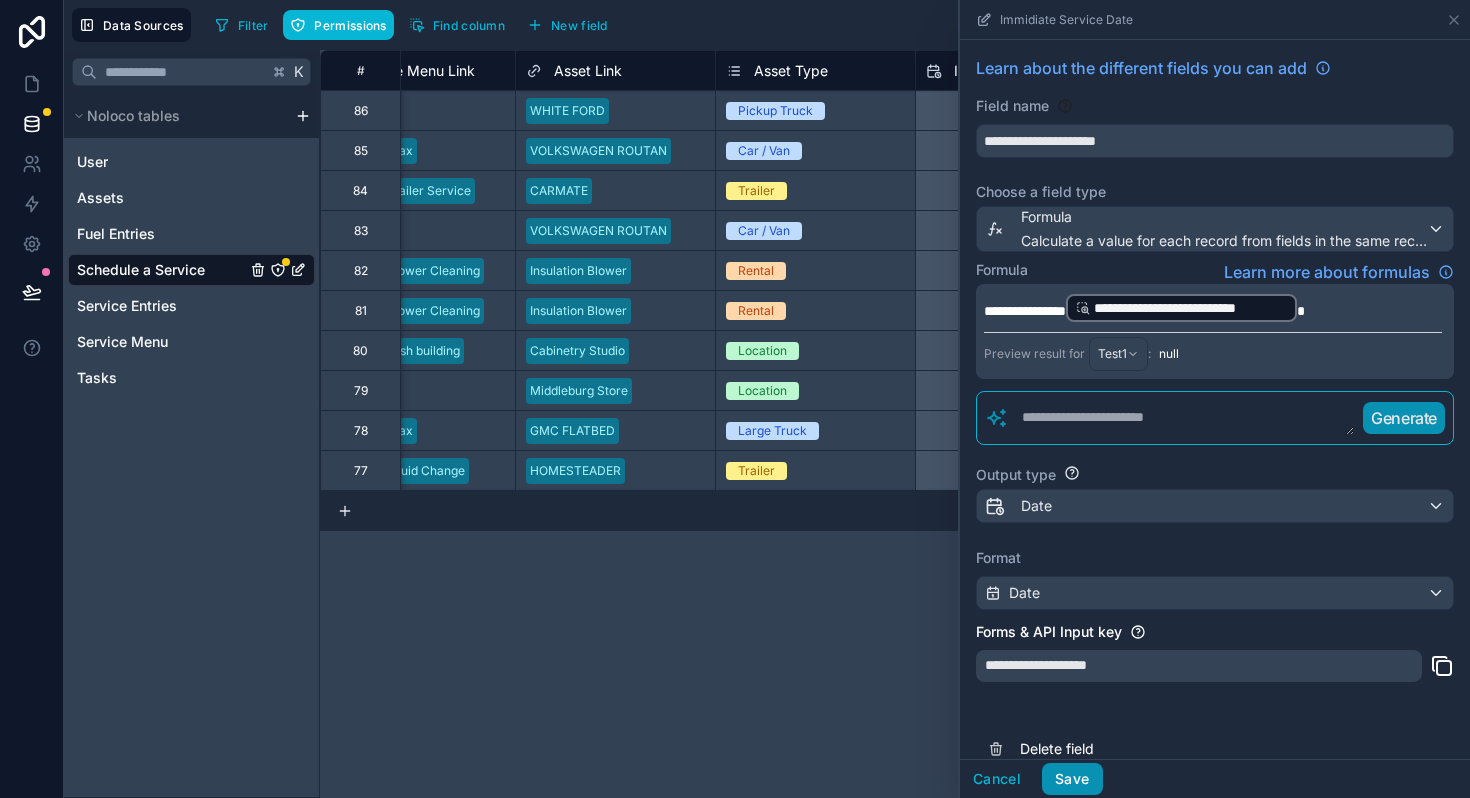 click on "Save" at bounding box center (1072, 779) 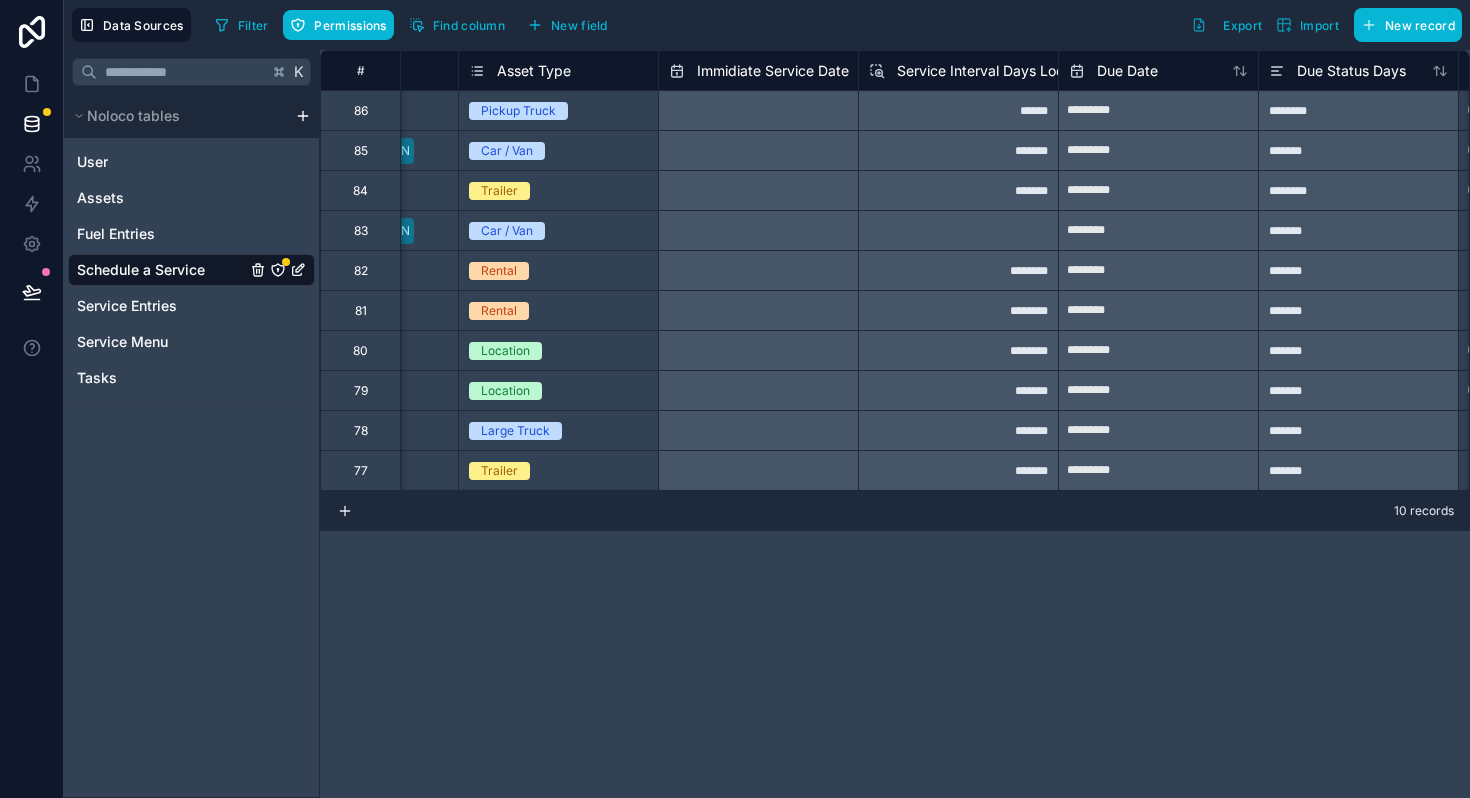 scroll, scrollTop: 0, scrollLeft: 1414, axis: horizontal 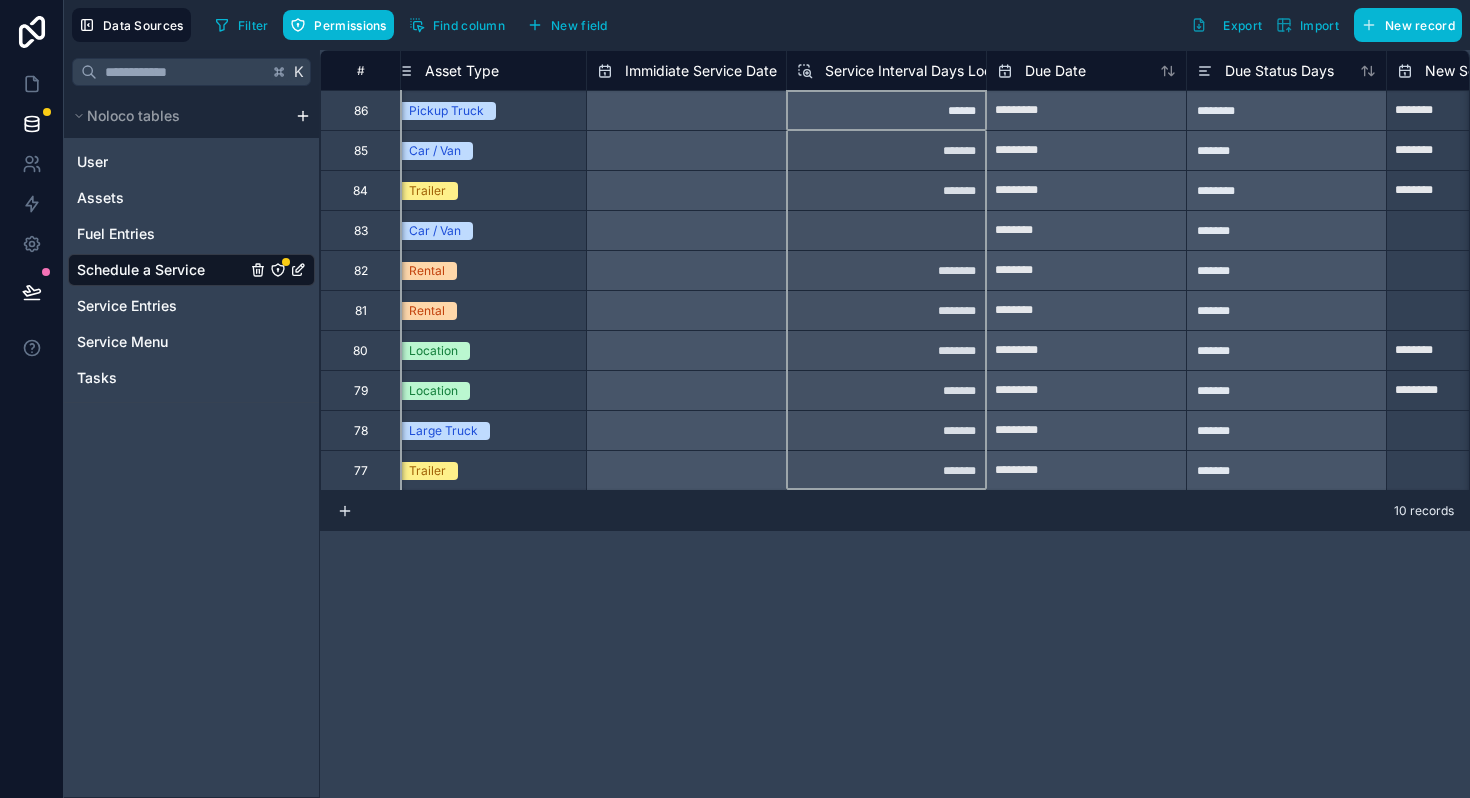click on "Service Interval Days Lookup" at bounding box center (921, 71) 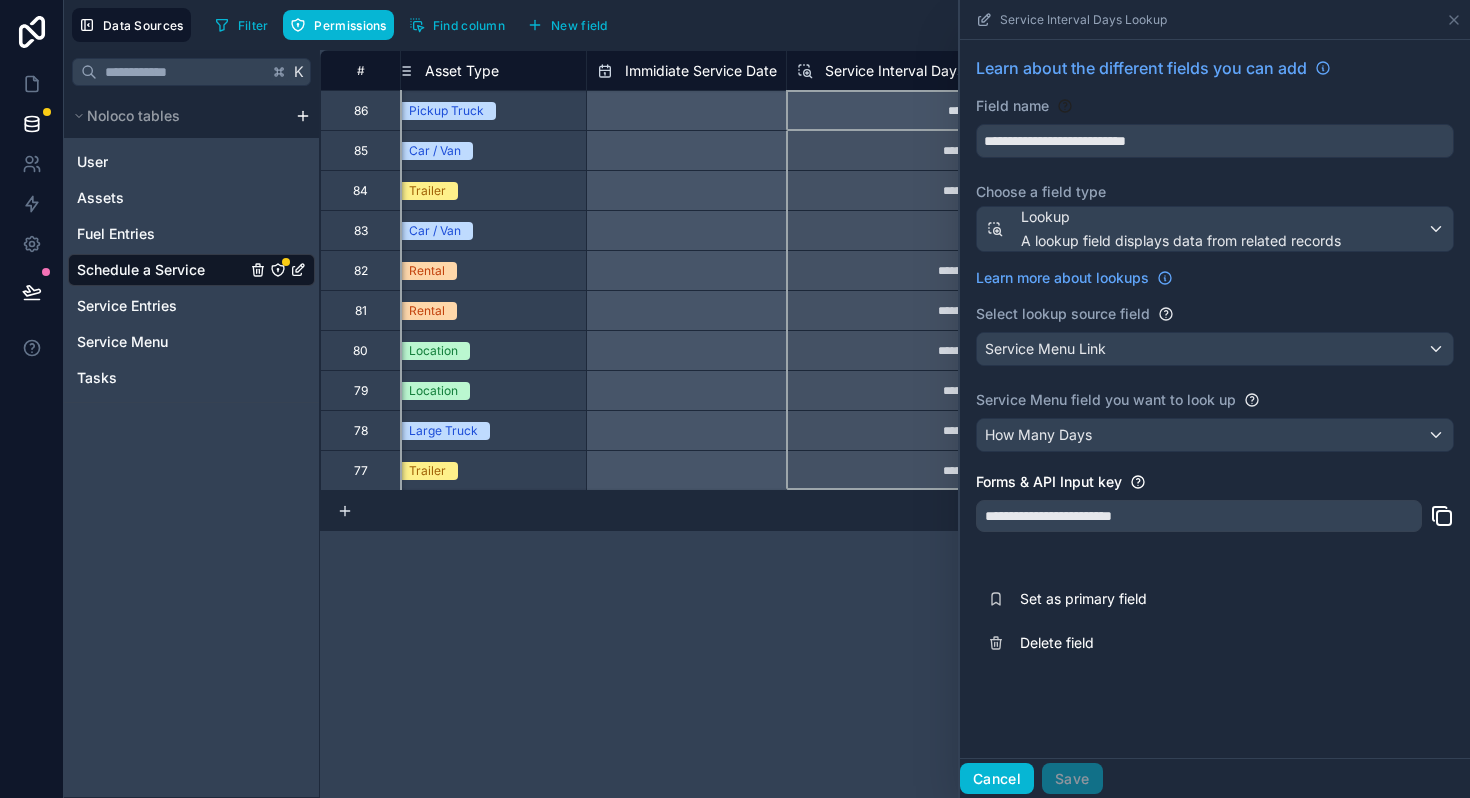 click on "Cancel" at bounding box center [997, 779] 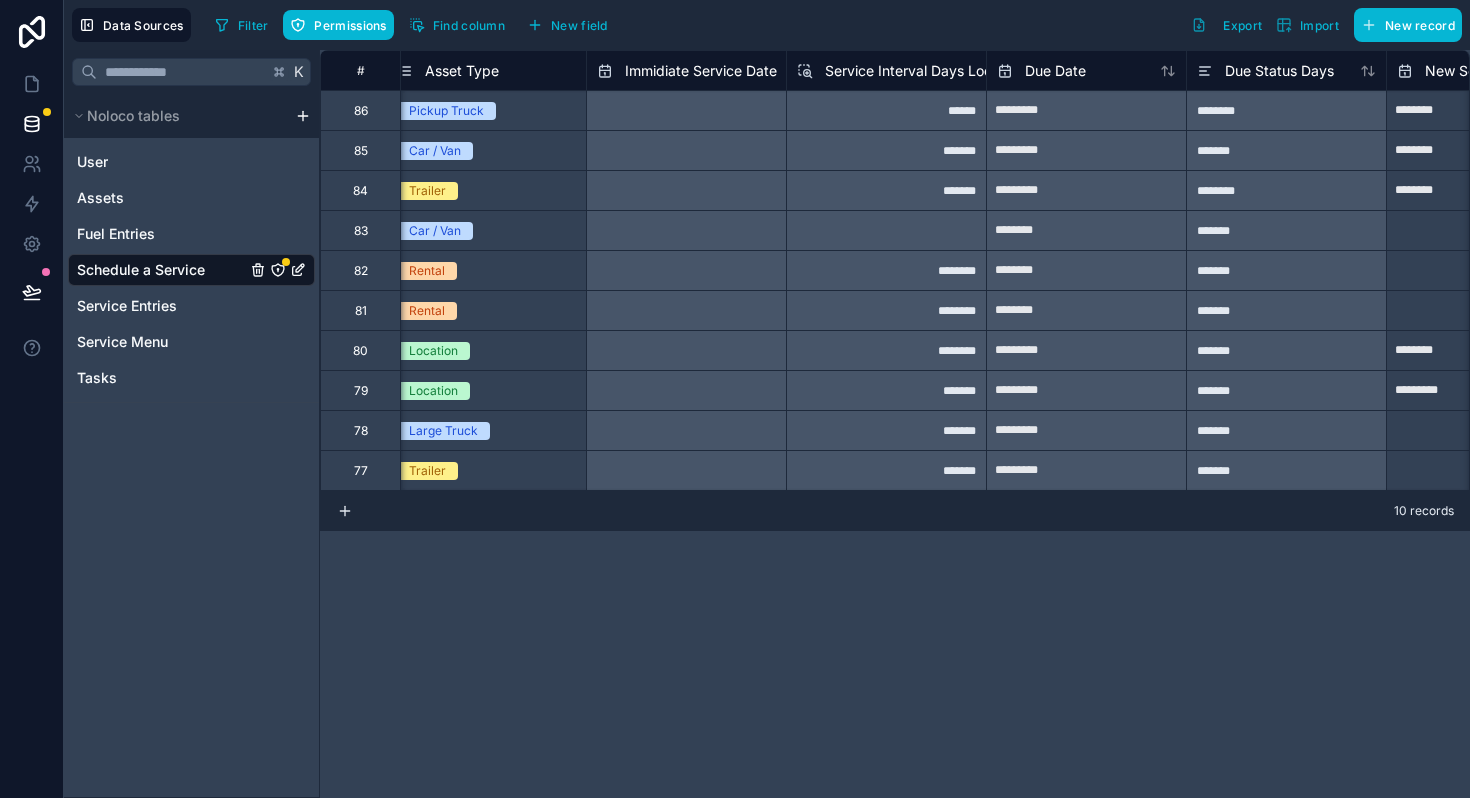 click on "Service Interval Days Lookup" at bounding box center [921, 71] 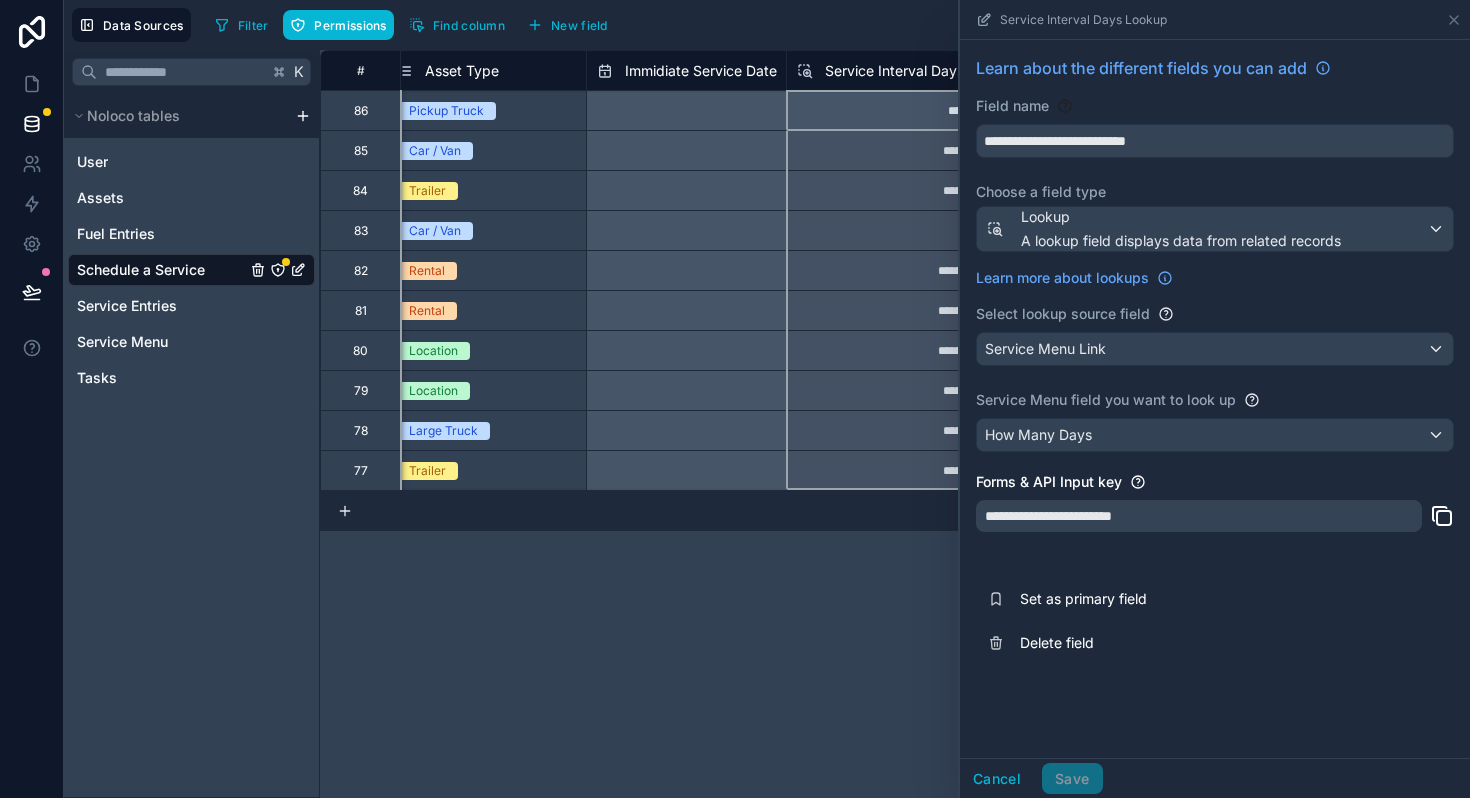 click on "**********" at bounding box center [895, 424] 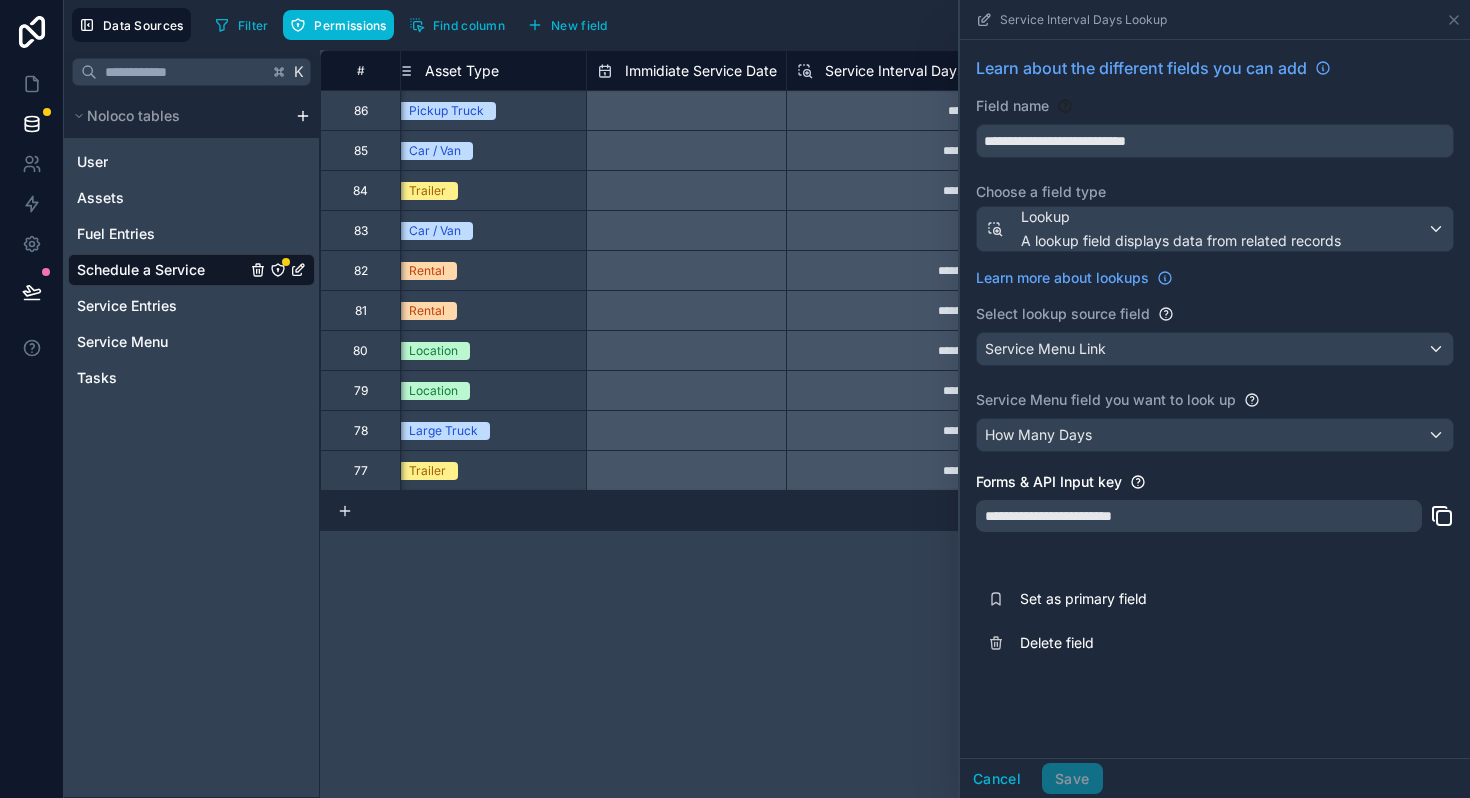 click on "Immidiate Service Date" at bounding box center [701, 71] 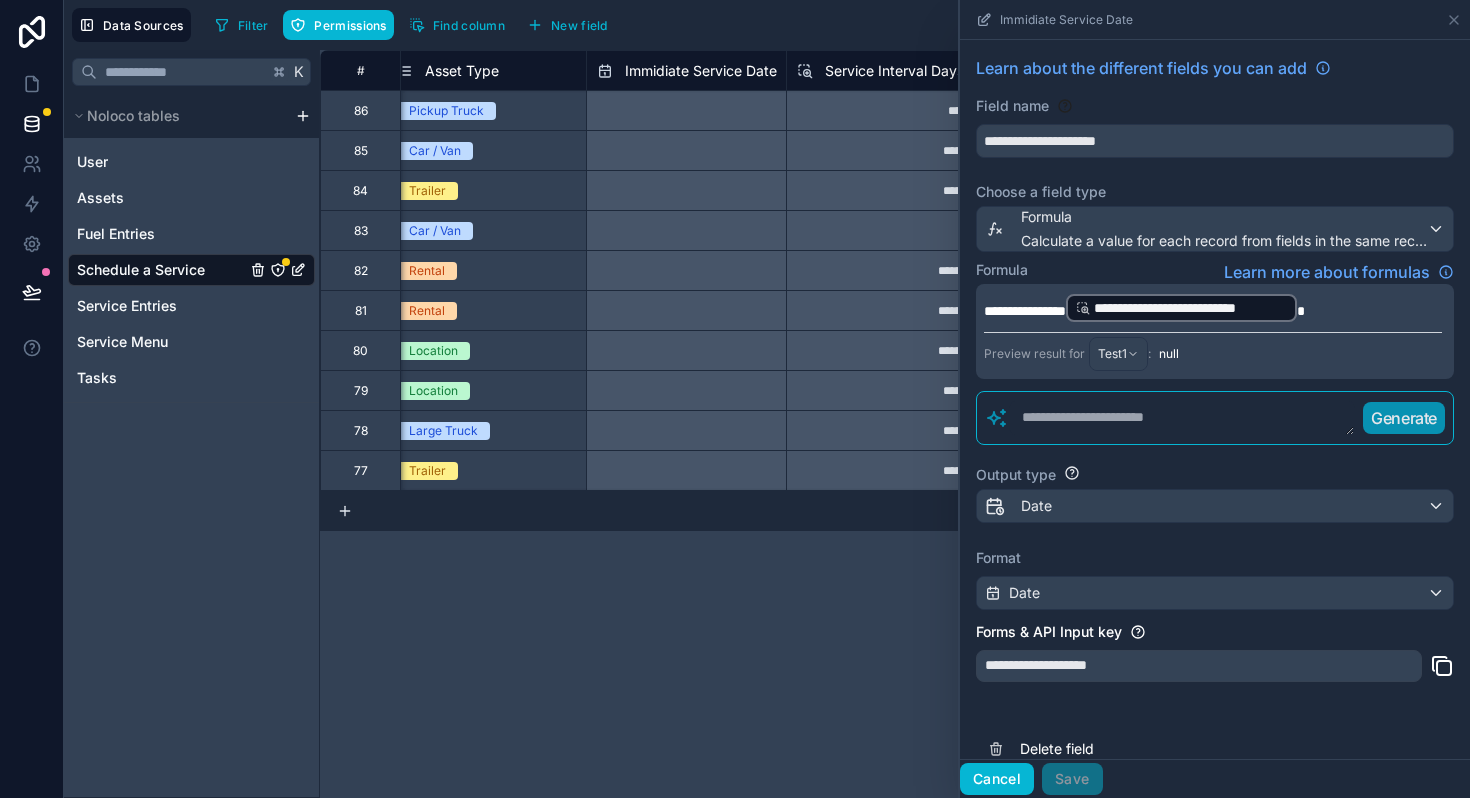 click on "Cancel" at bounding box center (997, 779) 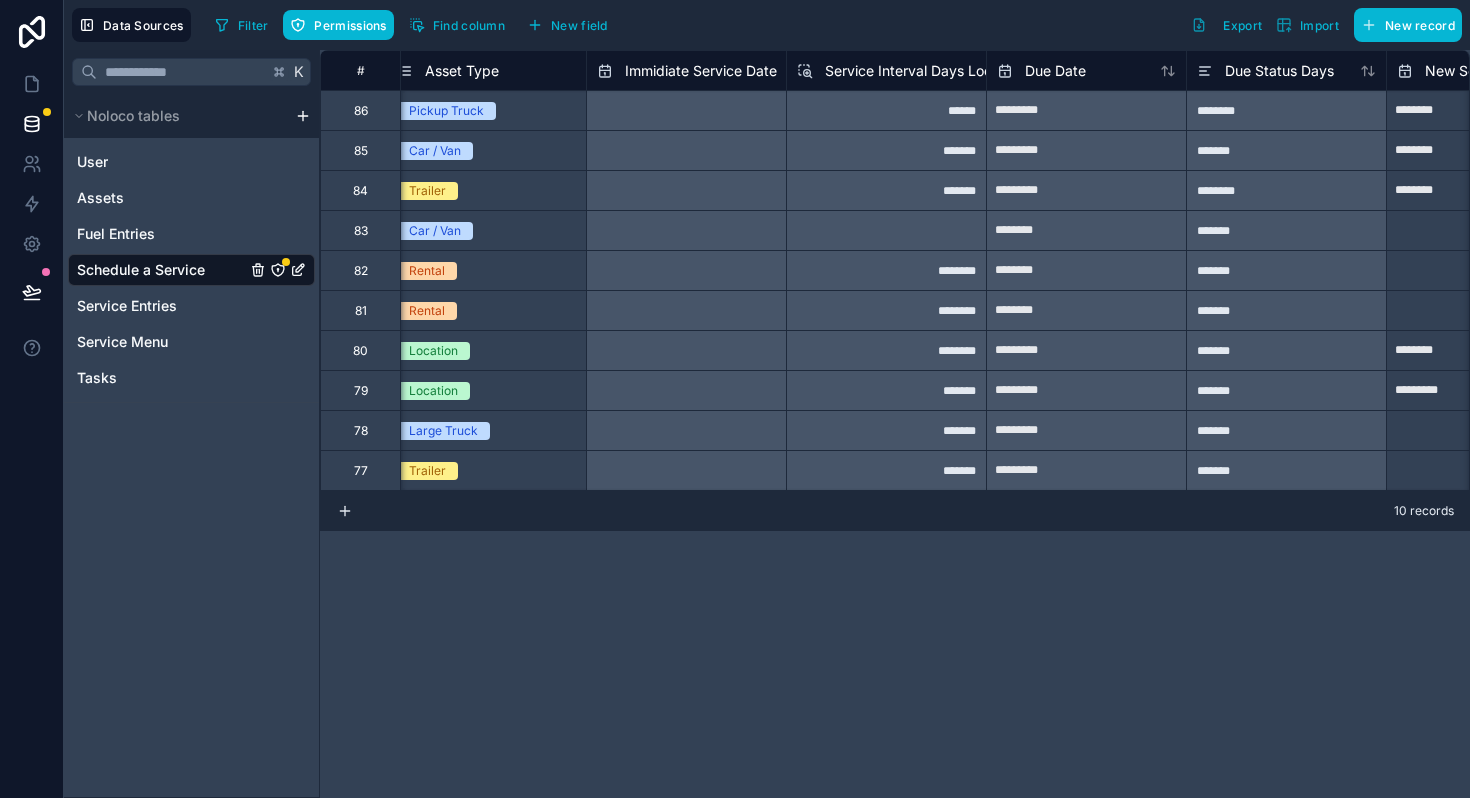 click on "Immidiate Service Date" at bounding box center (701, 71) 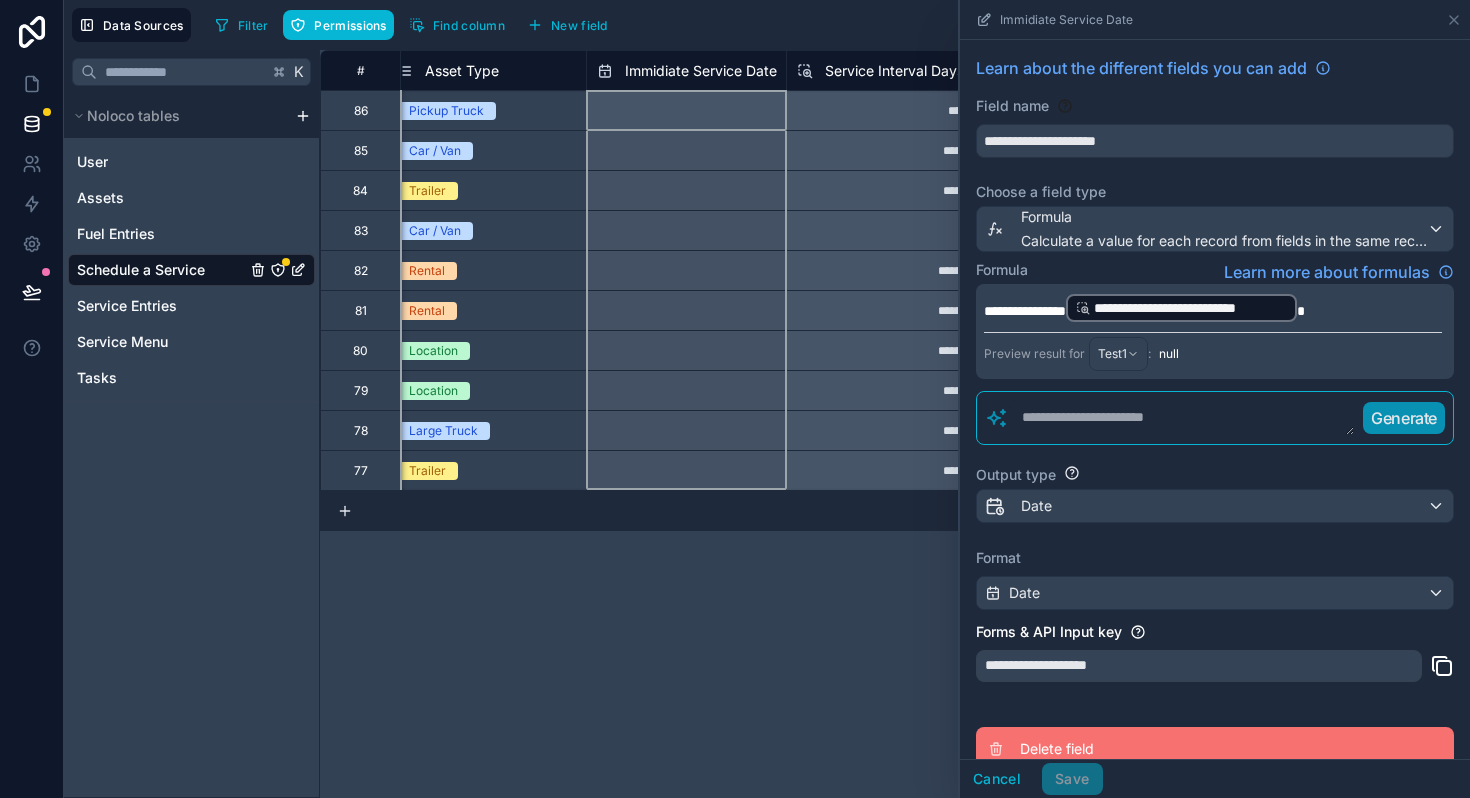 click on "Delete field" at bounding box center [1164, 749] 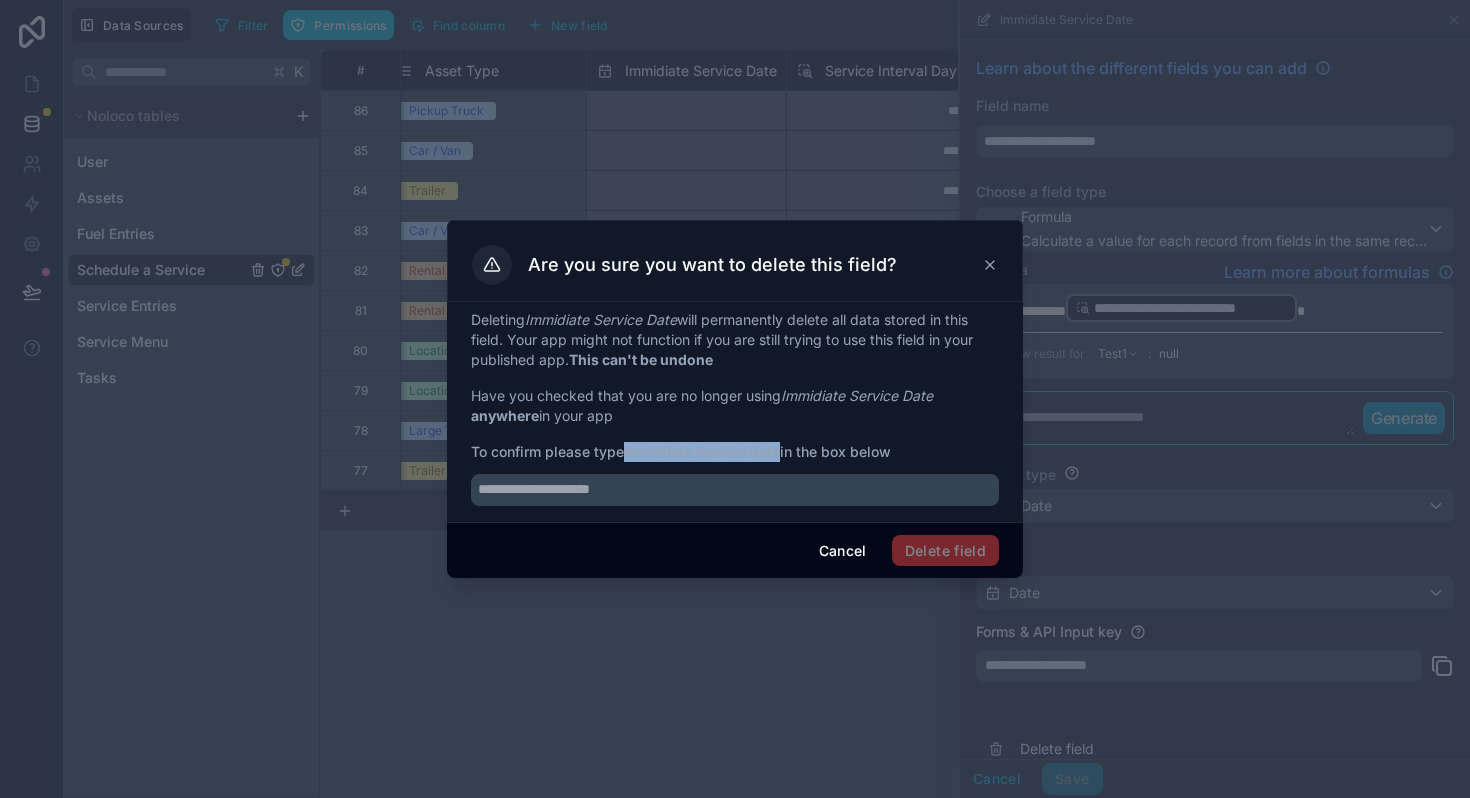 drag, startPoint x: 627, startPoint y: 446, endPoint x: 787, endPoint y: 456, distance: 160.3122 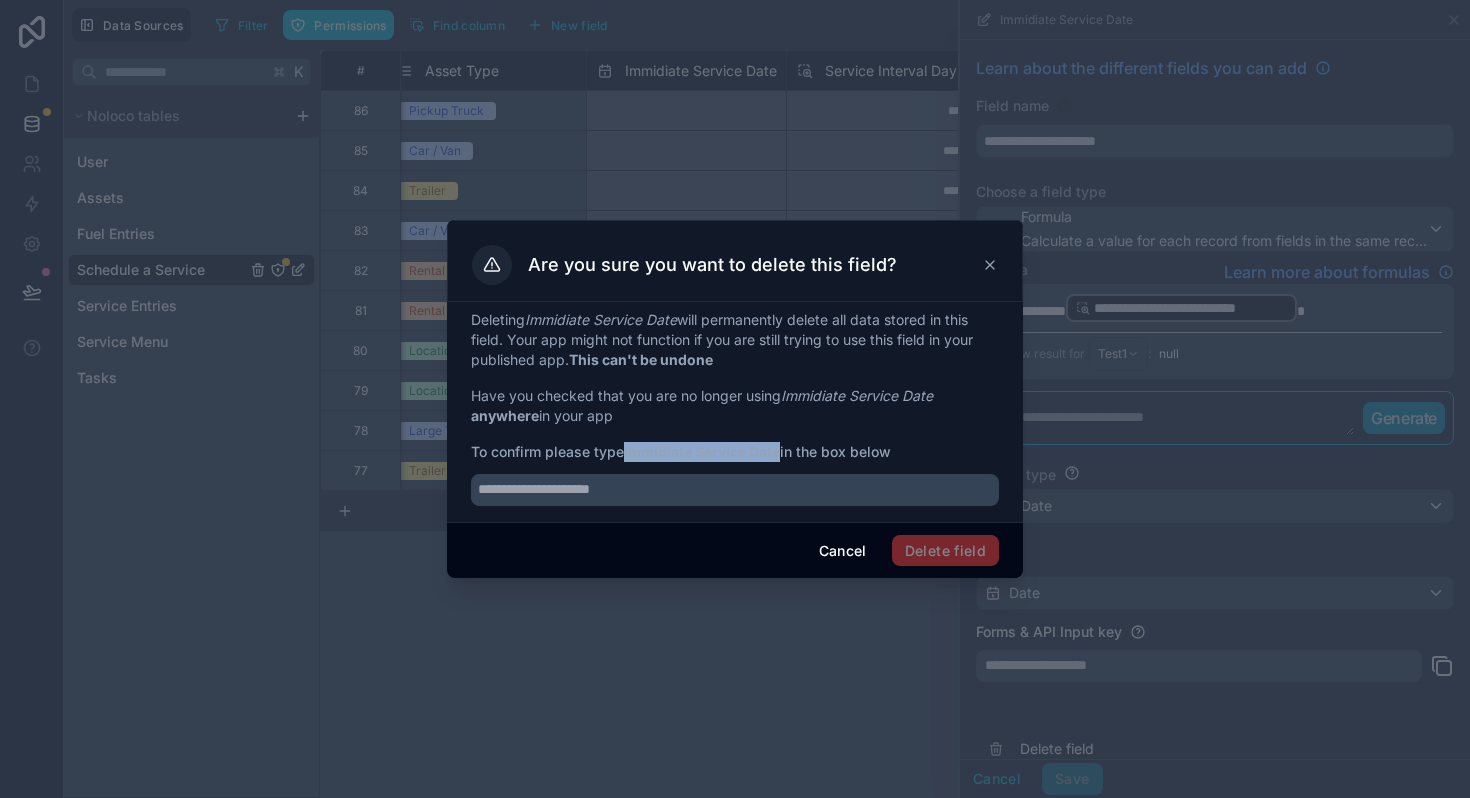 click on "To confirm please type  Immidiate Service Date  in the box below" at bounding box center [735, 452] 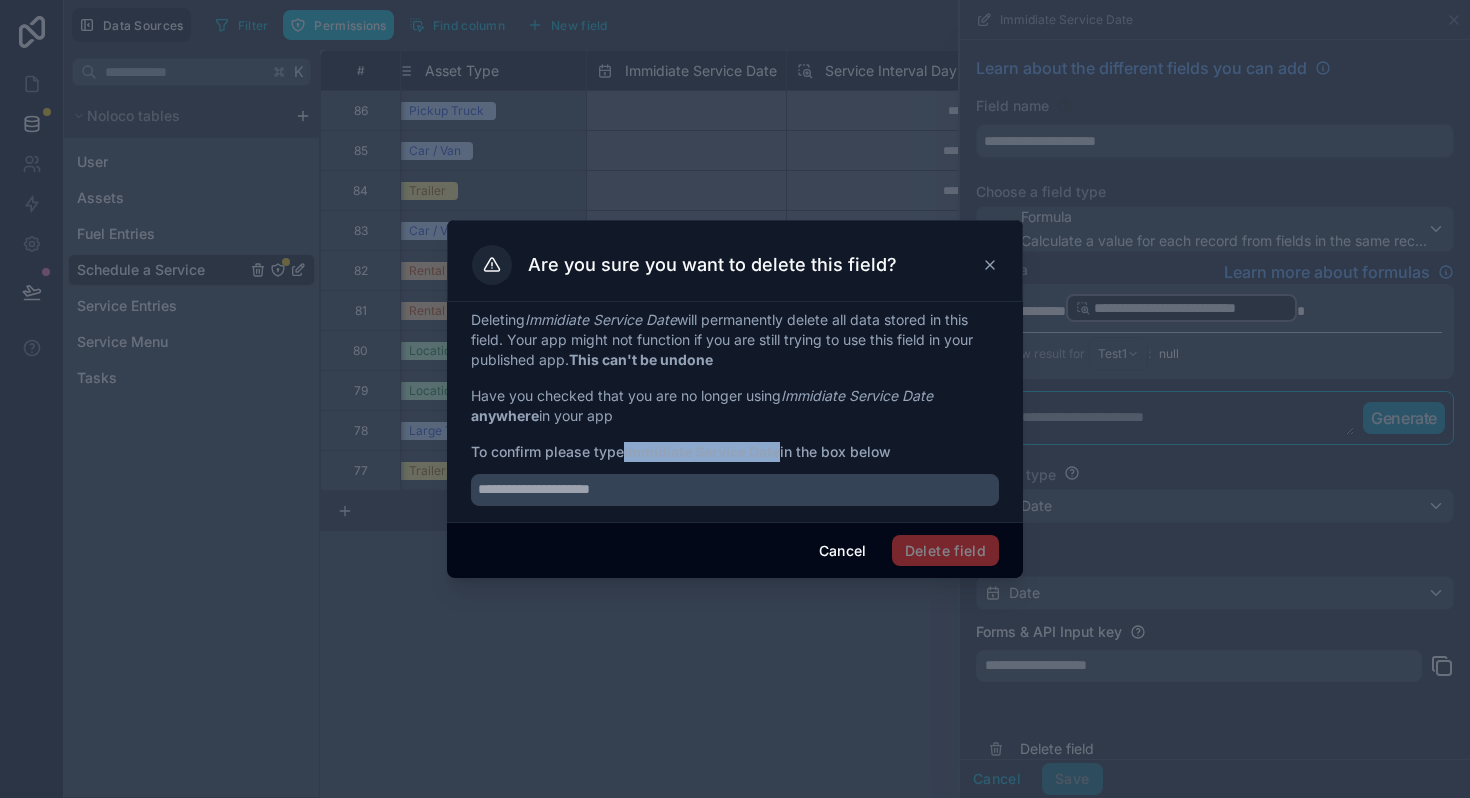 copy on "Immidiate Service Date" 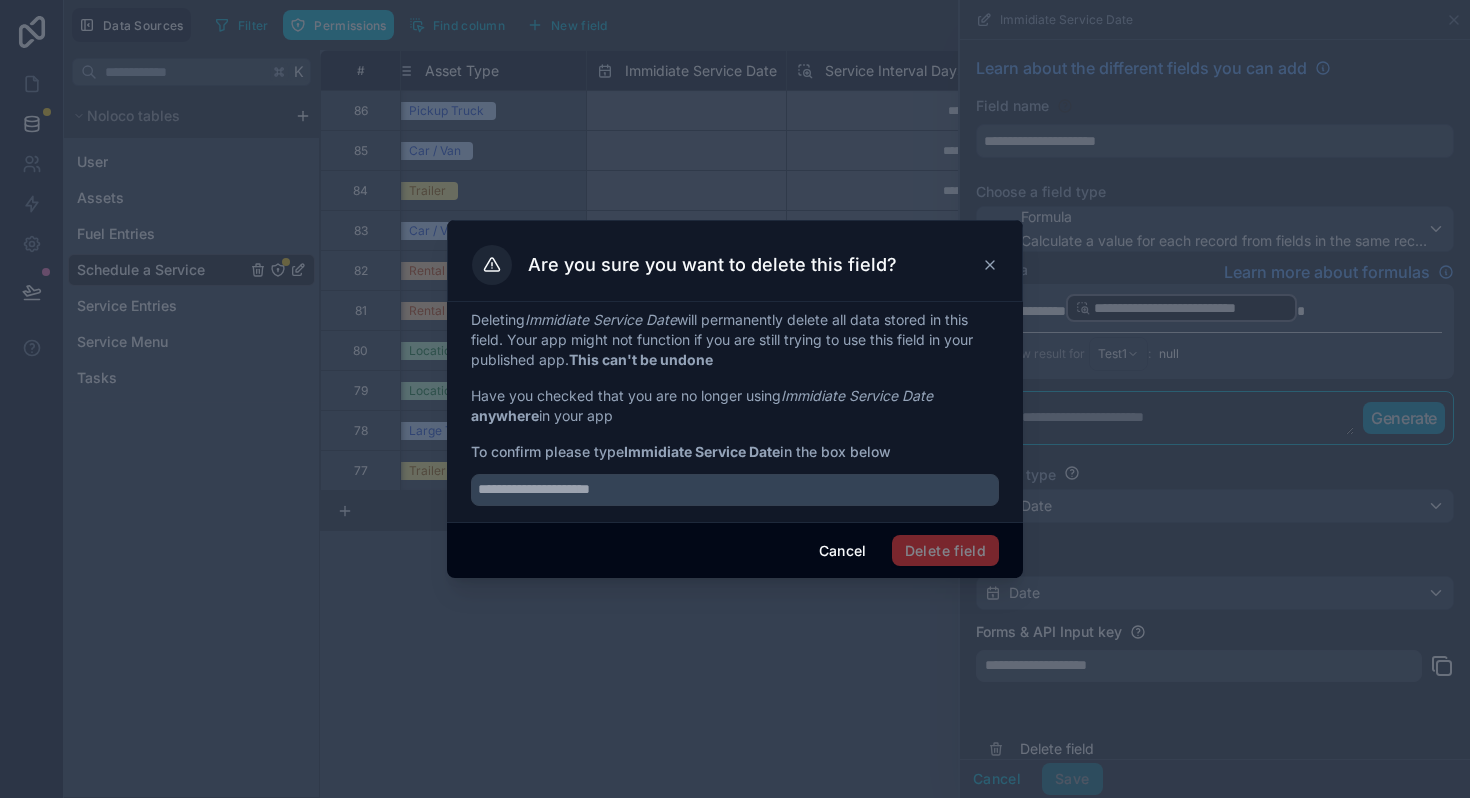 click on "Deleting  Immidiate Service Date  will permanently delete all data stored in this field. Your app might not function if you are still trying to use this field in your published app.  This can't be undone Have you checked that you are no longer using  Immidiate Service Date   anywhere  in your app To confirm please type  Immidiate Service Date  in the box below" at bounding box center (735, 412) 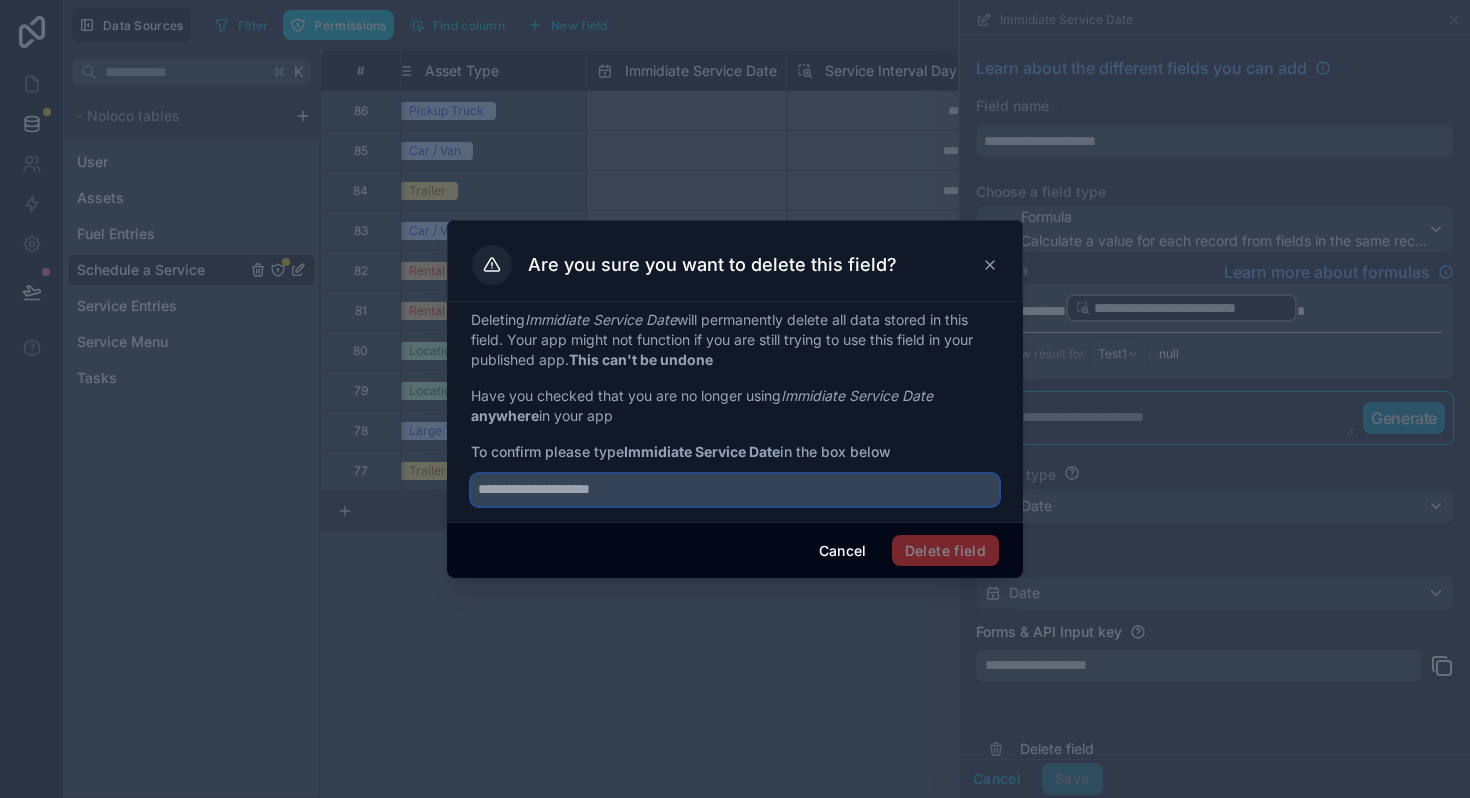click at bounding box center (735, 490) 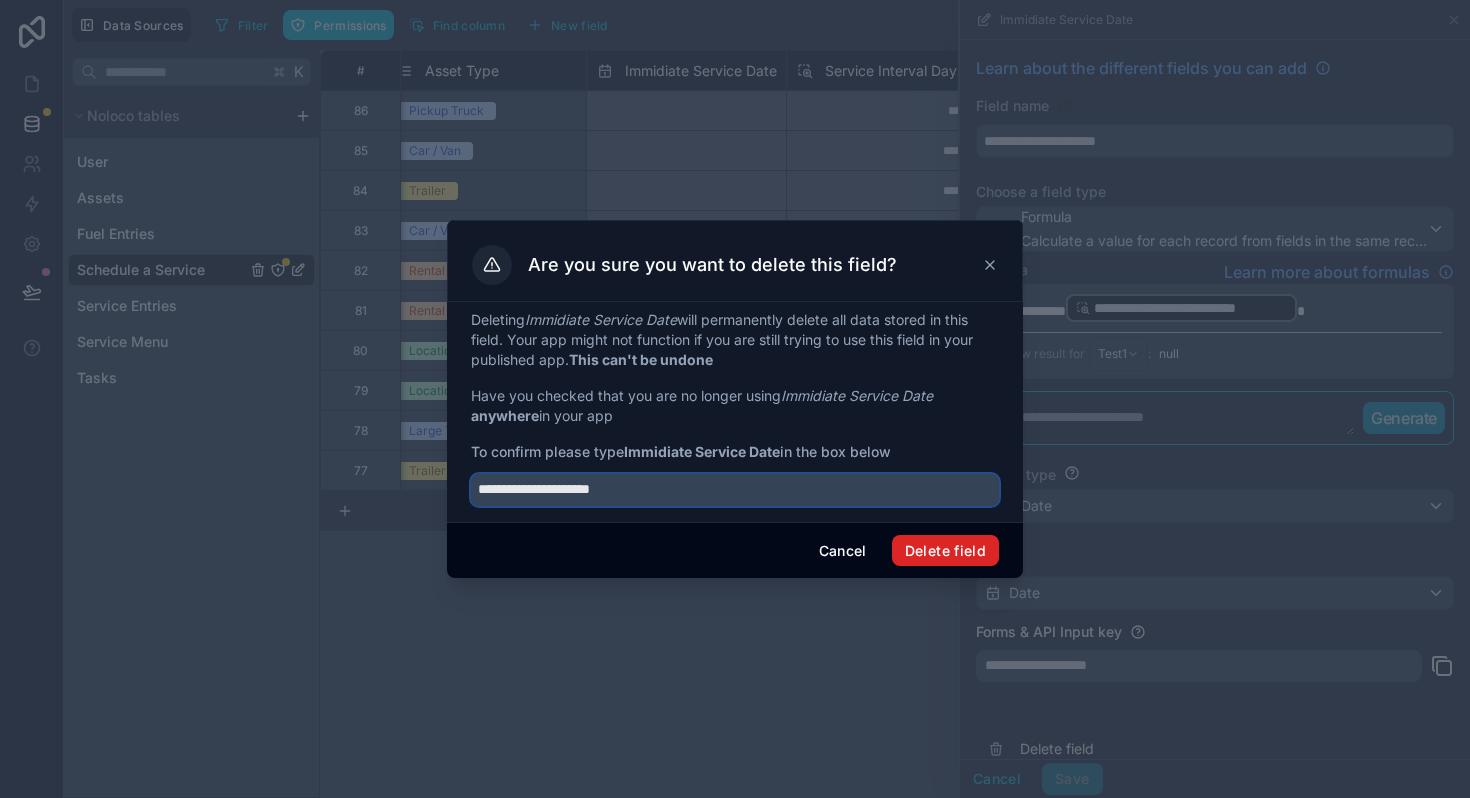type on "**********" 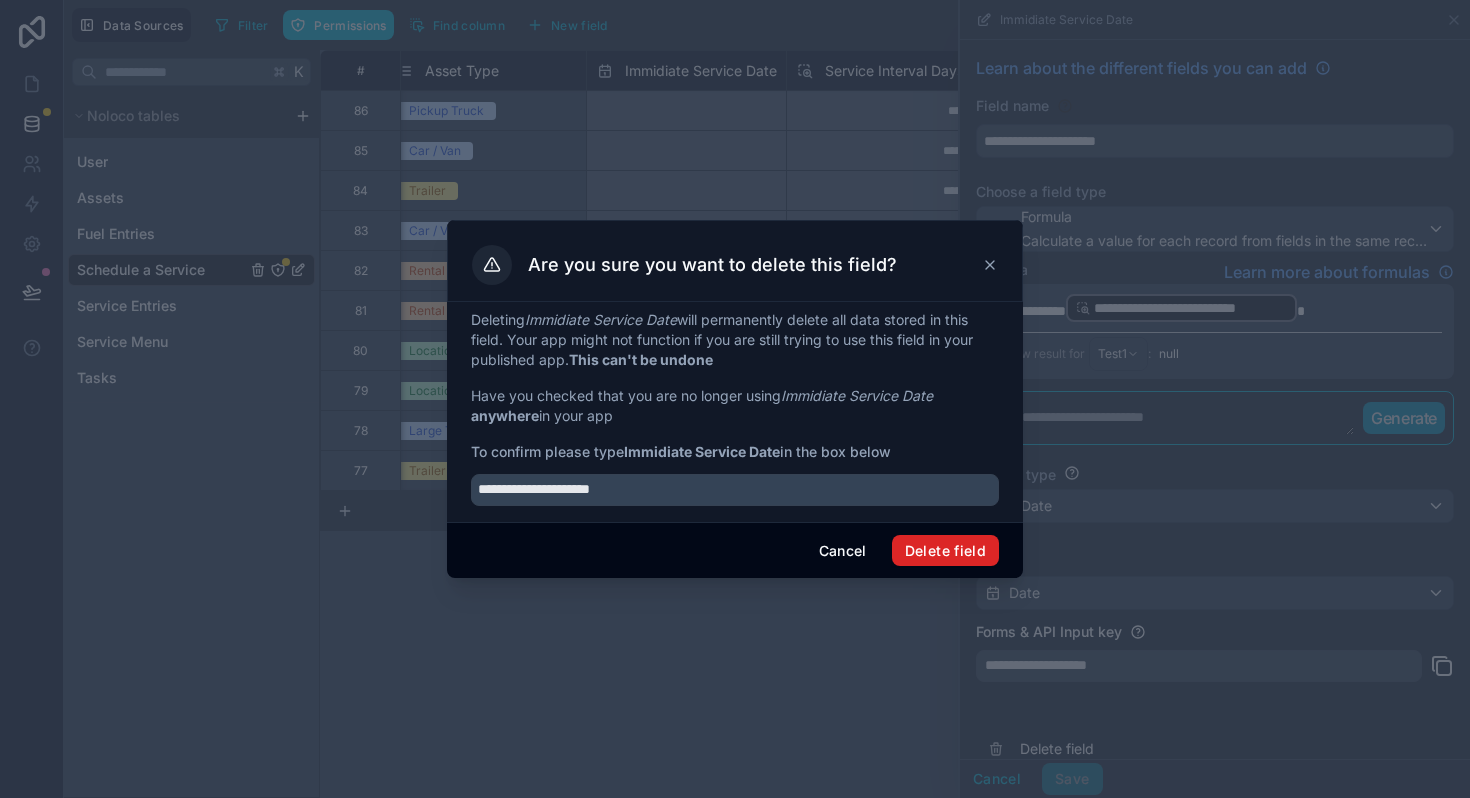 click on "Delete field" at bounding box center (945, 551) 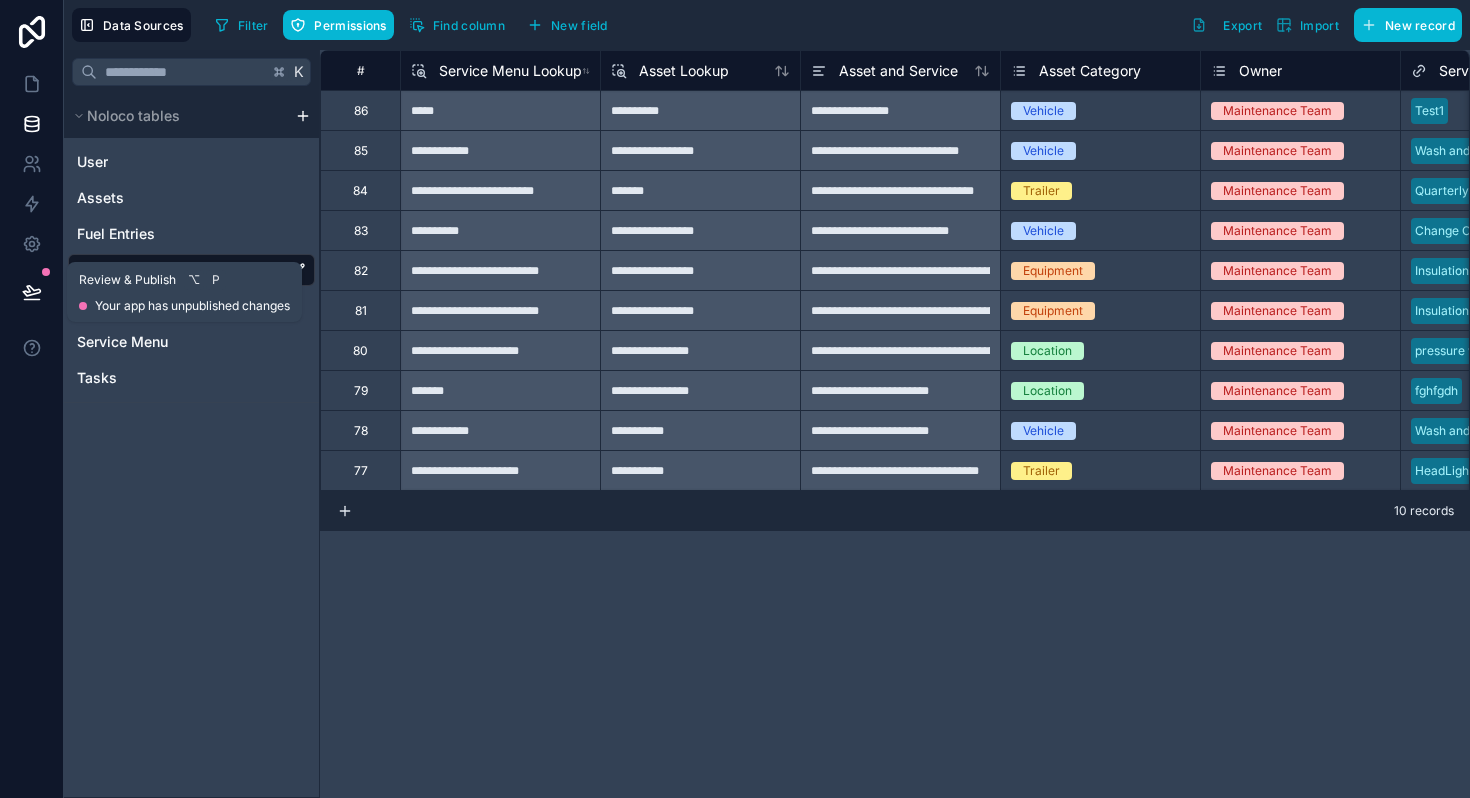 click at bounding box center [32, 292] 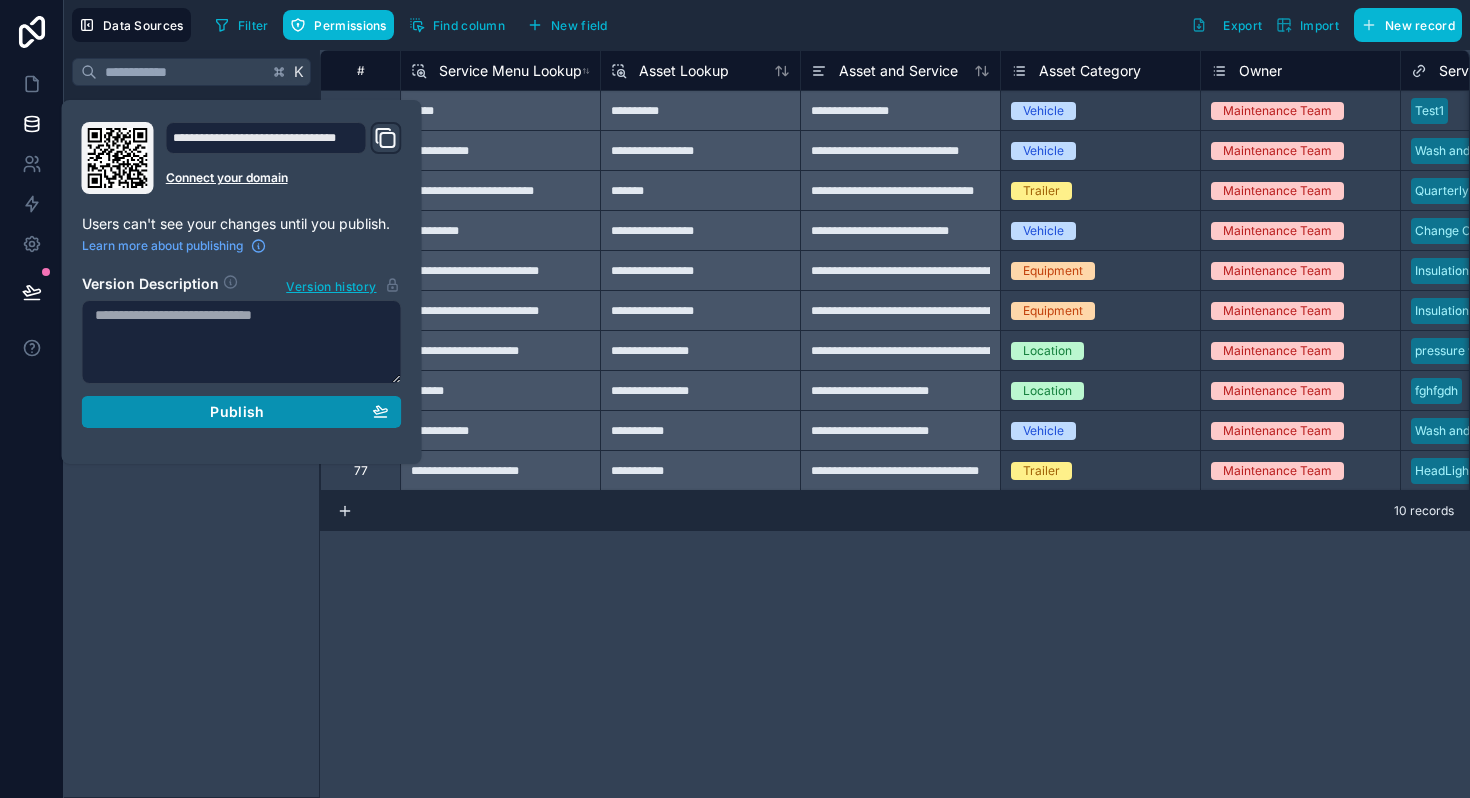 click on "Publish" at bounding box center [237, 412] 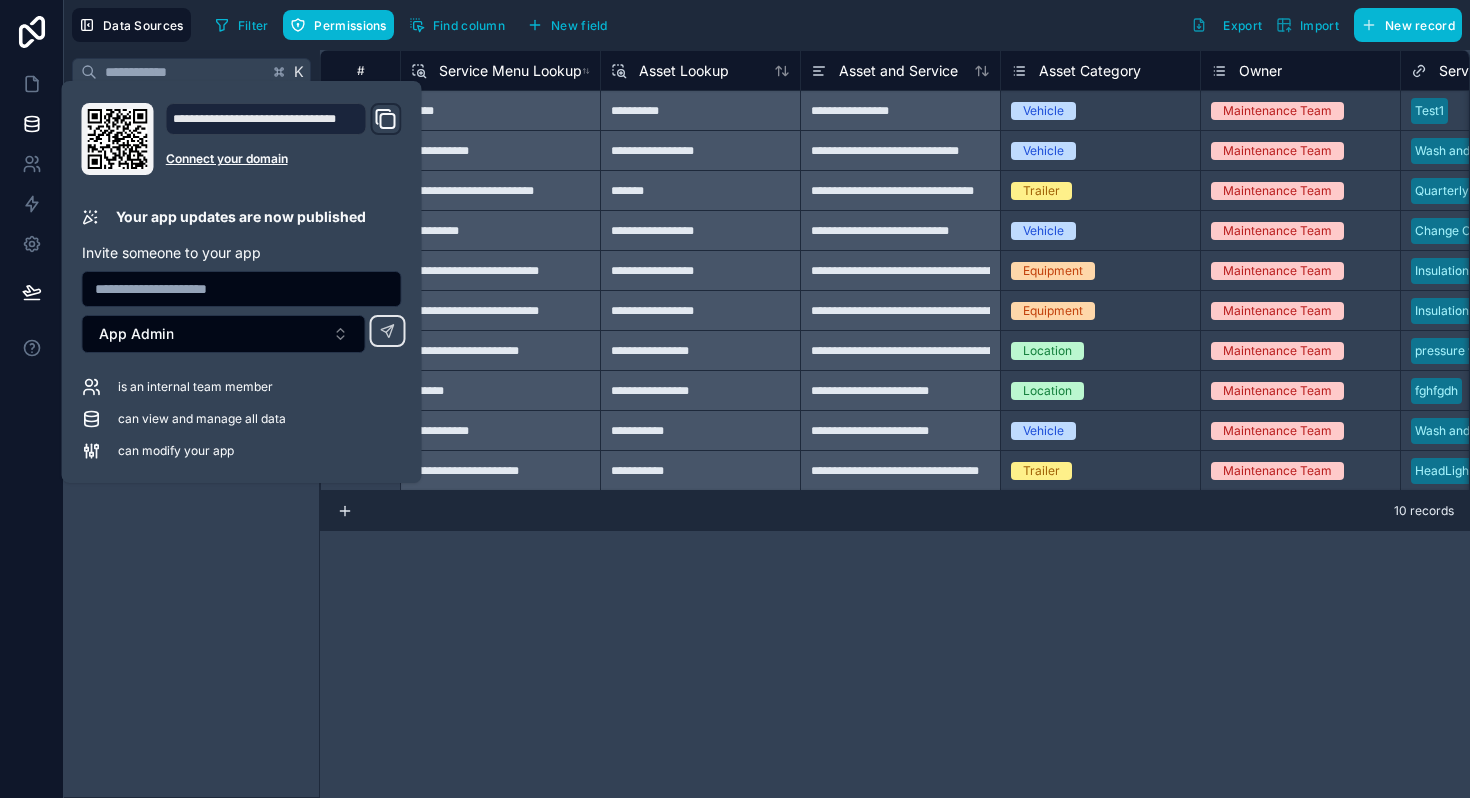 click on "**********" at bounding box center (895, 424) 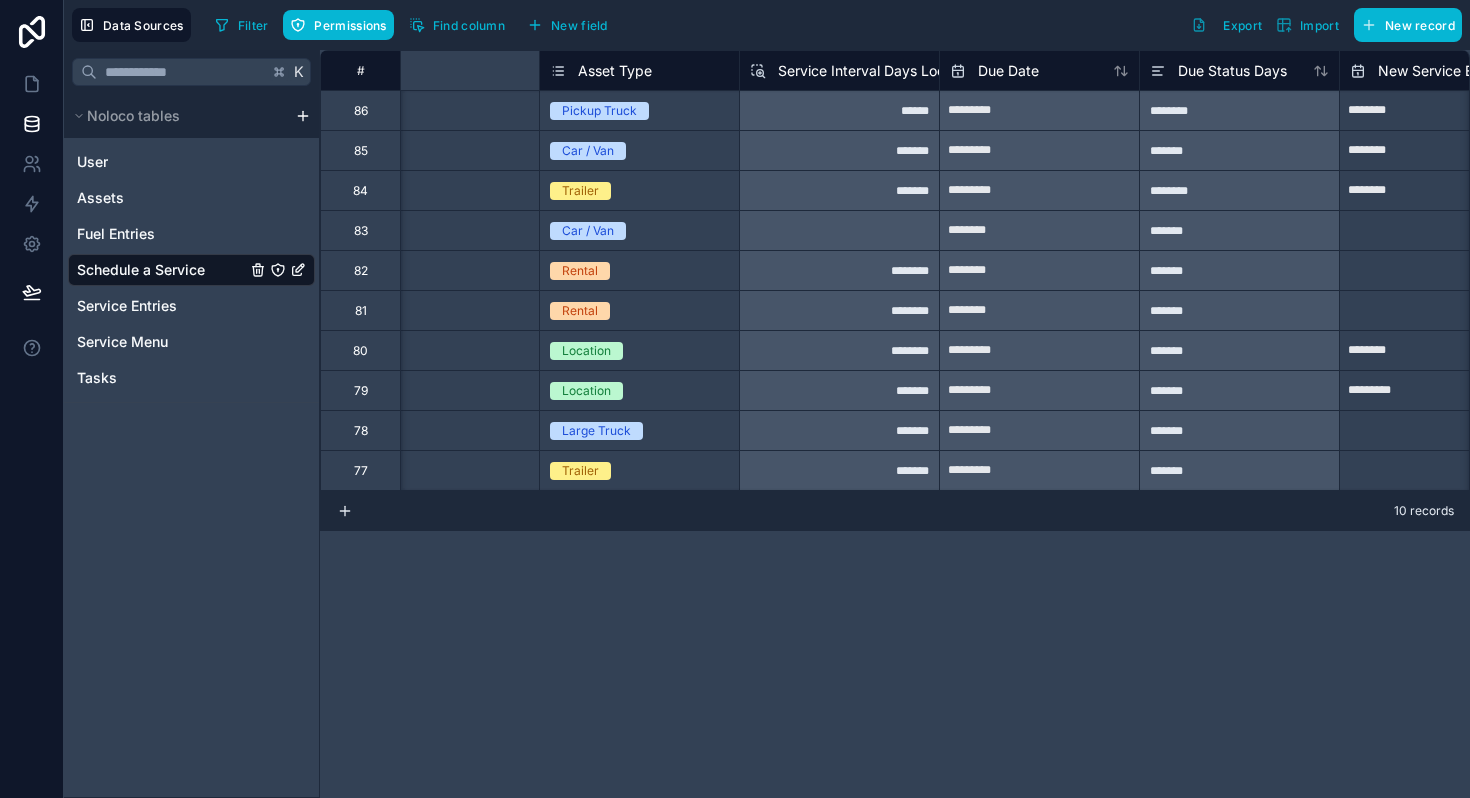 scroll, scrollTop: 0, scrollLeft: 1807, axis: horizontal 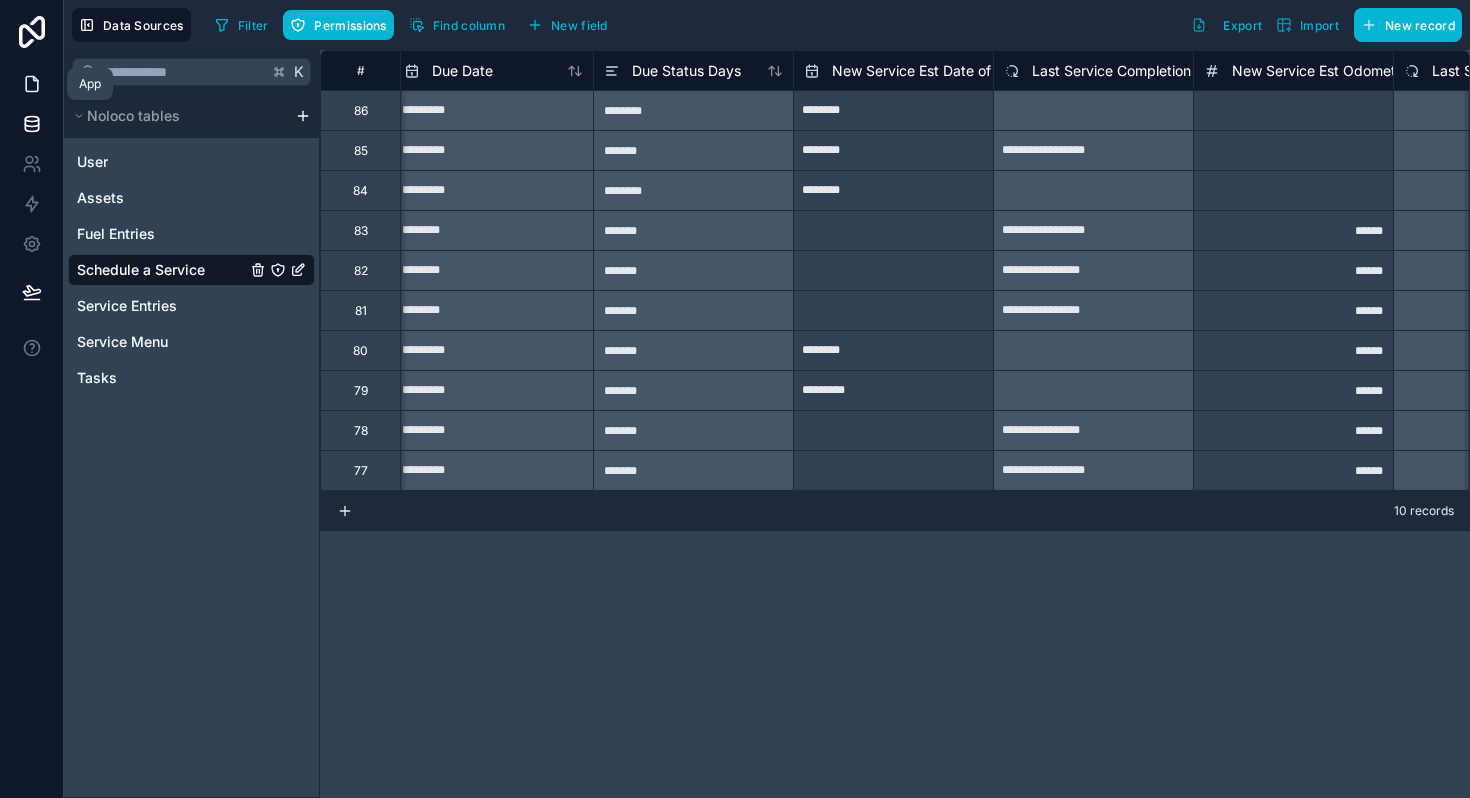 click 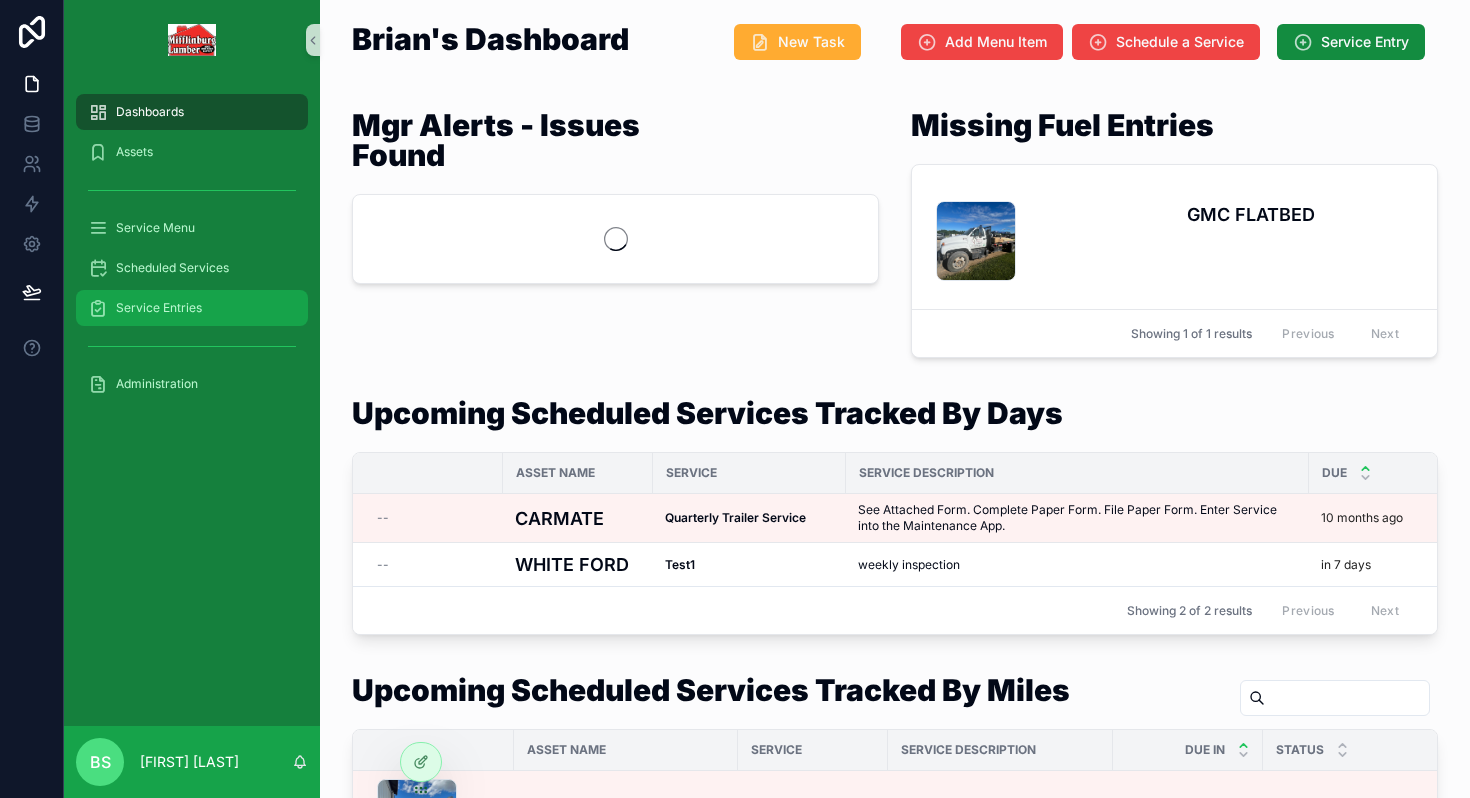 click on "Service Entries" at bounding box center [159, 308] 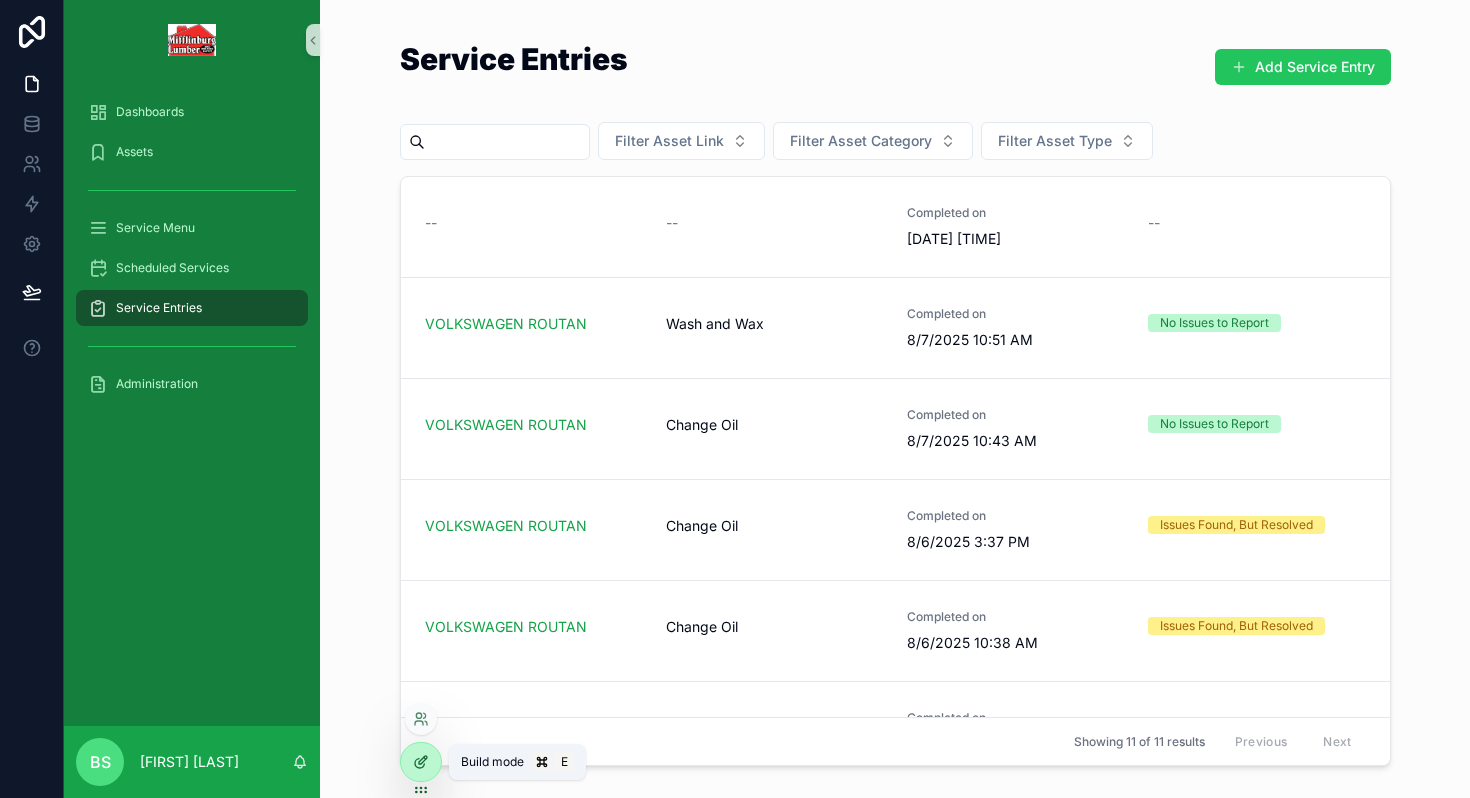 click 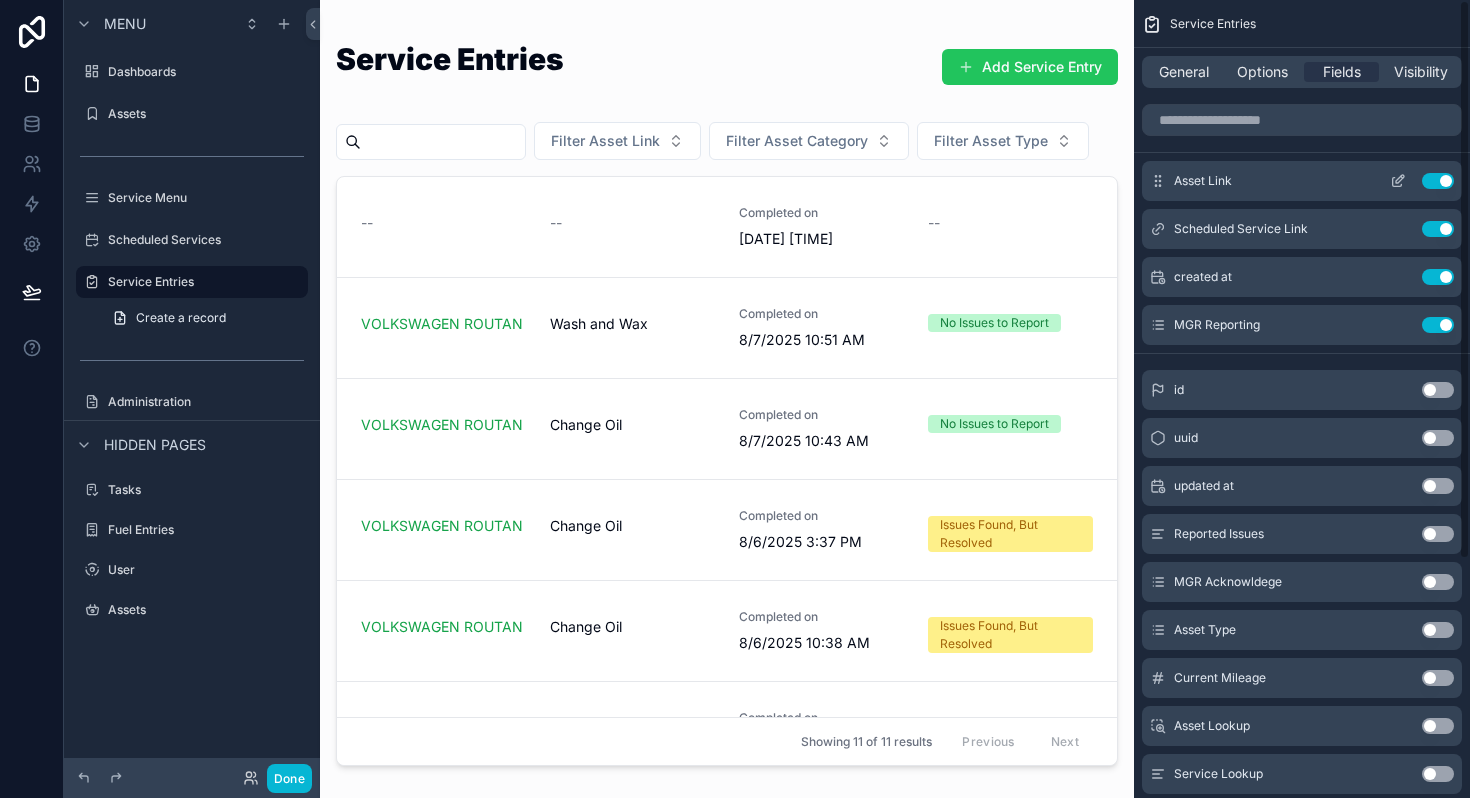 click 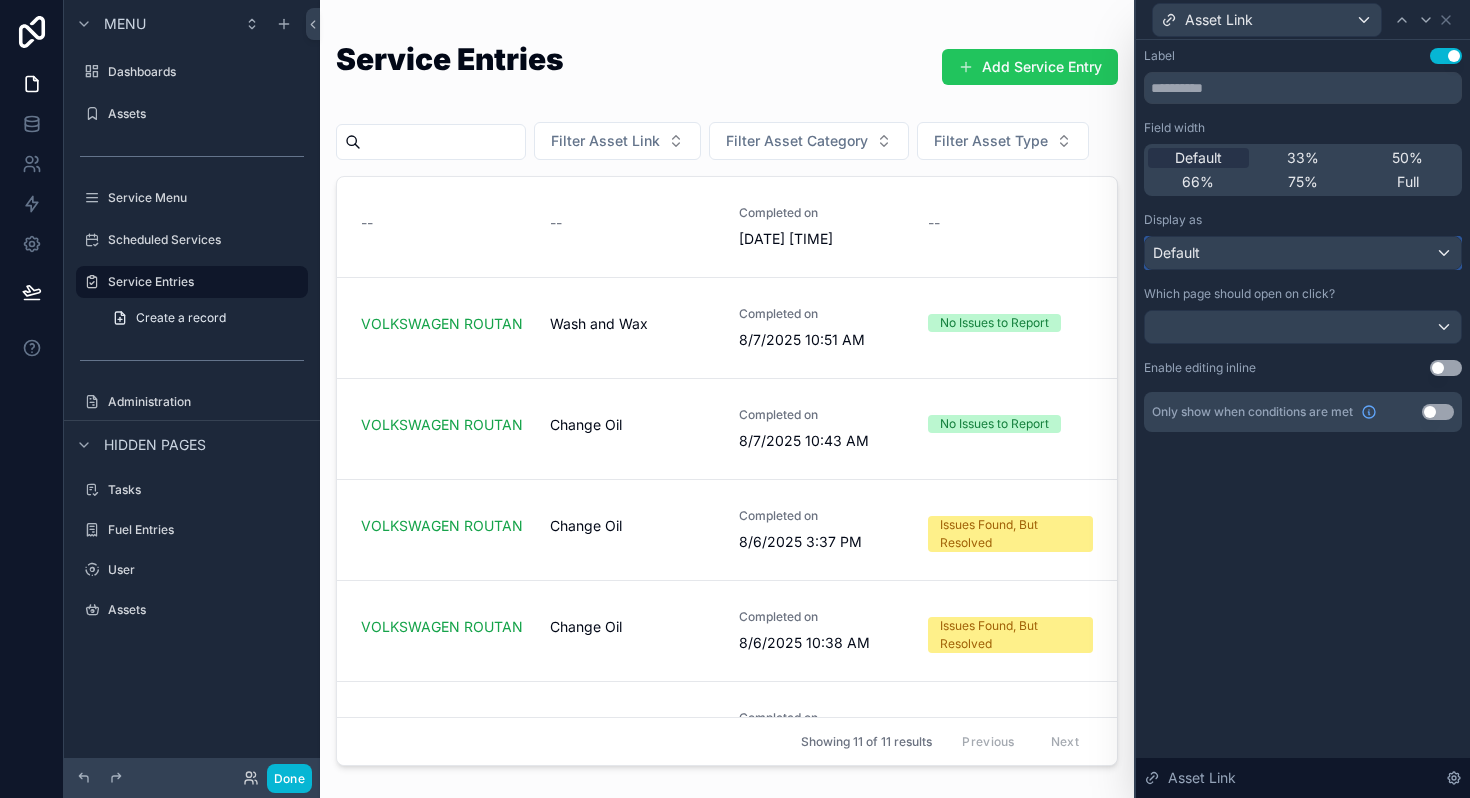 click on "Default" at bounding box center [1176, 253] 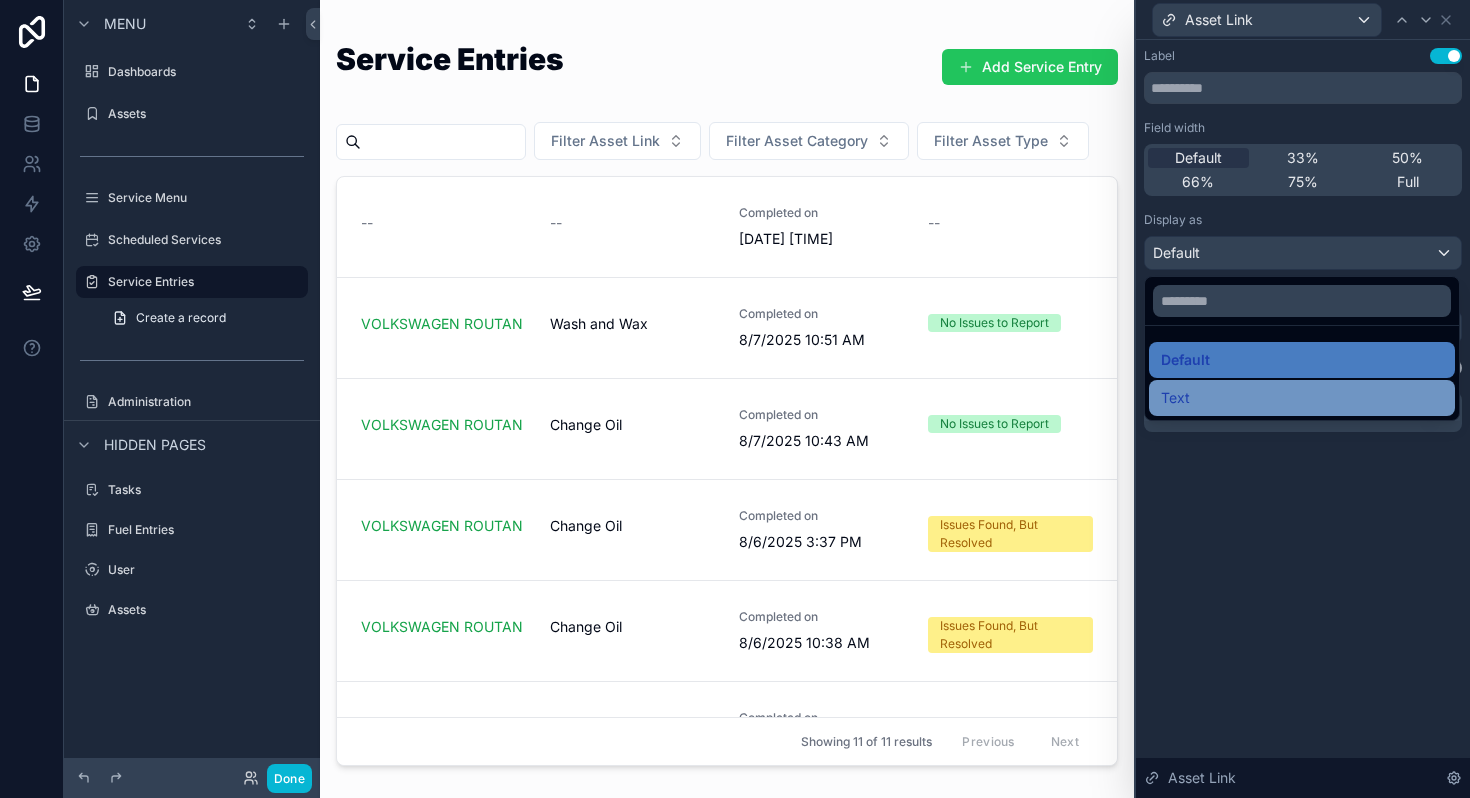 click on "Text" at bounding box center [1175, 398] 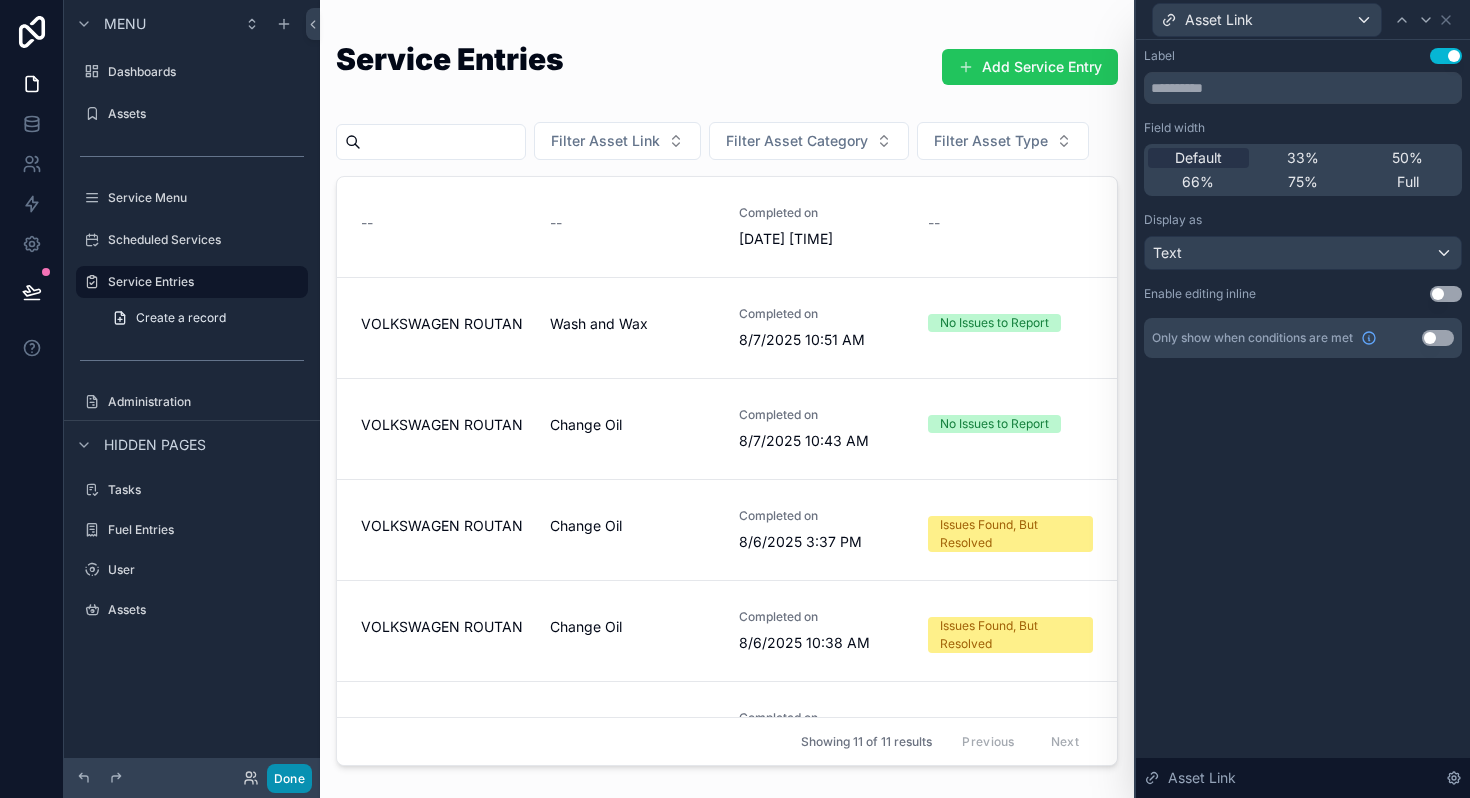 click on "Done" at bounding box center (289, 778) 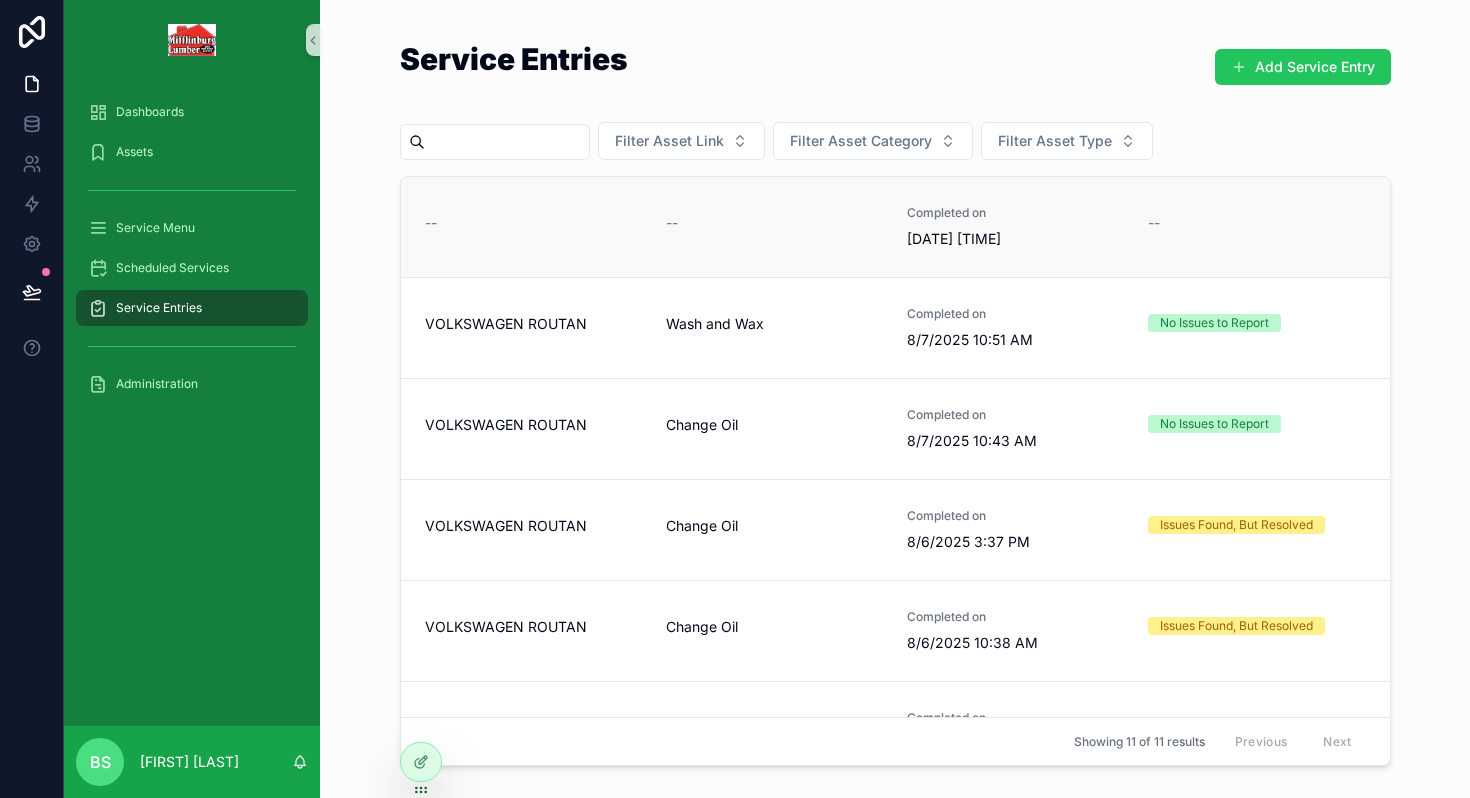 click on "-- -- Completed on 8/7/2025 1:56 PM --" at bounding box center [895, 227] 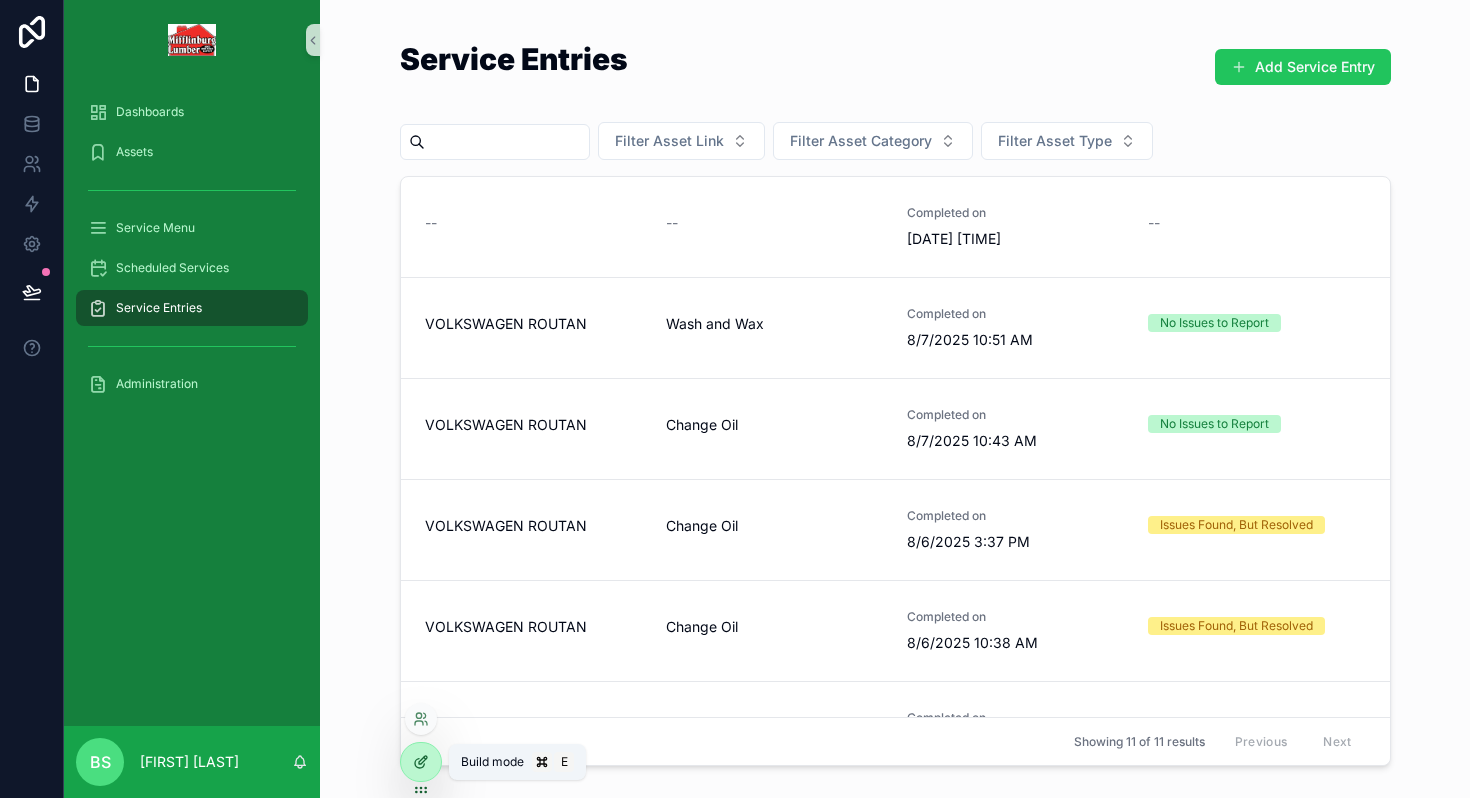 click at bounding box center (421, 762) 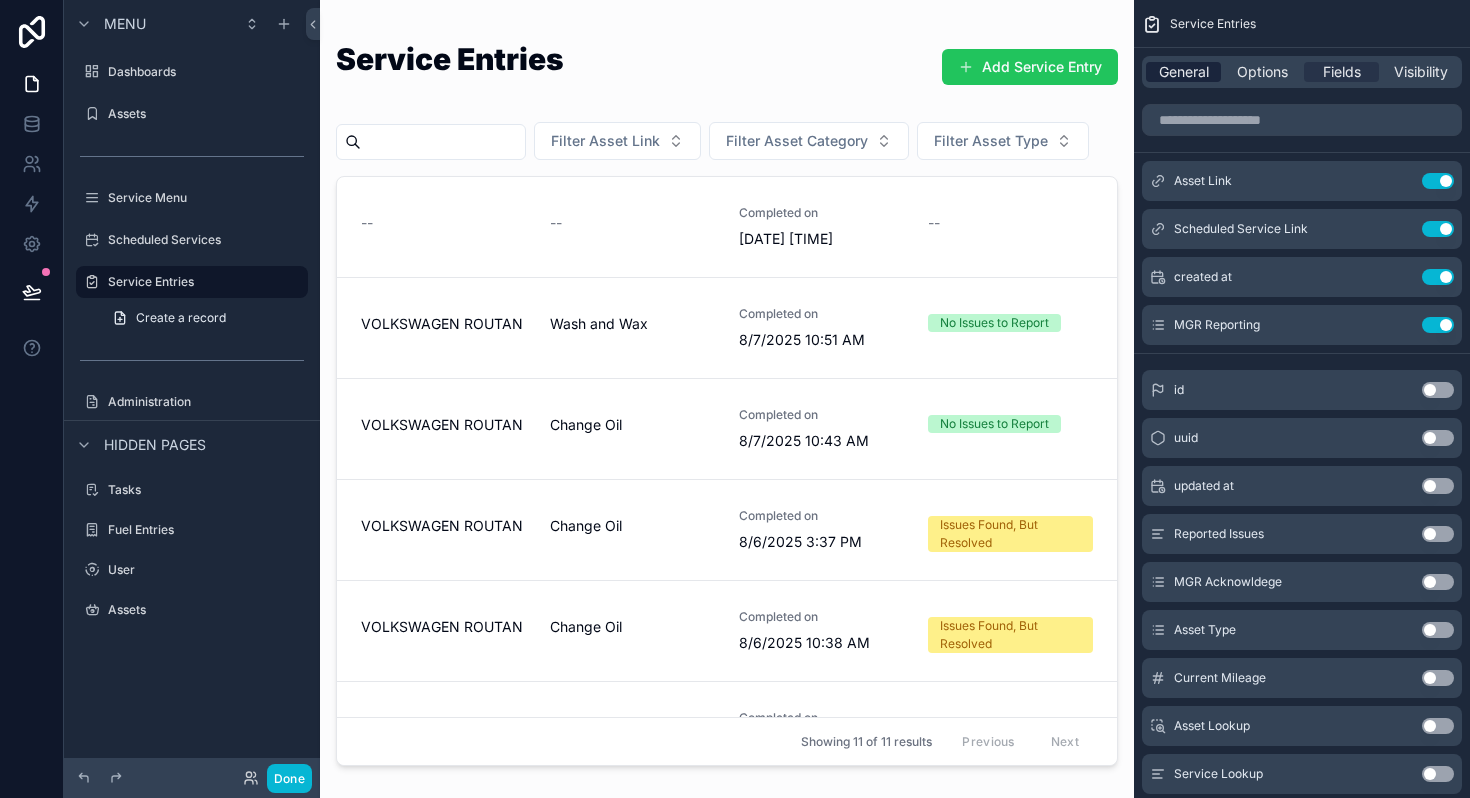 click on "General" at bounding box center [1184, 72] 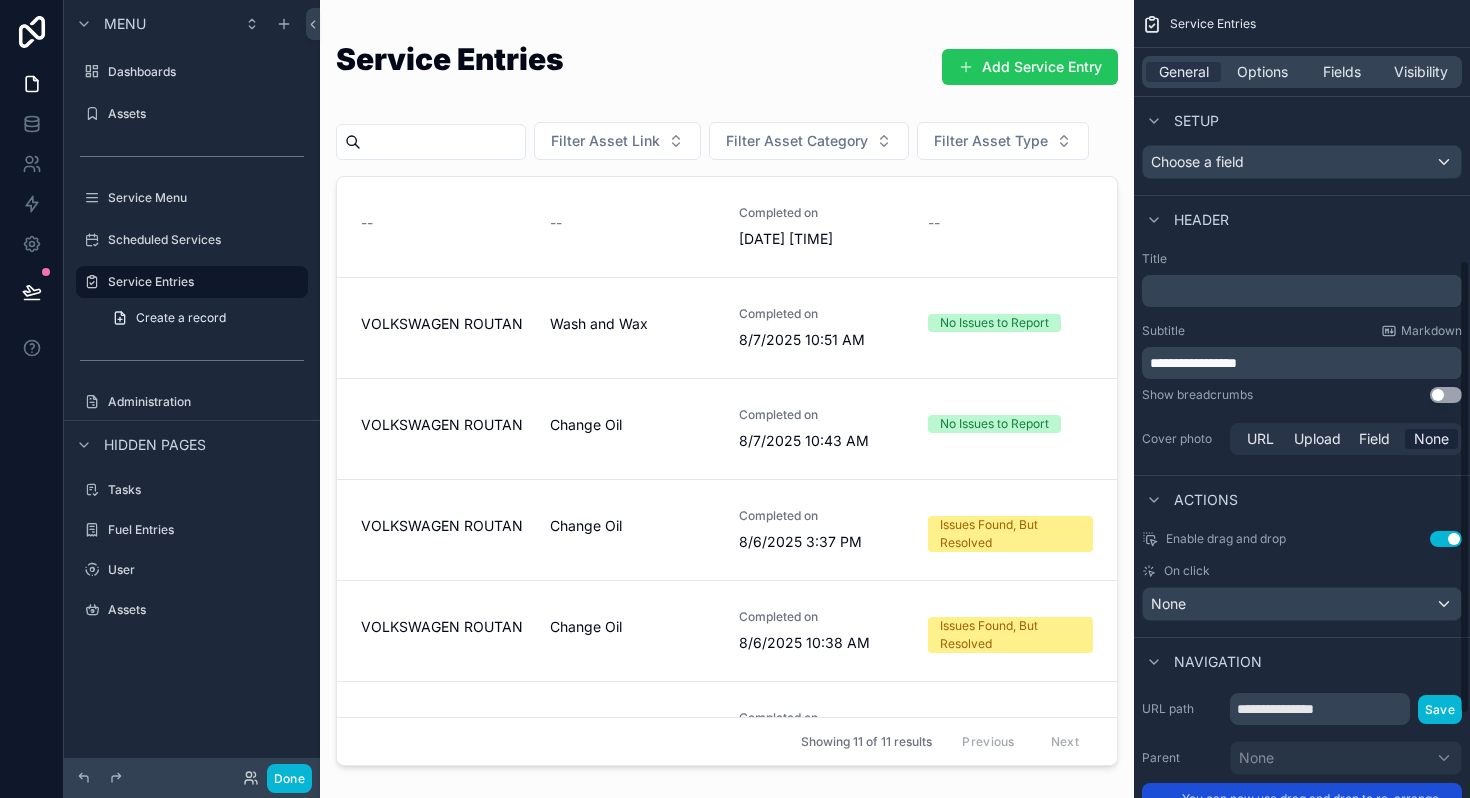 scroll, scrollTop: 457, scrollLeft: 0, axis: vertical 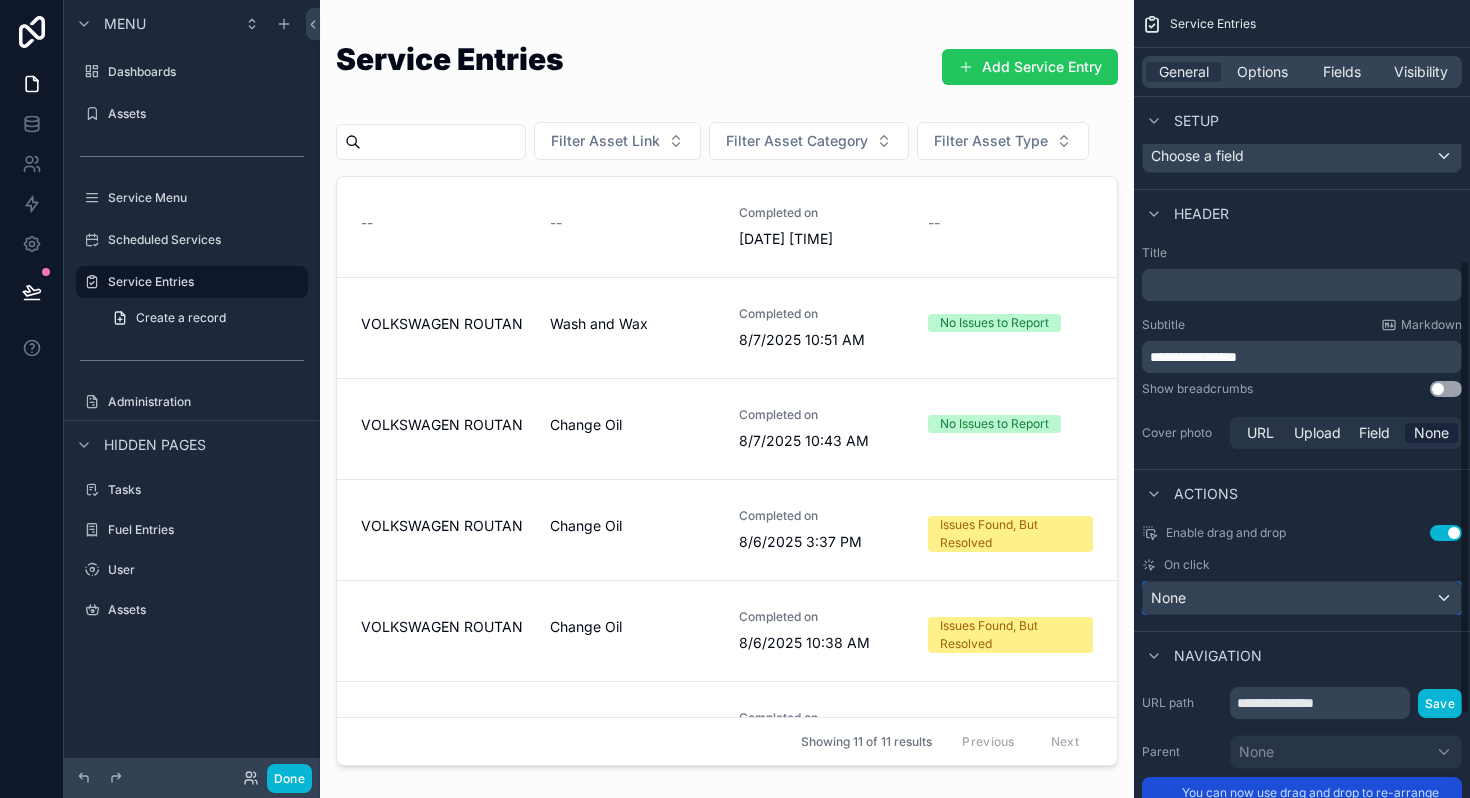 click on "None" at bounding box center (1302, 598) 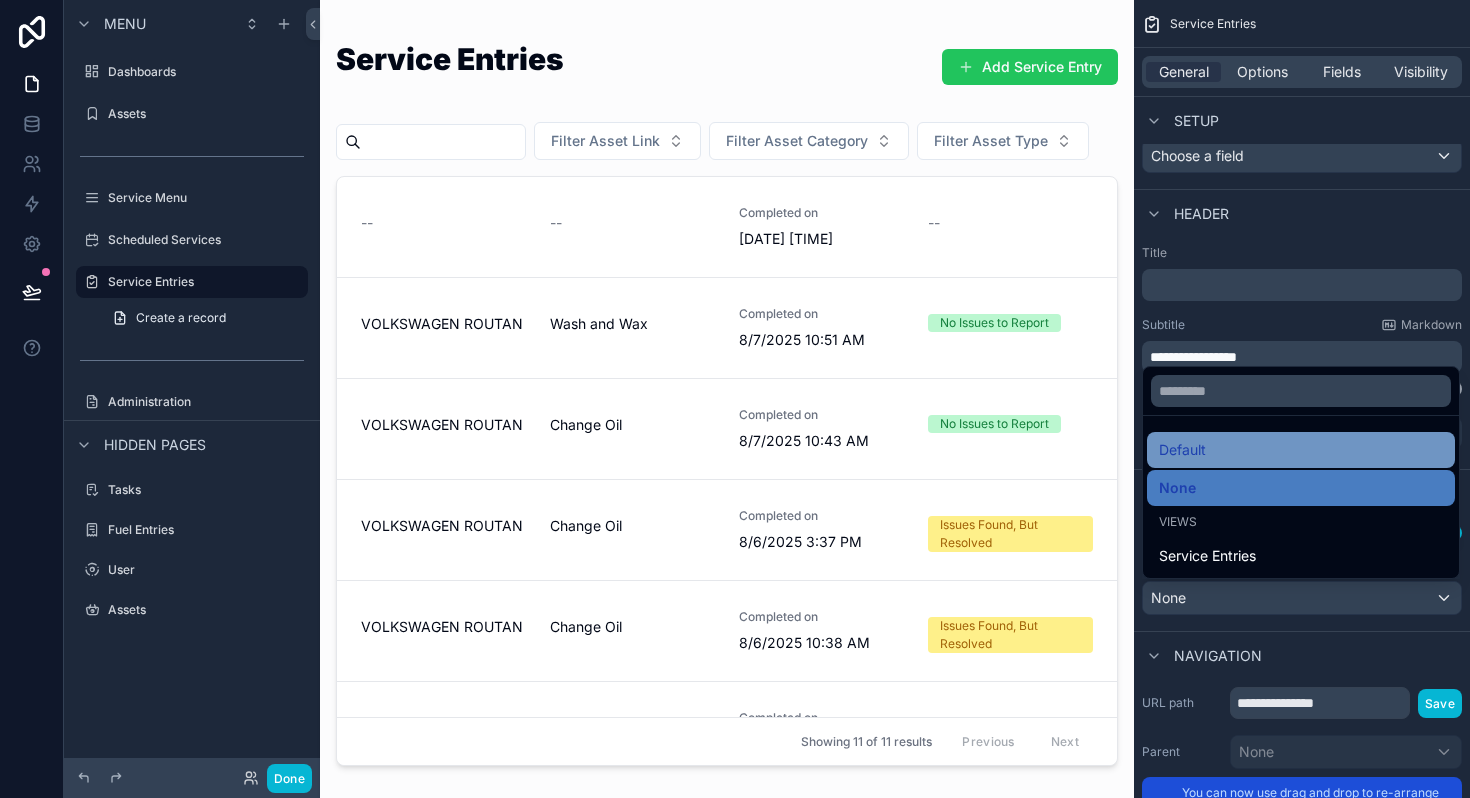 click on "Default" at bounding box center (1182, 450) 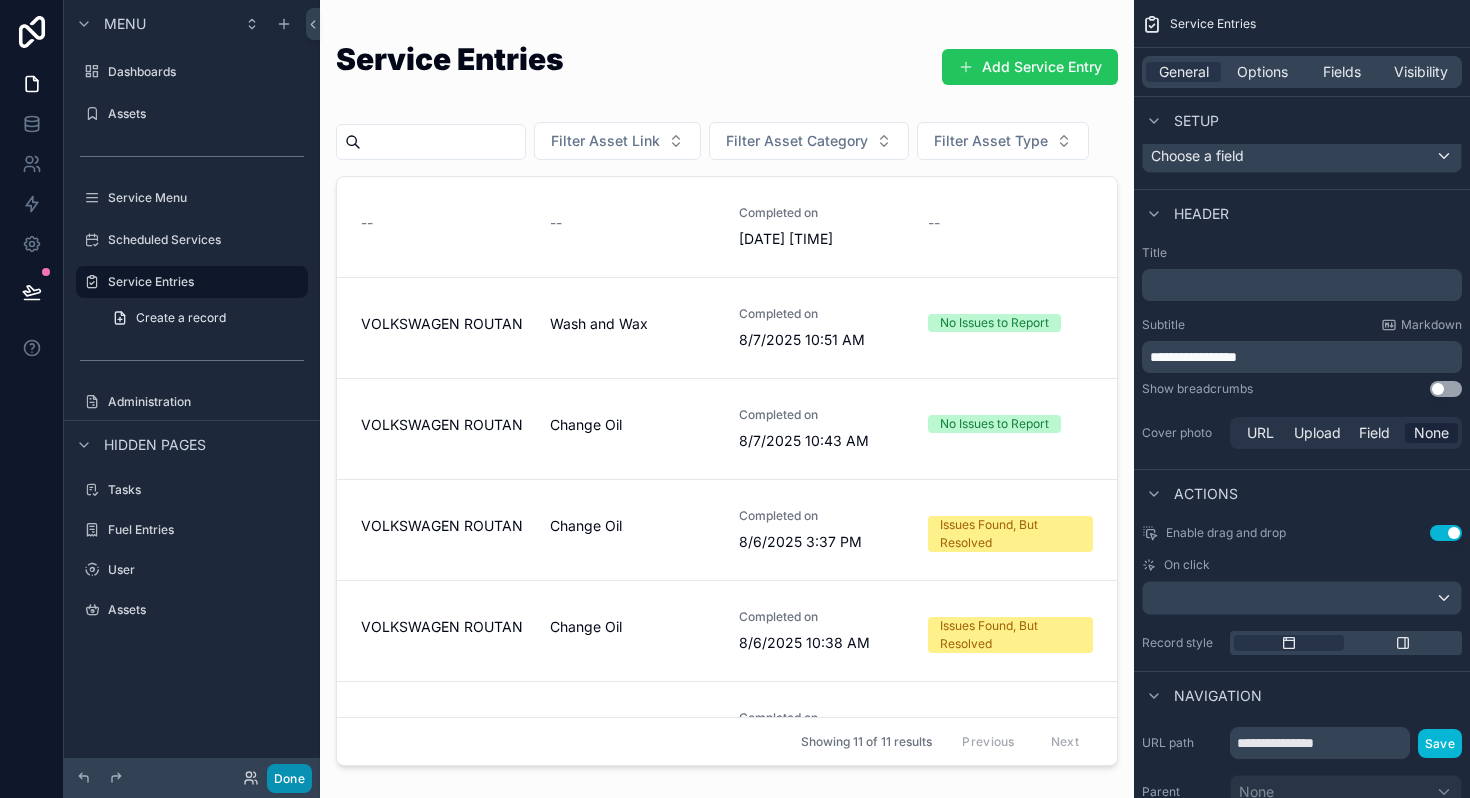 click on "Done" at bounding box center [289, 778] 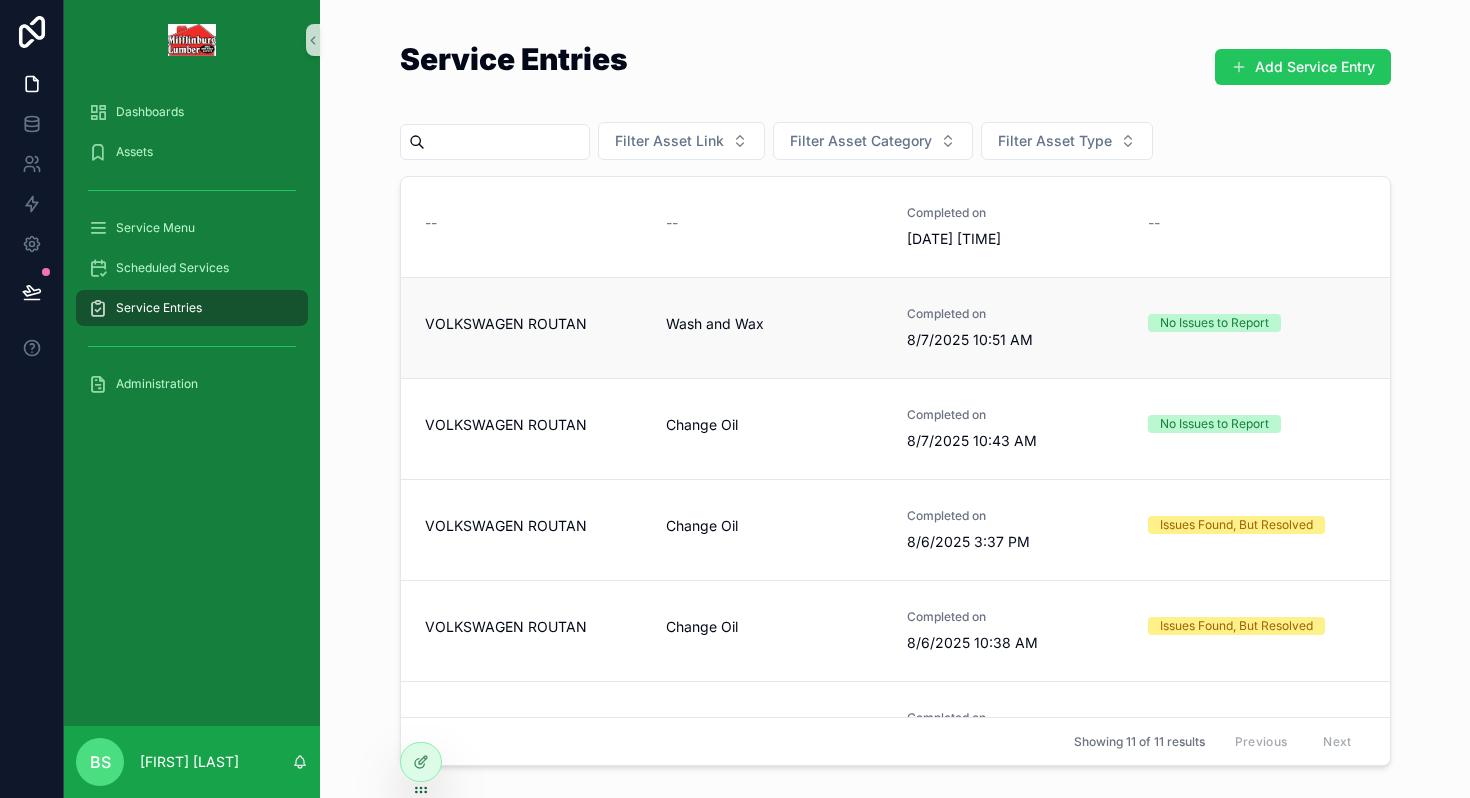 click on "VOLKSWAGEN ROUTAN" at bounding box center (533, 328) 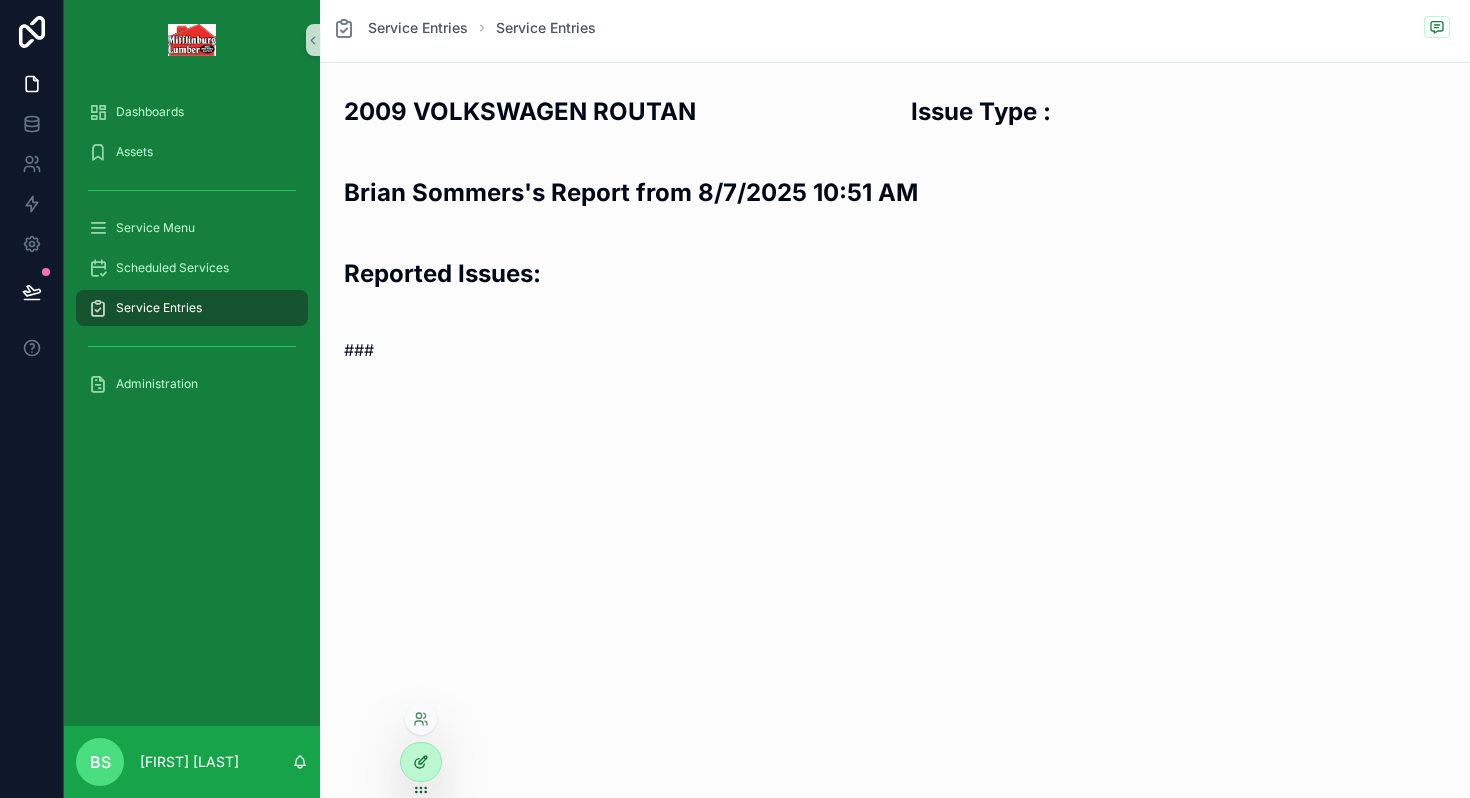 click at bounding box center (421, 762) 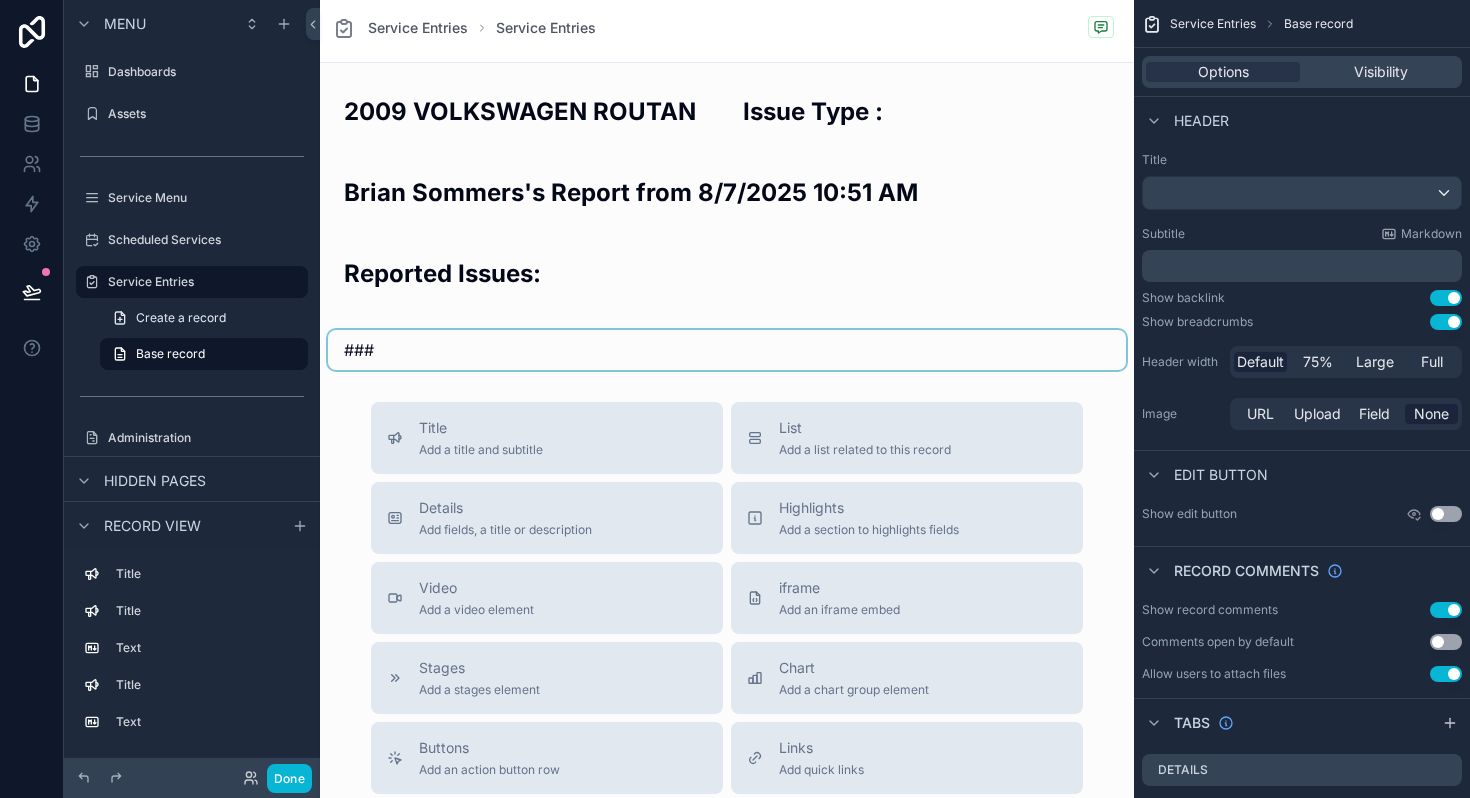 click at bounding box center (727, 350) 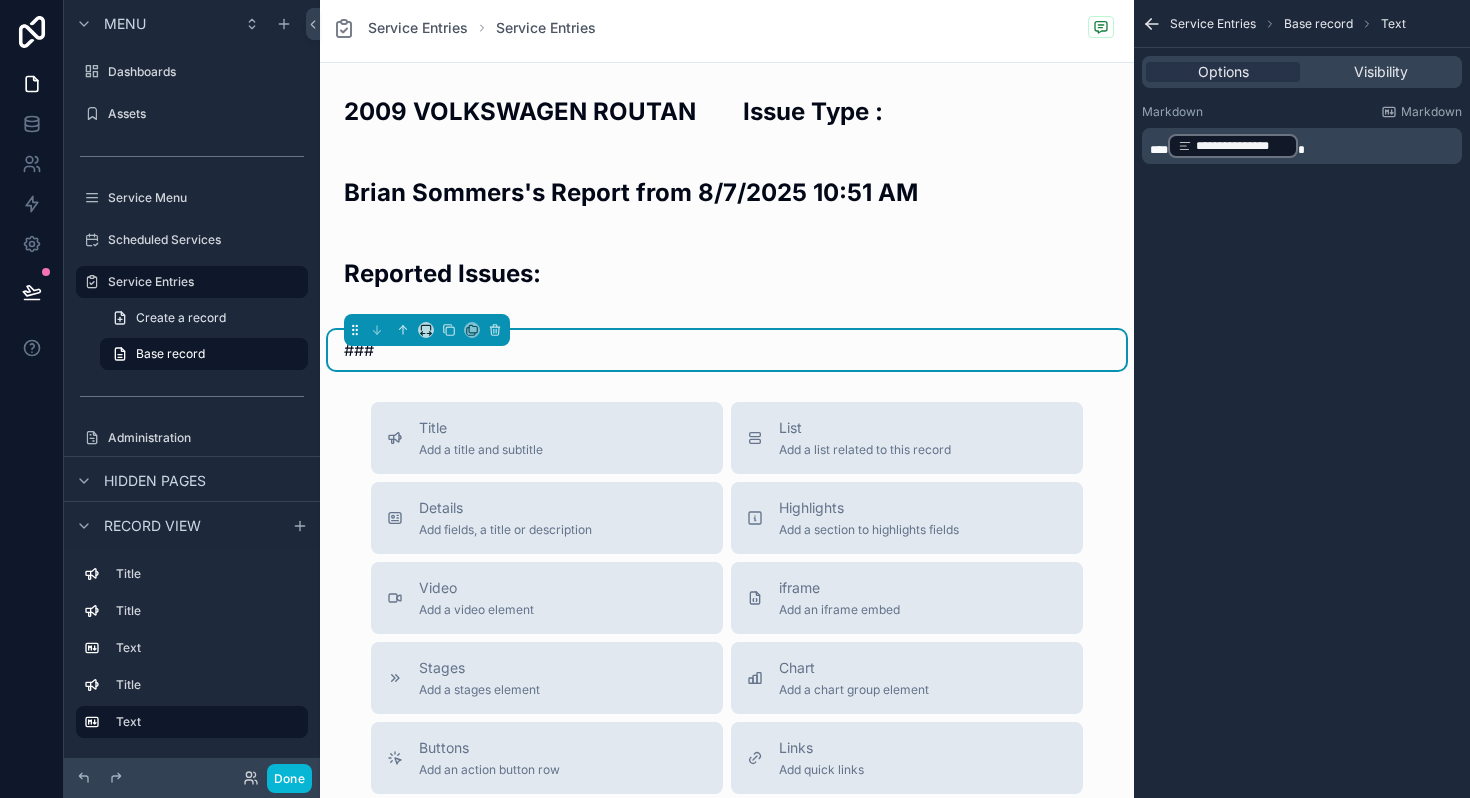 click on "**********" at bounding box center (1304, 146) 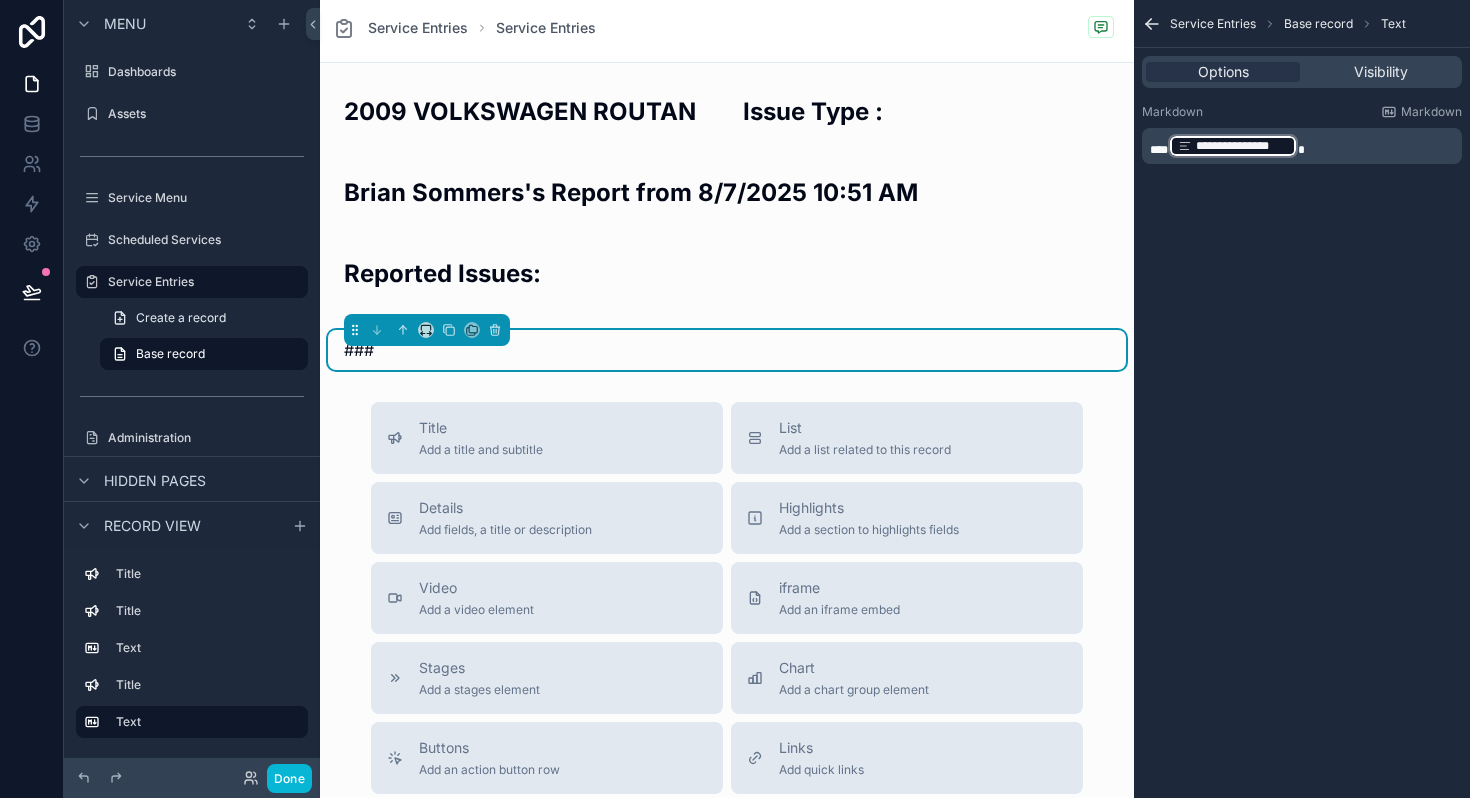 click 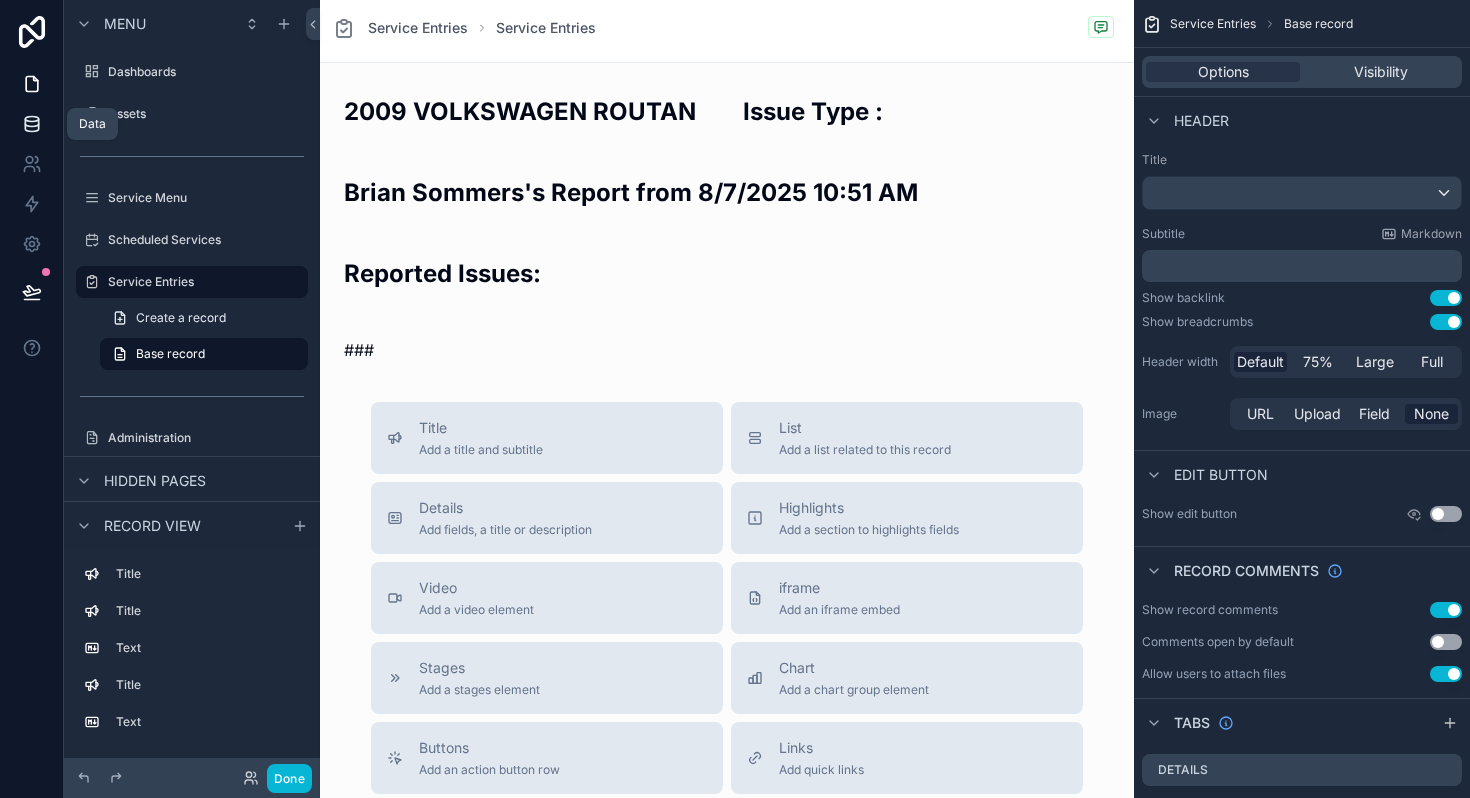 click 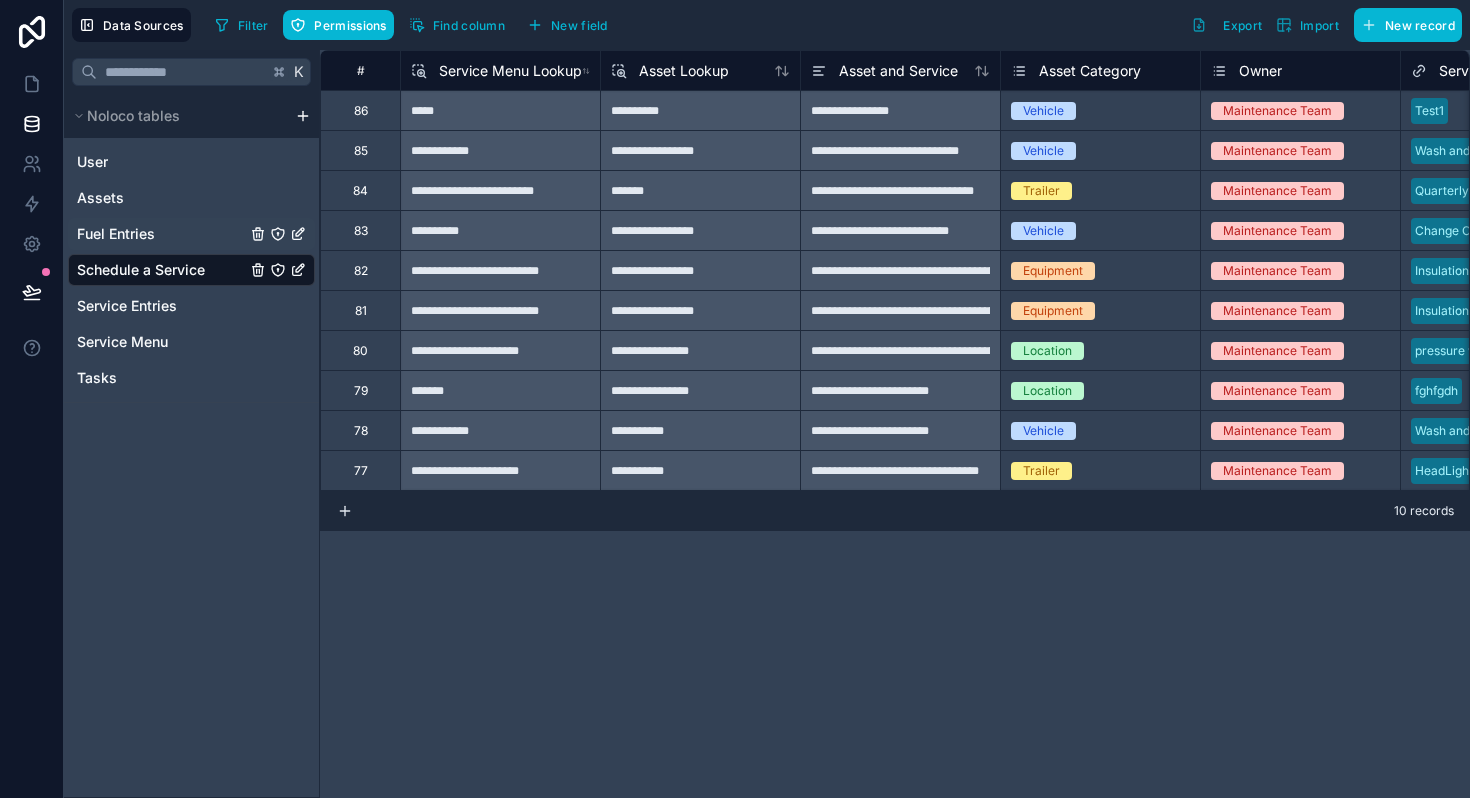 click on "Fuel Entries" at bounding box center [116, 234] 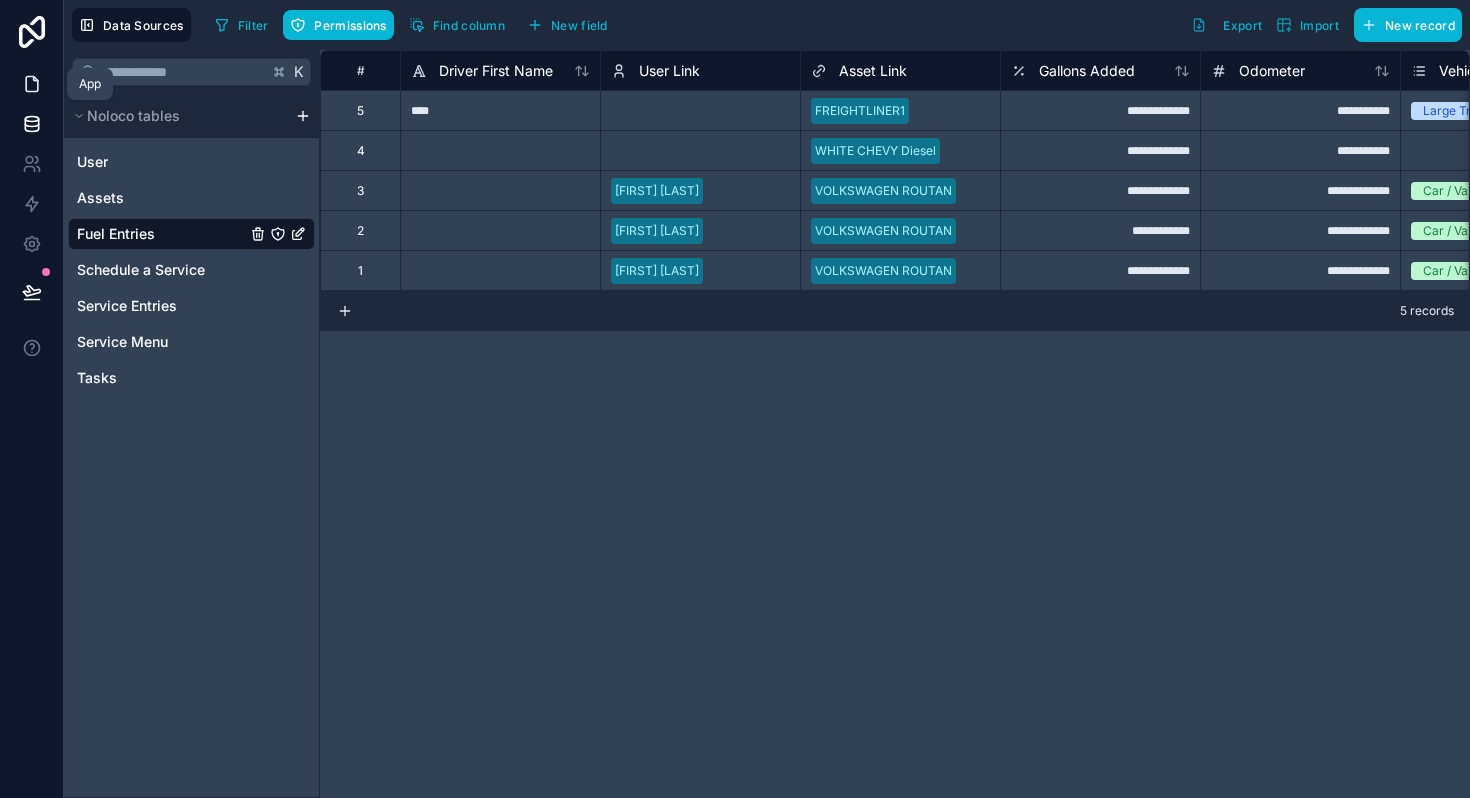 click 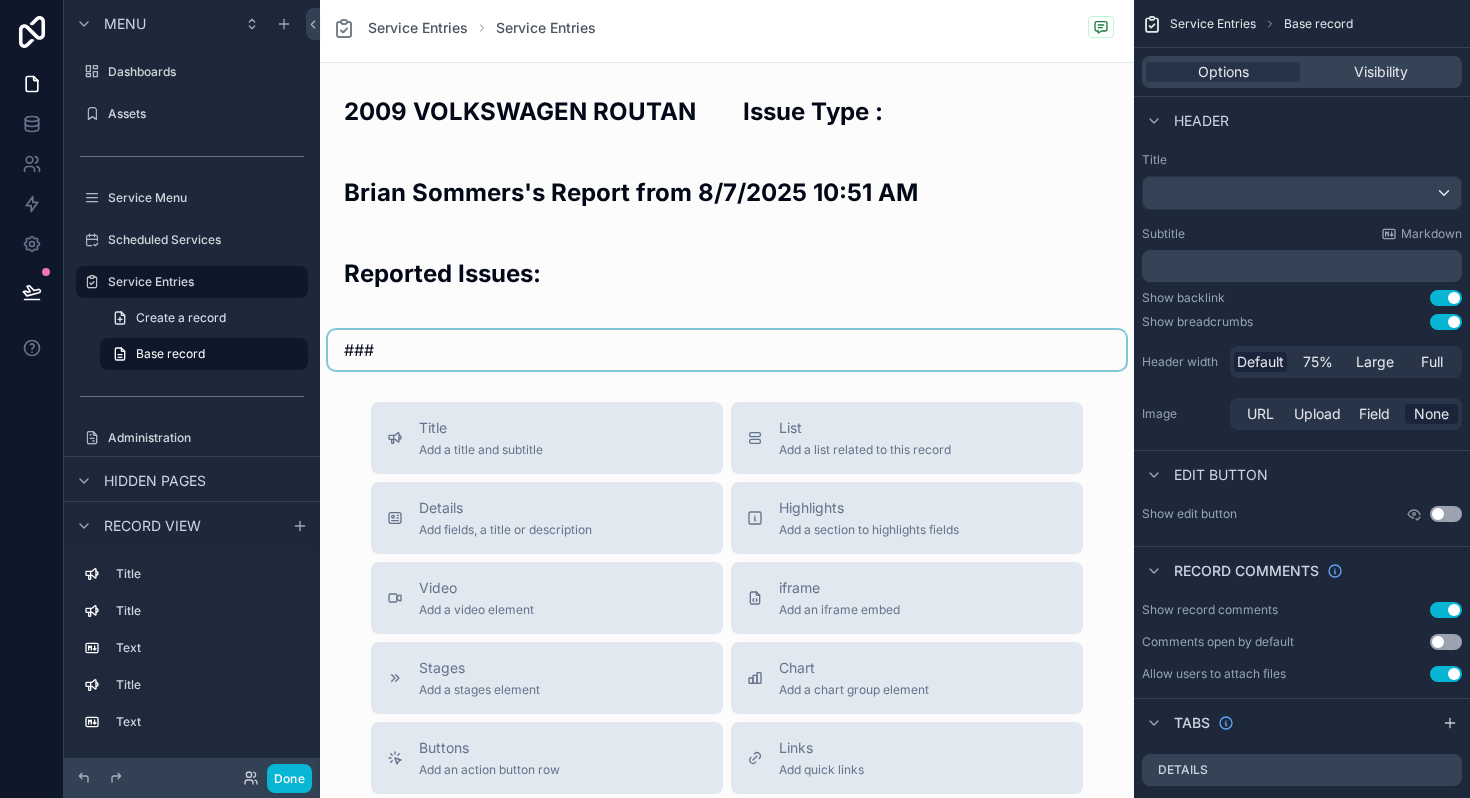 click at bounding box center [727, 350] 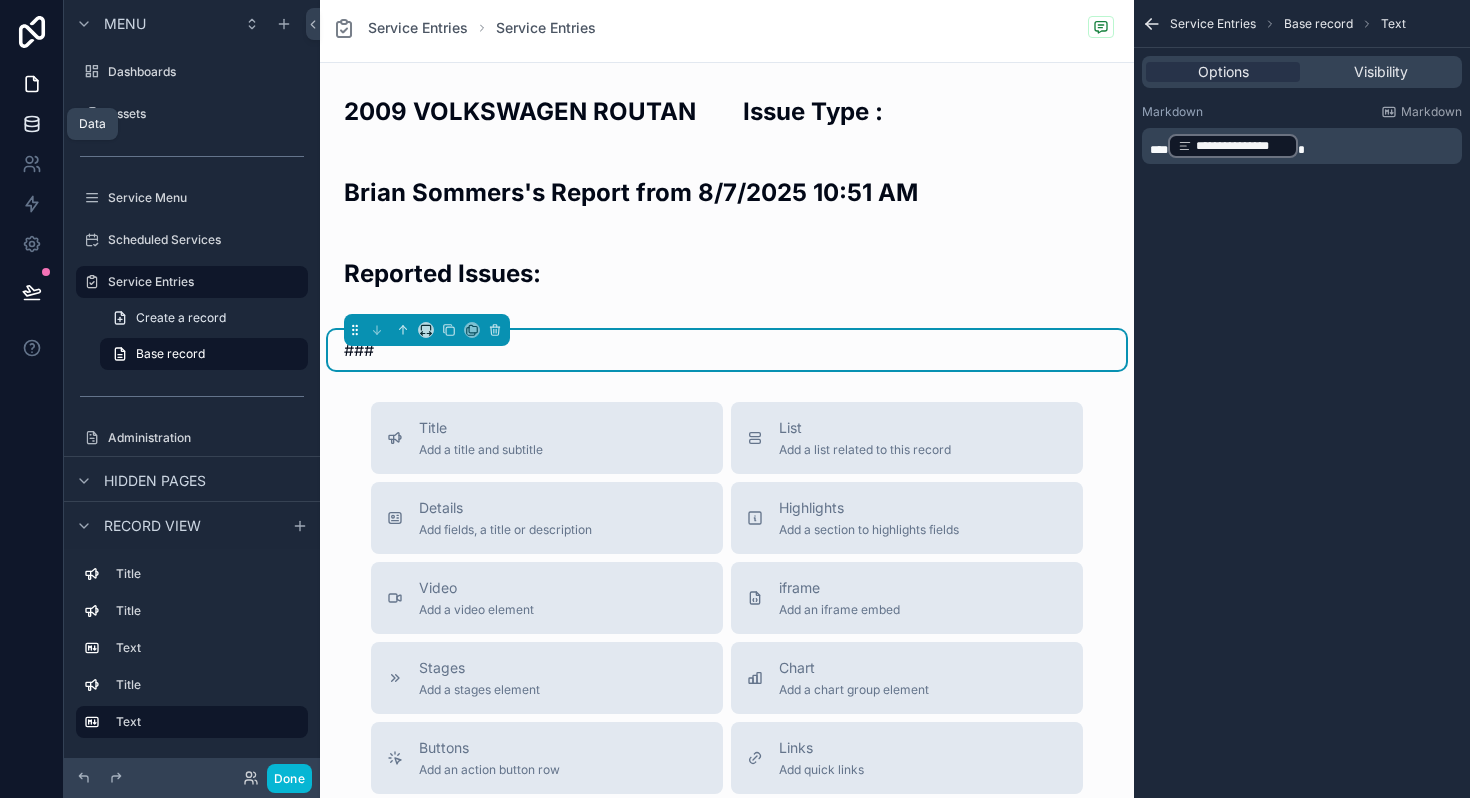 click at bounding box center [31, 124] 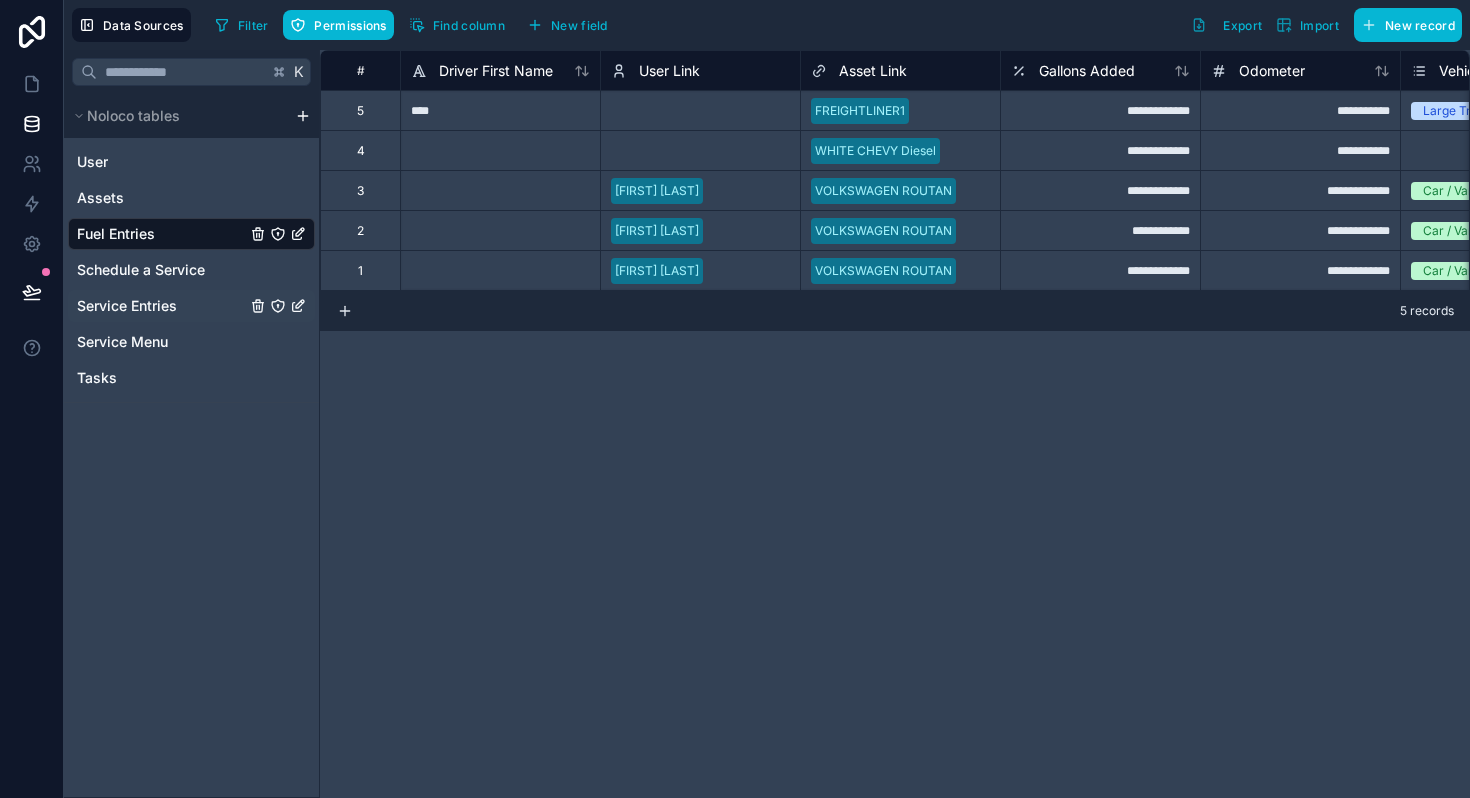 click on "Service Entries" at bounding box center (127, 306) 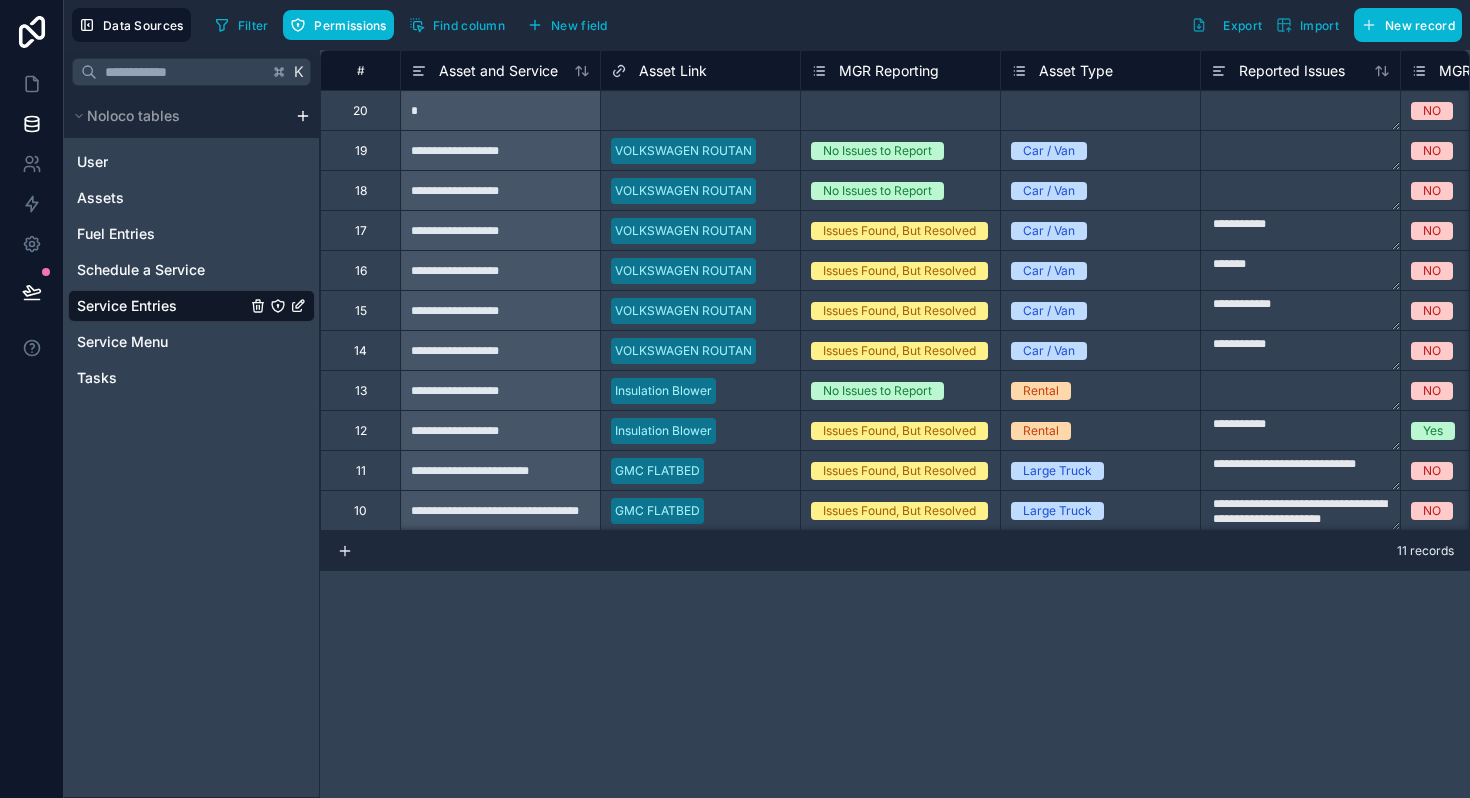 scroll, scrollTop: 4, scrollLeft: 0, axis: vertical 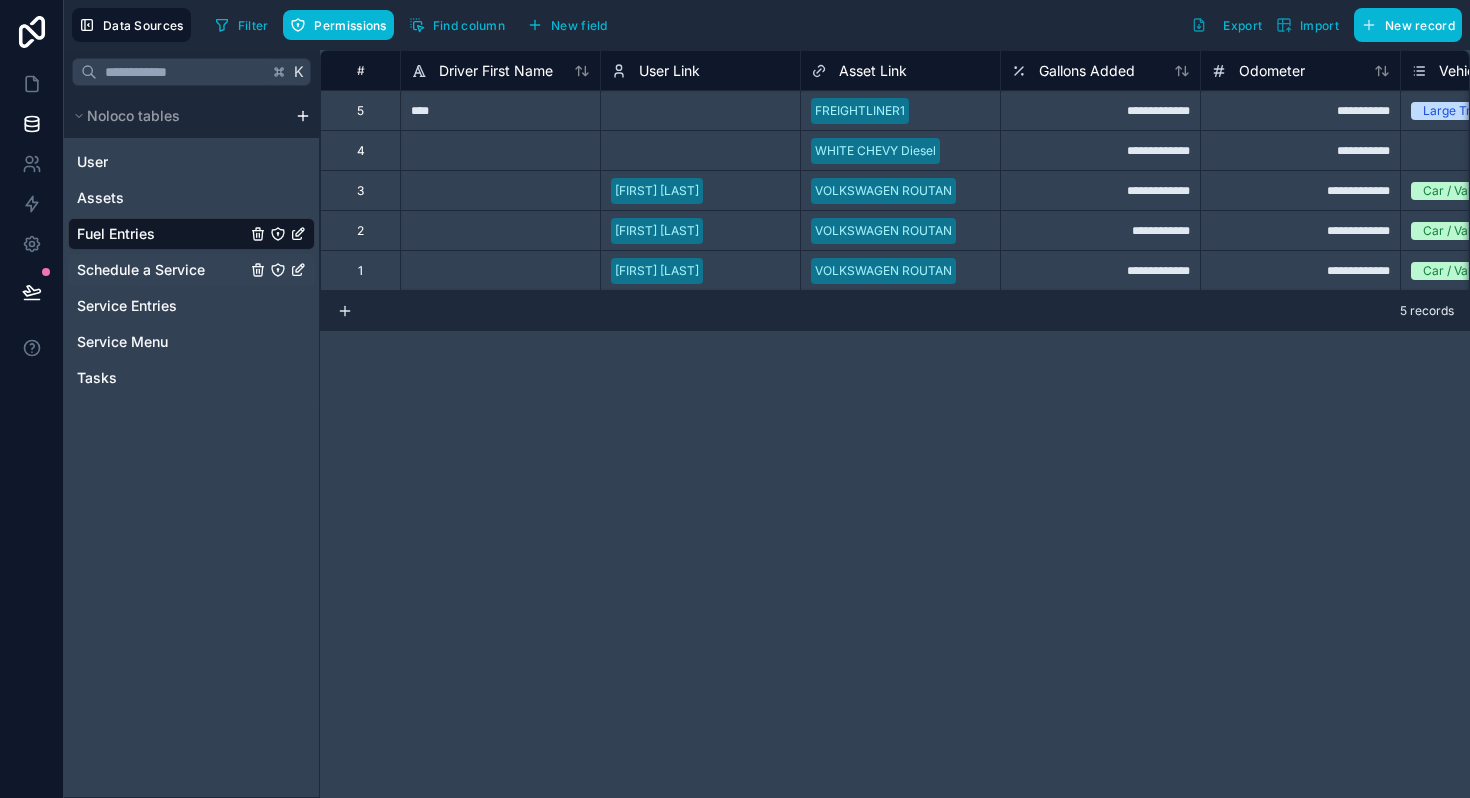 click on "Schedule a Service" at bounding box center [141, 270] 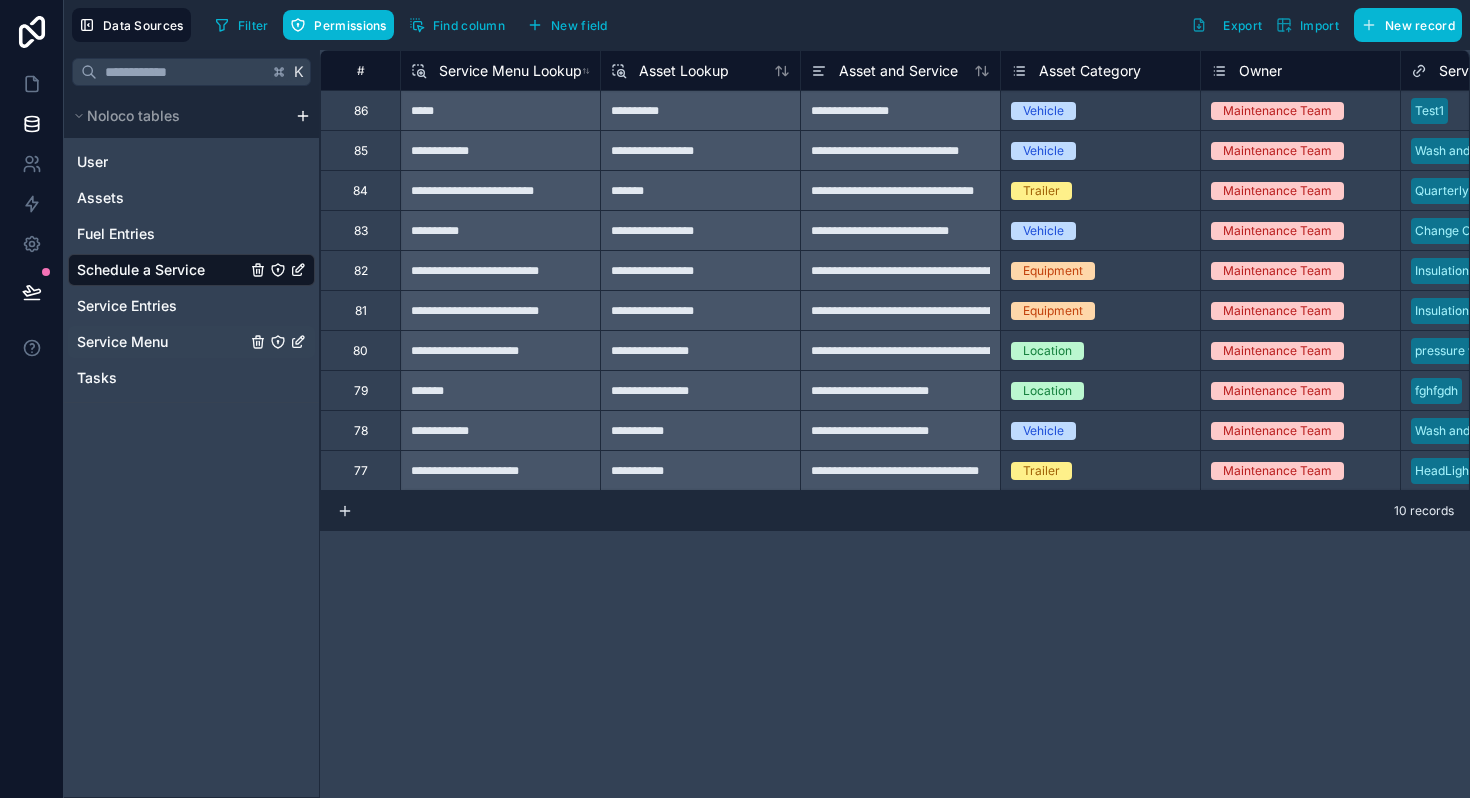 click on "Service Menu" at bounding box center (191, 342) 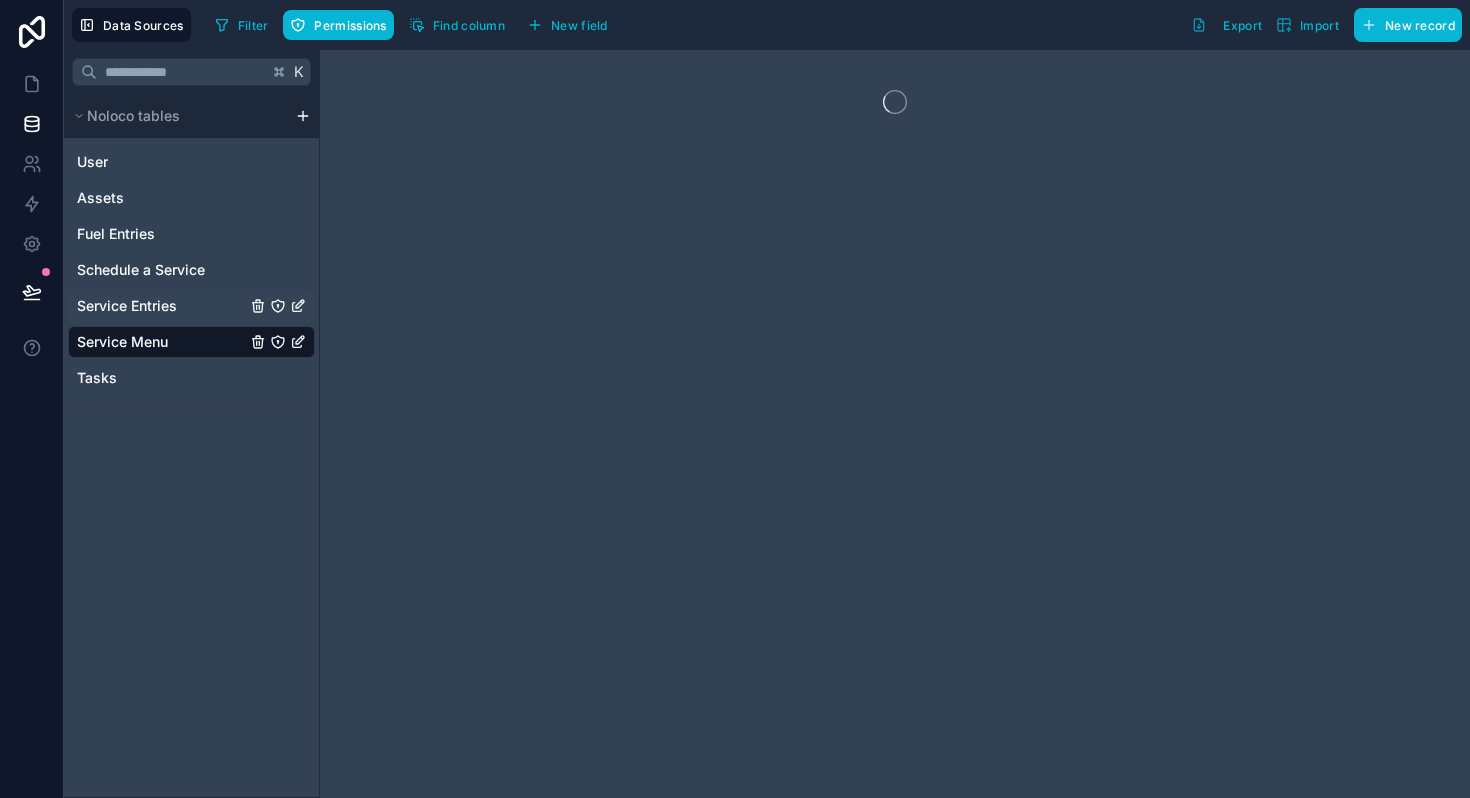 click on "Service Entries" at bounding box center [127, 306] 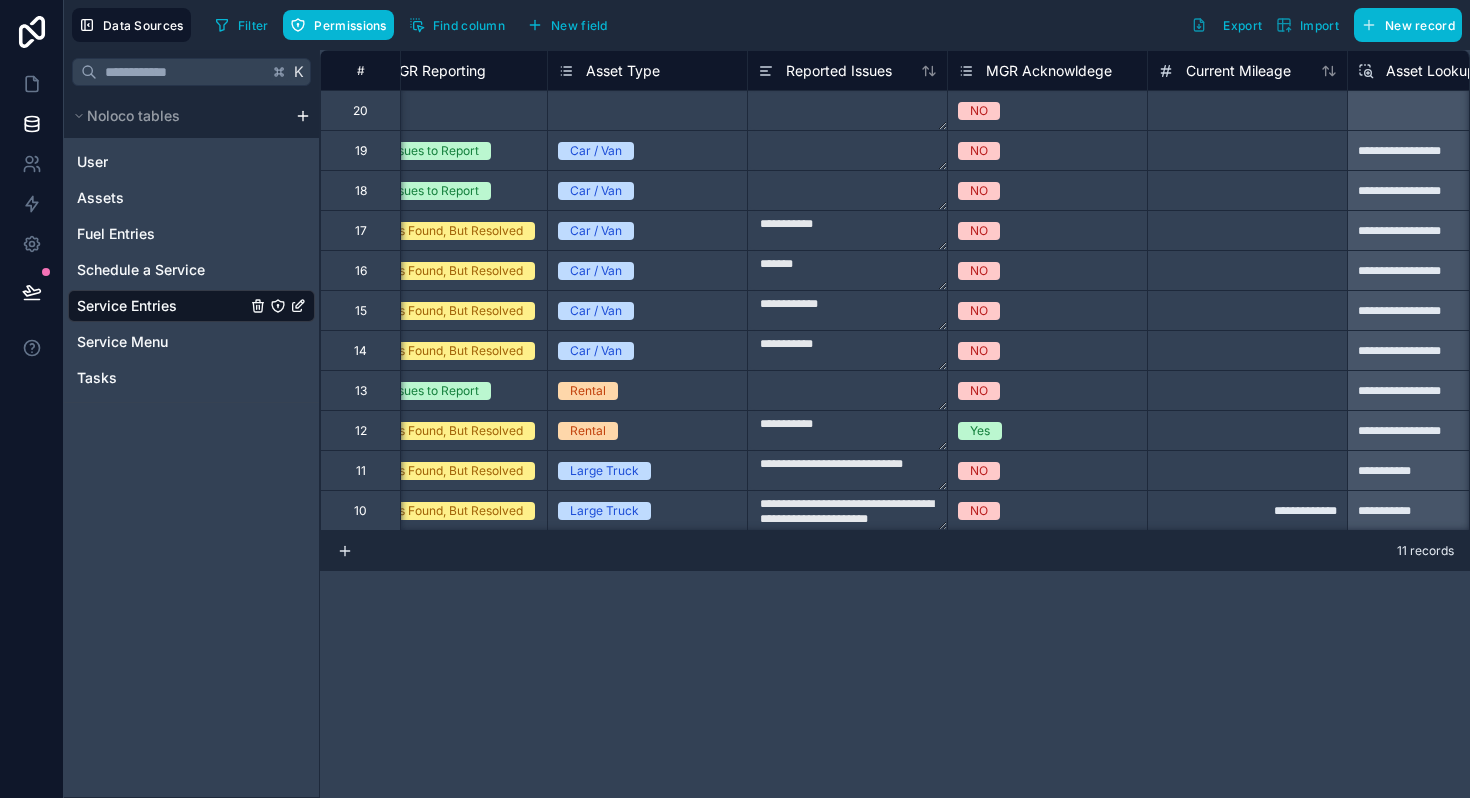 scroll, scrollTop: 0, scrollLeft: 455, axis: horizontal 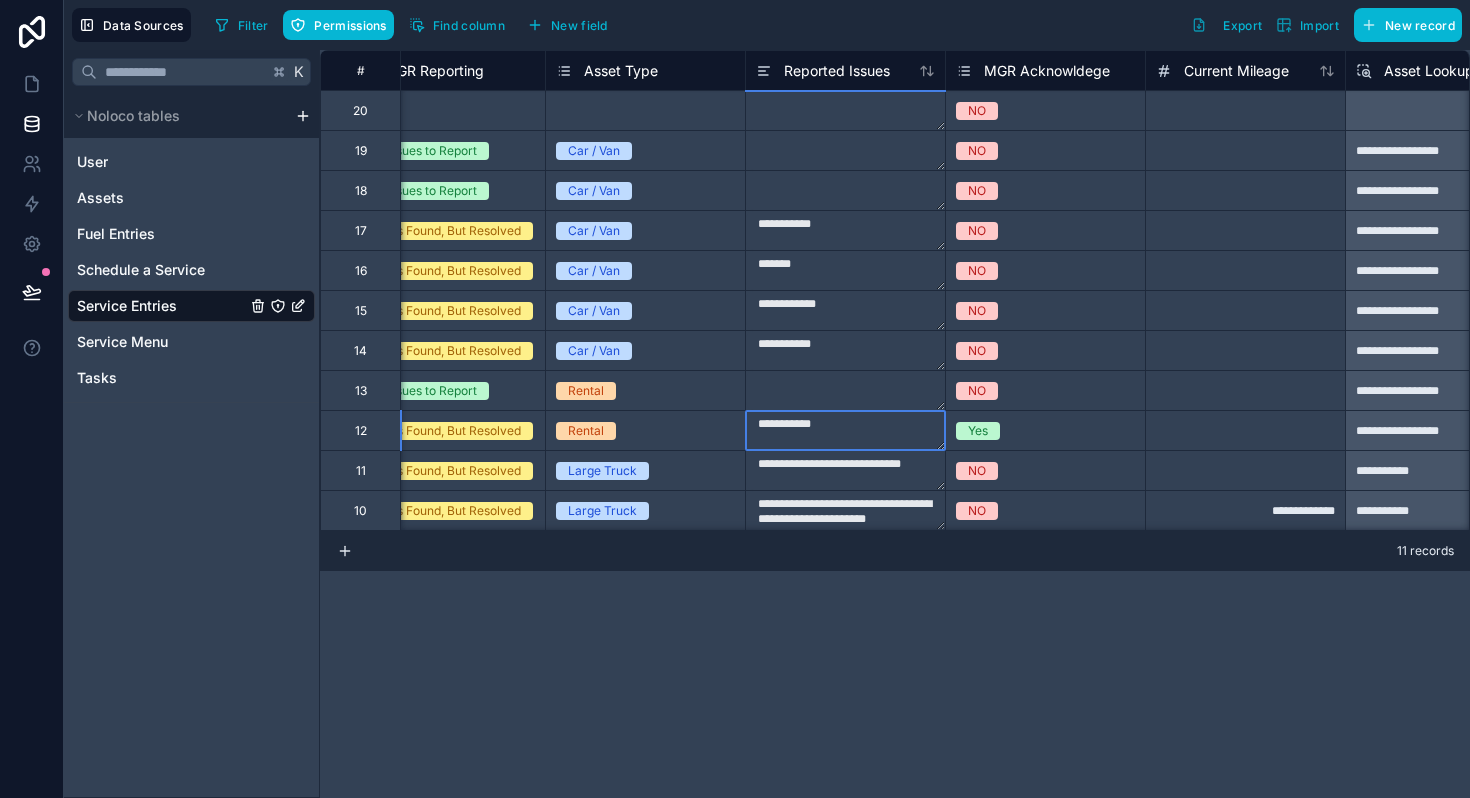 click on "**********" at bounding box center [845, 430] 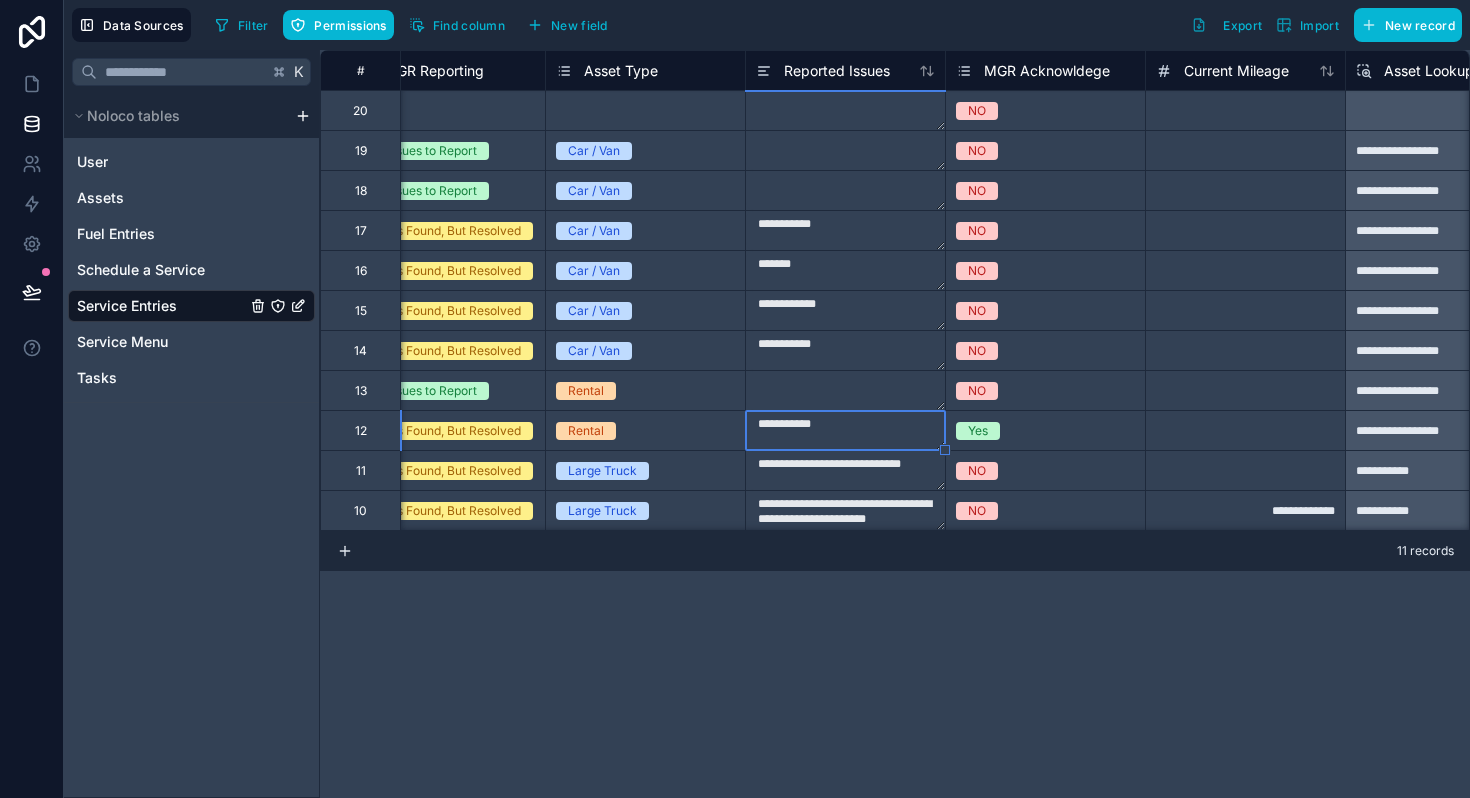 drag, startPoint x: 944, startPoint y: 447, endPoint x: 827, endPoint y: 396, distance: 127.632286 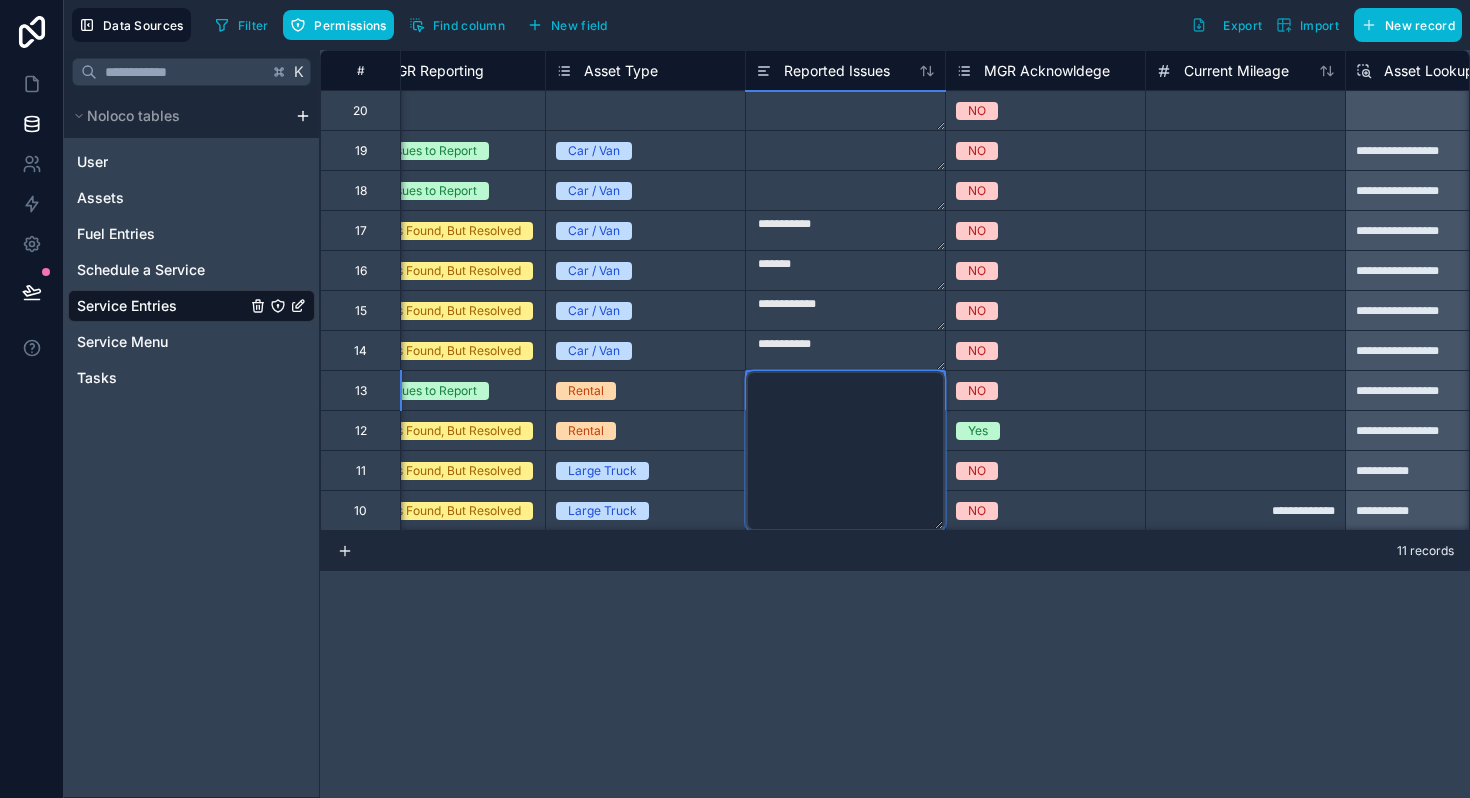 click at bounding box center (845, 451) 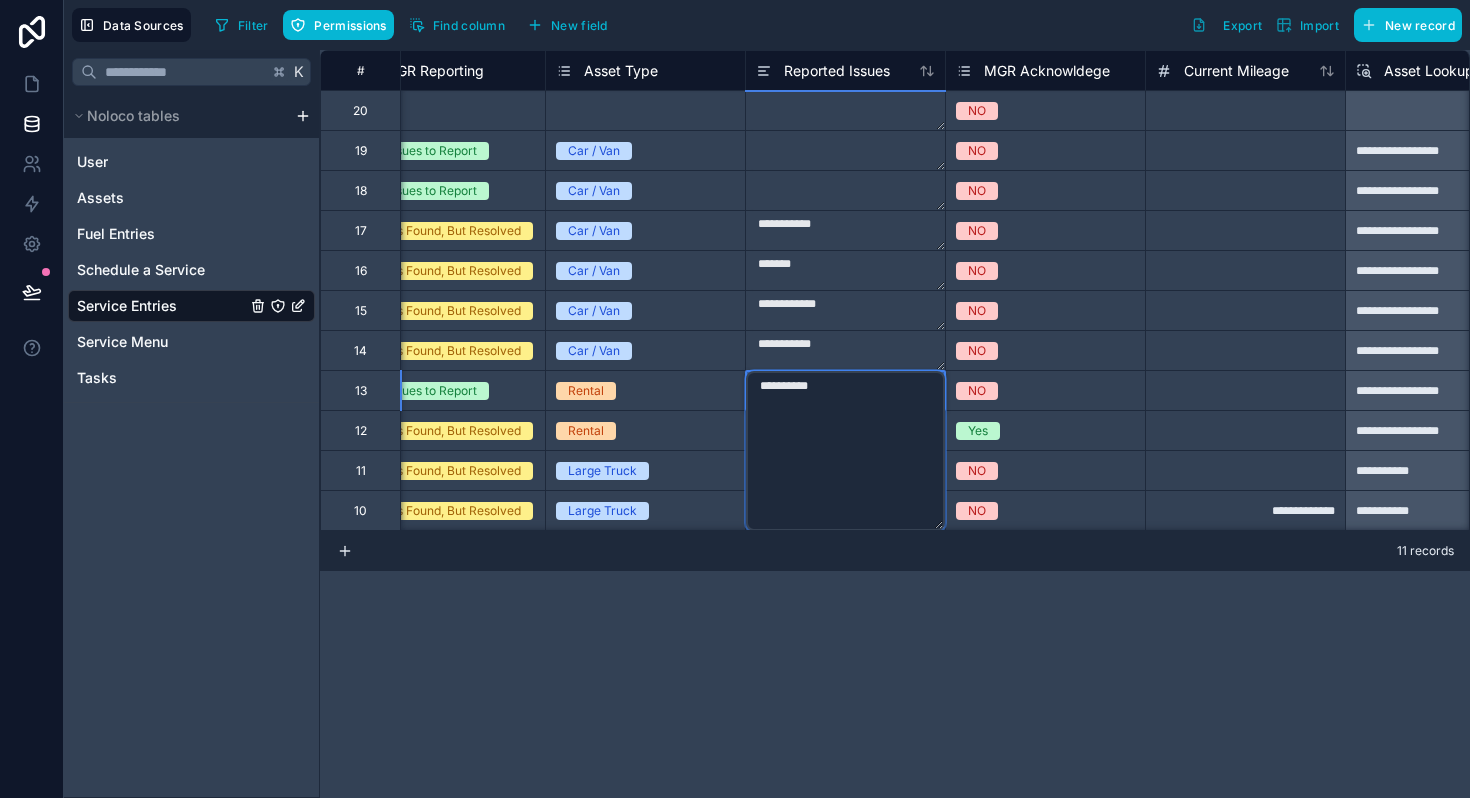 type on "**********" 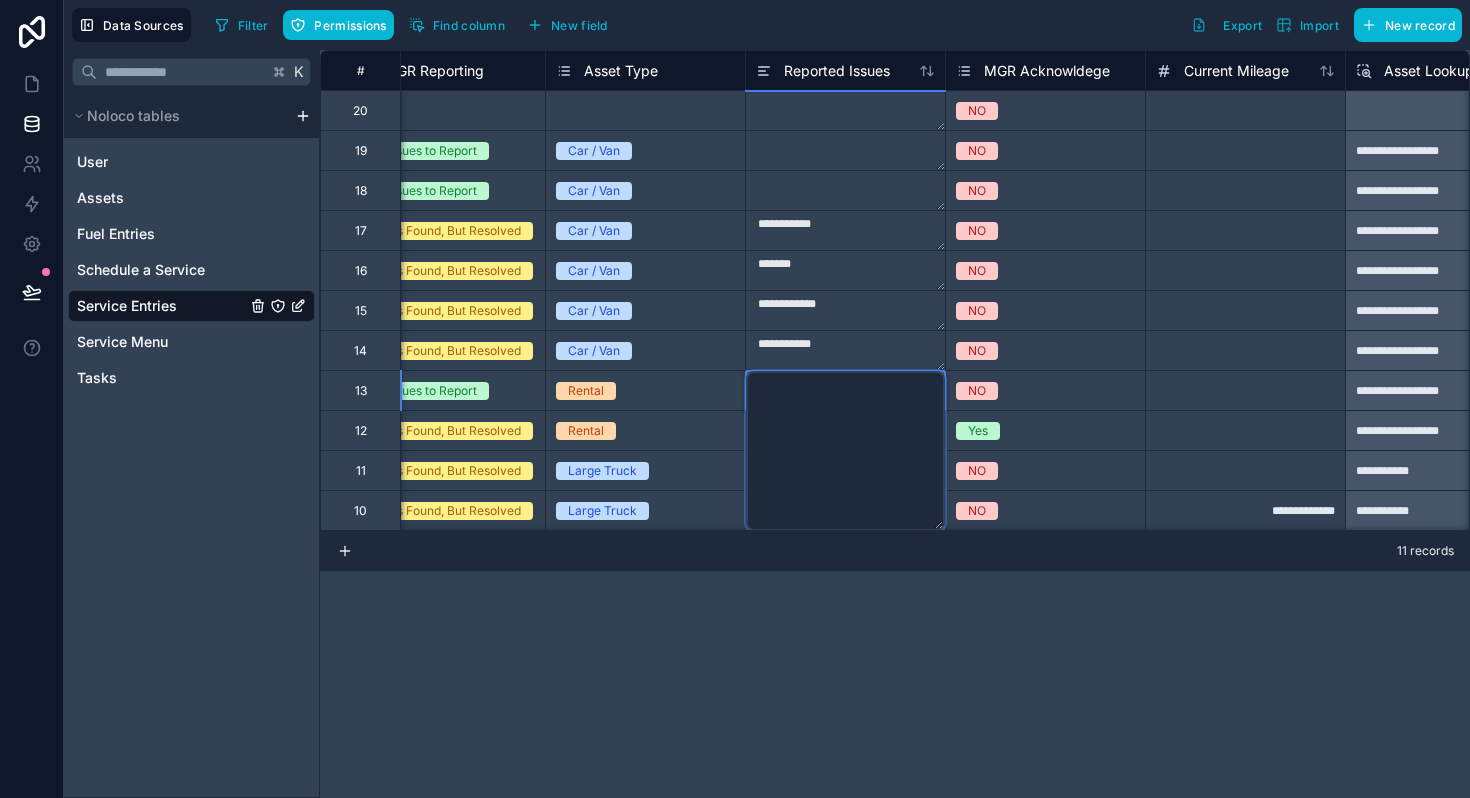 click at bounding box center [845, 190] 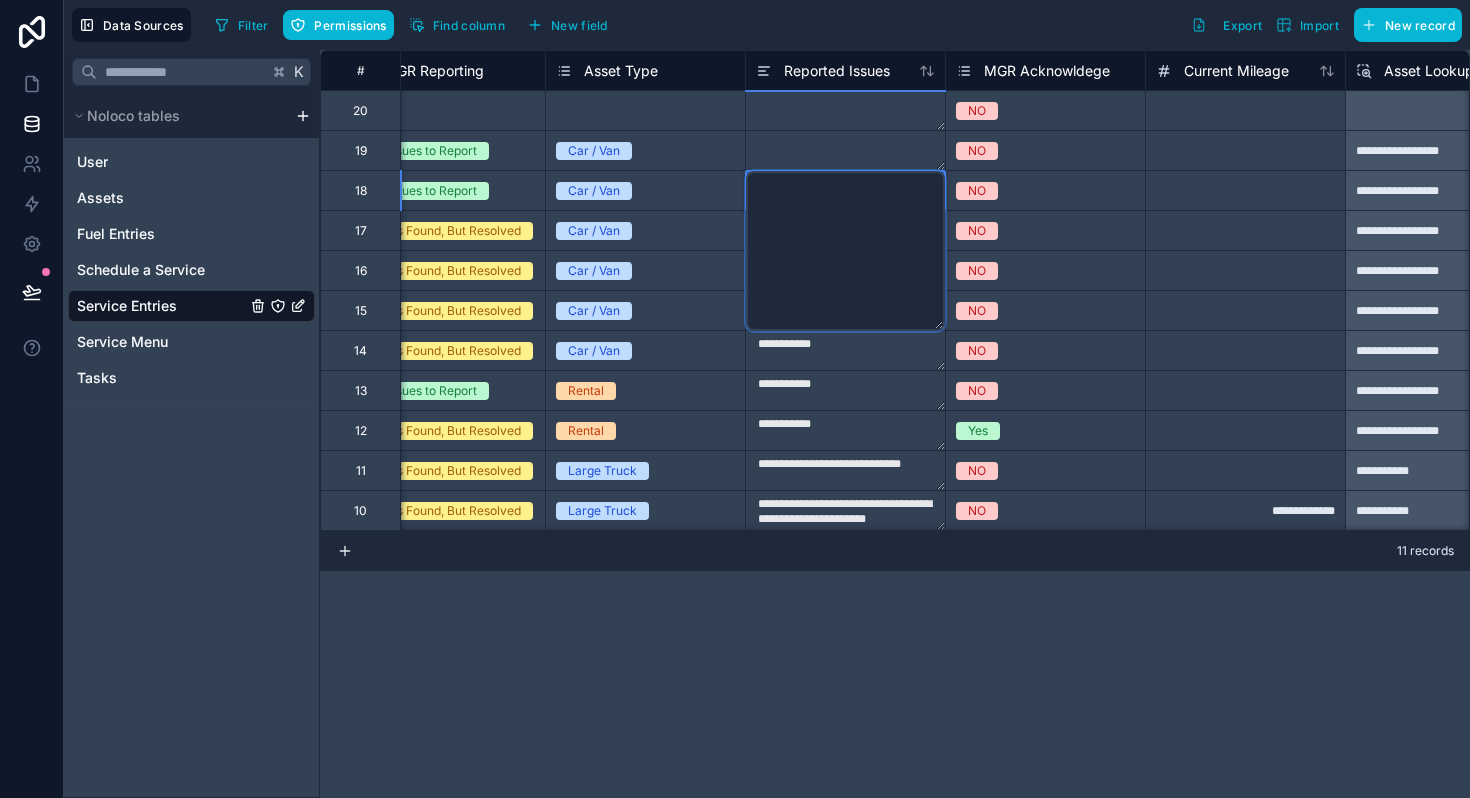 type on "**********" 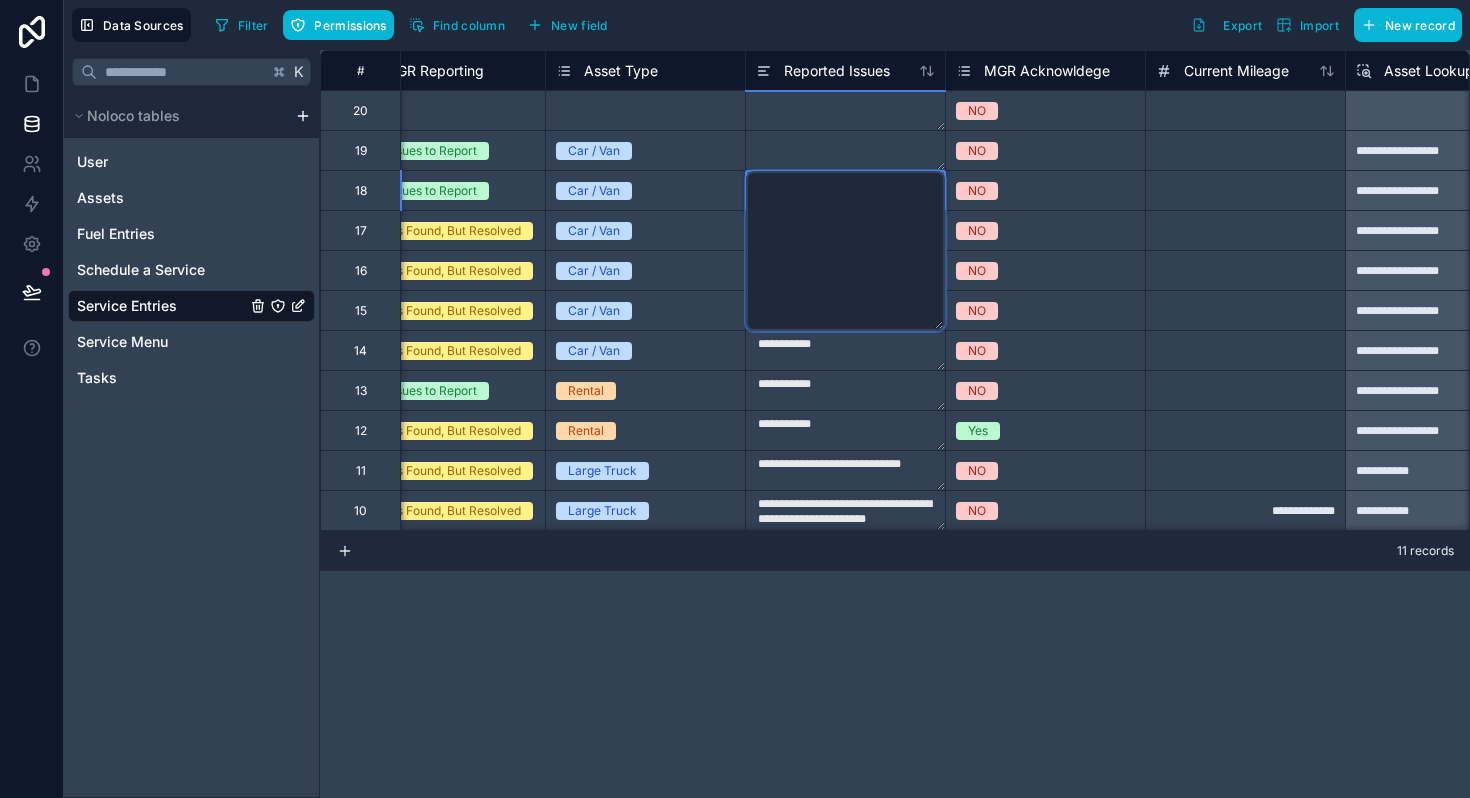click at bounding box center (845, 251) 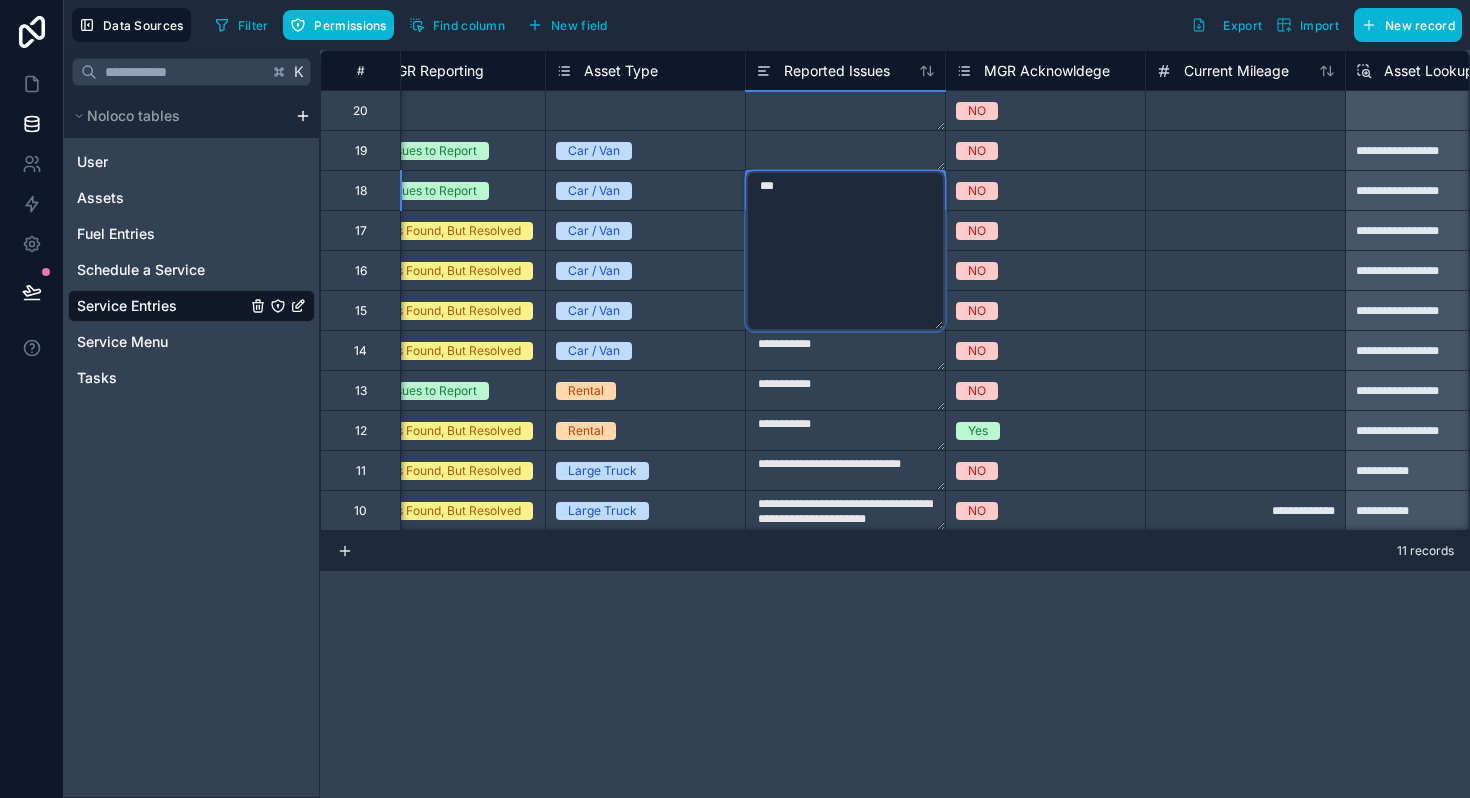 type on "****" 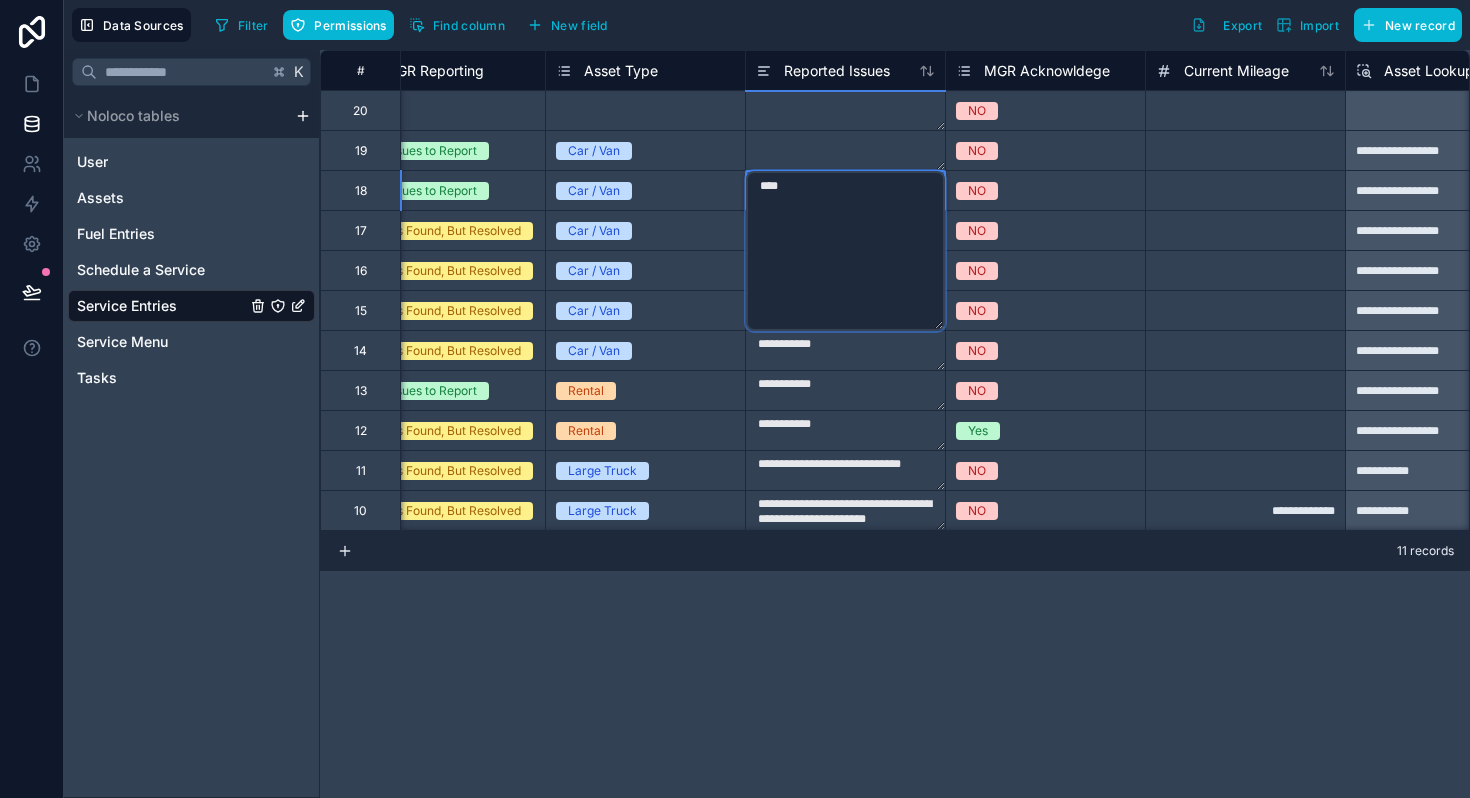 type on "**********" 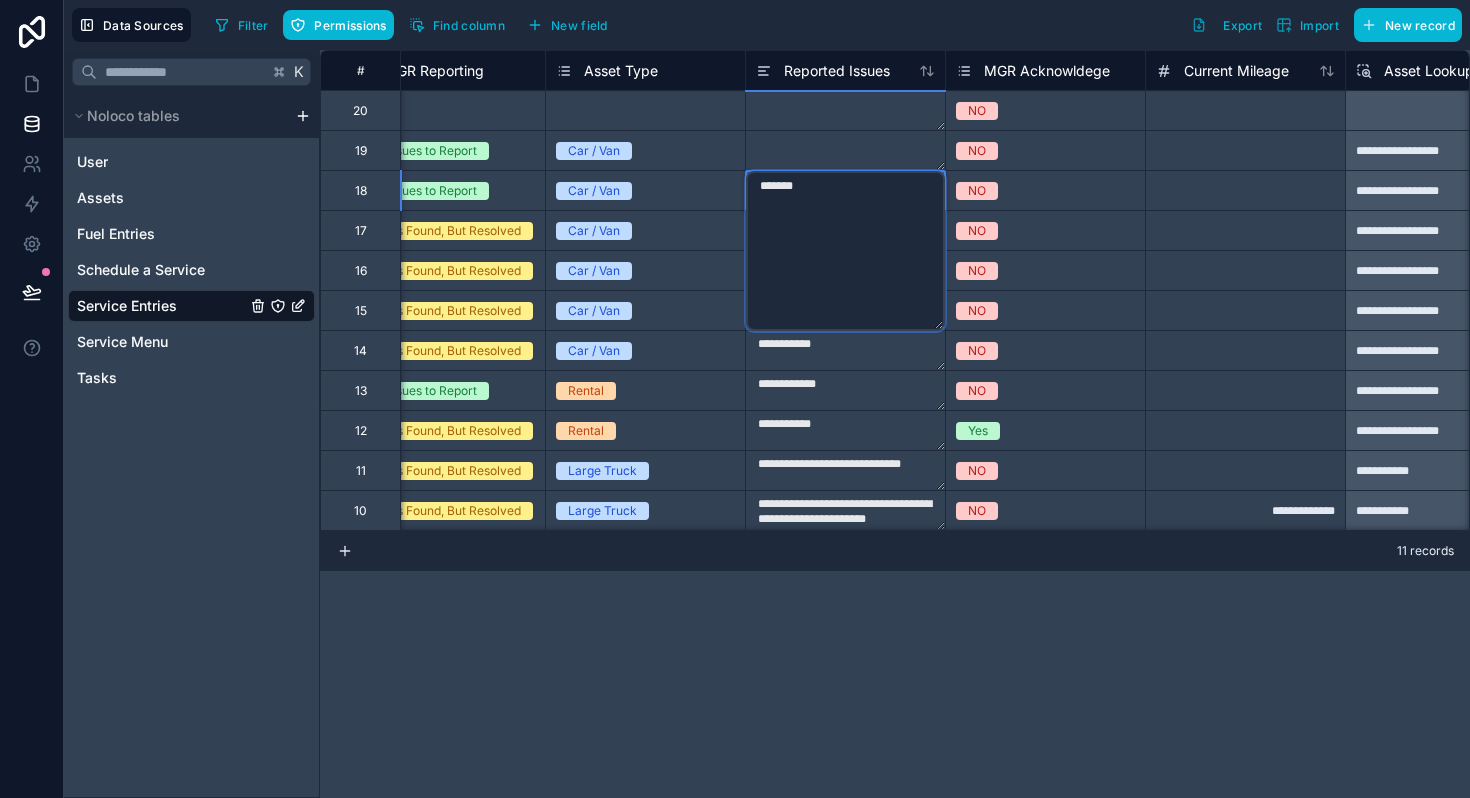 type on "********" 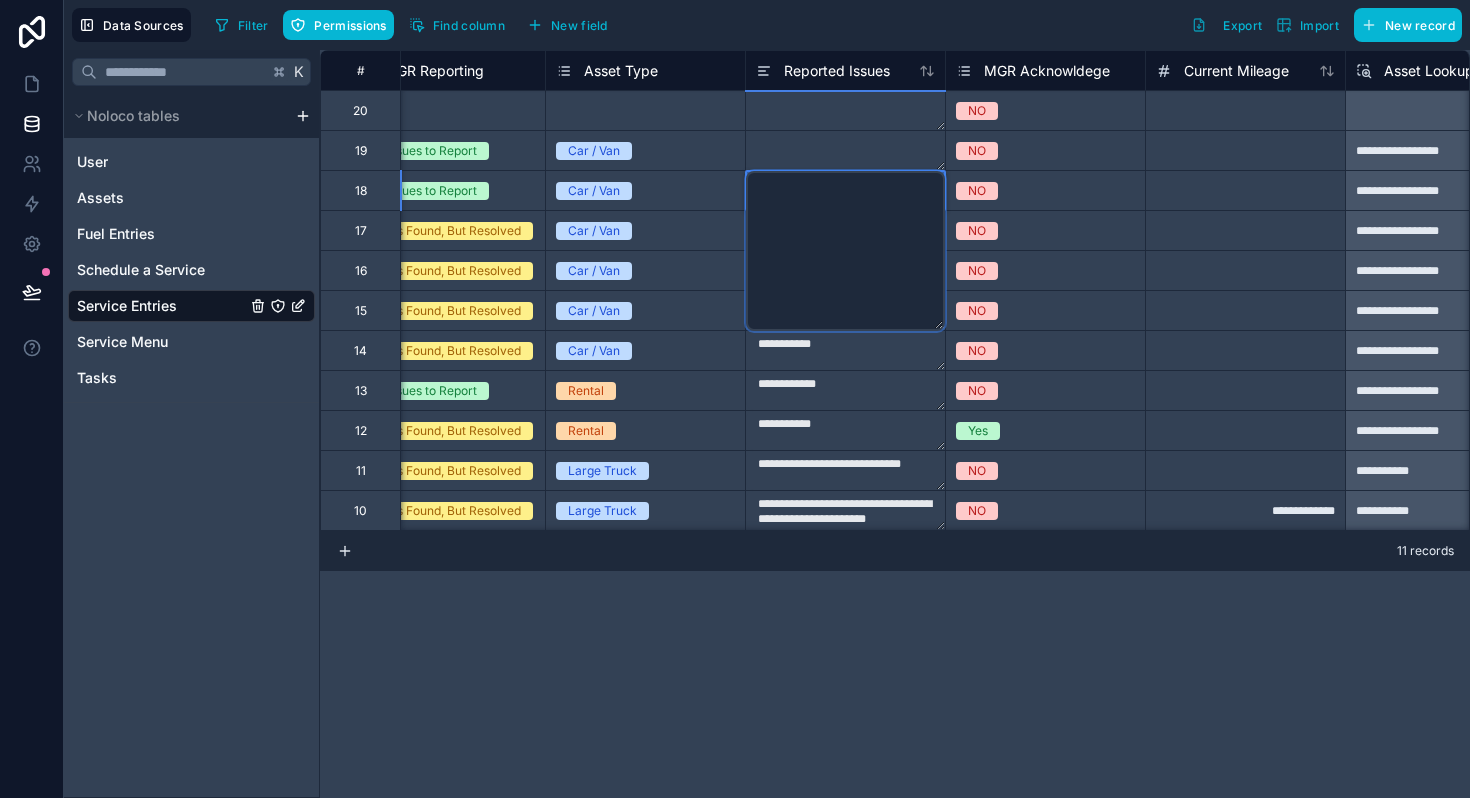 click at bounding box center (845, 150) 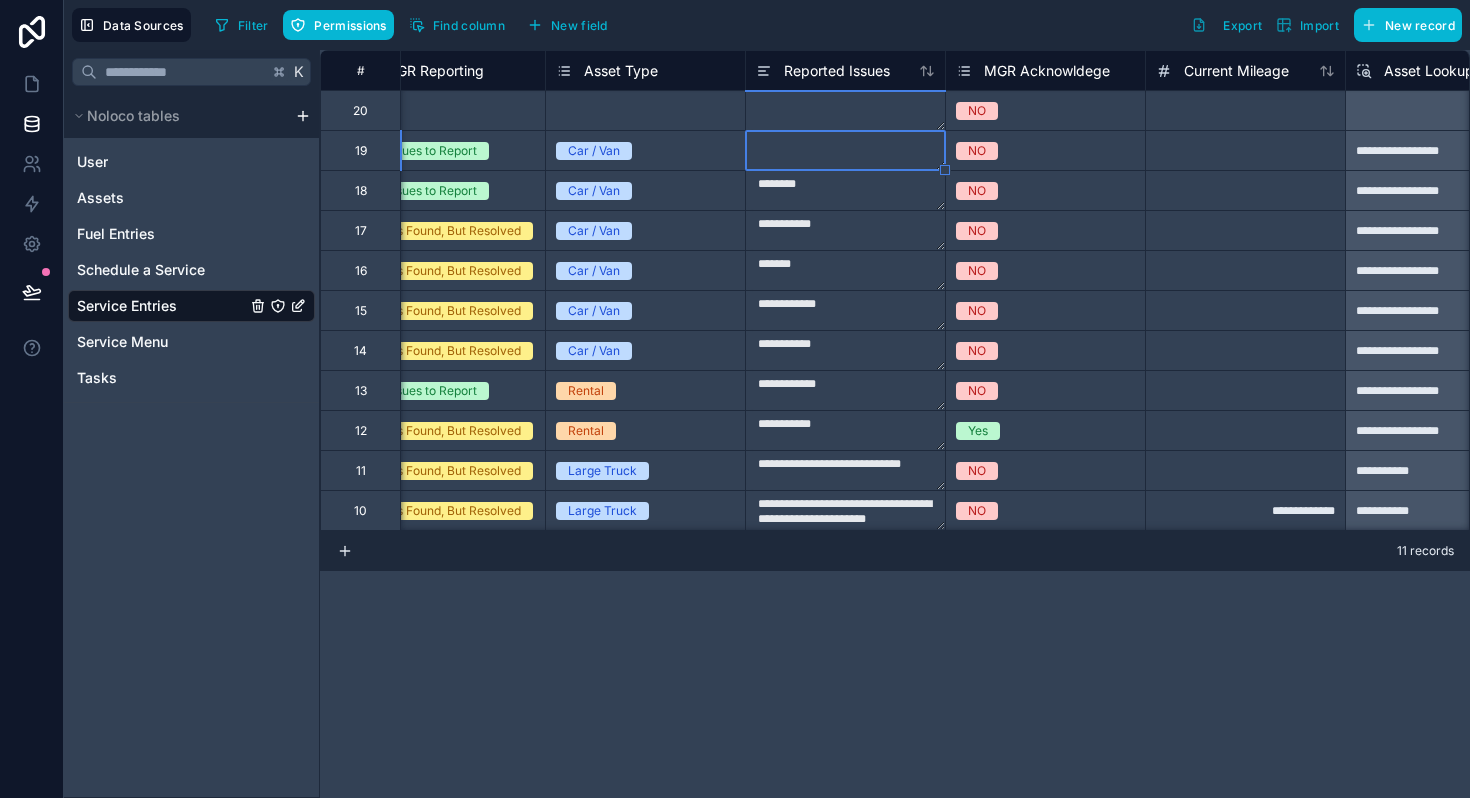 click at bounding box center [845, 150] 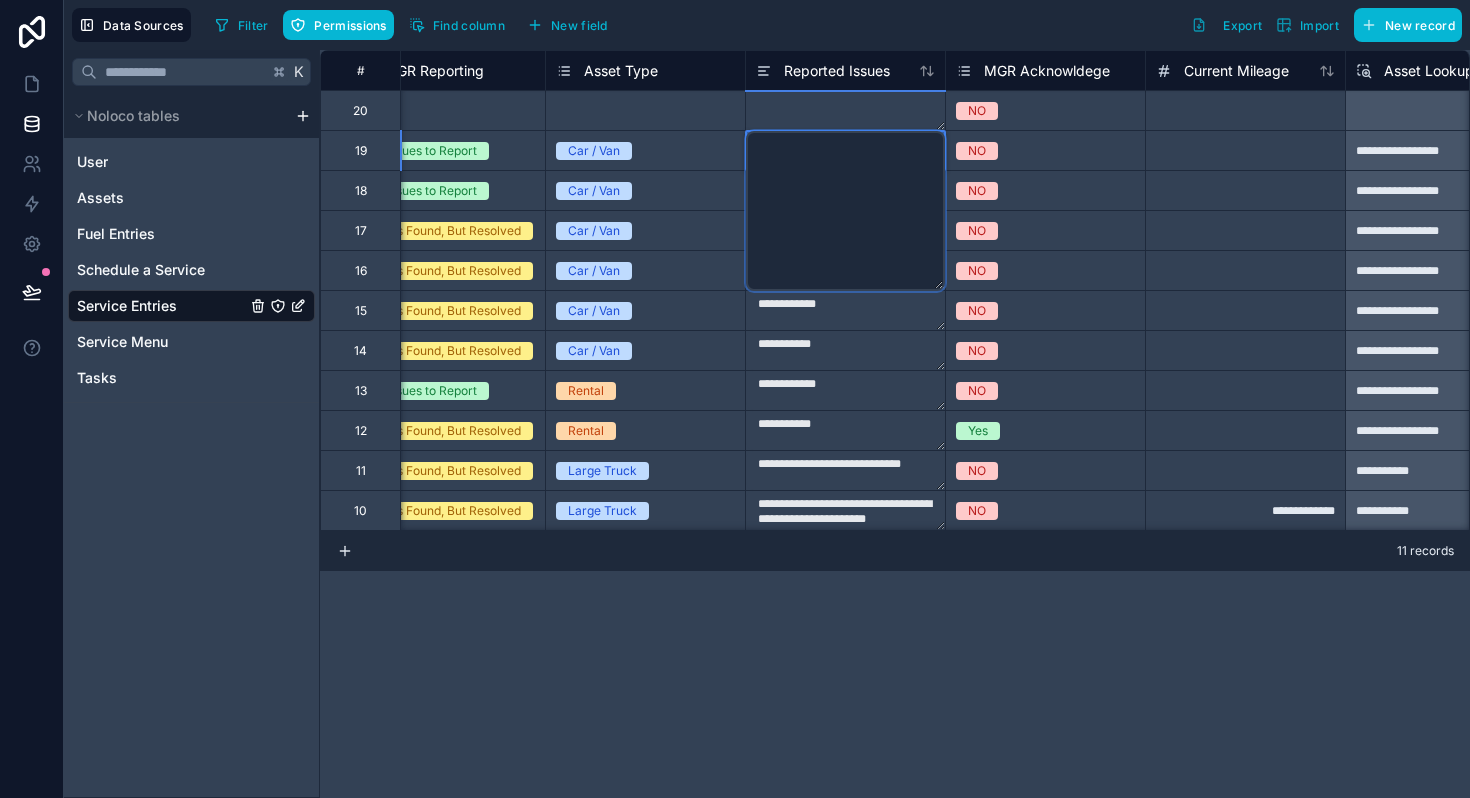type on "********" 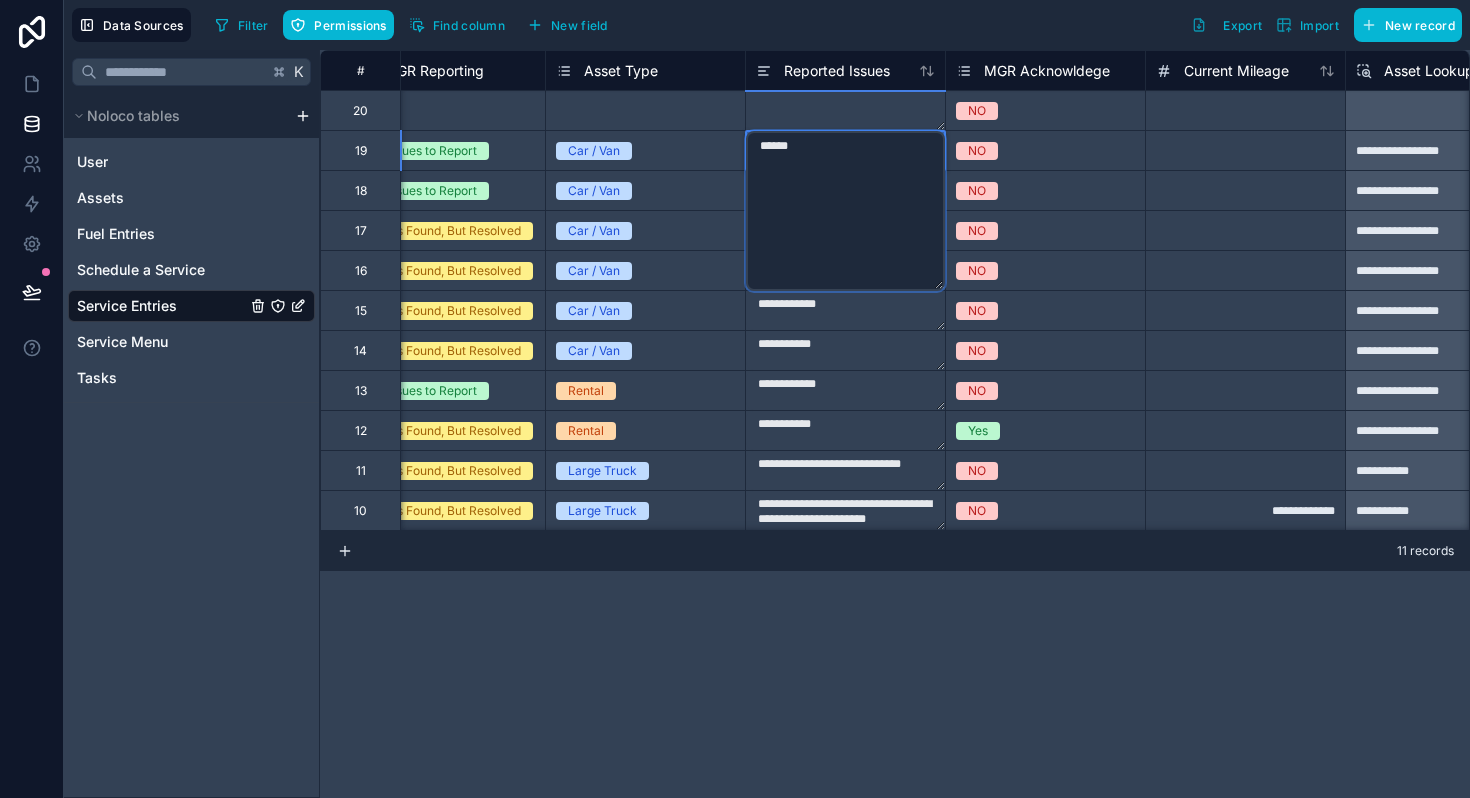 type on "*******" 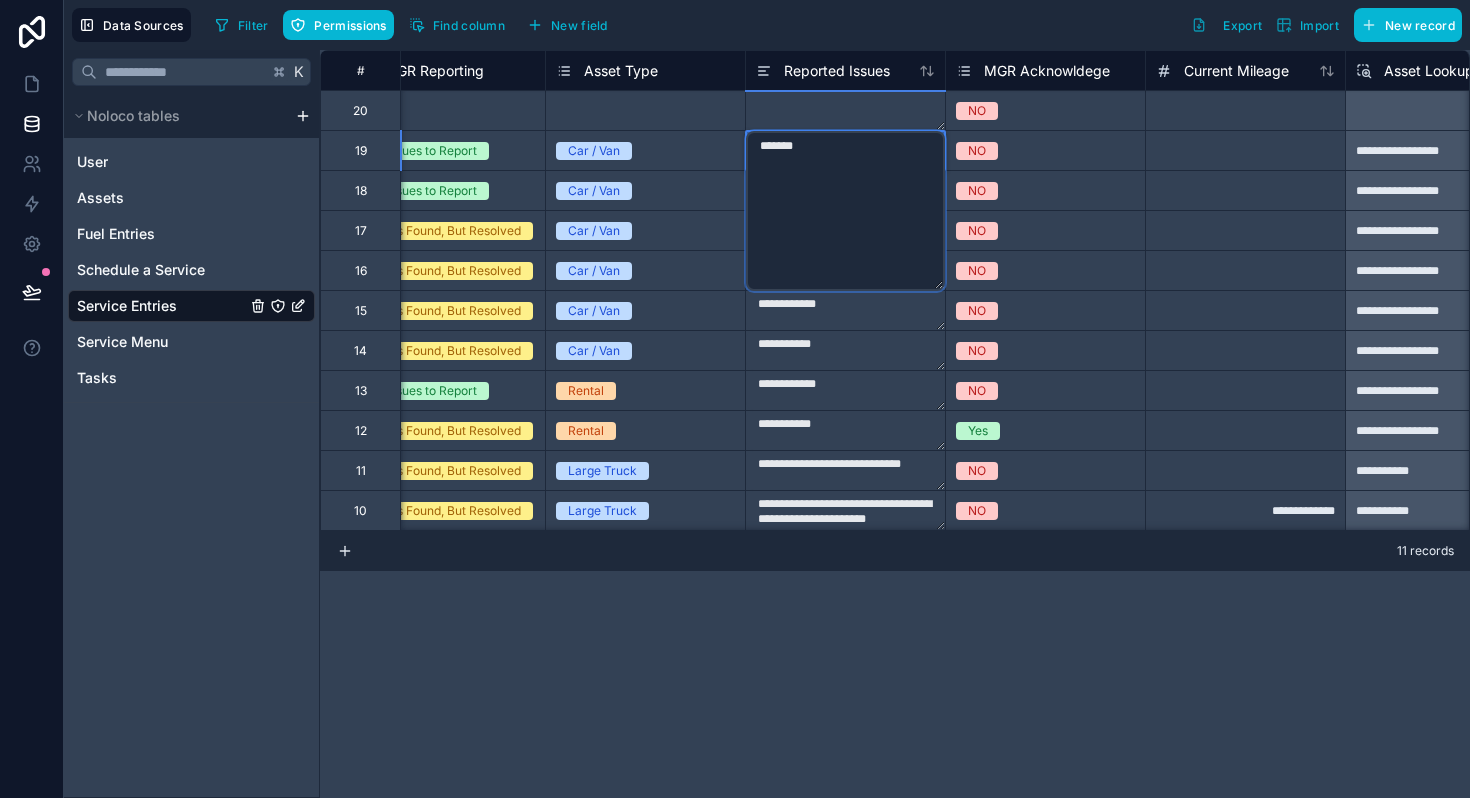 type on "*********" 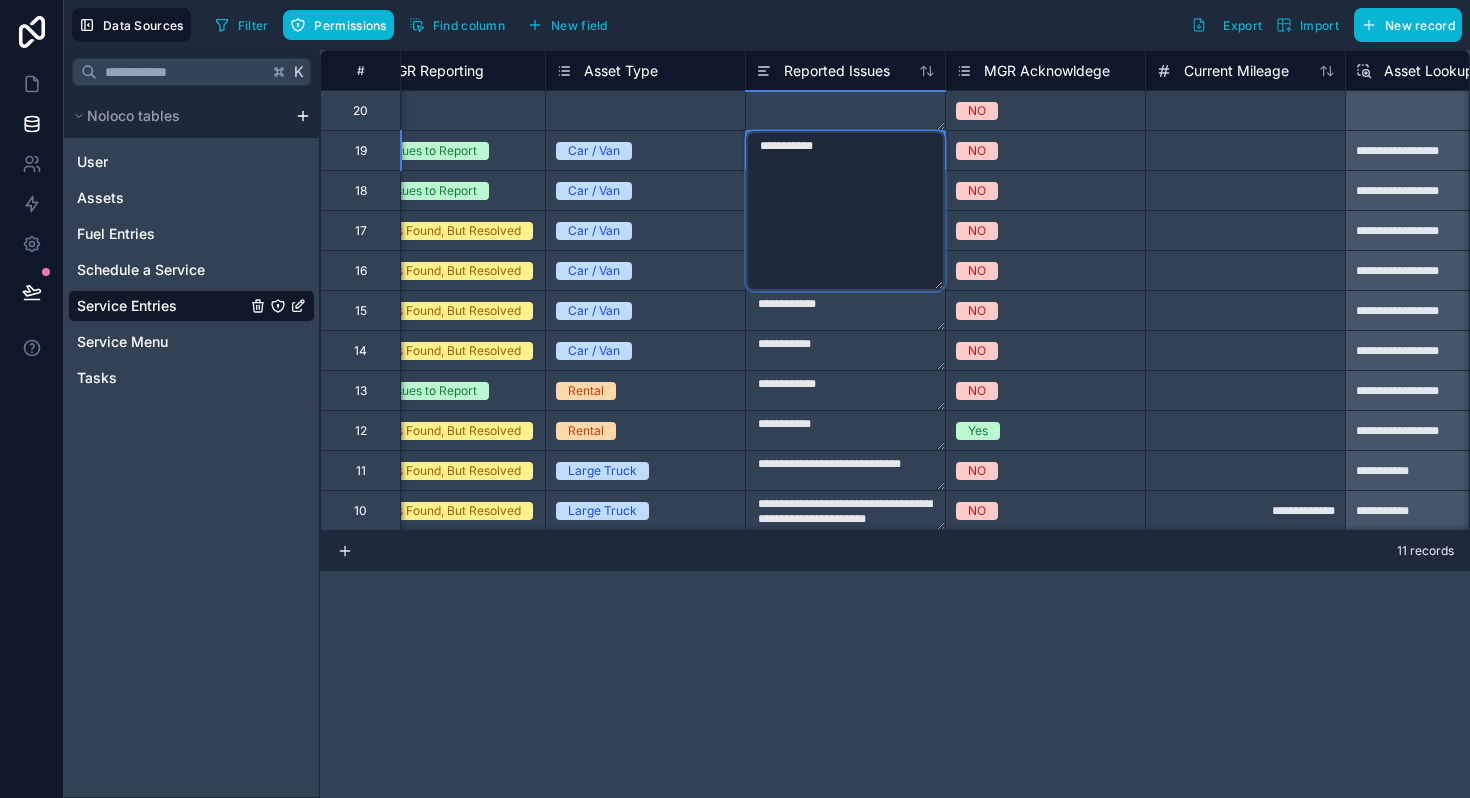 type on "**********" 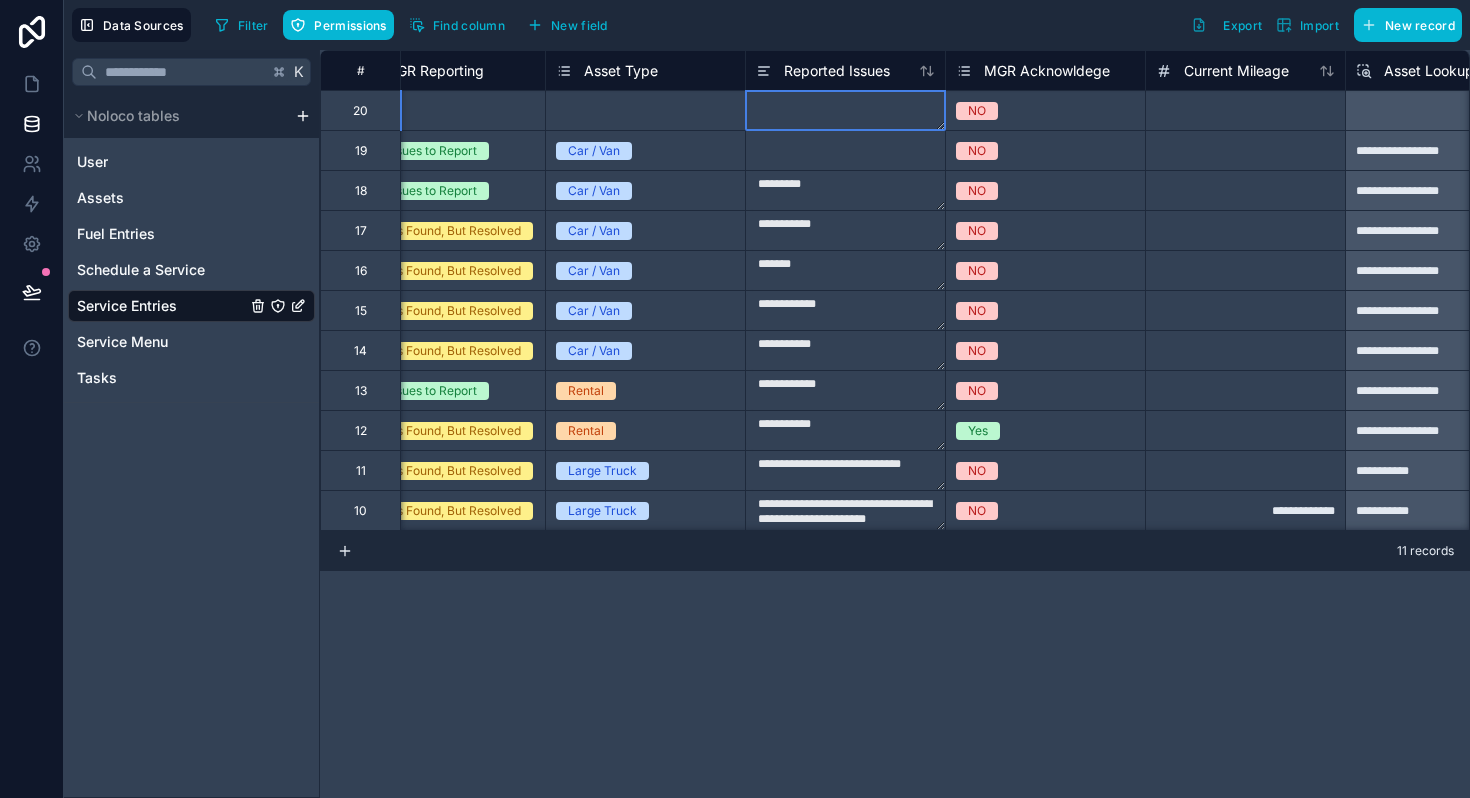 click at bounding box center [845, 110] 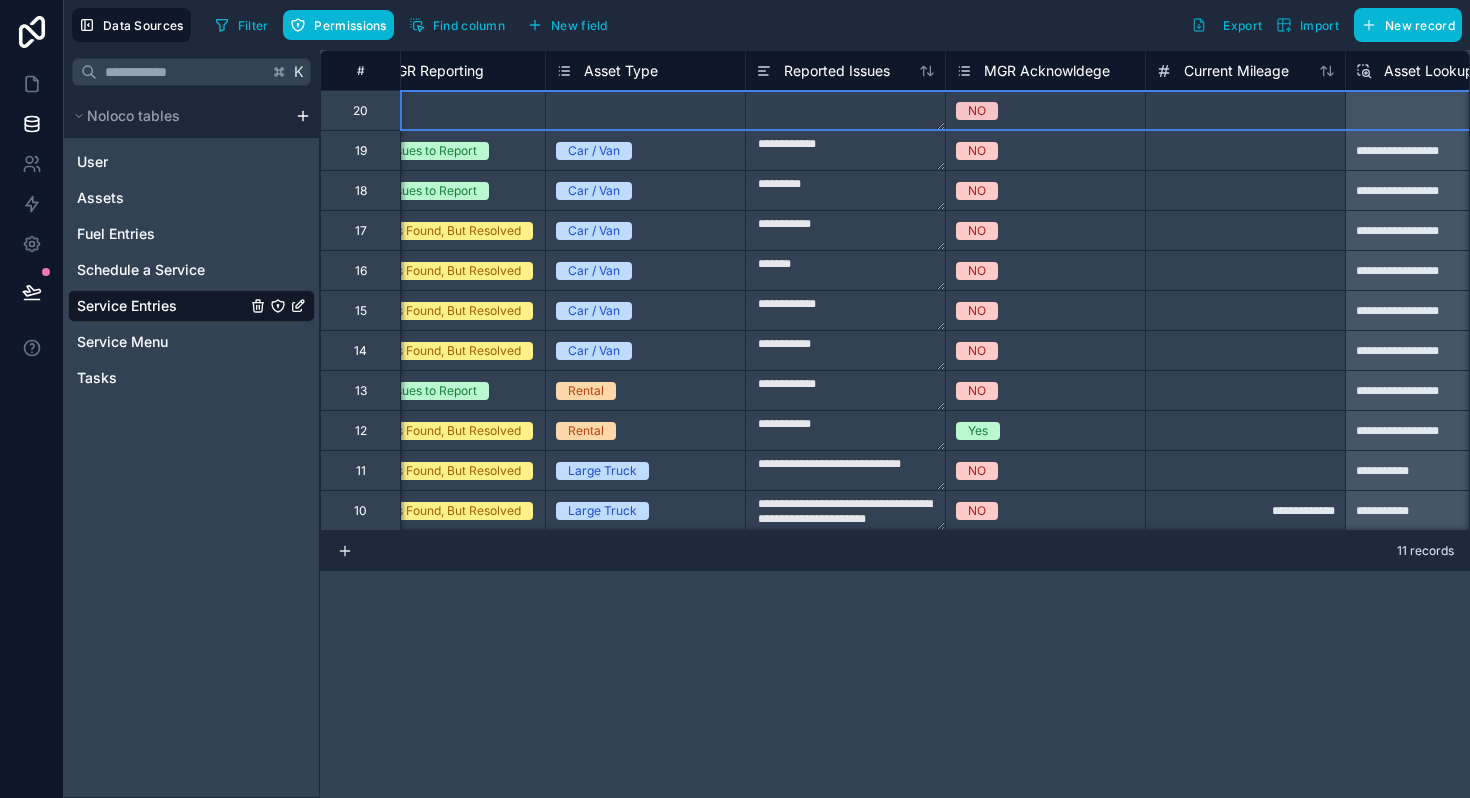click on "20" at bounding box center [360, 110] 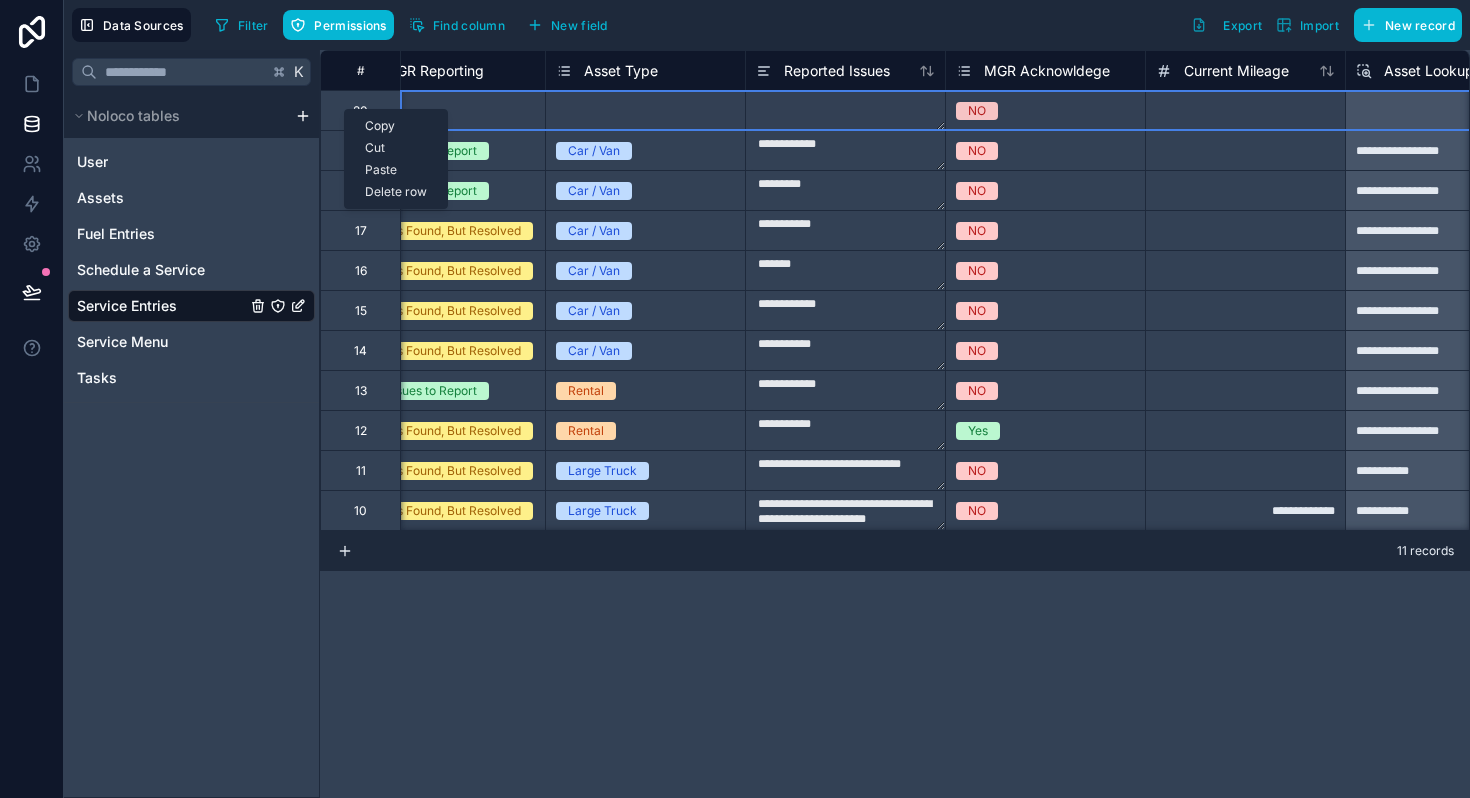 type on "**********" 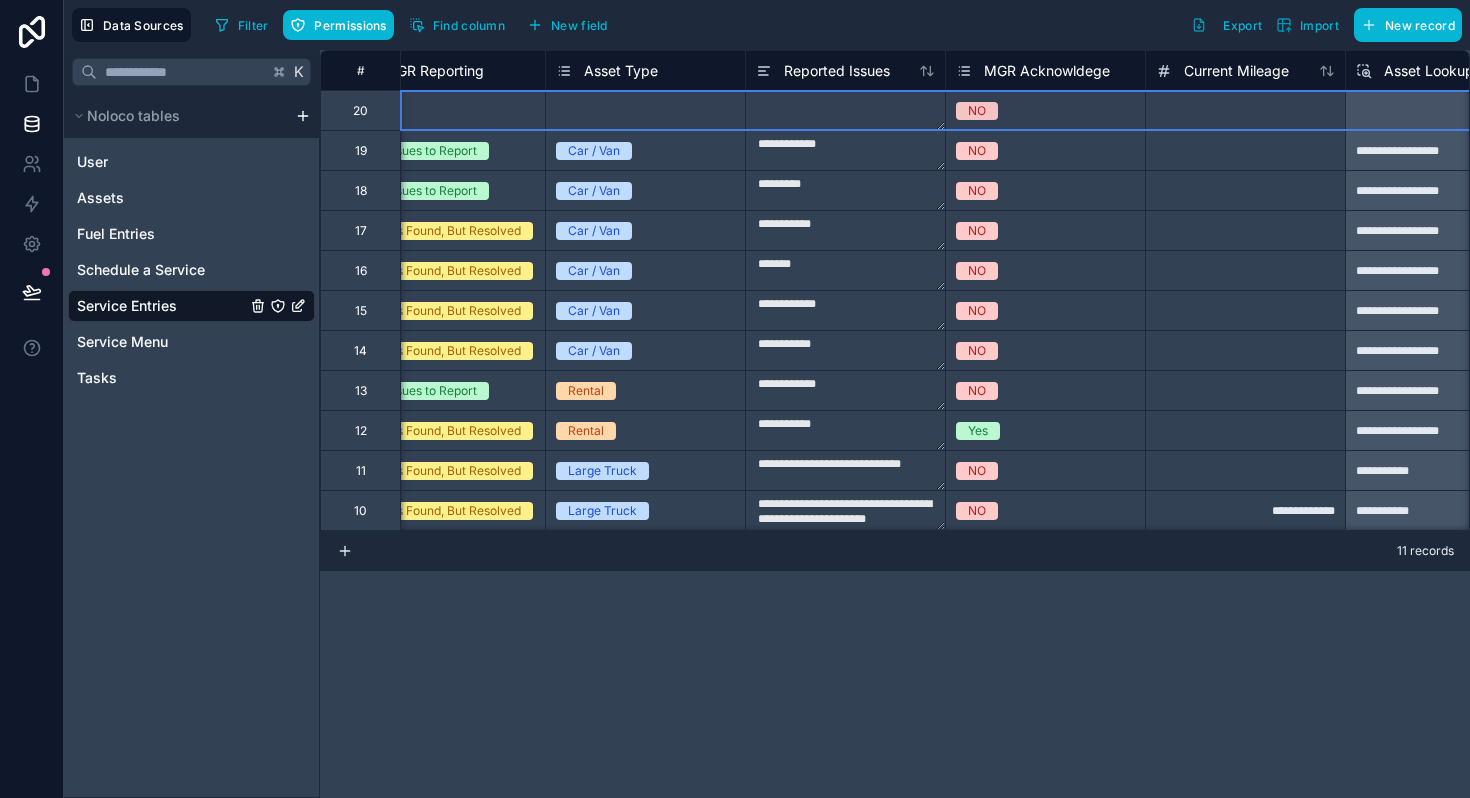 click on "20" at bounding box center [360, 111] 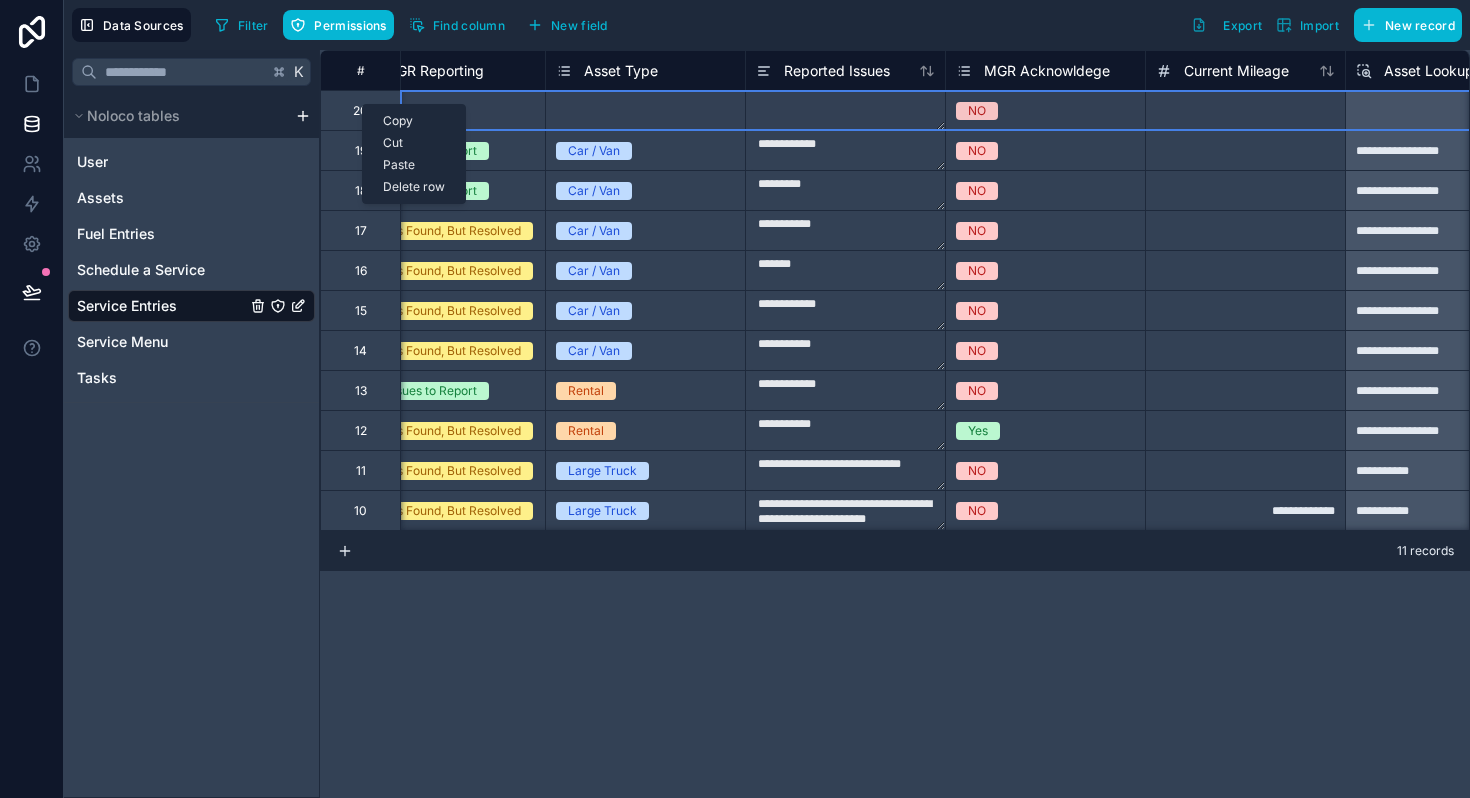 click on "Delete row" at bounding box center (414, 187) 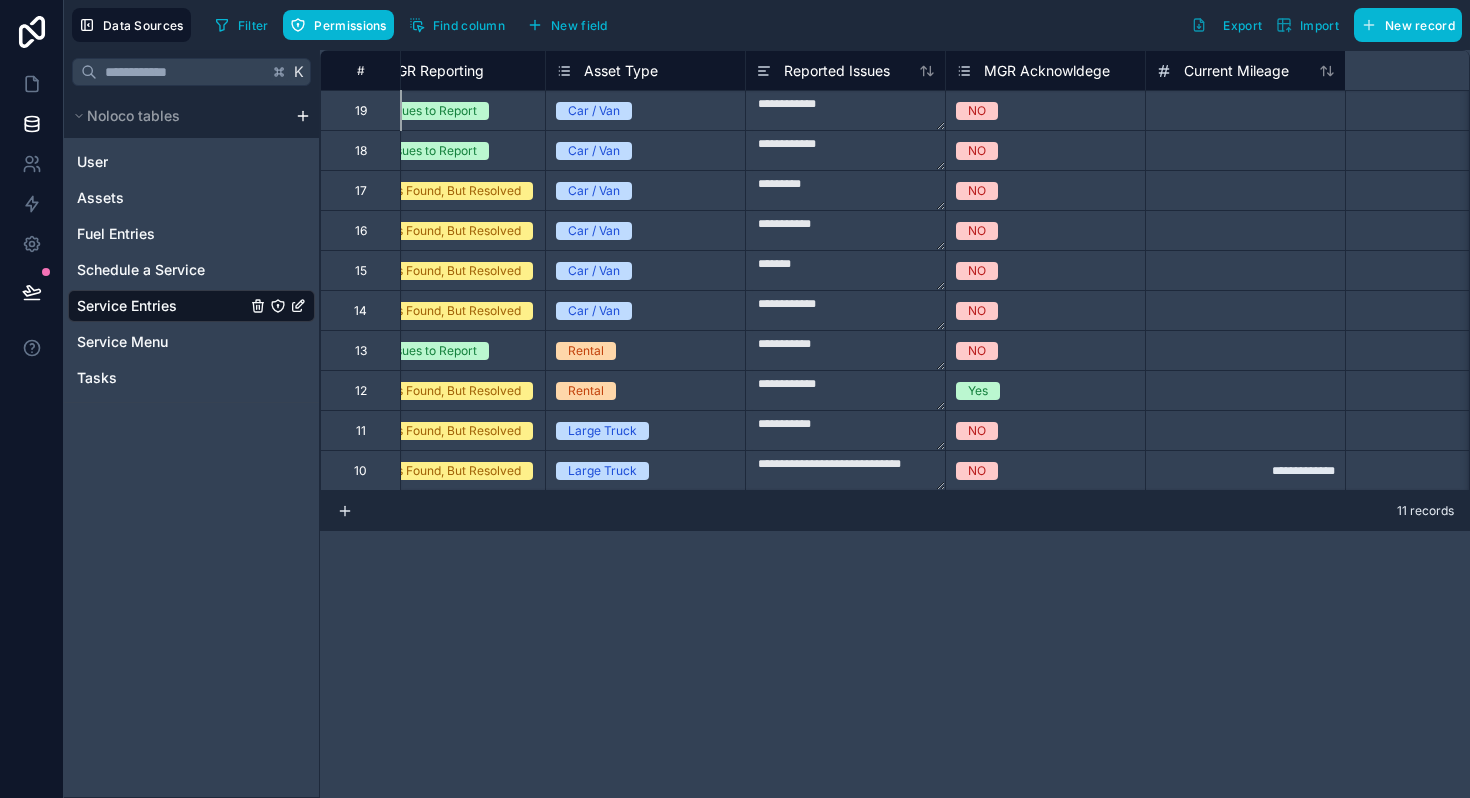 type on "**********" 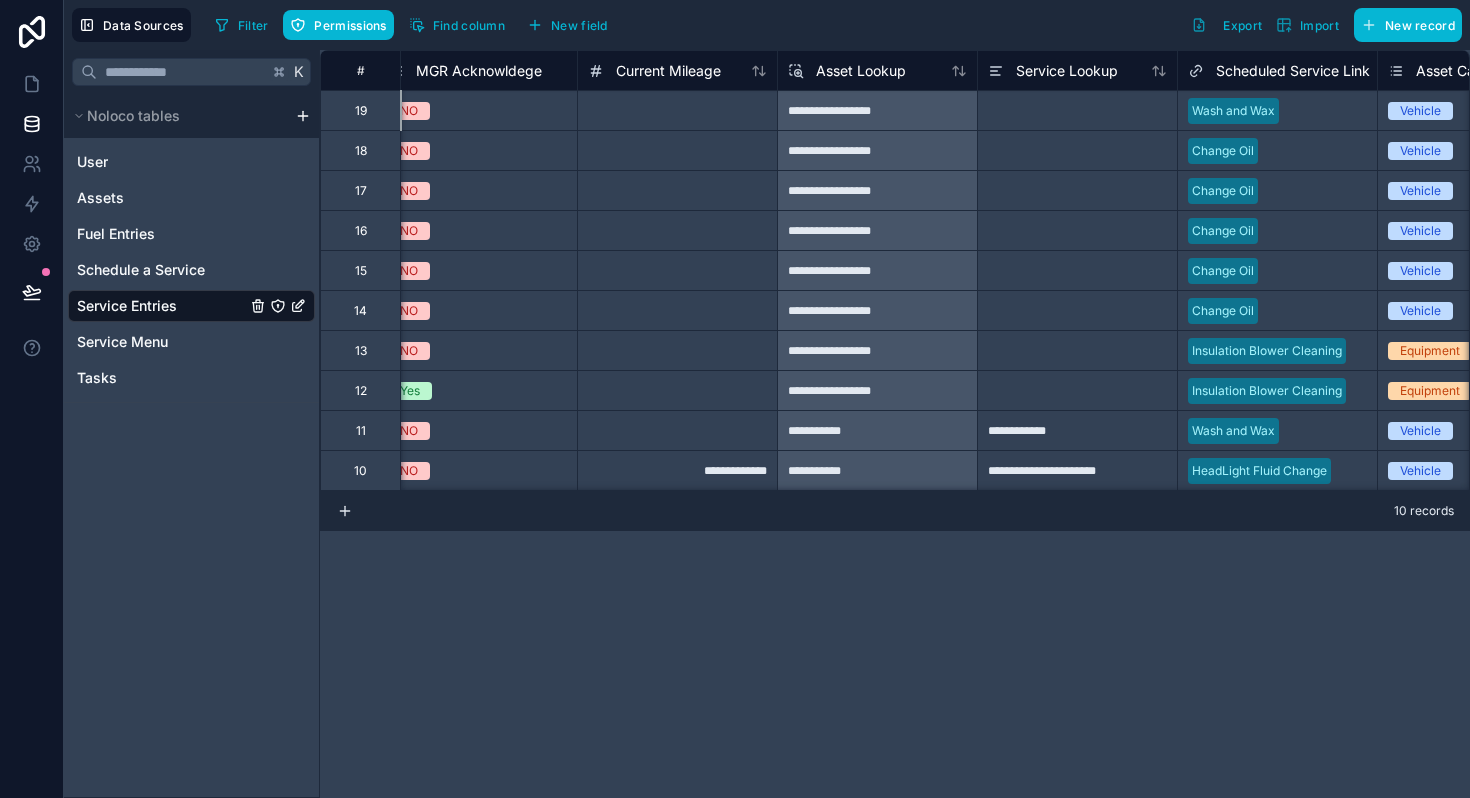 scroll, scrollTop: 0, scrollLeft: 1370, axis: horizontal 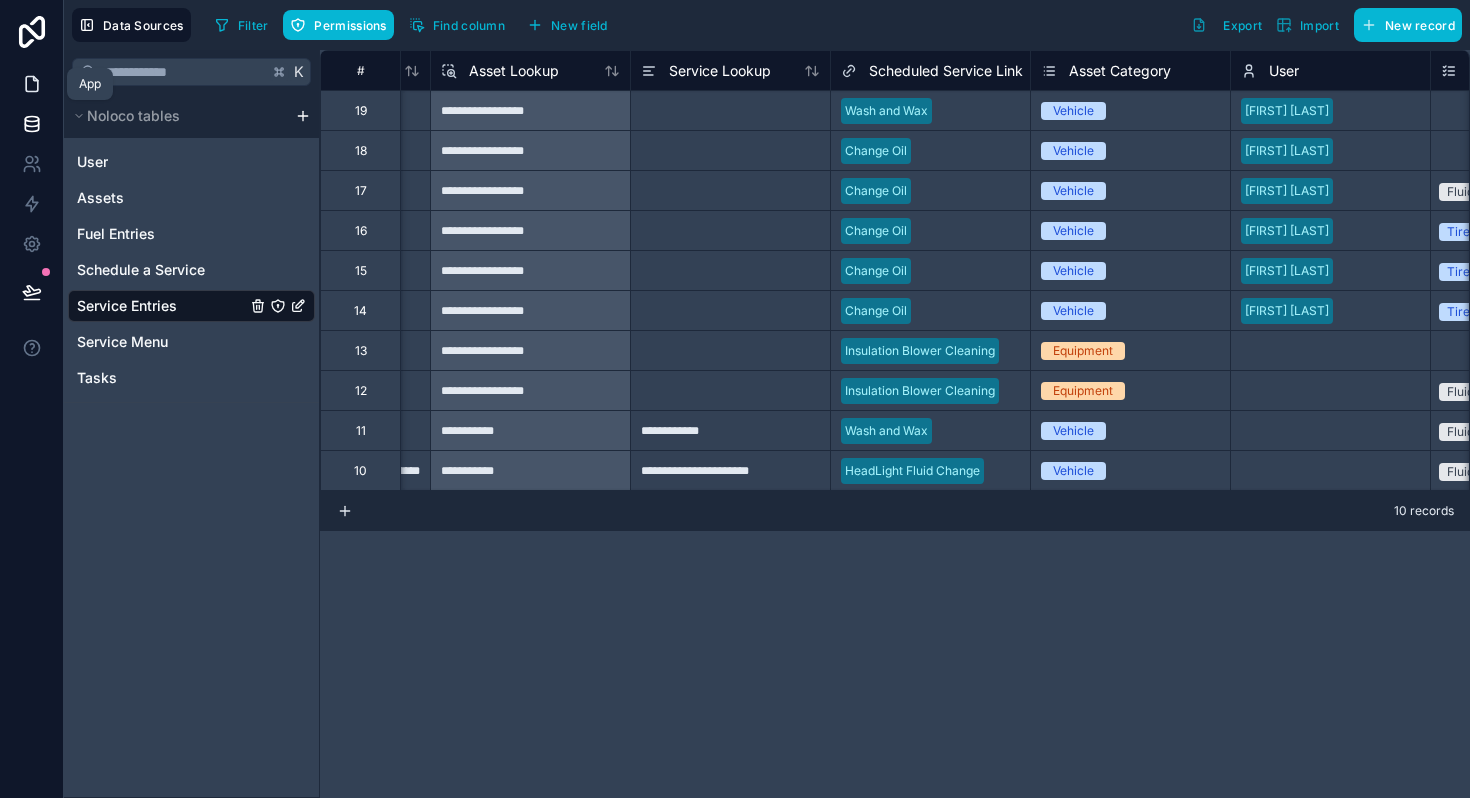 click 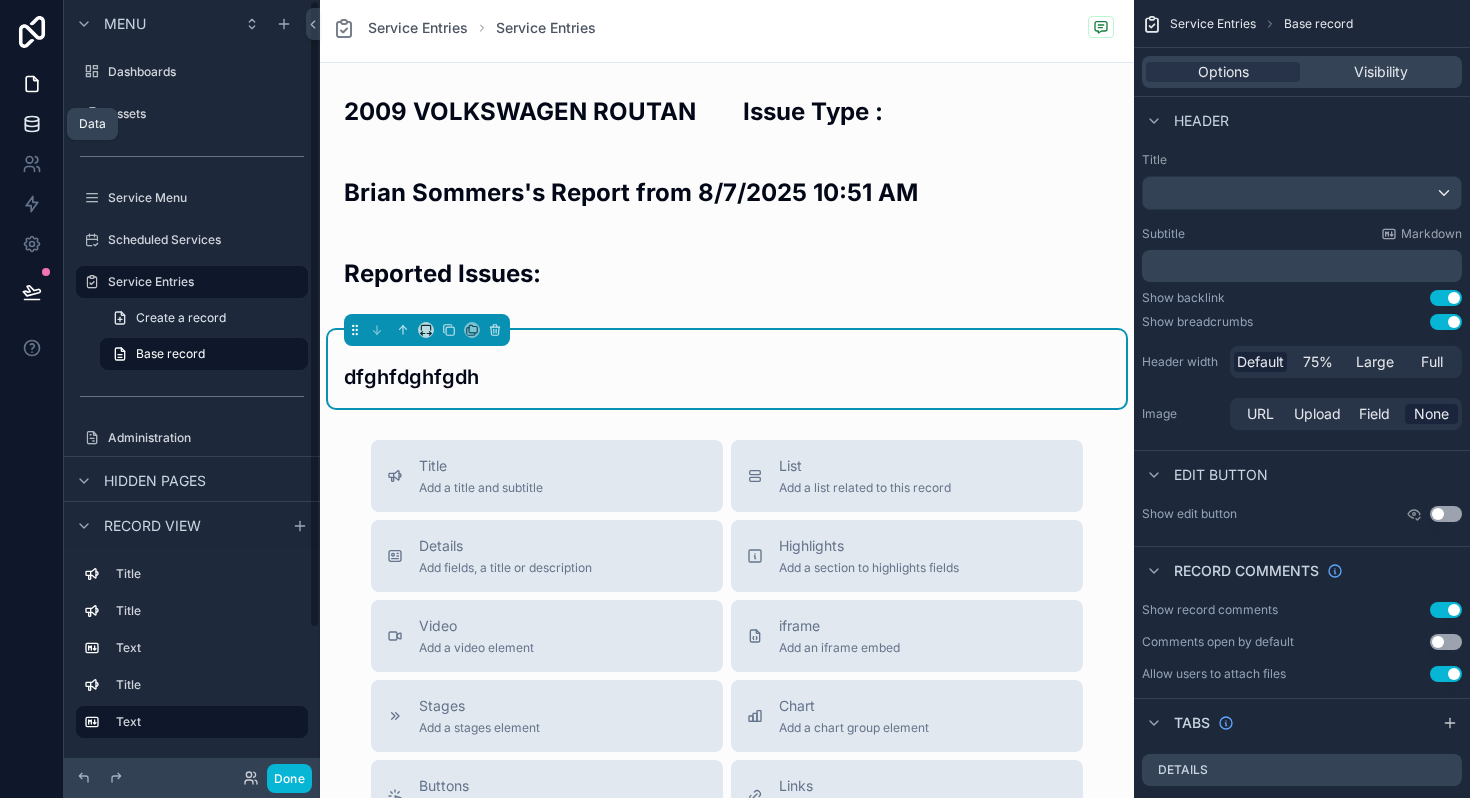 click 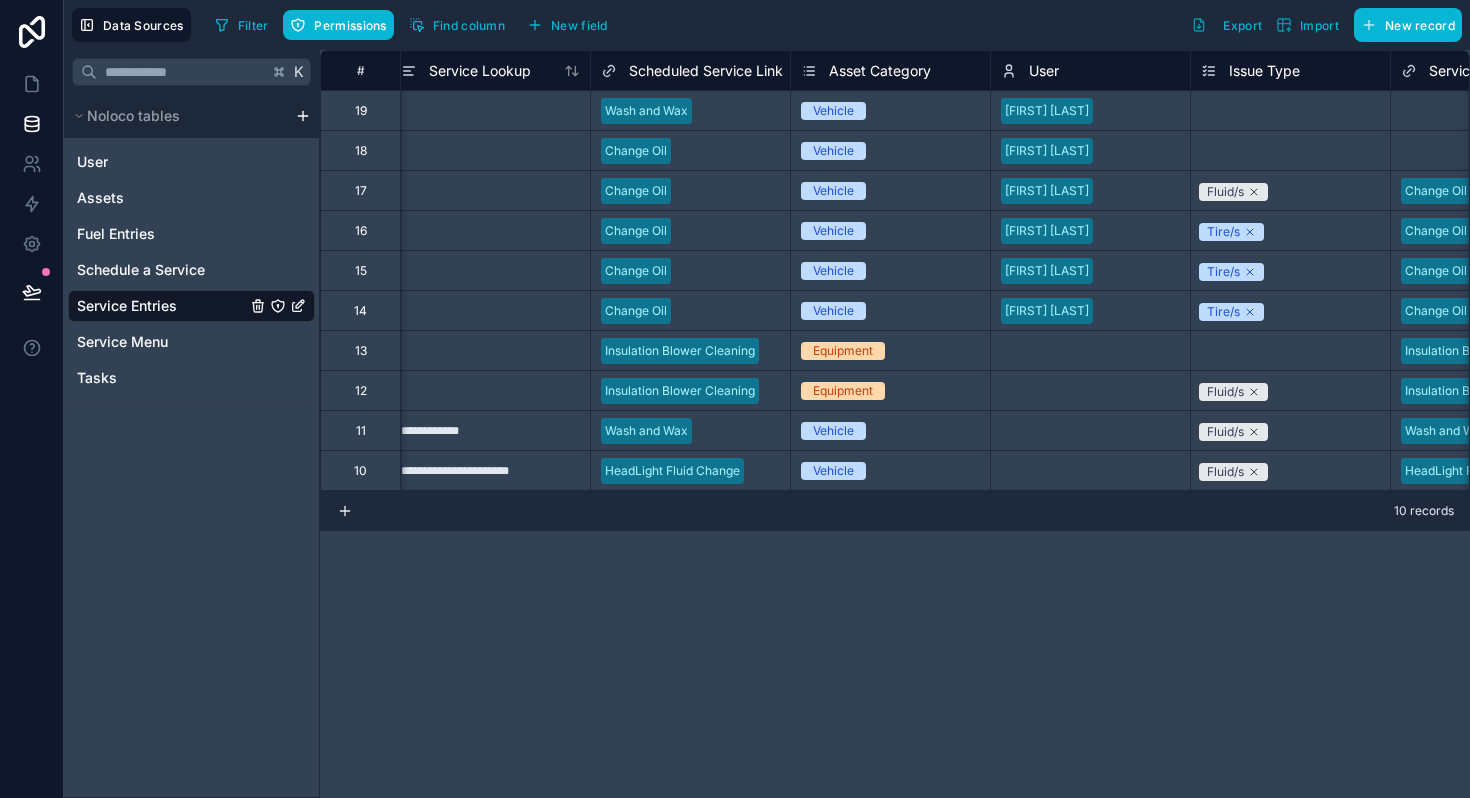 scroll, scrollTop: 0, scrollLeft: 1628, axis: horizontal 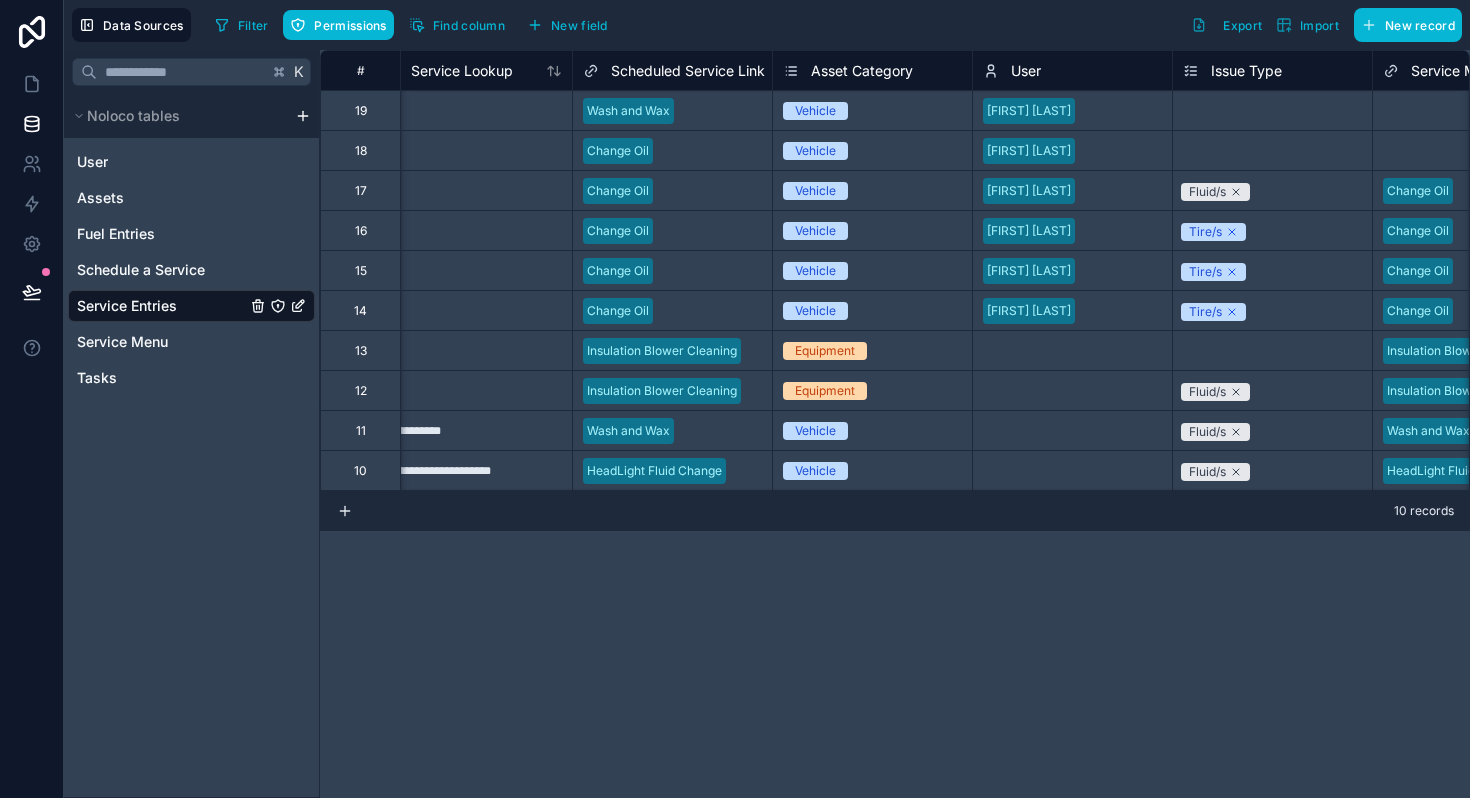 click on "Fluid/s" at bounding box center [1272, 191] 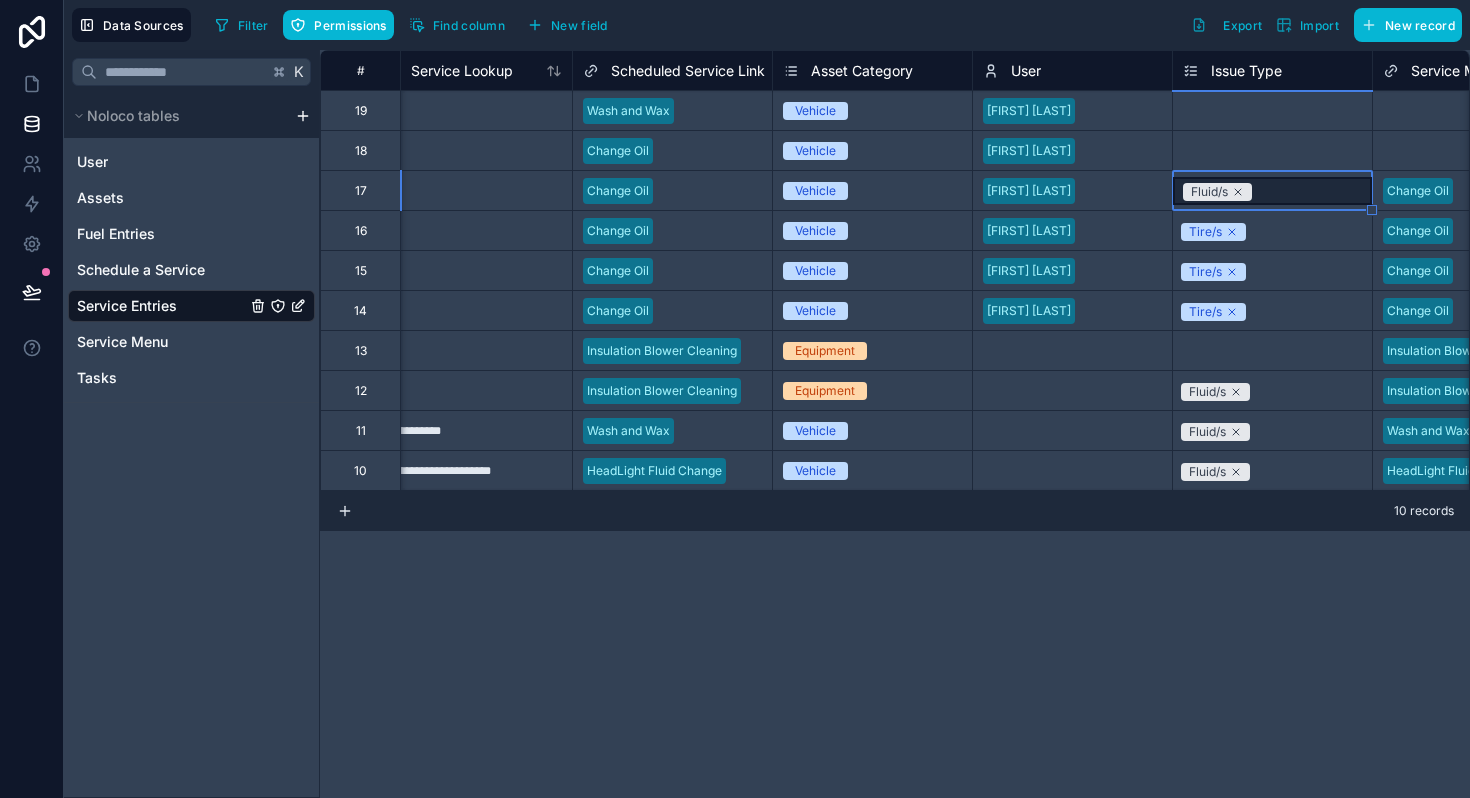 scroll, scrollTop: 0, scrollLeft: 1732, axis: horizontal 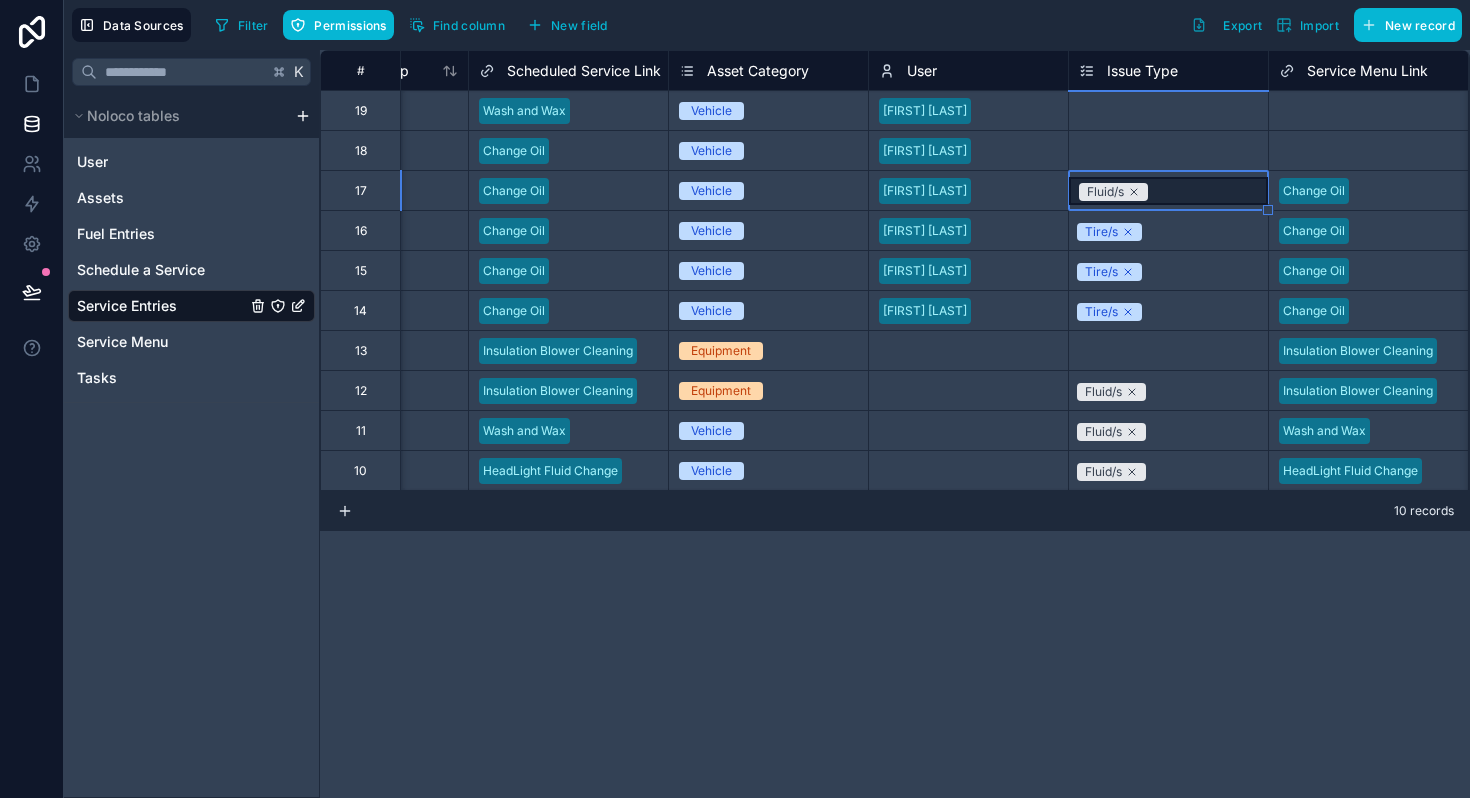 drag, startPoint x: 1376, startPoint y: 211, endPoint x: 1247, endPoint y: 114, distance: 161.40013 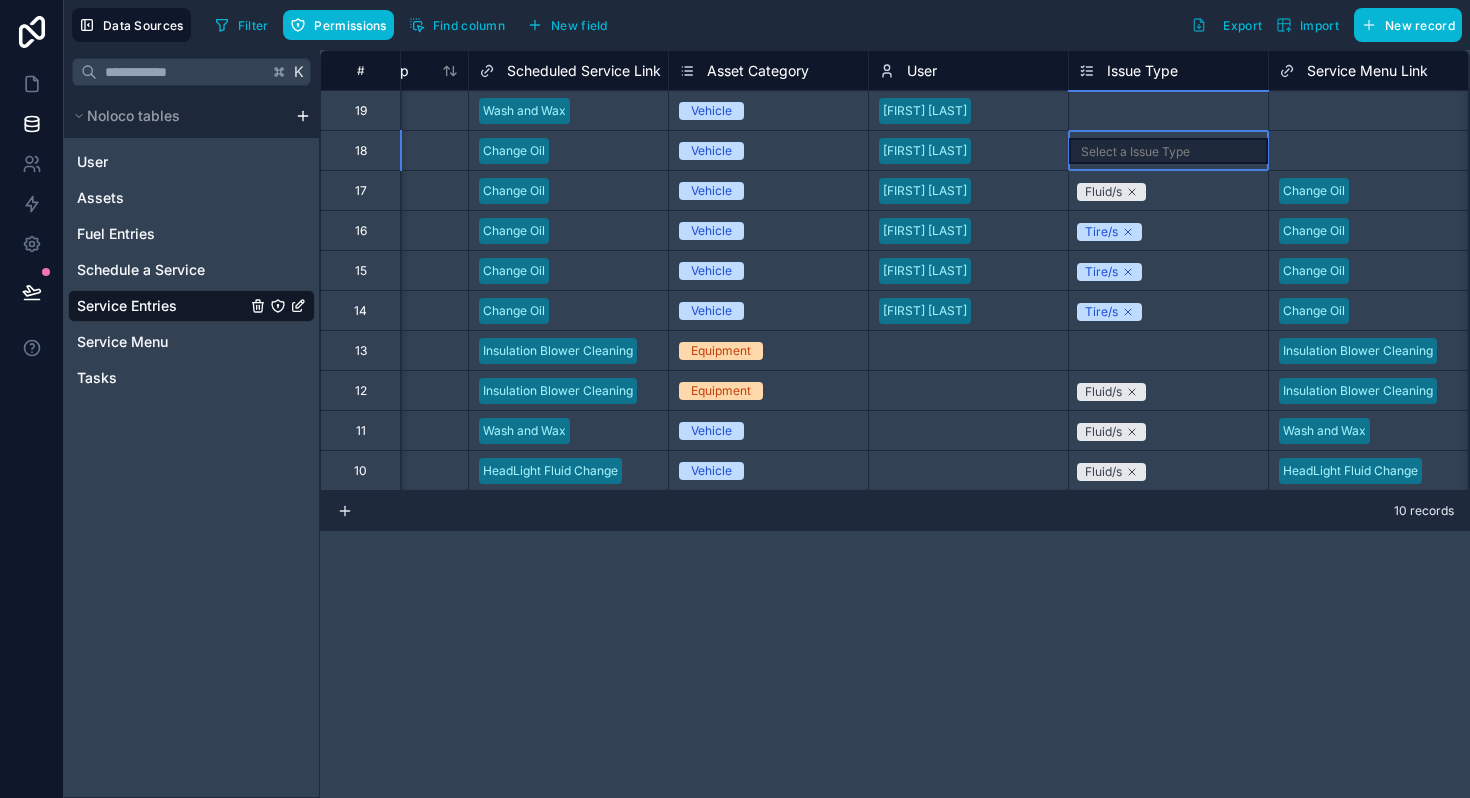 click on "Select a Issue Type" at bounding box center (1168, 151) 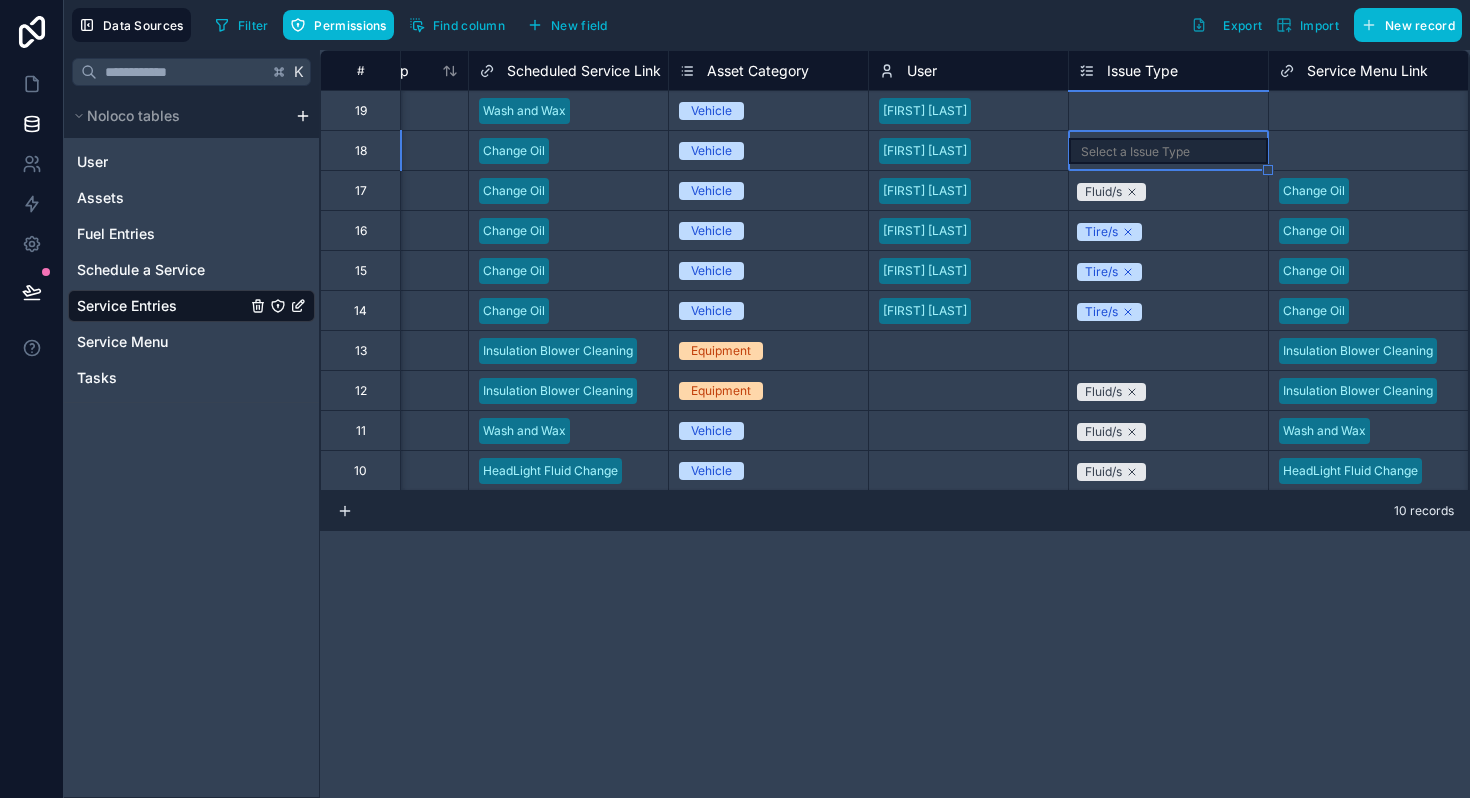 click on "Select a Issue Type" at bounding box center (1168, 151) 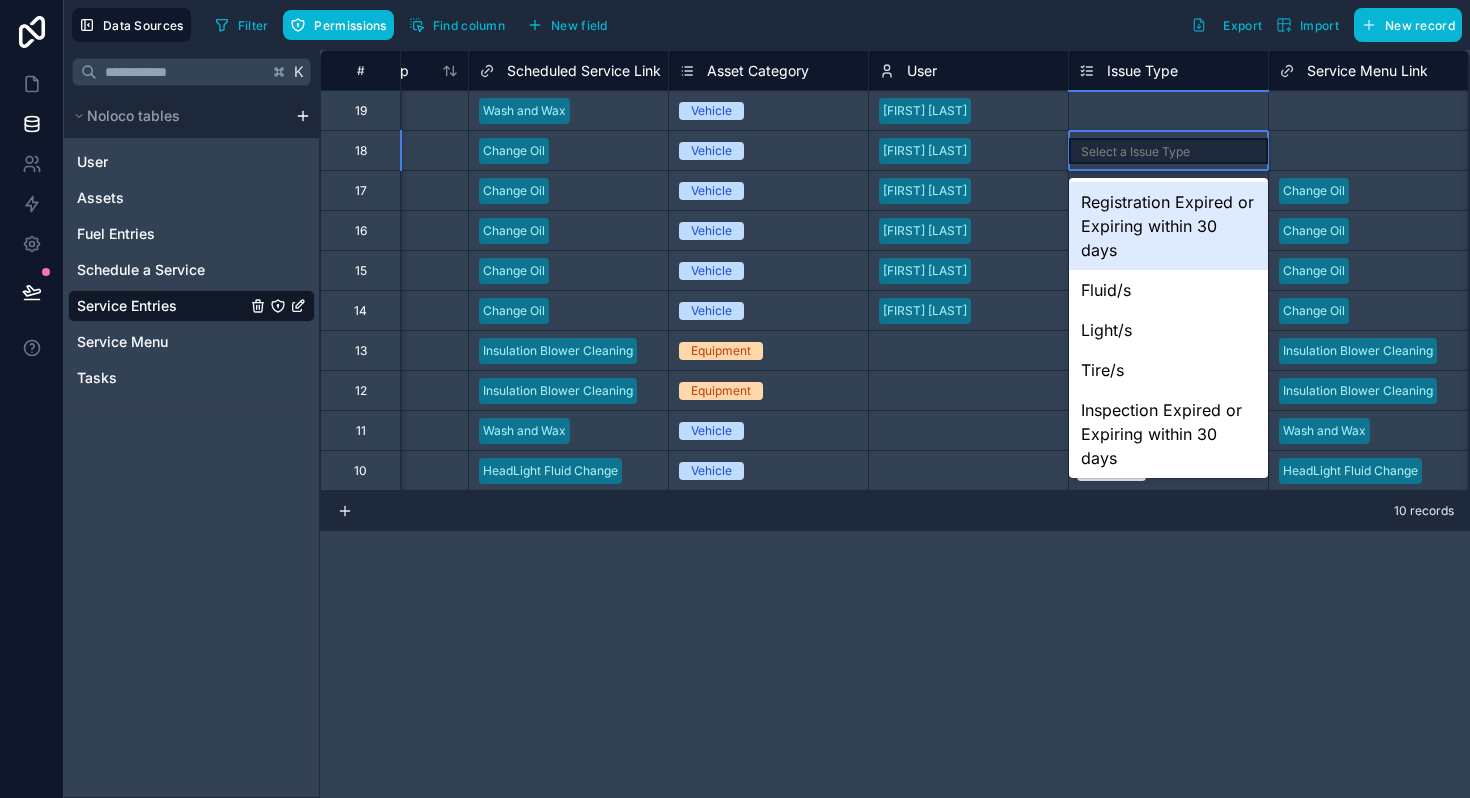 click on "Registration Expired or Expiring within 30 days" at bounding box center [1168, 226] 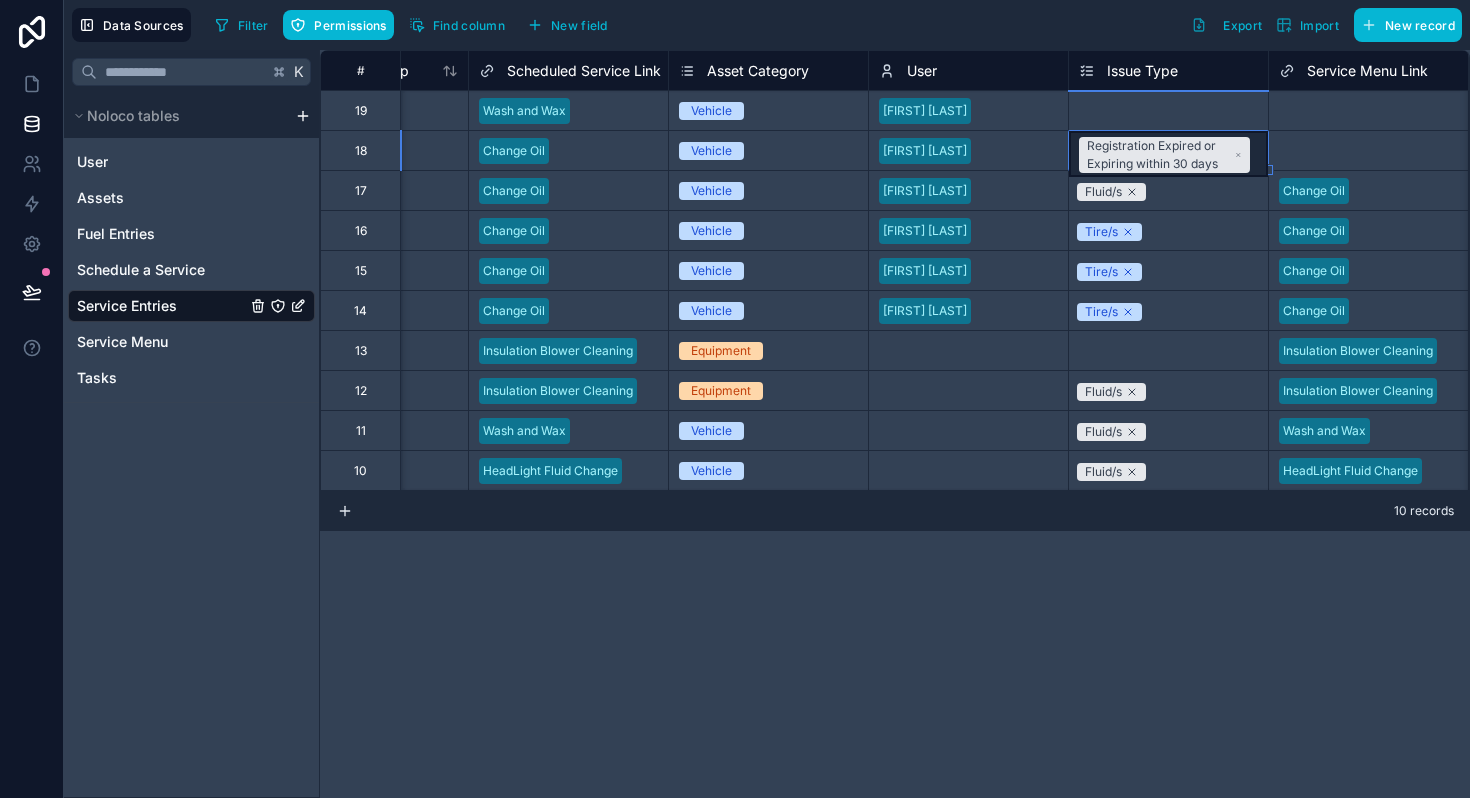 click on "Tire/s" at bounding box center [1168, 230] 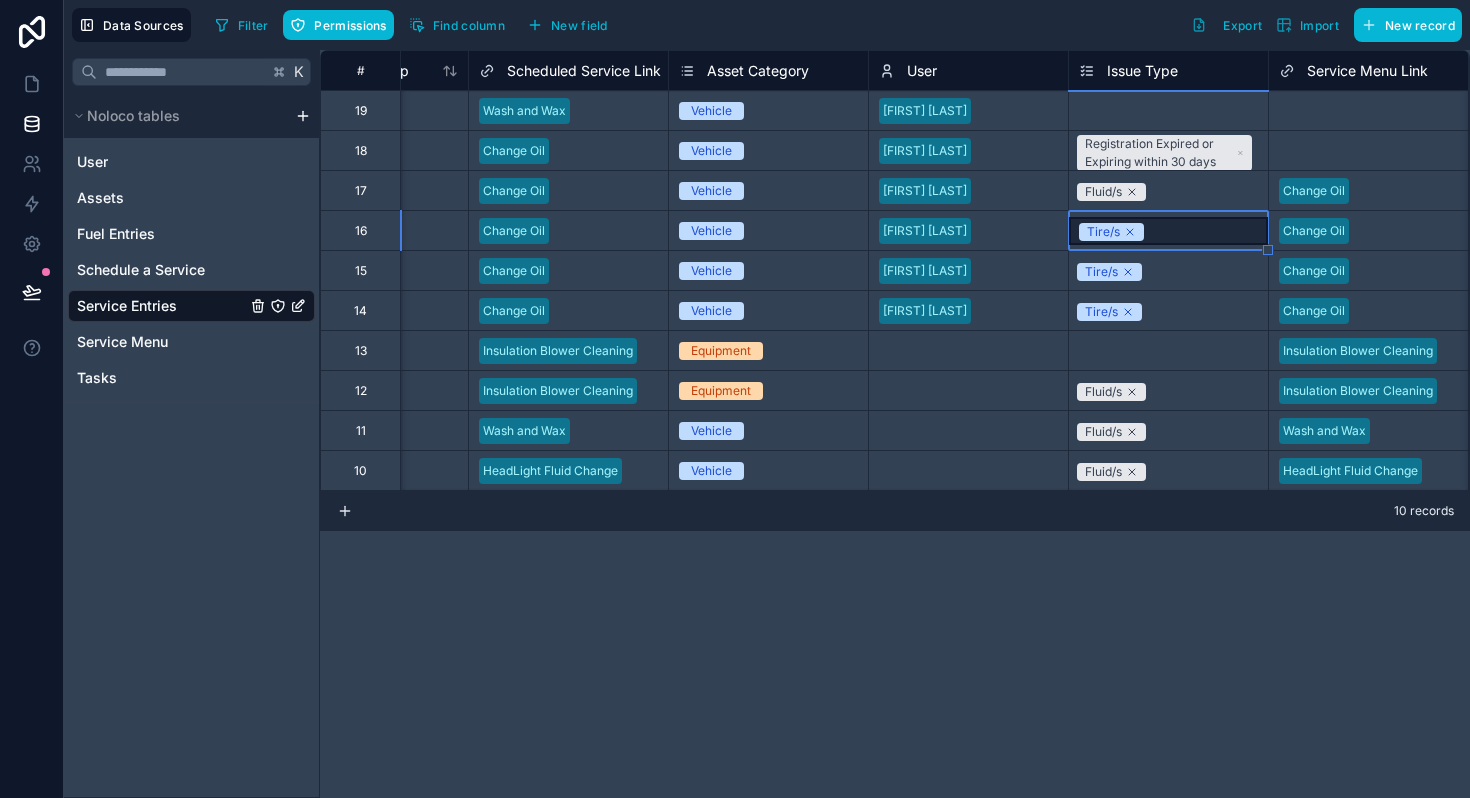 click 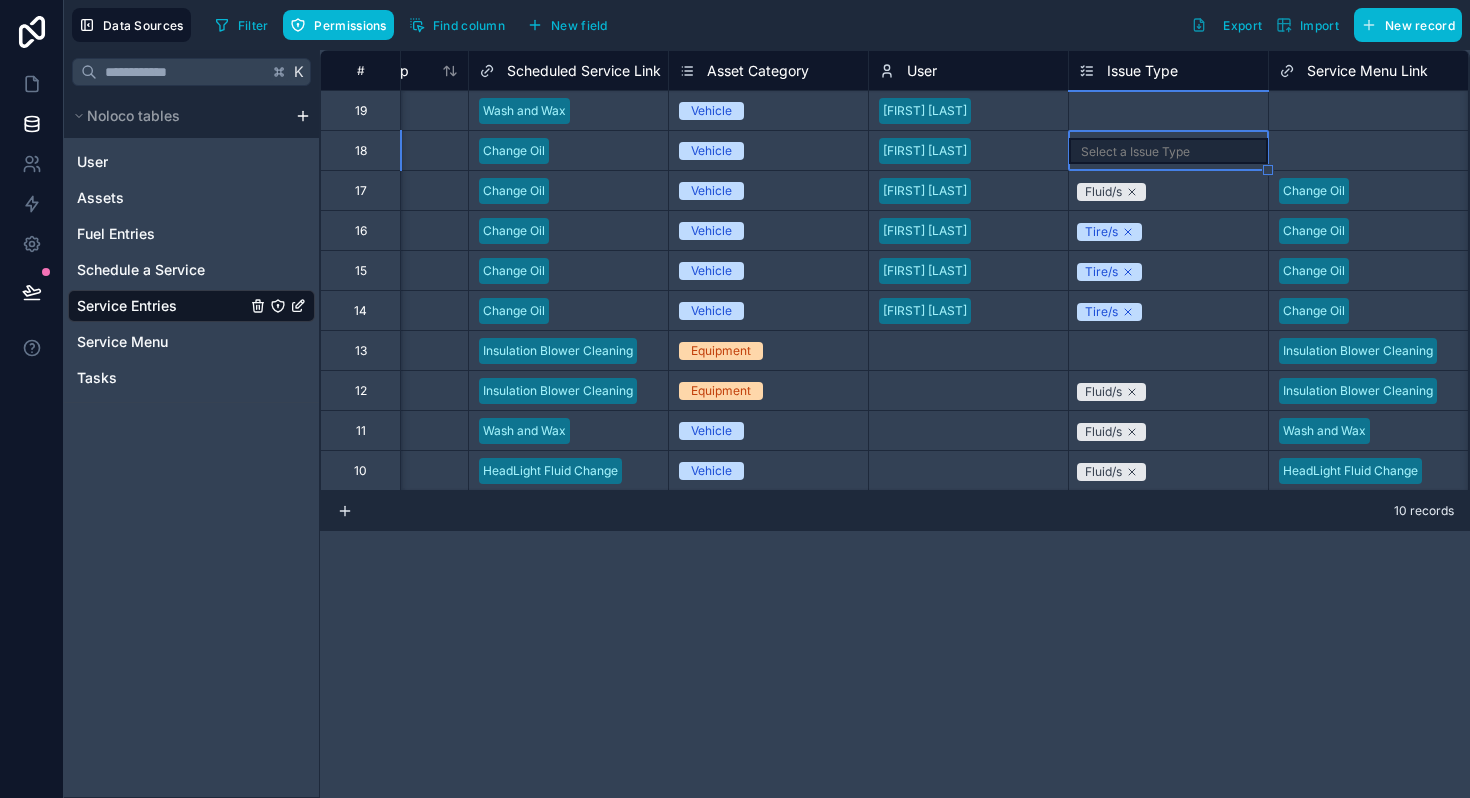 click on "Select a Issue Type" at bounding box center [1168, 151] 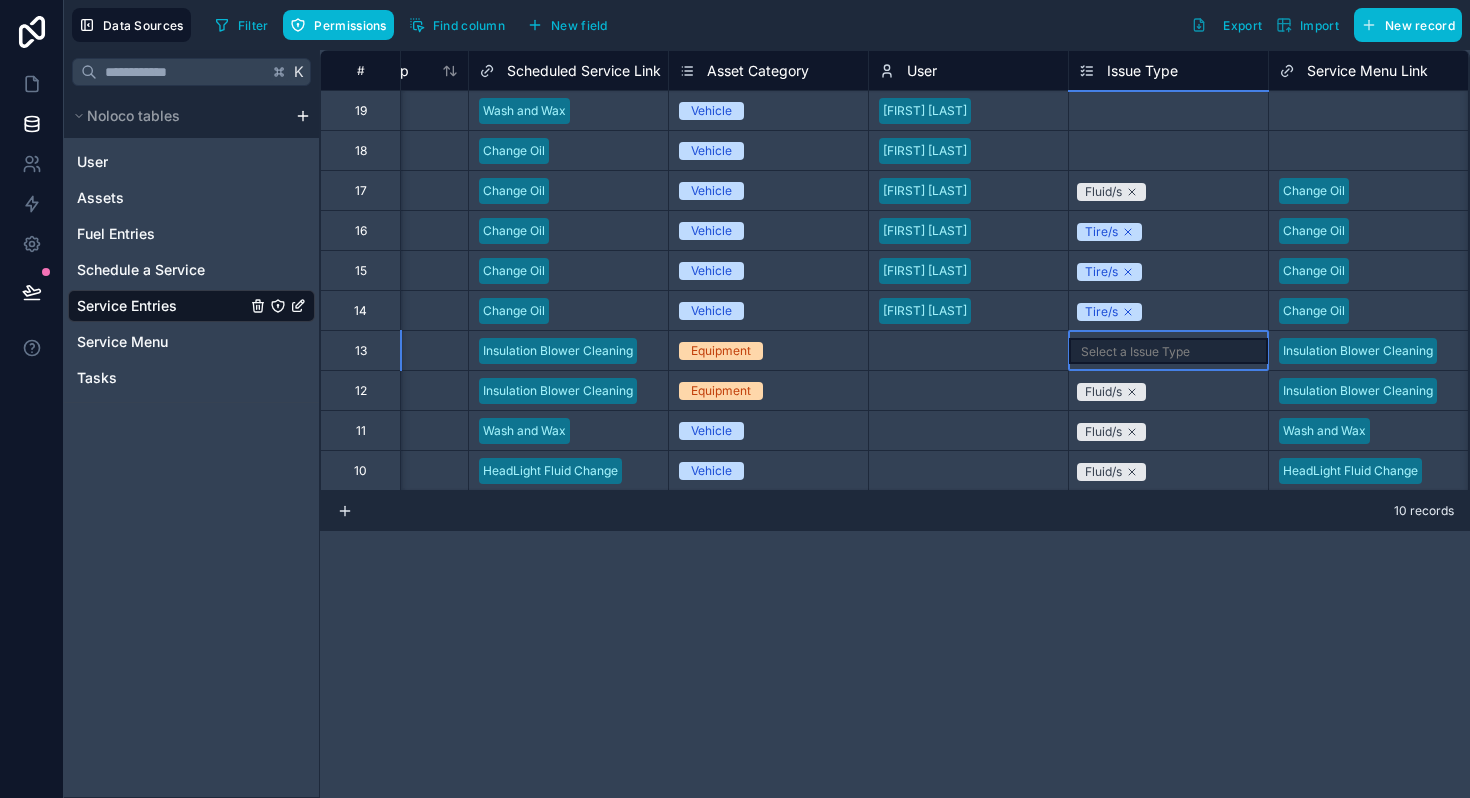 click on "Select a Issue Type" at bounding box center (1135, 352) 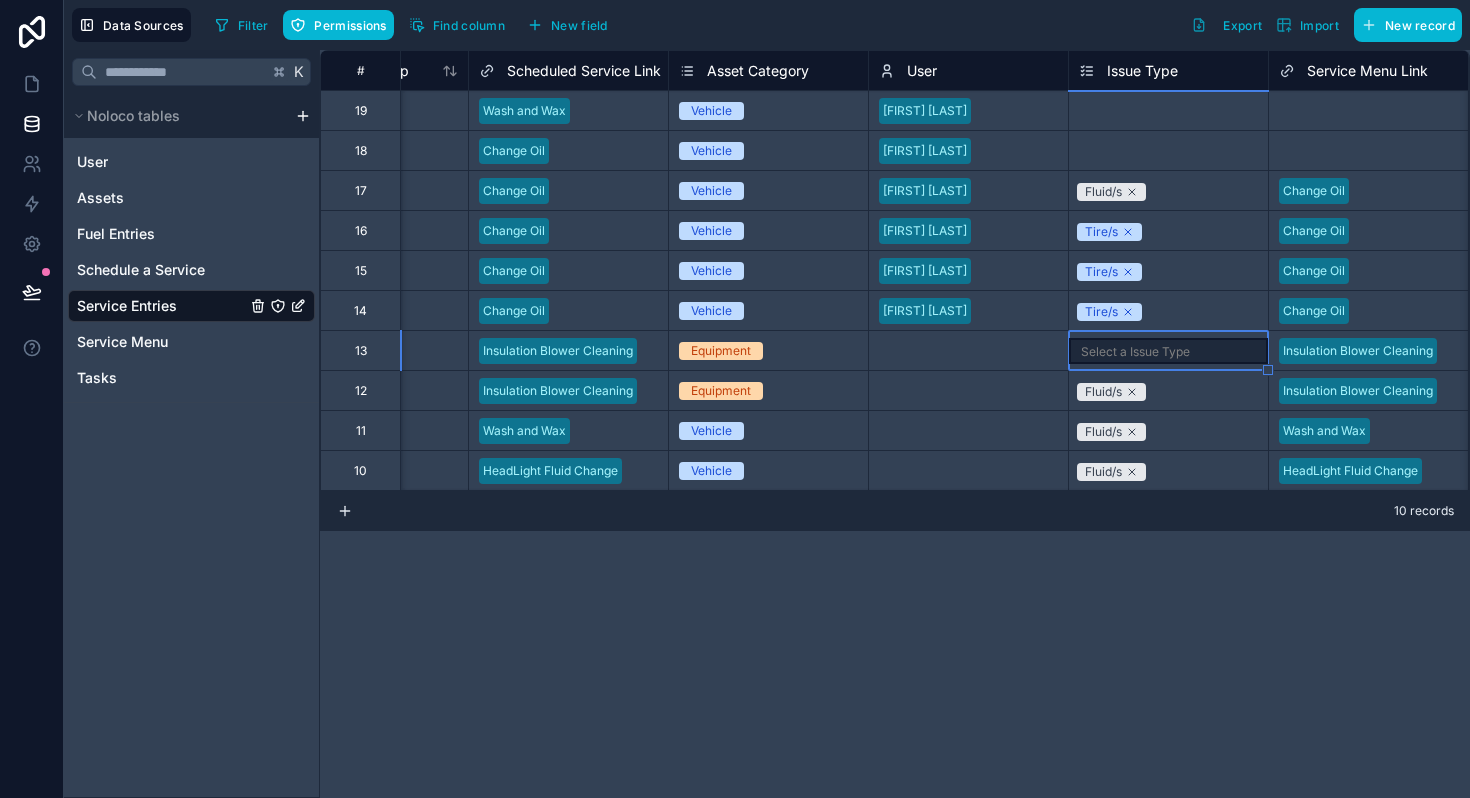 click on "Select a Issue Type" at bounding box center [1135, 352] 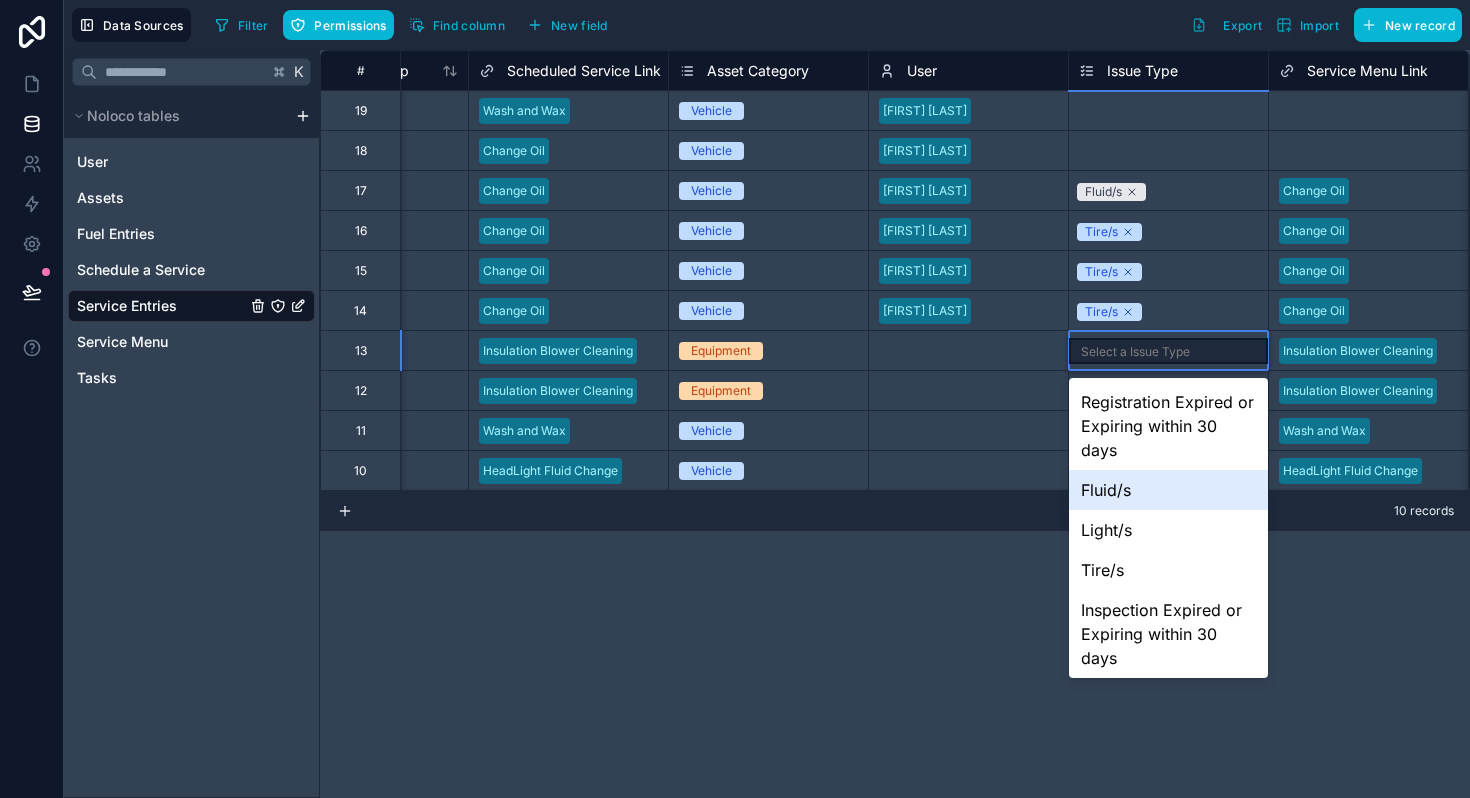 click on "Fluid/s" at bounding box center [1168, 490] 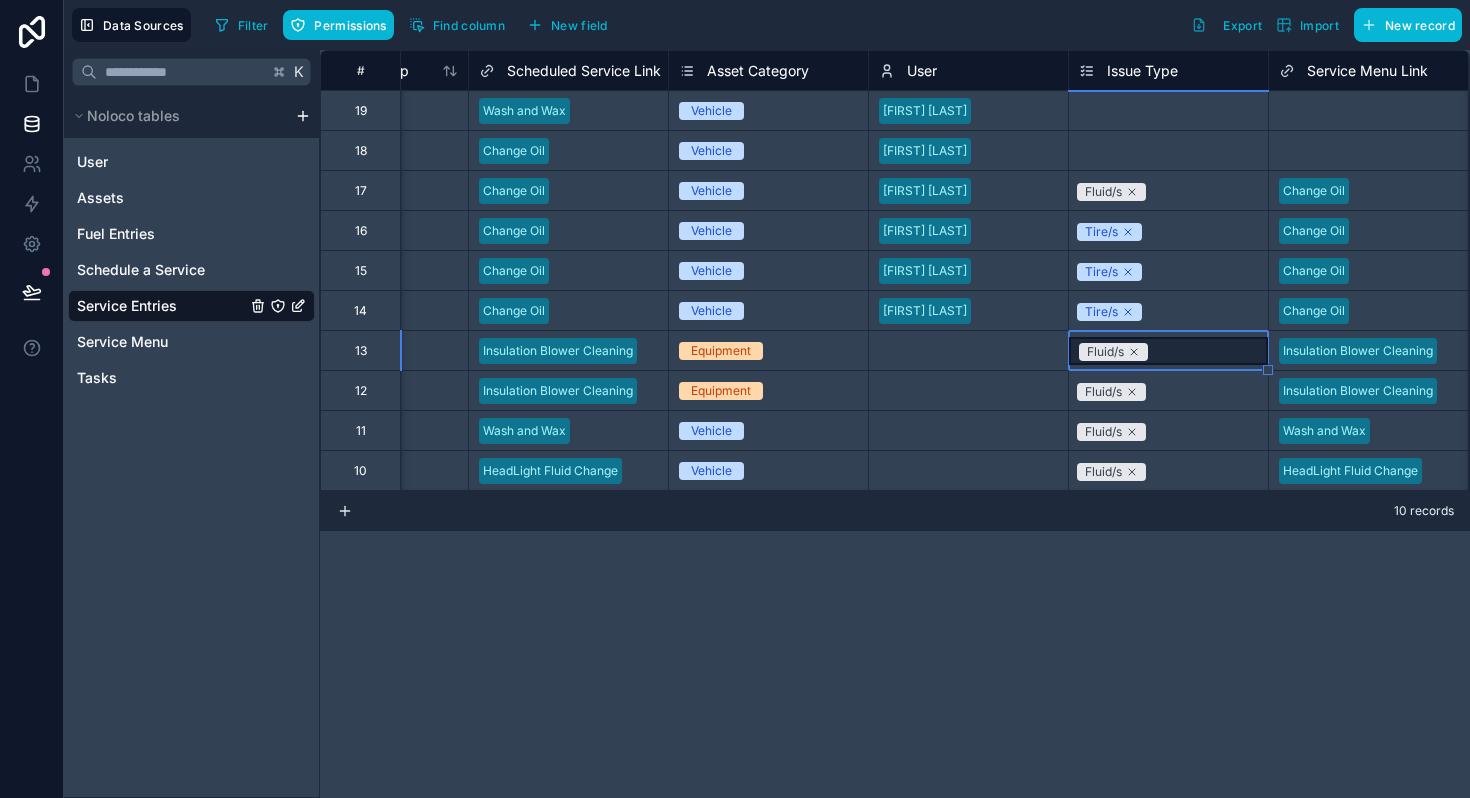 click on "Select a Issue Type" at bounding box center (1133, 152) 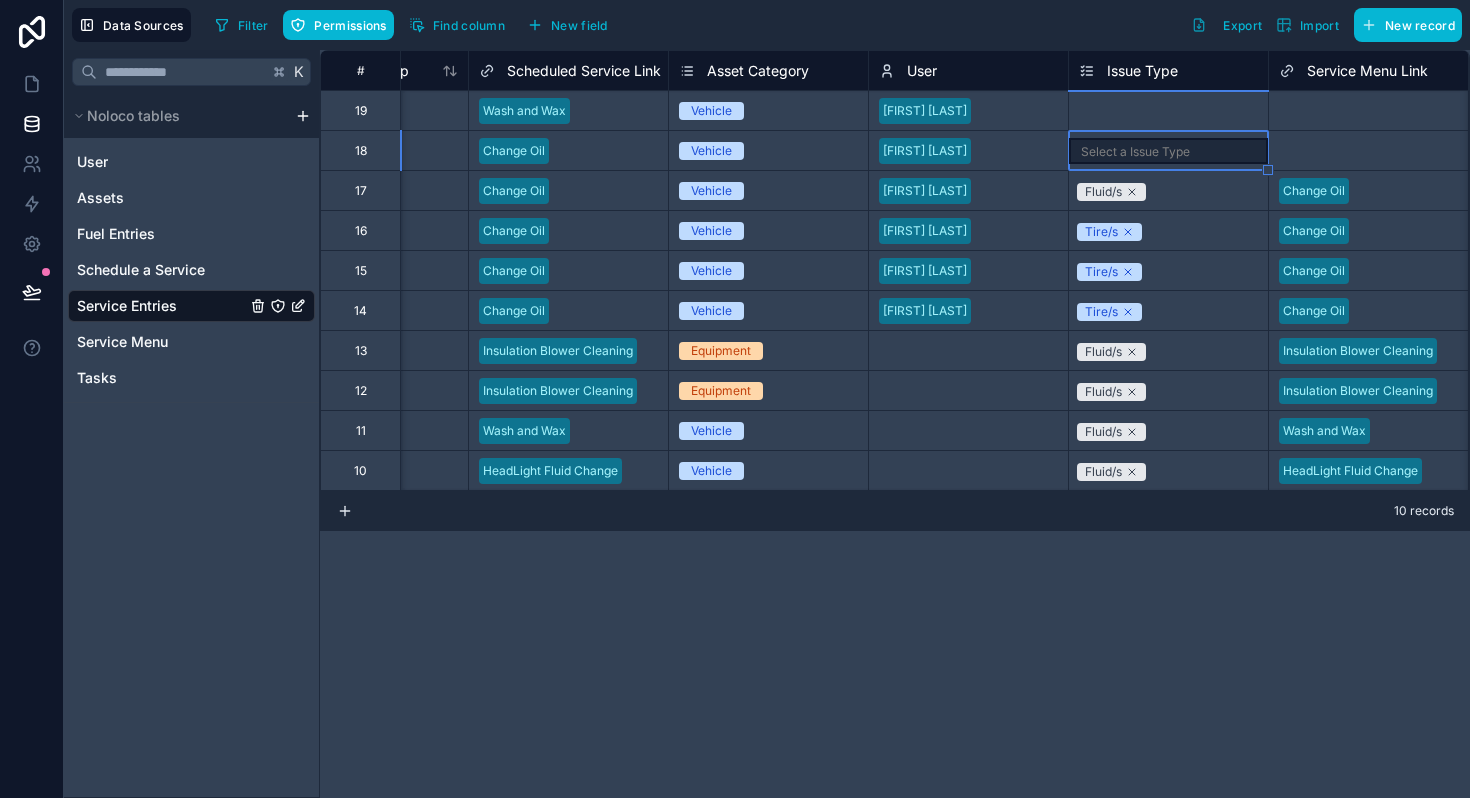 click on "Select a Issue Type" at bounding box center [1135, 152] 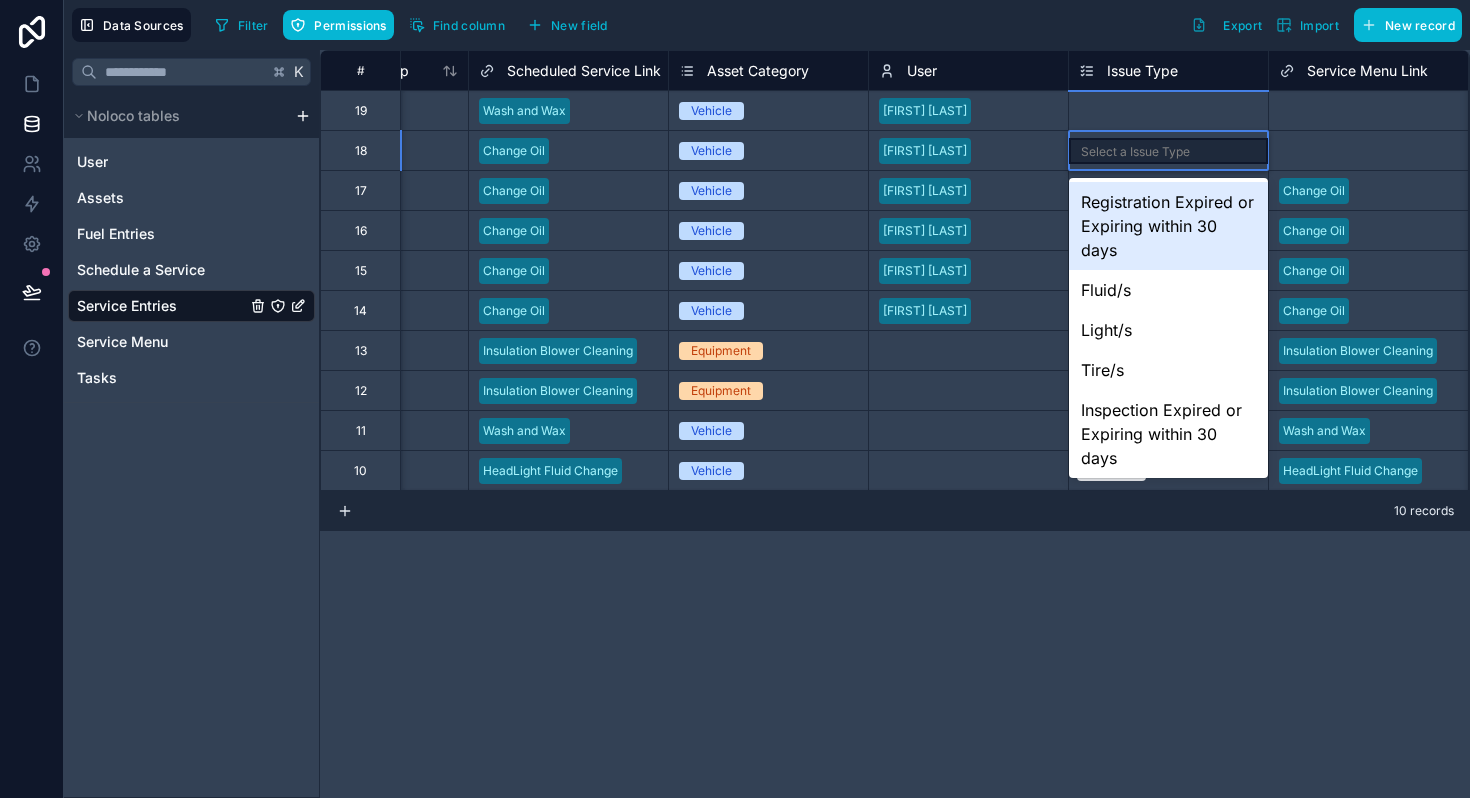 click on "Registration Expired or Expiring within 30 days" at bounding box center (1168, 226) 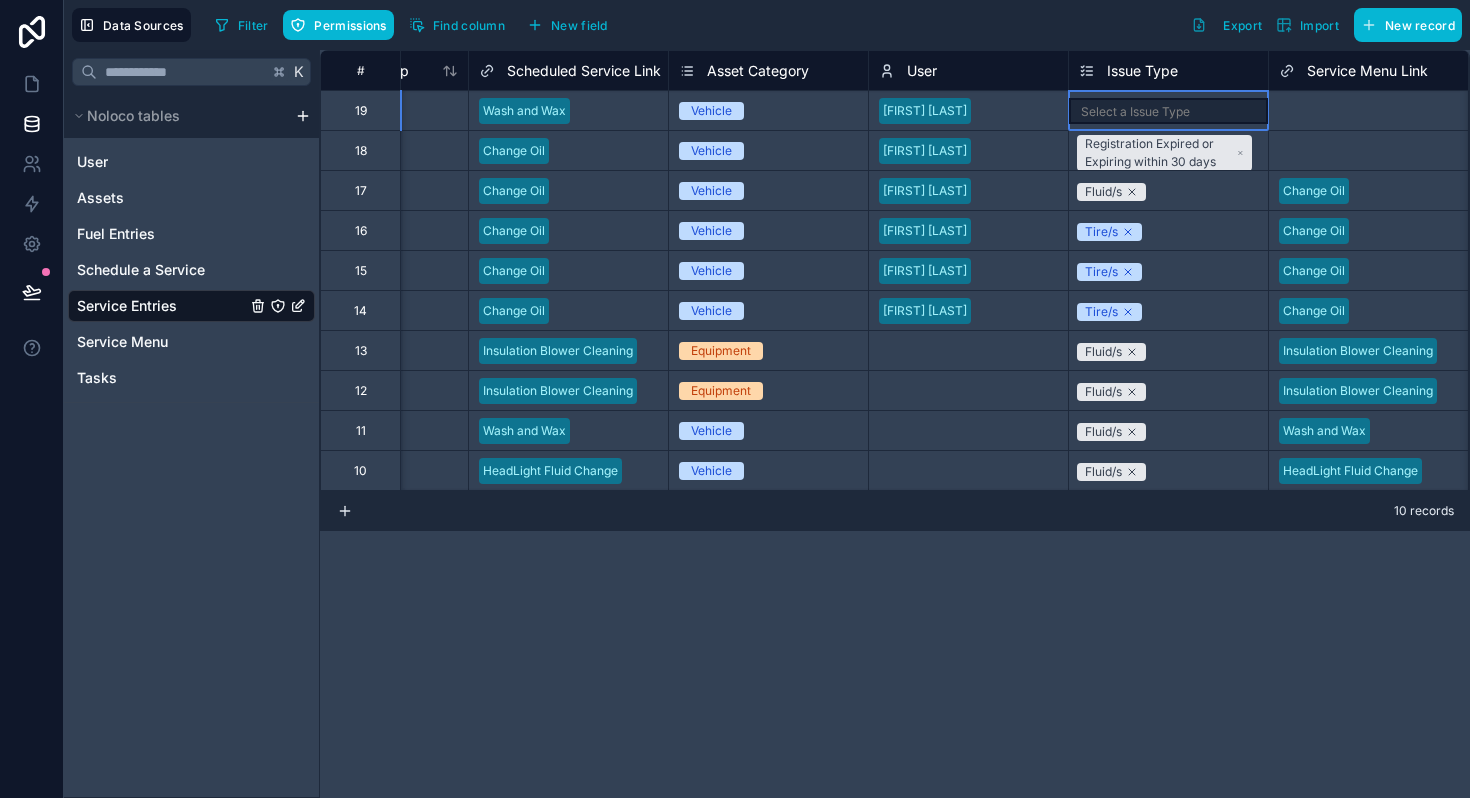 click on "Select a Issue Type" at bounding box center [1168, 110] 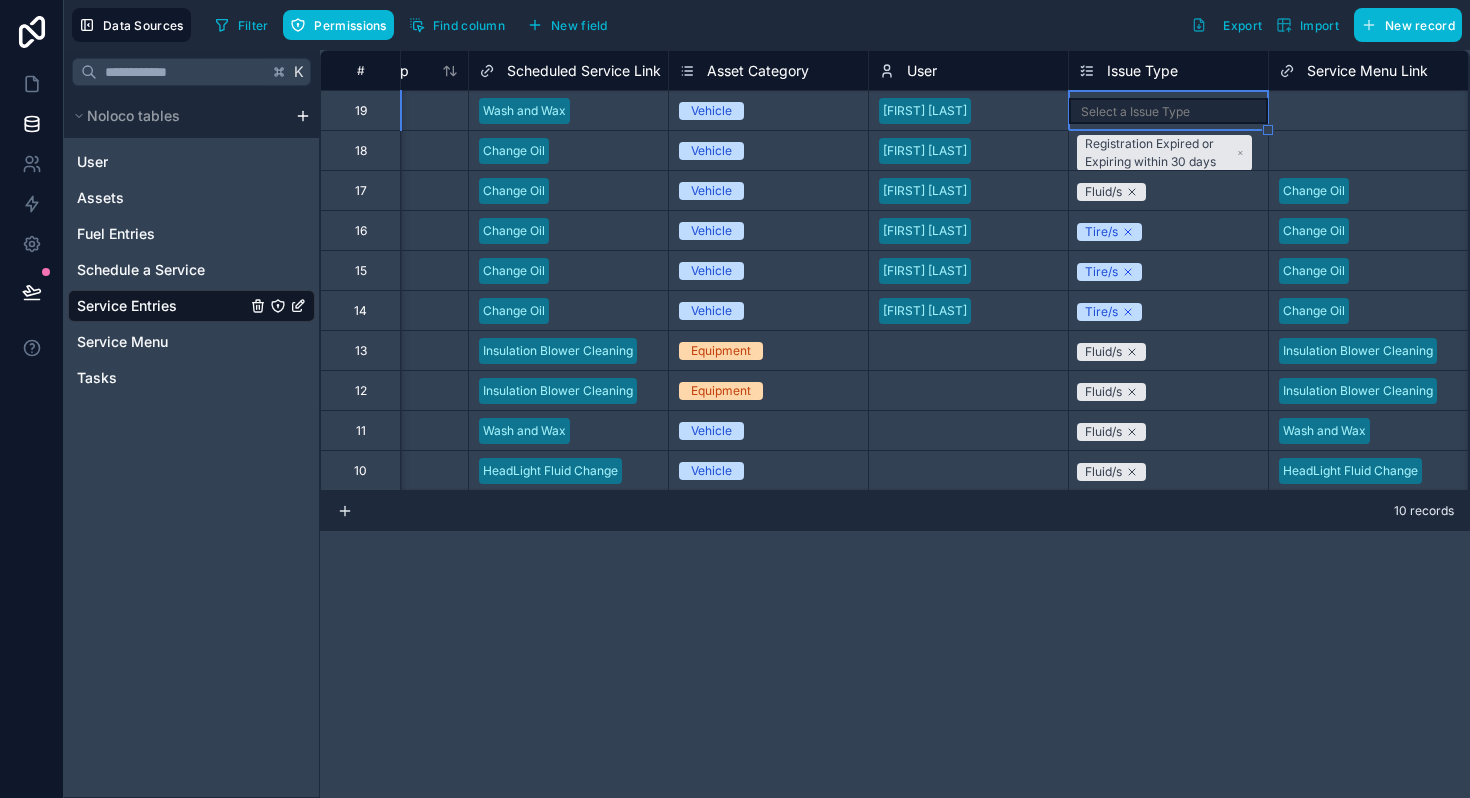 click on "Select a Issue Type" at bounding box center [1168, 111] 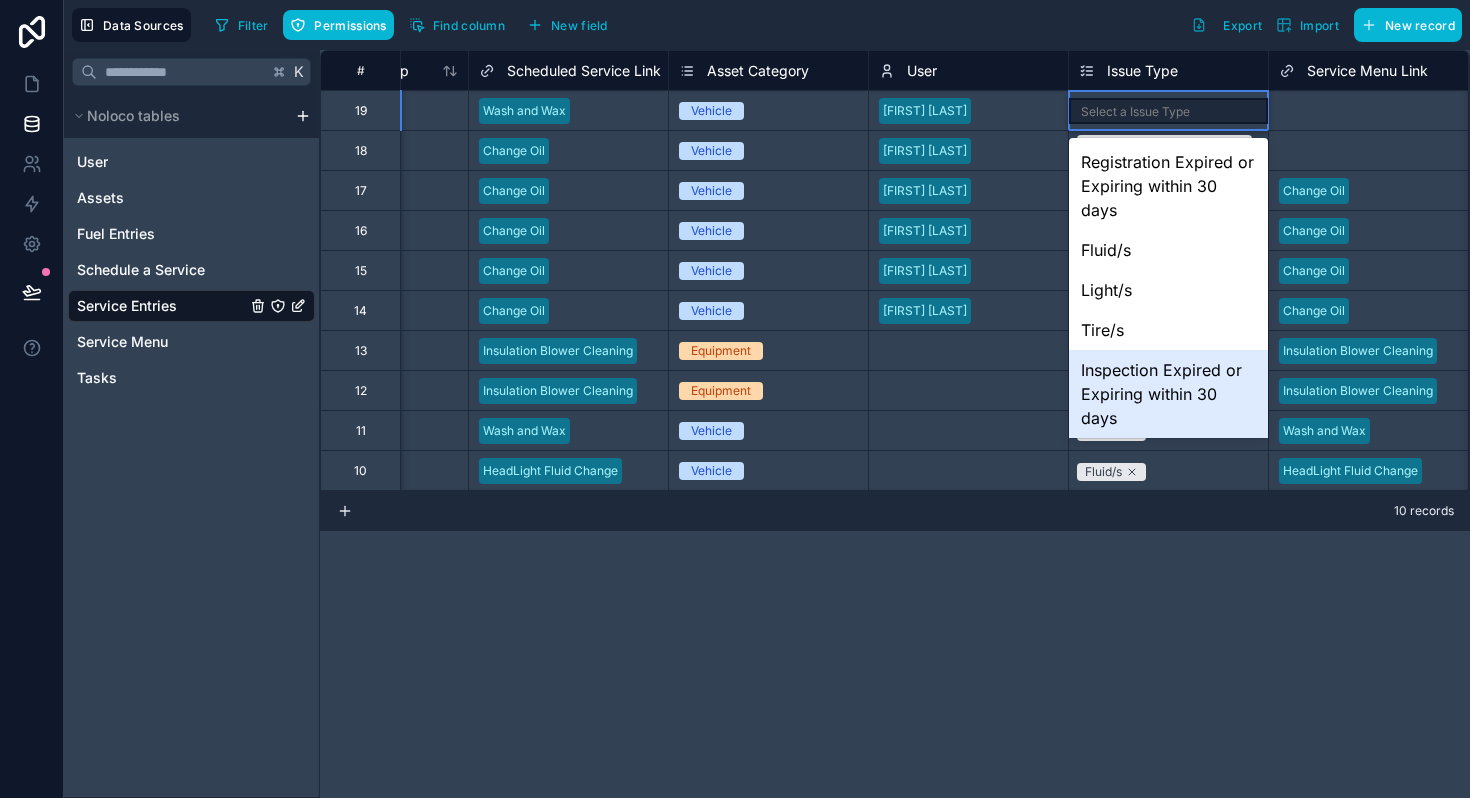 click on "Inspection Expired or Expiring within 30 days" at bounding box center [1168, 394] 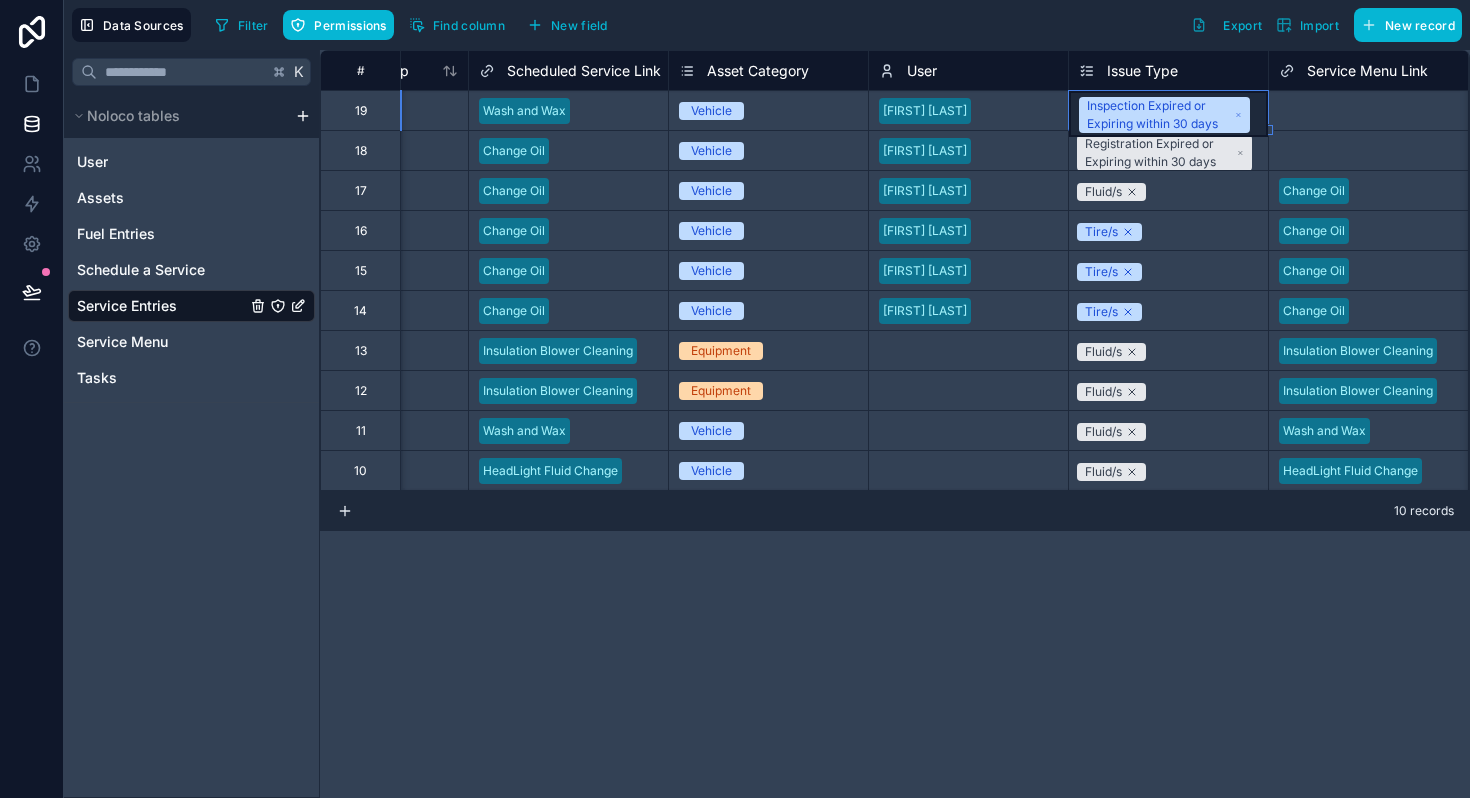 click on "**********" at bounding box center [895, 424] 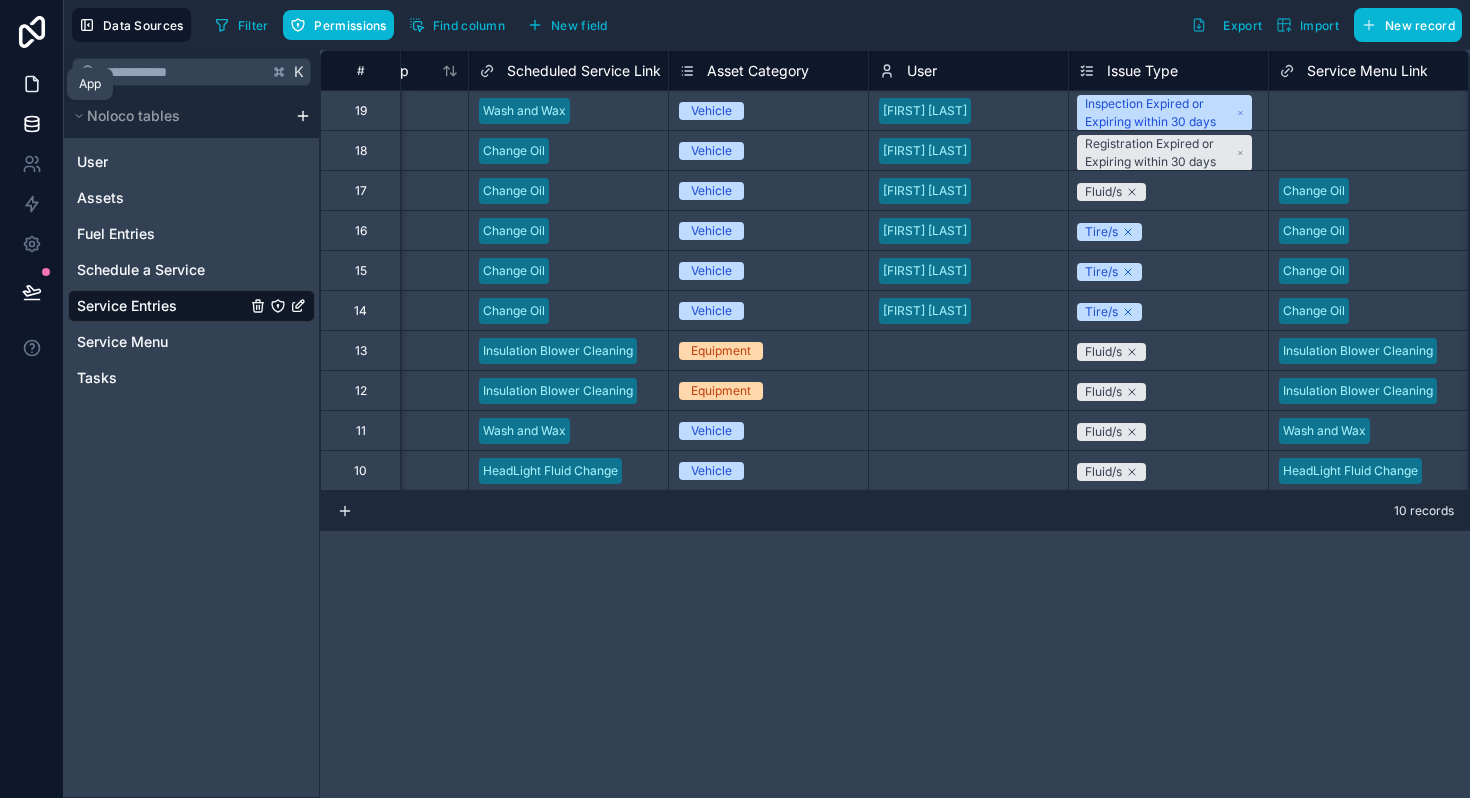 click 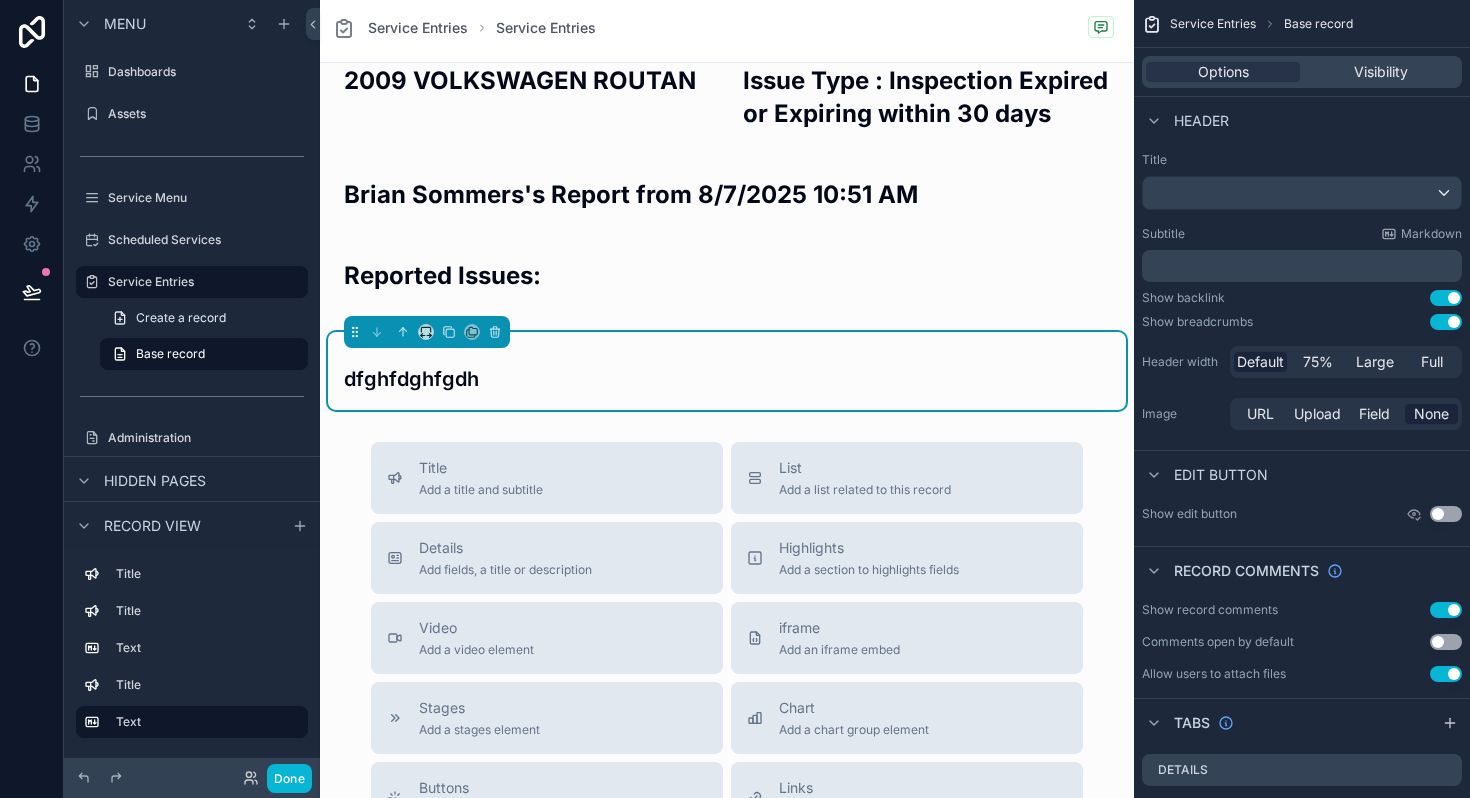 scroll, scrollTop: 33, scrollLeft: 0, axis: vertical 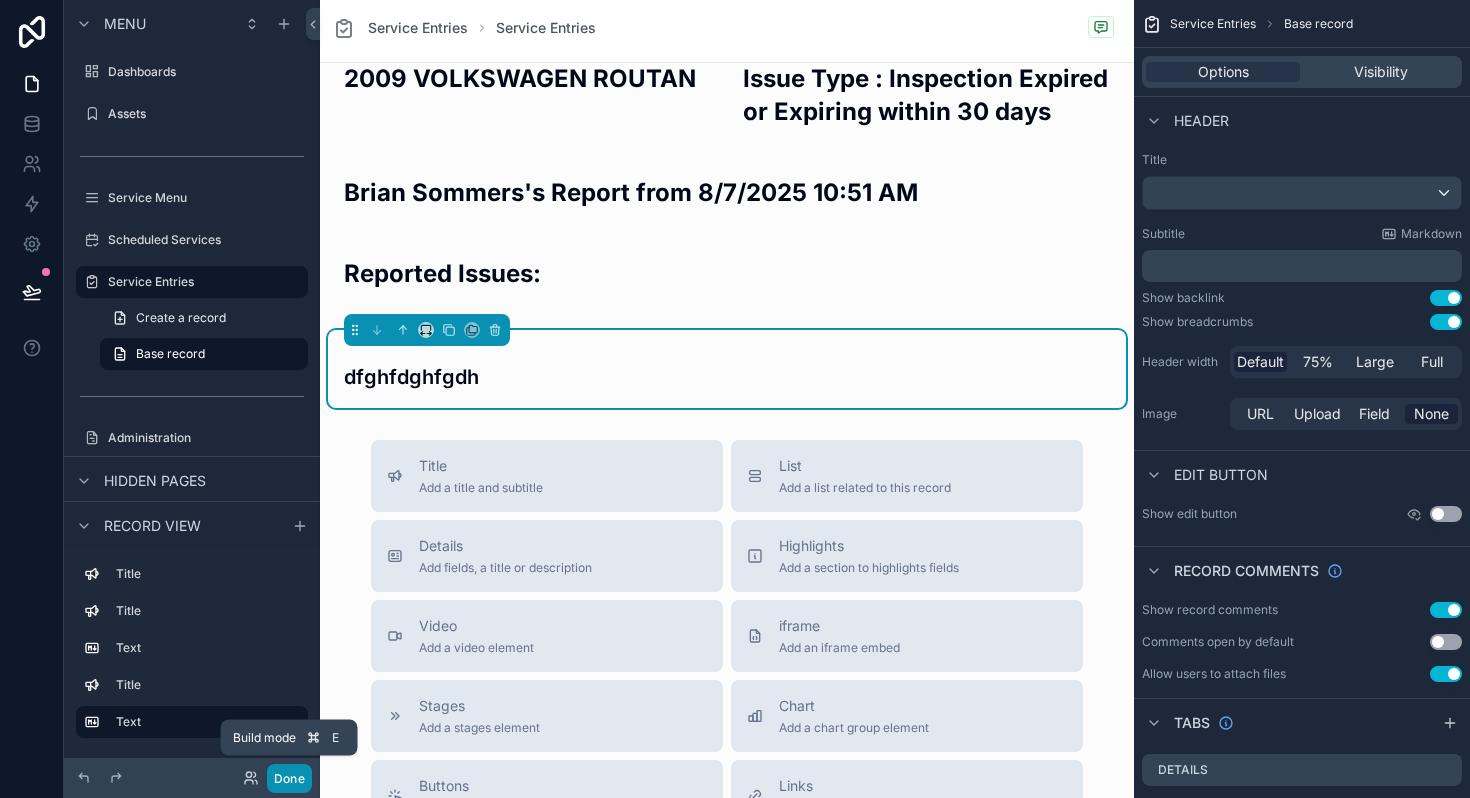 click on "Done" at bounding box center (289, 778) 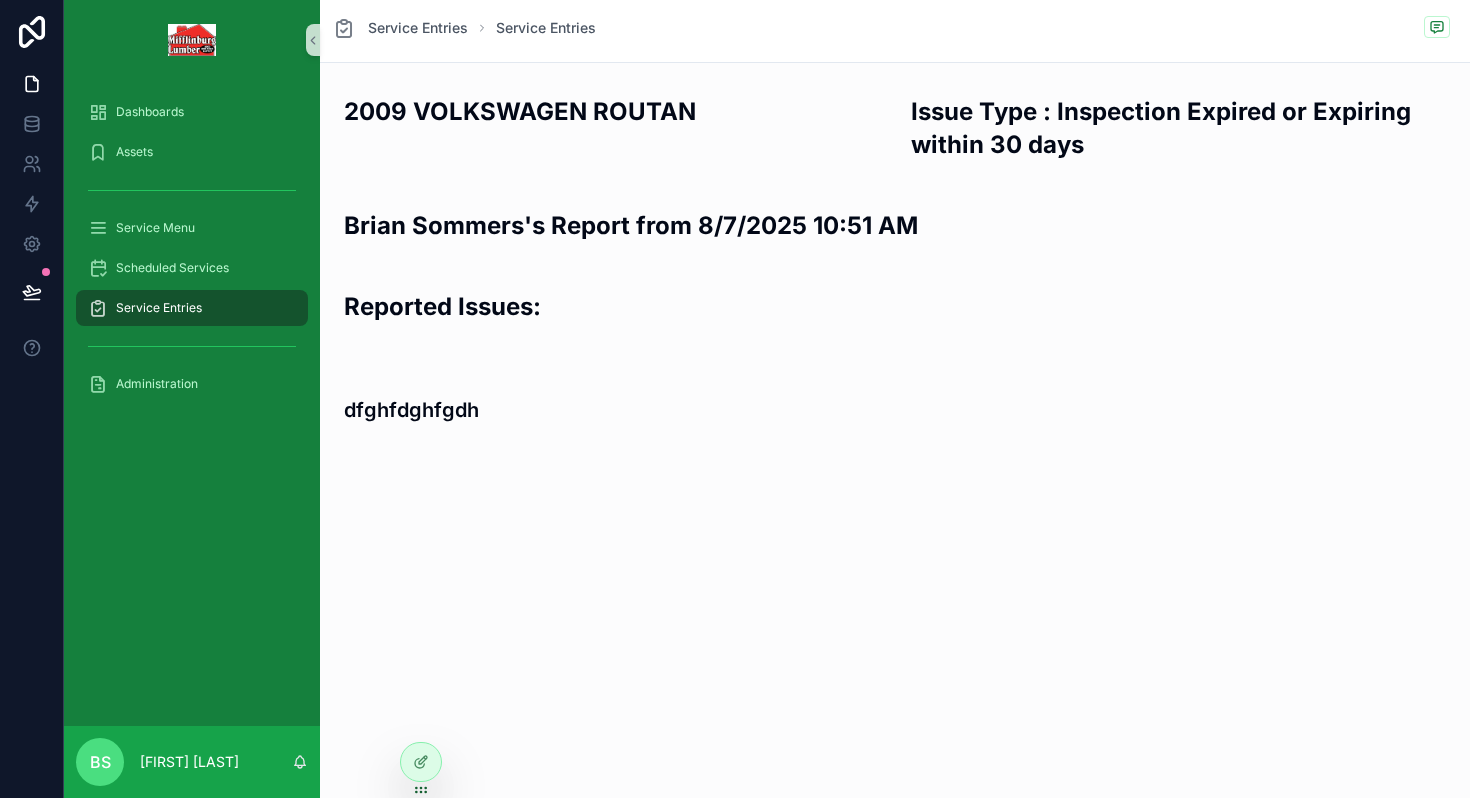 click on "Service Entries" at bounding box center [159, 308] 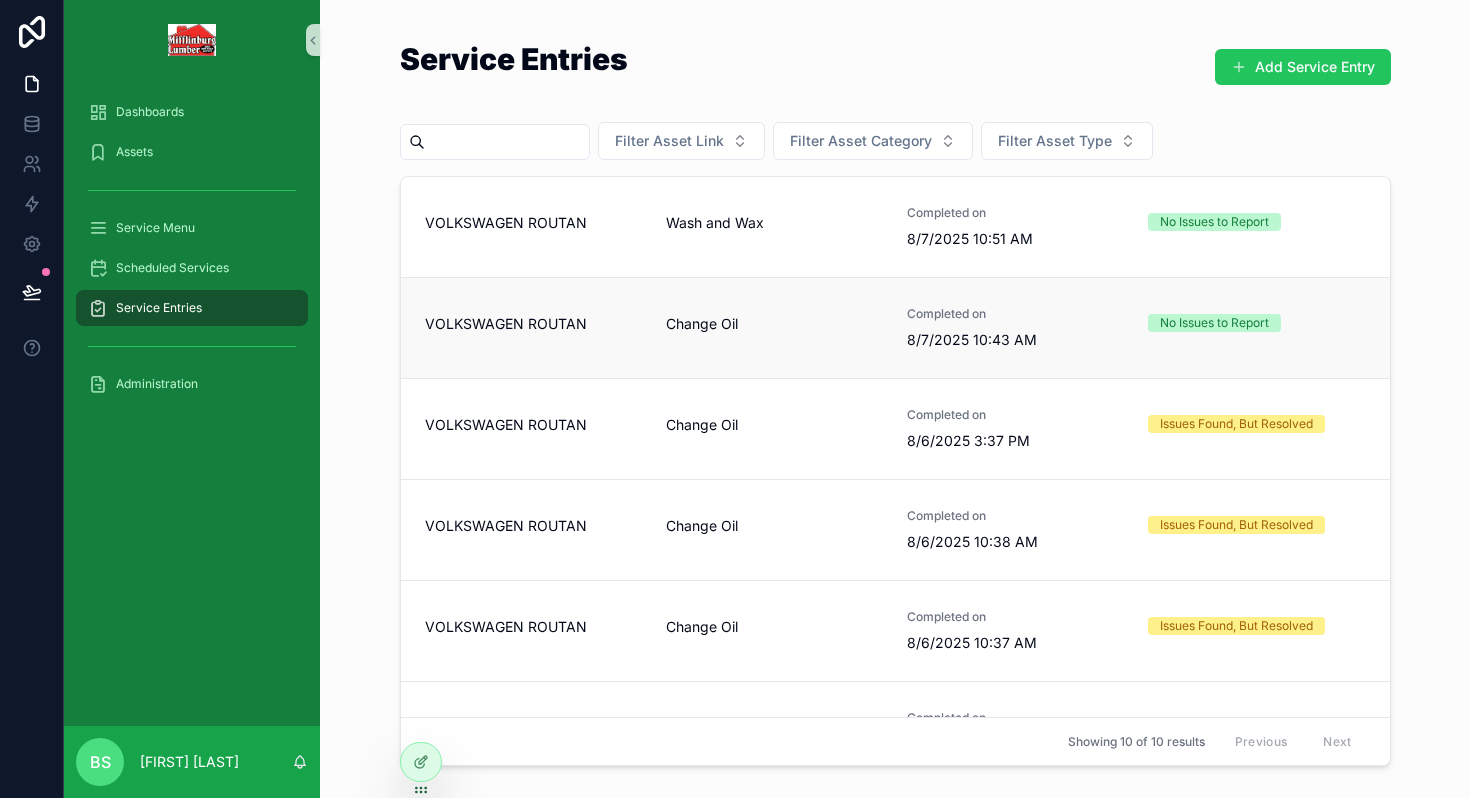 click on "Change Oil" at bounding box center (774, 328) 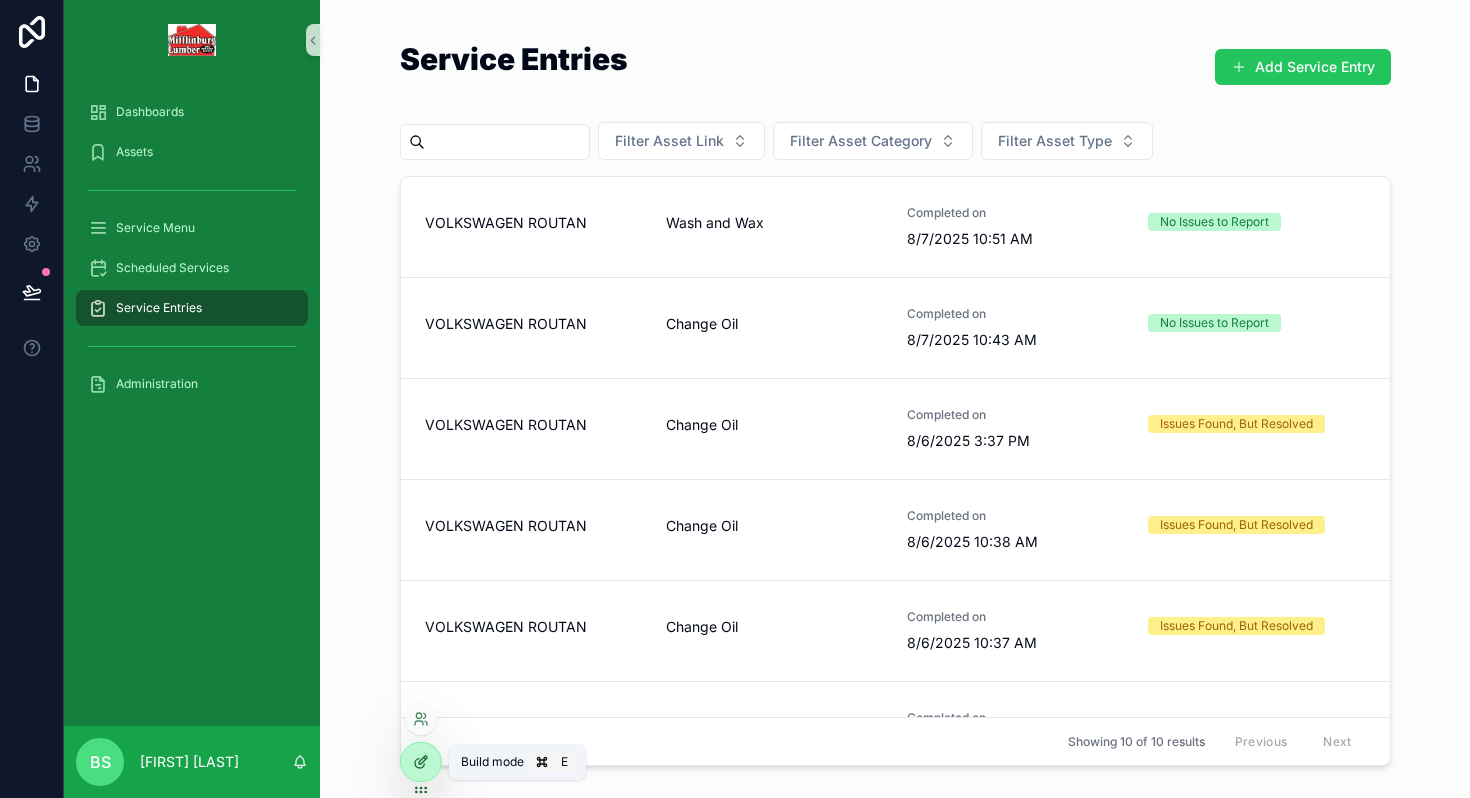 click 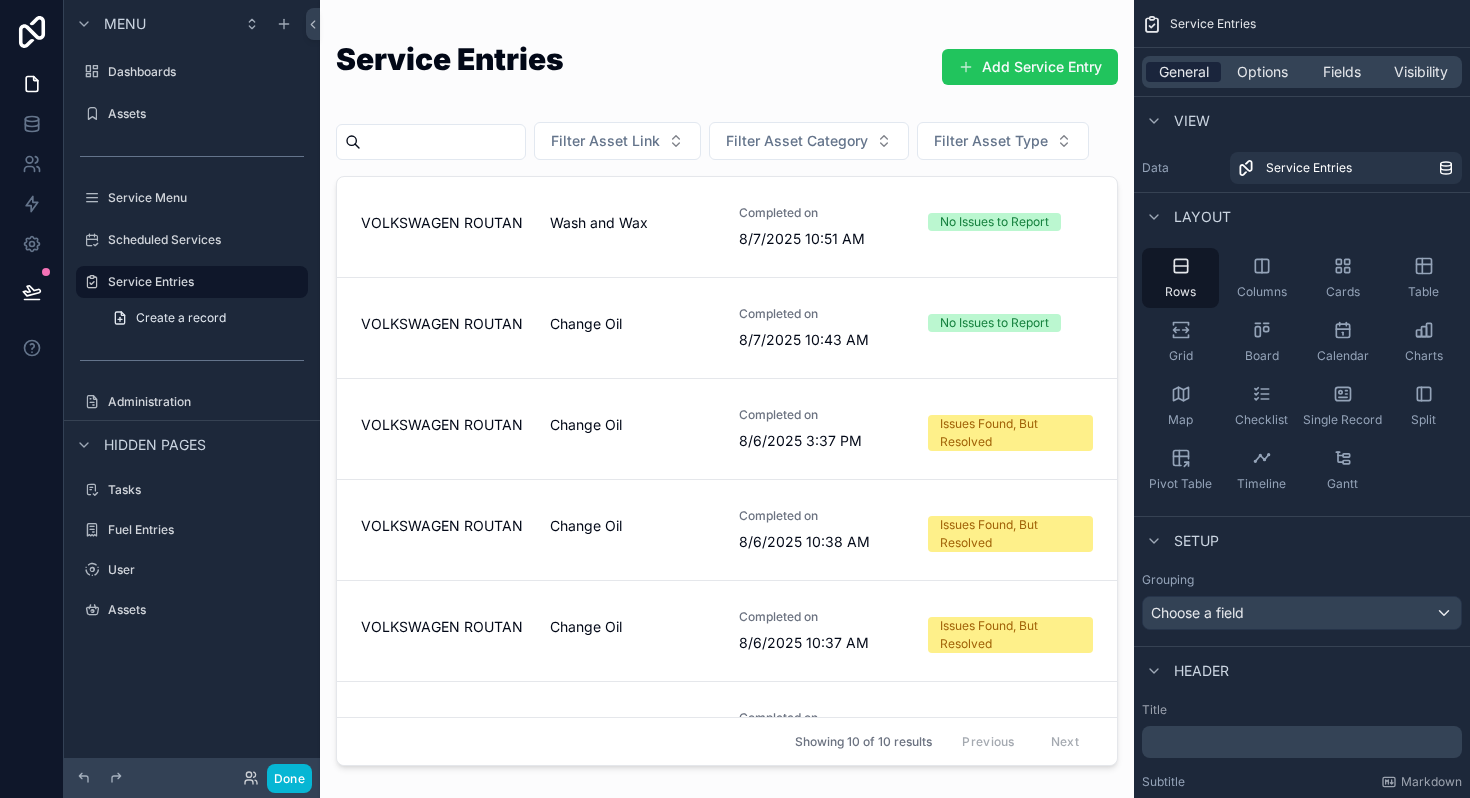 click on "General" at bounding box center (1184, 72) 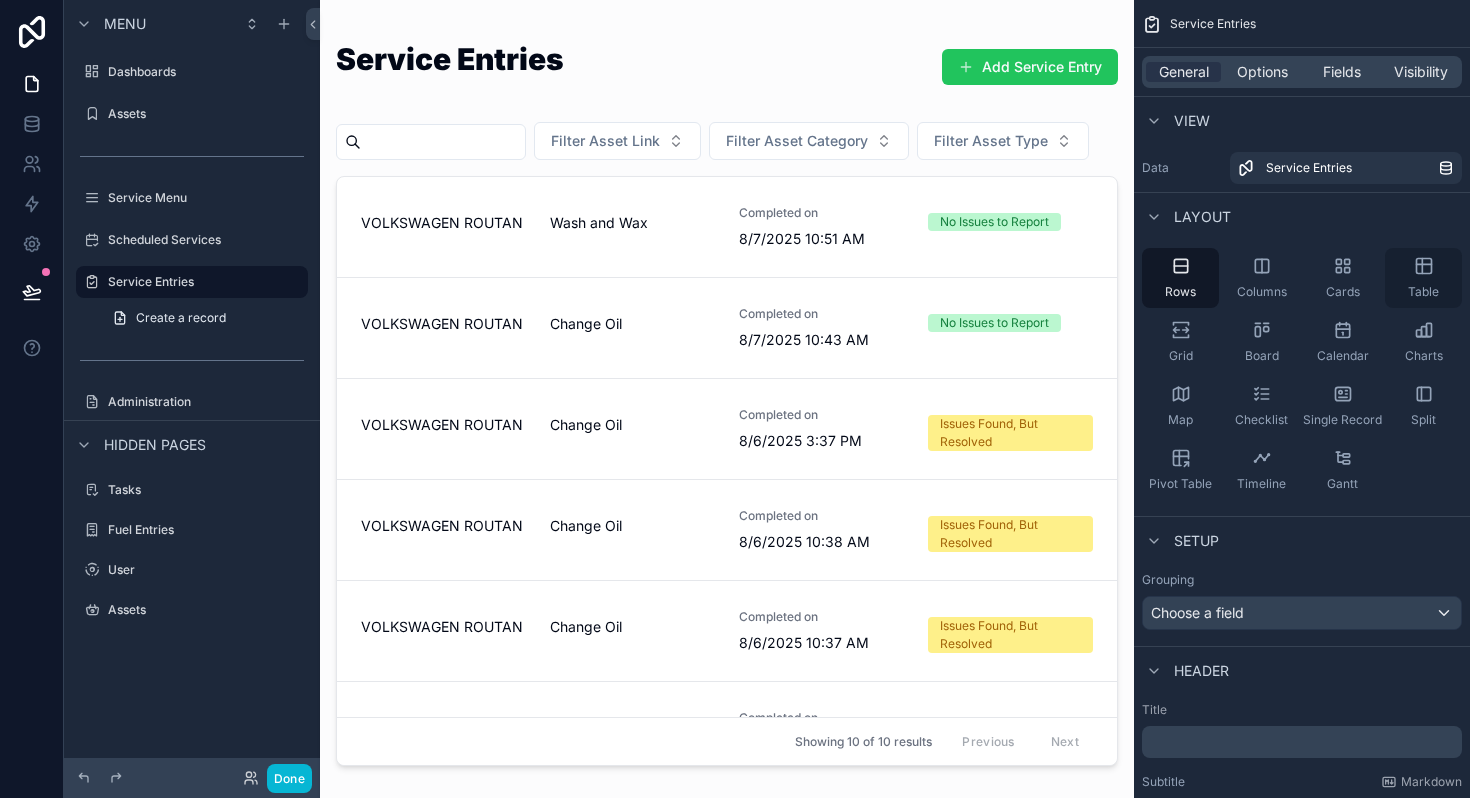 click 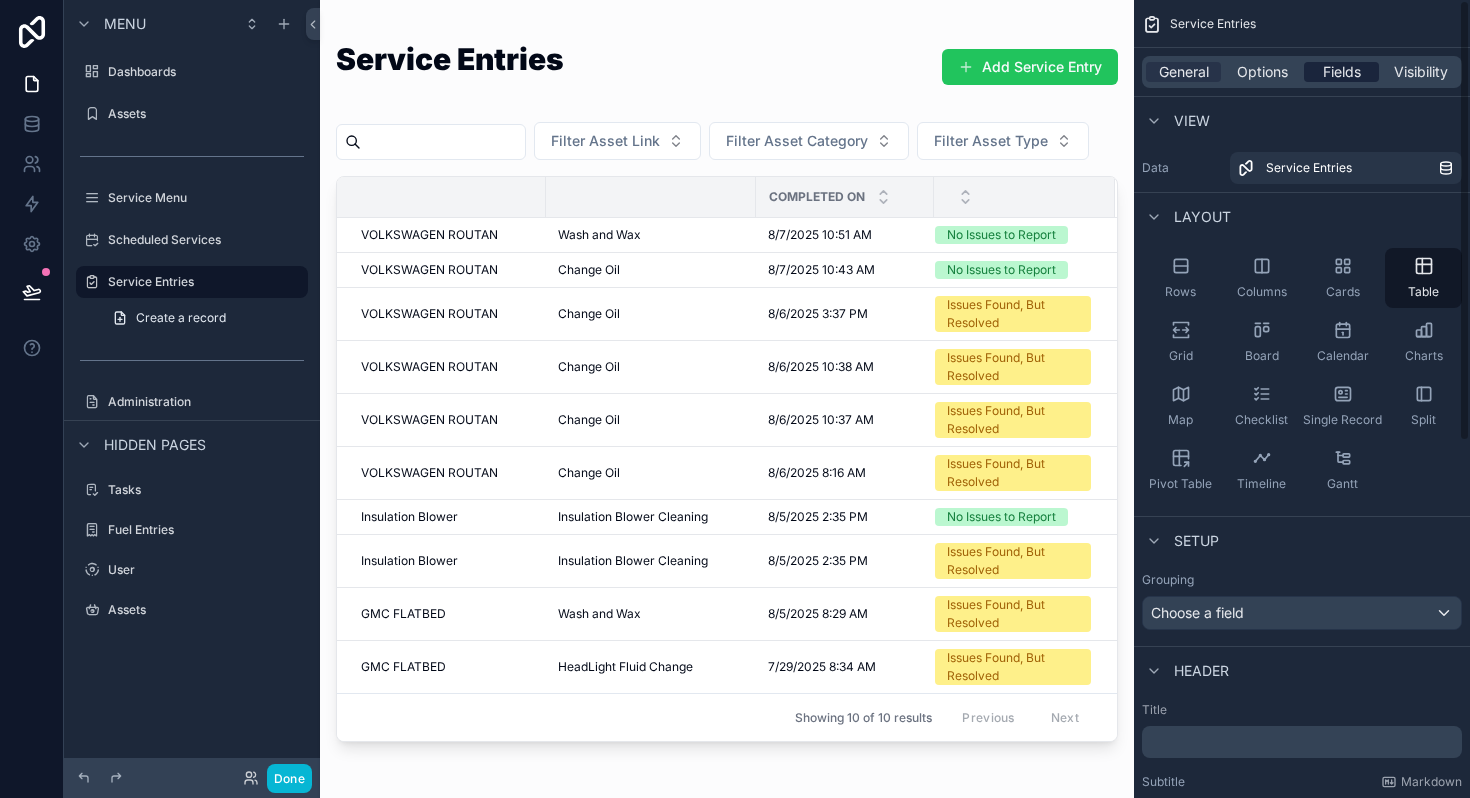 click on "Fields" at bounding box center [1342, 72] 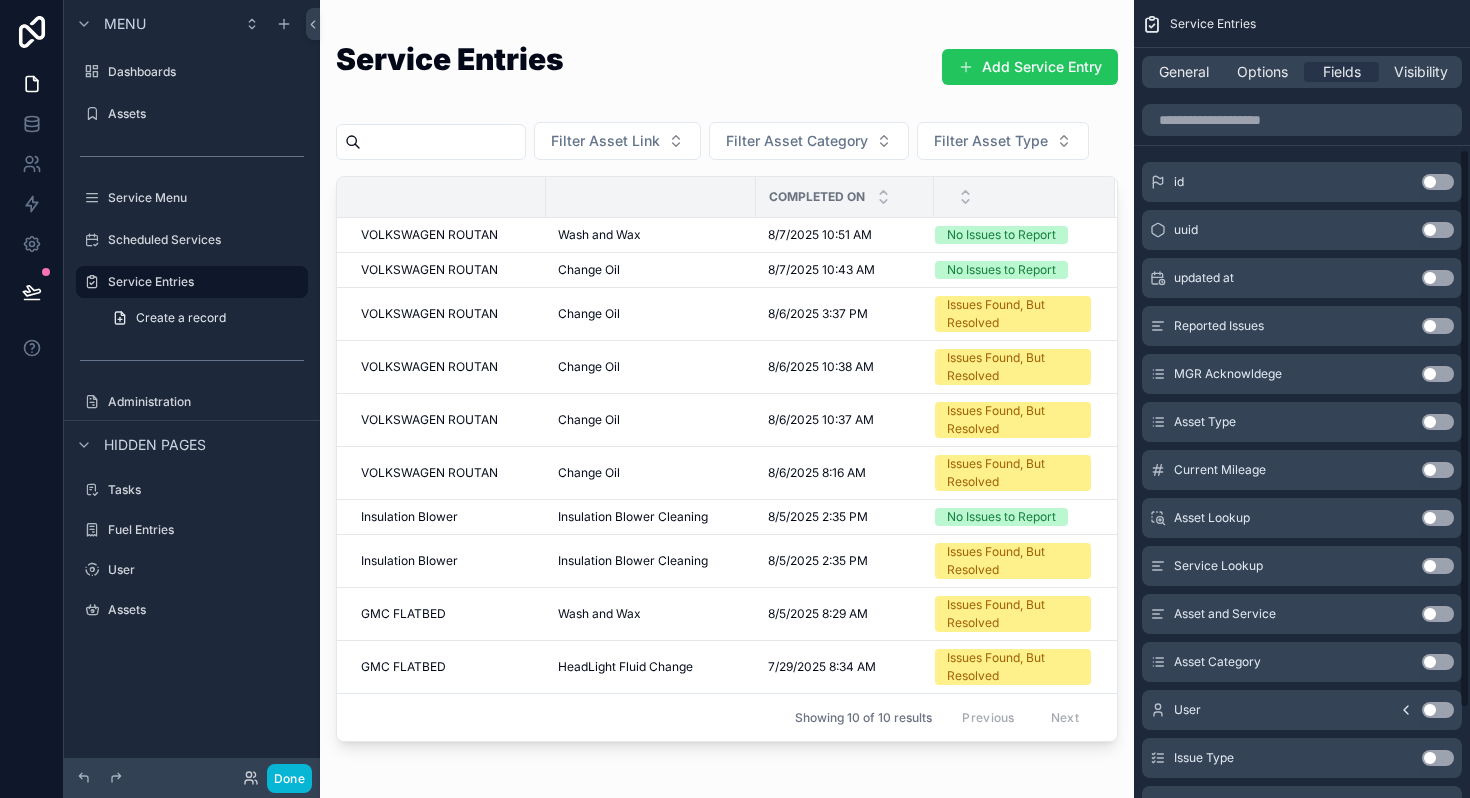 scroll, scrollTop: 224, scrollLeft: 0, axis: vertical 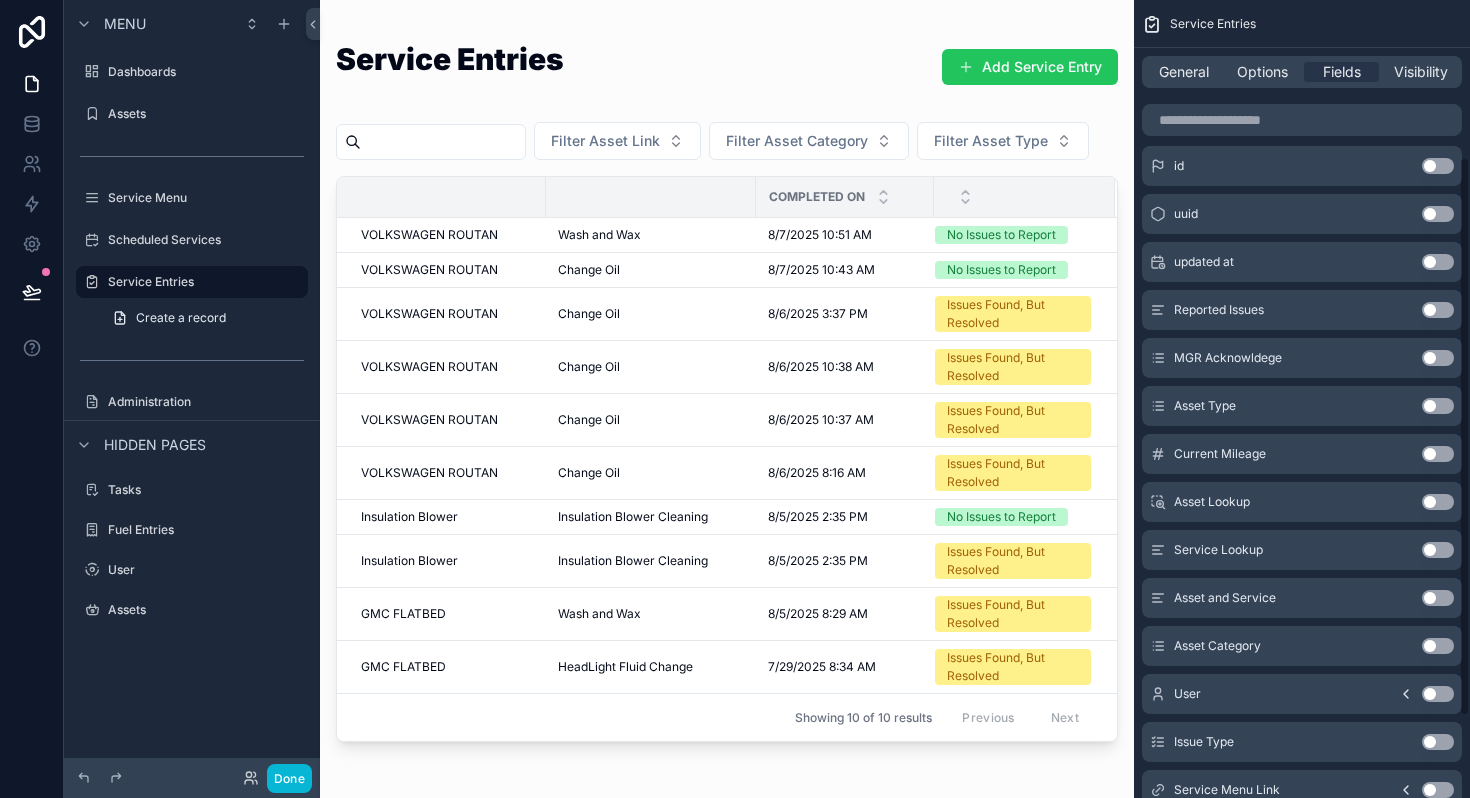 click on "Use setting" at bounding box center [1438, 694] 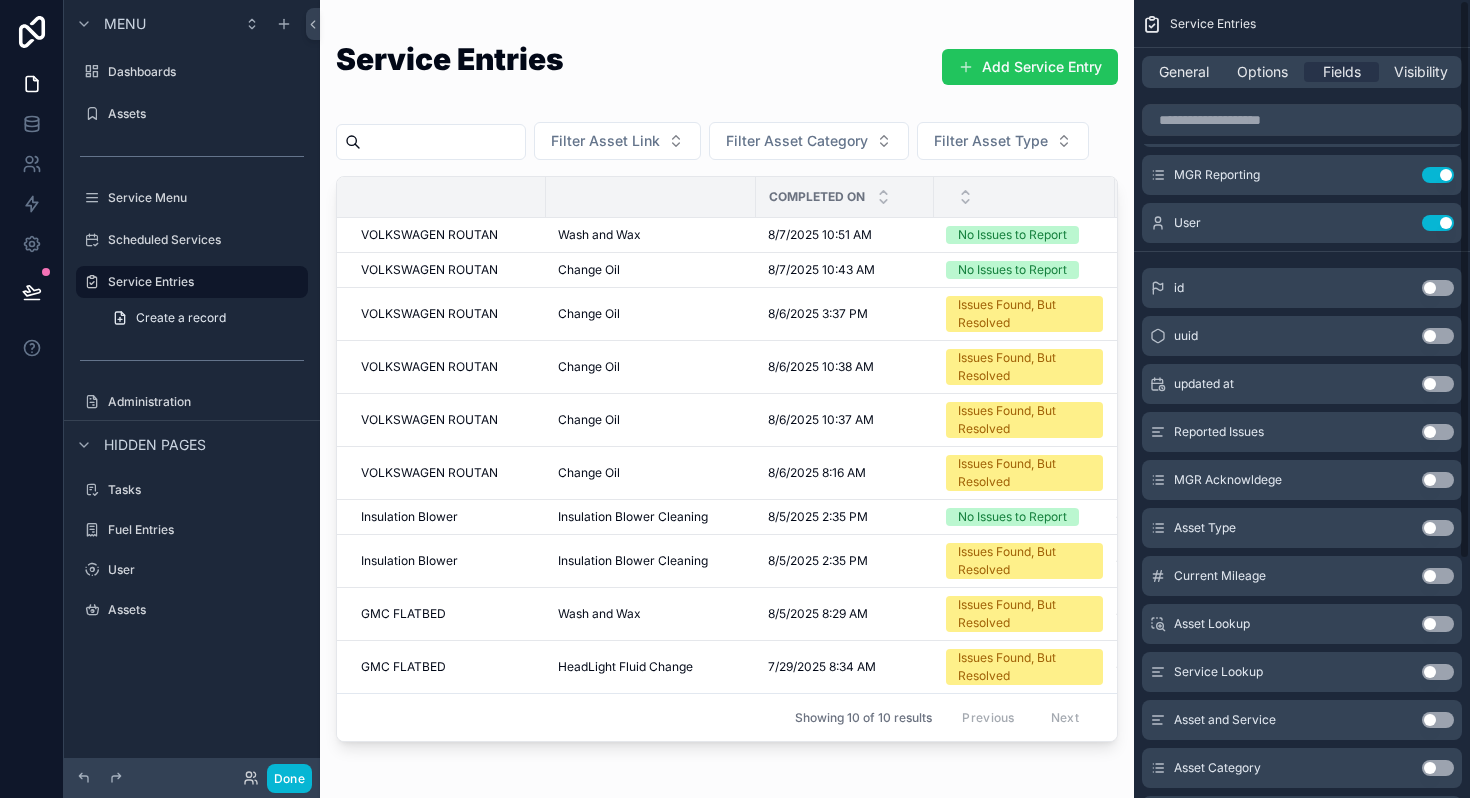 scroll, scrollTop: 0, scrollLeft: 0, axis: both 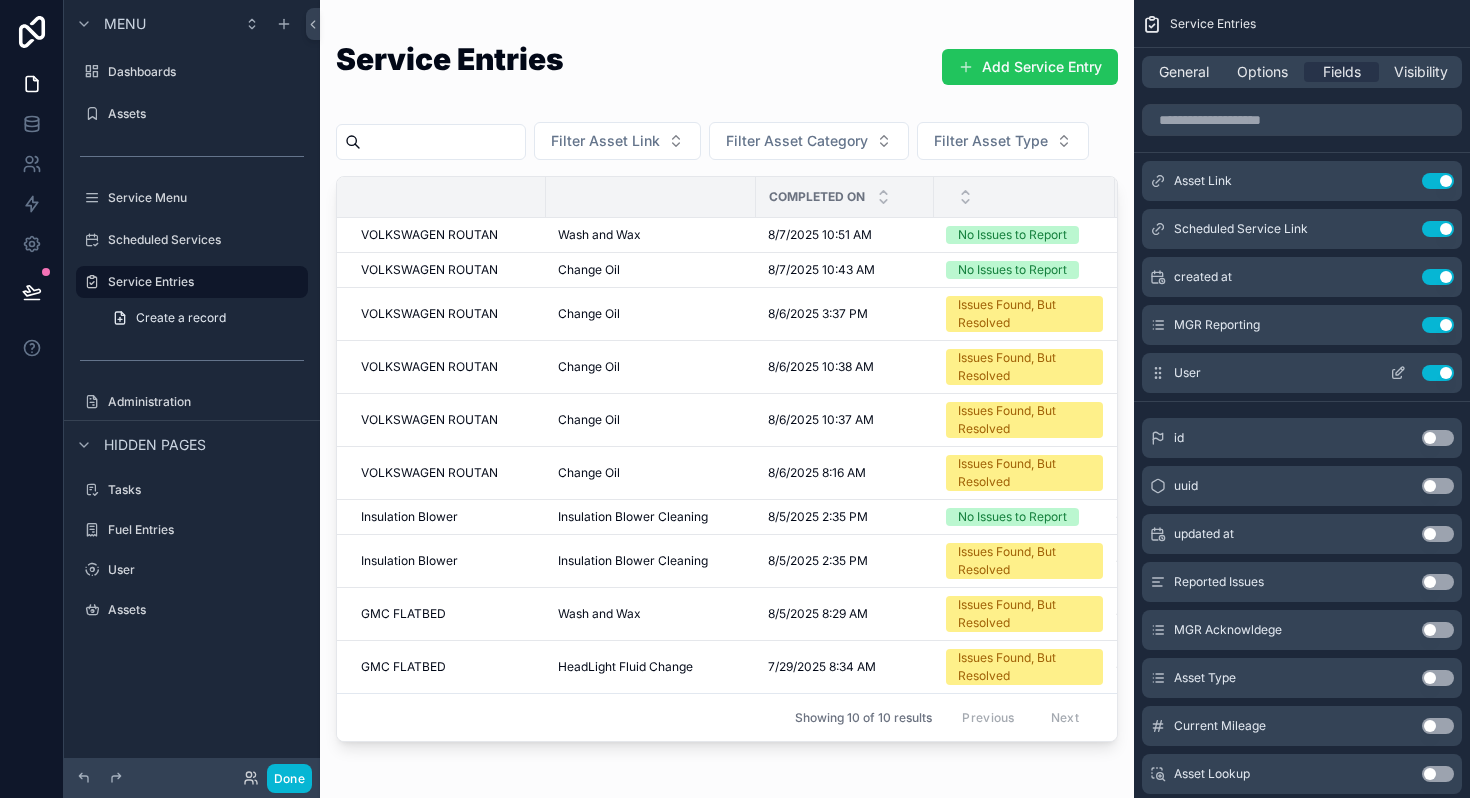 click 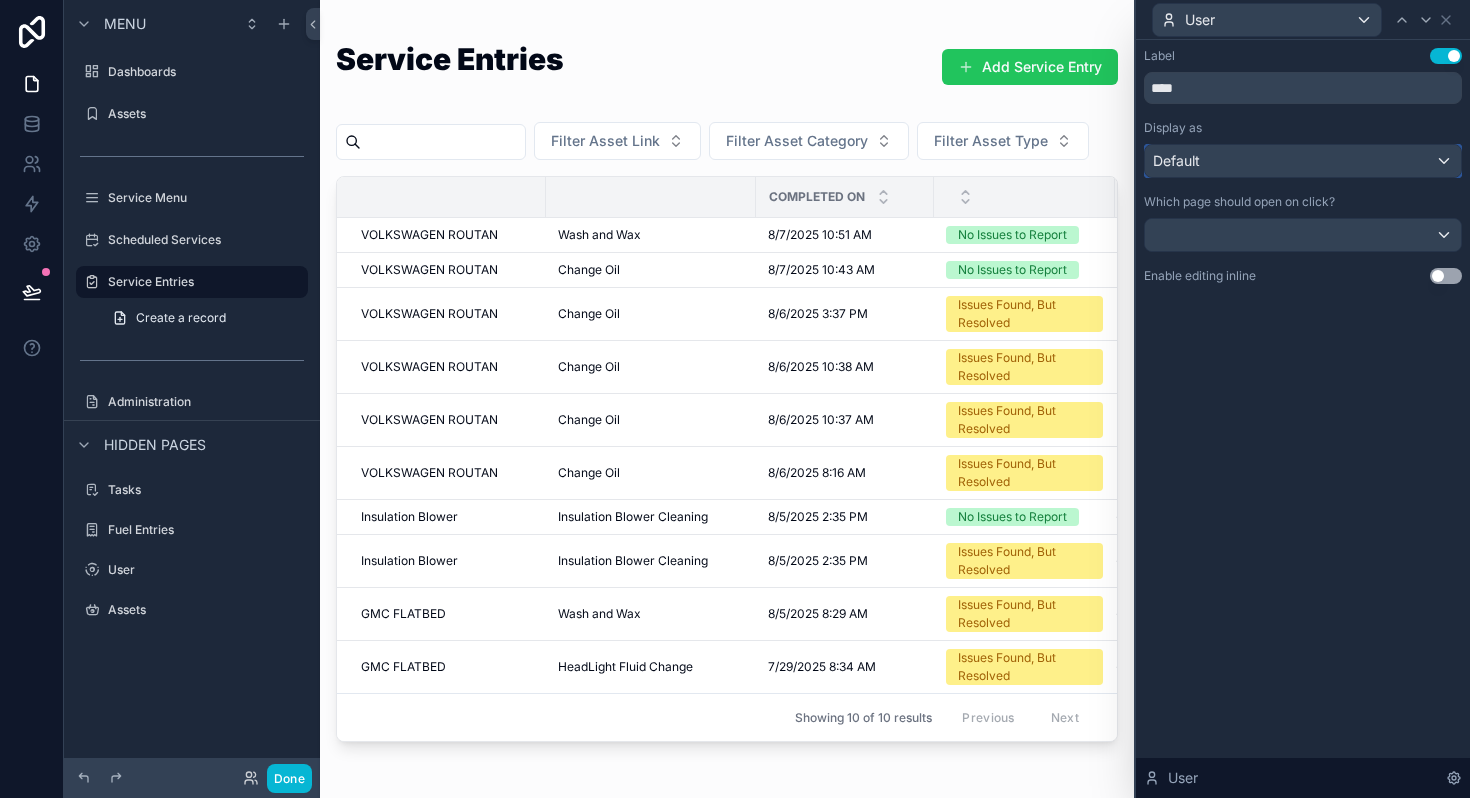 click on "Default" at bounding box center [1303, 161] 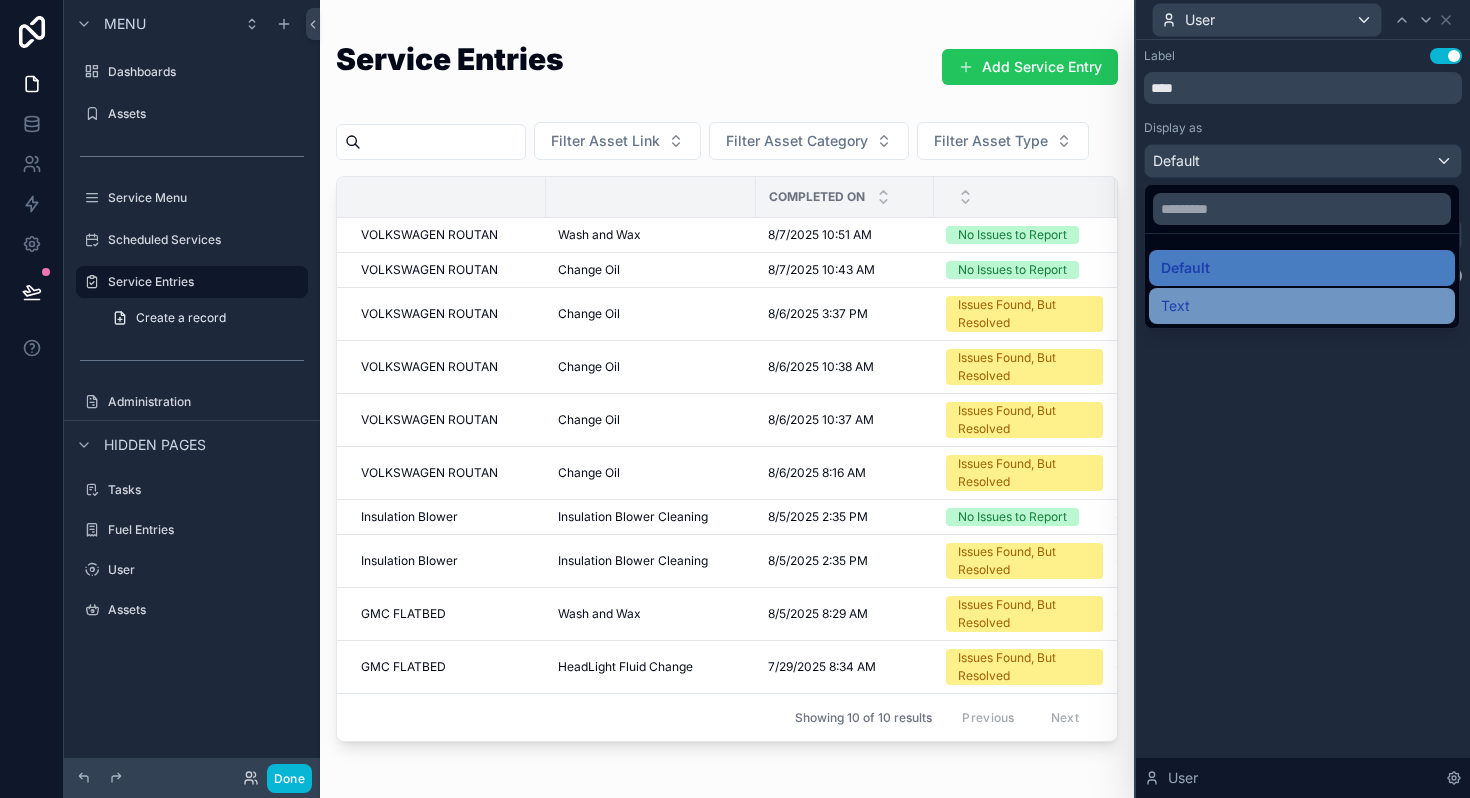 click on "Text" at bounding box center [1302, 306] 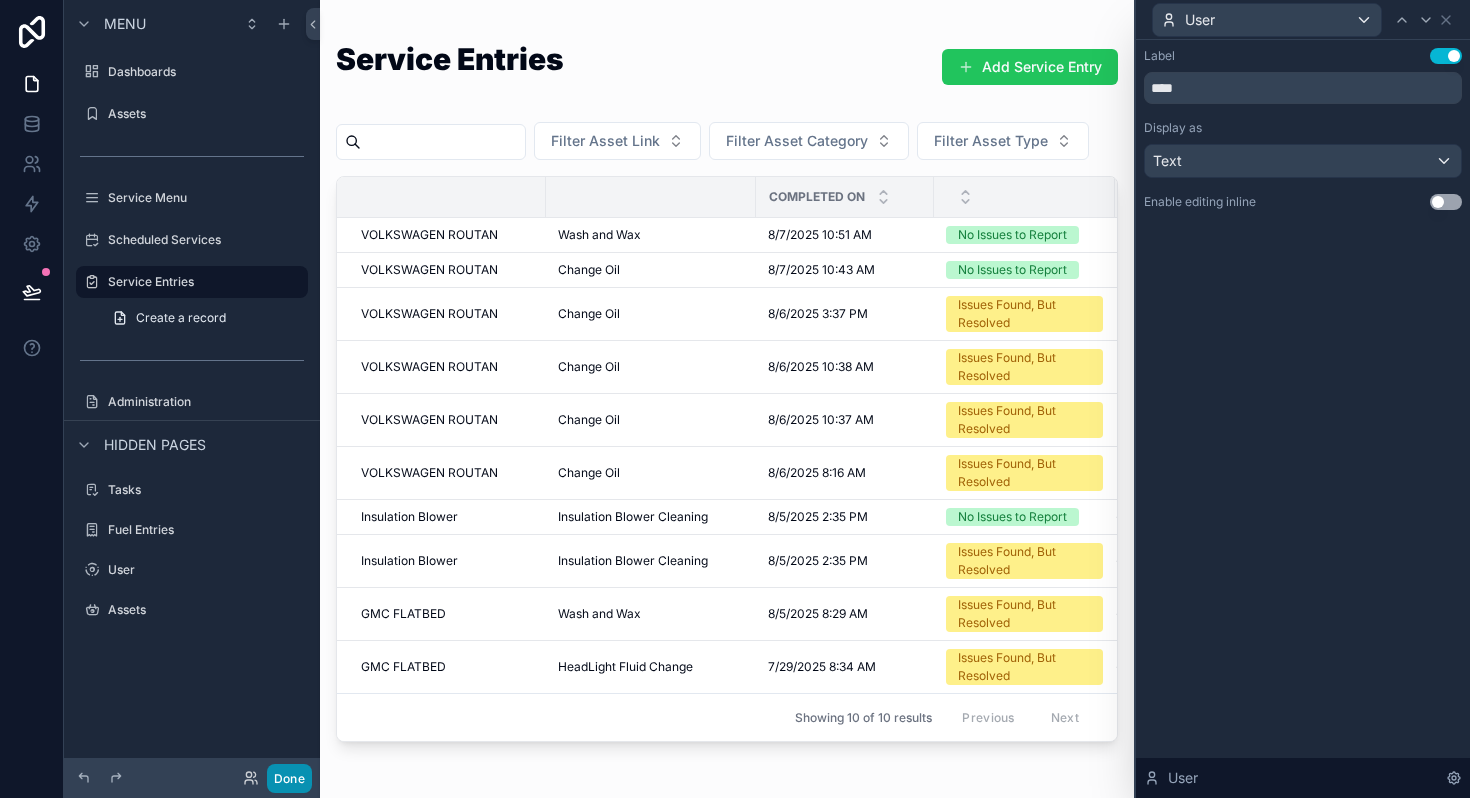 click on "Done" at bounding box center (289, 778) 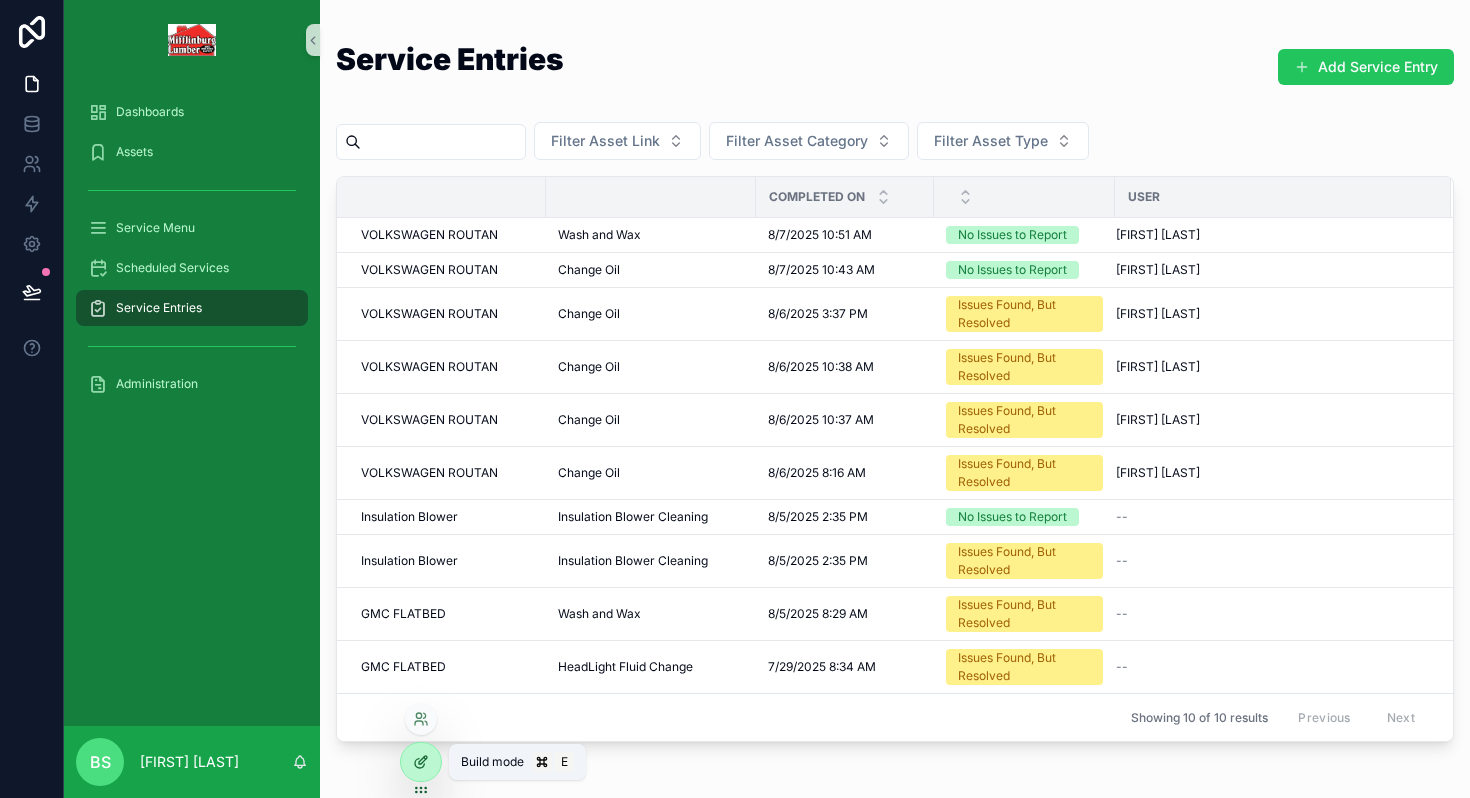 click 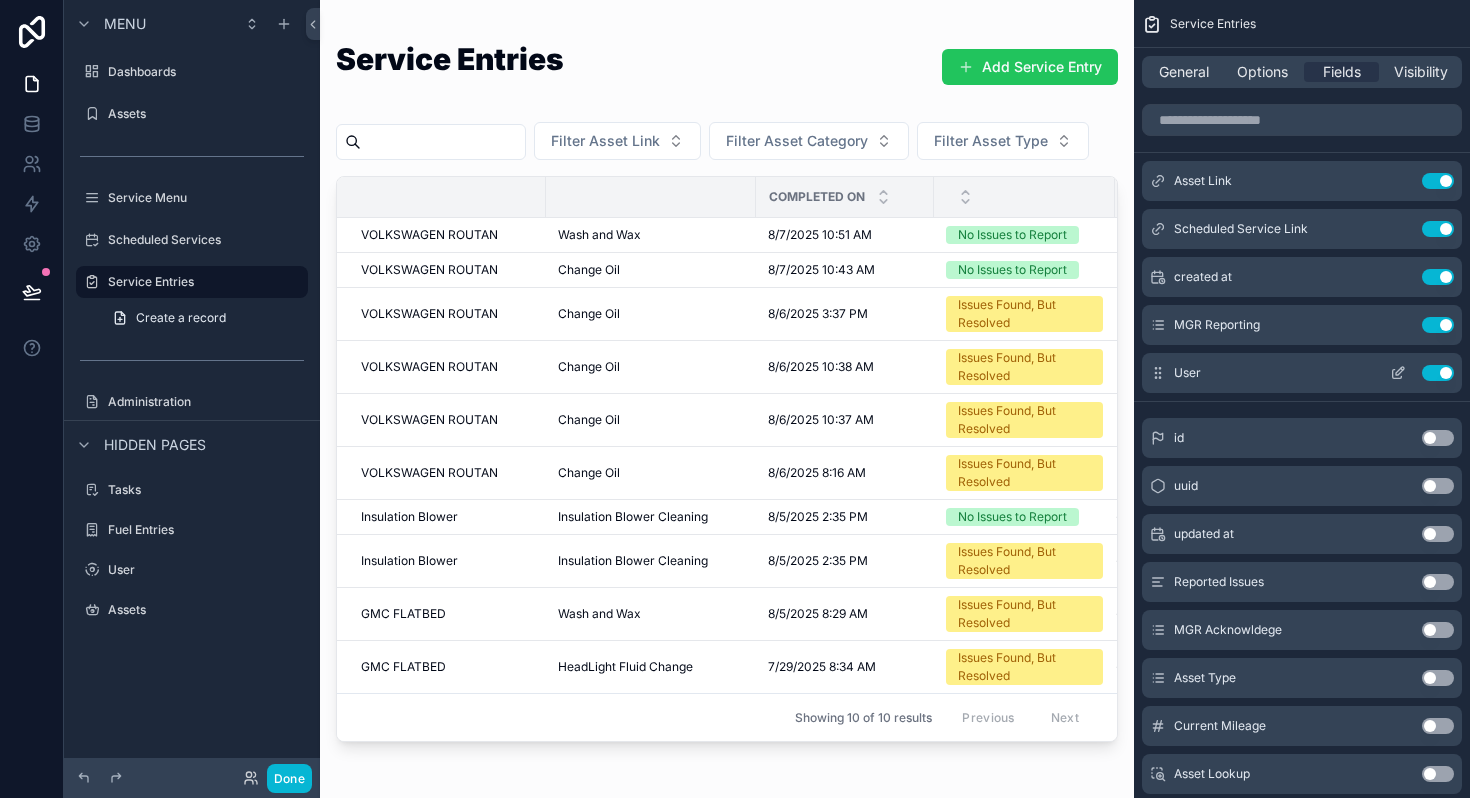 click 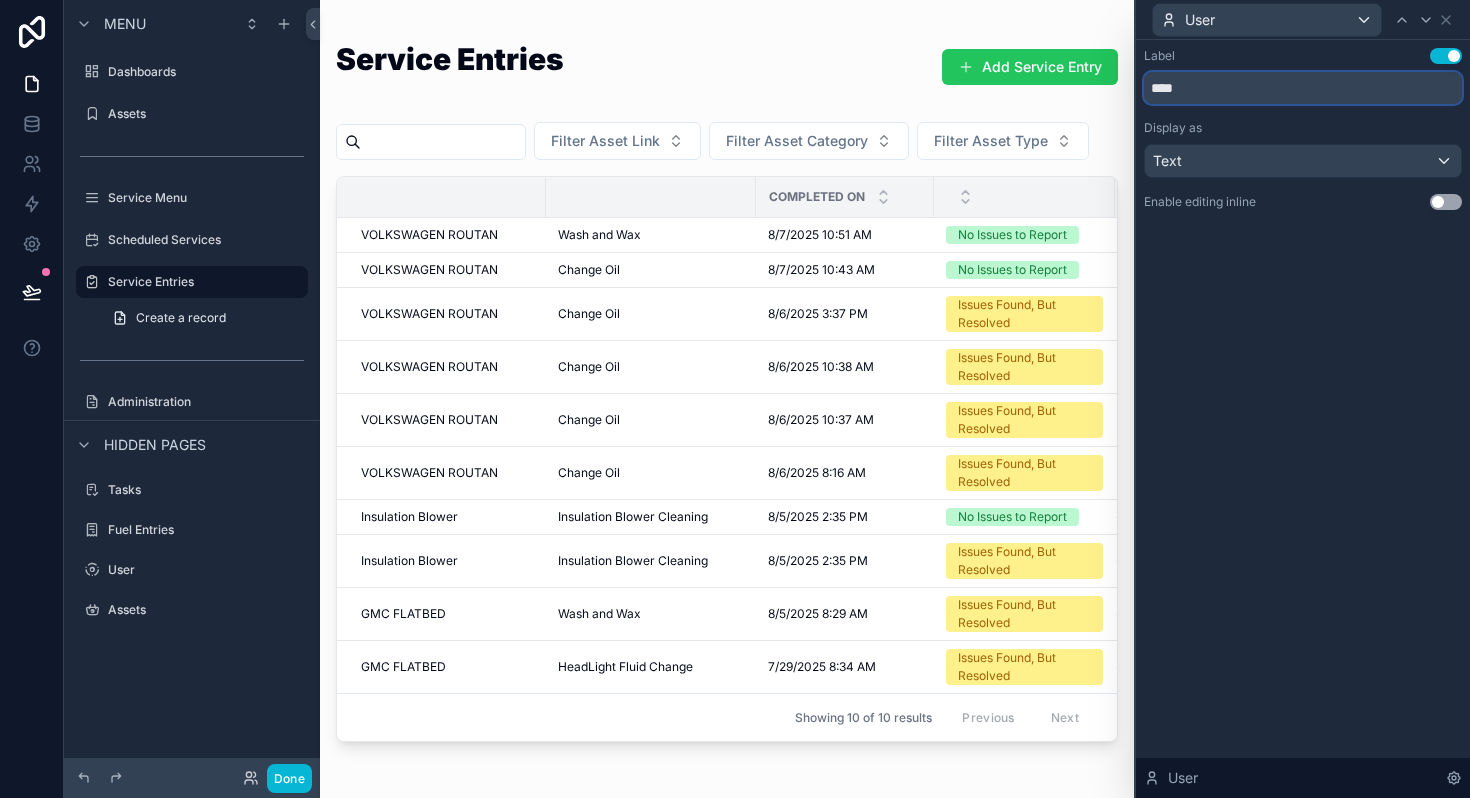 click on "****" at bounding box center [1303, 88] 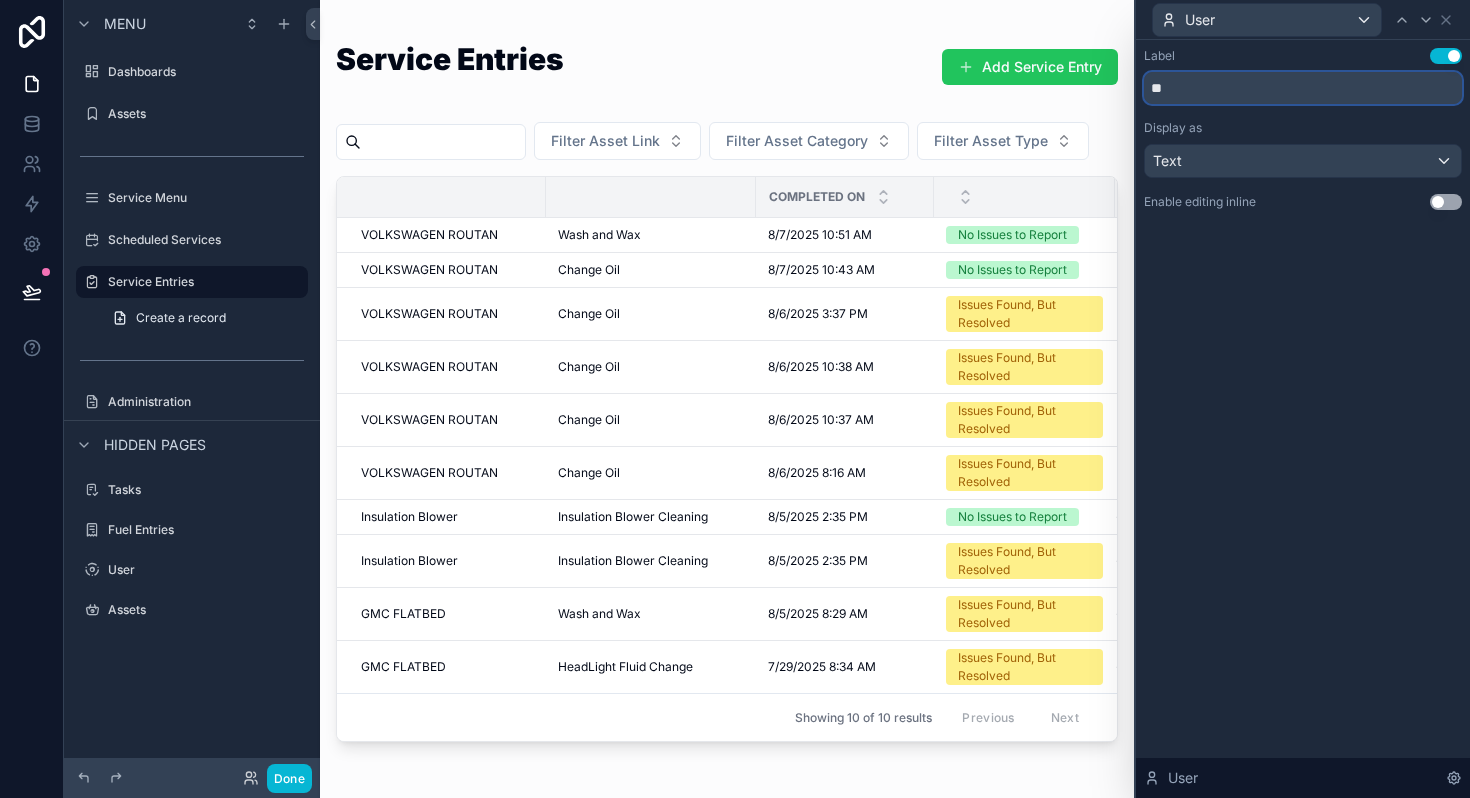 type on "*" 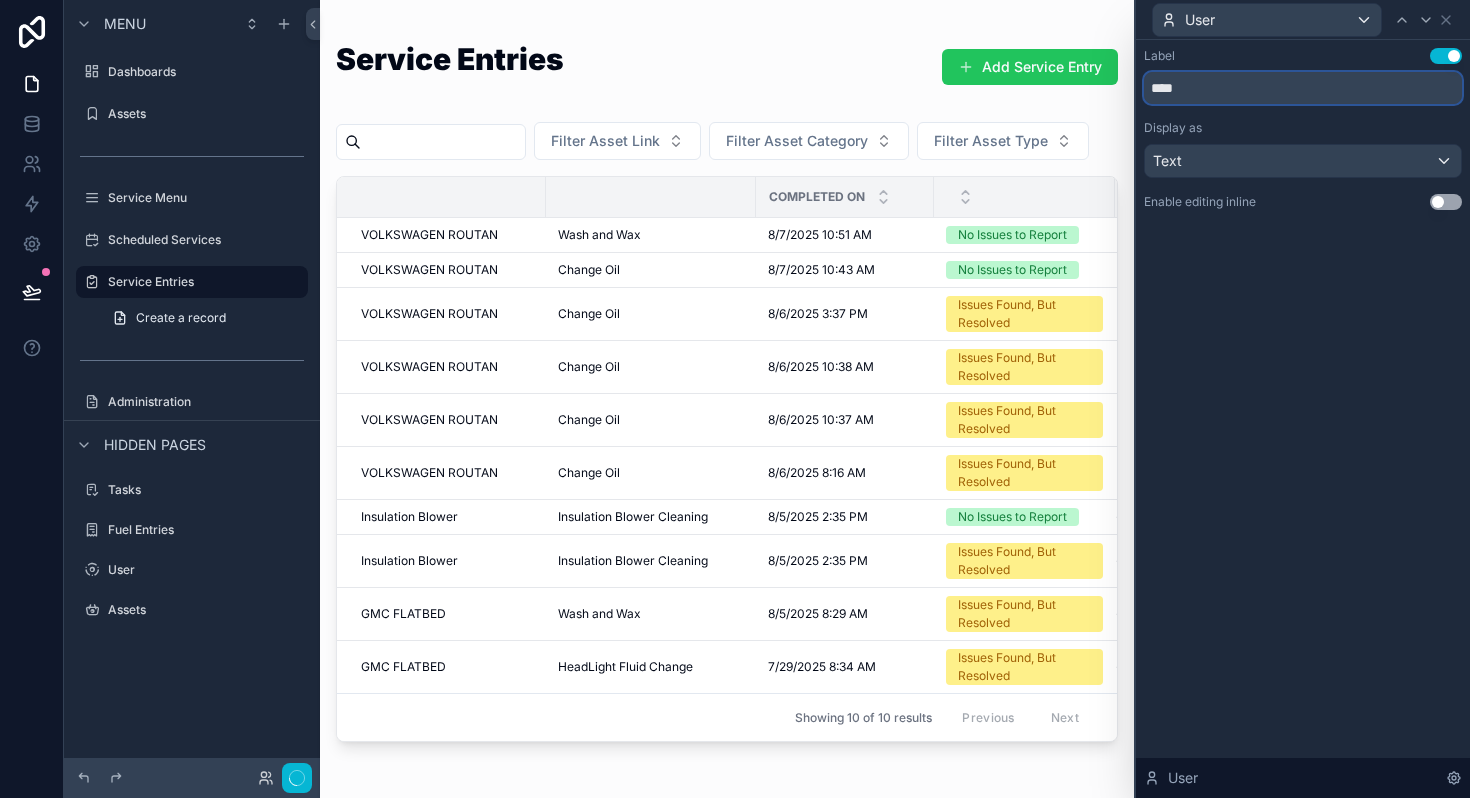 type on "****" 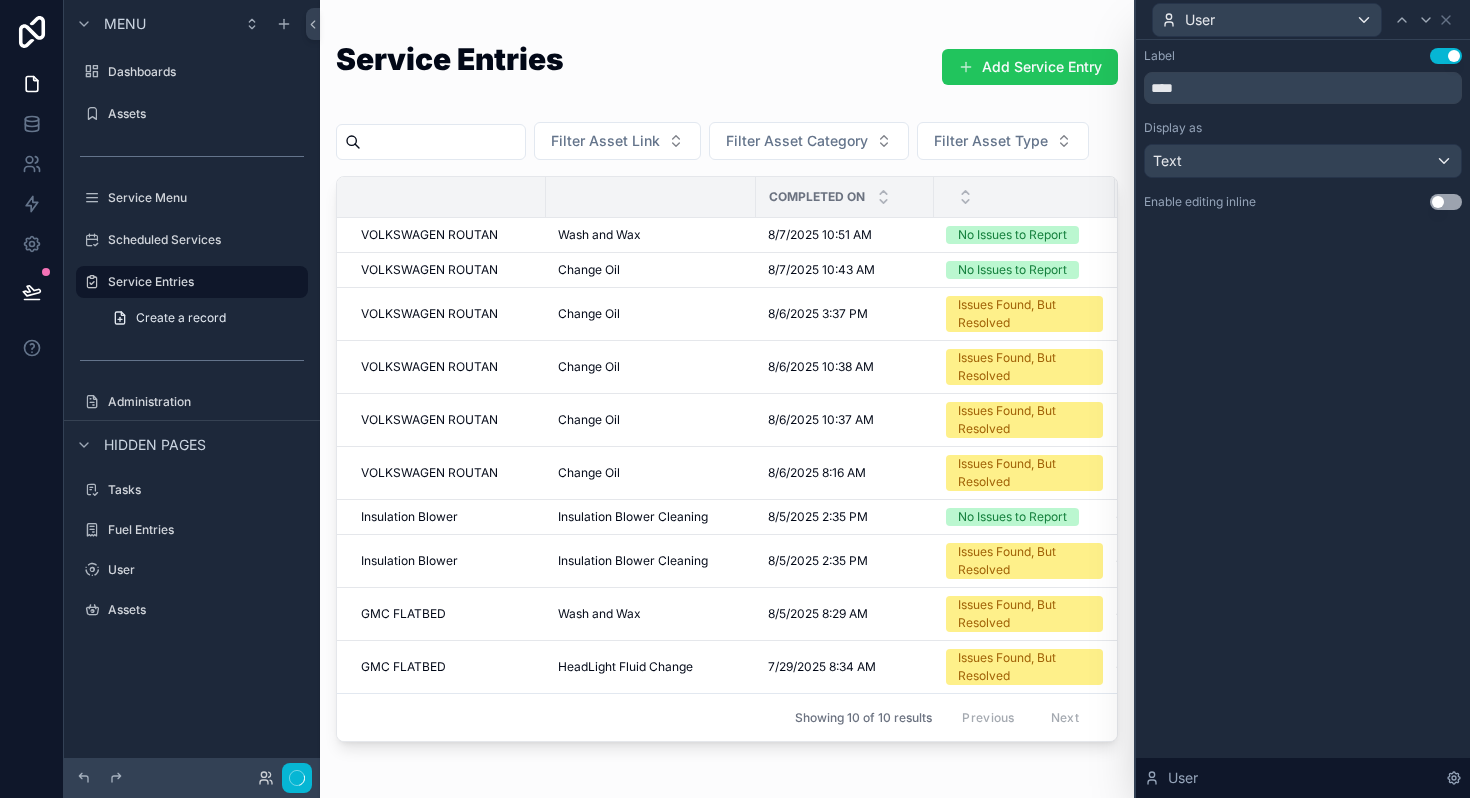click on "Label Use setting **** Display as Text Enable editing inline Use setting User" at bounding box center (1303, 419) 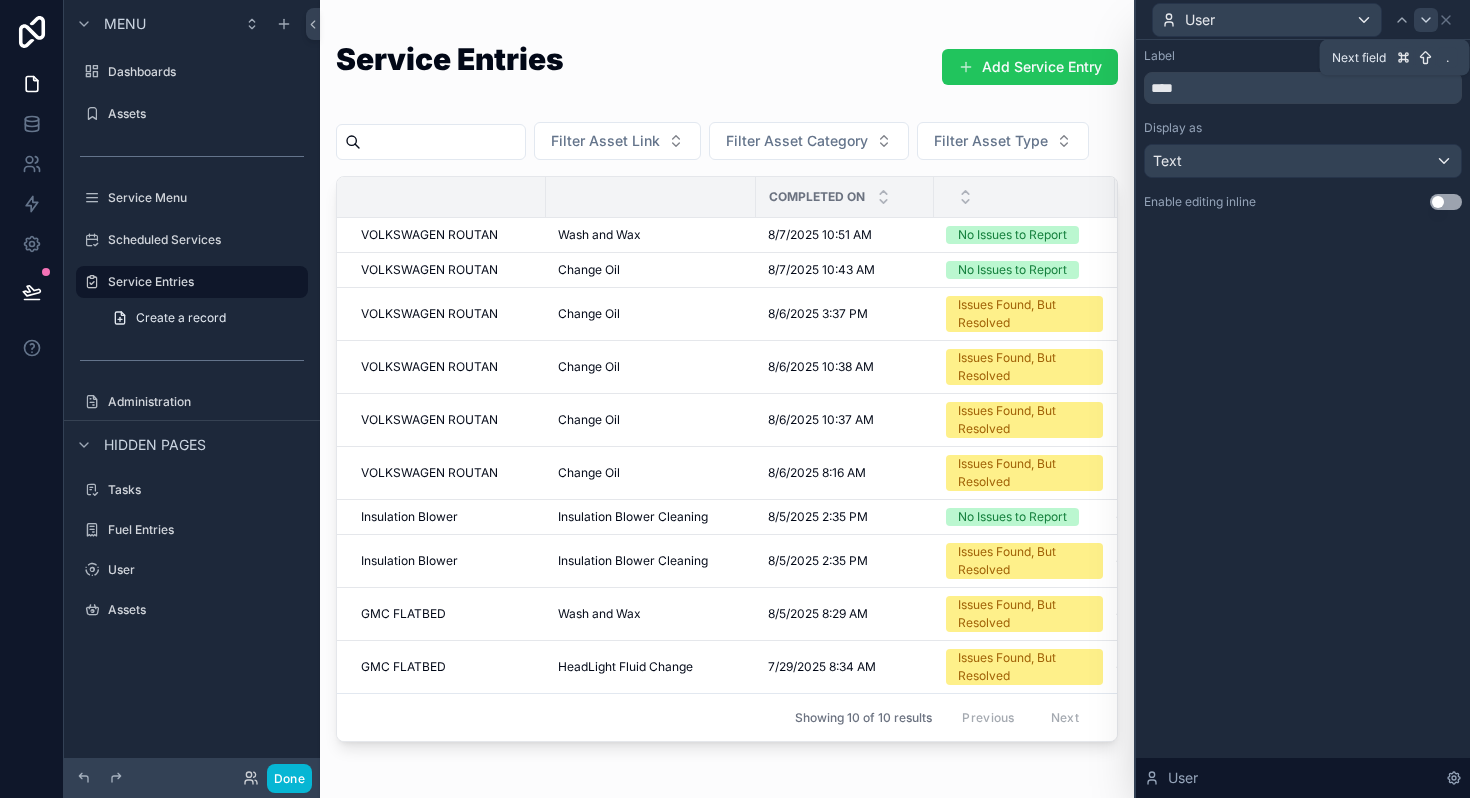 click 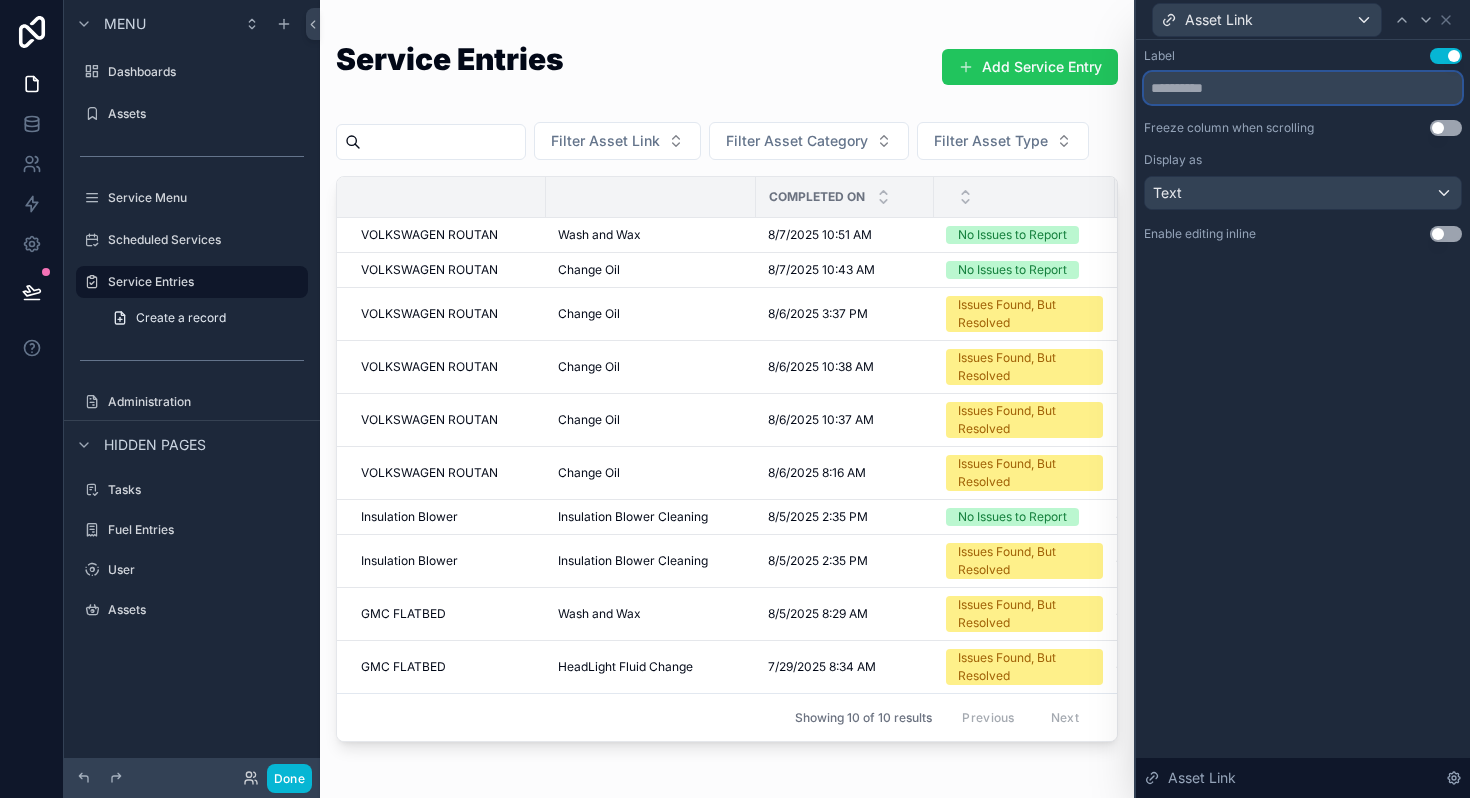 click at bounding box center [1303, 88] 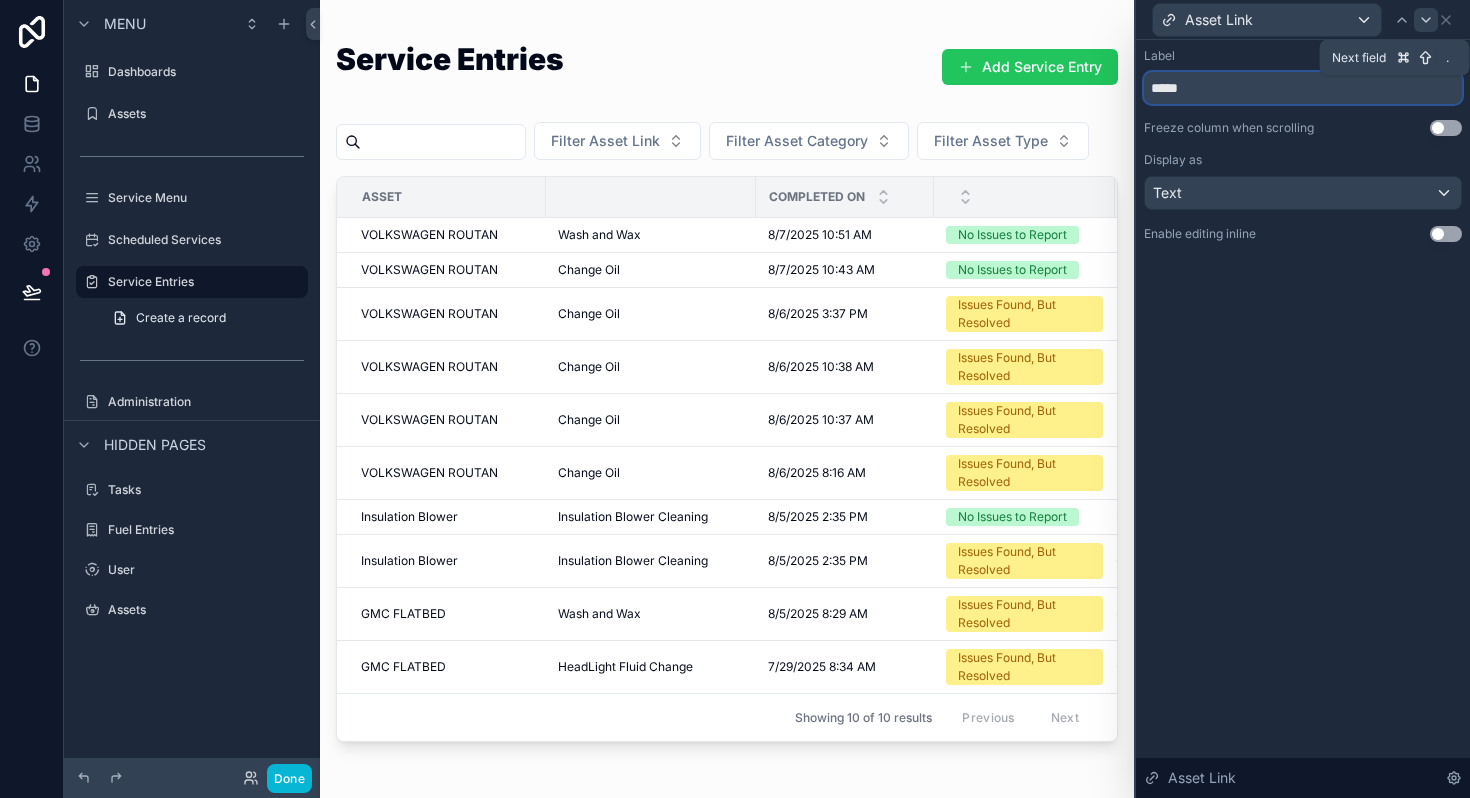 type on "*****" 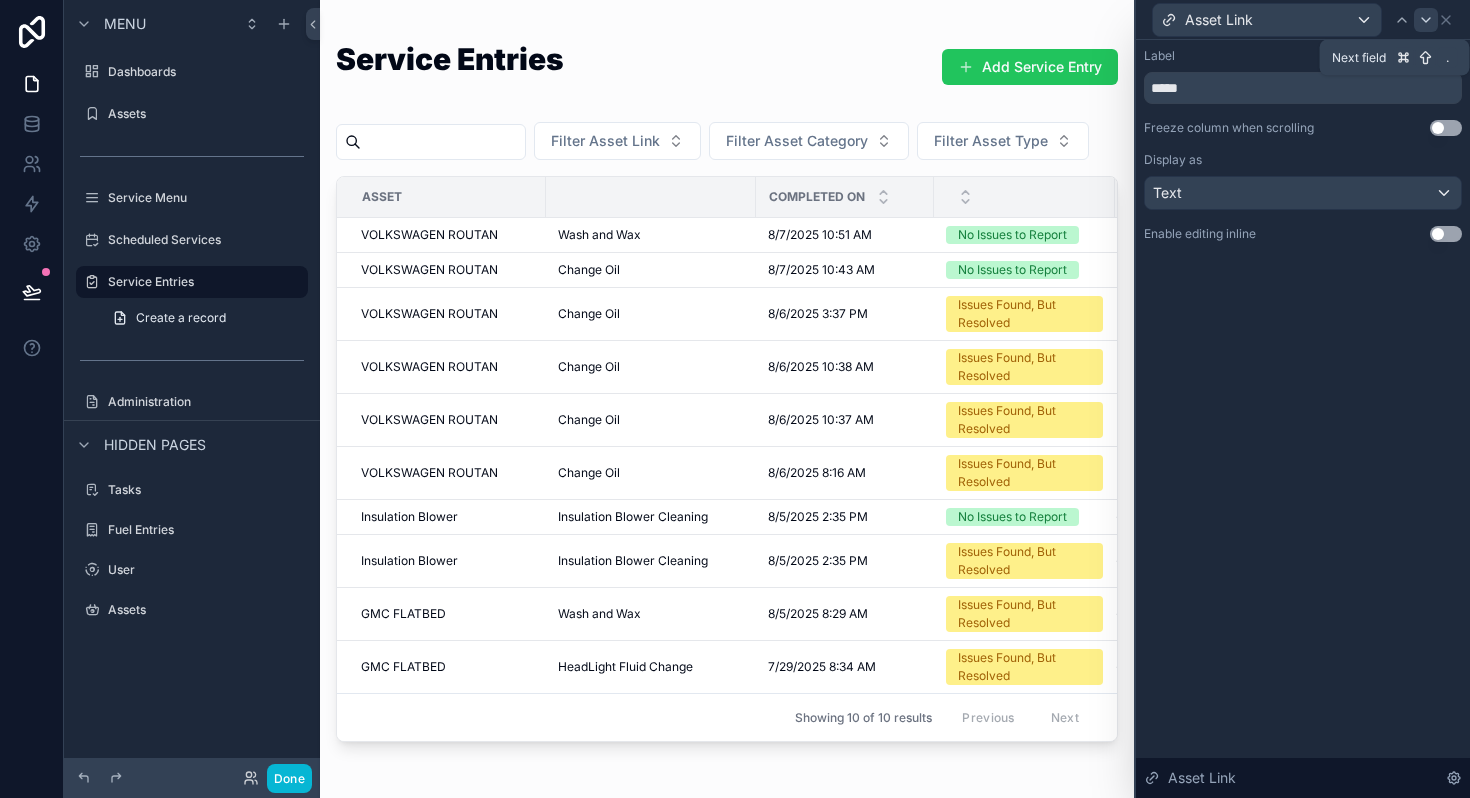 click 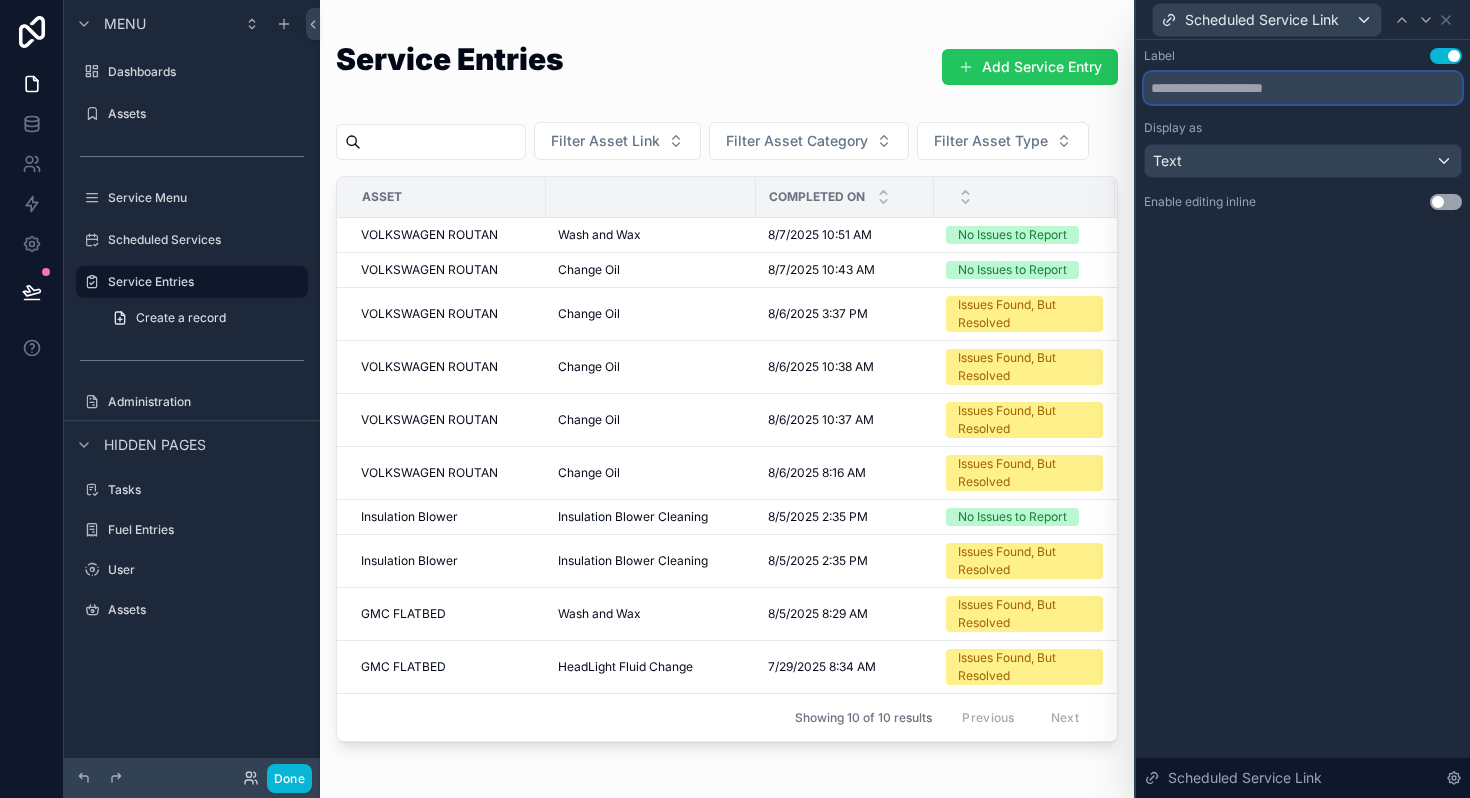 click at bounding box center (1303, 88) 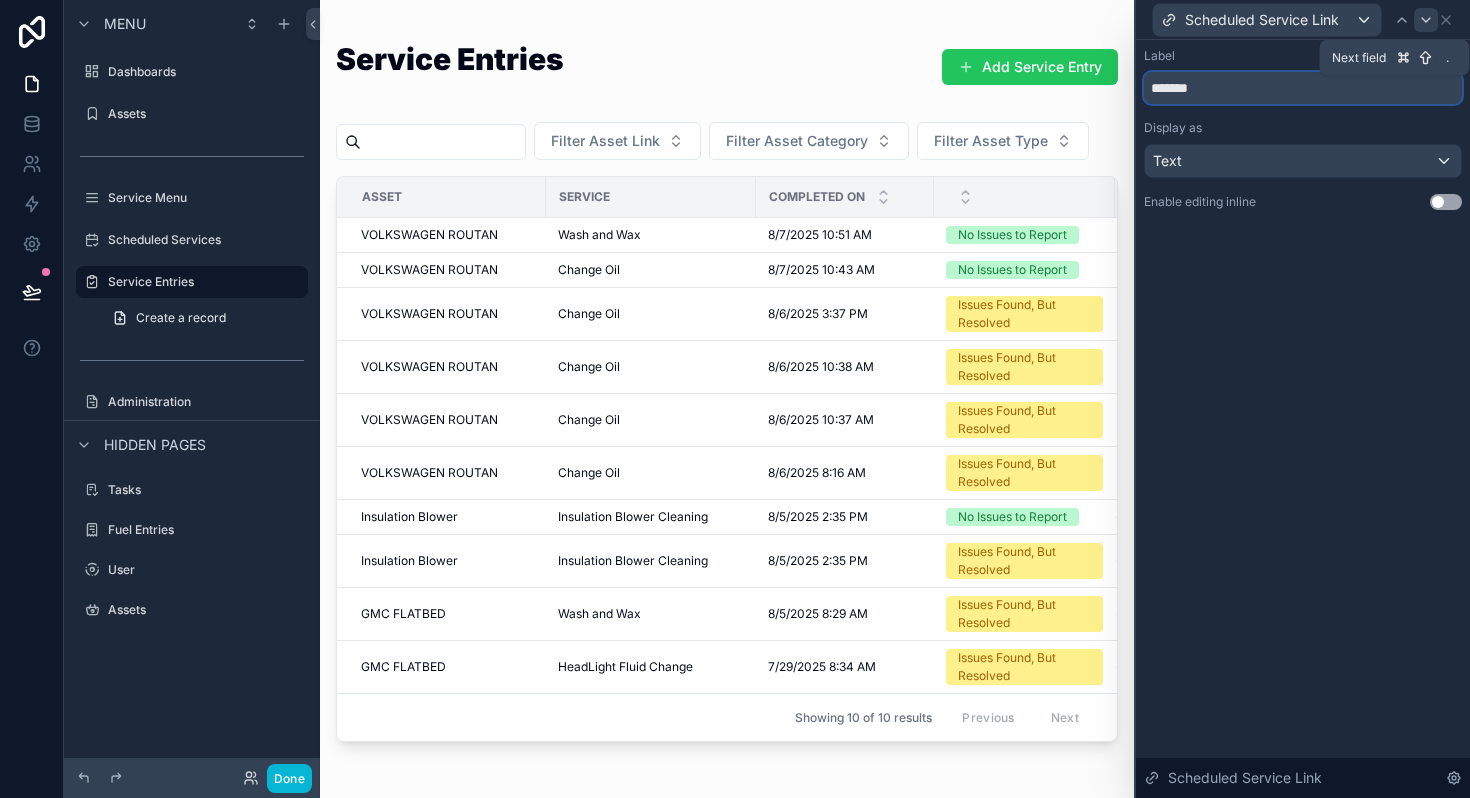 type on "*******" 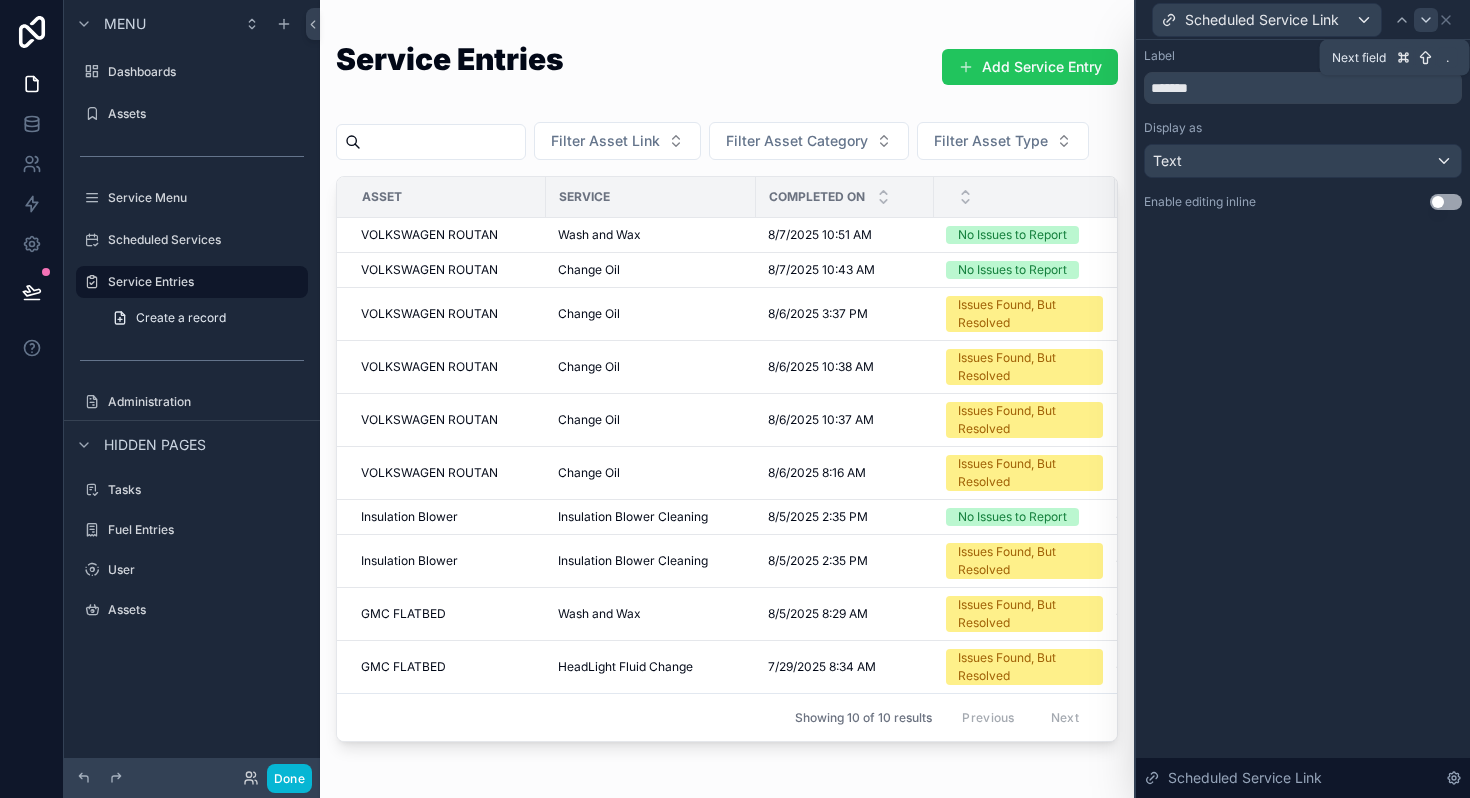 click 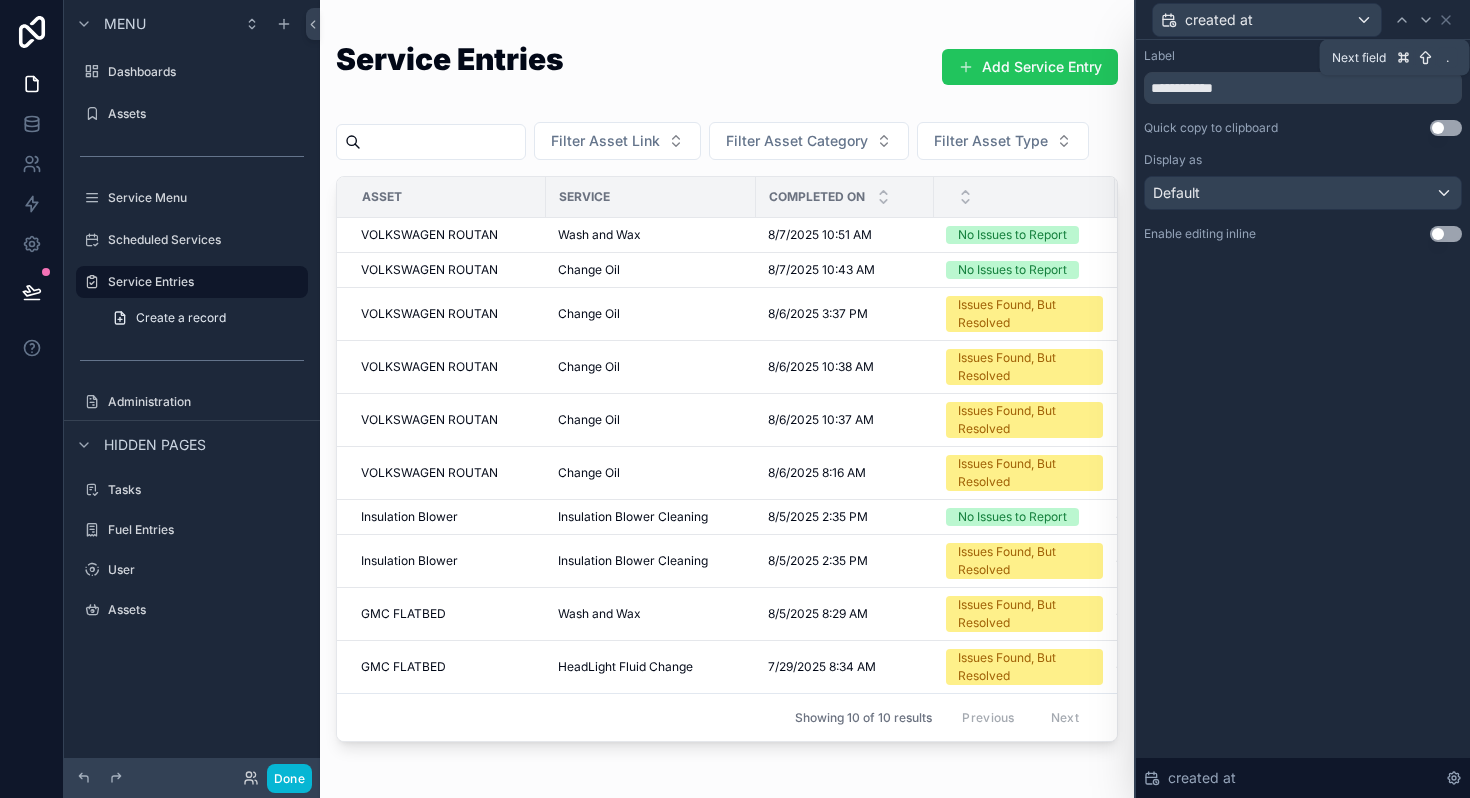 click 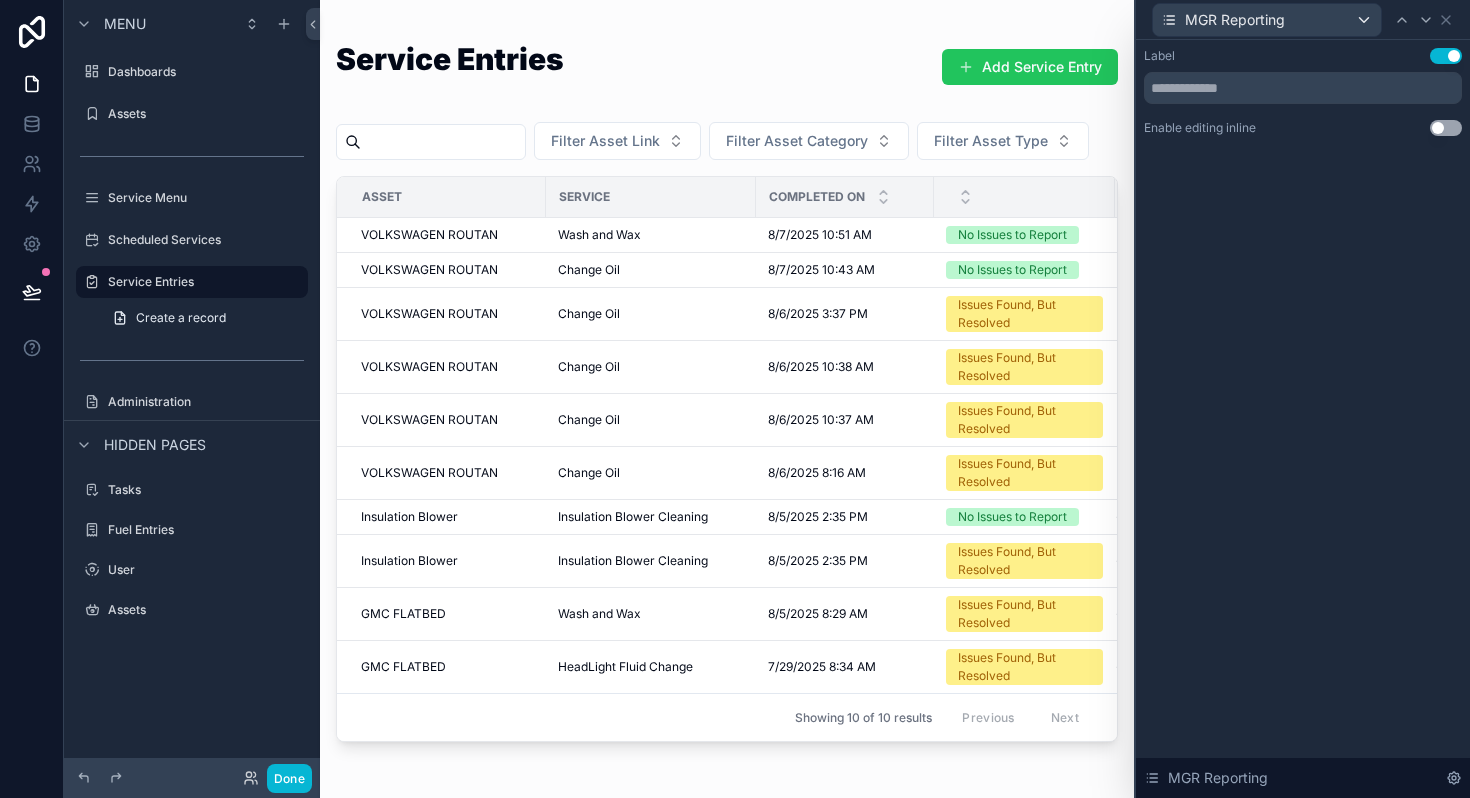 click on "Label Use setting Enable editing inline Use setting MGR Reporting" at bounding box center (1303, 419) 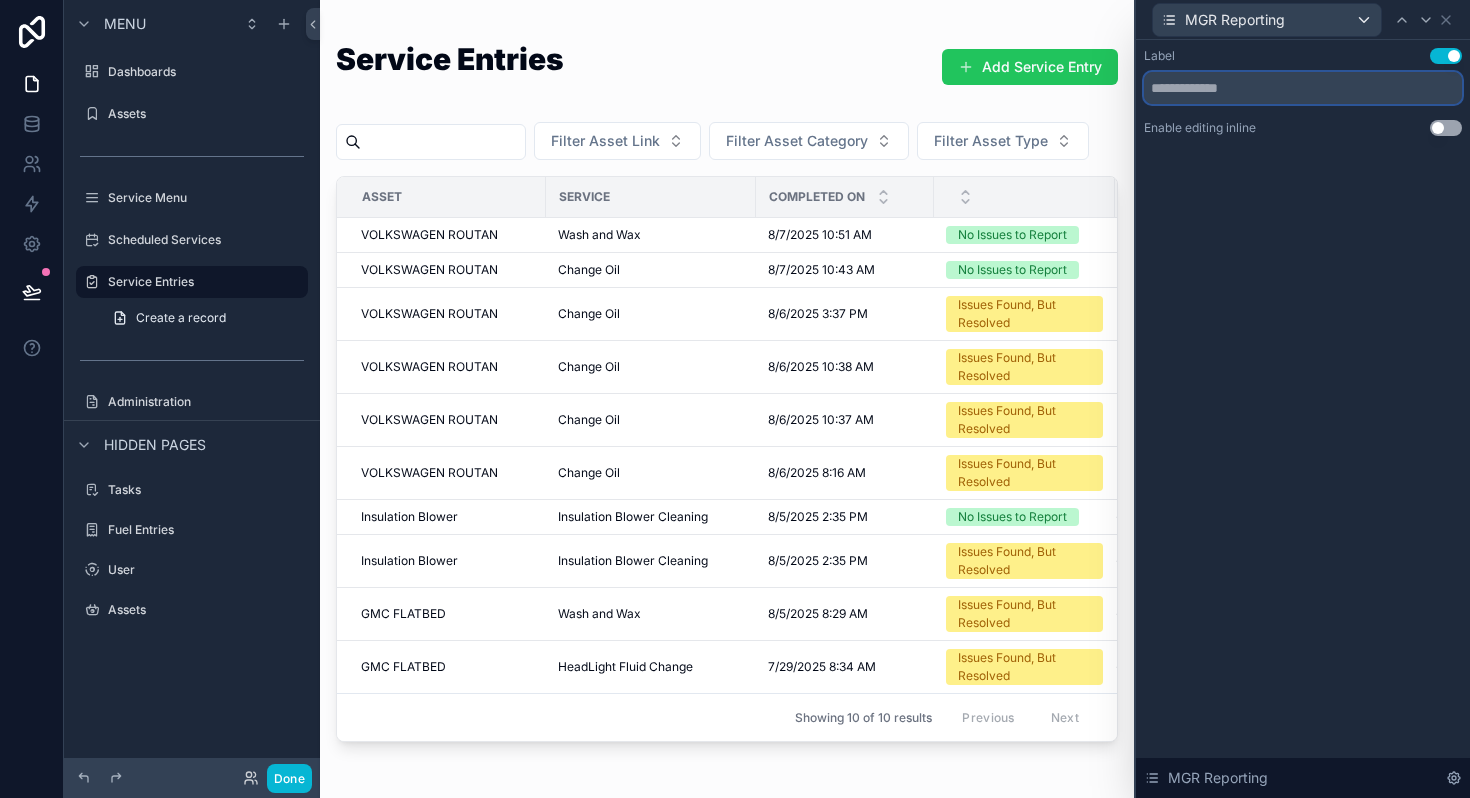 click at bounding box center (1303, 88) 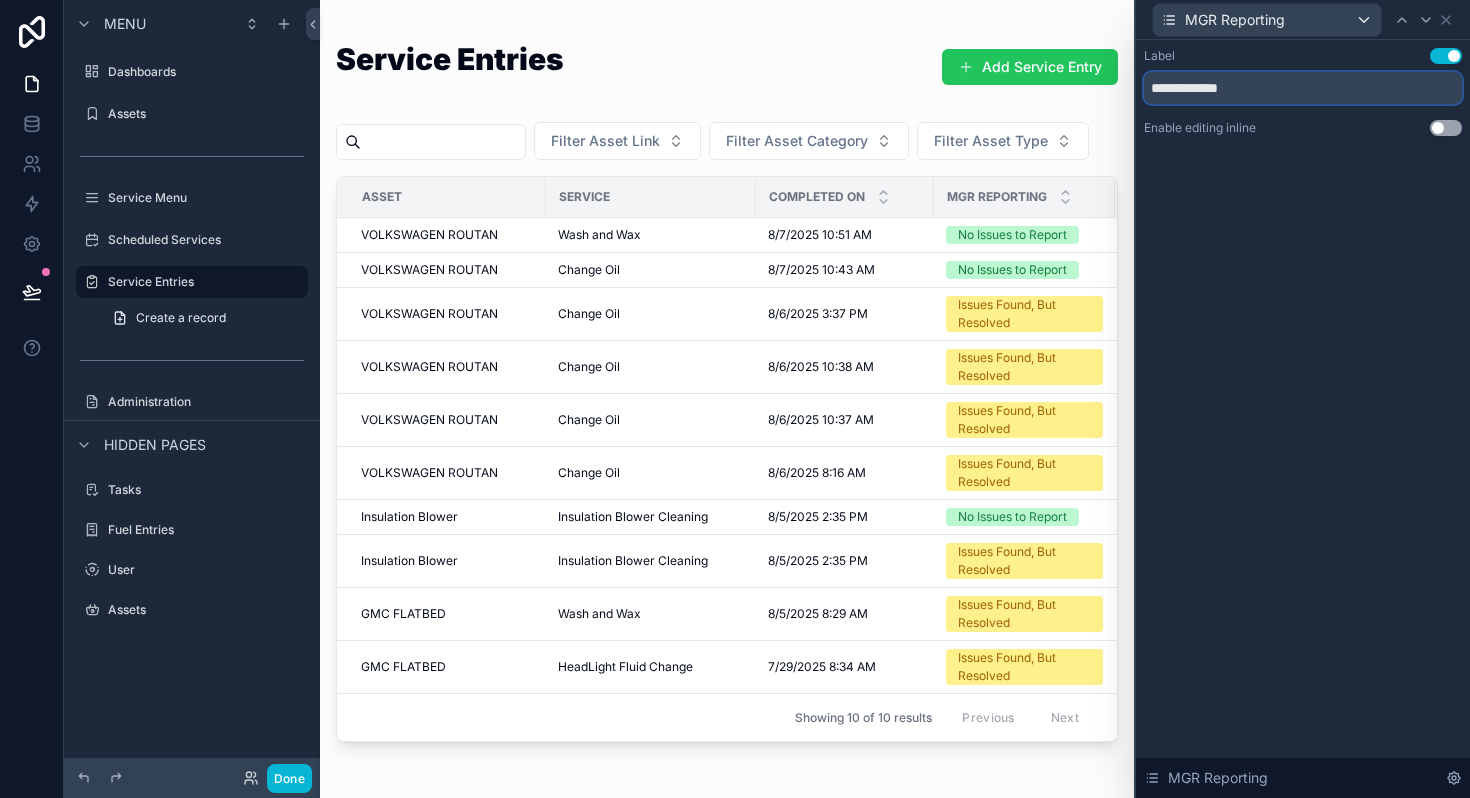 type on "**********" 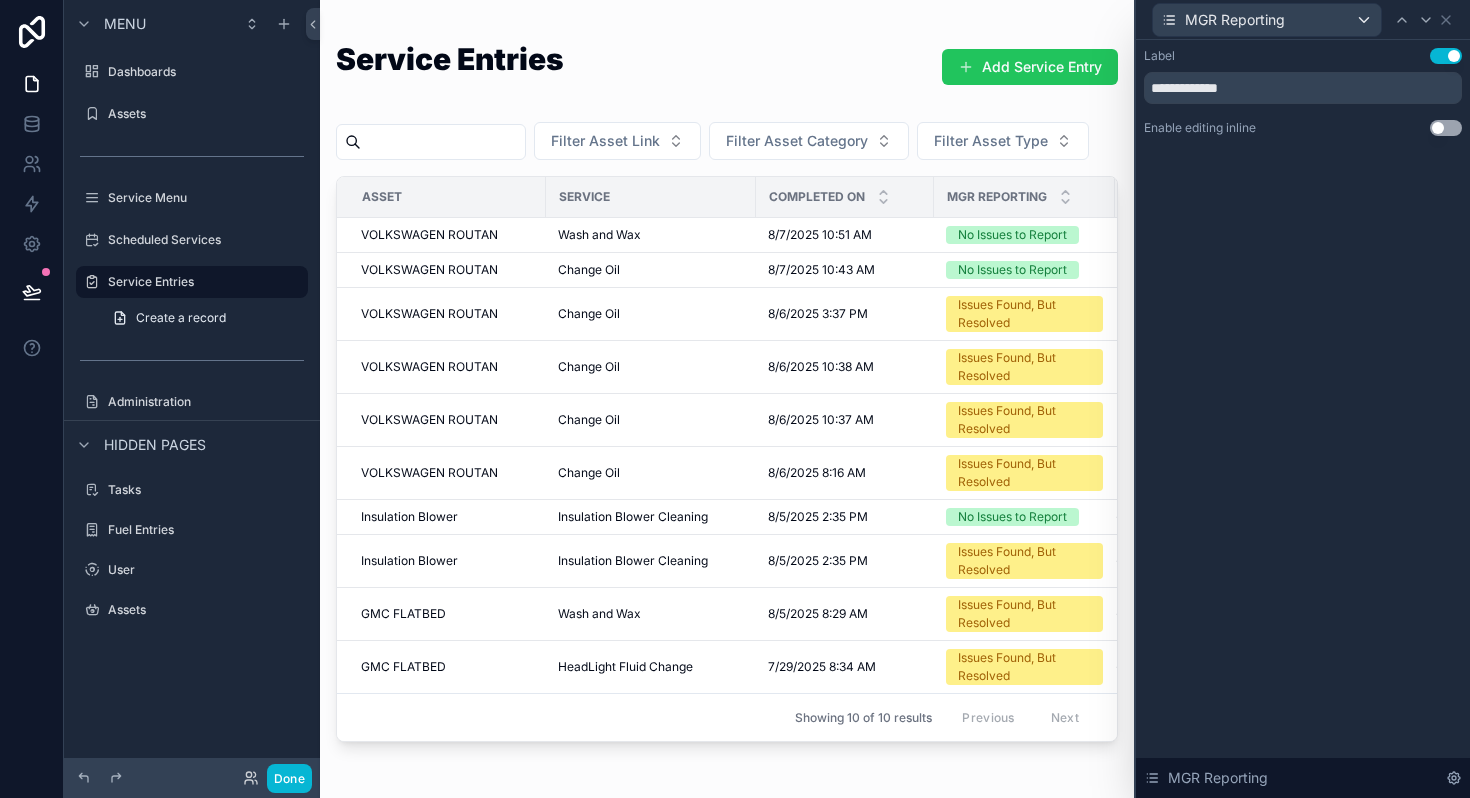 click on "**********" at bounding box center [1303, 419] 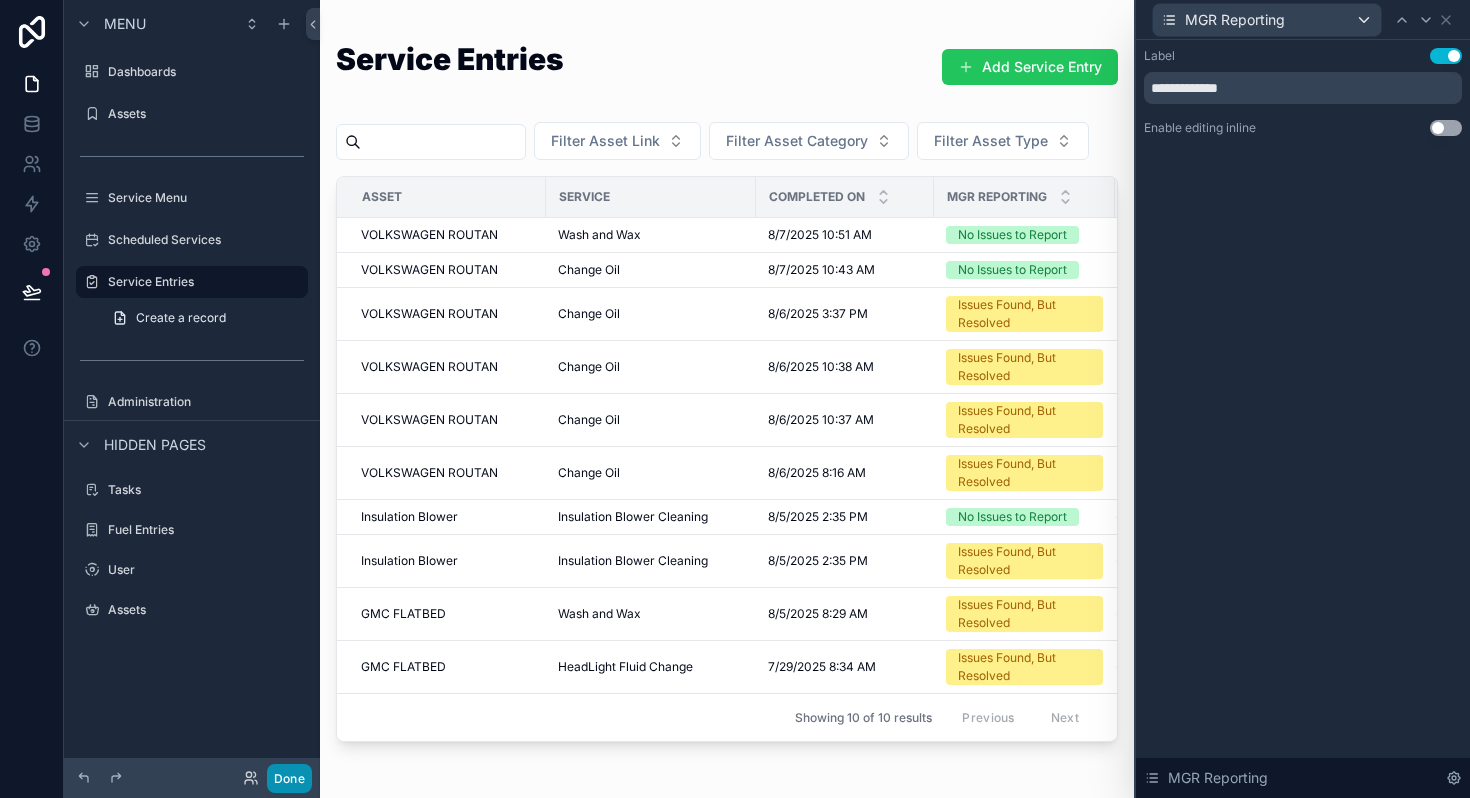 click on "Done" at bounding box center (289, 778) 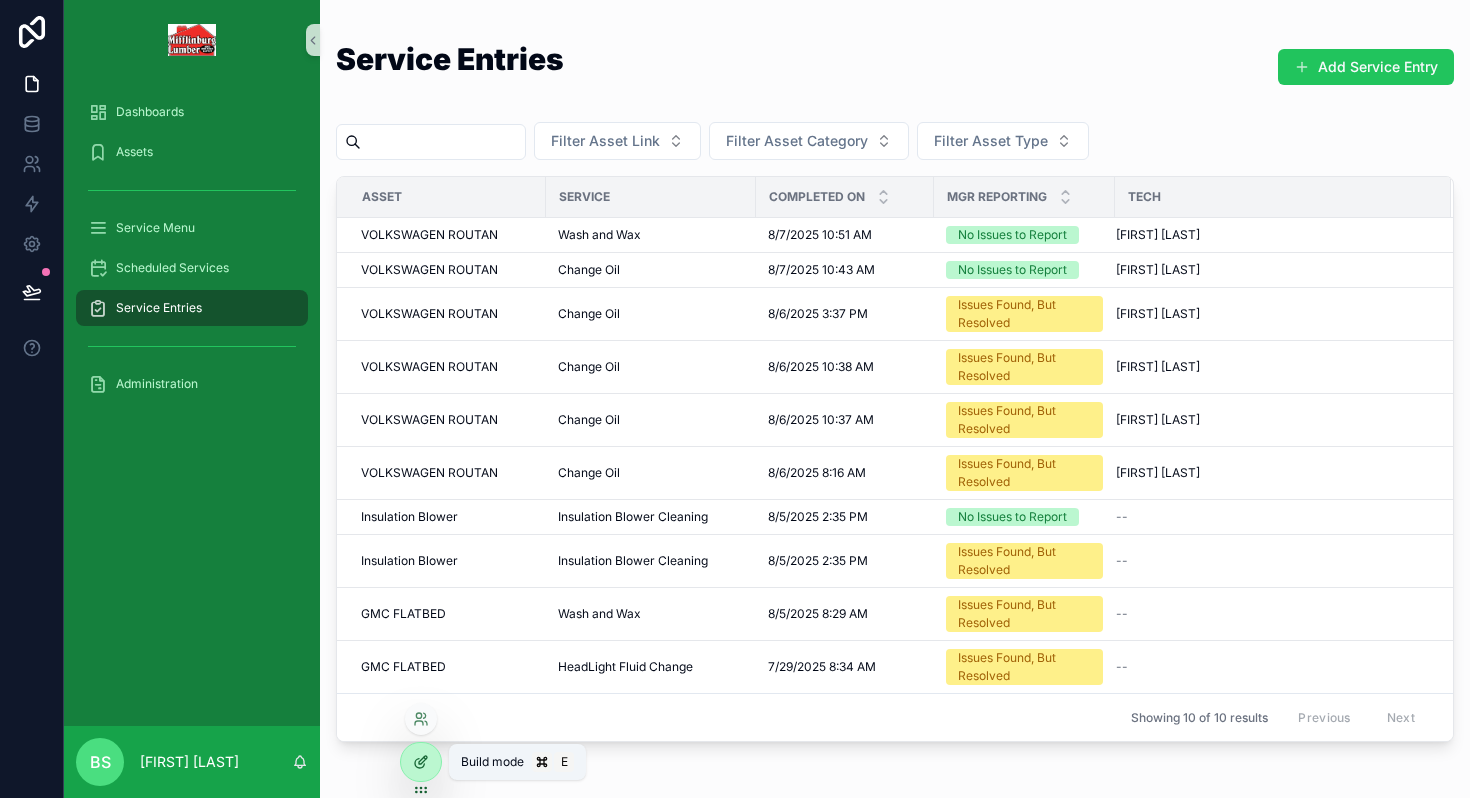 click 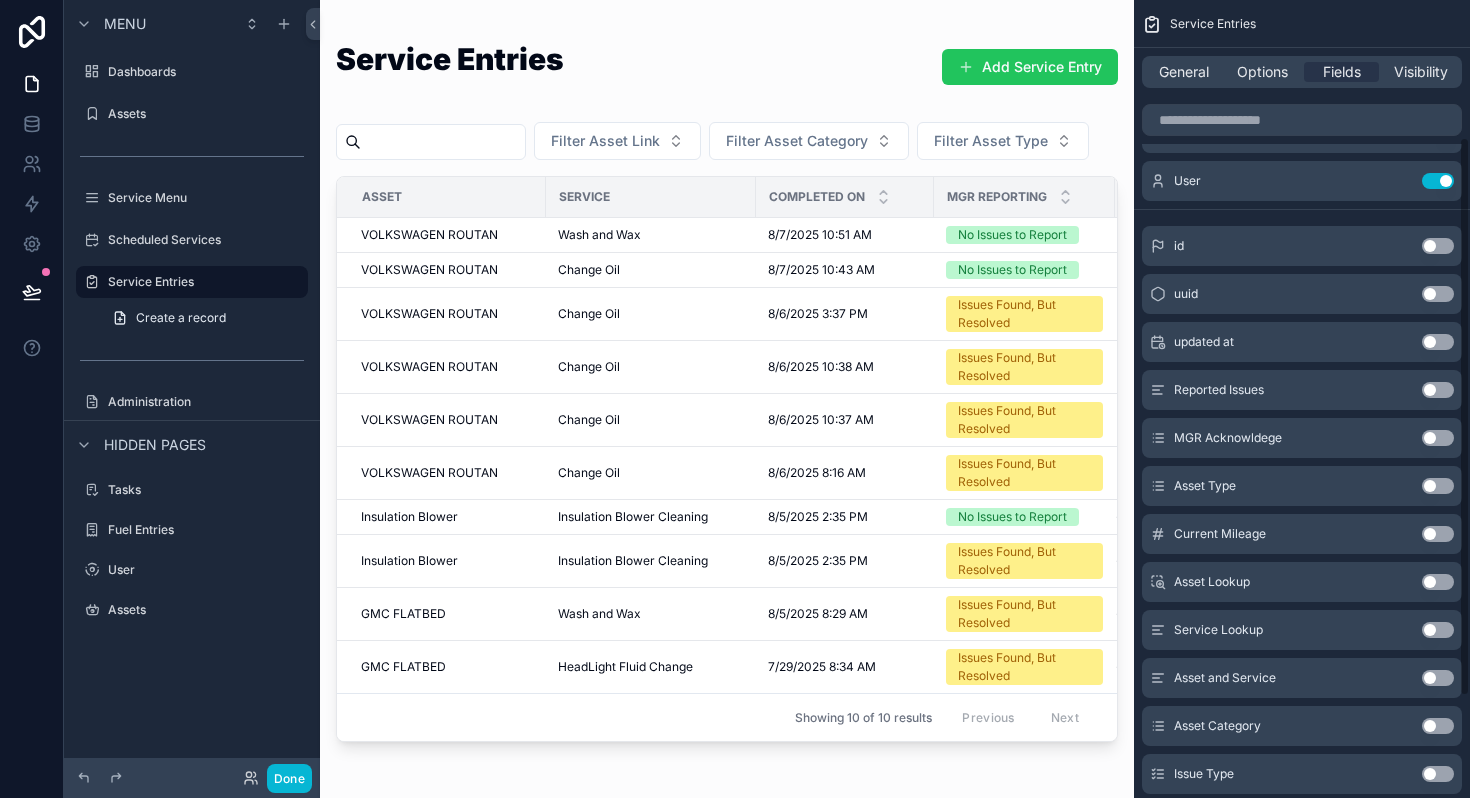 scroll, scrollTop: 340, scrollLeft: 0, axis: vertical 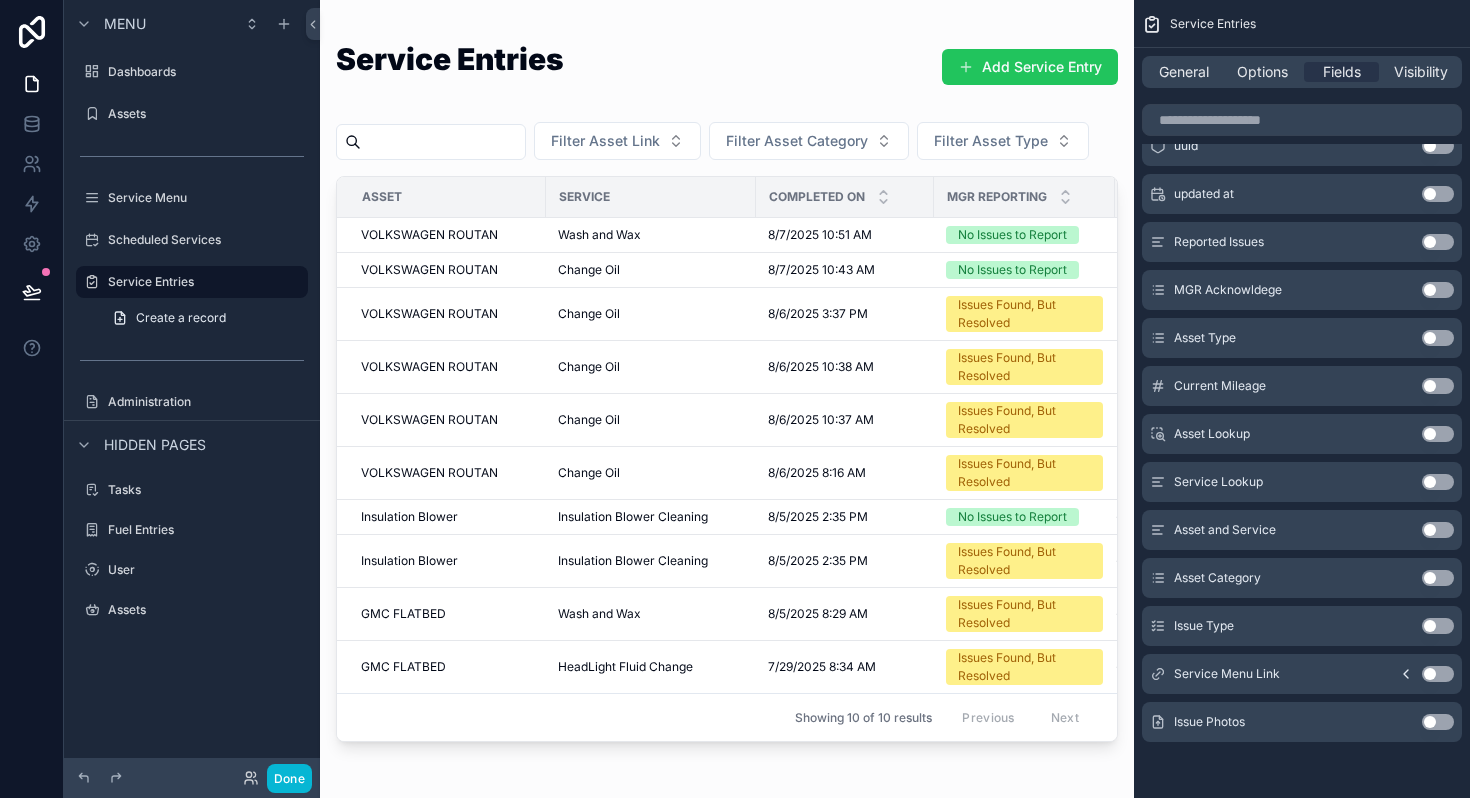 click on "Use setting" at bounding box center [1438, 290] 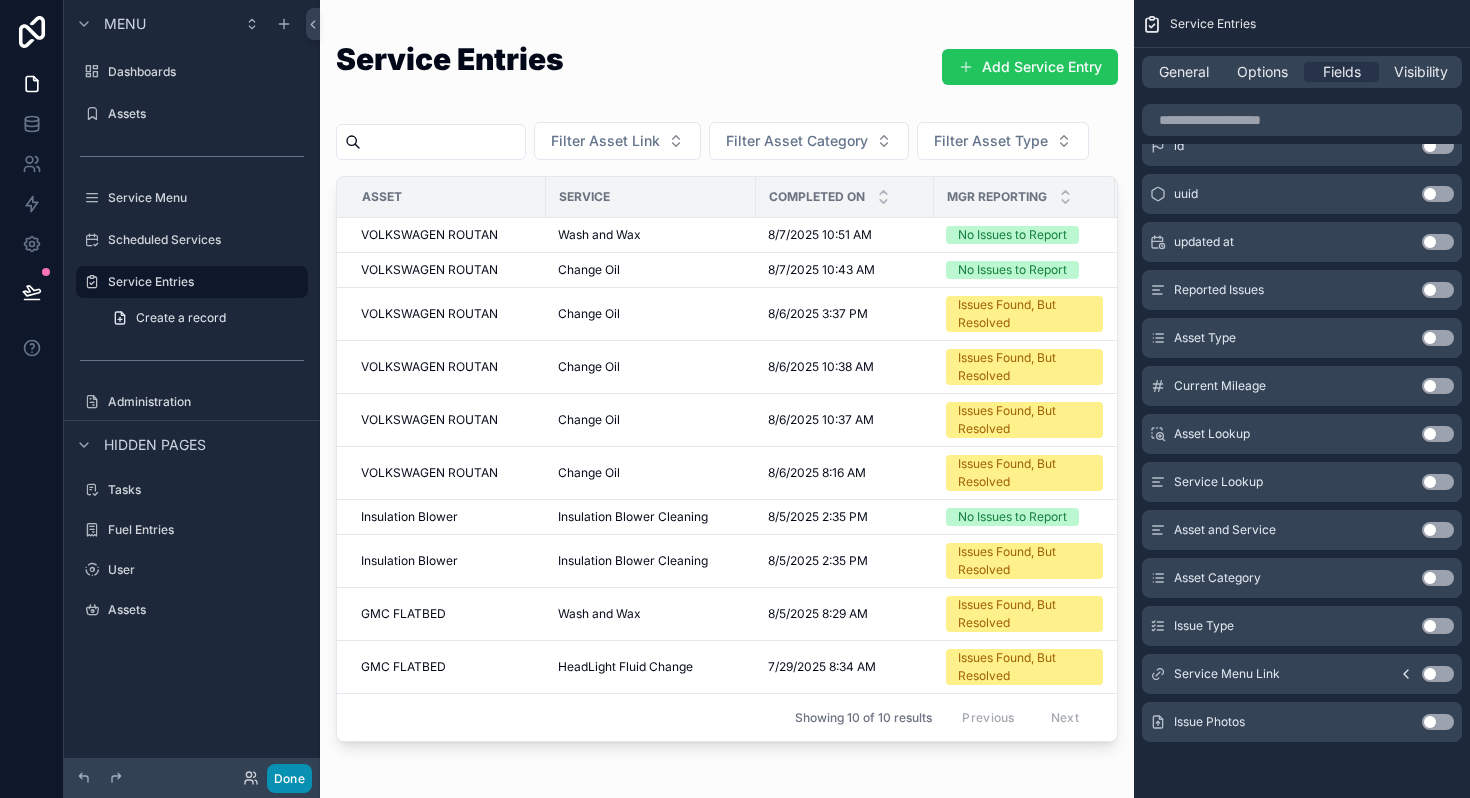 click on "Done" at bounding box center [289, 778] 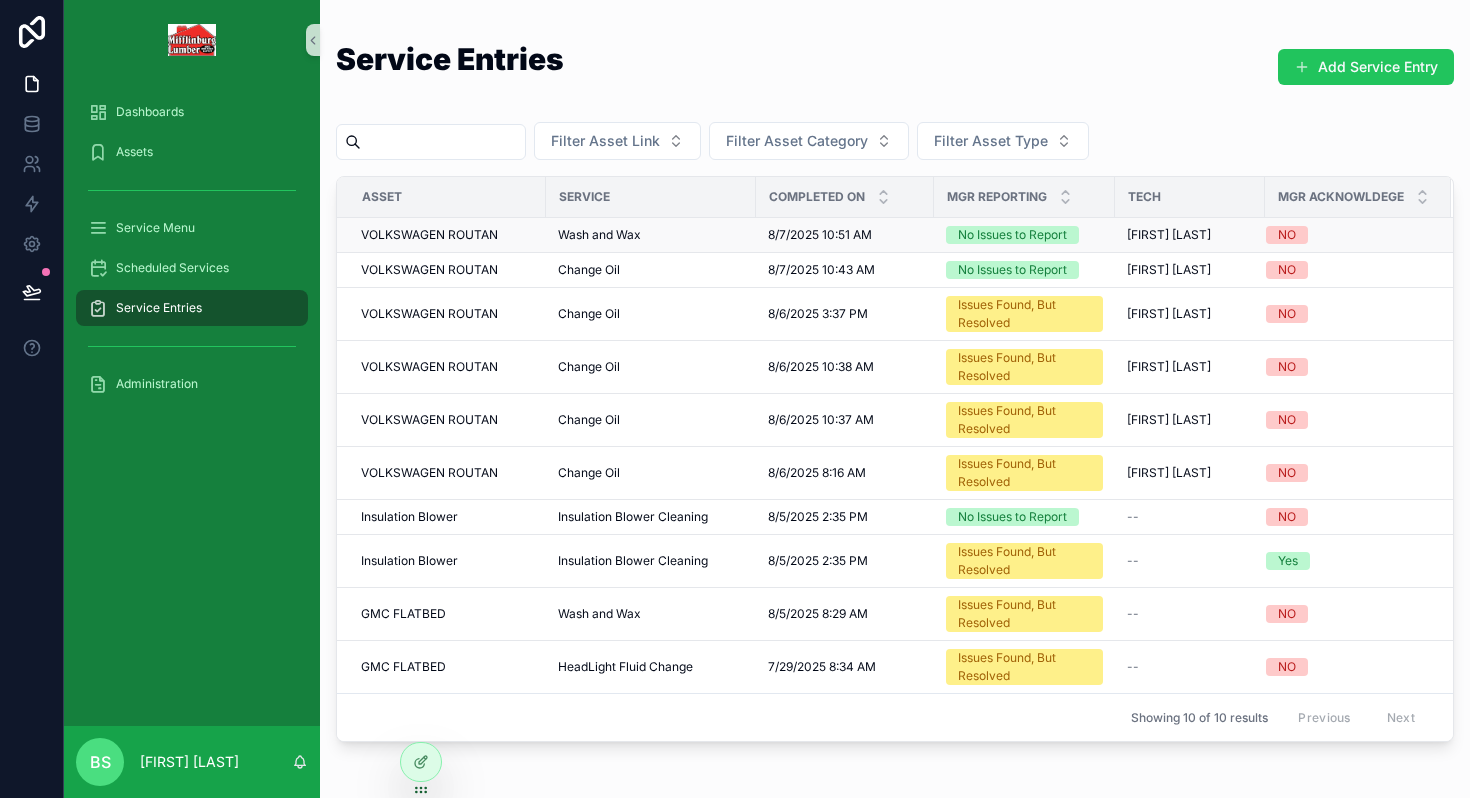click on "[FIRST] [LAST]" at bounding box center (1169, 235) 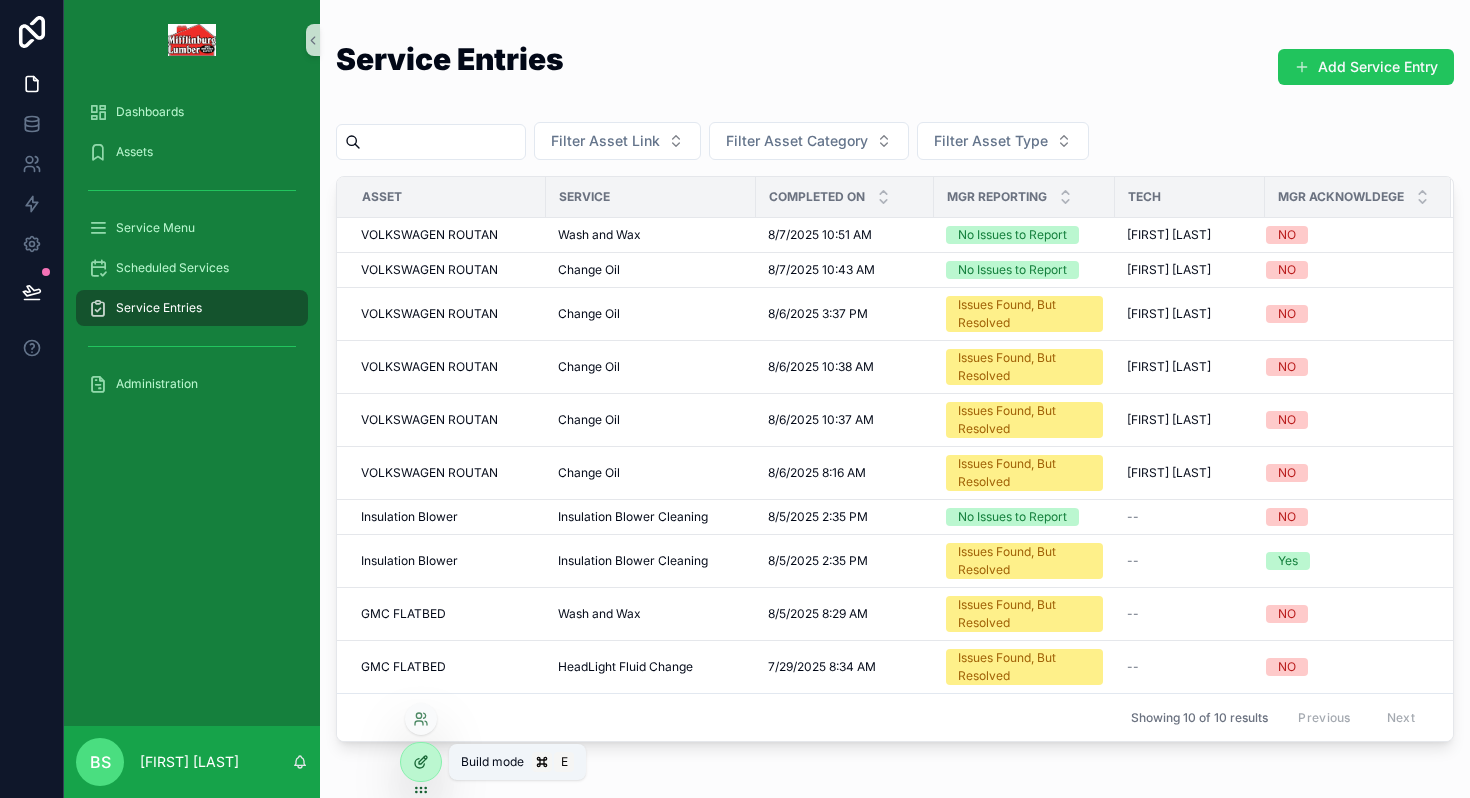click at bounding box center [421, 762] 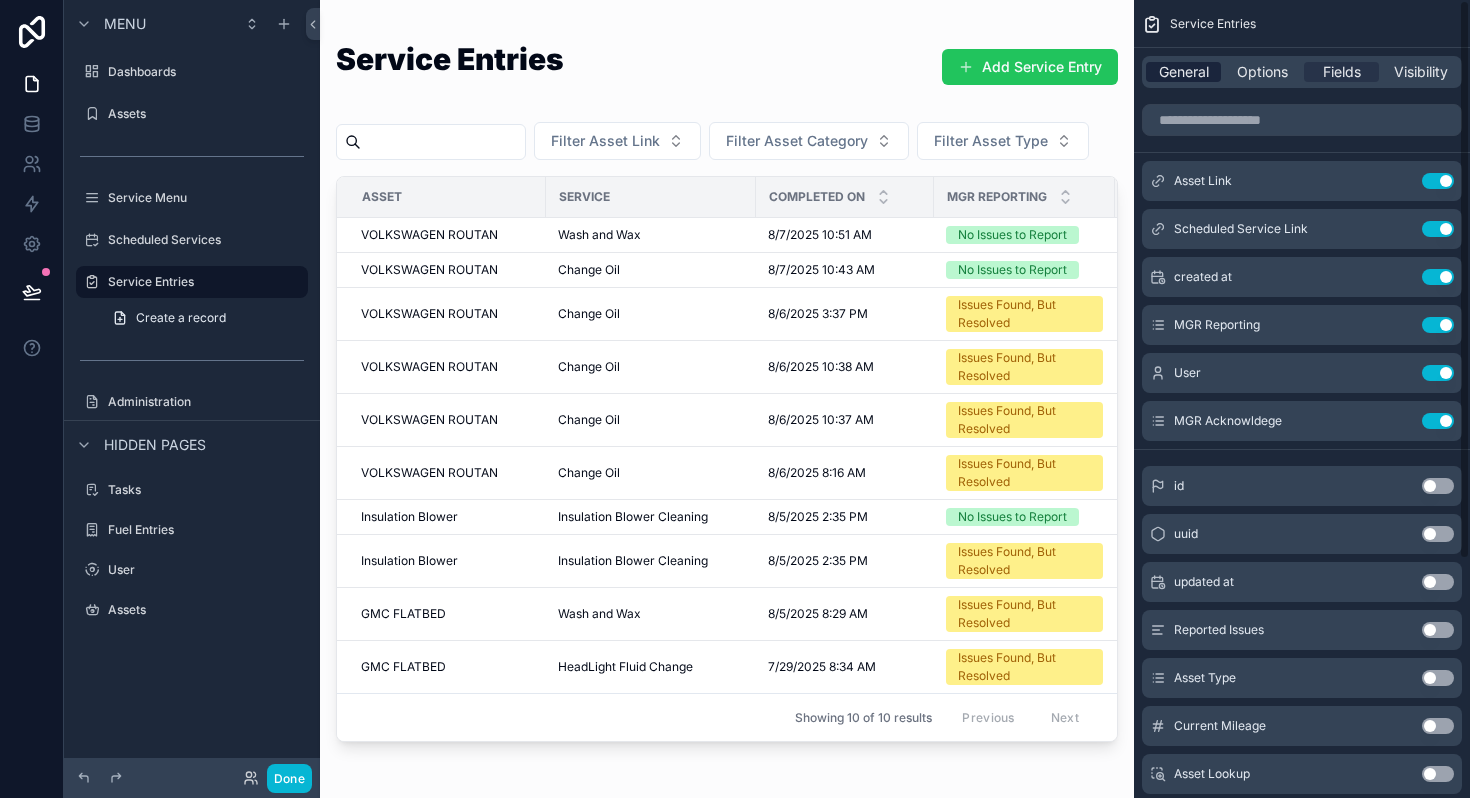 click on "General" at bounding box center [1184, 72] 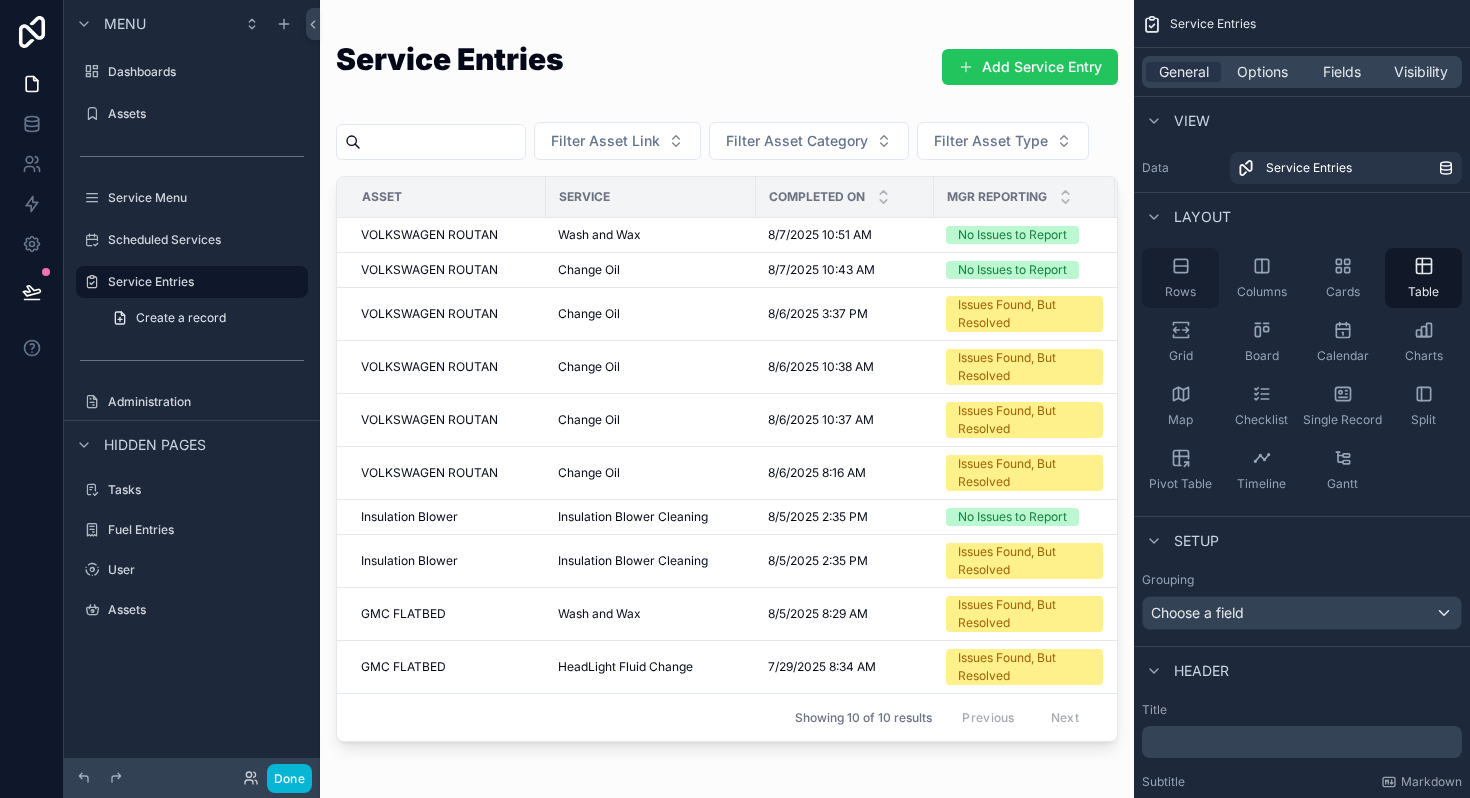 click 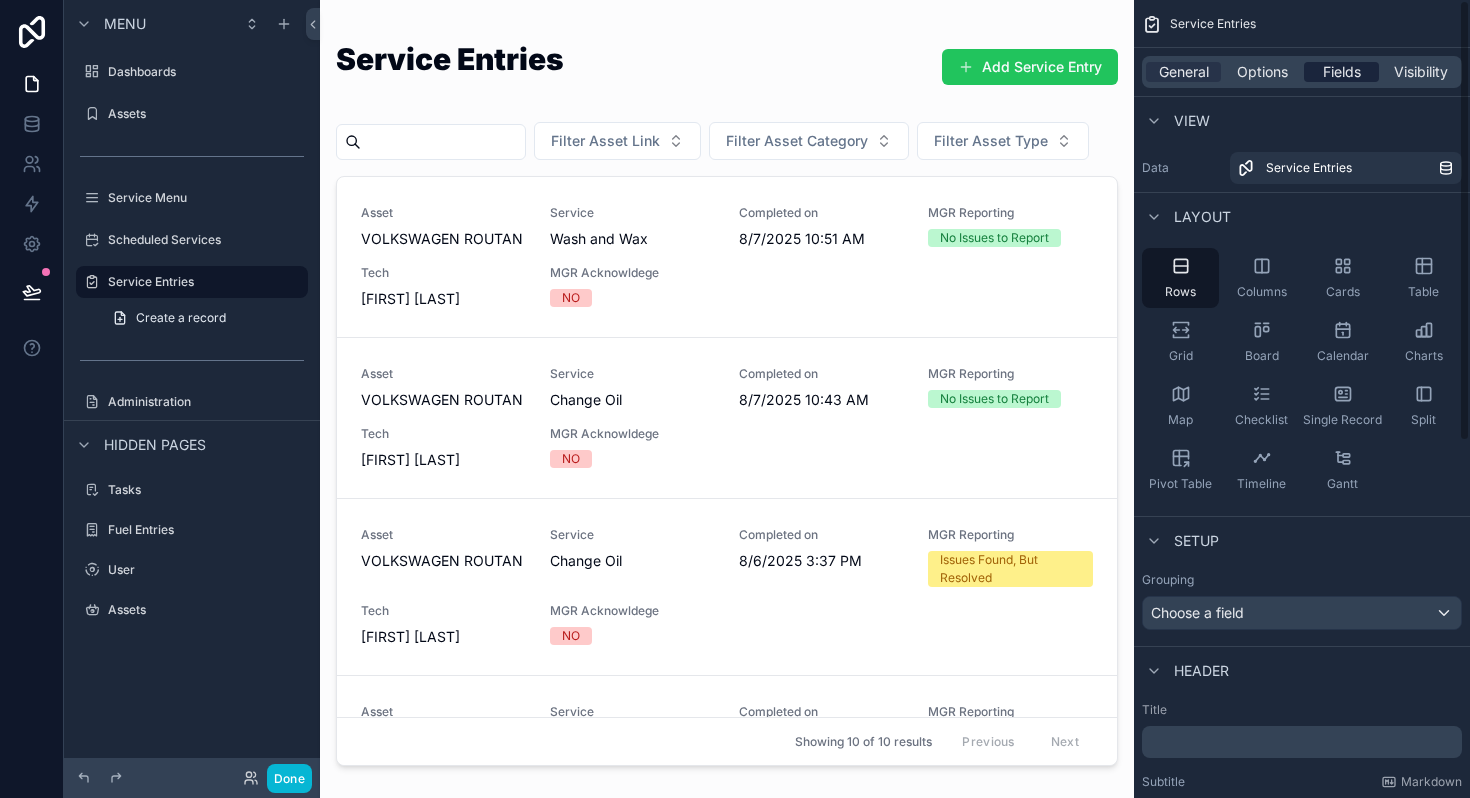 click on "Fields" at bounding box center [1341, 72] 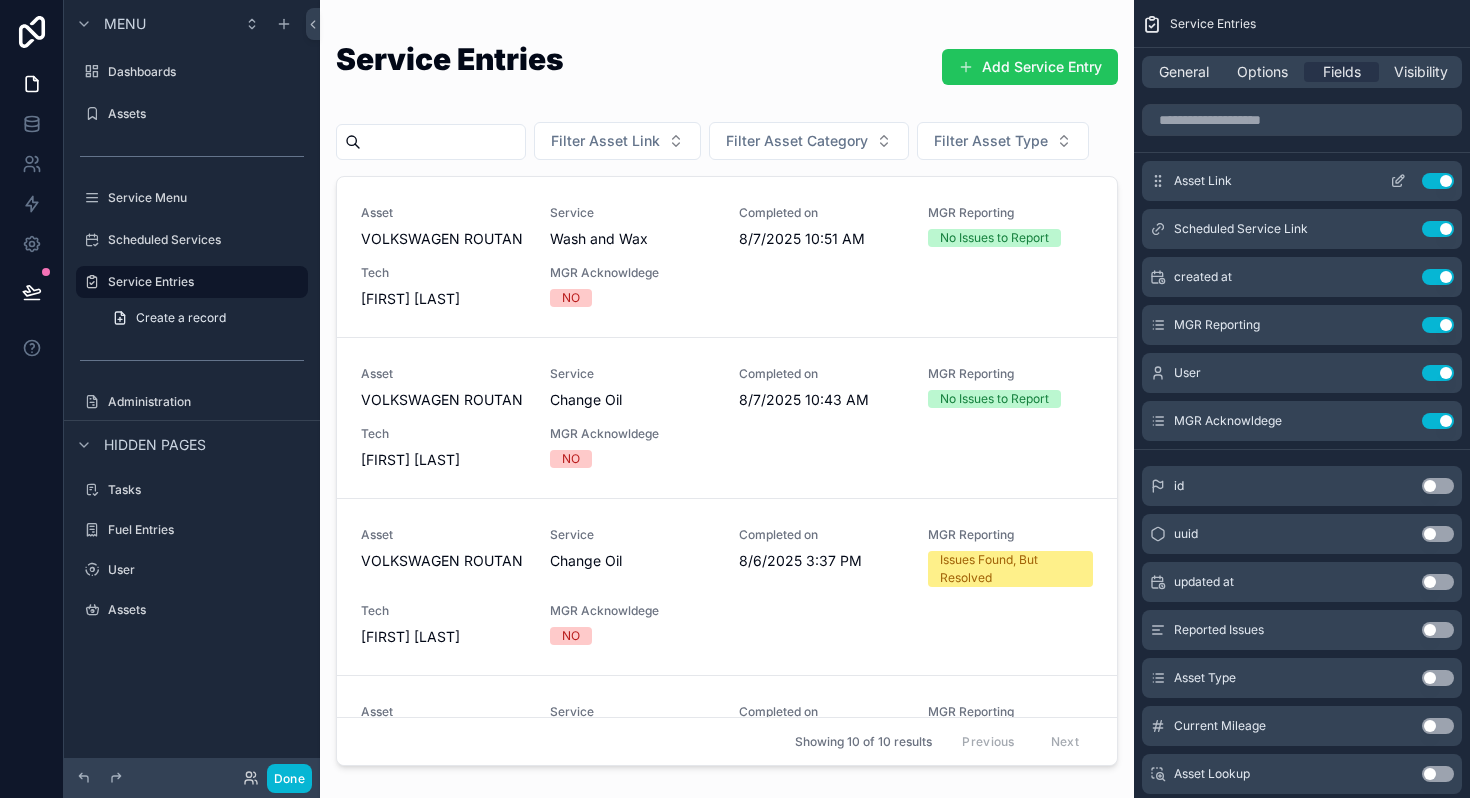 click 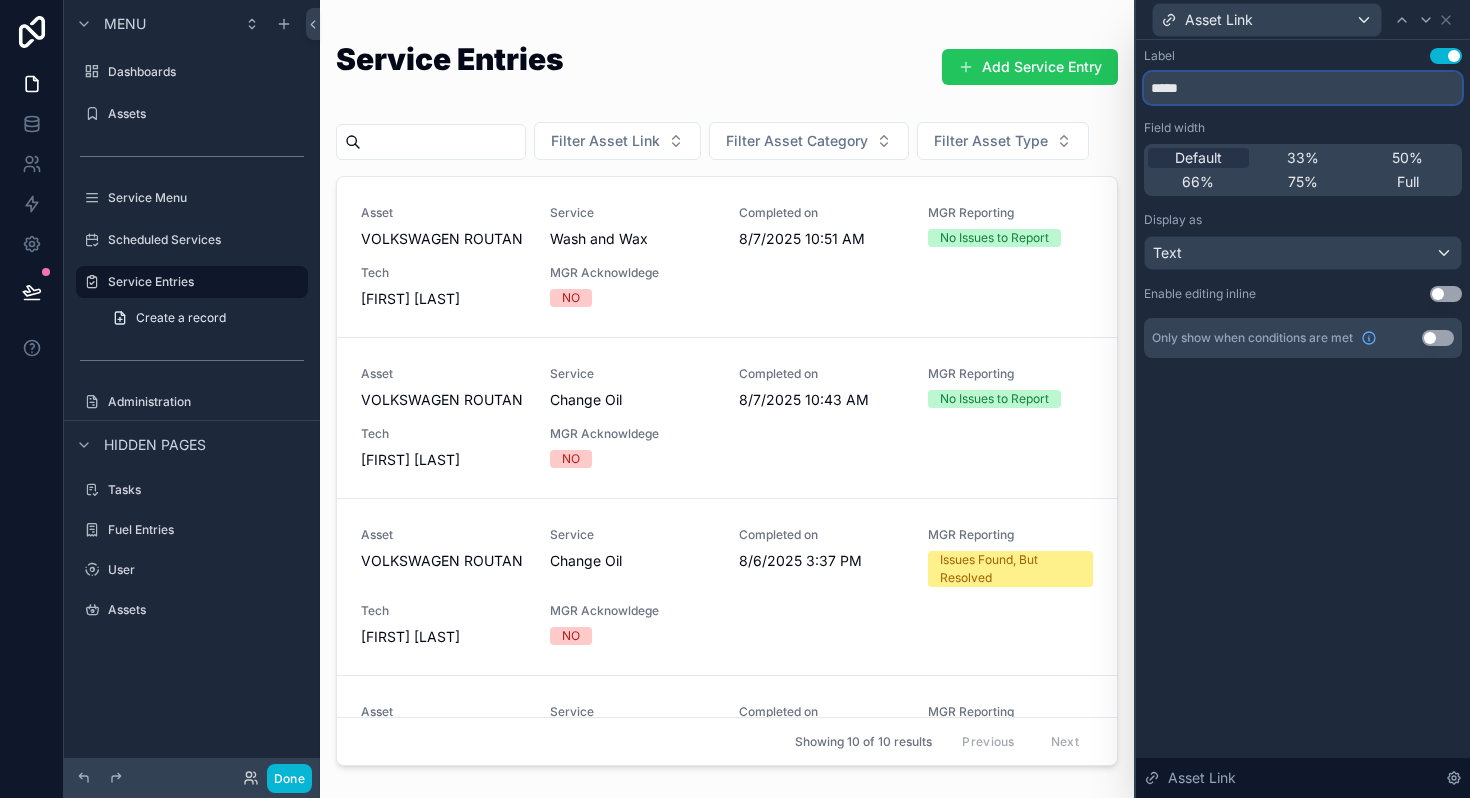 drag, startPoint x: 1213, startPoint y: 95, endPoint x: 1077, endPoint y: 101, distance: 136.1323 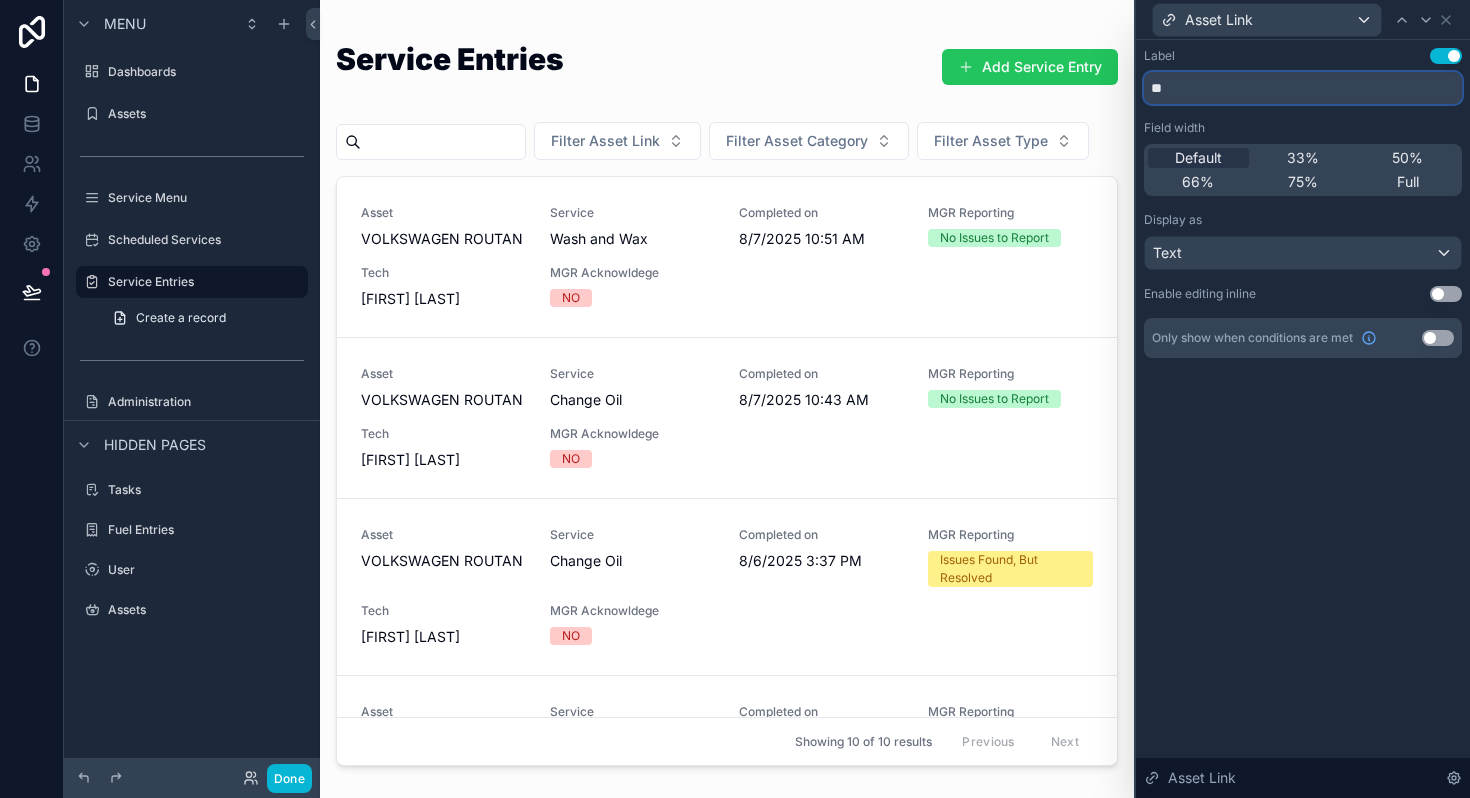 type on "*" 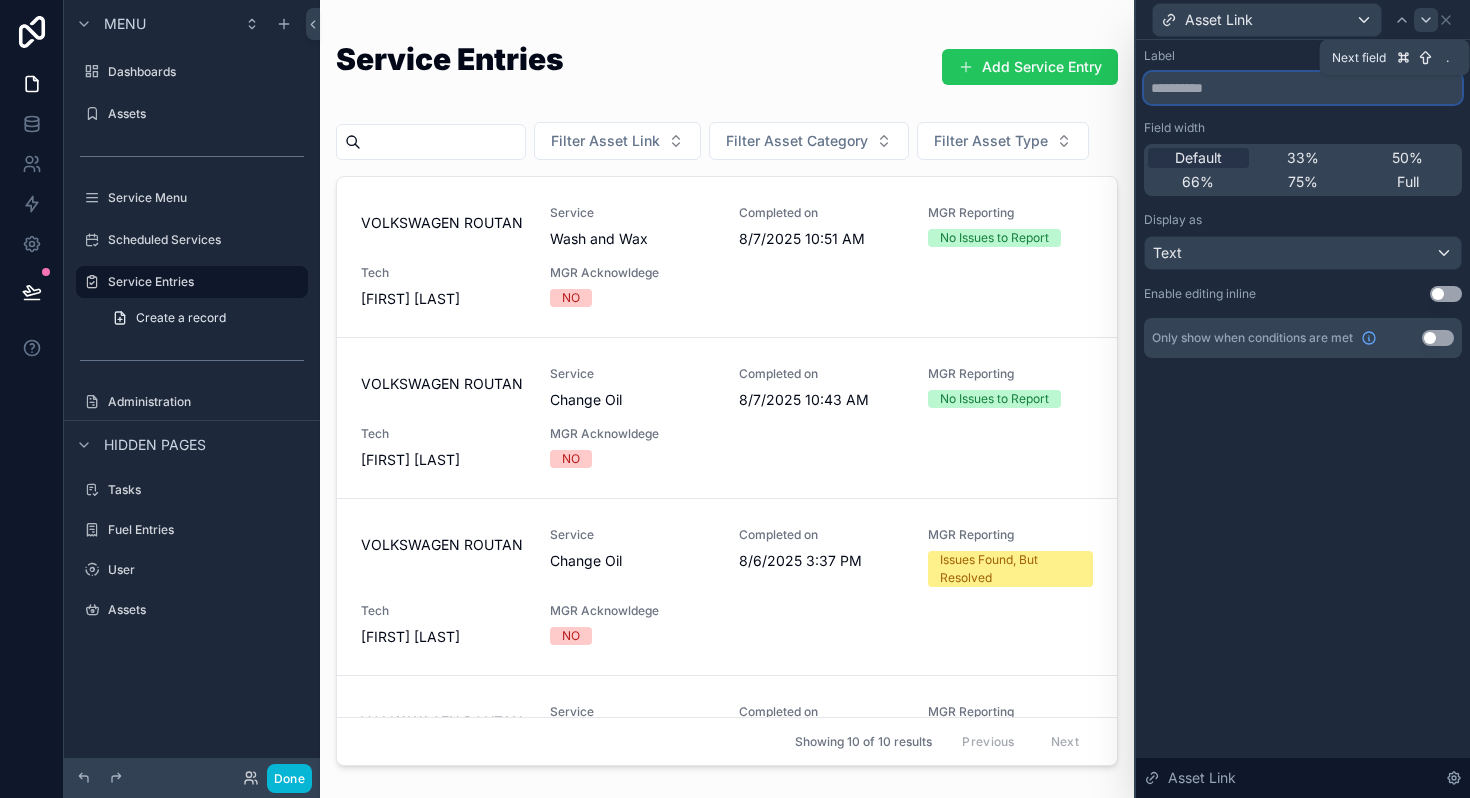 type 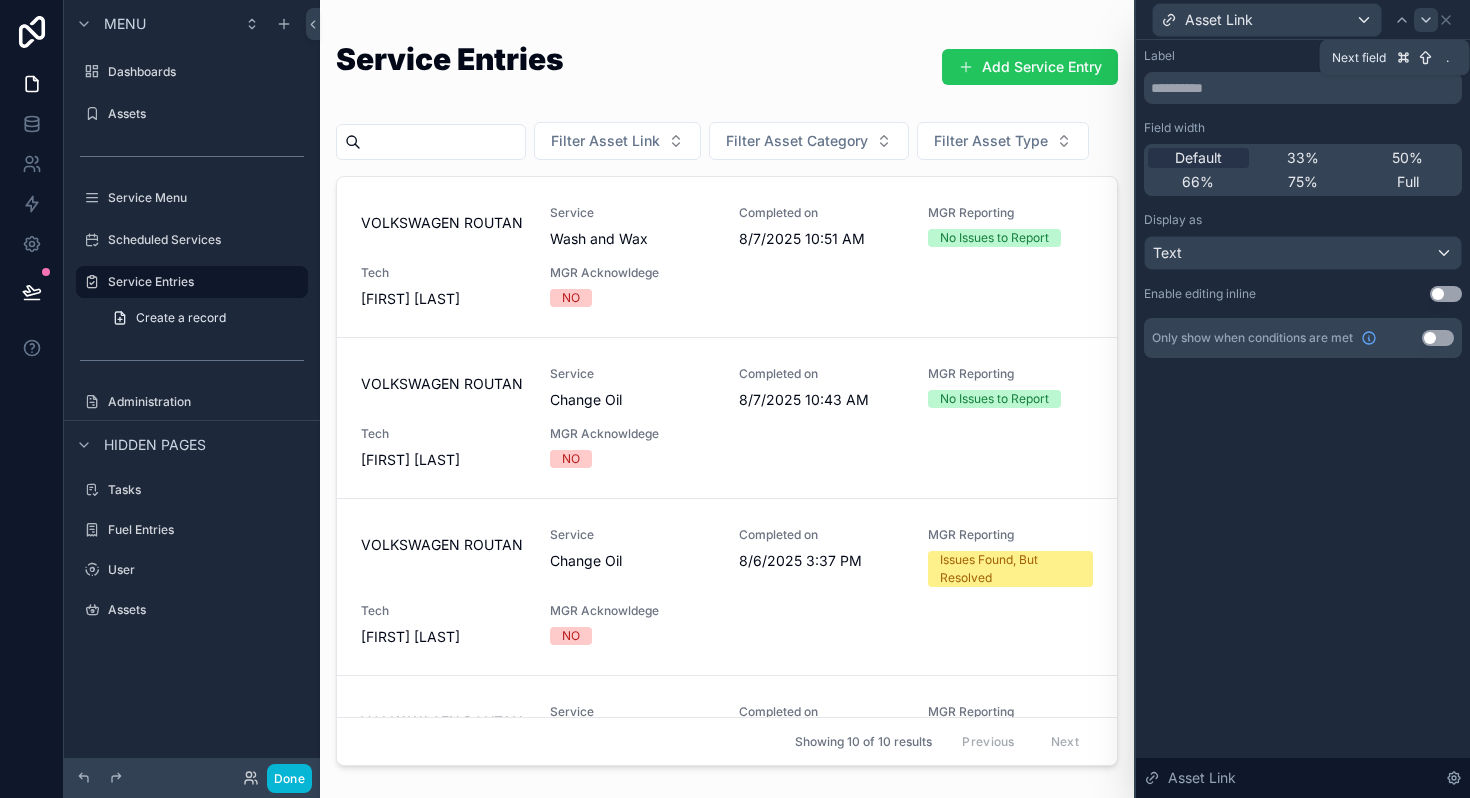 click 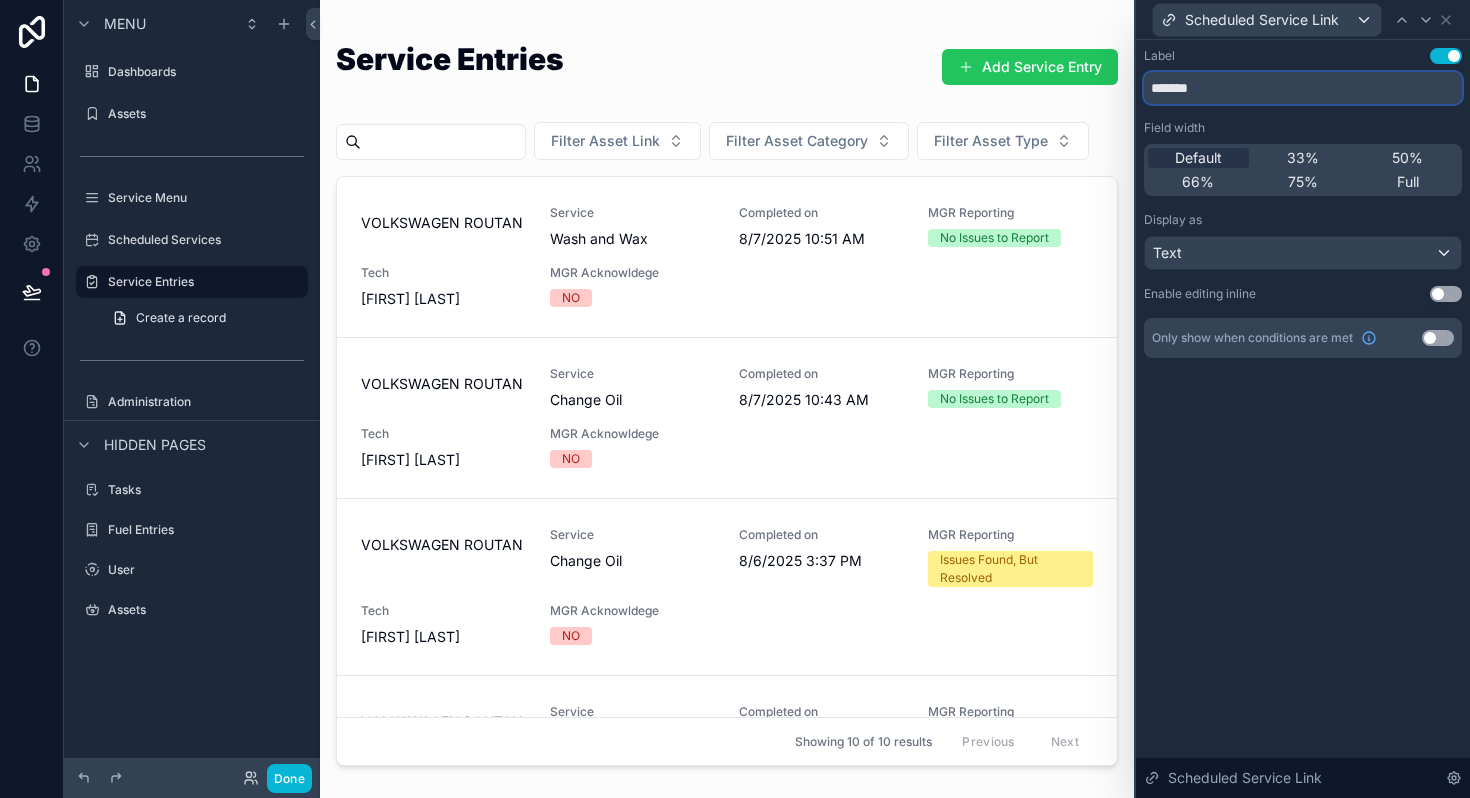 drag, startPoint x: 1224, startPoint y: 91, endPoint x: 1144, endPoint y: 90, distance: 80.00625 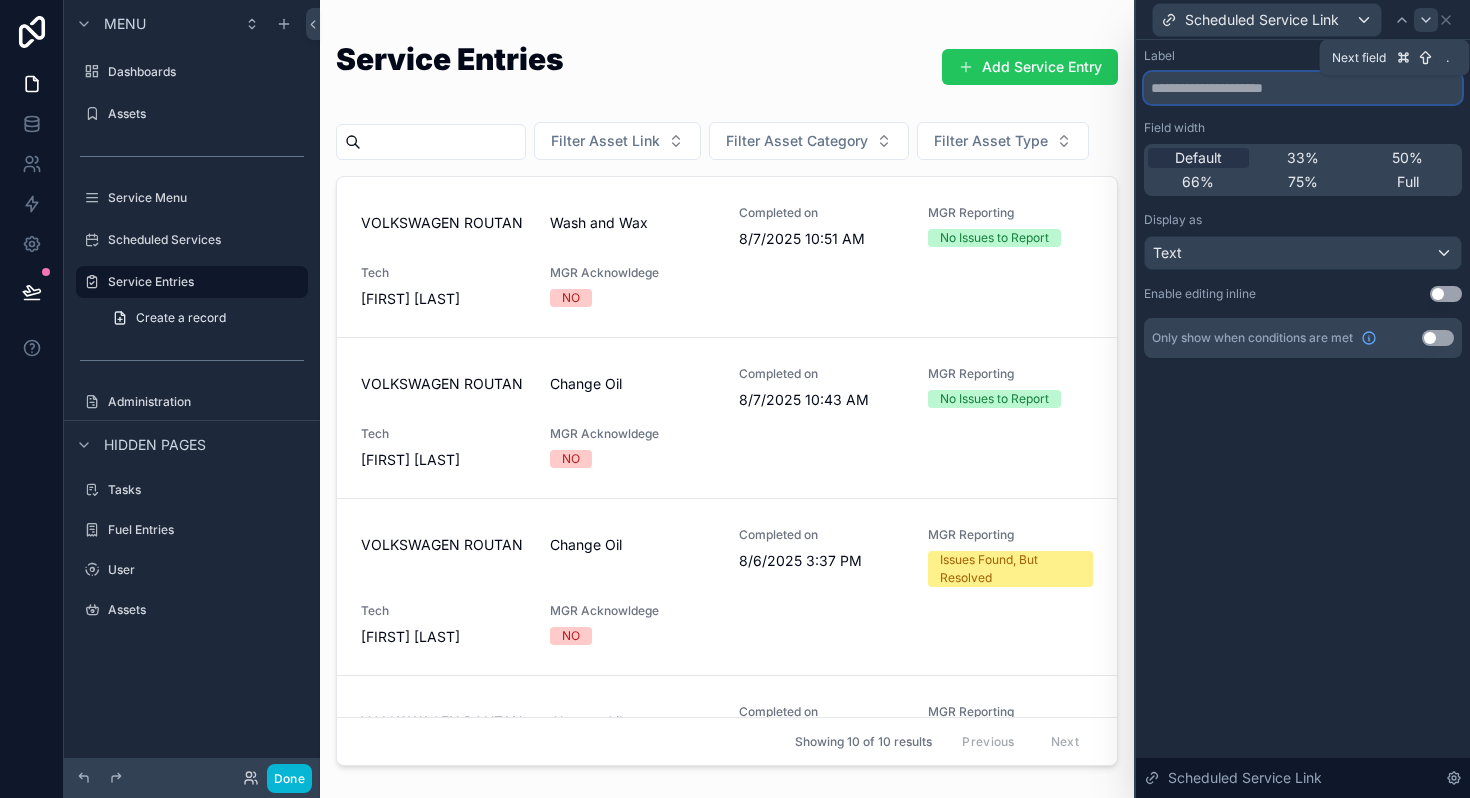 type 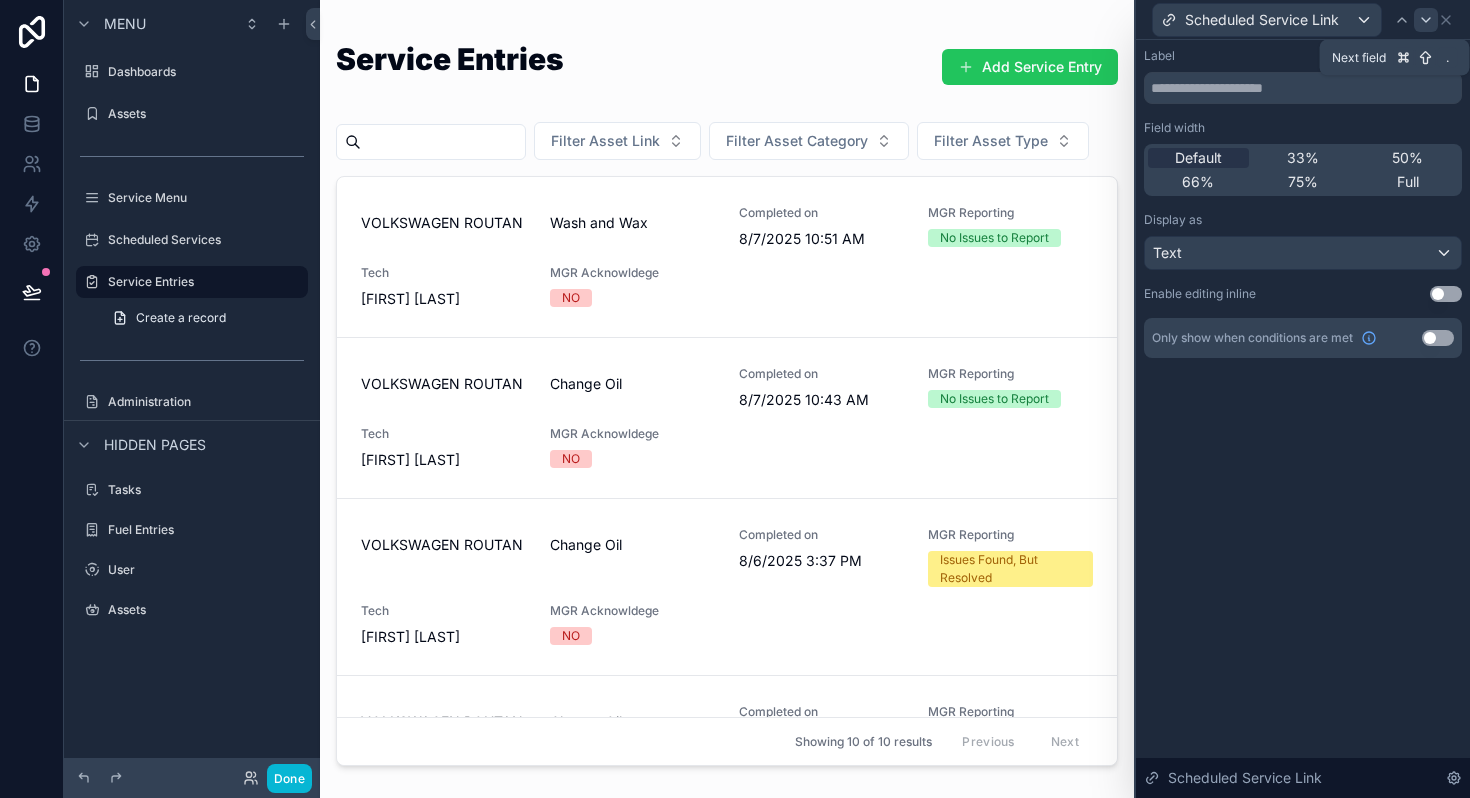 click 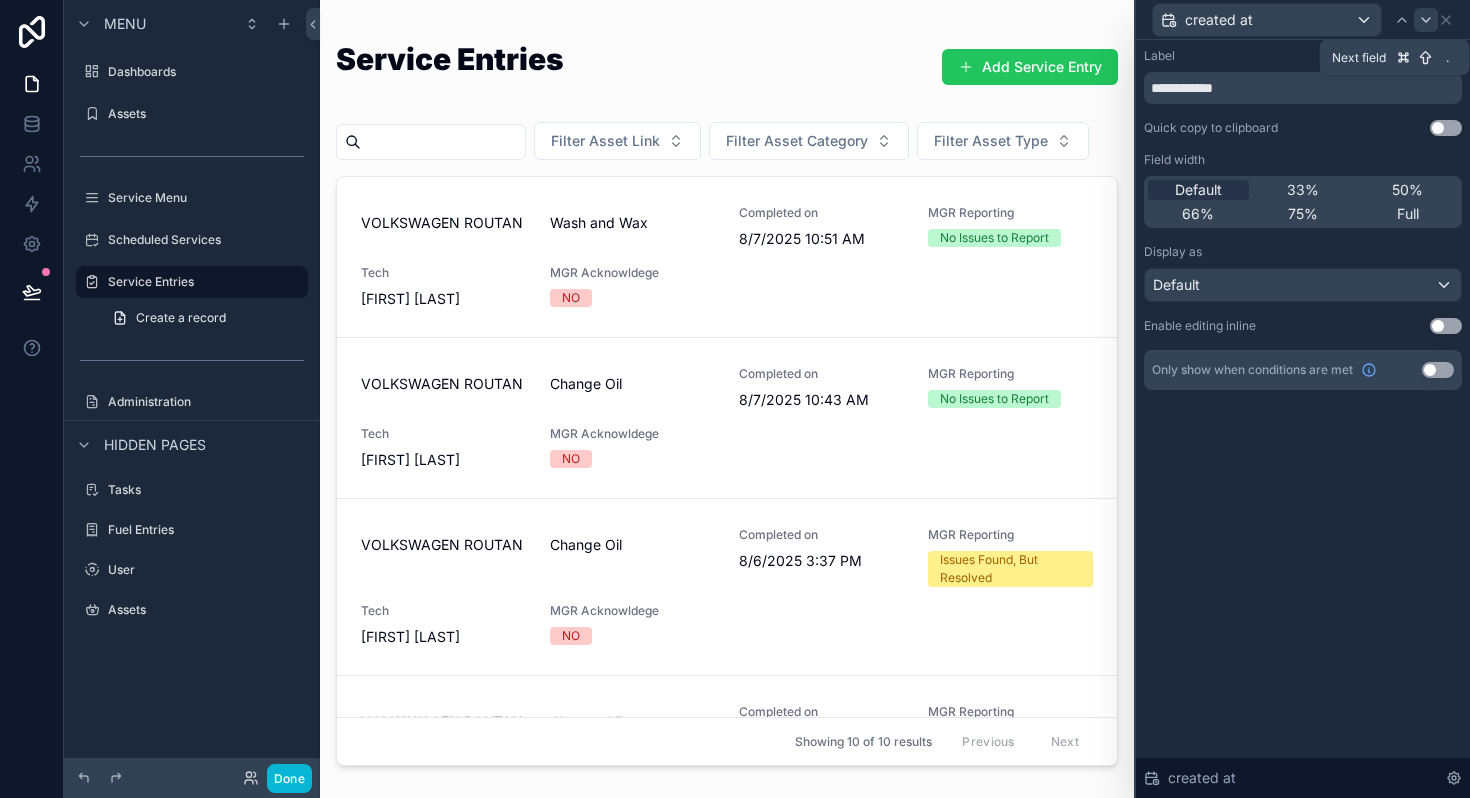 click 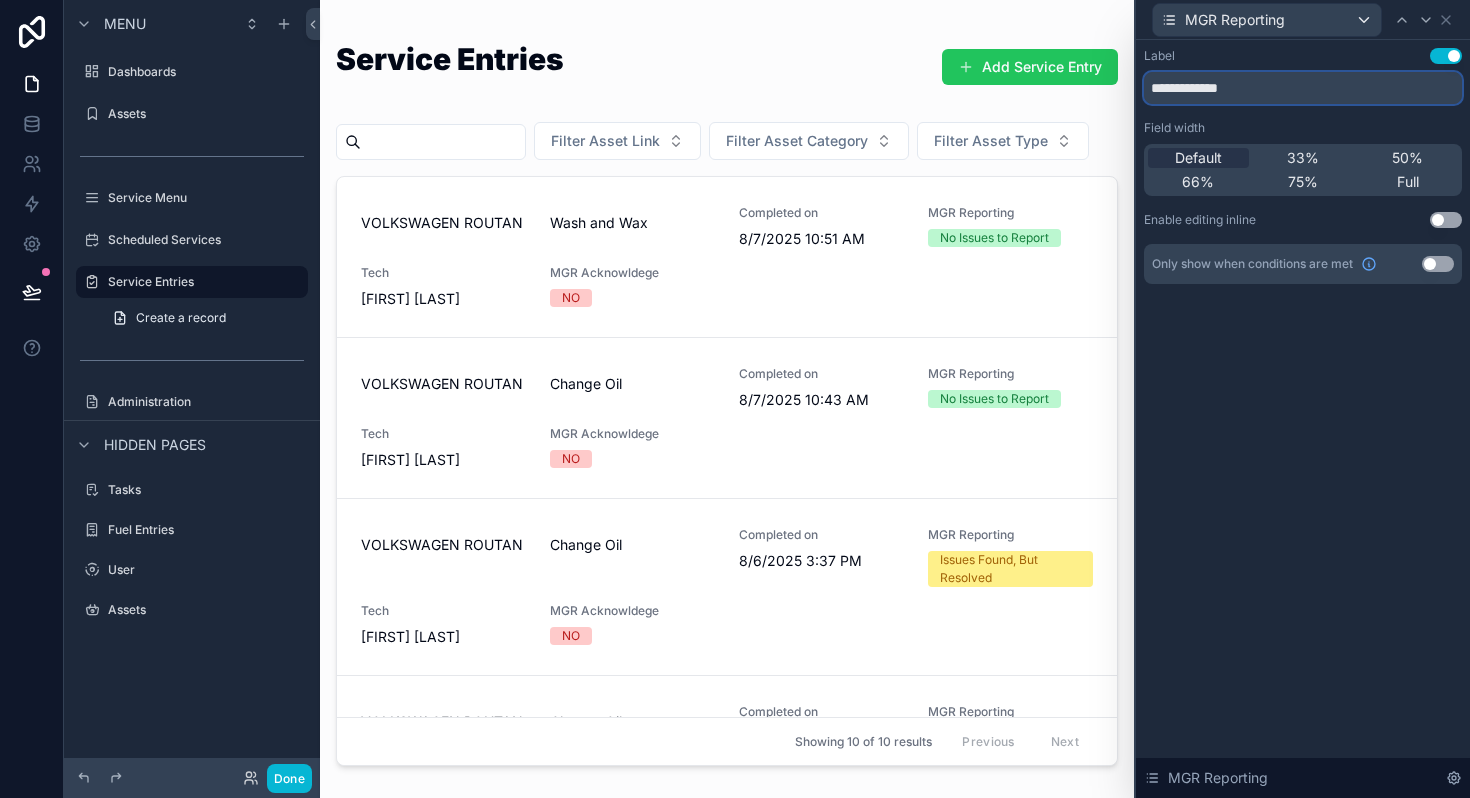 drag, startPoint x: 1282, startPoint y: 85, endPoint x: 1131, endPoint y: 84, distance: 151.00331 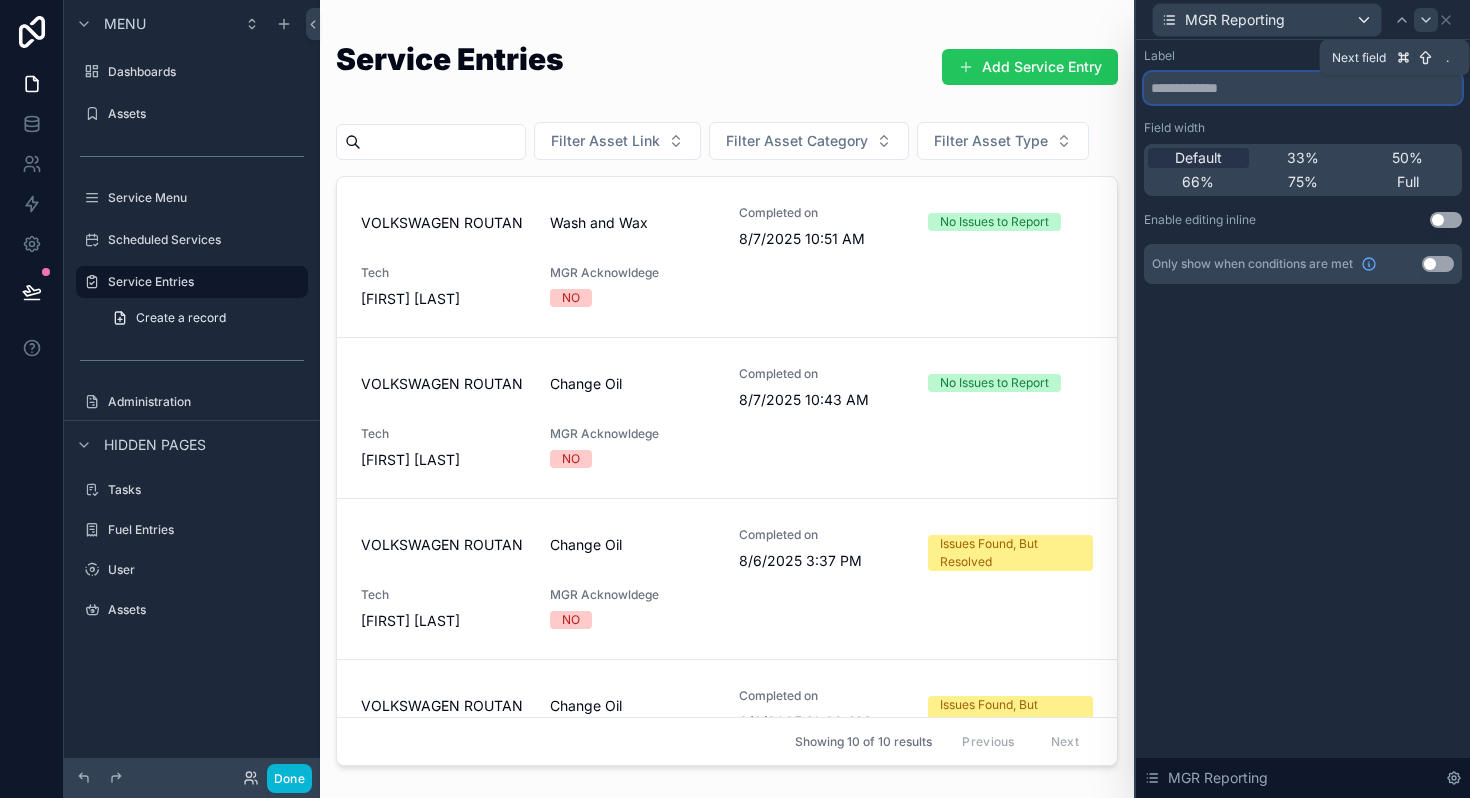 type 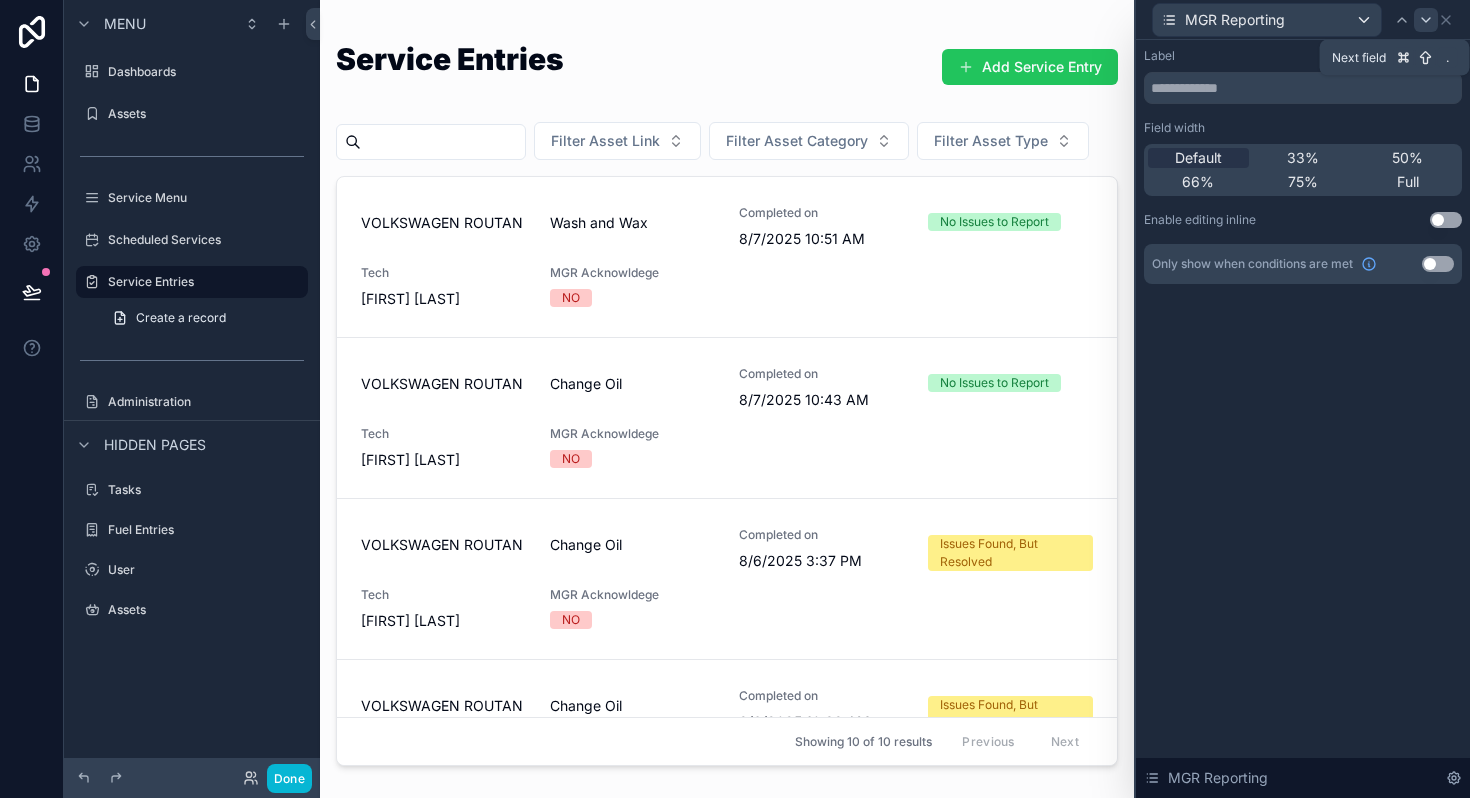 click 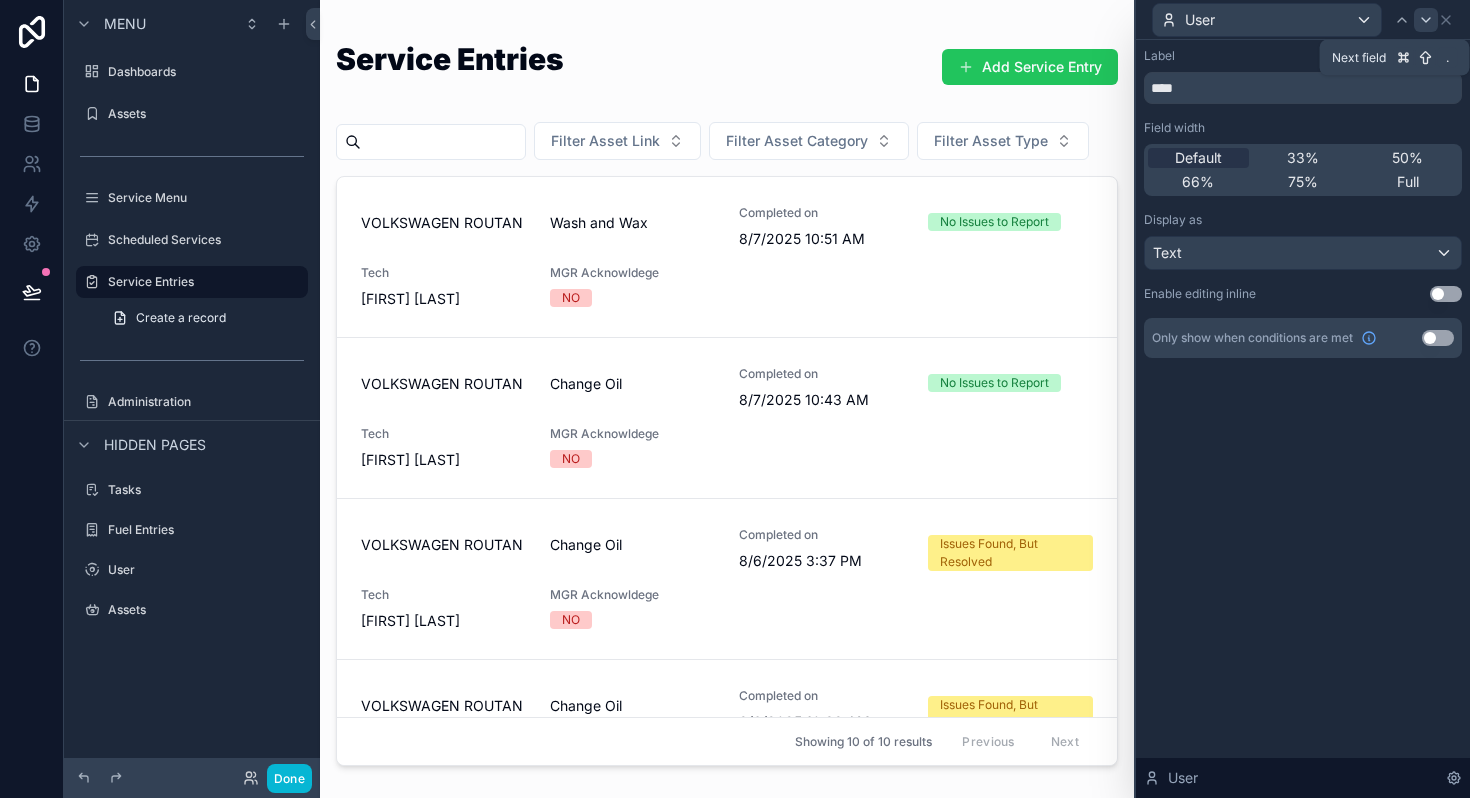 click 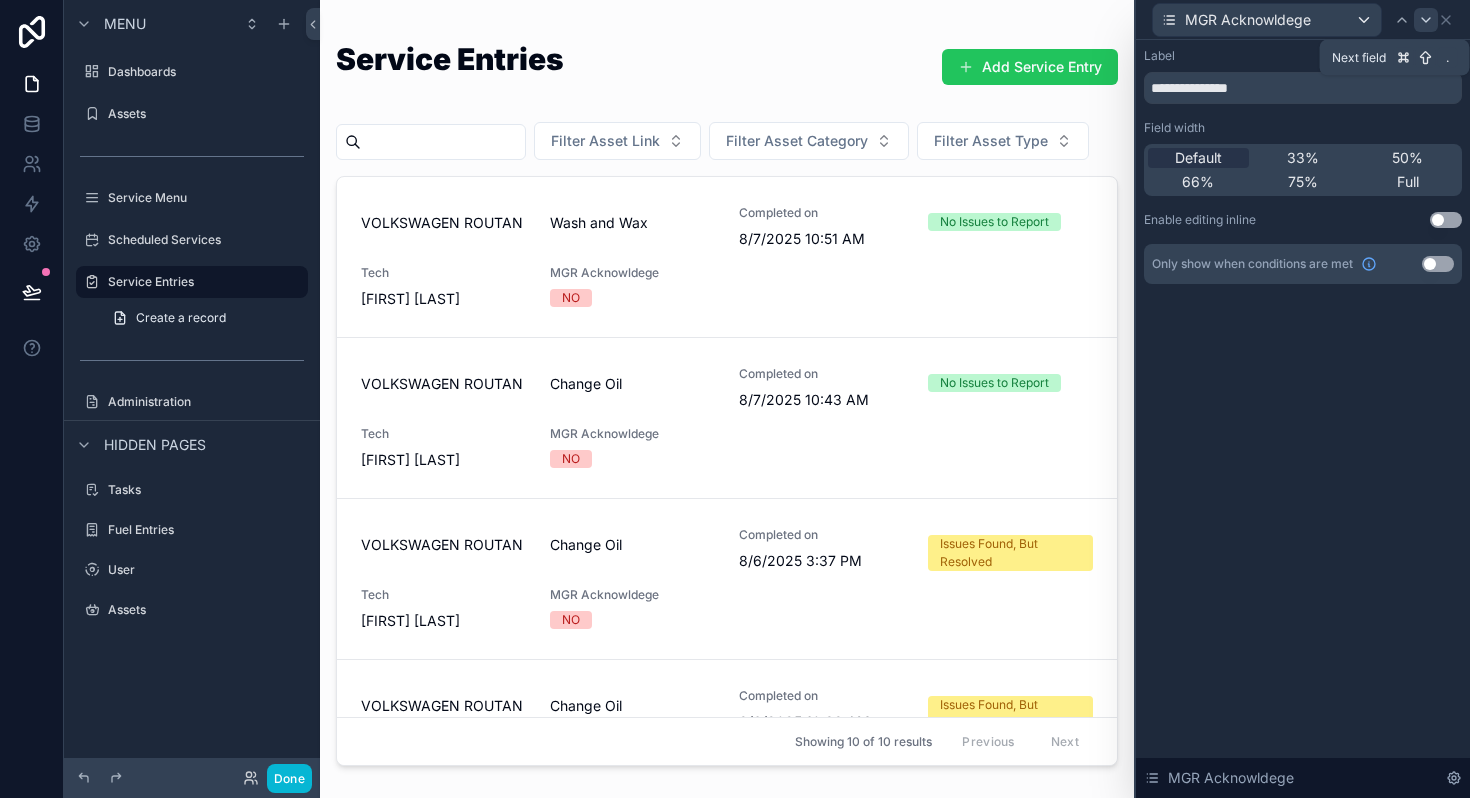 click 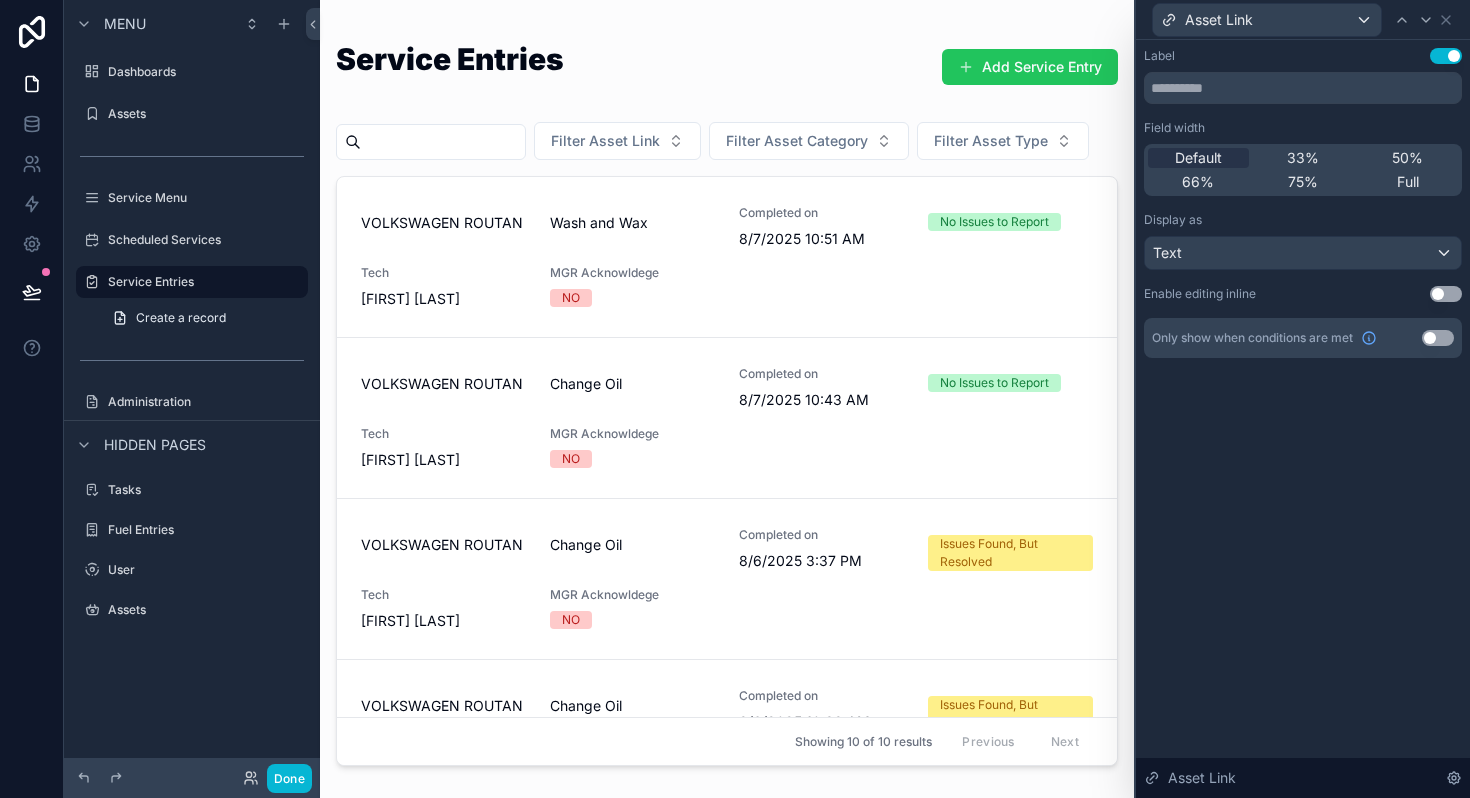 click on "Label Use setting Field width Default 33% 50% 66% 75% Full Display as Text Enable editing inline Use setting Only show when conditions are met Use setting Asset Link" at bounding box center (1303, 419) 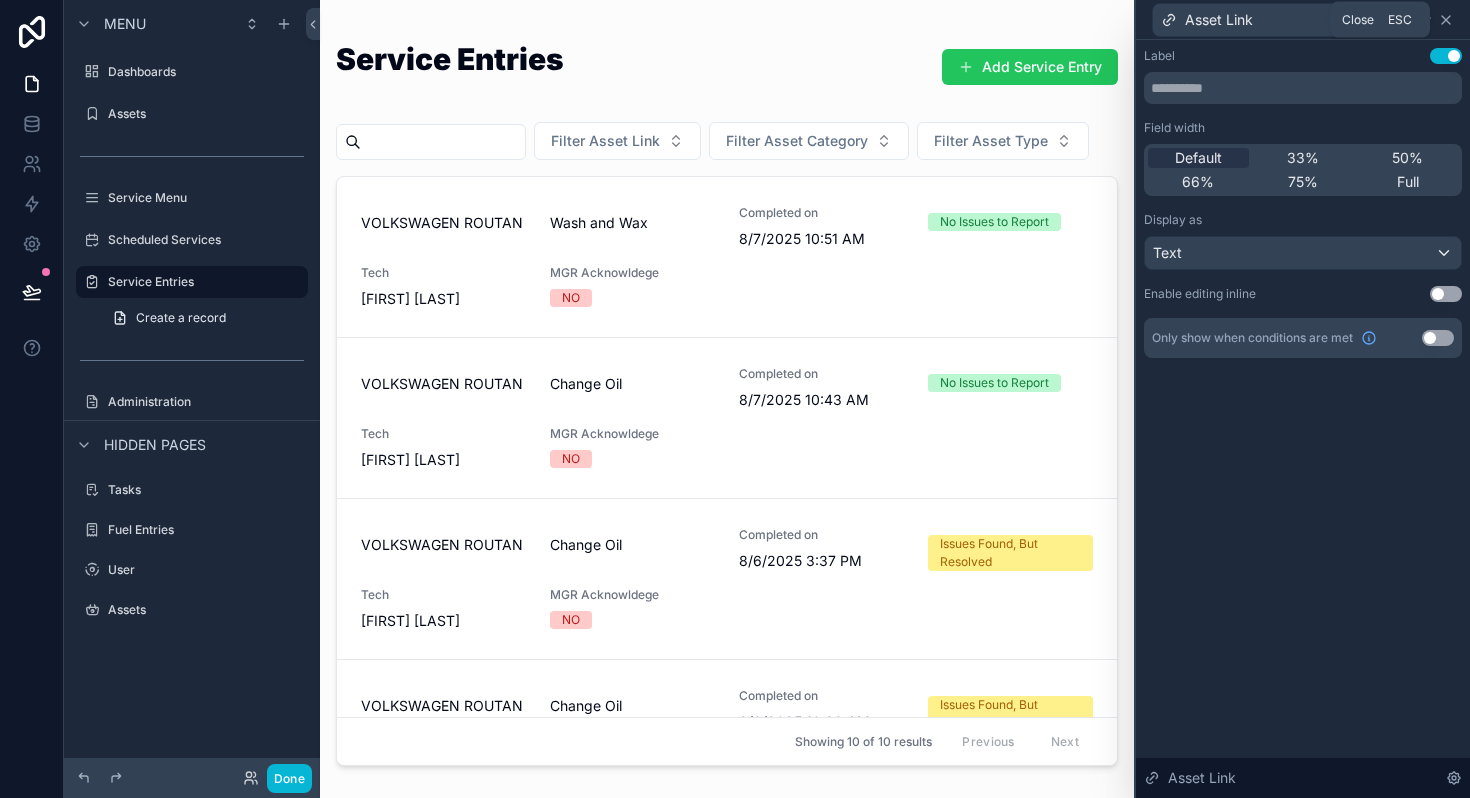 click 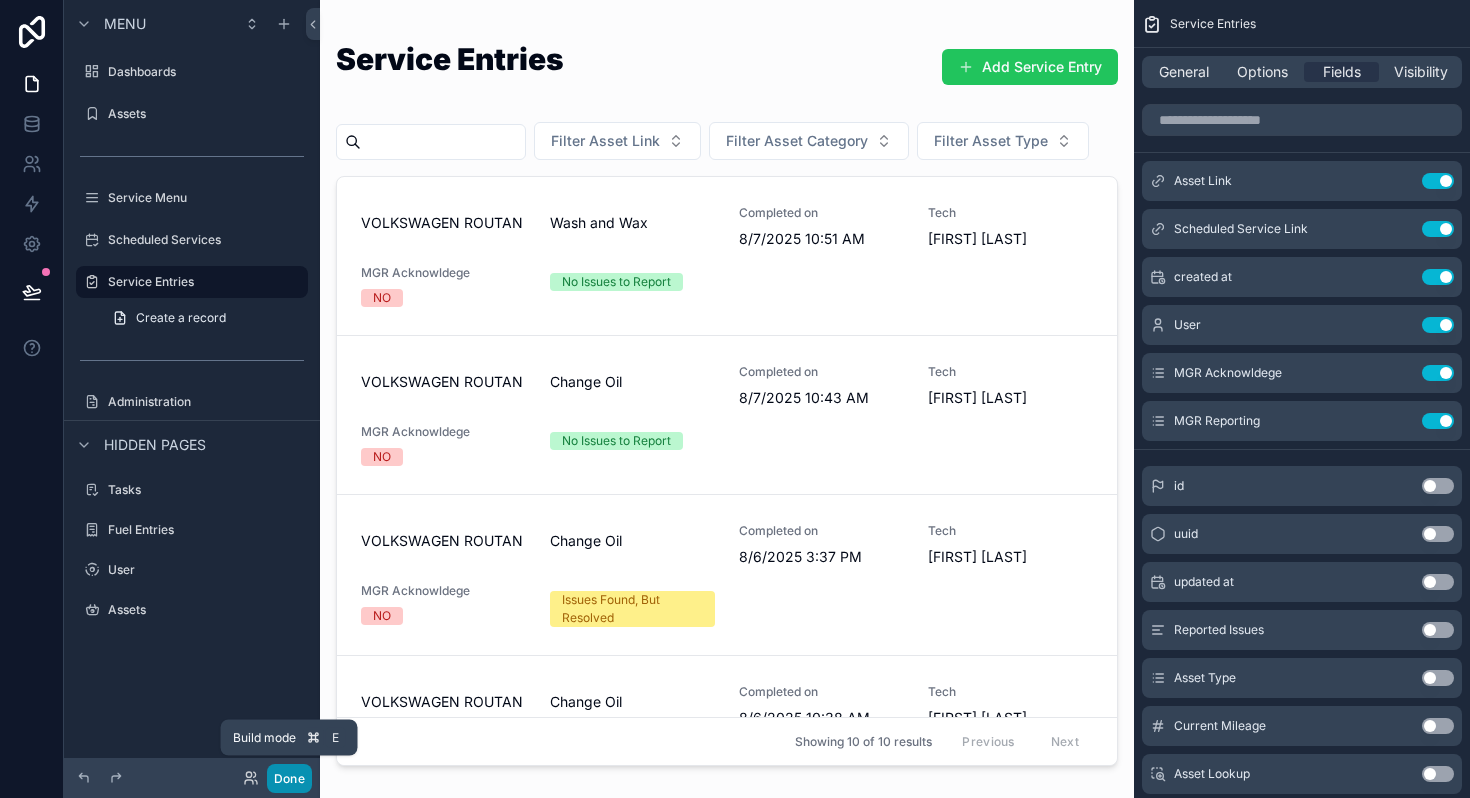 click on "Done" at bounding box center (289, 778) 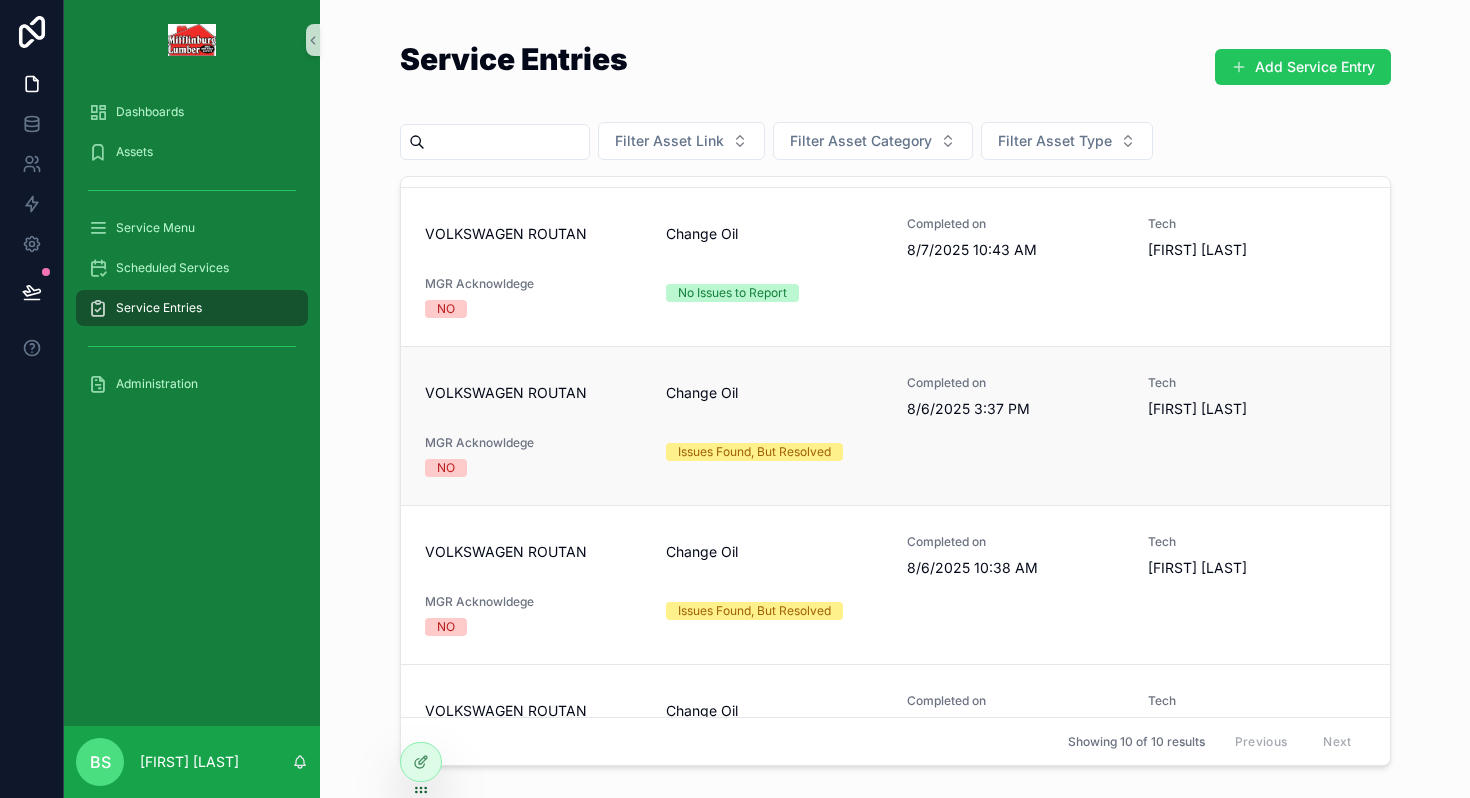 scroll, scrollTop: 0, scrollLeft: 0, axis: both 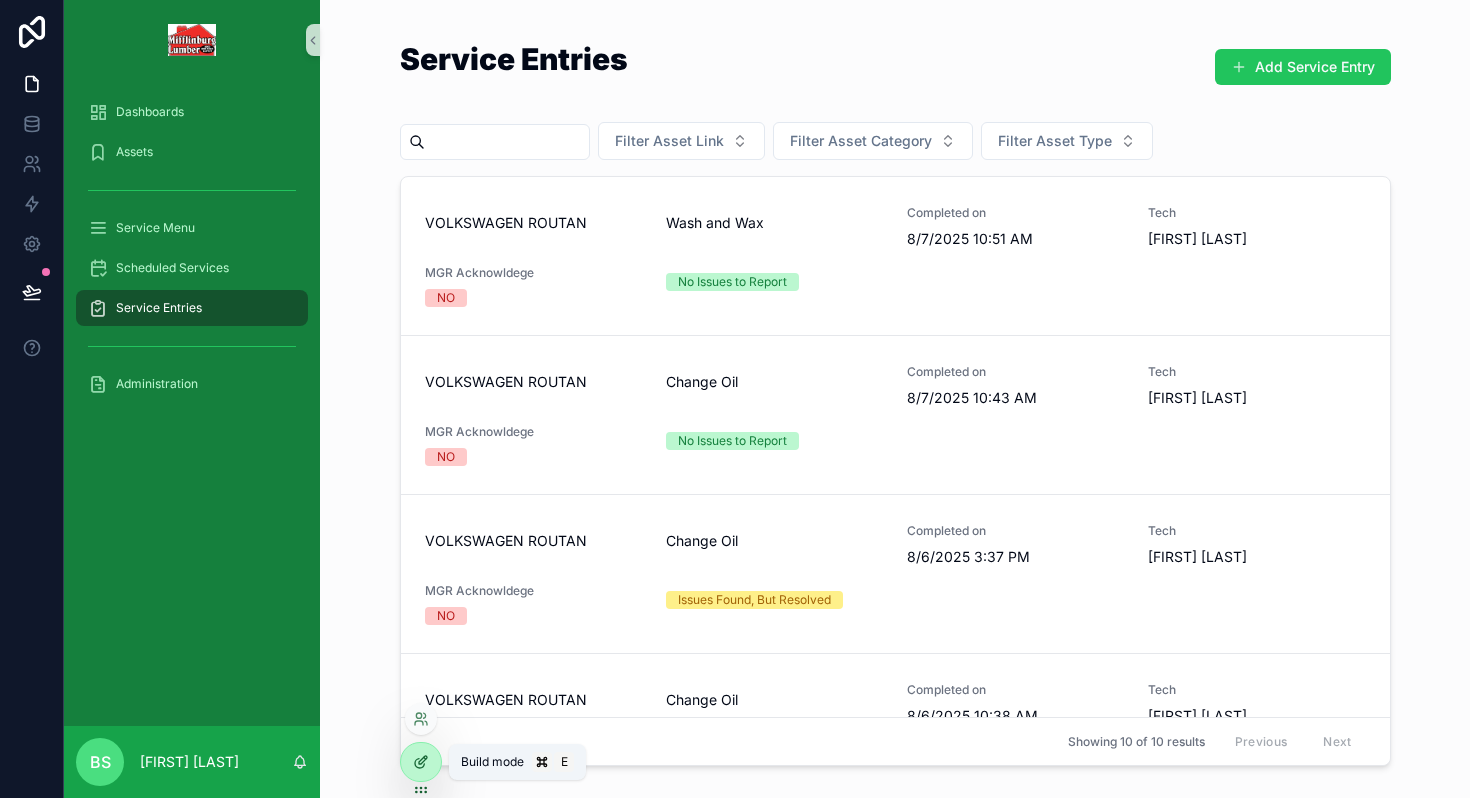 click 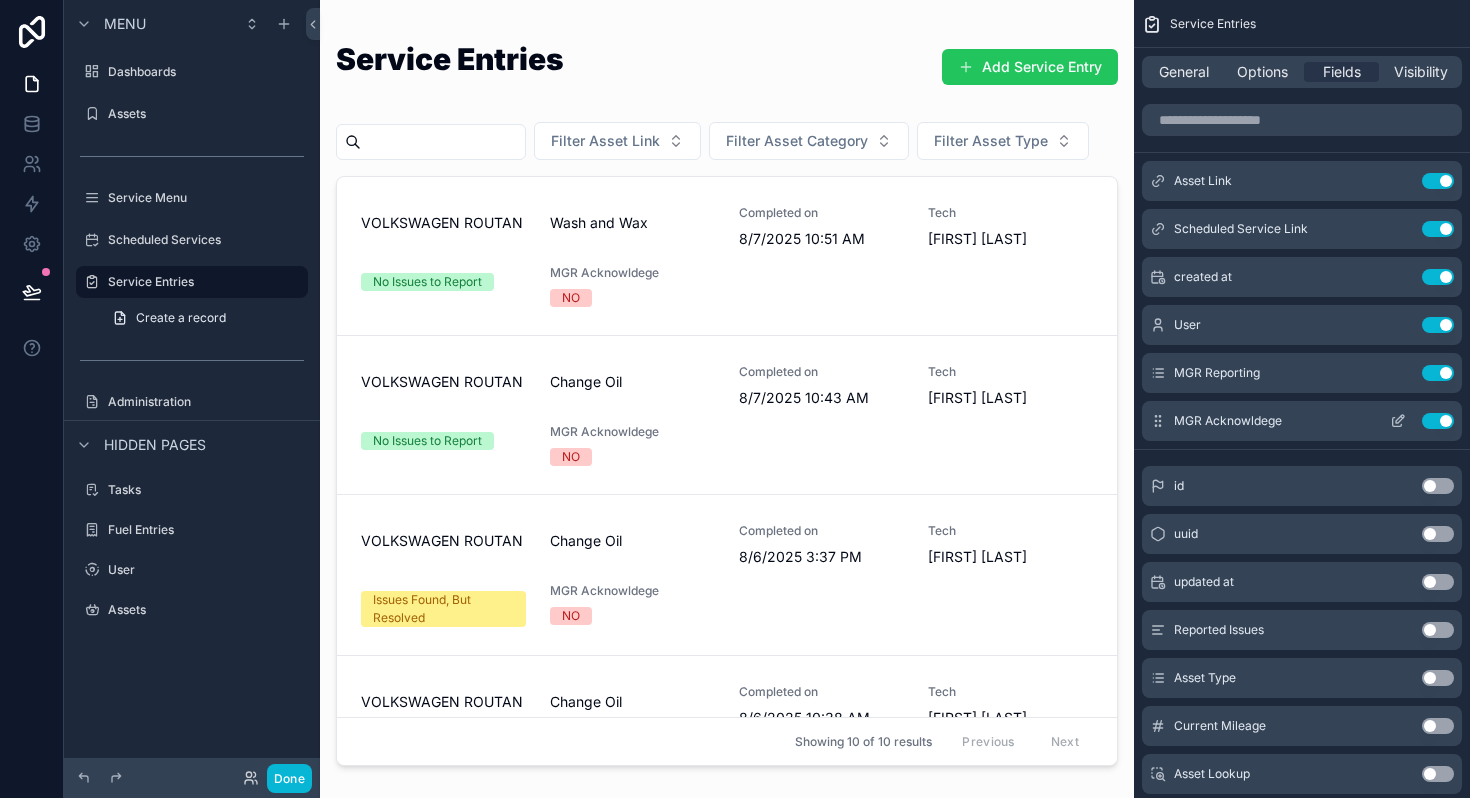 click 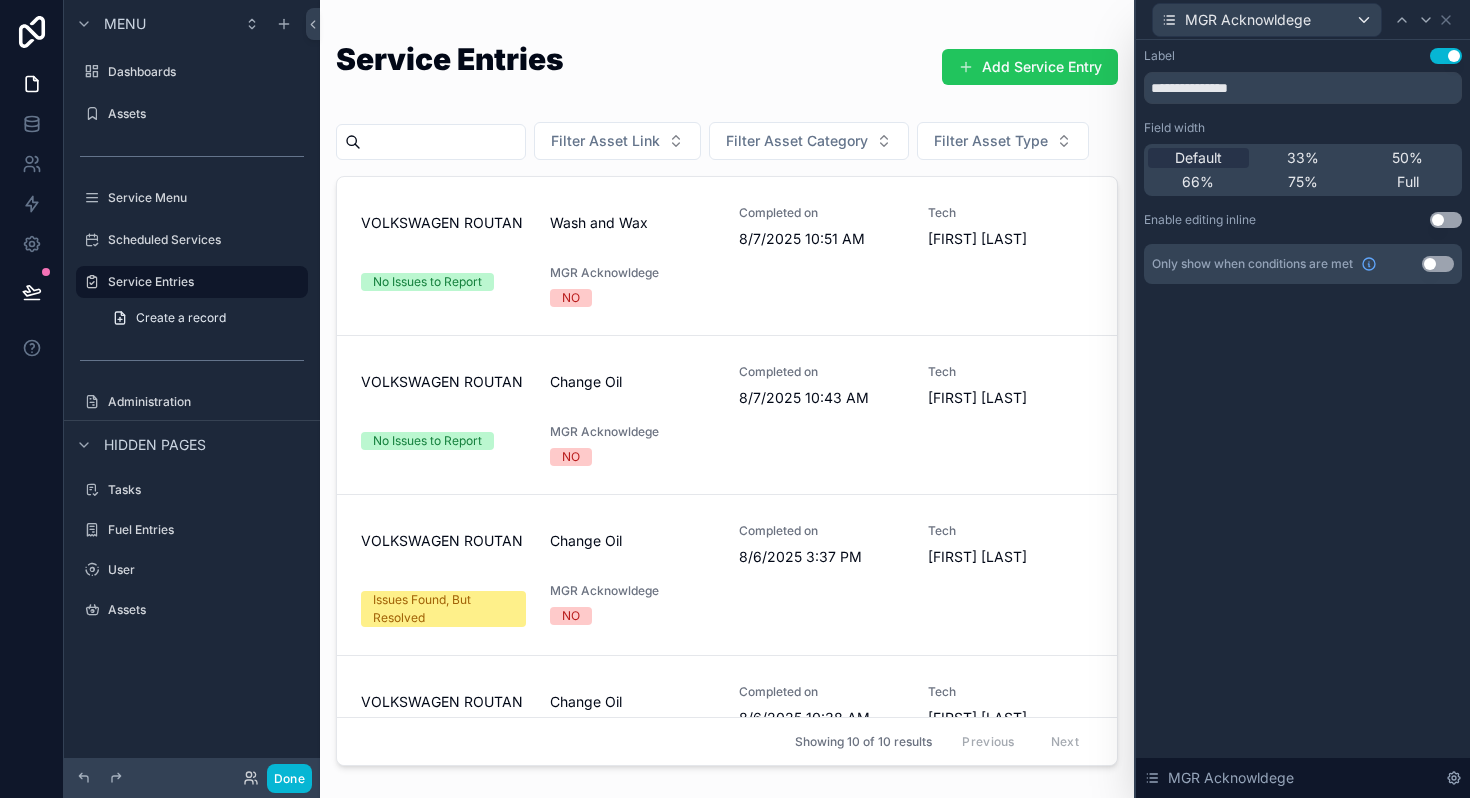 click on "Use setting" at bounding box center [1438, 264] 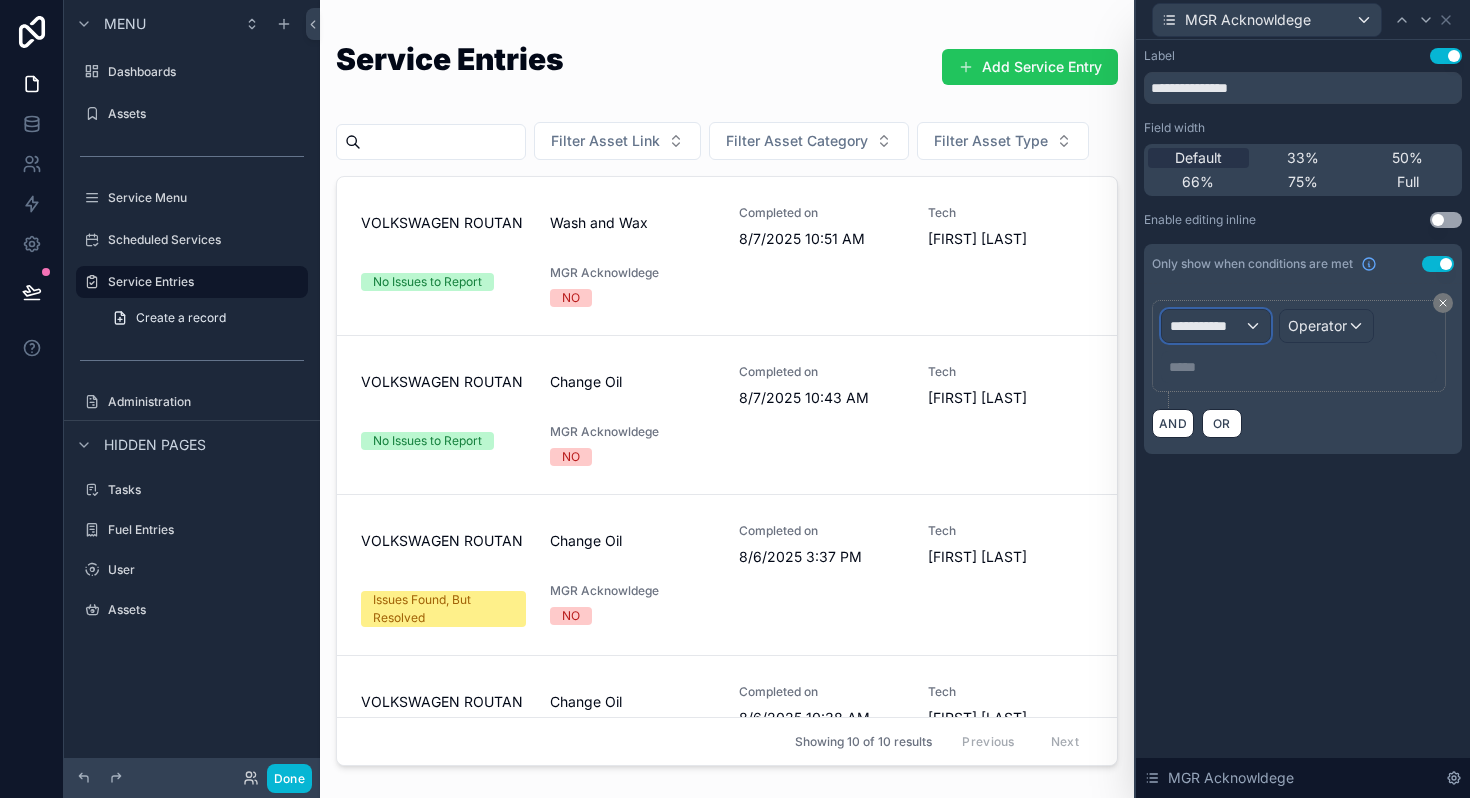 click on "**********" at bounding box center [1207, 326] 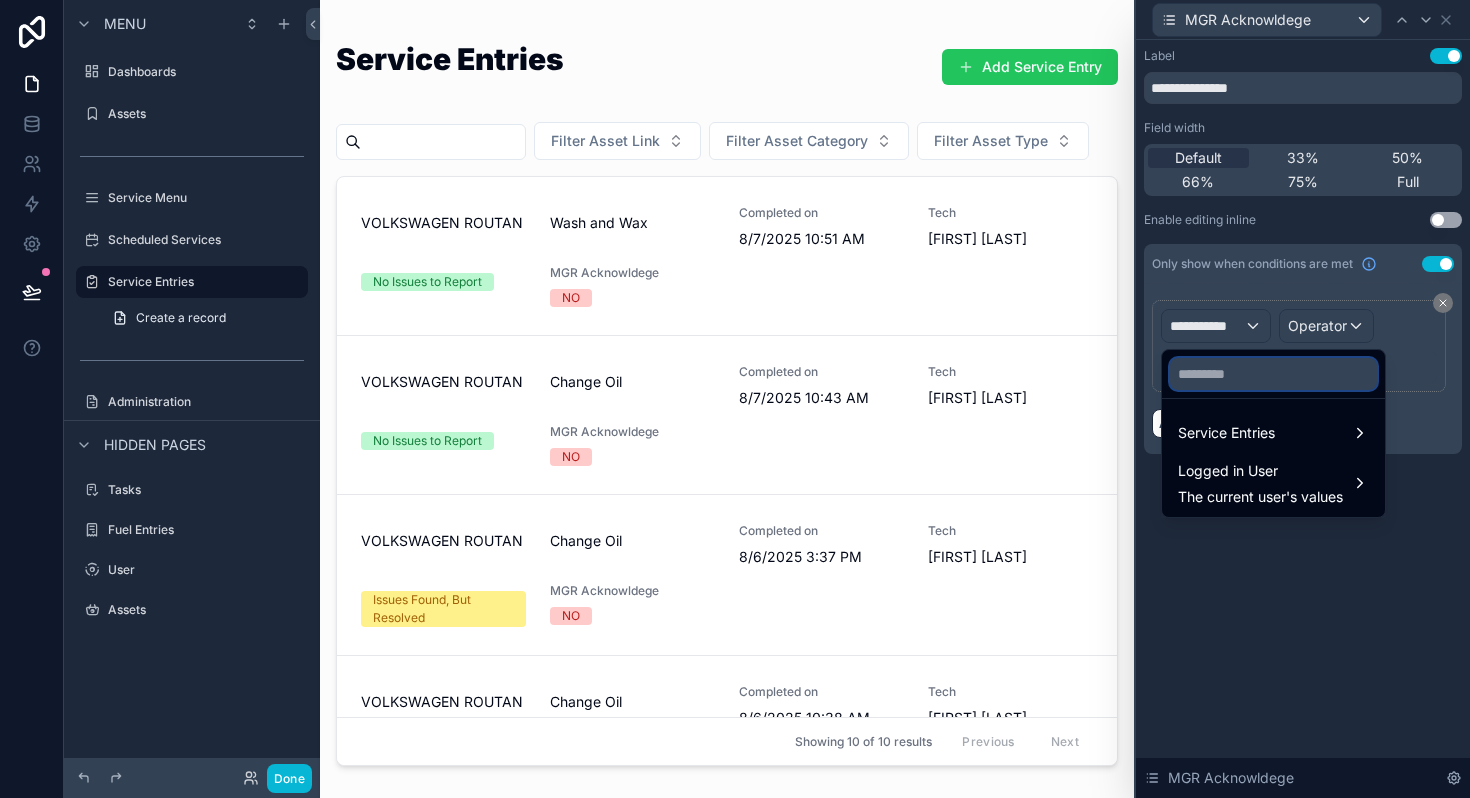 click at bounding box center [1273, 374] 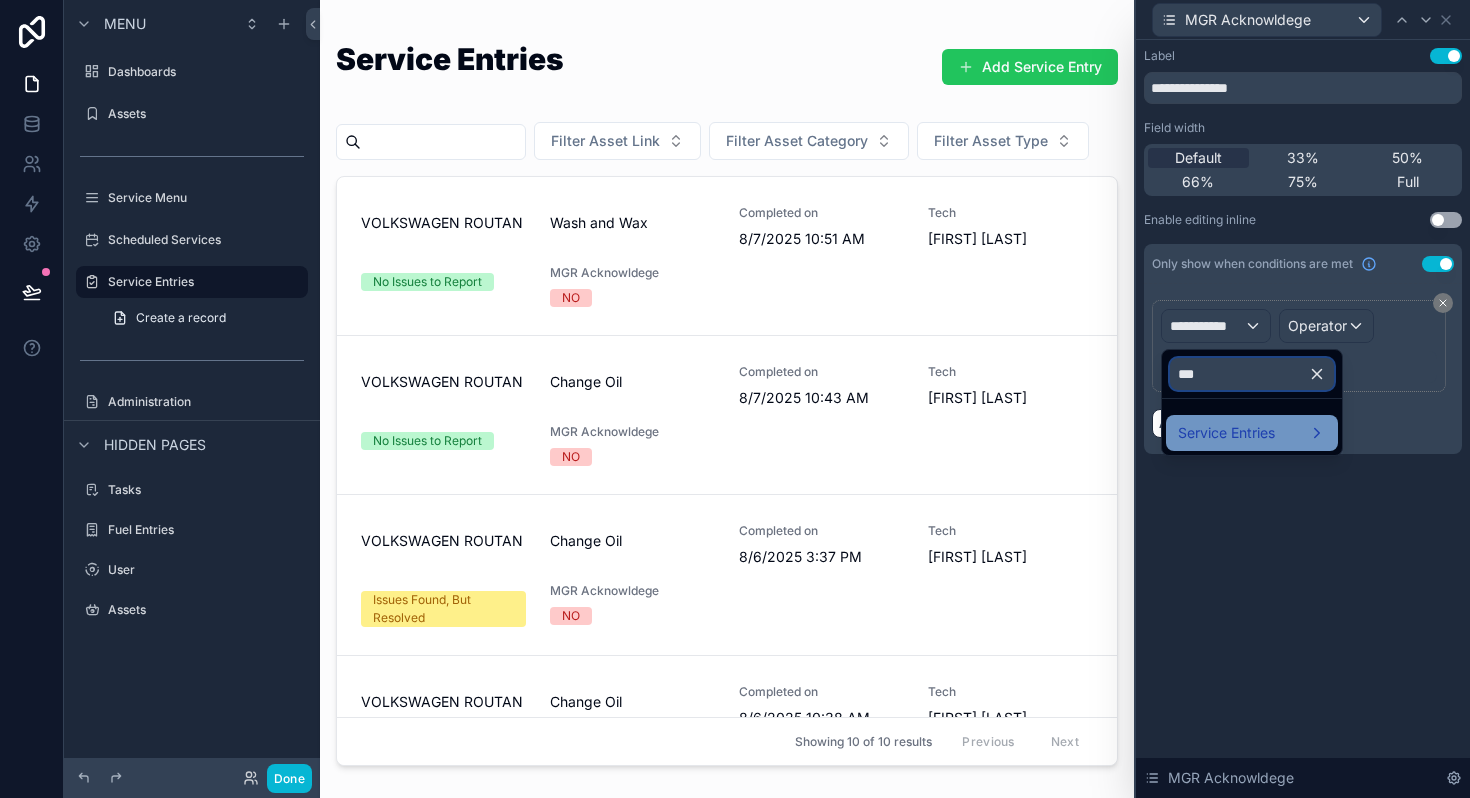 type on "***" 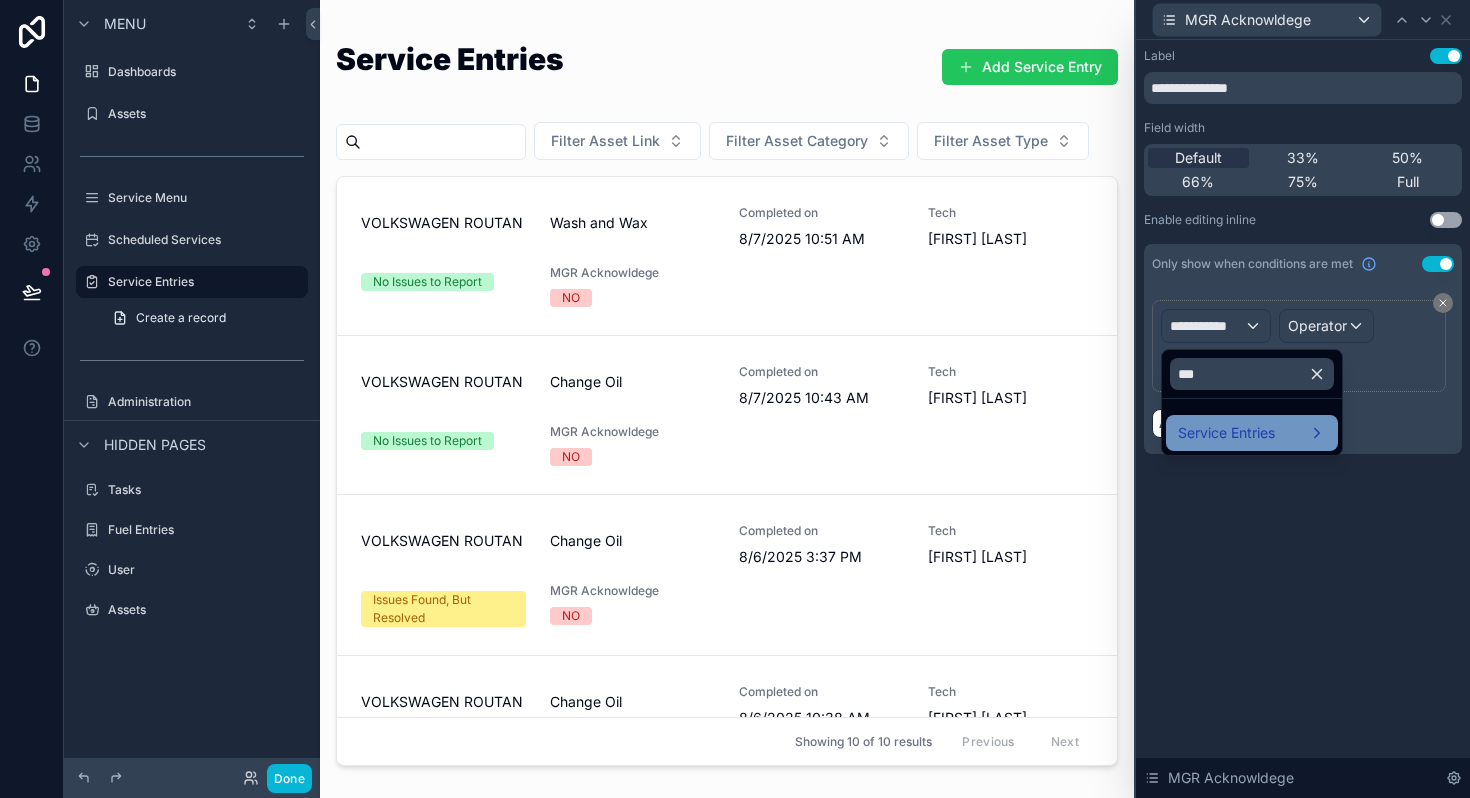 click on "Service Entries" at bounding box center (1226, 433) 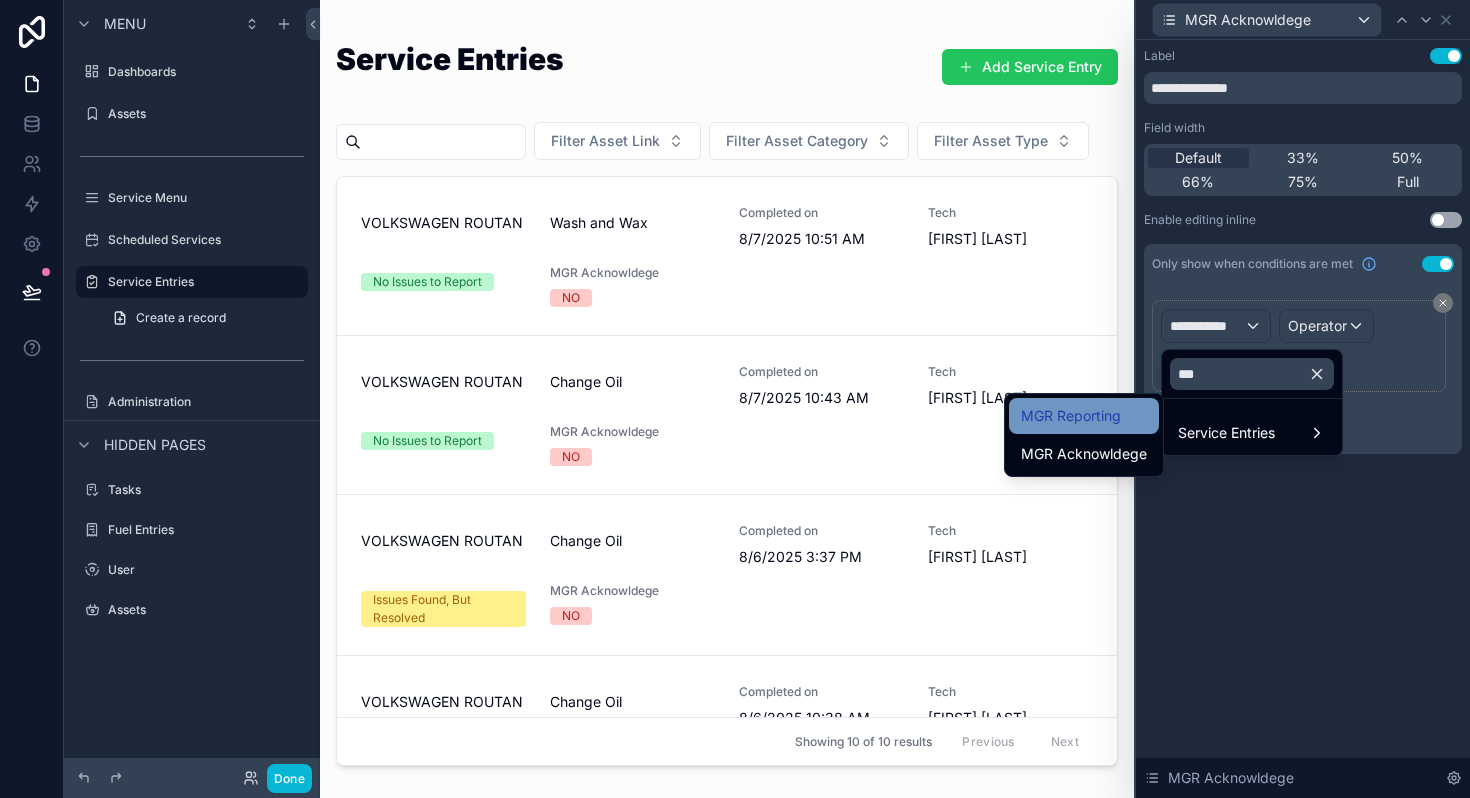 click on "MGR Reporting" at bounding box center [1071, 416] 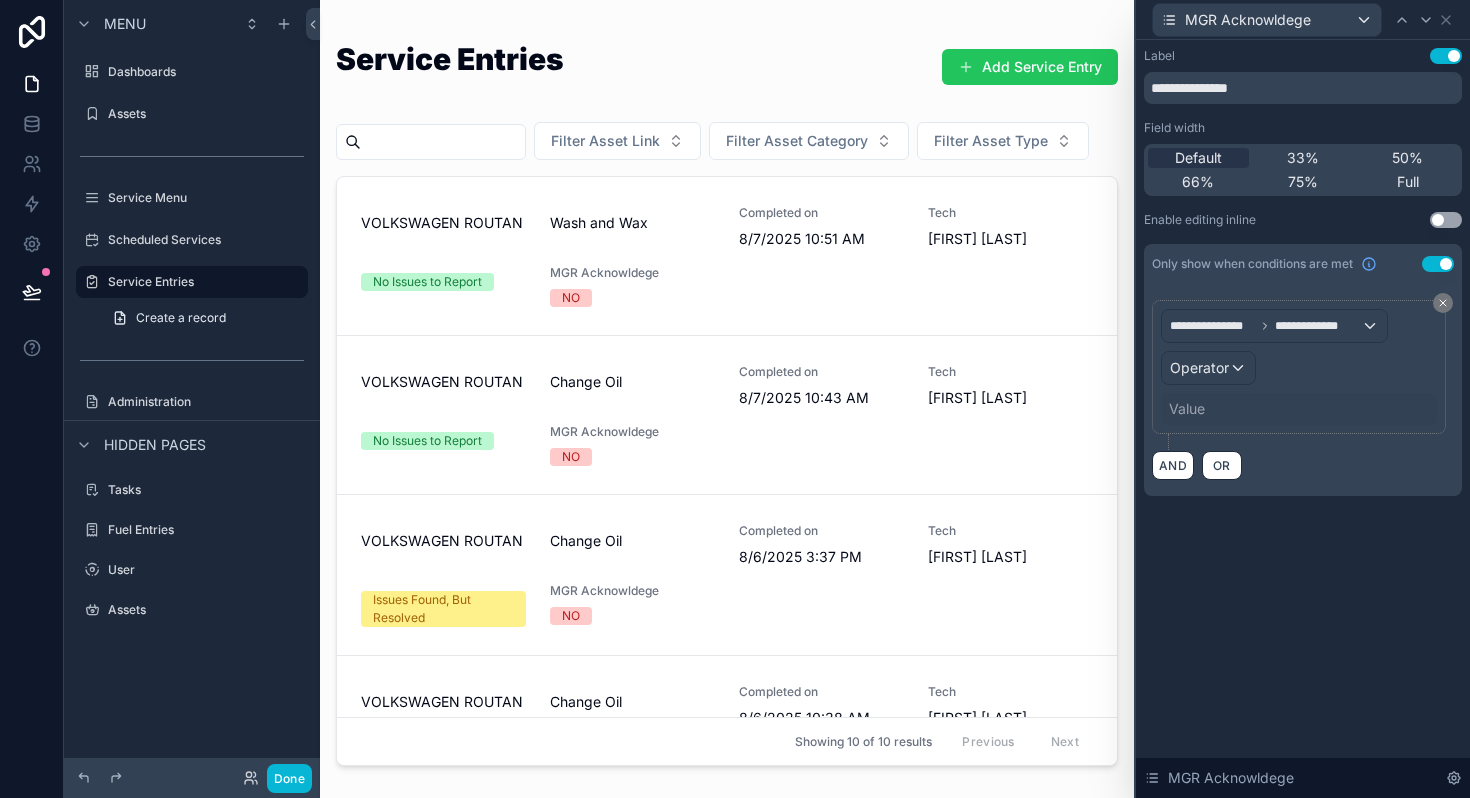 click on "Value" at bounding box center (1187, 409) 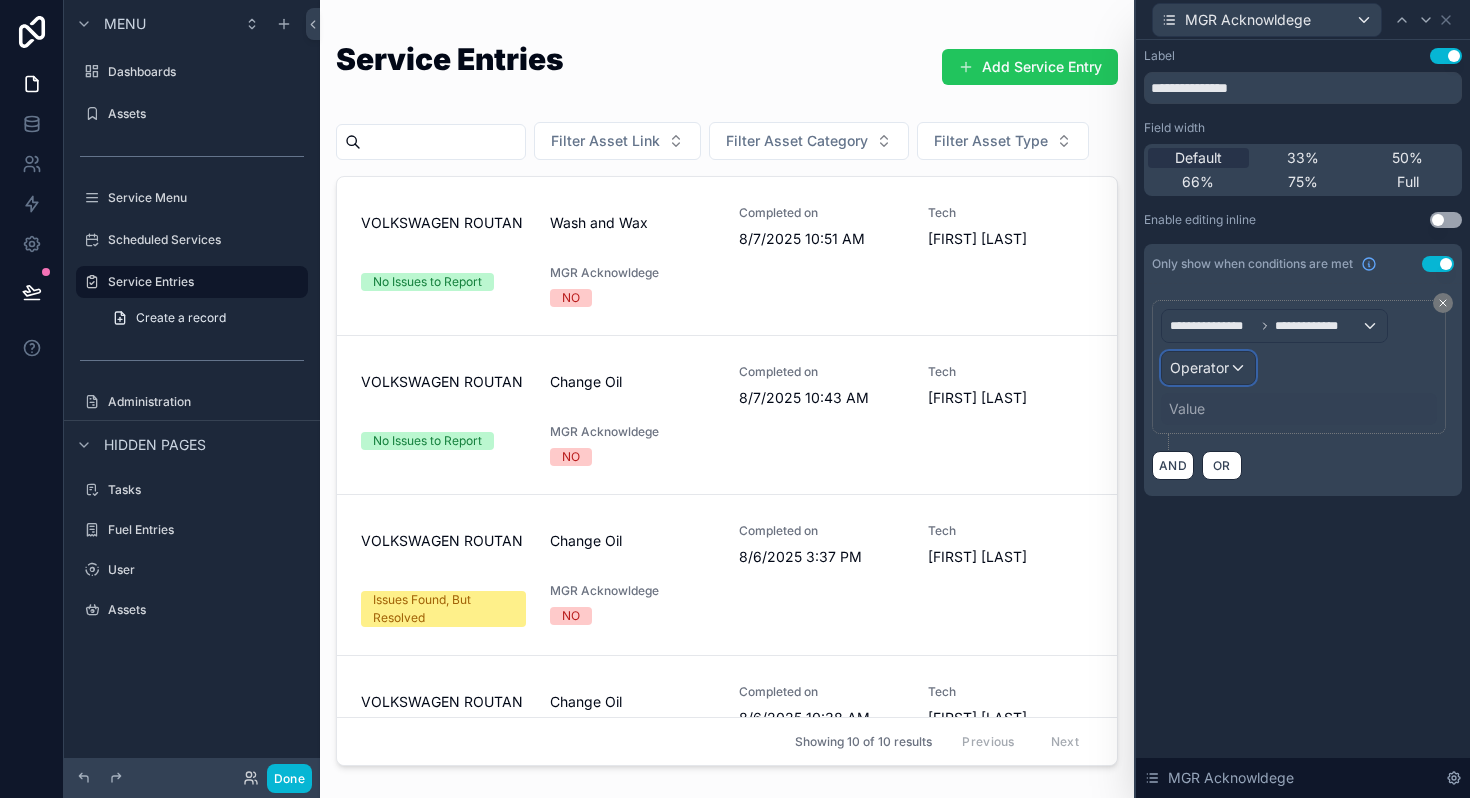 click on "Operator" at bounding box center [1199, 367] 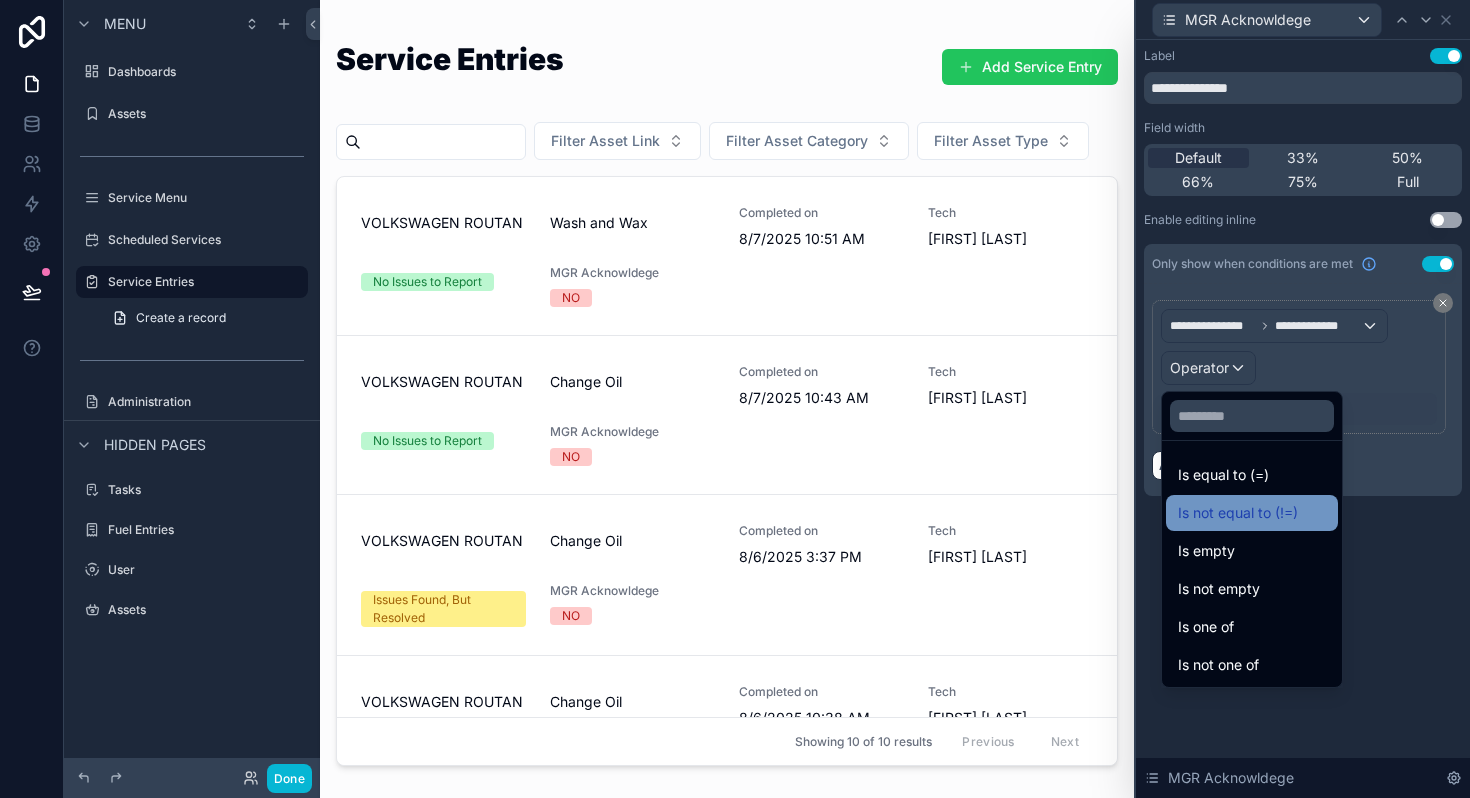 click on "Is not equal to (!=)" at bounding box center (1238, 513) 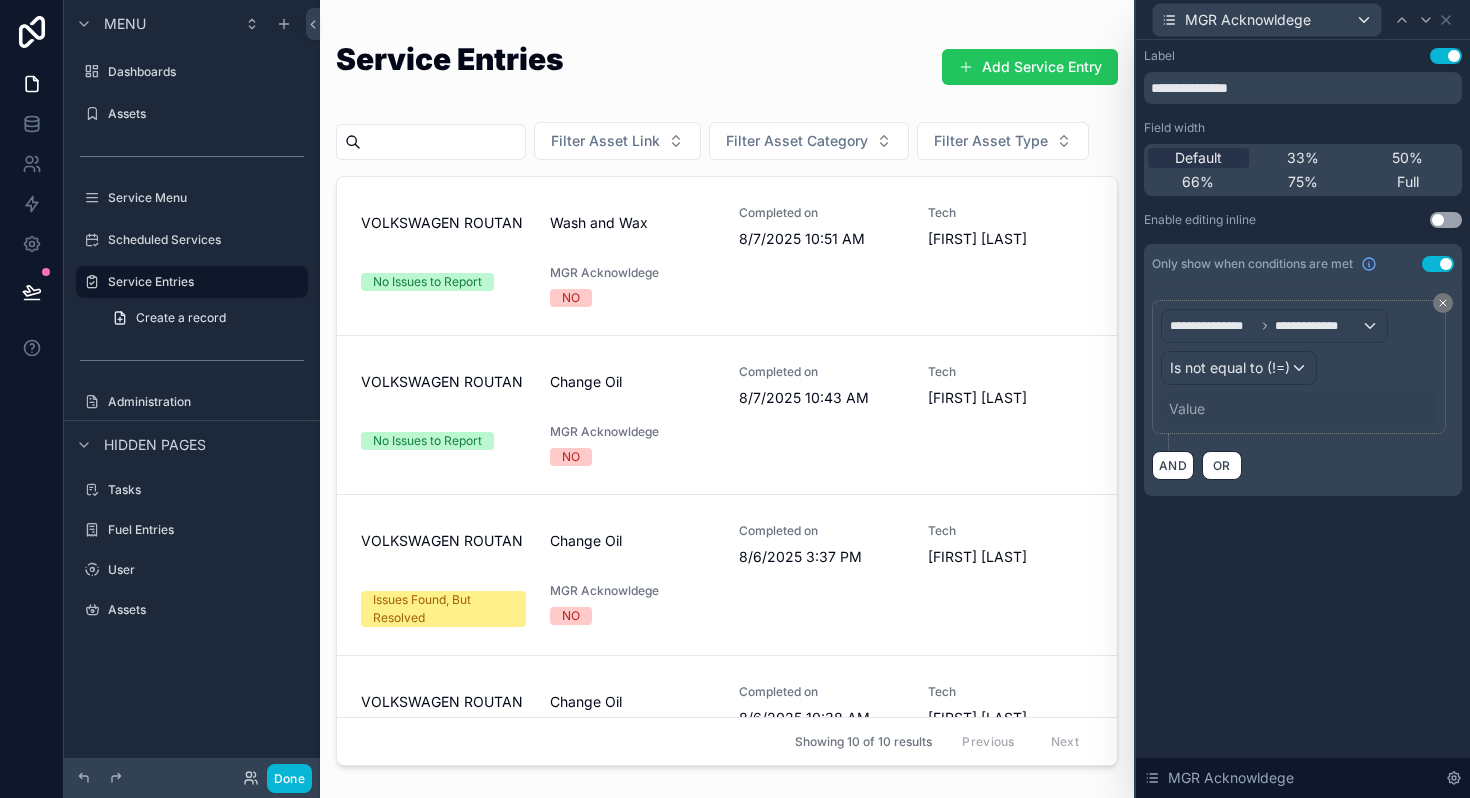 click on "Value" at bounding box center [1187, 409] 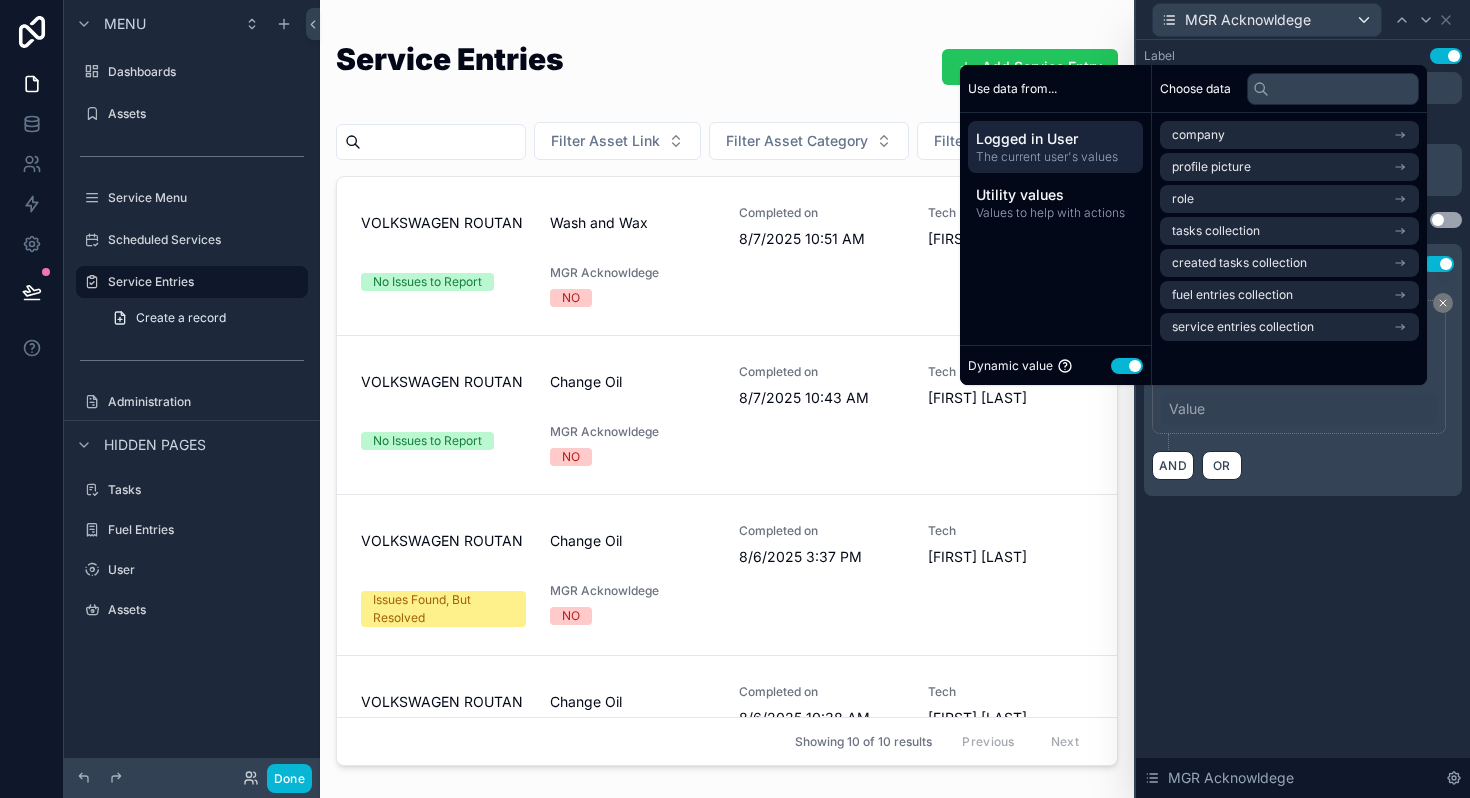 click on "Use setting" at bounding box center [1127, 366] 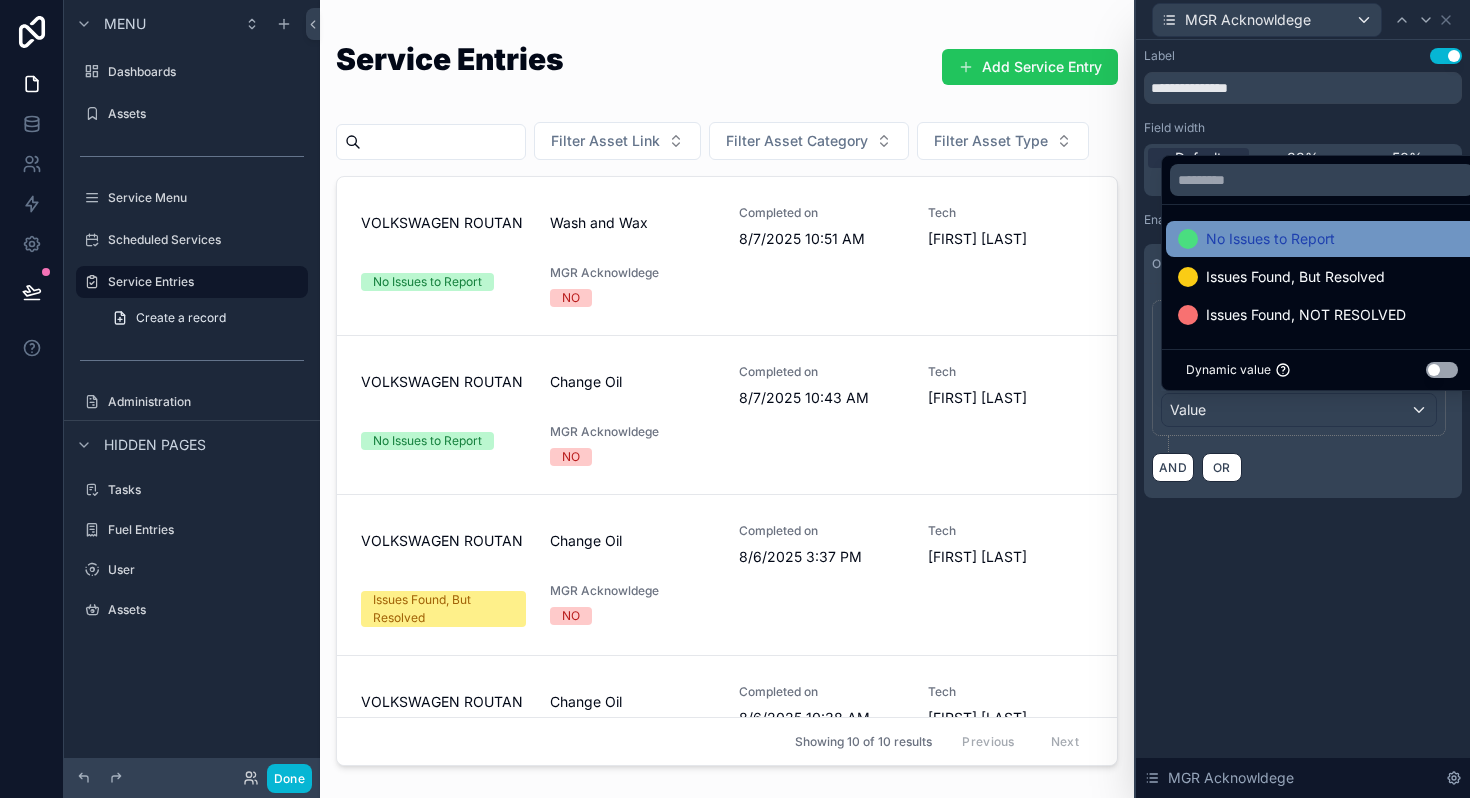 click on "No Issues to Report" at bounding box center (1270, 239) 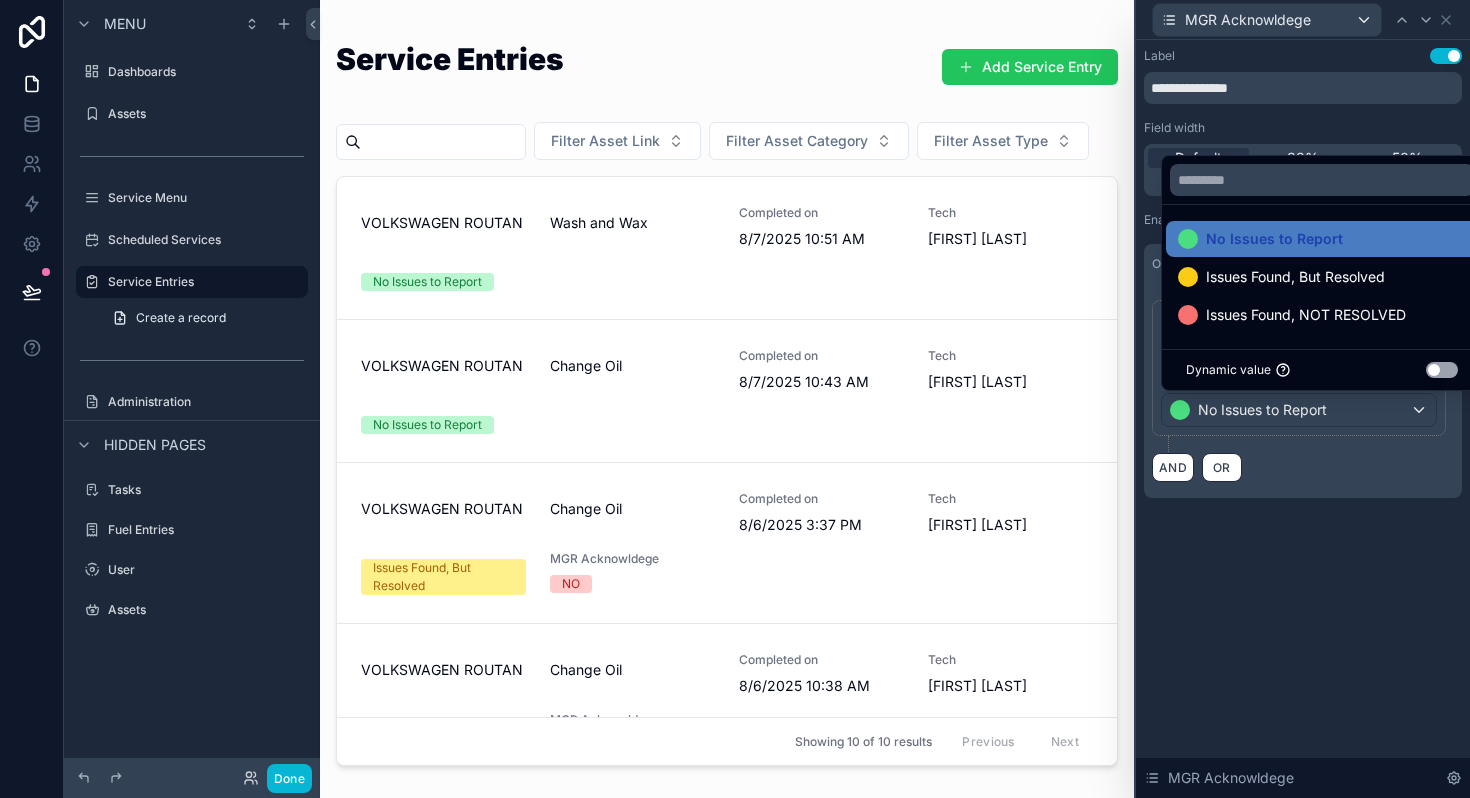 click on "**********" at bounding box center [1303, 293] 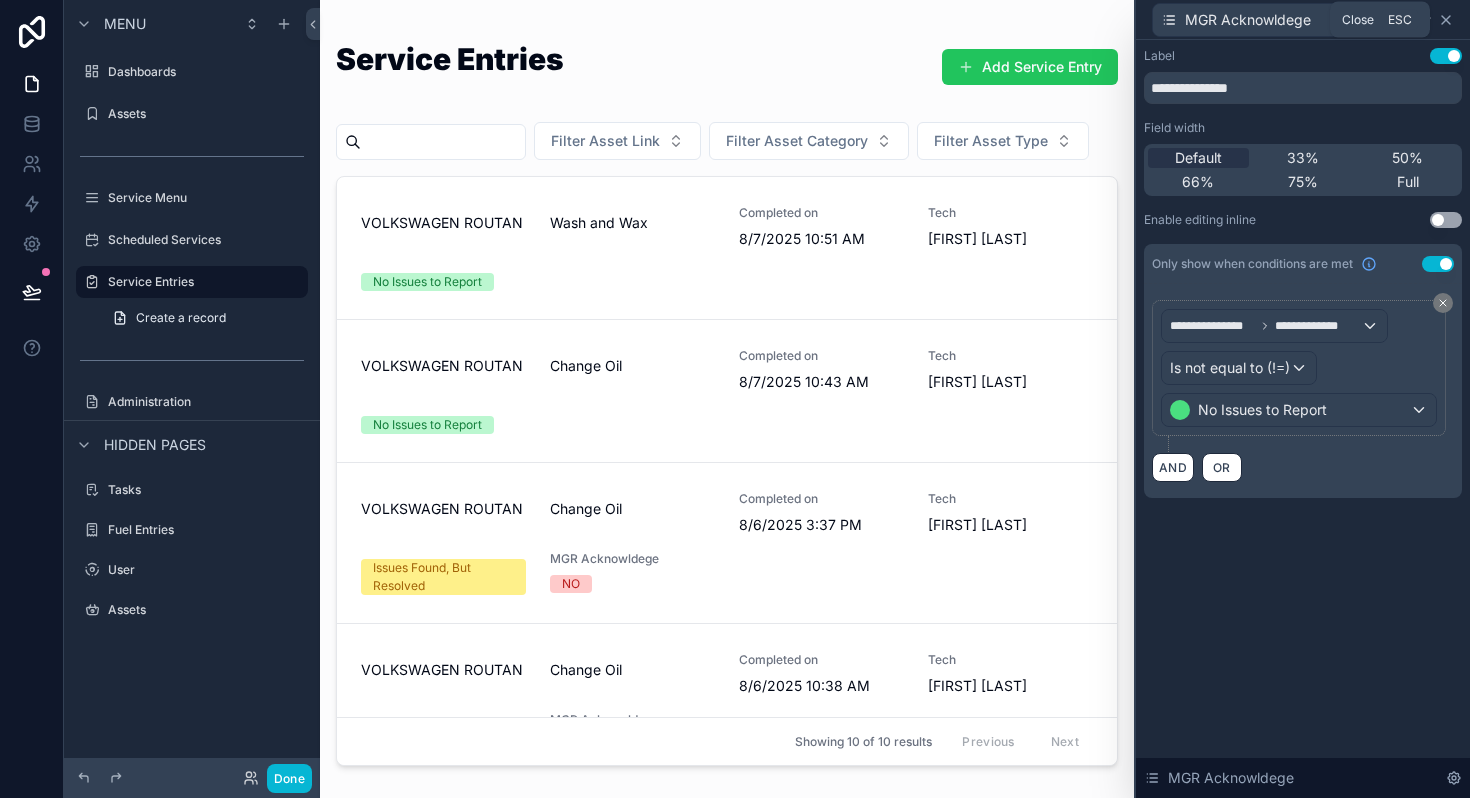 click 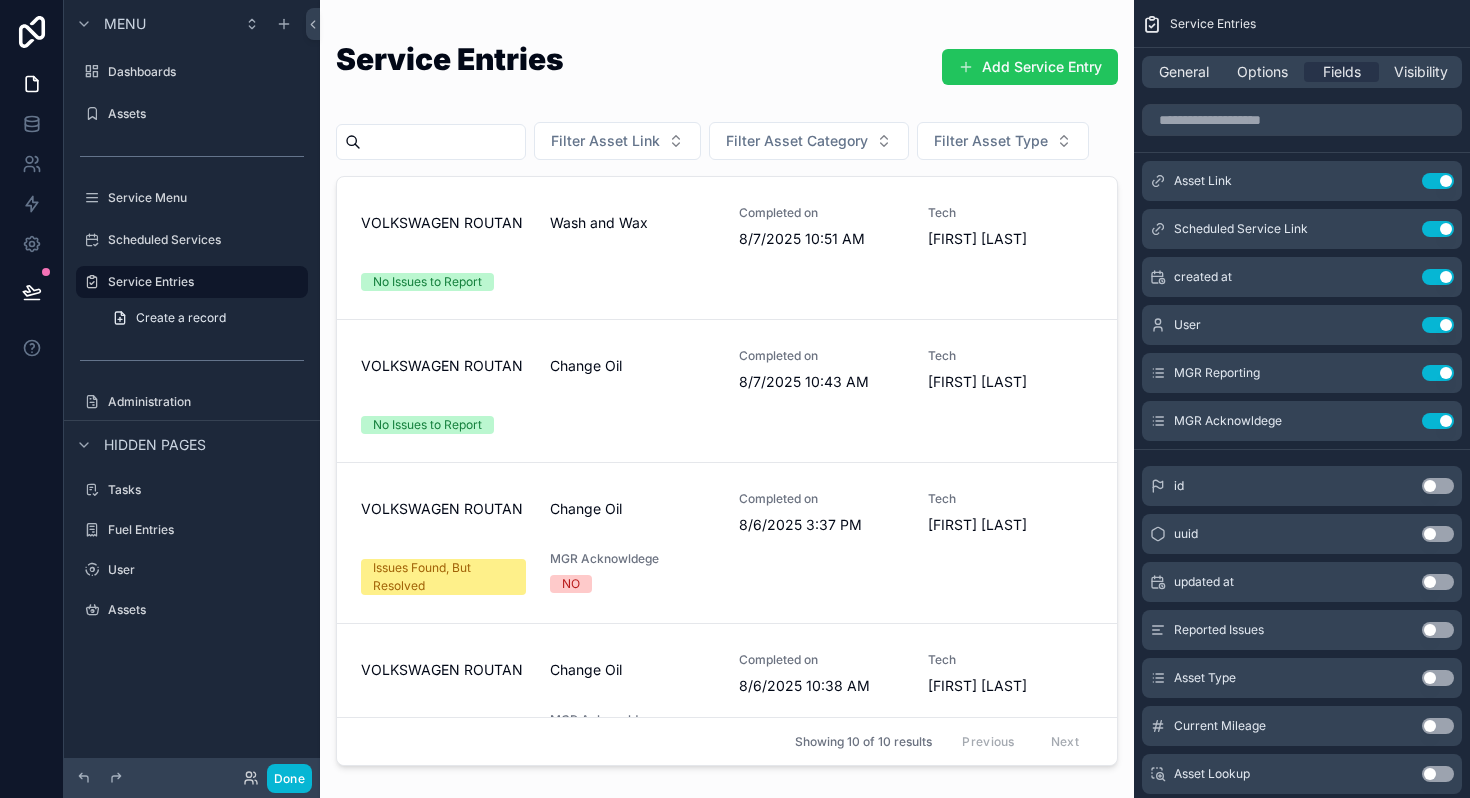 click at bounding box center (727, 387) 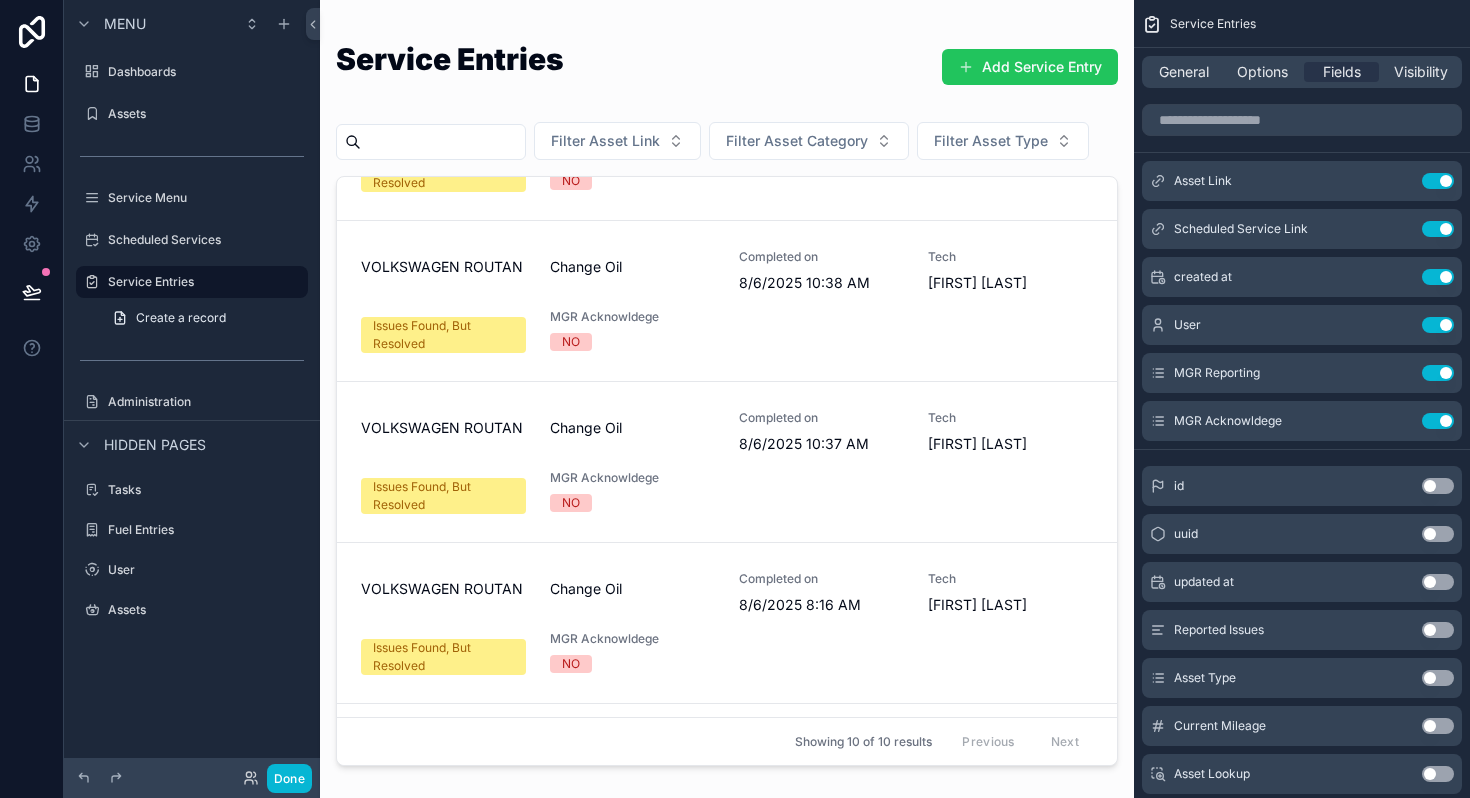 scroll, scrollTop: 0, scrollLeft: 0, axis: both 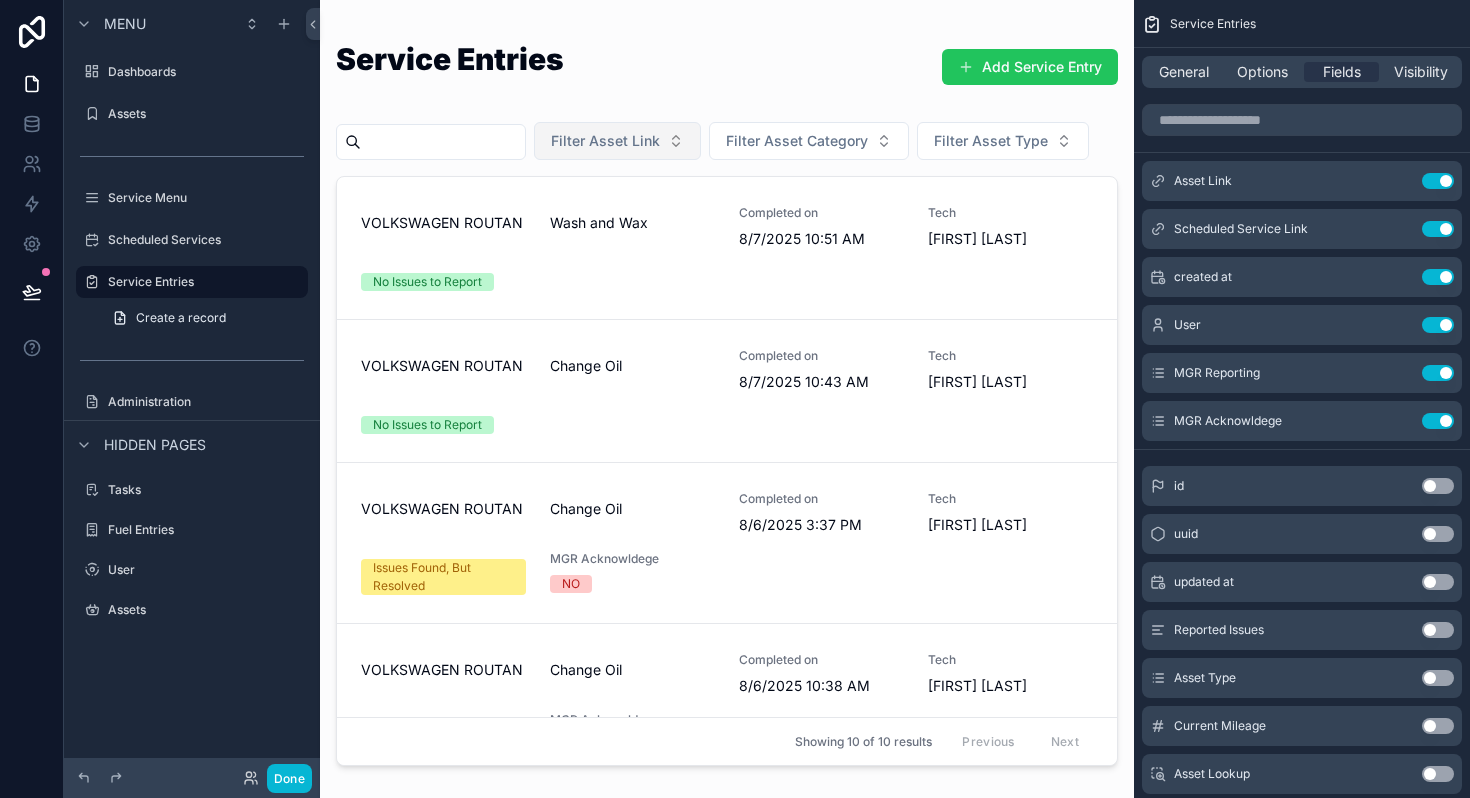 click on "Filter Asset Link" at bounding box center [605, 141] 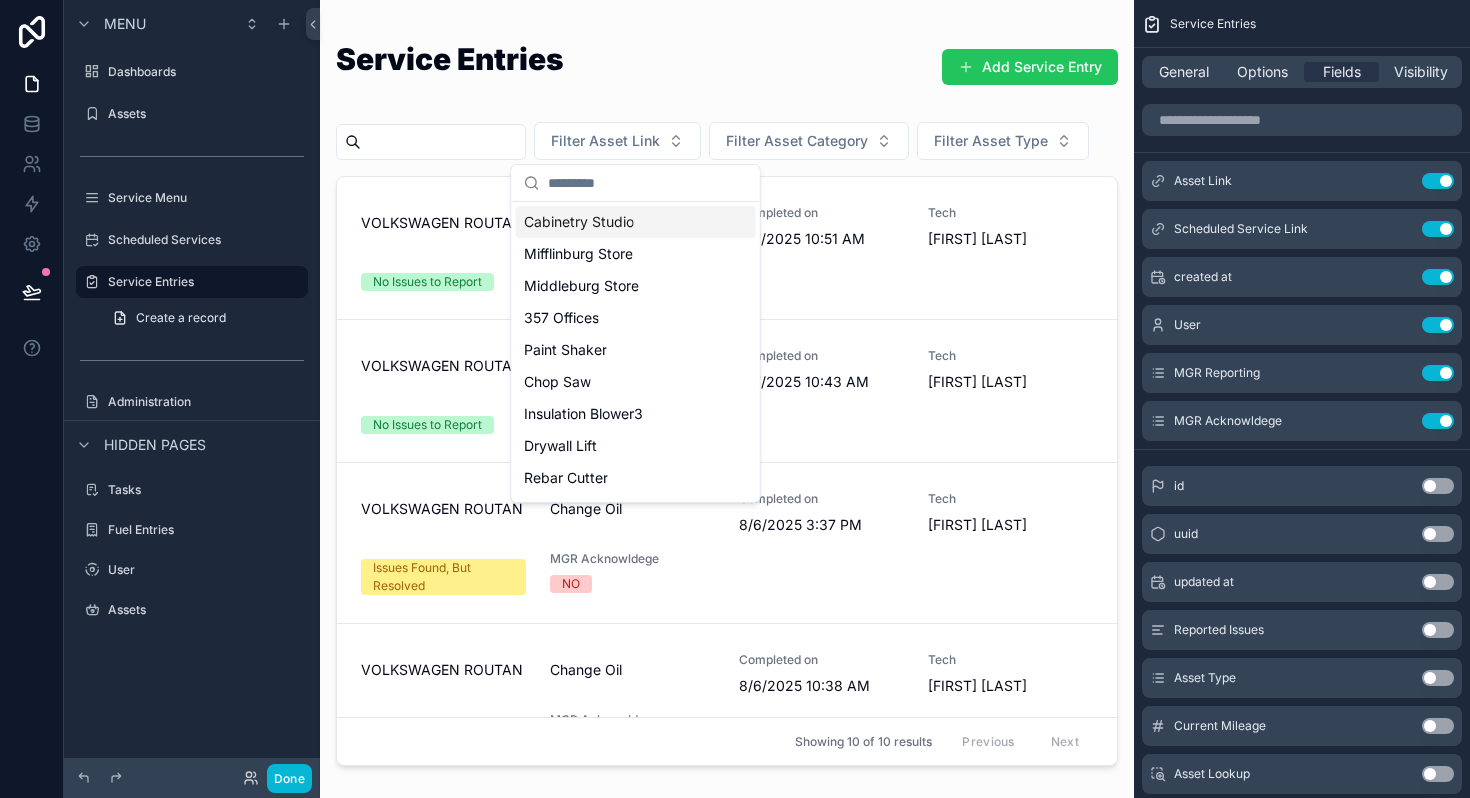 click on "Service Entries Add Service Entry" at bounding box center (727, 75) 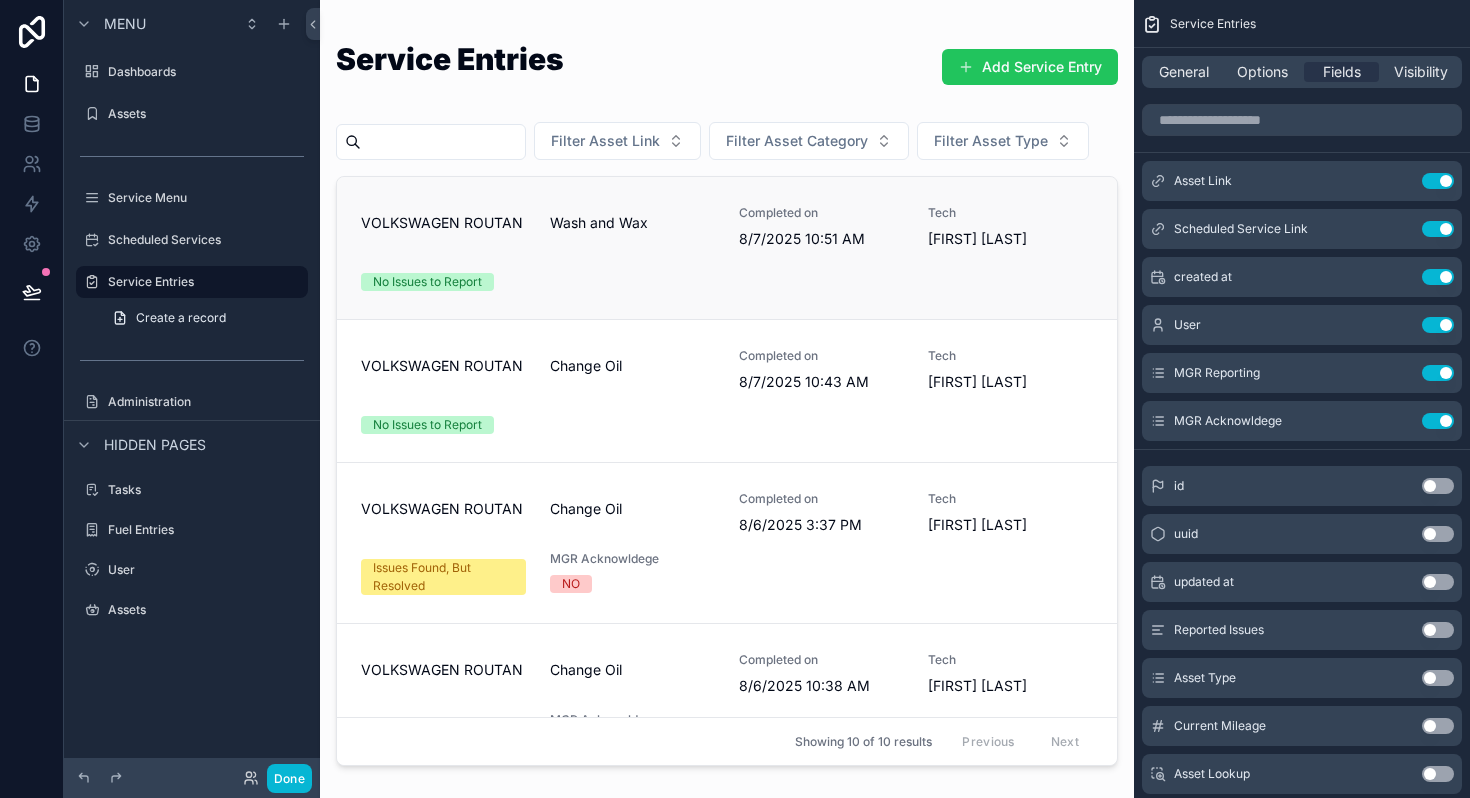 click on "VOLKSWAGEN ROUTAN Wash and Wax Completed on 8/7/2025 10:51 AM Tech Brian Sommers No Issues to Report" at bounding box center [727, 248] 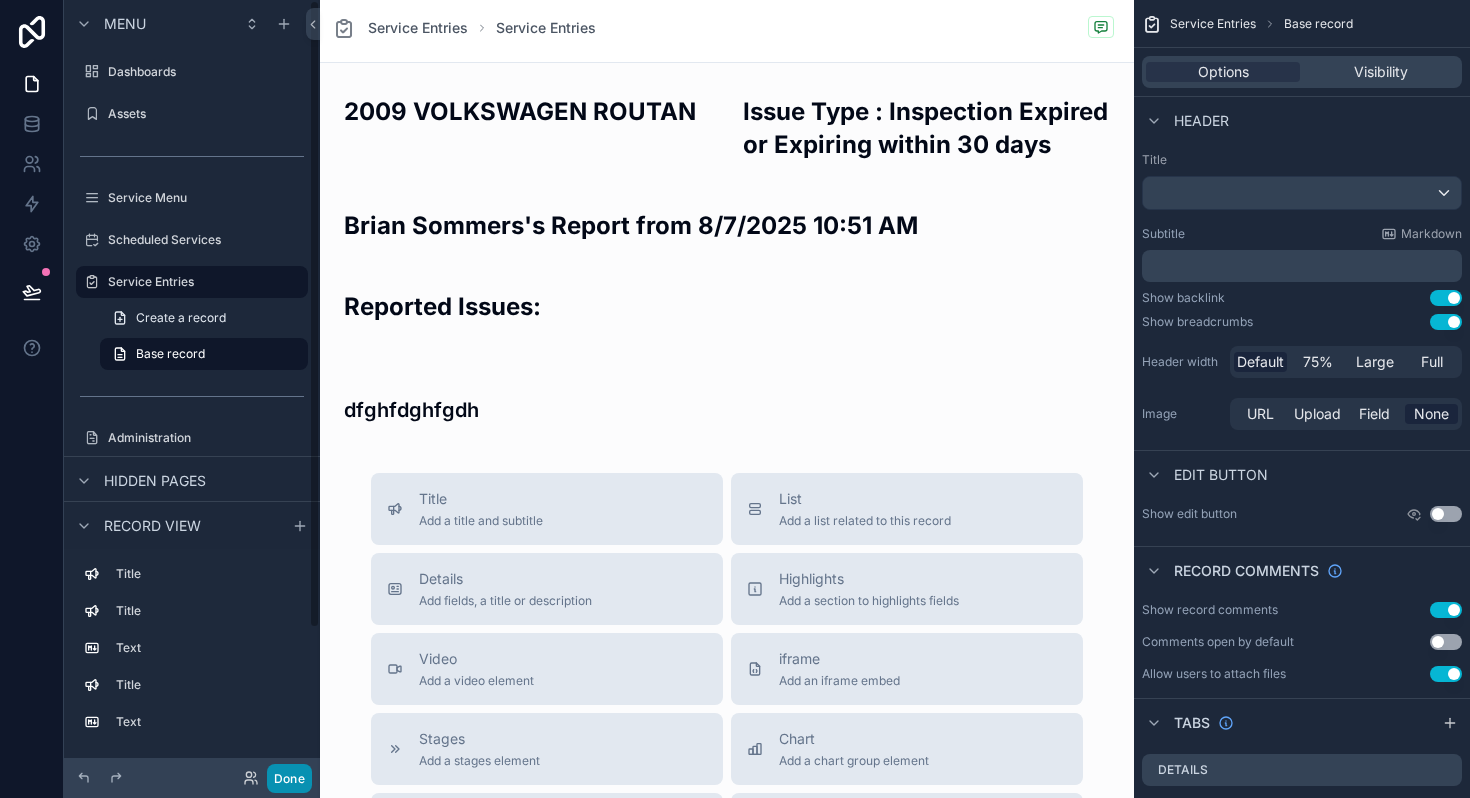 click on "Done" at bounding box center [289, 778] 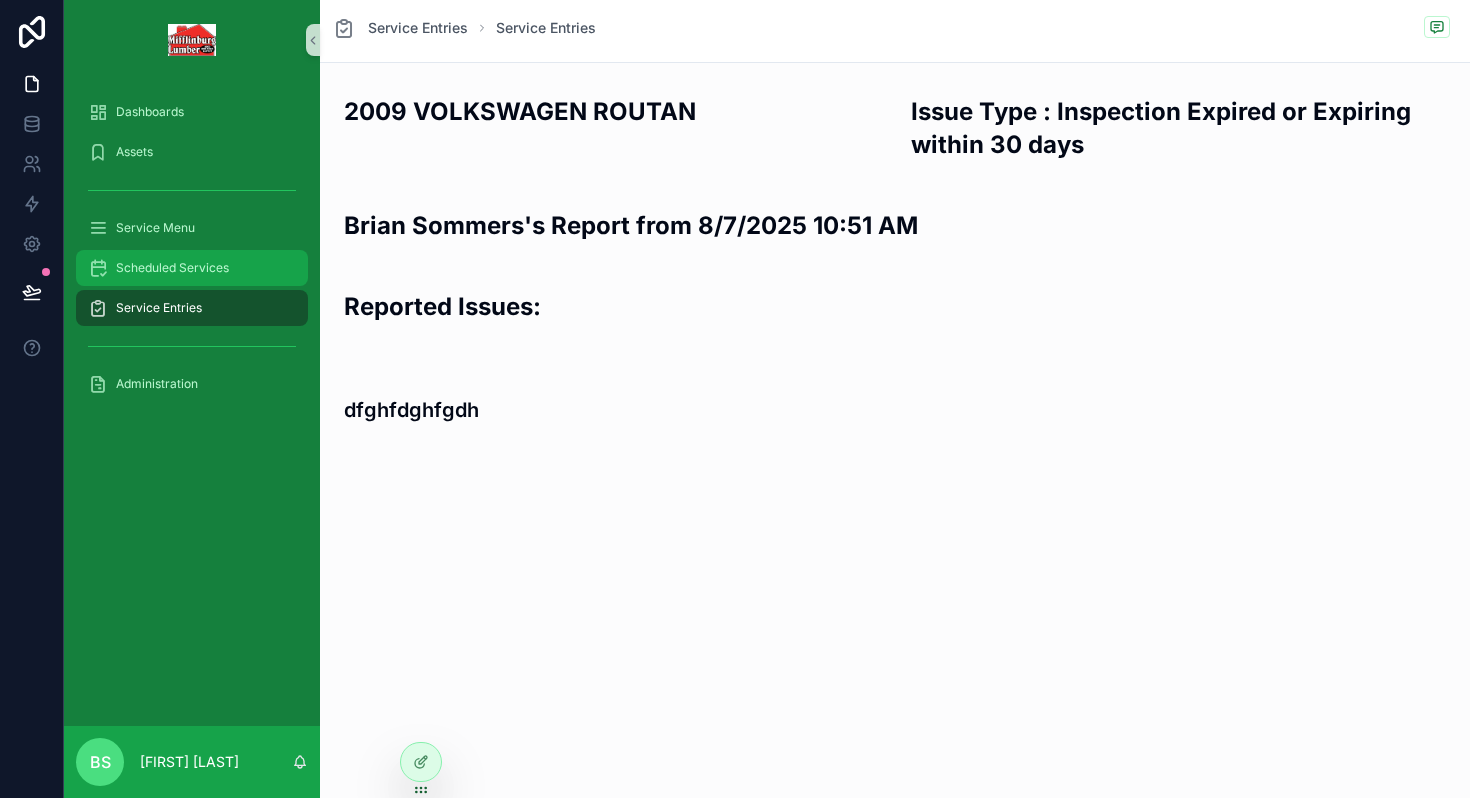 click on "Scheduled Services" at bounding box center [172, 268] 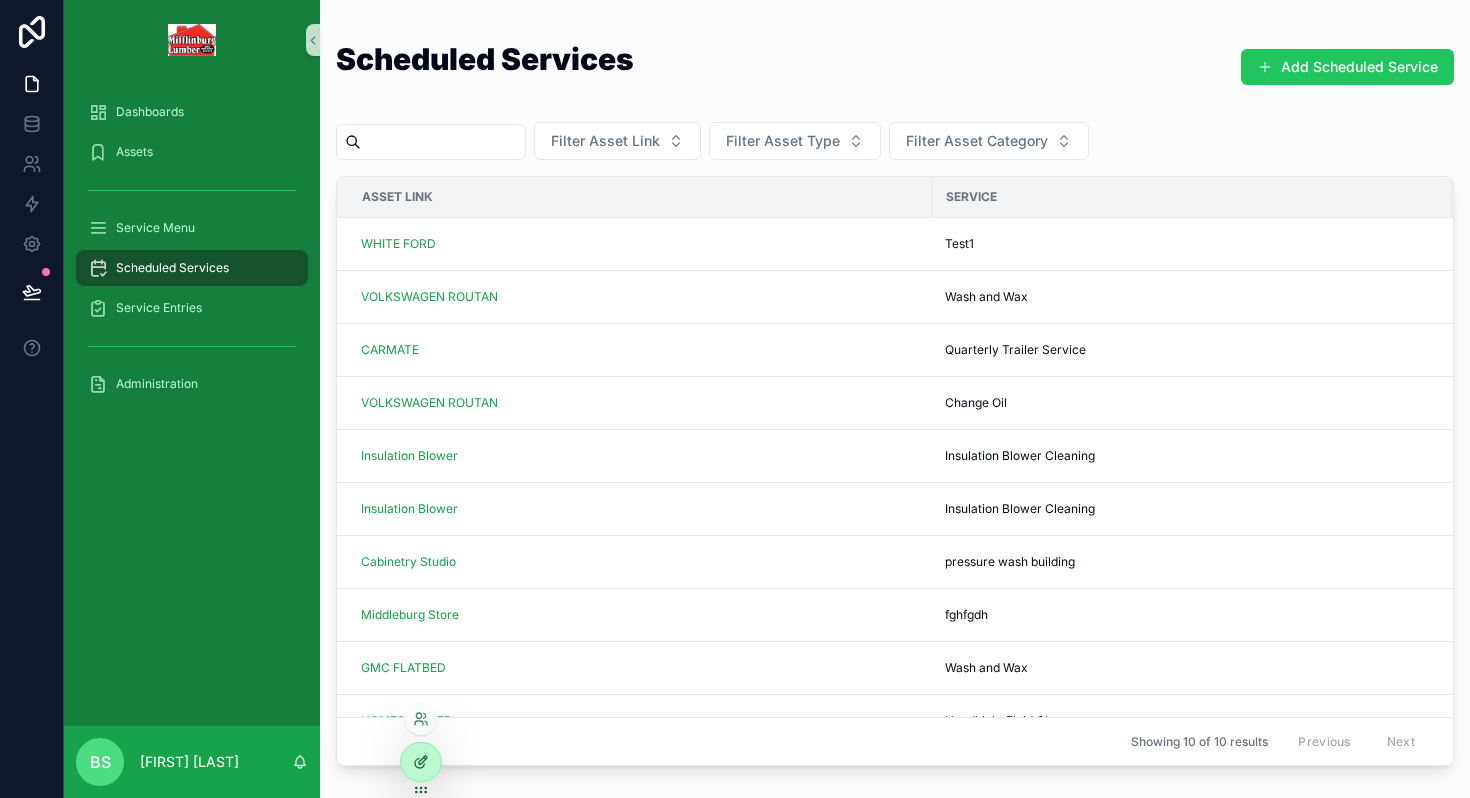 click 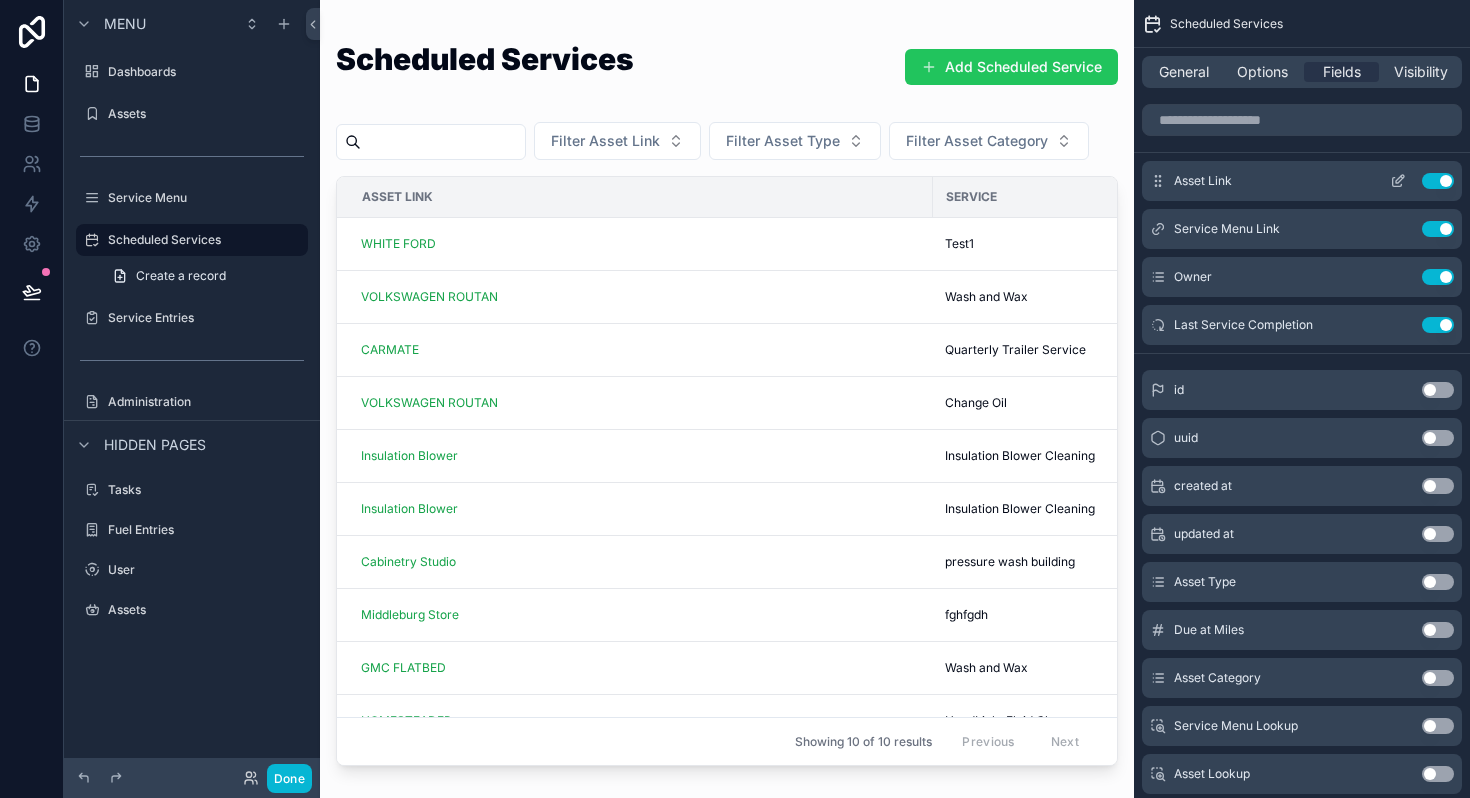 click 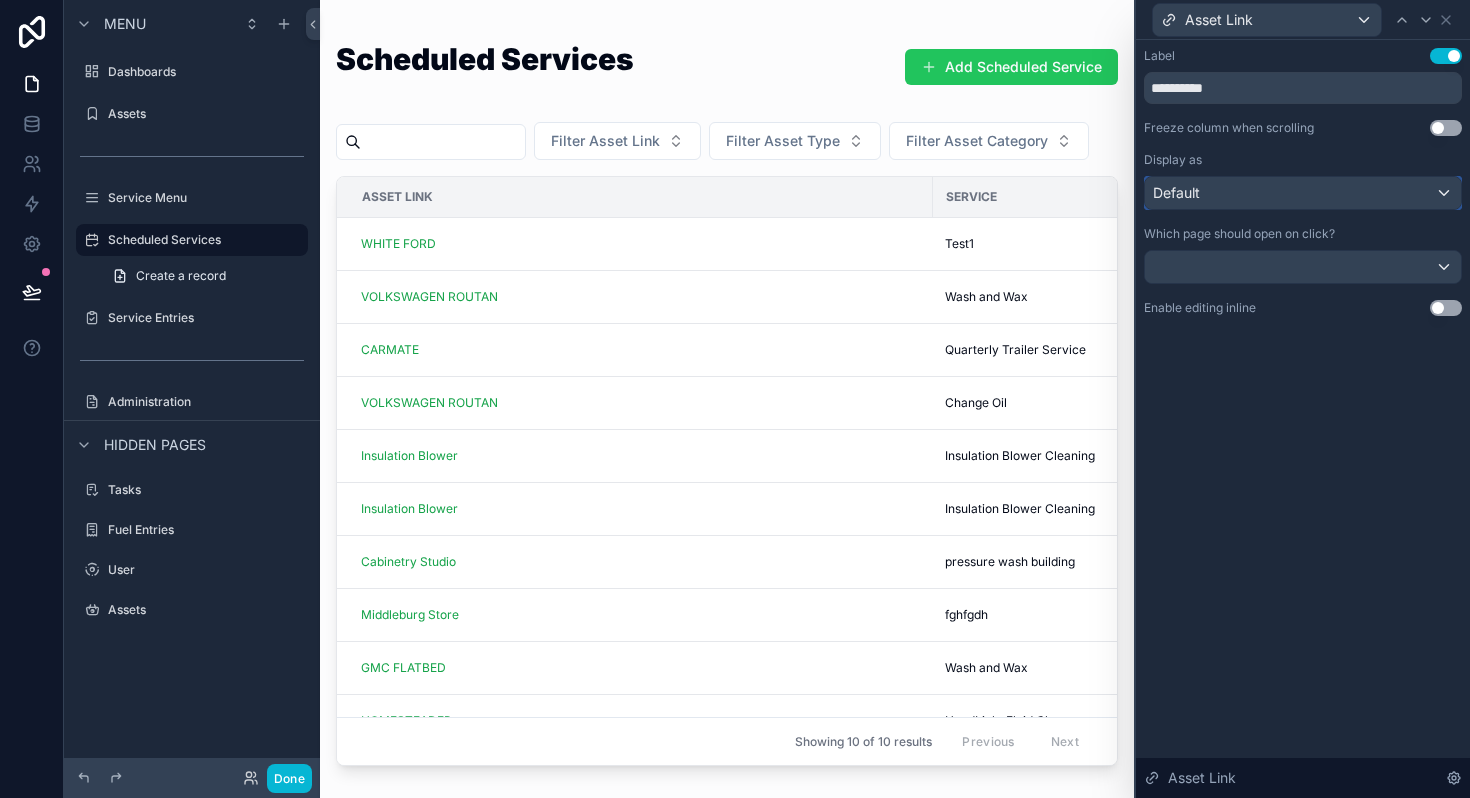 click on "Default" at bounding box center (1303, 193) 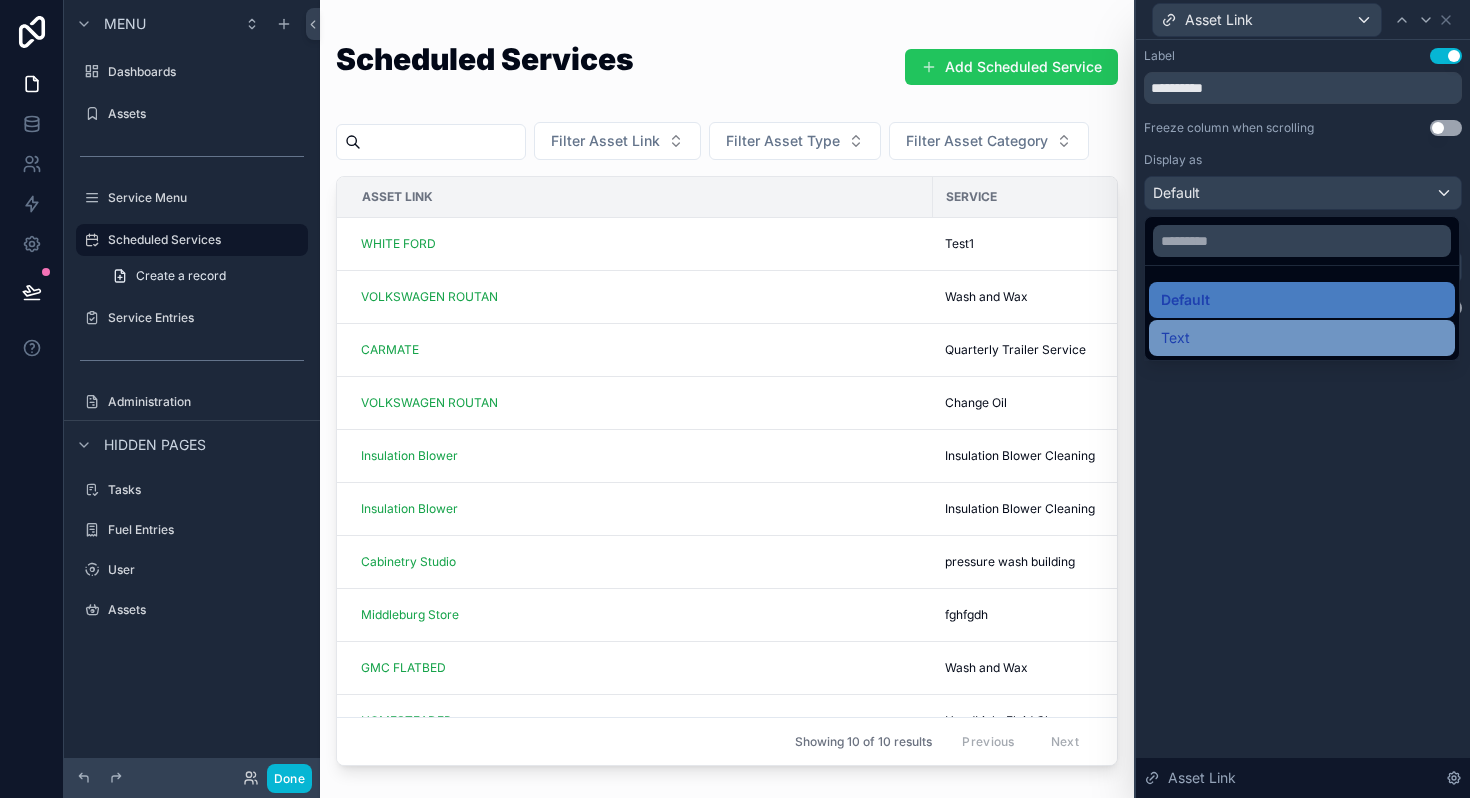 click on "Text" at bounding box center [1302, 338] 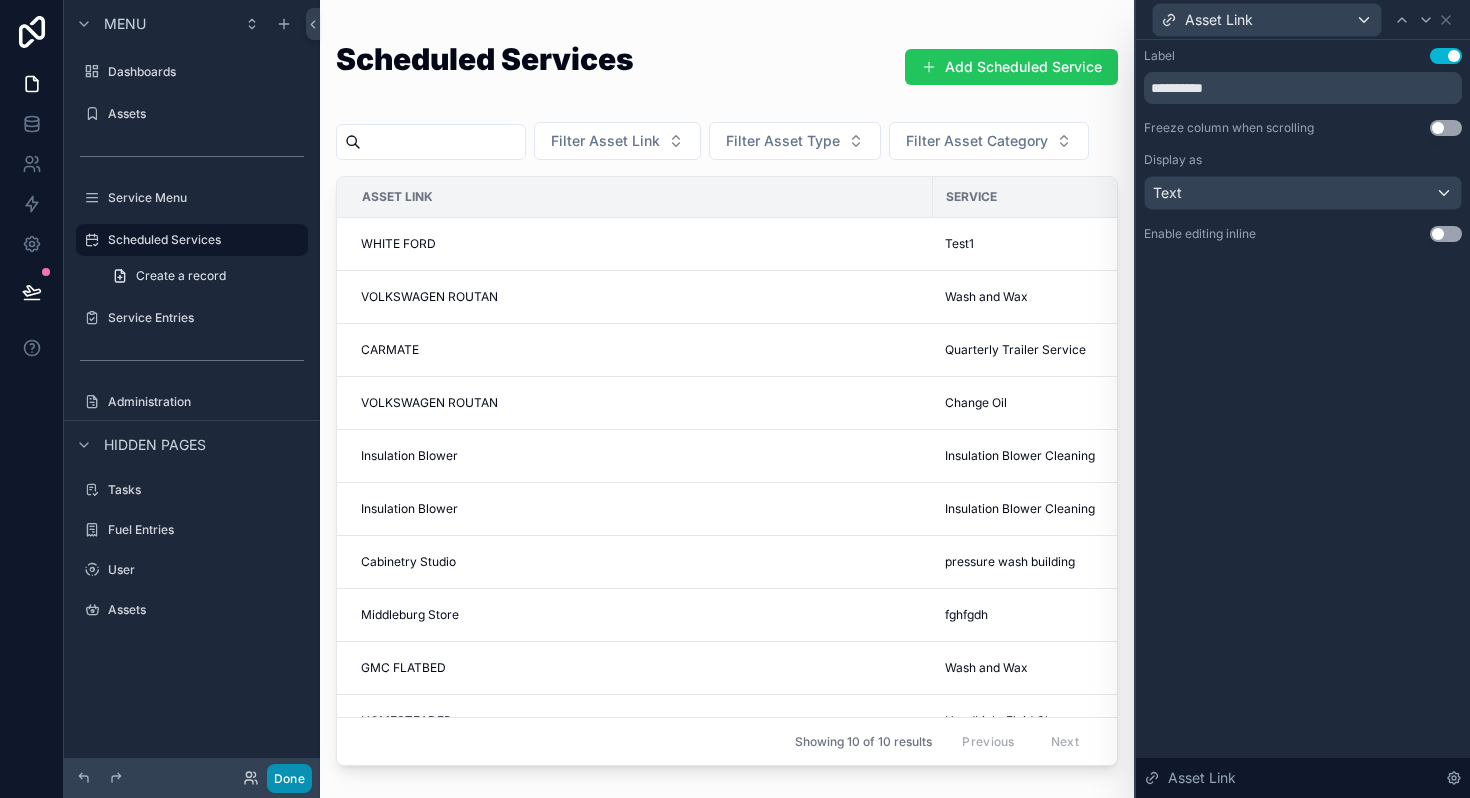 click on "Done" at bounding box center [289, 778] 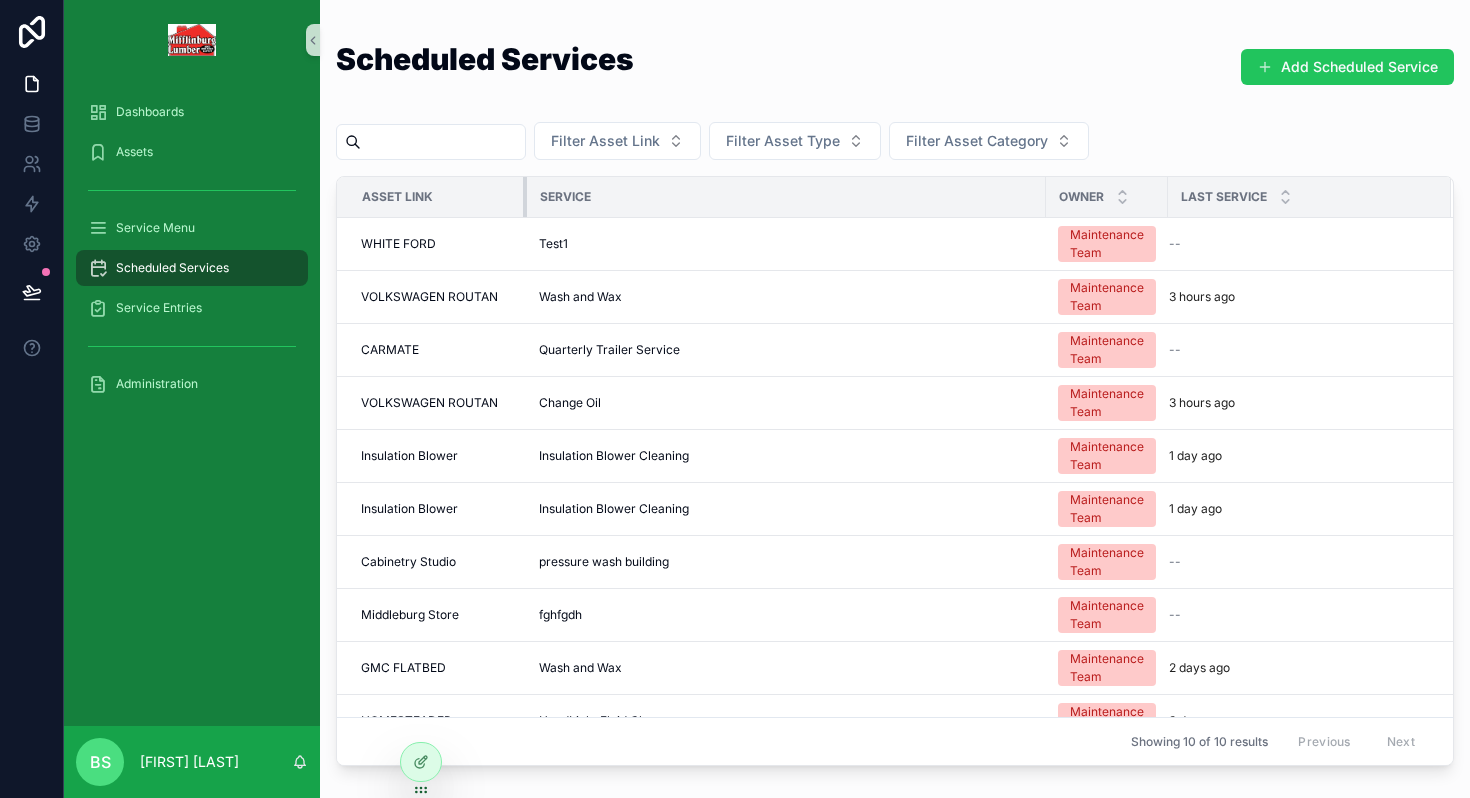 drag, startPoint x: 931, startPoint y: 189, endPoint x: 525, endPoint y: 179, distance: 406.12314 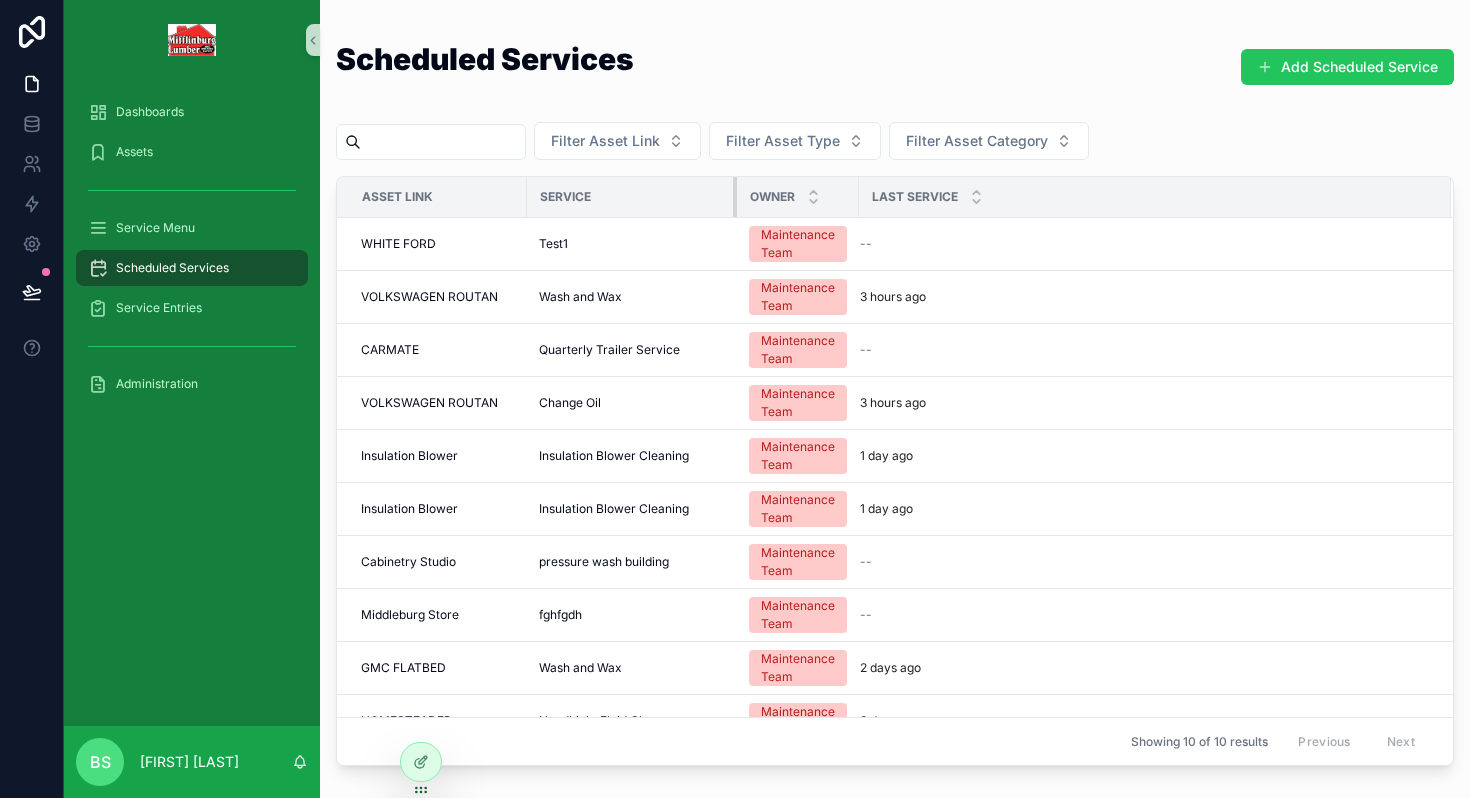 drag, startPoint x: 1043, startPoint y: 189, endPoint x: 734, endPoint y: 212, distance: 309.8548 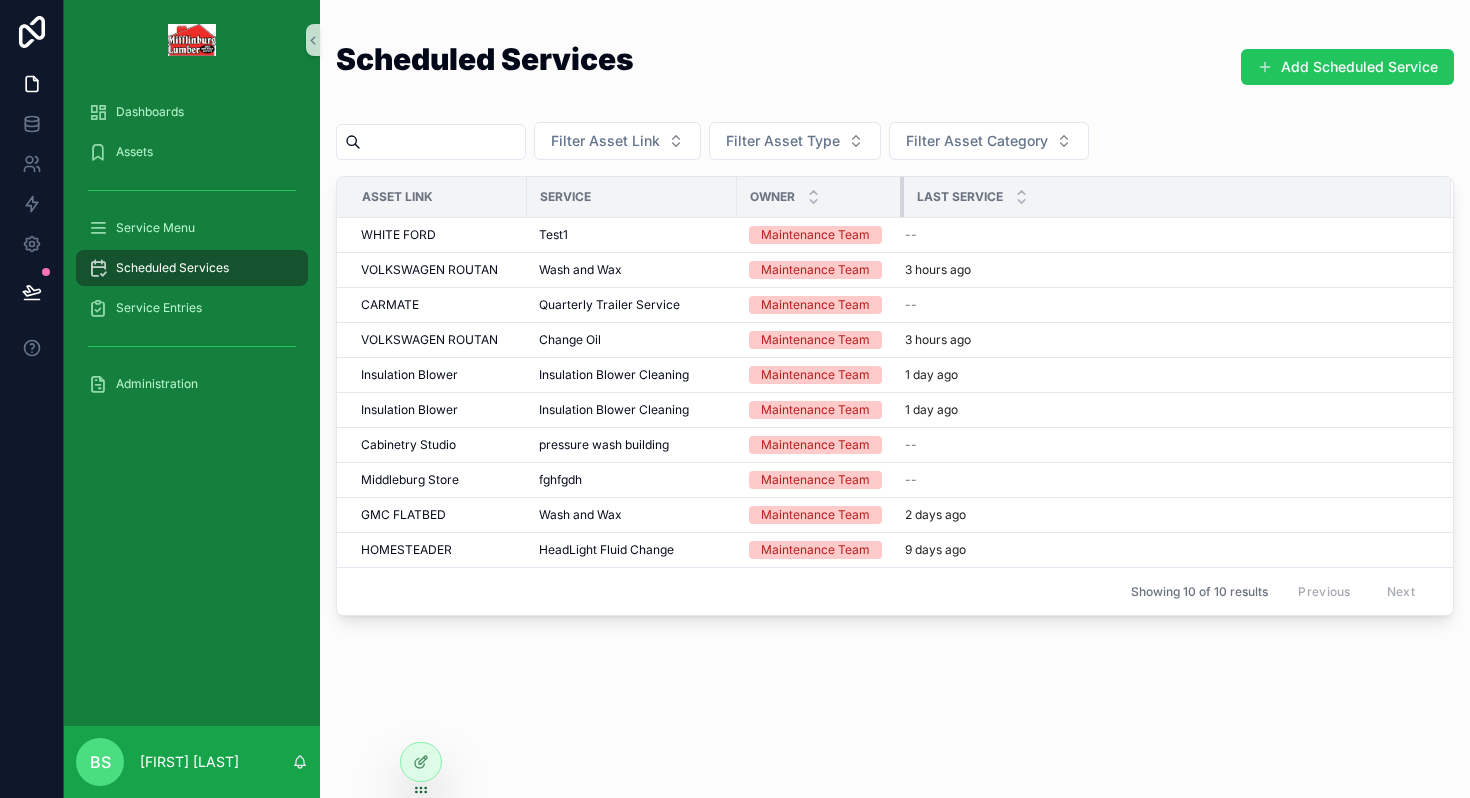 drag, startPoint x: 855, startPoint y: 190, endPoint x: 901, endPoint y: 198, distance: 46.69047 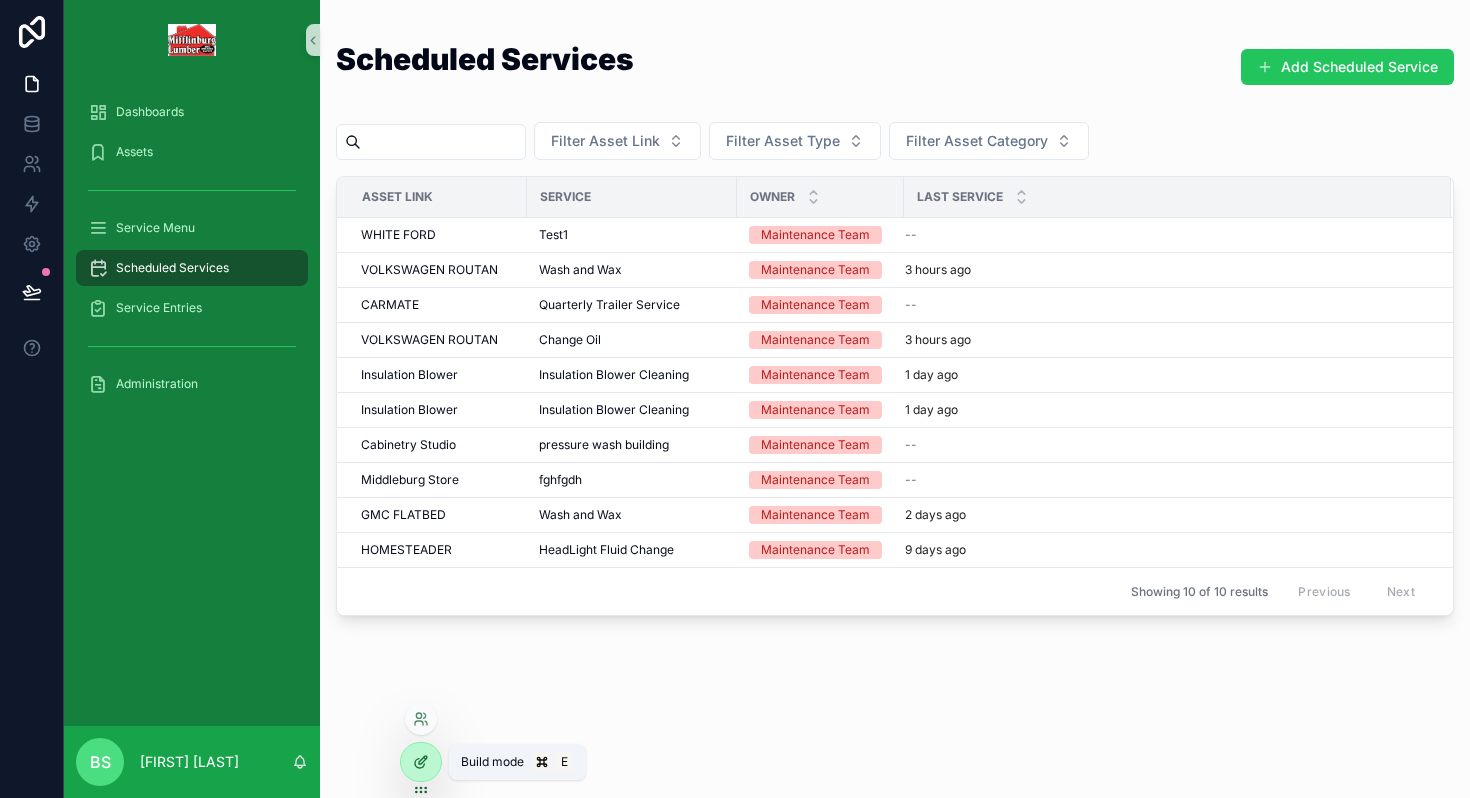 click 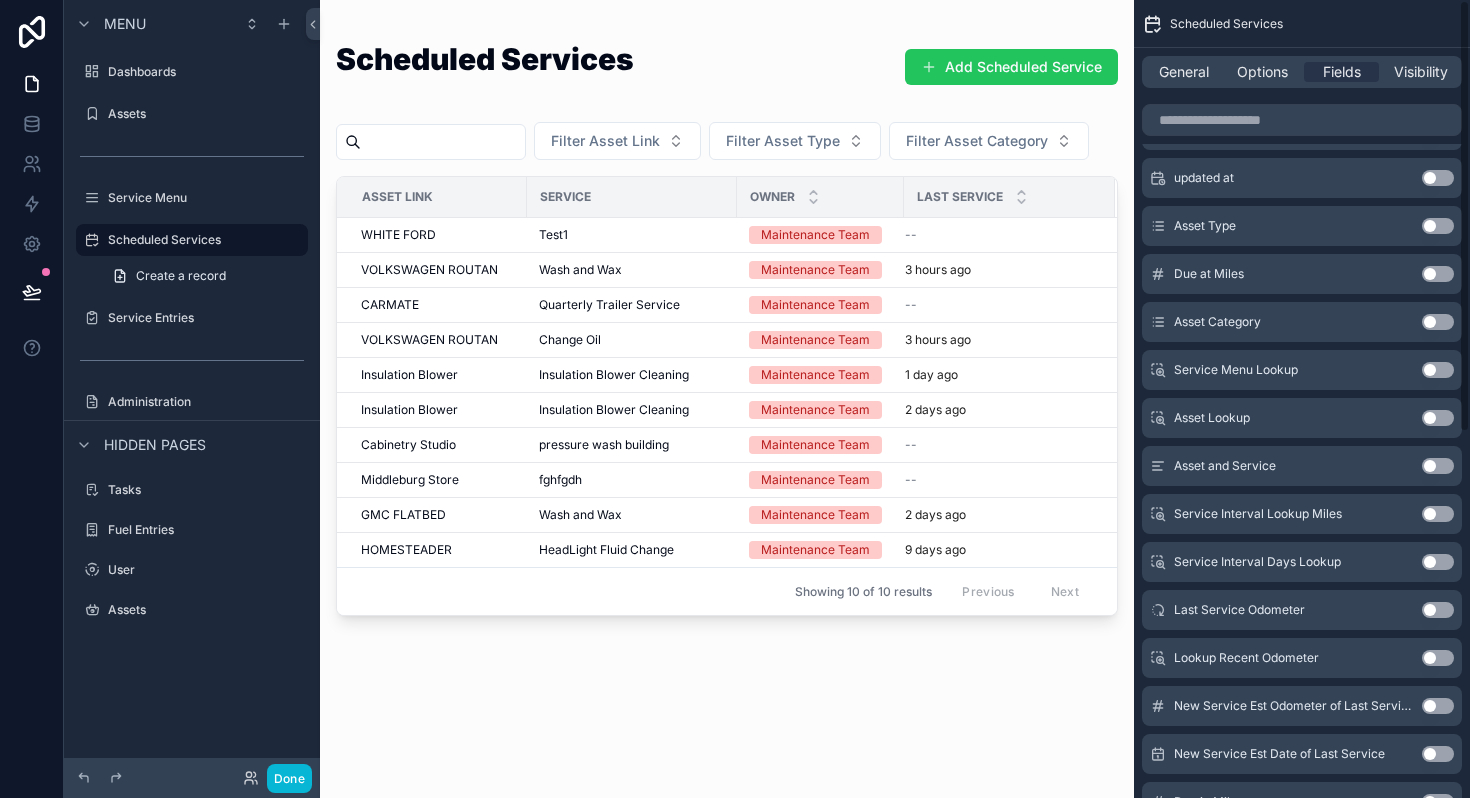 scroll, scrollTop: 0, scrollLeft: 0, axis: both 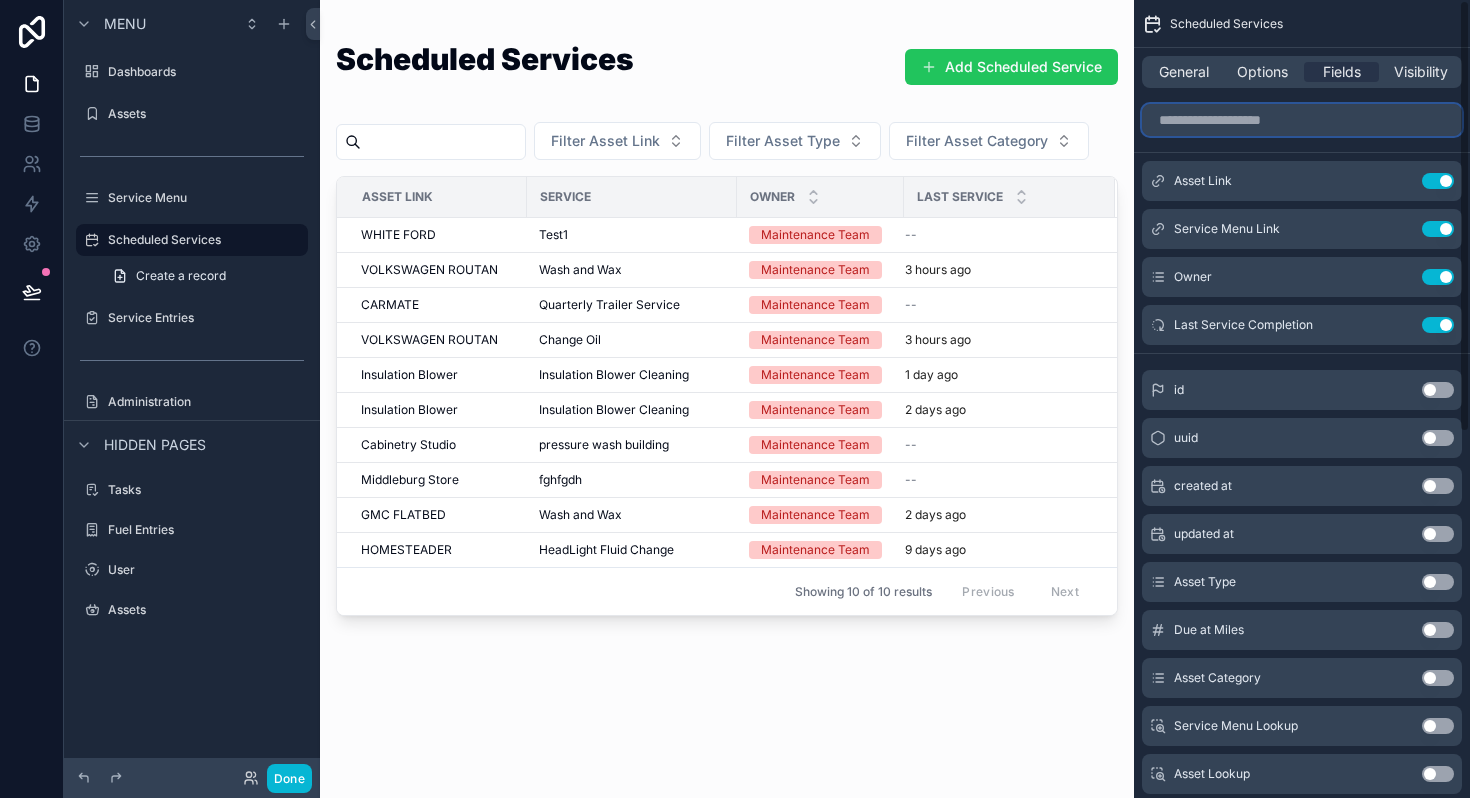 click at bounding box center [1302, 120] 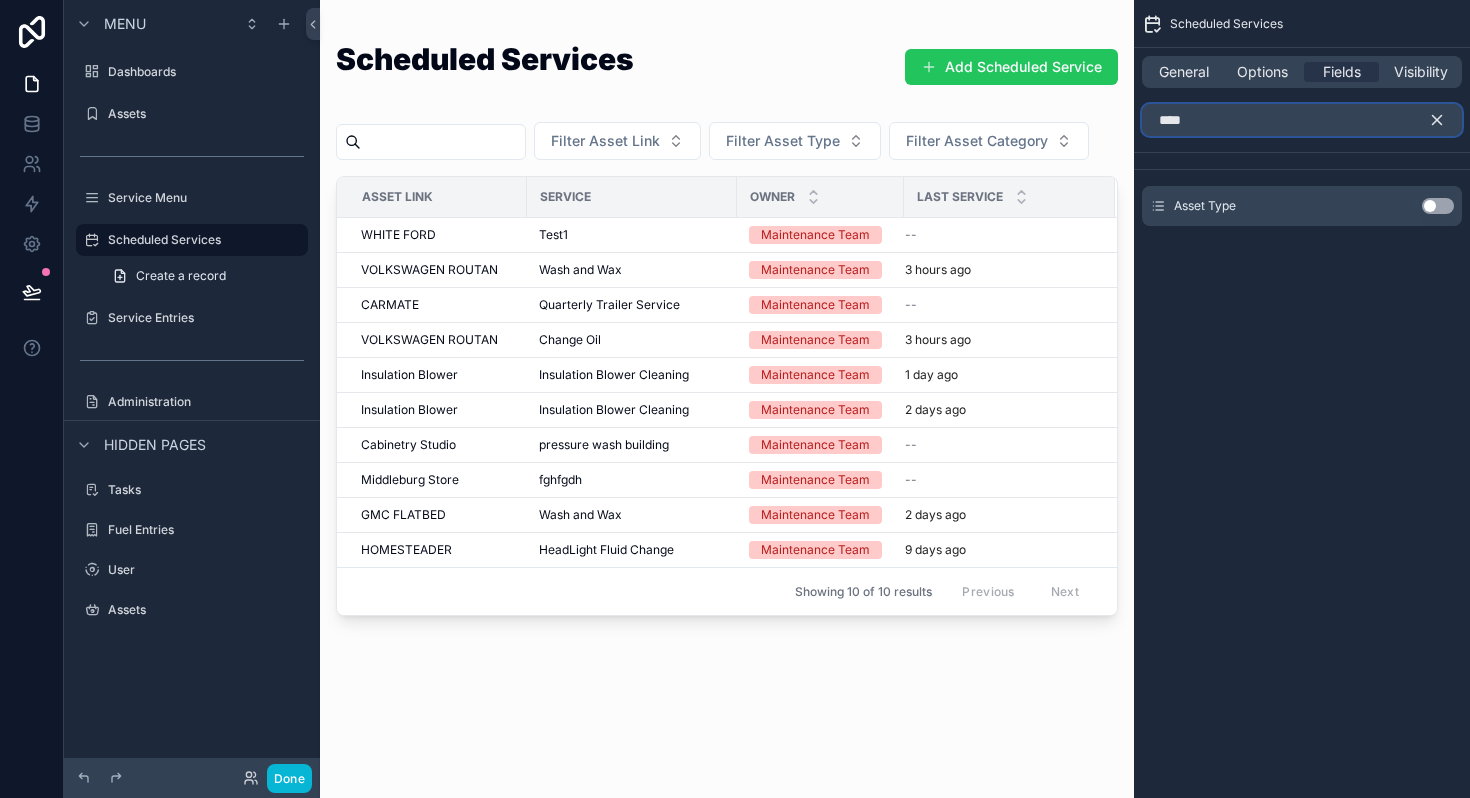 type on "****" 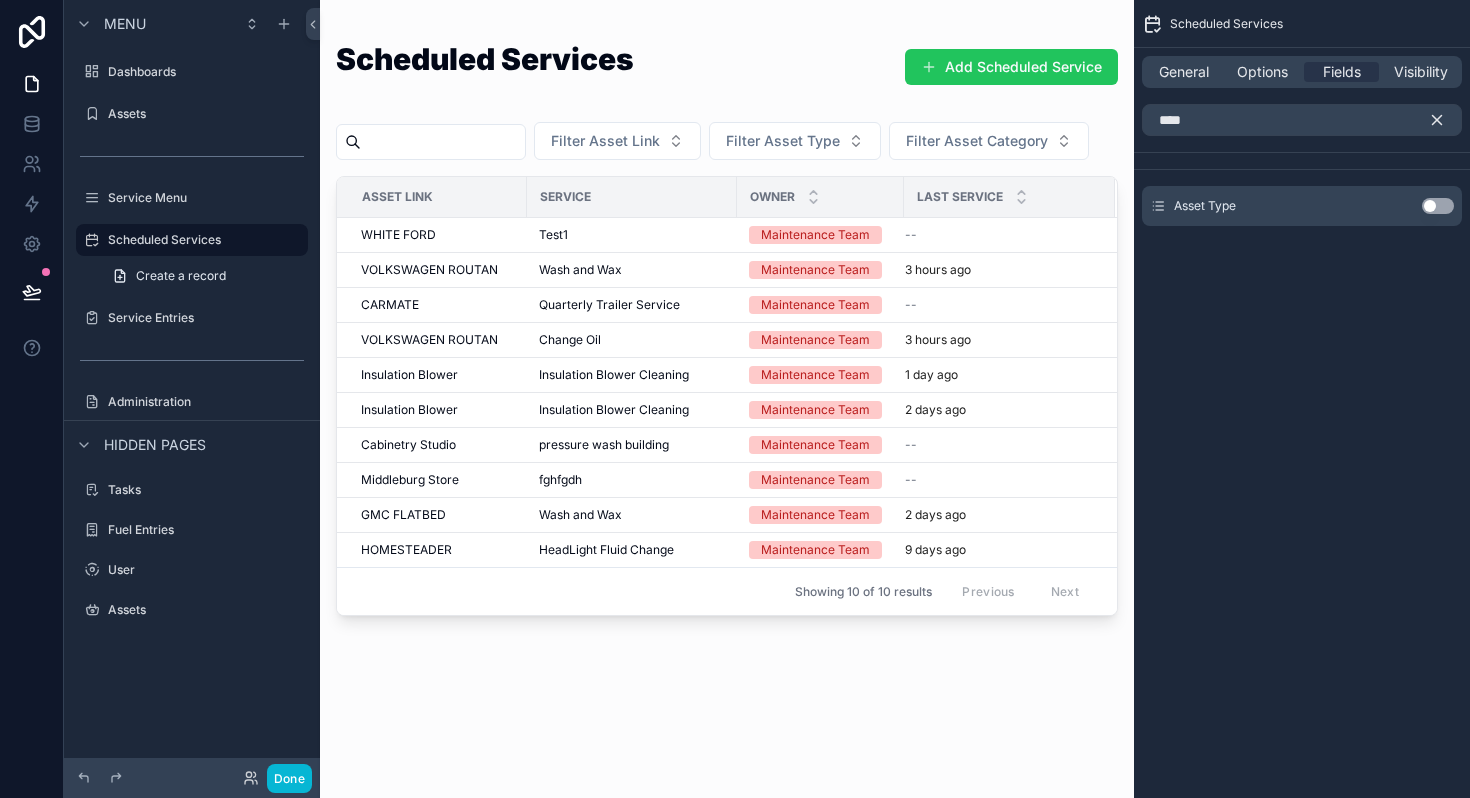 click on "Use setting" at bounding box center (1438, 206) 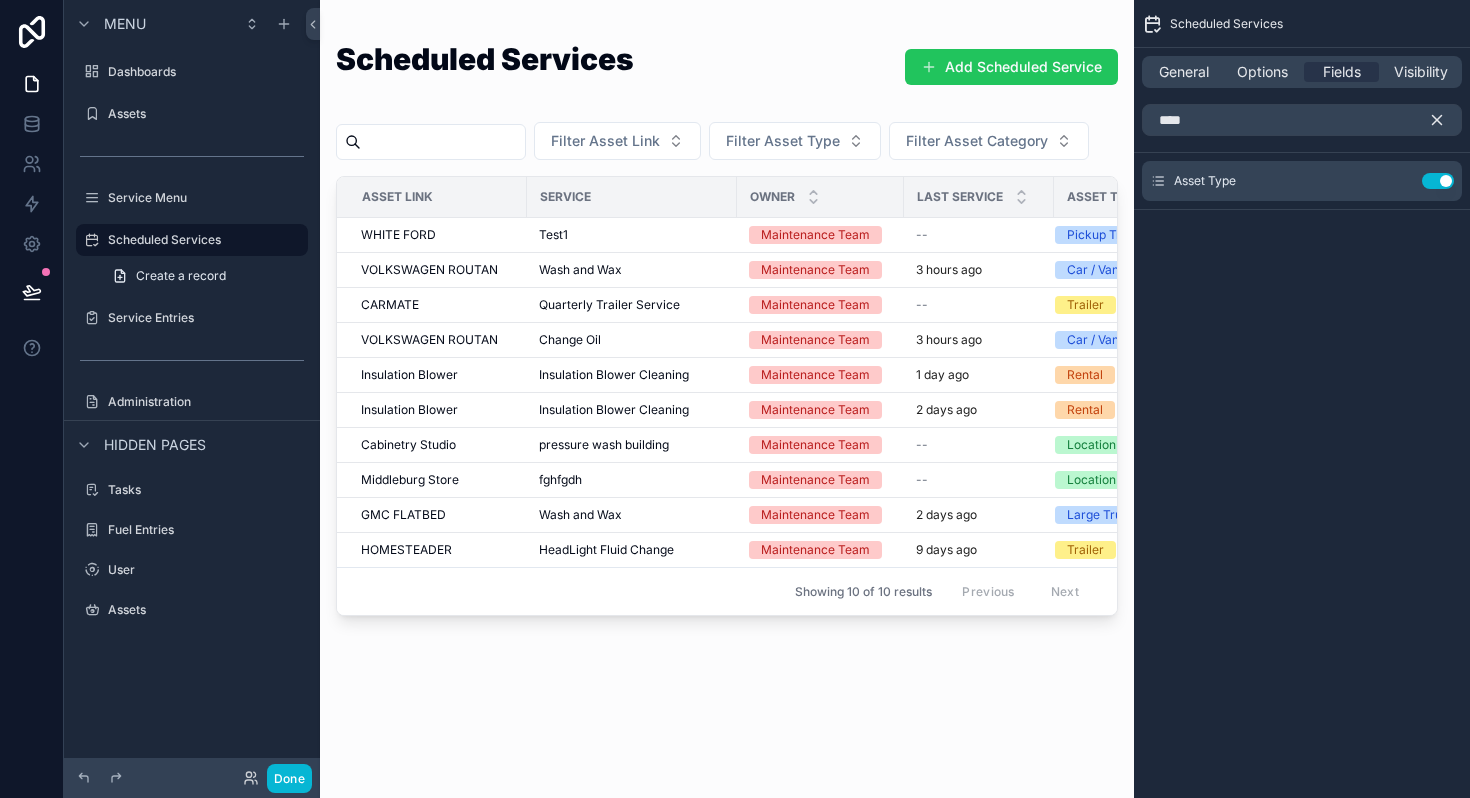 click 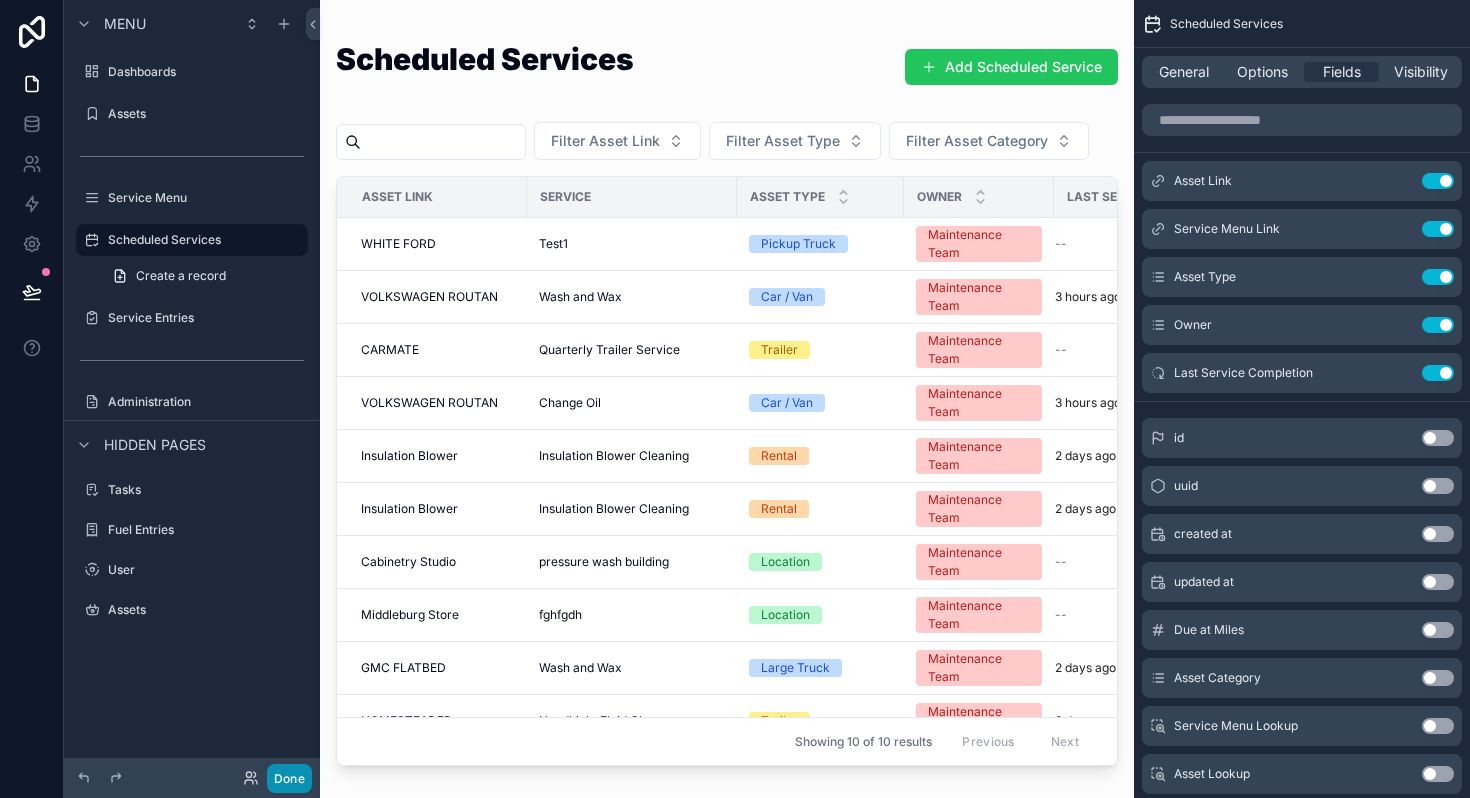 click on "Done" at bounding box center (289, 778) 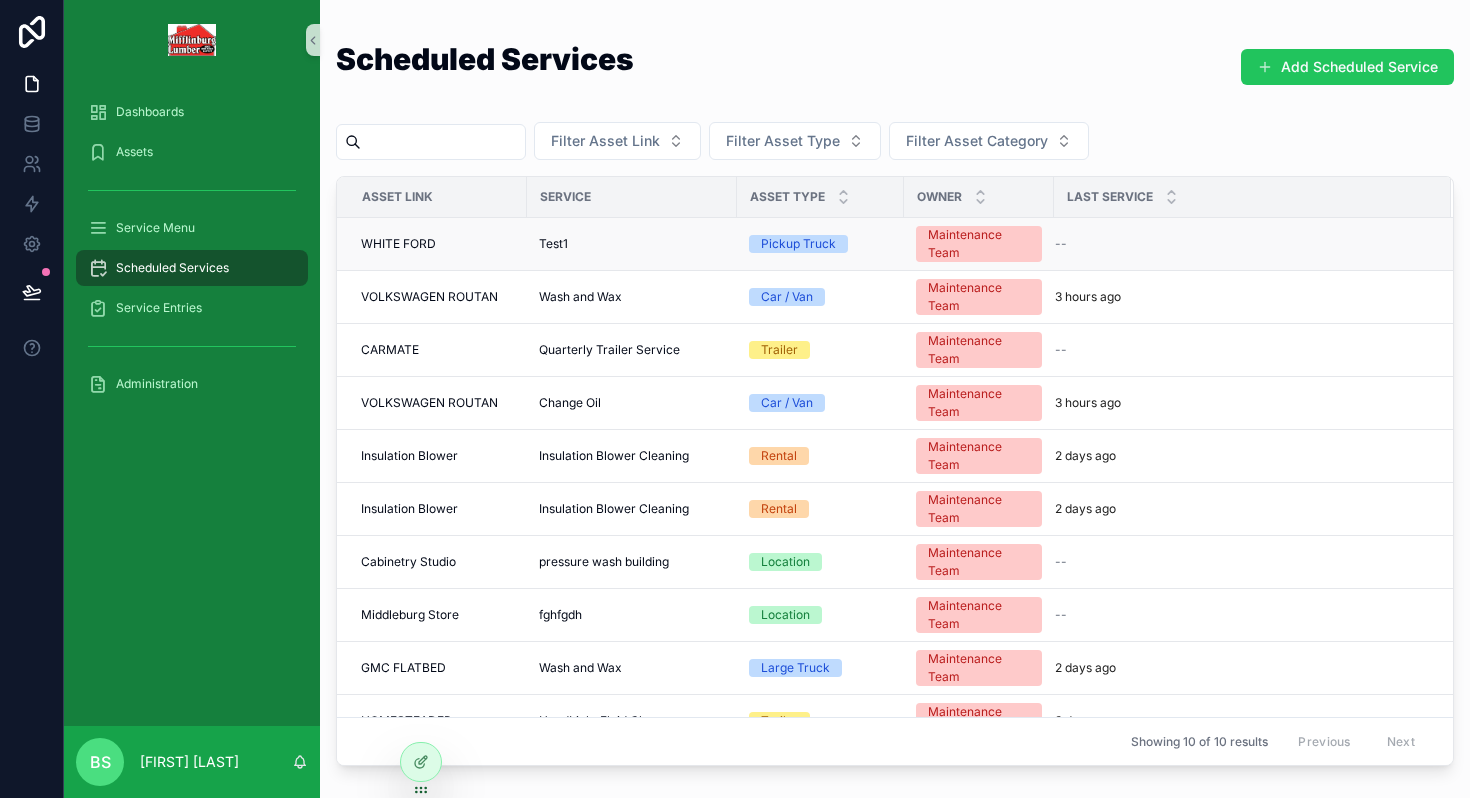 click on "Test1" at bounding box center [632, 244] 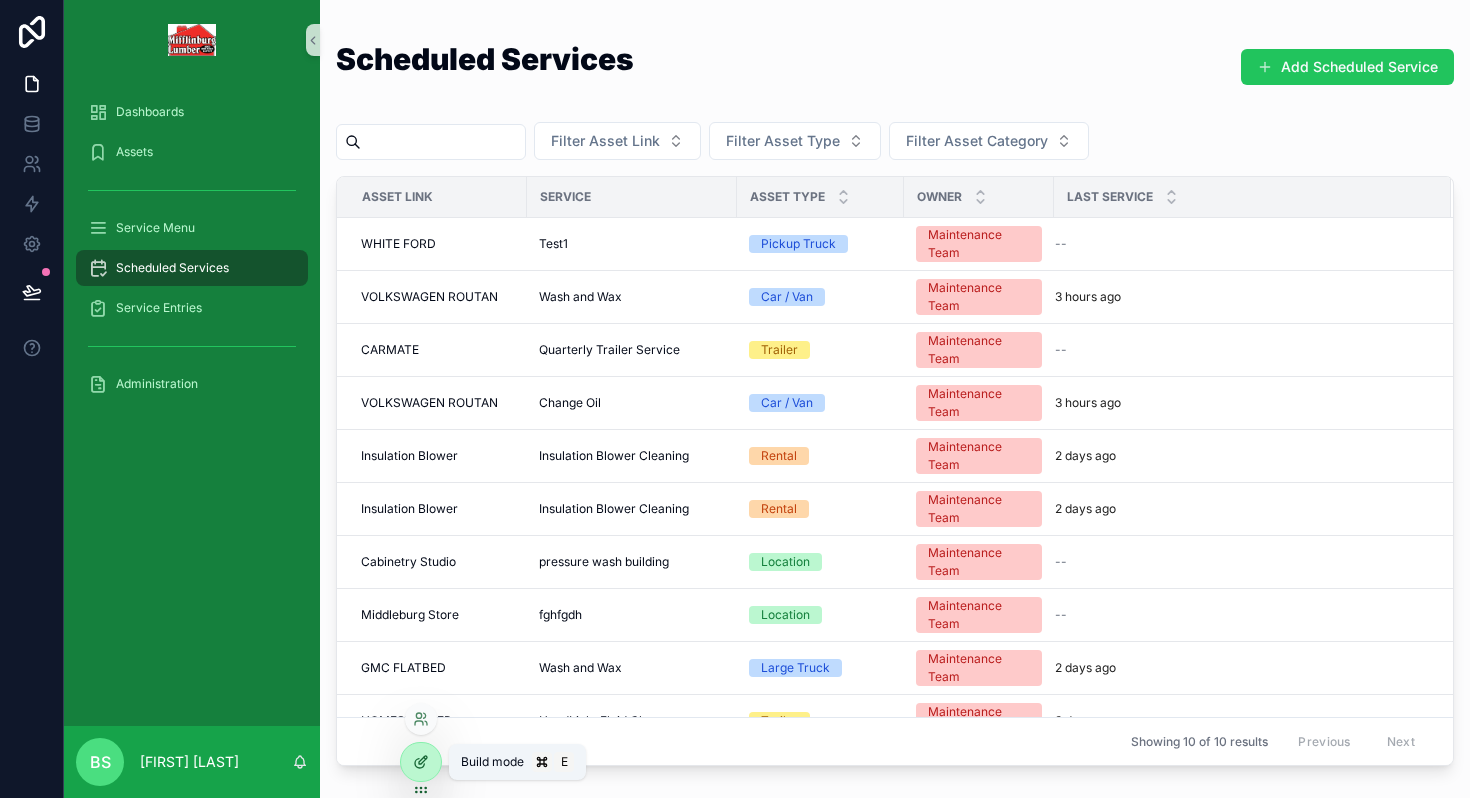 click 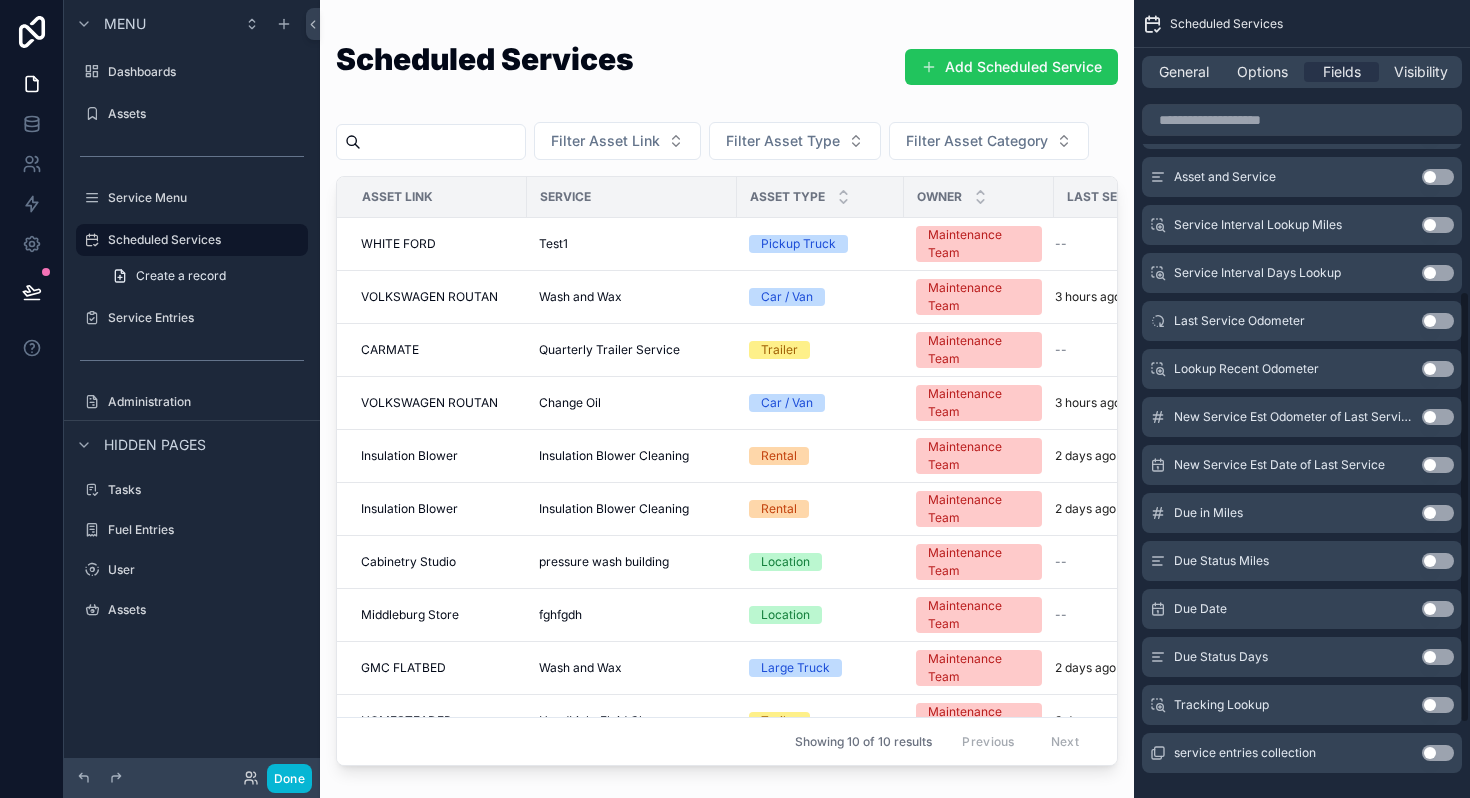 scroll, scrollTop: 676, scrollLeft: 0, axis: vertical 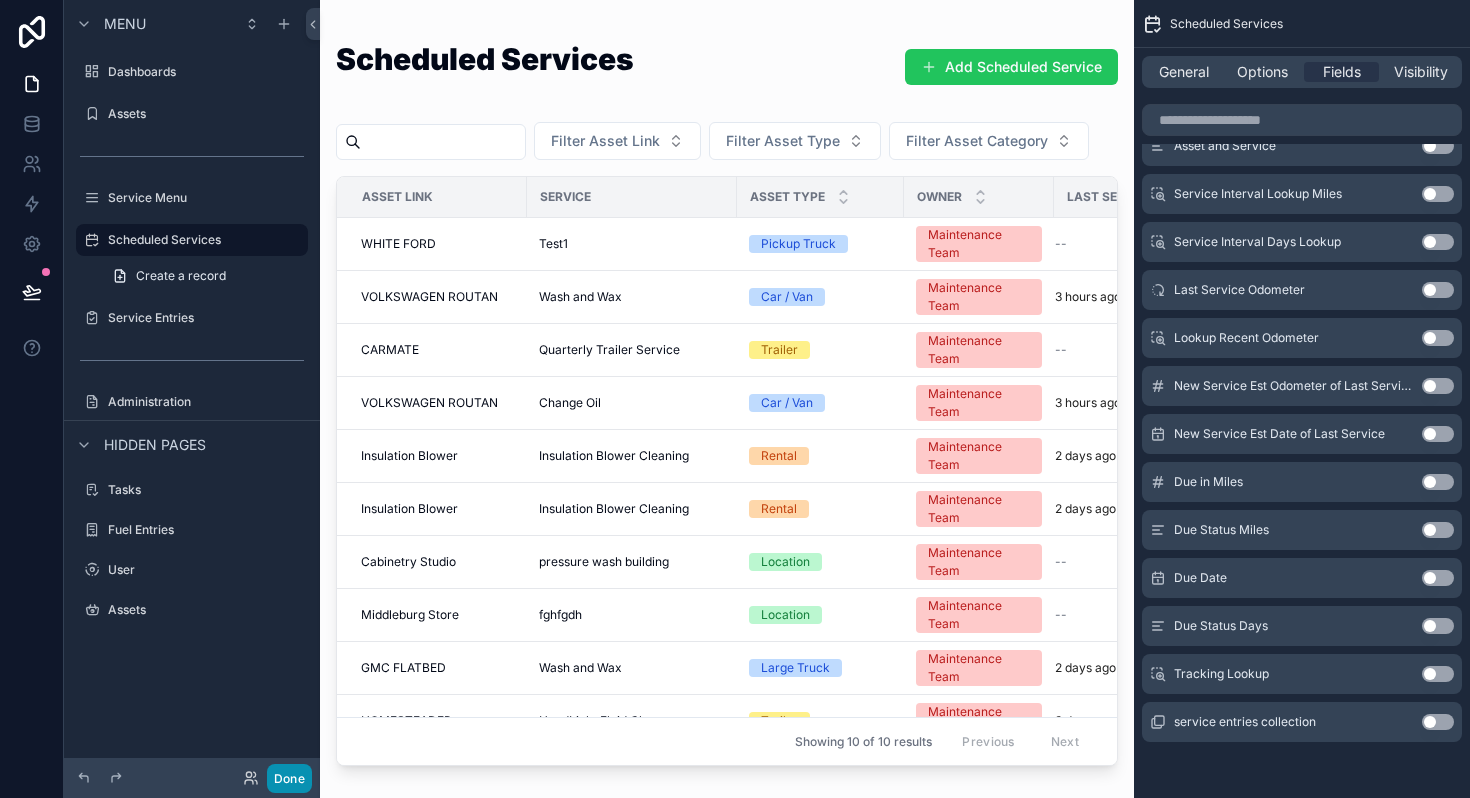 click on "Done" at bounding box center [289, 778] 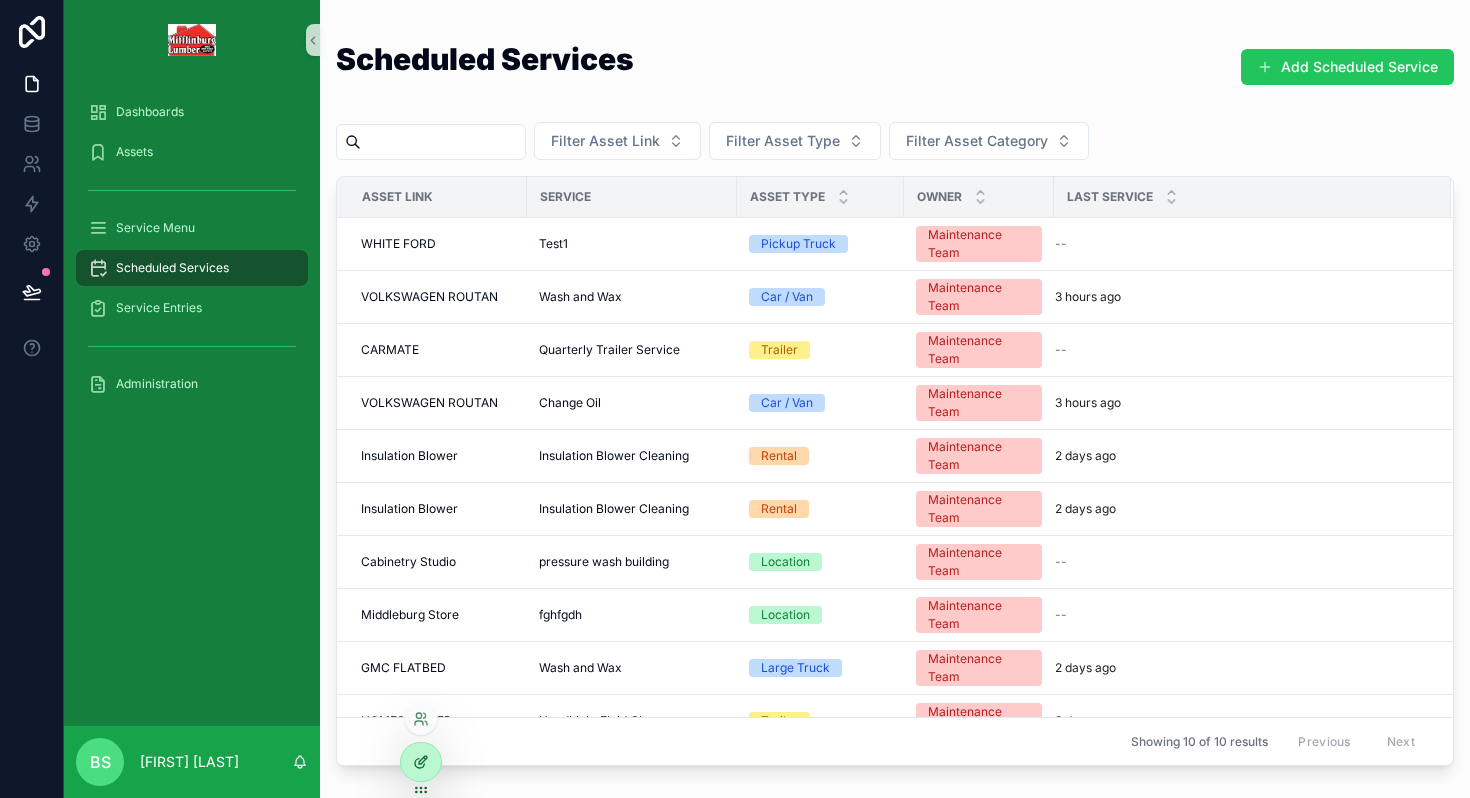 click at bounding box center (421, 762) 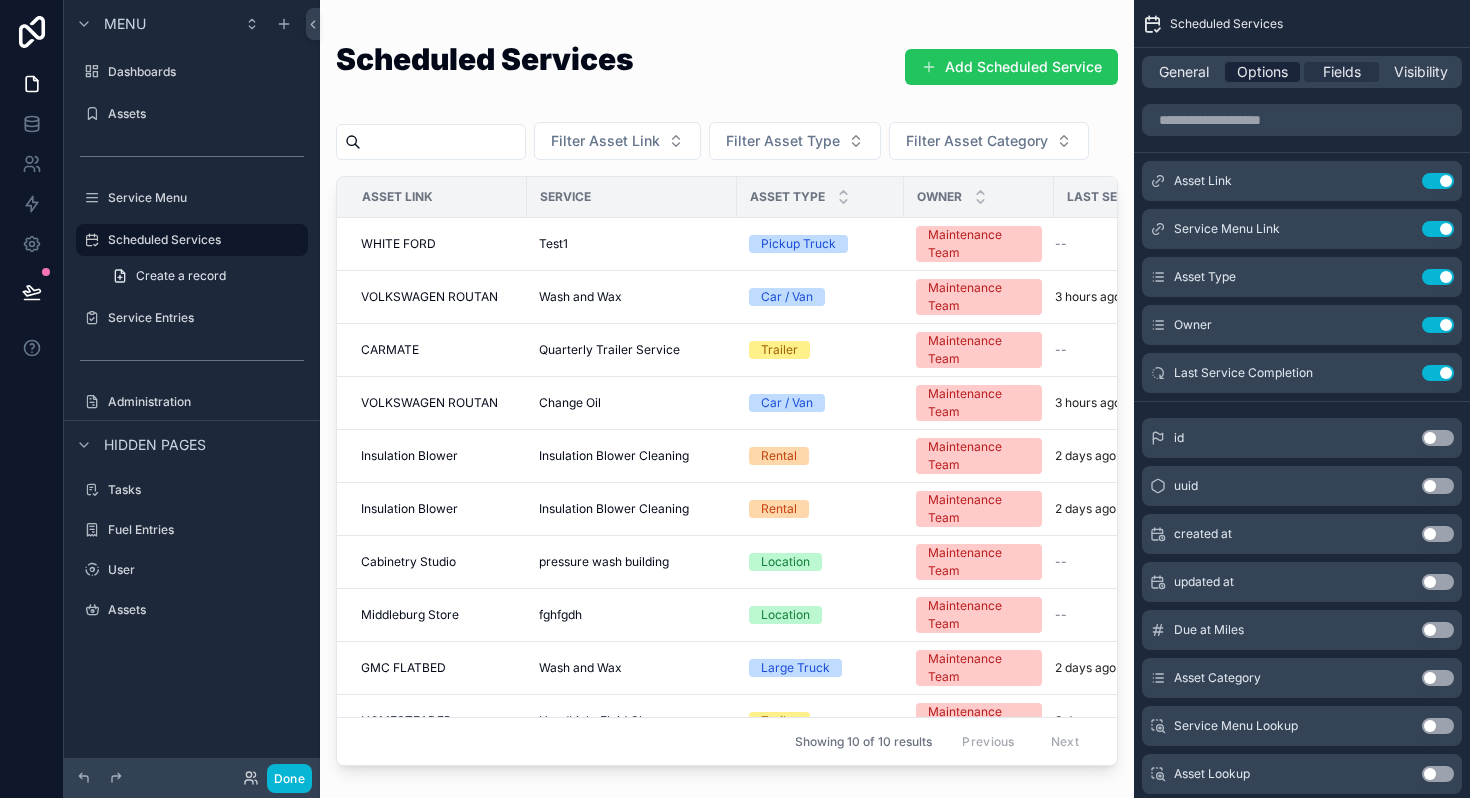 click on "Options" at bounding box center (1262, 72) 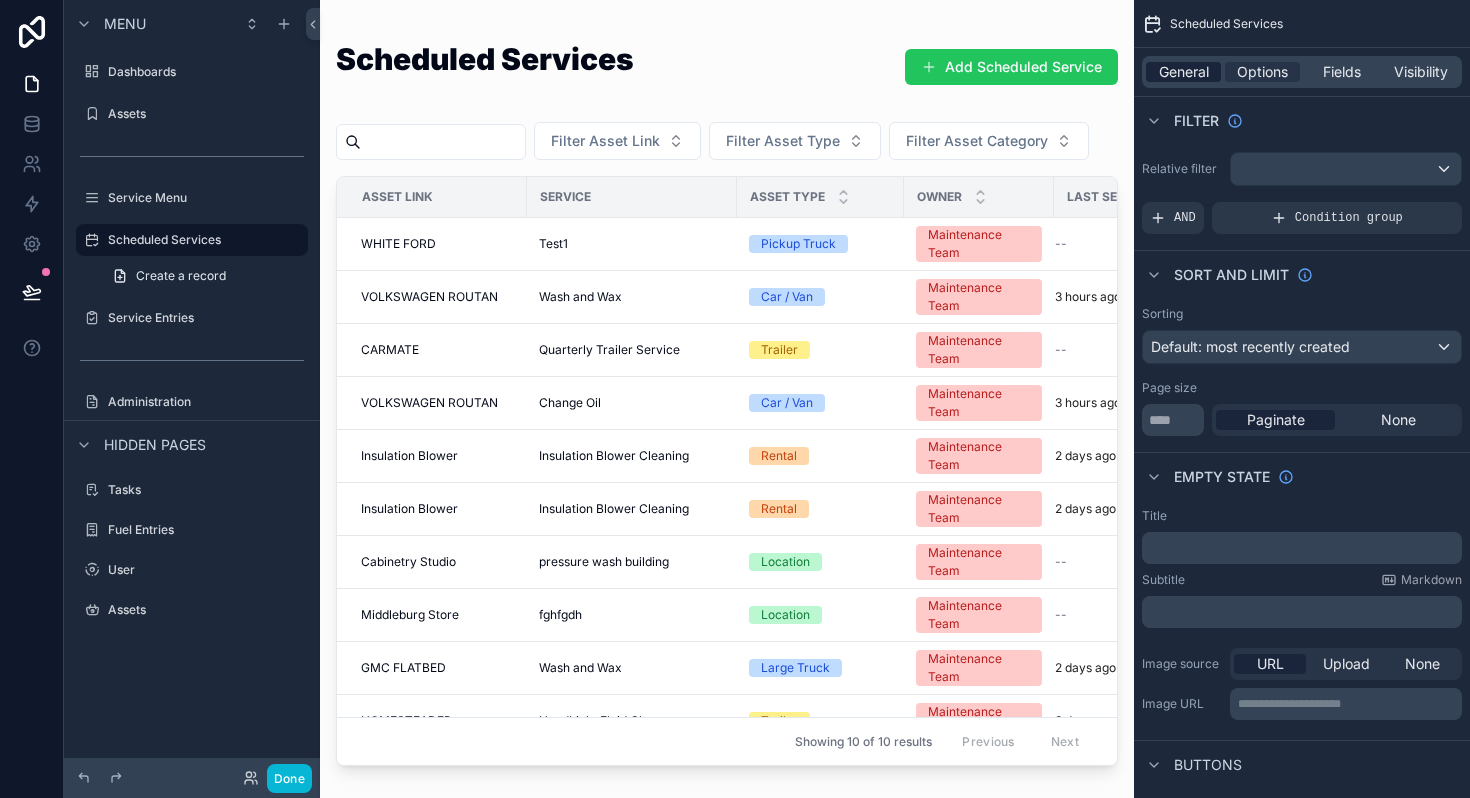 click on "General" at bounding box center [1184, 72] 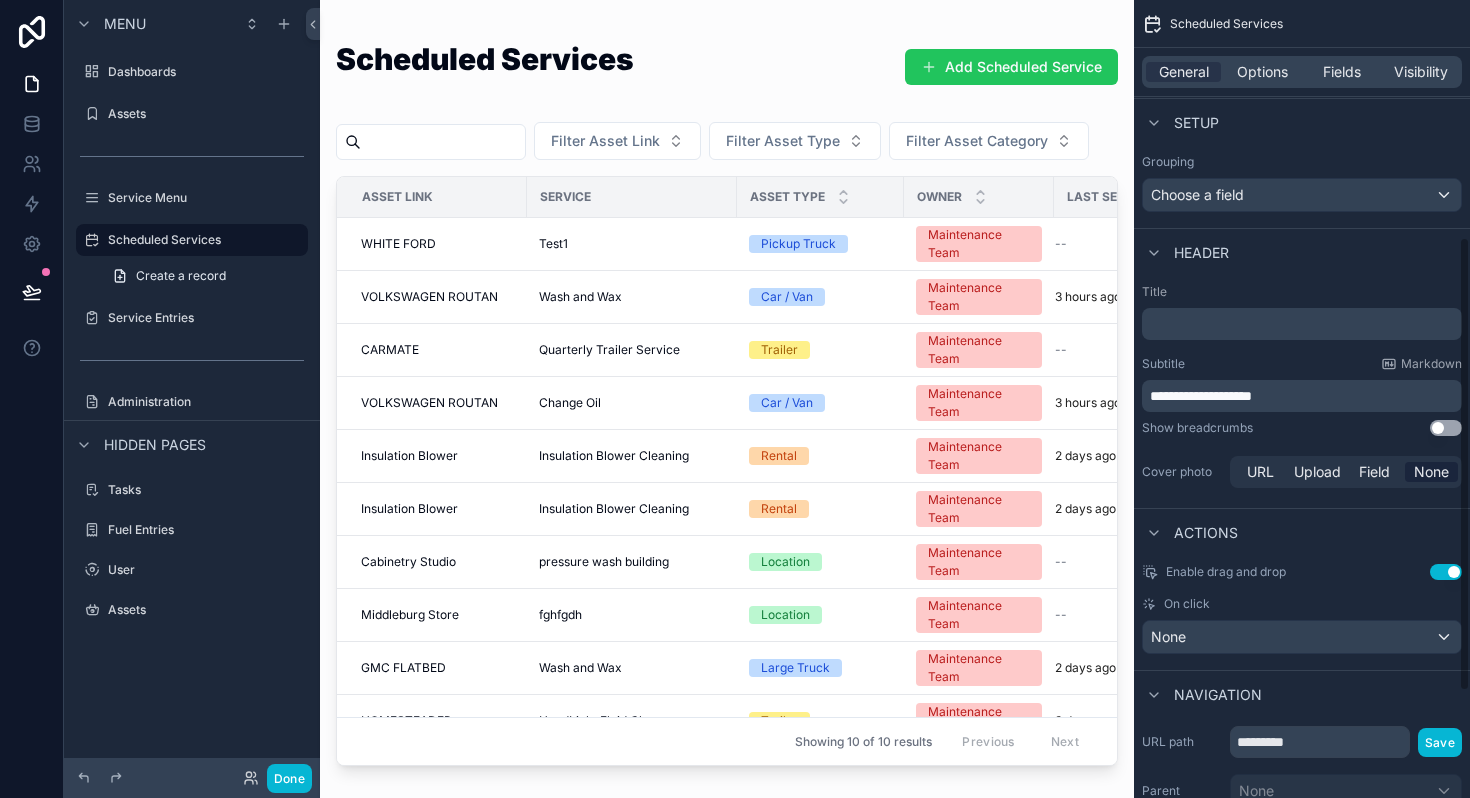 scroll, scrollTop: 417, scrollLeft: 0, axis: vertical 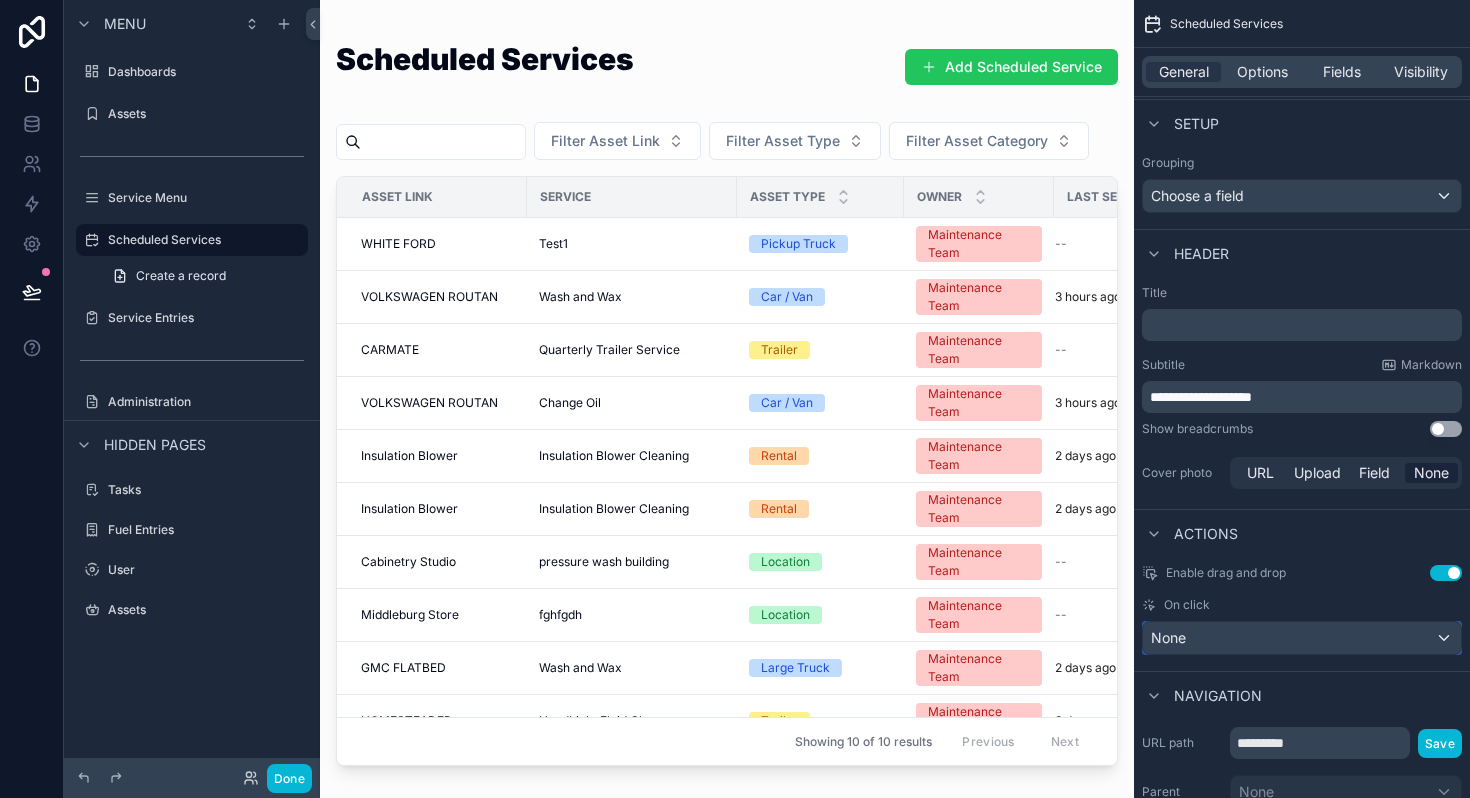 click on "None" at bounding box center [1302, 638] 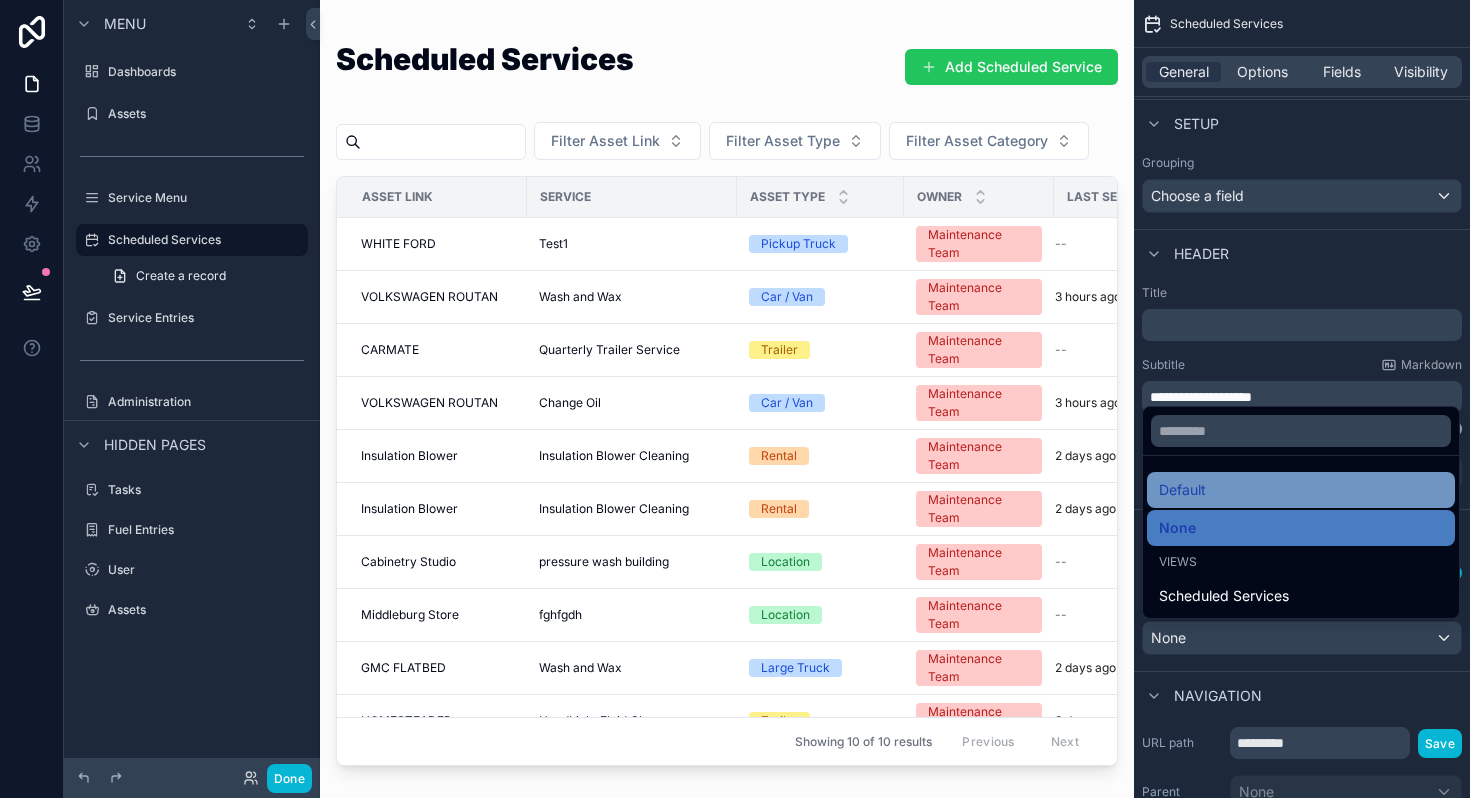click on "Default" at bounding box center (1182, 490) 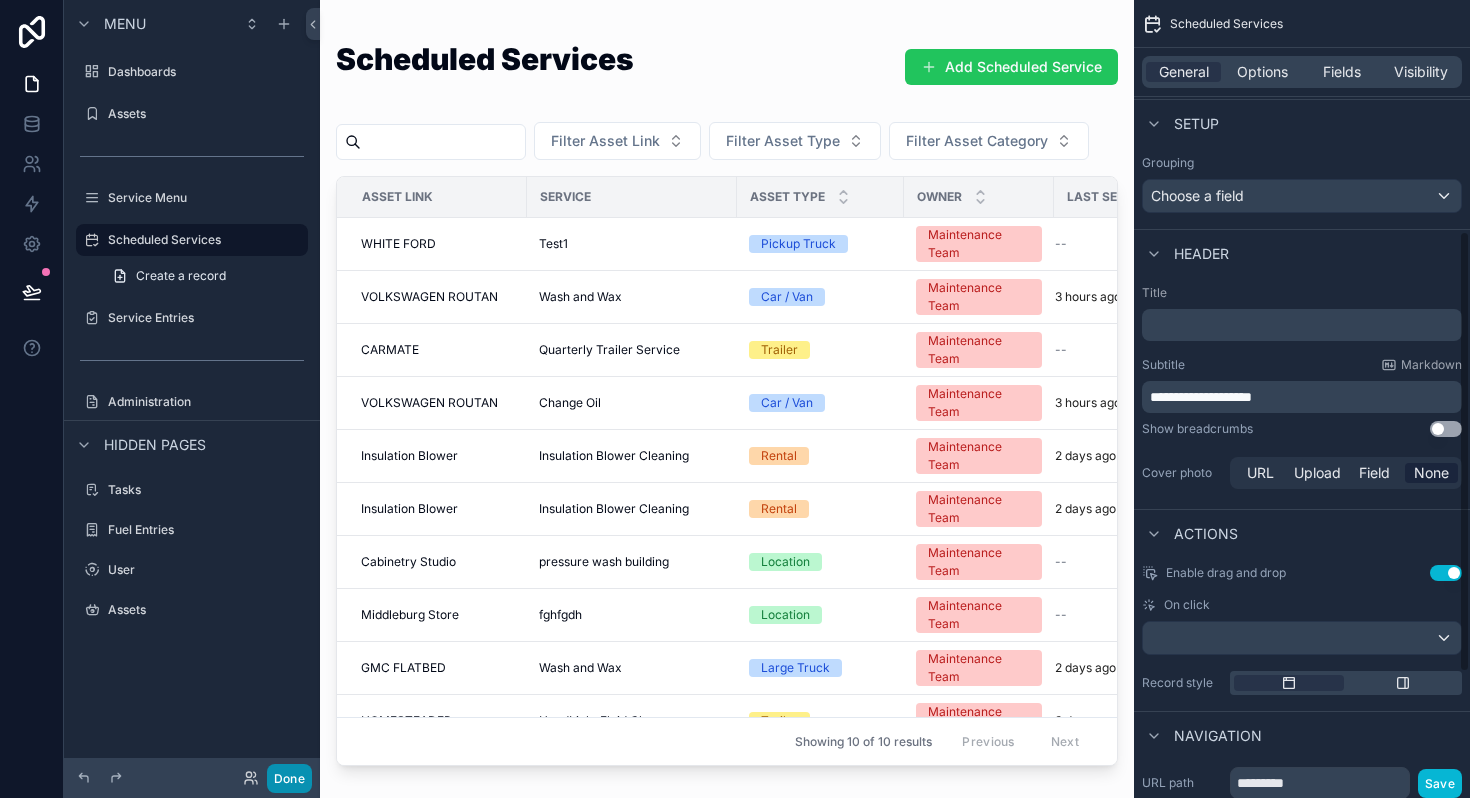 click on "Done" at bounding box center [289, 778] 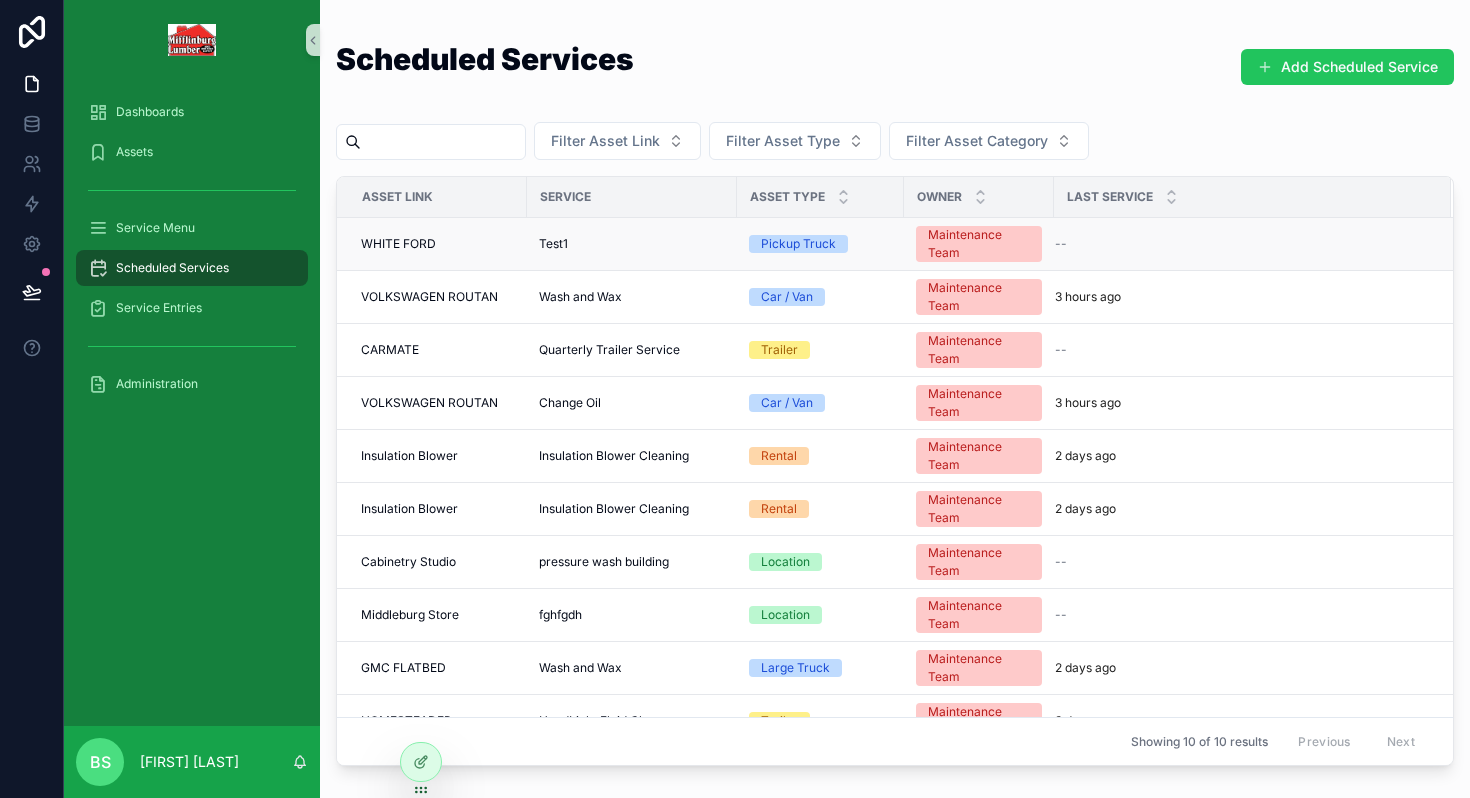 click on "WHITE FORD" at bounding box center [438, 244] 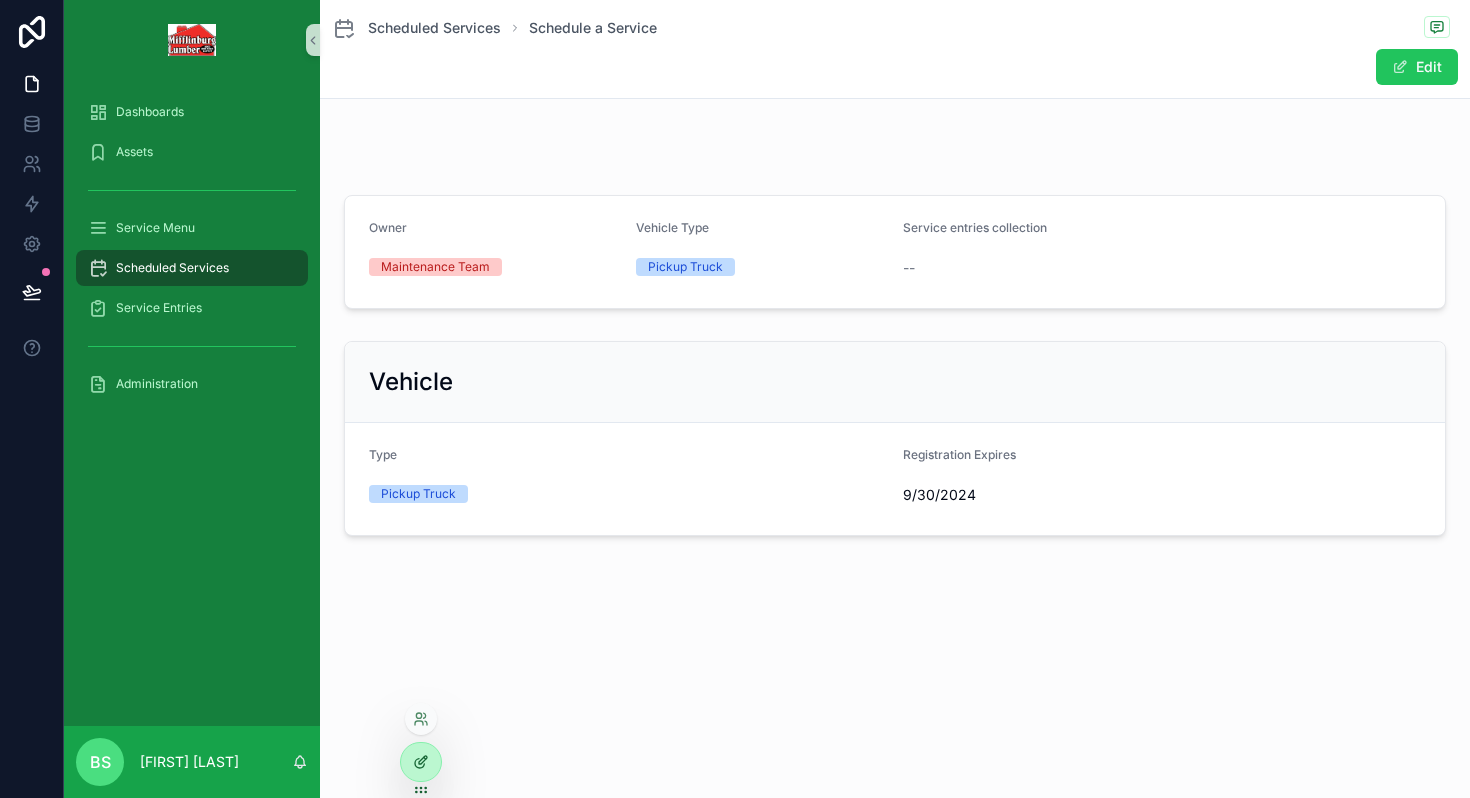 click 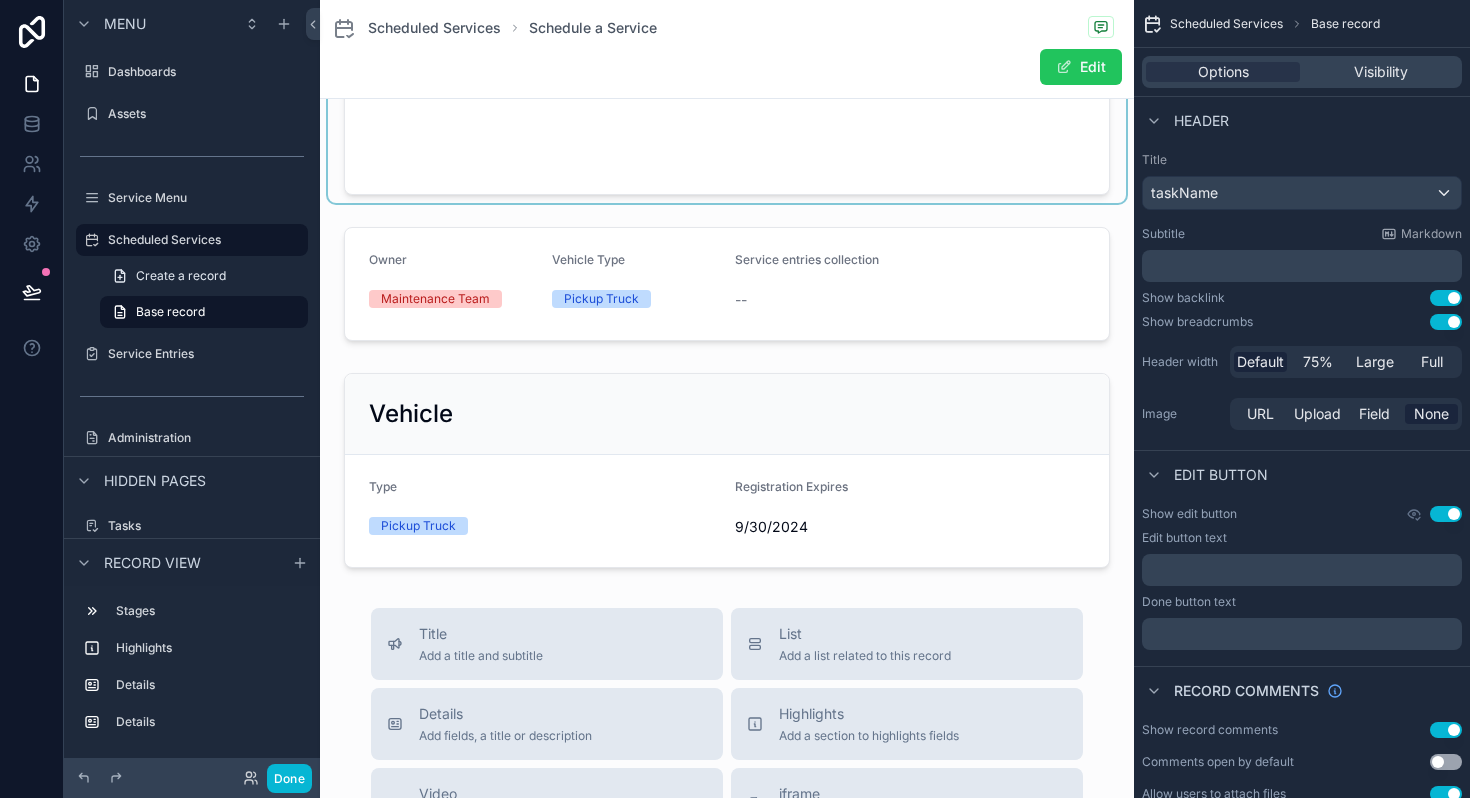 scroll, scrollTop: 0, scrollLeft: 0, axis: both 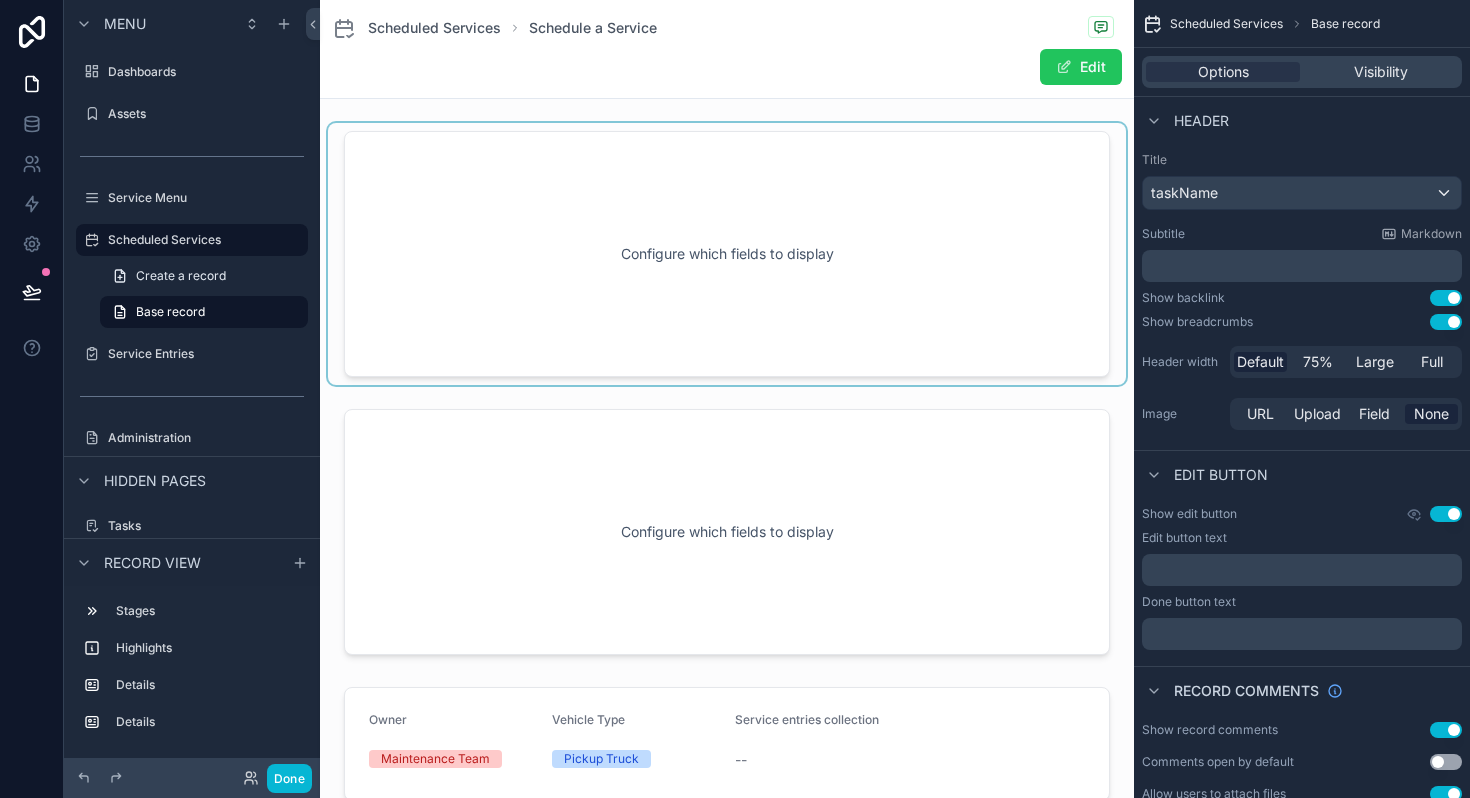 click at bounding box center (727, 254) 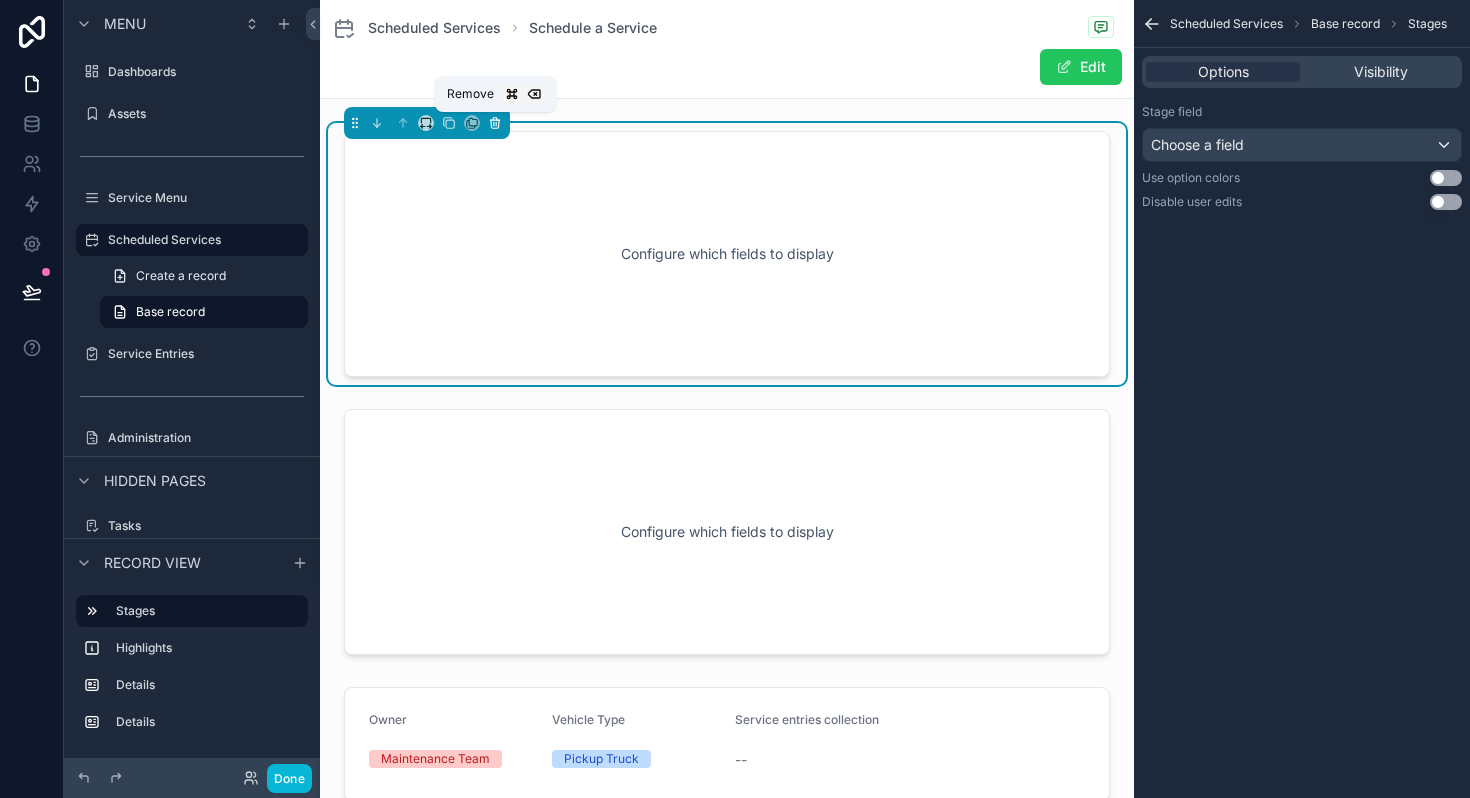 click 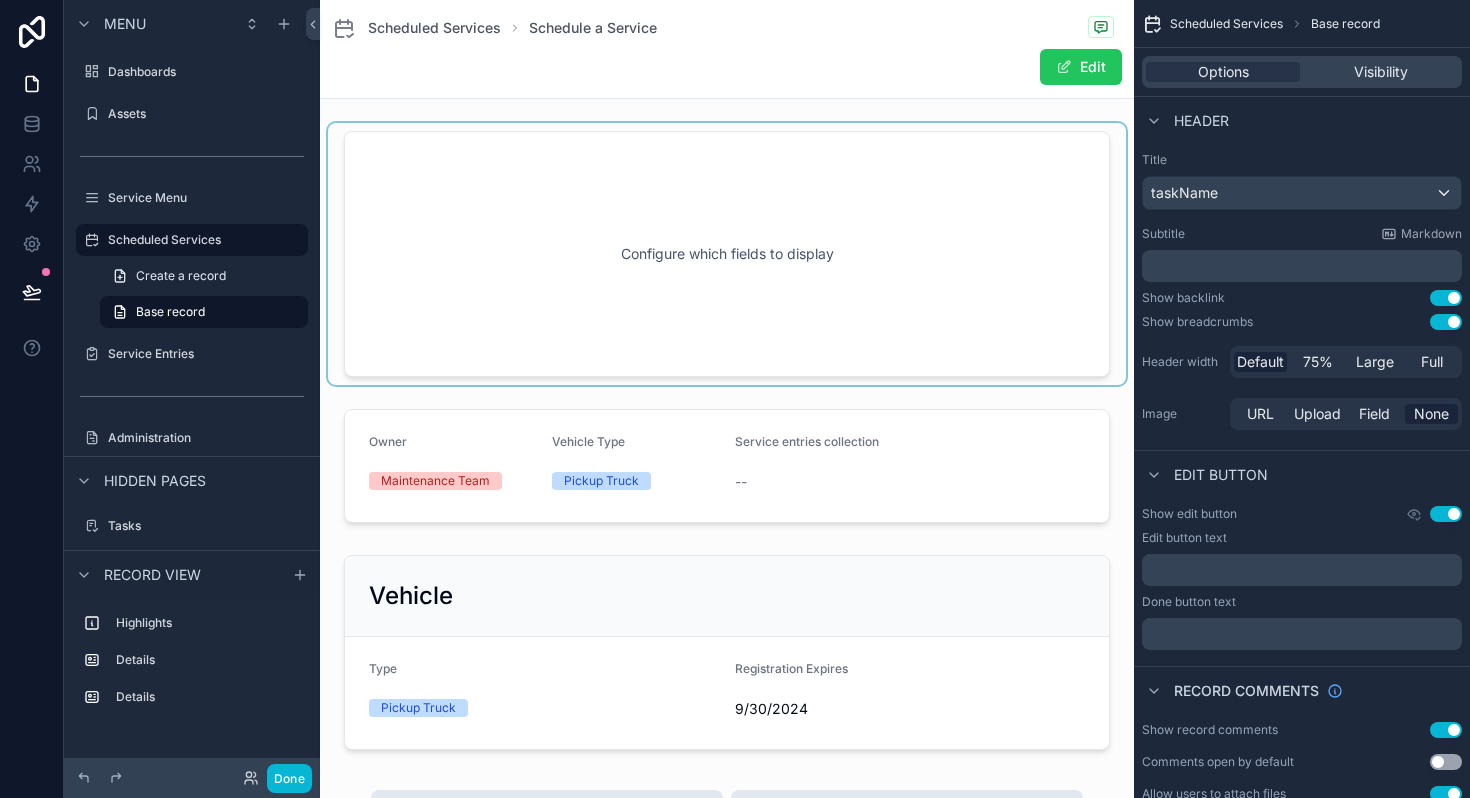 click at bounding box center (727, 254) 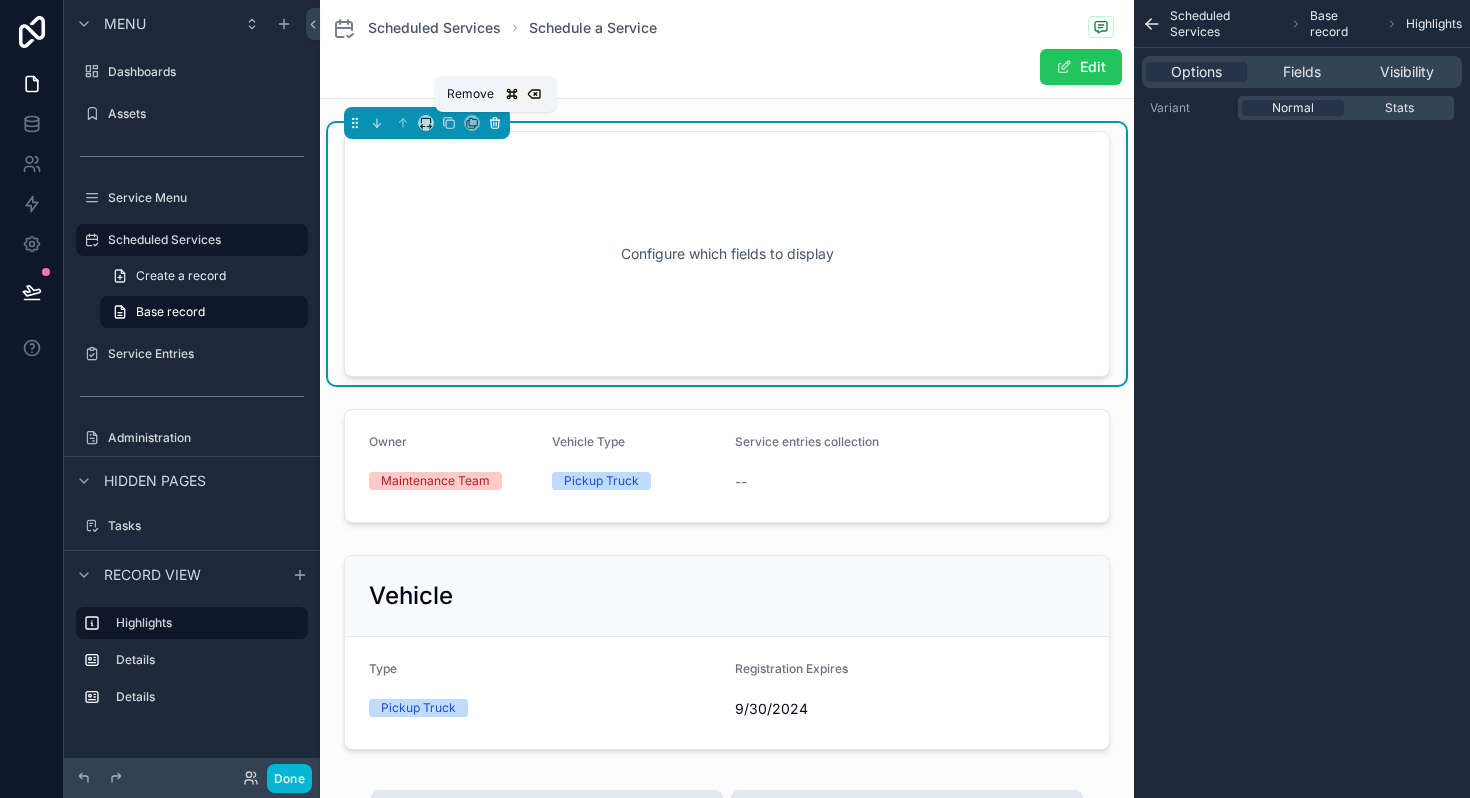click 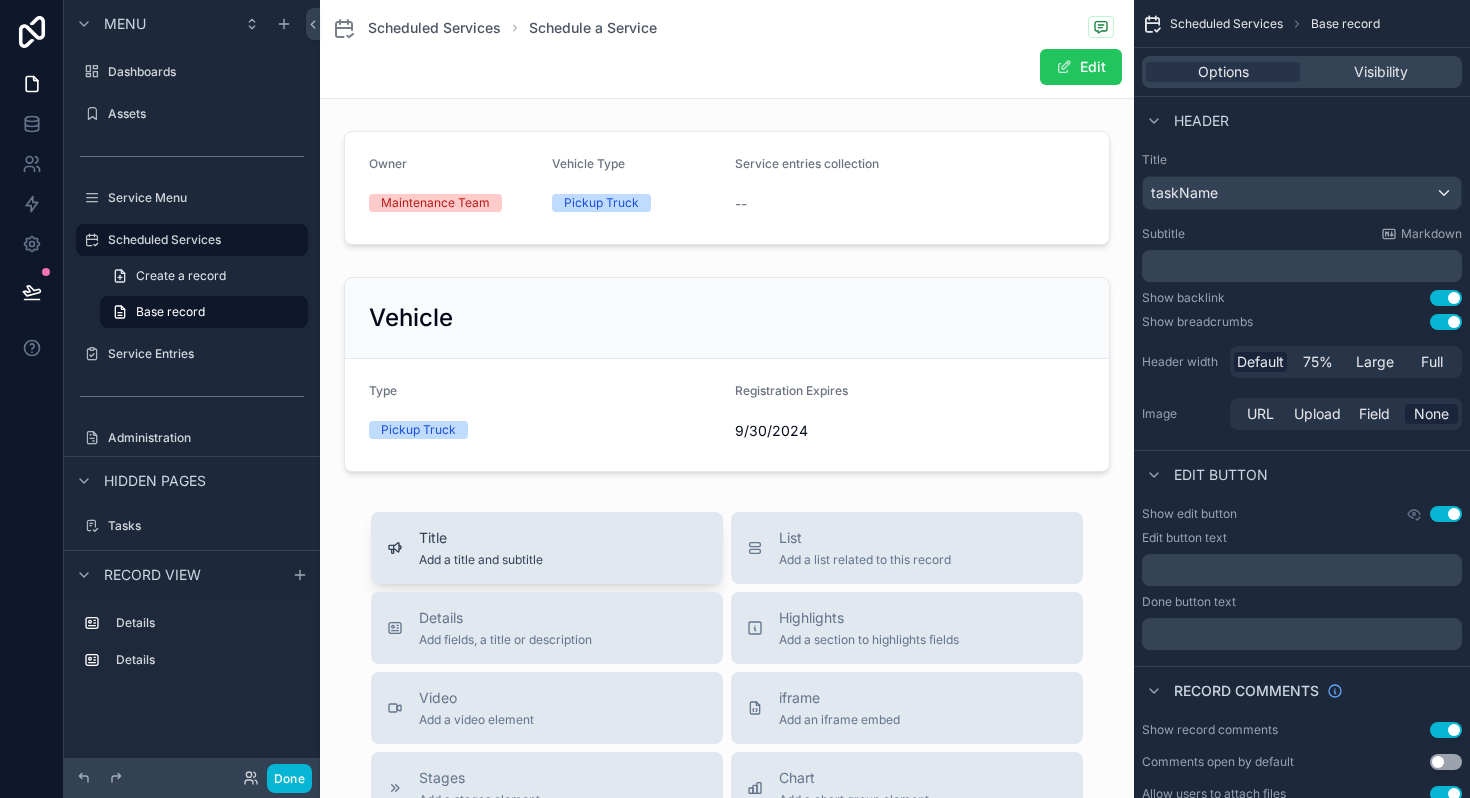 click on "Add a title and subtitle" at bounding box center [481, 560] 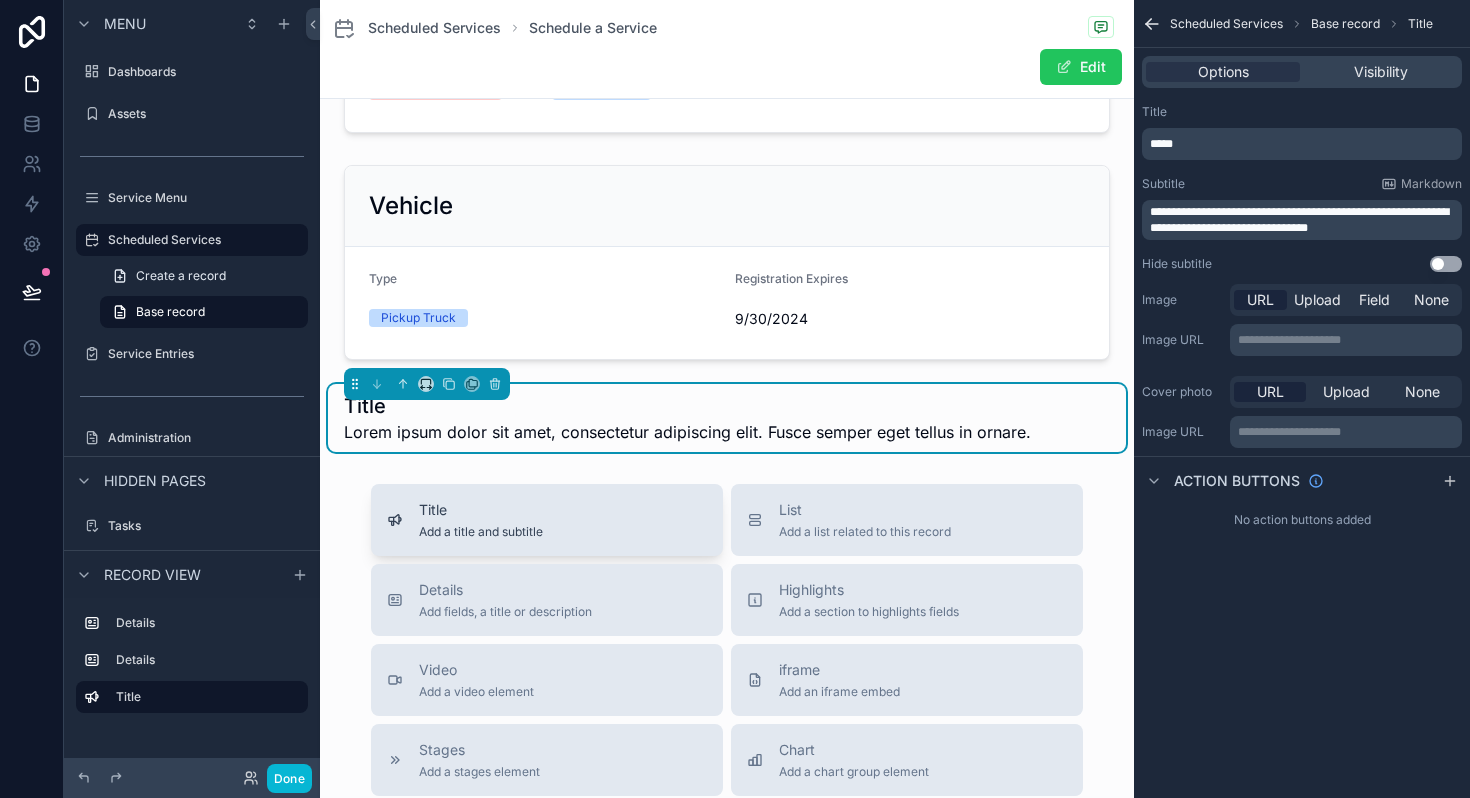 scroll, scrollTop: 131, scrollLeft: 0, axis: vertical 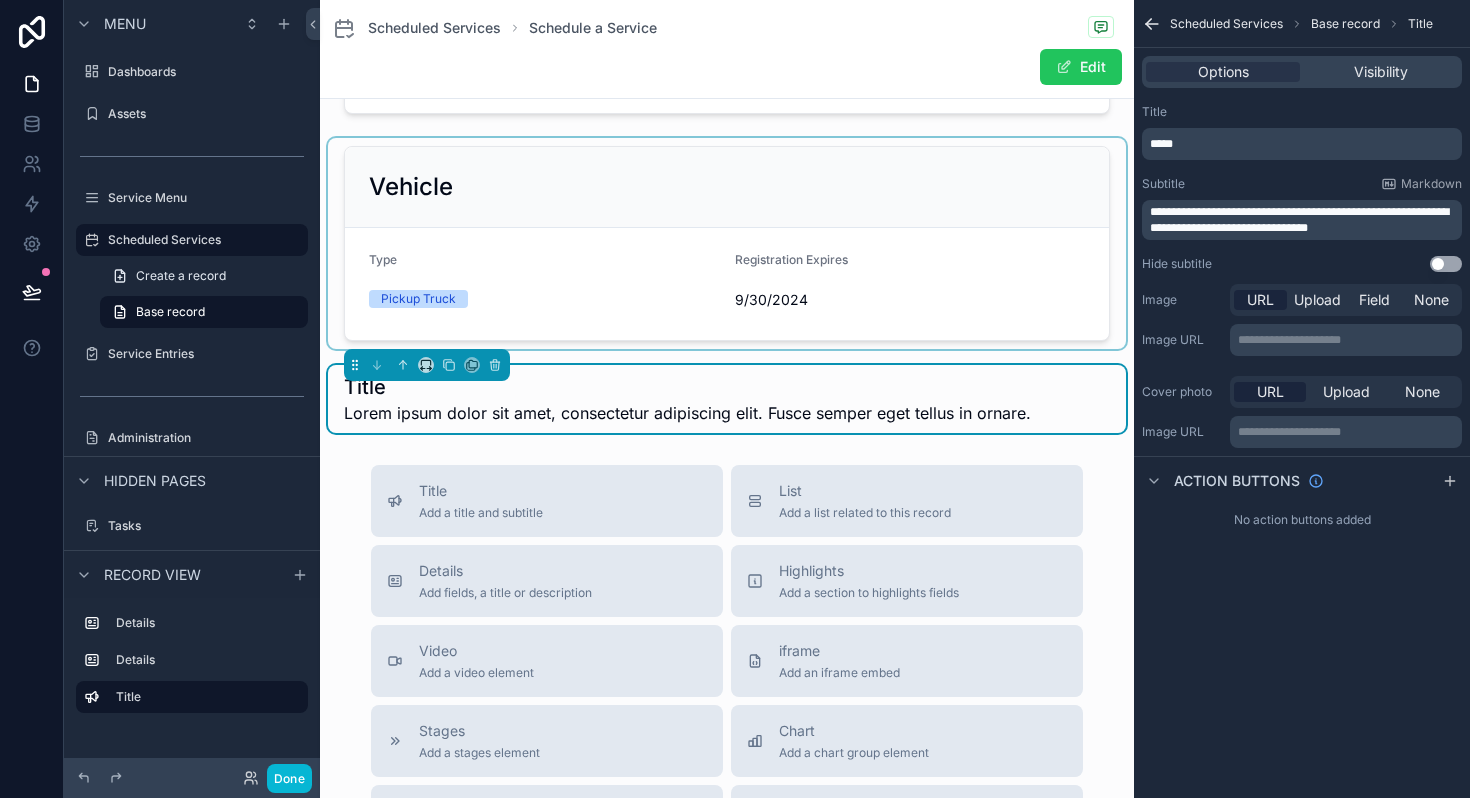 click at bounding box center (727, 243) 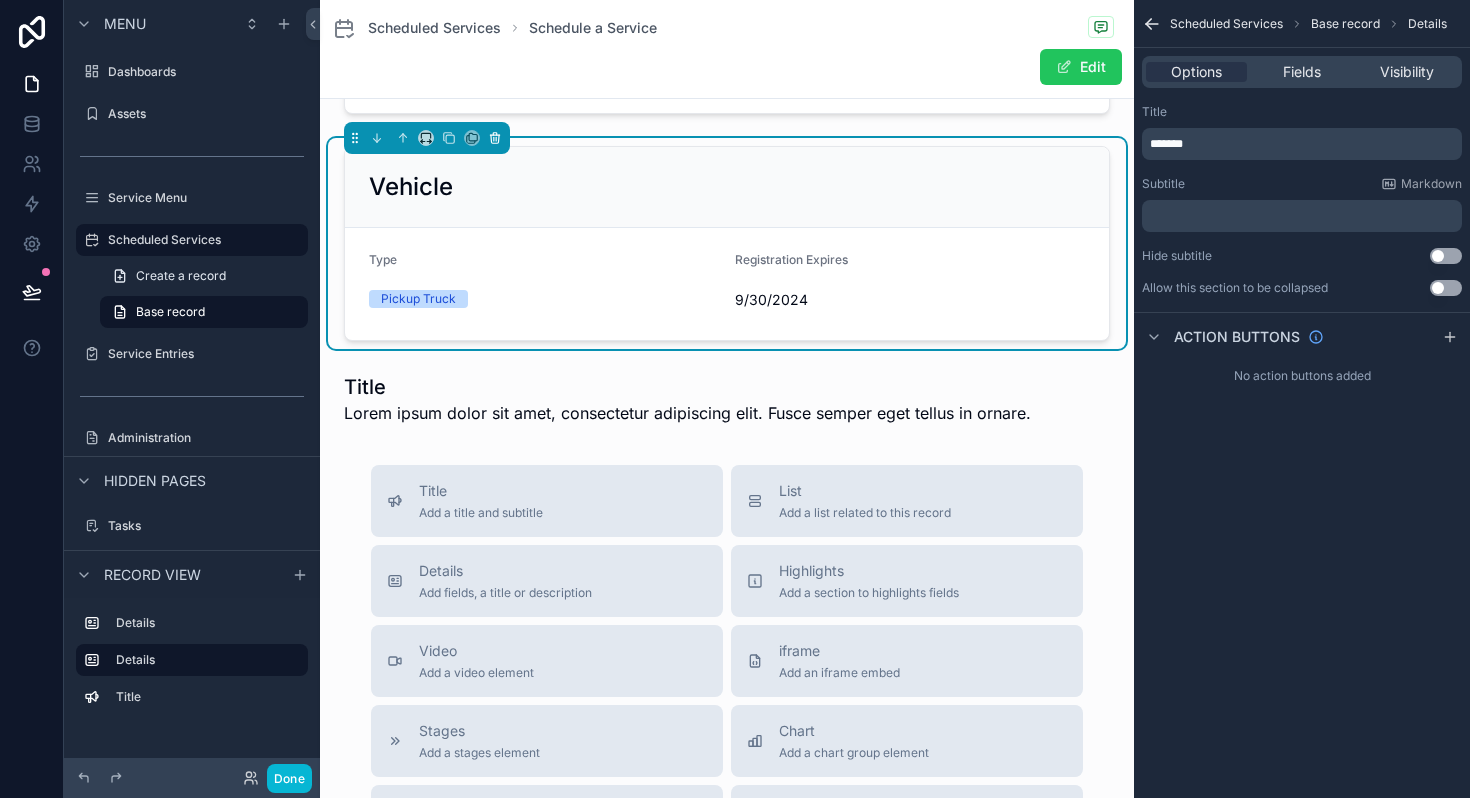 click 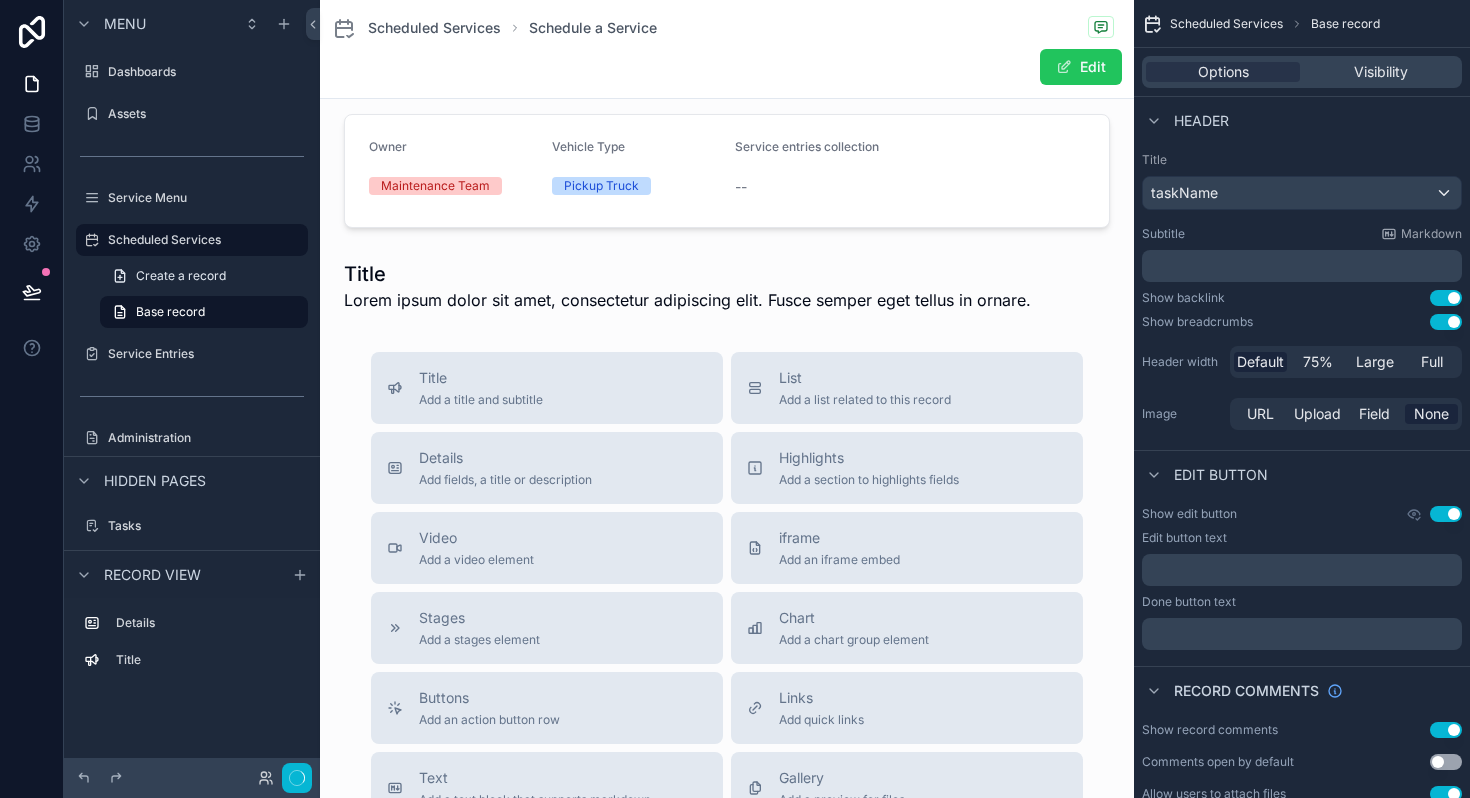 scroll, scrollTop: 0, scrollLeft: 0, axis: both 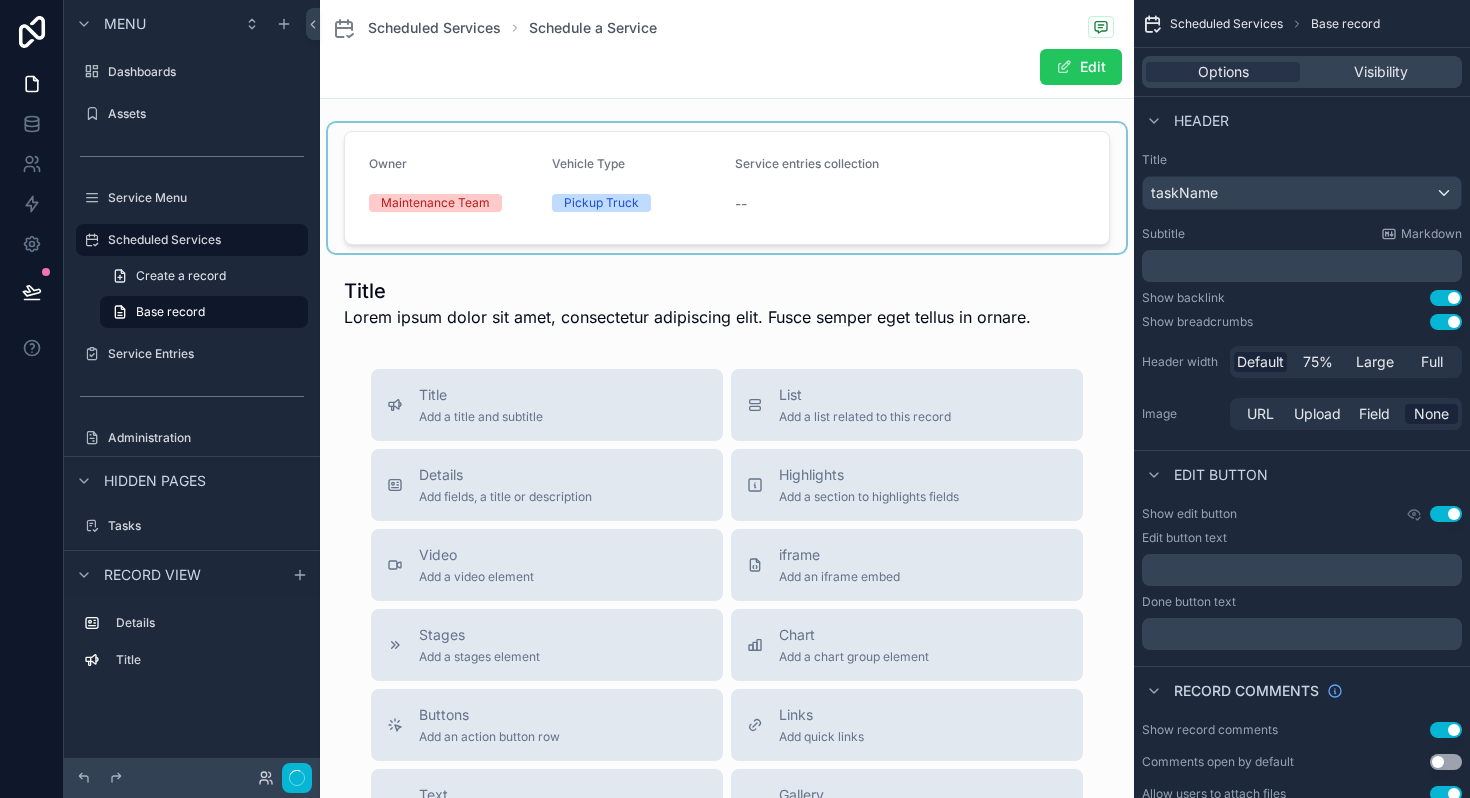 click at bounding box center (727, 188) 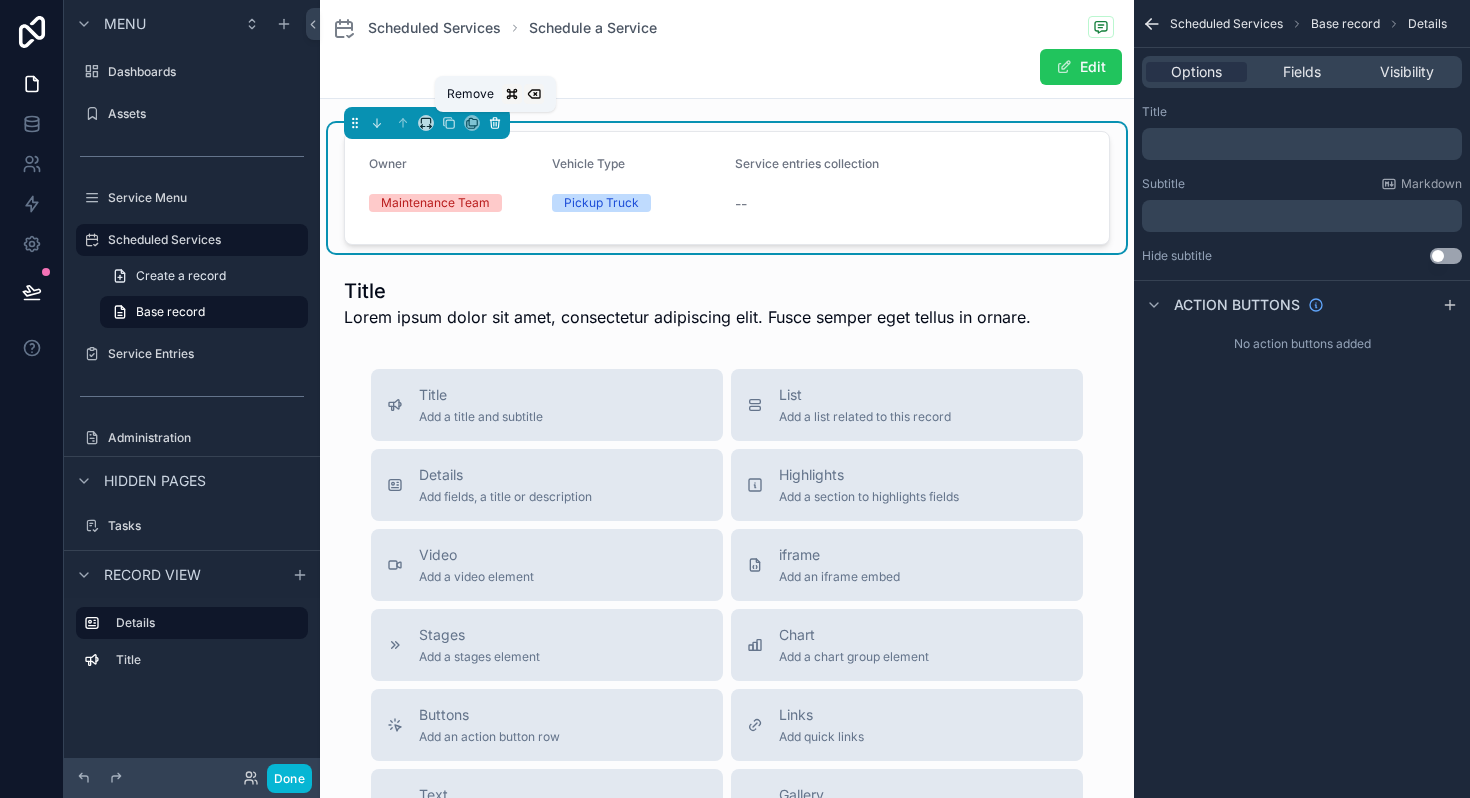 click 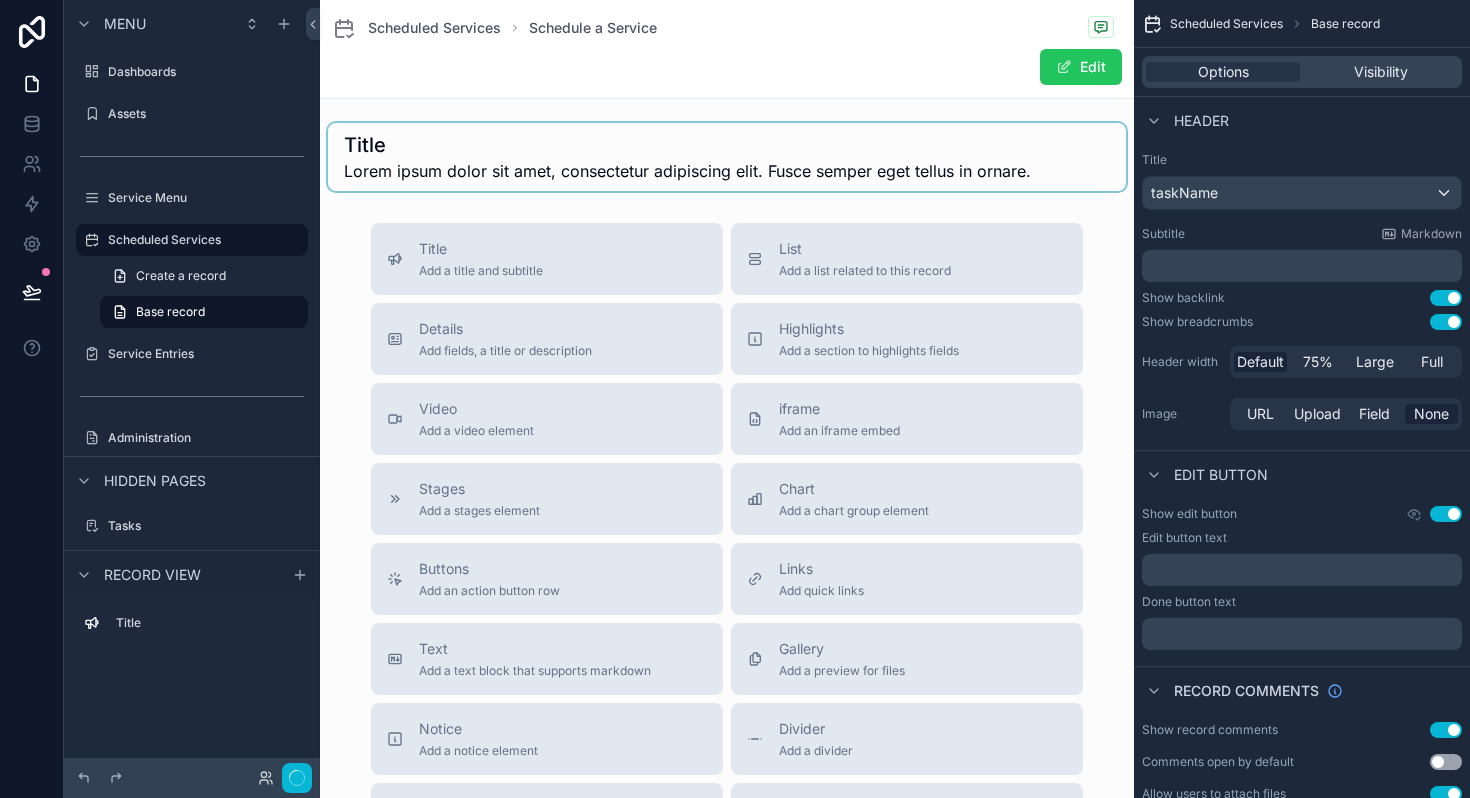 click at bounding box center [727, 157] 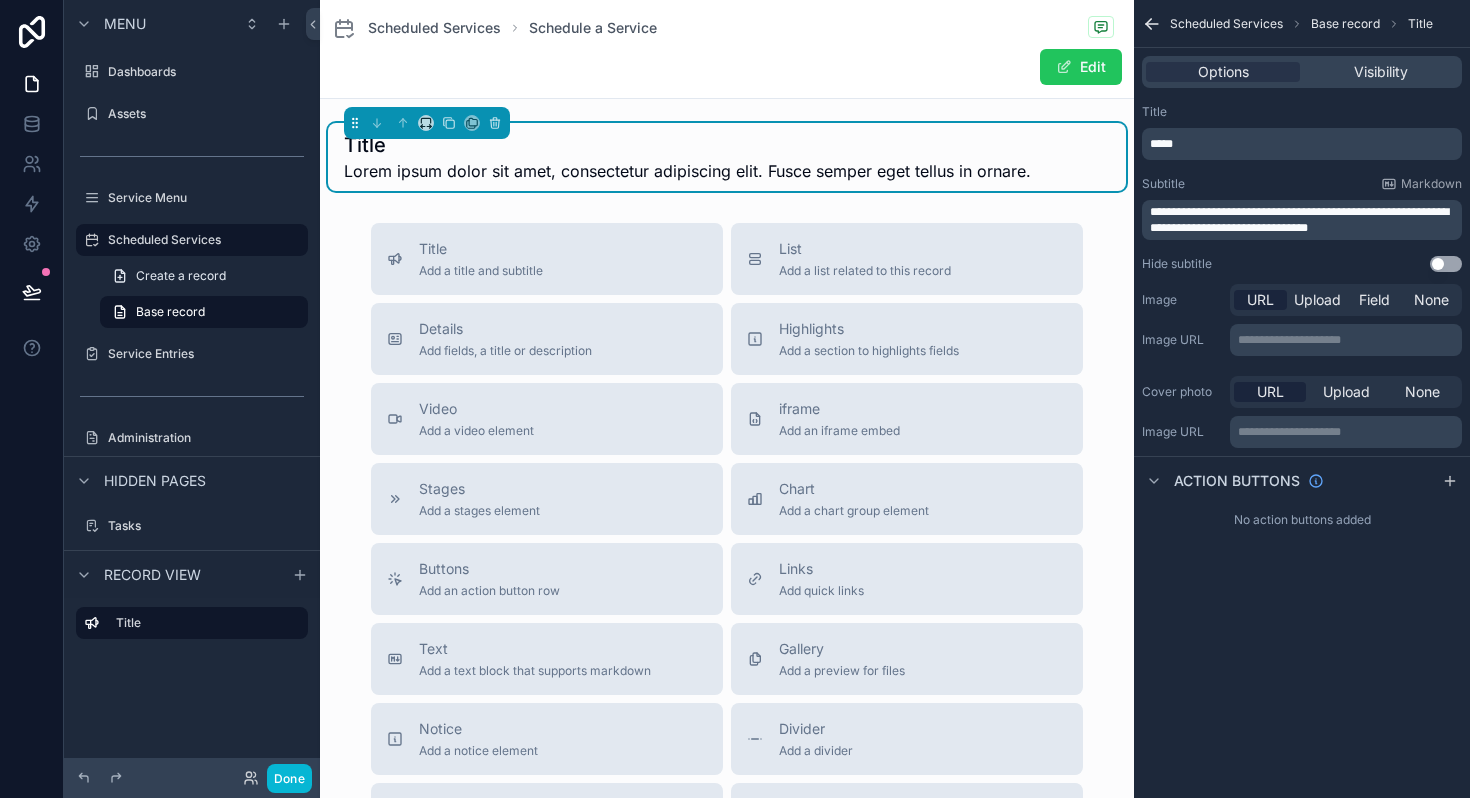 click on "**********" at bounding box center (1299, 220) 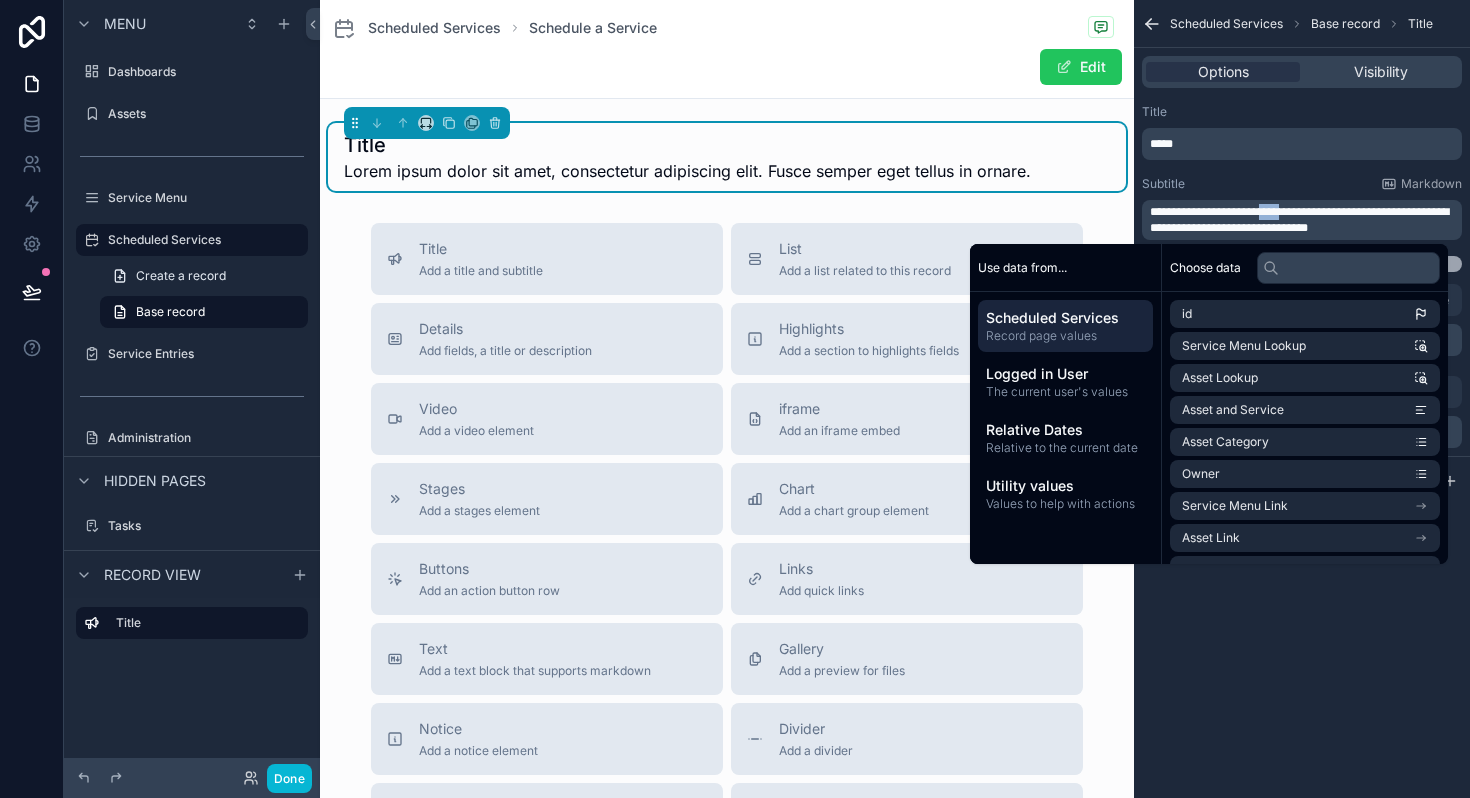 click on "**********" at bounding box center (1299, 220) 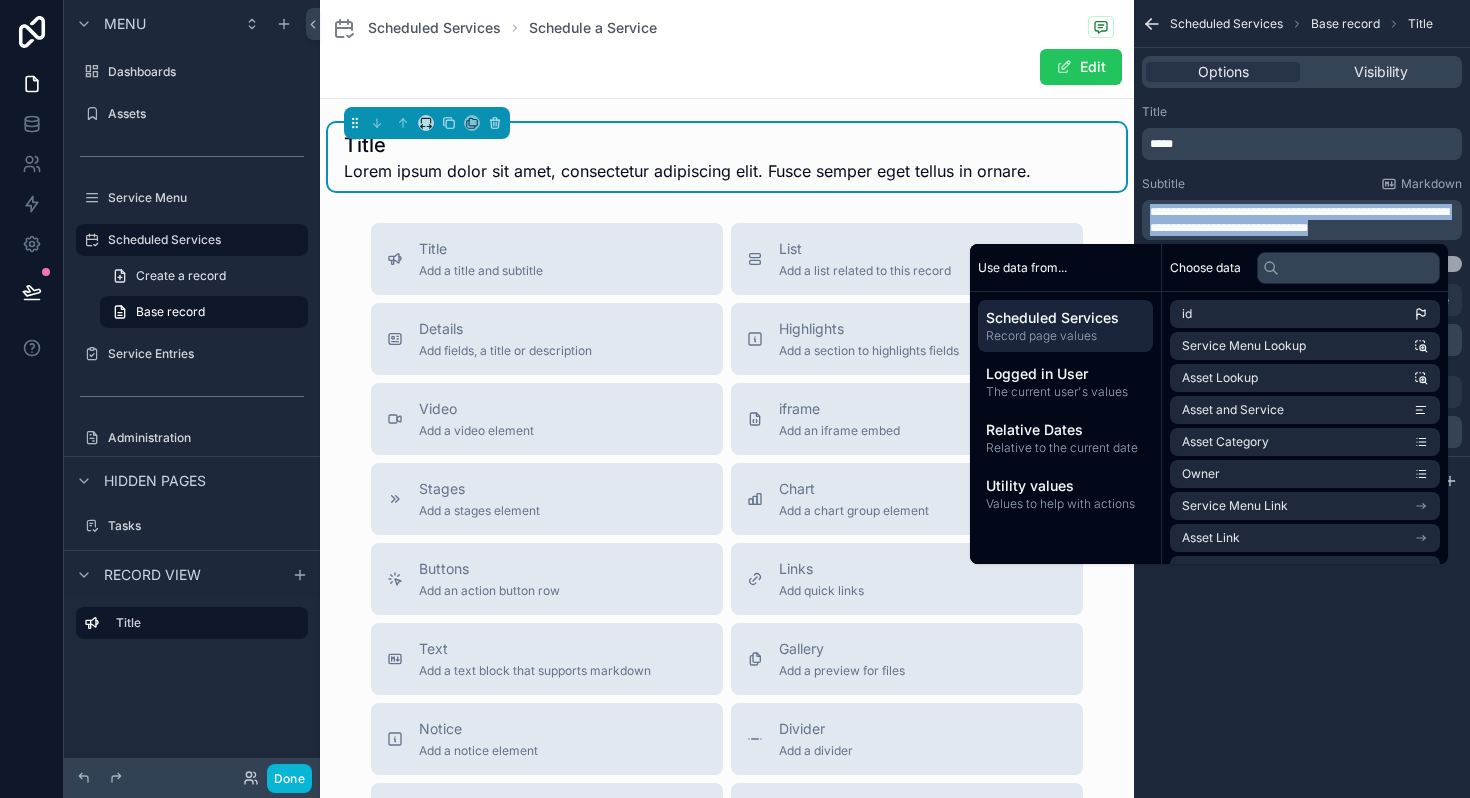click on "**********" at bounding box center [1299, 220] 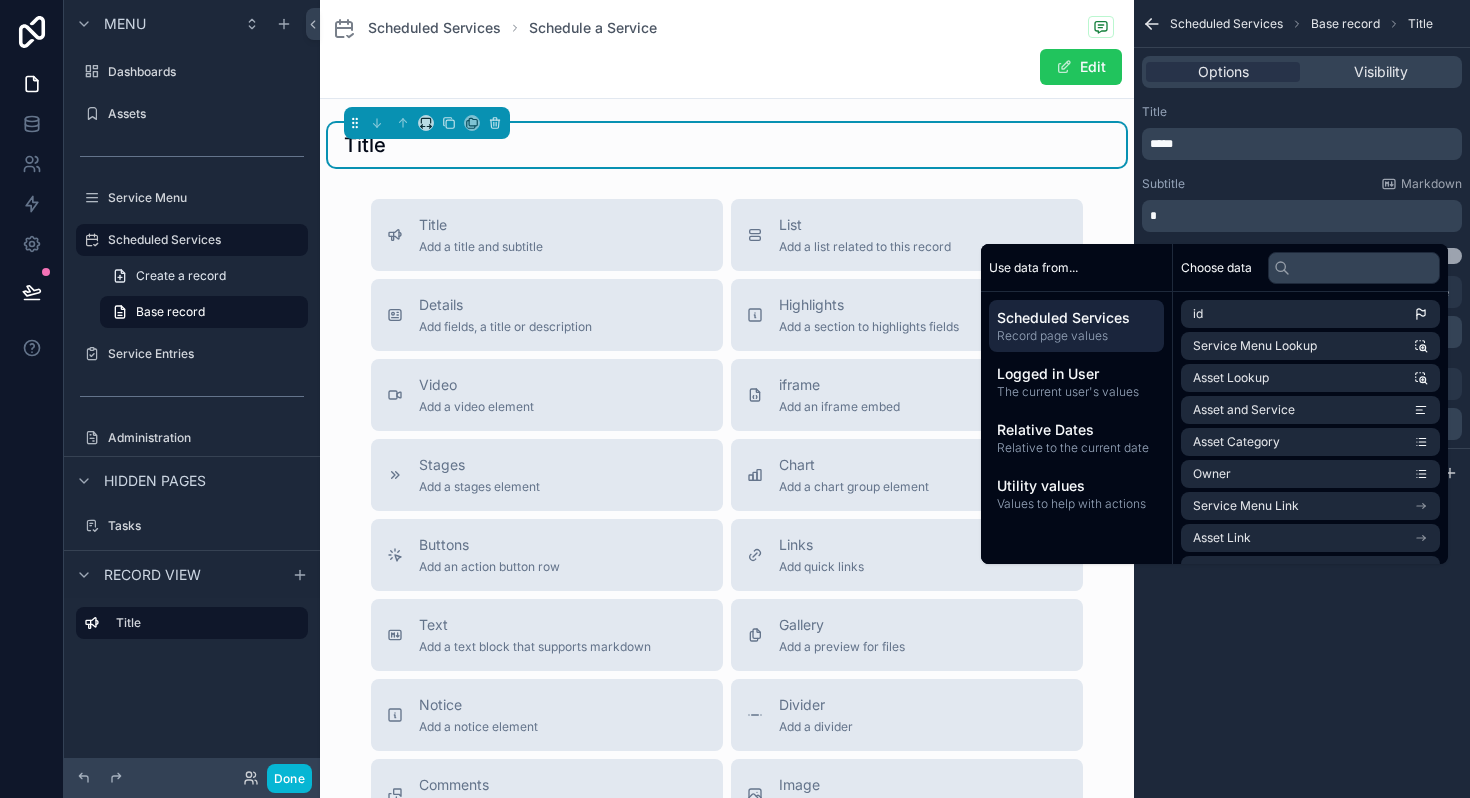 type 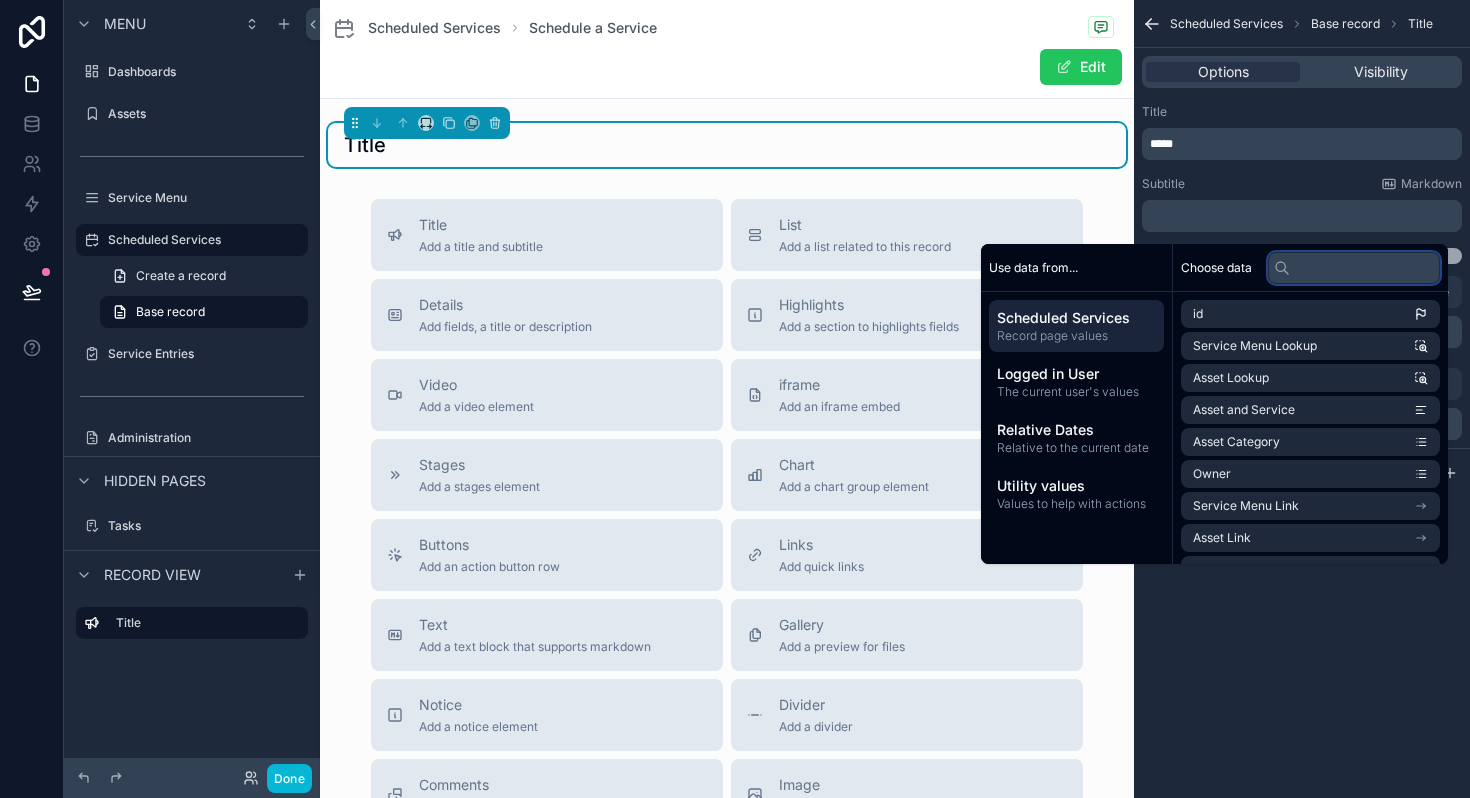 click at bounding box center [1354, 268] 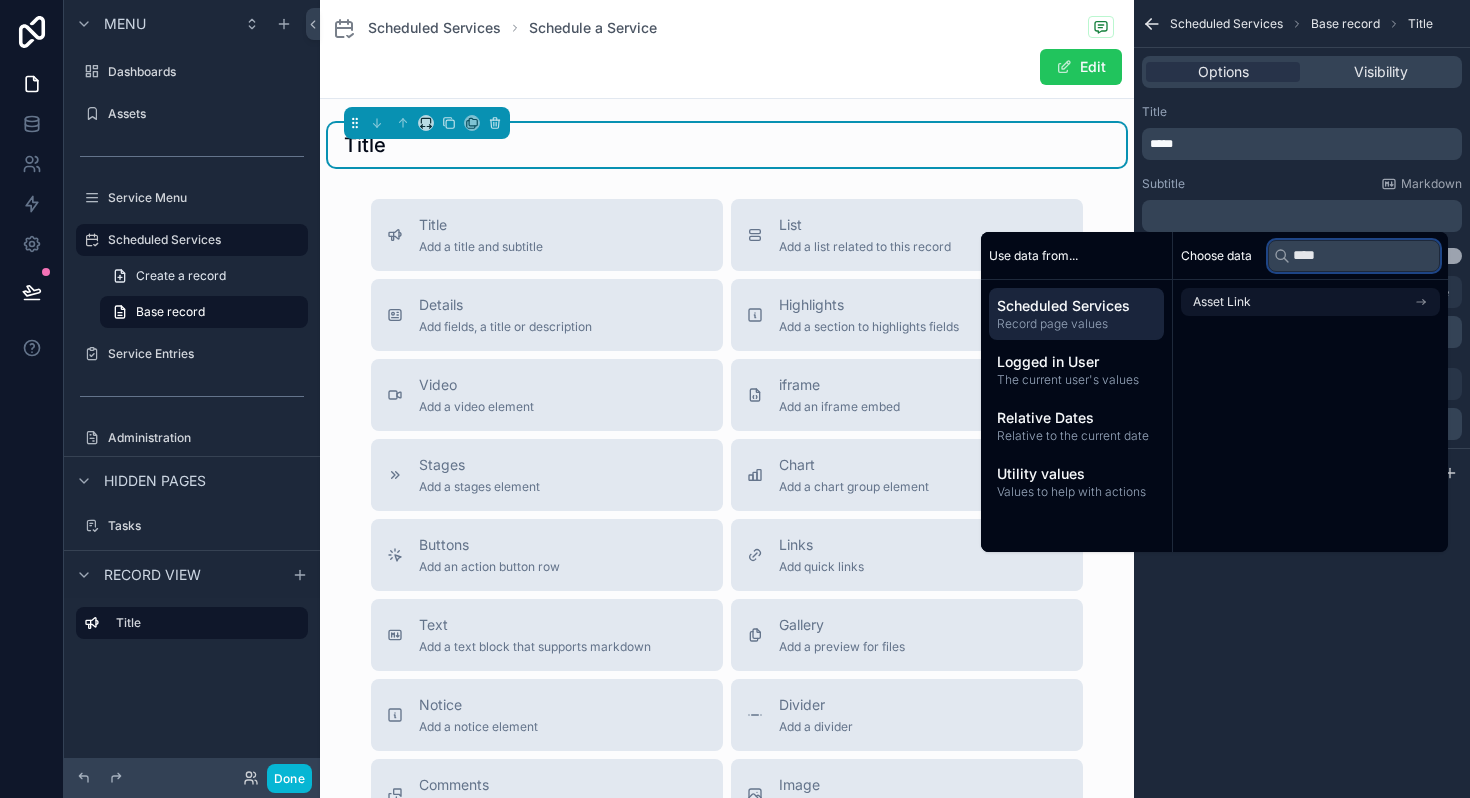 type on "****" 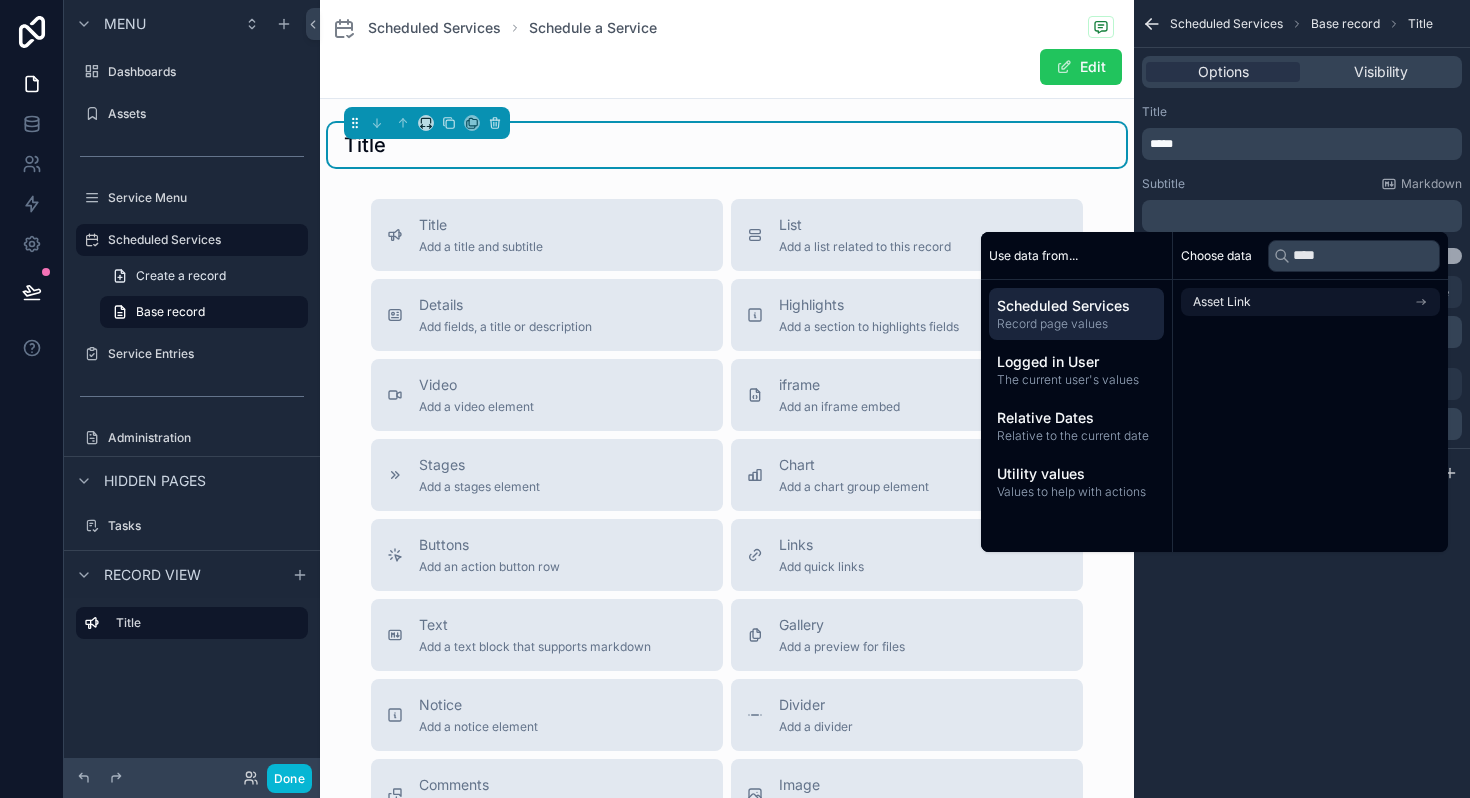click on "Asset Link" at bounding box center (1310, 302) 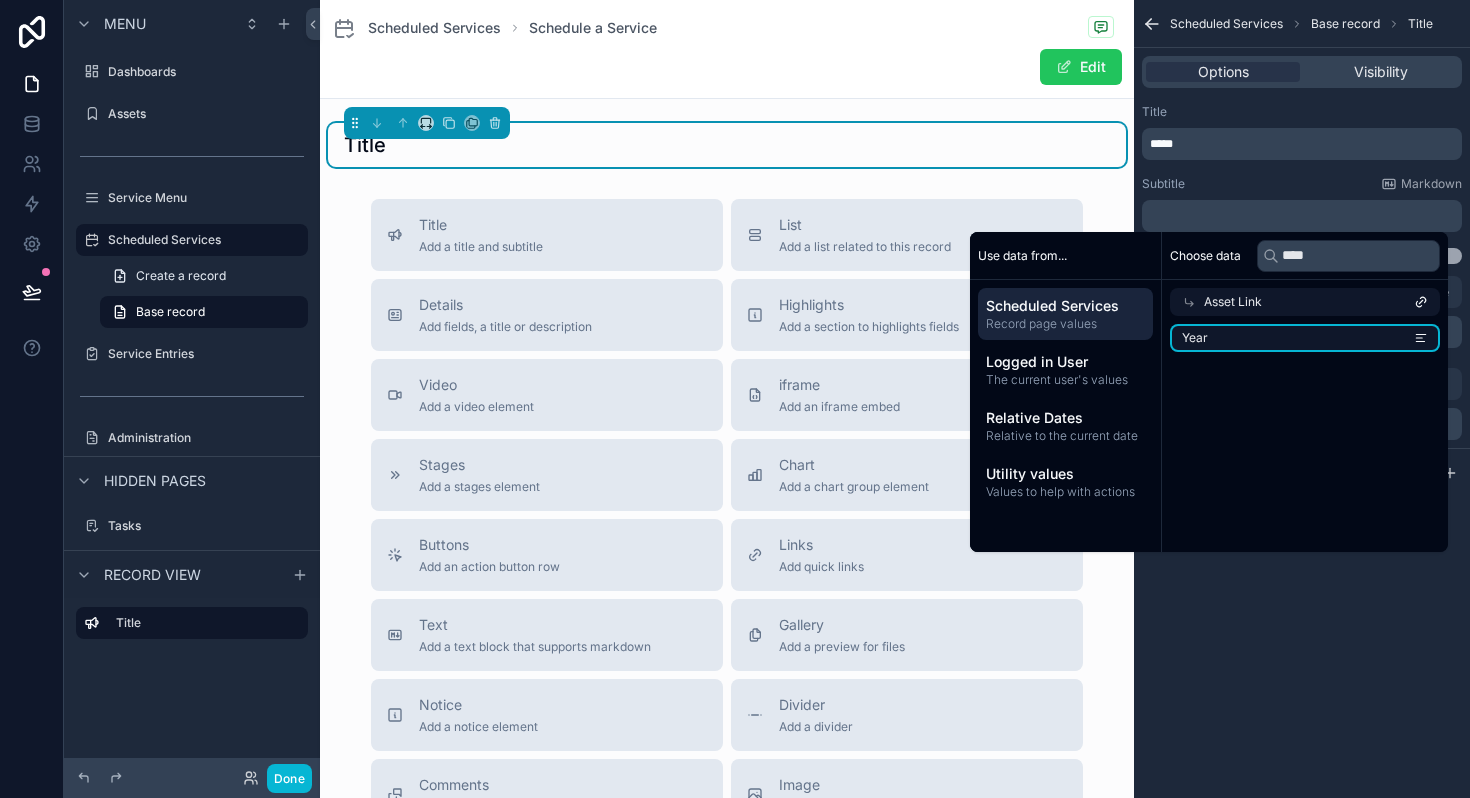 click on "Year" at bounding box center [1305, 338] 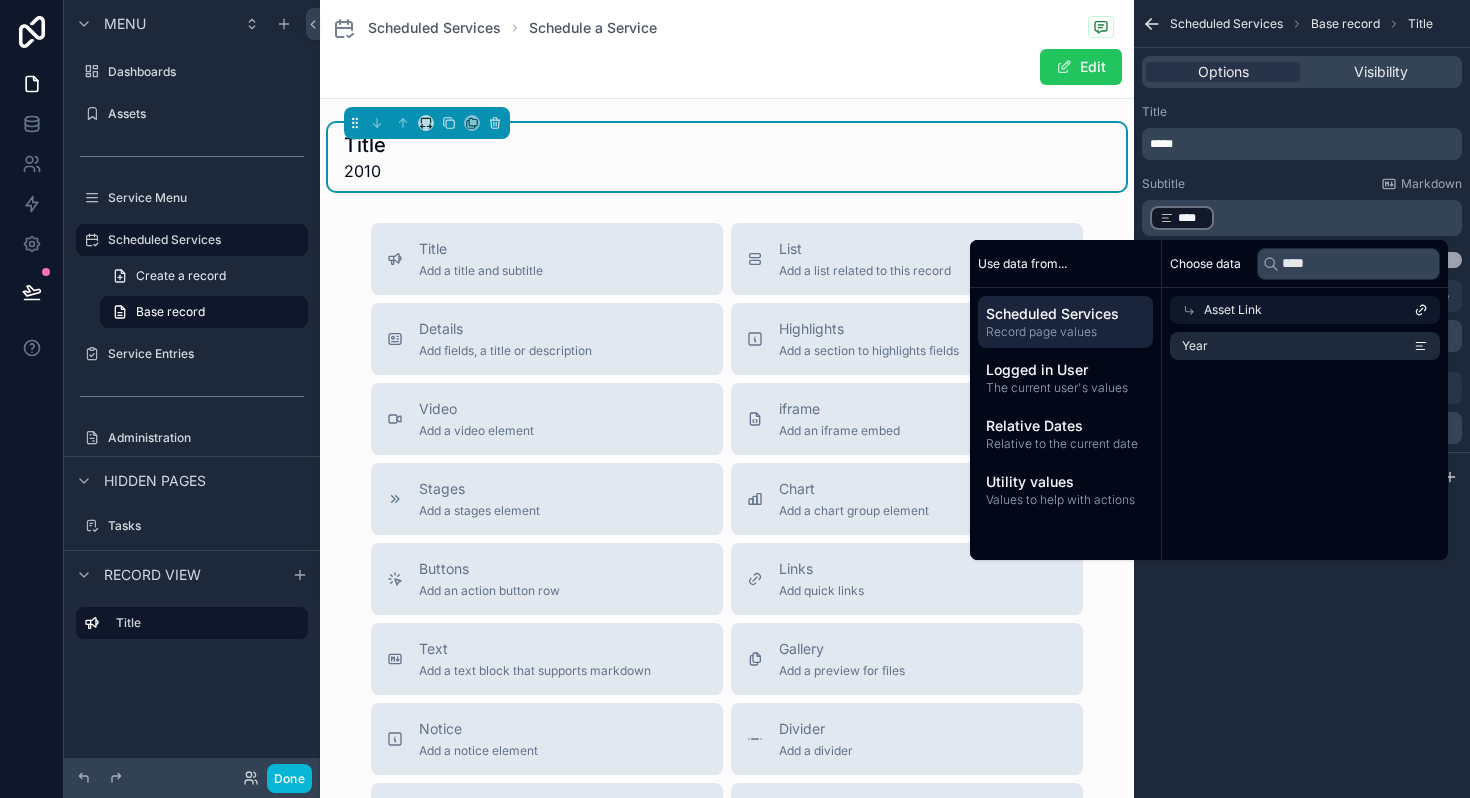 click on "﻿ **** ﻿ ﻿" at bounding box center [1304, 218] 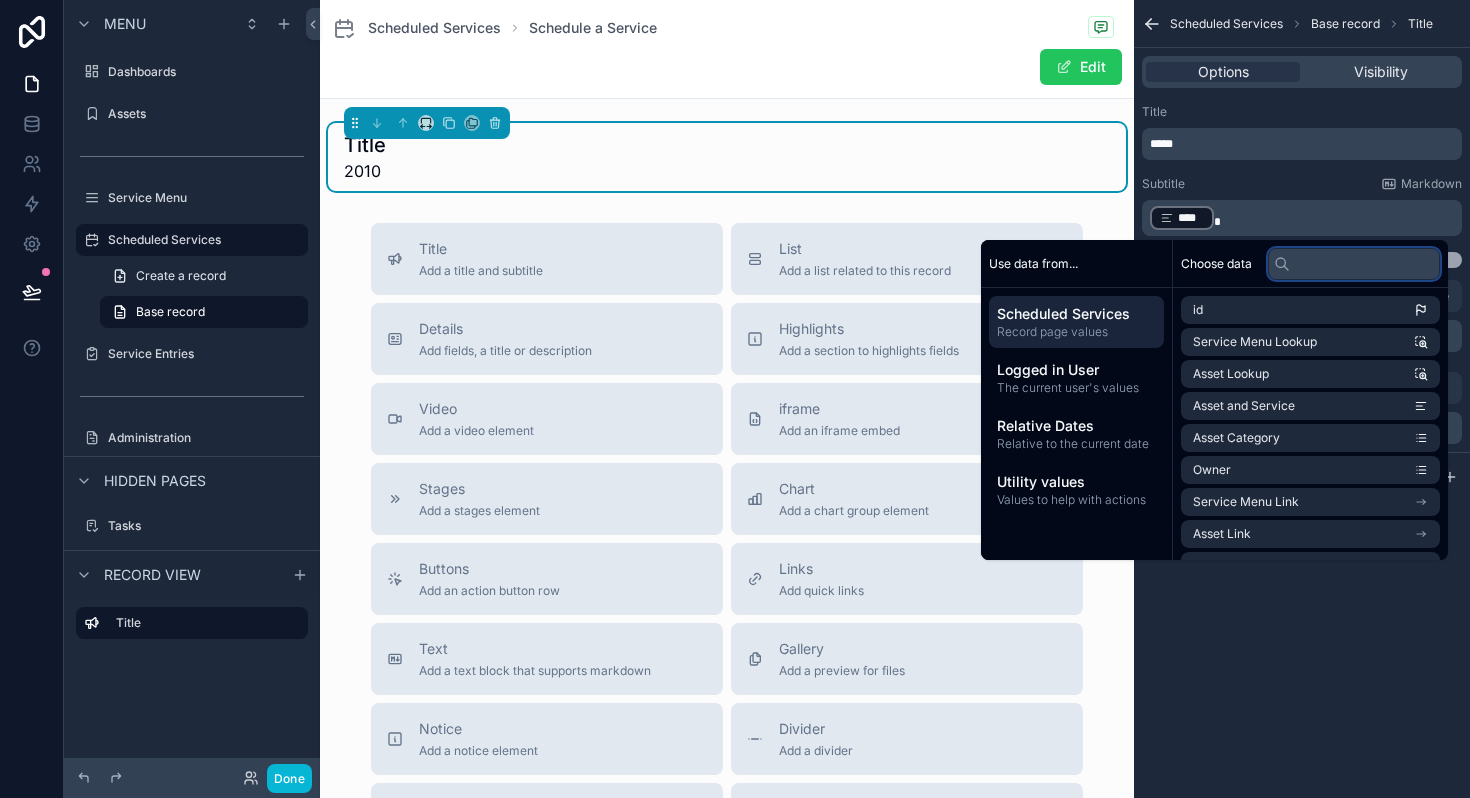 click at bounding box center [1354, 264] 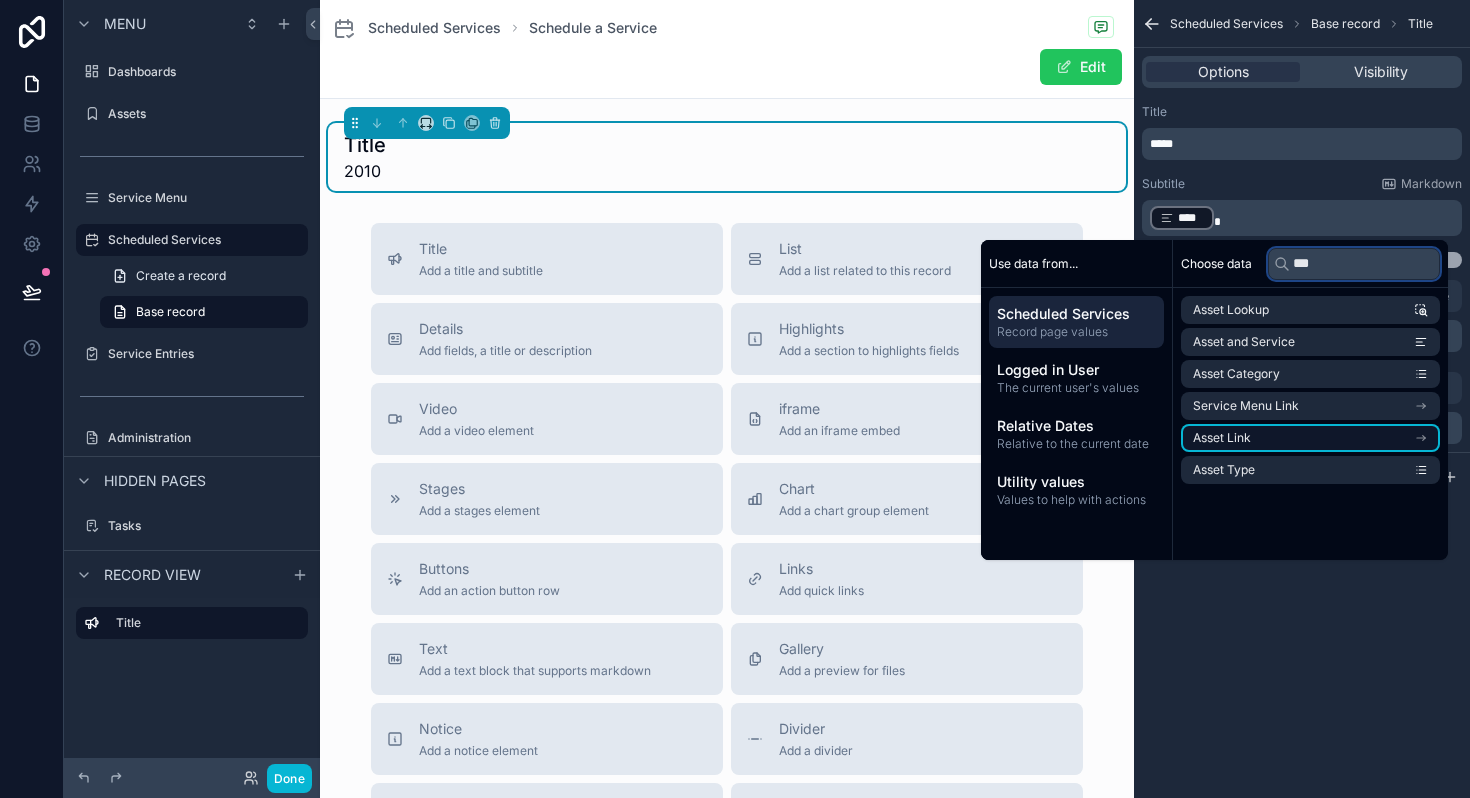 type on "***" 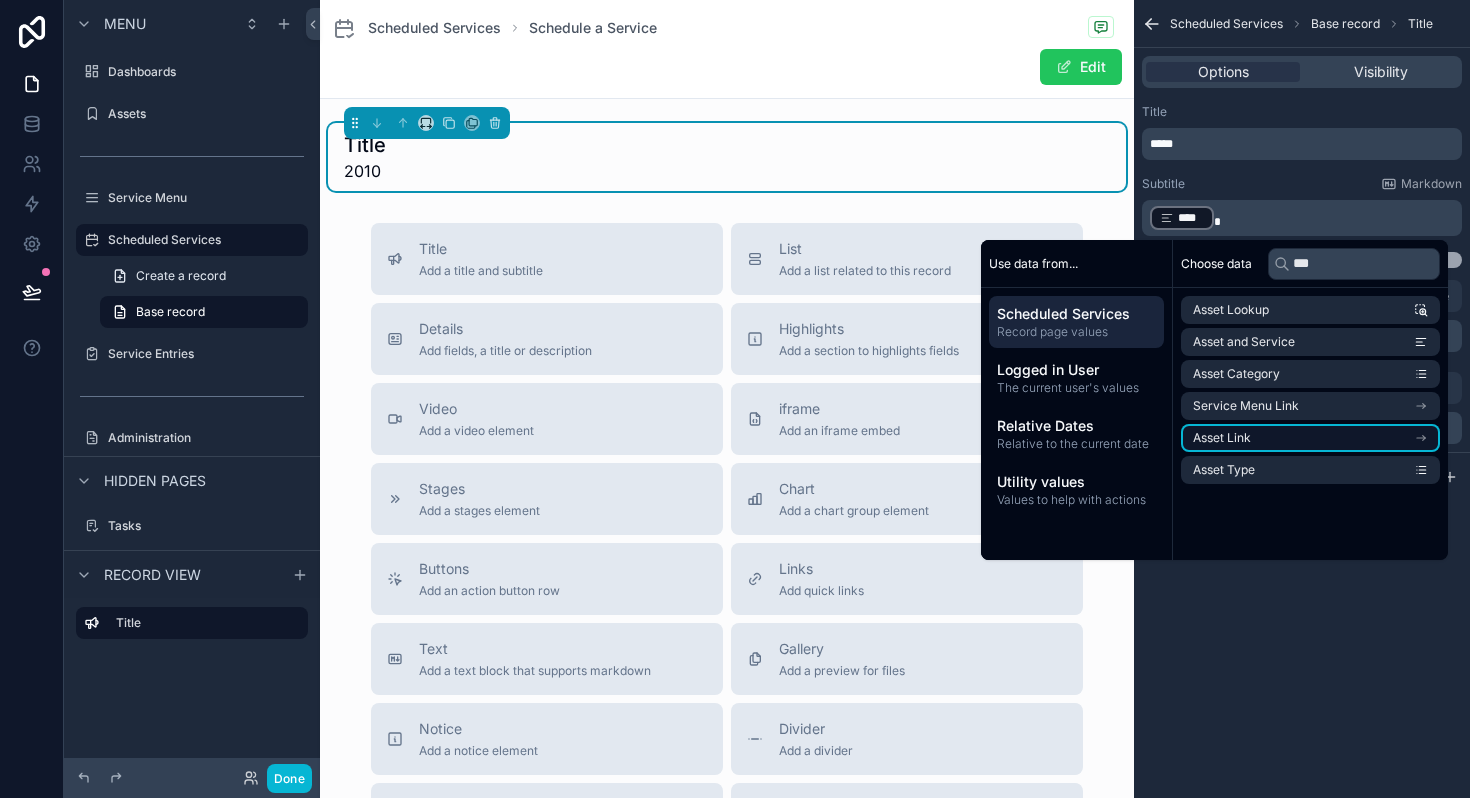 click on "Asset Link" at bounding box center (1310, 438) 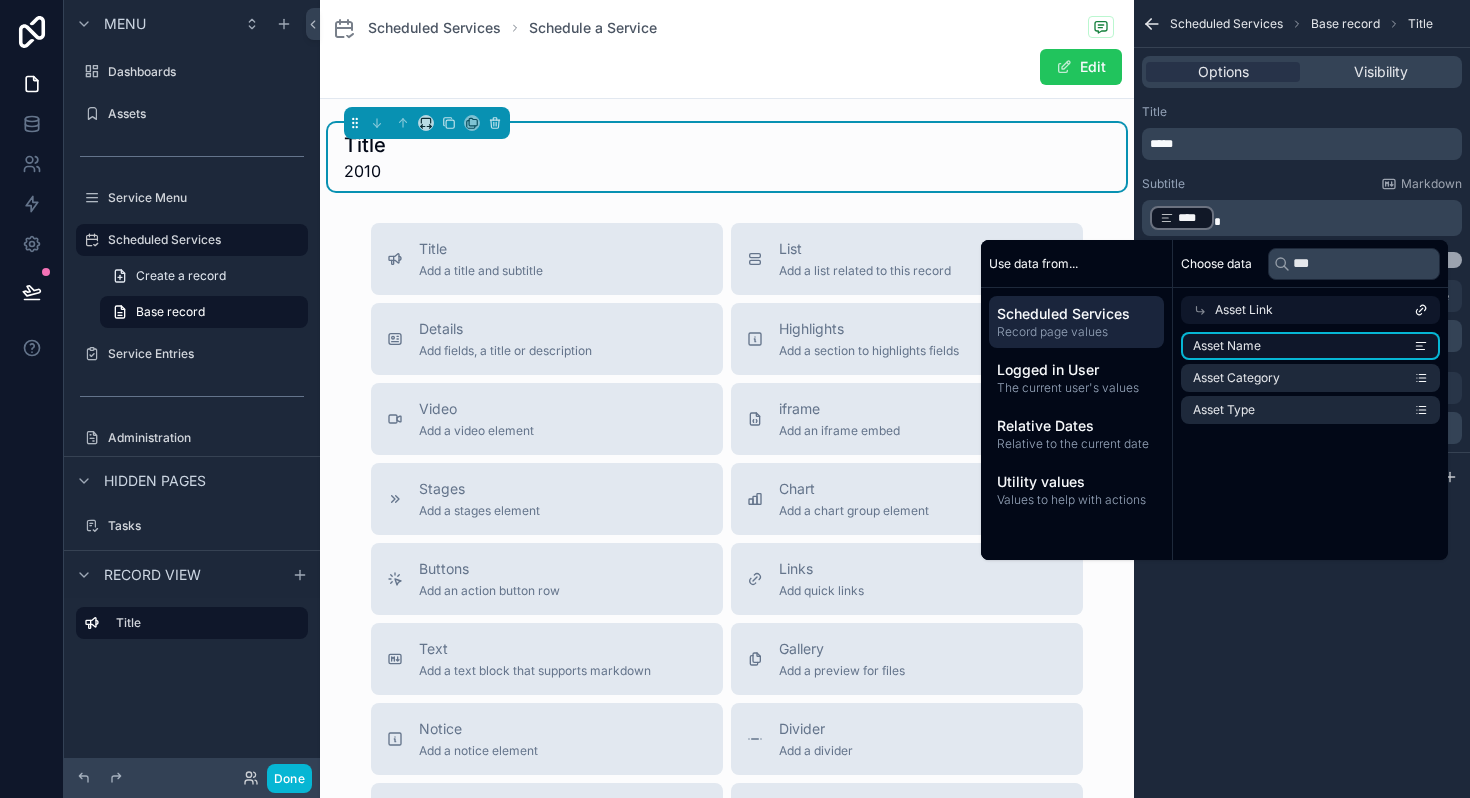 click on "Asset Name" at bounding box center (1310, 346) 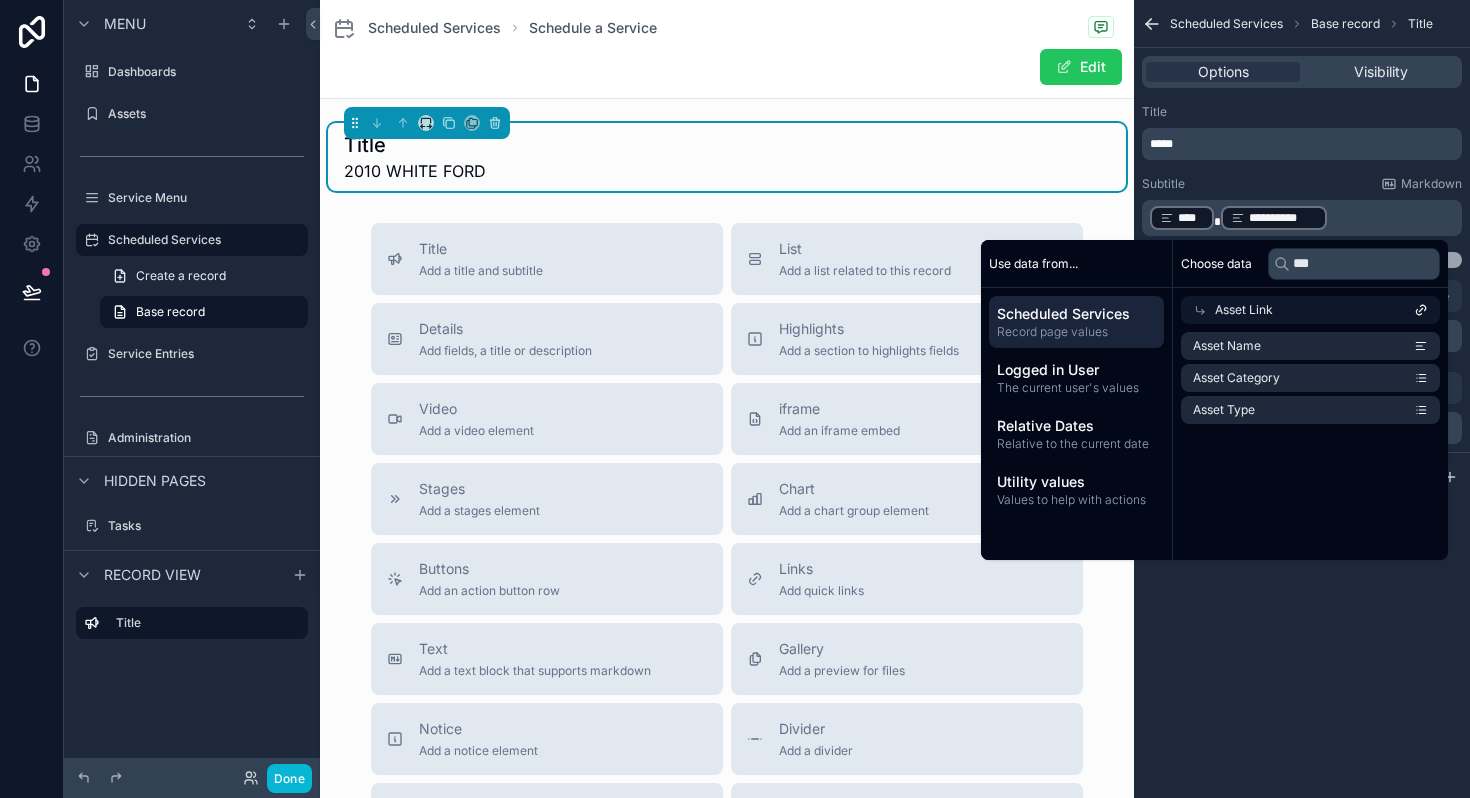 click on "**********" at bounding box center [1304, 218] 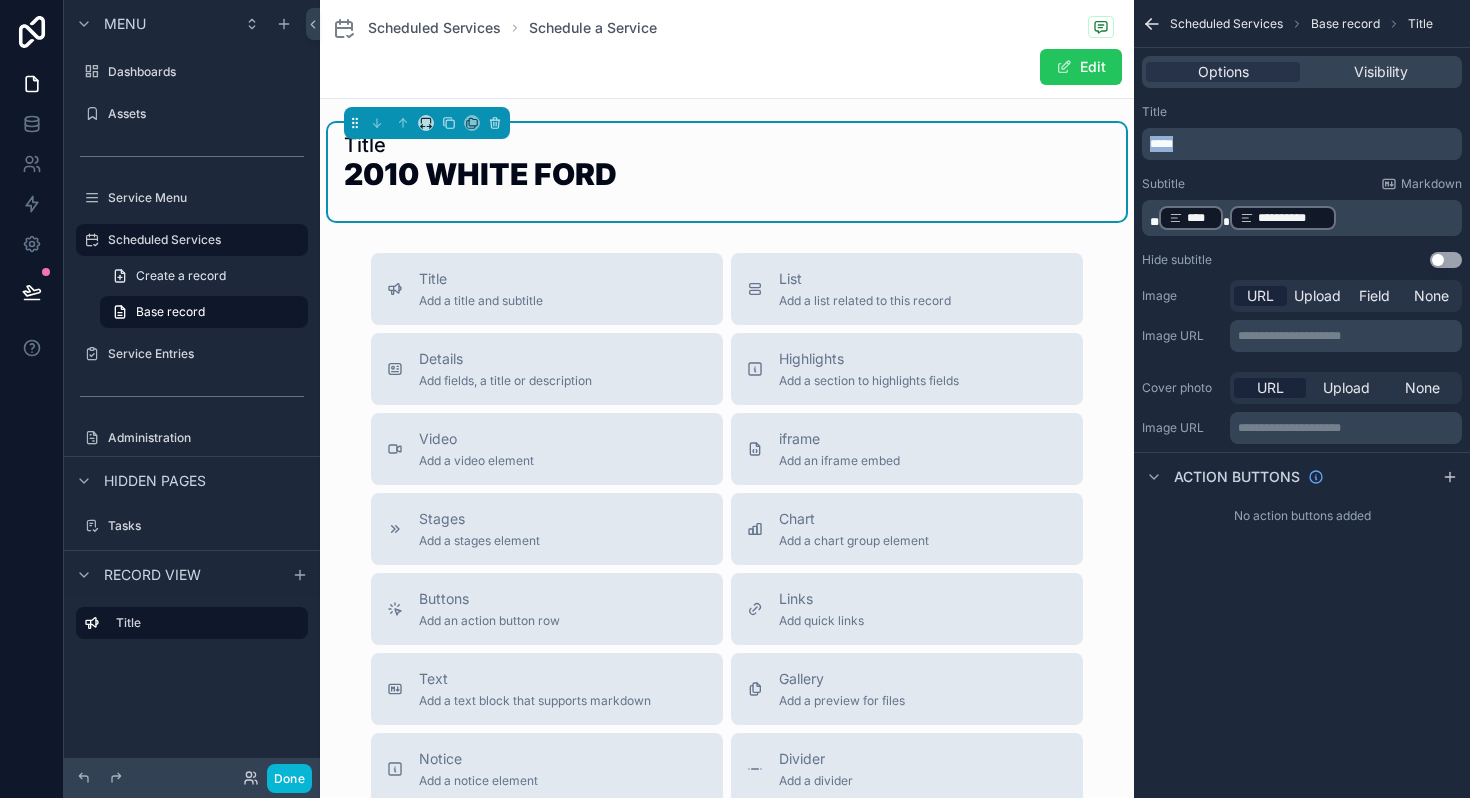 drag, startPoint x: 1199, startPoint y: 137, endPoint x: 1106, endPoint y: 145, distance: 93.34345 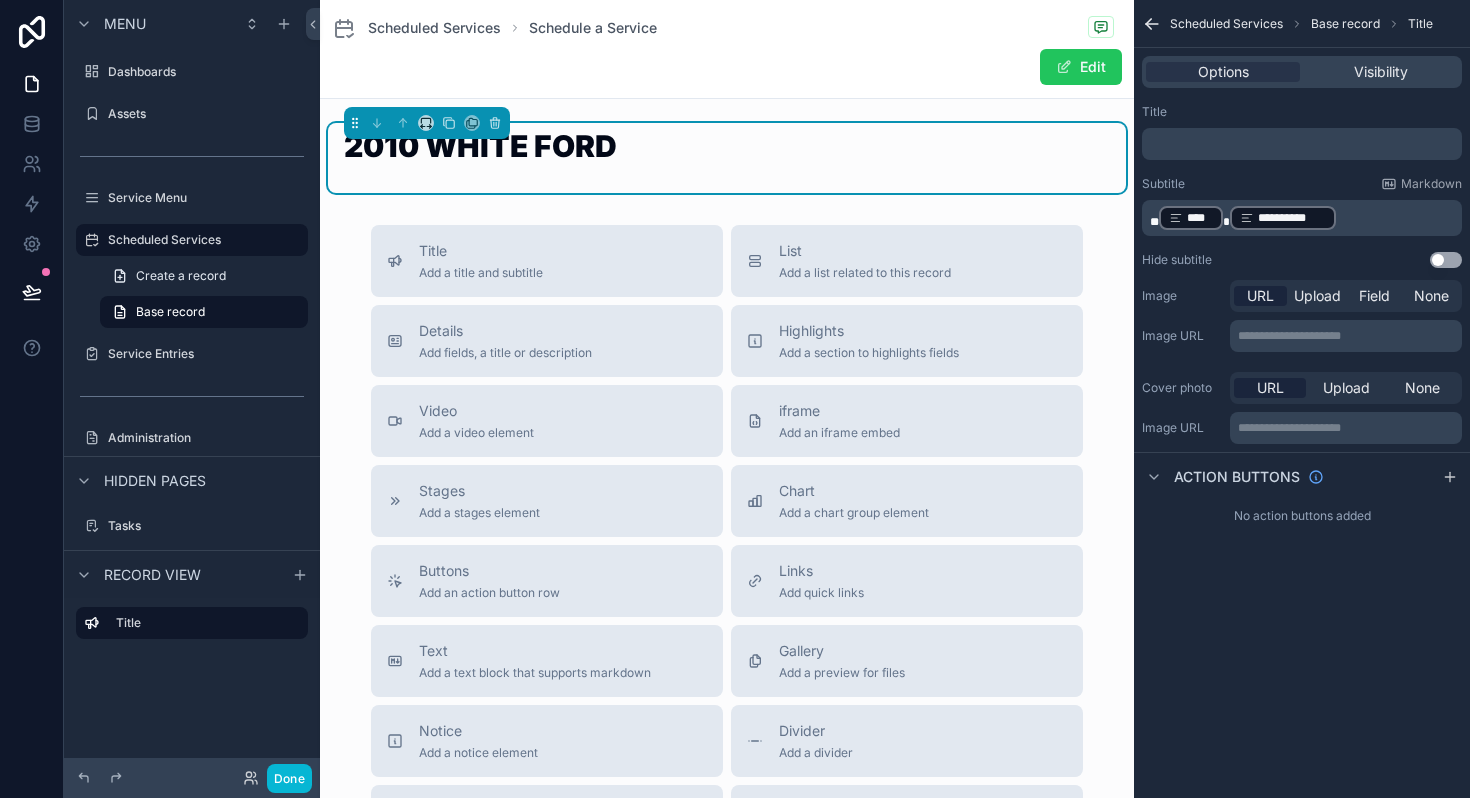 click on "**********" at bounding box center (1302, 399) 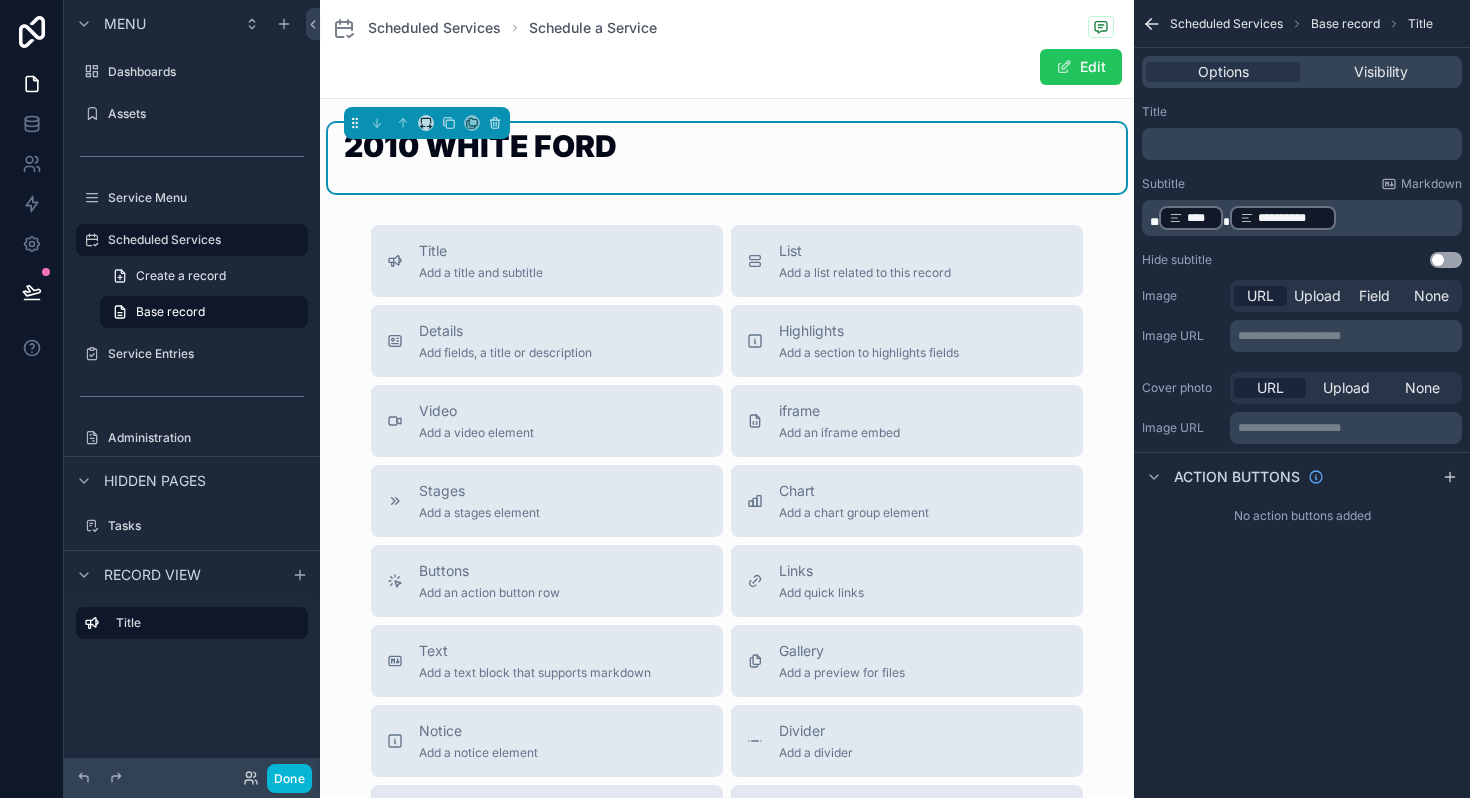 click on "*" at bounding box center [1154, 222] 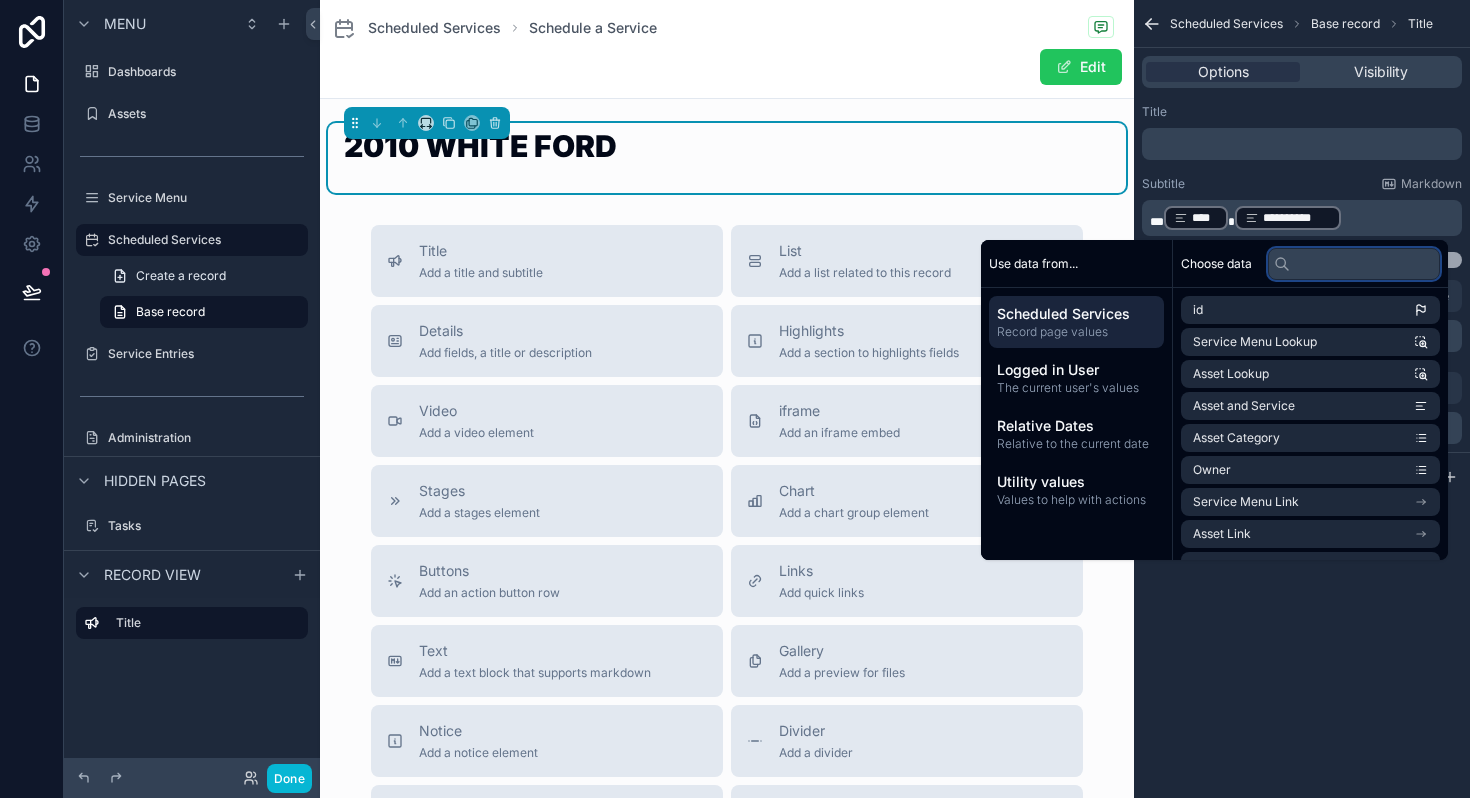 click at bounding box center (1354, 264) 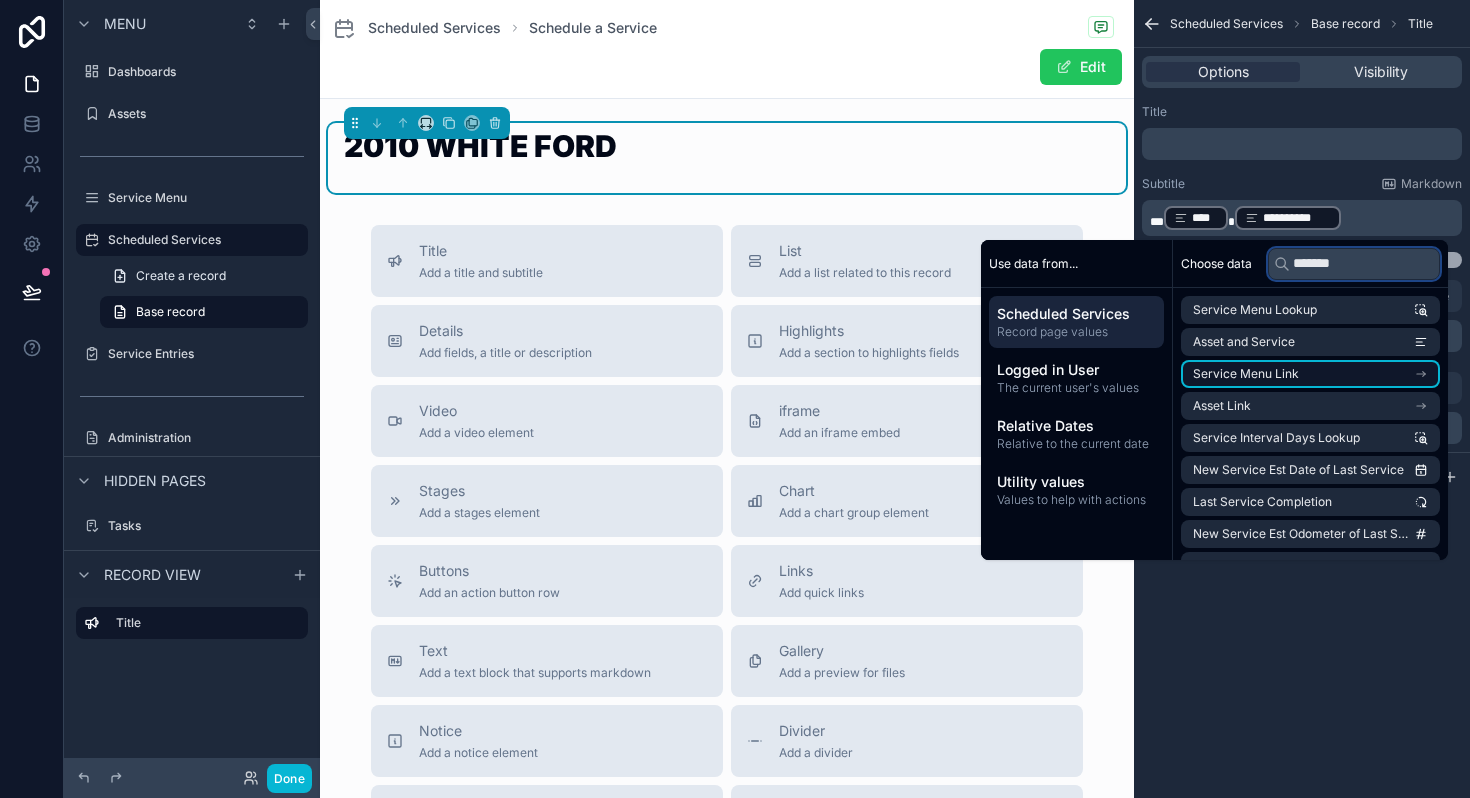 type on "*******" 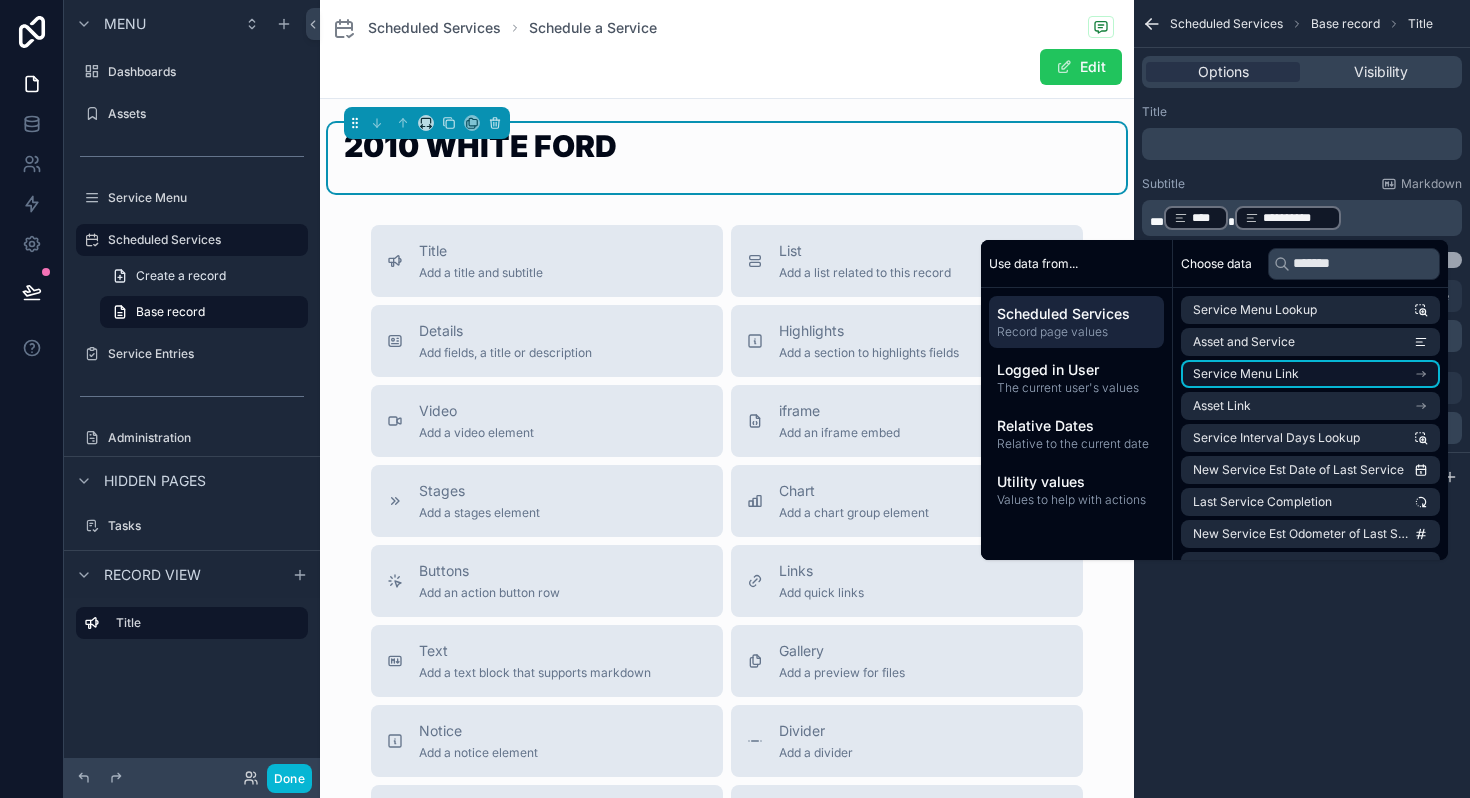 click on "Service Menu Link" at bounding box center (1246, 374) 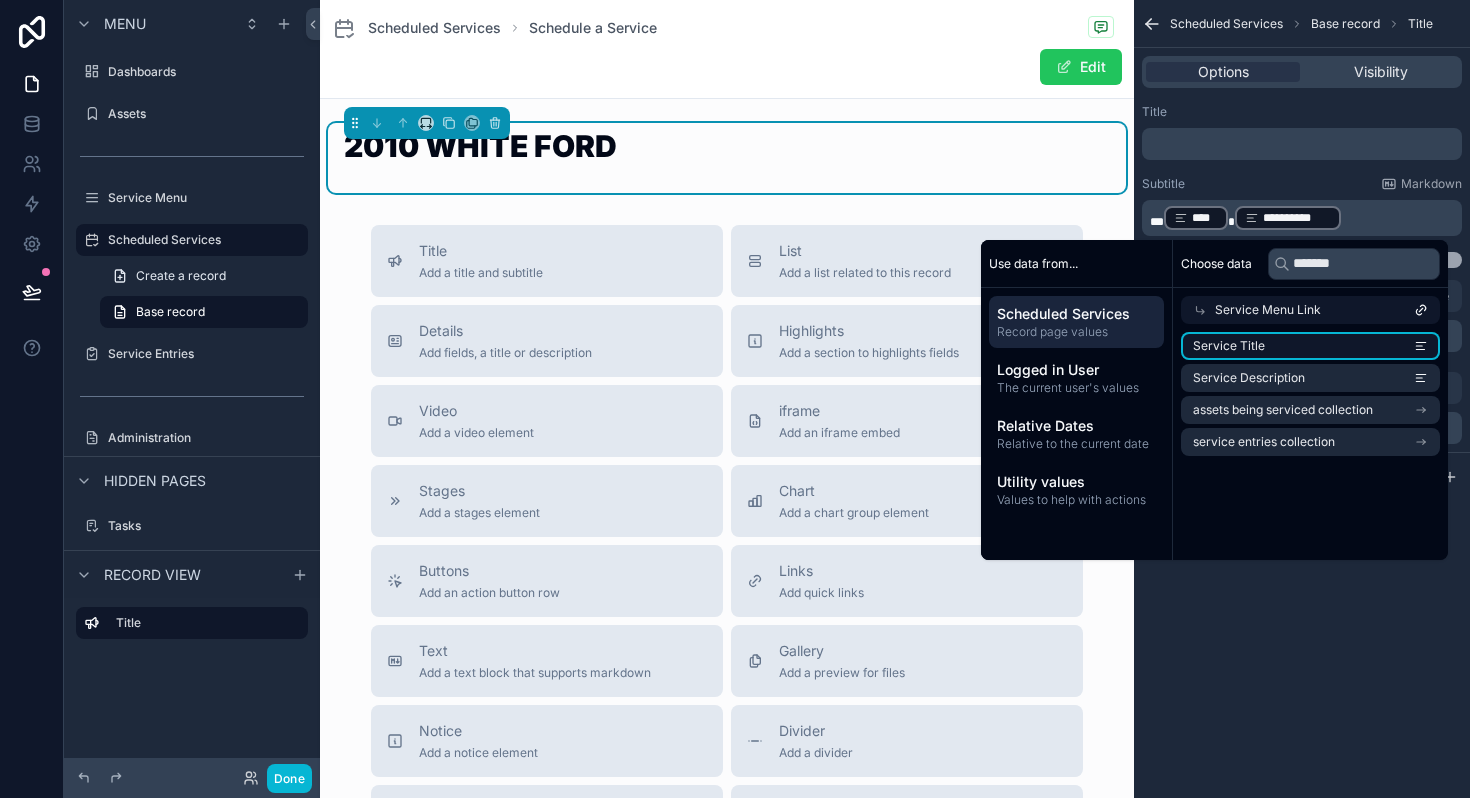 click on "Service Title" at bounding box center (1310, 346) 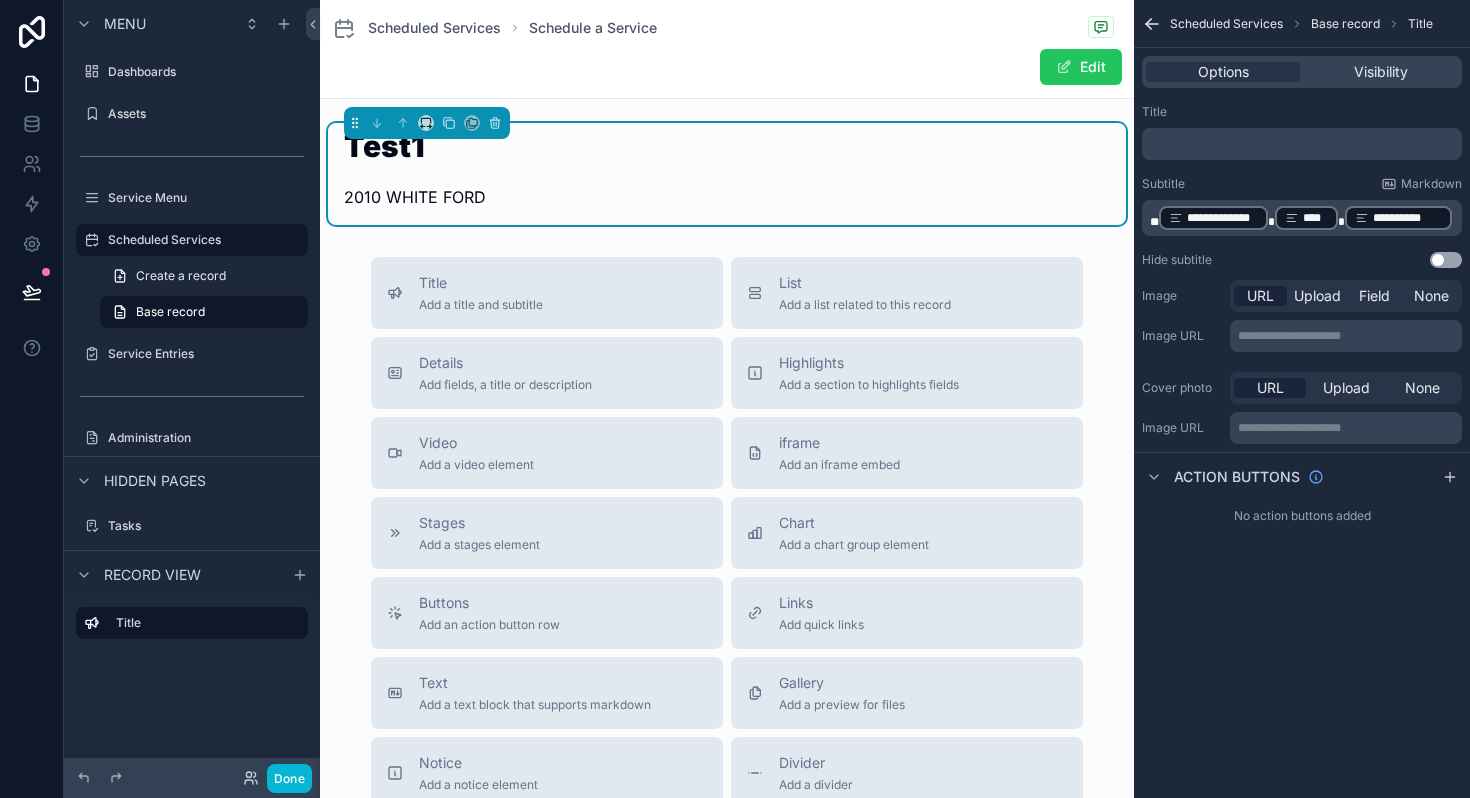 click on "**********" at bounding box center (1304, 218) 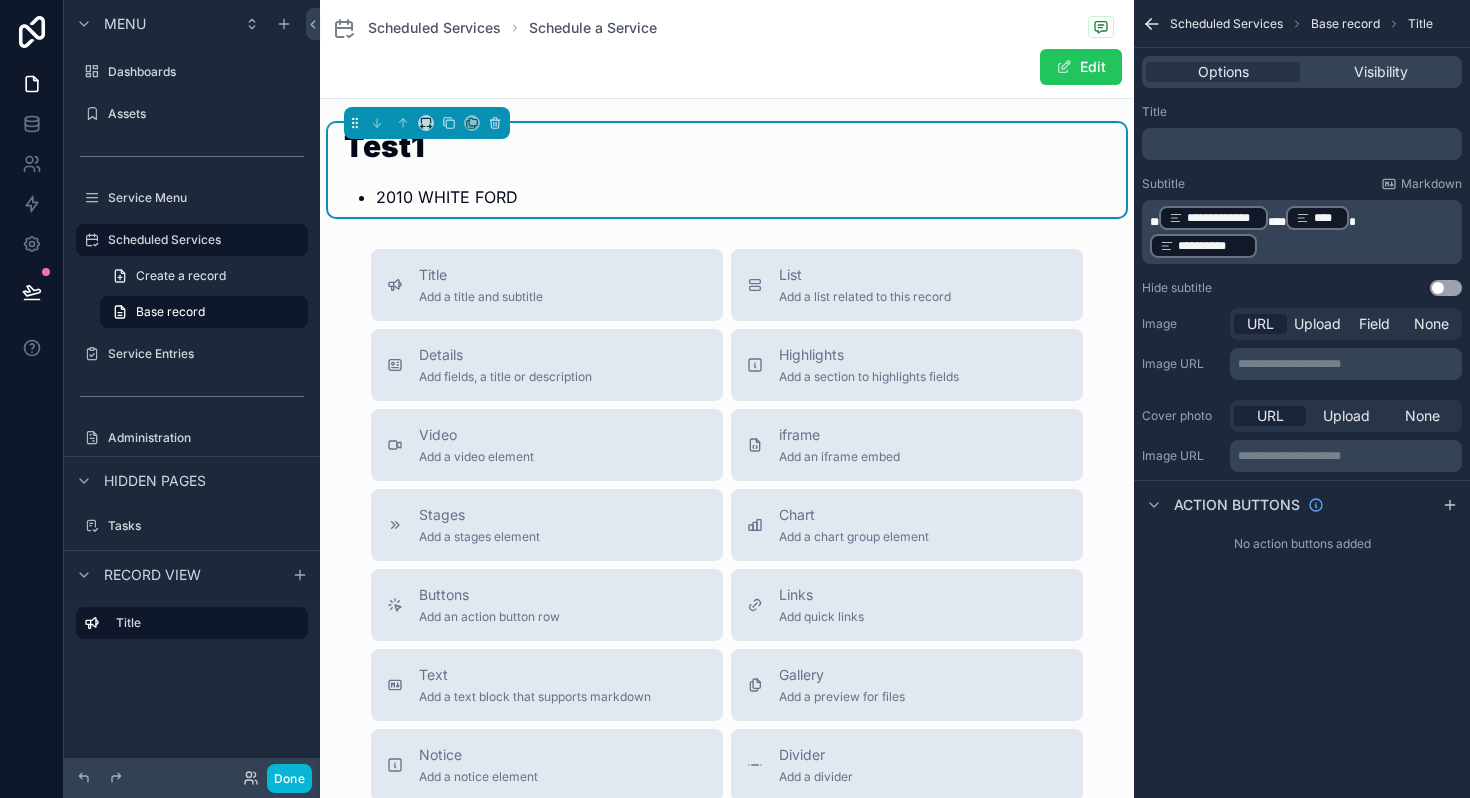 click on "**********" at bounding box center [1302, 399] 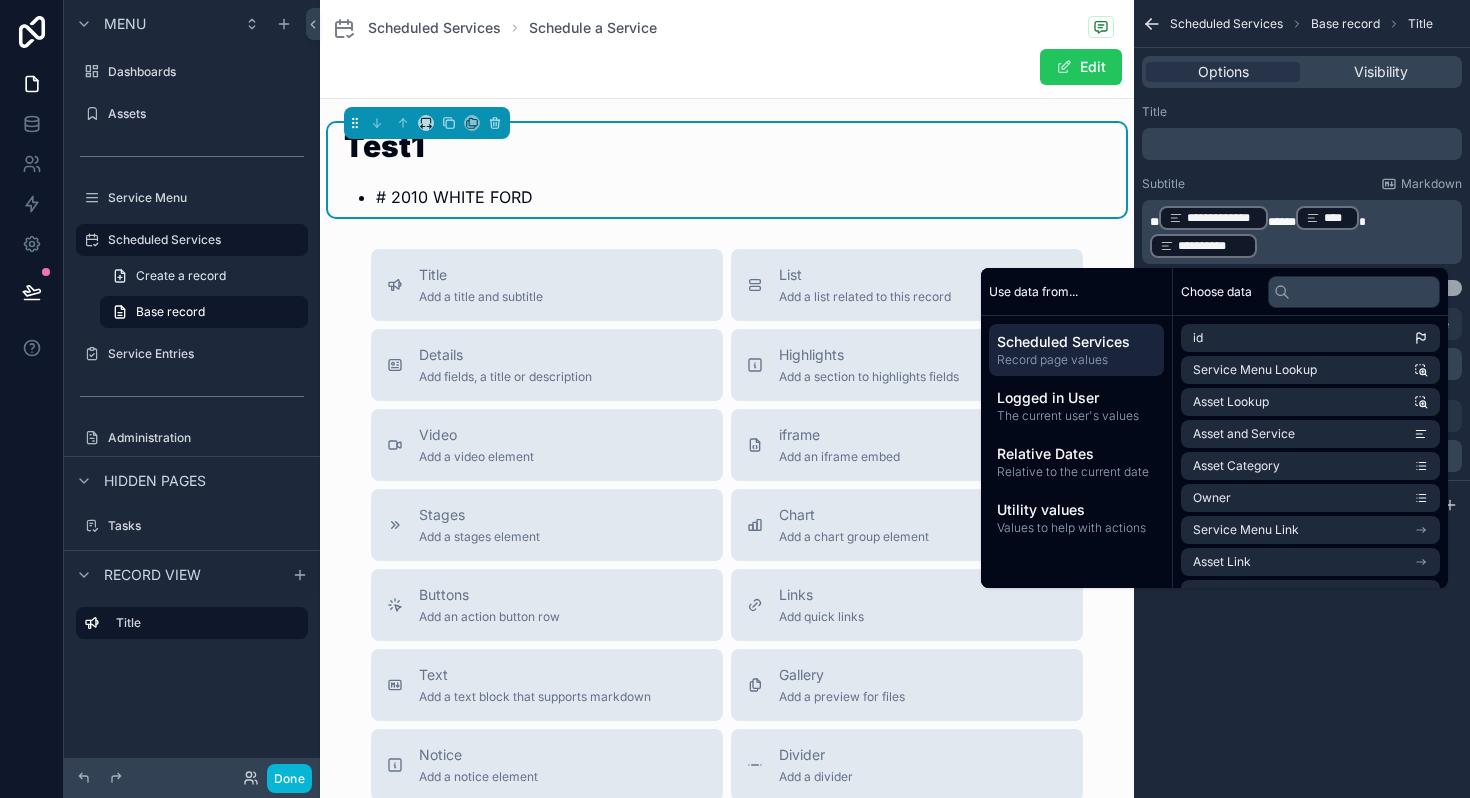 click on "****" at bounding box center (1282, 222) 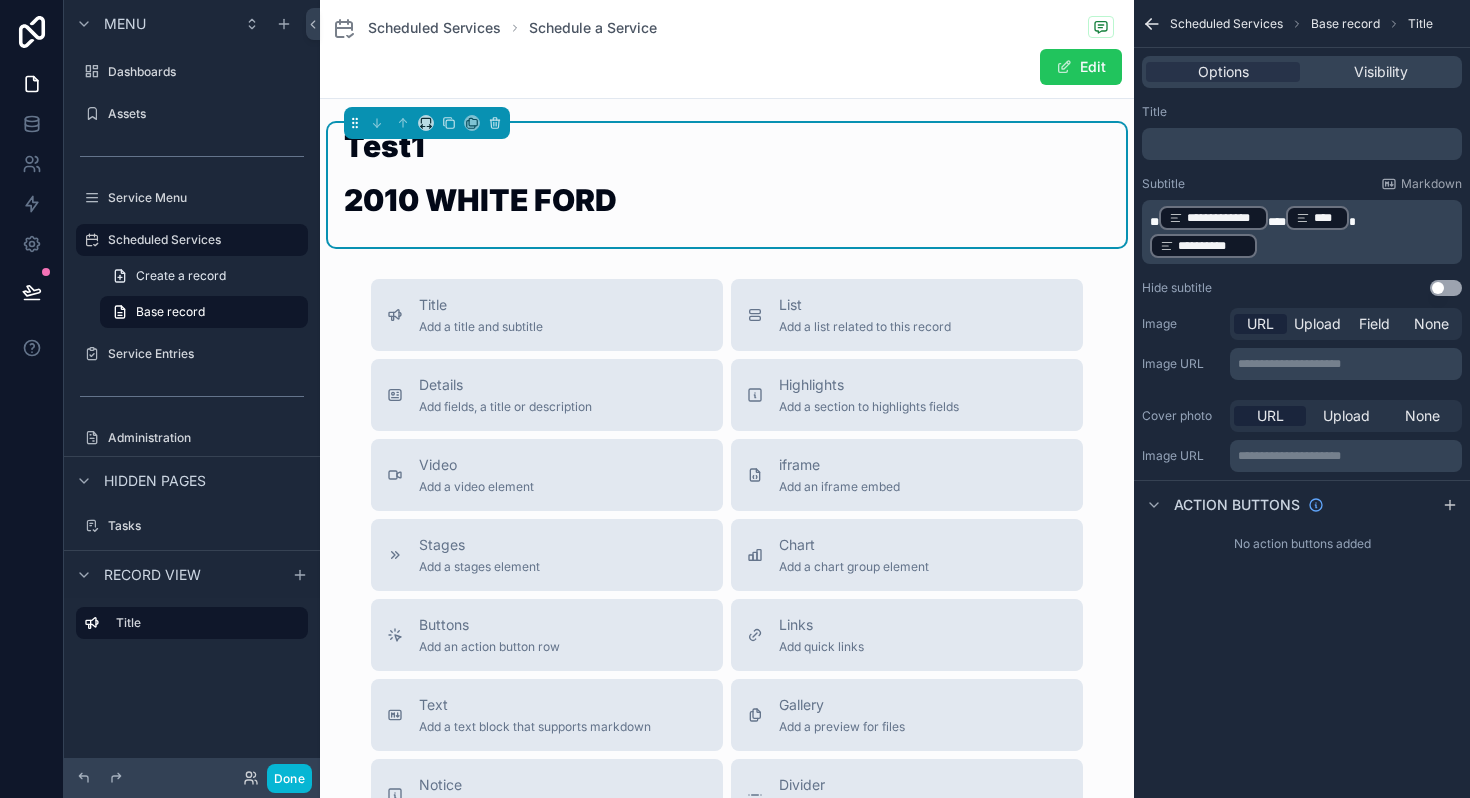 click on "*" at bounding box center (1277, 222) 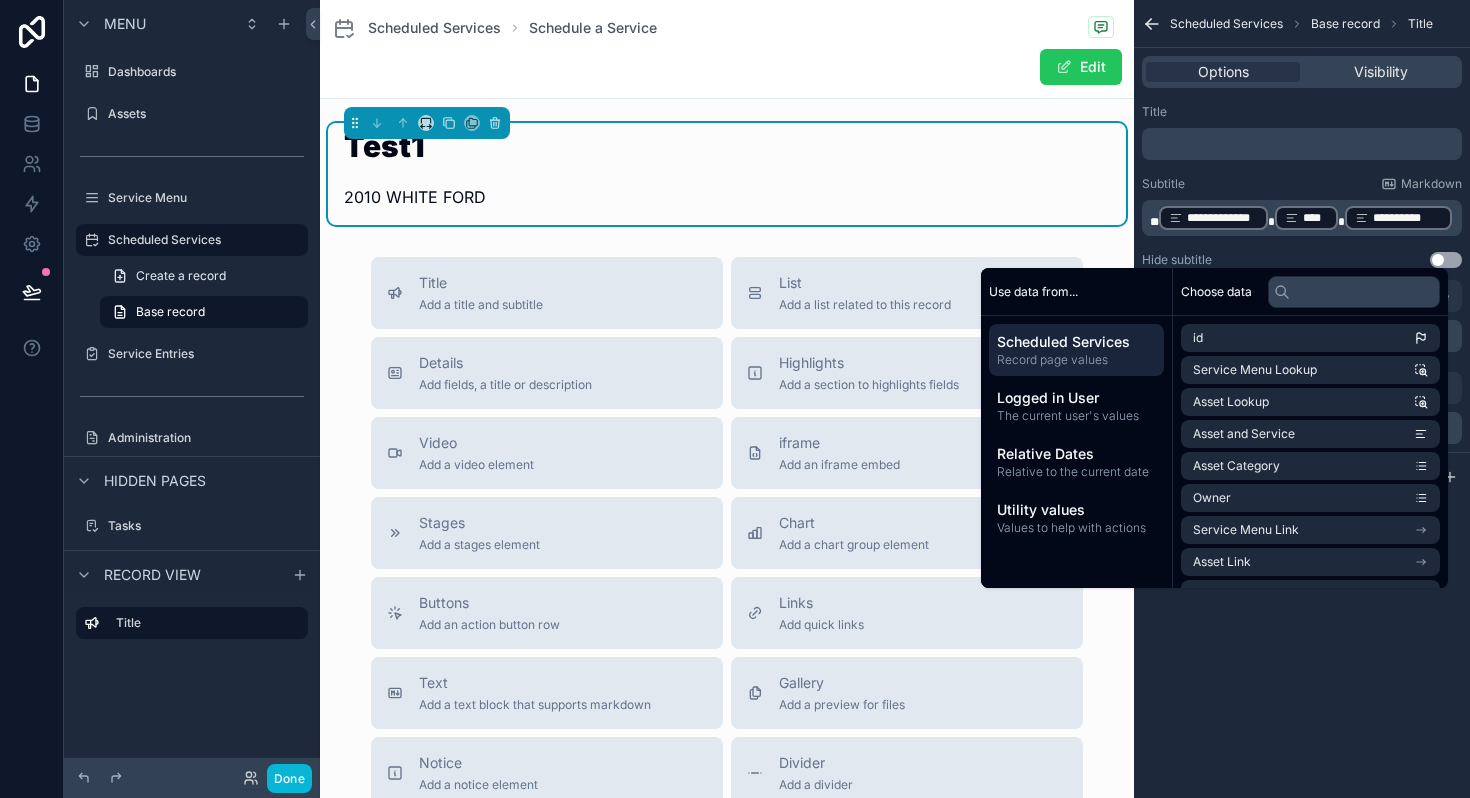 scroll, scrollTop: 0, scrollLeft: 0, axis: both 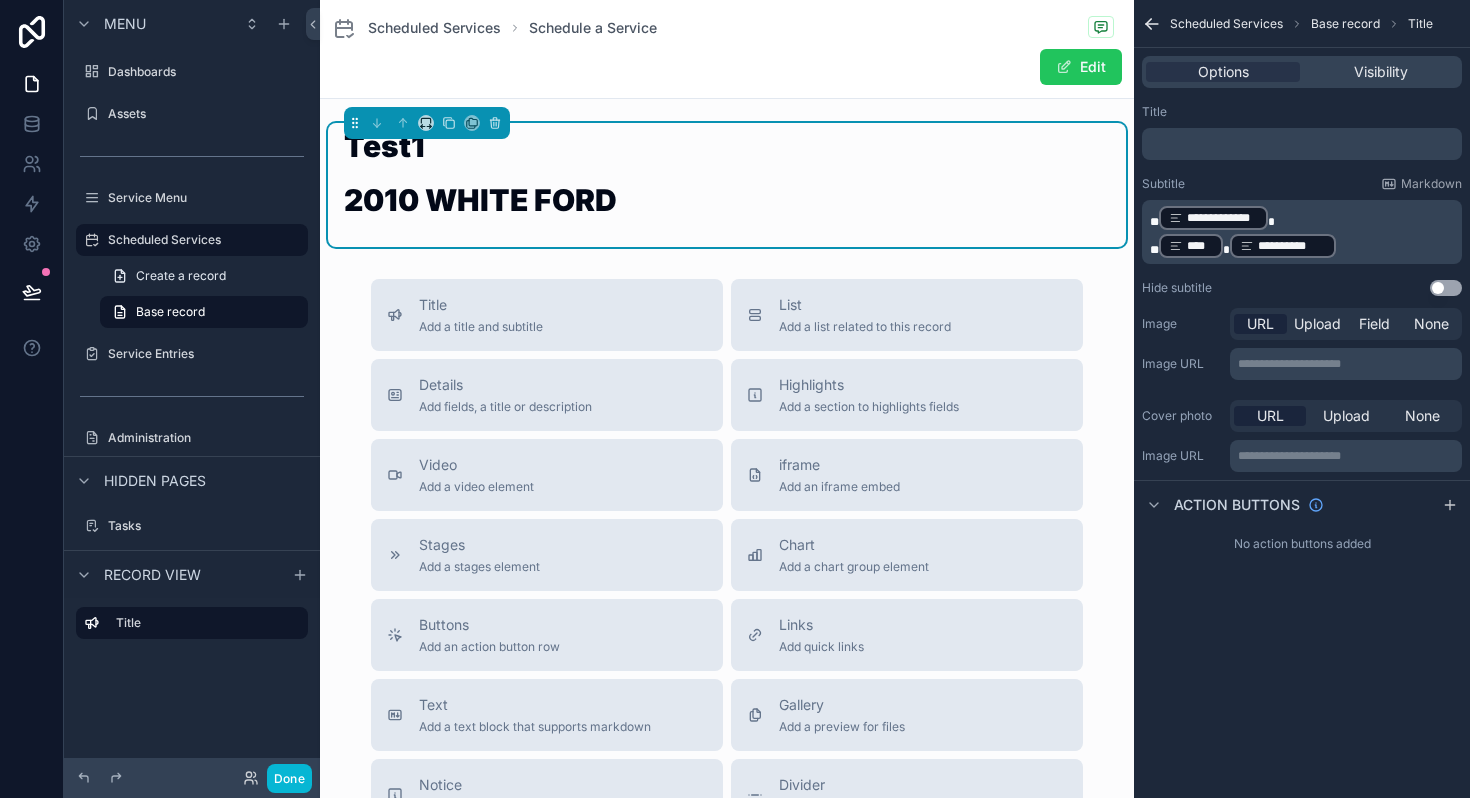 click on "**********" at bounding box center [1304, 218] 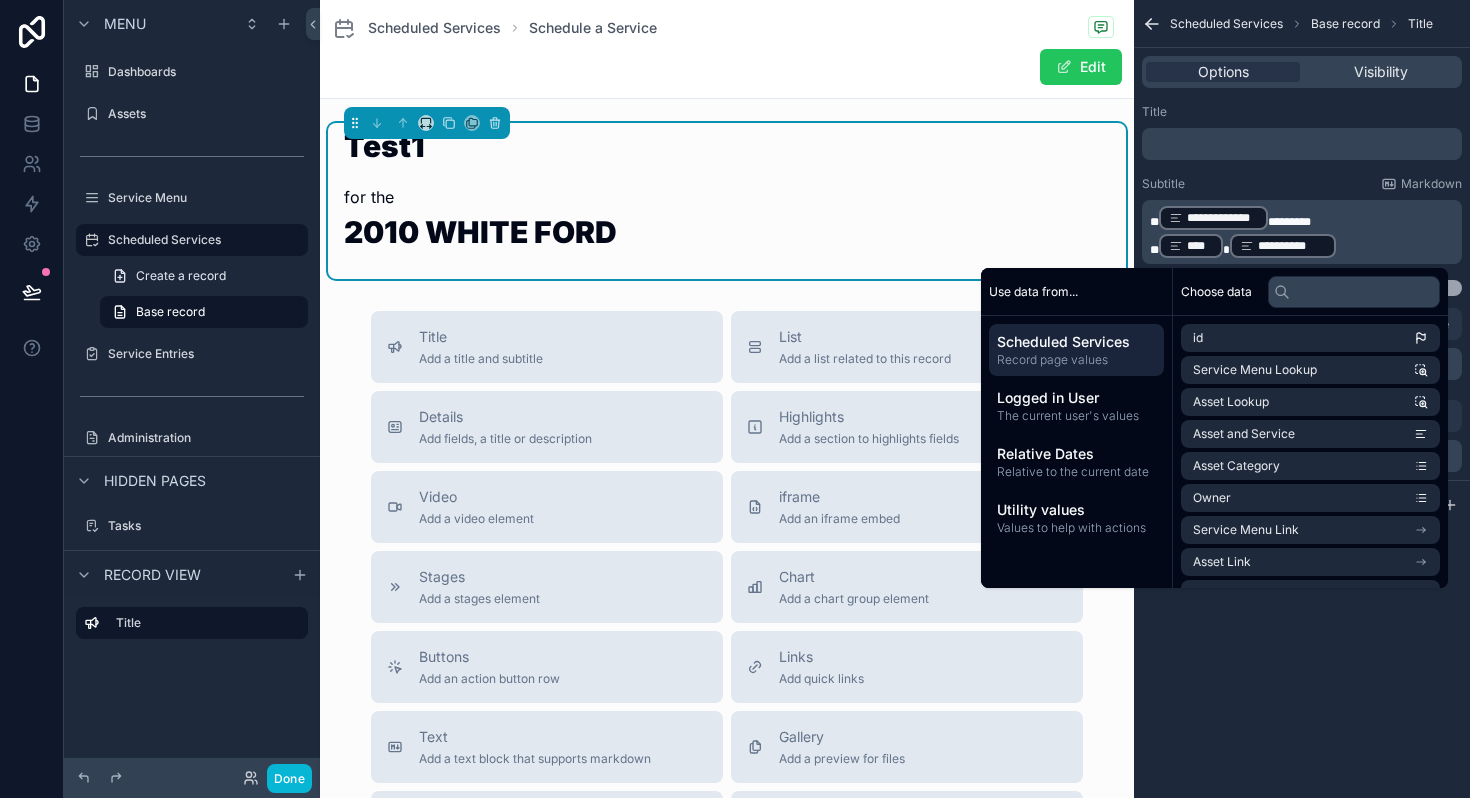 click on "*******" at bounding box center [1289, 222] 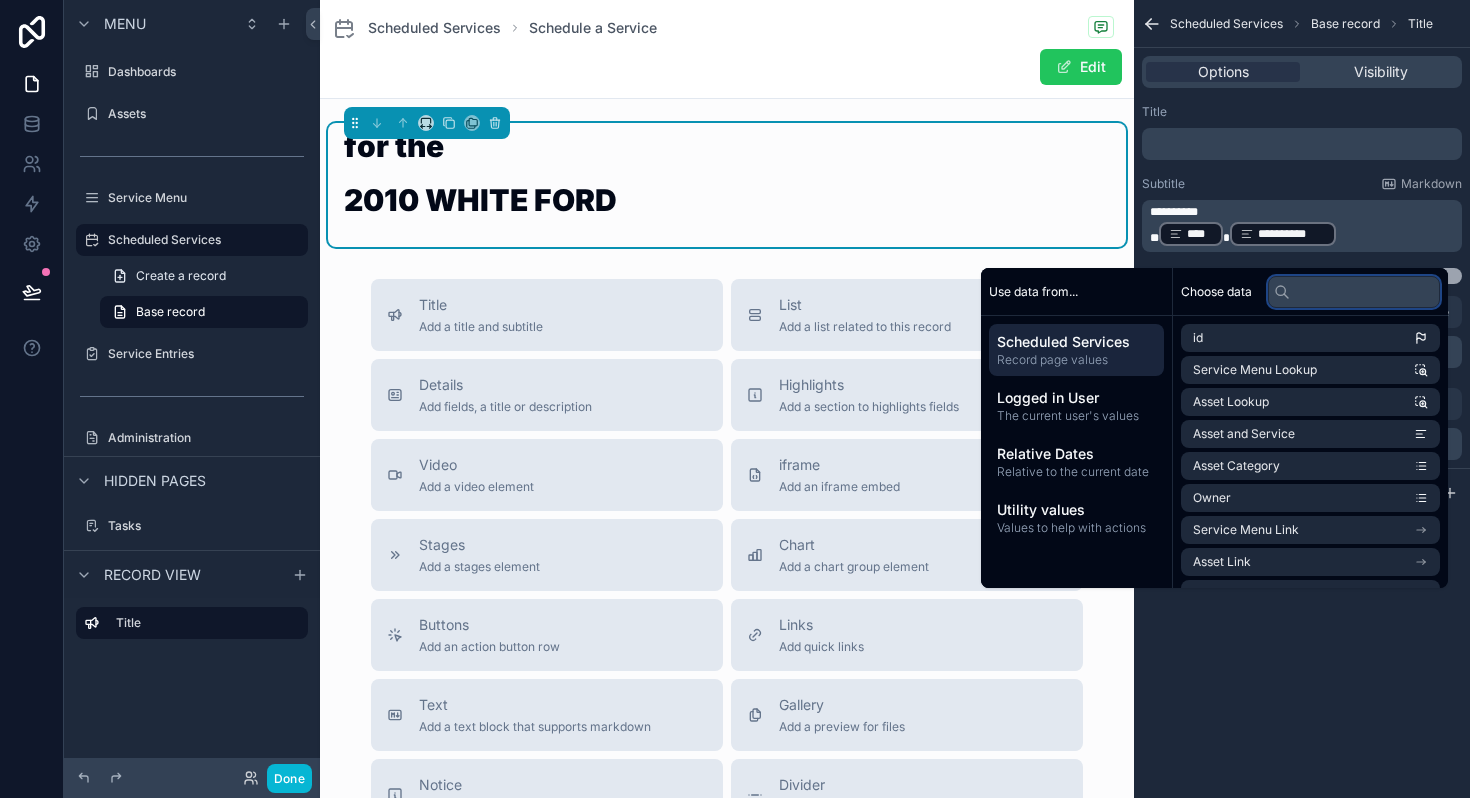 click at bounding box center [1354, 292] 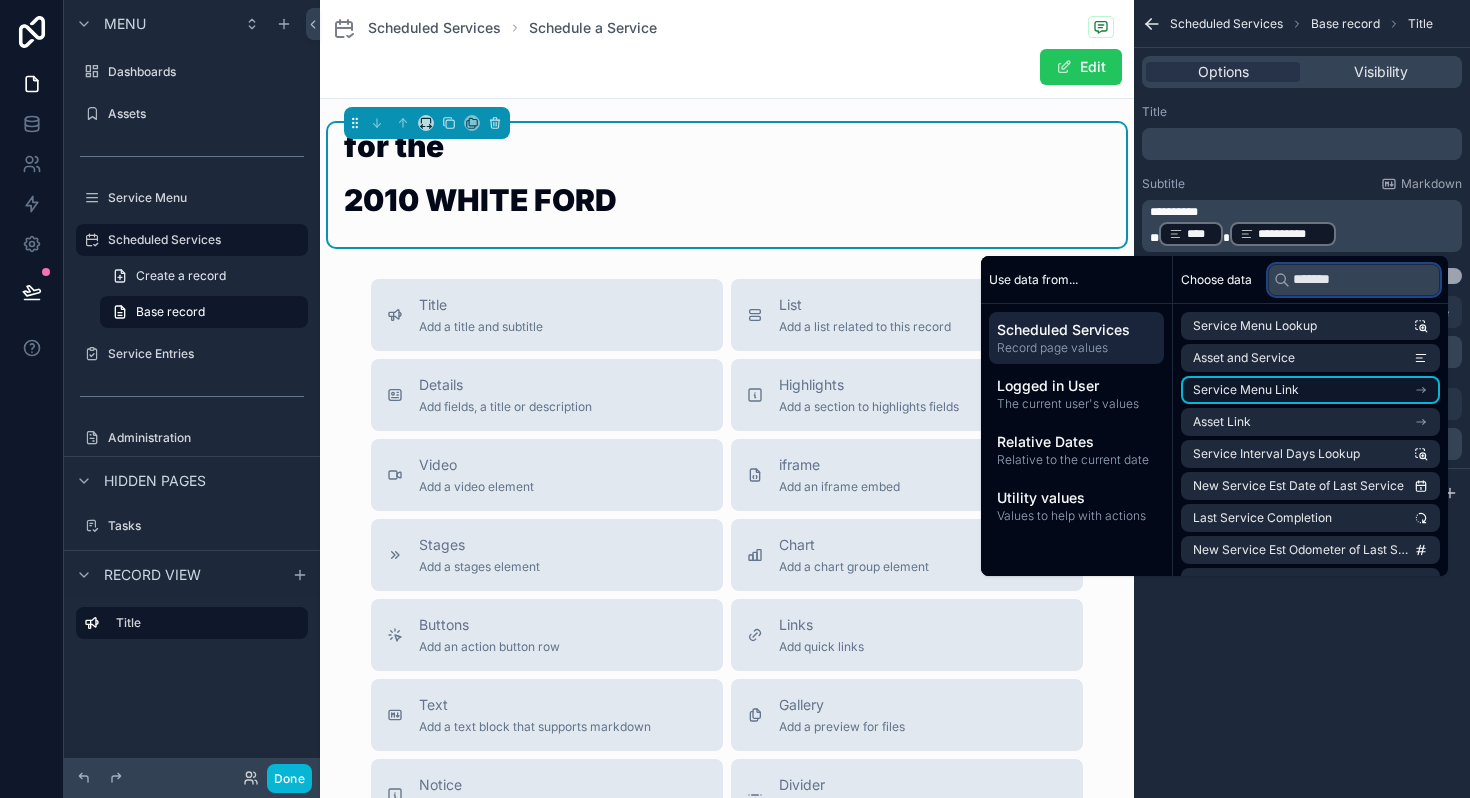 type on "*******" 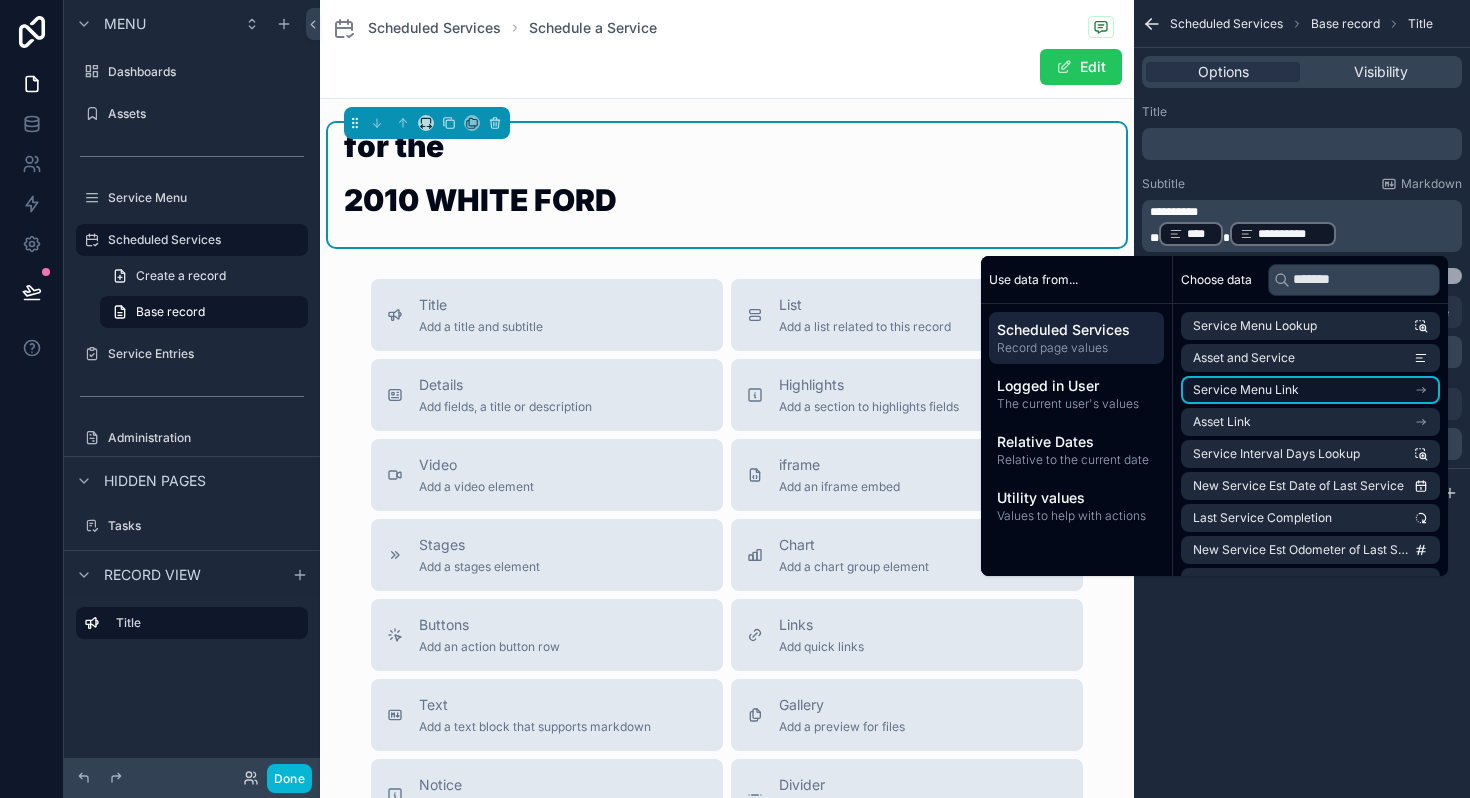 click on "Service Menu Link" at bounding box center [1246, 390] 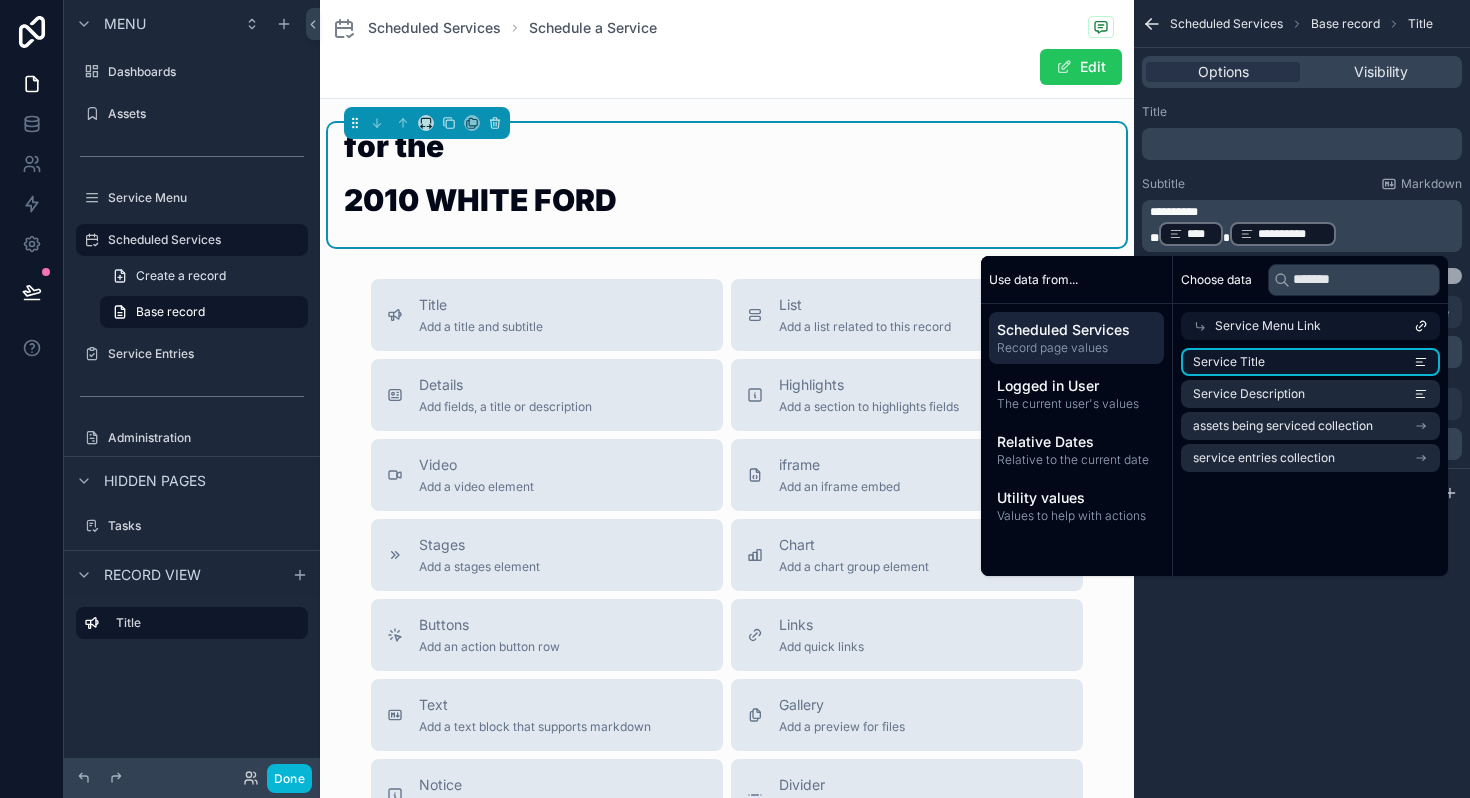 click on "Service Title" at bounding box center (1310, 362) 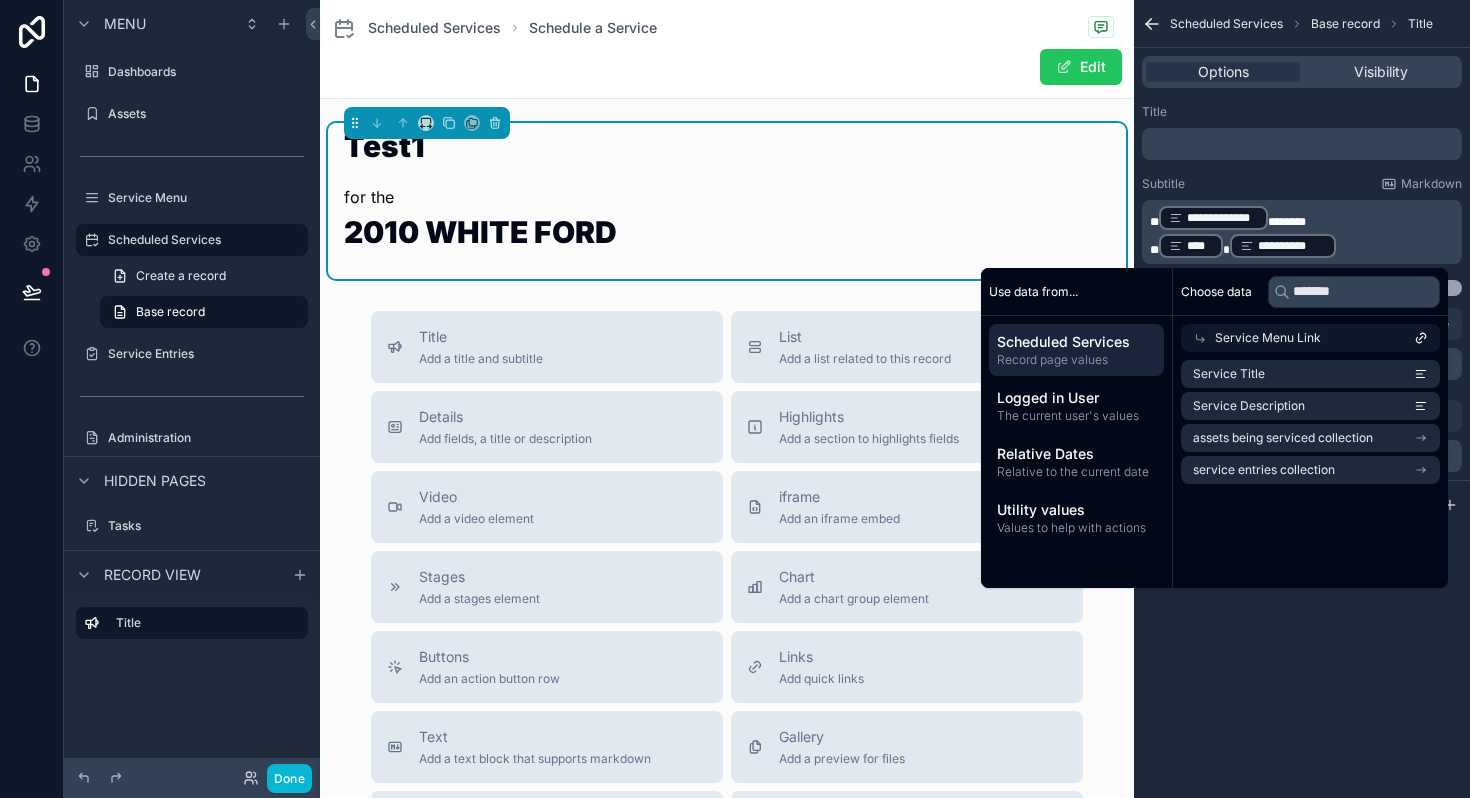 click on "**********" at bounding box center [1304, 218] 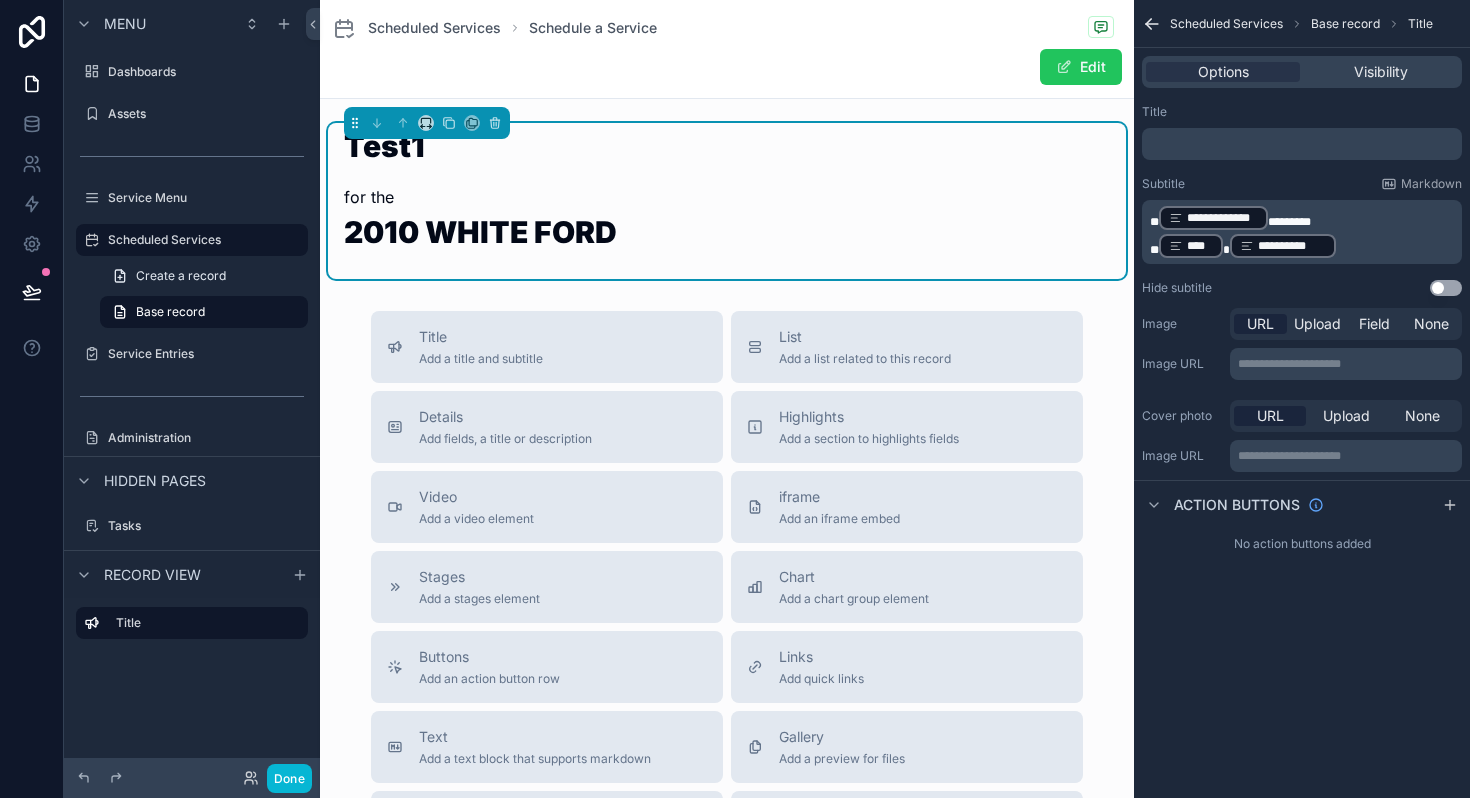 click on "****" at bounding box center [1191, 246] 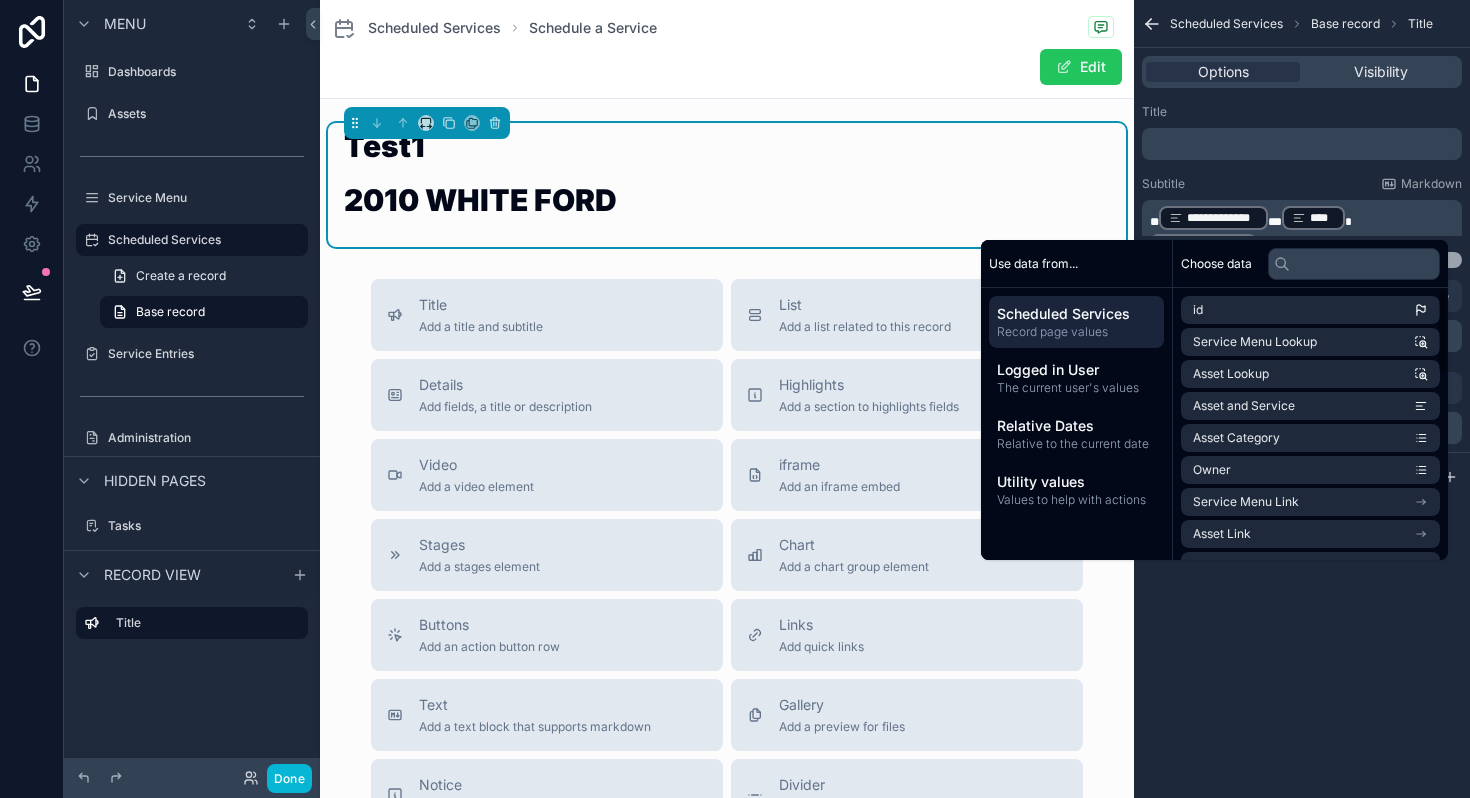 click on "**********" at bounding box center (1302, 399) 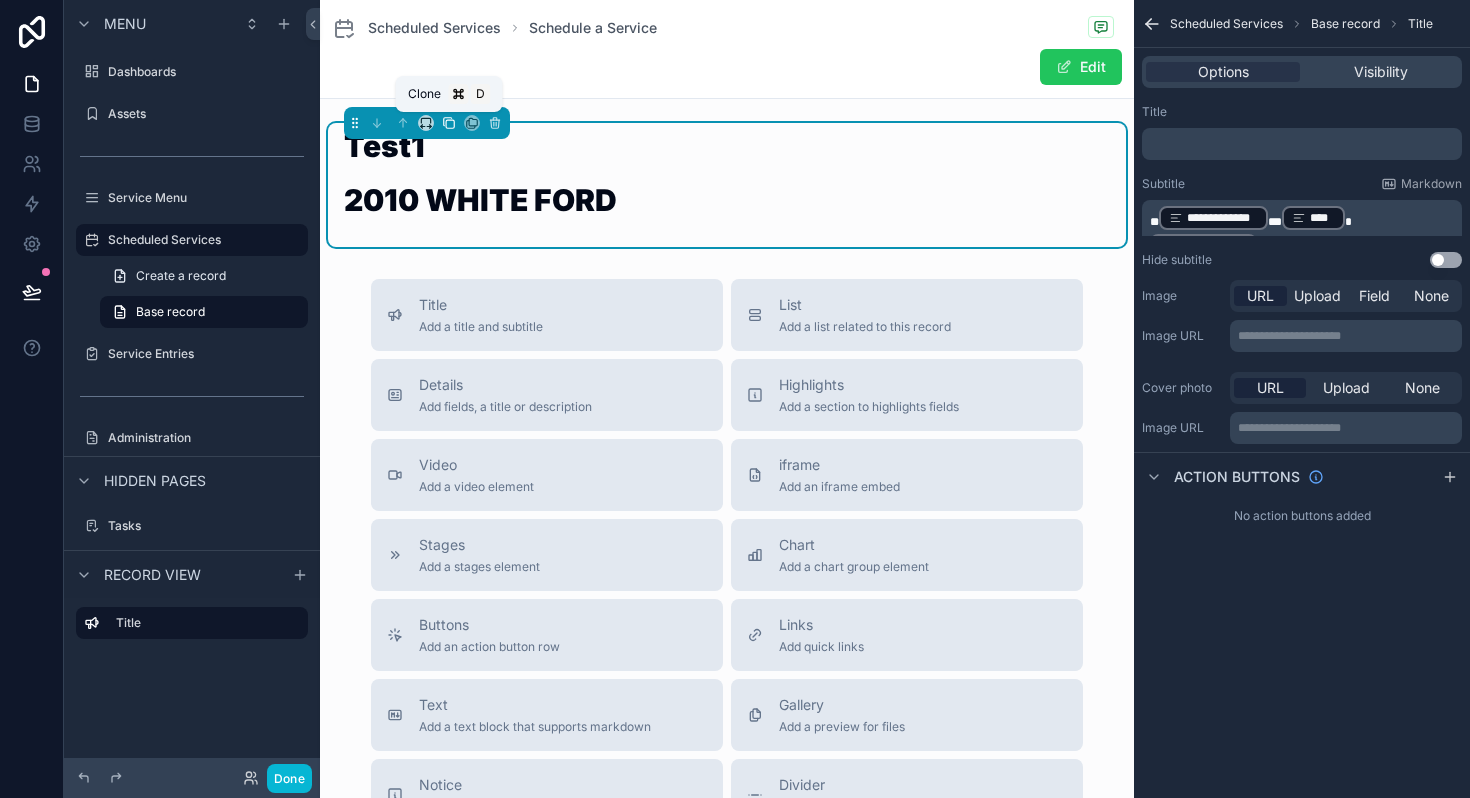 click 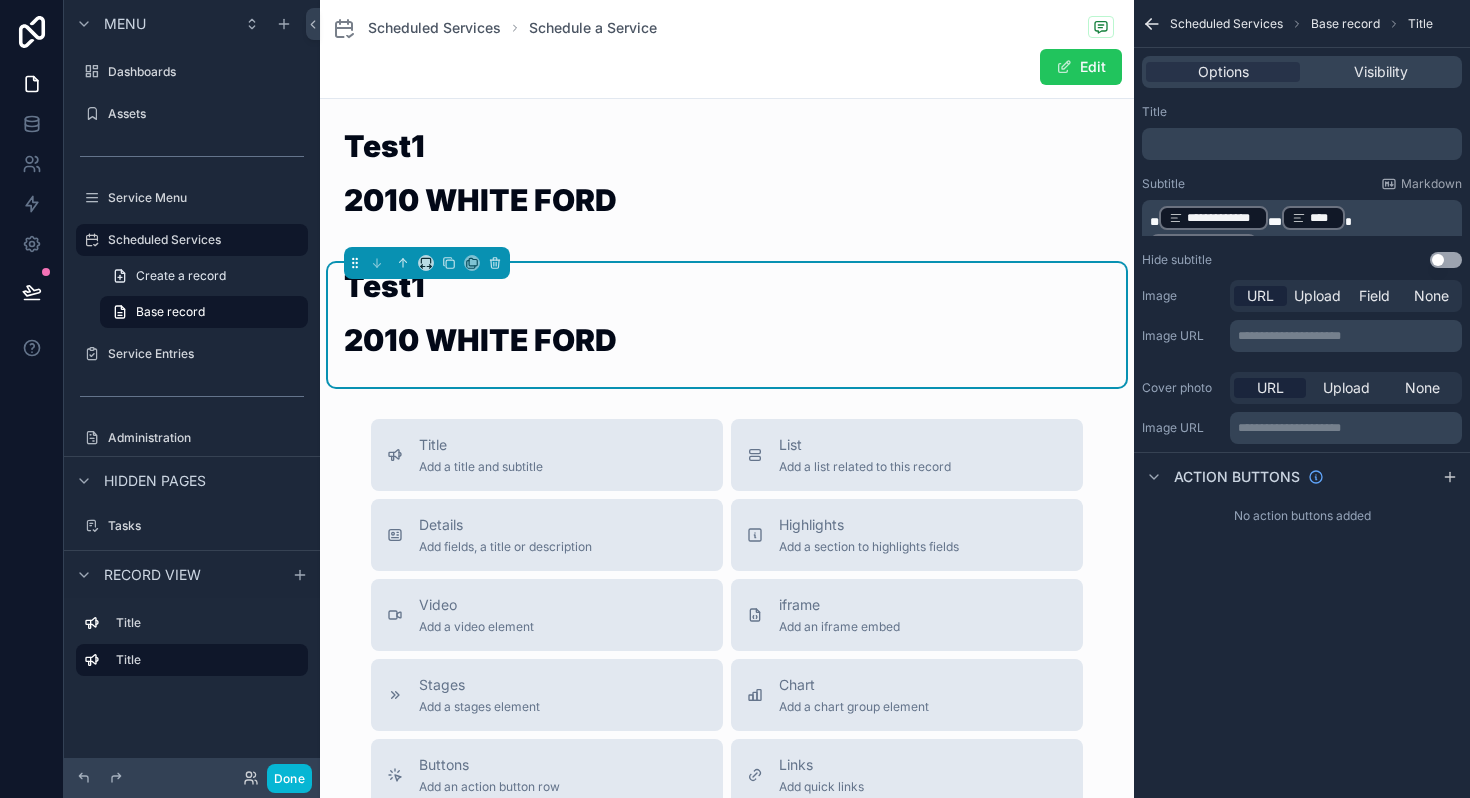 click on "Test1 2010 WHITE FORD" at bounding box center [480, 325] 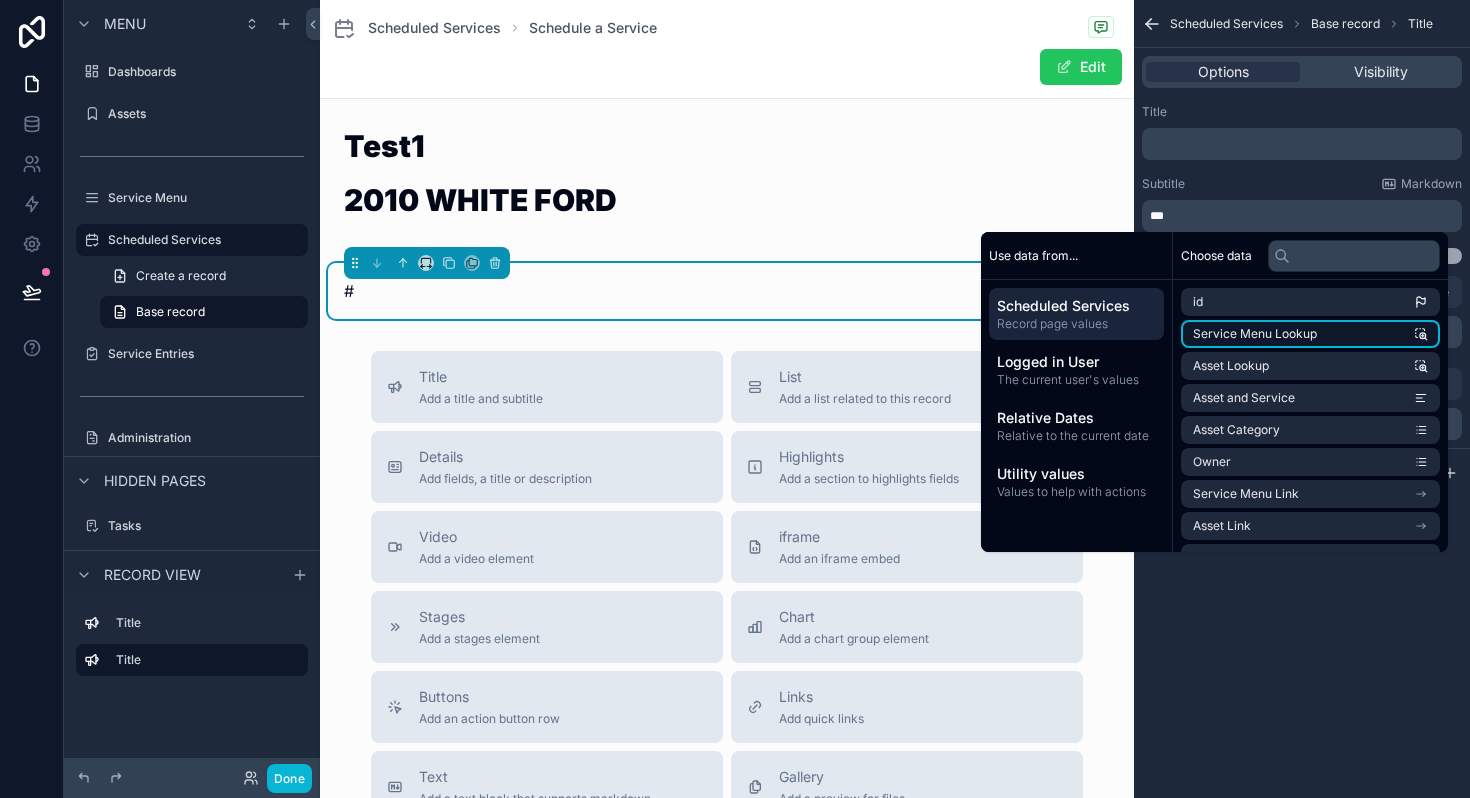 click on "Service Menu Lookup" at bounding box center (1310, 334) 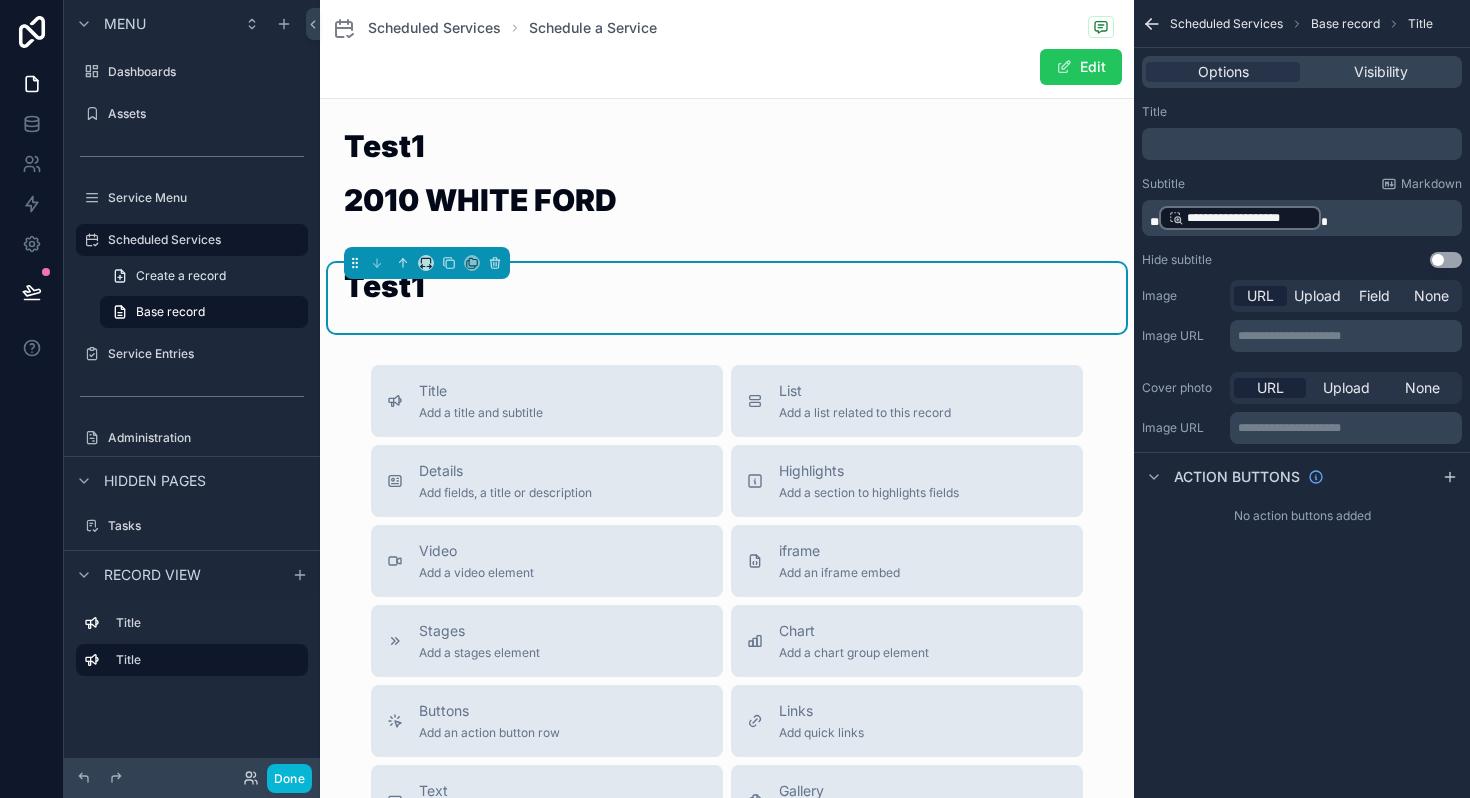 click on "**********" at bounding box center (1304, 218) 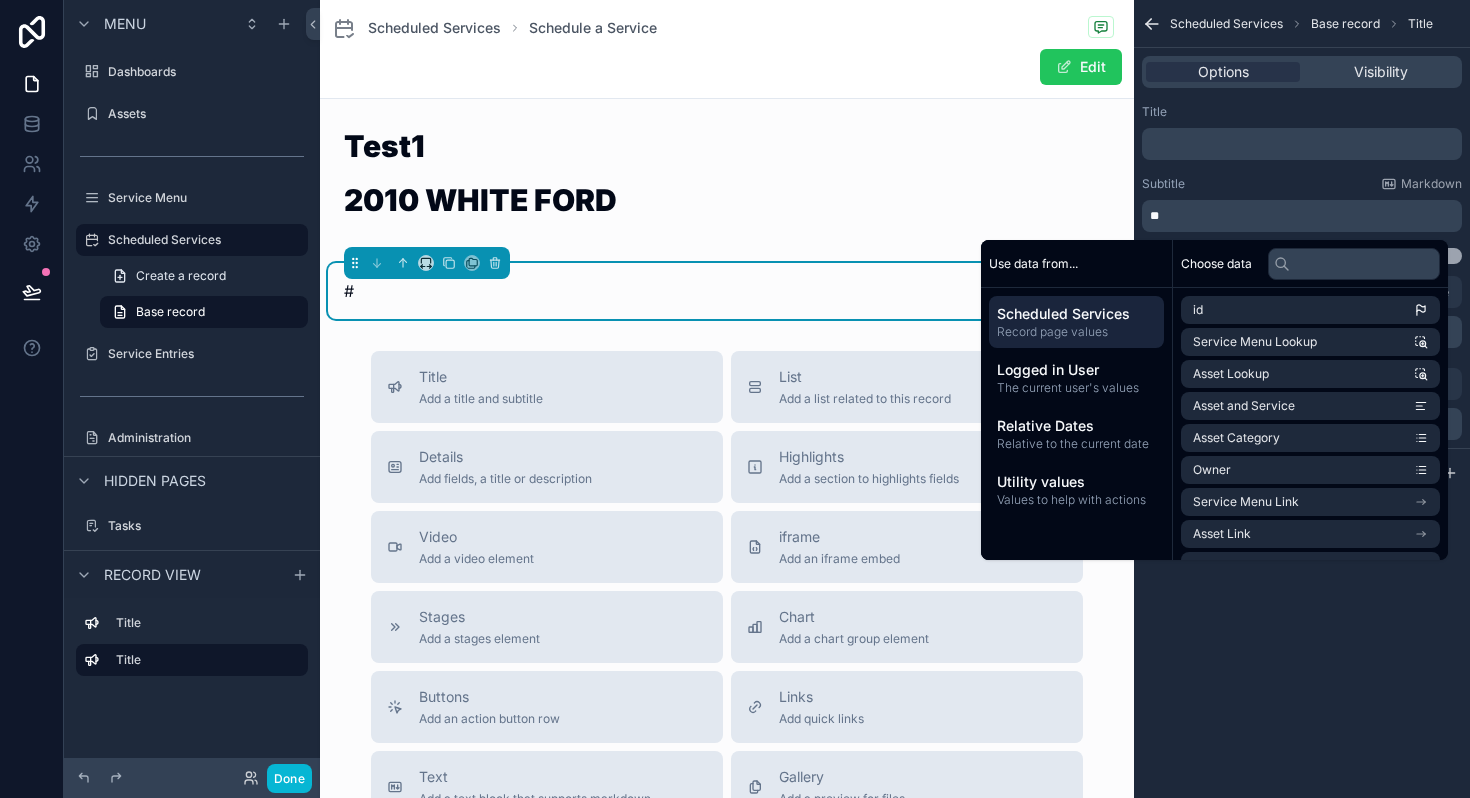 type 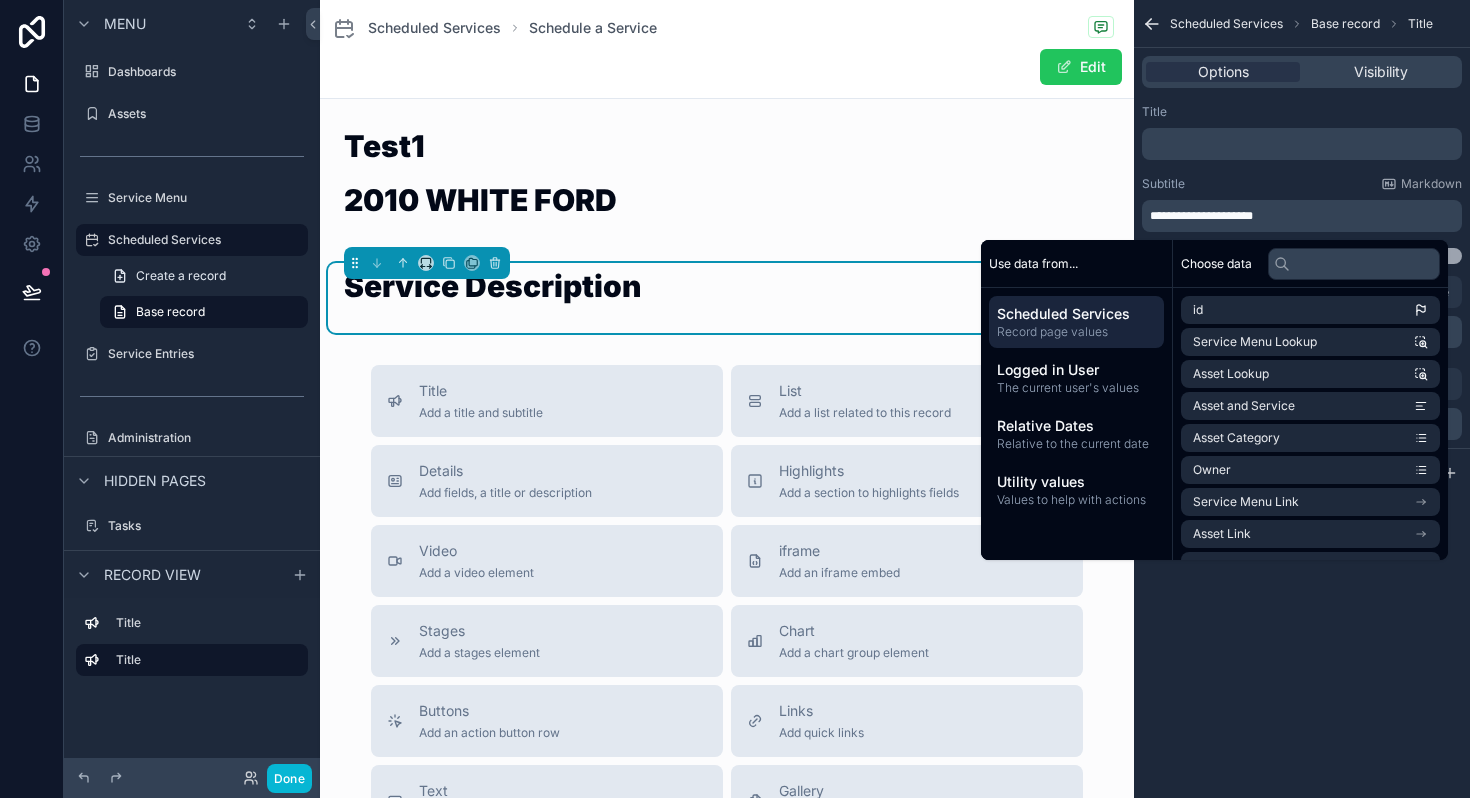 scroll, scrollTop: 0, scrollLeft: 0, axis: both 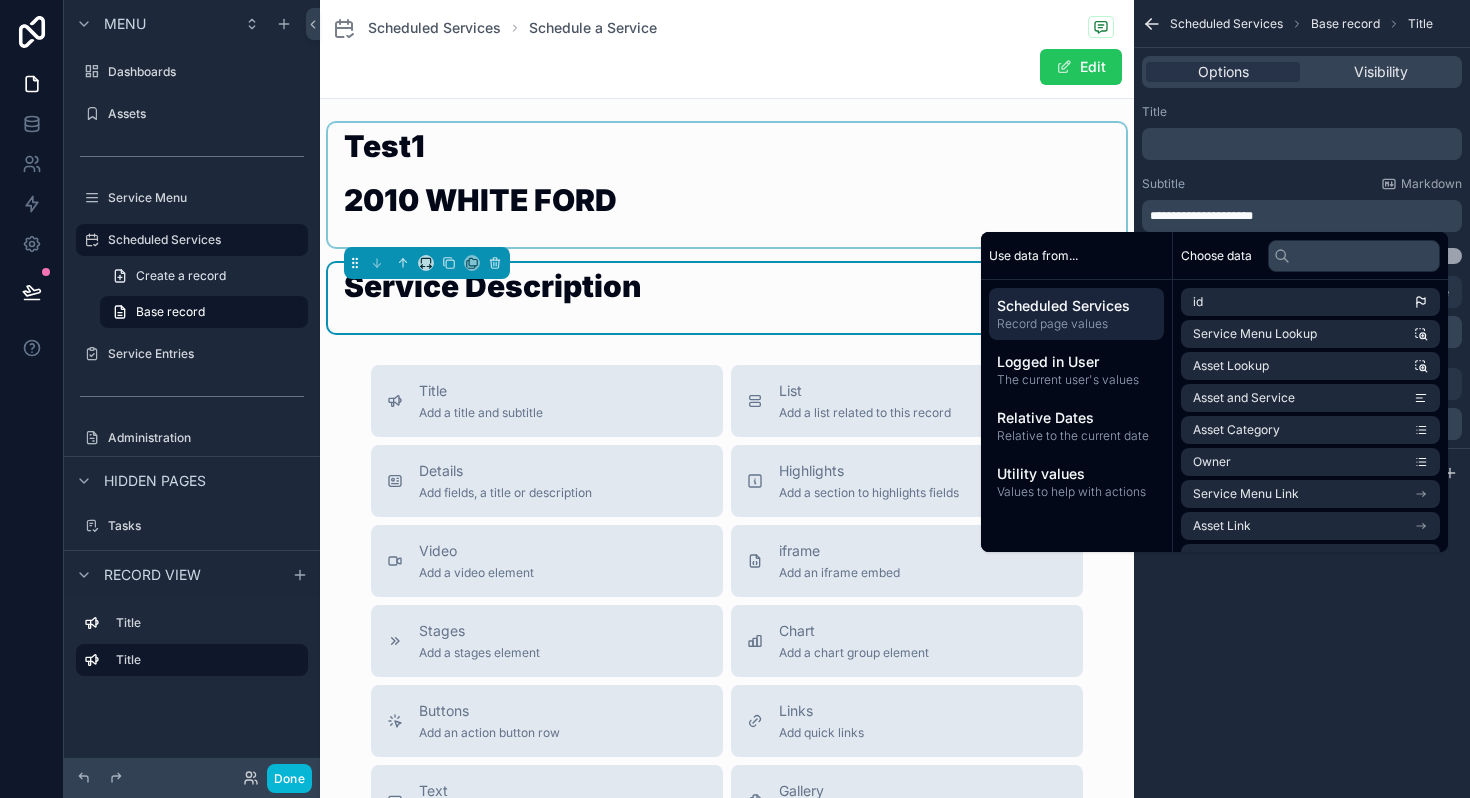 click at bounding box center (727, 185) 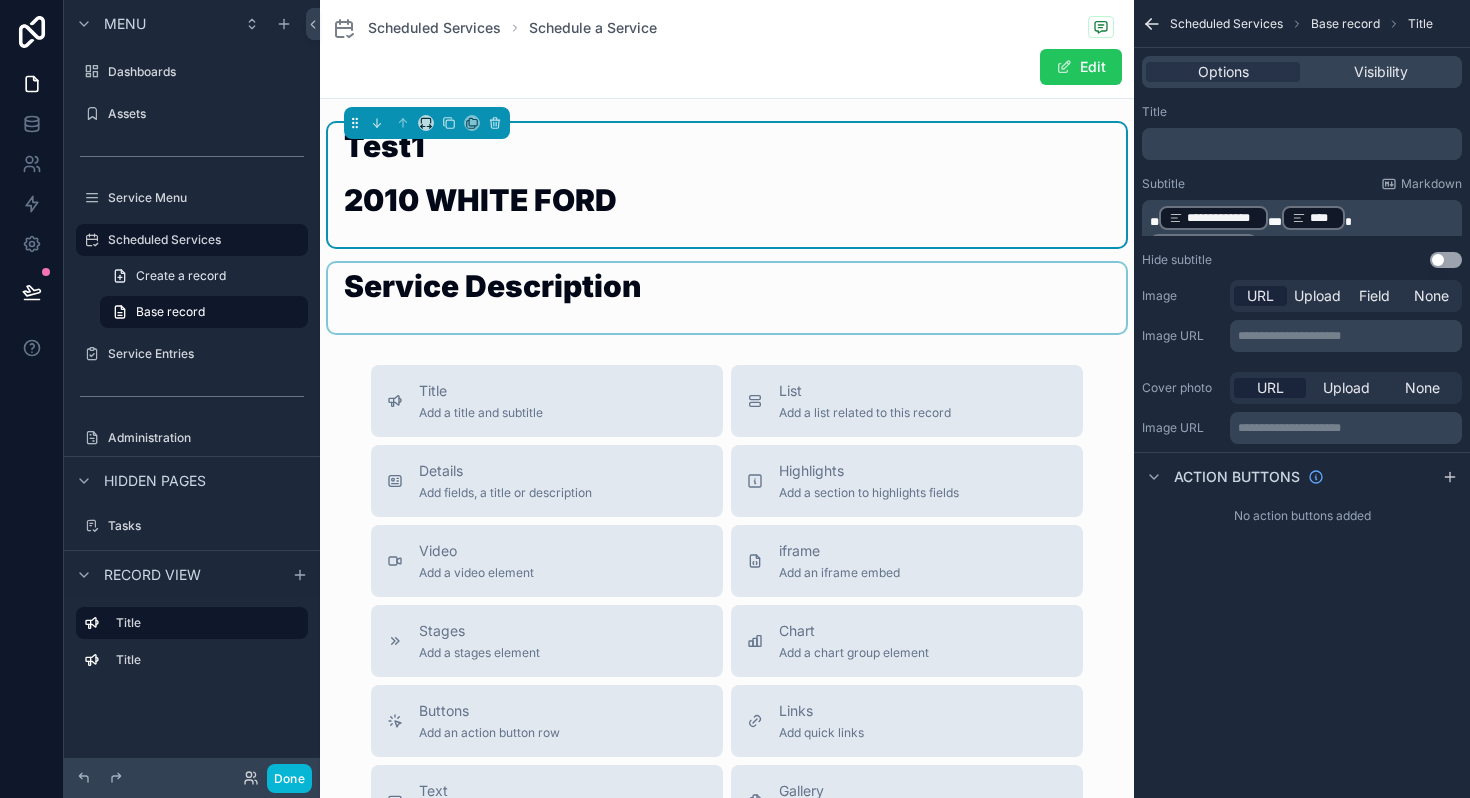 click at bounding box center (727, 298) 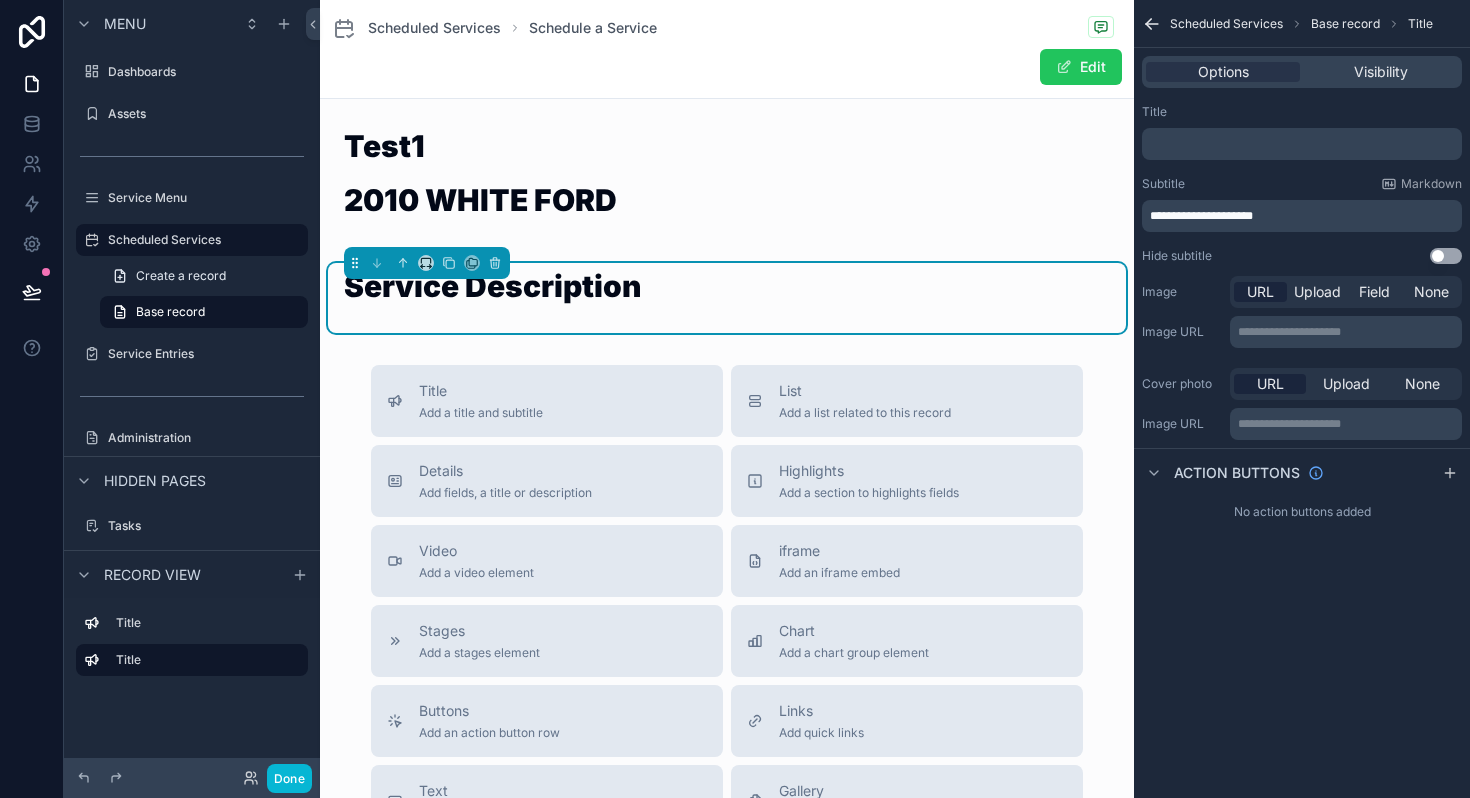 click on "Service Description" at bounding box center (727, 298) 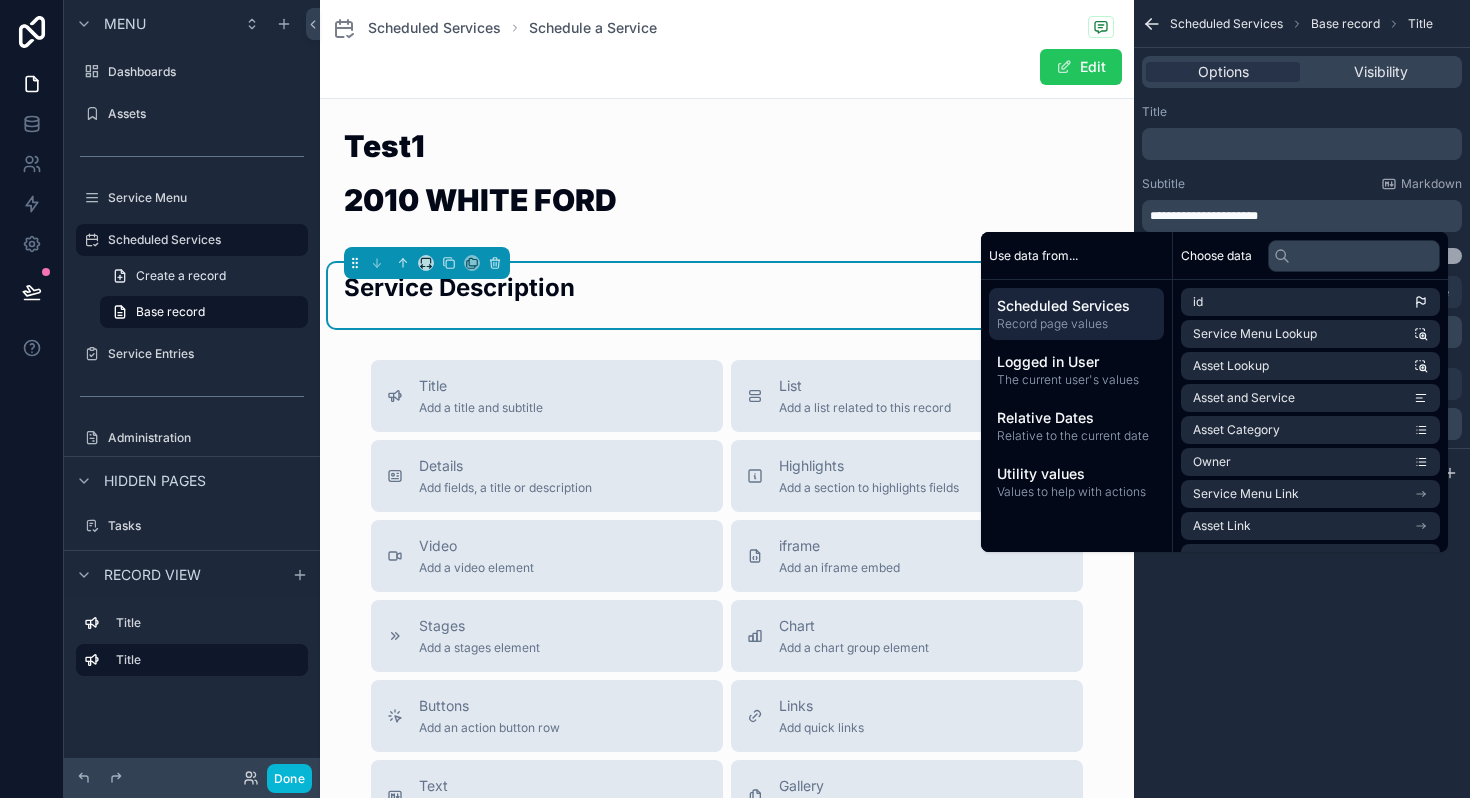 click on "Service Description" at bounding box center [727, 295] 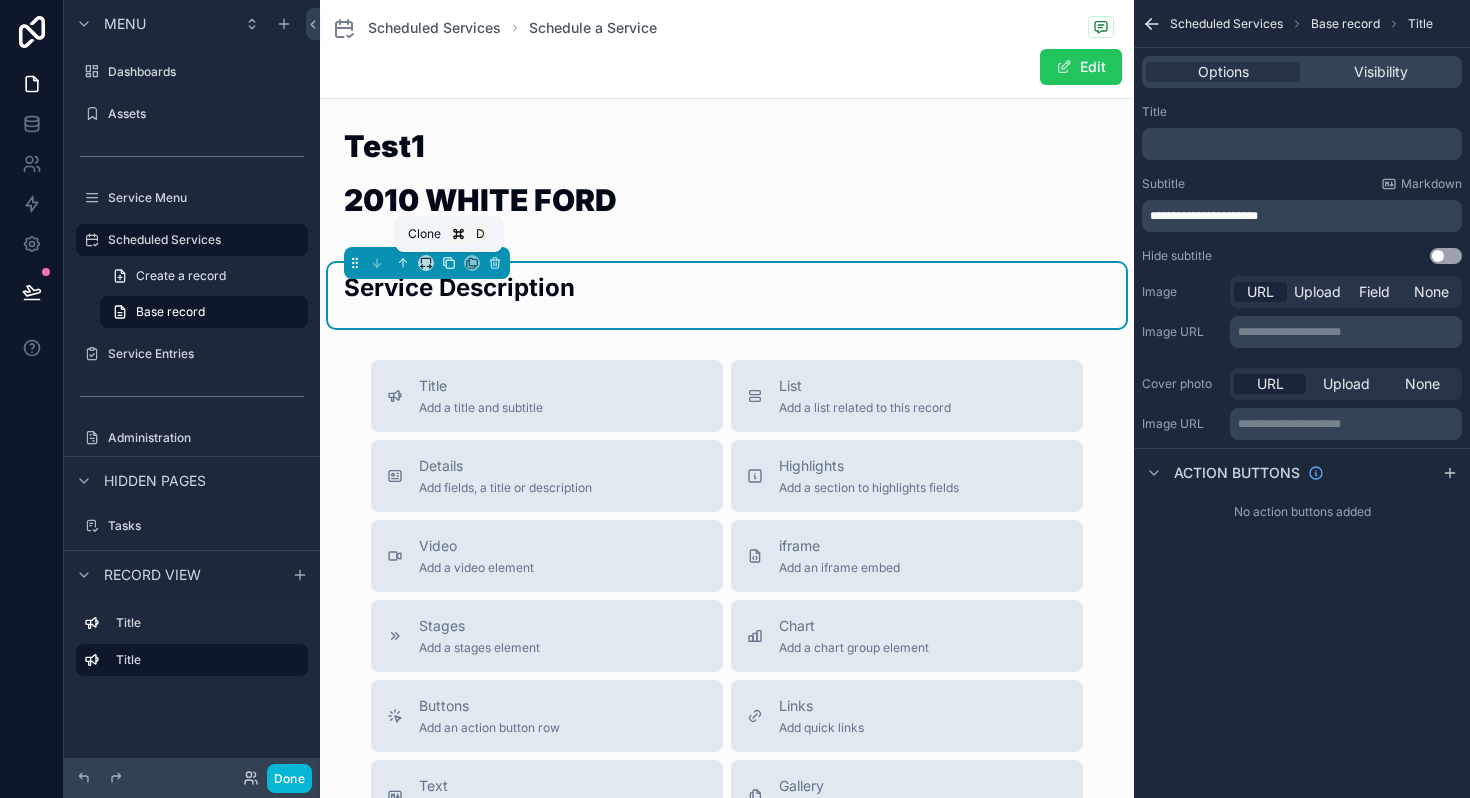 click 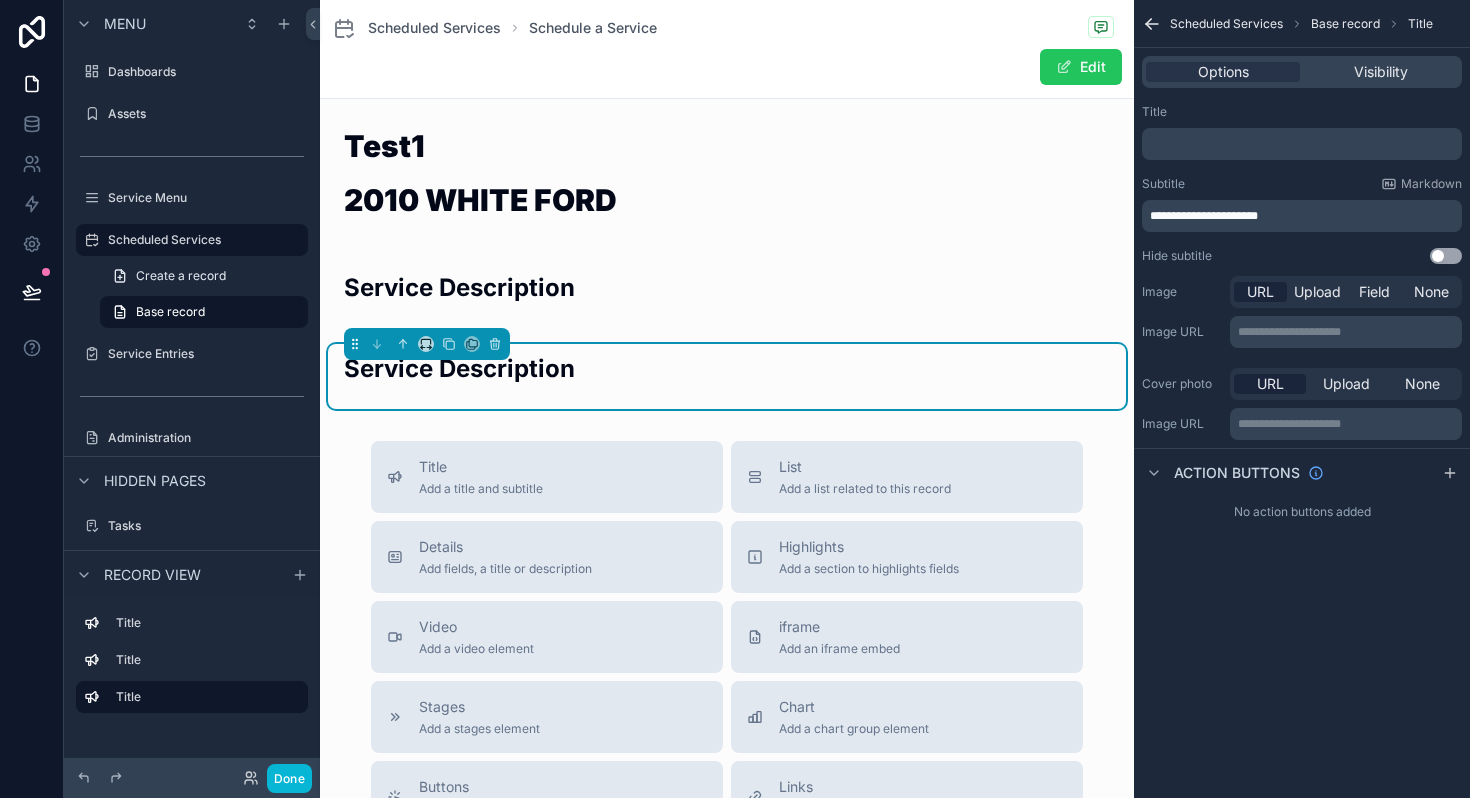 click on "Service Description" at bounding box center [459, 368] 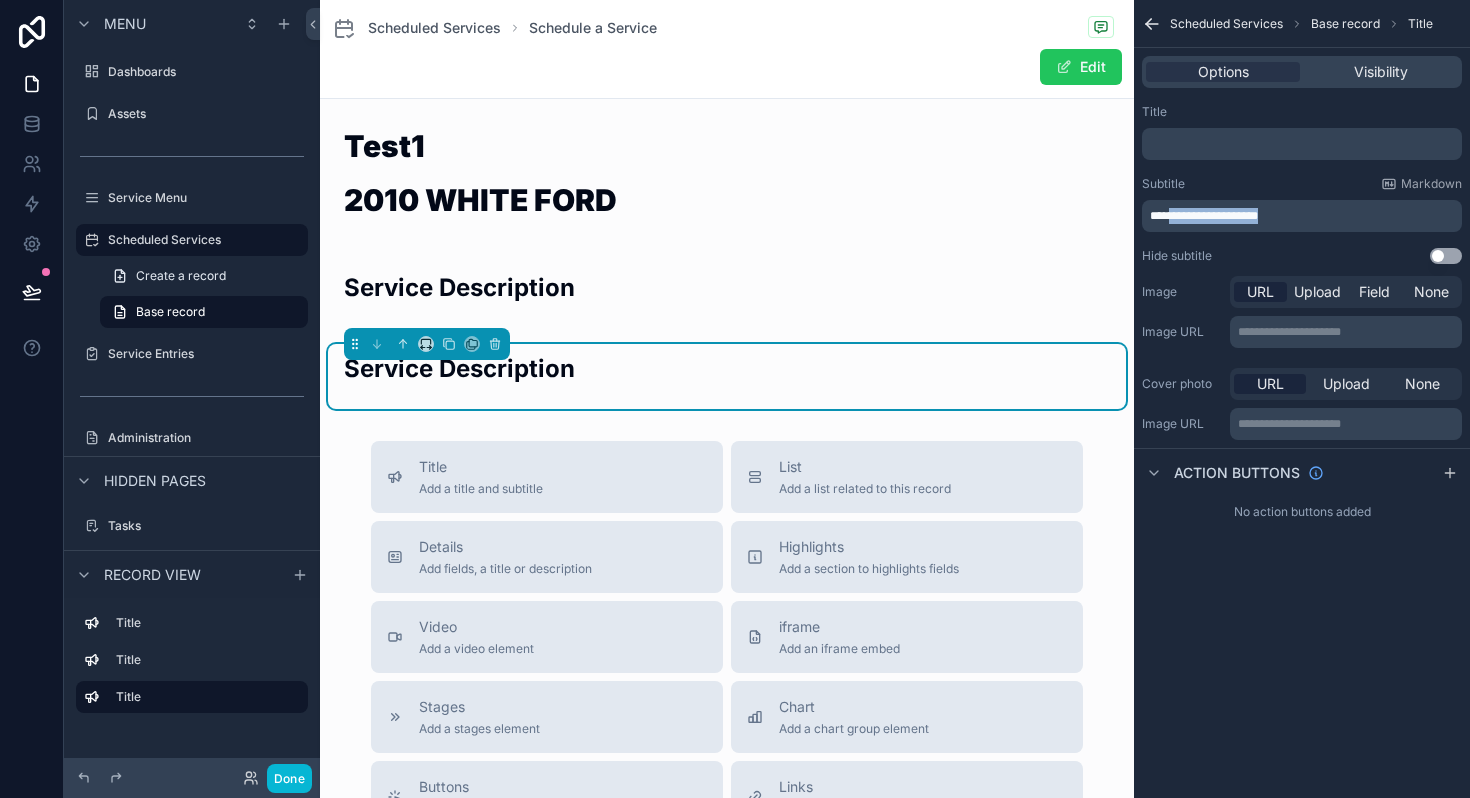 drag, startPoint x: 1323, startPoint y: 209, endPoint x: 1179, endPoint y: 210, distance: 144.00348 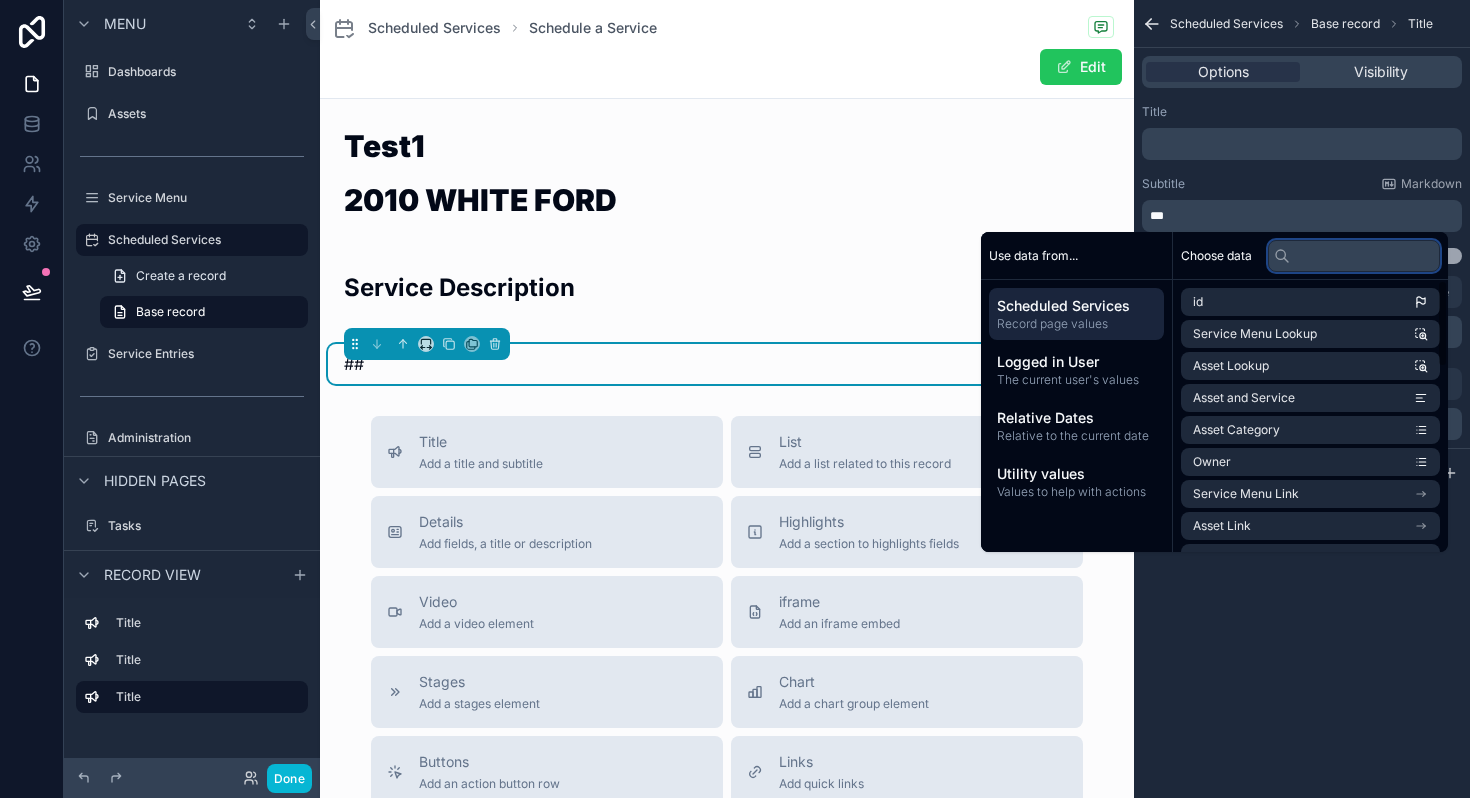 click at bounding box center (1354, 256) 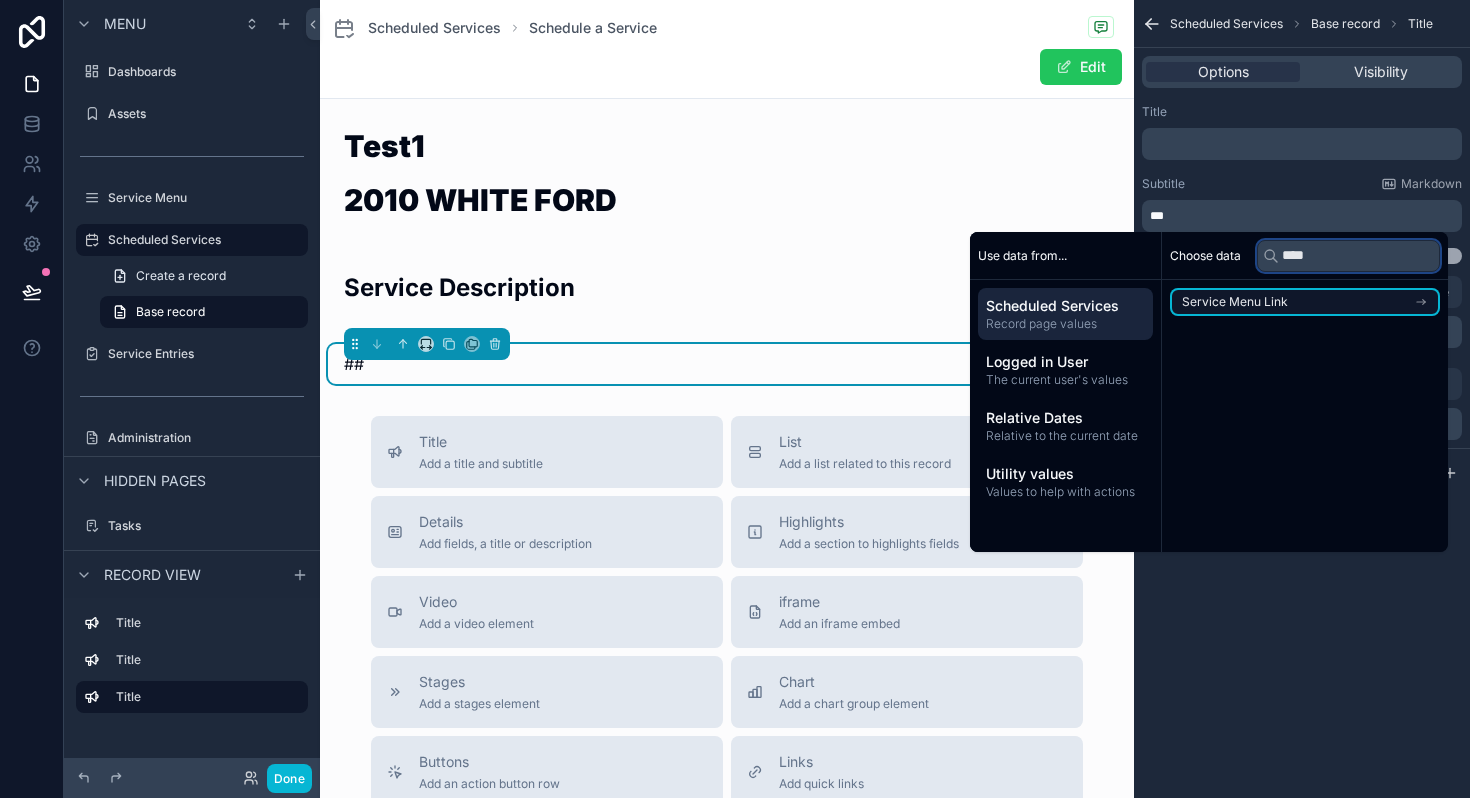 type on "****" 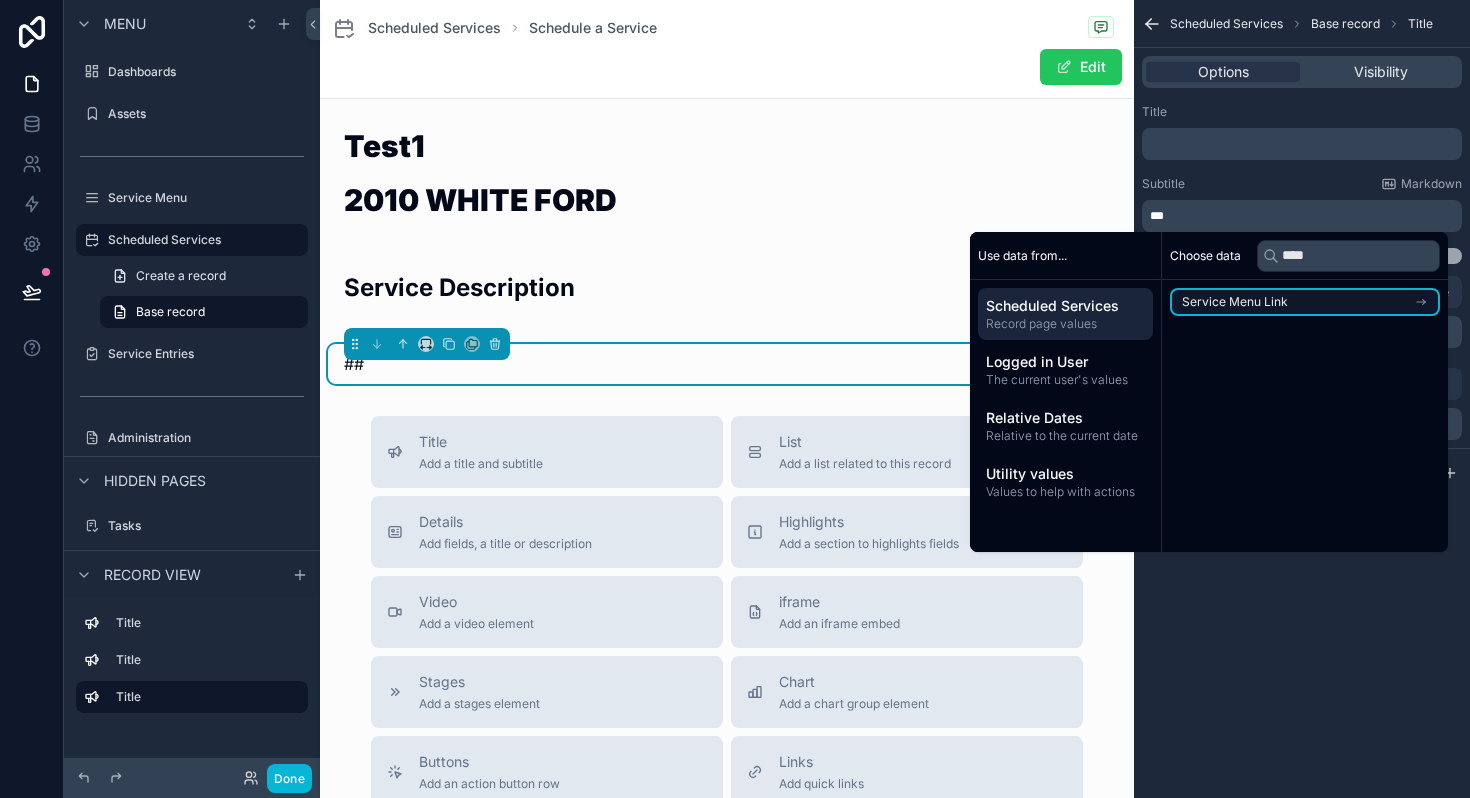 click on "Service Menu Link" at bounding box center (1235, 302) 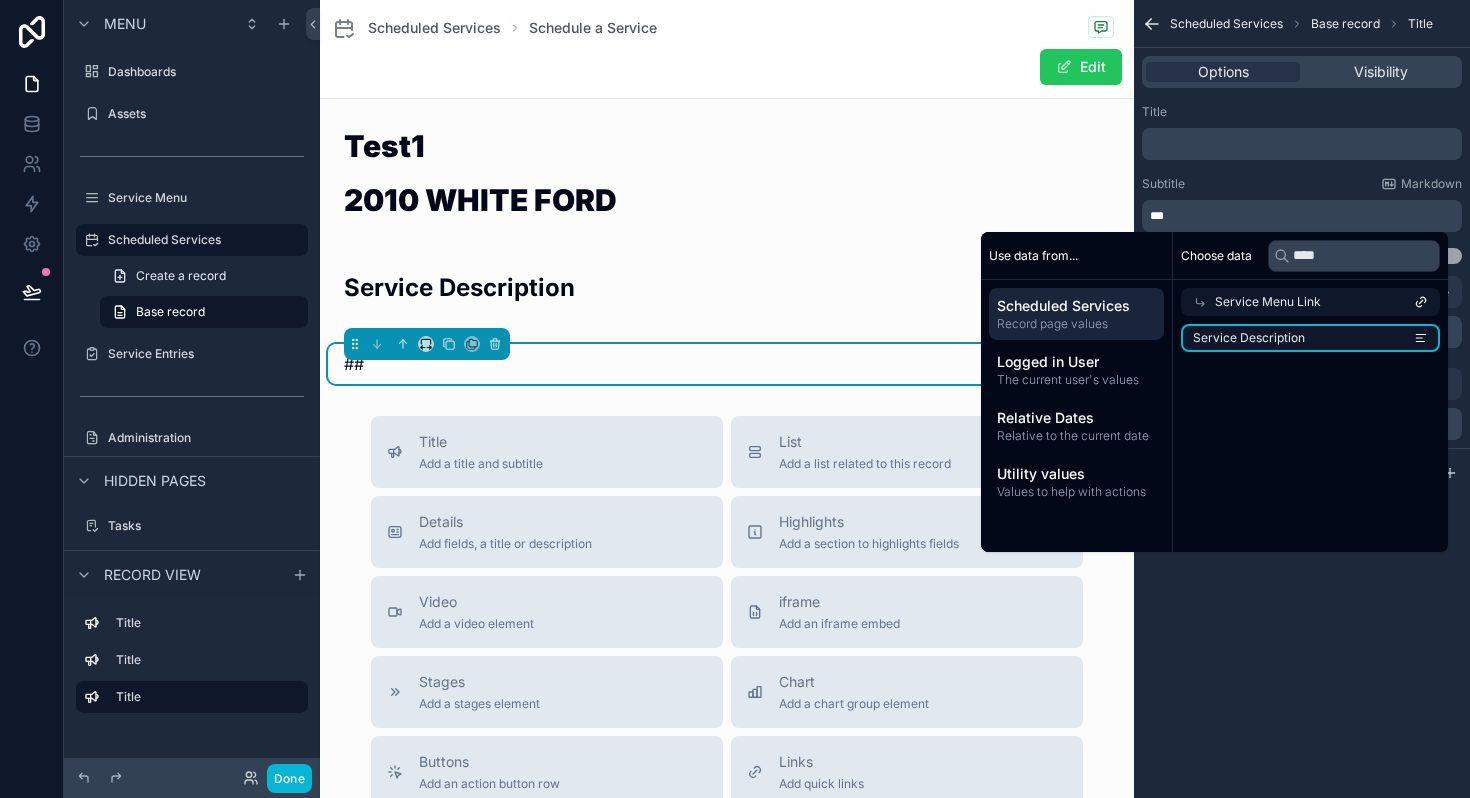 click on "Service Description" at bounding box center (1249, 338) 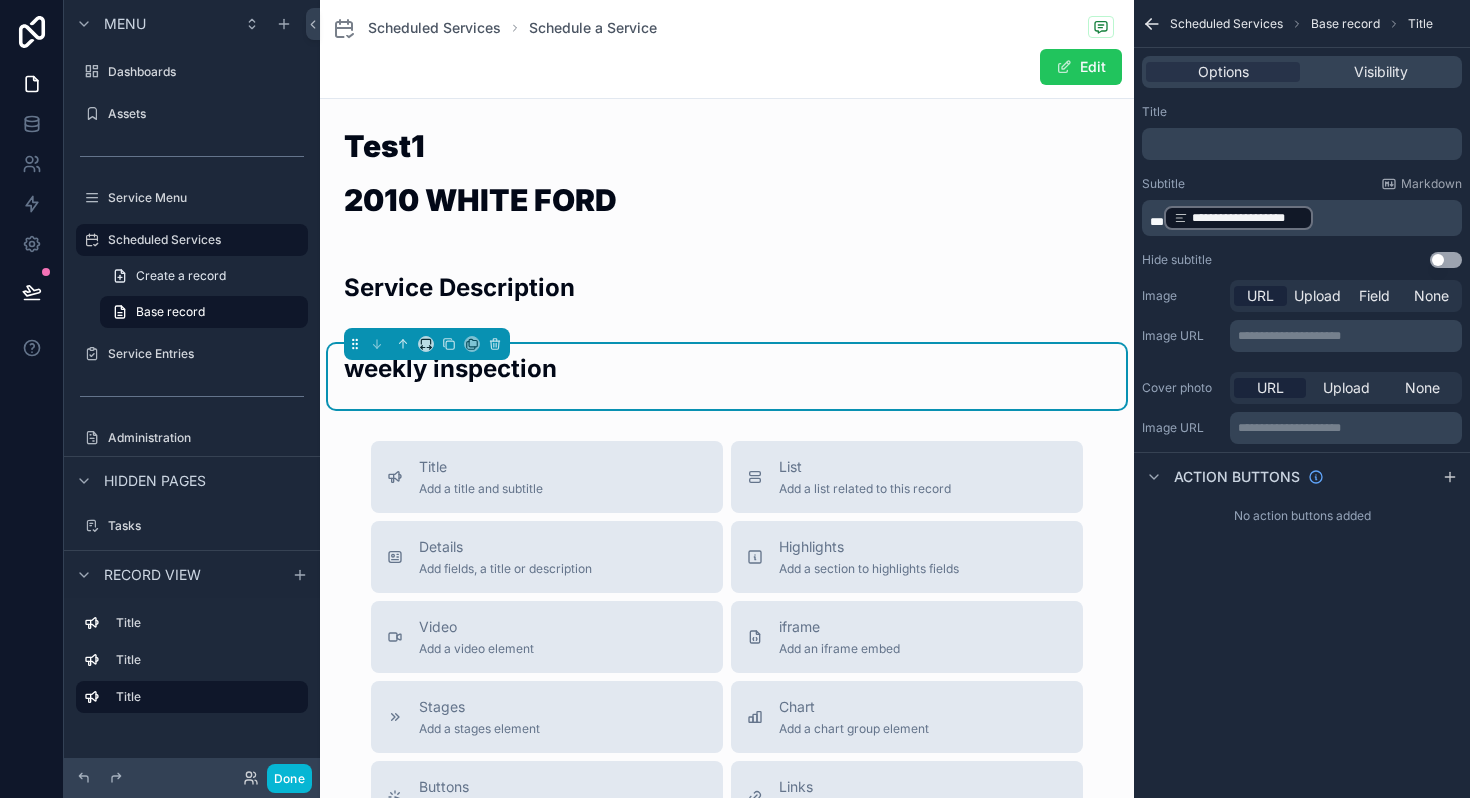 click on "**********" at bounding box center (1302, 399) 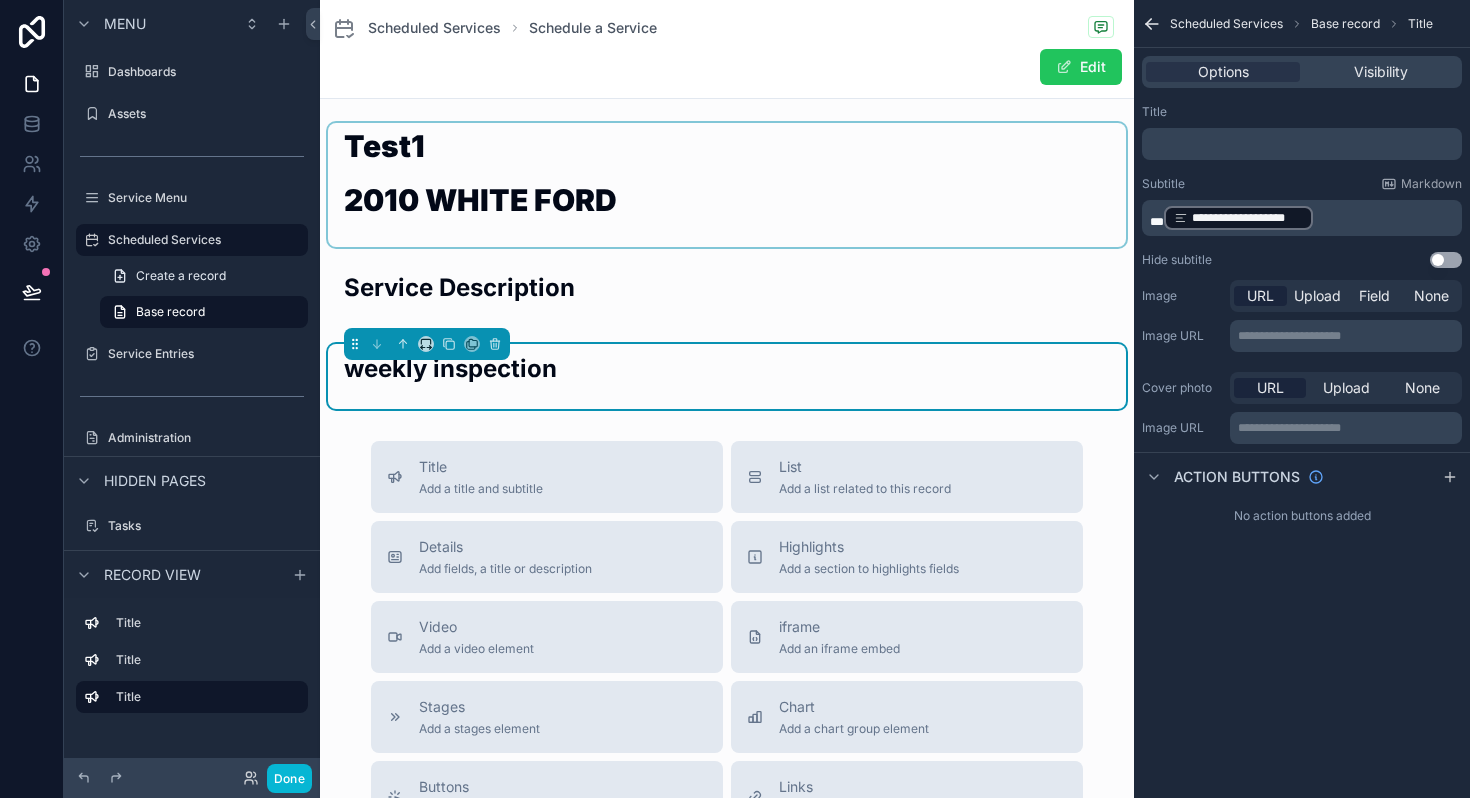 click at bounding box center [727, 185] 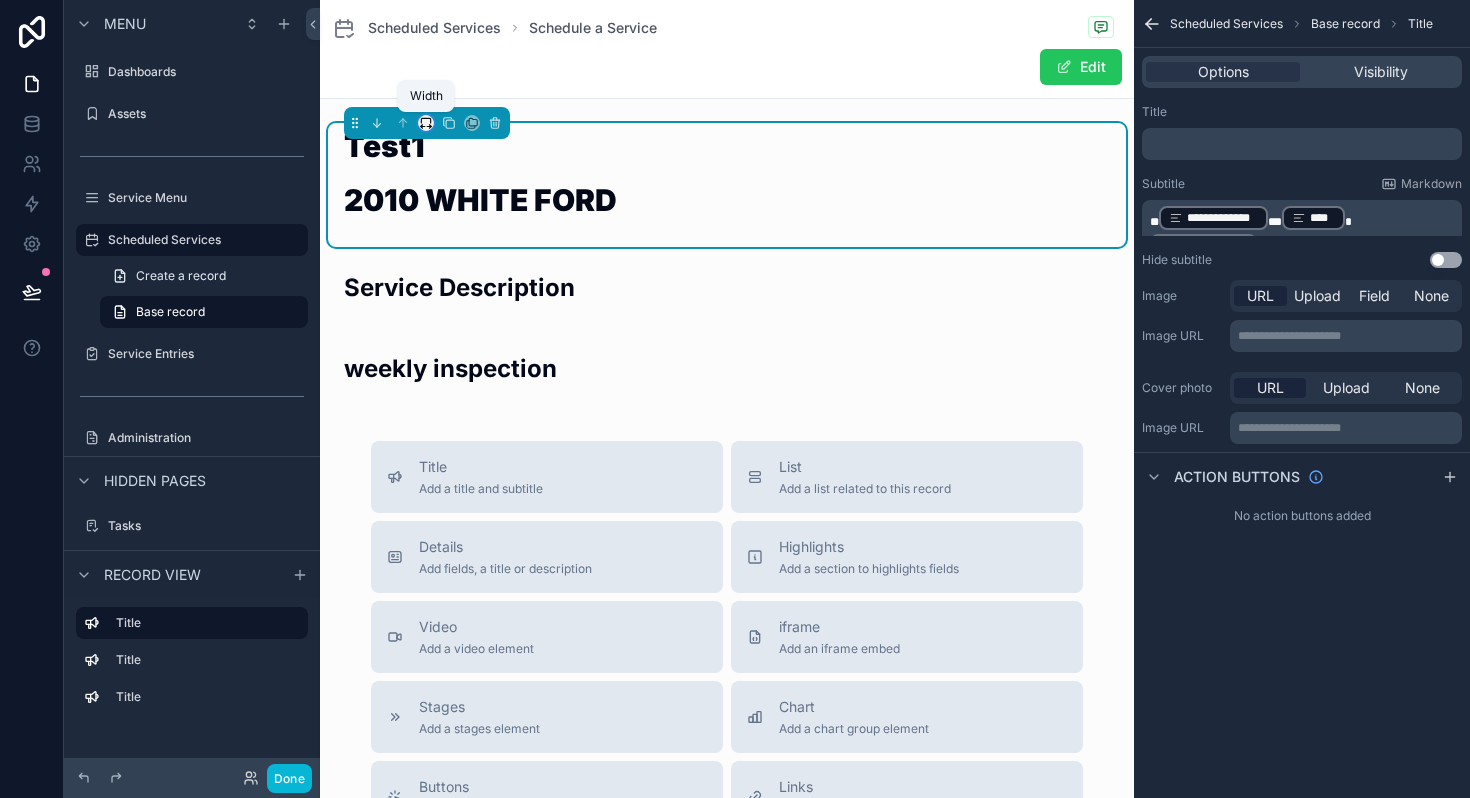 click 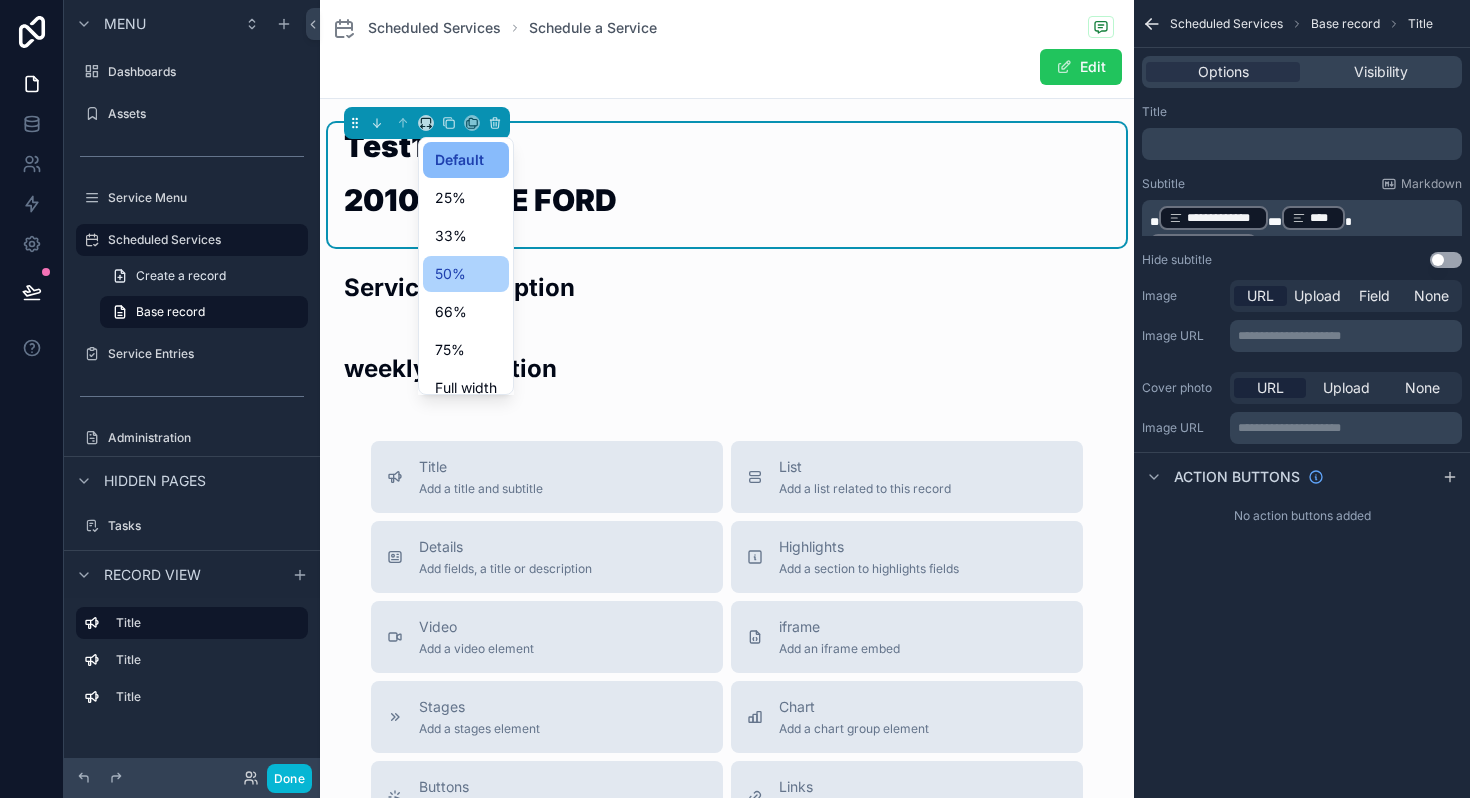 click on "50%" at bounding box center (450, 274) 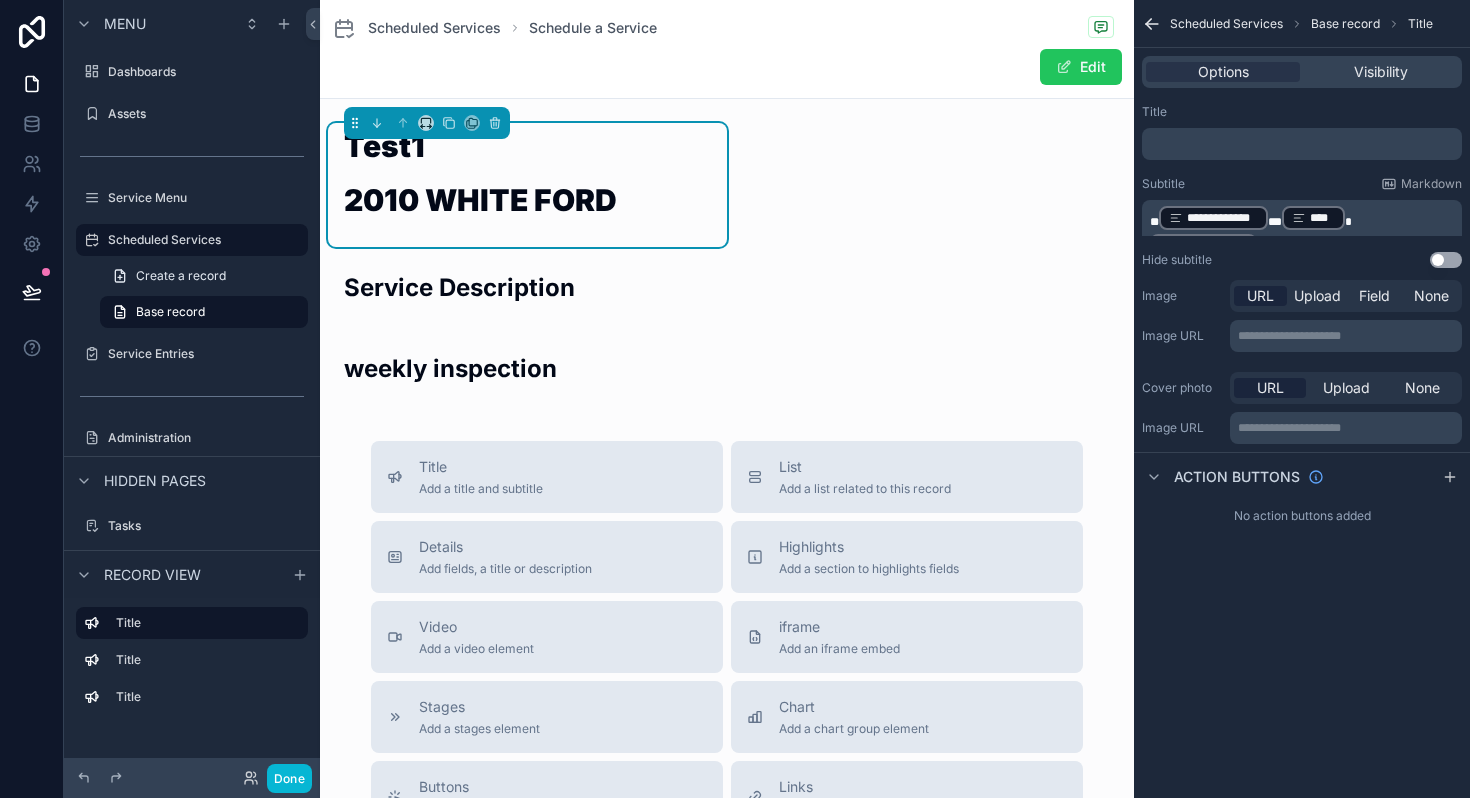 click on "Test1 2010 WHITE FORD Service Description weekly inspection" at bounding box center [727, 266] 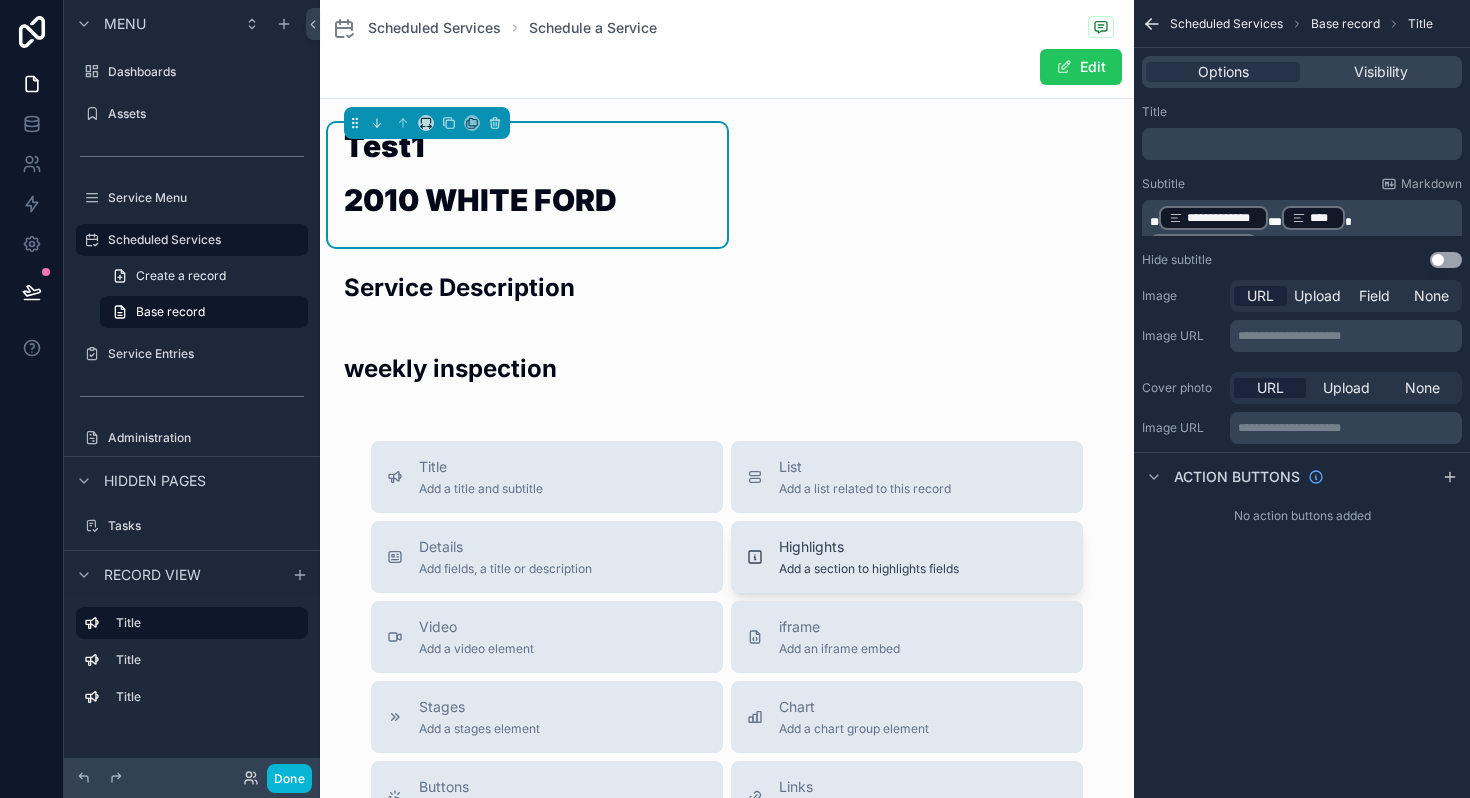 click on "Highlights" at bounding box center [869, 547] 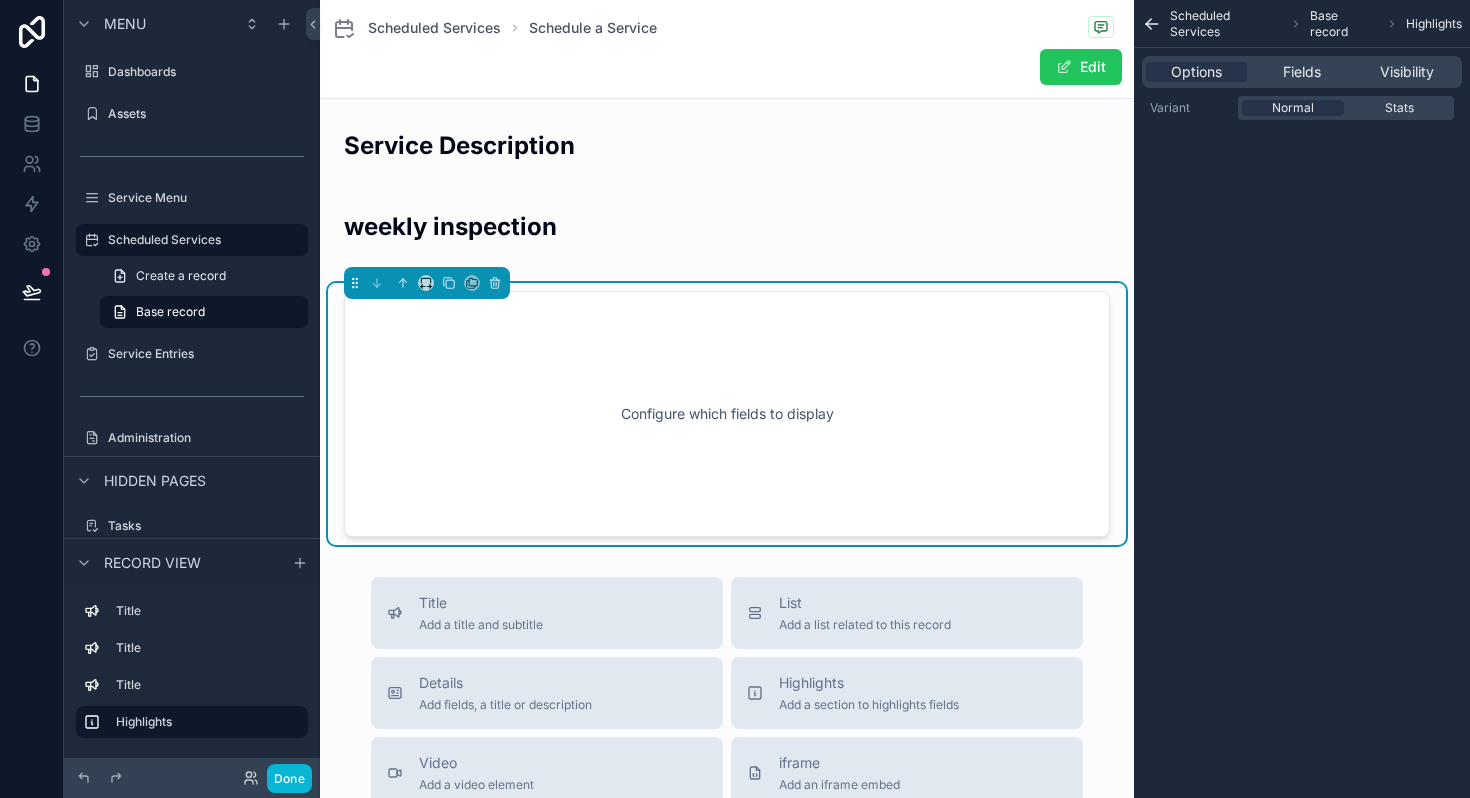 scroll, scrollTop: 157, scrollLeft: 0, axis: vertical 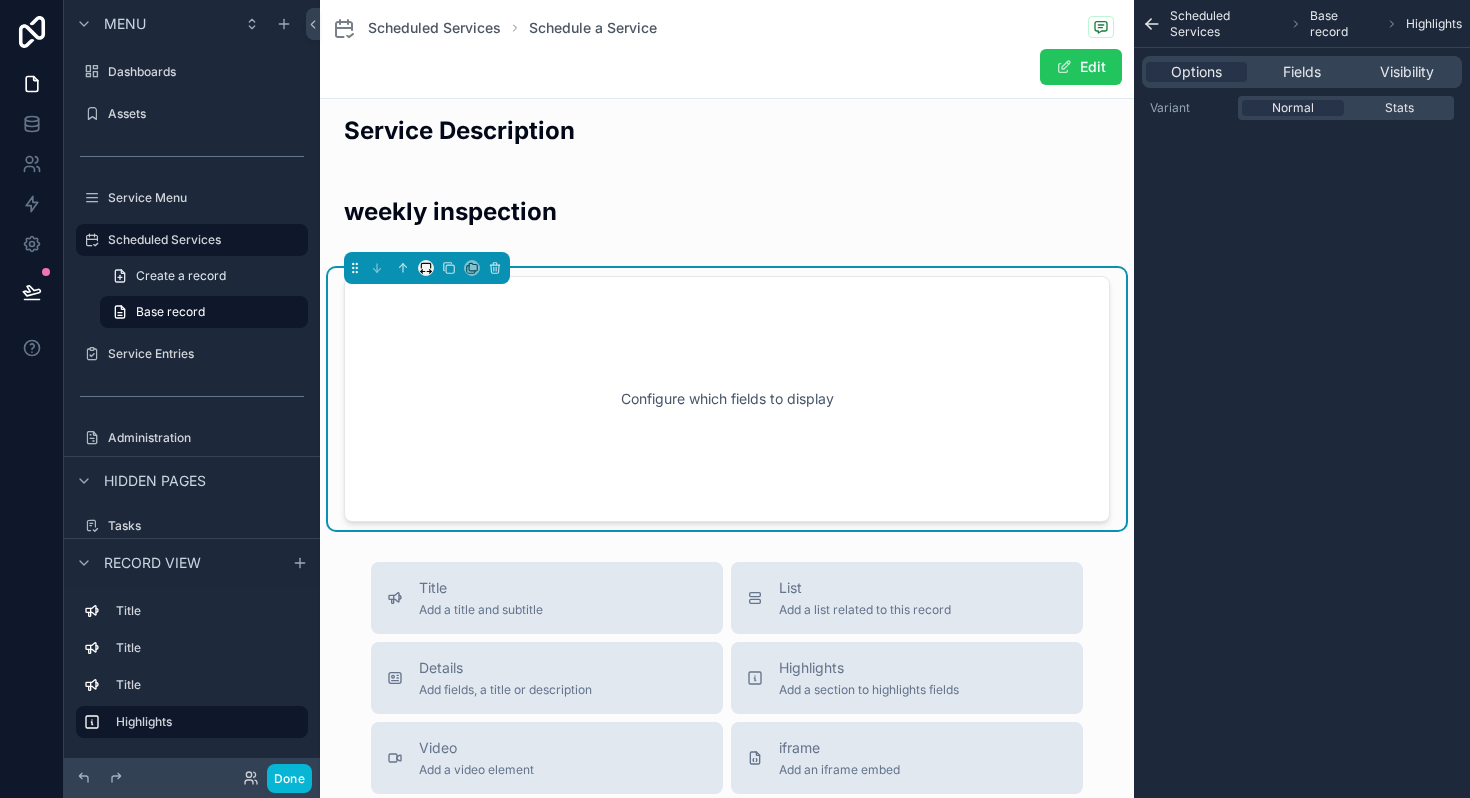 click at bounding box center [426, 268] 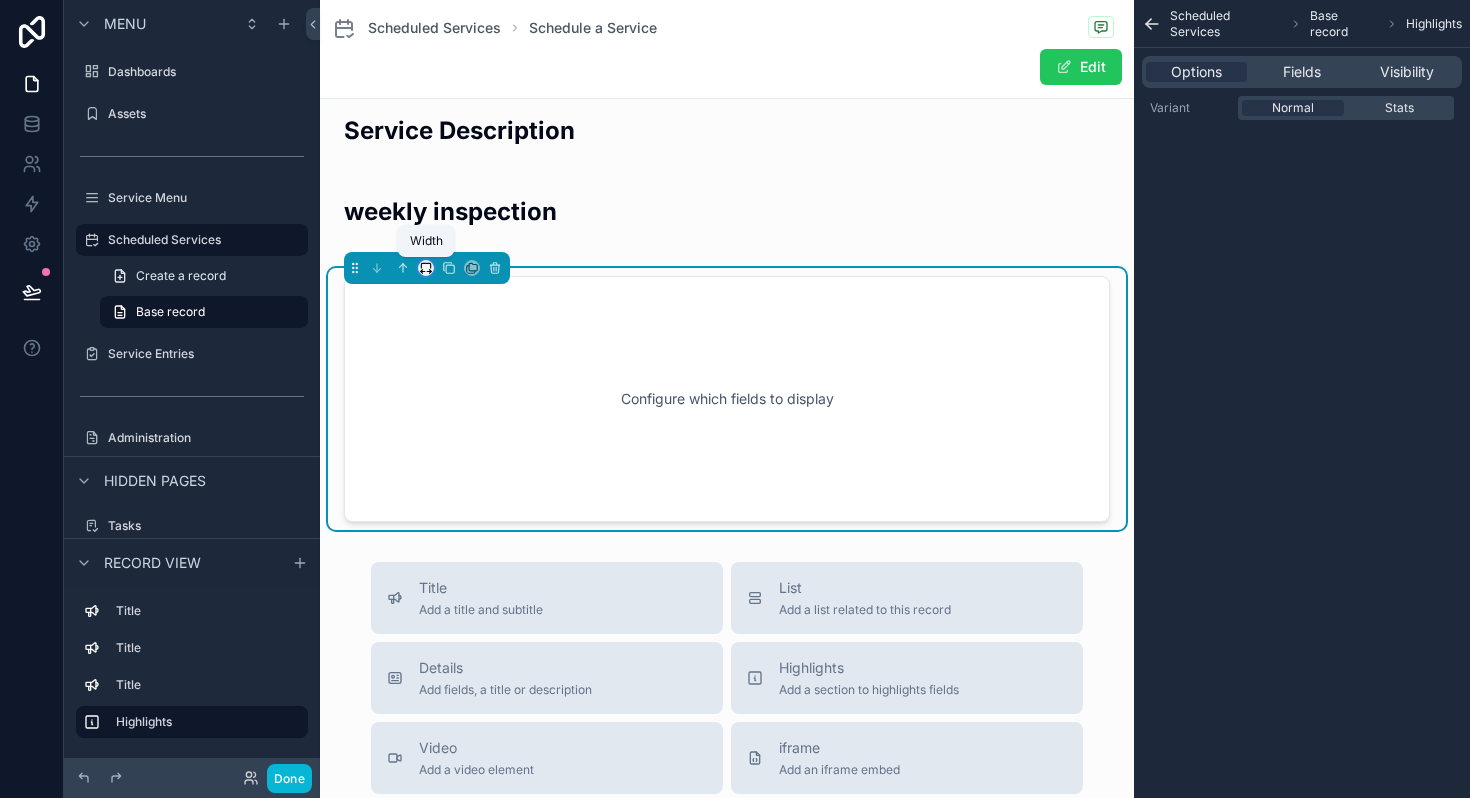 click 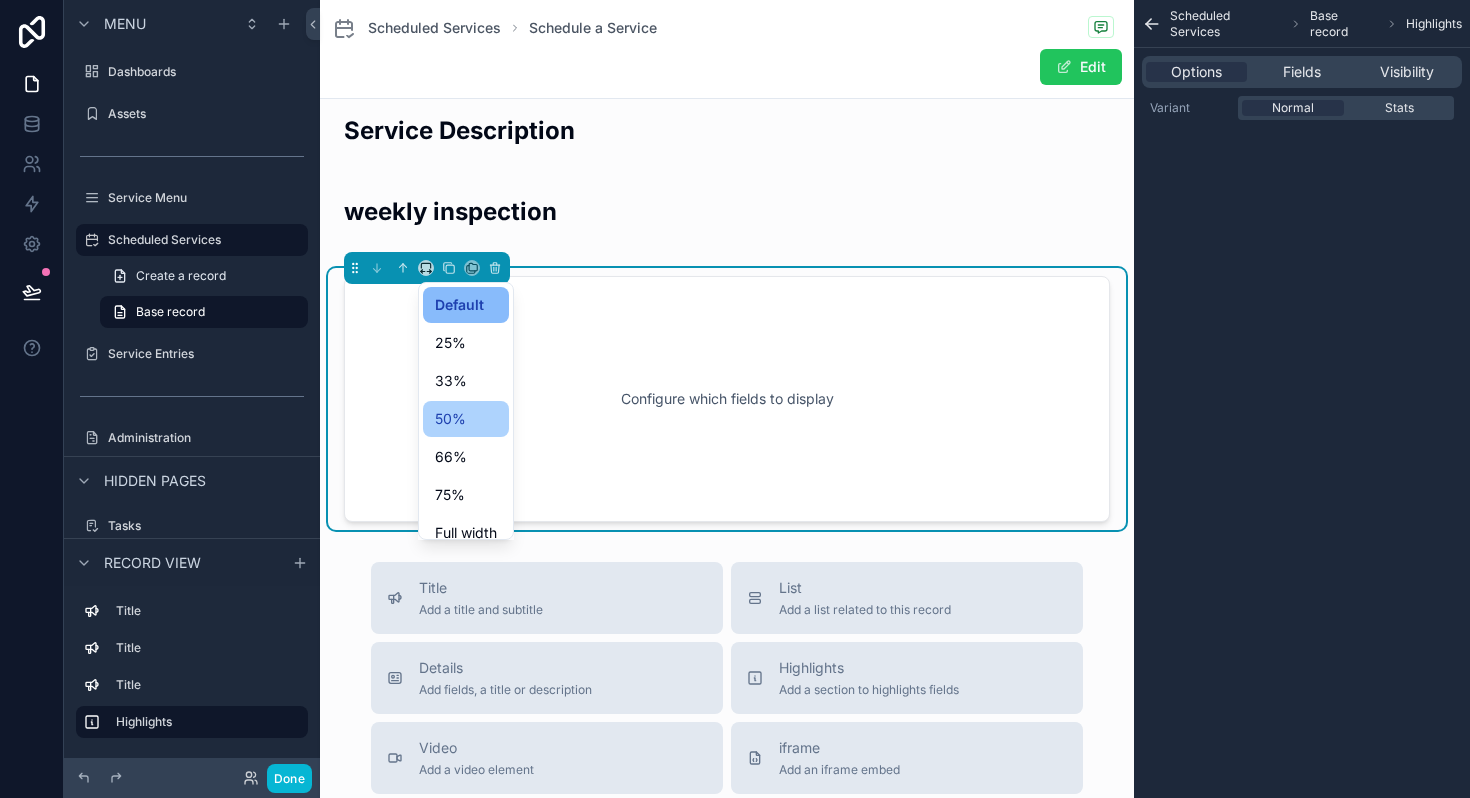 click on "50%" at bounding box center [450, 419] 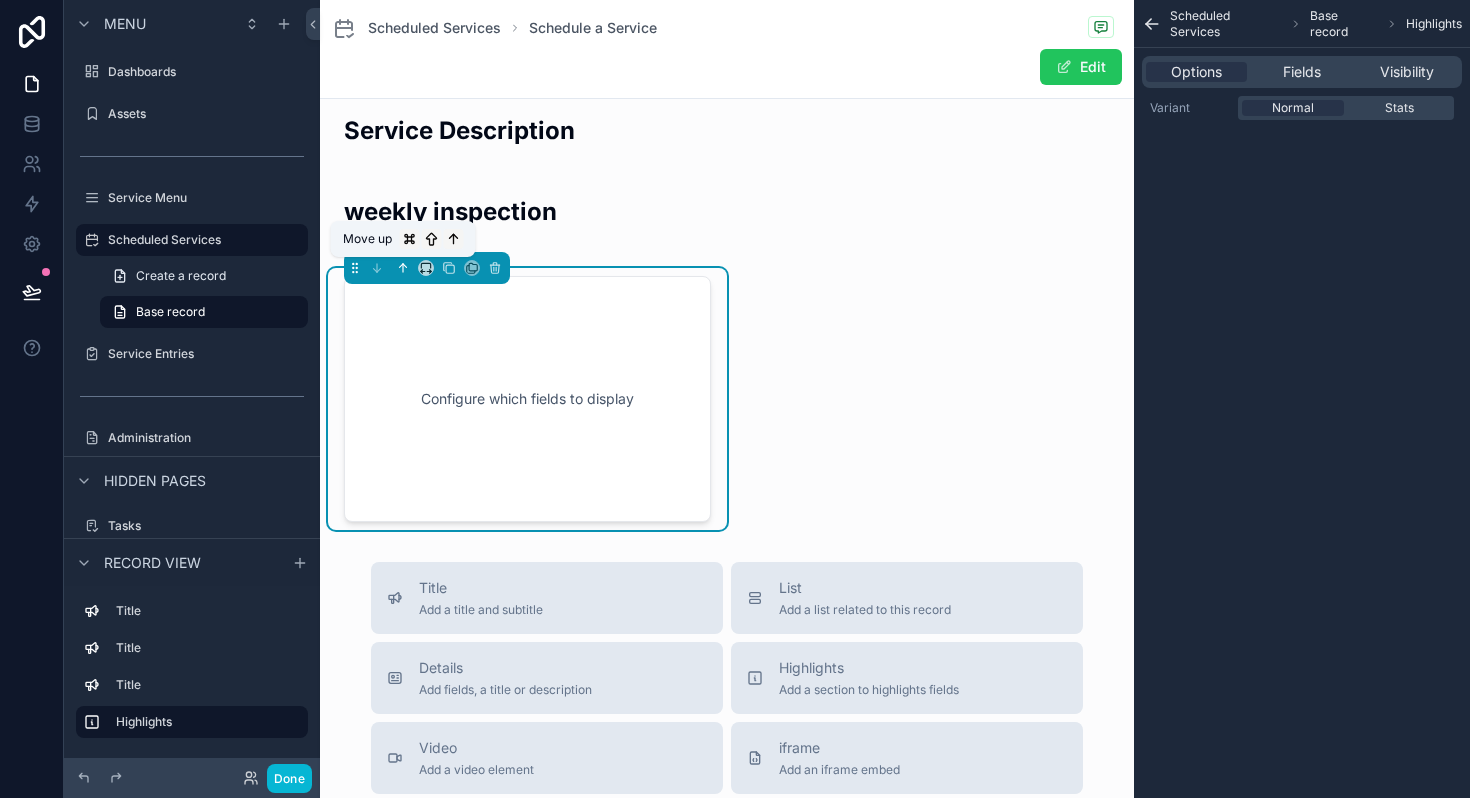 click 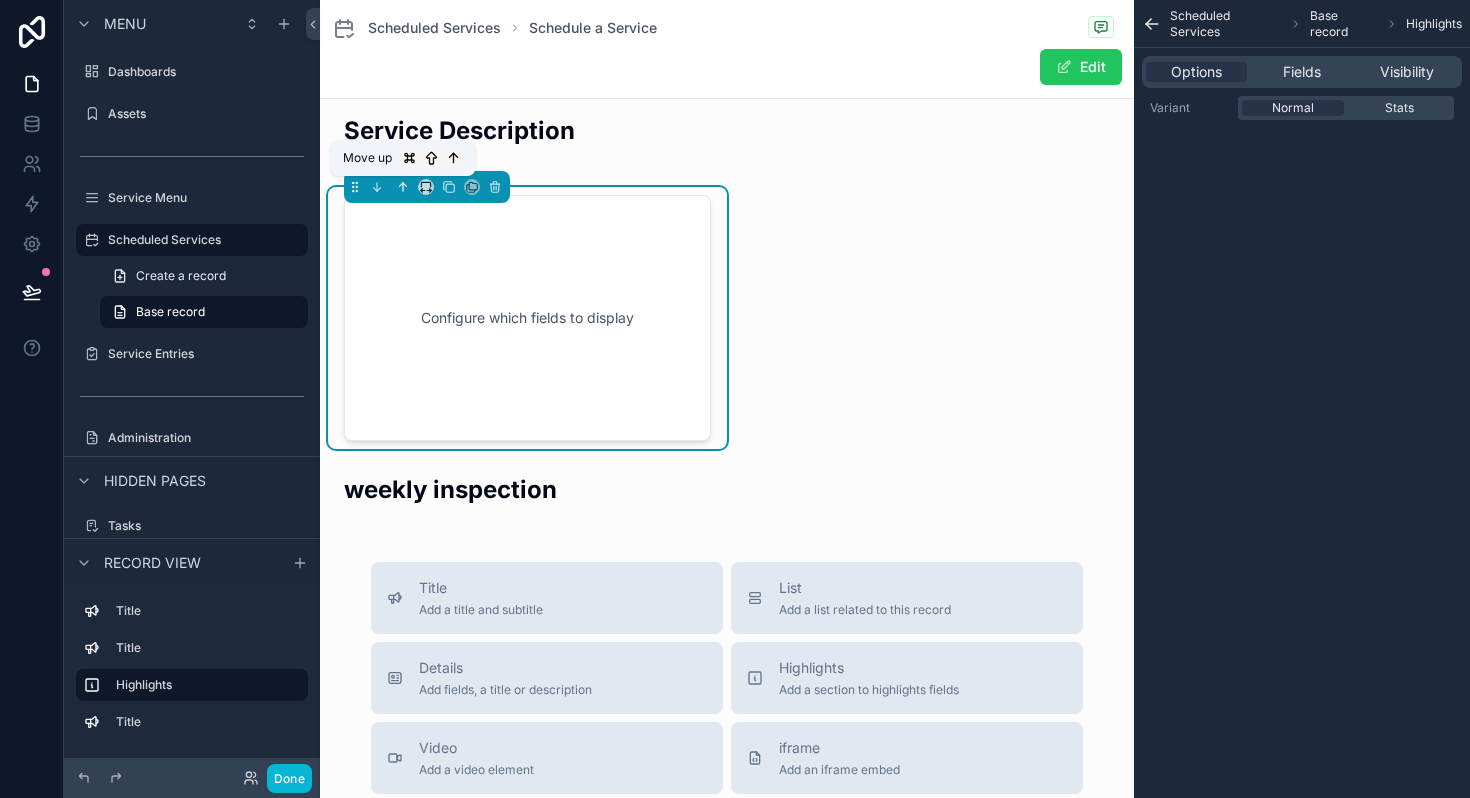 click 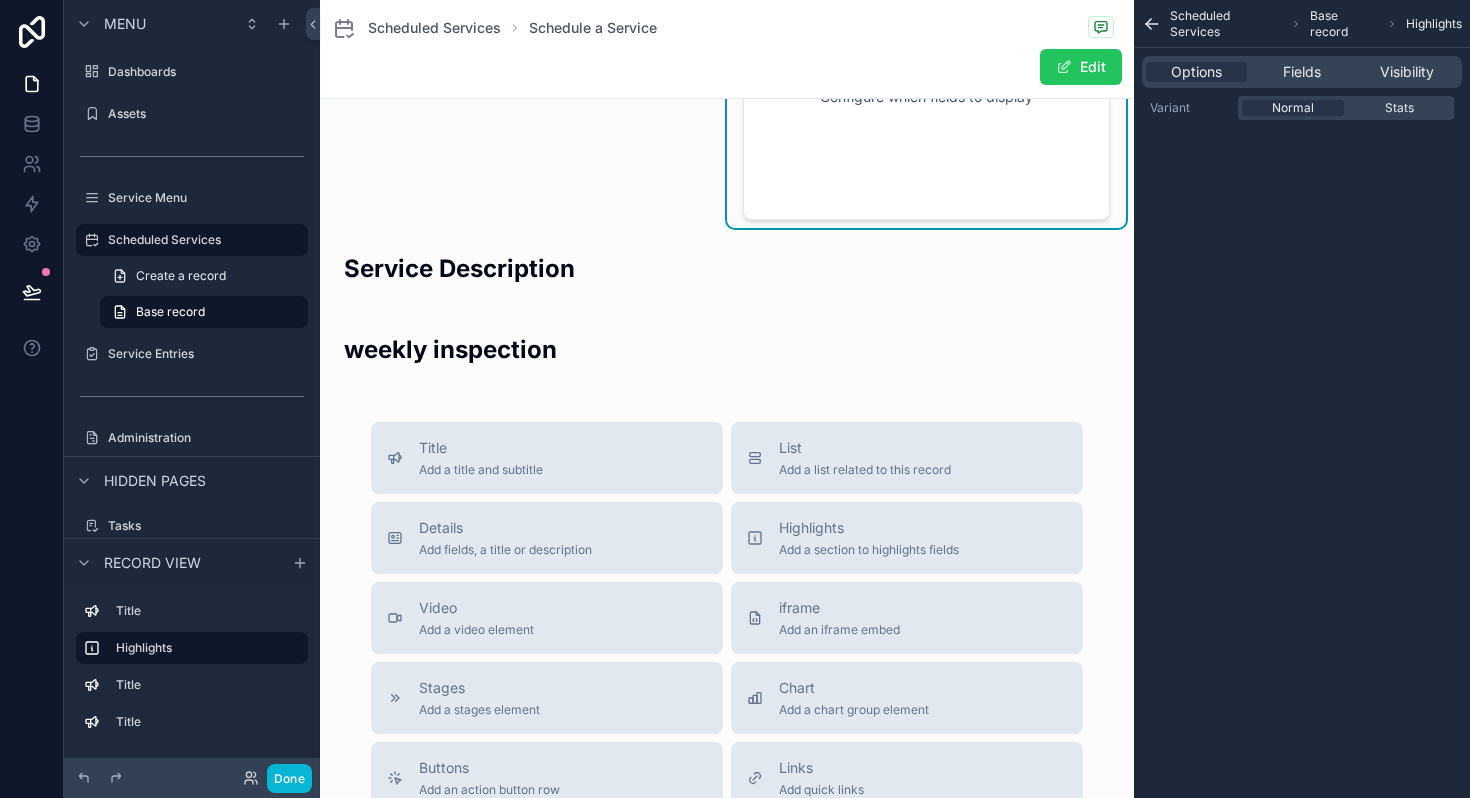 scroll, scrollTop: 0, scrollLeft: 0, axis: both 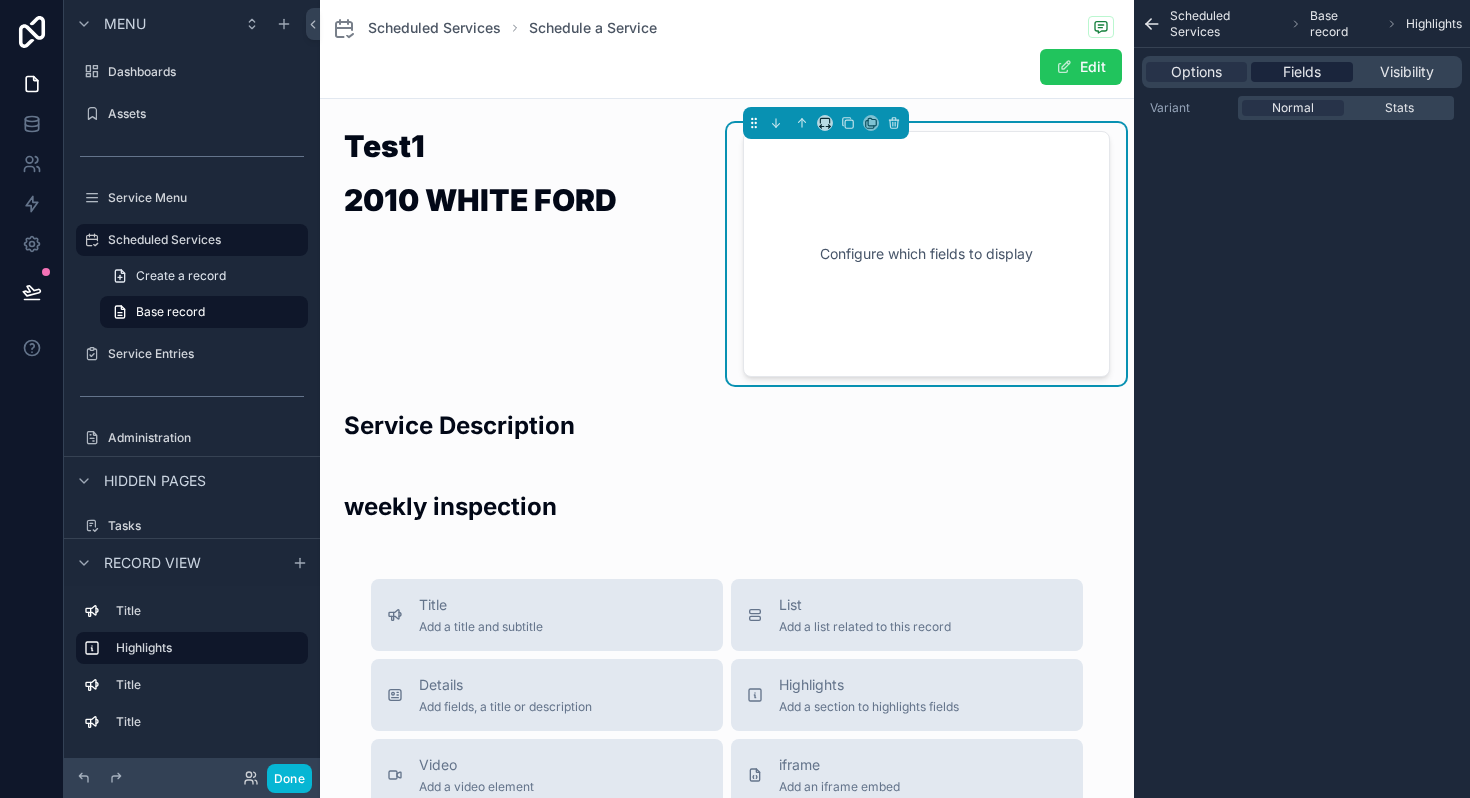 click on "Fields" at bounding box center [1301, 72] 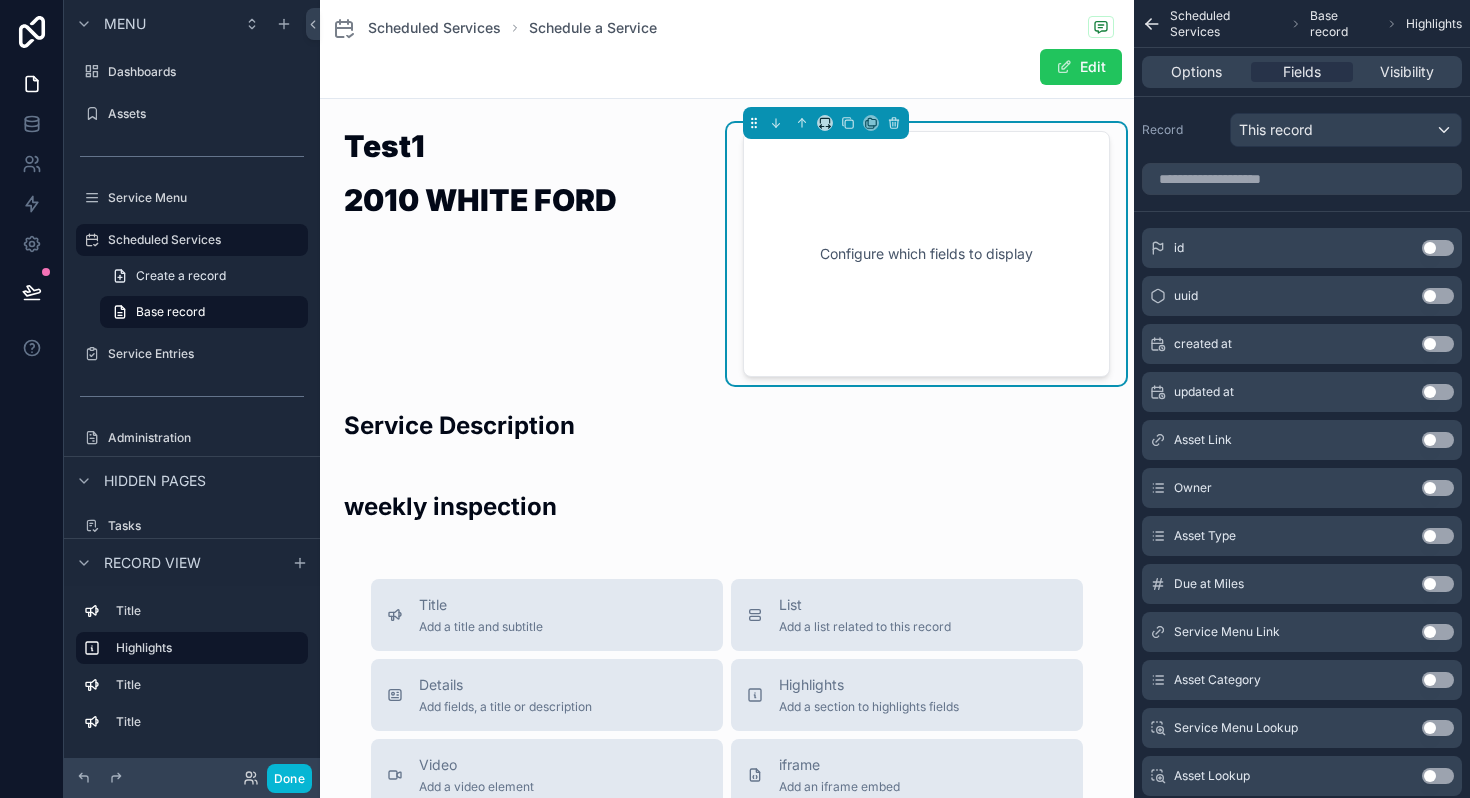 click on "Use setting" at bounding box center (1438, 488) 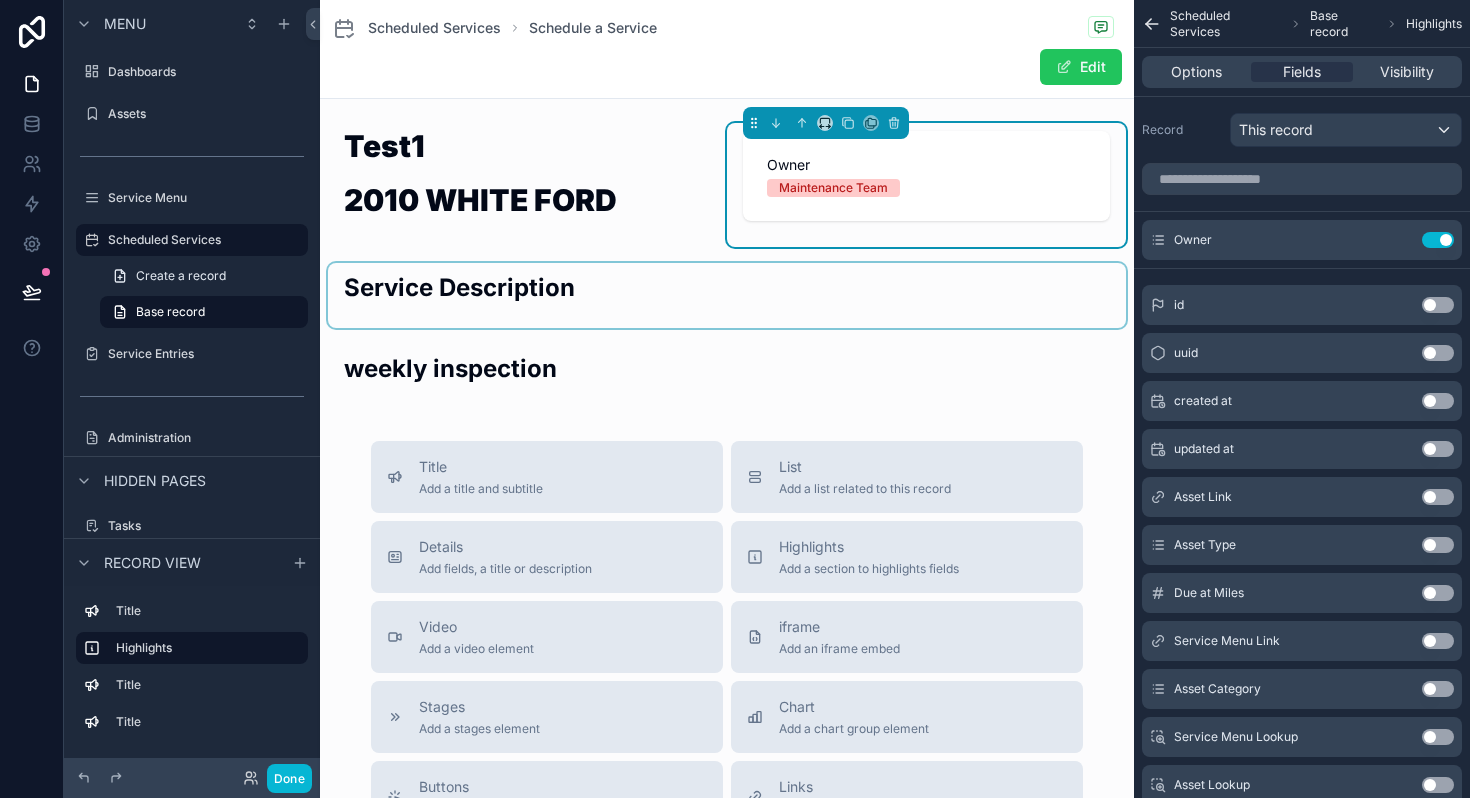 click at bounding box center [727, 295] 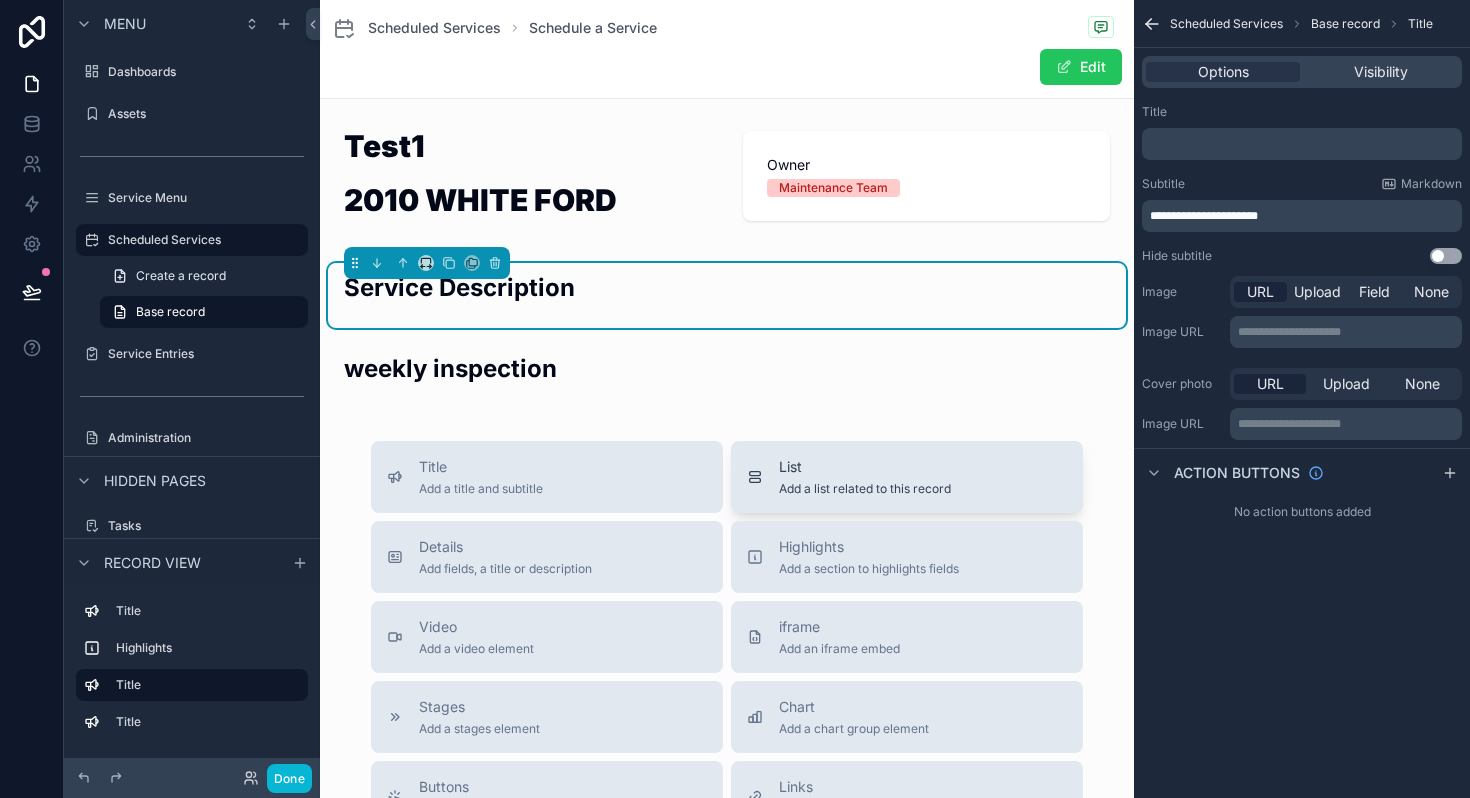 click on "List" at bounding box center [865, 467] 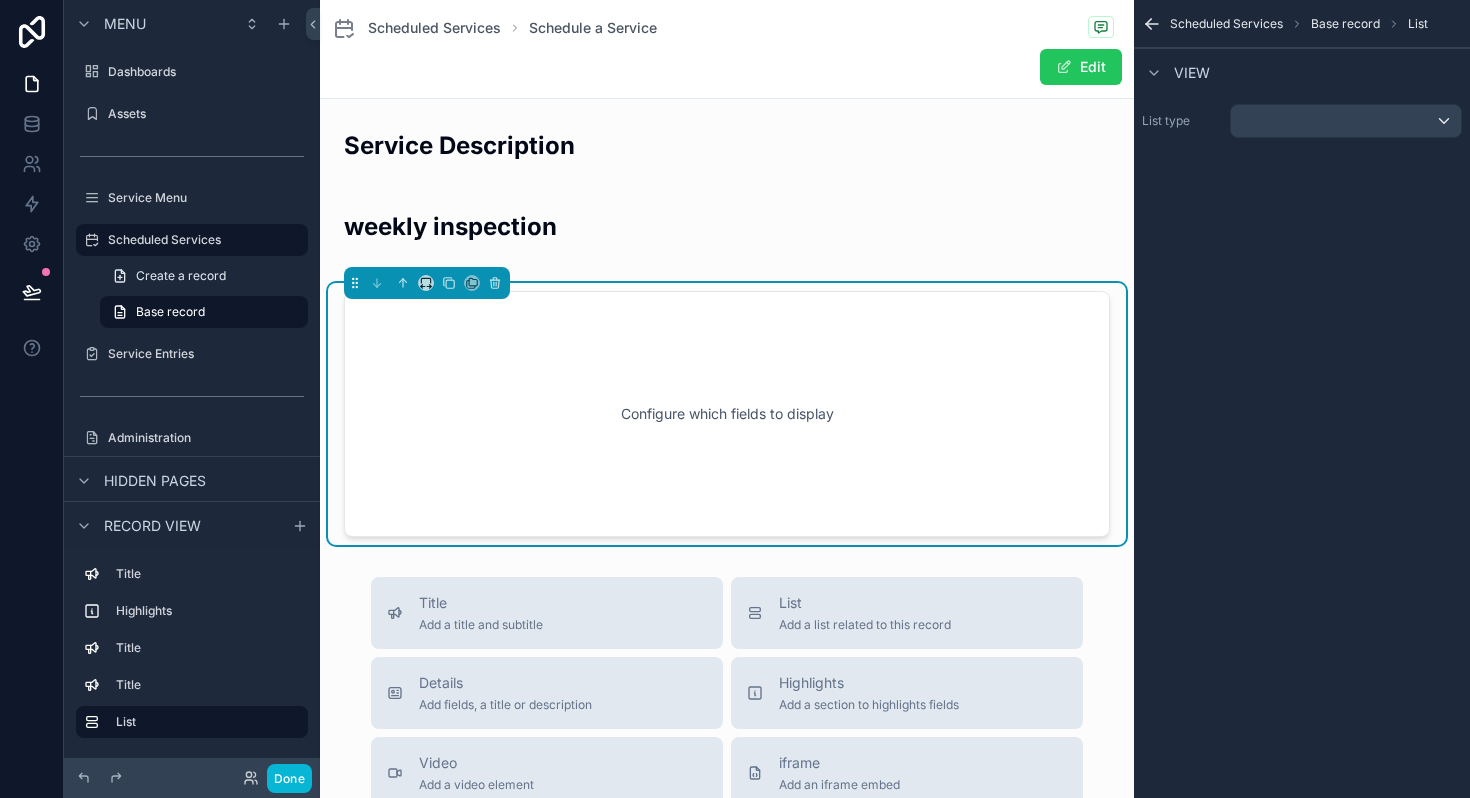scroll, scrollTop: 157, scrollLeft: 0, axis: vertical 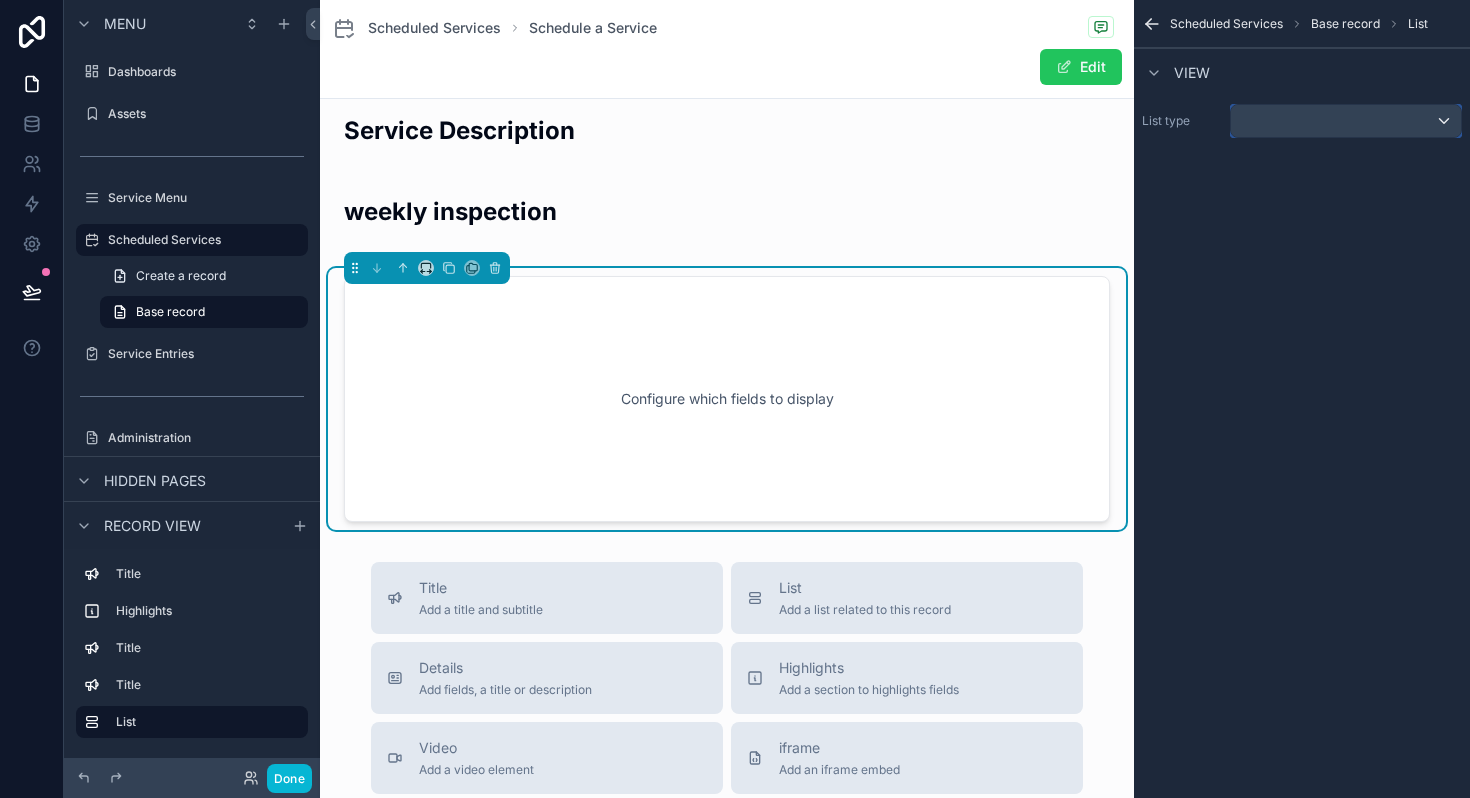 click at bounding box center [1346, 121] 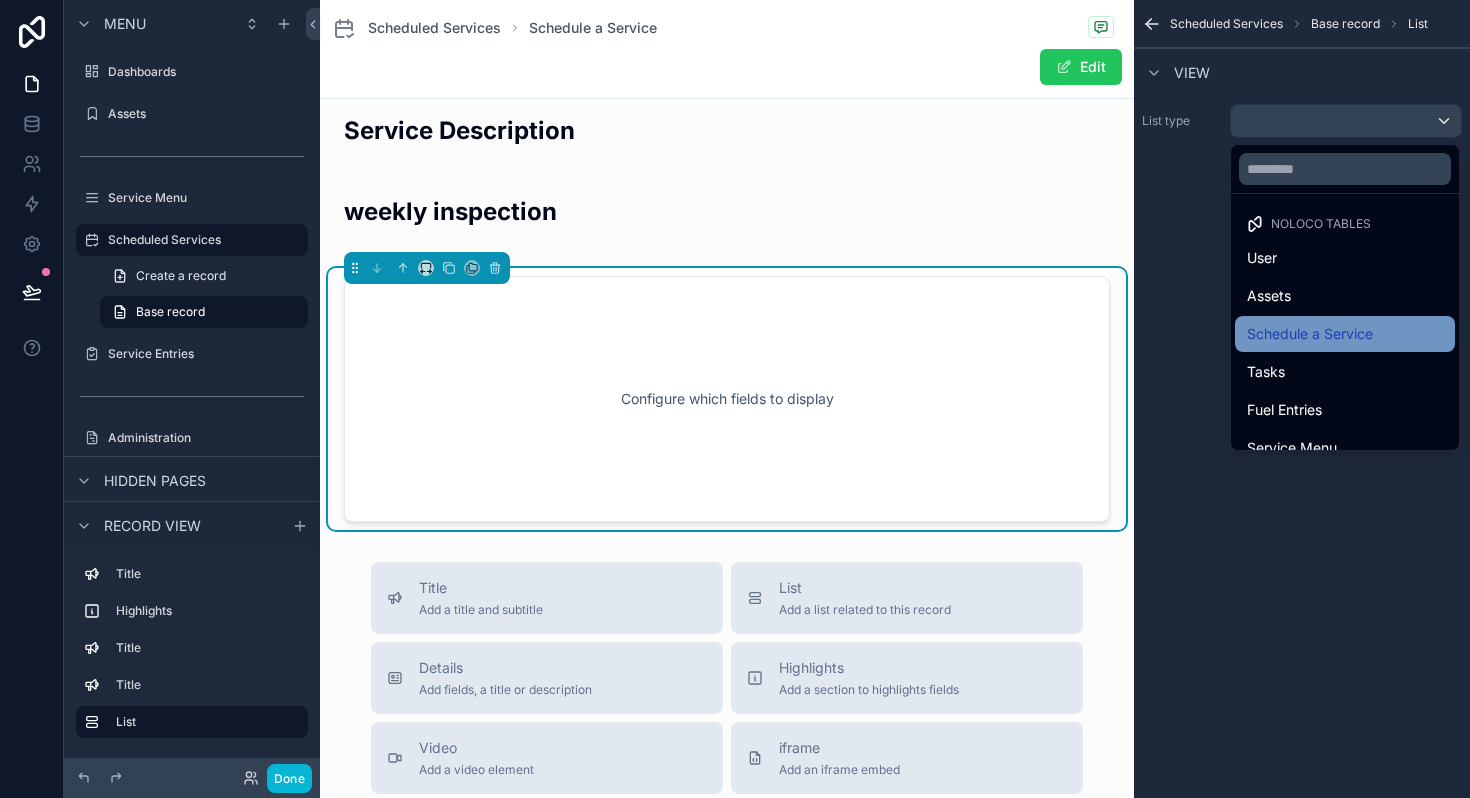 click on "Schedule a Service" at bounding box center (1310, 334) 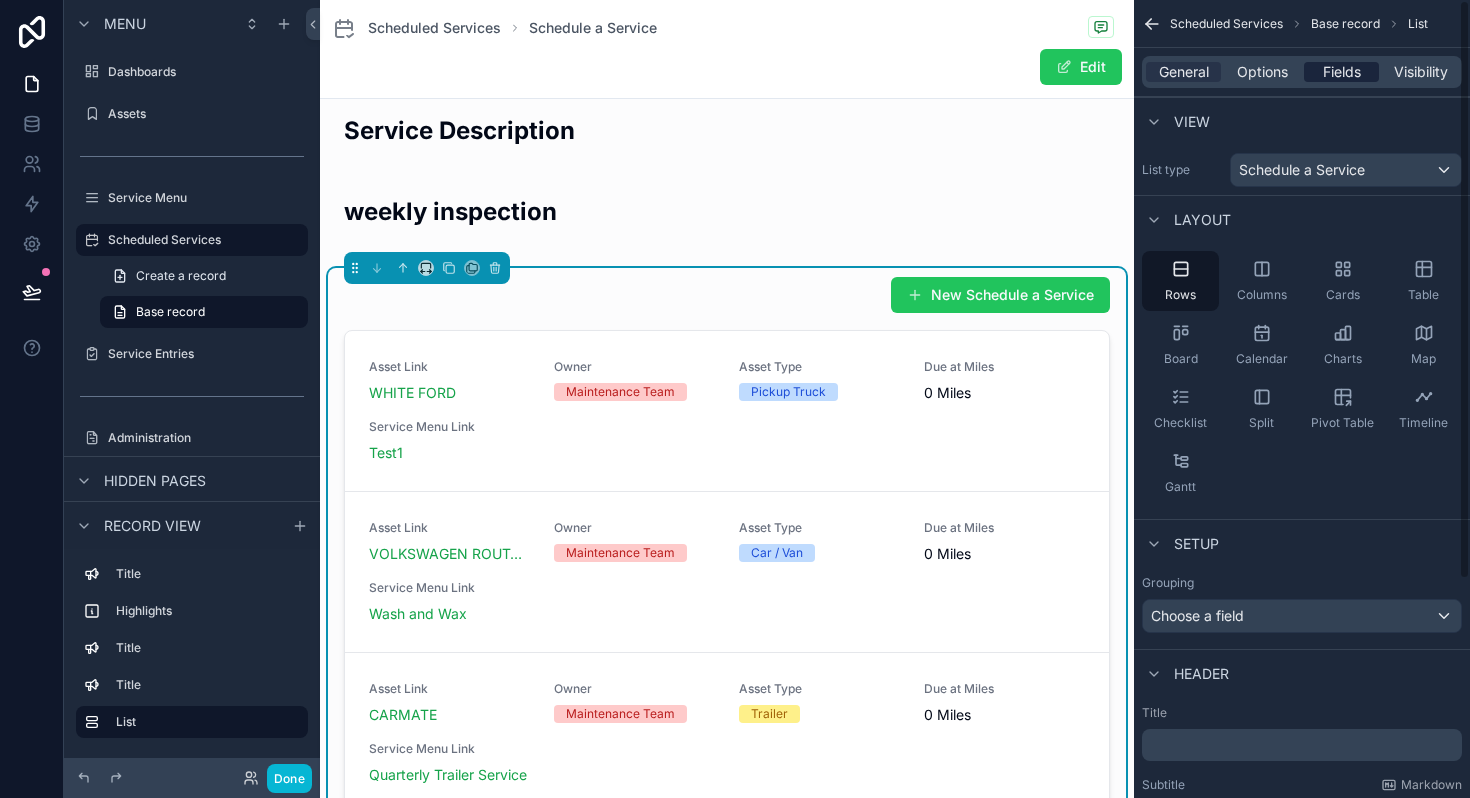 click on "Fields" at bounding box center [1342, 72] 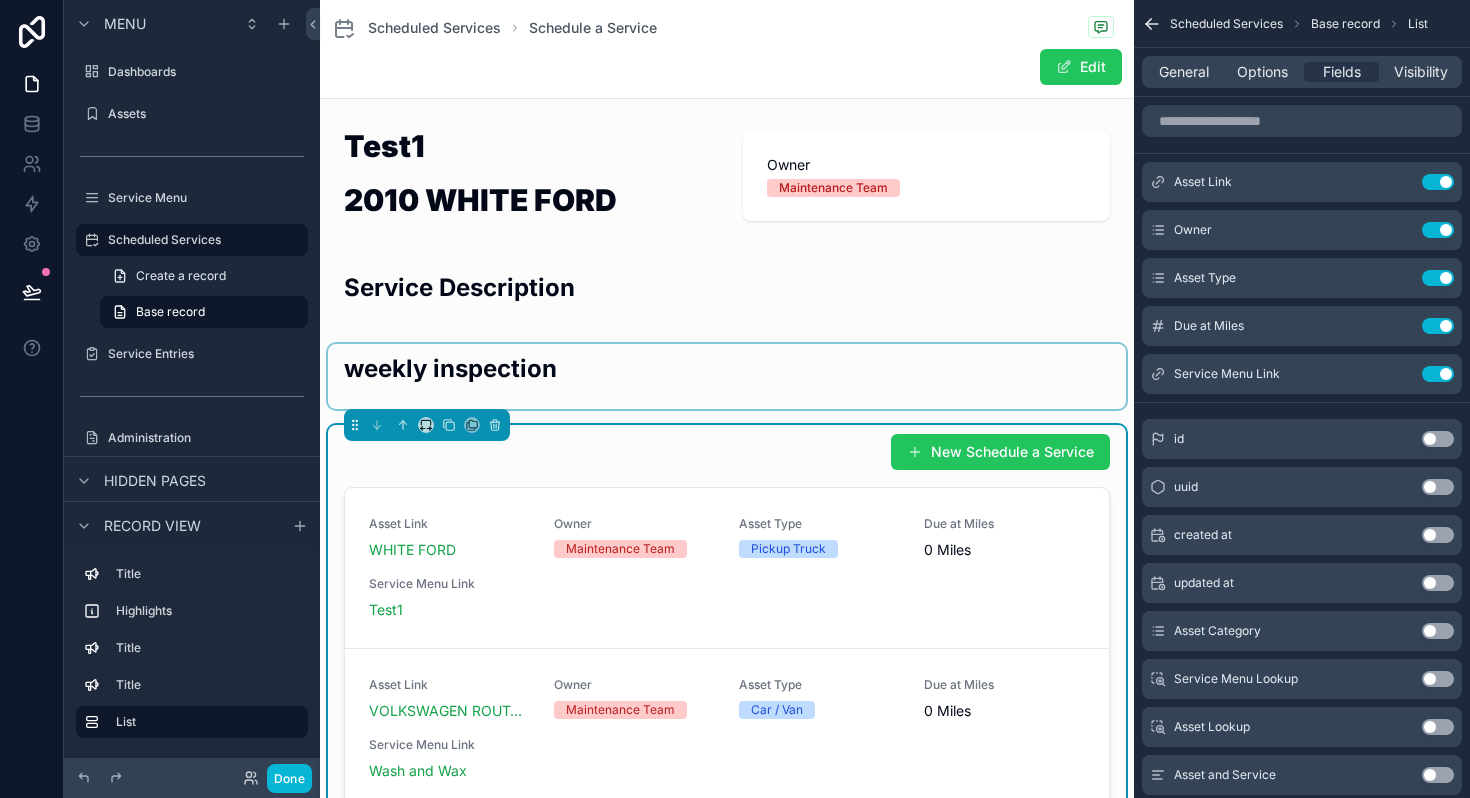 scroll, scrollTop: 3, scrollLeft: 0, axis: vertical 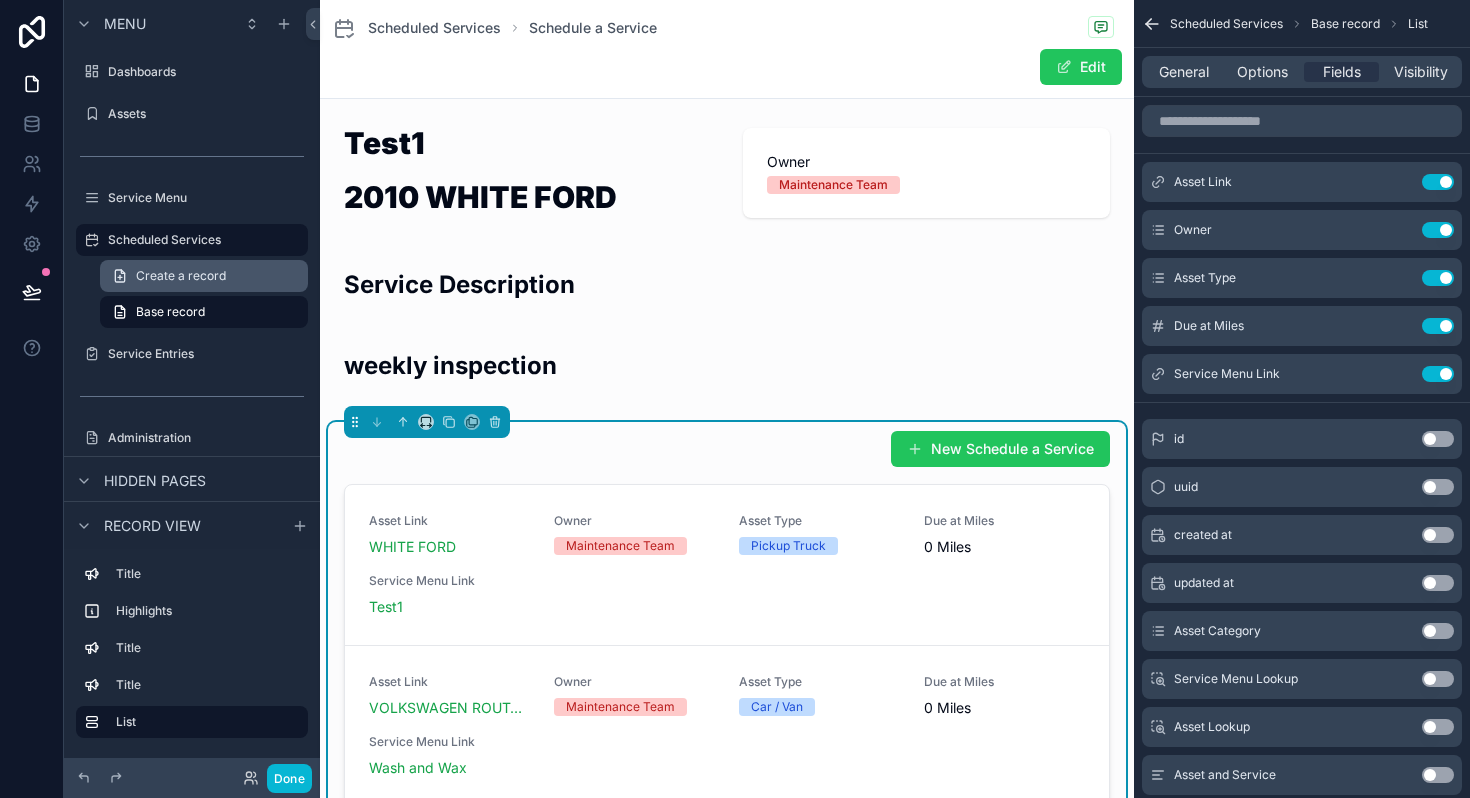 click on "Create a record" at bounding box center (181, 276) 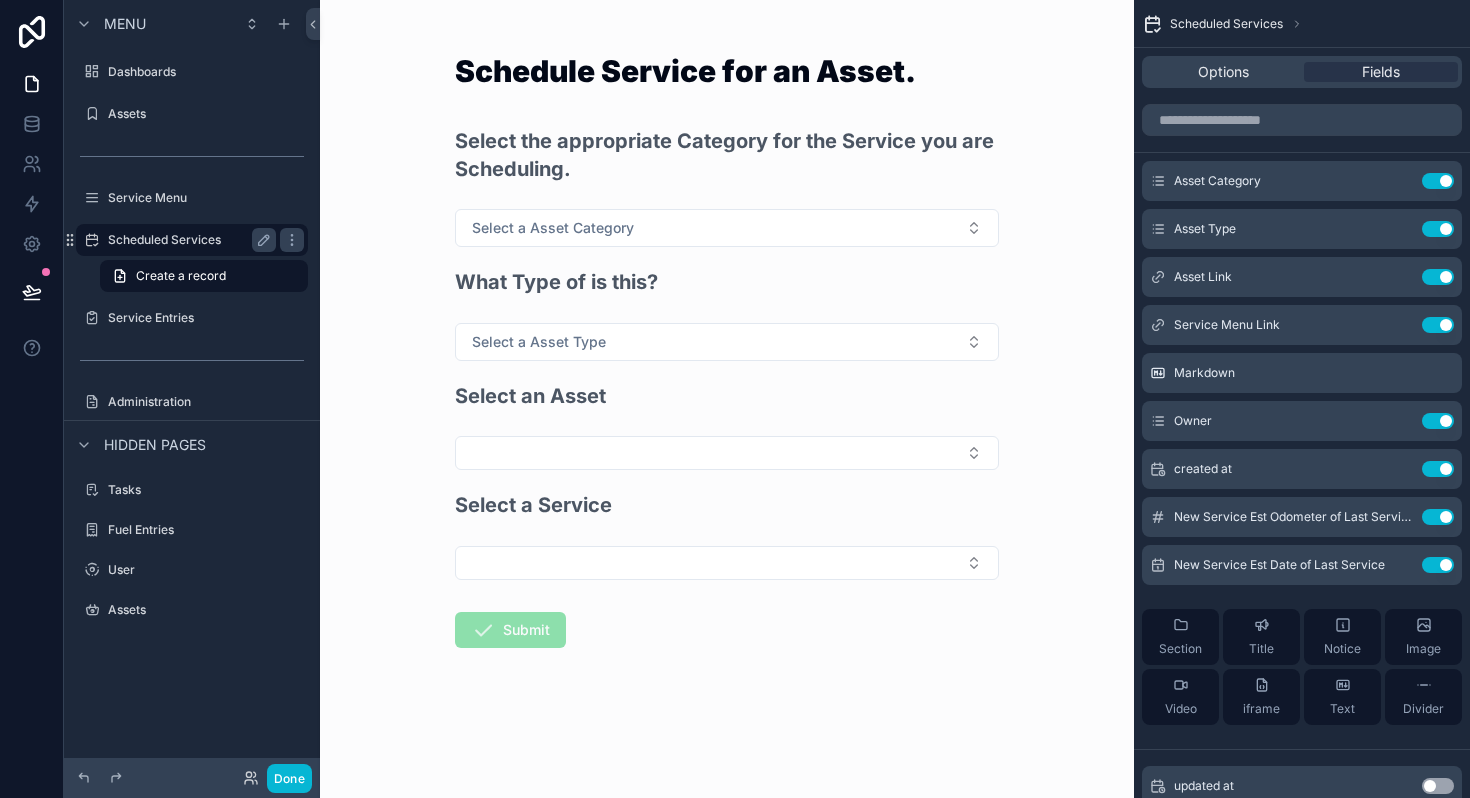 click on "Scheduled Services" at bounding box center [188, 240] 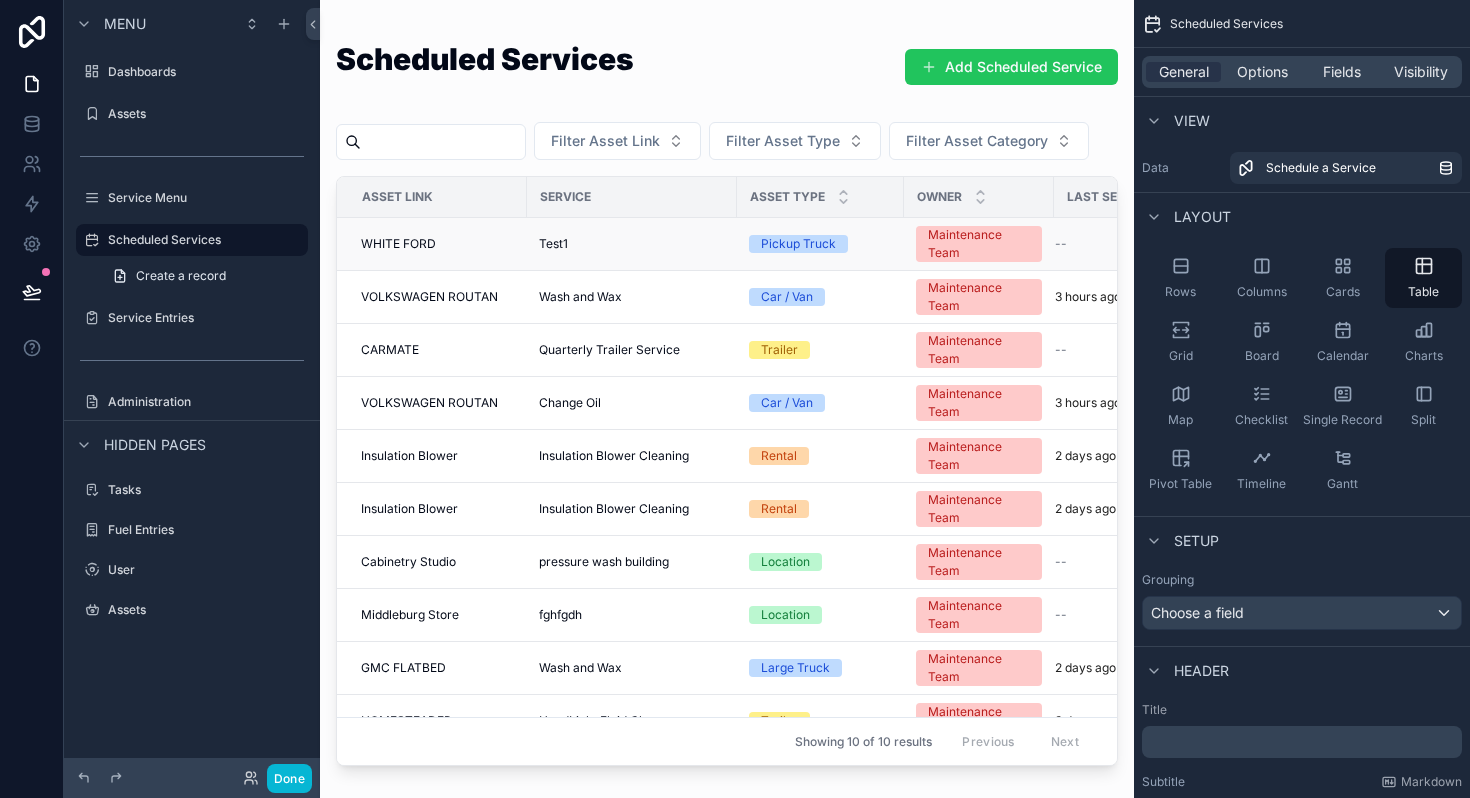 click on "WHITE FORD" at bounding box center [398, 244] 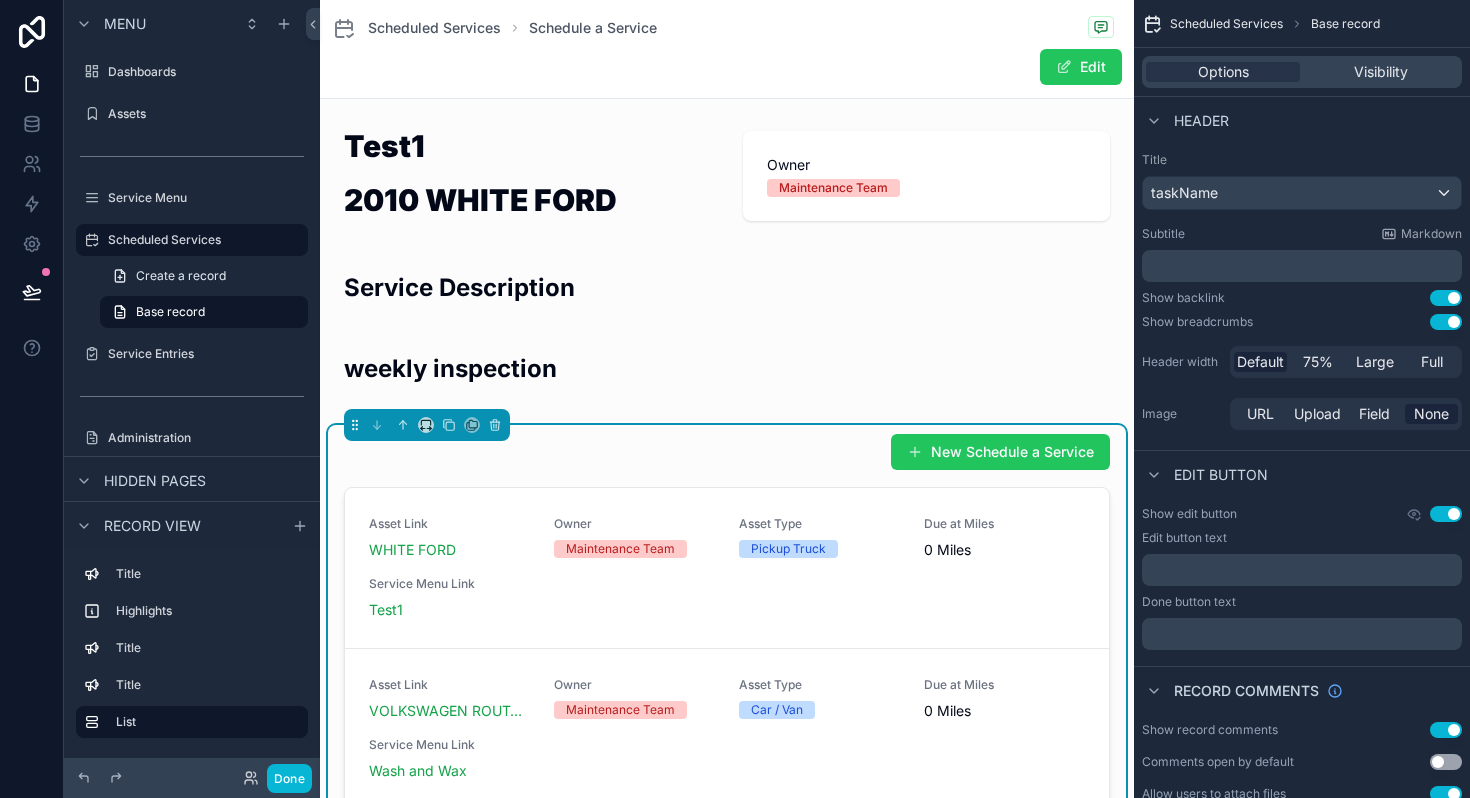 click on "New Schedule a Service" at bounding box center (727, 452) 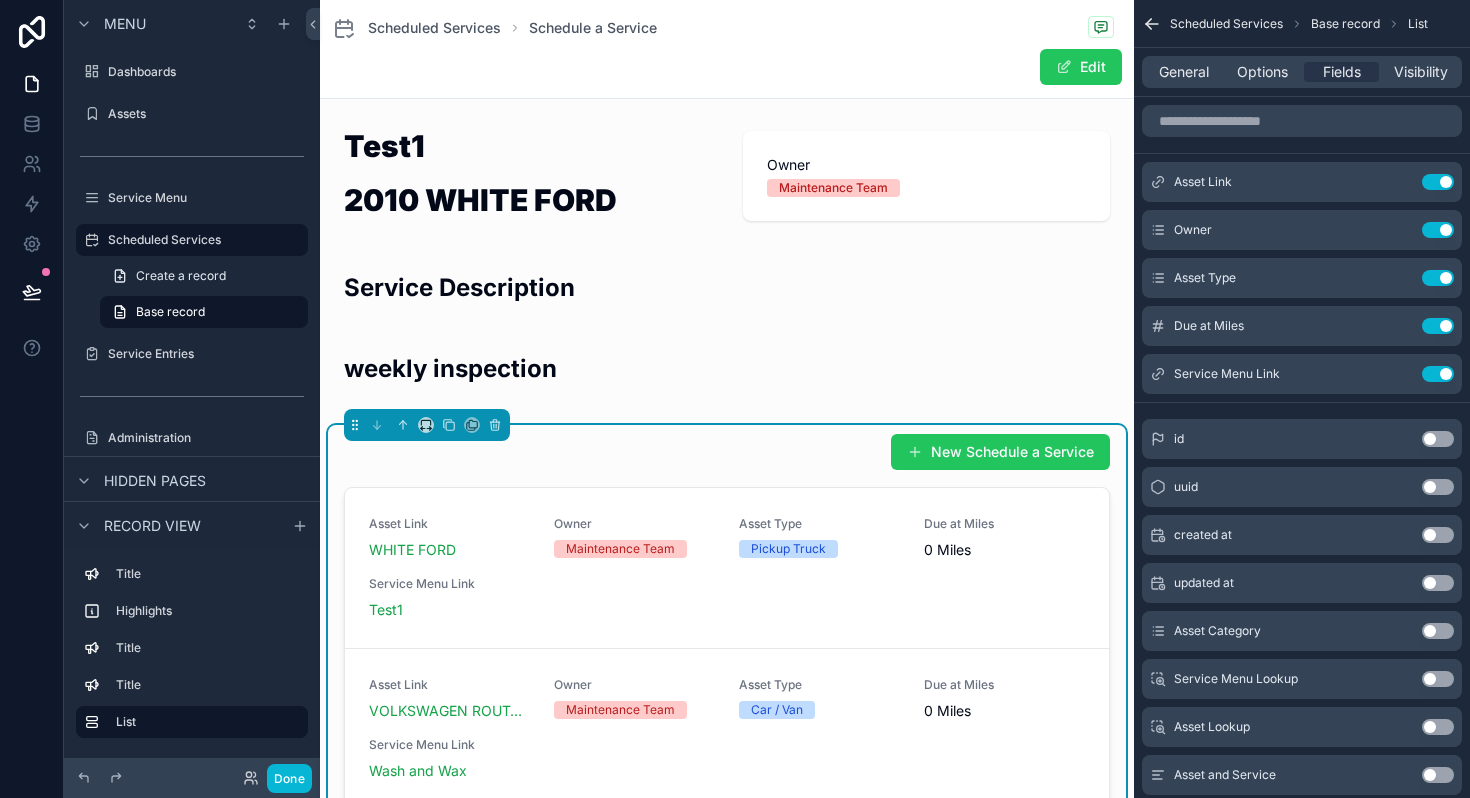 click on "General Options Fields Visibility" at bounding box center [1302, 72] 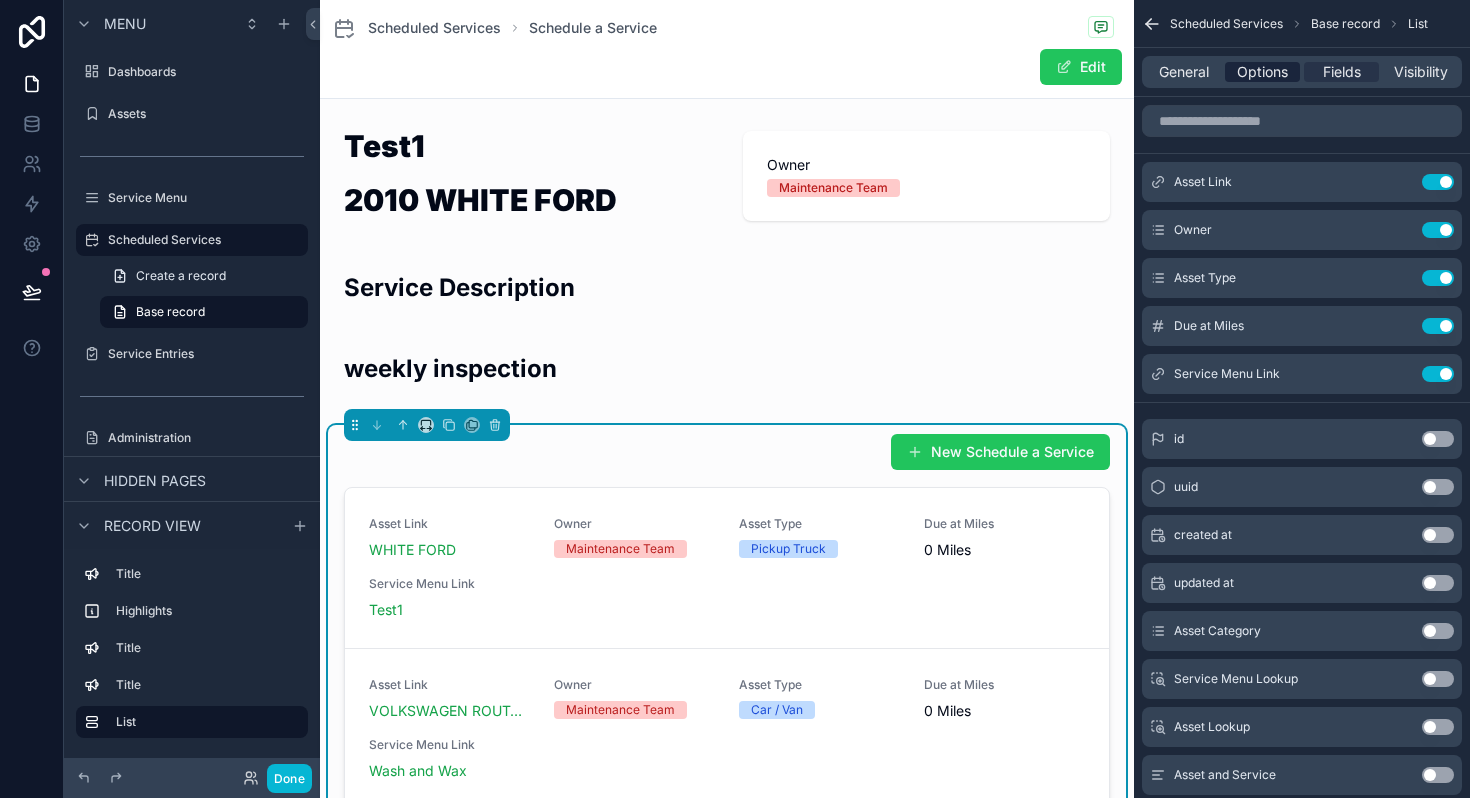 click on "Options" at bounding box center [1262, 72] 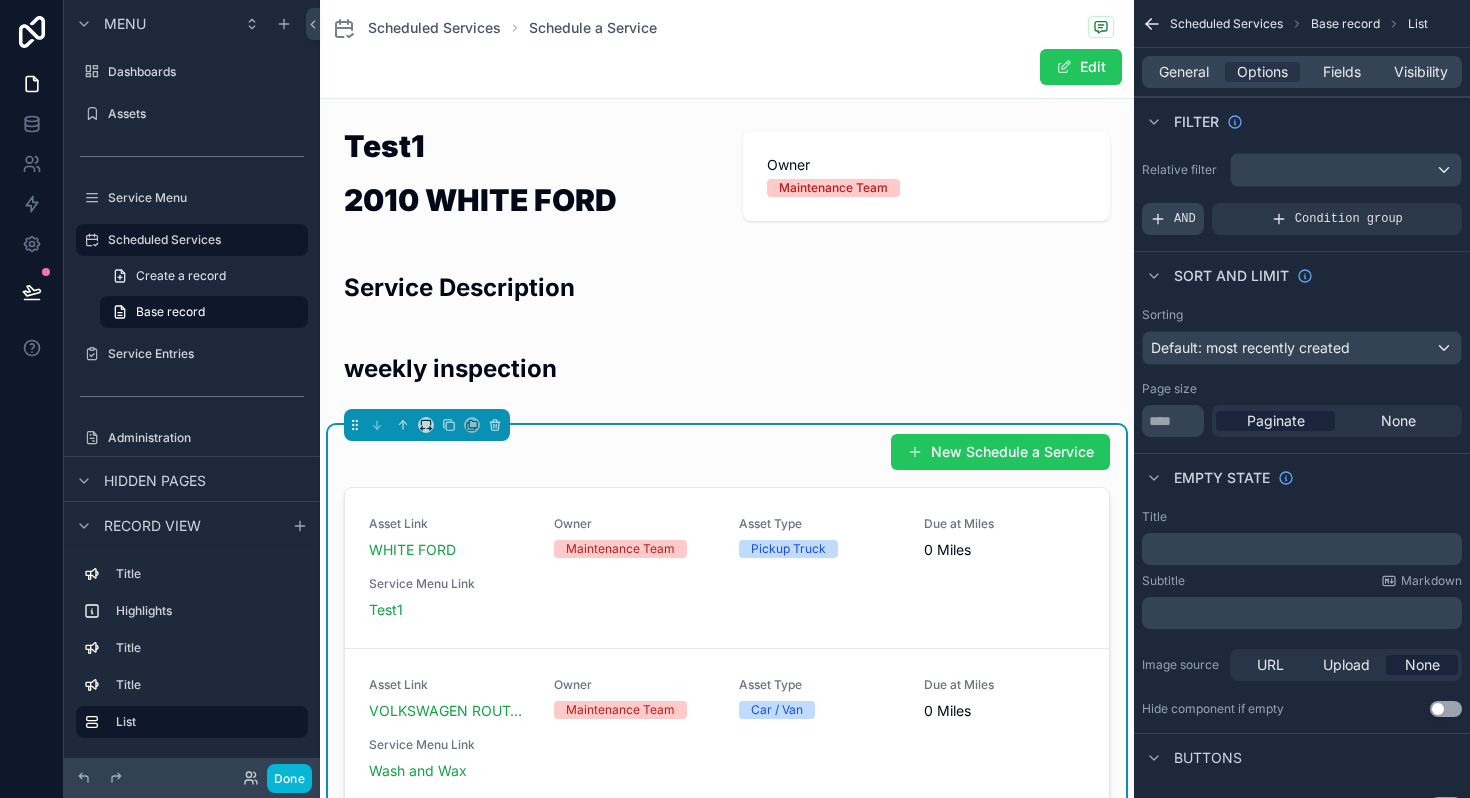 click on "AND" at bounding box center (1185, 219) 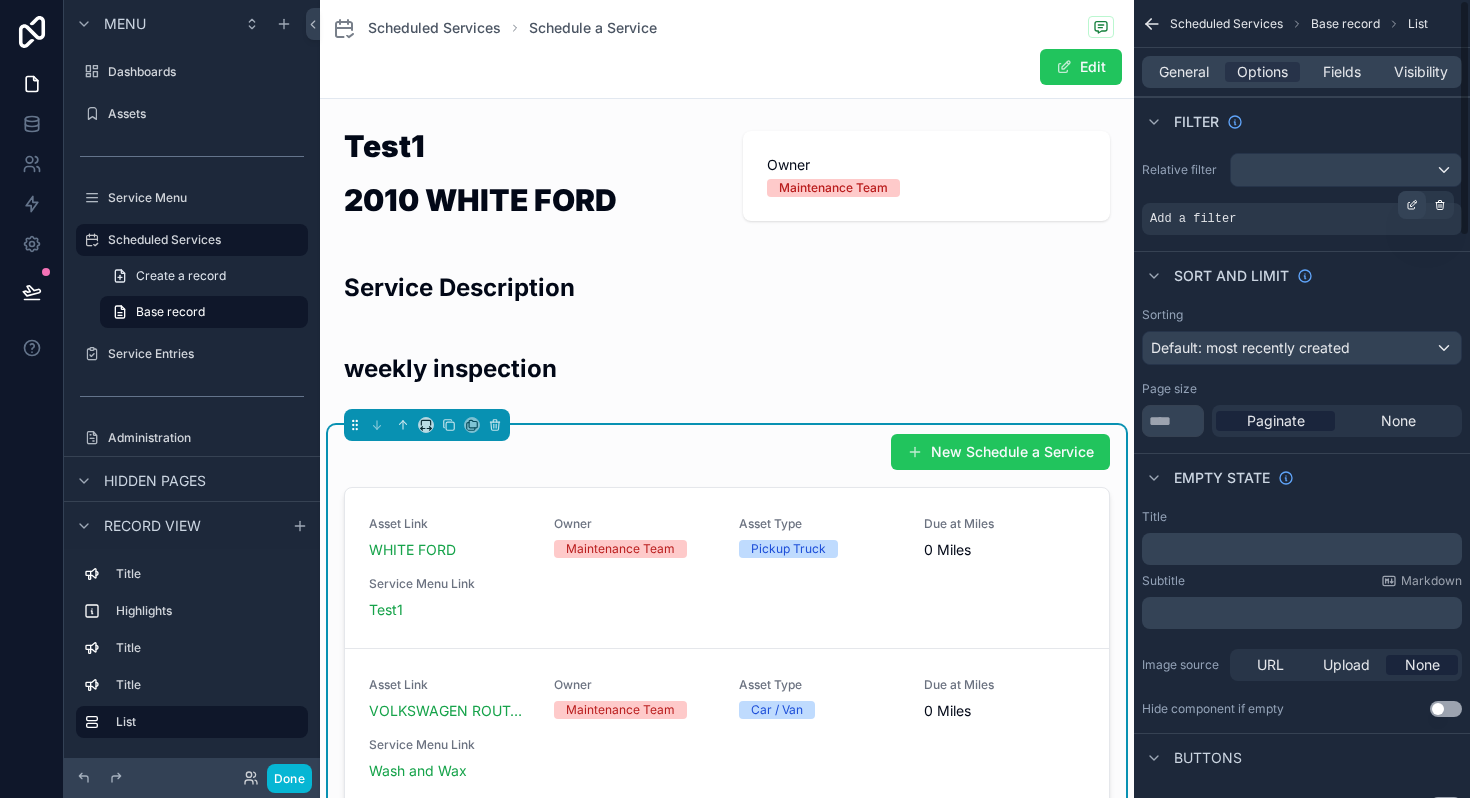 click 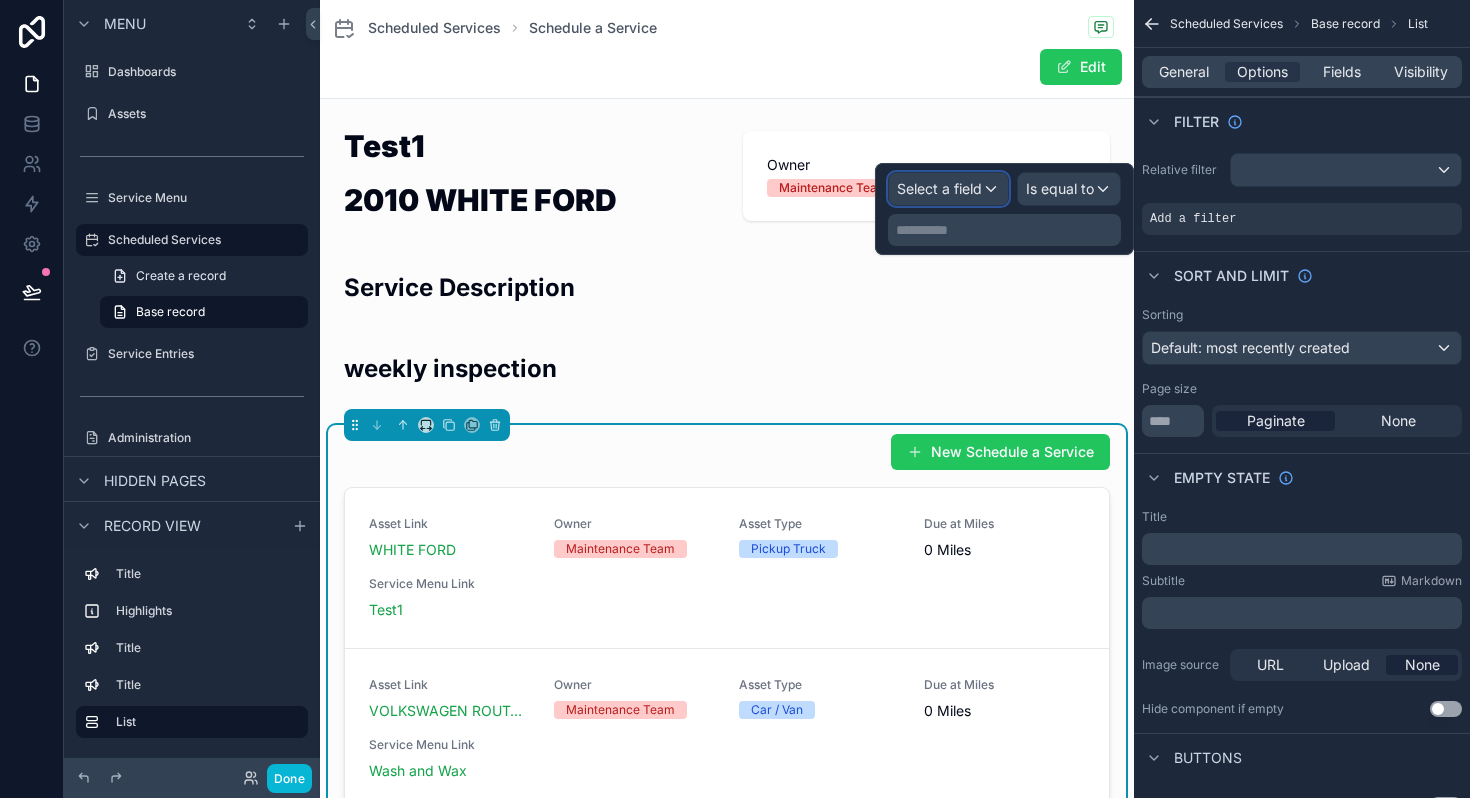 click on "Select a field" at bounding box center (948, 189) 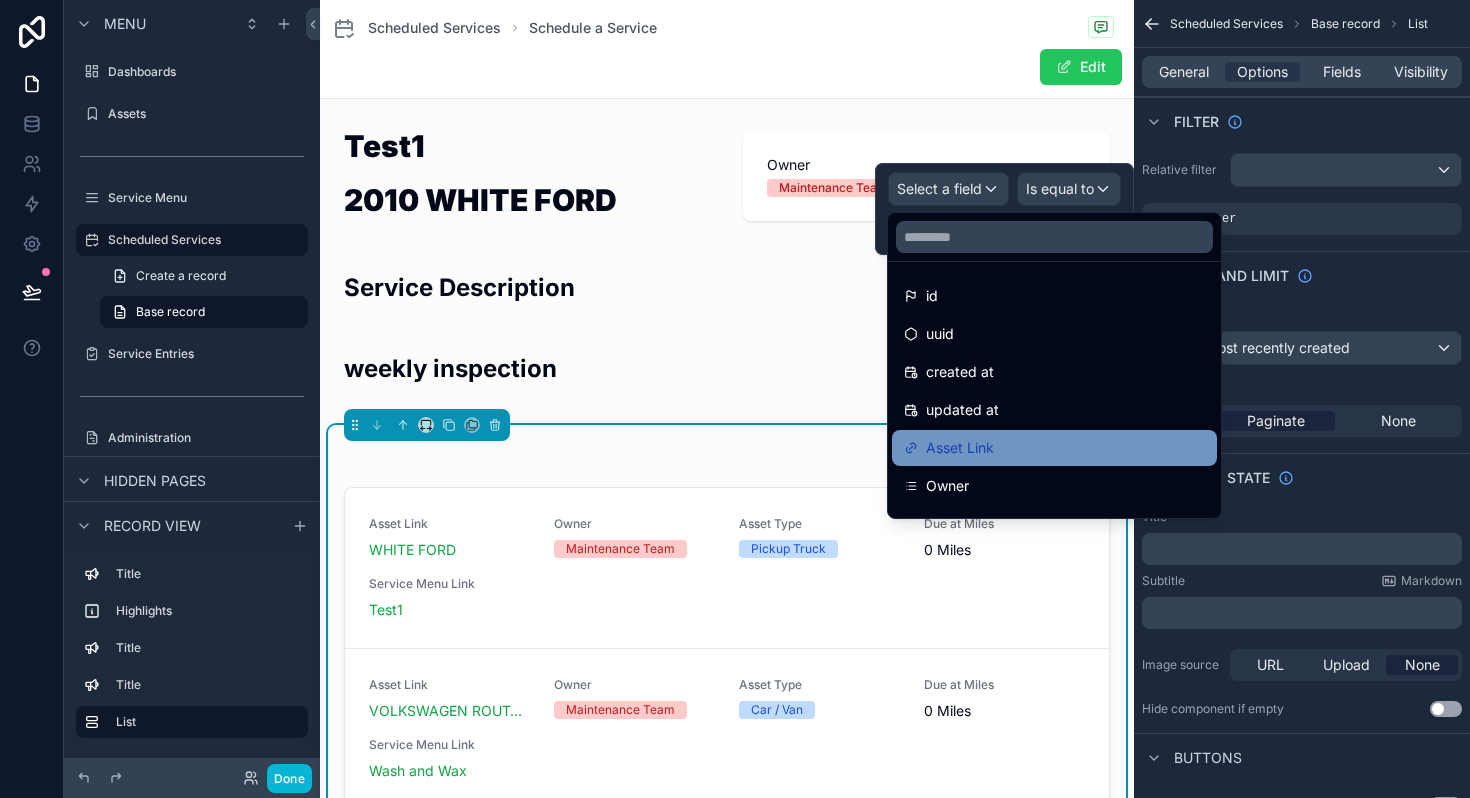 click on "Asset Link" at bounding box center (1054, 448) 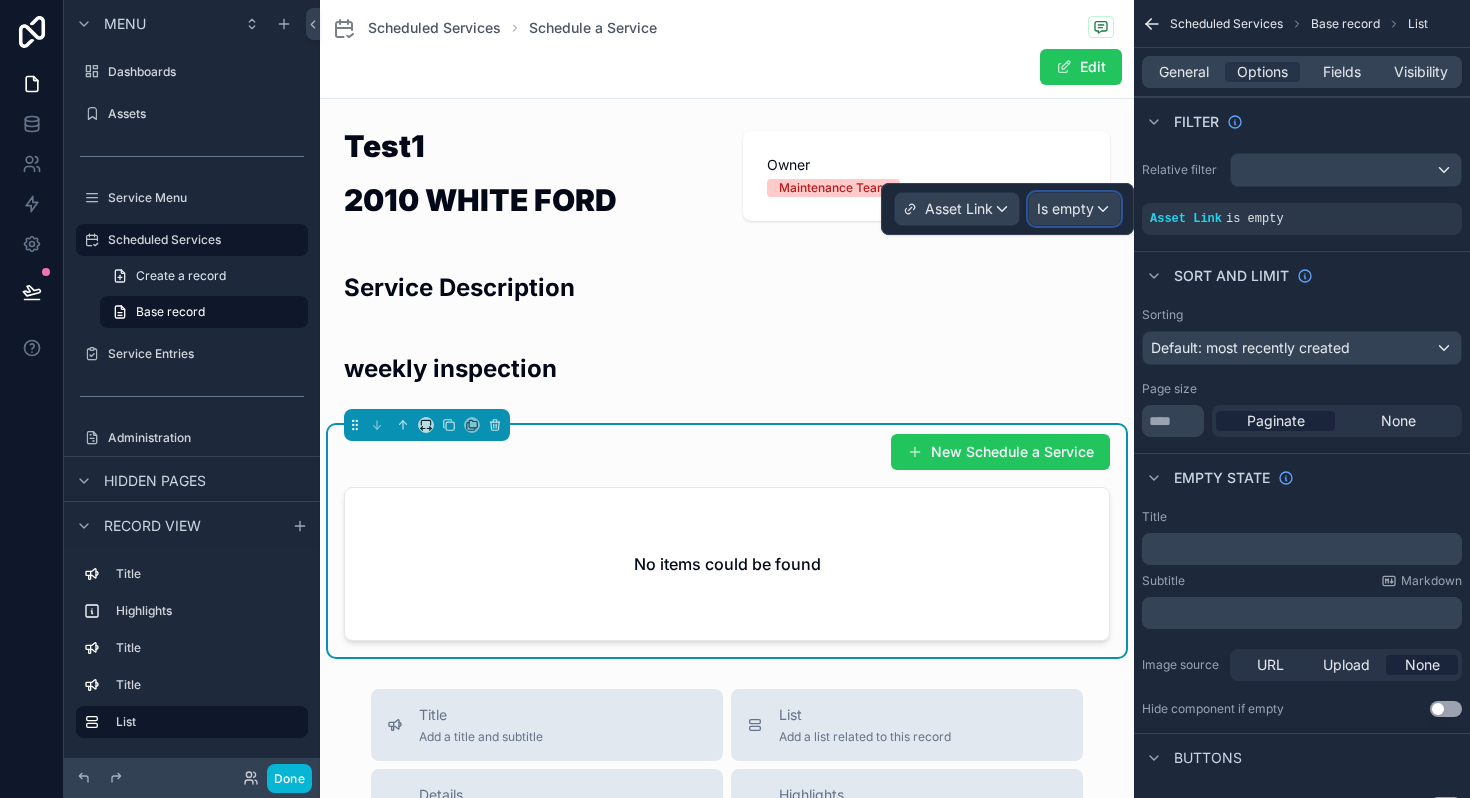 click on "Is empty" at bounding box center [1065, 209] 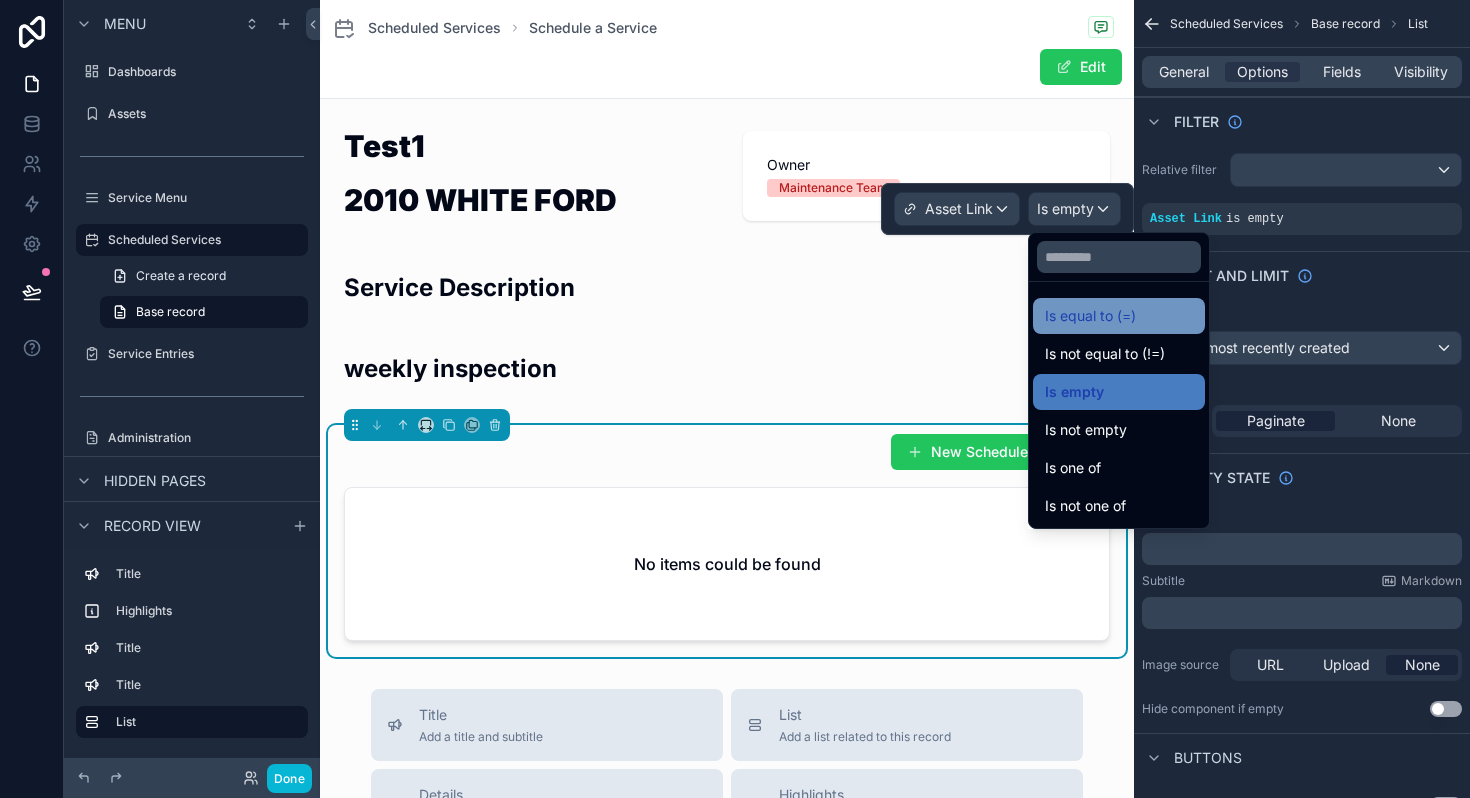 click on "Is equal to (=)" at bounding box center (1090, 316) 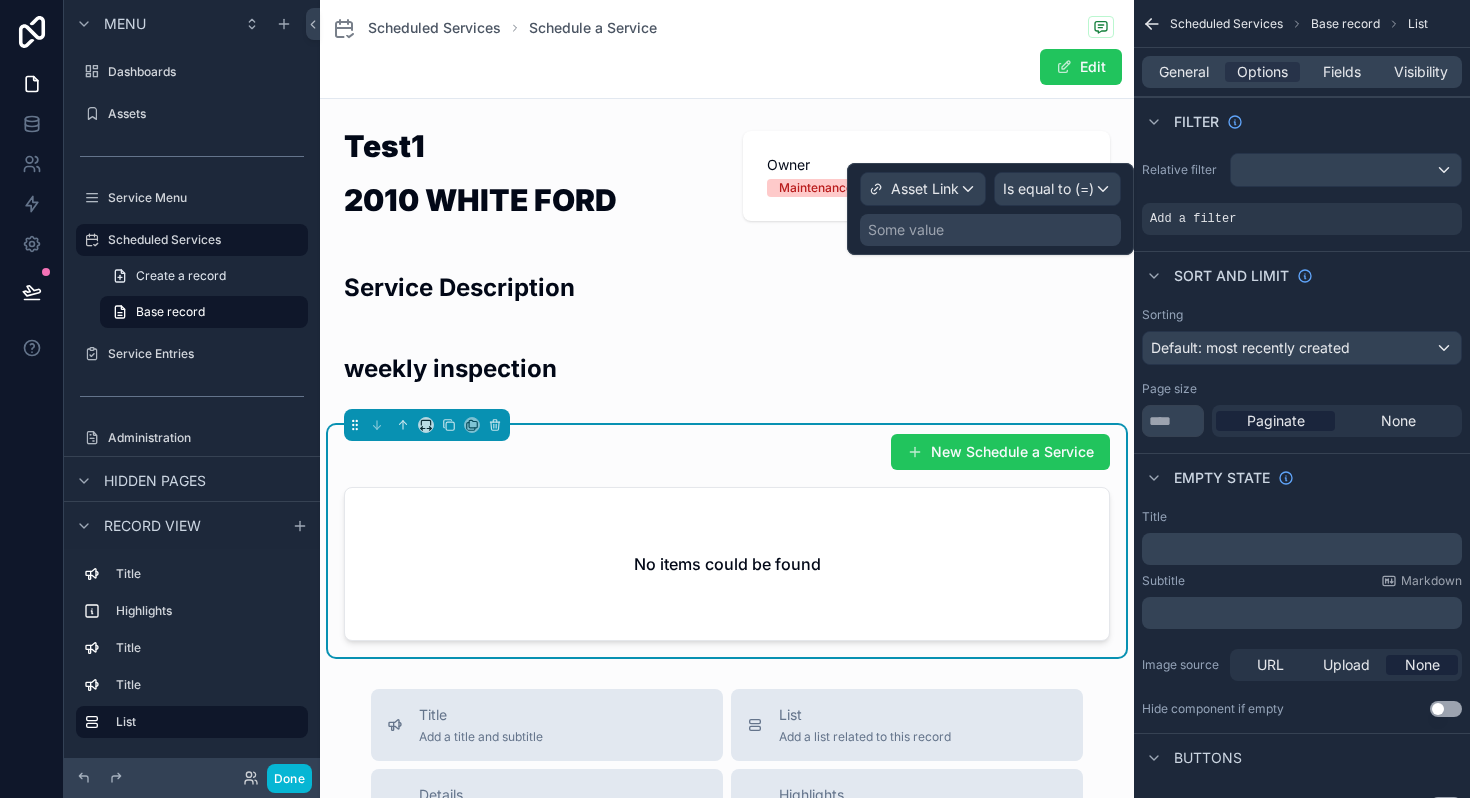 click on "Some value" at bounding box center (906, 230) 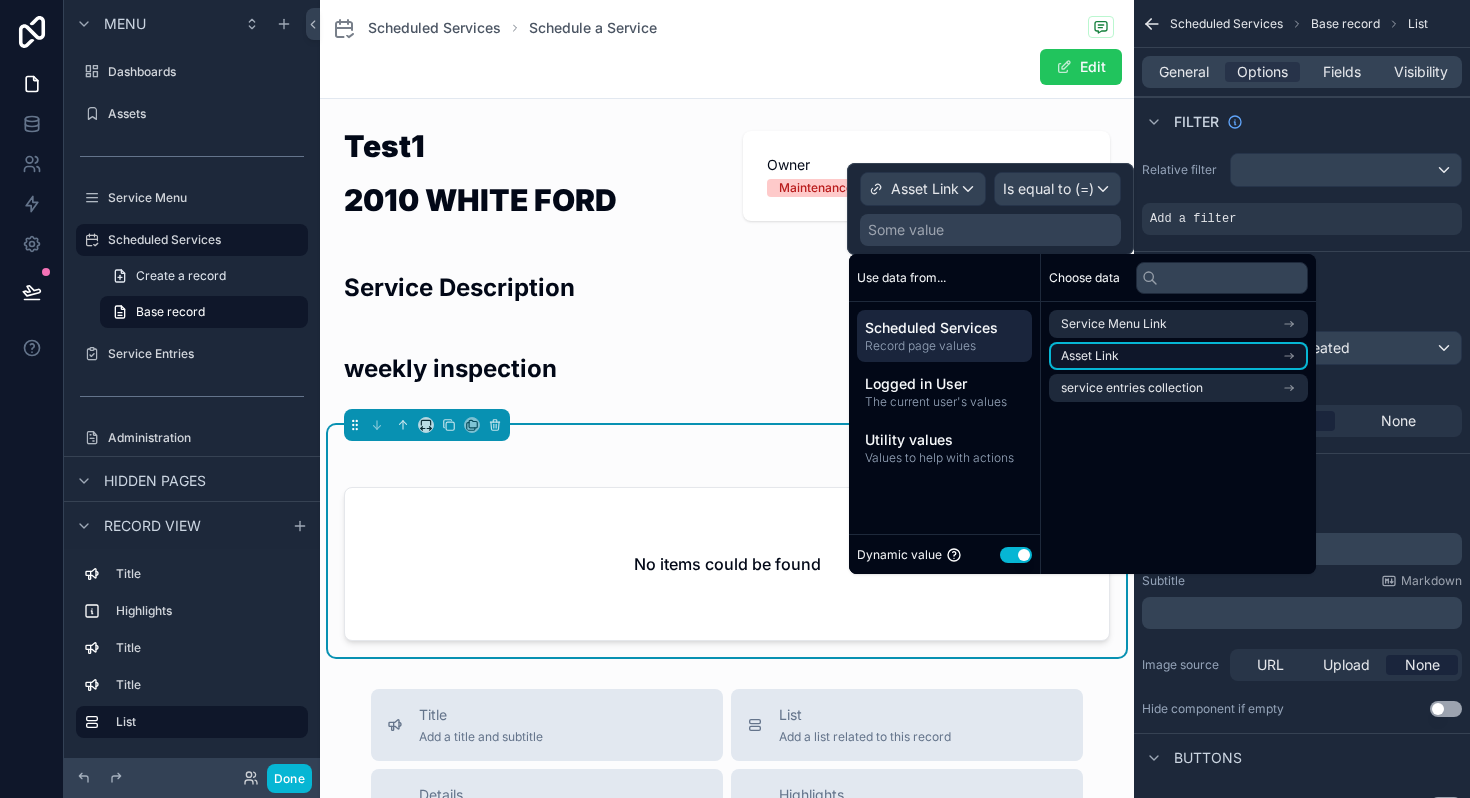 click on "Asset Link" at bounding box center (1090, 356) 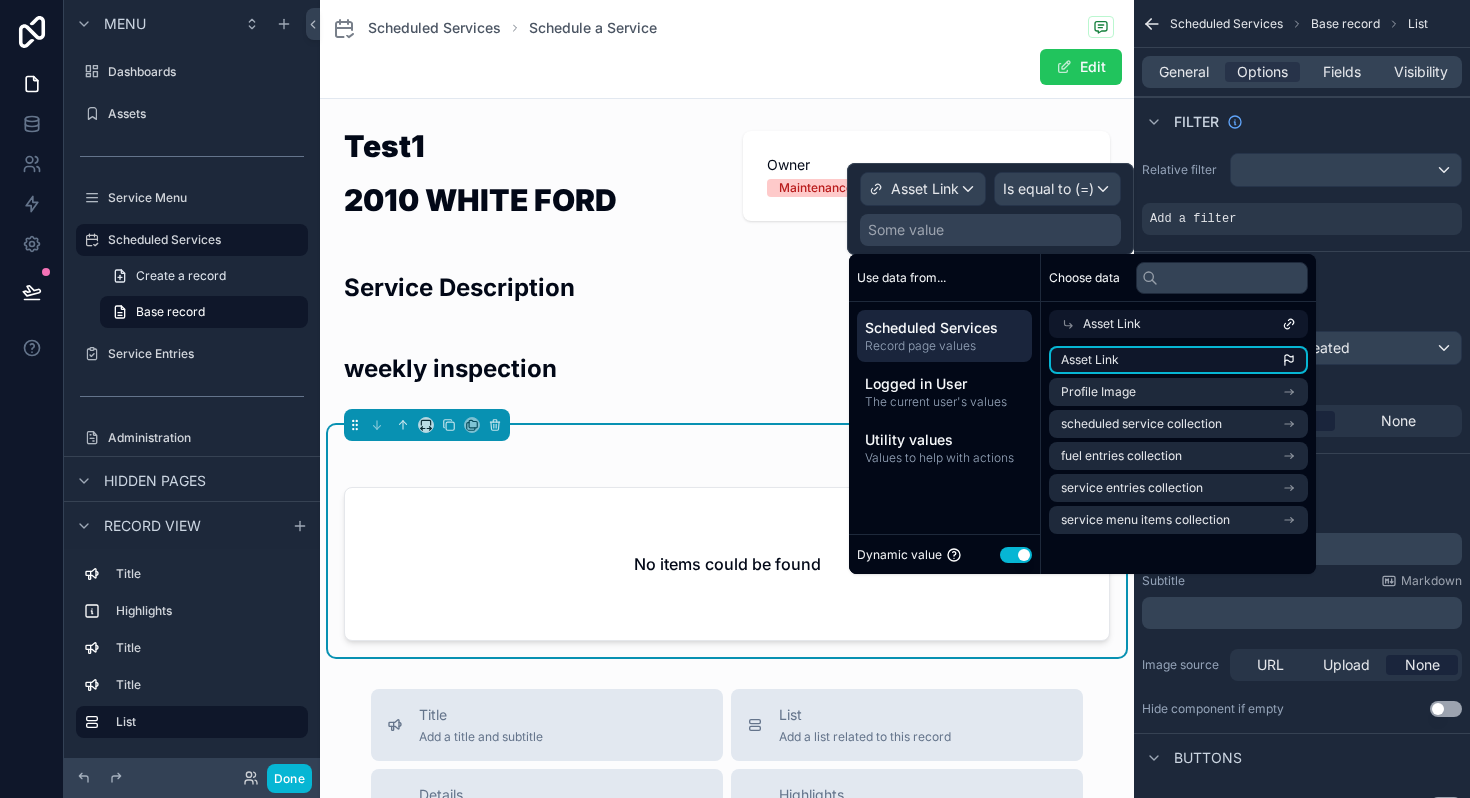 click on "Asset Link" at bounding box center [1090, 360] 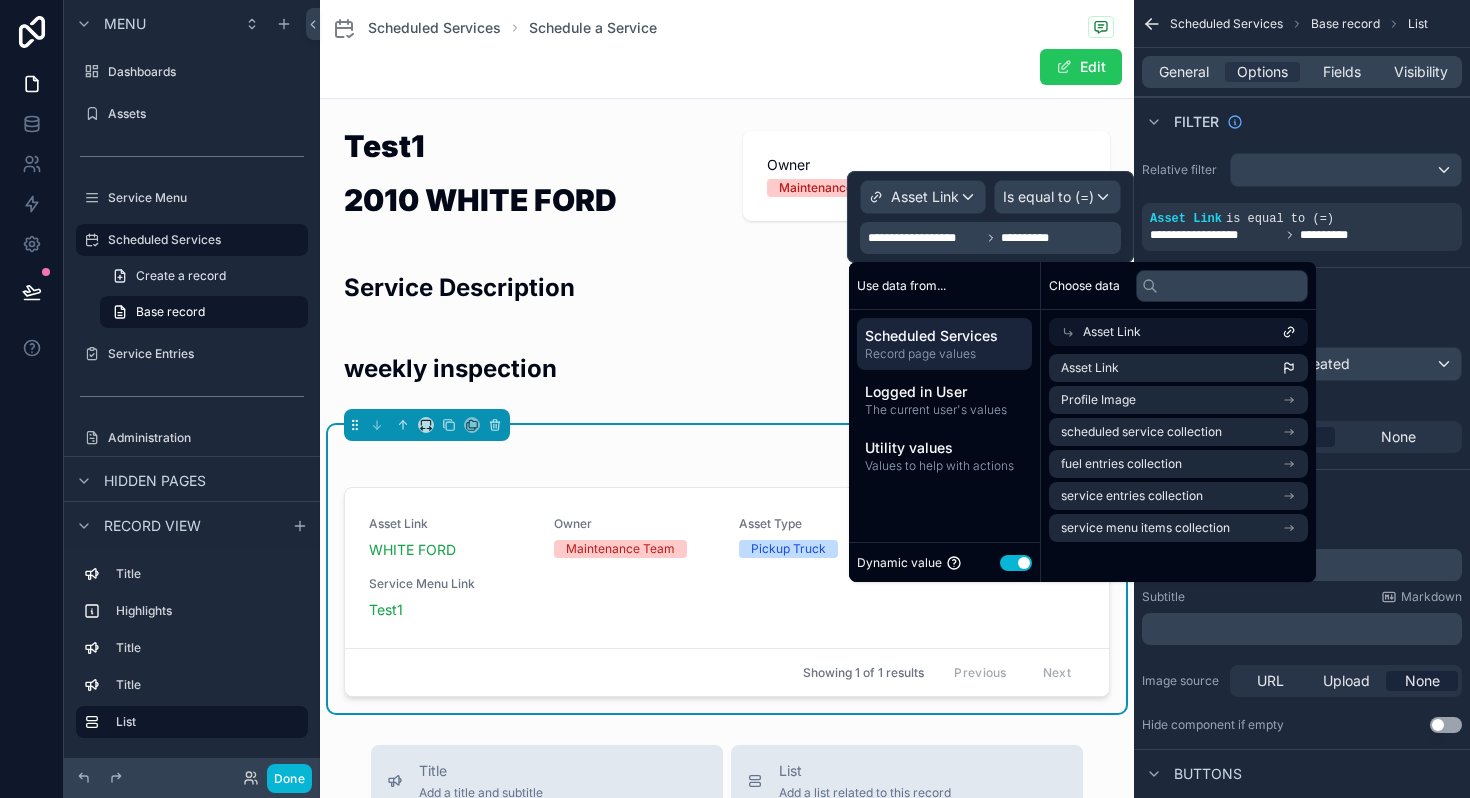 click on "Edit" at bounding box center (727, 67) 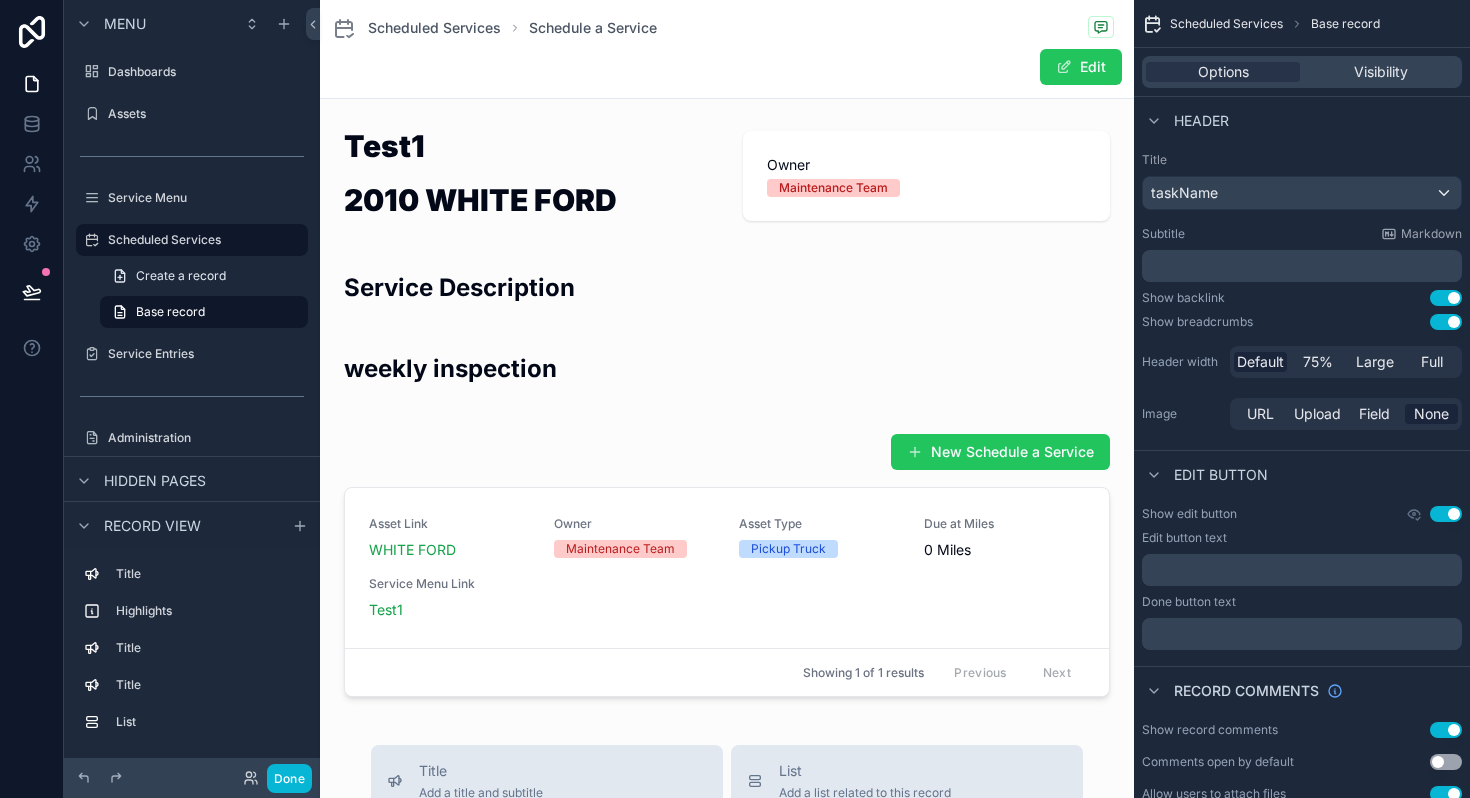 click on "Use setting" at bounding box center [1446, 514] 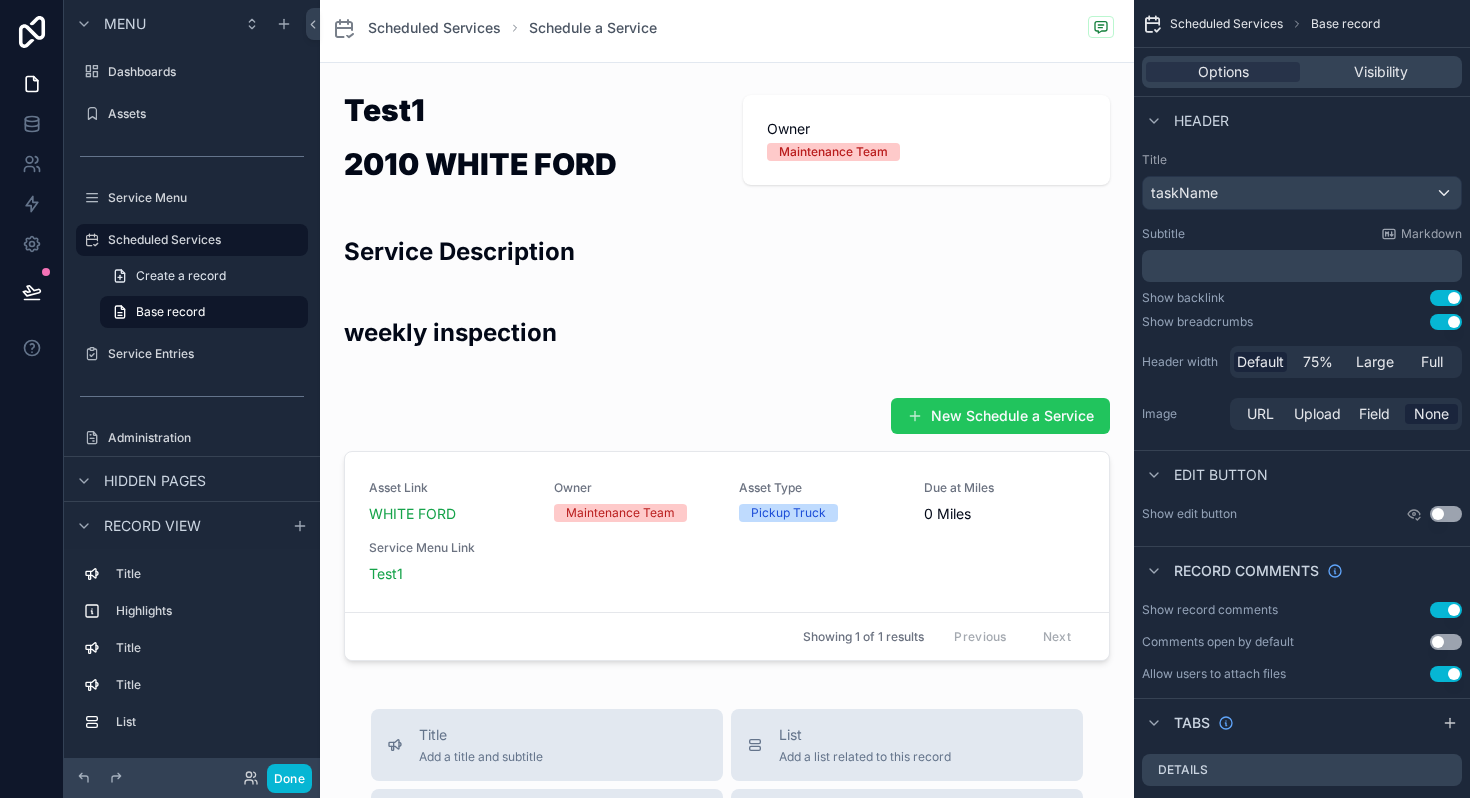 click on "Use setting" at bounding box center (1446, 514) 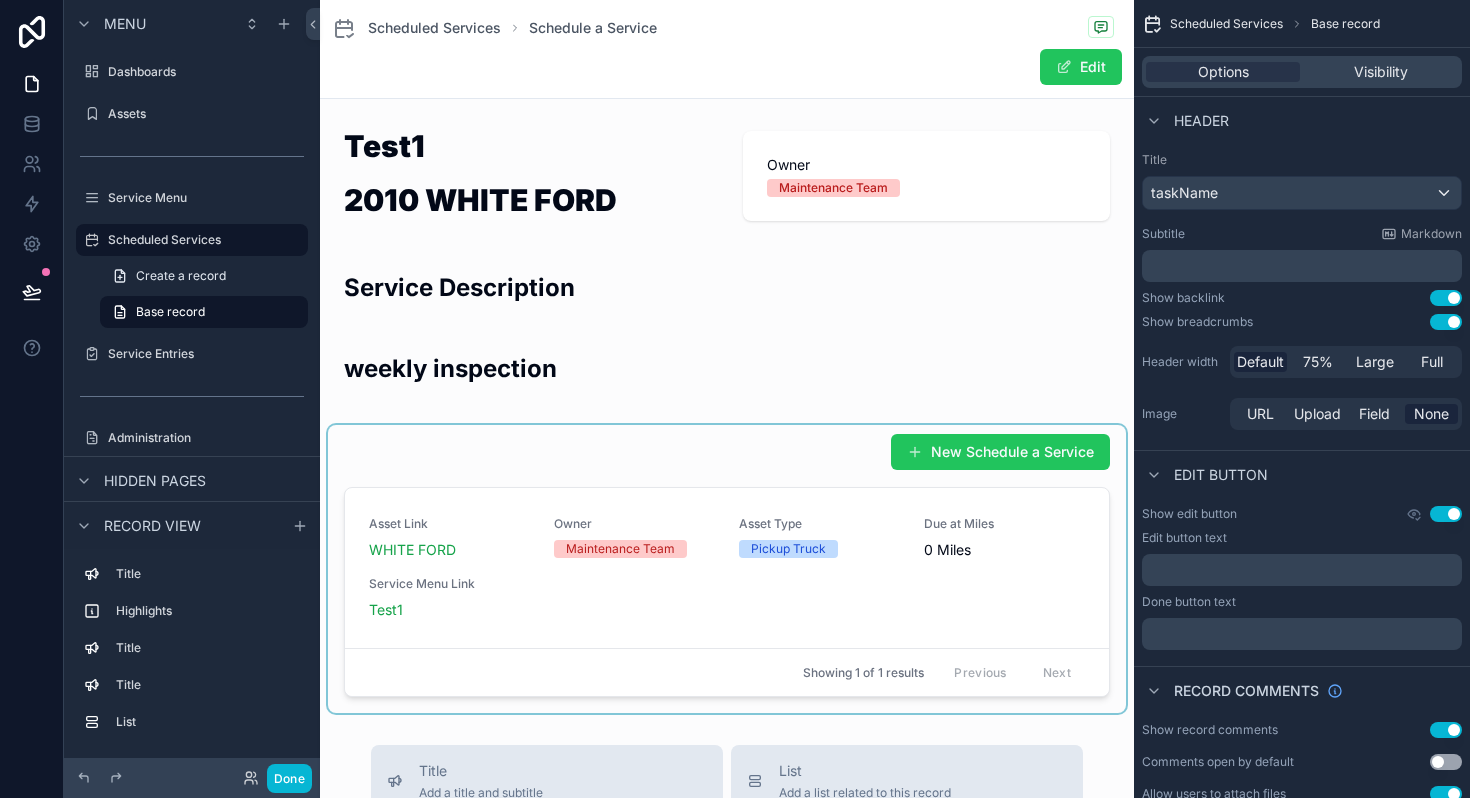 click at bounding box center (727, 569) 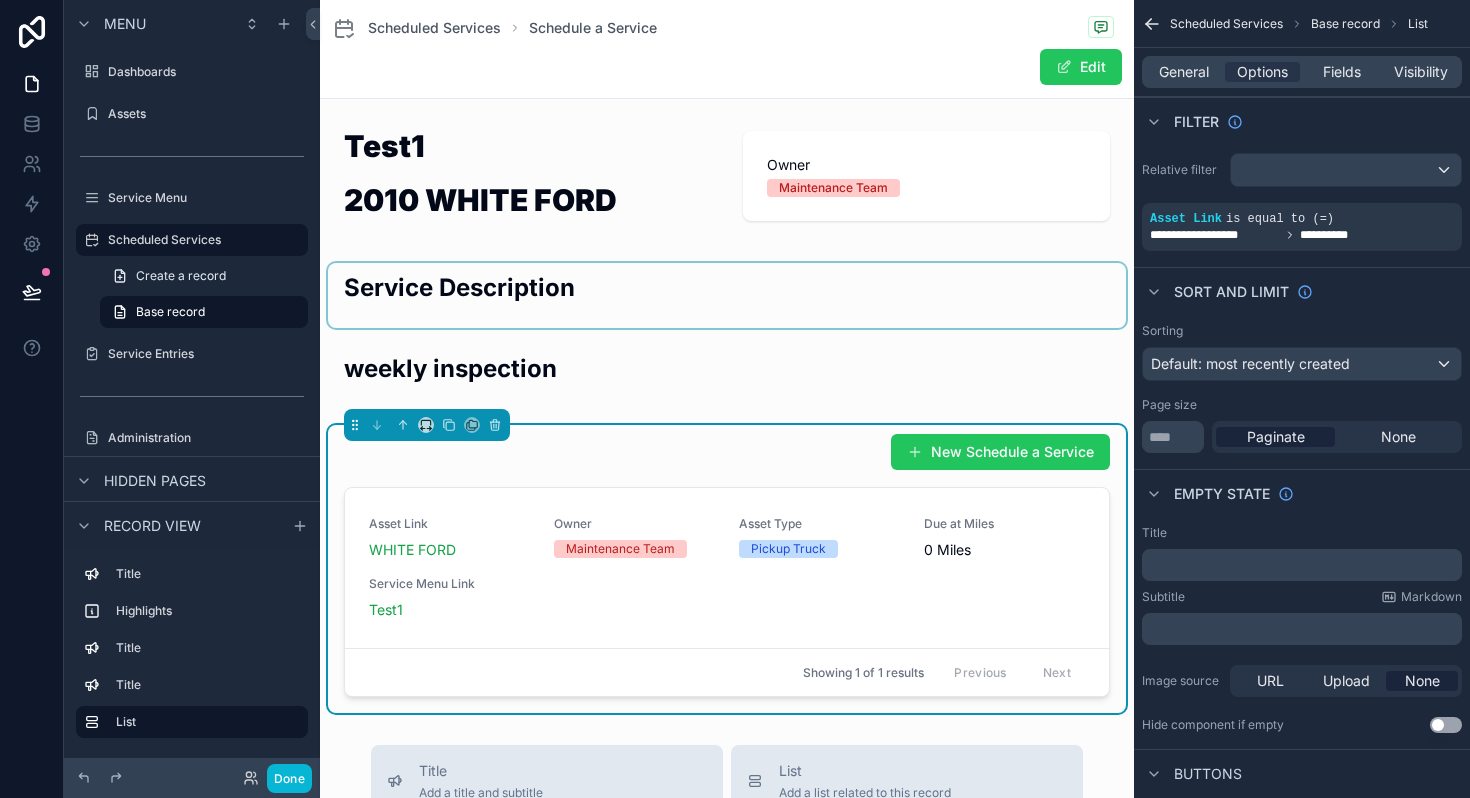 click at bounding box center [727, 295] 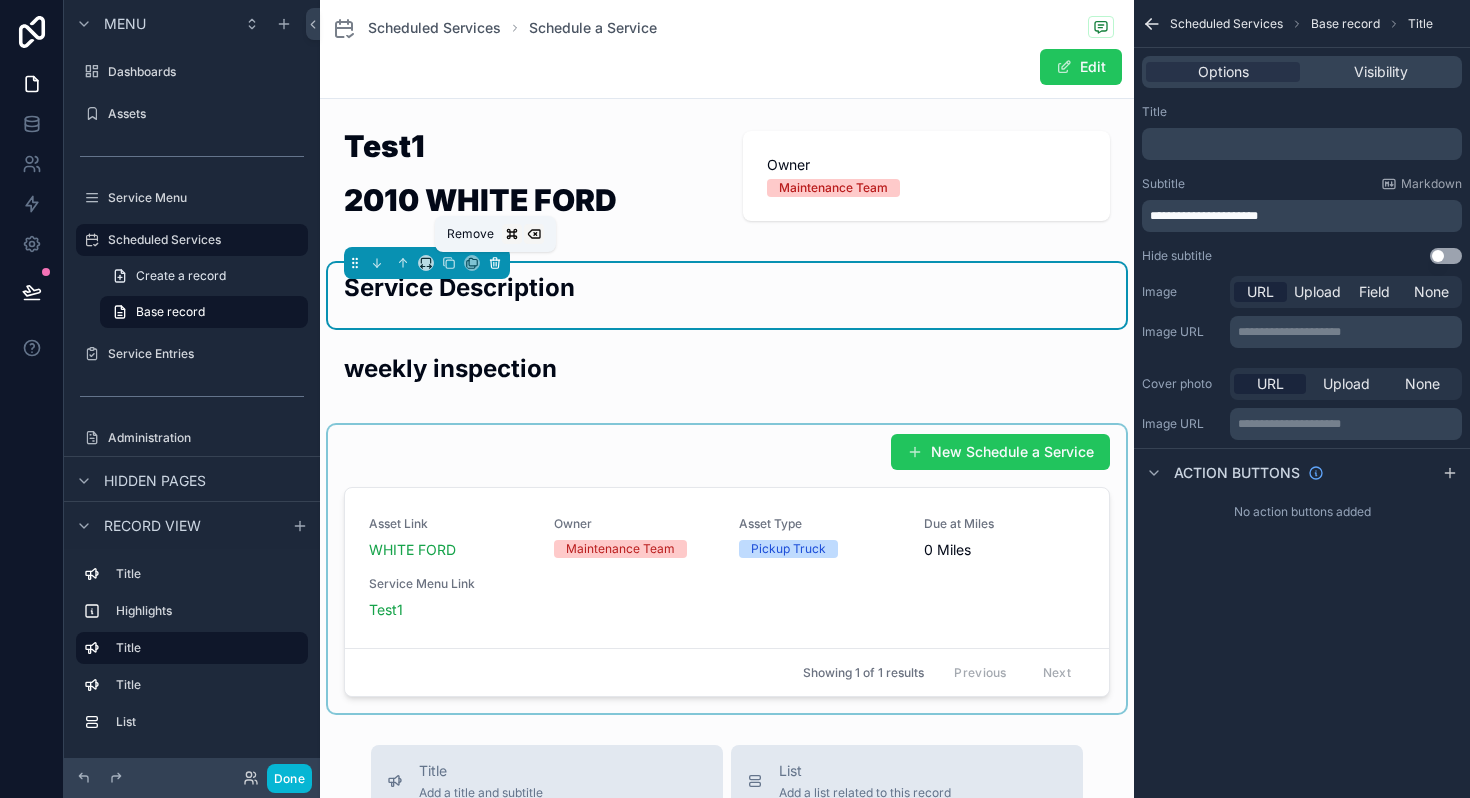 click 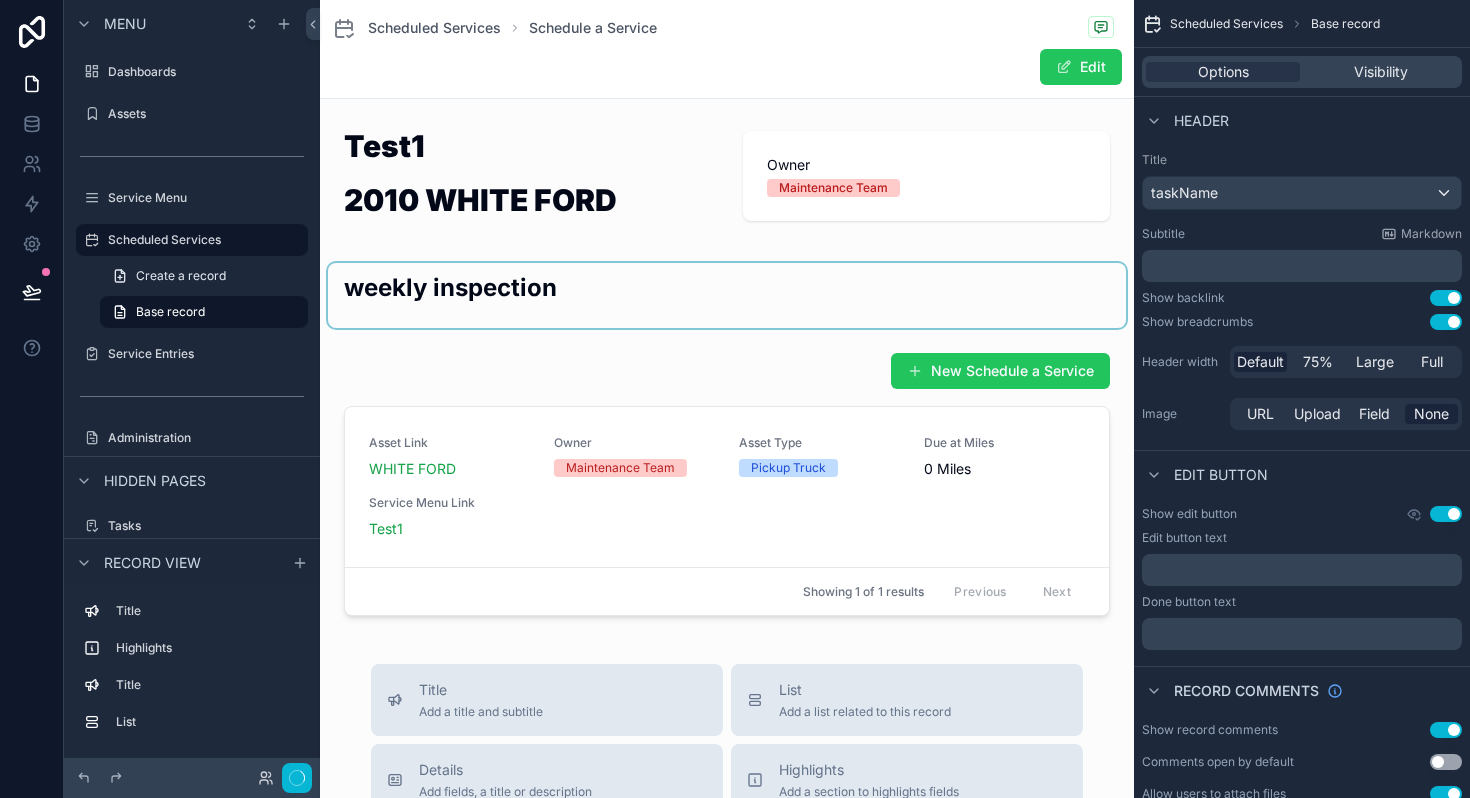 click at bounding box center (727, 295) 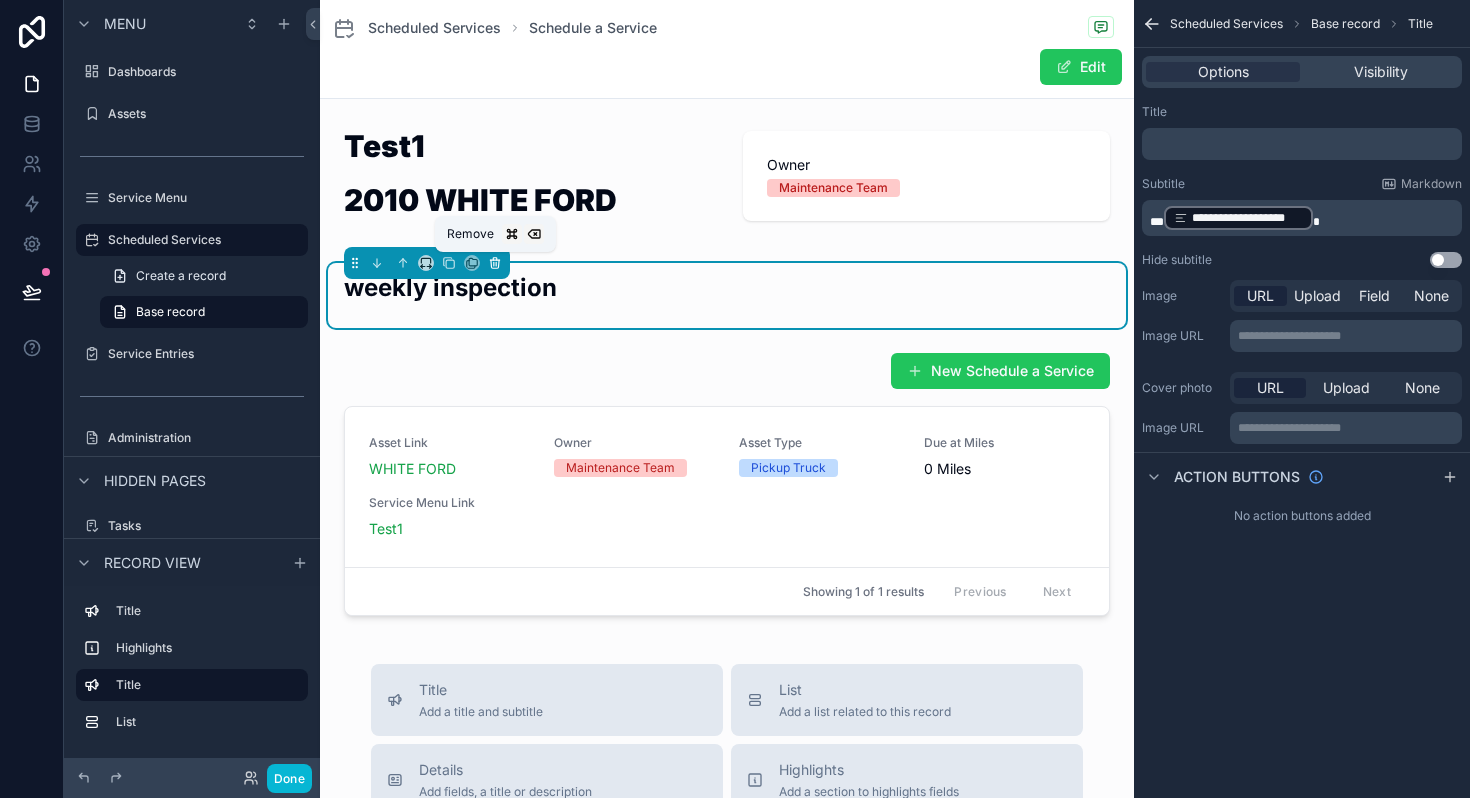 click 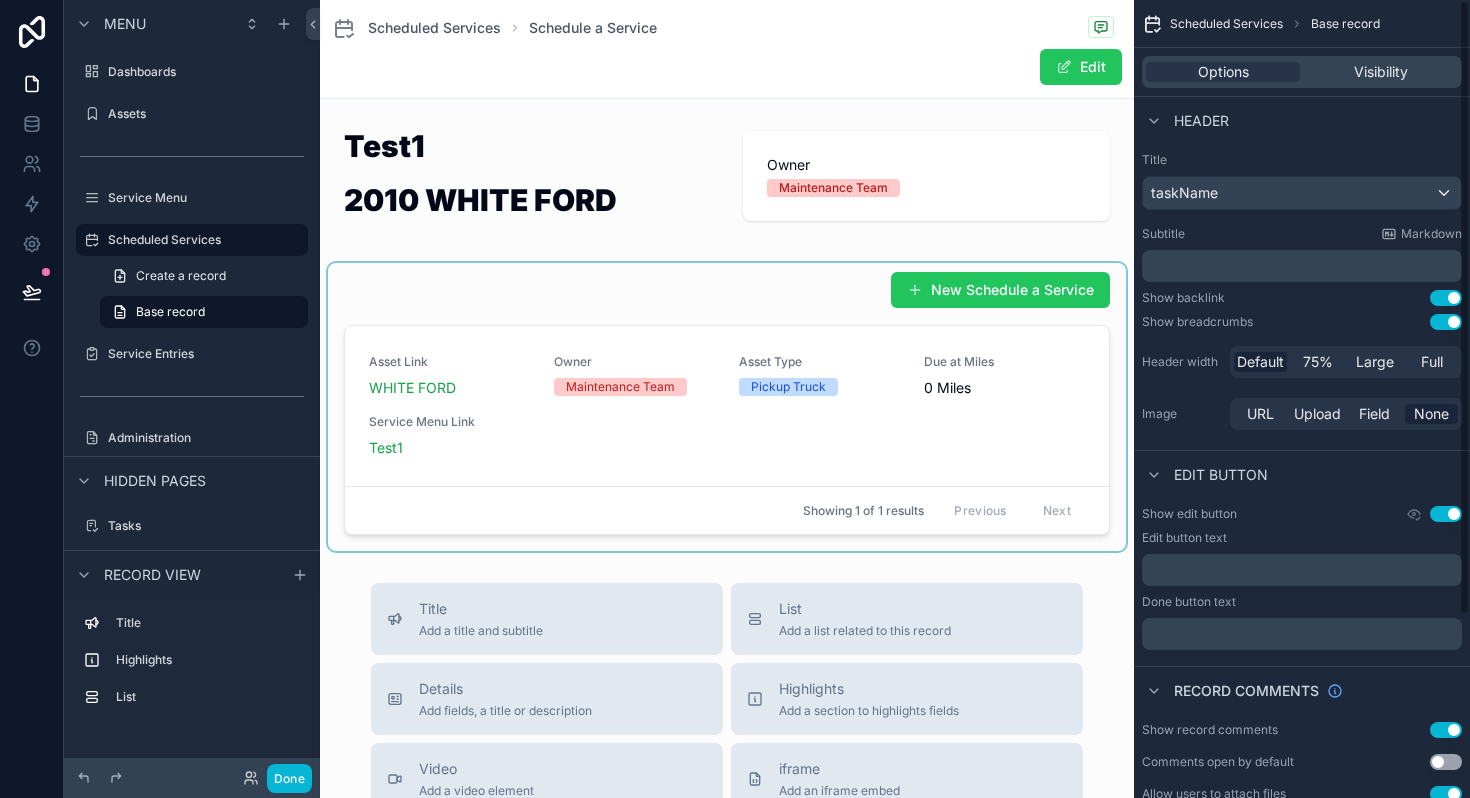 click at bounding box center [727, 407] 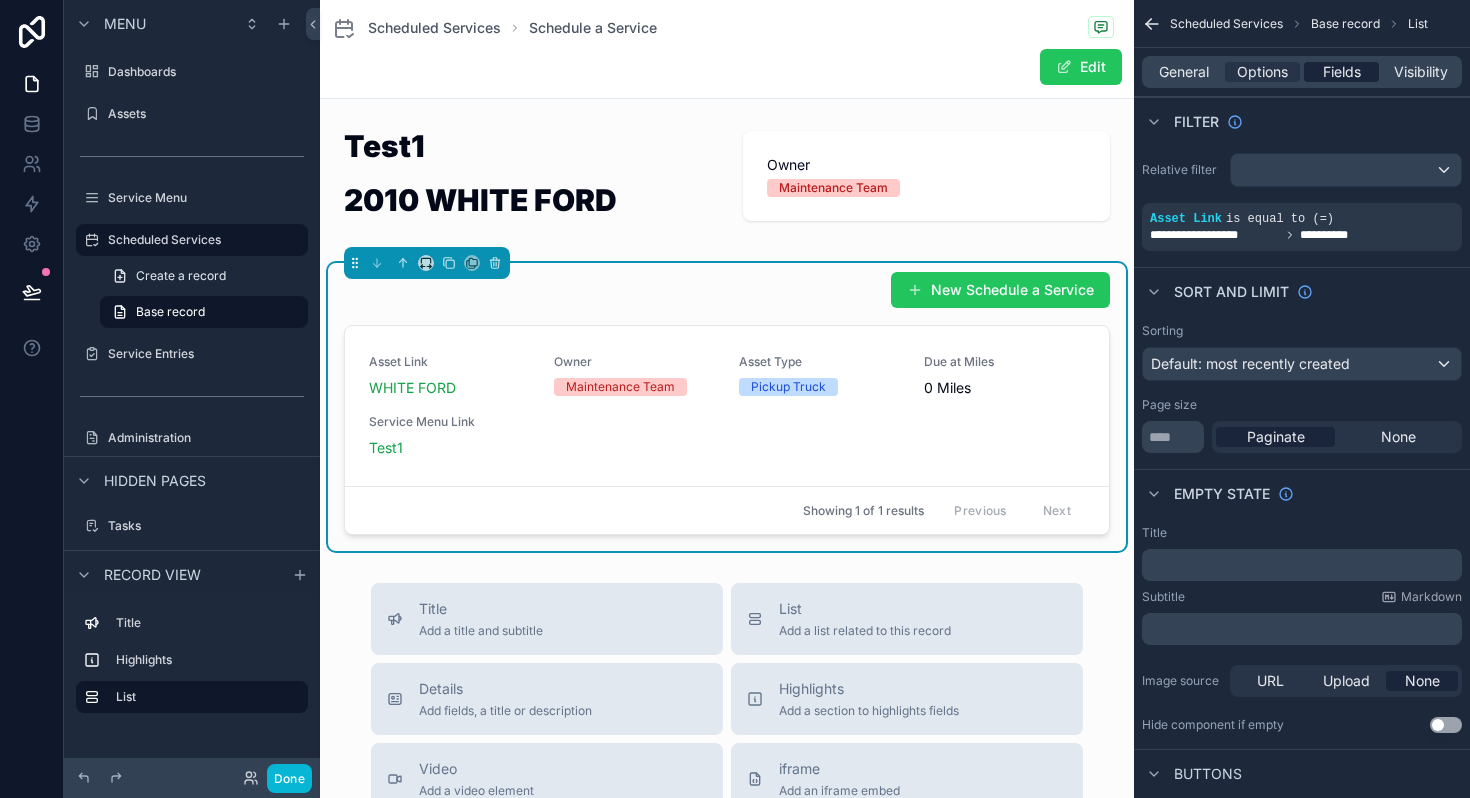 click on "Fields" at bounding box center [1342, 72] 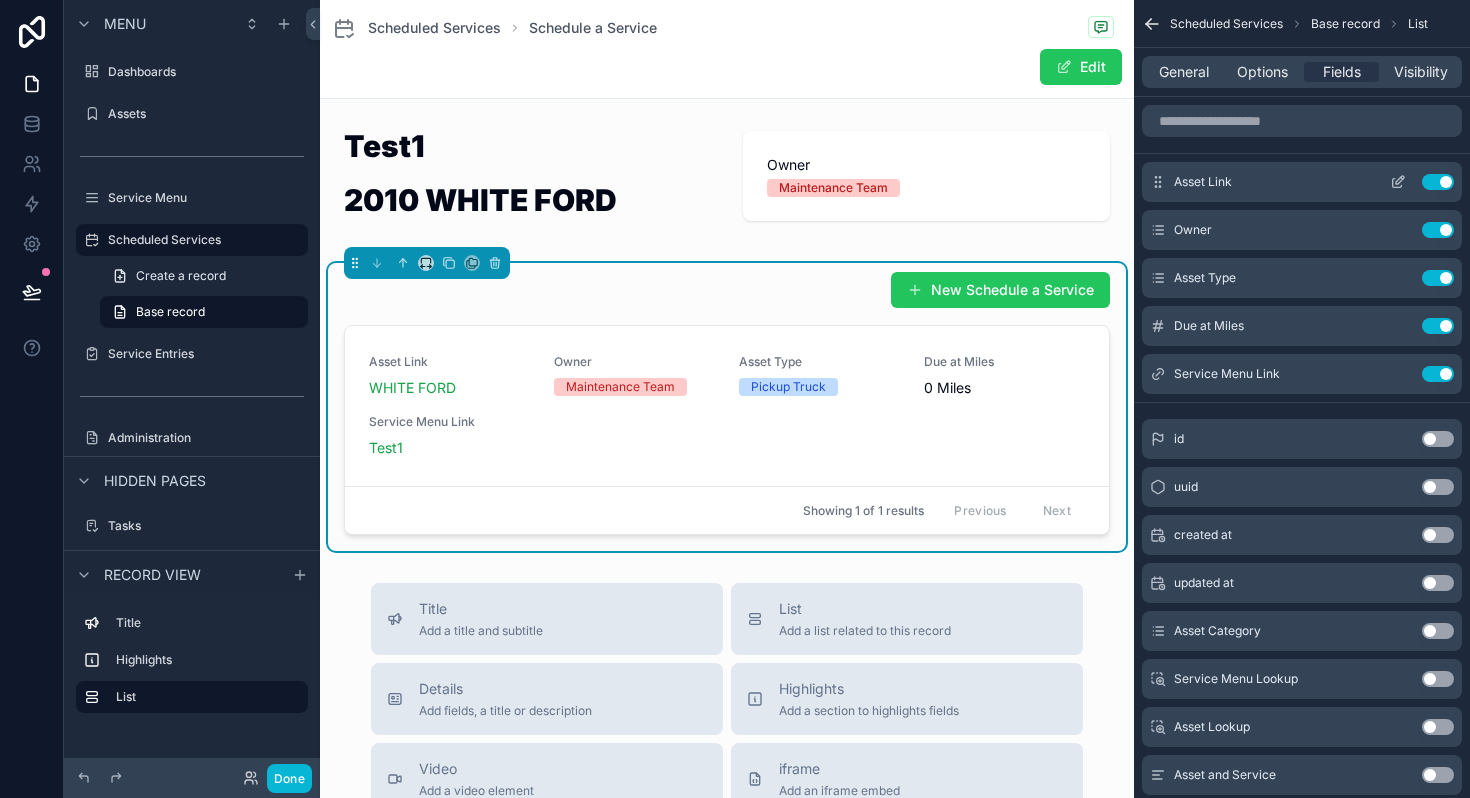 click on "Use setting" at bounding box center (1438, 182) 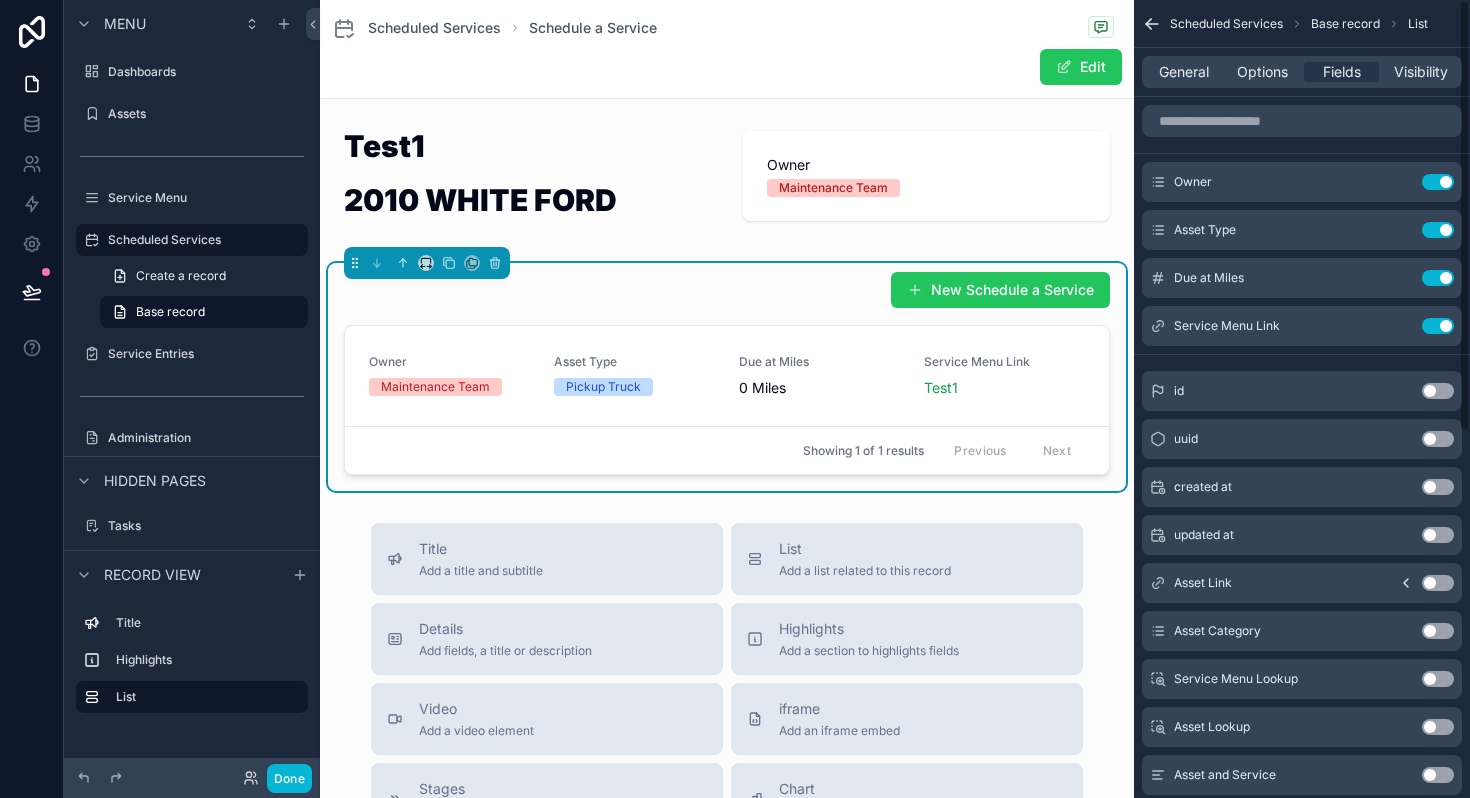 click on "Use setting" at bounding box center [1438, 182] 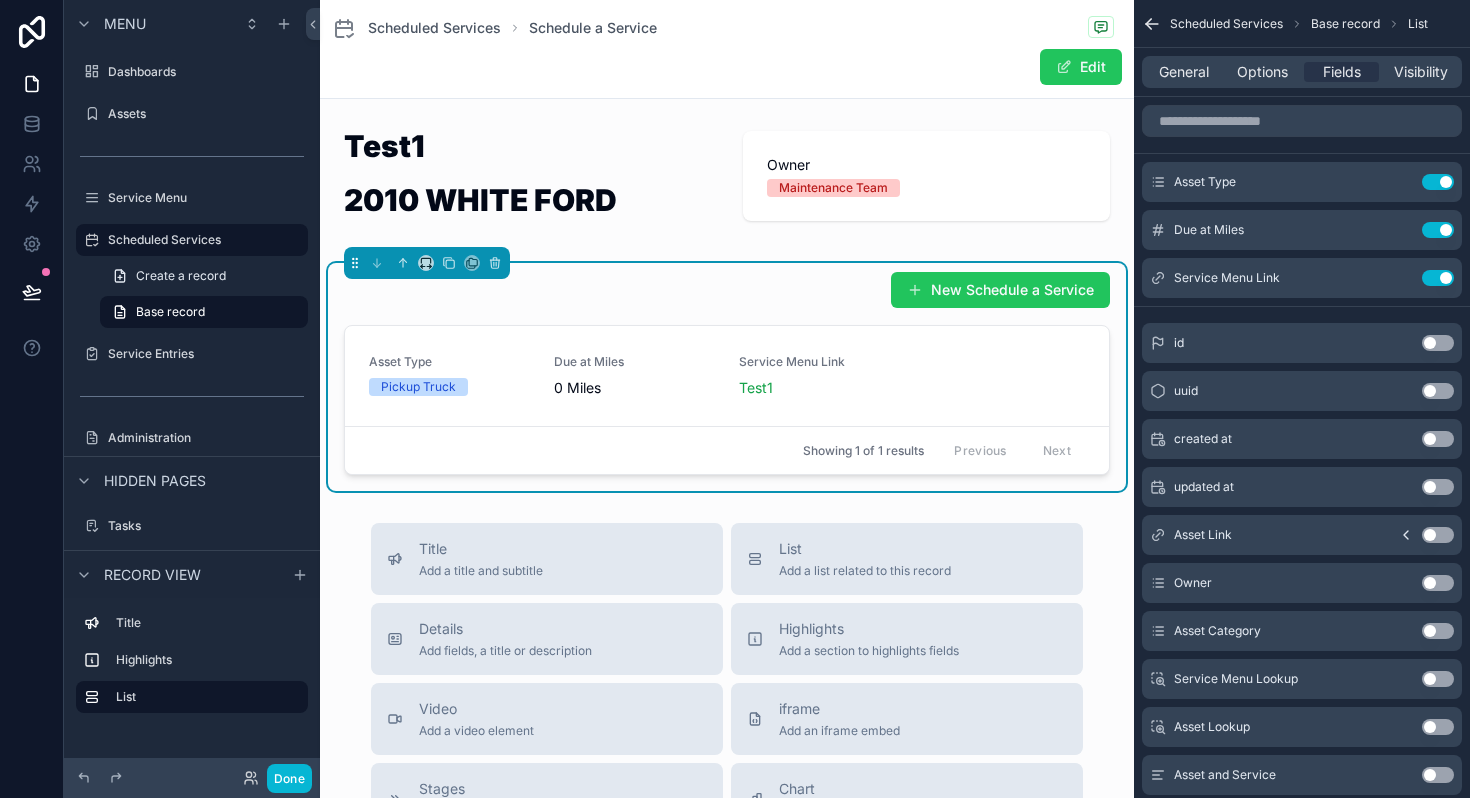 click on "Use setting" at bounding box center (1438, 182) 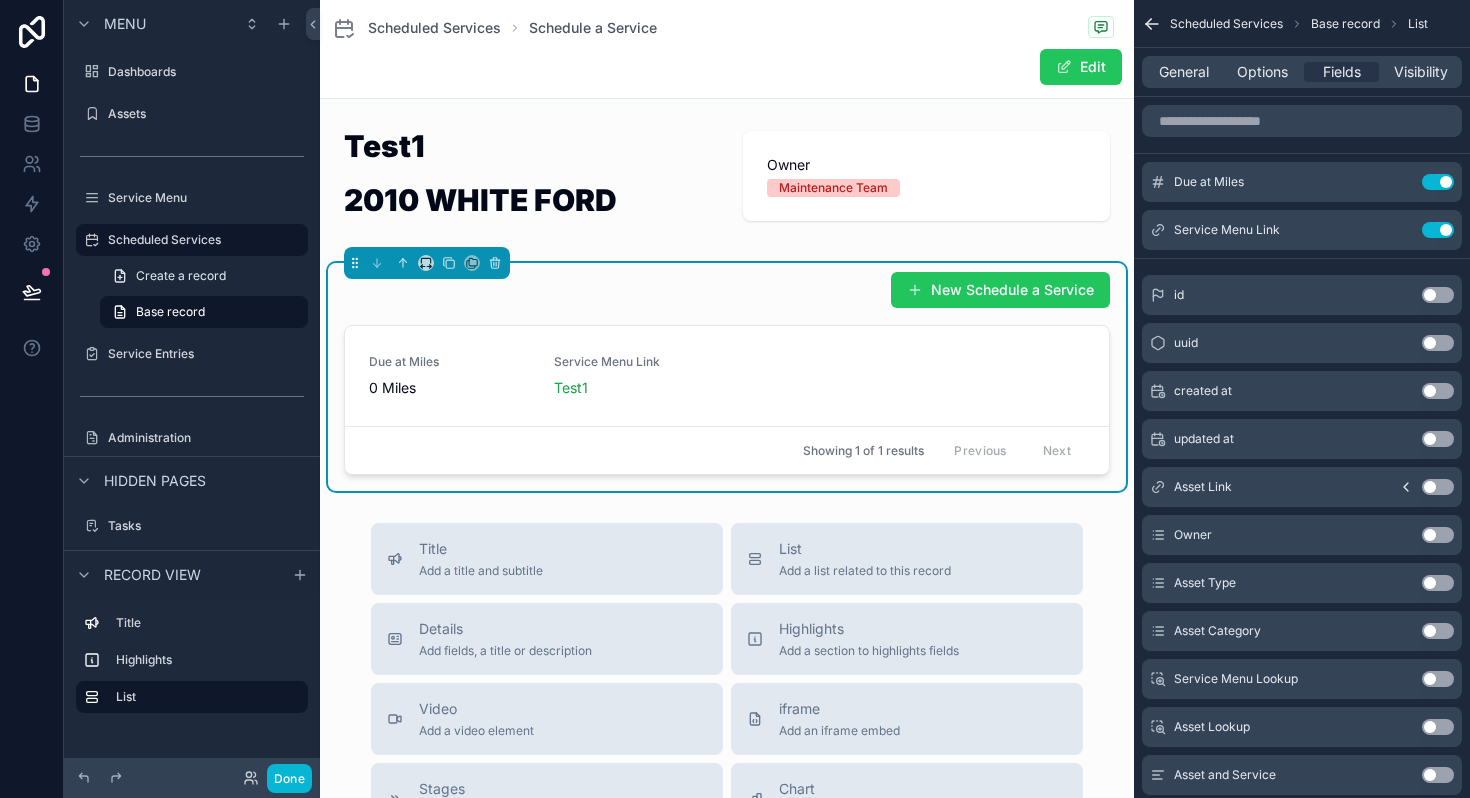 click on "Use setting" at bounding box center [1438, 182] 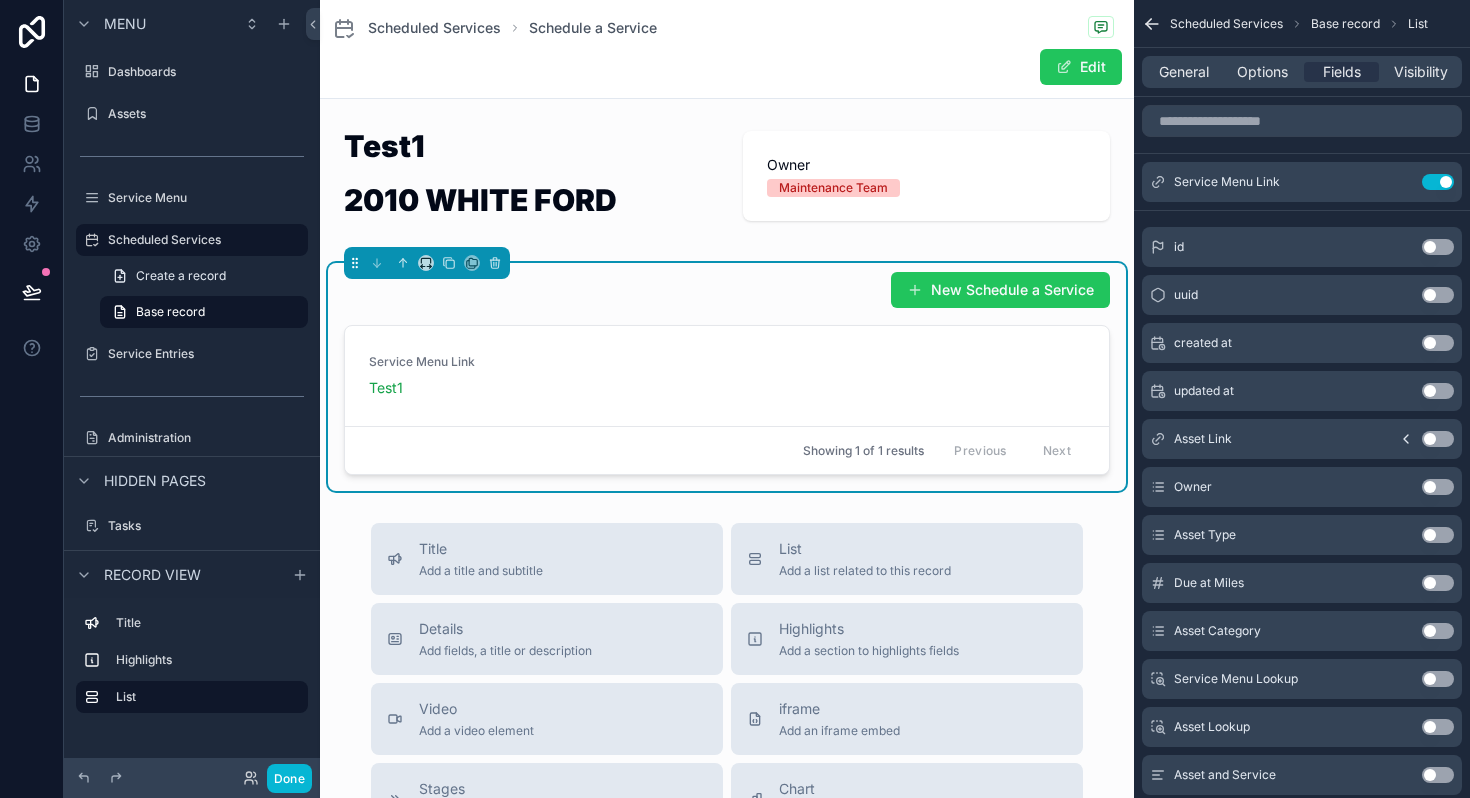 click on "Use setting" at bounding box center (1438, 182) 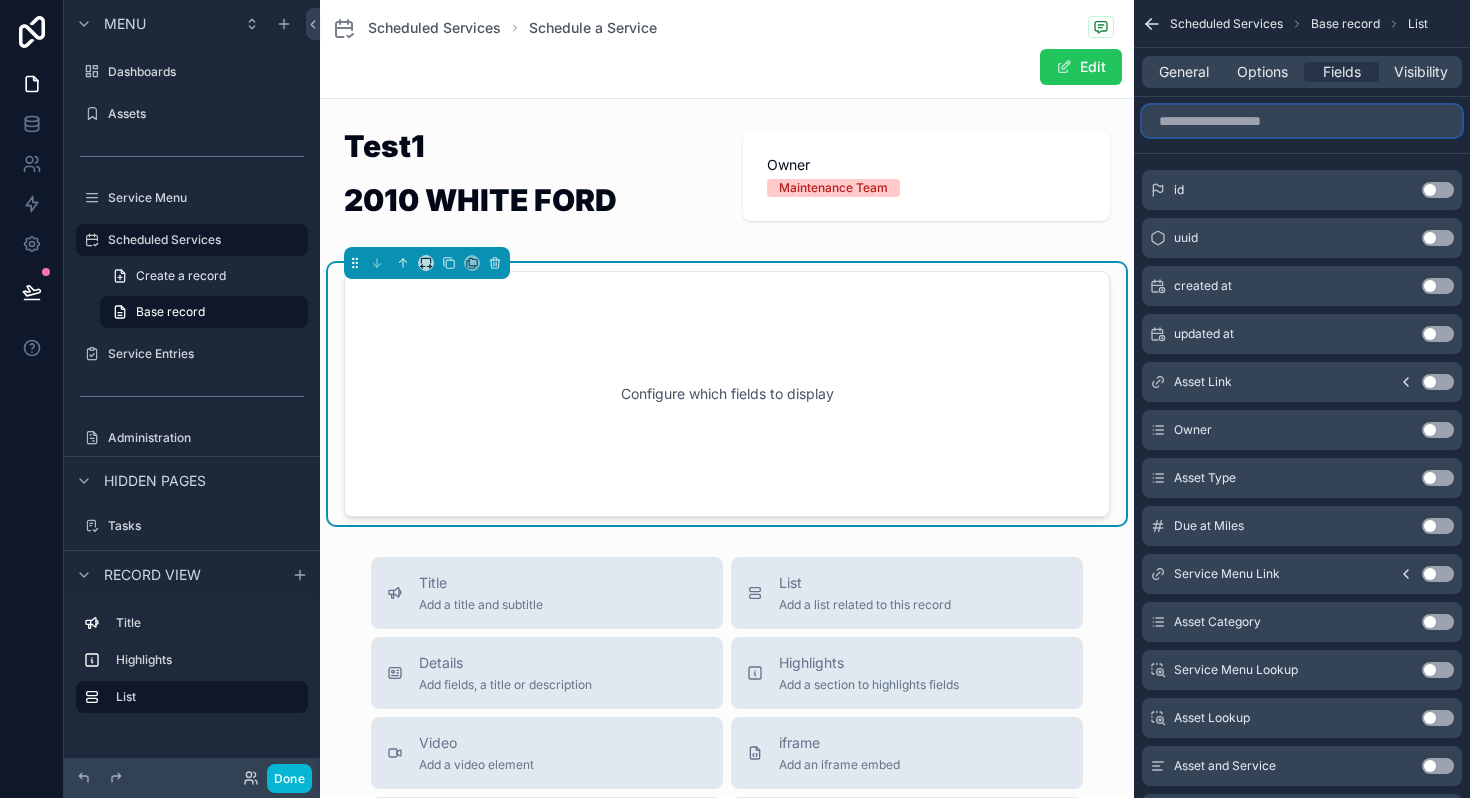 click at bounding box center (1302, 121) 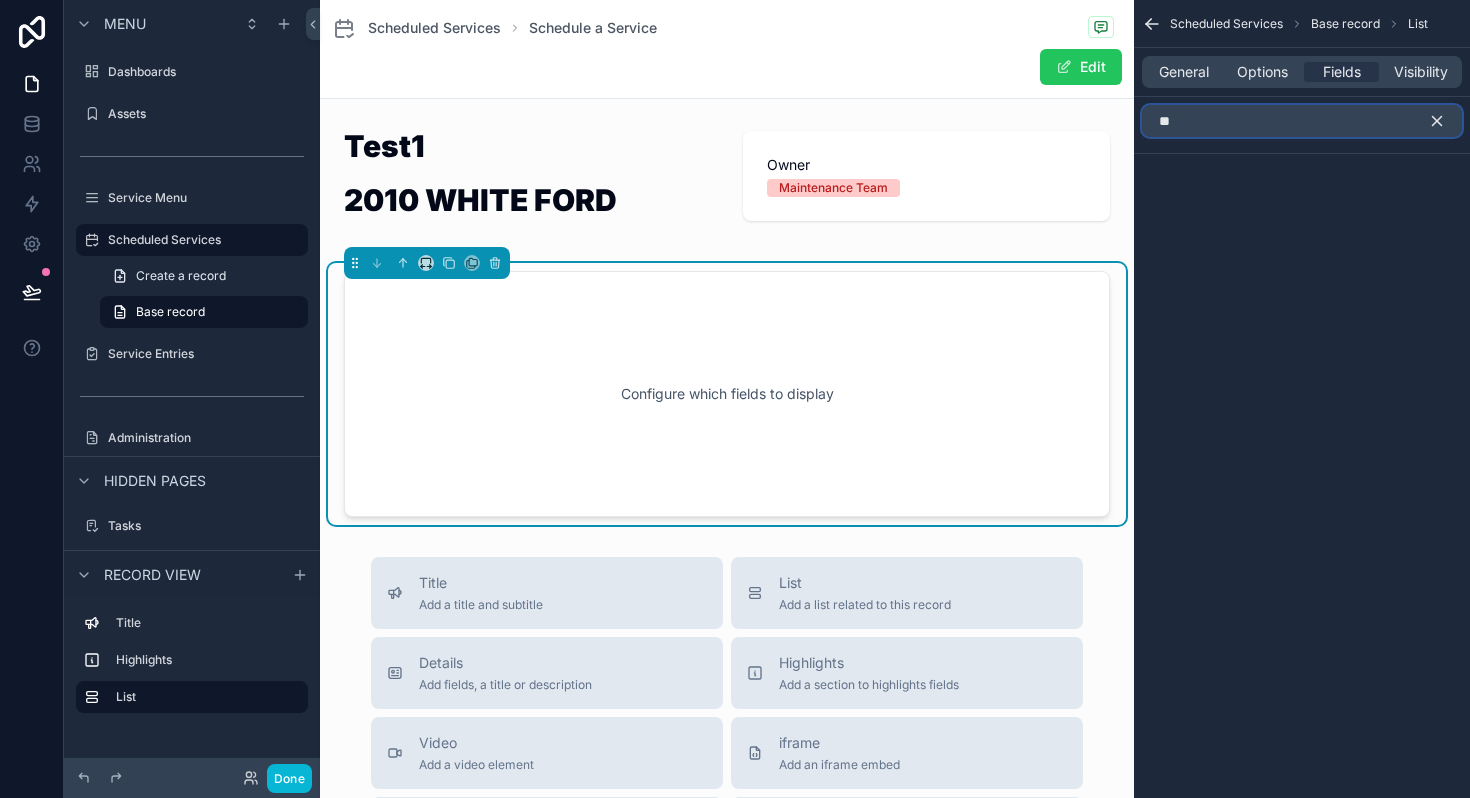 type on "*" 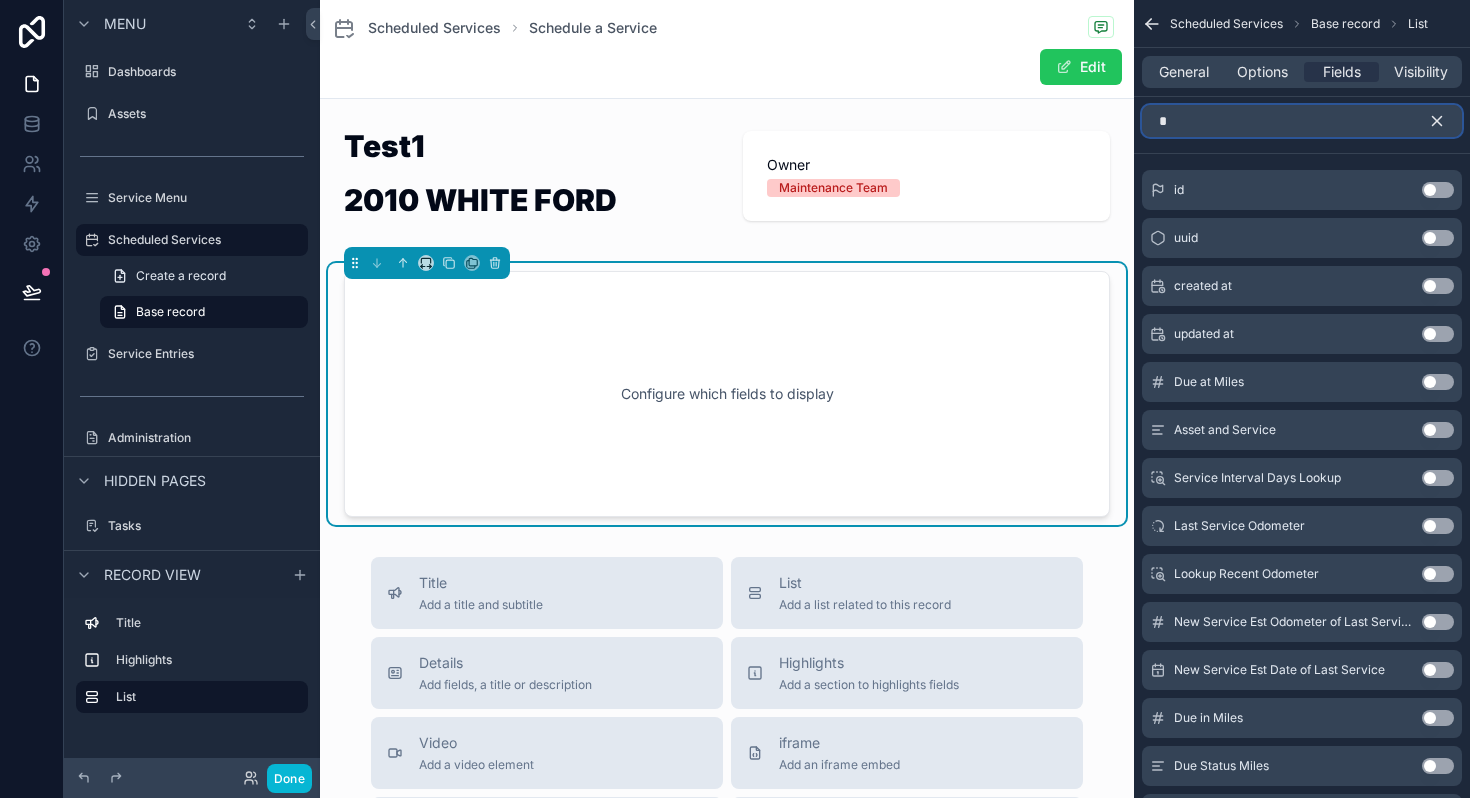 type 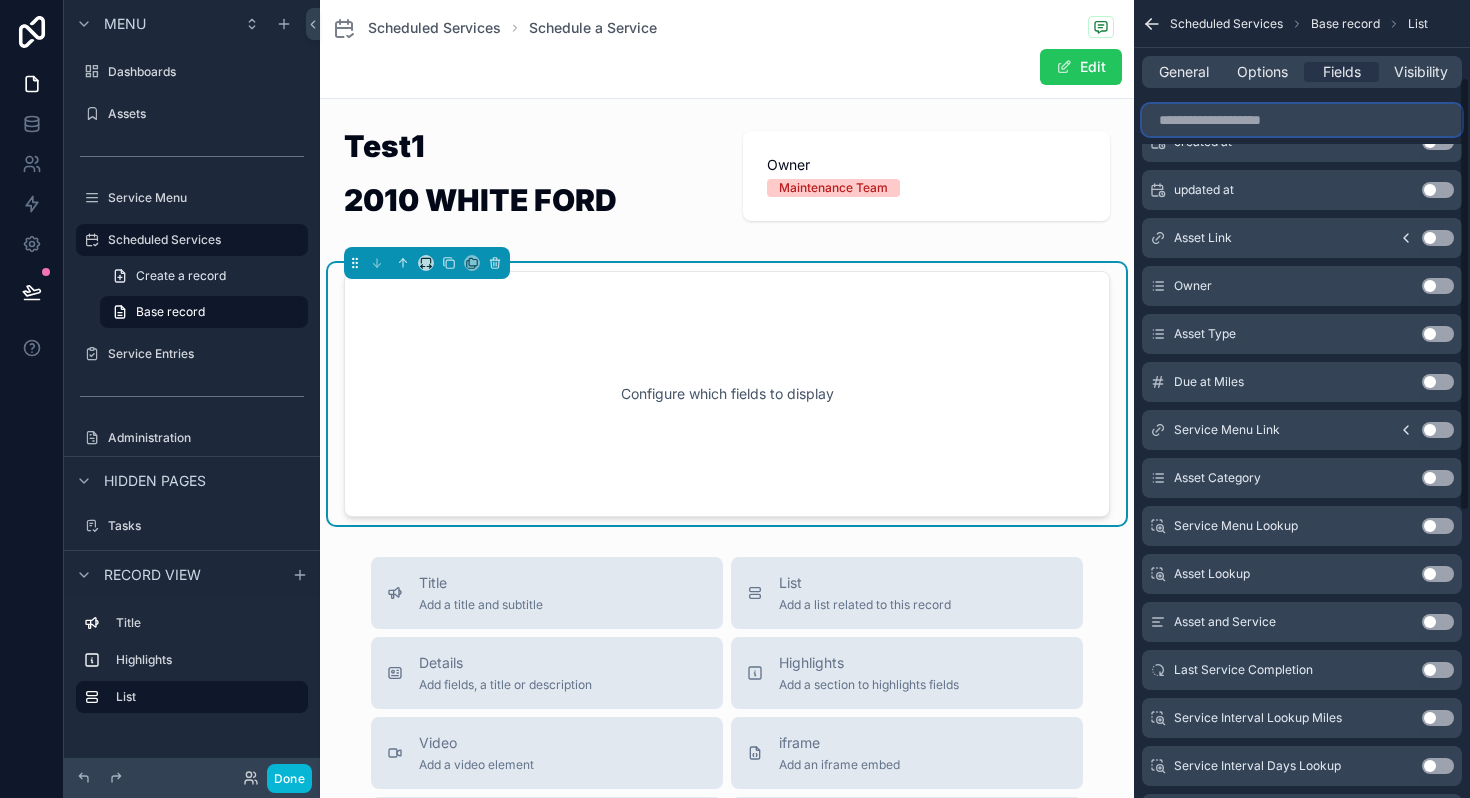 scroll, scrollTop: 145, scrollLeft: 0, axis: vertical 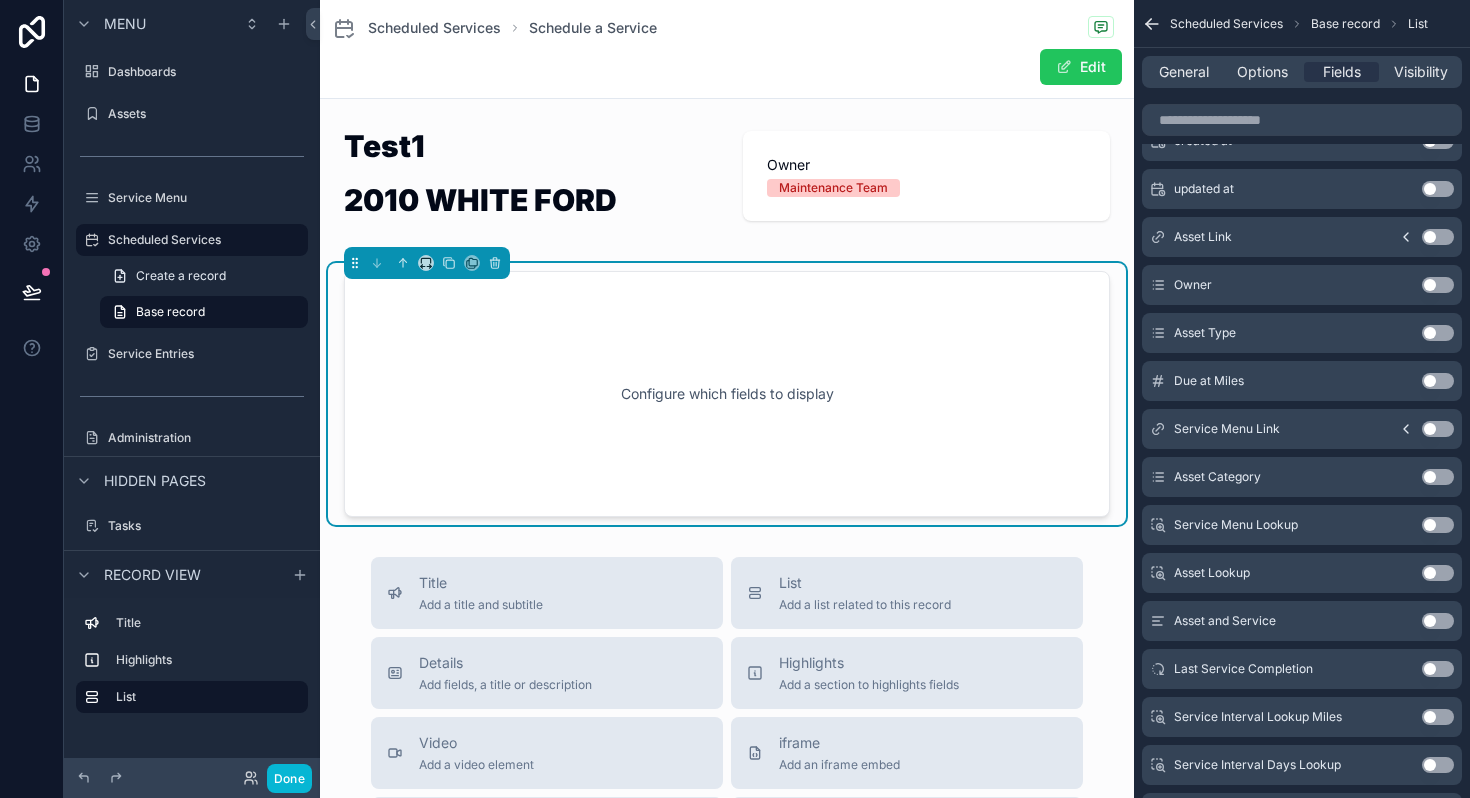 click 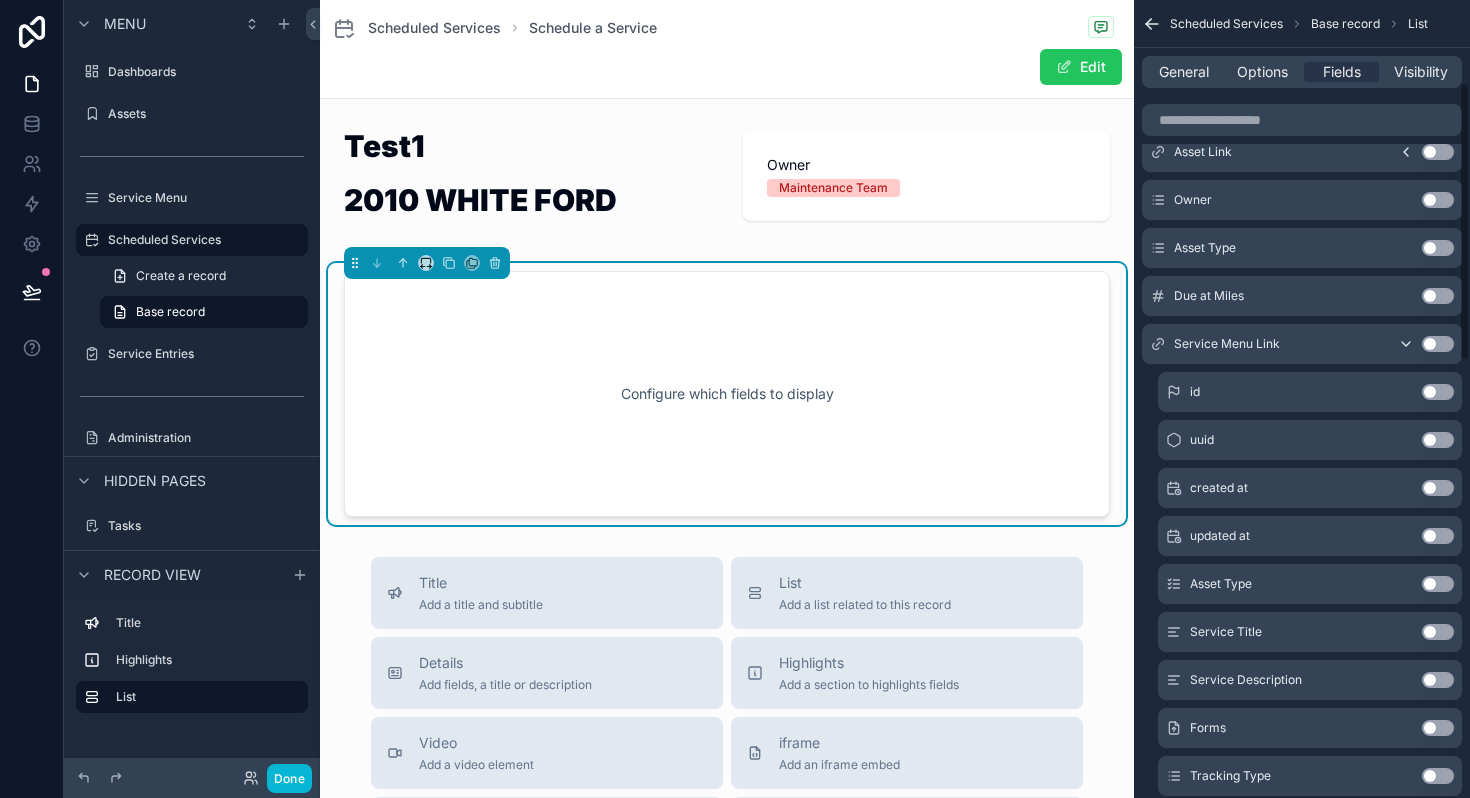scroll, scrollTop: 237, scrollLeft: 0, axis: vertical 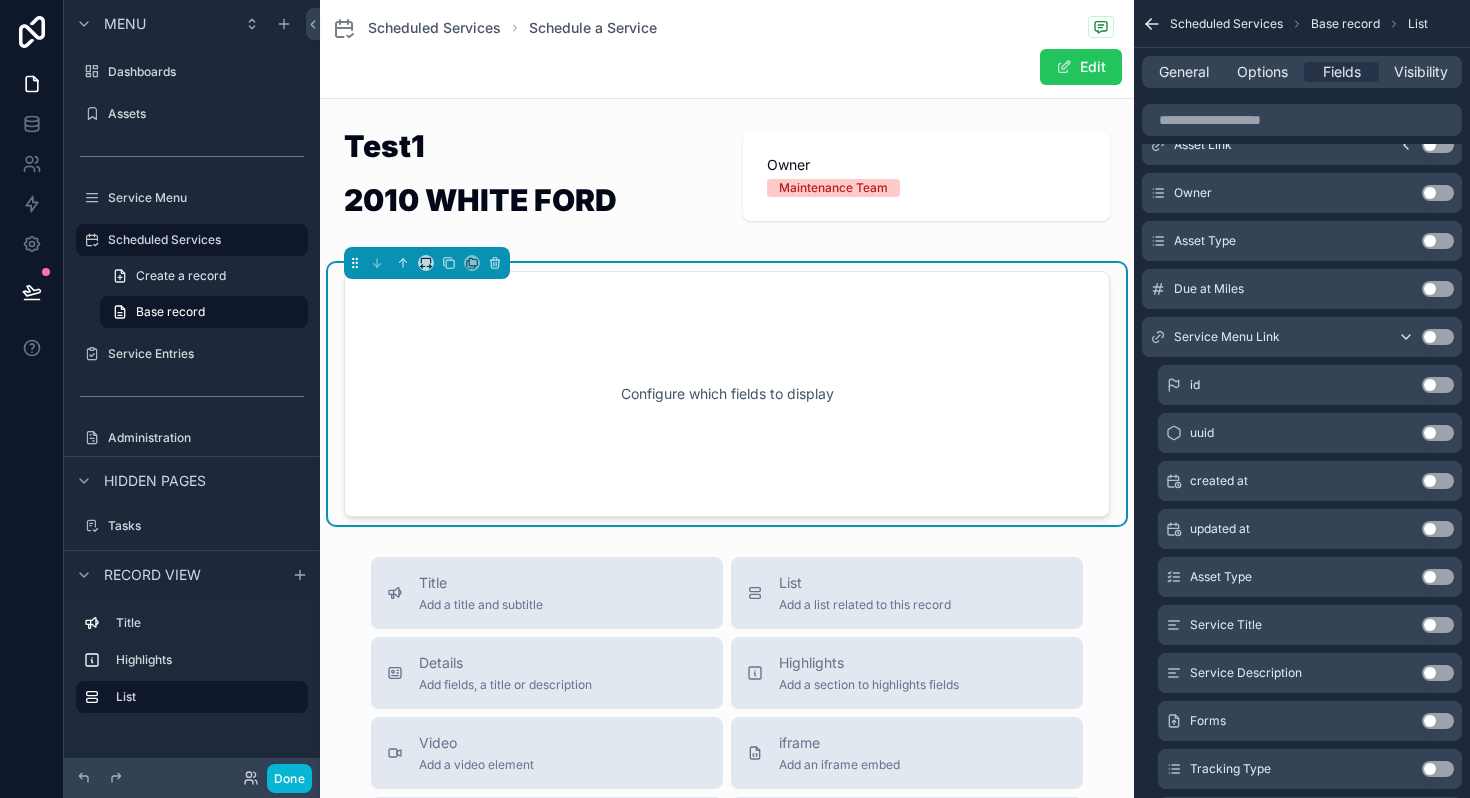 click on "Use setting" at bounding box center [1438, 673] 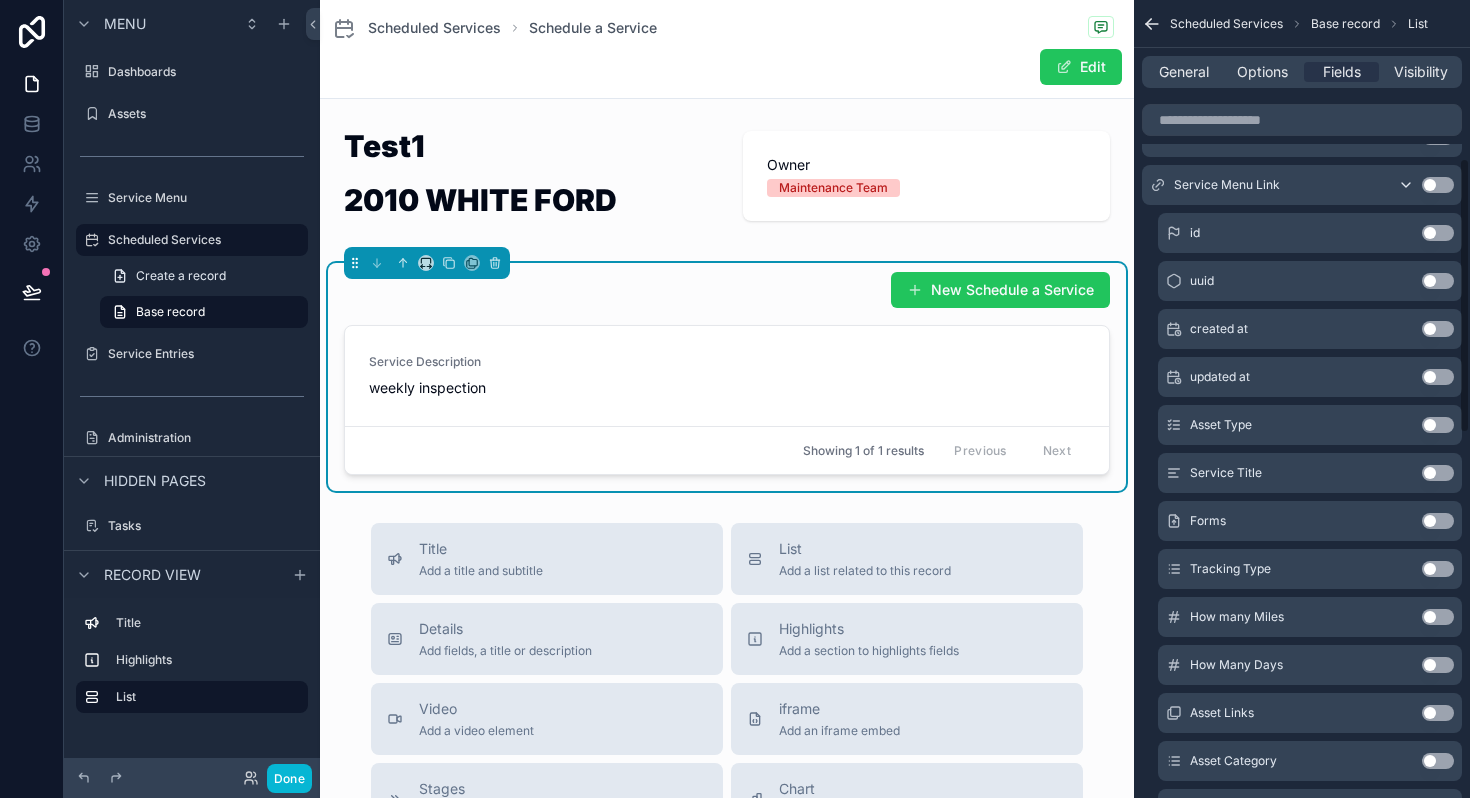 scroll, scrollTop: 474, scrollLeft: 0, axis: vertical 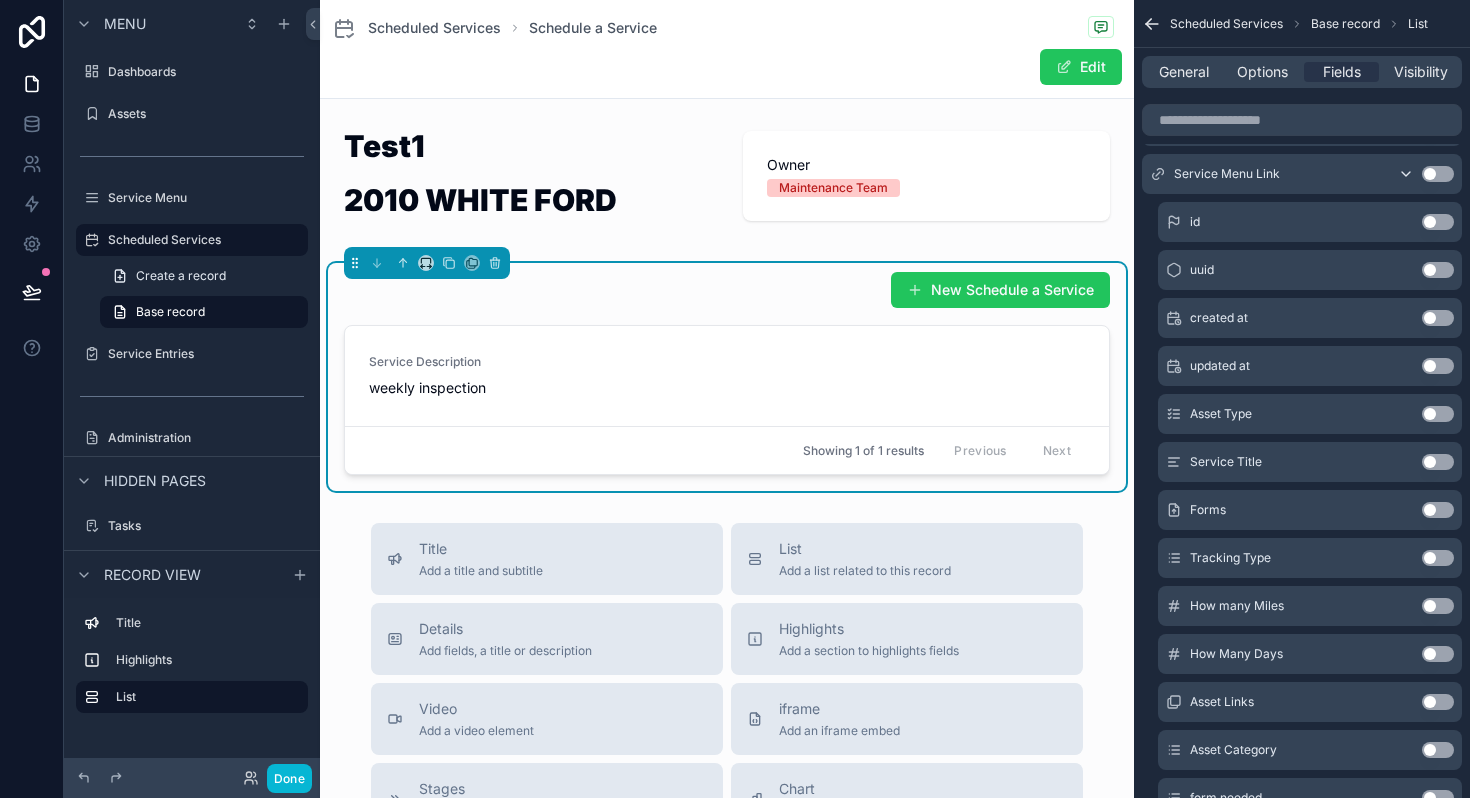 click on "Use setting" at bounding box center (1438, 558) 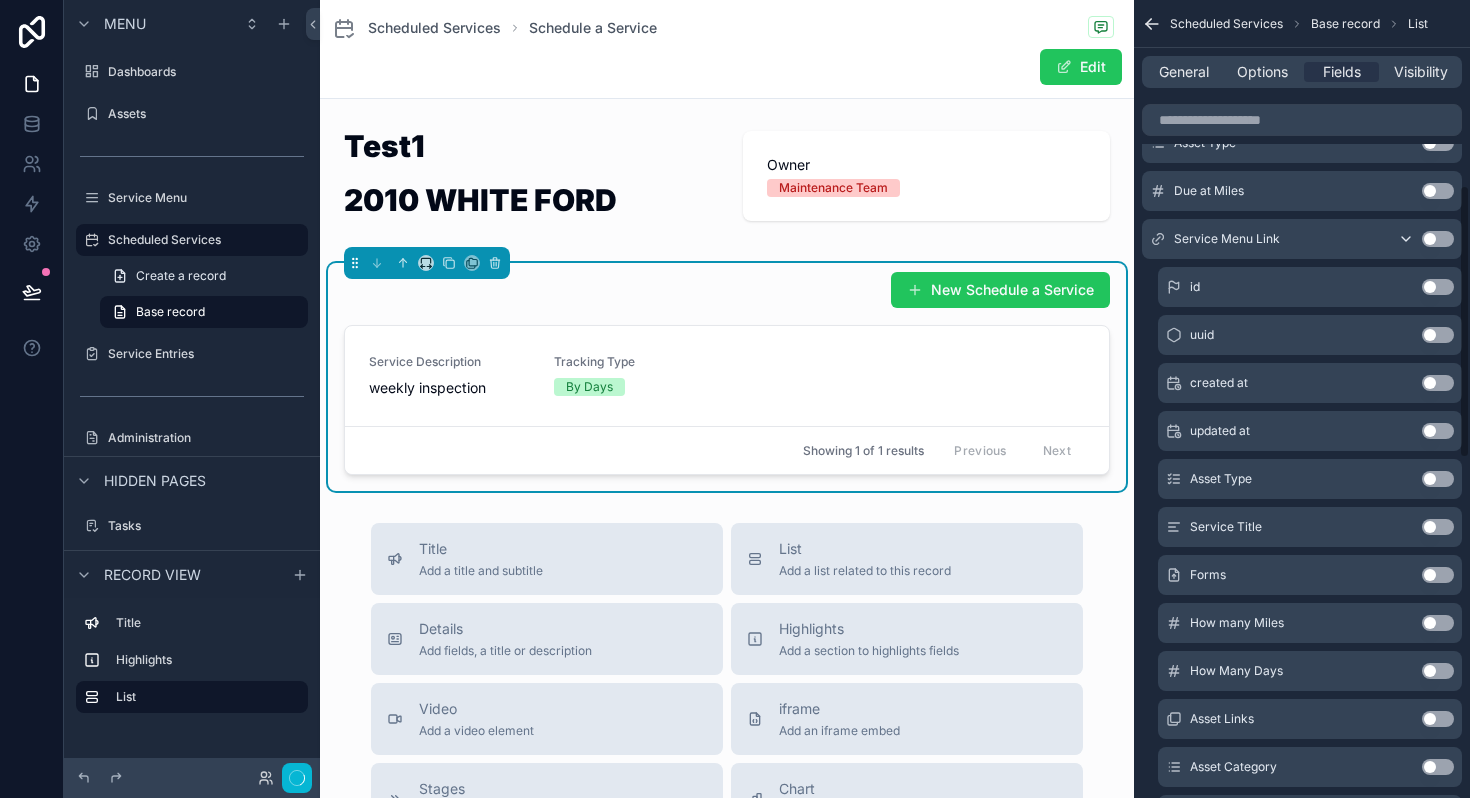 scroll, scrollTop: 539, scrollLeft: 0, axis: vertical 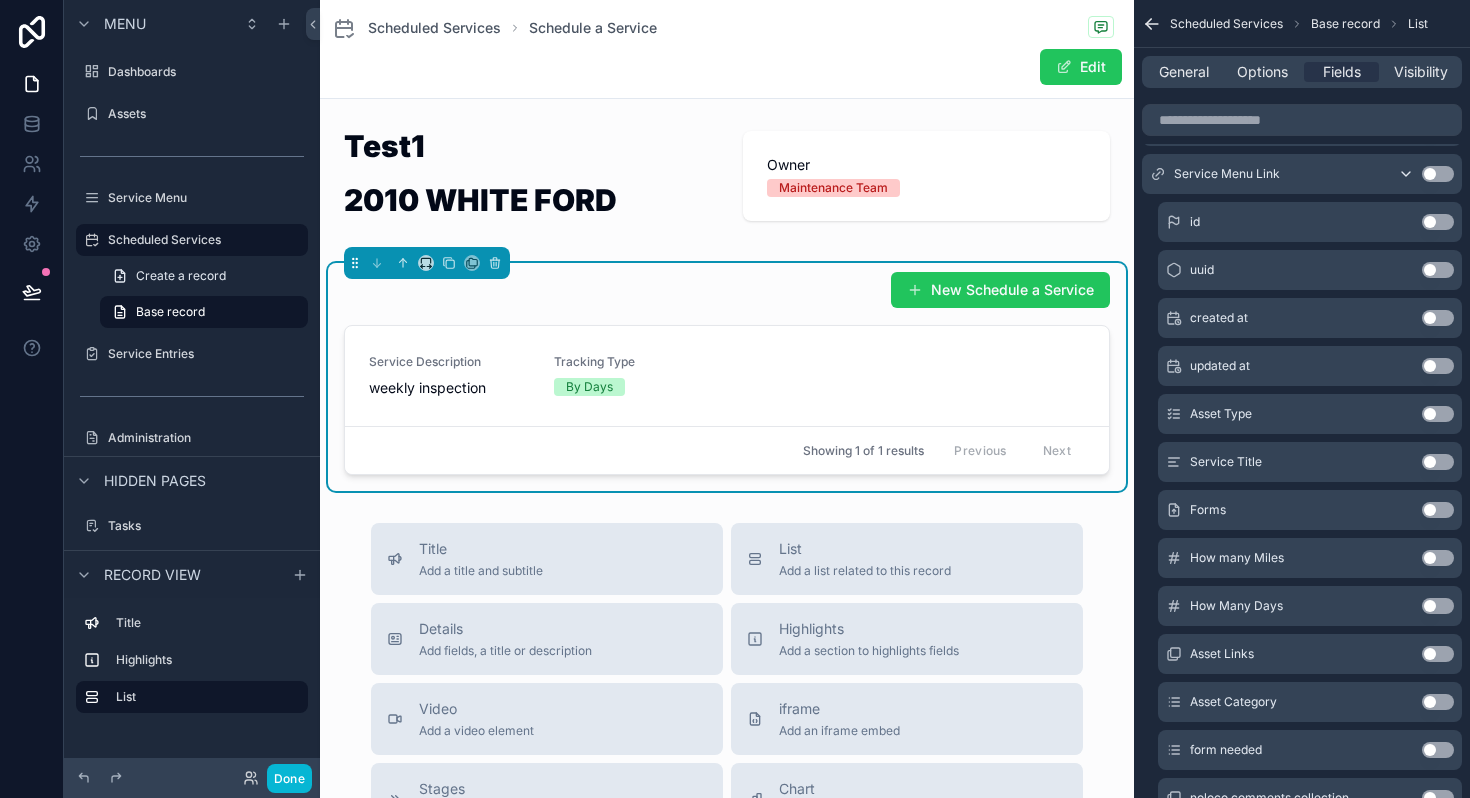 click on "Use setting" at bounding box center (1438, 558) 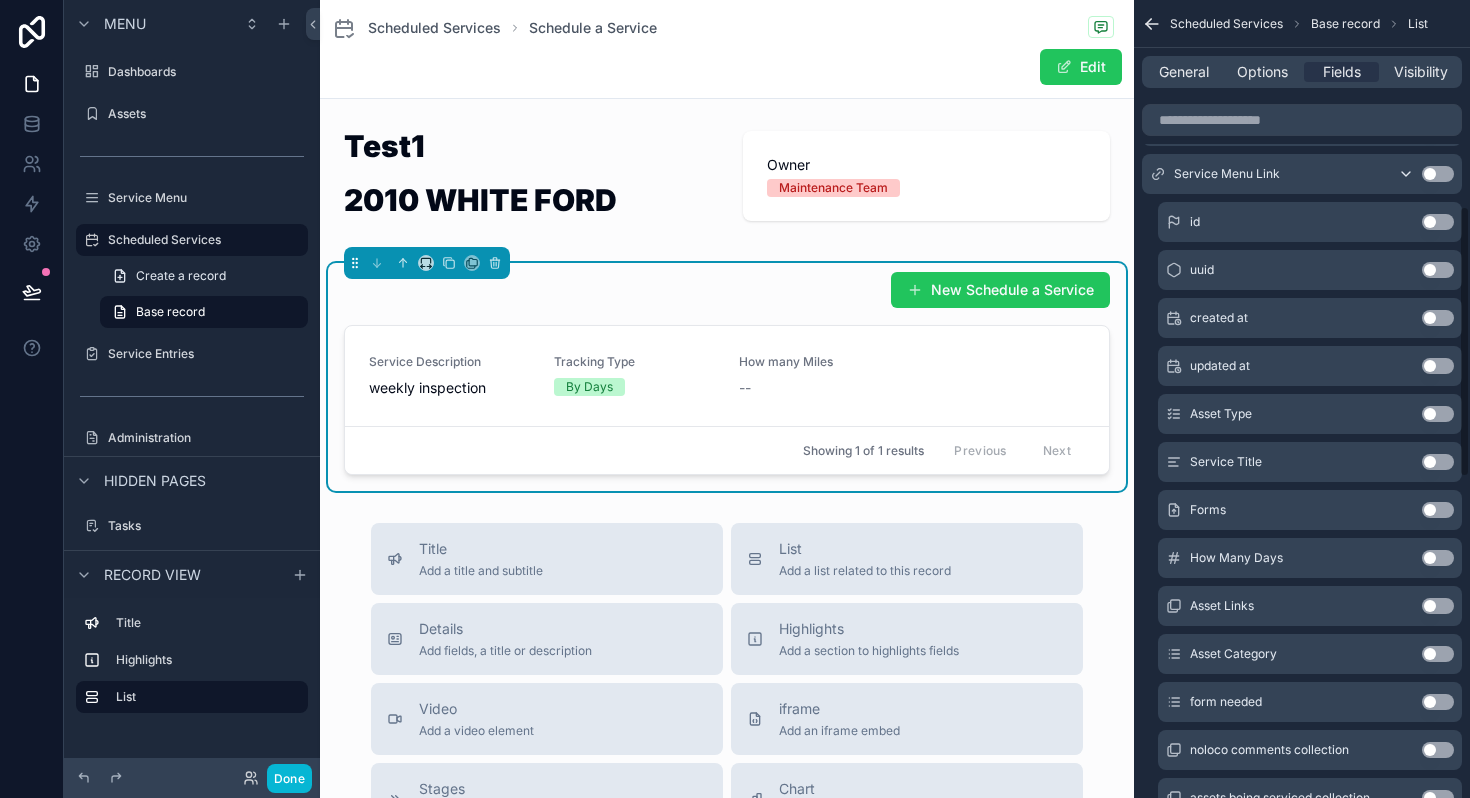 click on "Use setting" at bounding box center (1438, 558) 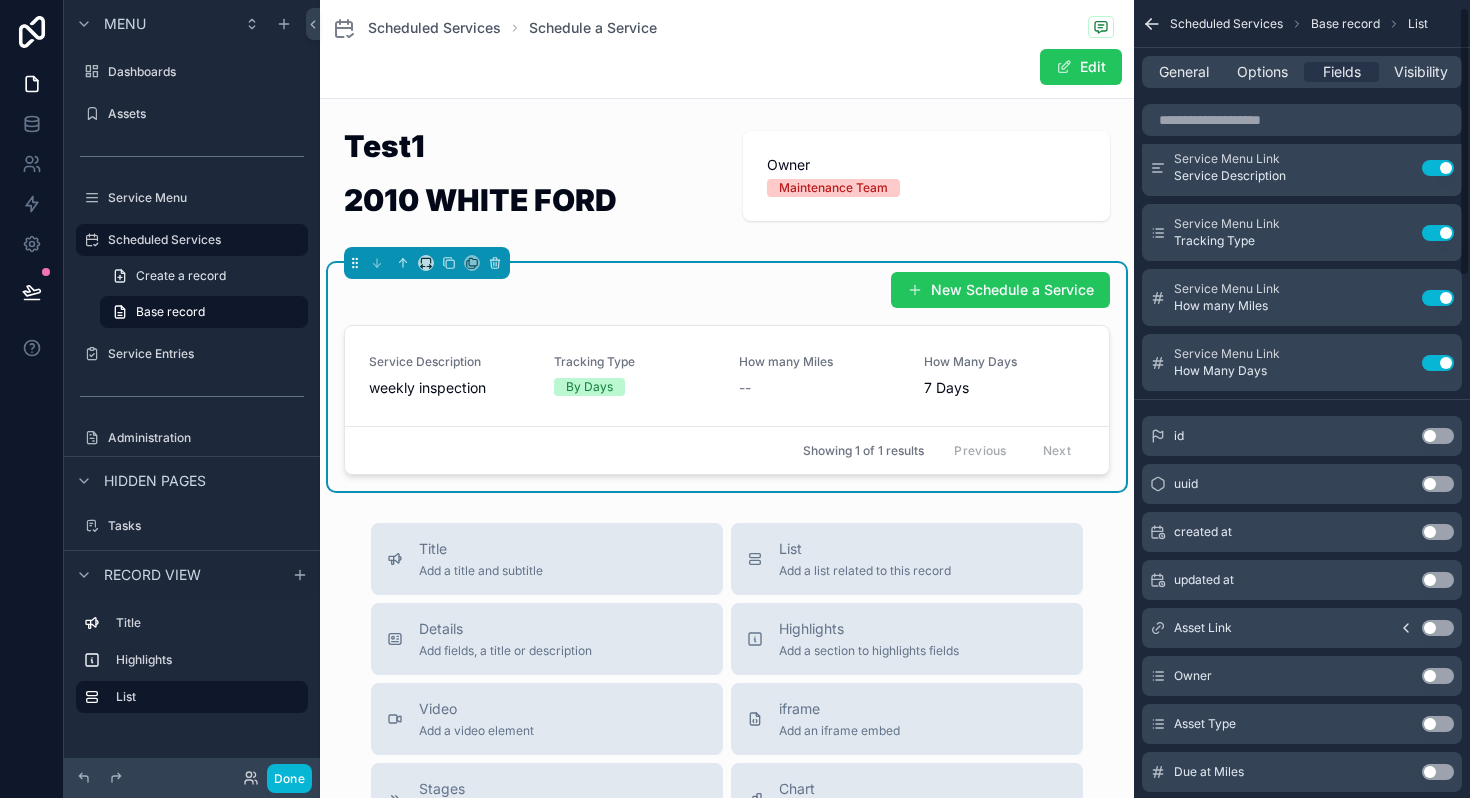 scroll, scrollTop: 0, scrollLeft: 0, axis: both 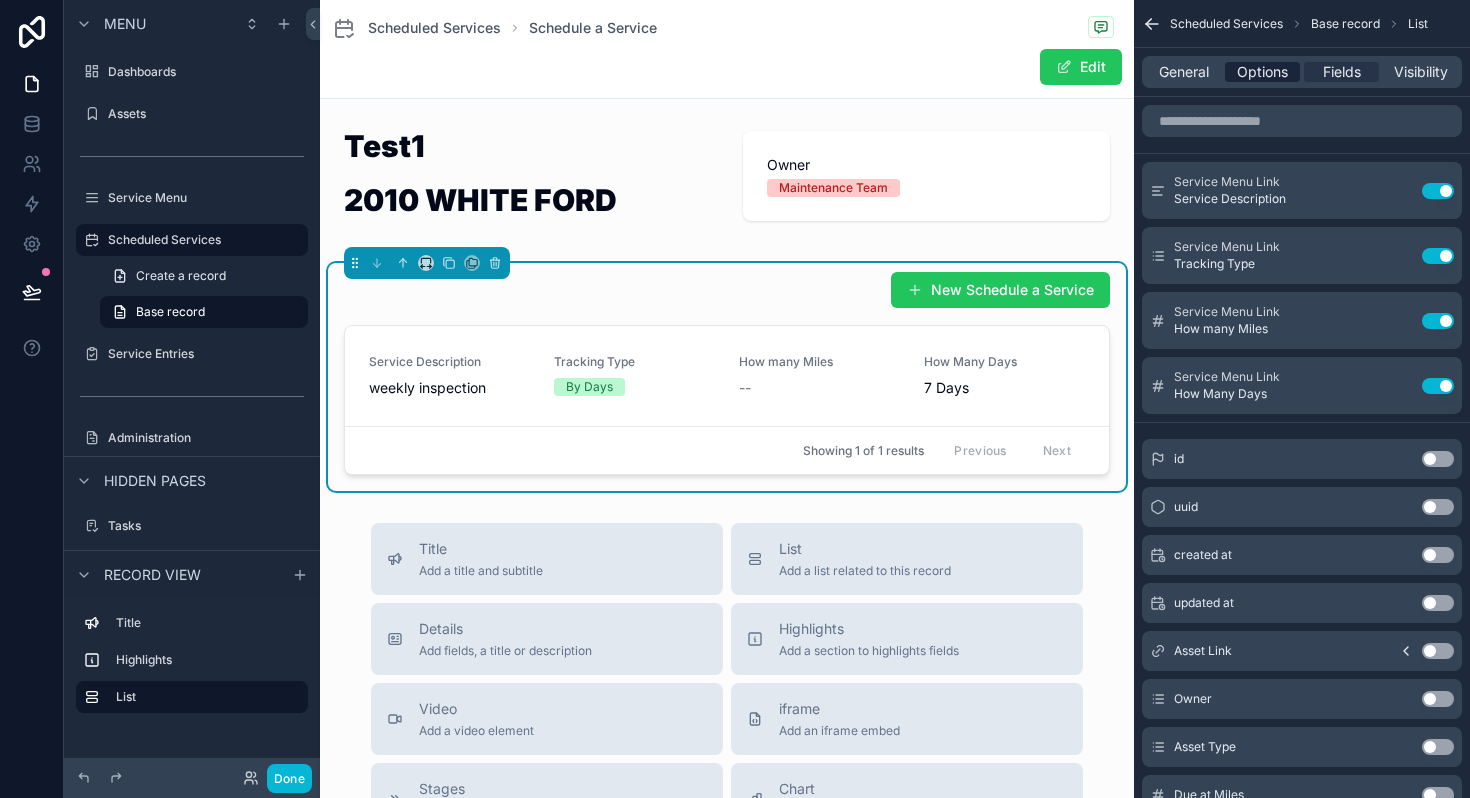 click on "Options" at bounding box center (1262, 72) 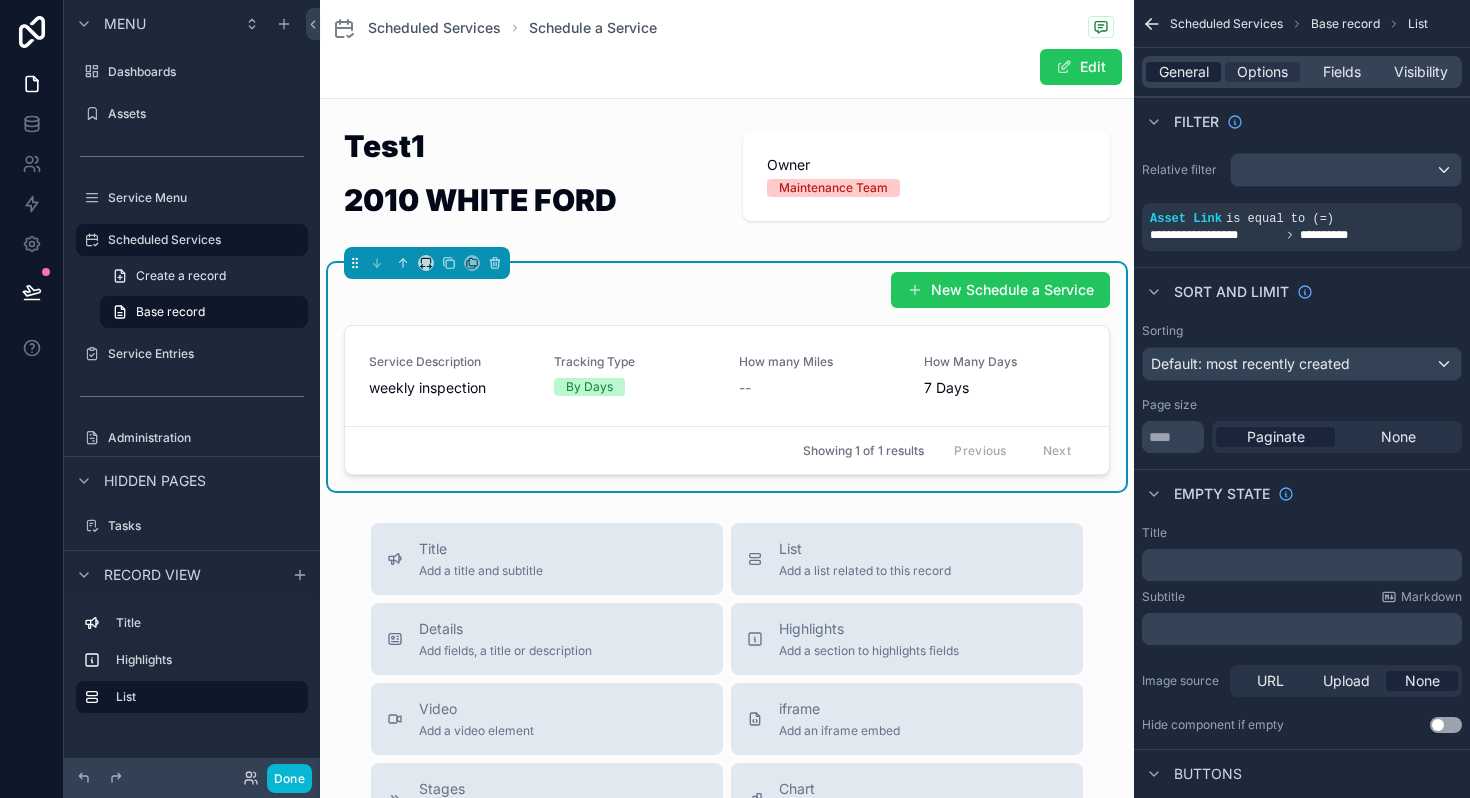click on "General" at bounding box center [1184, 72] 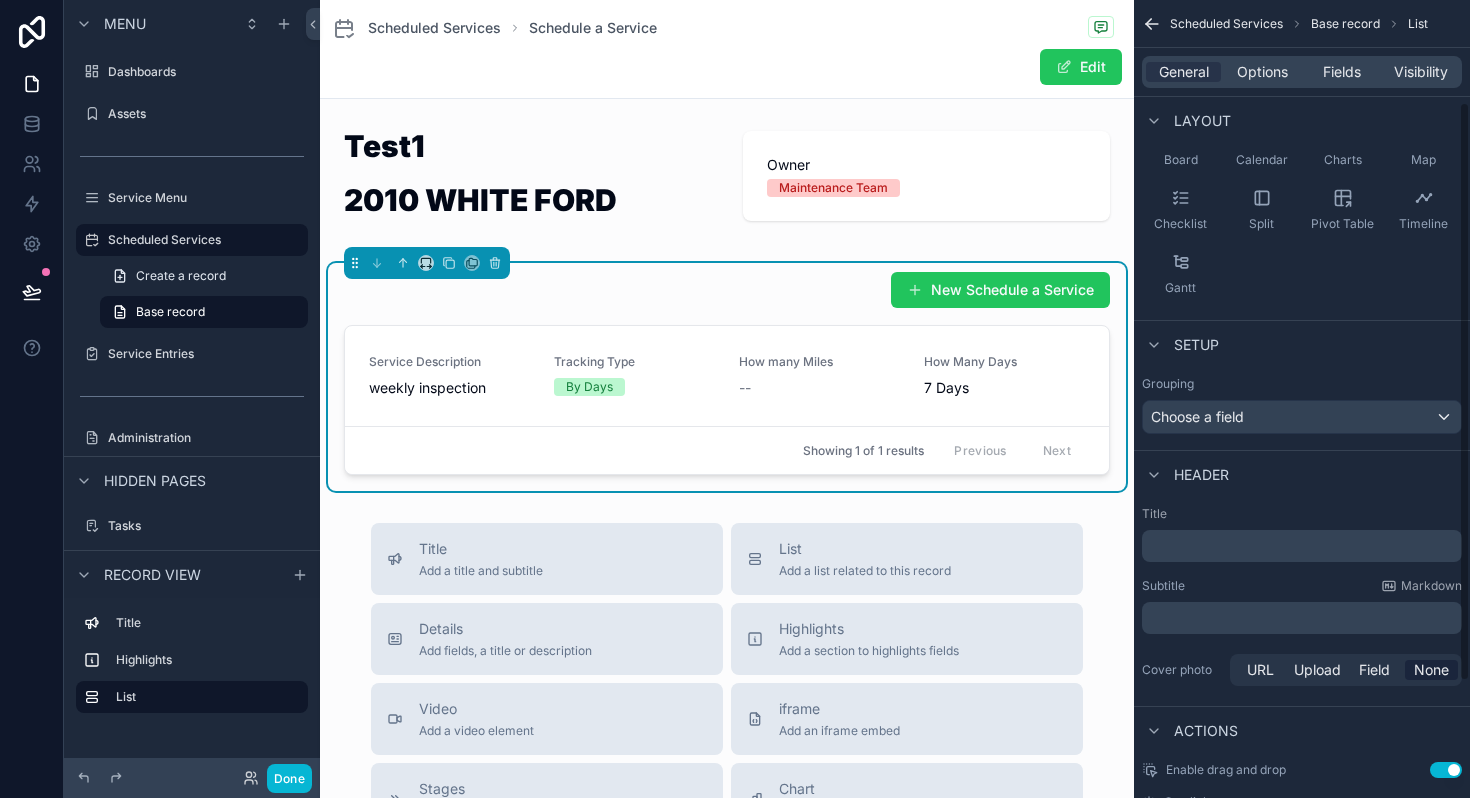scroll, scrollTop: 0, scrollLeft: 0, axis: both 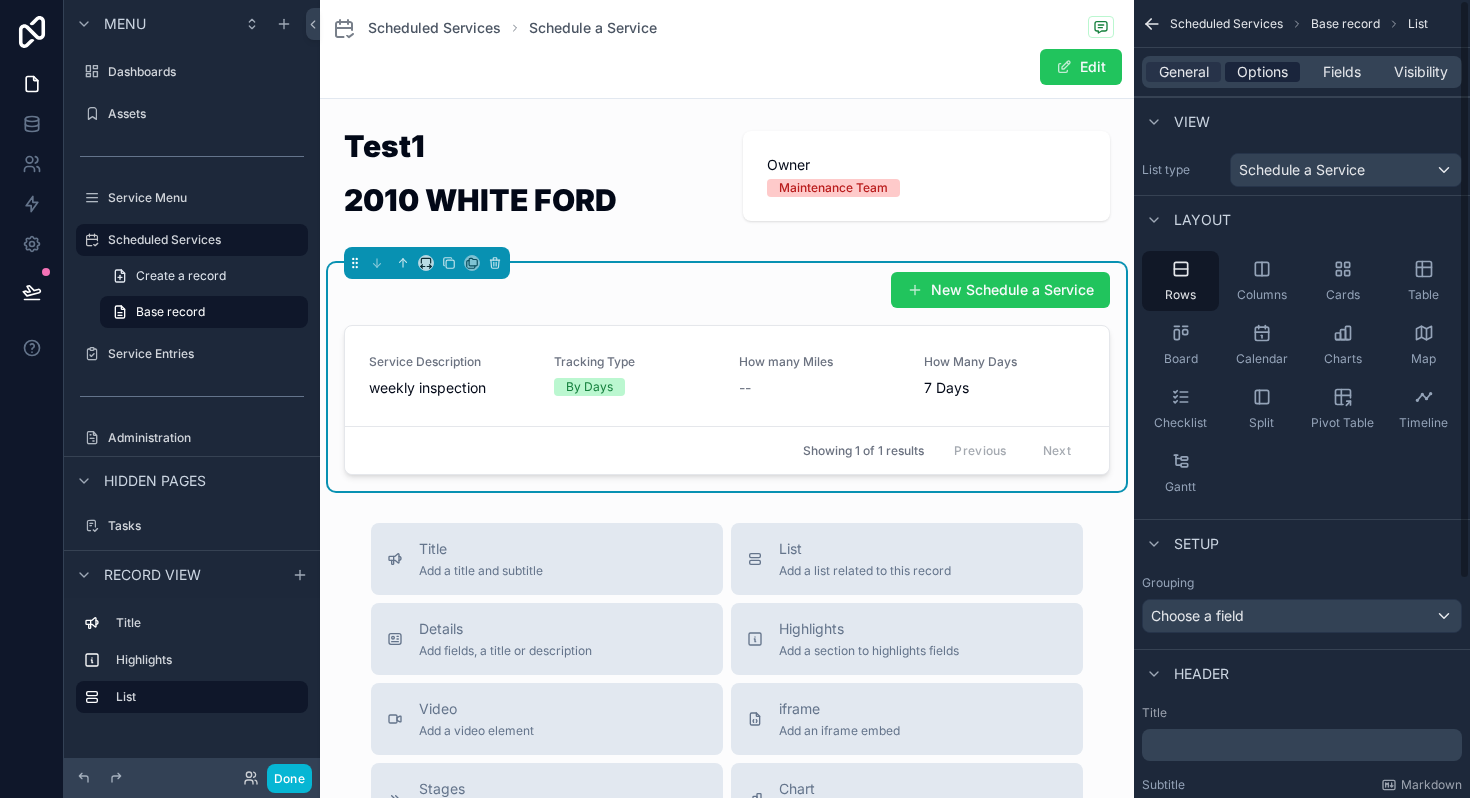 click on "Options" at bounding box center [1262, 72] 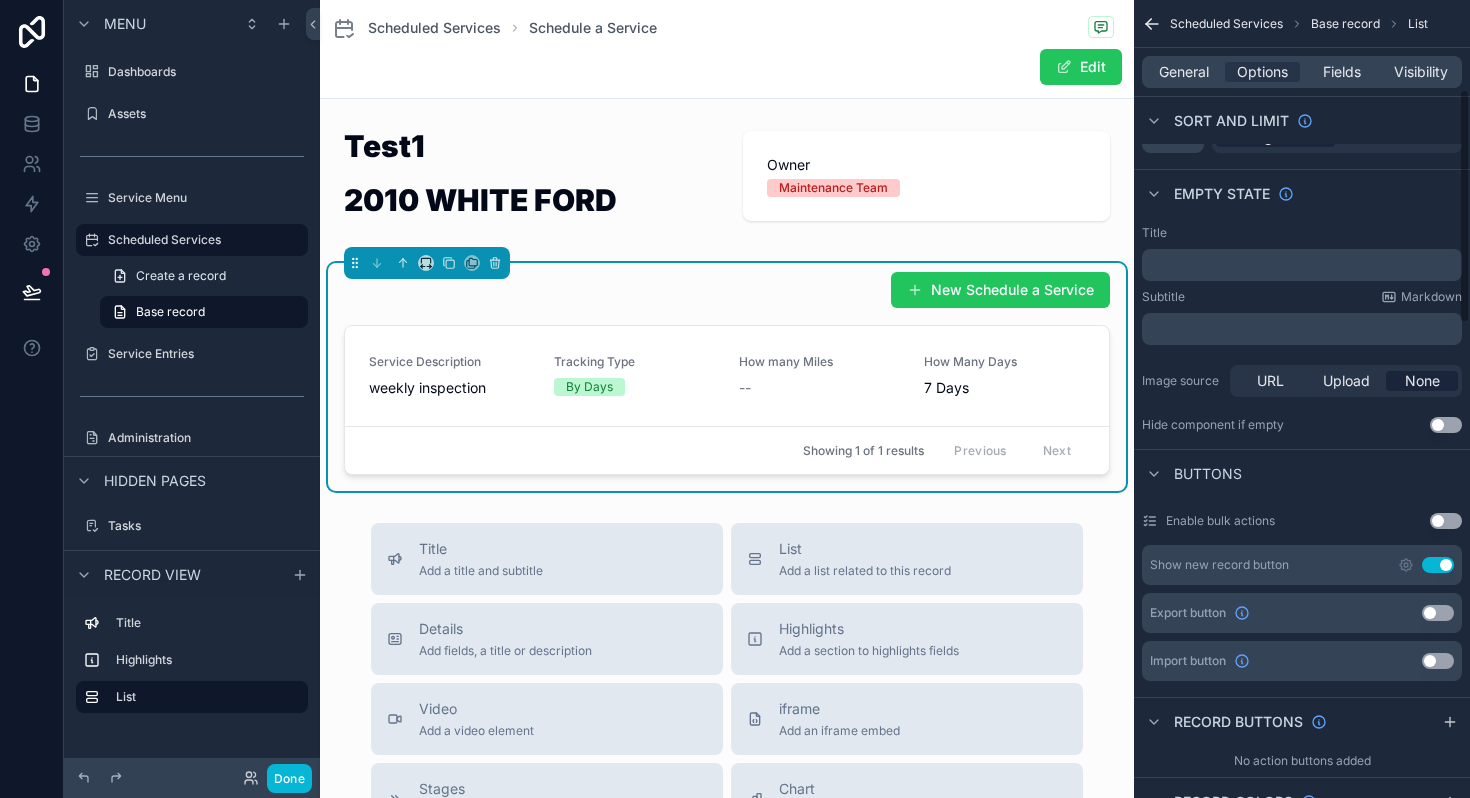 scroll, scrollTop: 302, scrollLeft: 0, axis: vertical 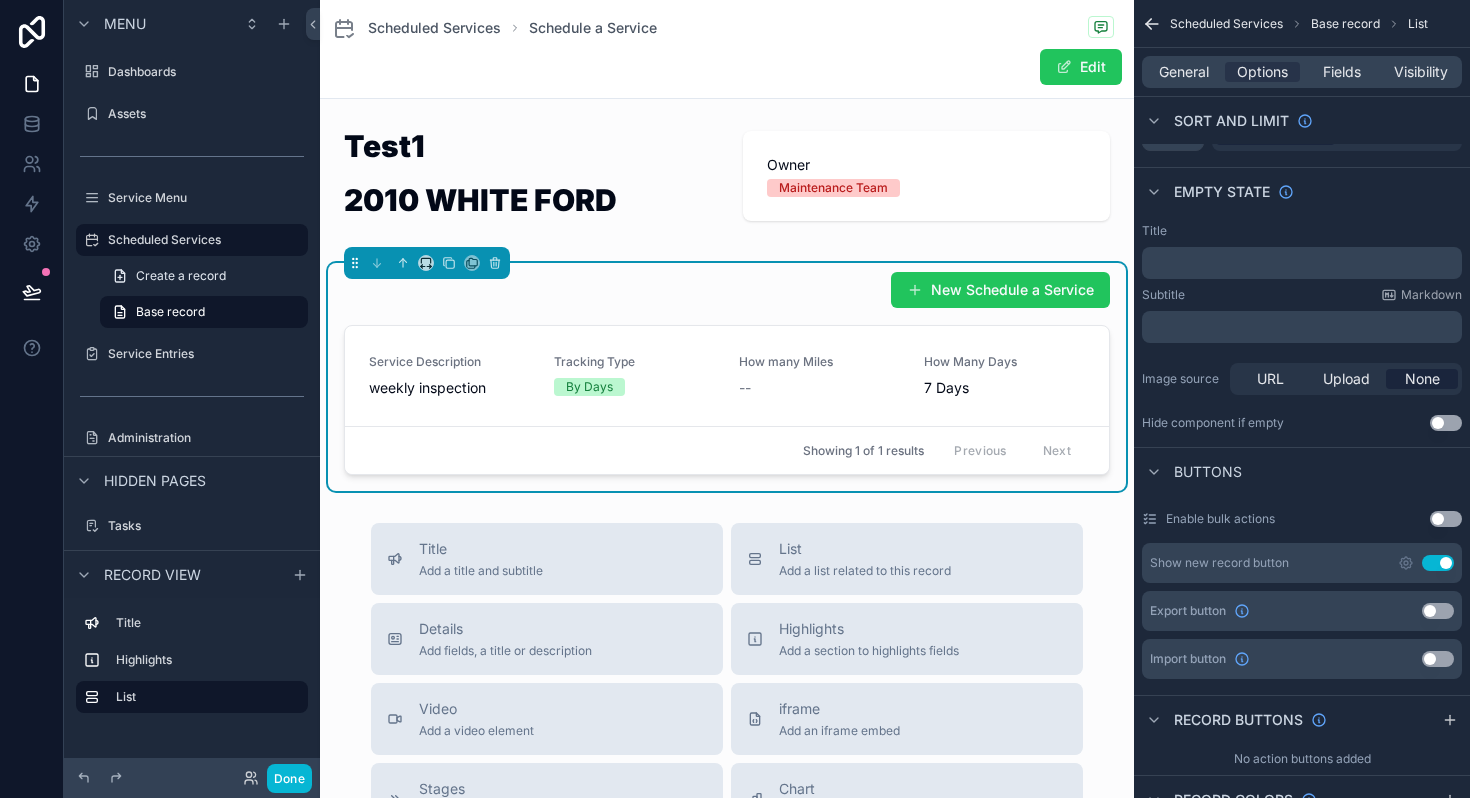 click on "Use setting" at bounding box center (1438, 563) 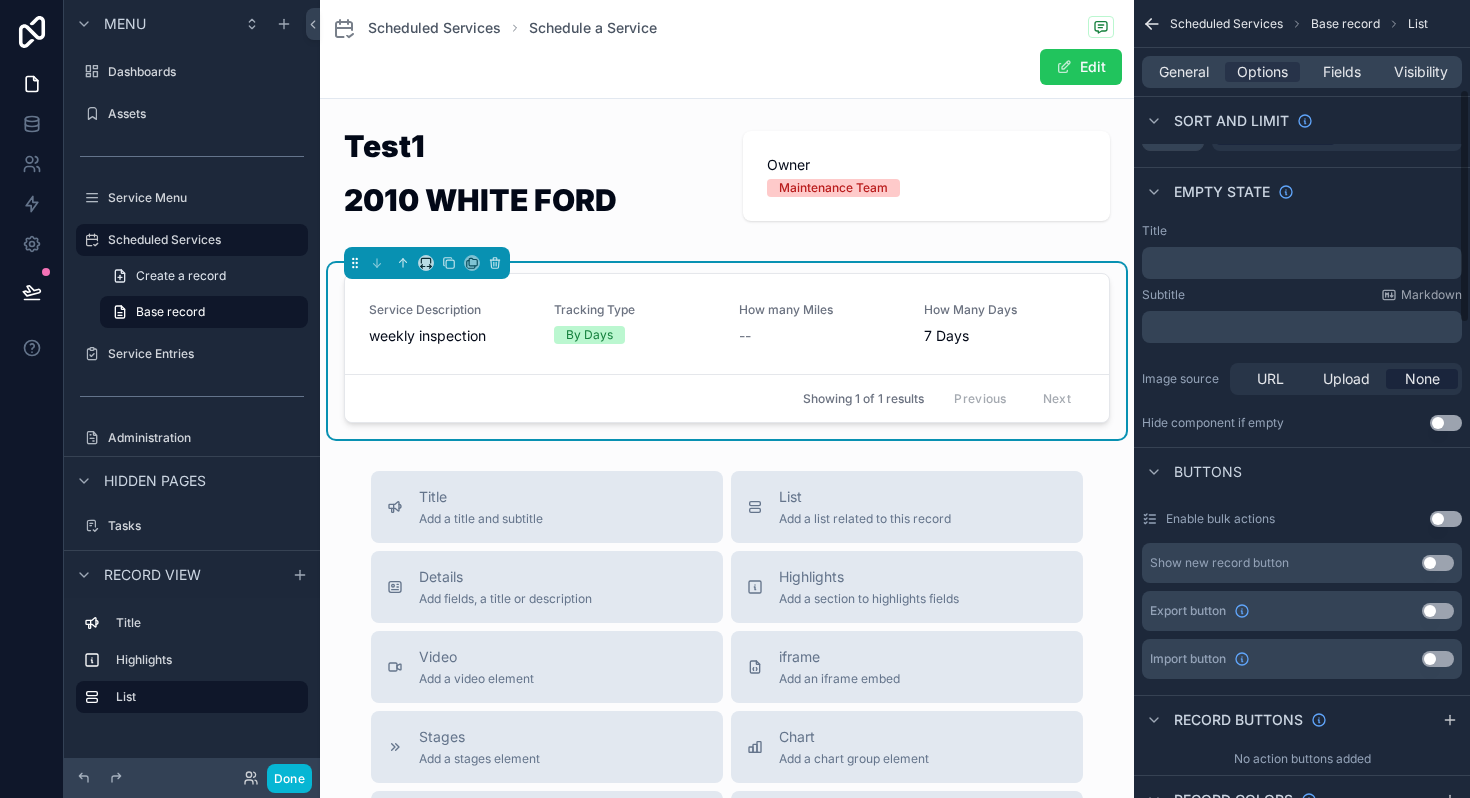 click on "﻿" at bounding box center (1304, 327) 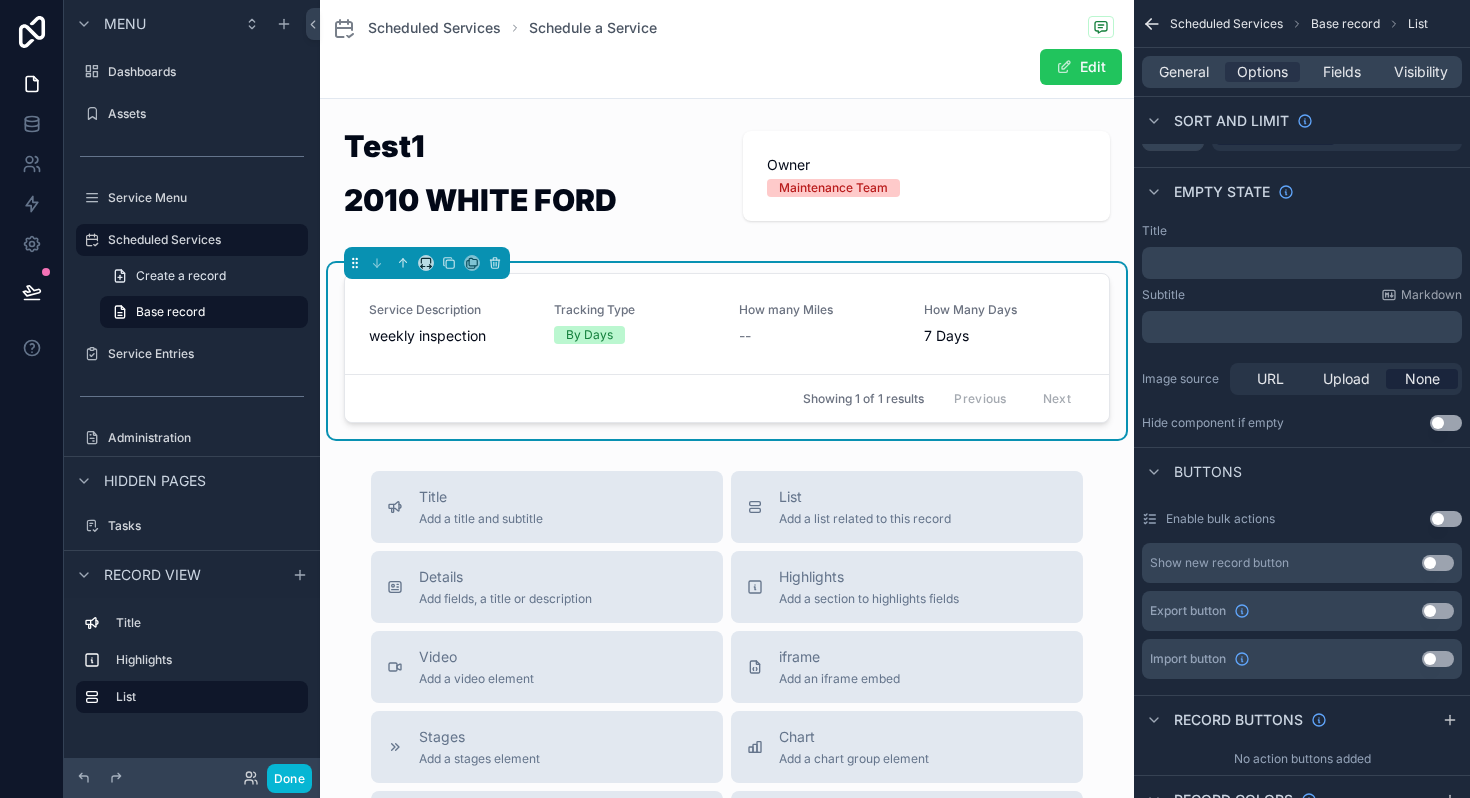 click on "Test1 2010 WHITE FORD Owner Maintenance Team Service Description weekly inspection Tracking Type By Days How many Miles -- How Many Days 7 Days Showing 1 of 1 results Previous Next" at bounding box center [727, 281] 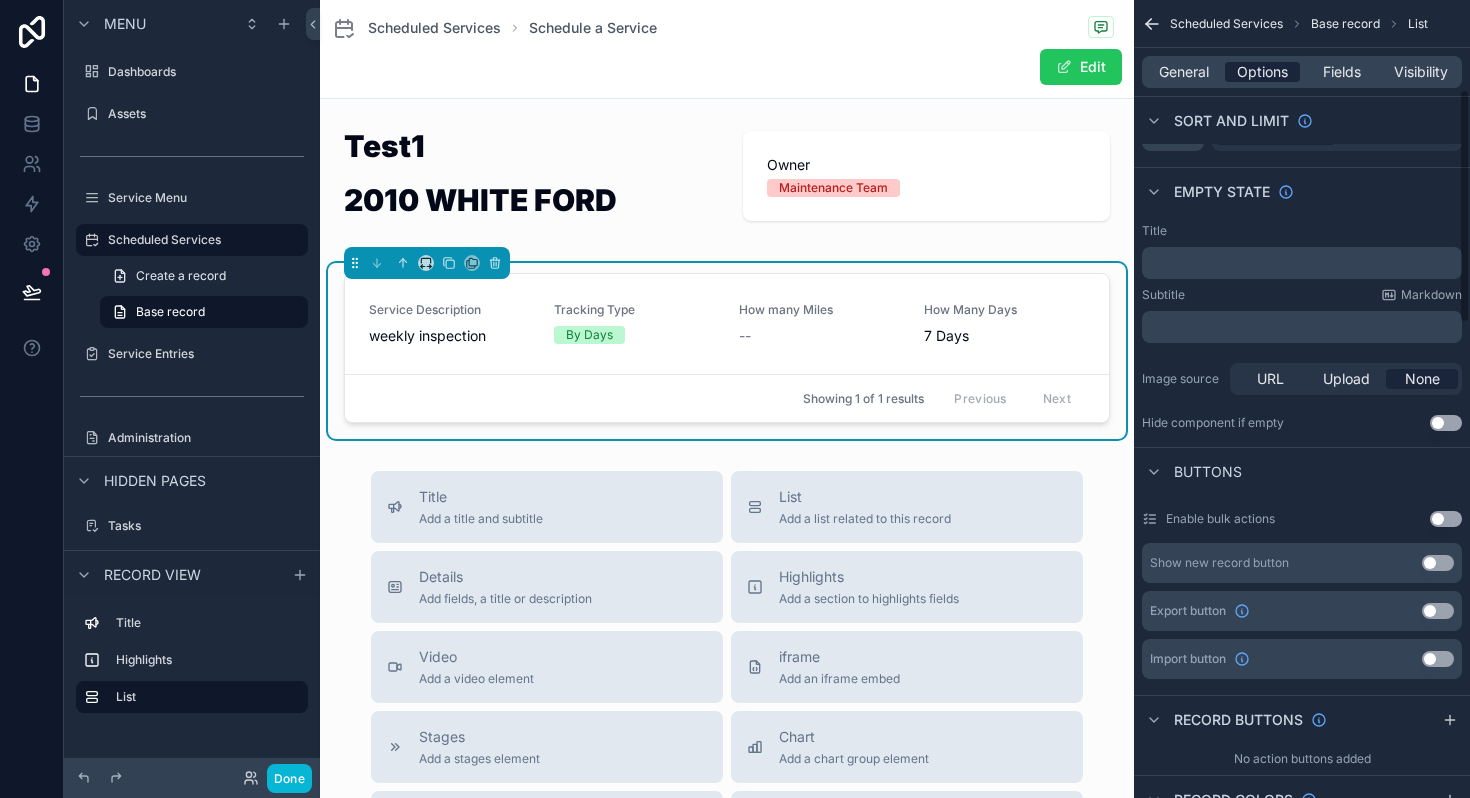 click on "Options" at bounding box center [1262, 72] 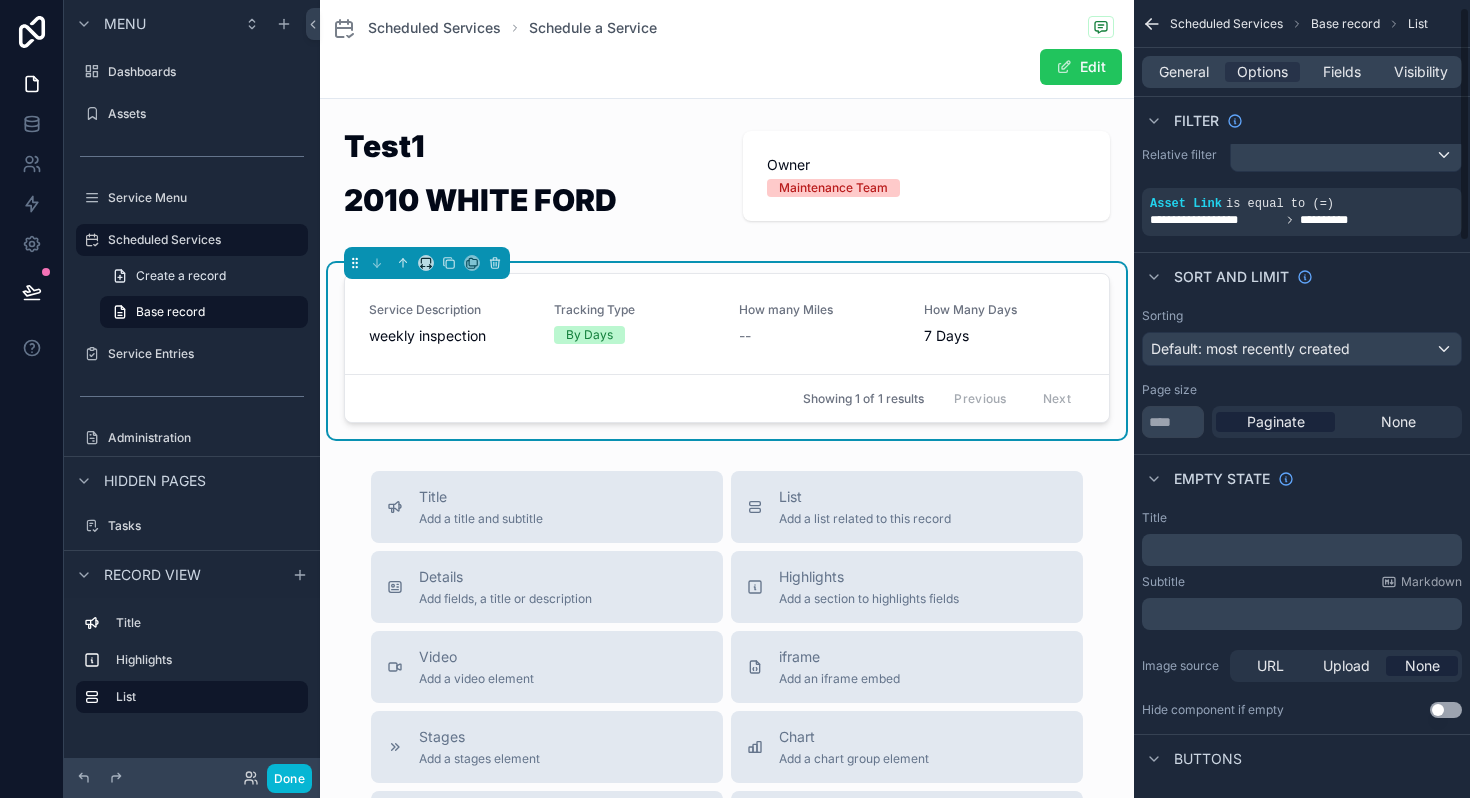 scroll, scrollTop: 0, scrollLeft: 0, axis: both 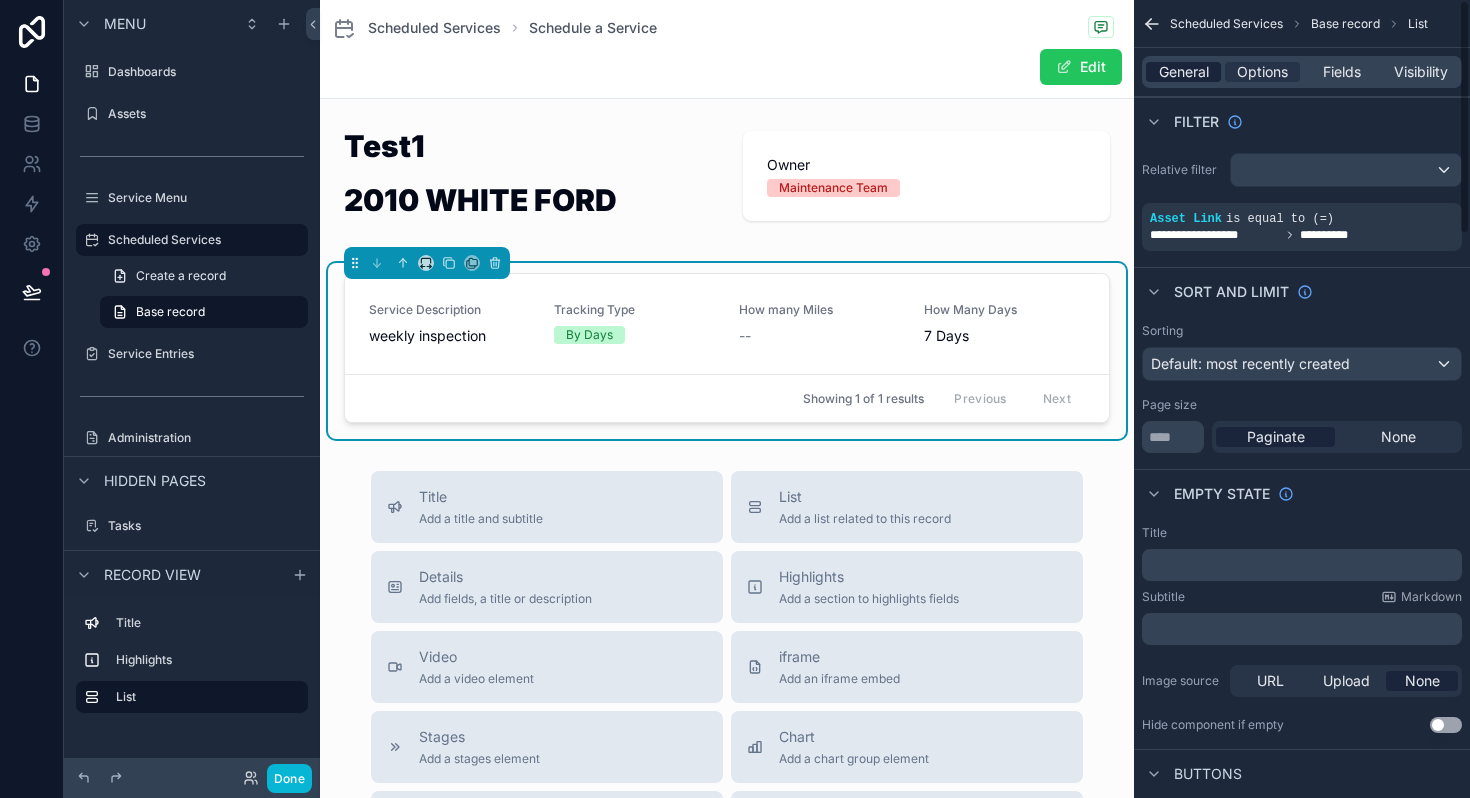 click on "General" at bounding box center (1184, 72) 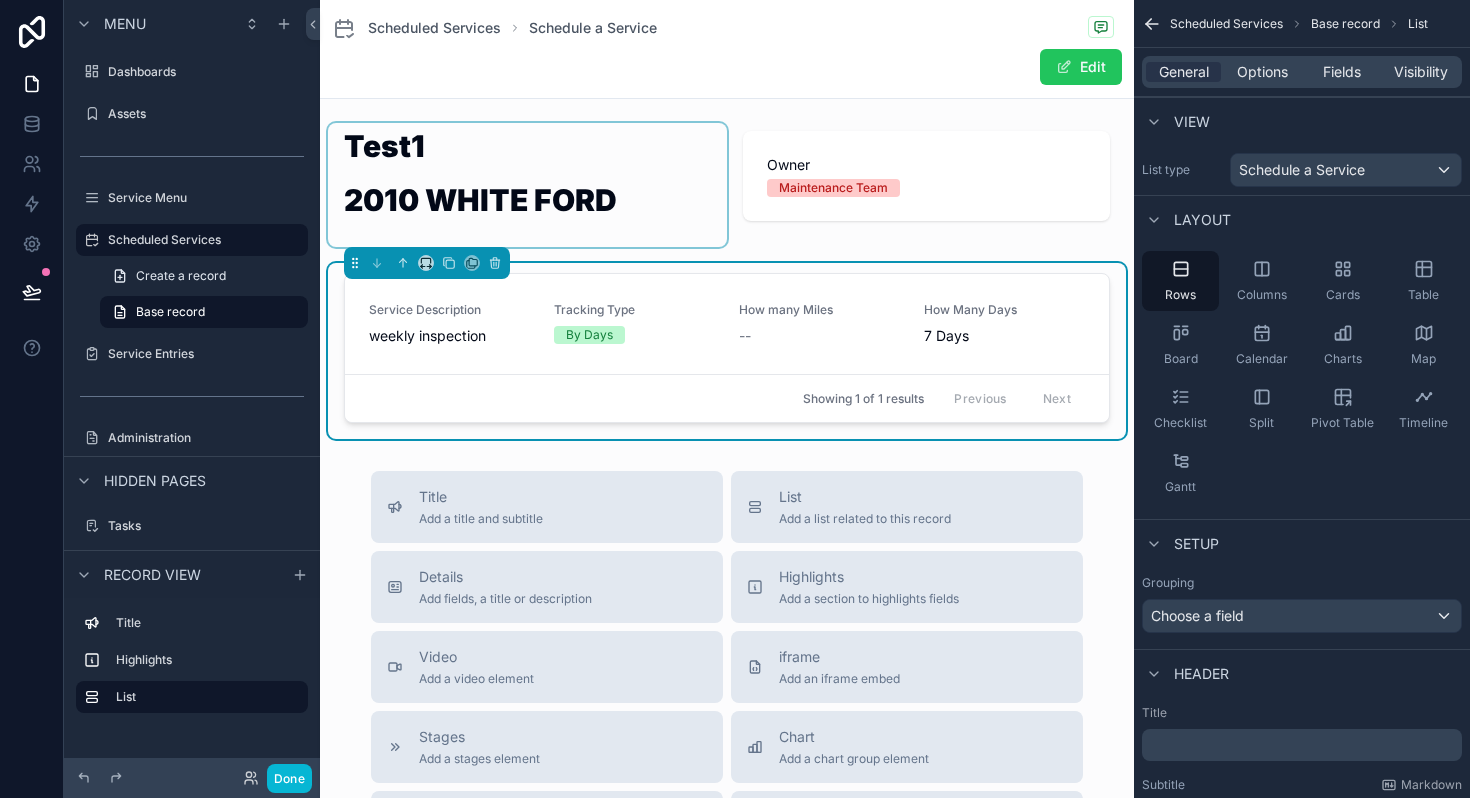 click at bounding box center [527, 185] 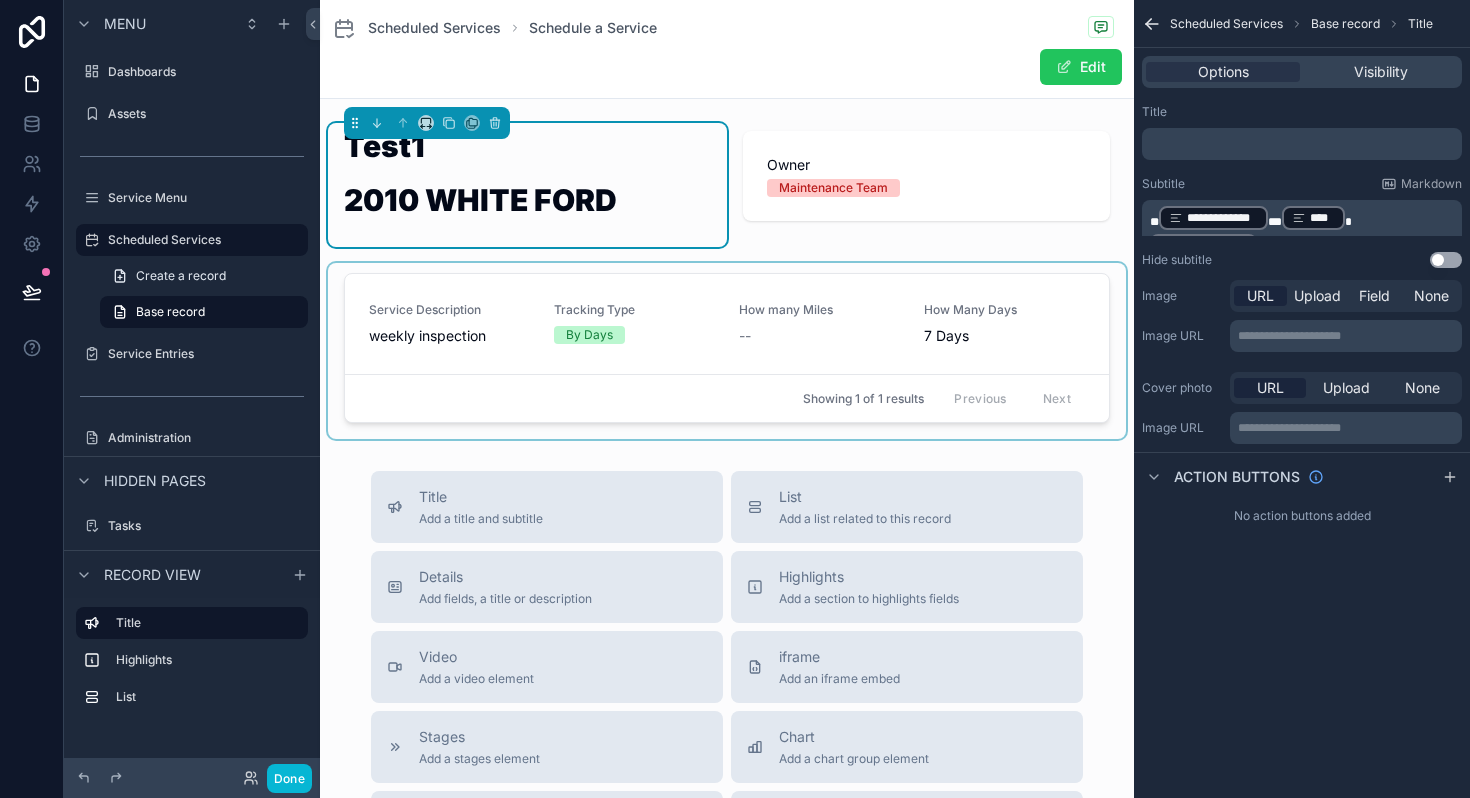 click at bounding box center (727, 351) 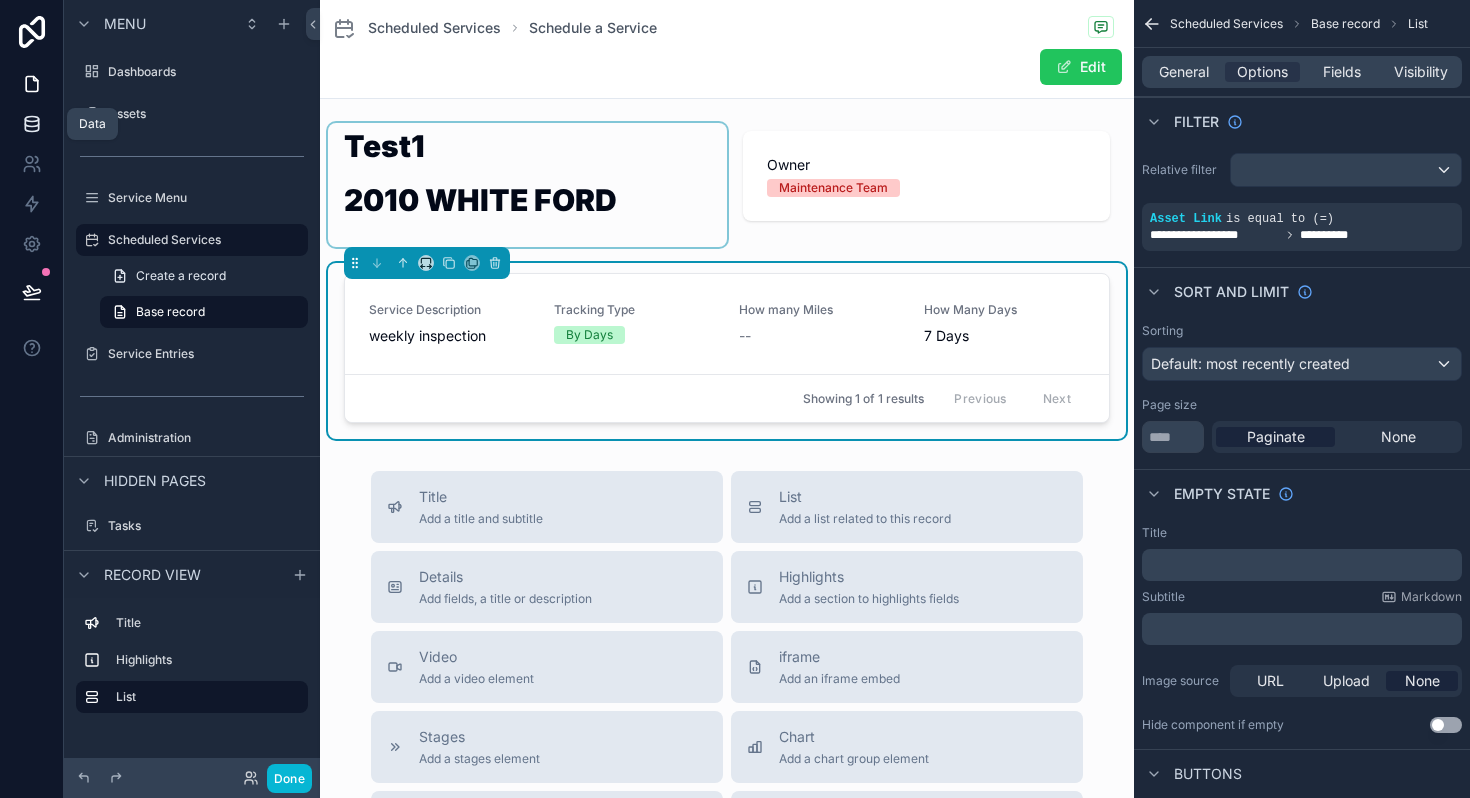 click 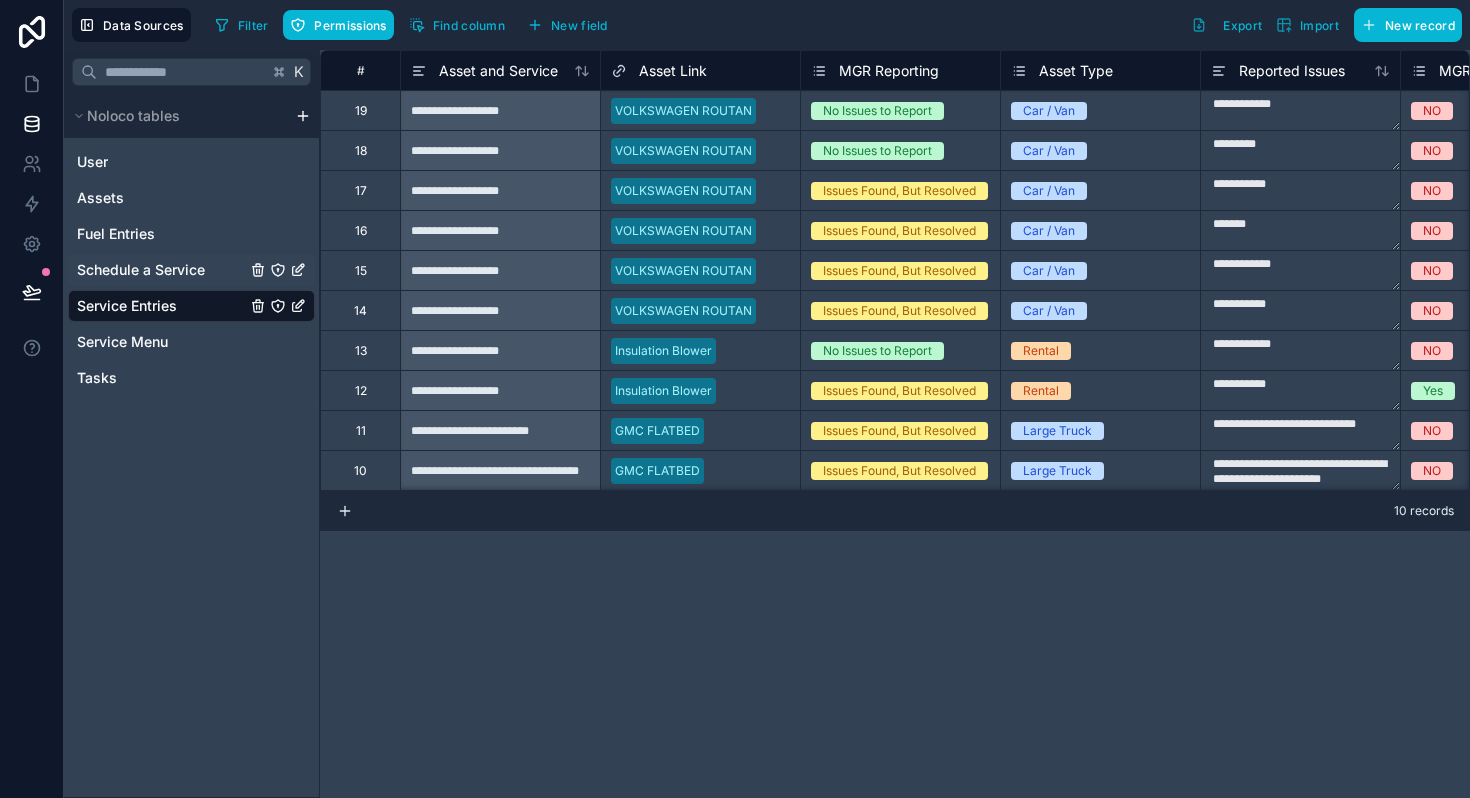 click on "Schedule a Service" at bounding box center (141, 270) 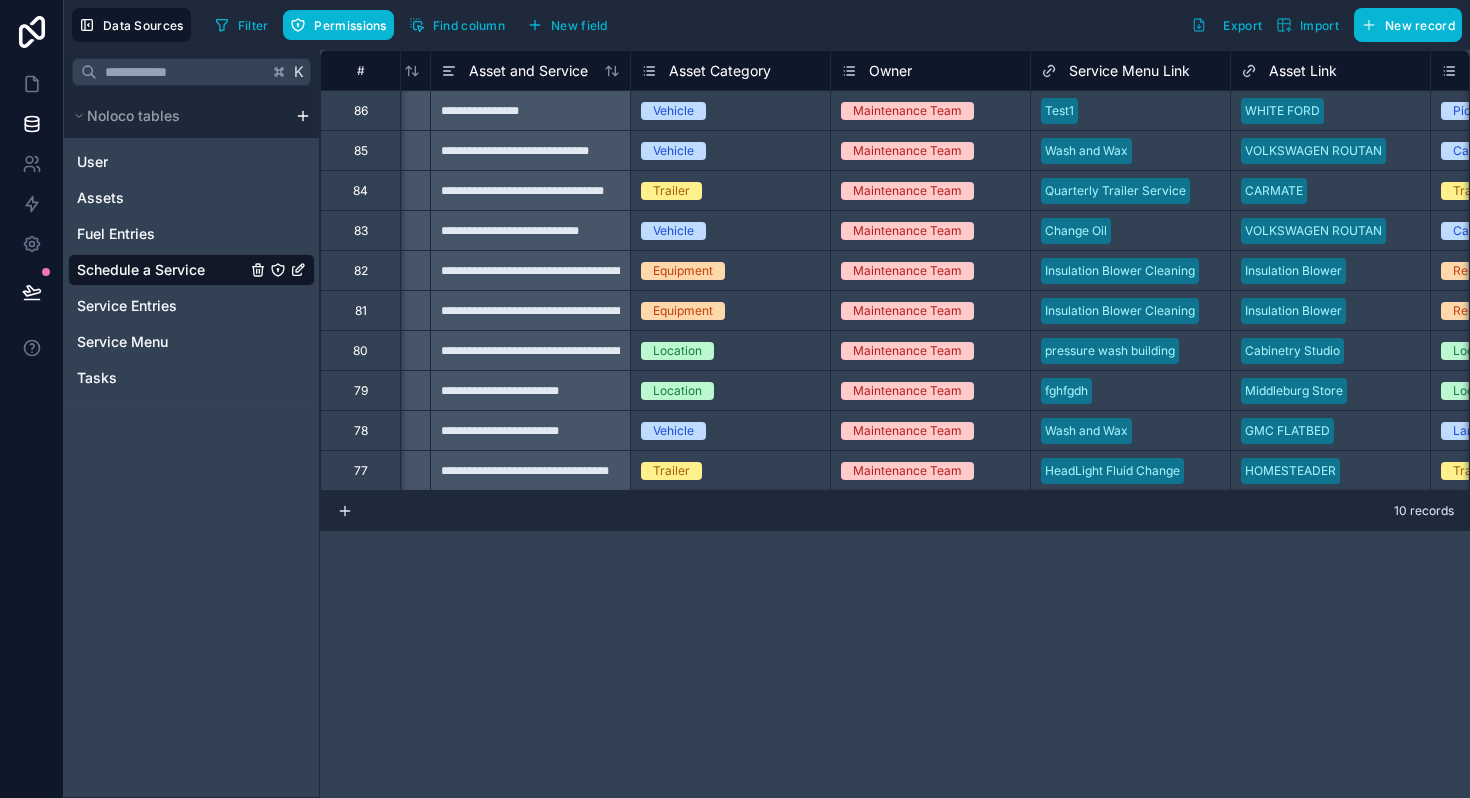 scroll, scrollTop: 0, scrollLeft: 0, axis: both 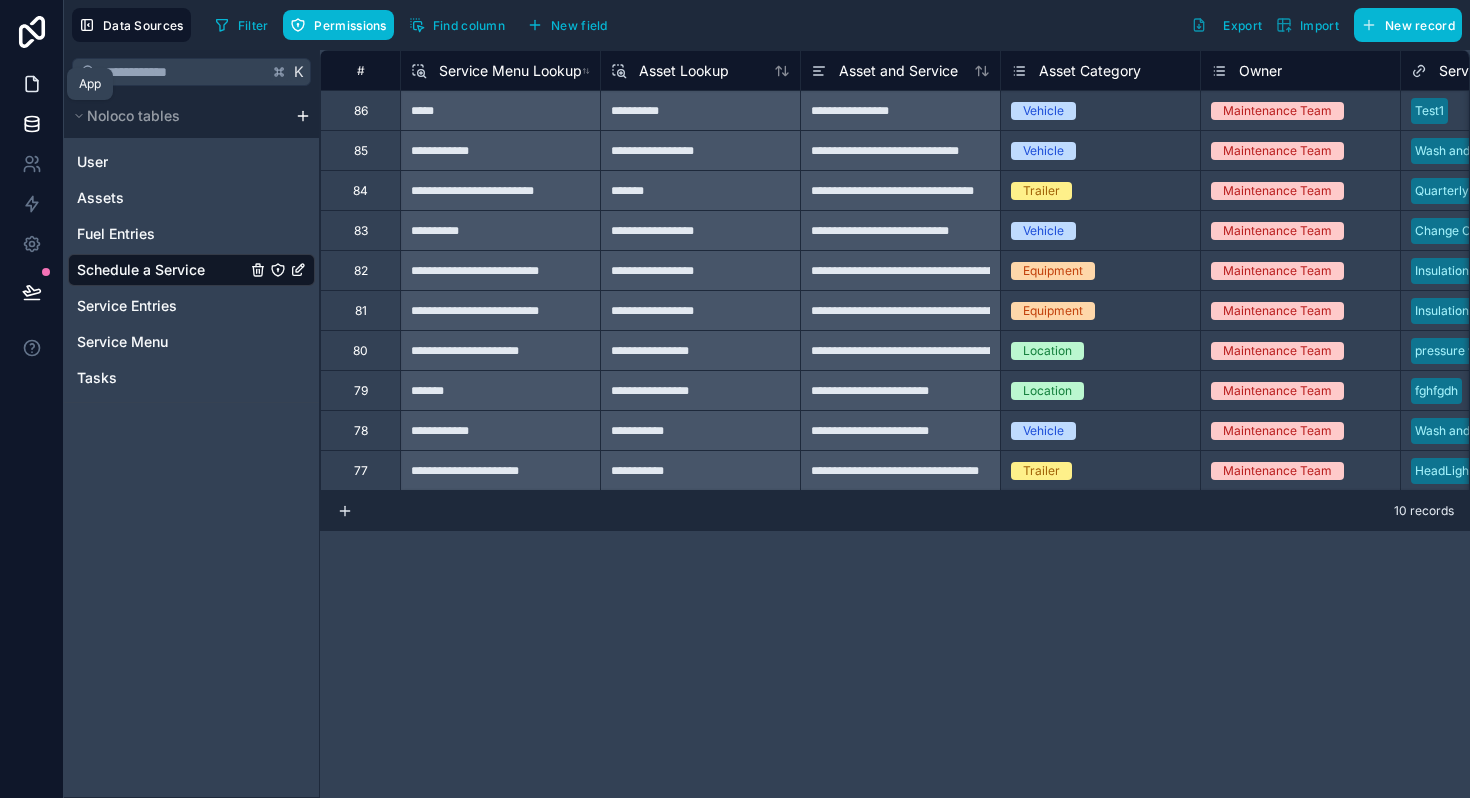 click 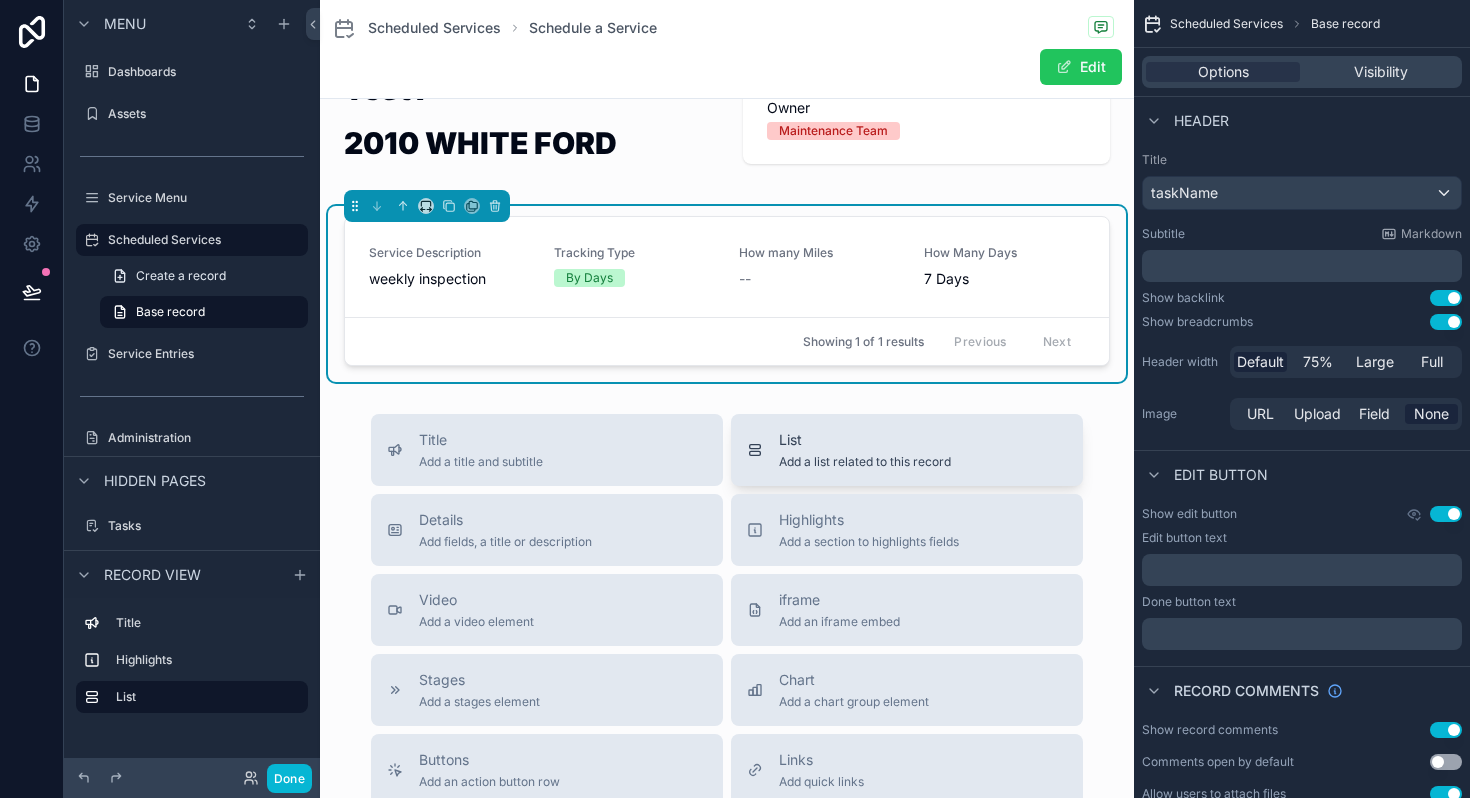 scroll, scrollTop: 0, scrollLeft: 0, axis: both 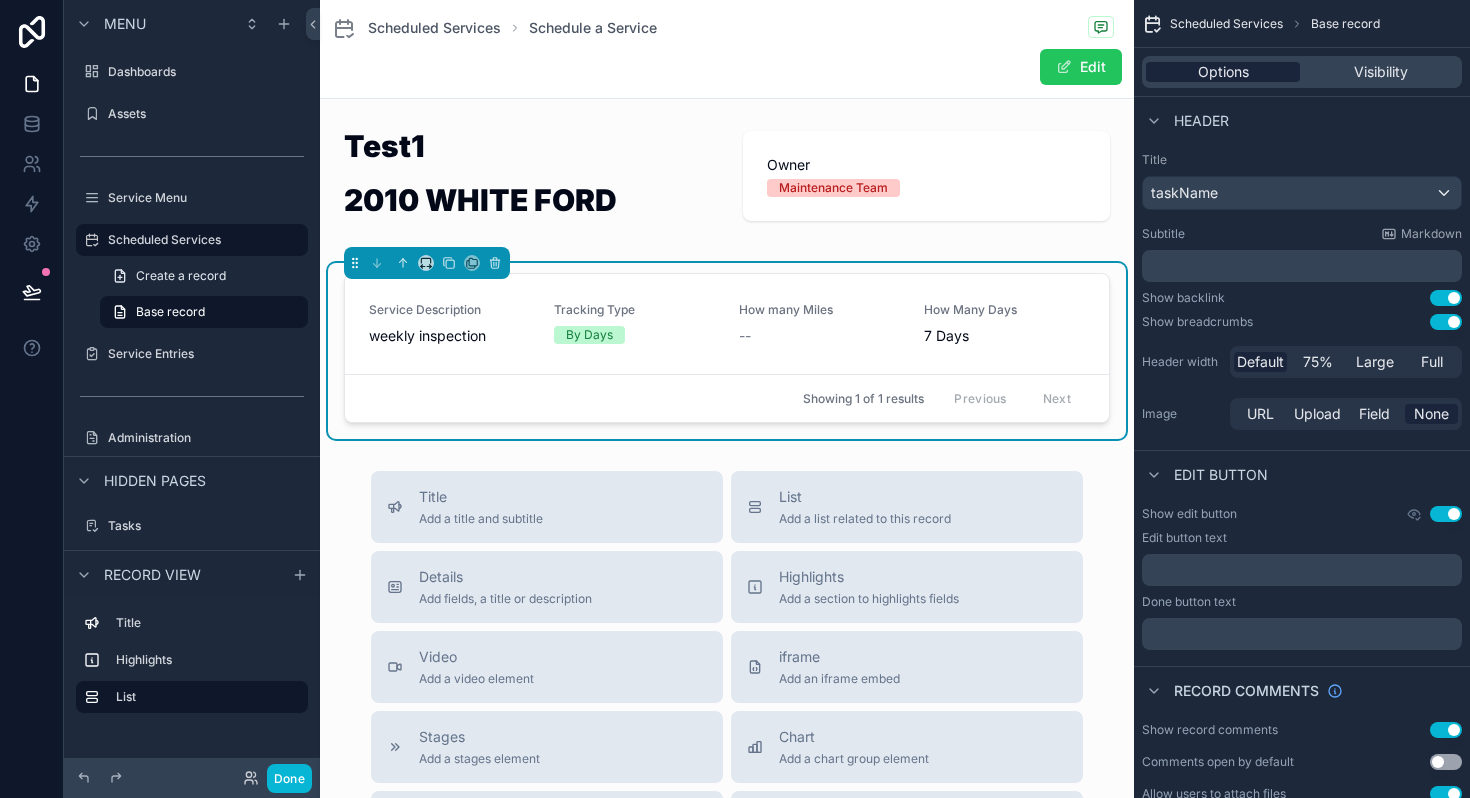 click on "Options" at bounding box center (1223, 72) 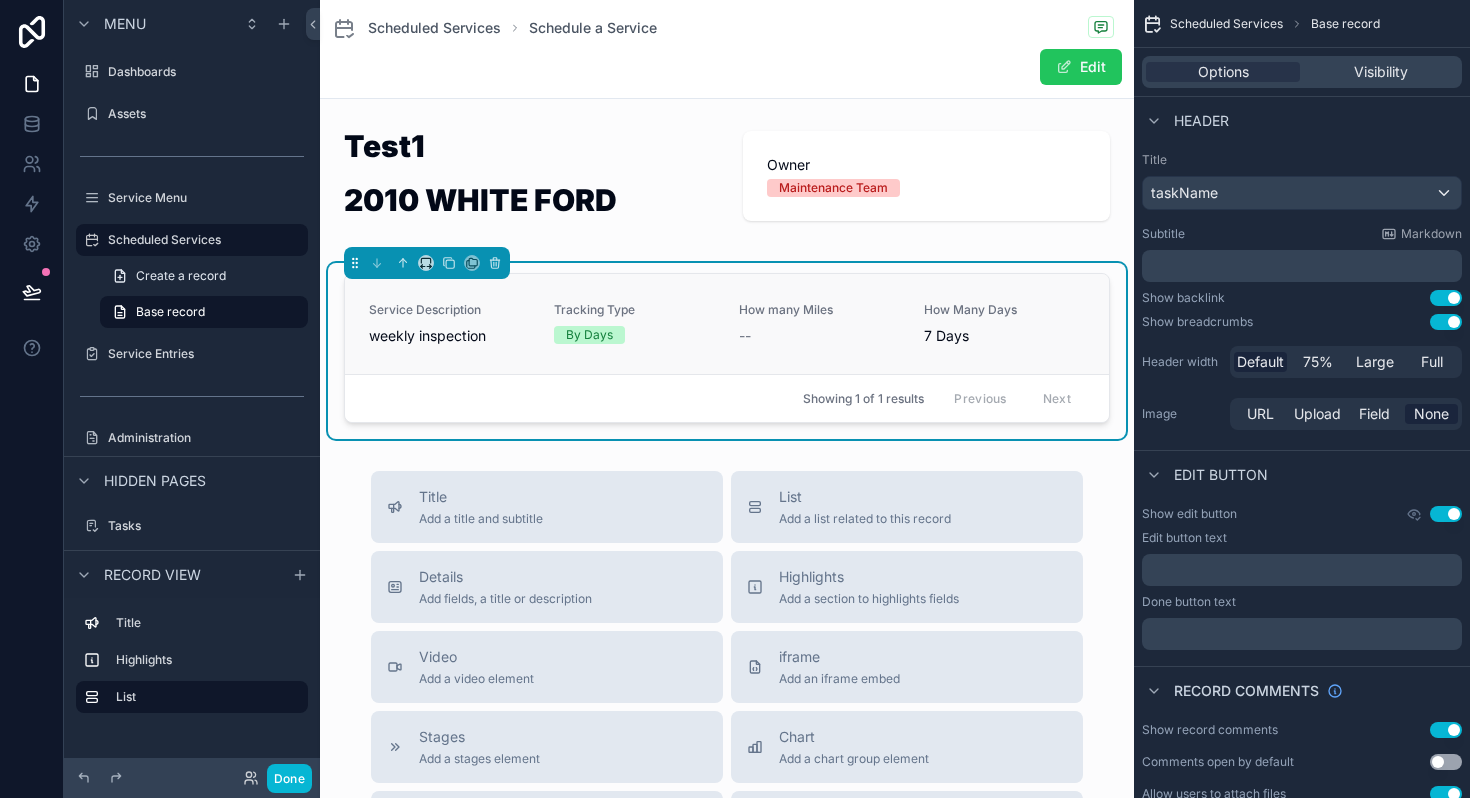 click on "7 Days" at bounding box center (1004, 336) 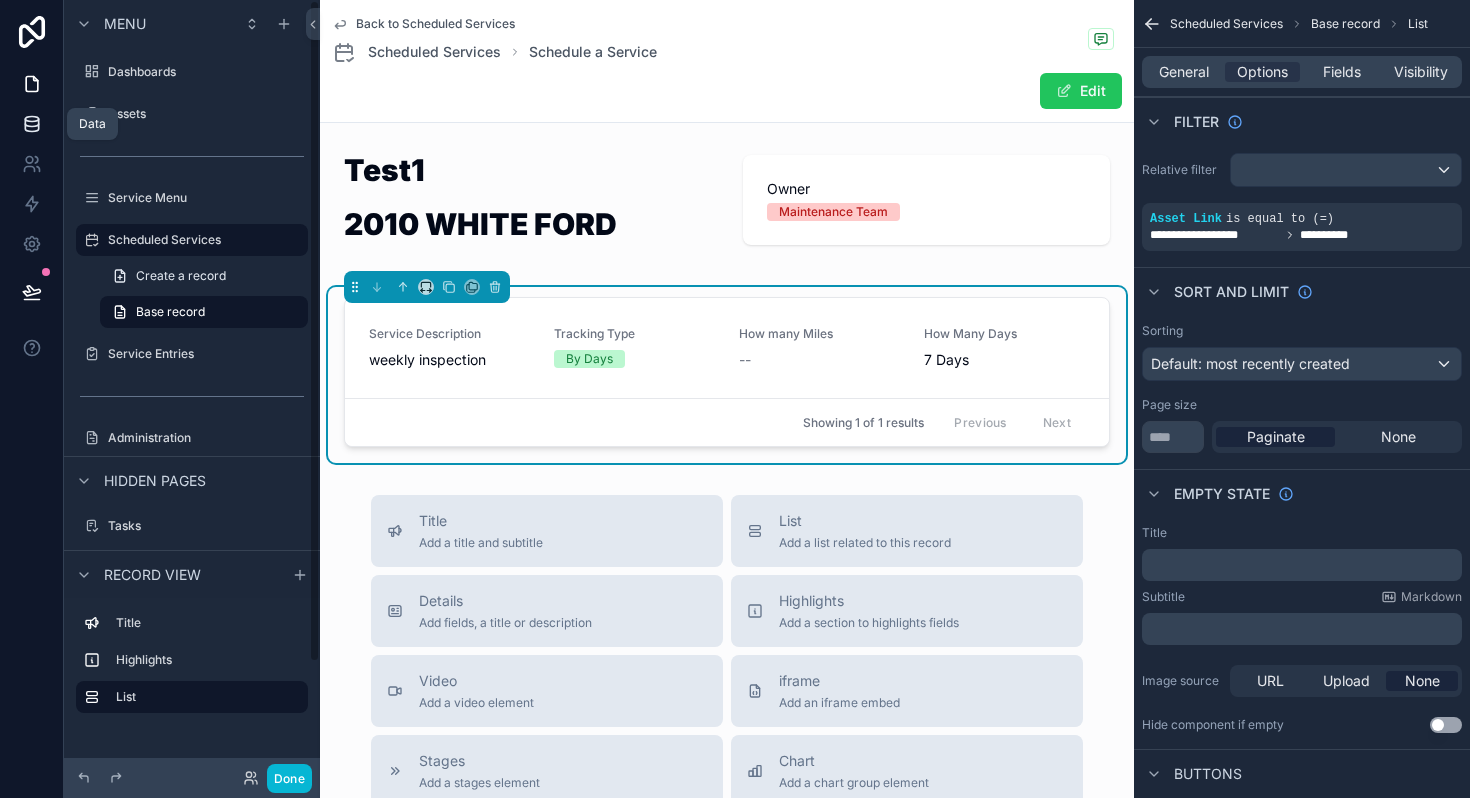 click 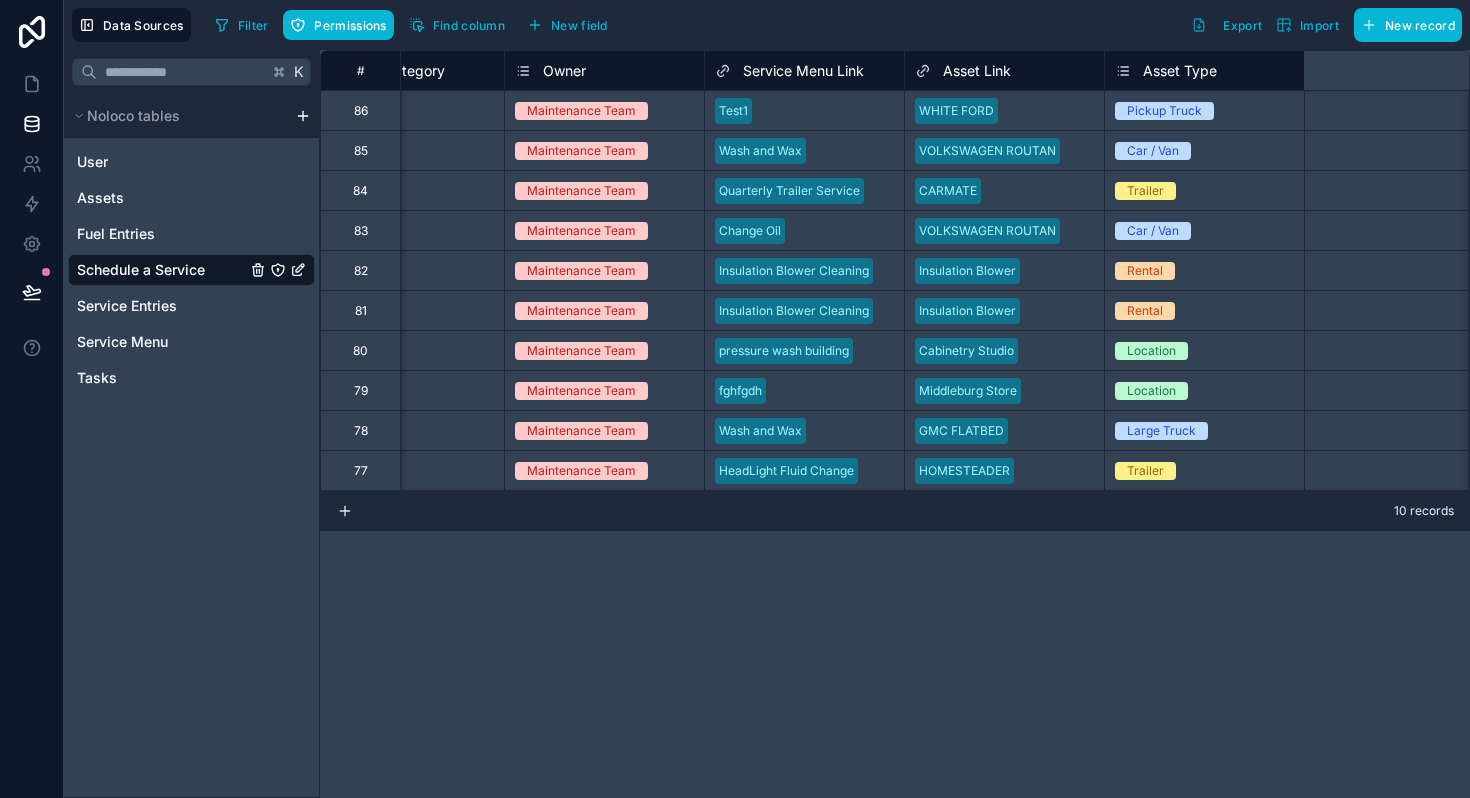 scroll, scrollTop: 0, scrollLeft: 0, axis: both 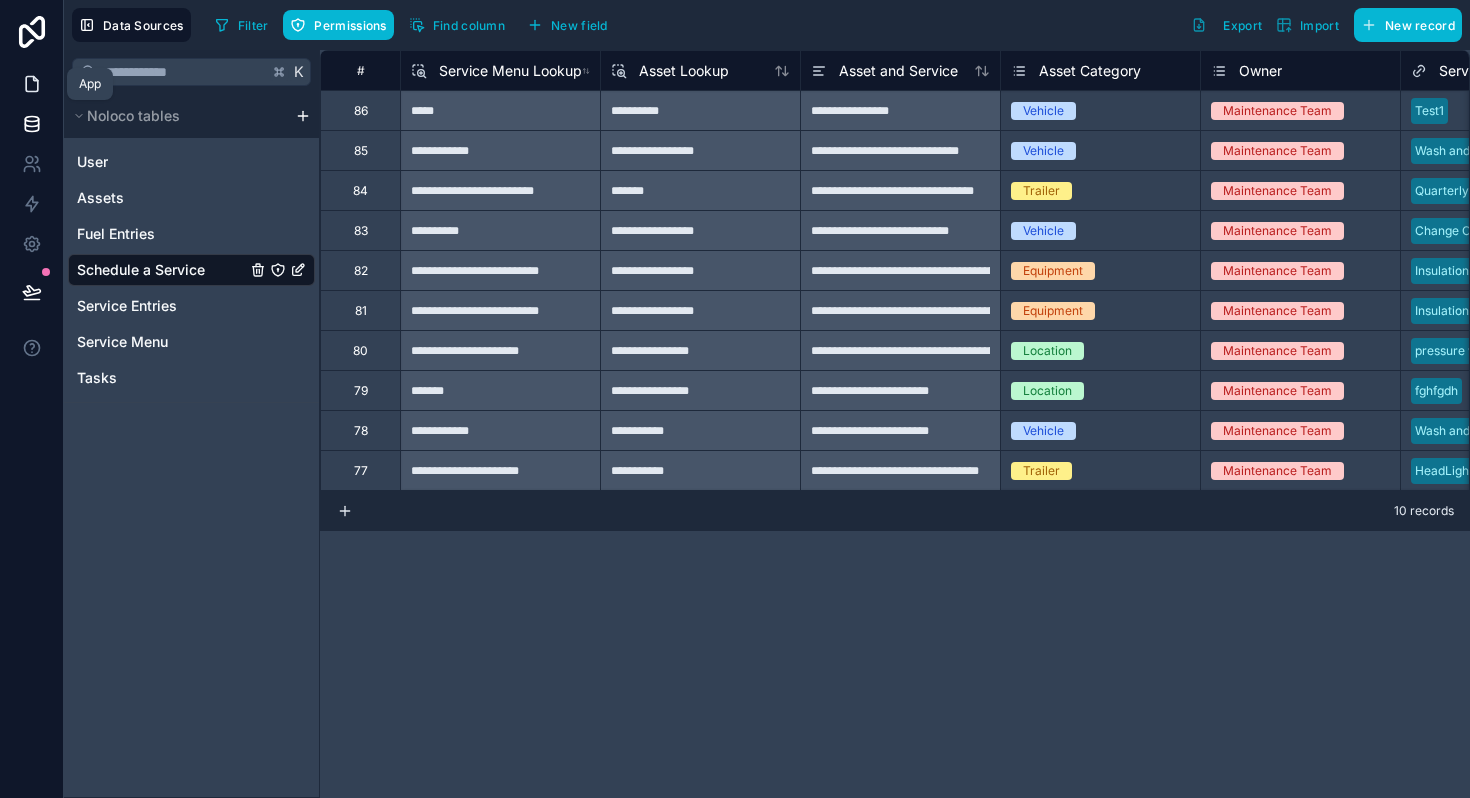 click 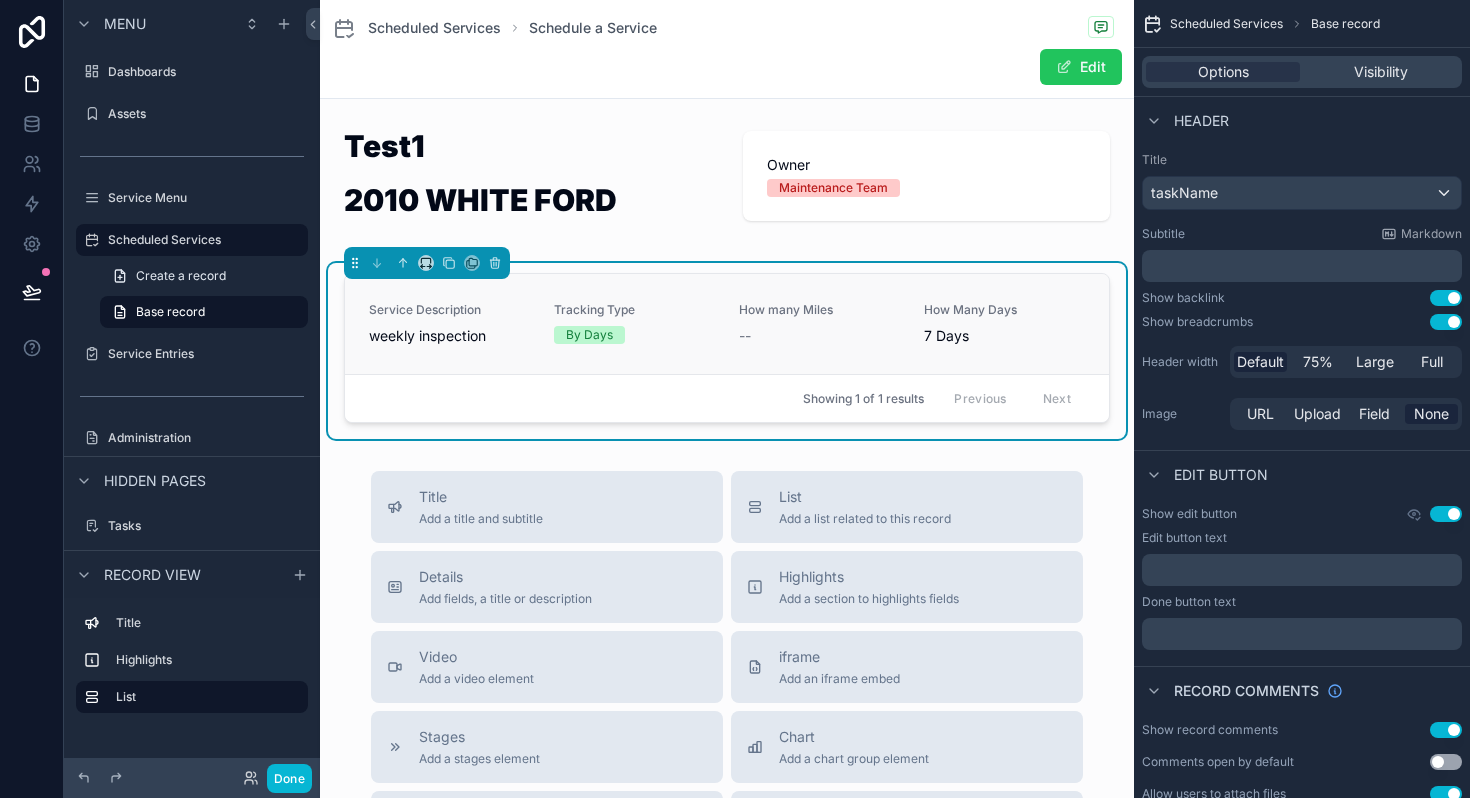 click on "Service Description weekly inspection Tracking Type By Days How many Miles -- How Many Days 7 Days" at bounding box center [727, 324] 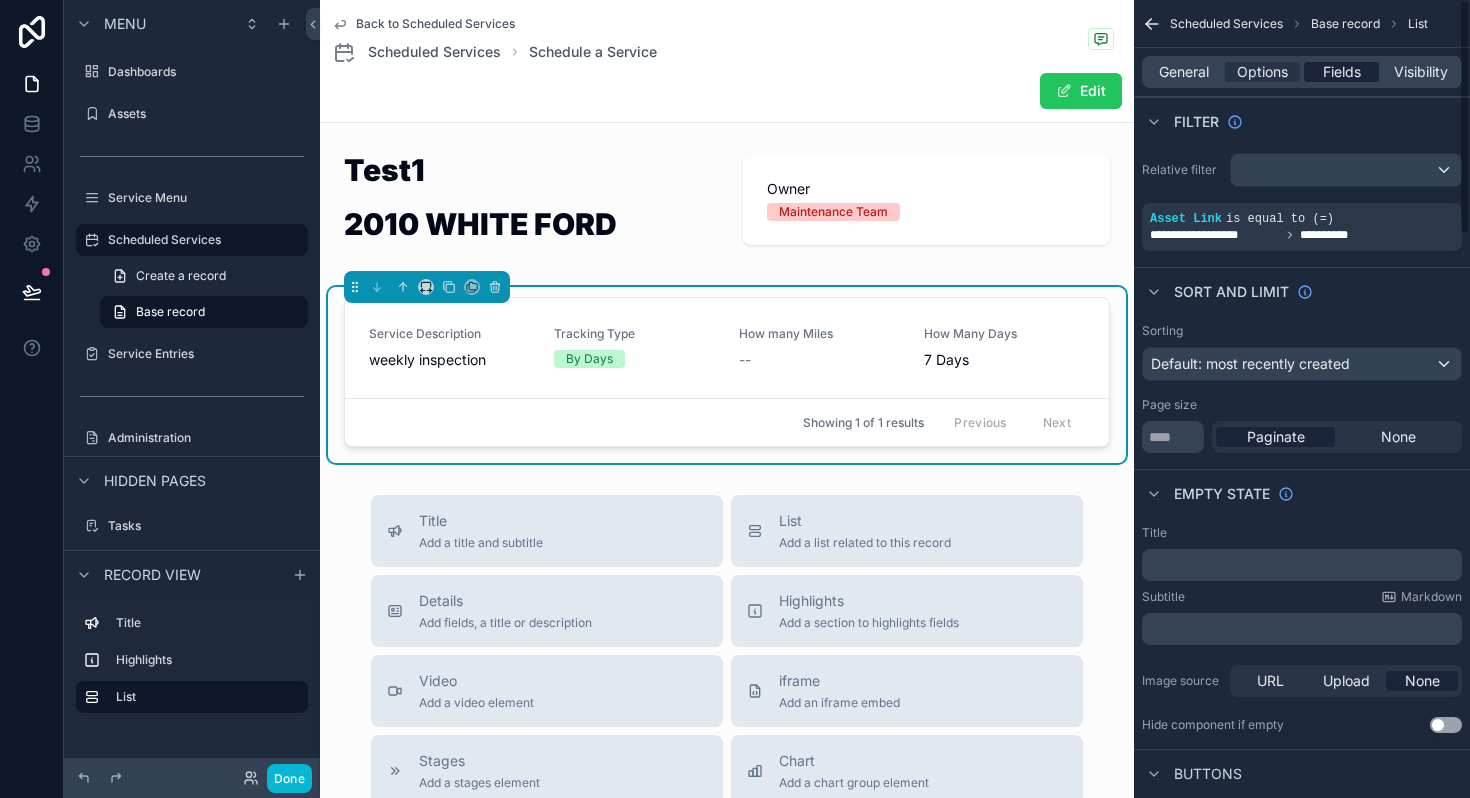 click on "Fields" at bounding box center (1342, 72) 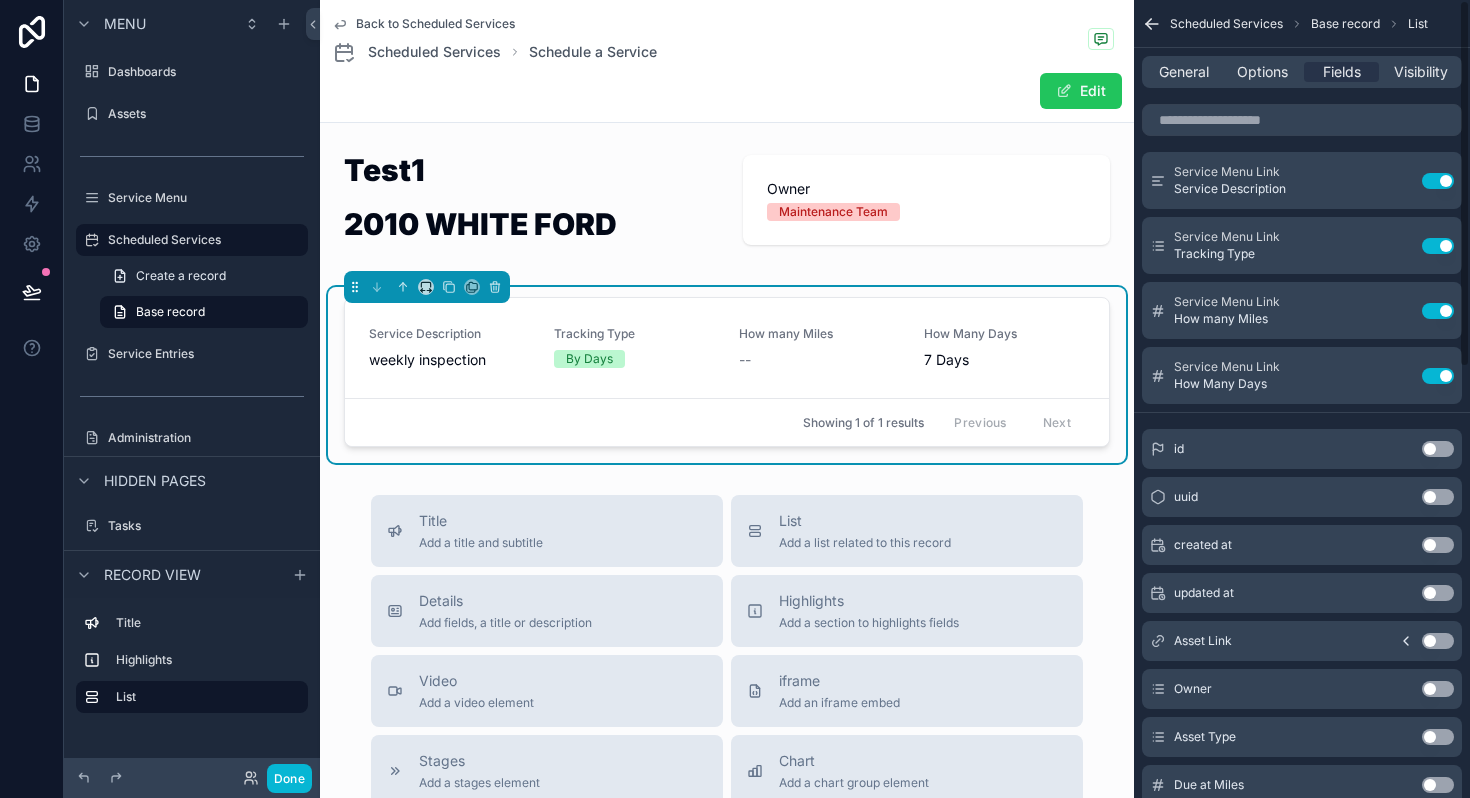 scroll, scrollTop: 11, scrollLeft: 0, axis: vertical 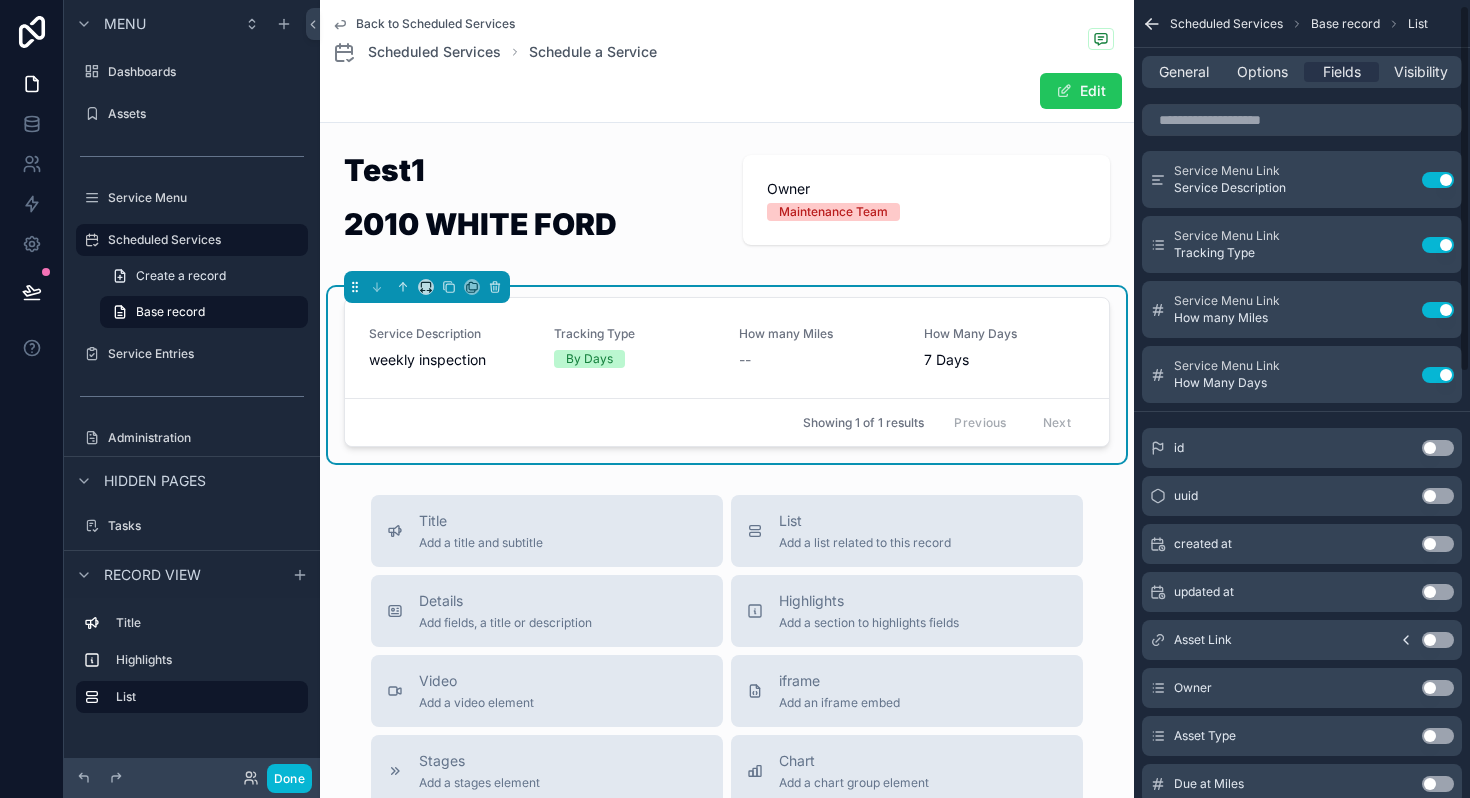 click on "Use setting" at bounding box center [1438, 688] 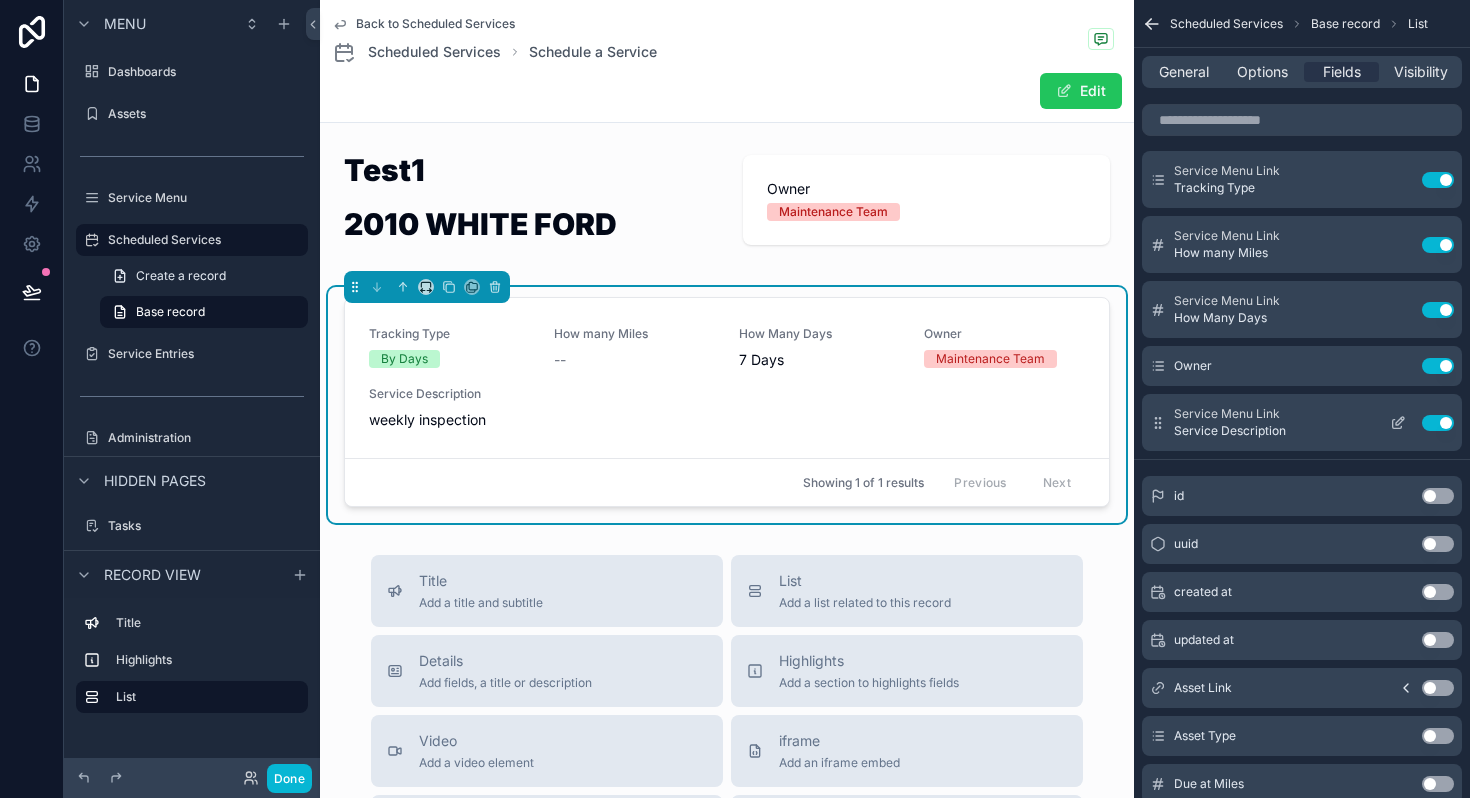 click 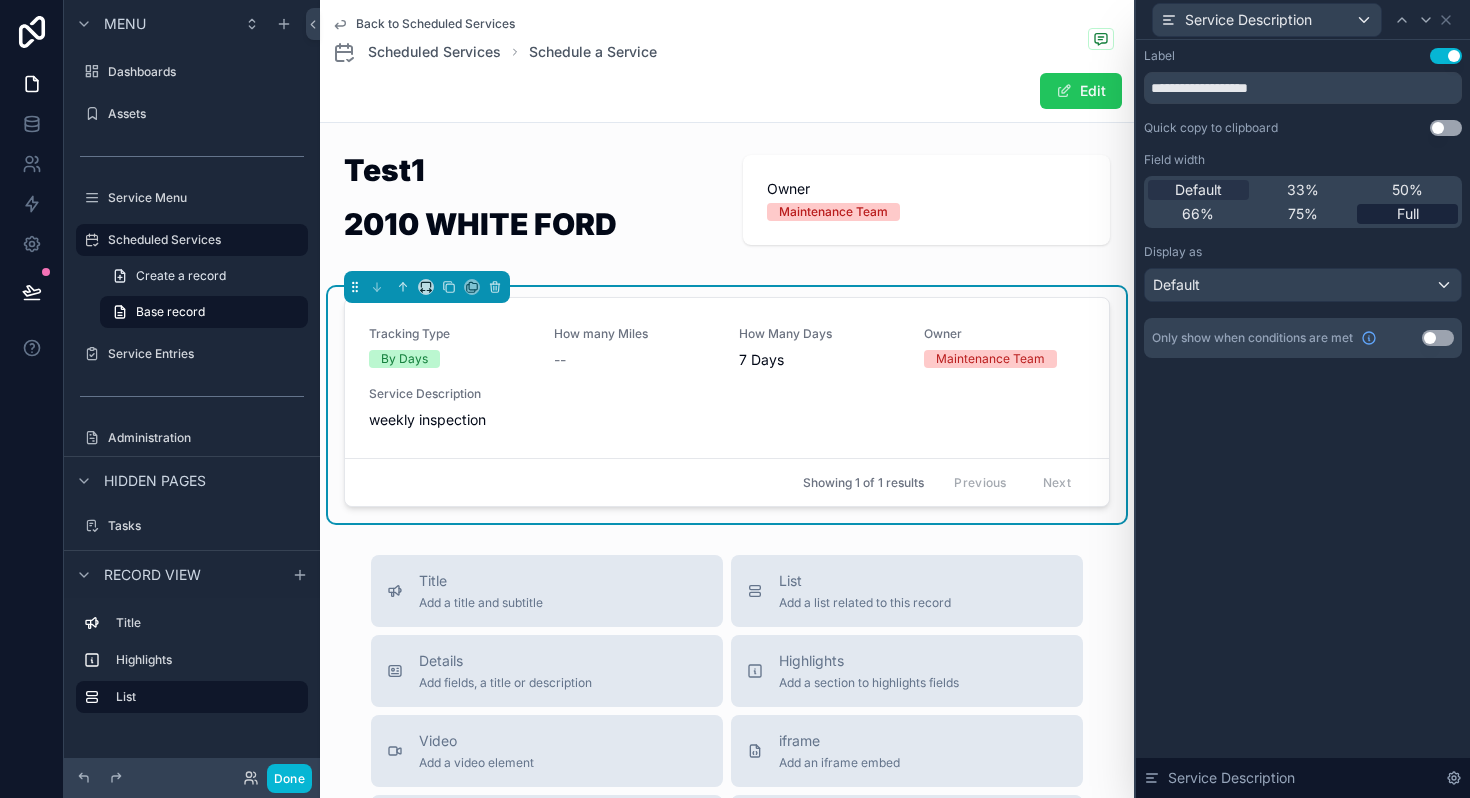 click on "Full" at bounding box center [1407, 214] 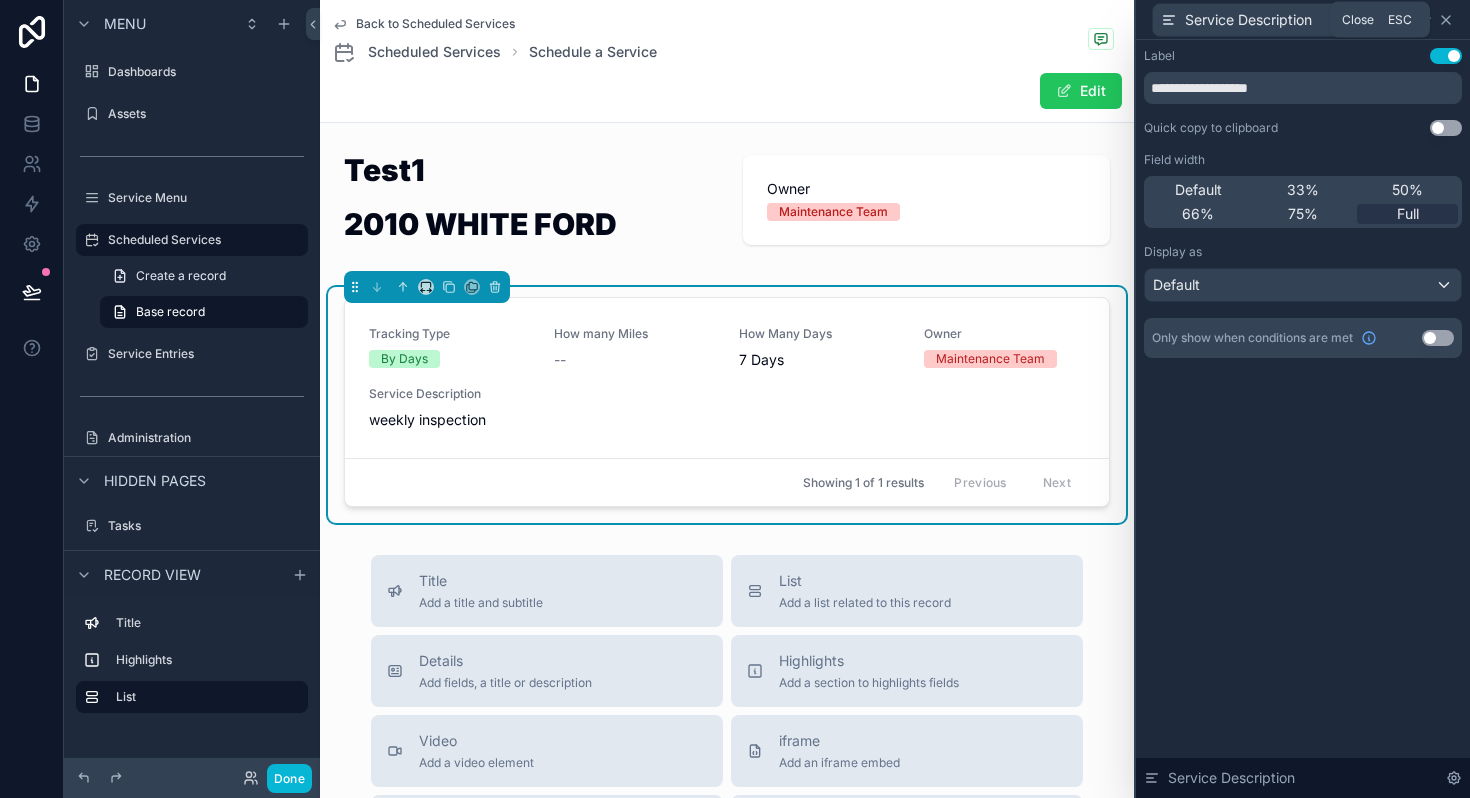 click 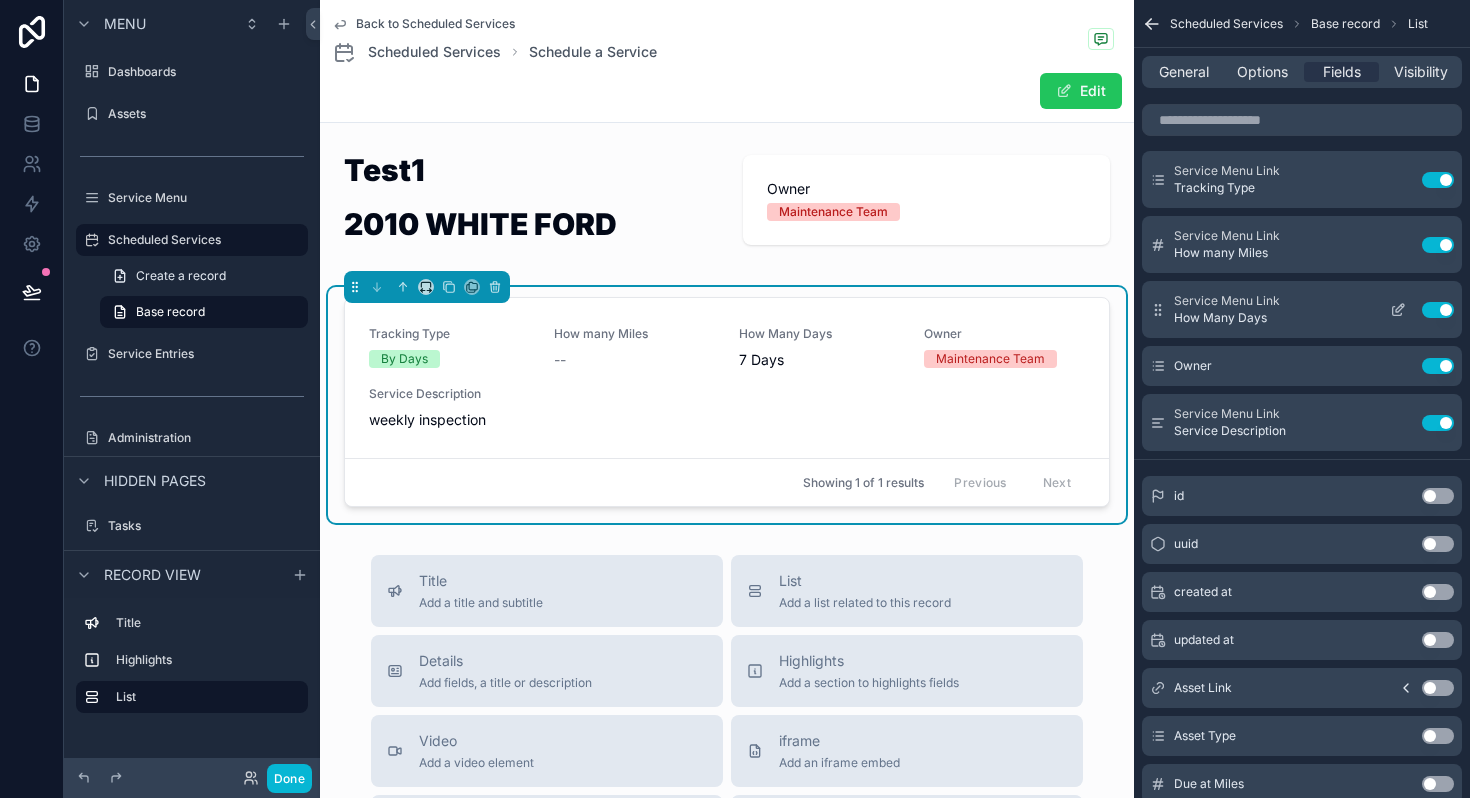 click 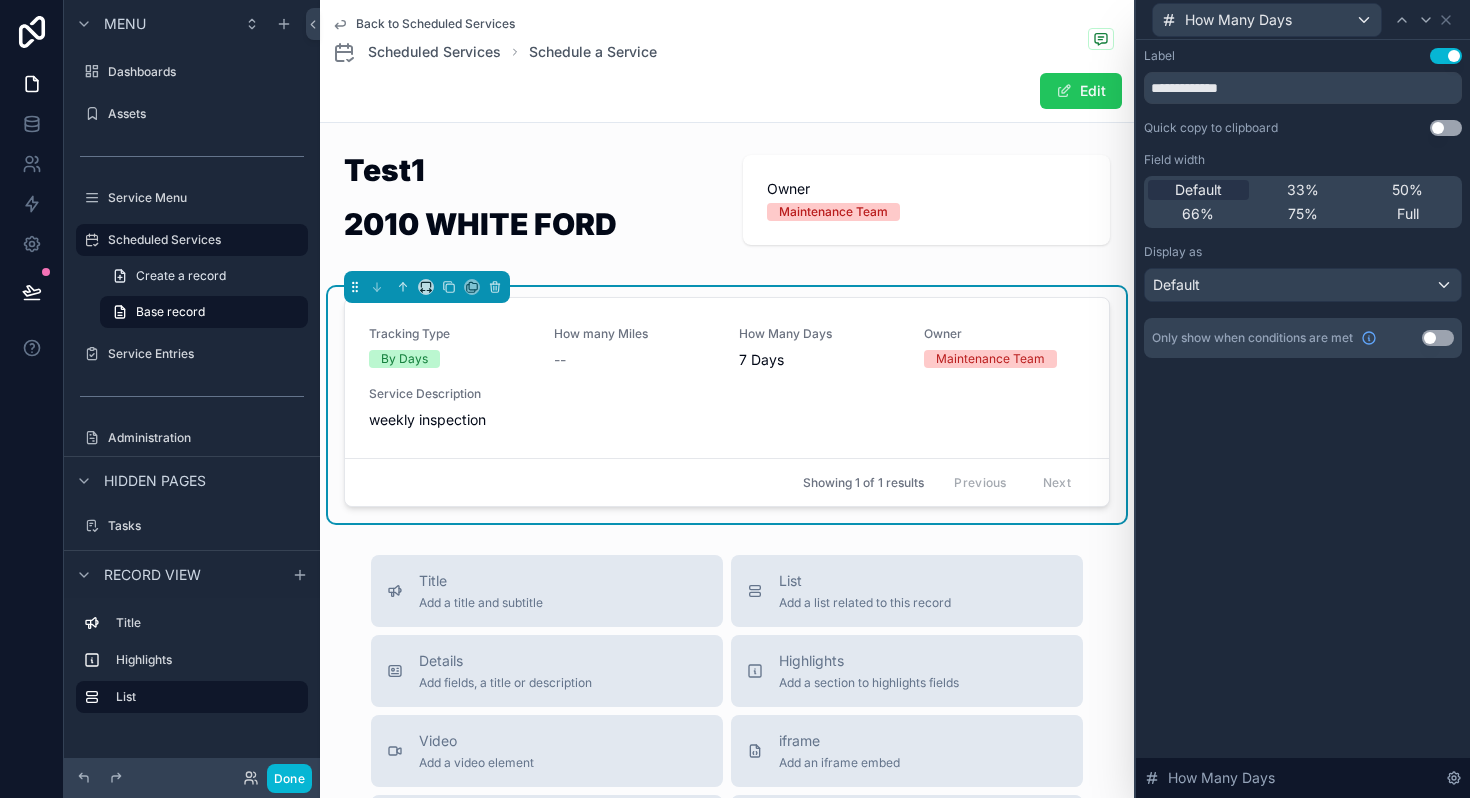 click on "Use setting" at bounding box center [1438, 338] 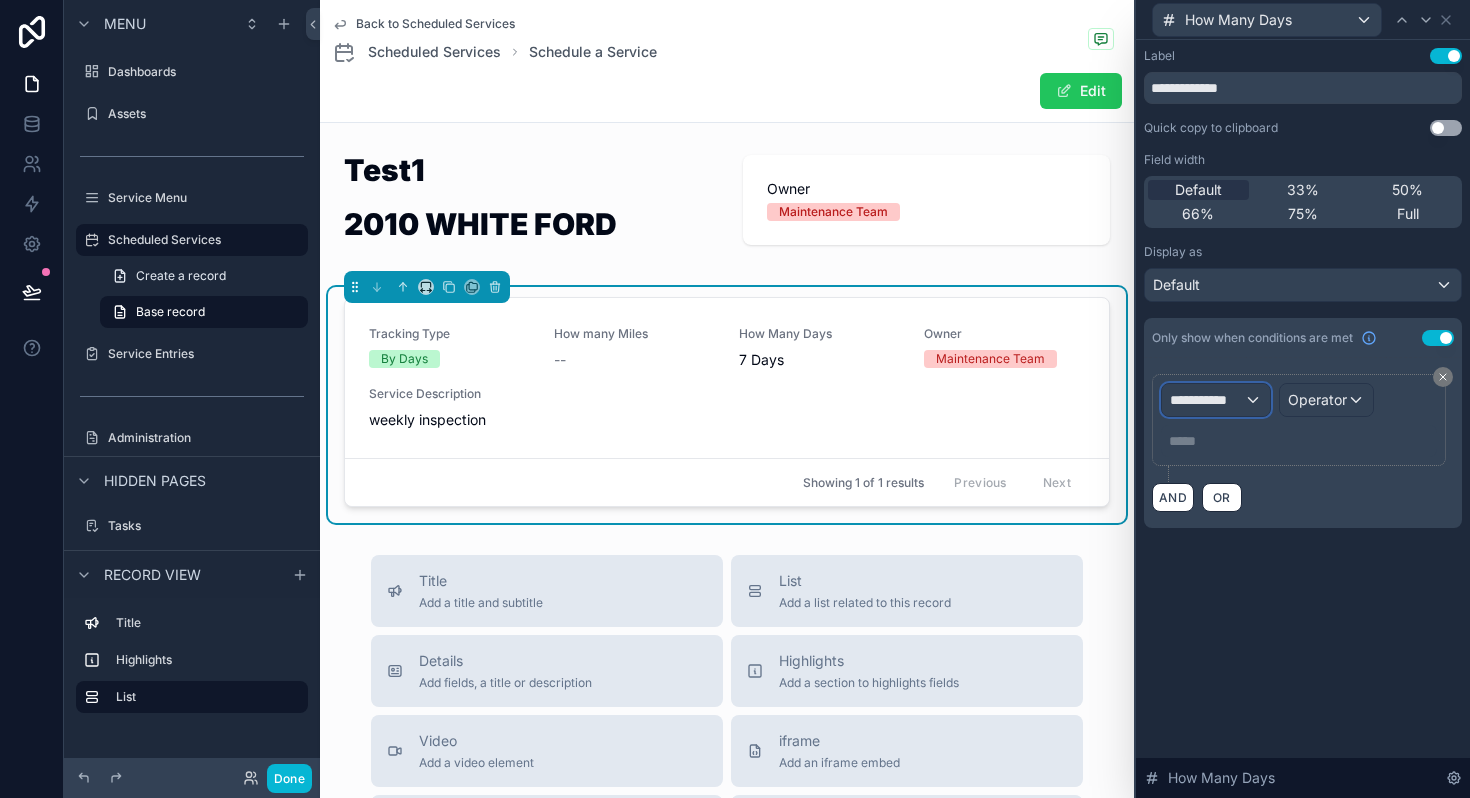 click on "**********" at bounding box center (1207, 400) 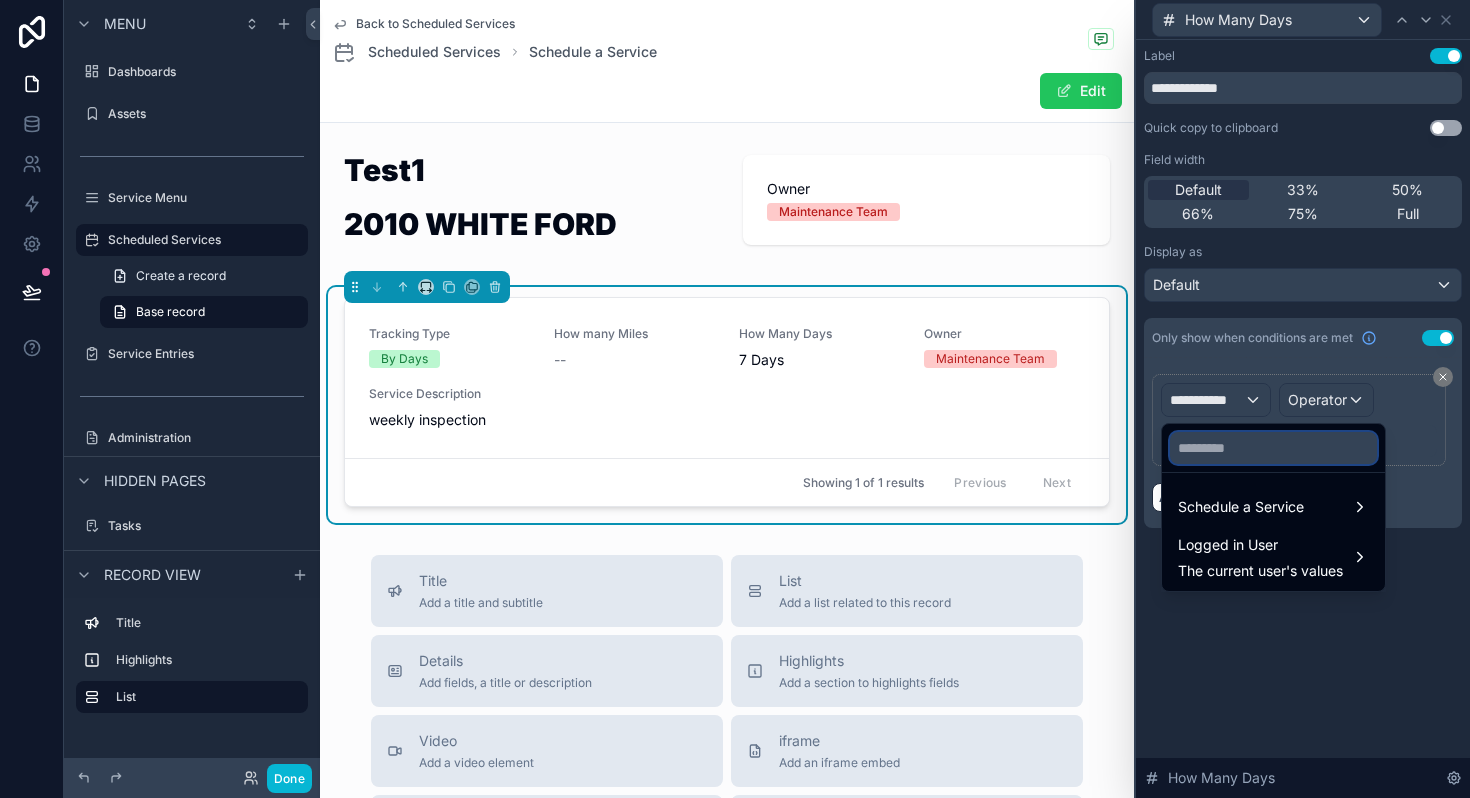 click at bounding box center [1273, 448] 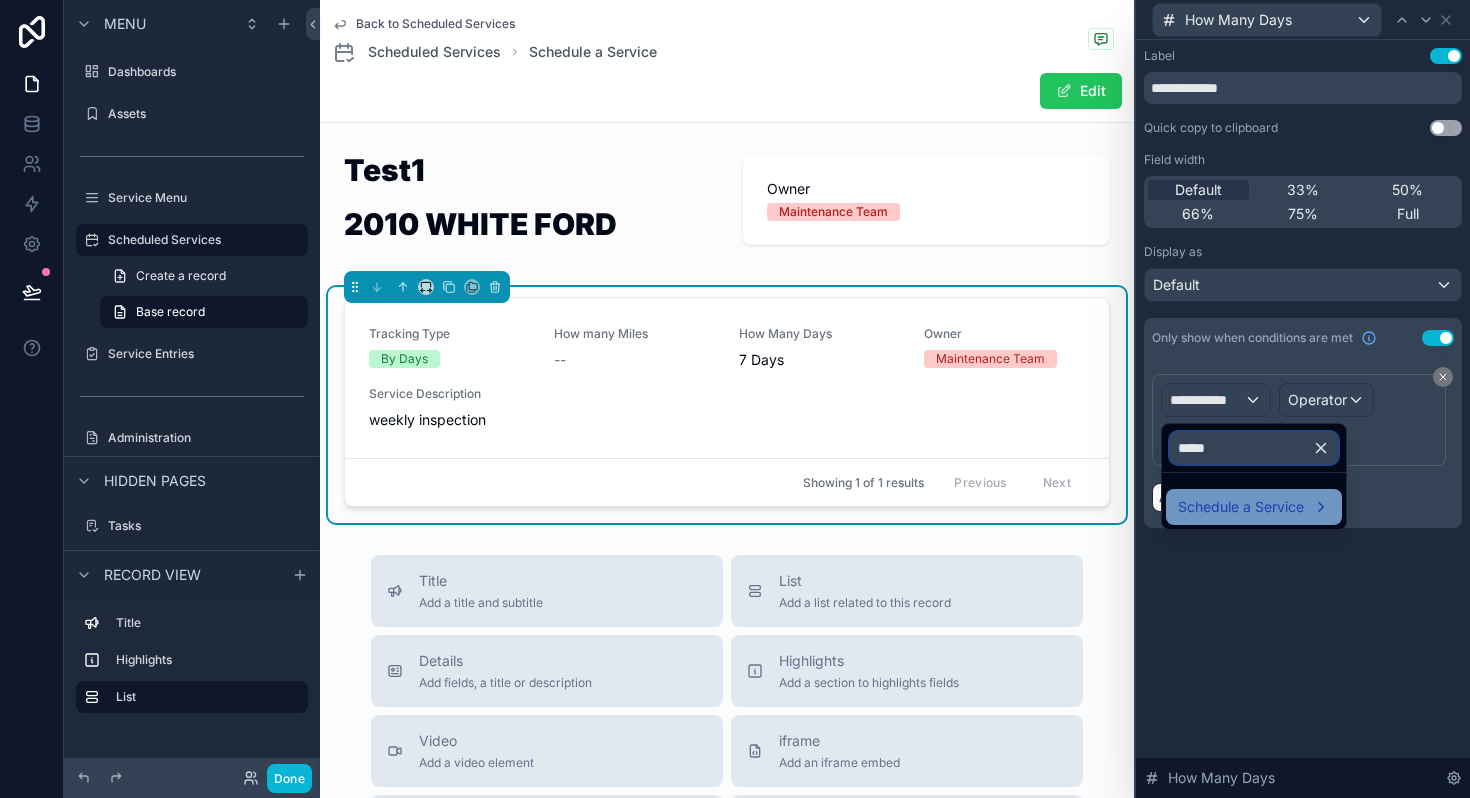 type on "*****" 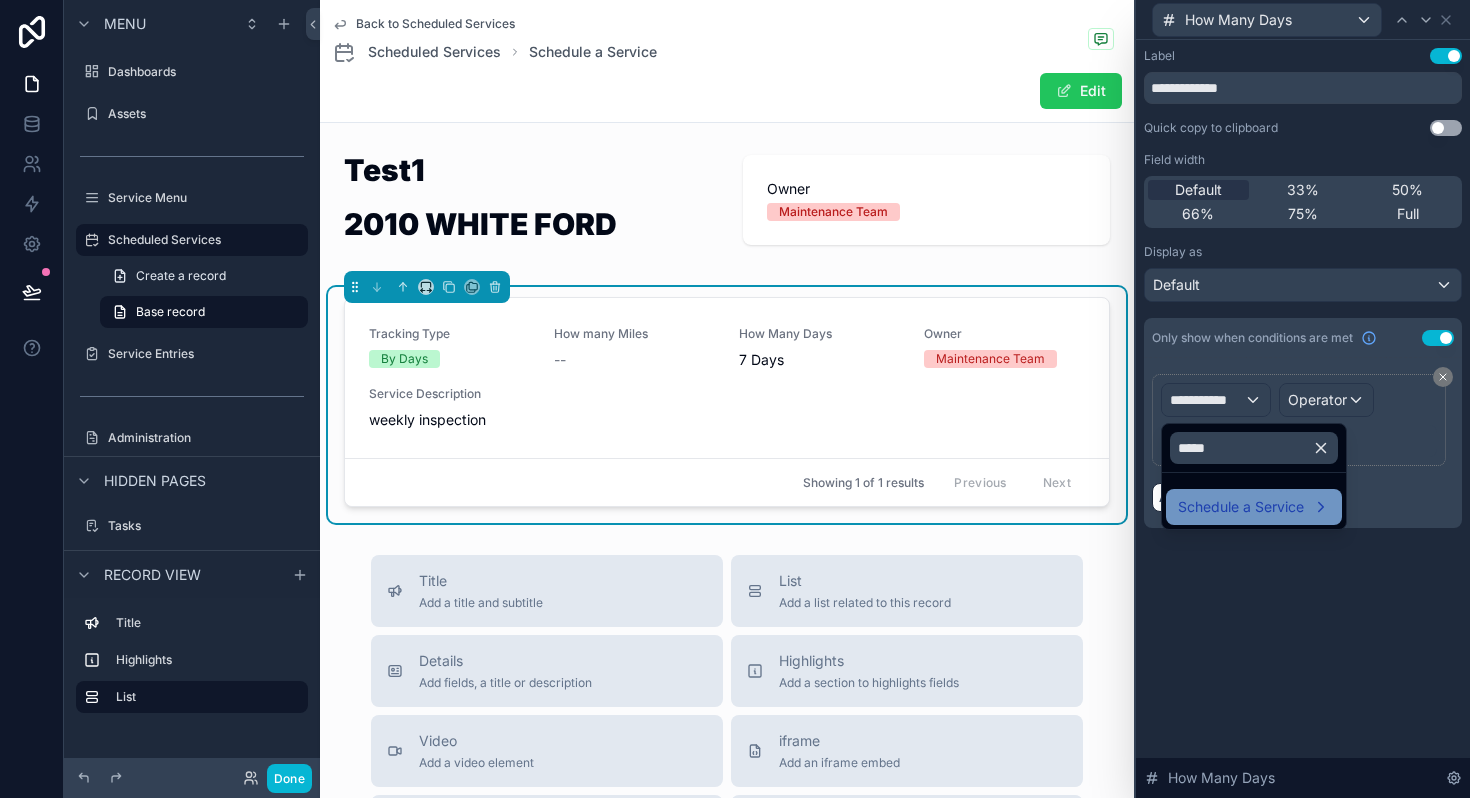 click on "Schedule a Service" at bounding box center [1241, 507] 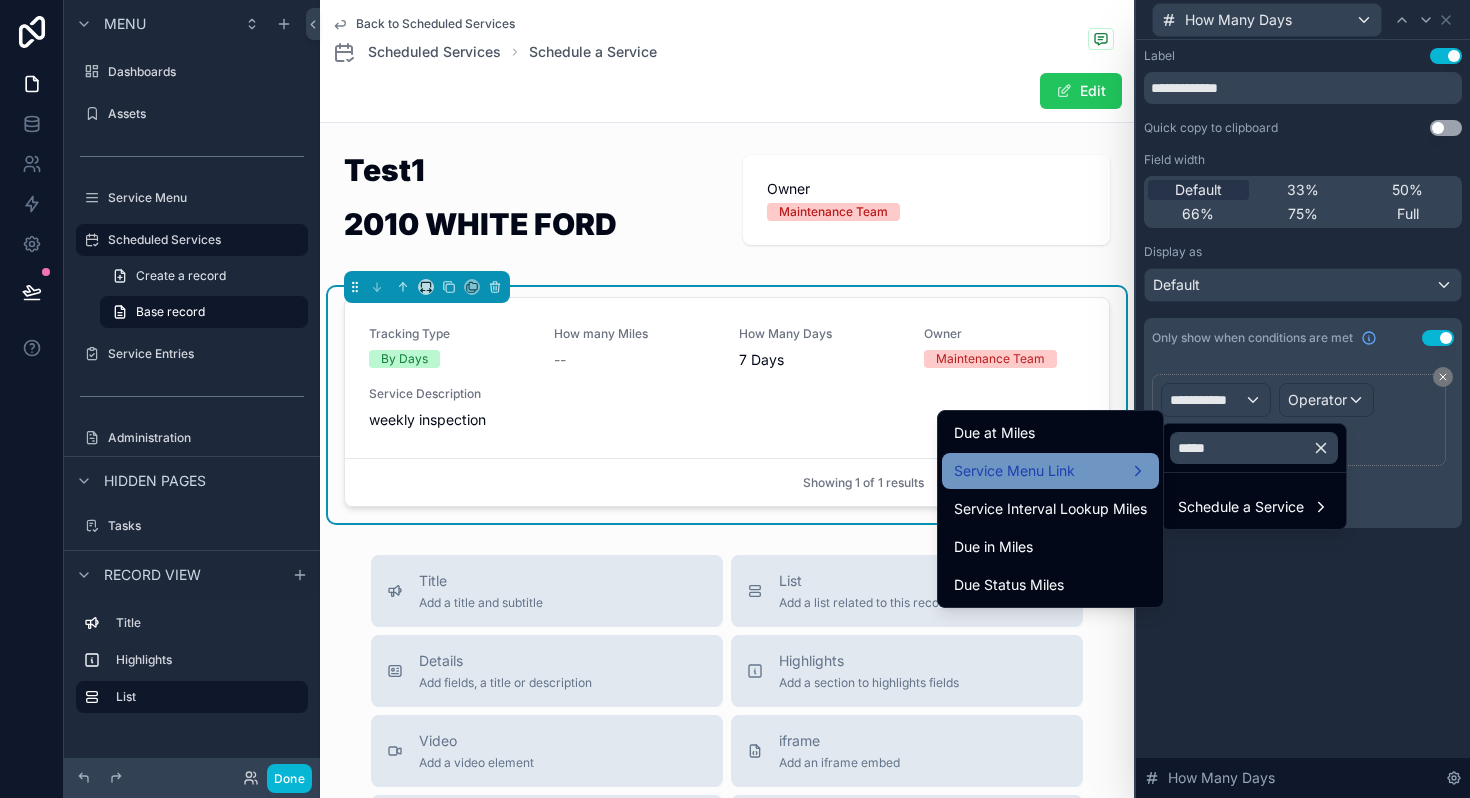 click on "Service Menu Link" at bounding box center [1014, 471] 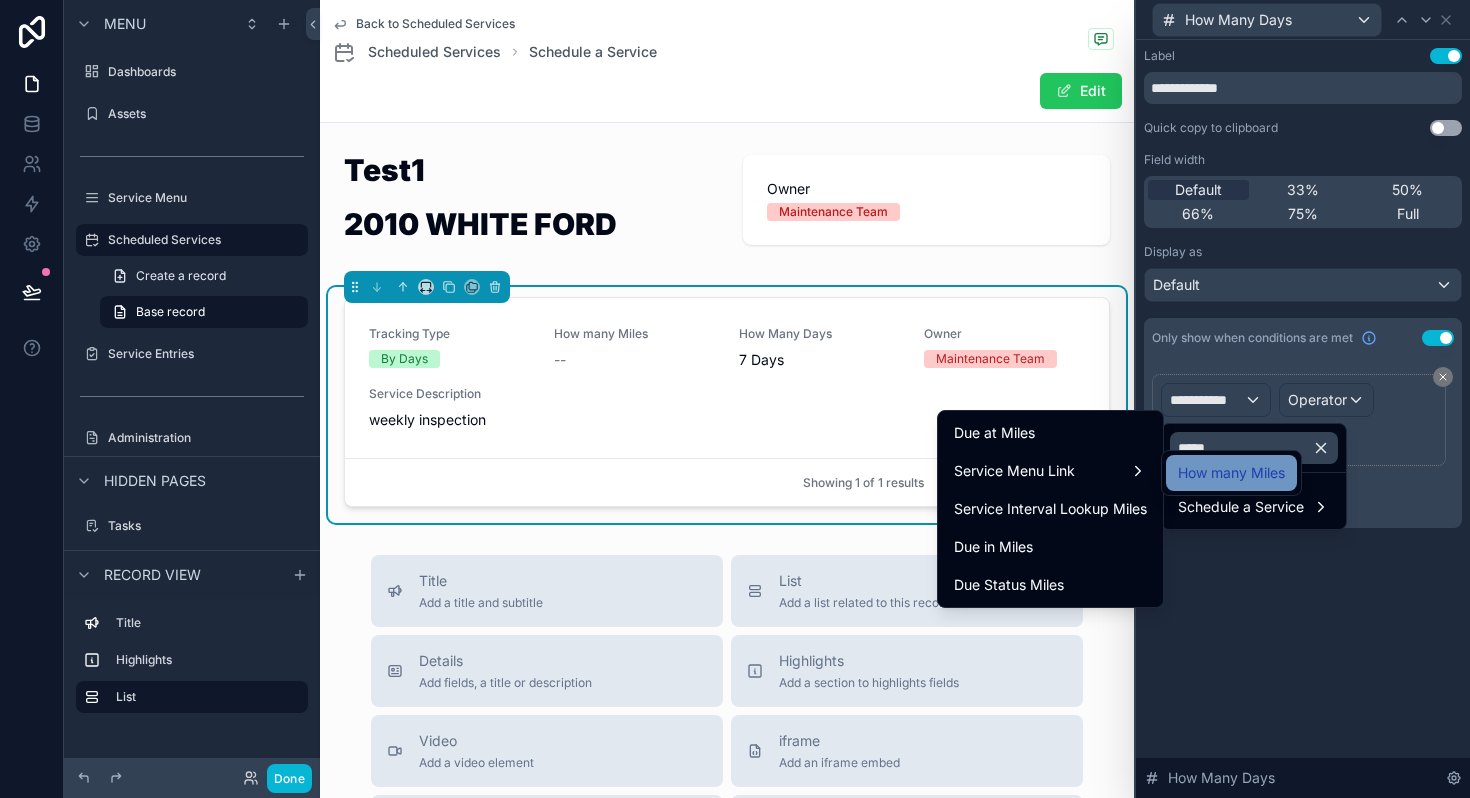 click on "How many Miles" at bounding box center (1231, 473) 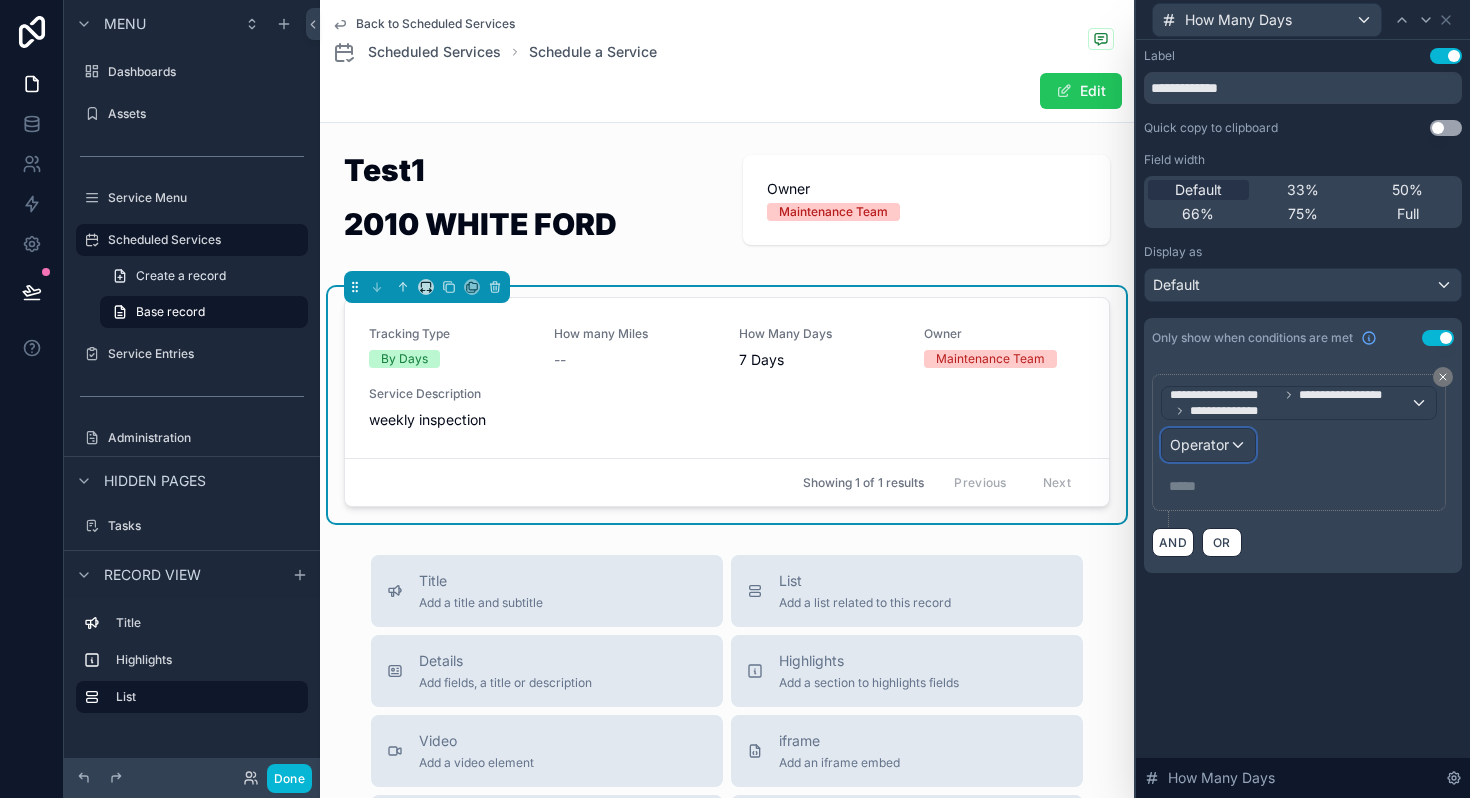 click on "Operator" at bounding box center (1199, 444) 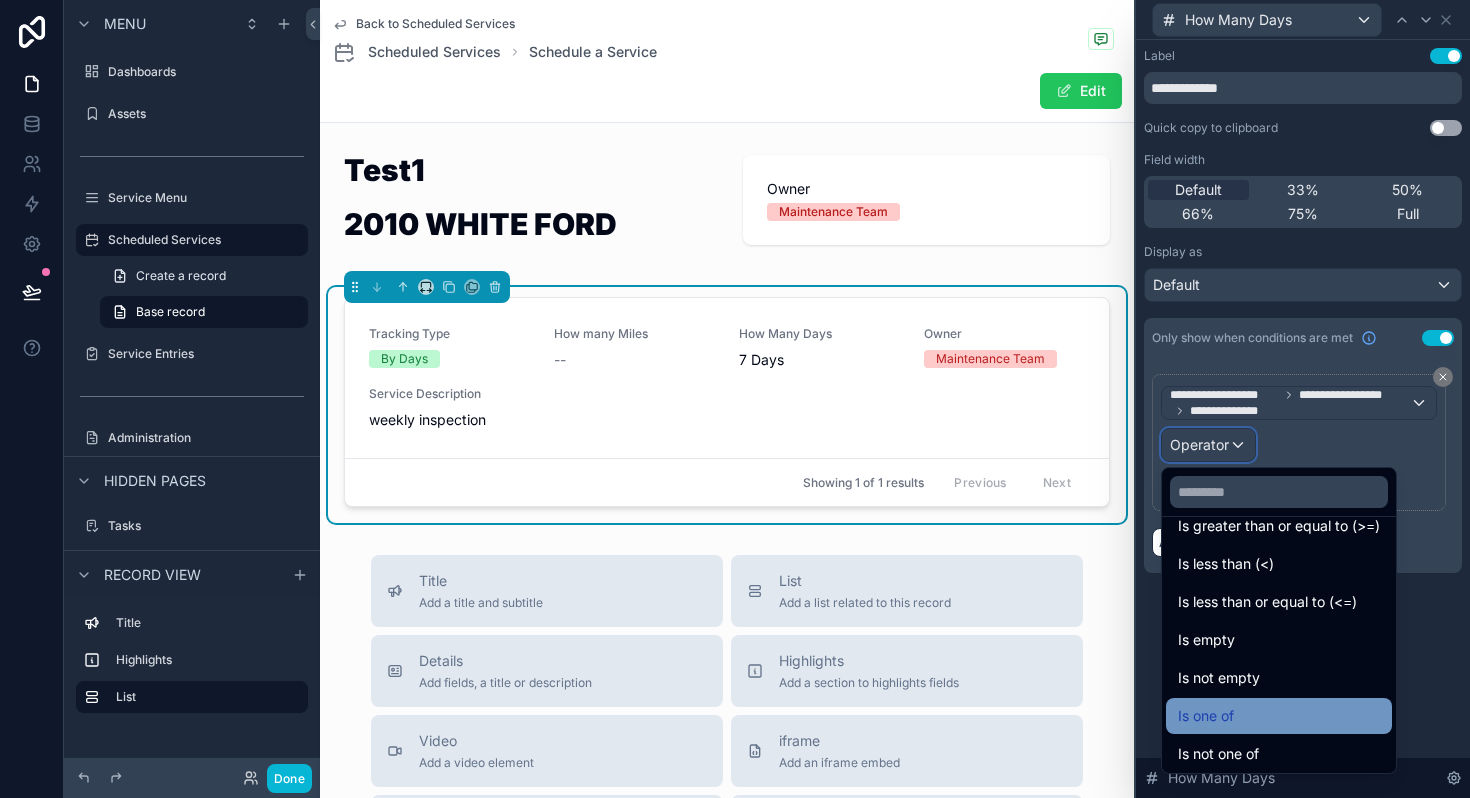 scroll, scrollTop: 142, scrollLeft: 0, axis: vertical 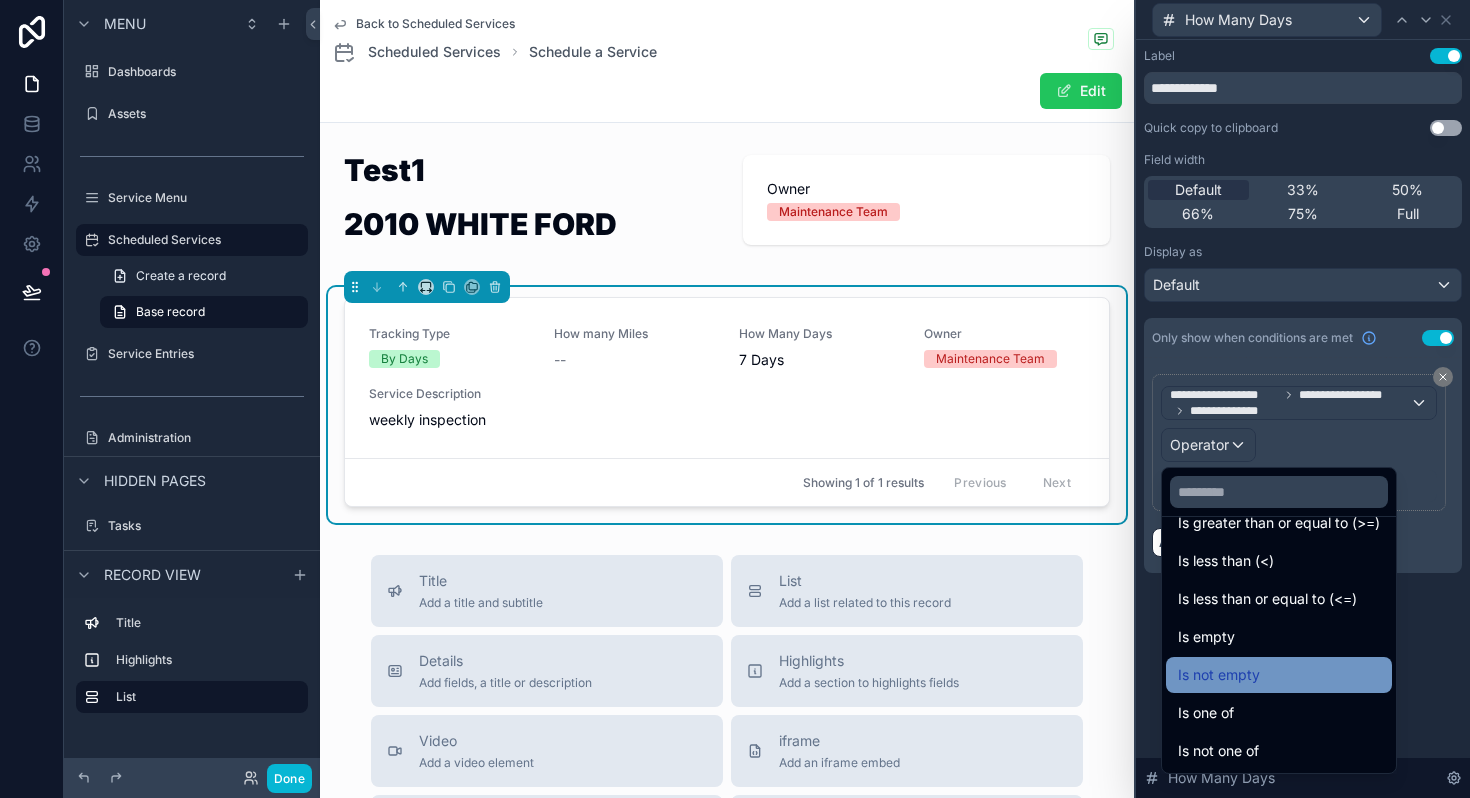 click on "Is not empty" at bounding box center (1219, 675) 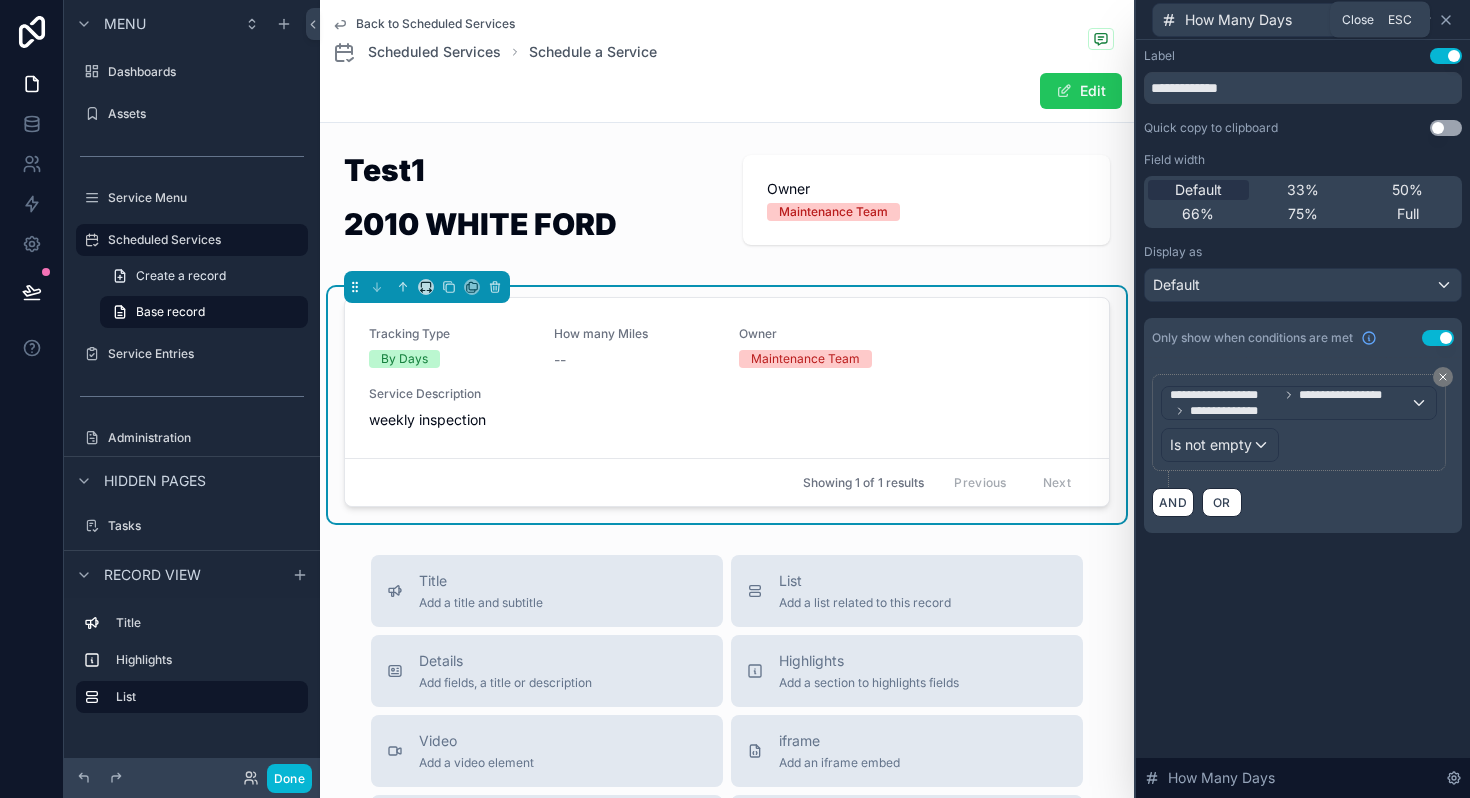 click 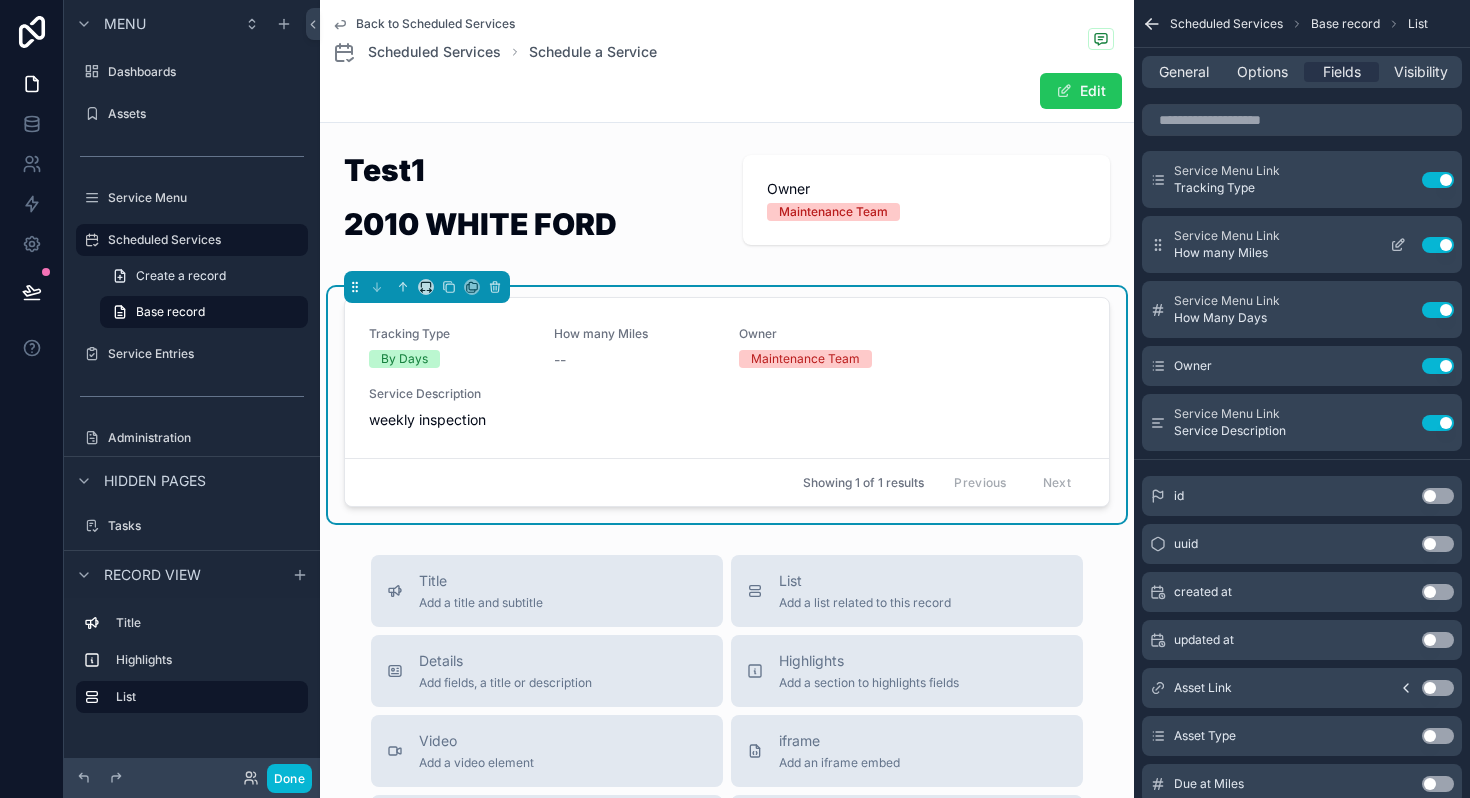 click 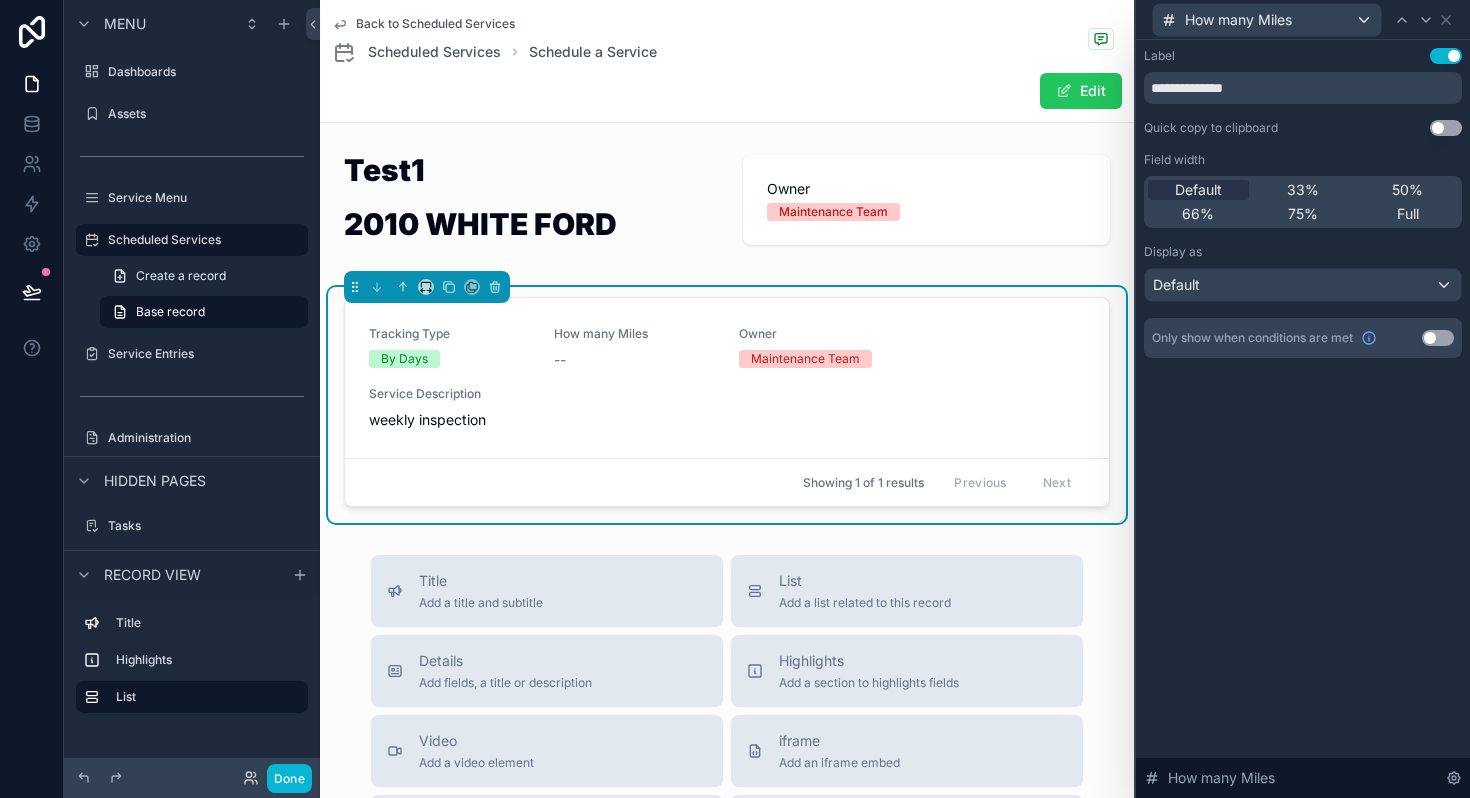 click on "Use setting" at bounding box center (1438, 338) 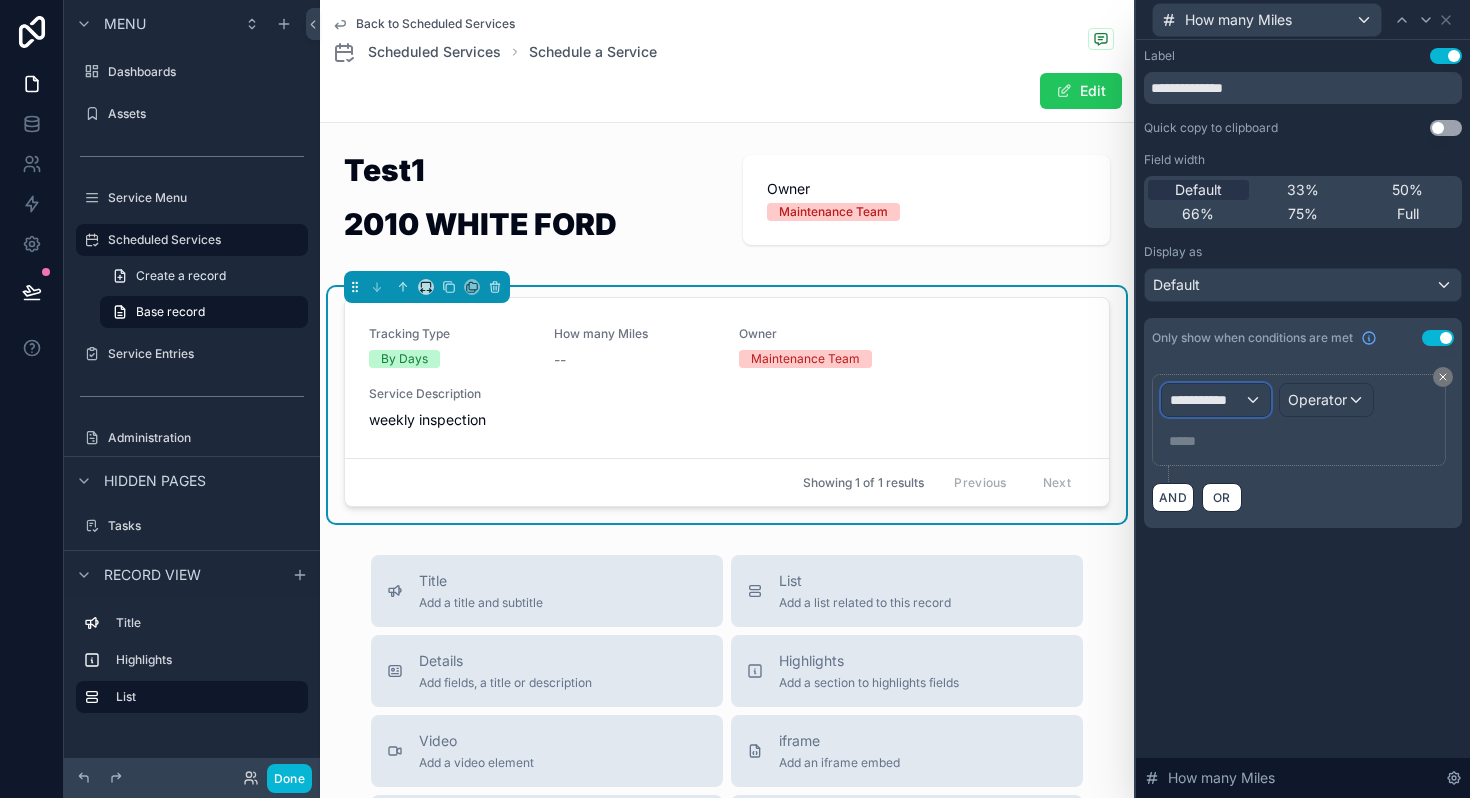 click on "**********" at bounding box center [1207, 400] 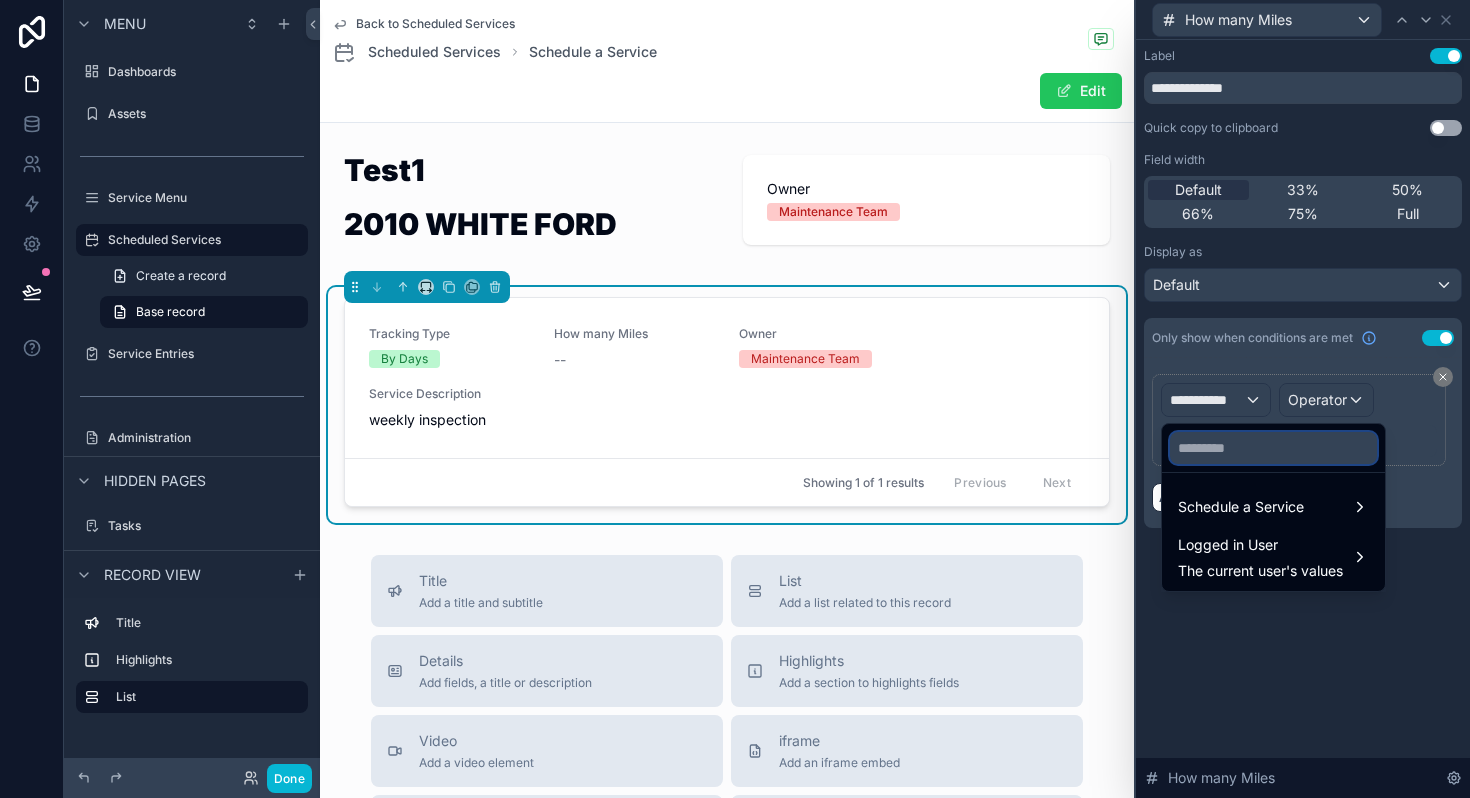 click at bounding box center (1273, 448) 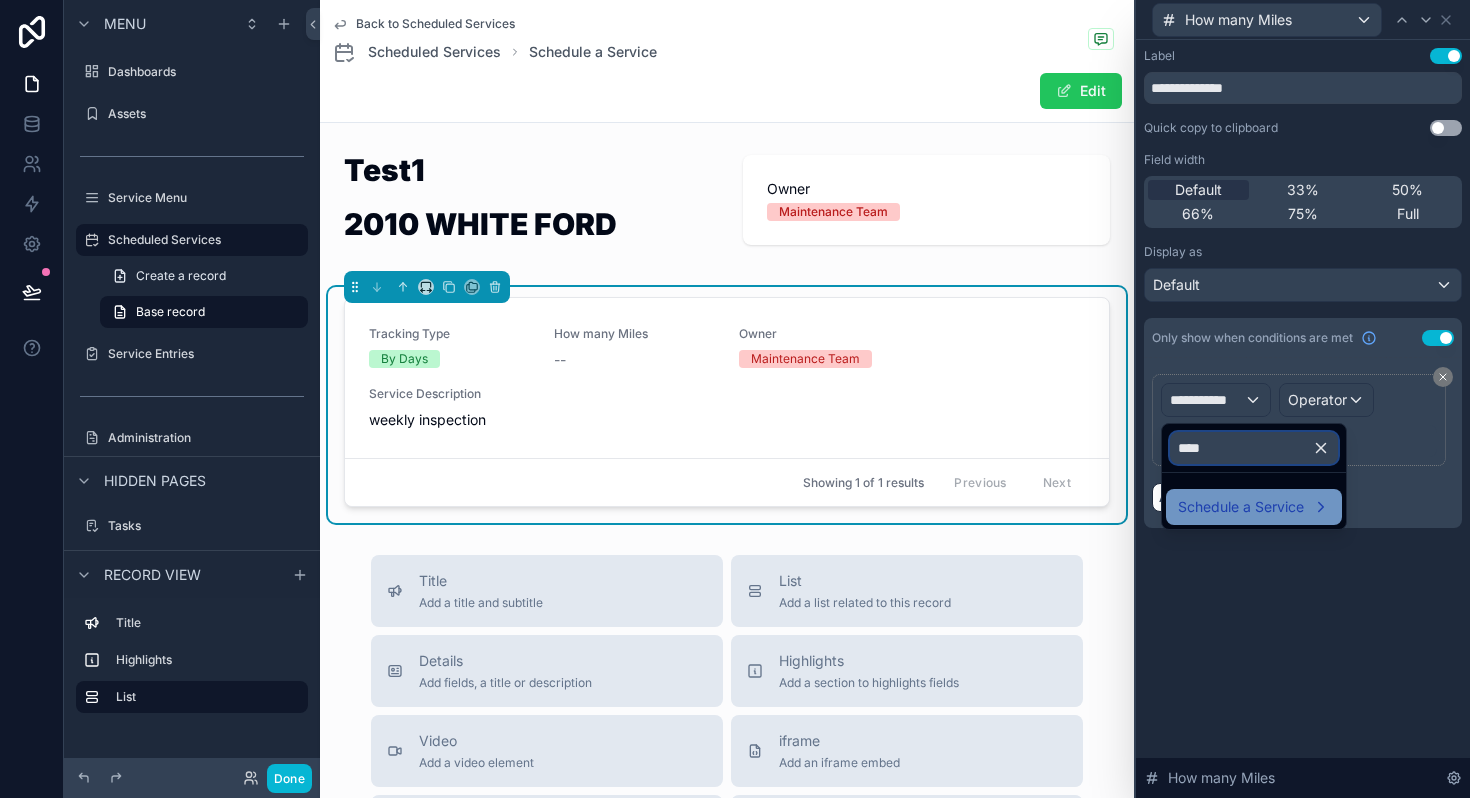 type on "****" 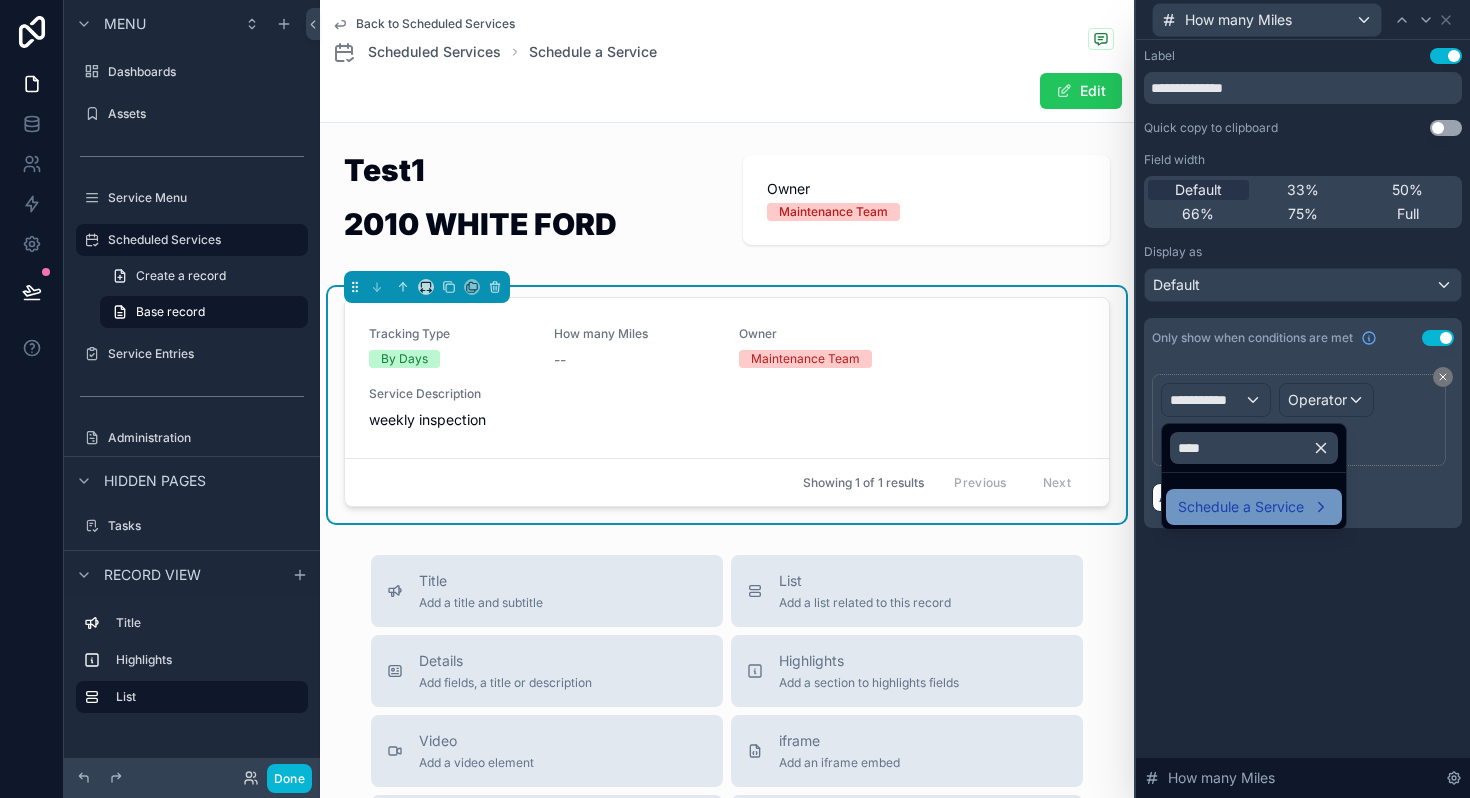 click on "Schedule a Service" at bounding box center [1241, 507] 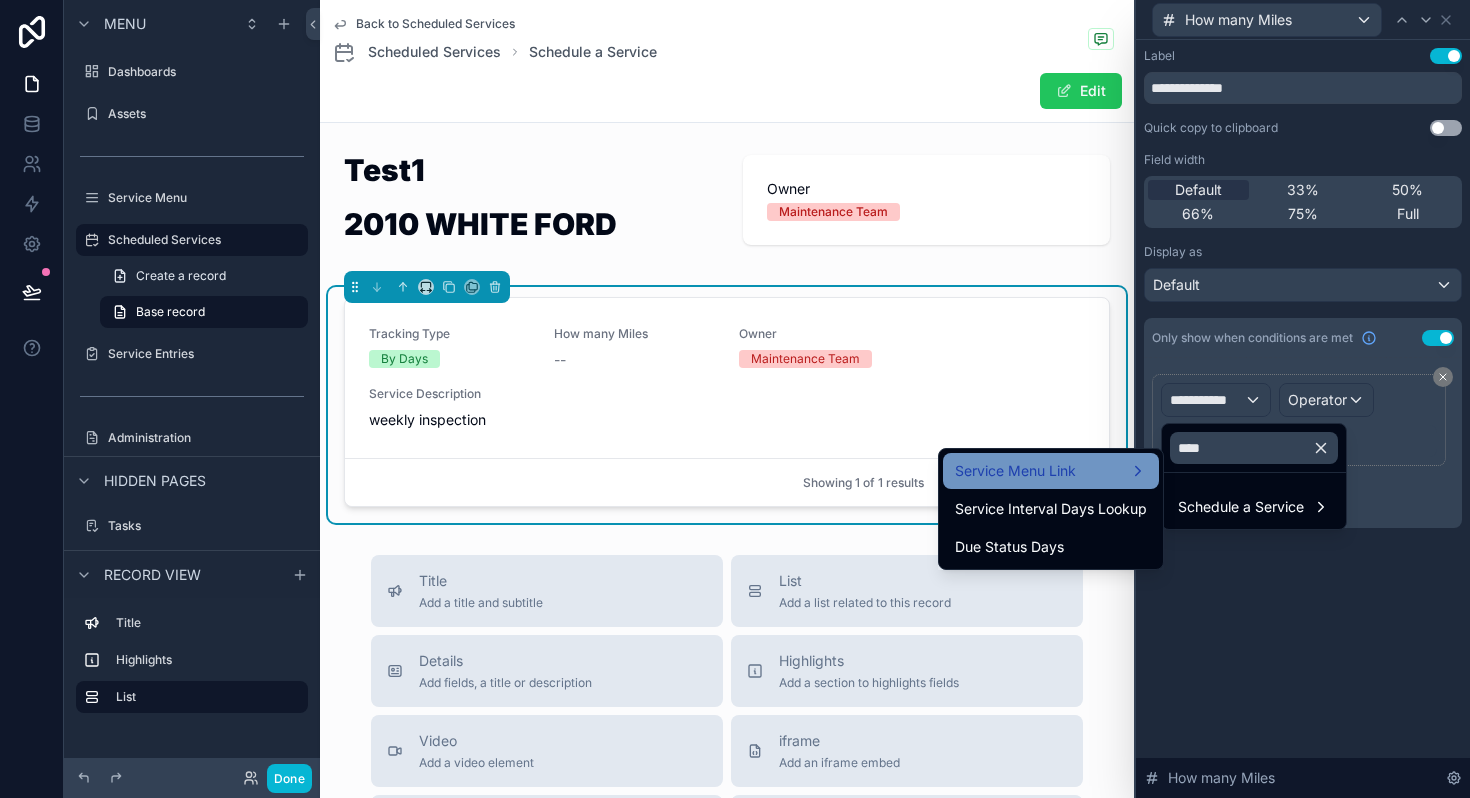 click on "Service Menu Link" at bounding box center (1015, 471) 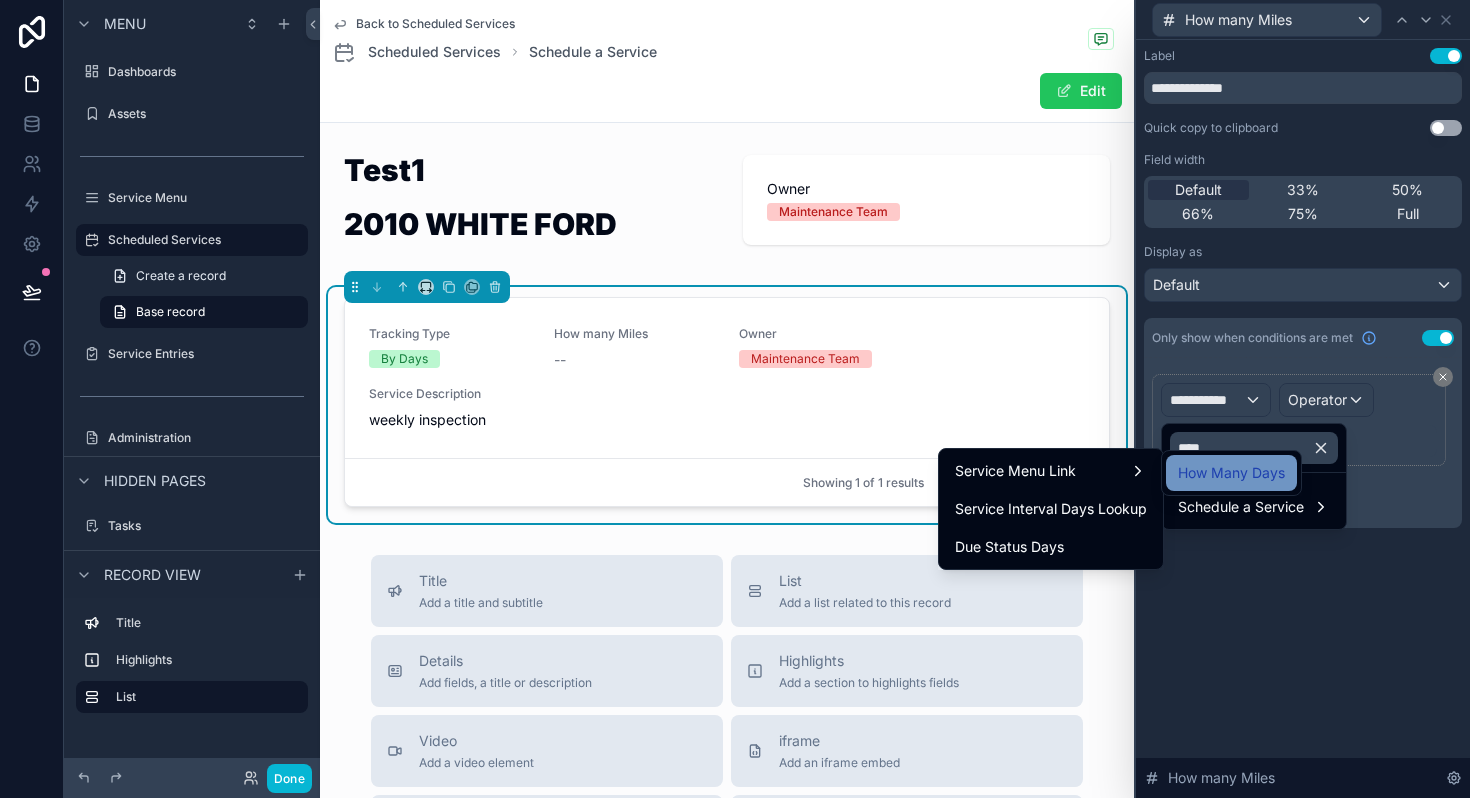 click on "How Many Days" at bounding box center (1231, 473) 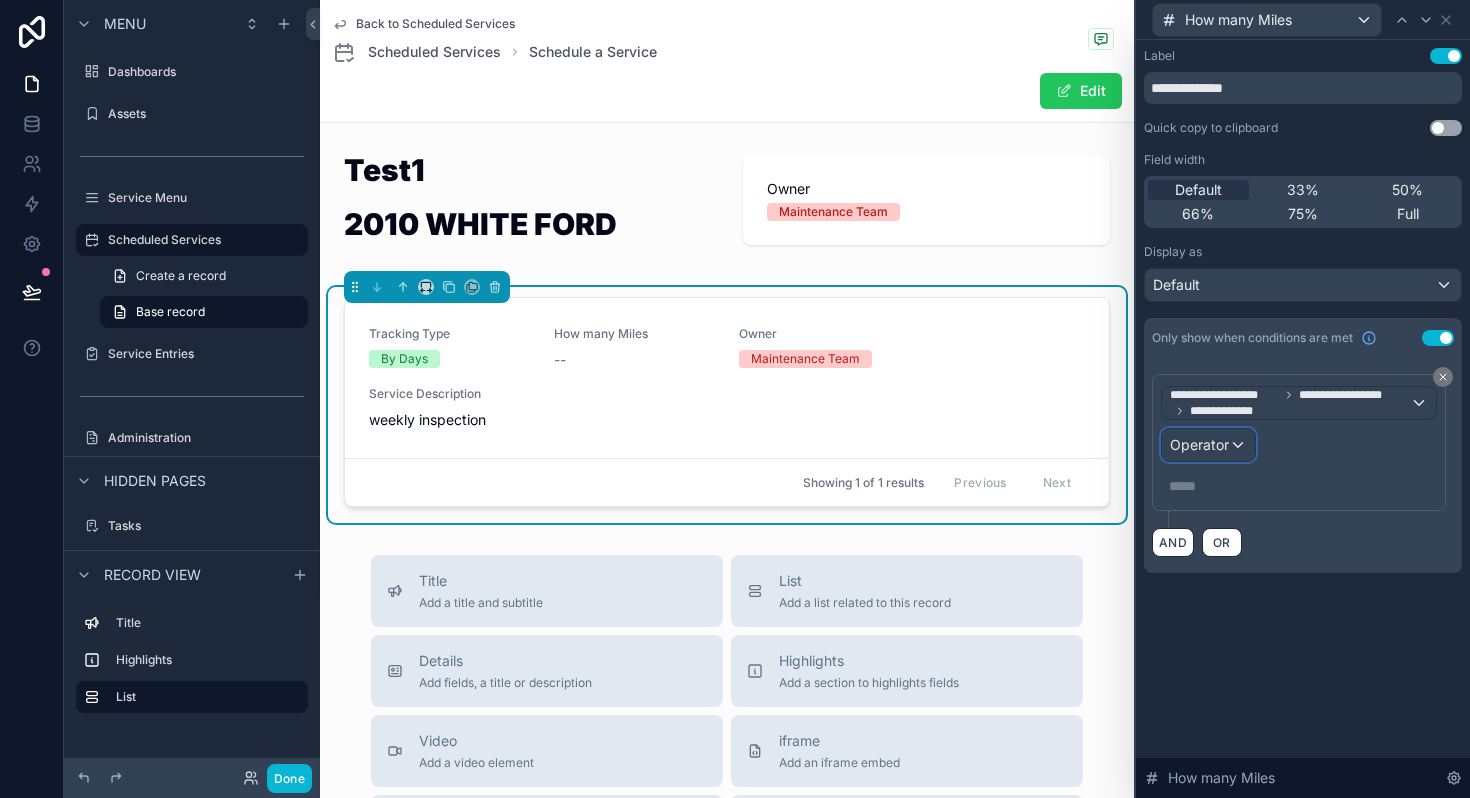 click on "Operator" at bounding box center [1199, 444] 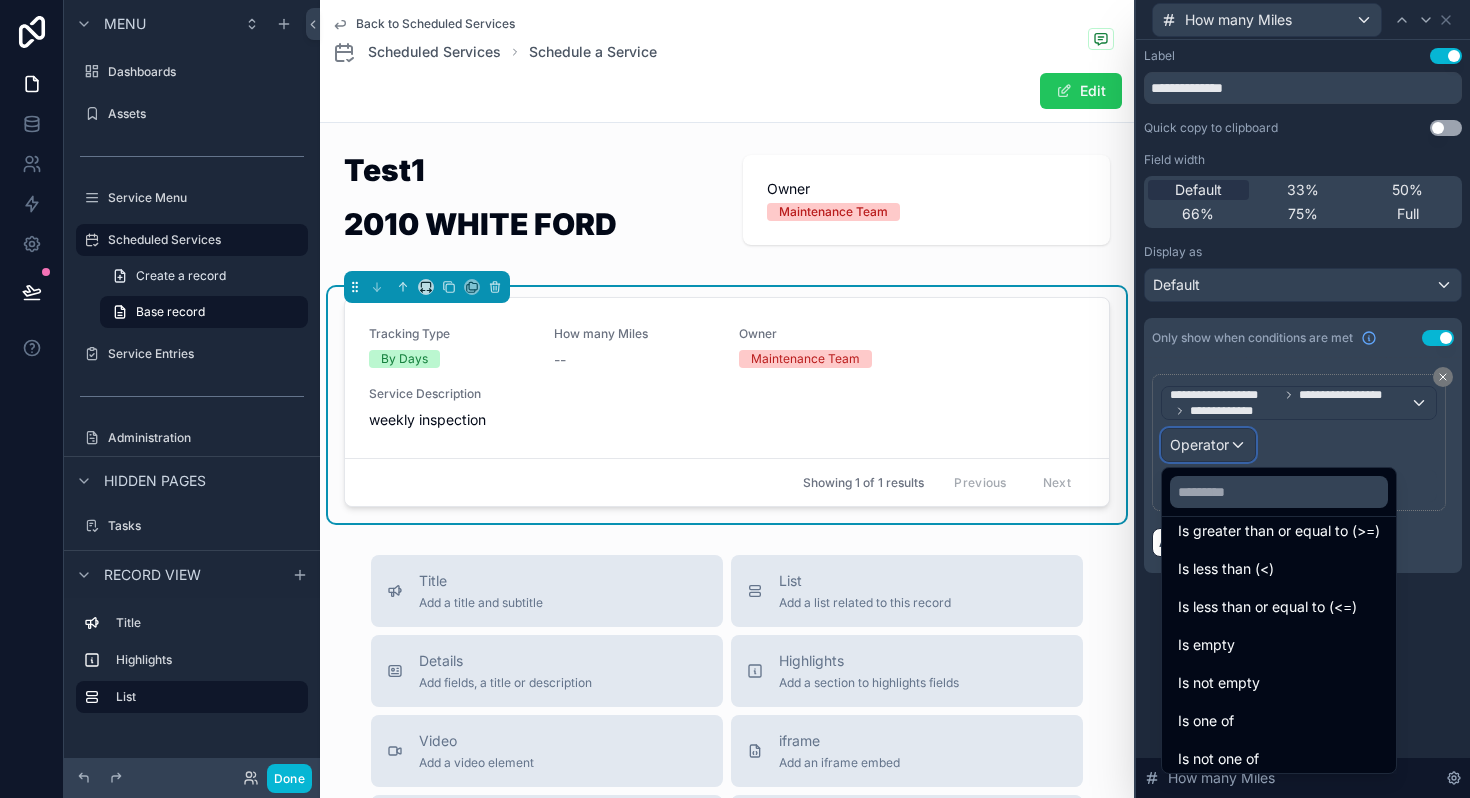 scroll, scrollTop: 142, scrollLeft: 0, axis: vertical 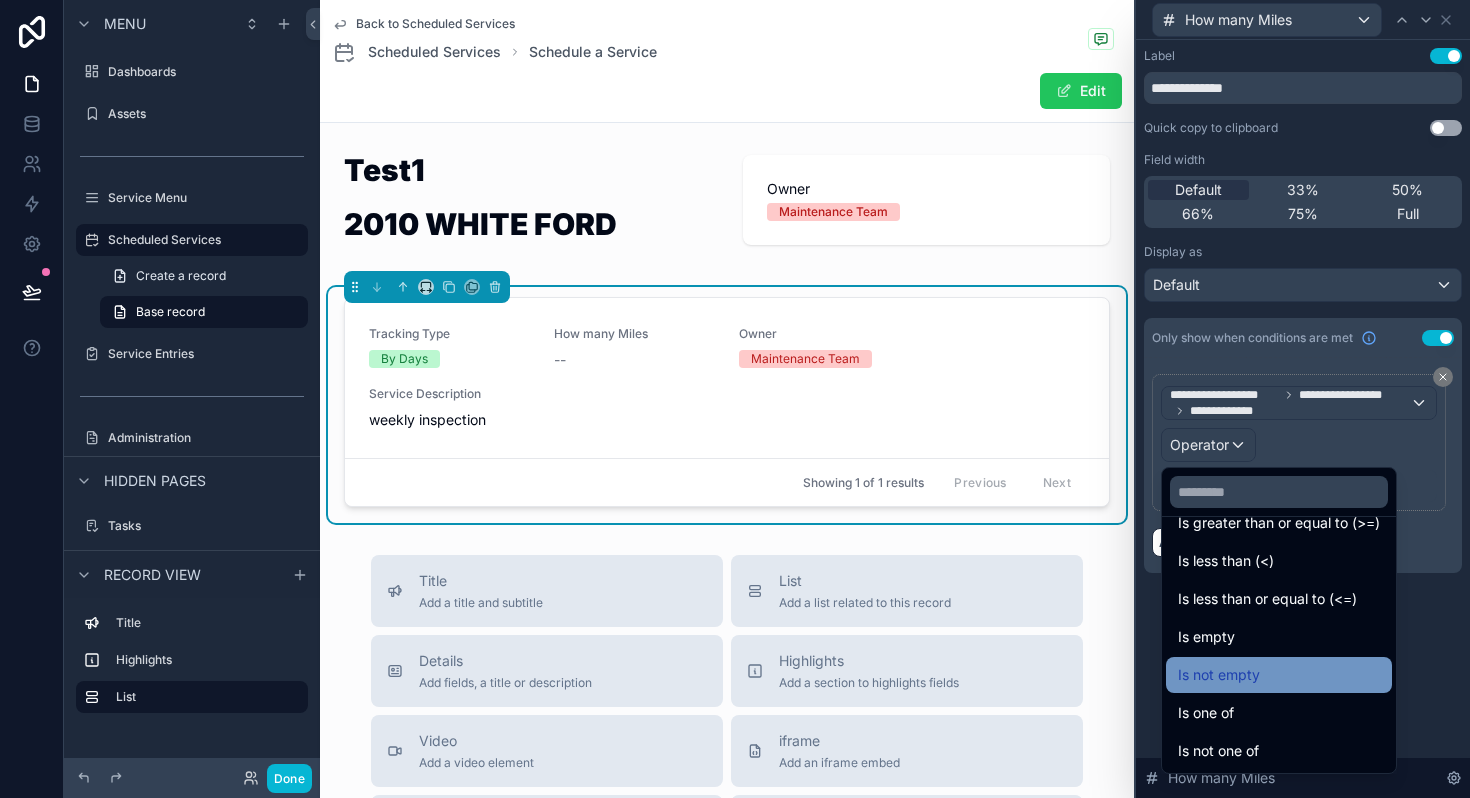 click on "Is not empty" at bounding box center (1219, 675) 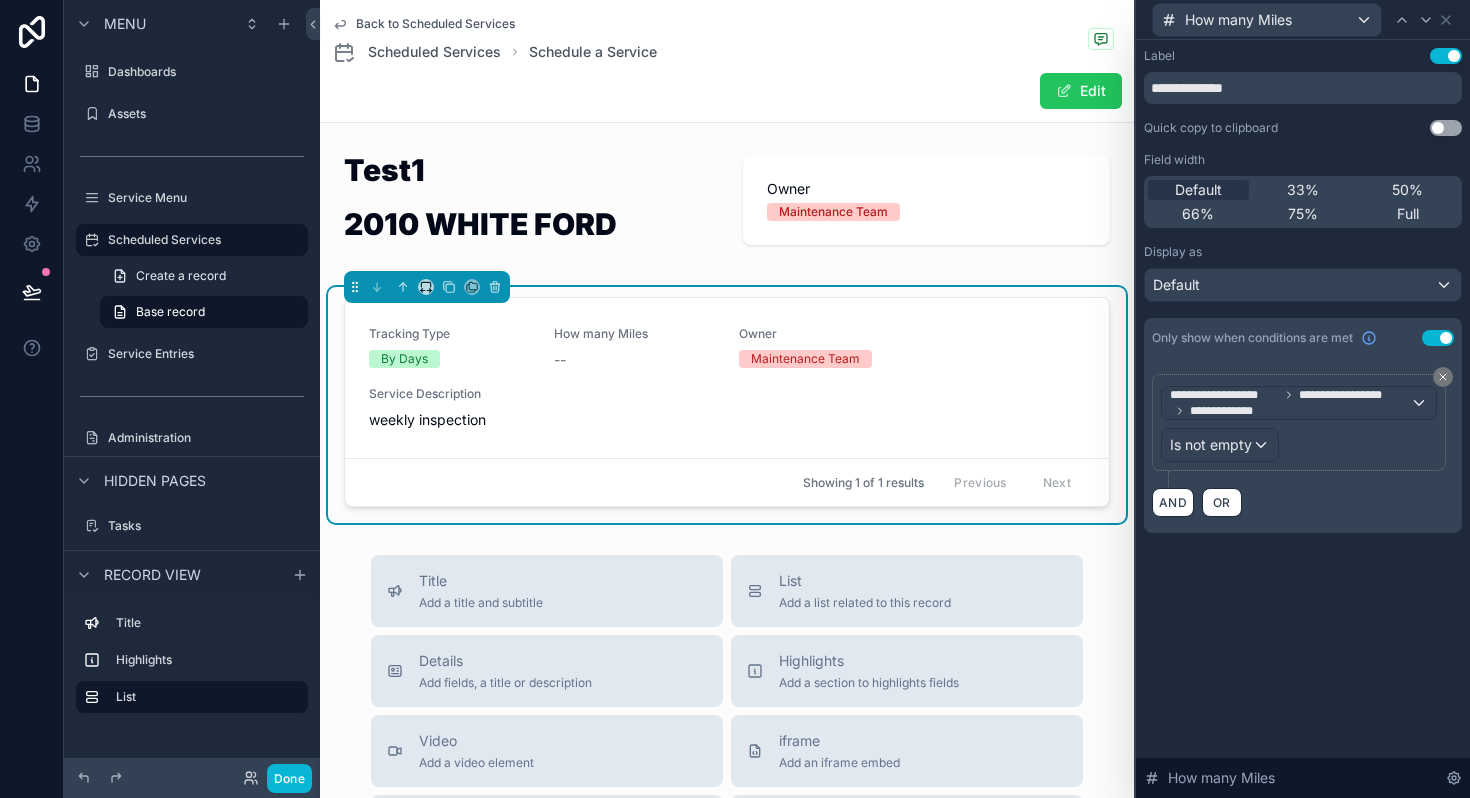 click on "**********" at bounding box center (1303, 419) 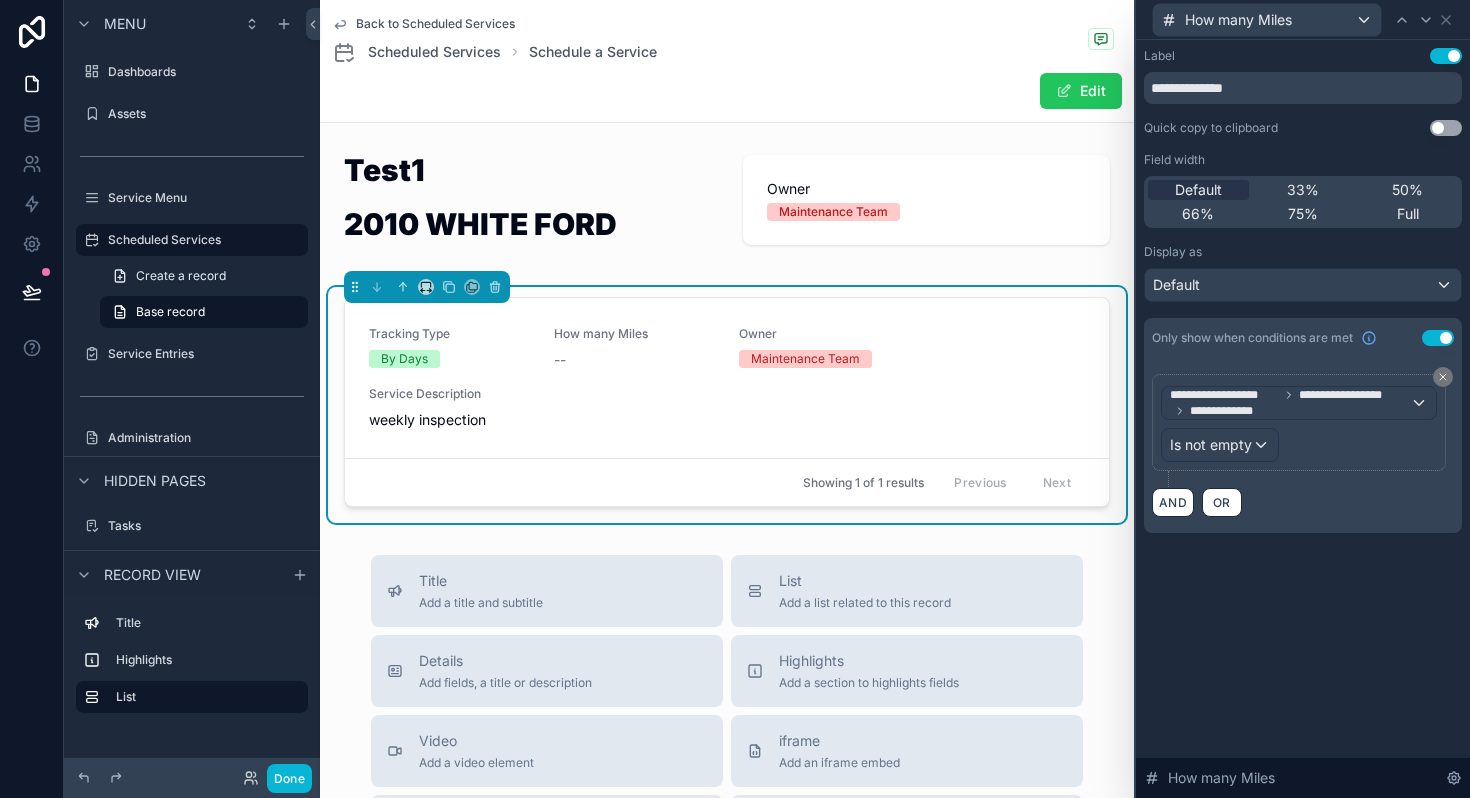 click on "**********" at bounding box center [1303, 419] 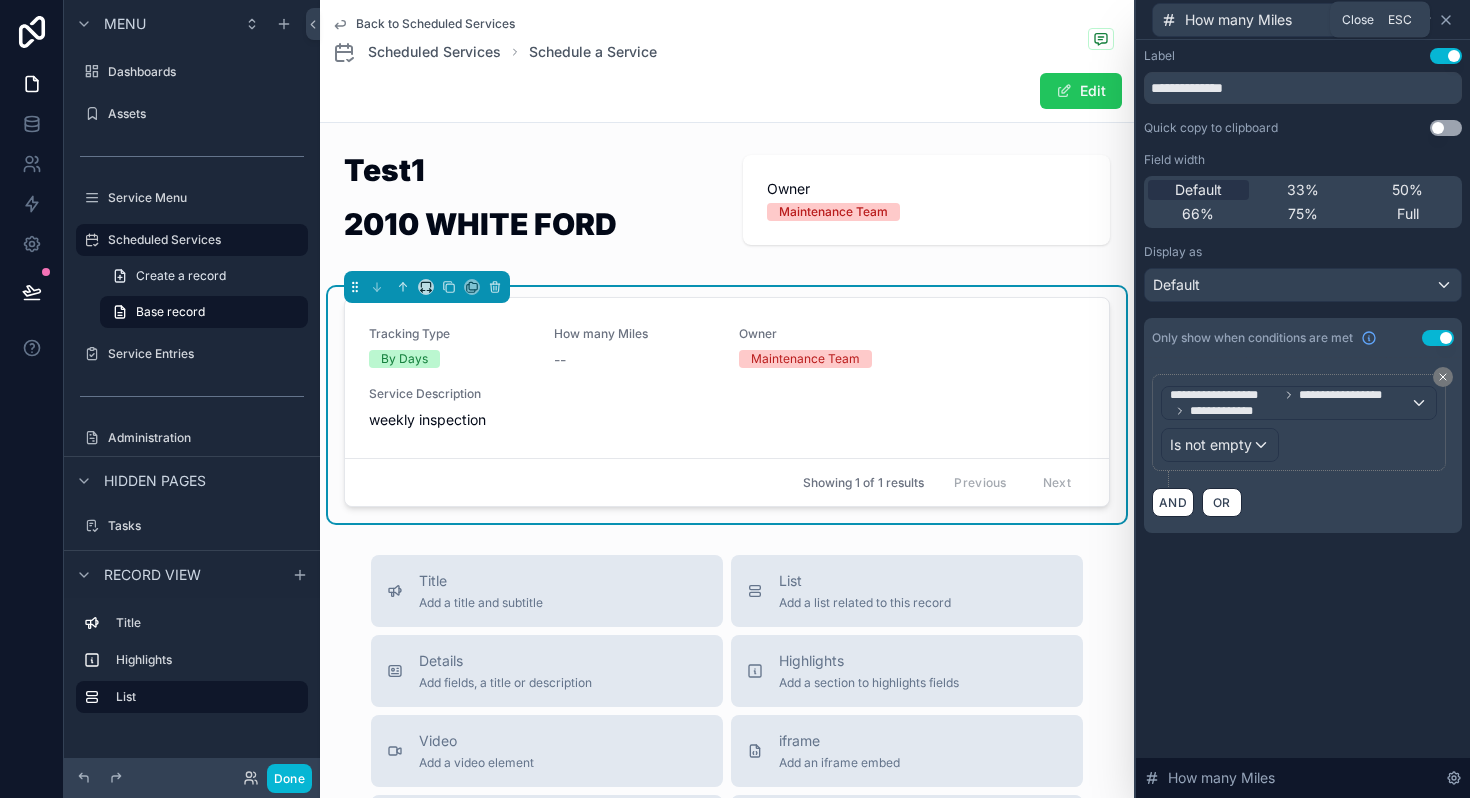 click 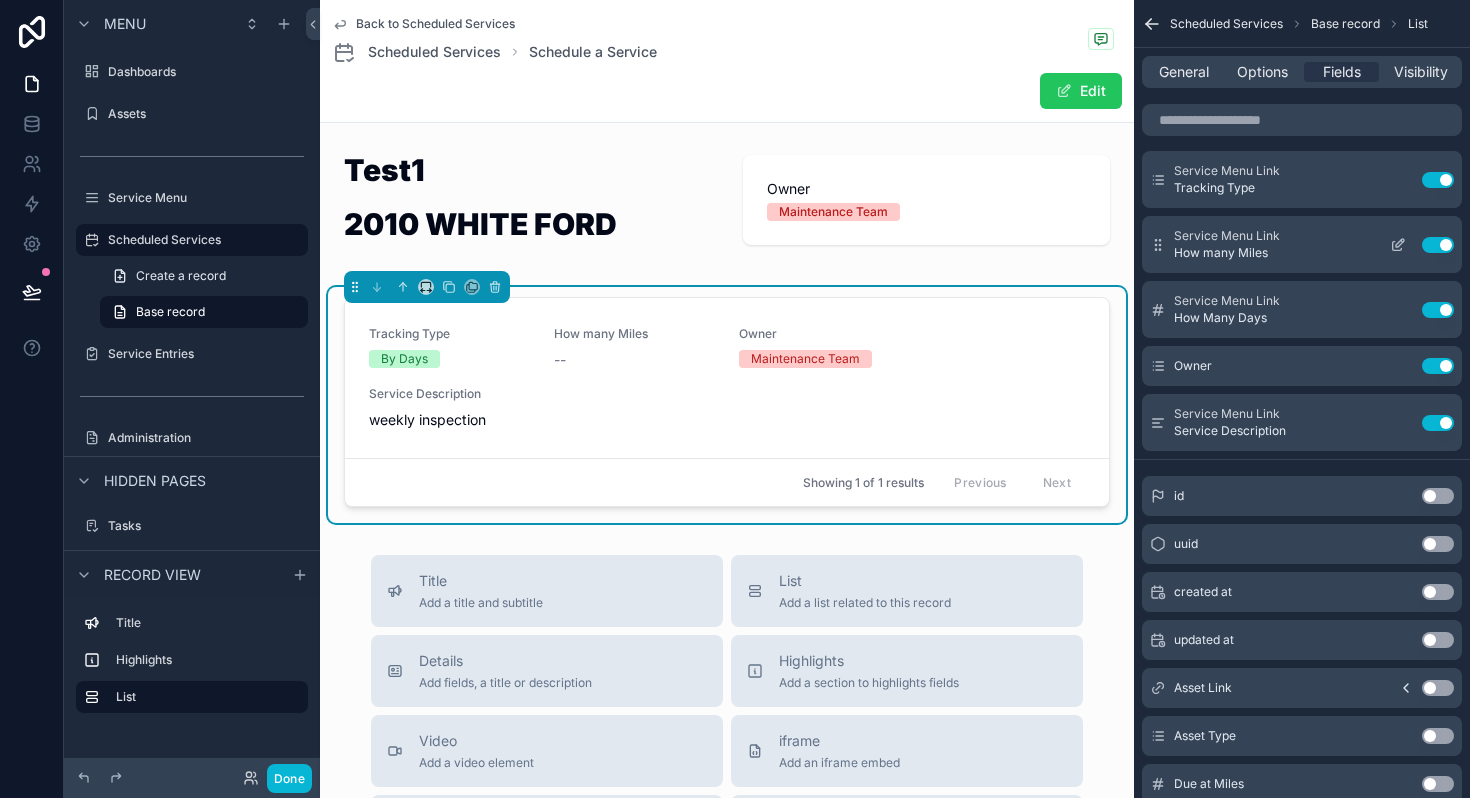 click 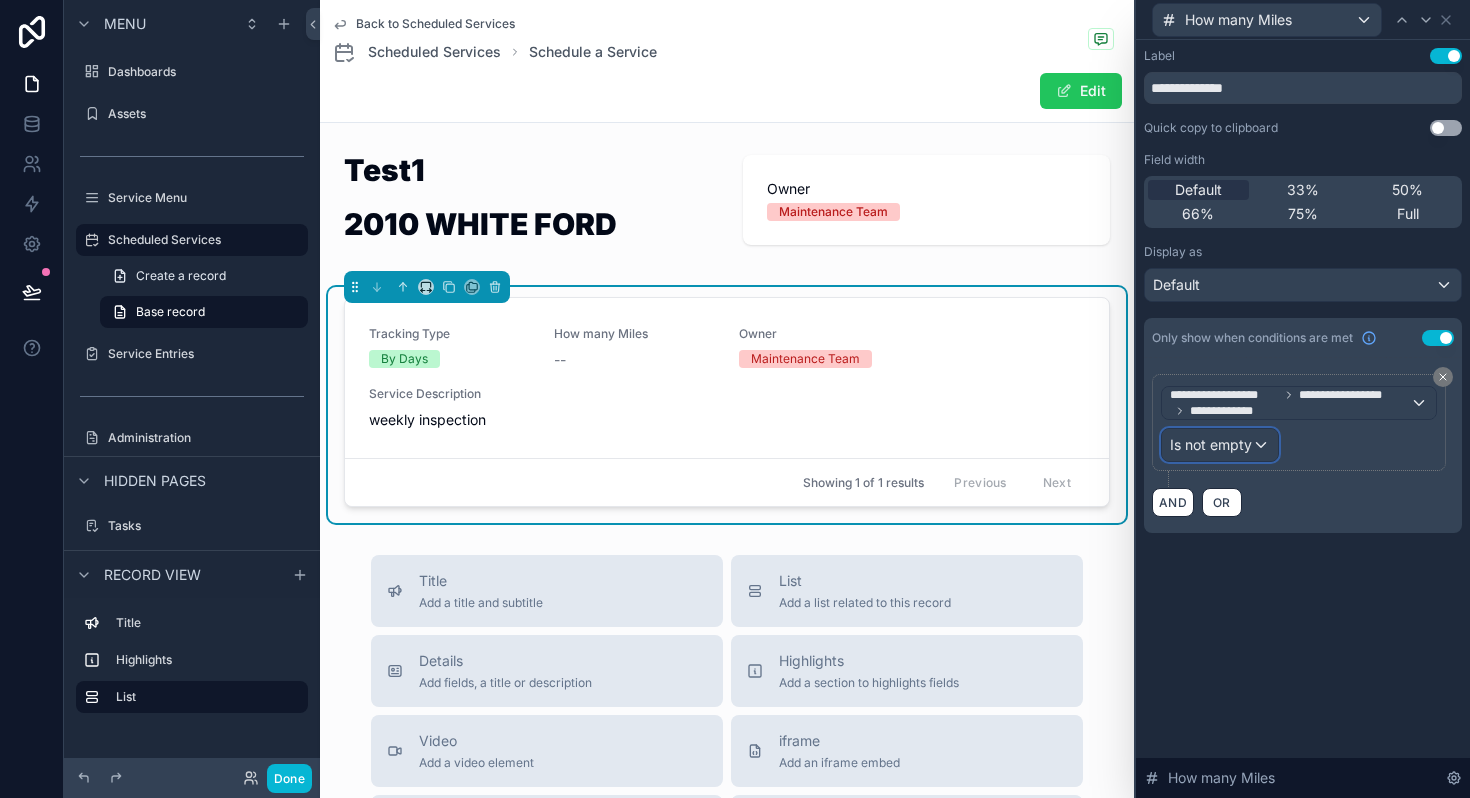 click on "Is not empty" at bounding box center [1211, 445] 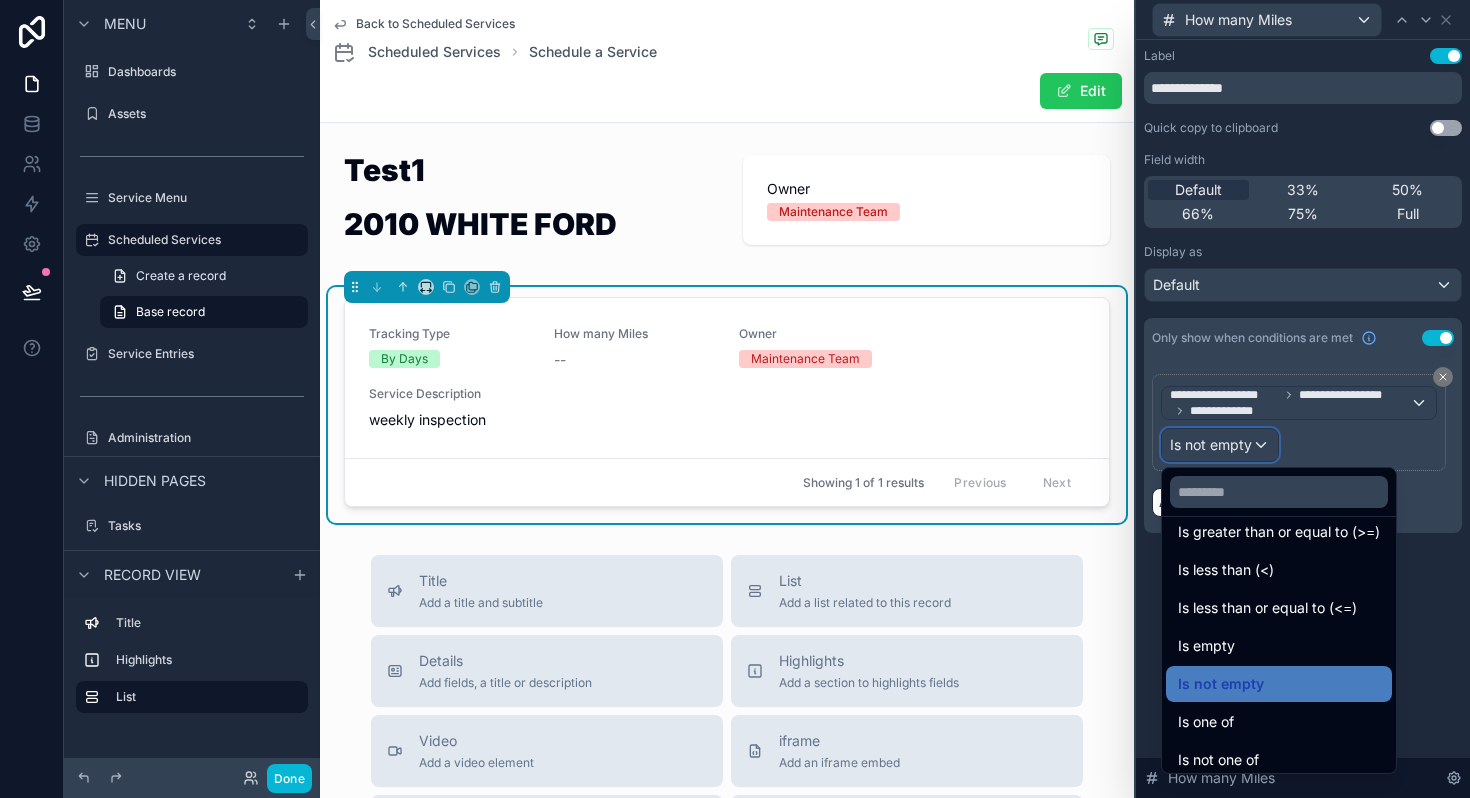 scroll, scrollTop: 142, scrollLeft: 0, axis: vertical 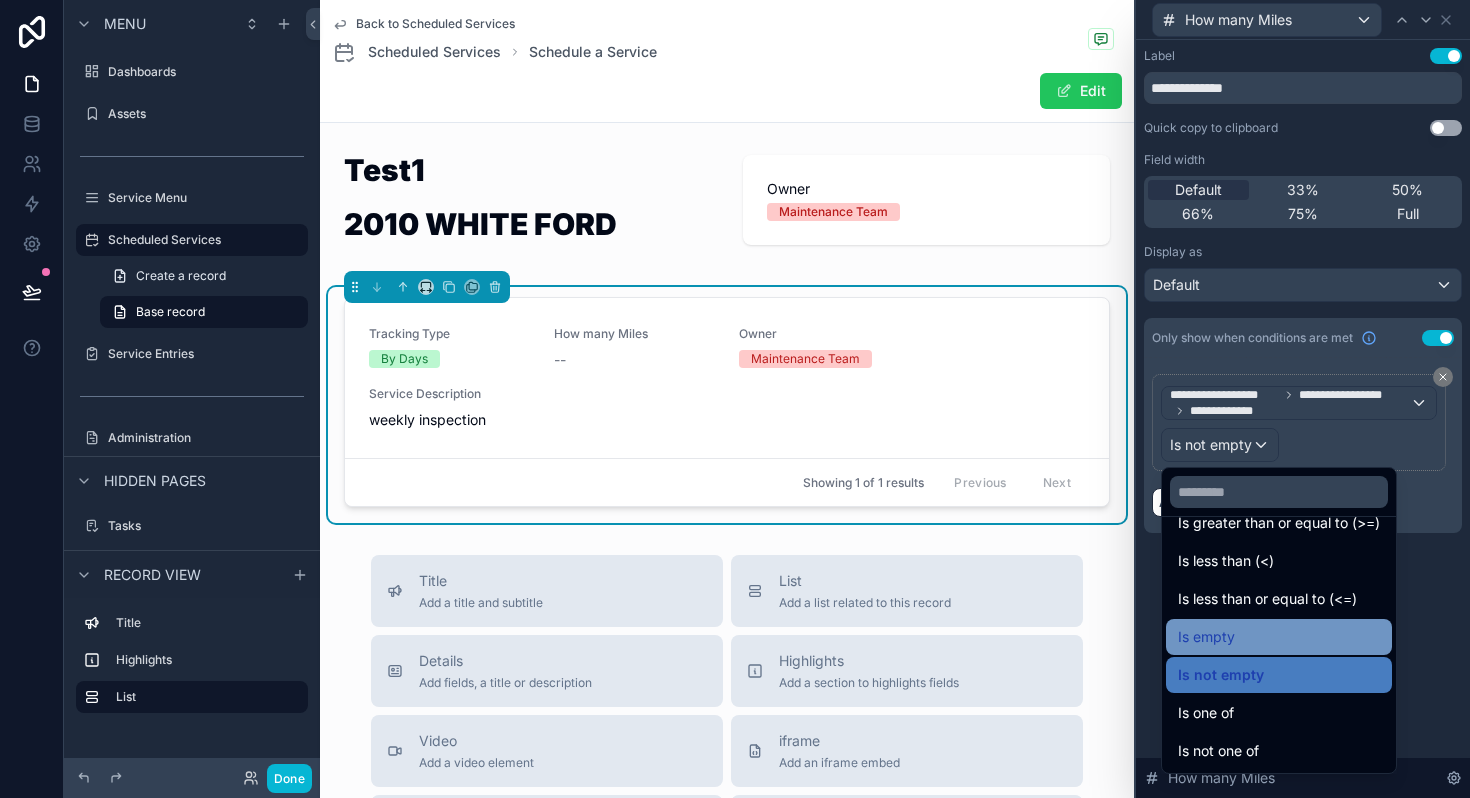 click on "Is empty" at bounding box center (1206, 637) 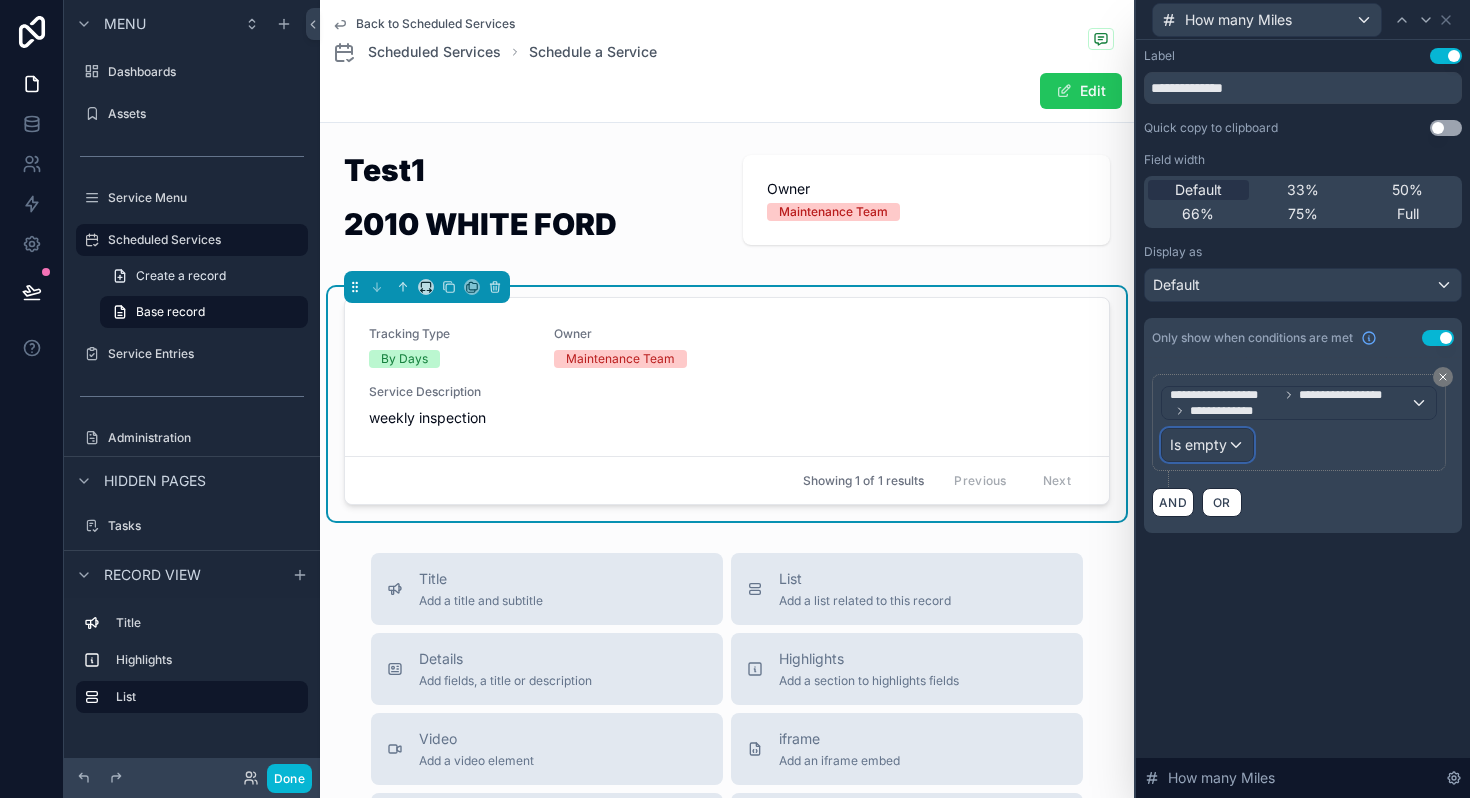 click on "Is empty" at bounding box center (1207, 445) 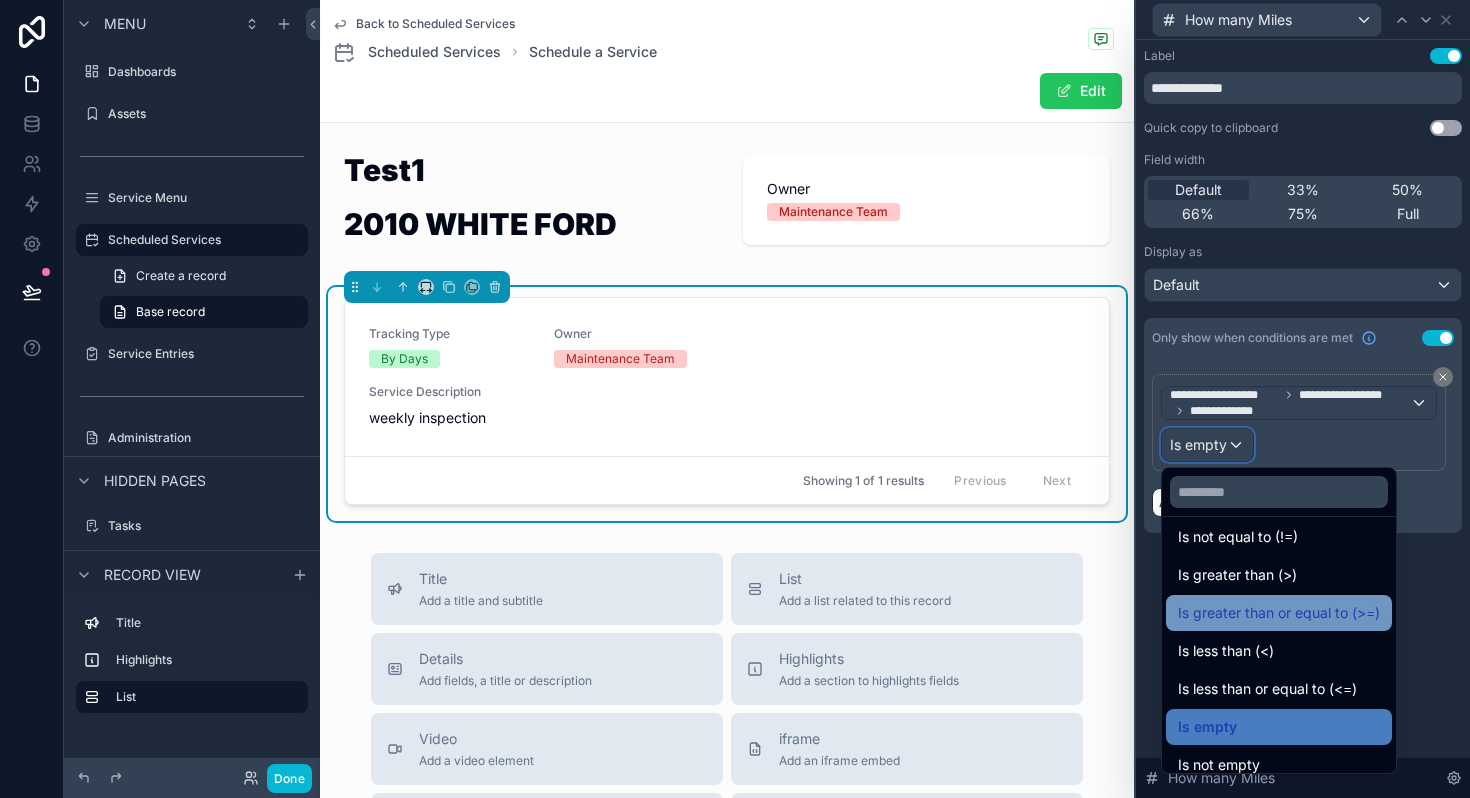 scroll, scrollTop: 81, scrollLeft: 0, axis: vertical 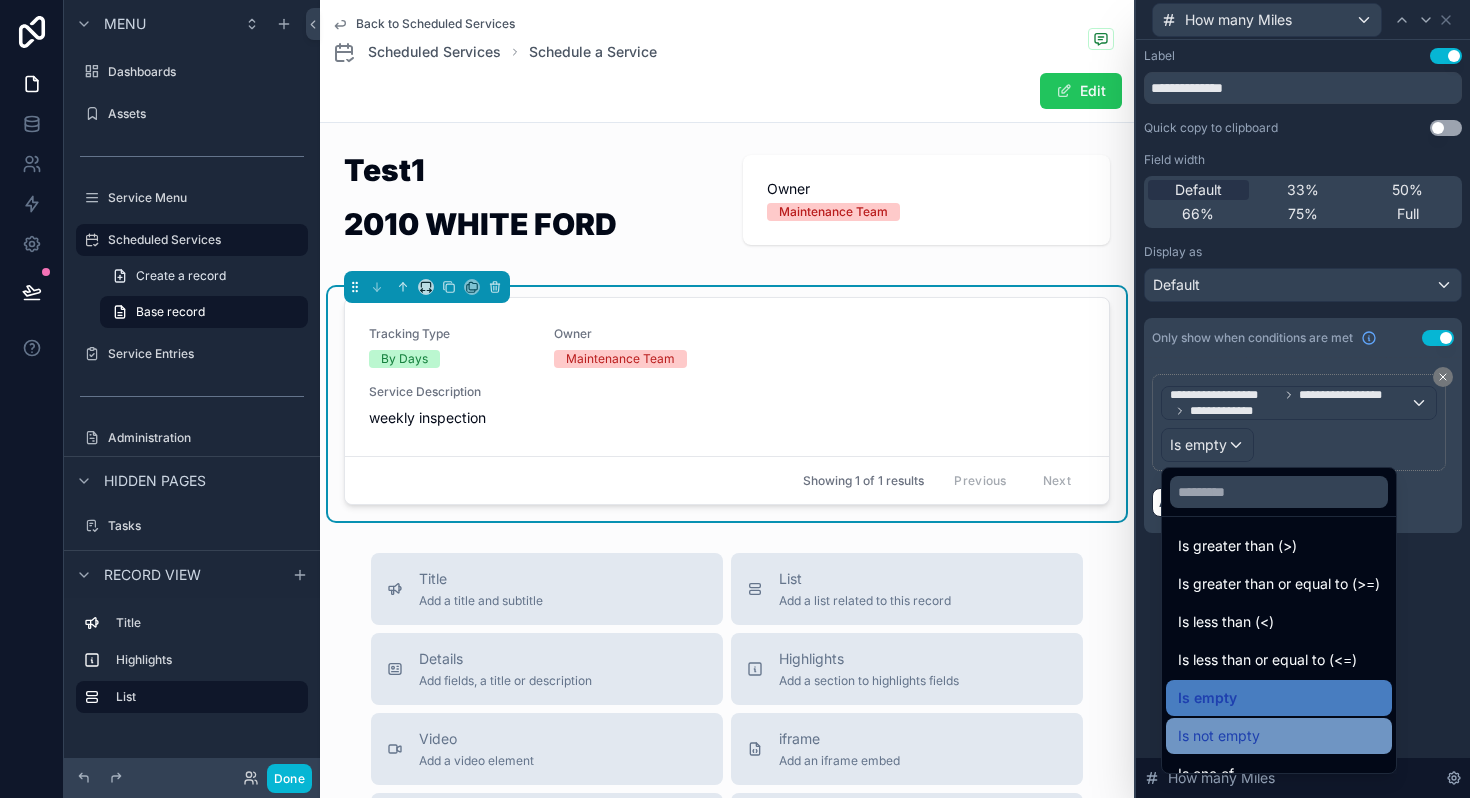 click on "Is not empty" at bounding box center (1219, 736) 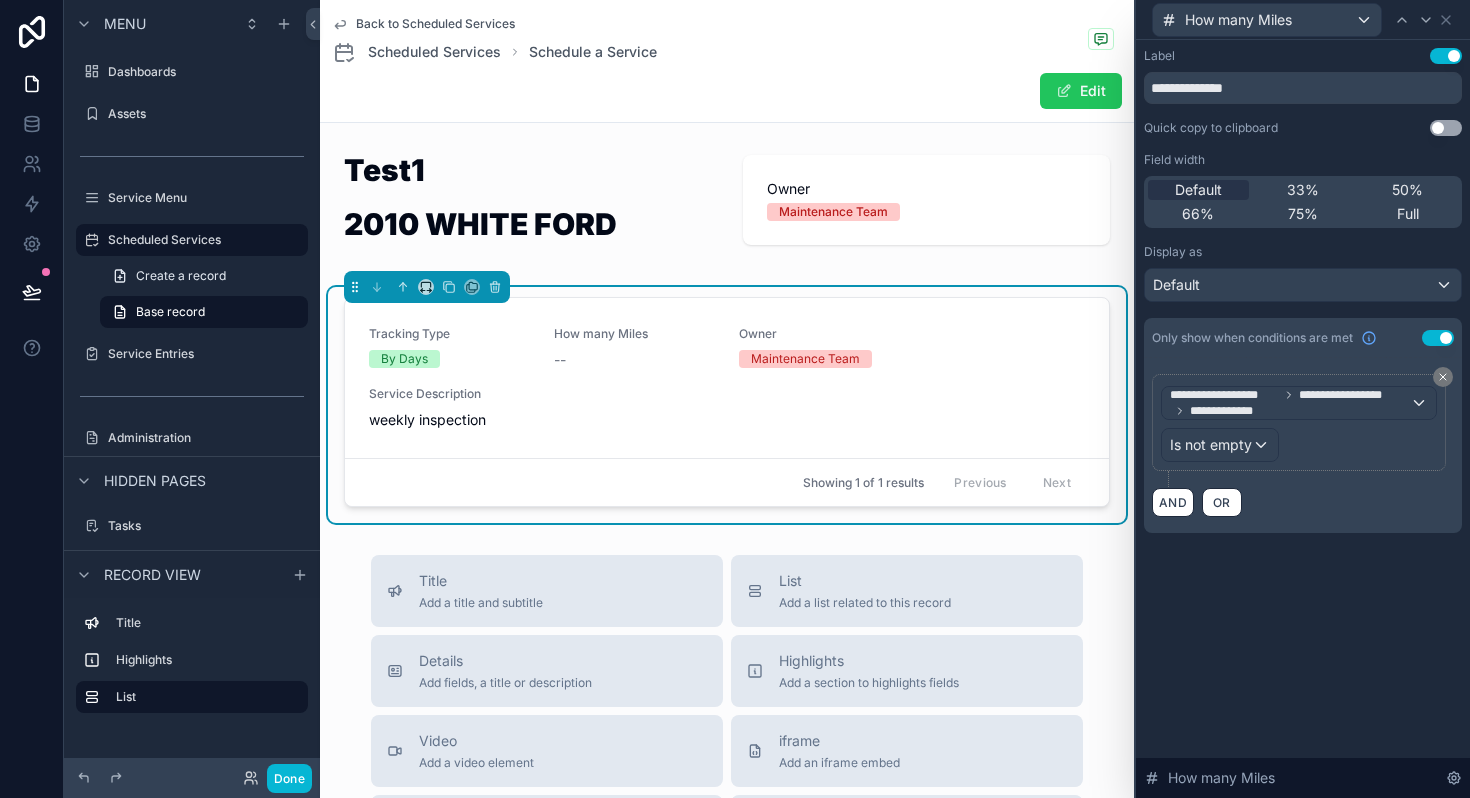 click on "**********" at bounding box center [1303, 310] 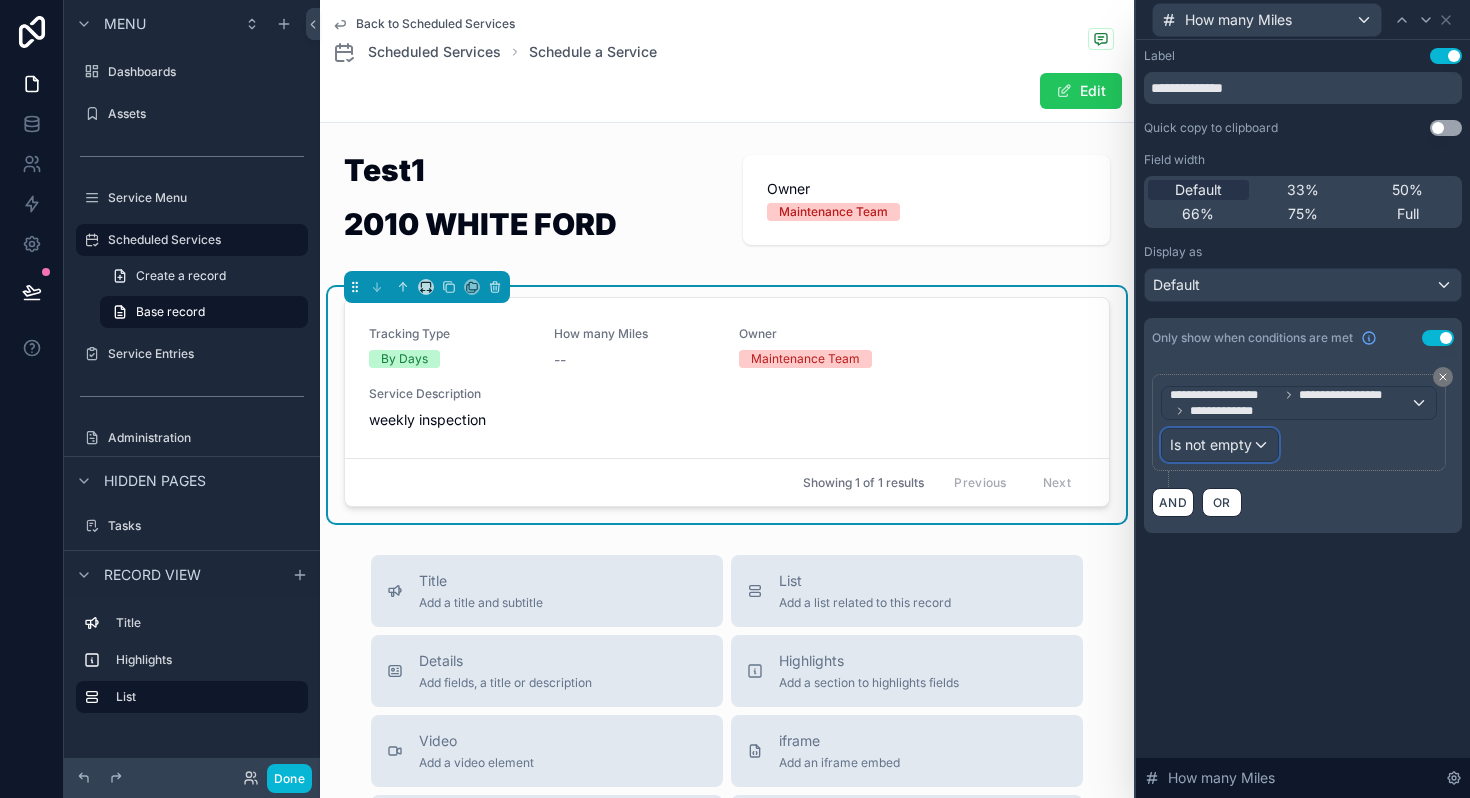 click on "Is not empty" at bounding box center (1220, 445) 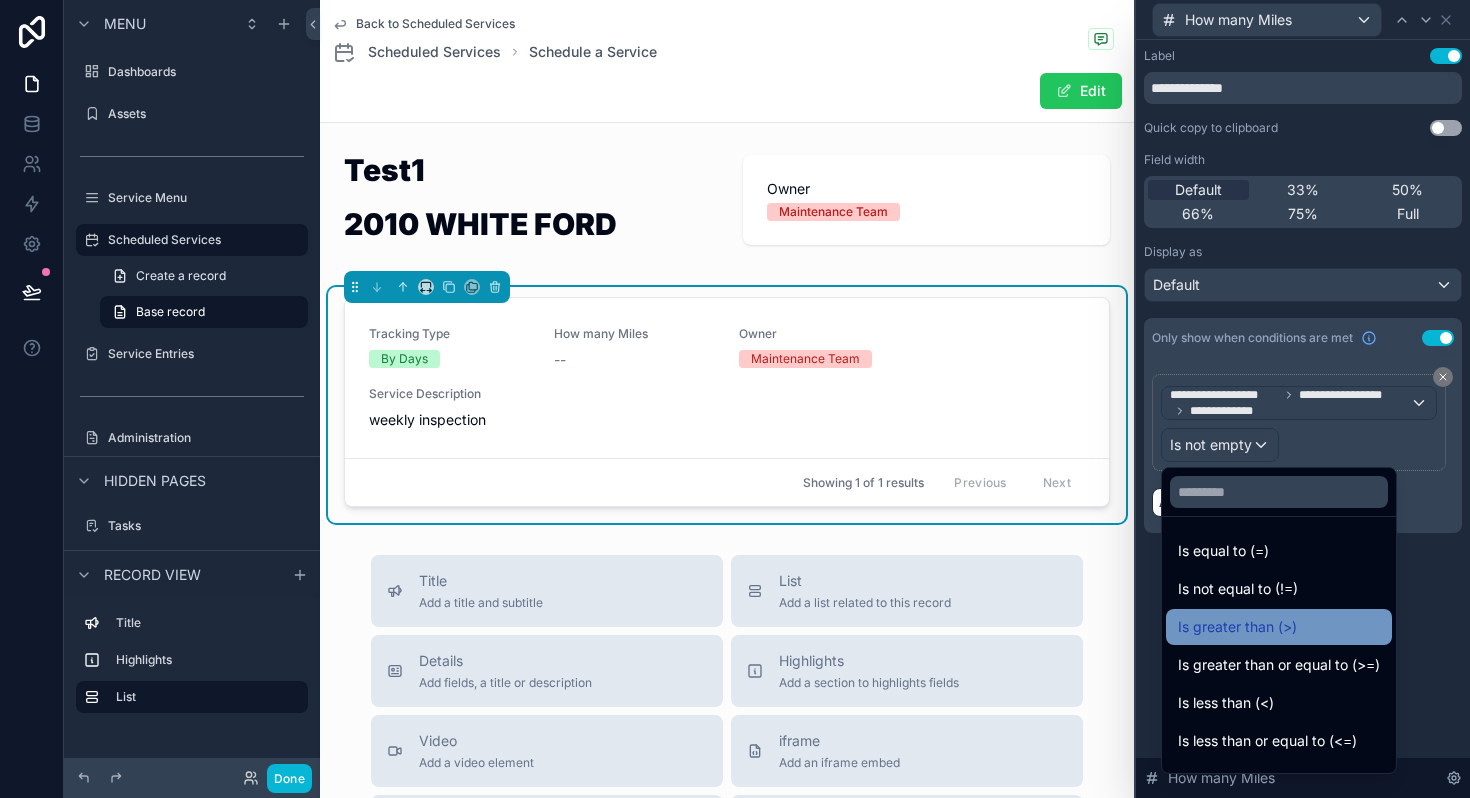 click on "Is greater than (>)" at bounding box center (1237, 627) 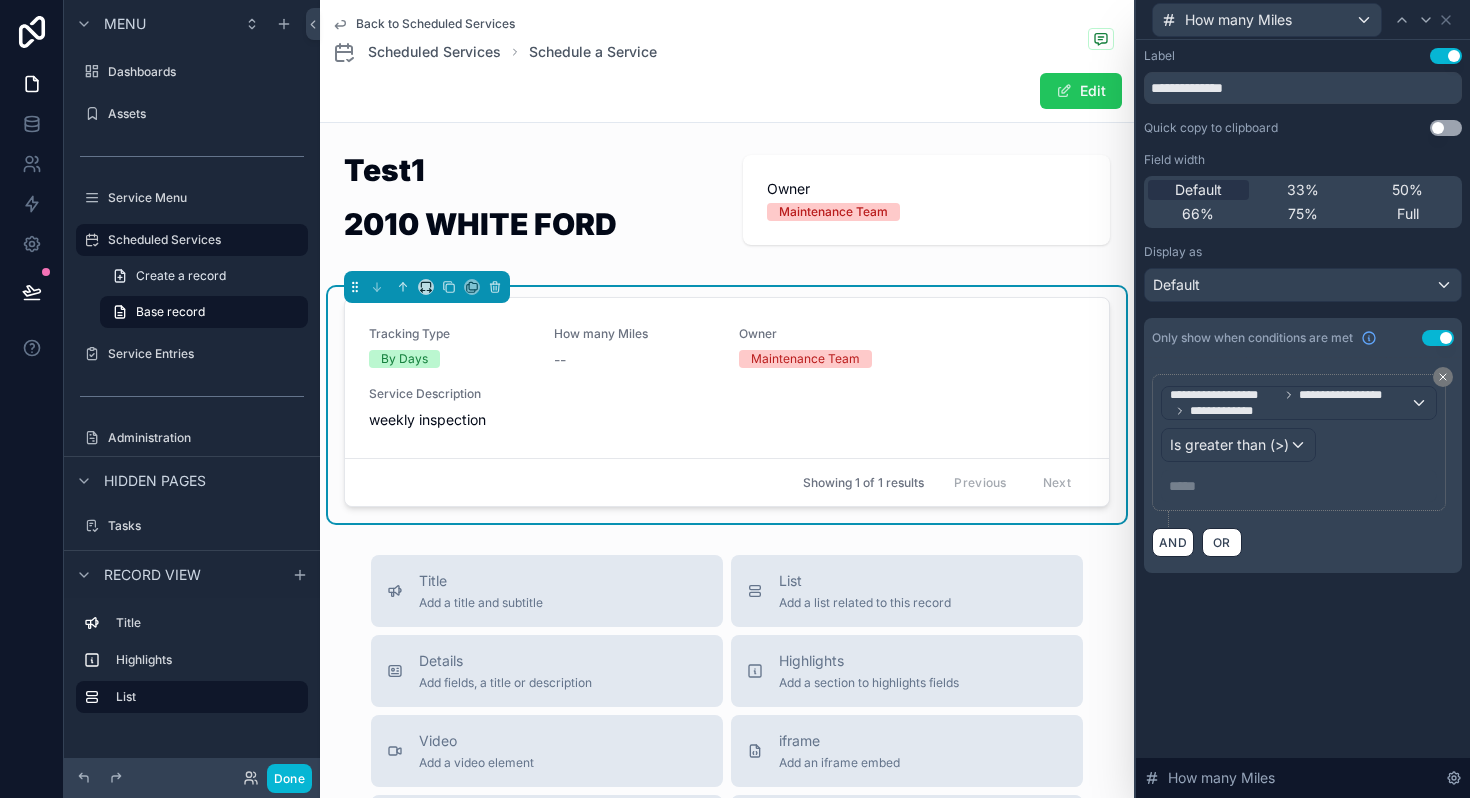 click on "***** ﻿" at bounding box center [1299, 486] 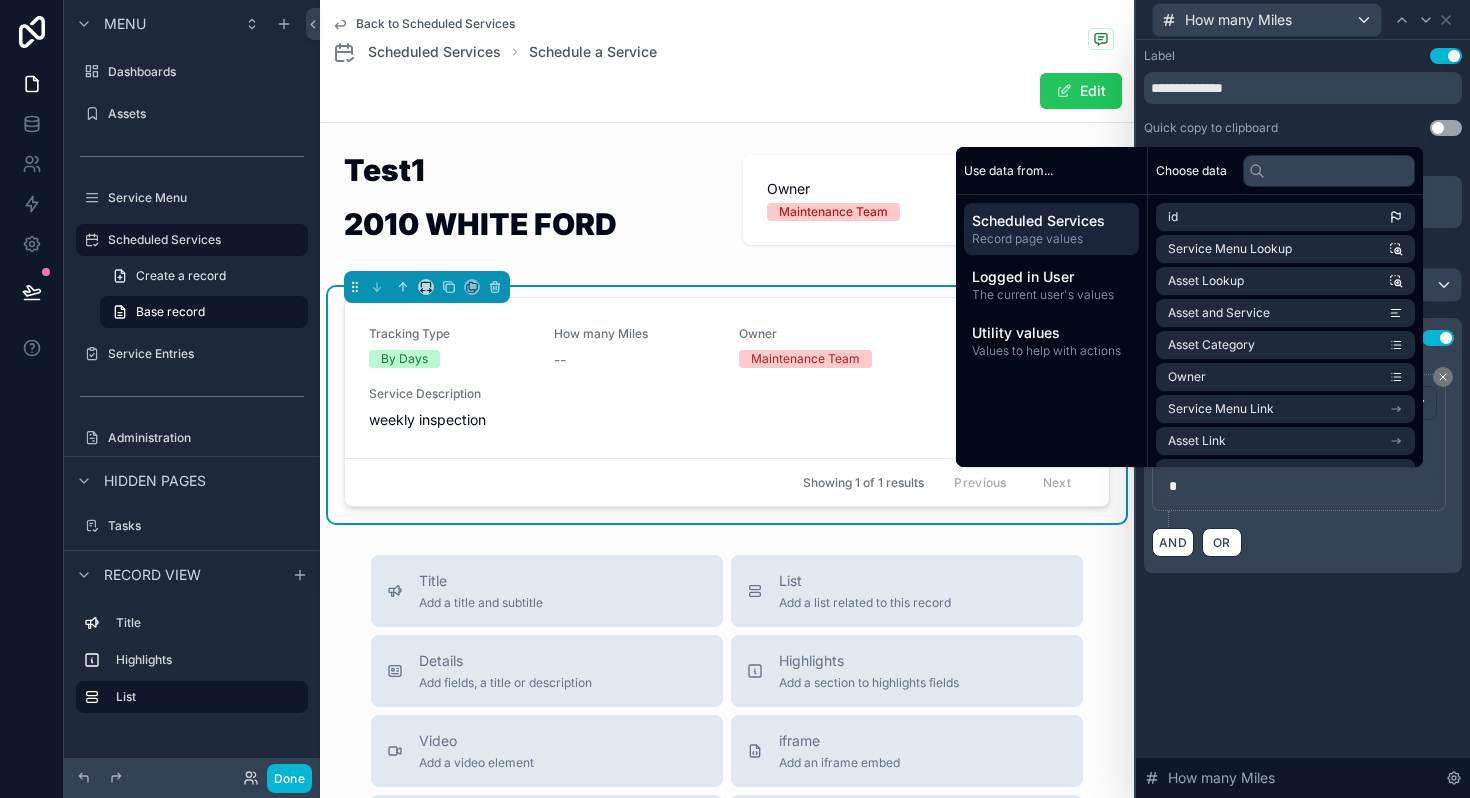 click on "**********" at bounding box center (1303, 419) 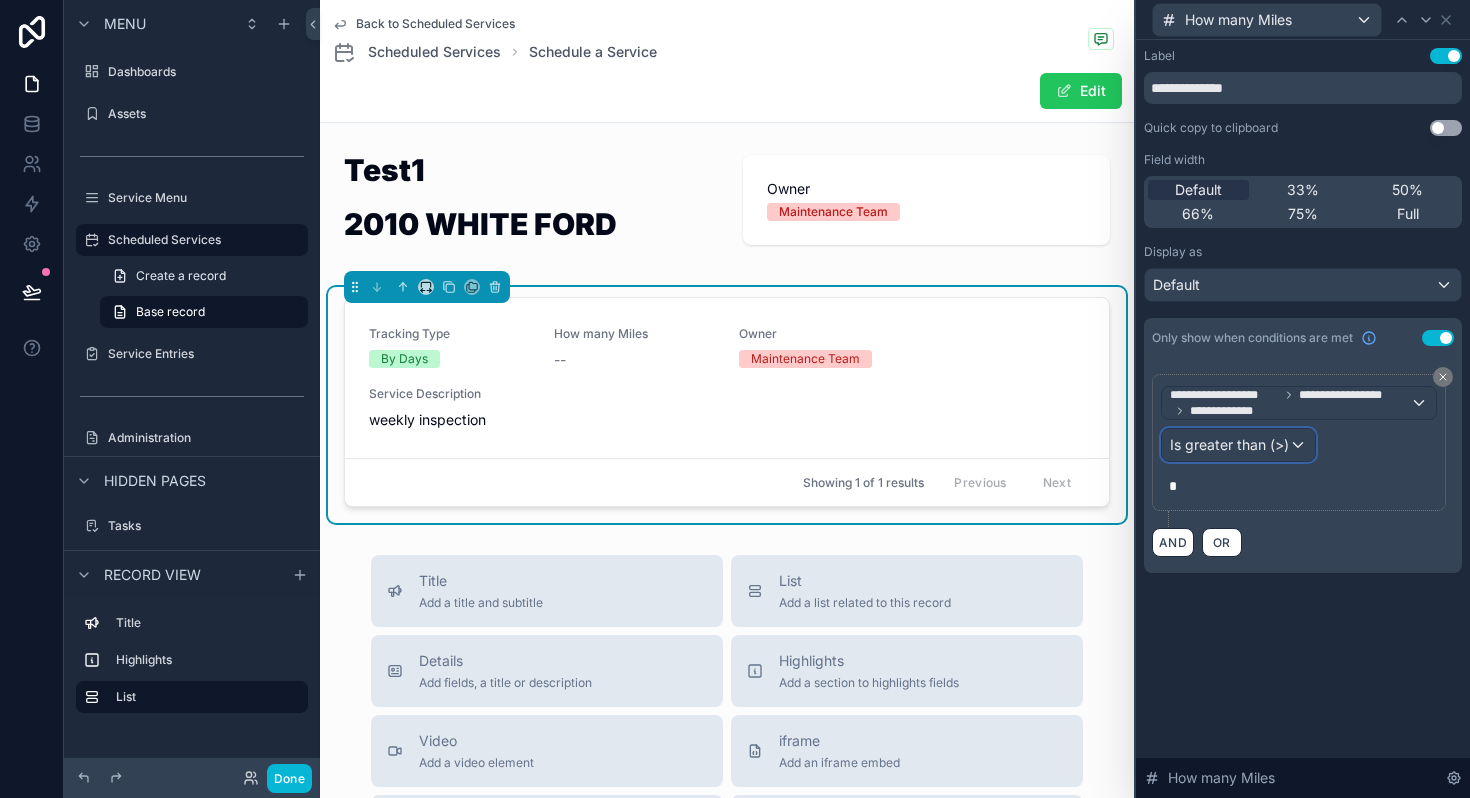 click on "Is greater than (>)" at bounding box center (1238, 445) 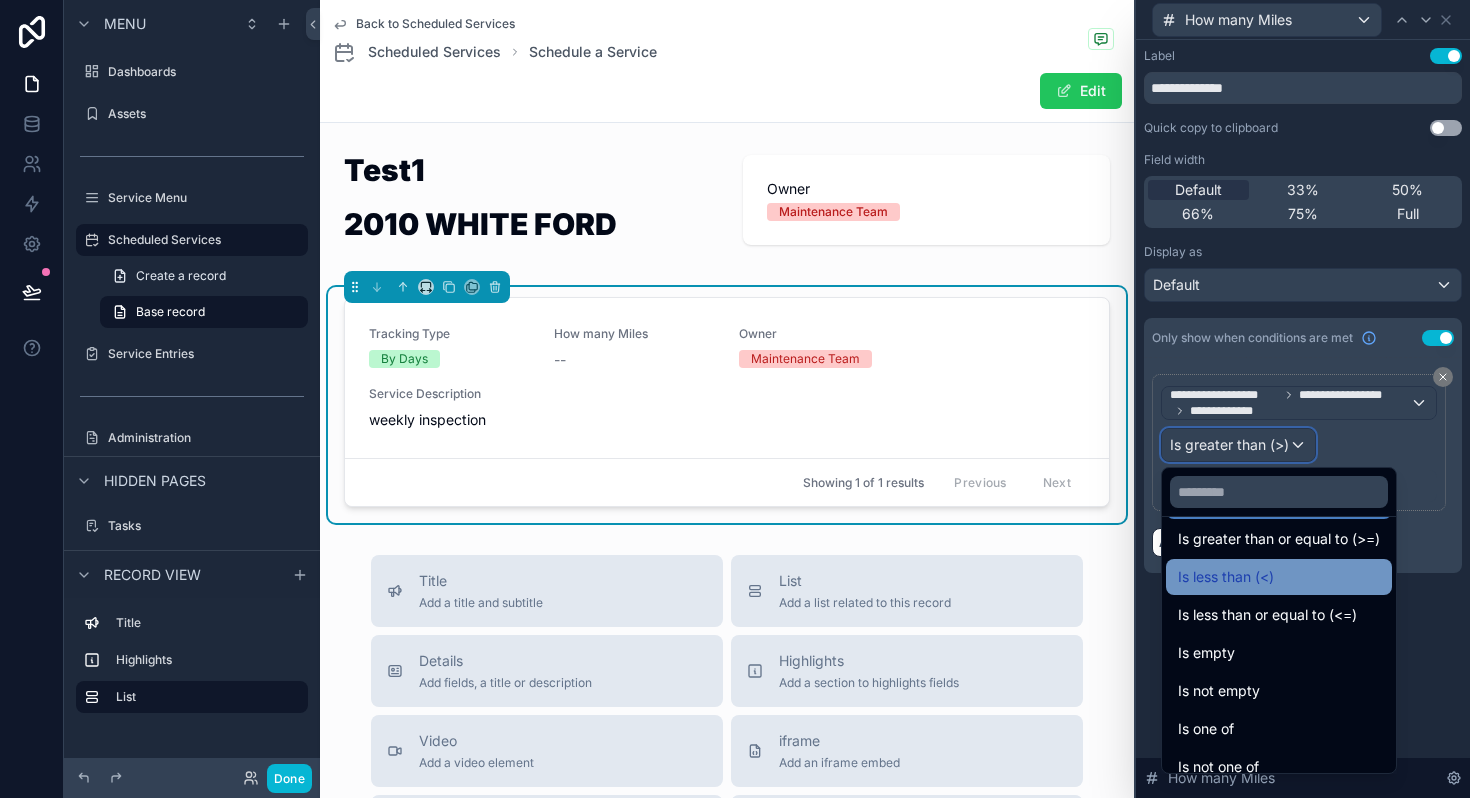 scroll, scrollTop: 135, scrollLeft: 0, axis: vertical 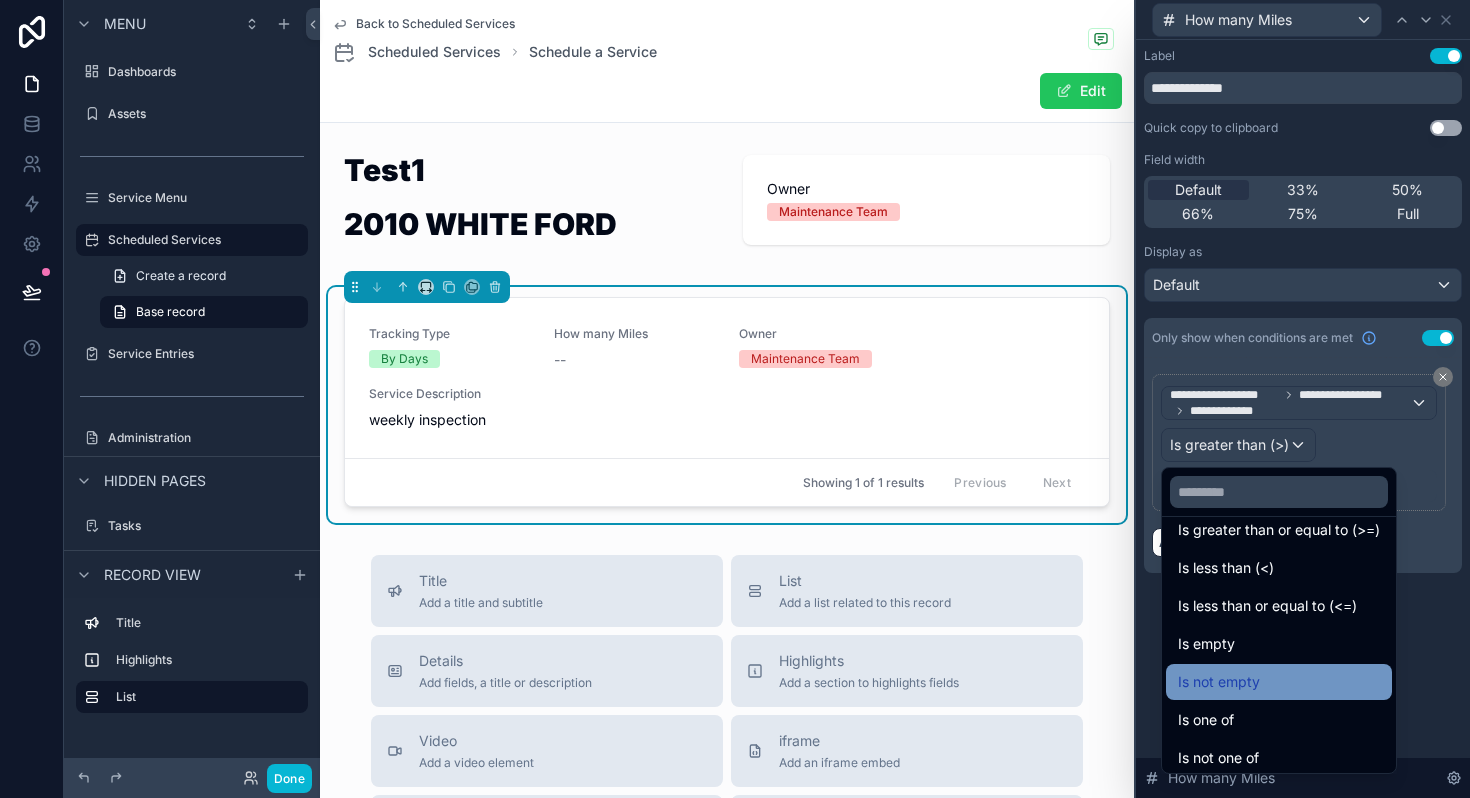 click on "Is not empty" at bounding box center [1219, 682] 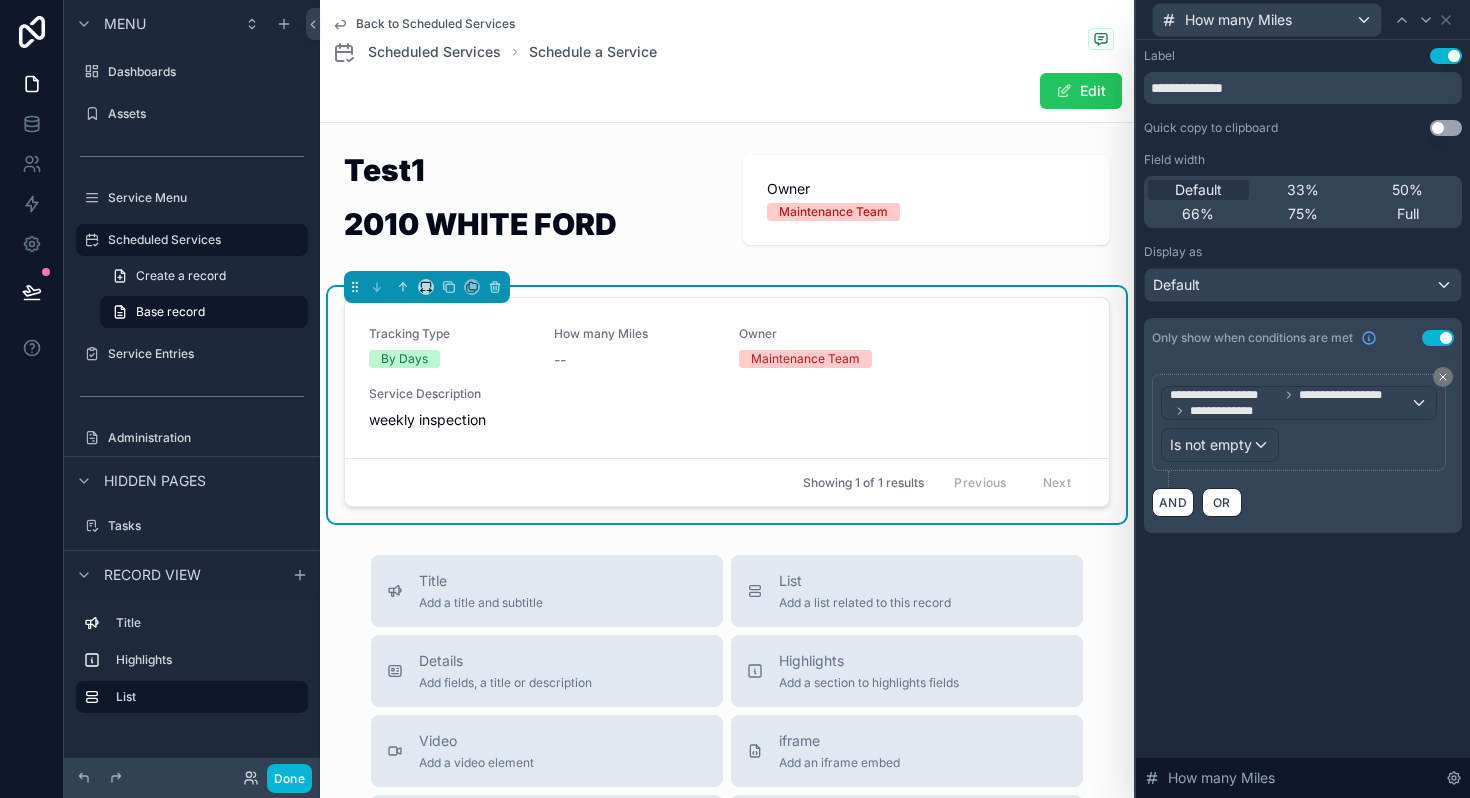 click on "**********" at bounding box center (1303, 310) 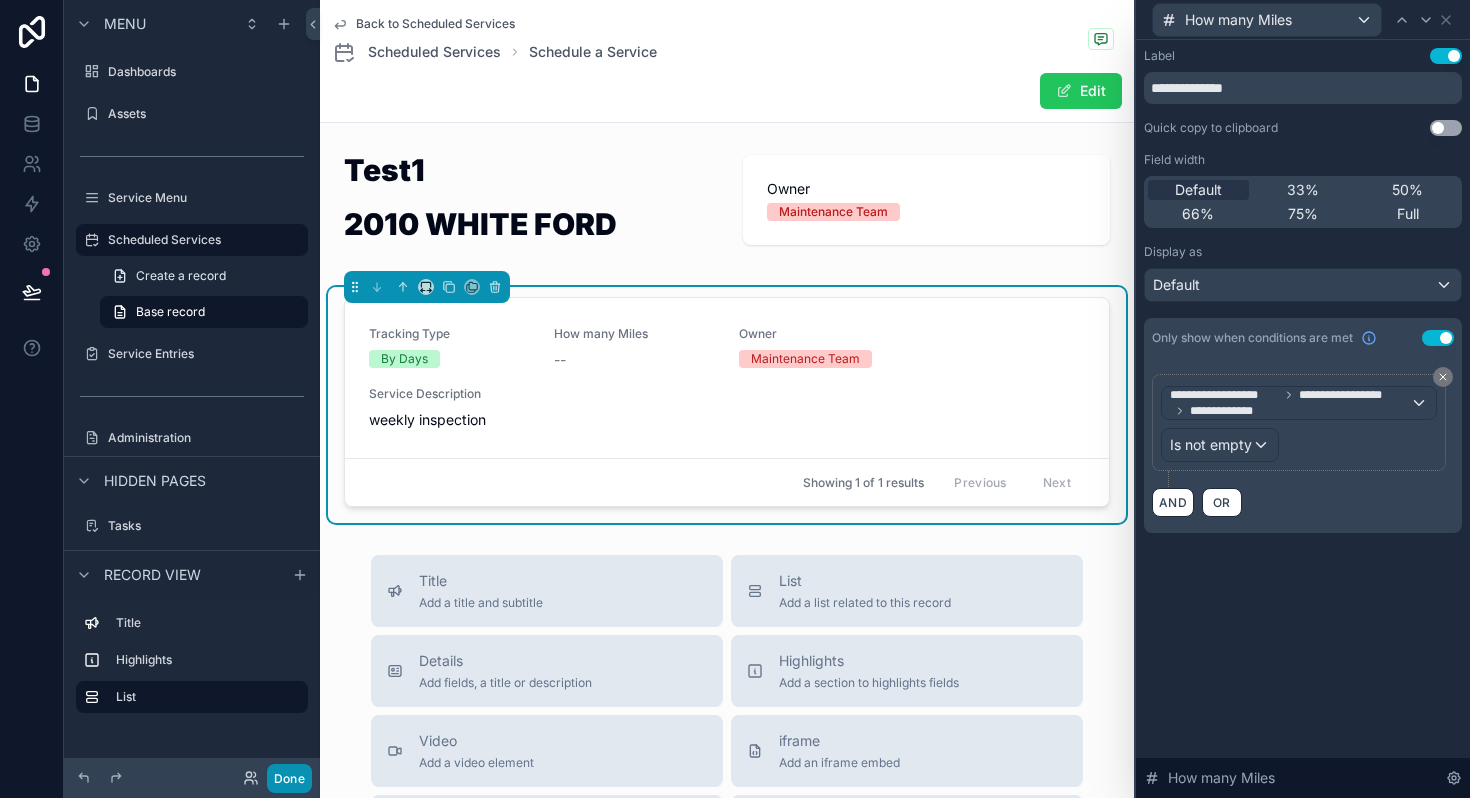 click on "Done" at bounding box center [289, 778] 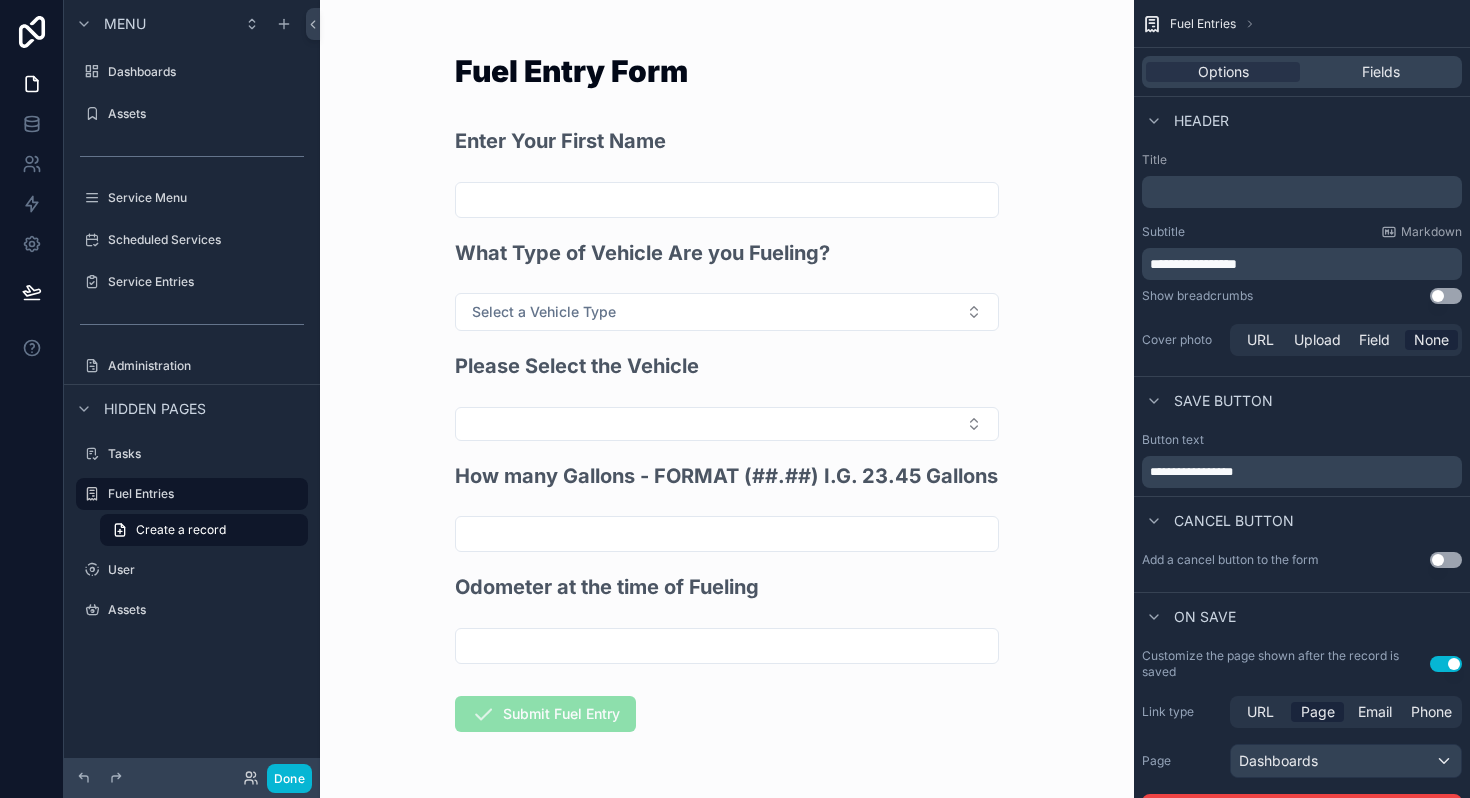 scroll, scrollTop: 0, scrollLeft: 0, axis: both 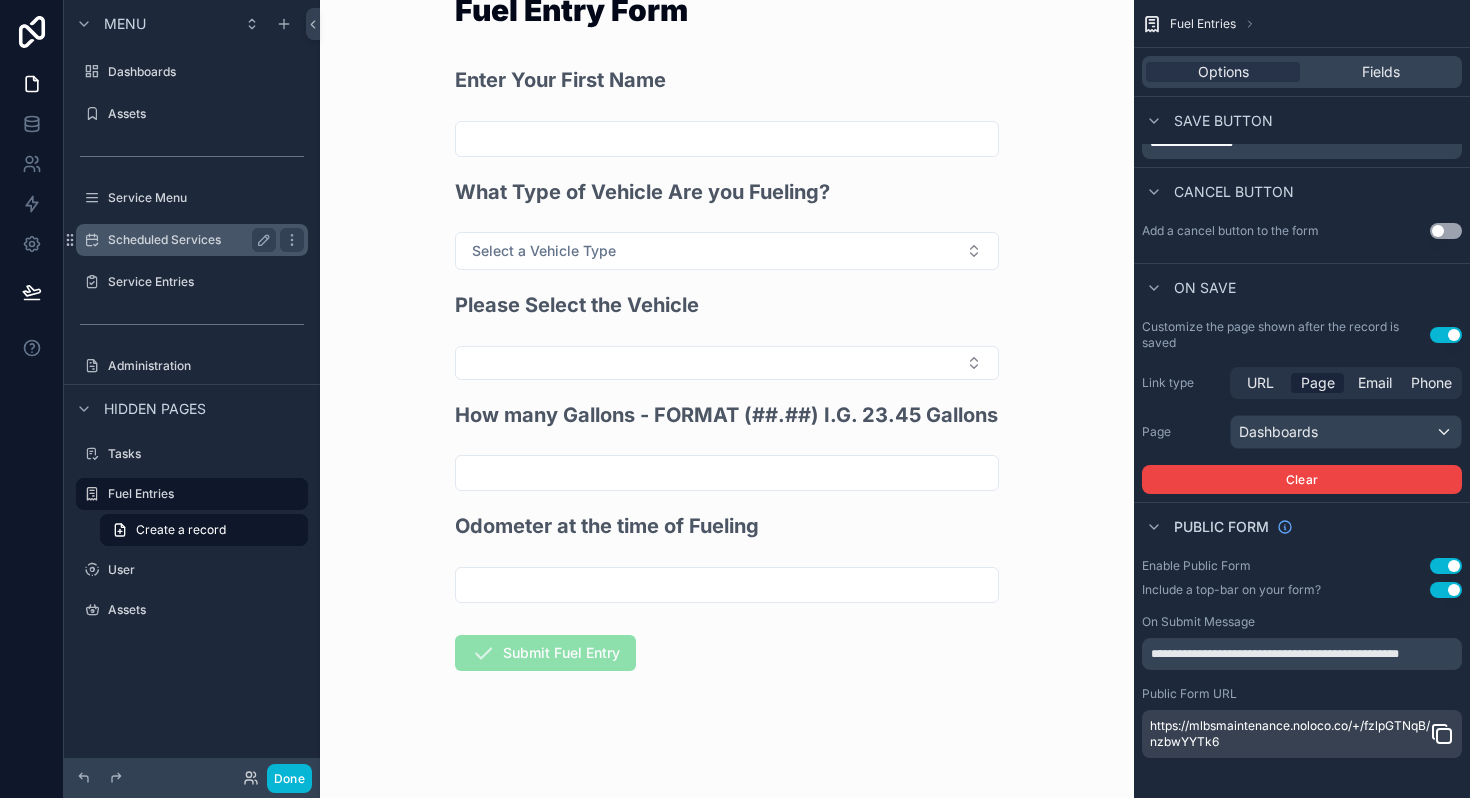 click on "Scheduled Services" at bounding box center (192, 240) 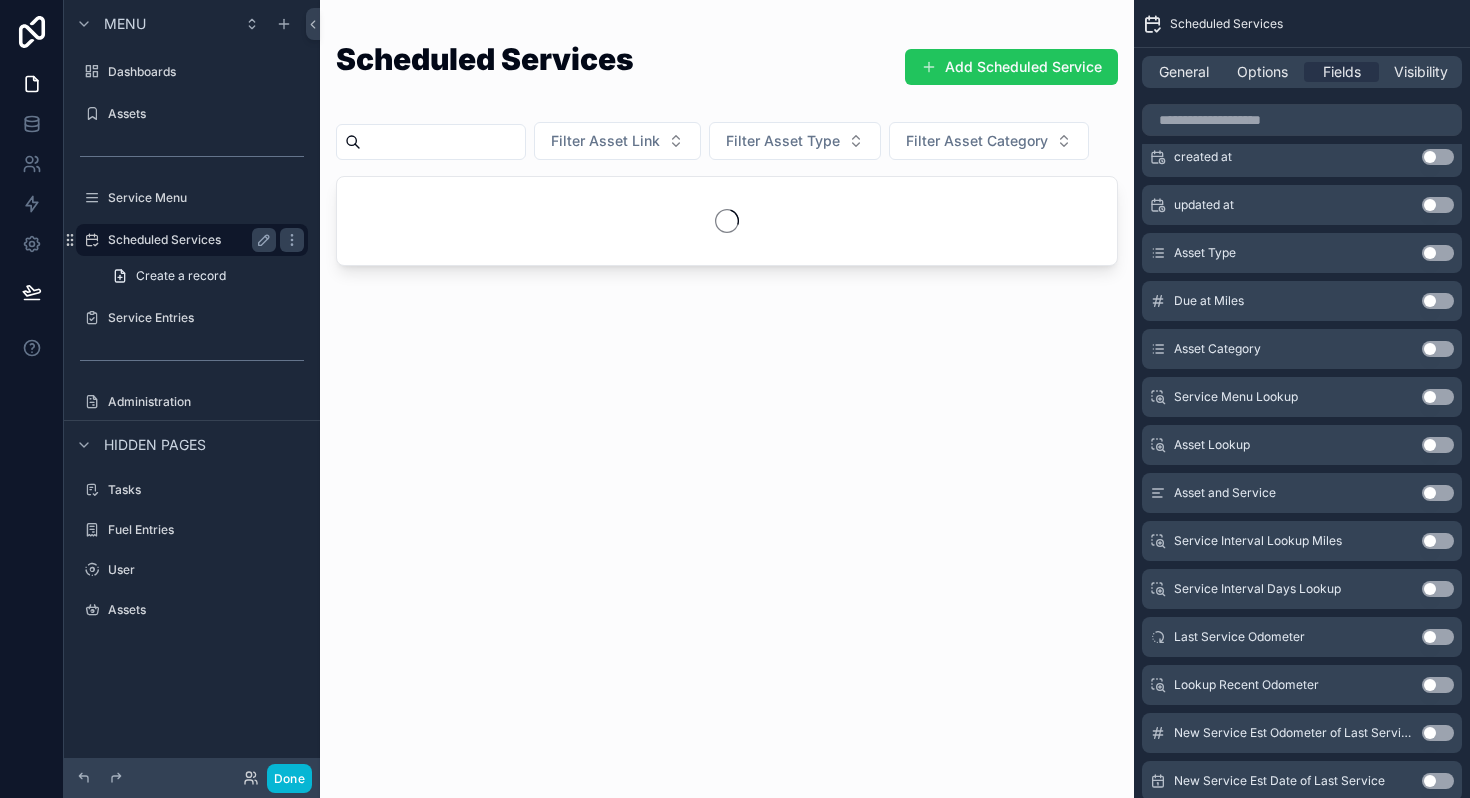 scroll, scrollTop: 0, scrollLeft: 0, axis: both 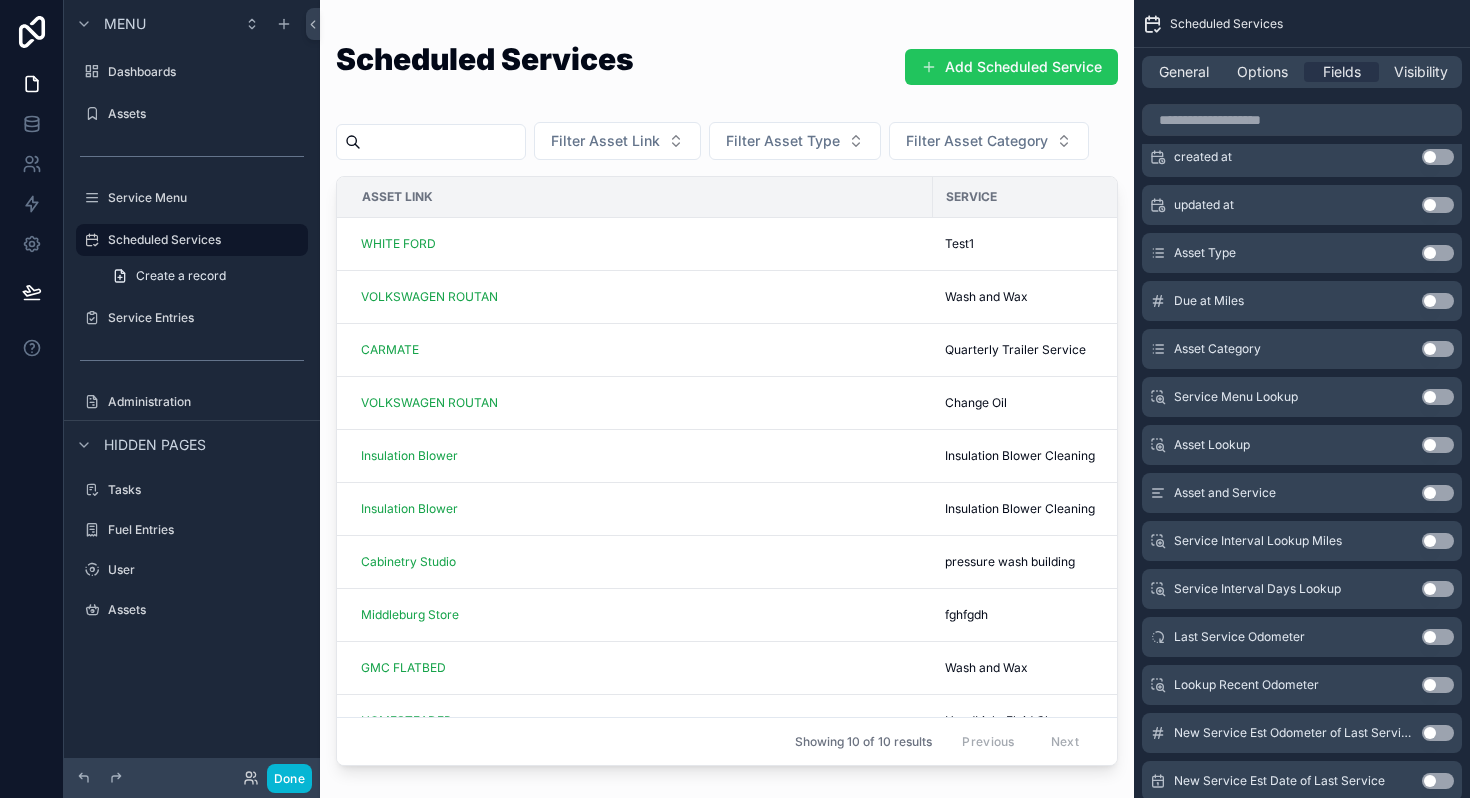 click at bounding box center [727, 387] 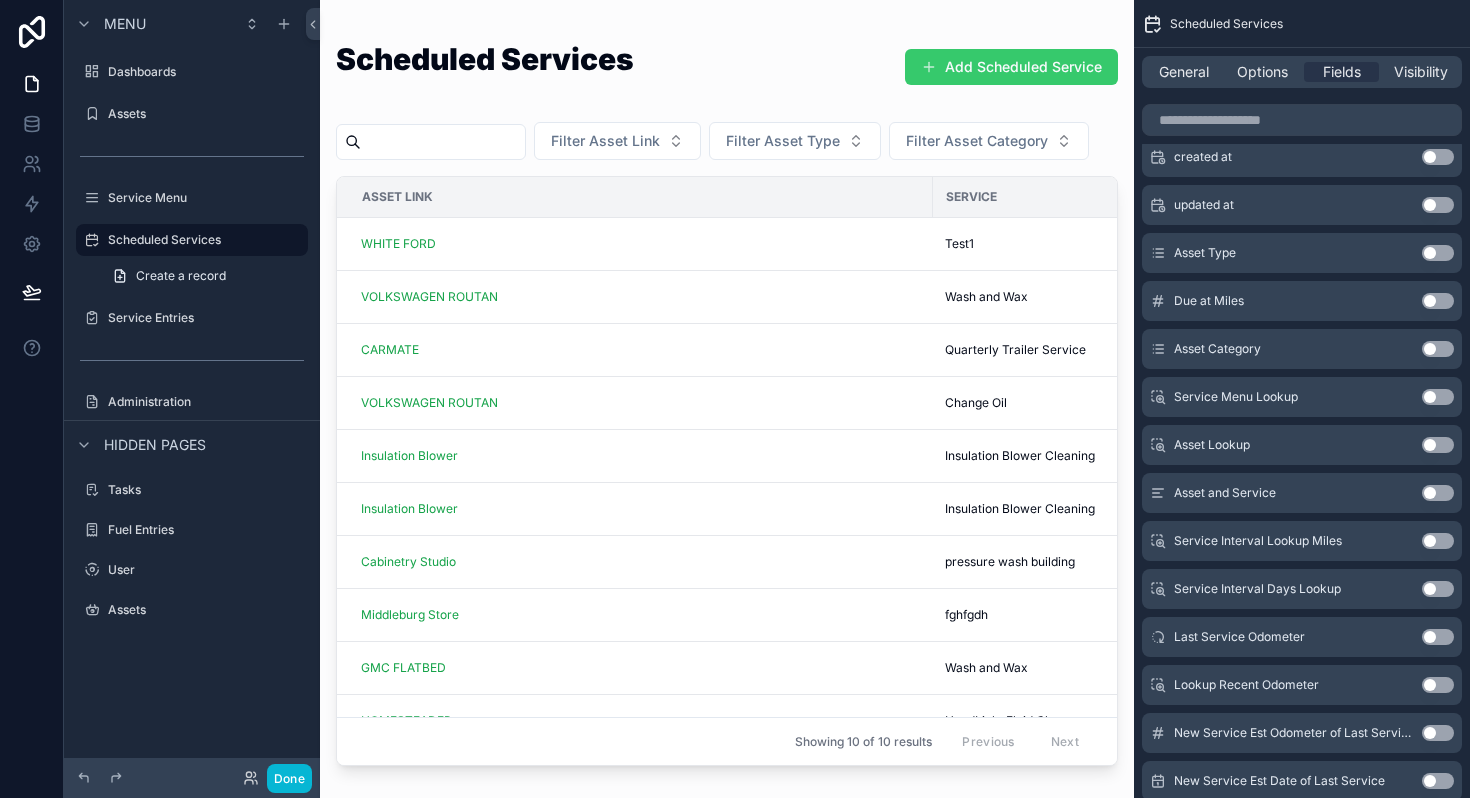 click on "Add Scheduled Service" at bounding box center [1011, 67] 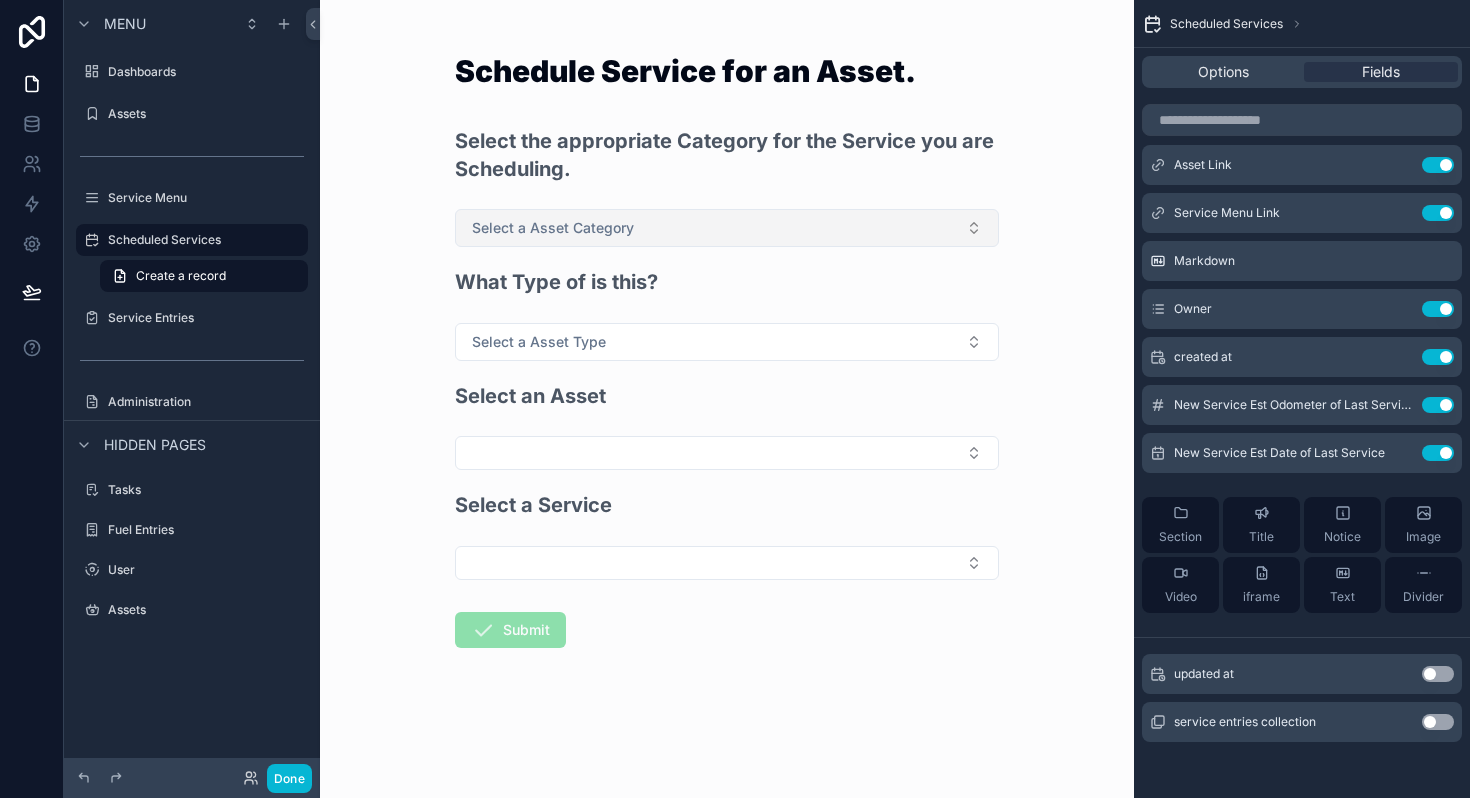 click on "Select a Asset Category" at bounding box center (727, 228) 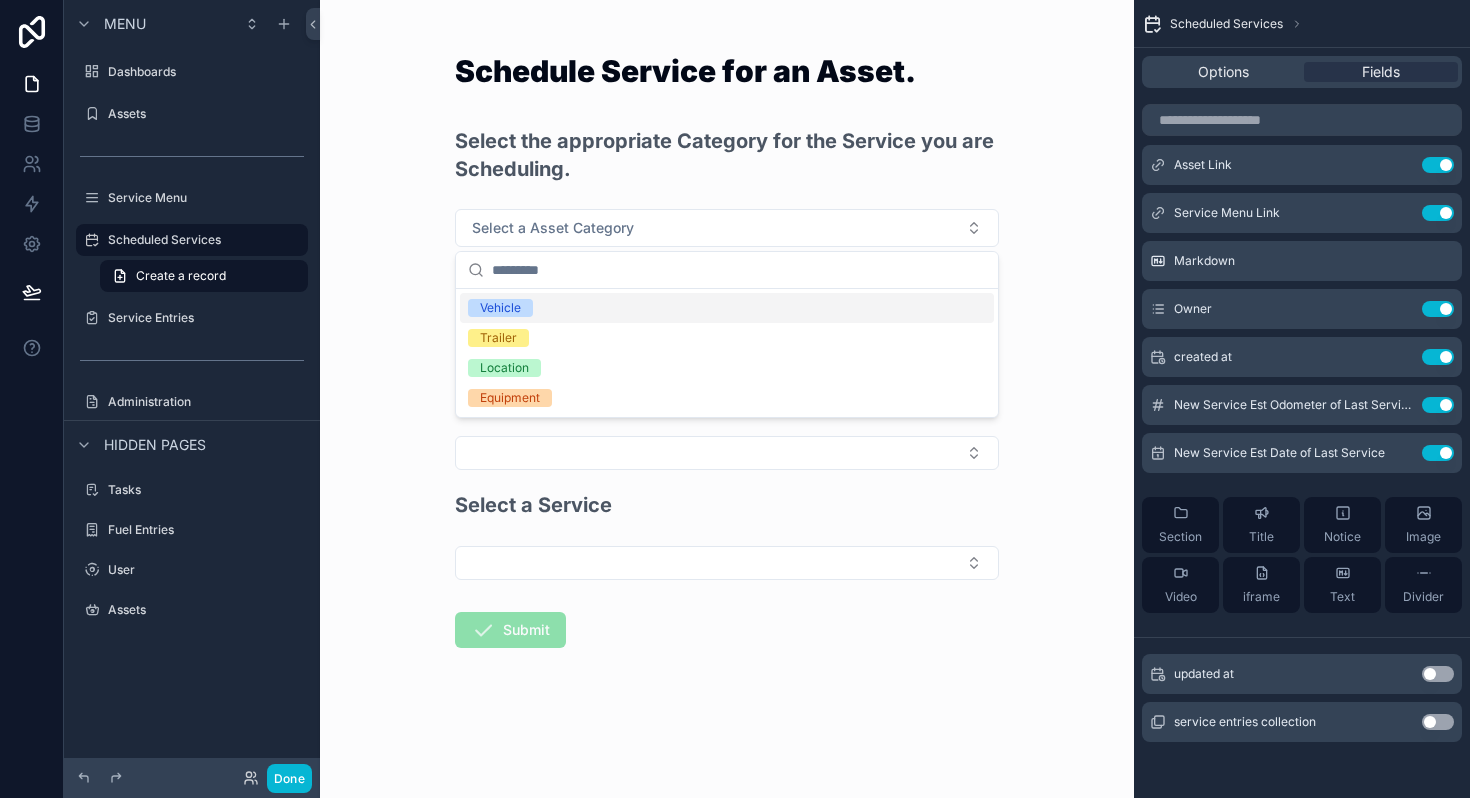 click on "Vehicle" at bounding box center (500, 308) 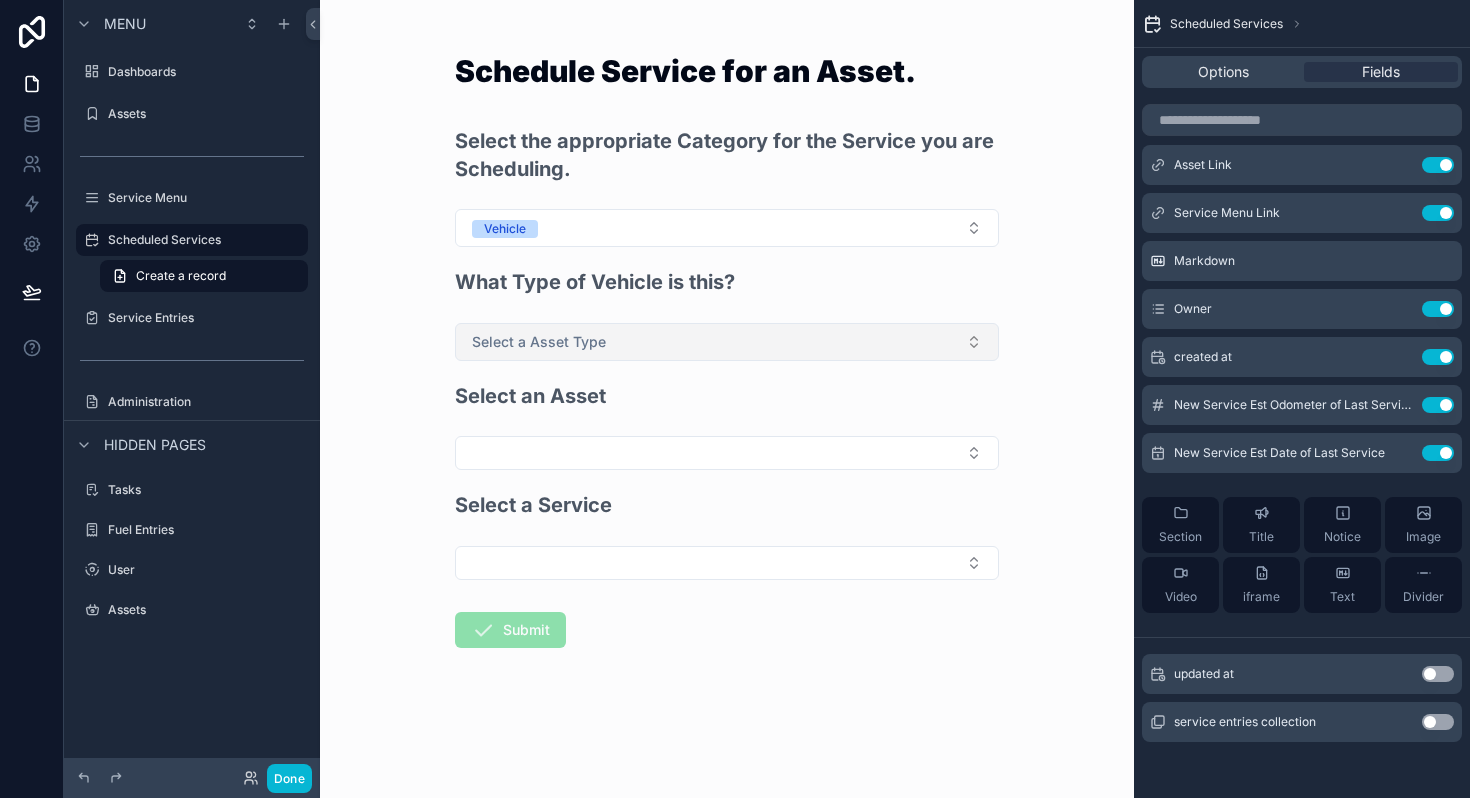 click on "Select a Asset Type" at bounding box center (539, 342) 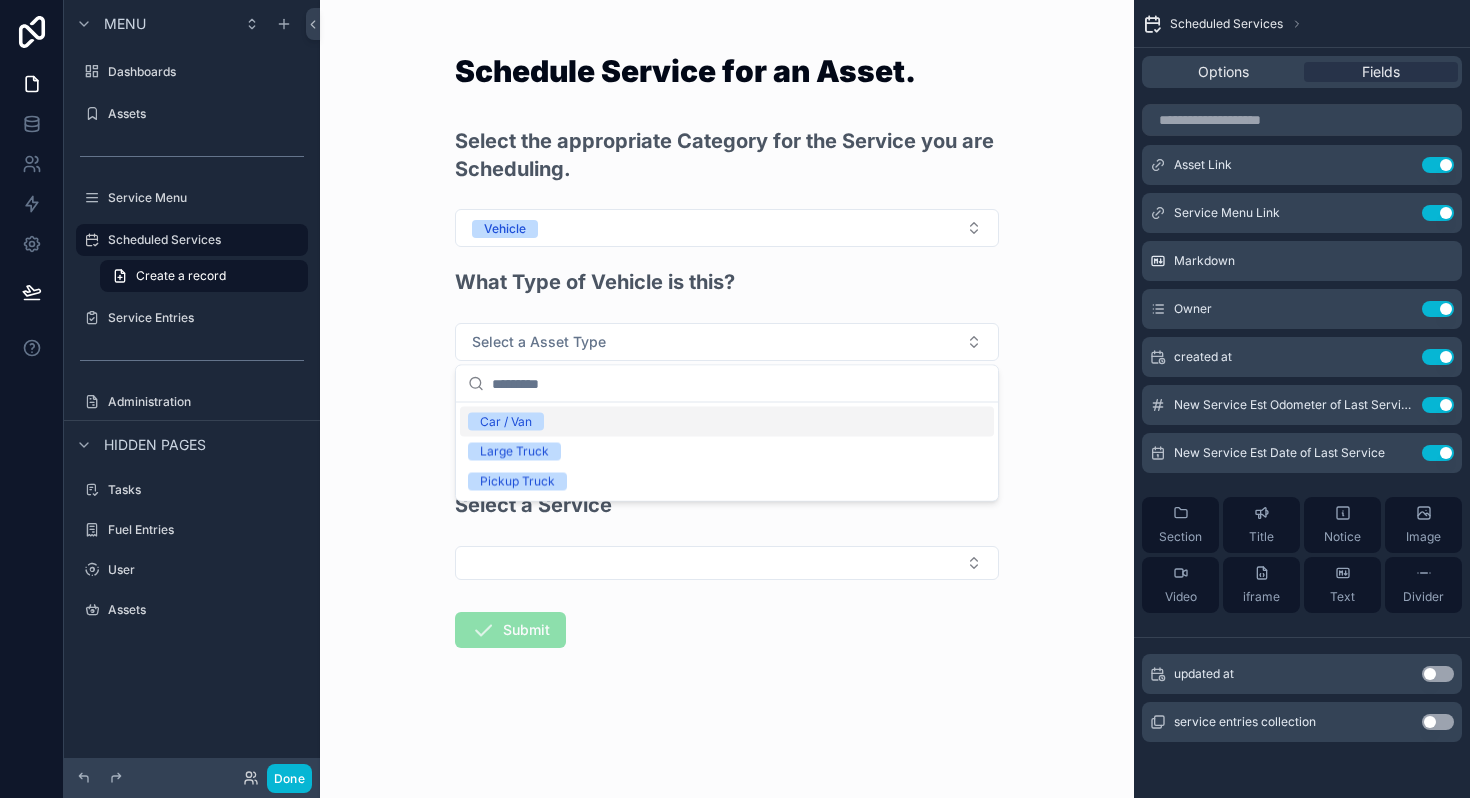 click on "Car / Van" at bounding box center [506, 422] 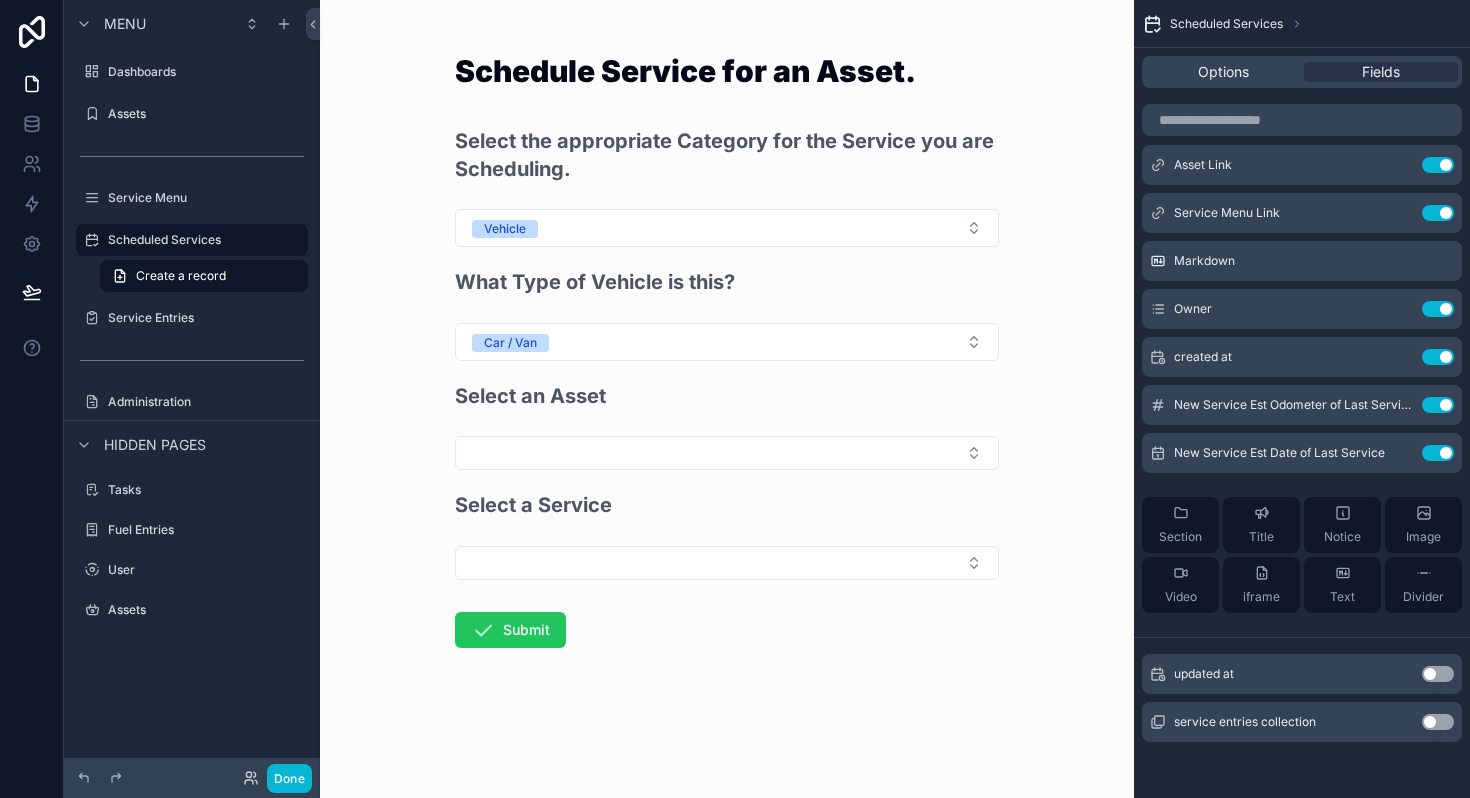 click on "Select an Asset" at bounding box center (727, 426) 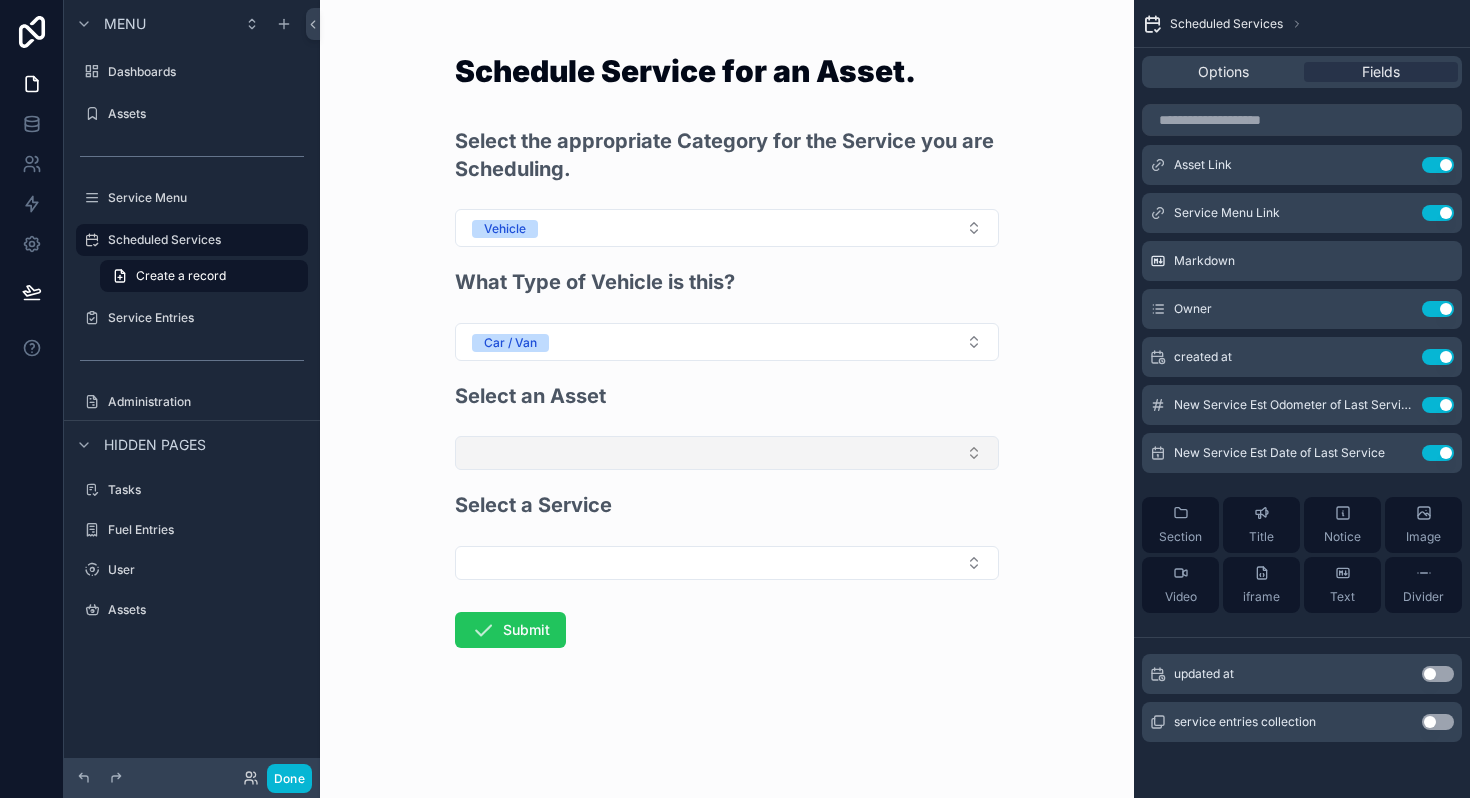click at bounding box center [727, 453] 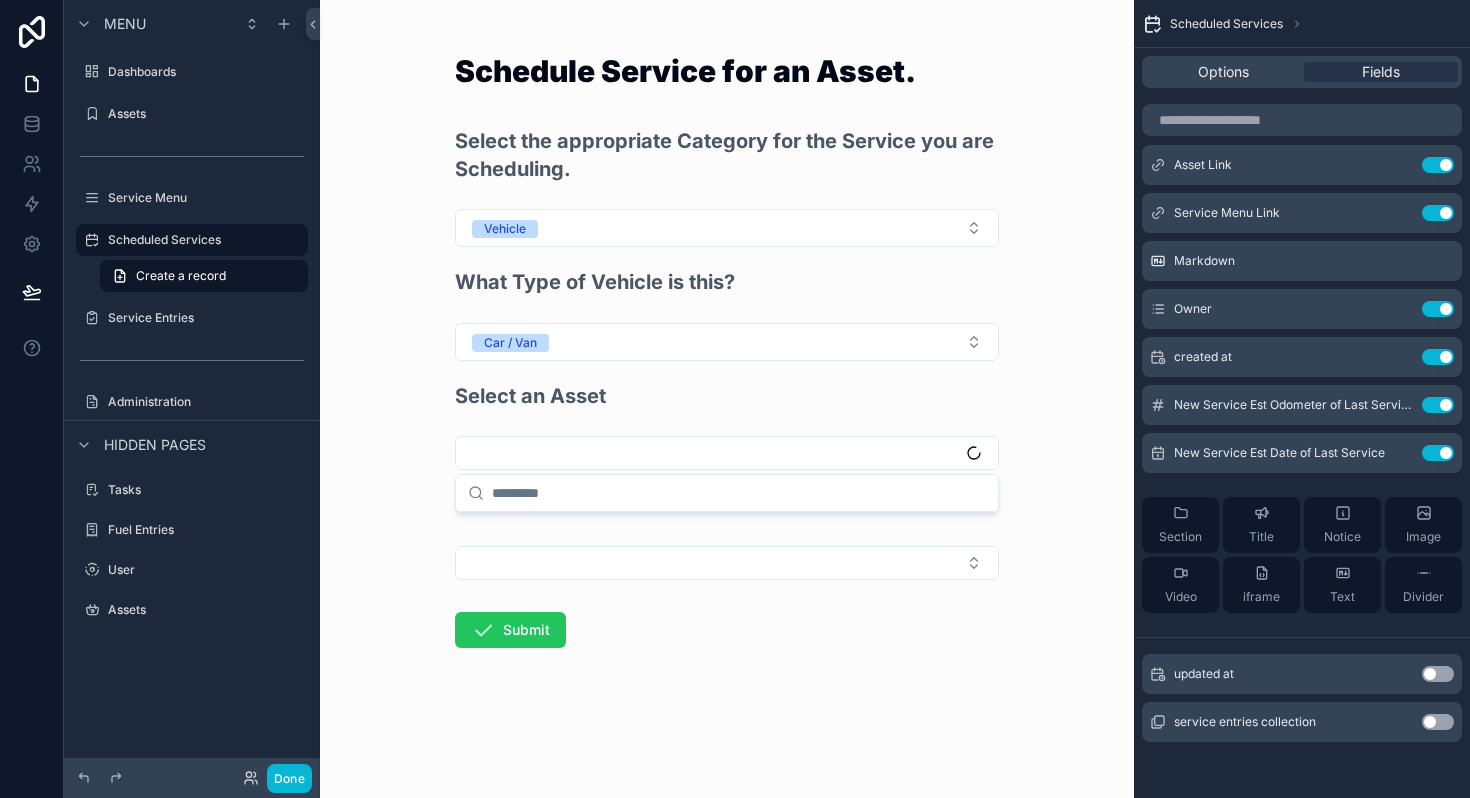 click at bounding box center [739, 493] 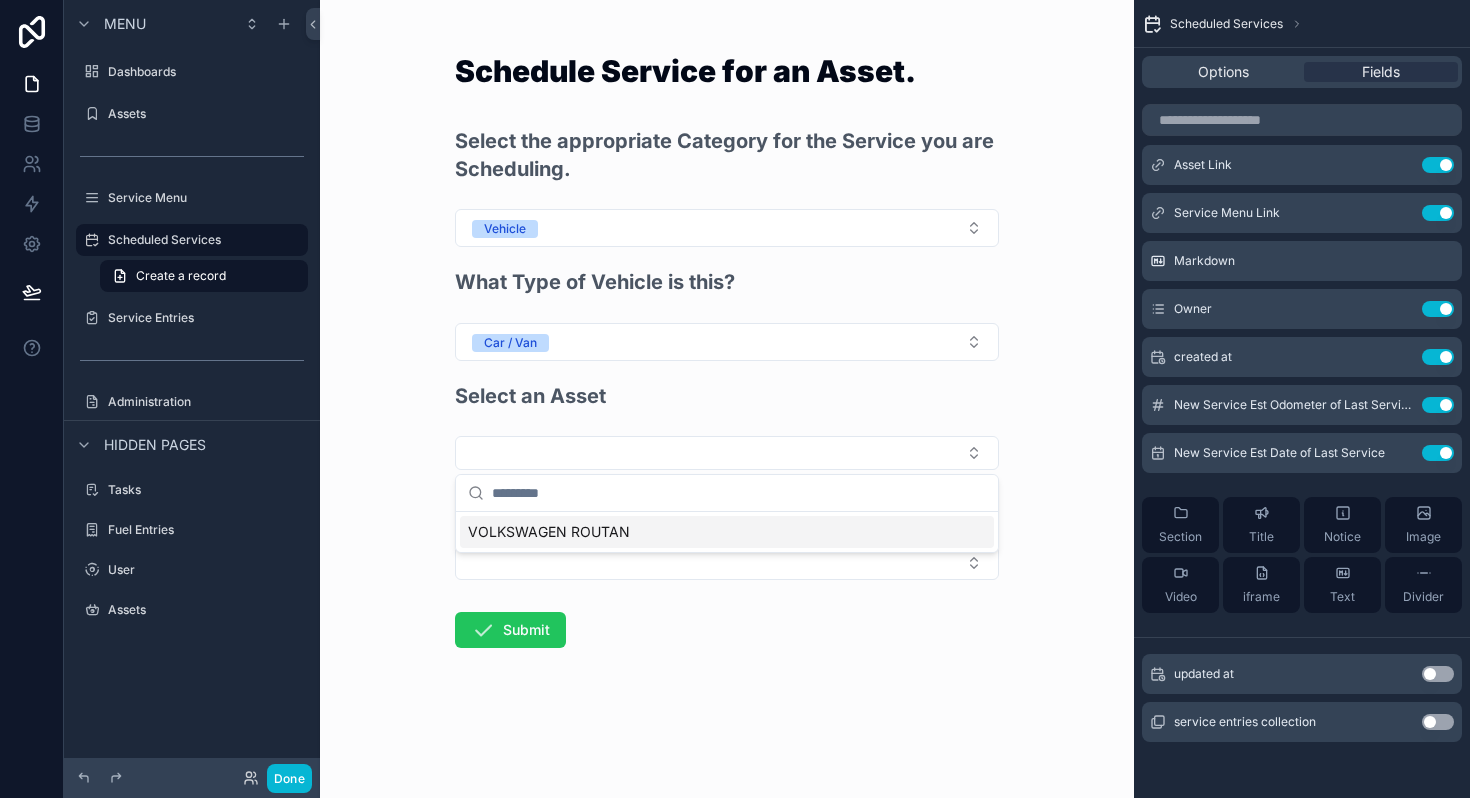 click on "VOLKSWAGEN ROUTAN" at bounding box center (549, 532) 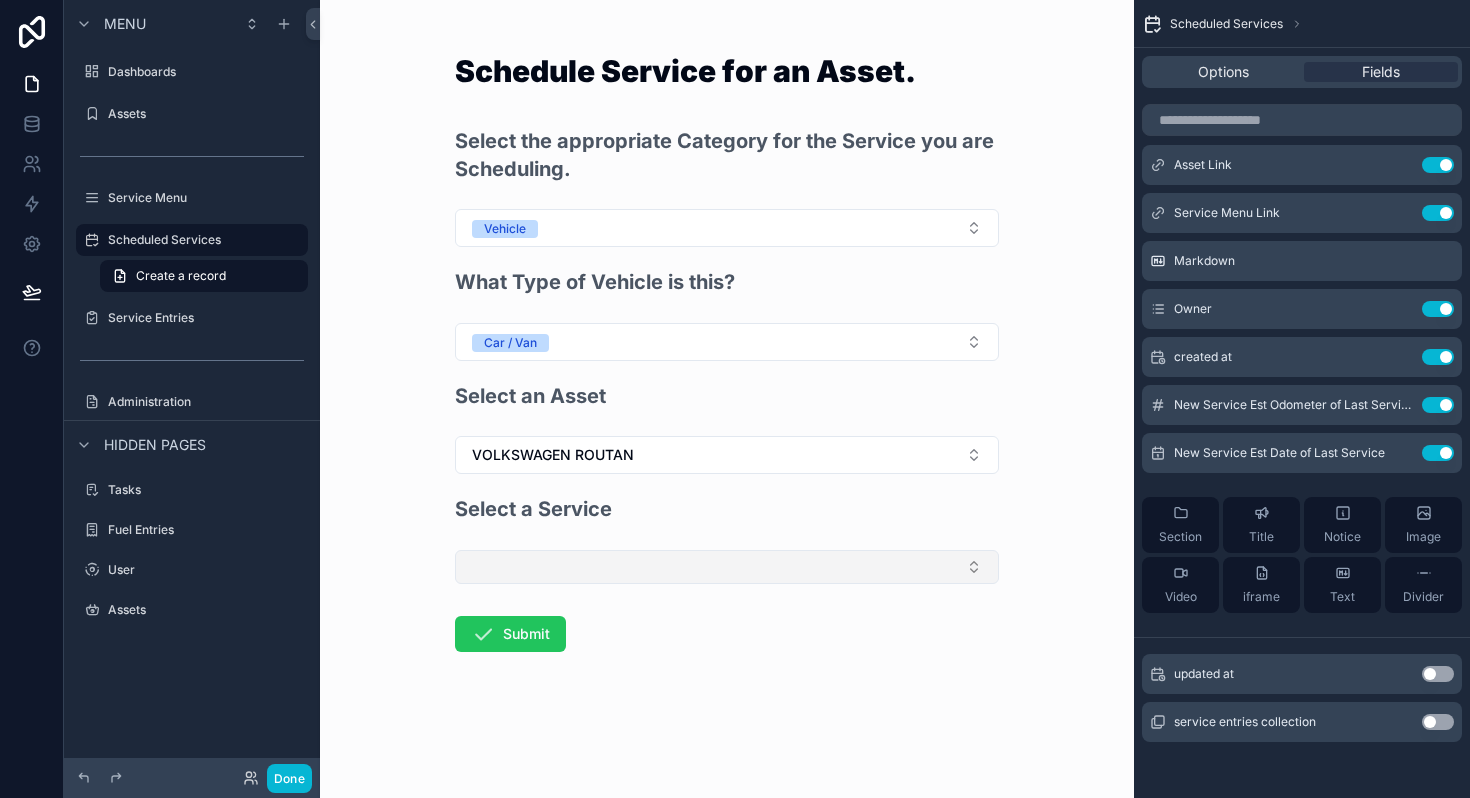 click at bounding box center [727, 567] 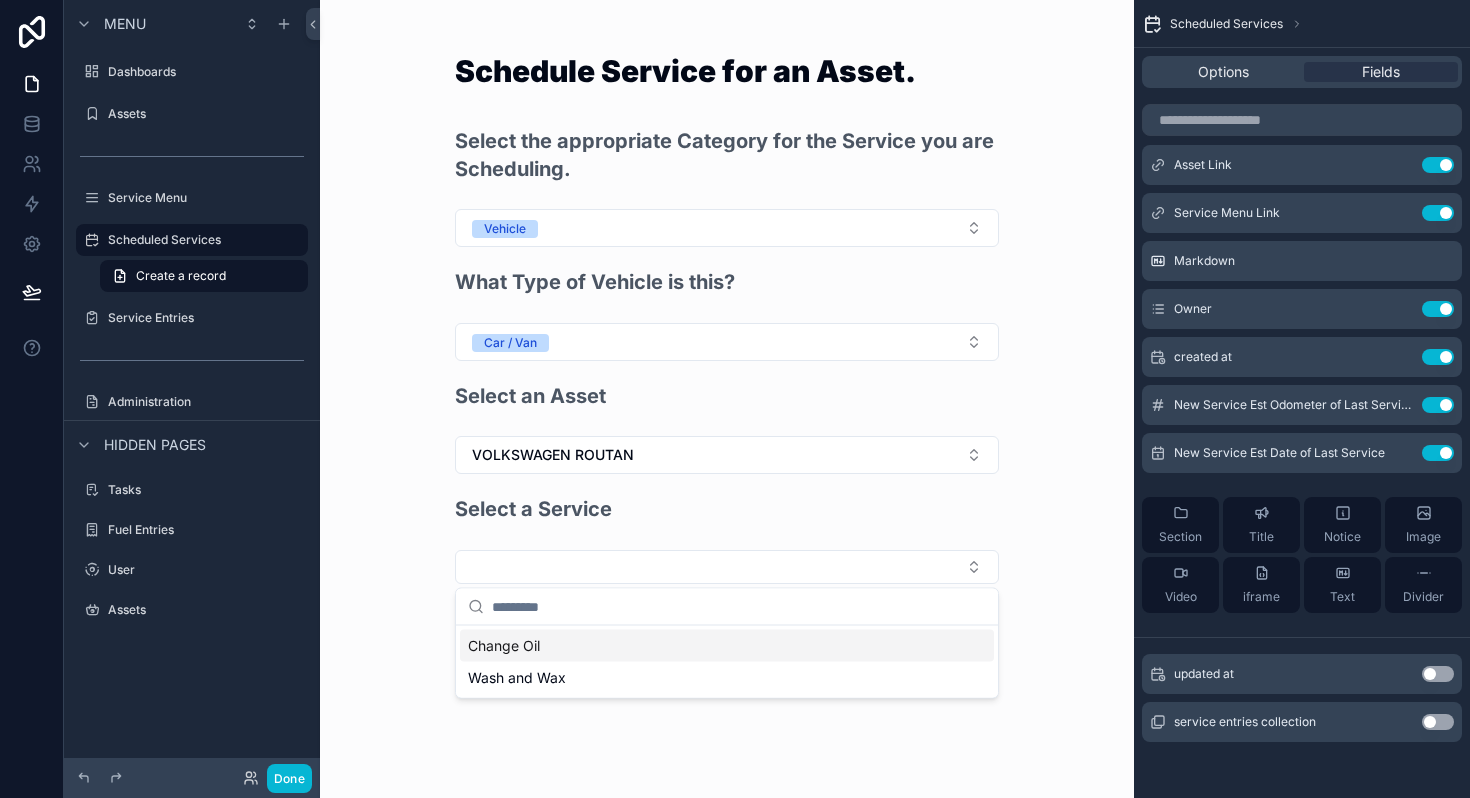 click on "Change Oil" at bounding box center (727, 646) 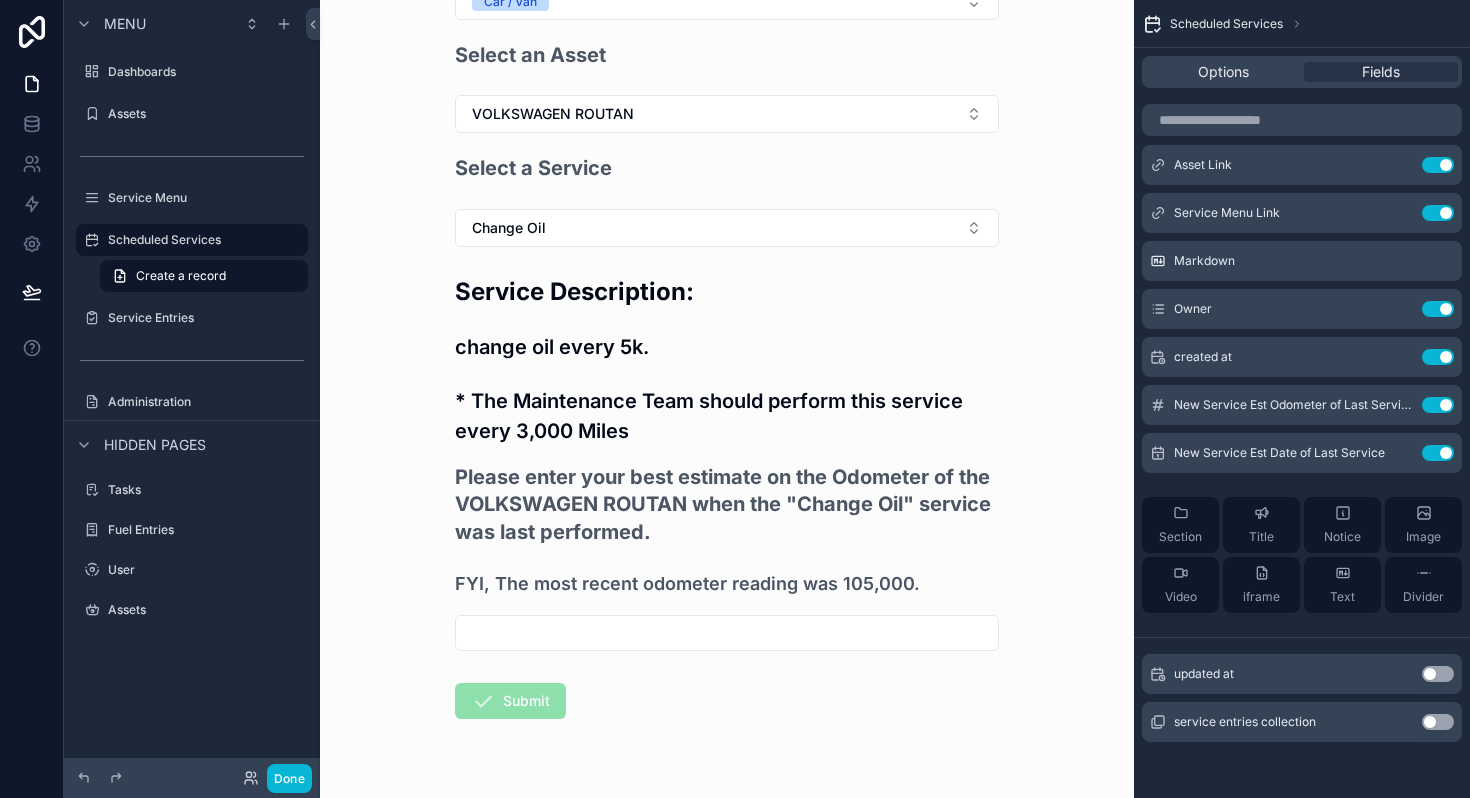 scroll, scrollTop: 342, scrollLeft: 0, axis: vertical 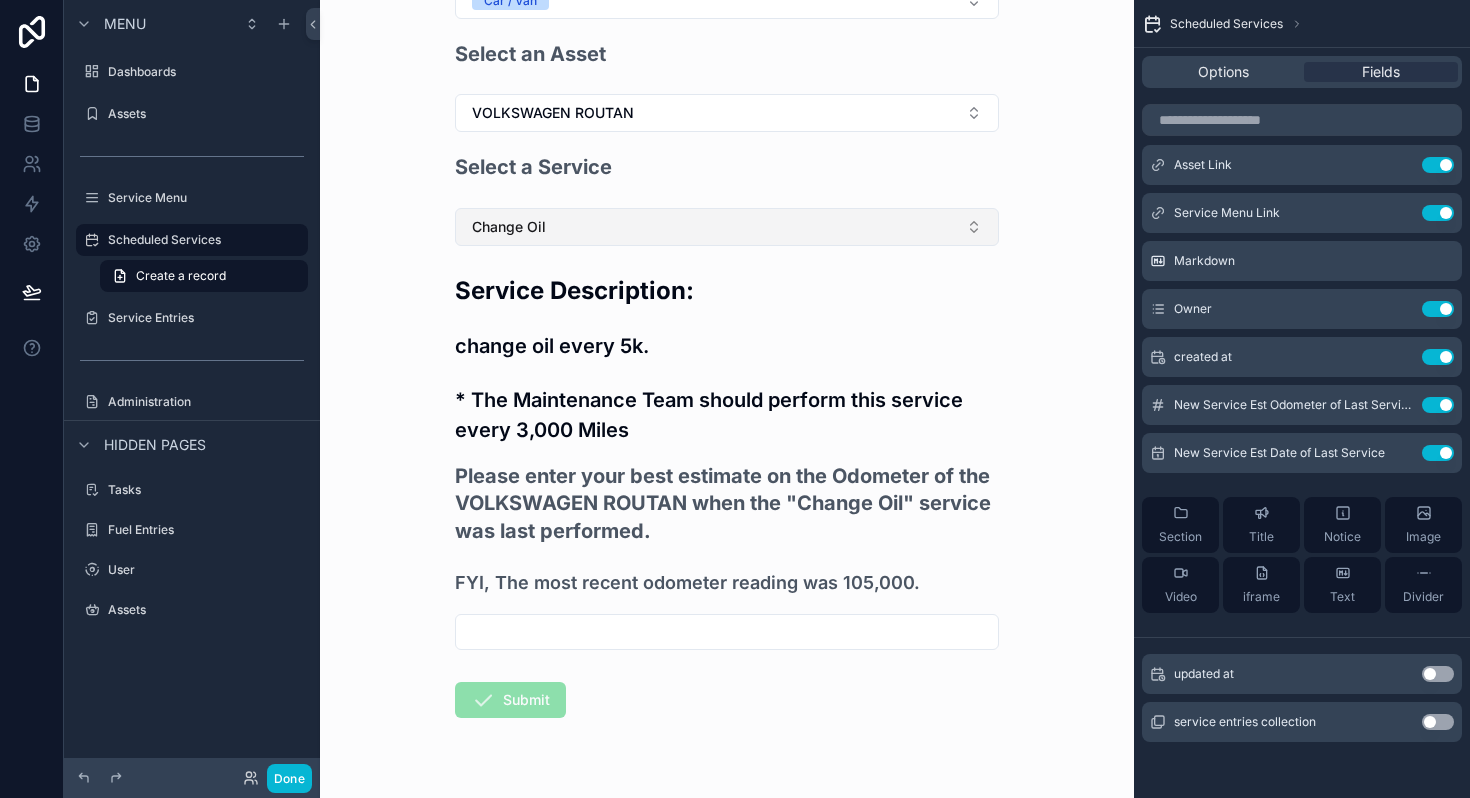click on "Change Oil" at bounding box center (727, 227) 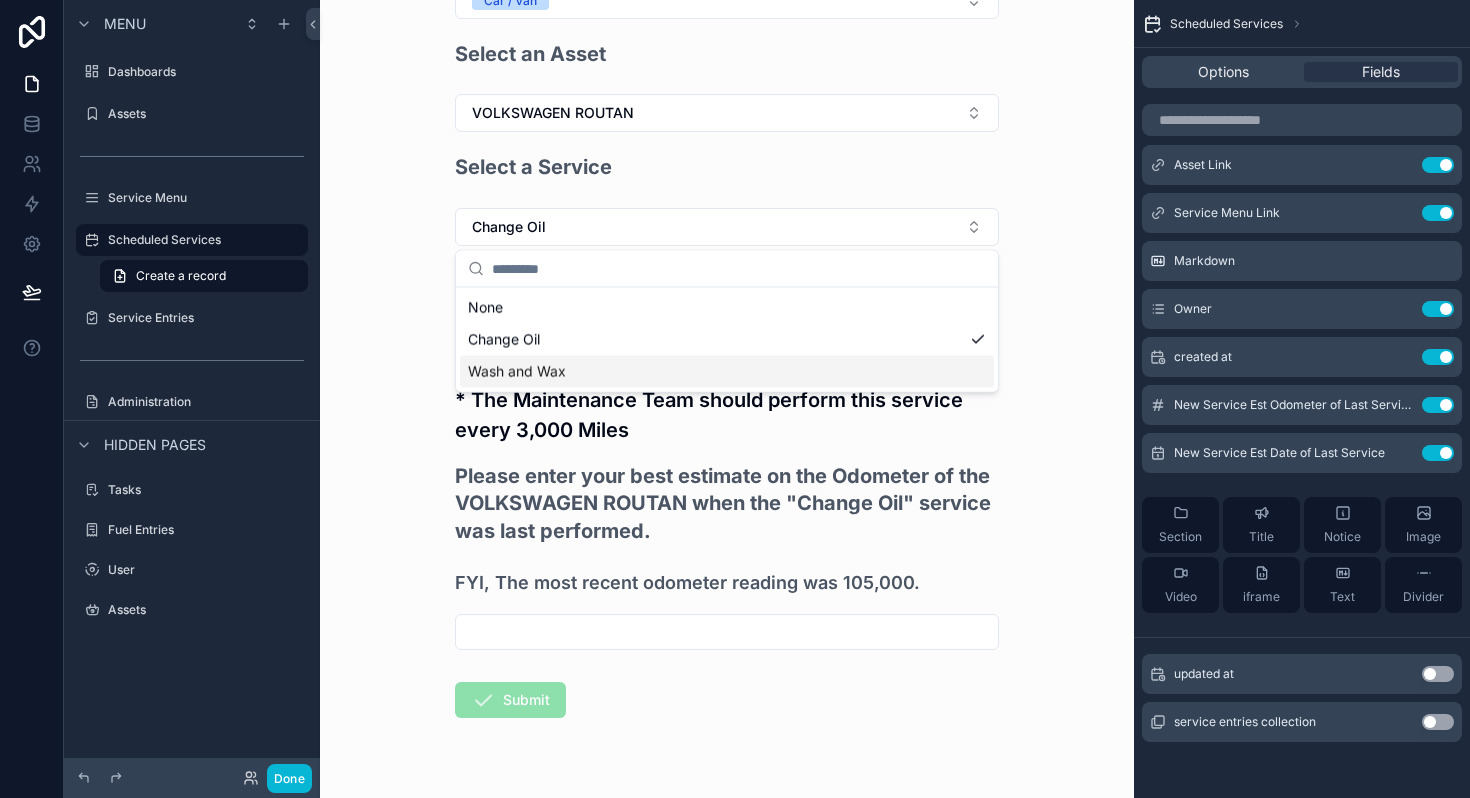 click on "Wash and Wax" at bounding box center (517, 372) 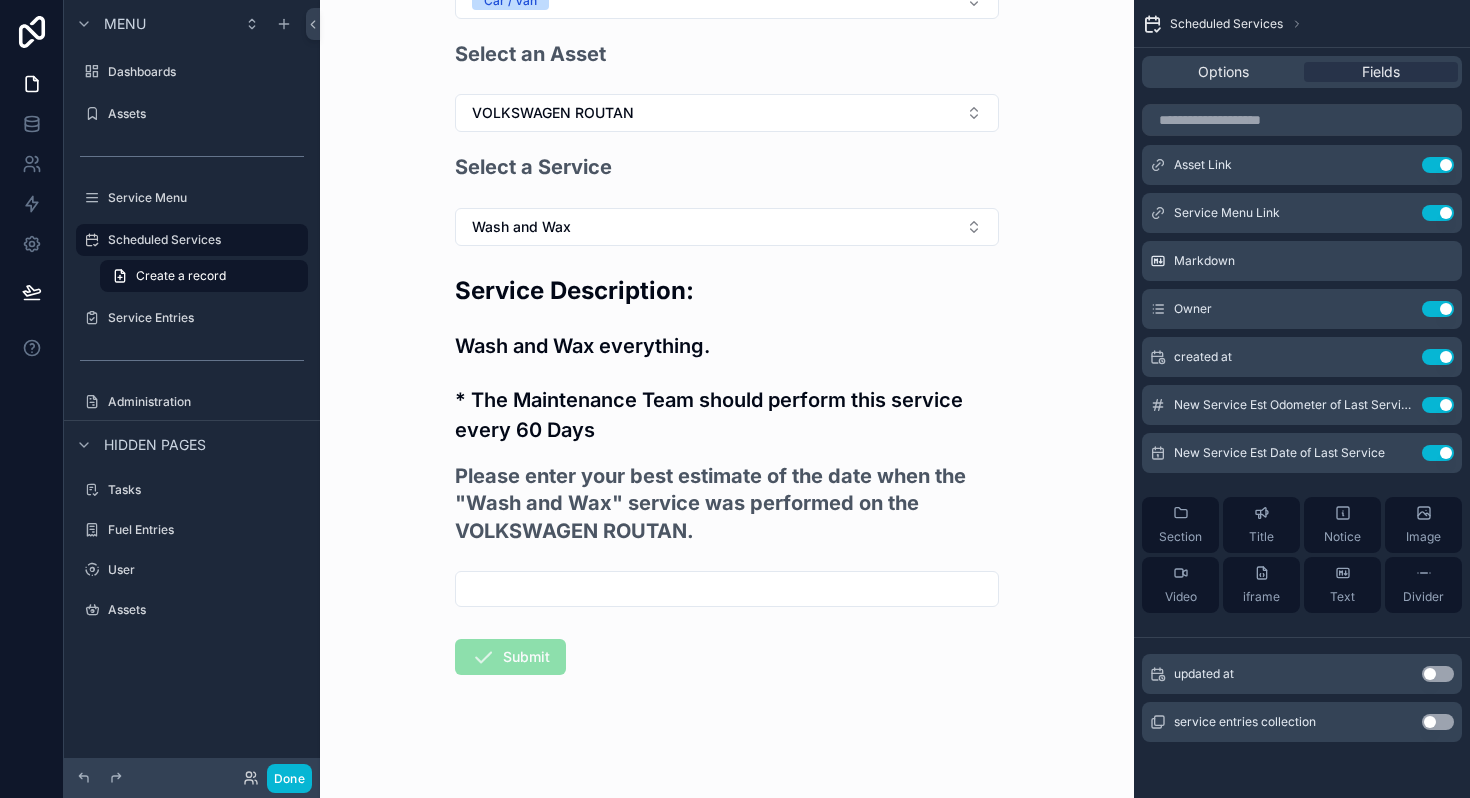 click on "Please enter your best estimate of the date when the "Wash and Wax" service  was performed on the VOLKSWAGEN ROUTAN." at bounding box center [727, 504] 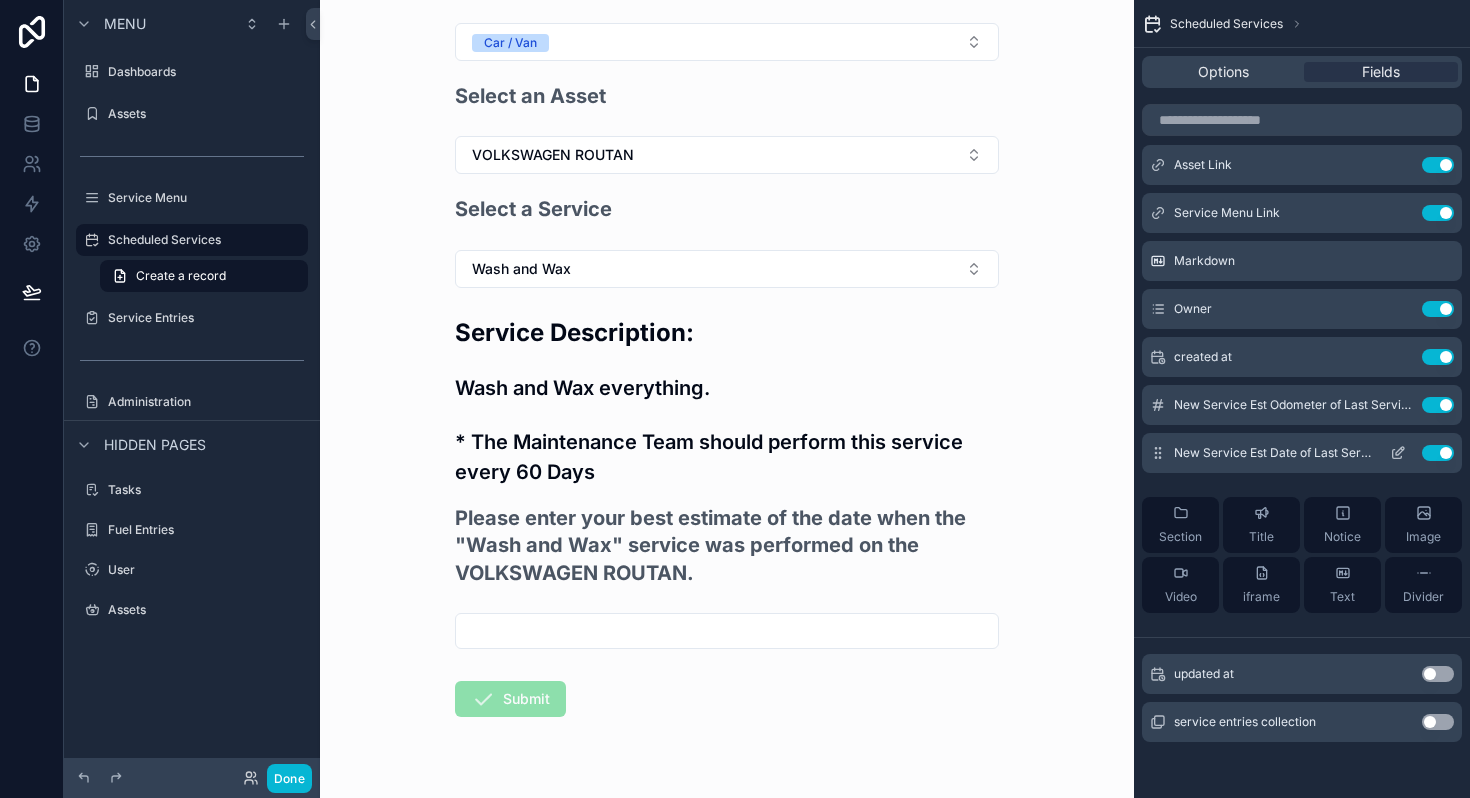 click 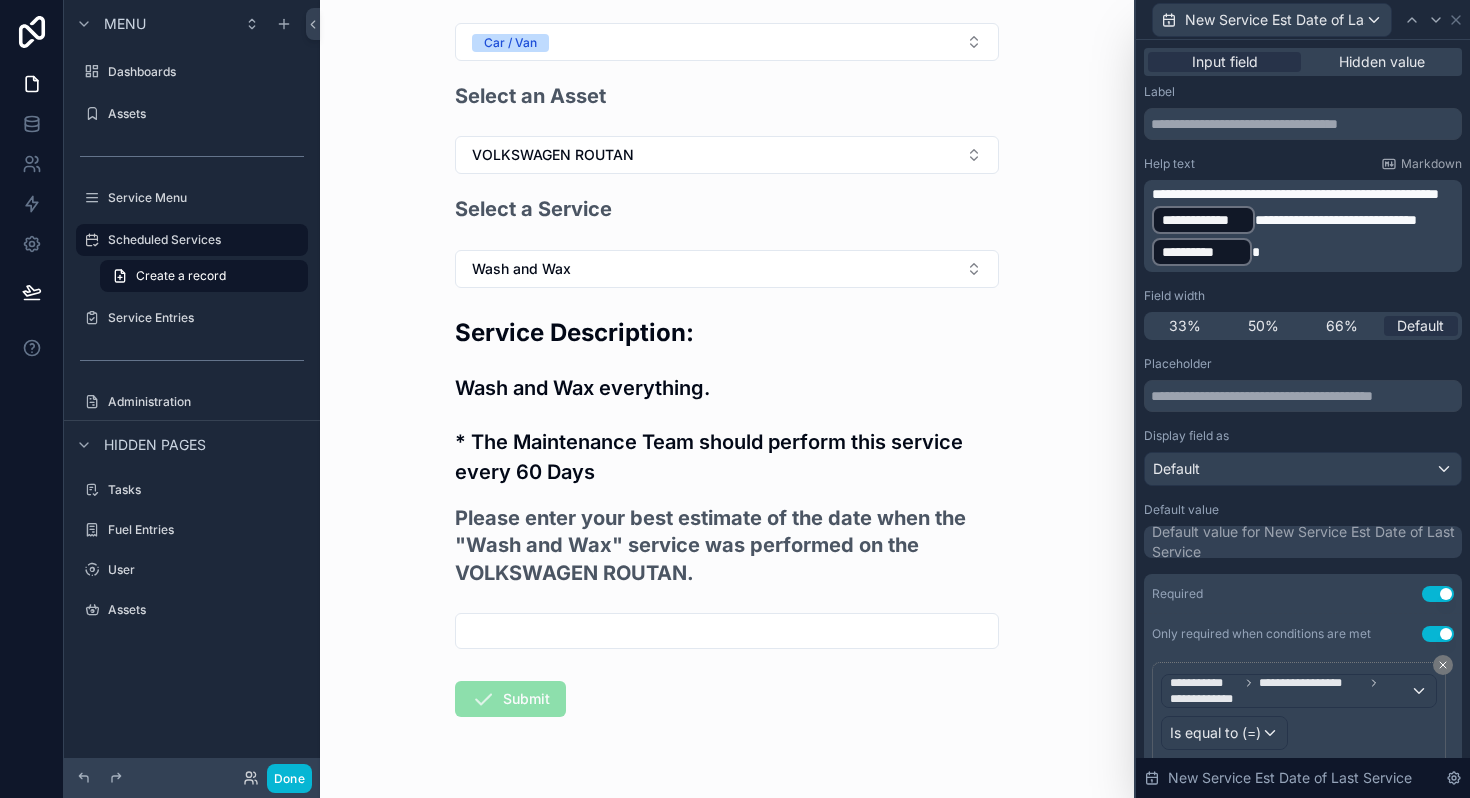 click on "**********" at bounding box center [1305, 226] 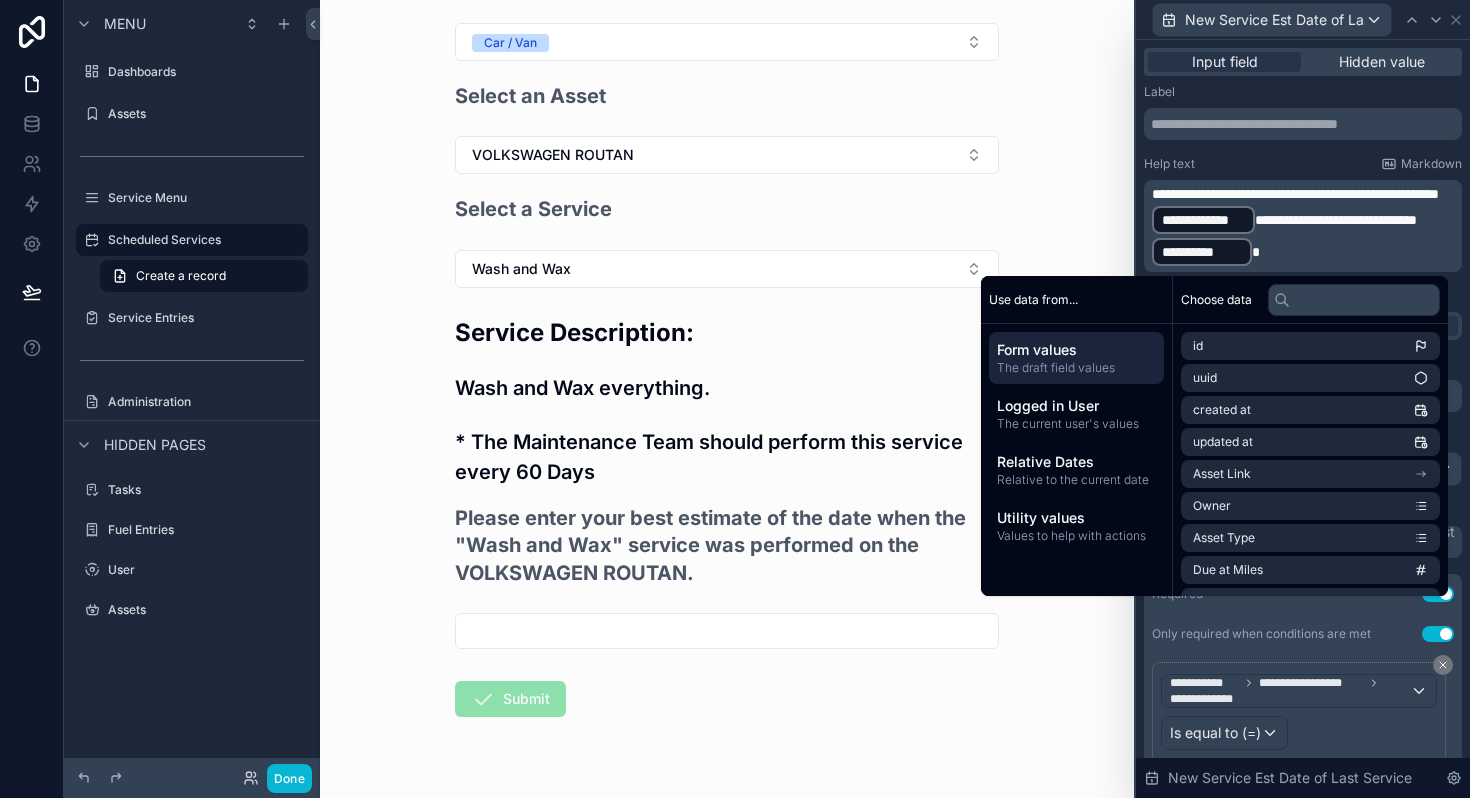 type 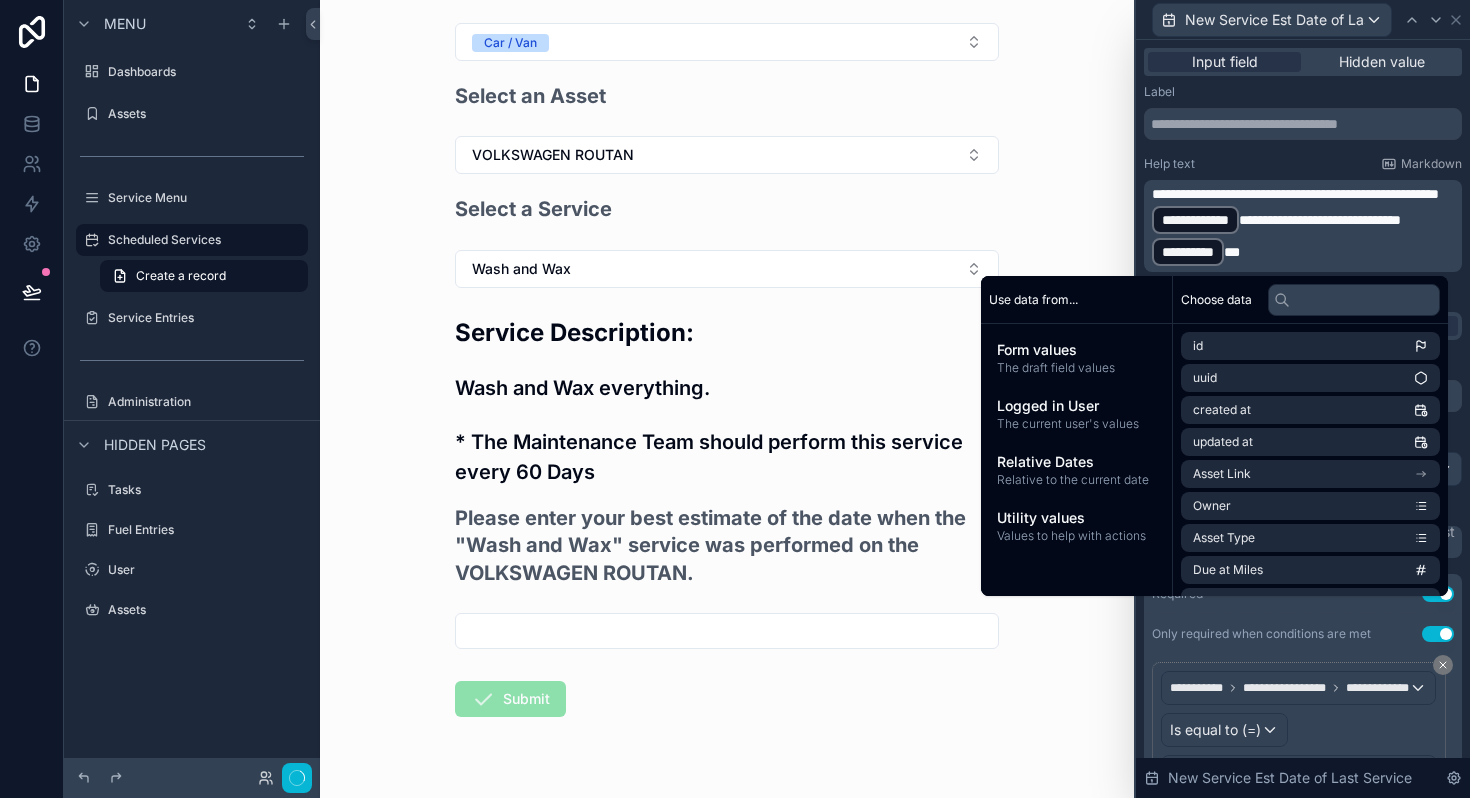 scroll, scrollTop: 0, scrollLeft: 0, axis: both 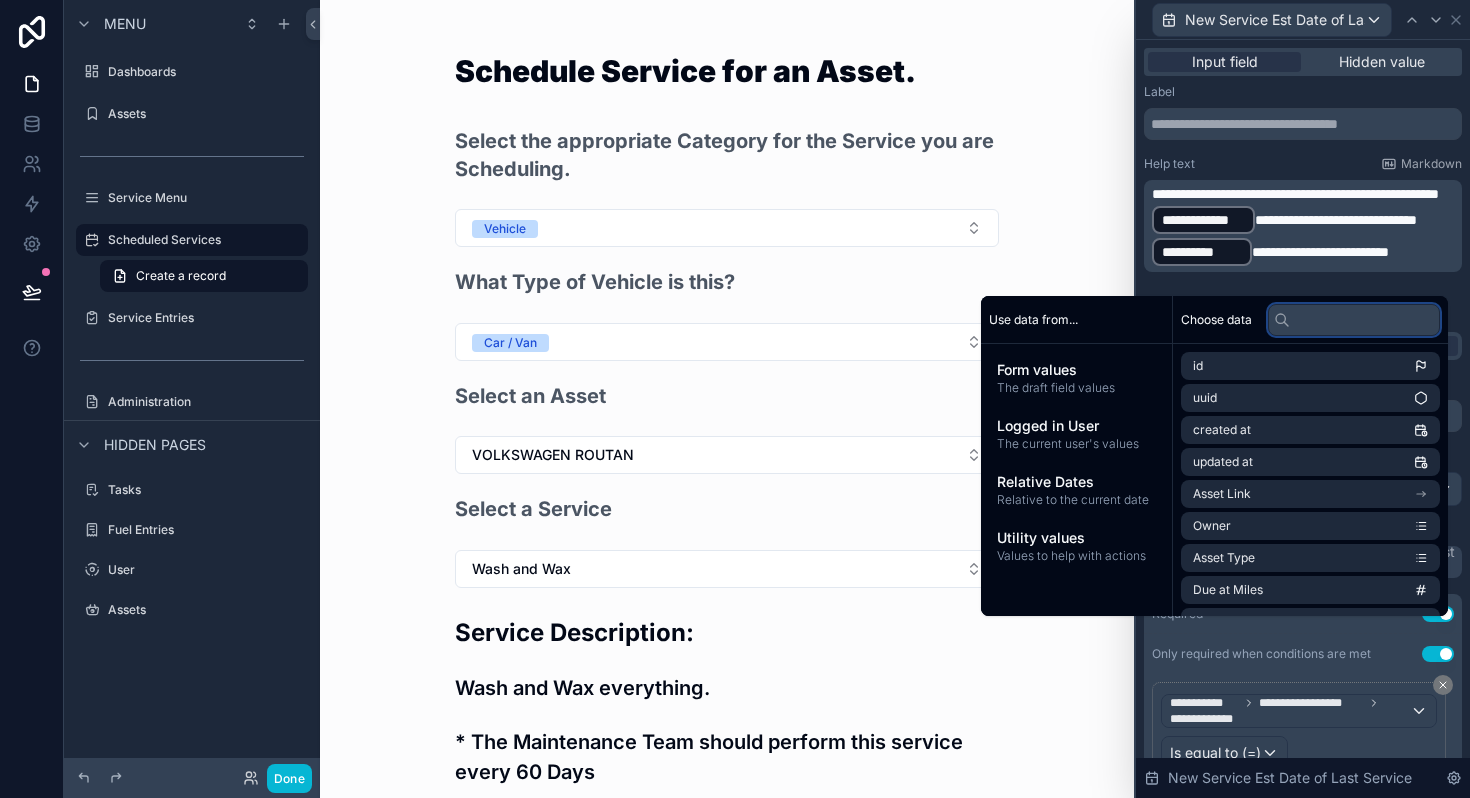 click at bounding box center [1354, 320] 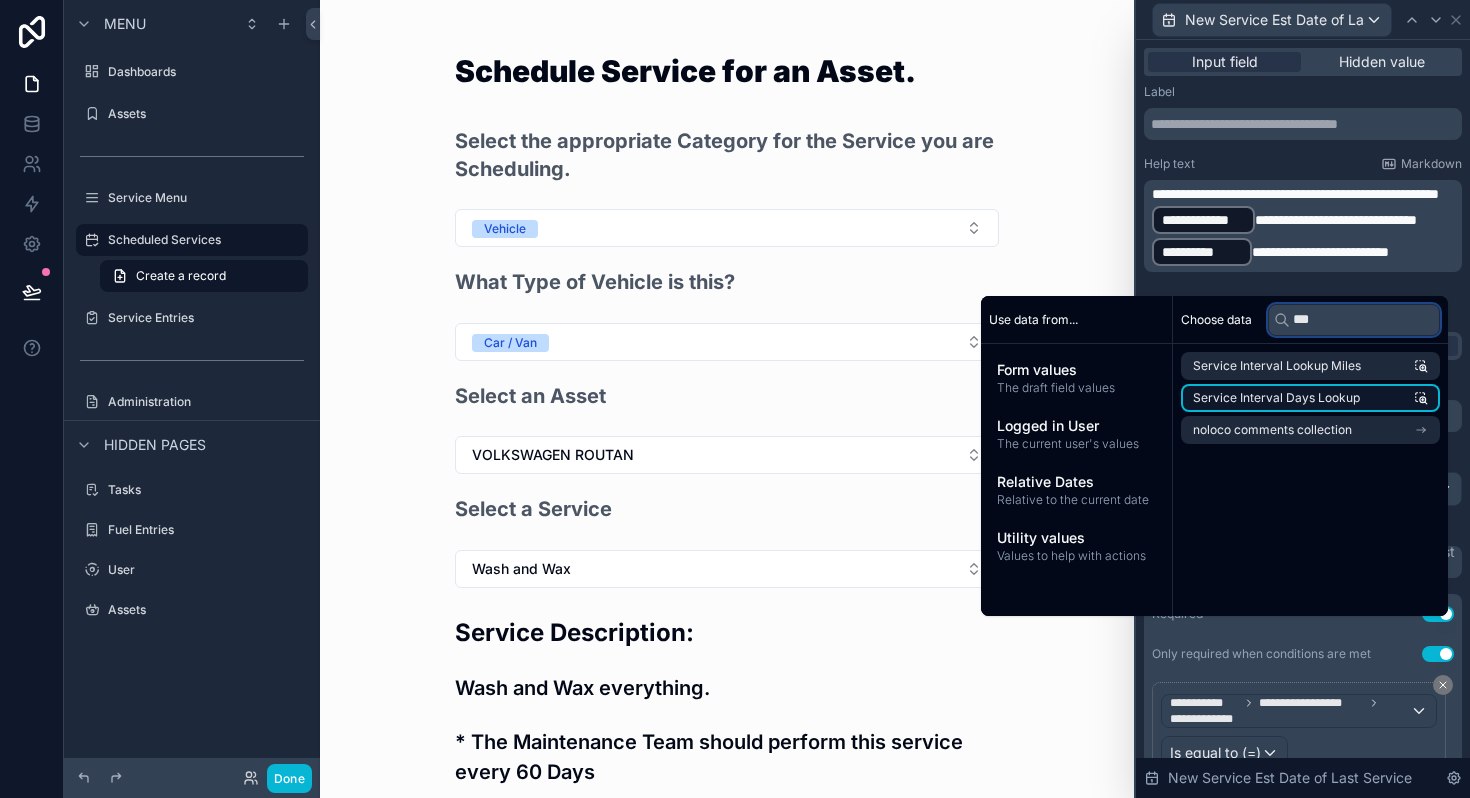 type on "***" 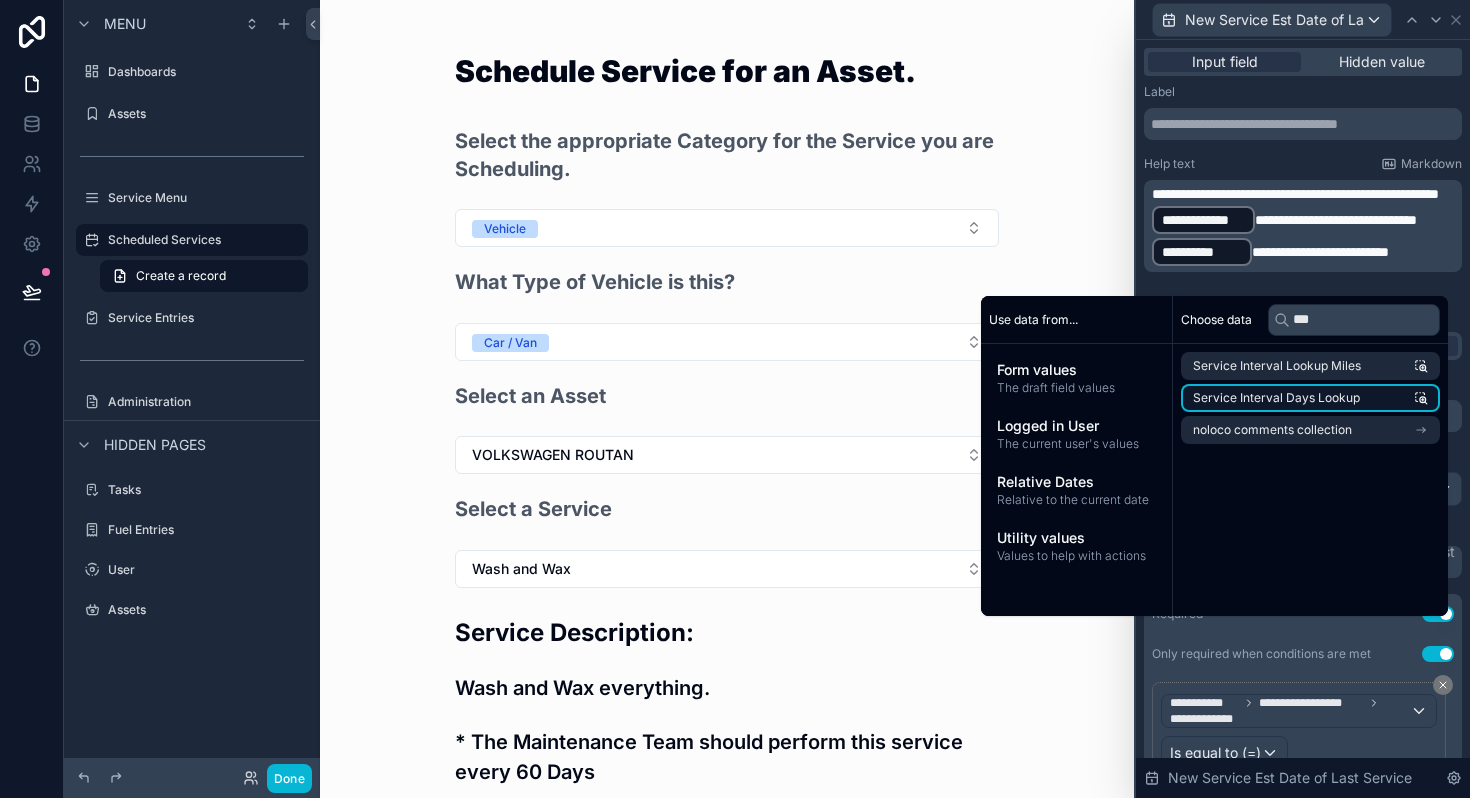 click on "Service Interval Days Lookup" at bounding box center (1276, 398) 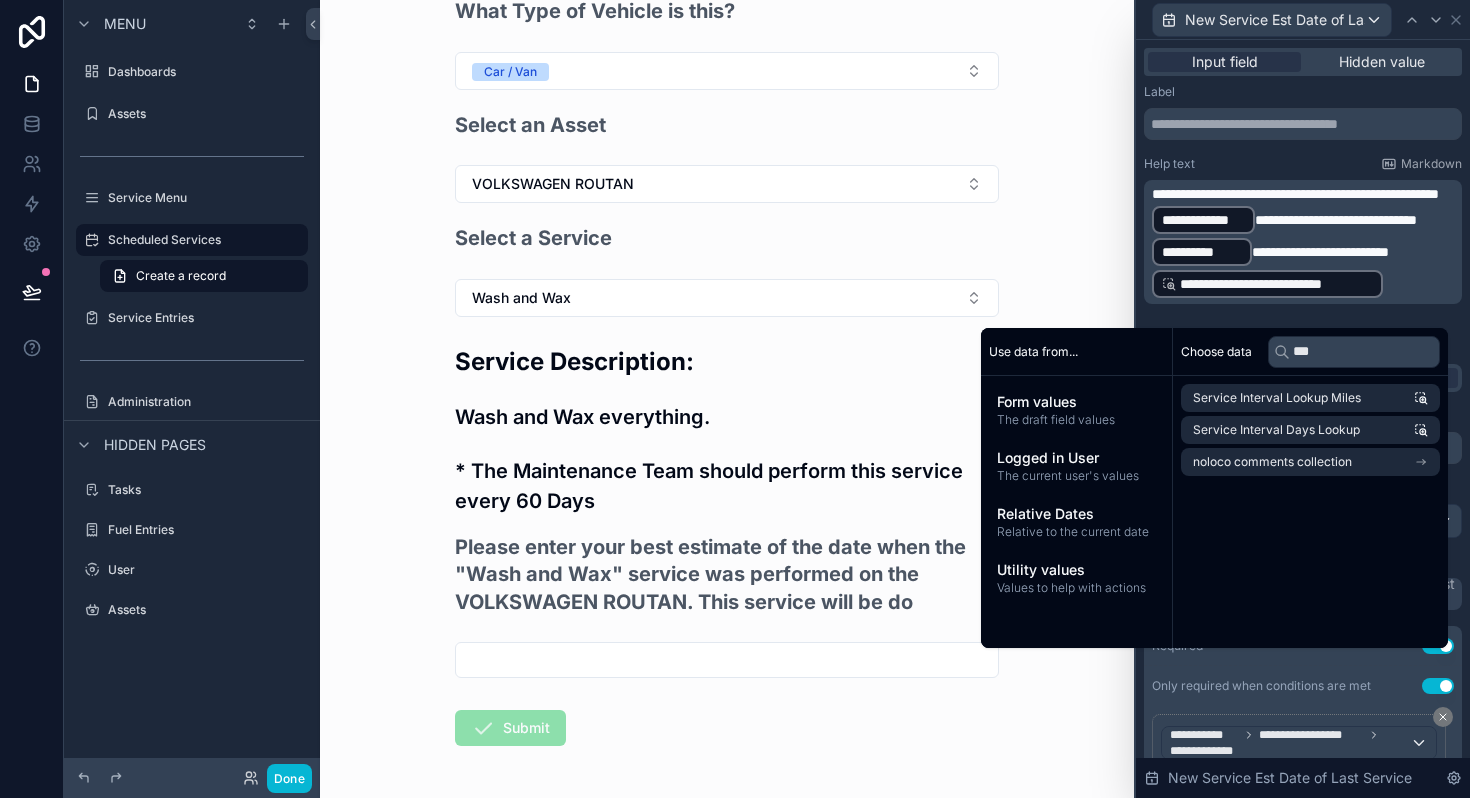 scroll, scrollTop: 276, scrollLeft: 0, axis: vertical 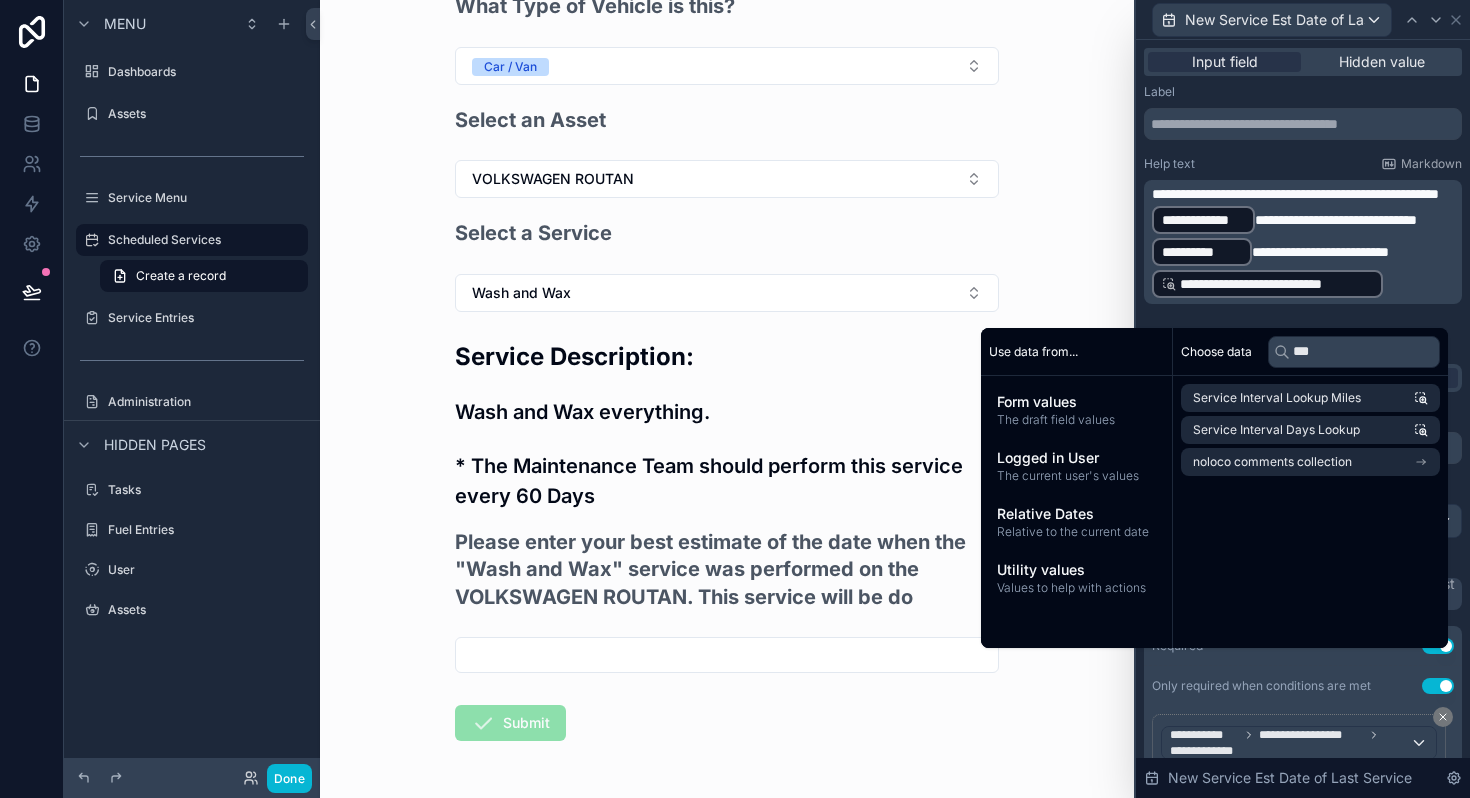 click on "**********" at bounding box center [1305, 242] 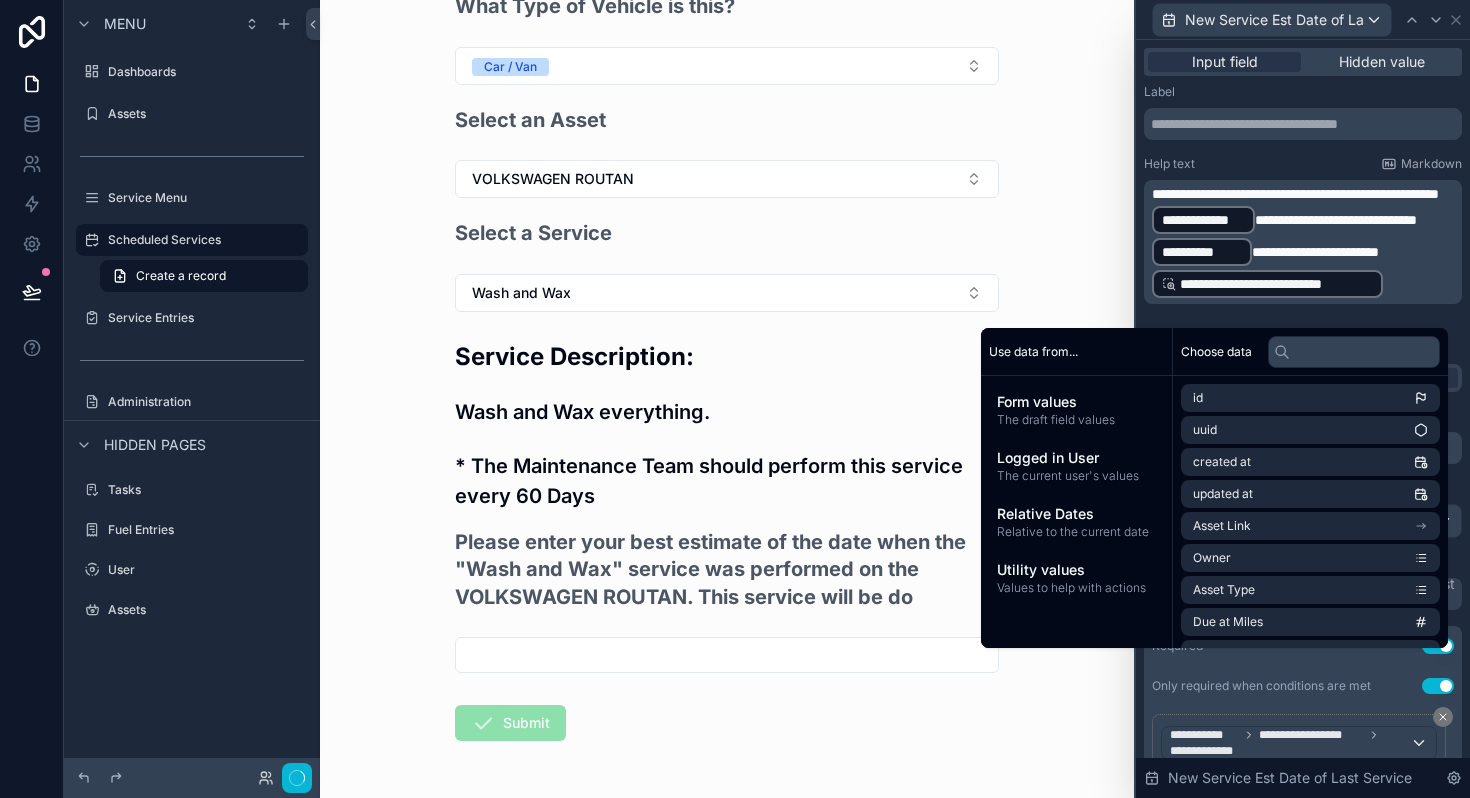 scroll, scrollTop: 0, scrollLeft: 0, axis: both 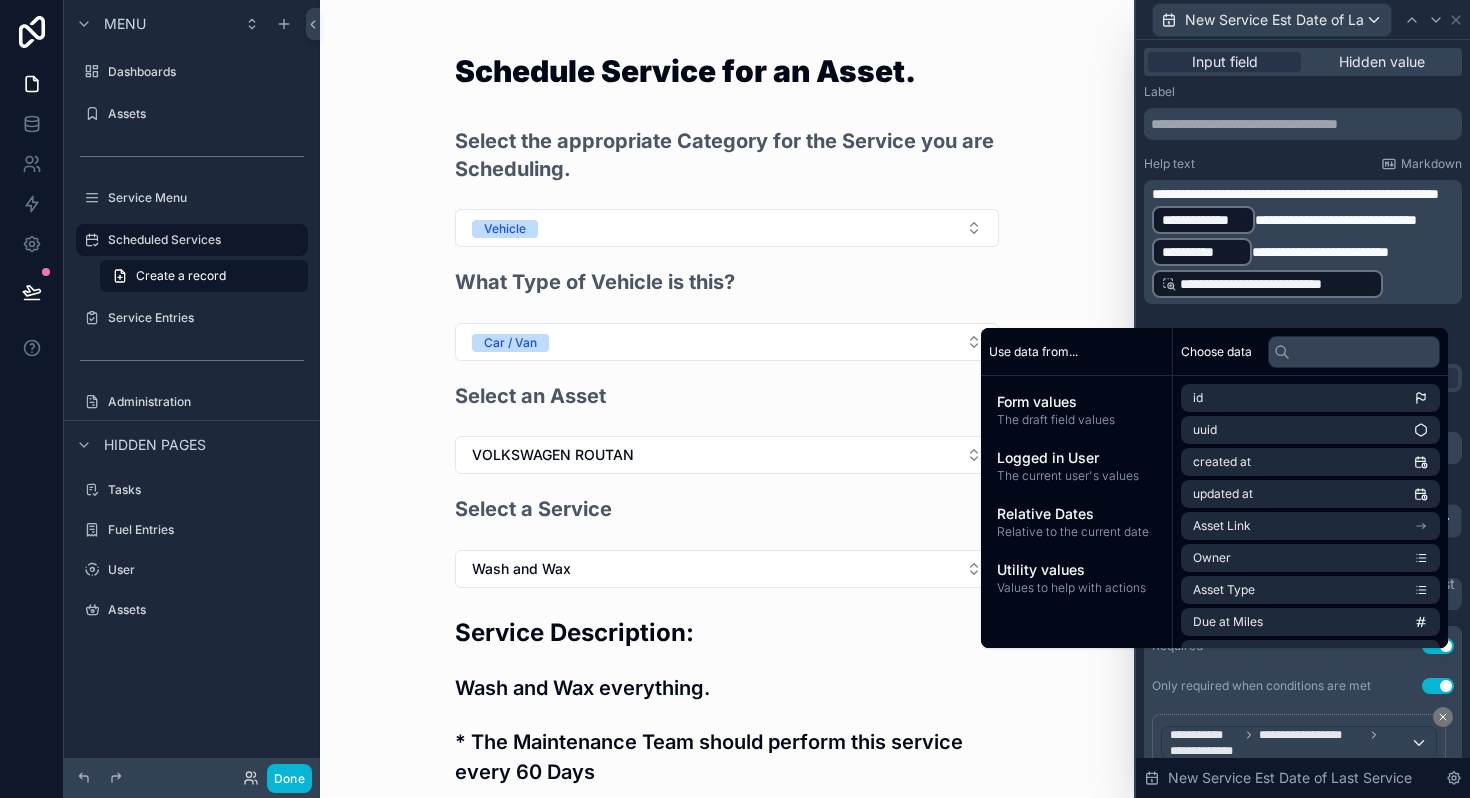 click on "**********" at bounding box center (1305, 242) 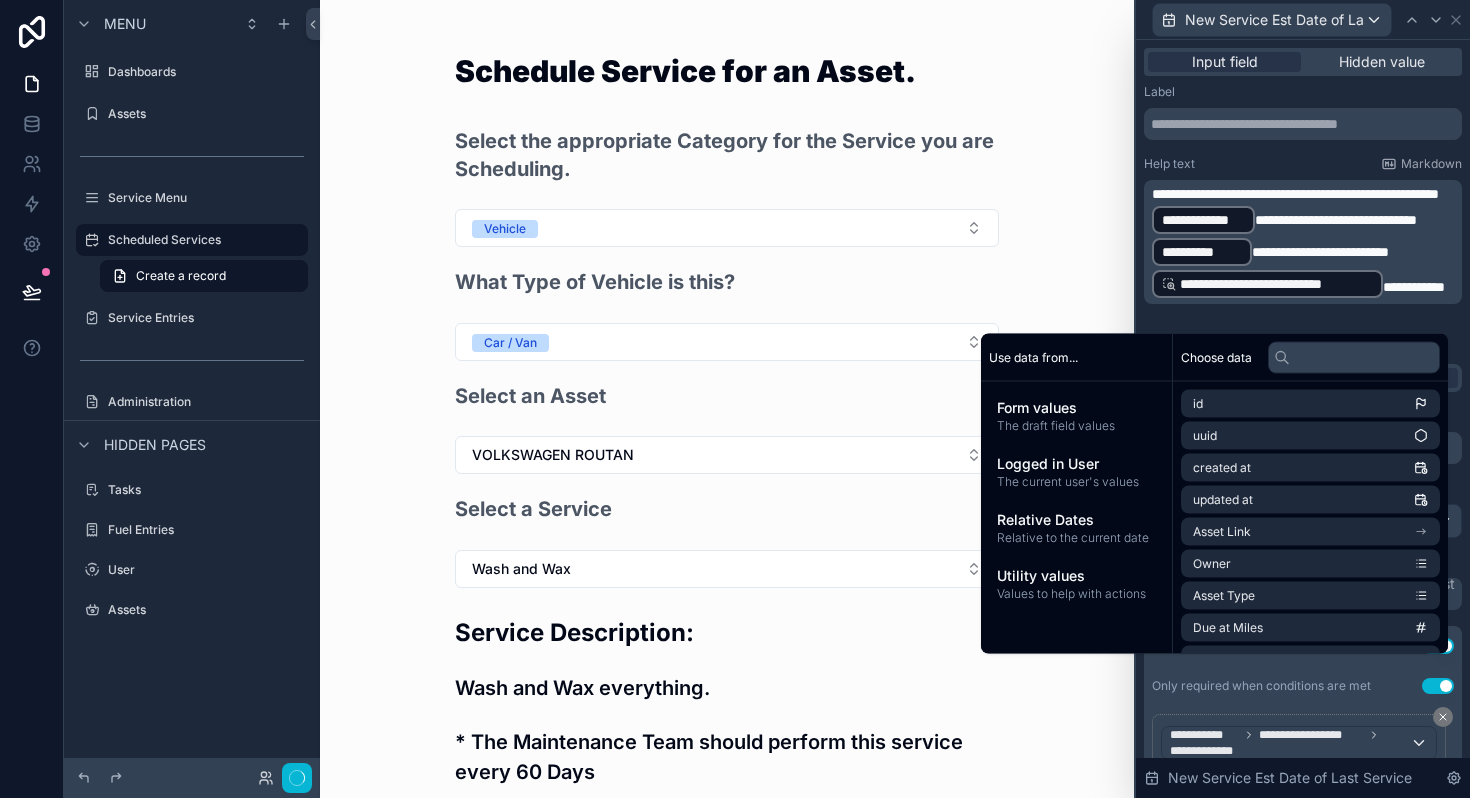 scroll, scrollTop: 0, scrollLeft: 0, axis: both 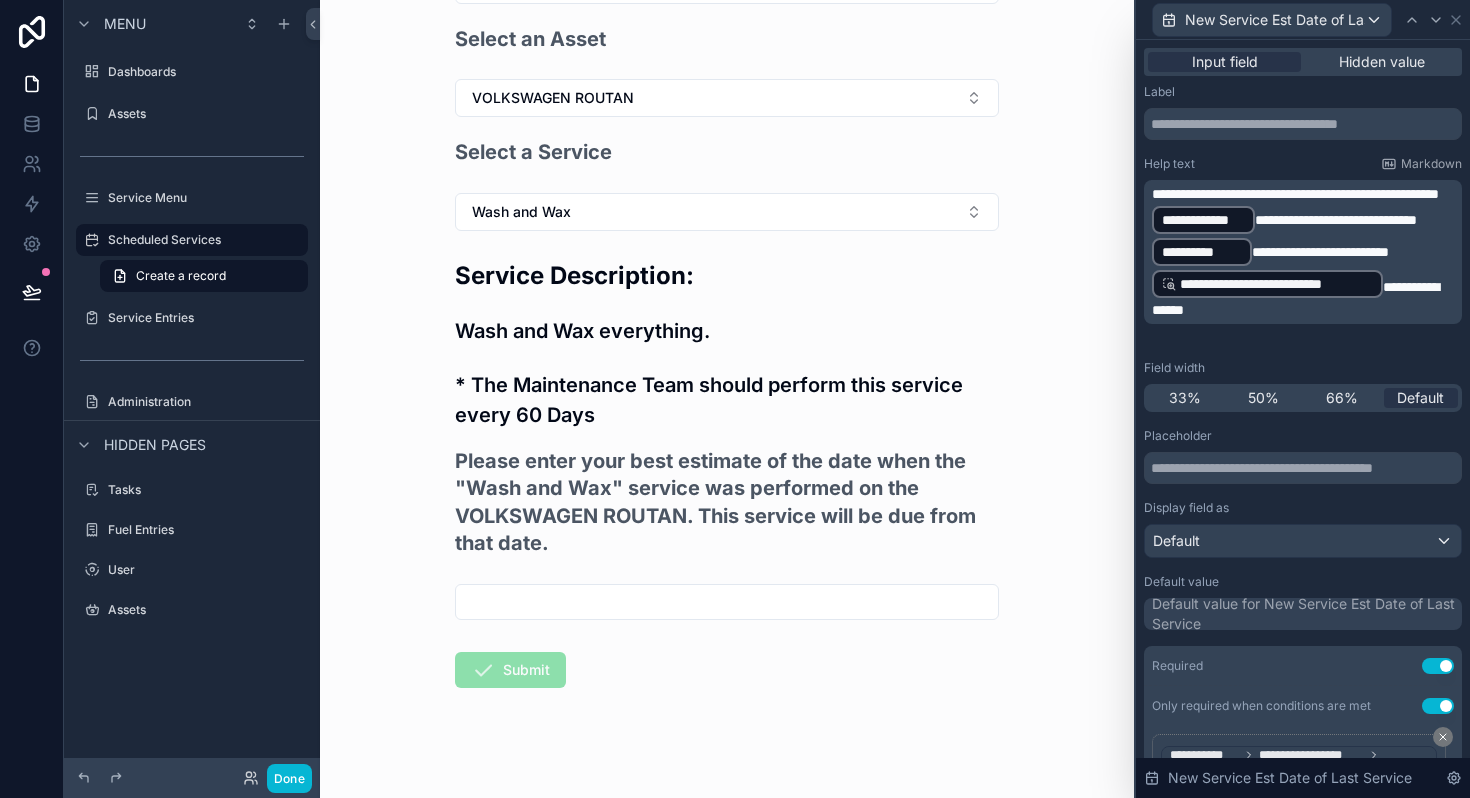 click on "Please enter your best estimate of the date when the "Wash and Wax" service  was performed on the VOLKSWAGEN ROUTAN.  This service will be due from that date." at bounding box center (727, 511) 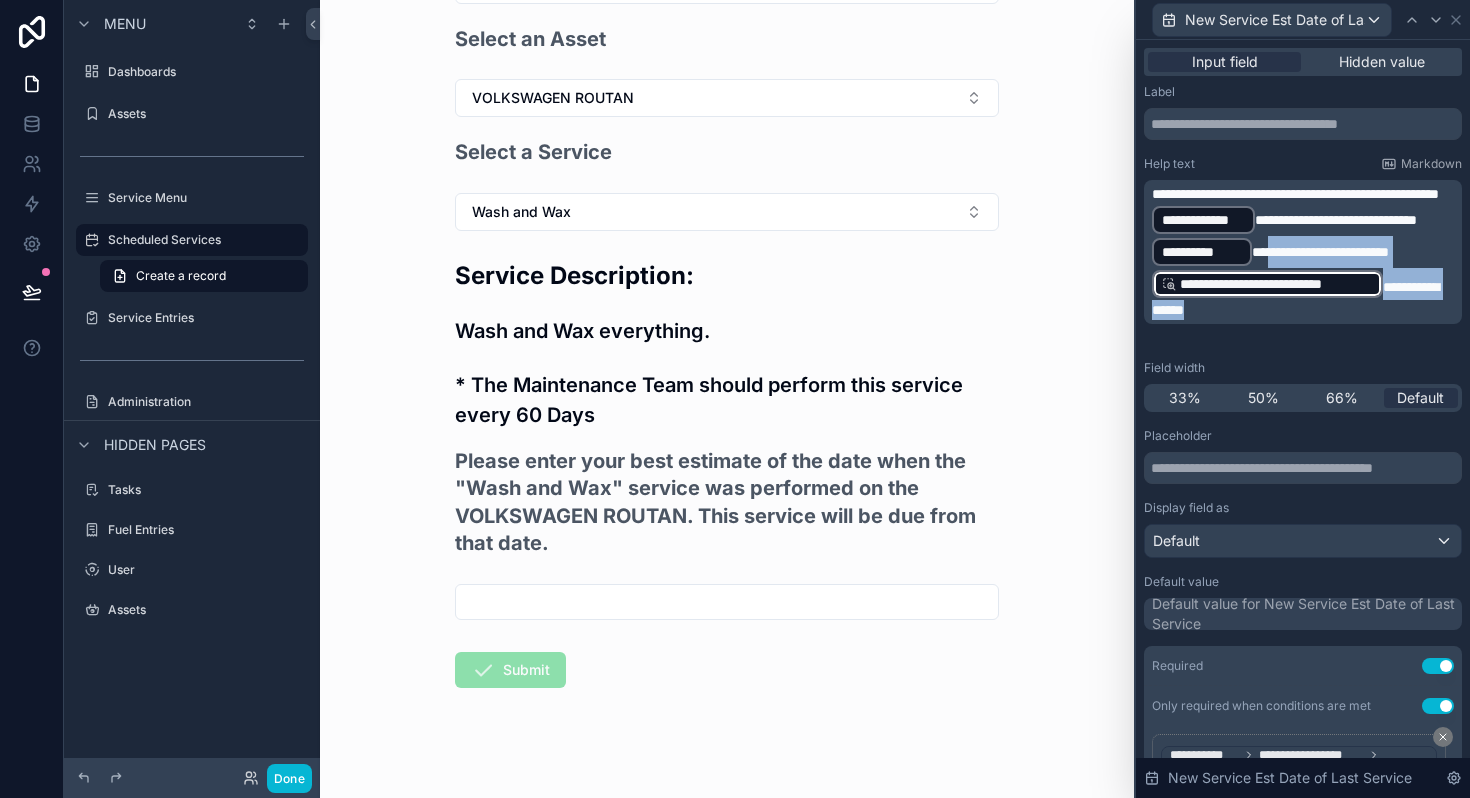 drag, startPoint x: 1382, startPoint y: 251, endPoint x: 1428, endPoint y: 328, distance: 89.693924 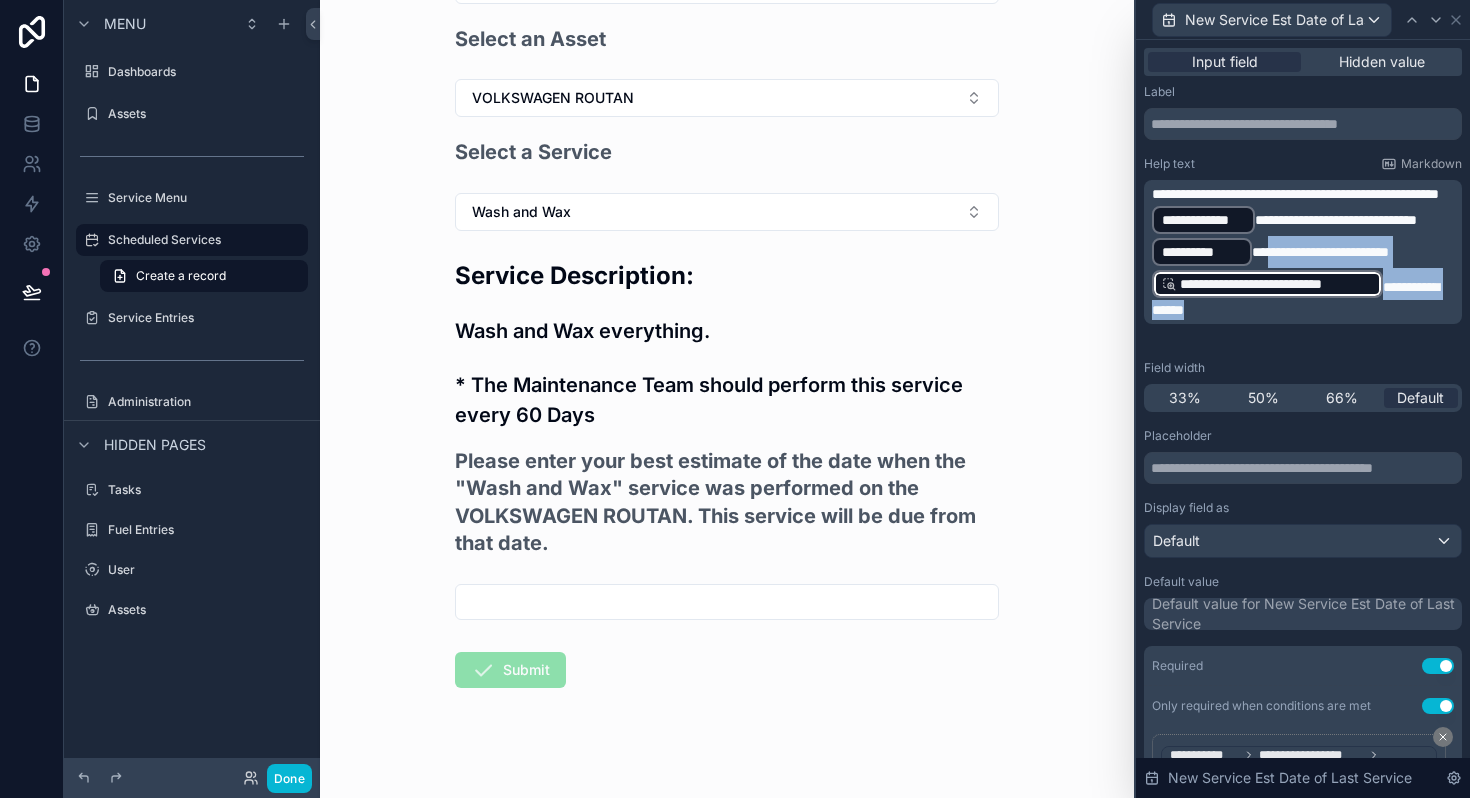 click on "**********" at bounding box center [1305, 252] 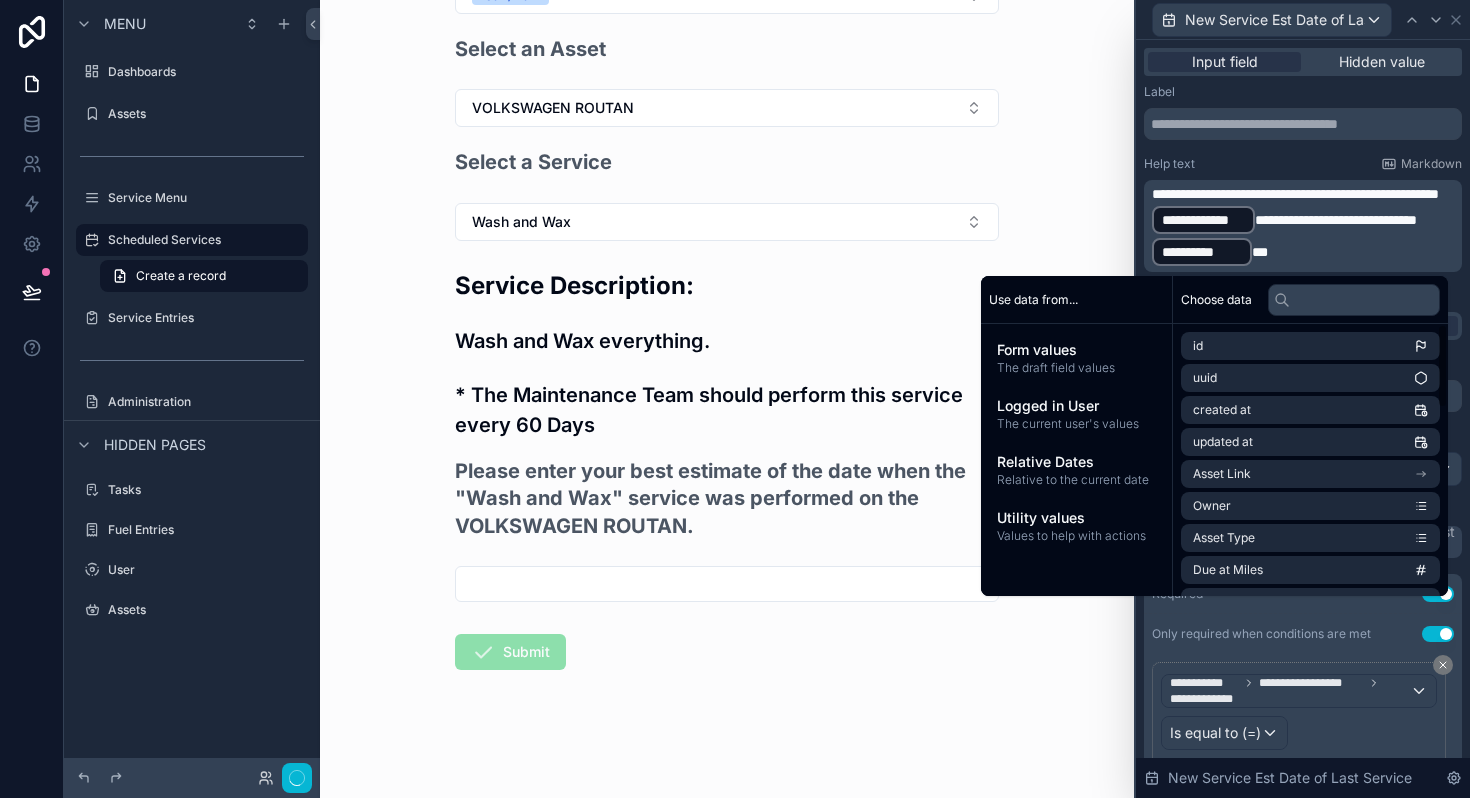 scroll, scrollTop: 0, scrollLeft: 0, axis: both 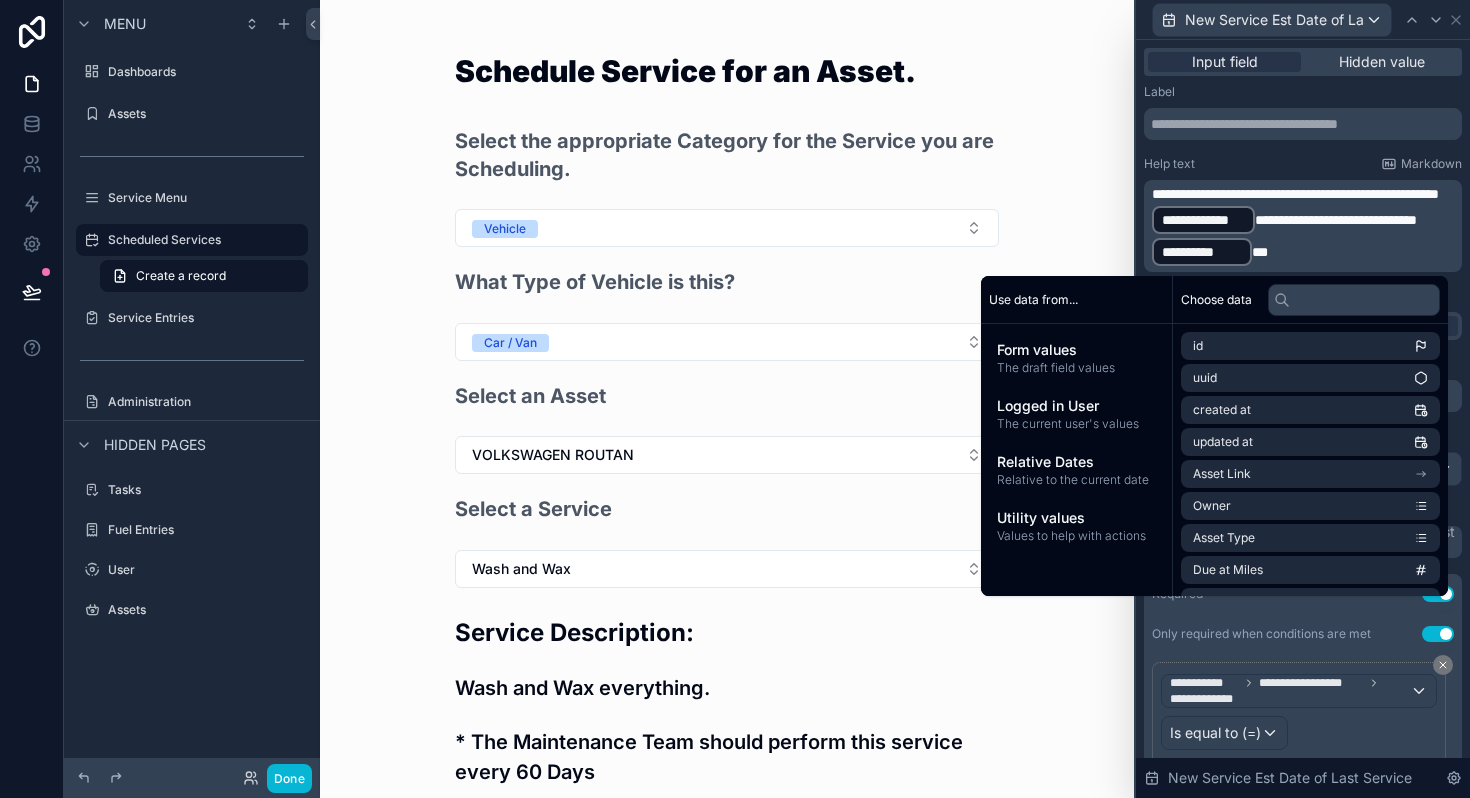click on "Service Description:" at bounding box center (727, 632) 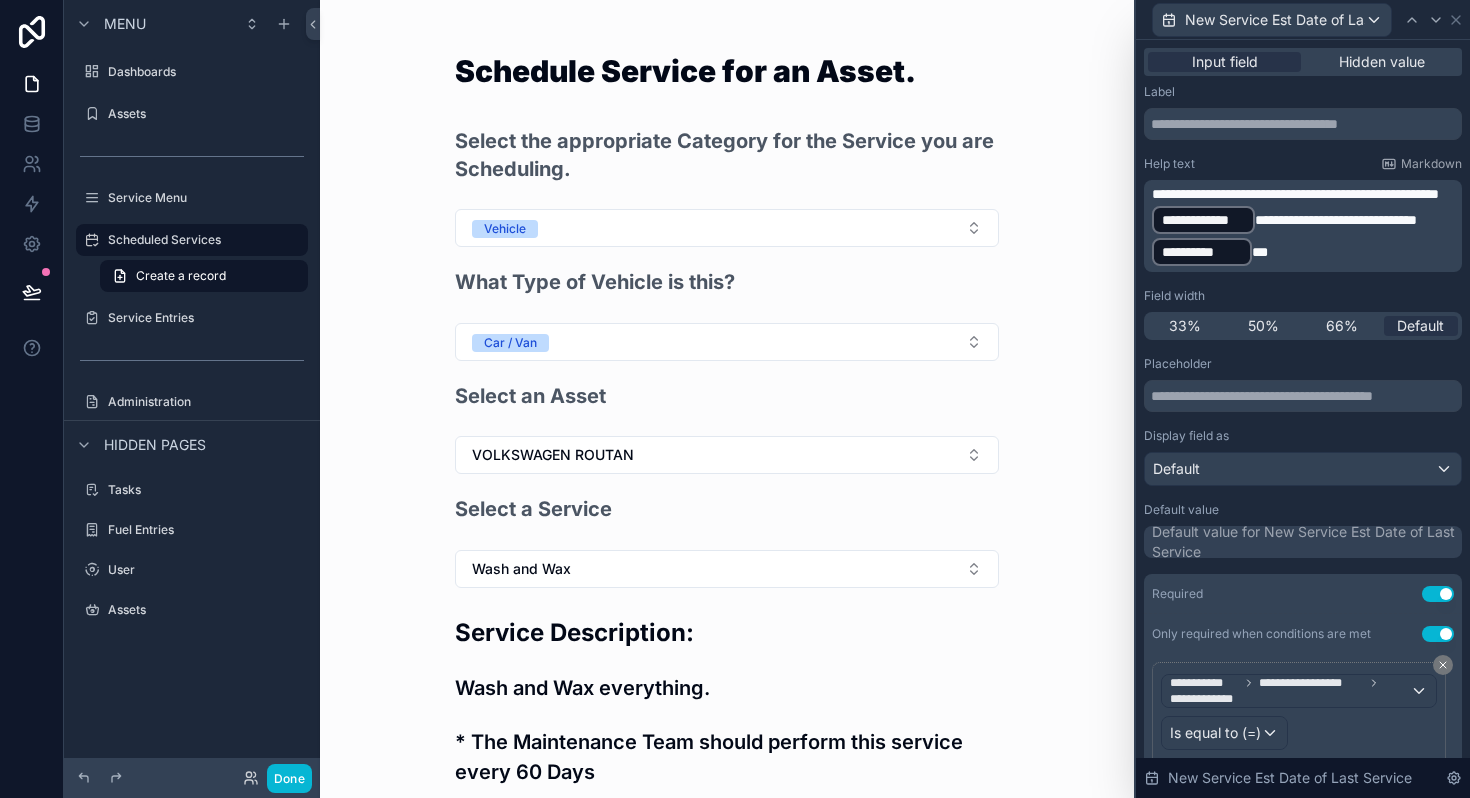 scroll, scrollTop: 347, scrollLeft: 0, axis: vertical 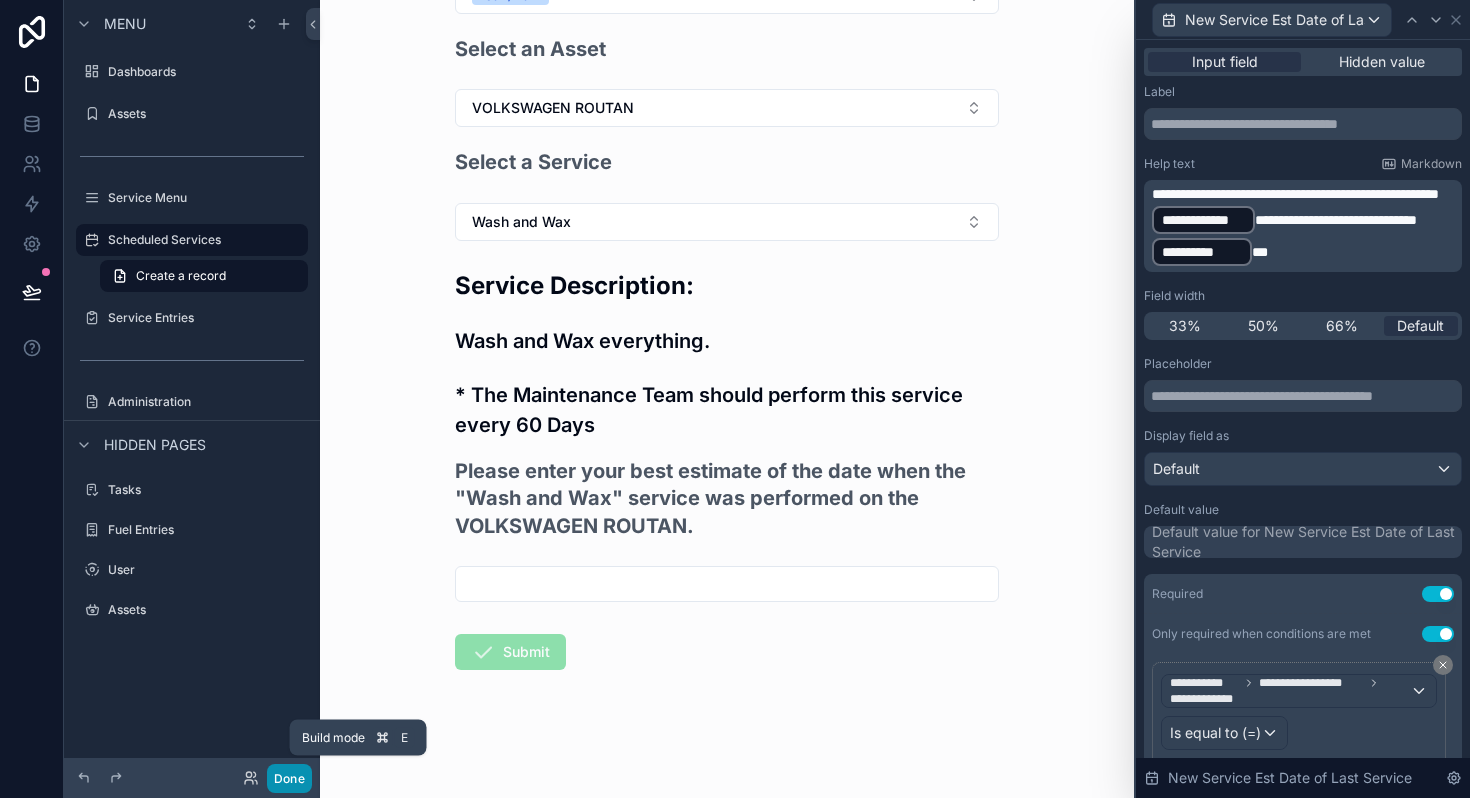 click on "Done" at bounding box center [289, 778] 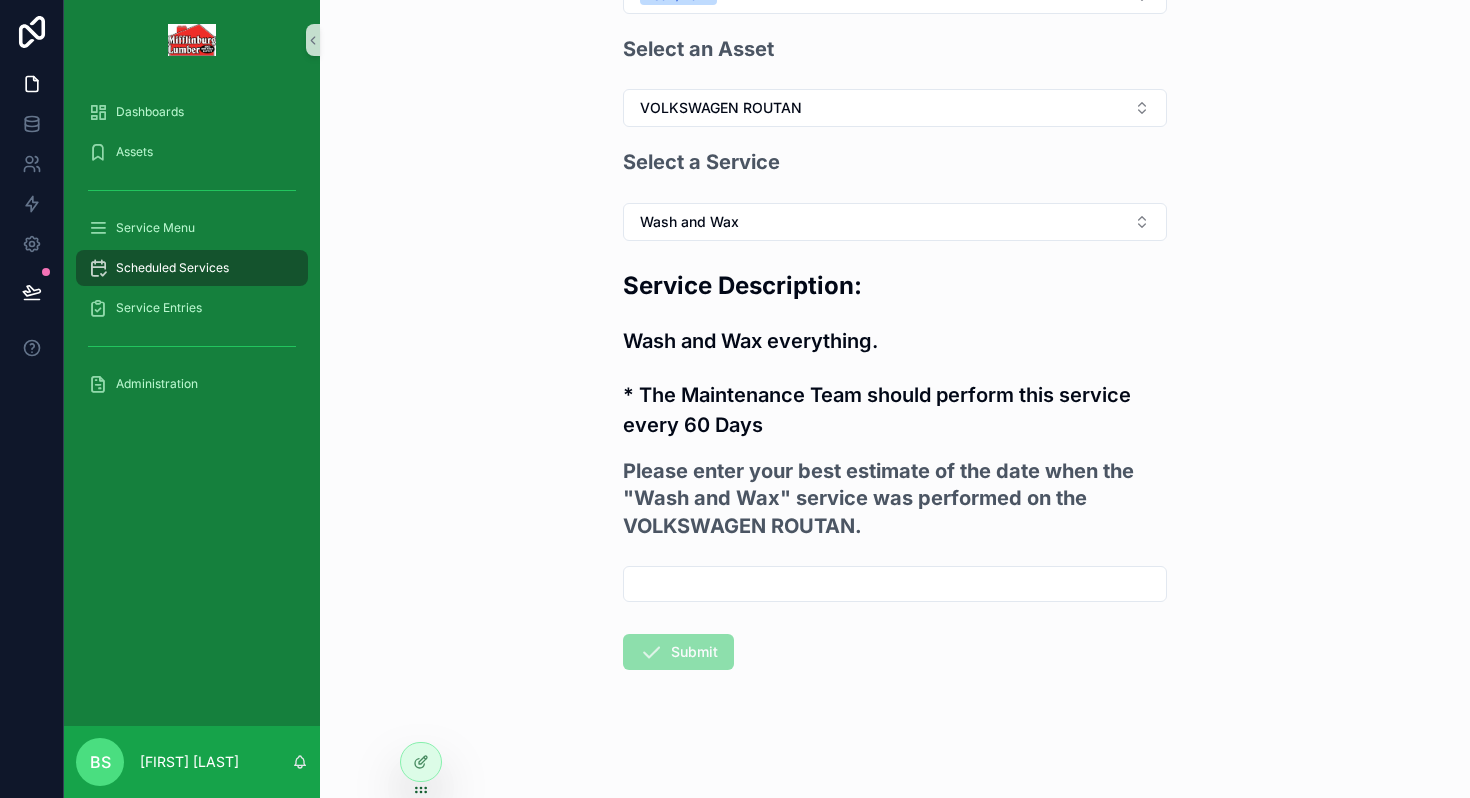 scroll, scrollTop: 0, scrollLeft: 0, axis: both 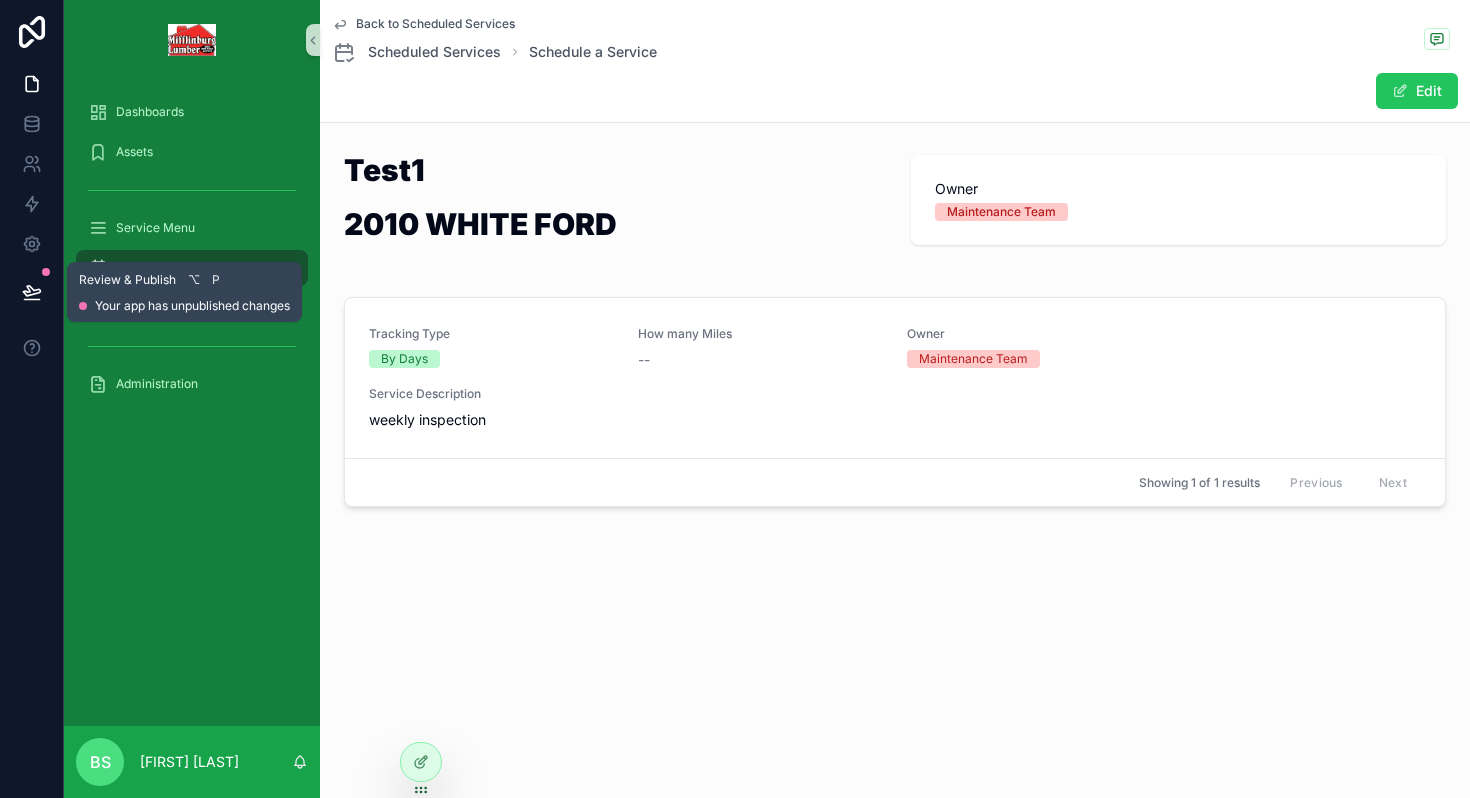 click at bounding box center (32, 292) 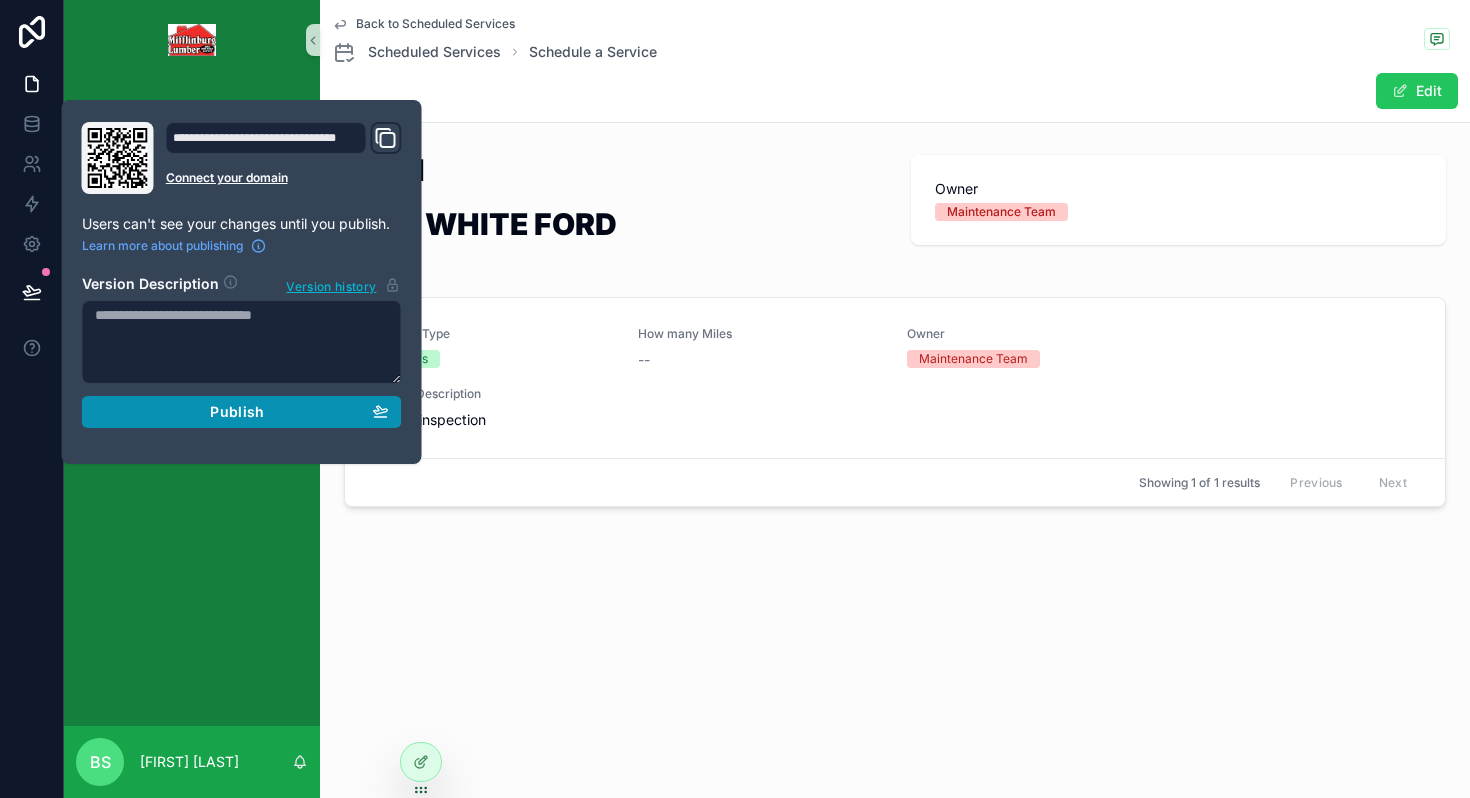 click on "Publish" at bounding box center [242, 412] 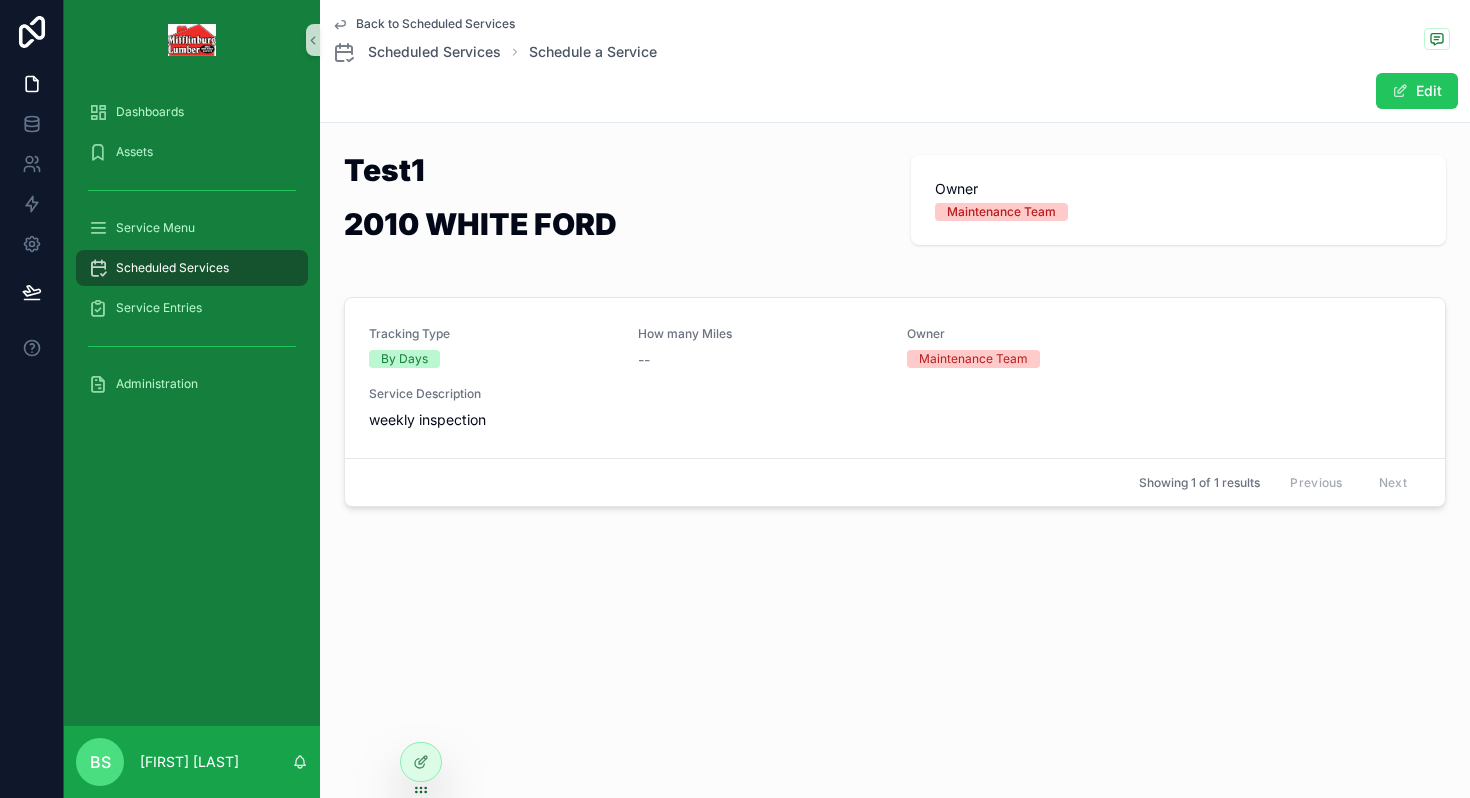 click on "Back to Scheduled Services  Scheduled Services  Schedule a Service Edit Test1 2010 WHITE FORD Owner Maintenance Team Tracking Type By Days How many Miles -- Owner Maintenance Team Service Description weekly inspection Showing 1 of 1 results Previous Next" at bounding box center (895, 399) 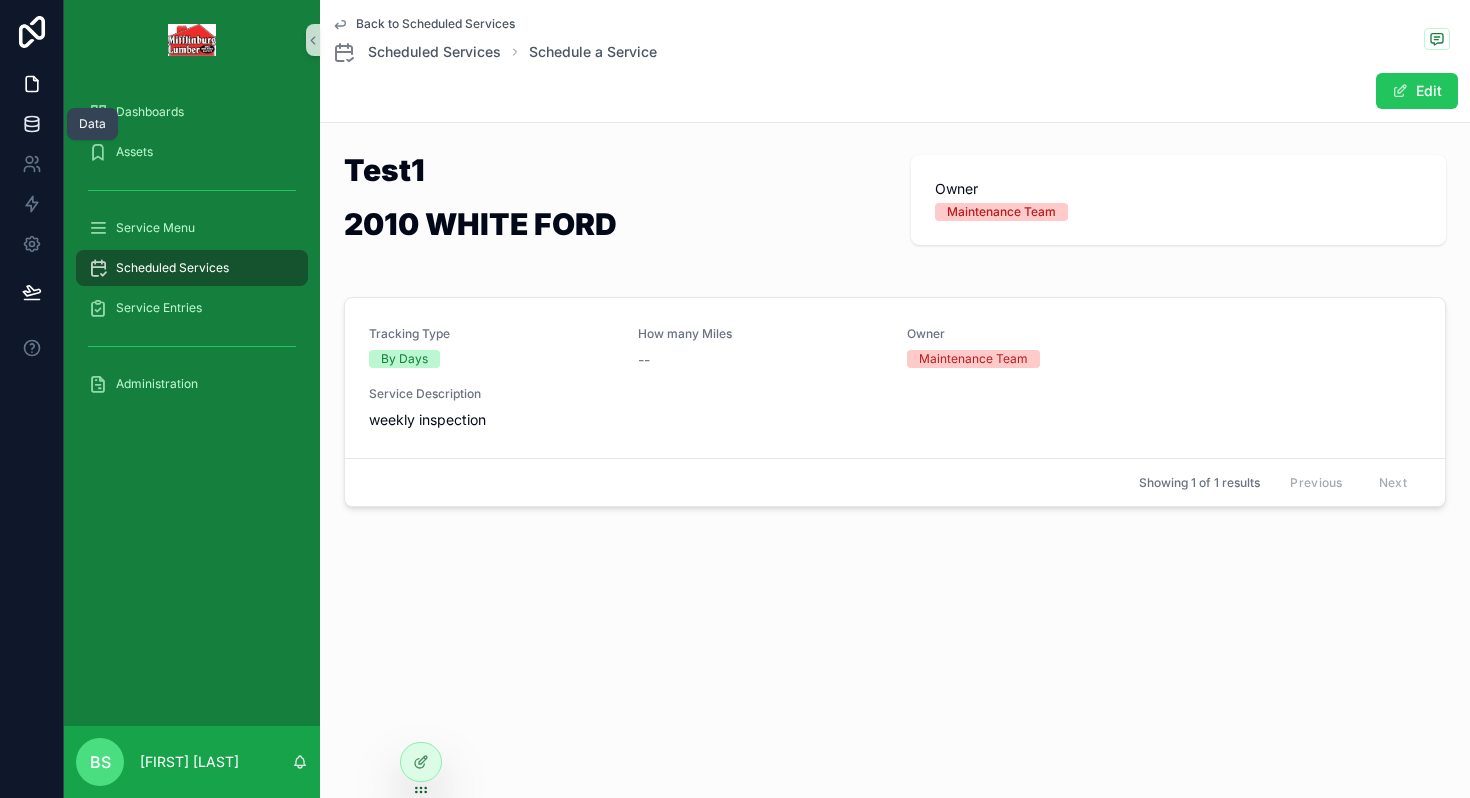 click 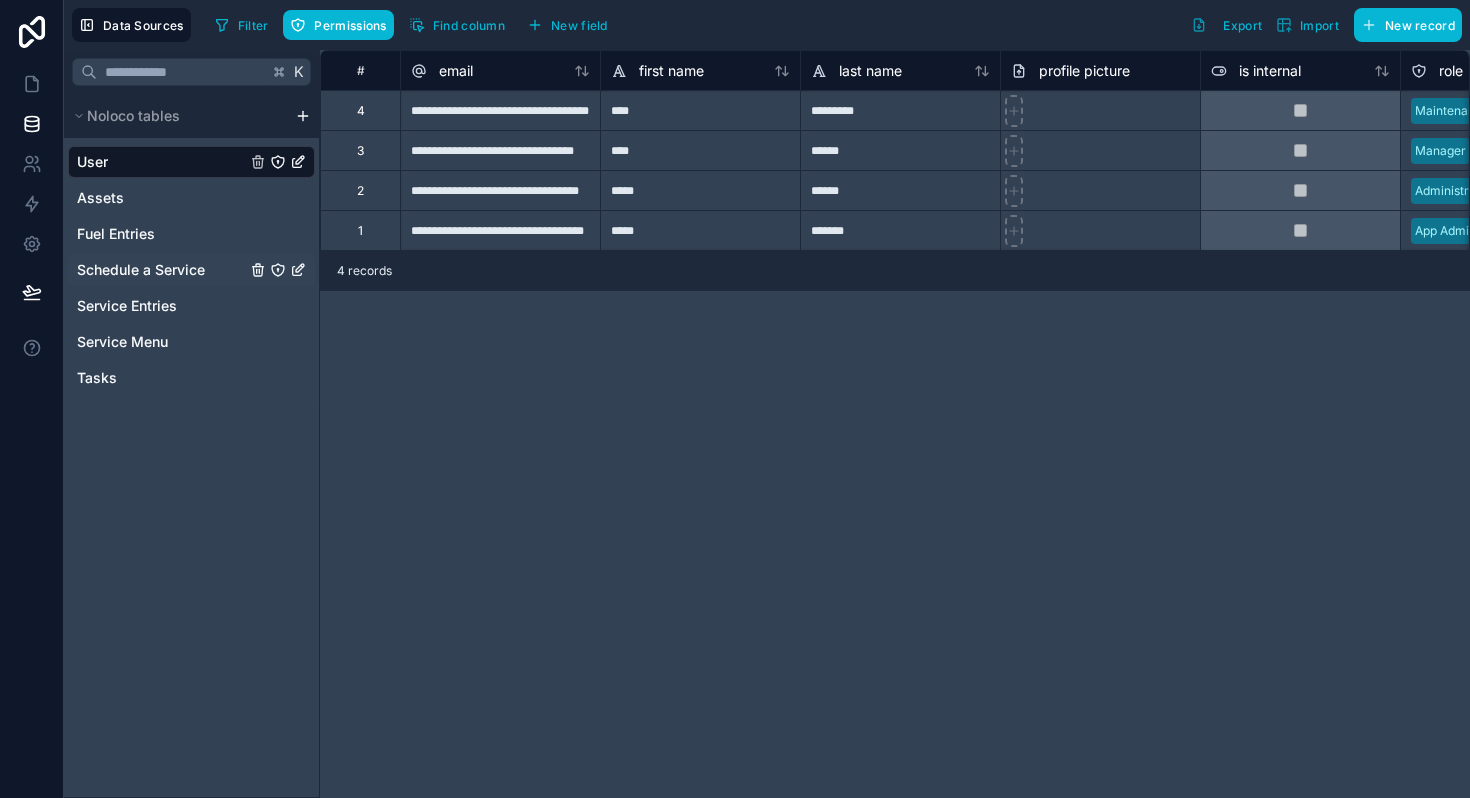 click on "Schedule a Service" at bounding box center (141, 270) 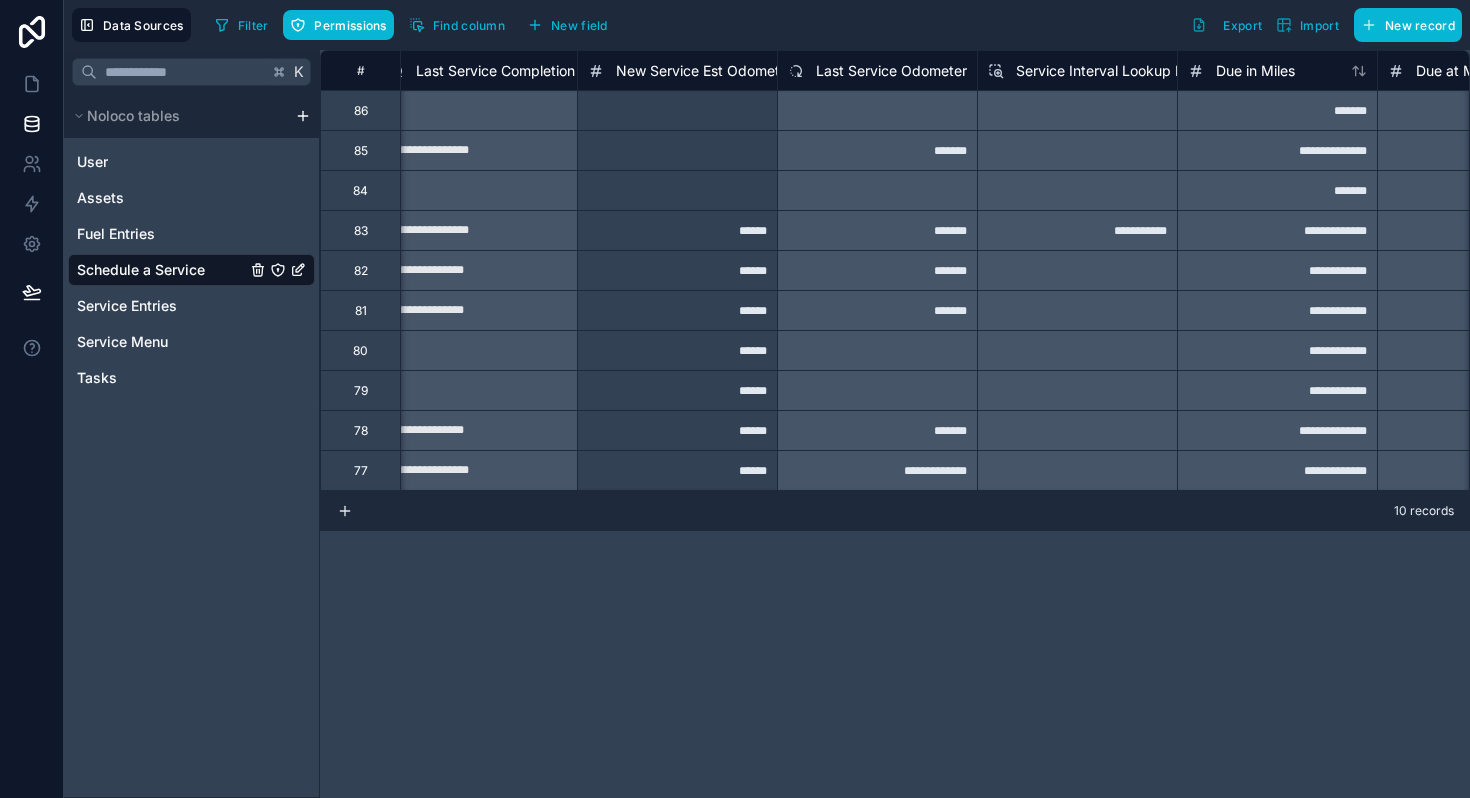 scroll, scrollTop: 0, scrollLeft: 2439, axis: horizontal 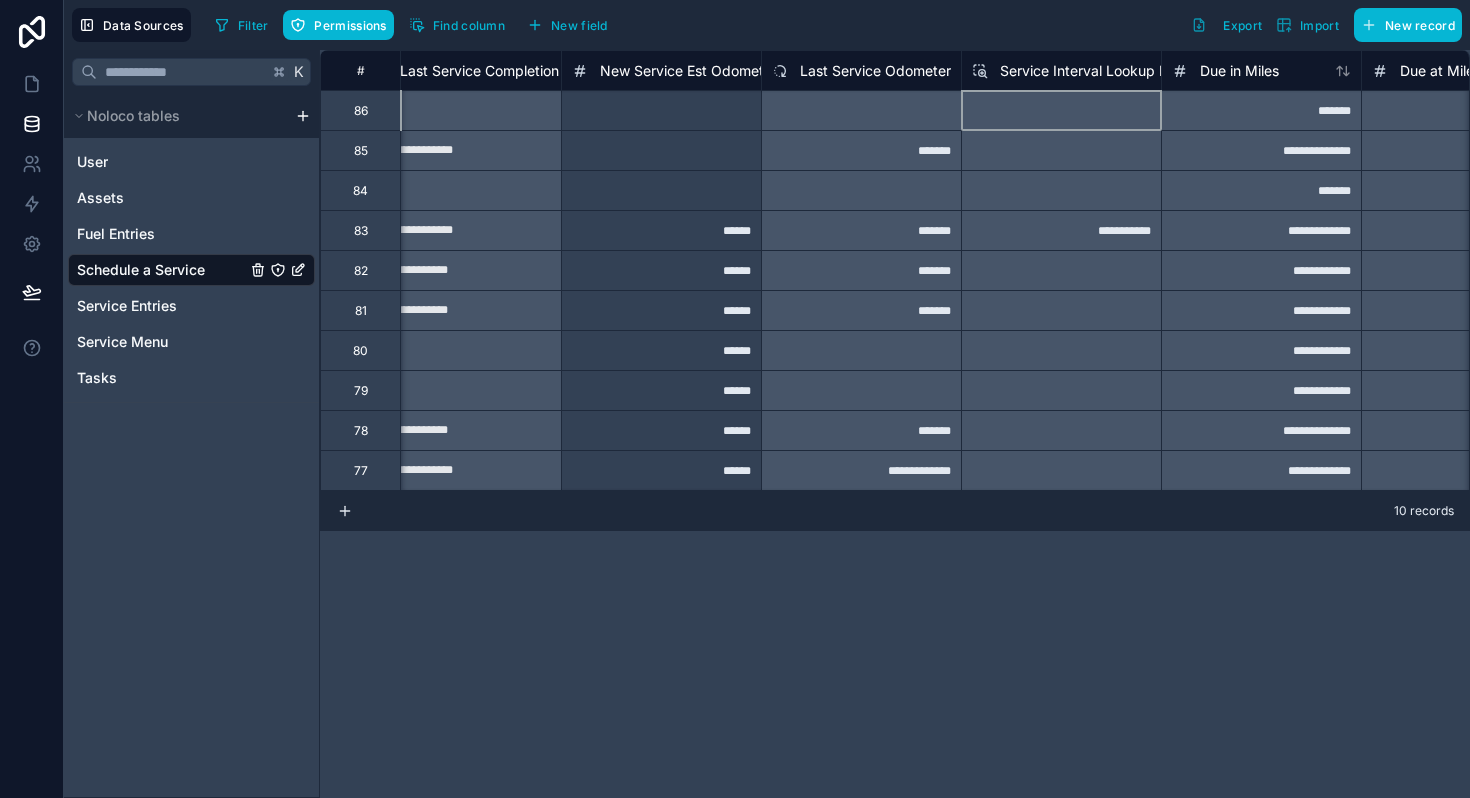 click at bounding box center [1061, 110] 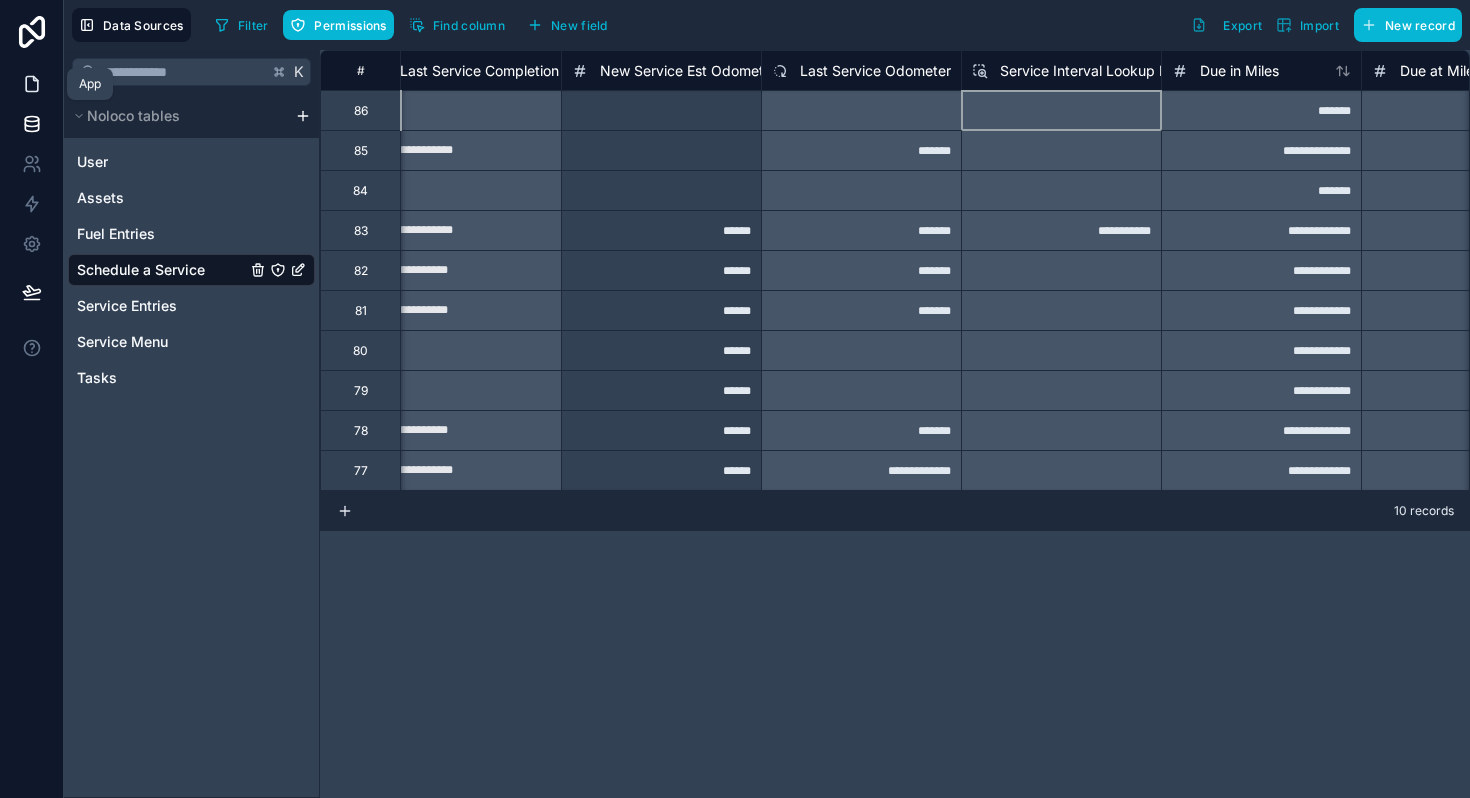 click at bounding box center [31, 84] 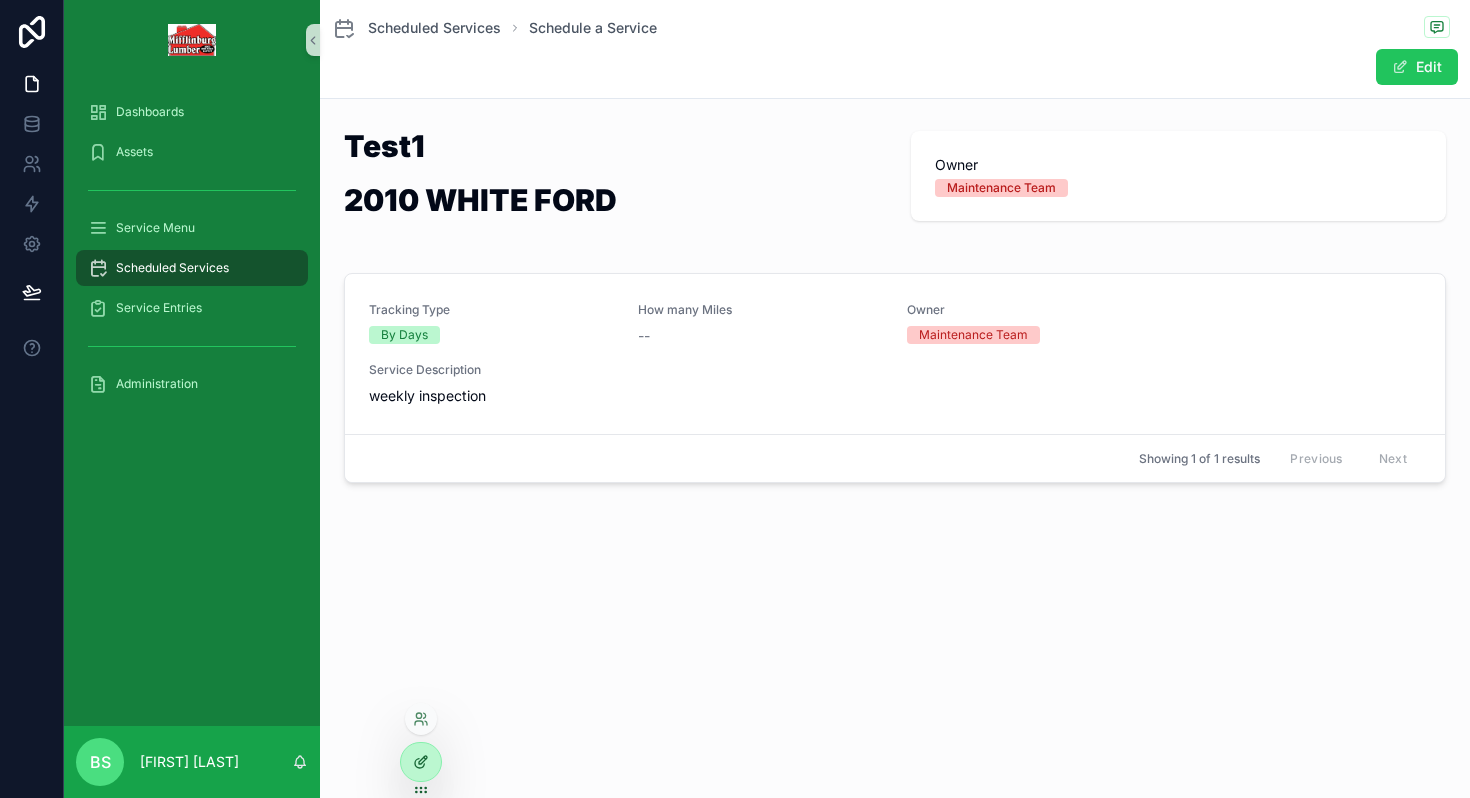 click 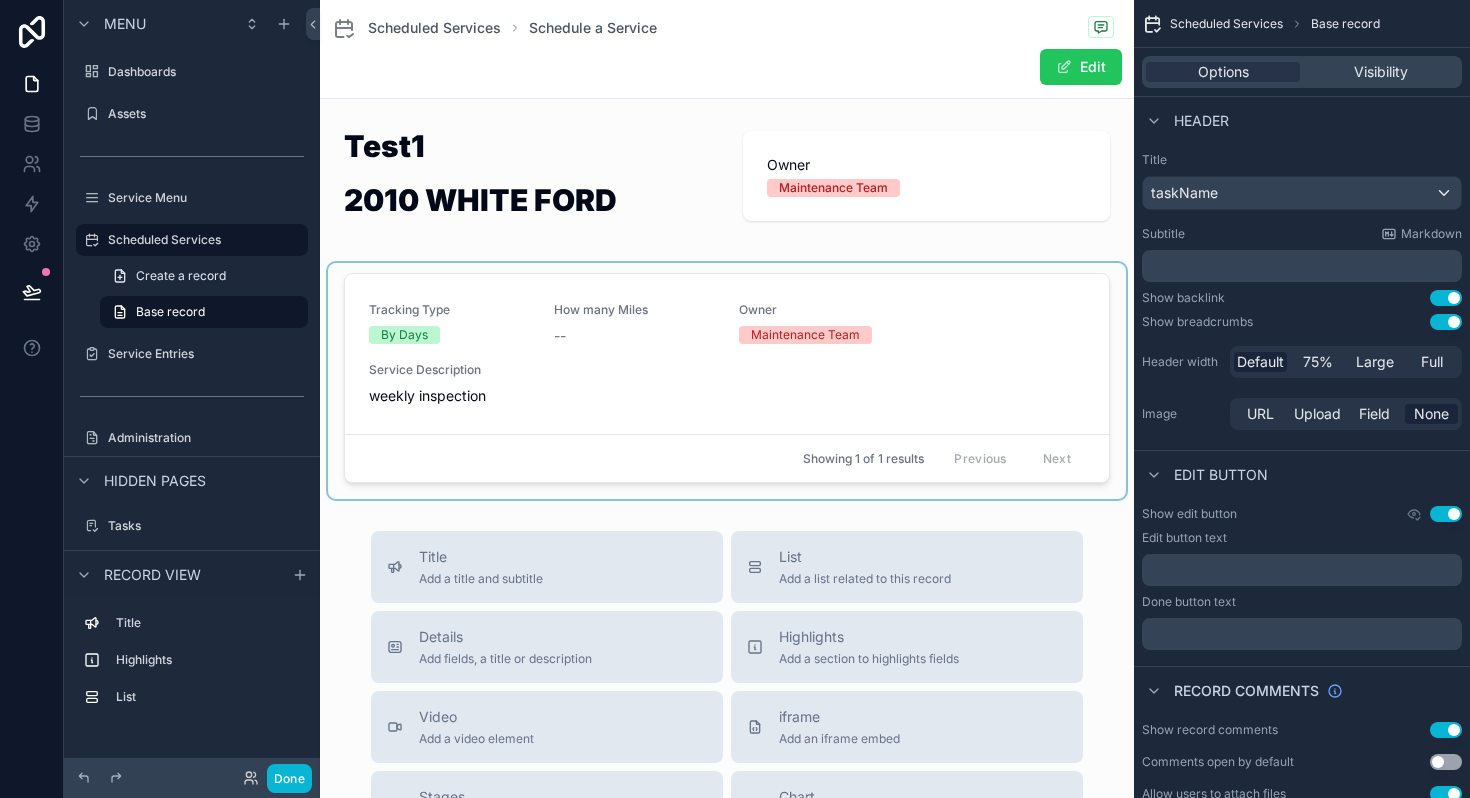 click at bounding box center [727, 381] 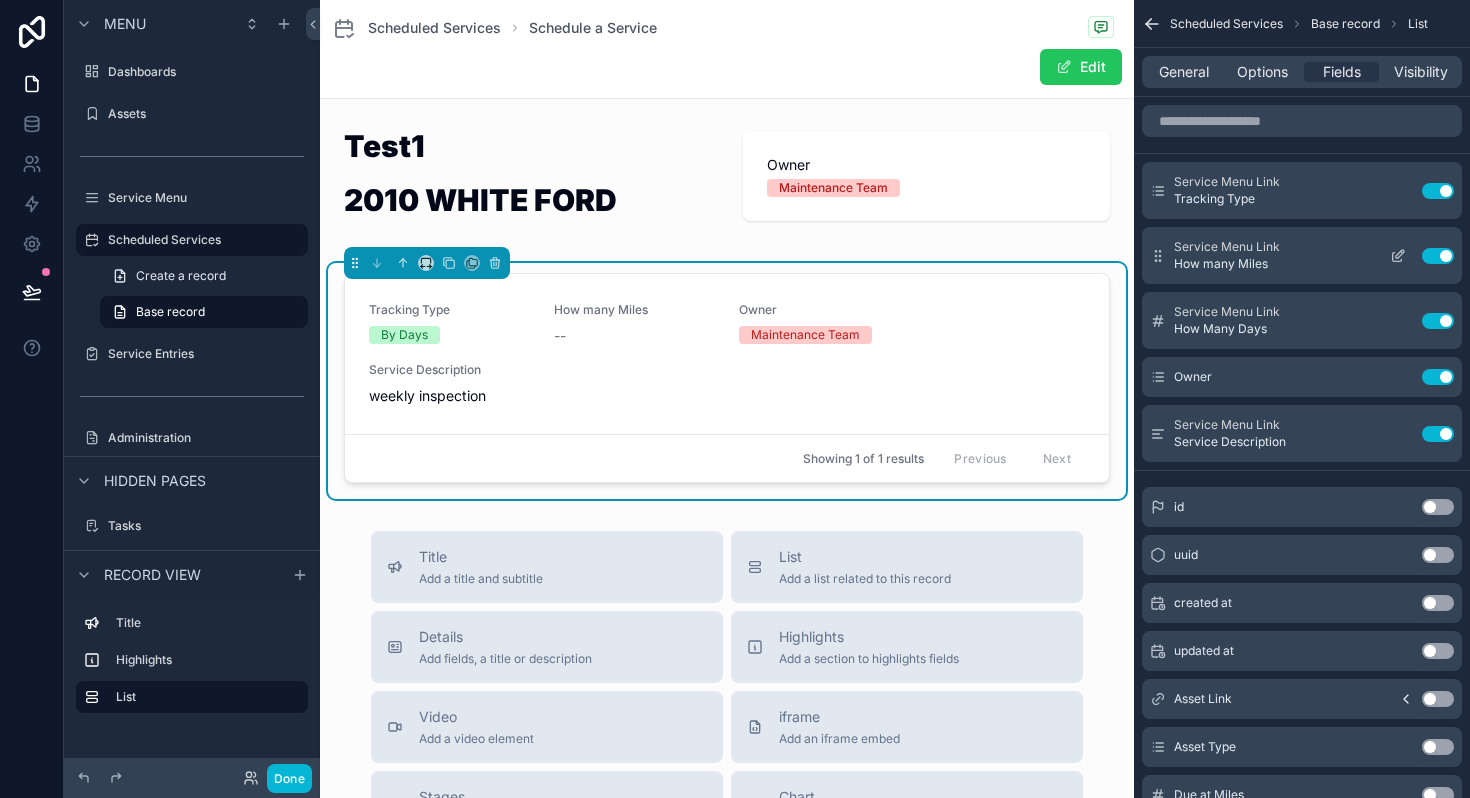 click 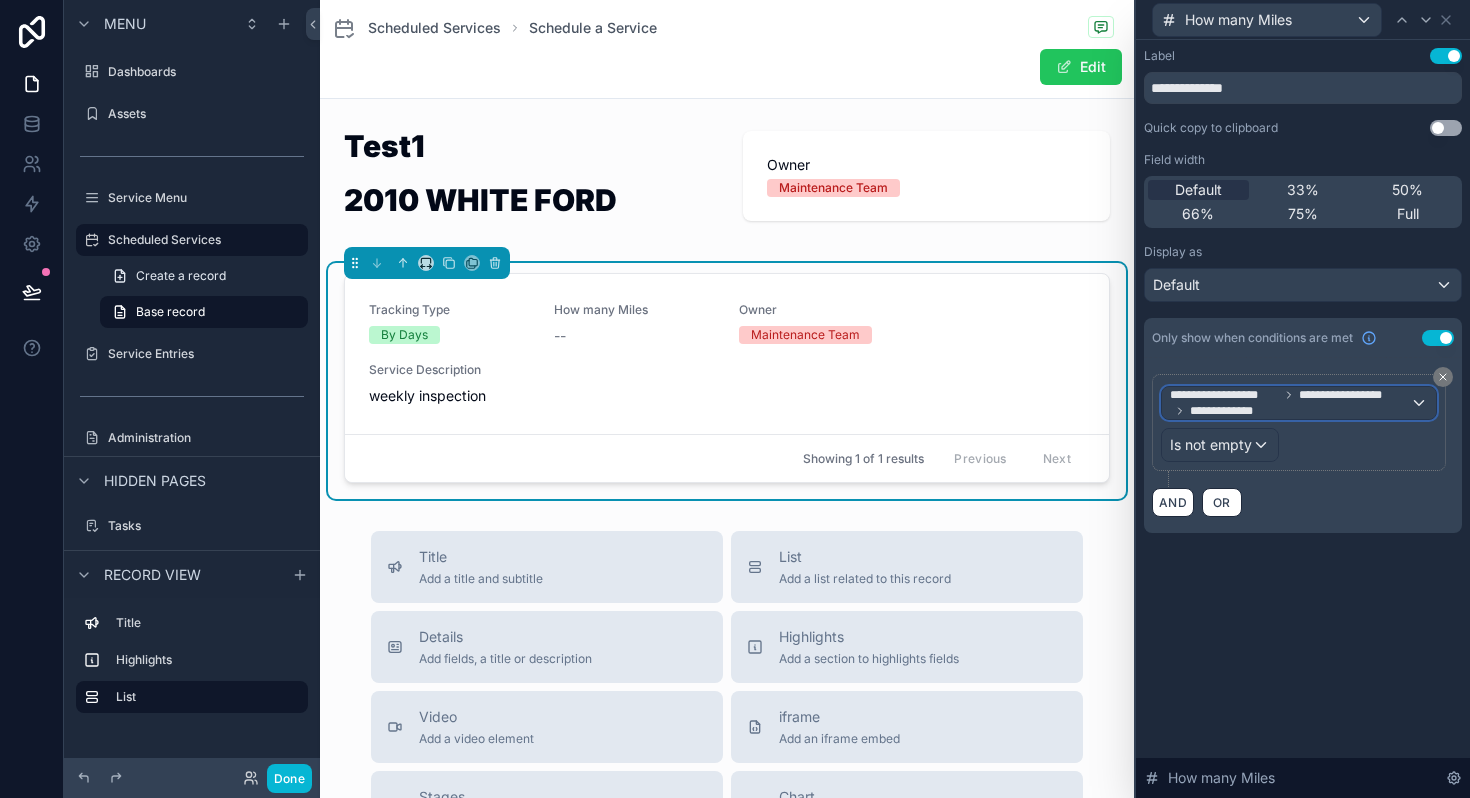 click on "**********" at bounding box center (1351, 395) 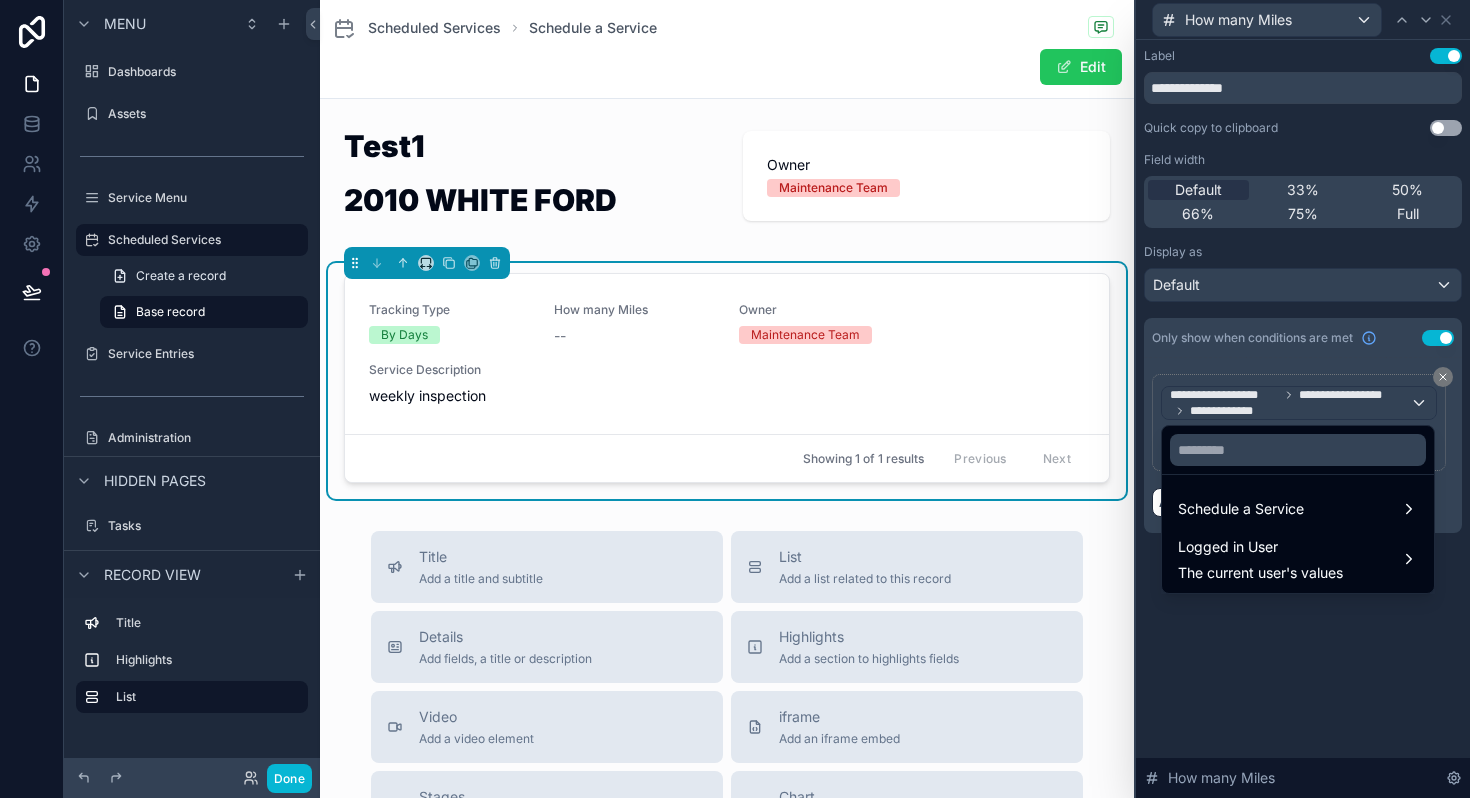 click at bounding box center (1303, 399) 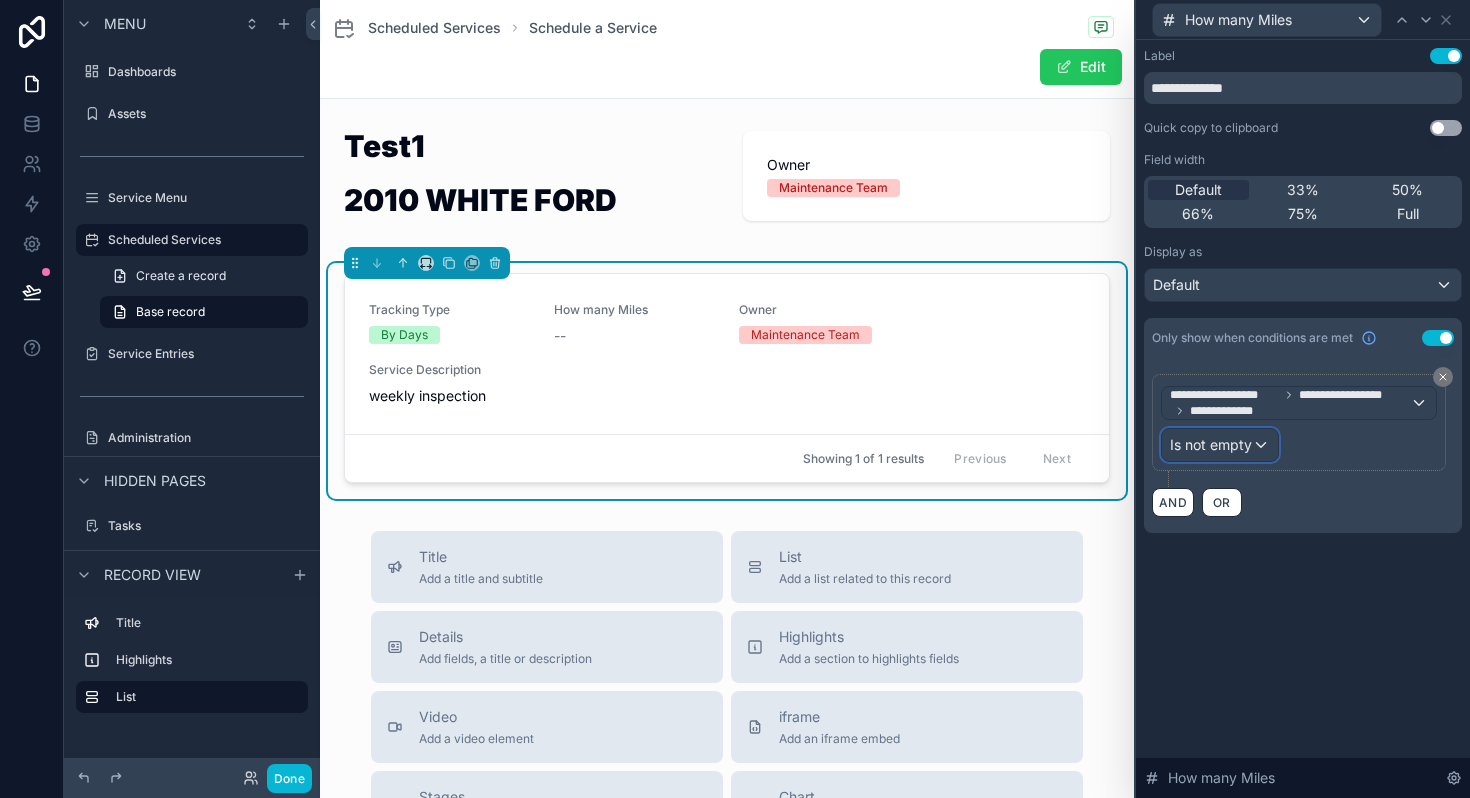 click on "Is not empty" at bounding box center (1220, 445) 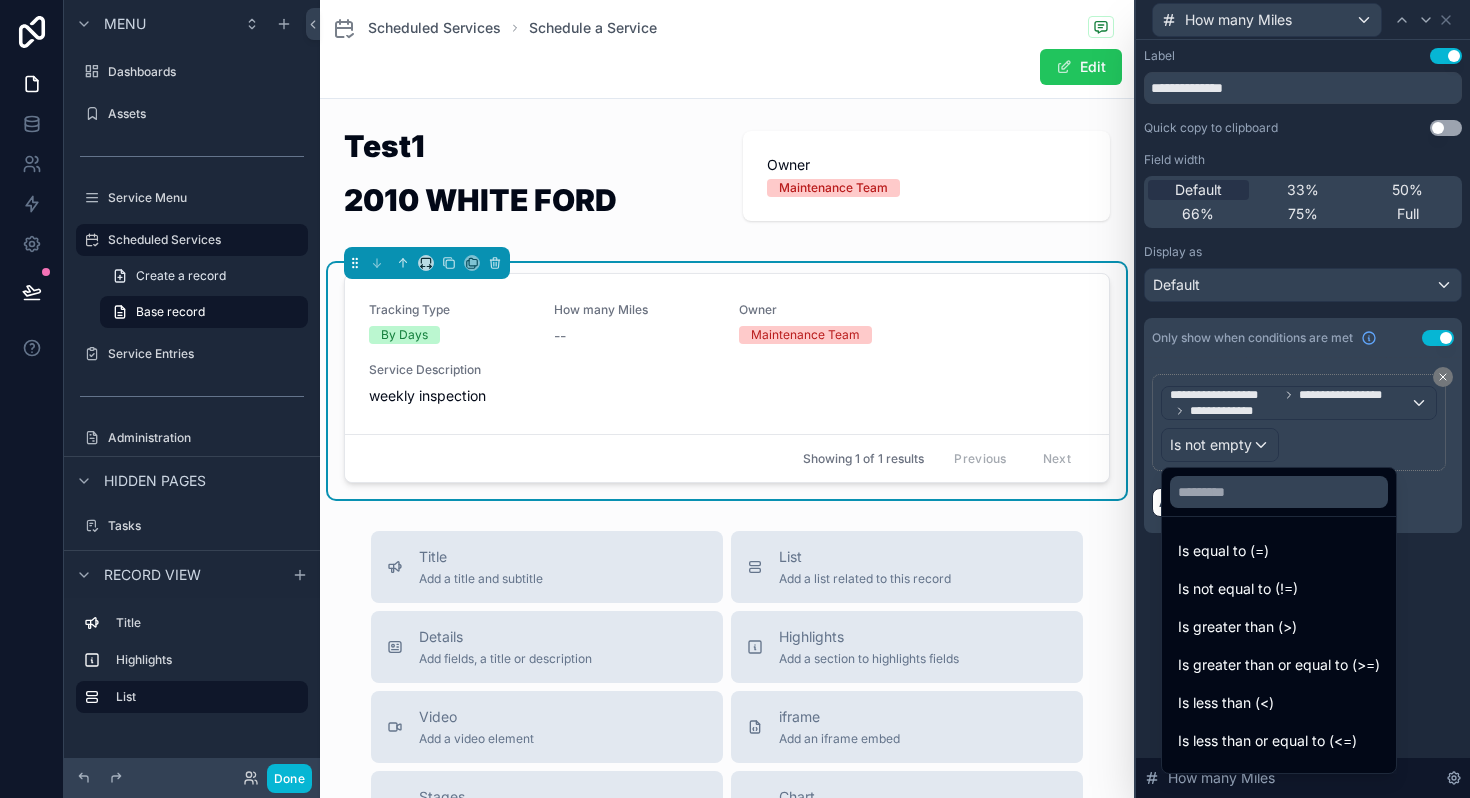 click at bounding box center [1303, 399] 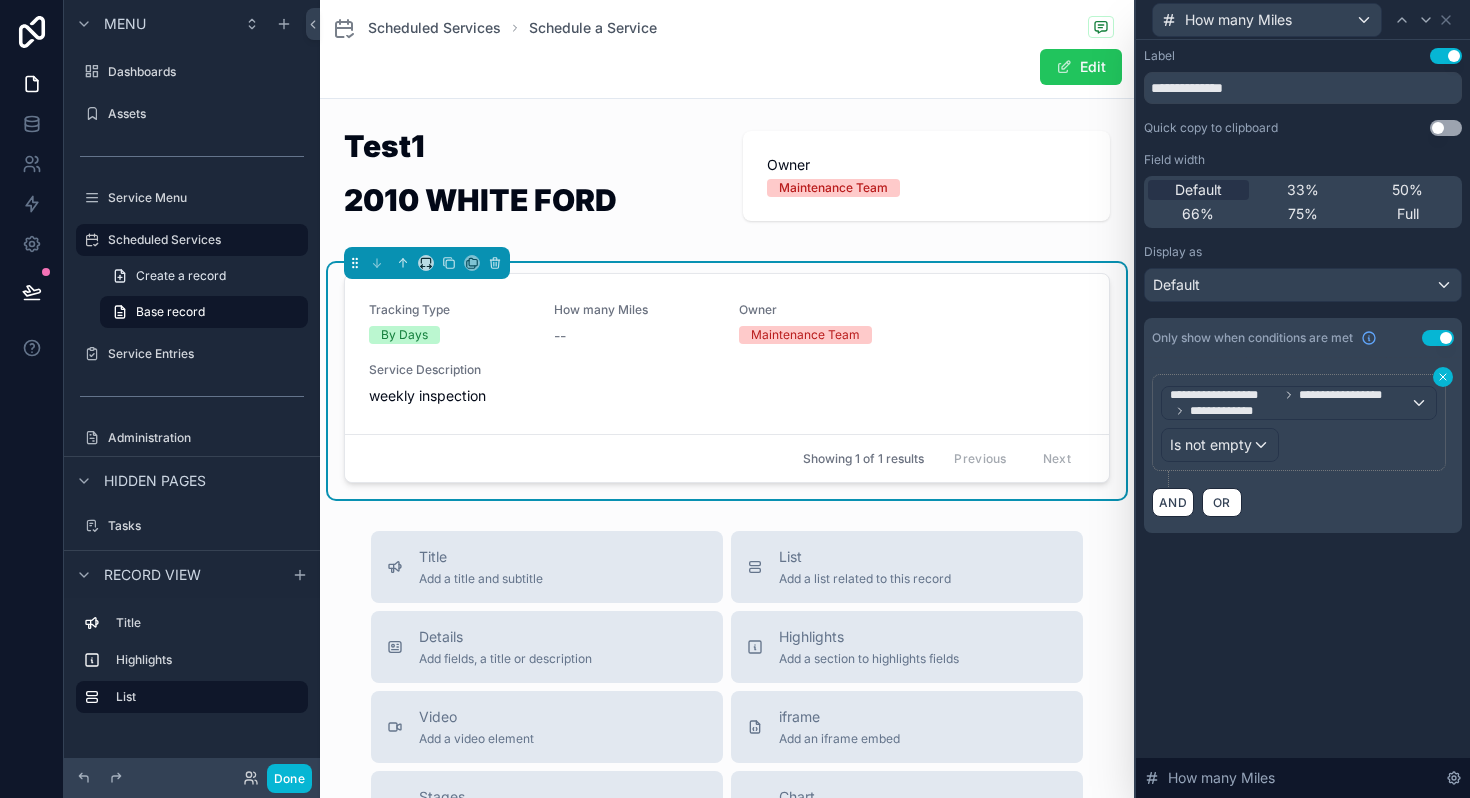 click at bounding box center (1443, 377) 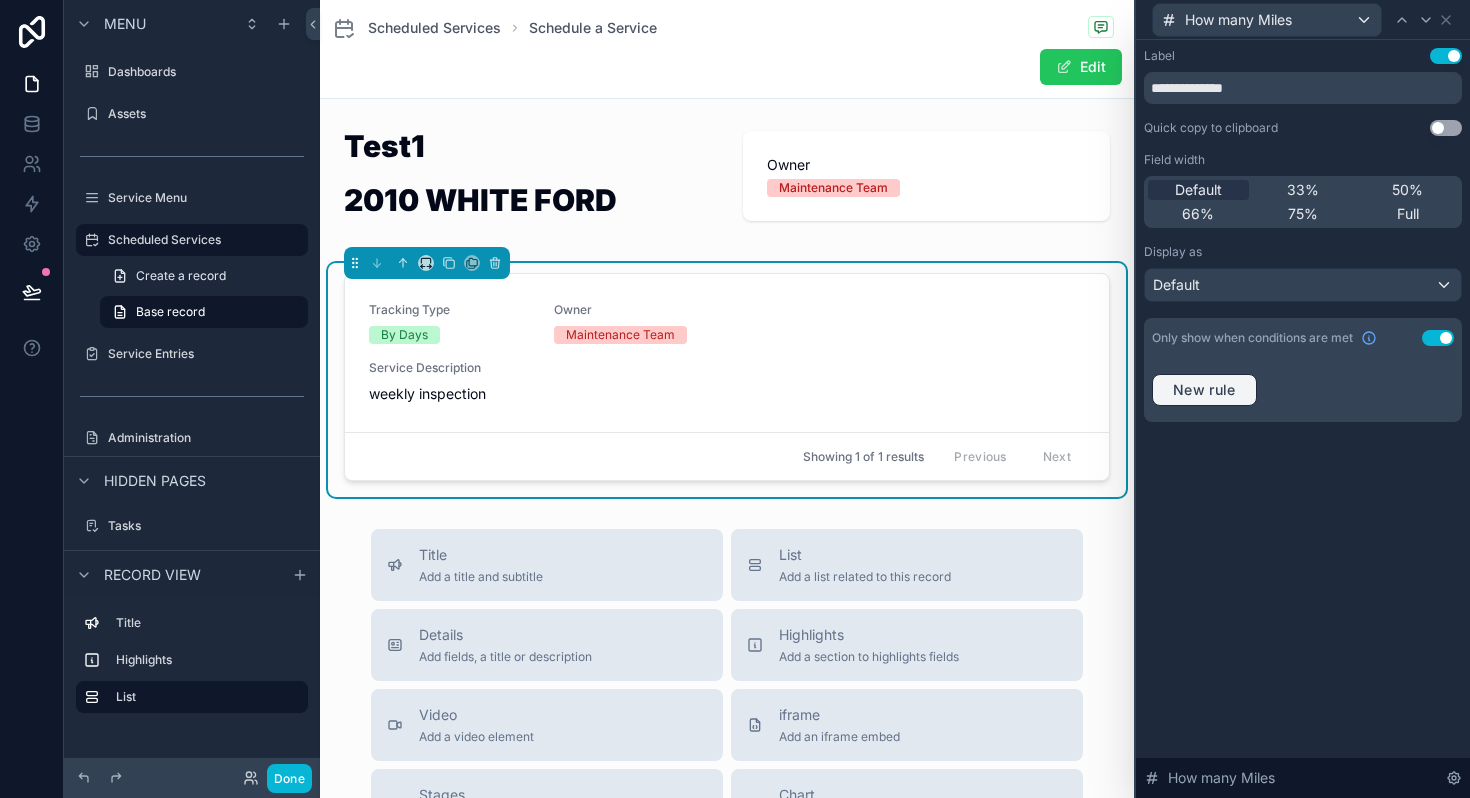 click on "New rule" at bounding box center (1204, 390) 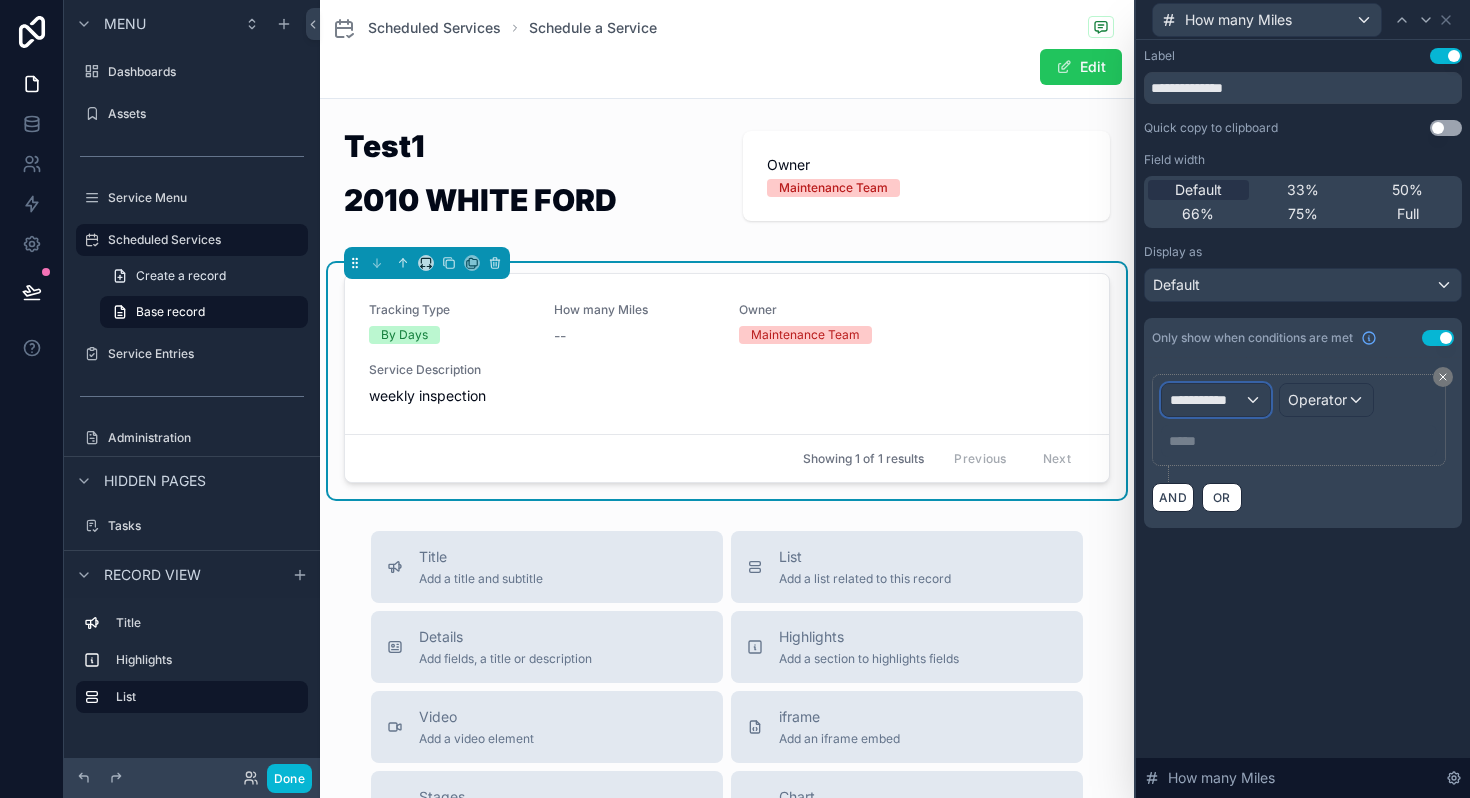 click on "**********" at bounding box center (1207, 400) 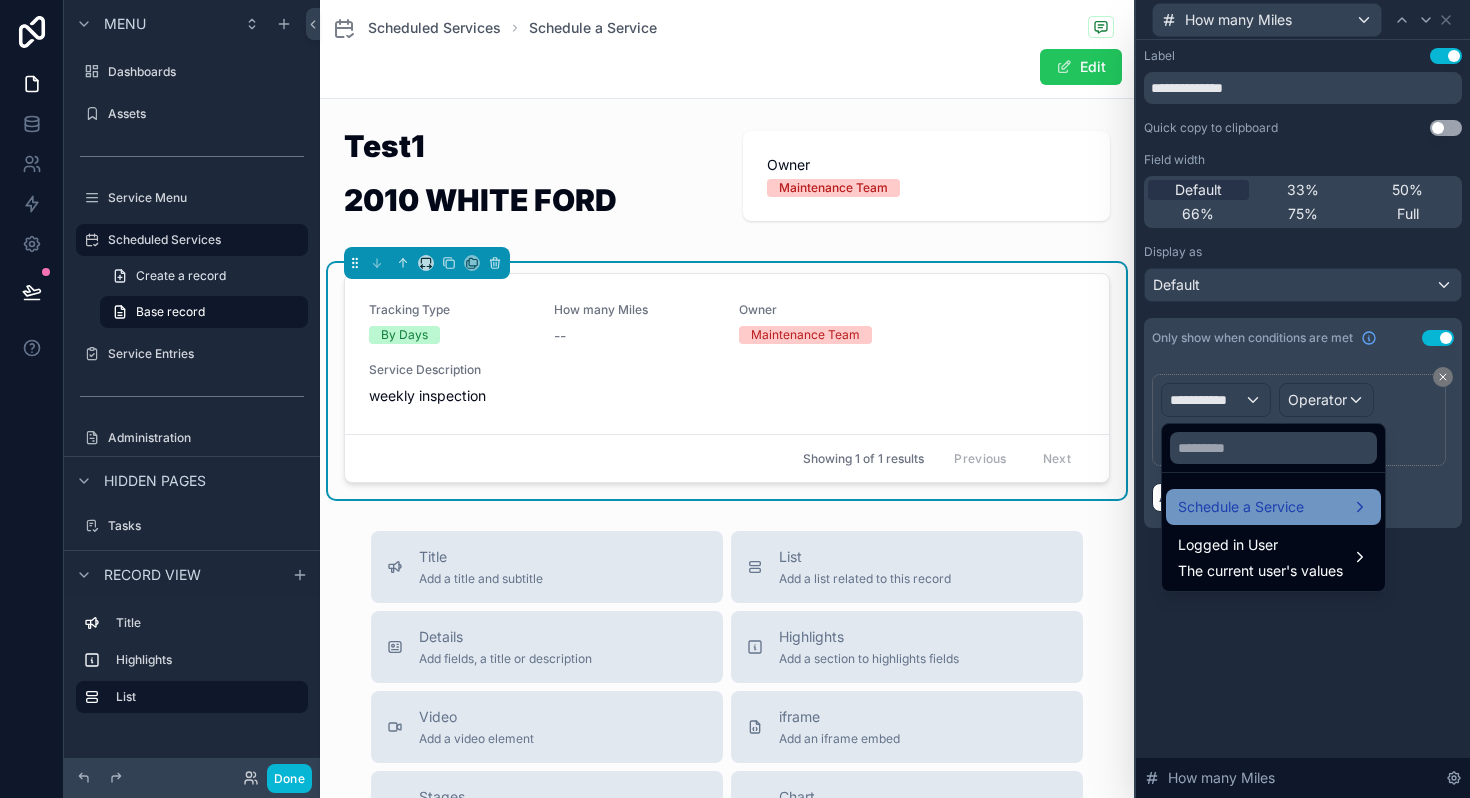 click on "Schedule a Service" at bounding box center (1241, 507) 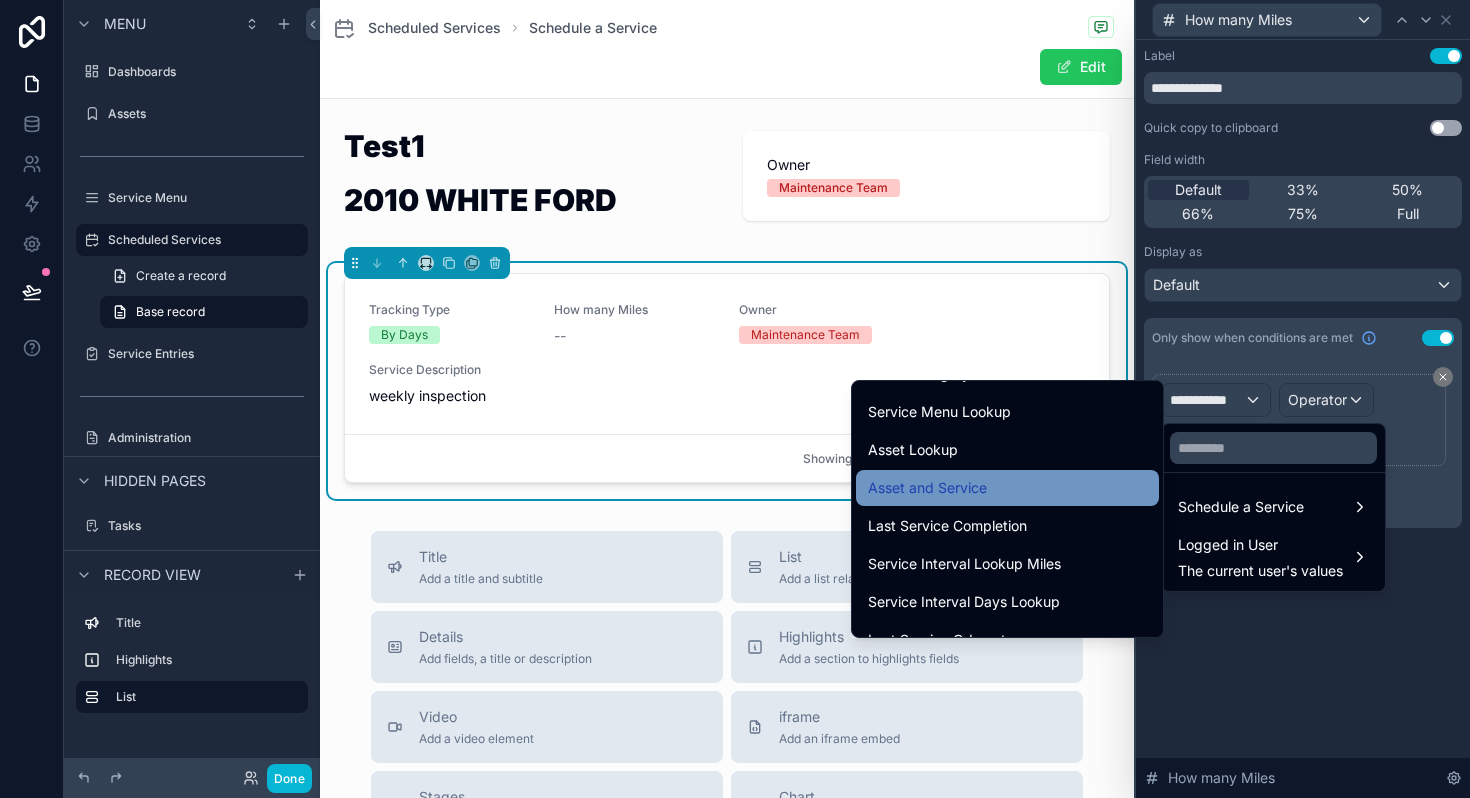 scroll, scrollTop: 373, scrollLeft: 0, axis: vertical 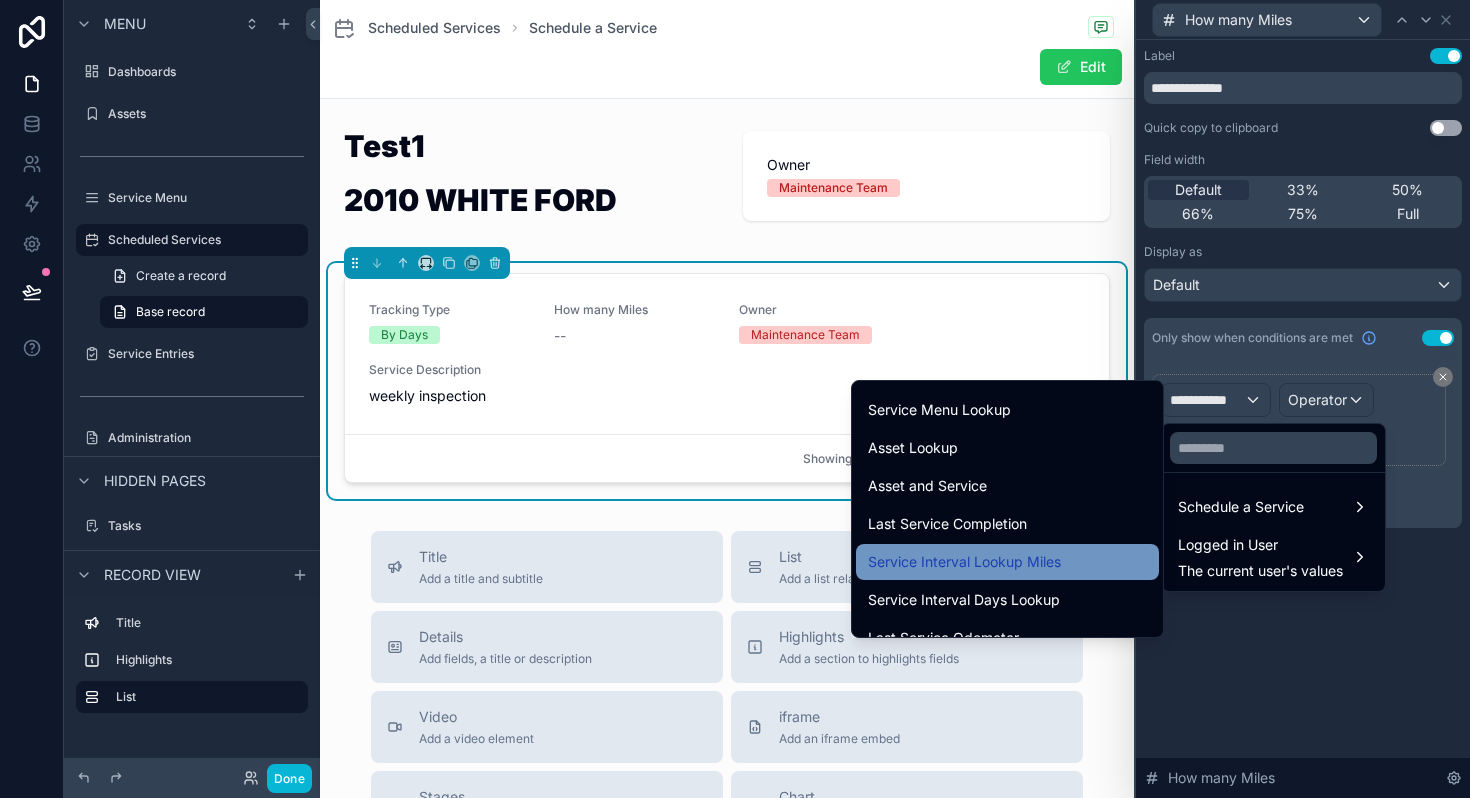click on "Service Interval Lookup Miles" at bounding box center [964, 562] 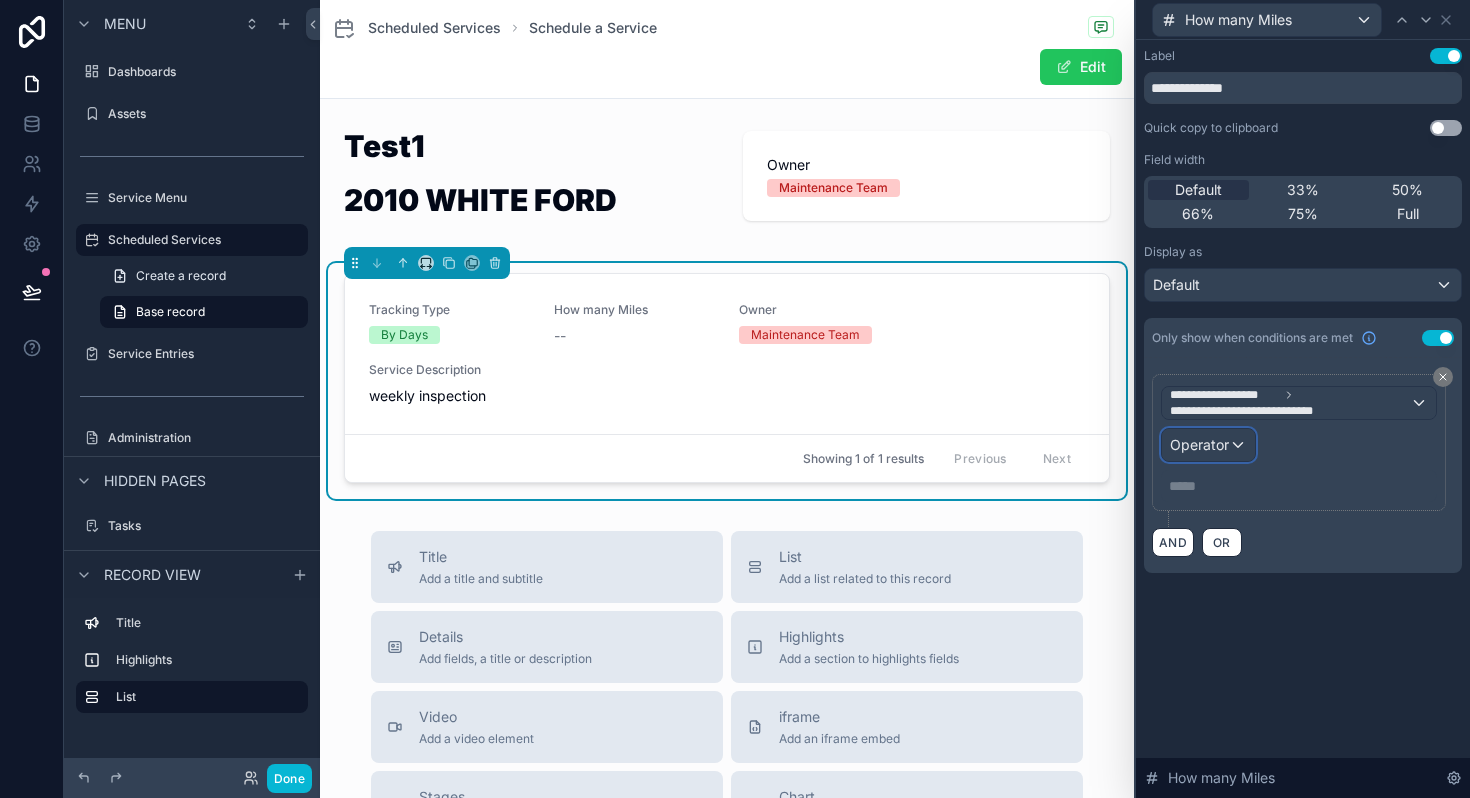 click on "Operator" at bounding box center (1199, 444) 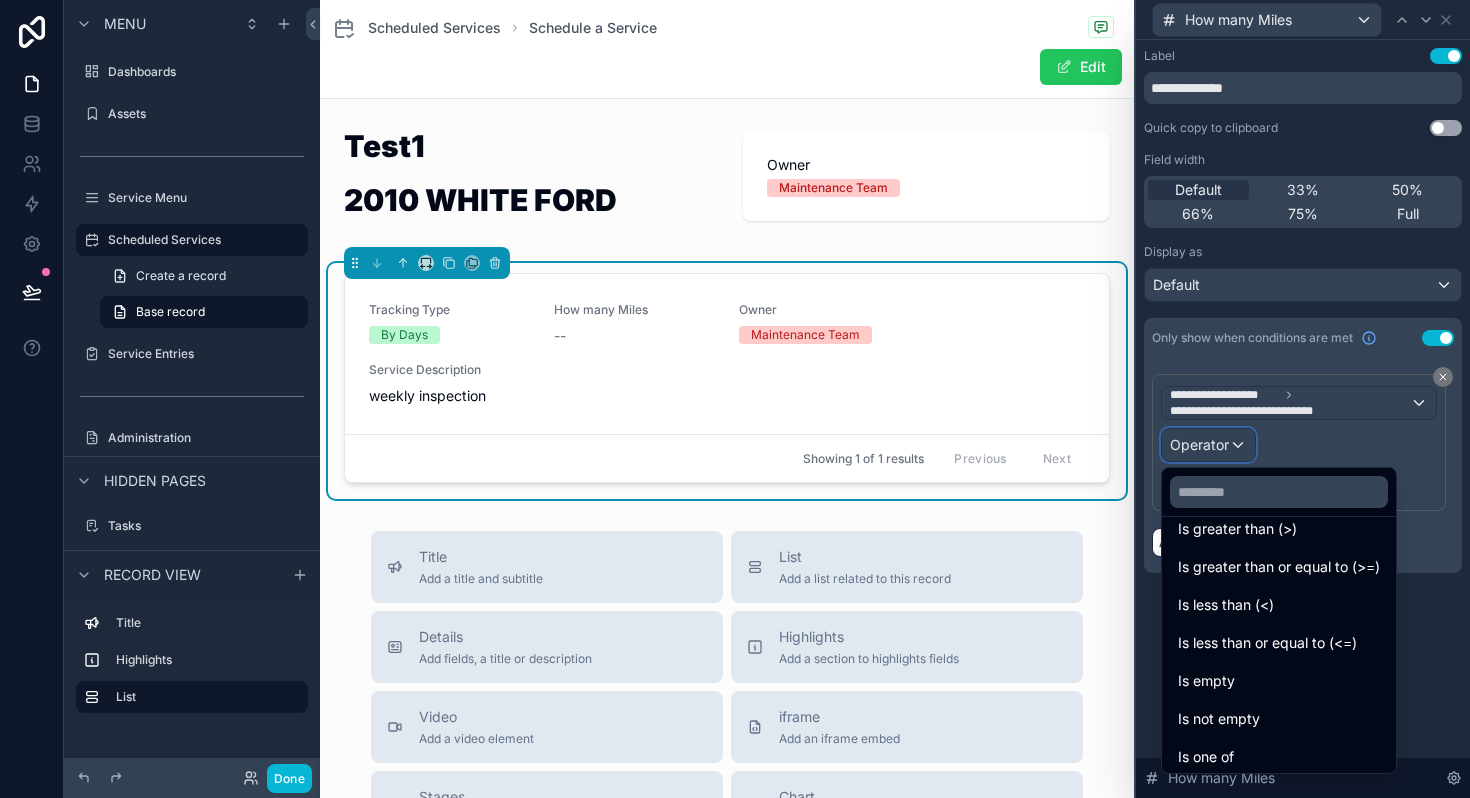 scroll, scrollTop: 107, scrollLeft: 0, axis: vertical 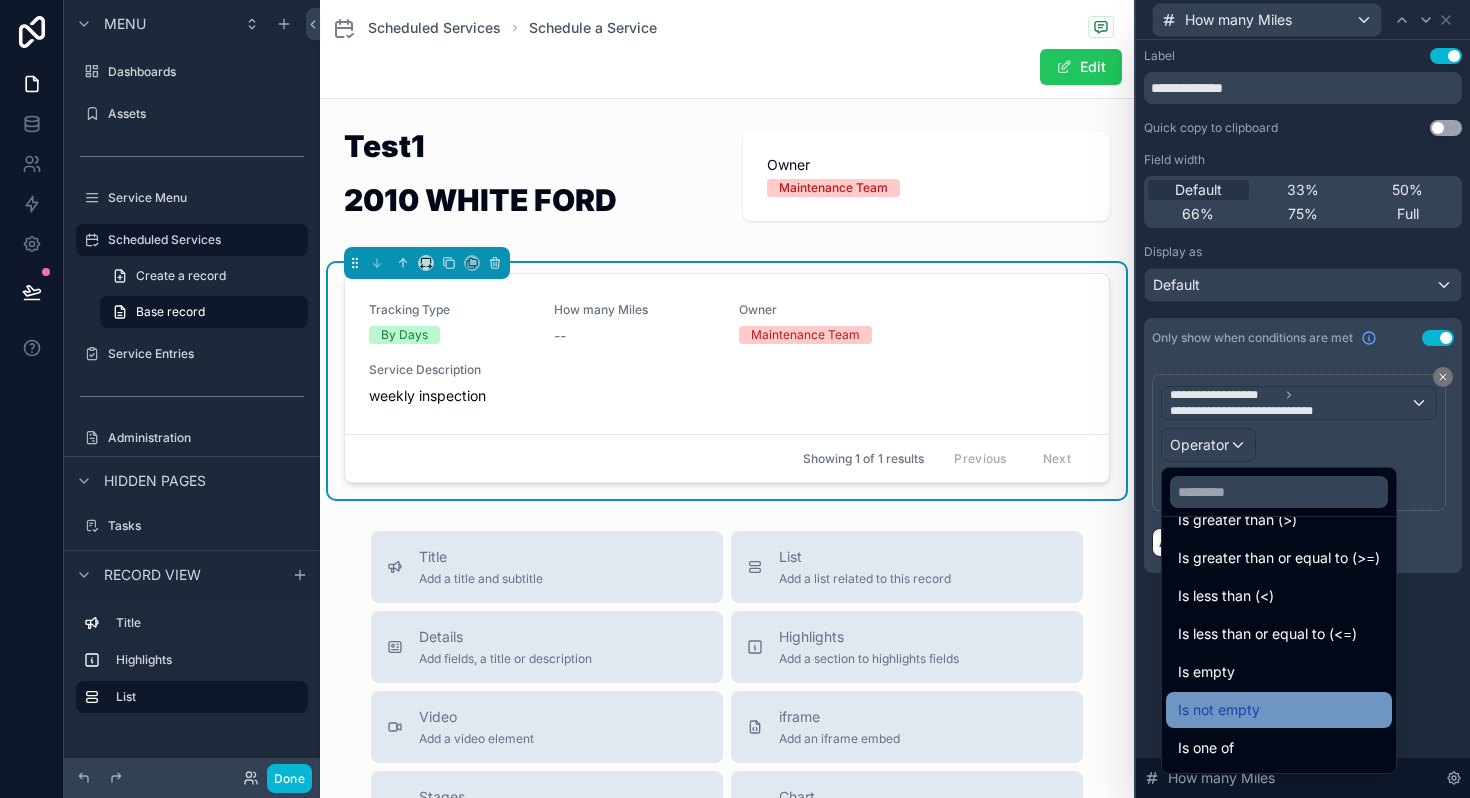 click on "Is not empty" at bounding box center (1219, 710) 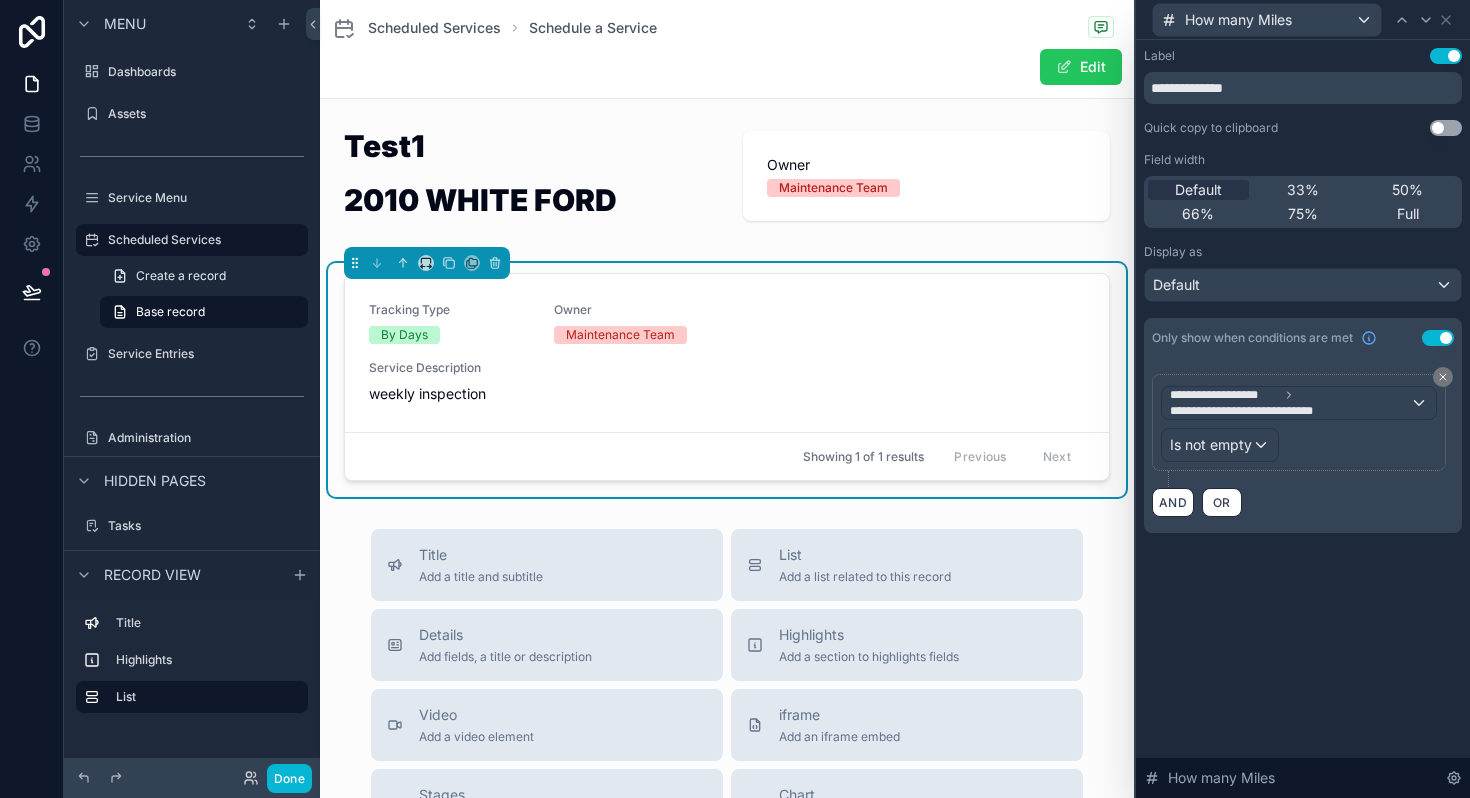 click on "**********" at bounding box center (1303, 310) 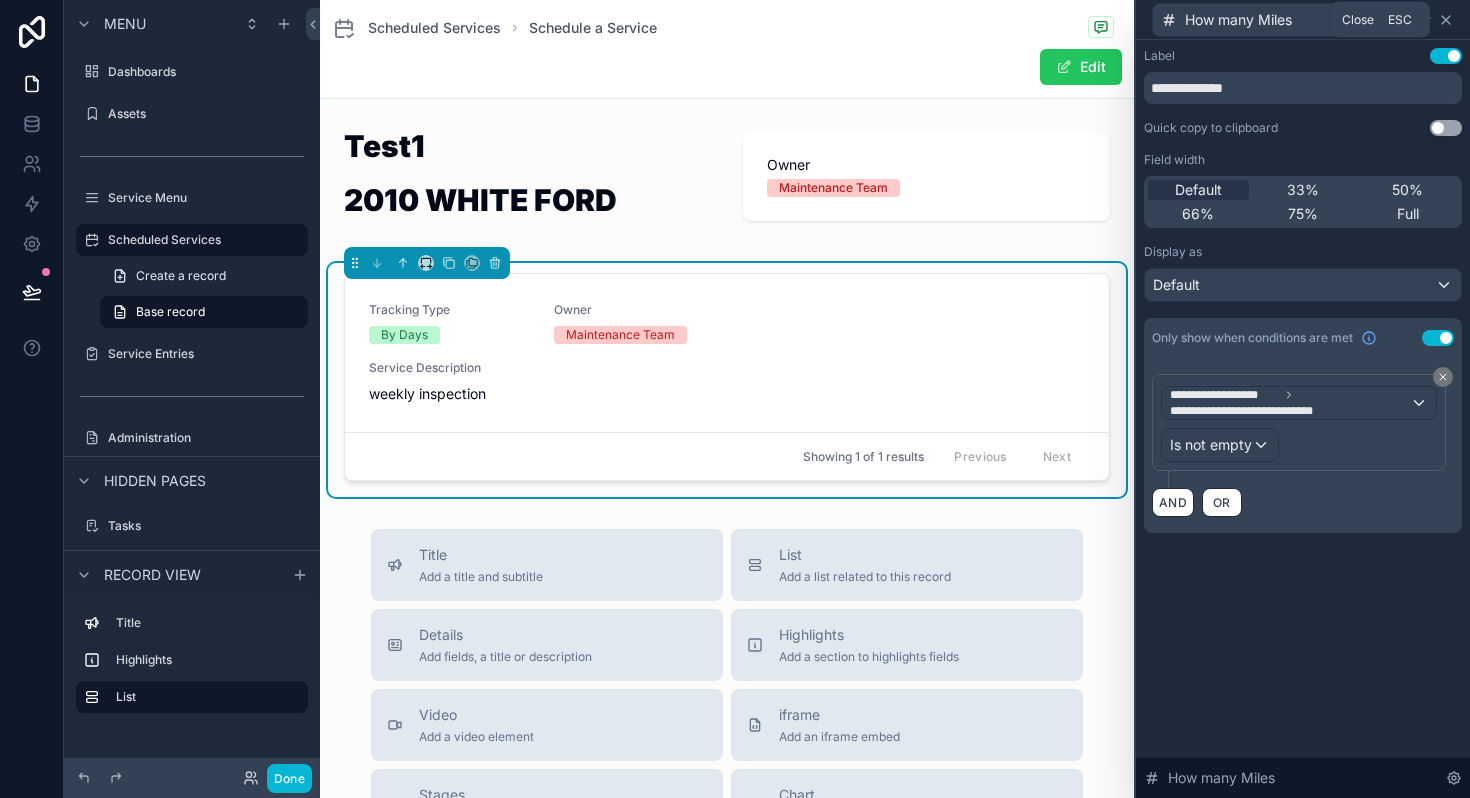 click 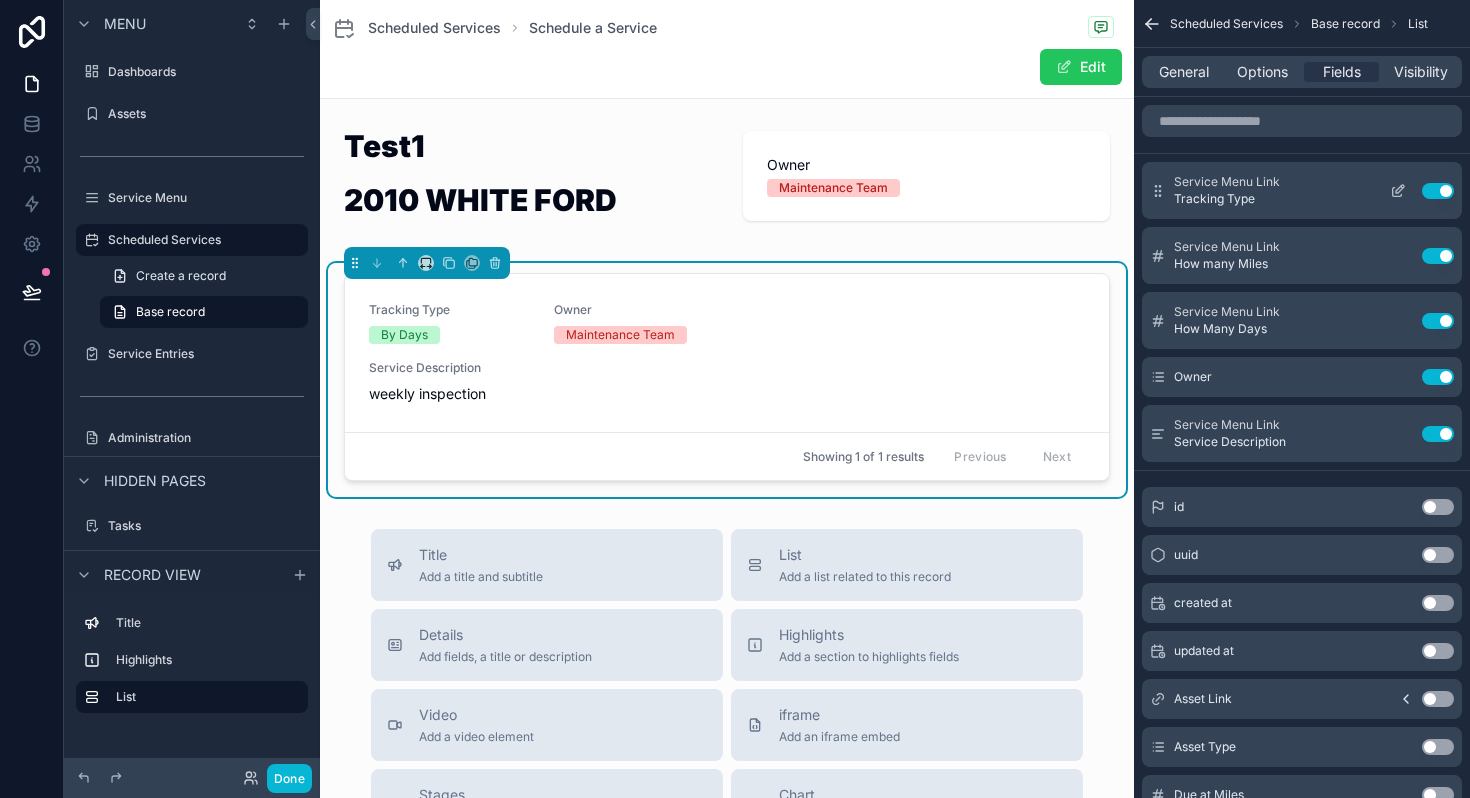 click on "Service Menu Link" at bounding box center (1227, 182) 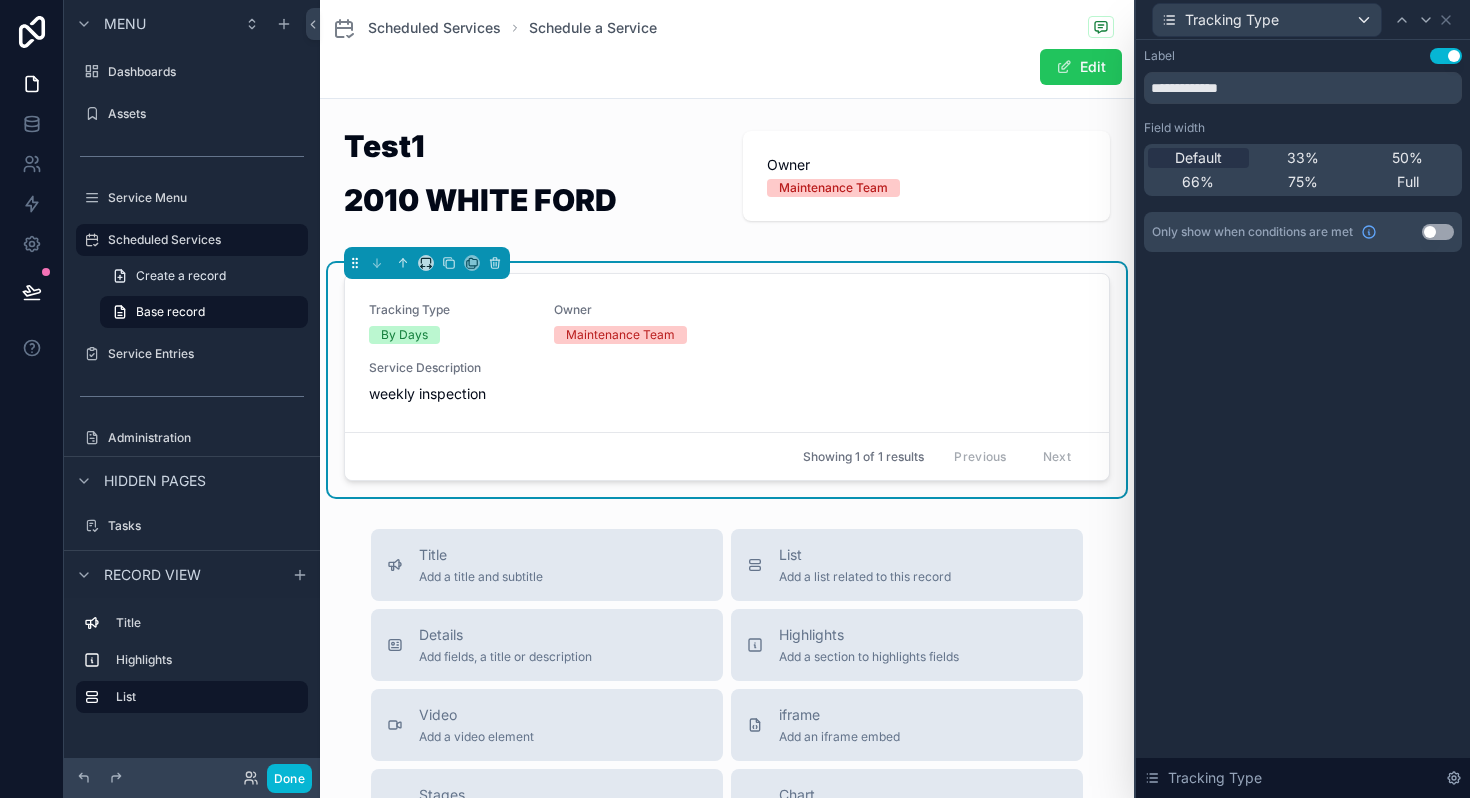click on "Use setting" at bounding box center [1438, 232] 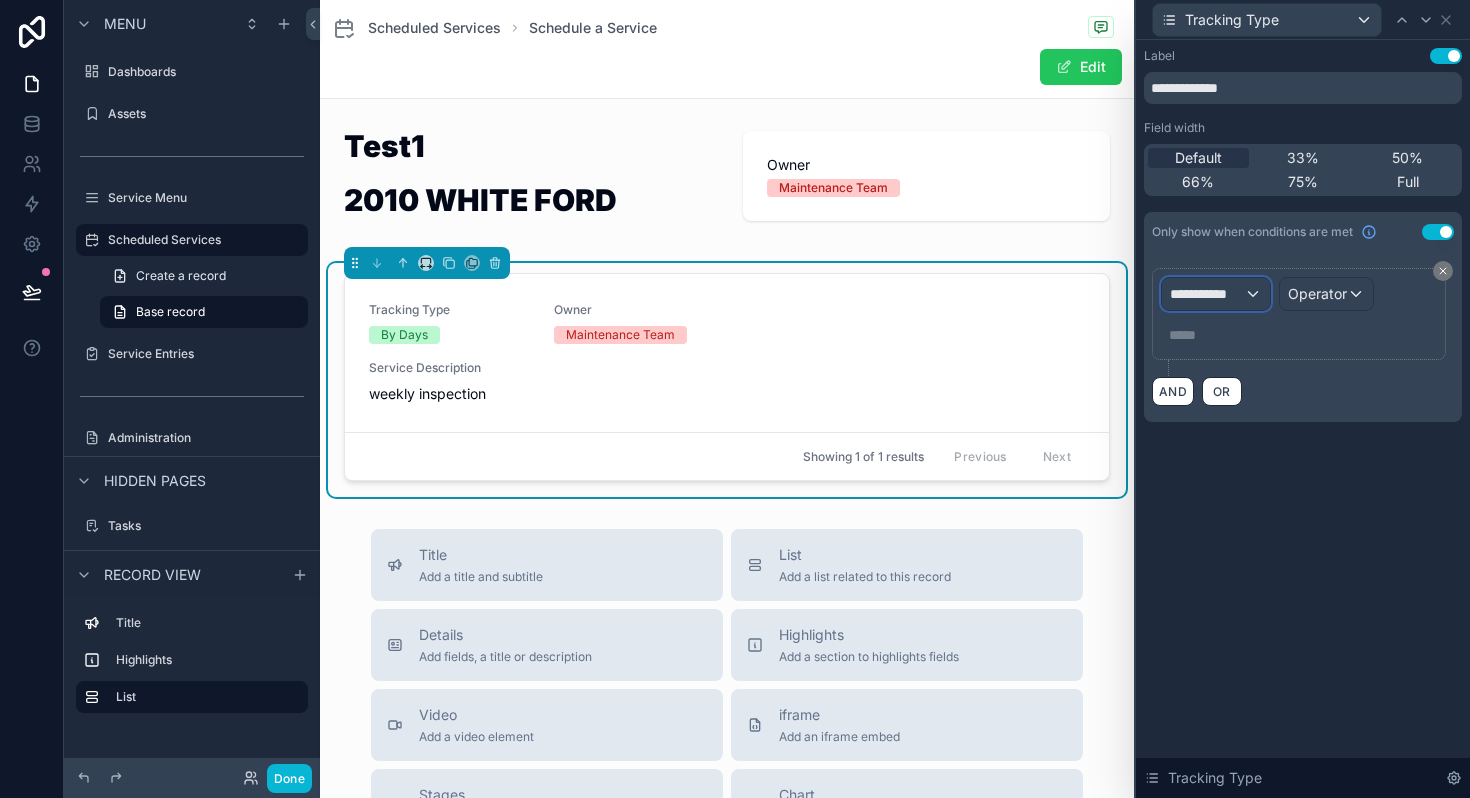 click on "**********" at bounding box center (1216, 294) 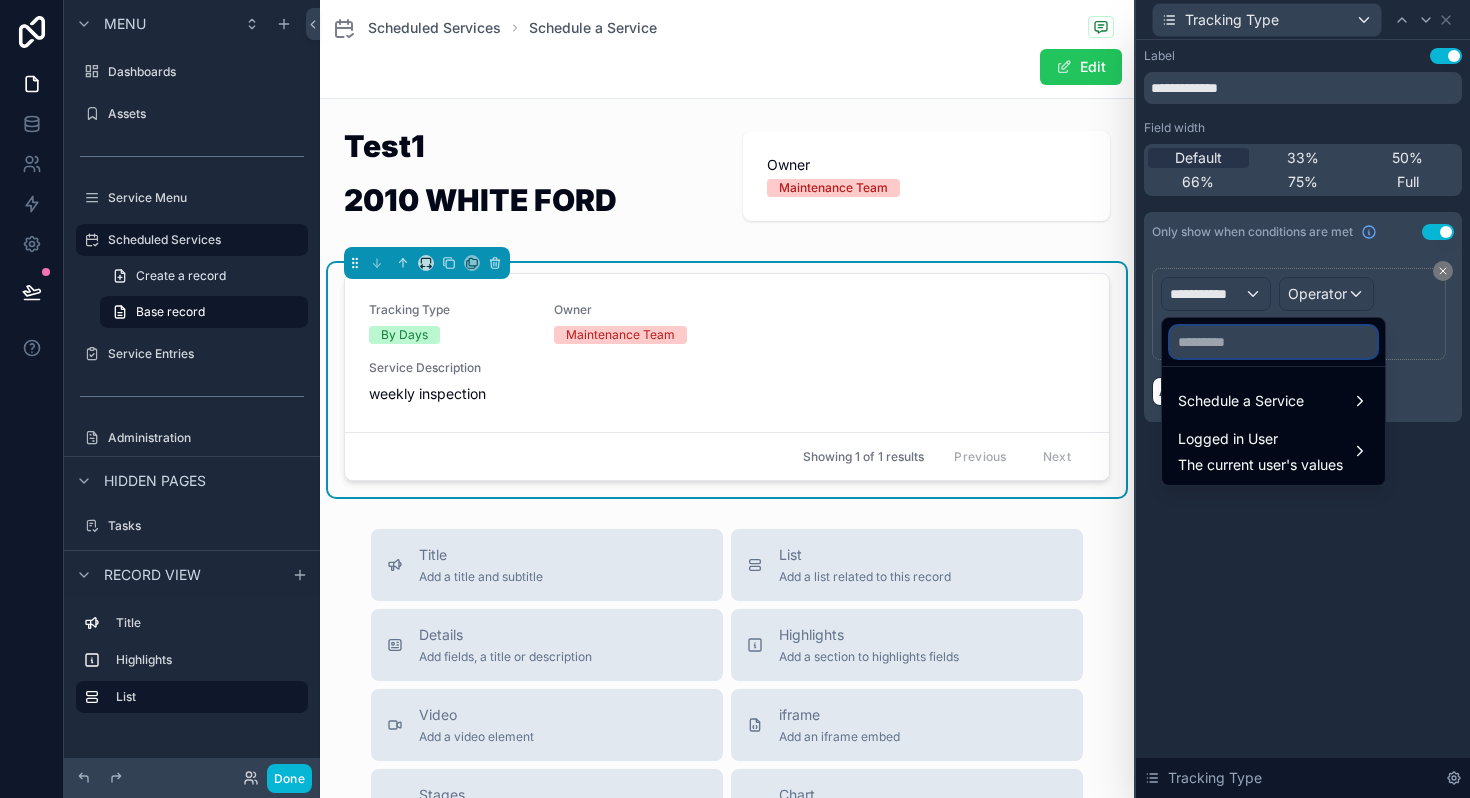 click at bounding box center (1273, 342) 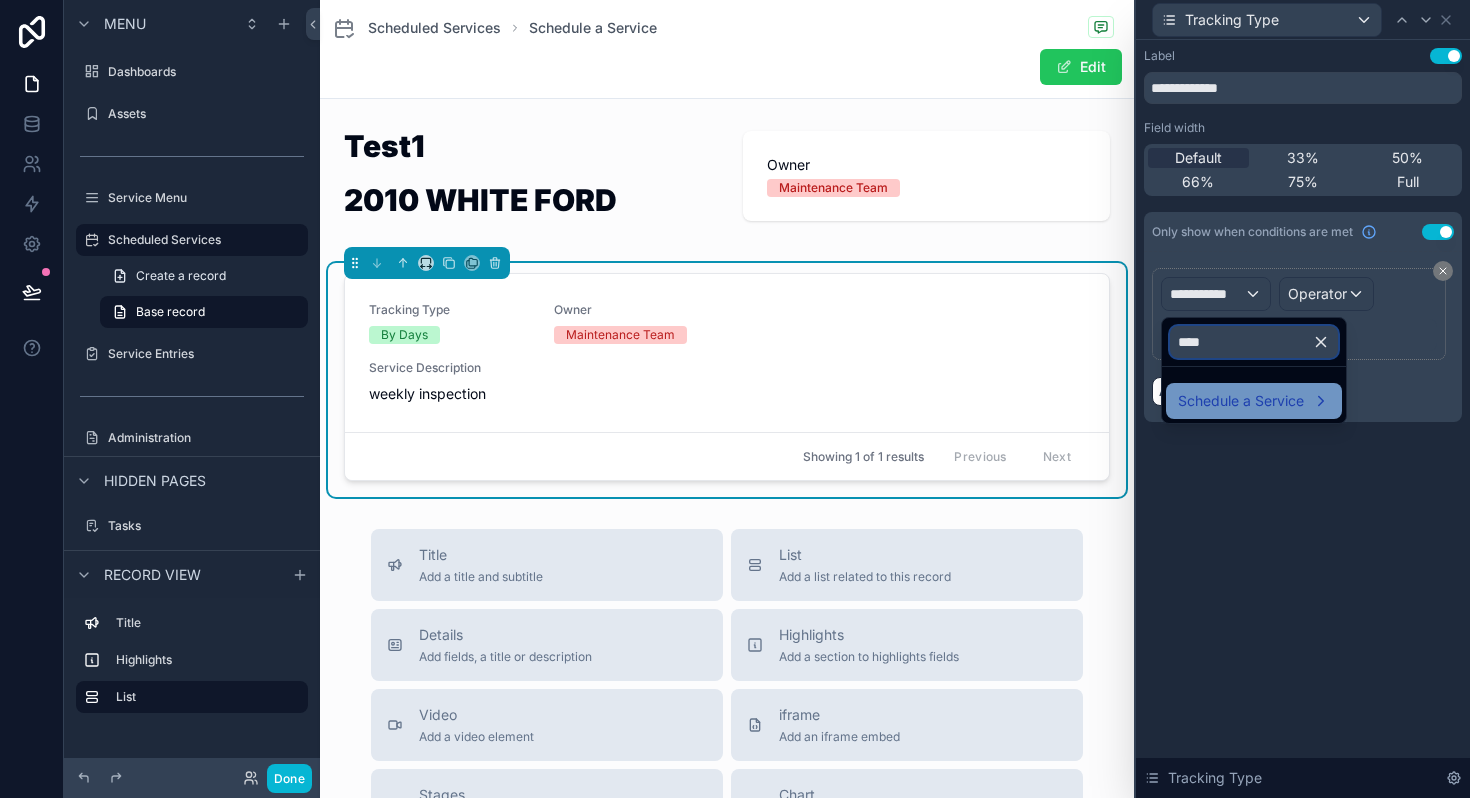 type on "****" 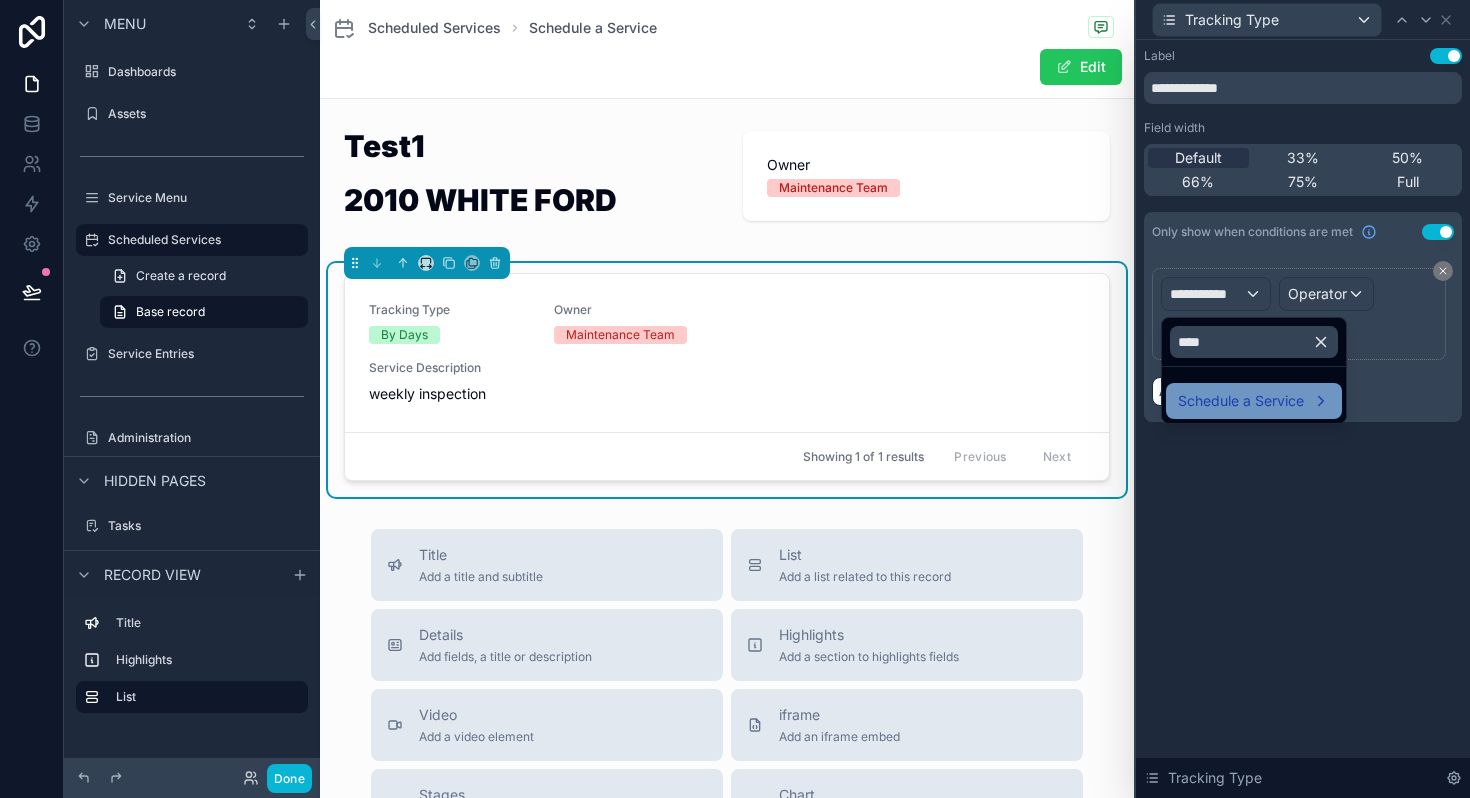 click on "Schedule a Service" at bounding box center [1241, 401] 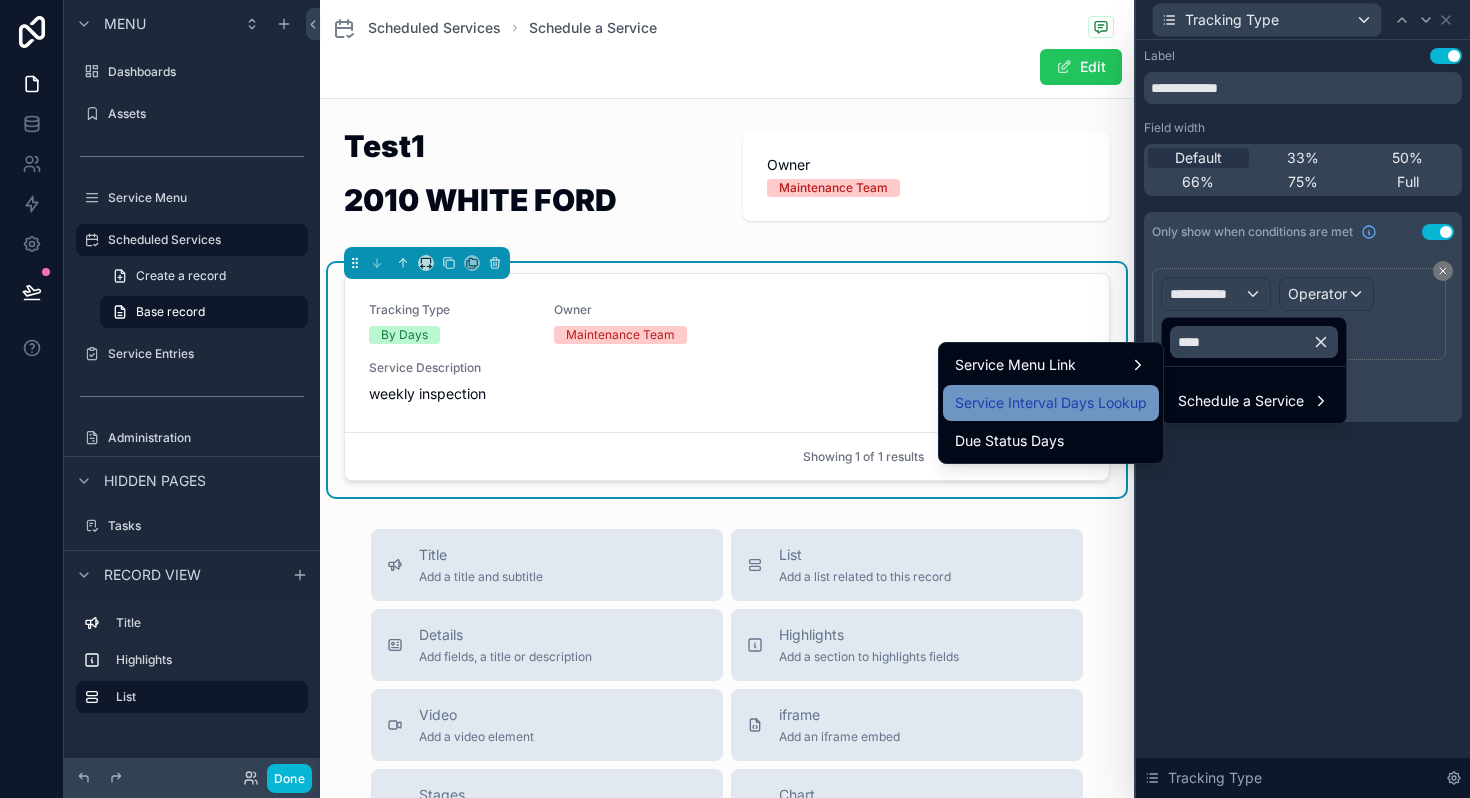 click on "Service Interval Days Lookup" at bounding box center [1051, 403] 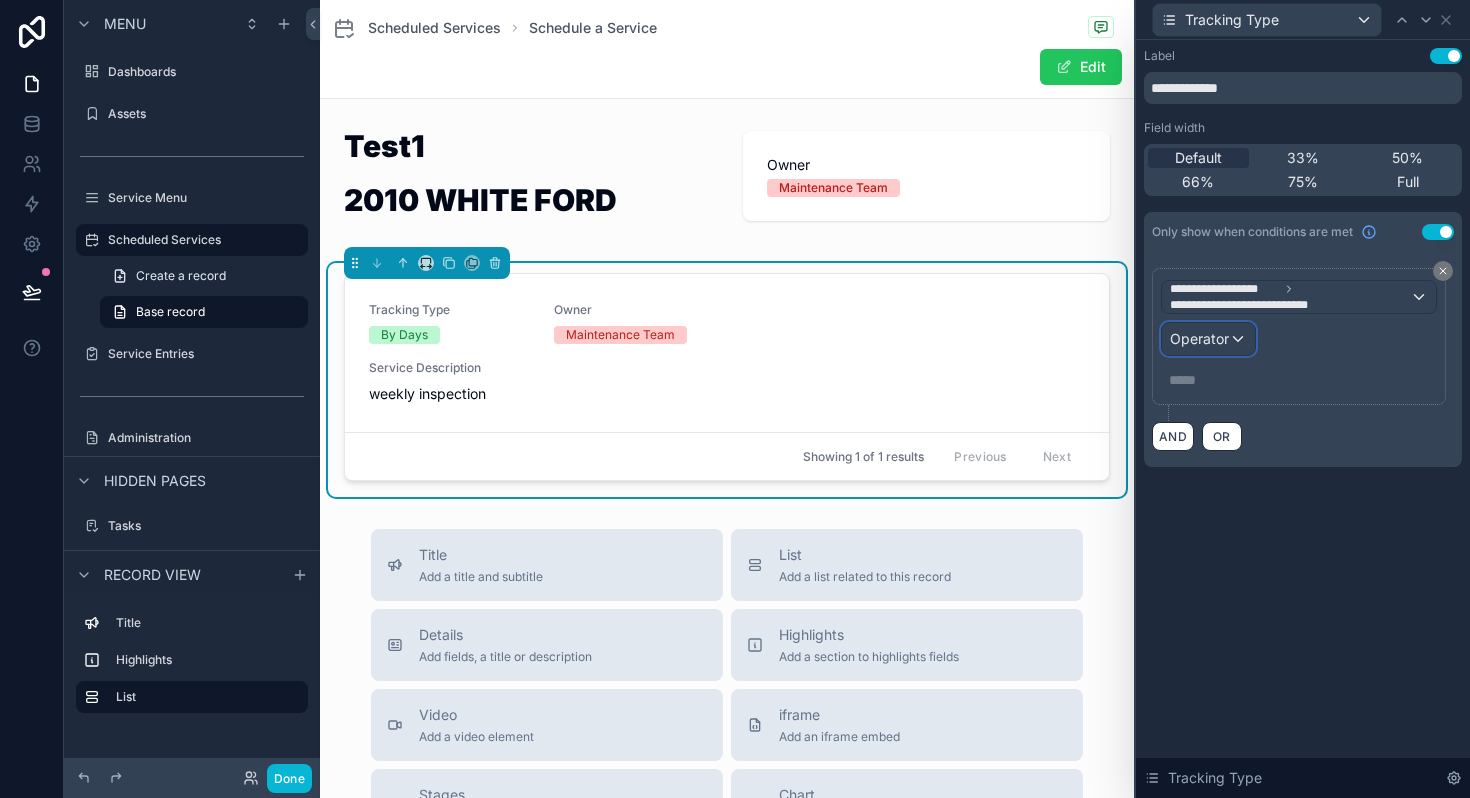 click on "Operator" at bounding box center (1208, 339) 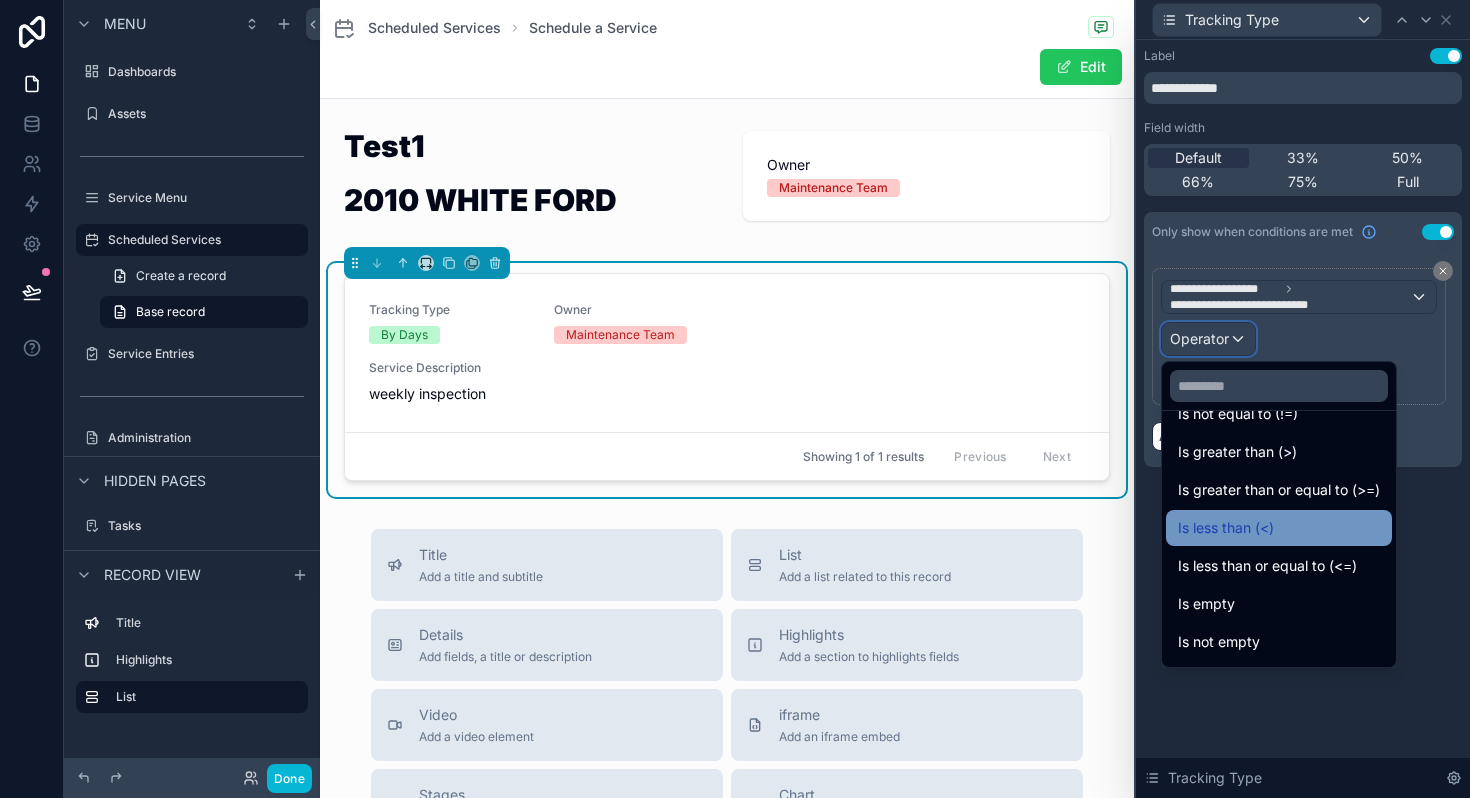 scroll, scrollTop: 76, scrollLeft: 0, axis: vertical 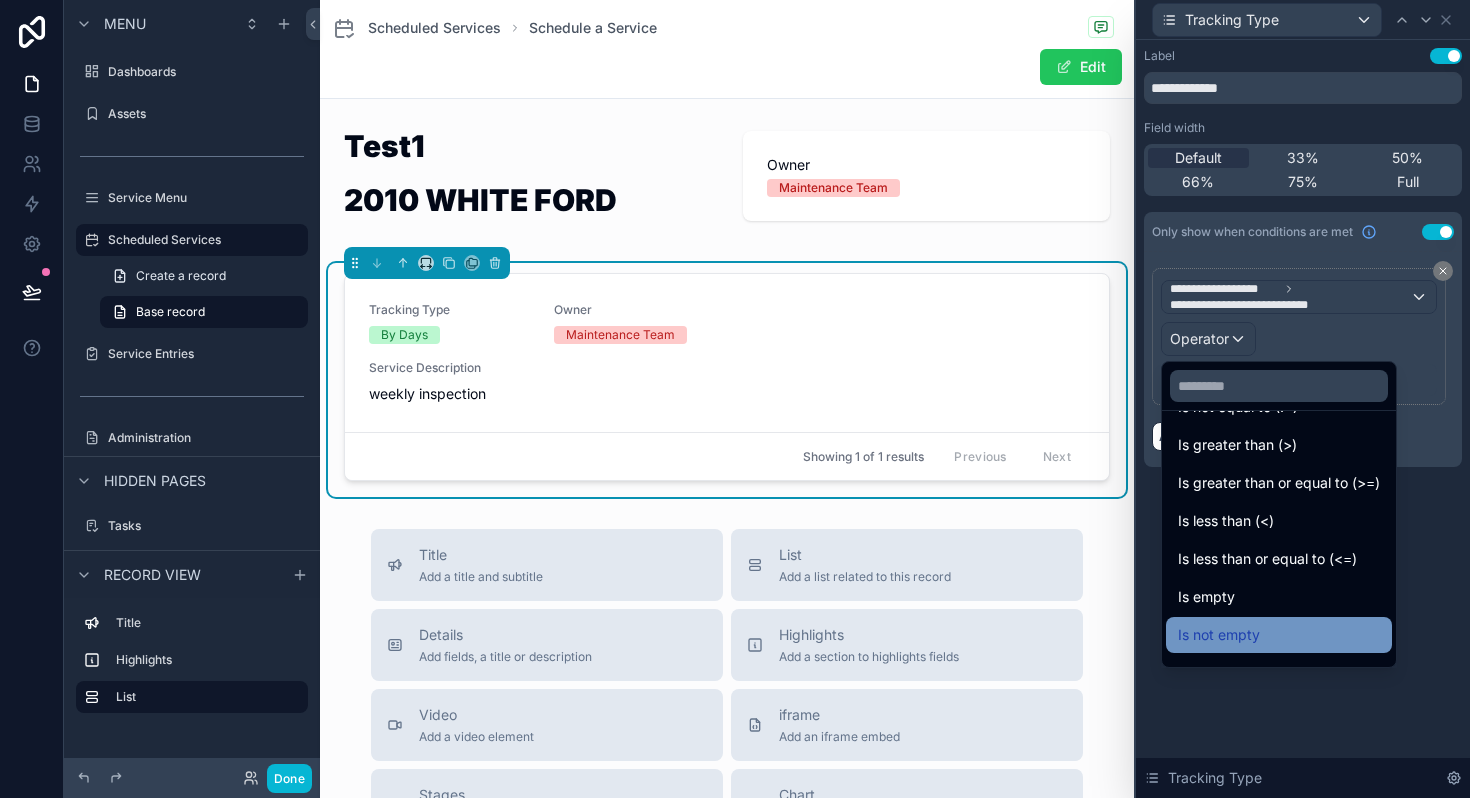 click on "Is not empty" at bounding box center (1219, 635) 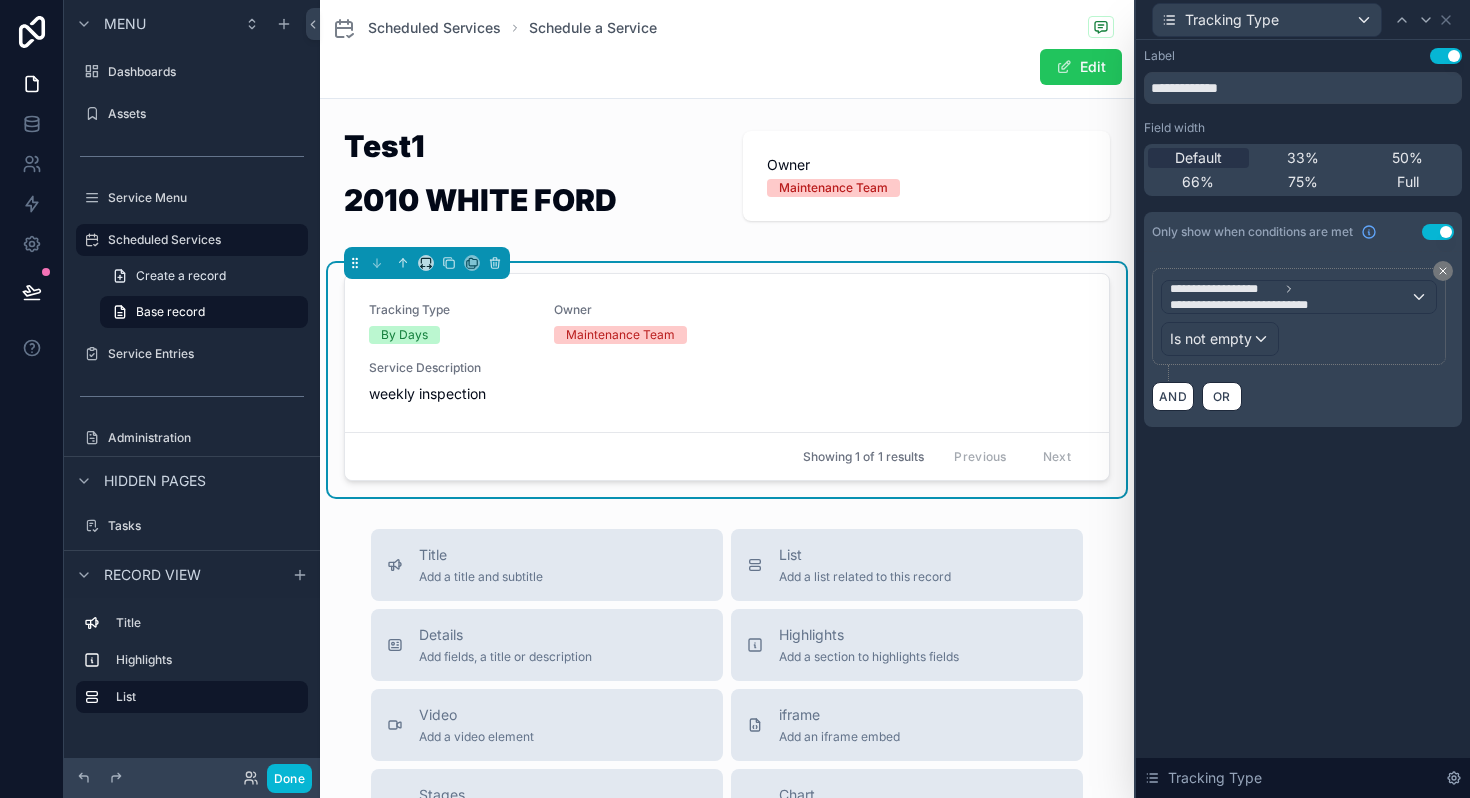click on "**********" at bounding box center (1303, 419) 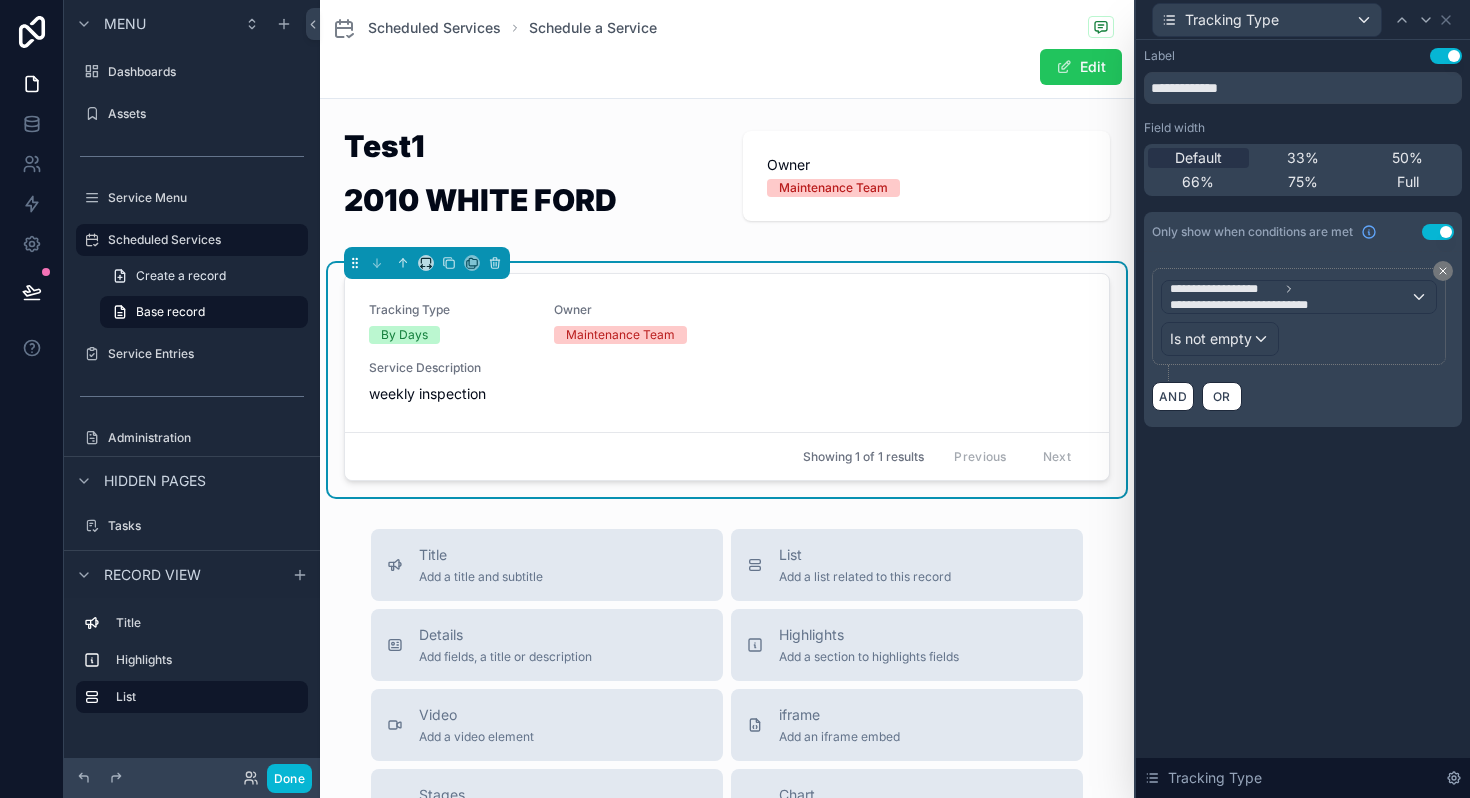 click on "Use setting" at bounding box center (1438, 232) 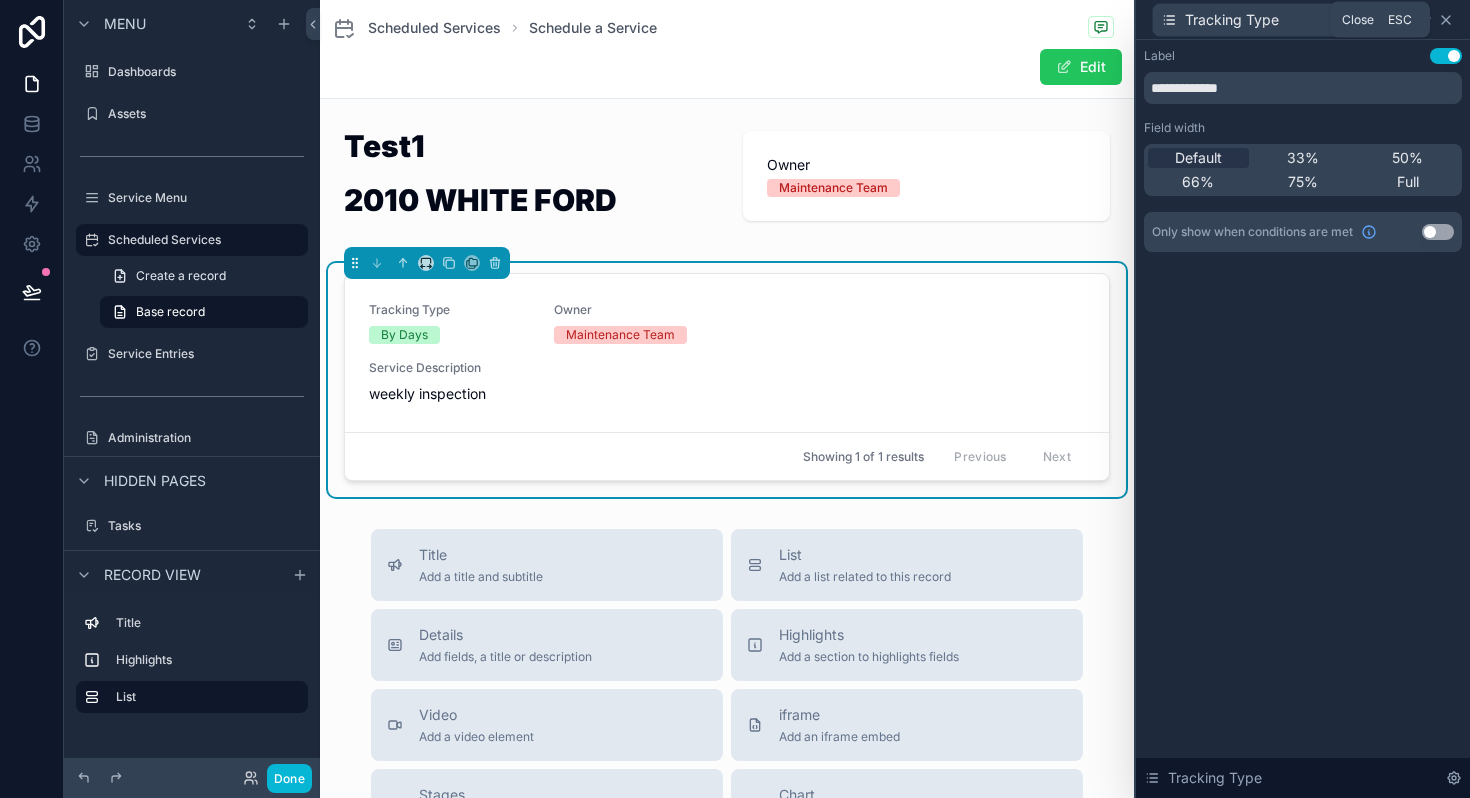 click 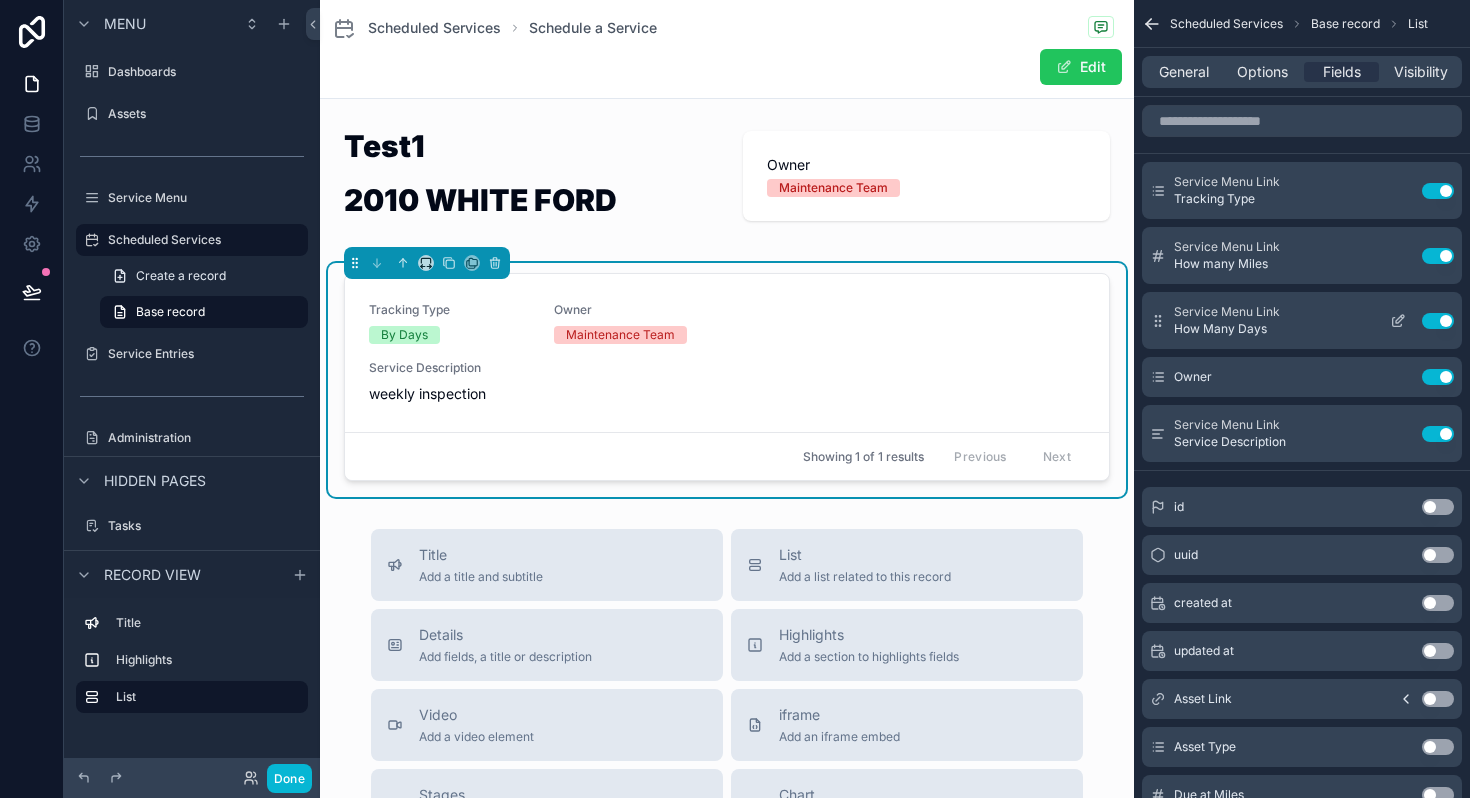 click 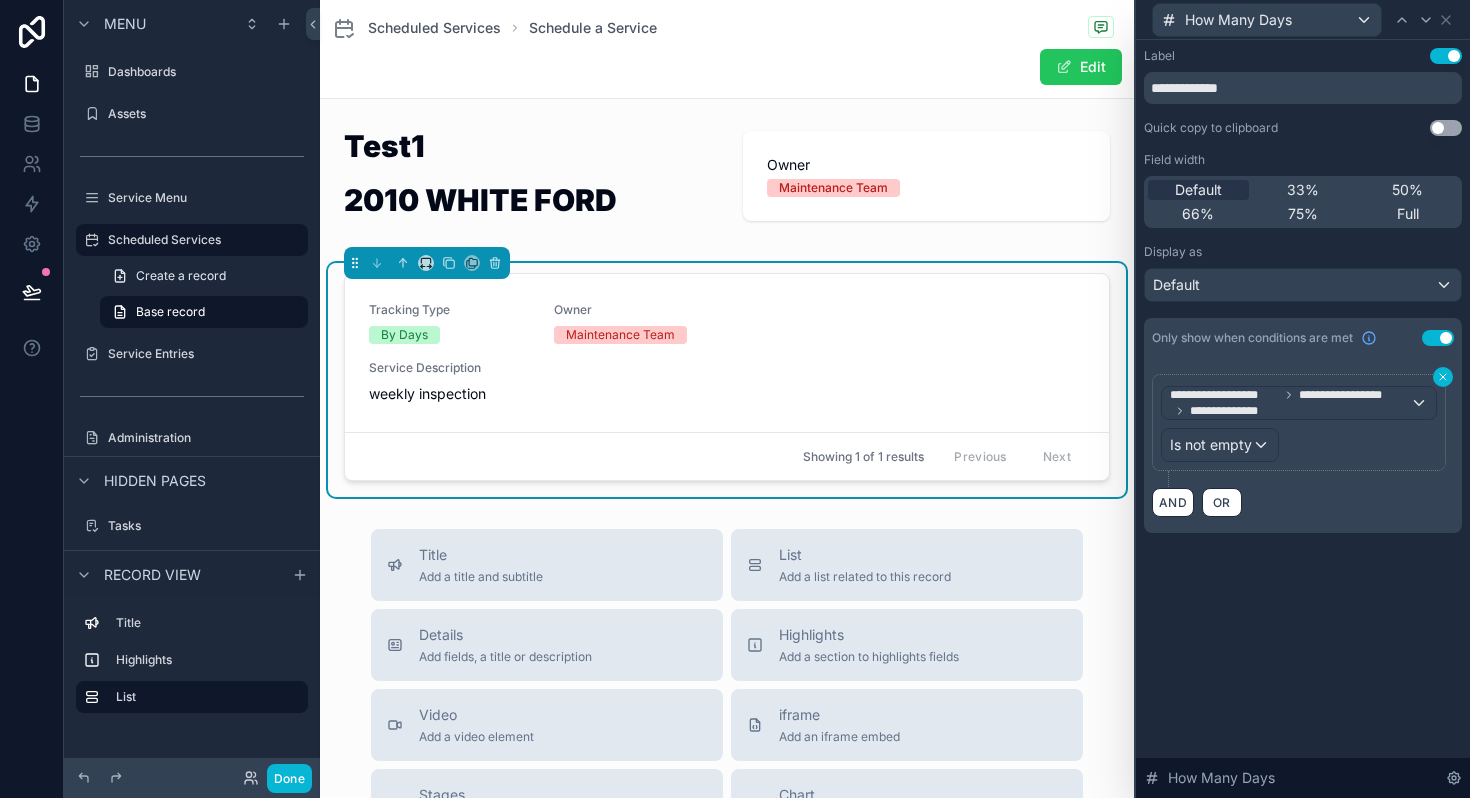 click 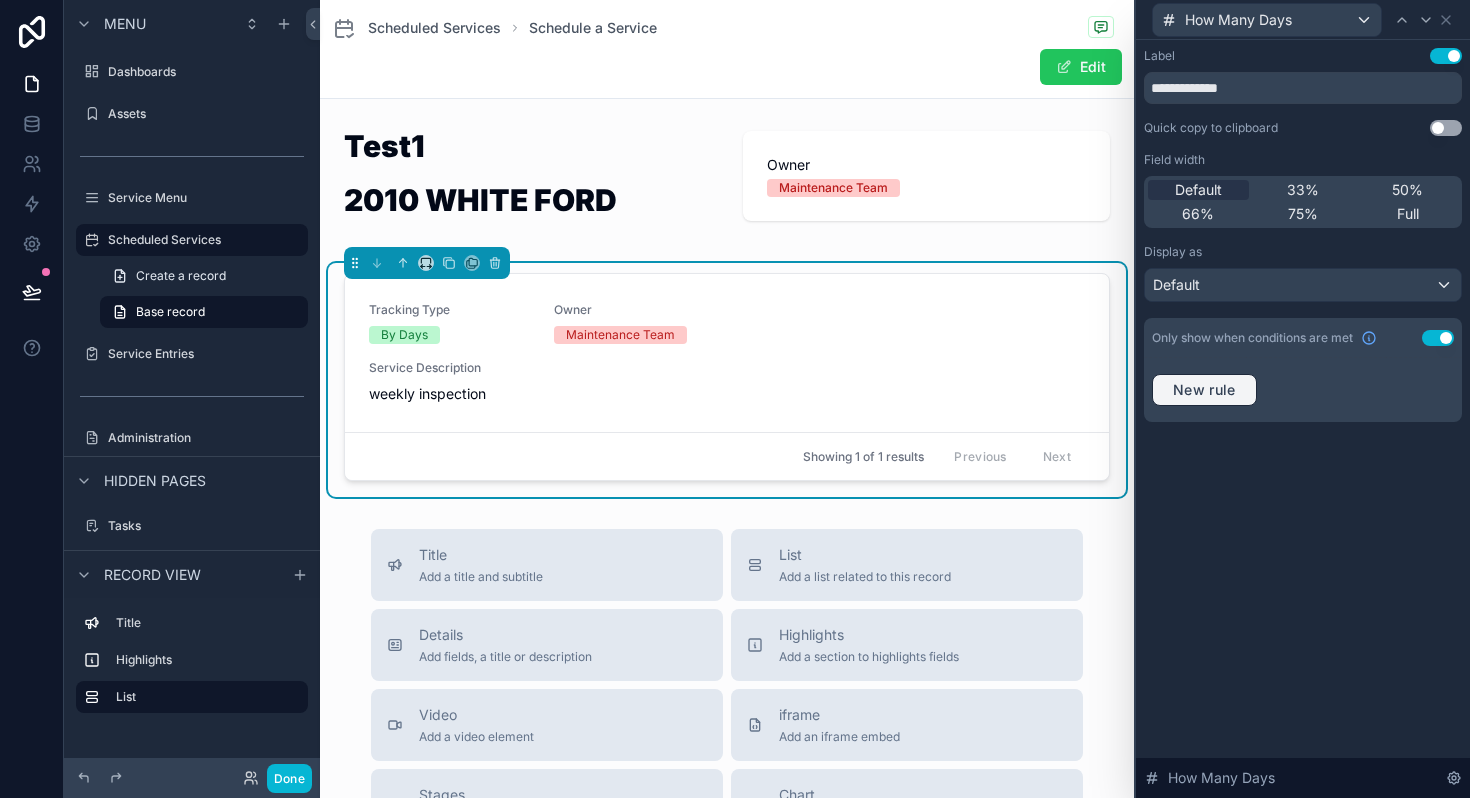 click on "New rule" at bounding box center [1204, 390] 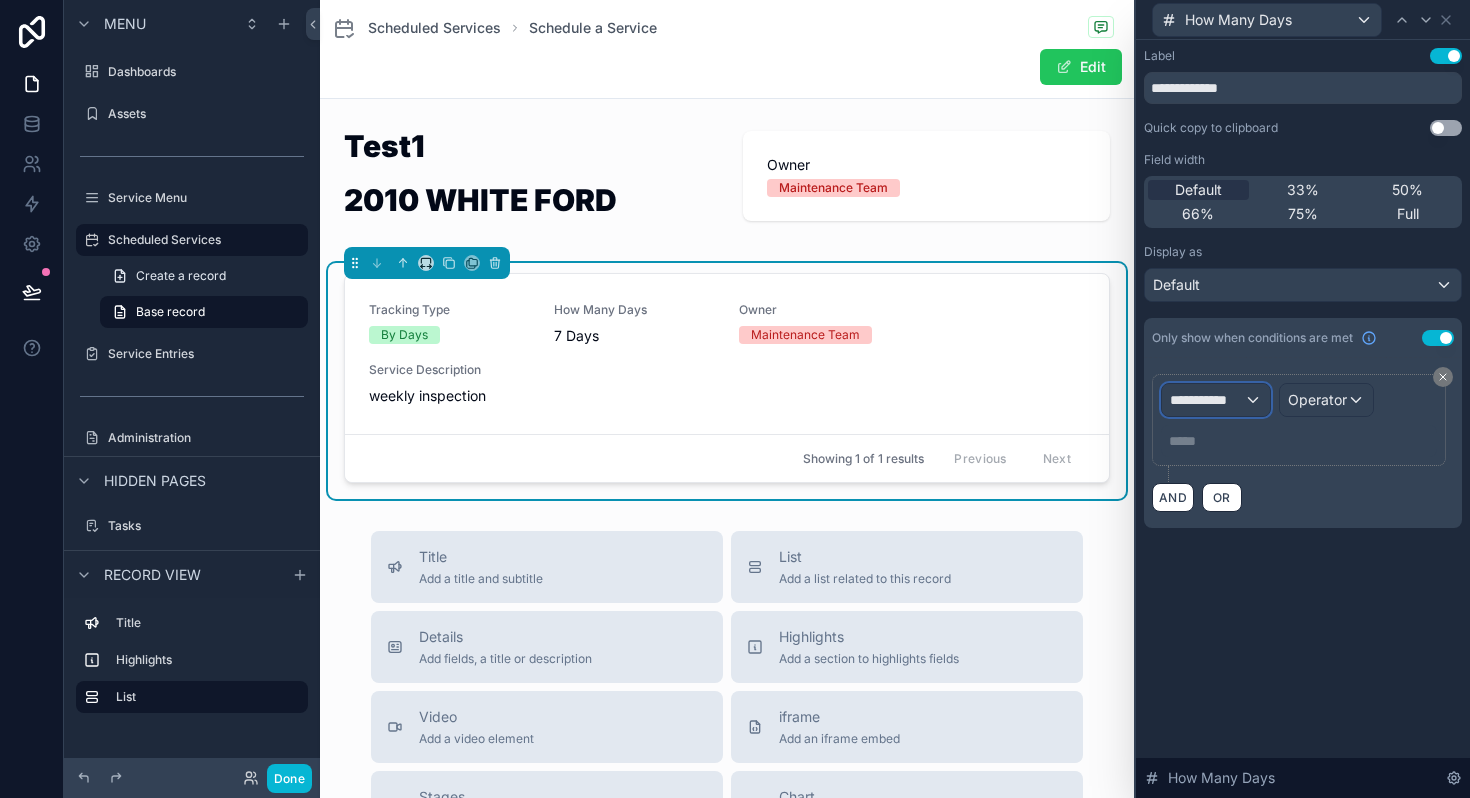 click on "**********" at bounding box center (1207, 400) 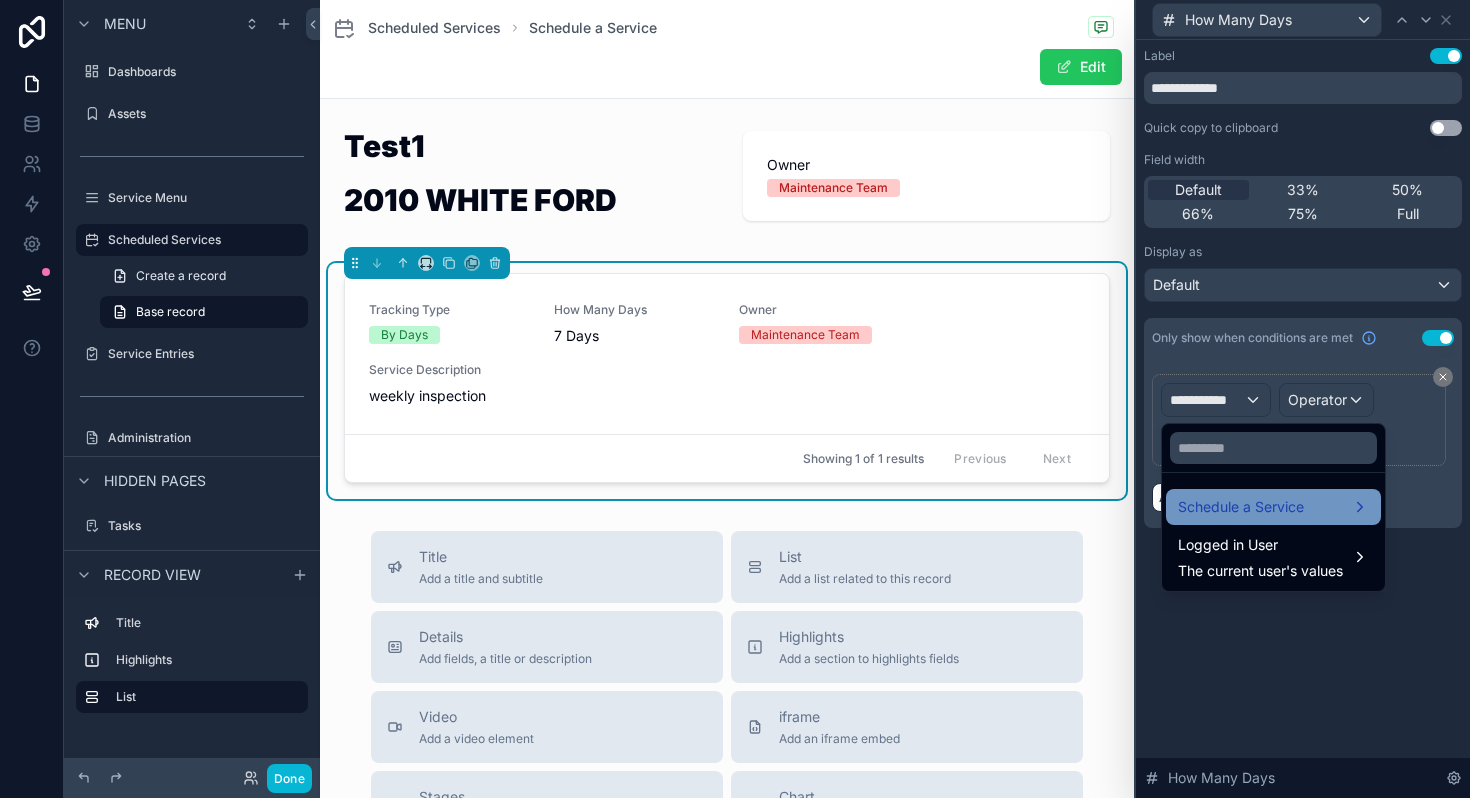 click on "Schedule a Service" at bounding box center (1241, 507) 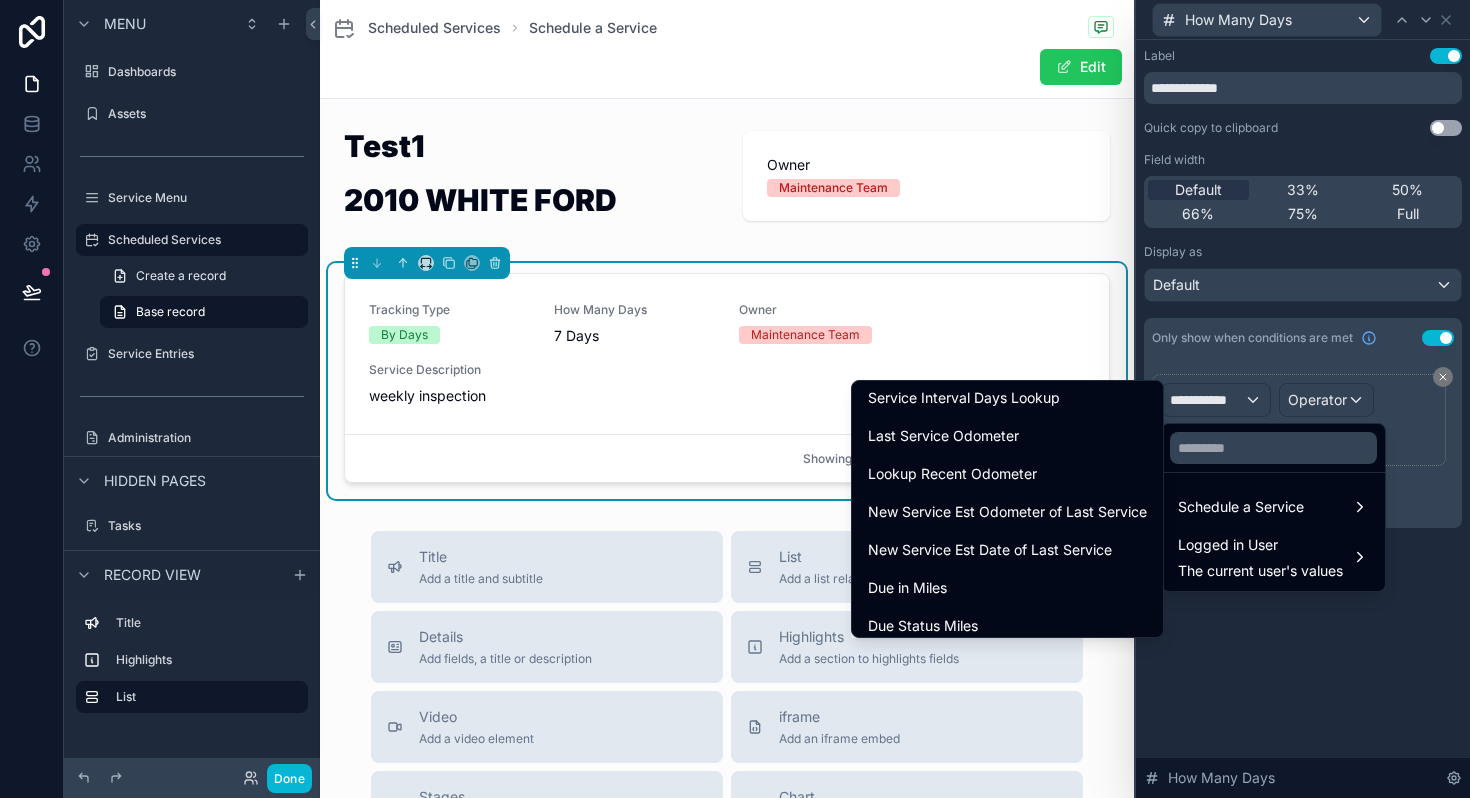scroll, scrollTop: 577, scrollLeft: 0, axis: vertical 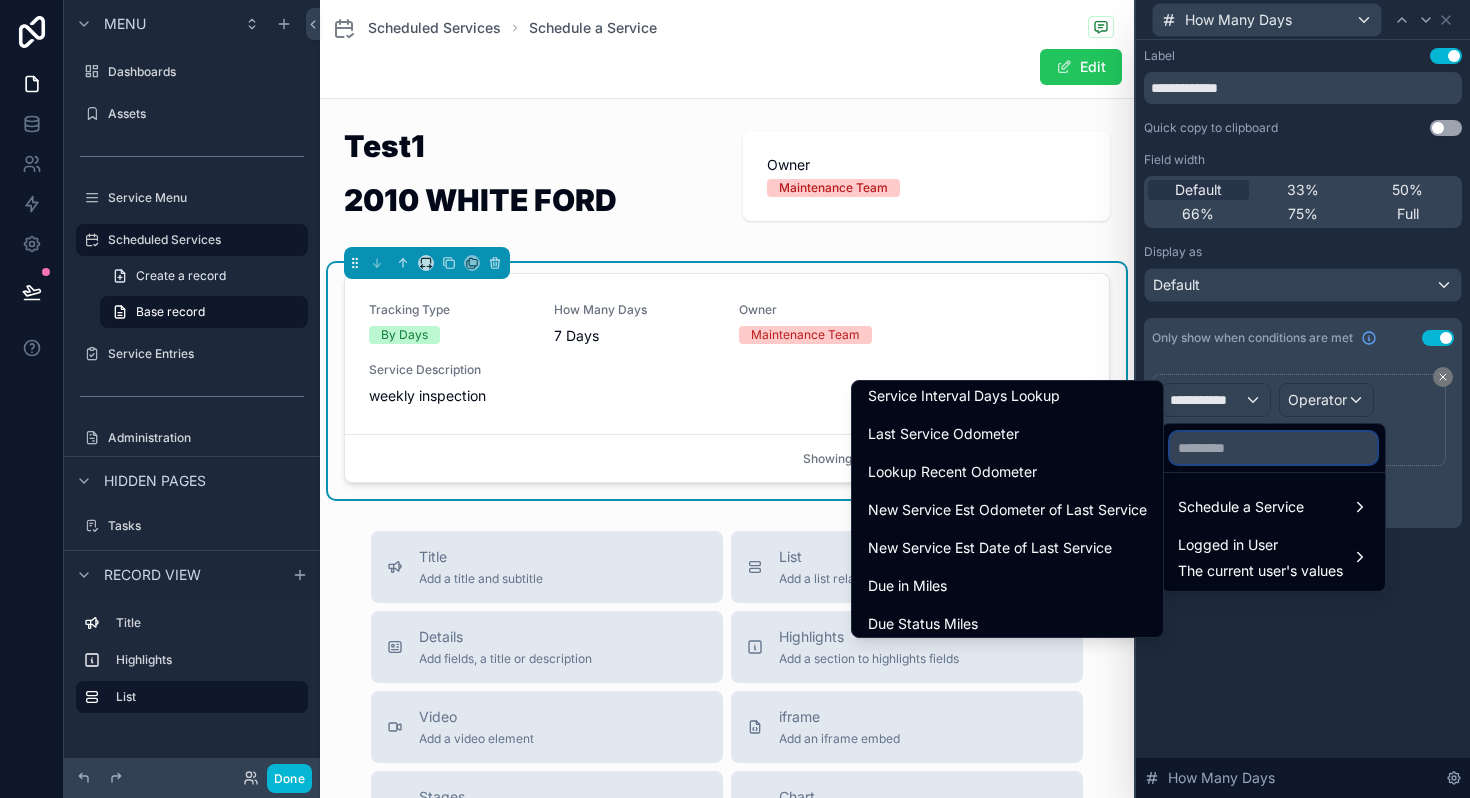 click at bounding box center [1273, 448] 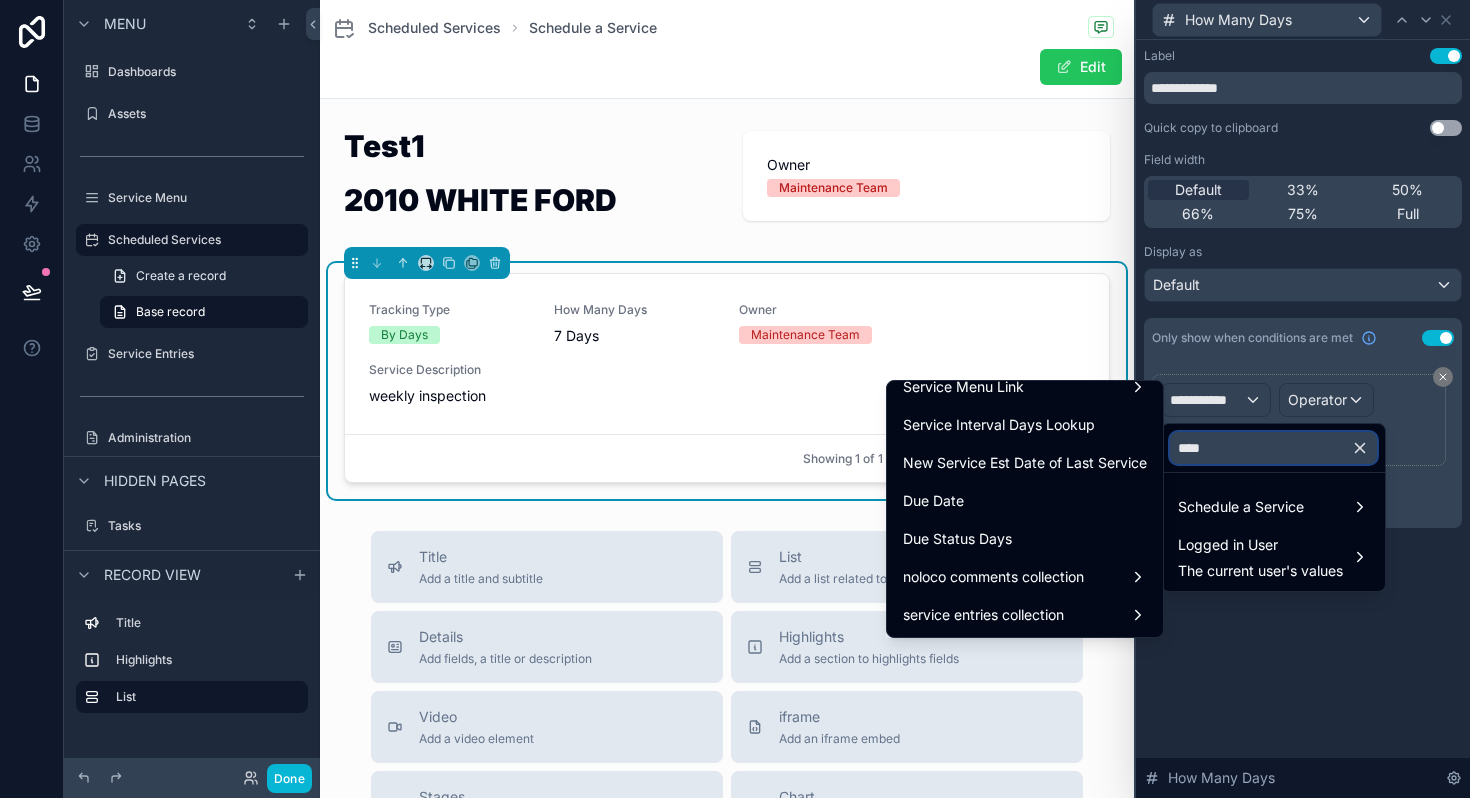 scroll, scrollTop: 0, scrollLeft: 0, axis: both 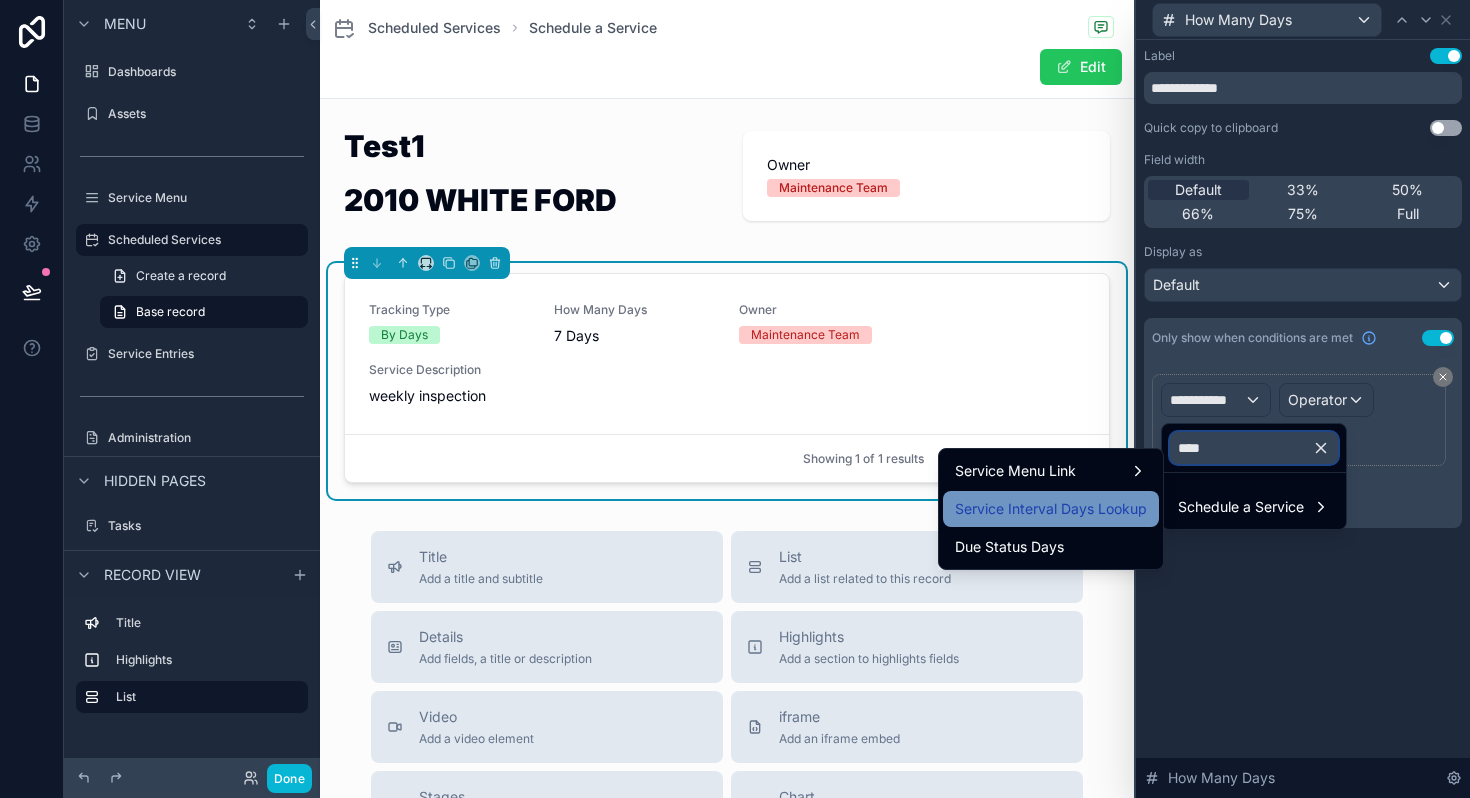 type on "****" 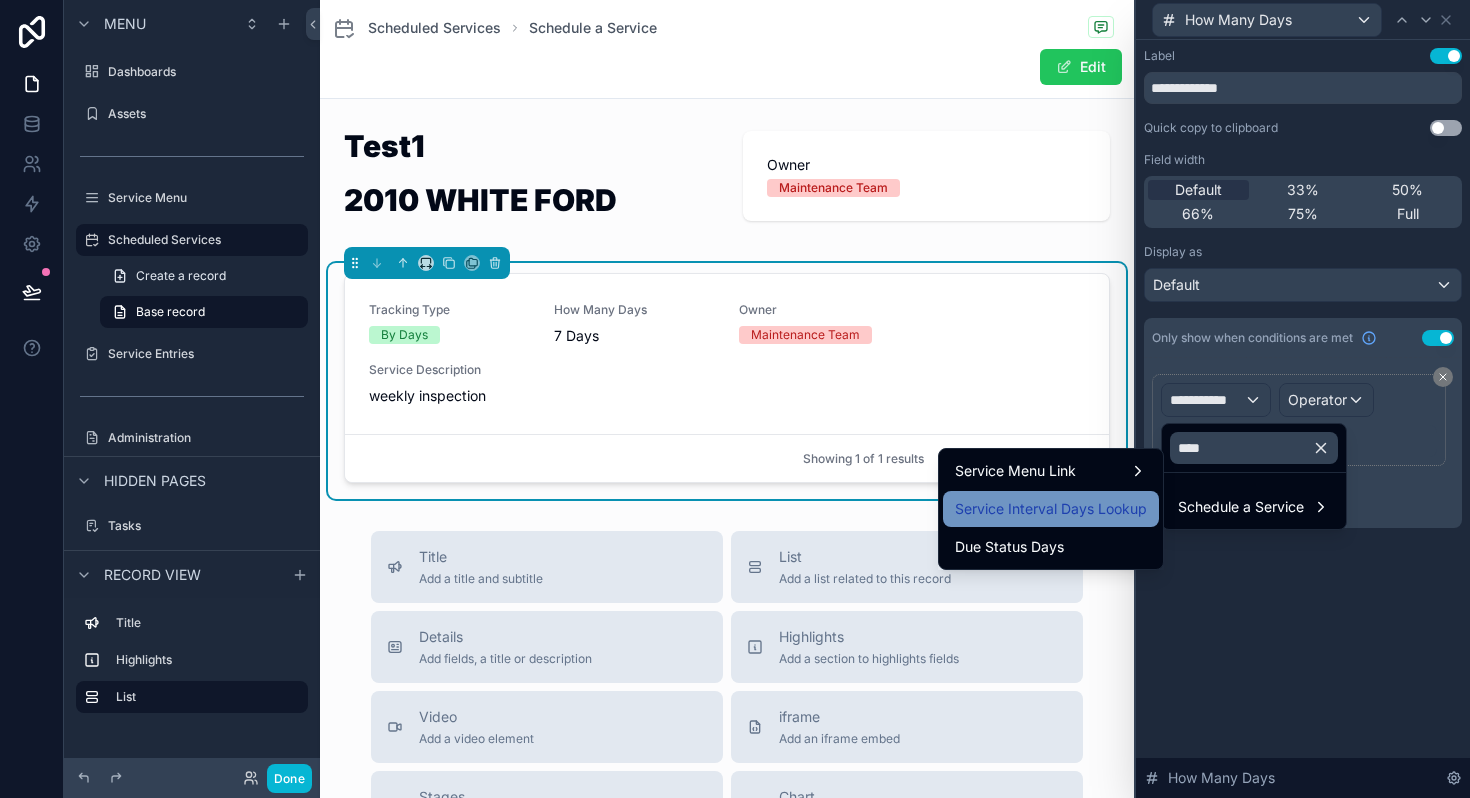click on "Service Interval Days Lookup" at bounding box center [1051, 509] 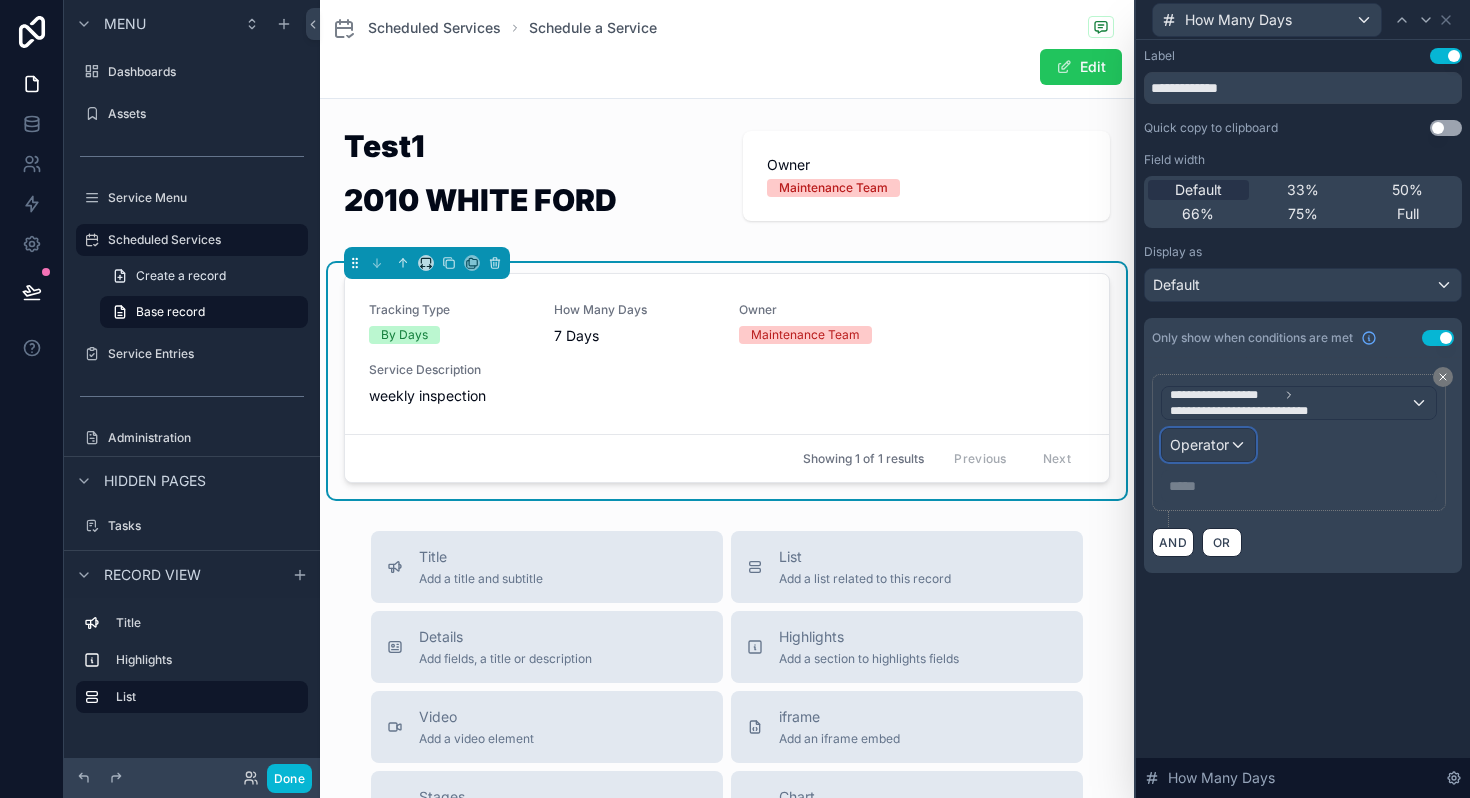click on "Operator" at bounding box center [1208, 445] 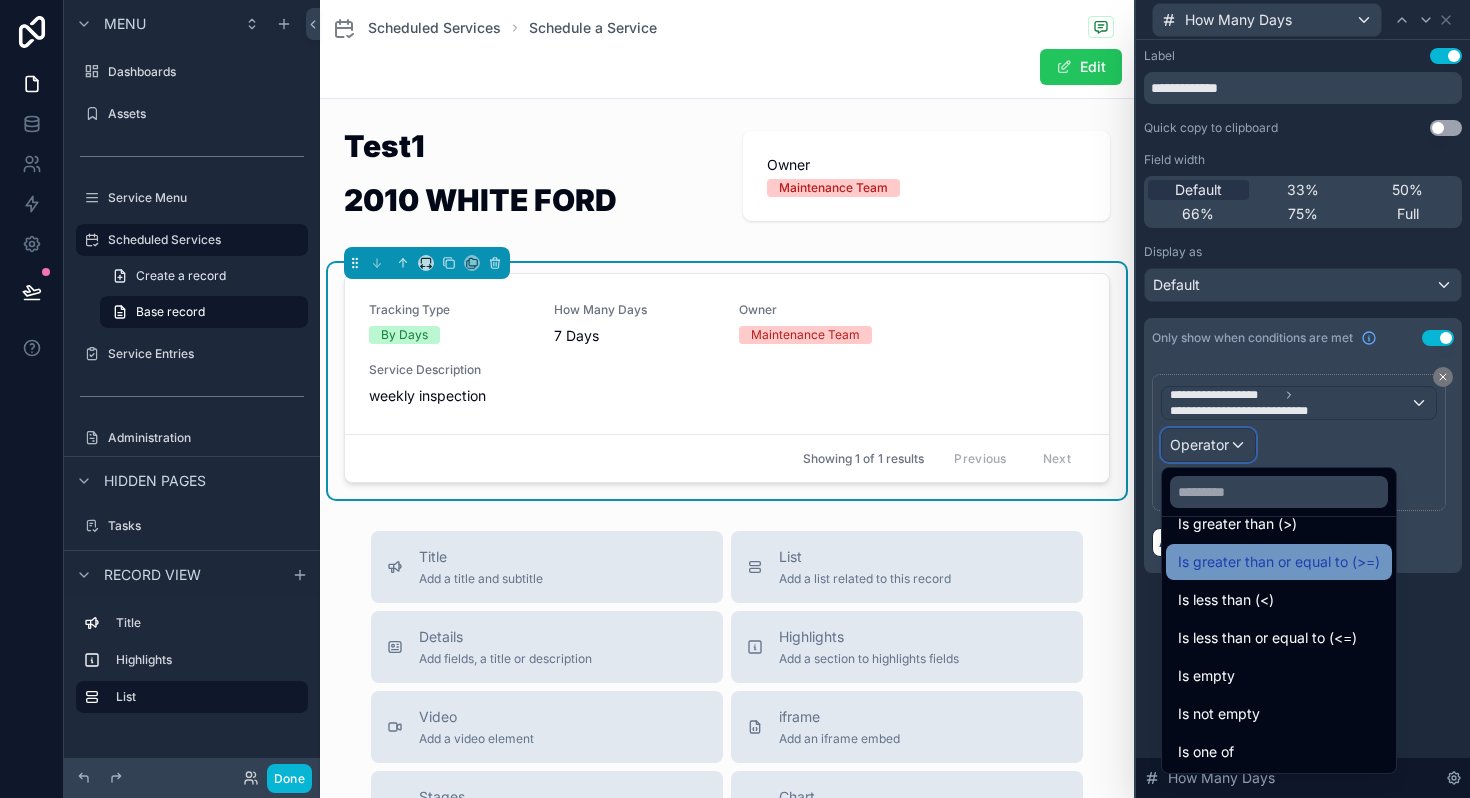 scroll, scrollTop: 107, scrollLeft: 0, axis: vertical 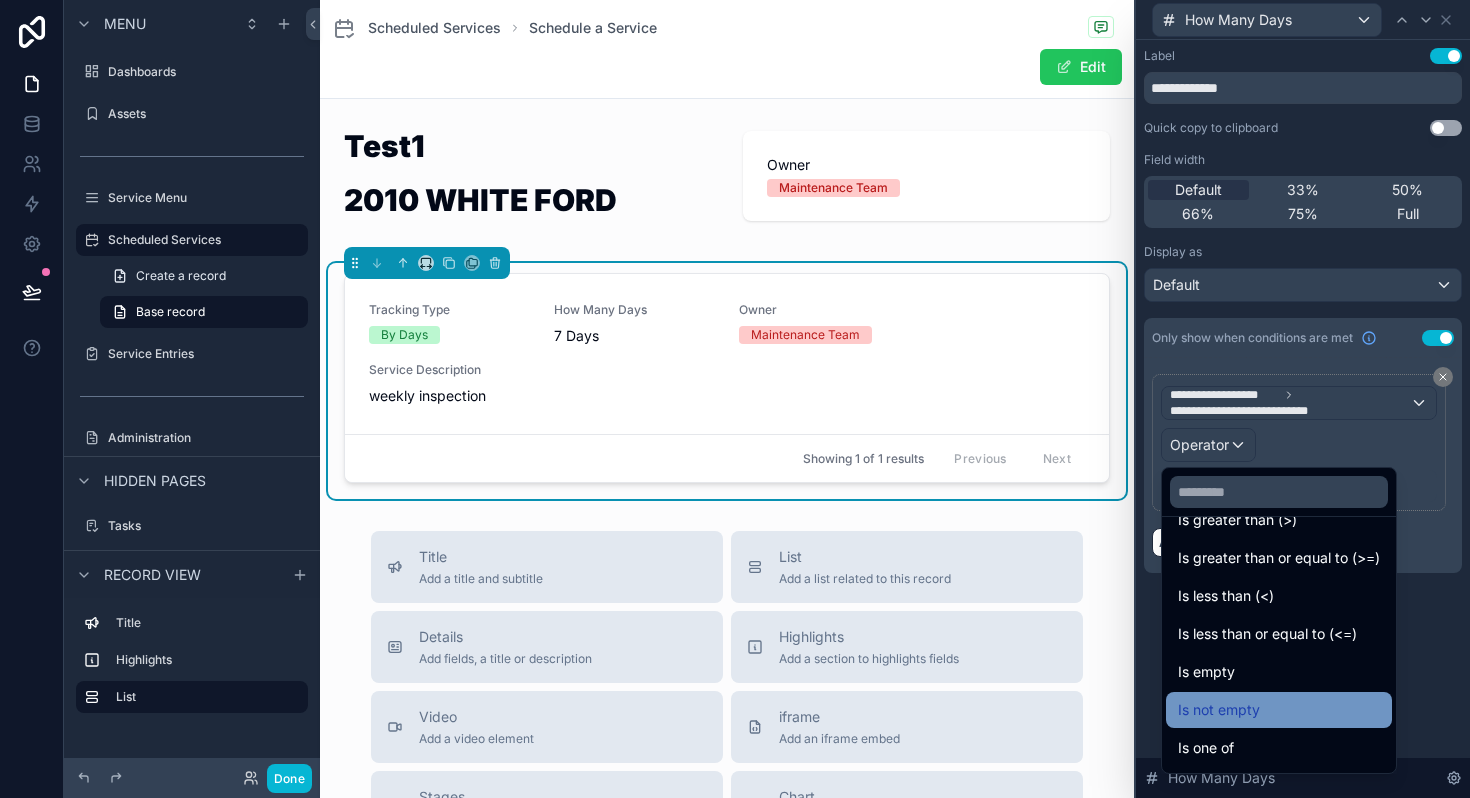 click on "Is not empty" at bounding box center [1219, 710] 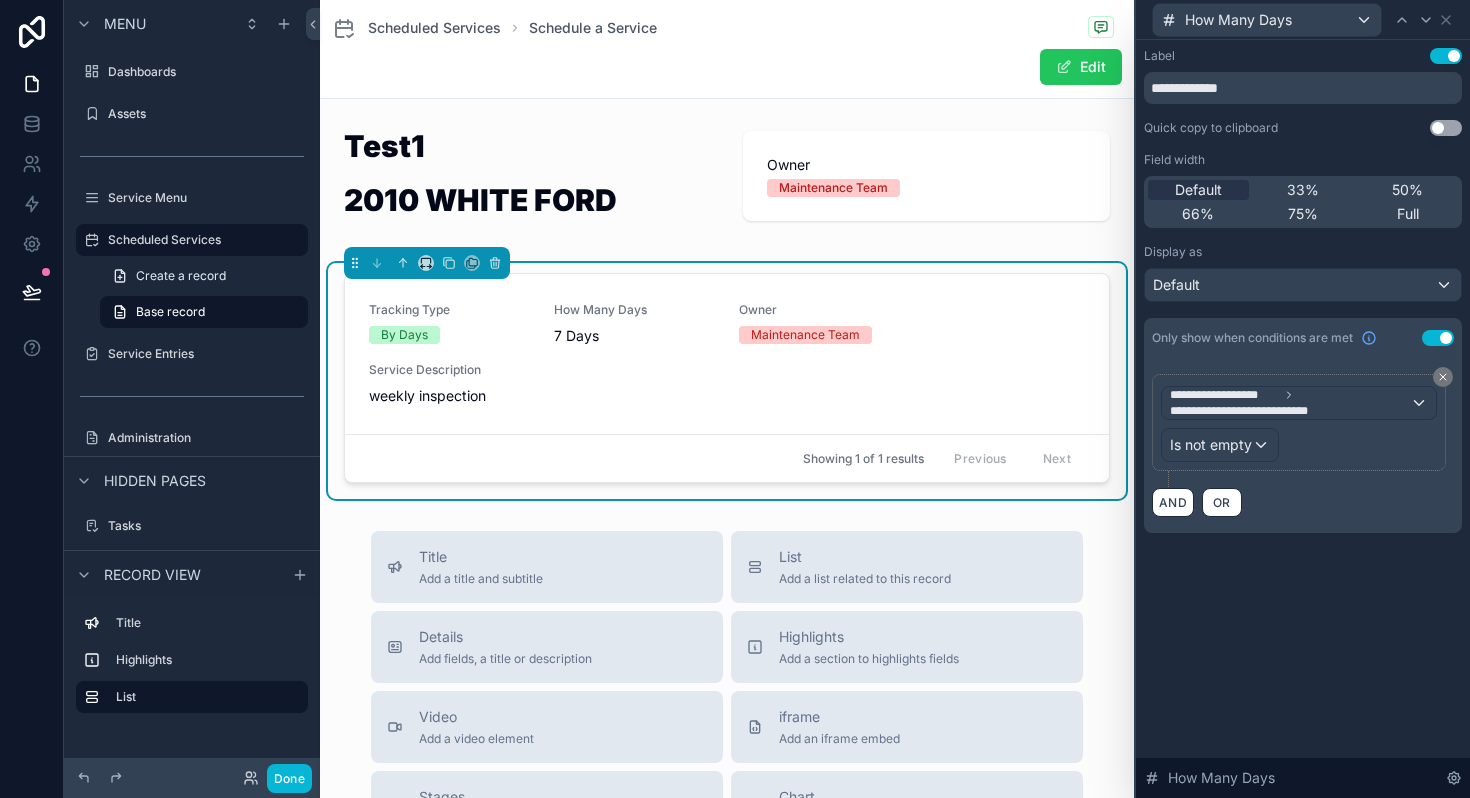 click on "**********" at bounding box center (1303, 419) 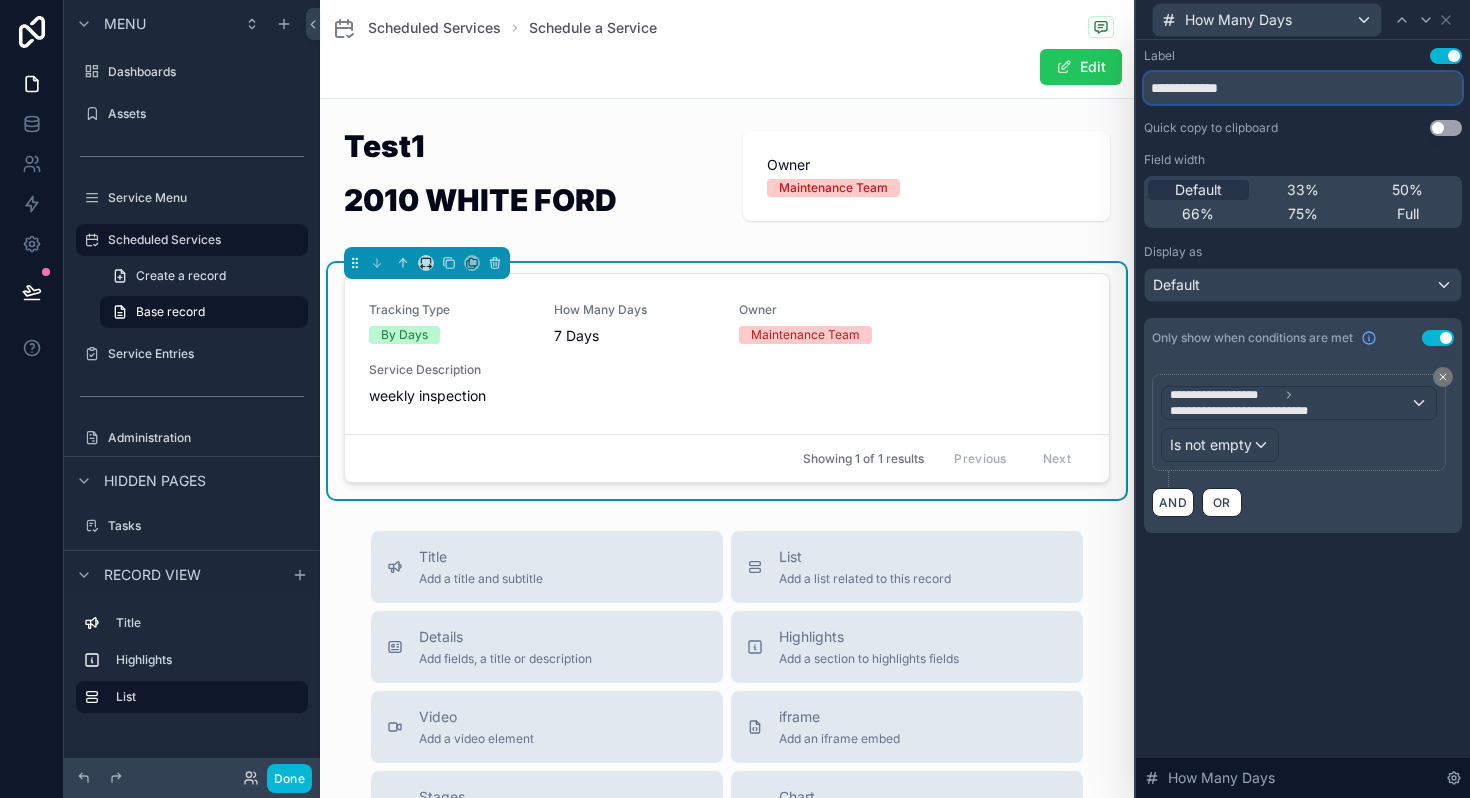 click on "**********" at bounding box center [1303, 88] 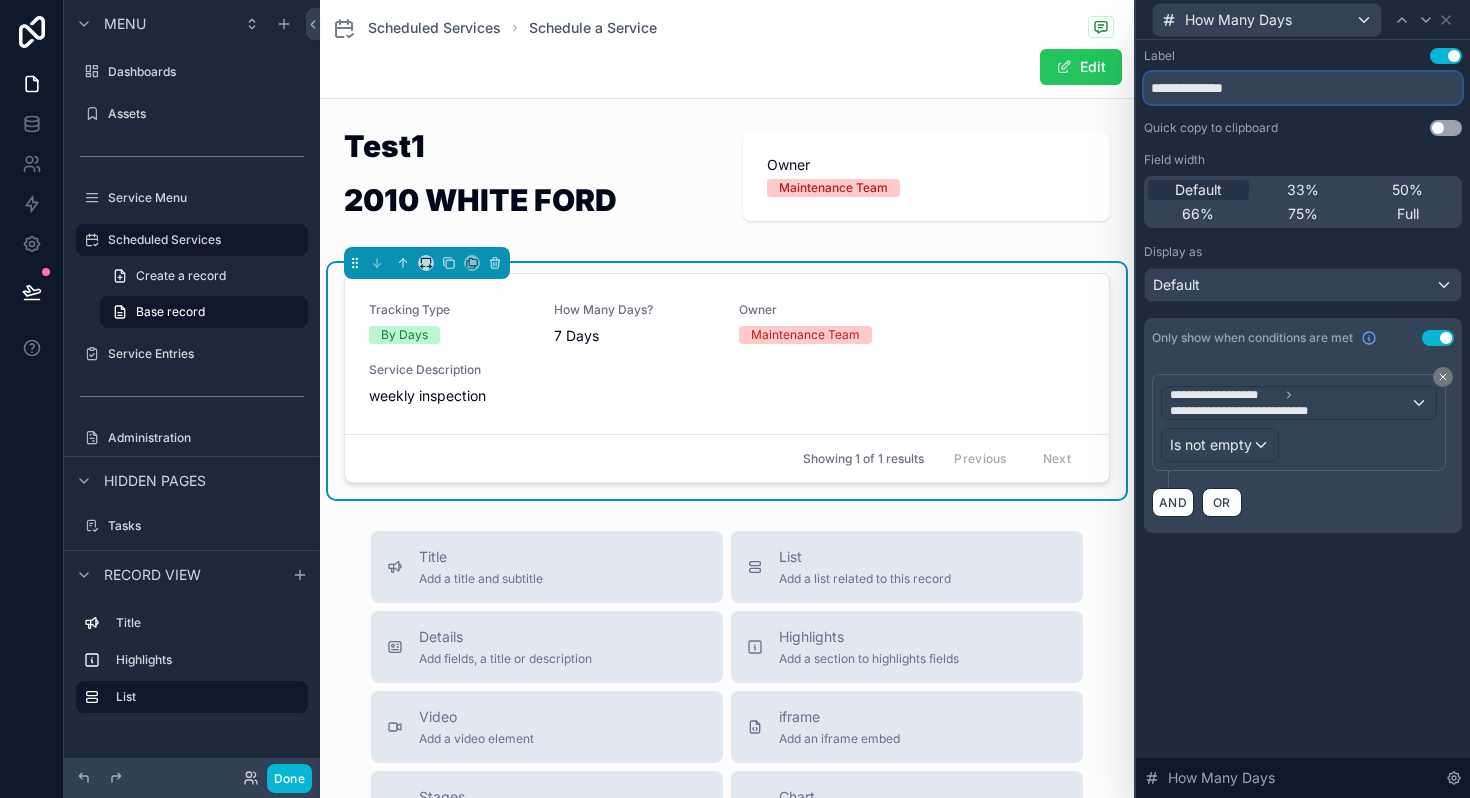 type on "**********" 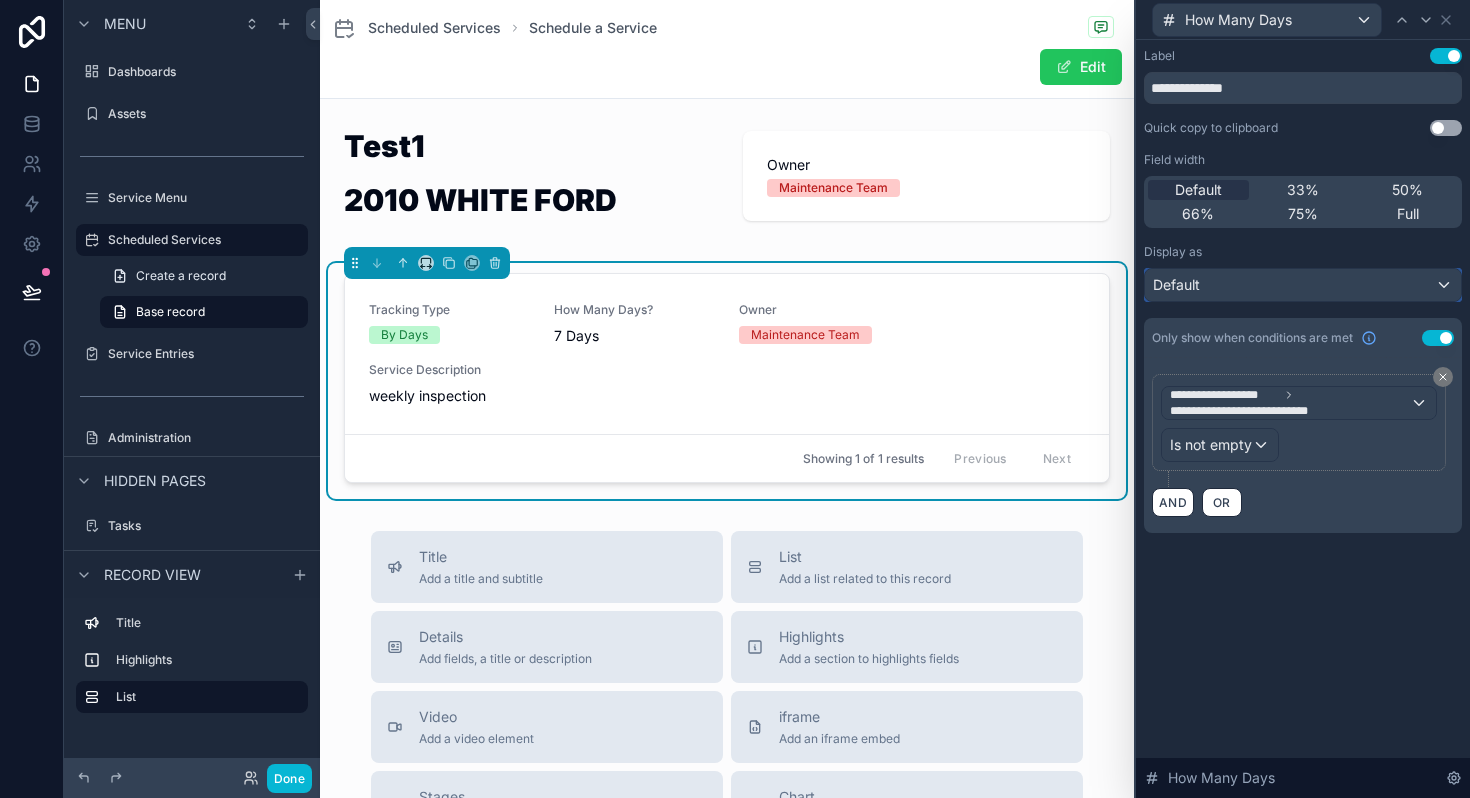 click on "Default" at bounding box center (1303, 285) 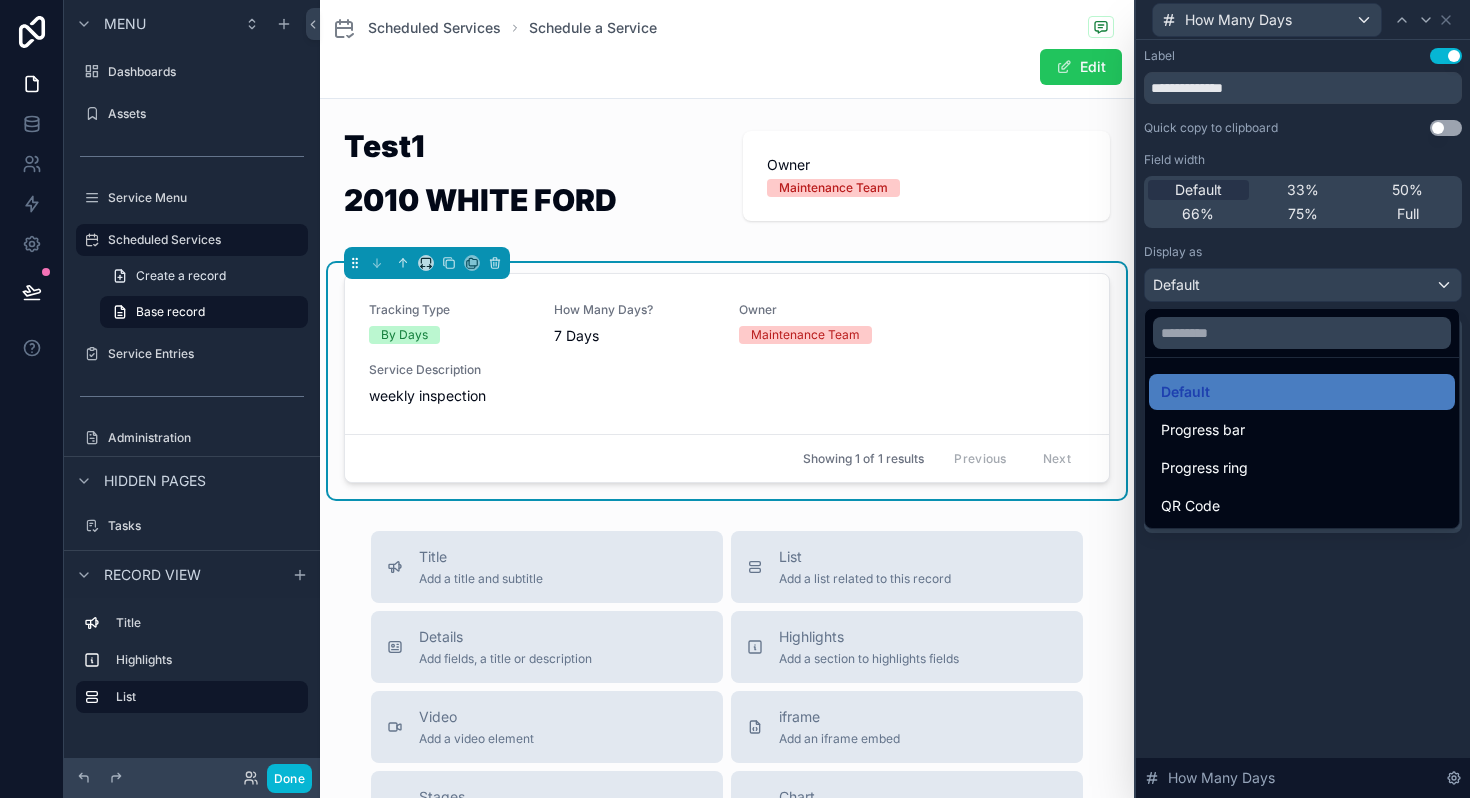 click at bounding box center [1303, 399] 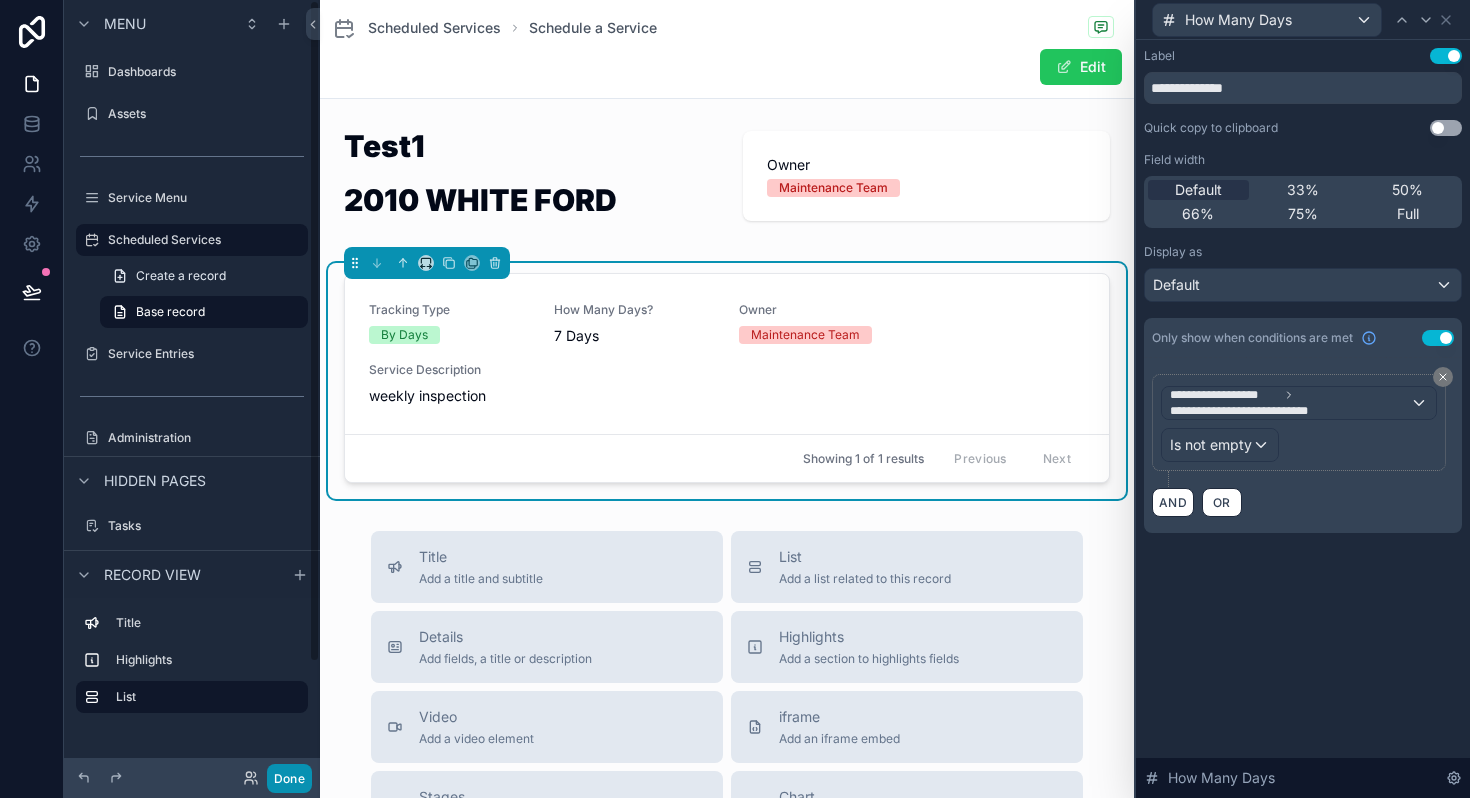 click on "Done" at bounding box center [289, 778] 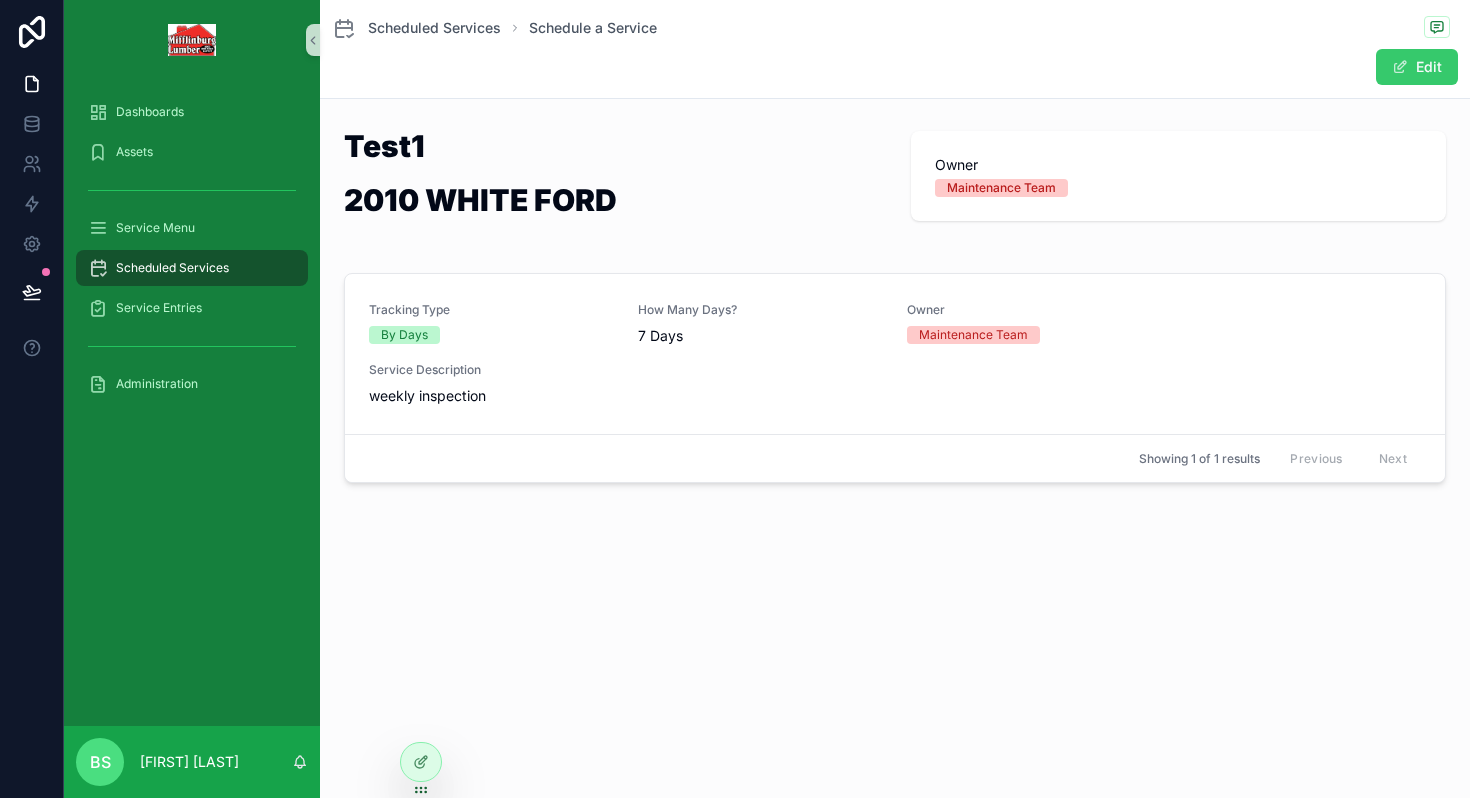 click at bounding box center (1400, 67) 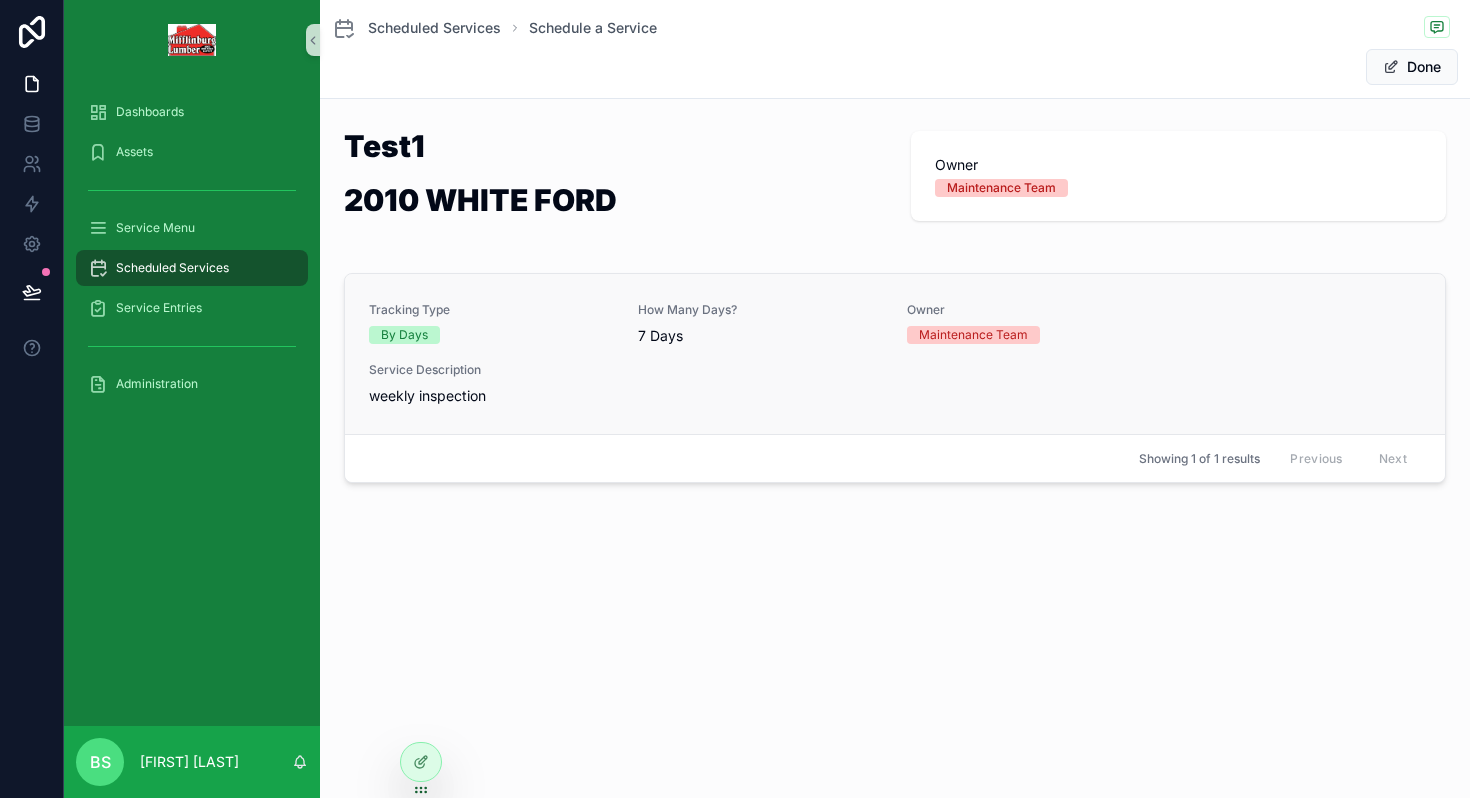 click on "By Days" at bounding box center [404, 335] 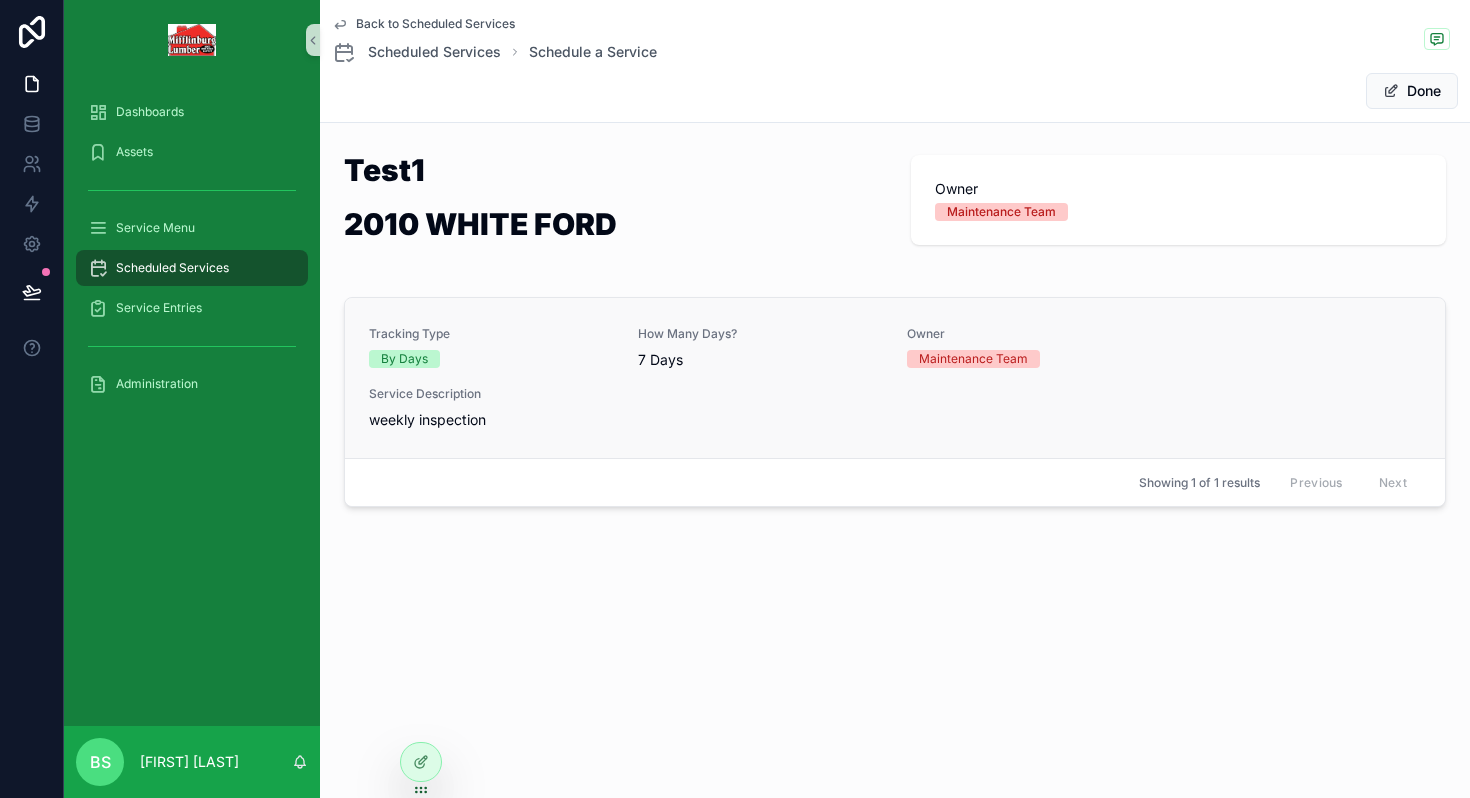 click on "weekly inspection" at bounding box center (895, 420) 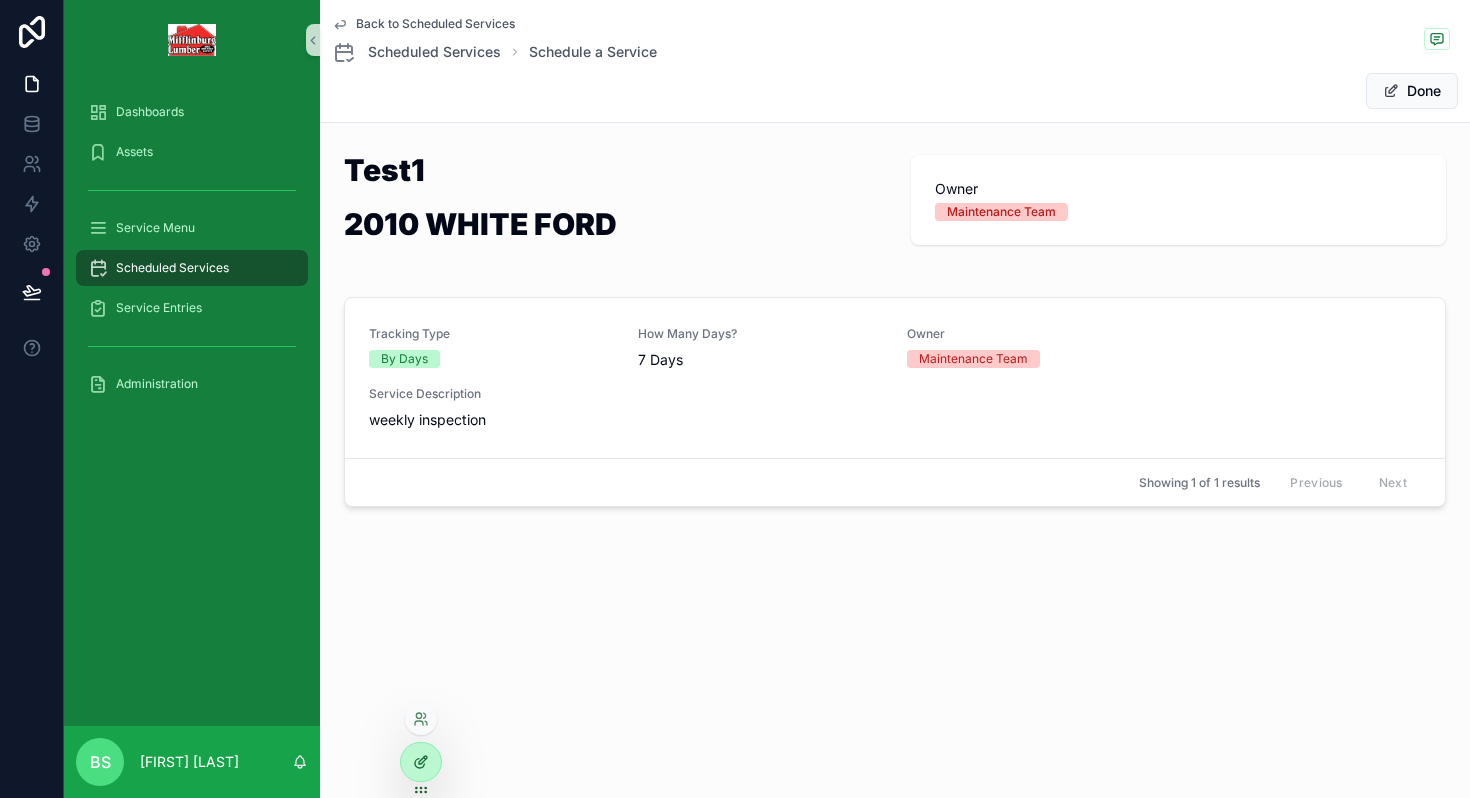 click 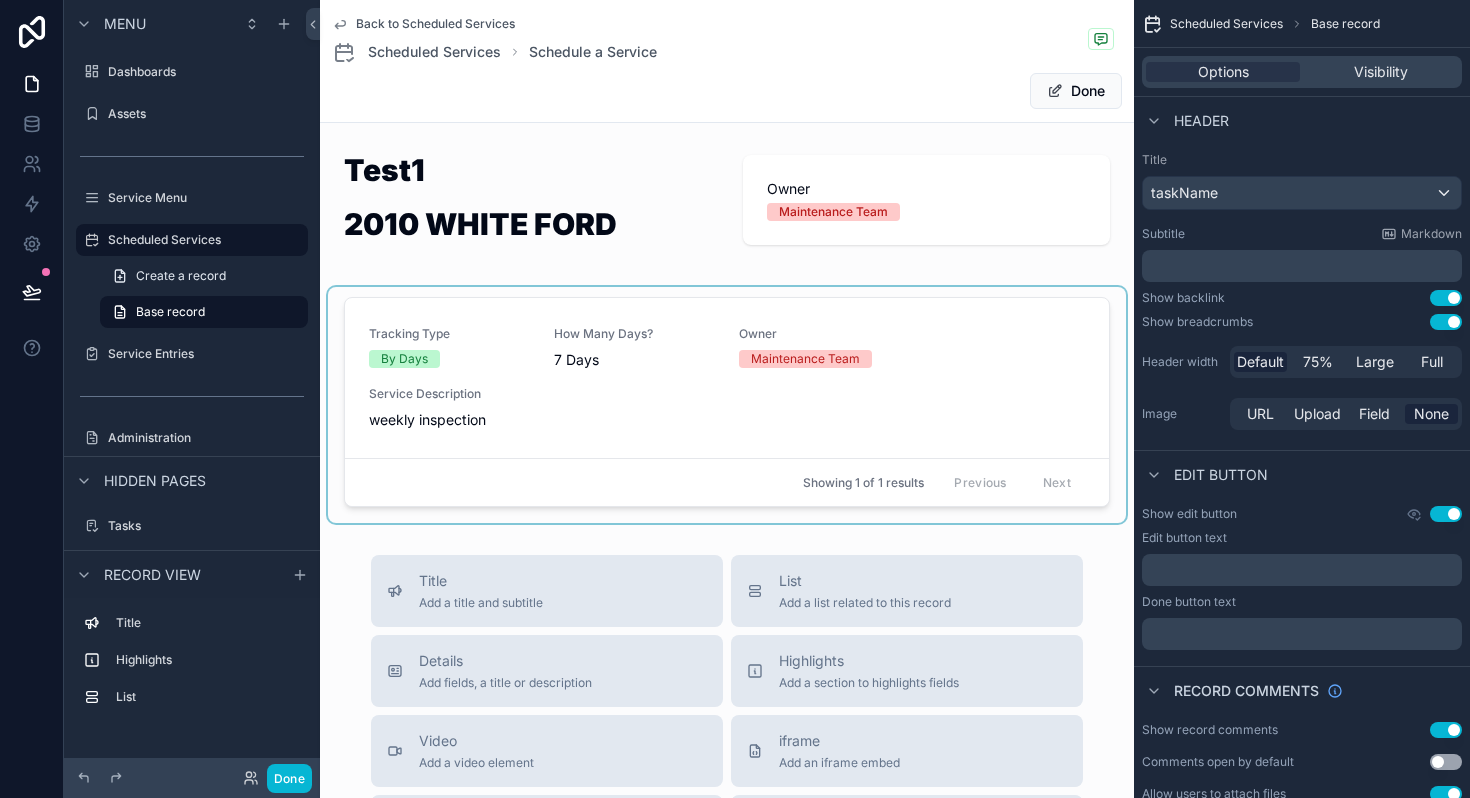 click at bounding box center [727, 405] 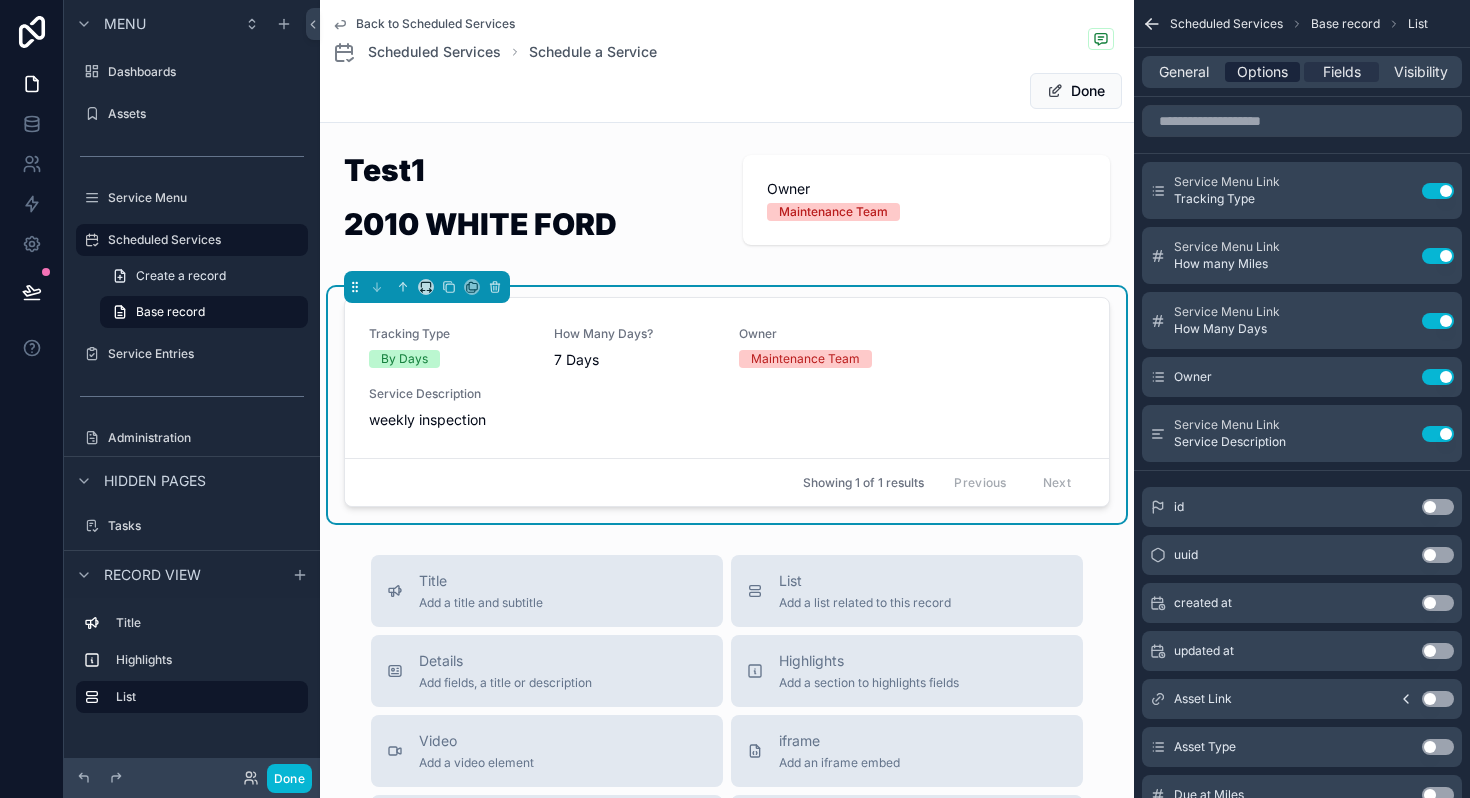 click on "Options" at bounding box center (1262, 72) 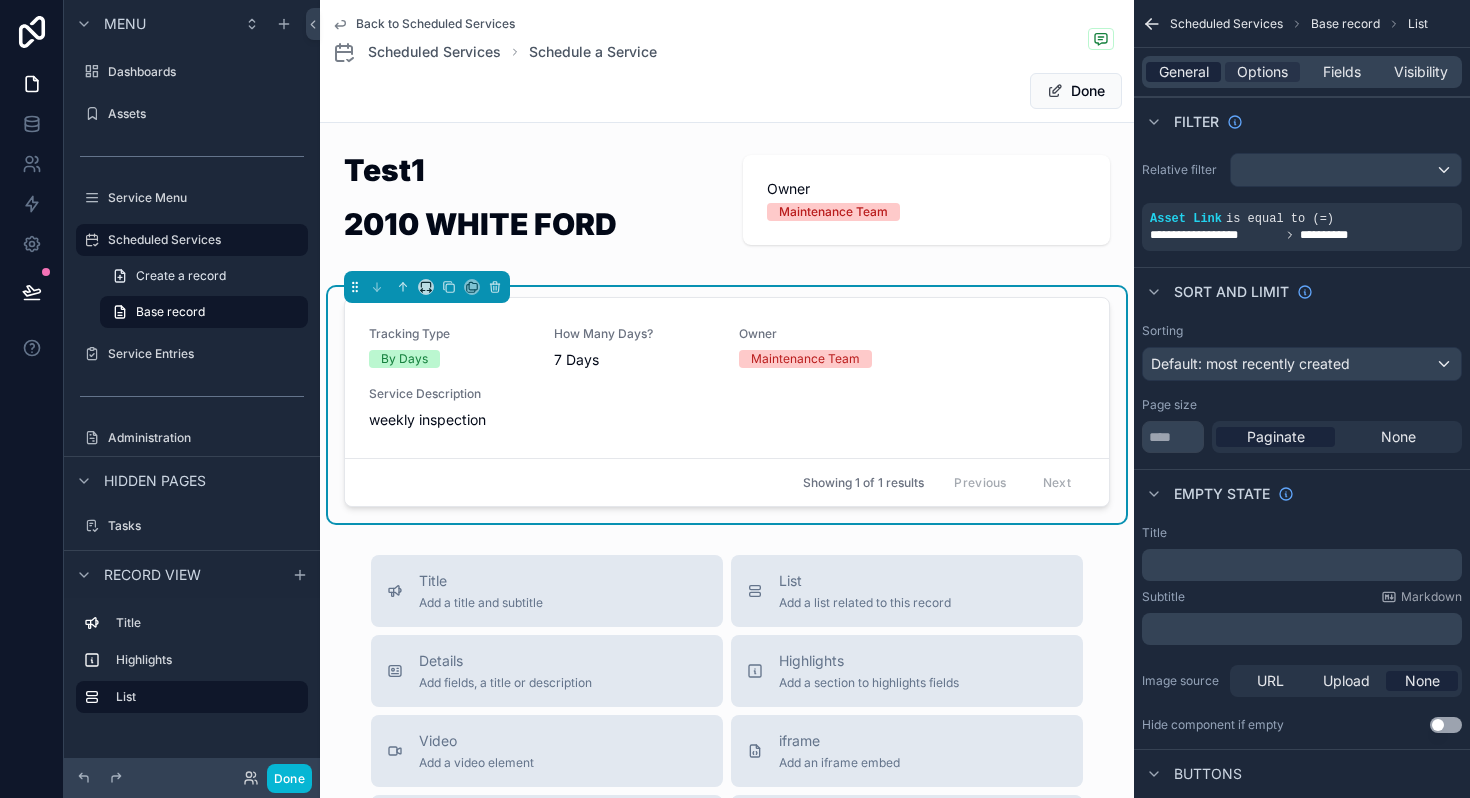 click on "General" at bounding box center [1184, 72] 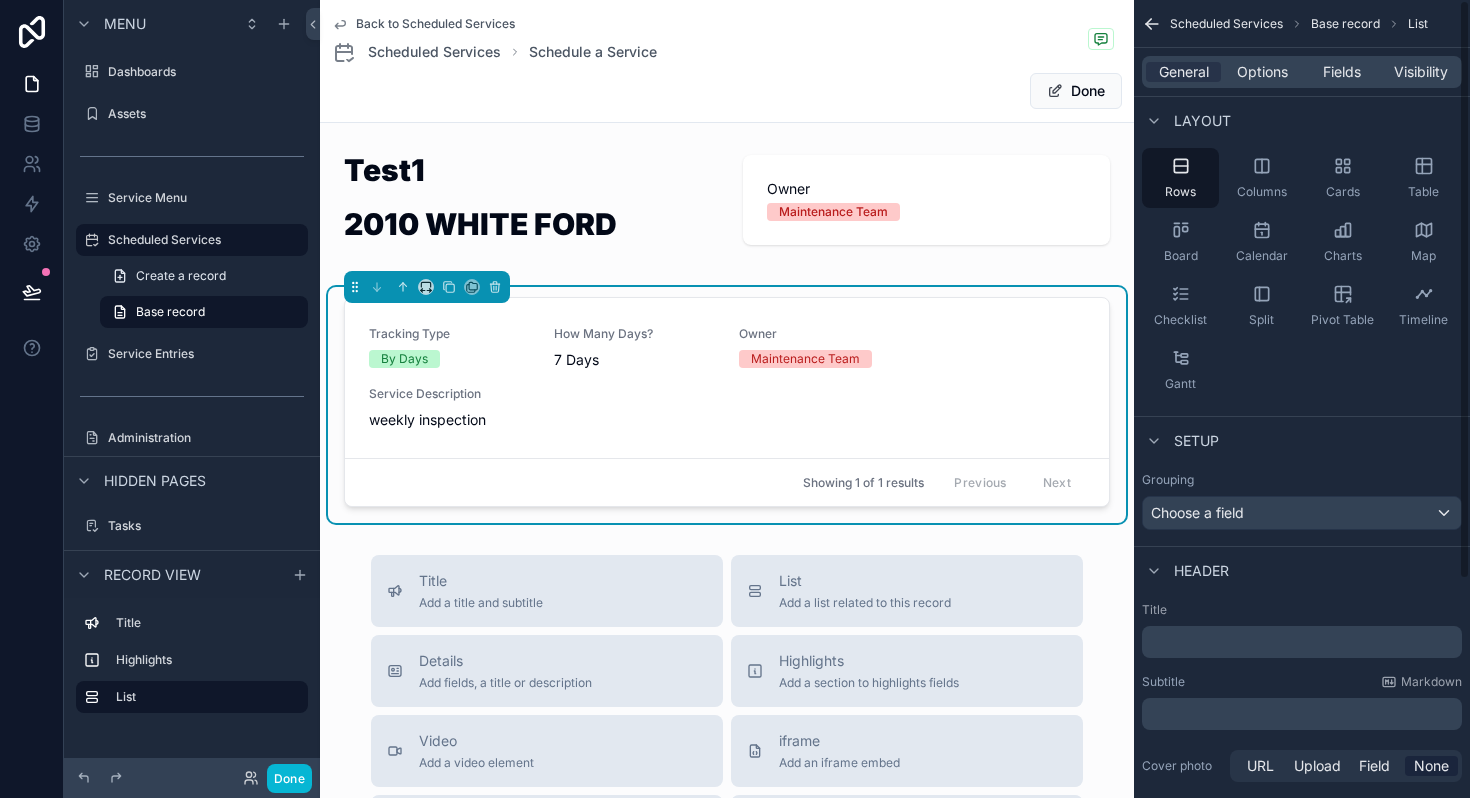 scroll, scrollTop: 0, scrollLeft: 0, axis: both 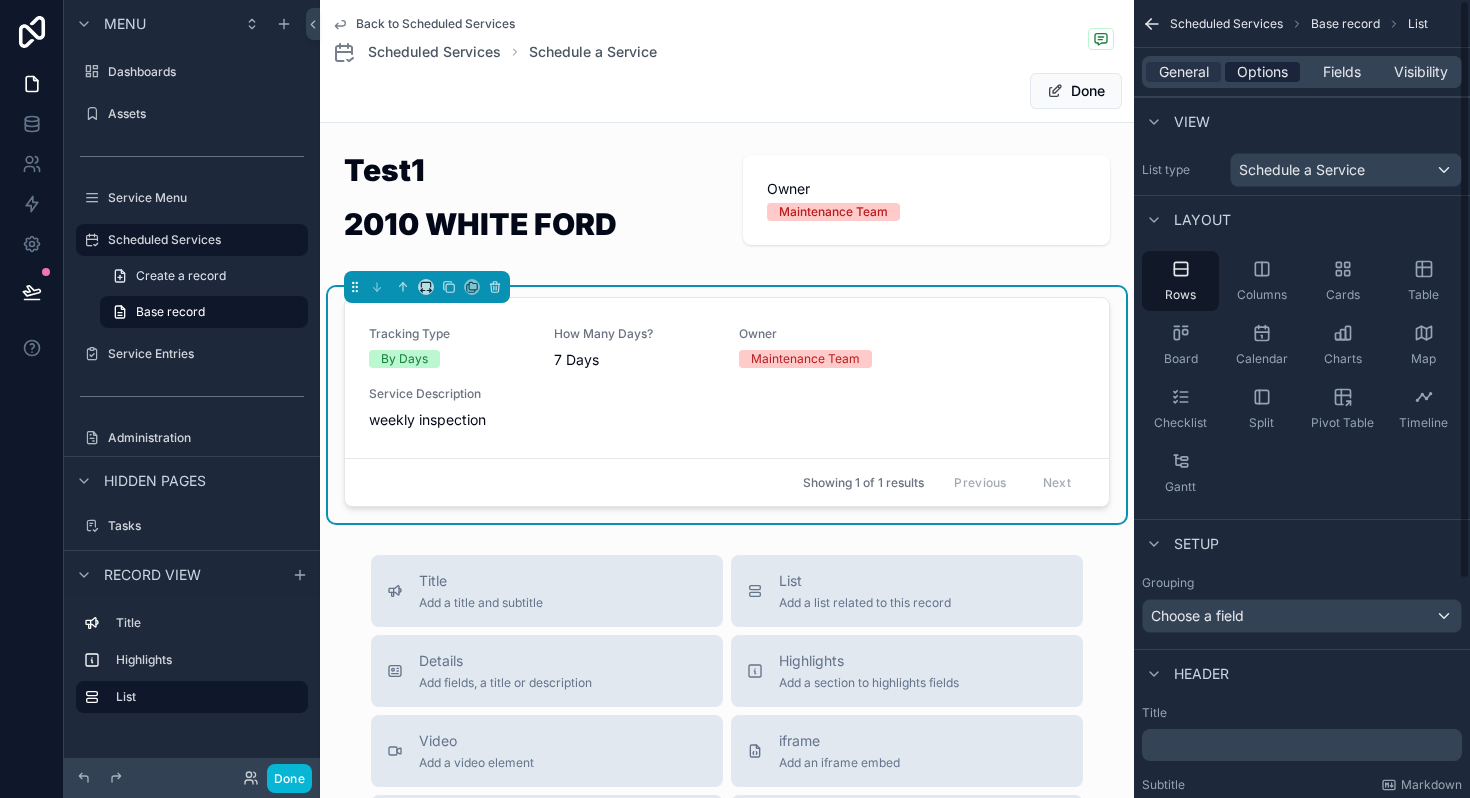 click on "Options" at bounding box center (1262, 72) 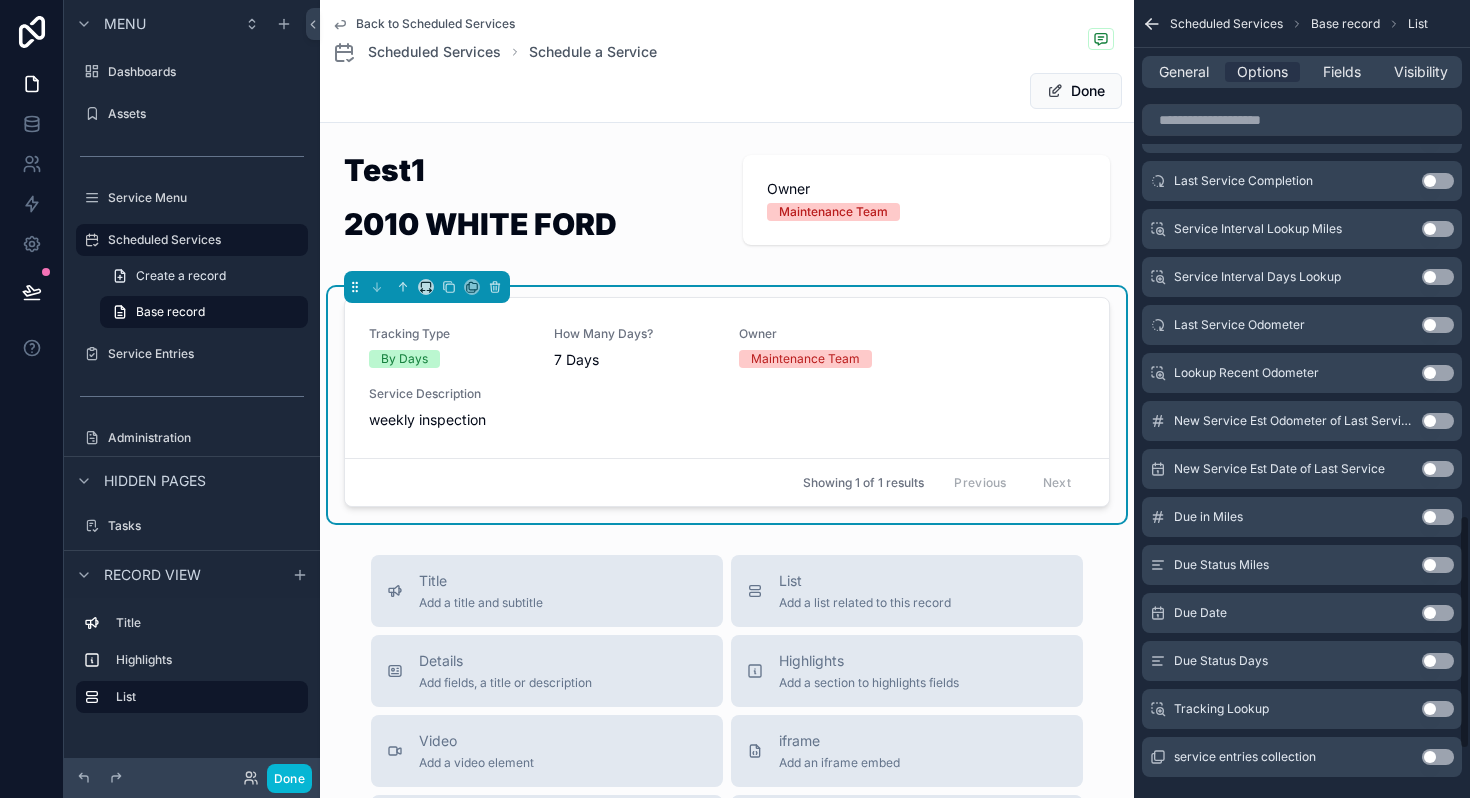 scroll, scrollTop: 0, scrollLeft: 0, axis: both 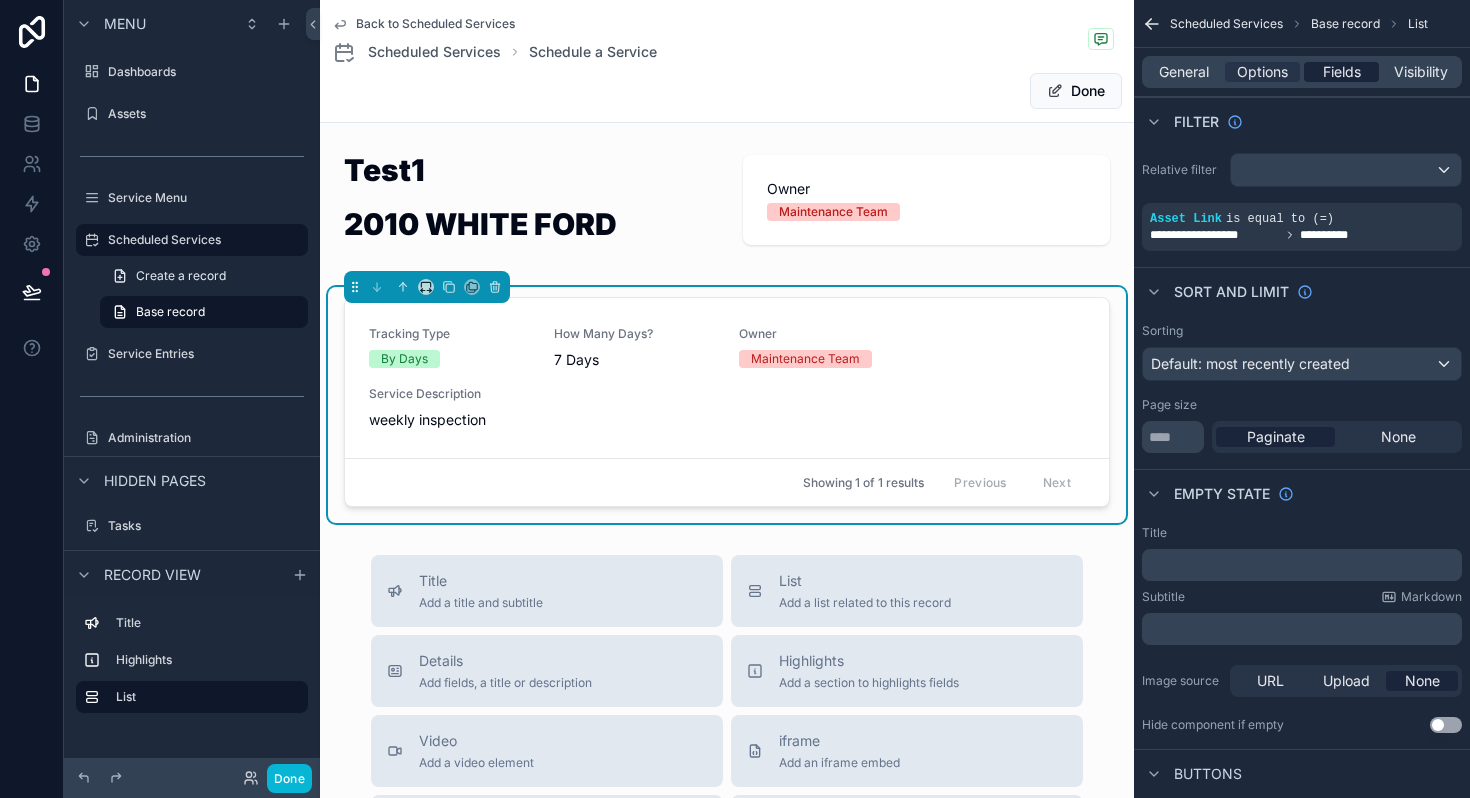 click on "Fields" at bounding box center (1342, 72) 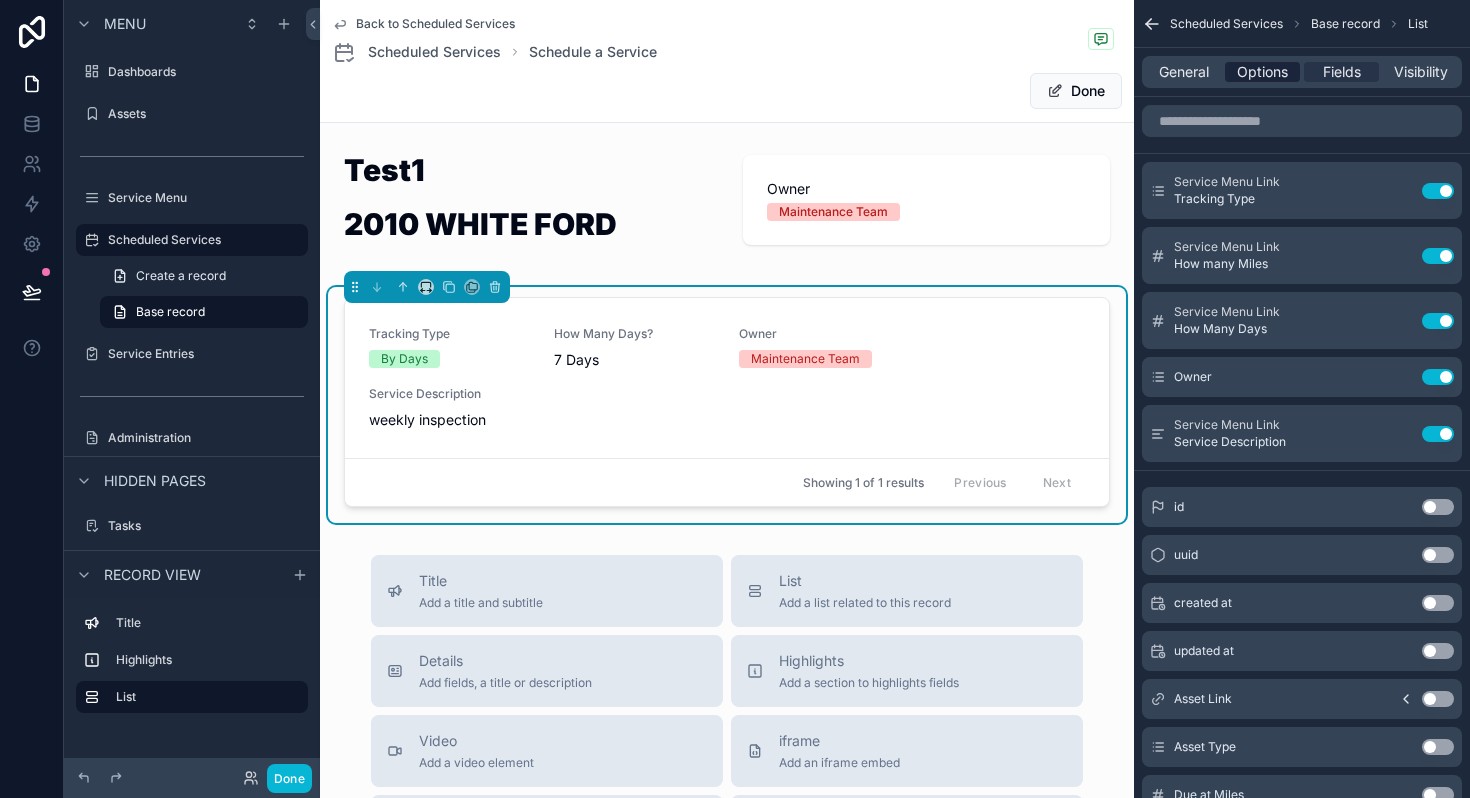 click on "Options" at bounding box center (1262, 72) 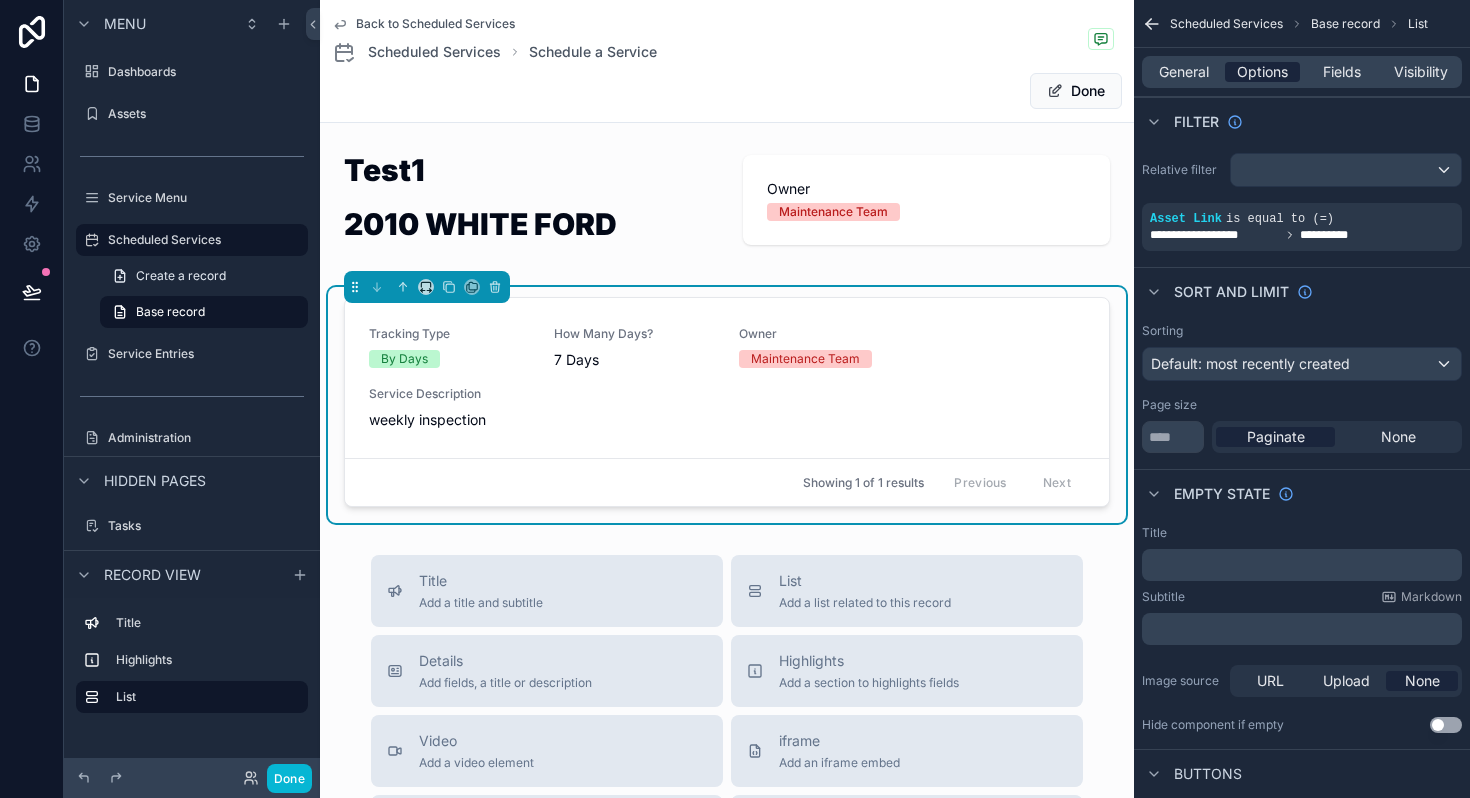 click on "Options" at bounding box center [1262, 72] 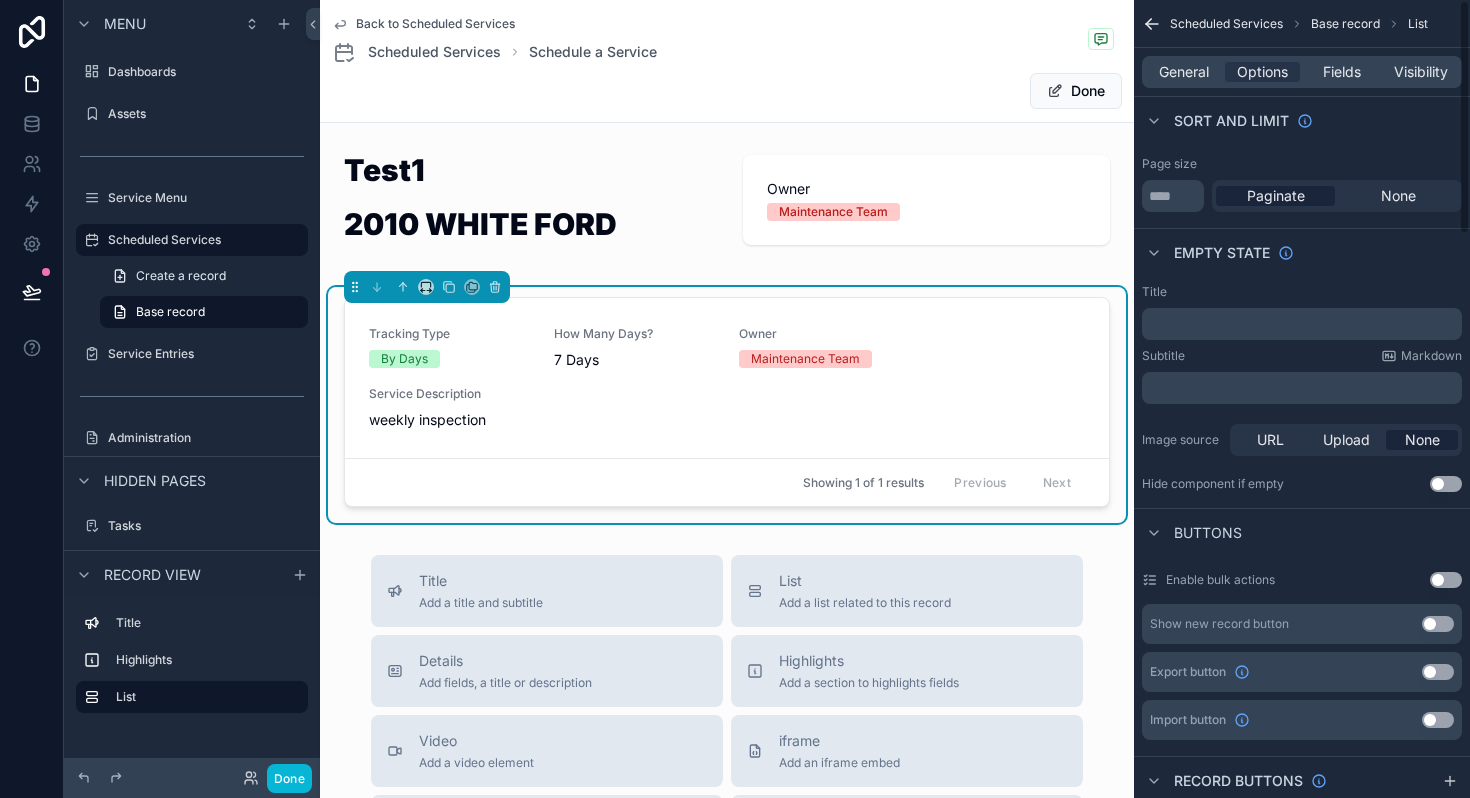 scroll, scrollTop: 0, scrollLeft: 0, axis: both 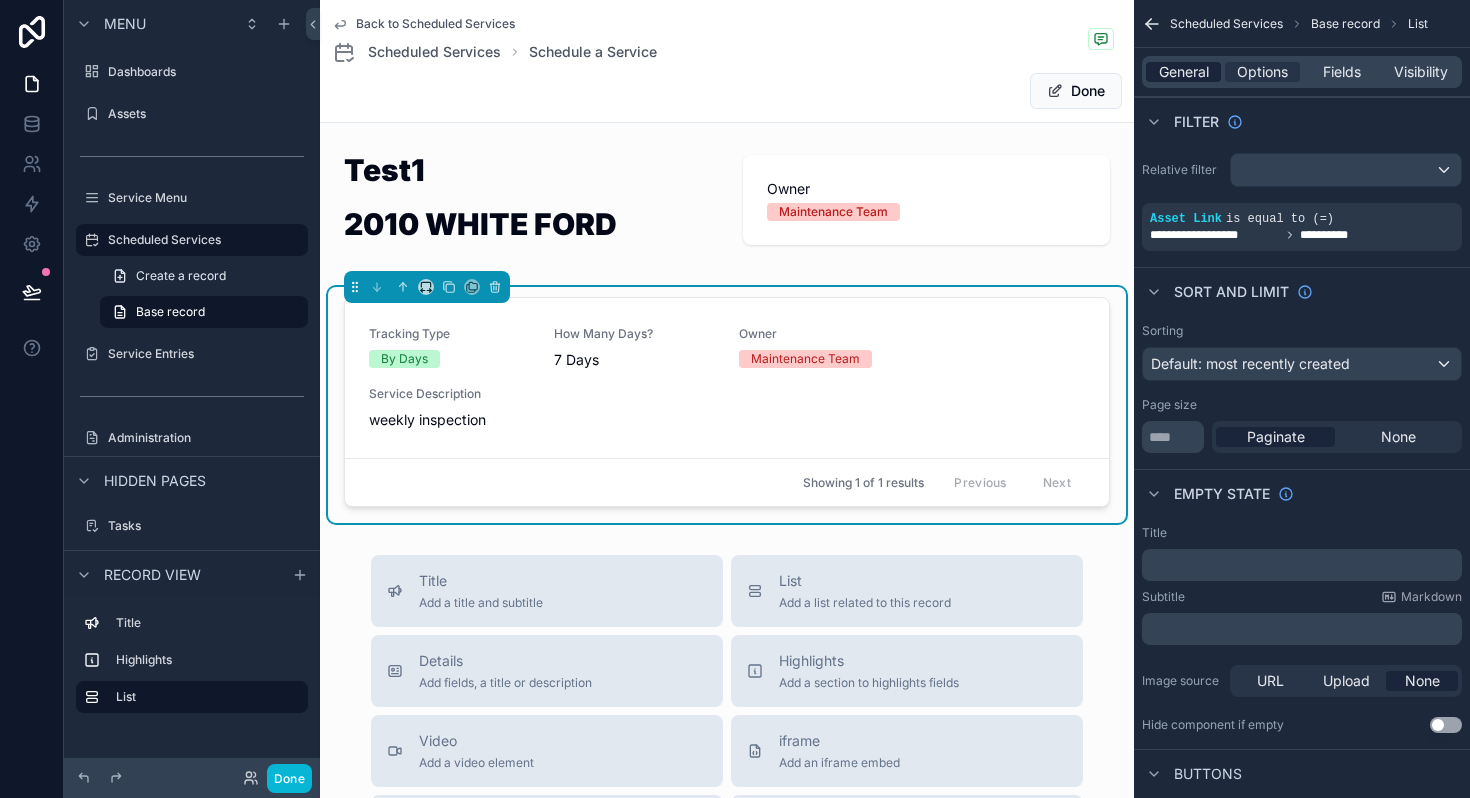 click on "General" at bounding box center (1184, 72) 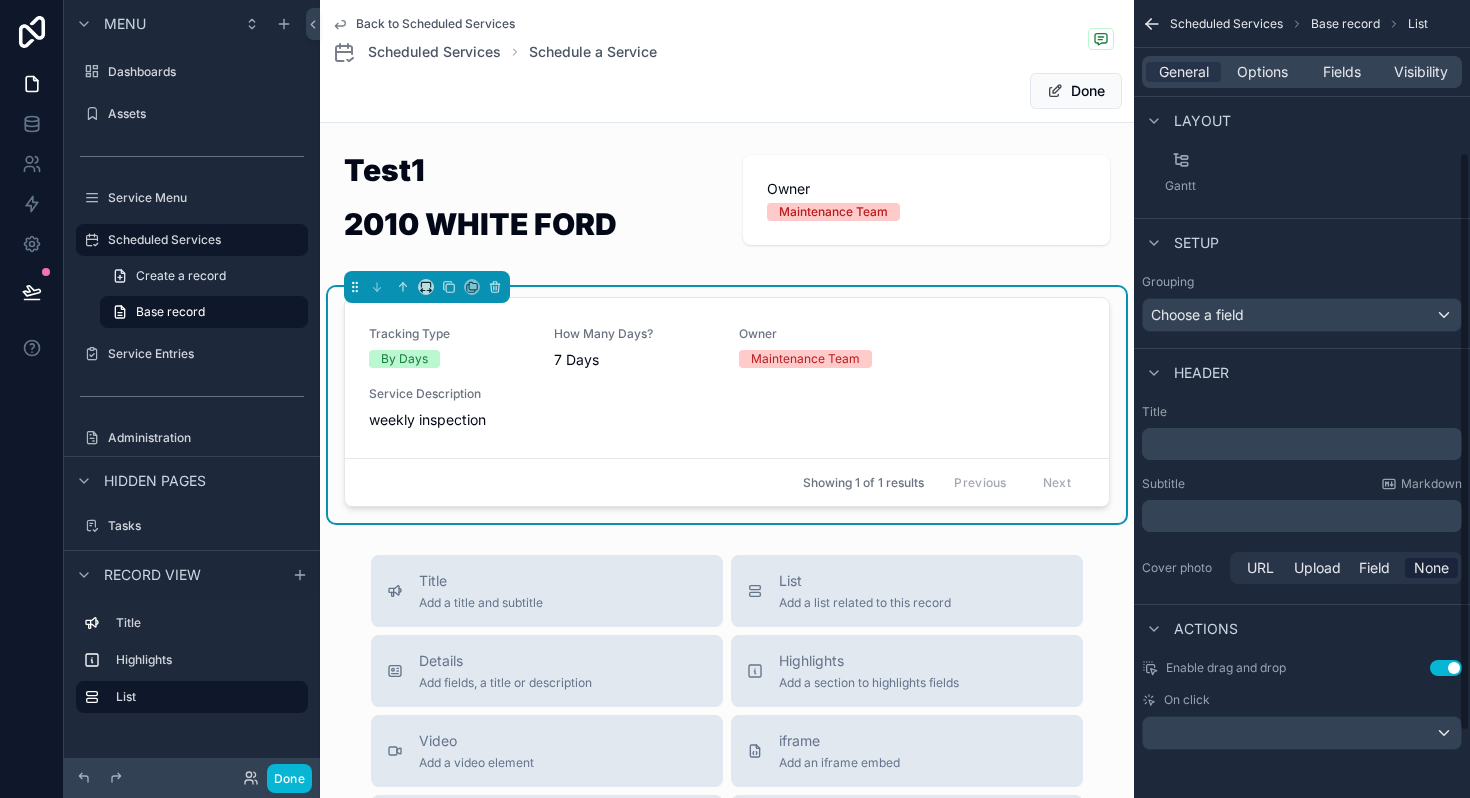 scroll, scrollTop: 0, scrollLeft: 0, axis: both 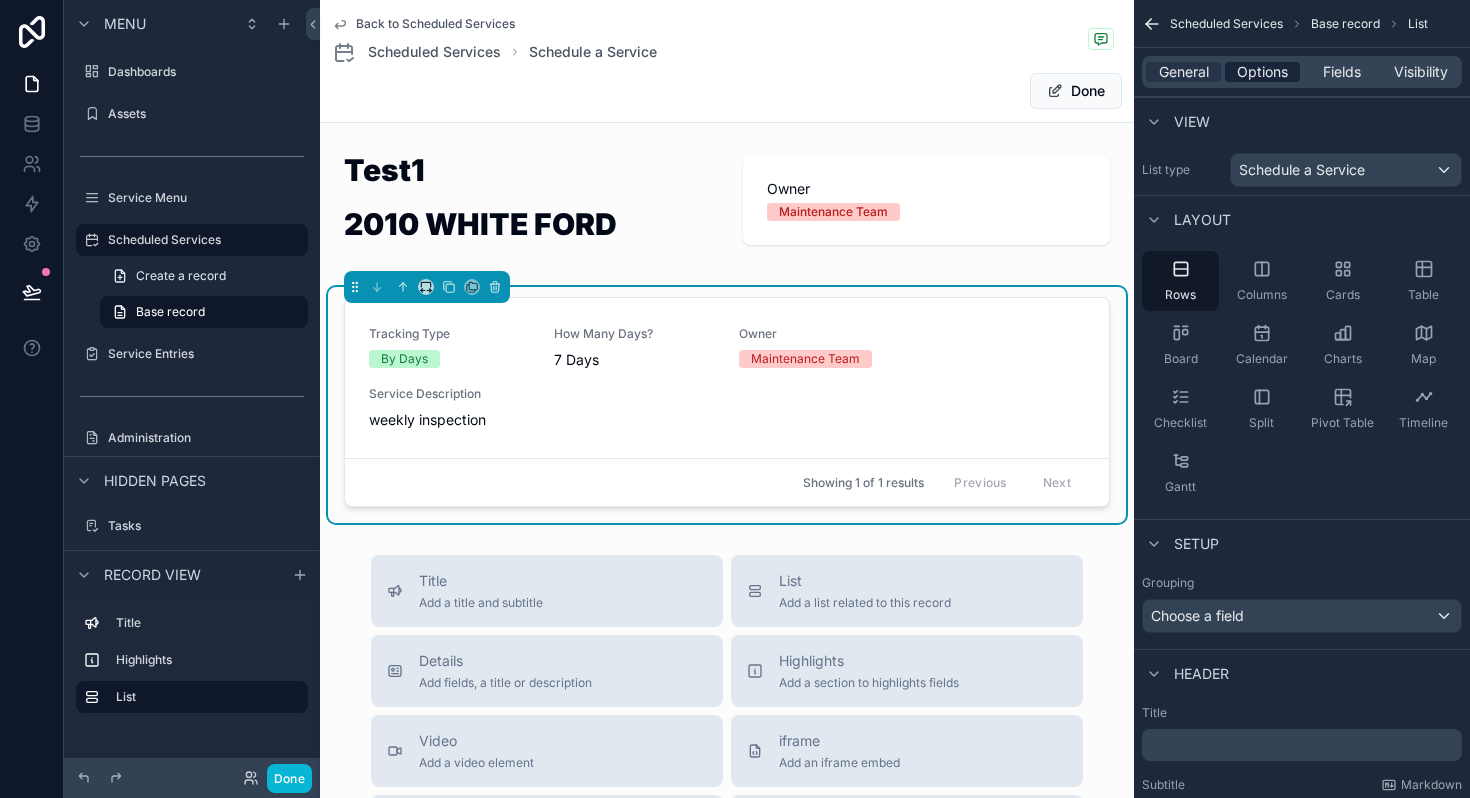 click on "Options" at bounding box center [1262, 72] 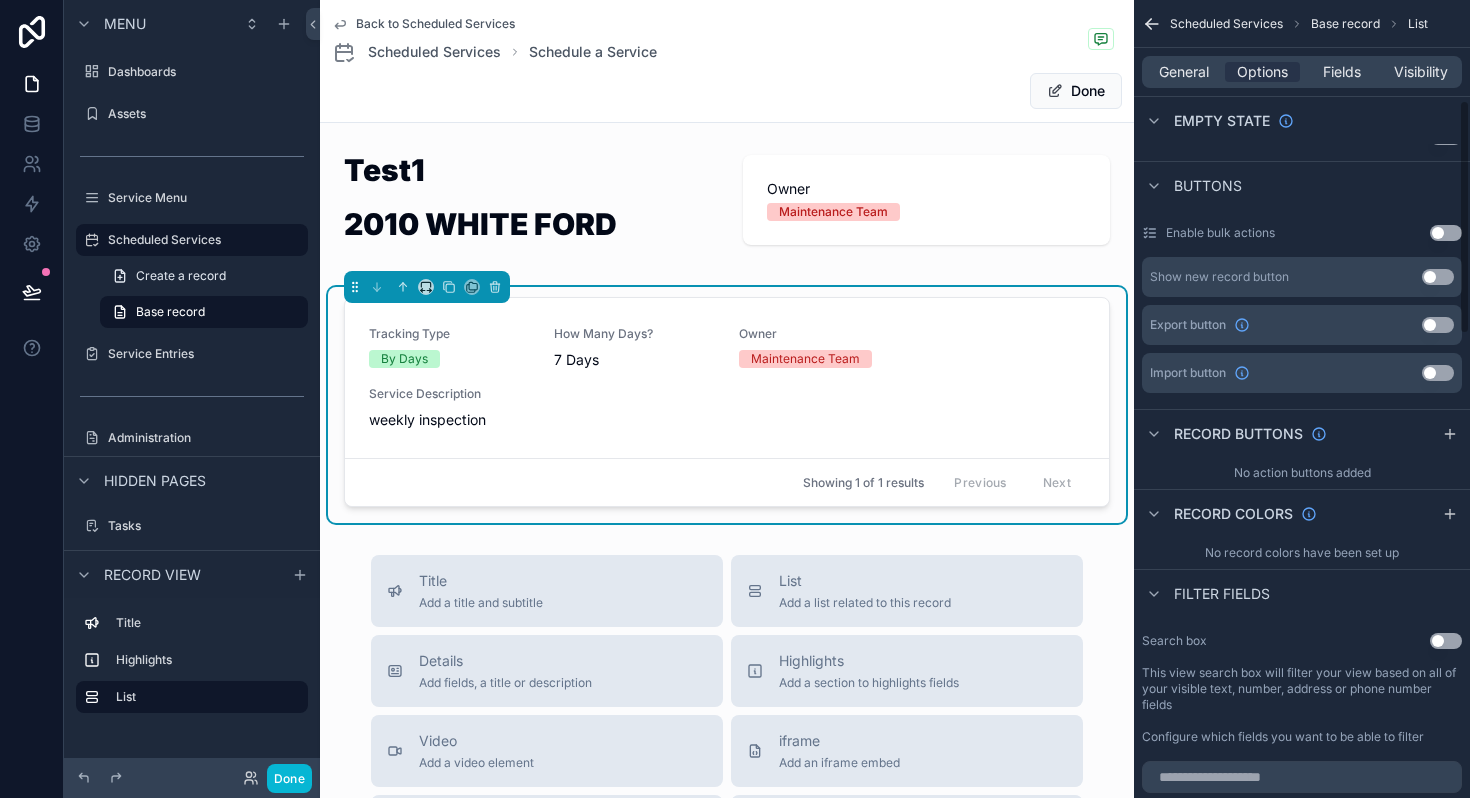 scroll, scrollTop: 0, scrollLeft: 0, axis: both 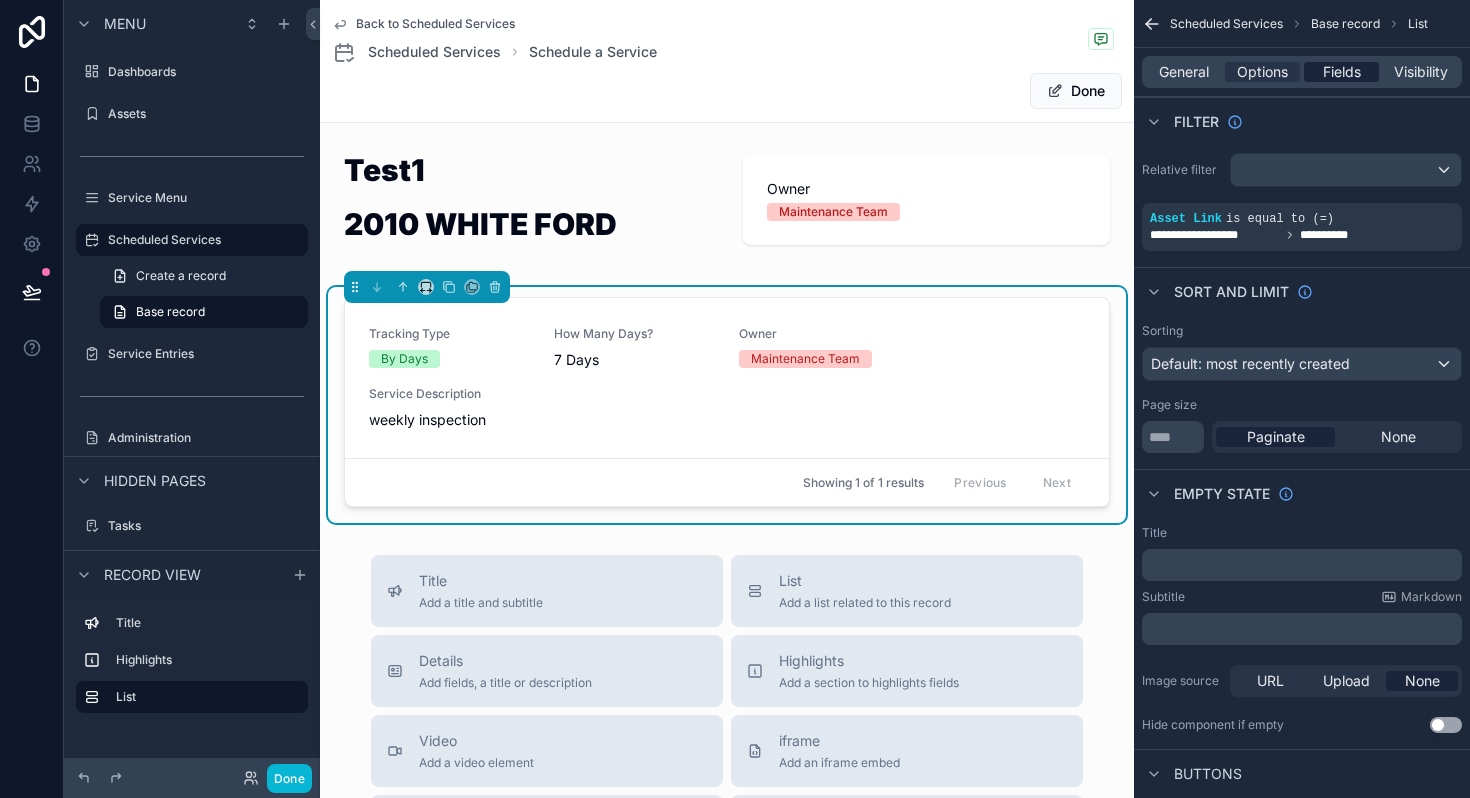 click on "Fields" at bounding box center (1342, 72) 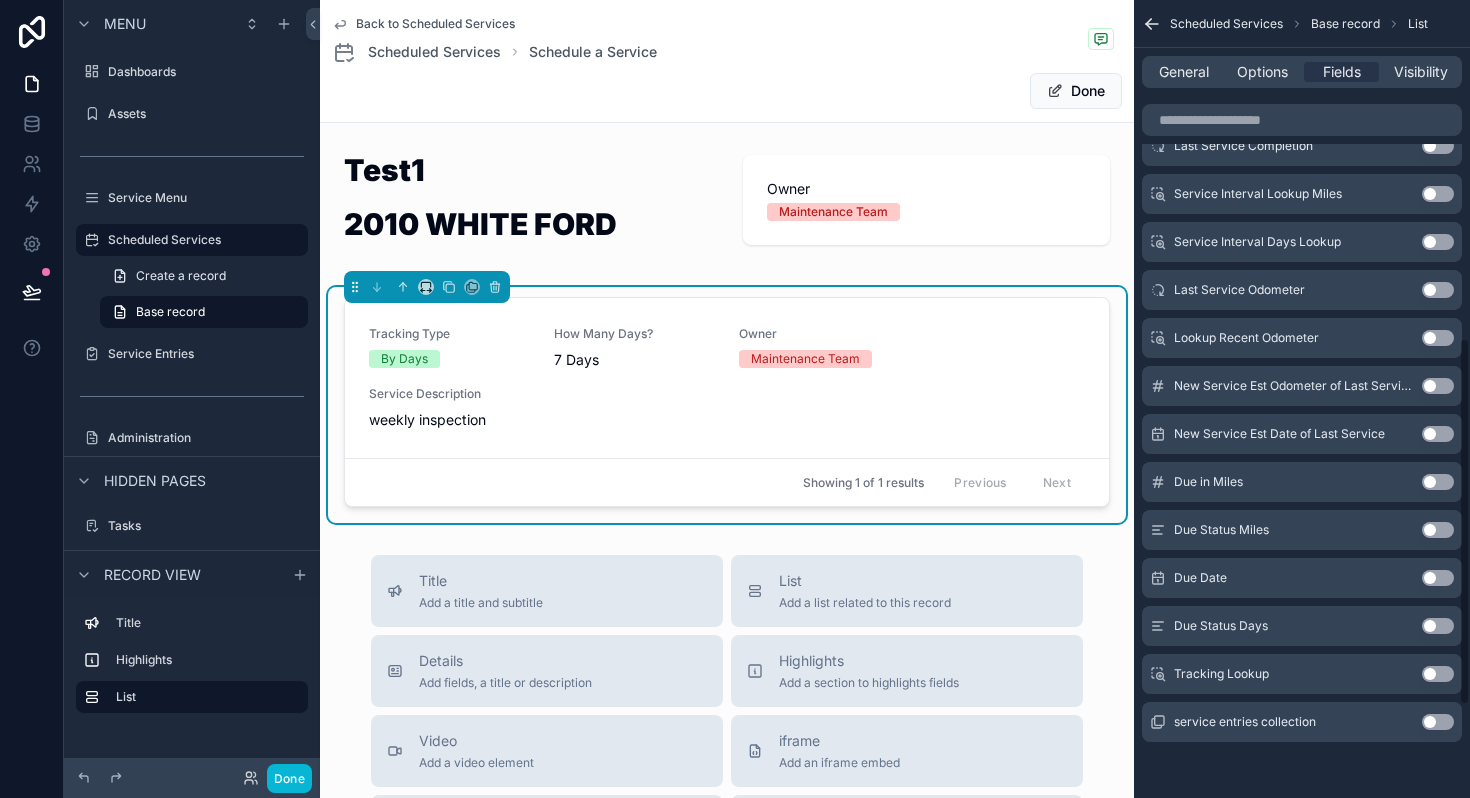 scroll, scrollTop: 0, scrollLeft: 0, axis: both 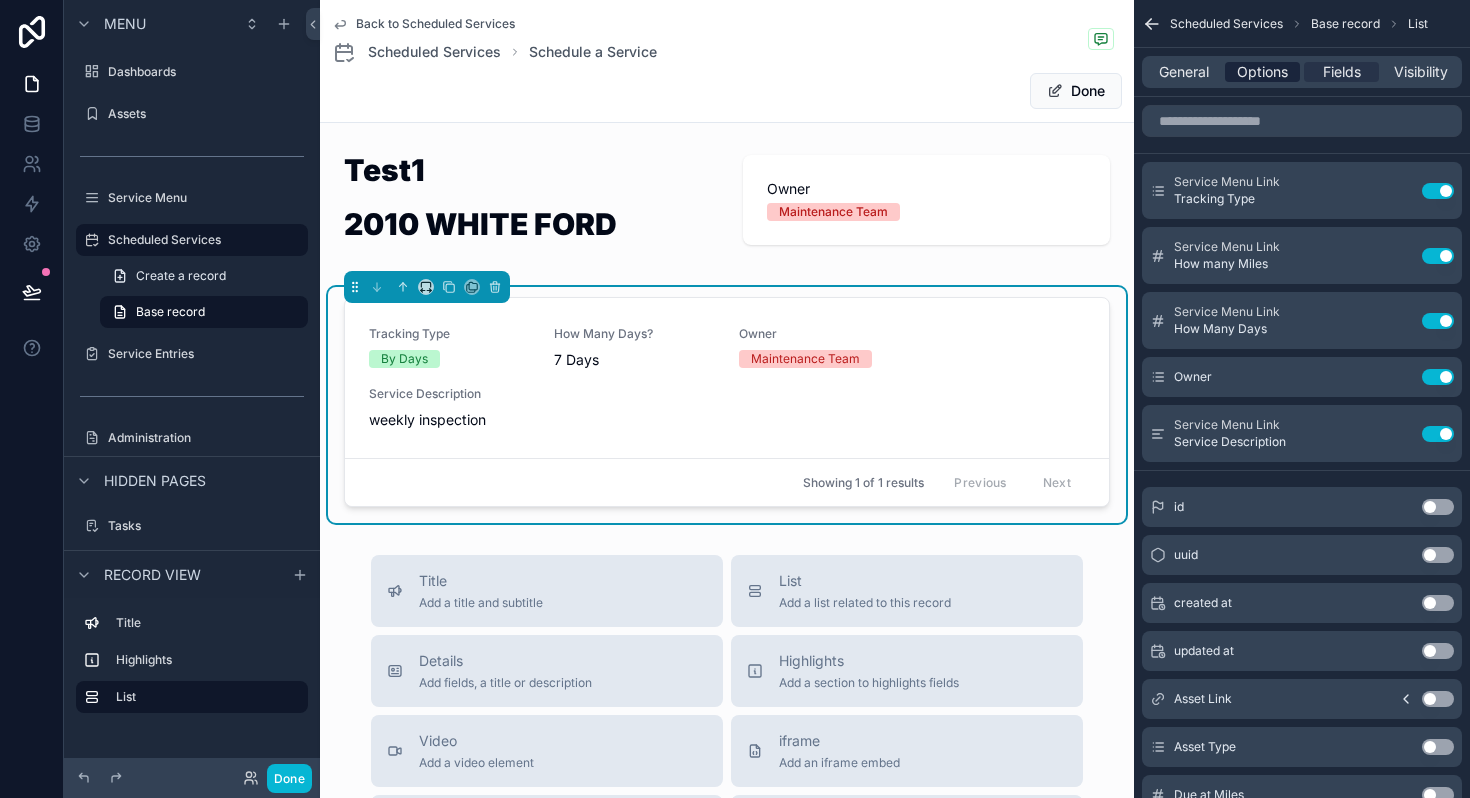 click on "Options" at bounding box center (1262, 72) 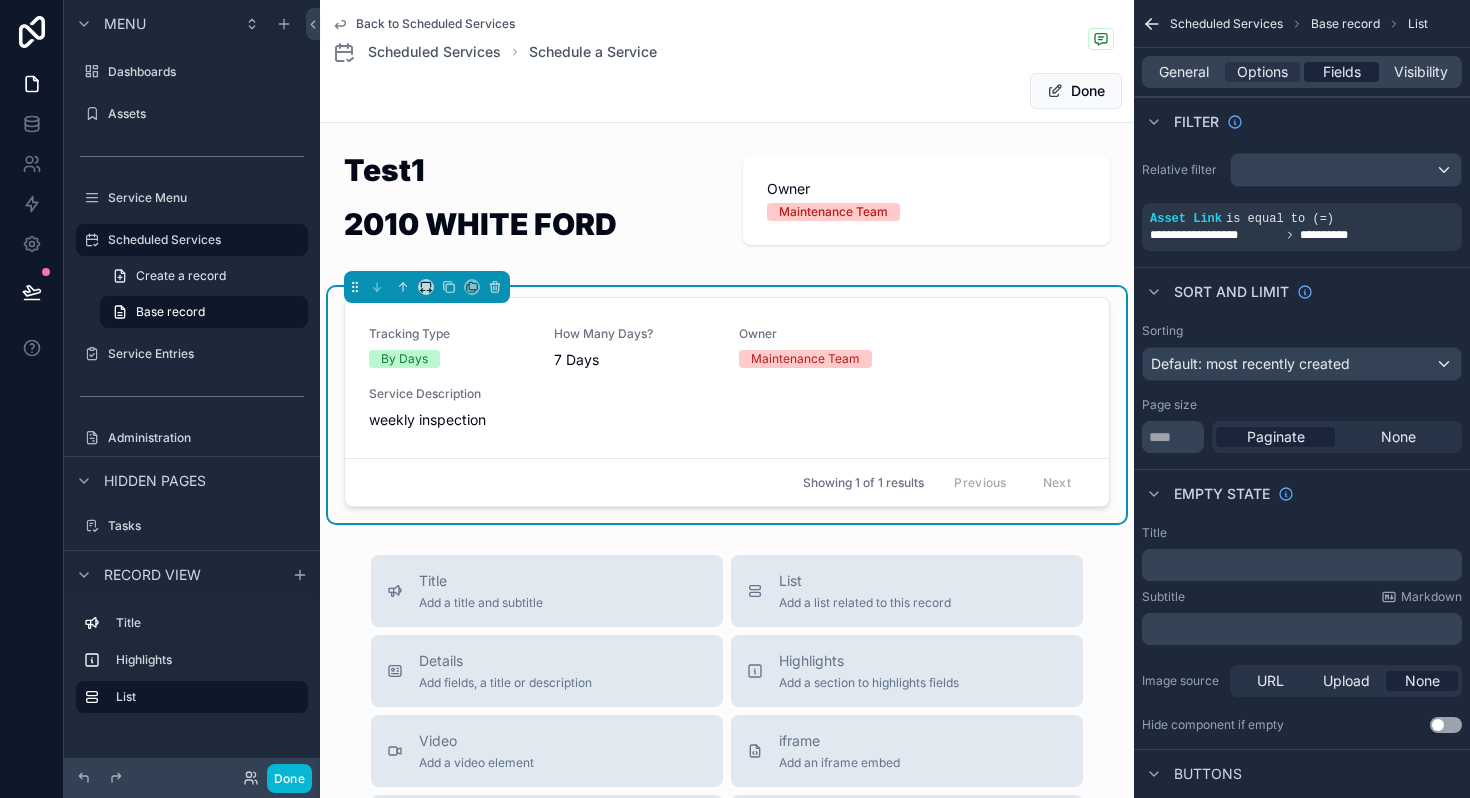 click on "Fields" at bounding box center (1342, 72) 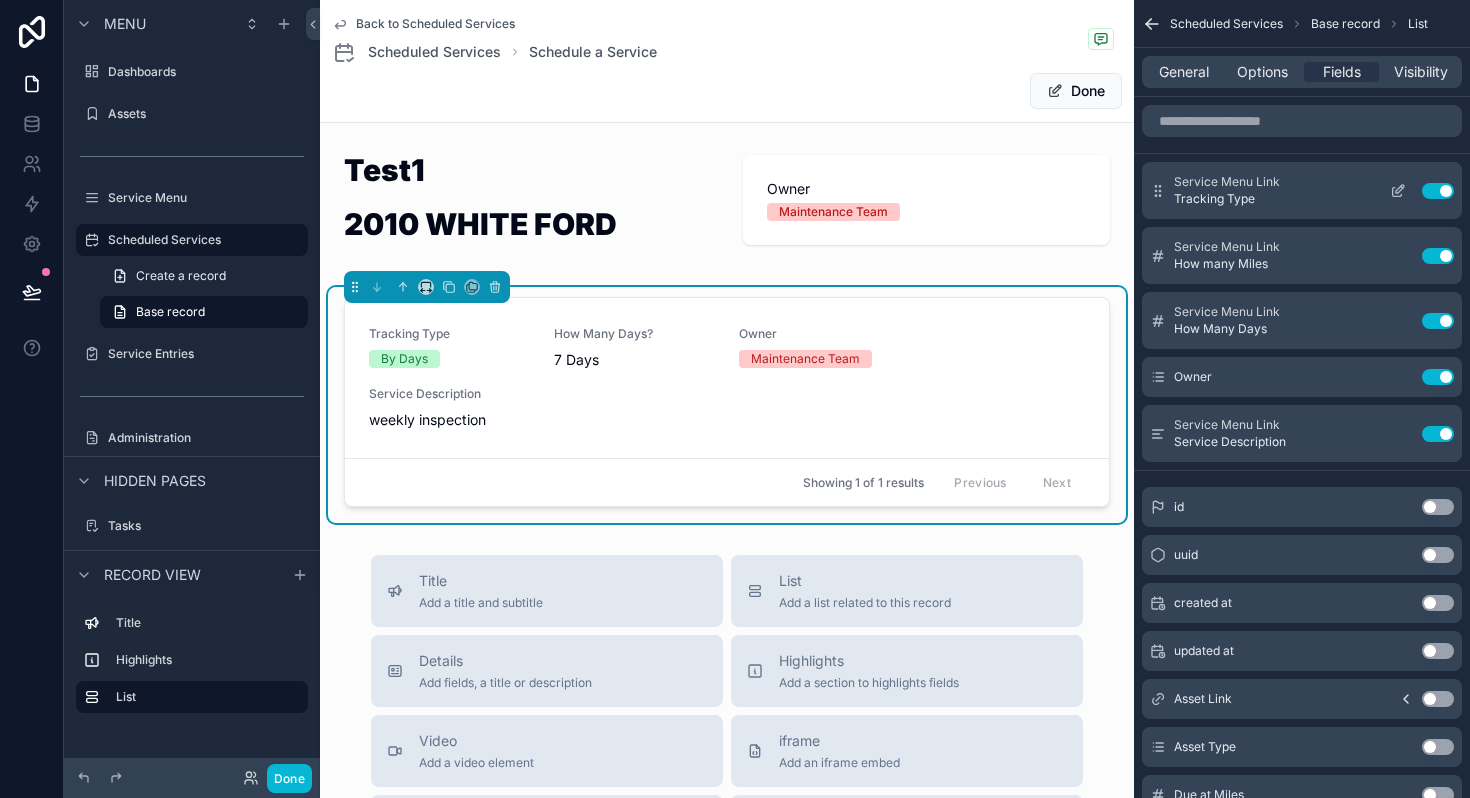click 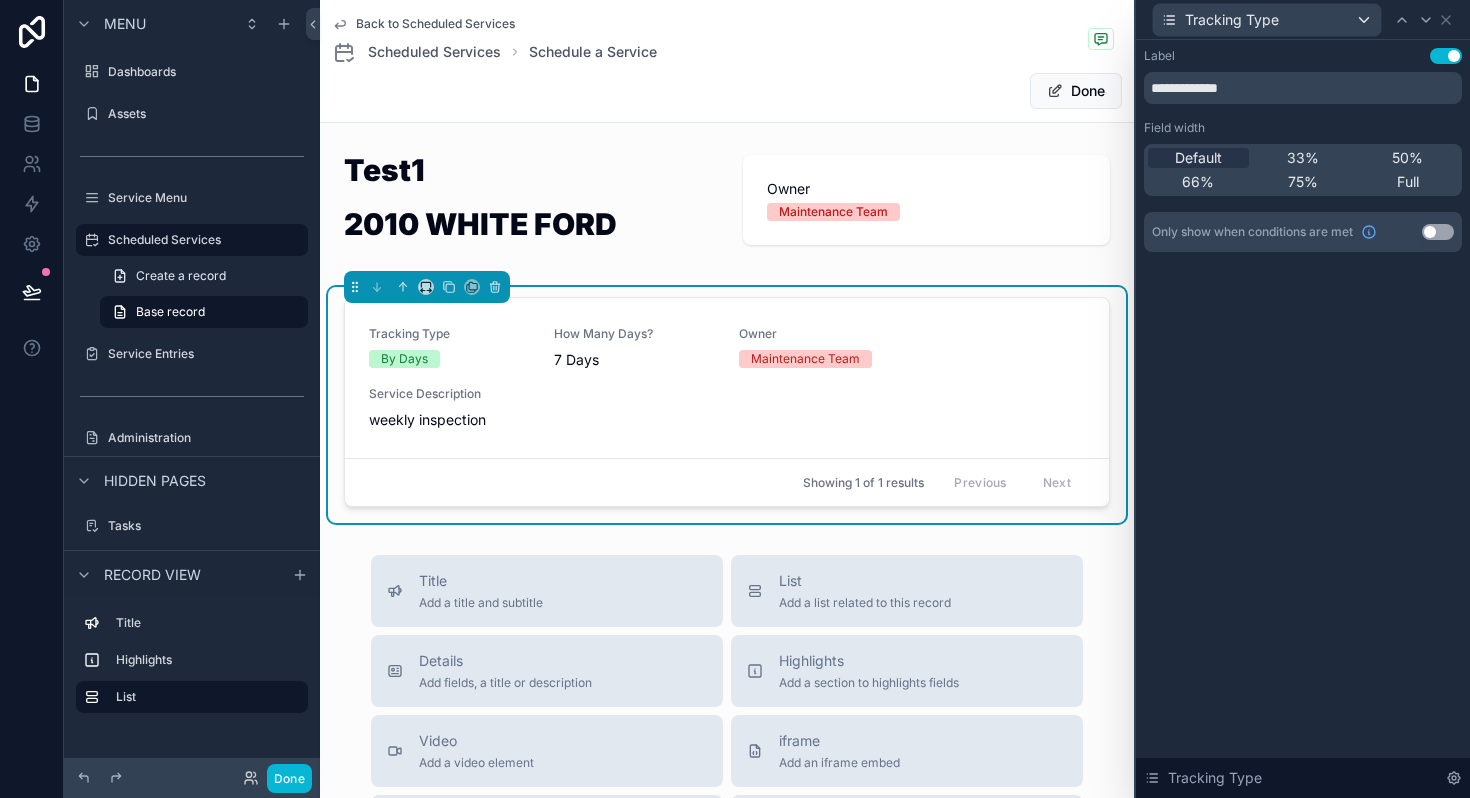 click on "**********" at bounding box center [1303, 419] 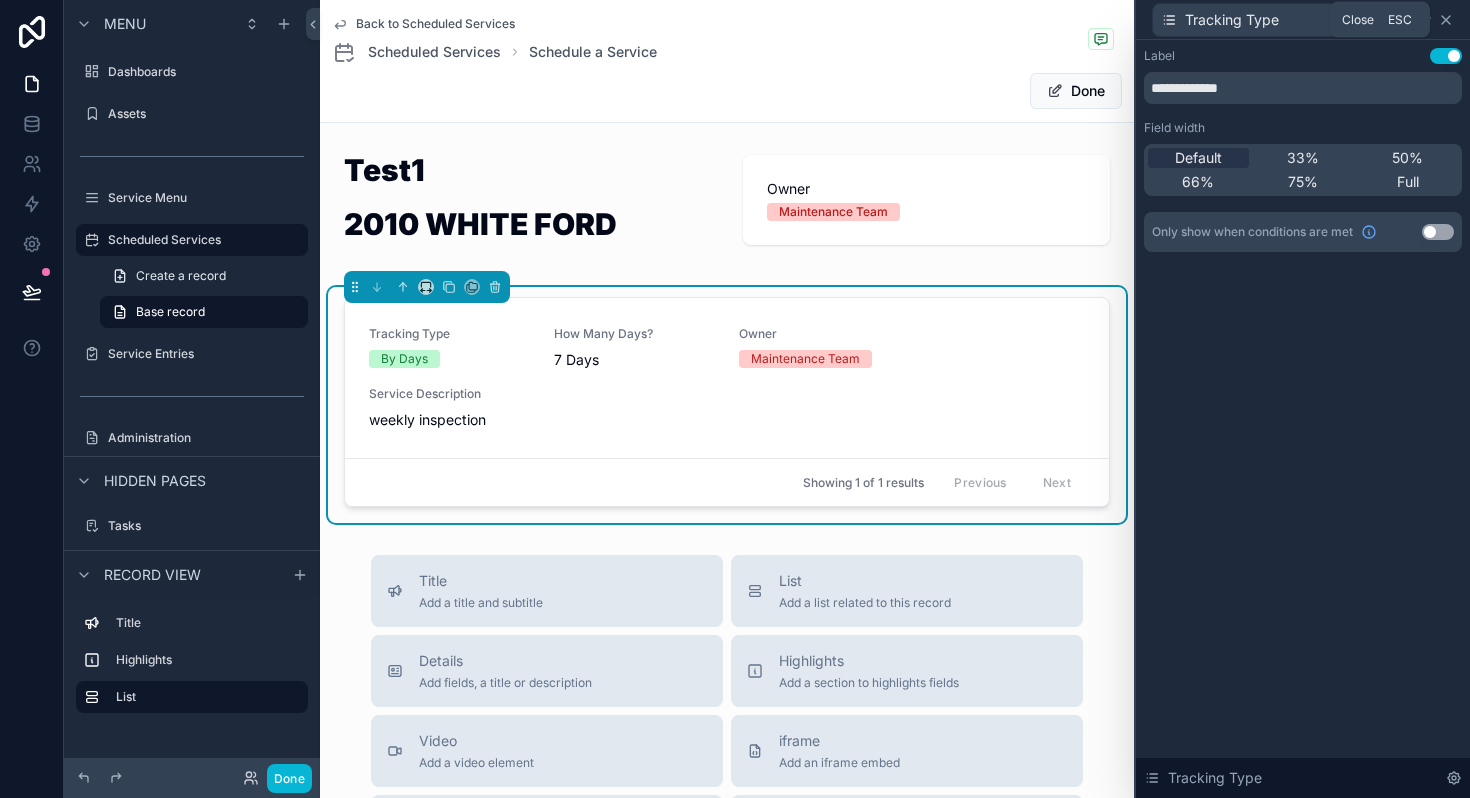 click 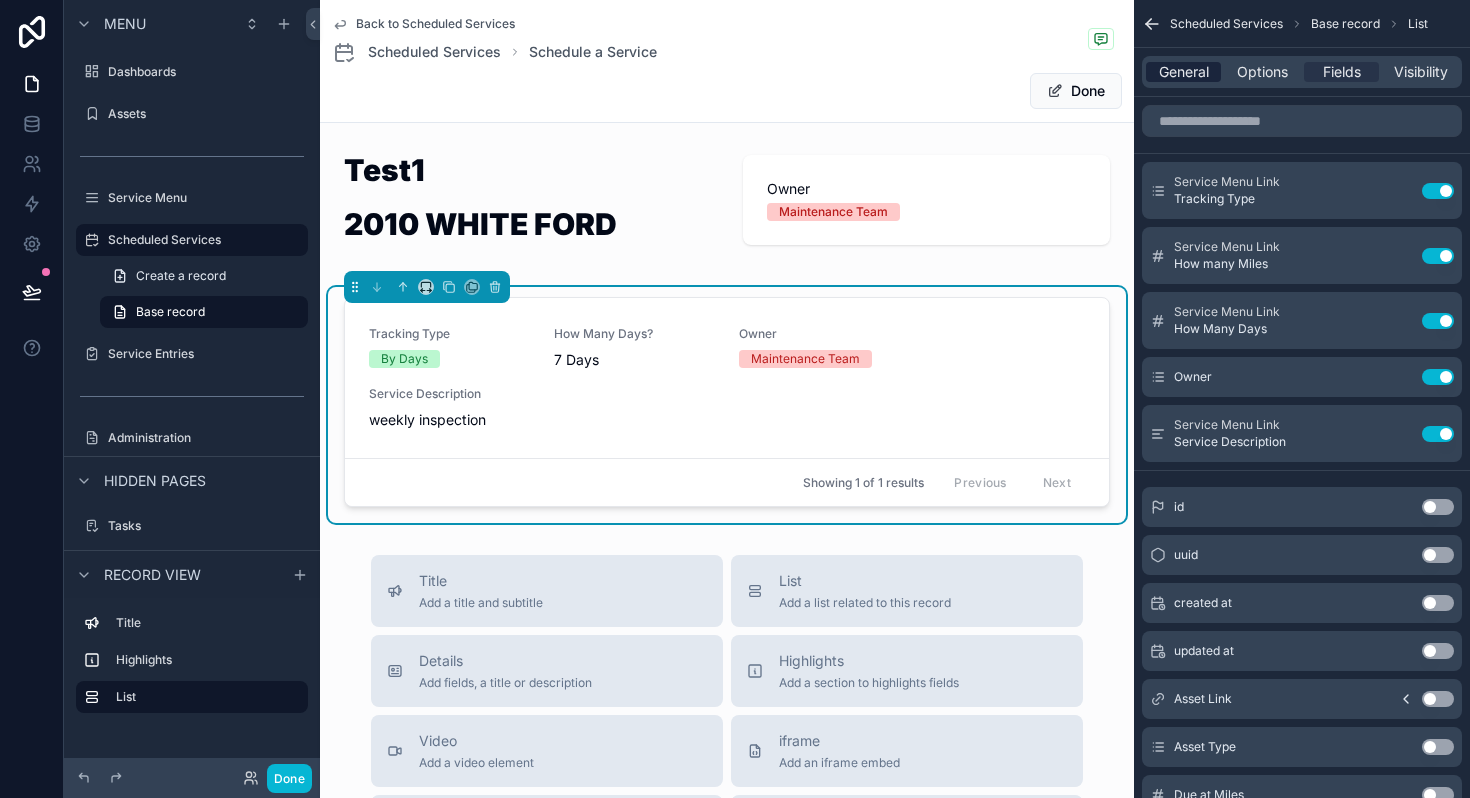 click on "General" at bounding box center [1184, 72] 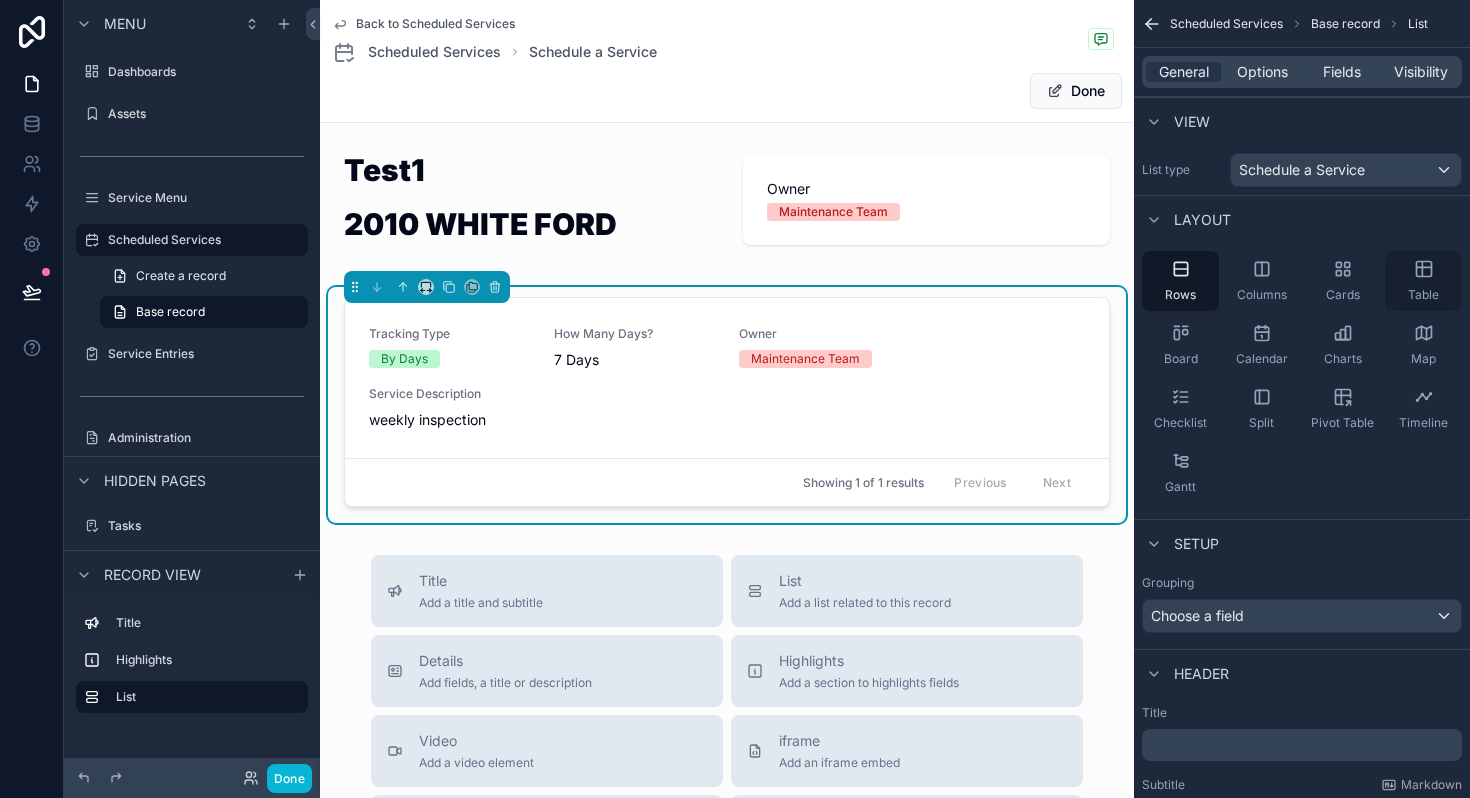 click on "Table" at bounding box center [1423, 281] 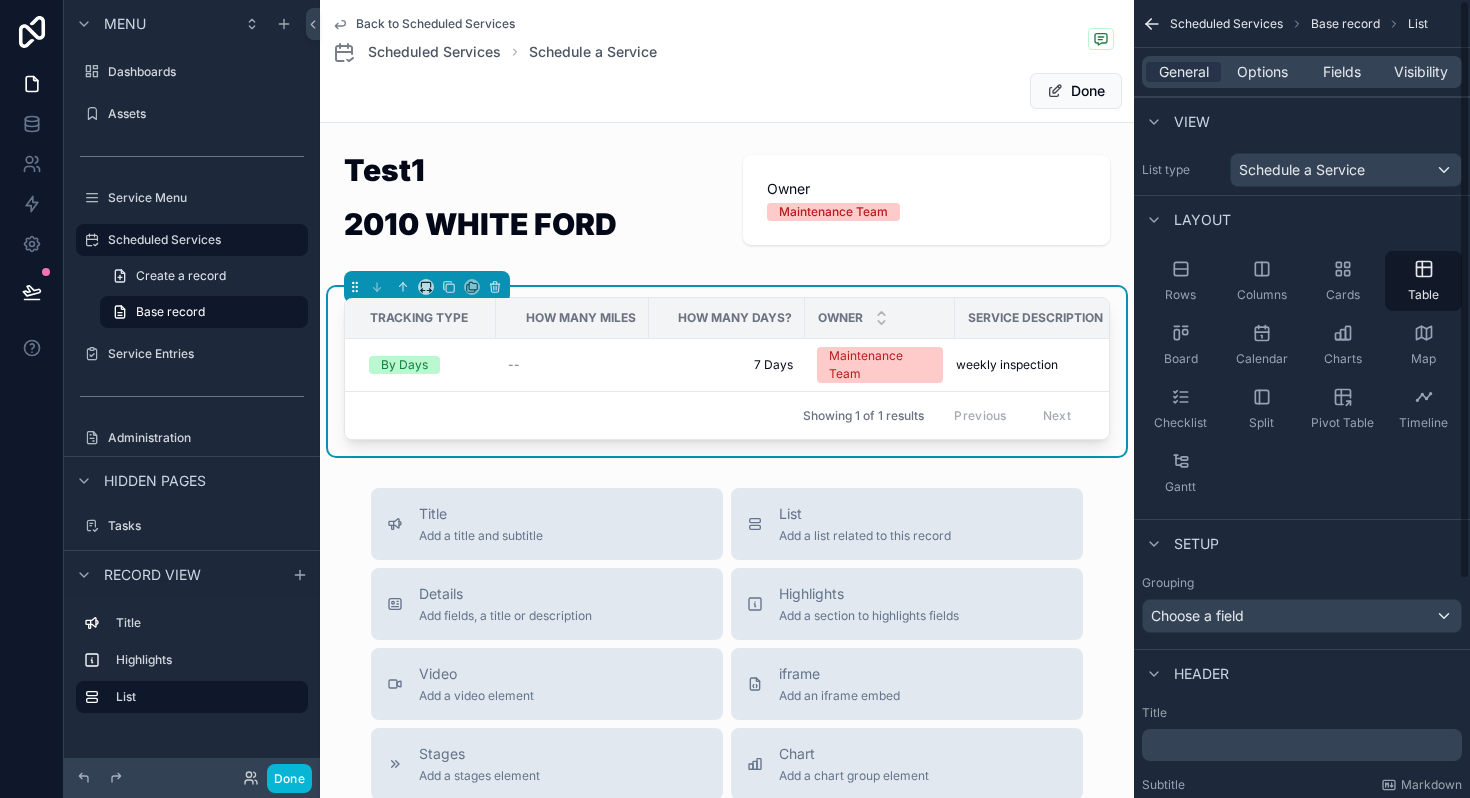 click on "General Options Fields Visibility" at bounding box center [1302, 72] 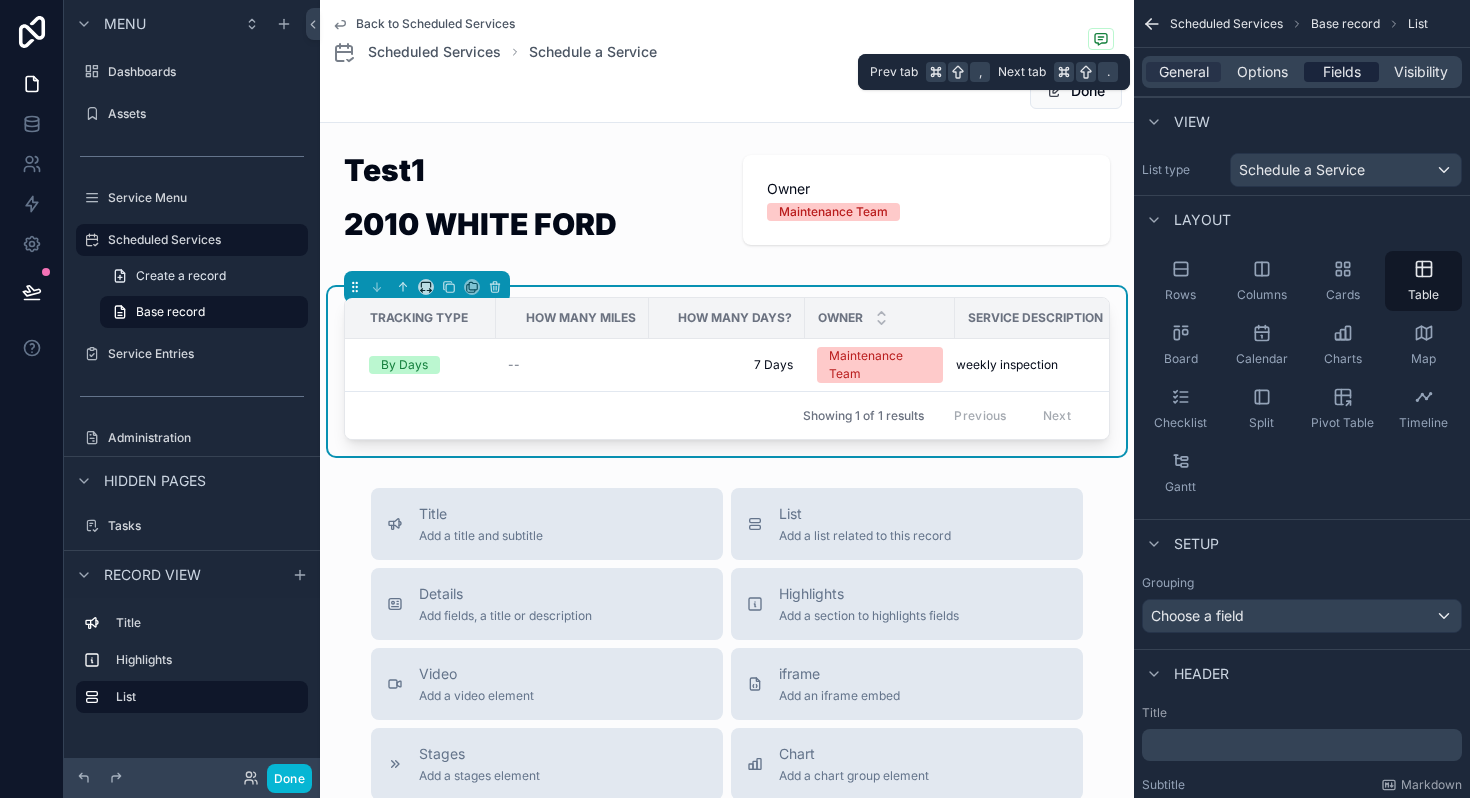 click on "Fields" at bounding box center [1342, 72] 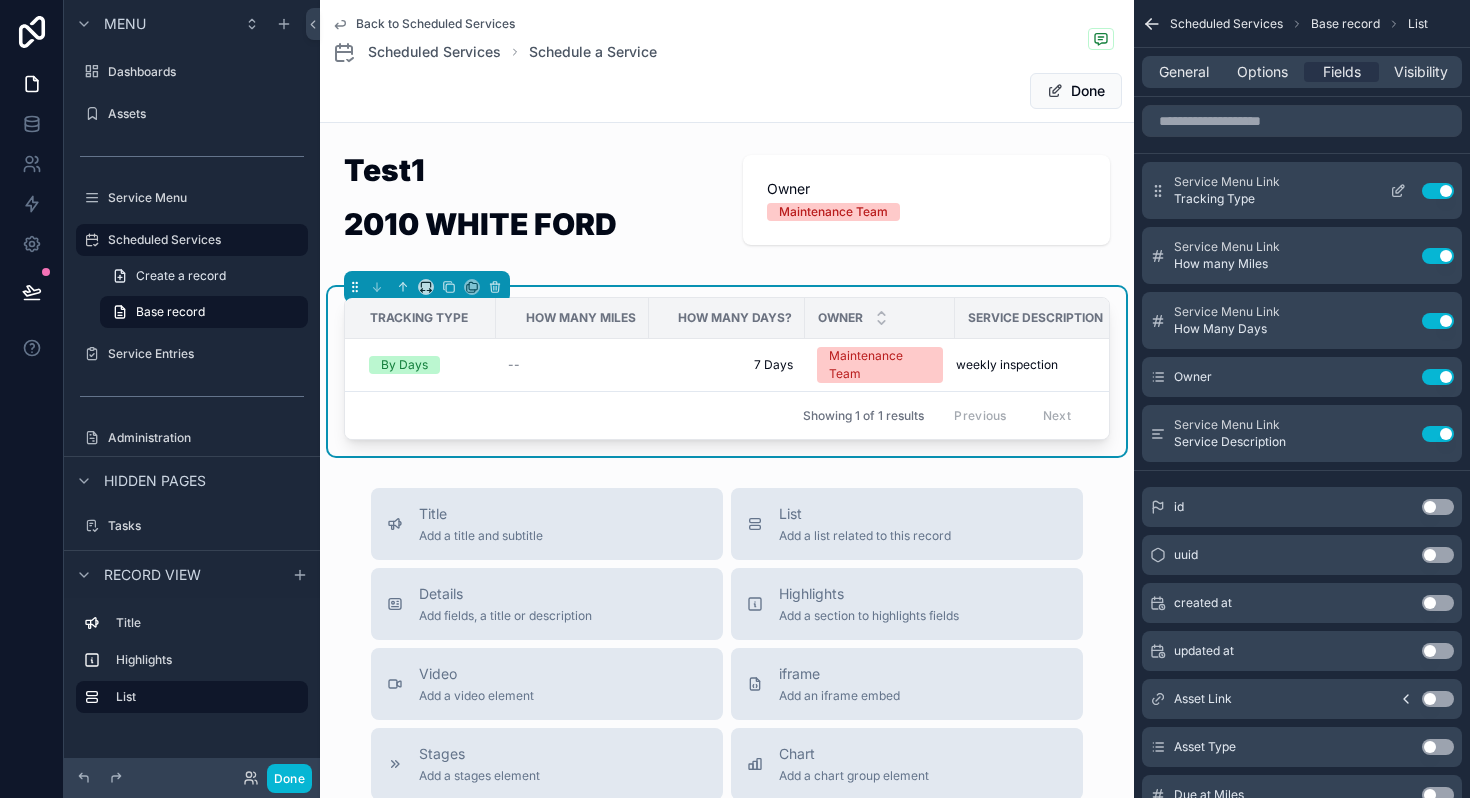 click 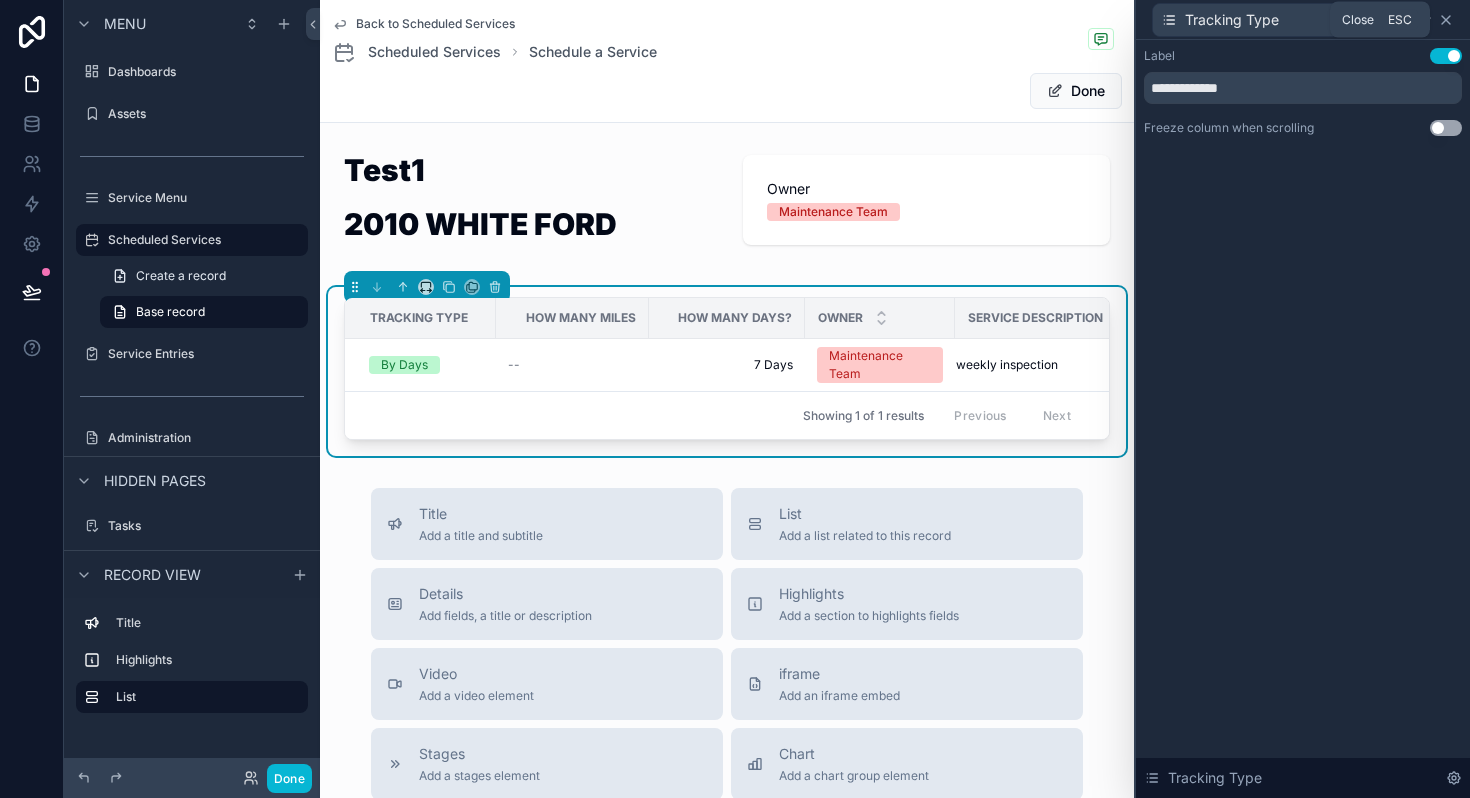 click 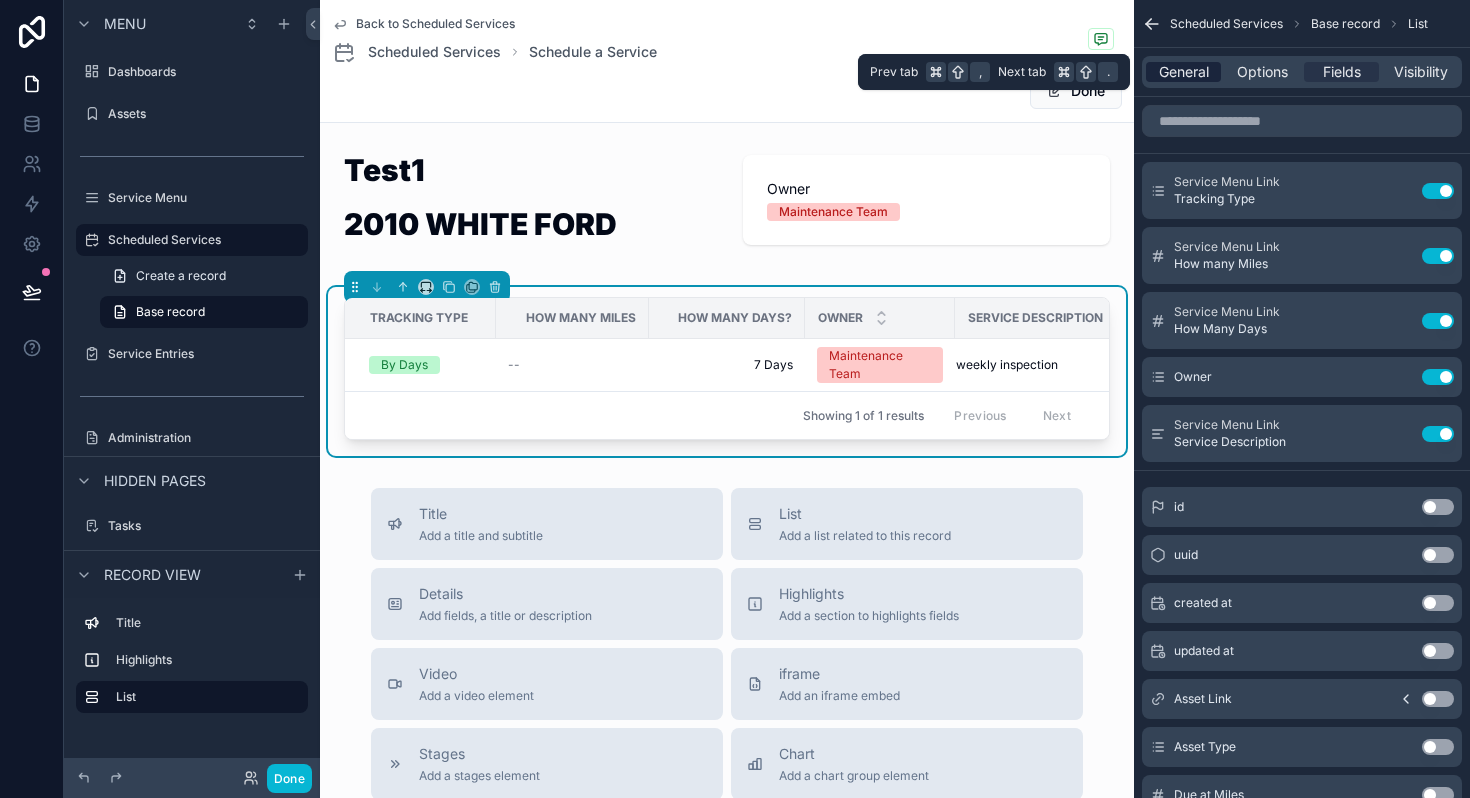click on "General" at bounding box center (1184, 72) 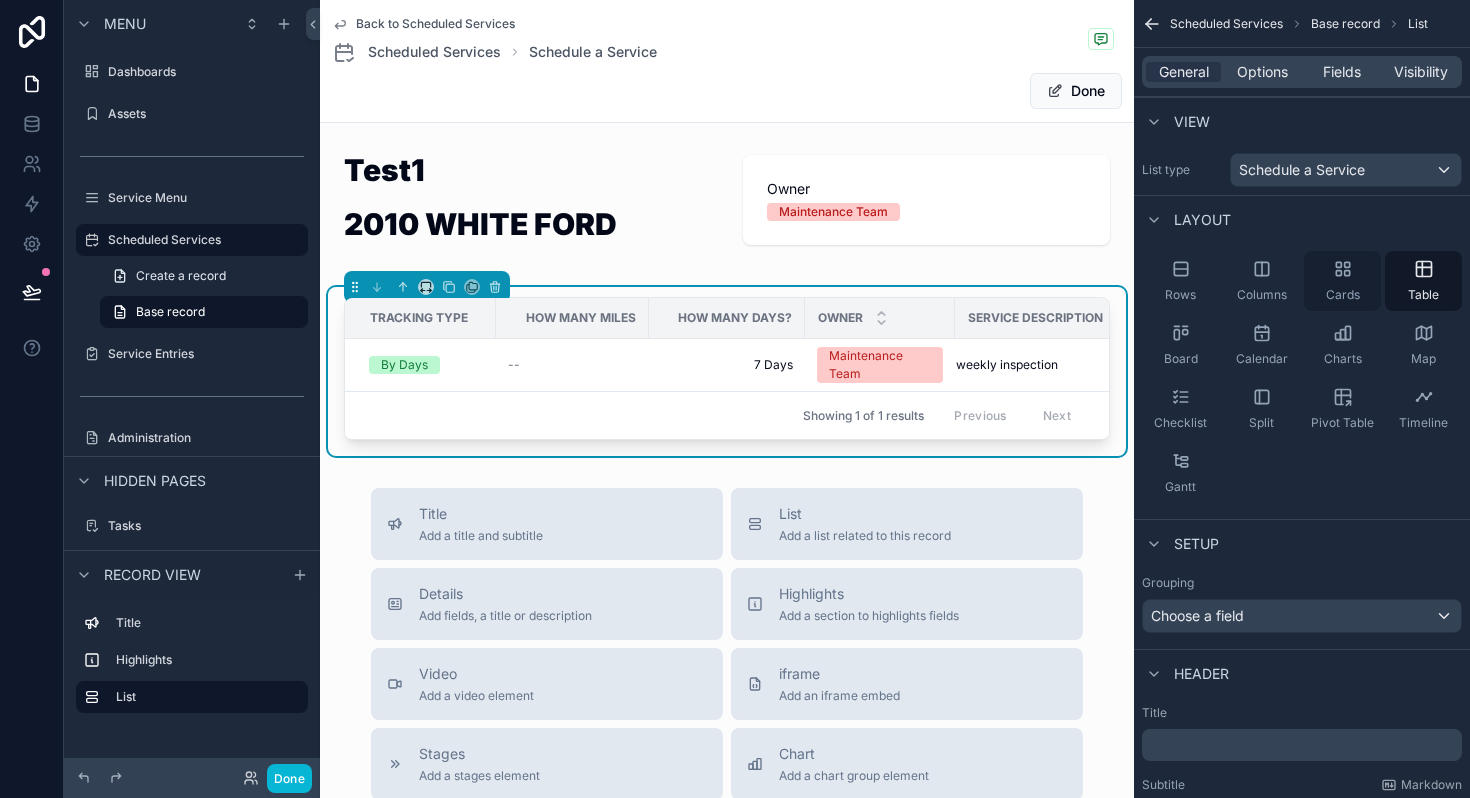 click on "Cards" at bounding box center (1342, 281) 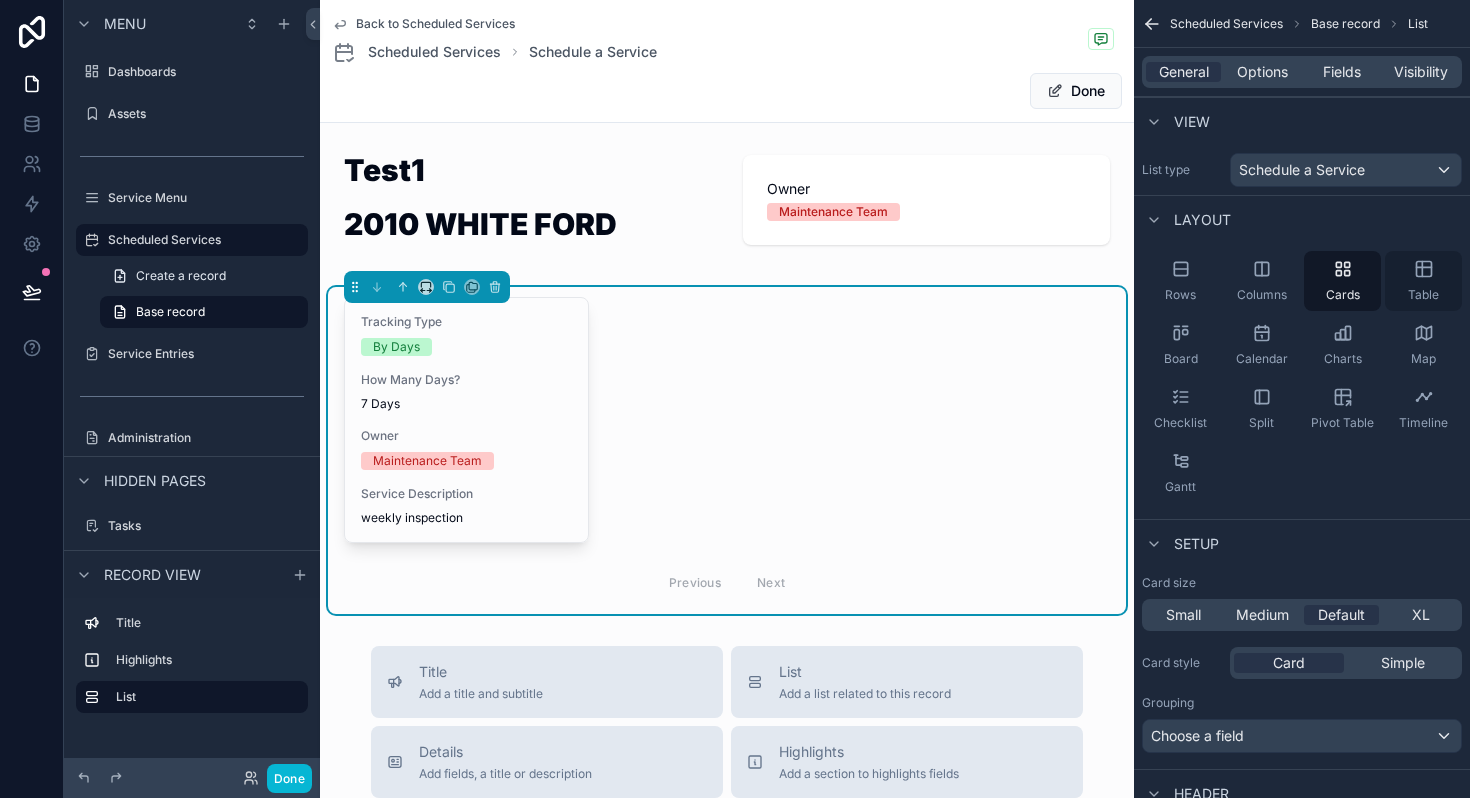 click on "Table" at bounding box center (1423, 281) 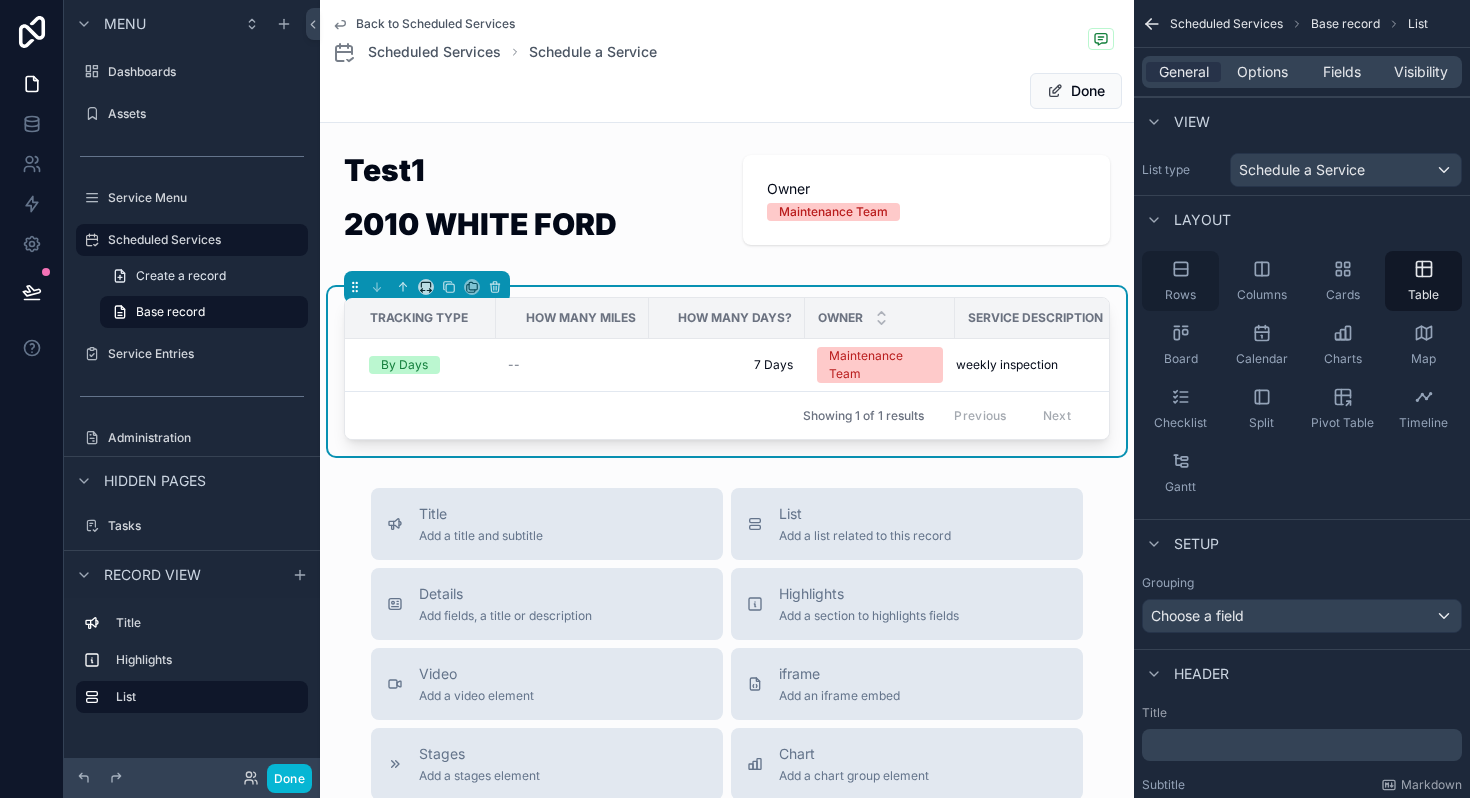 click on "Rows" at bounding box center (1180, 281) 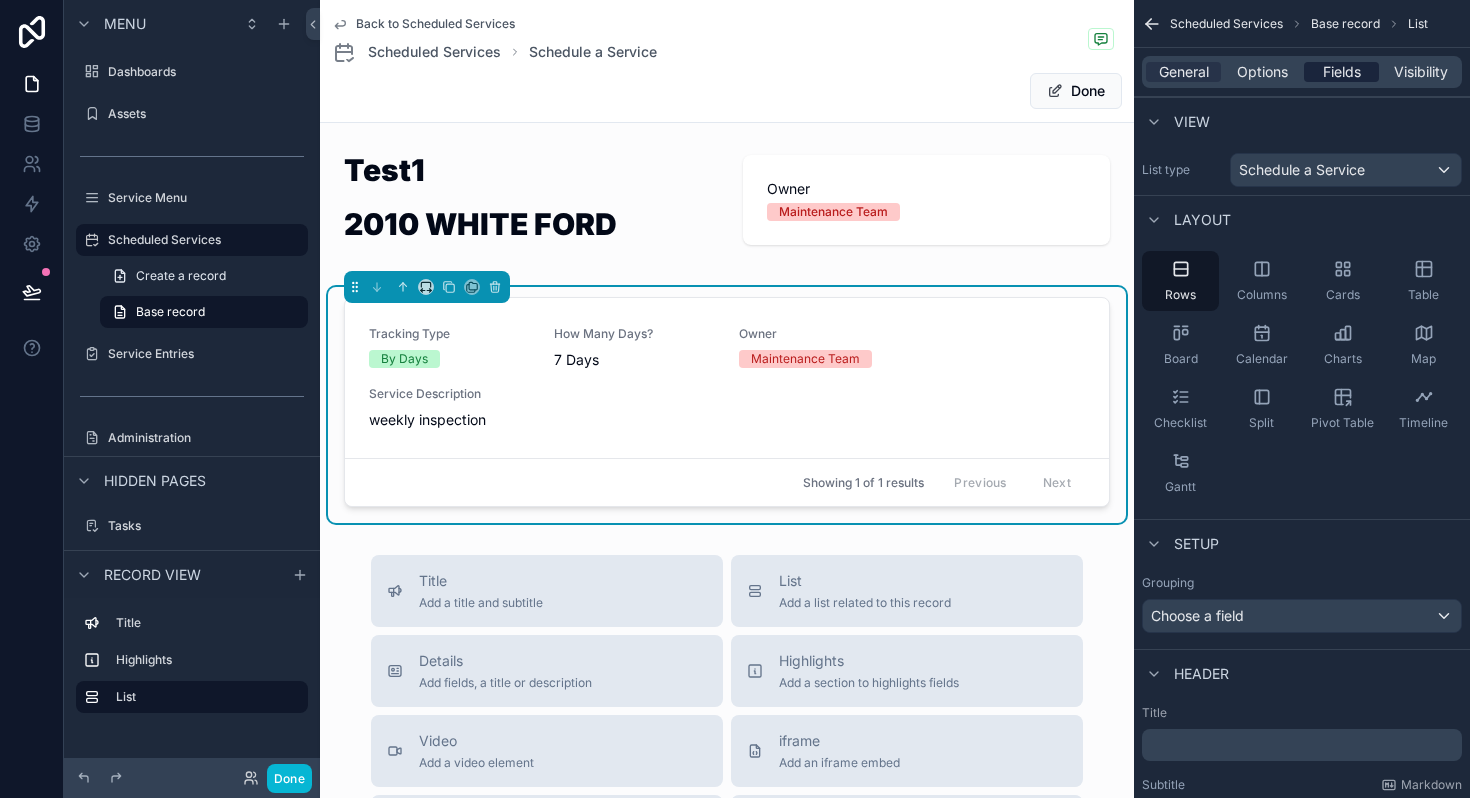 click on "Fields" at bounding box center (1342, 72) 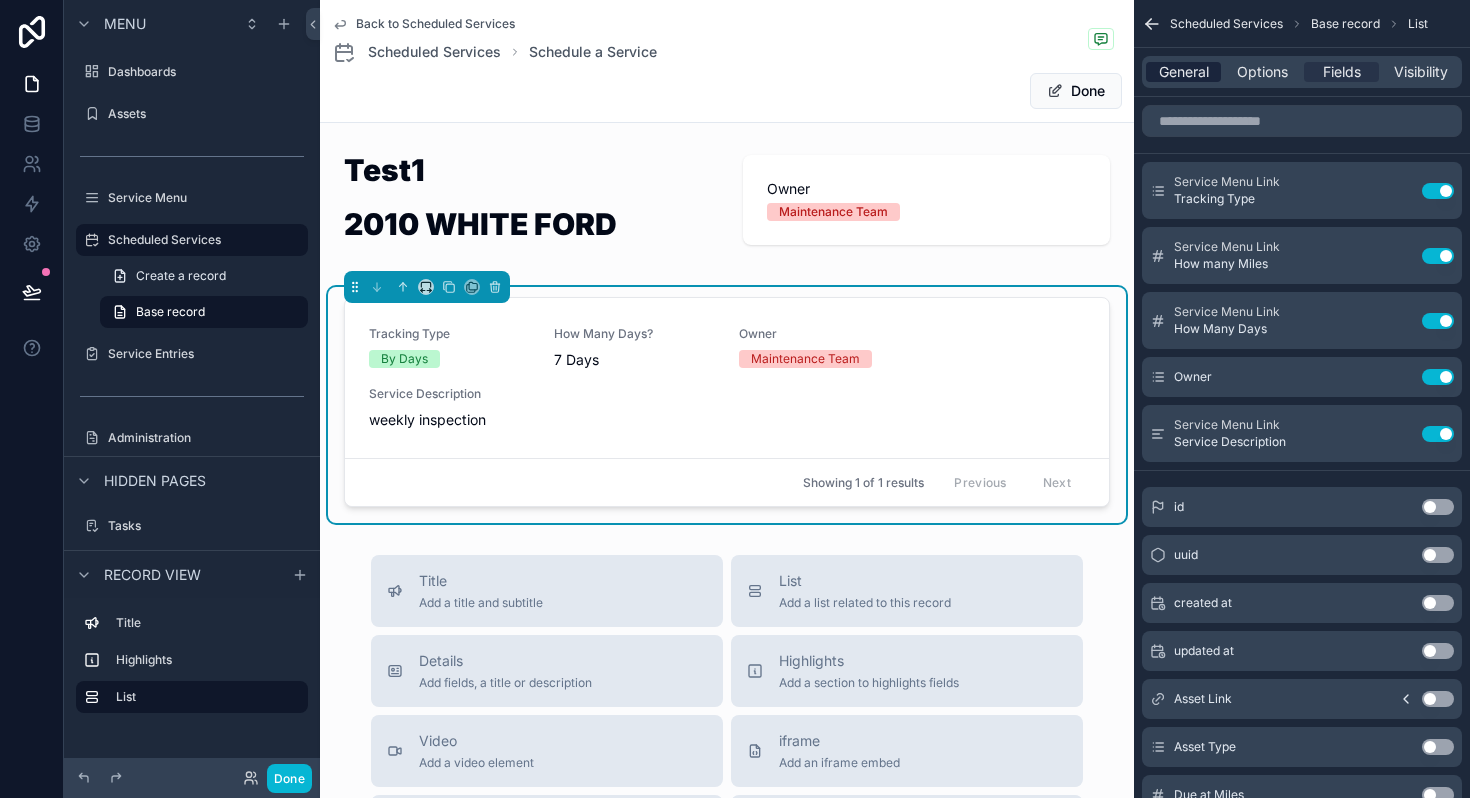 click on "General" at bounding box center (1184, 72) 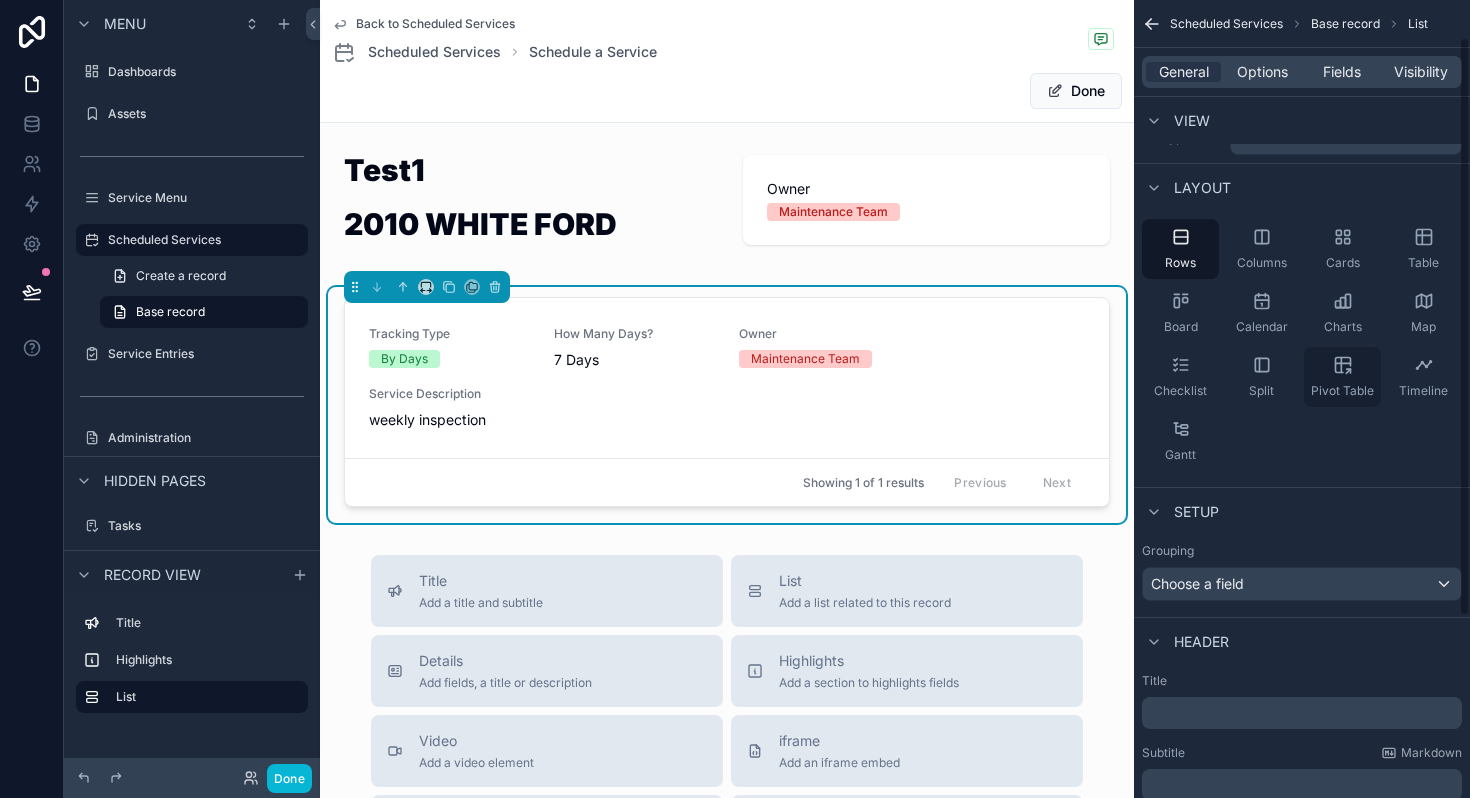 scroll, scrollTop: 0, scrollLeft: 0, axis: both 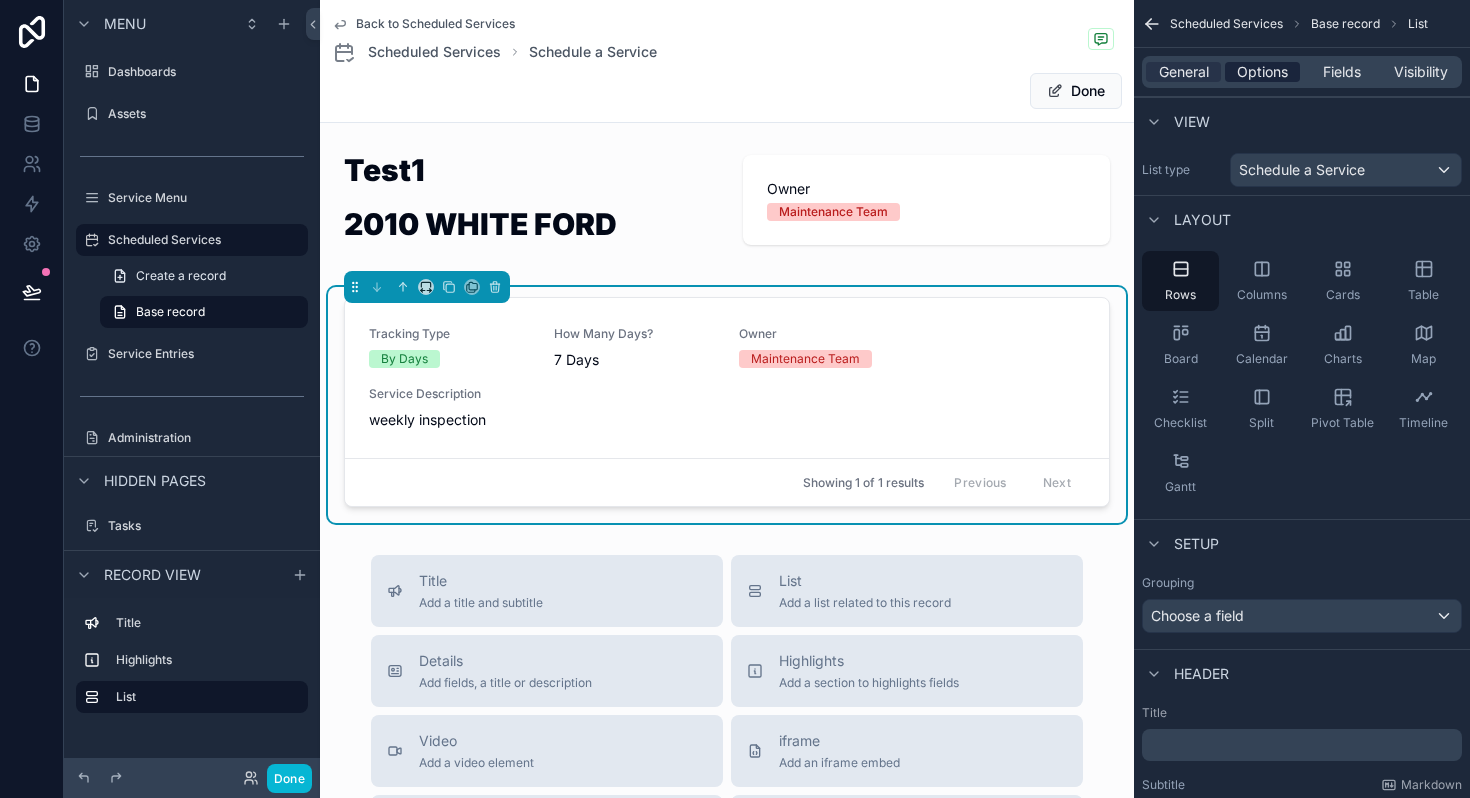 click on "Options" at bounding box center (1262, 72) 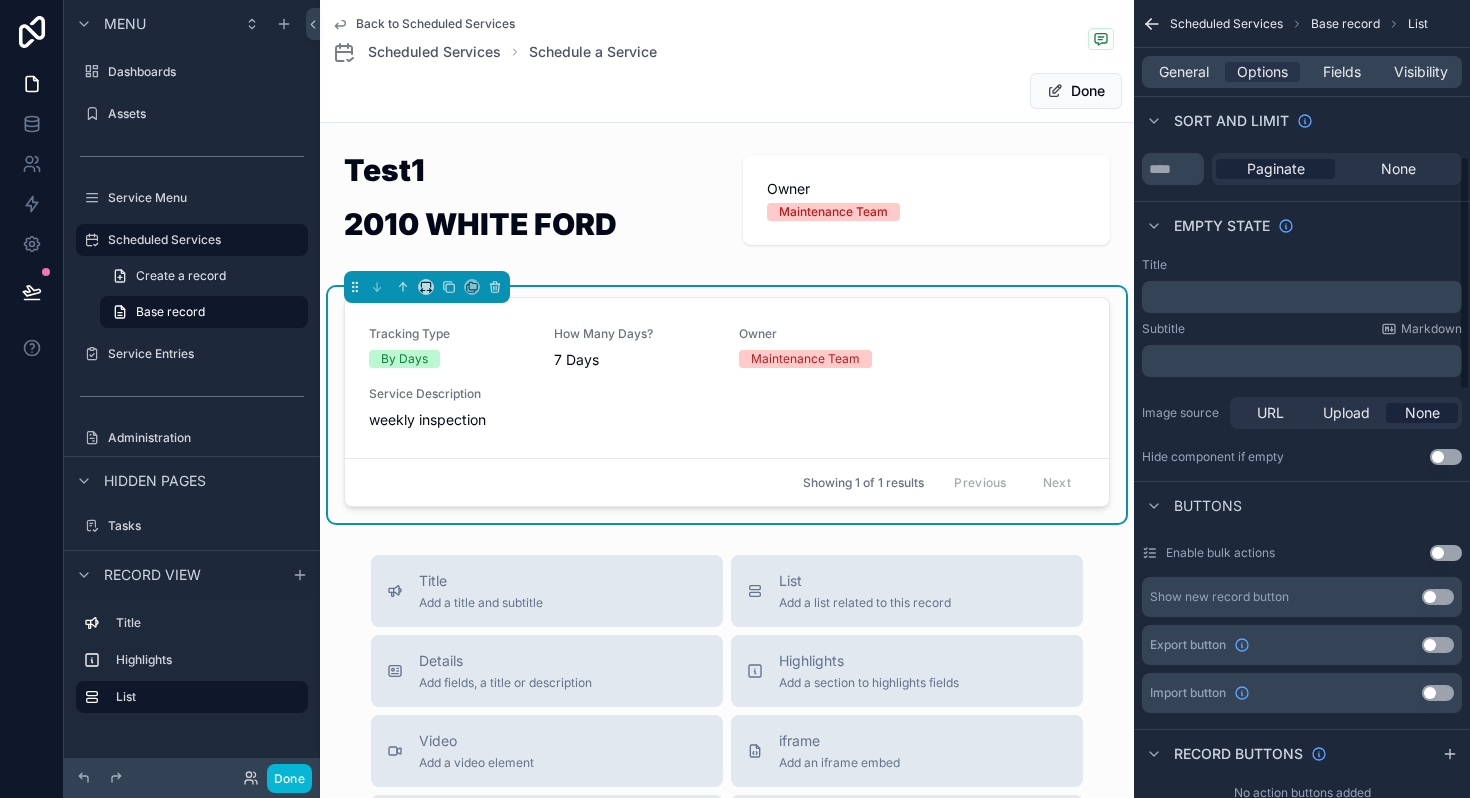 scroll, scrollTop: 0, scrollLeft: 0, axis: both 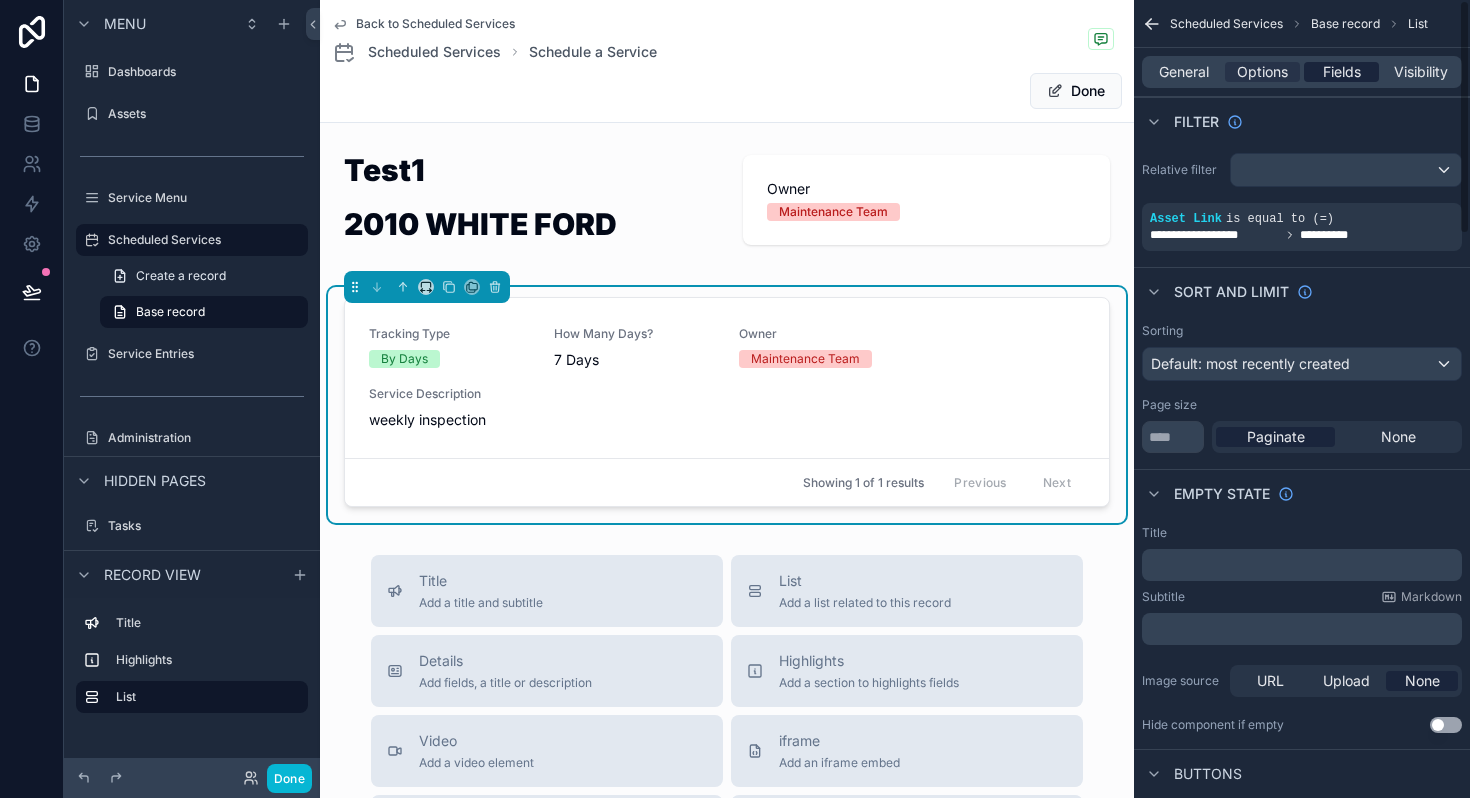 click on "Fields" at bounding box center (1342, 72) 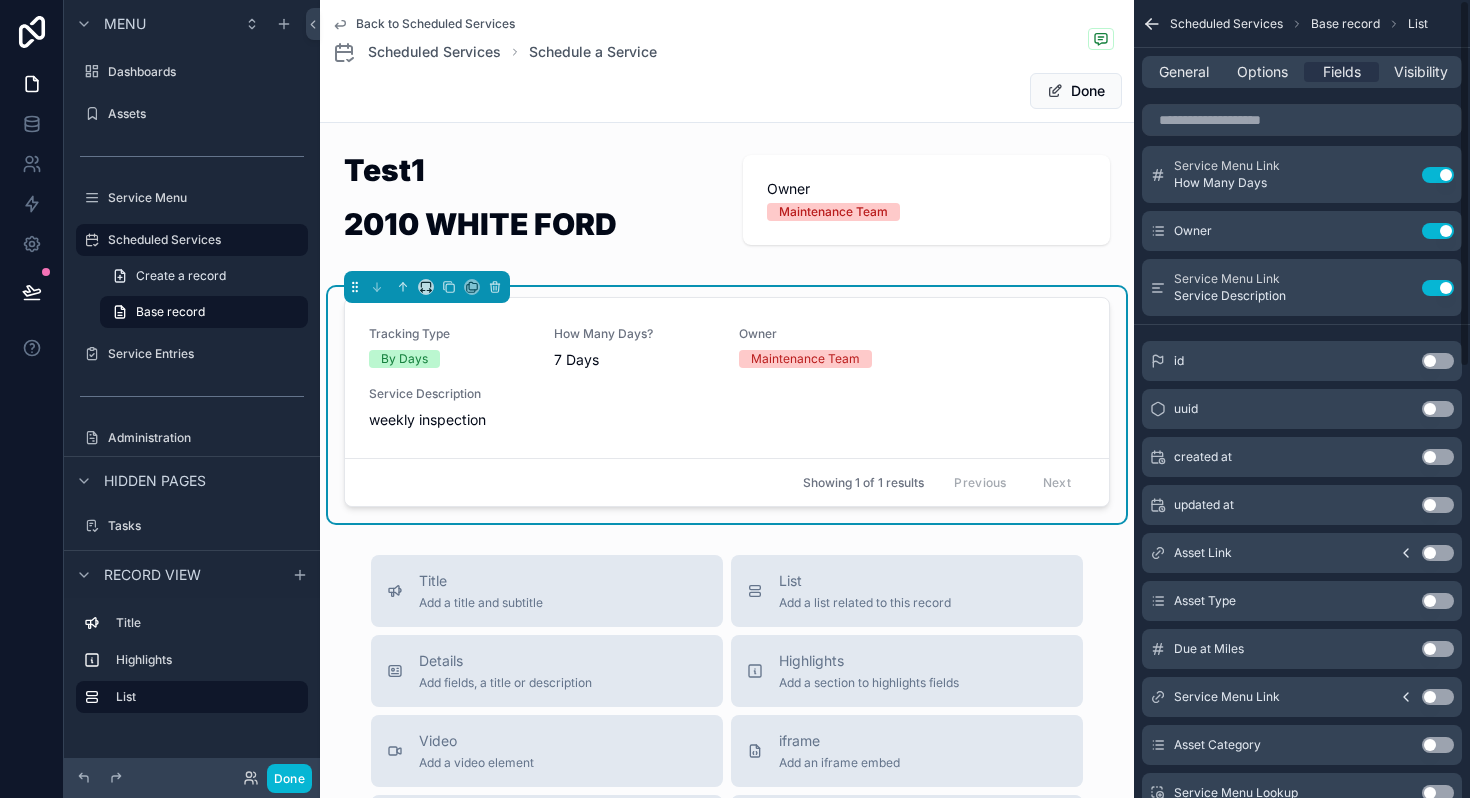 scroll, scrollTop: 0, scrollLeft: 0, axis: both 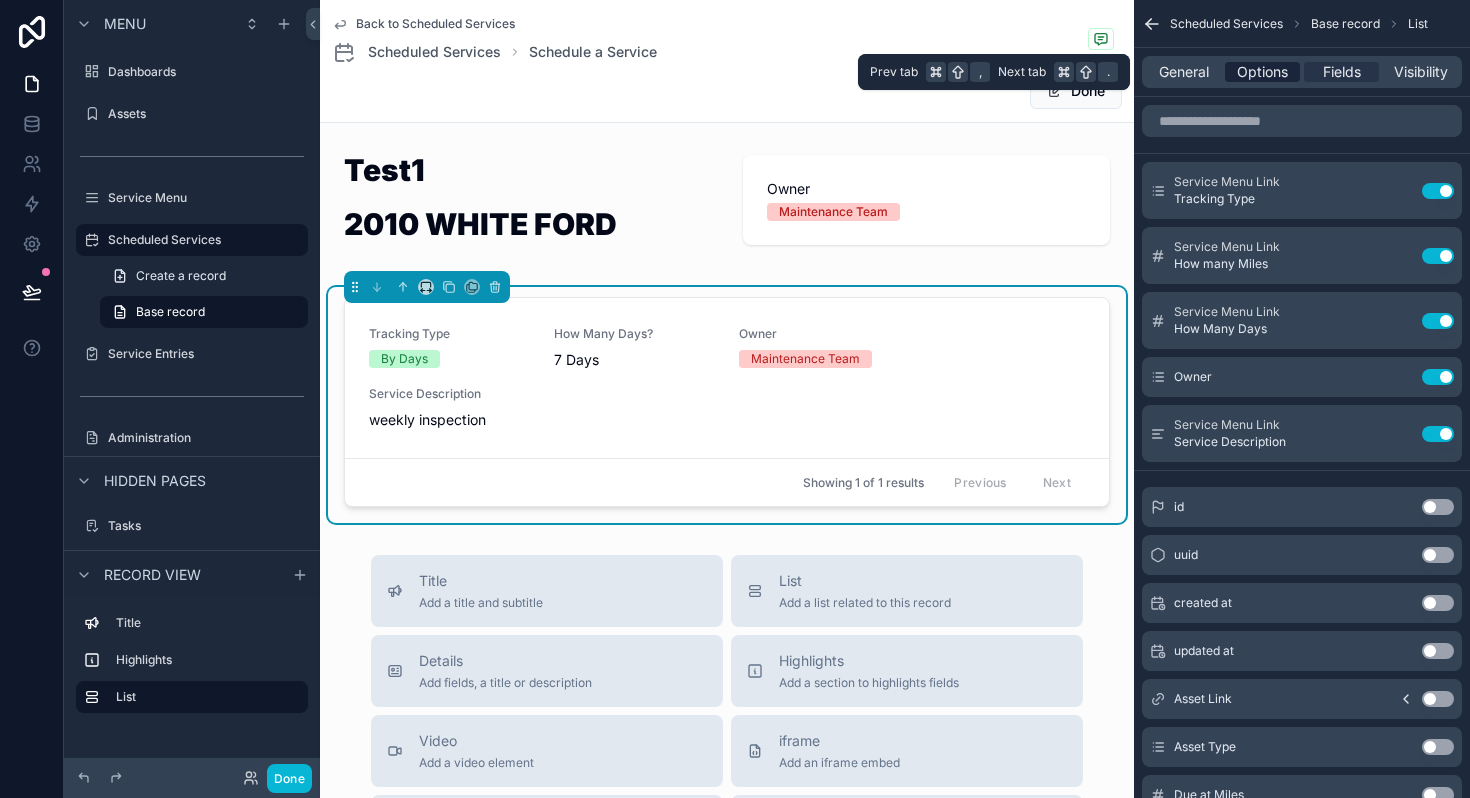 click on "Options" at bounding box center [1262, 72] 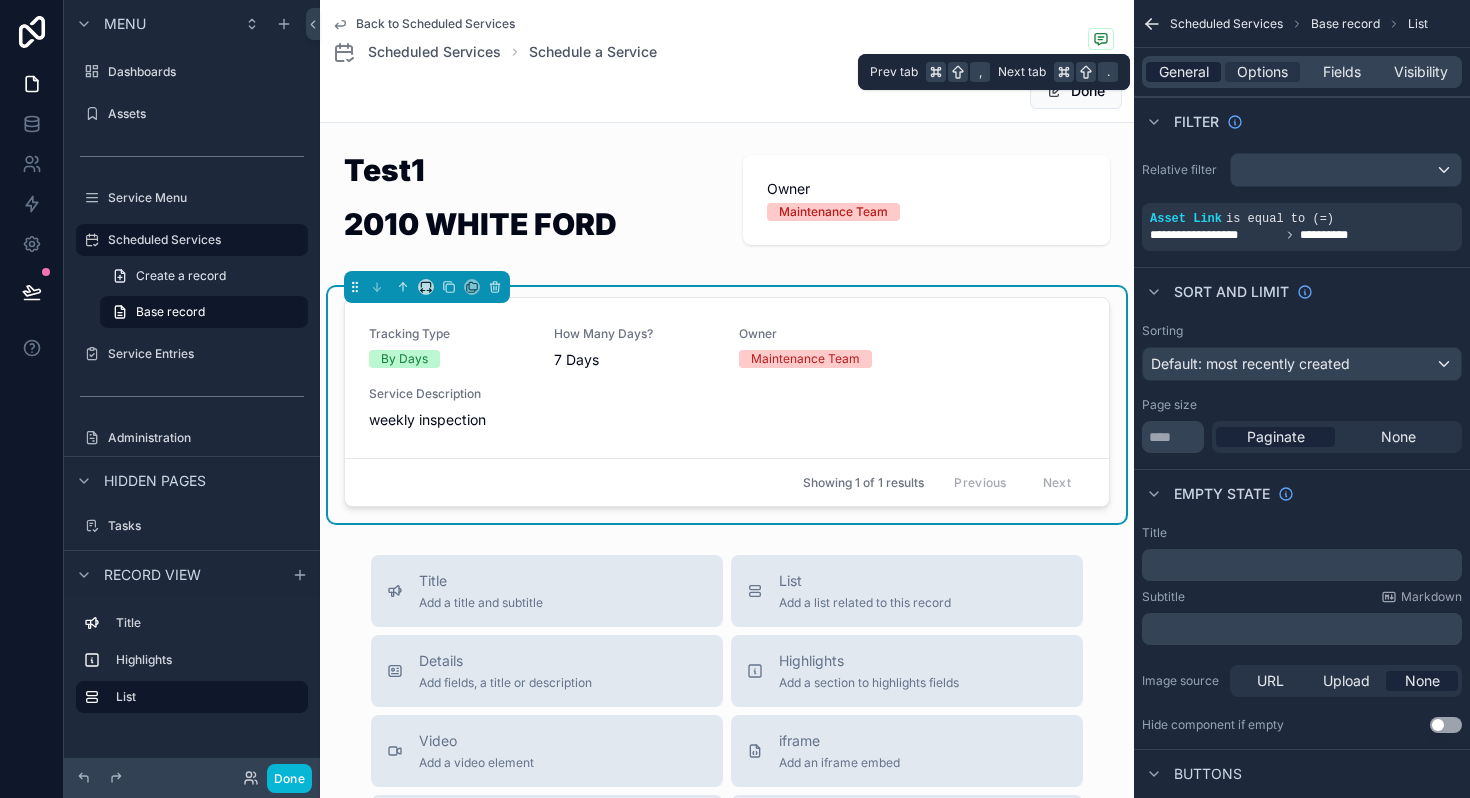 click on "General" at bounding box center (1184, 72) 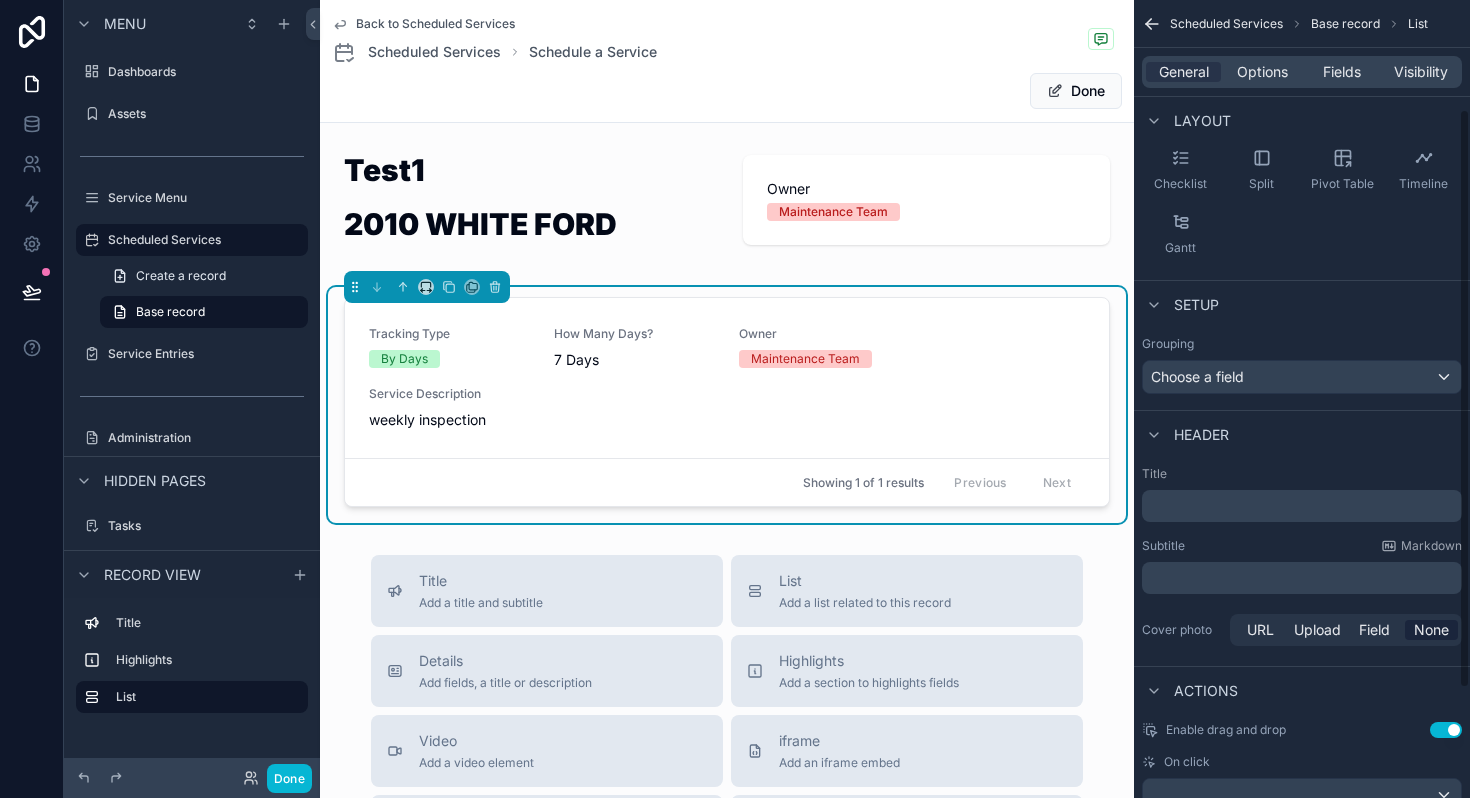 scroll, scrollTop: 301, scrollLeft: 0, axis: vertical 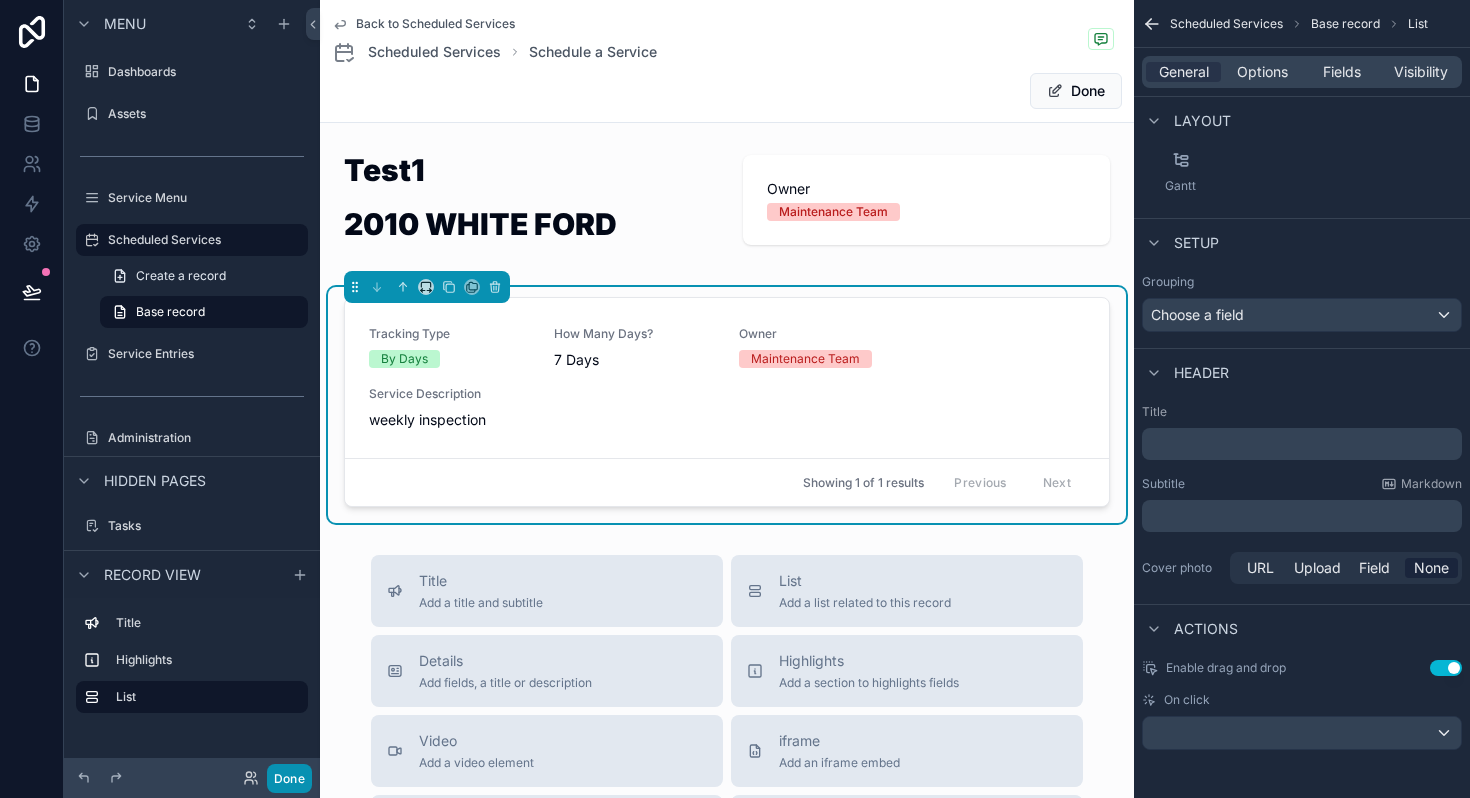 click on "Done" at bounding box center [289, 778] 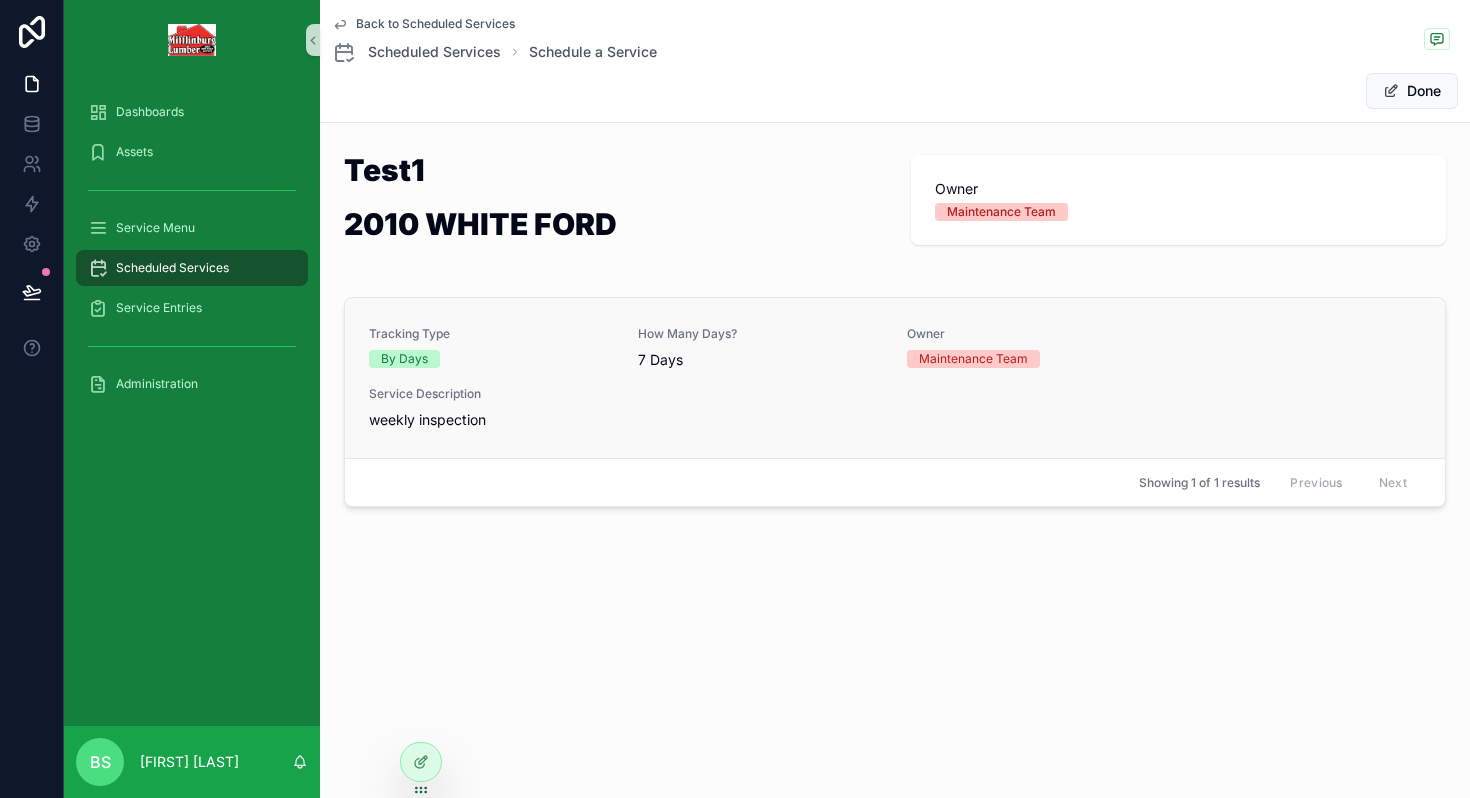 click on "Tracking Type By Days How Many Days? 7 Days Owner Maintenance Team Service Description weekly inspection" at bounding box center (895, 378) 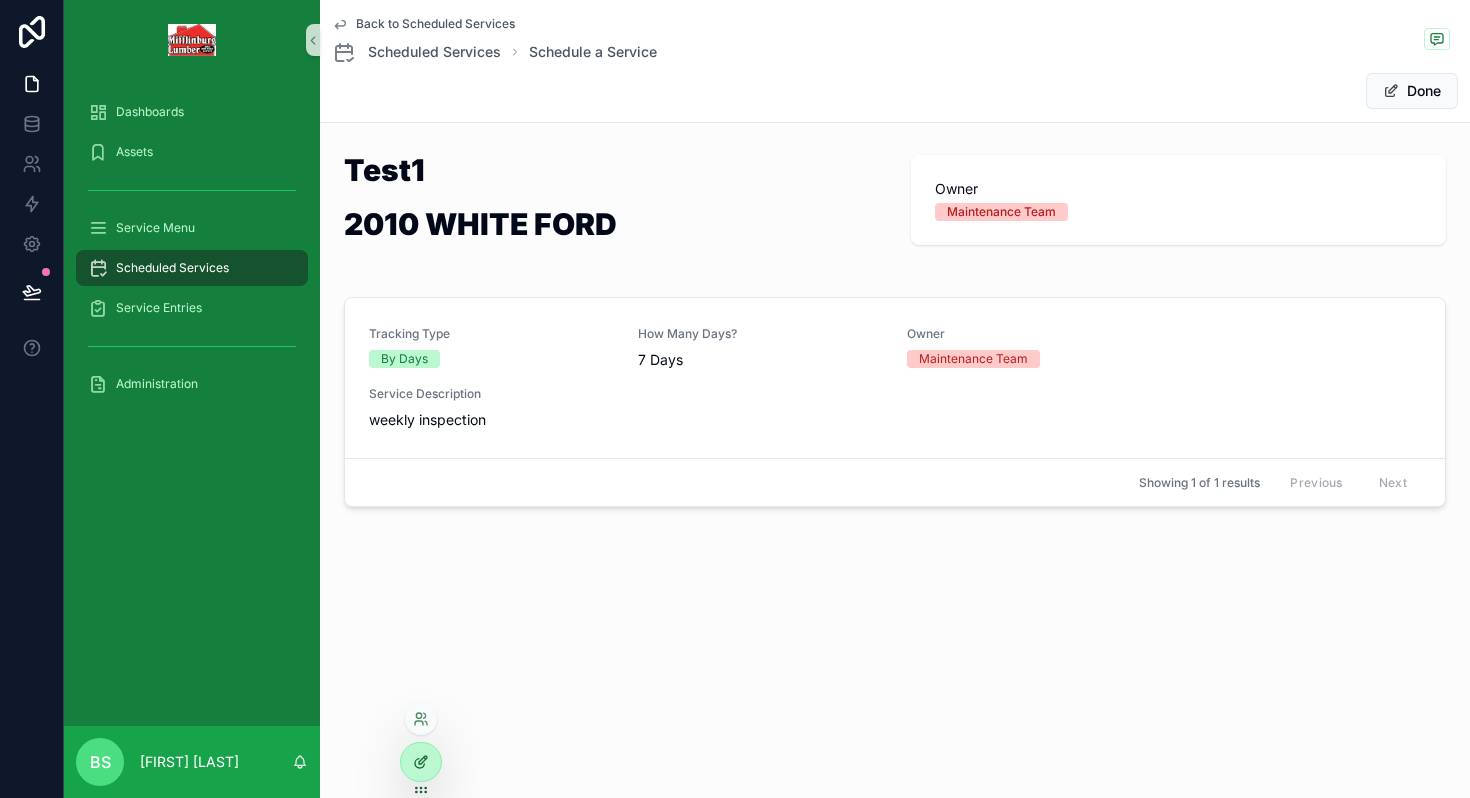 click at bounding box center [421, 762] 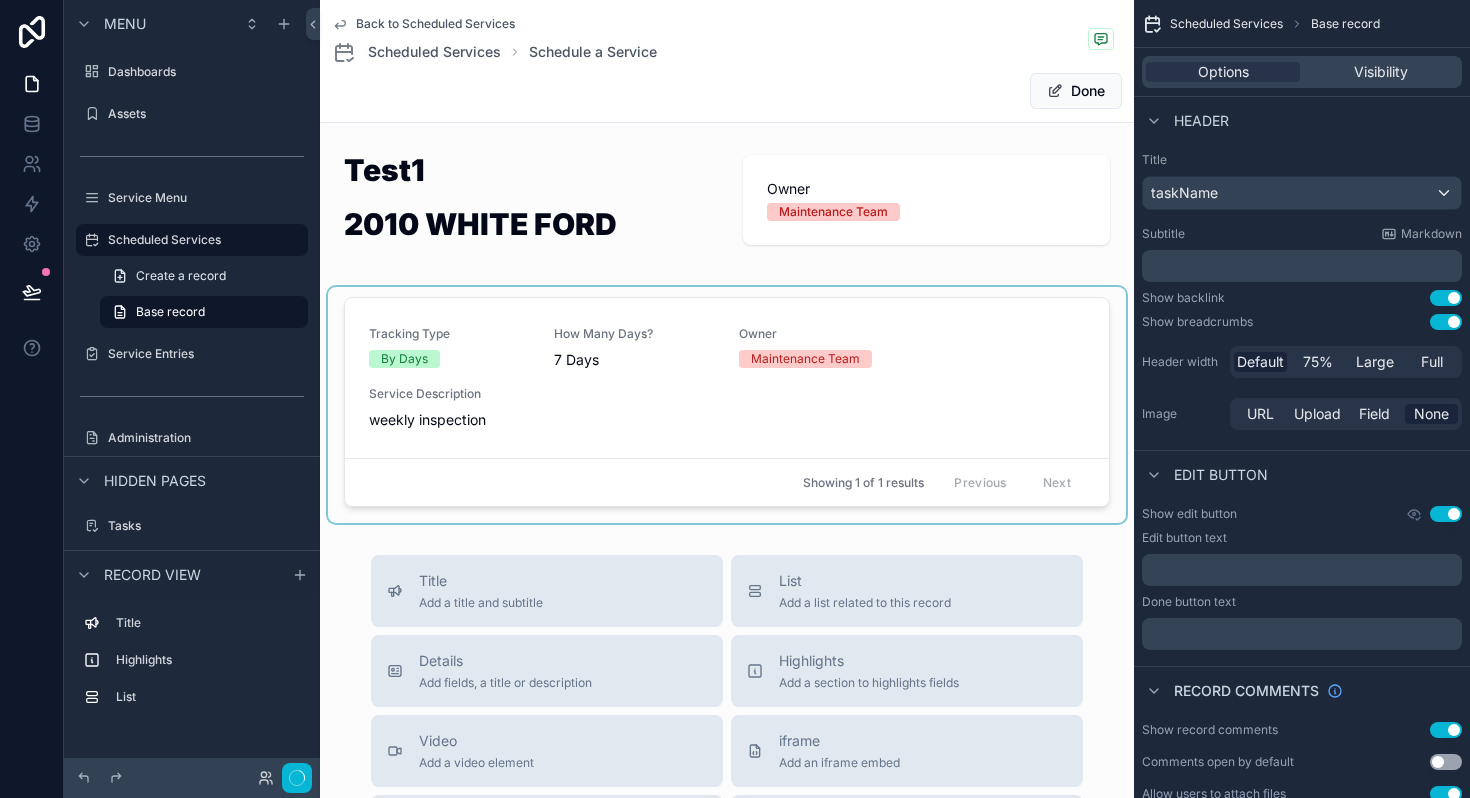 click at bounding box center (727, 405) 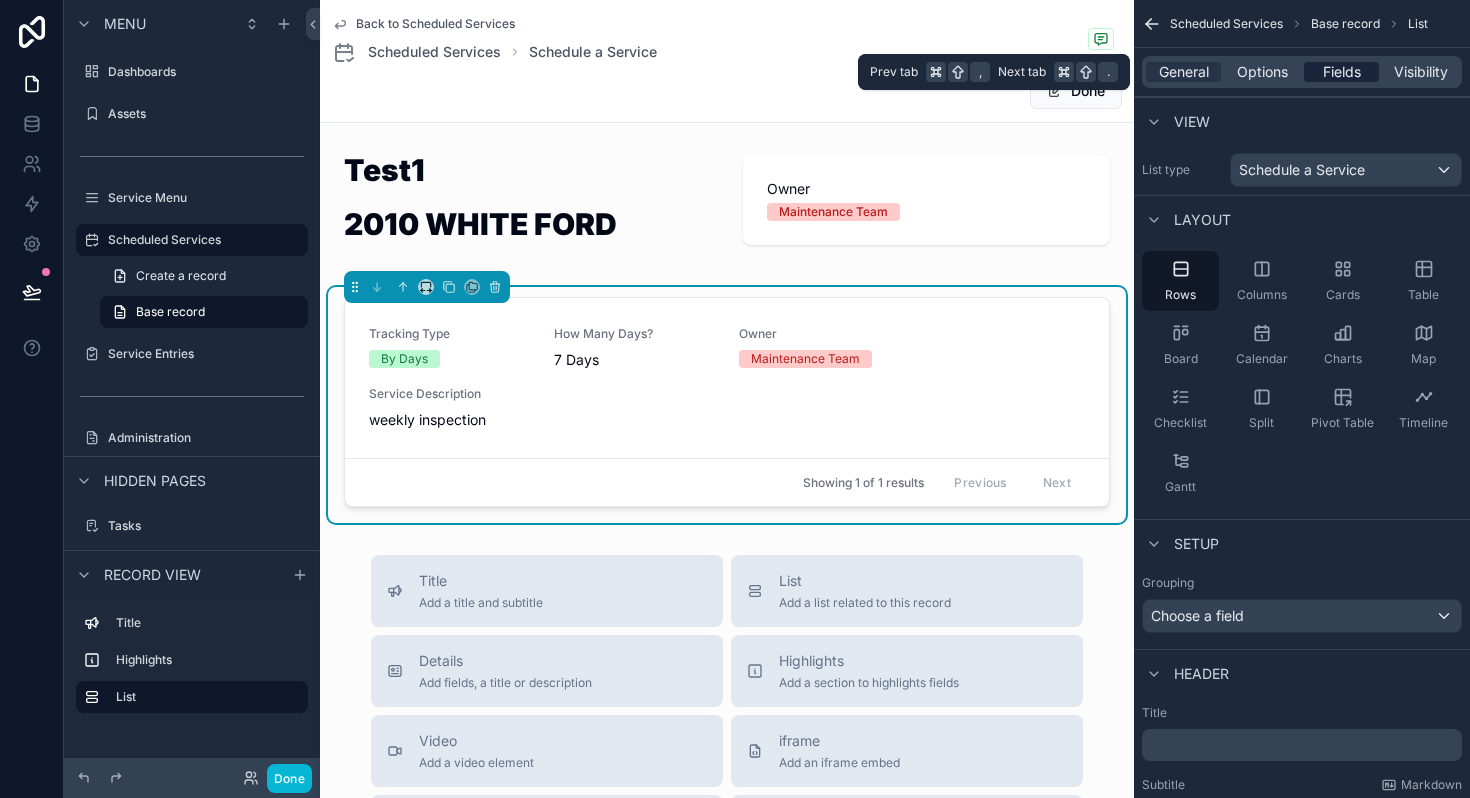 click on "Fields" at bounding box center [1342, 72] 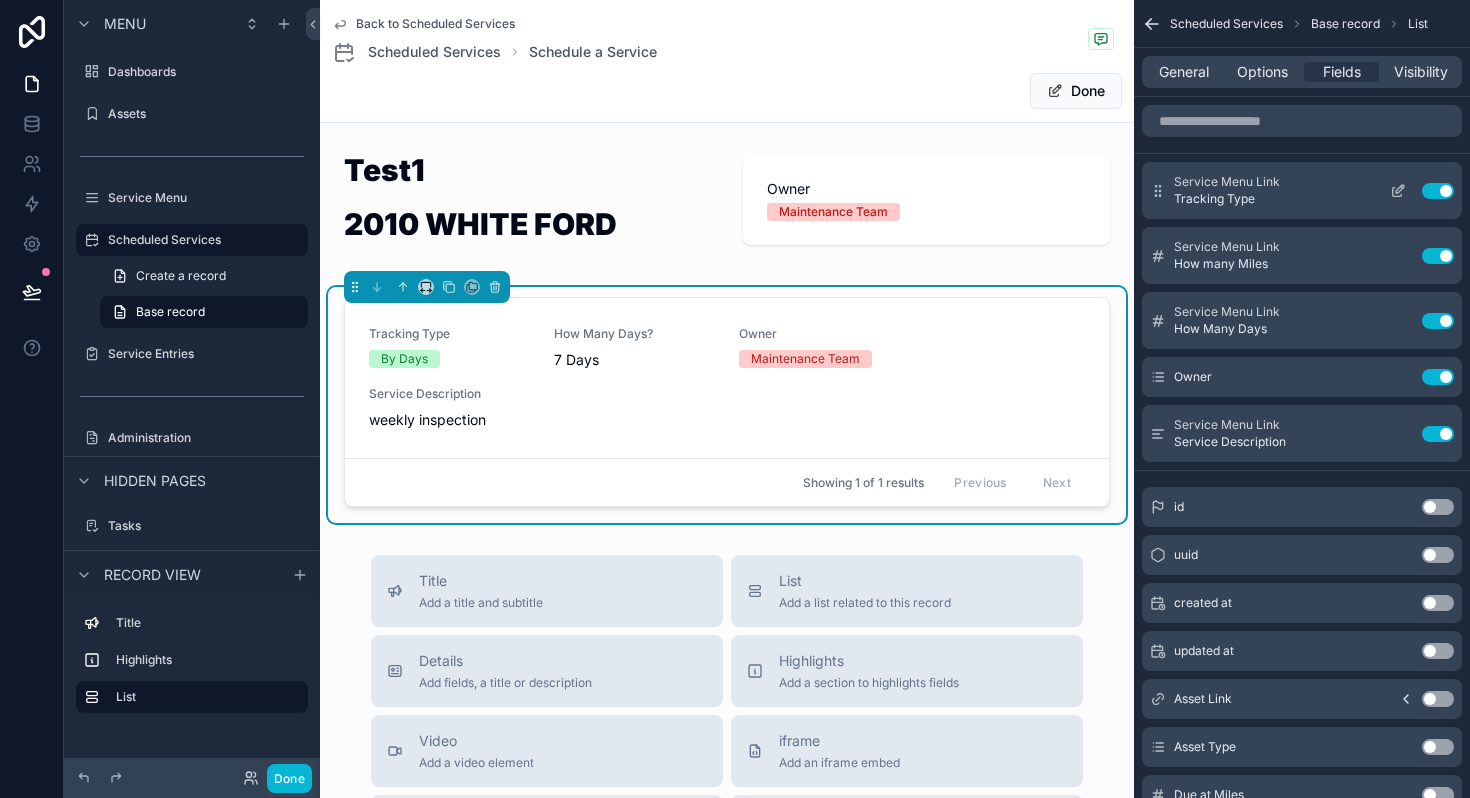 click 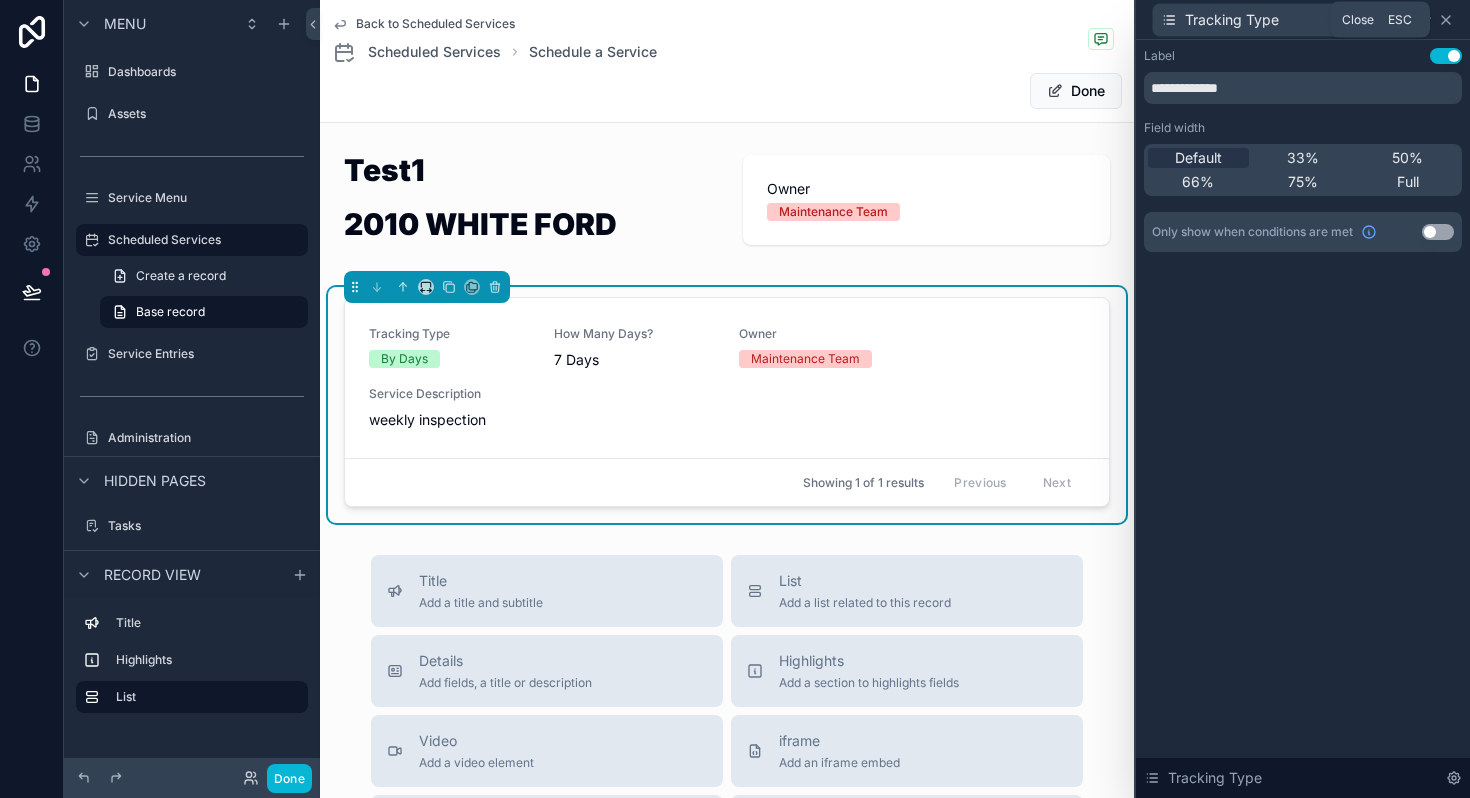 click 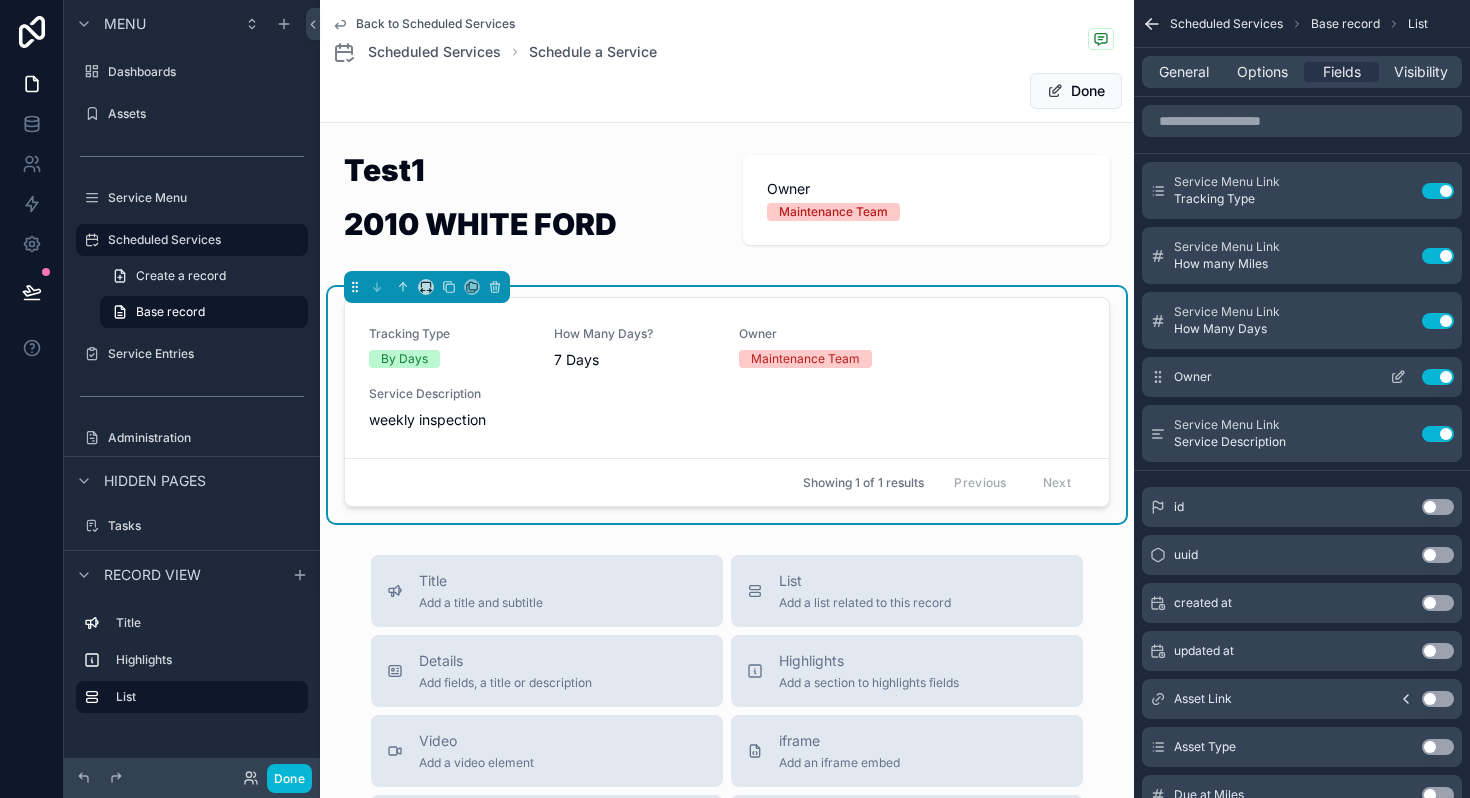 click 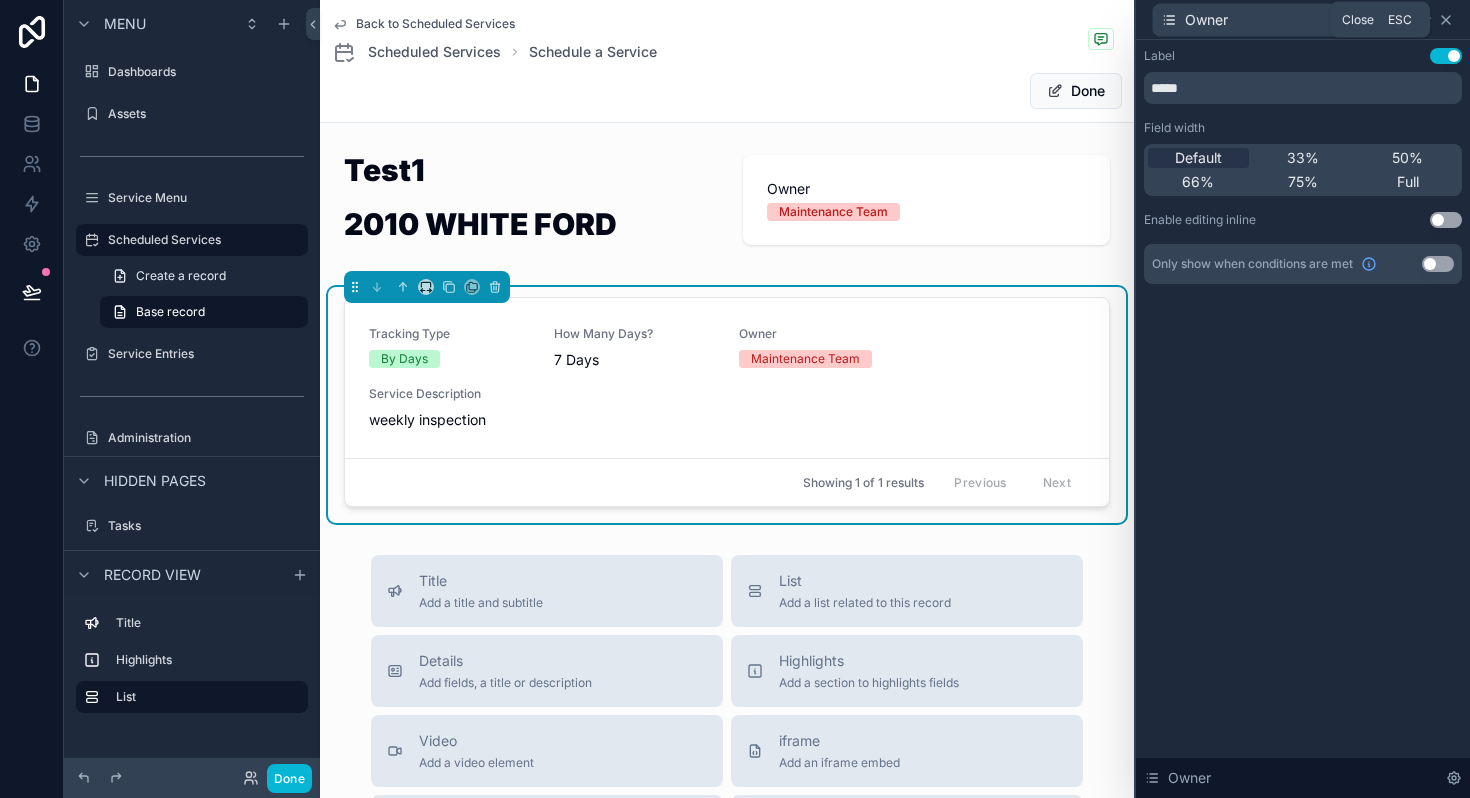 click 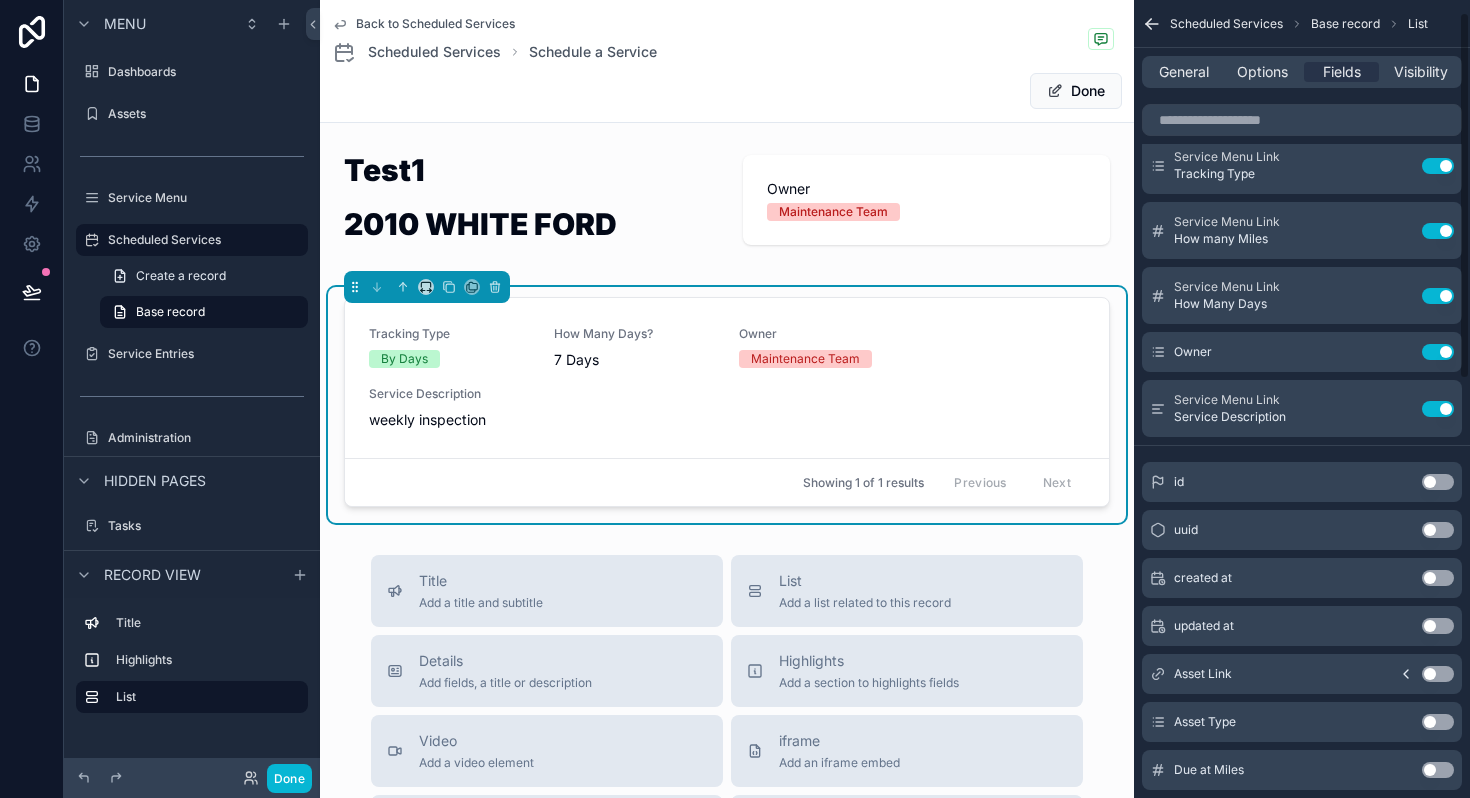 scroll, scrollTop: 27, scrollLeft: 0, axis: vertical 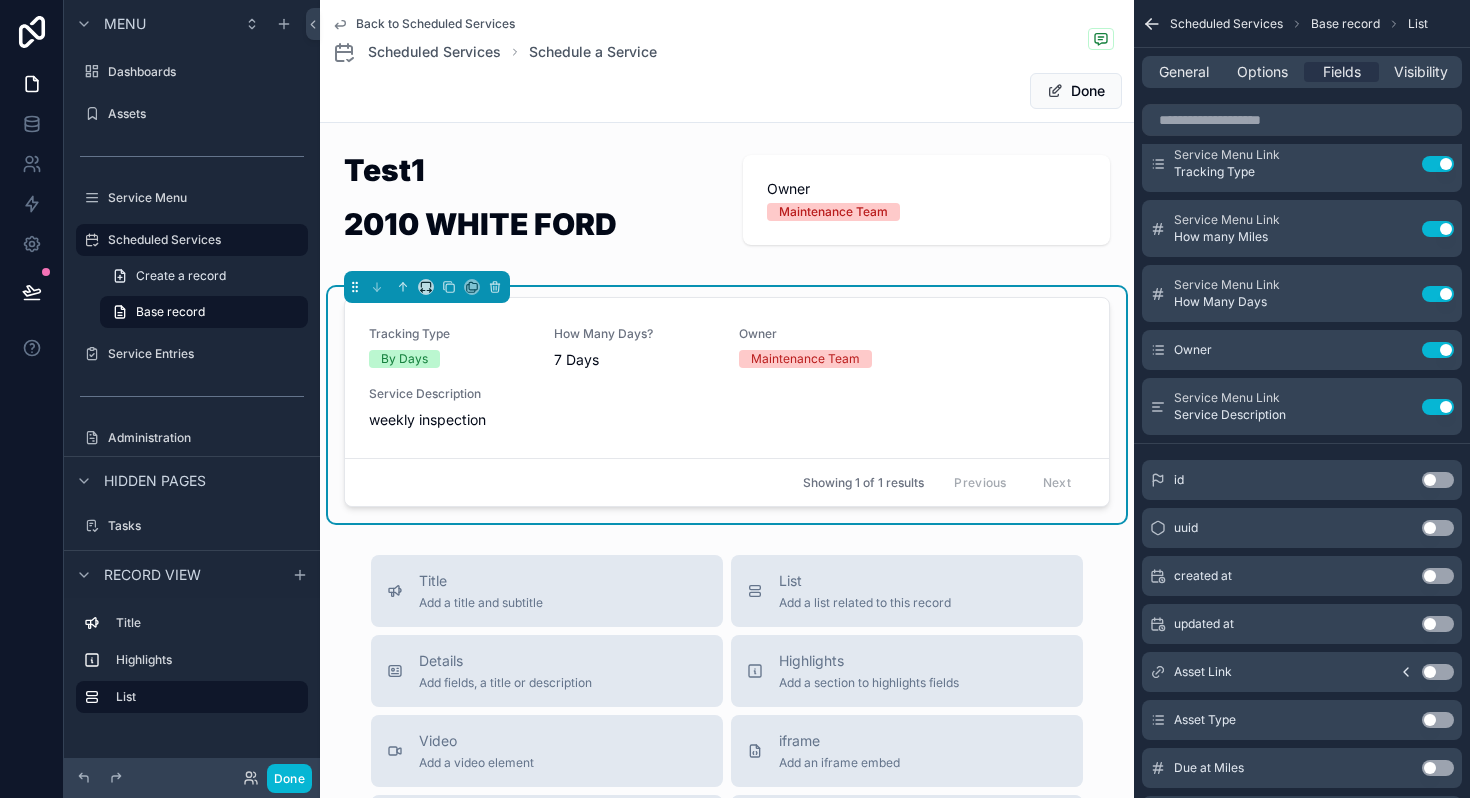 click on "Use setting" at bounding box center [1438, 672] 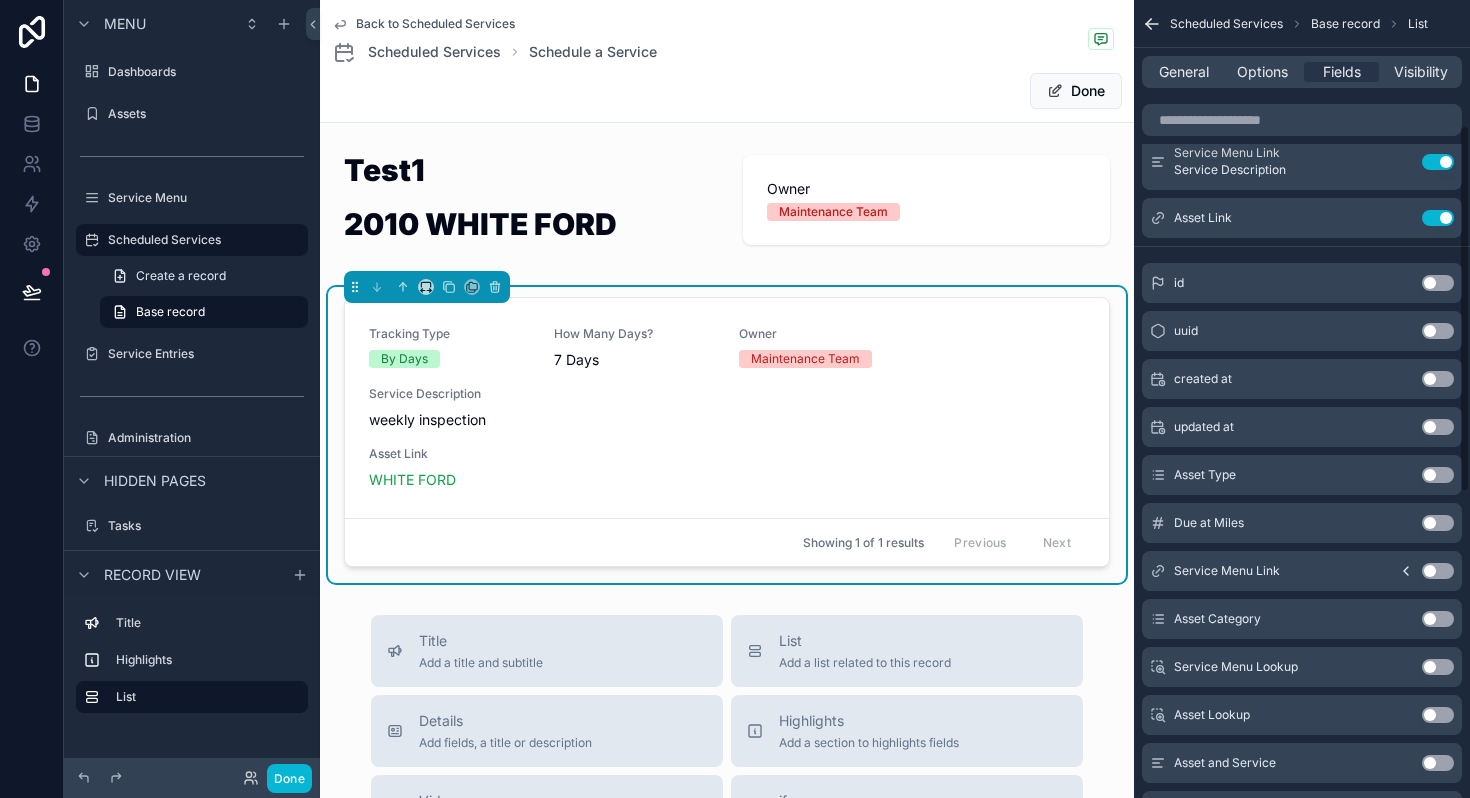 scroll, scrollTop: 277, scrollLeft: 0, axis: vertical 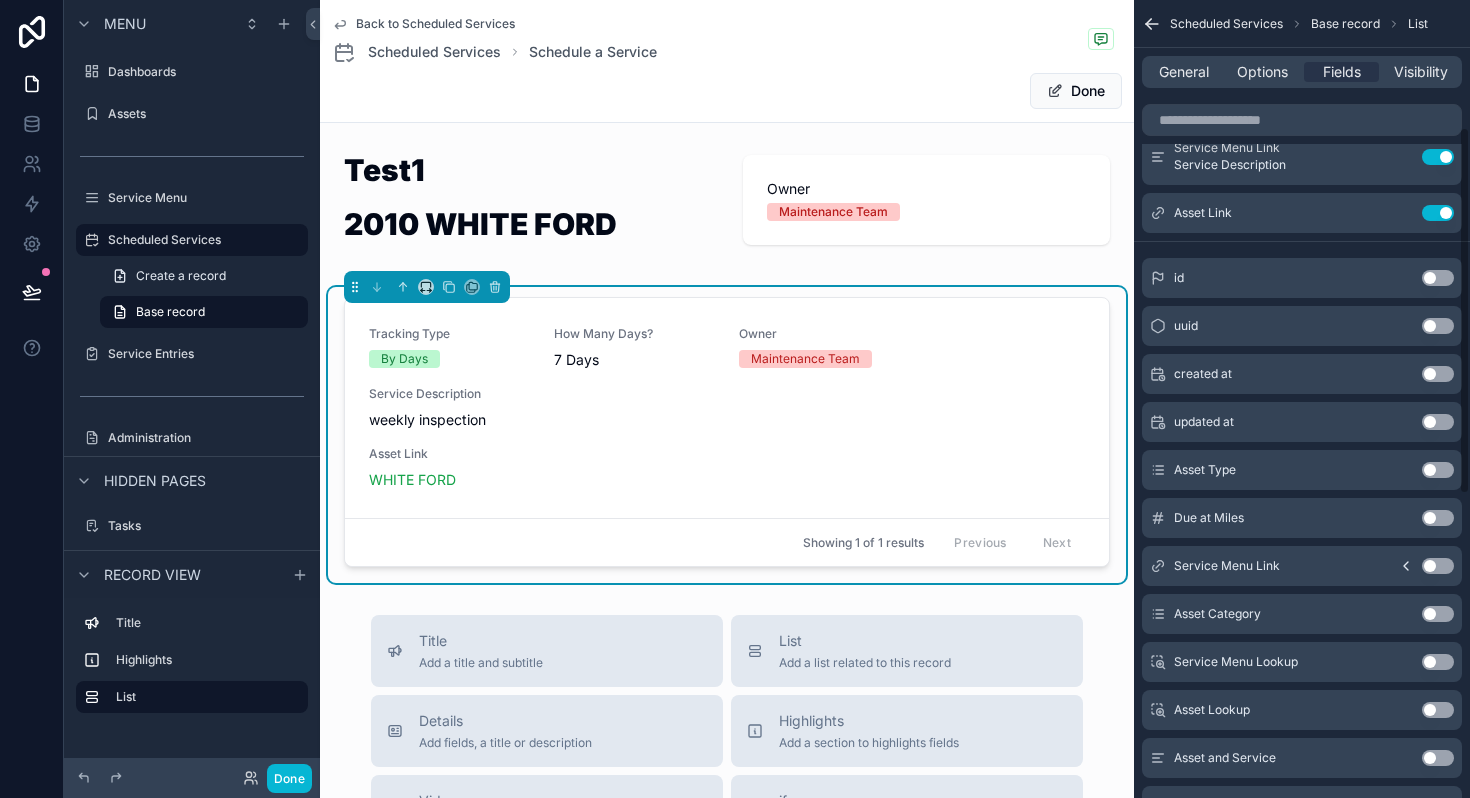 click on "Use setting" at bounding box center [1438, 566] 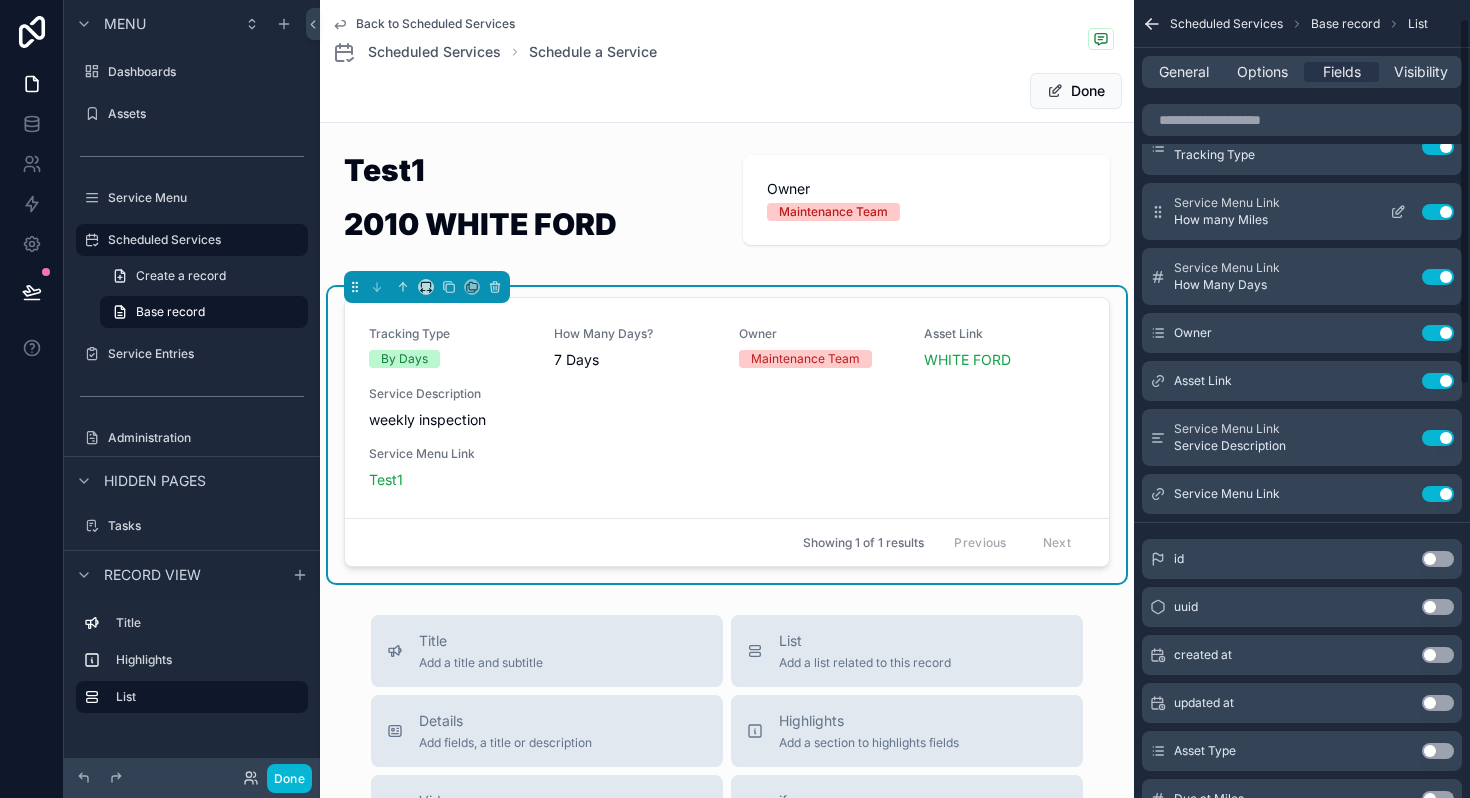 scroll, scrollTop: 32, scrollLeft: 0, axis: vertical 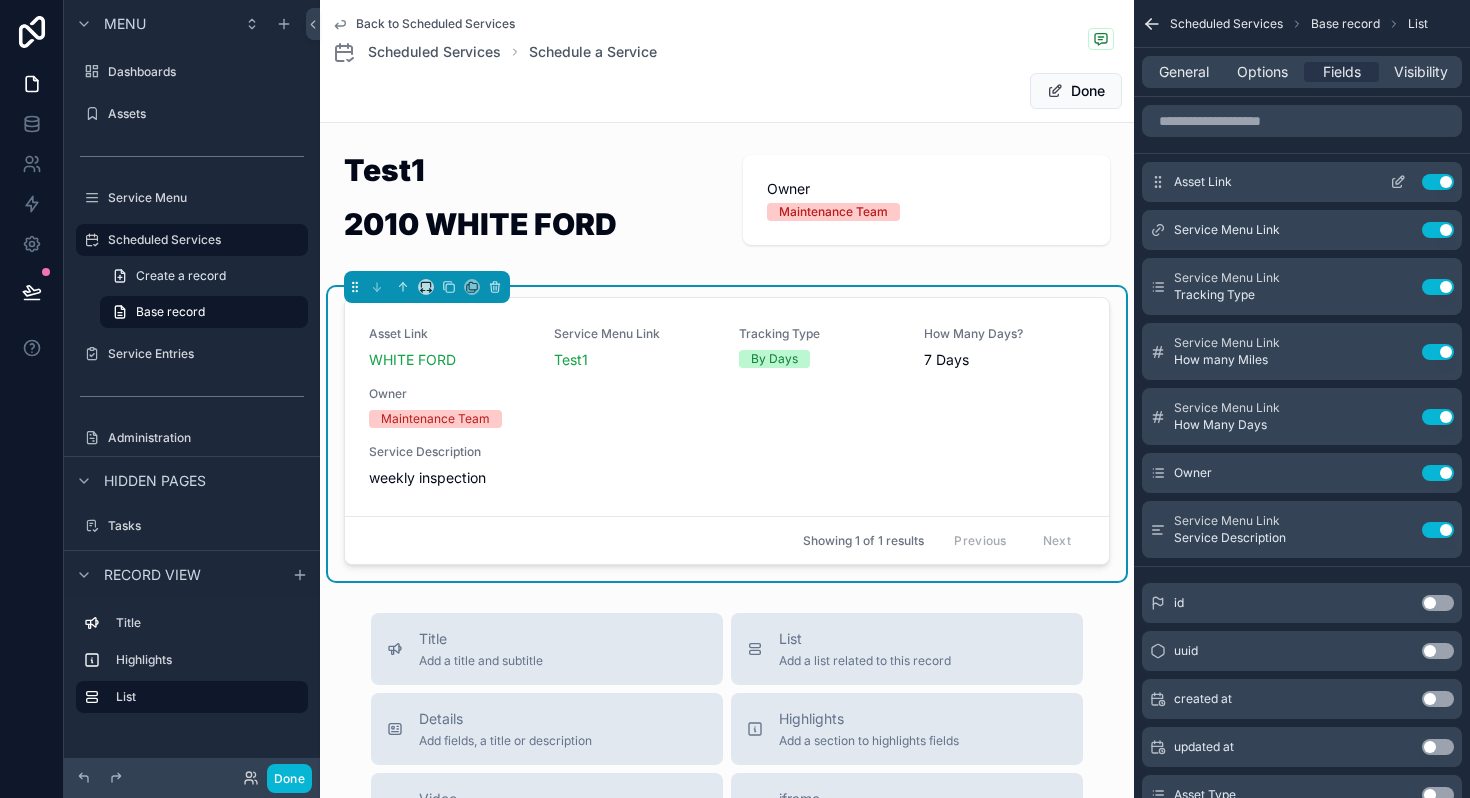 click 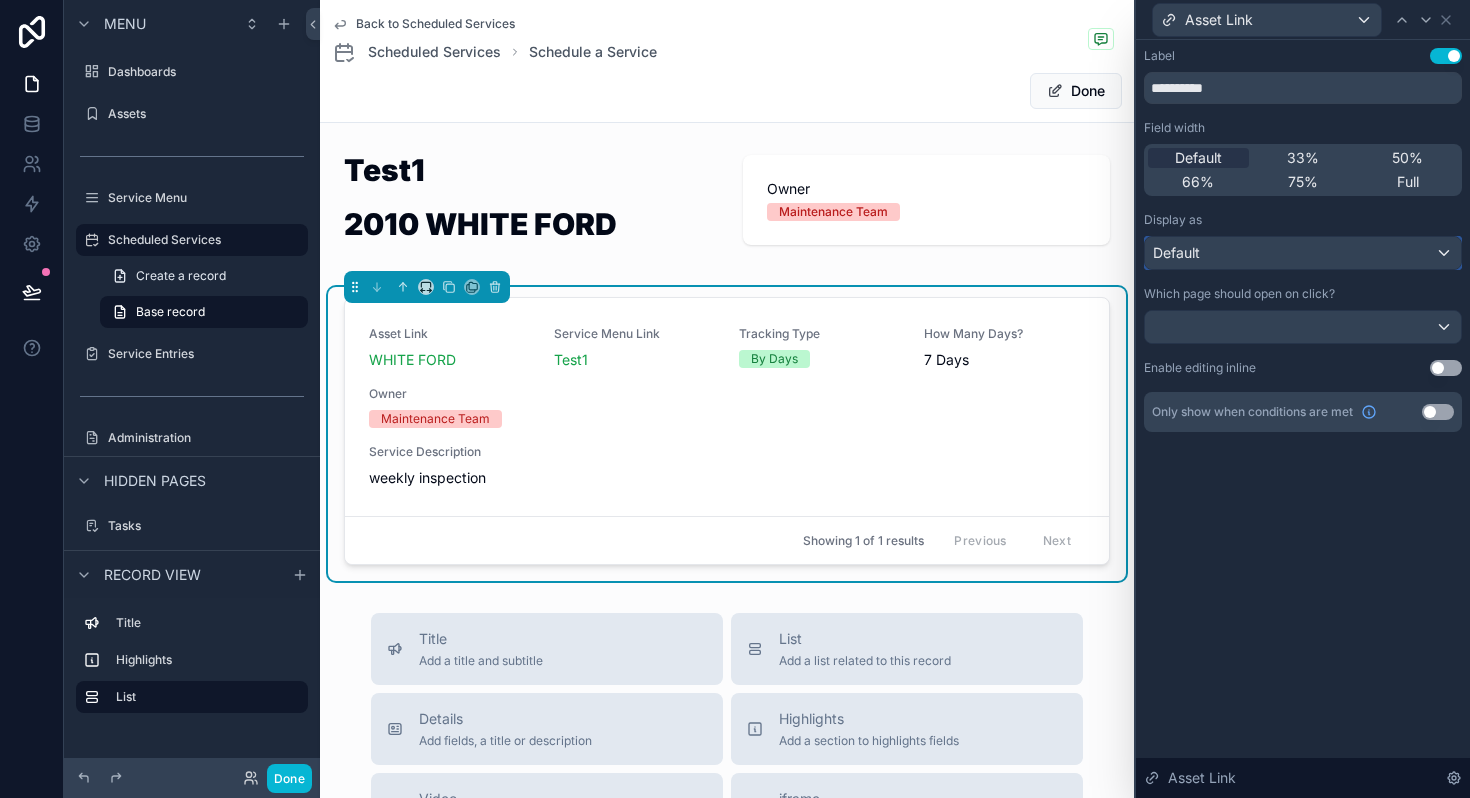 click on "Default" at bounding box center (1303, 253) 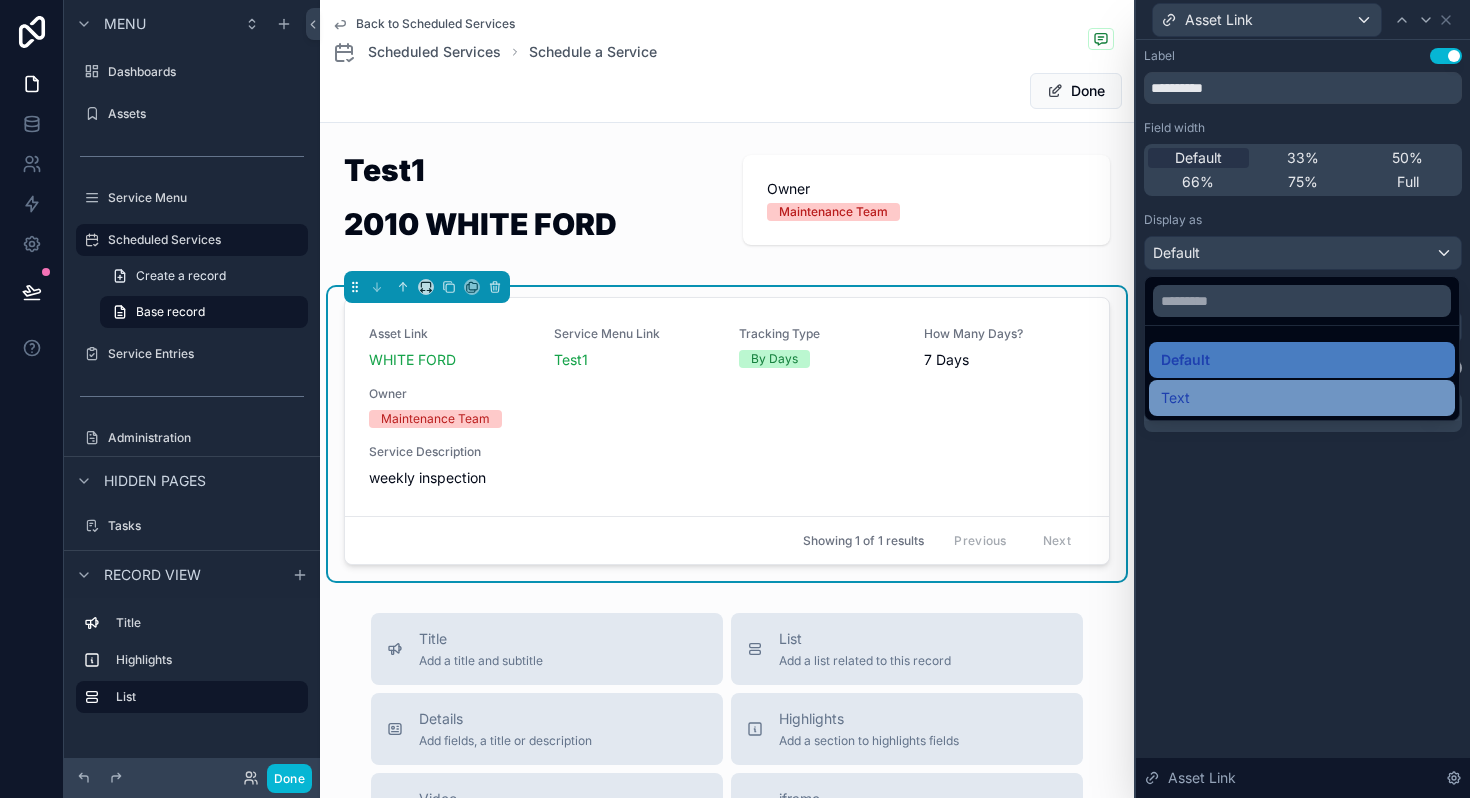 click on "Text" at bounding box center (1302, 398) 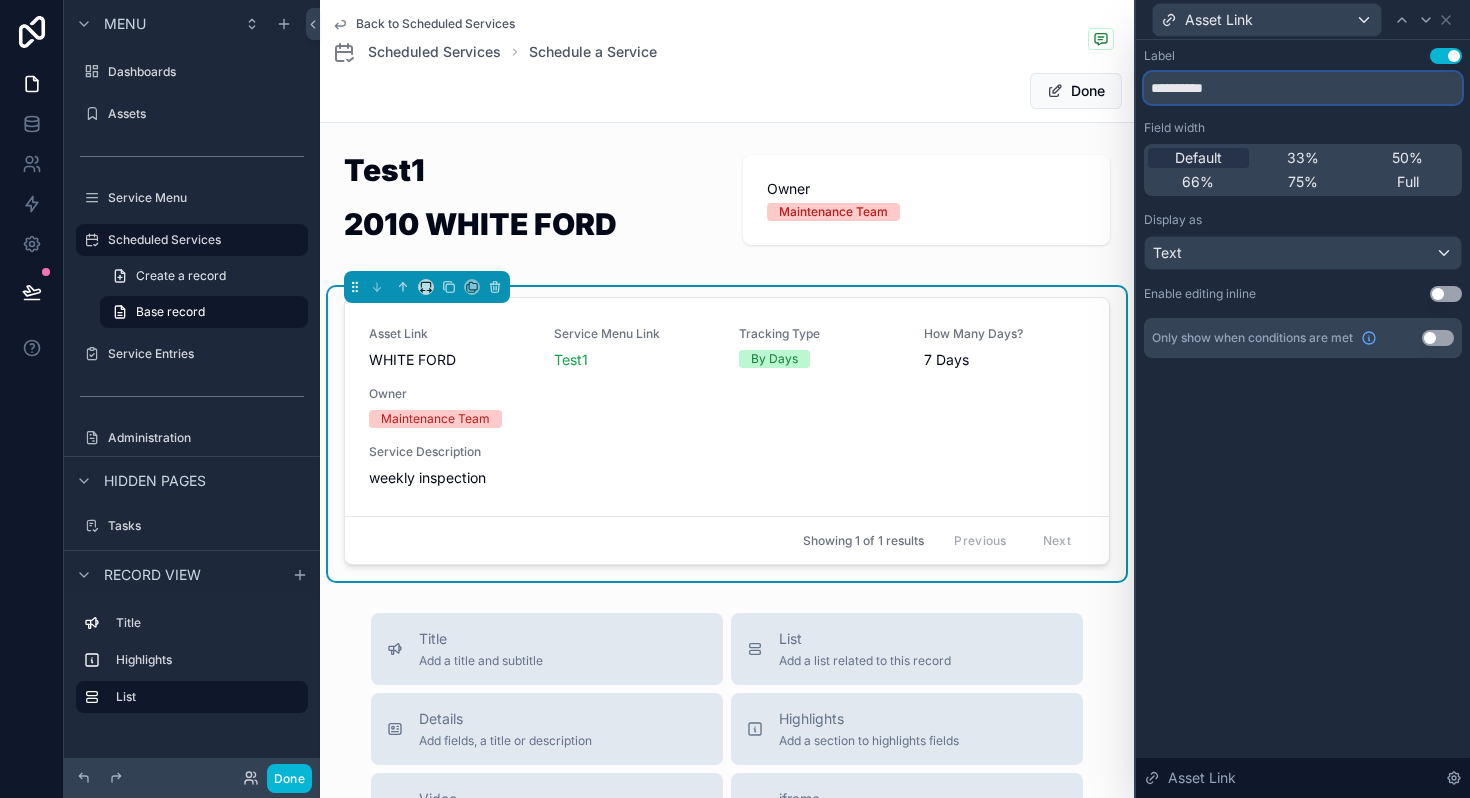 click on "**********" at bounding box center [1303, 88] 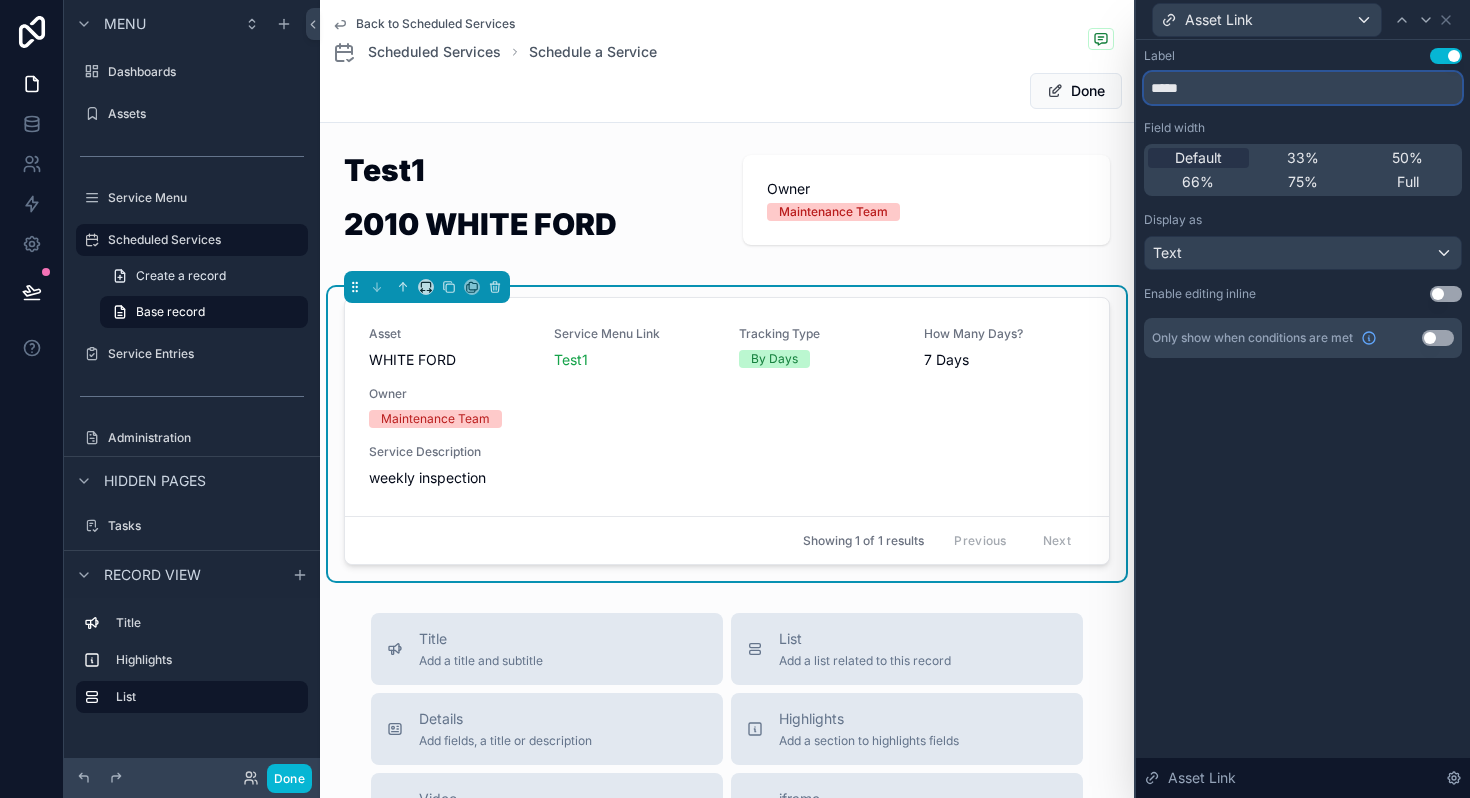 type on "*****" 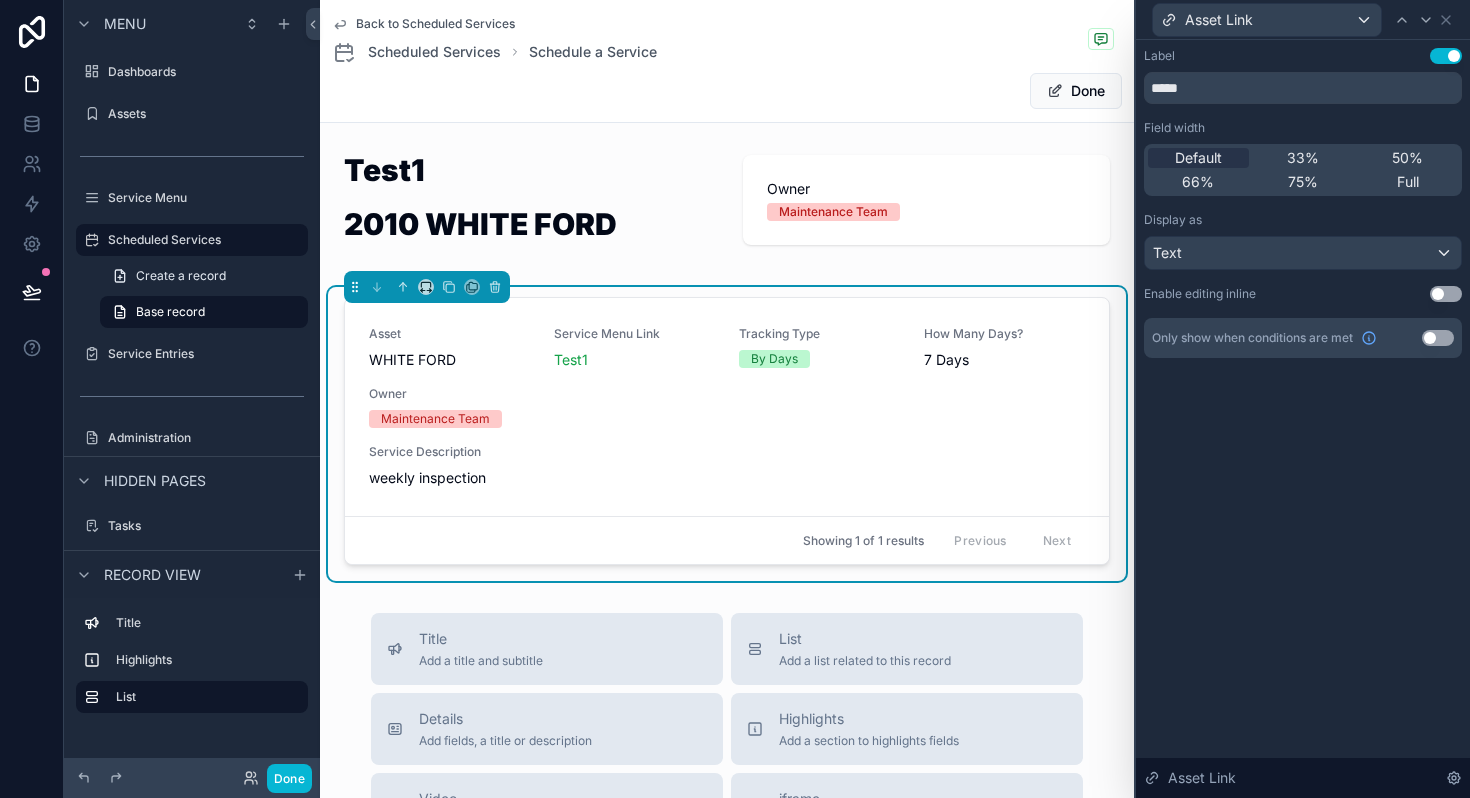 click on "Label Use setting ***** Field width Default 33% 50% 66% 75% Full Display as Text Enable editing inline Use setting Only show when conditions are met Use setting Asset Link" at bounding box center [1303, 419] 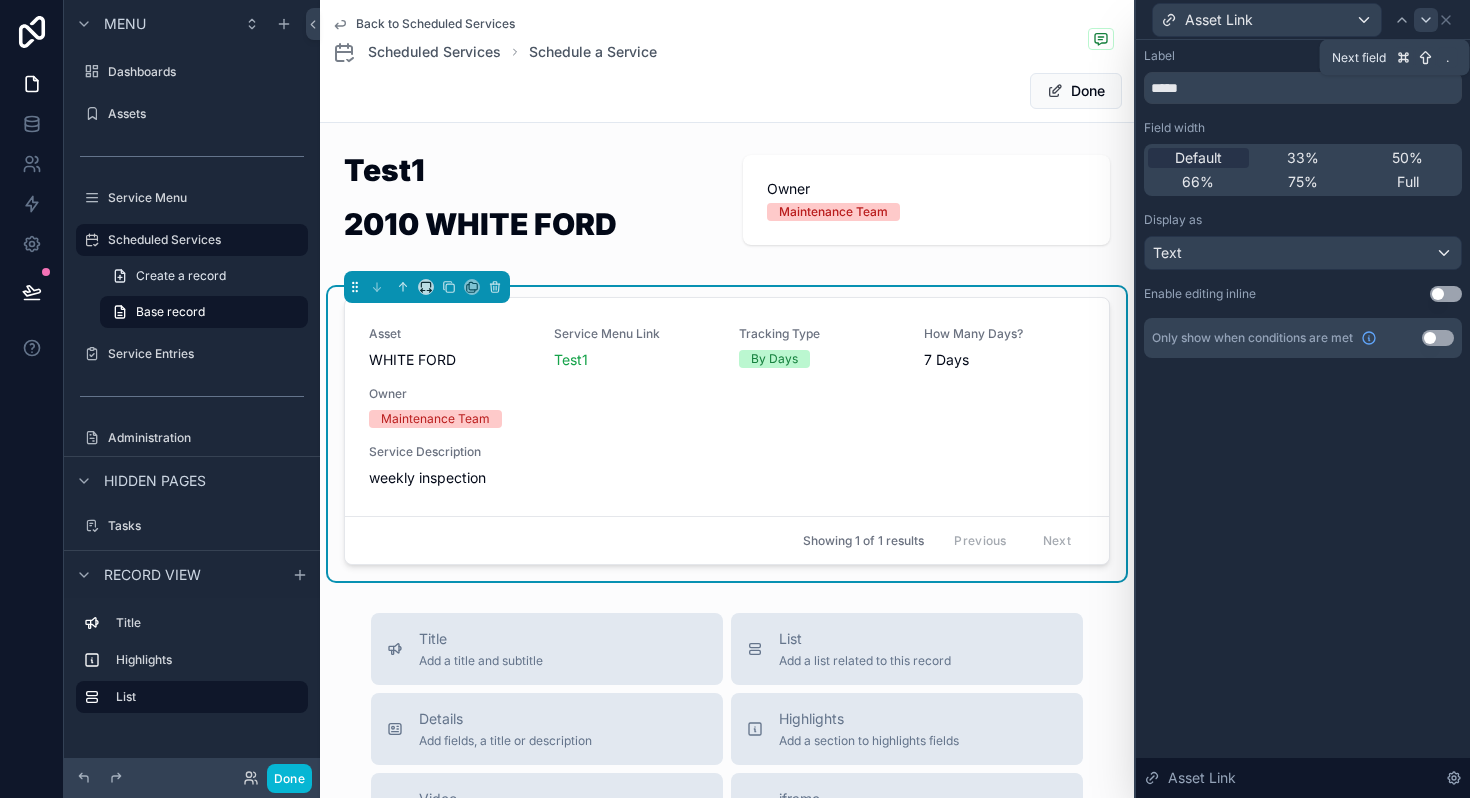 click 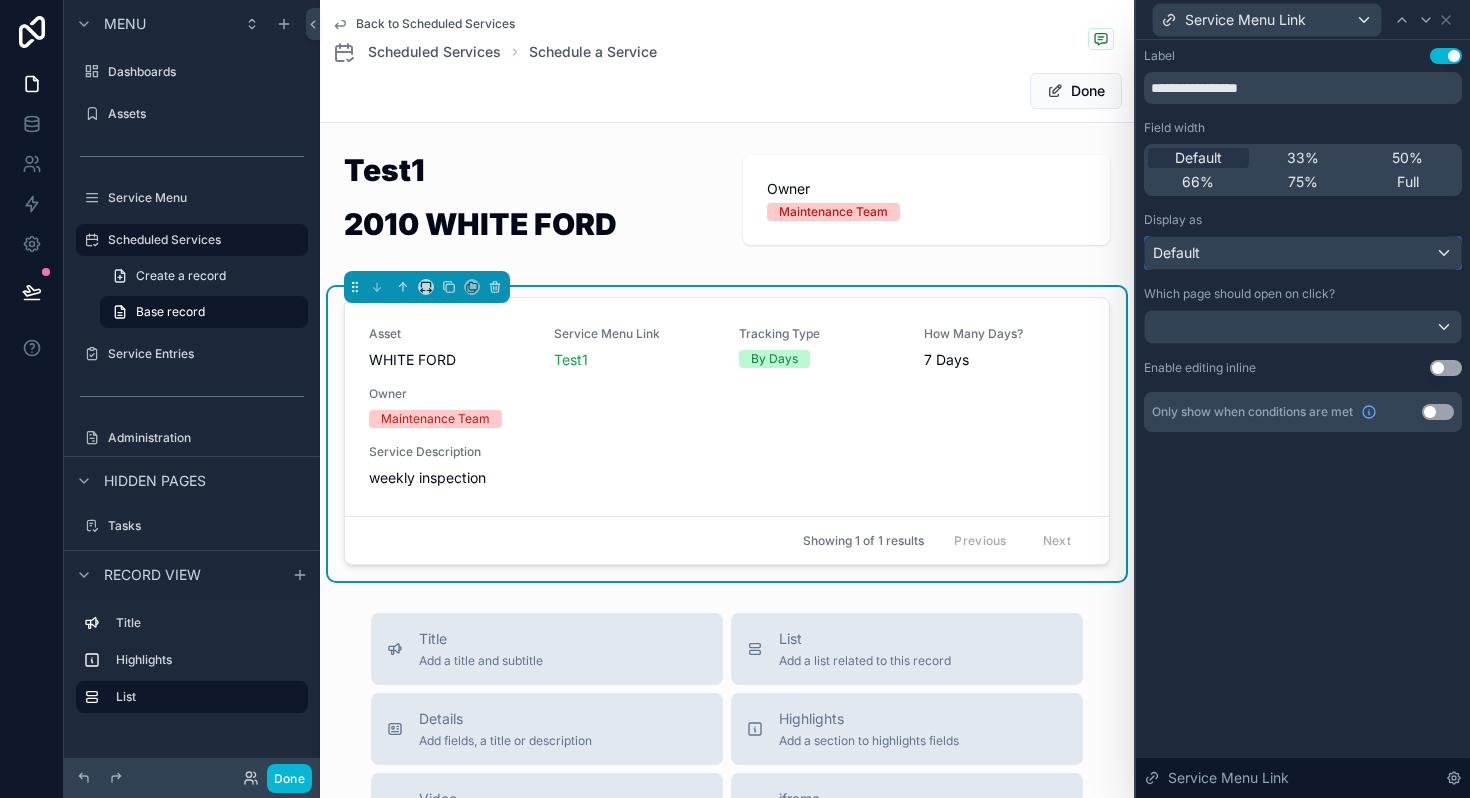 click on "Default" at bounding box center (1176, 253) 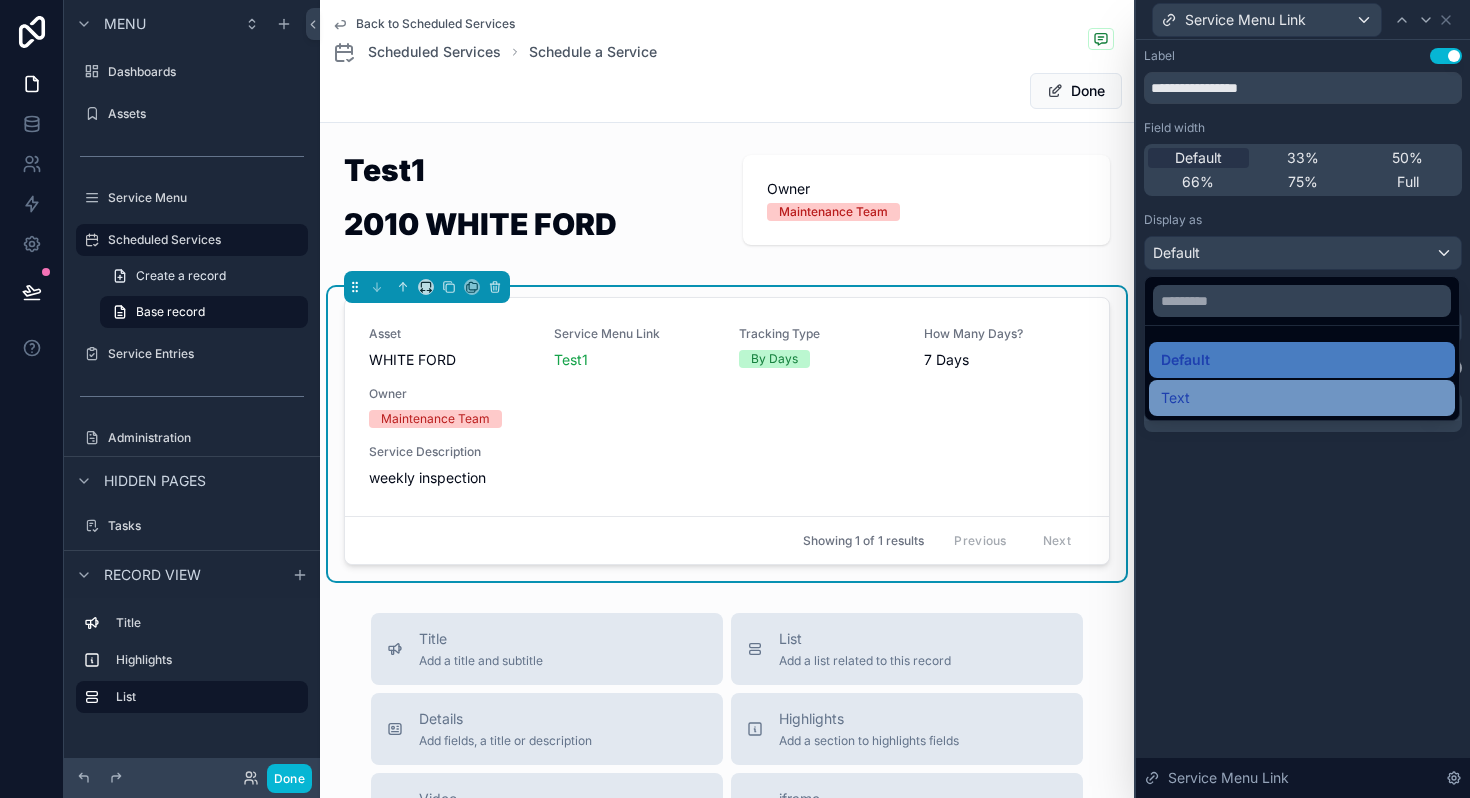 click on "Text" at bounding box center (1175, 398) 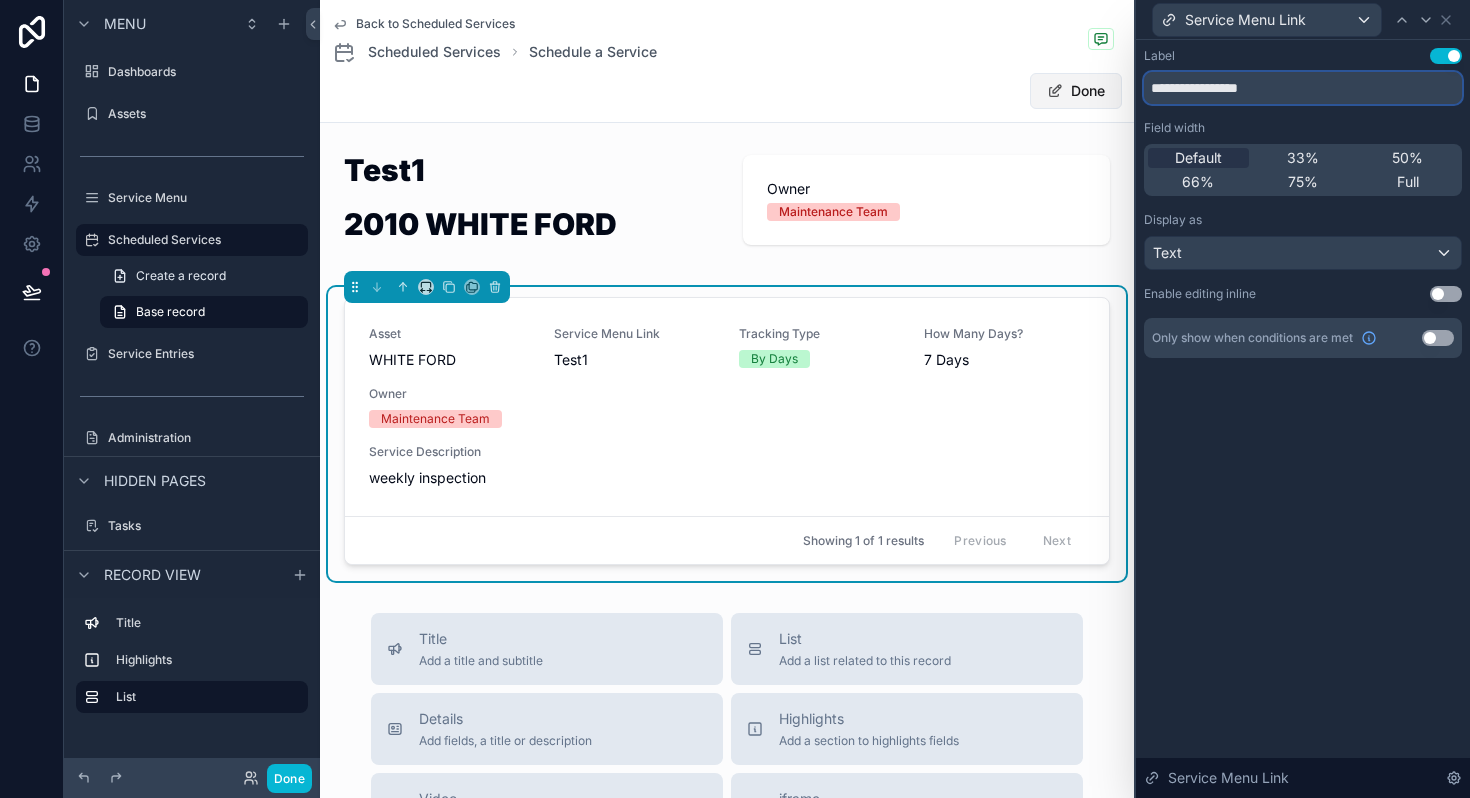 drag, startPoint x: 1292, startPoint y: 87, endPoint x: 1118, endPoint y: 89, distance: 174.01149 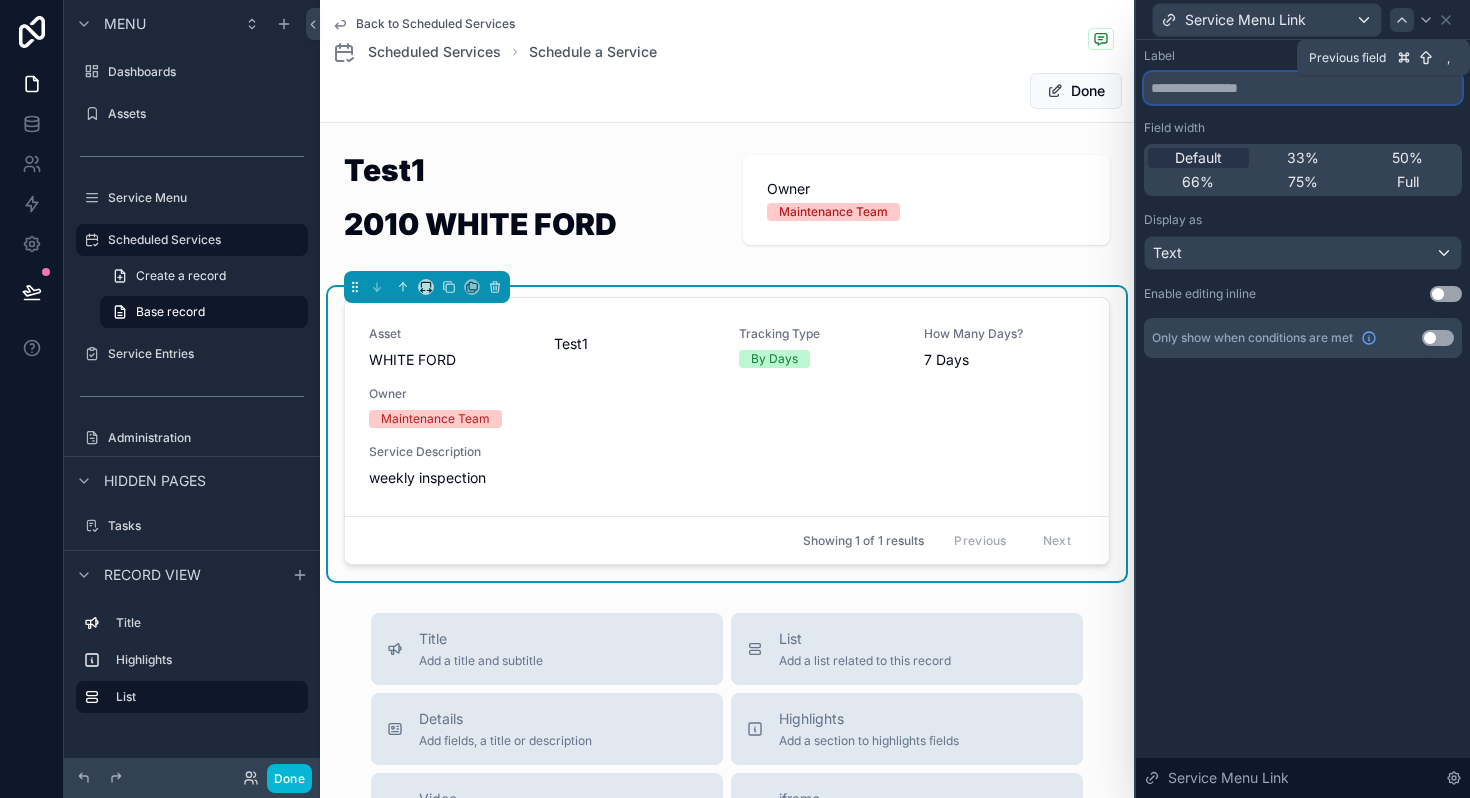type 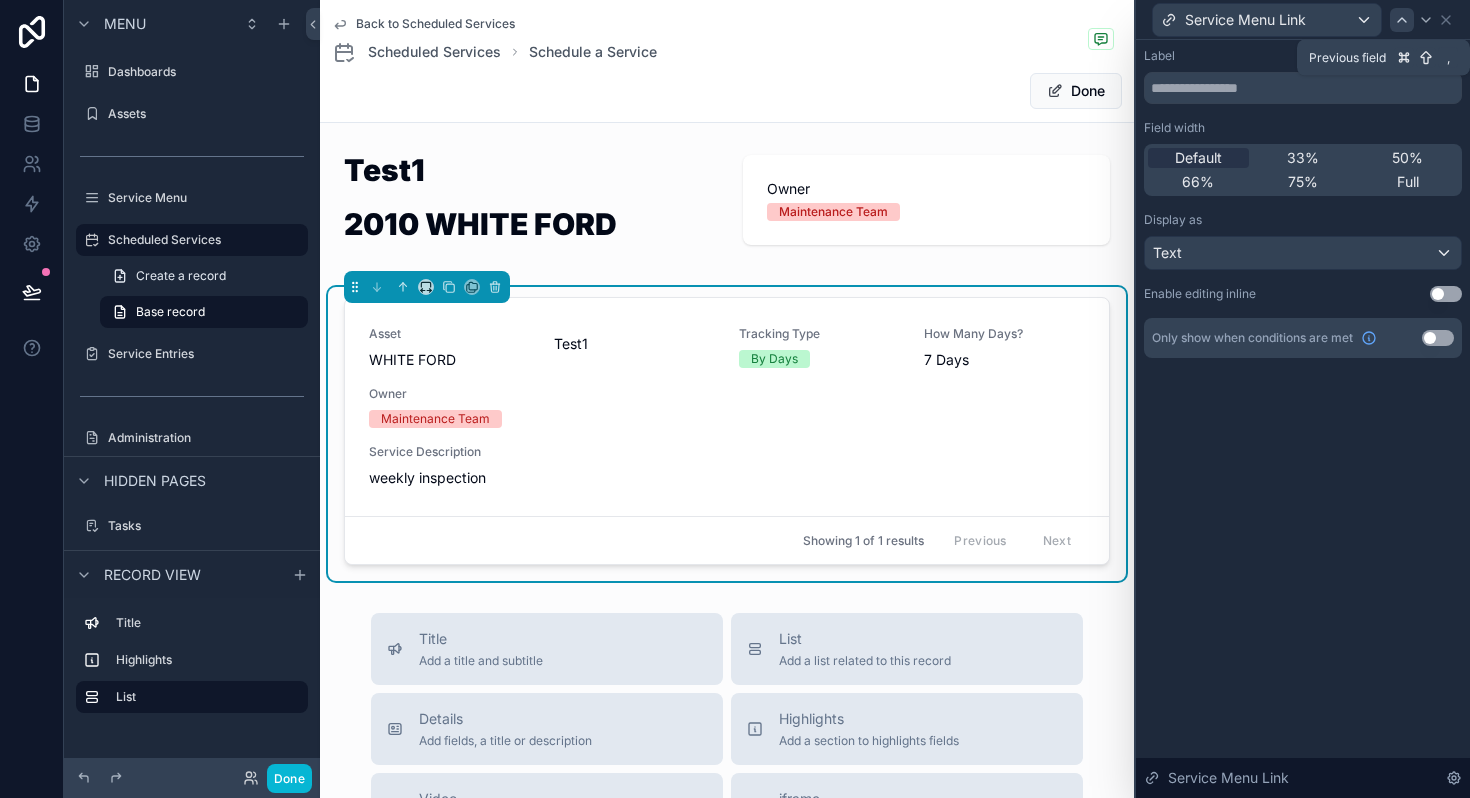 click 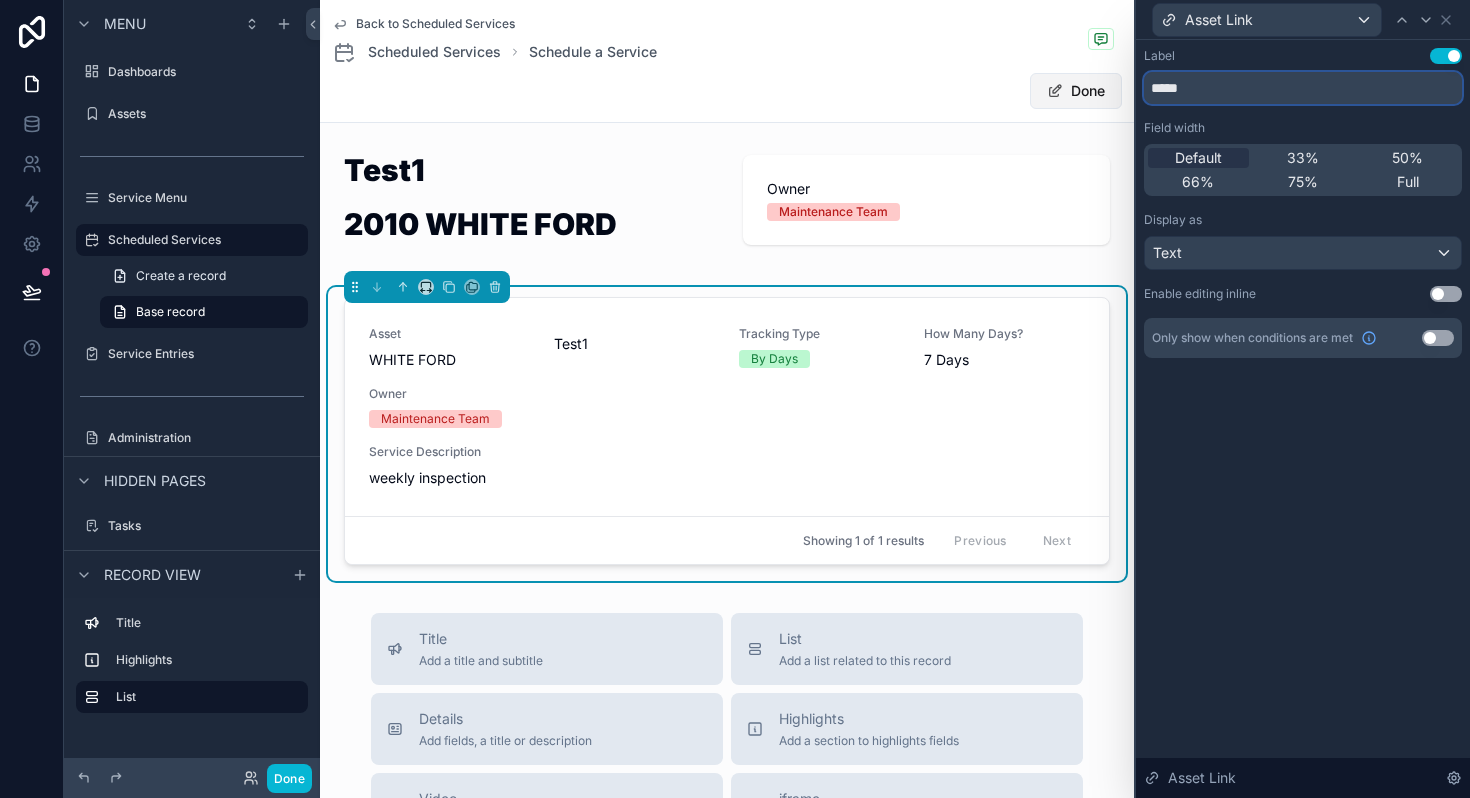 drag, startPoint x: 1210, startPoint y: 85, endPoint x: 1095, endPoint y: 83, distance: 115.01739 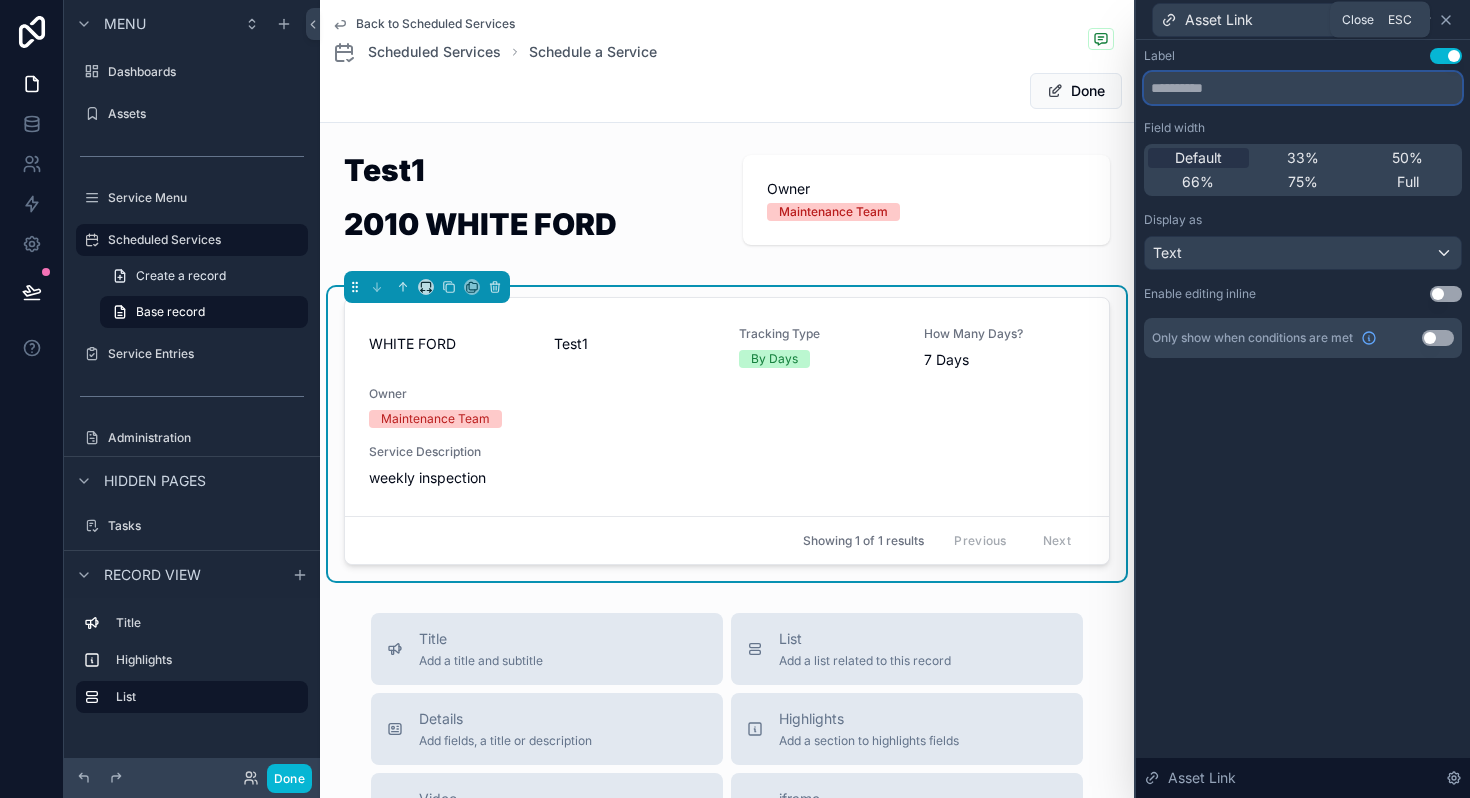 type 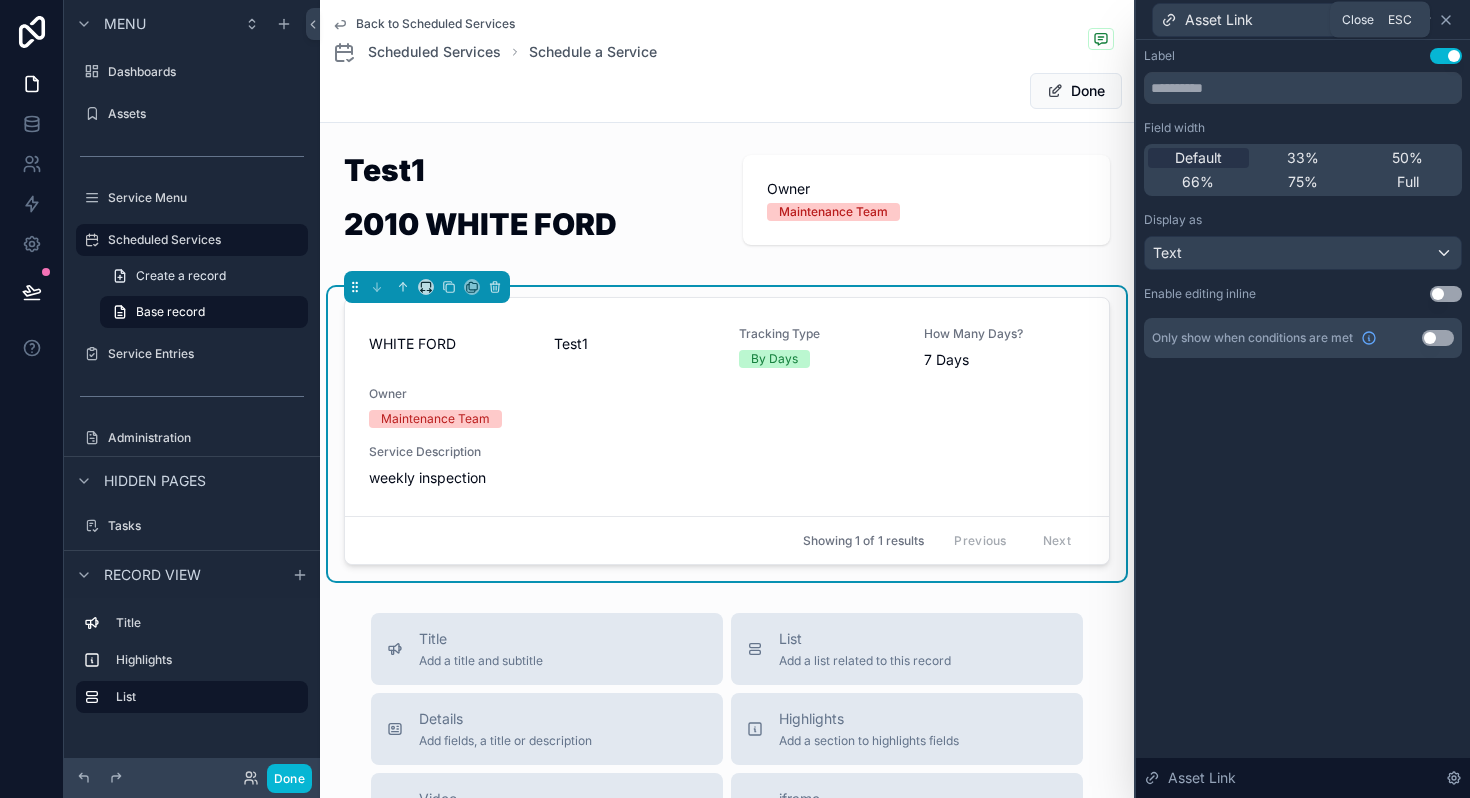 click 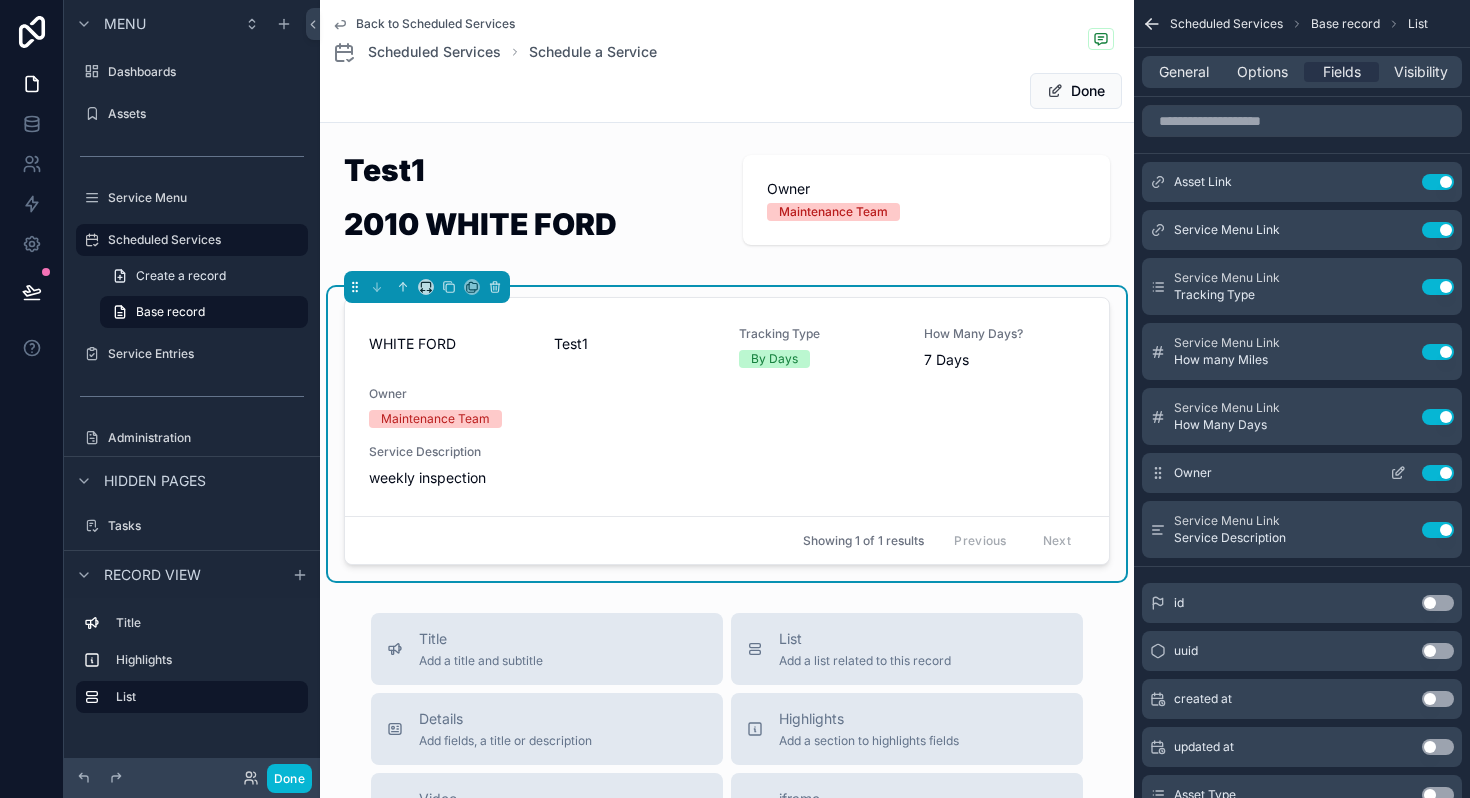 click 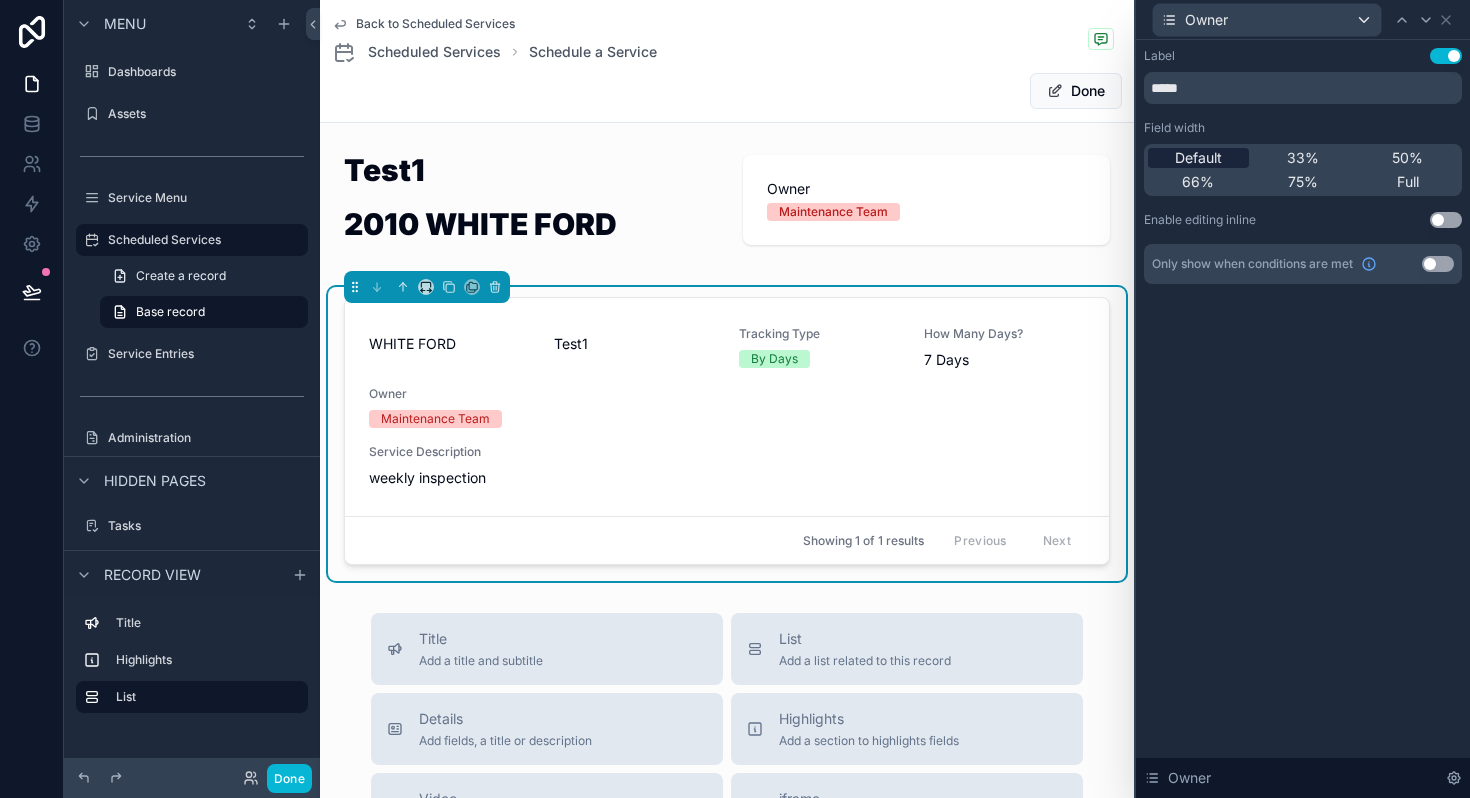 click on "Default" at bounding box center (1198, 158) 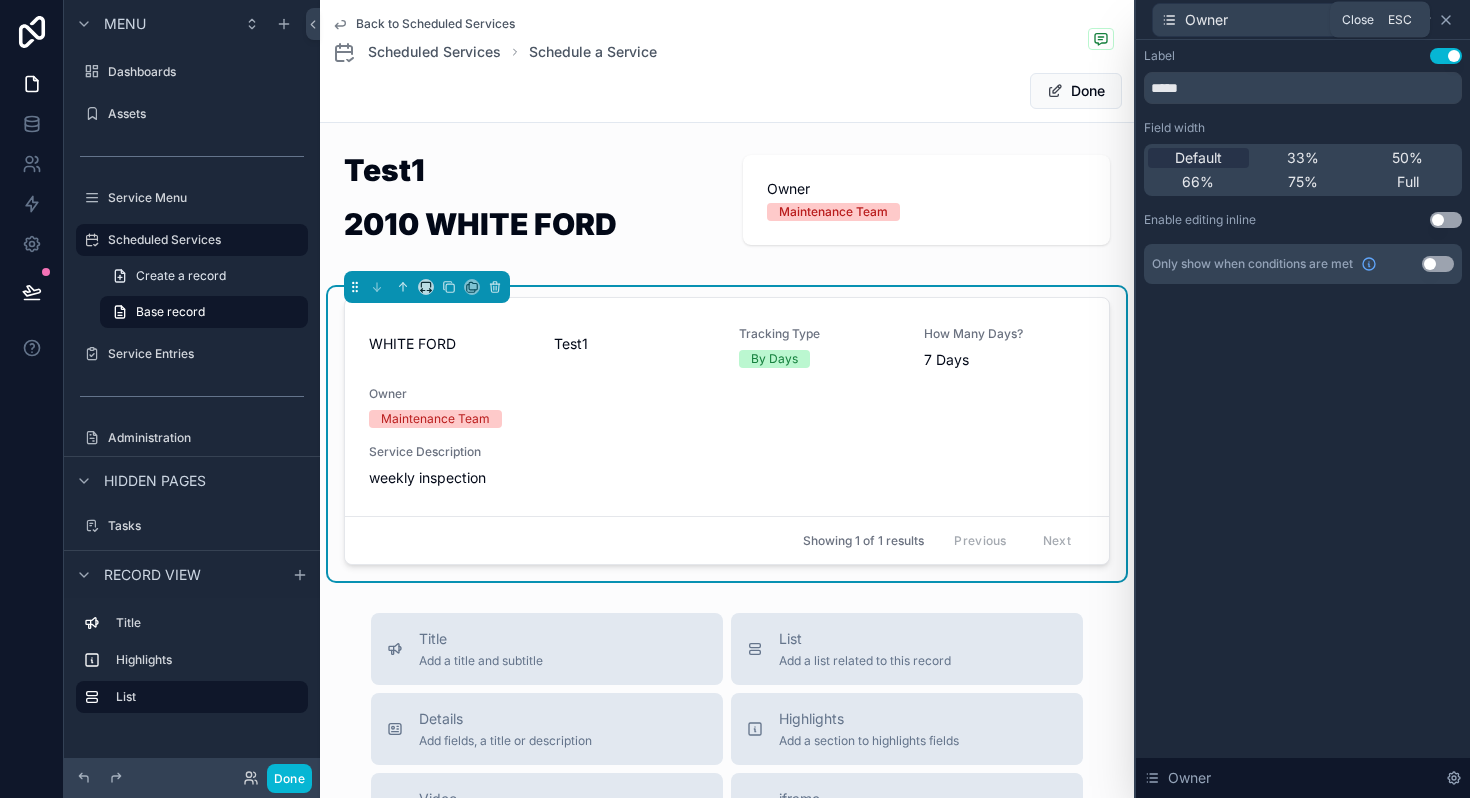 click 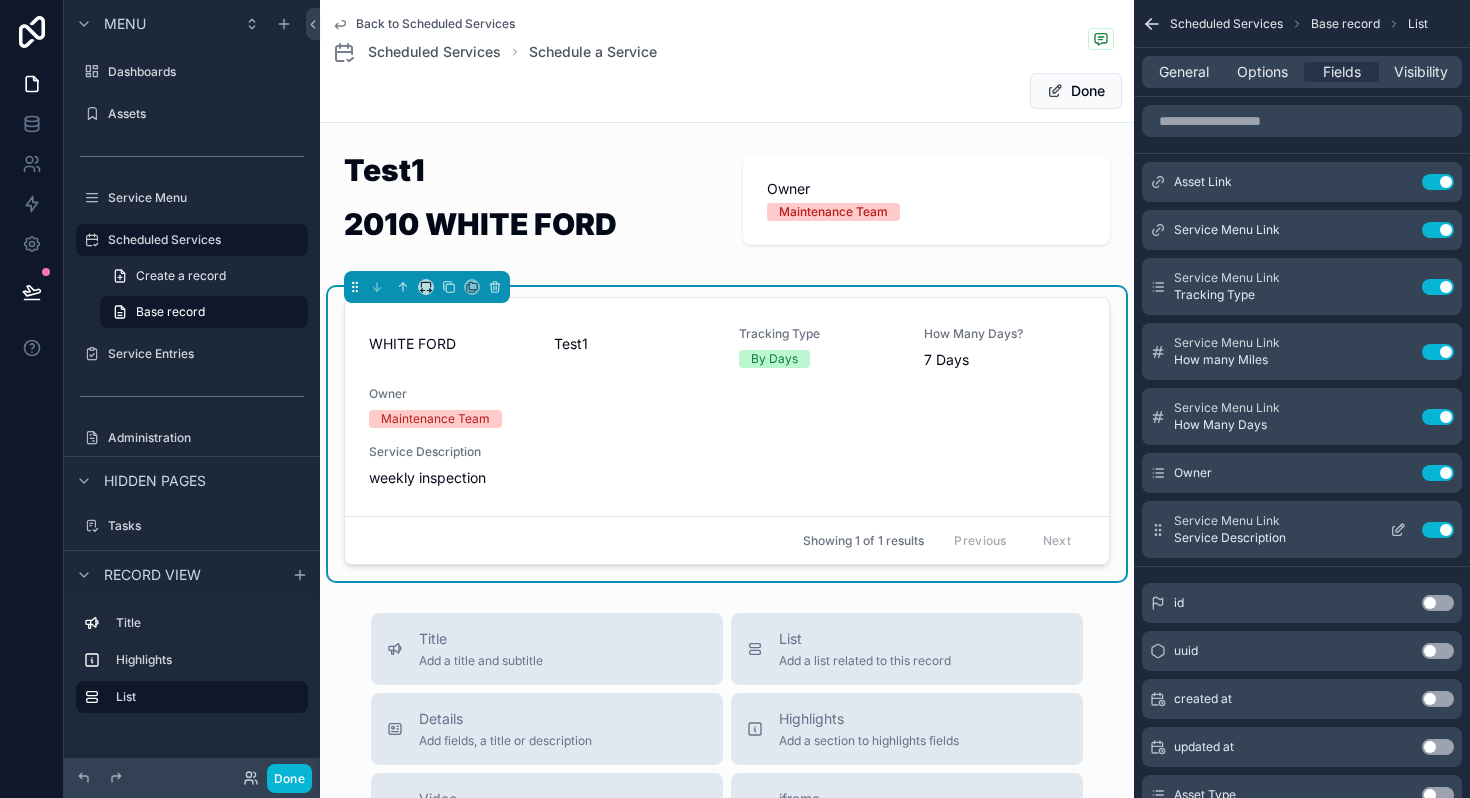 click 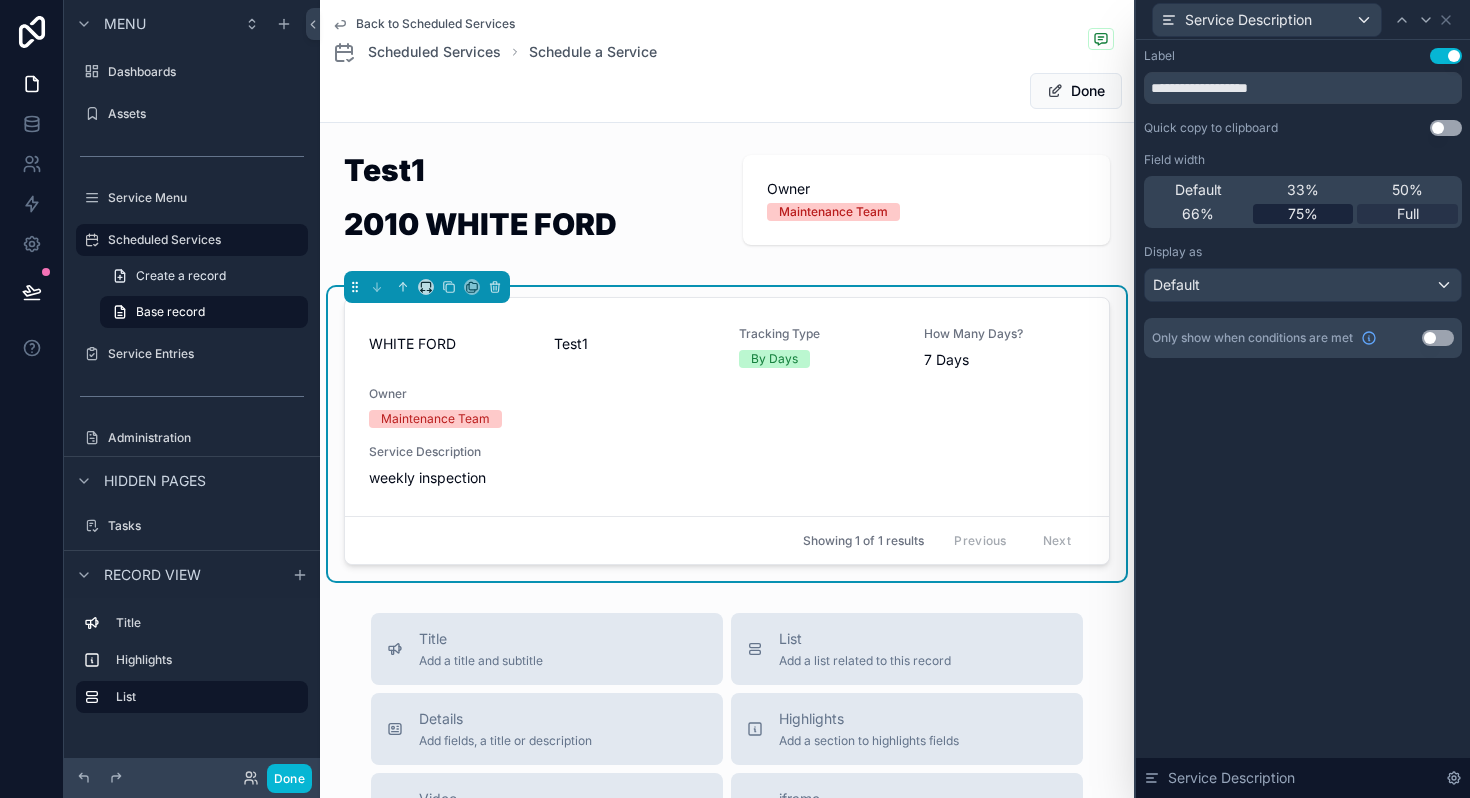 click on "75%" at bounding box center [1303, 214] 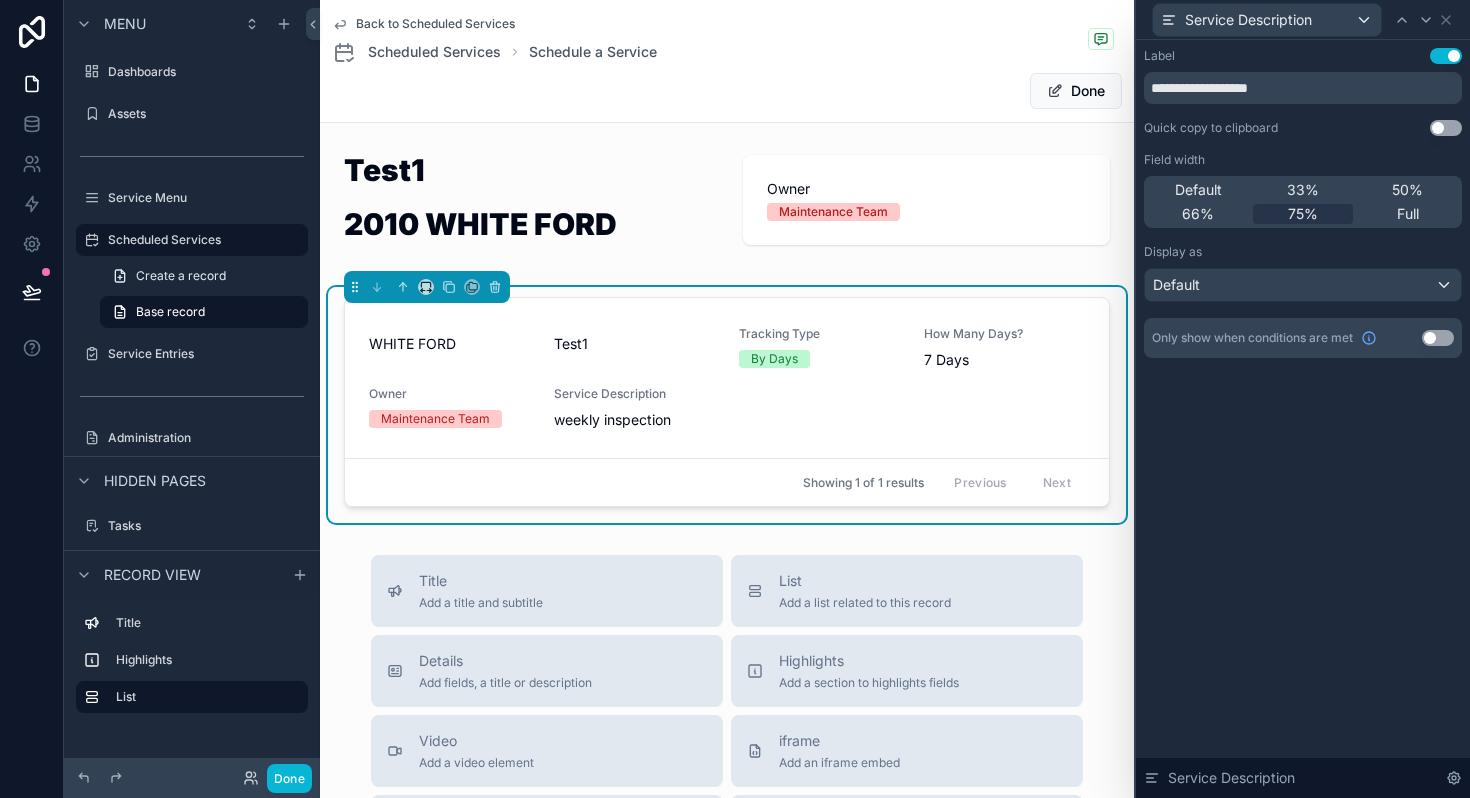 click on "**********" at bounding box center (1303, 419) 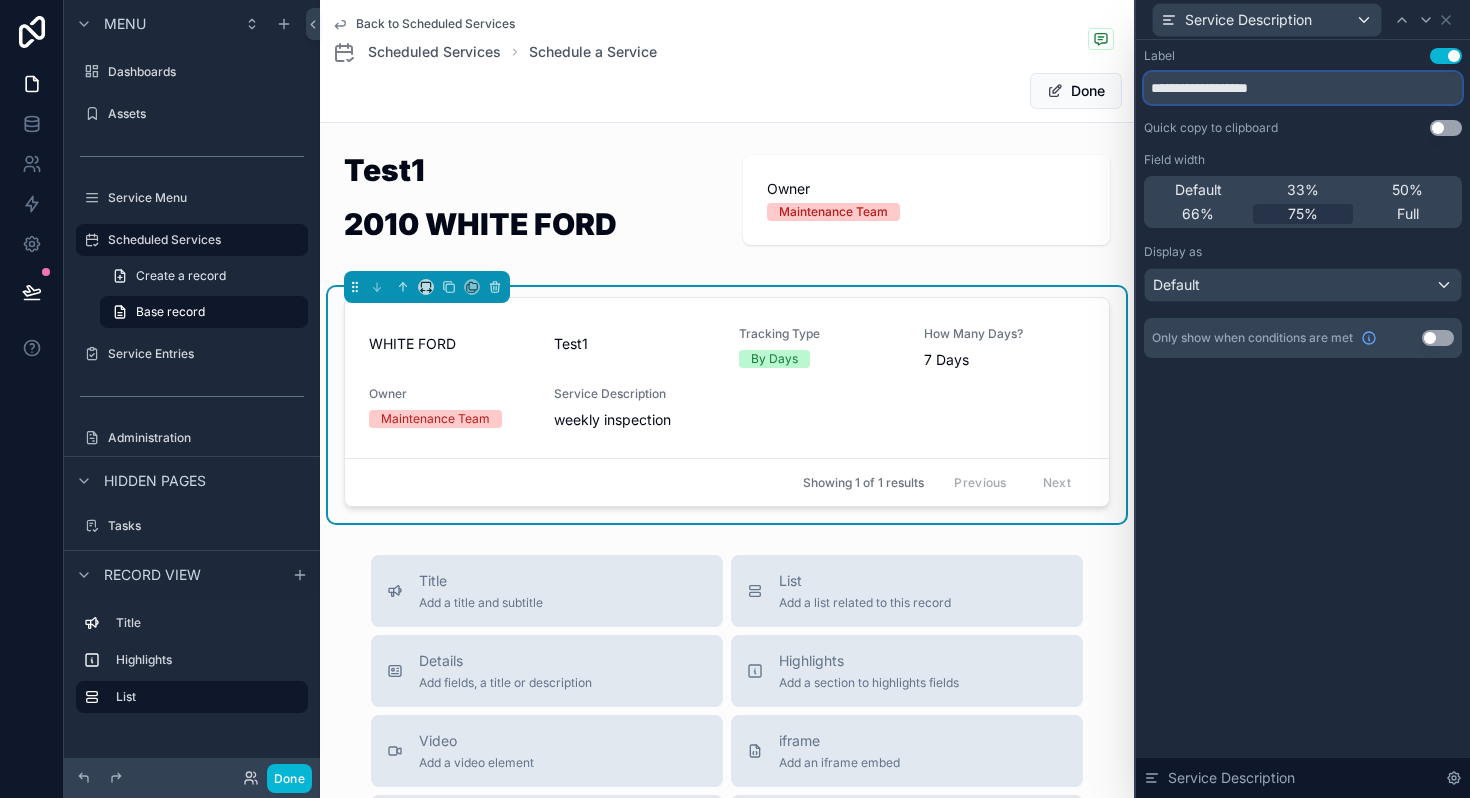 drag, startPoint x: 1316, startPoint y: 85, endPoint x: 1137, endPoint y: 92, distance: 179.13683 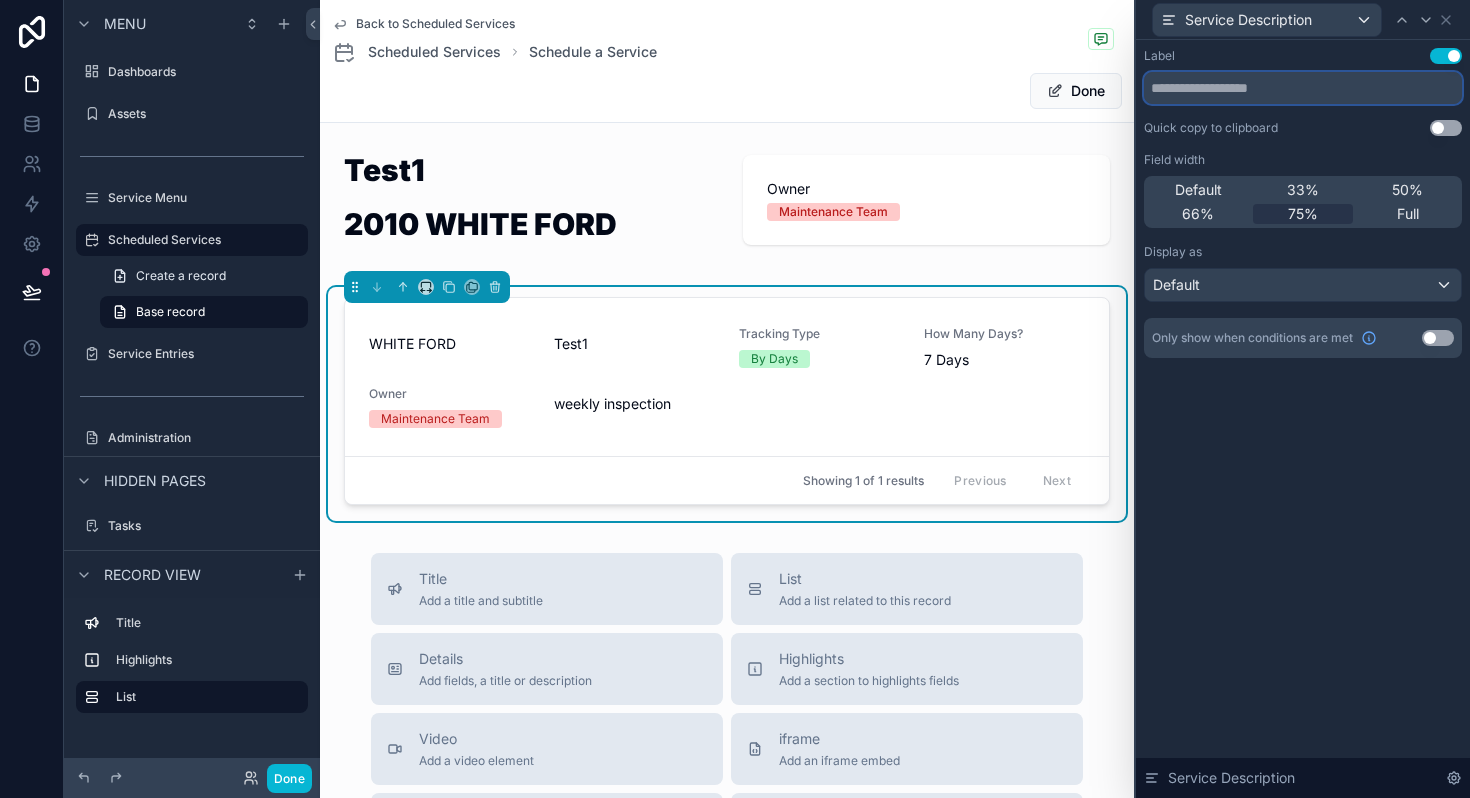type 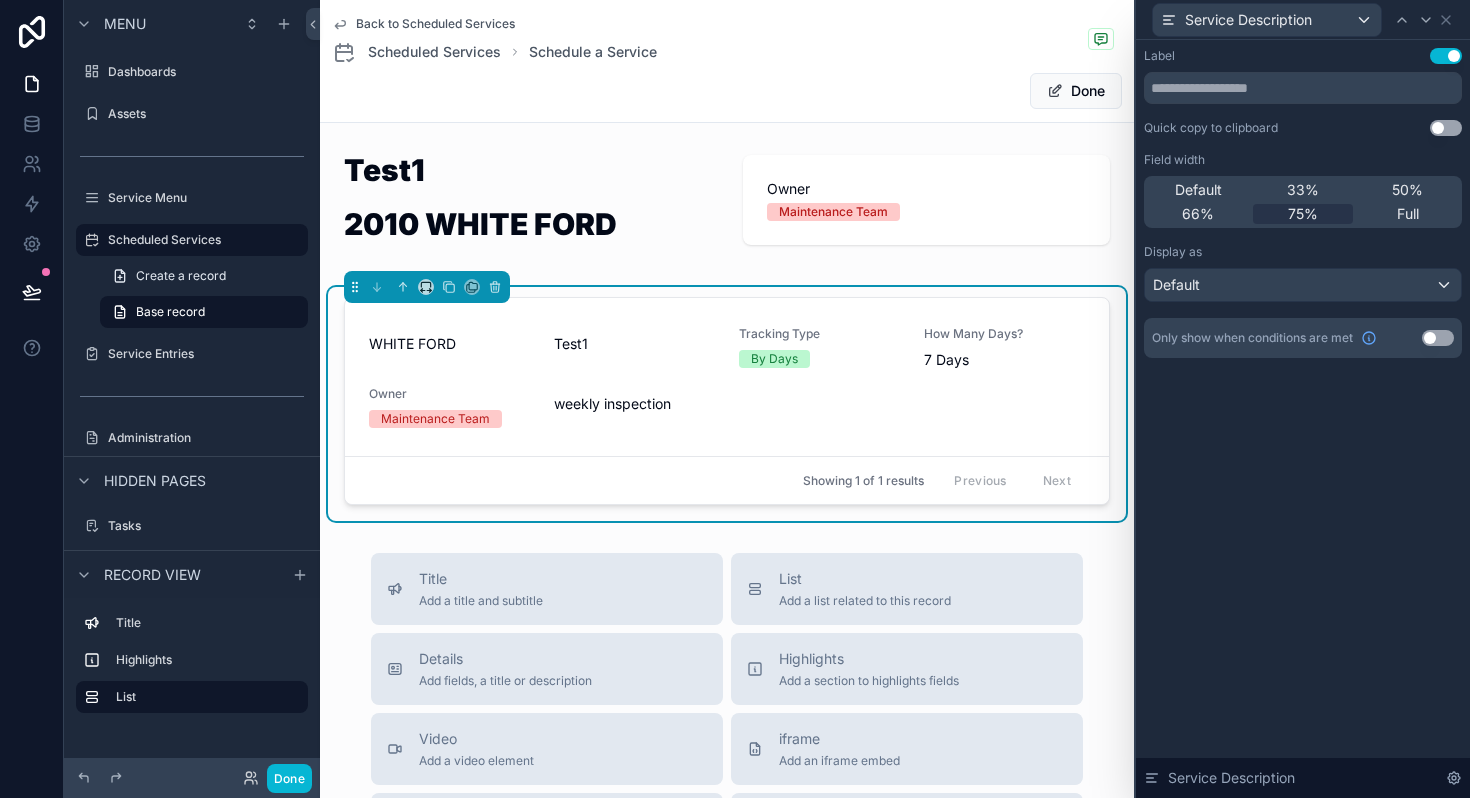 click on "Label Use setting Quick copy to clipboard Use setting Field width Default 33% 50% 66% 75% Full Display as Default Only show when conditions are met Use setting Service Description" at bounding box center [1303, 419] 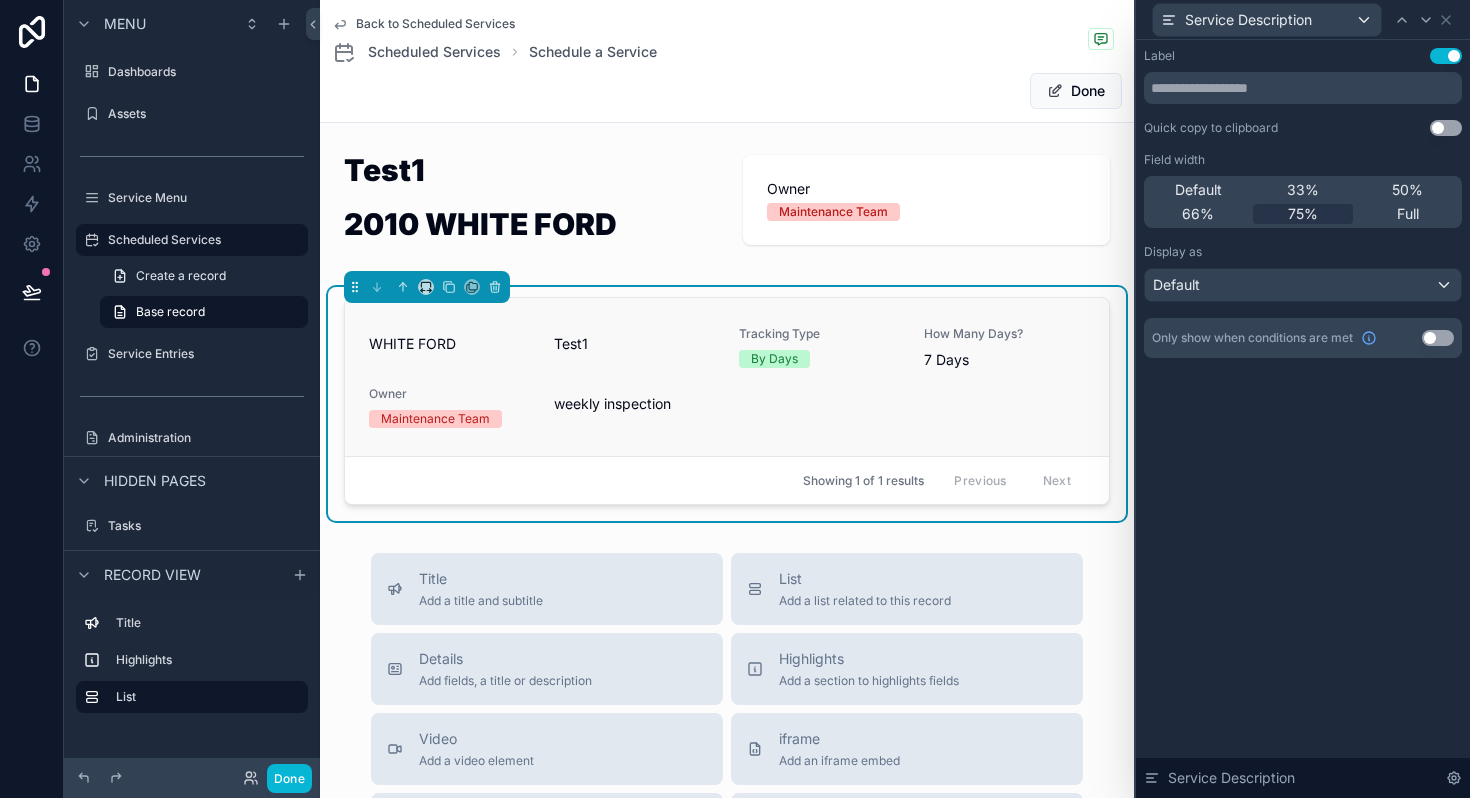 click on "WHITE FORD Test1
Tracking Type By Days How Many Days? 7 Days Owner Maintenance Team weekly inspection" at bounding box center [727, 377] 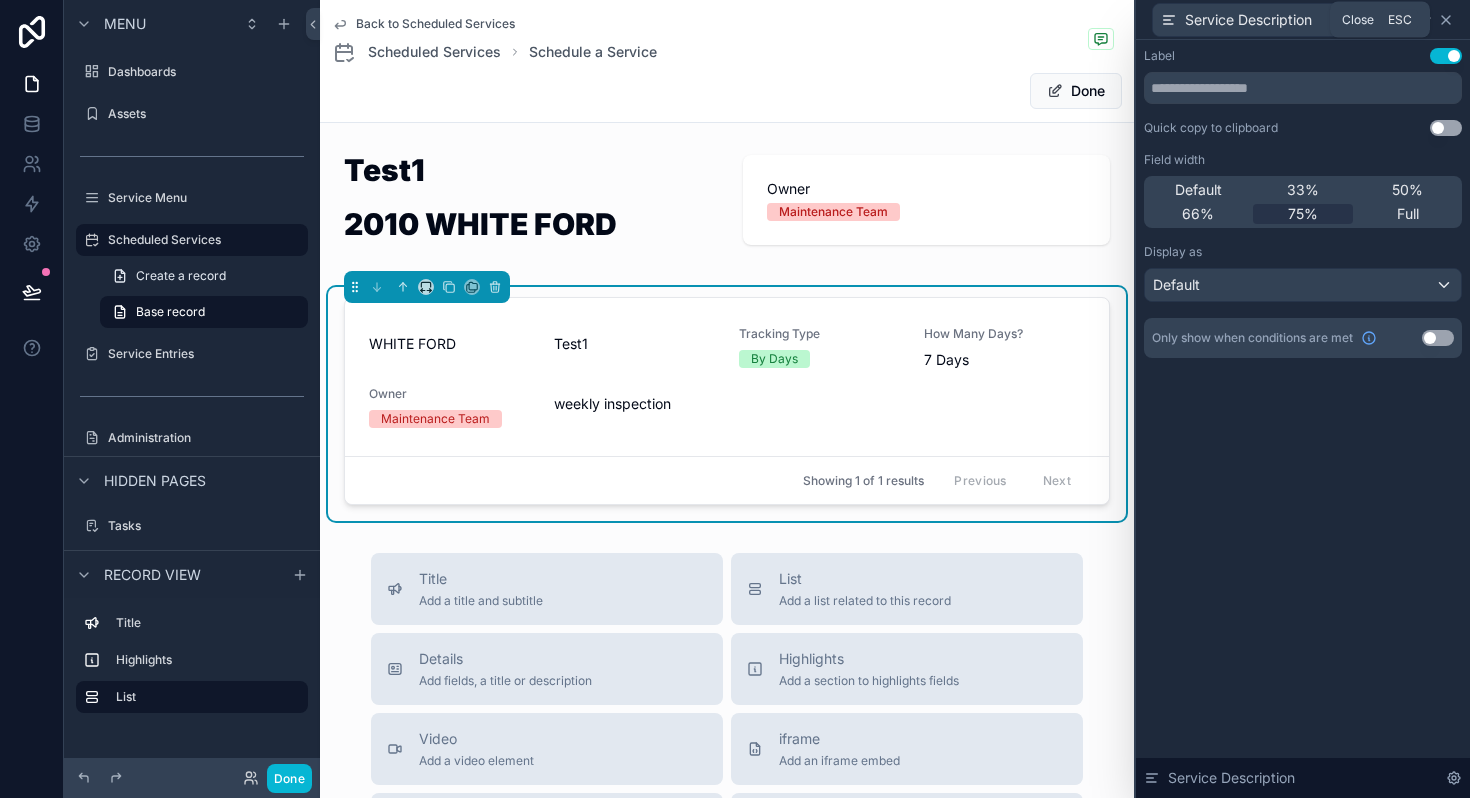 click 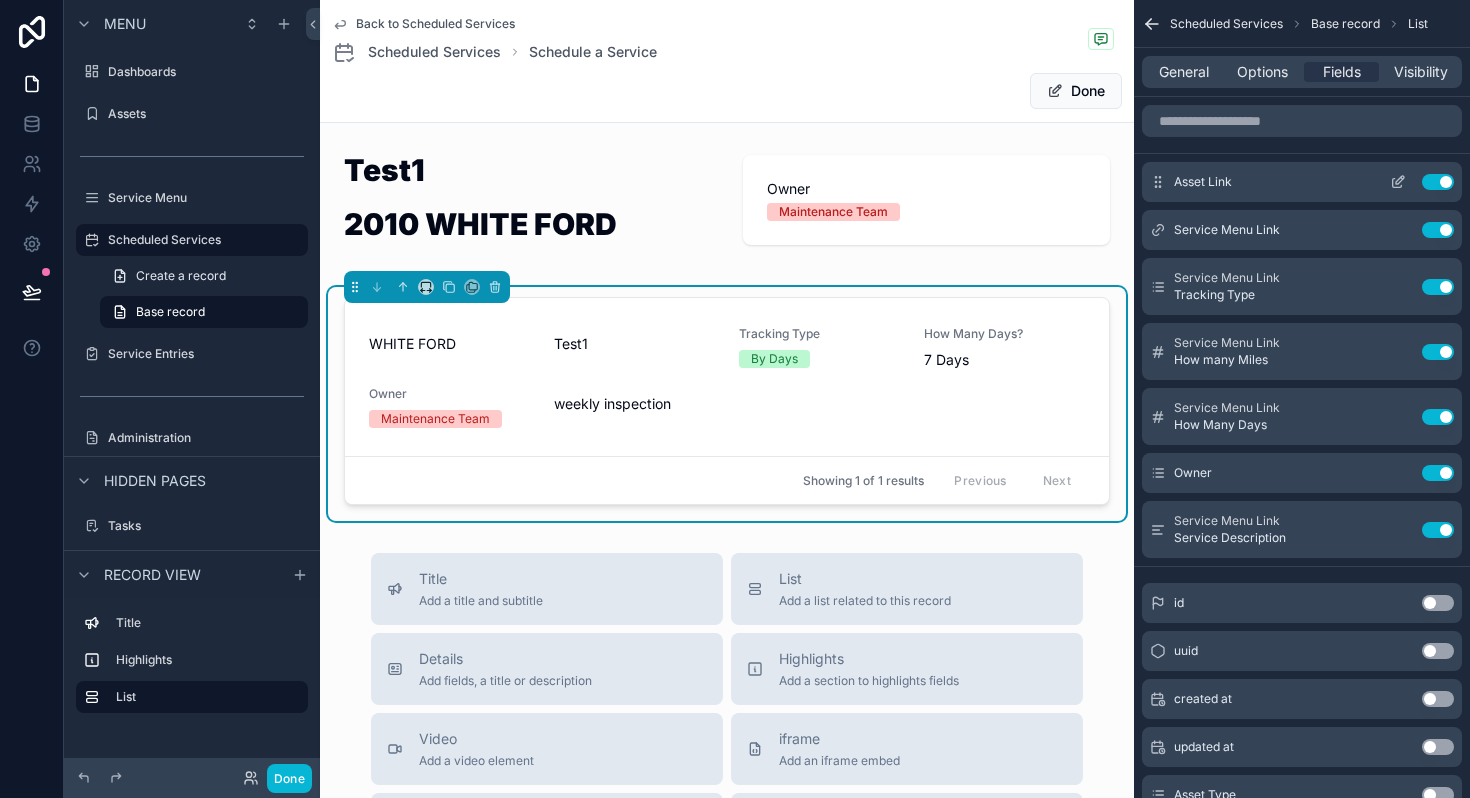 click 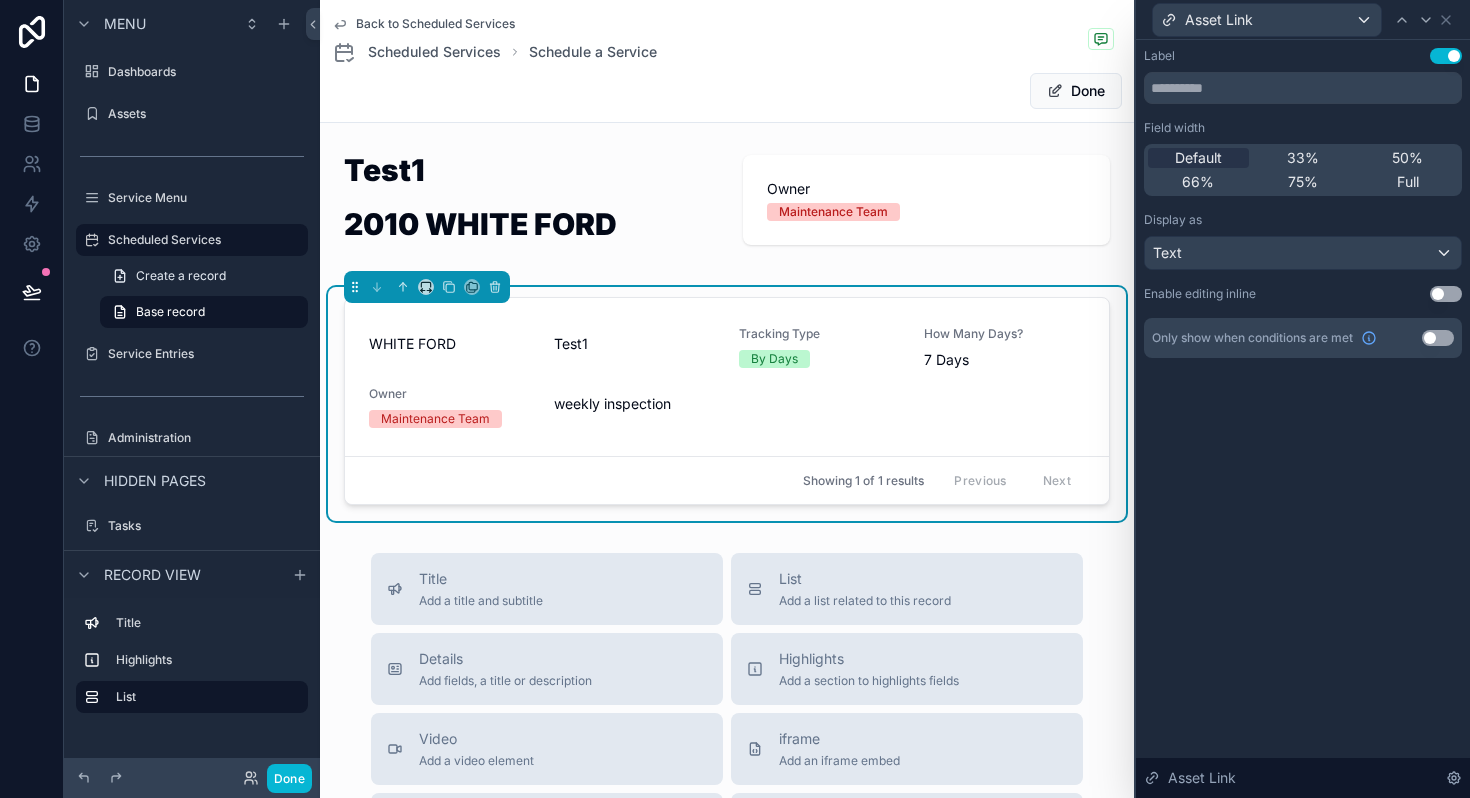 click on "Label Use setting Field width Default 33% 50% 66% 75% Full Display as Text Enable editing inline Use setting Only show when conditions are met Use setting" at bounding box center (1303, 223) 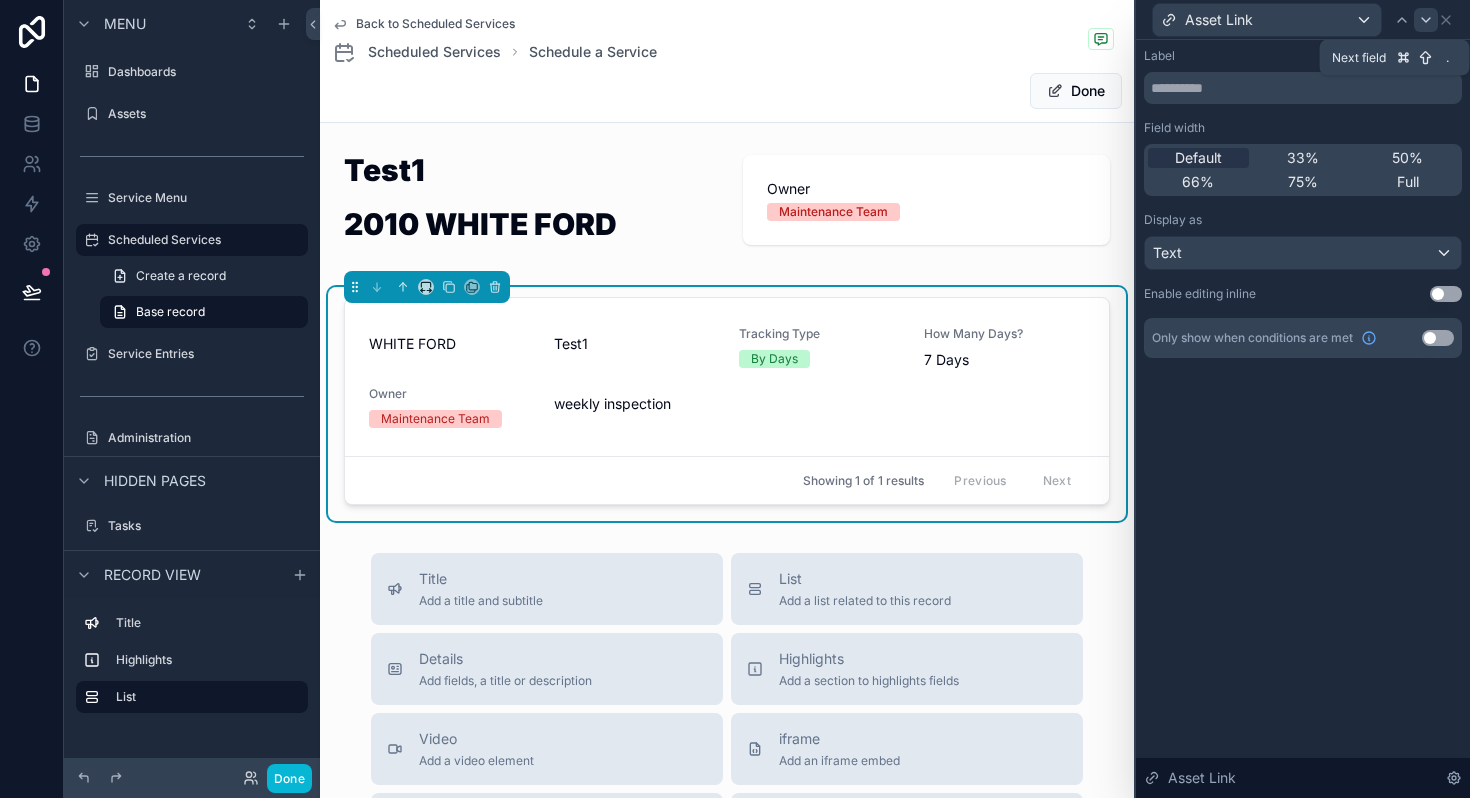 click 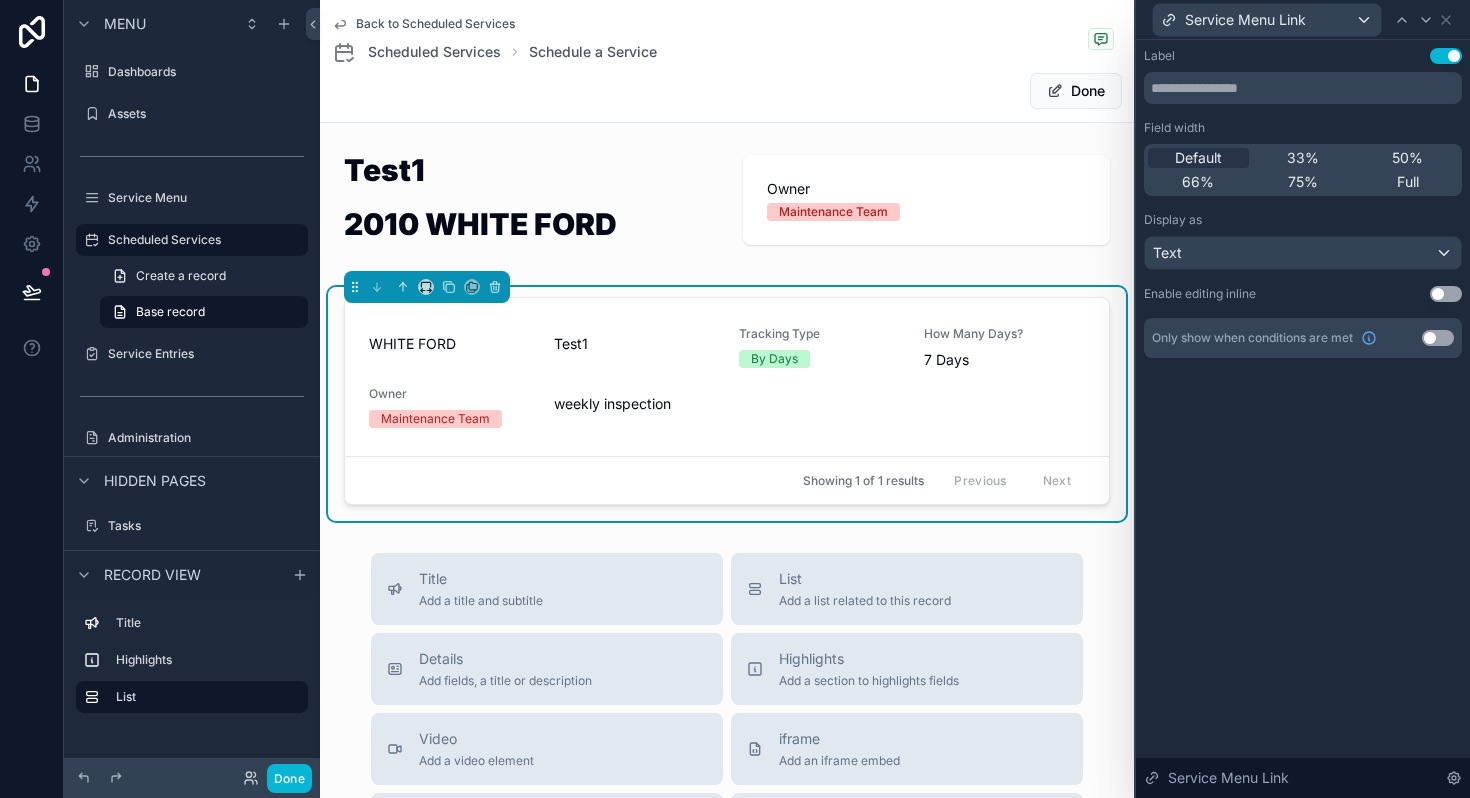 click on "Use setting" at bounding box center (1446, 294) 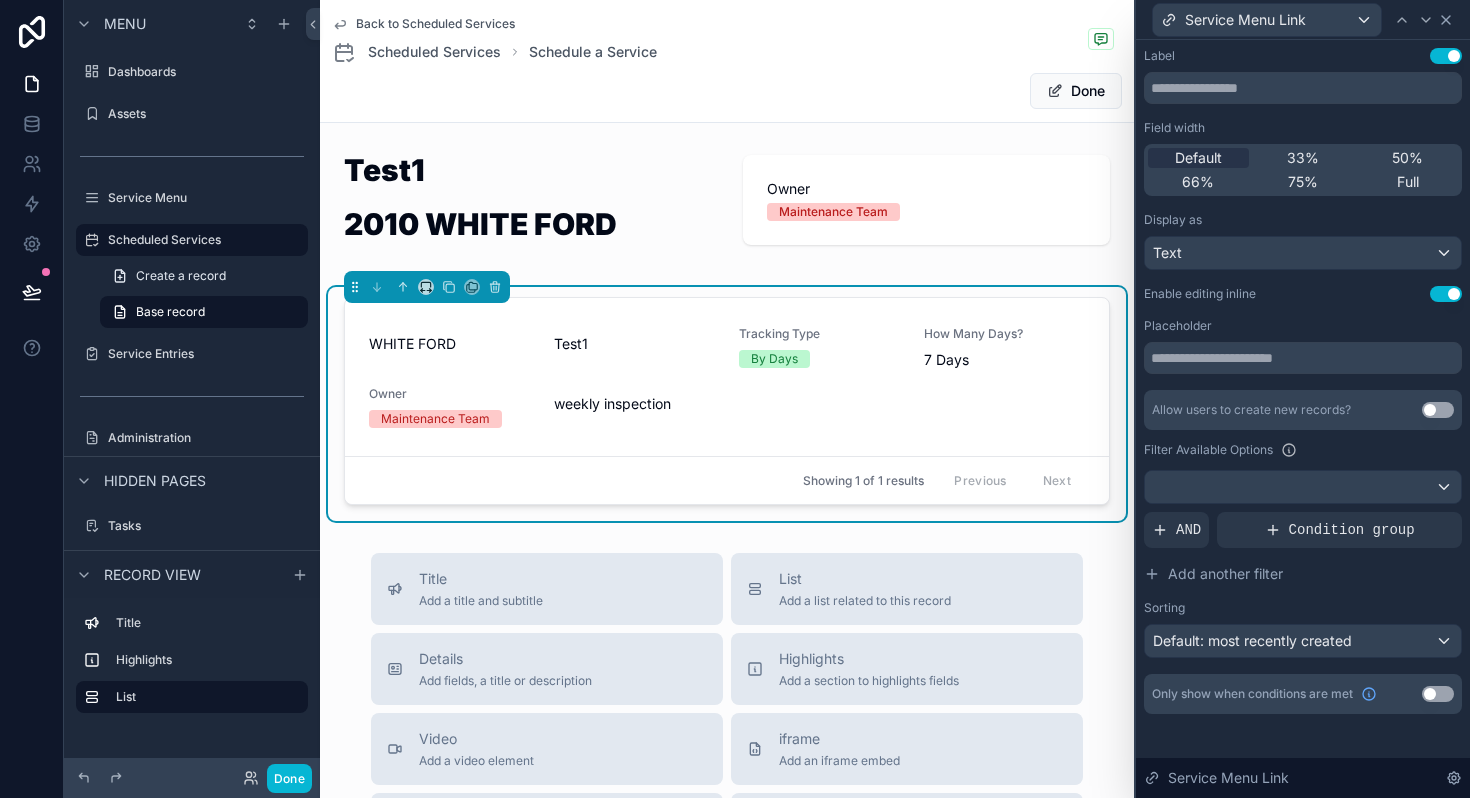 click 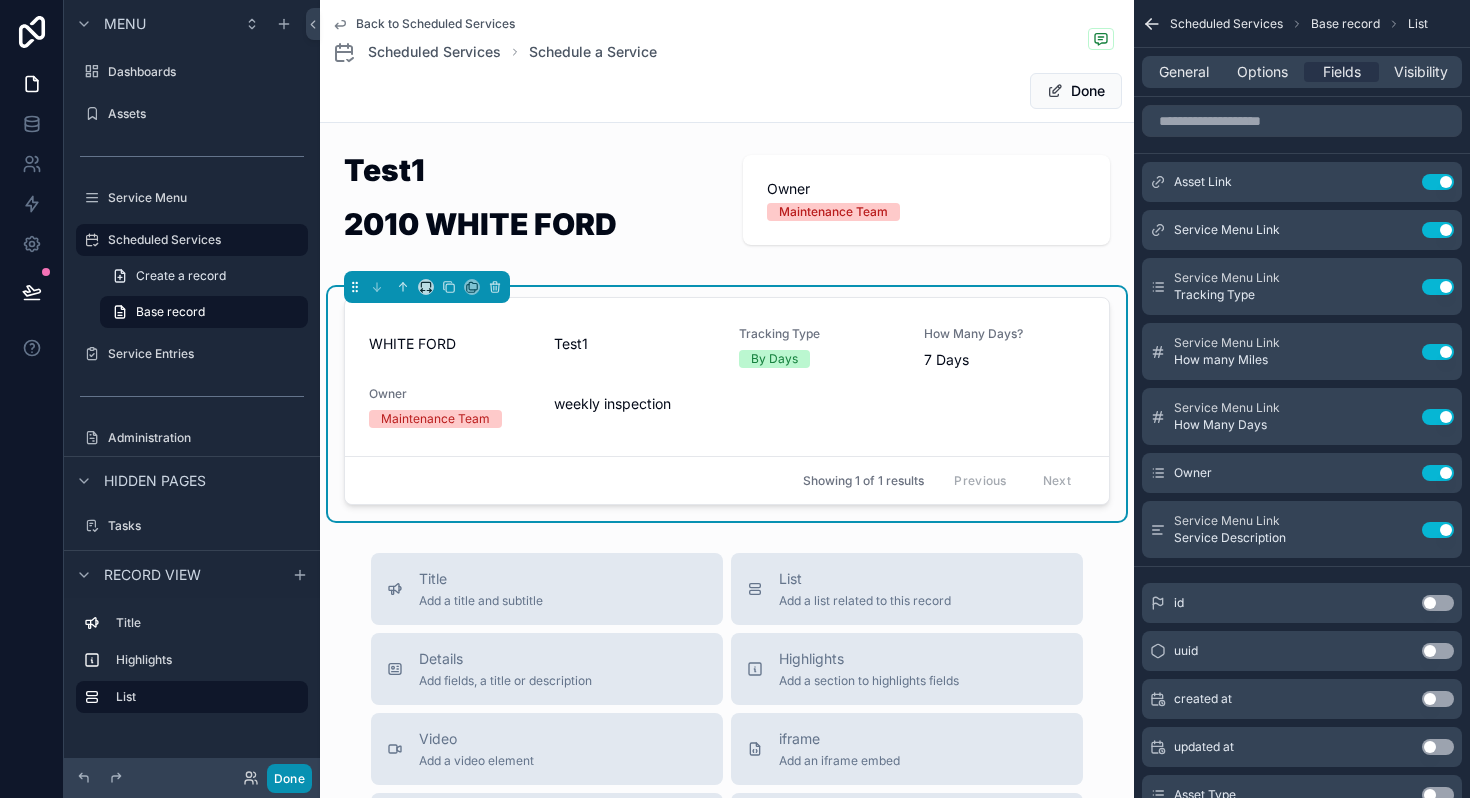 click on "Done" at bounding box center [289, 778] 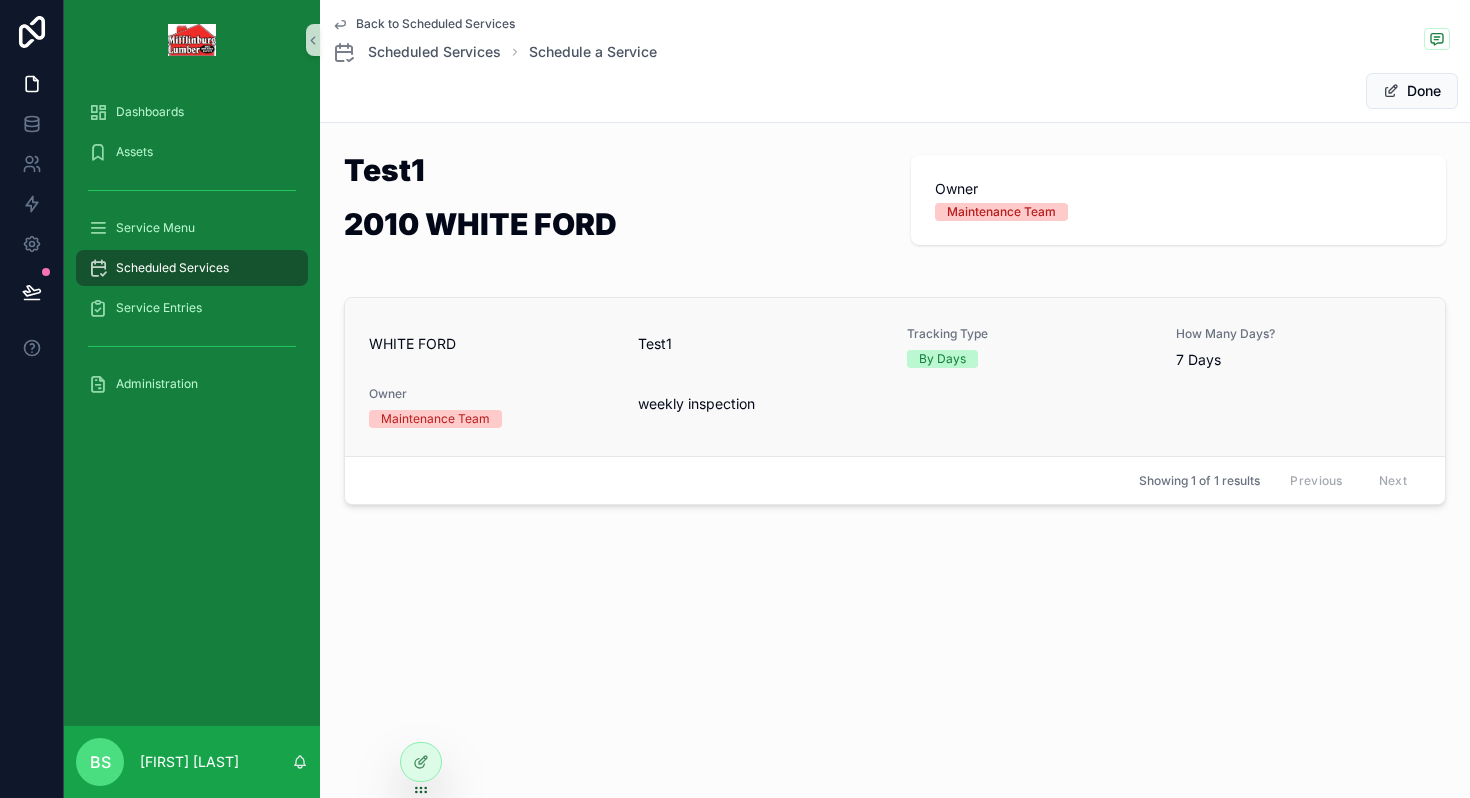 click on "Test1" at bounding box center [655, 344] 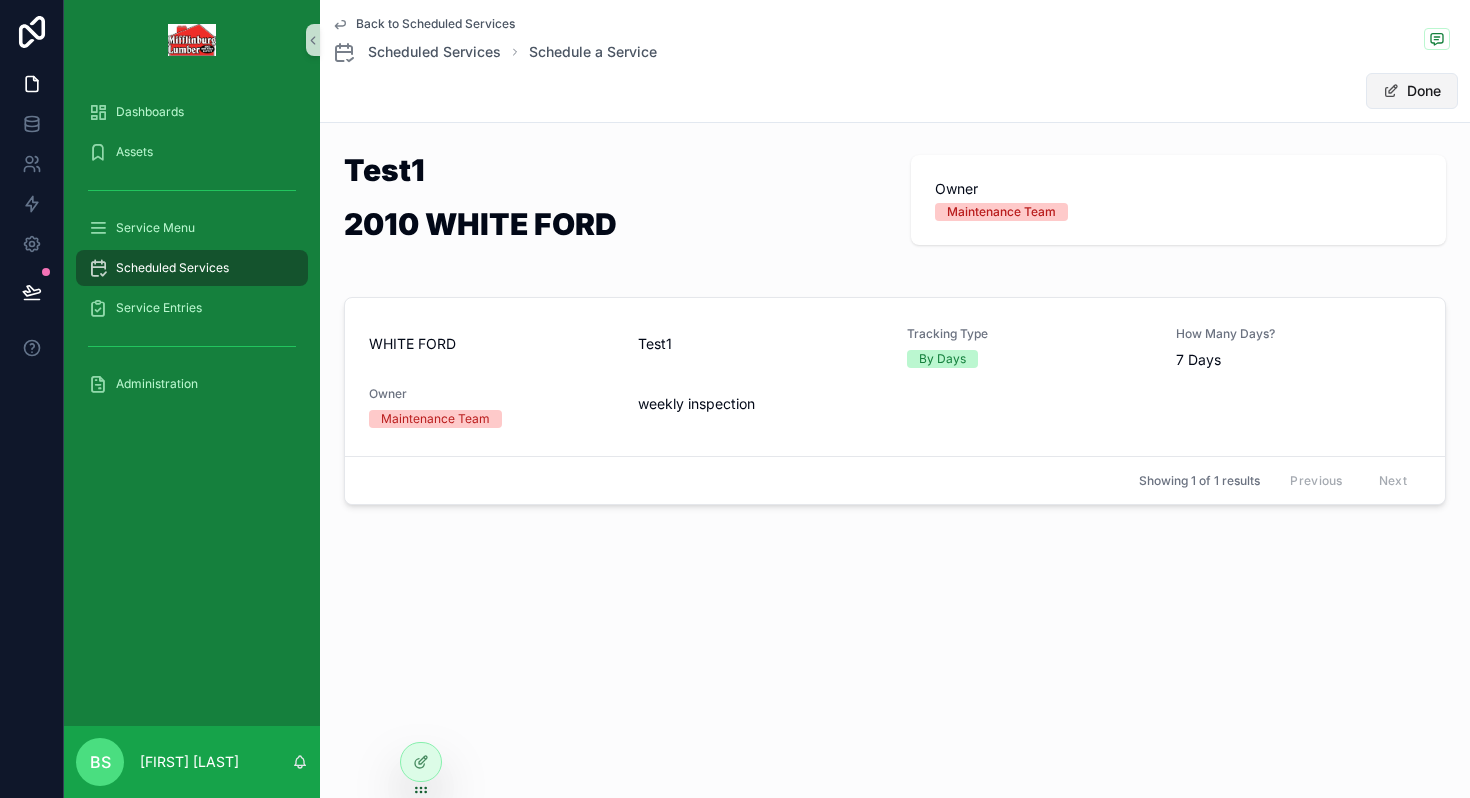 click on "Done" at bounding box center (1412, 91) 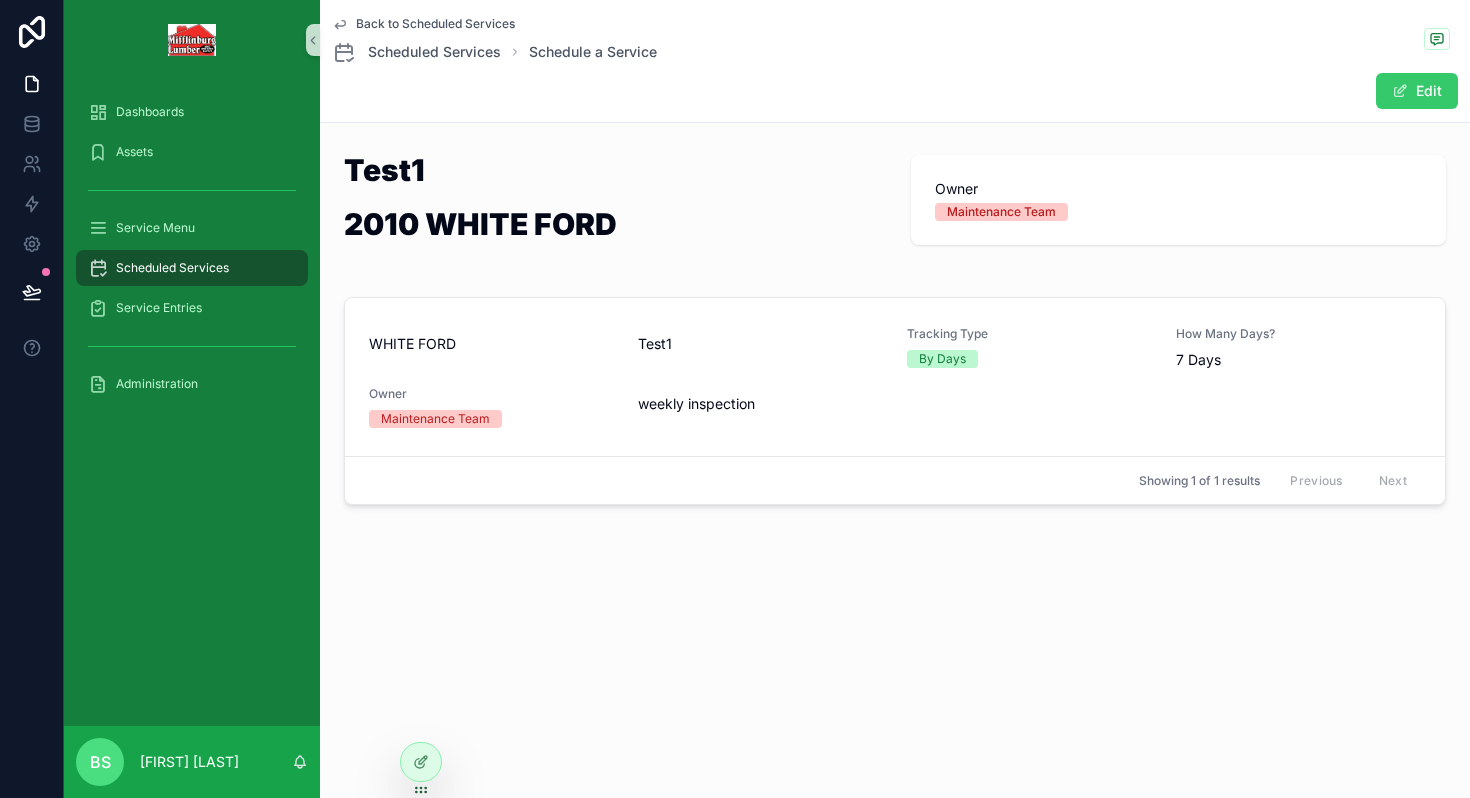 click on "Edit" at bounding box center (1417, 91) 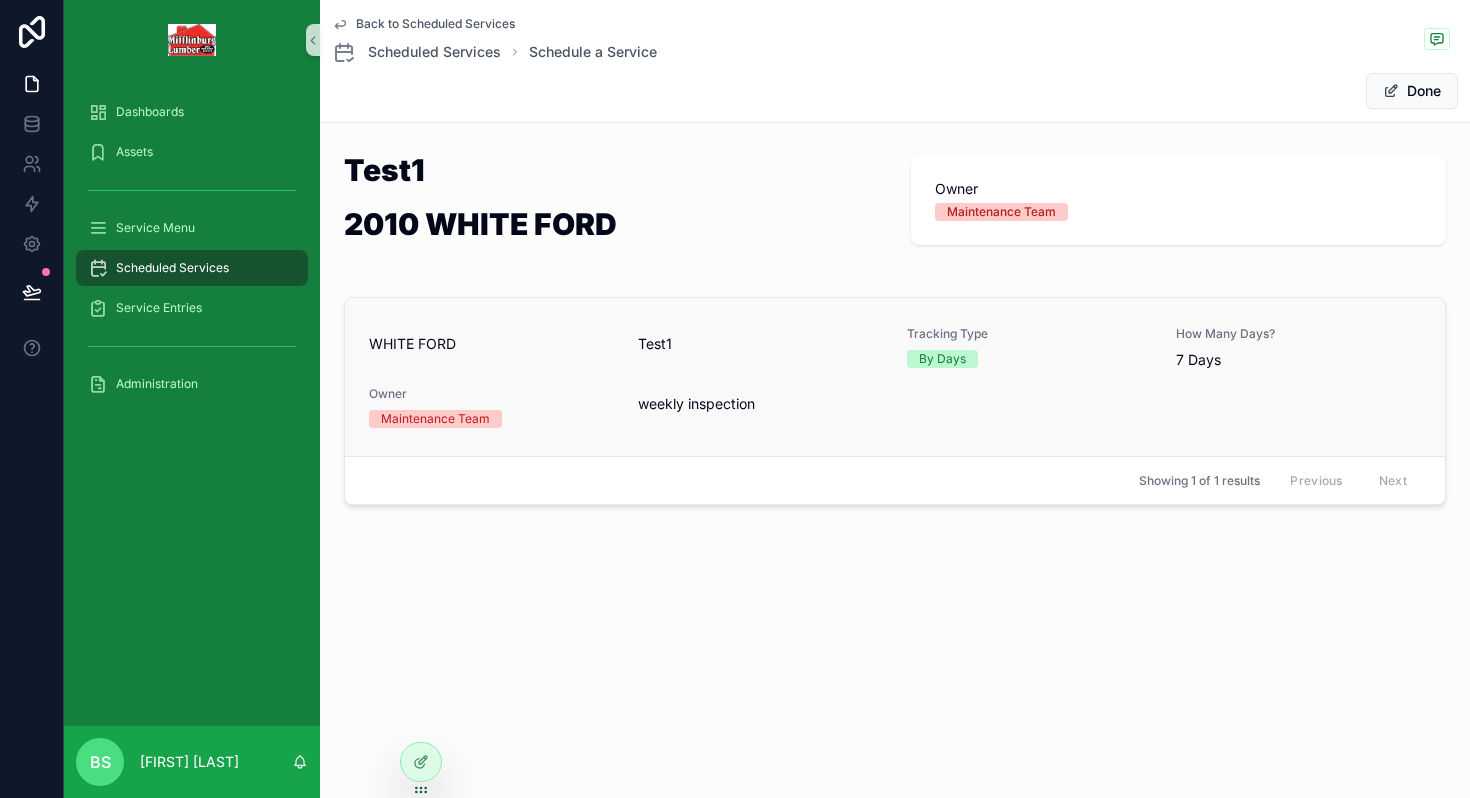 click on "Test1" at bounding box center [655, 344] 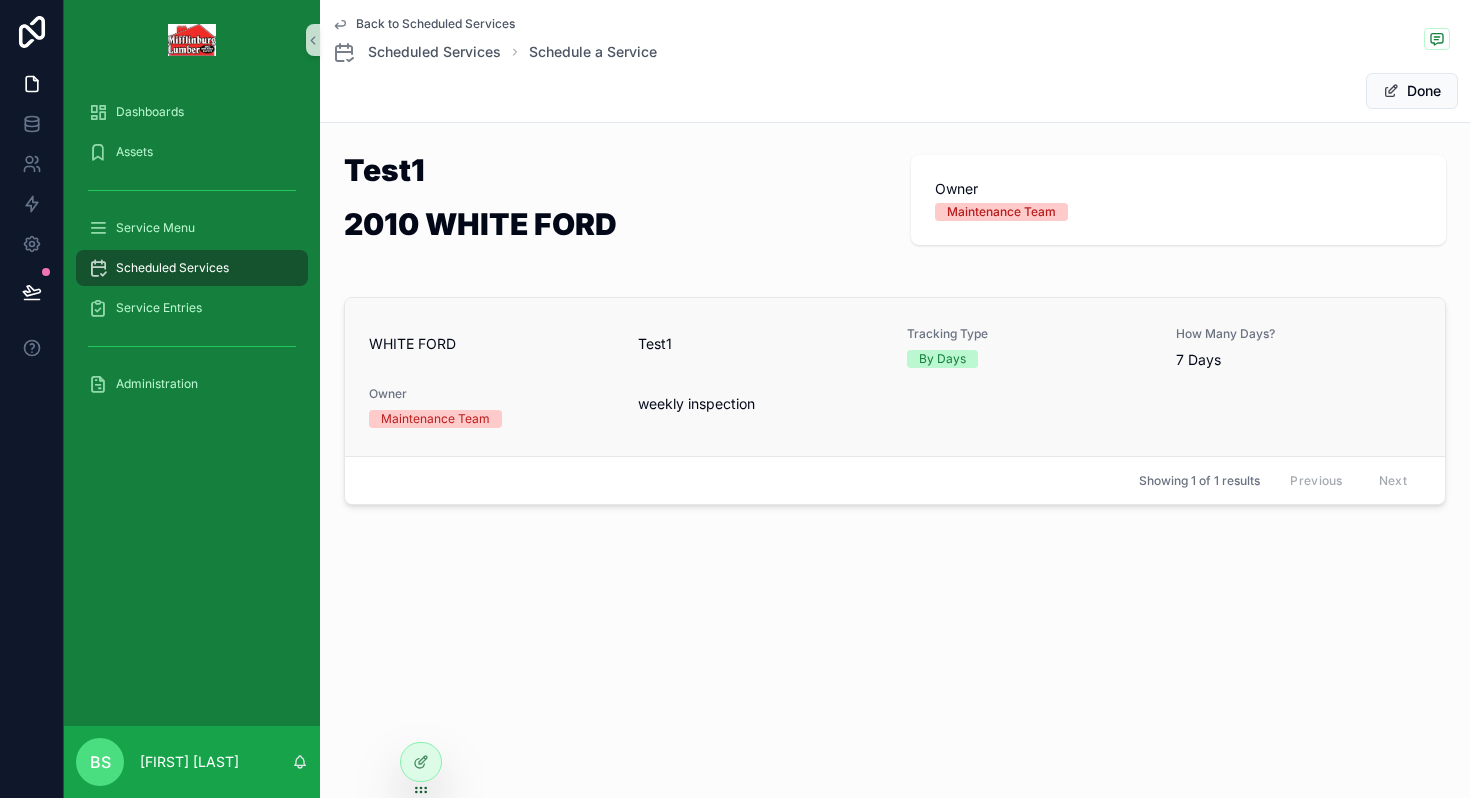 click on "weekly inspection" at bounding box center [1029, 404] 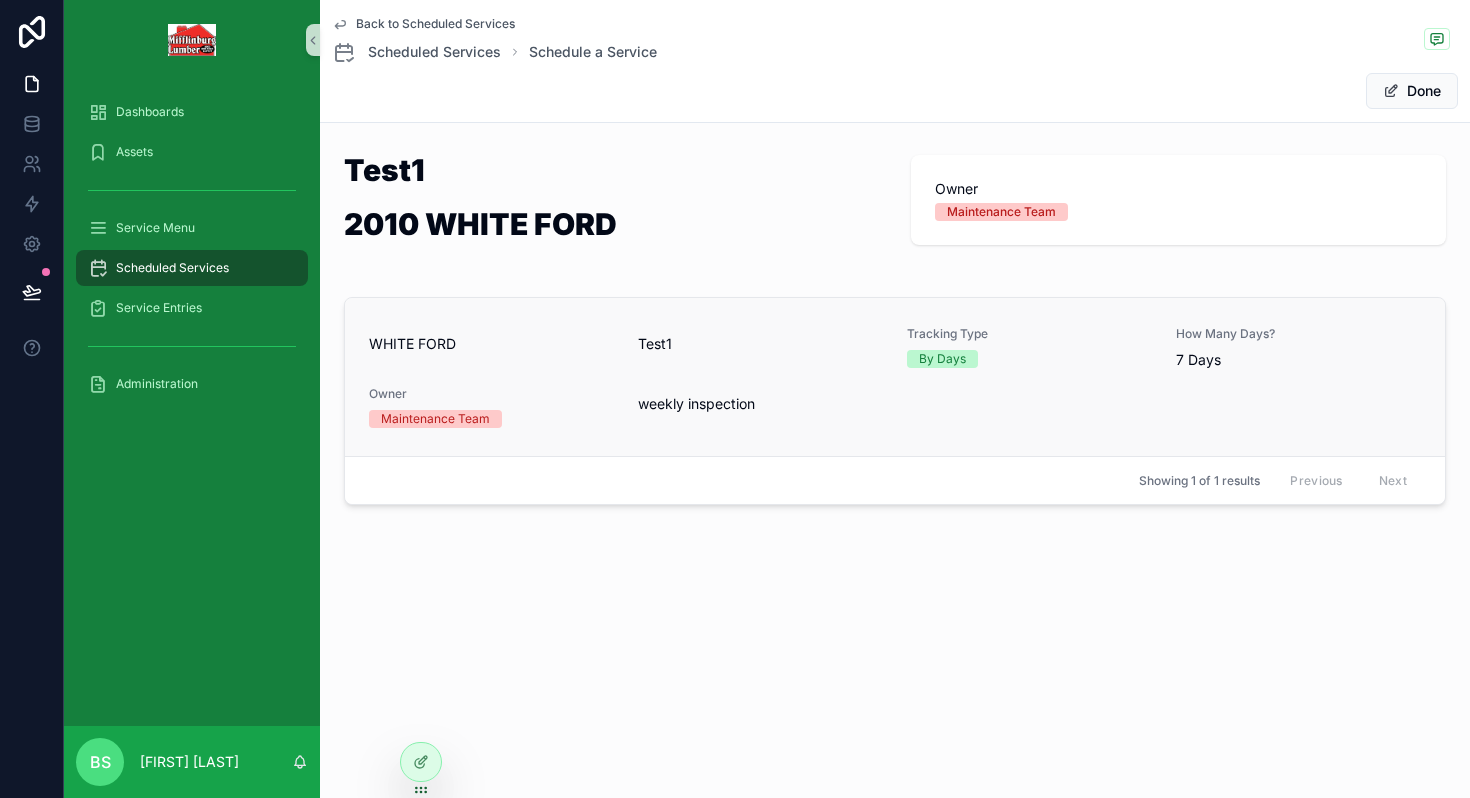 click on "Tracking Type By Days" at bounding box center [1029, 347] 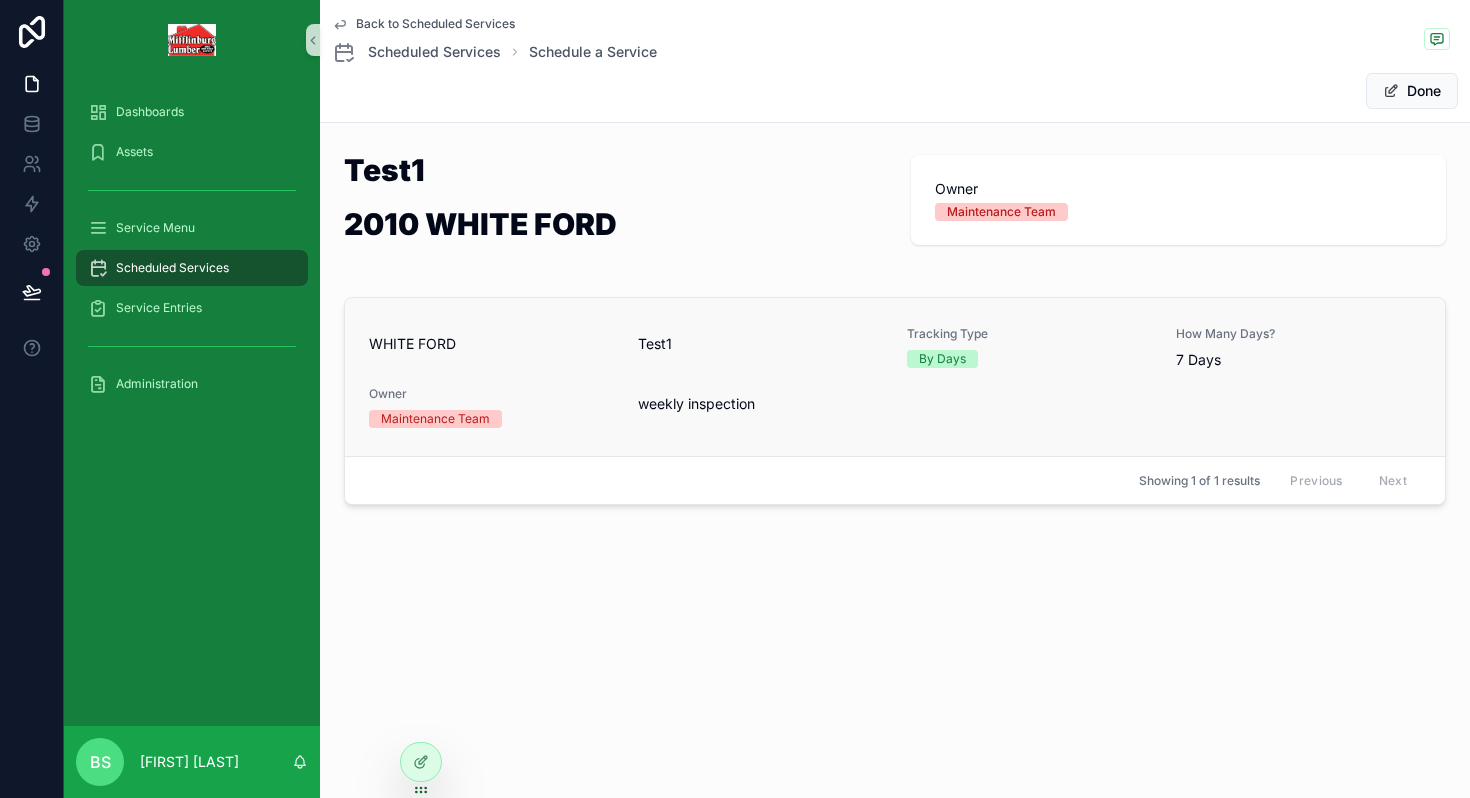 click on "weekly inspection" at bounding box center (1029, 404) 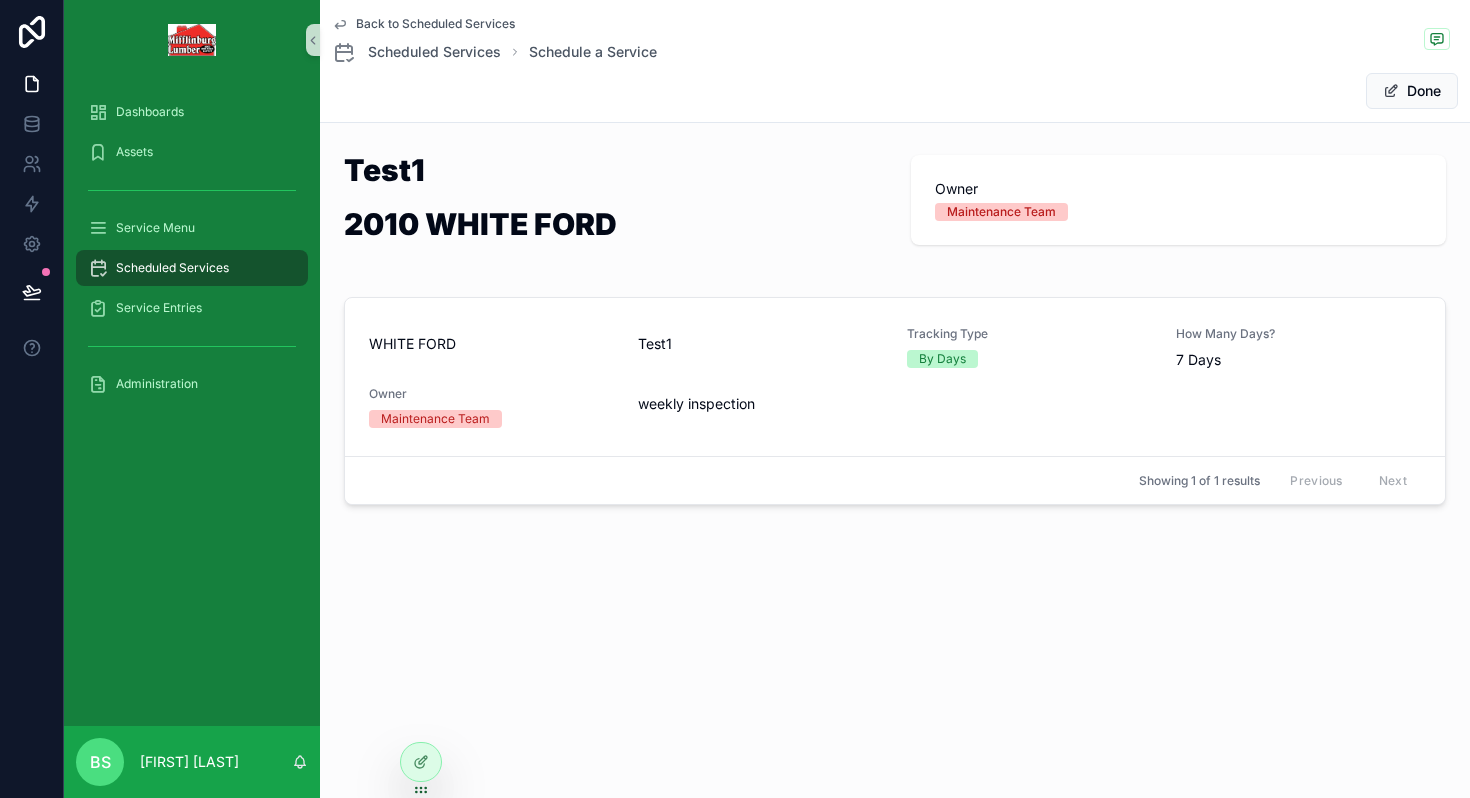 click on "Test1" at bounding box center [655, 344] 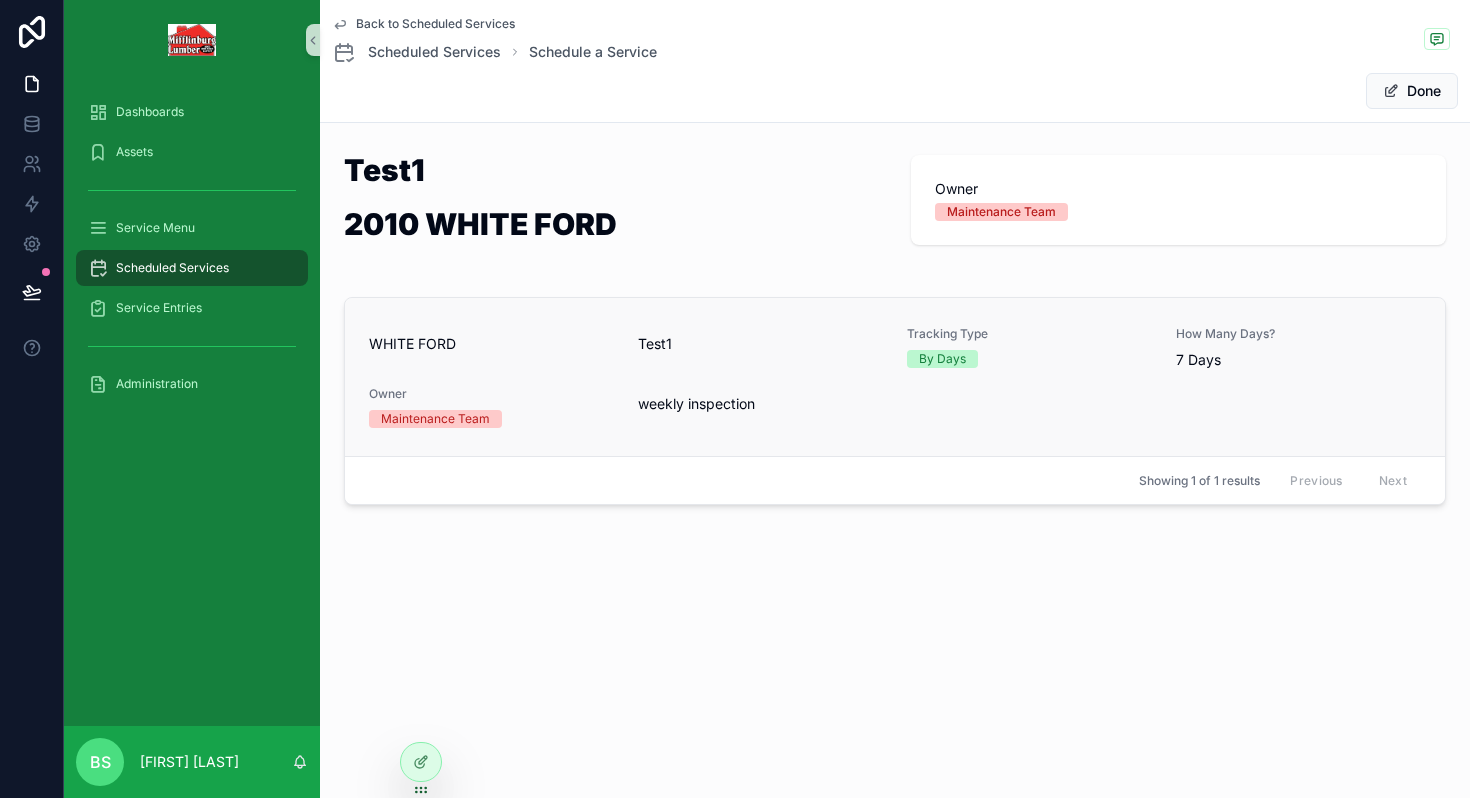 click on "Test1" at bounding box center (655, 344) 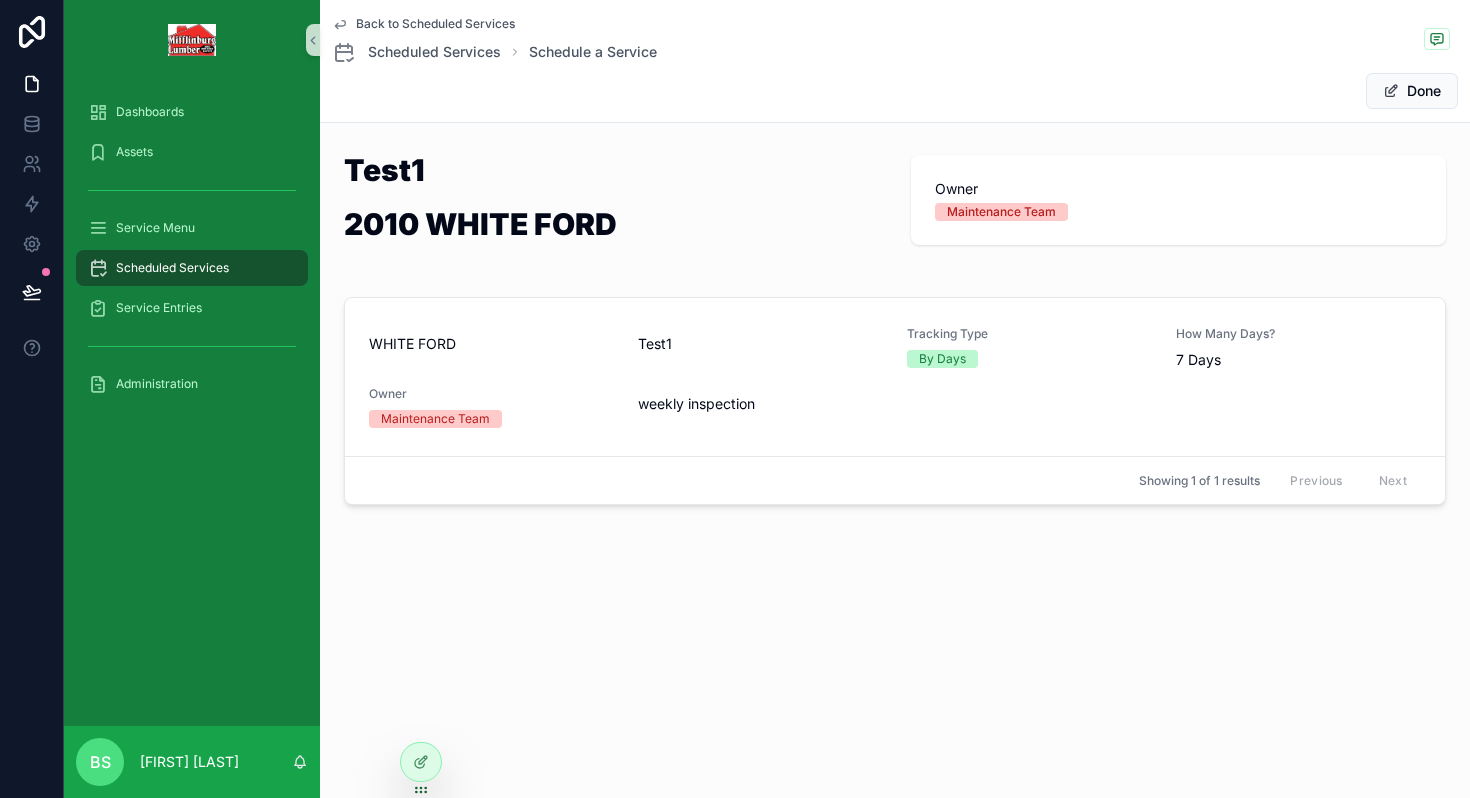 click on "Maintenance Team" at bounding box center [1001, 212] 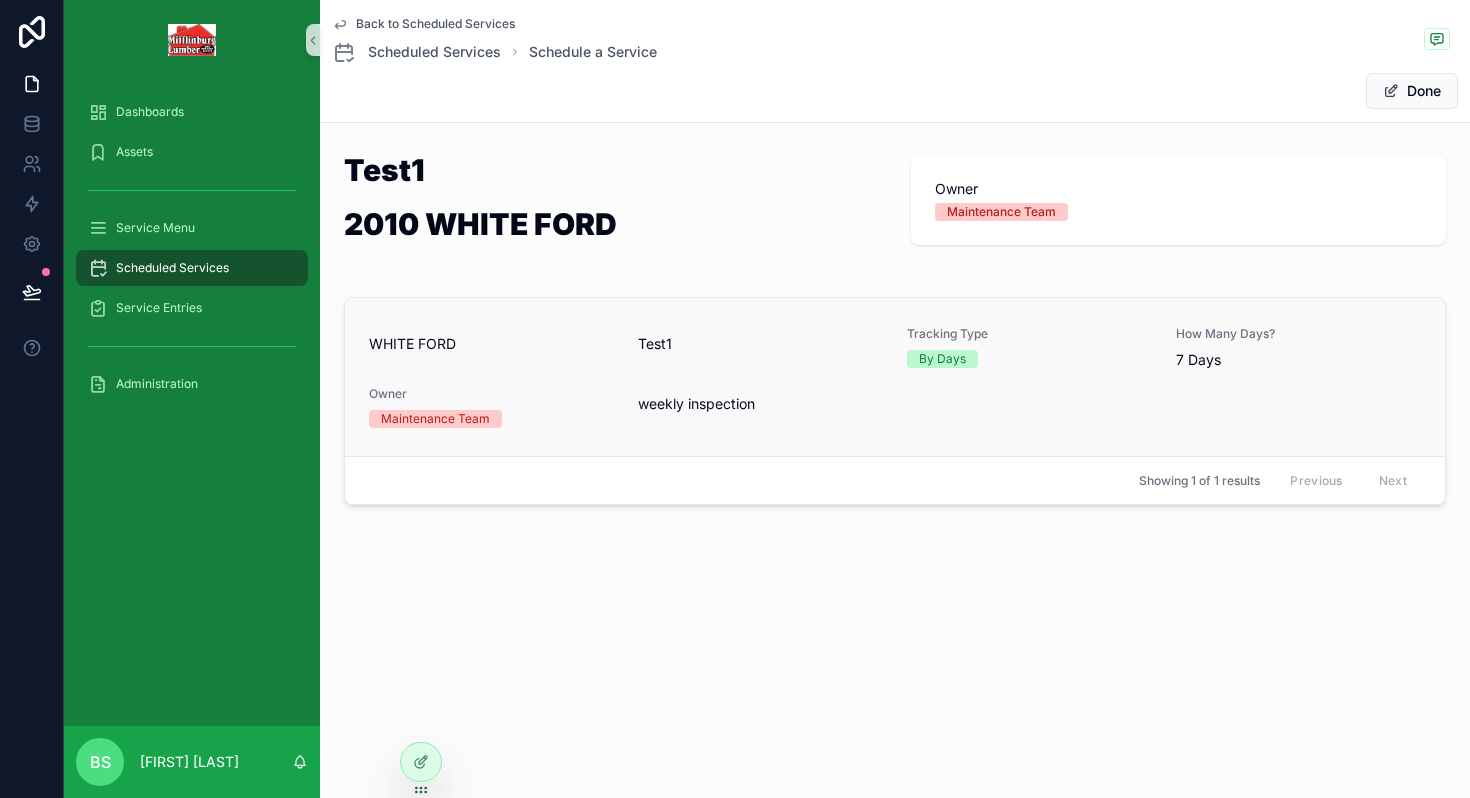 click on "WHITE FORD" at bounding box center (491, 340) 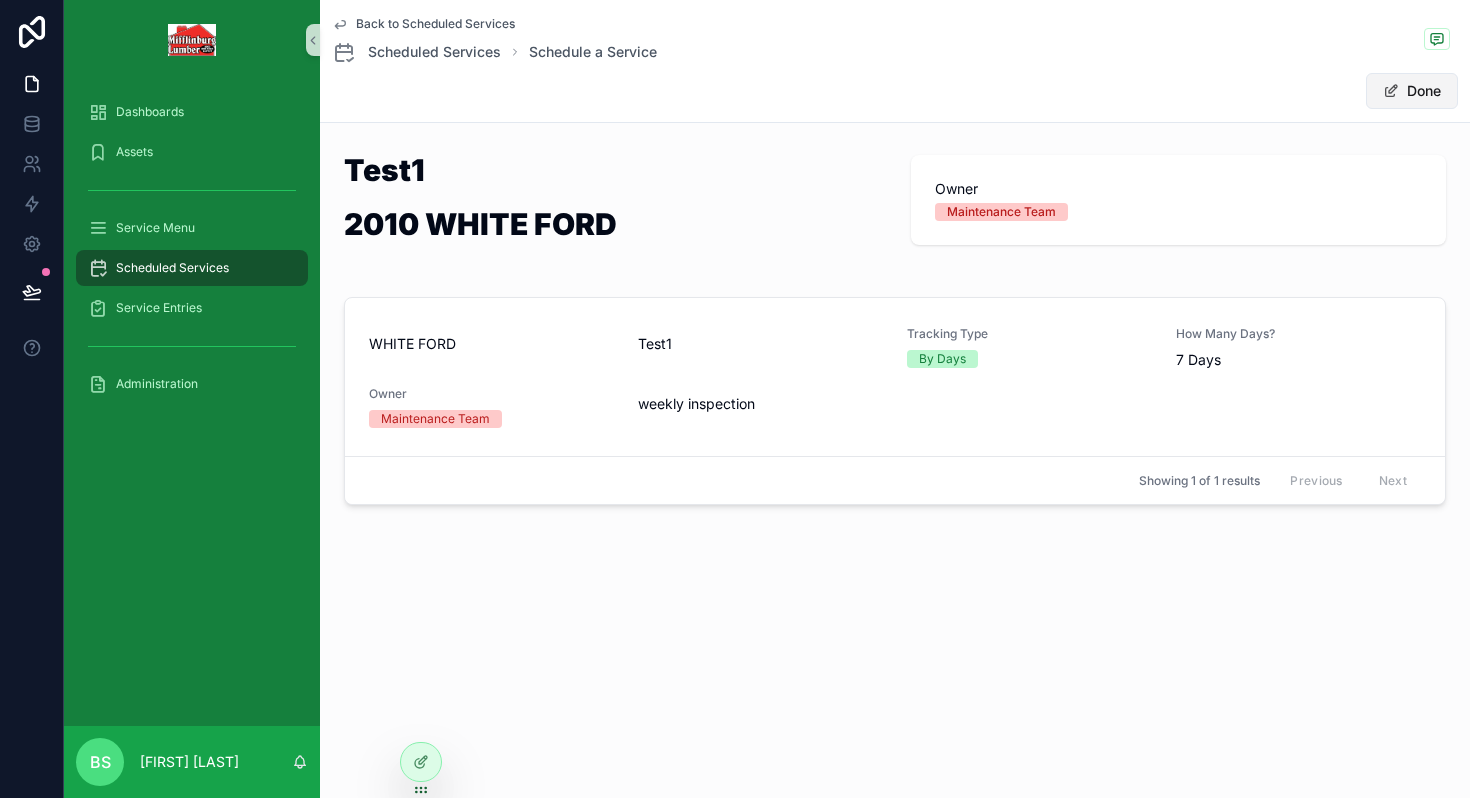 click at bounding box center [1391, 91] 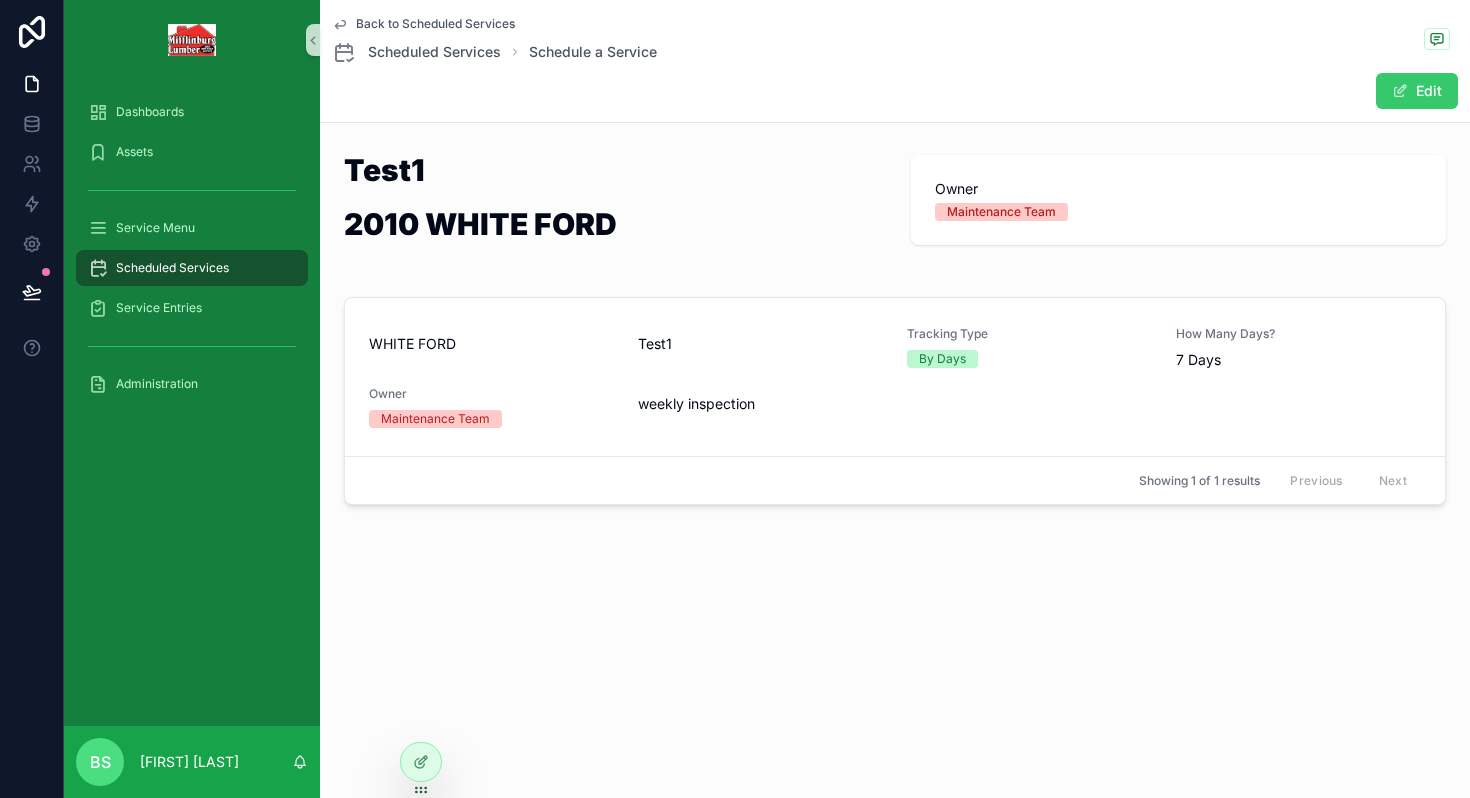 click at bounding box center [1400, 91] 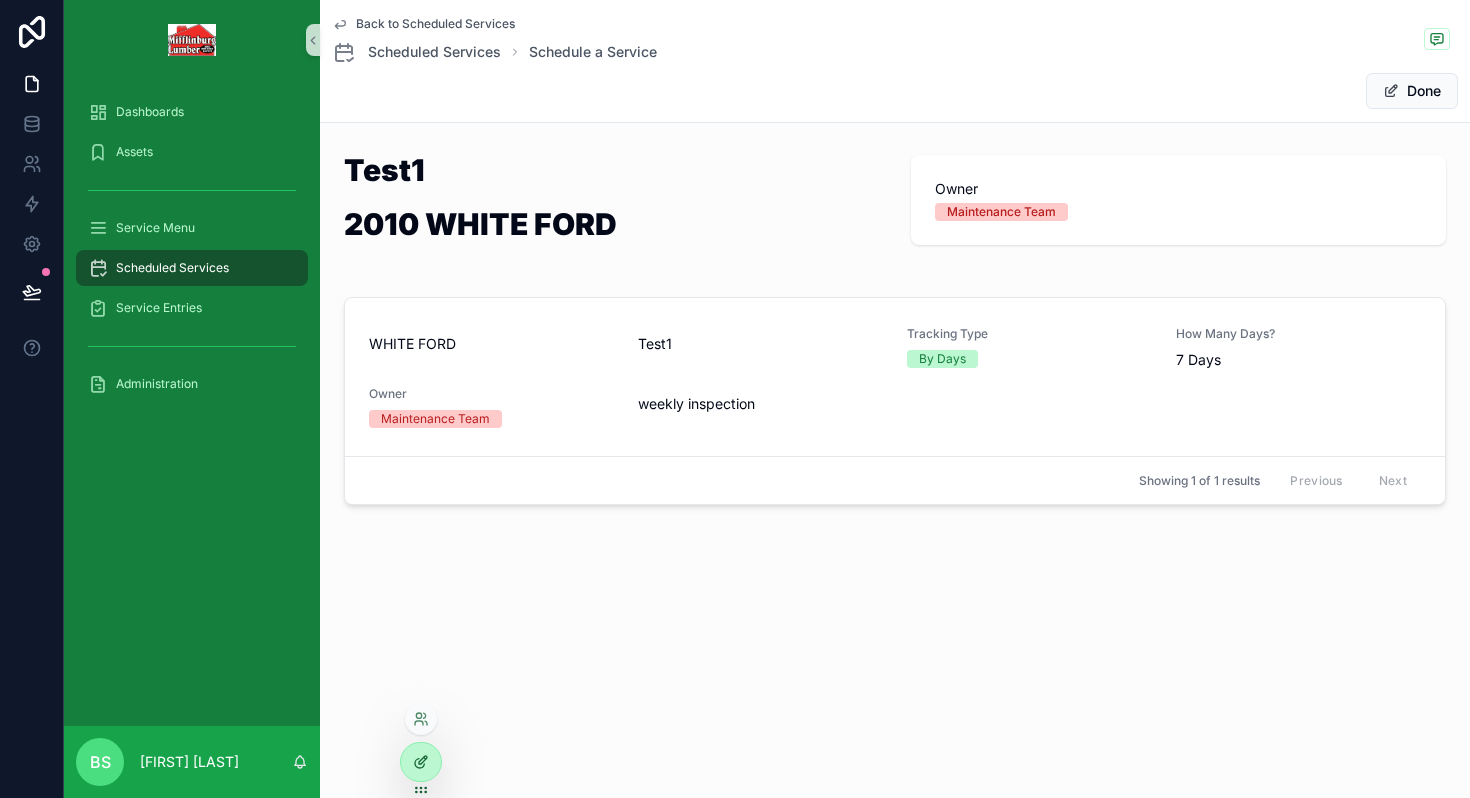 click 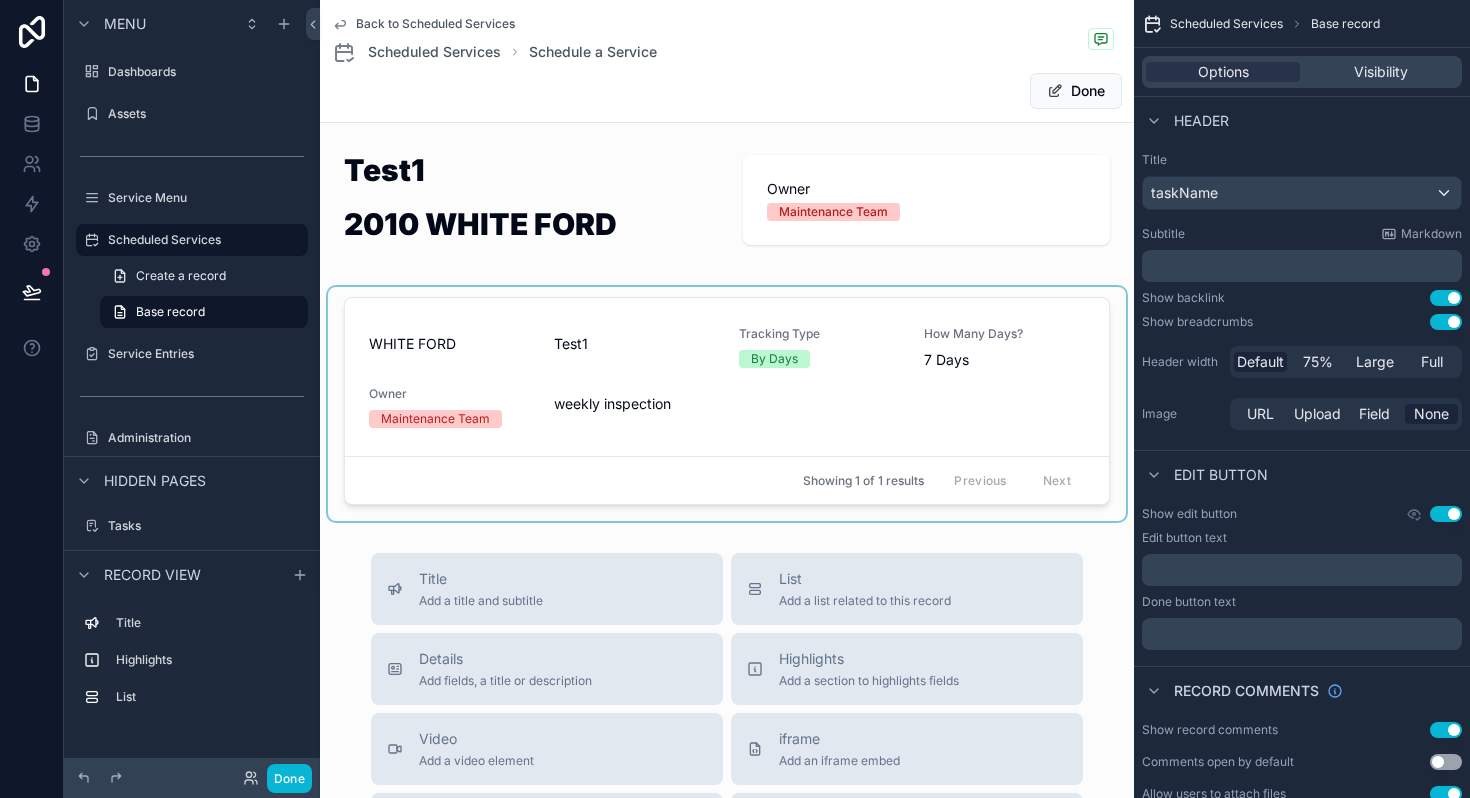 click at bounding box center [727, 404] 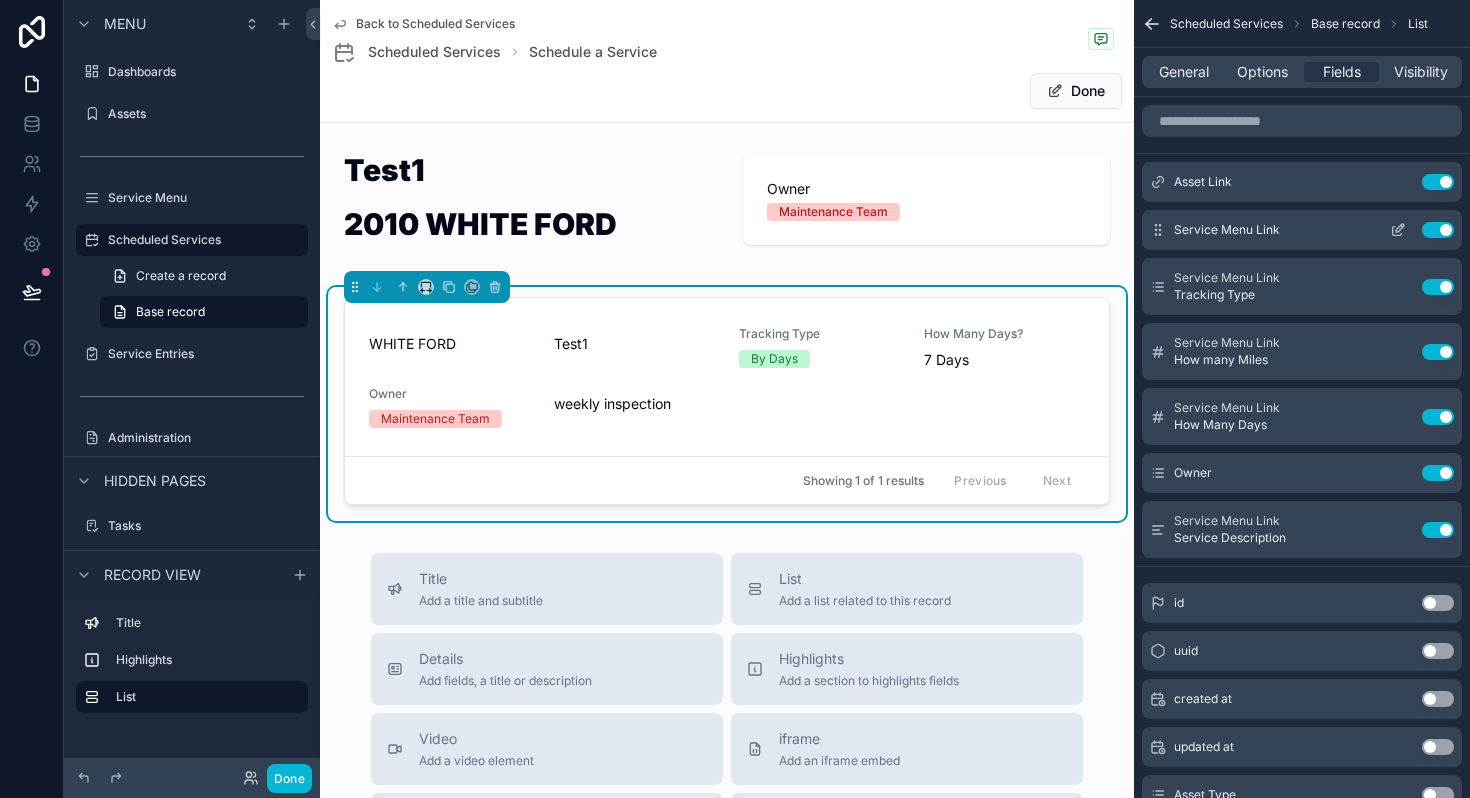 click 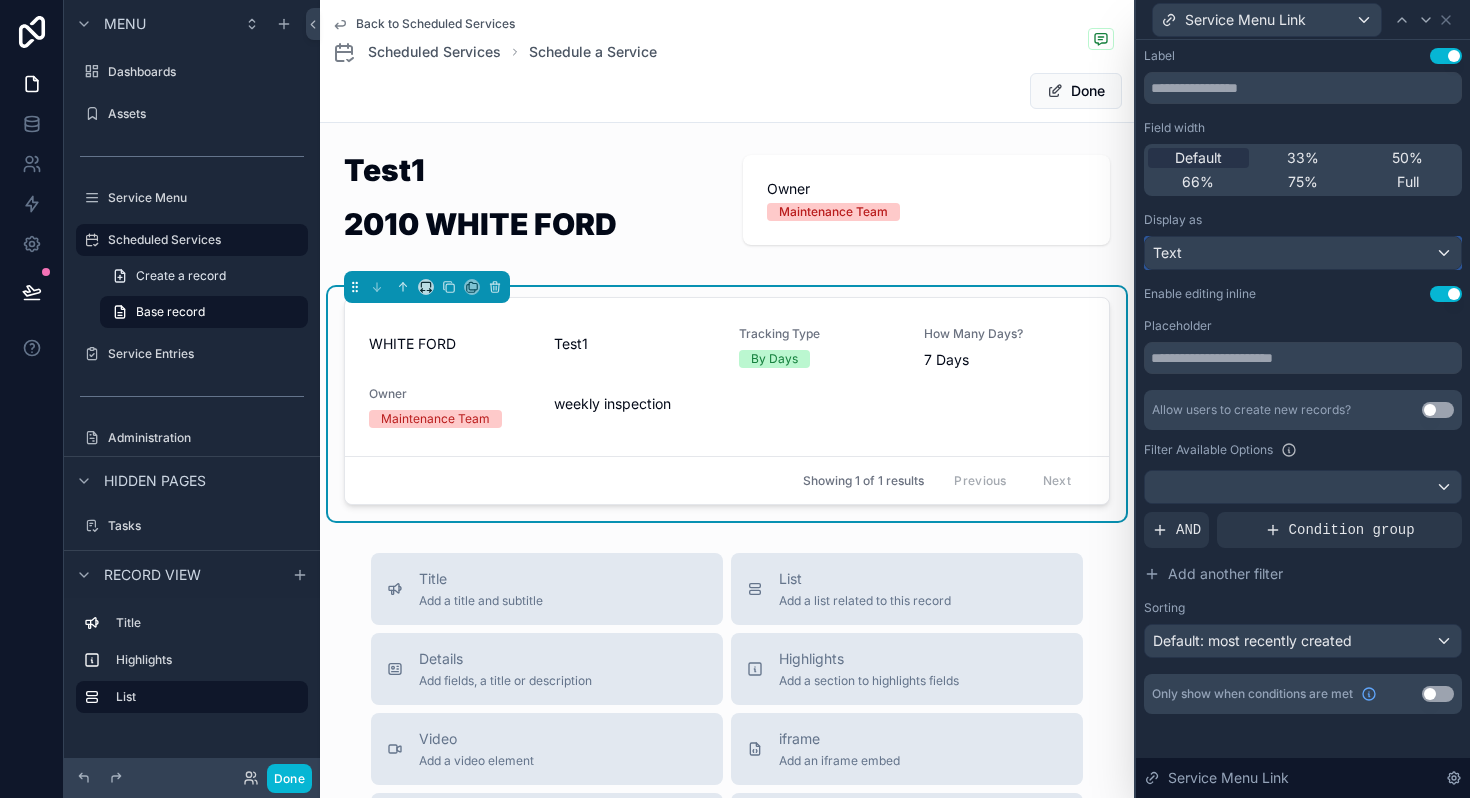 click on "Text" at bounding box center (1303, 253) 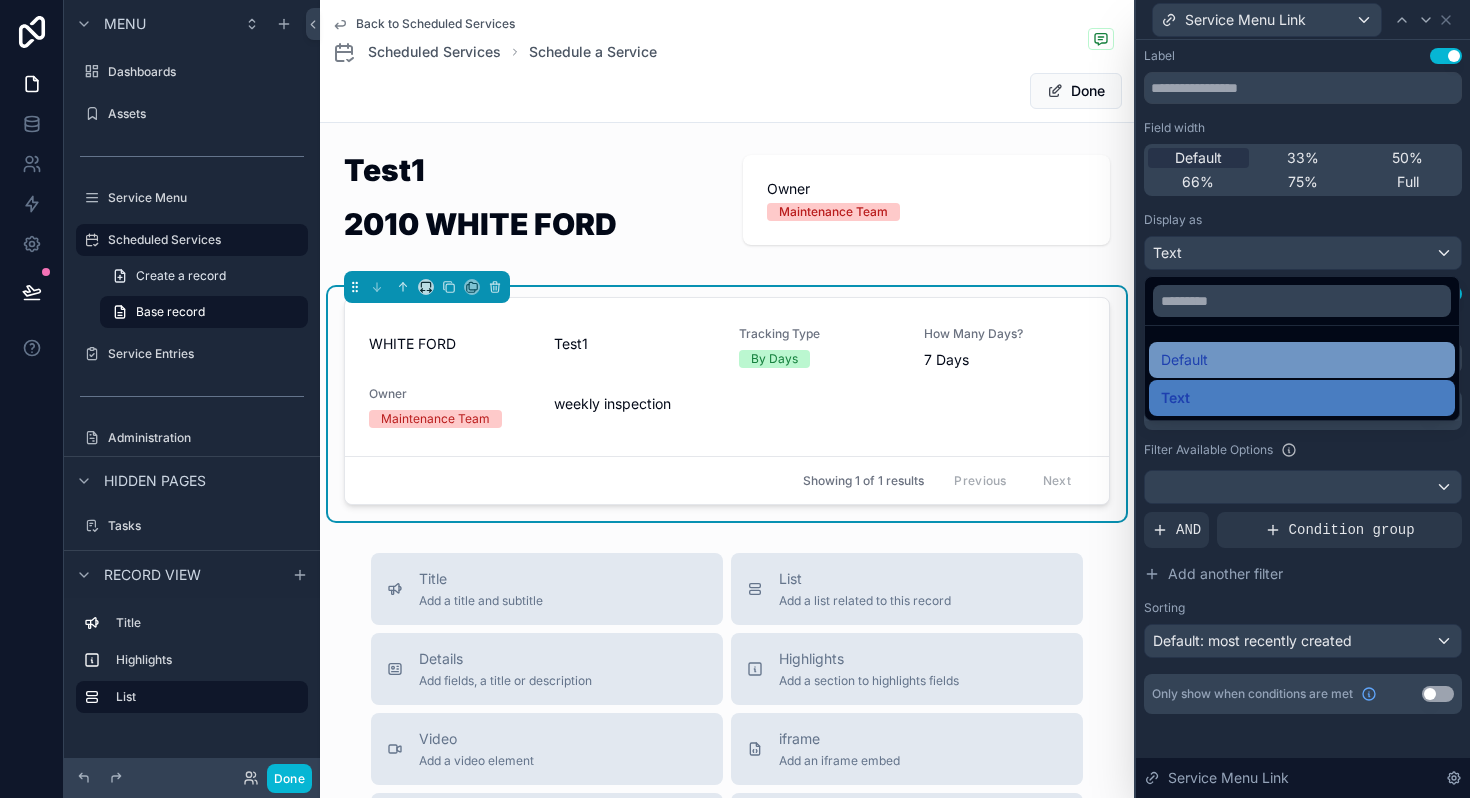 click on "Default" at bounding box center [1184, 360] 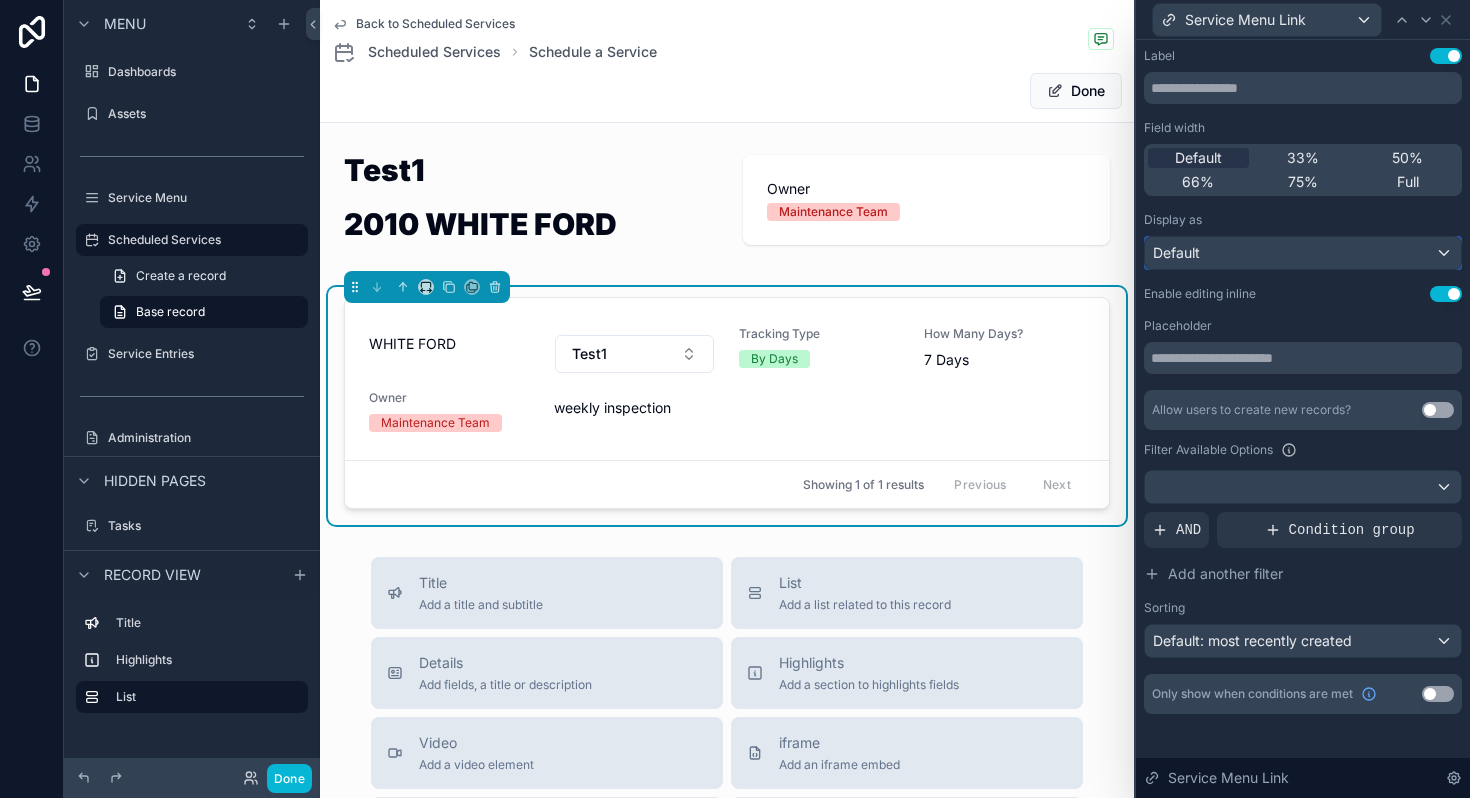 click on "Default" at bounding box center (1303, 253) 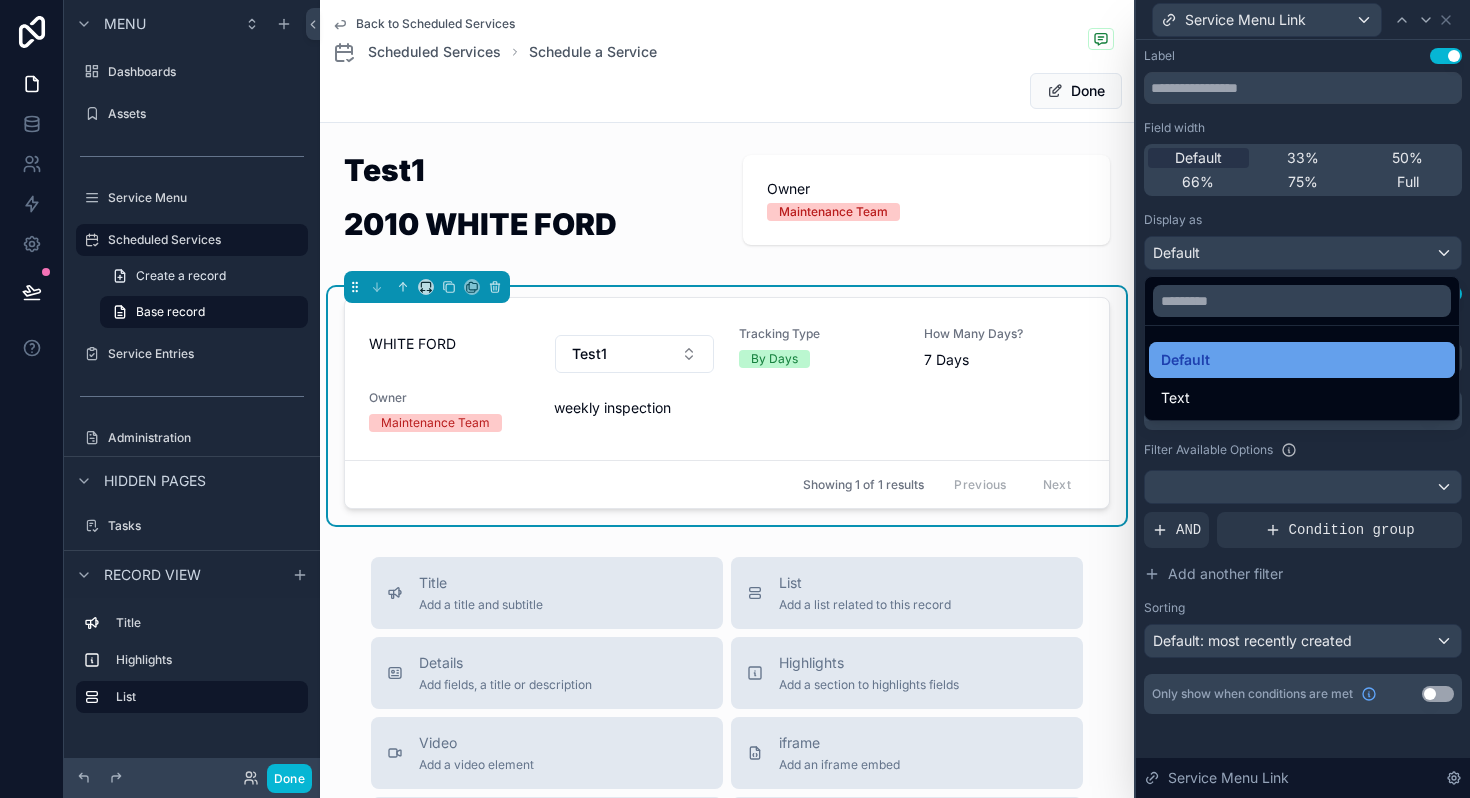 click on "Default" at bounding box center (1185, 360) 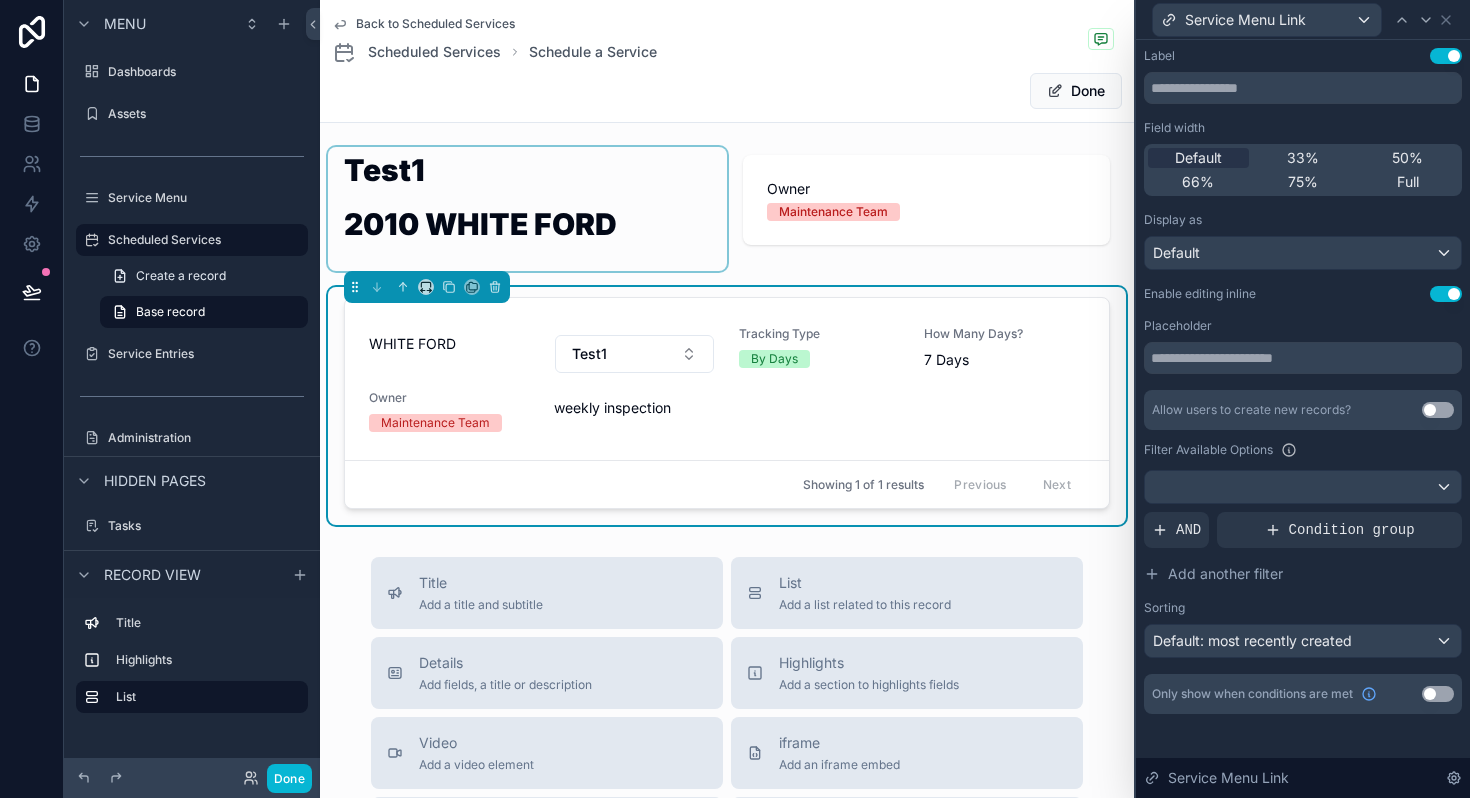 click at bounding box center (527, 209) 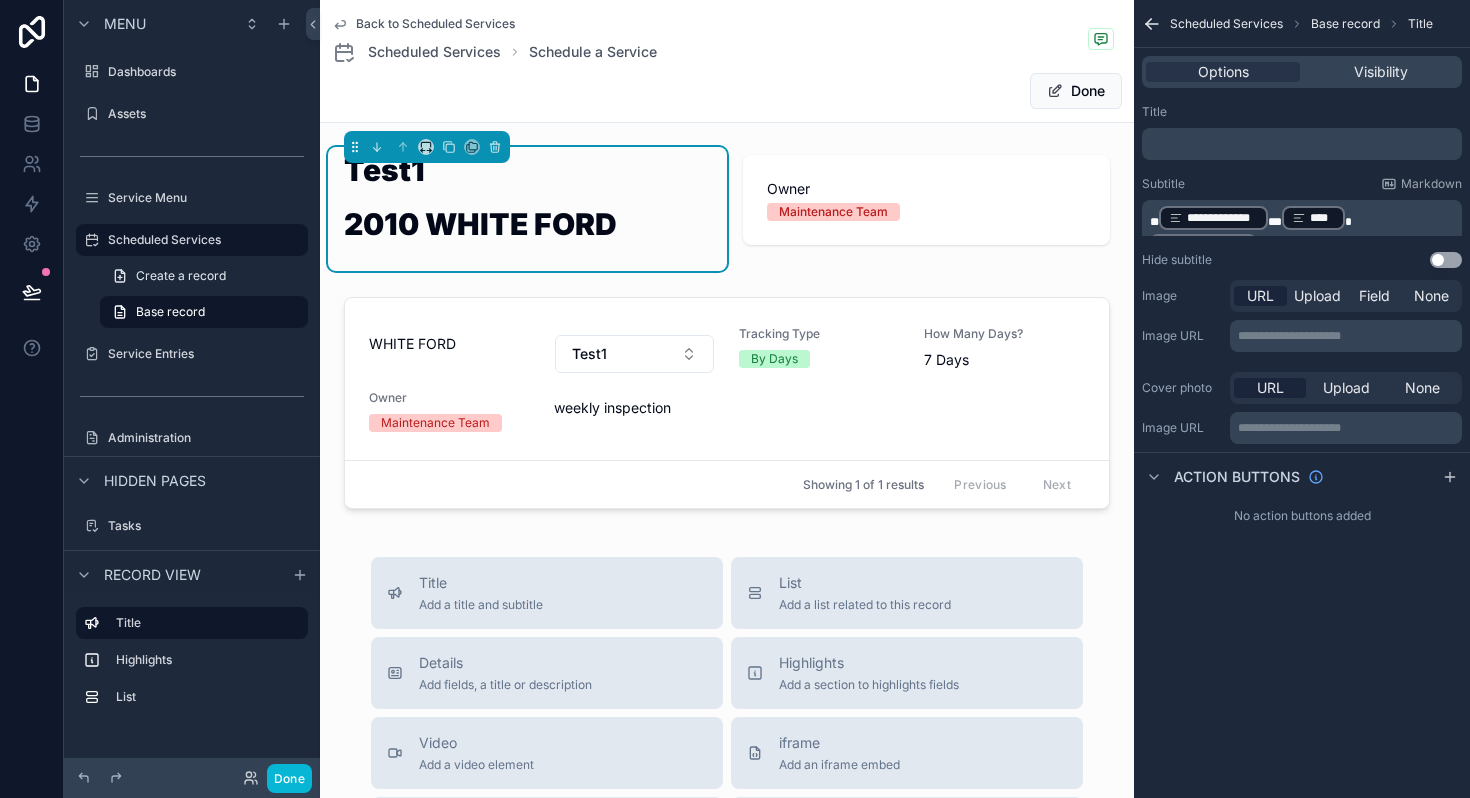 click on "Done" at bounding box center (727, 91) 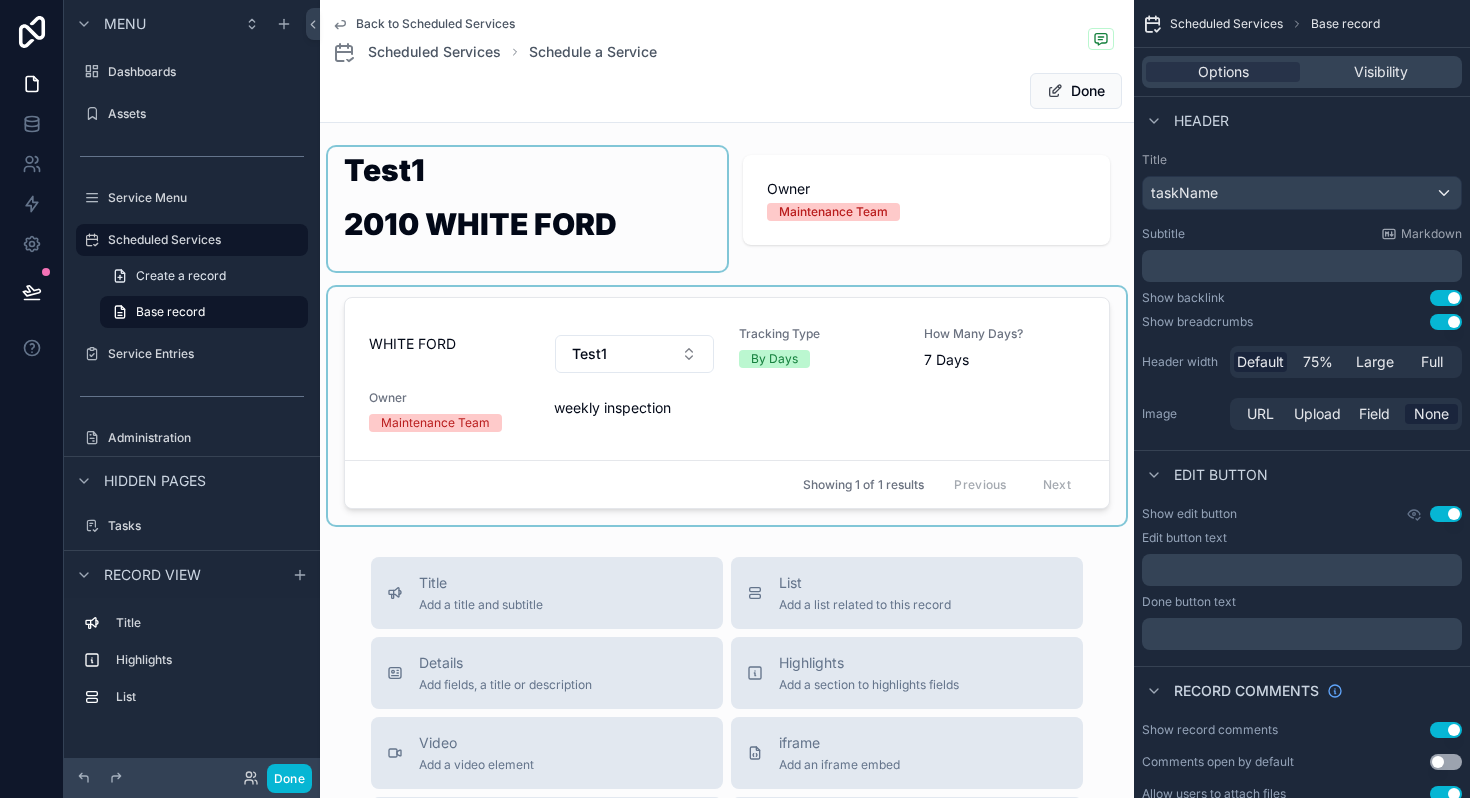 click at bounding box center [727, 406] 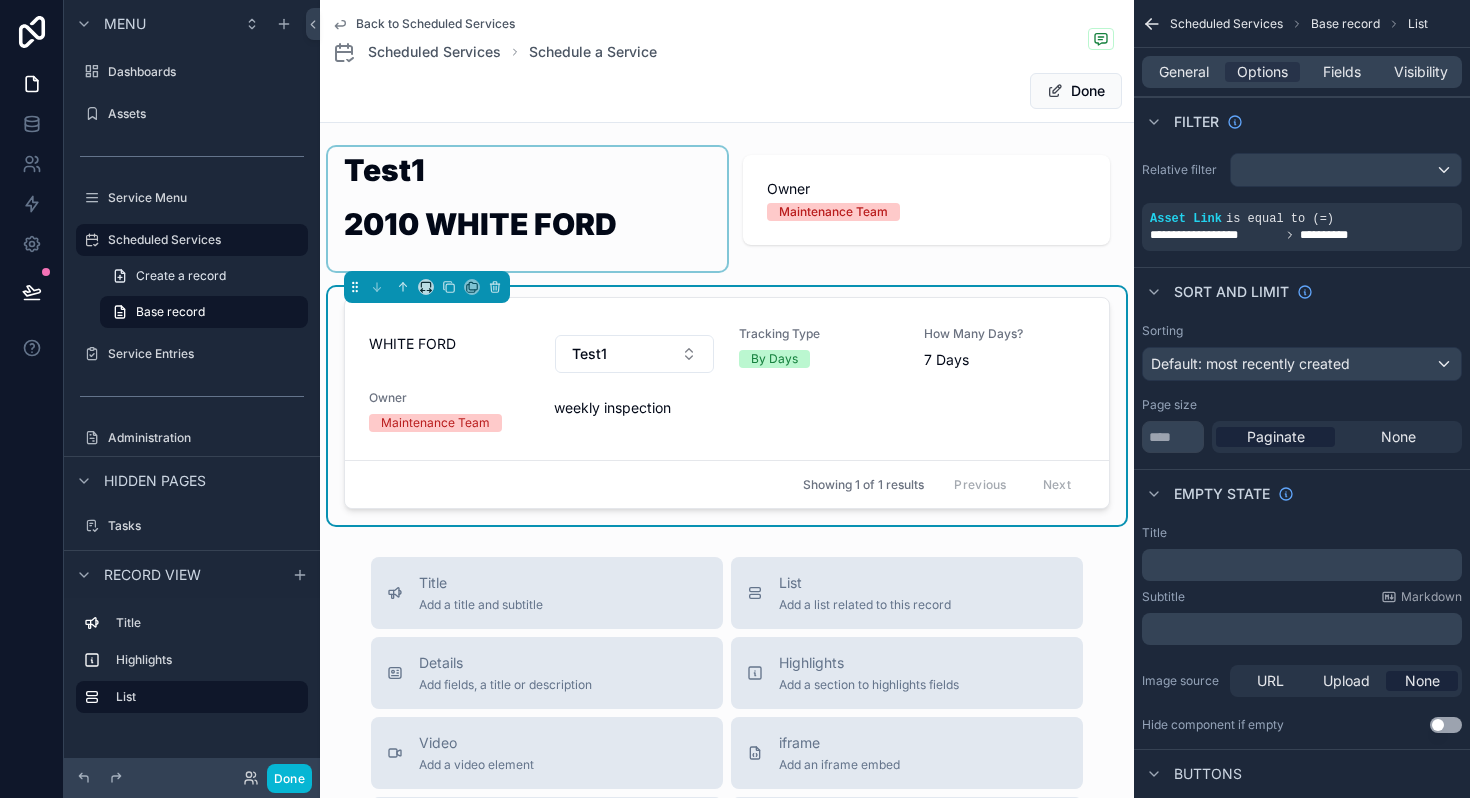 click on "Test1" at bounding box center [634, 354] 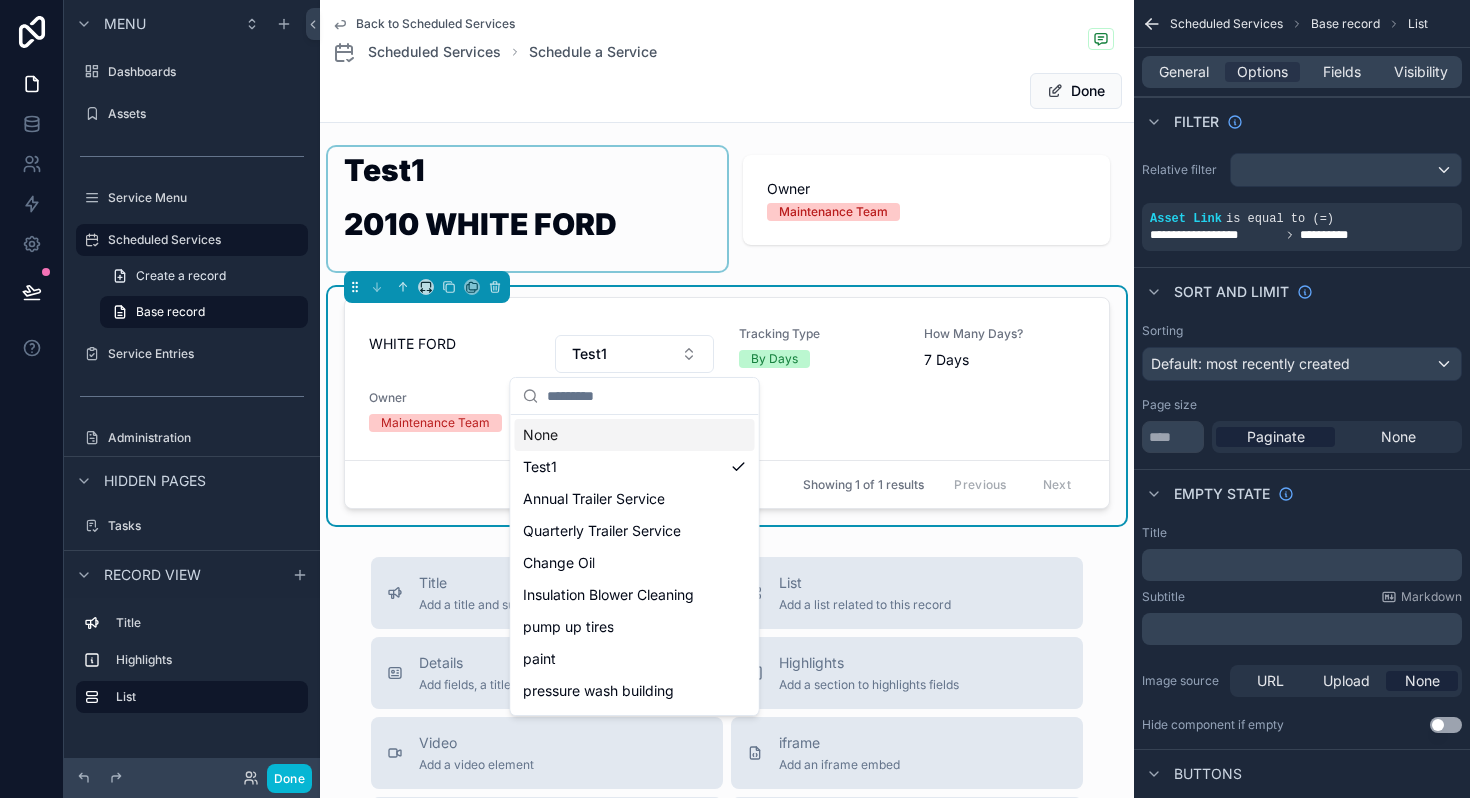 click on "Test1" at bounding box center [634, 354] 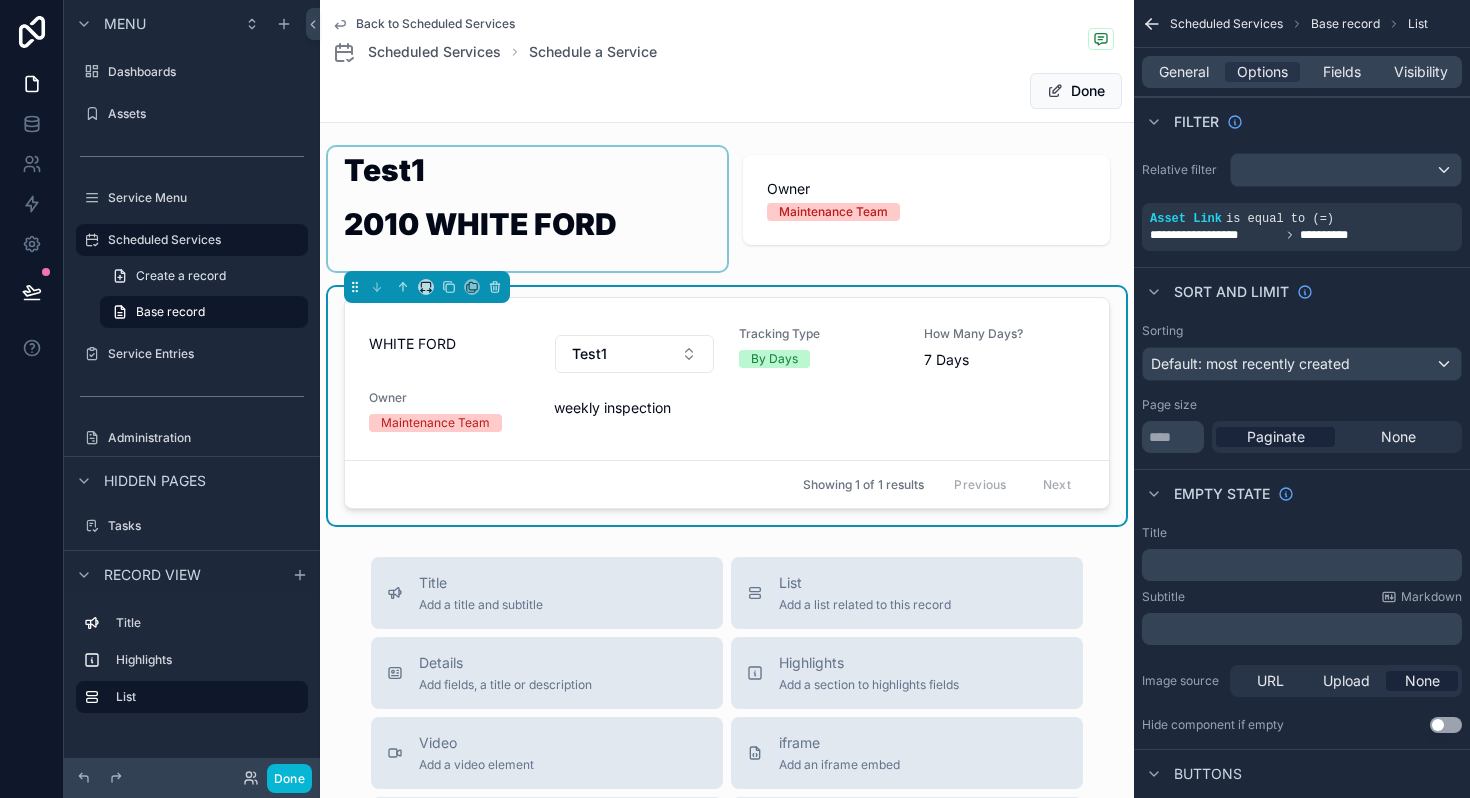 click on "General Options Fields Visibility" at bounding box center (1302, 72) 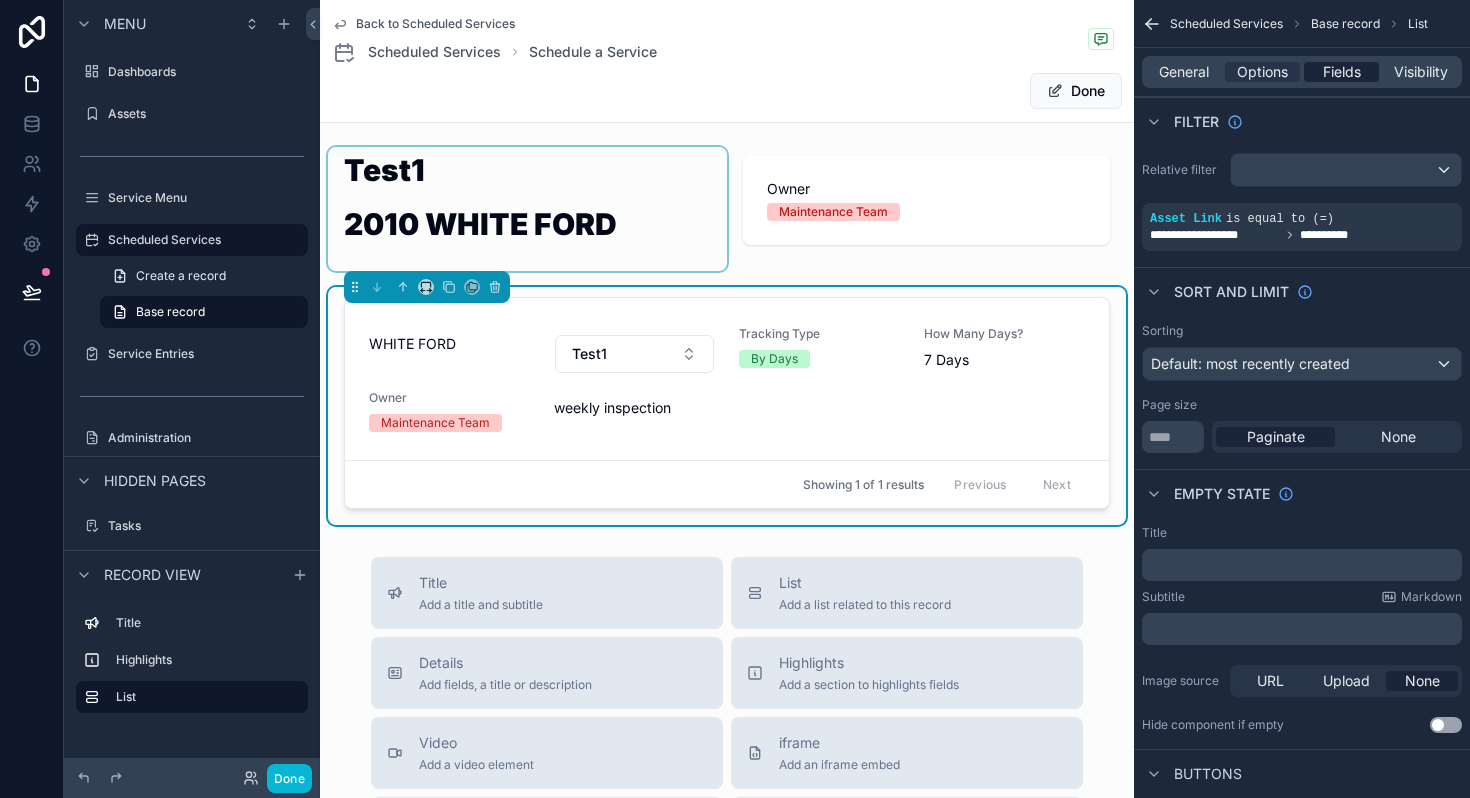 click on "Fields" at bounding box center (1342, 72) 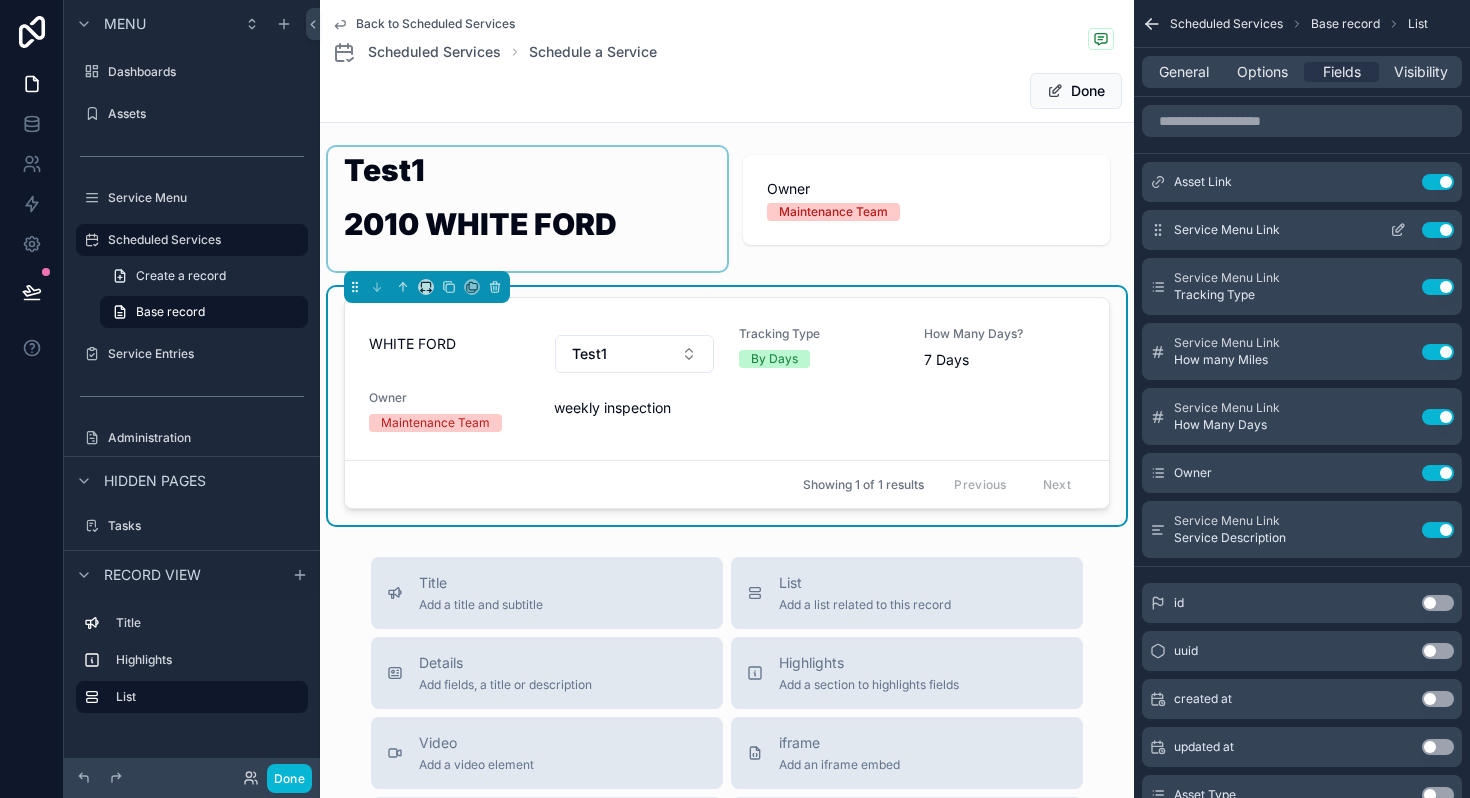 click on "Service Menu Link Use setting" at bounding box center (1302, 230) 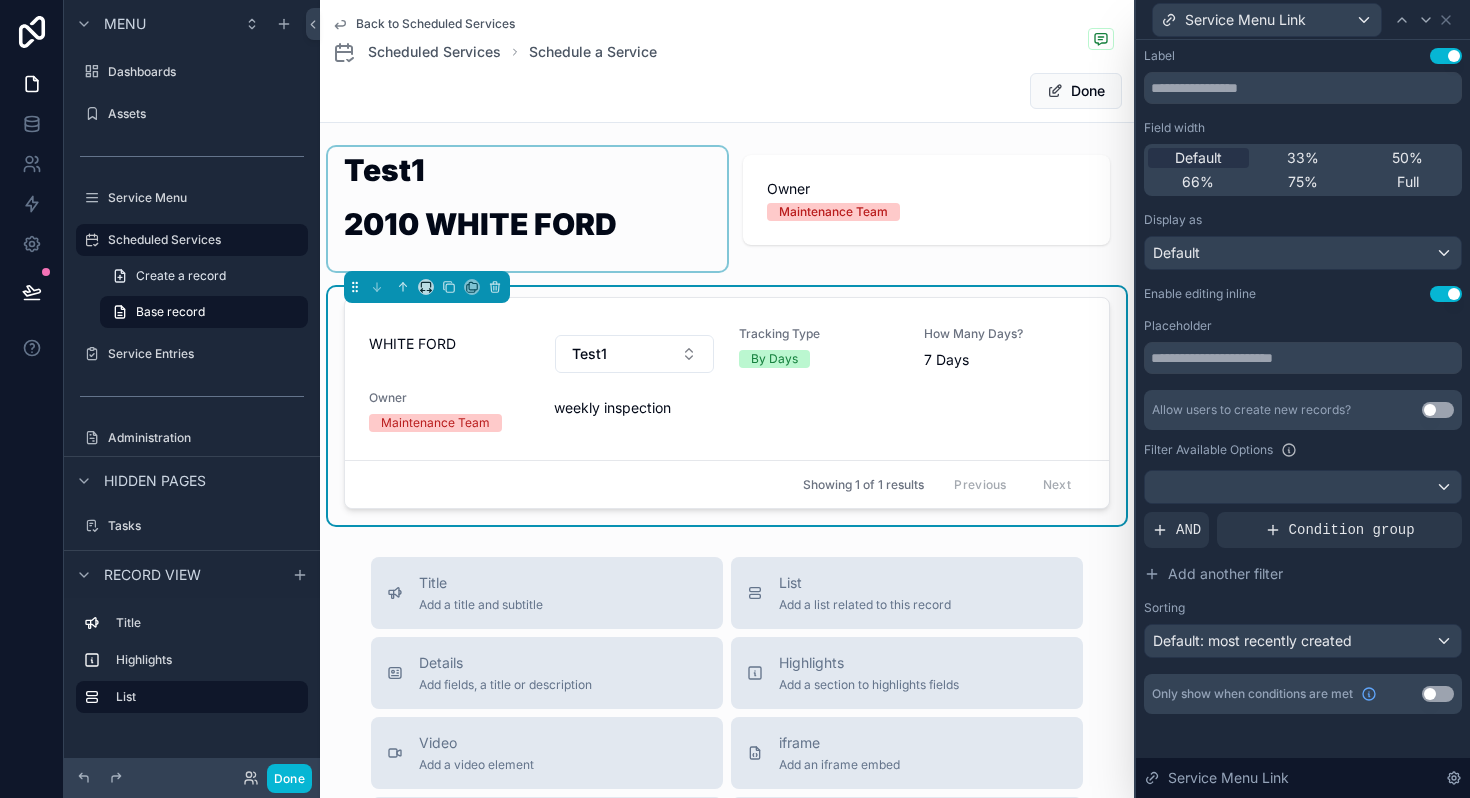 click on "Use setting" at bounding box center (1446, 294) 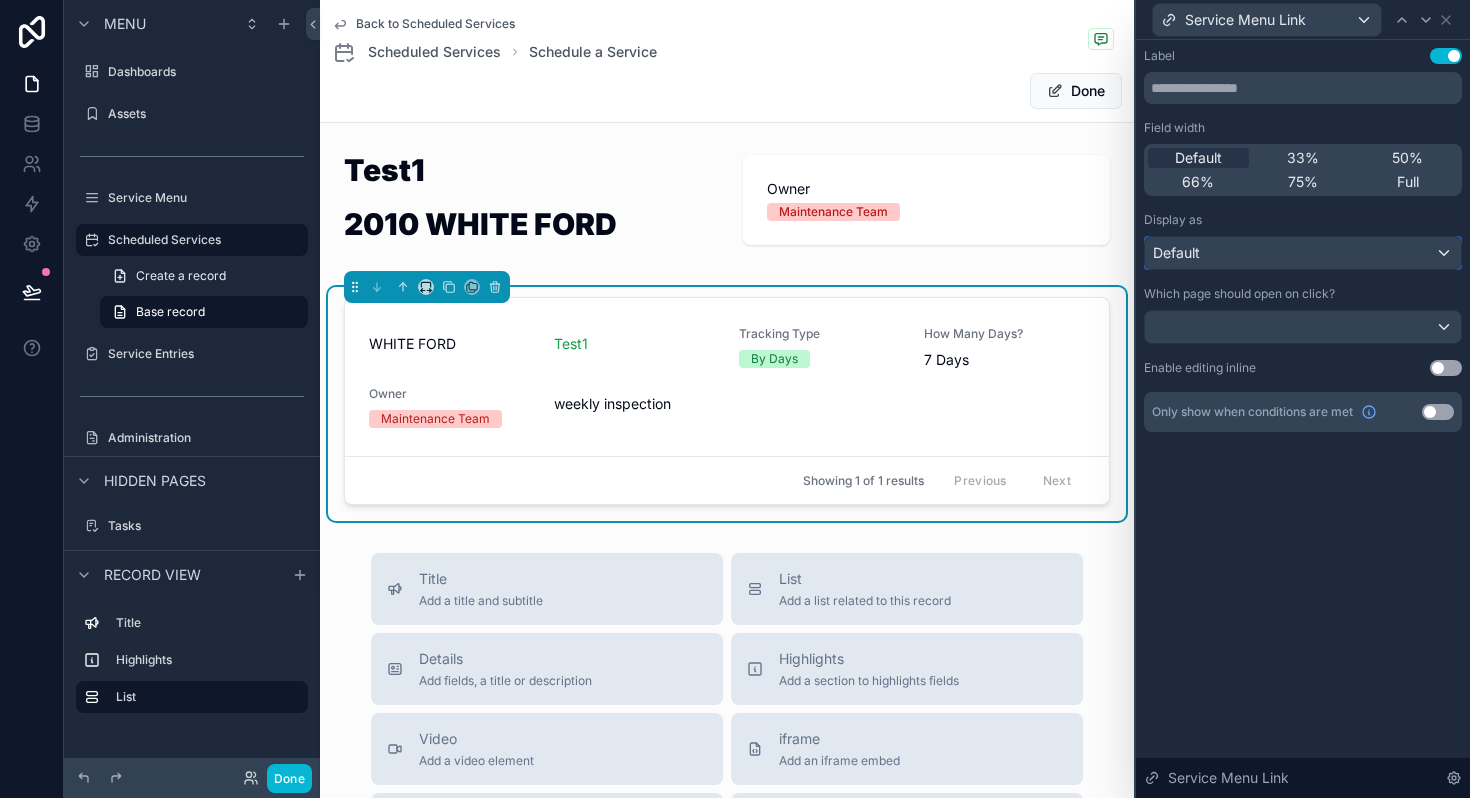 click on "Default" at bounding box center (1303, 253) 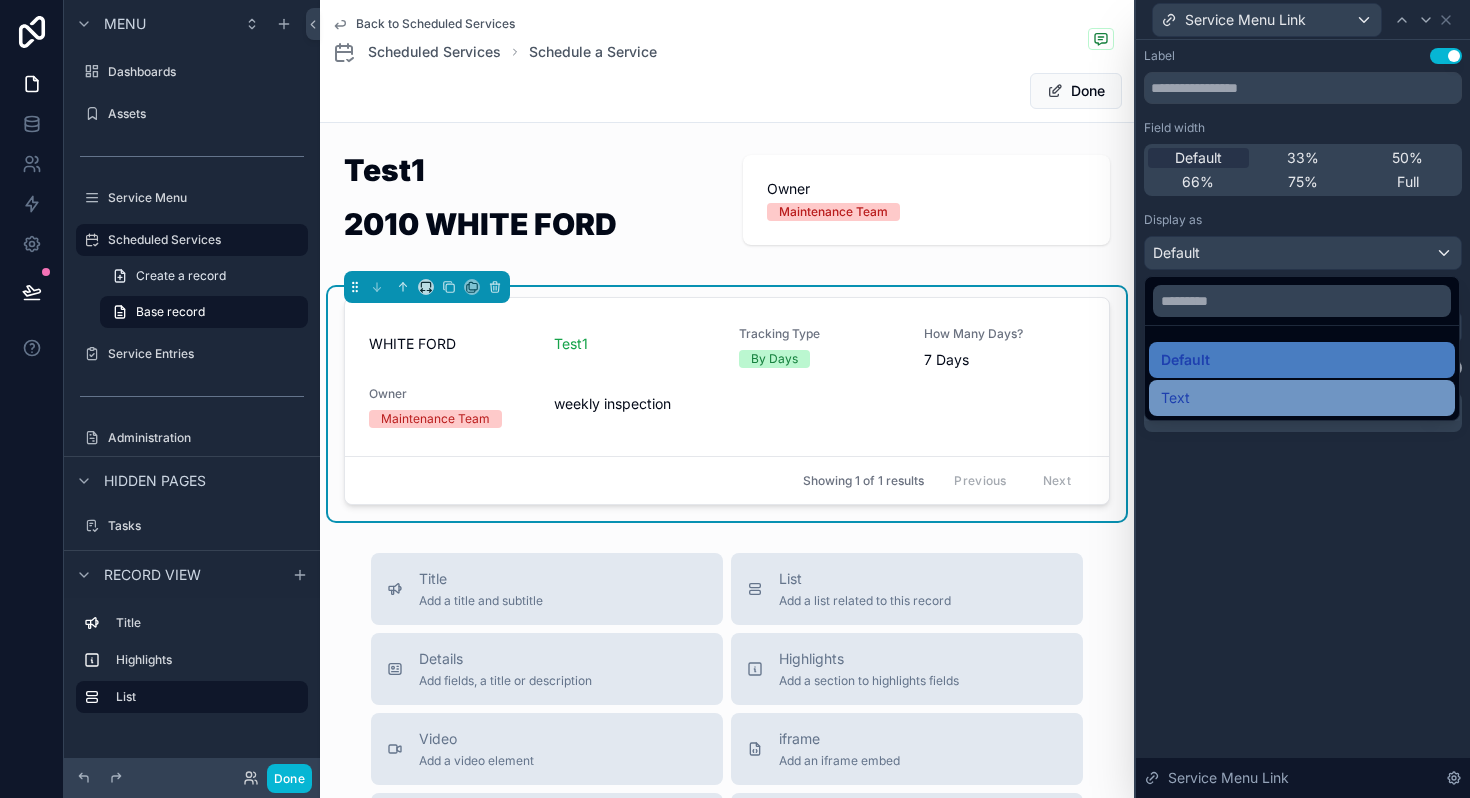 click on "Text" at bounding box center (1302, 398) 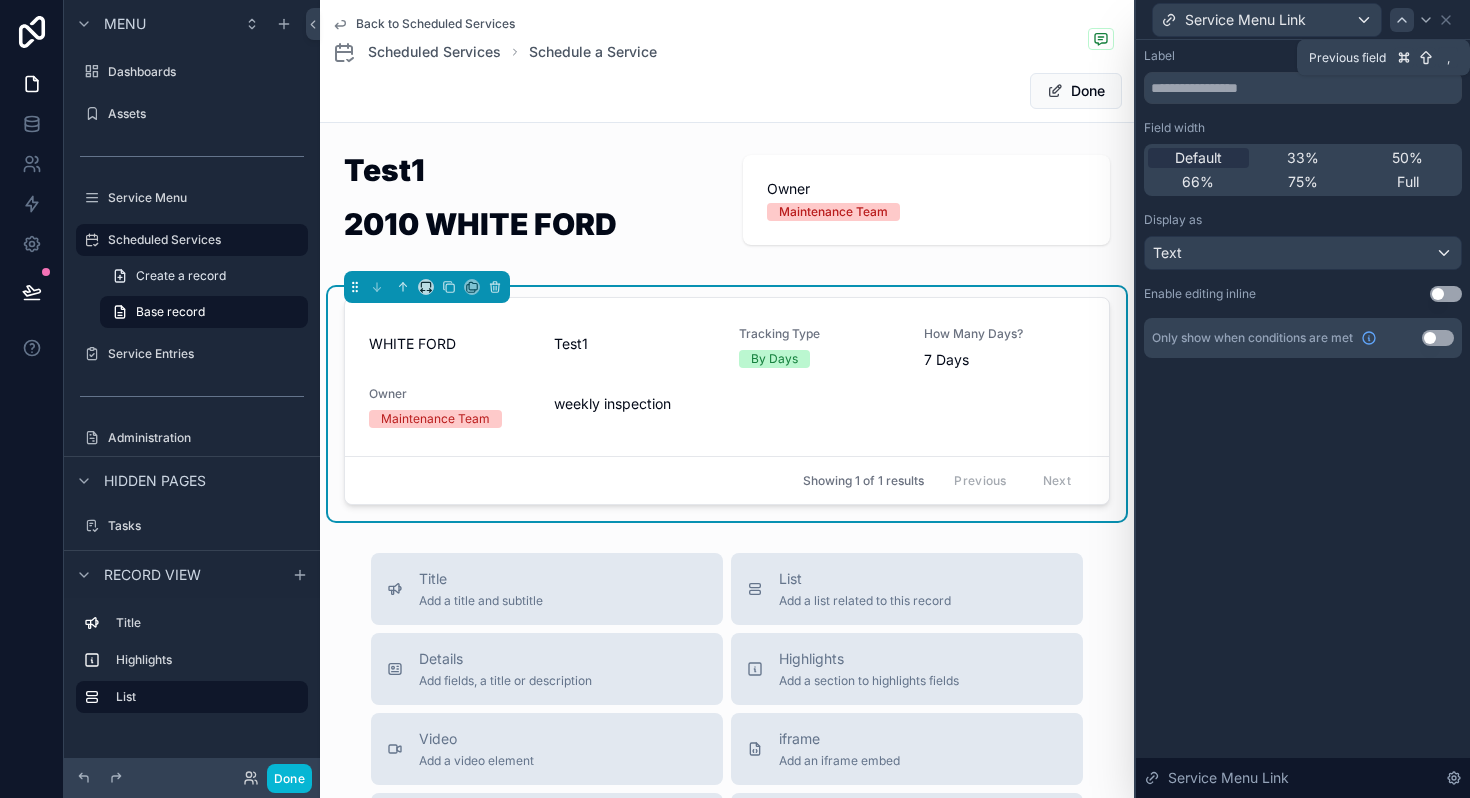 click 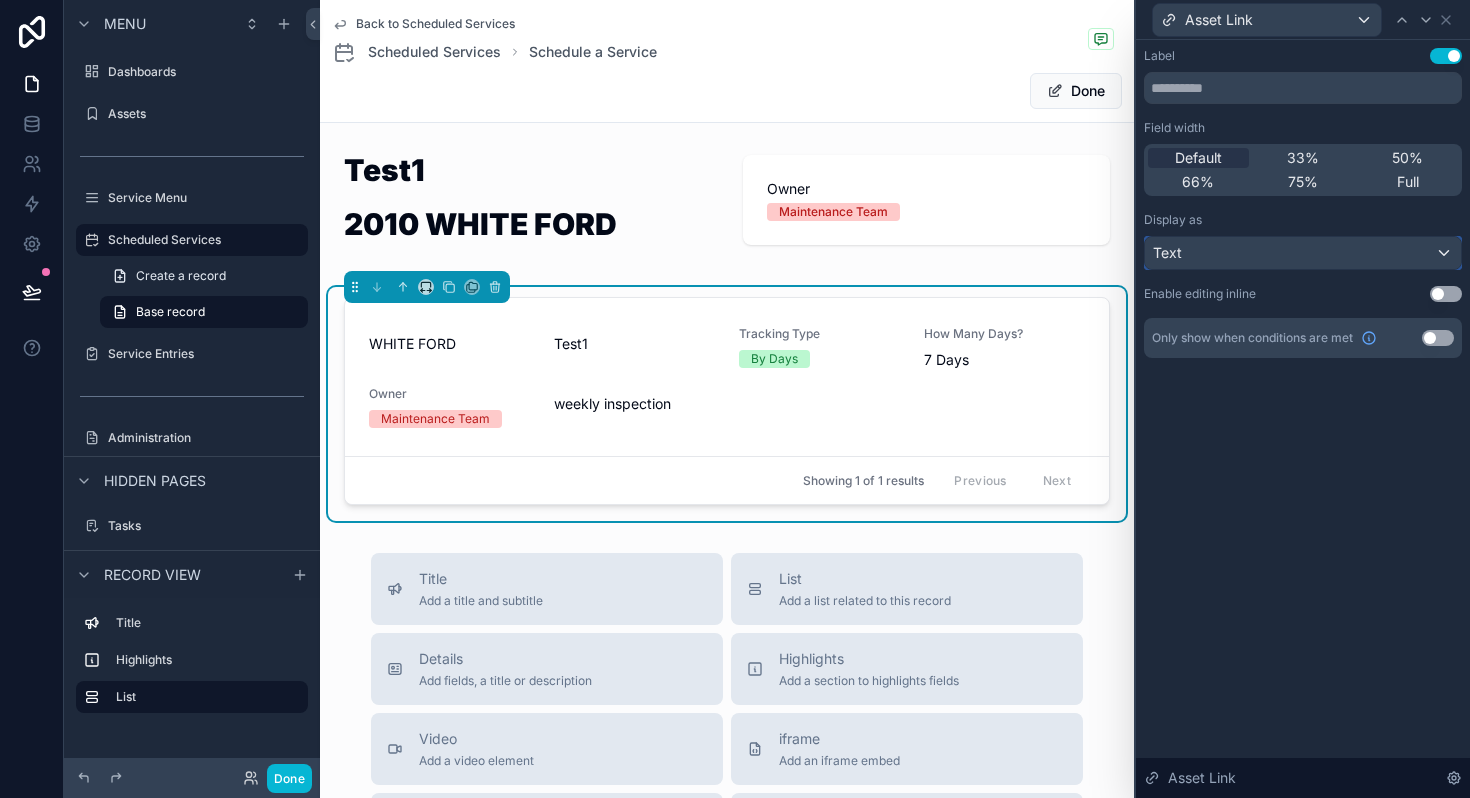 click on "Text" at bounding box center (1303, 253) 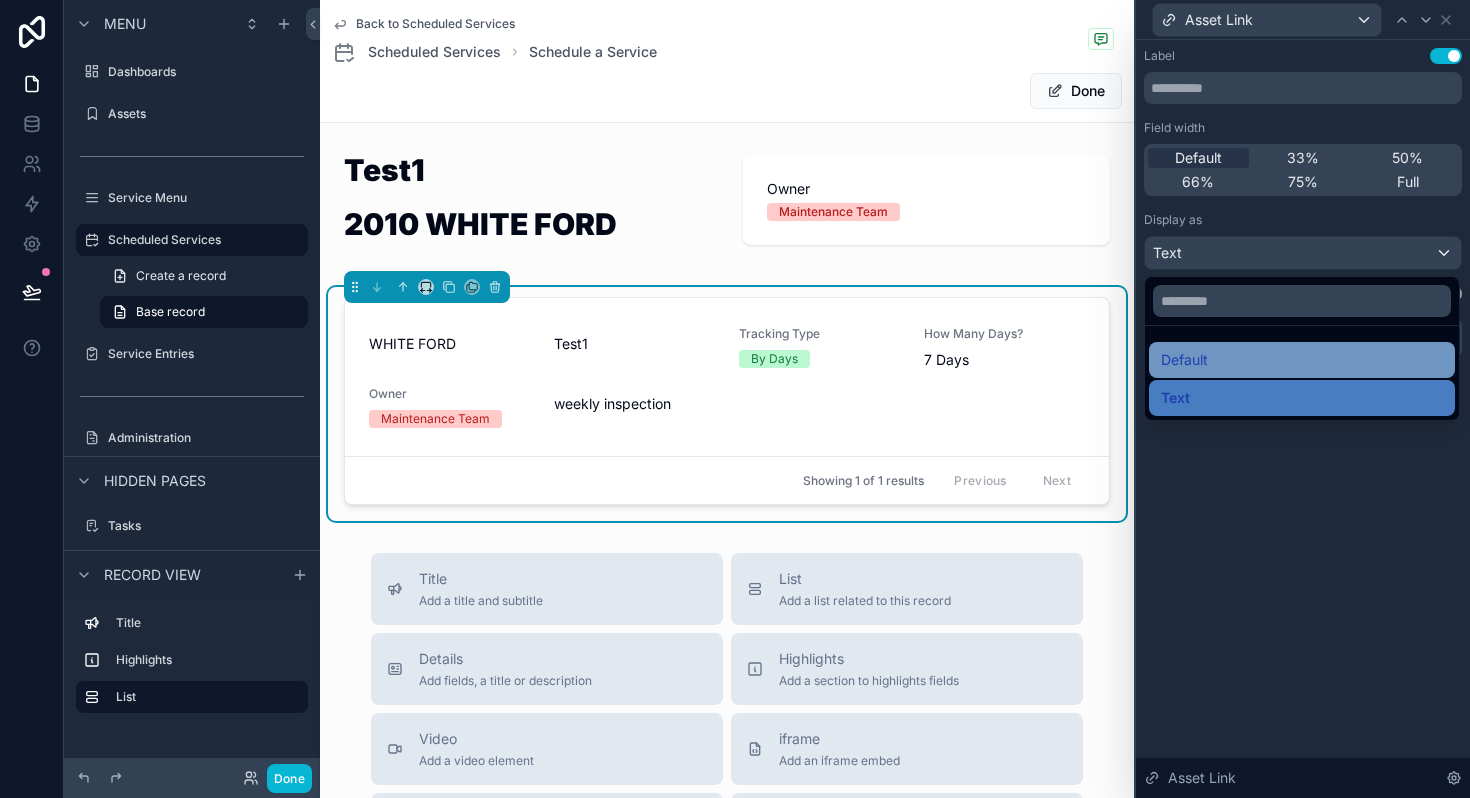 click on "Default" at bounding box center [1302, 360] 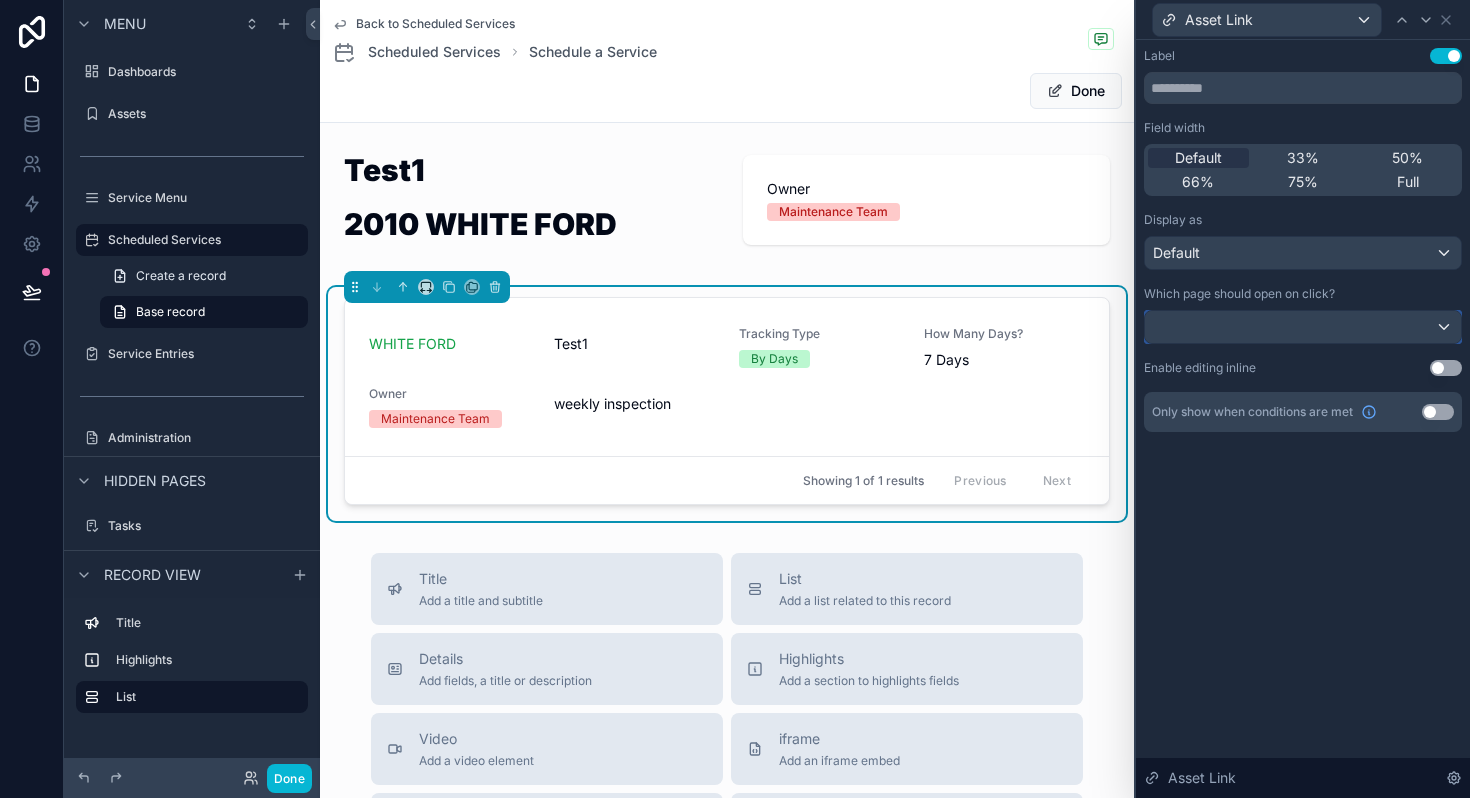 click at bounding box center (1303, 327) 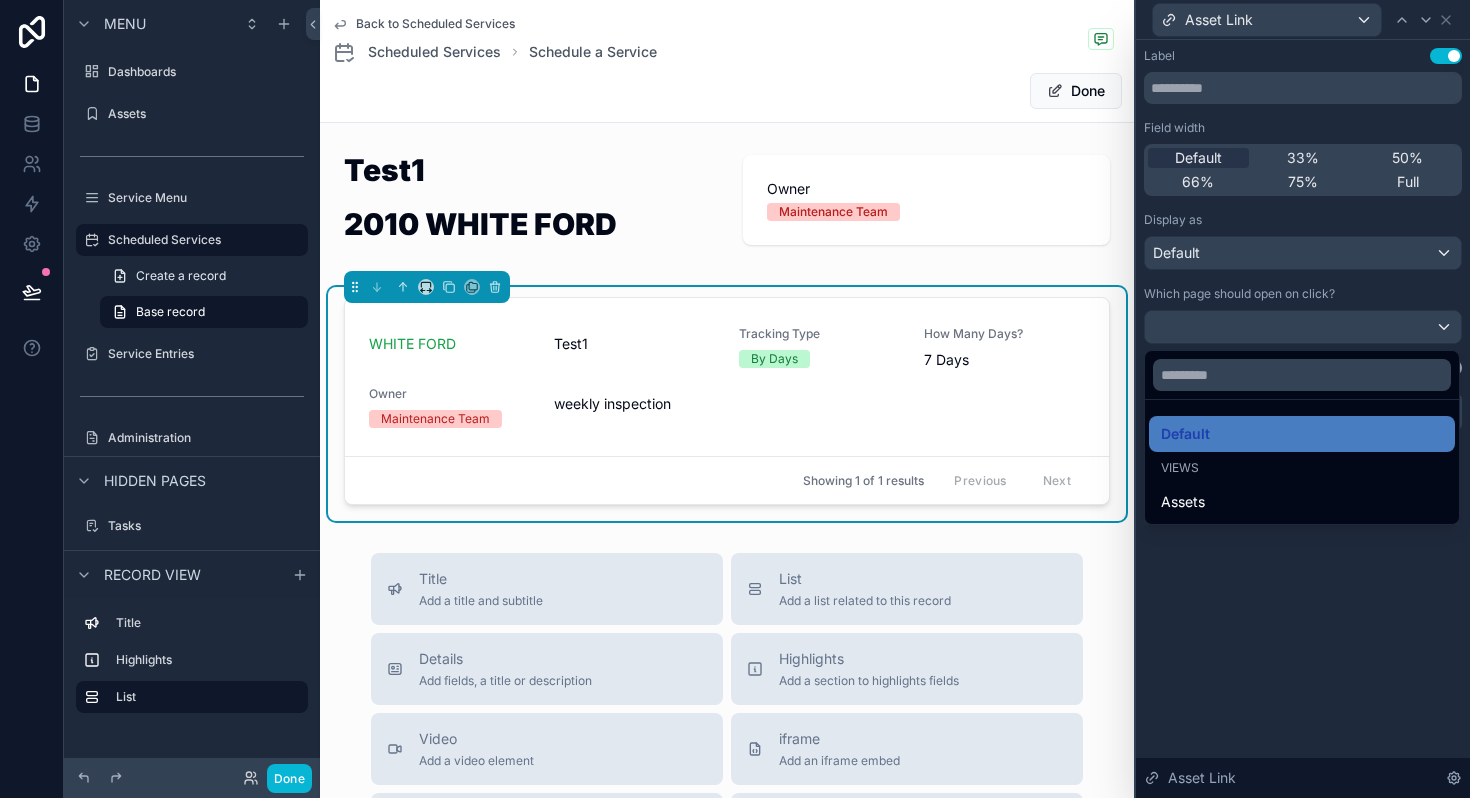 click at bounding box center (1303, 399) 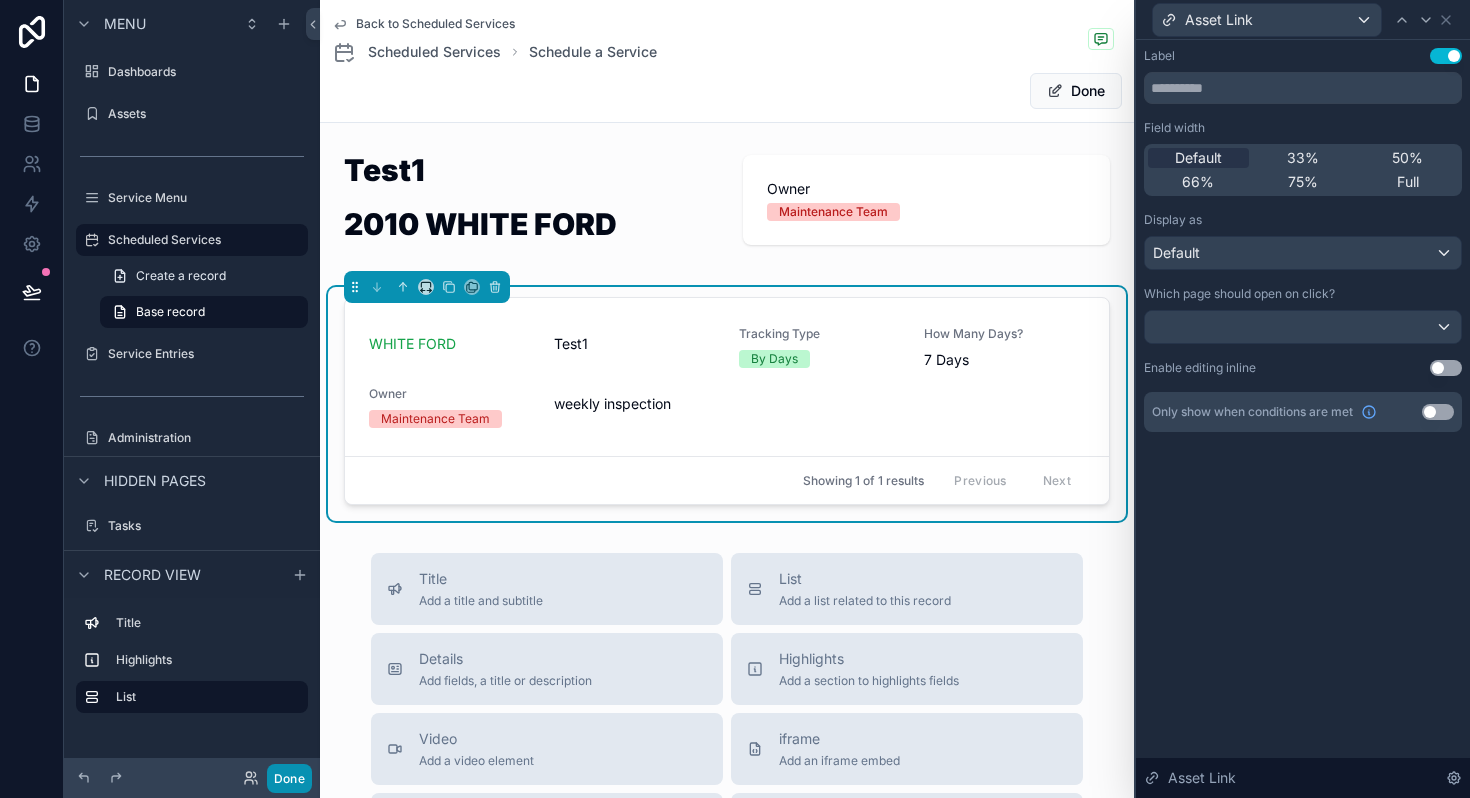 click on "Done" at bounding box center [289, 778] 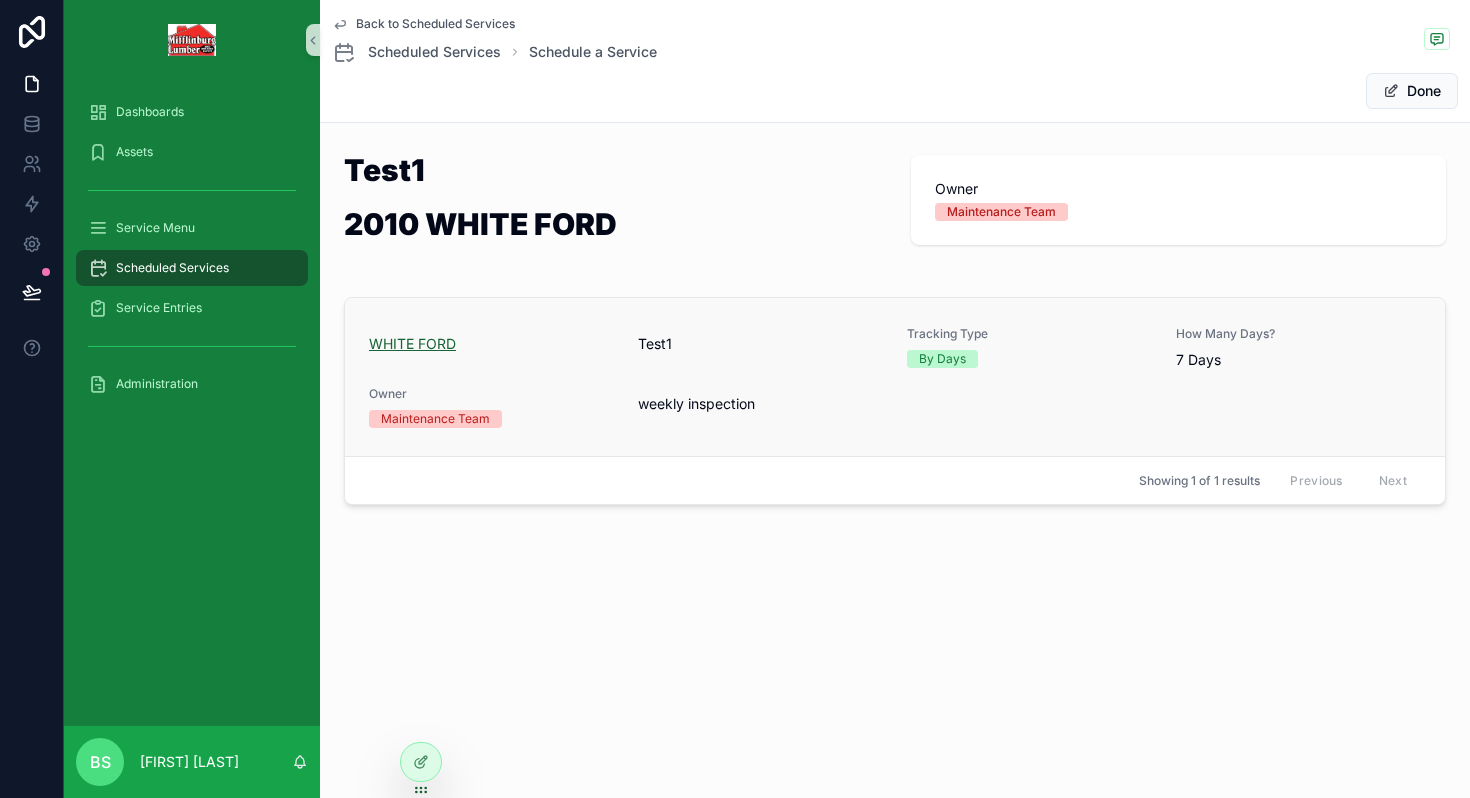 click on "WHITE FORD" at bounding box center (412, 344) 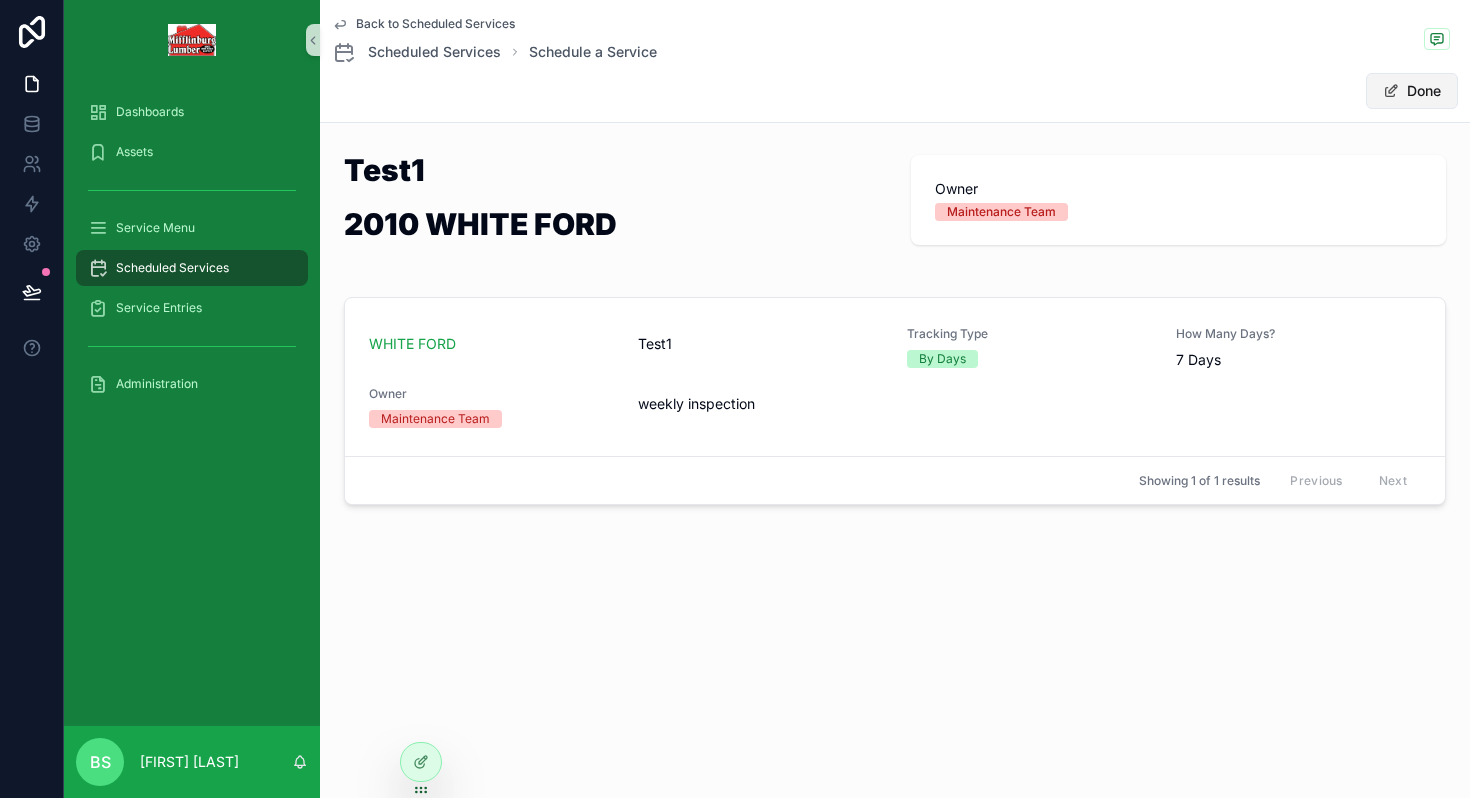 click at bounding box center (1391, 91) 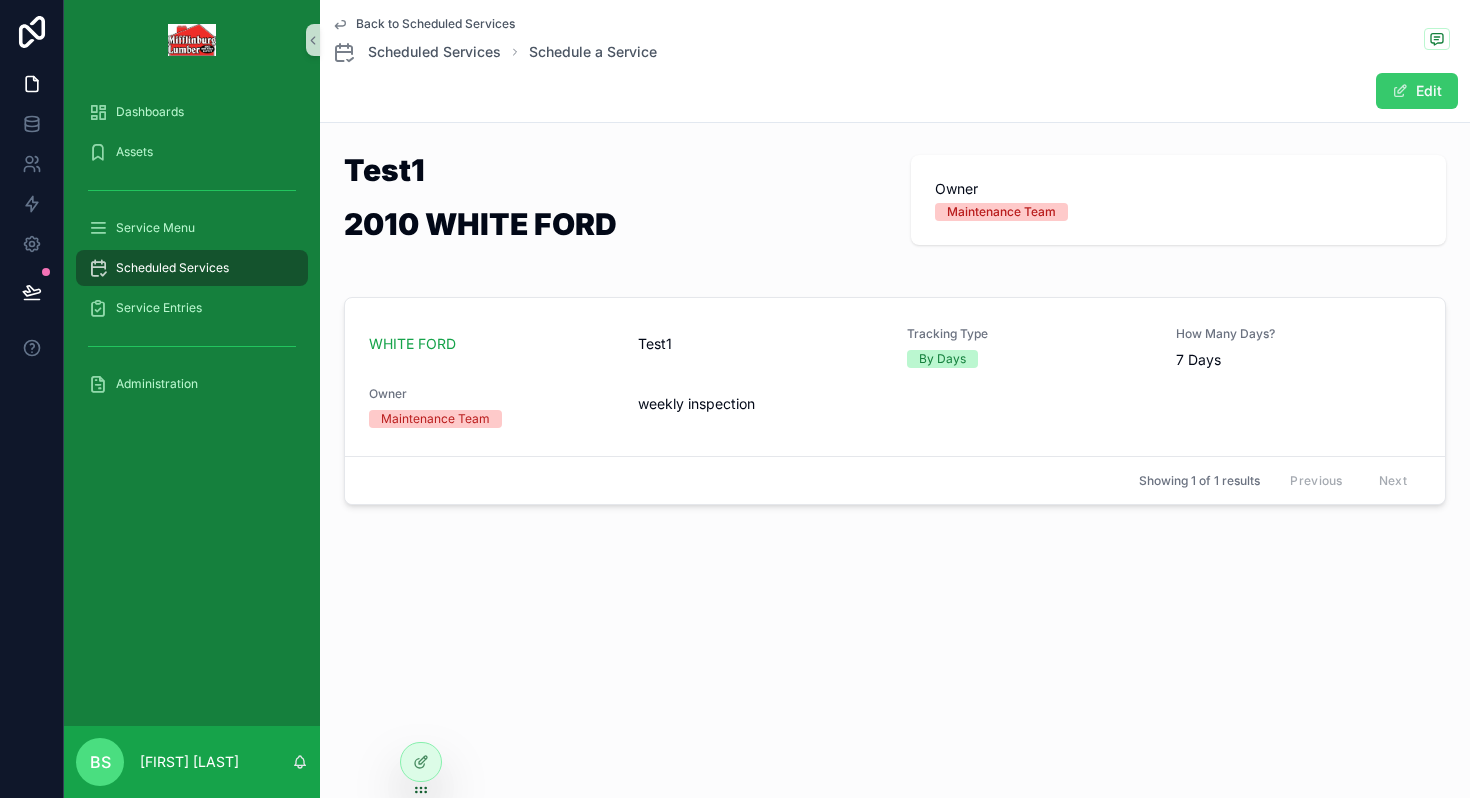 click at bounding box center [1400, 91] 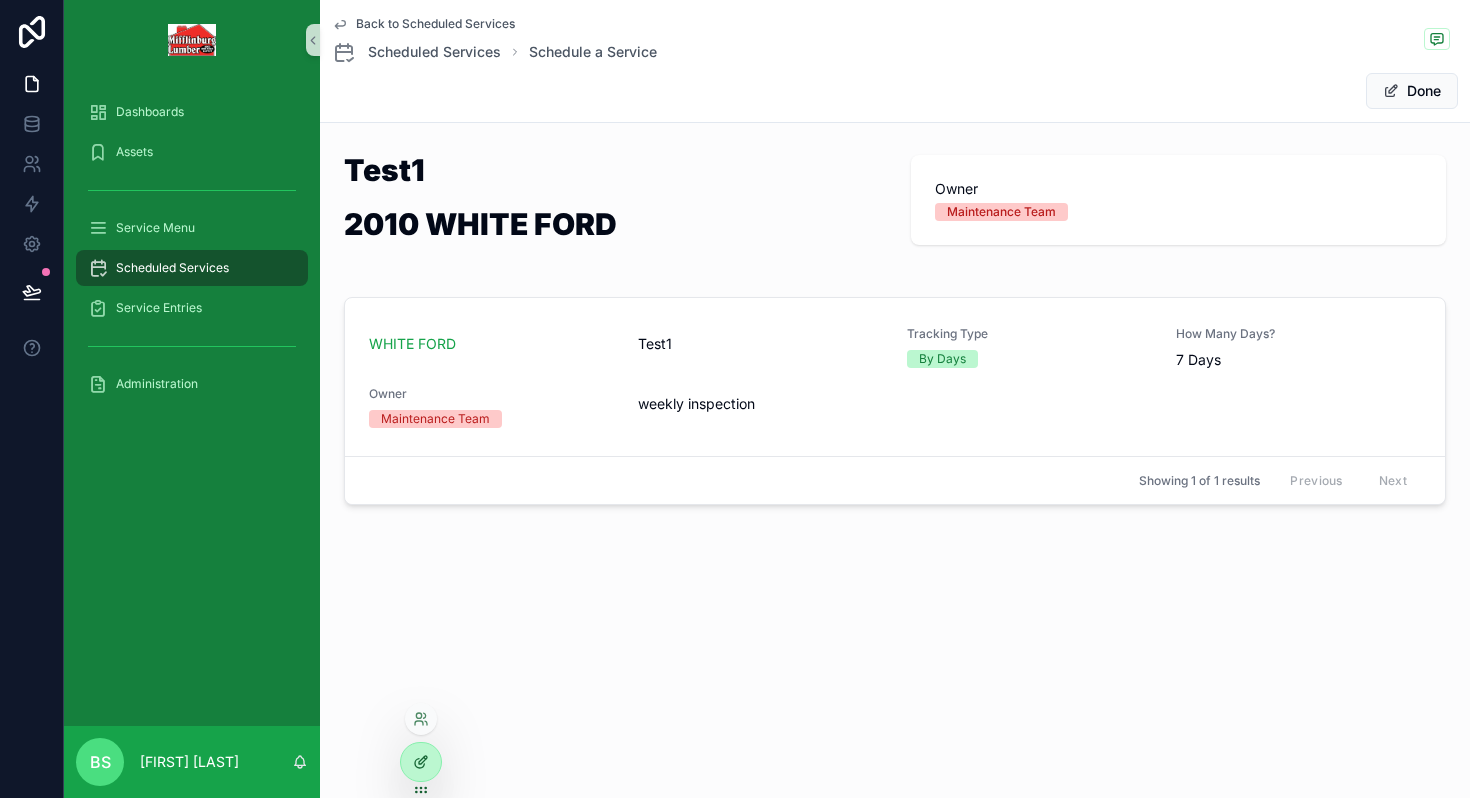 click 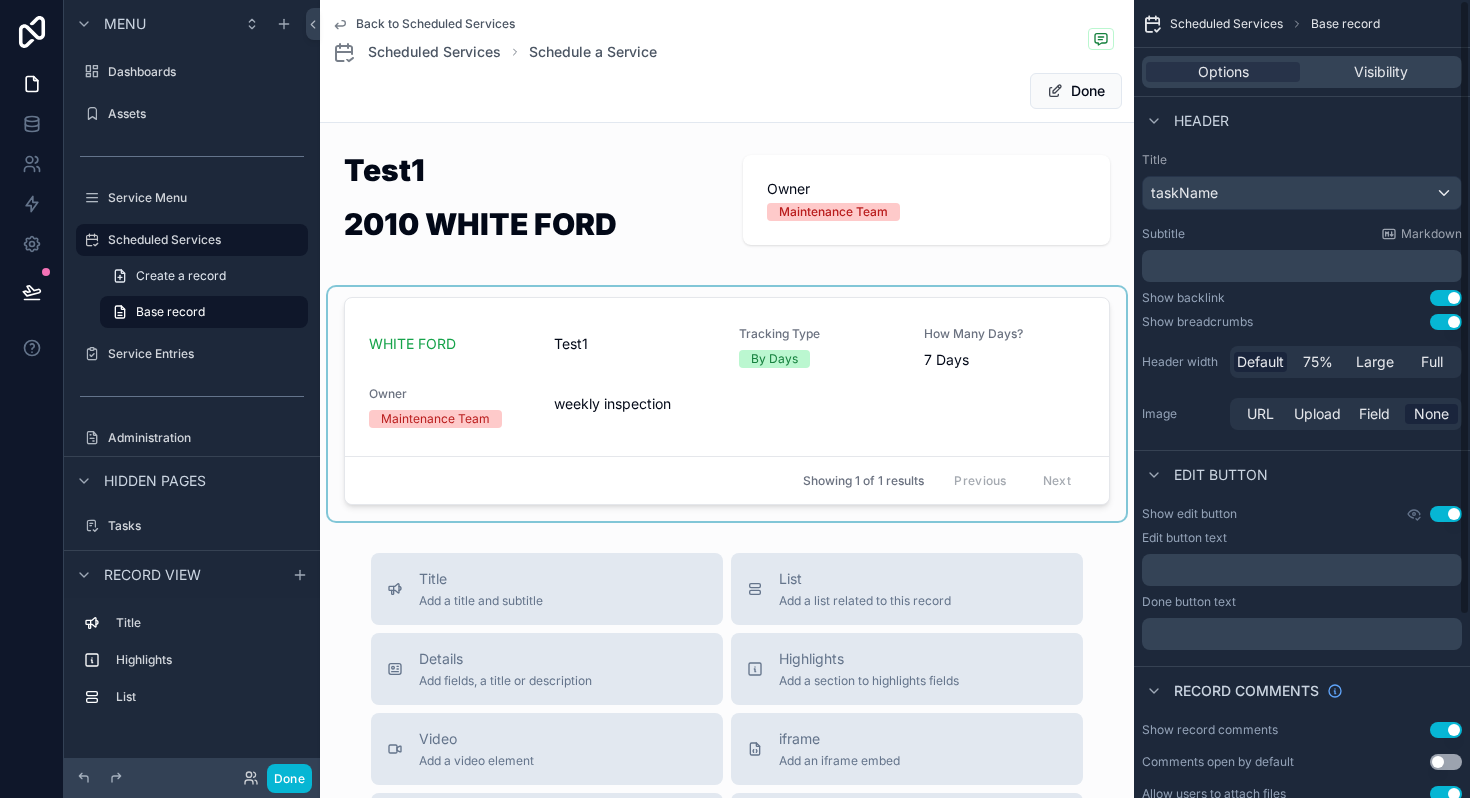 click at bounding box center (727, 404) 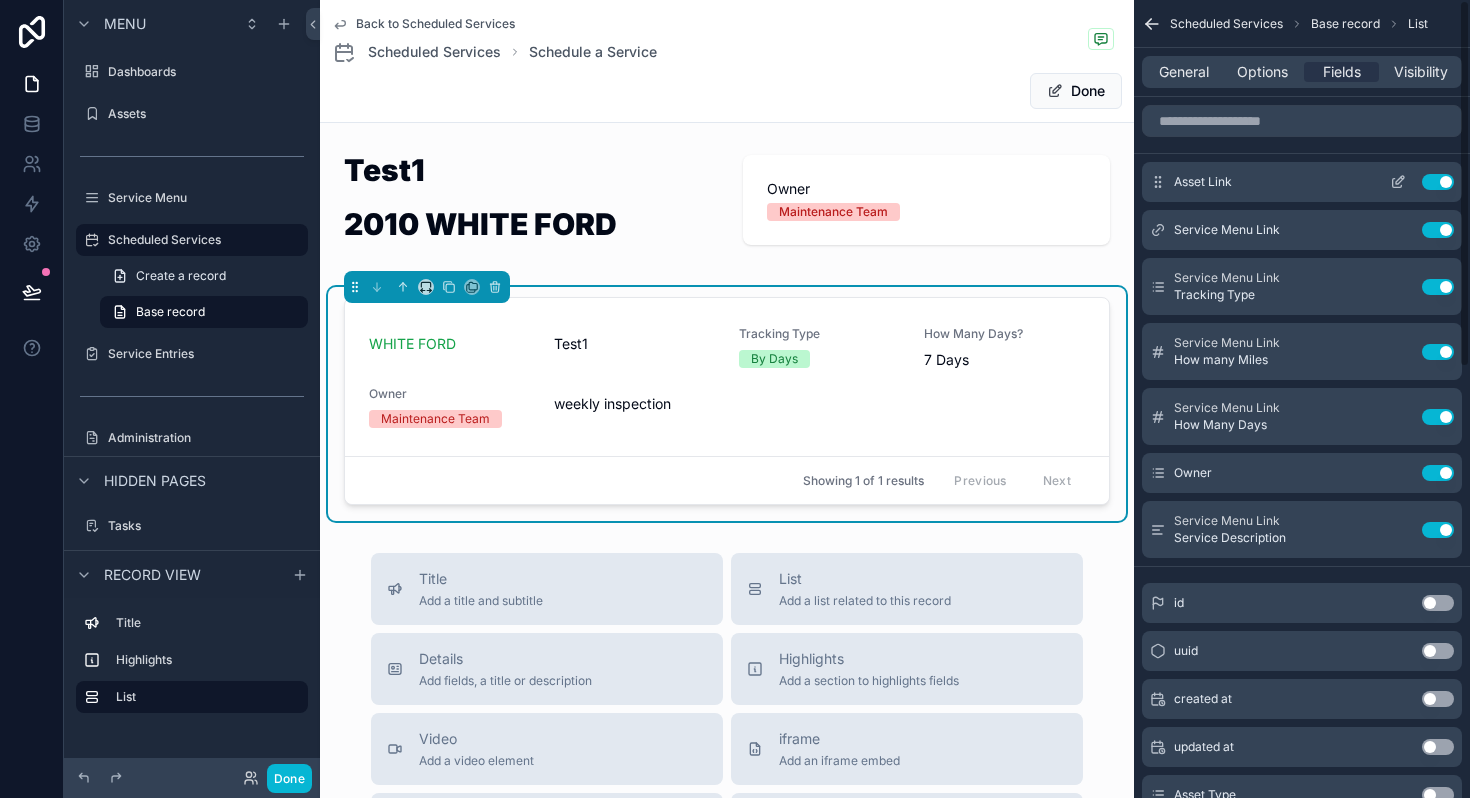 click 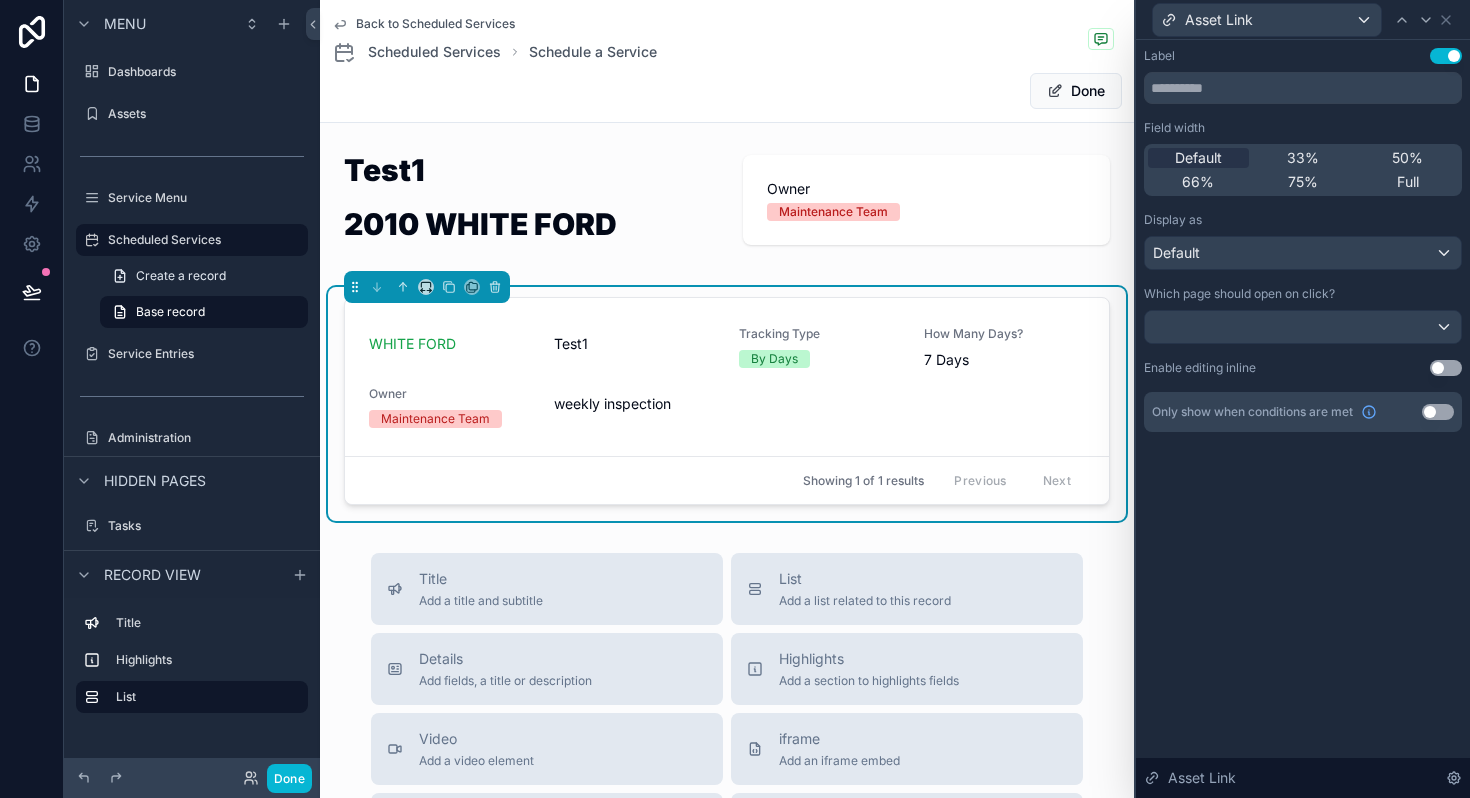 click on "Use setting" at bounding box center [1446, 368] 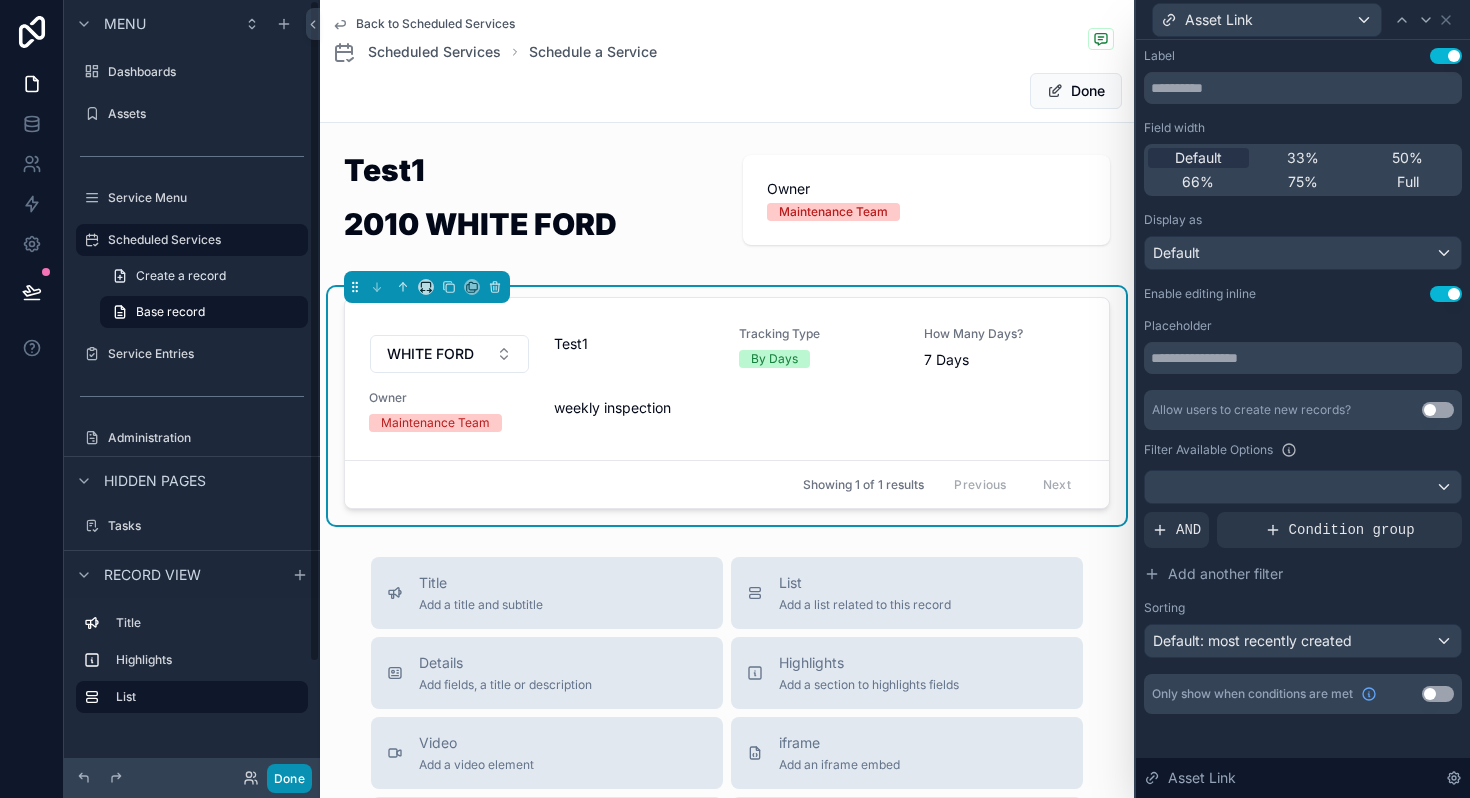 click on "Done" at bounding box center [289, 778] 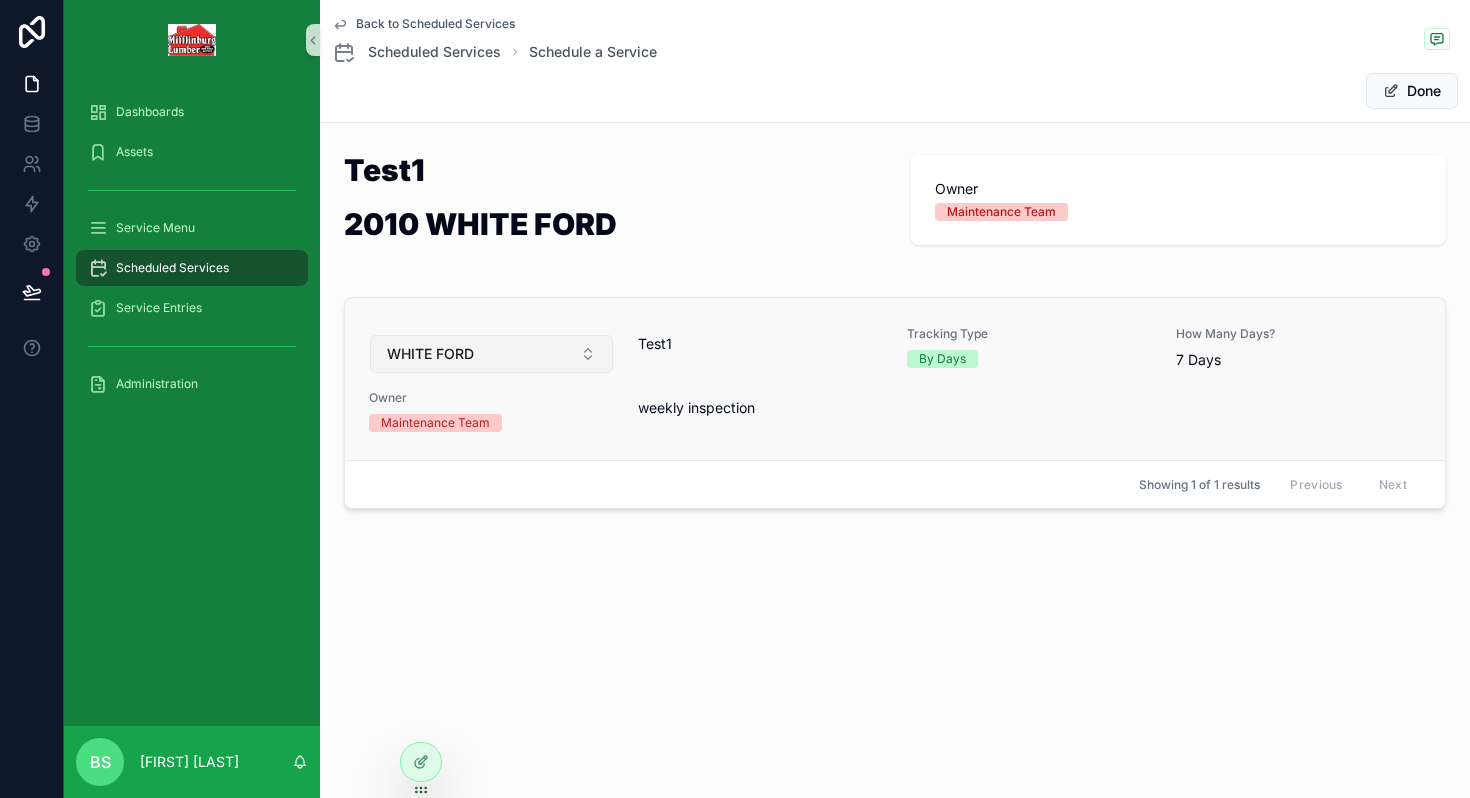 click on "WHITE FORD" at bounding box center [491, 354] 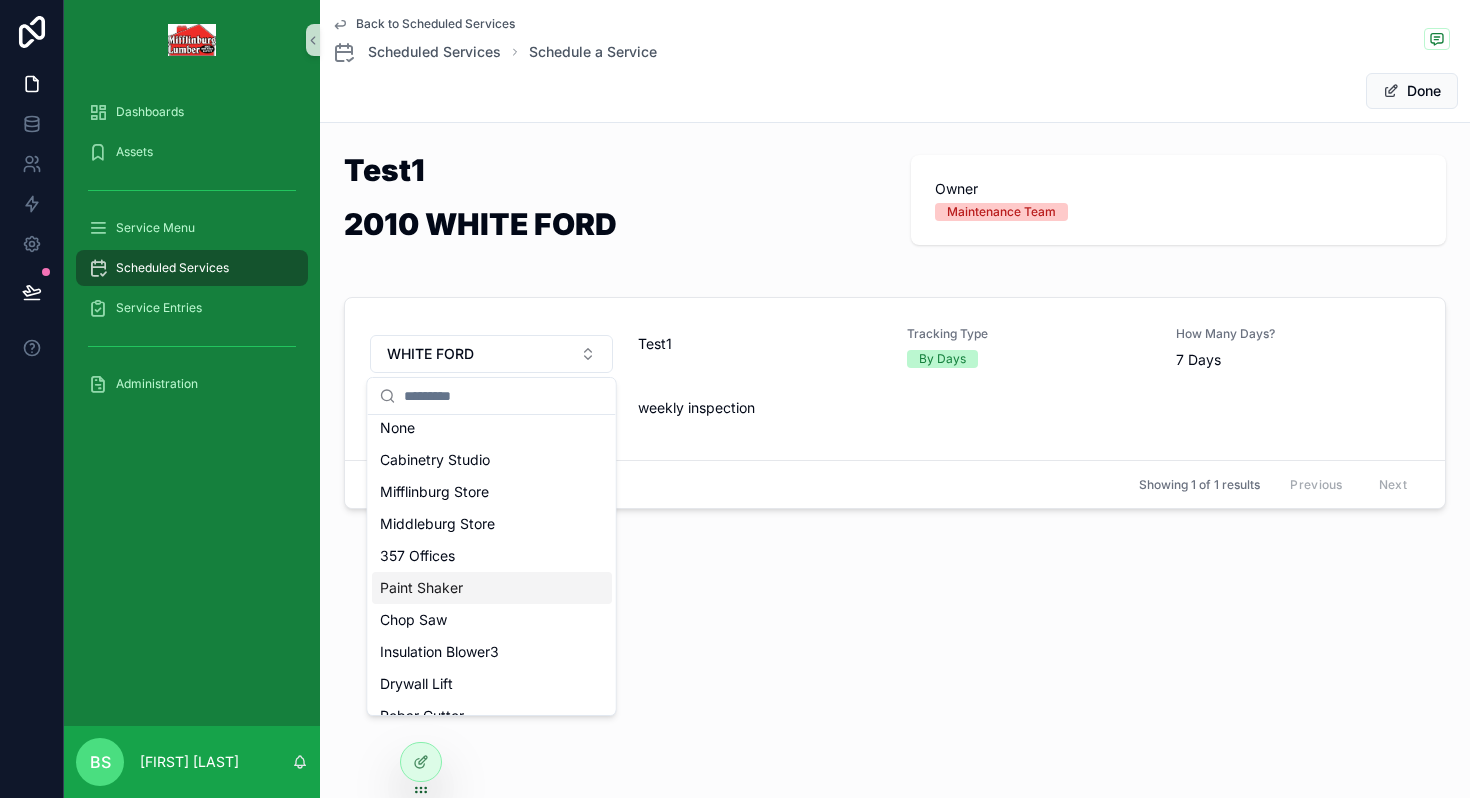 scroll, scrollTop: 10, scrollLeft: 0, axis: vertical 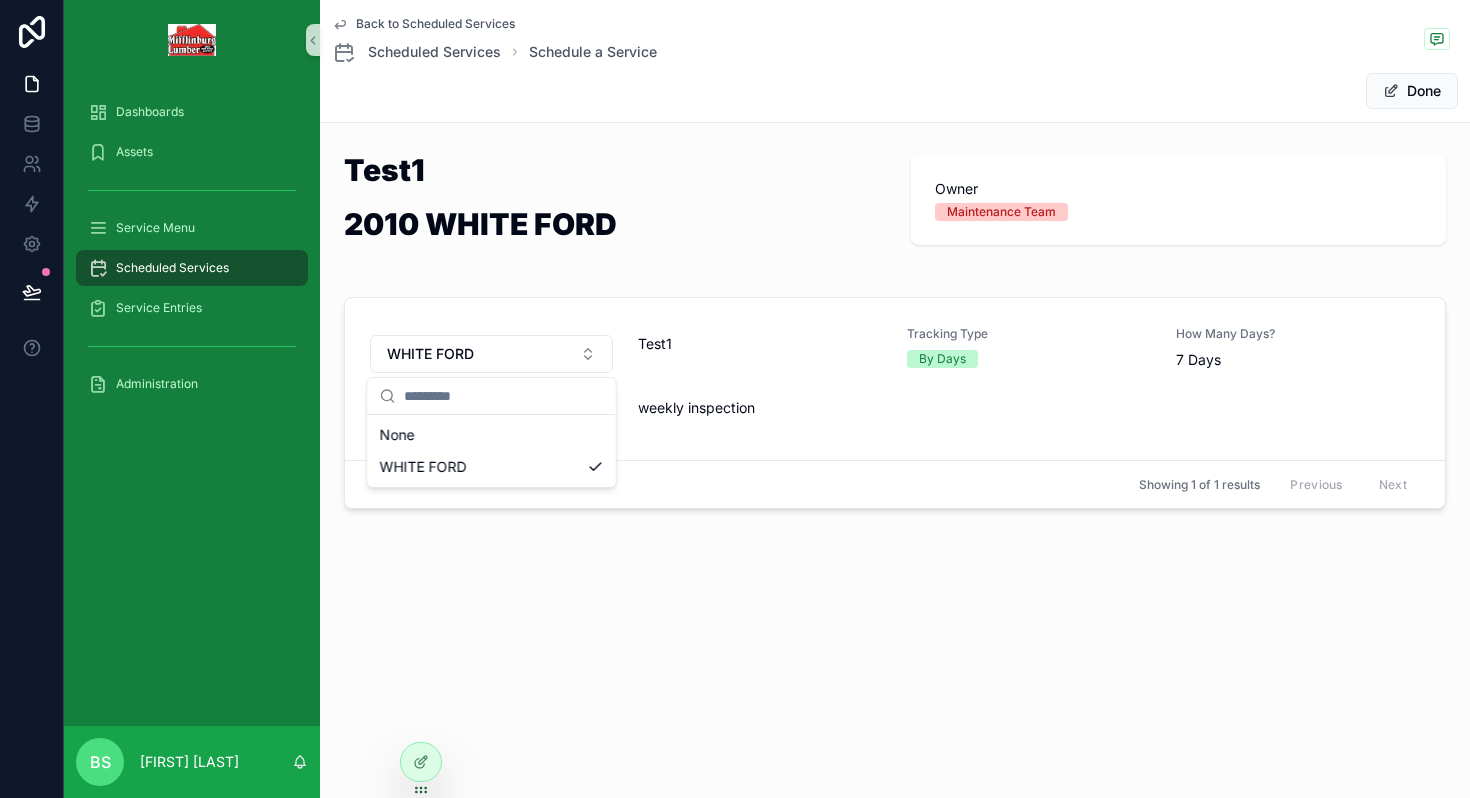 click on "Back to Scheduled Services  Scheduled Services  Schedule a Service Done Test1 2010 WHITE FORD Owner Maintenance Team WHITE FORD Test1
Tracking Type By Days How Many Days? 7 Days Owner Maintenance Team weekly inspection Showing 1 of 1 results Previous Next" at bounding box center [895, 326] 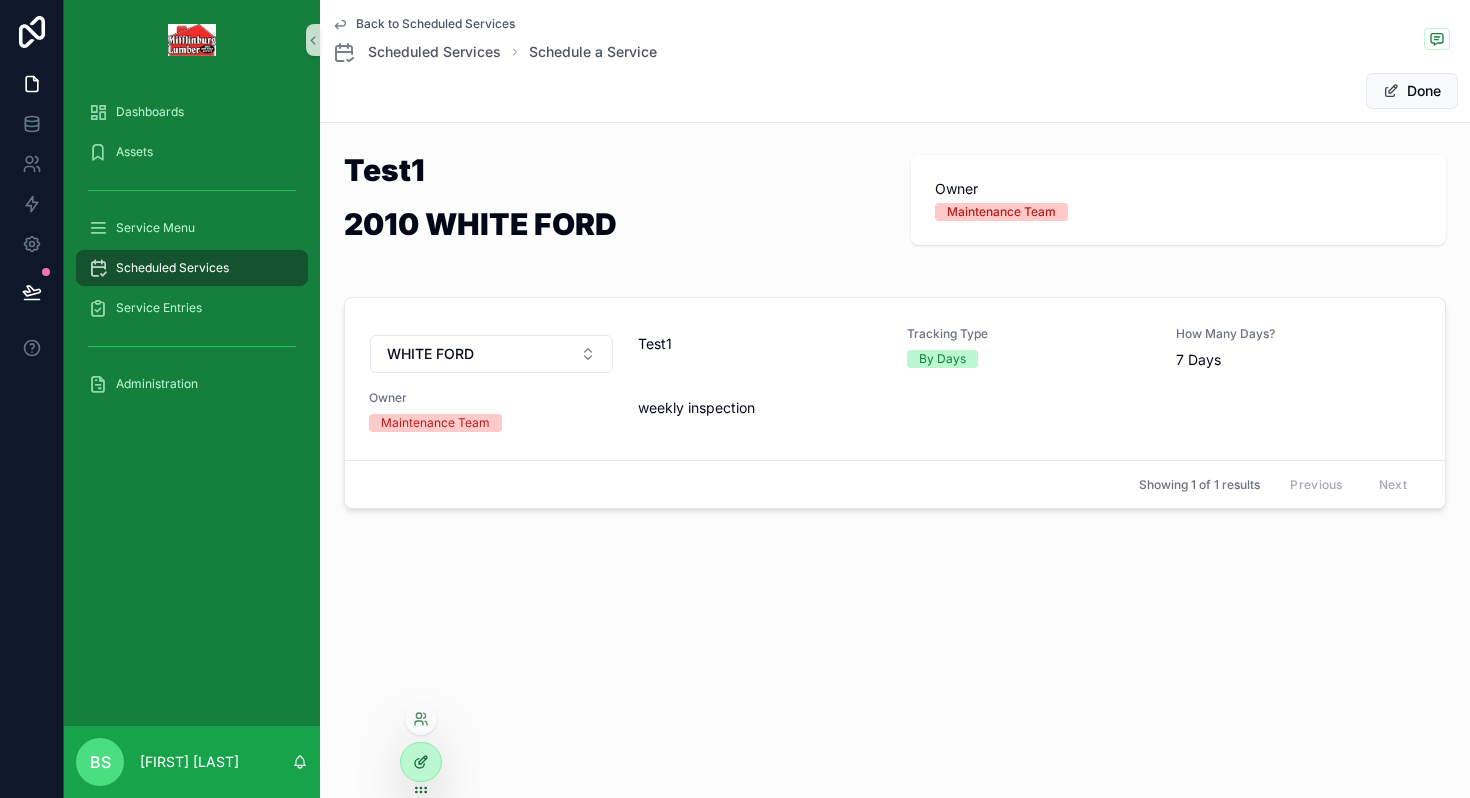 click 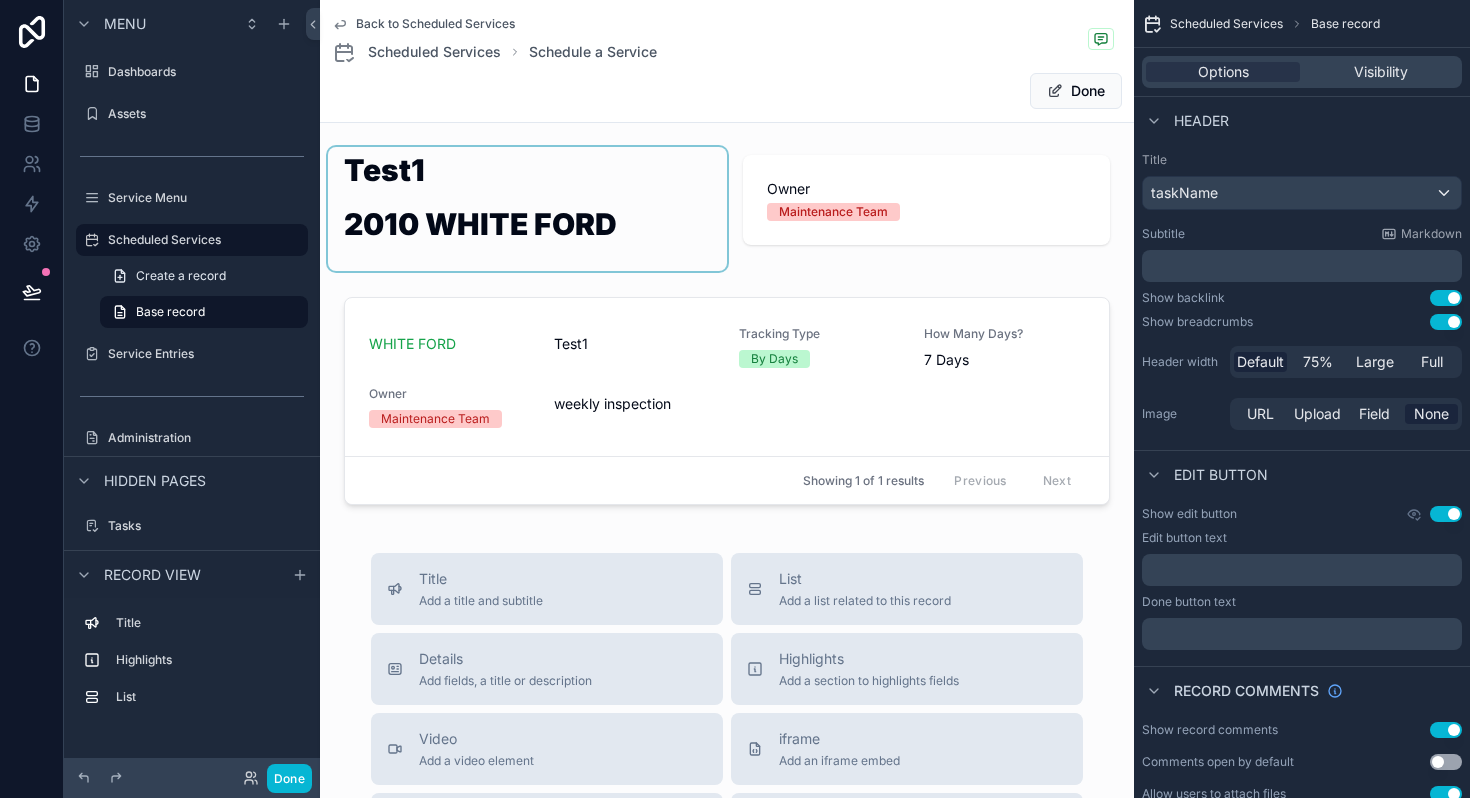 click at bounding box center [527, 209] 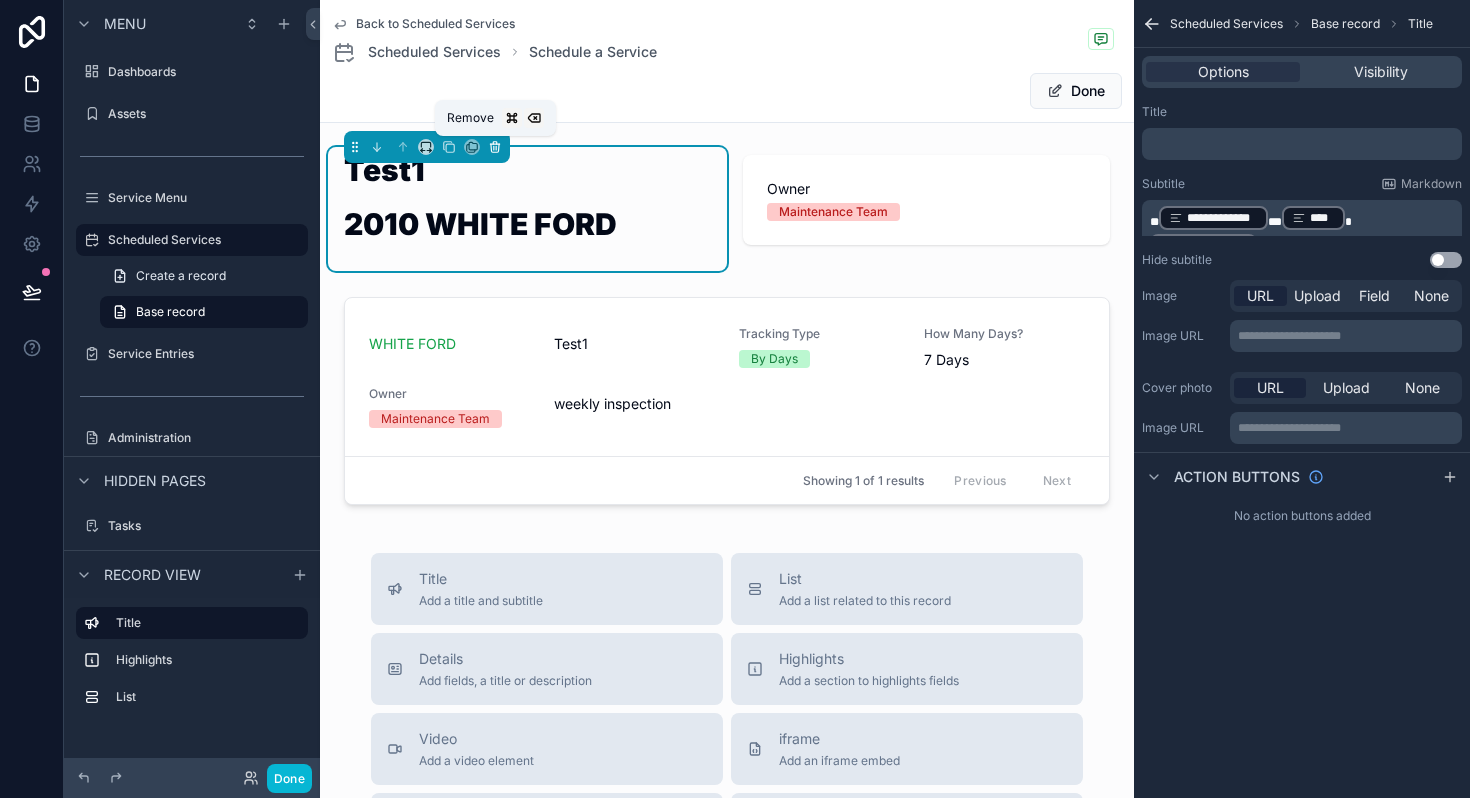 click 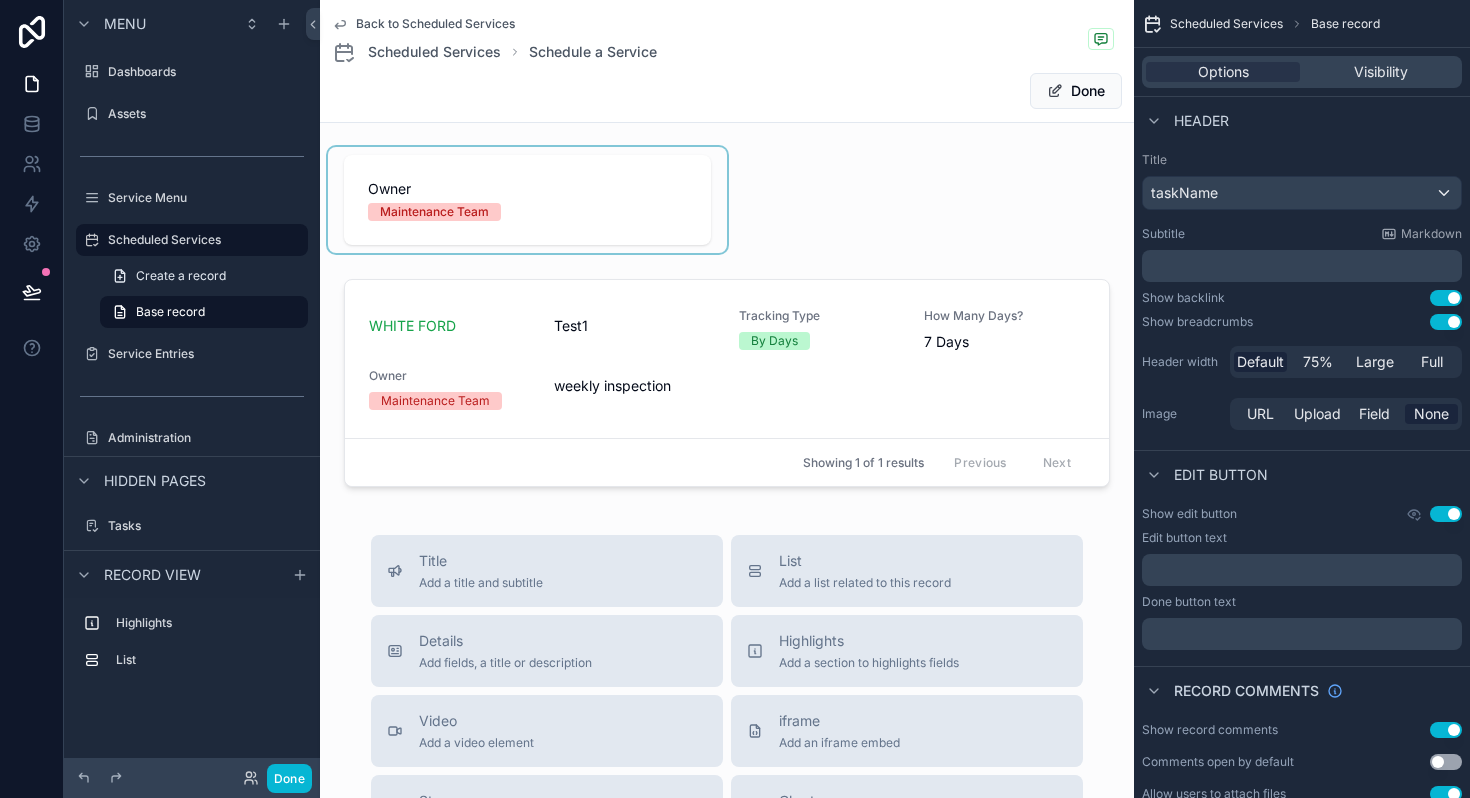 click at bounding box center [527, 200] 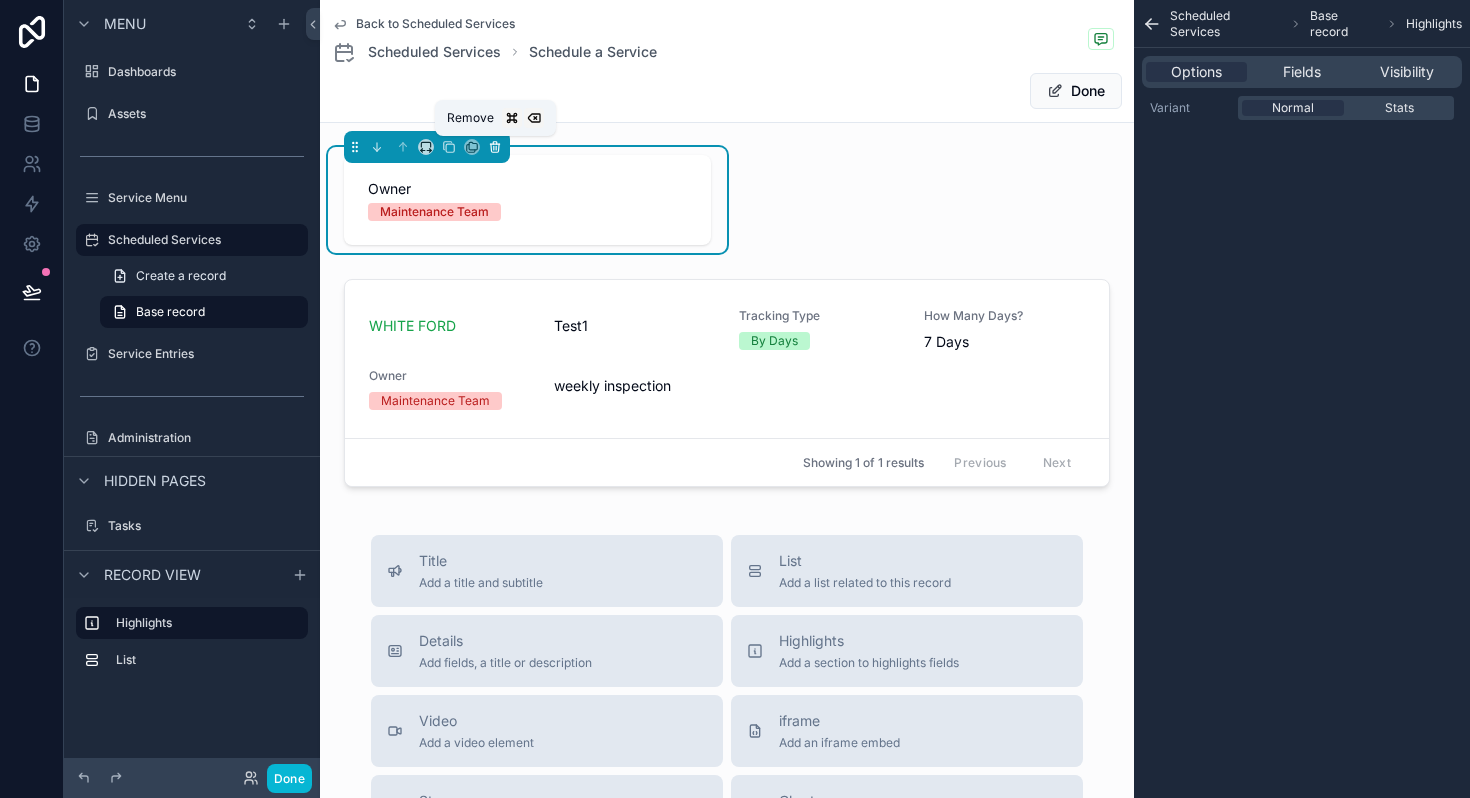 click 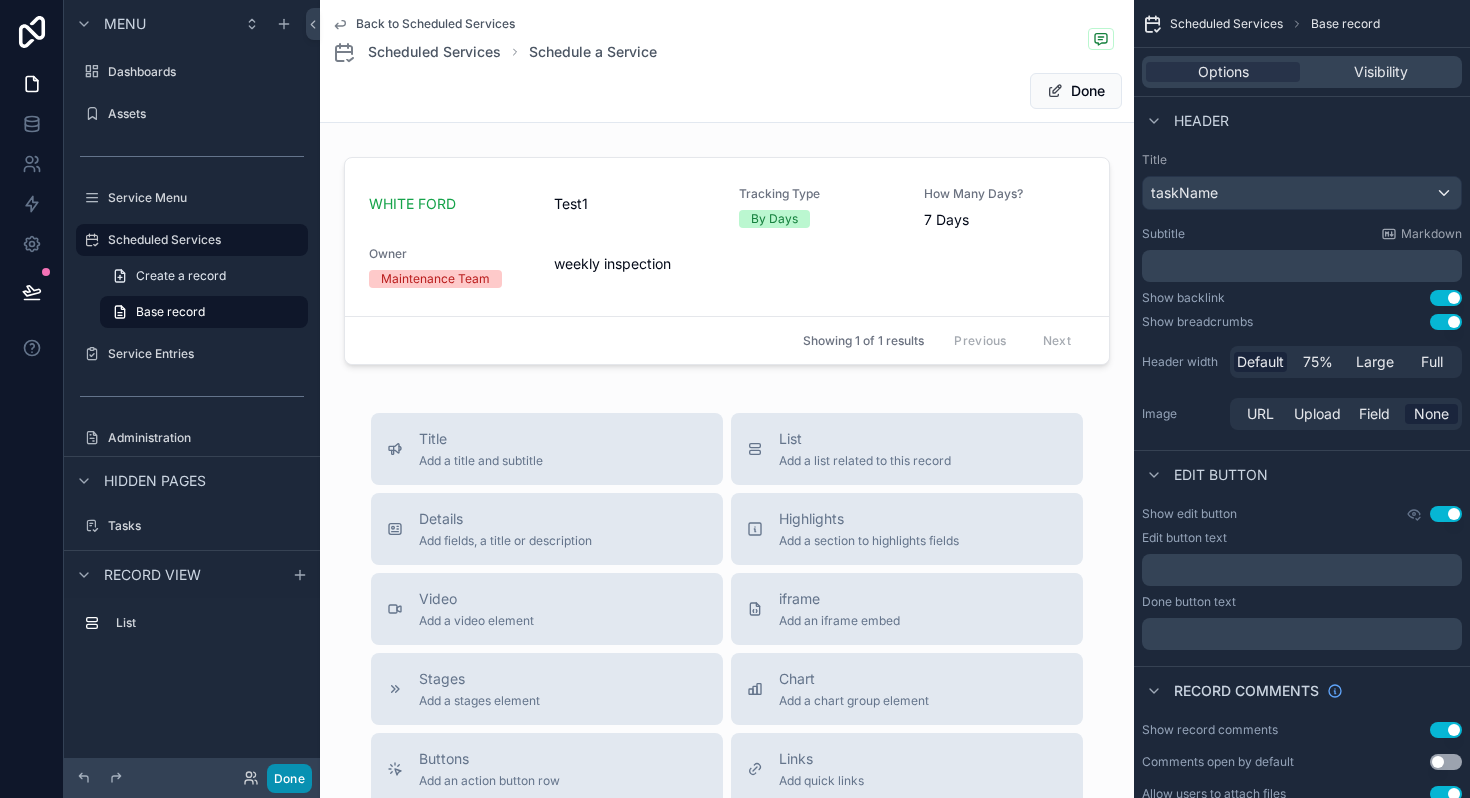 click on "Done" at bounding box center (289, 778) 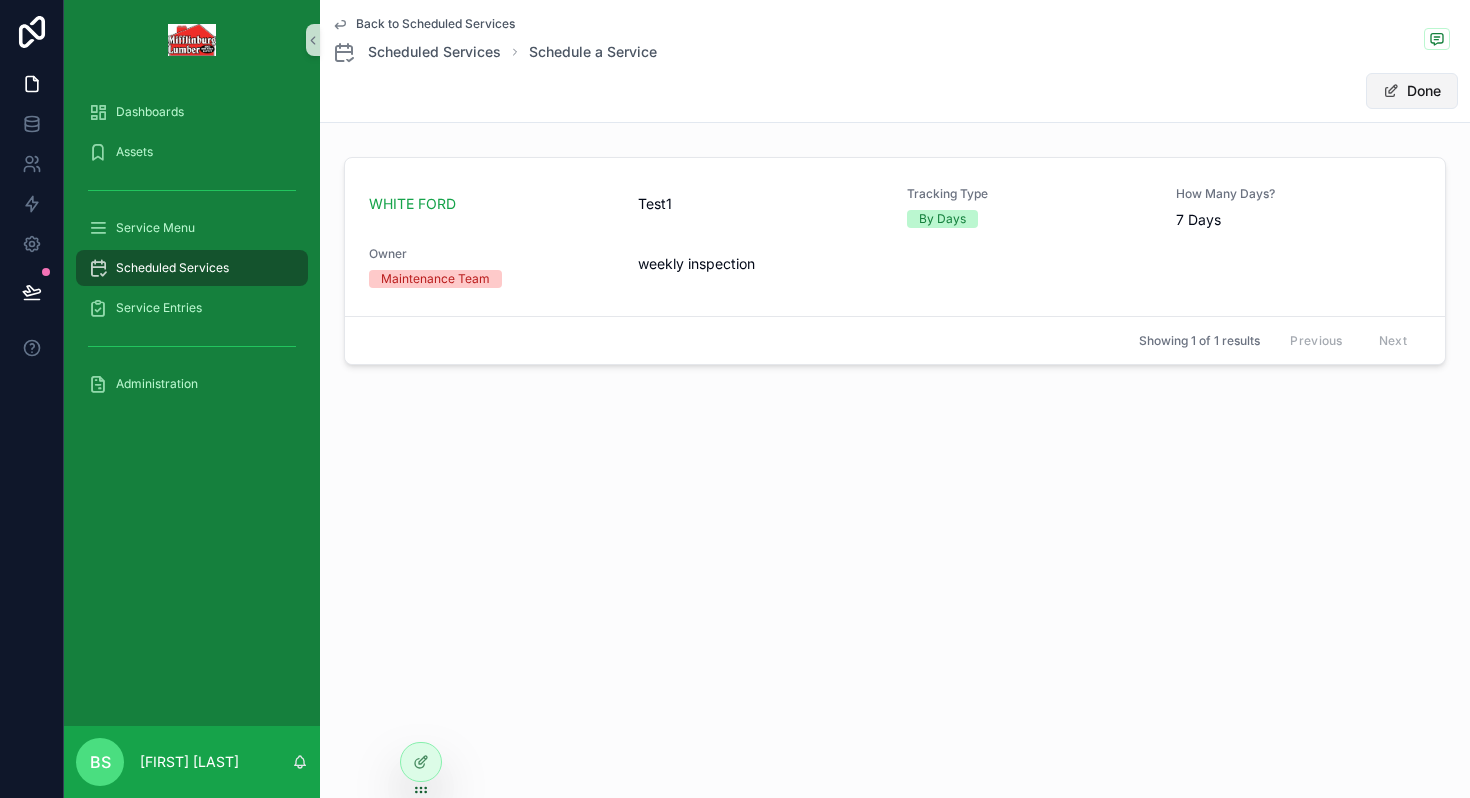 click on "Done" at bounding box center [1412, 91] 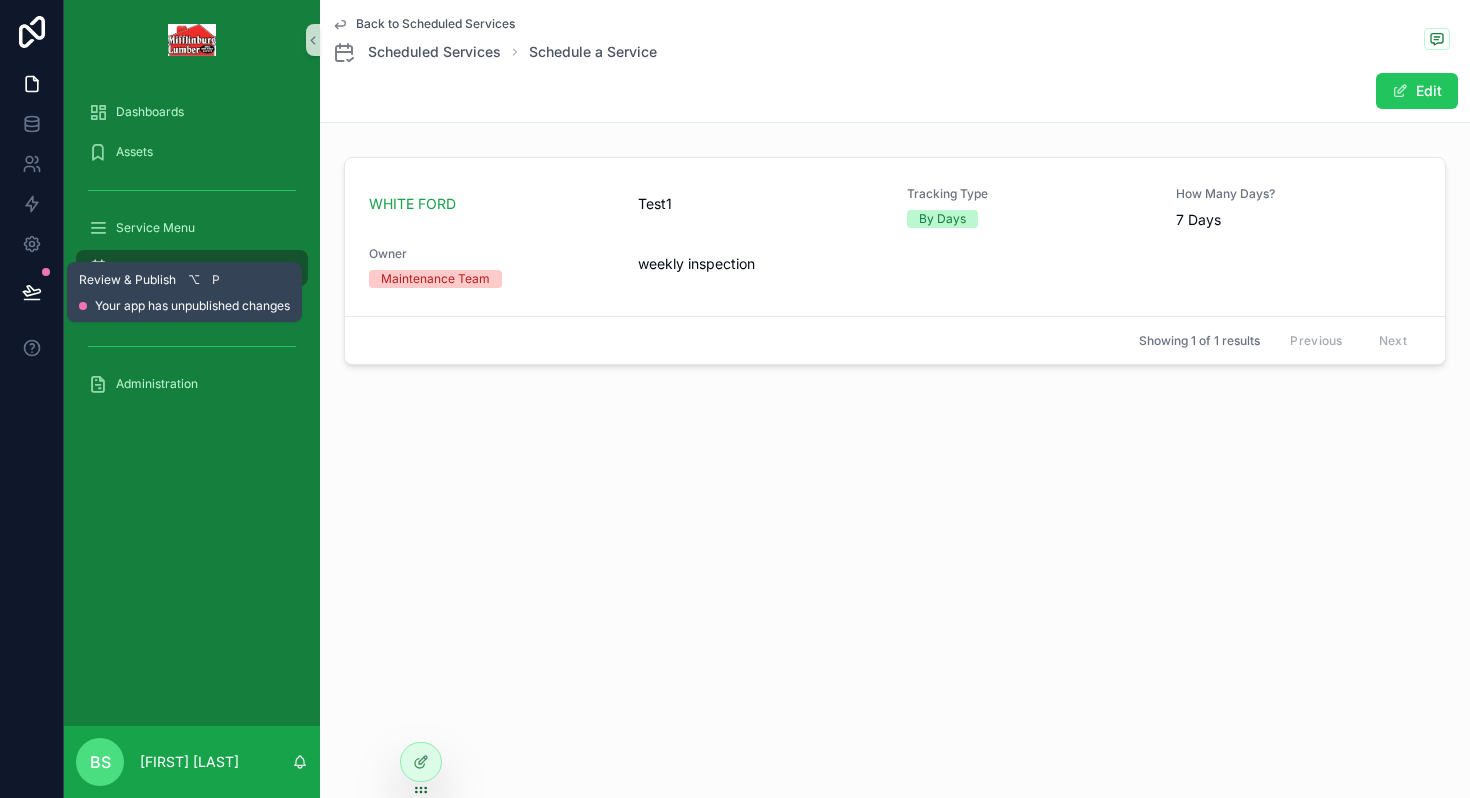 click 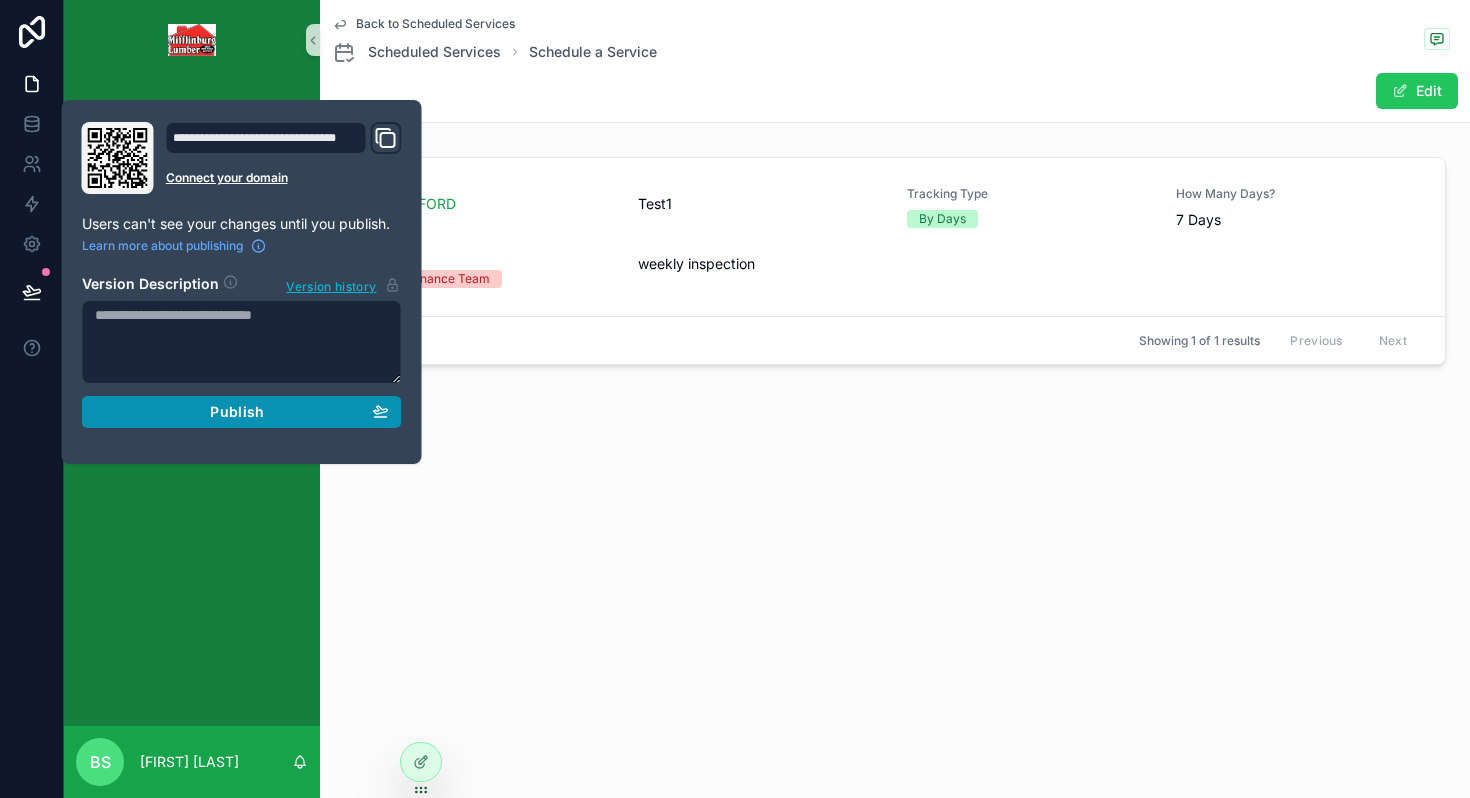 click on "Publish" at bounding box center (237, 412) 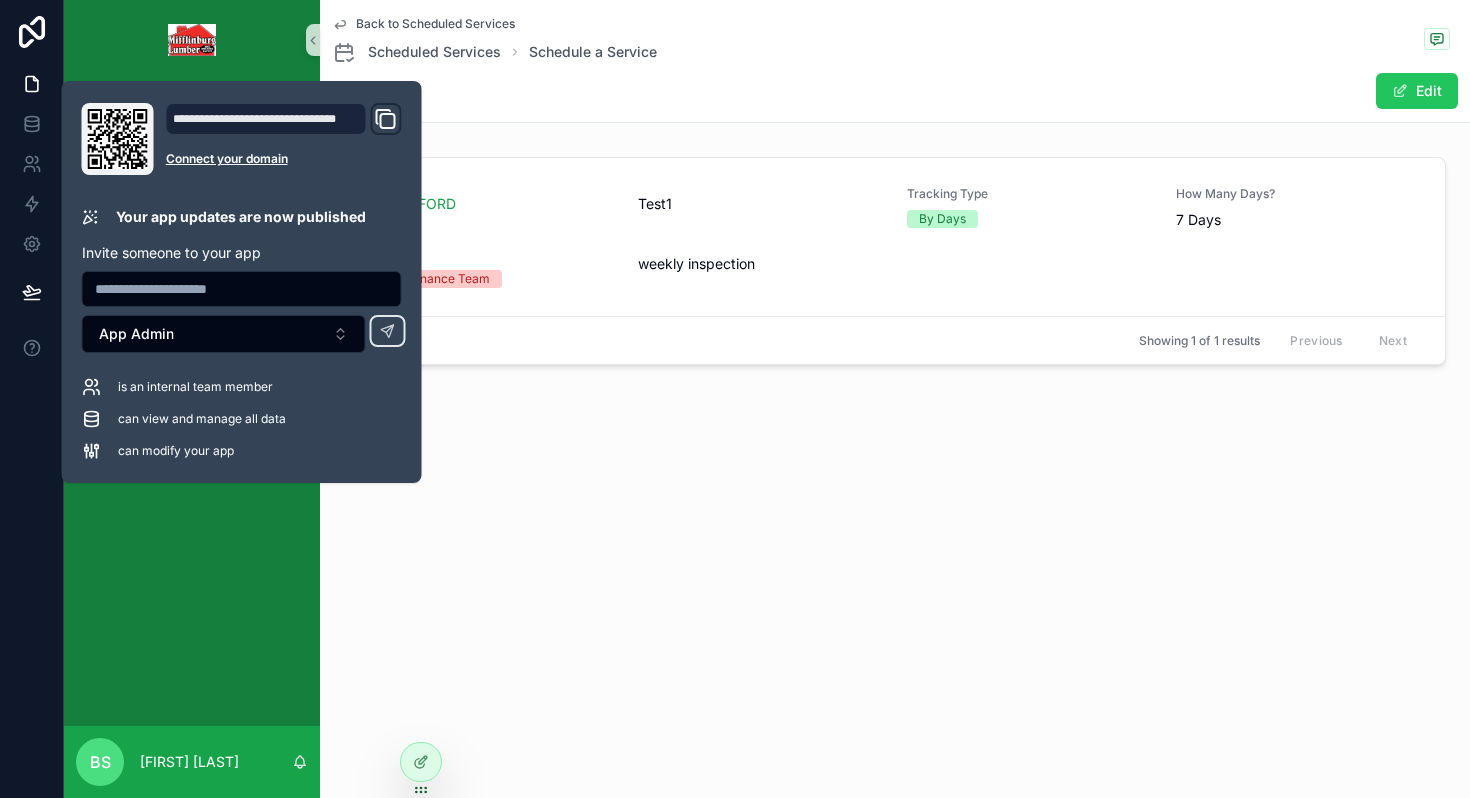 click on "Back to Scheduled Services" at bounding box center [435, 24] 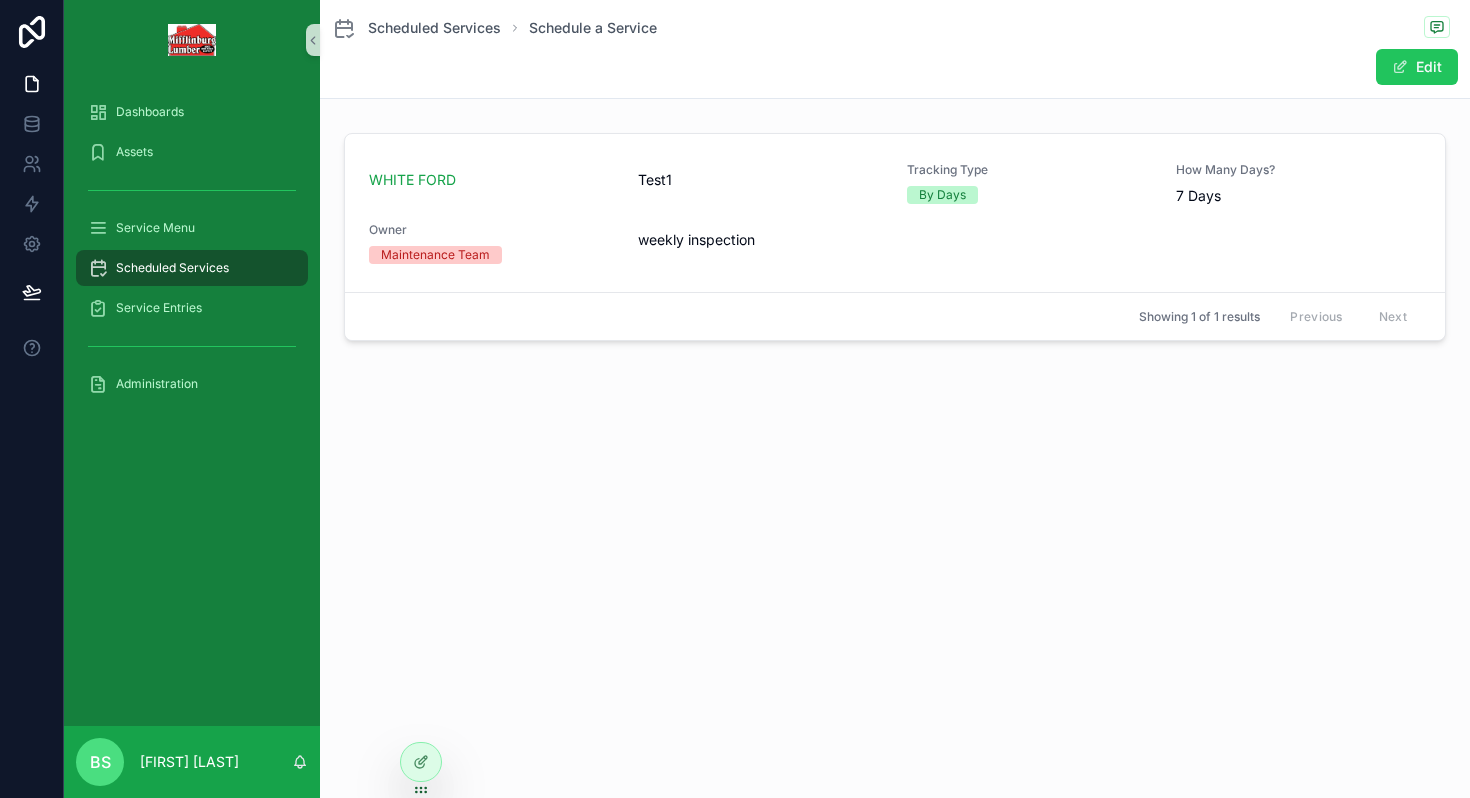 click on "Scheduled Services" at bounding box center (172, 268) 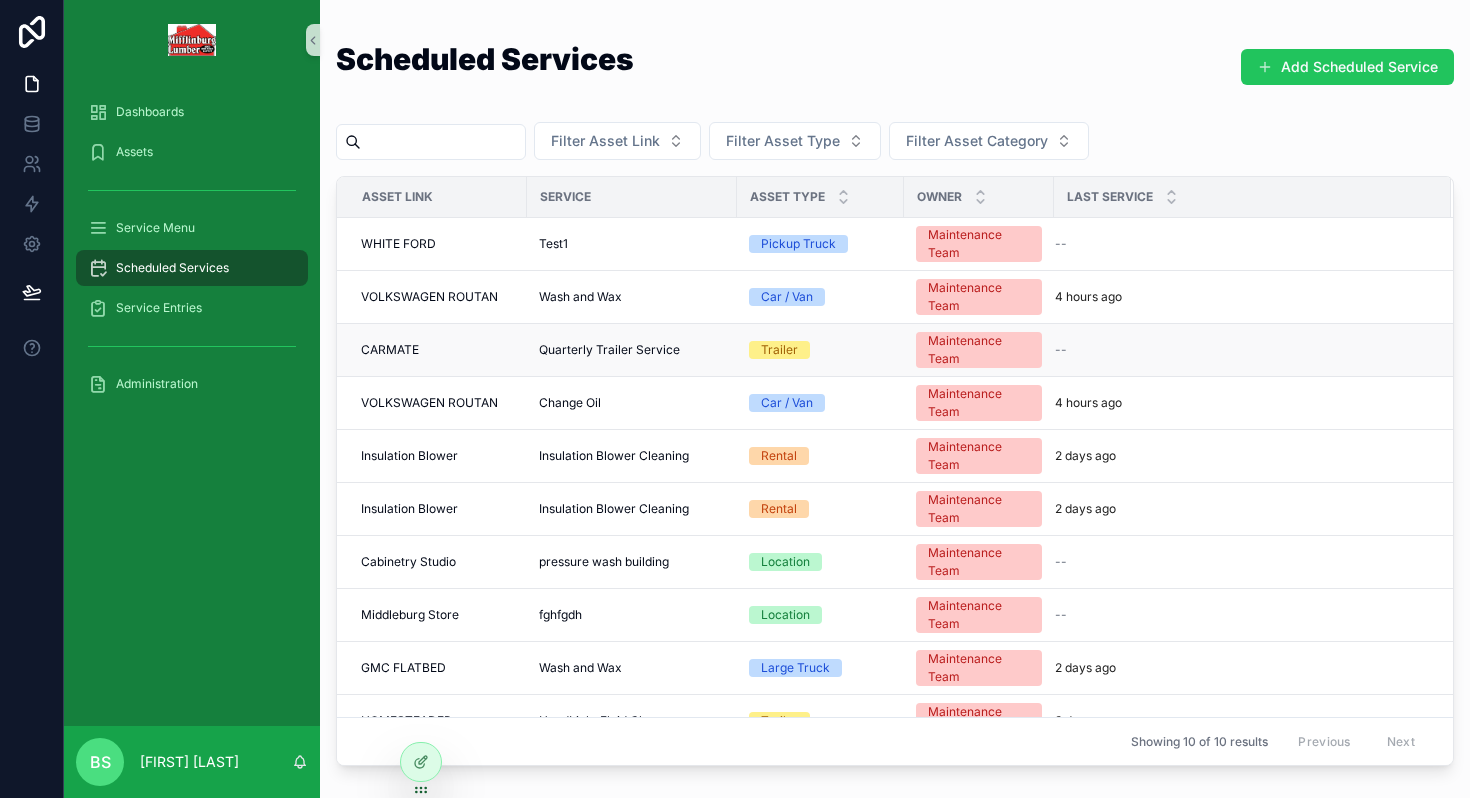 click on "CARMATE" at bounding box center (432, 350) 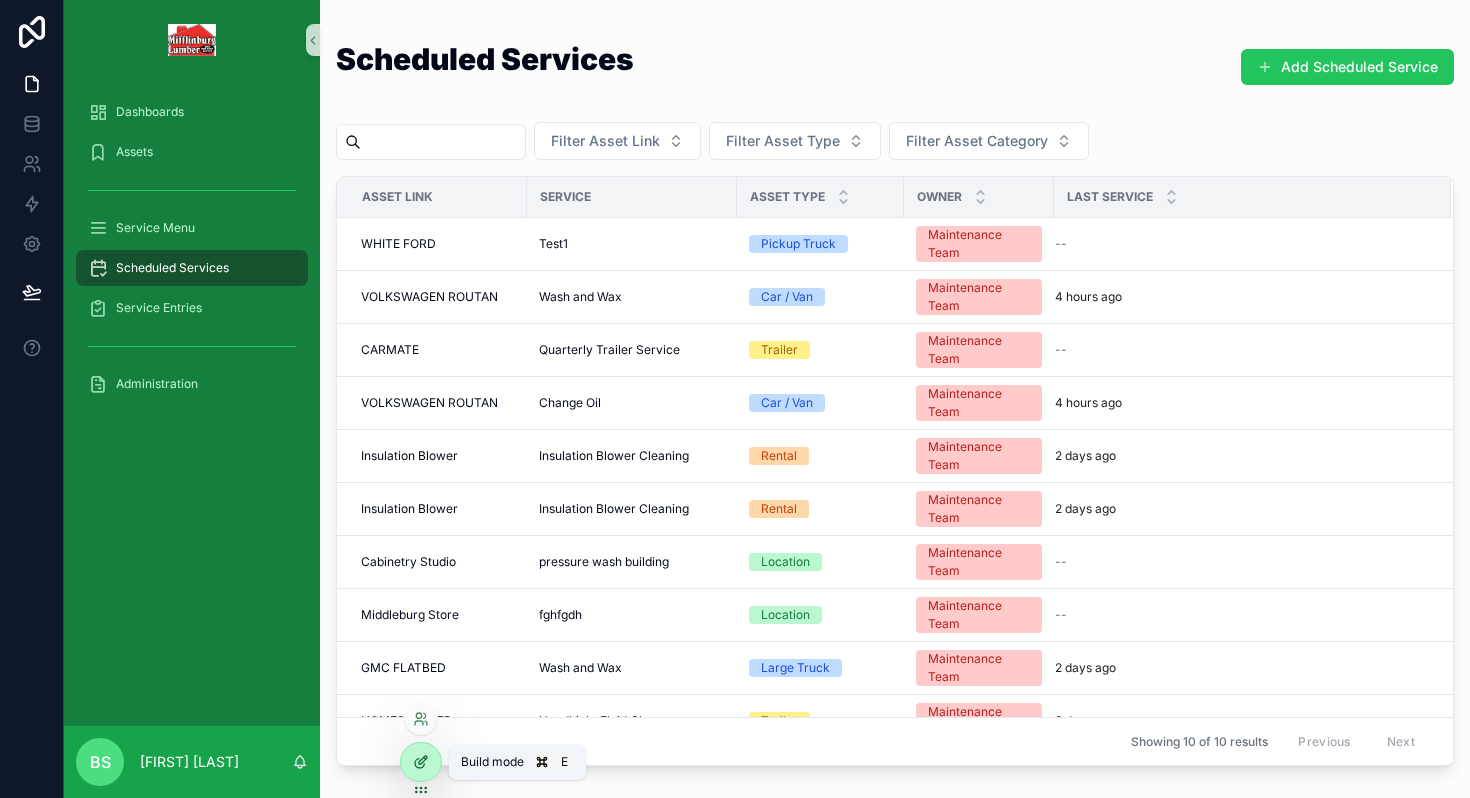 click 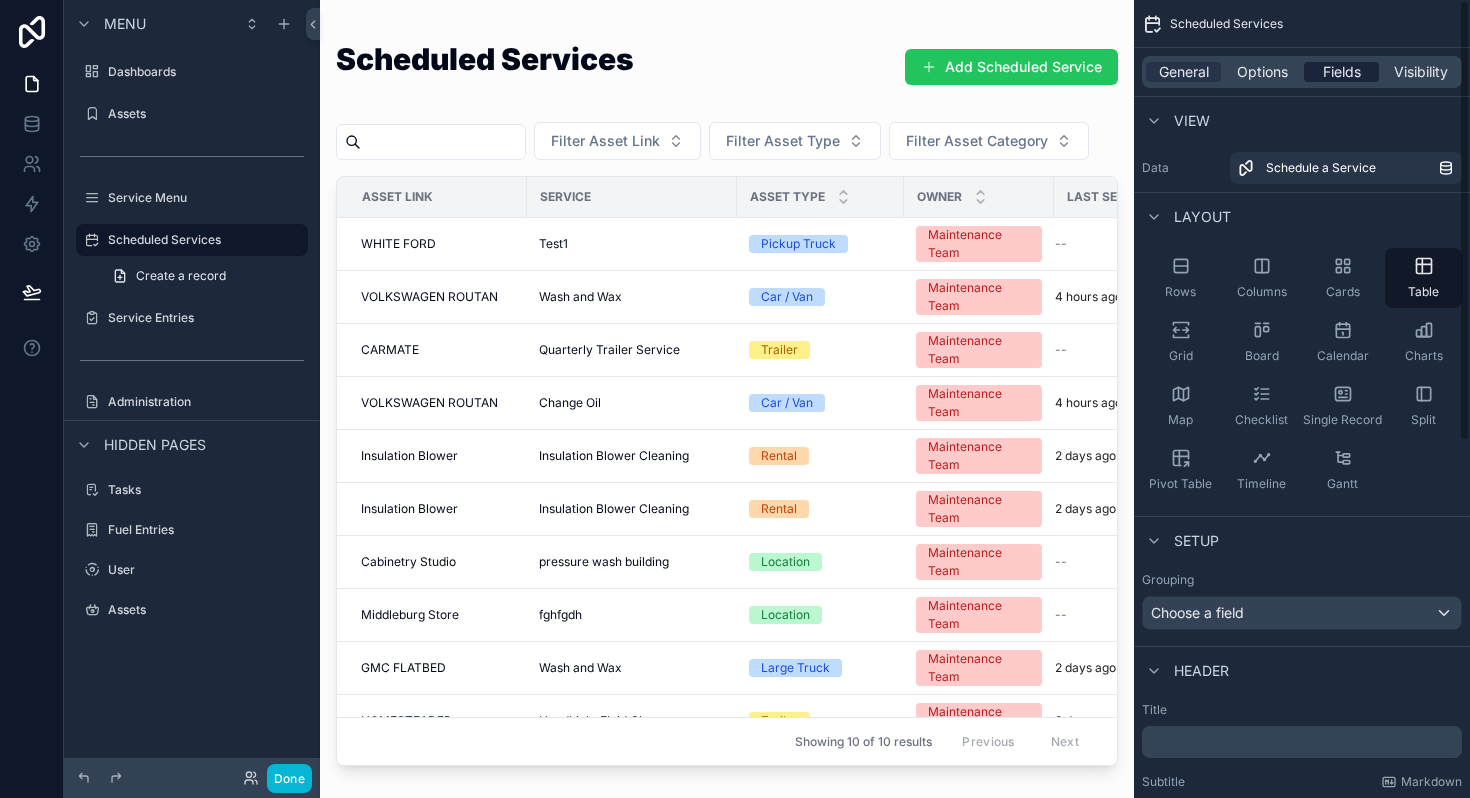 click on "Fields" at bounding box center (1342, 72) 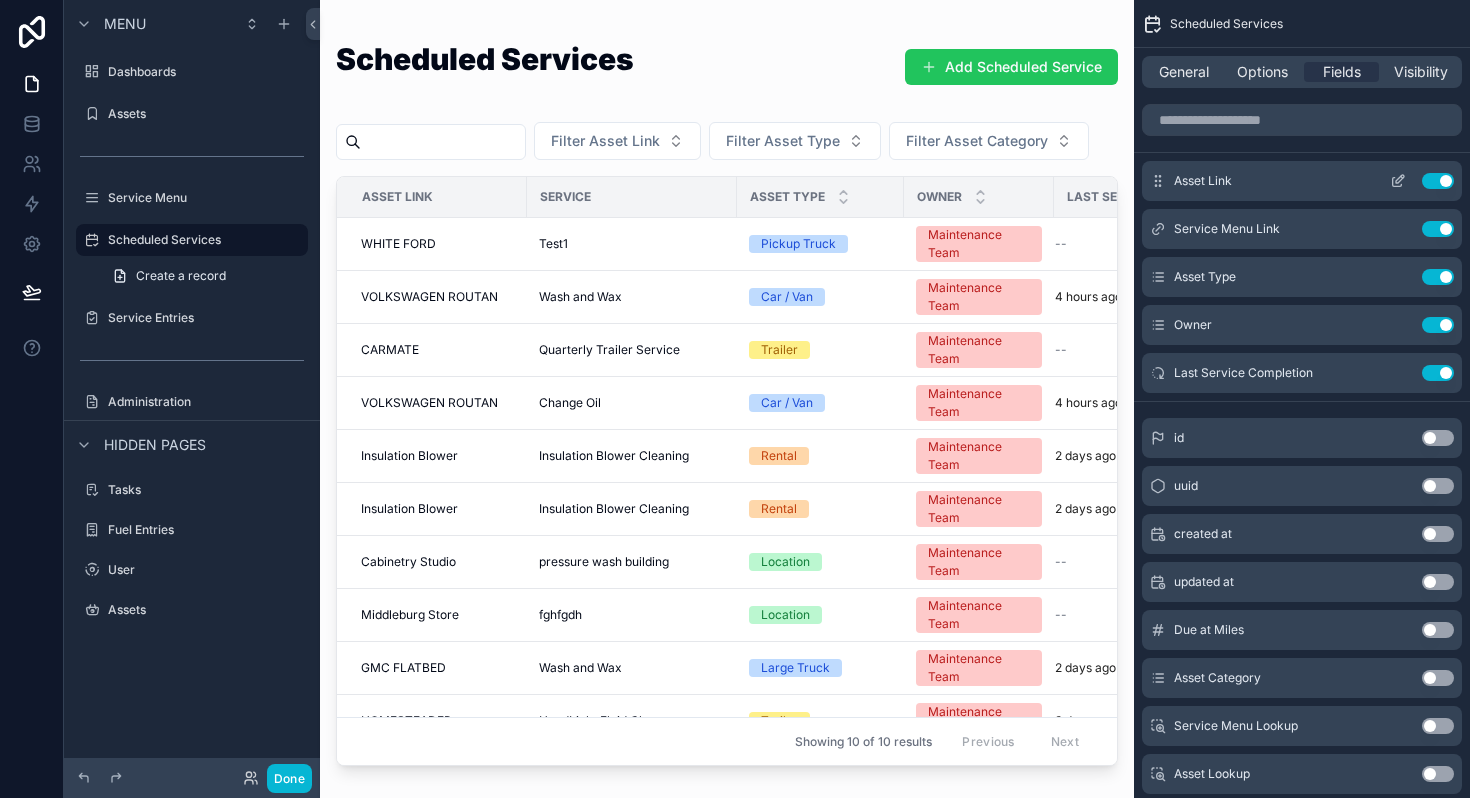 click 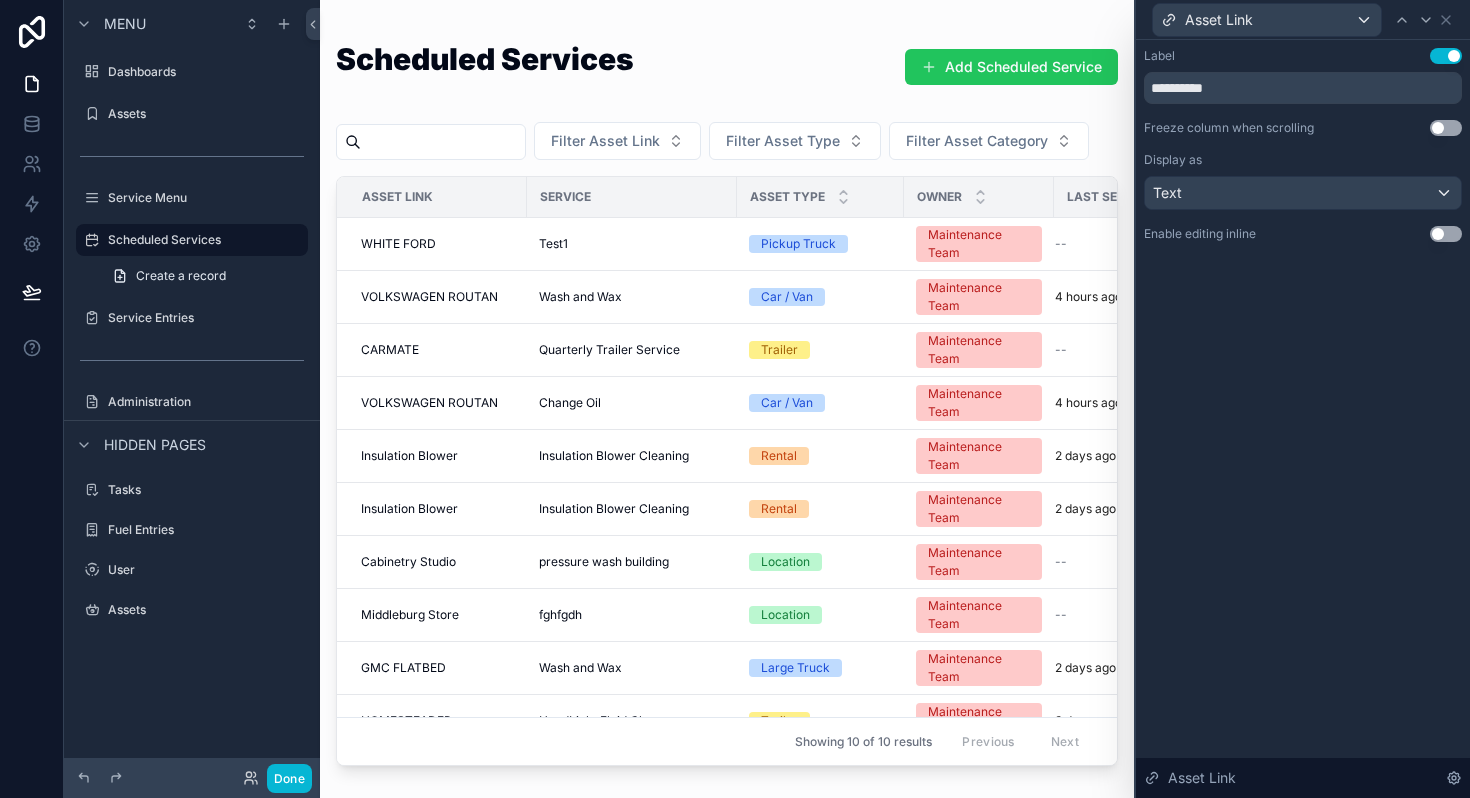 click on "Use setting" at bounding box center (1446, 234) 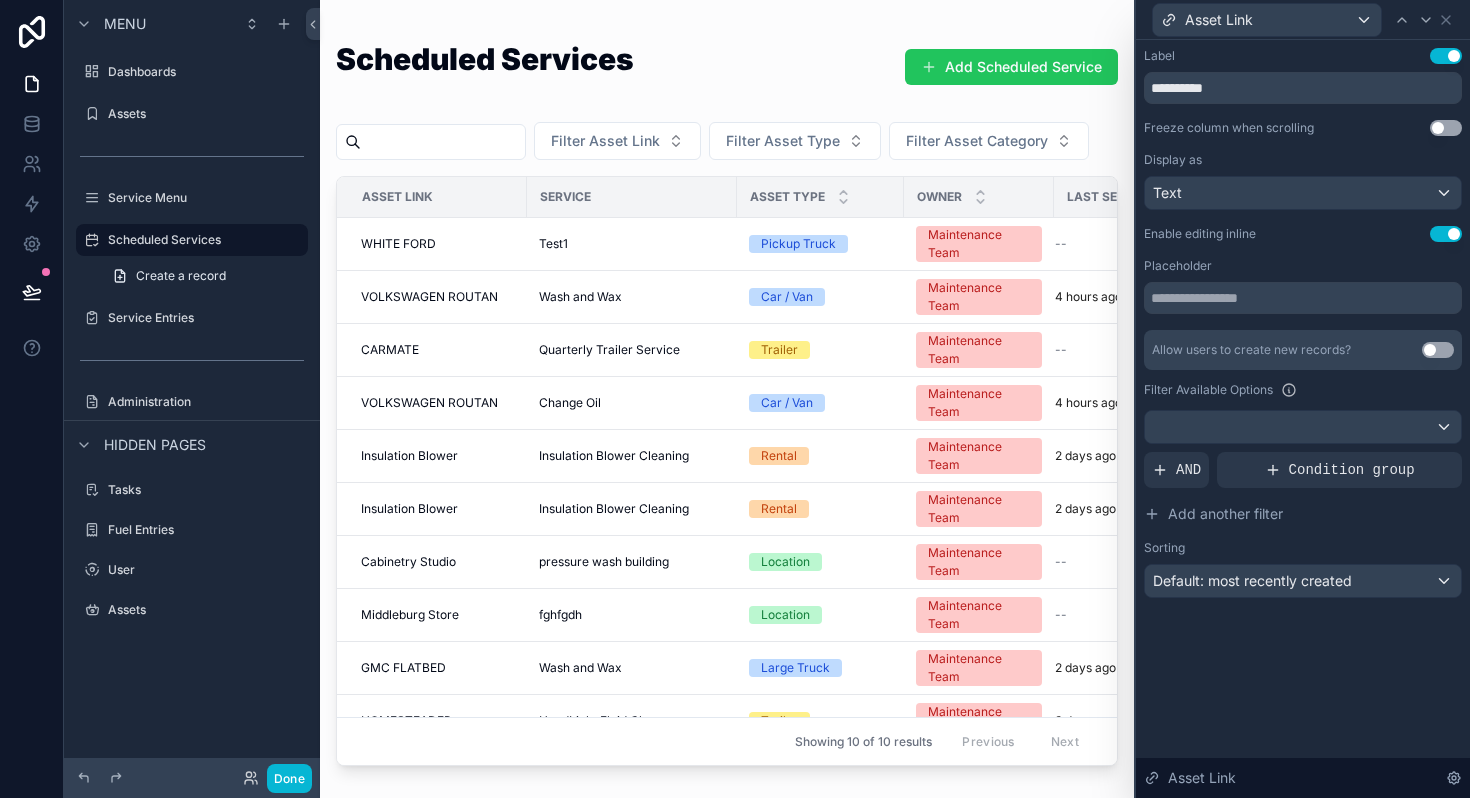 click on "Use setting" at bounding box center [1446, 234] 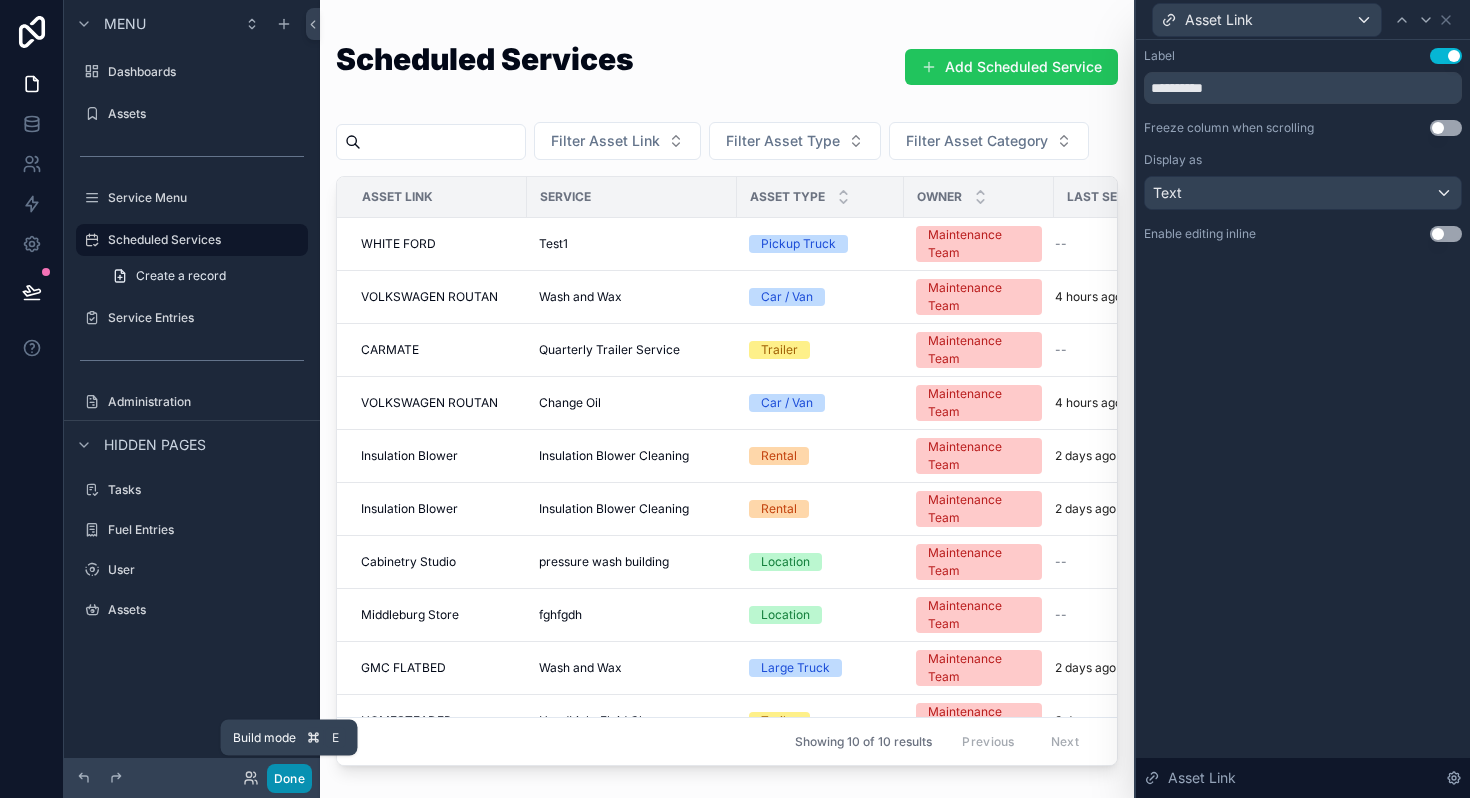 click on "Done" at bounding box center [289, 778] 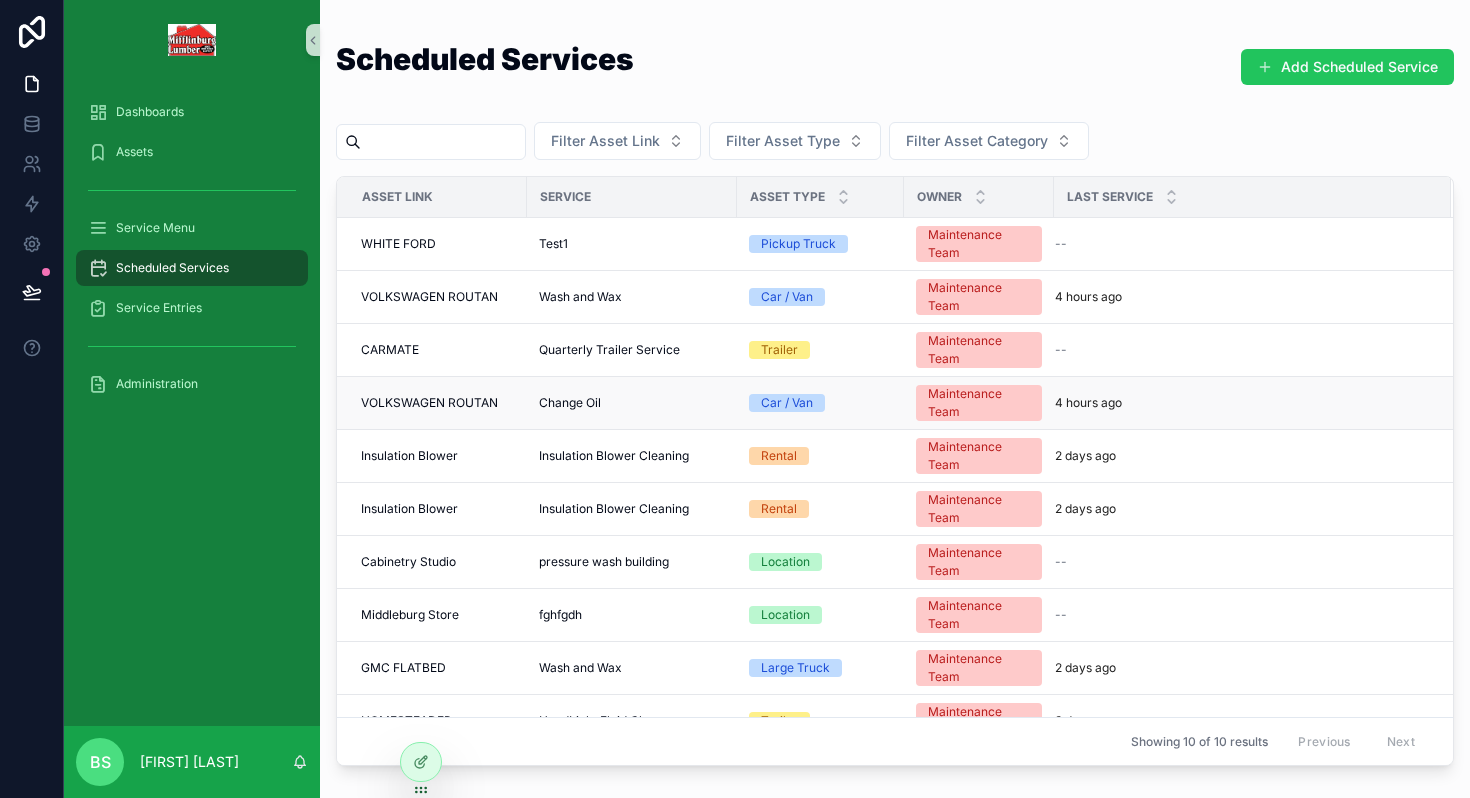 click on "VOLKSWAGEN ROUTAN" at bounding box center [429, 403] 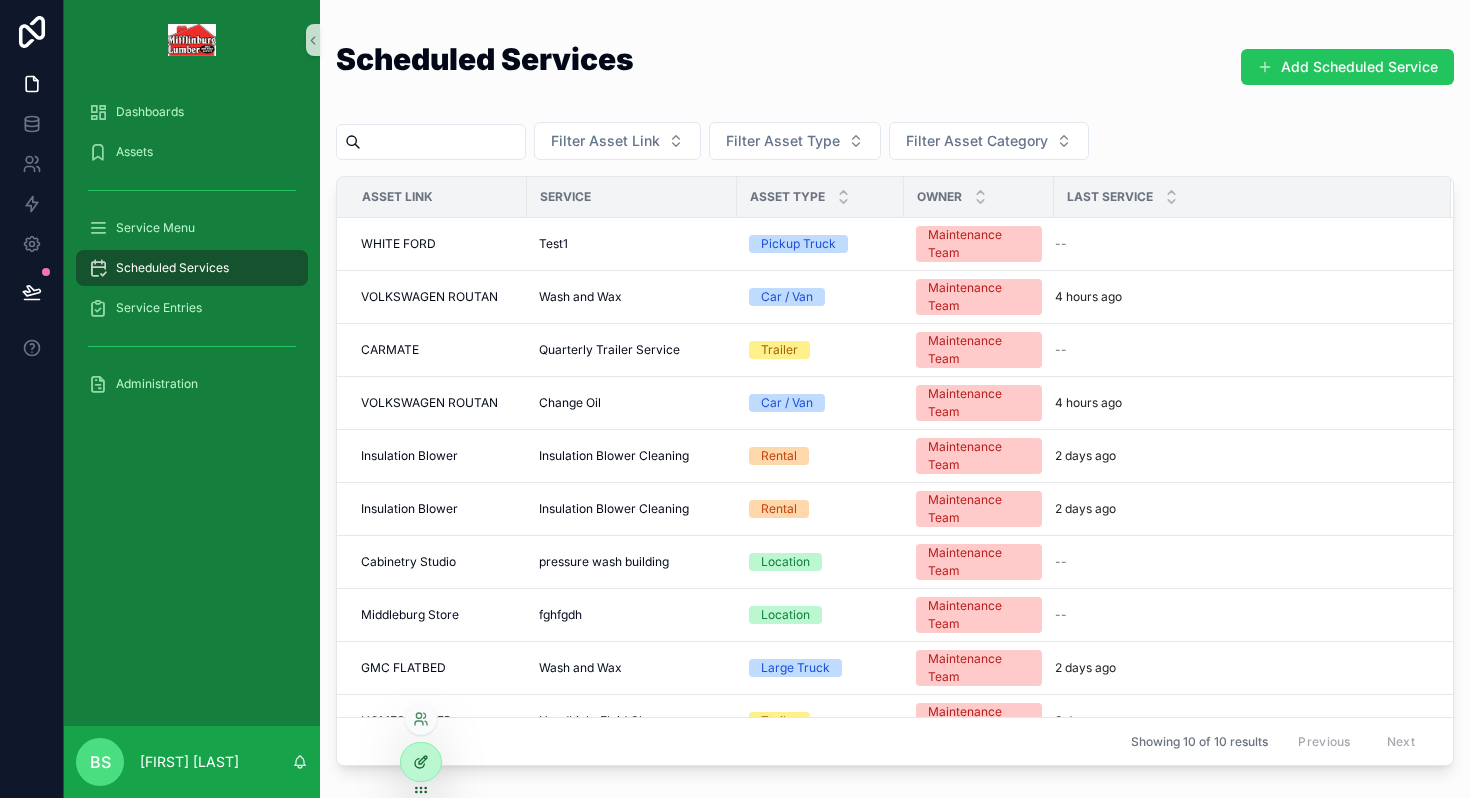 click 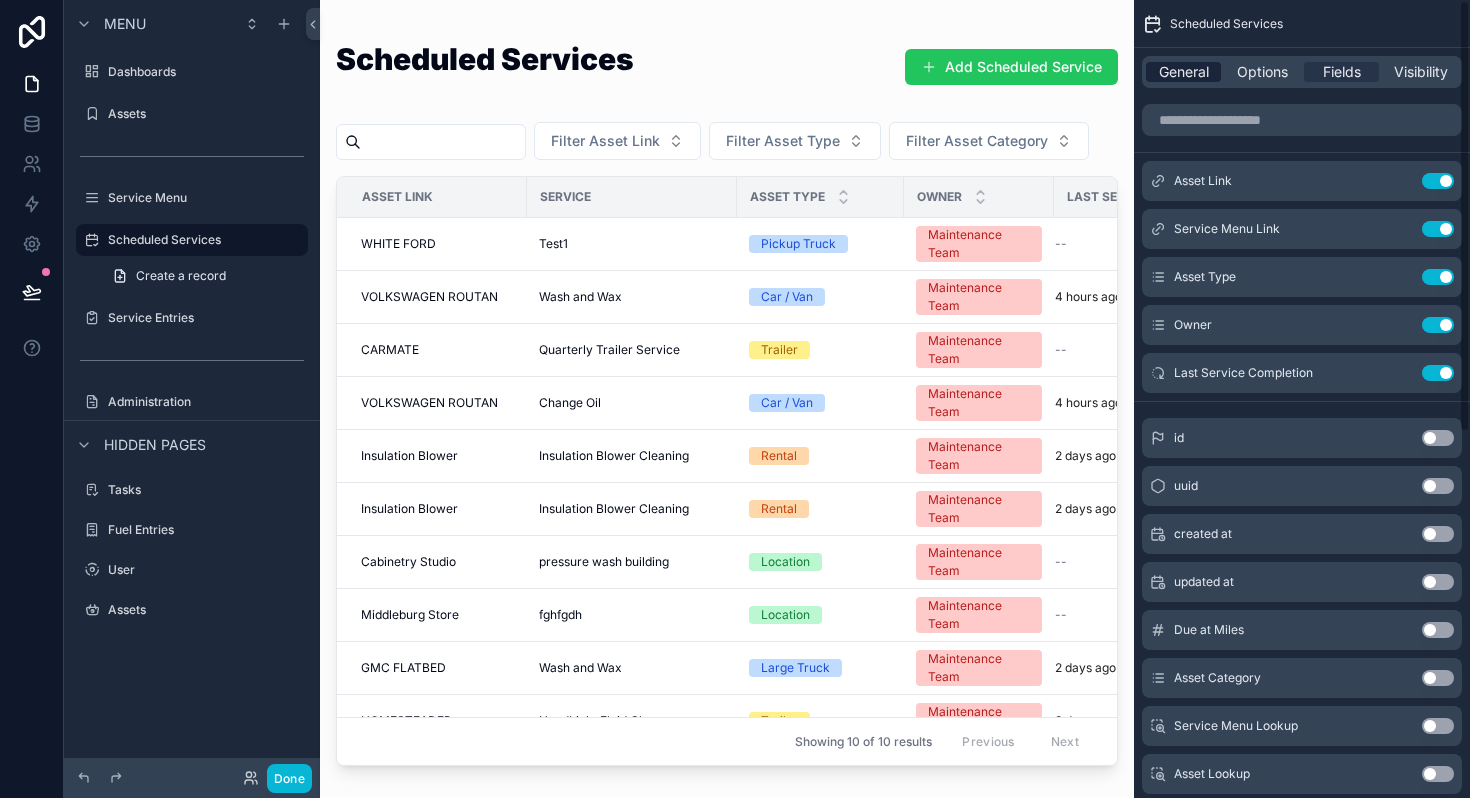 click on "General" at bounding box center [1184, 72] 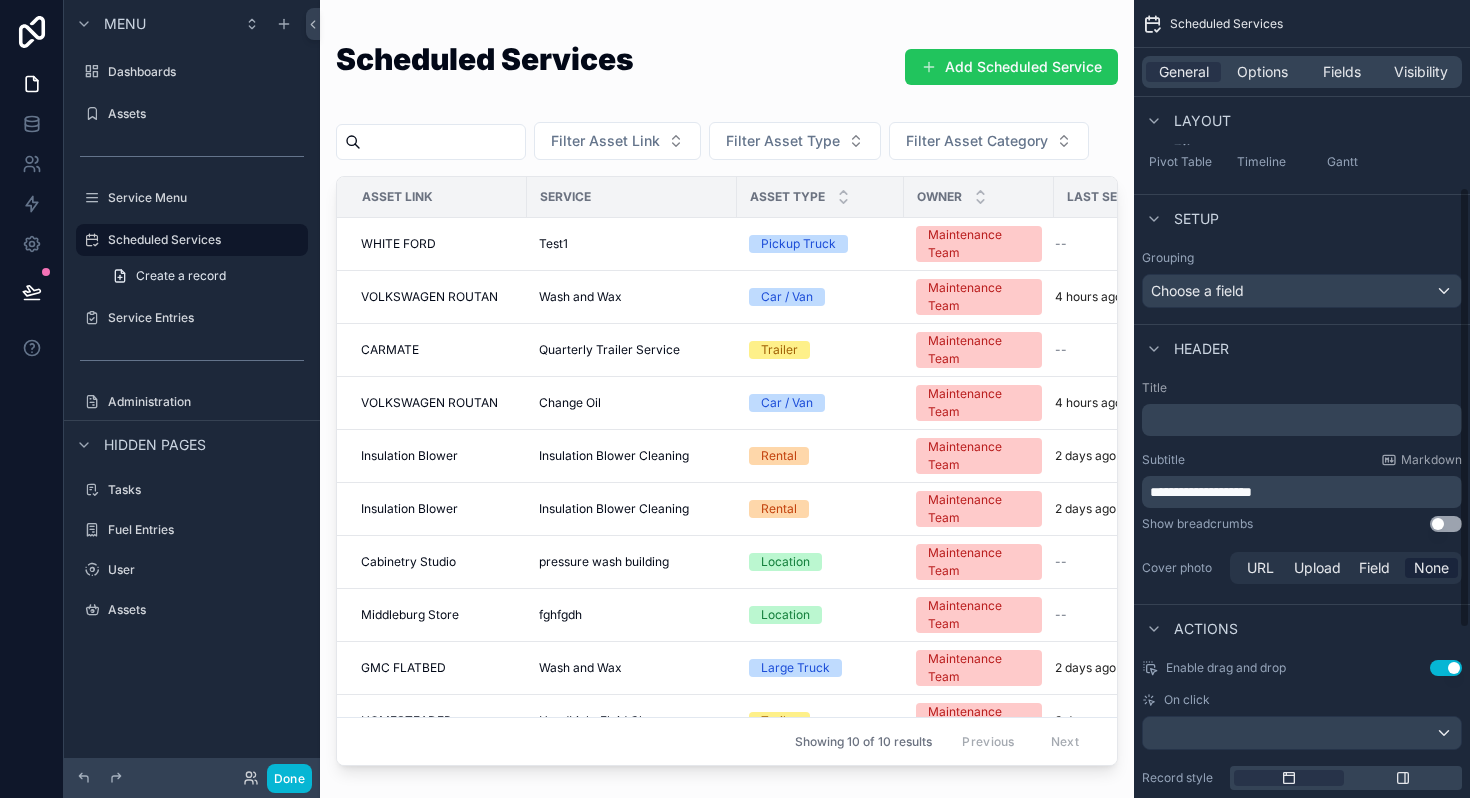 scroll, scrollTop: 455, scrollLeft: 0, axis: vertical 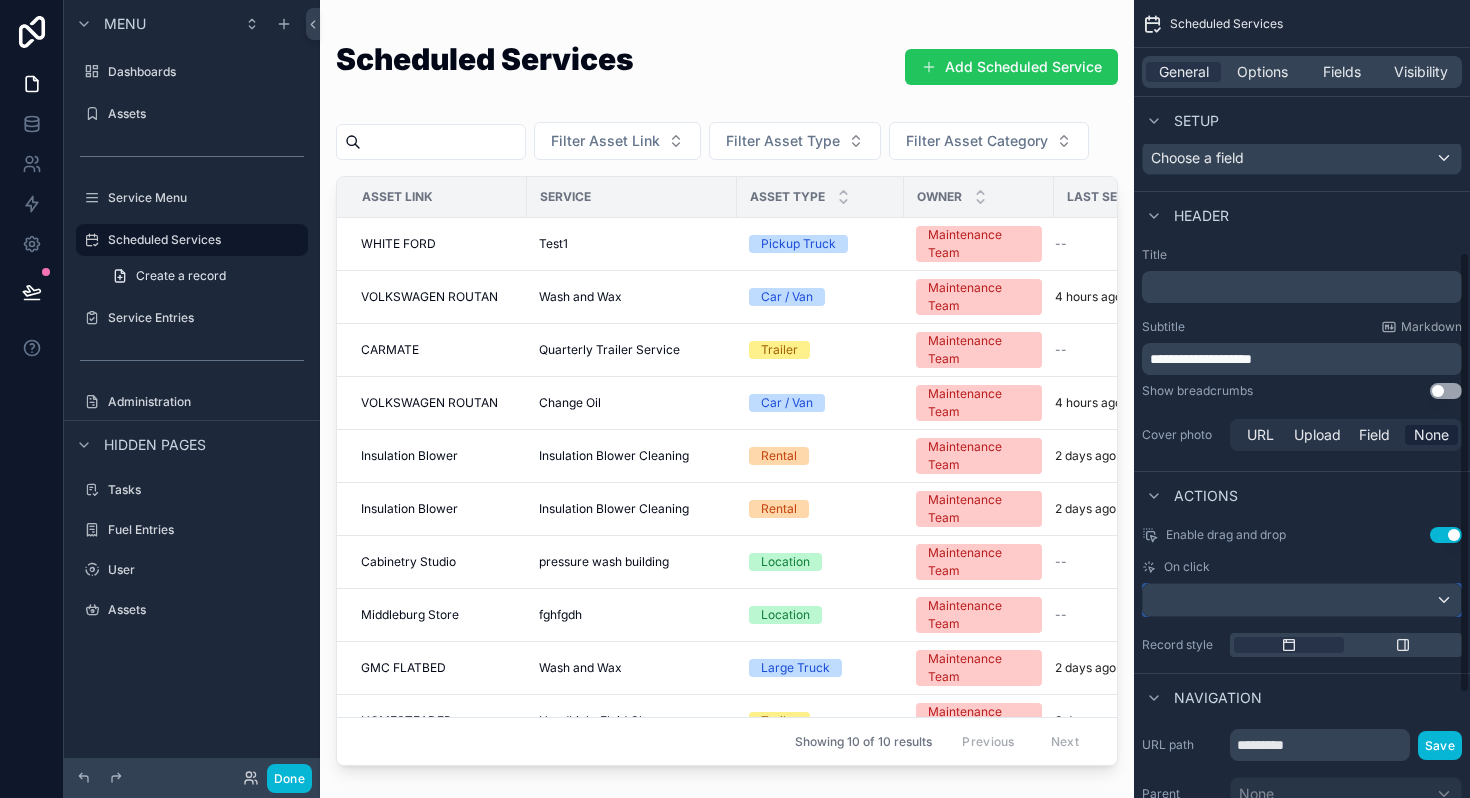 click at bounding box center (1302, 600) 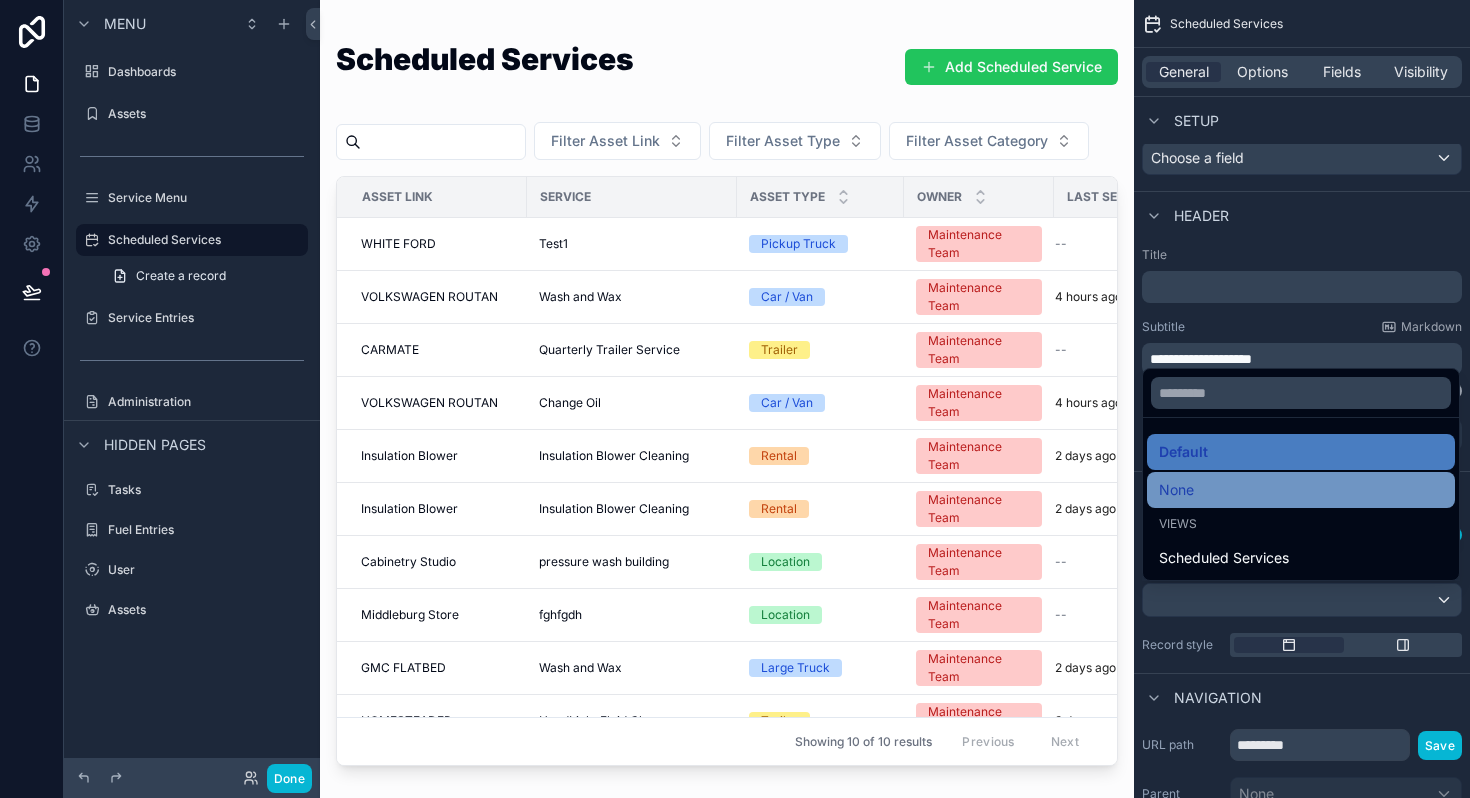click on "None" at bounding box center [1176, 490] 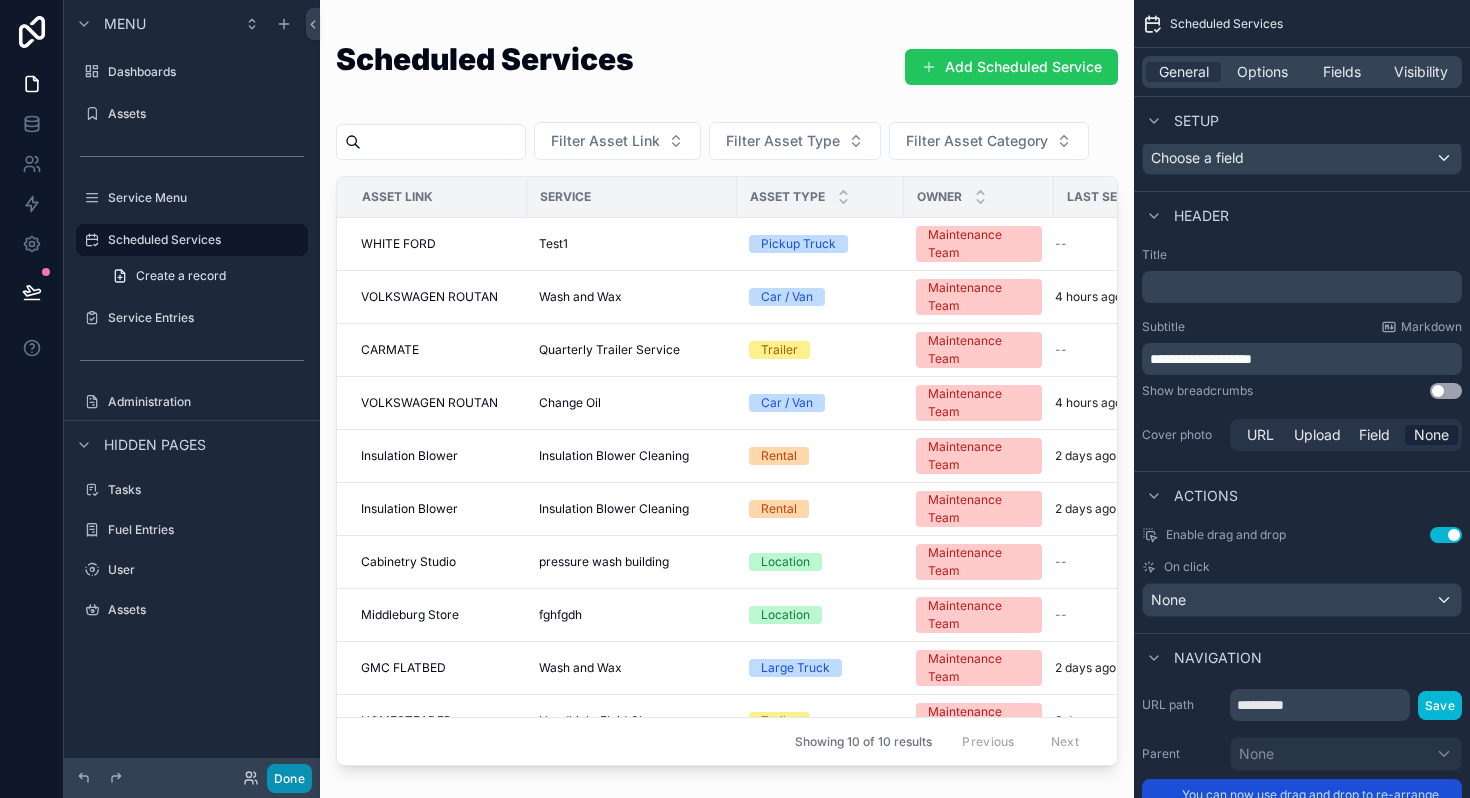 click on "Done" at bounding box center (289, 778) 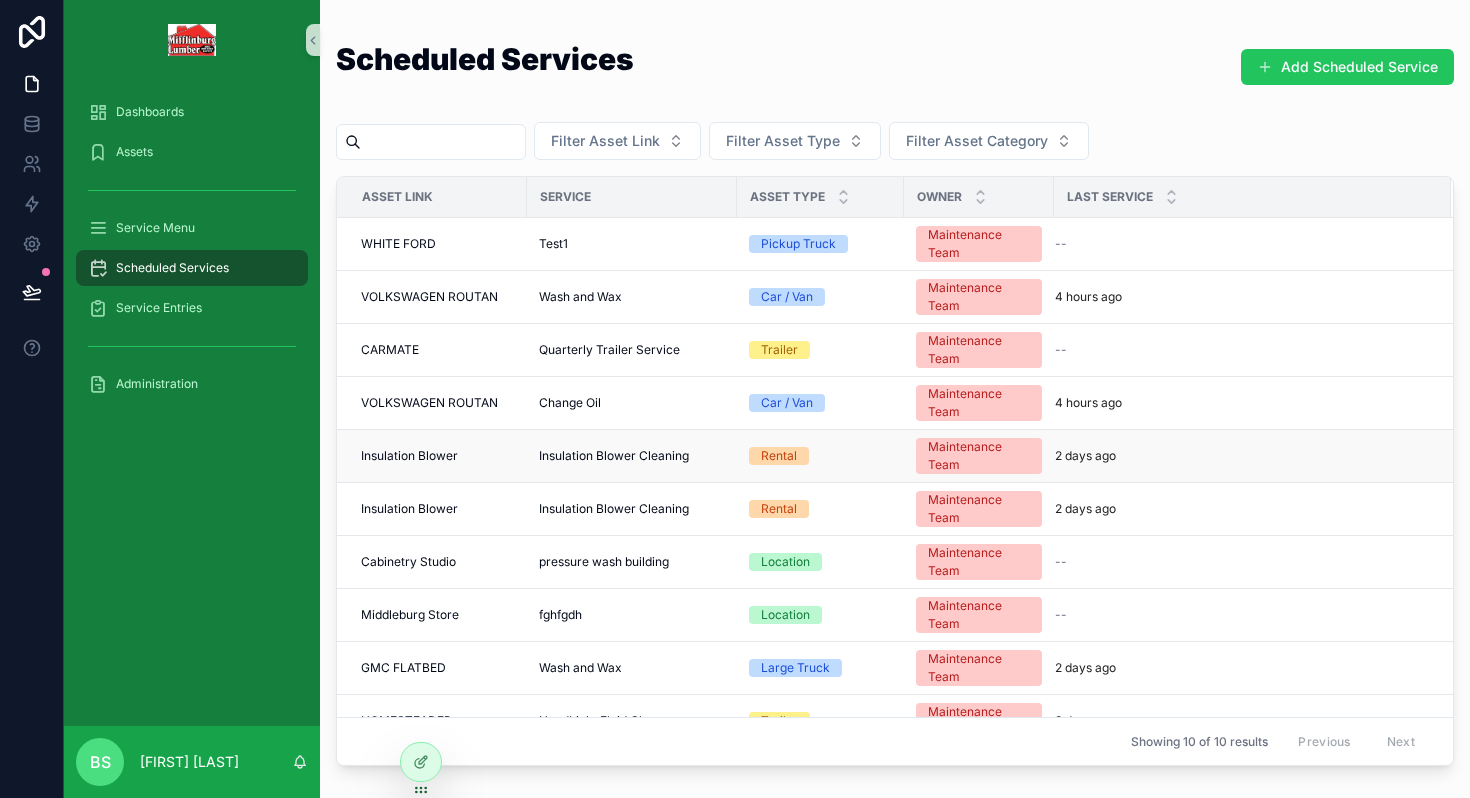 click on "Insulation Blower" at bounding box center (409, 456) 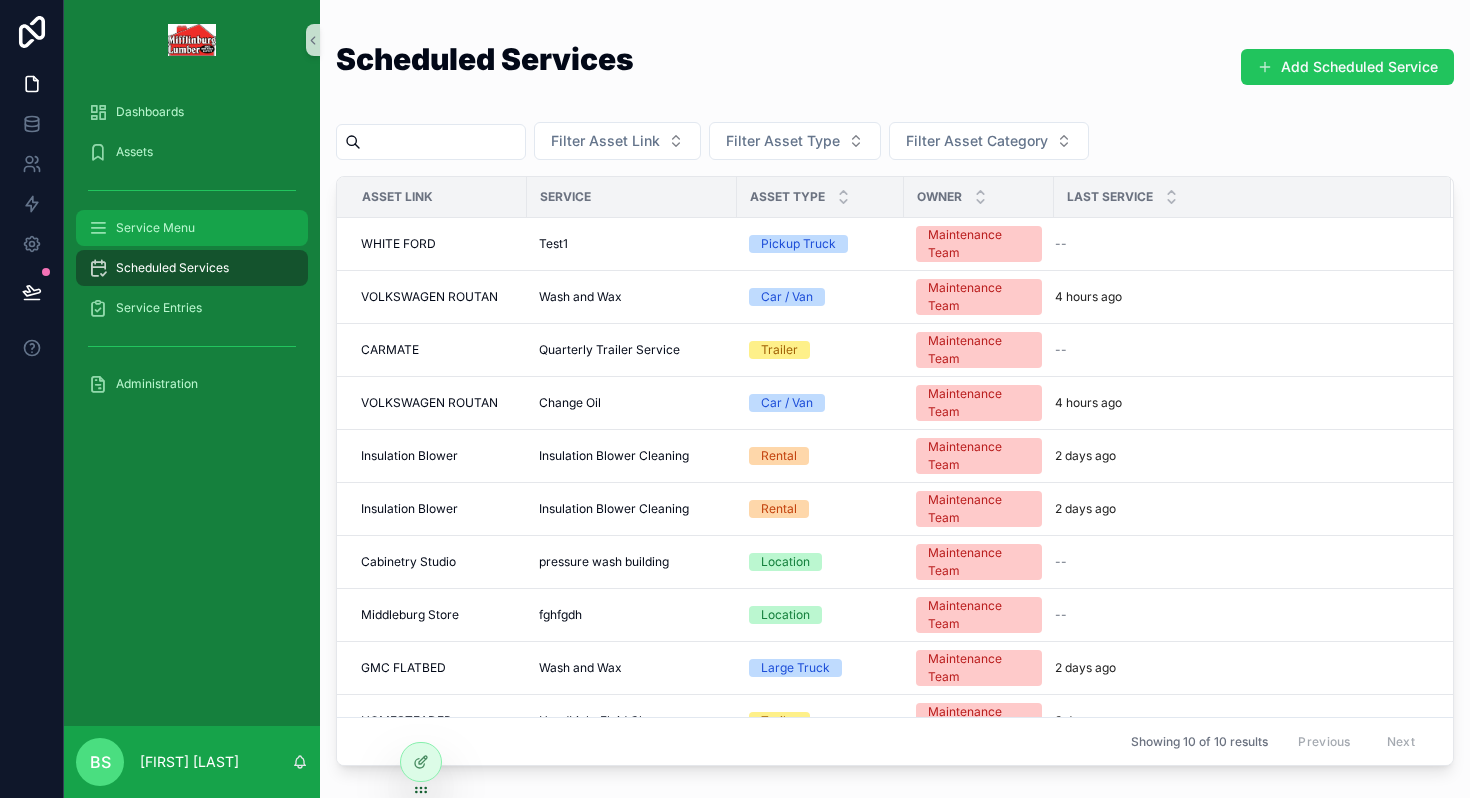 click on "Service Menu" at bounding box center (155, 228) 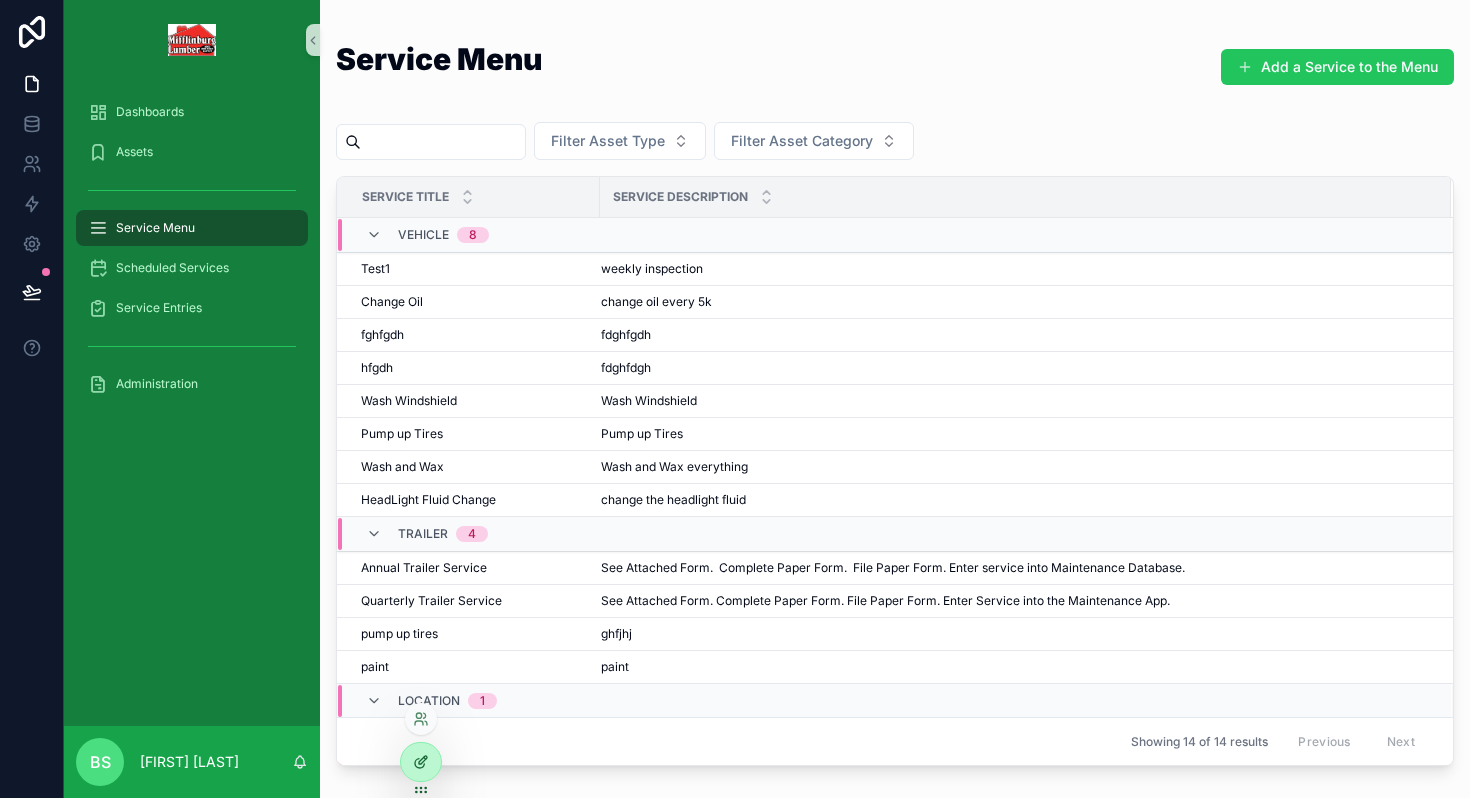 click 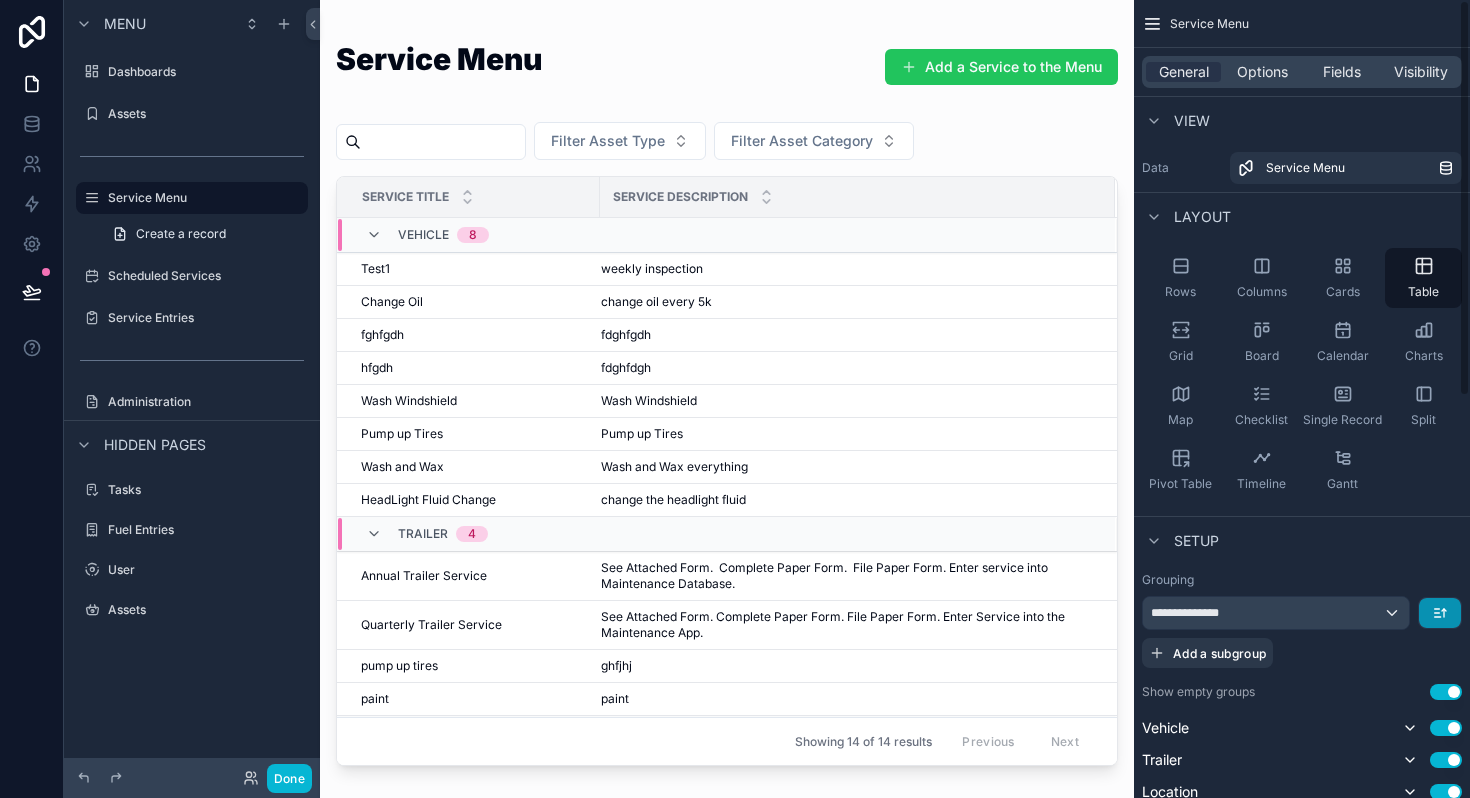 click at bounding box center (1440, 613) 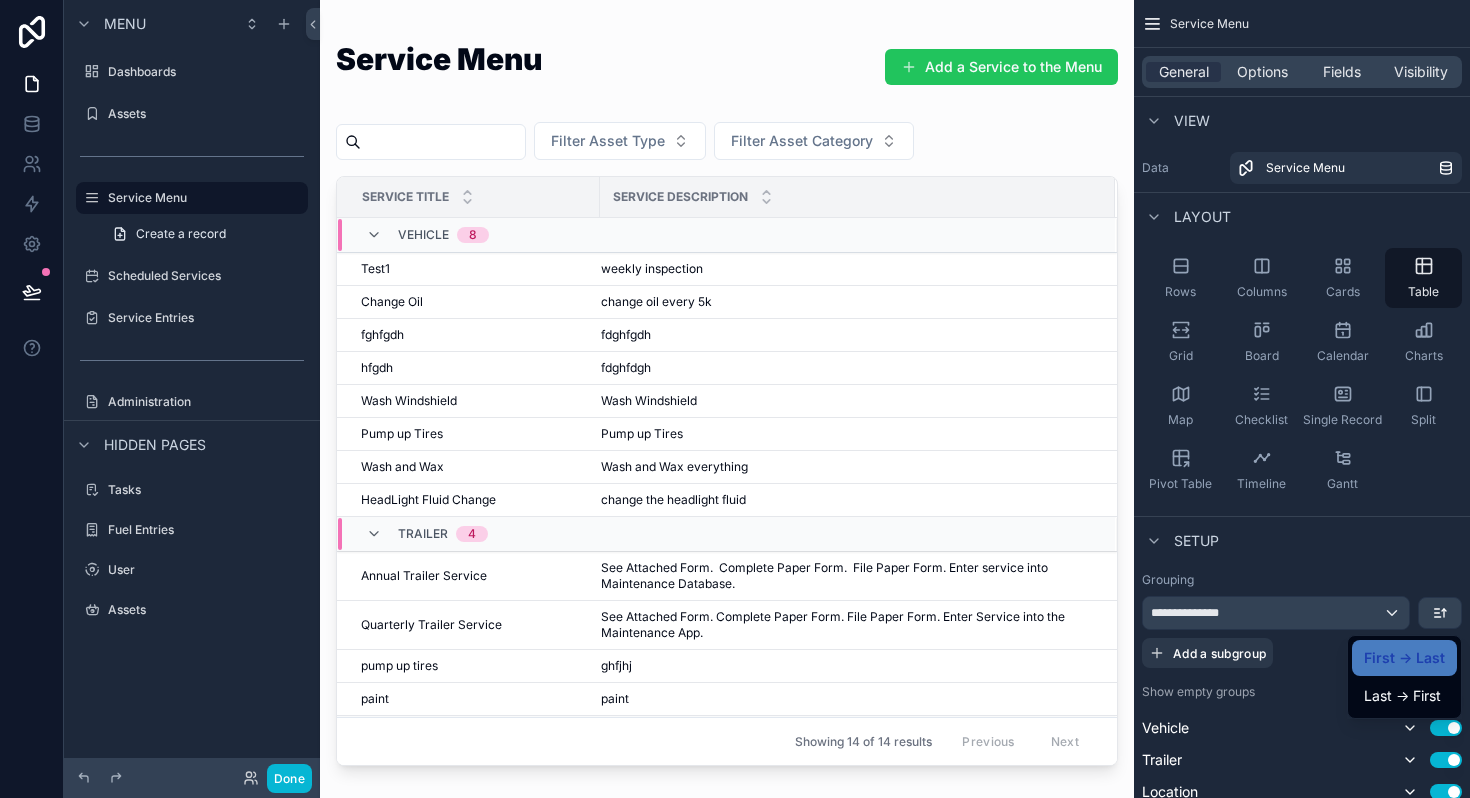 click at bounding box center (735, 399) 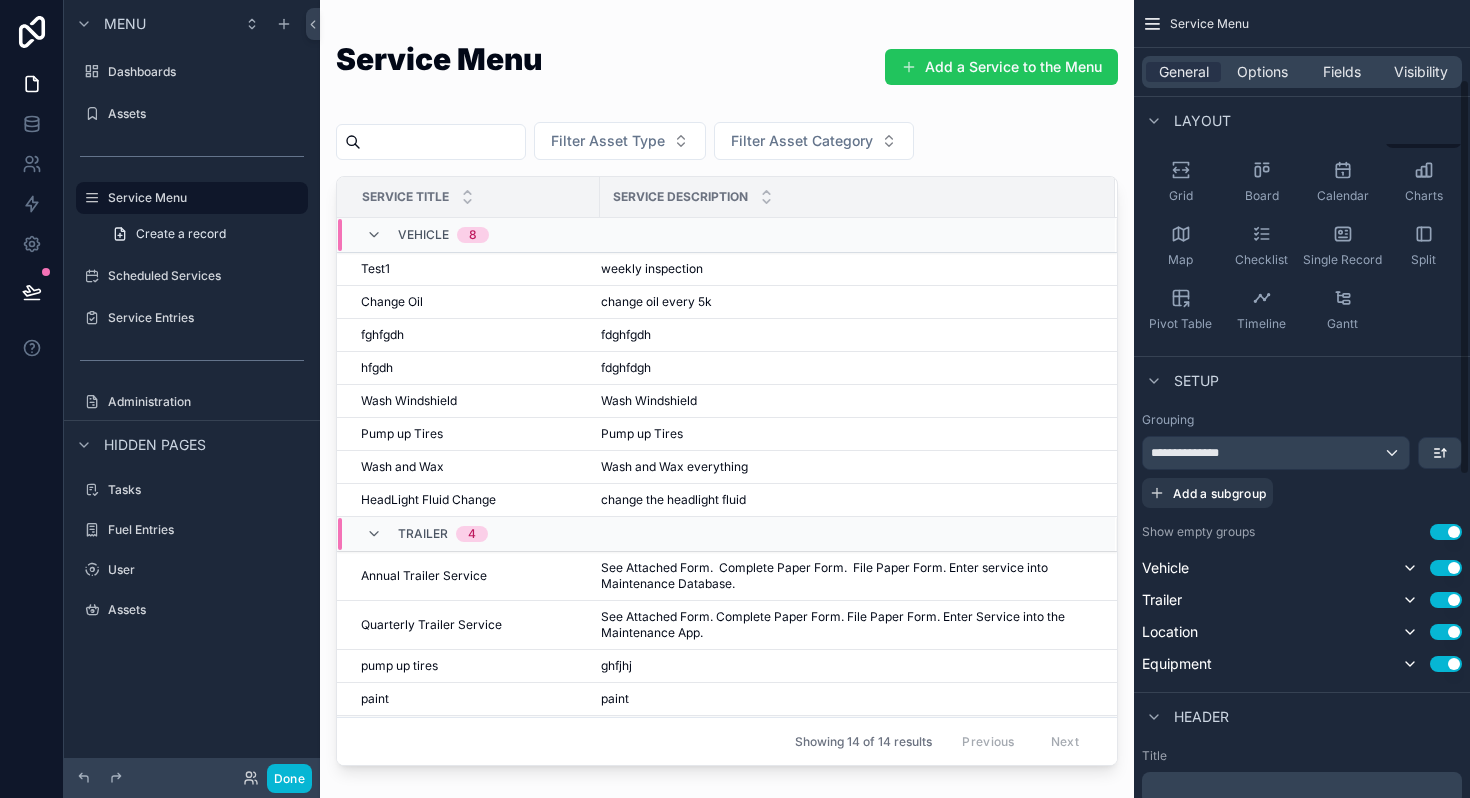 scroll, scrollTop: 163, scrollLeft: 0, axis: vertical 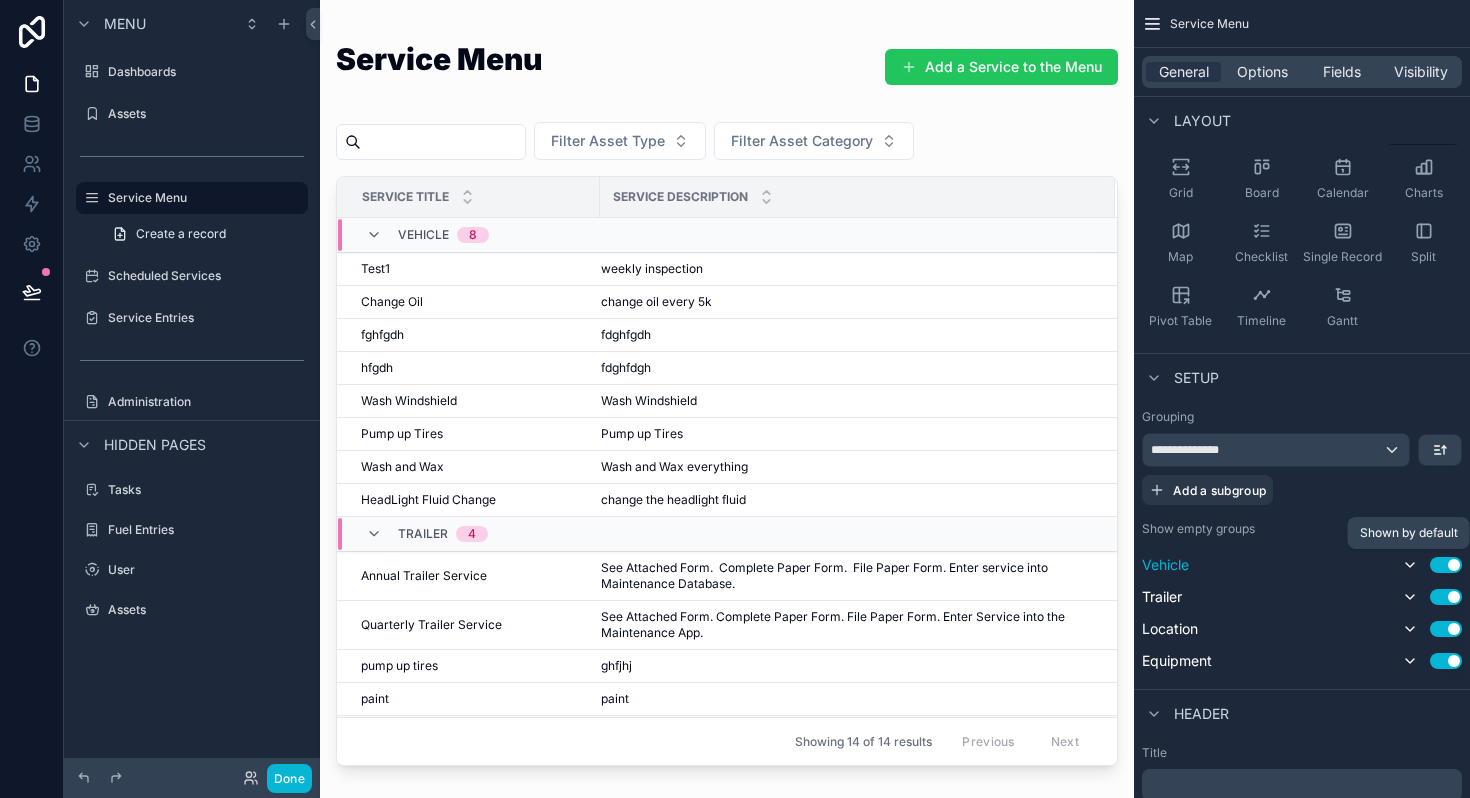 click 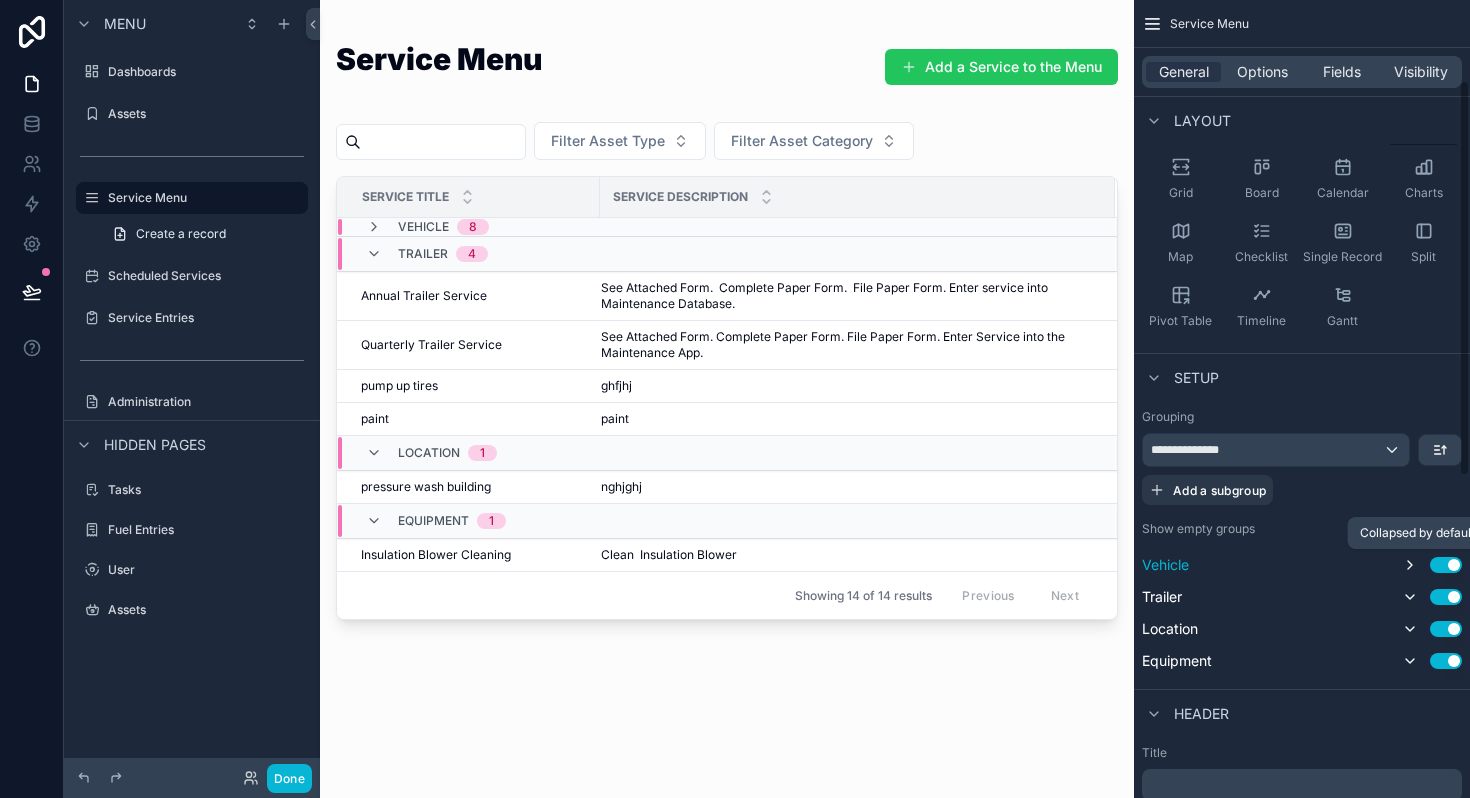 click 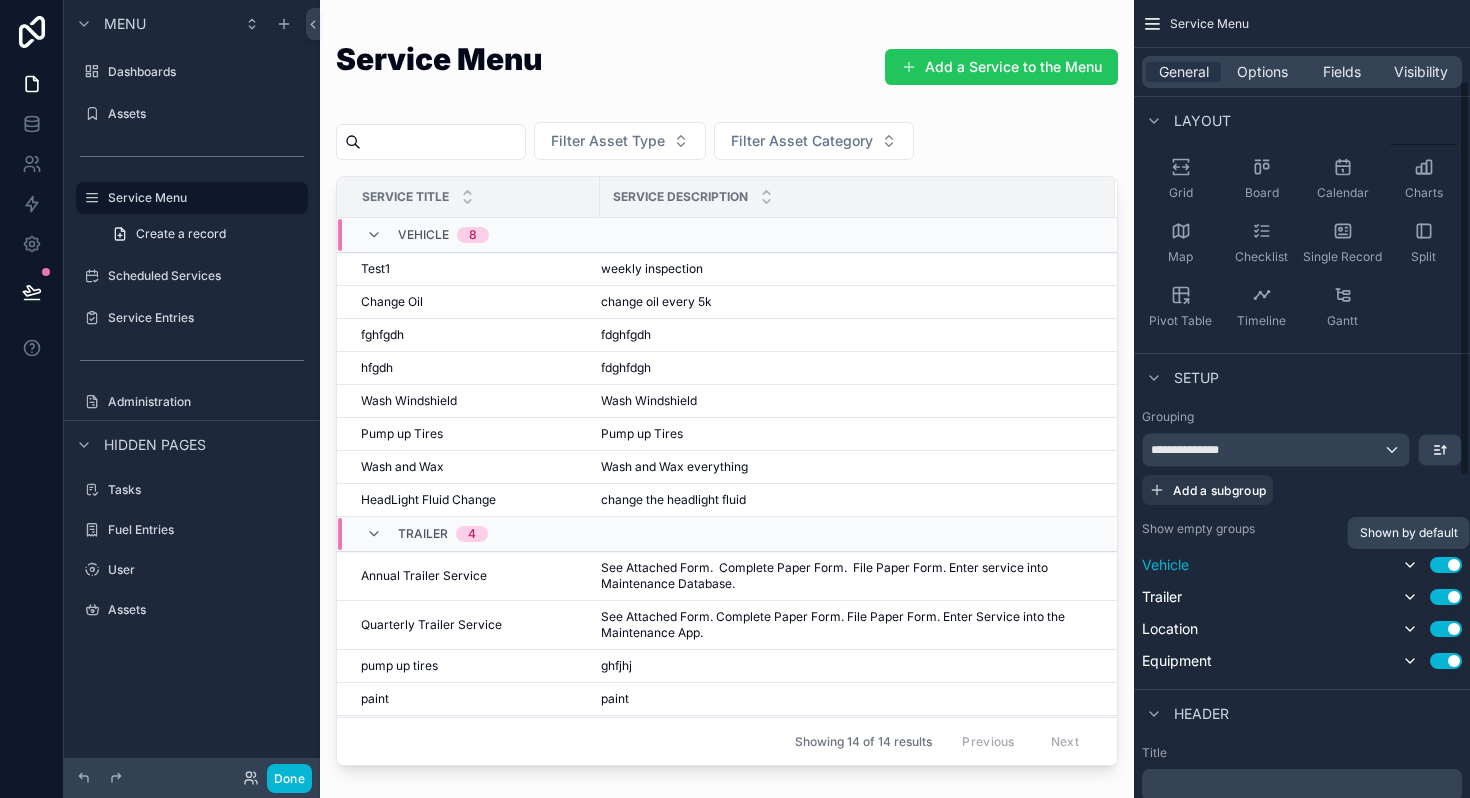 click 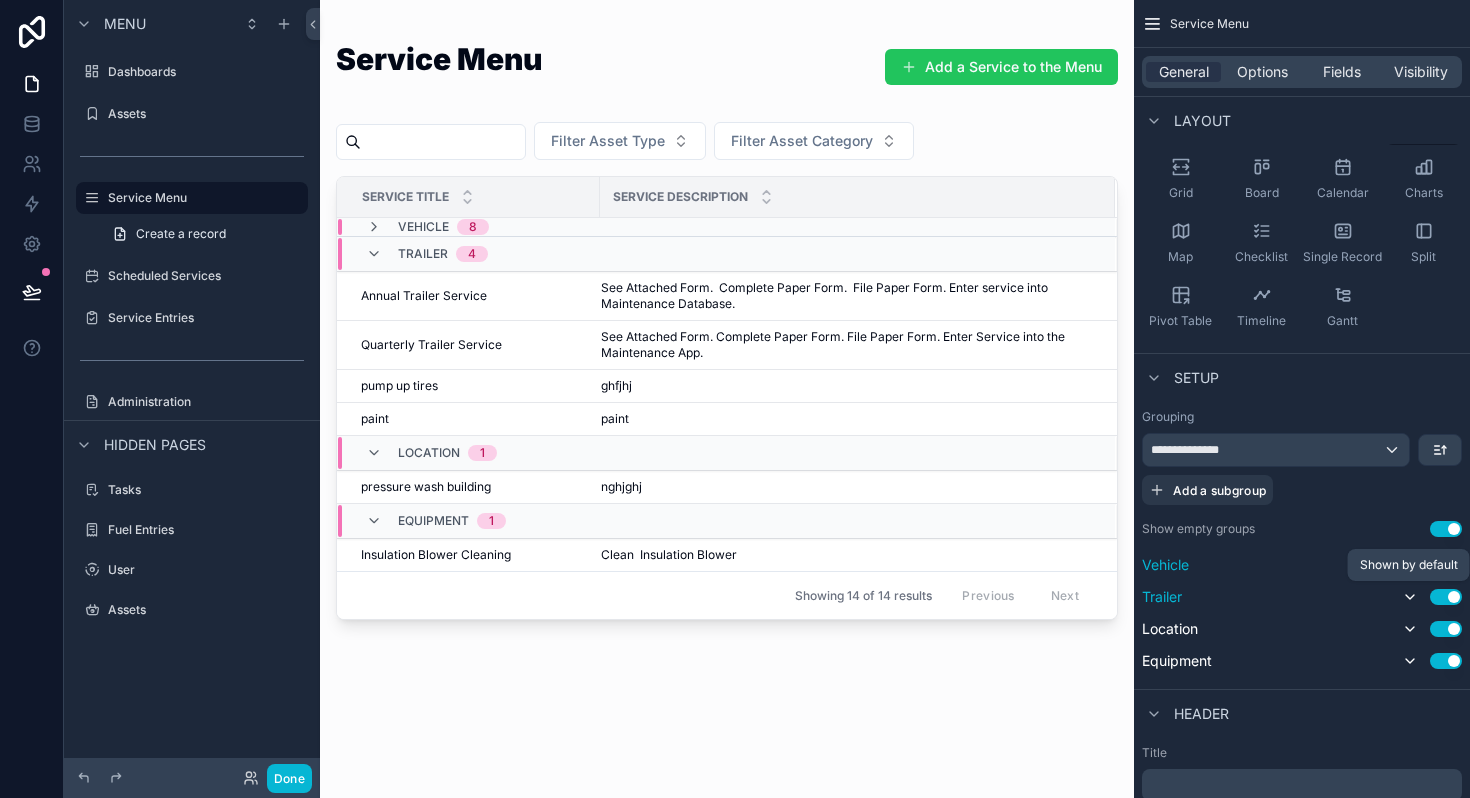 click 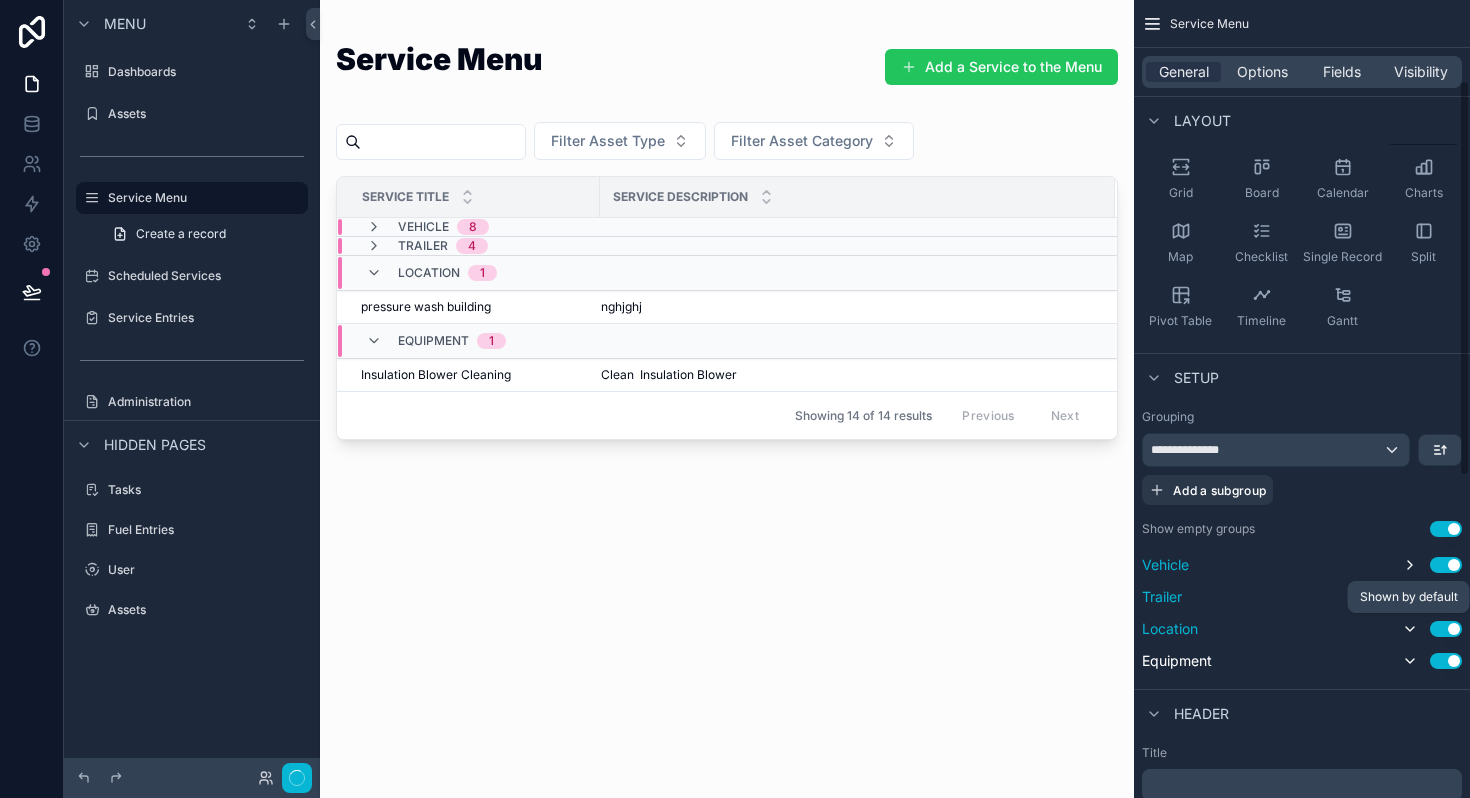 click 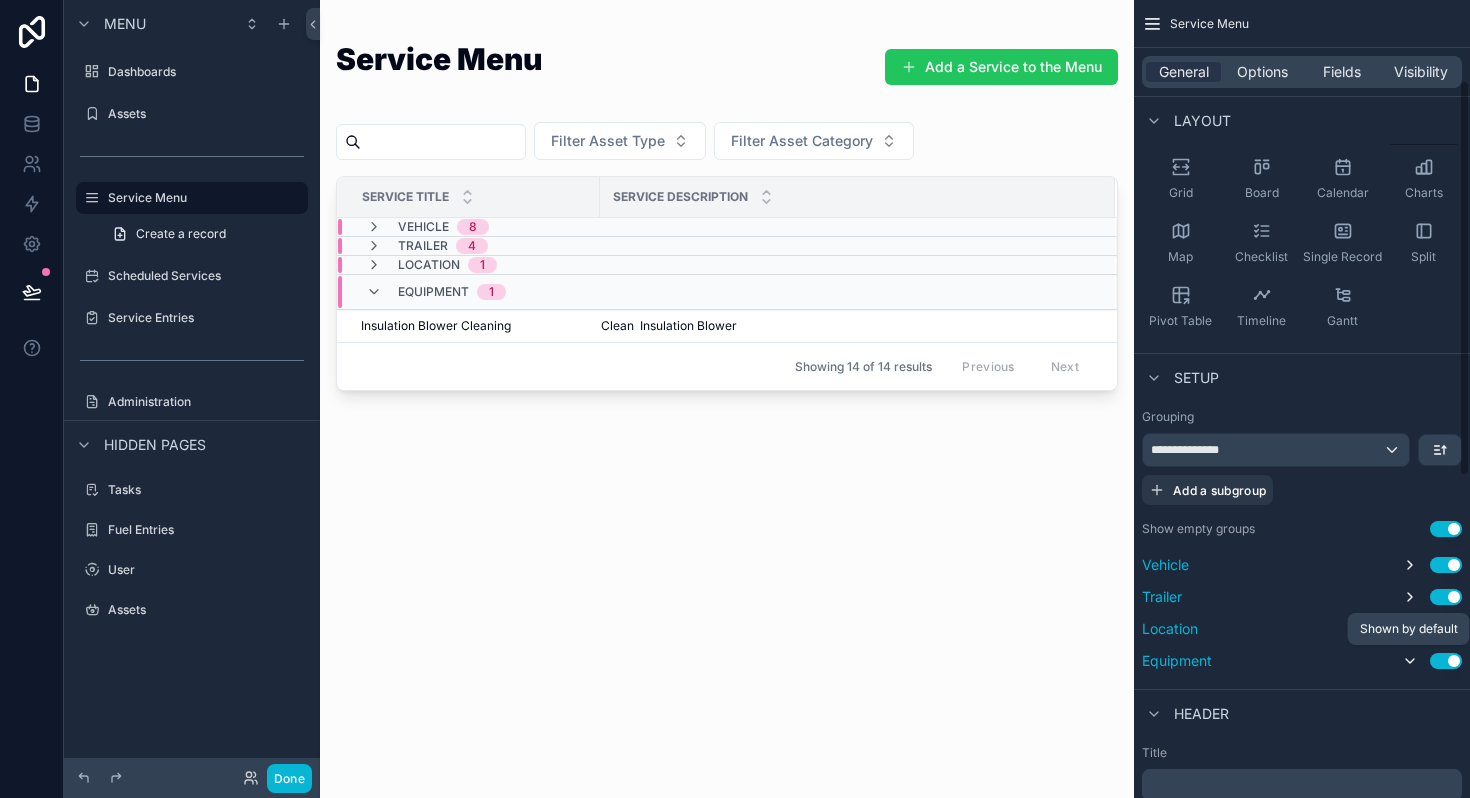 click 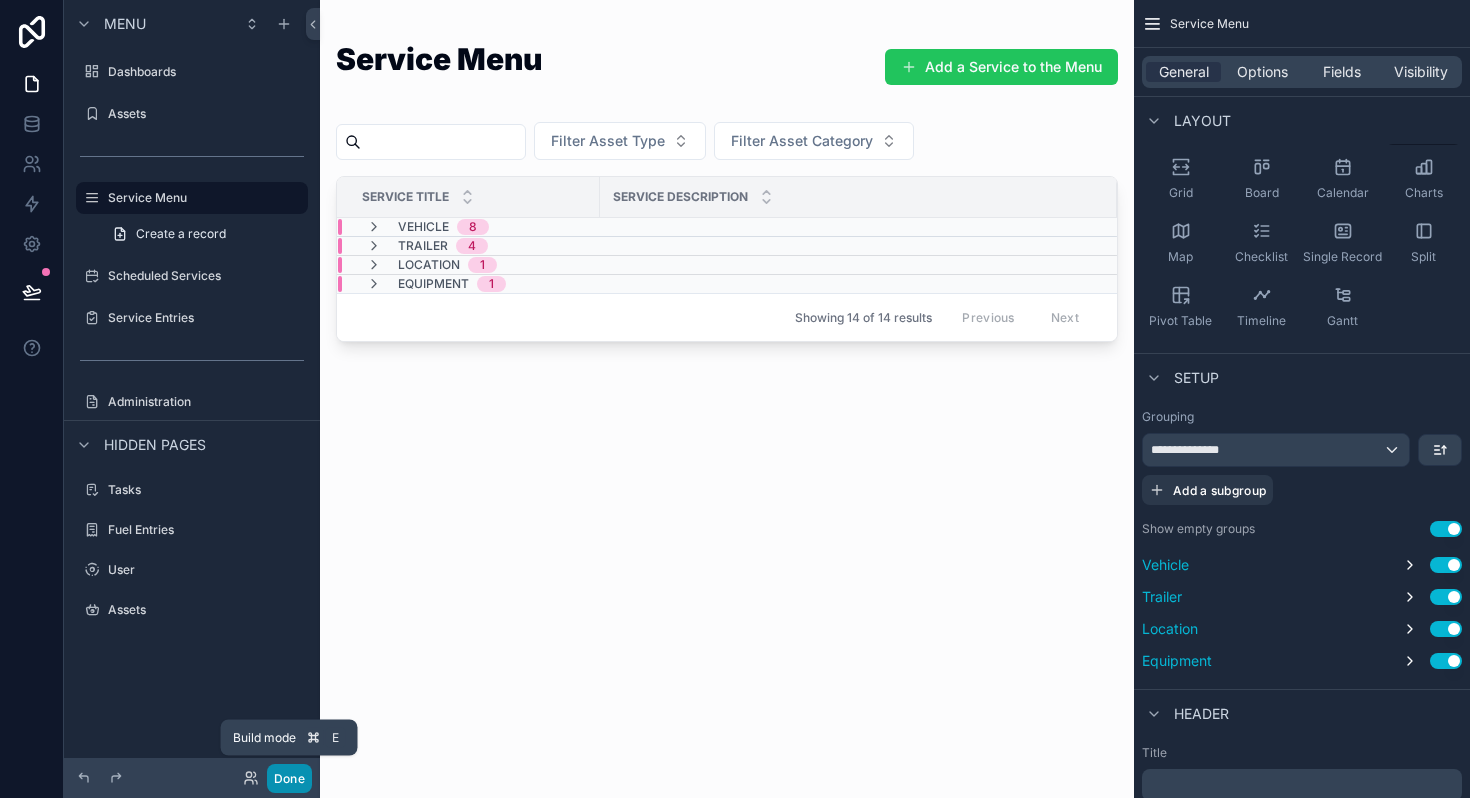 click on "Done" at bounding box center [289, 778] 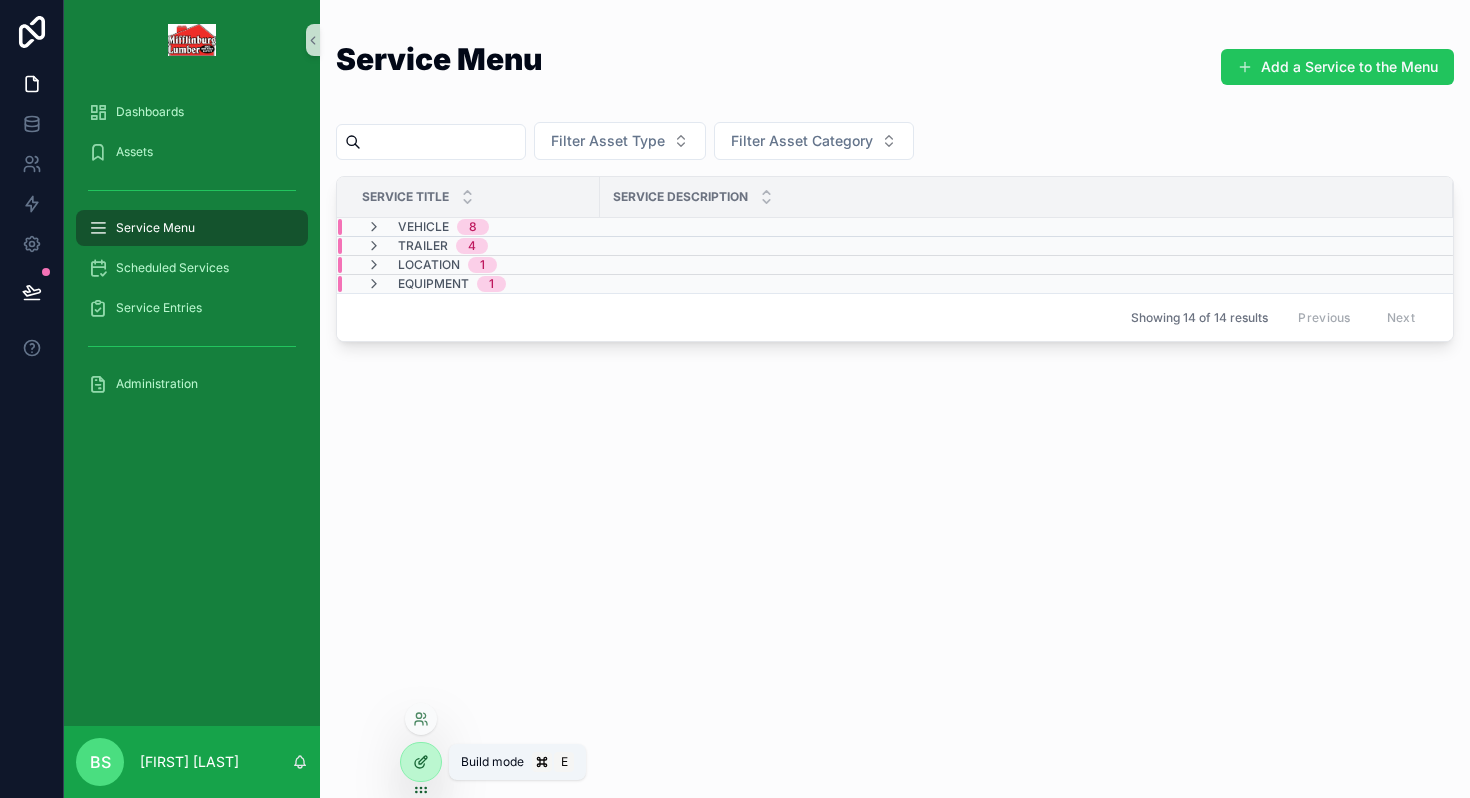 click 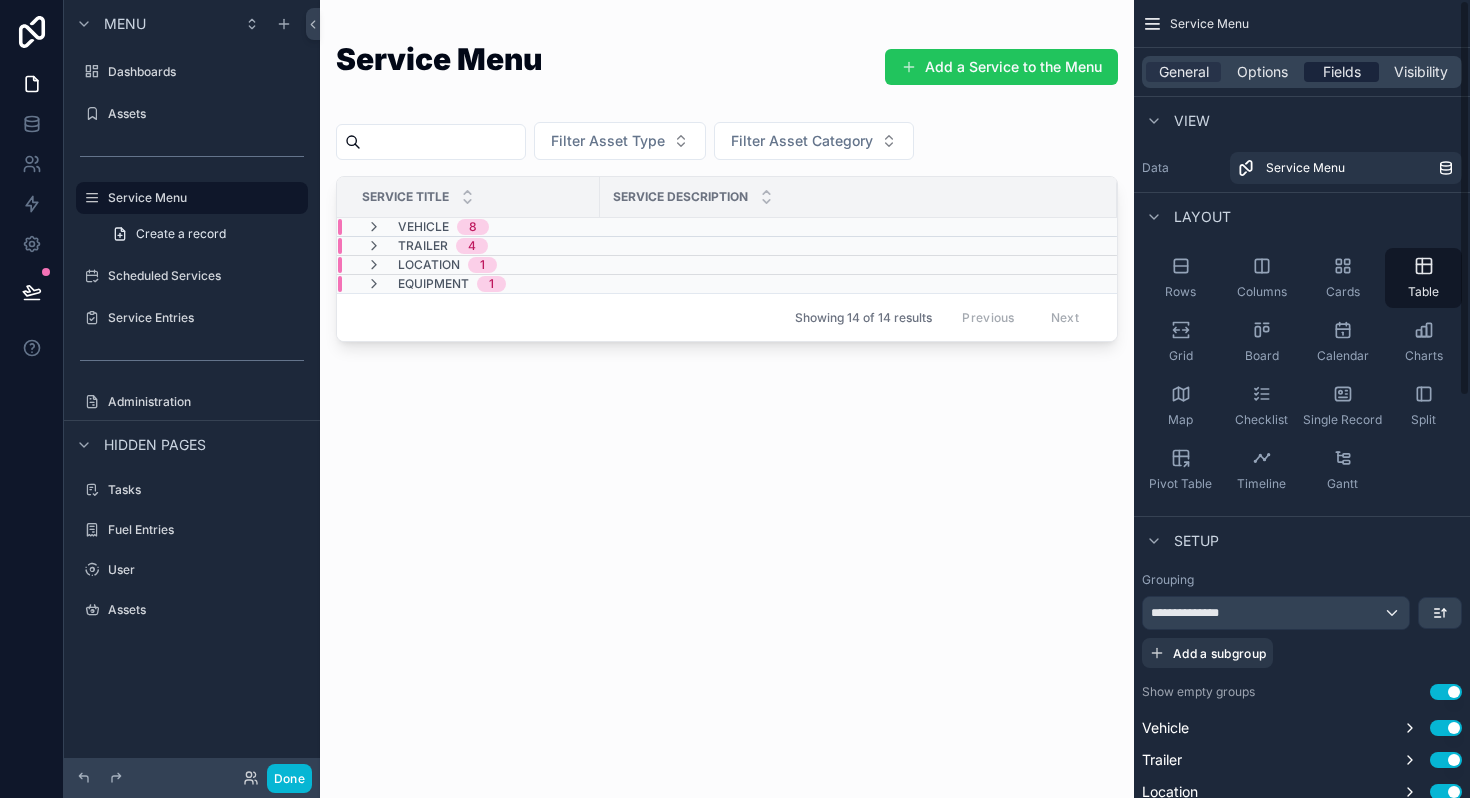 click on "Fields" at bounding box center (1342, 72) 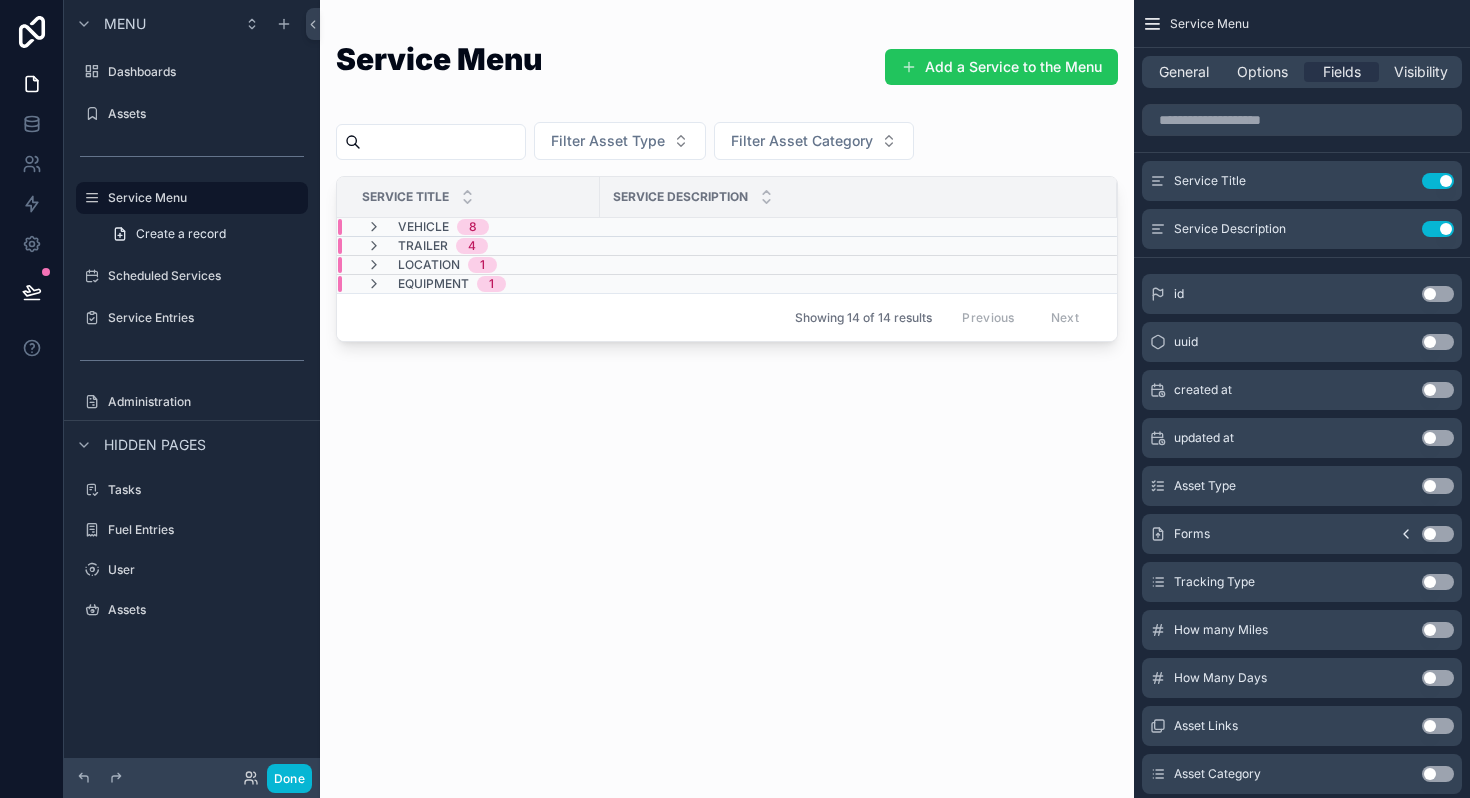 click on "Use setting" at bounding box center [1438, 582] 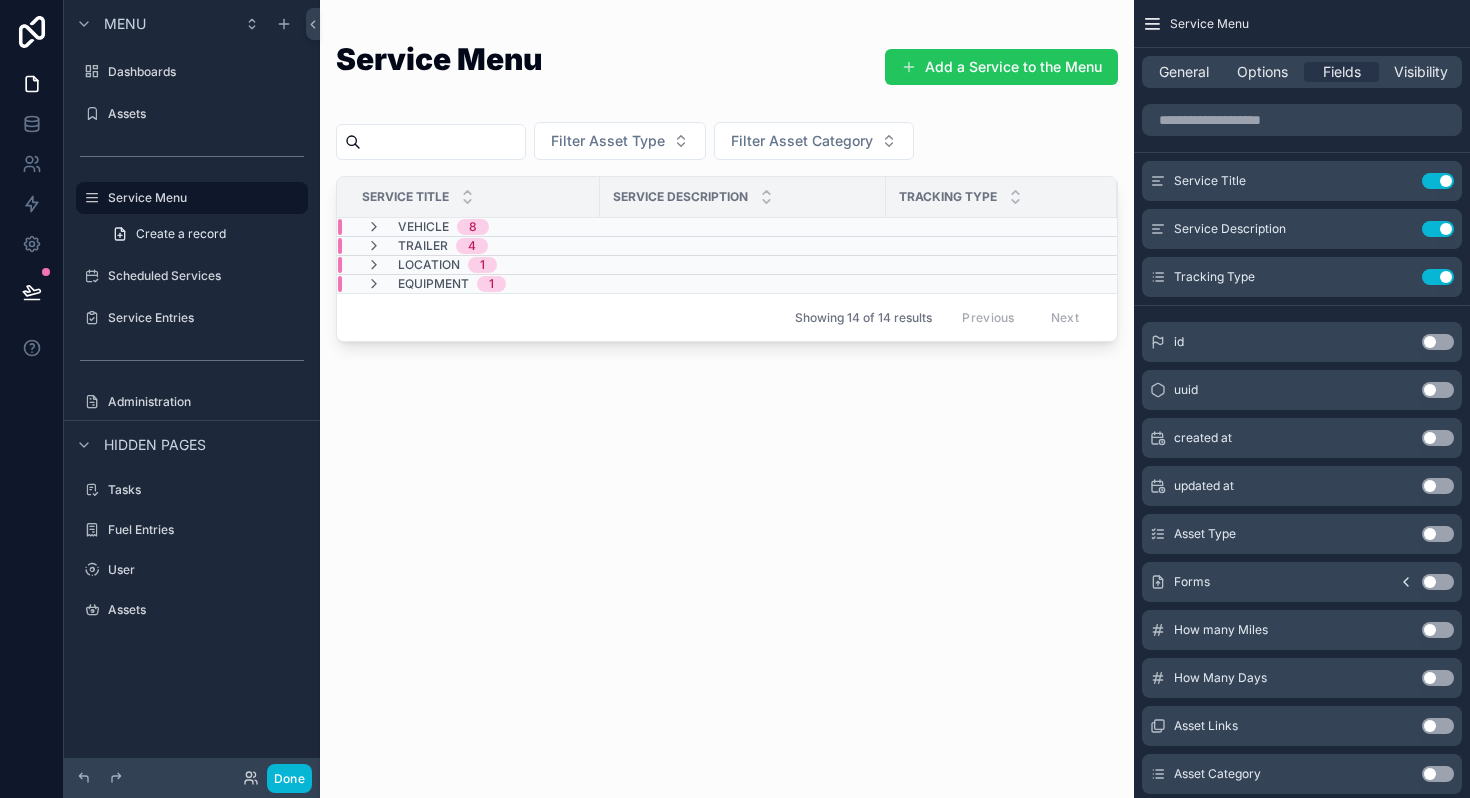 click on "Use setting" at bounding box center (1438, 630) 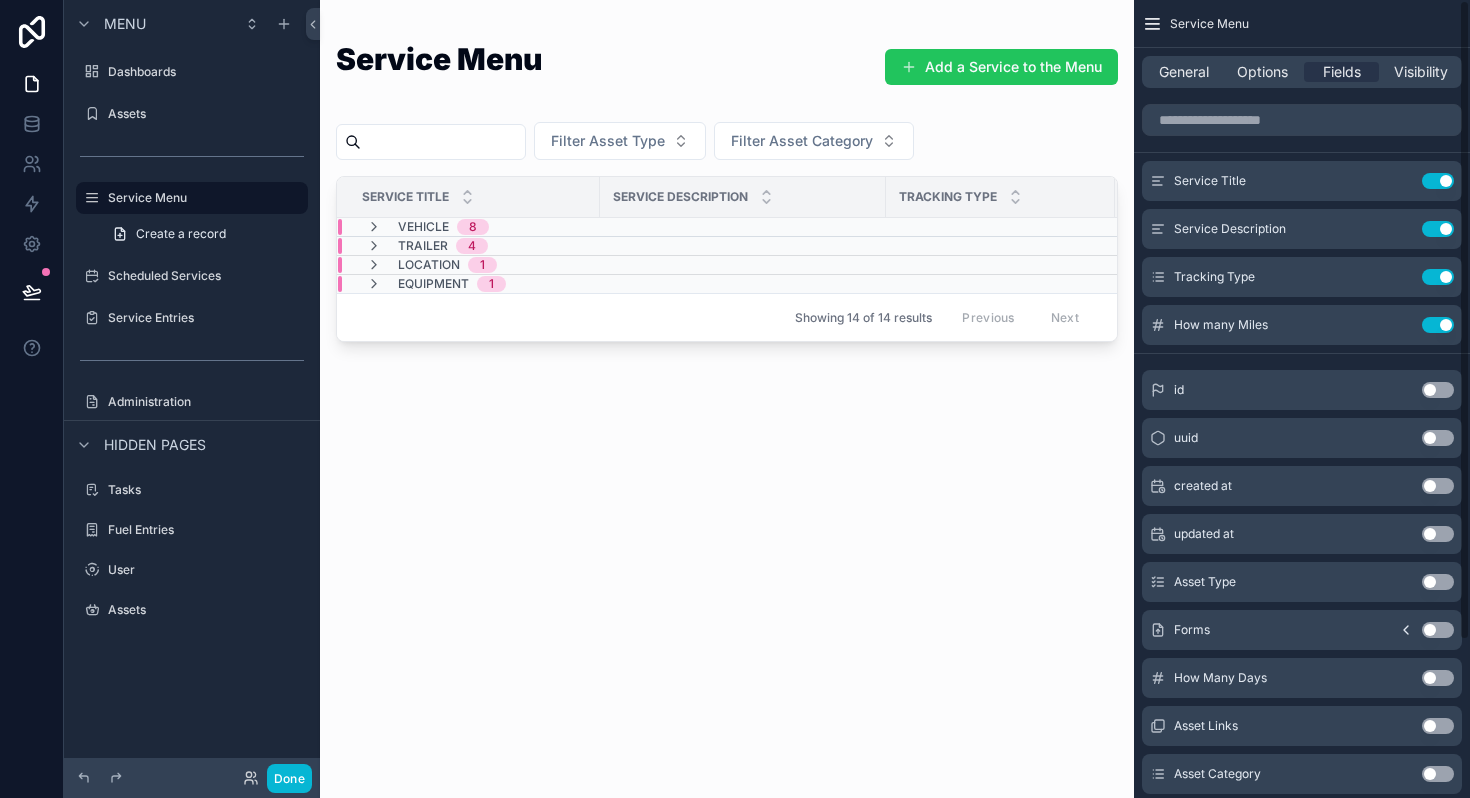 click on "Use setting" at bounding box center (1438, 678) 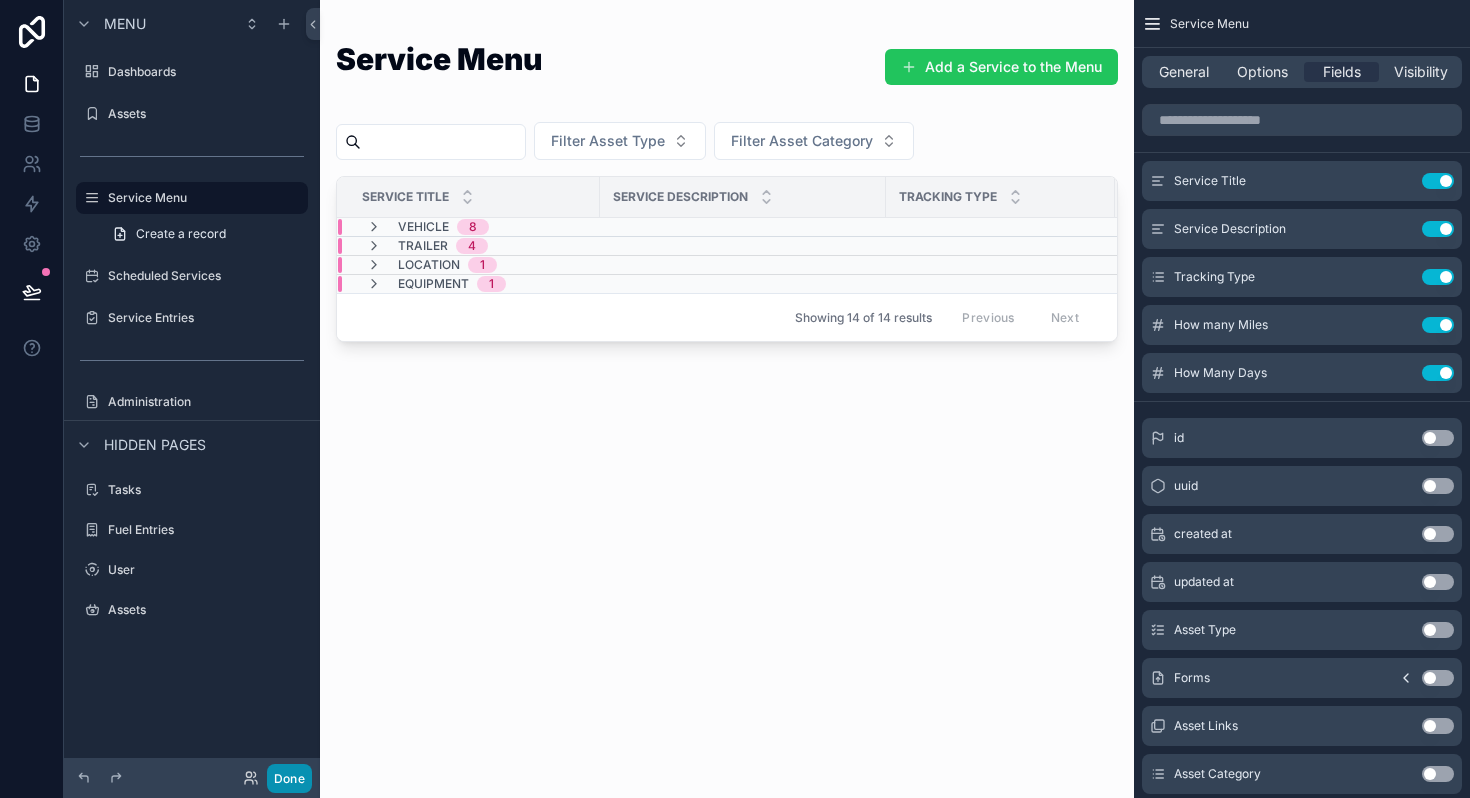 click on "Done" at bounding box center (289, 778) 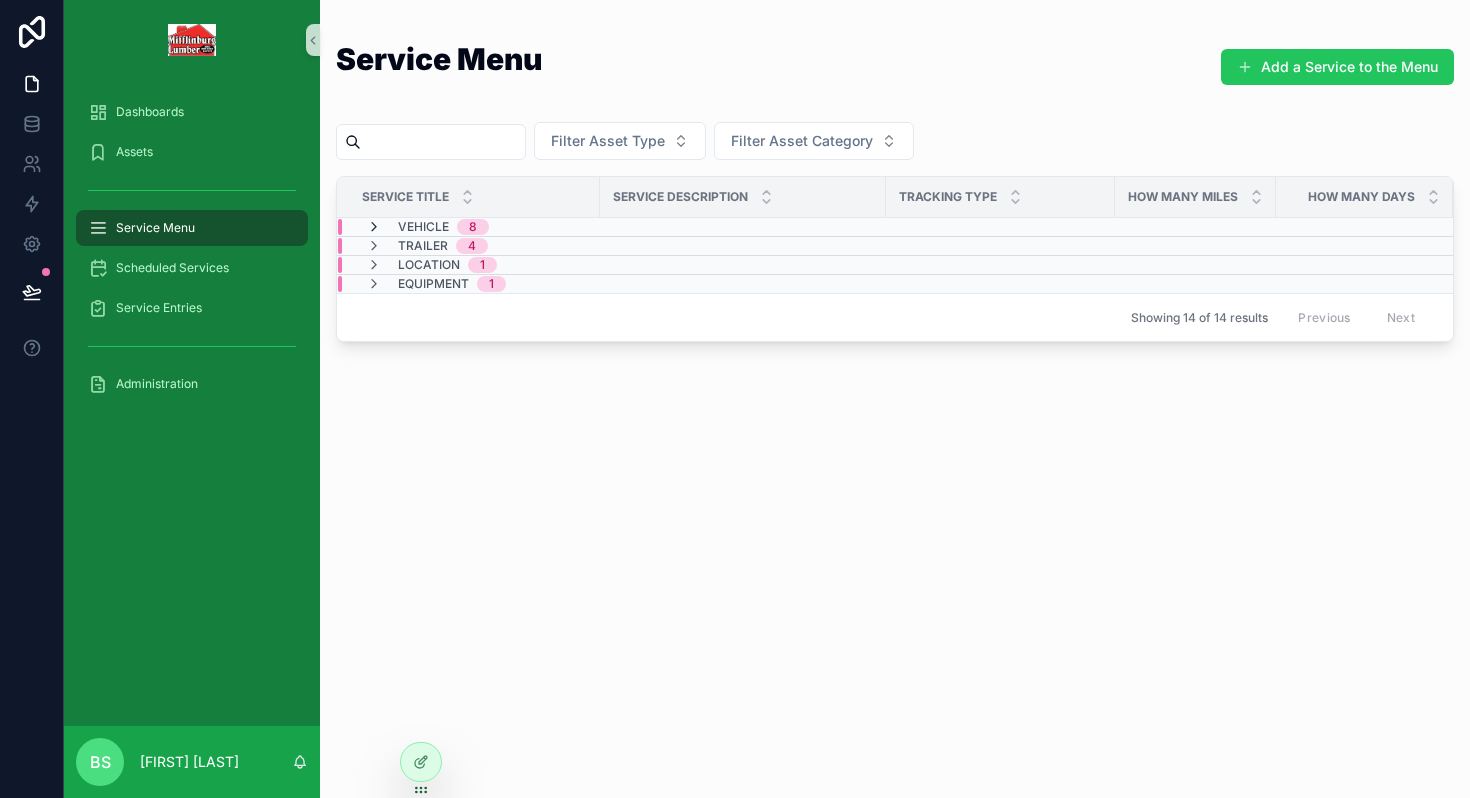 click at bounding box center (374, 227) 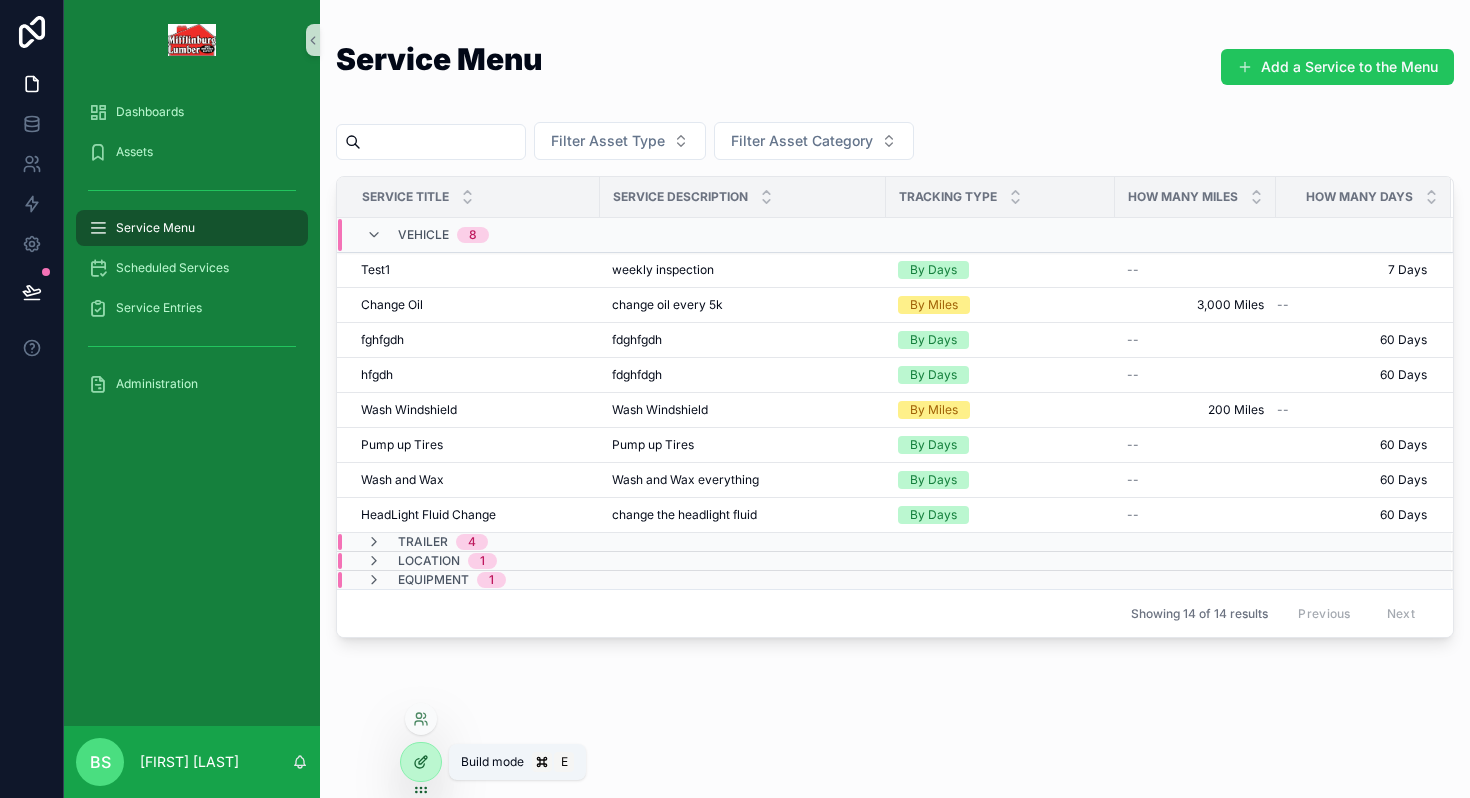 click at bounding box center (421, 762) 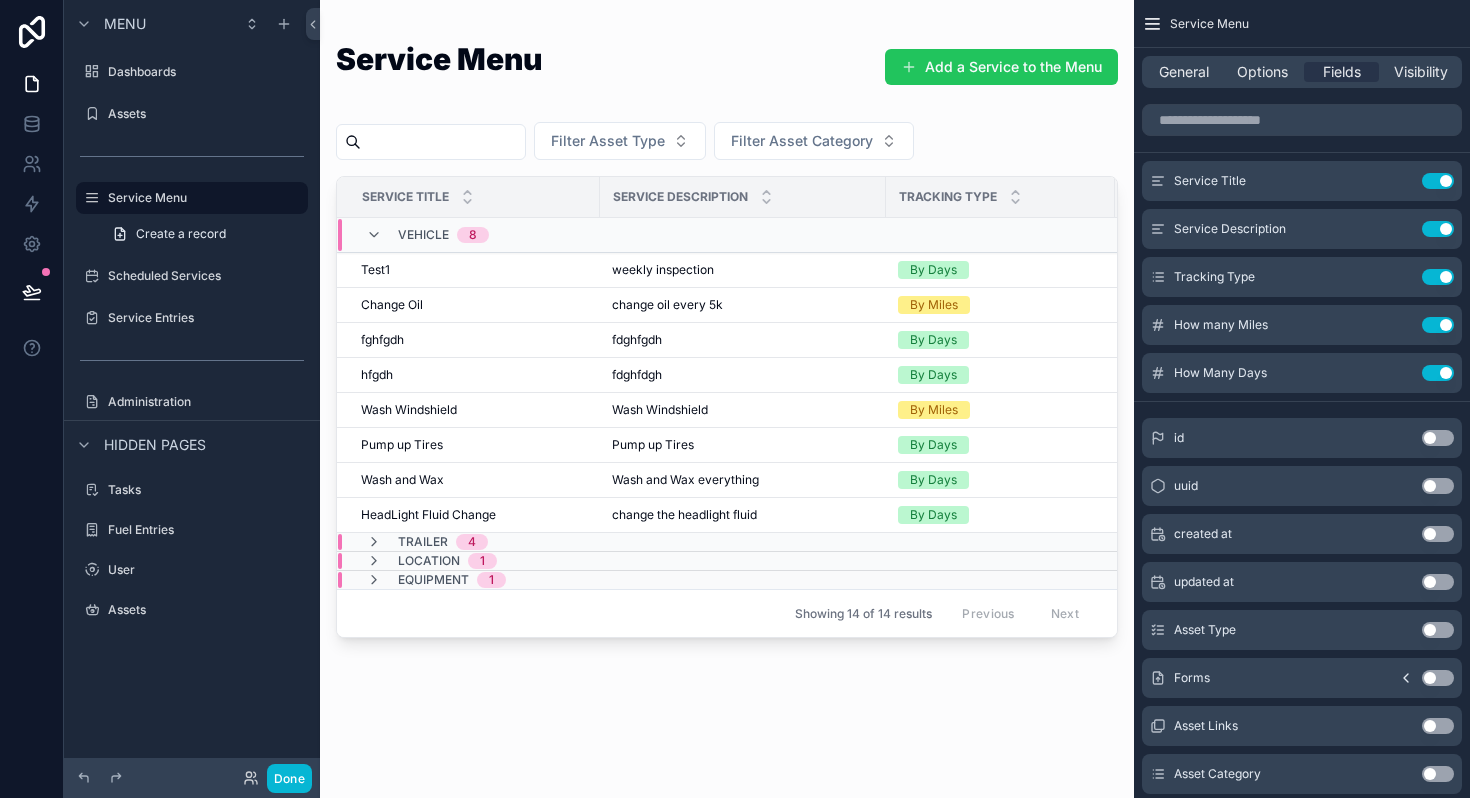 click at bounding box center [727, 387] 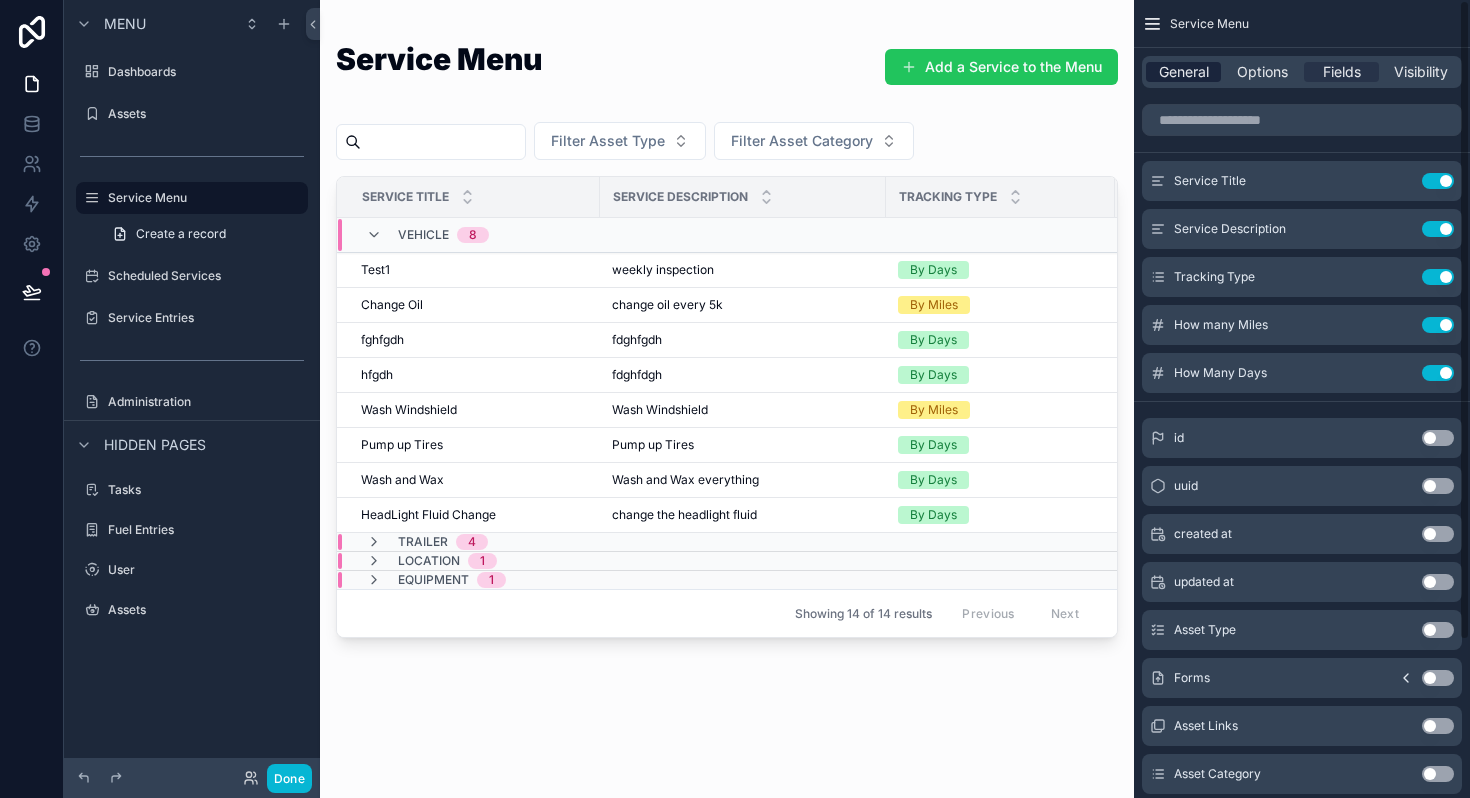 click on "General" at bounding box center [1184, 72] 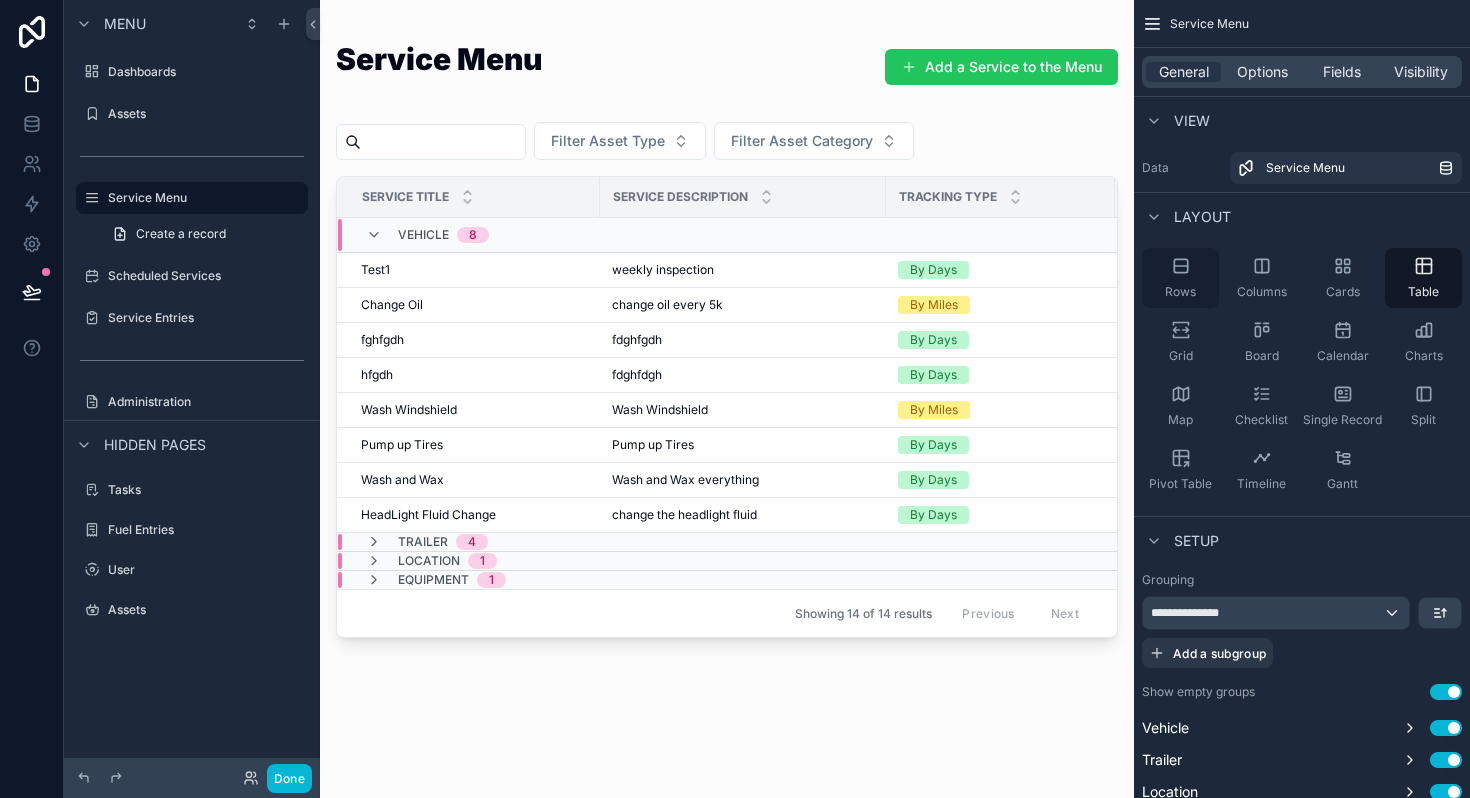 click 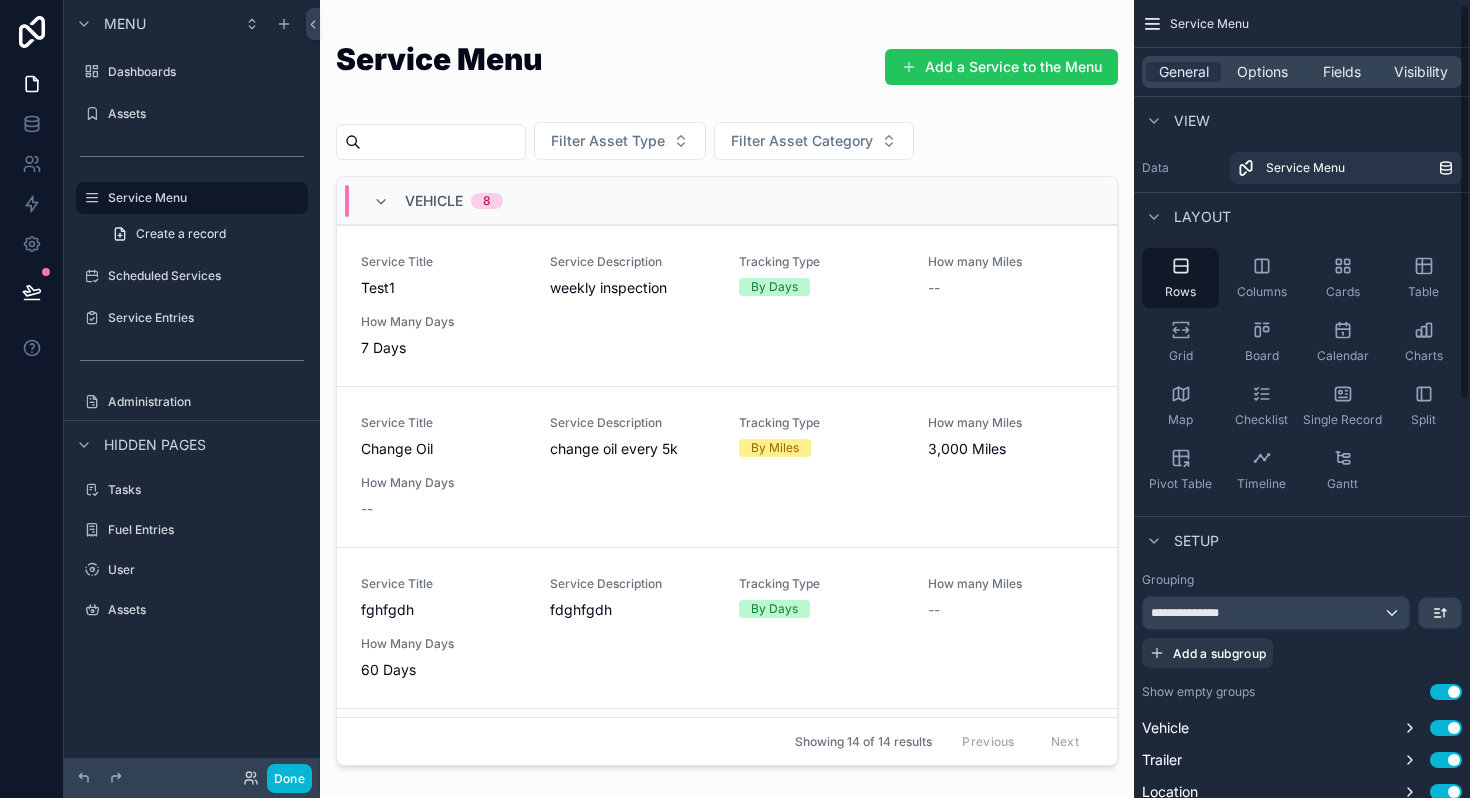 scroll, scrollTop: 139, scrollLeft: 0, axis: vertical 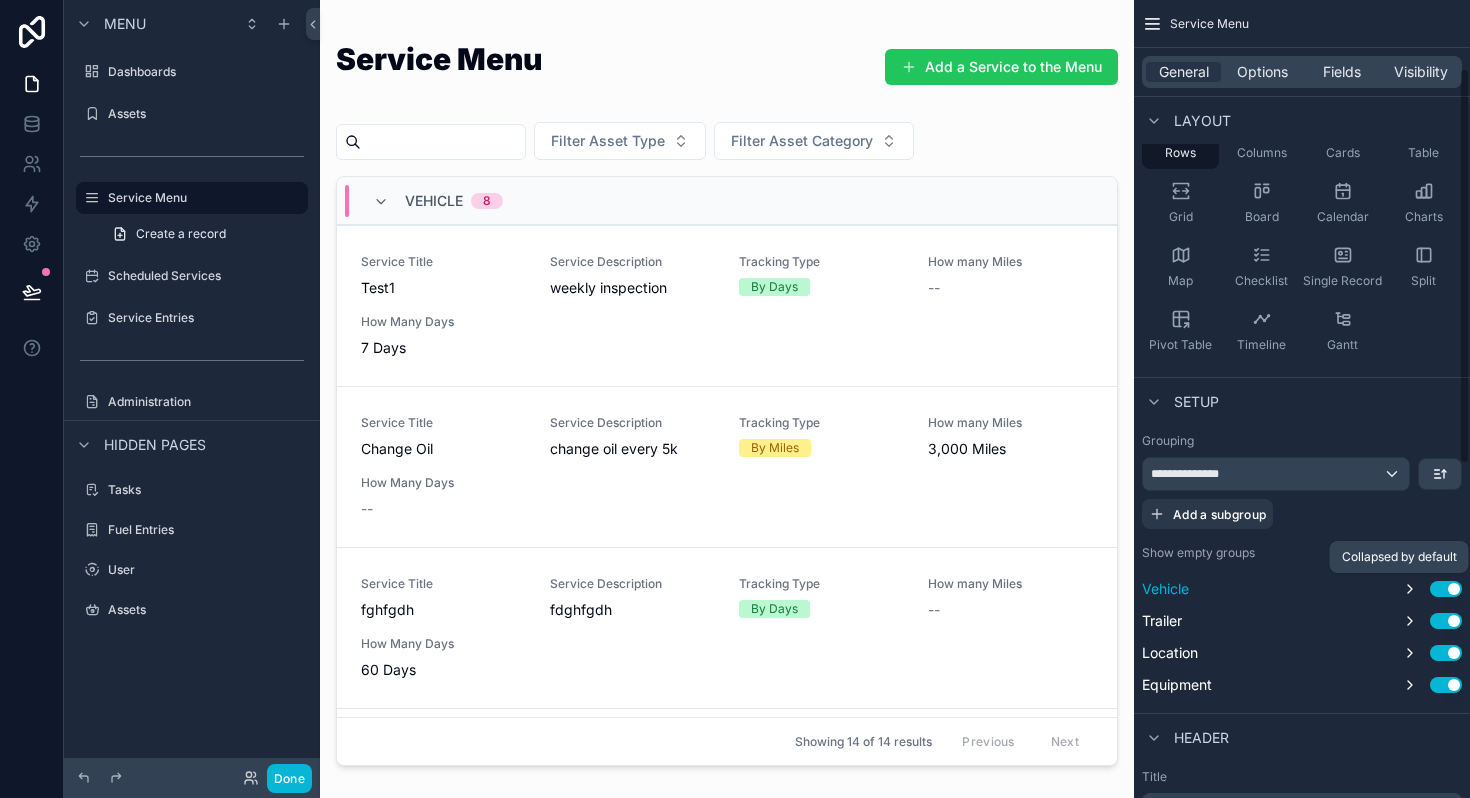 click 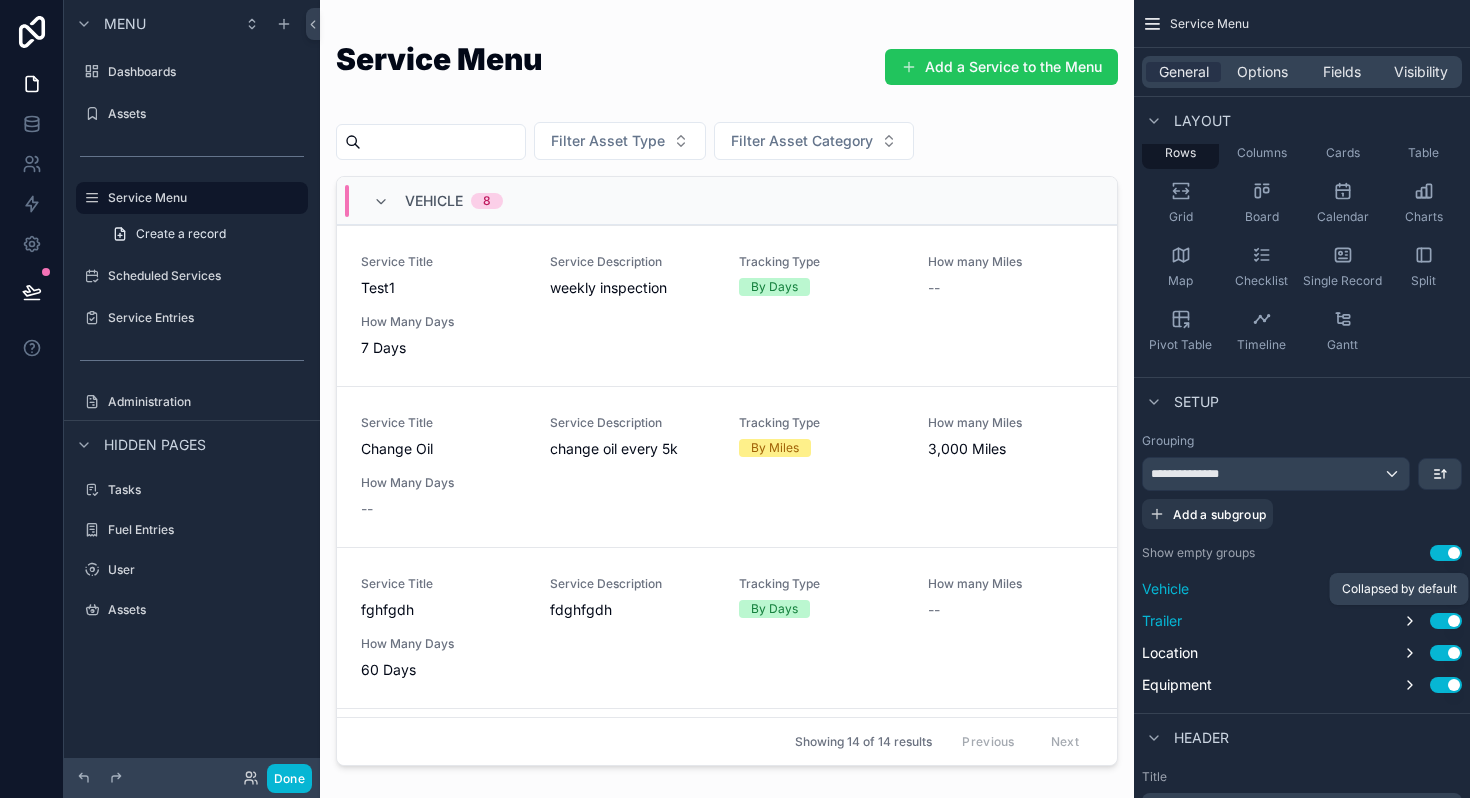 click 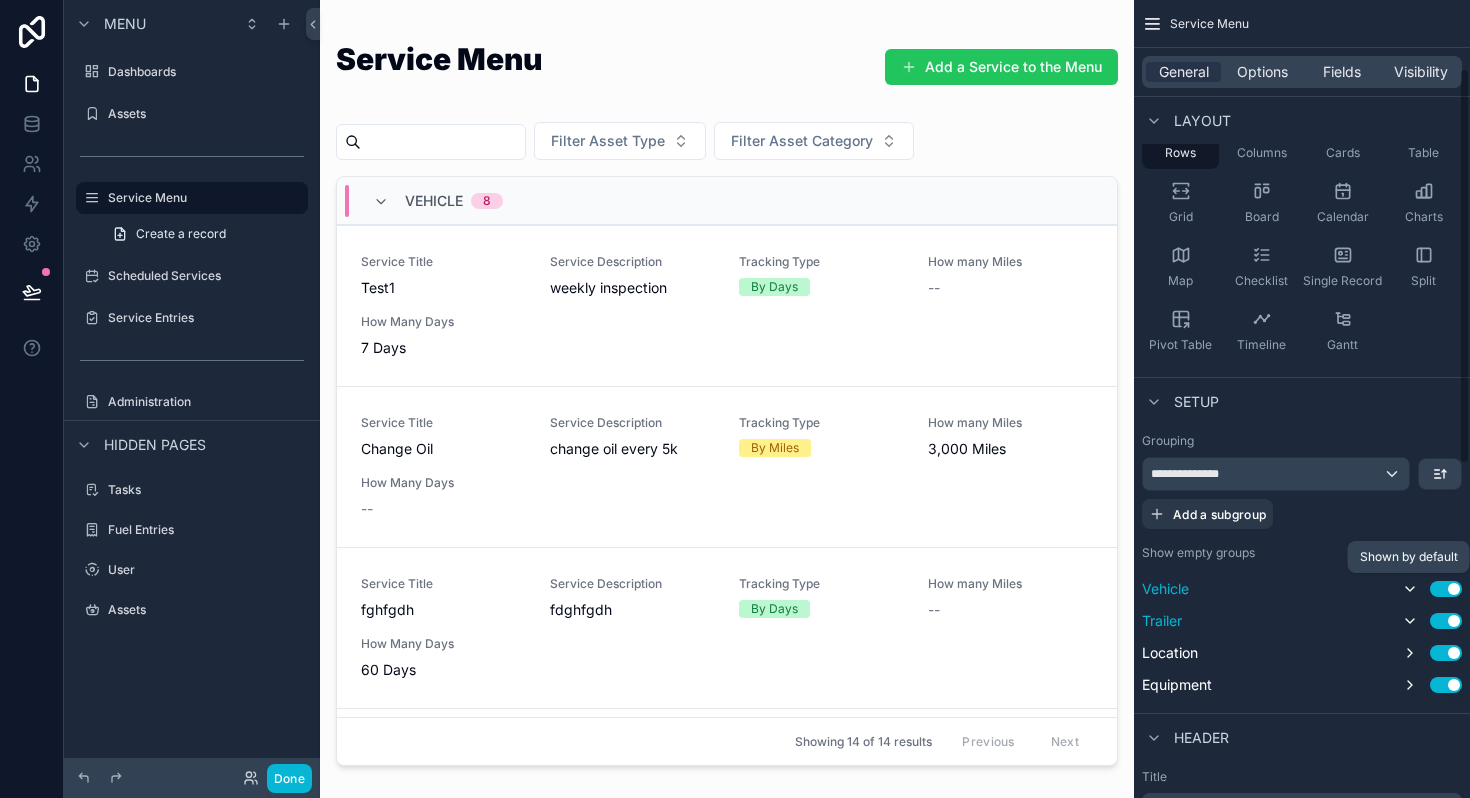 click 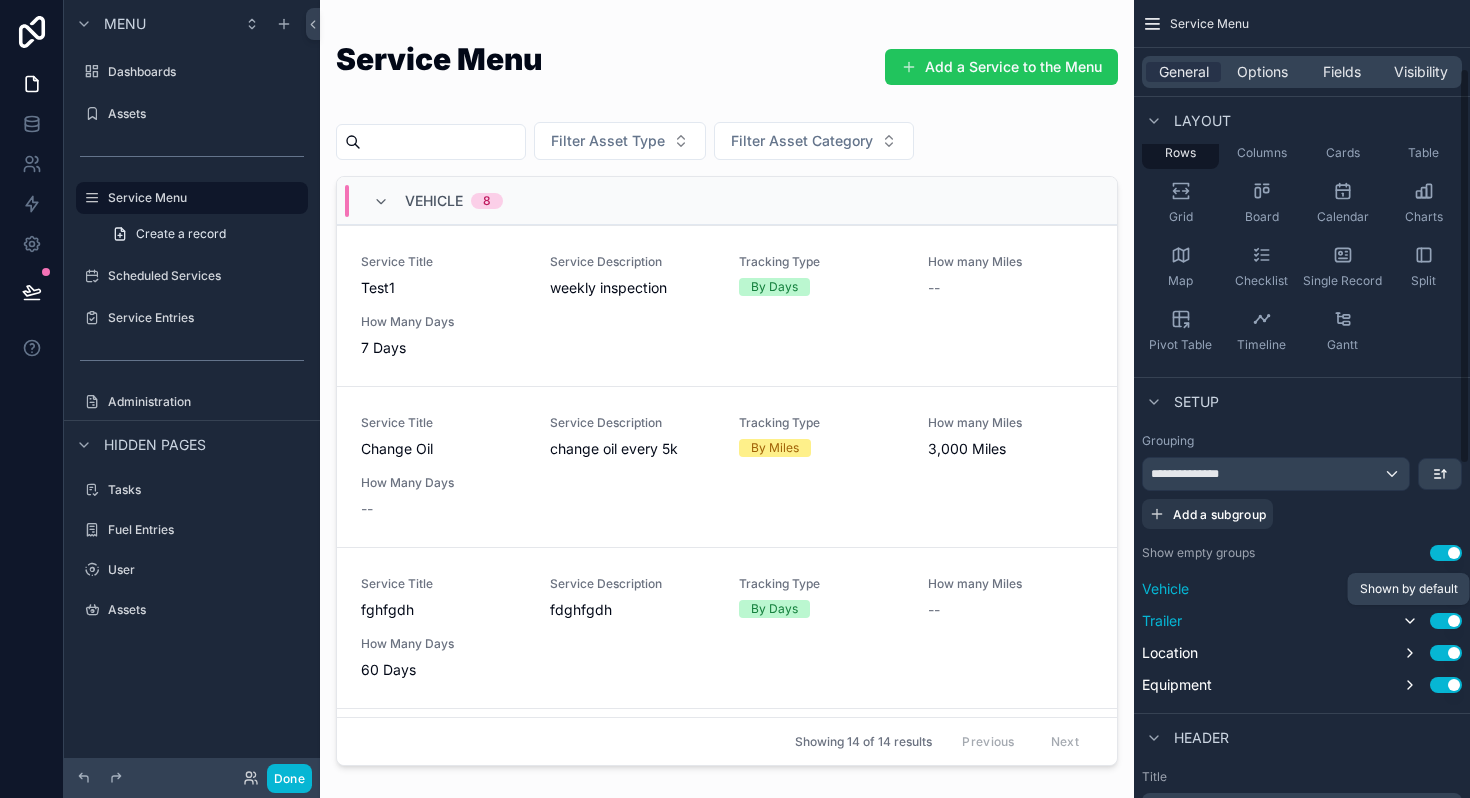 click 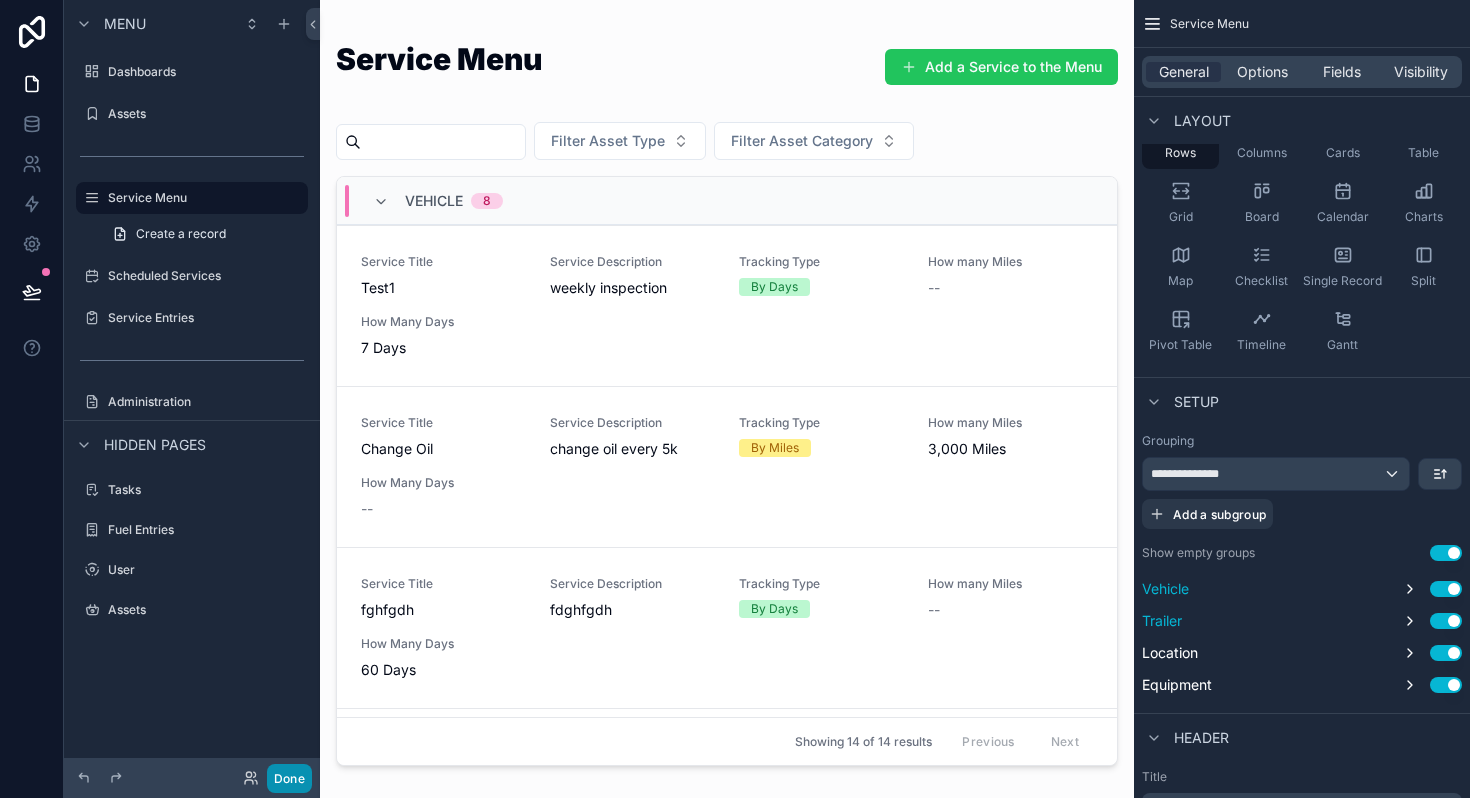 click on "Done" at bounding box center (289, 778) 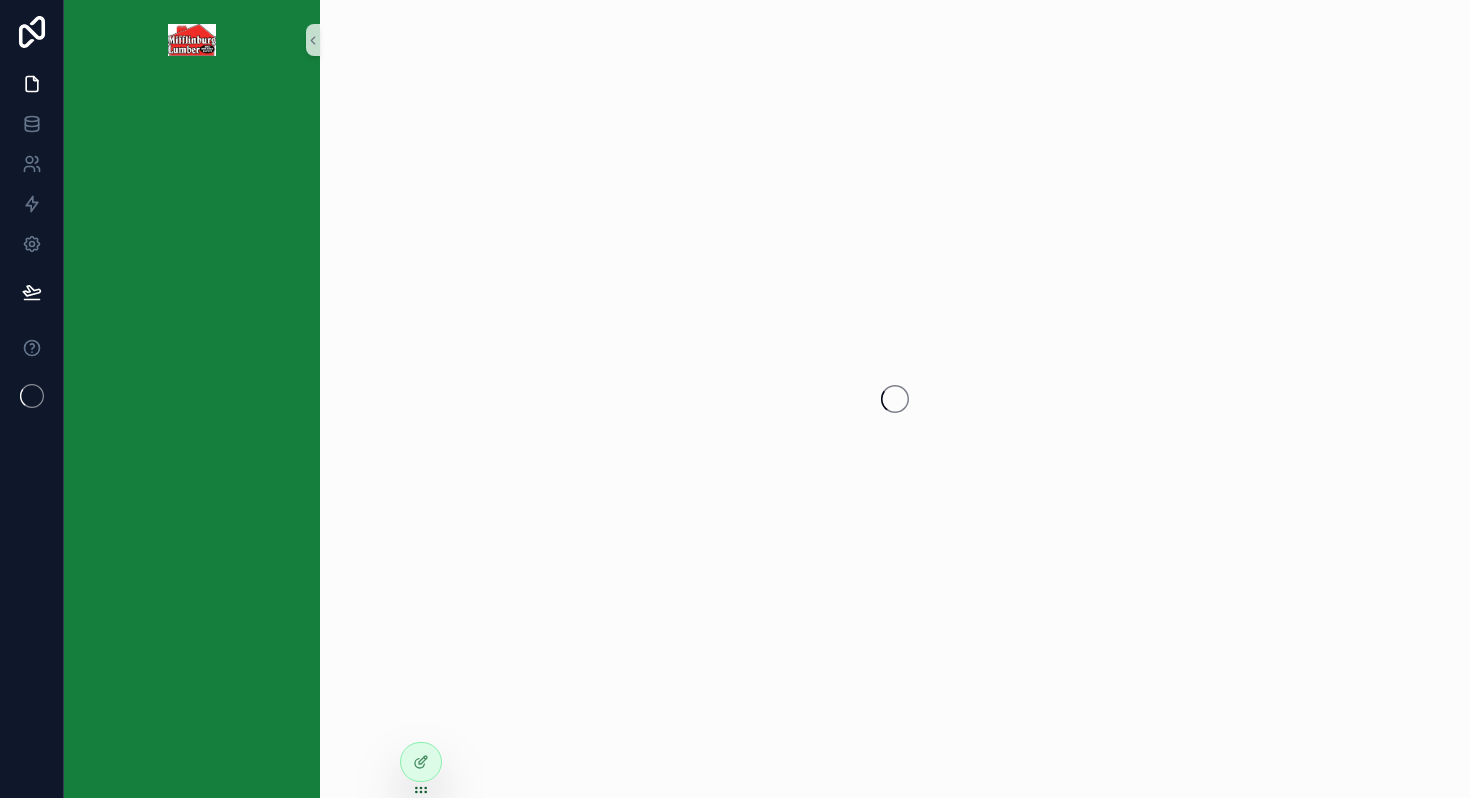 scroll, scrollTop: 0, scrollLeft: 0, axis: both 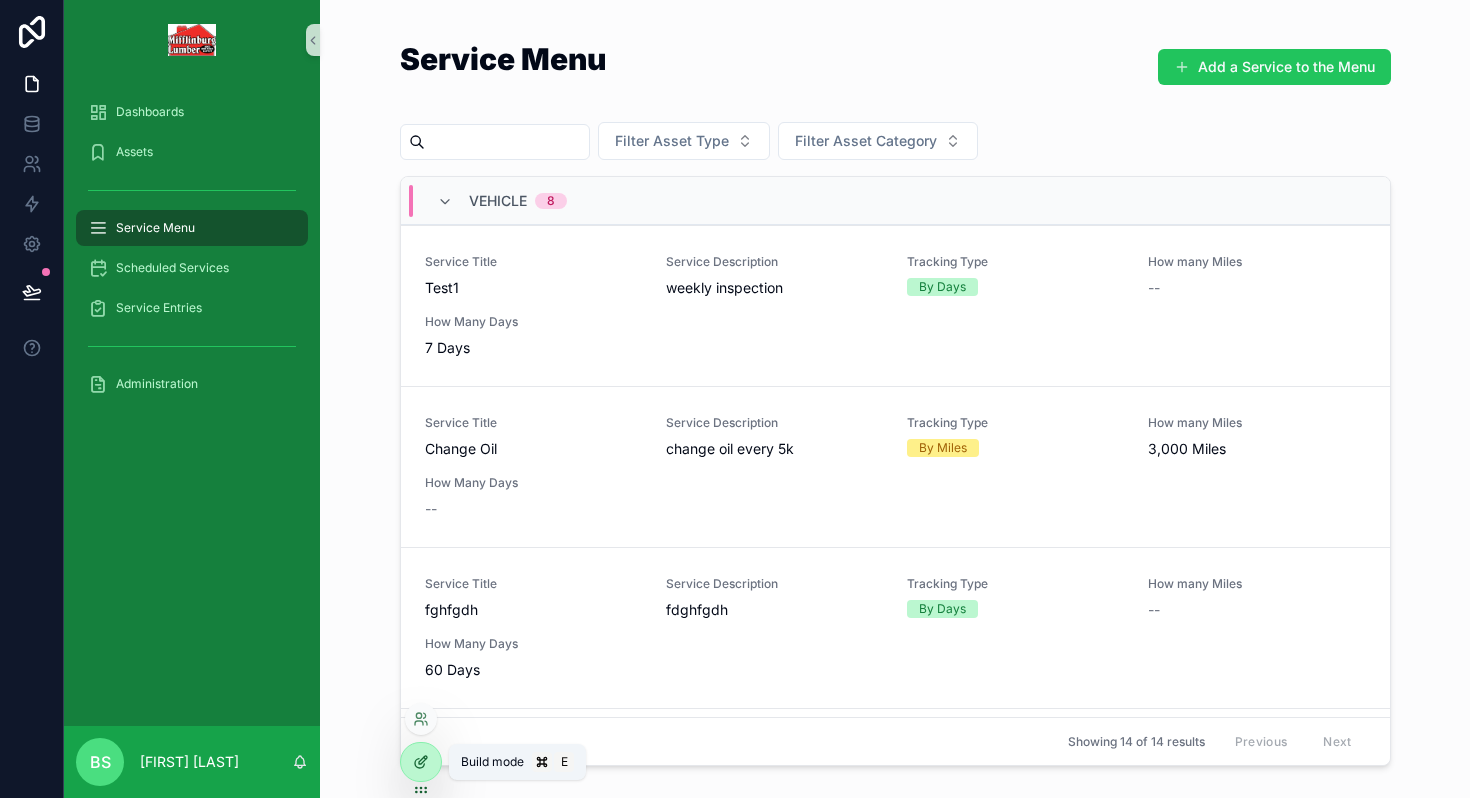 click at bounding box center [421, 762] 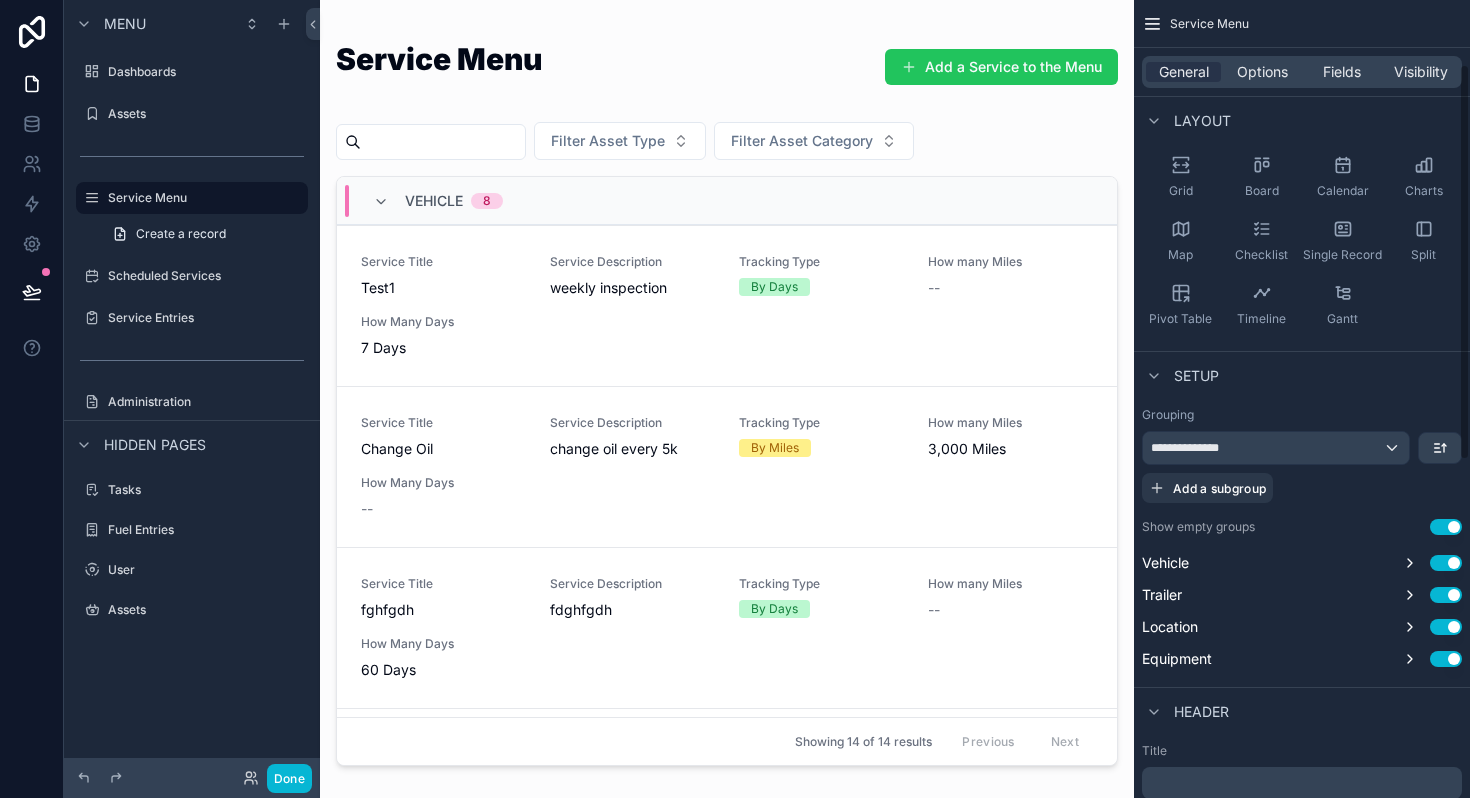 scroll, scrollTop: 175, scrollLeft: 0, axis: vertical 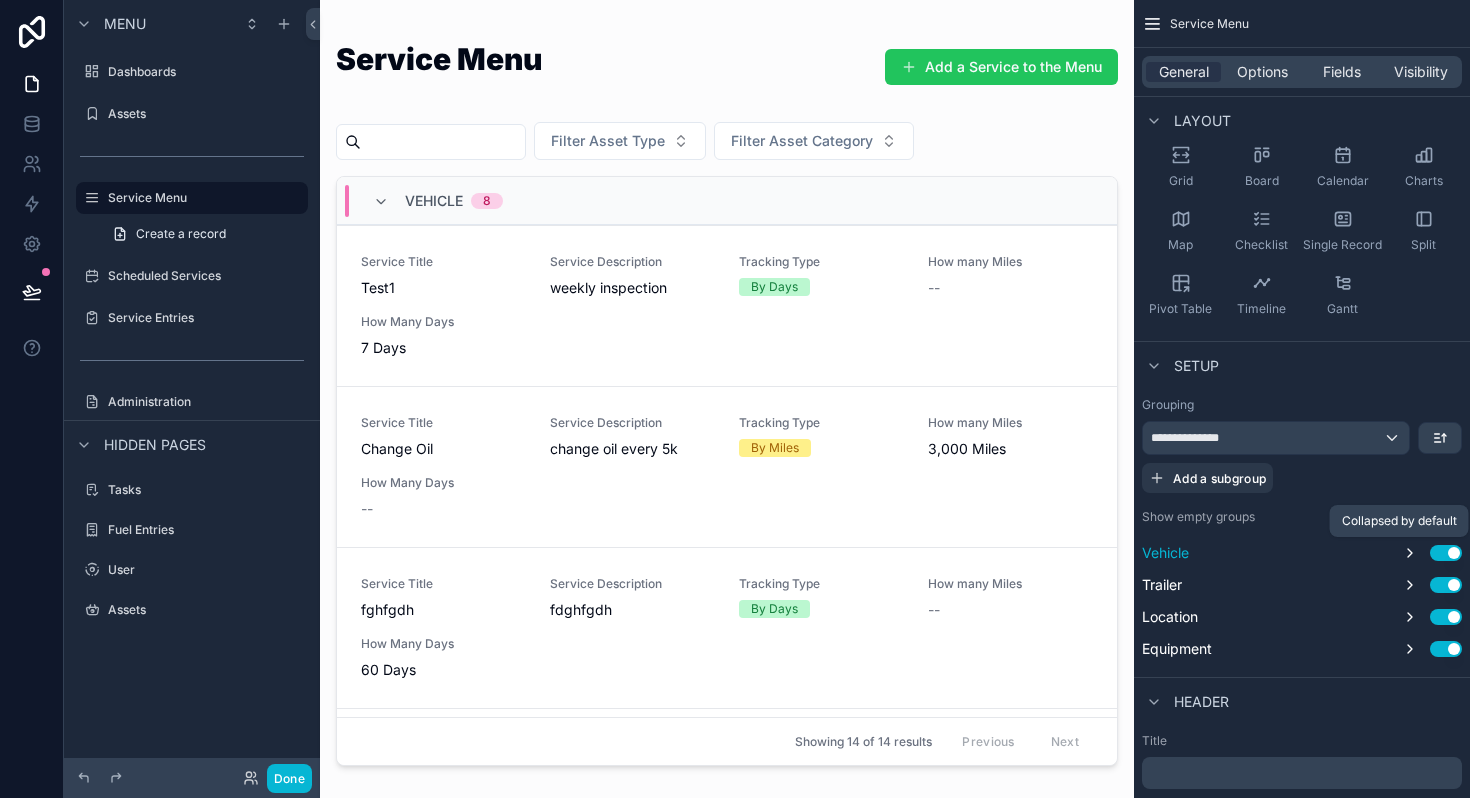 click 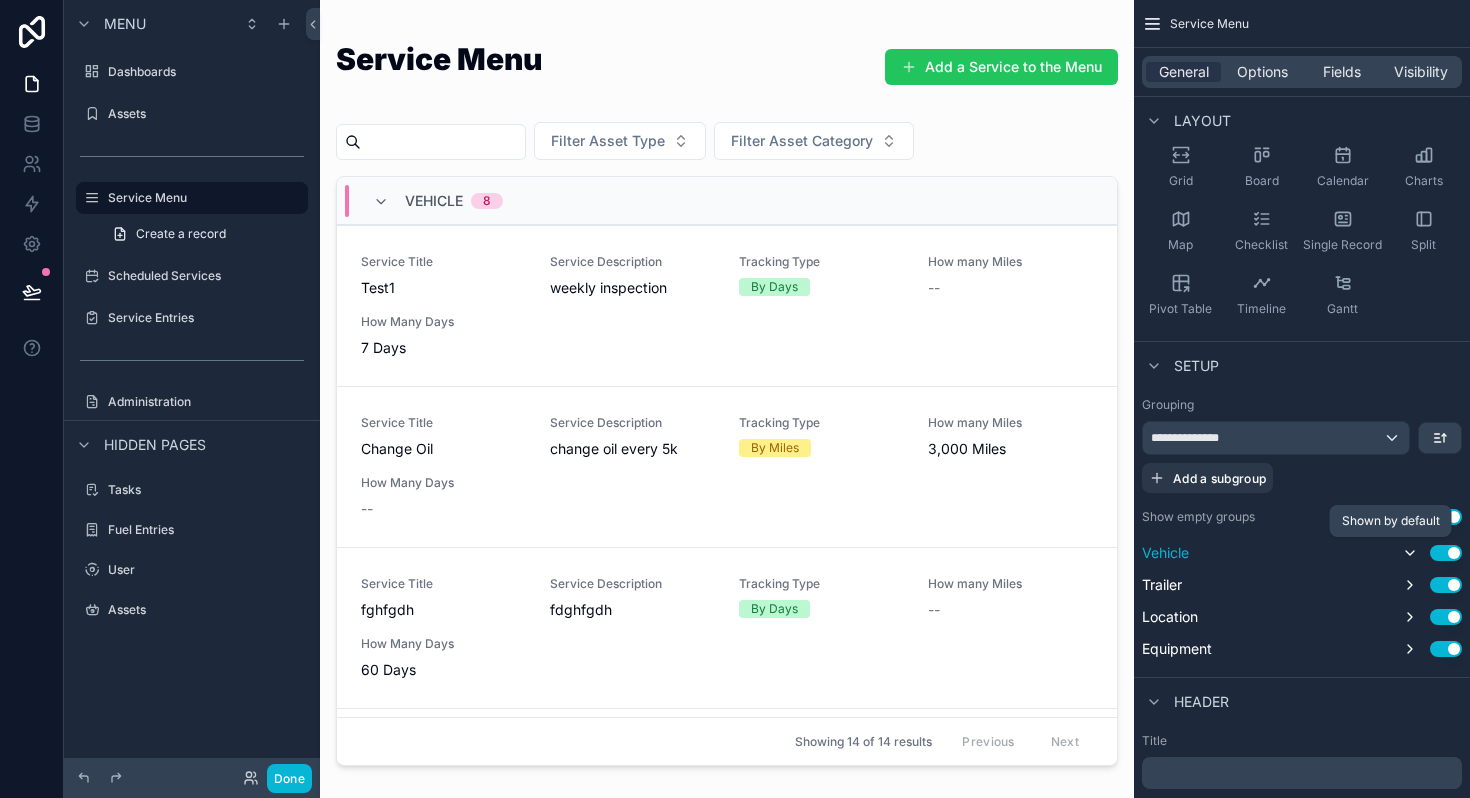 click 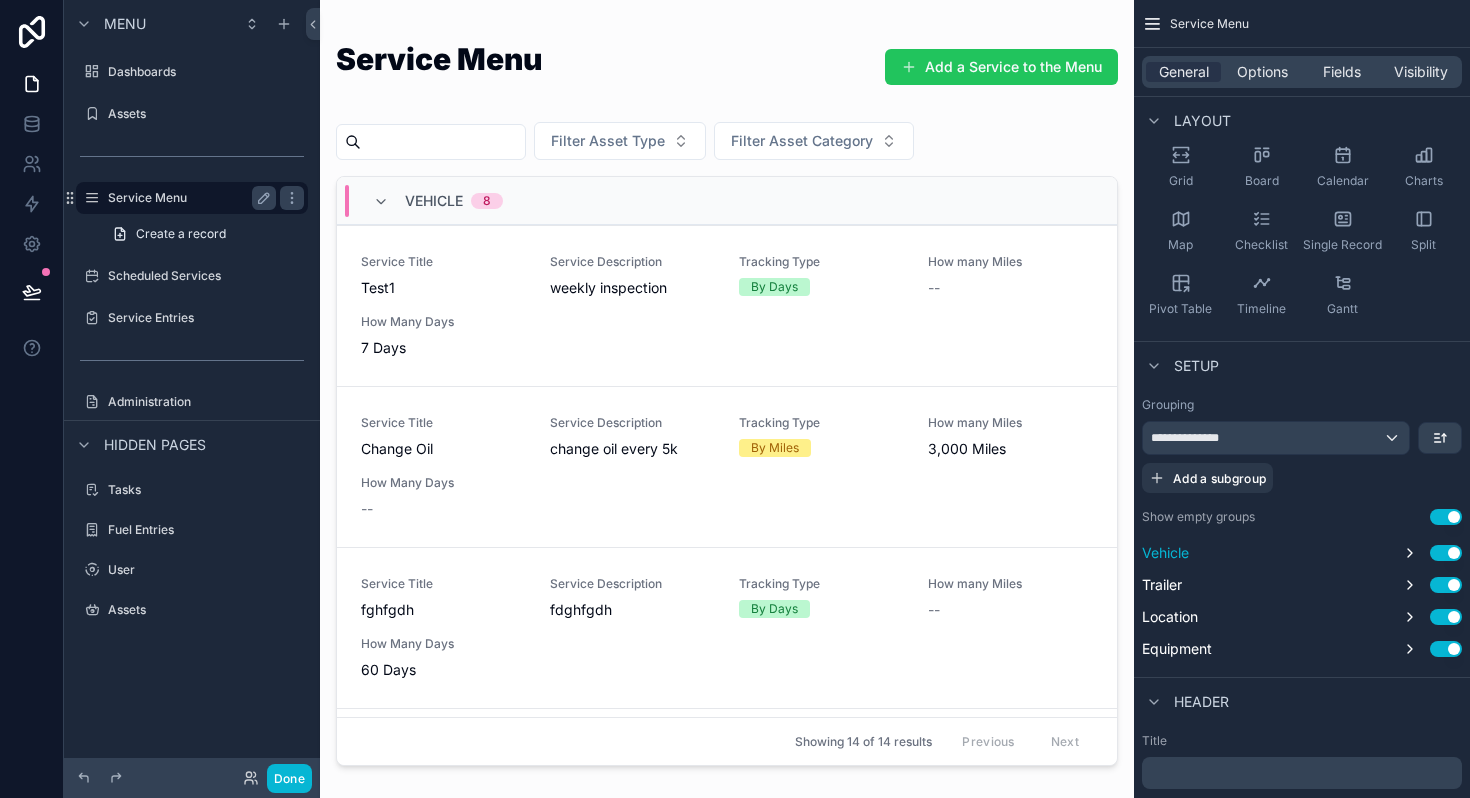 click on "Service Menu" at bounding box center (188, 198) 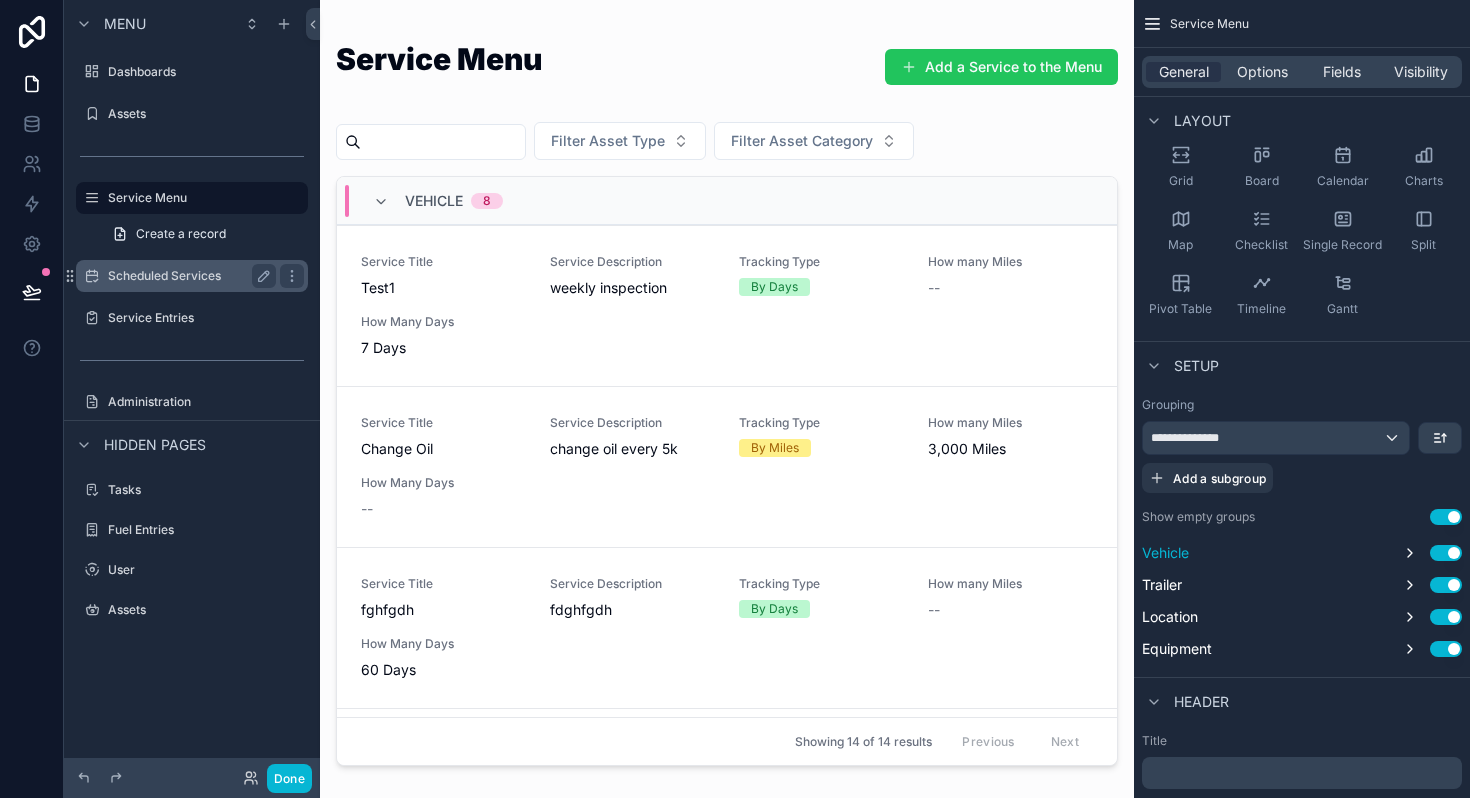 click on "Scheduled Services" at bounding box center (188, 276) 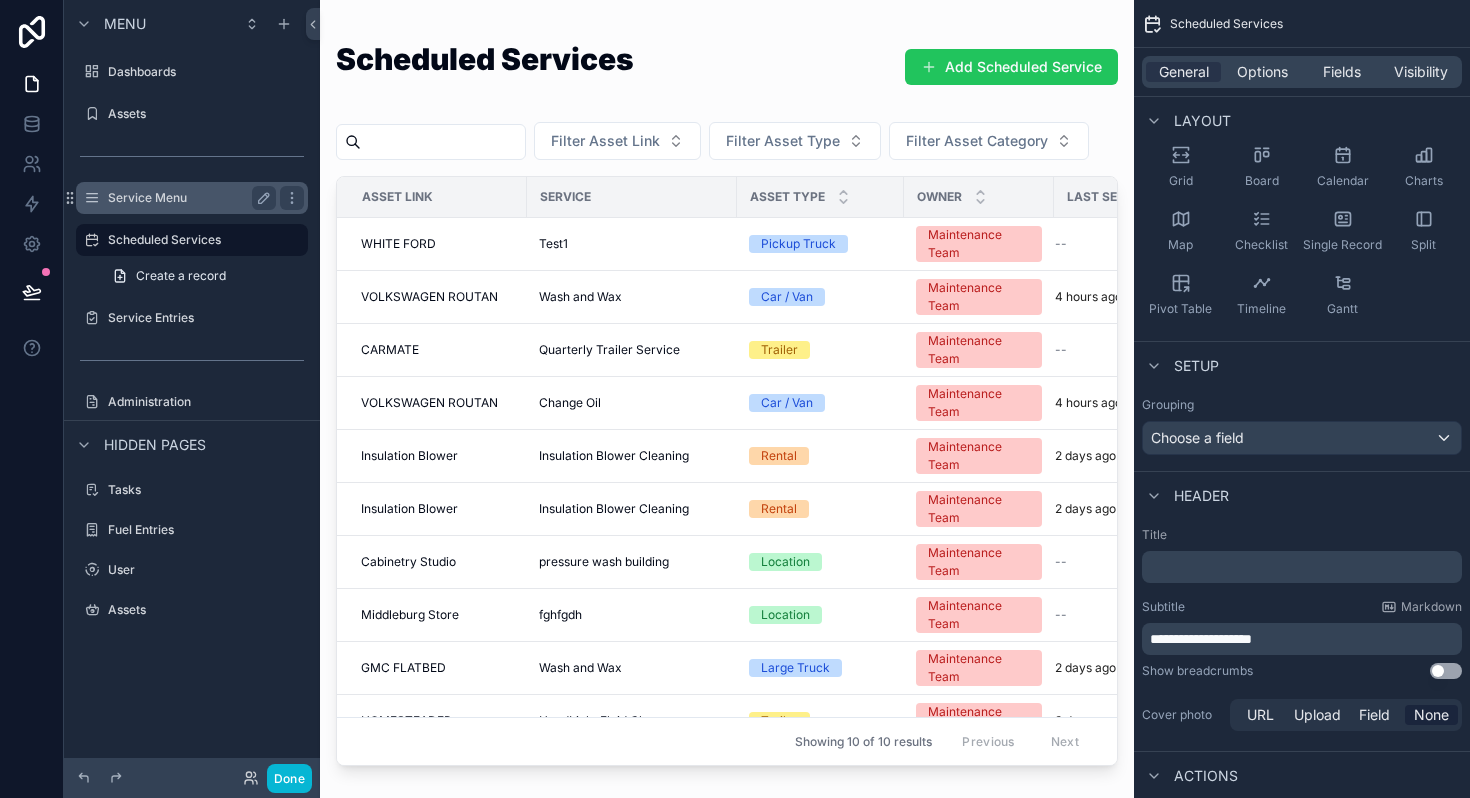 click on "Service Menu" at bounding box center [192, 198] 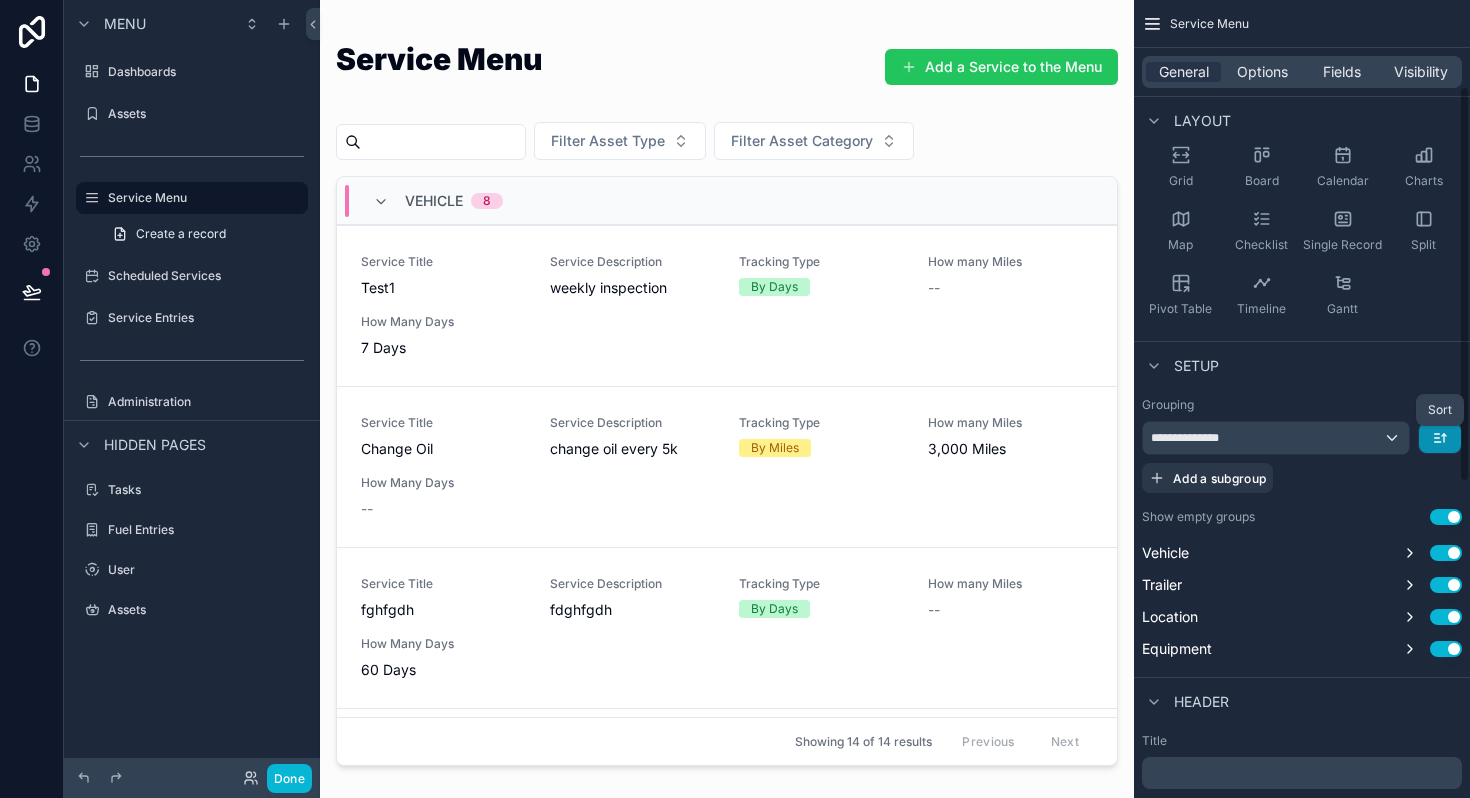 click 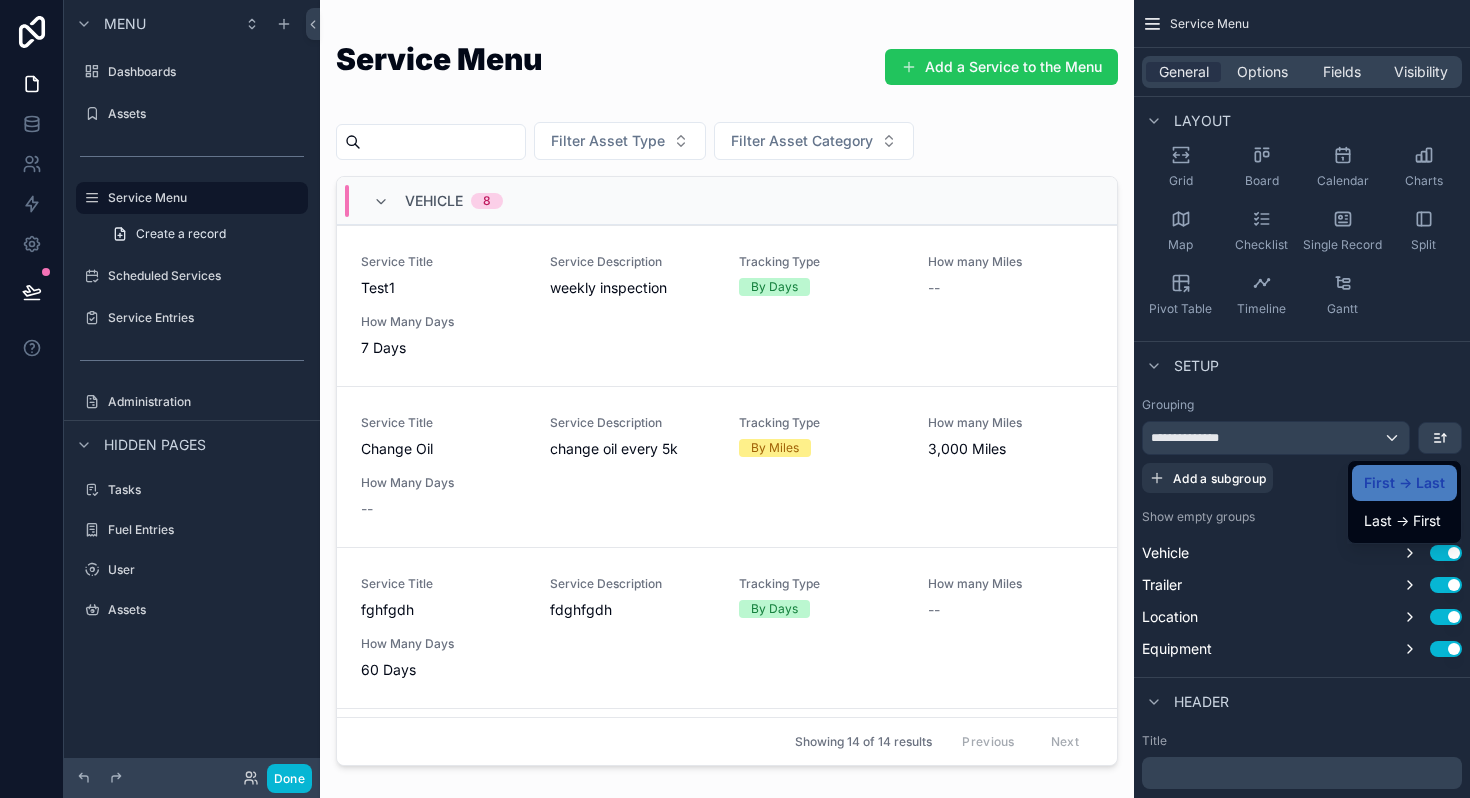 click at bounding box center (735, 399) 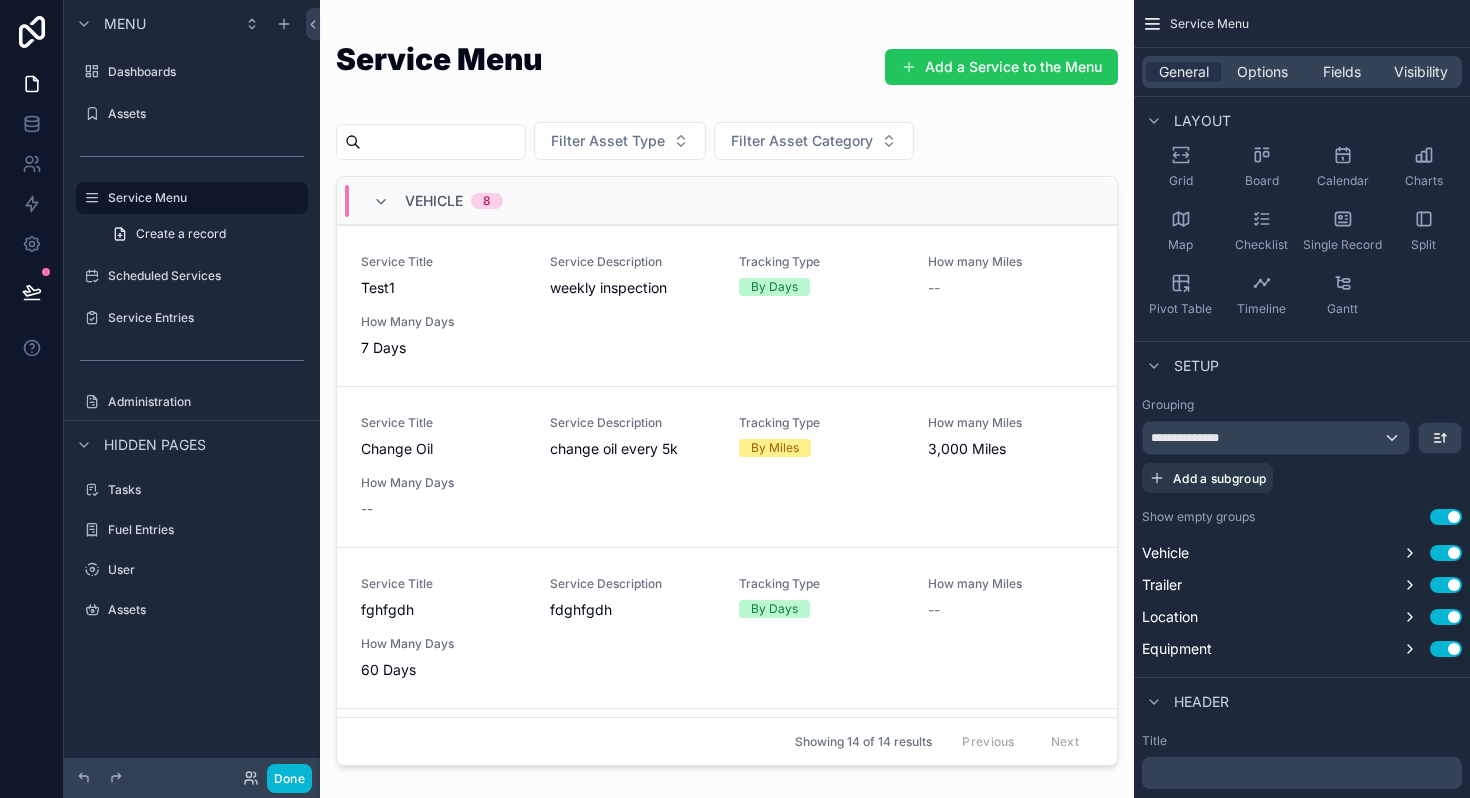 click on "Vehicle 8" at bounding box center (438, 201) 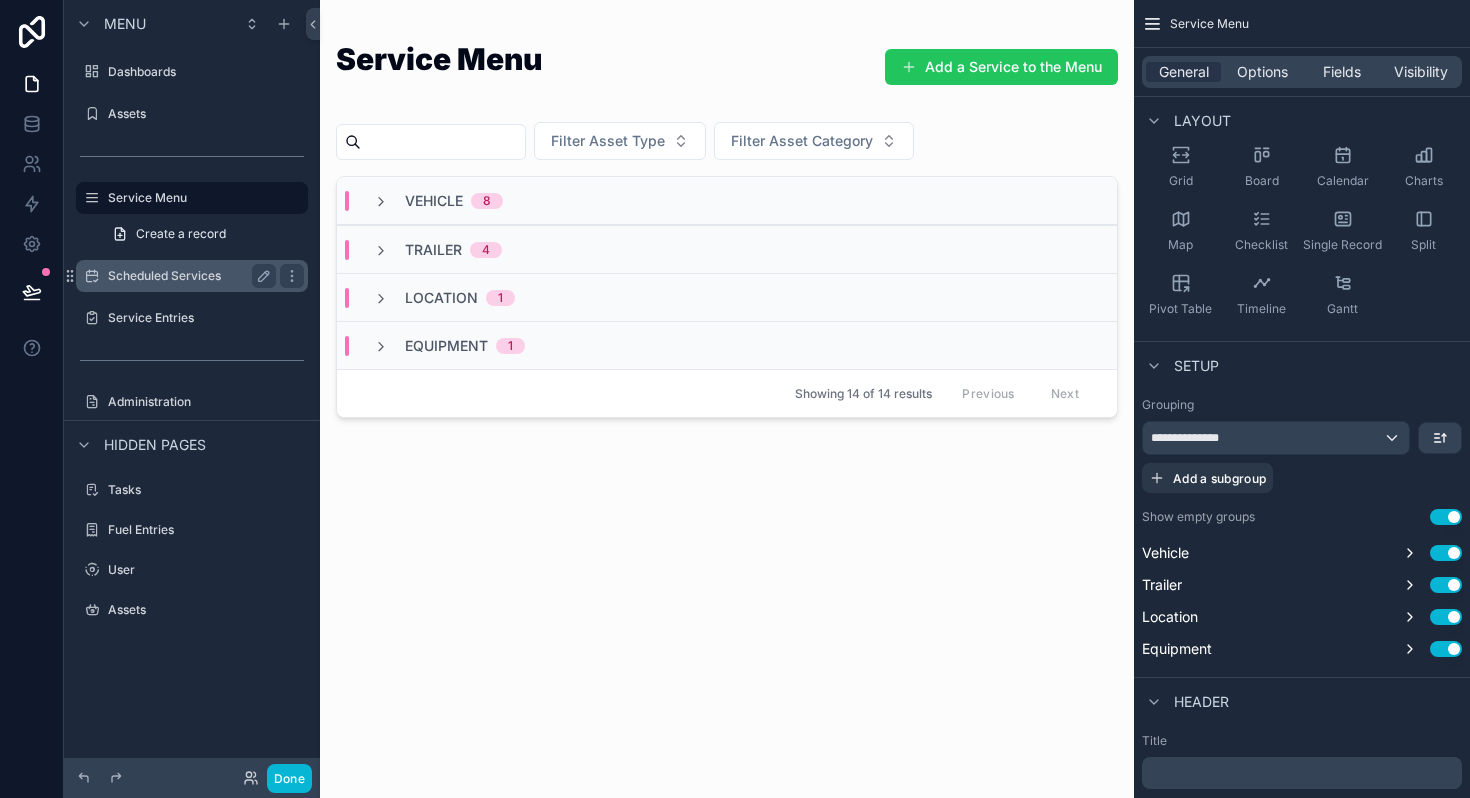 click on "Scheduled Services" at bounding box center [188, 276] 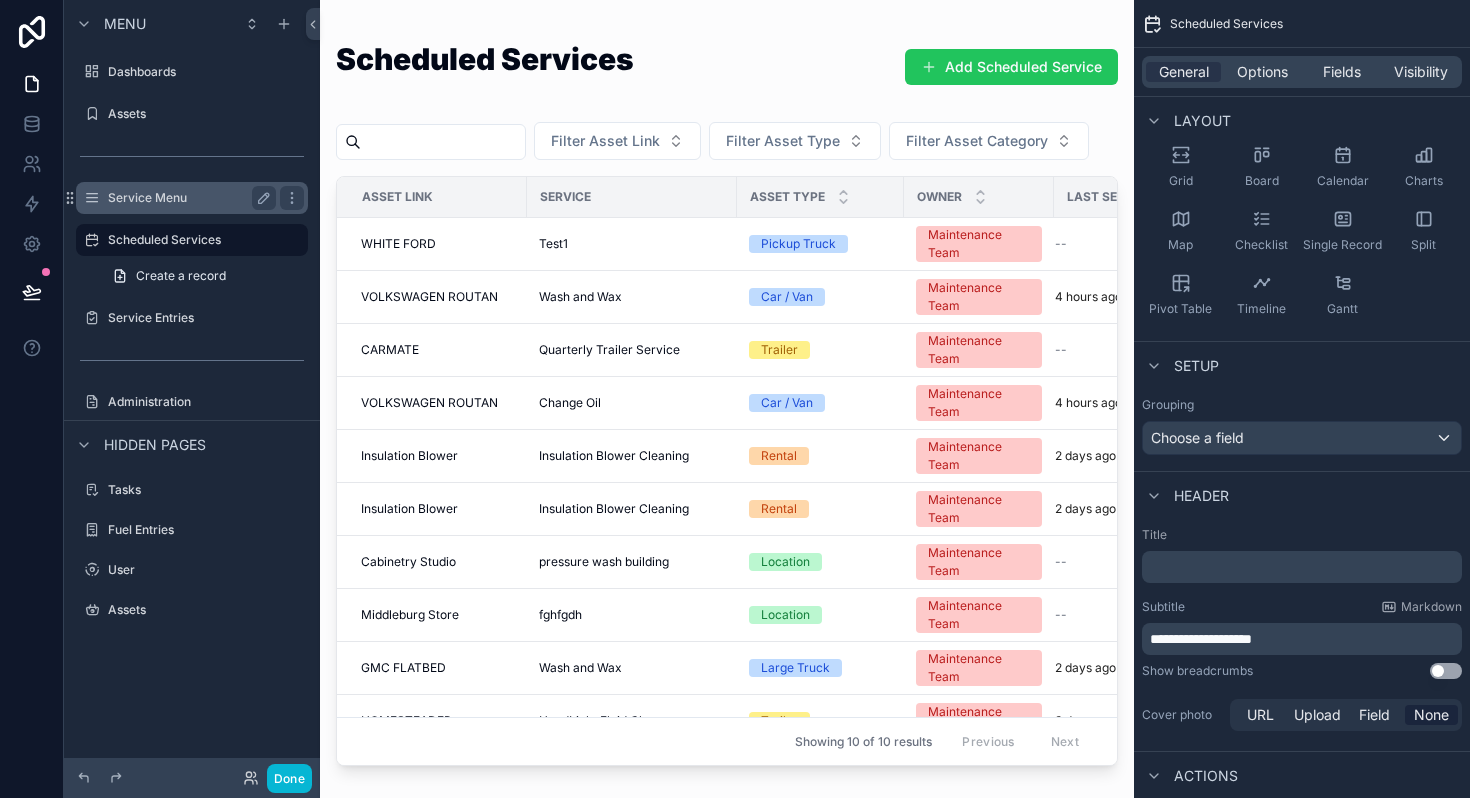 click on "Service Menu" at bounding box center [188, 198] 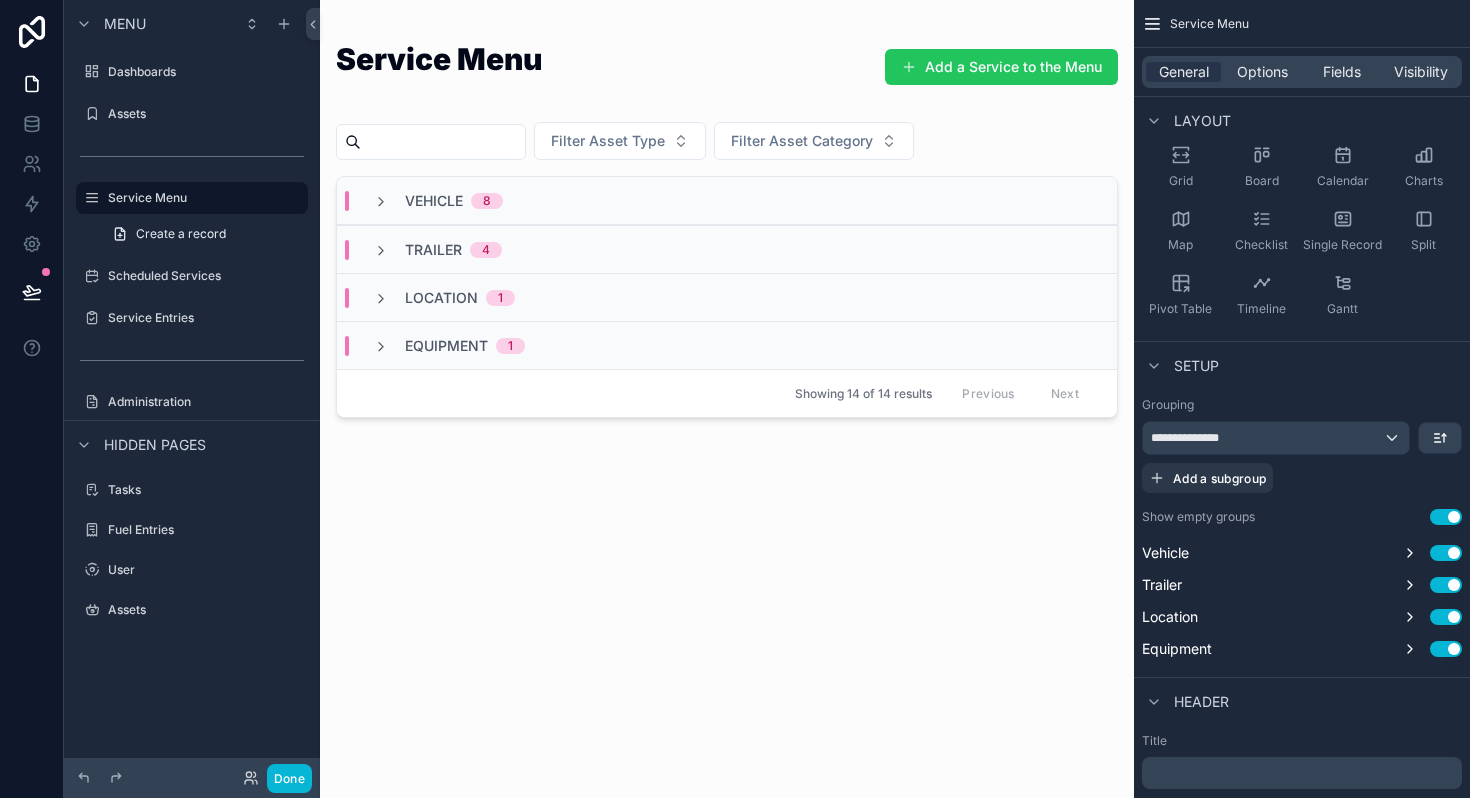 click on "Vehicle 8" at bounding box center [438, 201] 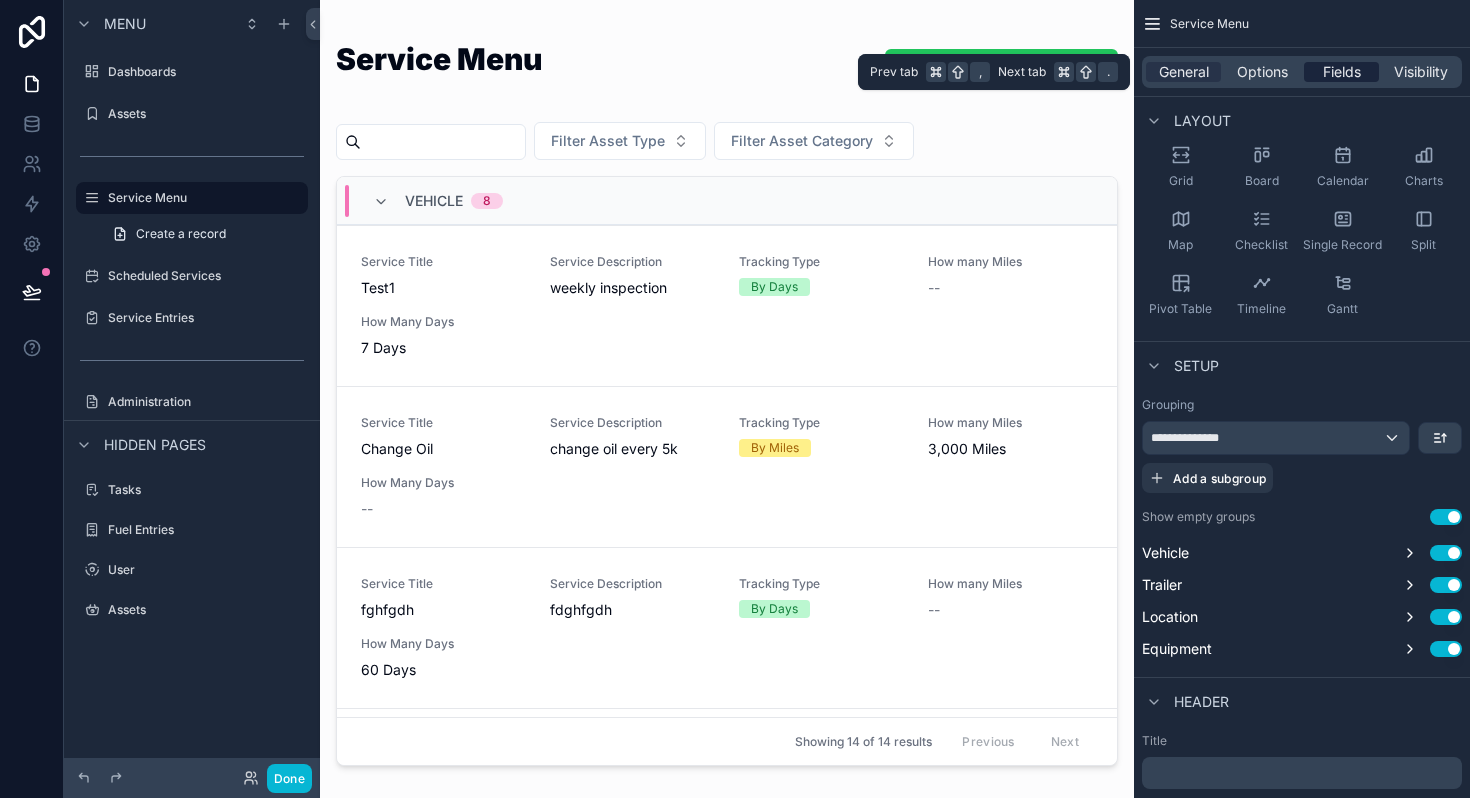 click on "Fields" at bounding box center [1342, 72] 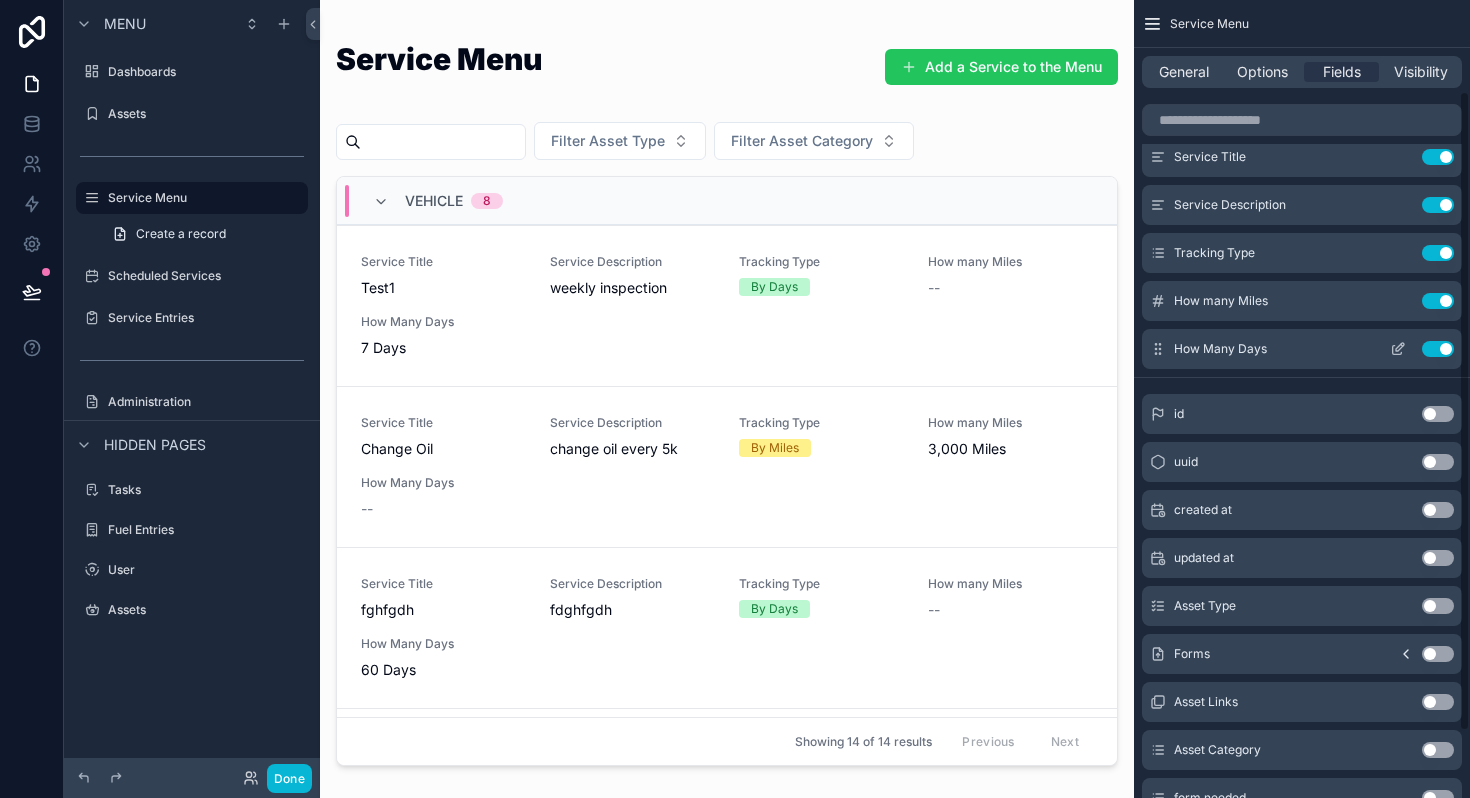 scroll, scrollTop: 8, scrollLeft: 0, axis: vertical 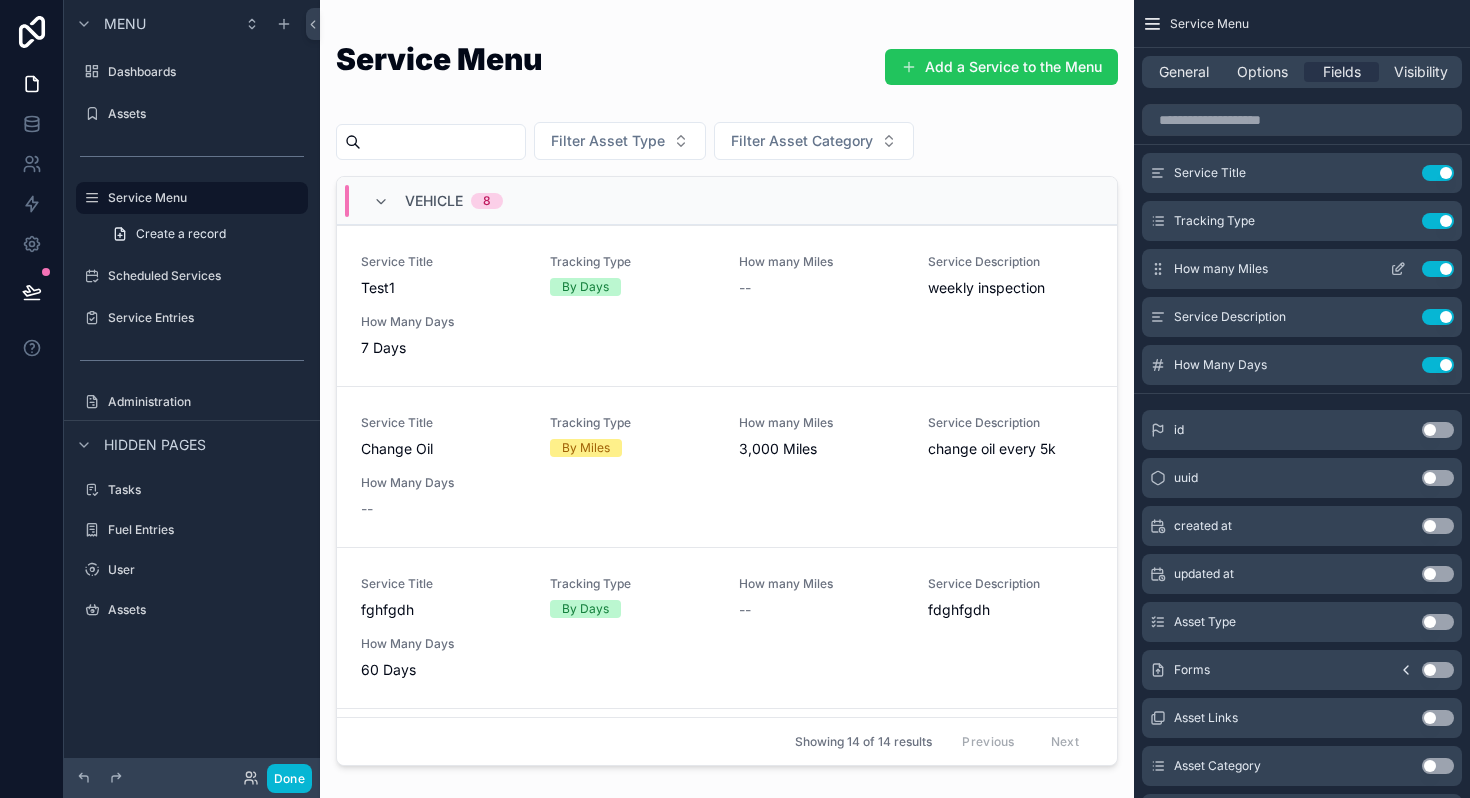 click 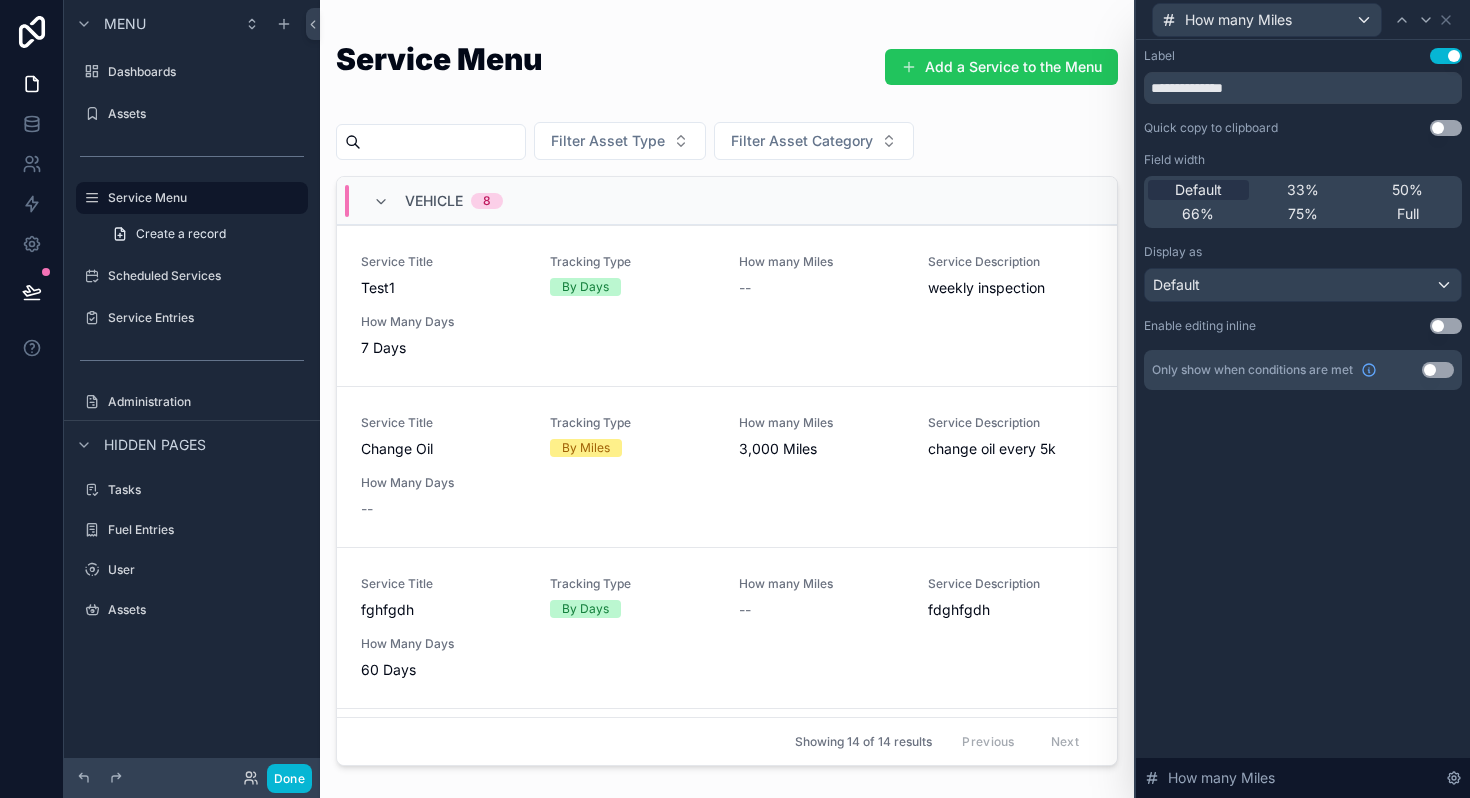 click on "Only show when conditions are met Use setting" at bounding box center (1303, 370) 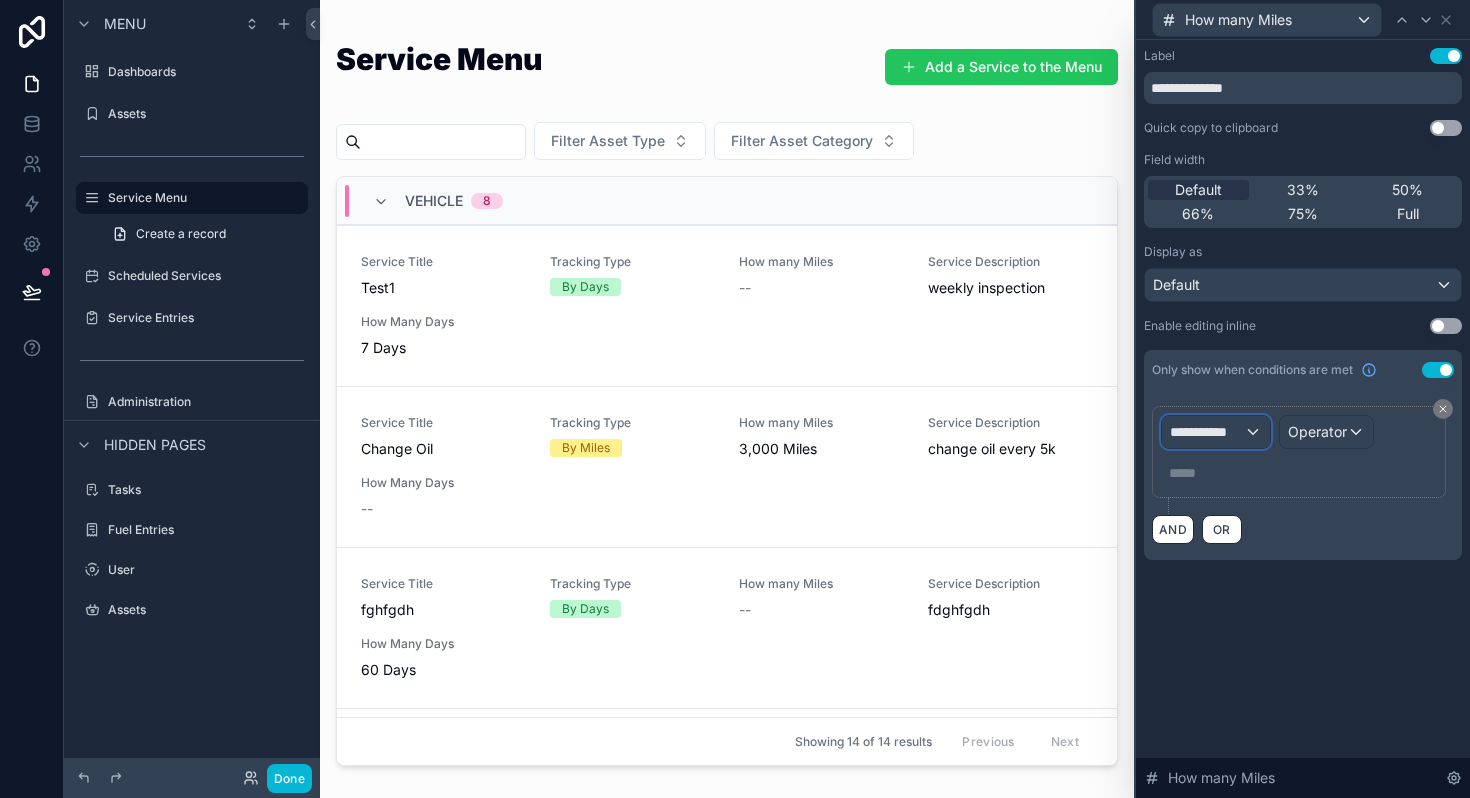 click on "**********" at bounding box center (1207, 432) 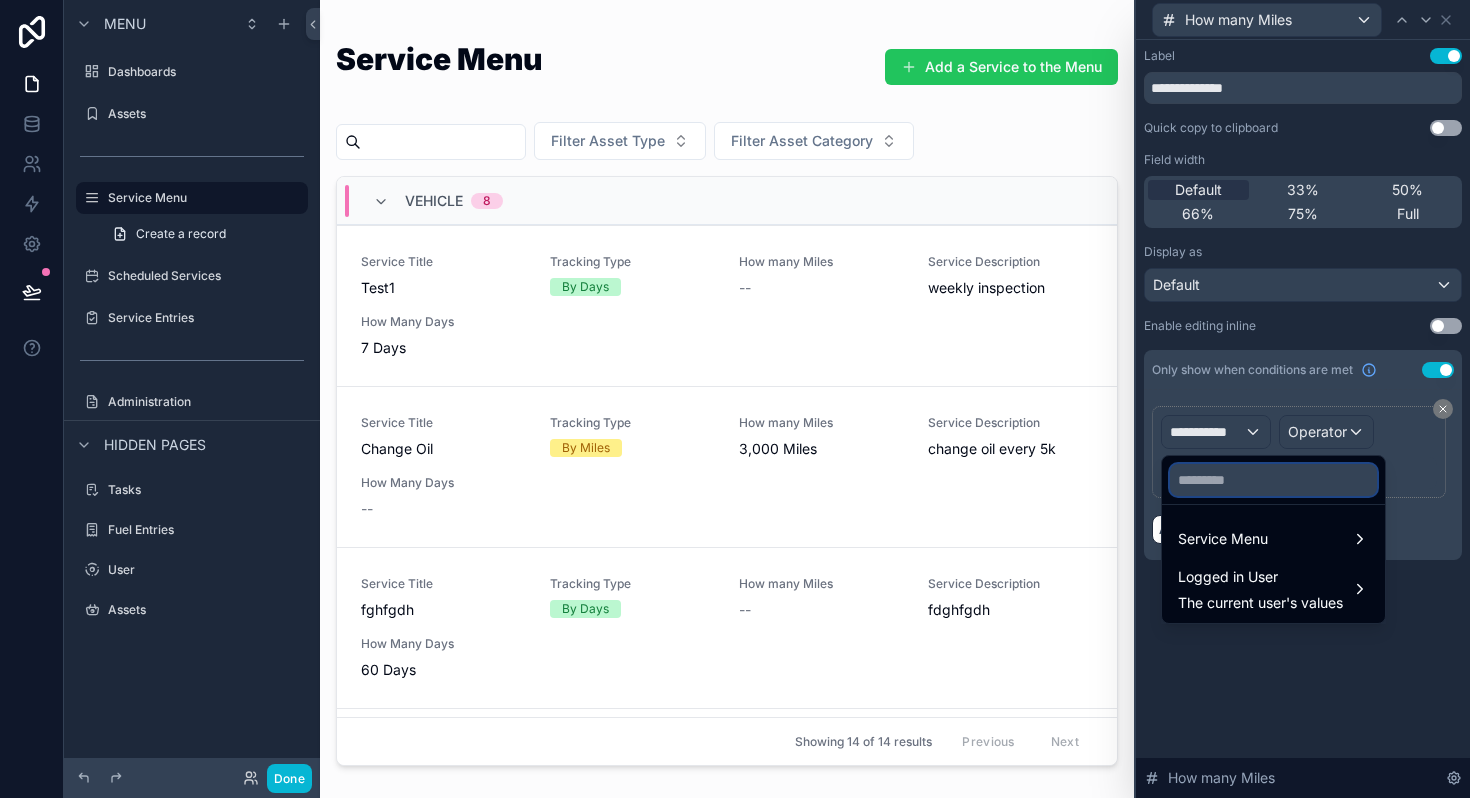 click at bounding box center [1273, 480] 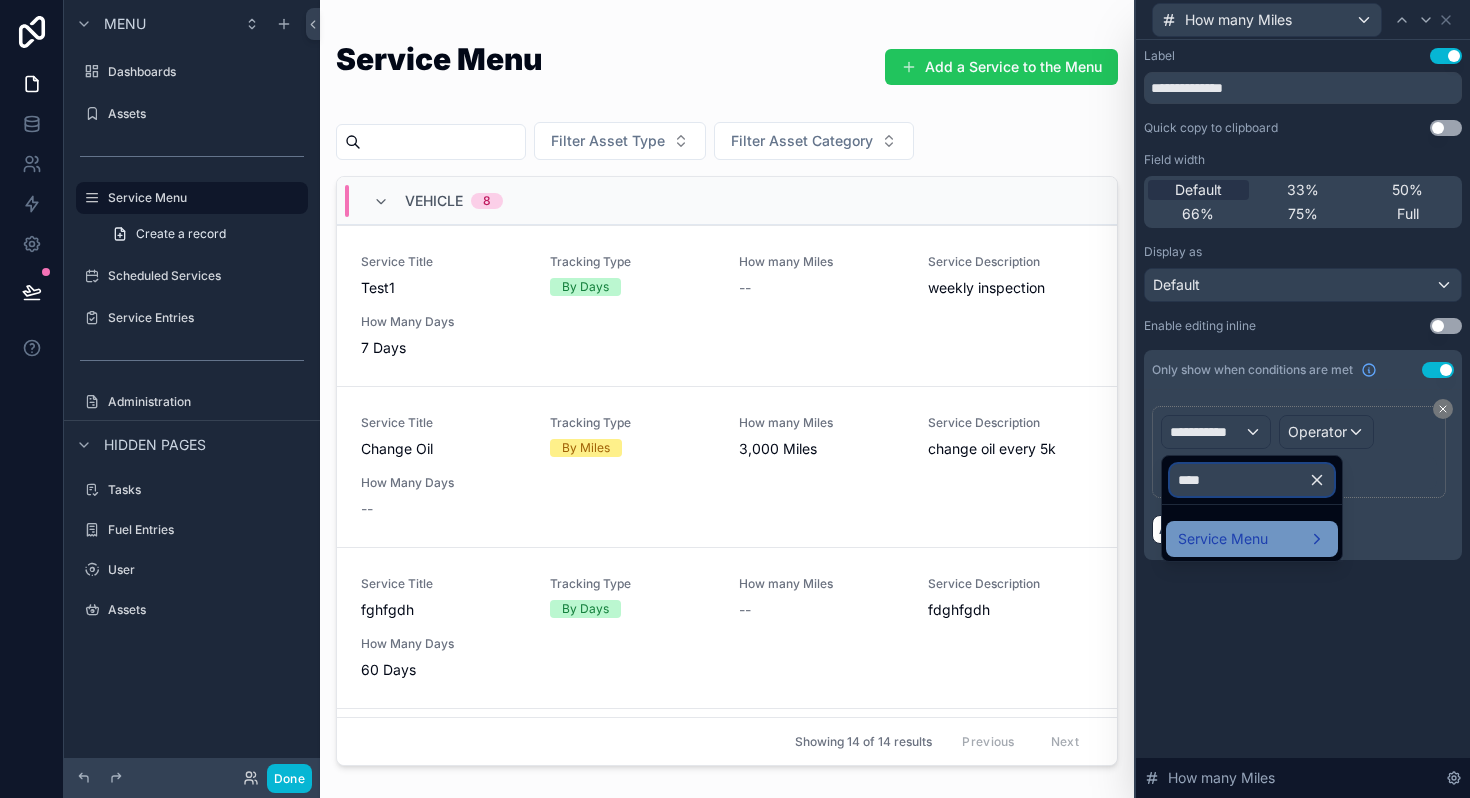 type on "****" 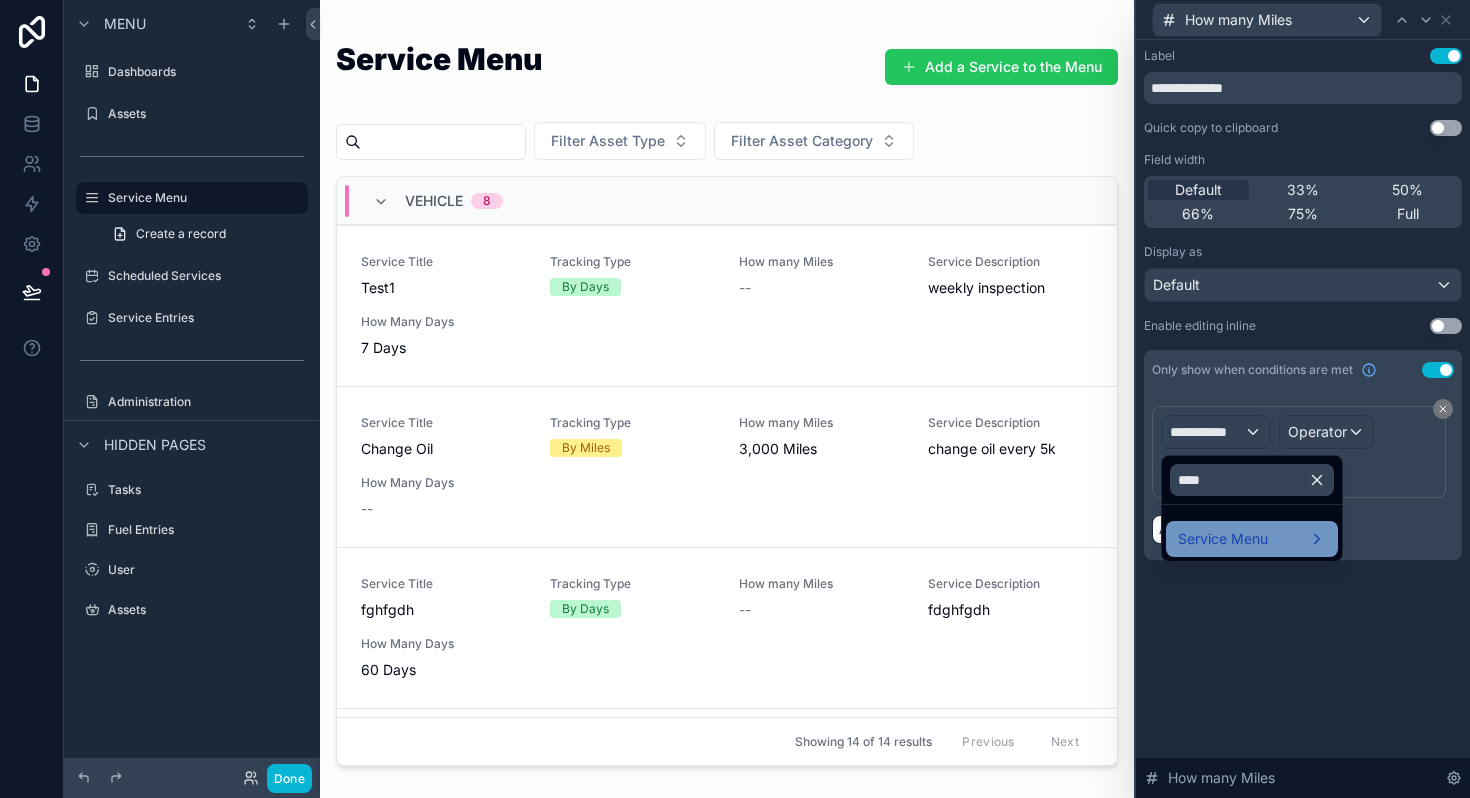 click on "Service Menu" at bounding box center [1223, 539] 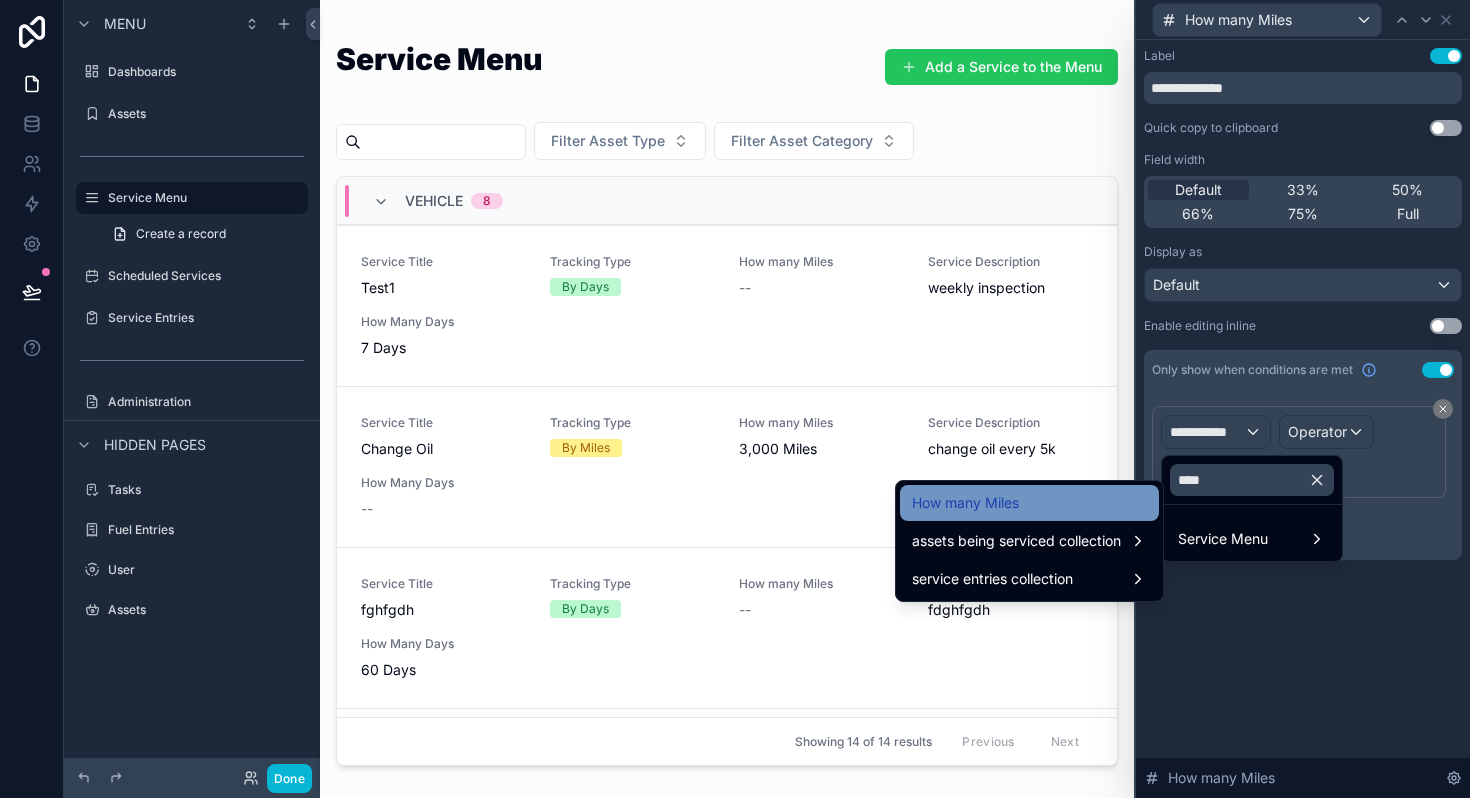 click on "How many Miles" at bounding box center [1029, 503] 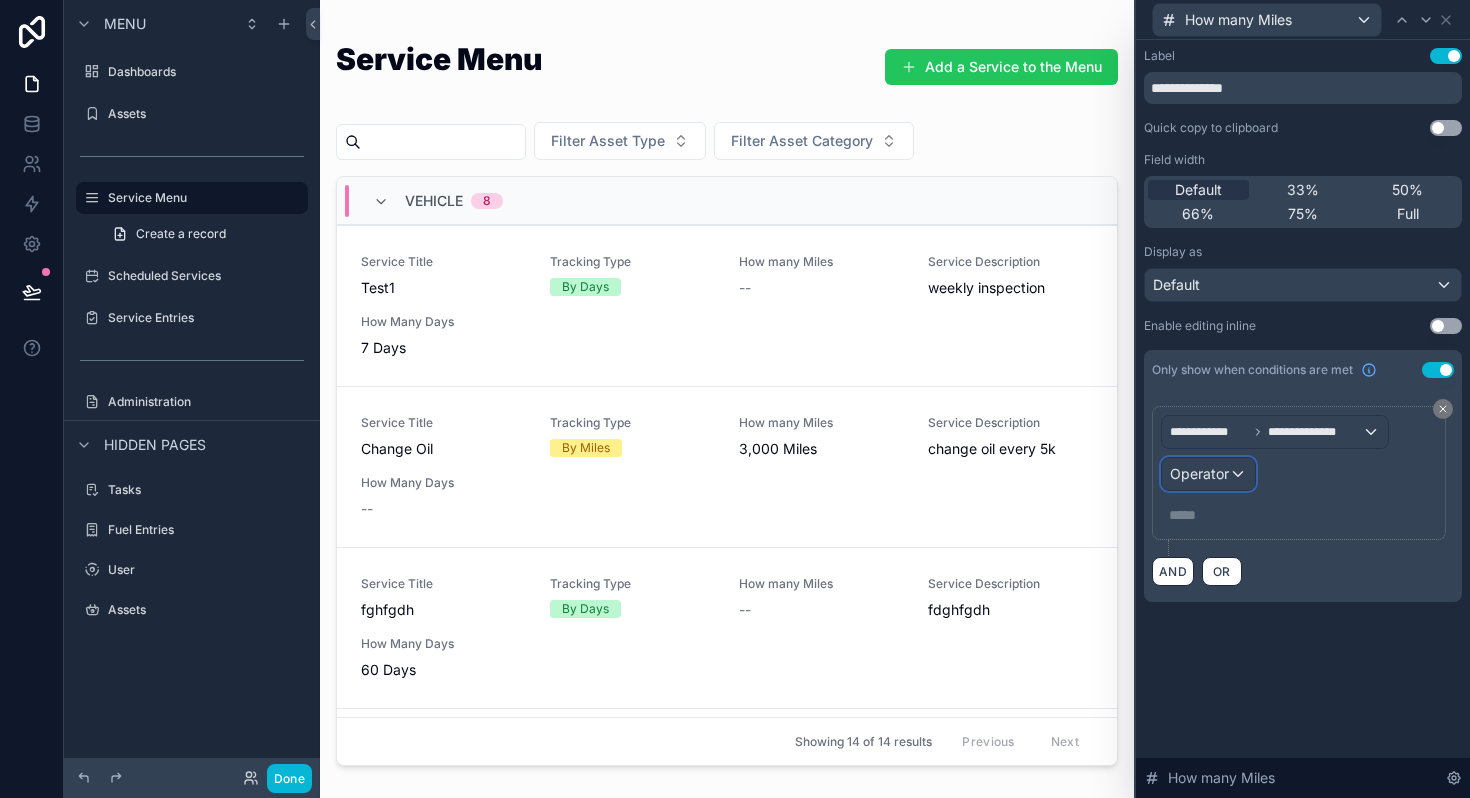 click on "Operator" at bounding box center (1208, 474) 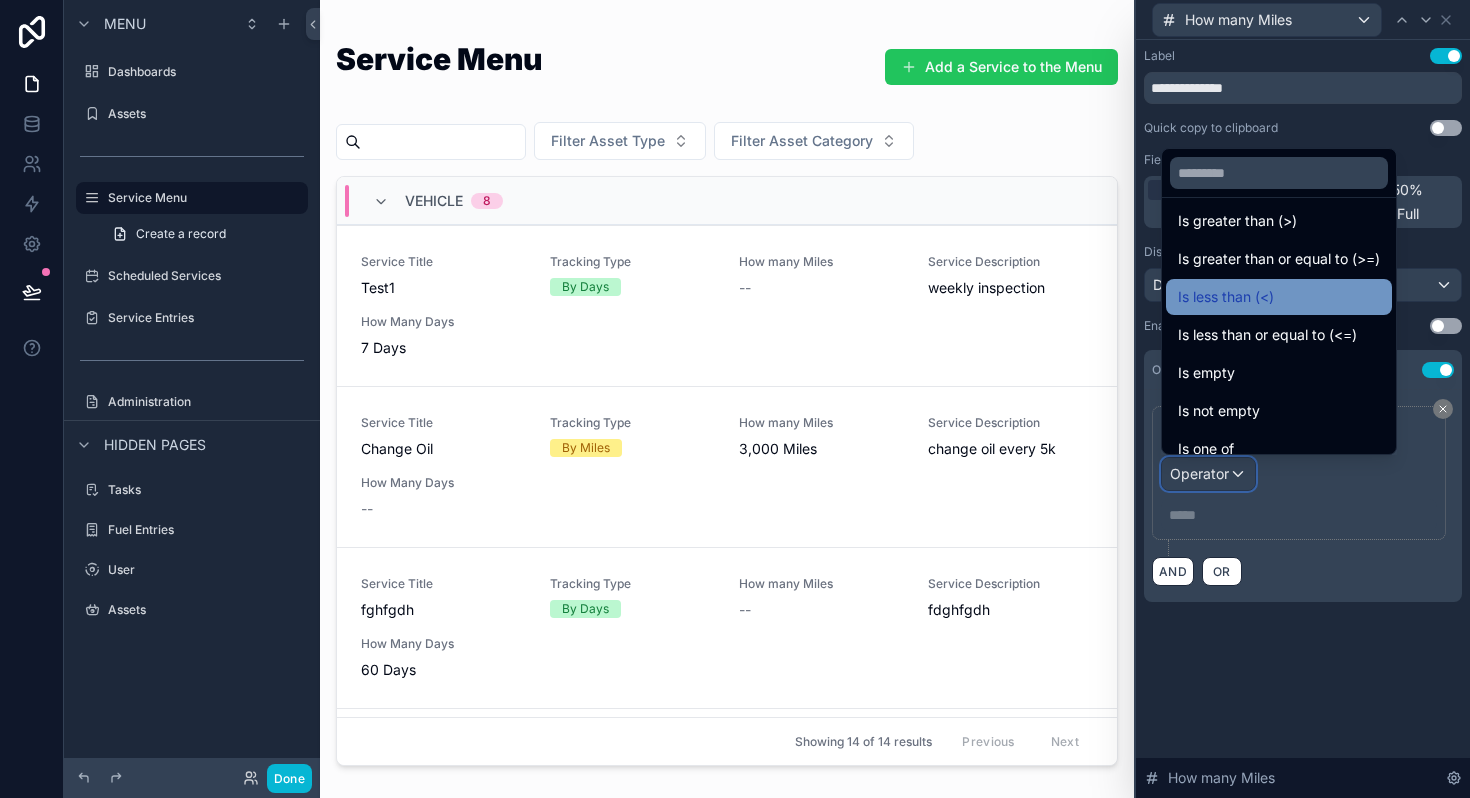 scroll, scrollTop: 90, scrollLeft: 0, axis: vertical 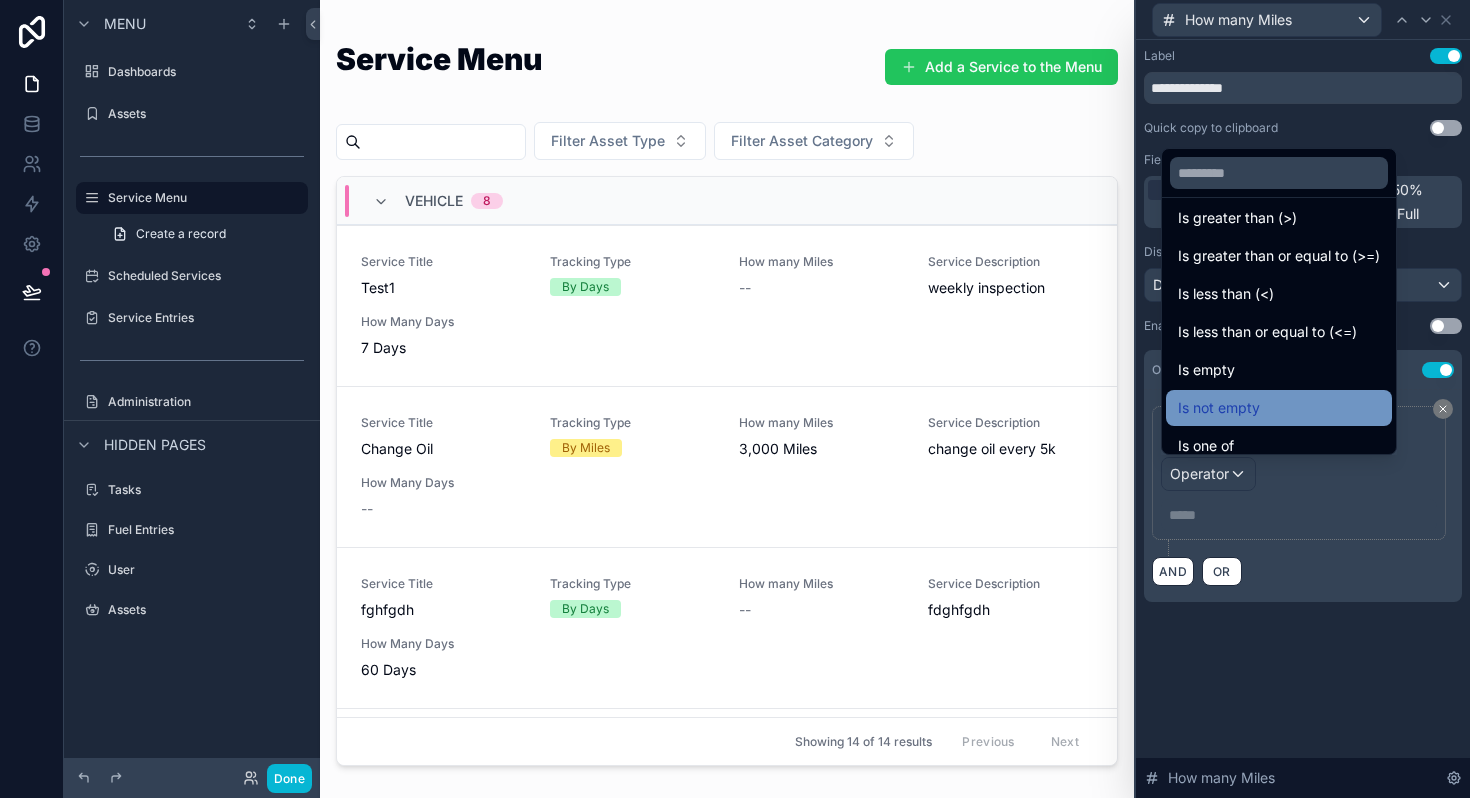 click on "Is not empty" at bounding box center (1279, 408) 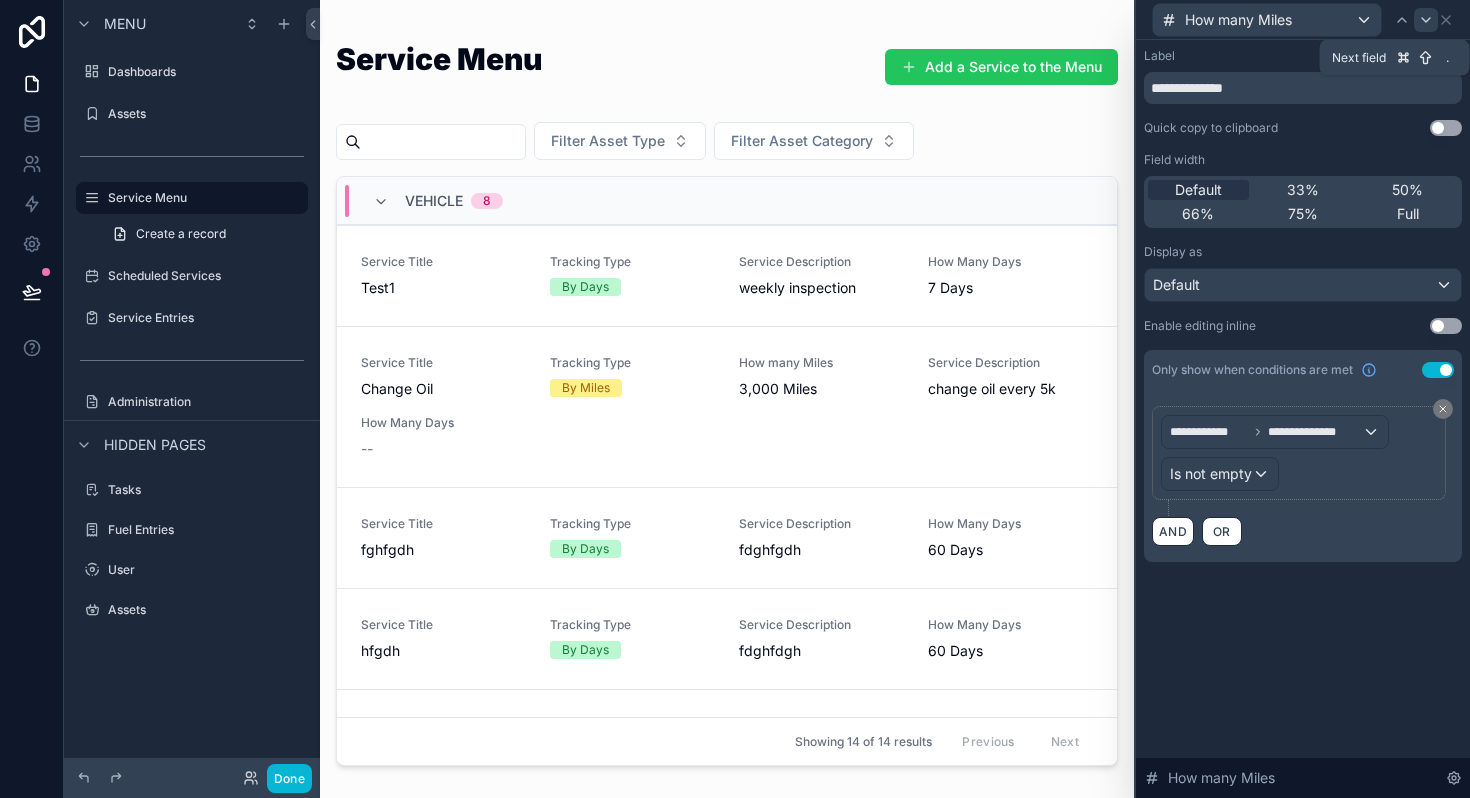 click 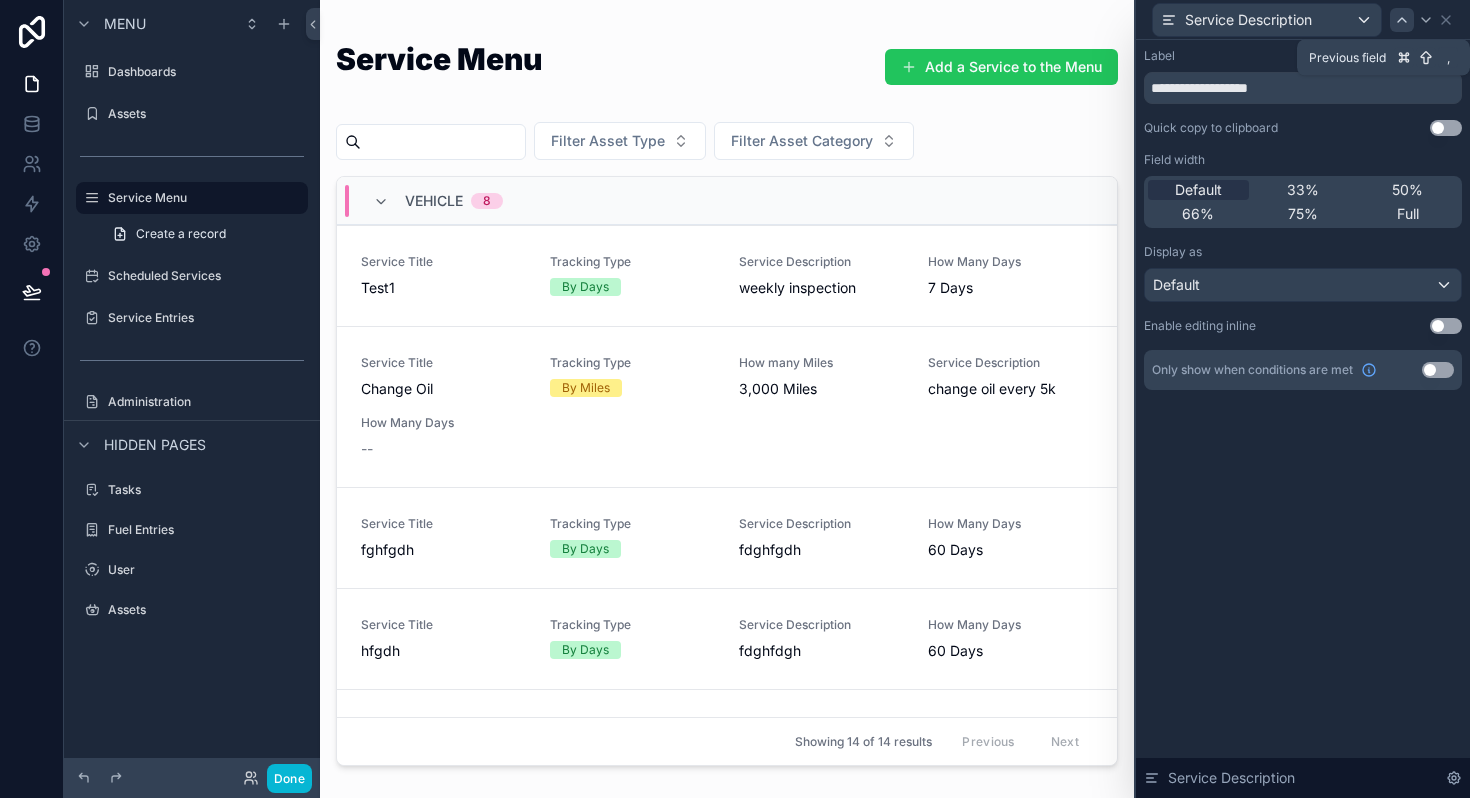 click 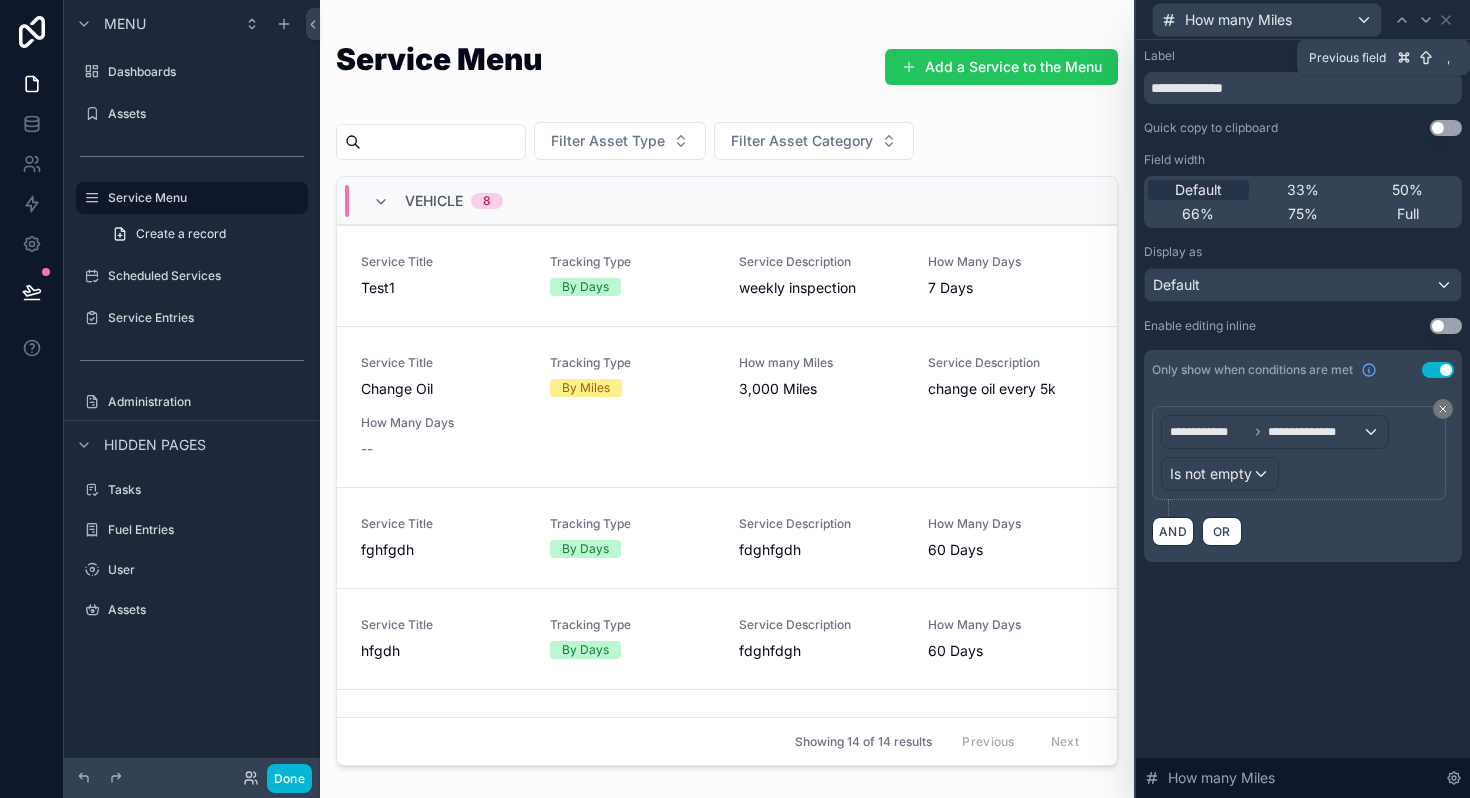 click 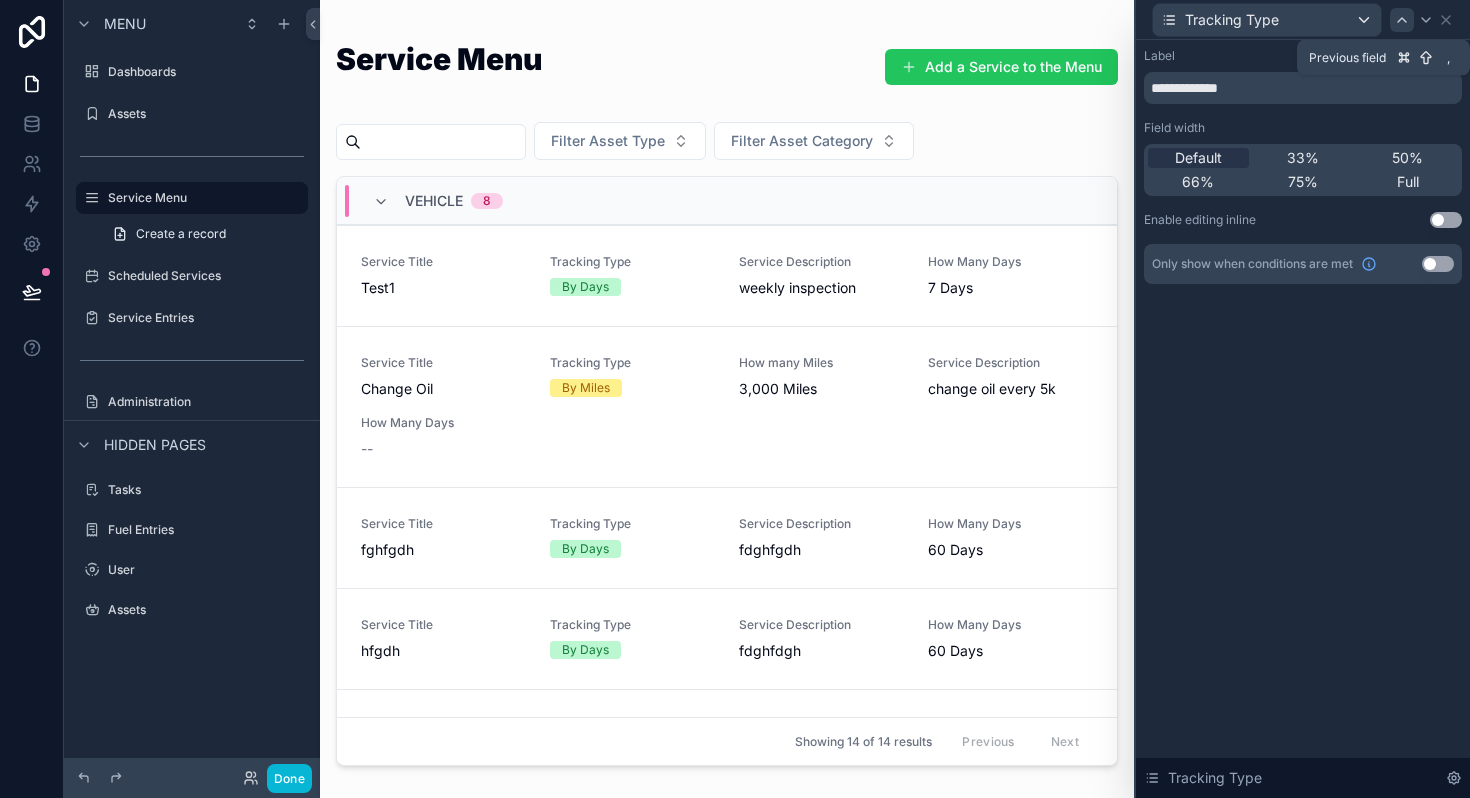 click at bounding box center [1402, 20] 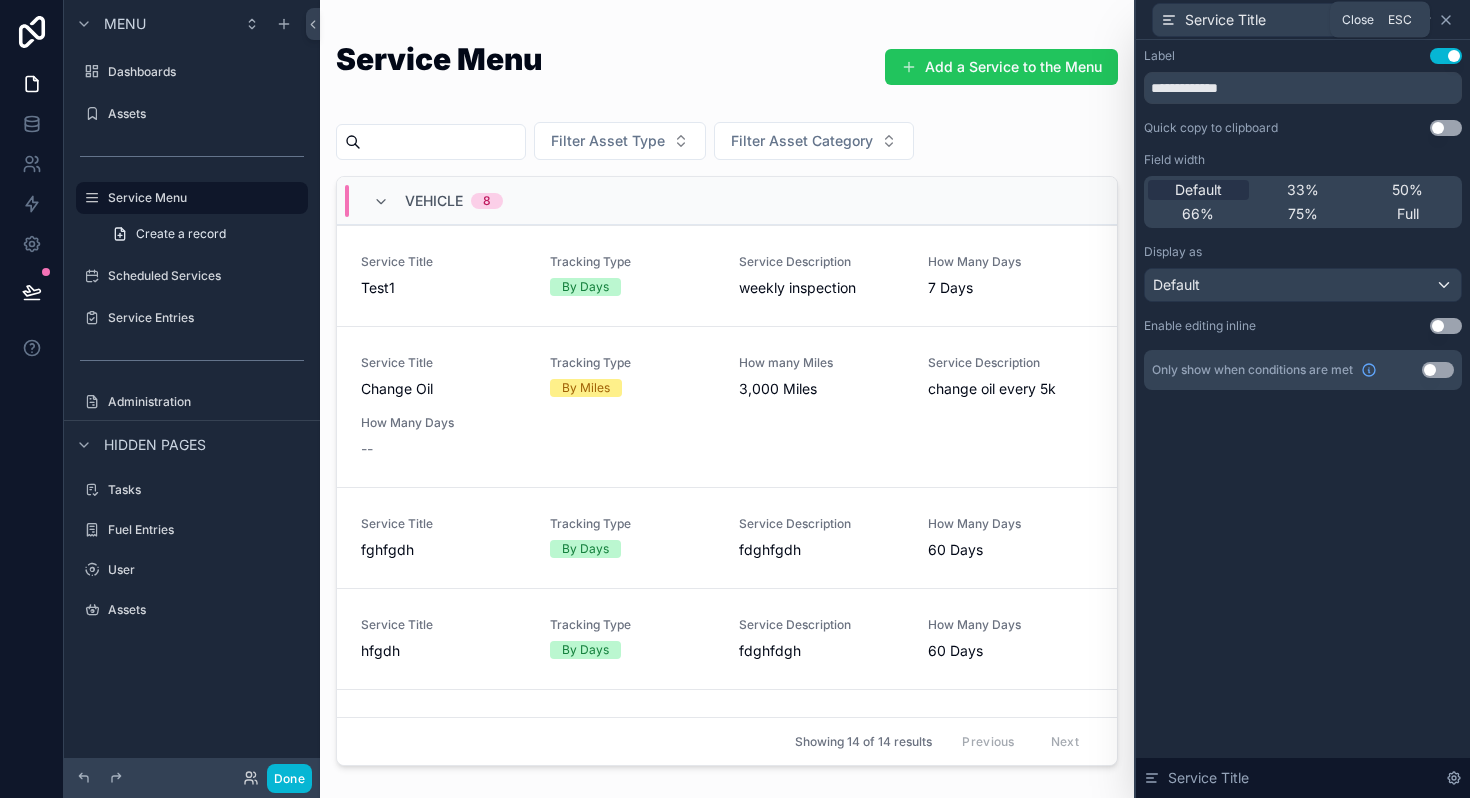 click 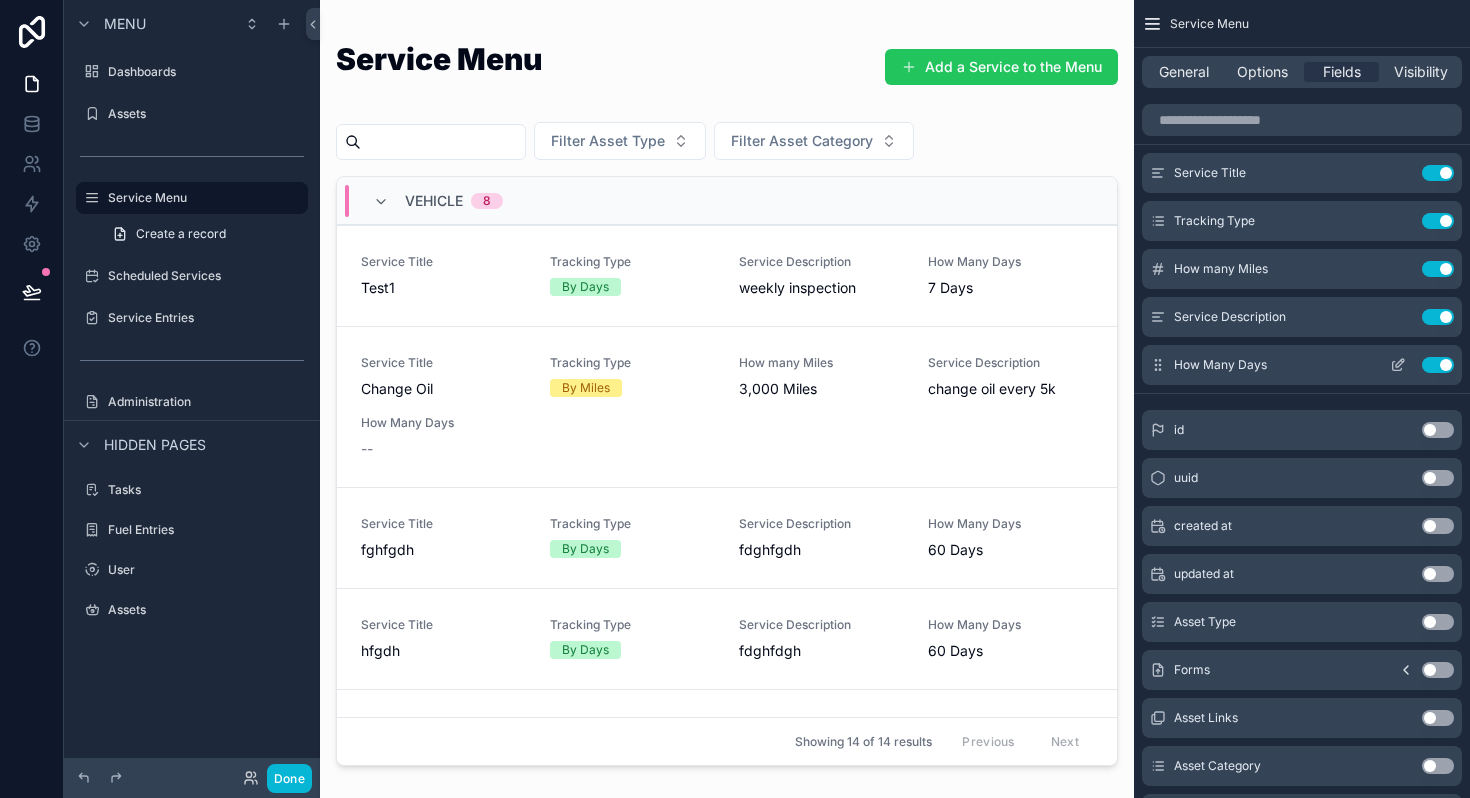 click 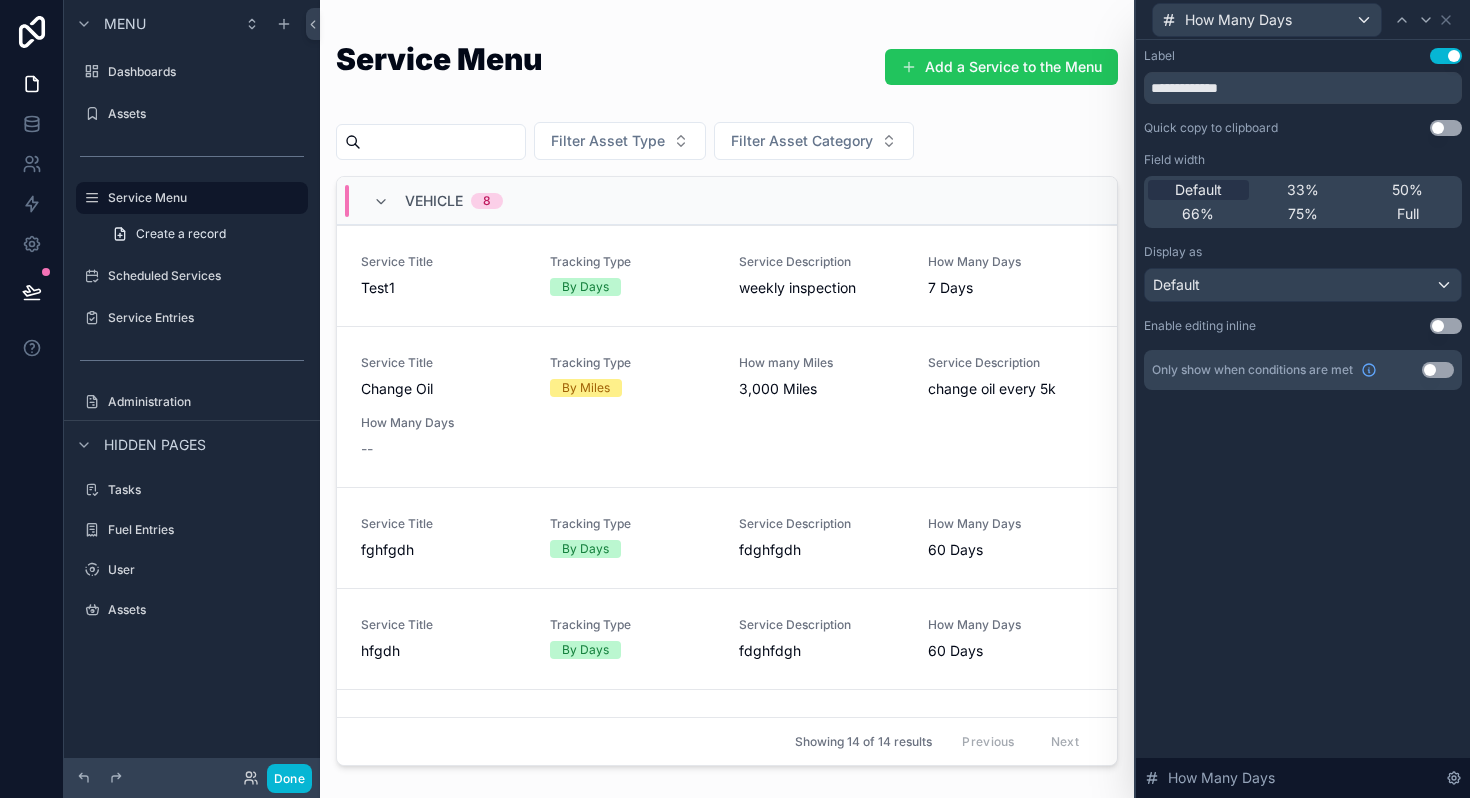 click on "Use setting" at bounding box center (1438, 370) 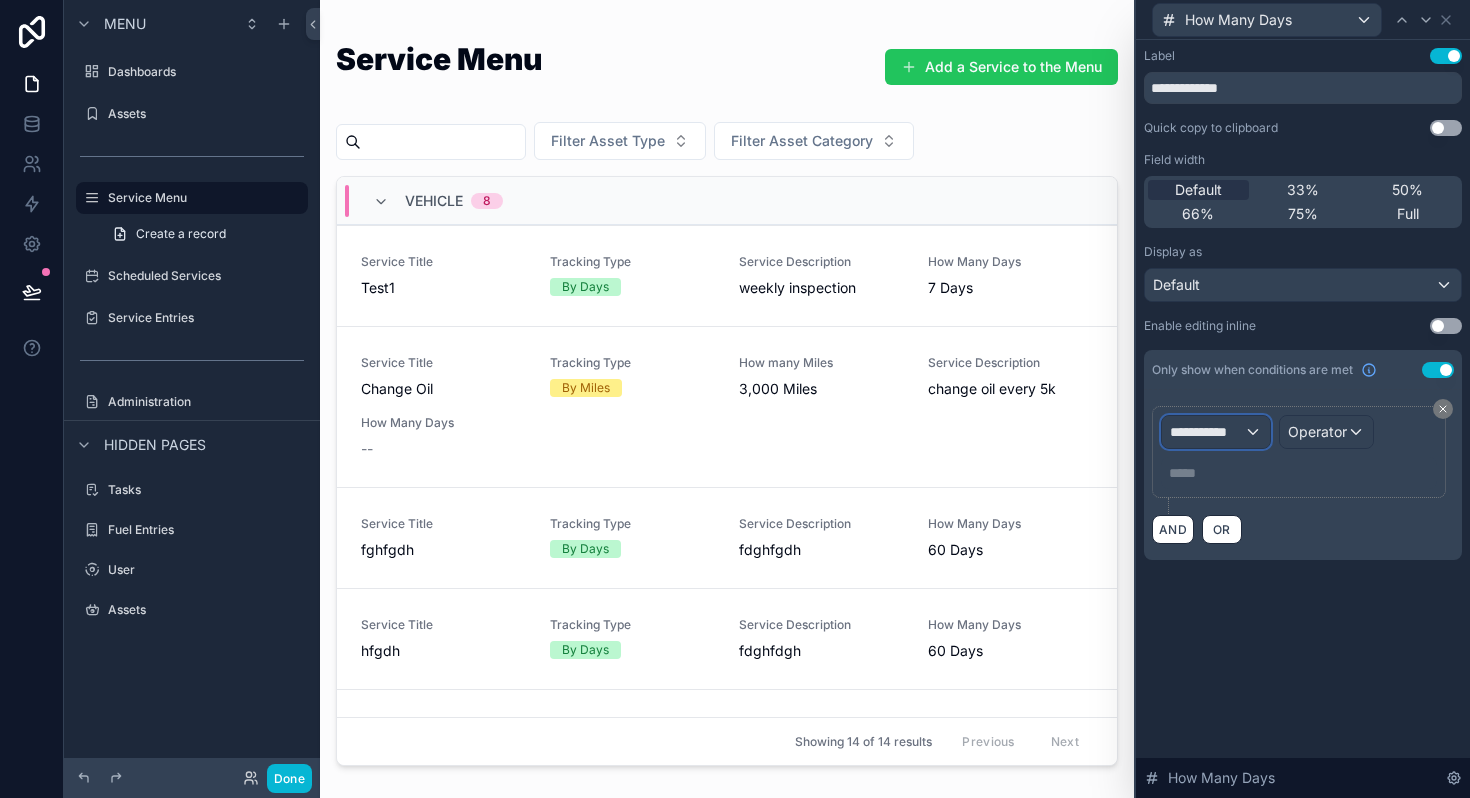 click on "**********" at bounding box center (1216, 432) 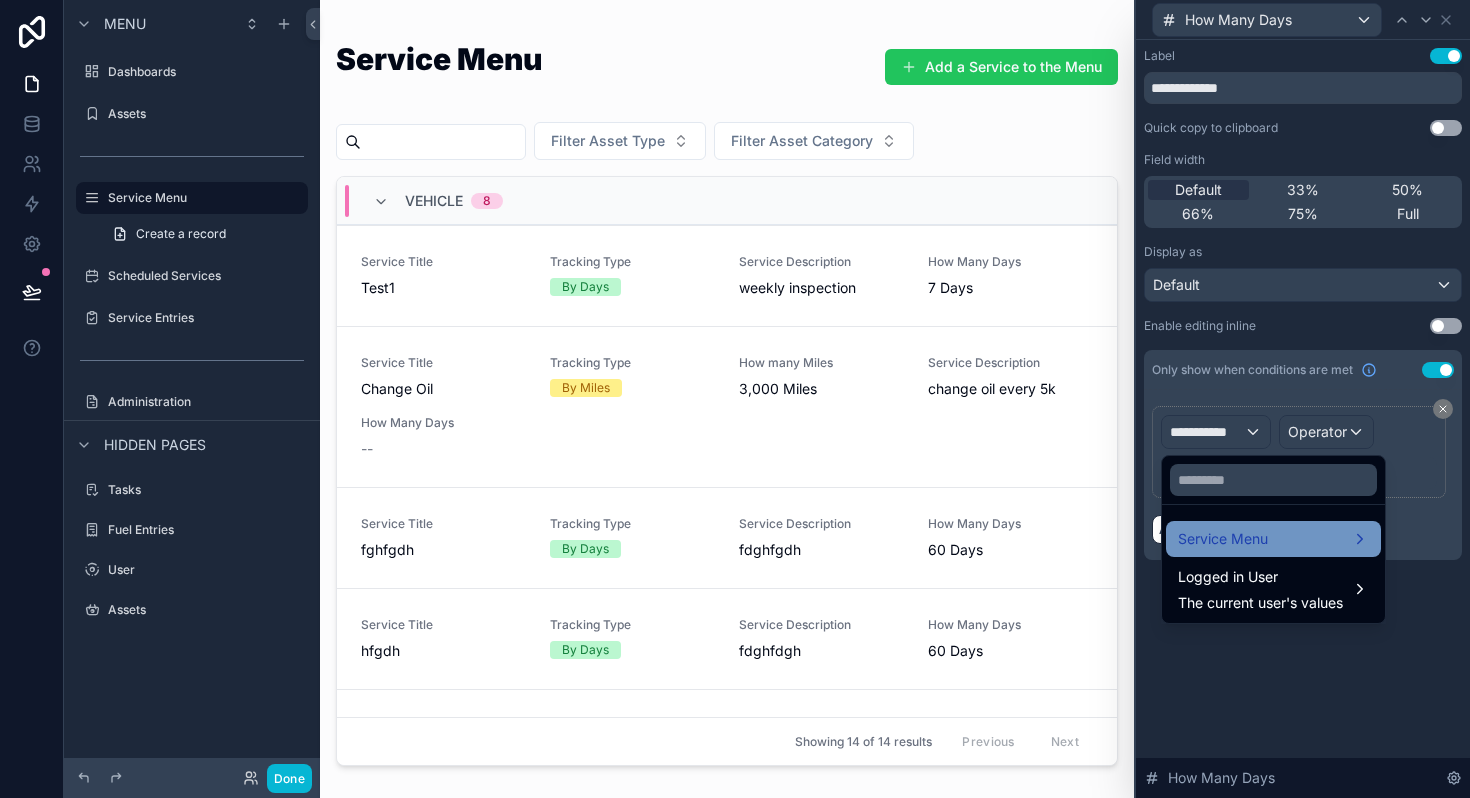 click on "Service Menu" at bounding box center [1223, 539] 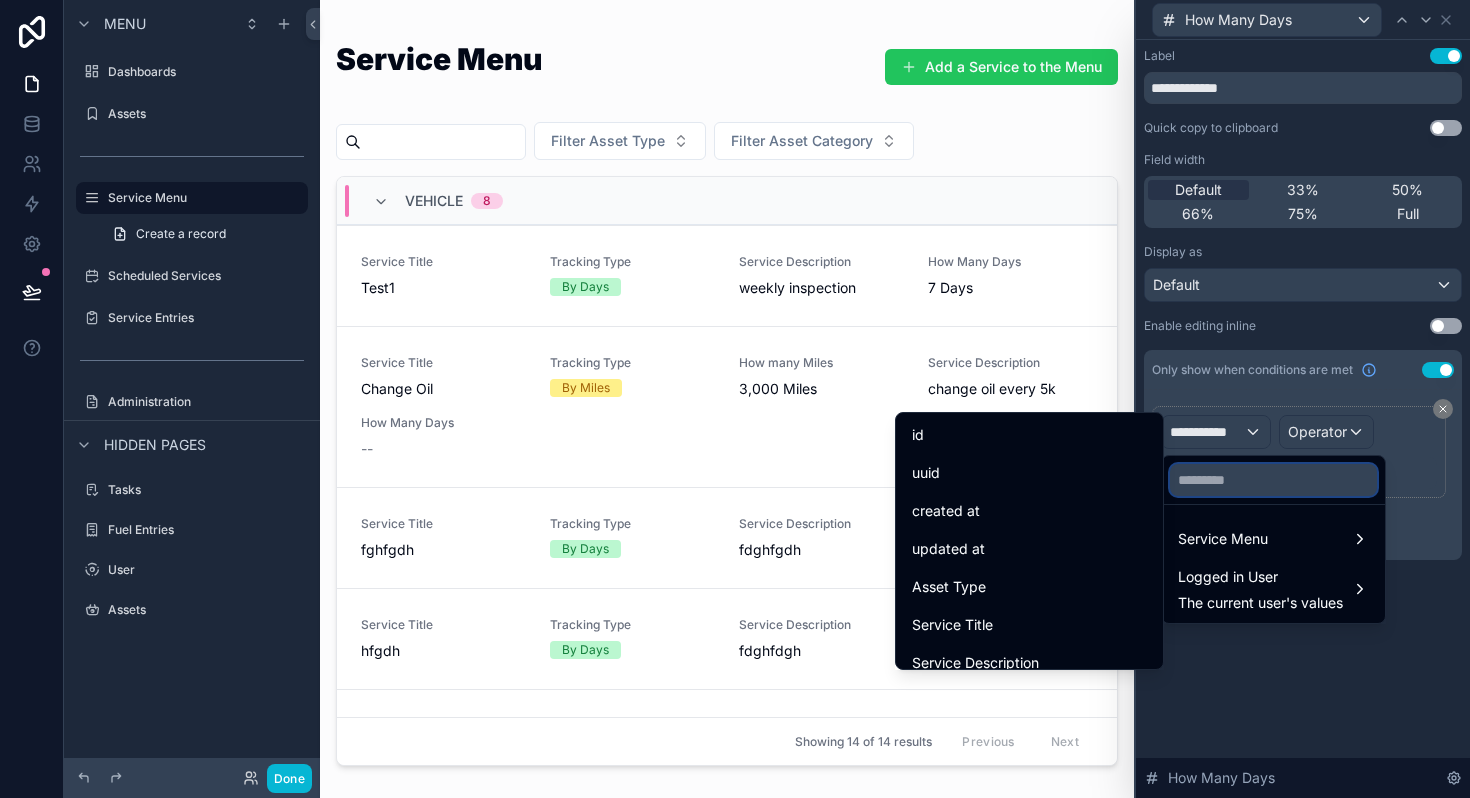 click at bounding box center (1273, 480) 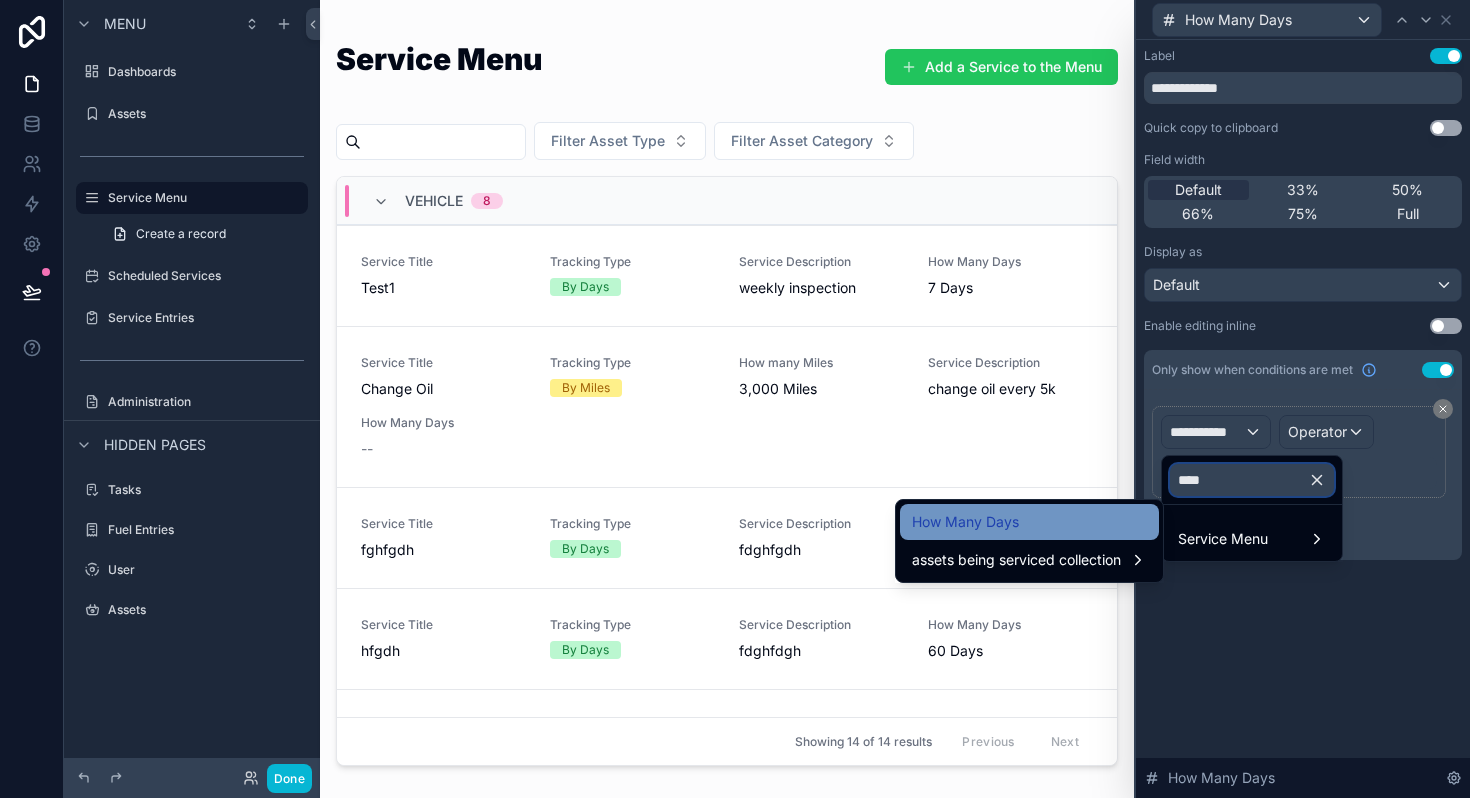 type on "****" 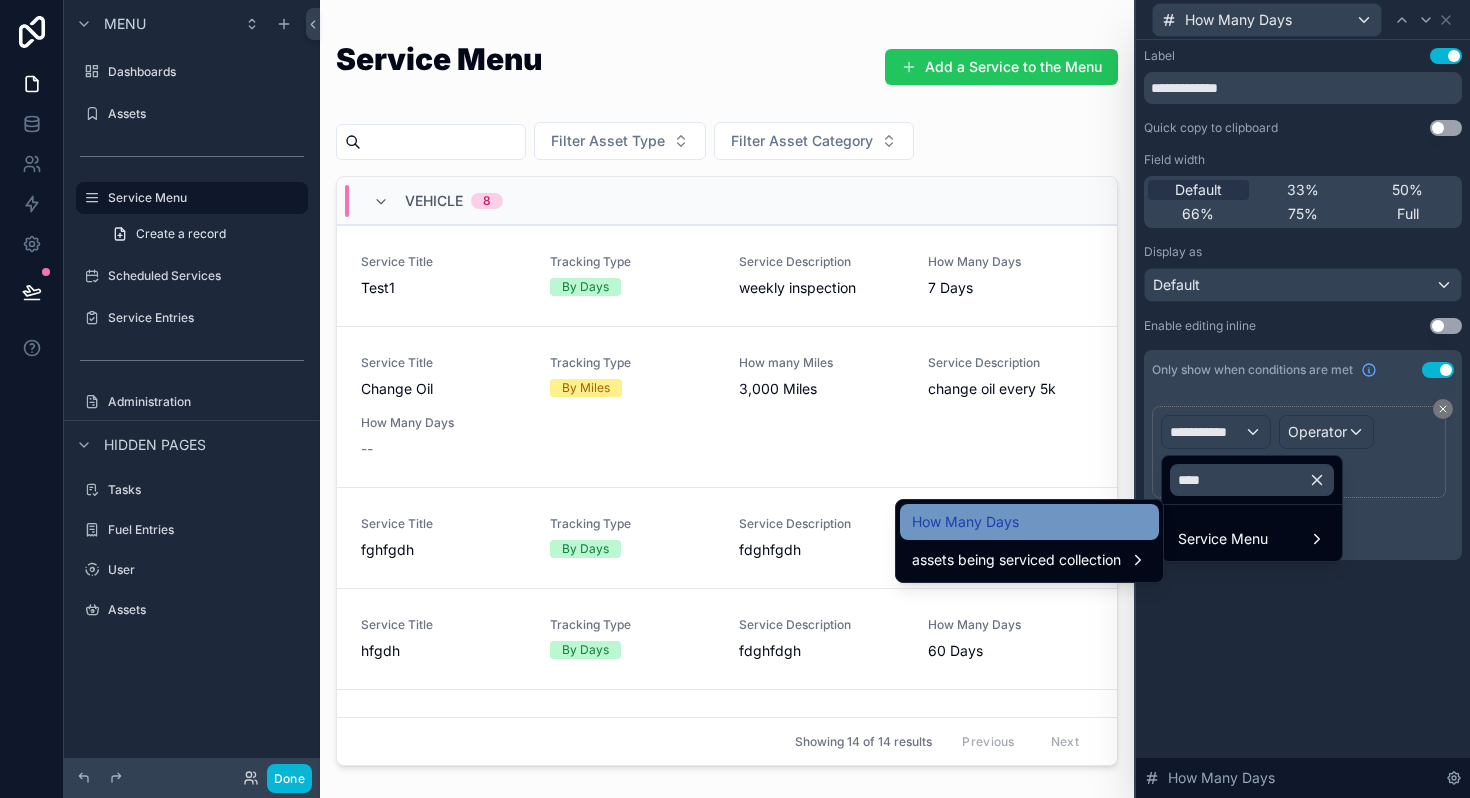 click on "How Many Days" at bounding box center (965, 522) 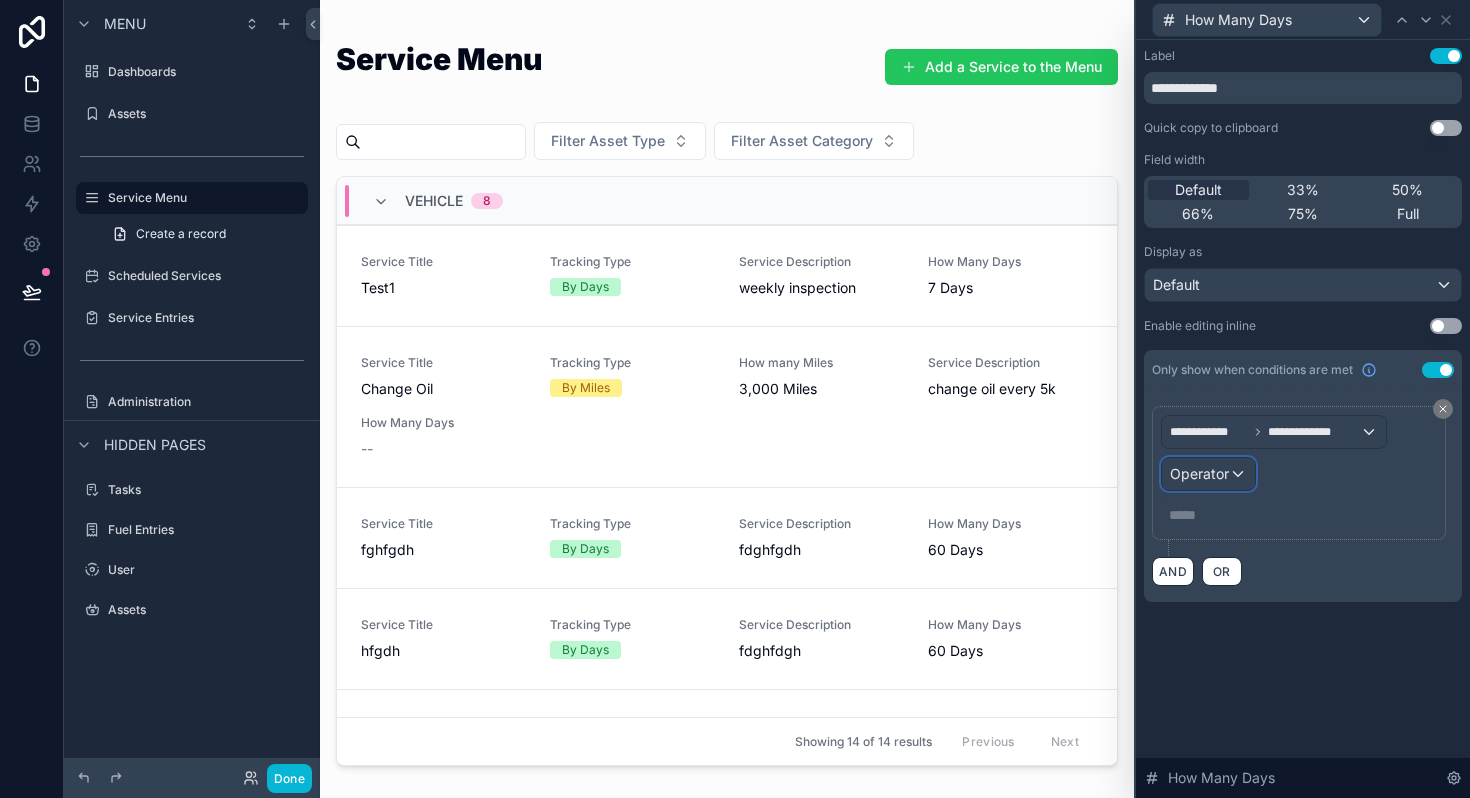 click on "Operator" at bounding box center (1208, 474) 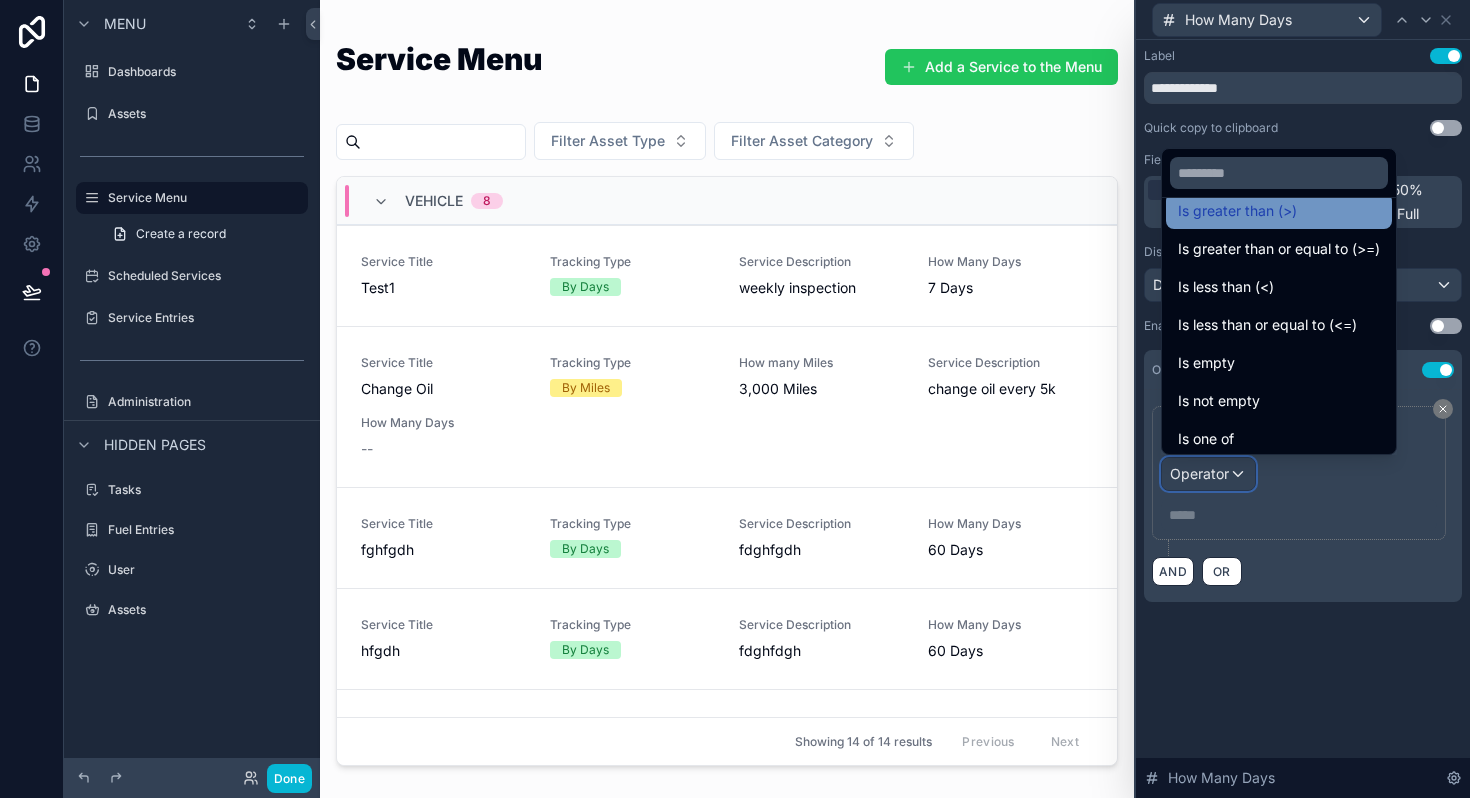 scroll, scrollTop: 100, scrollLeft: 0, axis: vertical 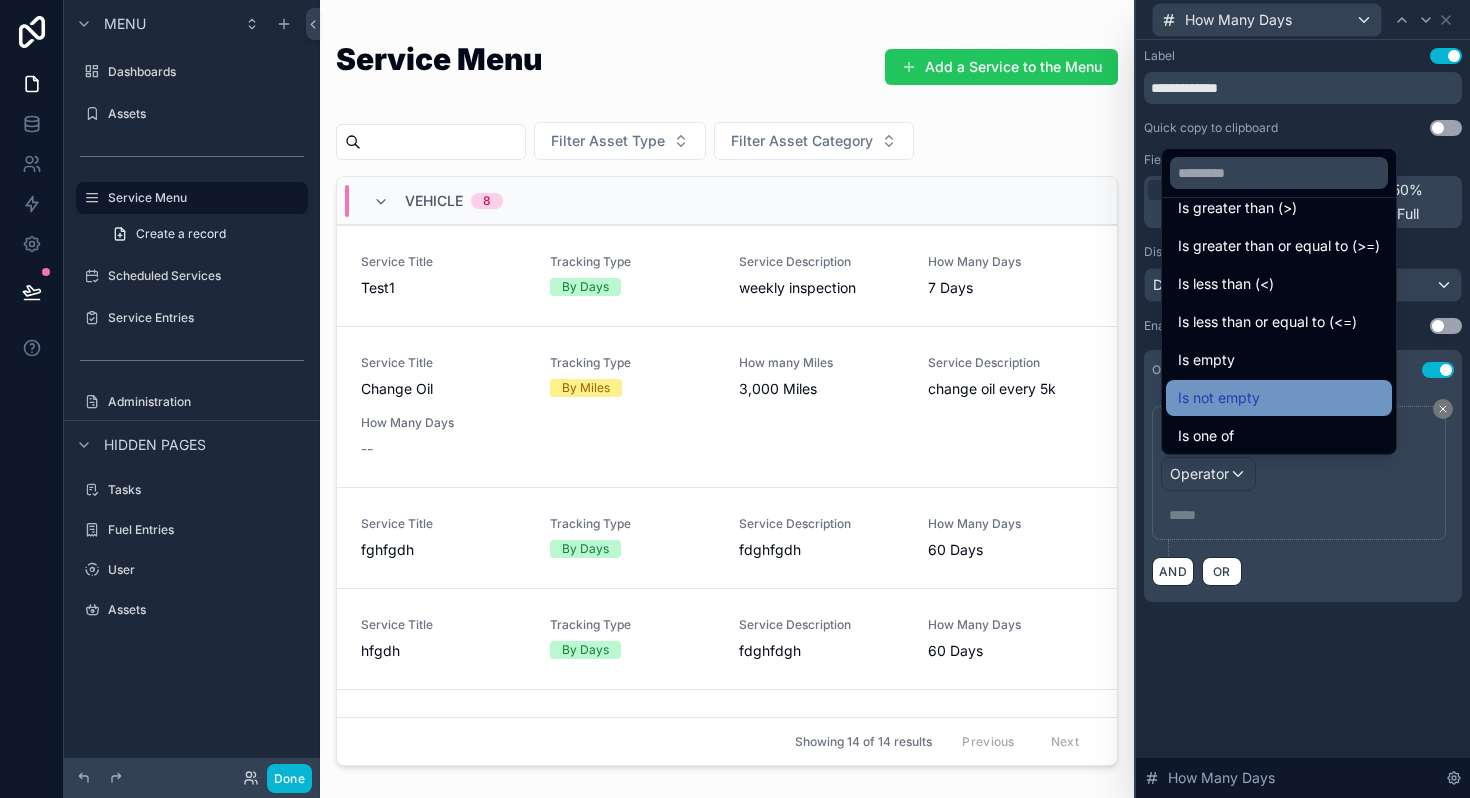 click on "Is not empty" at bounding box center [1219, 398] 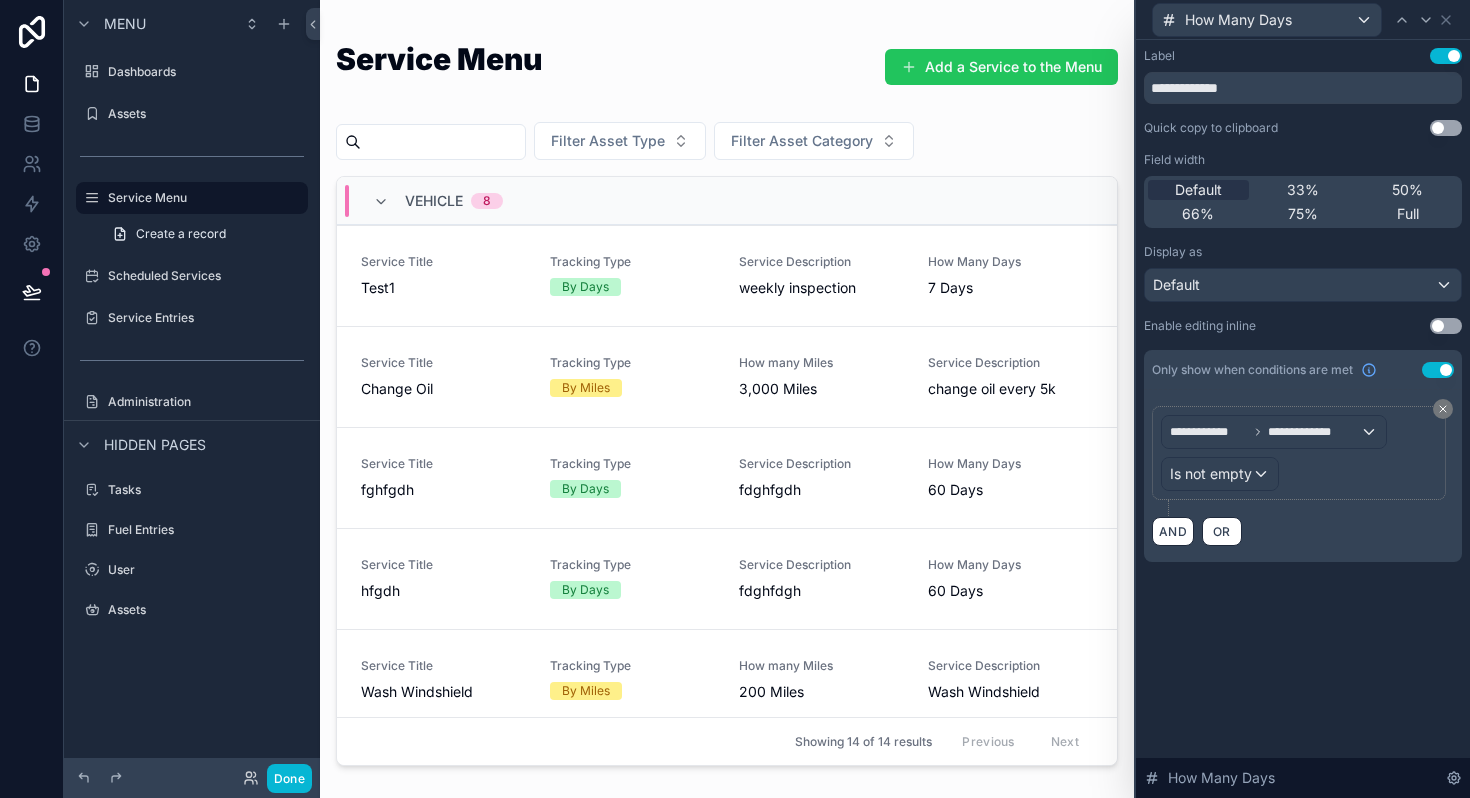 click on "**********" at bounding box center [1303, 419] 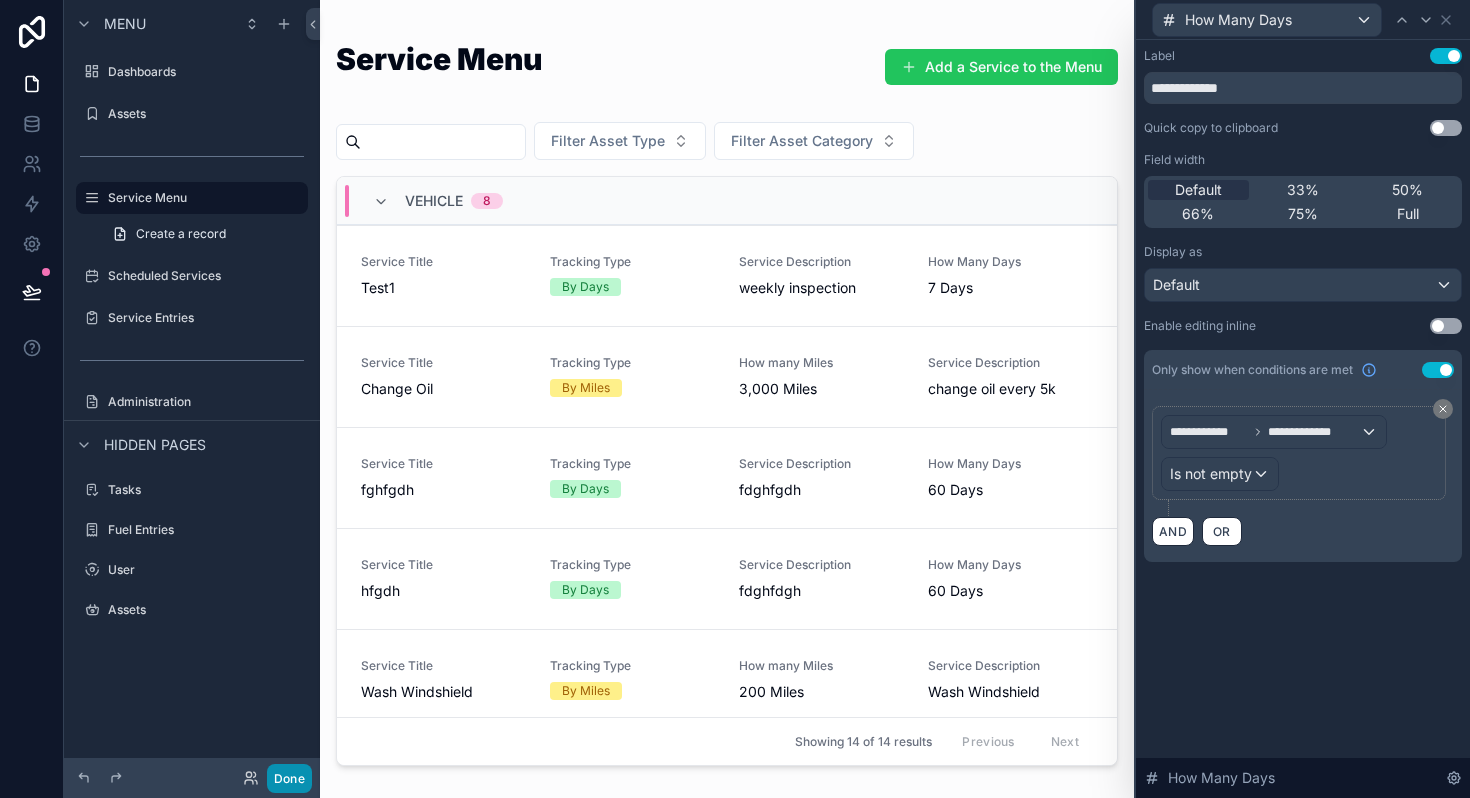 click on "Done" at bounding box center (289, 778) 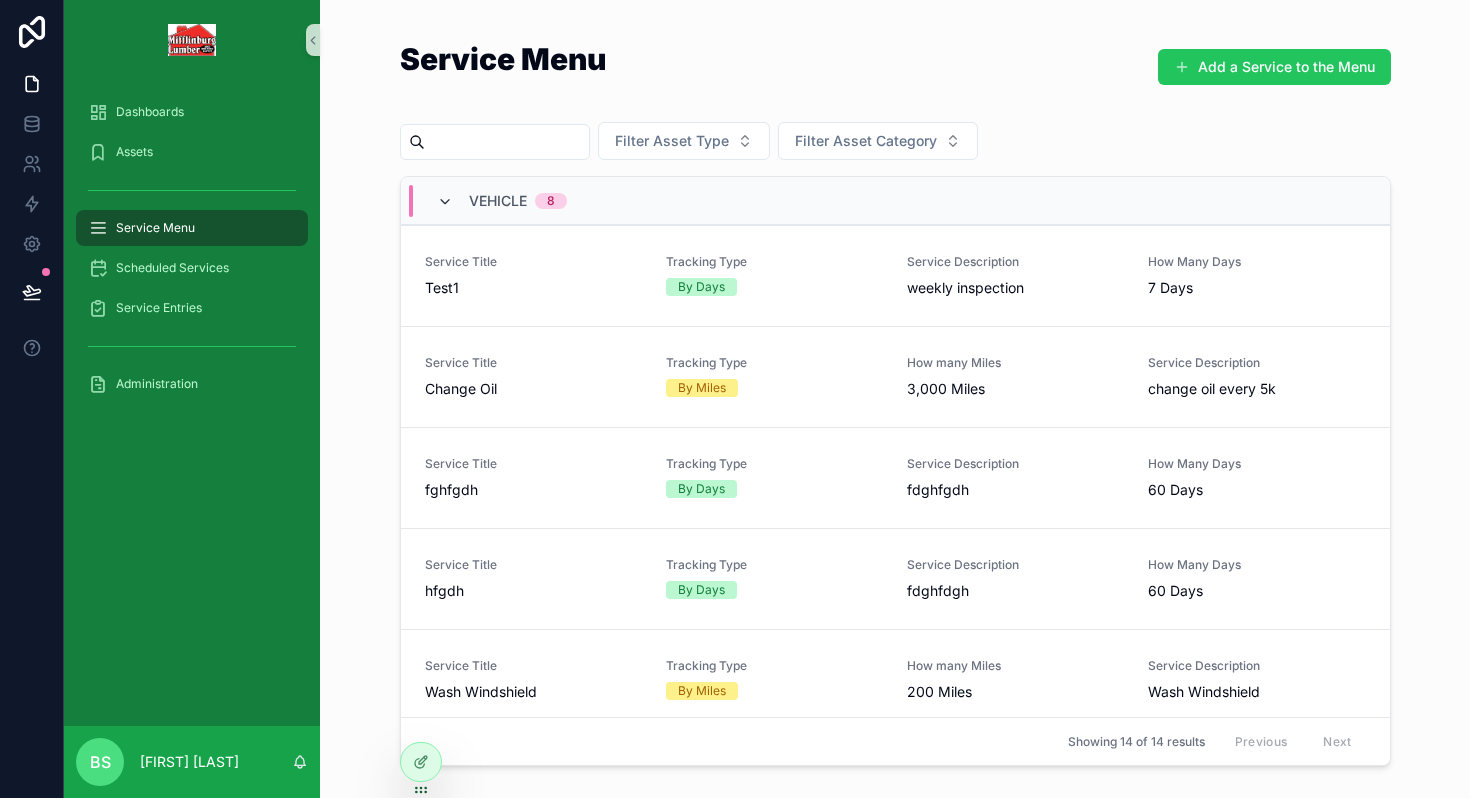click at bounding box center (445, 202) 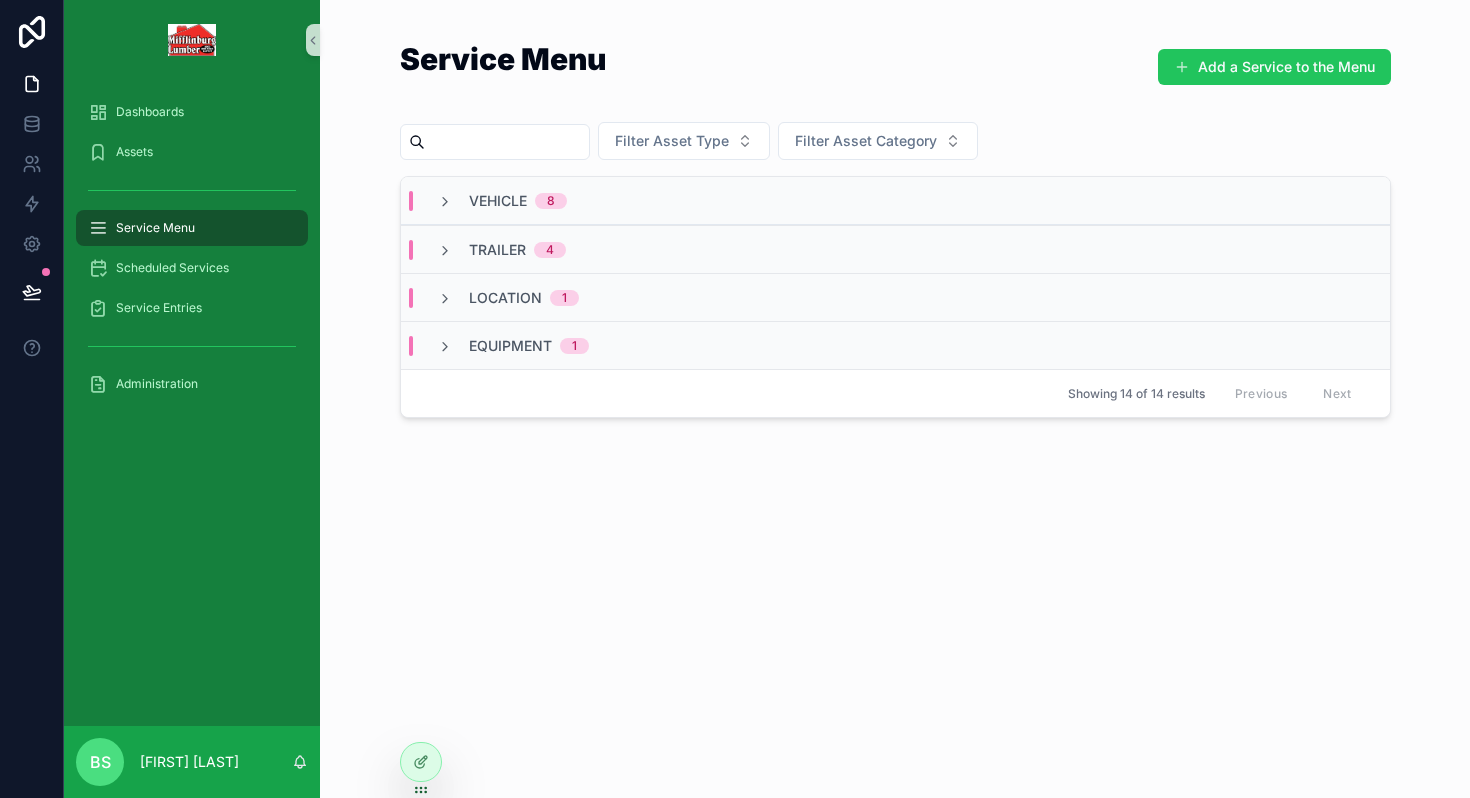 click at bounding box center (445, 202) 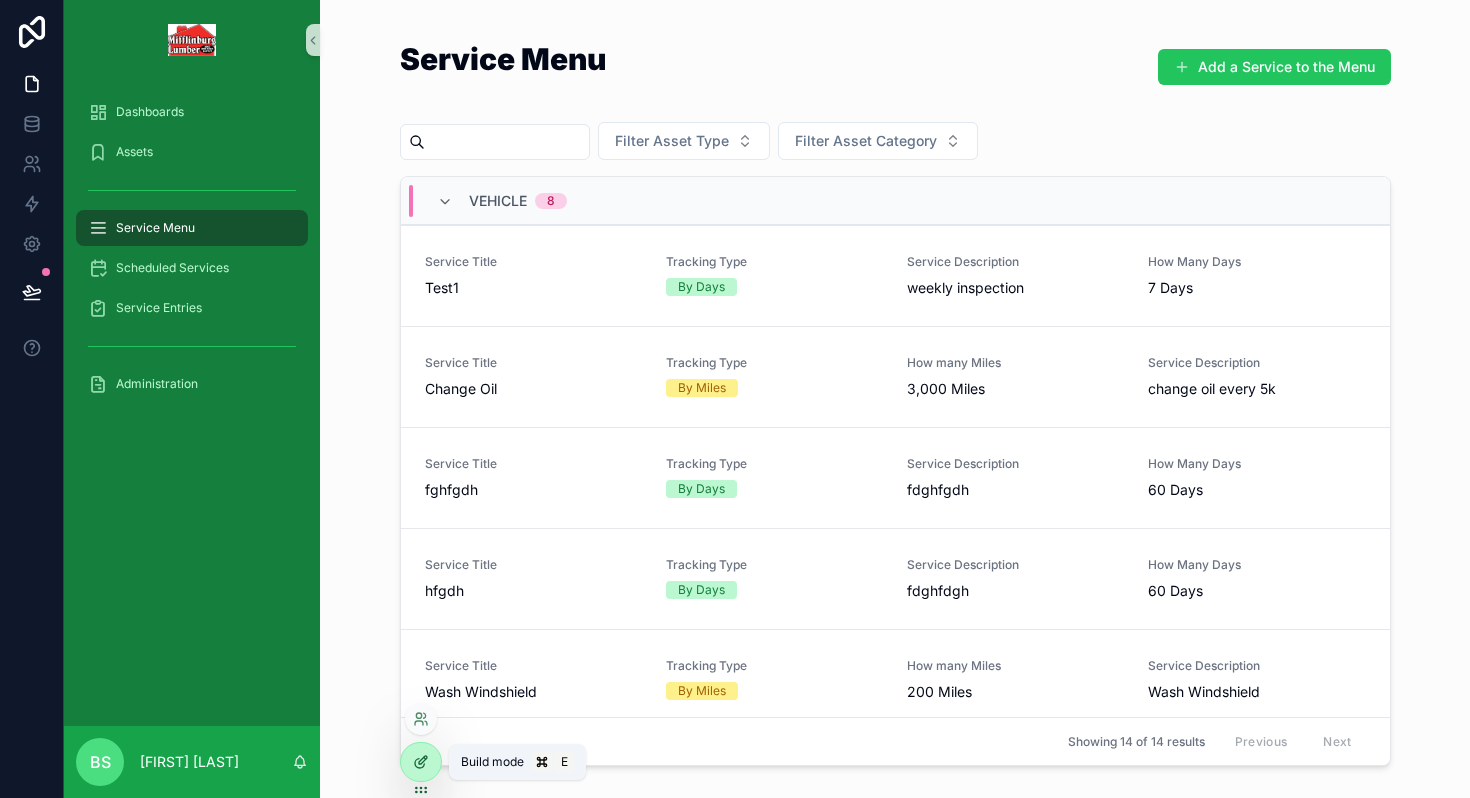 click 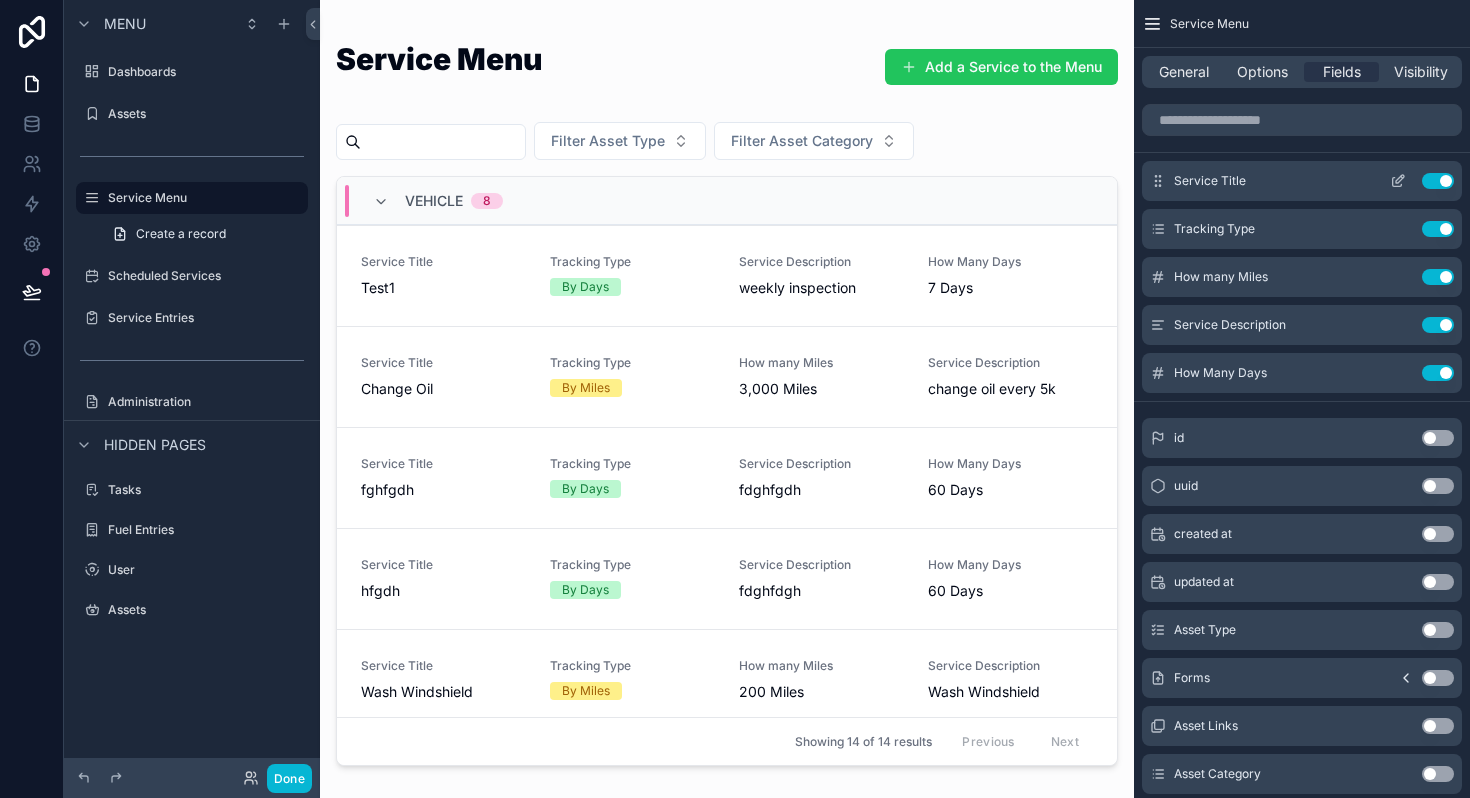 click 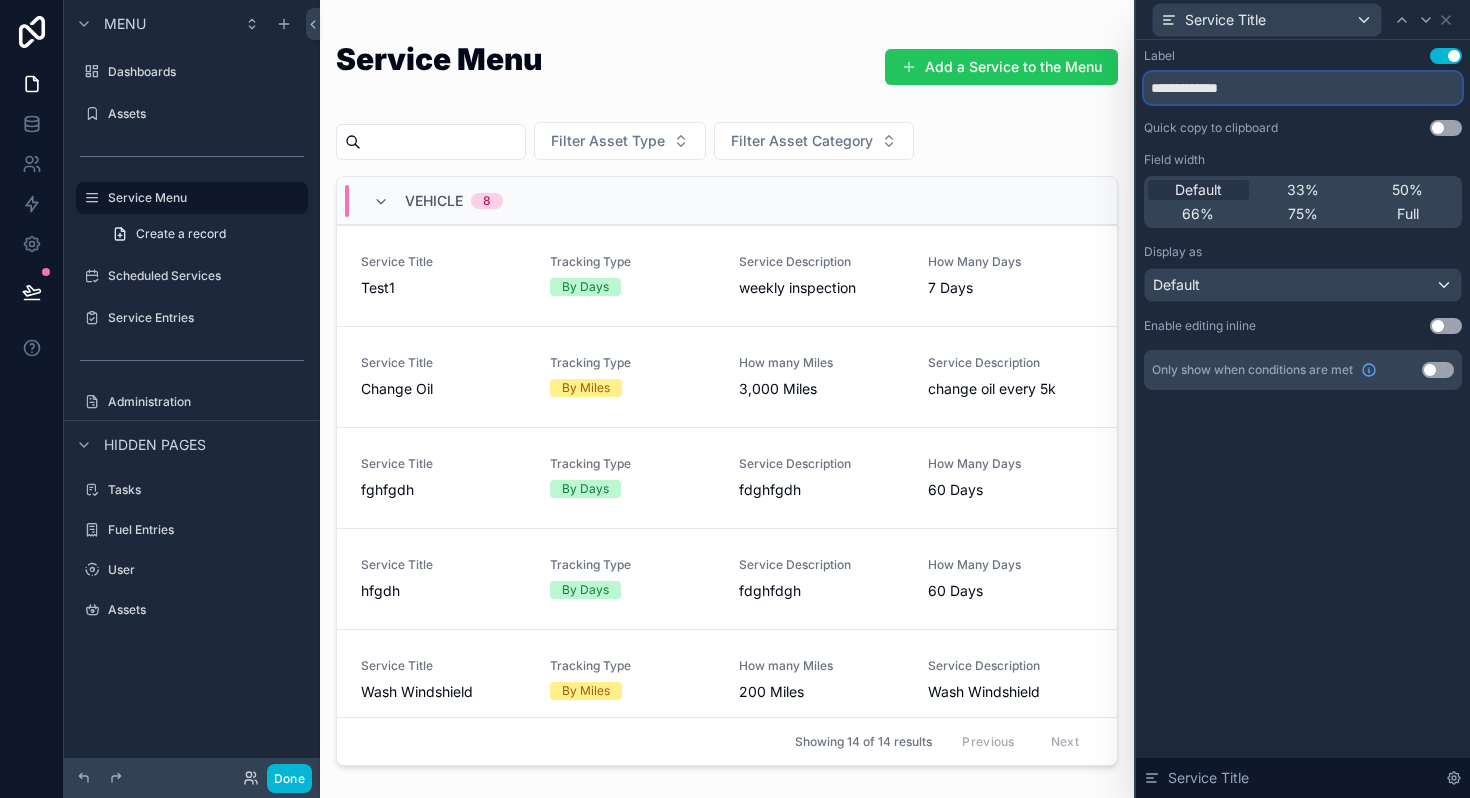 drag, startPoint x: 1259, startPoint y: 91, endPoint x: 1130, endPoint y: 95, distance: 129.062 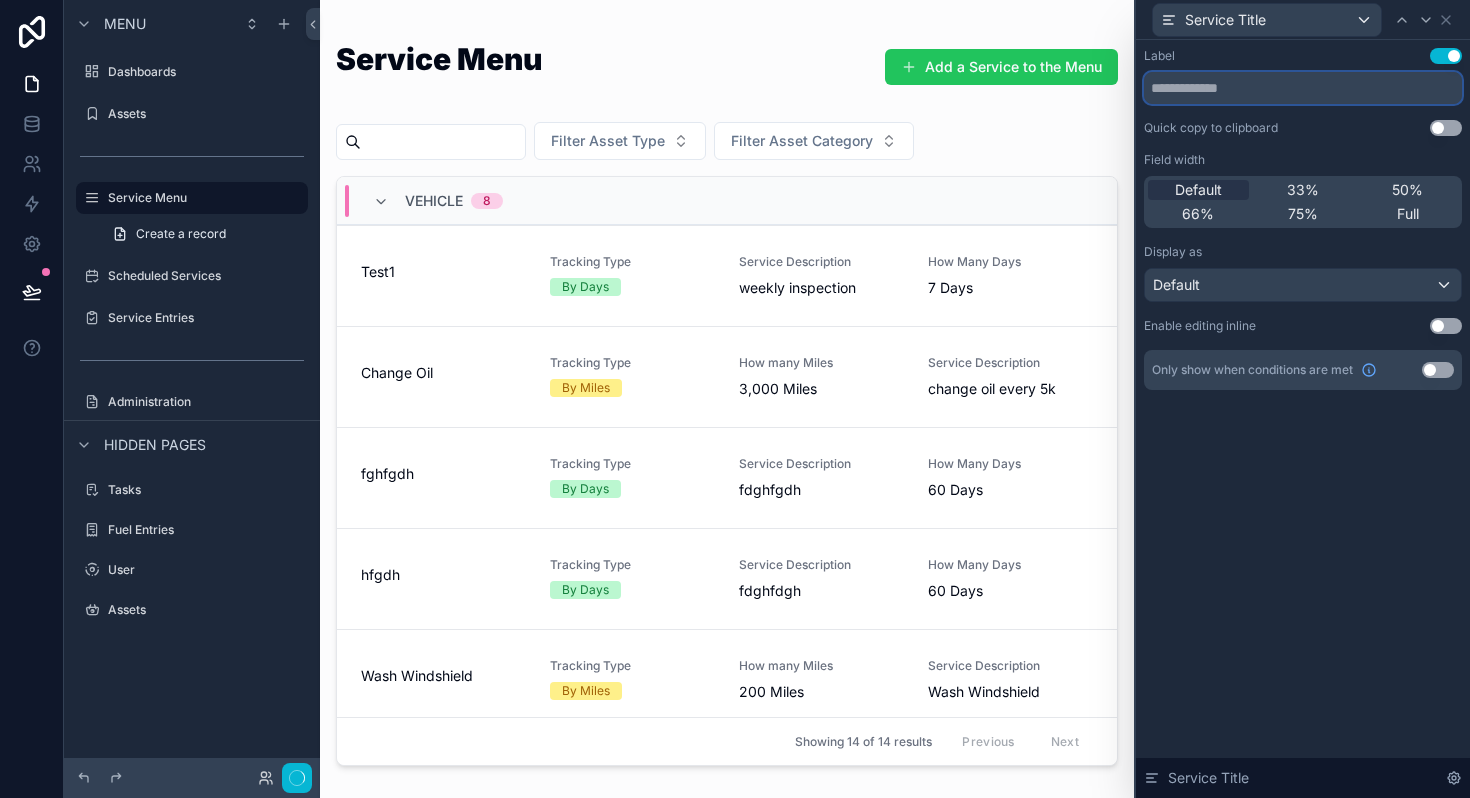 type 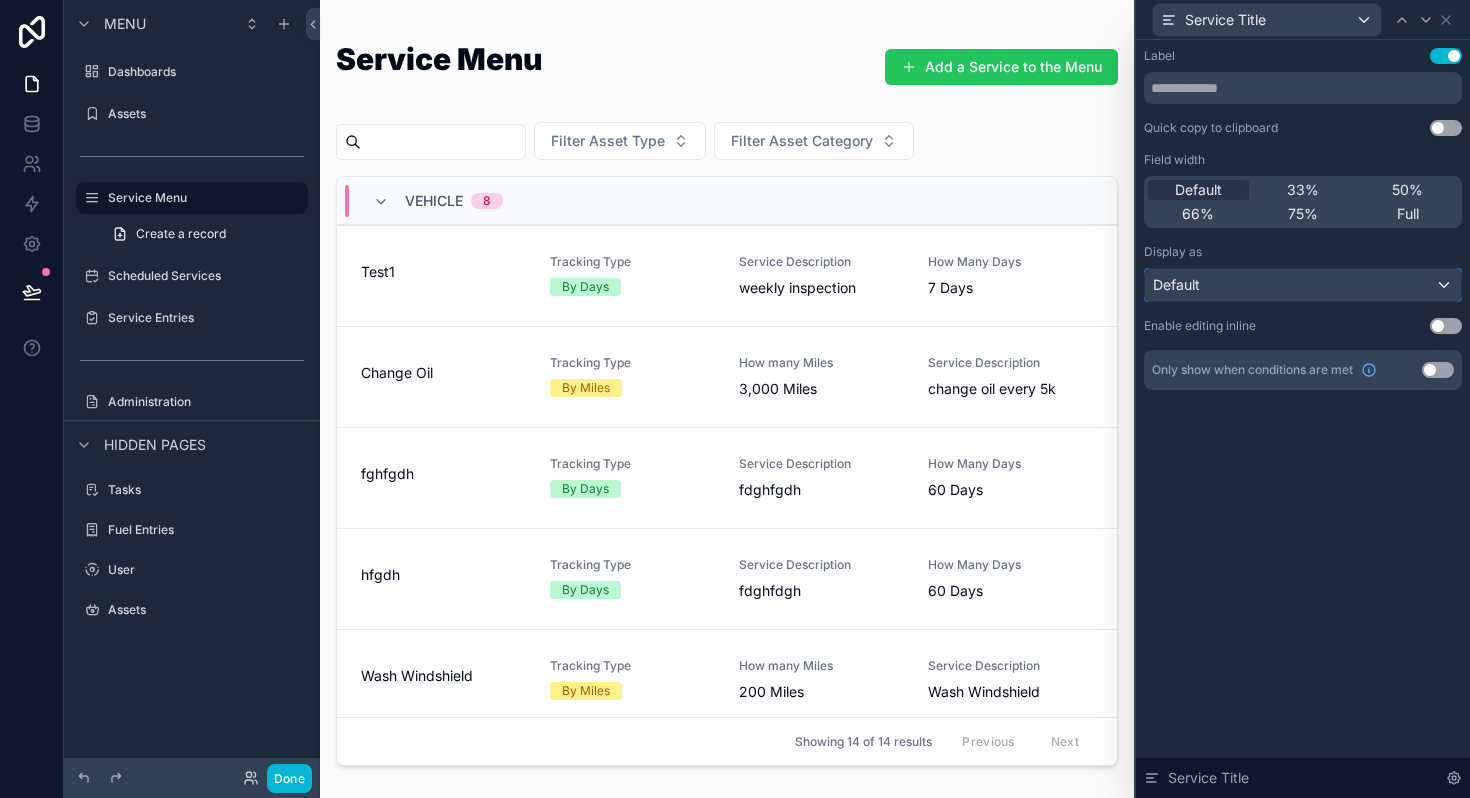 click on "Default" at bounding box center [1176, 285] 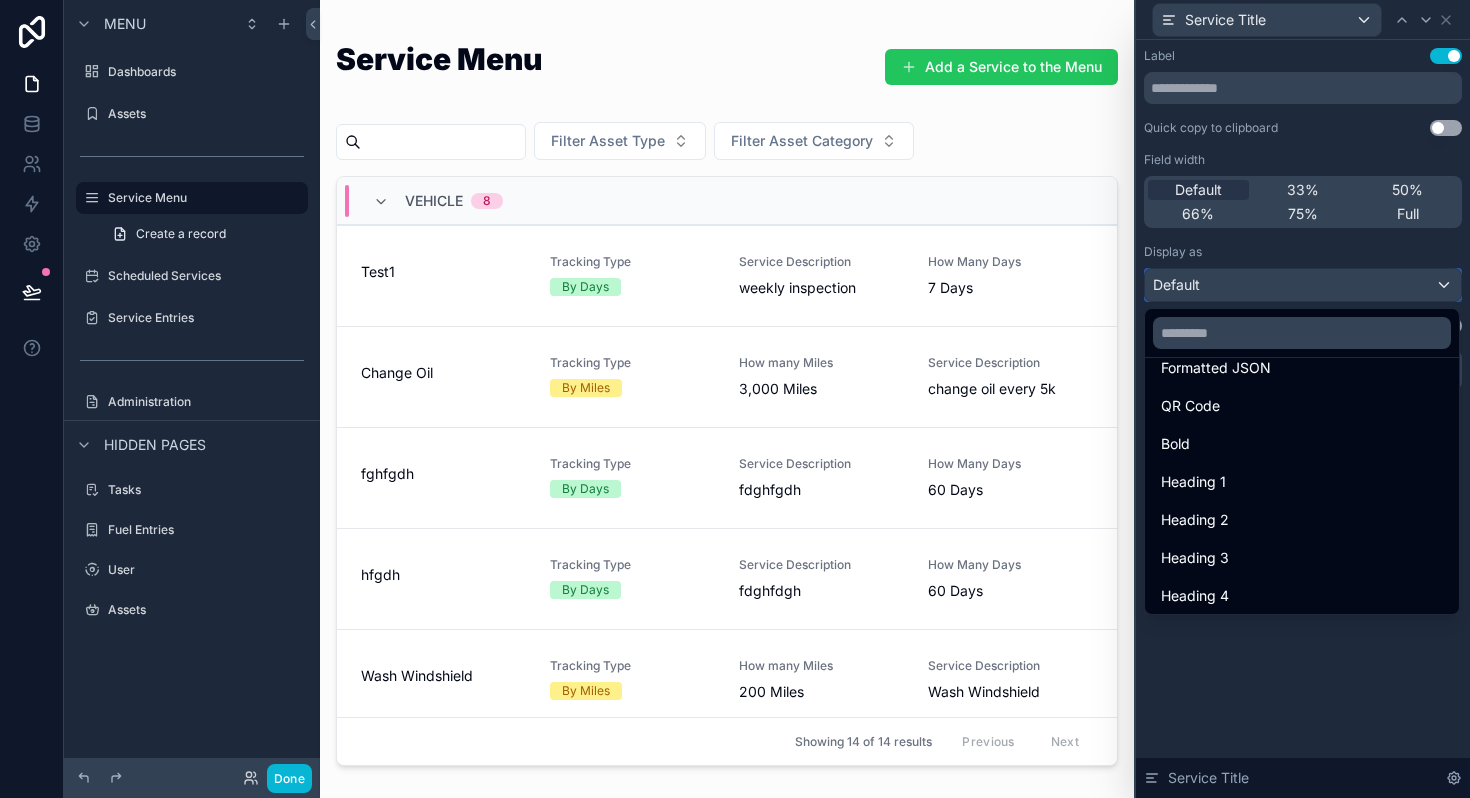 scroll, scrollTop: 218, scrollLeft: 0, axis: vertical 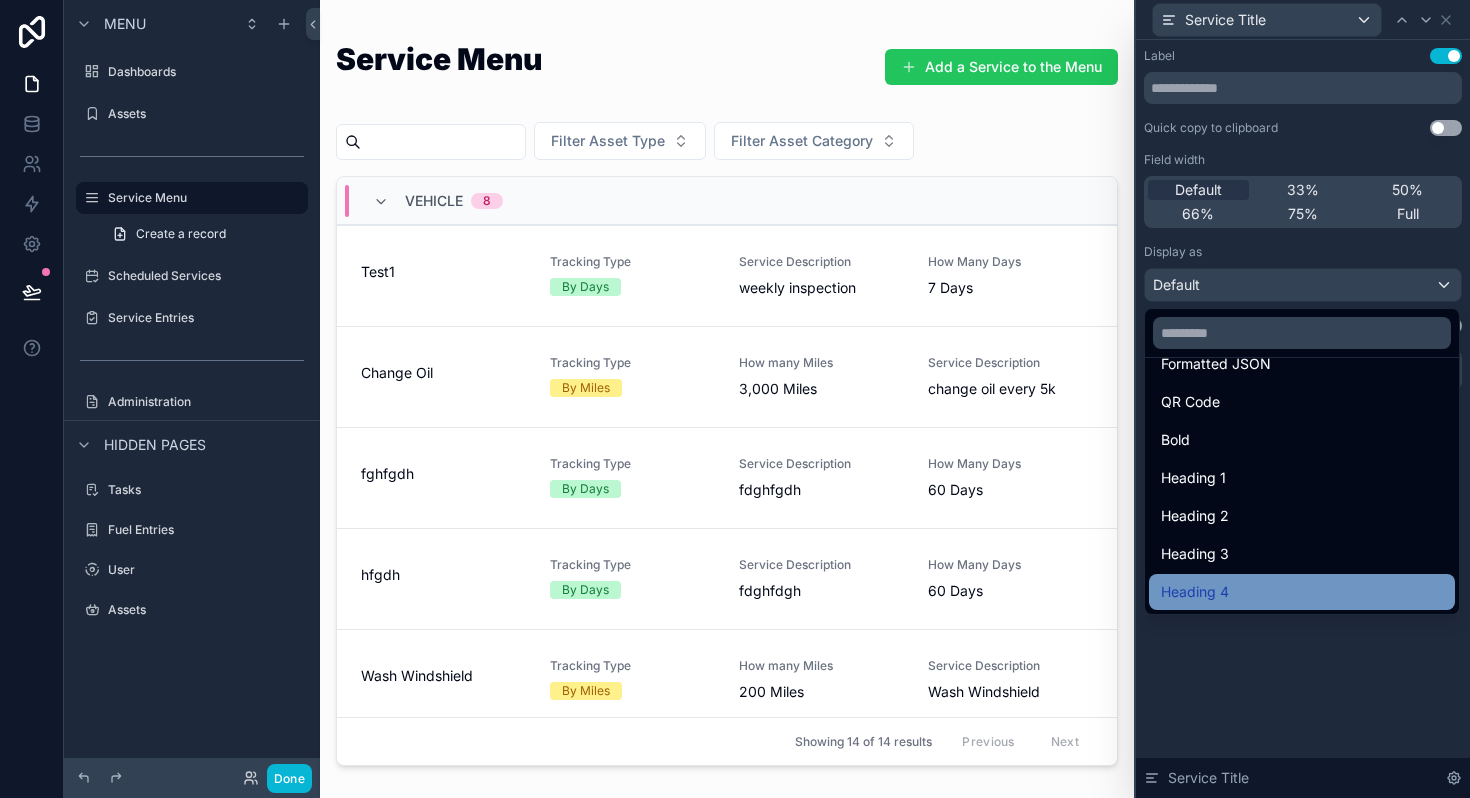 click on "Heading 4" at bounding box center [1195, 592] 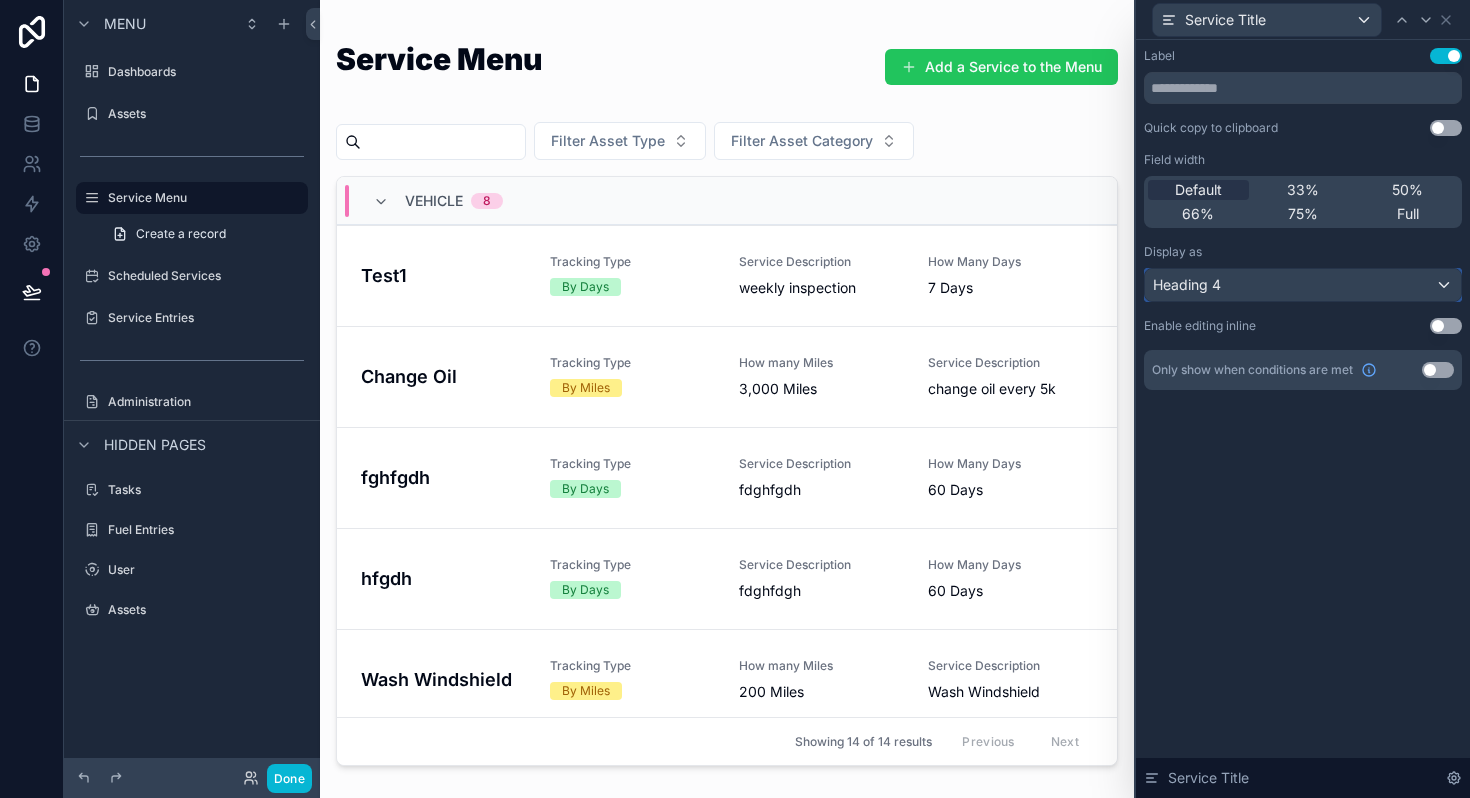 click on "Heading 4" at bounding box center [1303, 285] 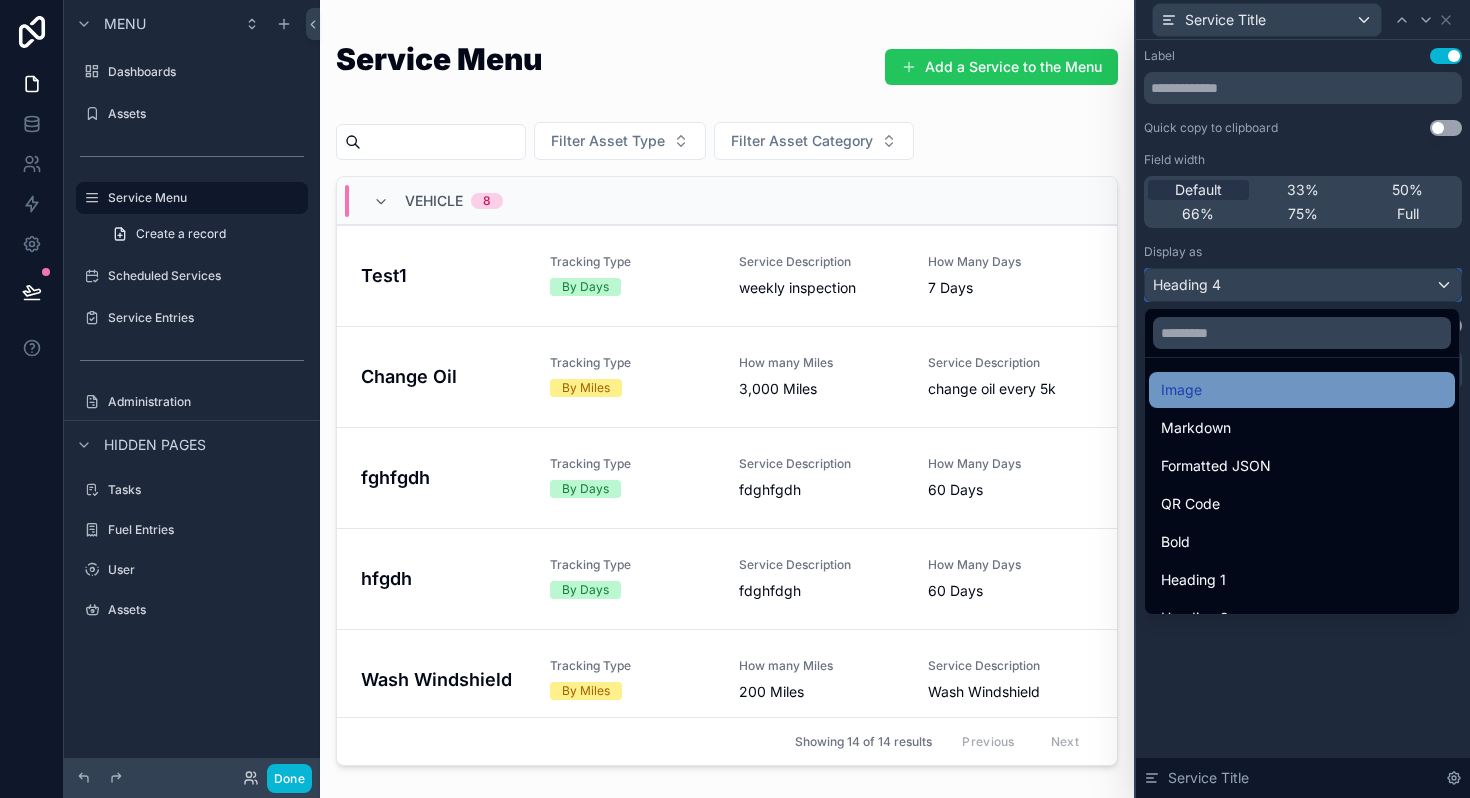 scroll, scrollTop: 123, scrollLeft: 0, axis: vertical 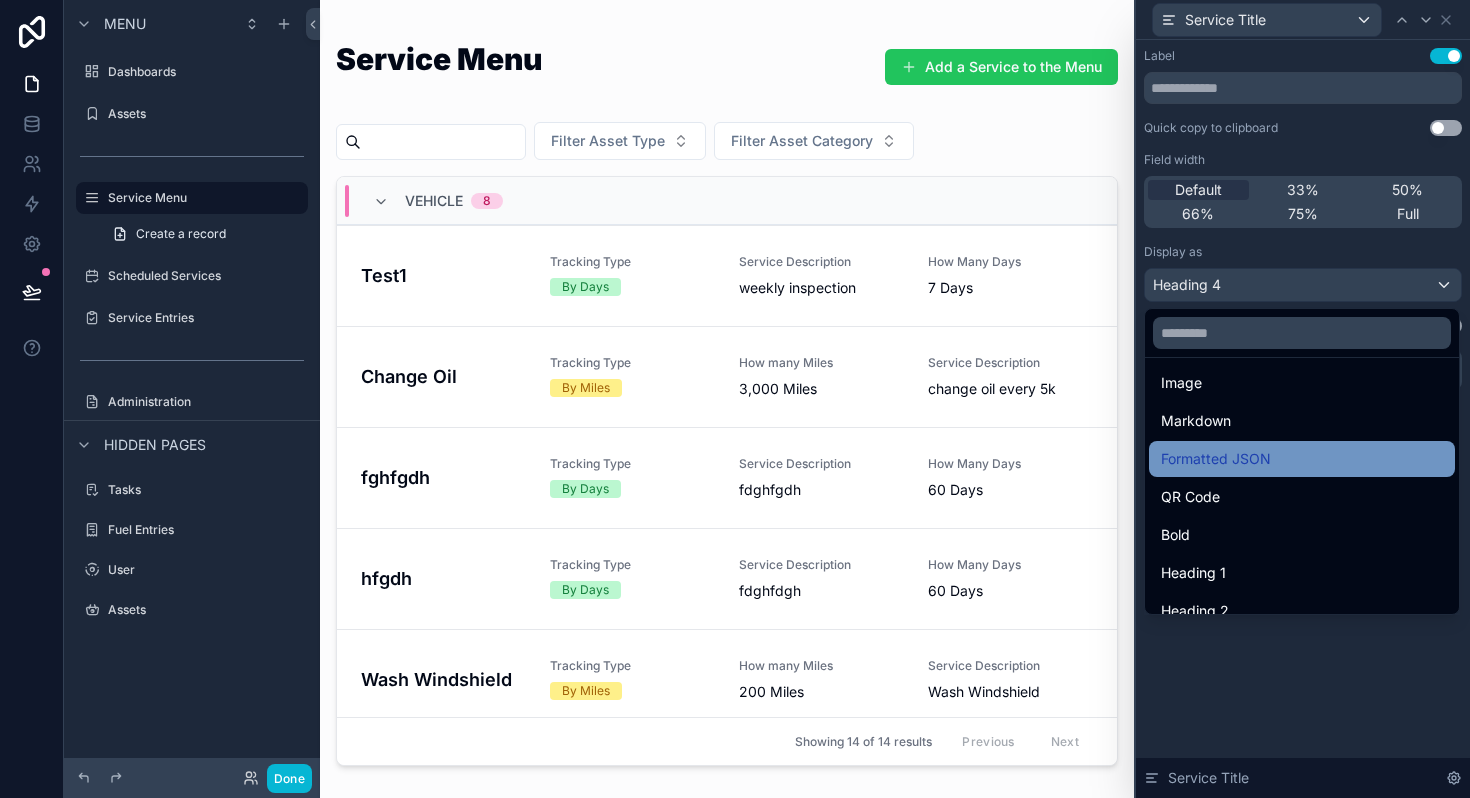 click on "Formatted JSON" at bounding box center [1216, 459] 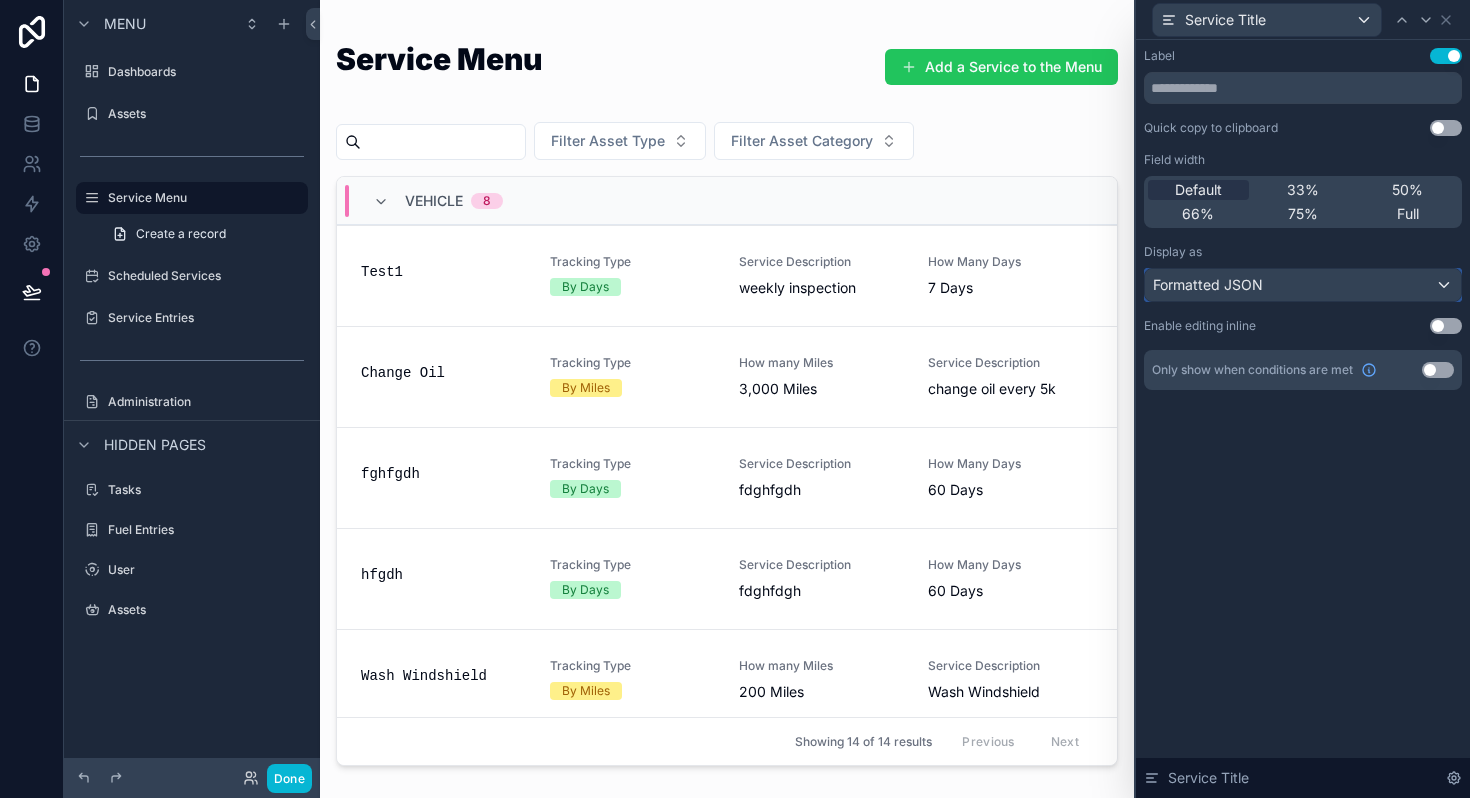 click on "Formatted JSON" at bounding box center (1303, 285) 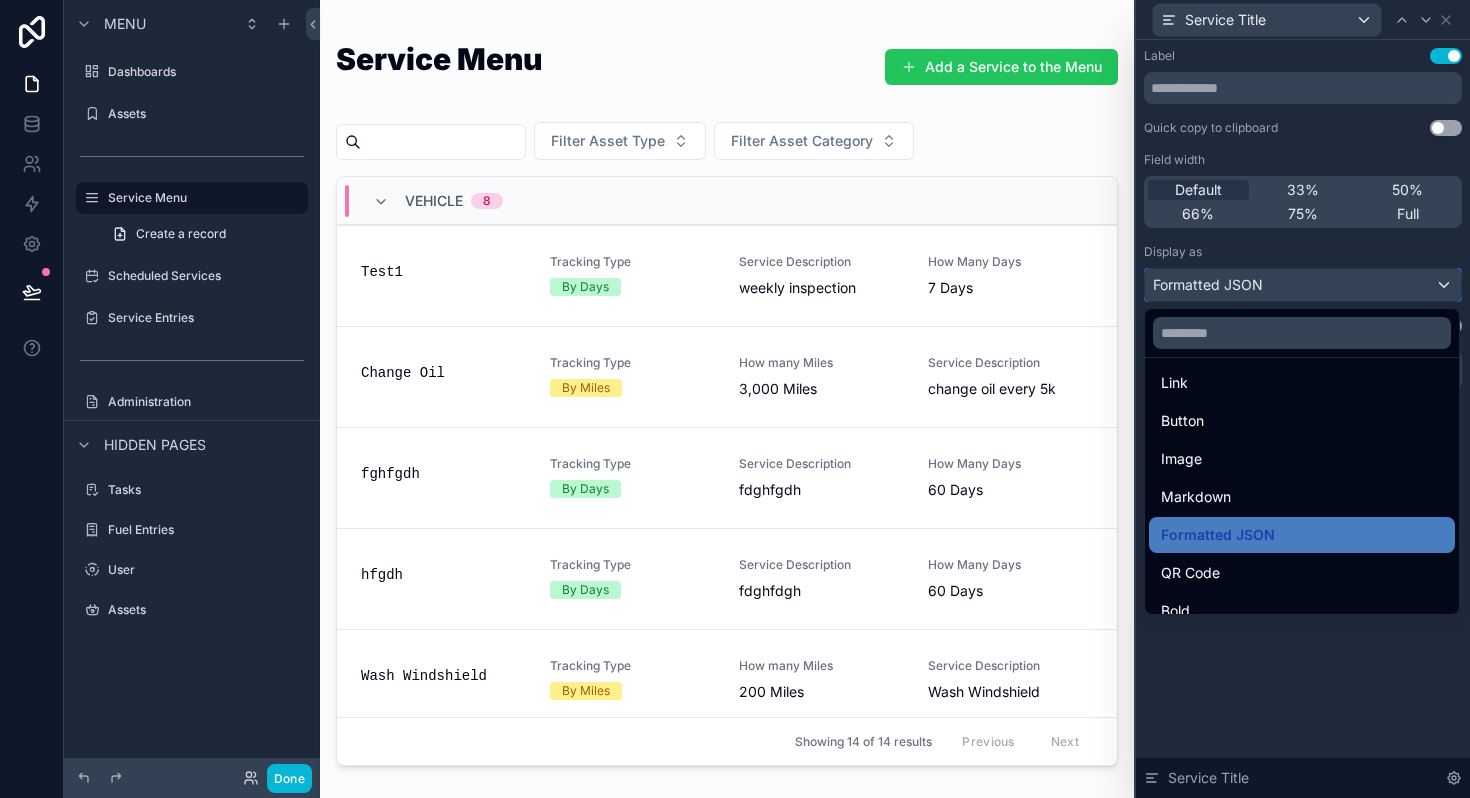 scroll, scrollTop: 48, scrollLeft: 0, axis: vertical 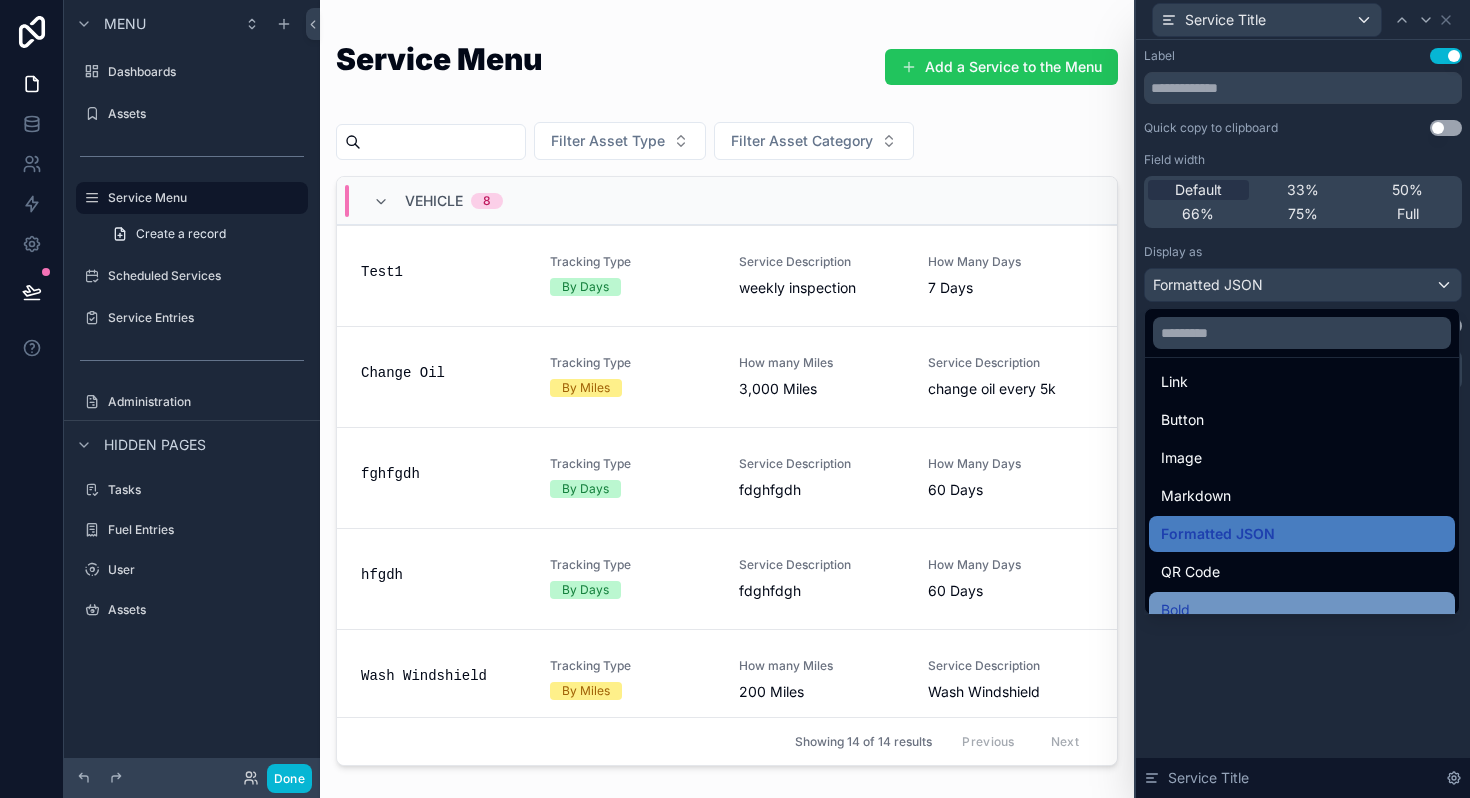 click on "Bold" at bounding box center (1175, 610) 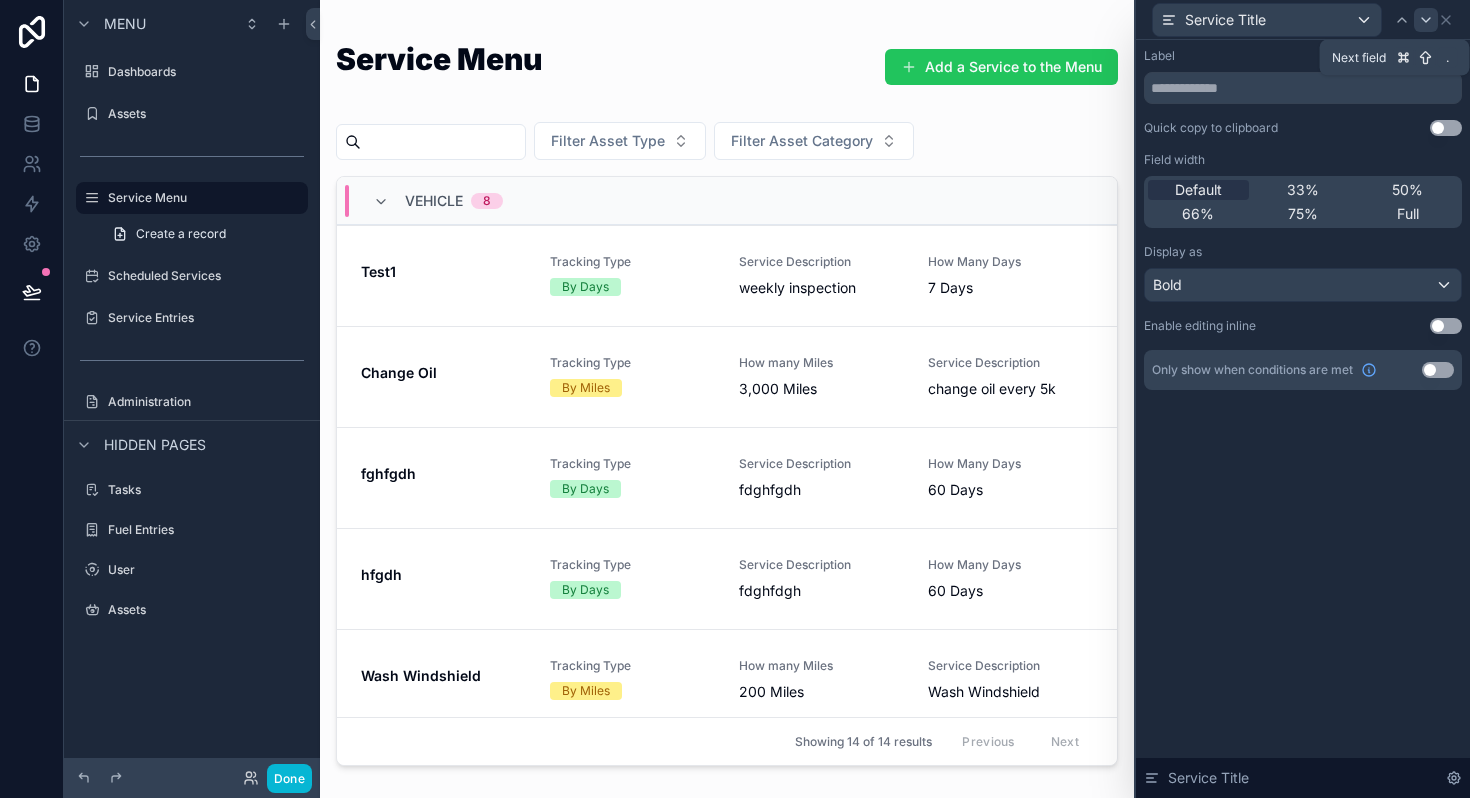click 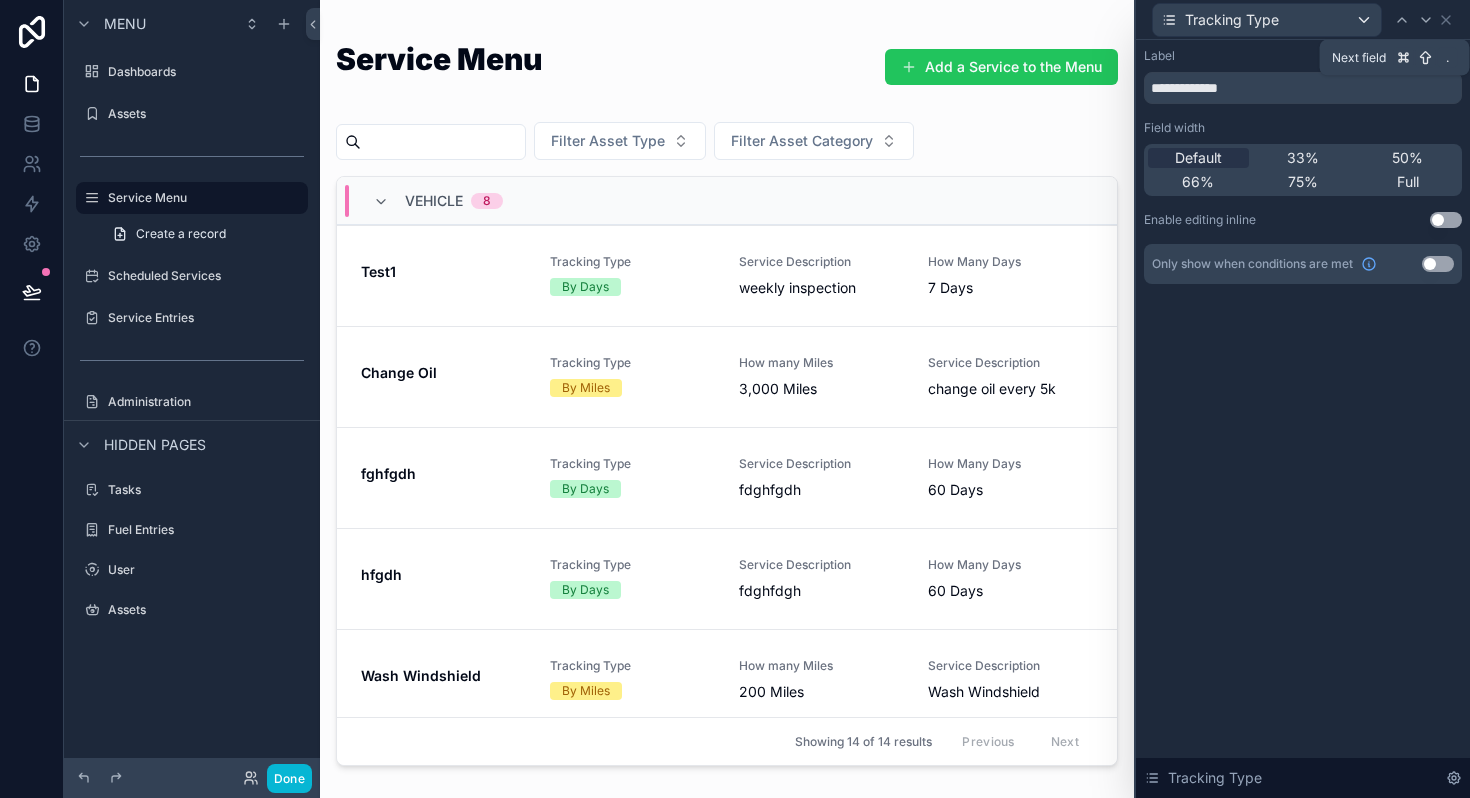 click 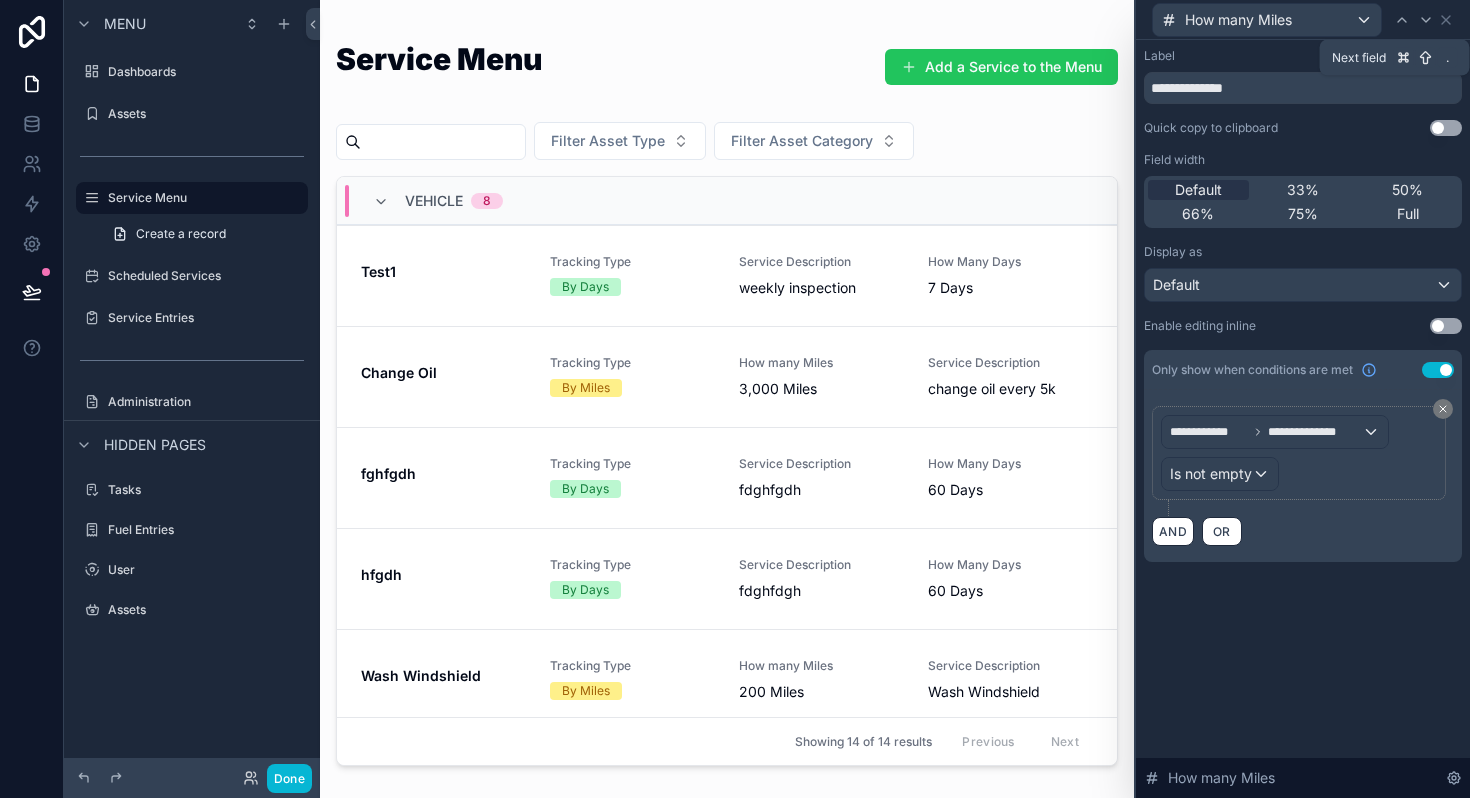 click 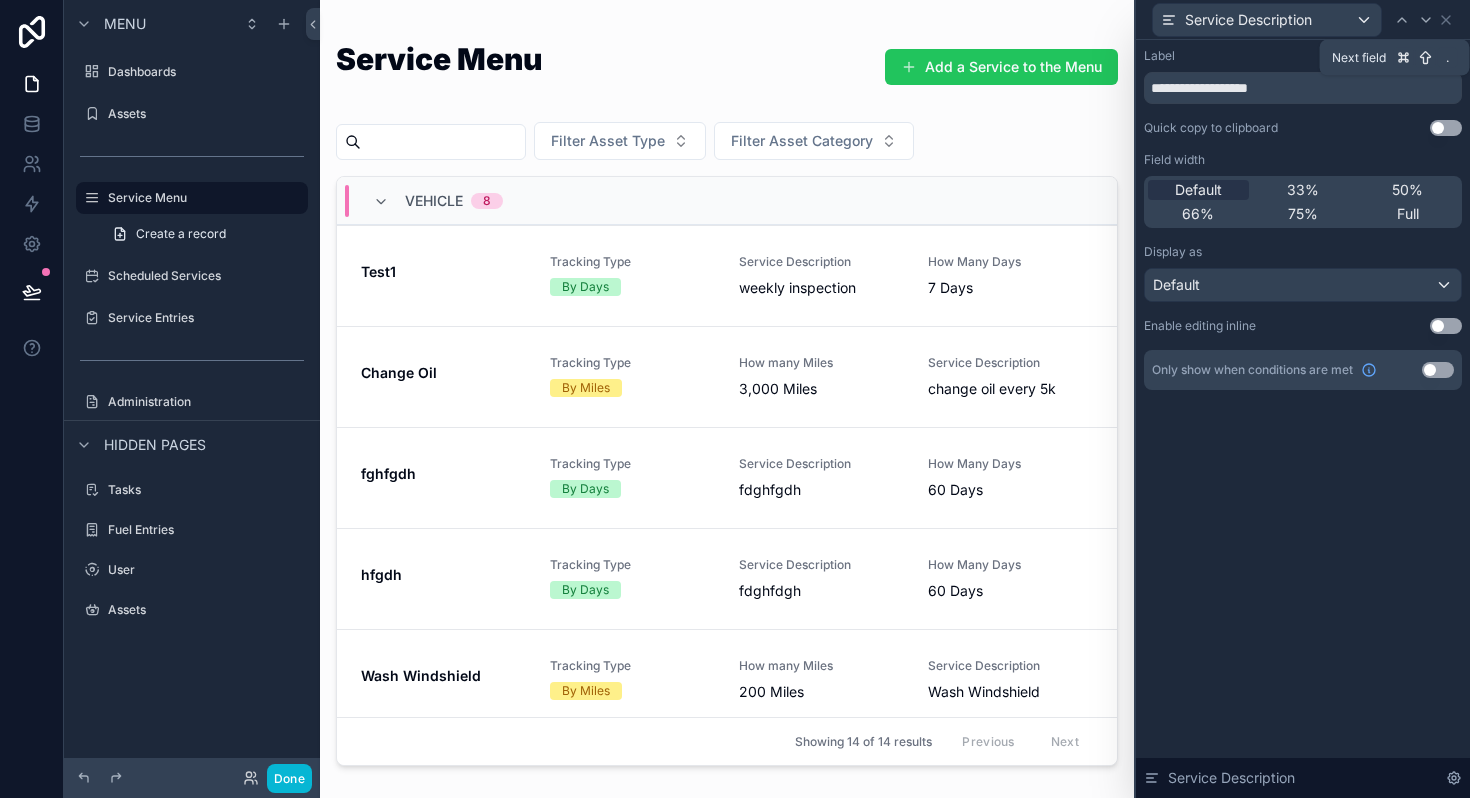 click 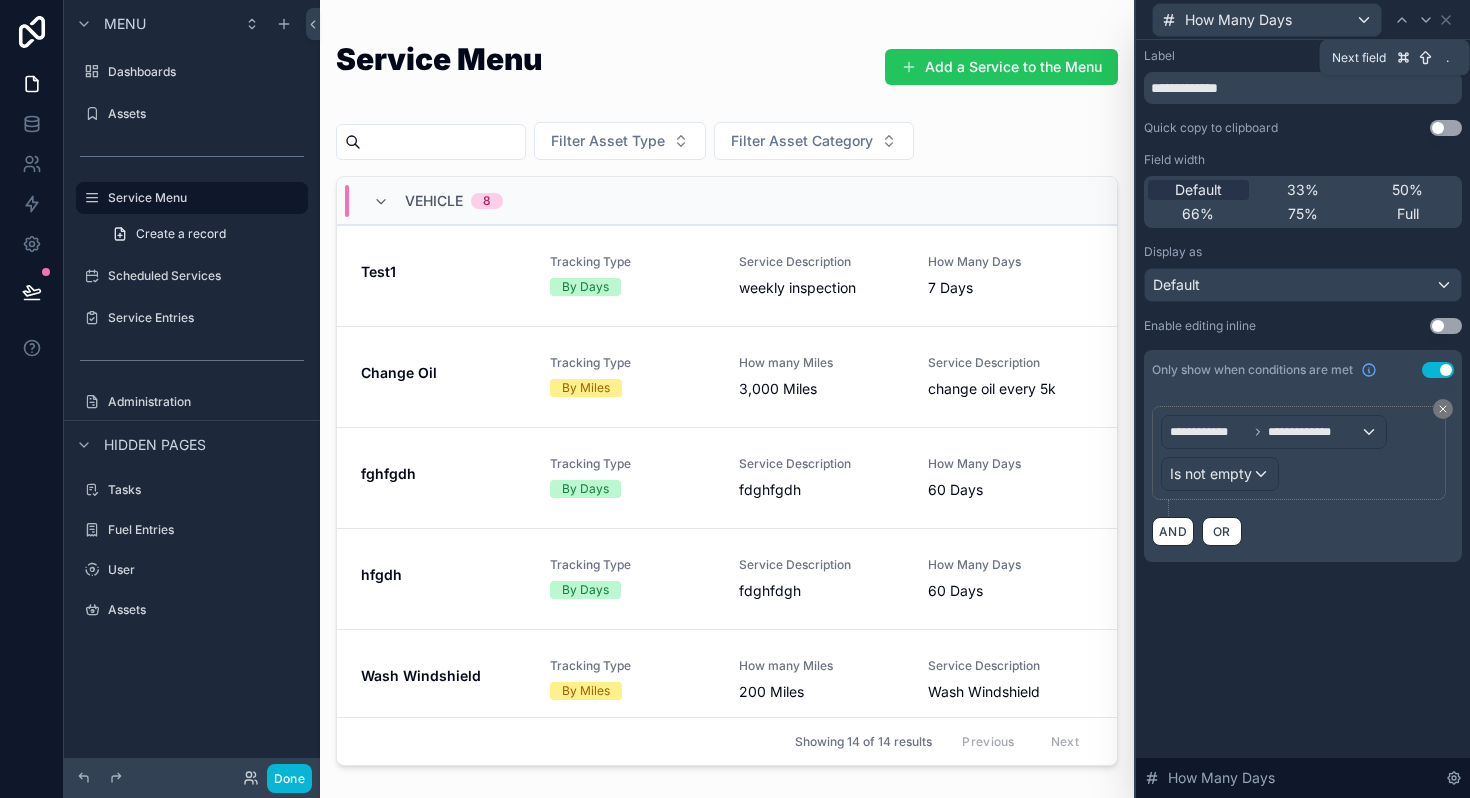 click 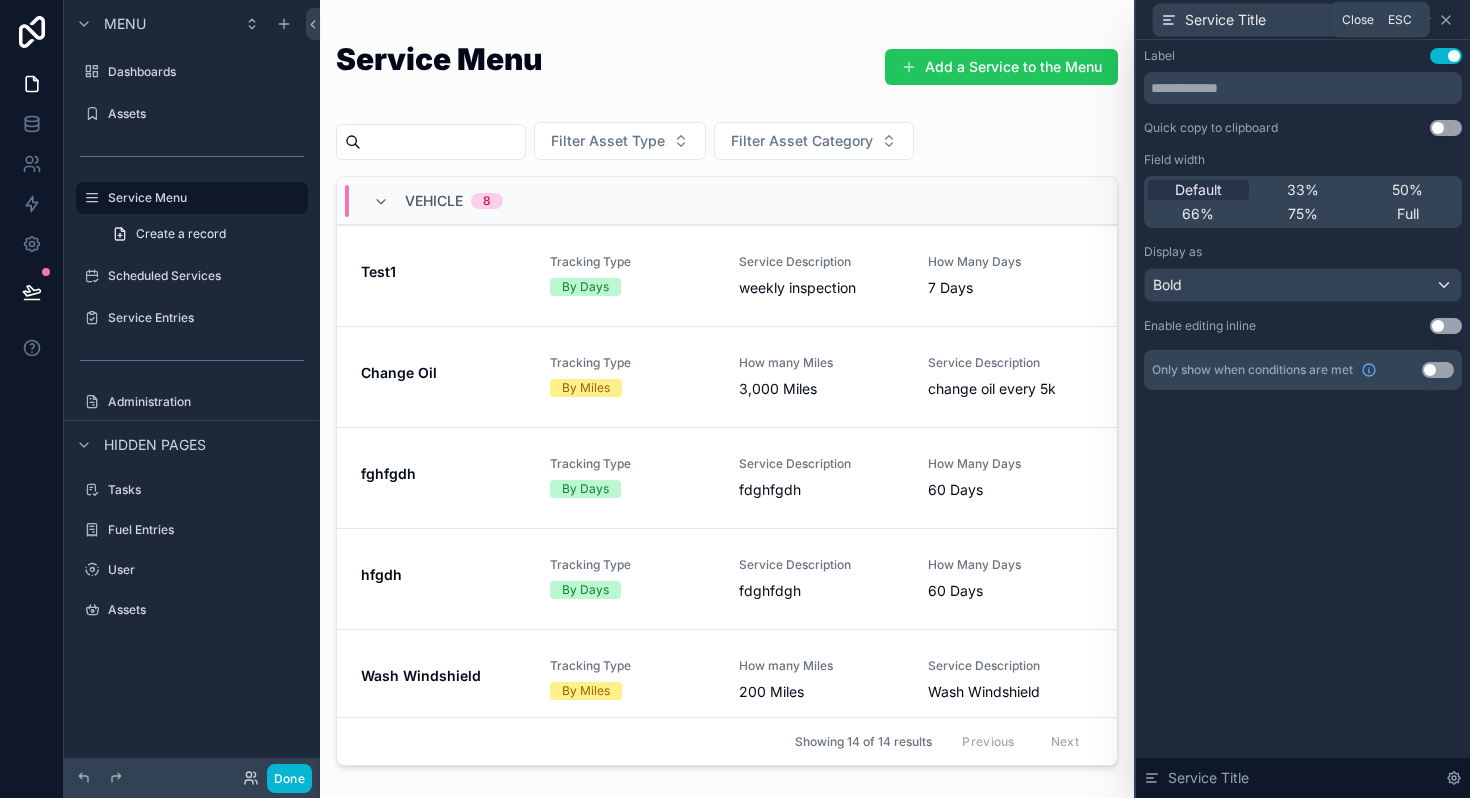 click 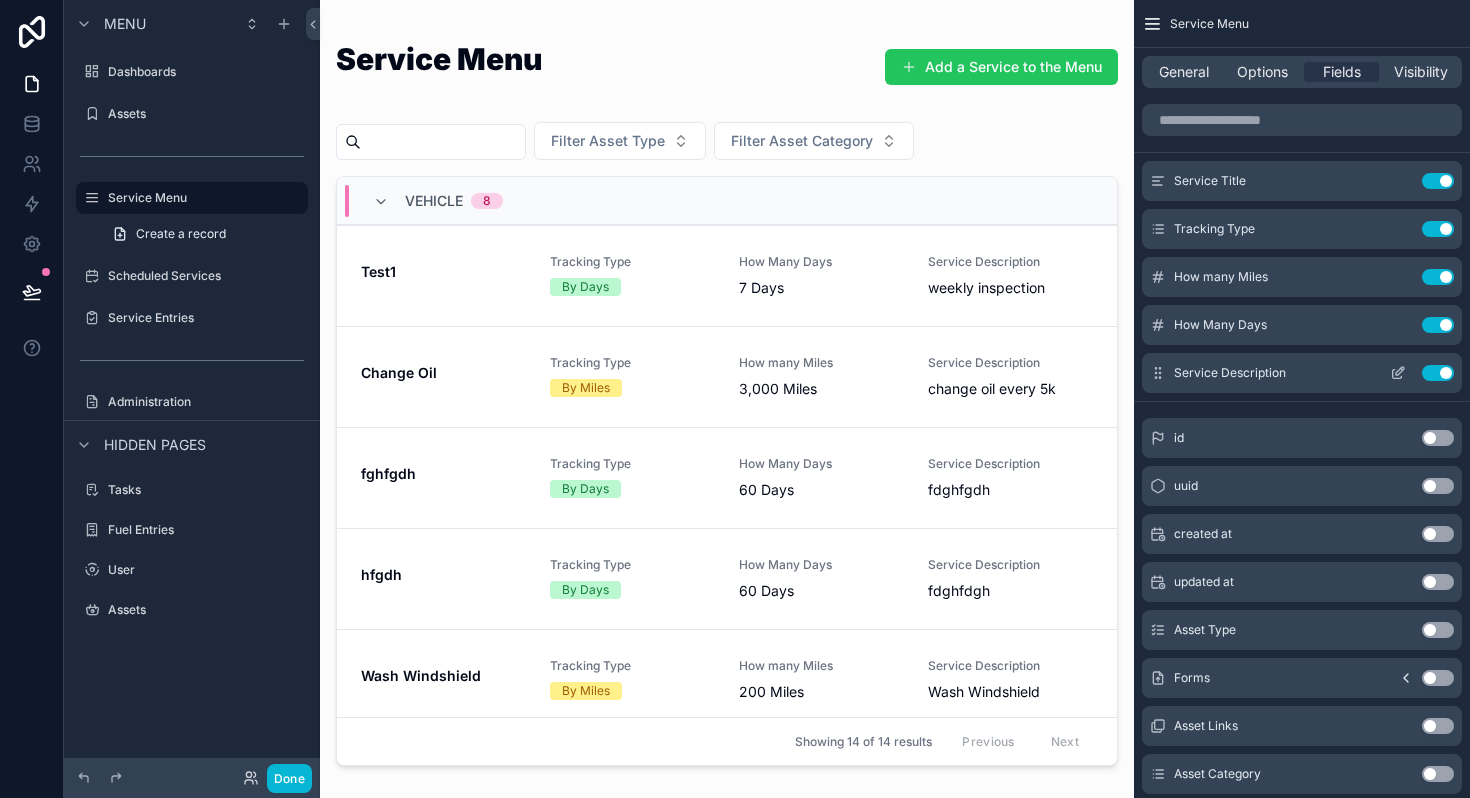 click 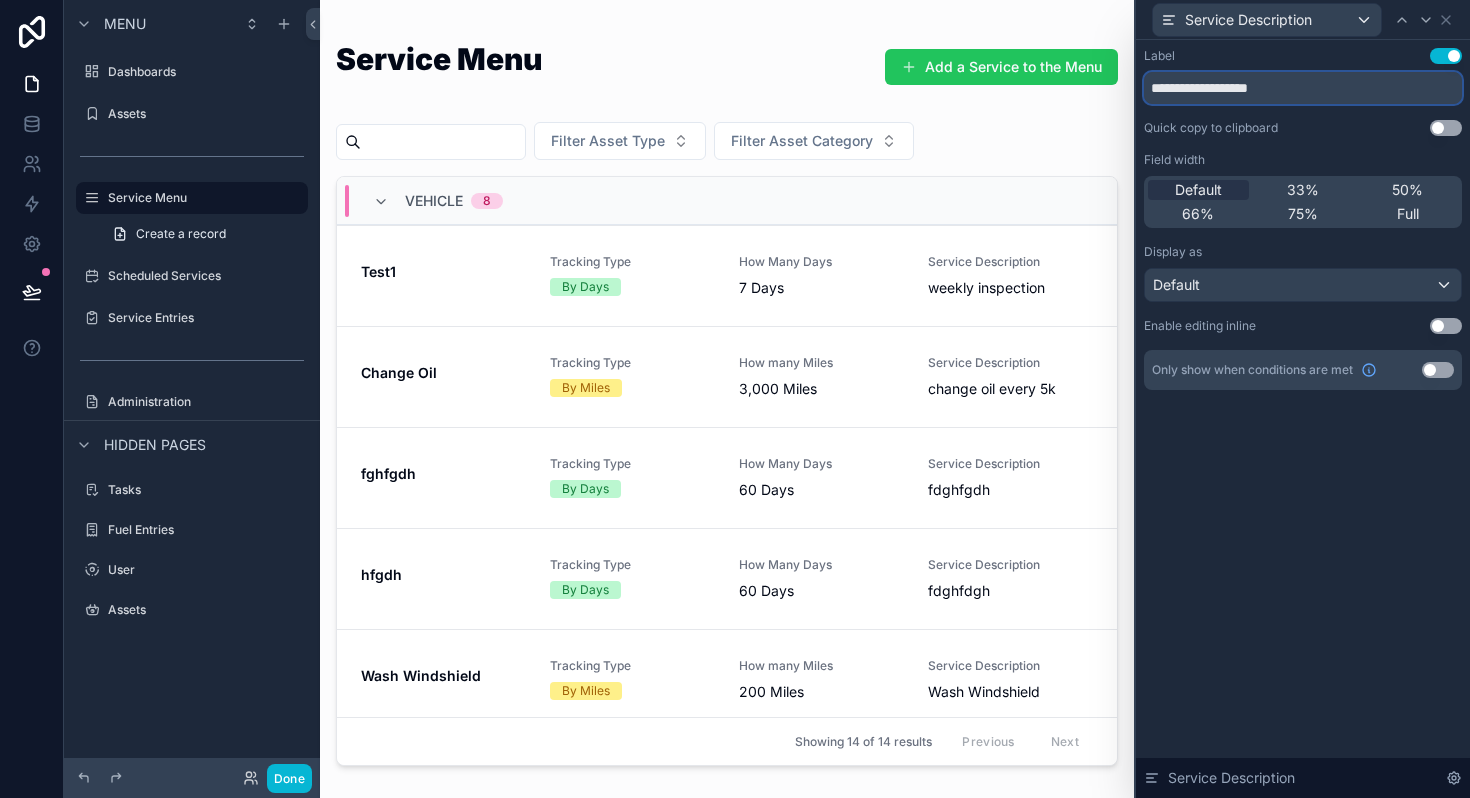 drag, startPoint x: 1298, startPoint y: 98, endPoint x: 1137, endPoint y: 81, distance: 161.89503 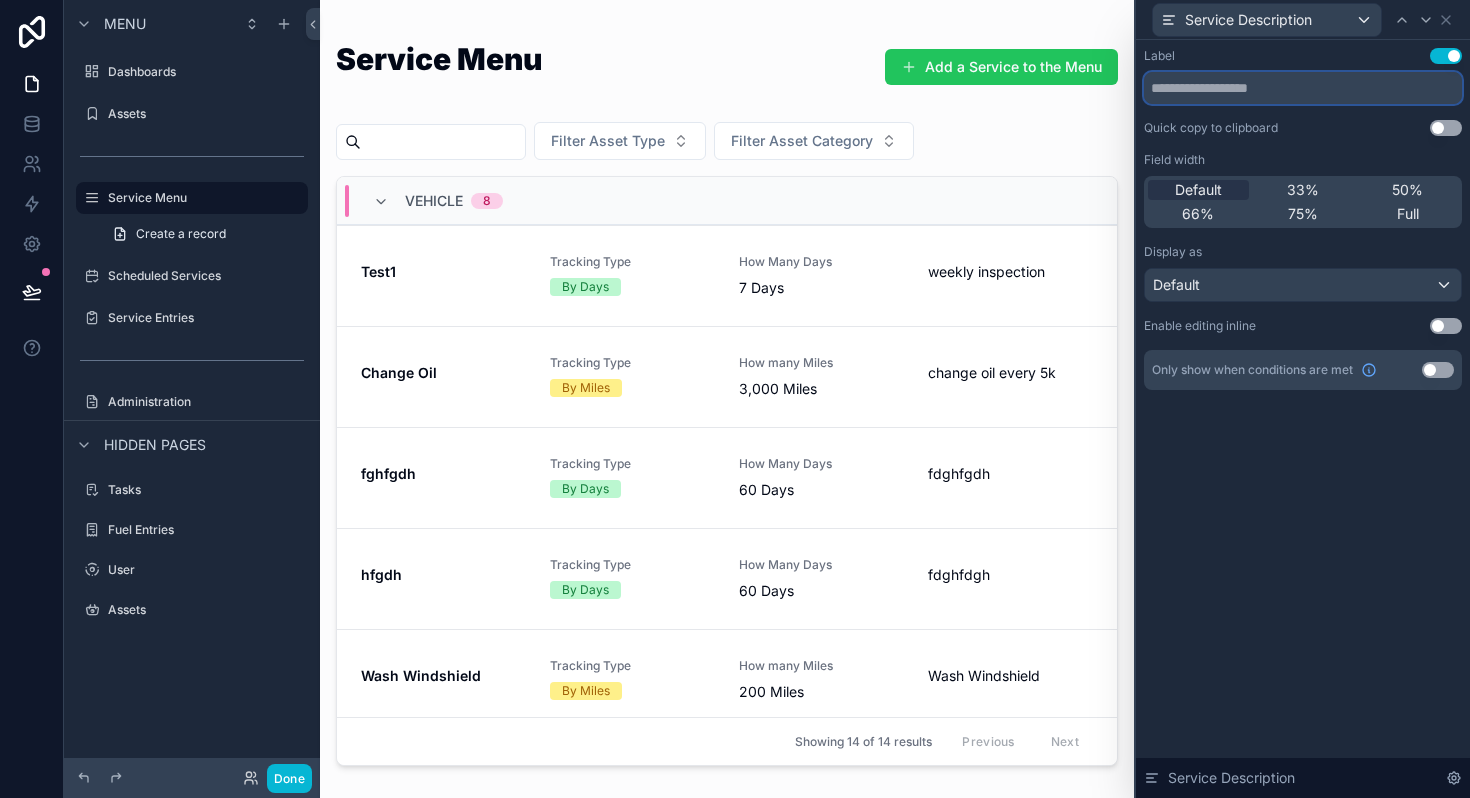 type 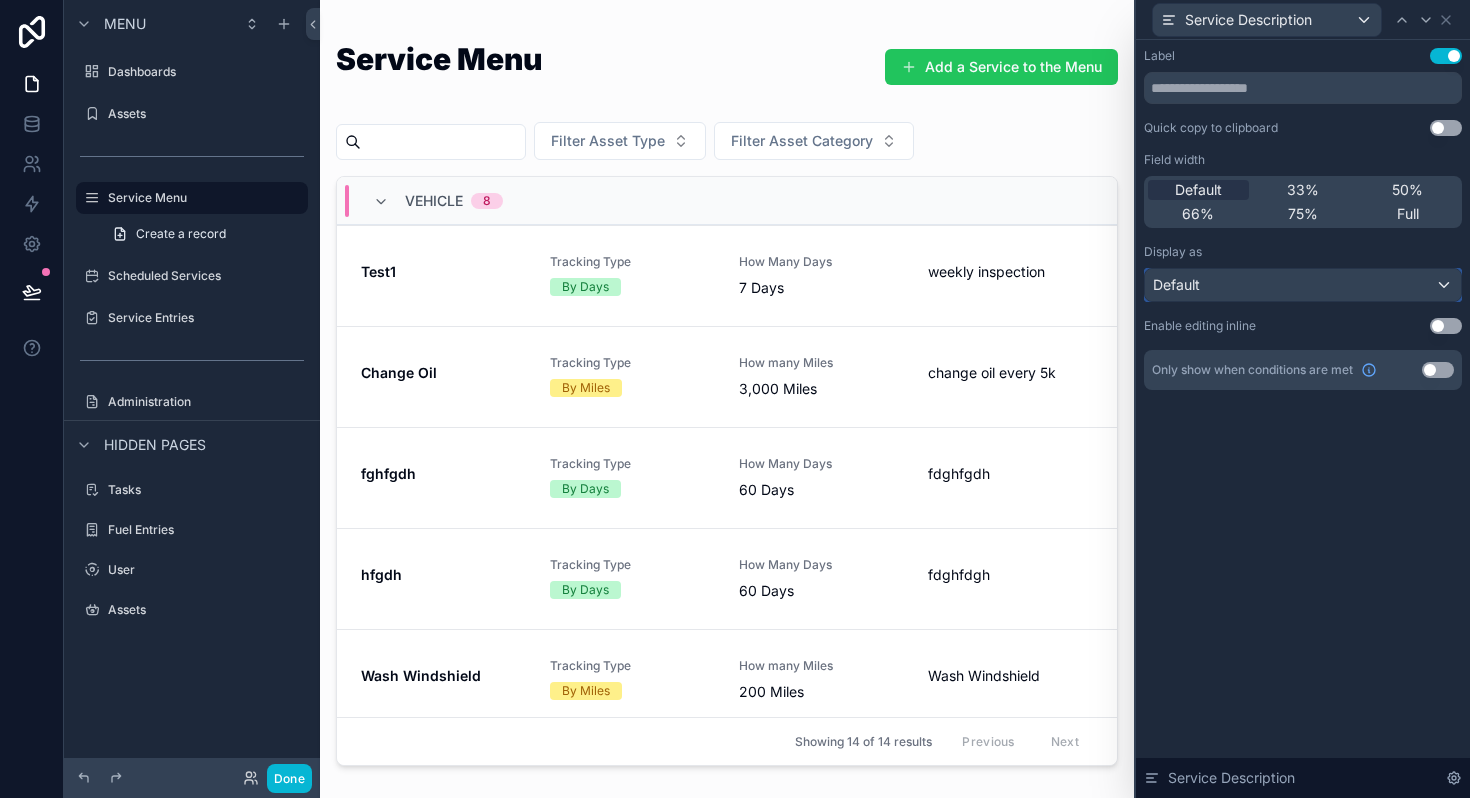 click on "Default" at bounding box center [1176, 285] 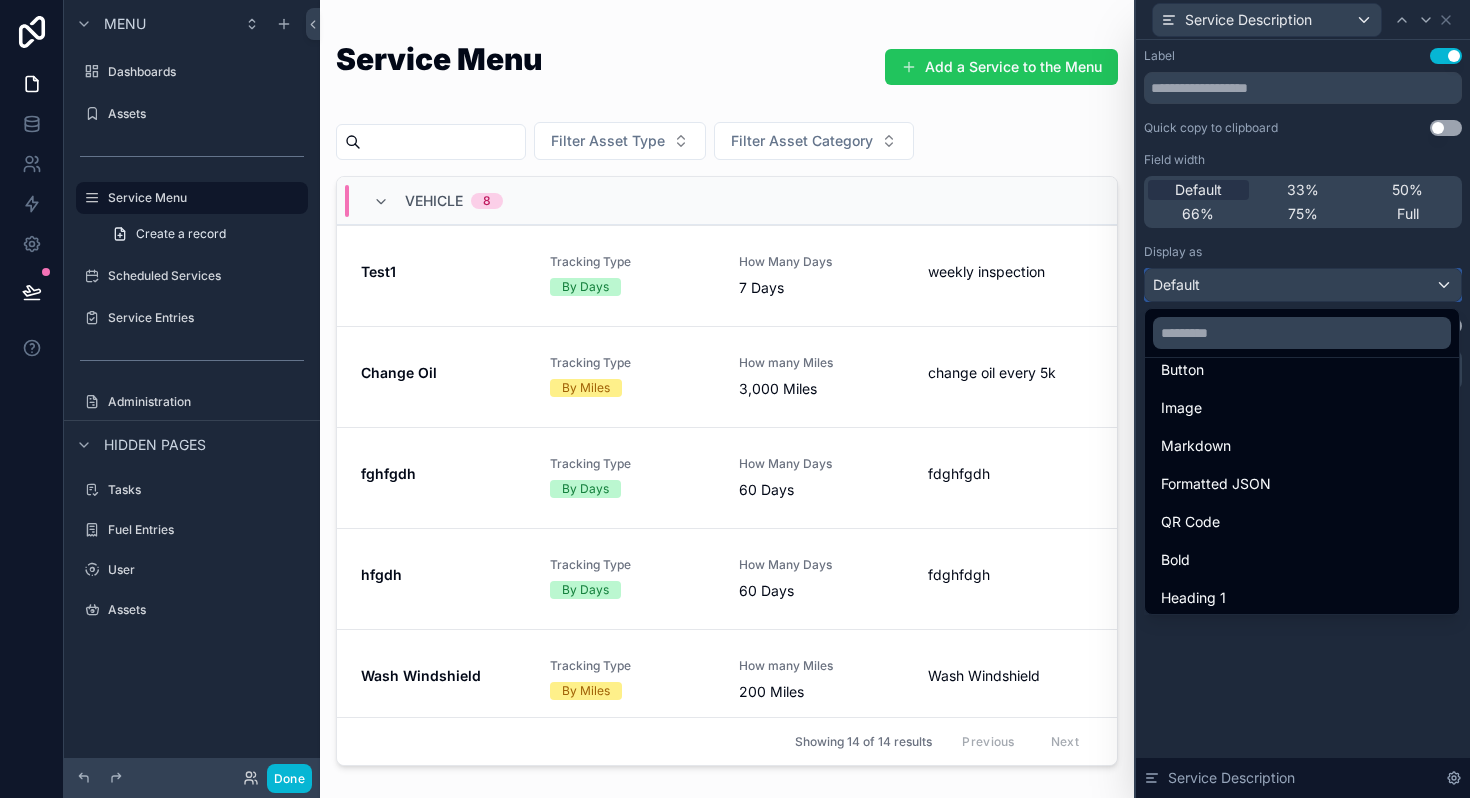 scroll, scrollTop: 101, scrollLeft: 0, axis: vertical 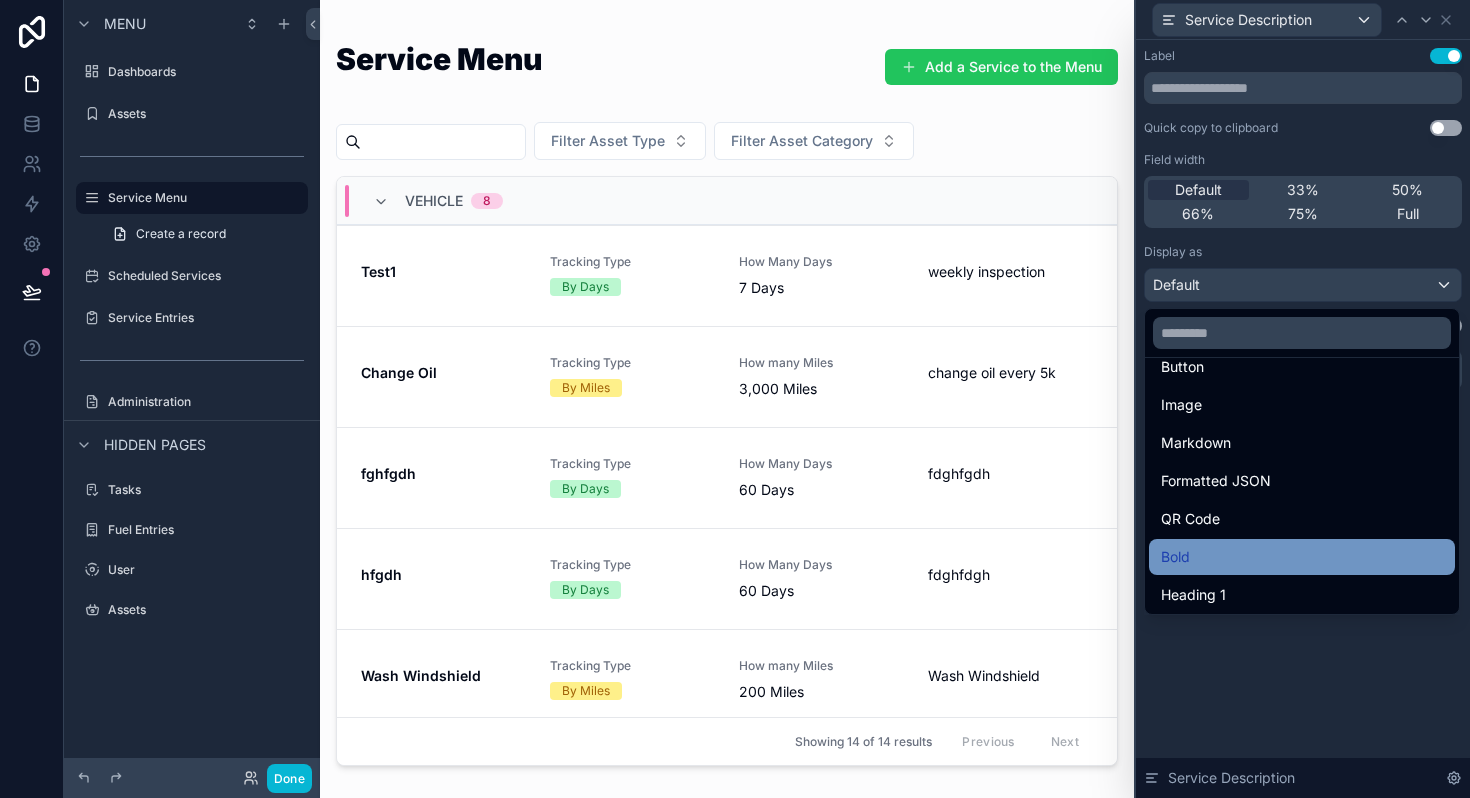 click on "Bold" at bounding box center (1302, 557) 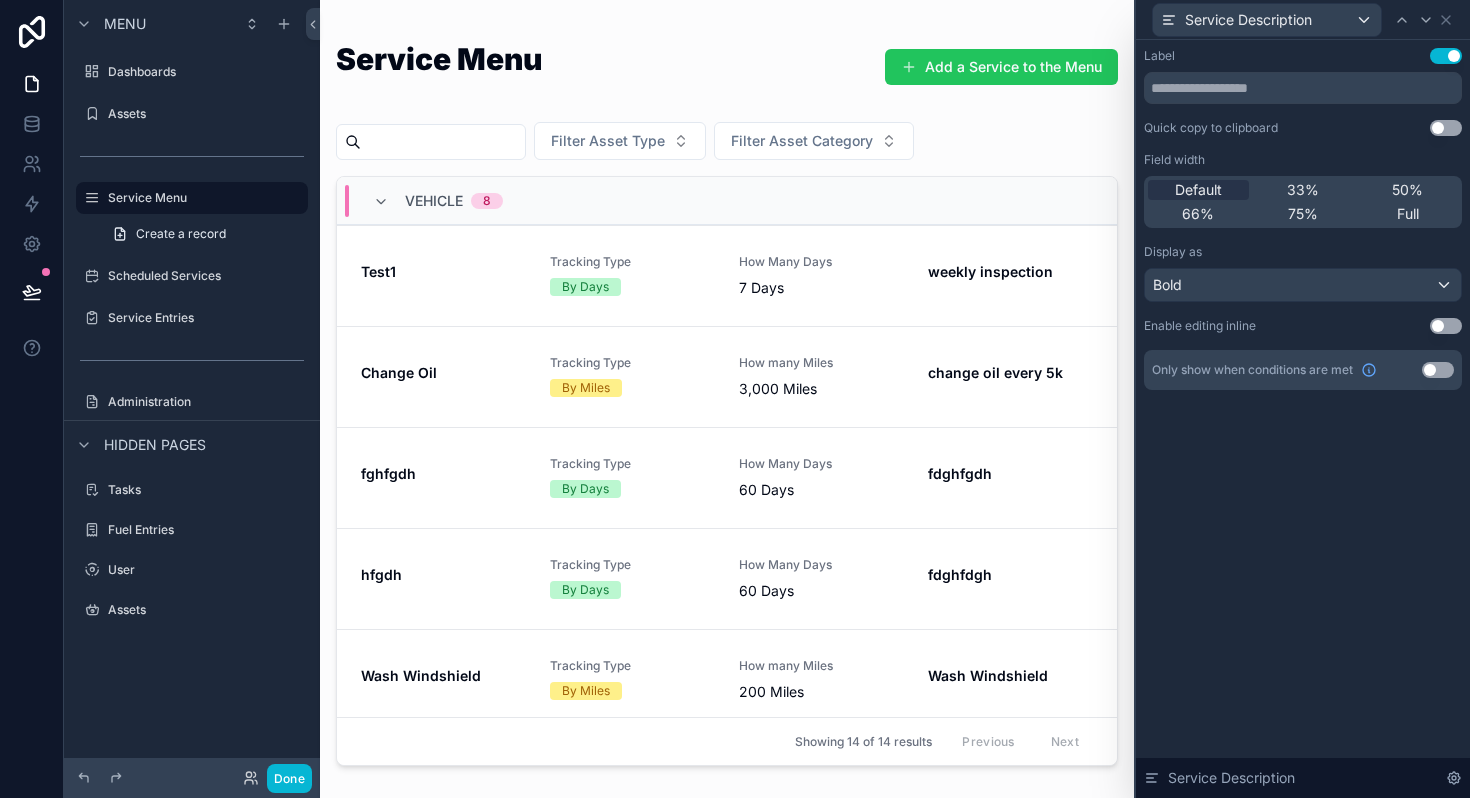 click on "Label Use setting Quick copy to clipboard Use setting Field width Default 33% 50% 66% 75% Full Display as Bold Enable editing inline Use setting Only show when conditions are met Use setting Service Description" at bounding box center [1303, 419] 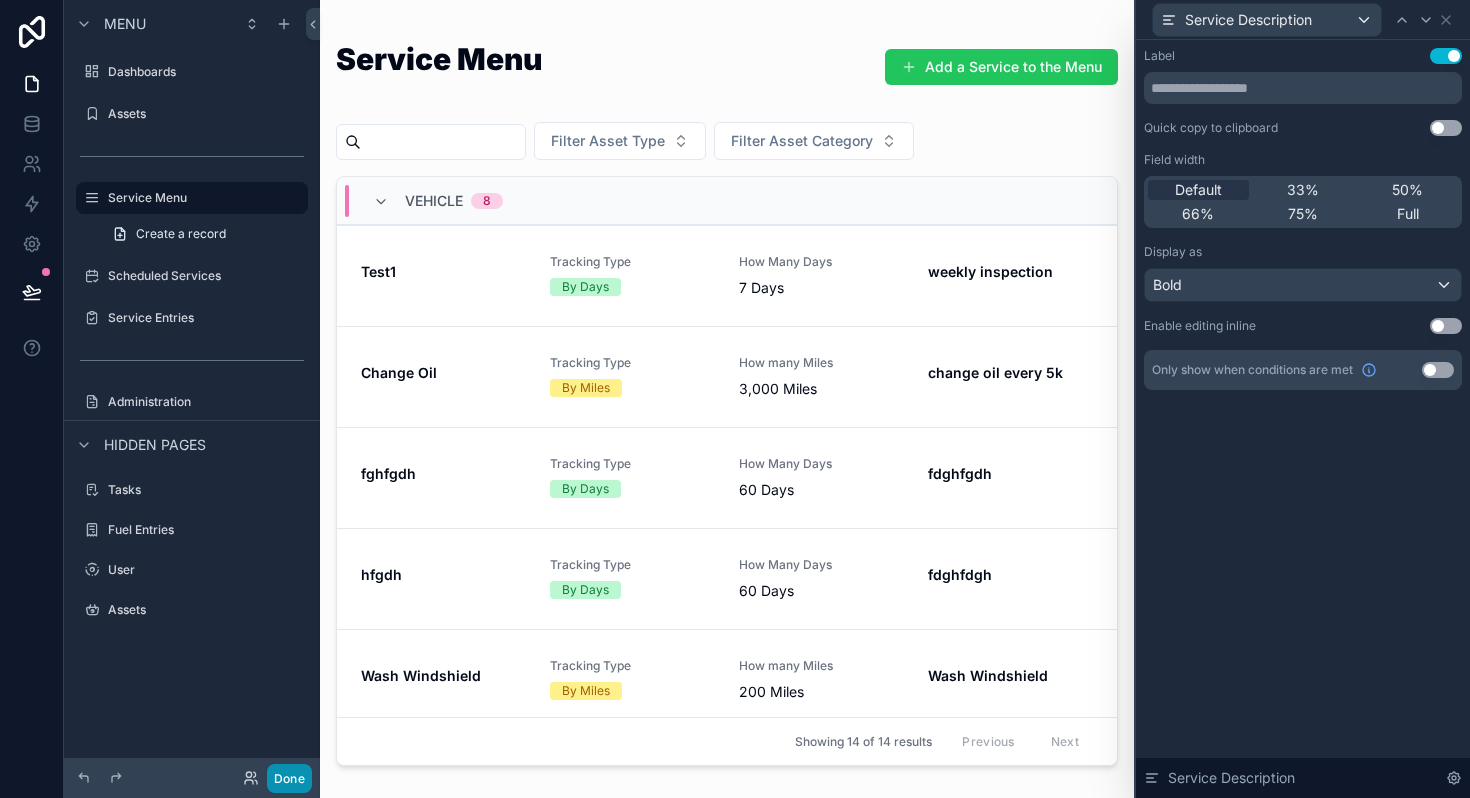 click on "Done" at bounding box center [289, 778] 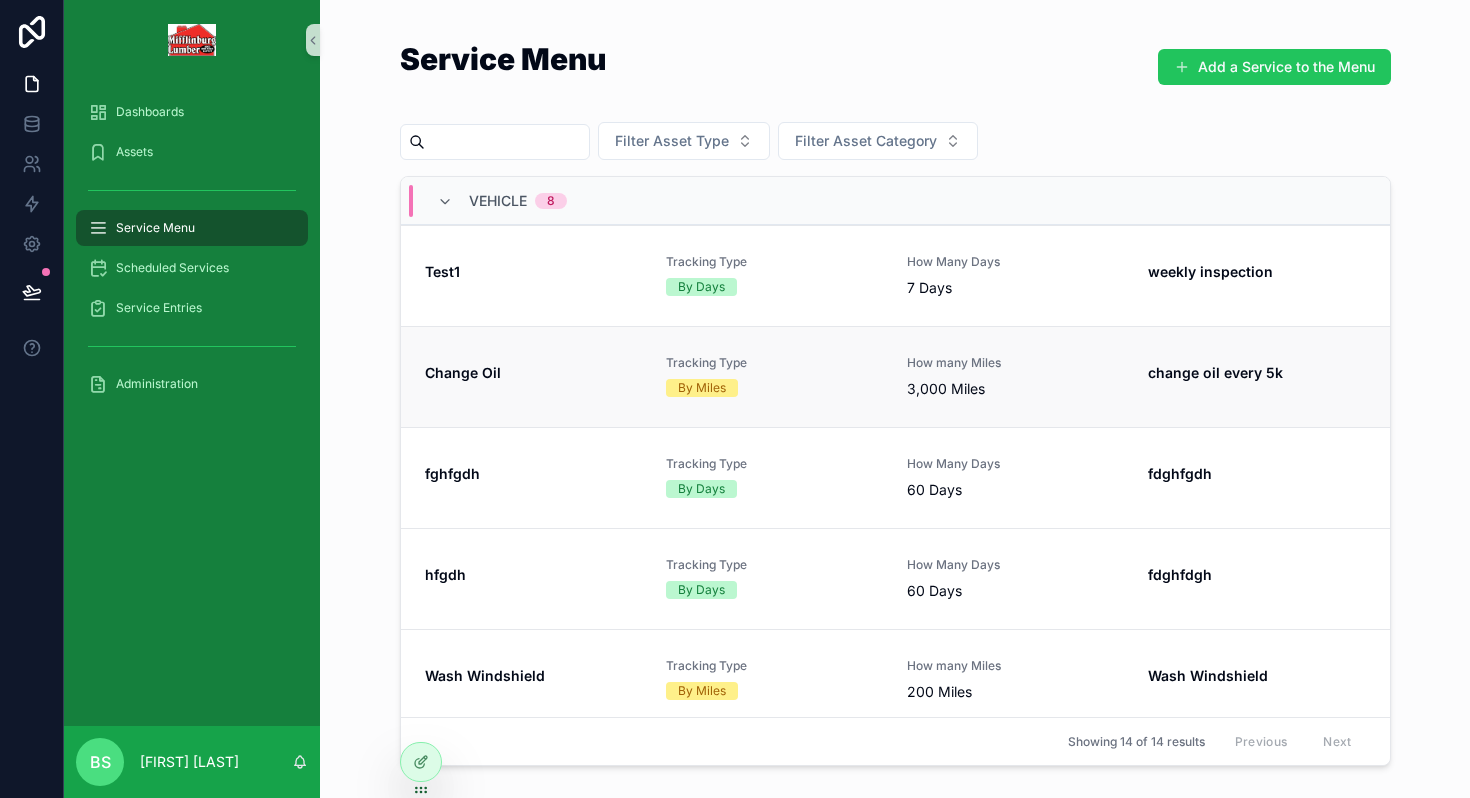 click on "Change Oil" at bounding box center (463, 372) 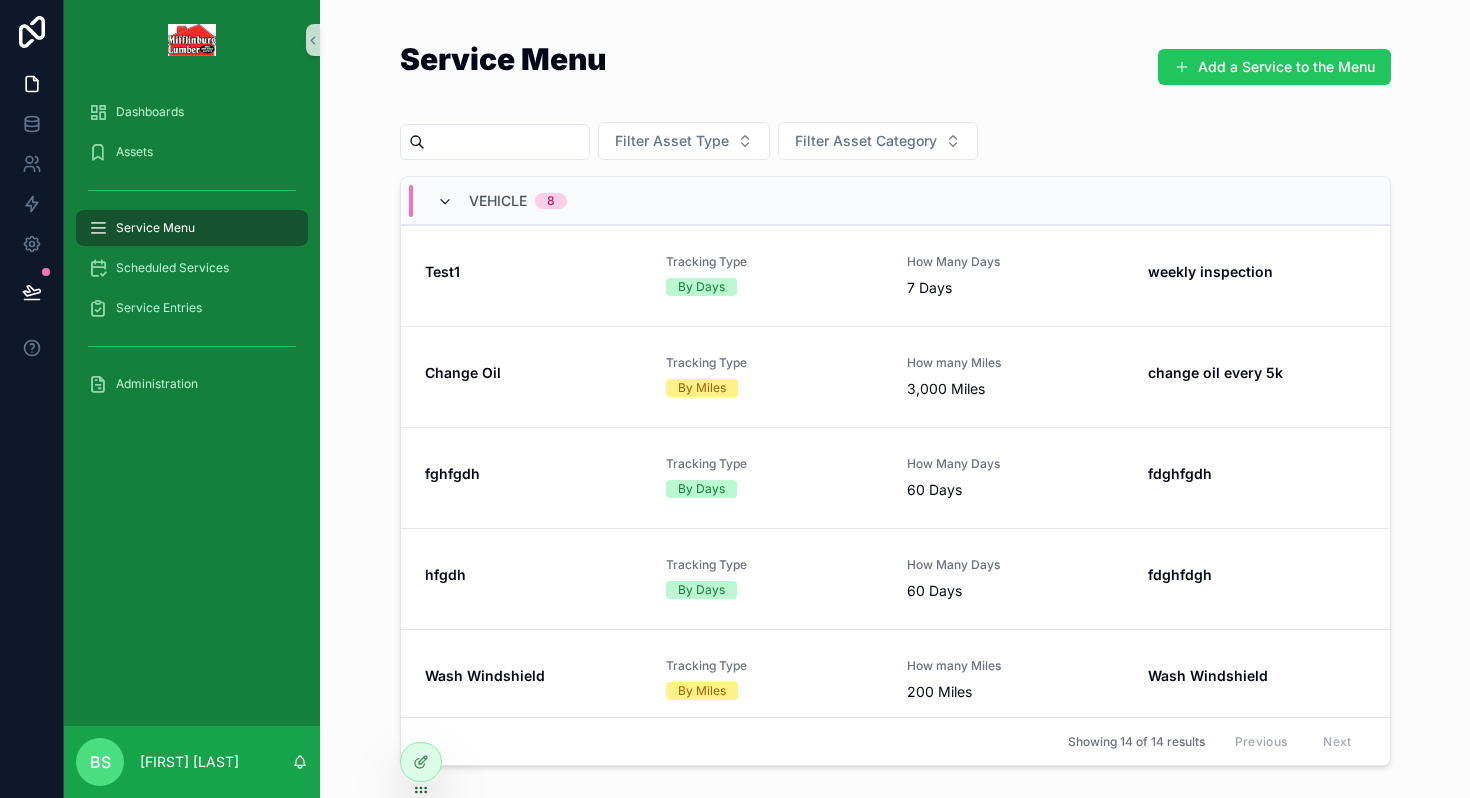 click at bounding box center [445, 202] 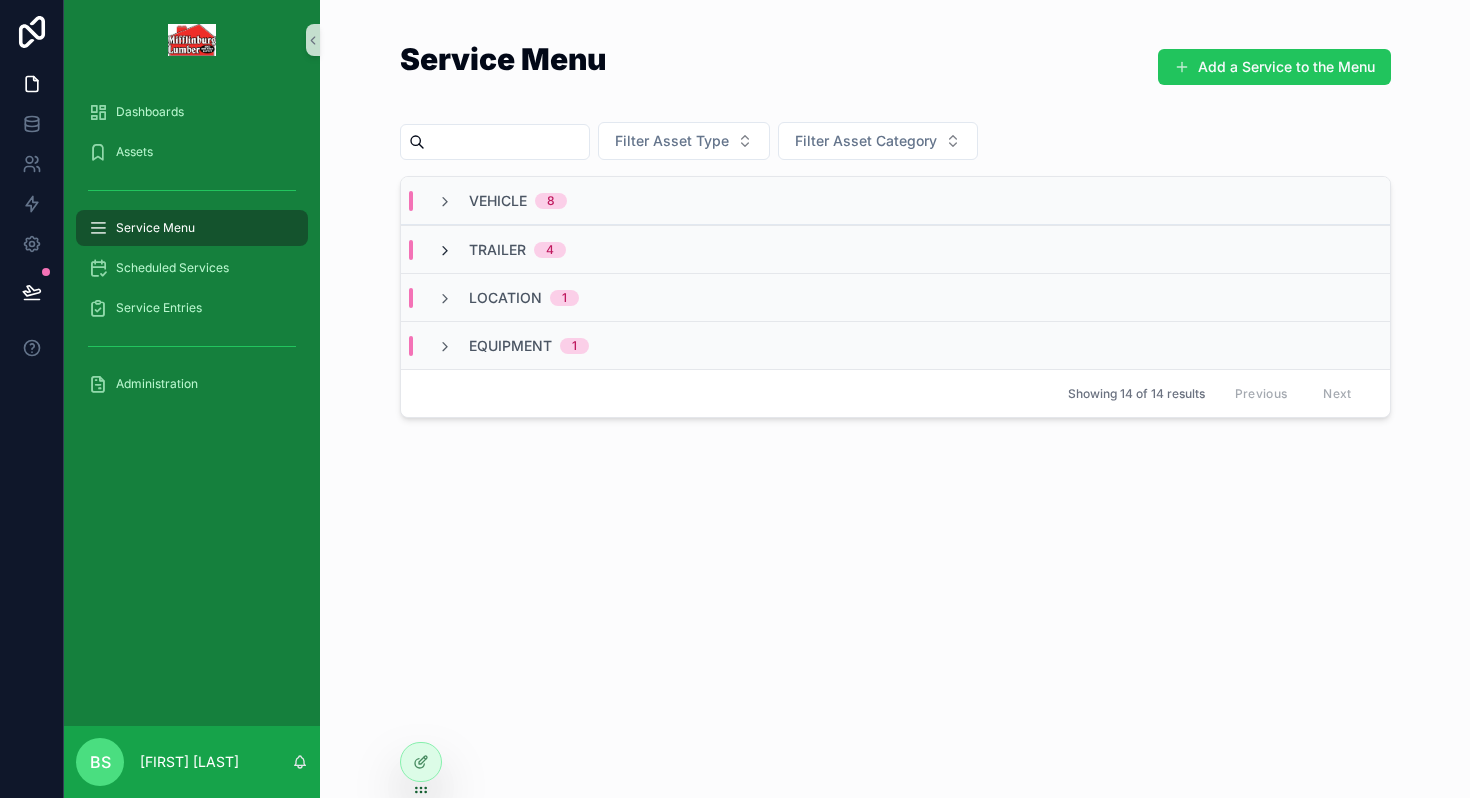 click at bounding box center [445, 251] 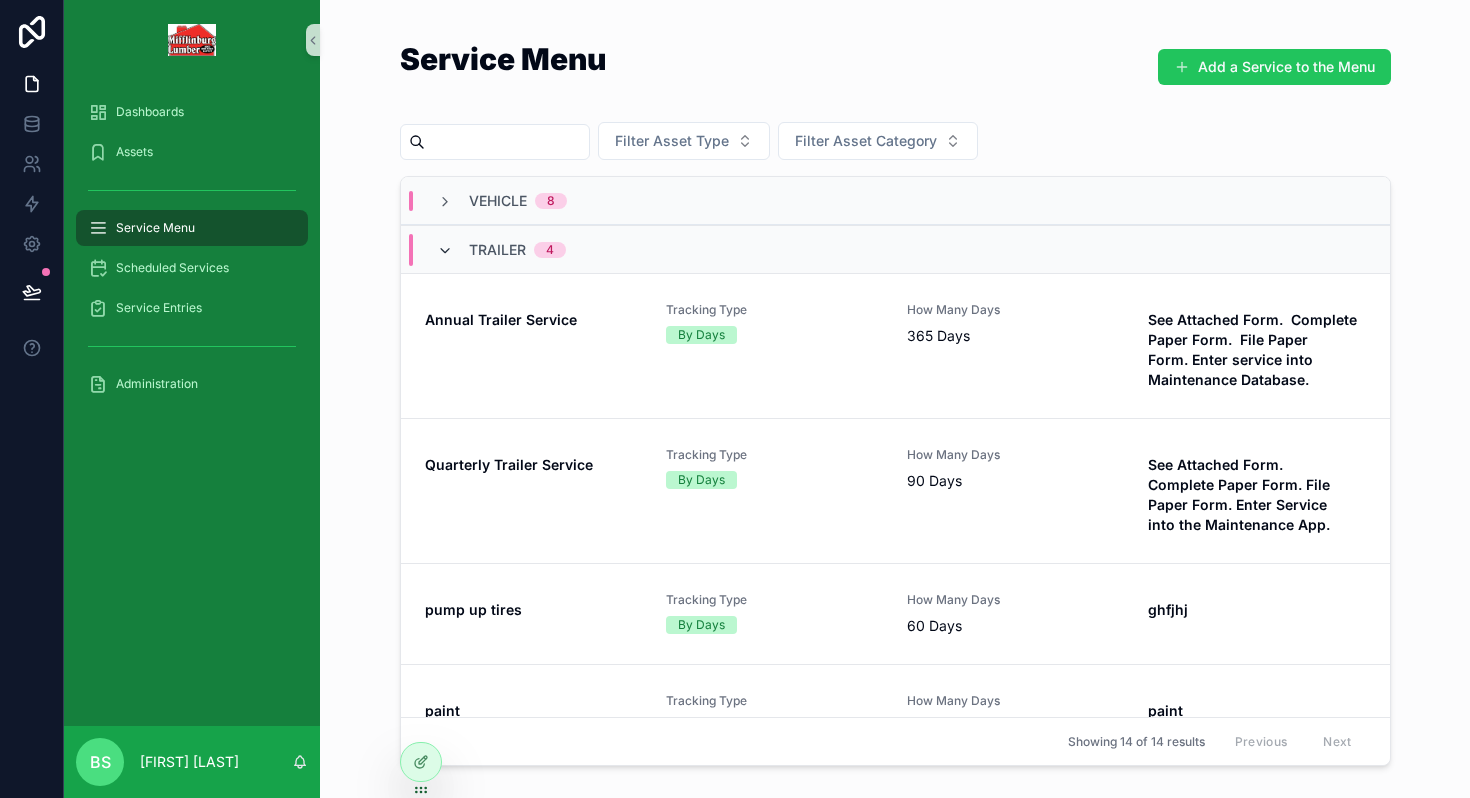 click at bounding box center [445, 251] 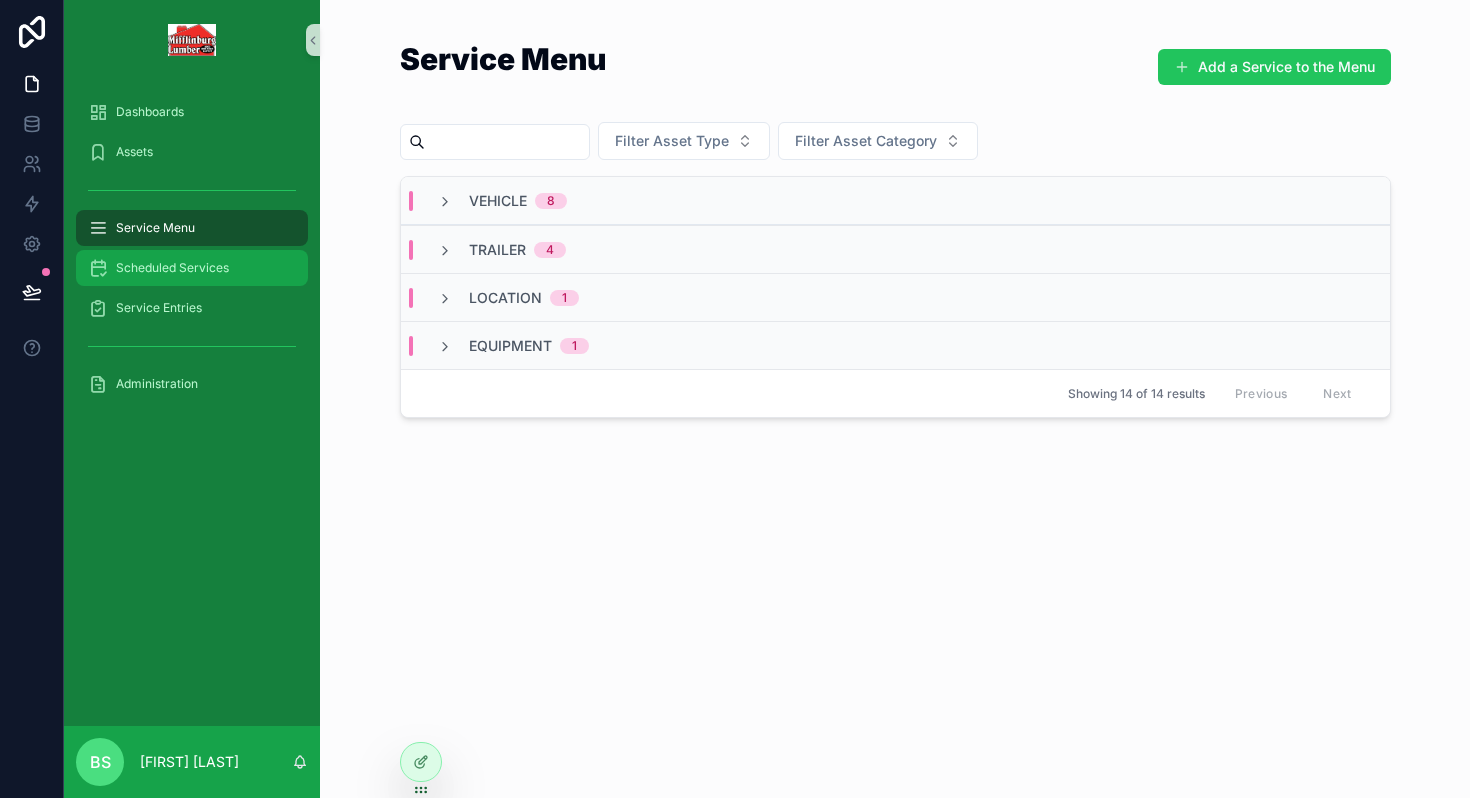 click on "Scheduled Services" at bounding box center (172, 268) 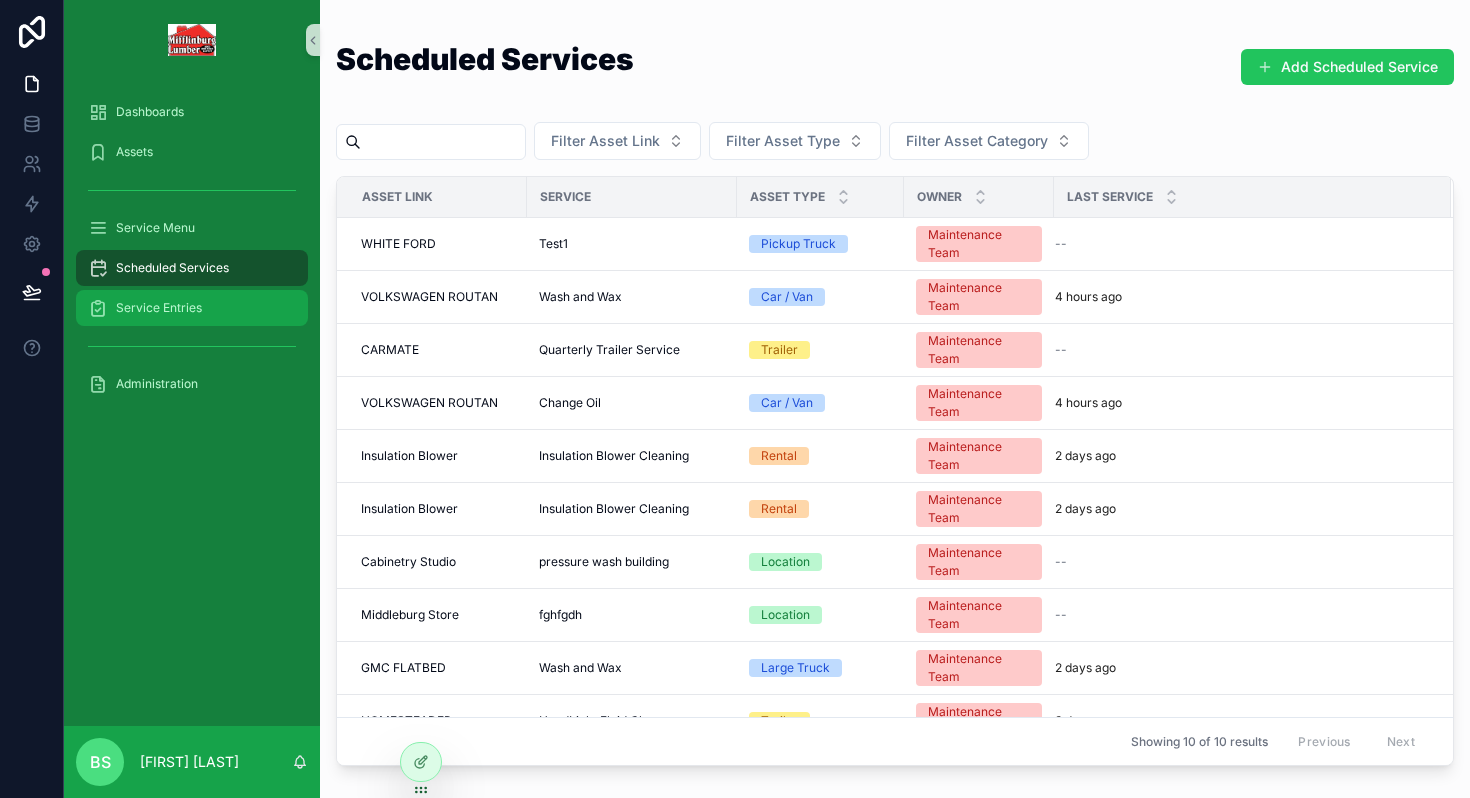 click on "Service Entries" at bounding box center [159, 308] 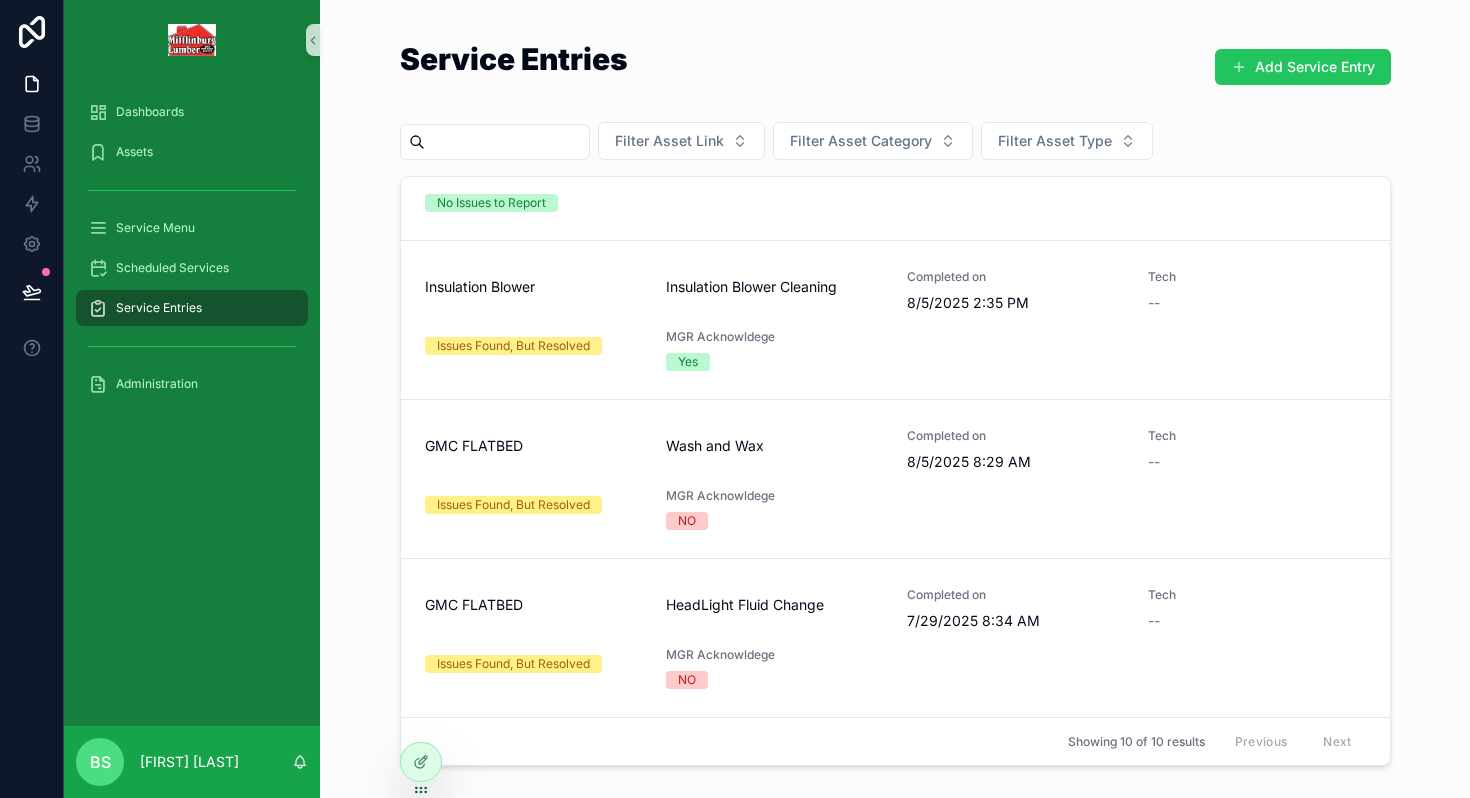 scroll, scrollTop: 0, scrollLeft: 0, axis: both 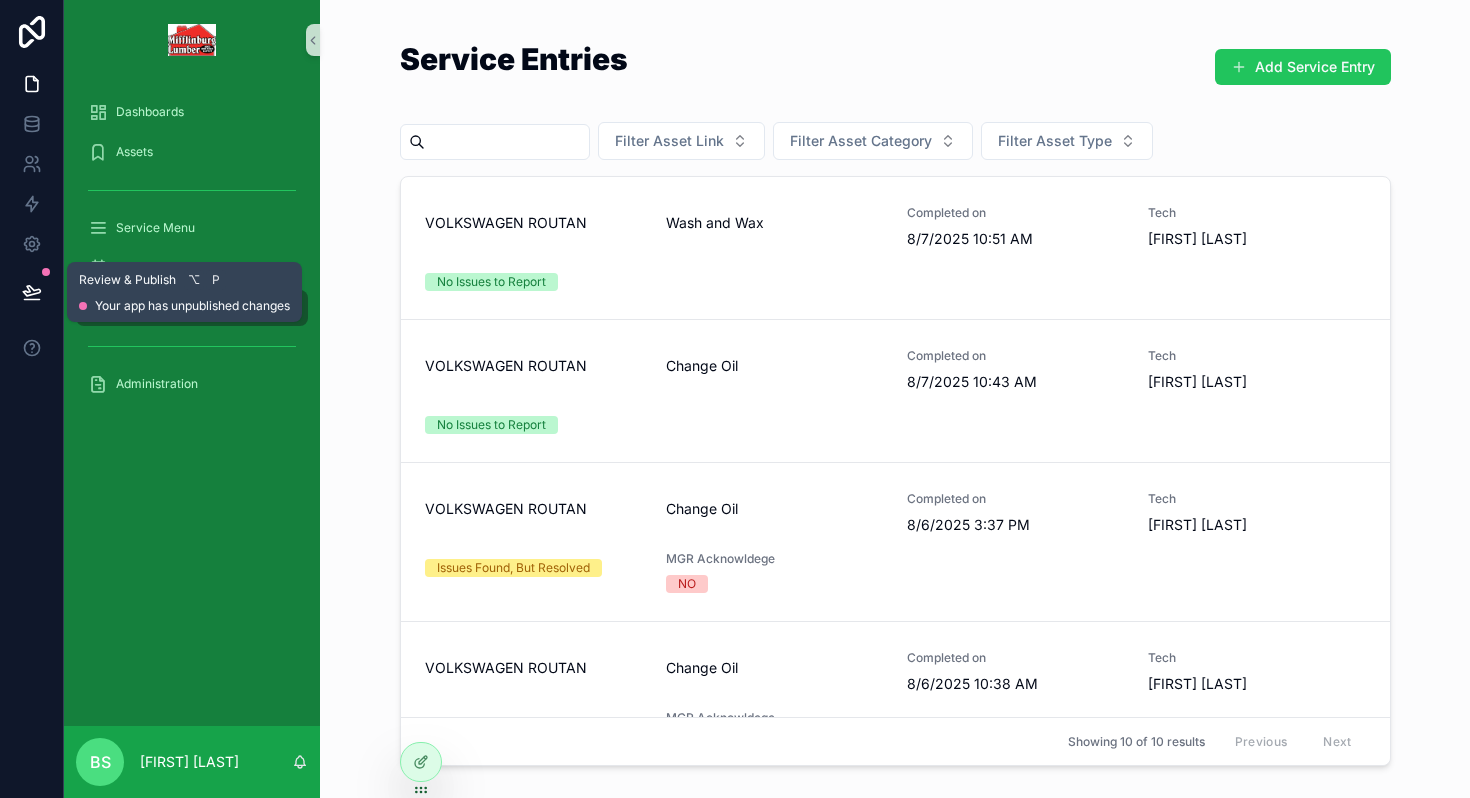 click 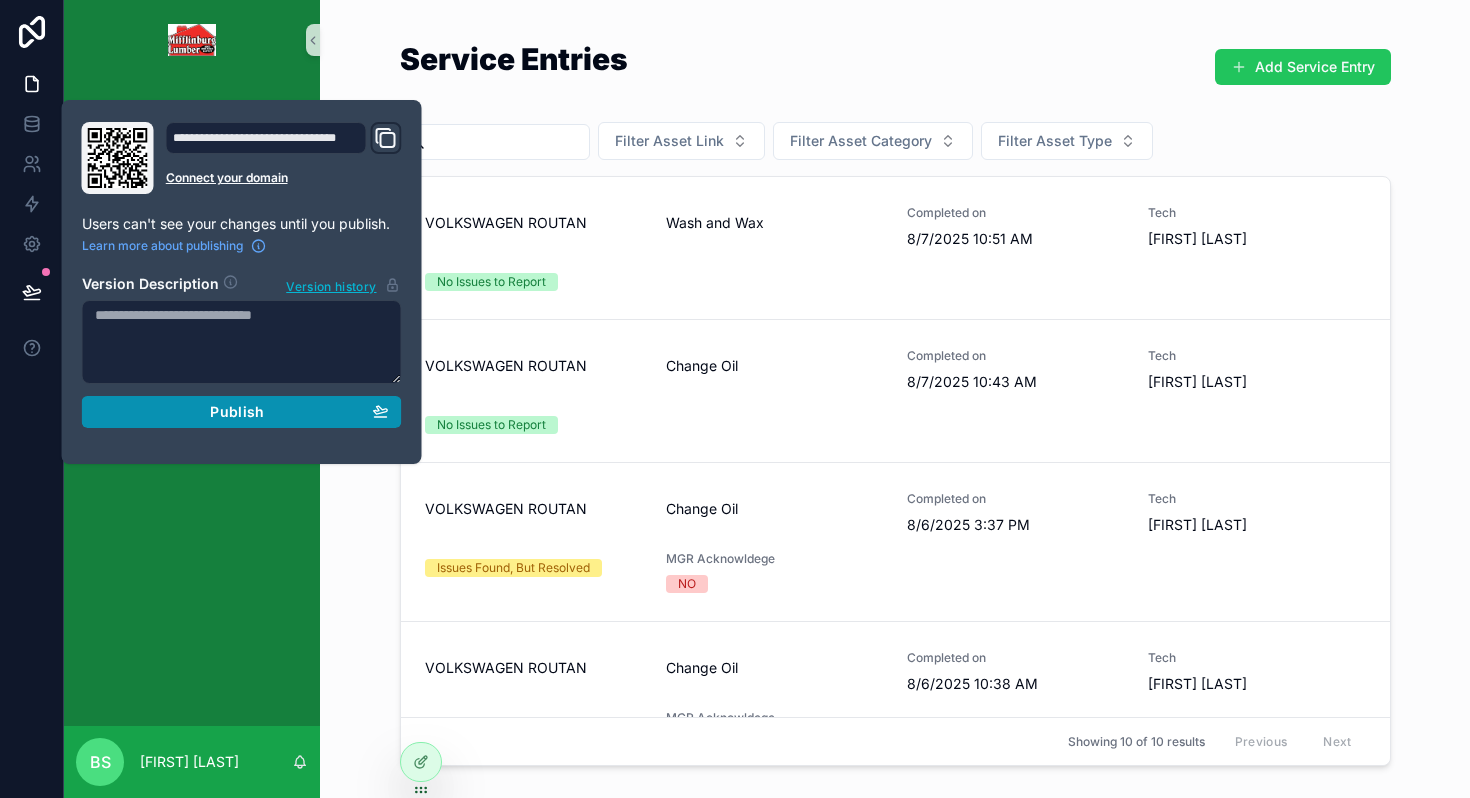 click on "Publish" at bounding box center (242, 412) 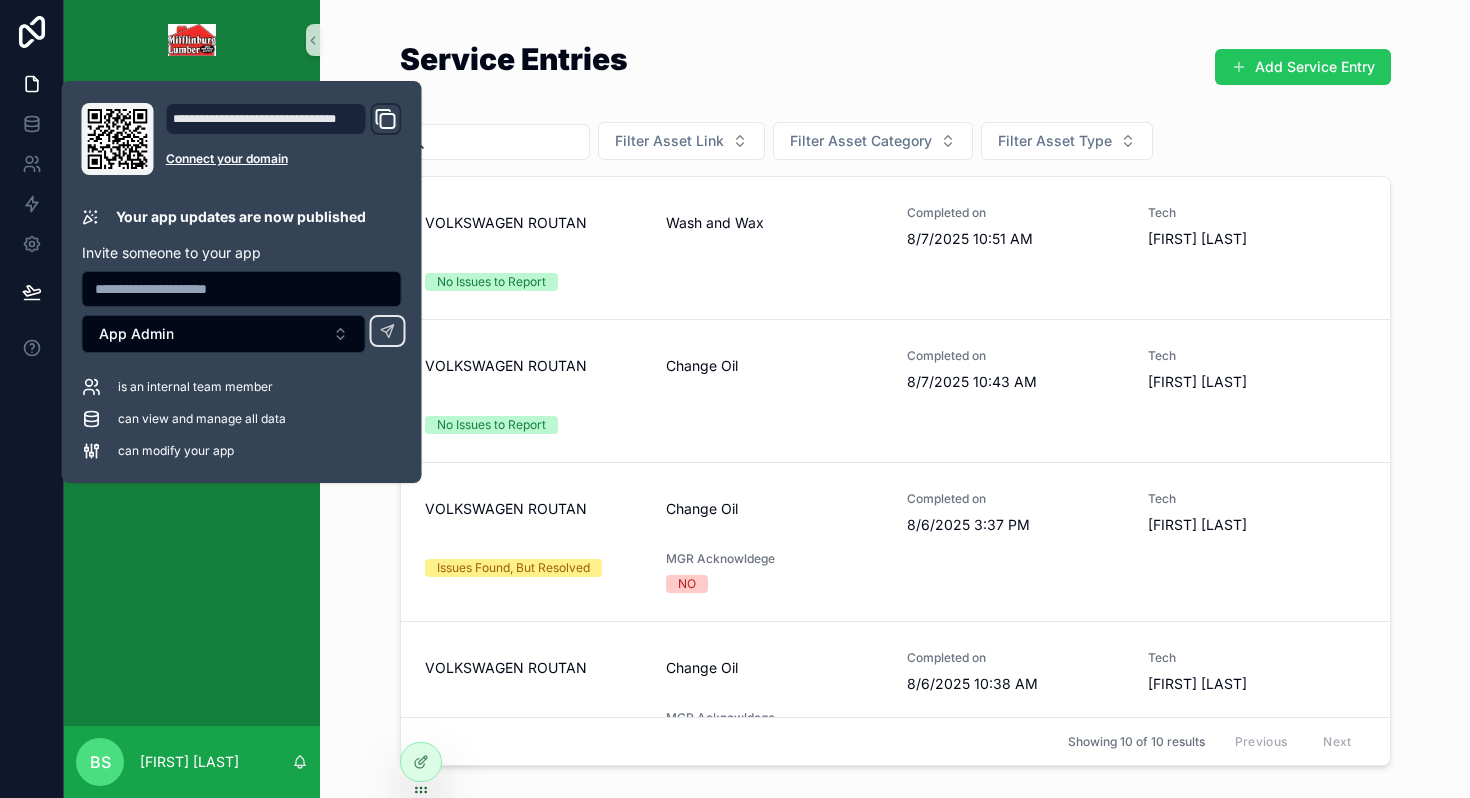 click on "Dashboards Assets Service Menu Scheduled Services  Service Entries Administration" at bounding box center (192, 403) 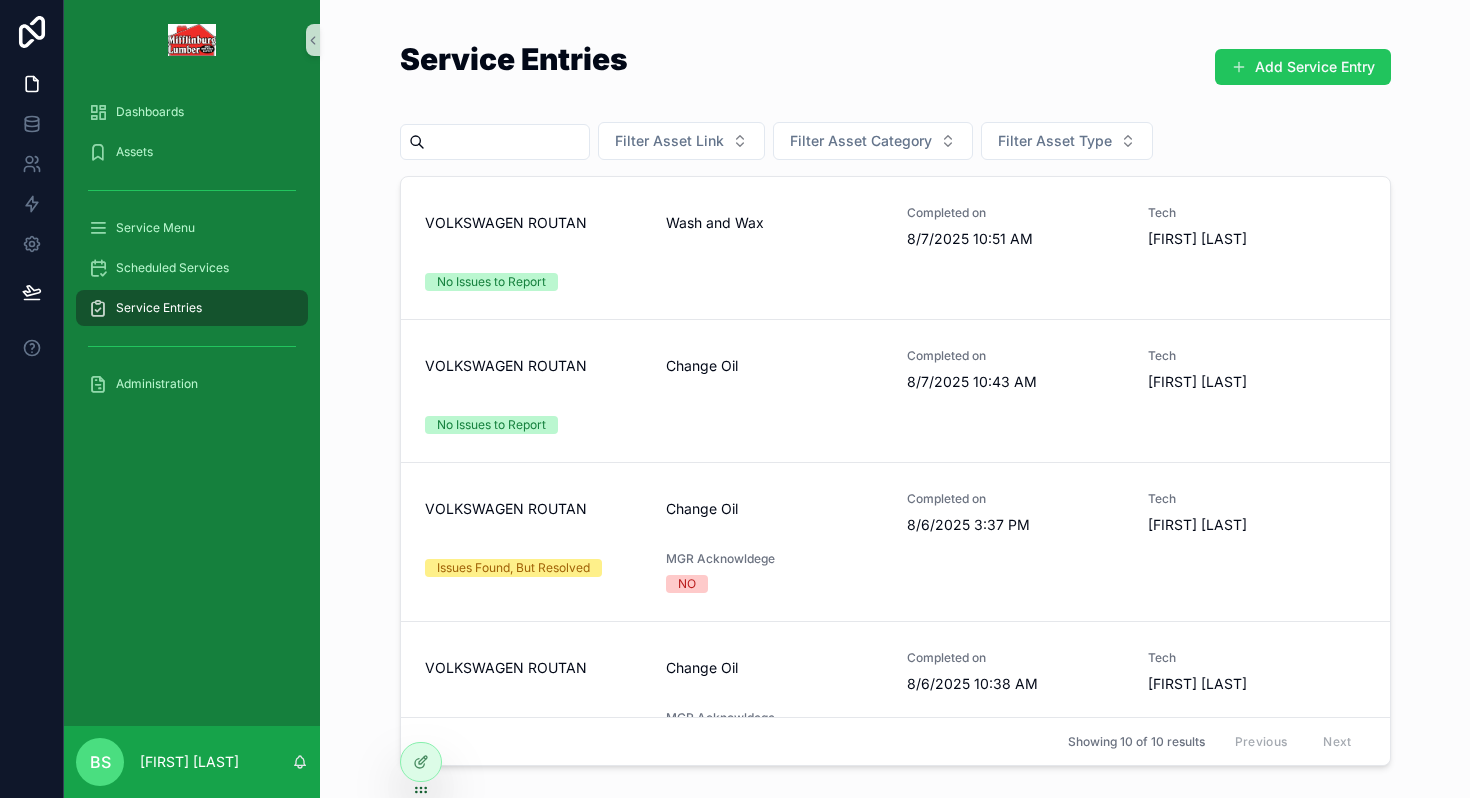 click on "Service Entries" at bounding box center (159, 308) 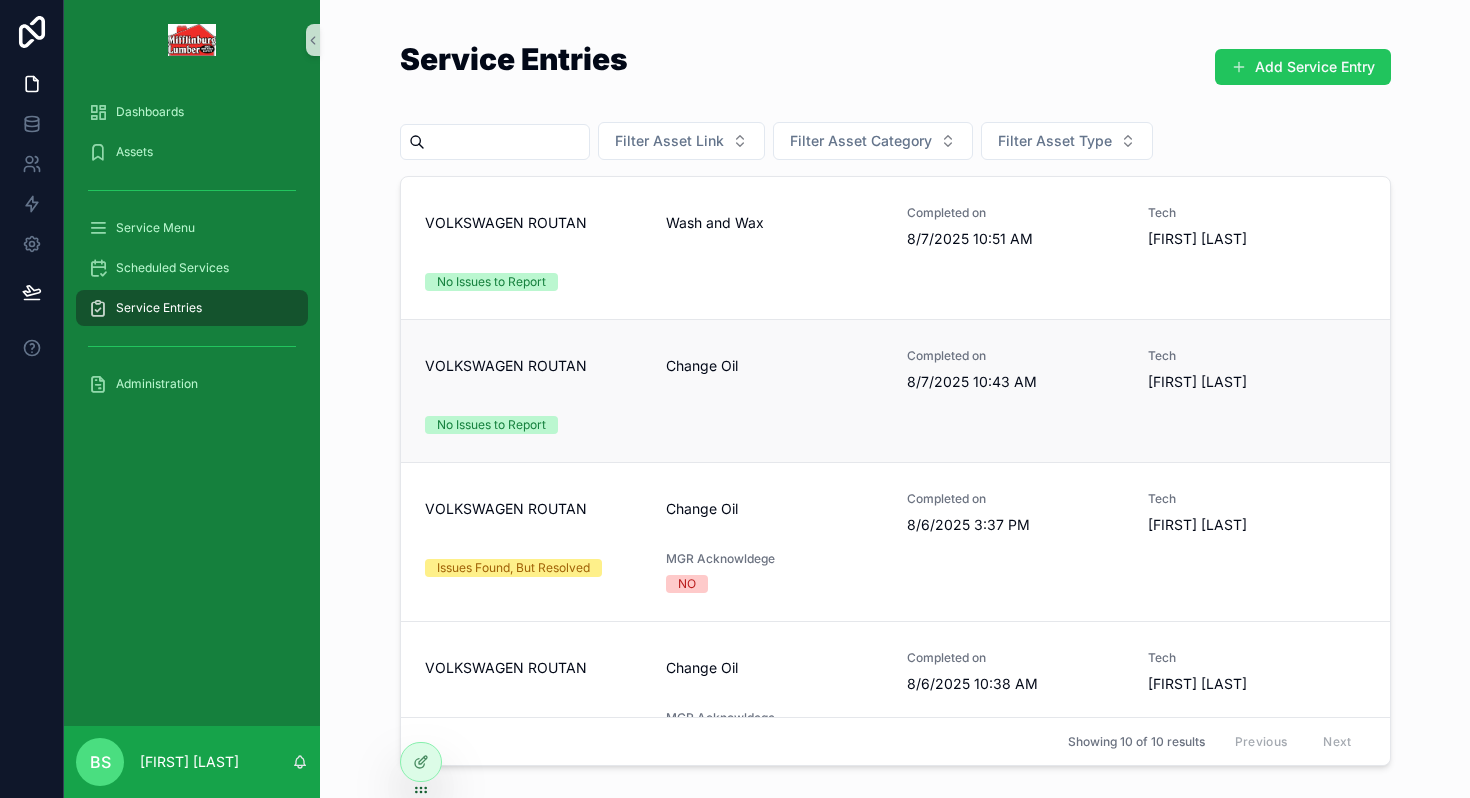 click on "VOLKSWAGEN ROUTAN" at bounding box center (533, 370) 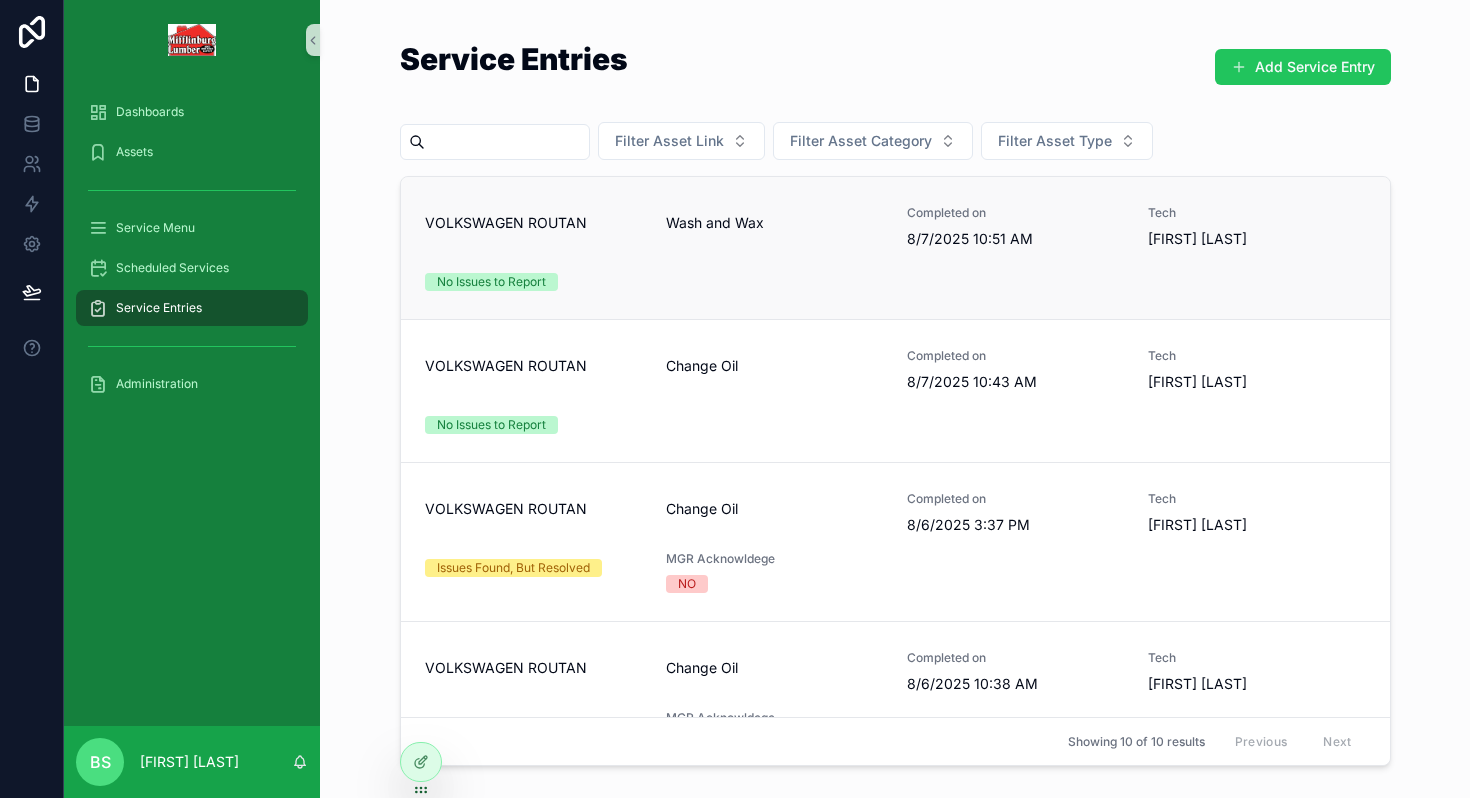 click on "Wash and Wax" at bounding box center (774, 227) 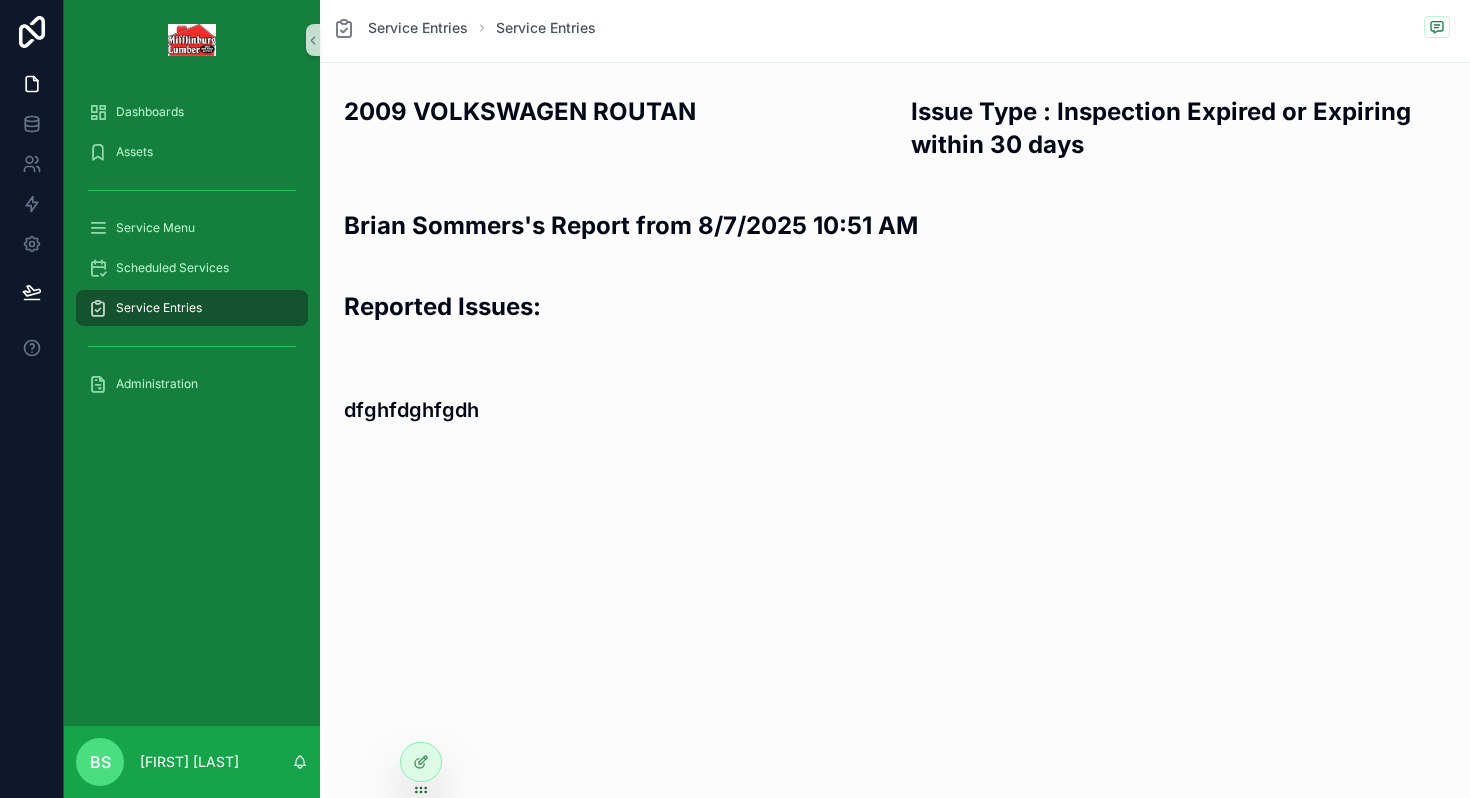 click on "Dashboards Assets Service Menu Scheduled Services  Service Entries Administration" at bounding box center [192, 254] 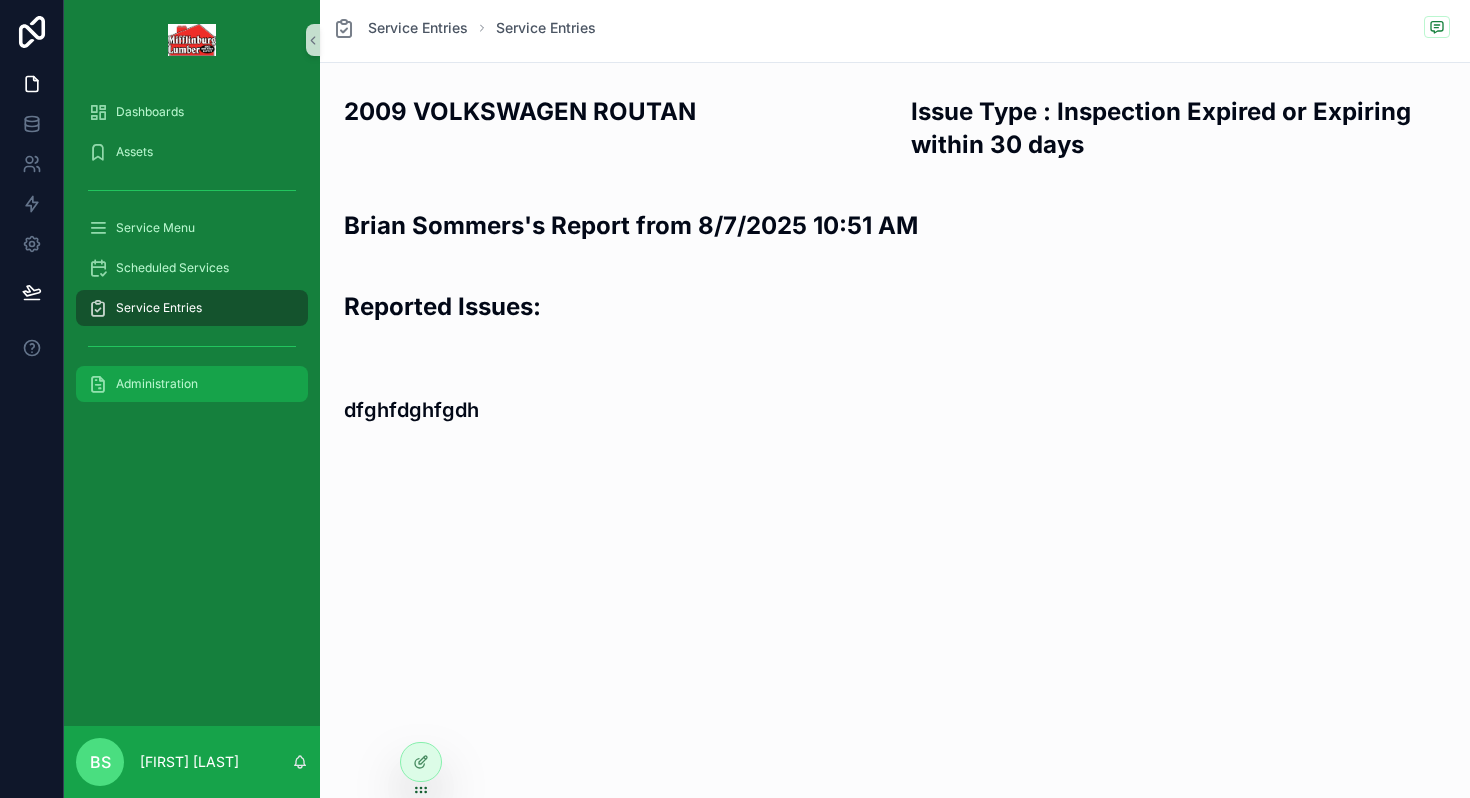click on "Administration" at bounding box center [157, 384] 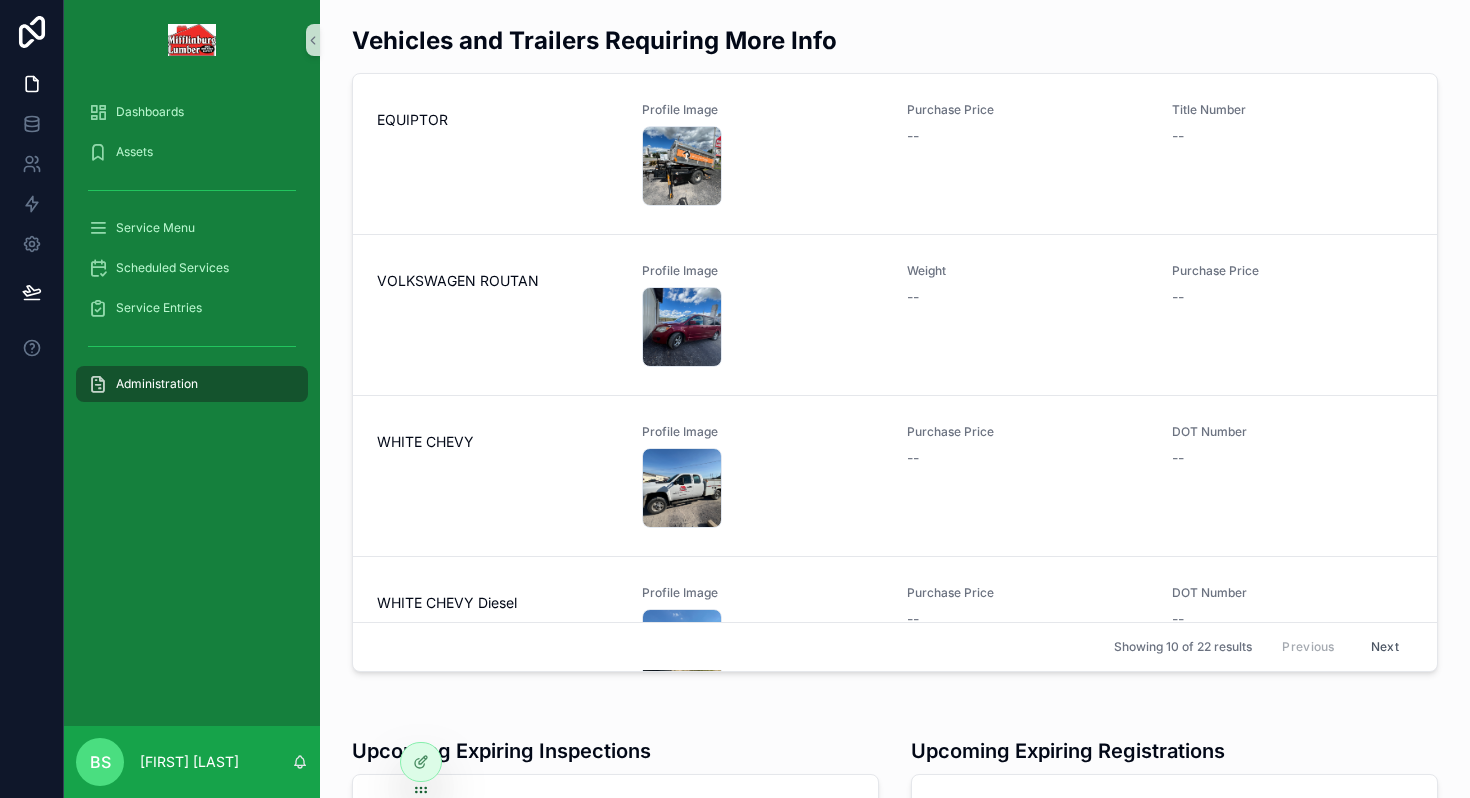 click at bounding box center [192, 40] 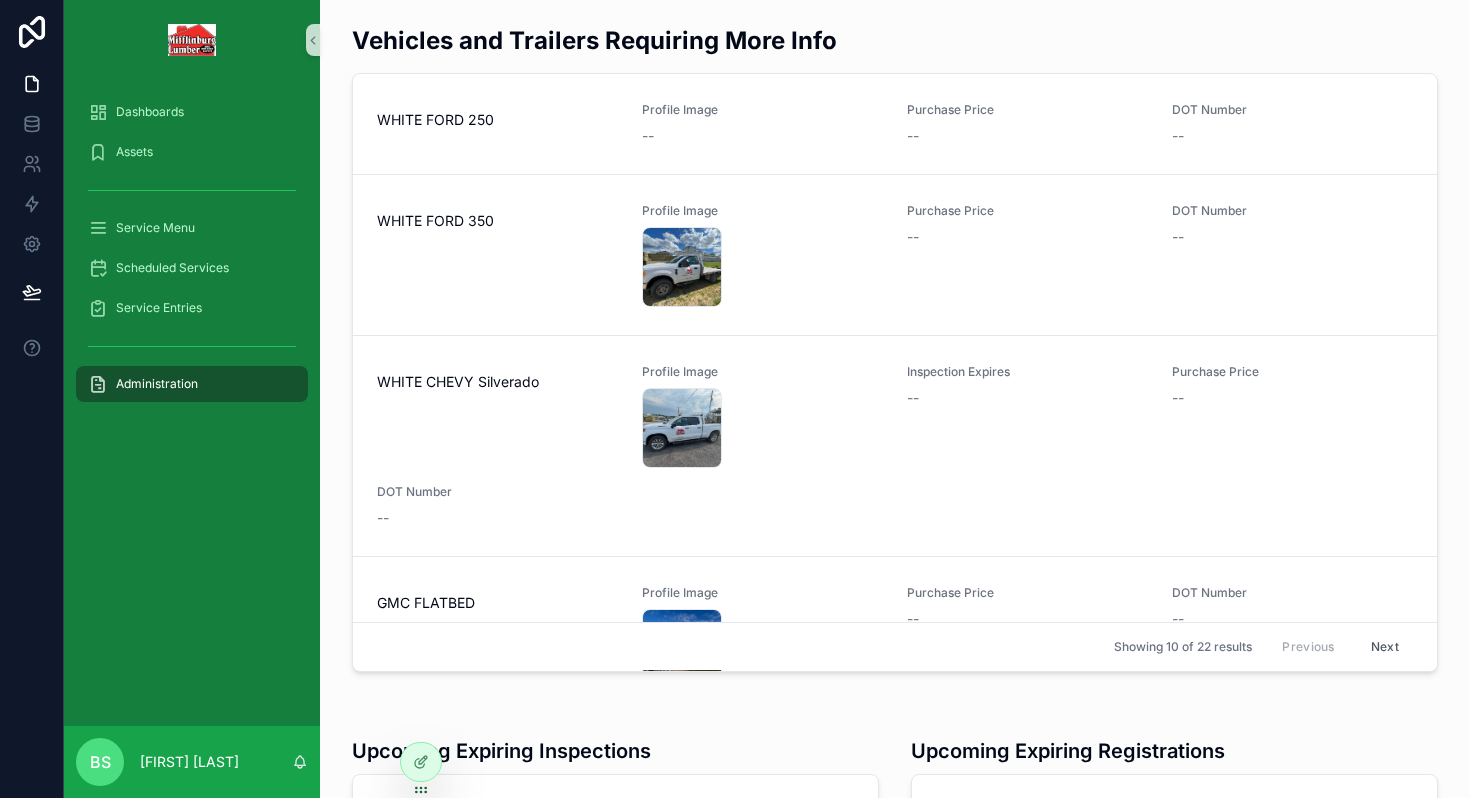 scroll, scrollTop: 0, scrollLeft: 0, axis: both 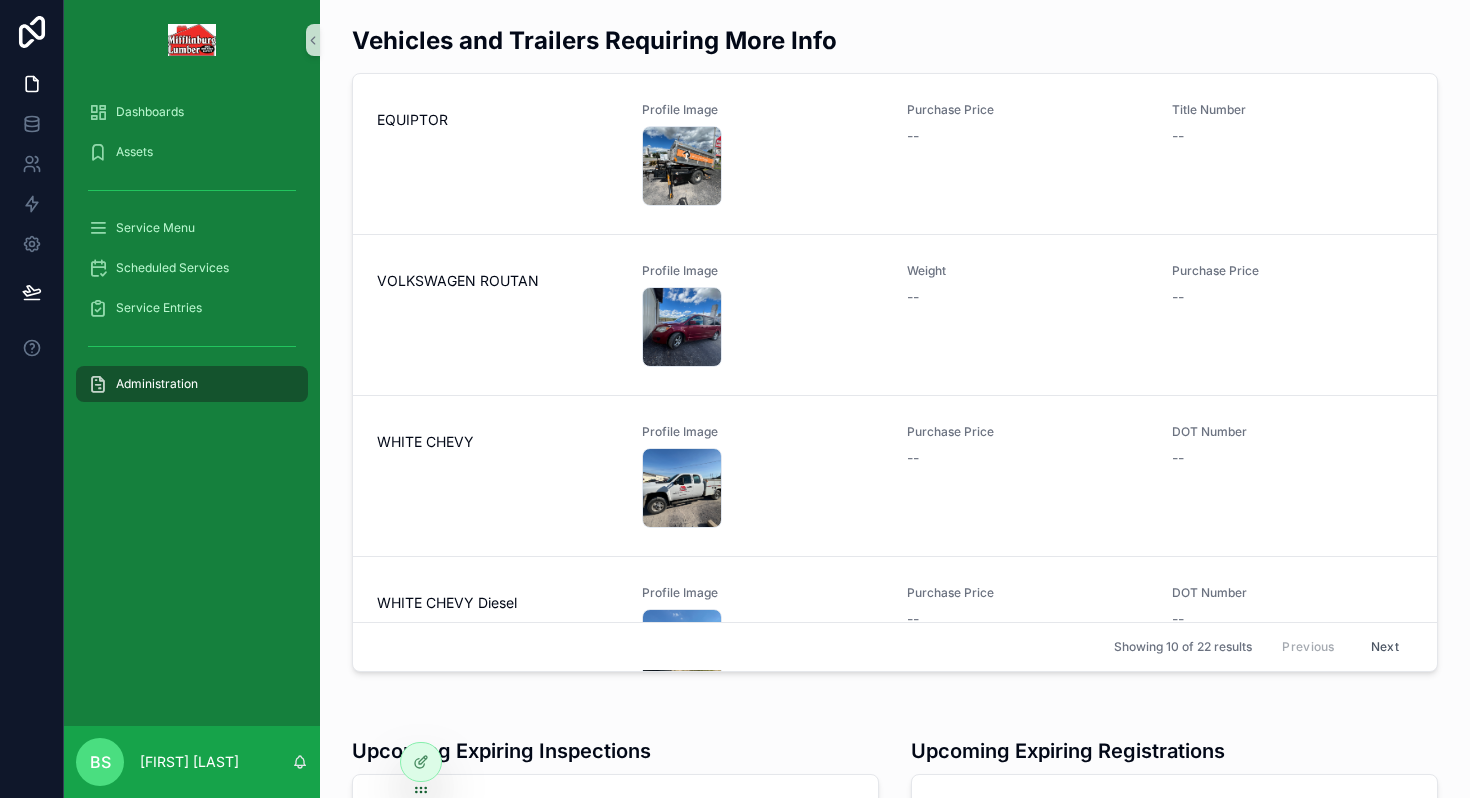 click on "Dashboards Assets Service Menu Scheduled Services  Service Entries Administration" at bounding box center (192, 403) 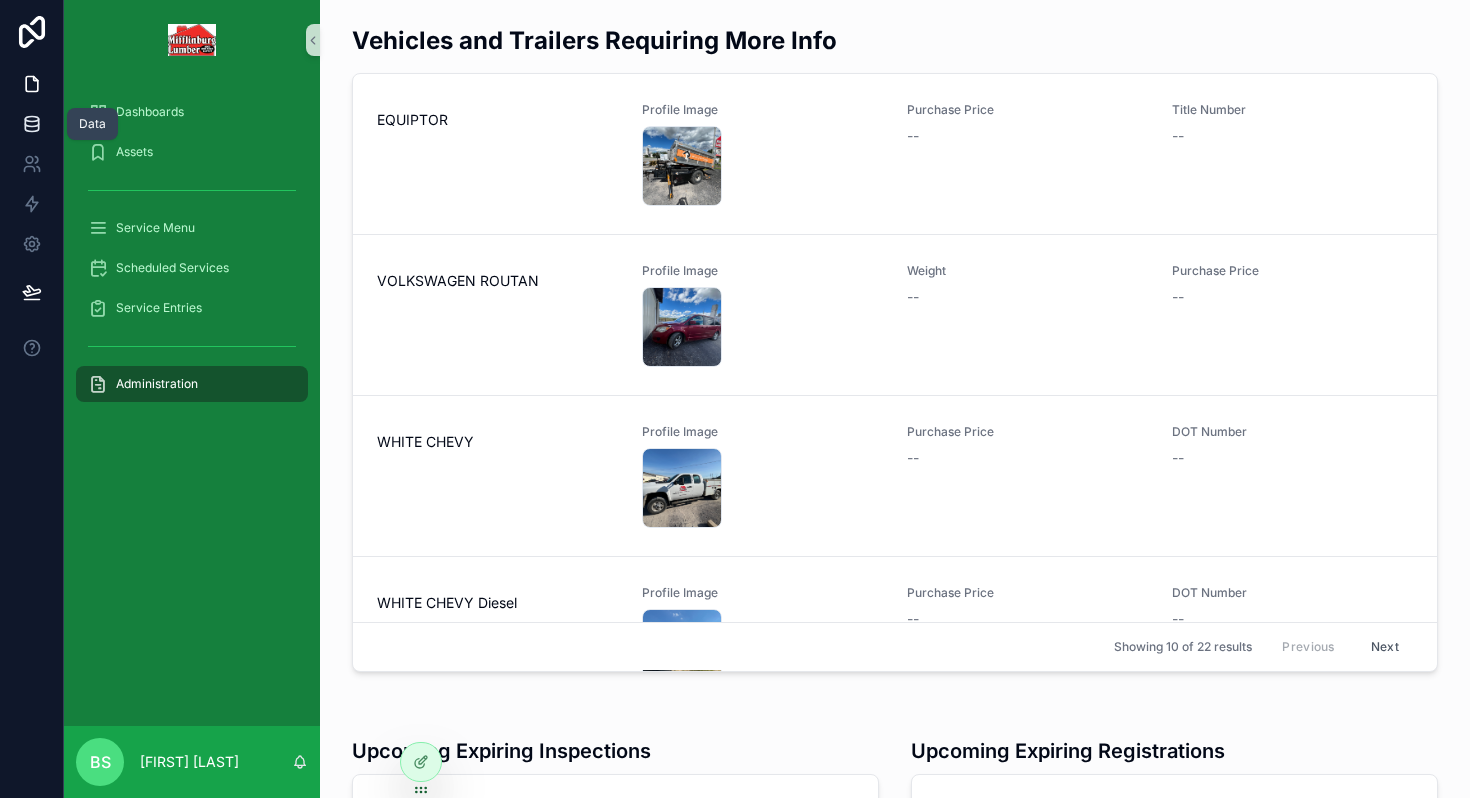 click 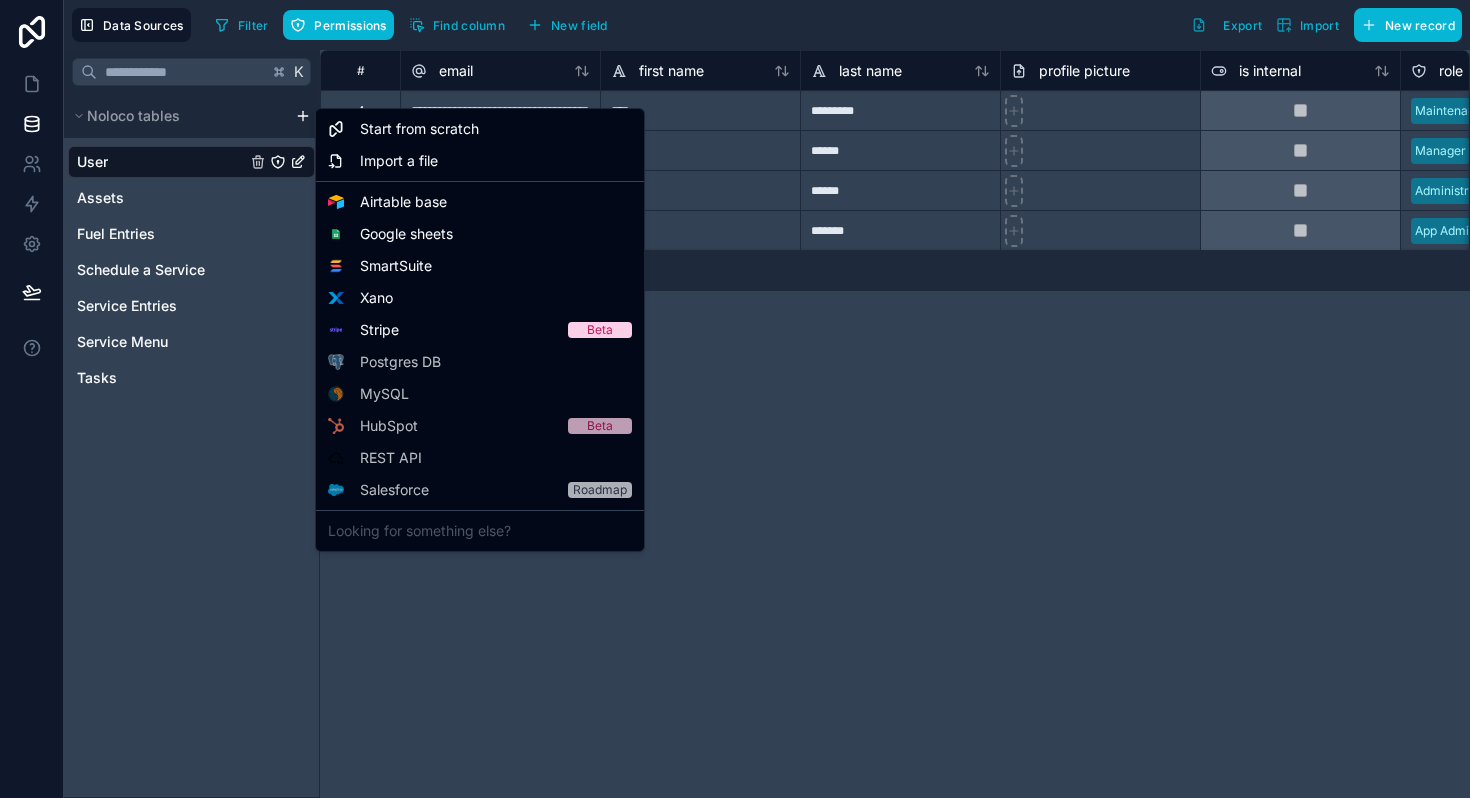 click on "**********" at bounding box center (735, 399) 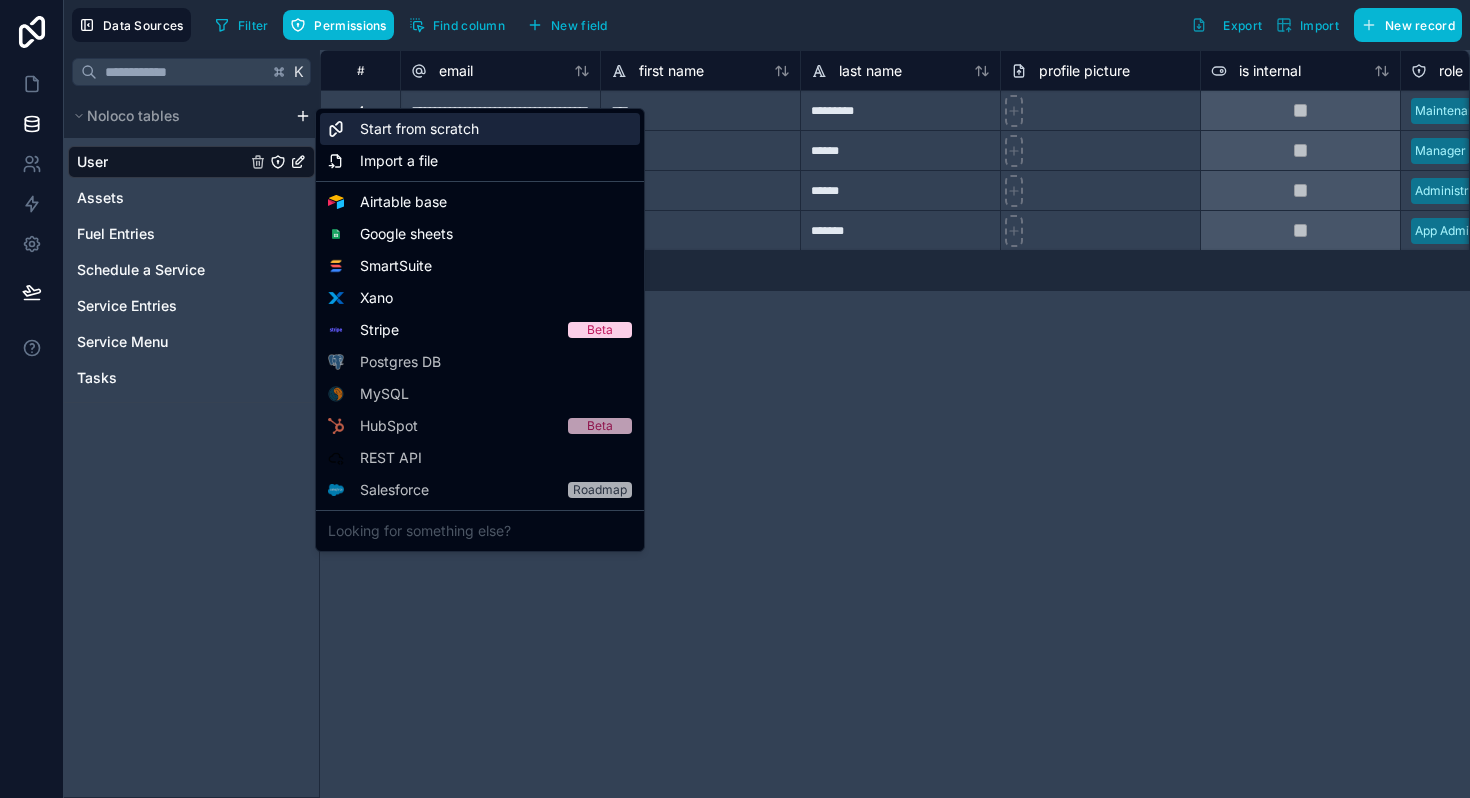 click on "Start from scratch" at bounding box center (419, 129) 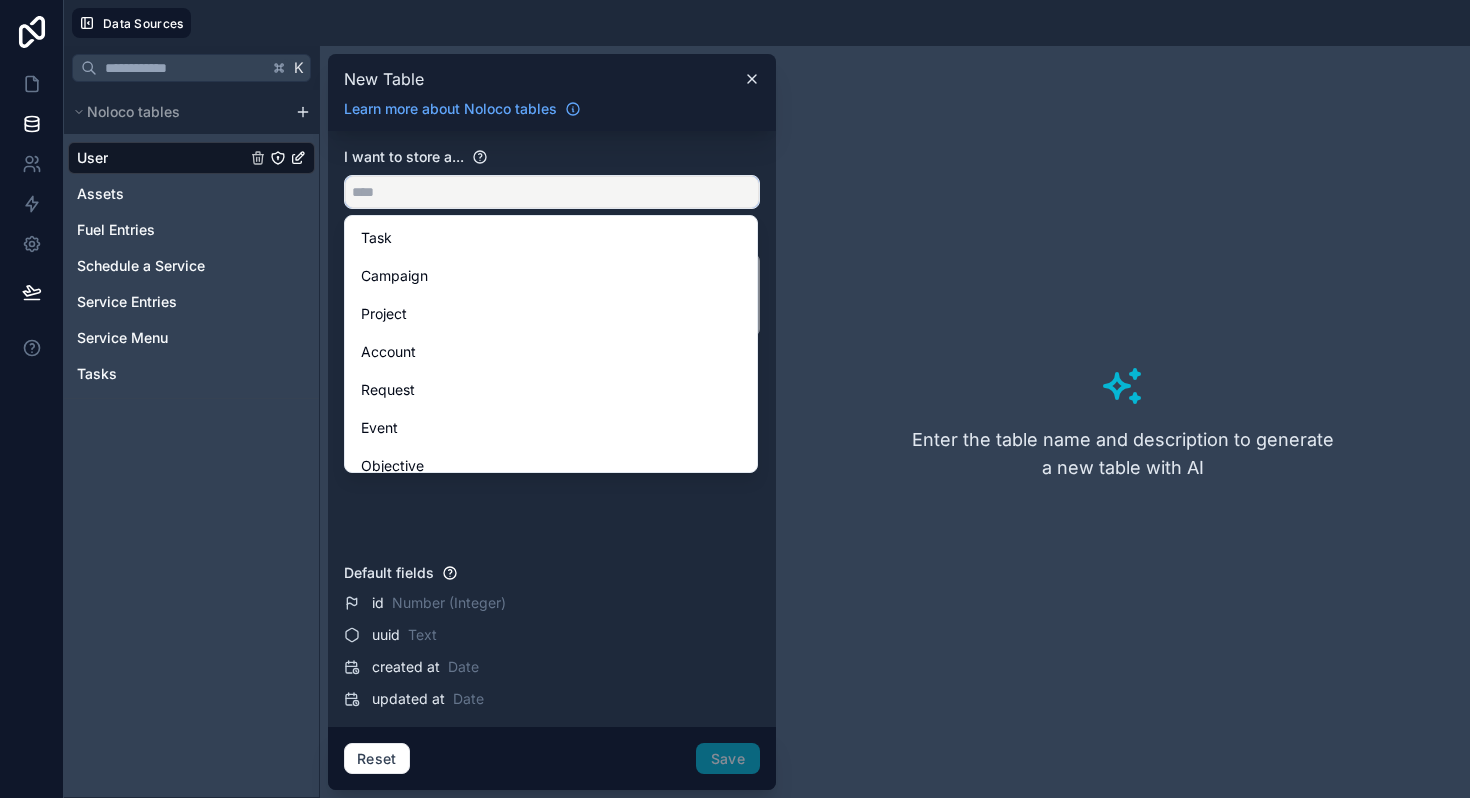 click at bounding box center [552, 192] 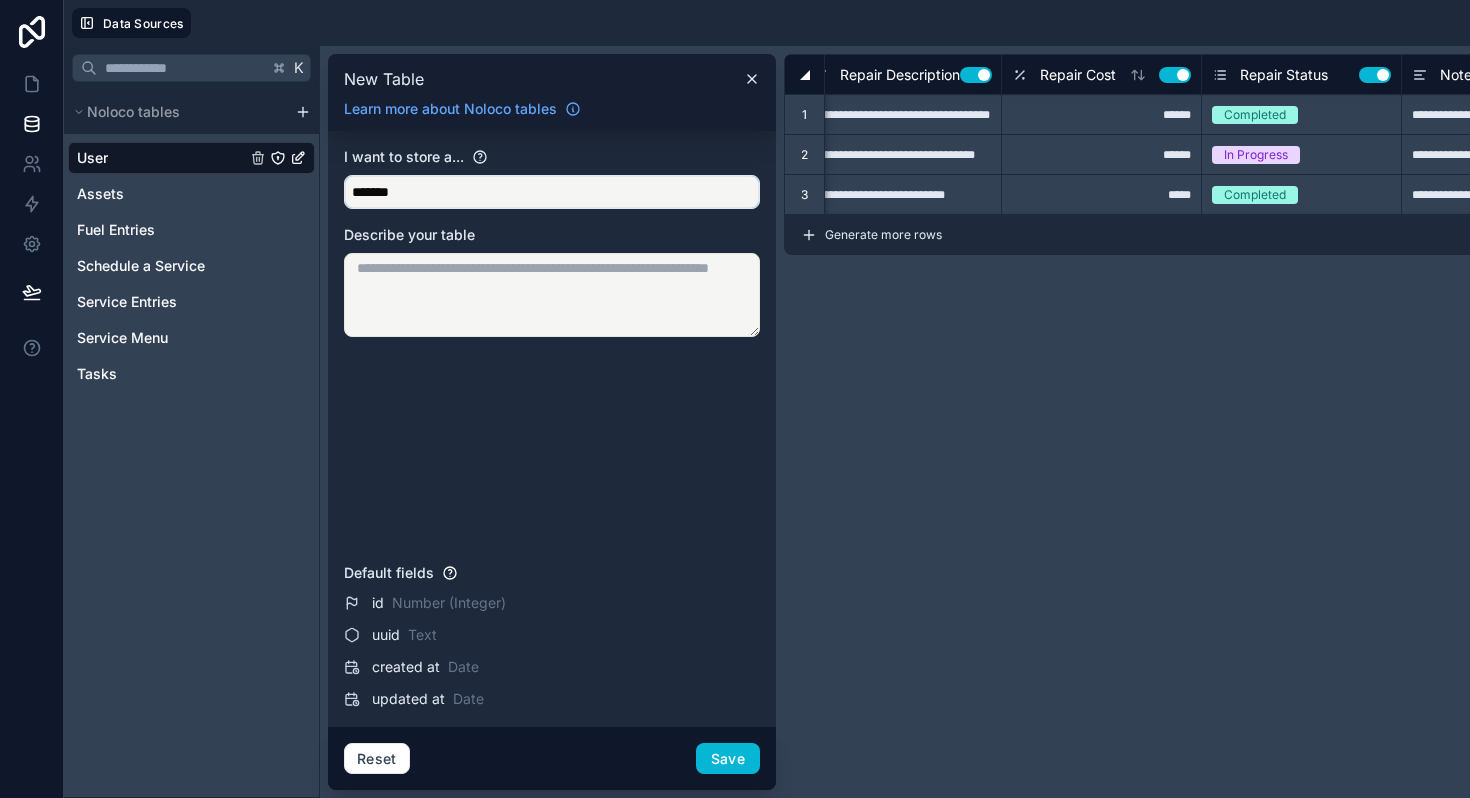 scroll, scrollTop: 0, scrollLeft: 307, axis: horizontal 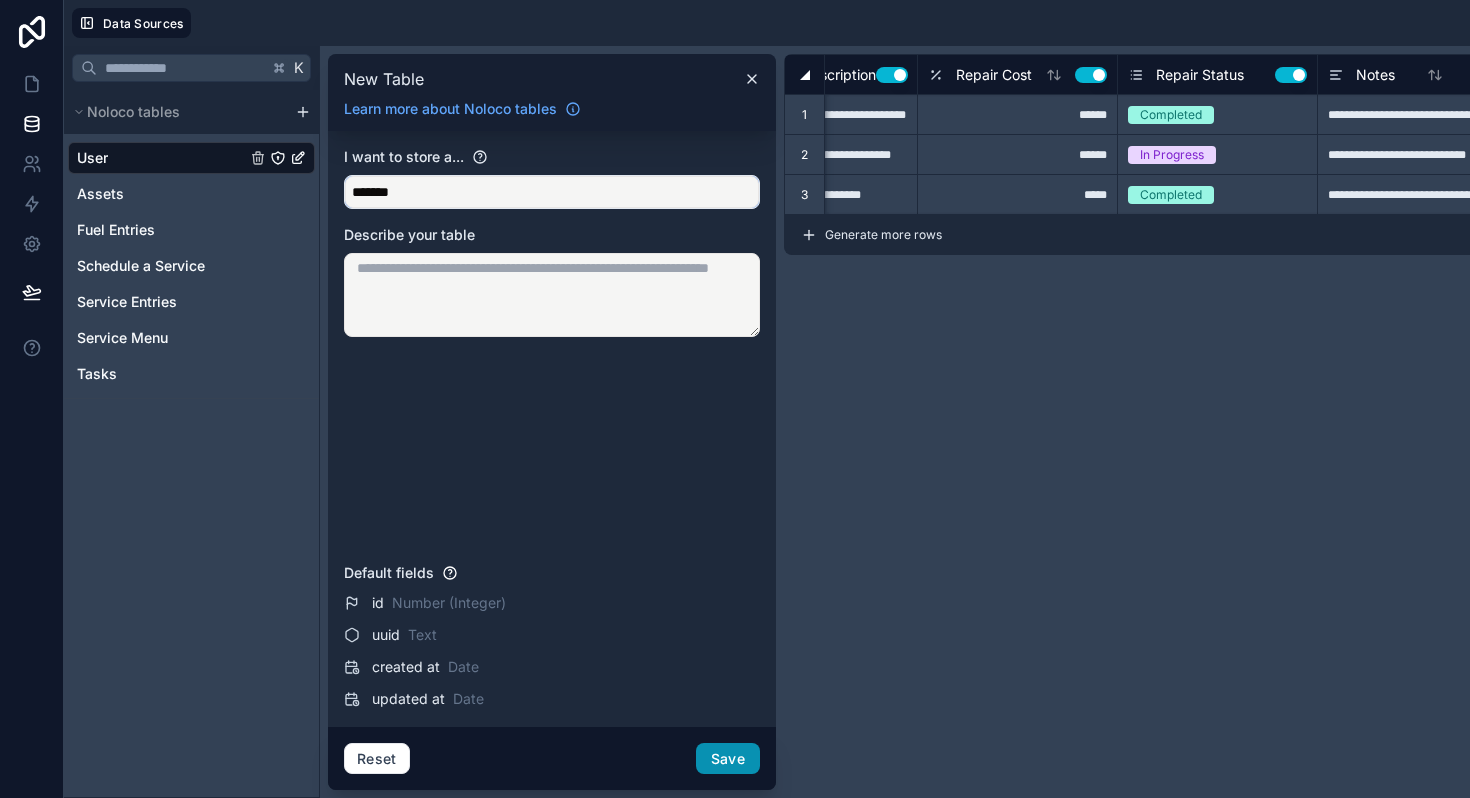 type on "*******" 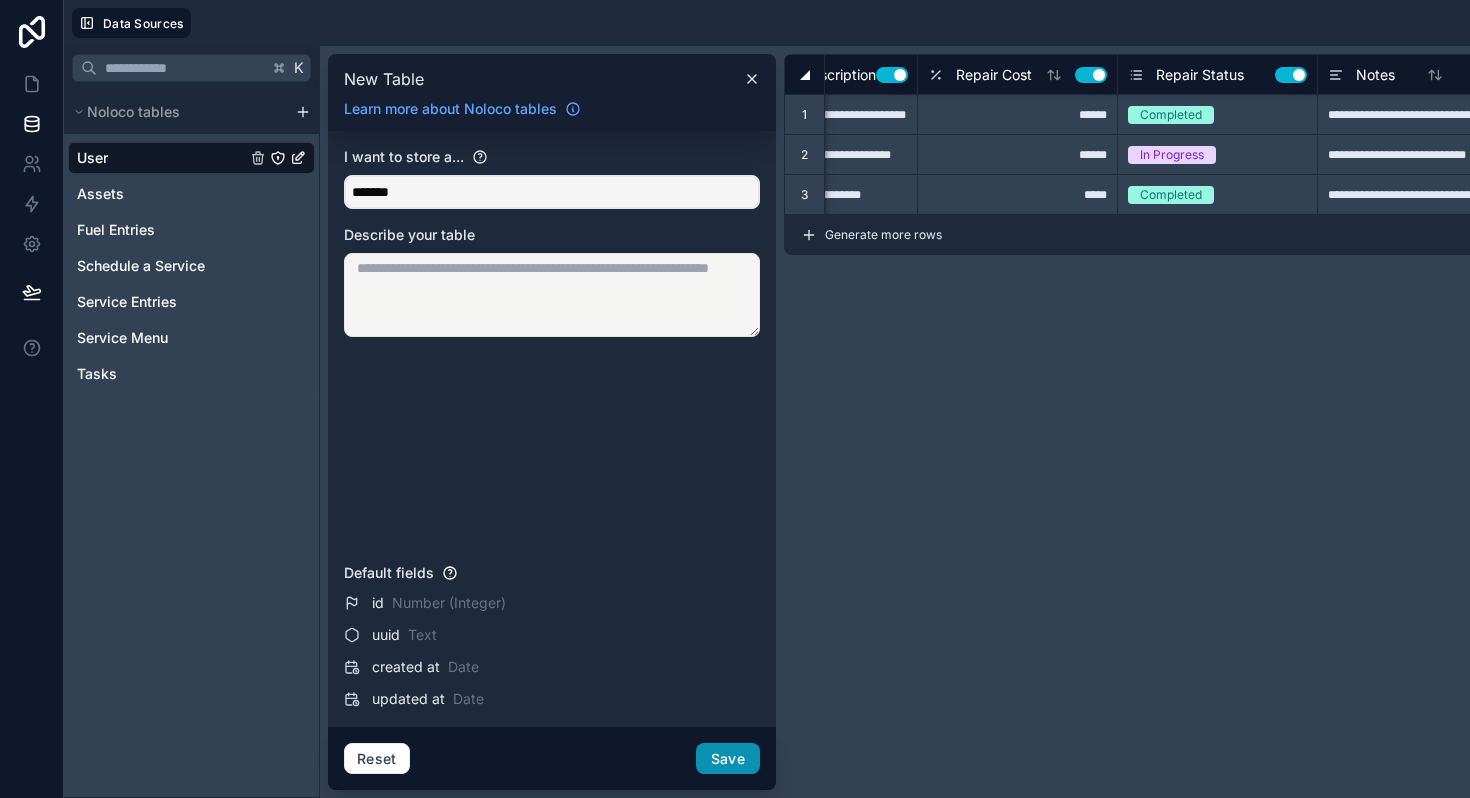 click on "Save" at bounding box center [728, 759] 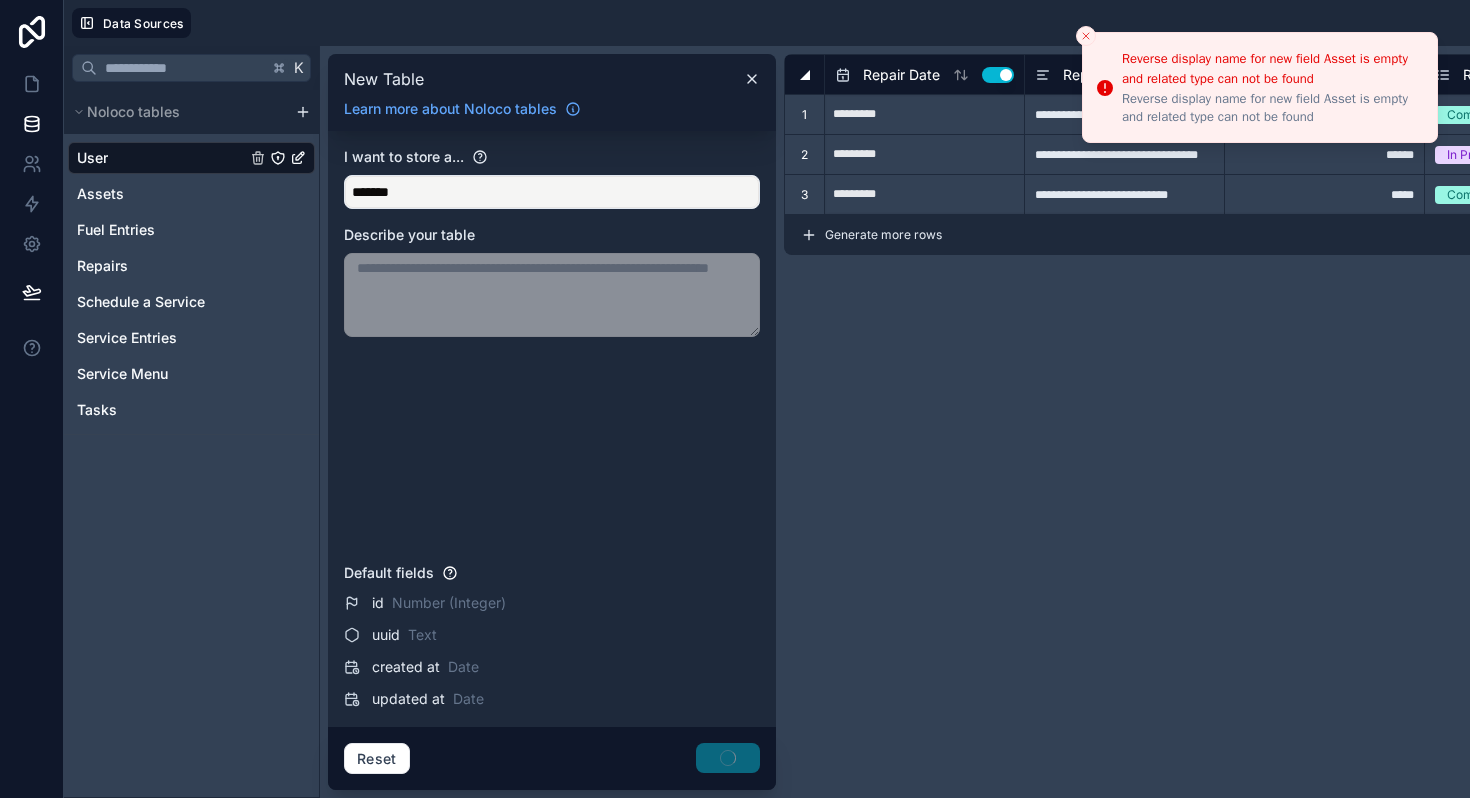 scroll, scrollTop: 0, scrollLeft: 307, axis: horizontal 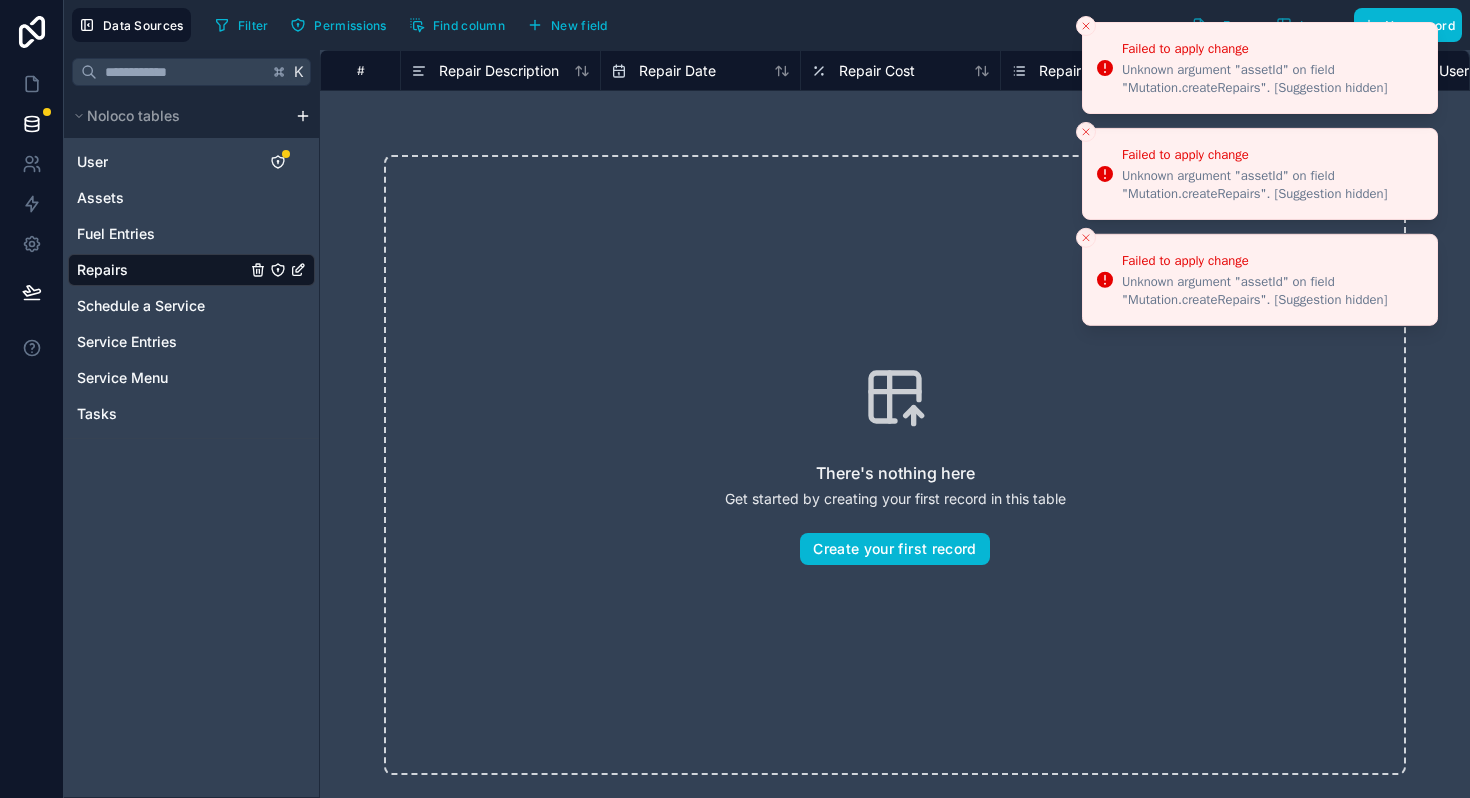 click 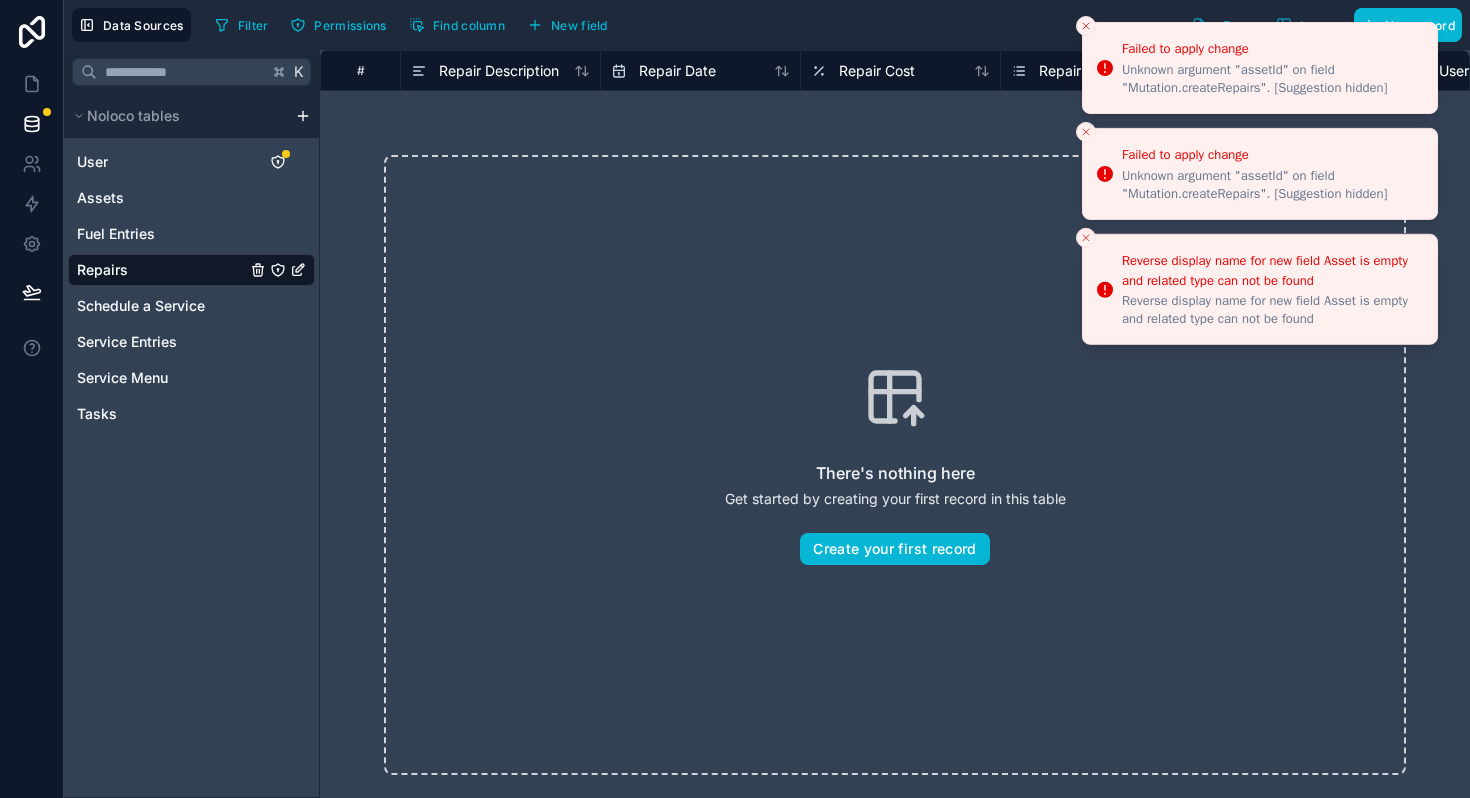 click 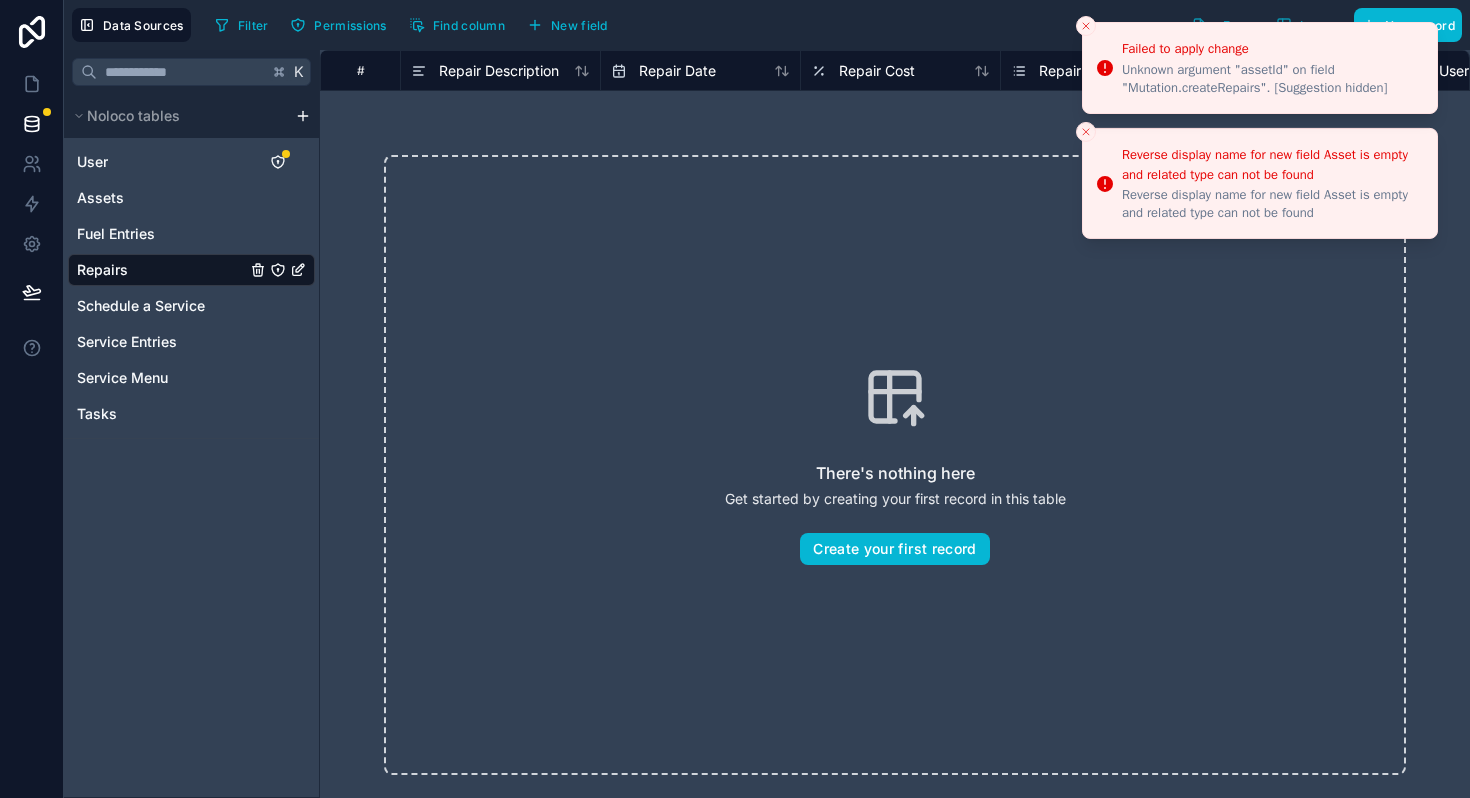 click 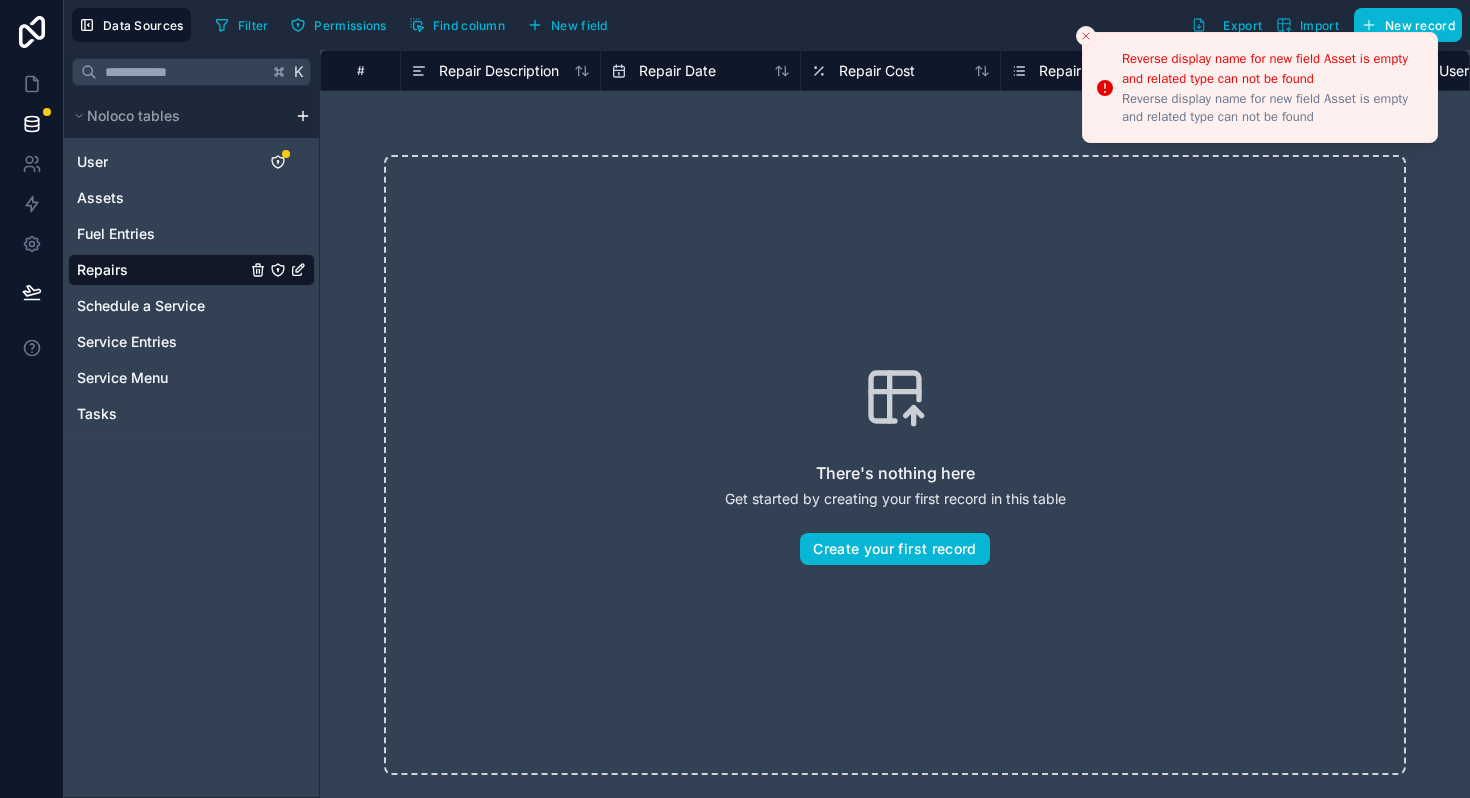 click 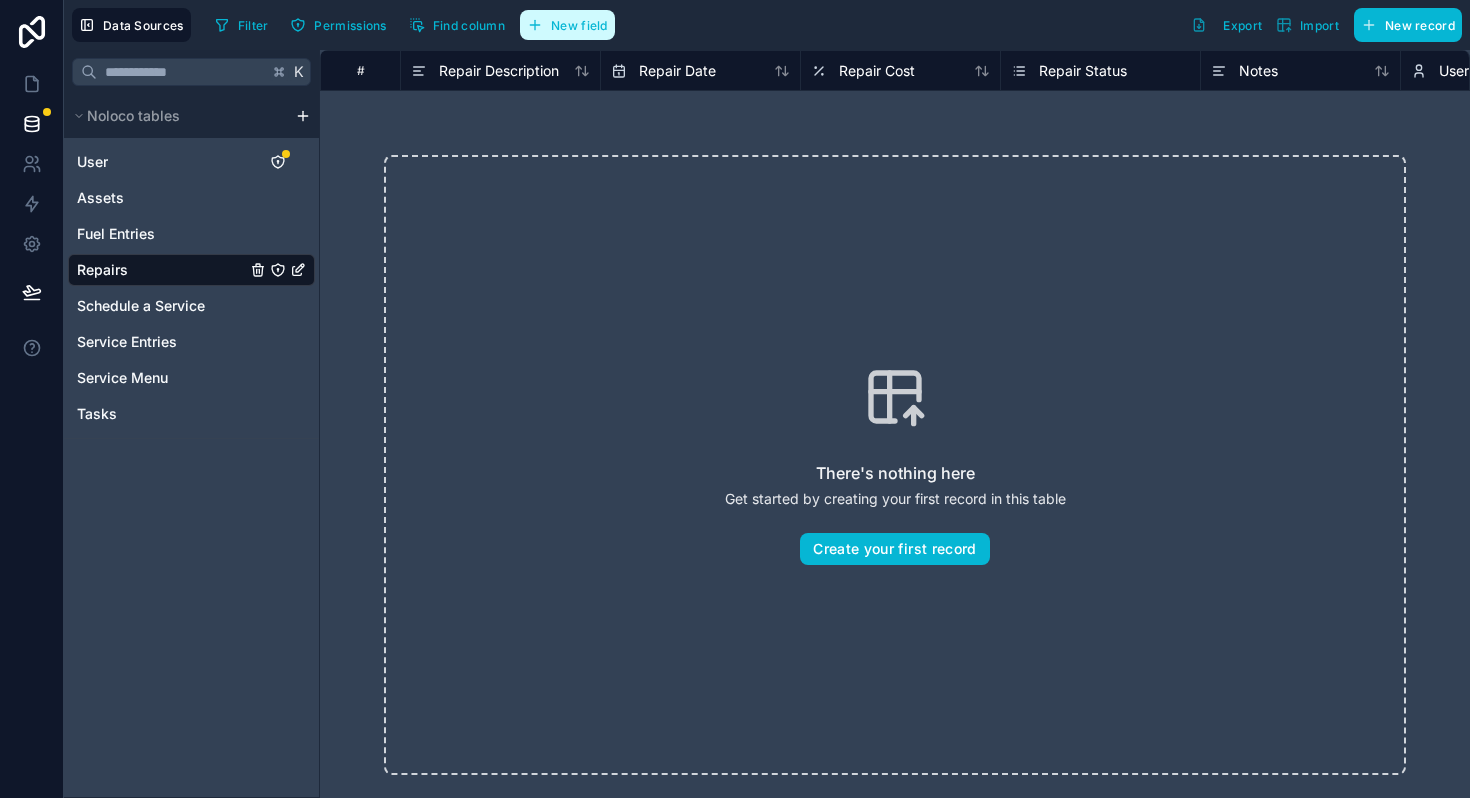 click on "New field" at bounding box center [579, 25] 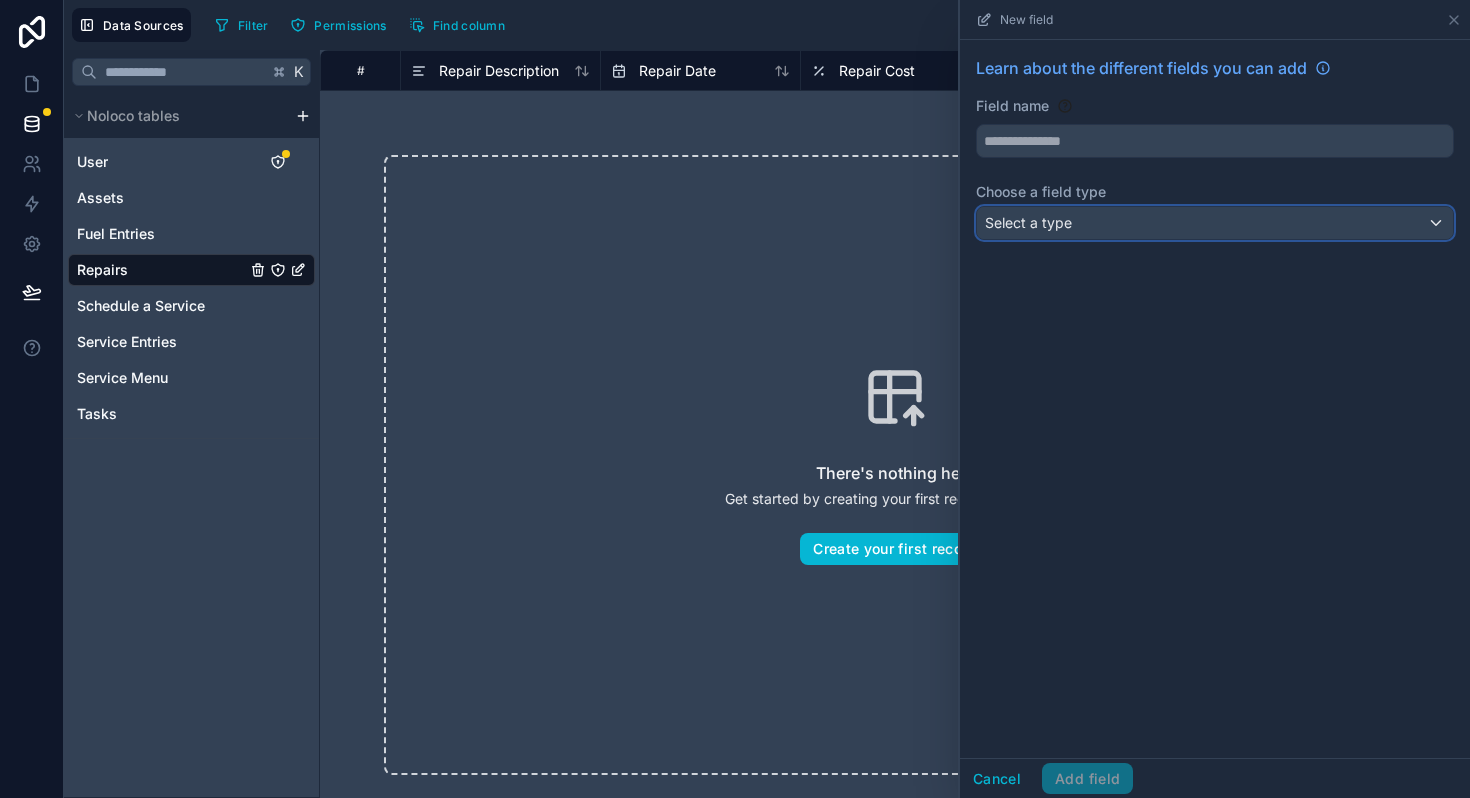 click on "Select a type" at bounding box center [1028, 222] 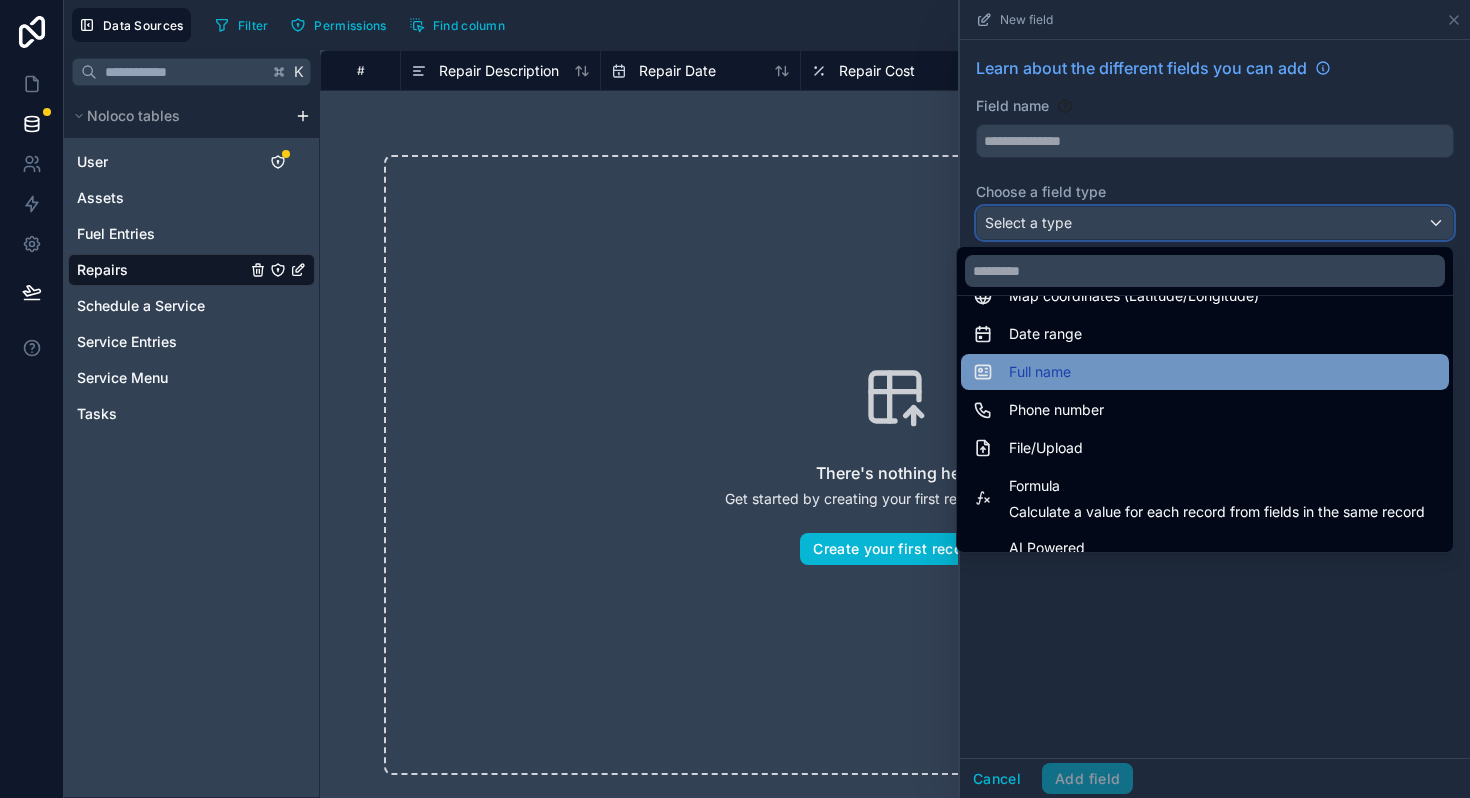 scroll, scrollTop: 580, scrollLeft: 0, axis: vertical 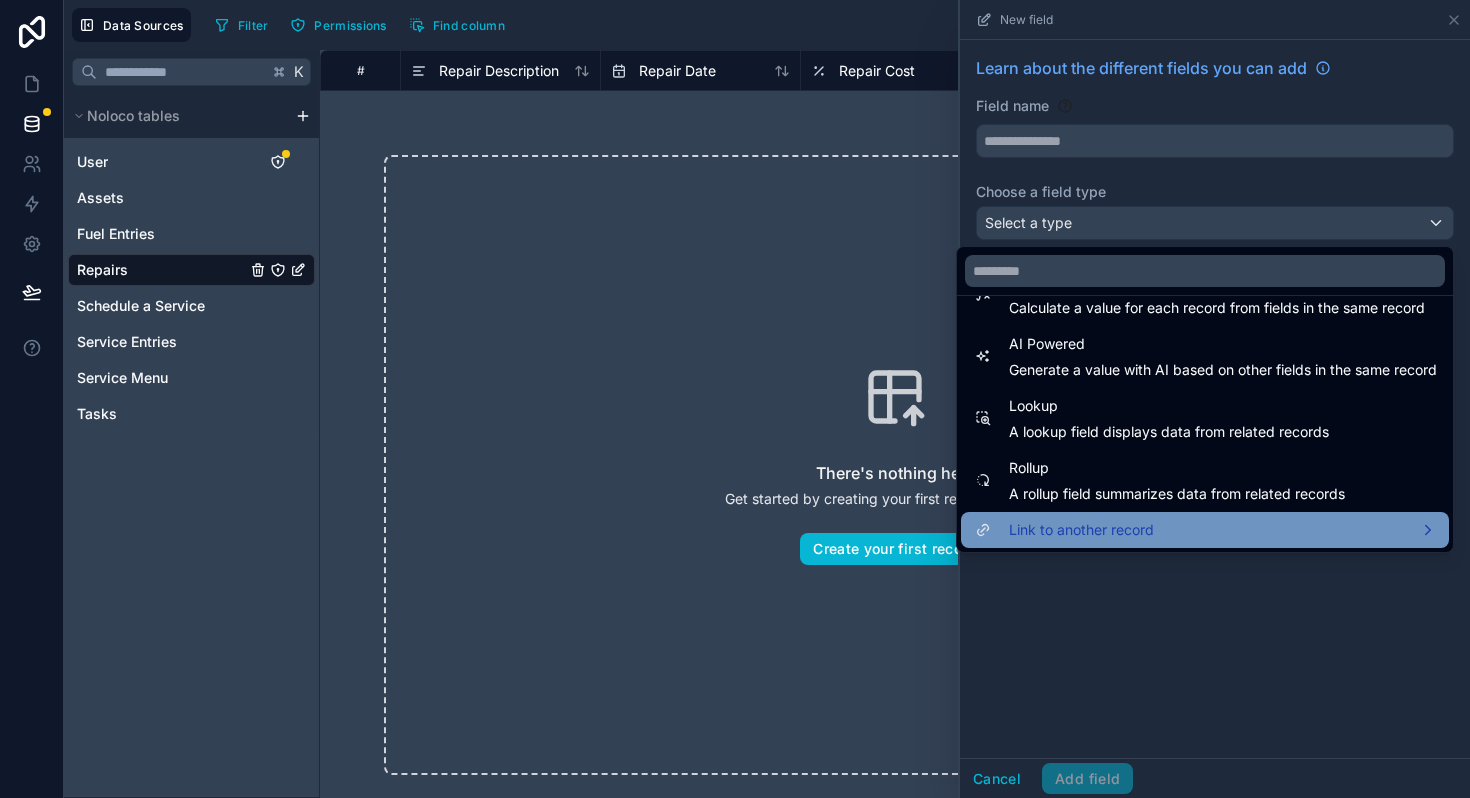 click on "Link to another record" at bounding box center (1081, 530) 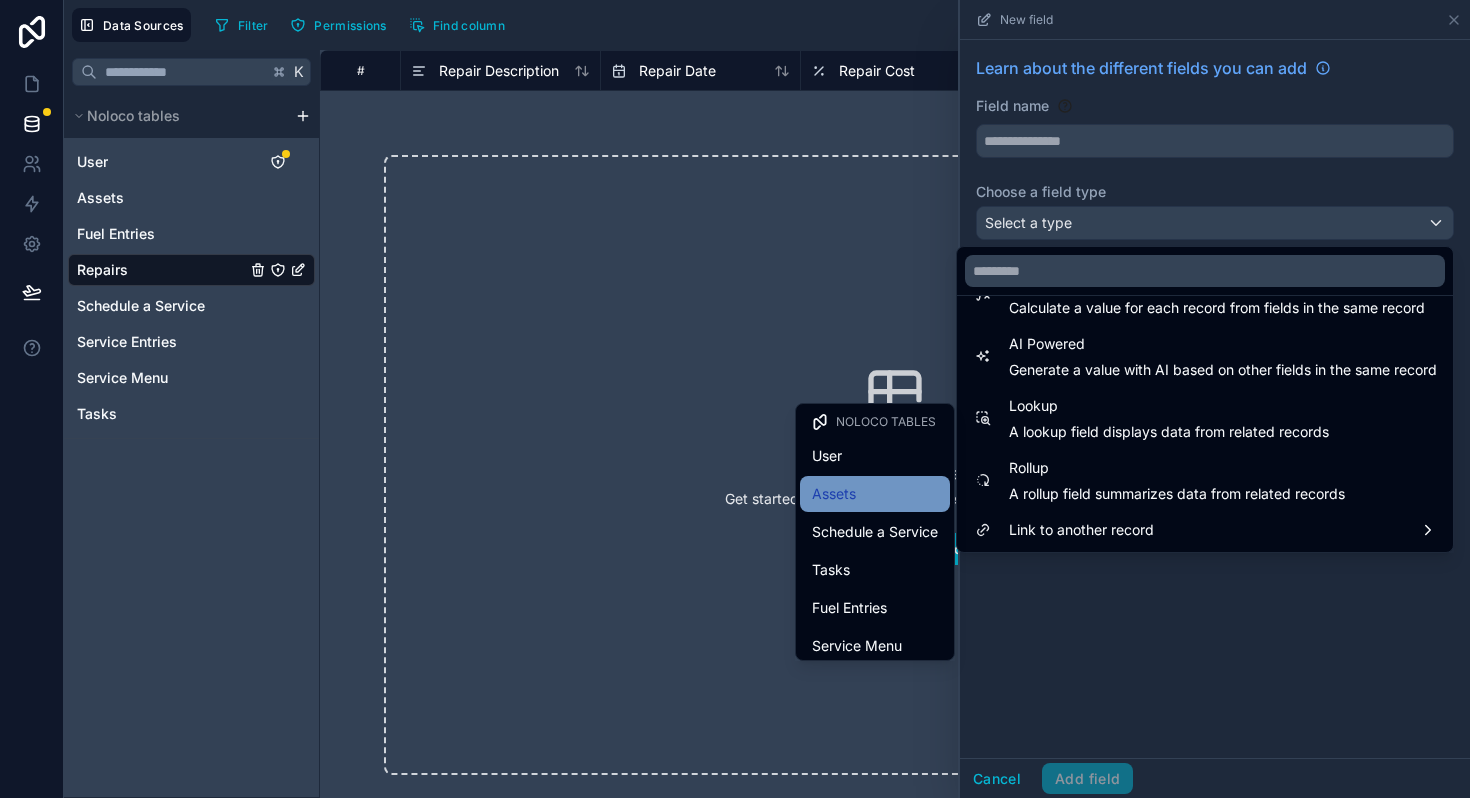 click on "Assets" at bounding box center [834, 494] 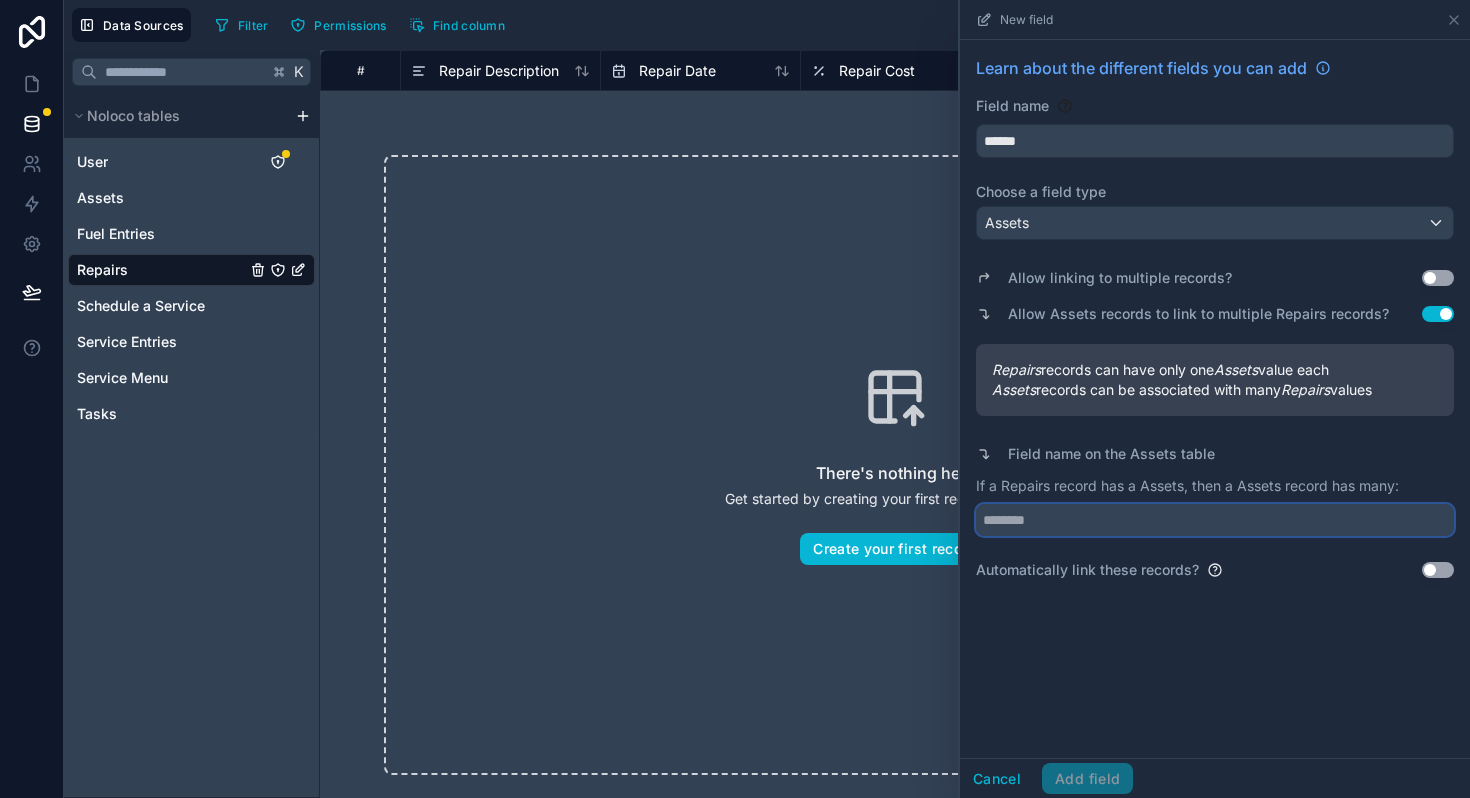 click at bounding box center [1215, 520] 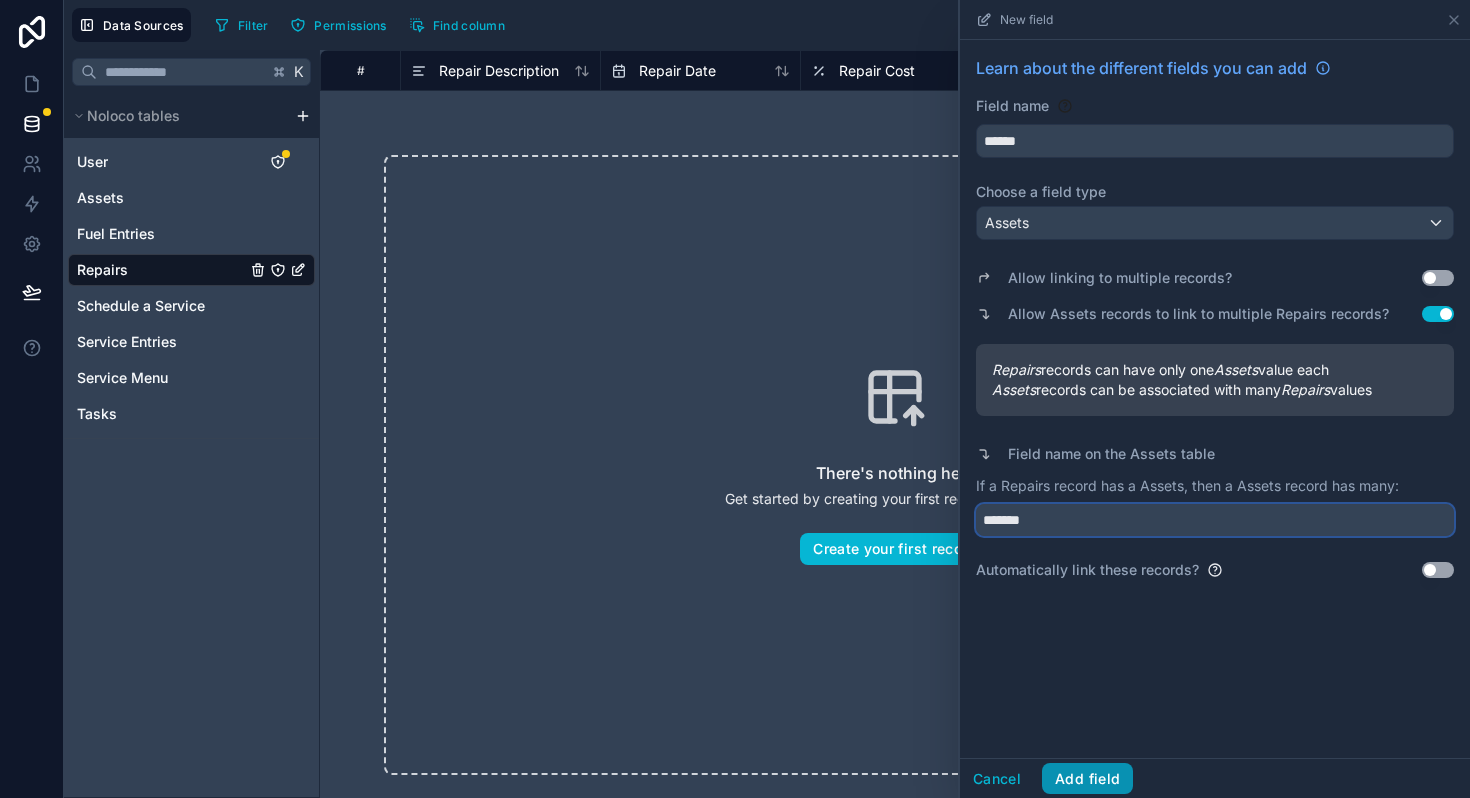 type on "*******" 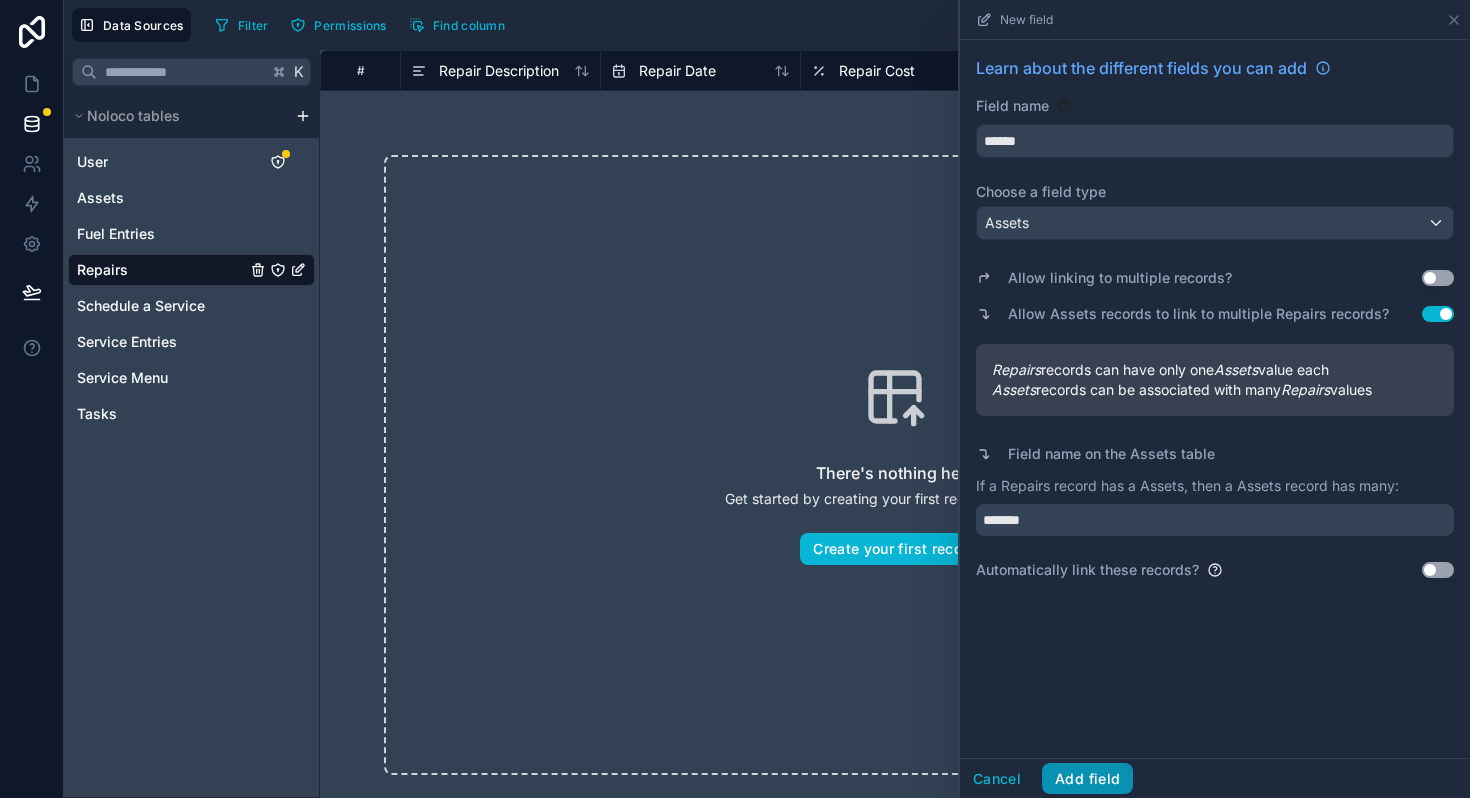 click on "Add field" at bounding box center (1087, 779) 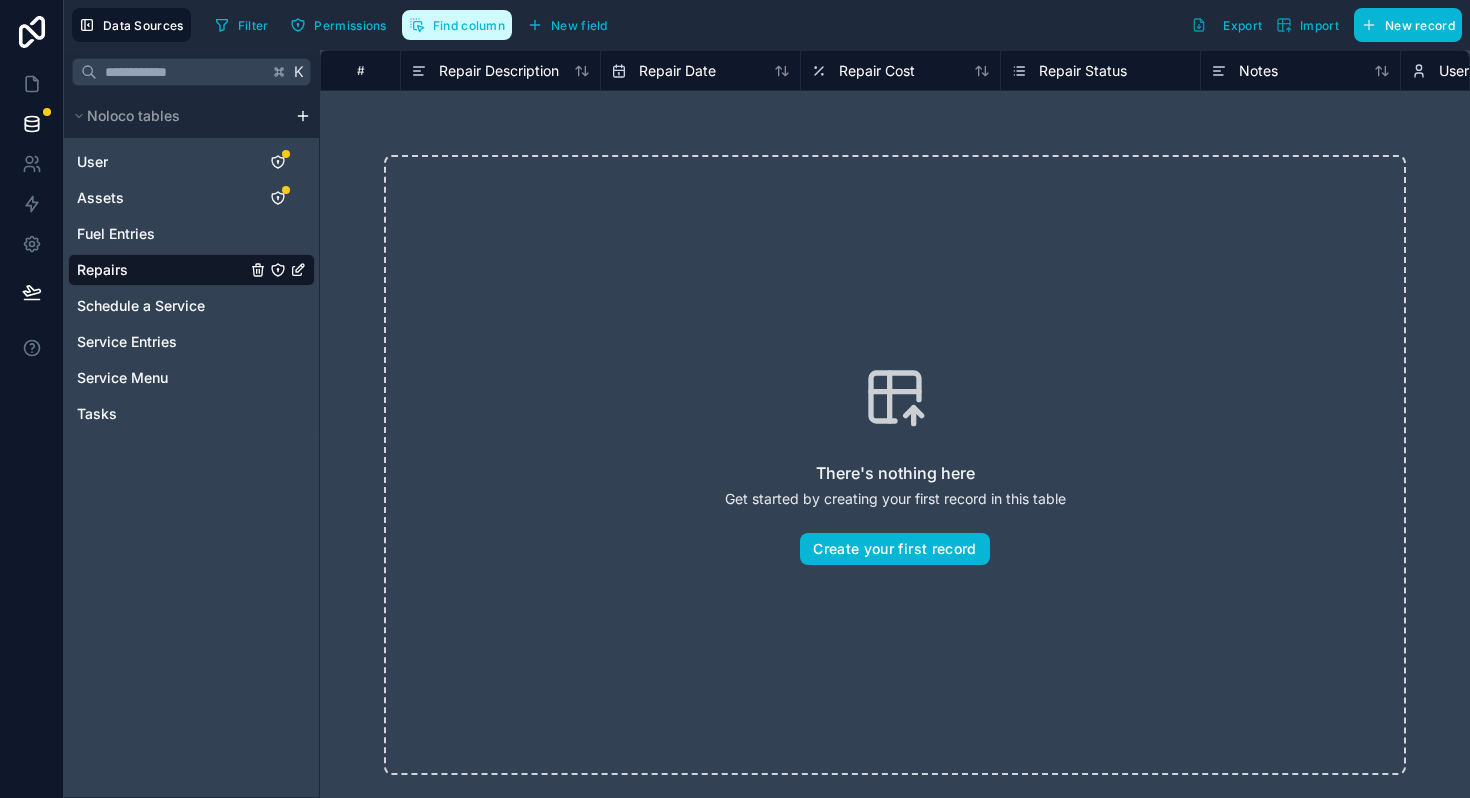 click on "Find column" at bounding box center (457, 25) 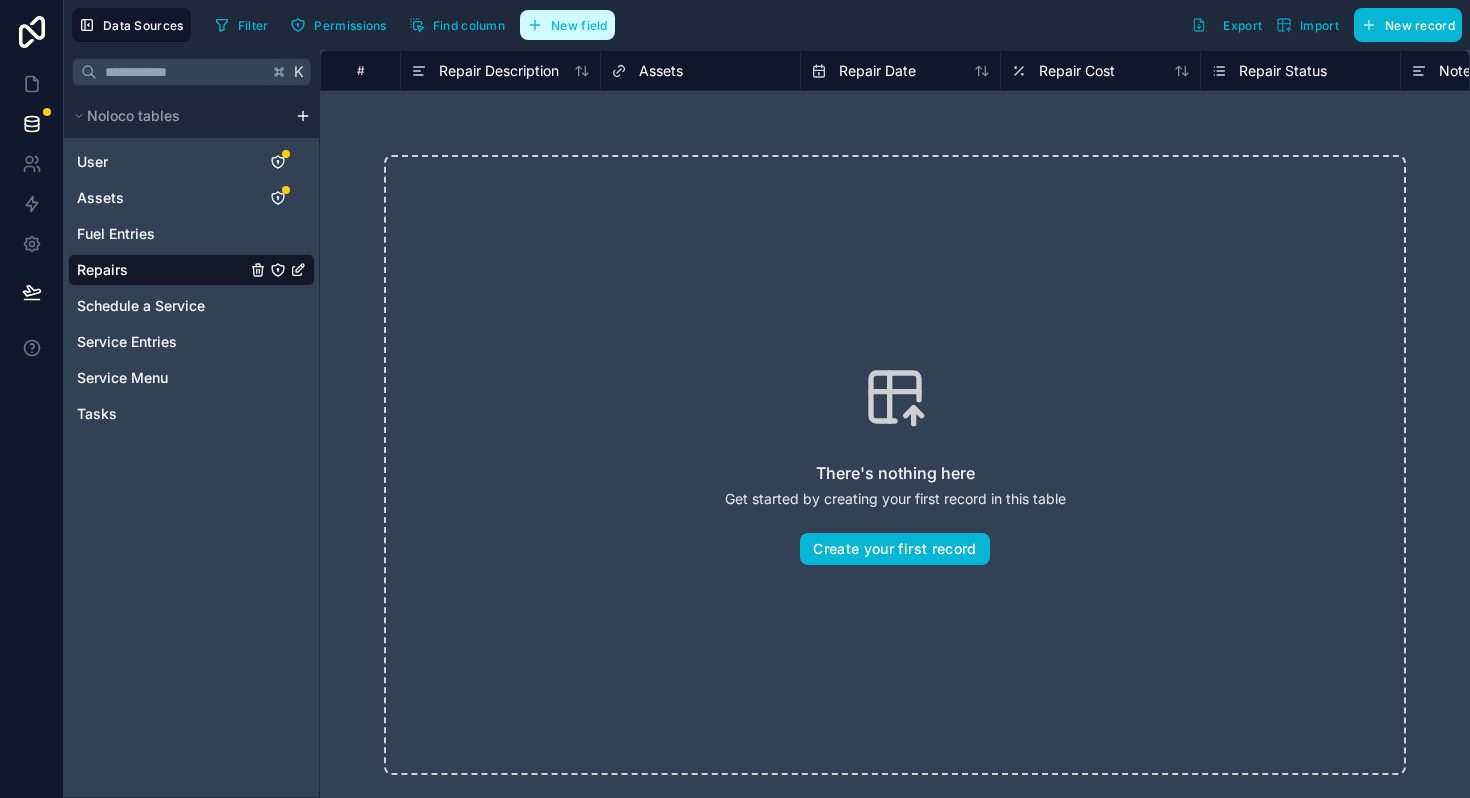 click on "New field" at bounding box center (579, 25) 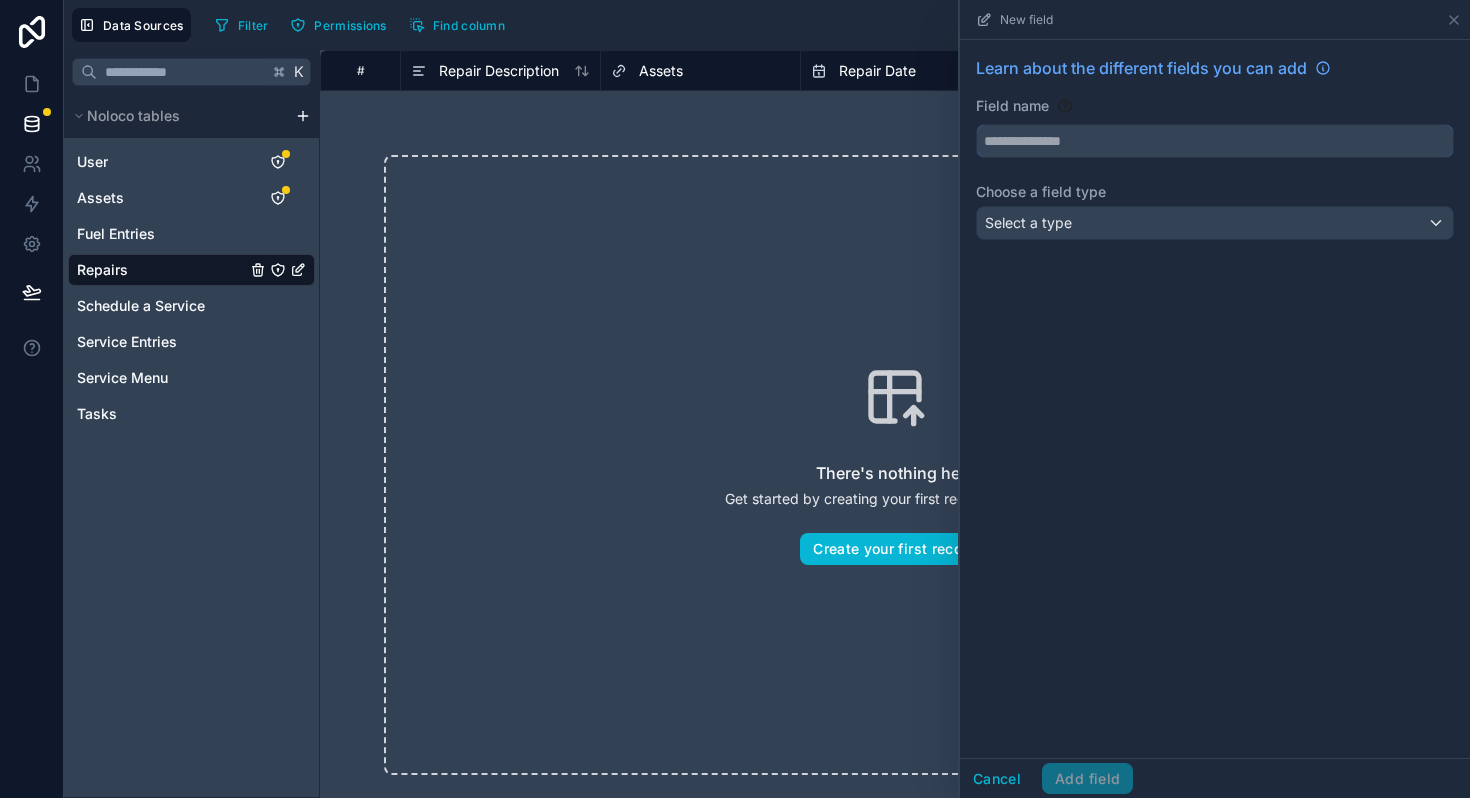 click at bounding box center [1215, 141] 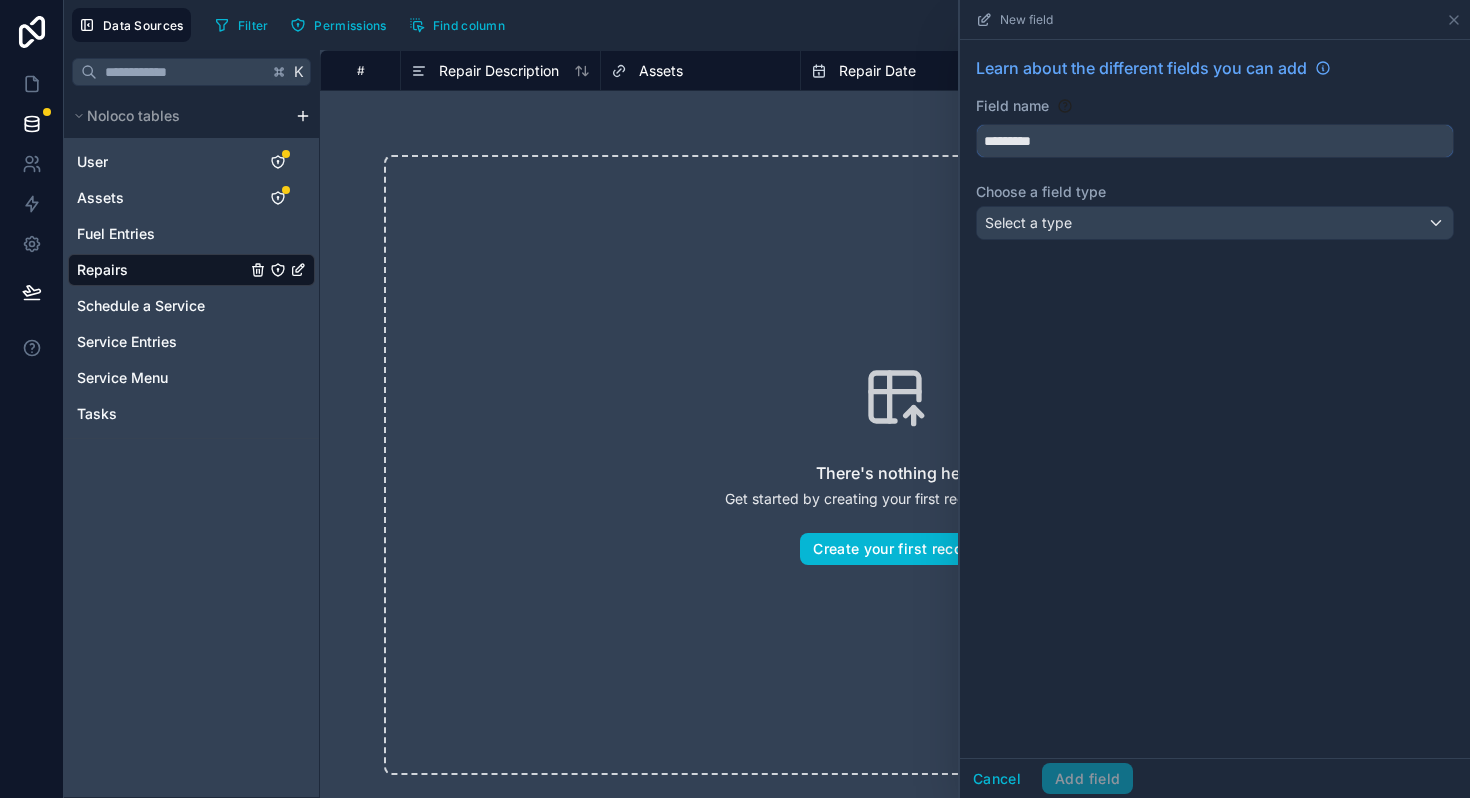 type on "*********" 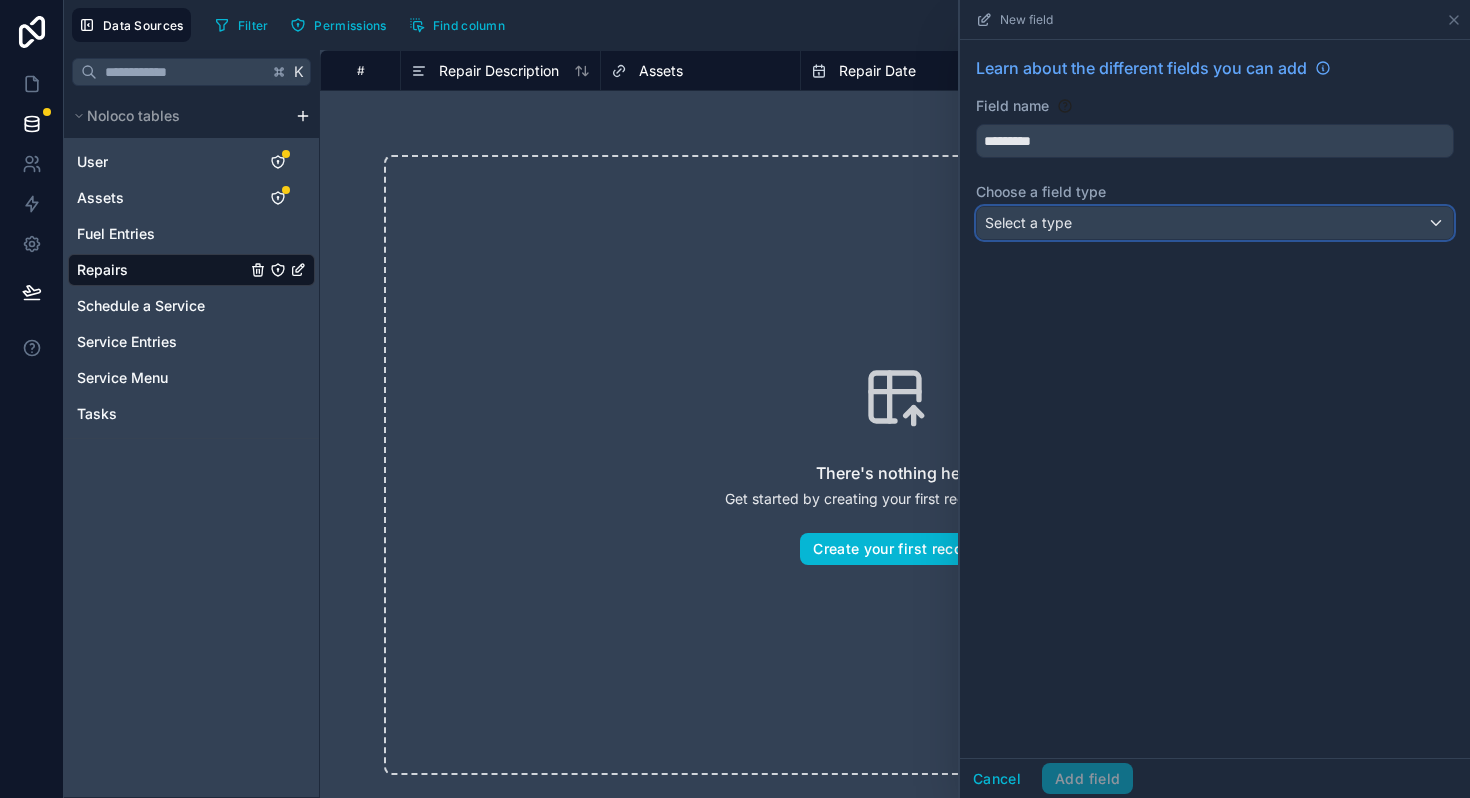 click on "Select a type" at bounding box center (1215, 223) 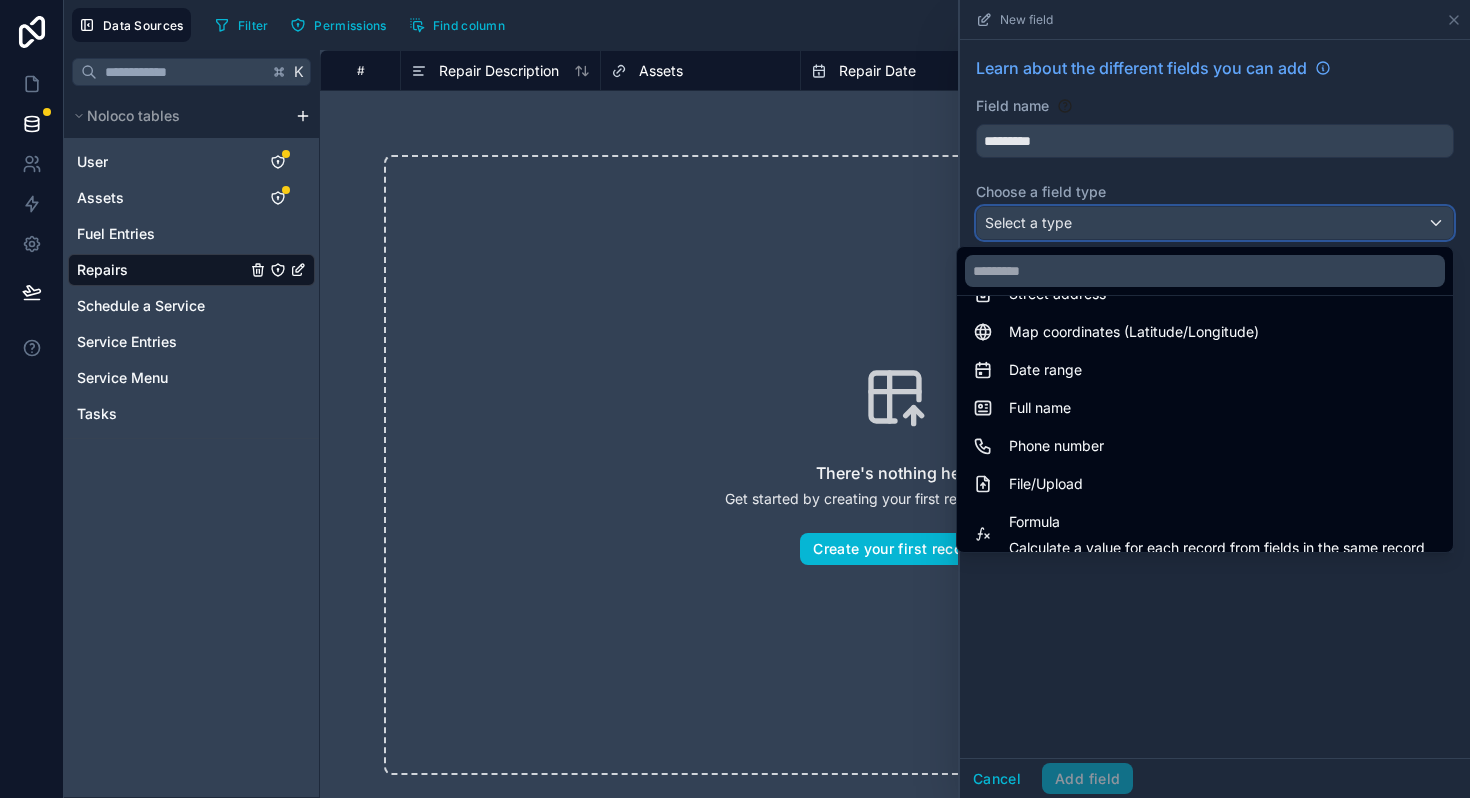 scroll, scrollTop: 342, scrollLeft: 0, axis: vertical 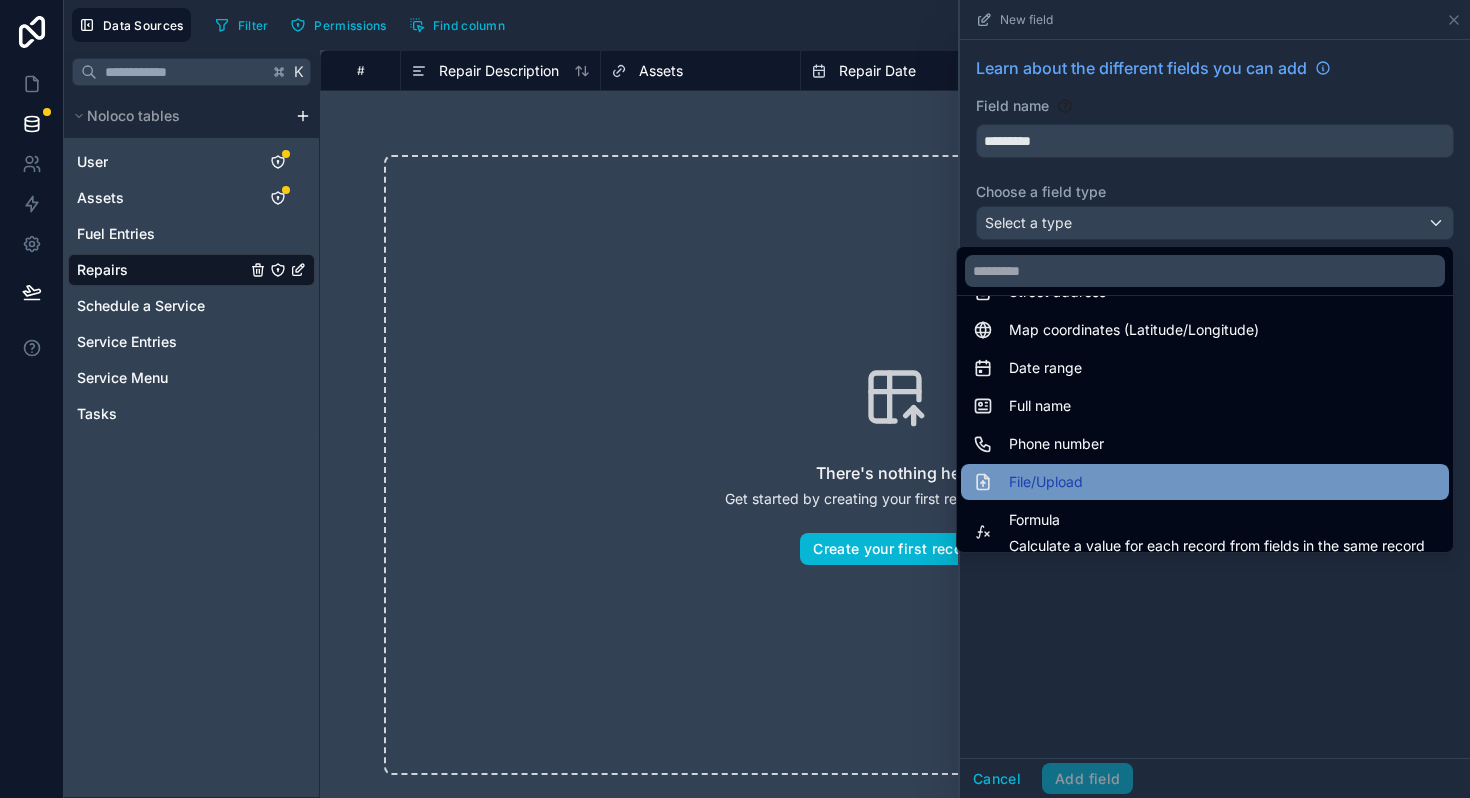 click on "File/Upload" at bounding box center (1046, 482) 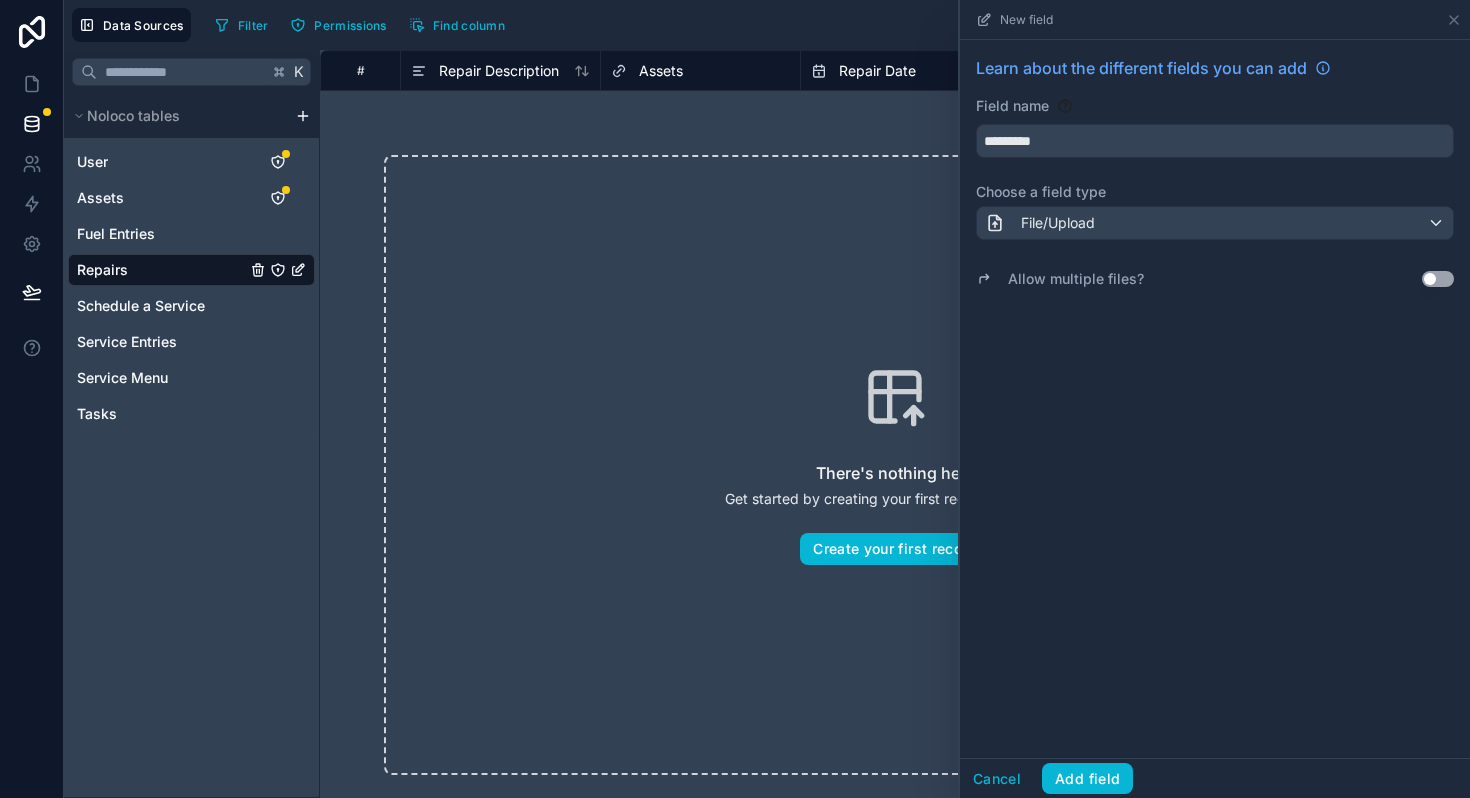 click on "Use setting" at bounding box center (1438, 279) 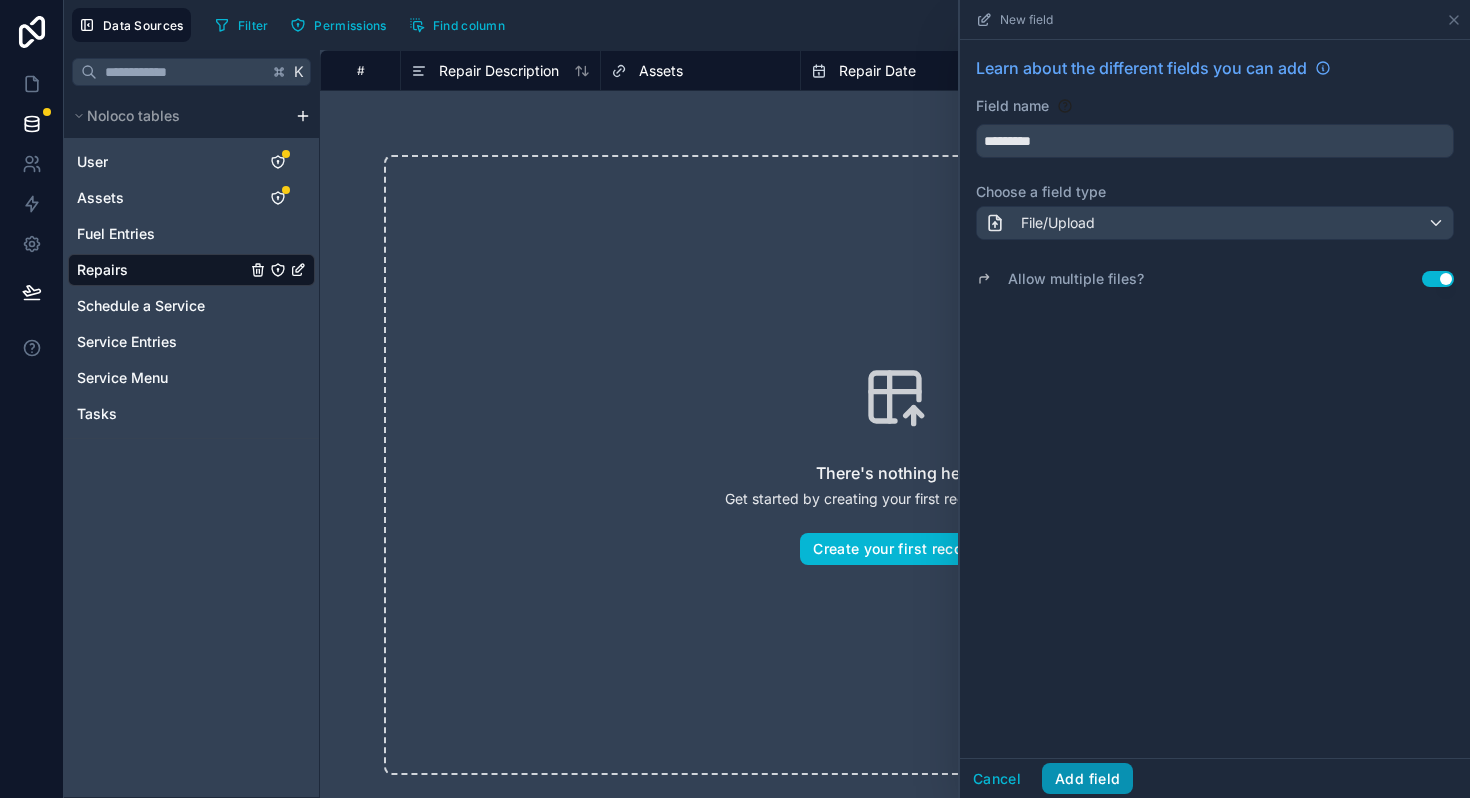 click on "Add field" at bounding box center (1087, 779) 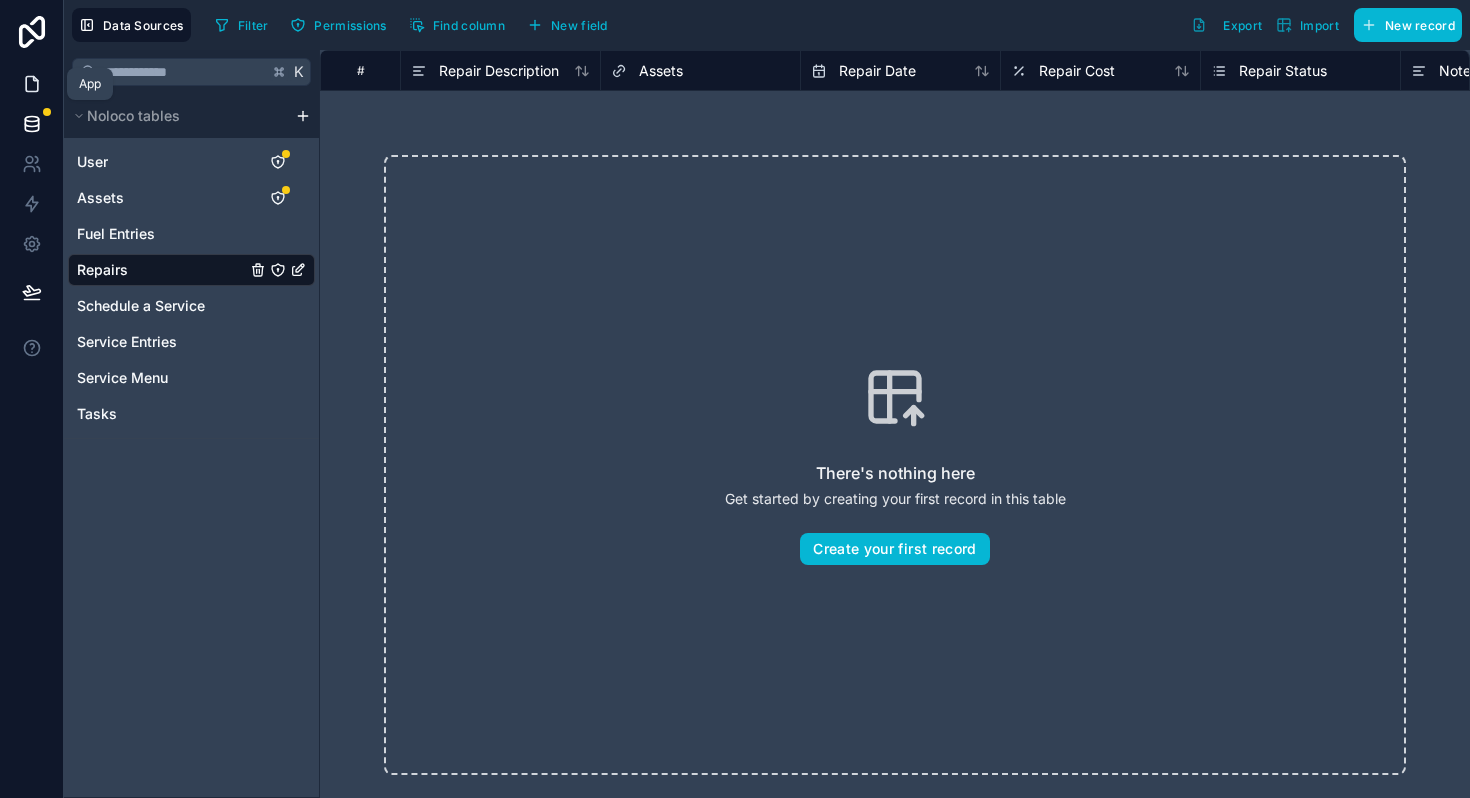 click 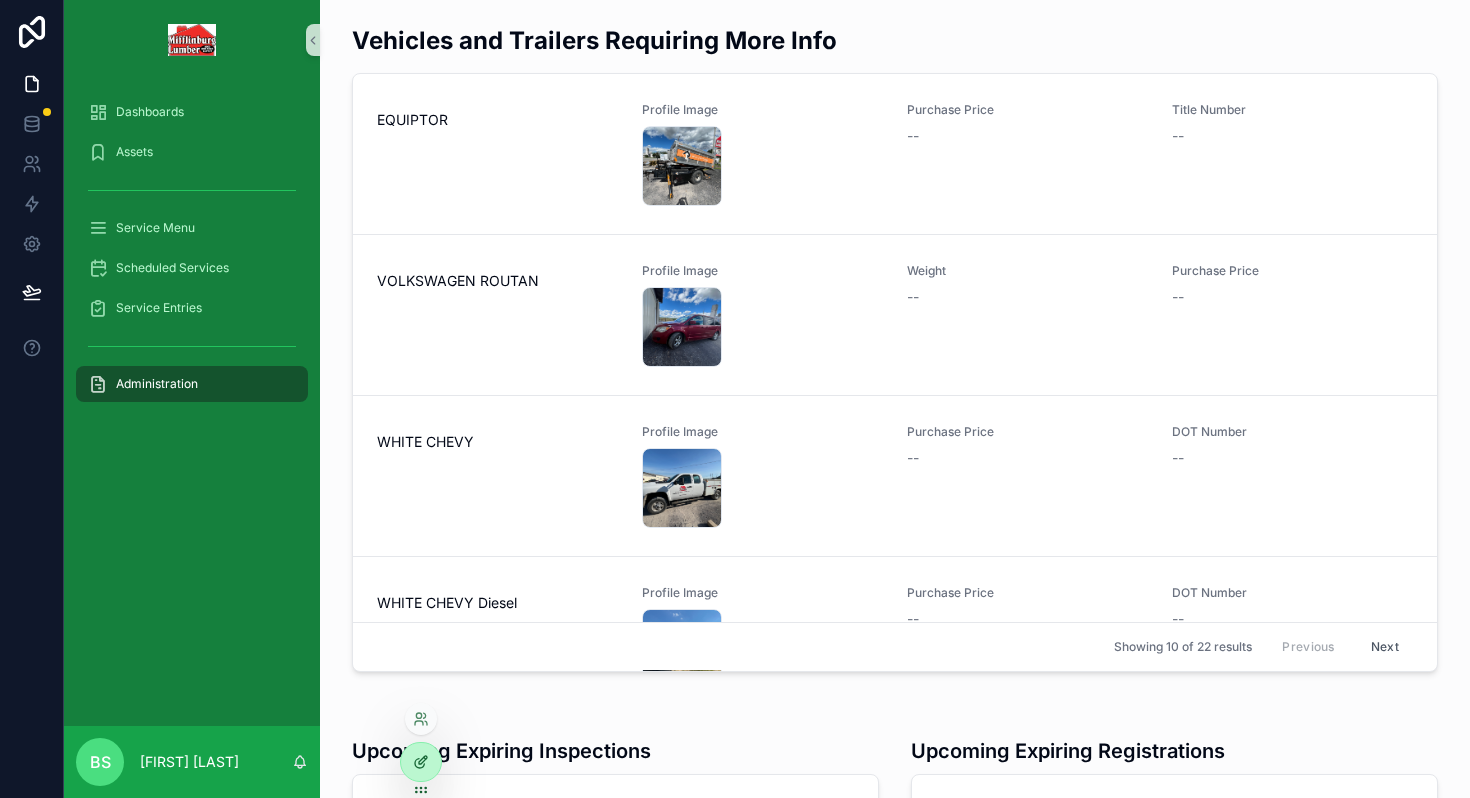 click at bounding box center [421, 762] 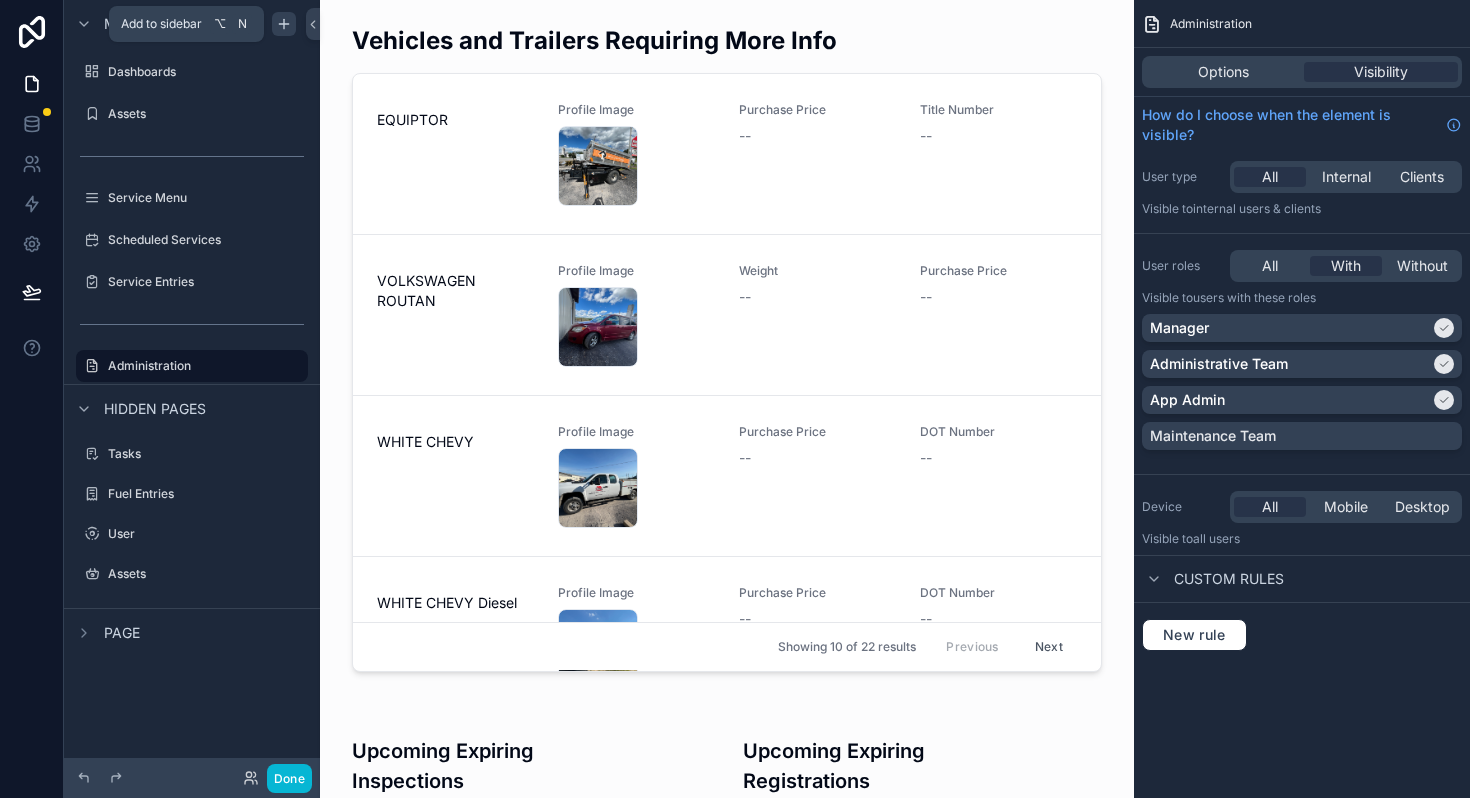 click 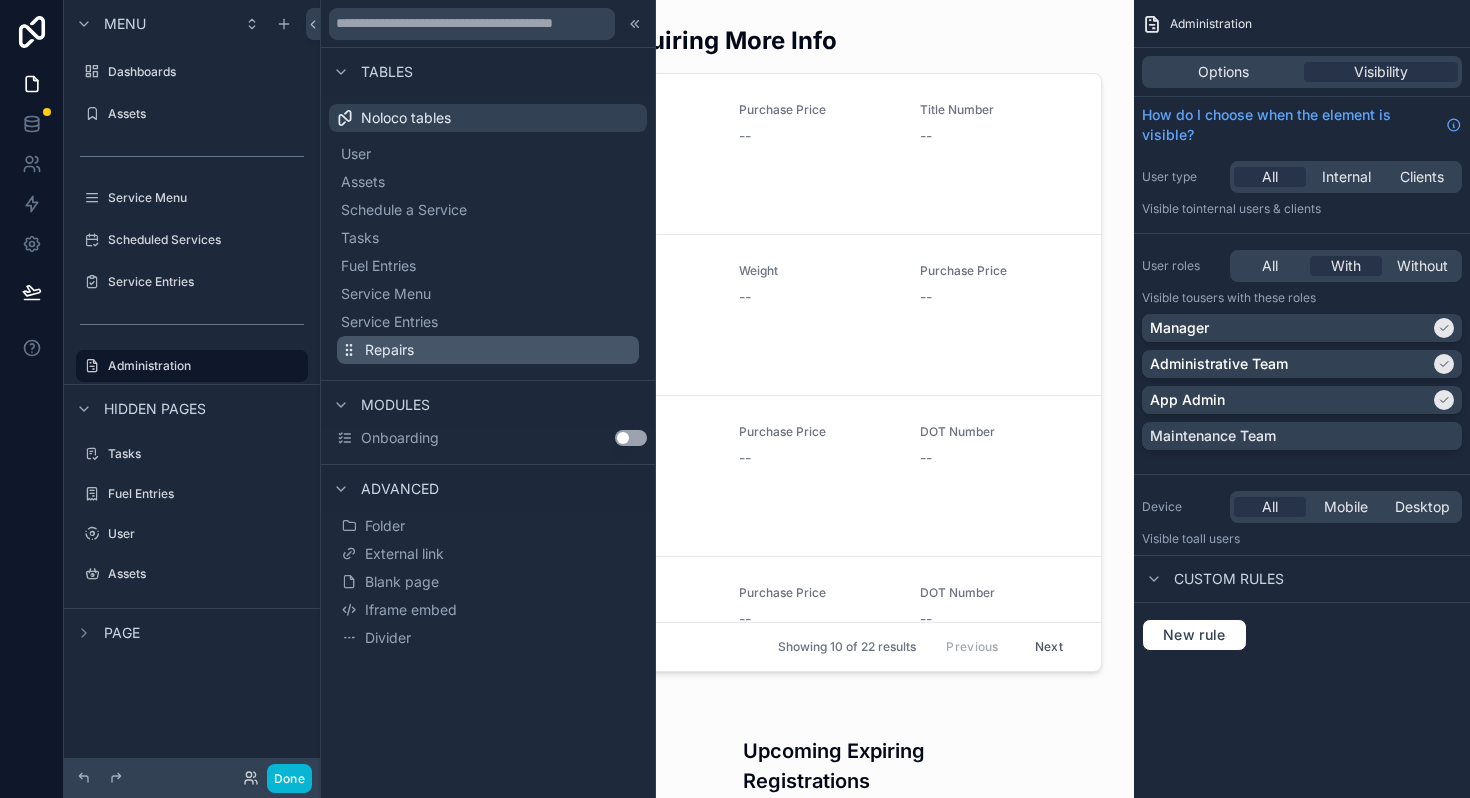 click on "Repairs" at bounding box center (389, 350) 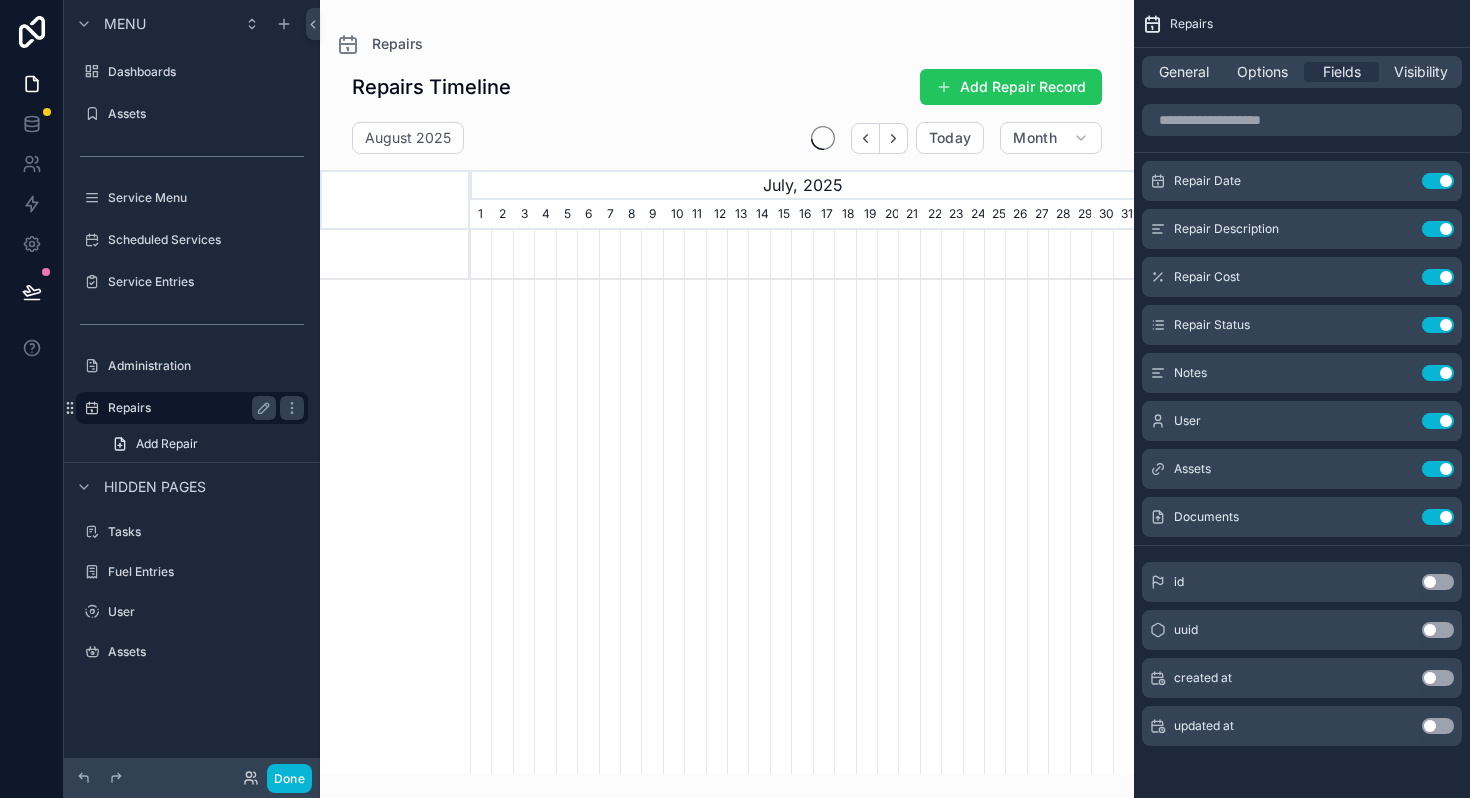 scroll, scrollTop: 0, scrollLeft: 664, axis: horizontal 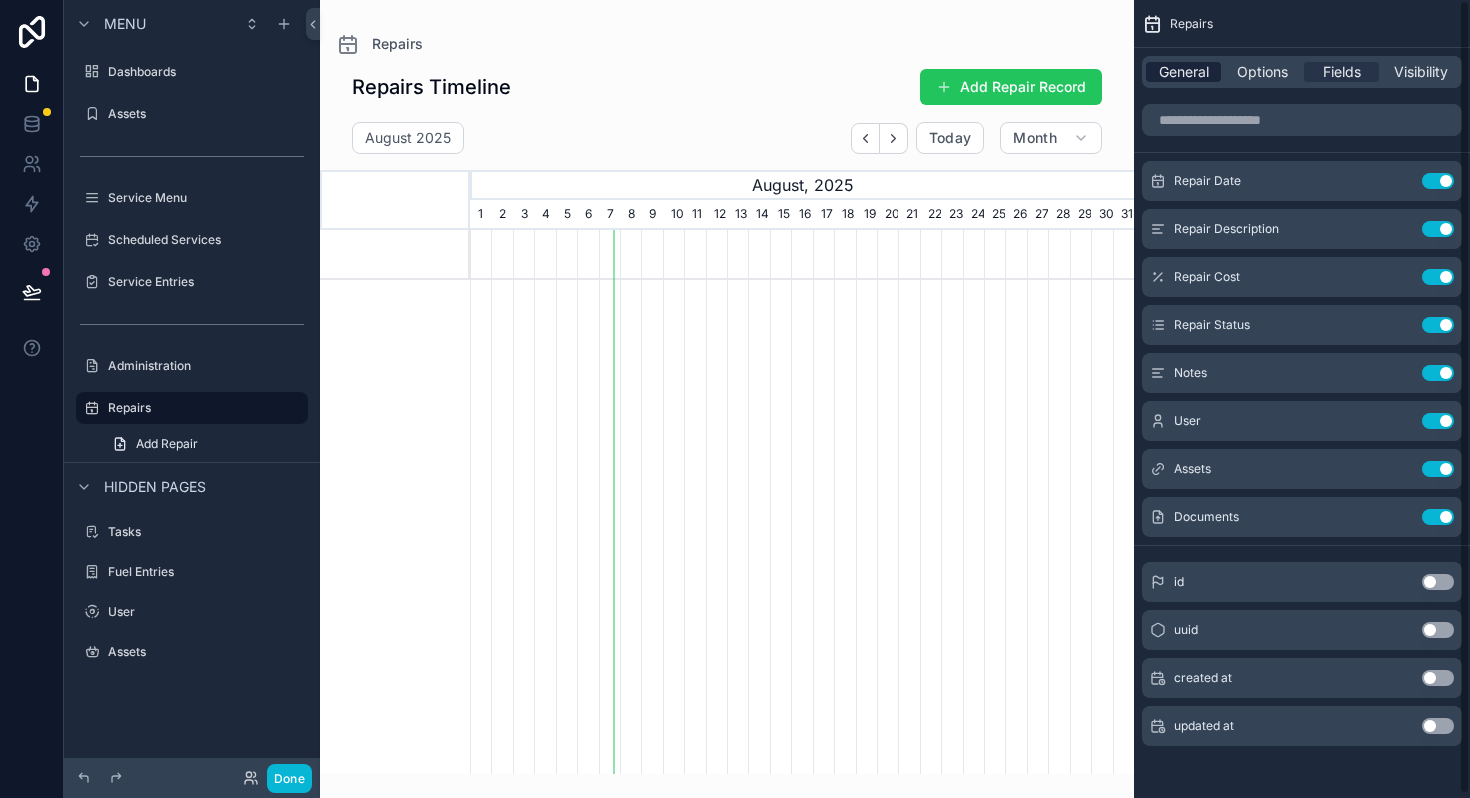 click on "General" at bounding box center (1184, 72) 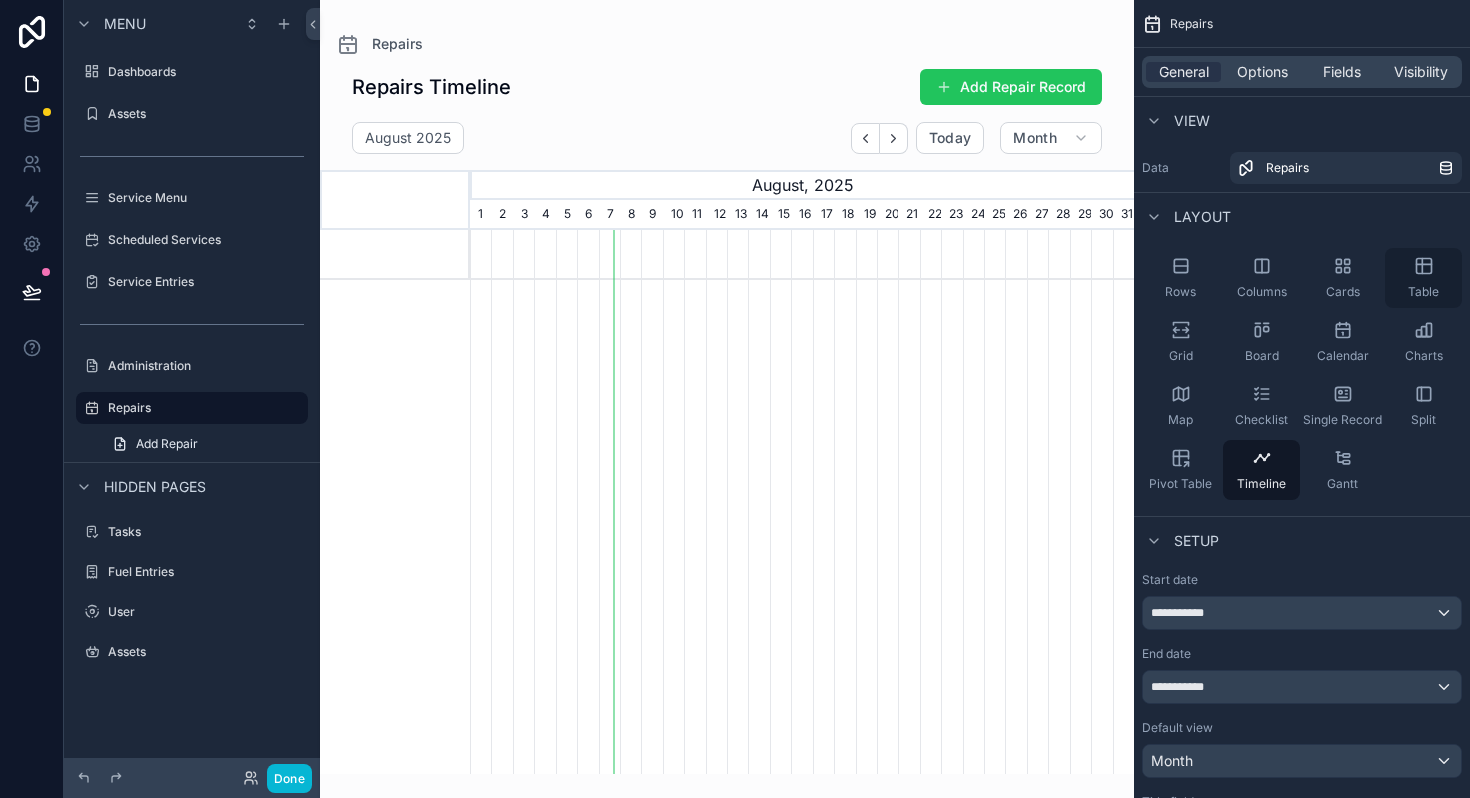 click on "Table" at bounding box center (1423, 292) 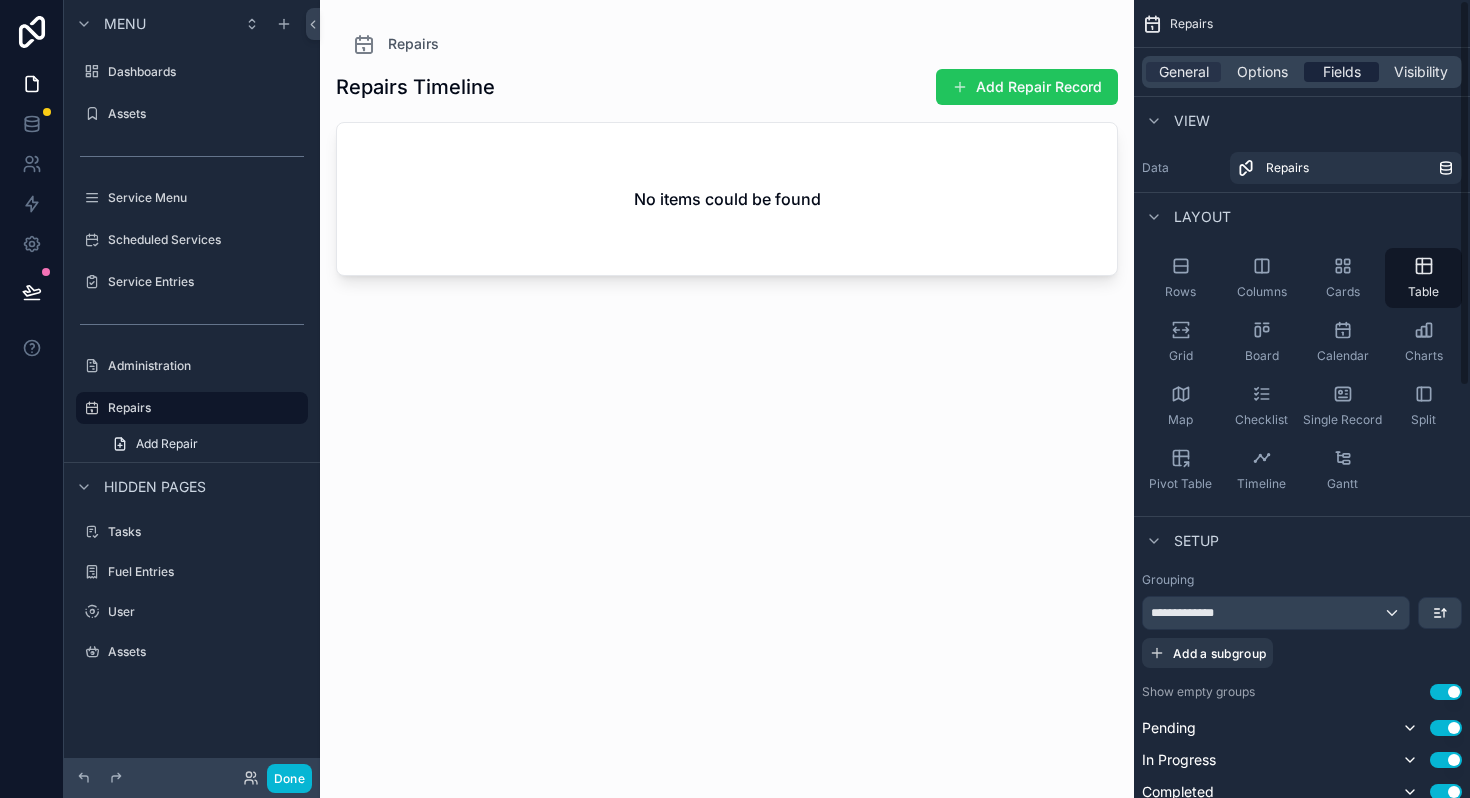 click on "Fields" at bounding box center [1342, 72] 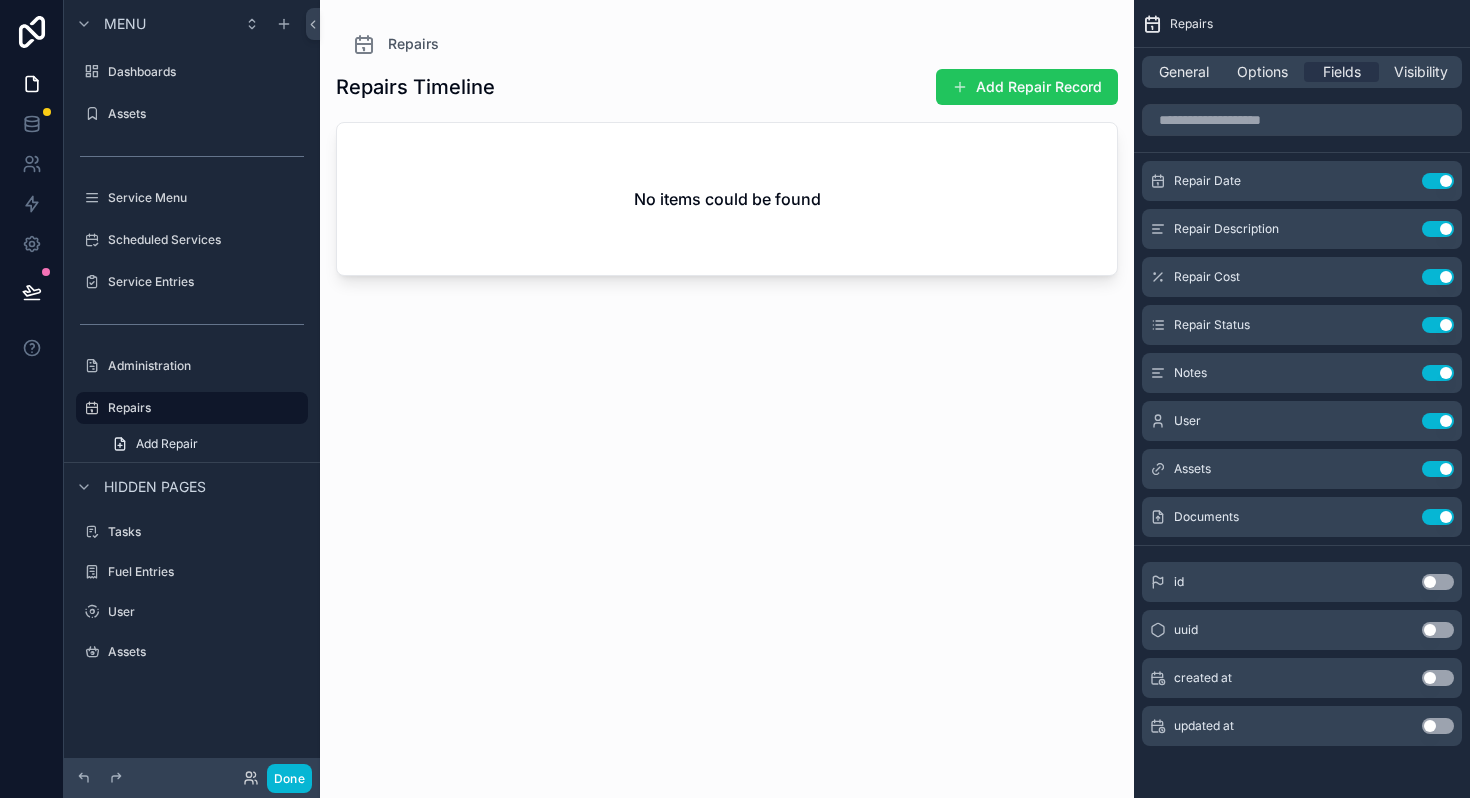 click at bounding box center (727, 387) 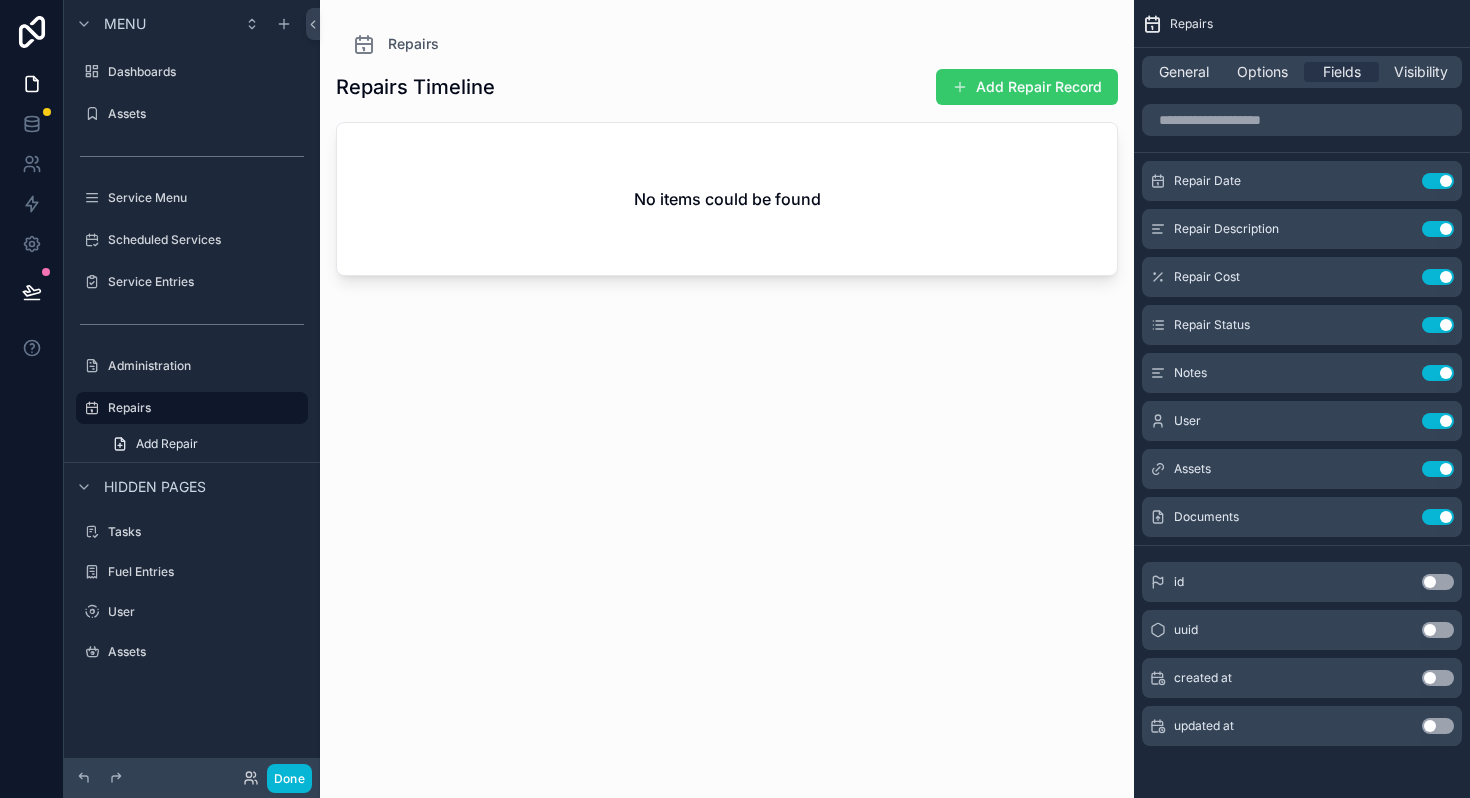click on "Add Repair Record" at bounding box center (1027, 87) 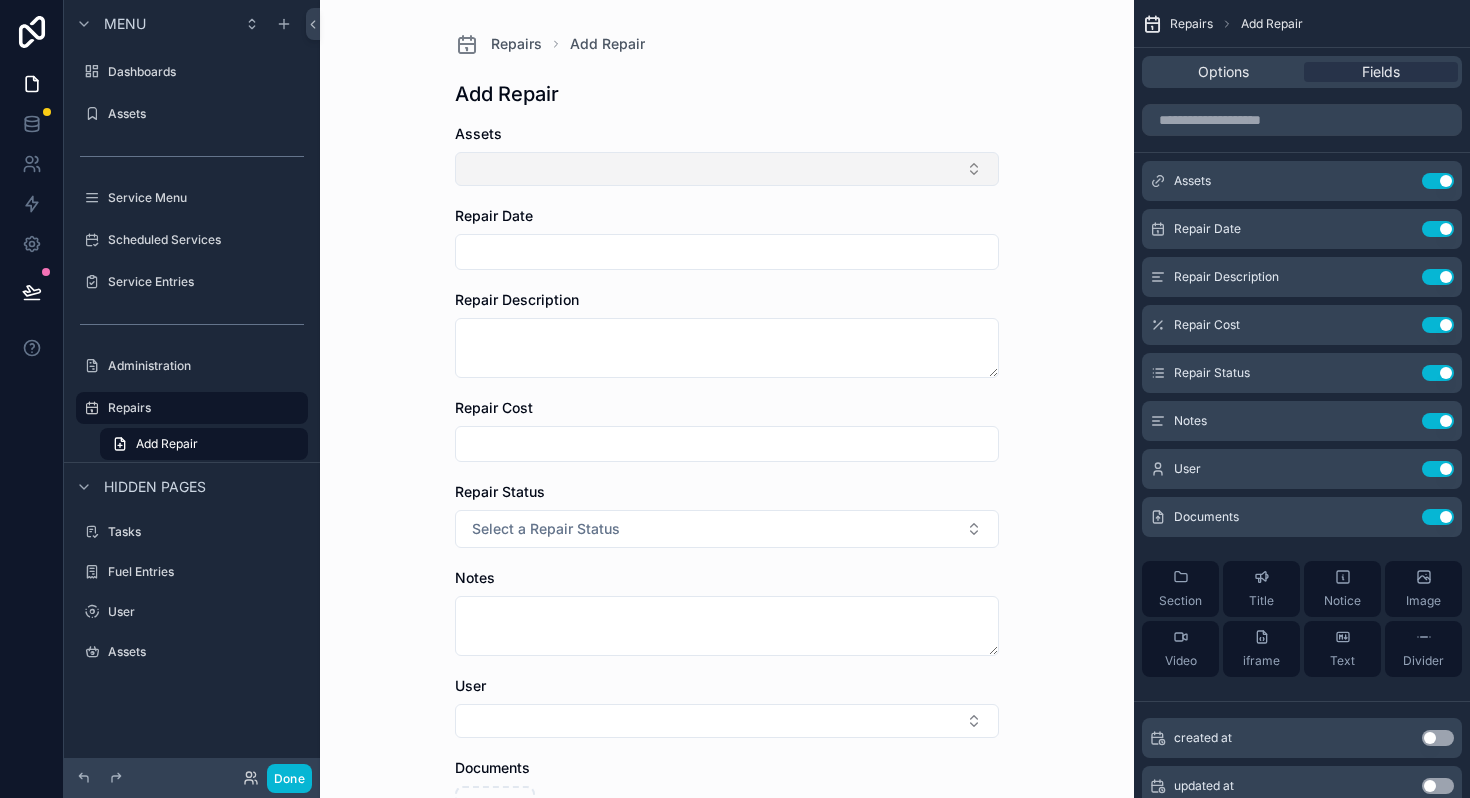 click at bounding box center [727, 169] 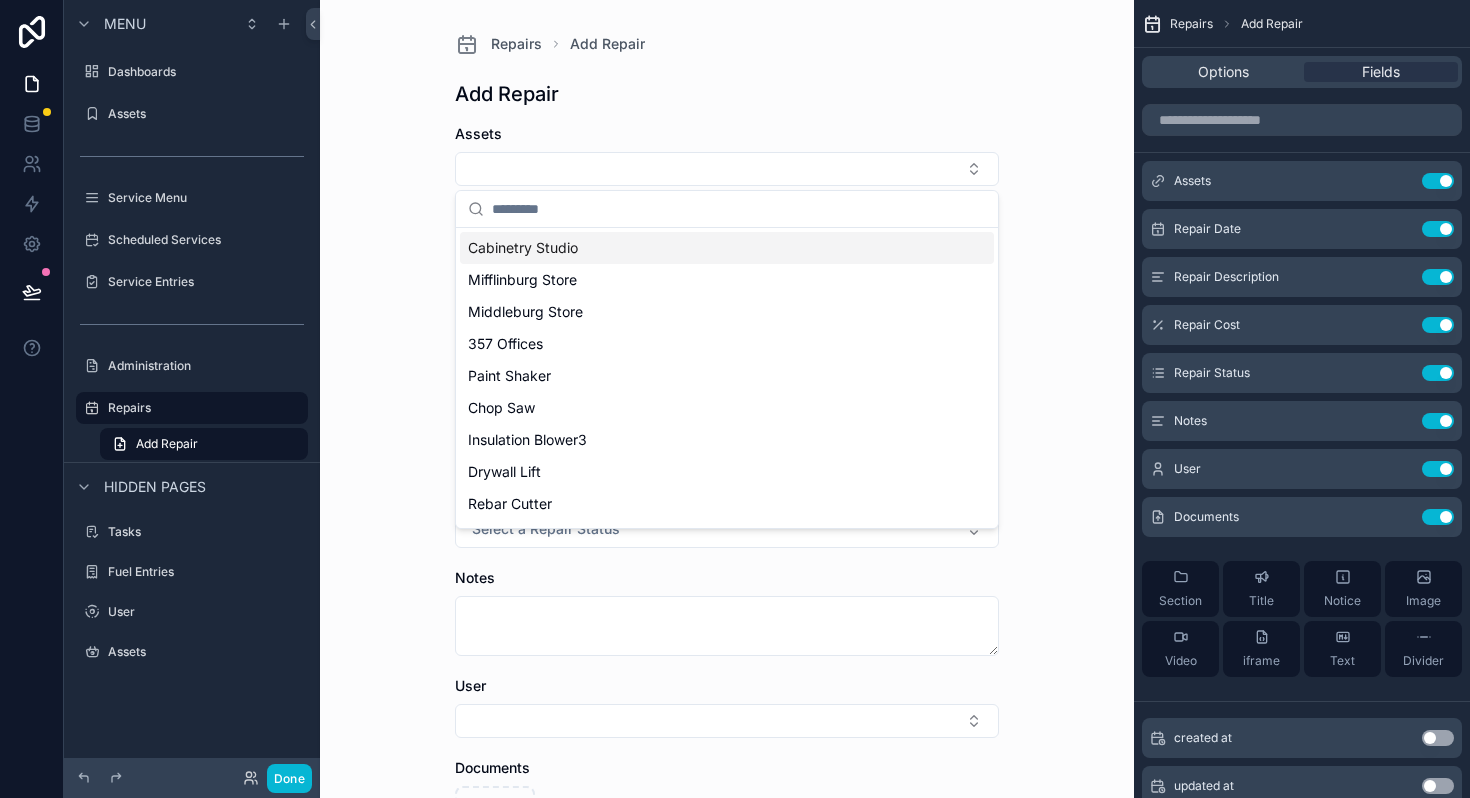click on "Add Repair" at bounding box center (727, 94) 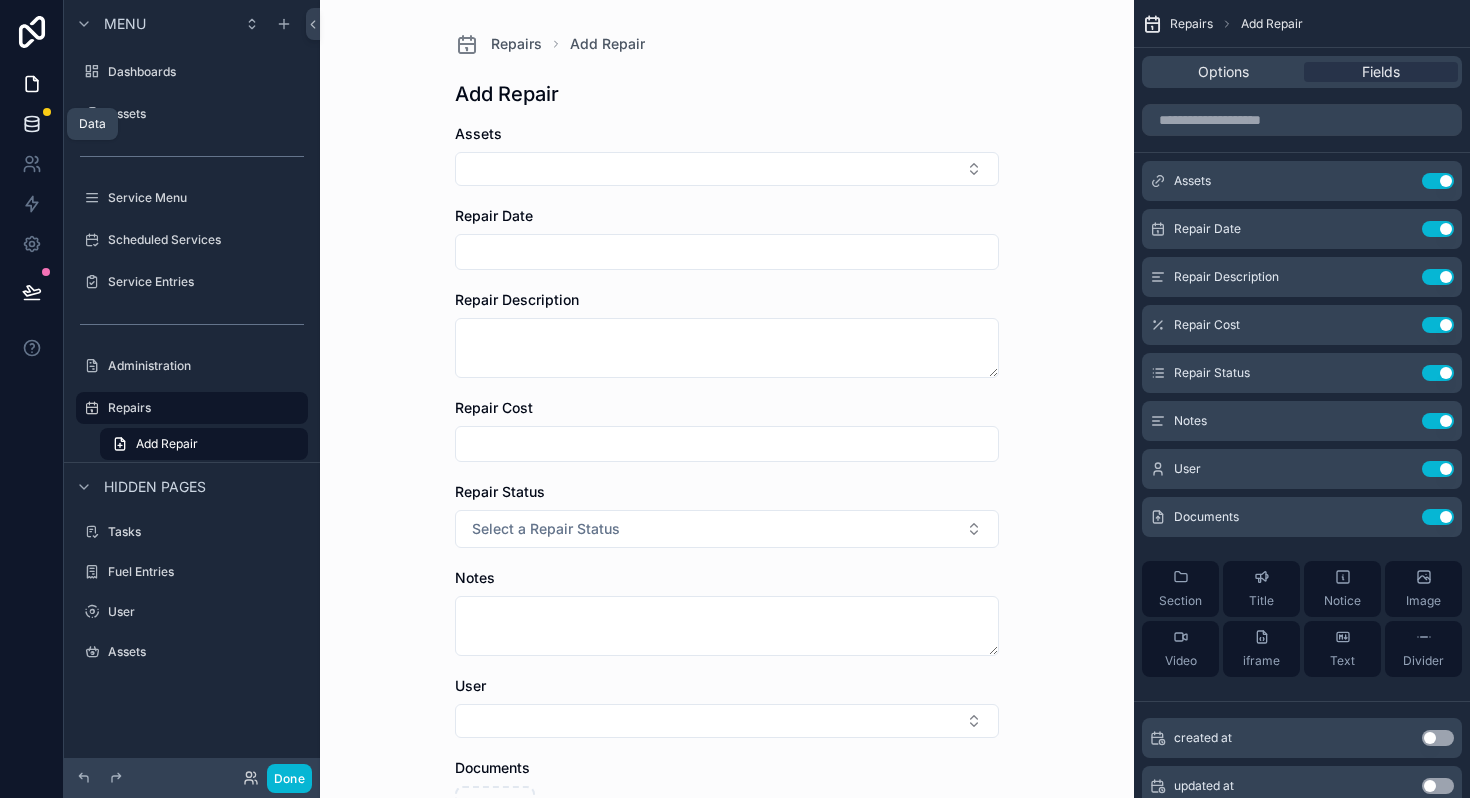 click 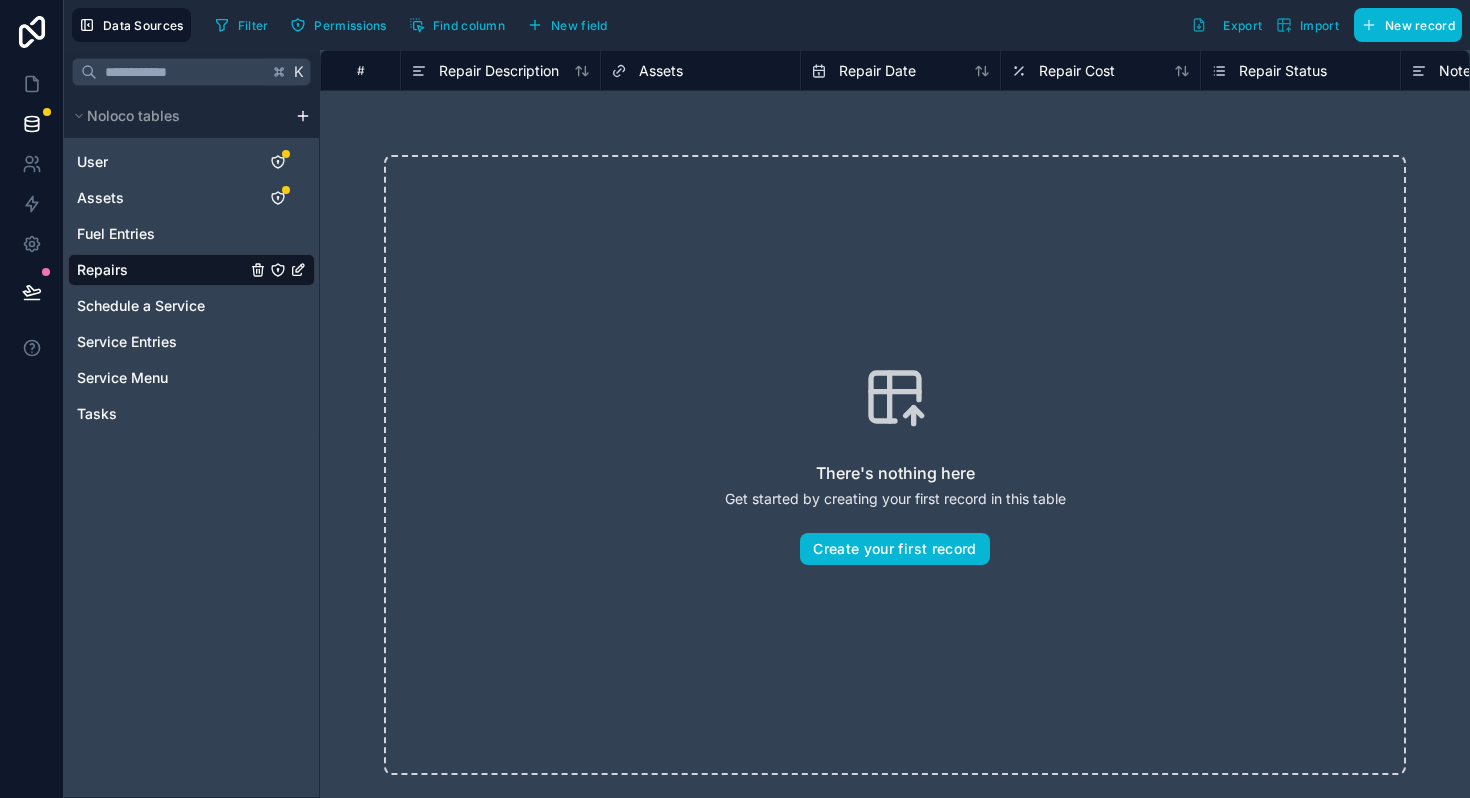 click on "Repairs" at bounding box center (102, 270) 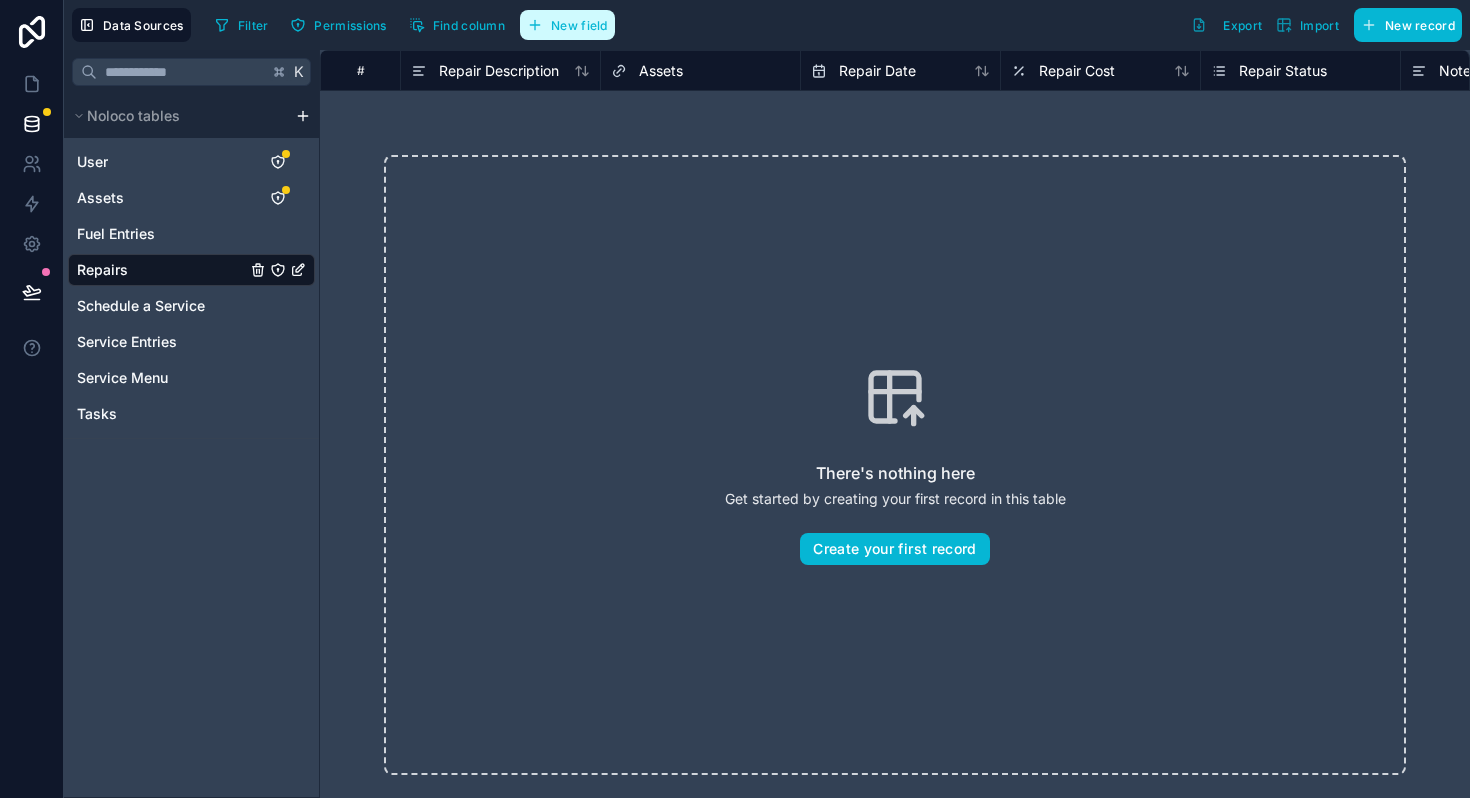 click on "New field" at bounding box center [579, 25] 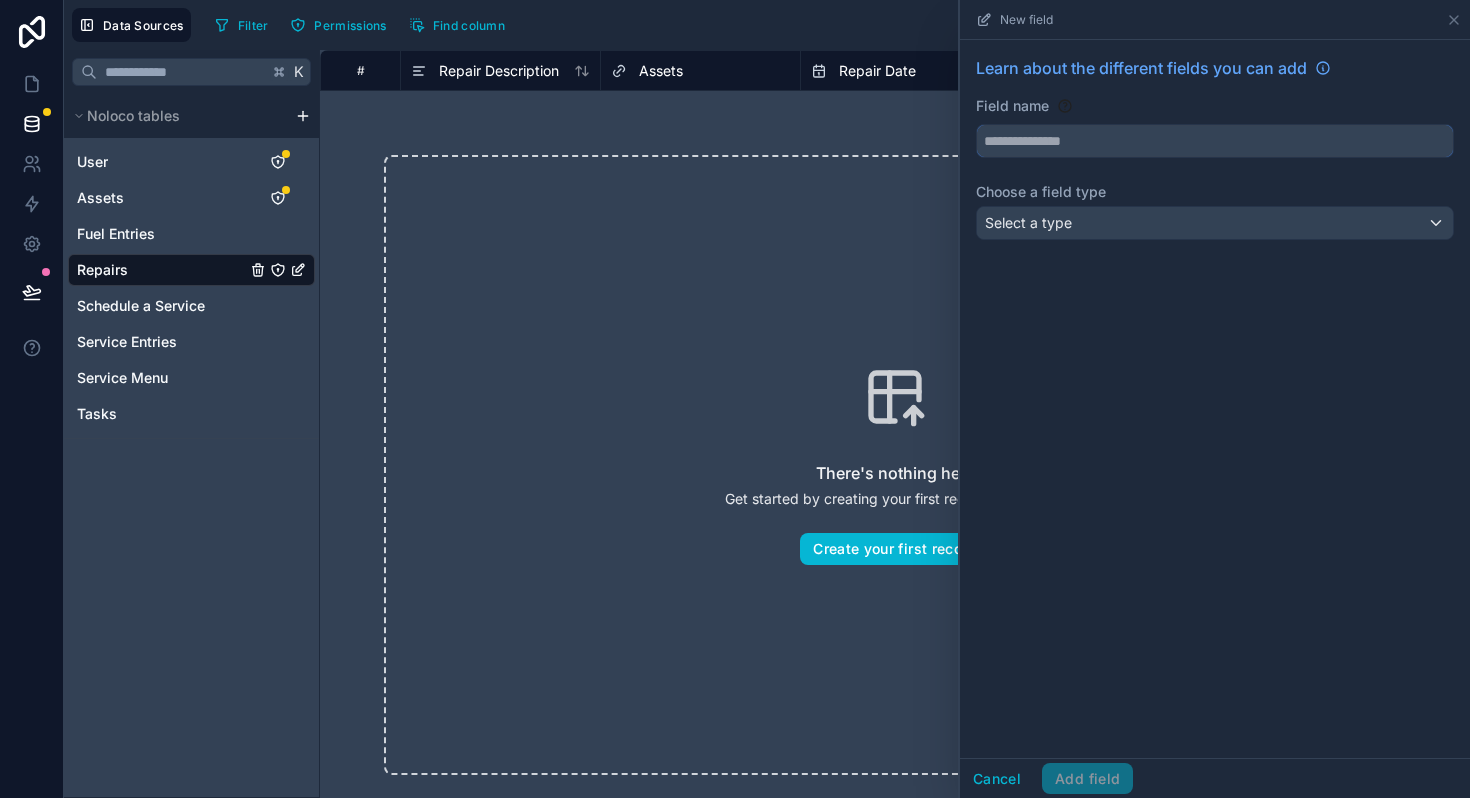 click at bounding box center (1215, 141) 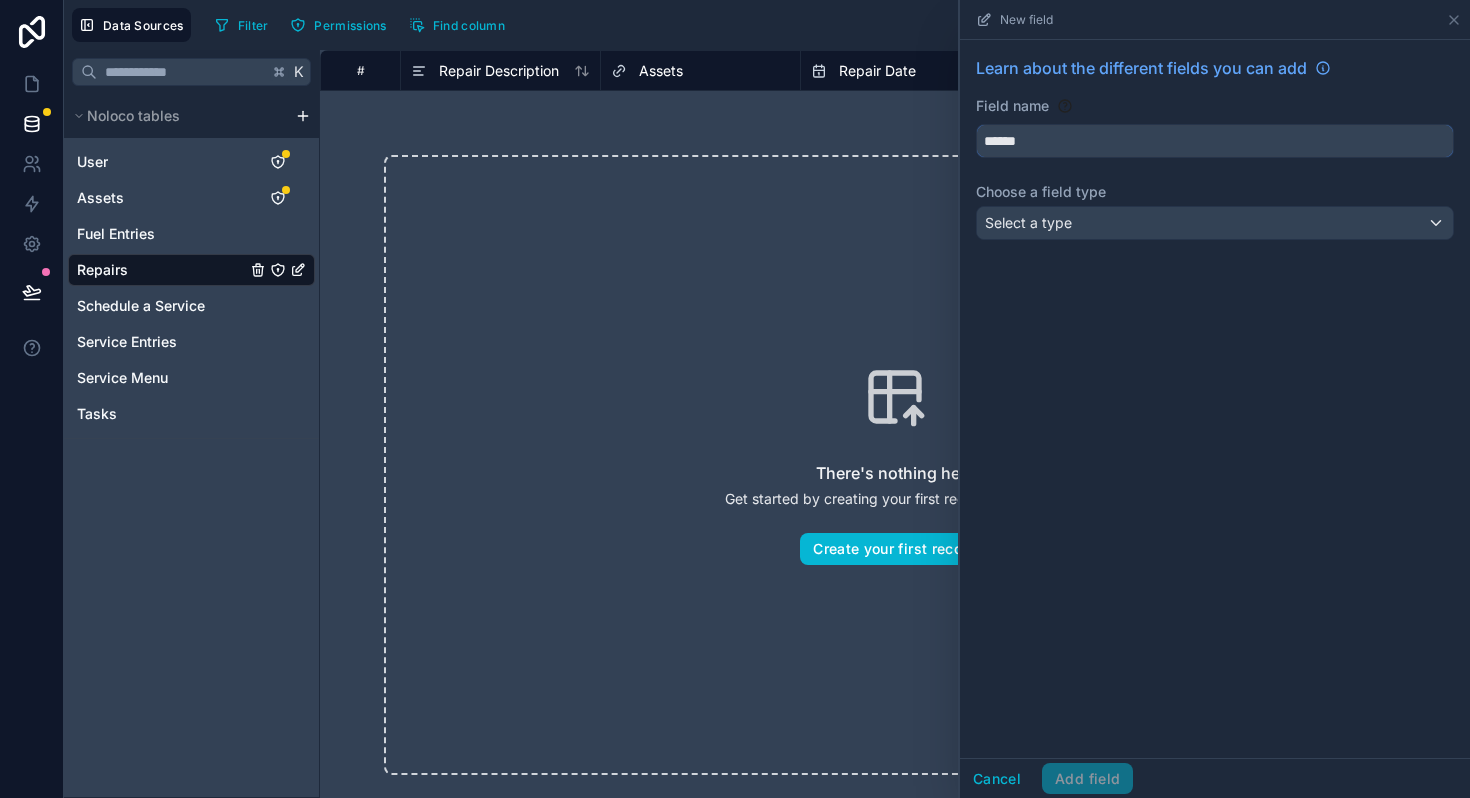 click on "*****" at bounding box center (1215, 141) 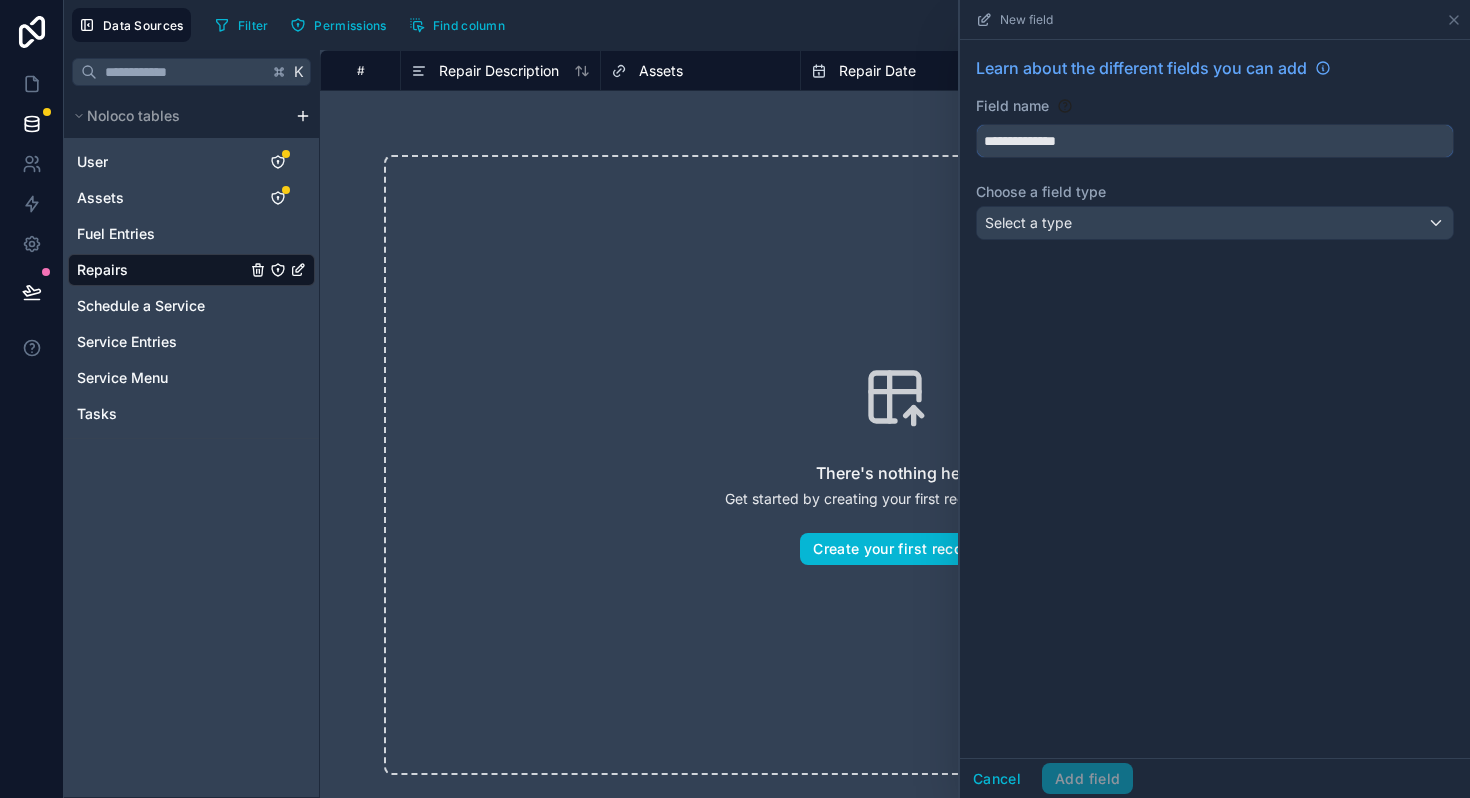 click on "**********" at bounding box center (1215, 141) 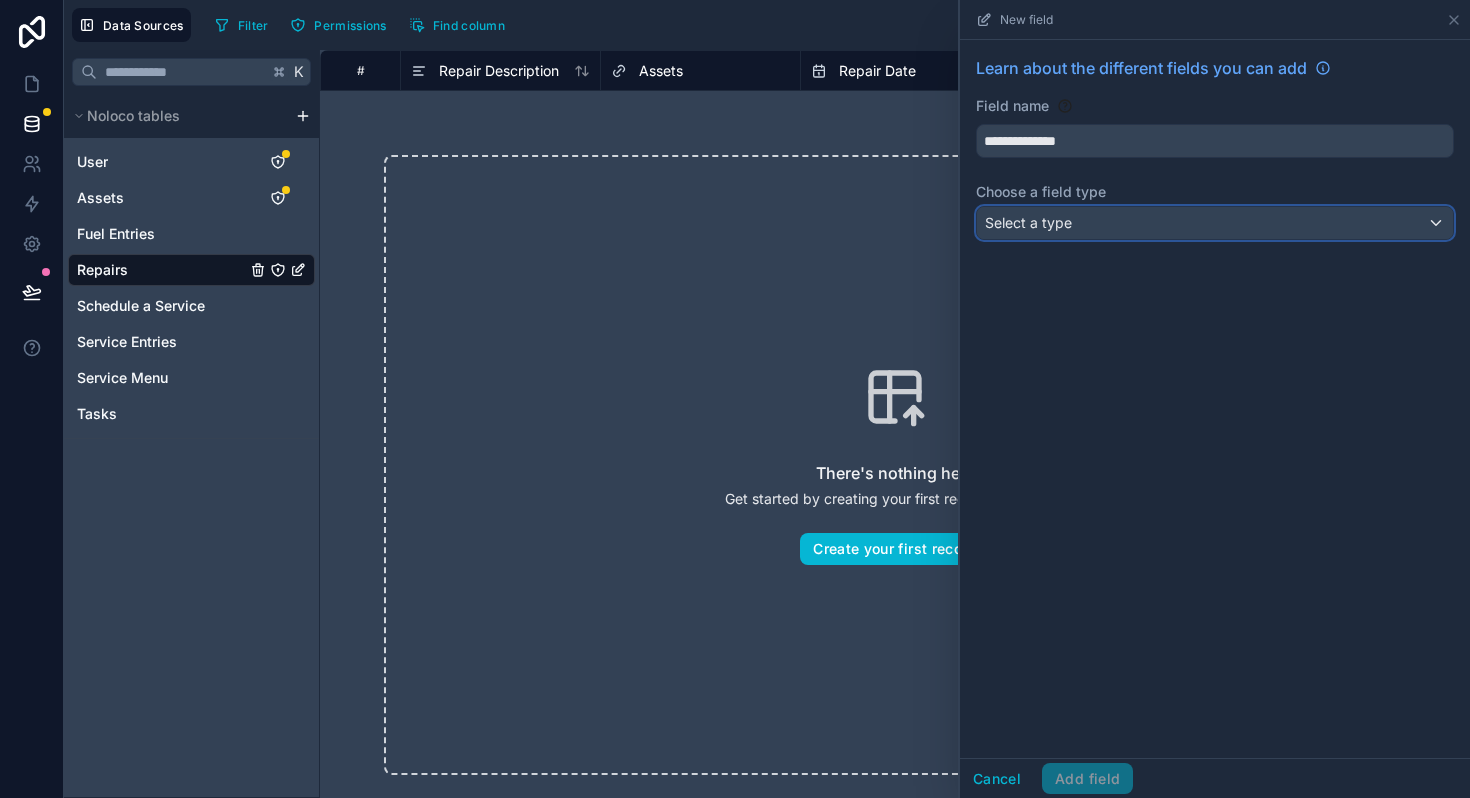 click on "Select a type" at bounding box center [1028, 222] 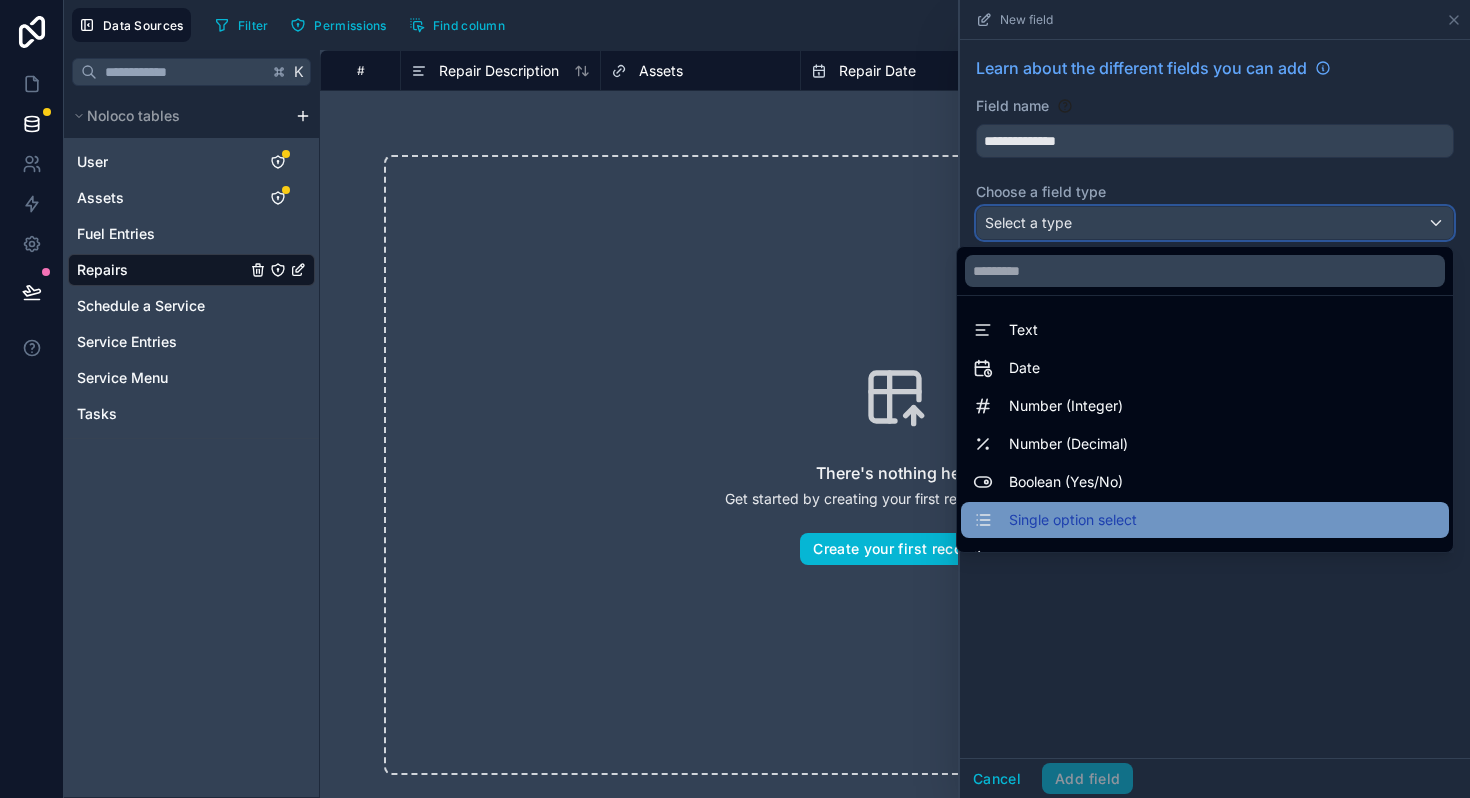 scroll, scrollTop: 74, scrollLeft: 0, axis: vertical 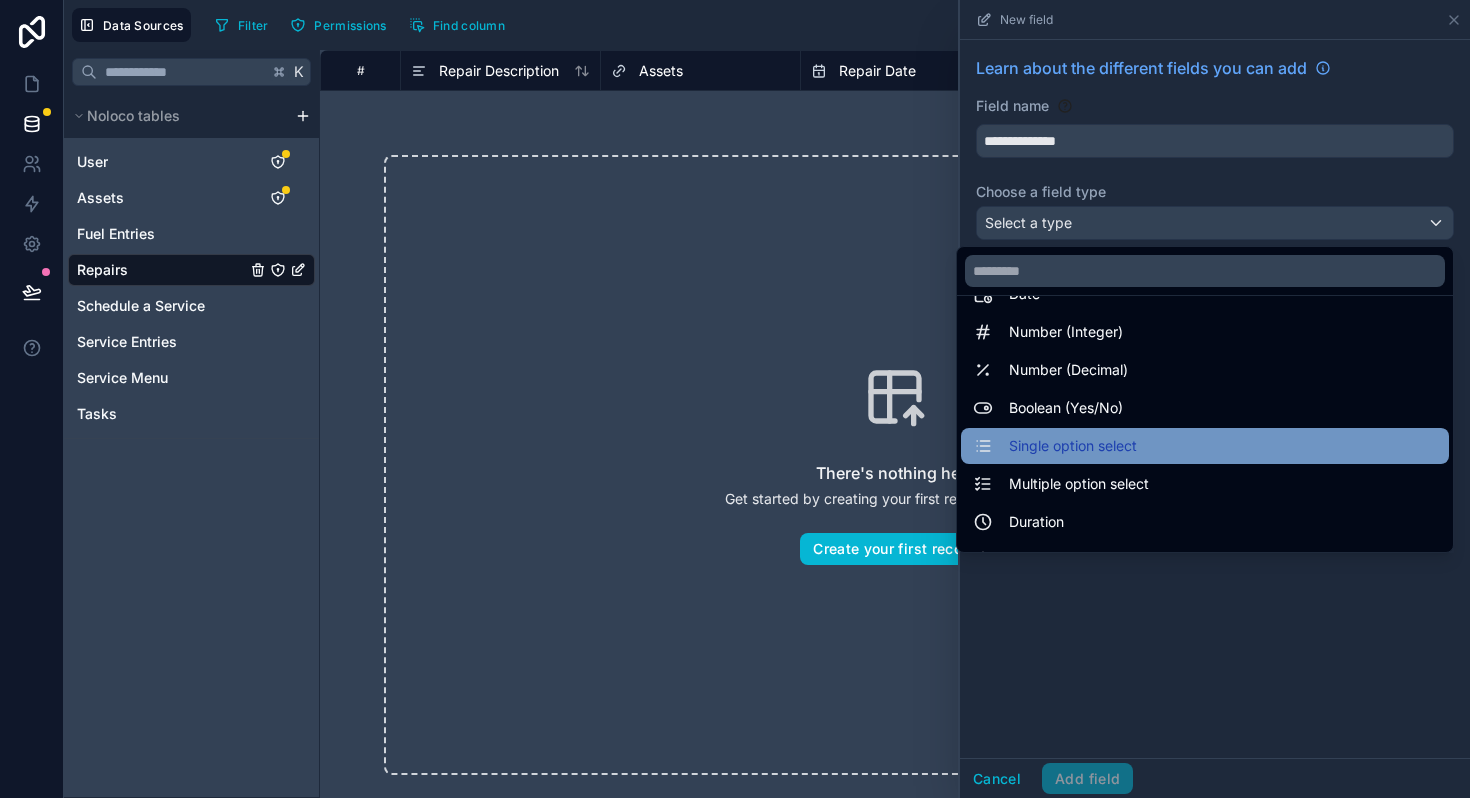 click on "Single option select" at bounding box center [1073, 446] 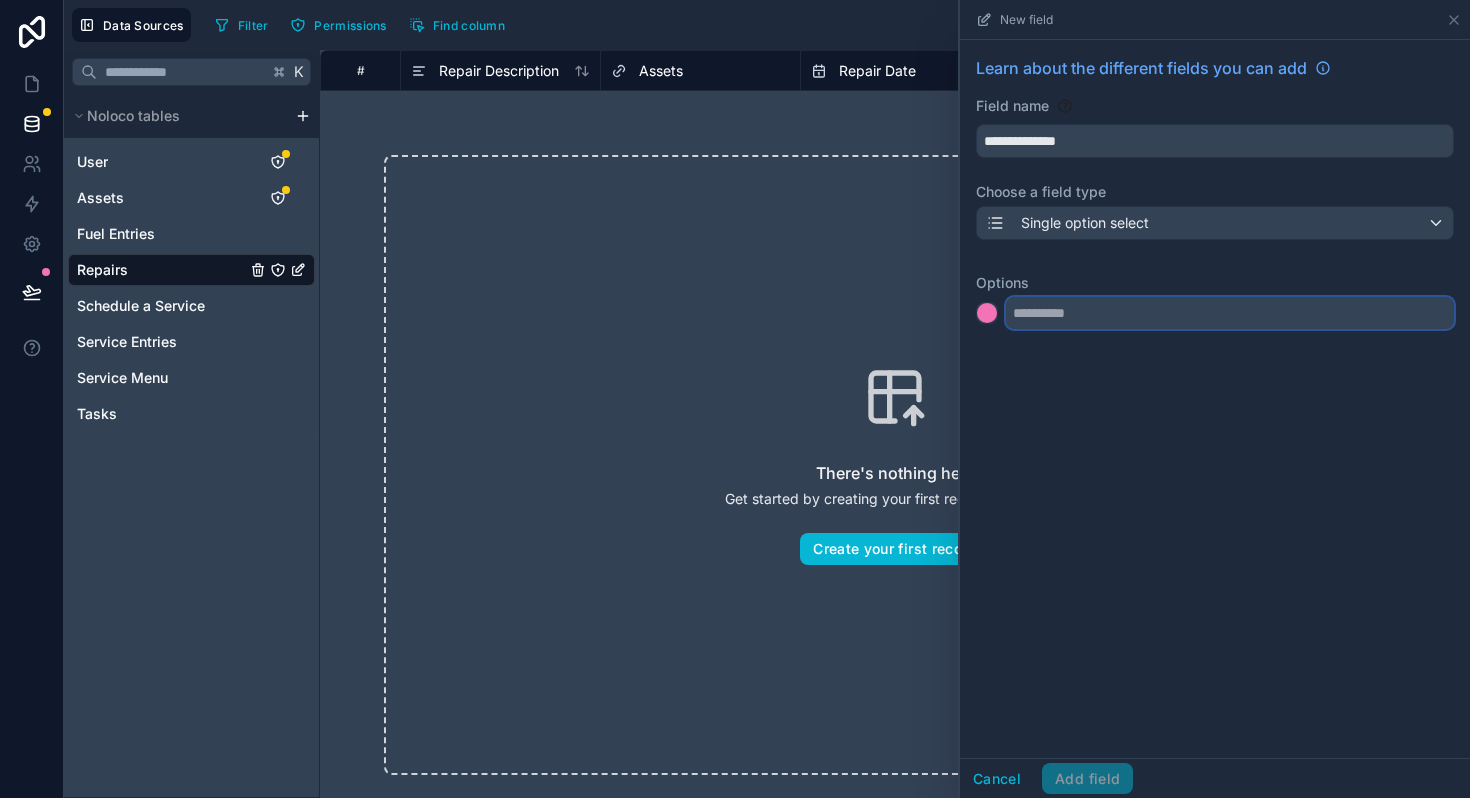 click at bounding box center [1230, 313] 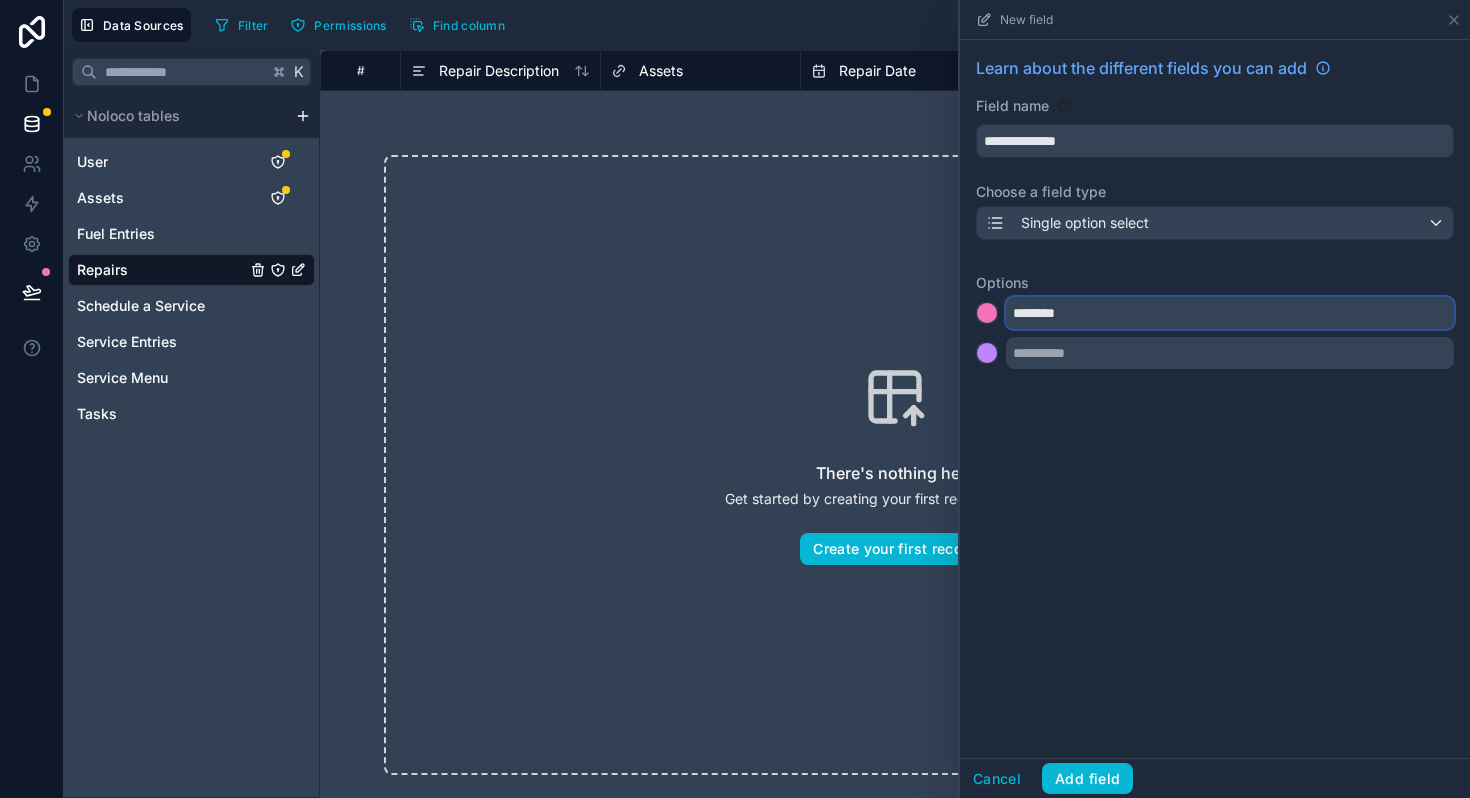 type on "********" 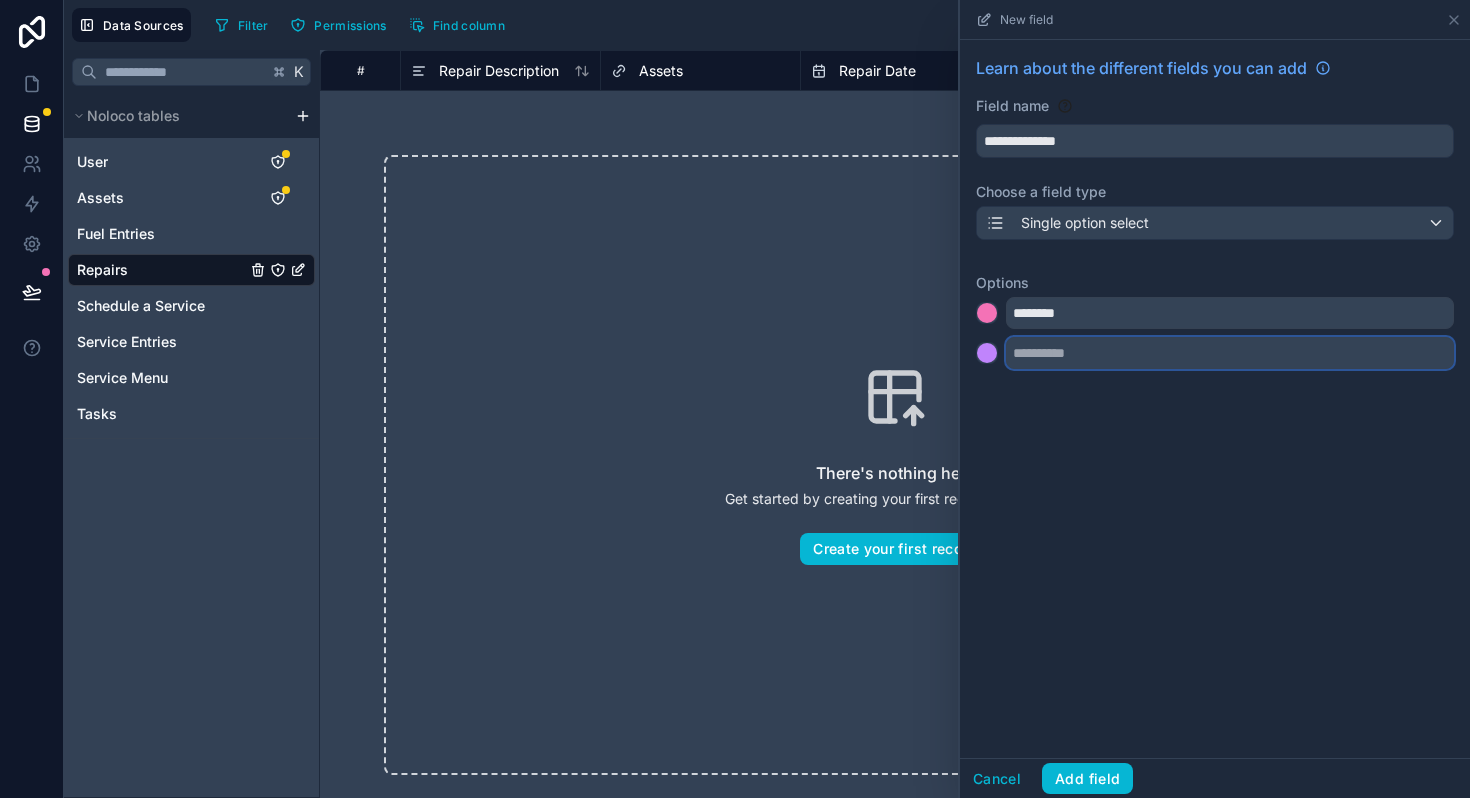 click at bounding box center (1230, 353) 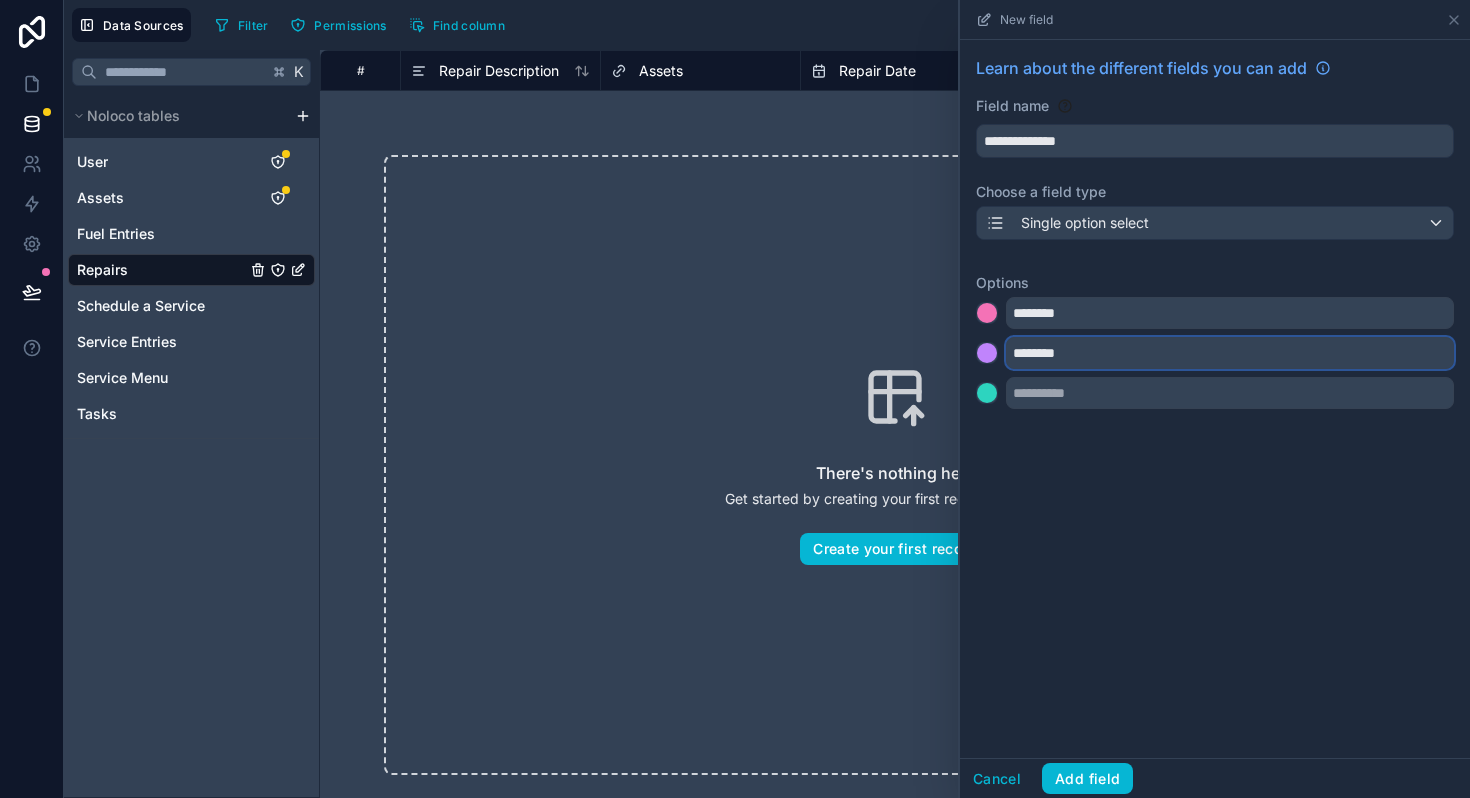 type on "********" 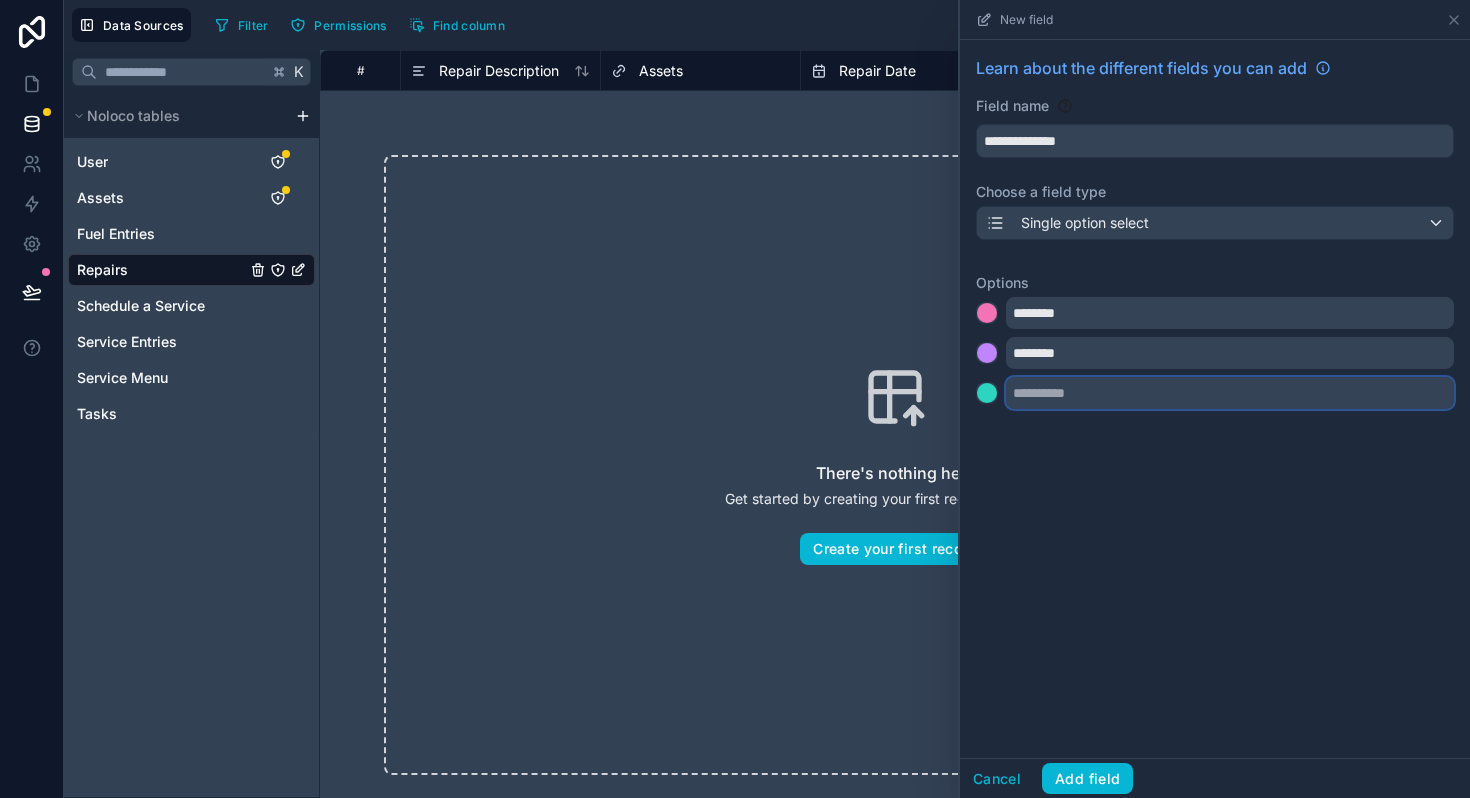 click at bounding box center (1230, 393) 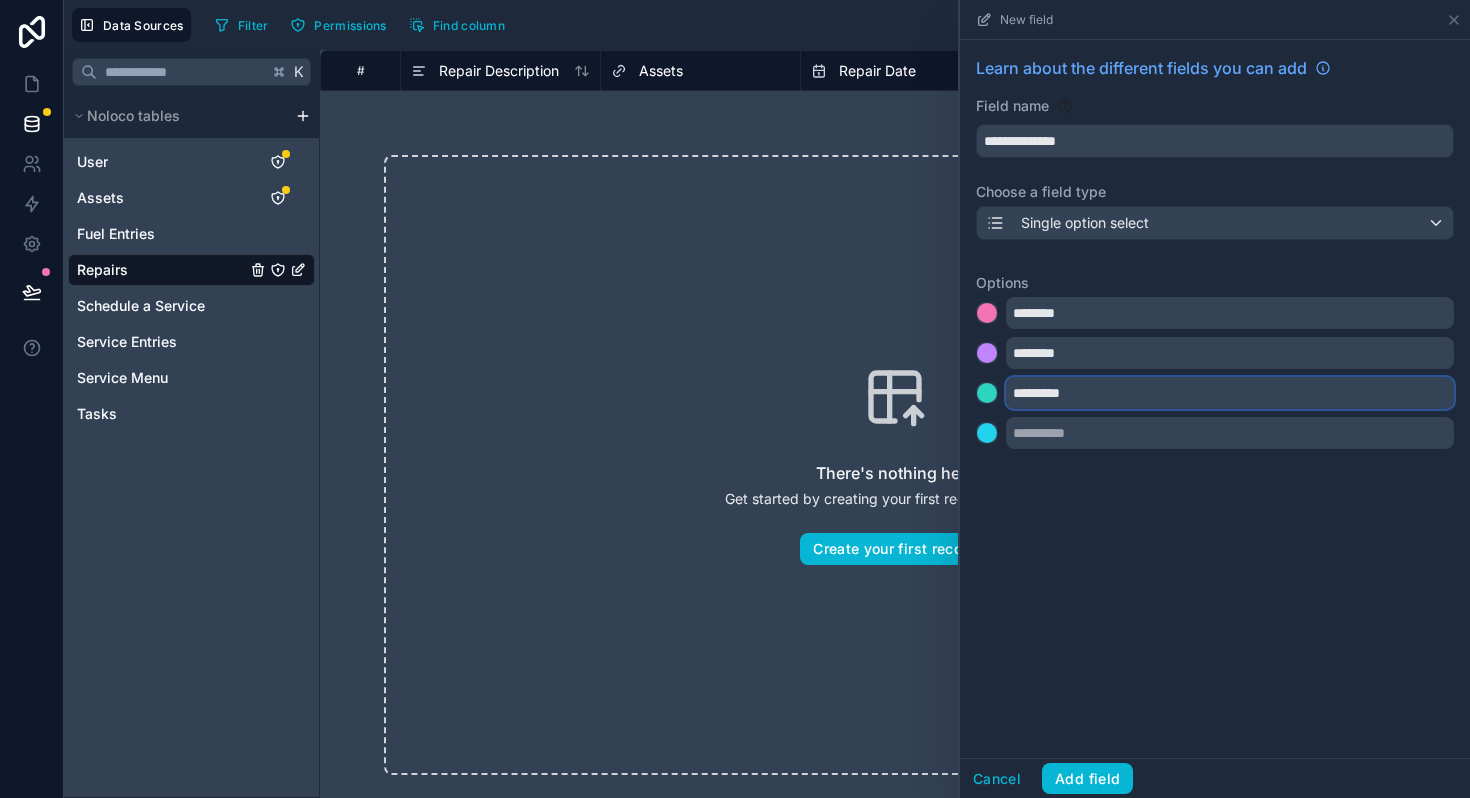 type on "*********" 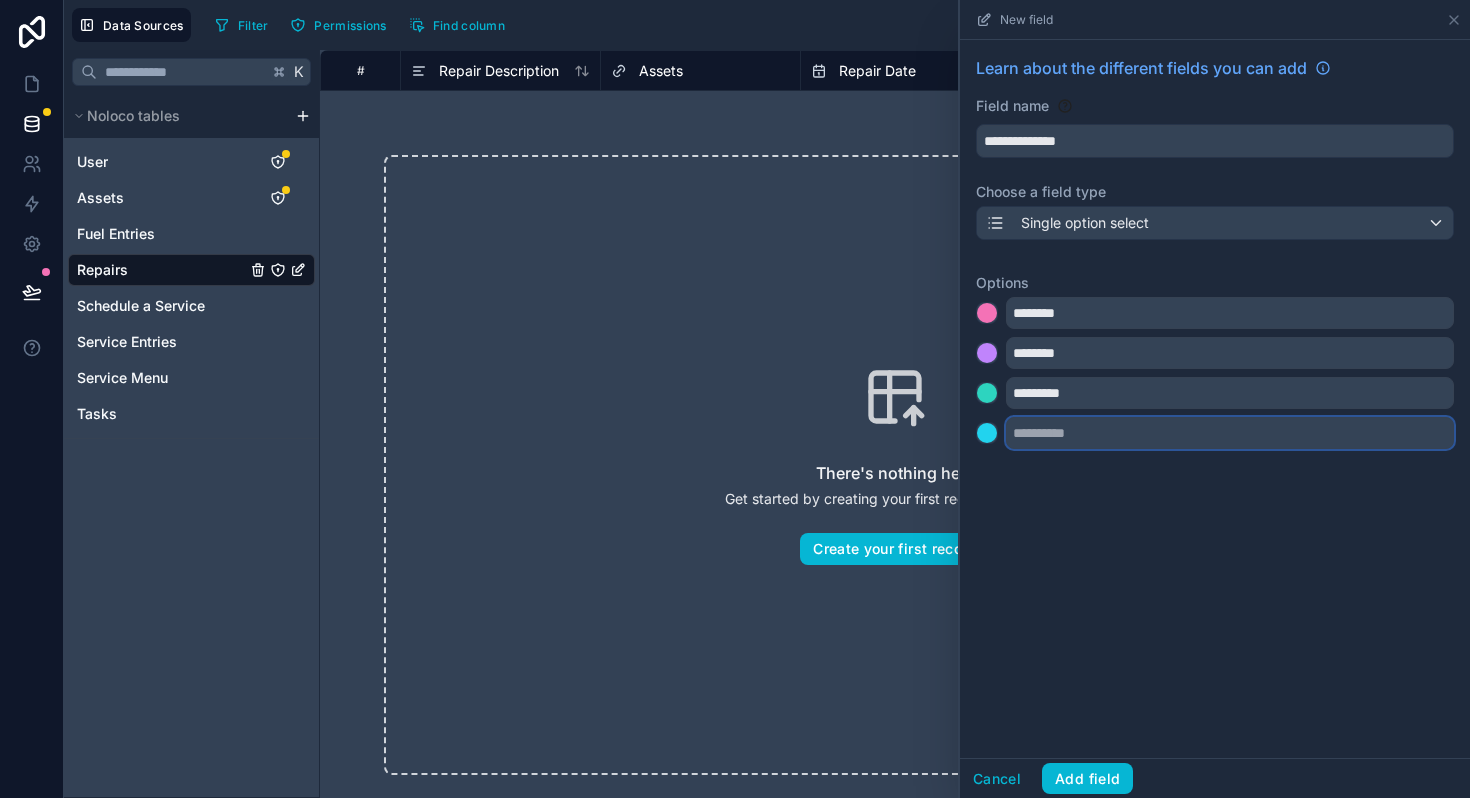 click at bounding box center (1230, 433) 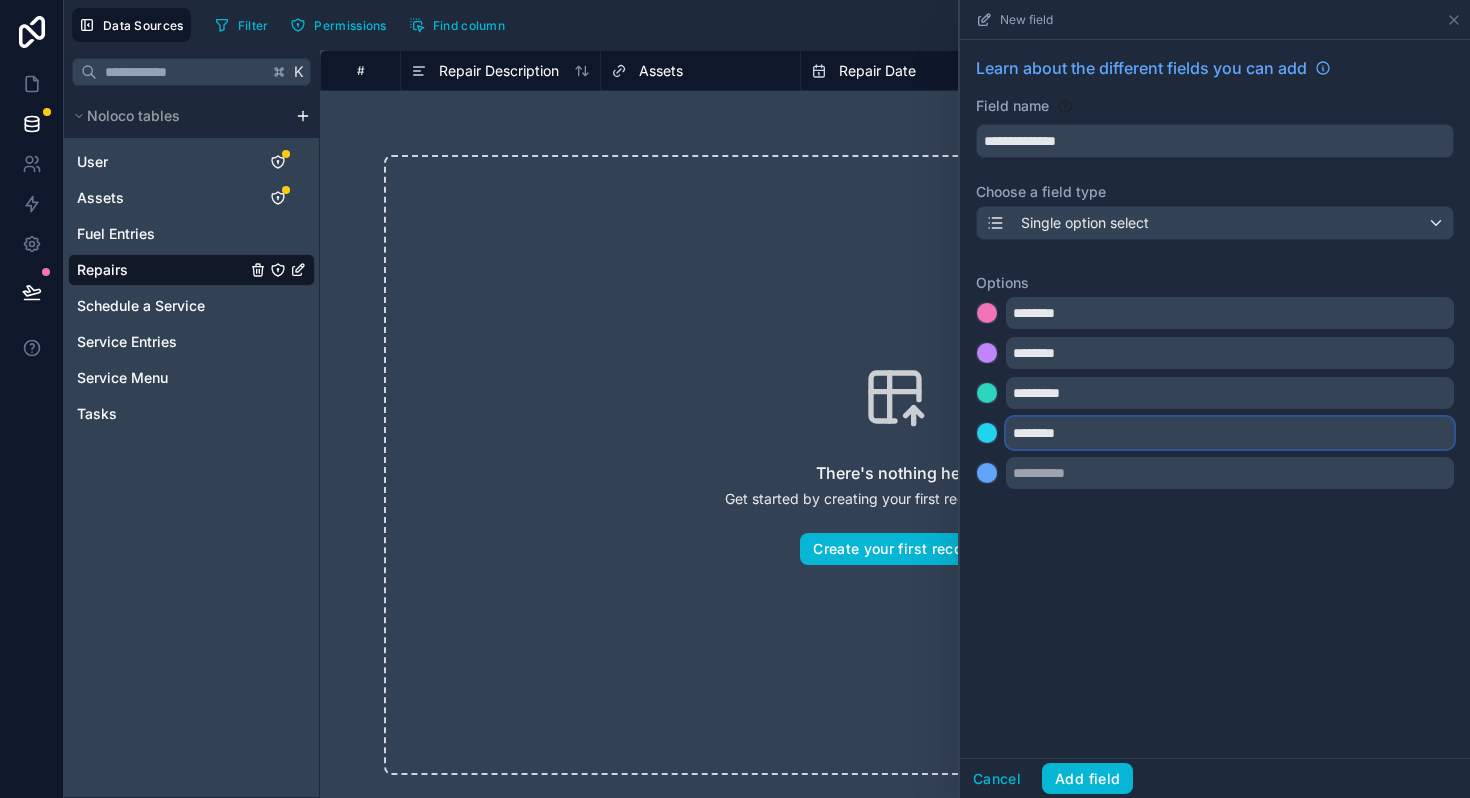 type on "********" 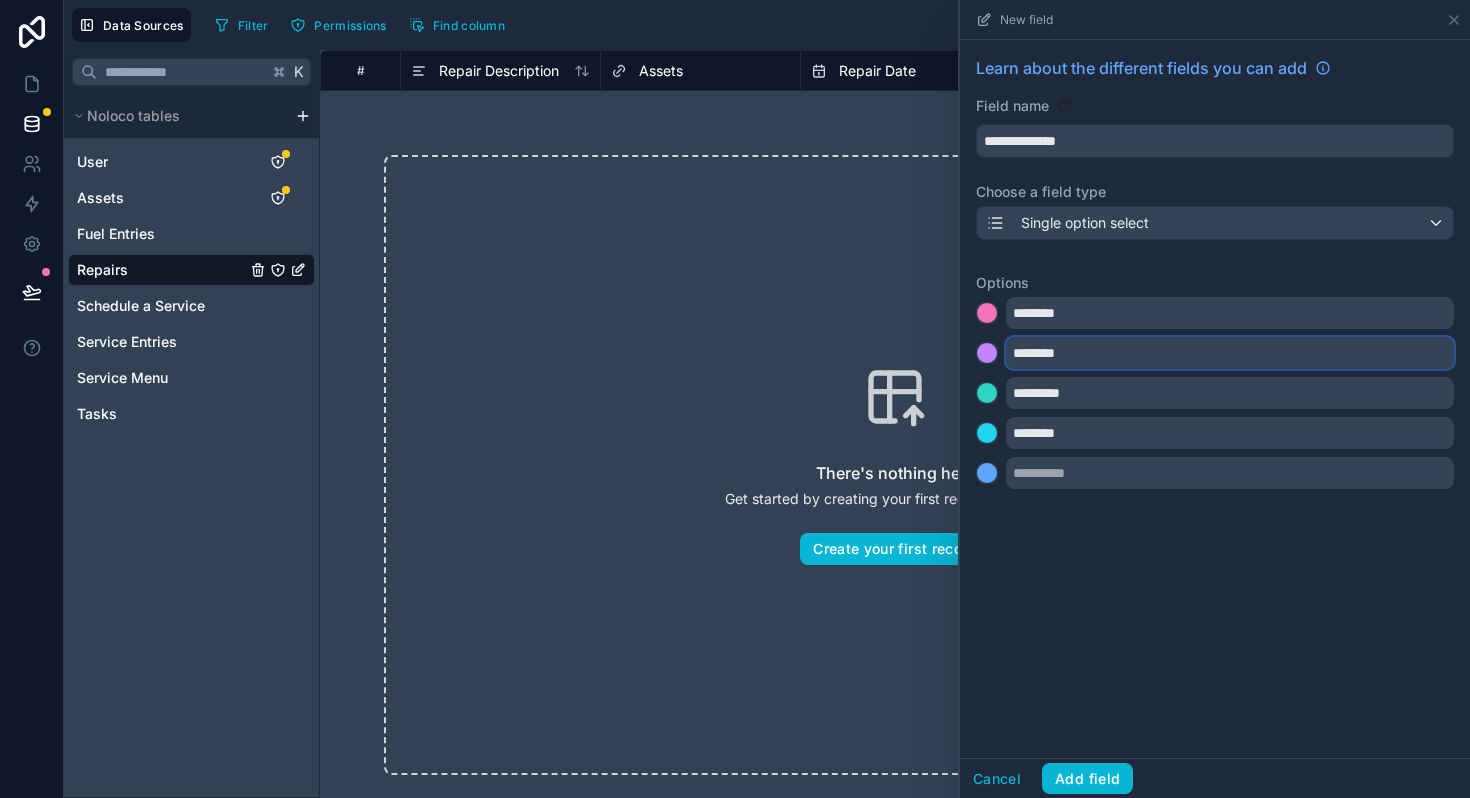 click on "********" at bounding box center [1230, 353] 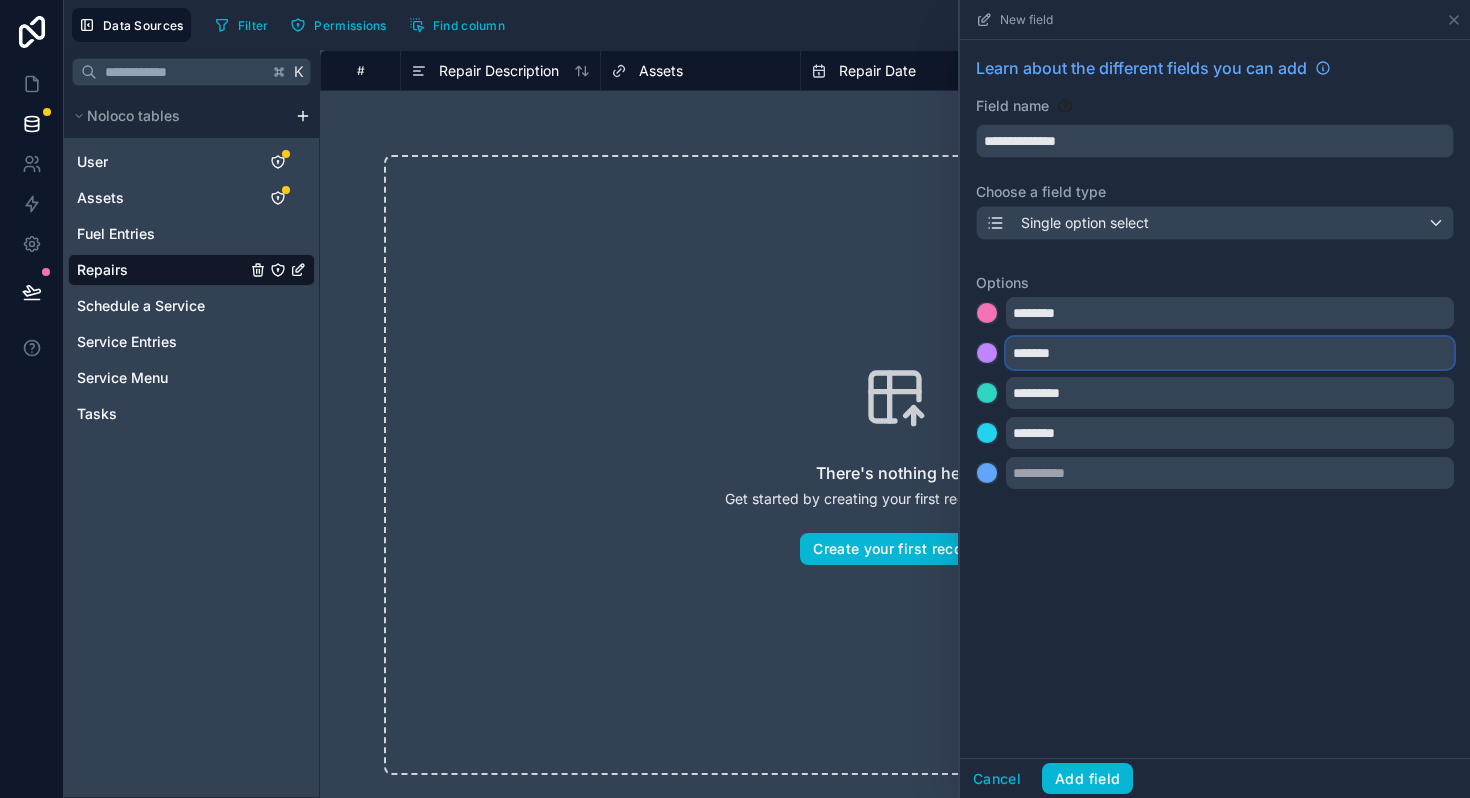 type on "*******" 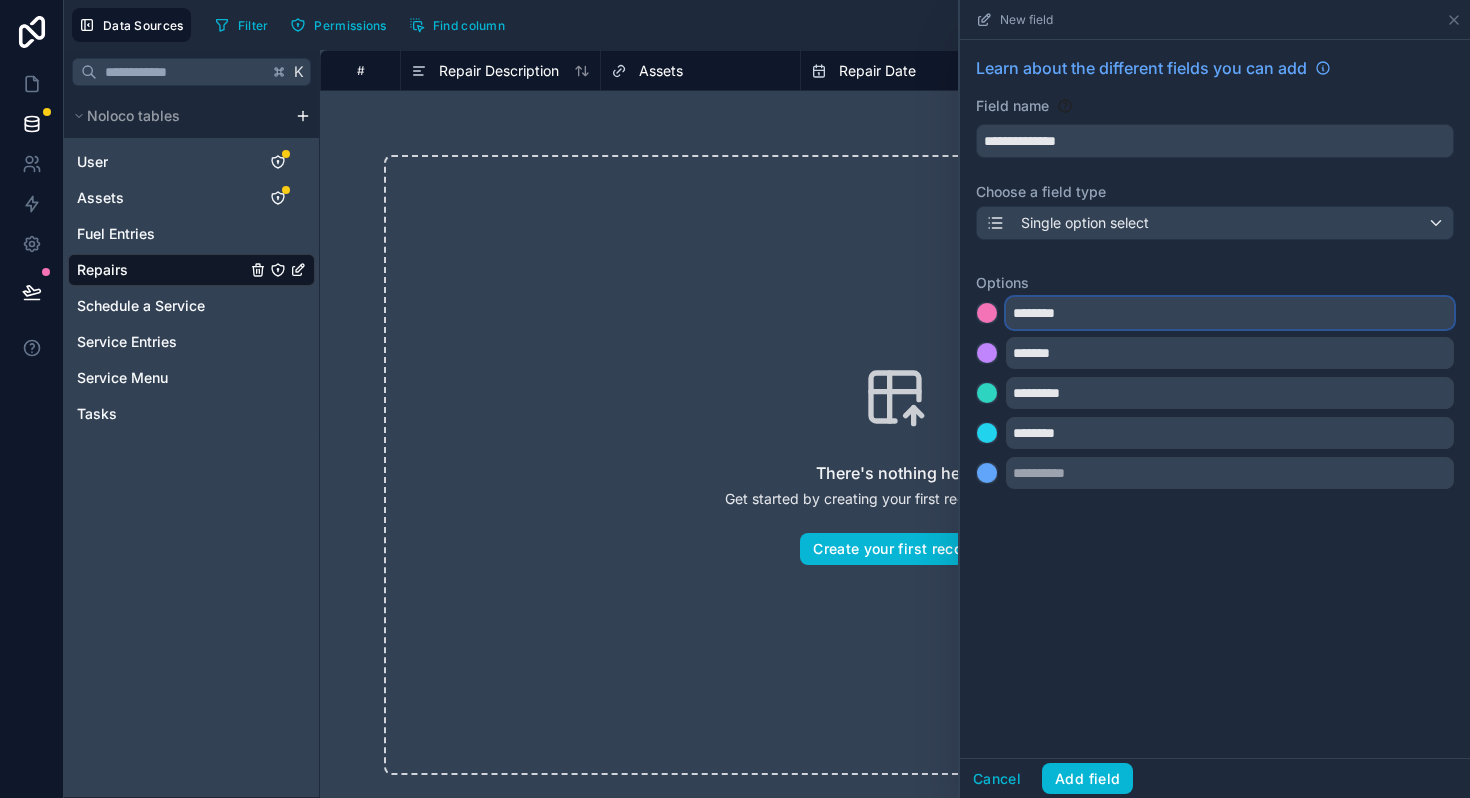 click on "********" at bounding box center [1230, 313] 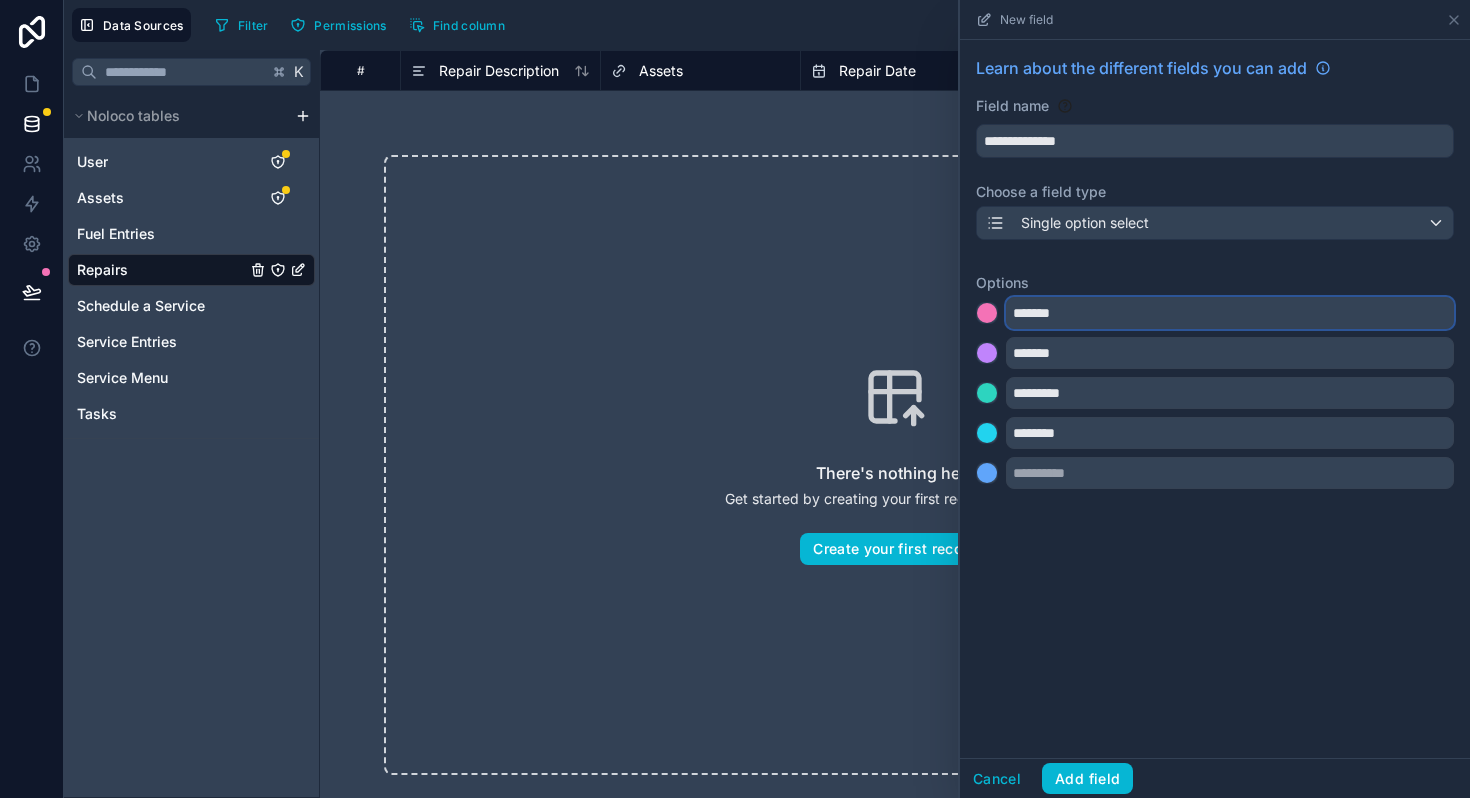 type on "*******" 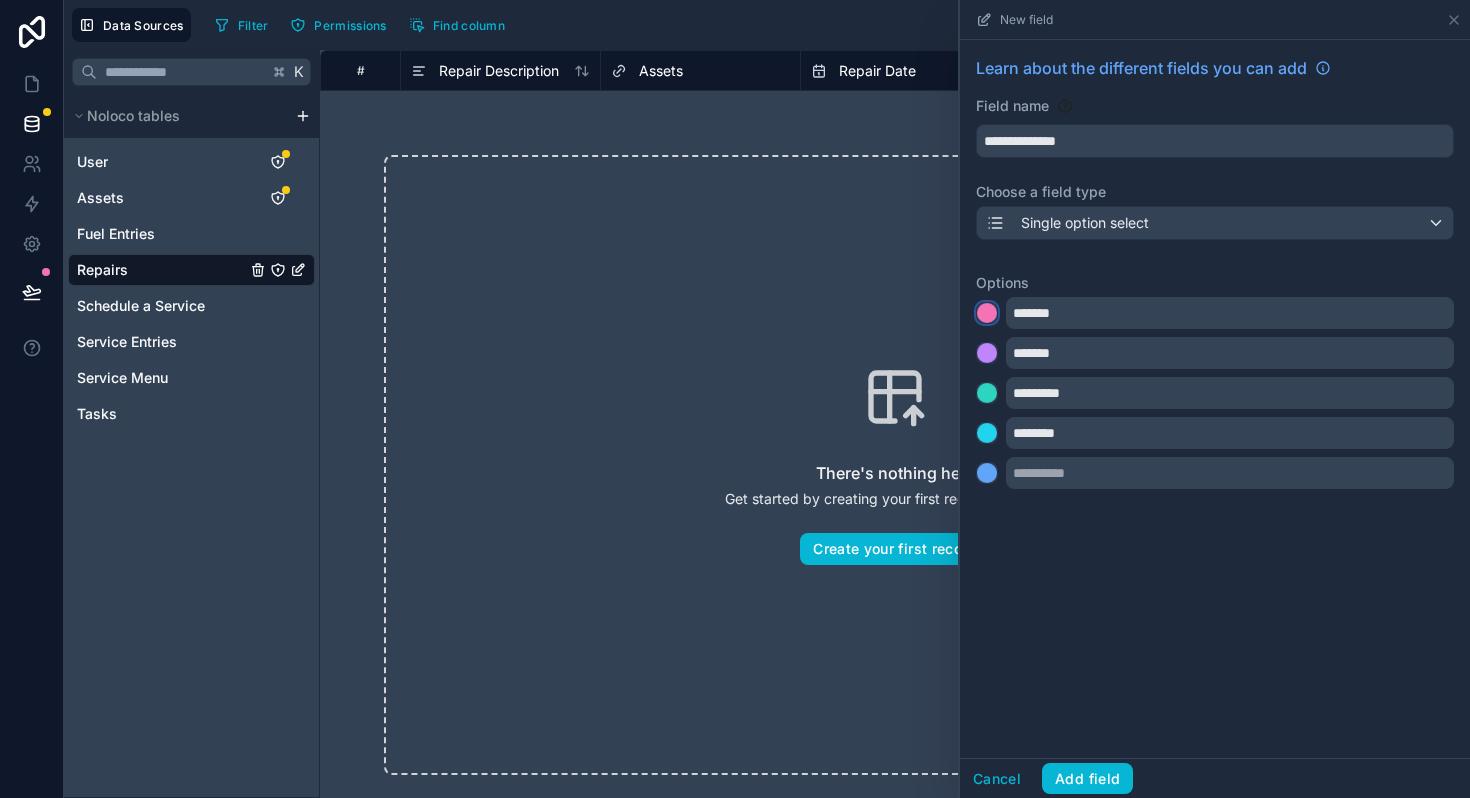 click at bounding box center [987, 313] 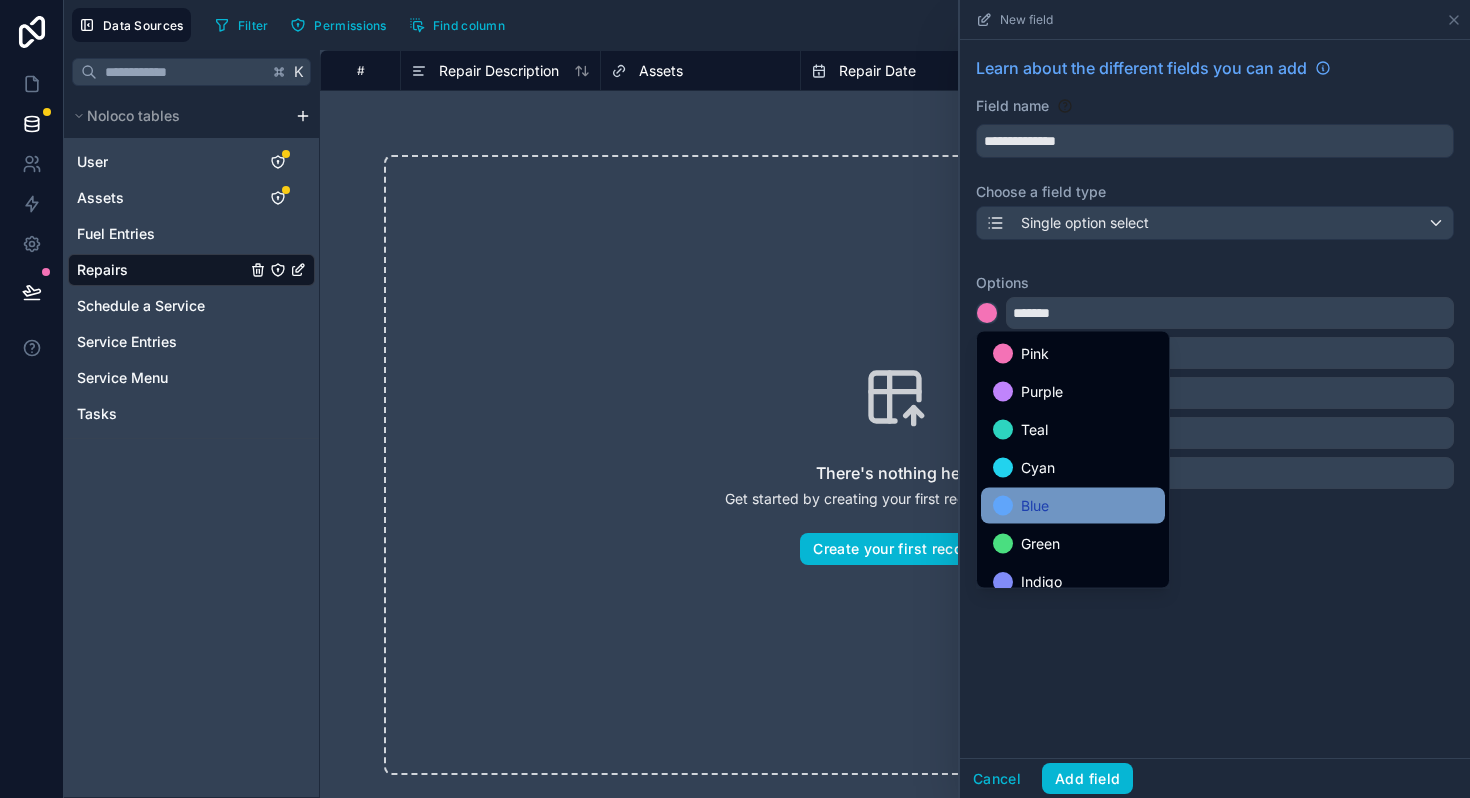 click on "Blue" at bounding box center [1073, 506] 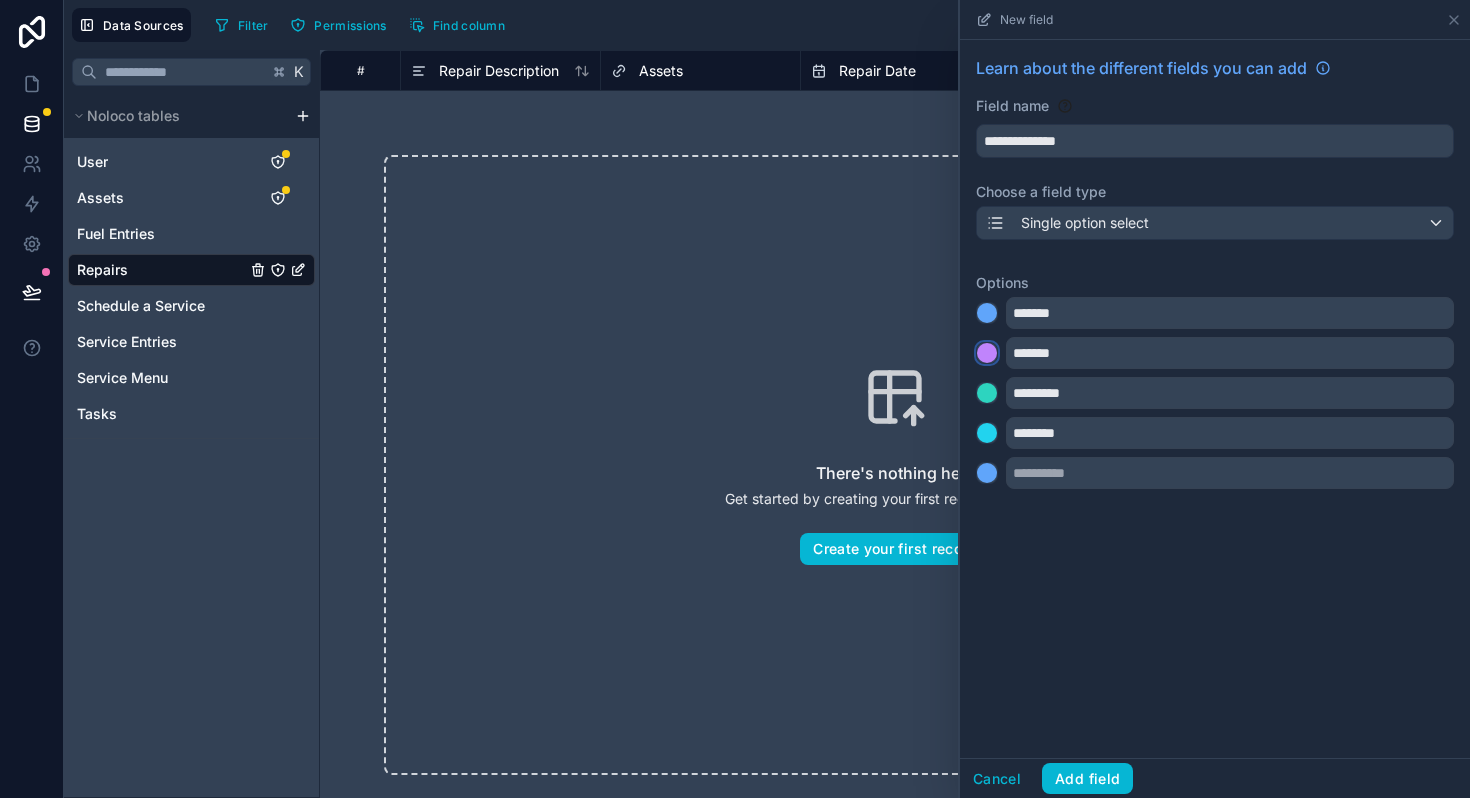 click at bounding box center (987, 353) 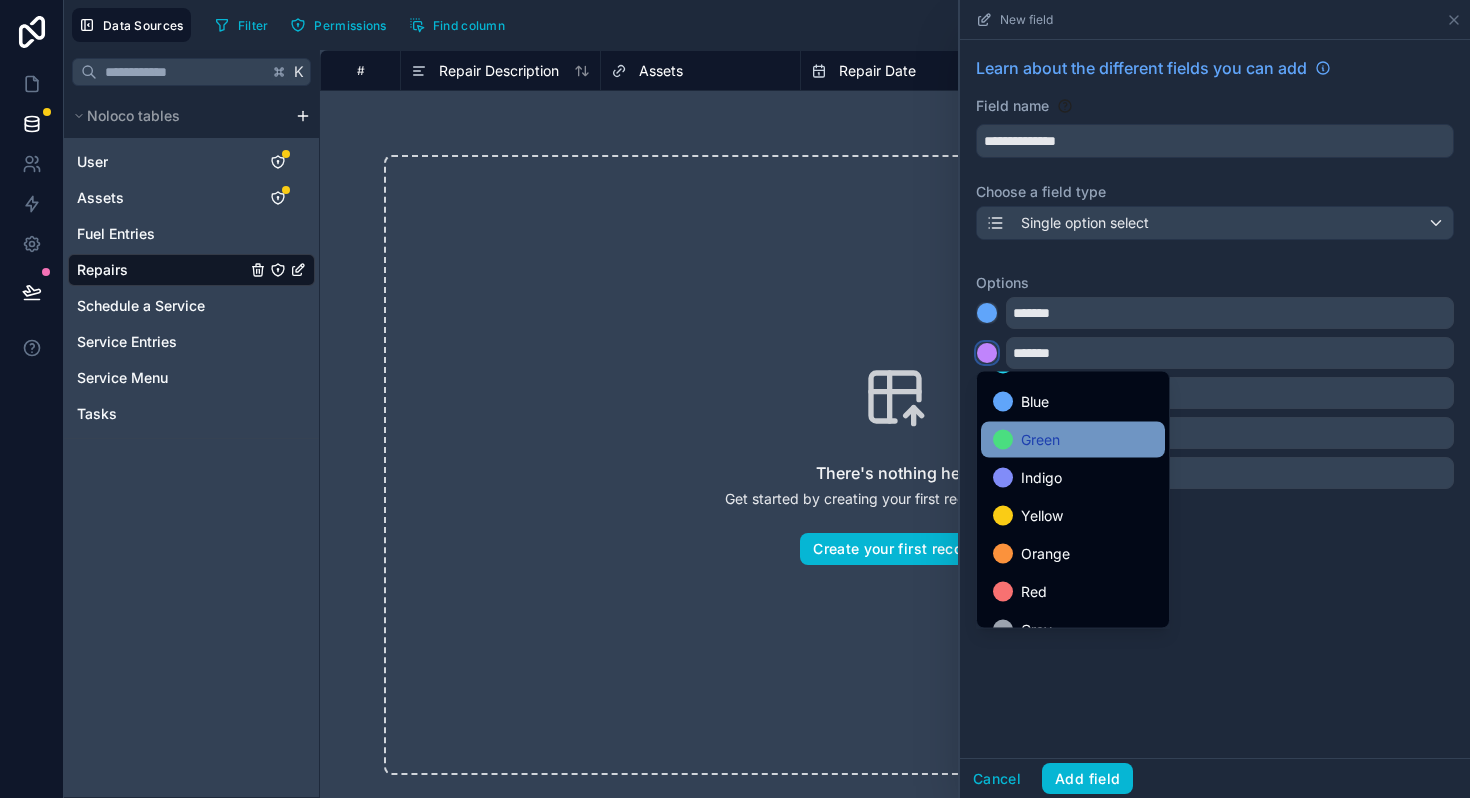 scroll, scrollTop: 148, scrollLeft: 0, axis: vertical 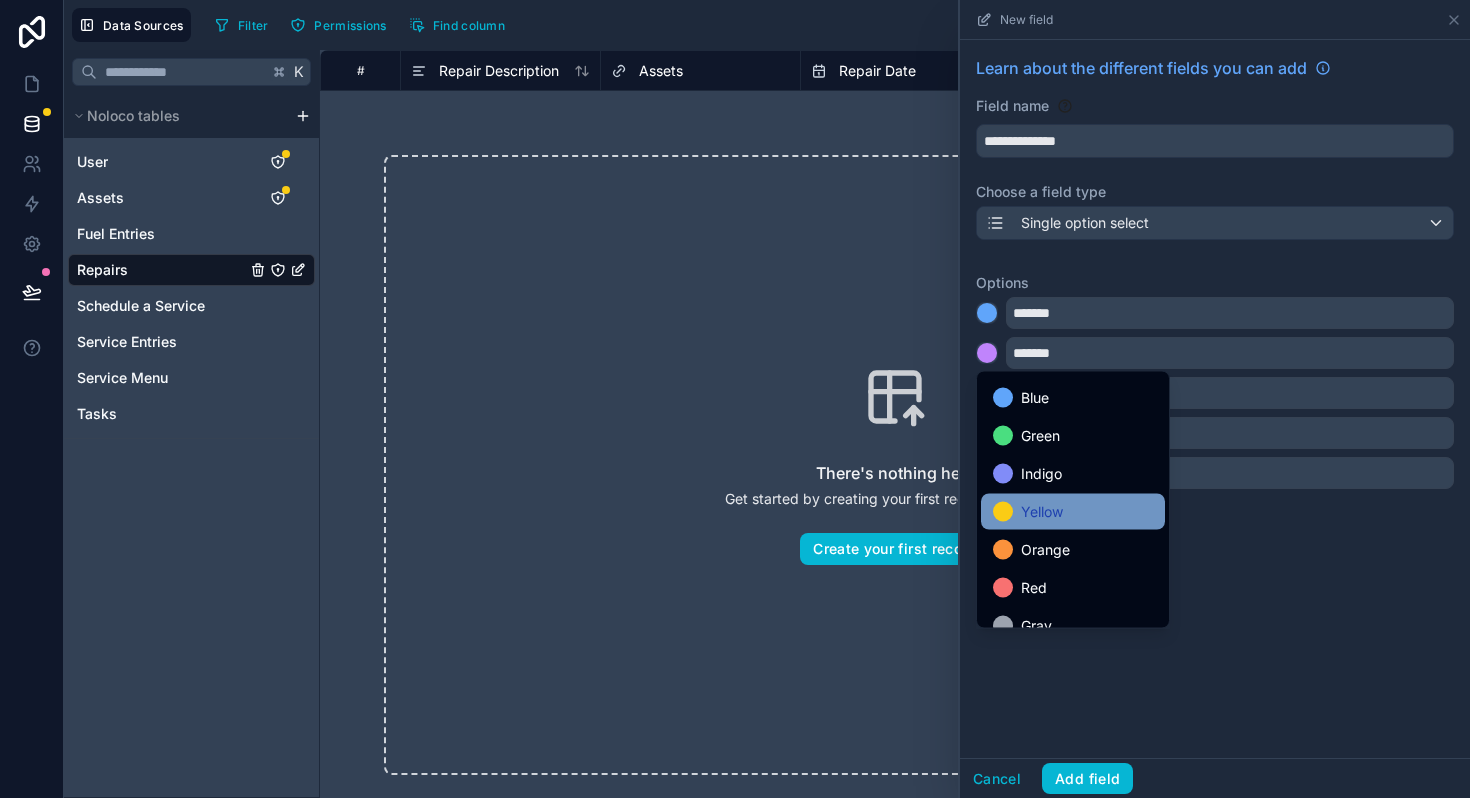click at bounding box center (1003, 512) 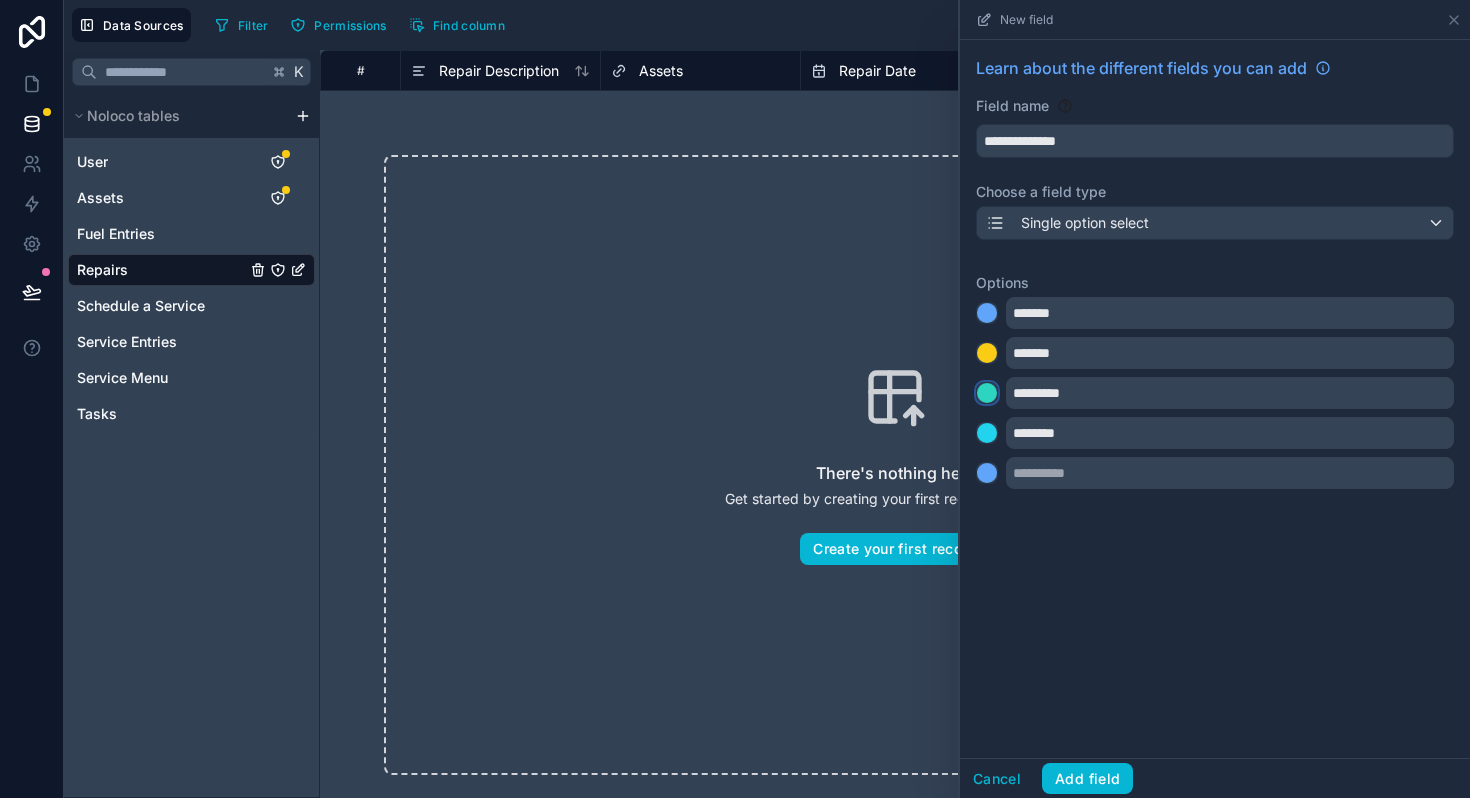 click at bounding box center (987, 393) 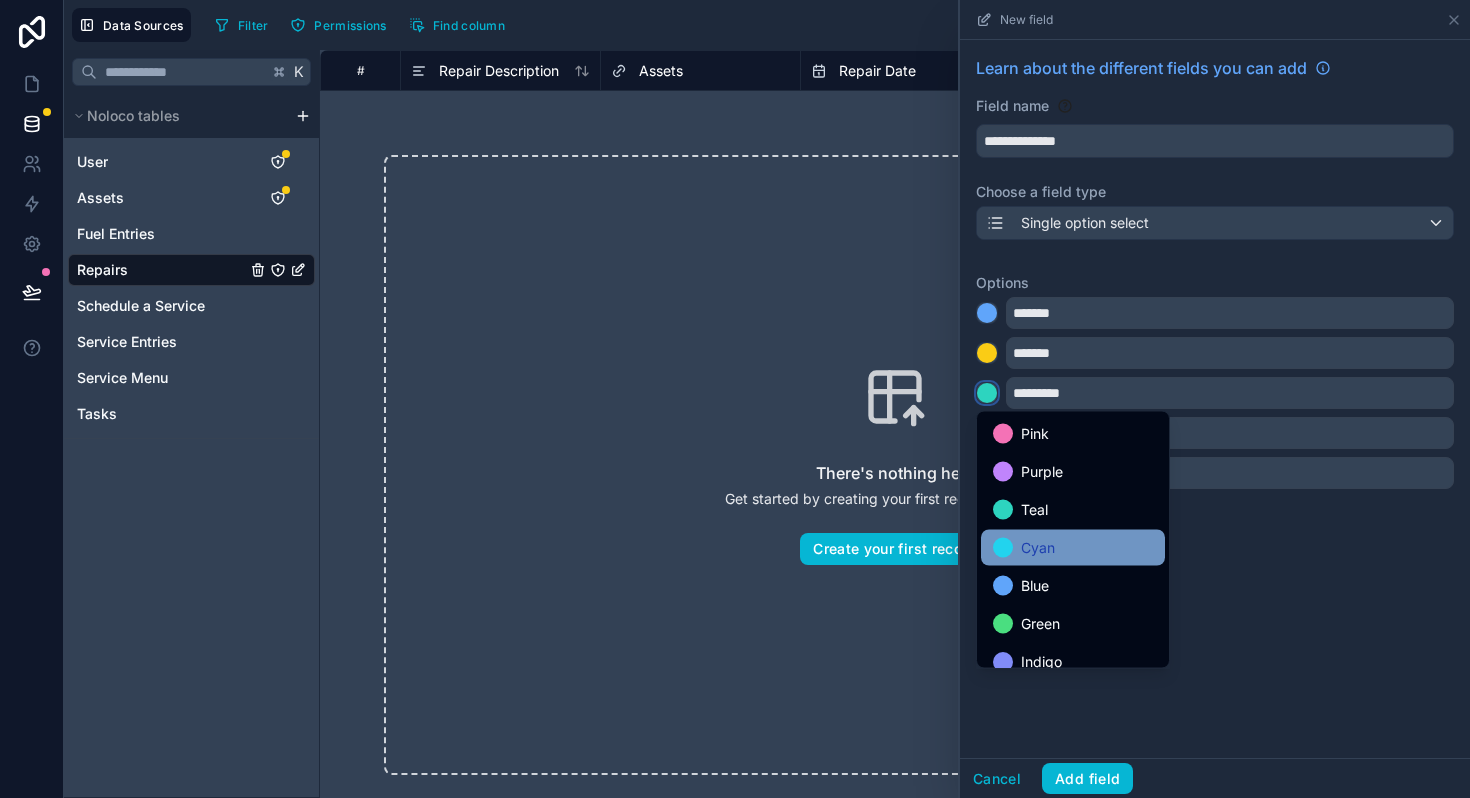 scroll, scrollTop: 168, scrollLeft: 0, axis: vertical 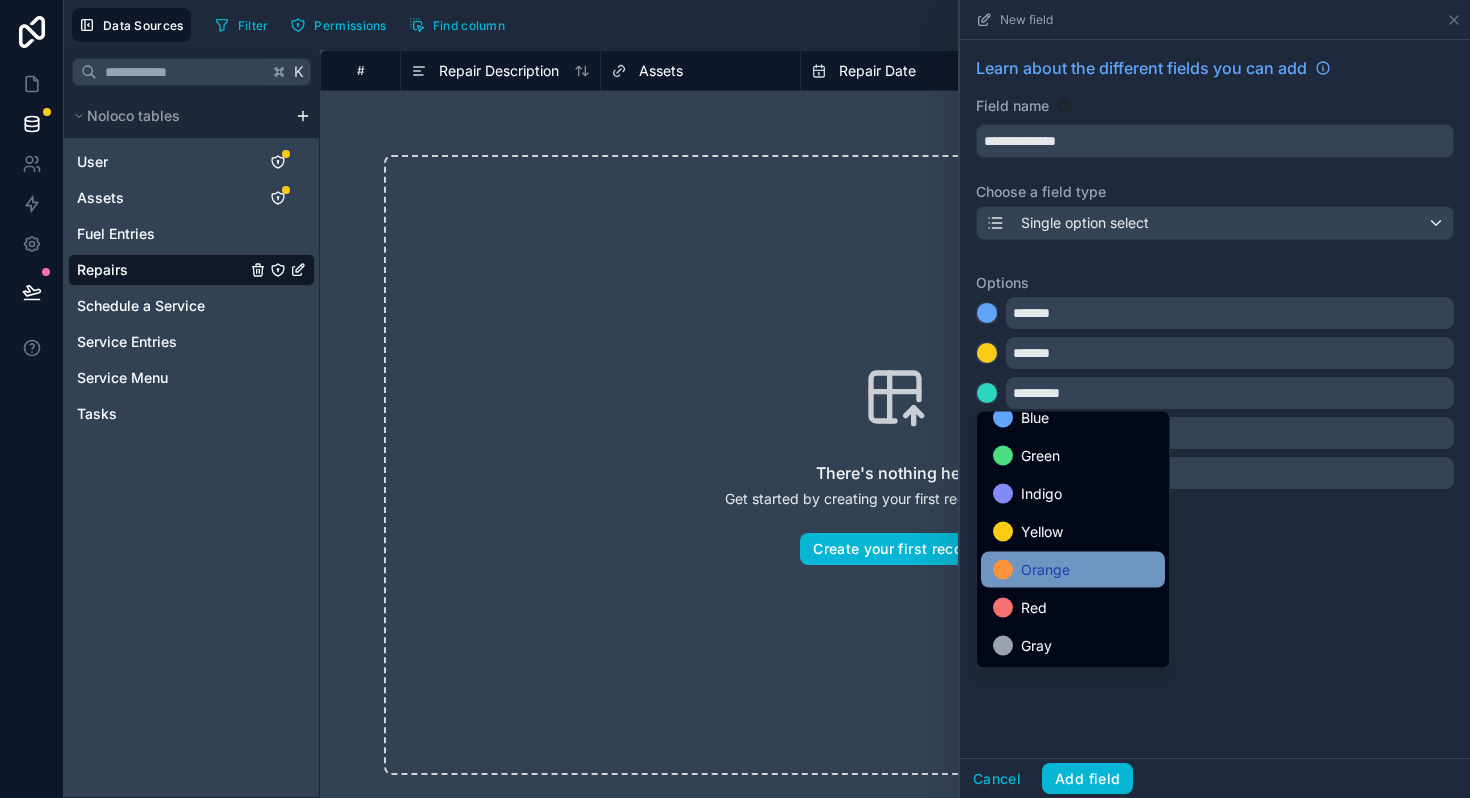 click at bounding box center (1003, 570) 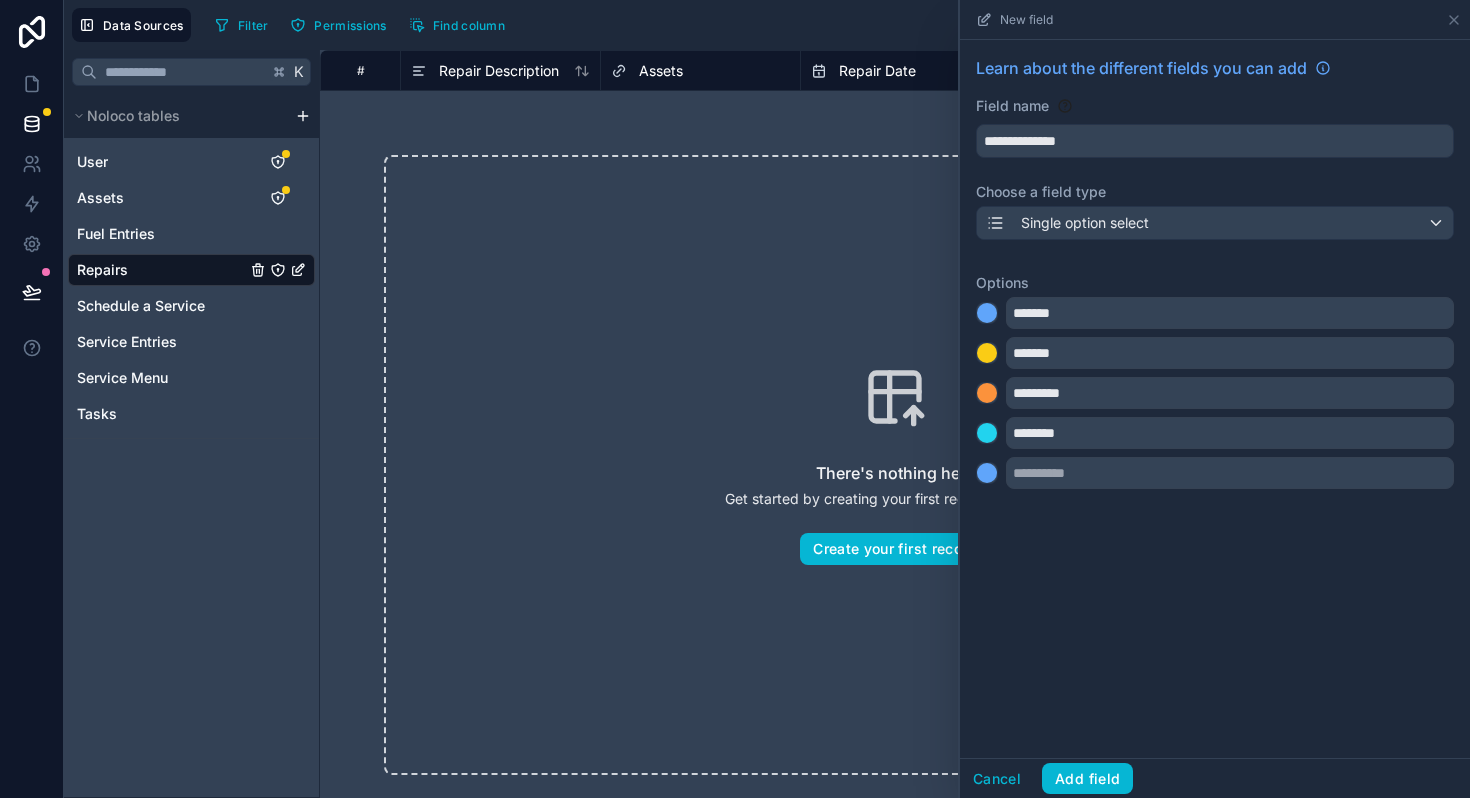 click at bounding box center [987, 433] 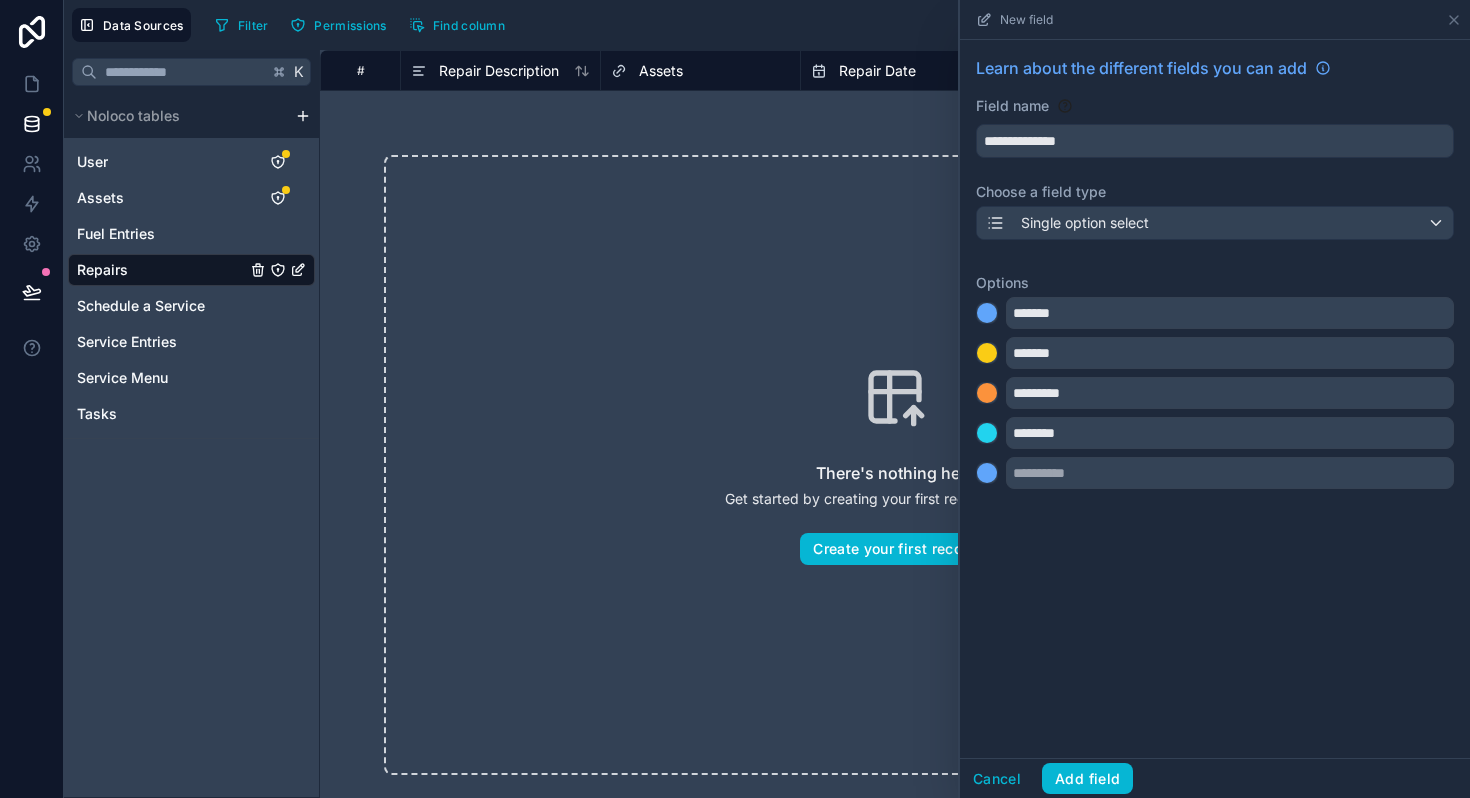 click at bounding box center (987, 433) 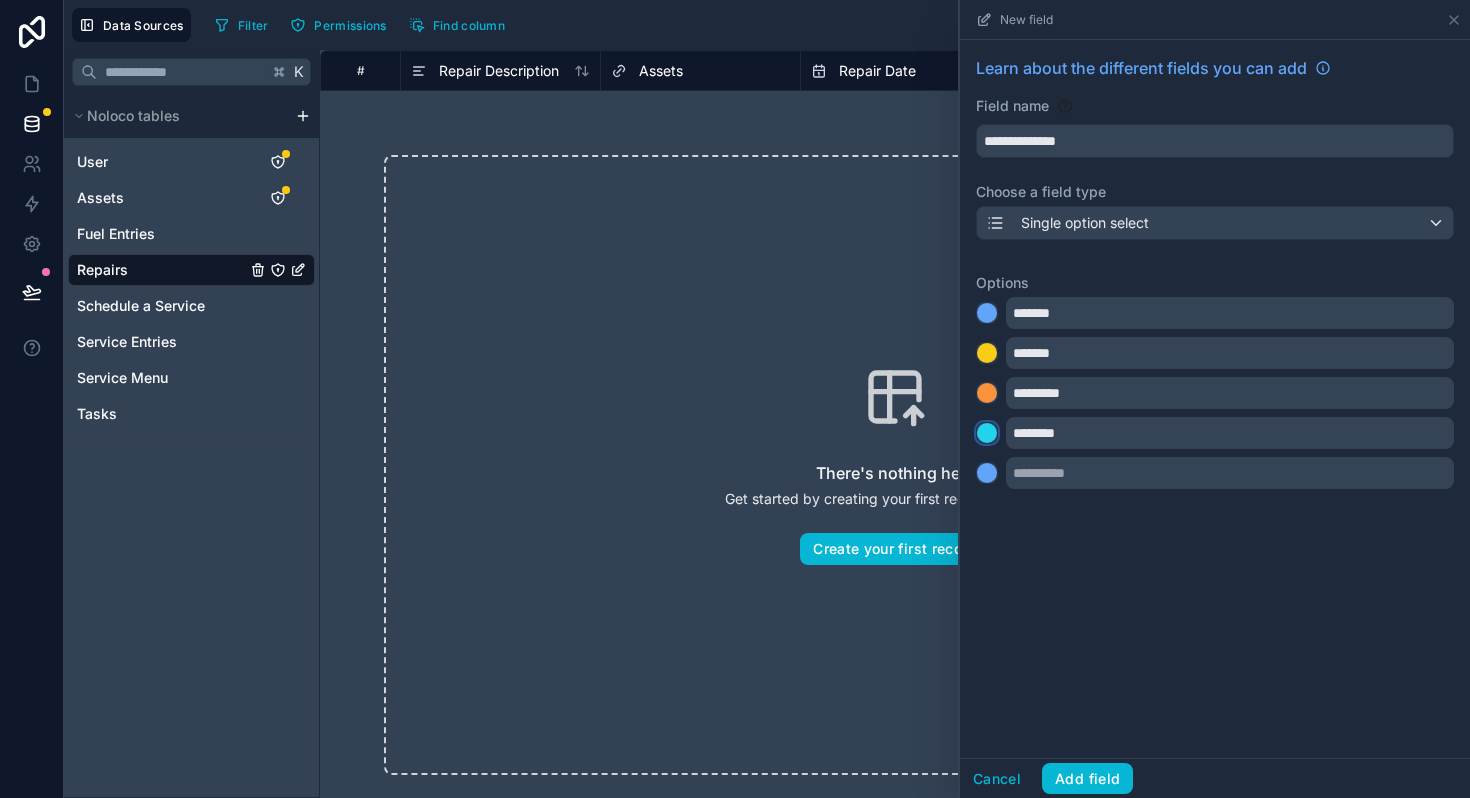 click at bounding box center [987, 433] 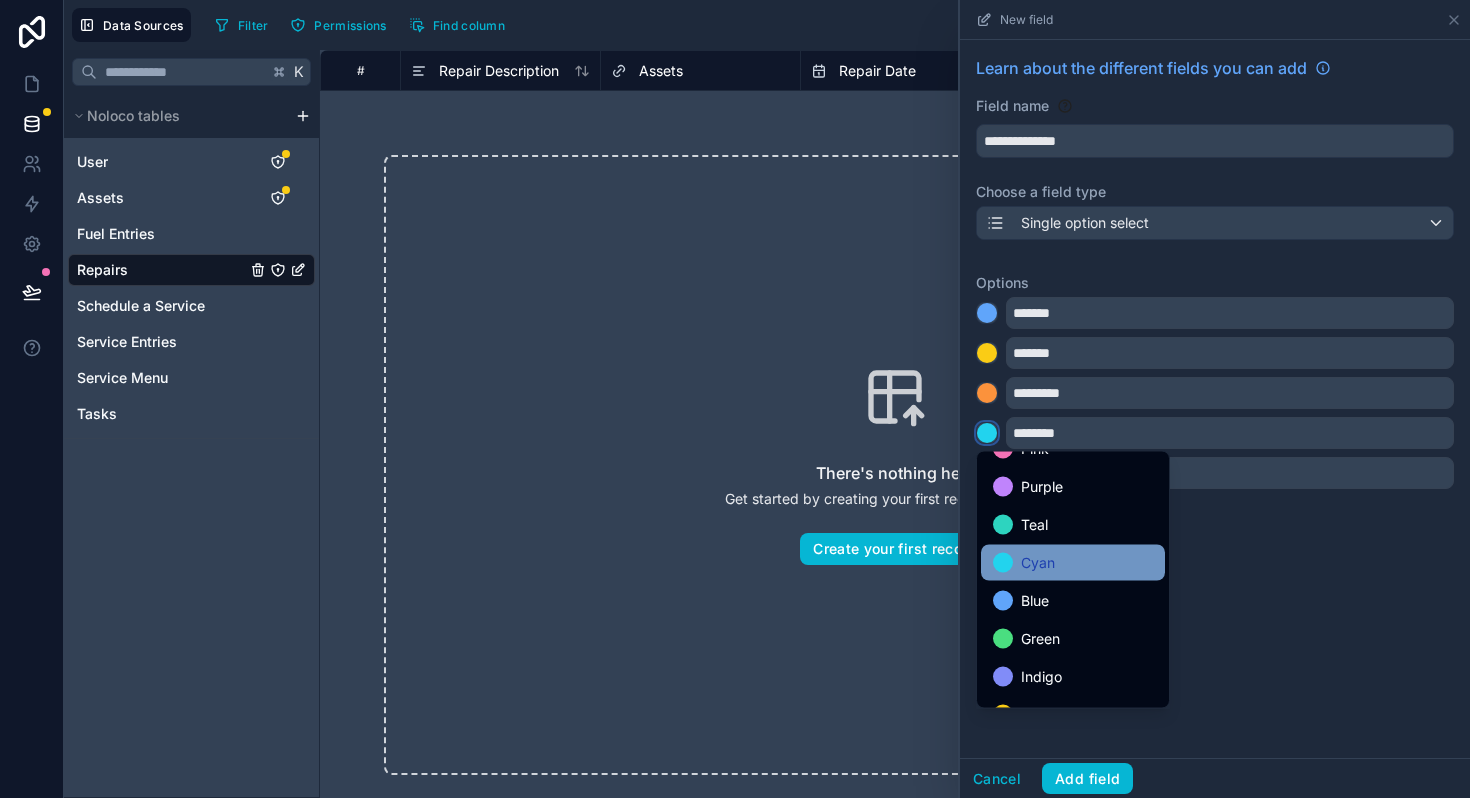scroll, scrollTop: 28, scrollLeft: 0, axis: vertical 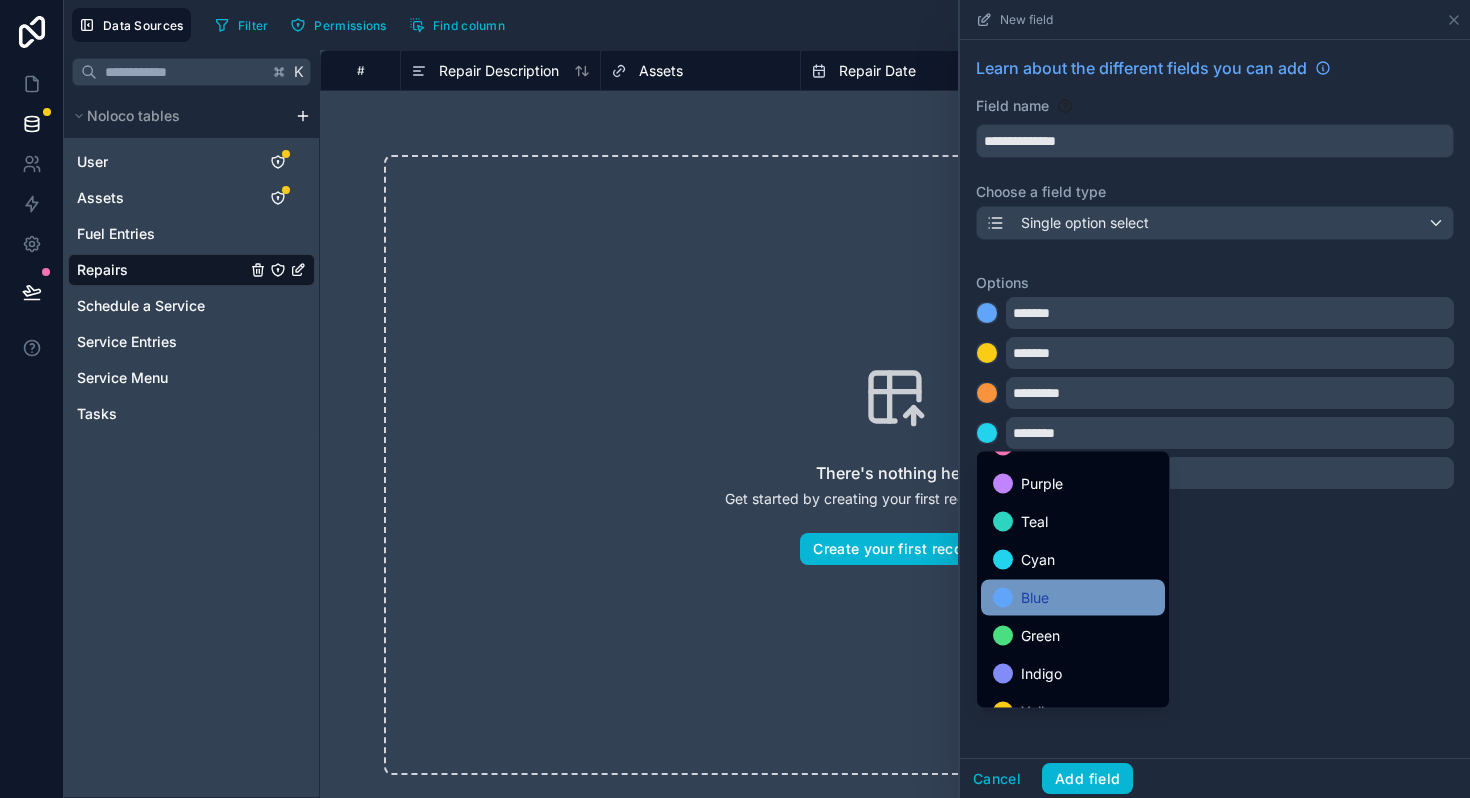 click on "Blue" at bounding box center [1073, 598] 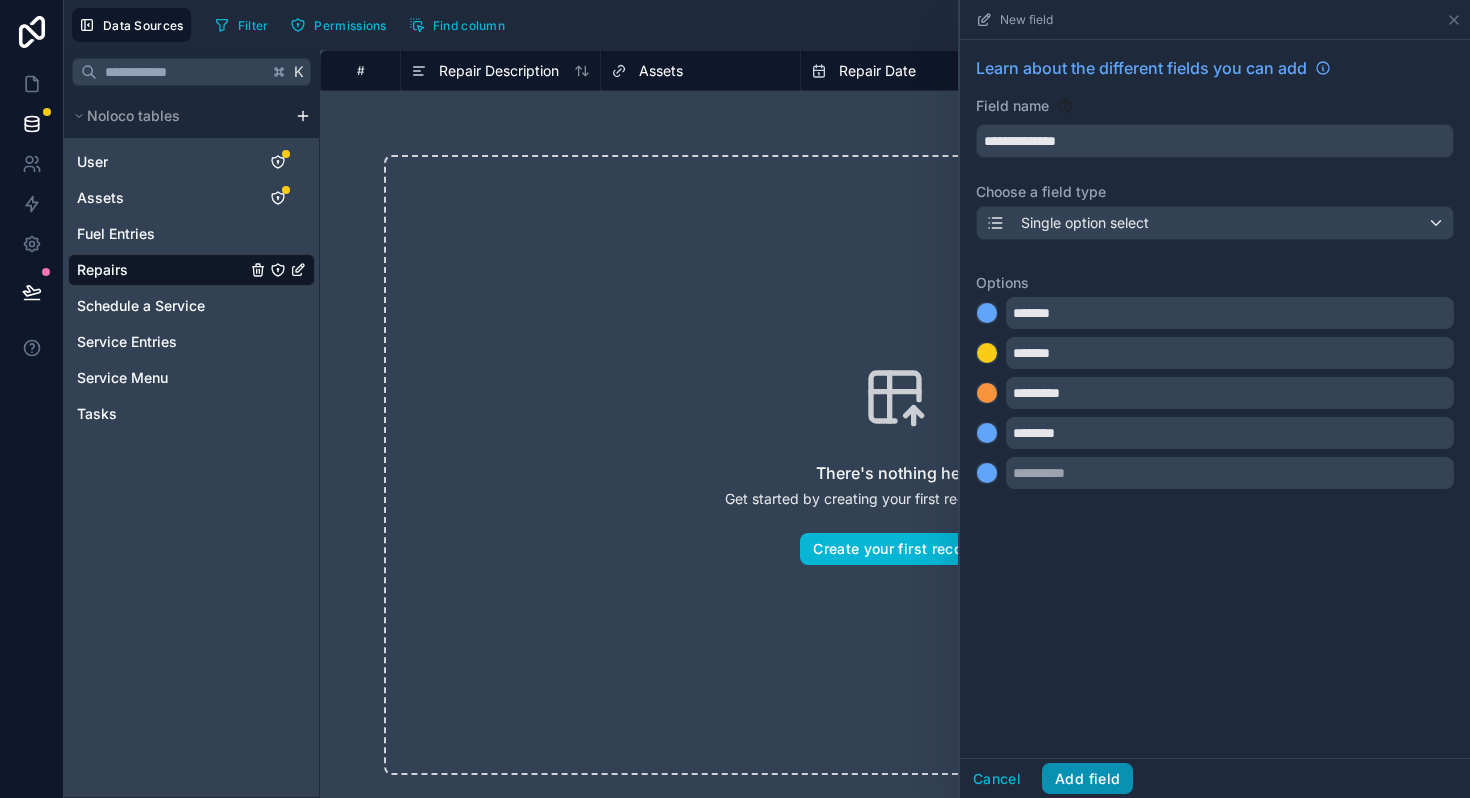 click on "Add field" at bounding box center (1087, 779) 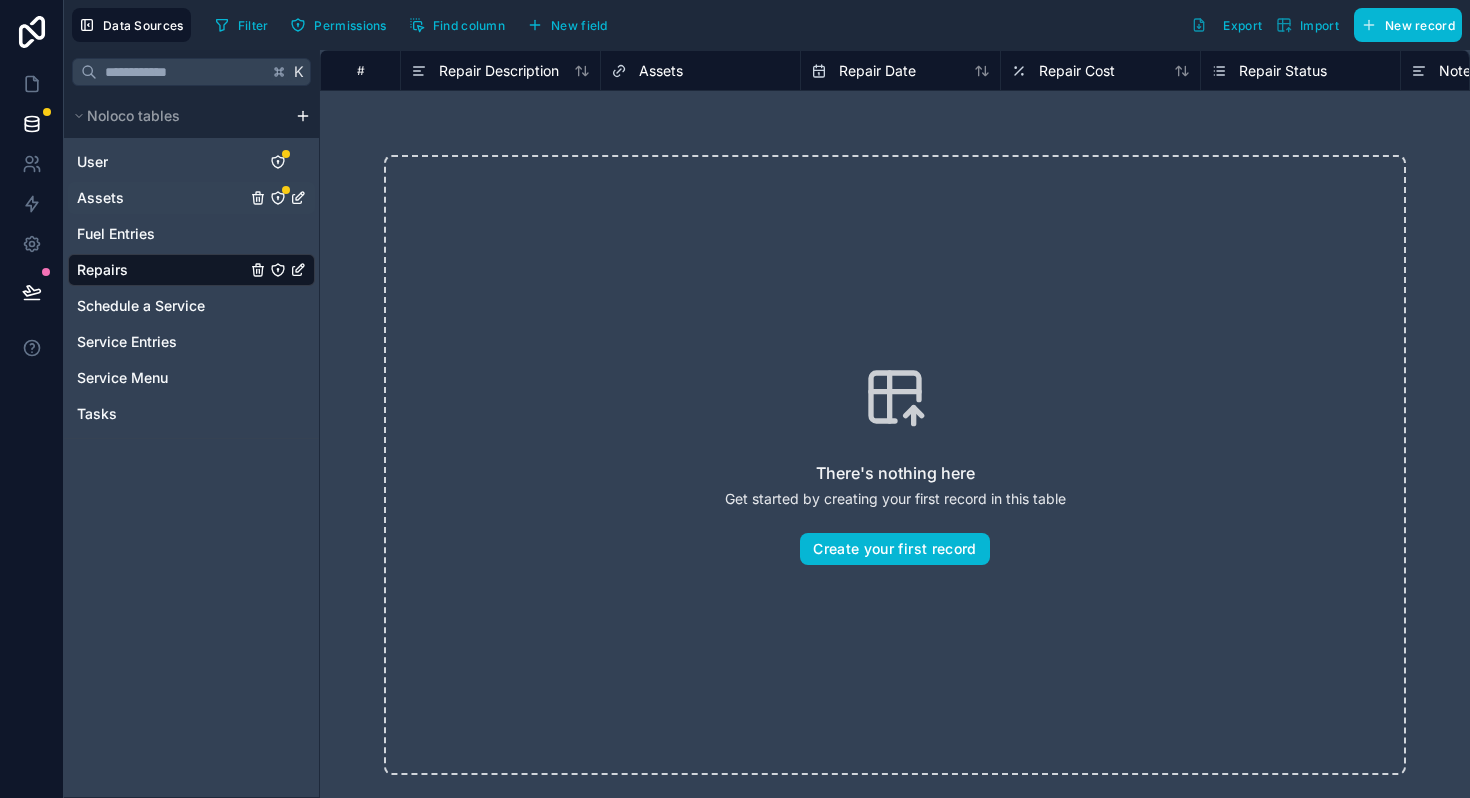 click on "Assets" at bounding box center [100, 198] 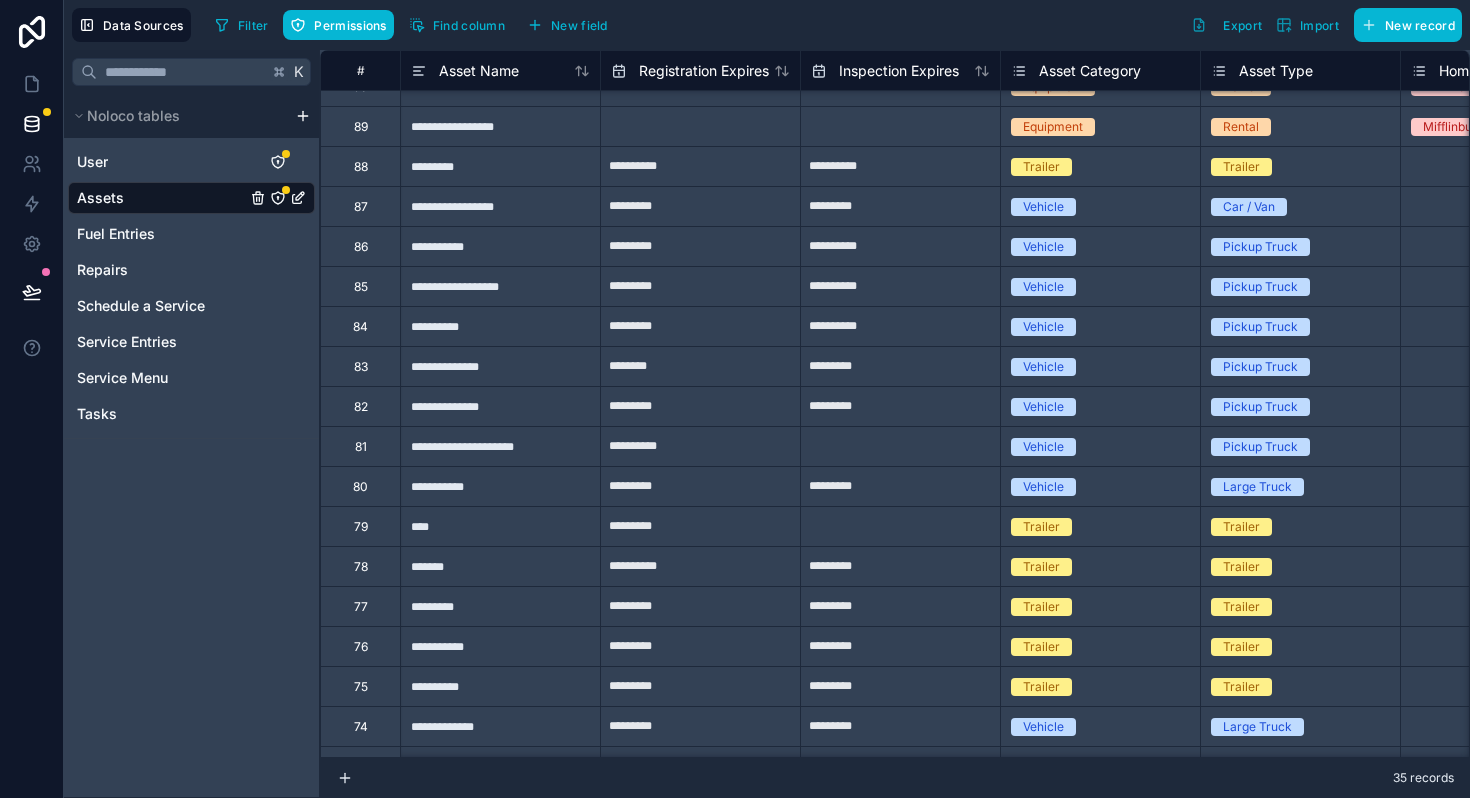 scroll, scrollTop: 468, scrollLeft: 0, axis: vertical 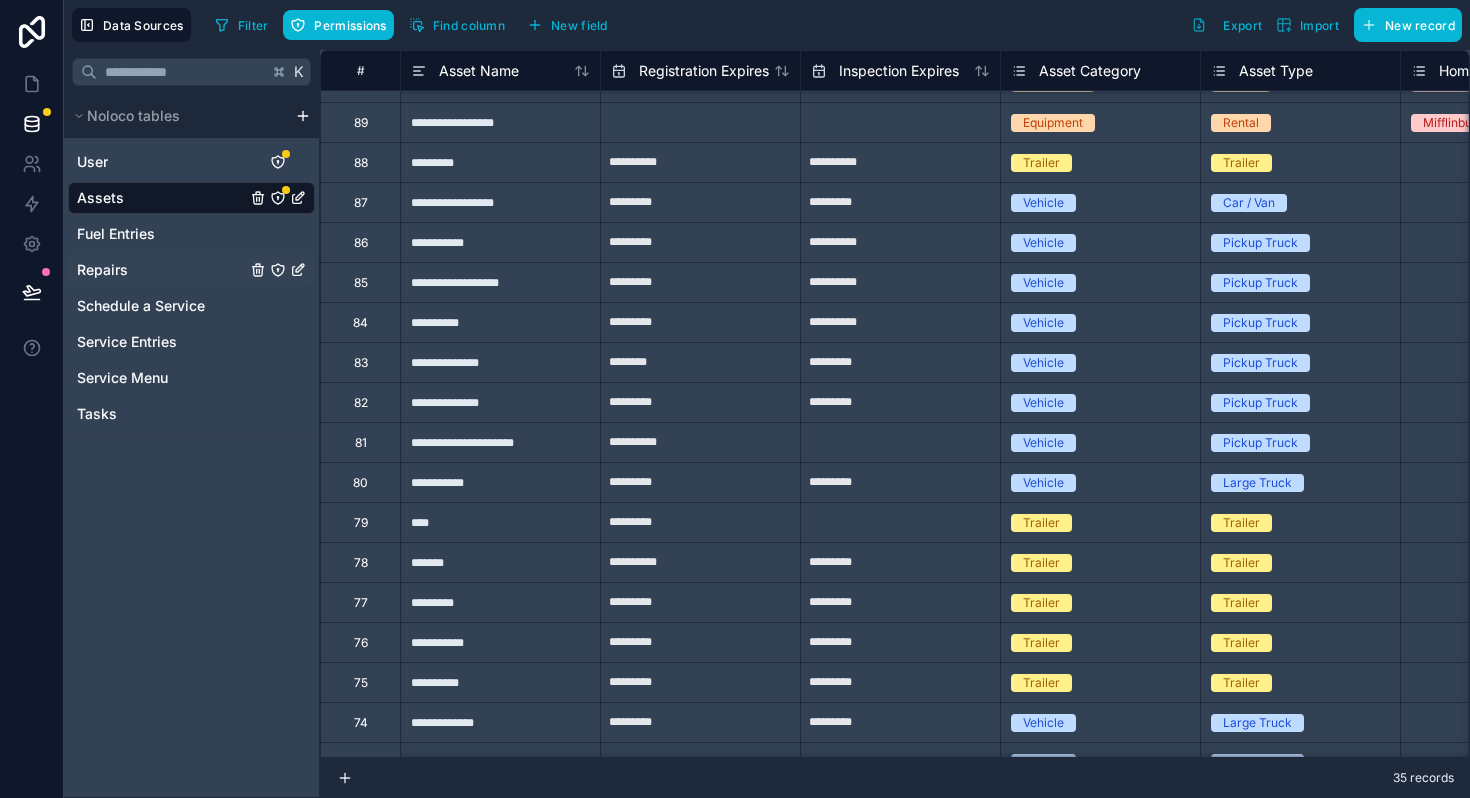 click on "Repairs" at bounding box center [102, 270] 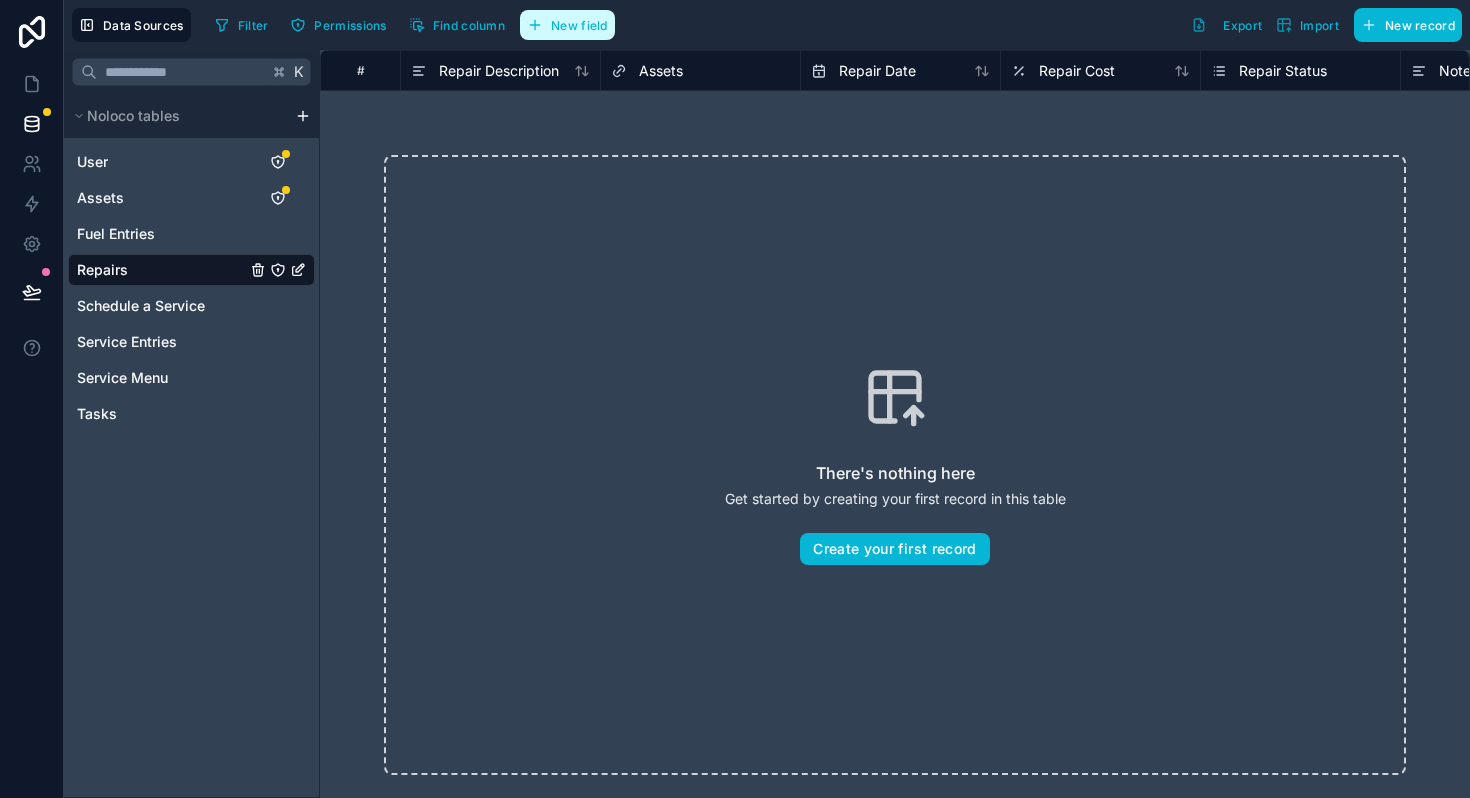 click on "New field" at bounding box center (579, 25) 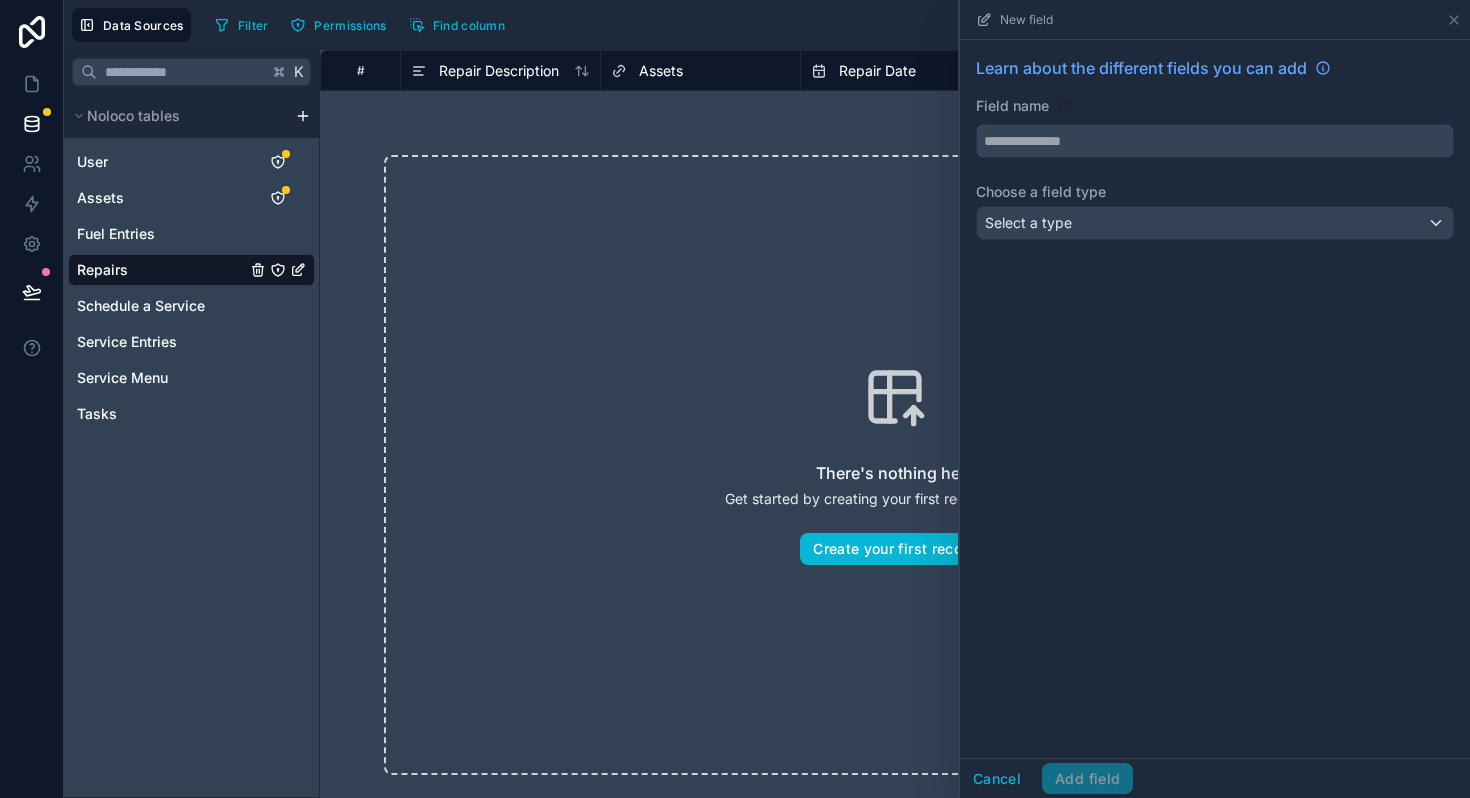 click at bounding box center [1215, 141] 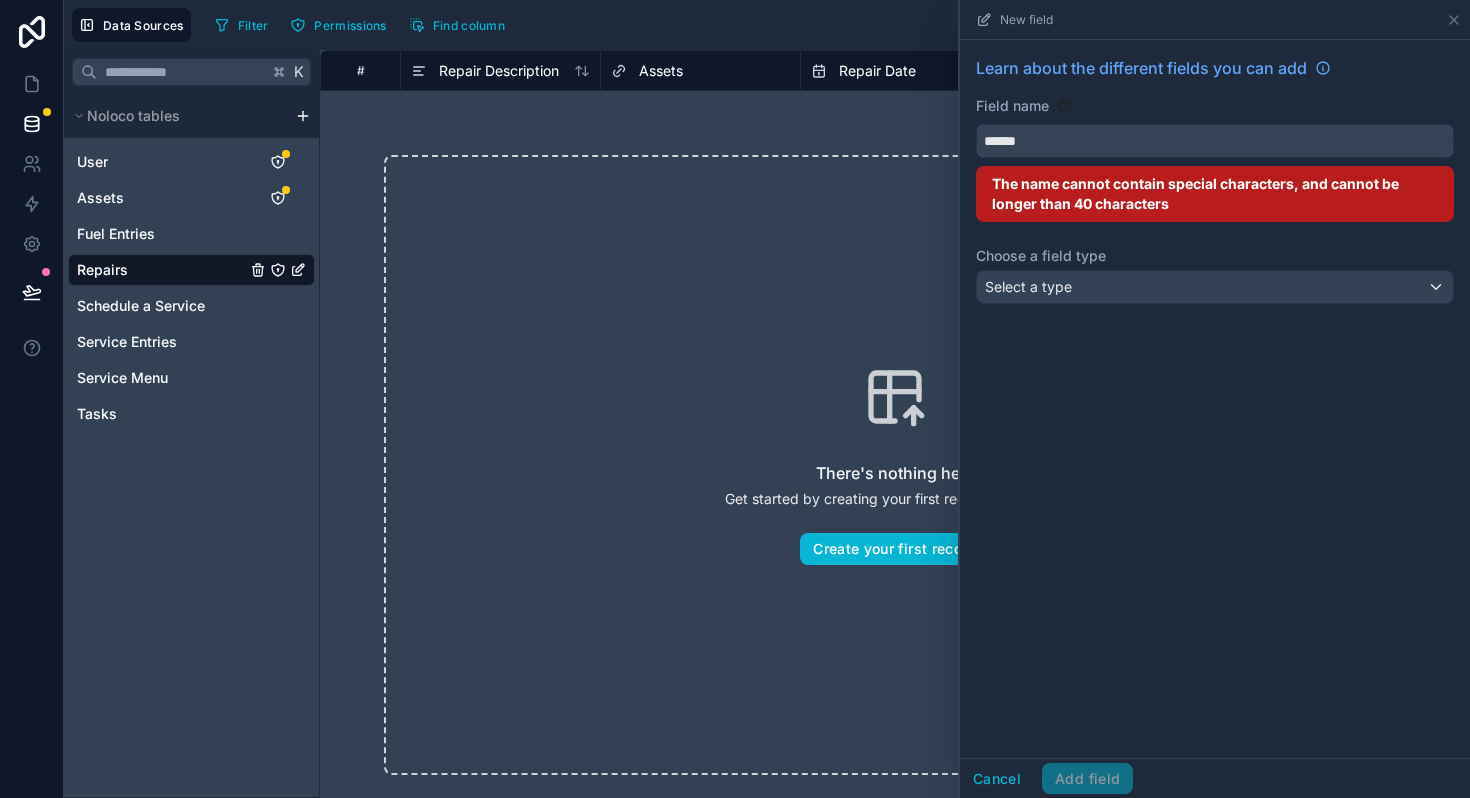 click on "*****" at bounding box center (1215, 141) 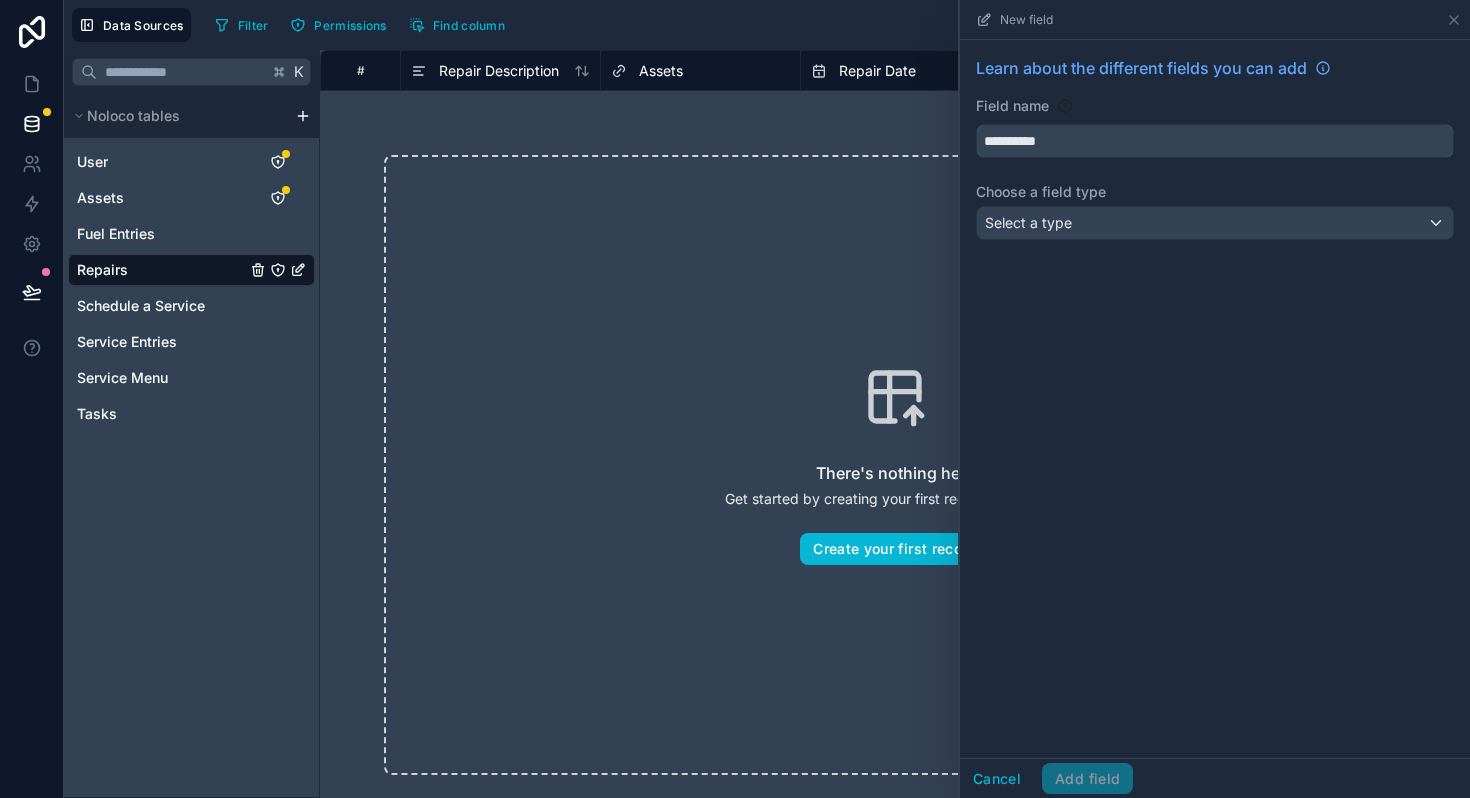 type on "**********" 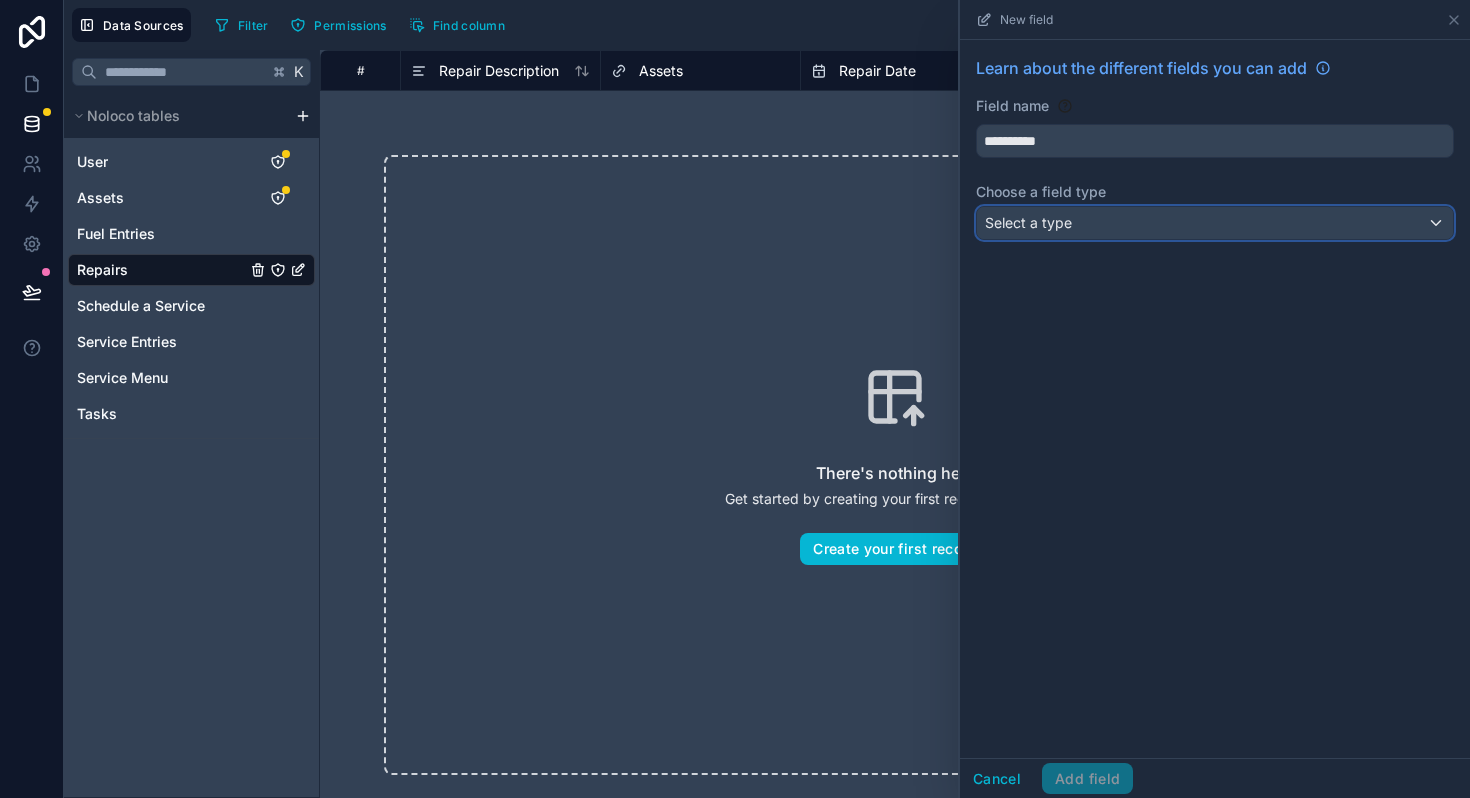 click on "Select a type" at bounding box center [1028, 222] 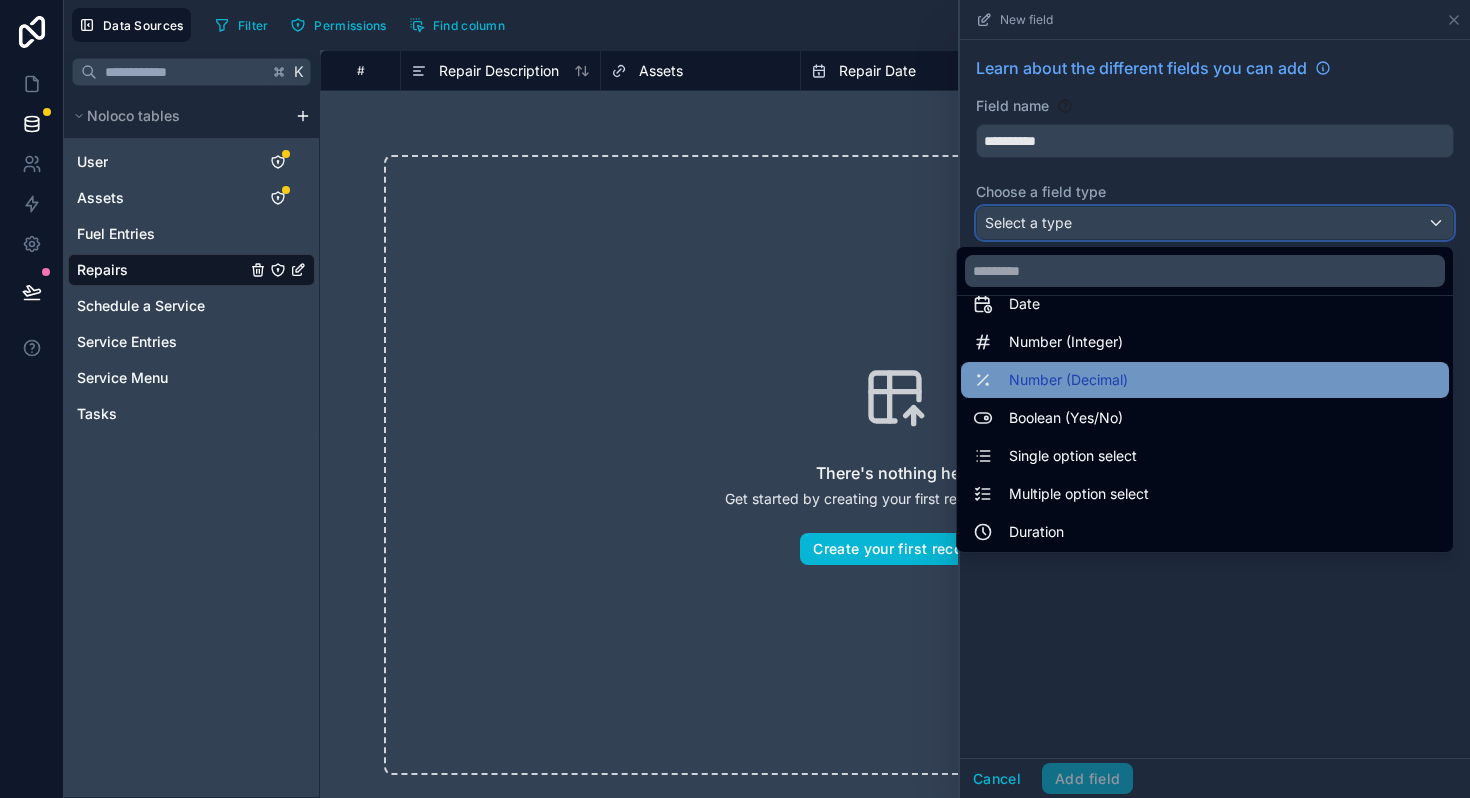 scroll, scrollTop: 95, scrollLeft: 0, axis: vertical 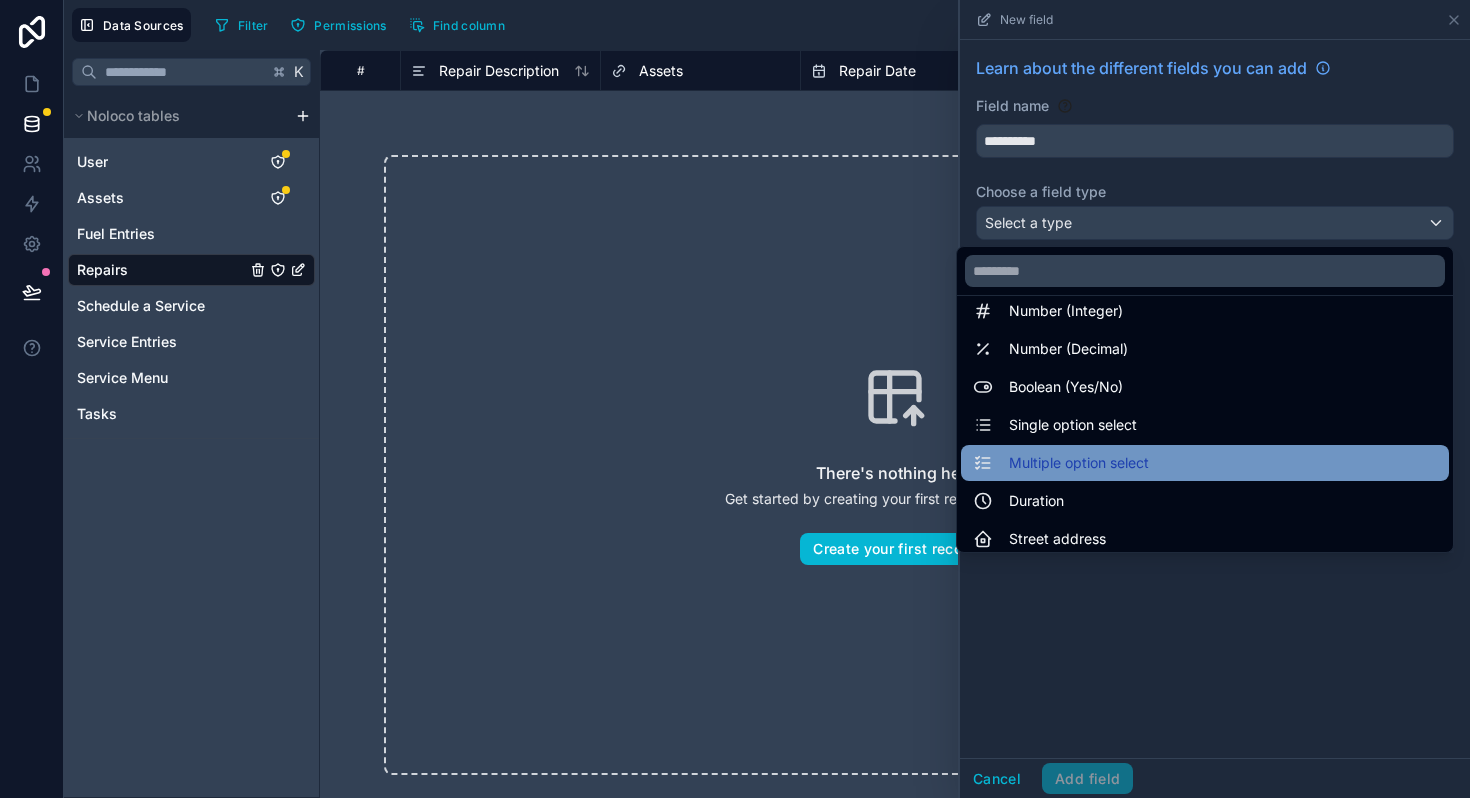 click on "Multiple option select" at bounding box center [1079, 463] 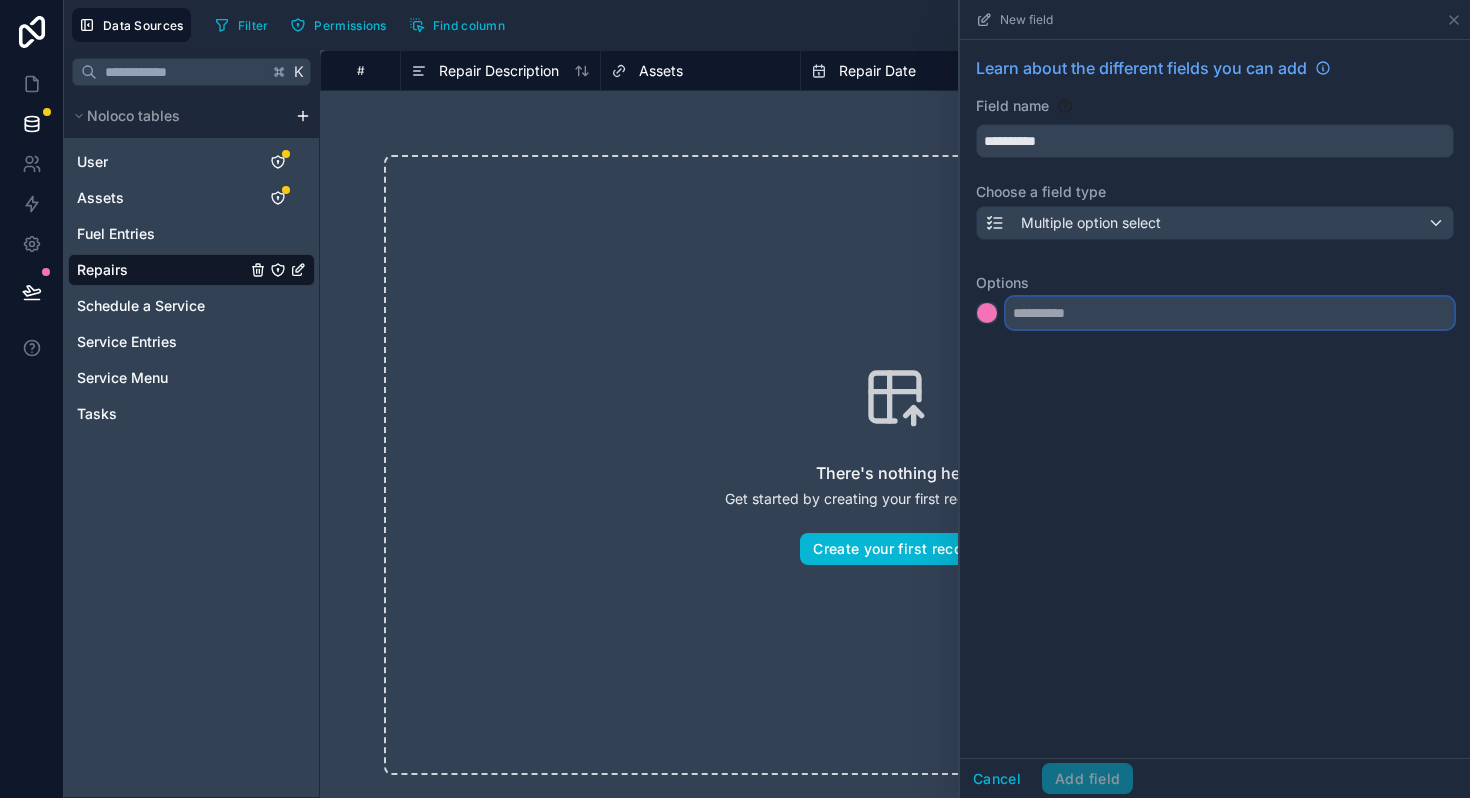 click at bounding box center (1230, 313) 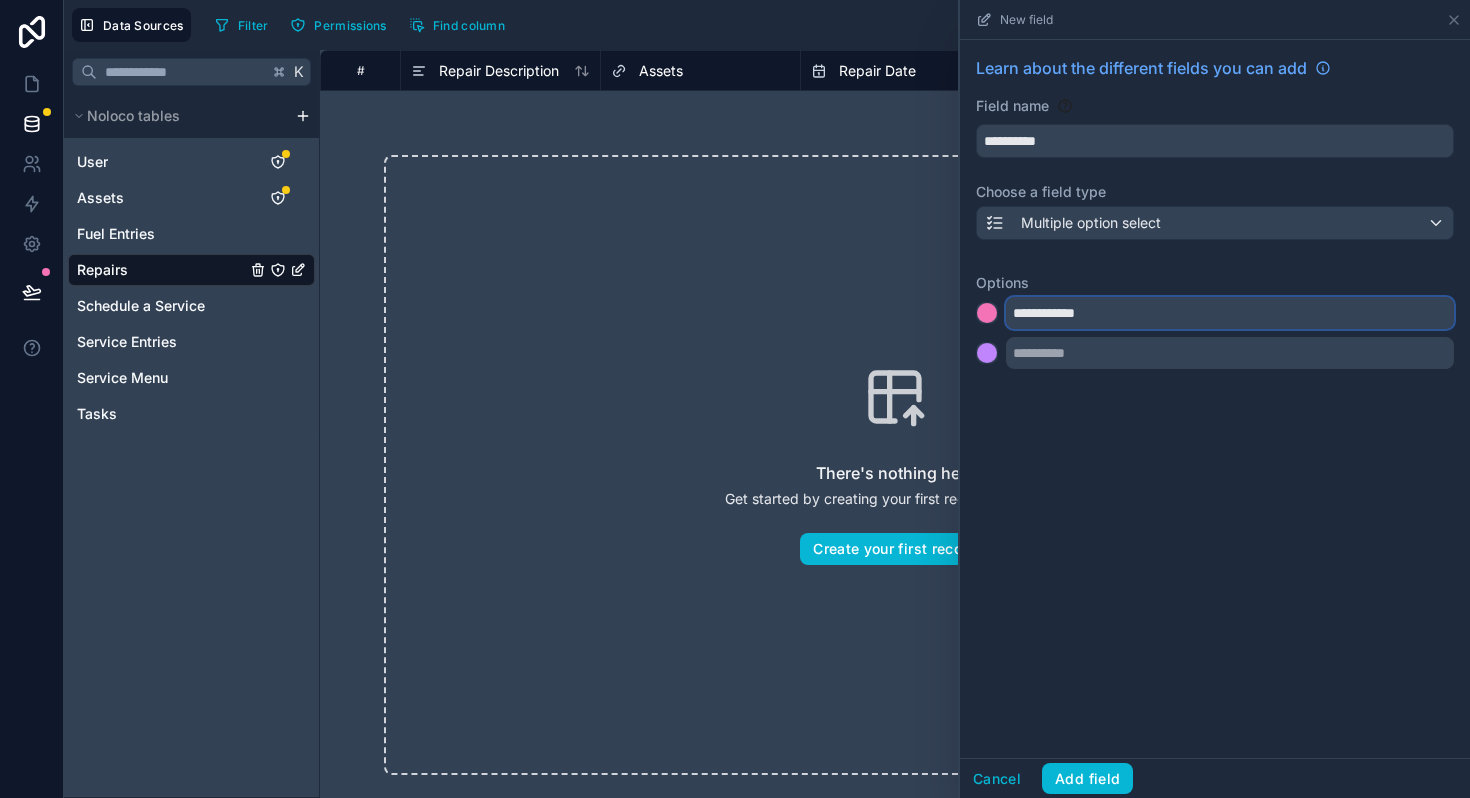 type on "**********" 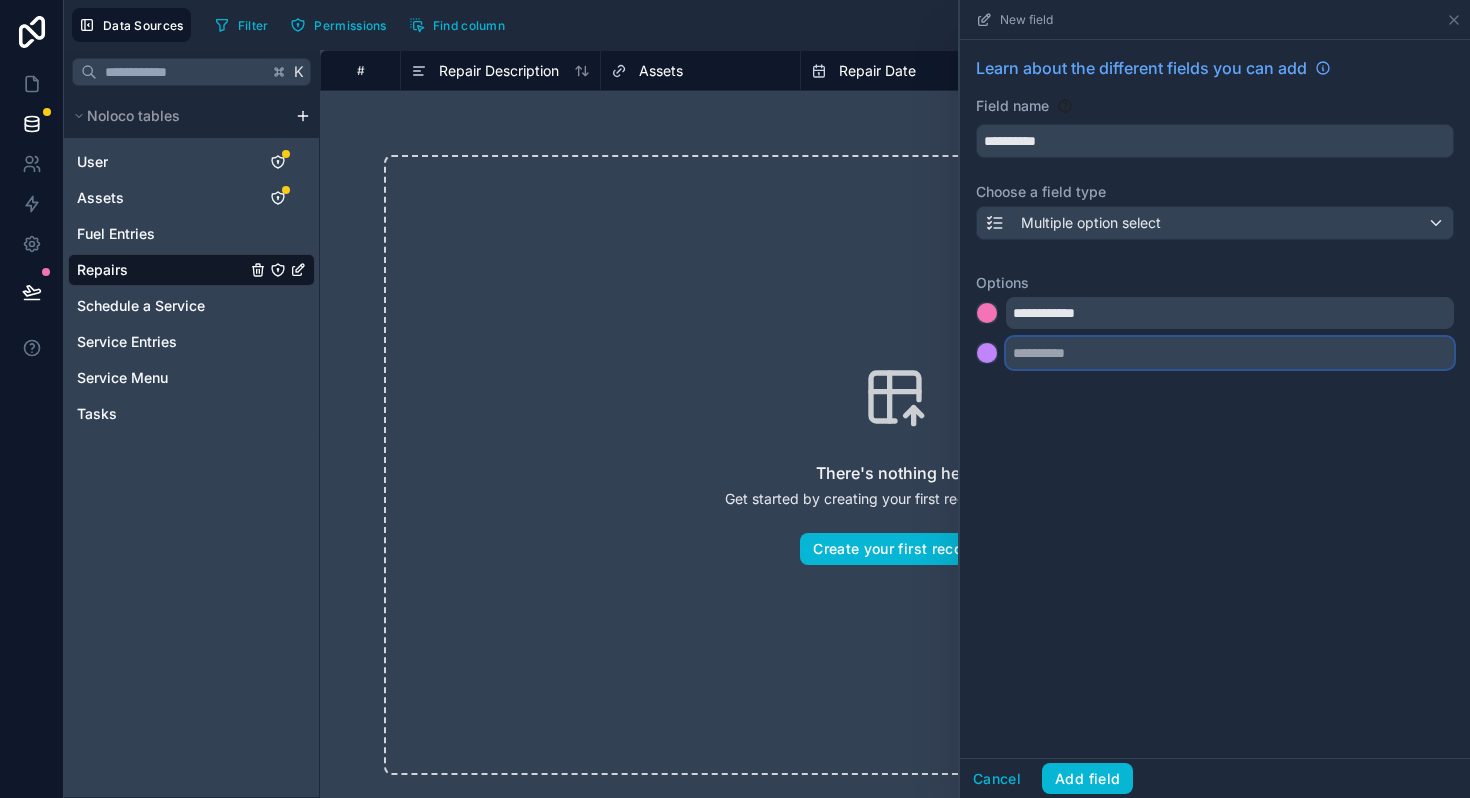 click at bounding box center [1230, 353] 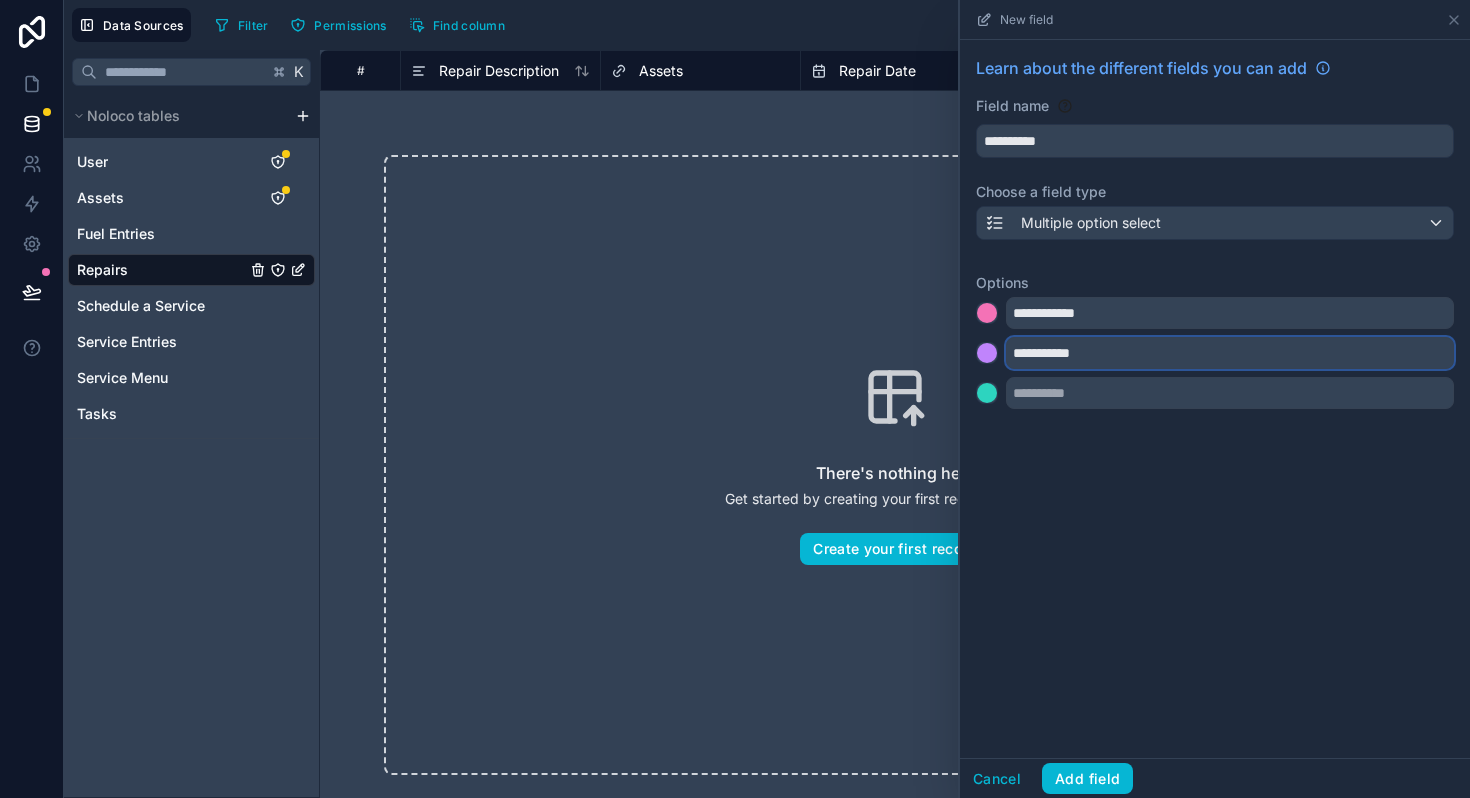 type on "**********" 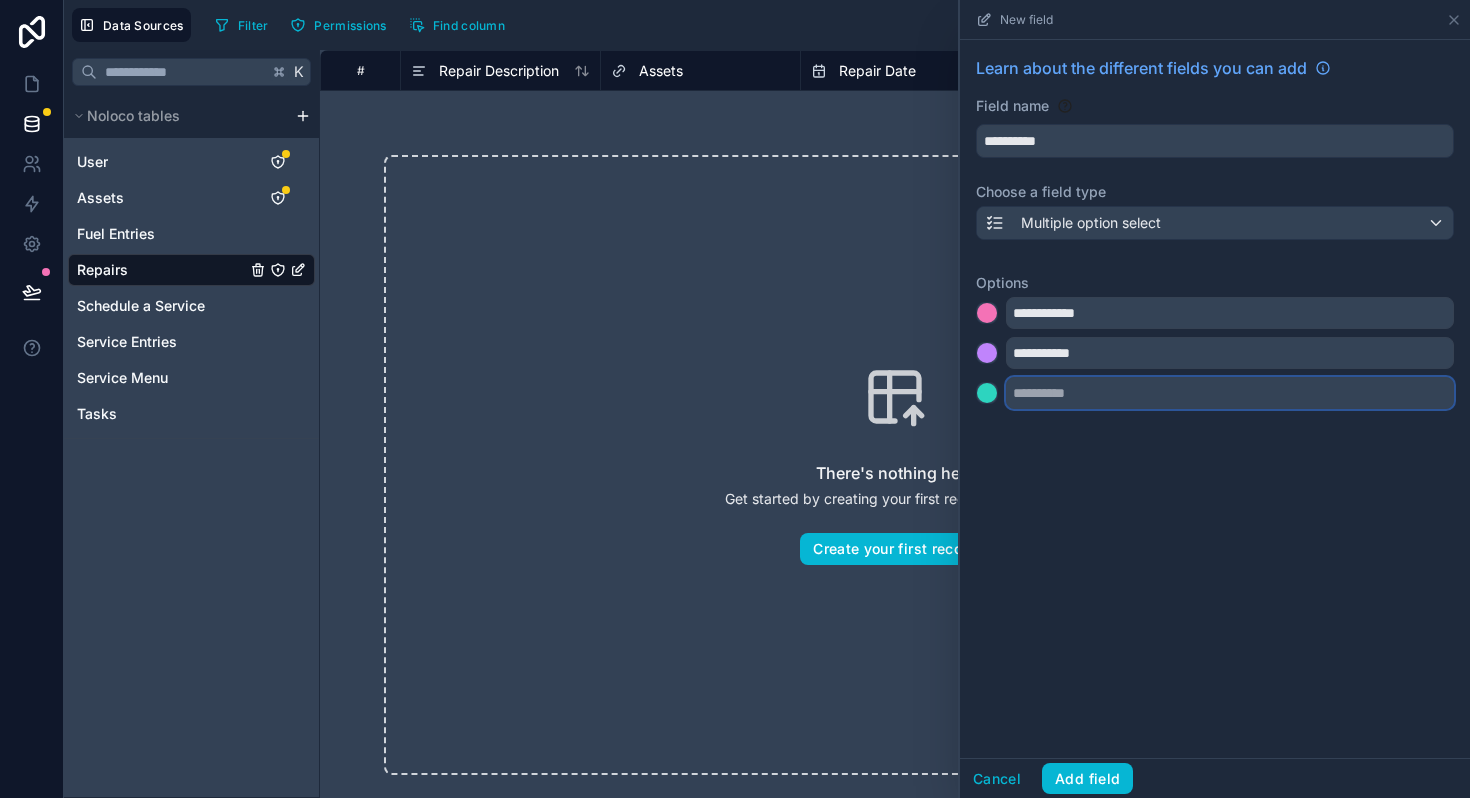 click at bounding box center [1230, 393] 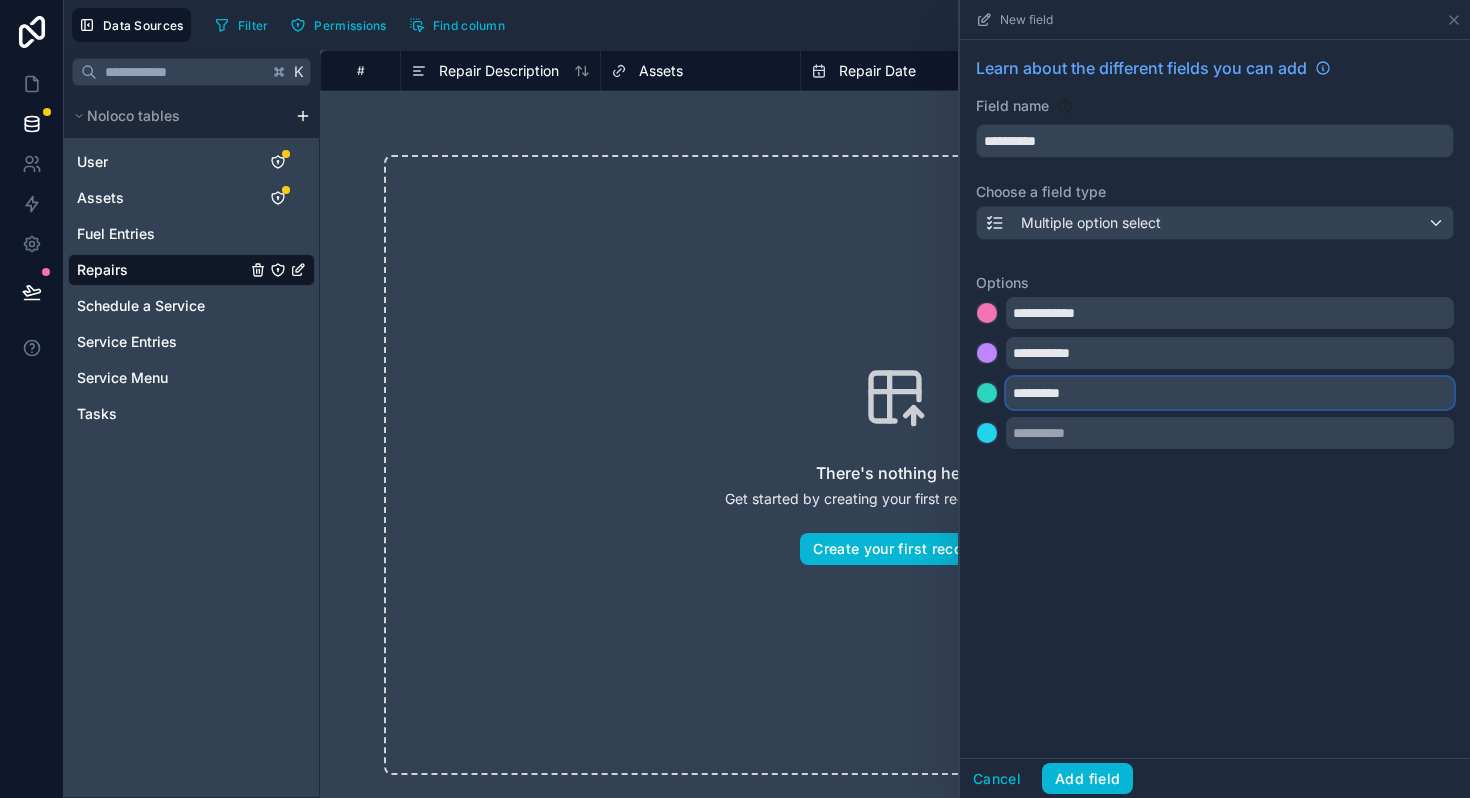 type on "*********" 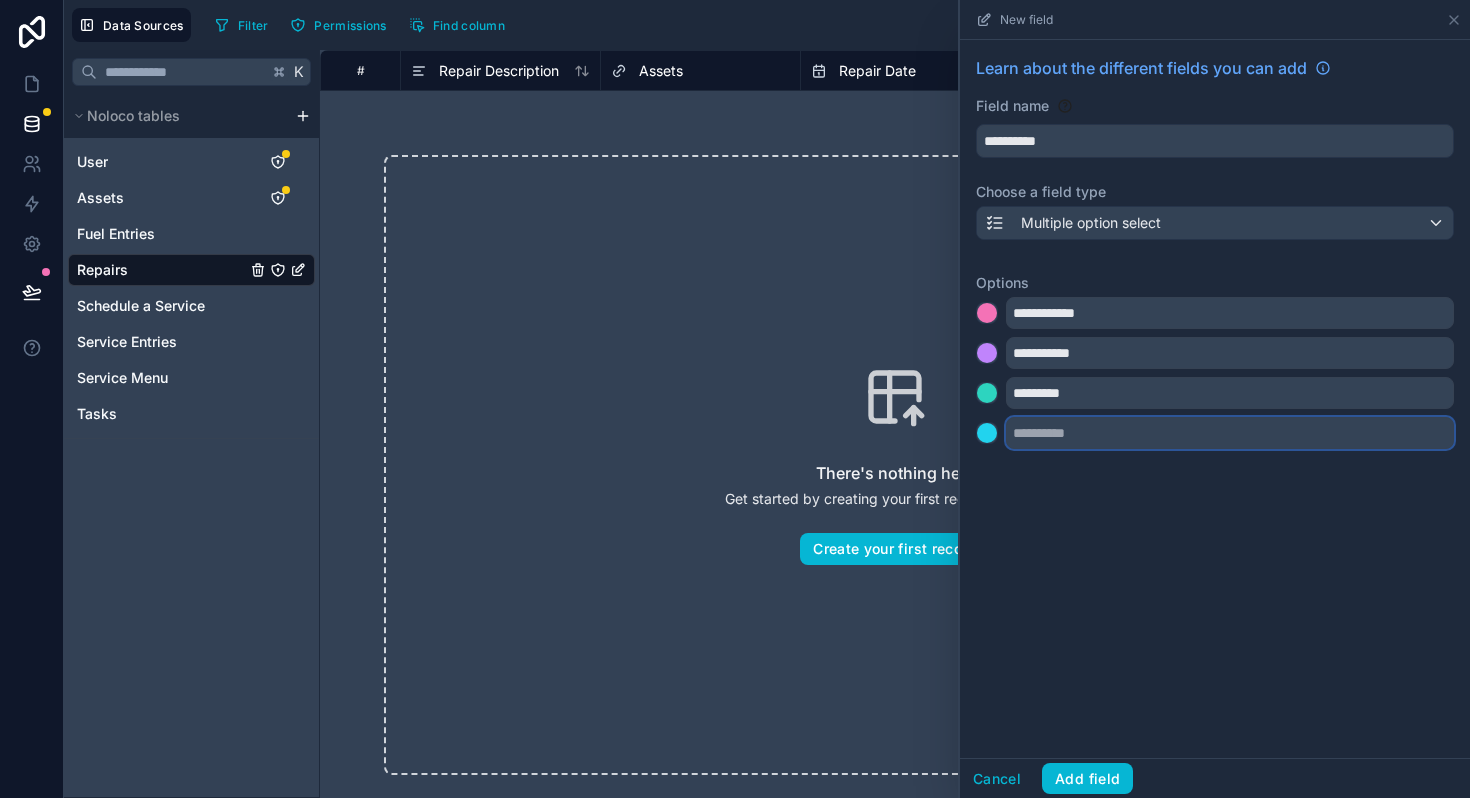 click at bounding box center (1230, 433) 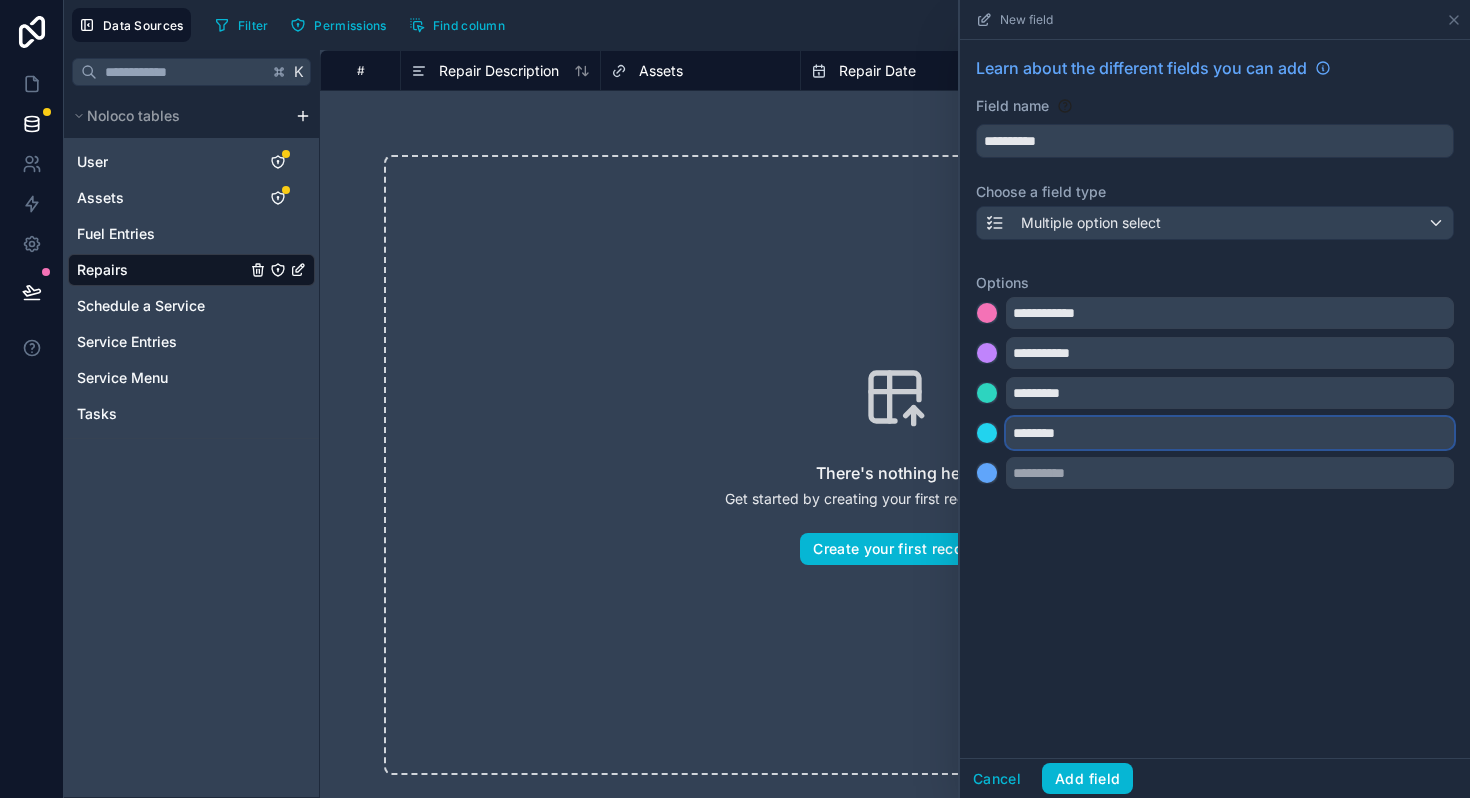 type on "********" 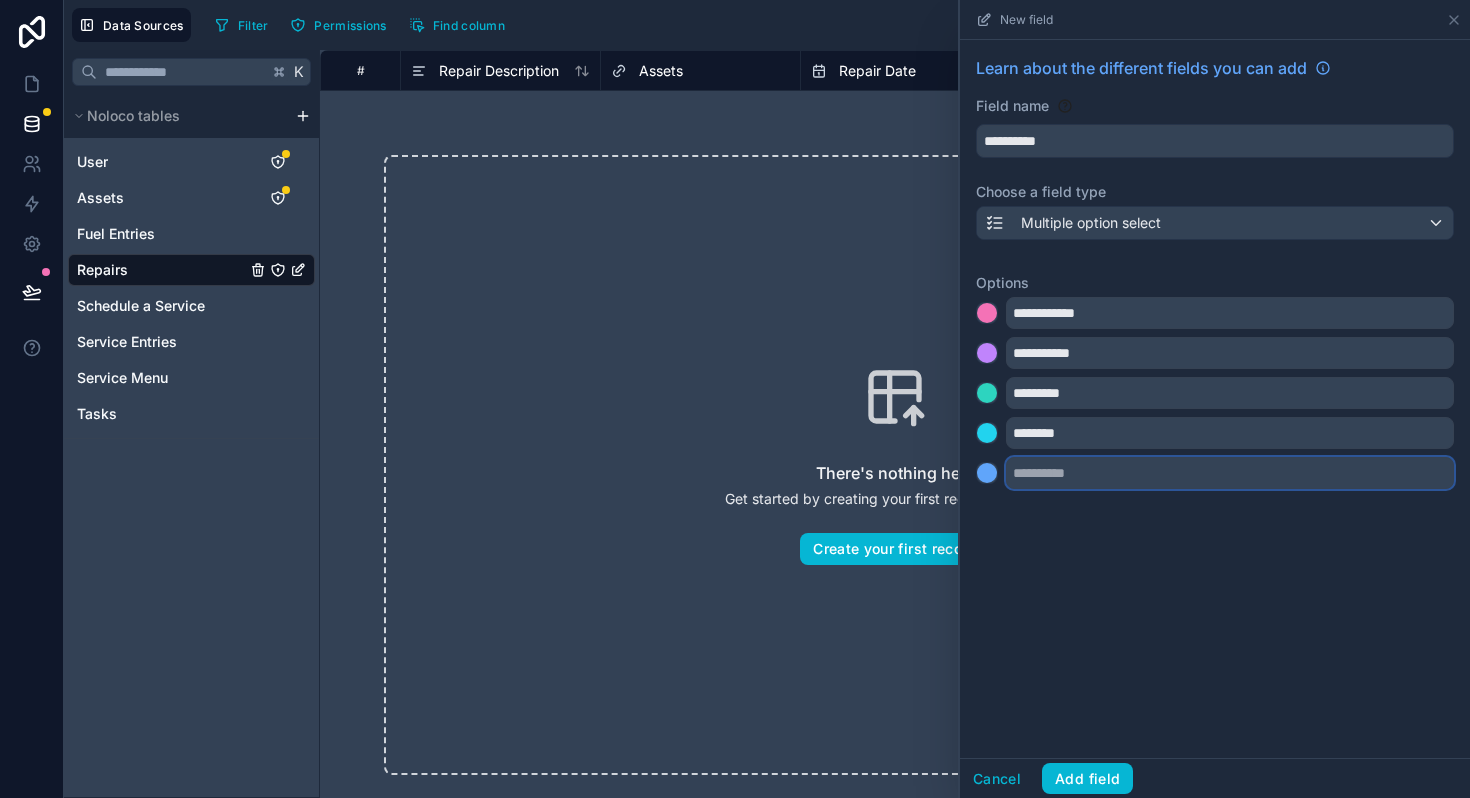 click at bounding box center (1230, 473) 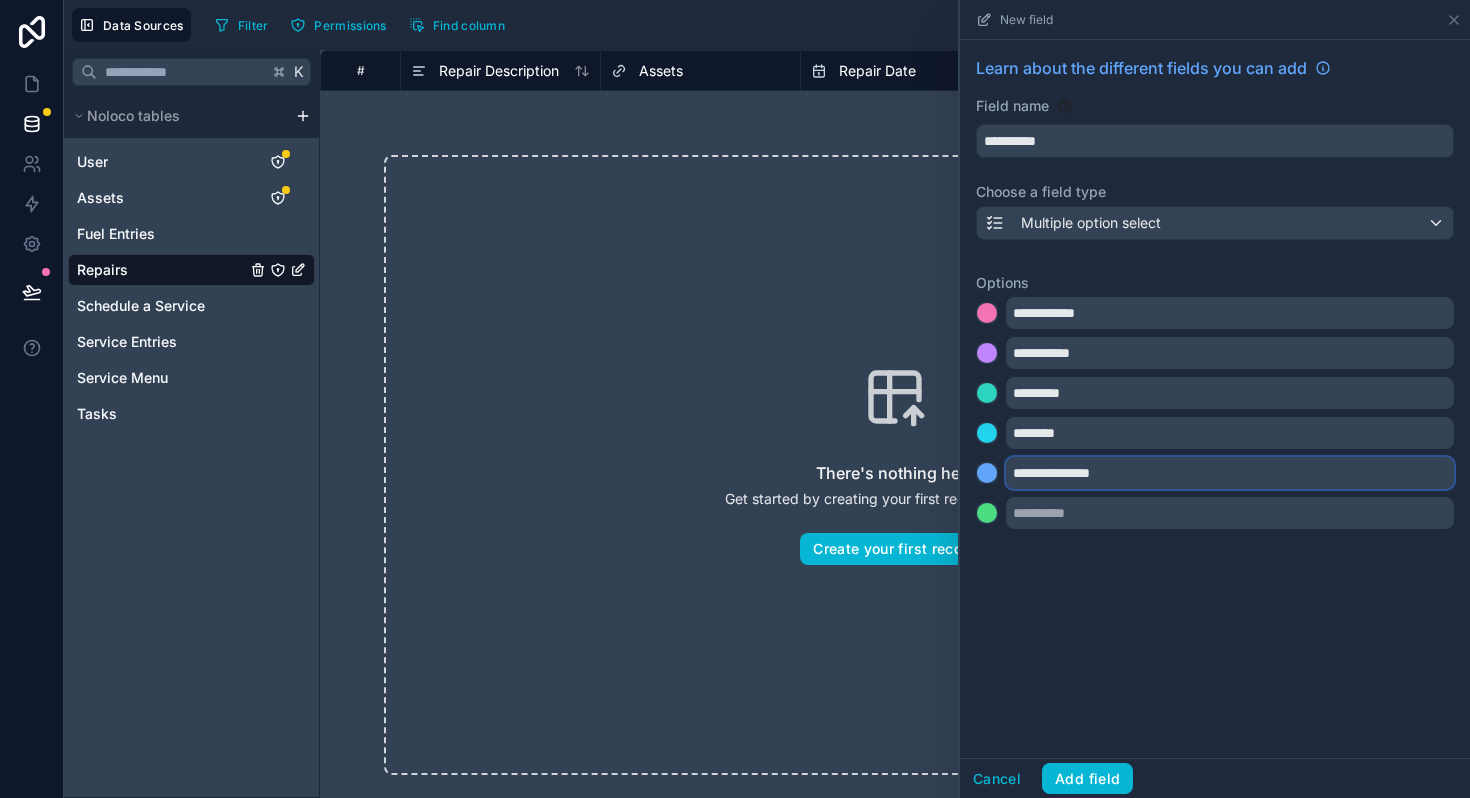 click on "**********" at bounding box center (1230, 473) 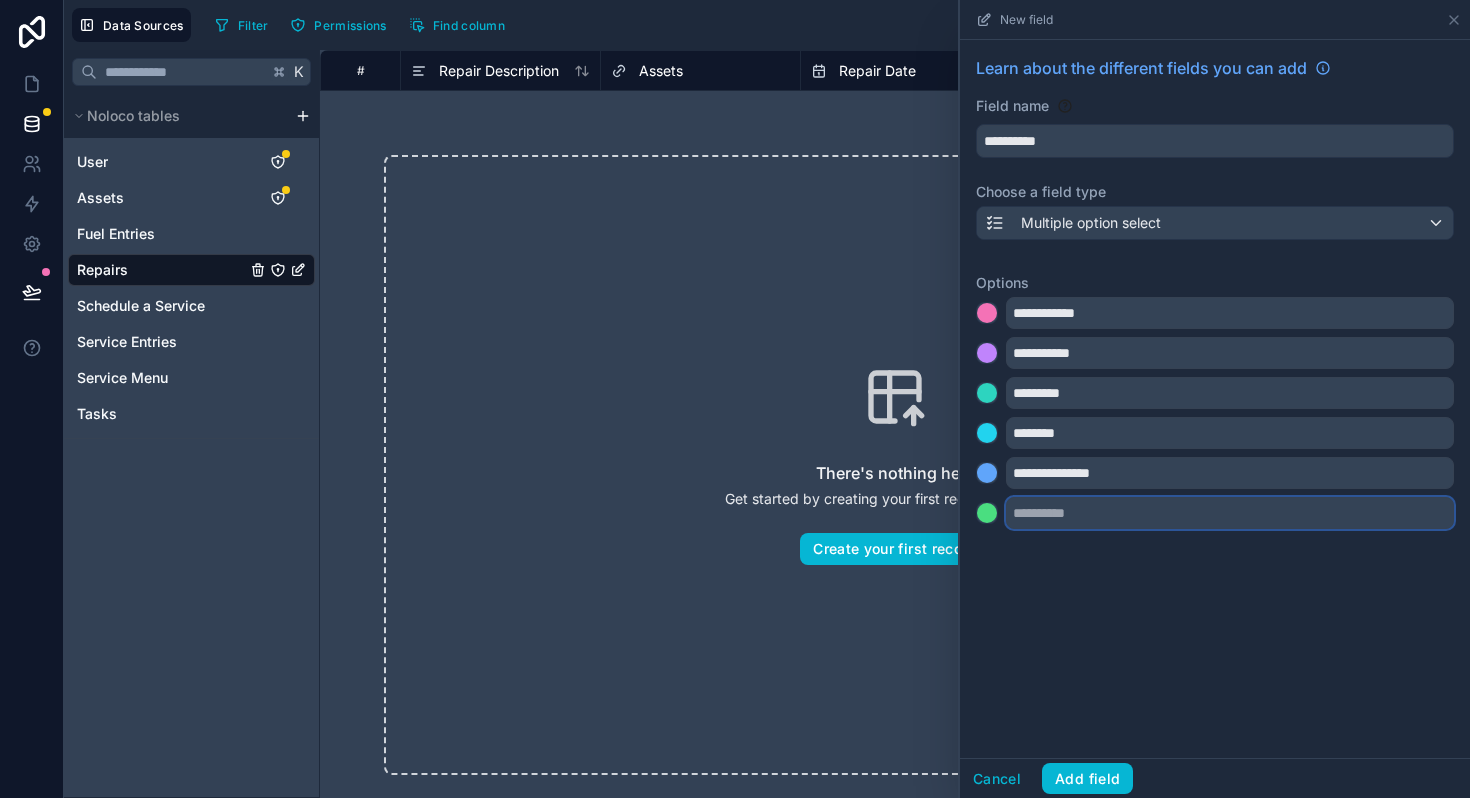 click at bounding box center (1230, 513) 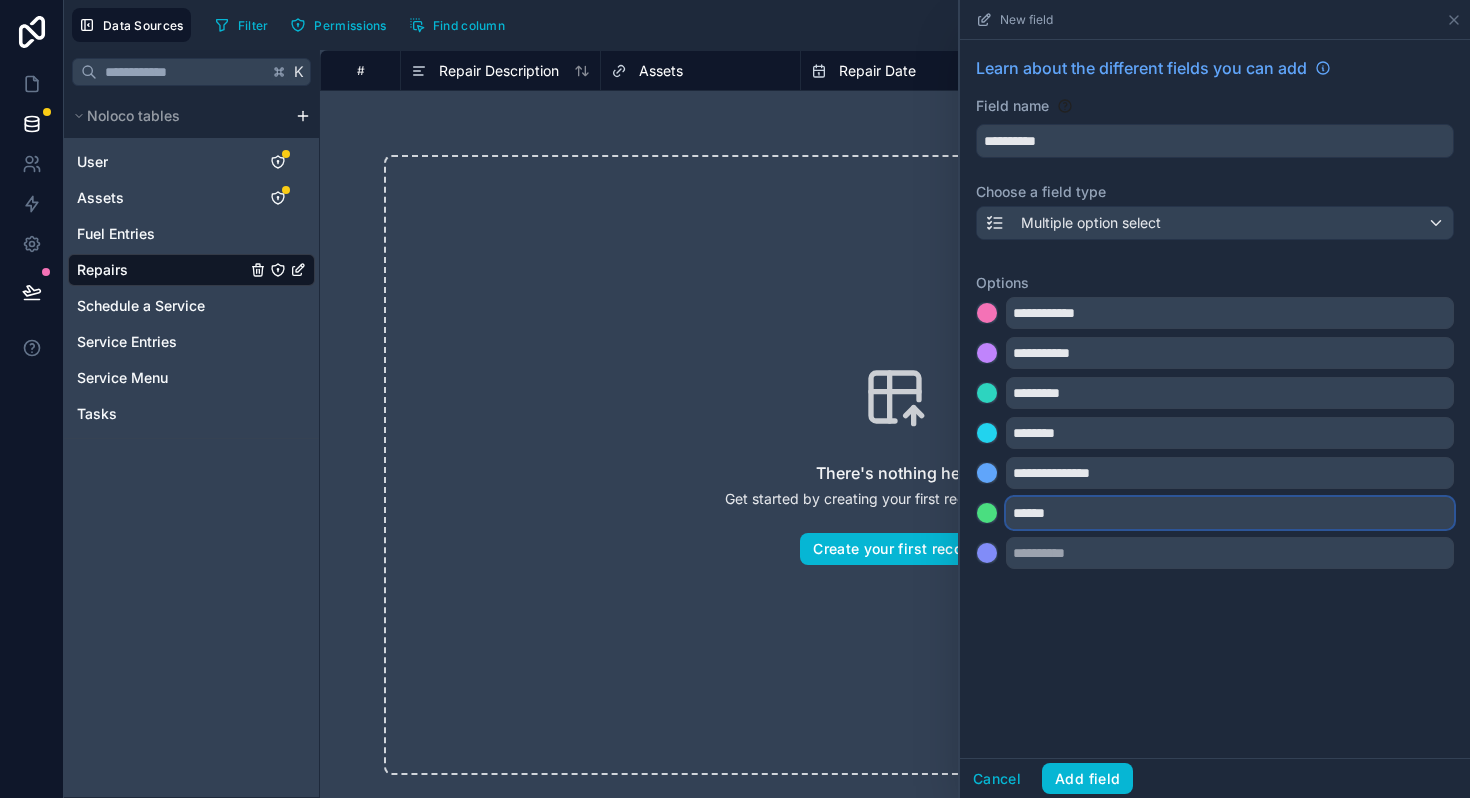 type on "******" 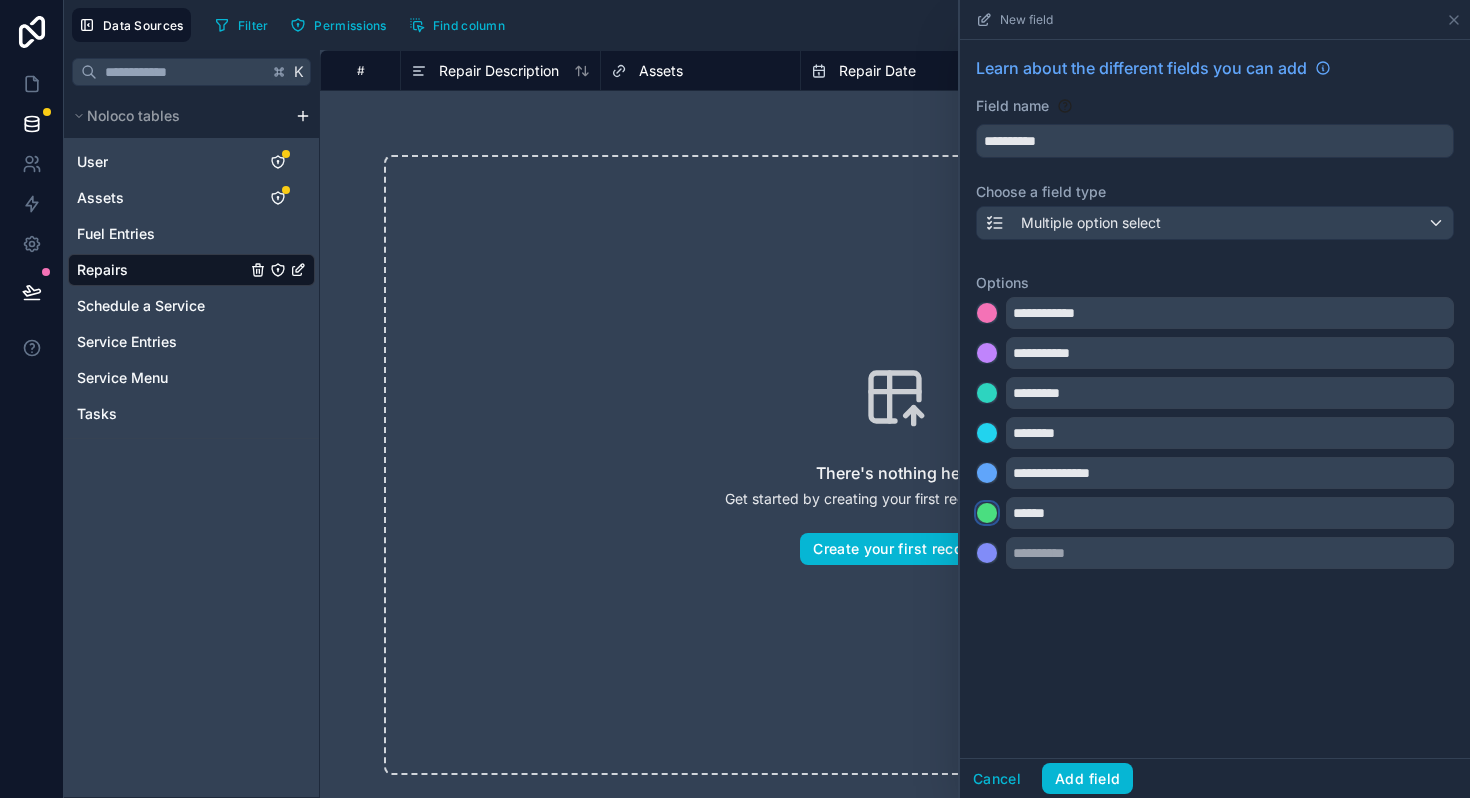 click at bounding box center [987, 513] 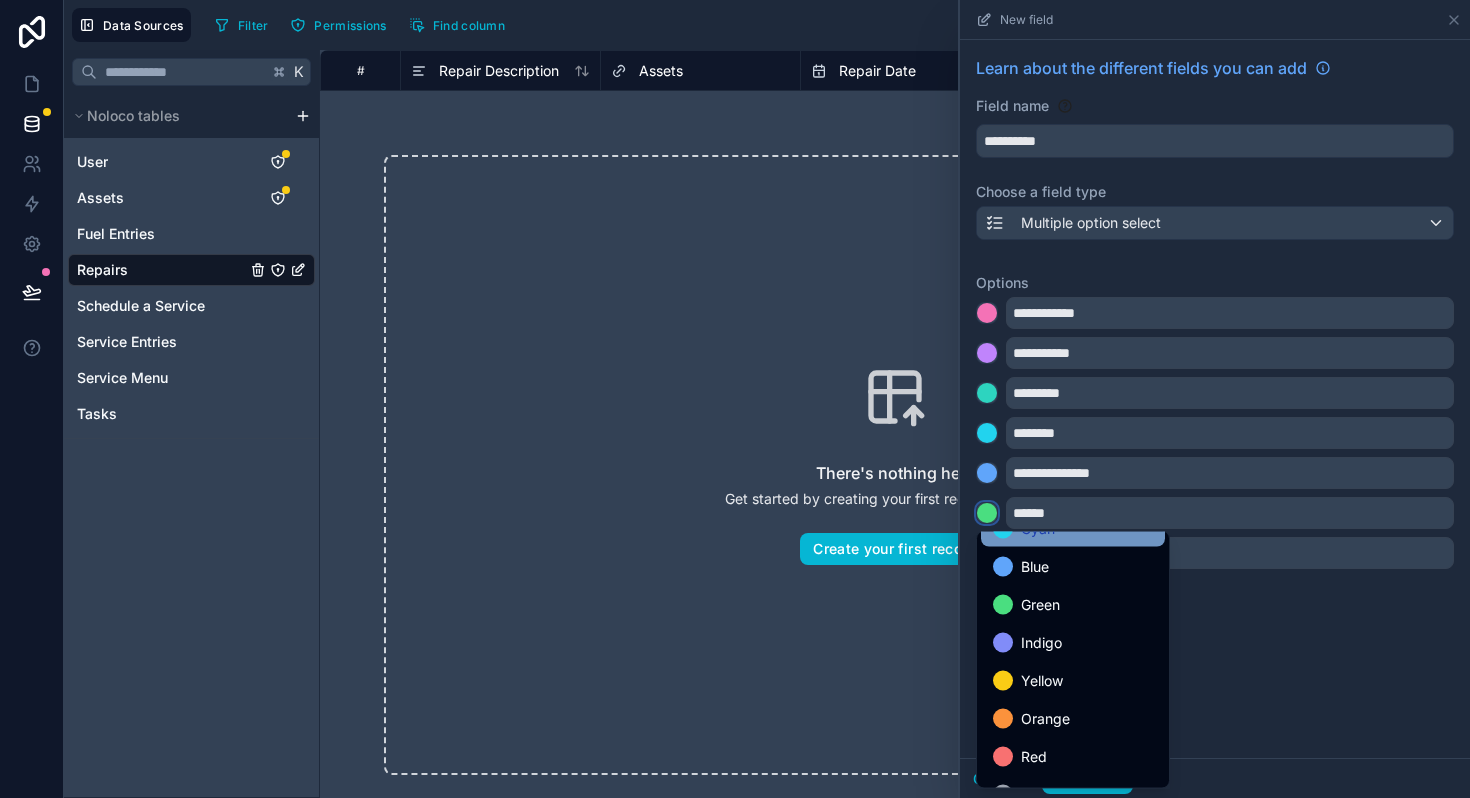 scroll, scrollTop: 168, scrollLeft: 0, axis: vertical 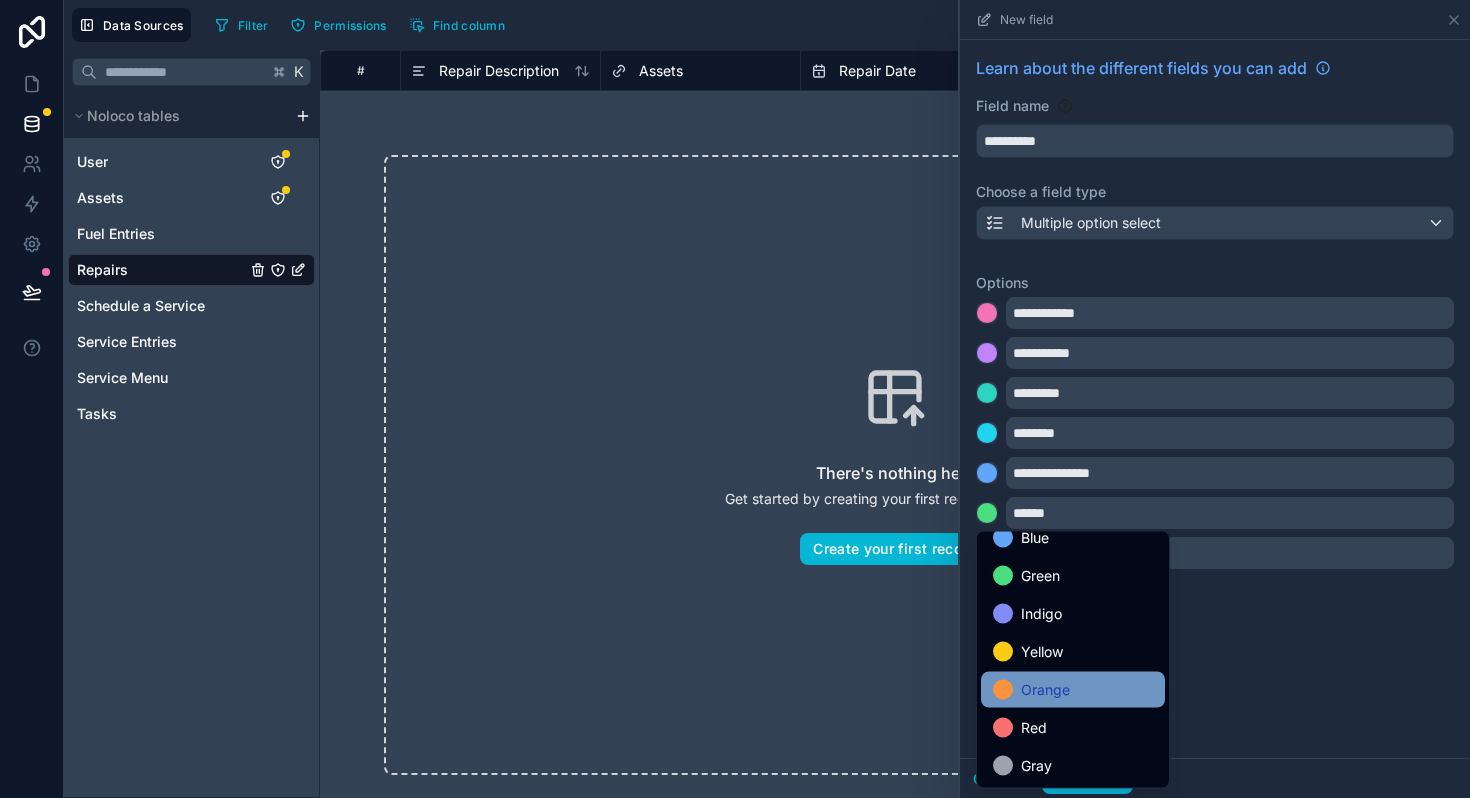 click at bounding box center (1003, 690) 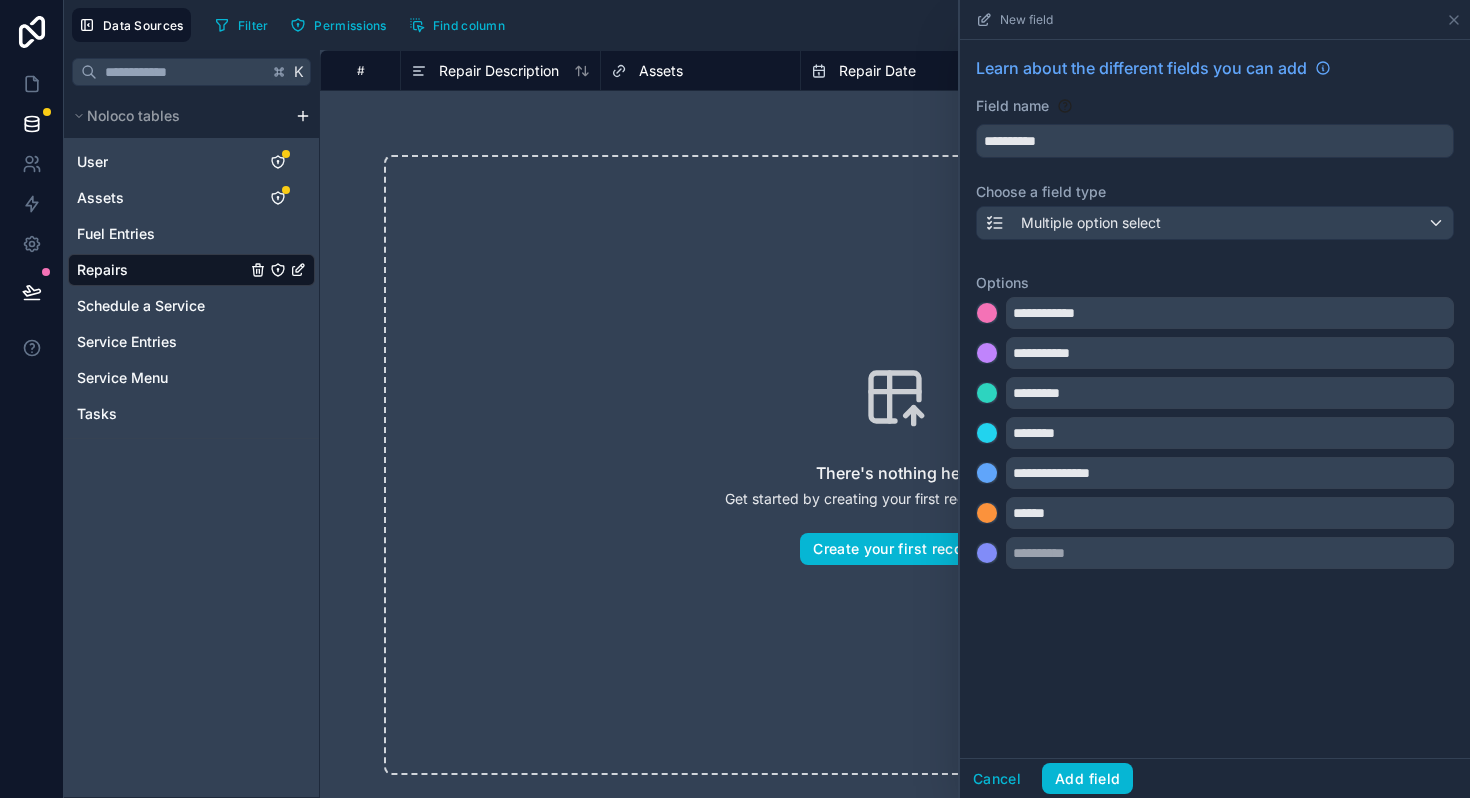 click at bounding box center (987, 475) 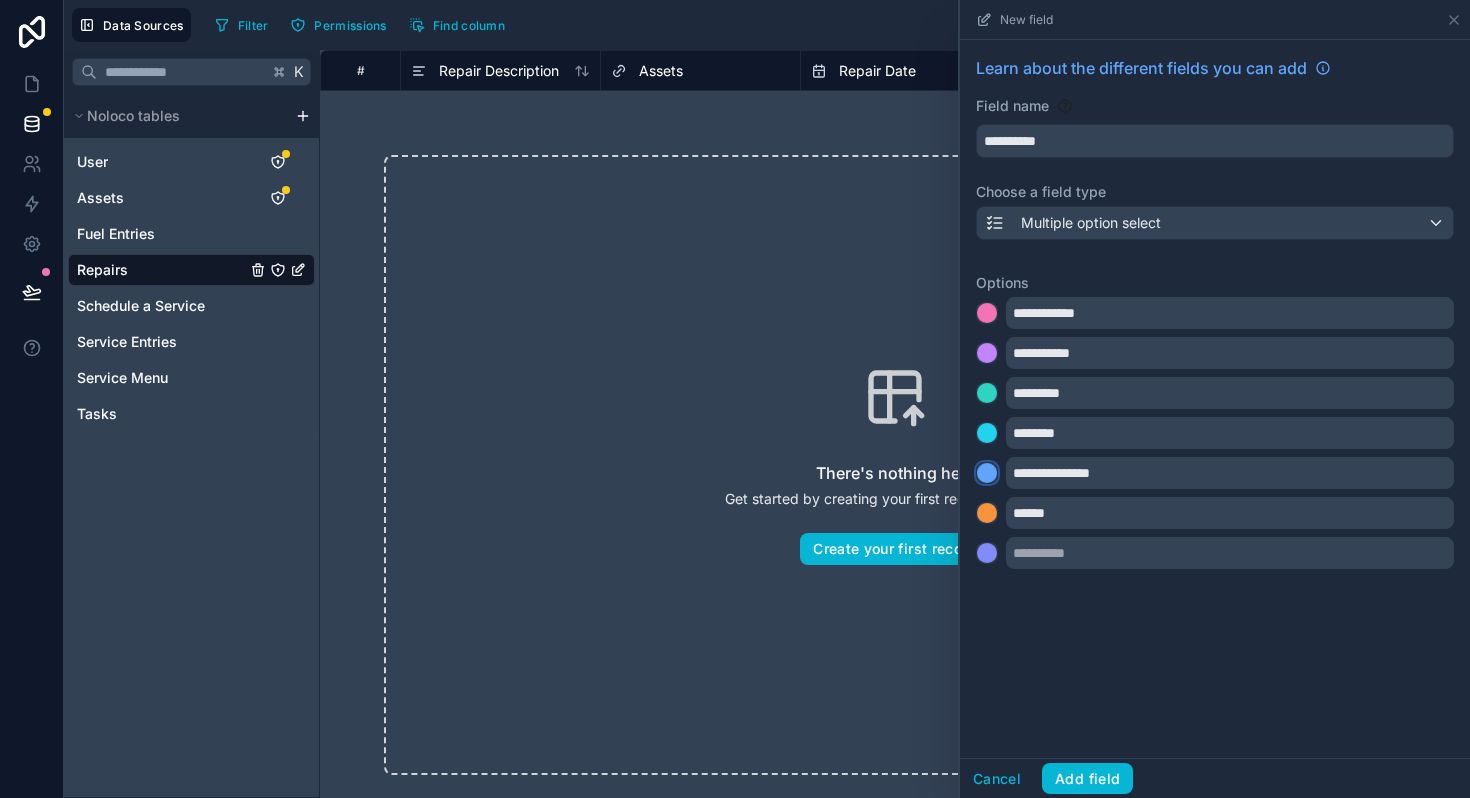 click at bounding box center (987, 473) 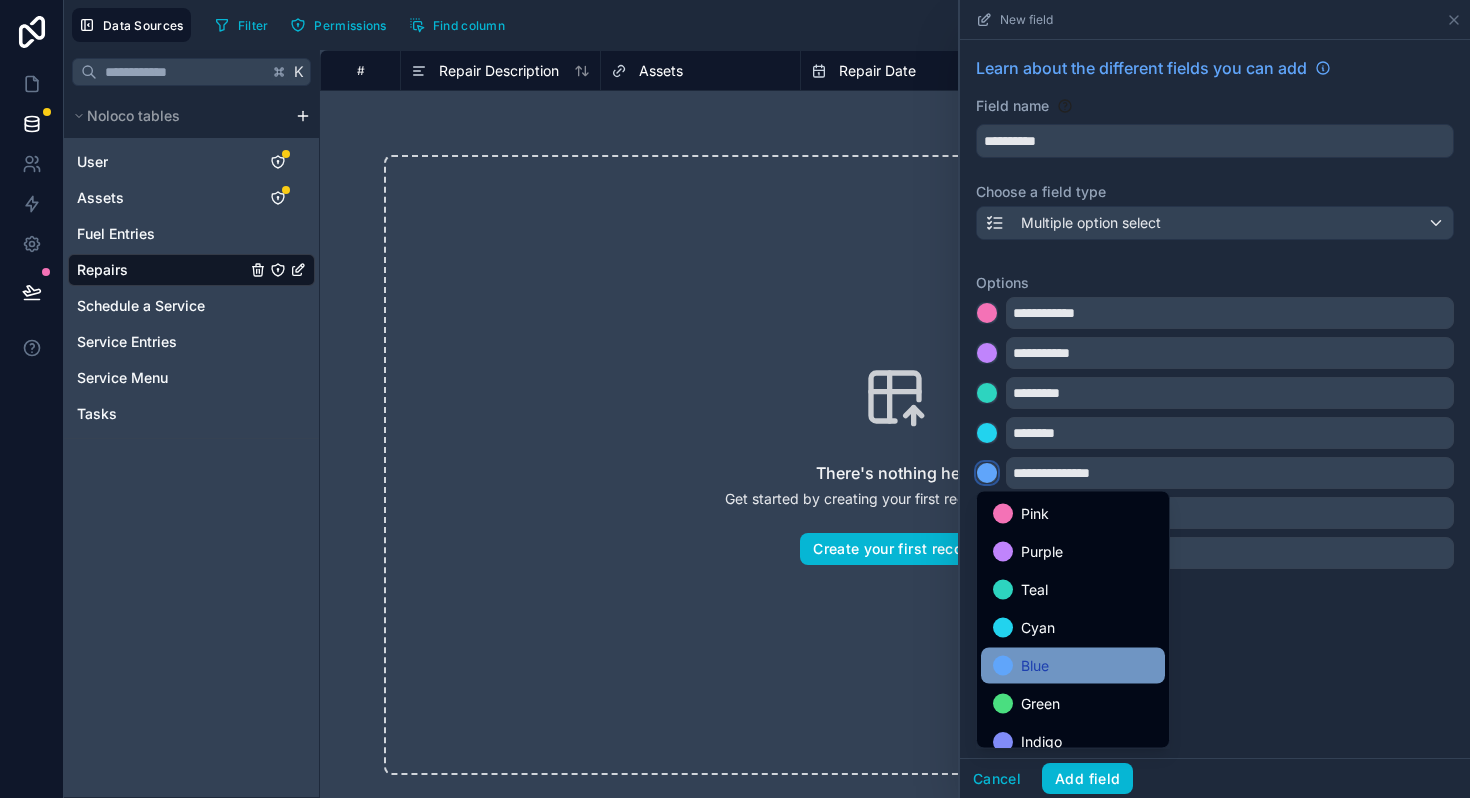 scroll, scrollTop: 168, scrollLeft: 0, axis: vertical 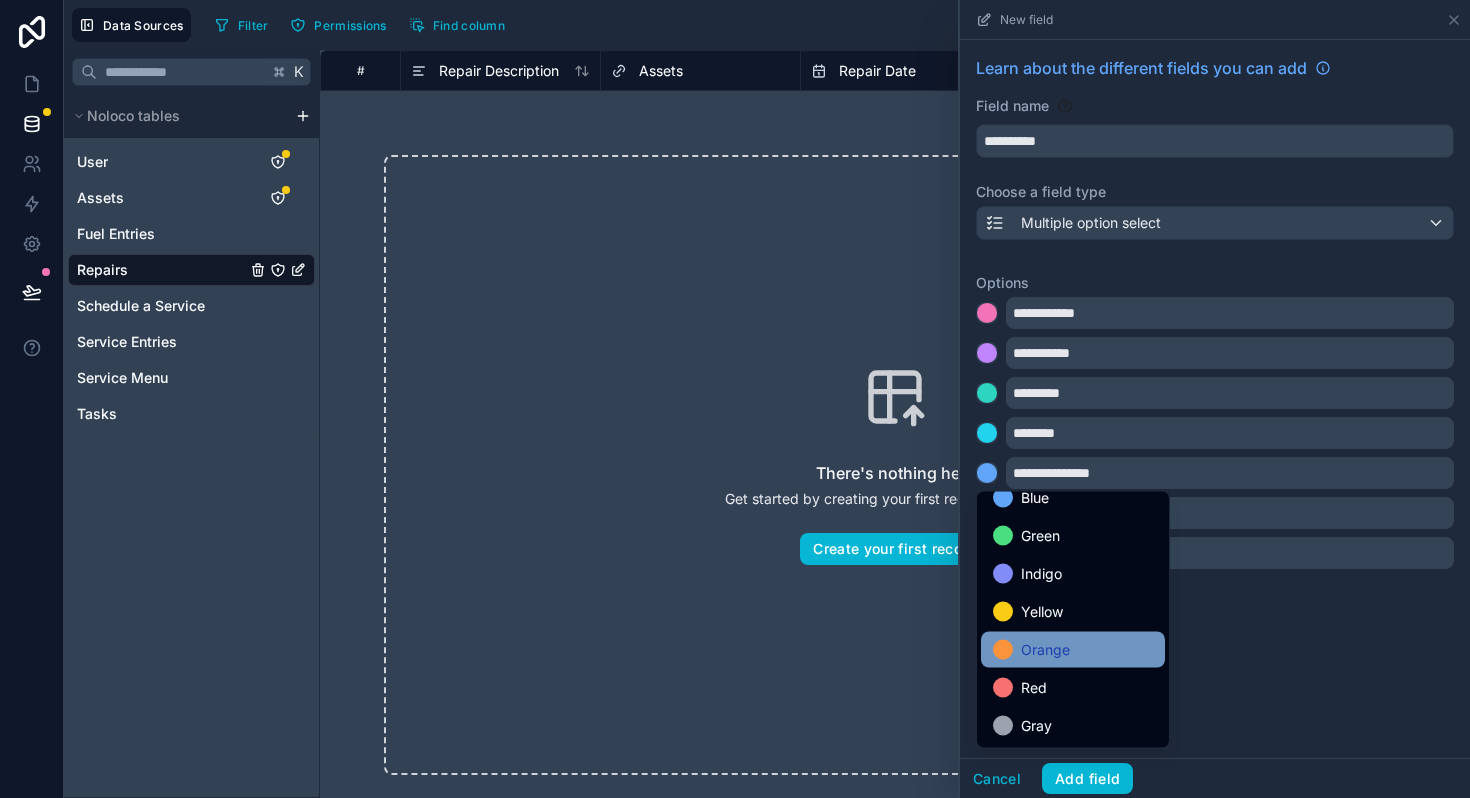 click on "Orange" at bounding box center (1073, 650) 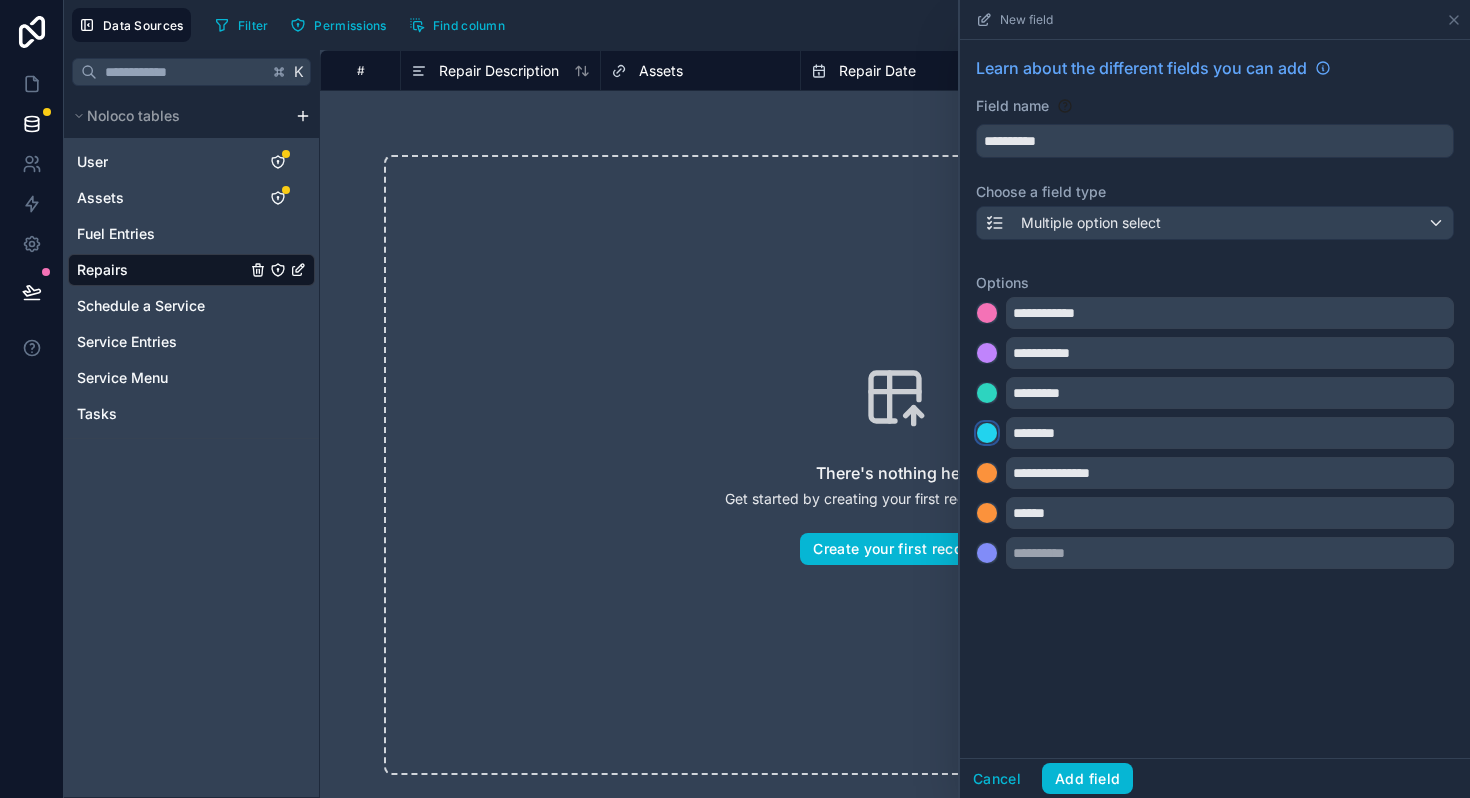 click at bounding box center [987, 433] 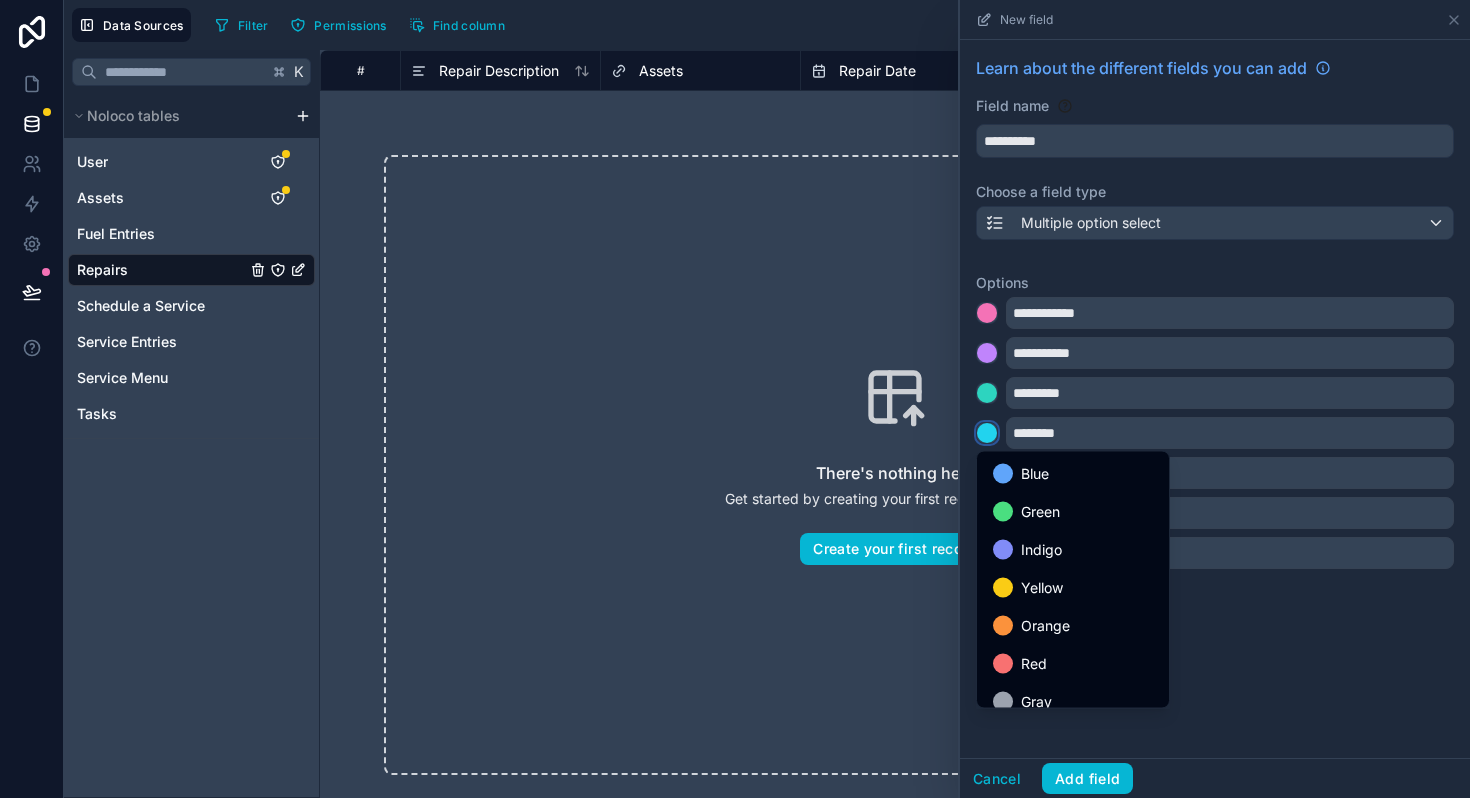 scroll, scrollTop: 168, scrollLeft: 0, axis: vertical 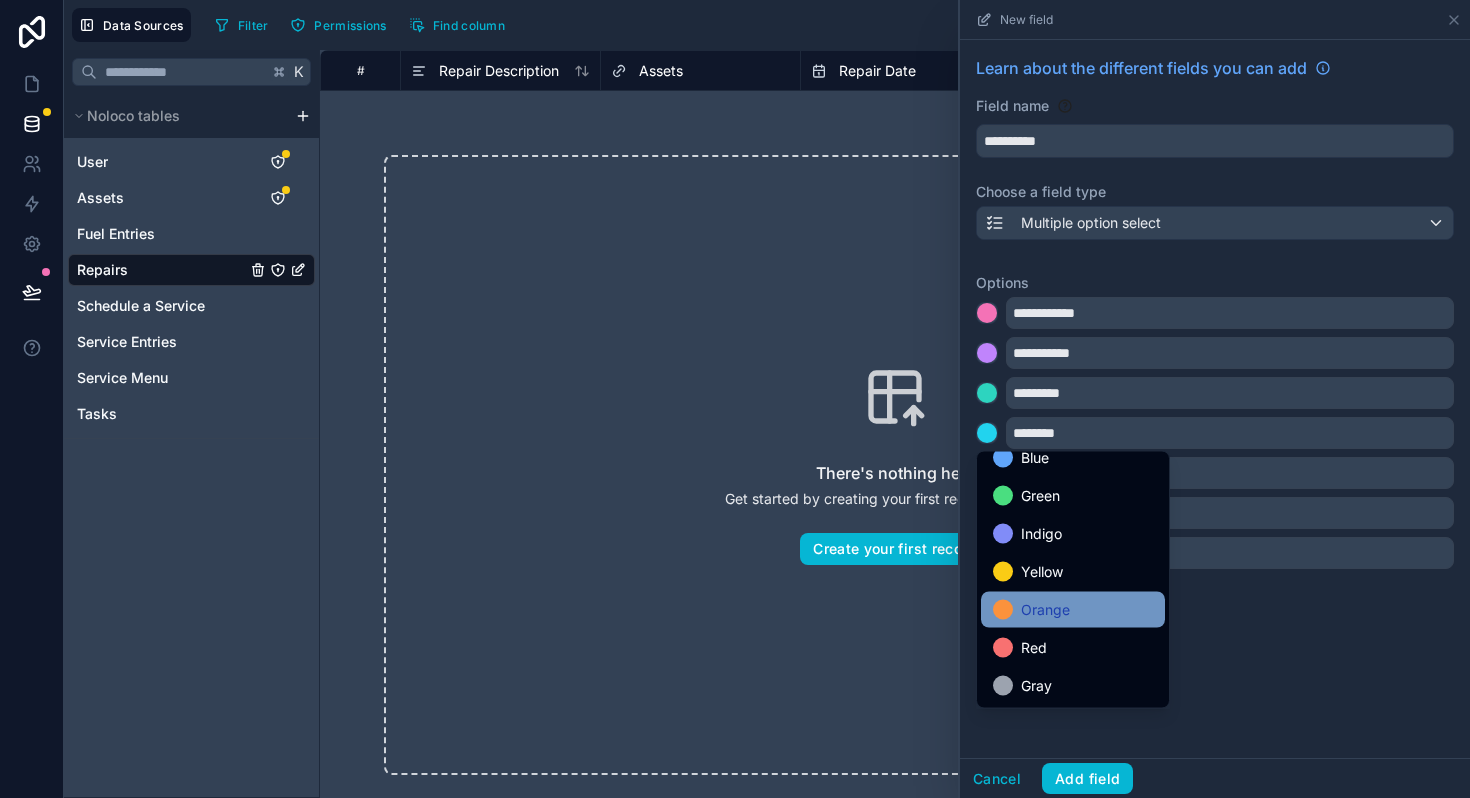 click at bounding box center [1003, 610] 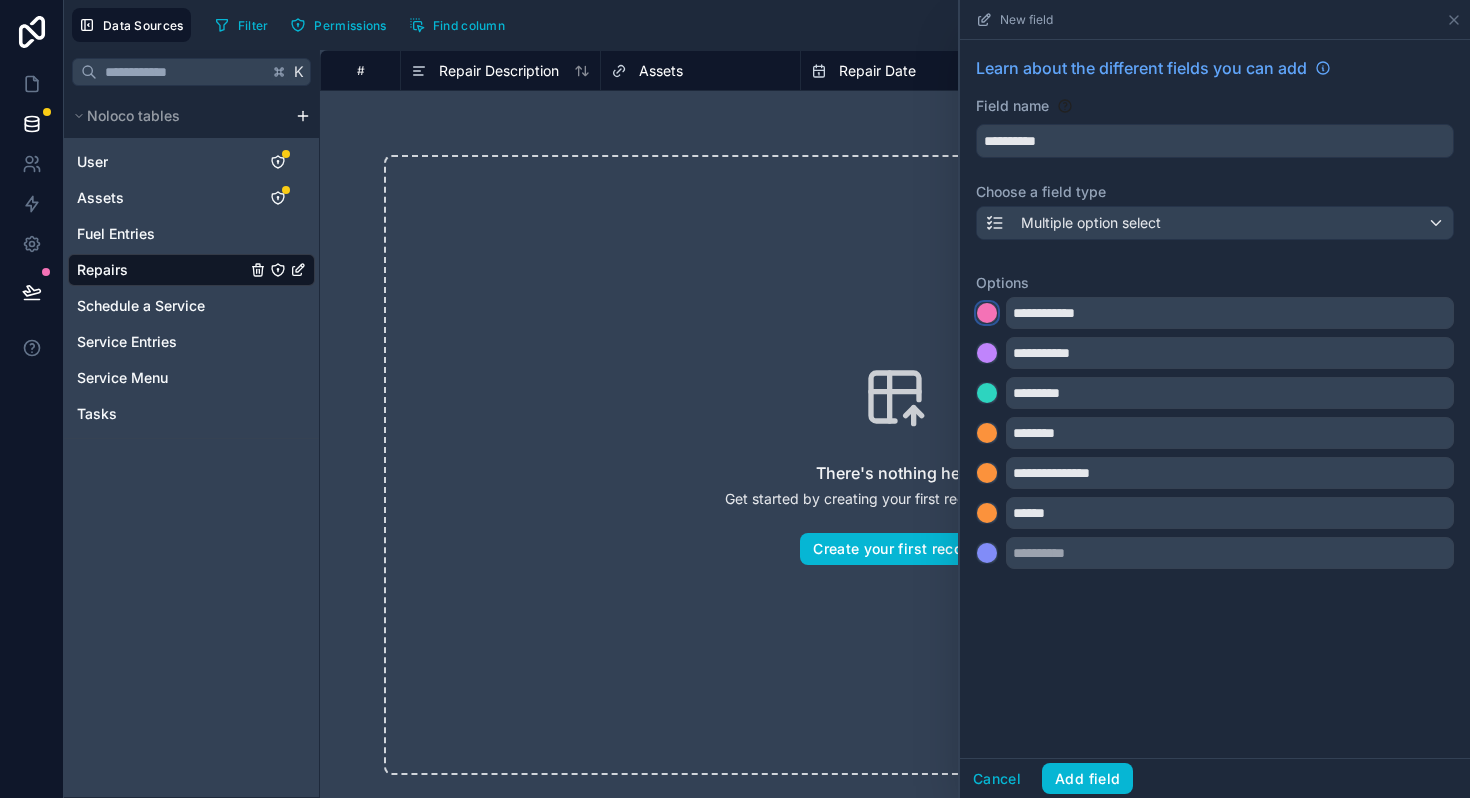 click at bounding box center [987, 313] 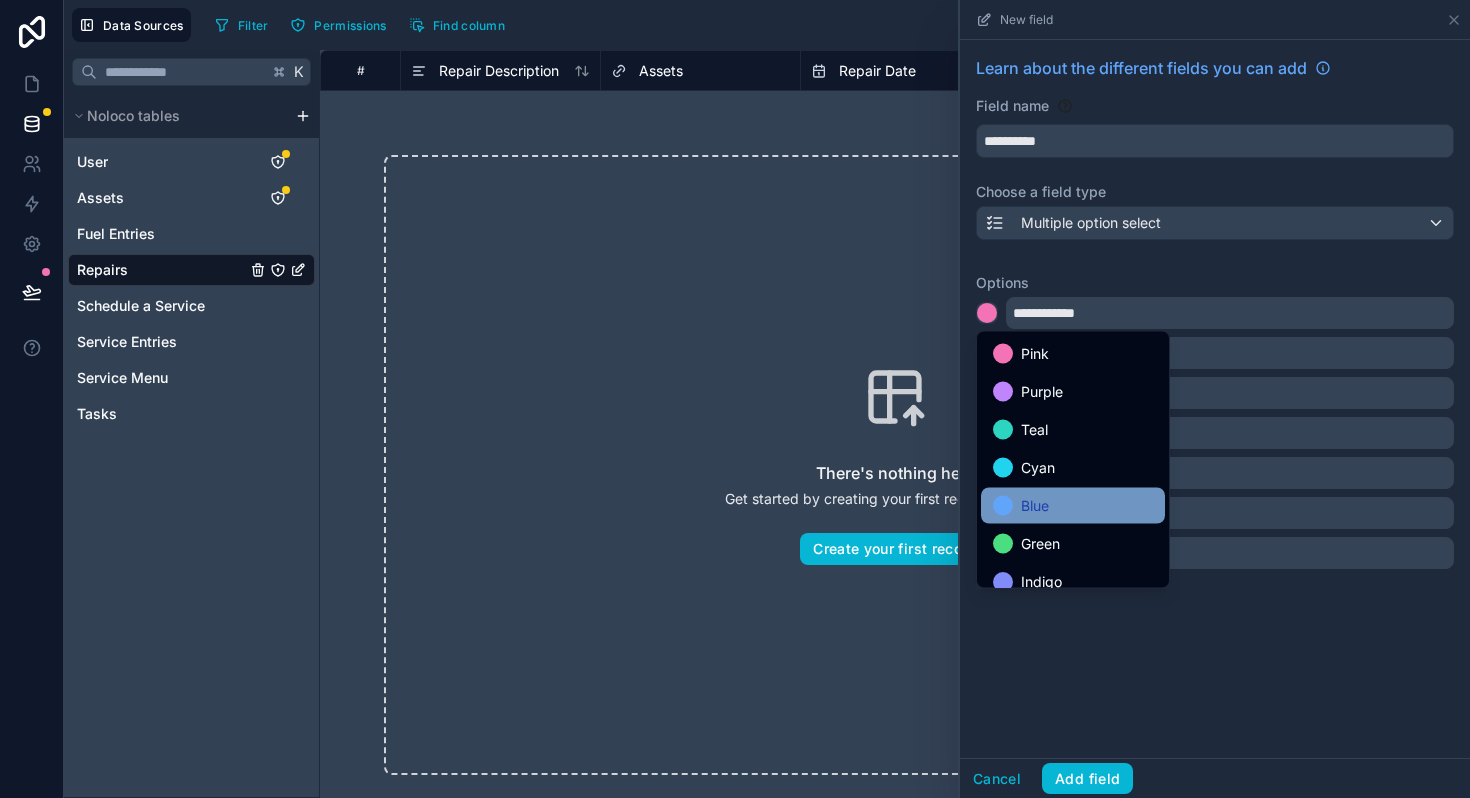 click at bounding box center [1003, 506] 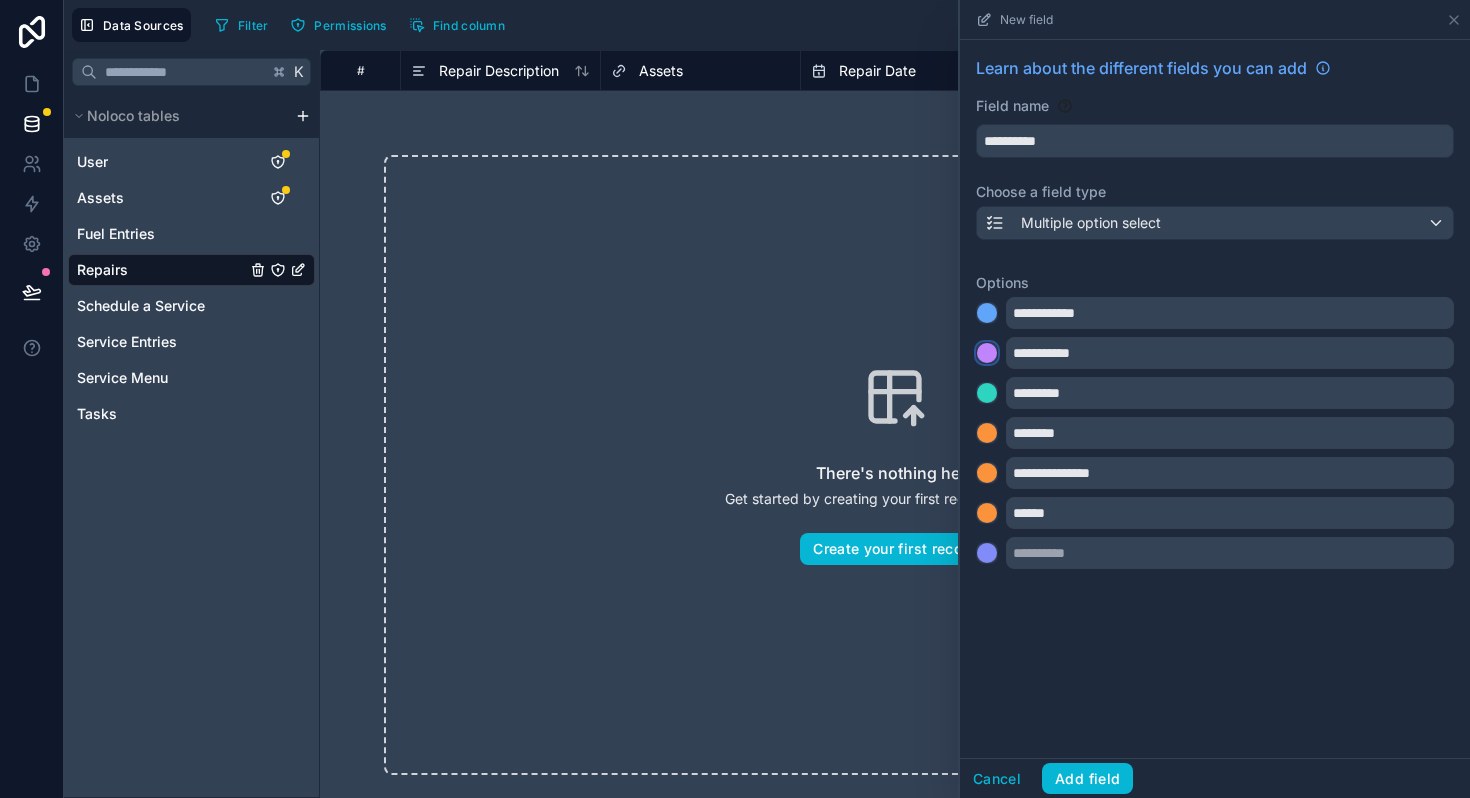 click at bounding box center [987, 353] 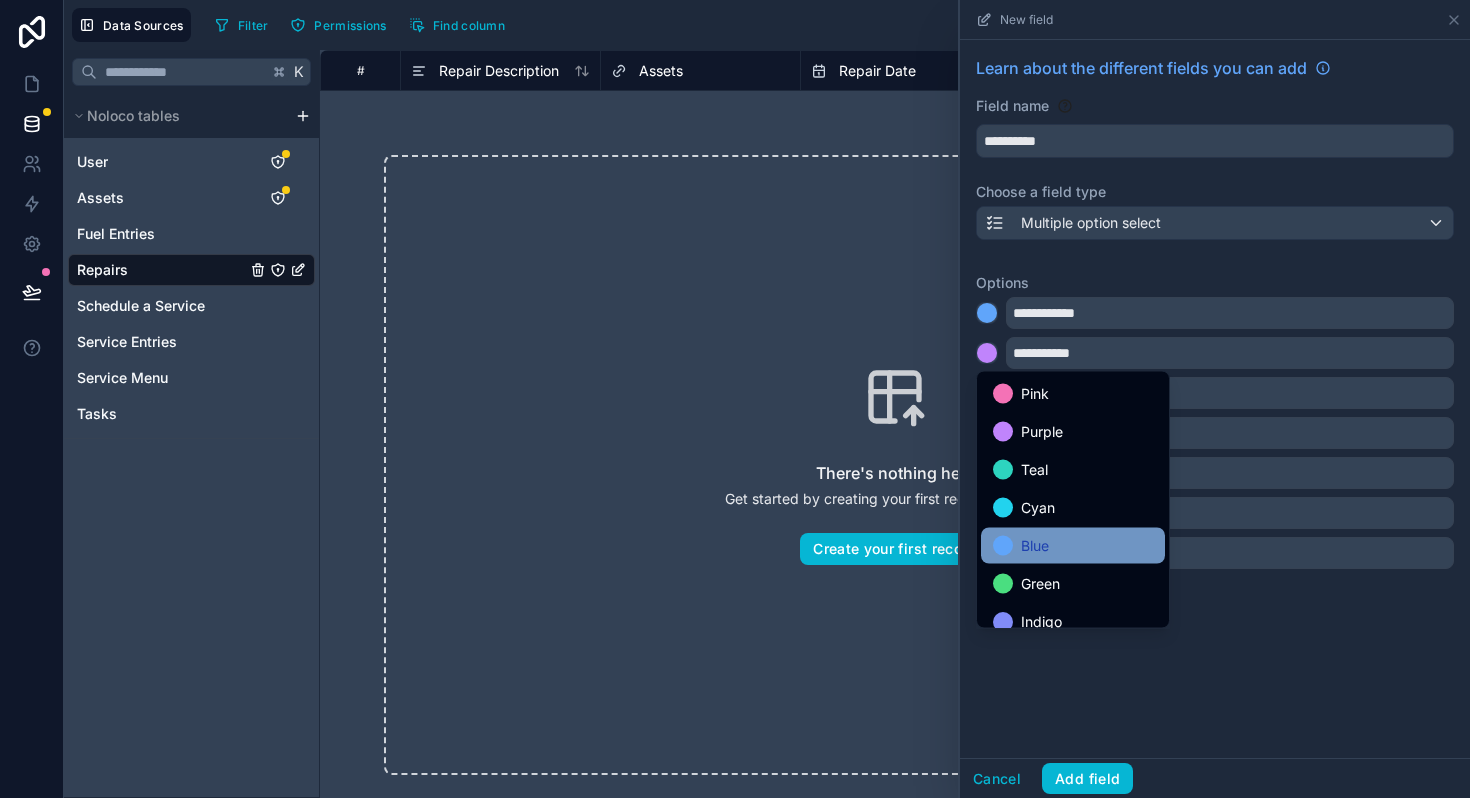 click at bounding box center (1003, 546) 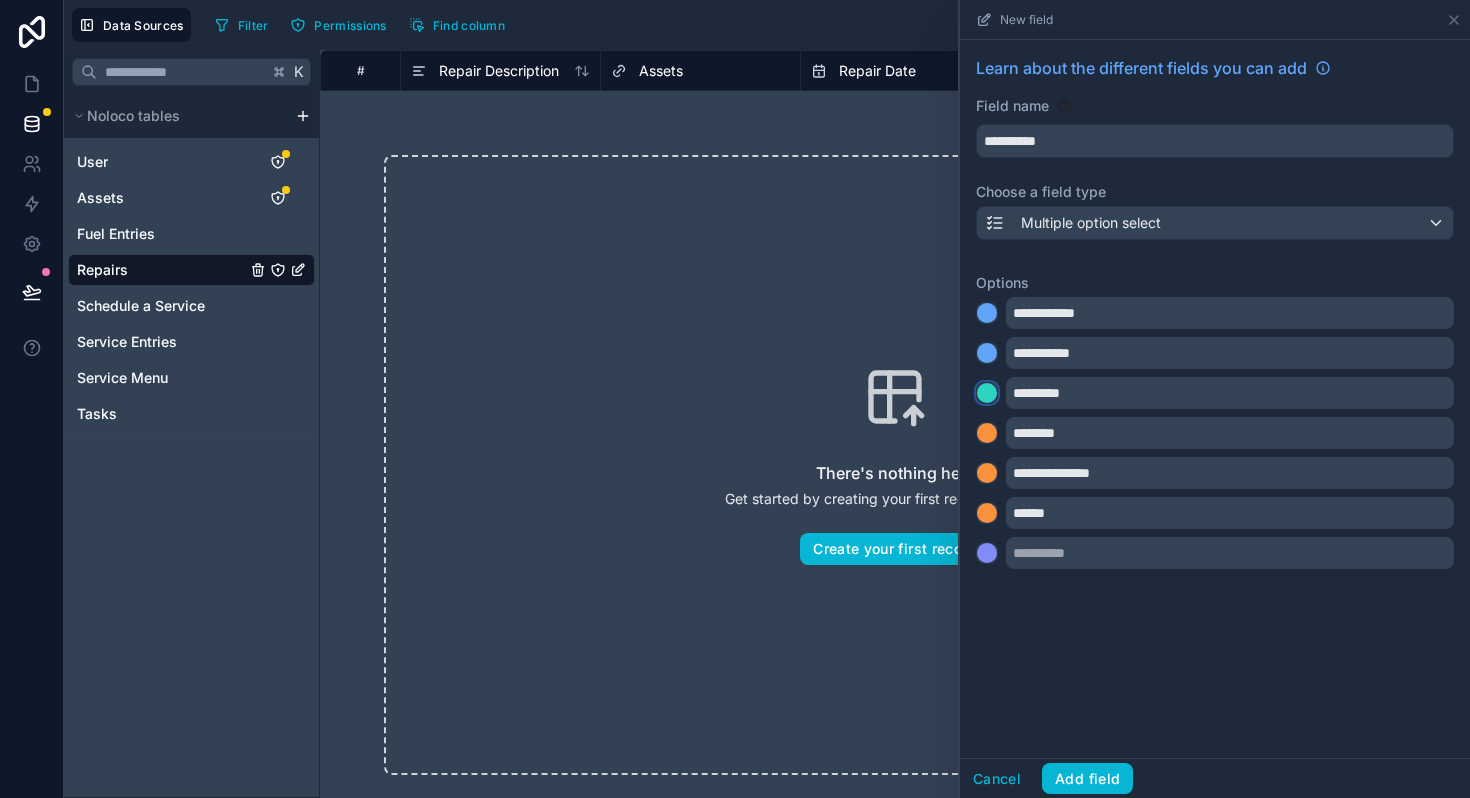 click at bounding box center [987, 393] 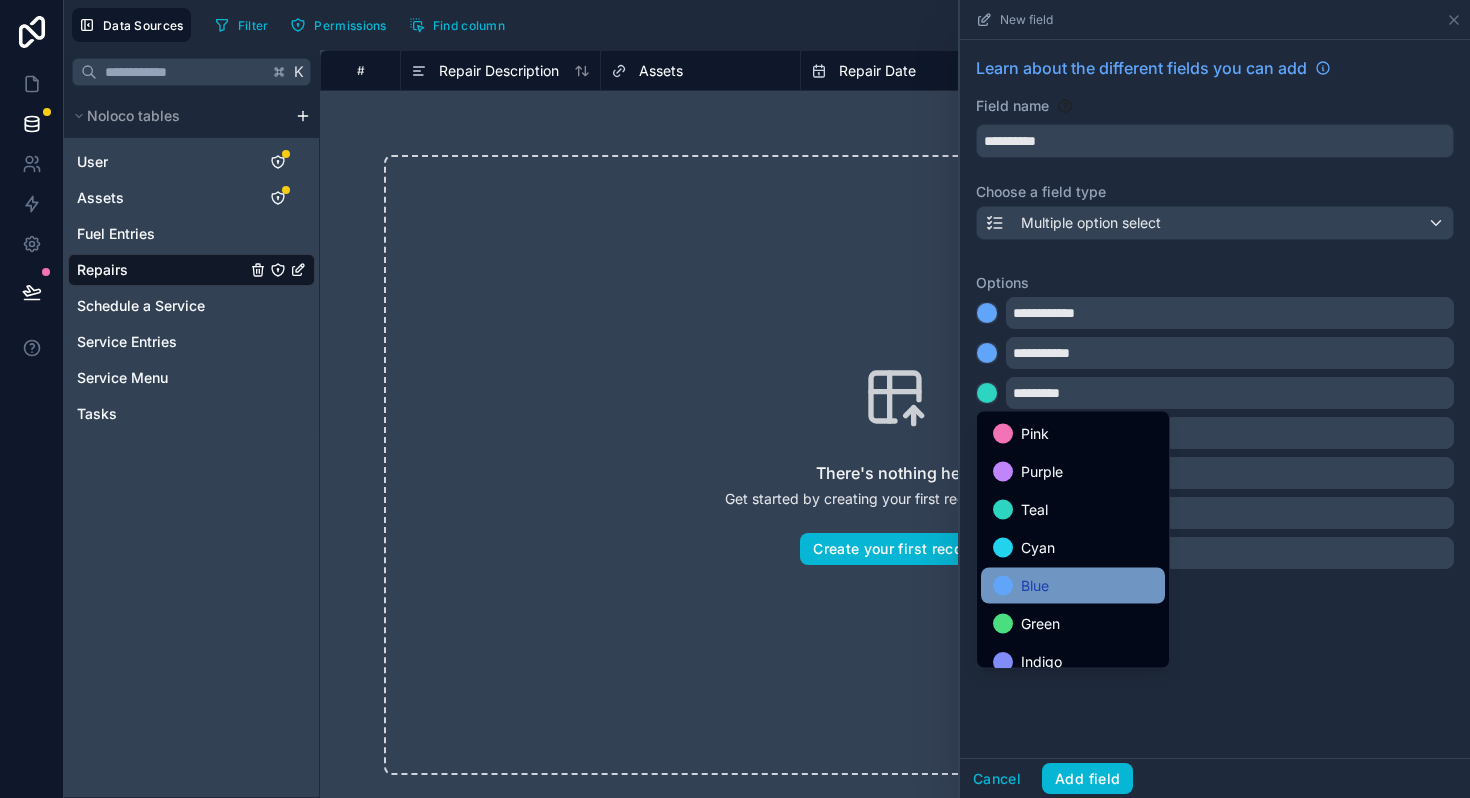 click on "Blue" at bounding box center (1073, 586) 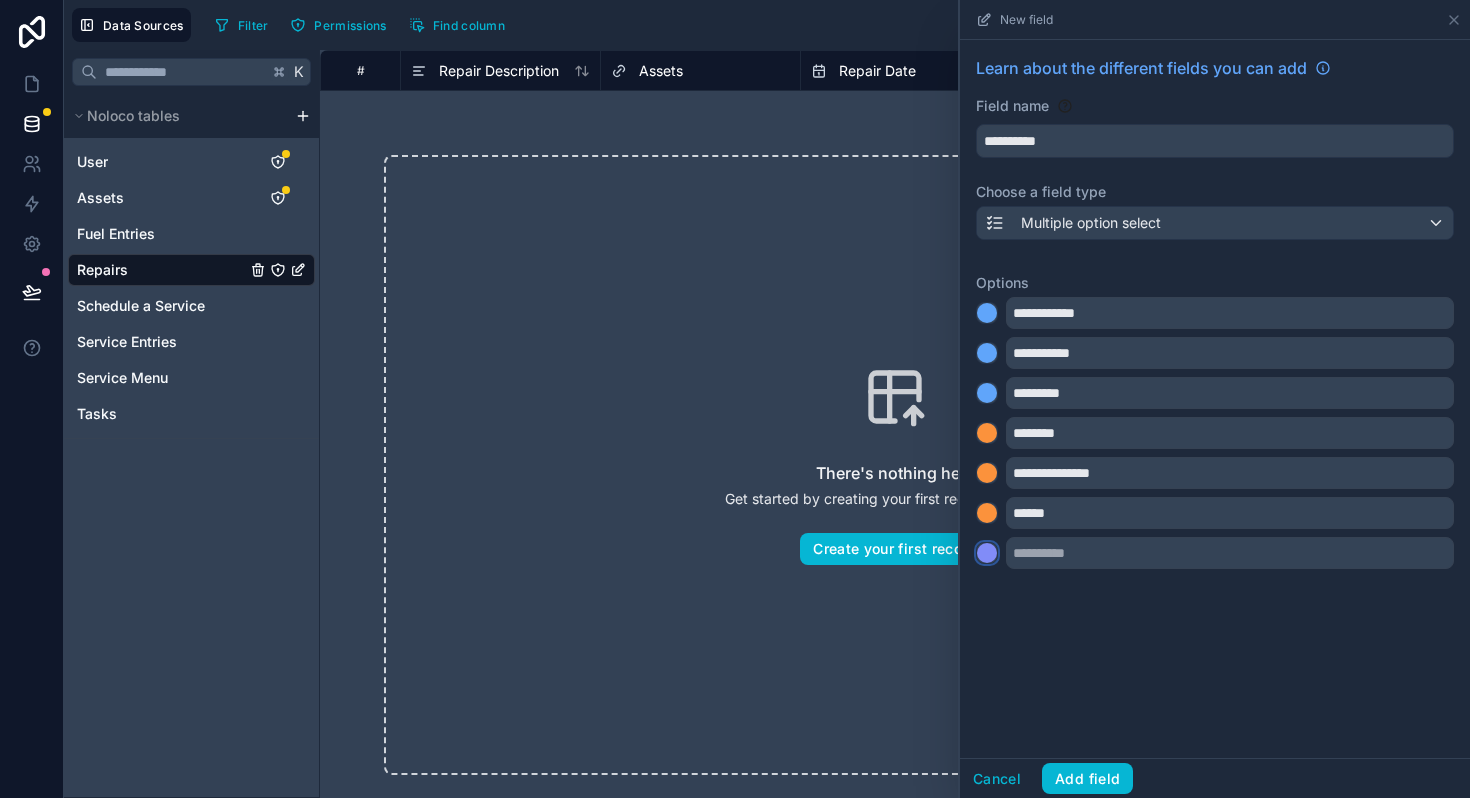 click at bounding box center (987, 553) 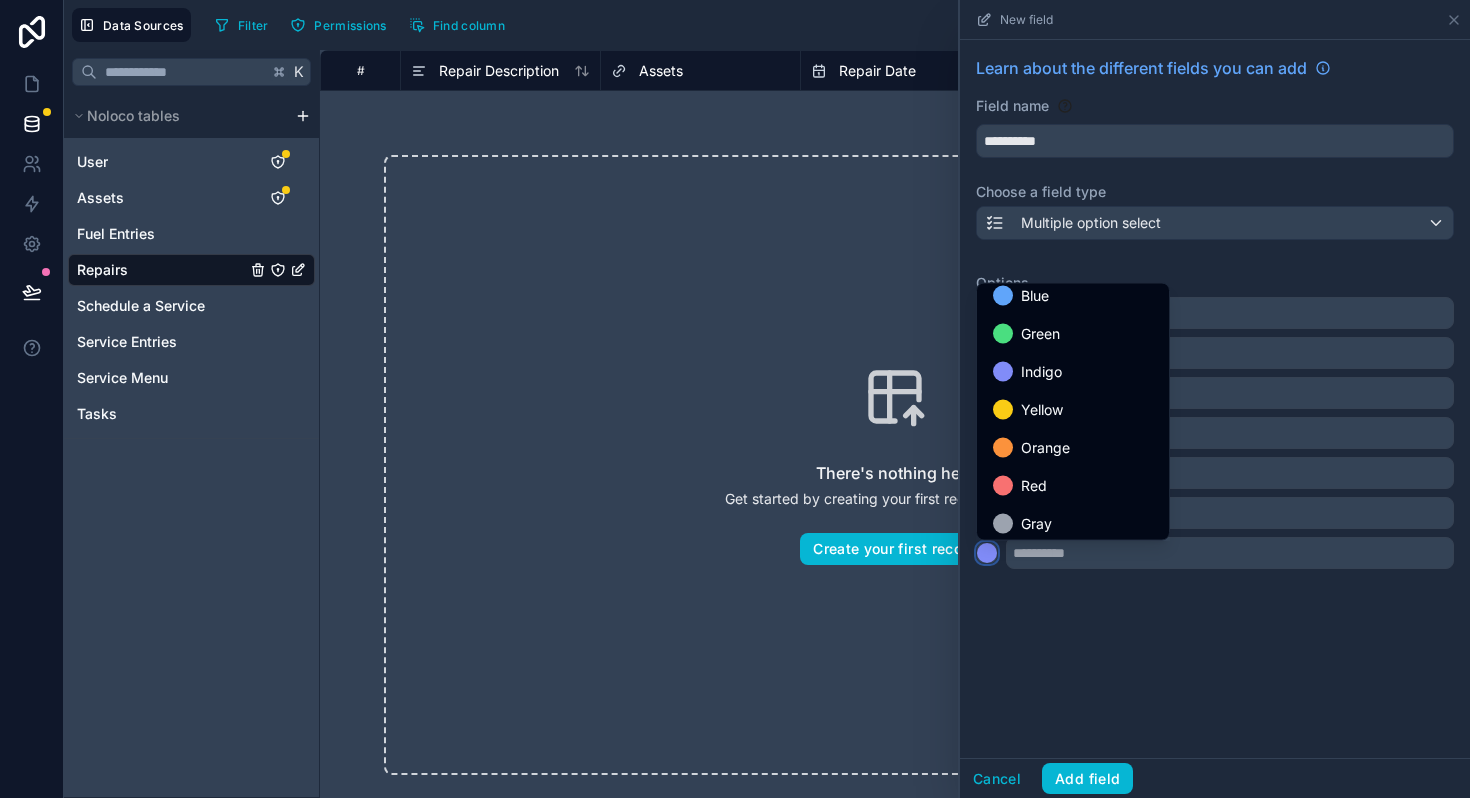 scroll, scrollTop: 163, scrollLeft: 0, axis: vertical 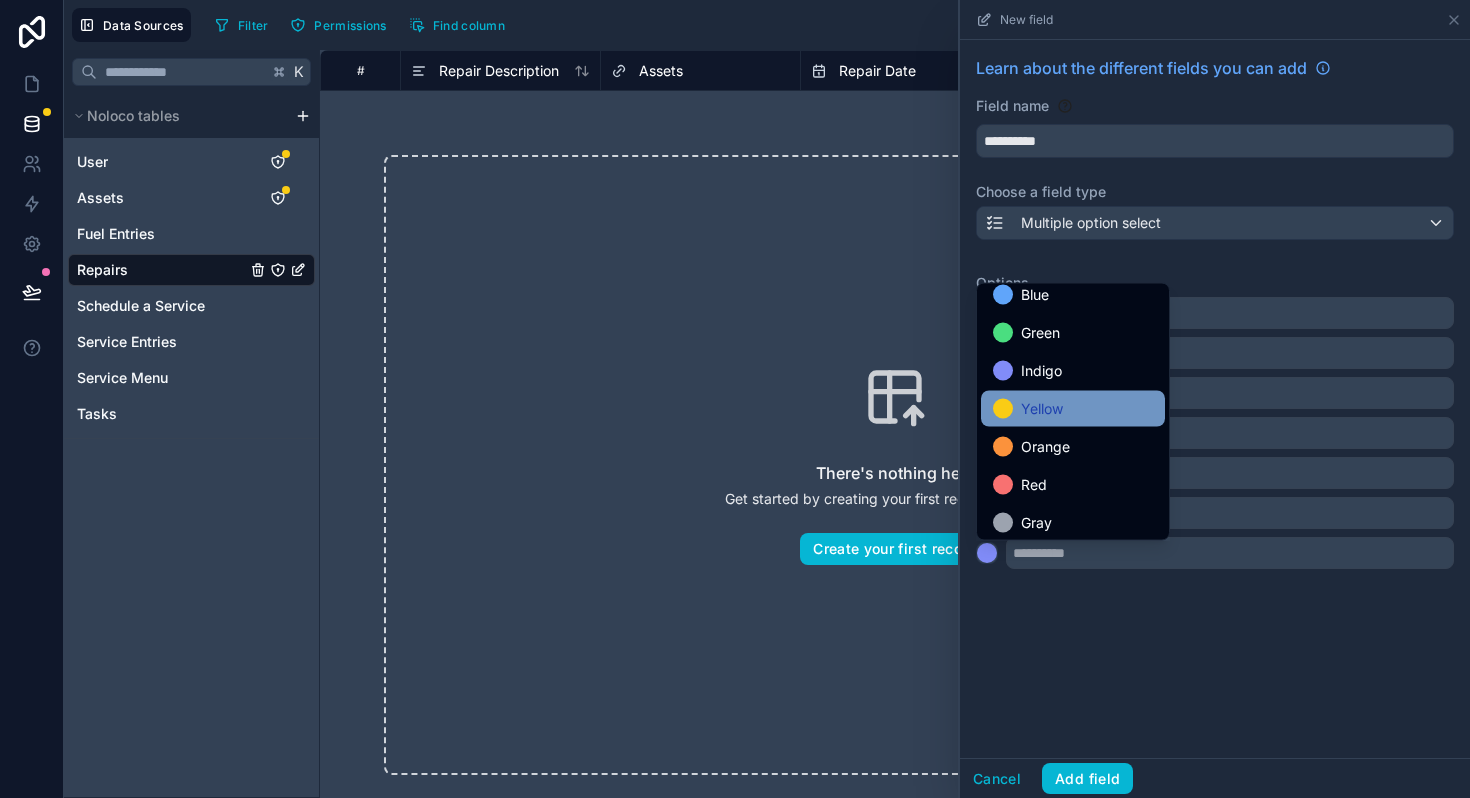 click at bounding box center [1003, 409] 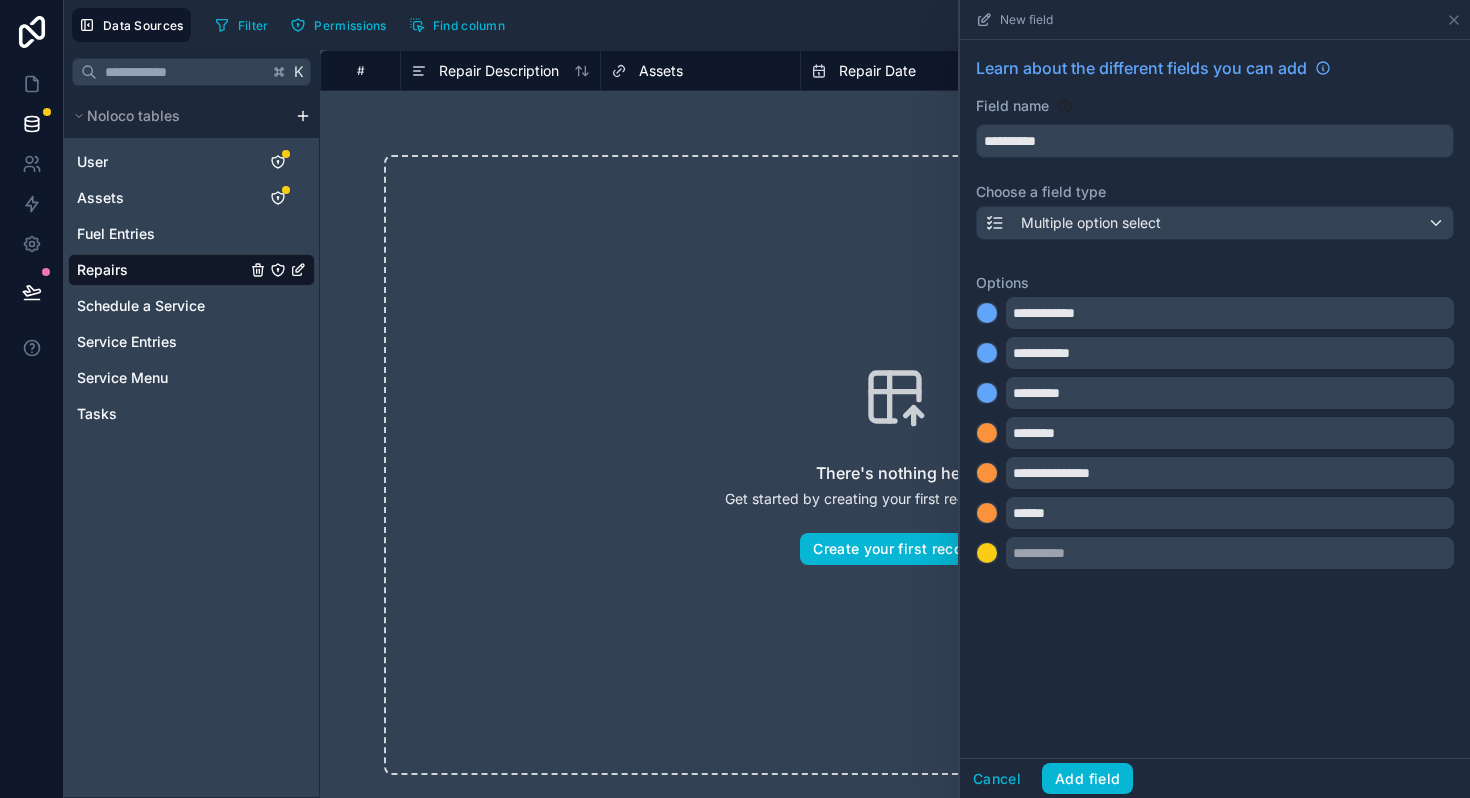 click on "**********" at bounding box center (1215, 316) 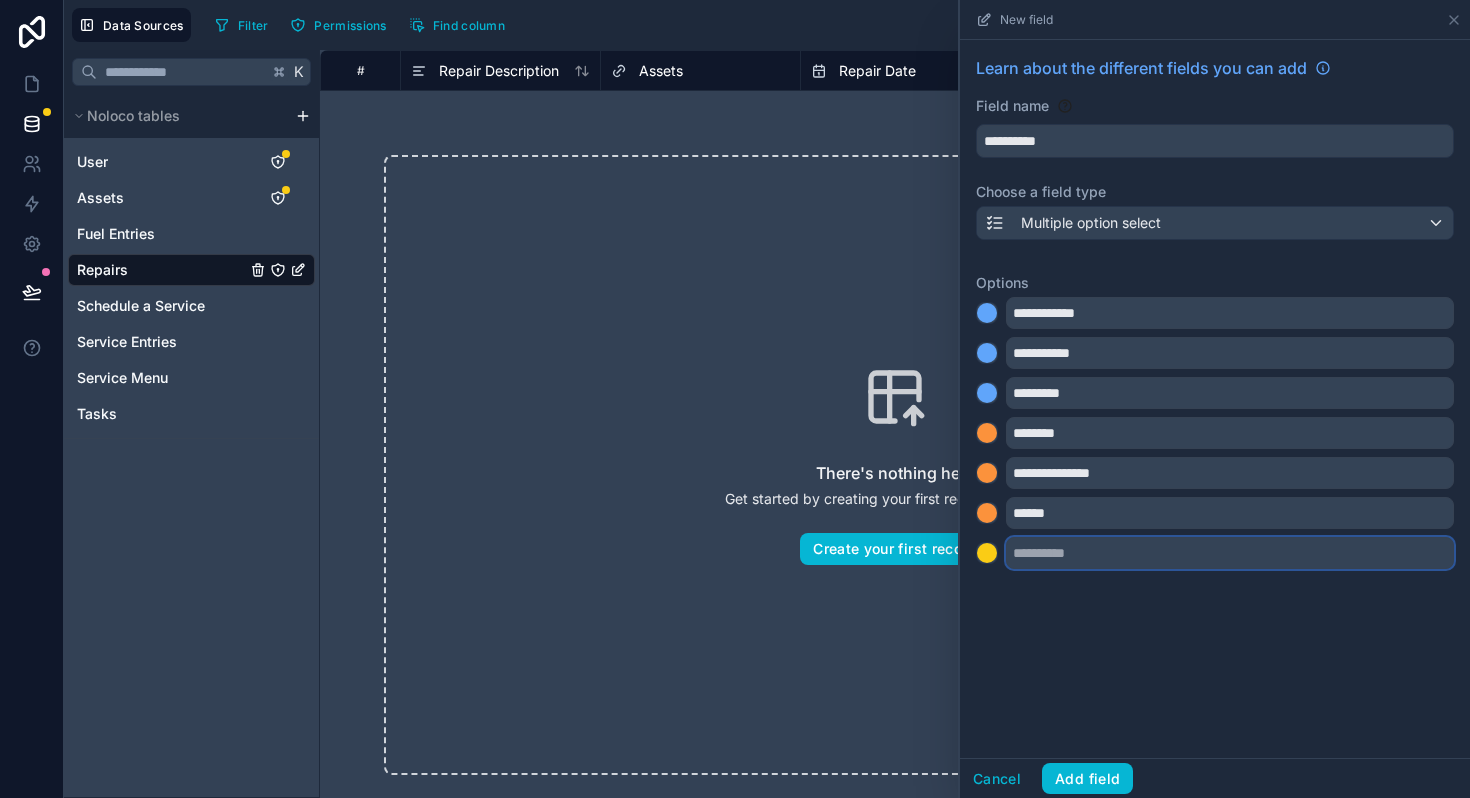 click at bounding box center (1230, 553) 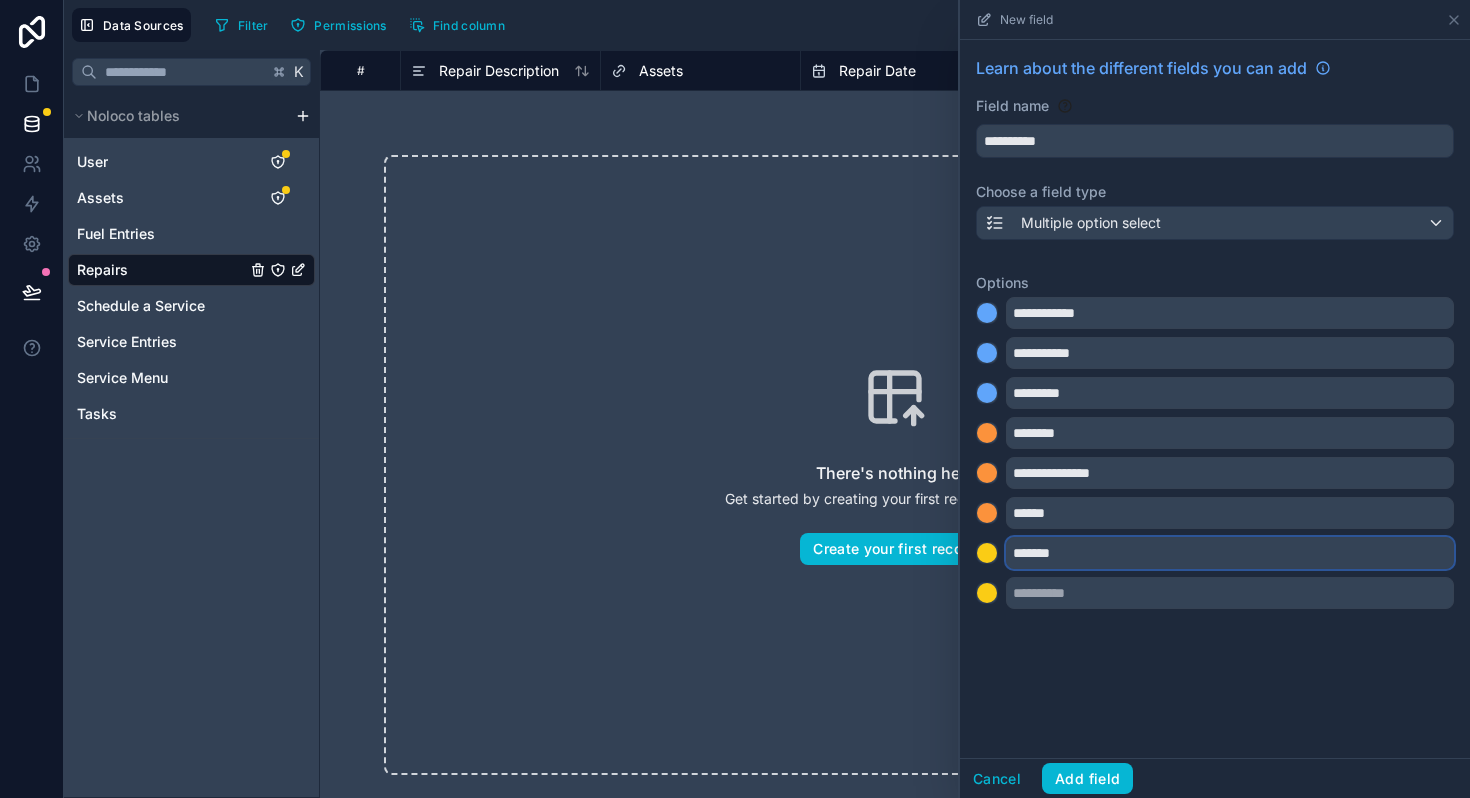 type on "*******" 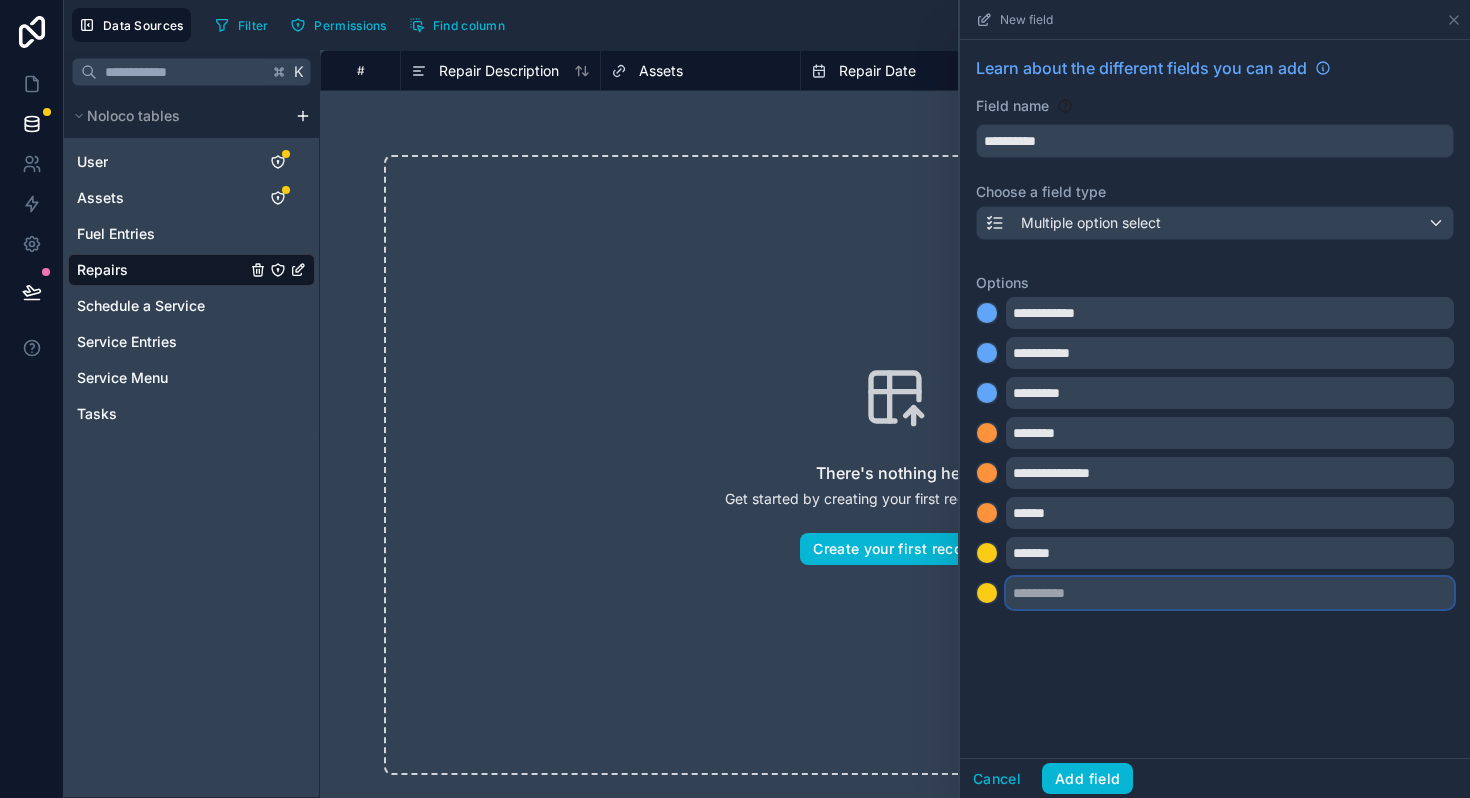click at bounding box center [1230, 593] 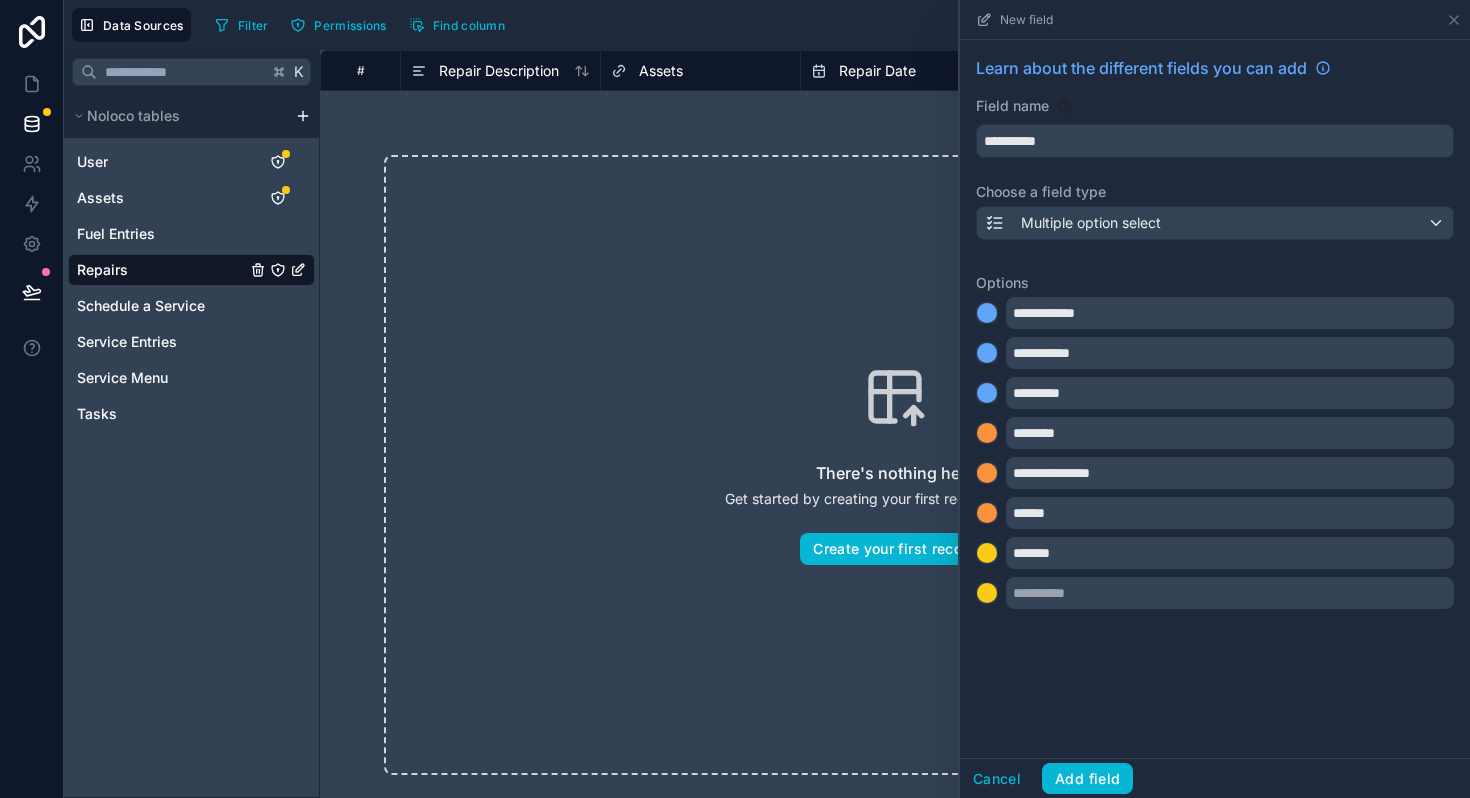 click at bounding box center [987, 593] 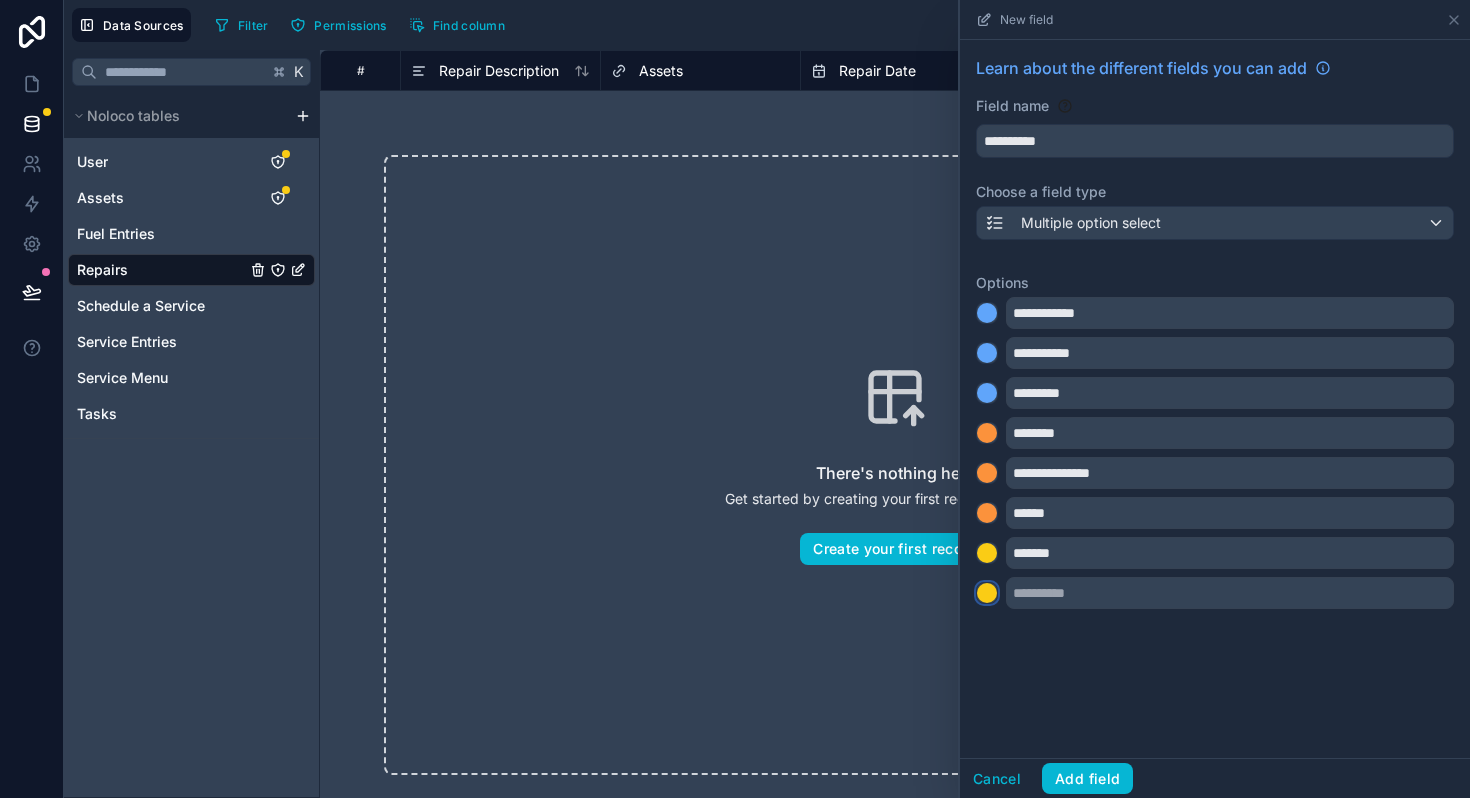 click at bounding box center [987, 593] 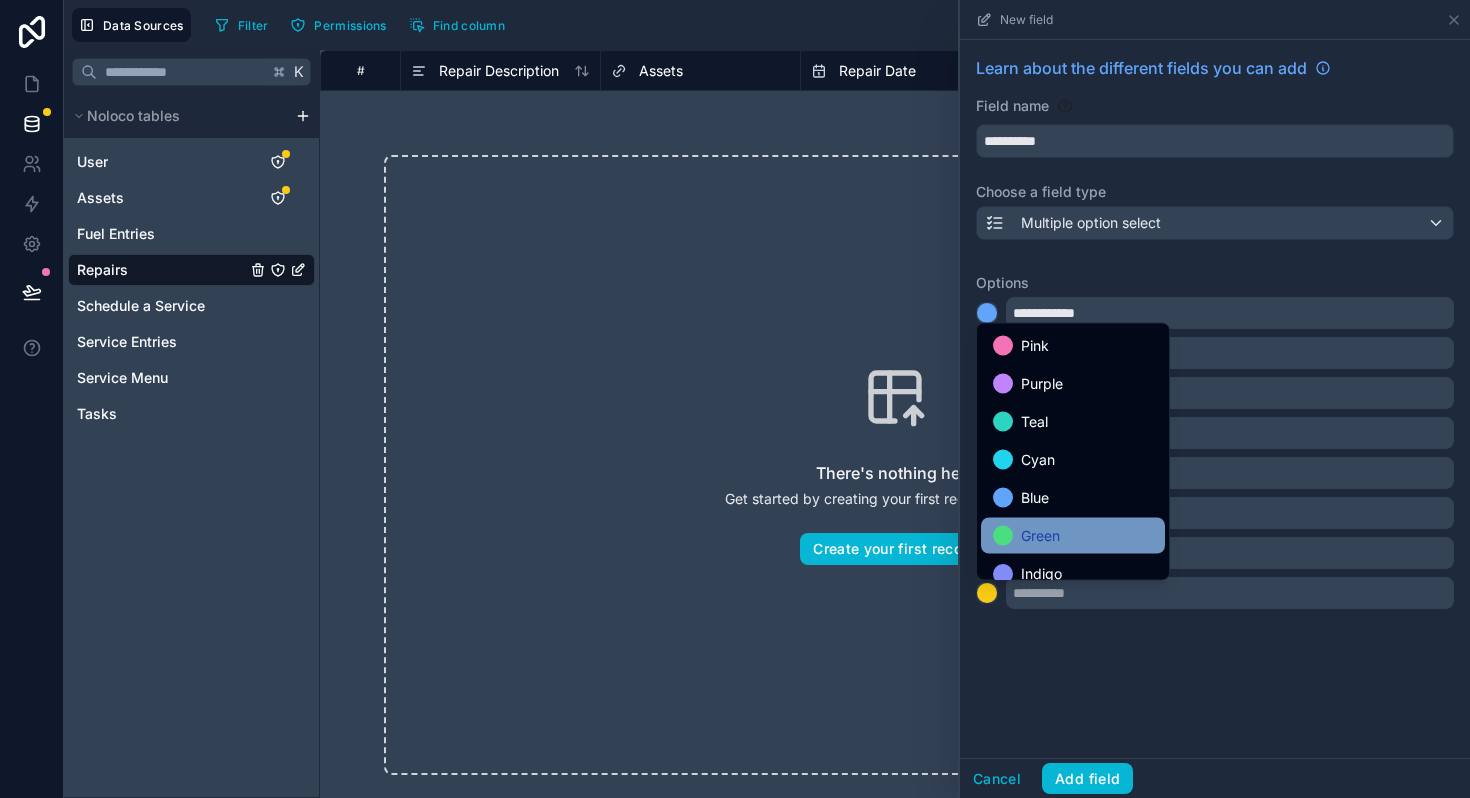 click at bounding box center (1003, 536) 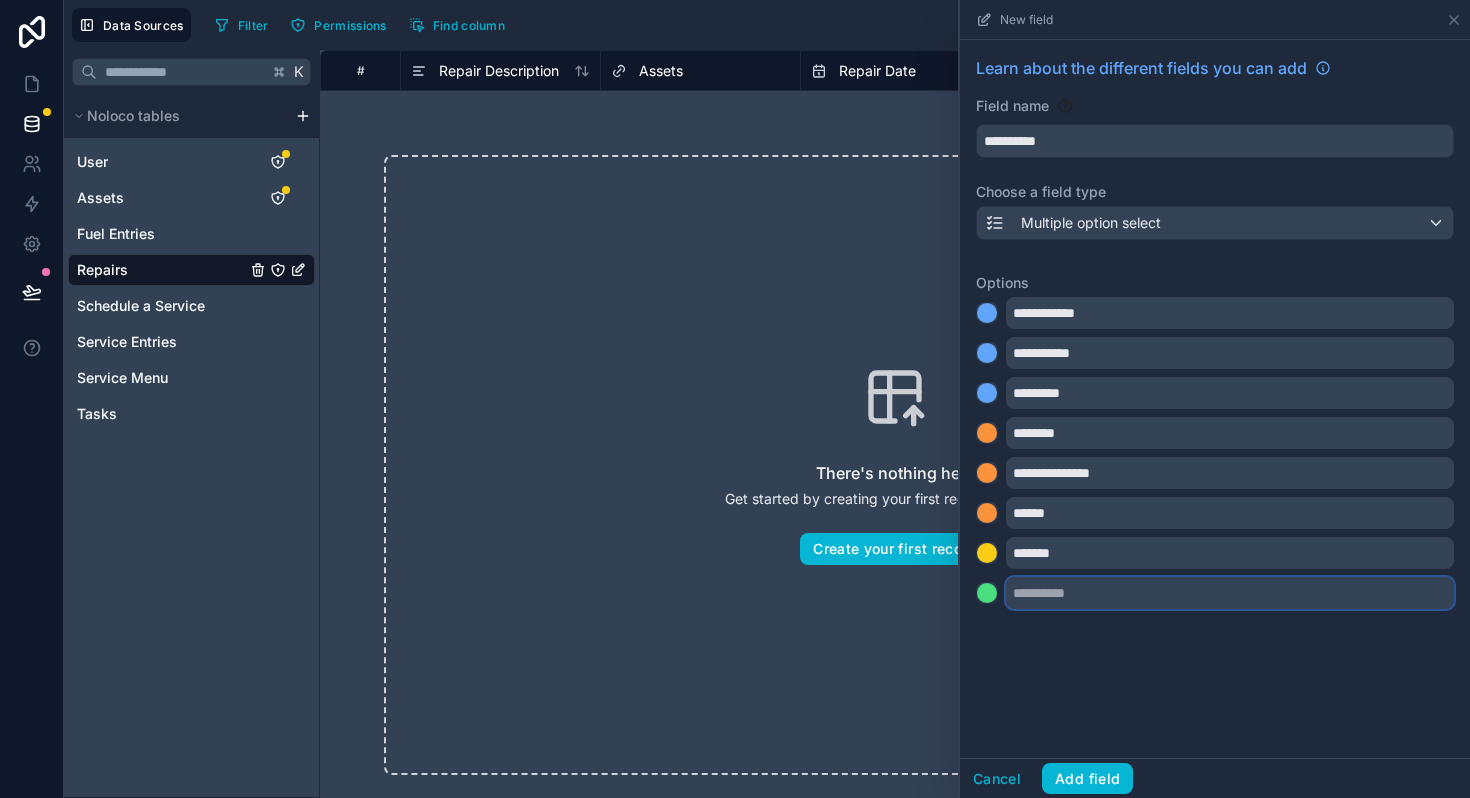 click at bounding box center (1230, 593) 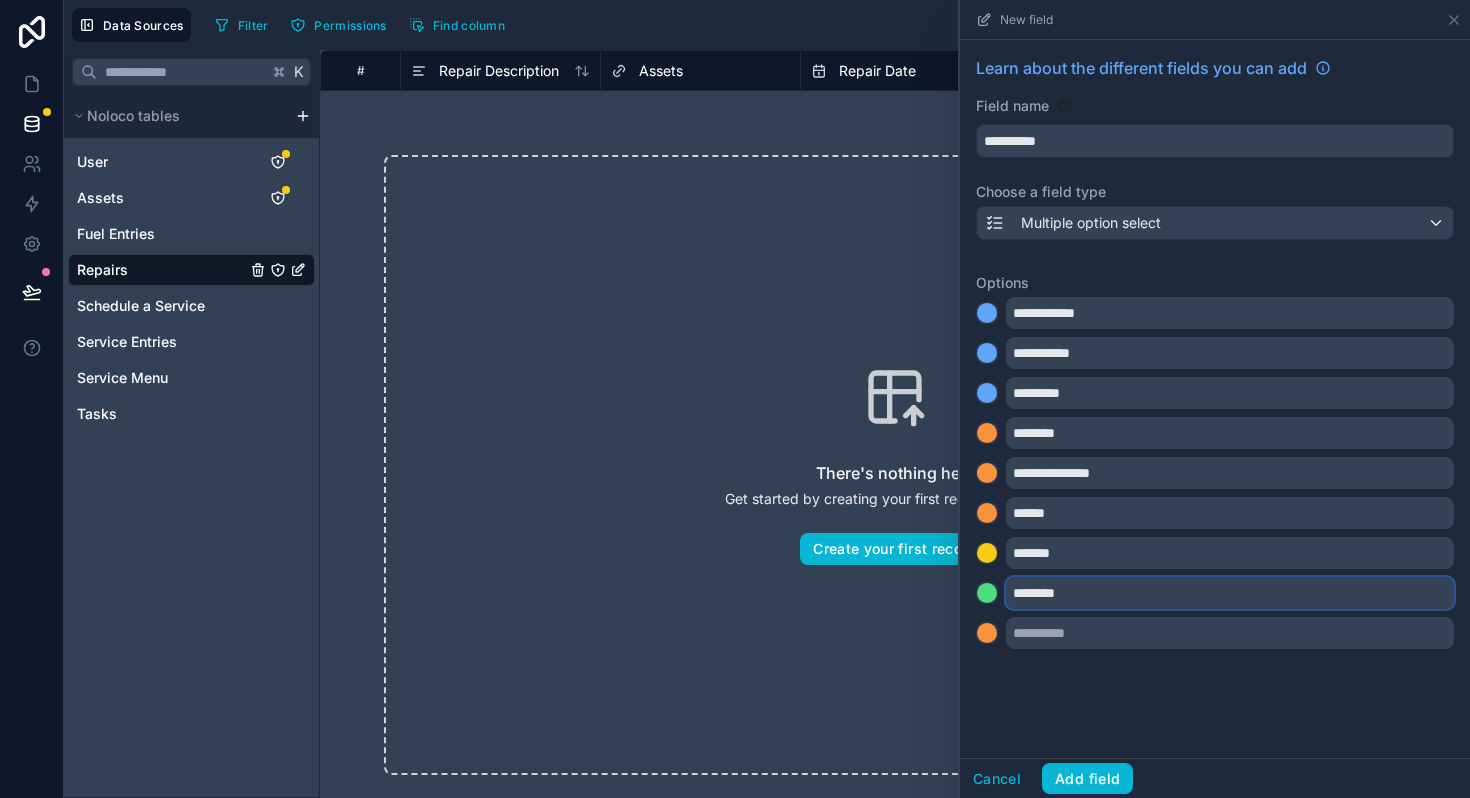 type on "********" 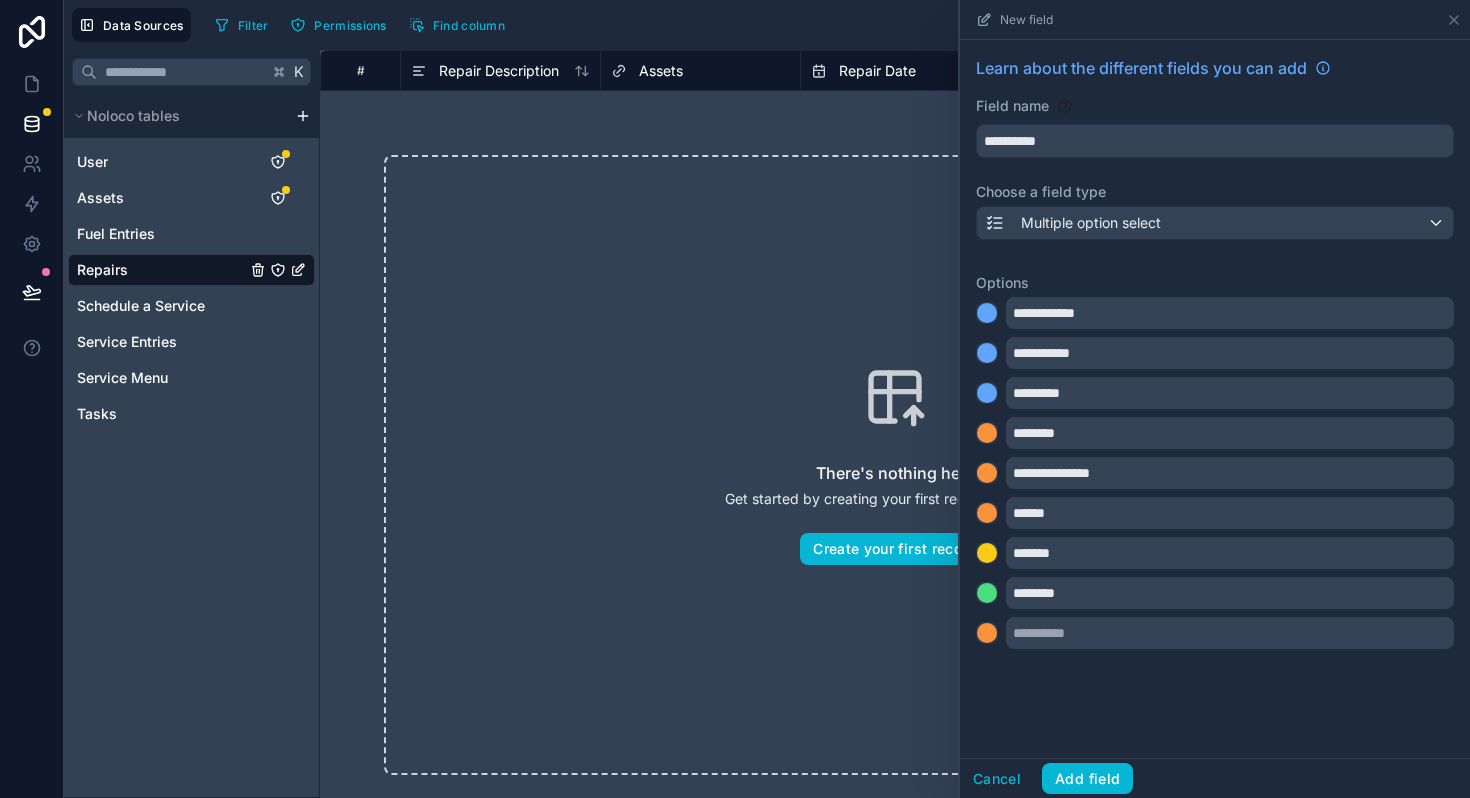 click on "**********" at bounding box center [1215, 399] 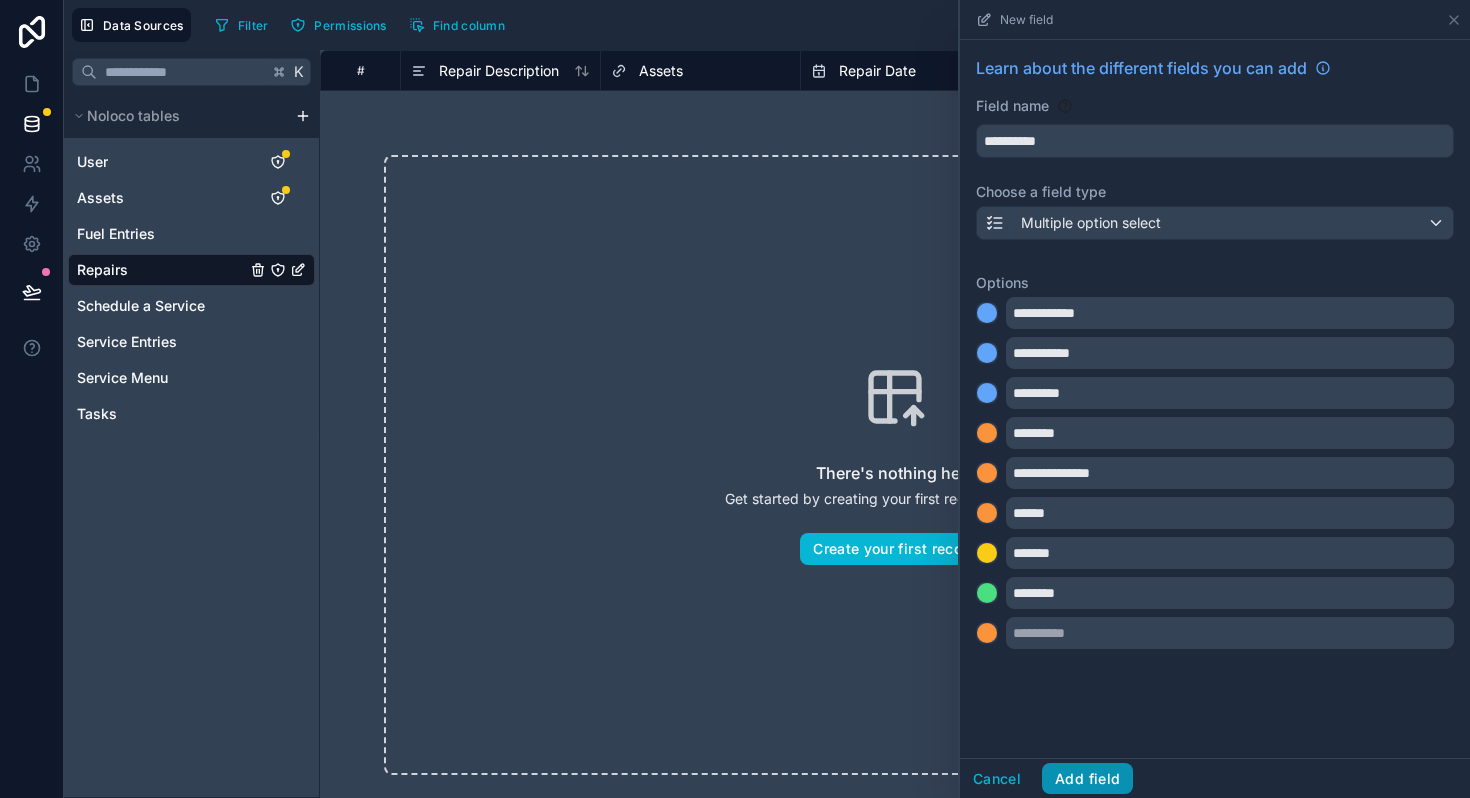 click on "Add field" at bounding box center [1087, 779] 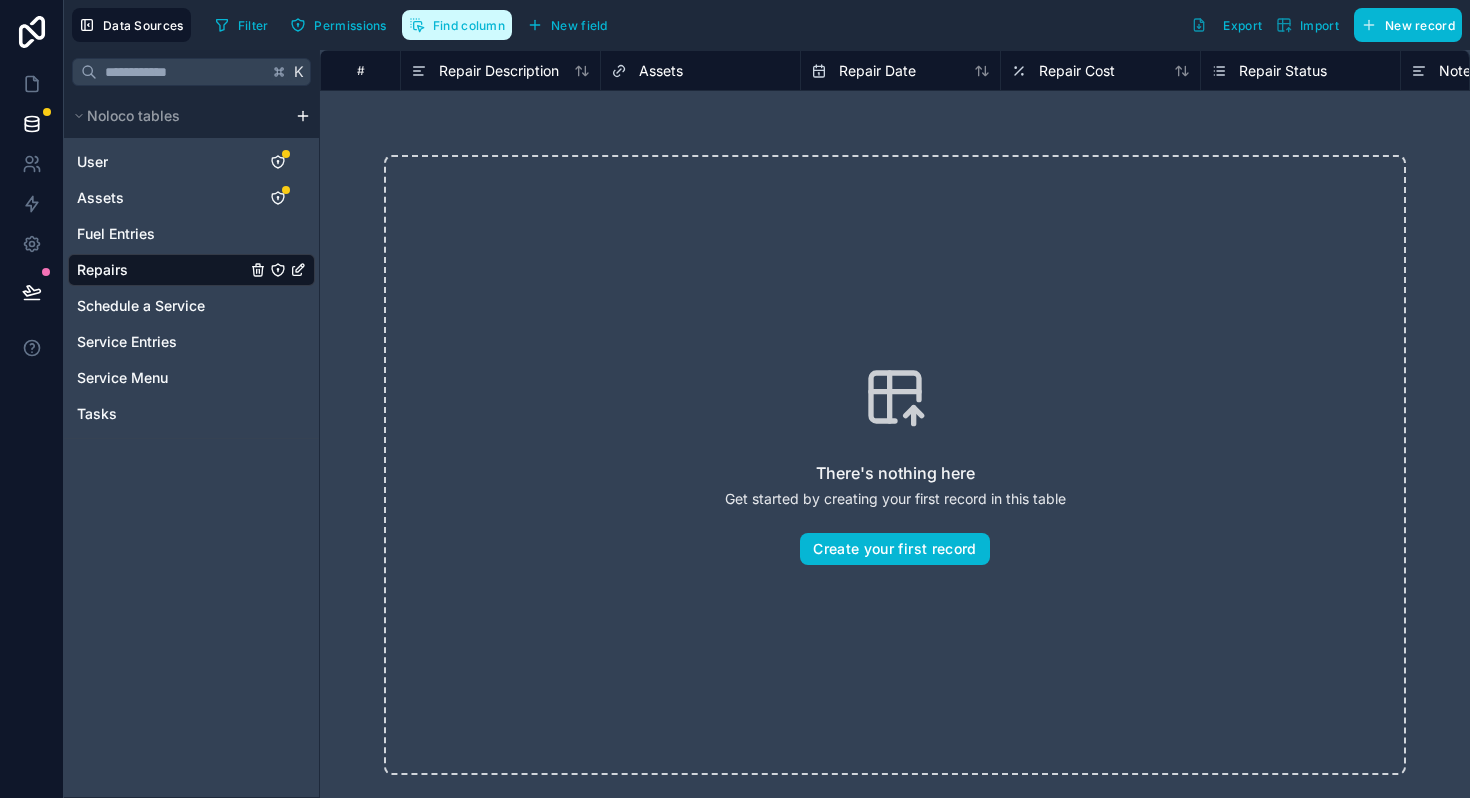 click on "Find column" at bounding box center (469, 25) 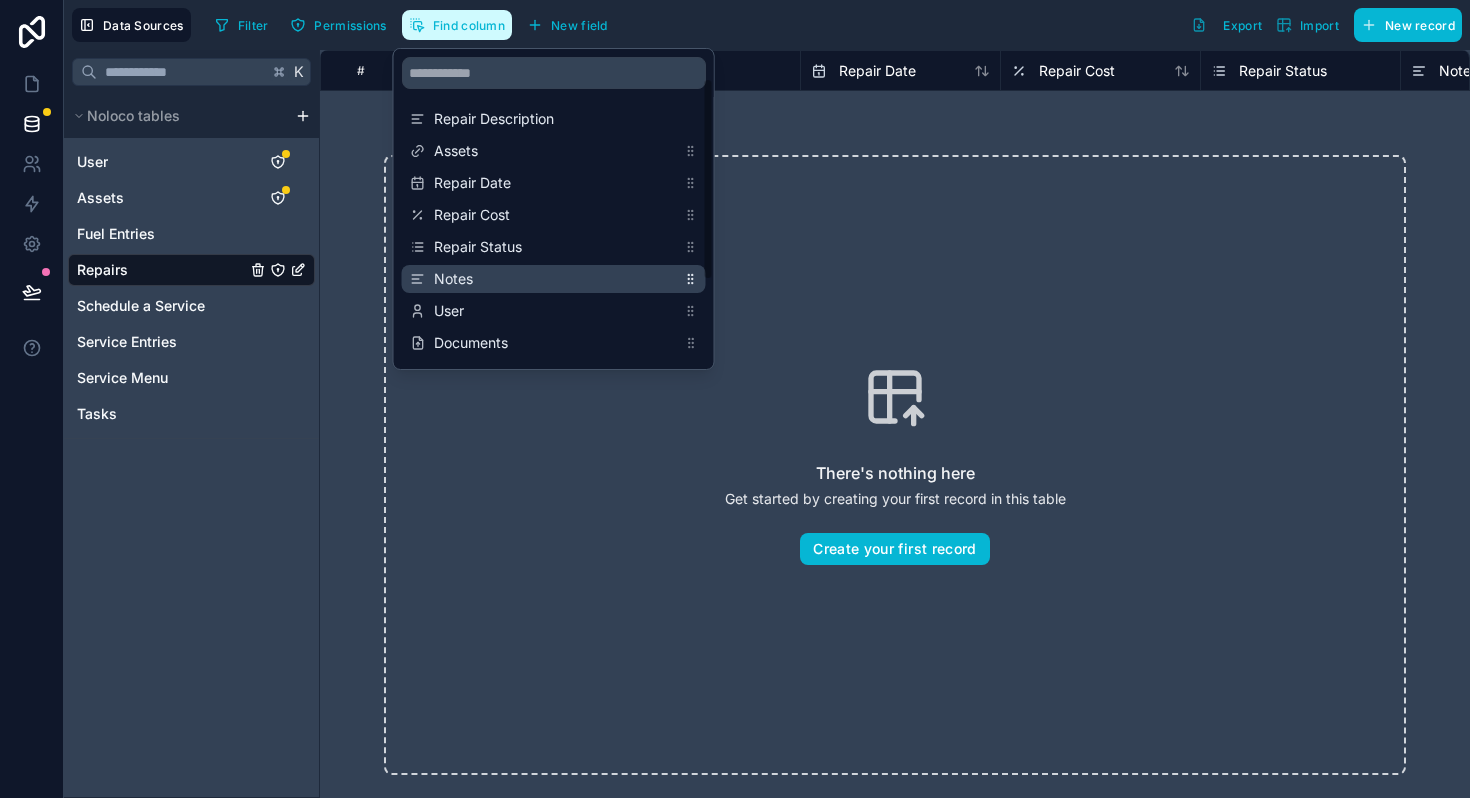 scroll, scrollTop: 84, scrollLeft: 0, axis: vertical 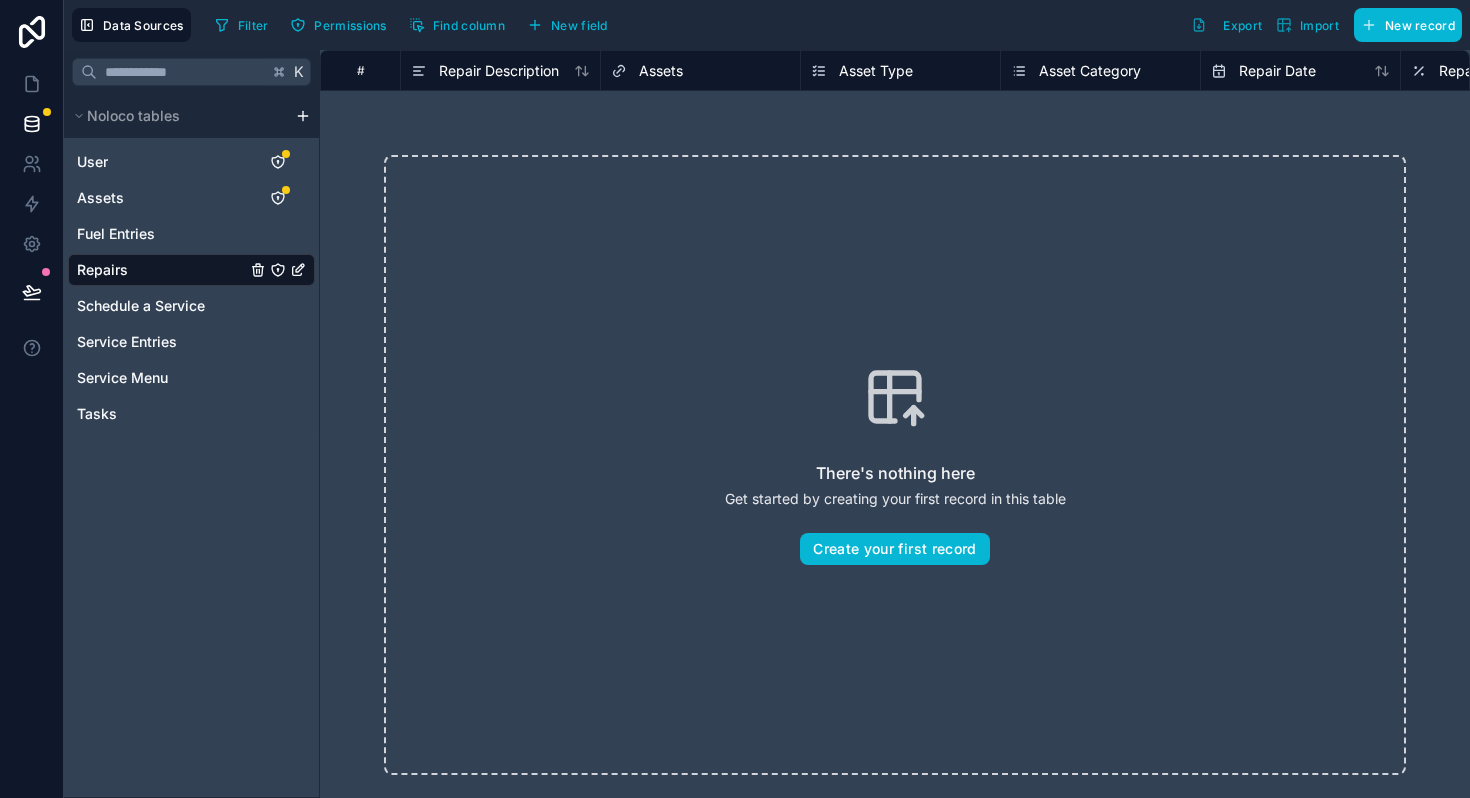 click on "K Noloco tables User Assets Fuel Entries Repairs Schedule a Service Service Entries Service Menu Tasks" at bounding box center [192, 424] 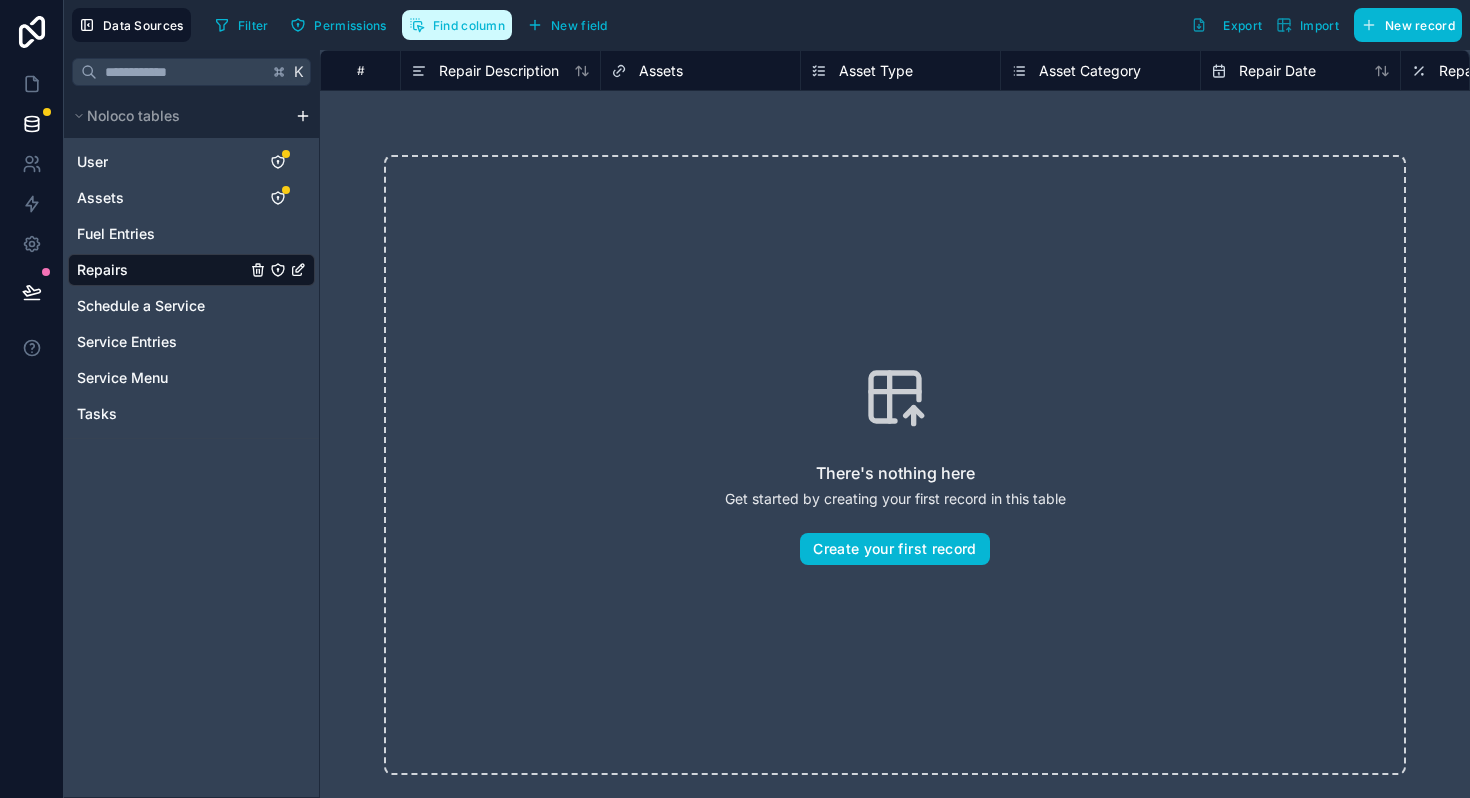 click on "Find column" at bounding box center (469, 25) 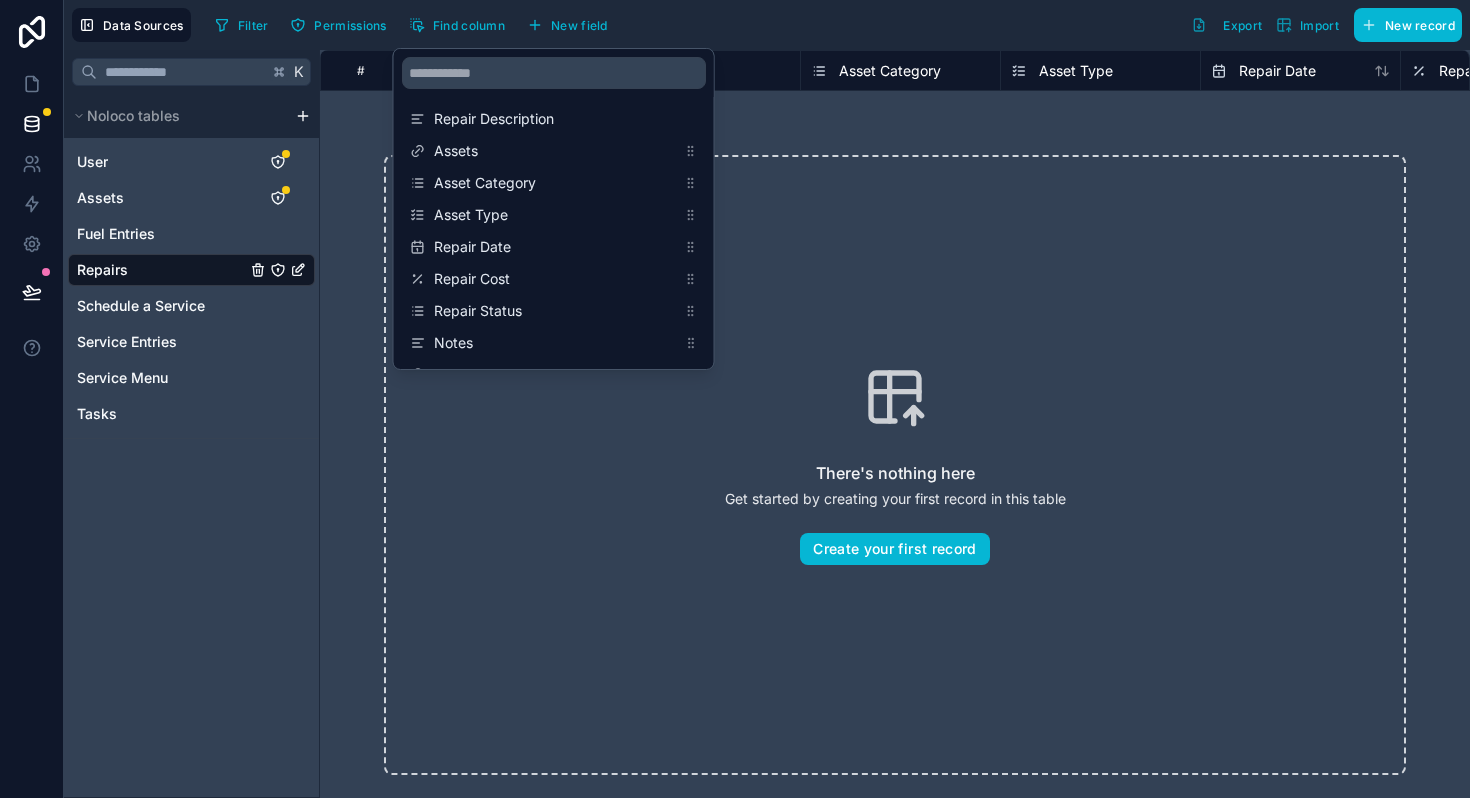 click on "K Noloco tables User Assets Fuel Entries Repairs Schedule a Service Service Entries Service Menu Tasks" at bounding box center (192, 424) 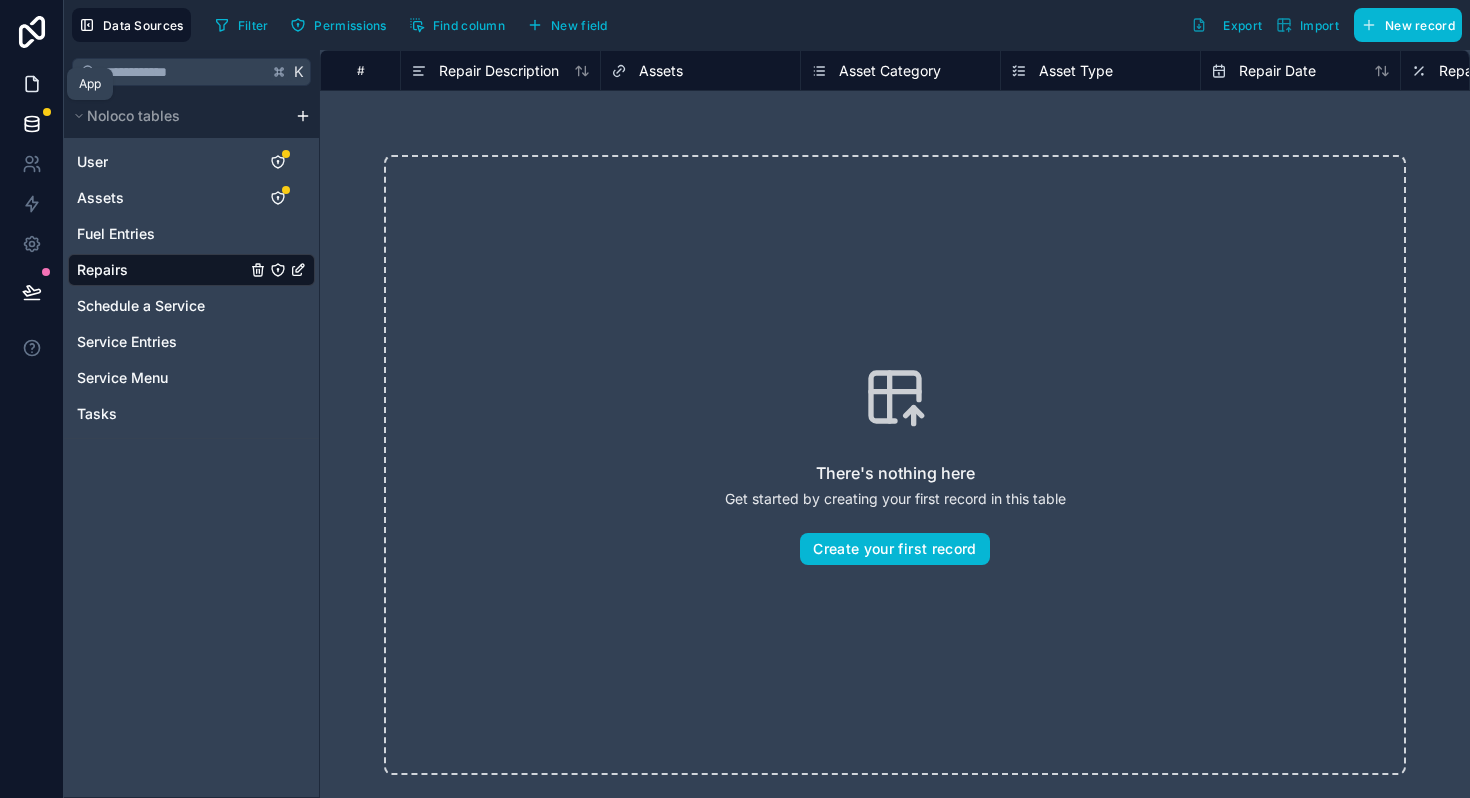 click 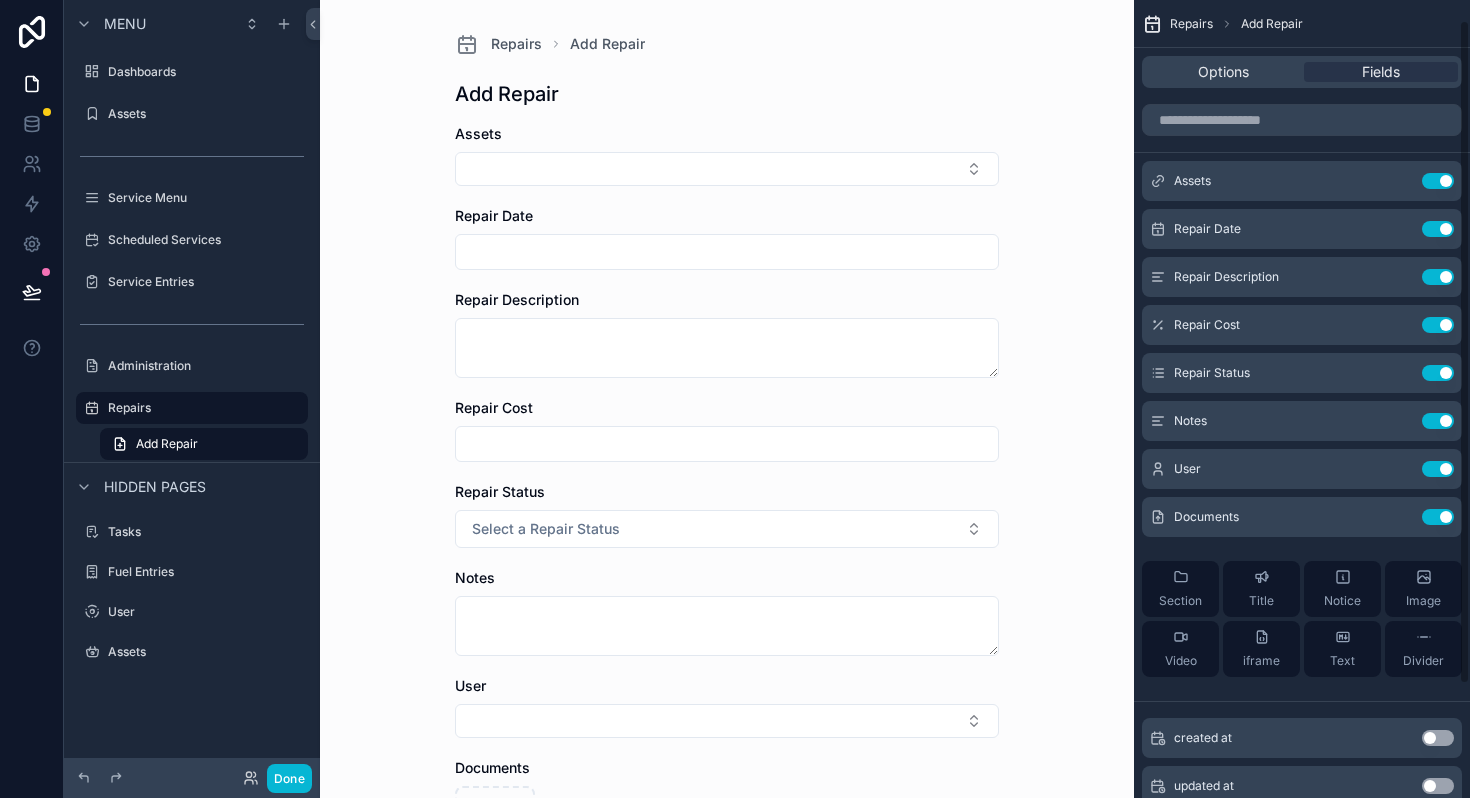 scroll, scrollTop: 160, scrollLeft: 0, axis: vertical 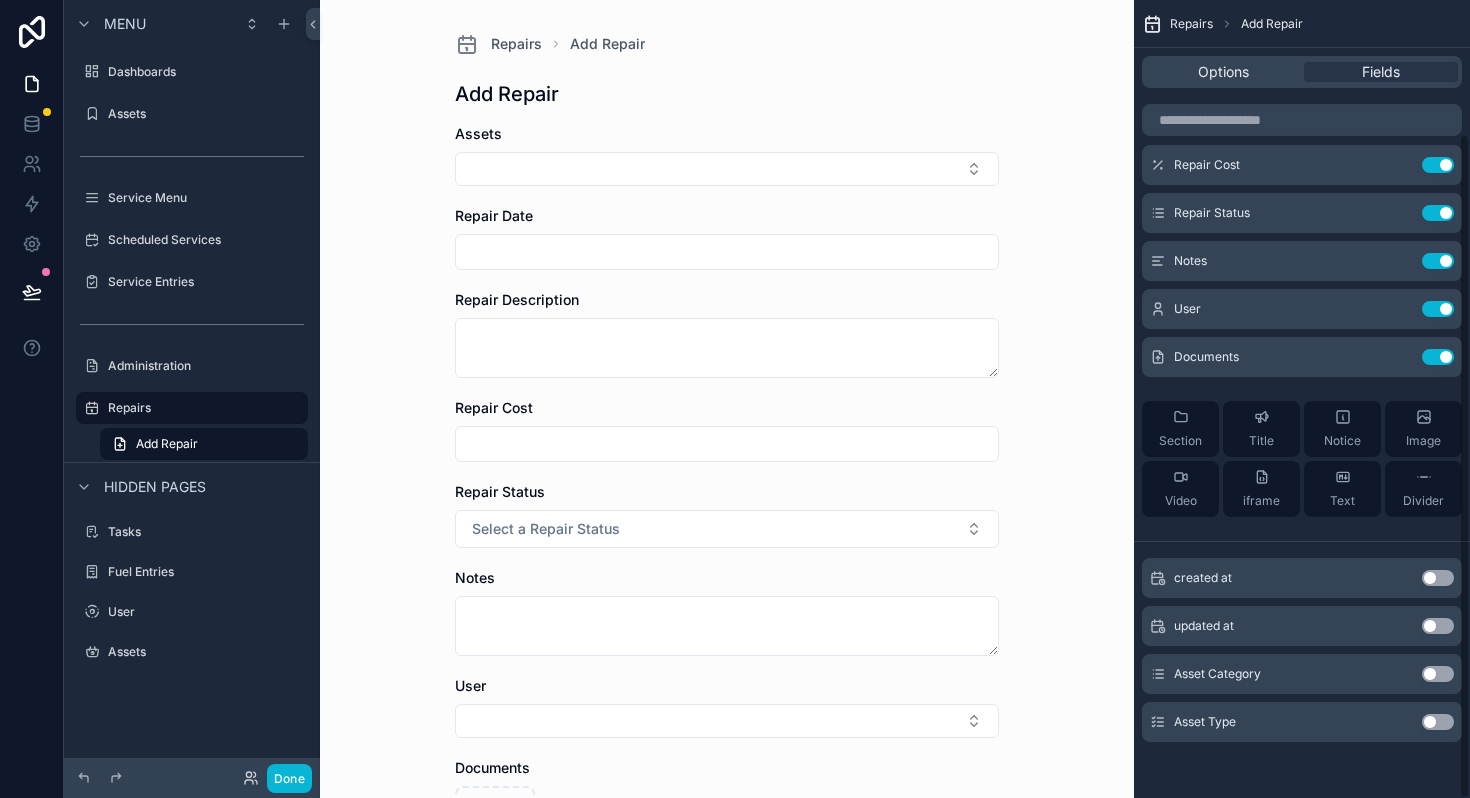 click on "Asset Category Use setting" at bounding box center (1302, 674) 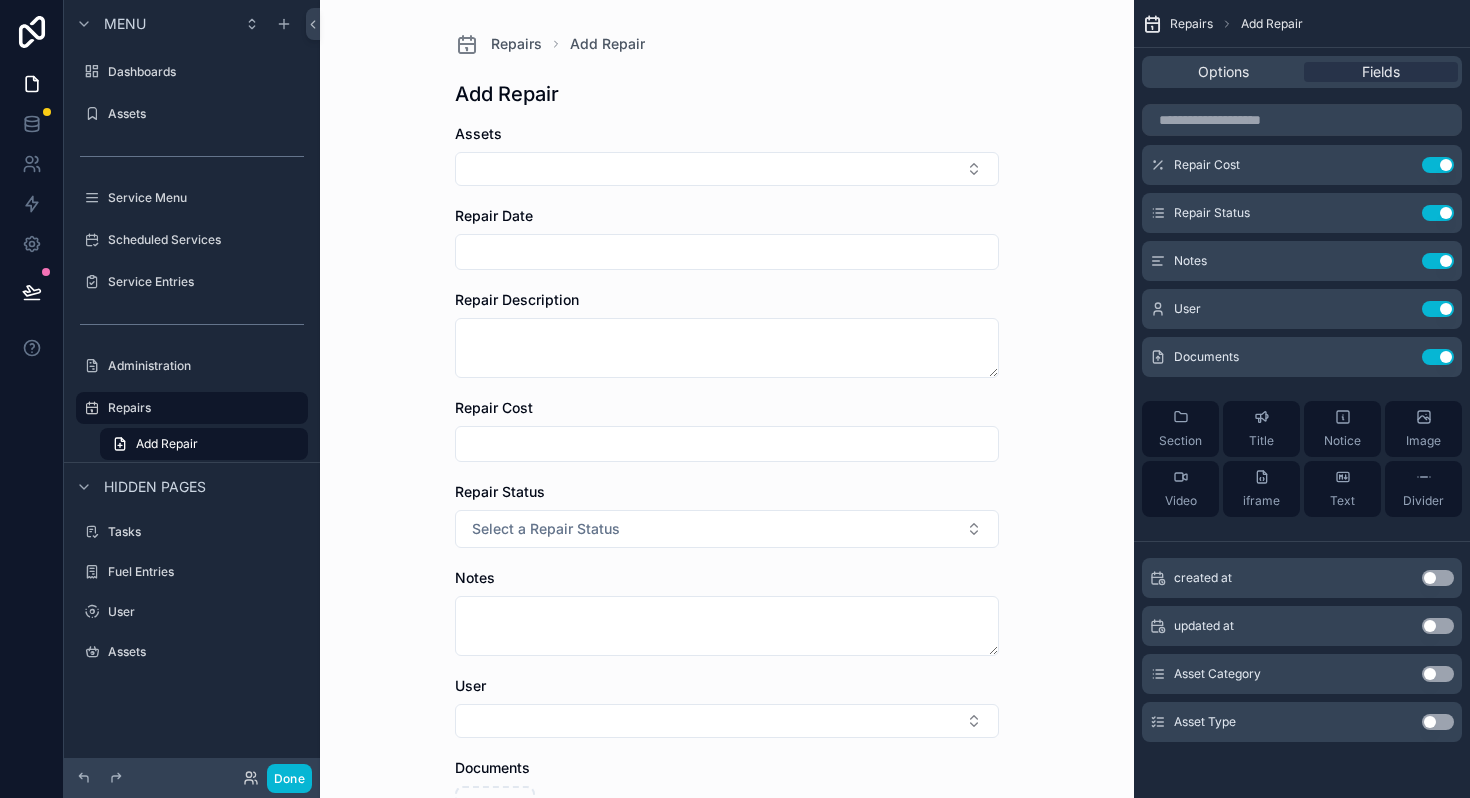 click on "Use setting" at bounding box center (1438, 674) 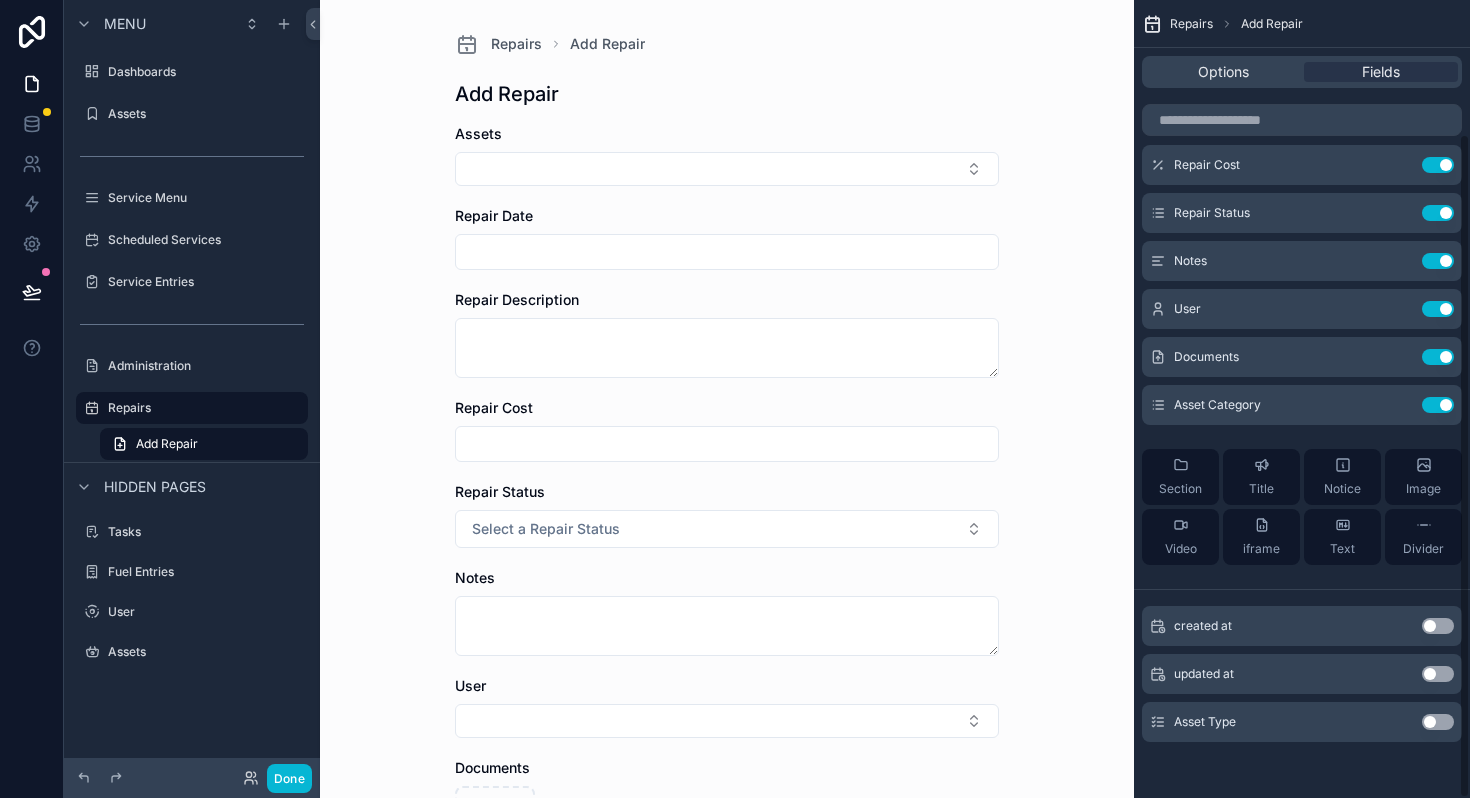 click on "Use setting" at bounding box center (1438, 722) 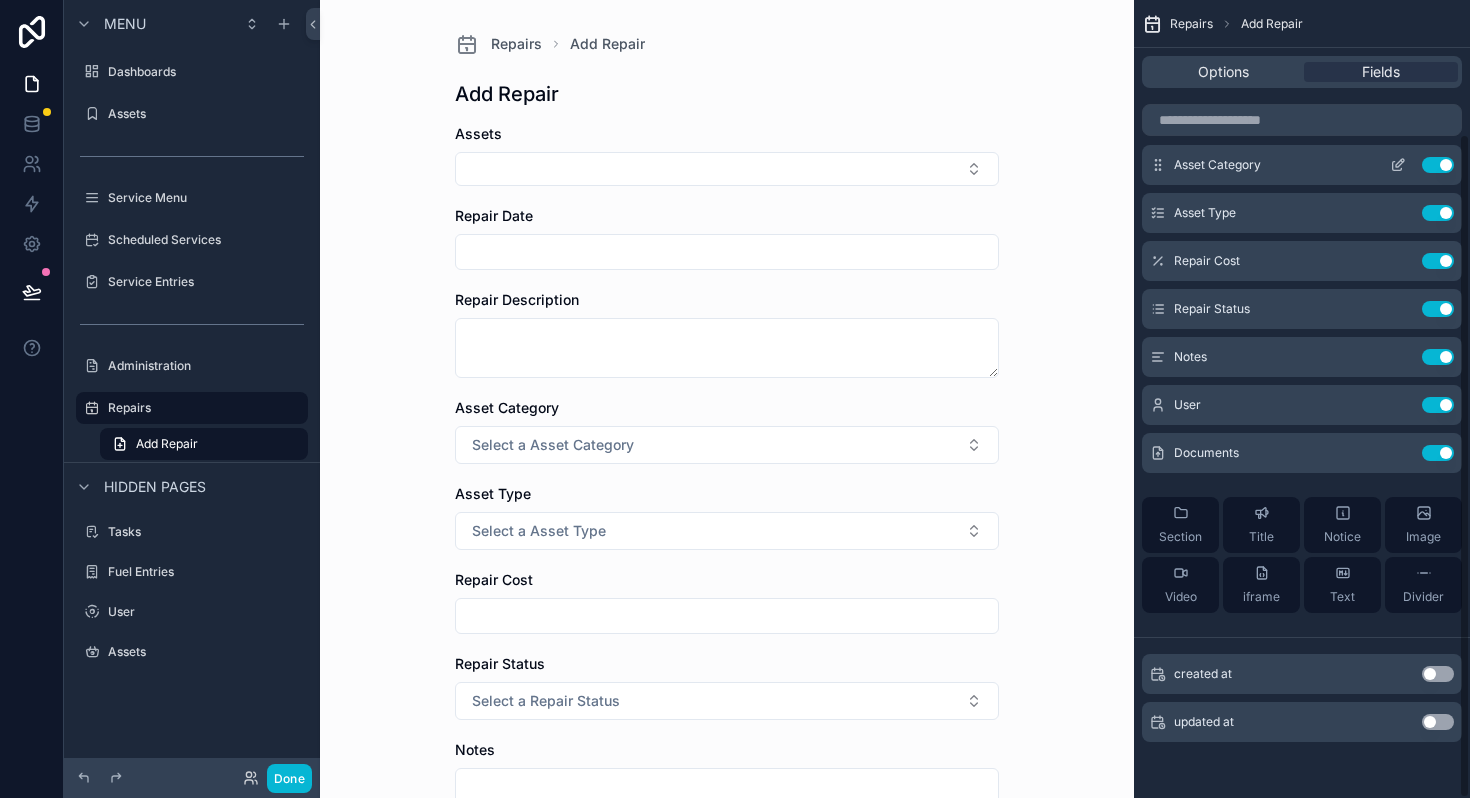 click 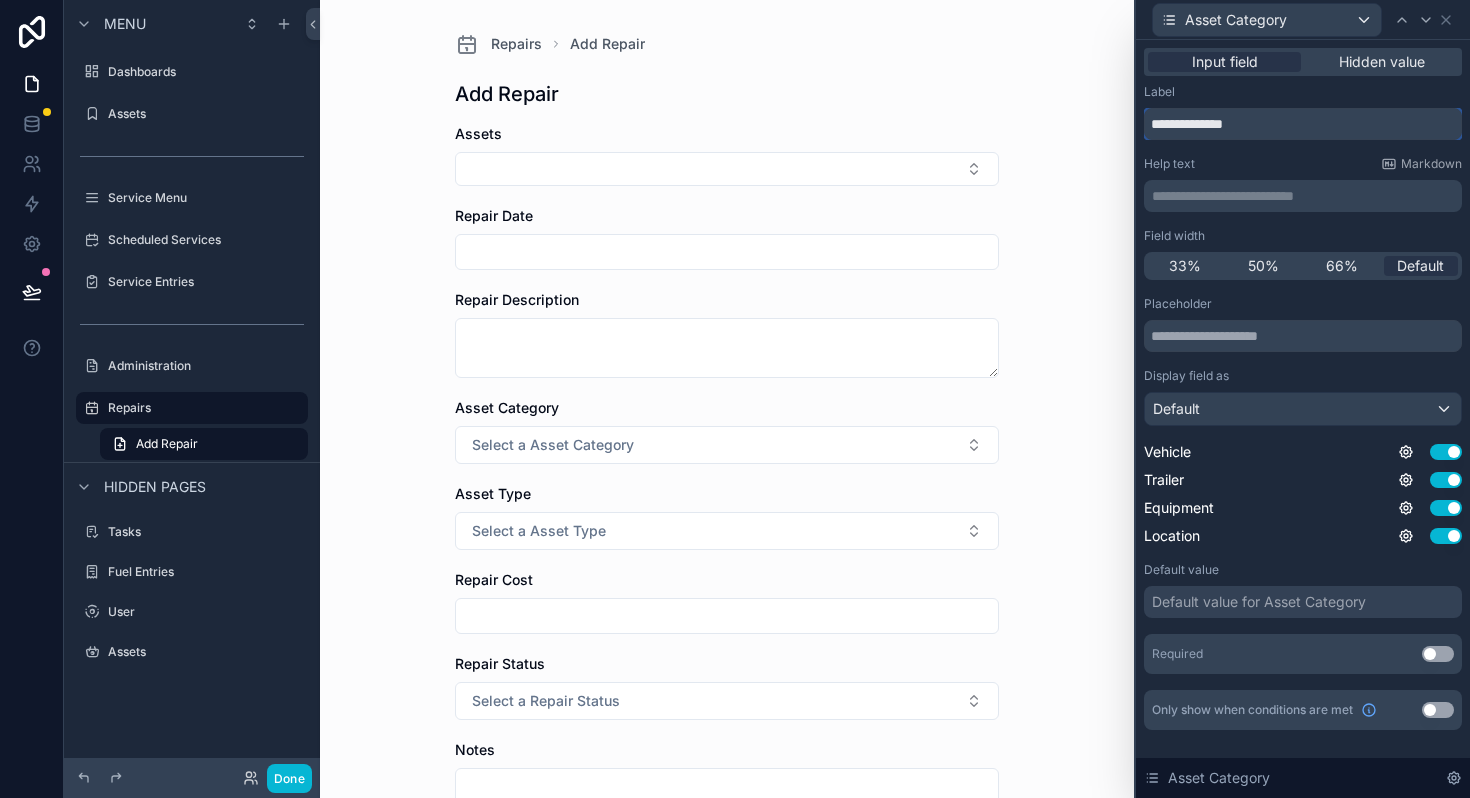 drag, startPoint x: 1287, startPoint y: 123, endPoint x: 1013, endPoint y: 133, distance: 274.18243 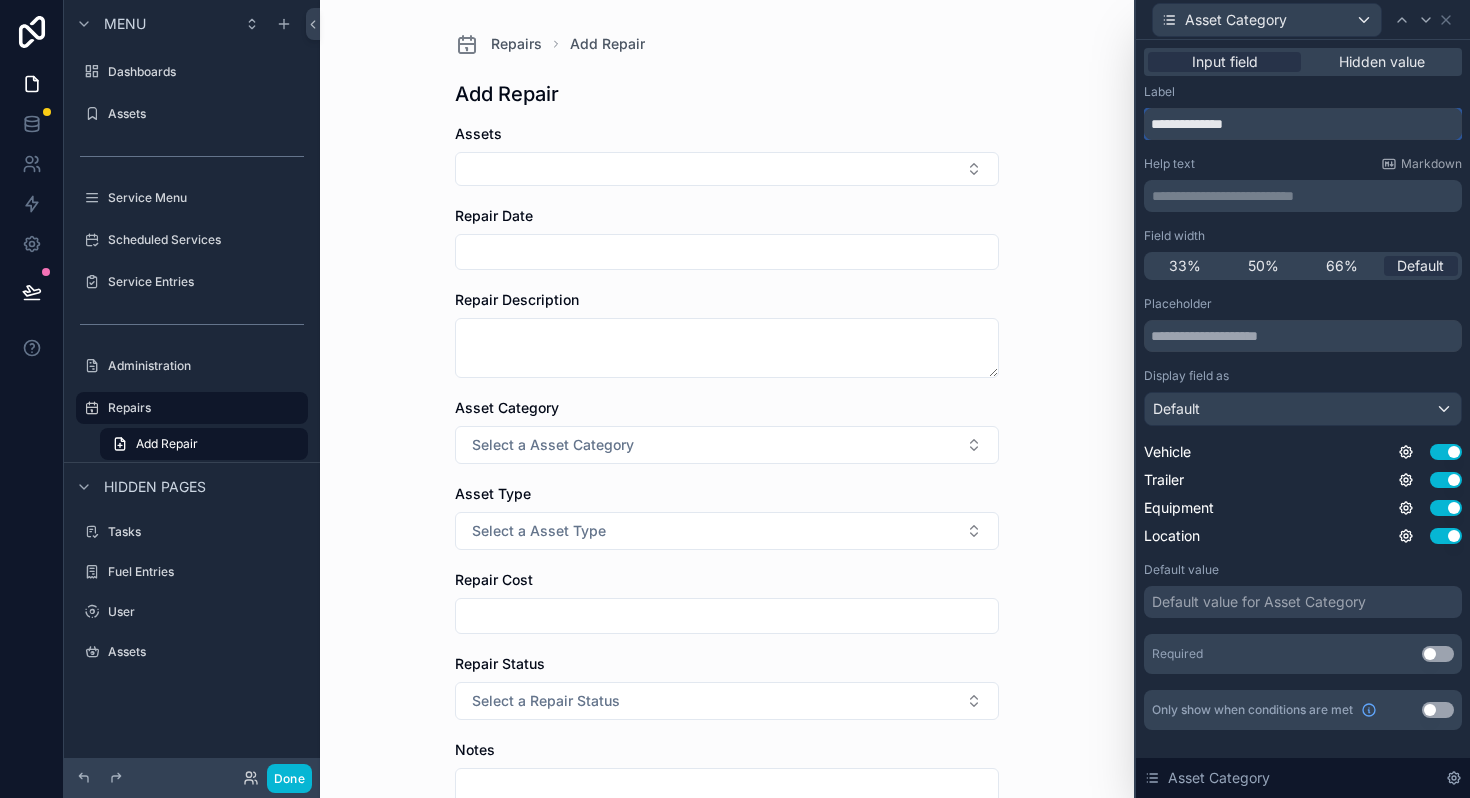click on "**********" at bounding box center [735, 399] 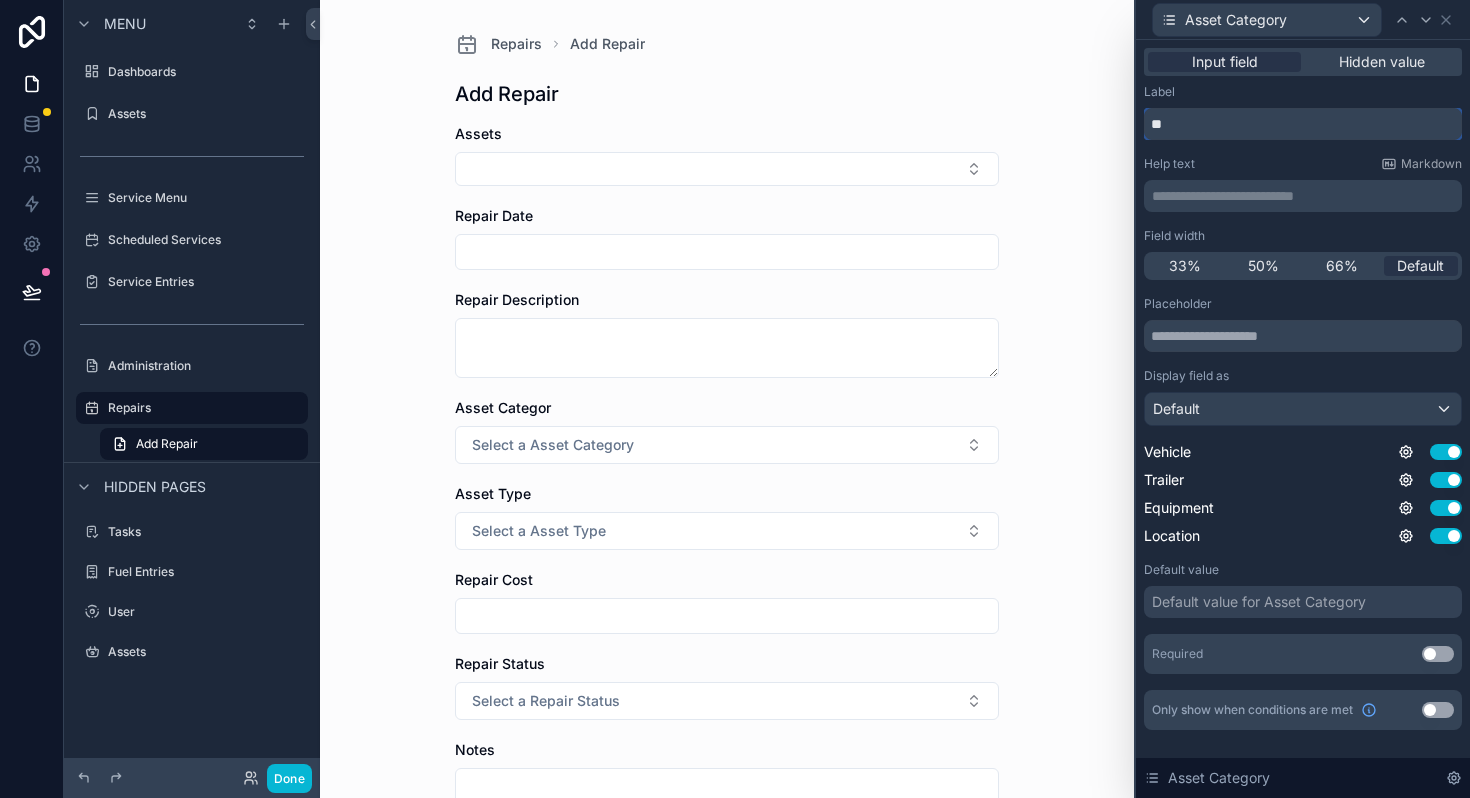 type on "*" 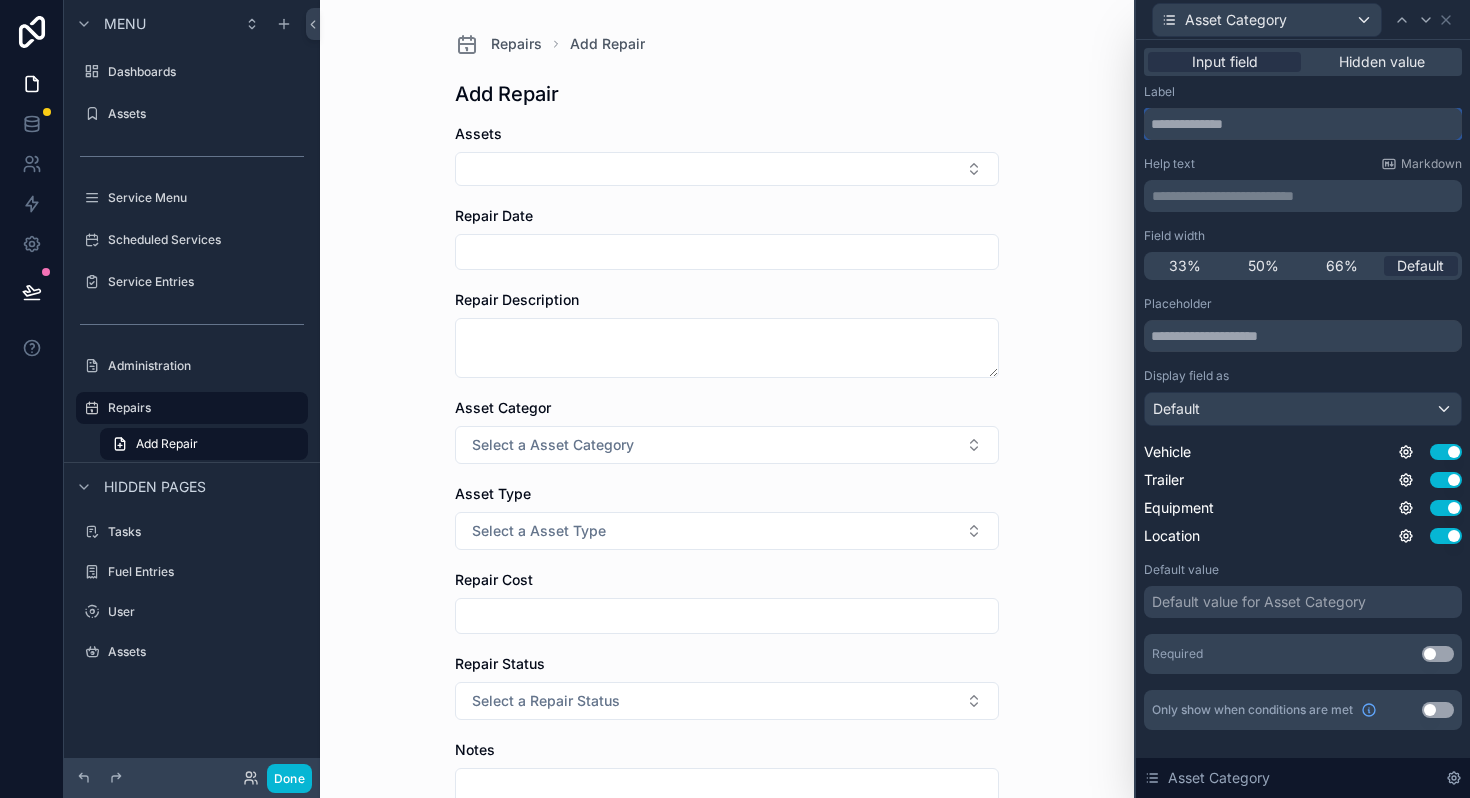 type 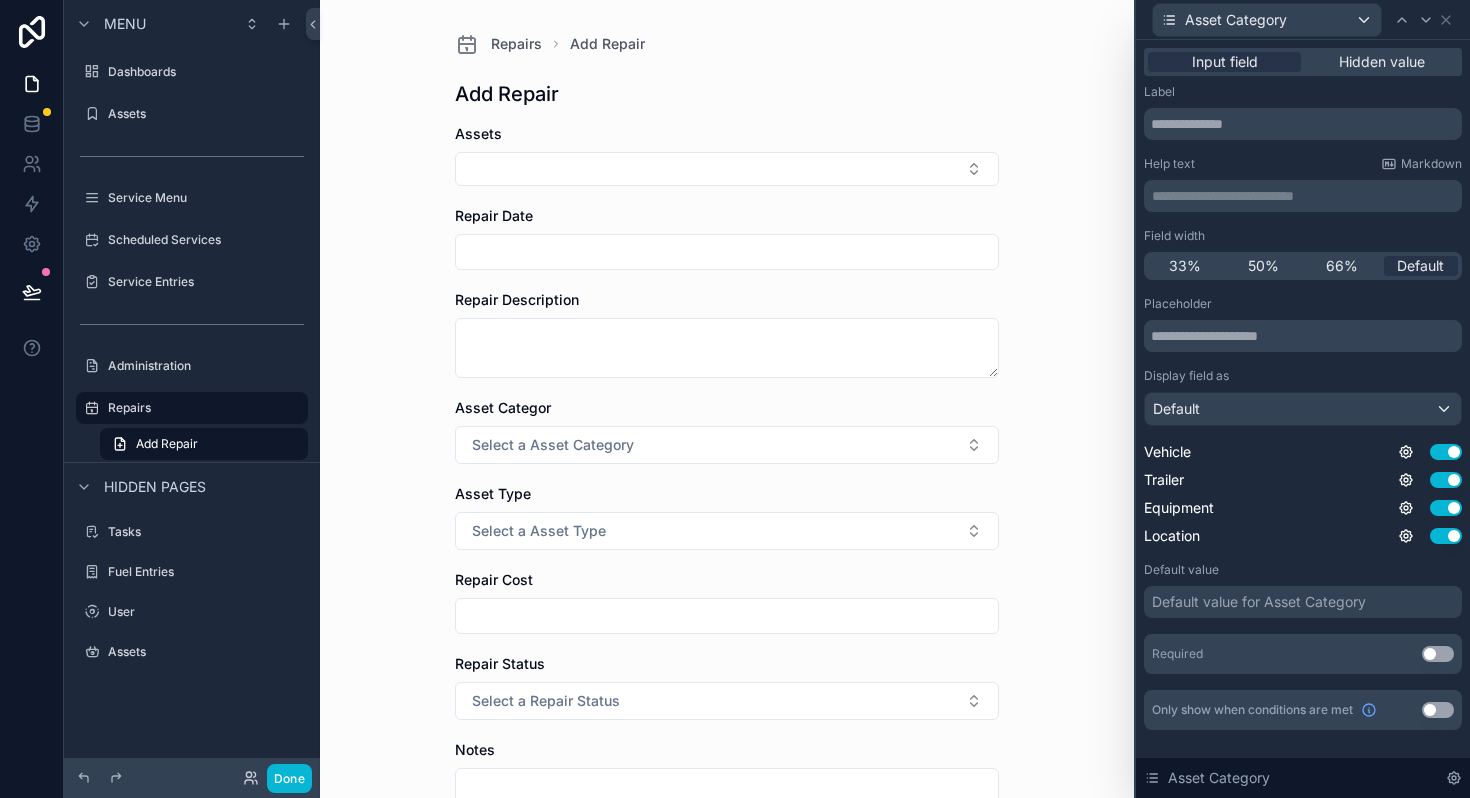 click on "**********" at bounding box center [1305, 196] 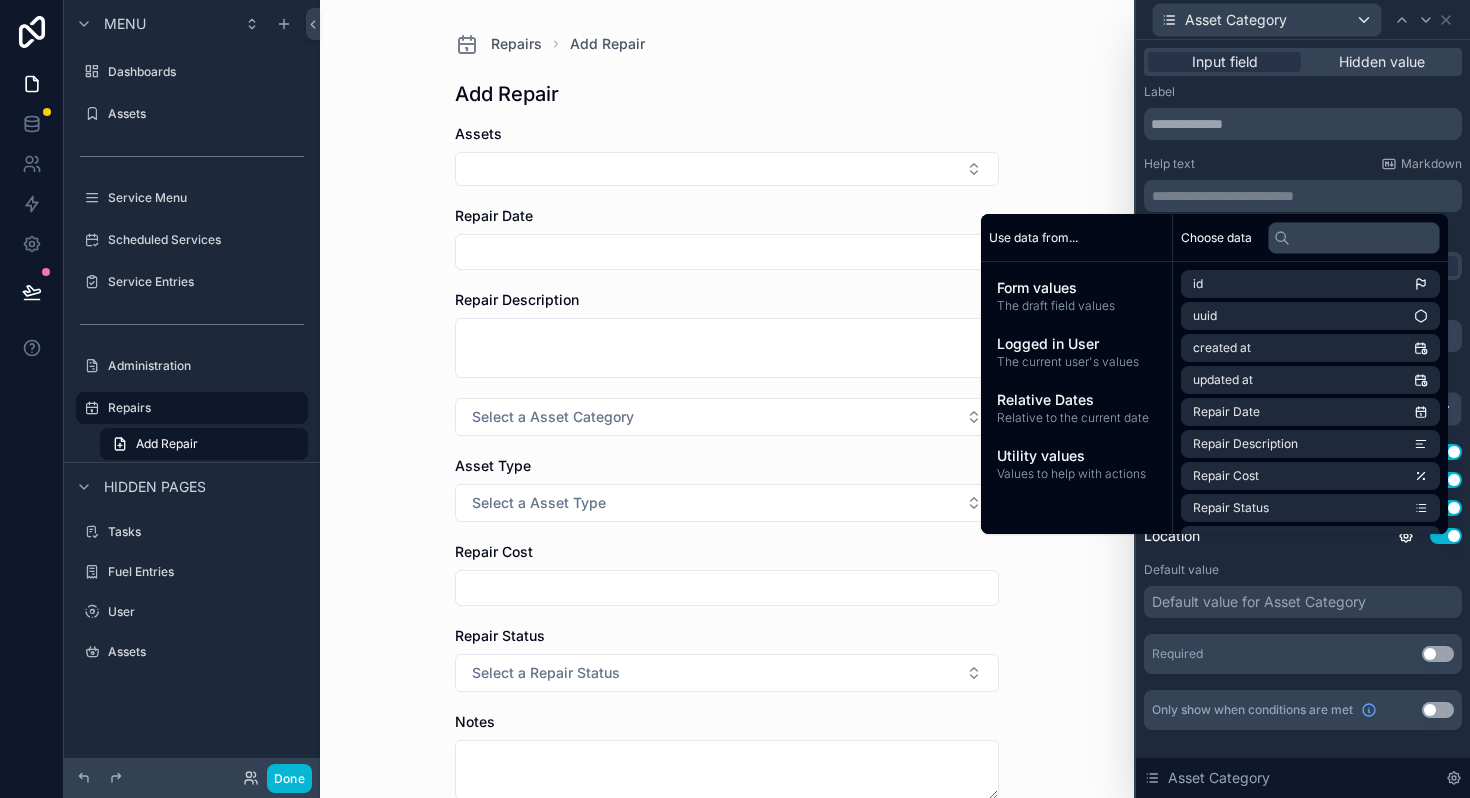 type 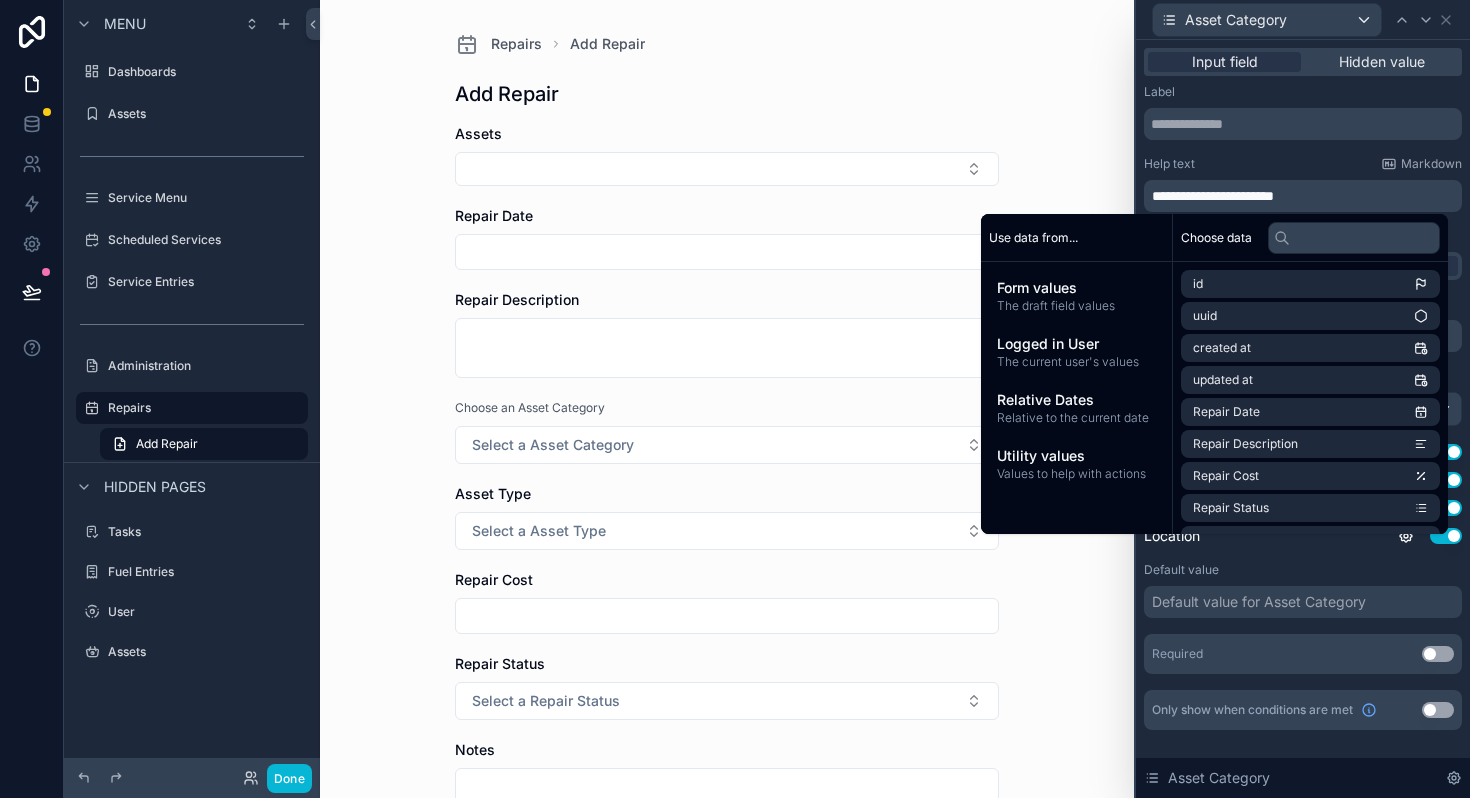 click on "Repairs Add Repair Add Repair Assets Repair Date Repair Description Choose an Asset Category Select a Asset Category Asset Type Select a Asset Type Repair Cost Repair Status Select a Repair Status Notes User Documents Save" at bounding box center [727, 399] 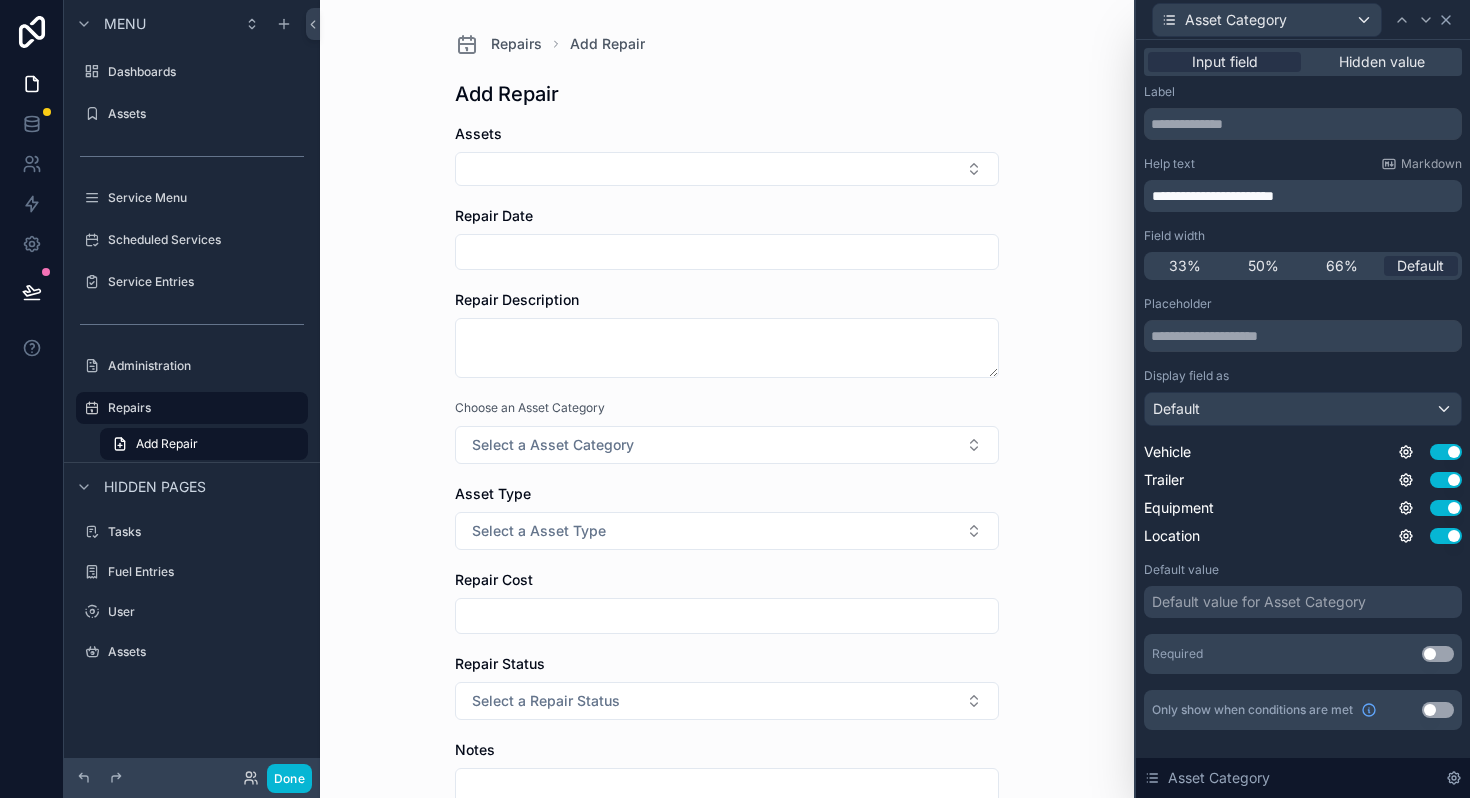 click 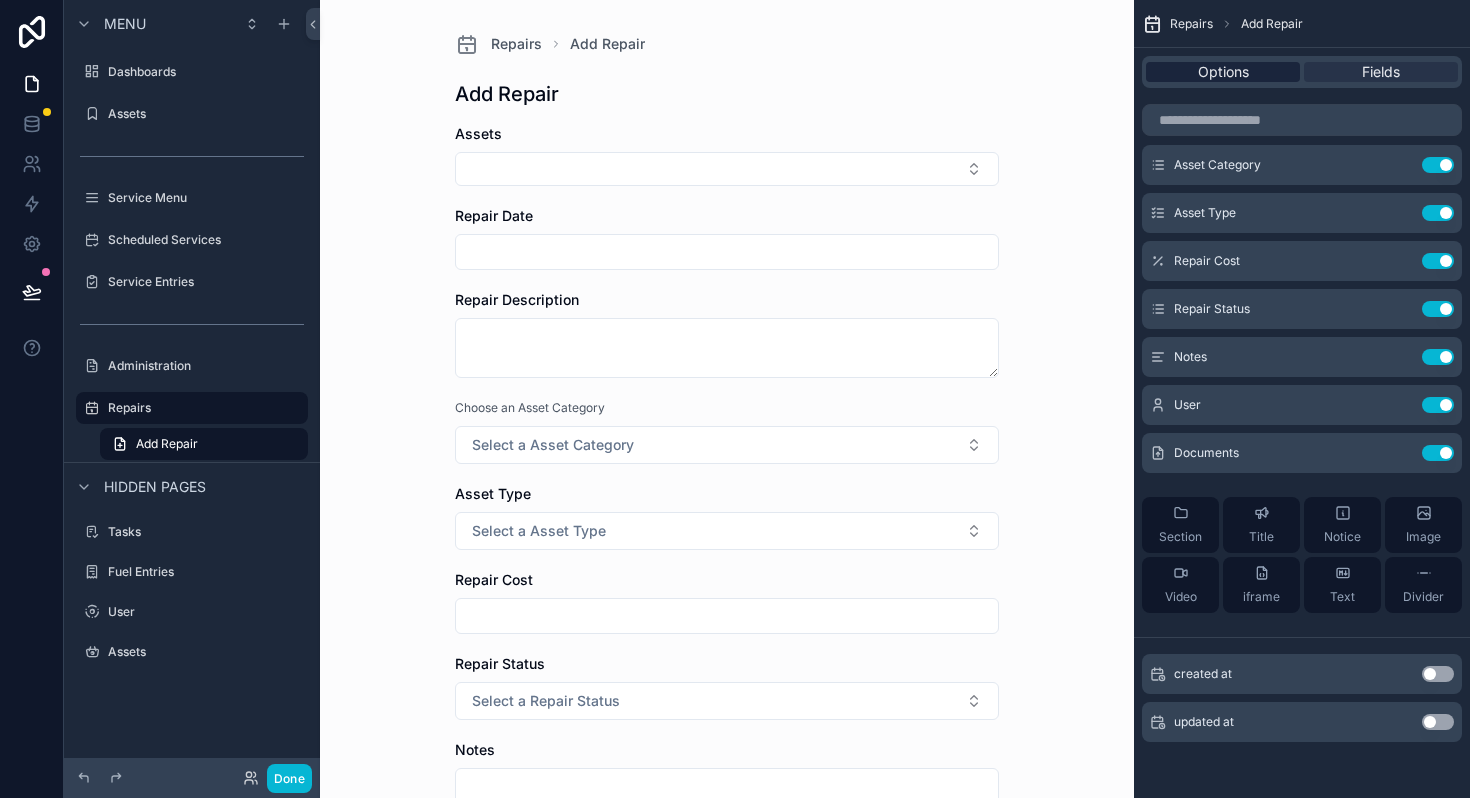 click on "Options" at bounding box center [1223, 72] 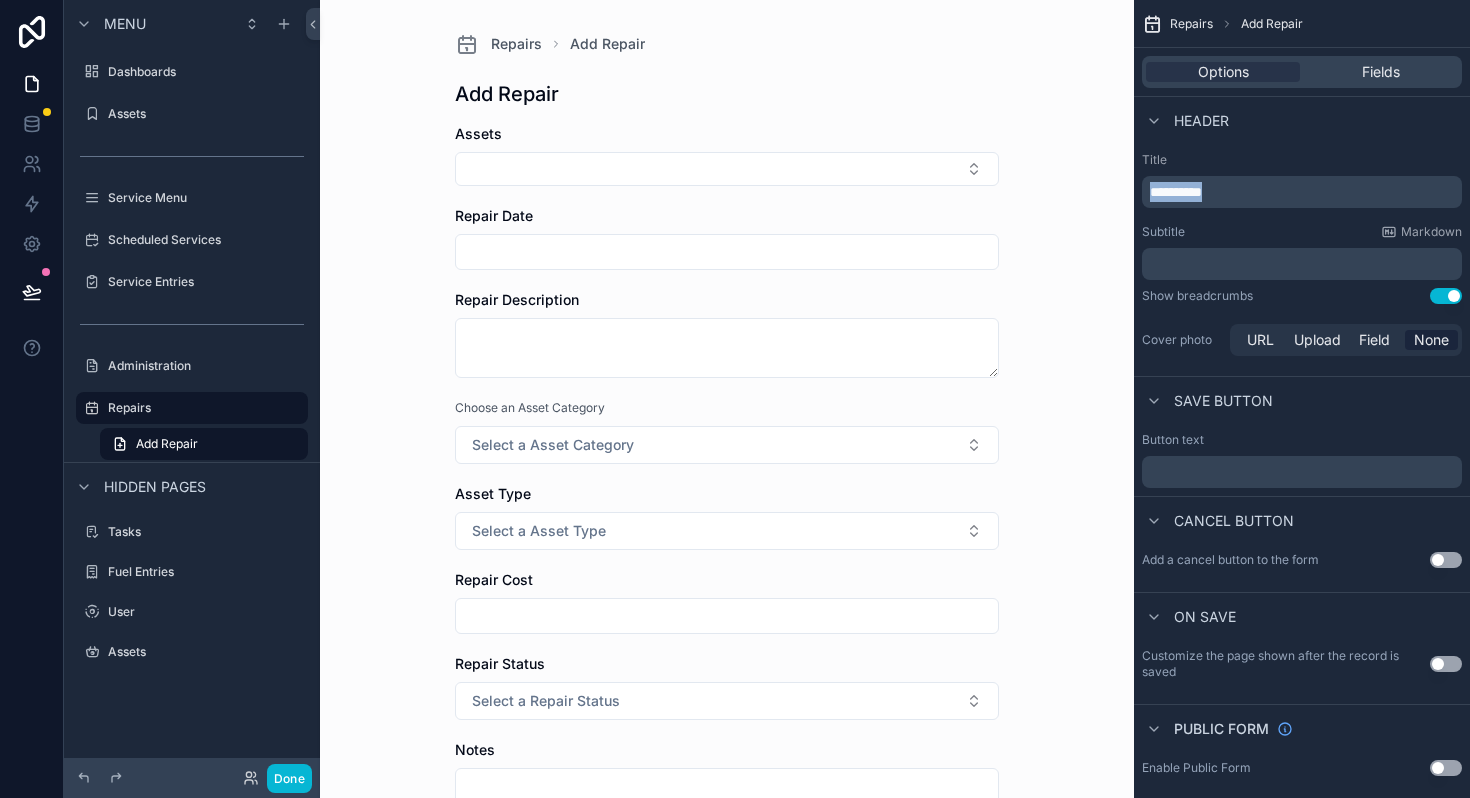 drag, startPoint x: 1242, startPoint y: 194, endPoint x: 1094, endPoint y: 192, distance: 148.01352 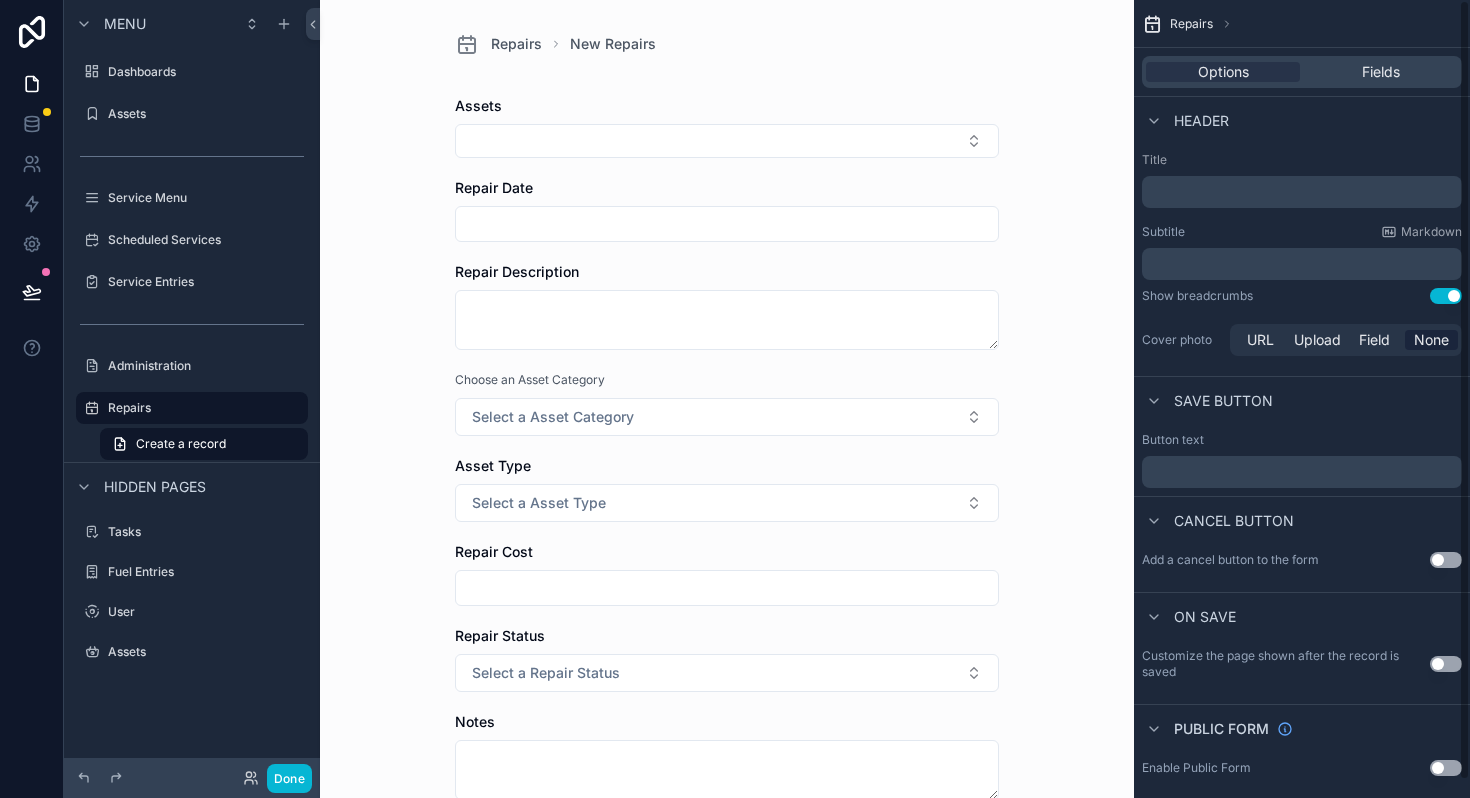 click on "﻿" at bounding box center (1304, 264) 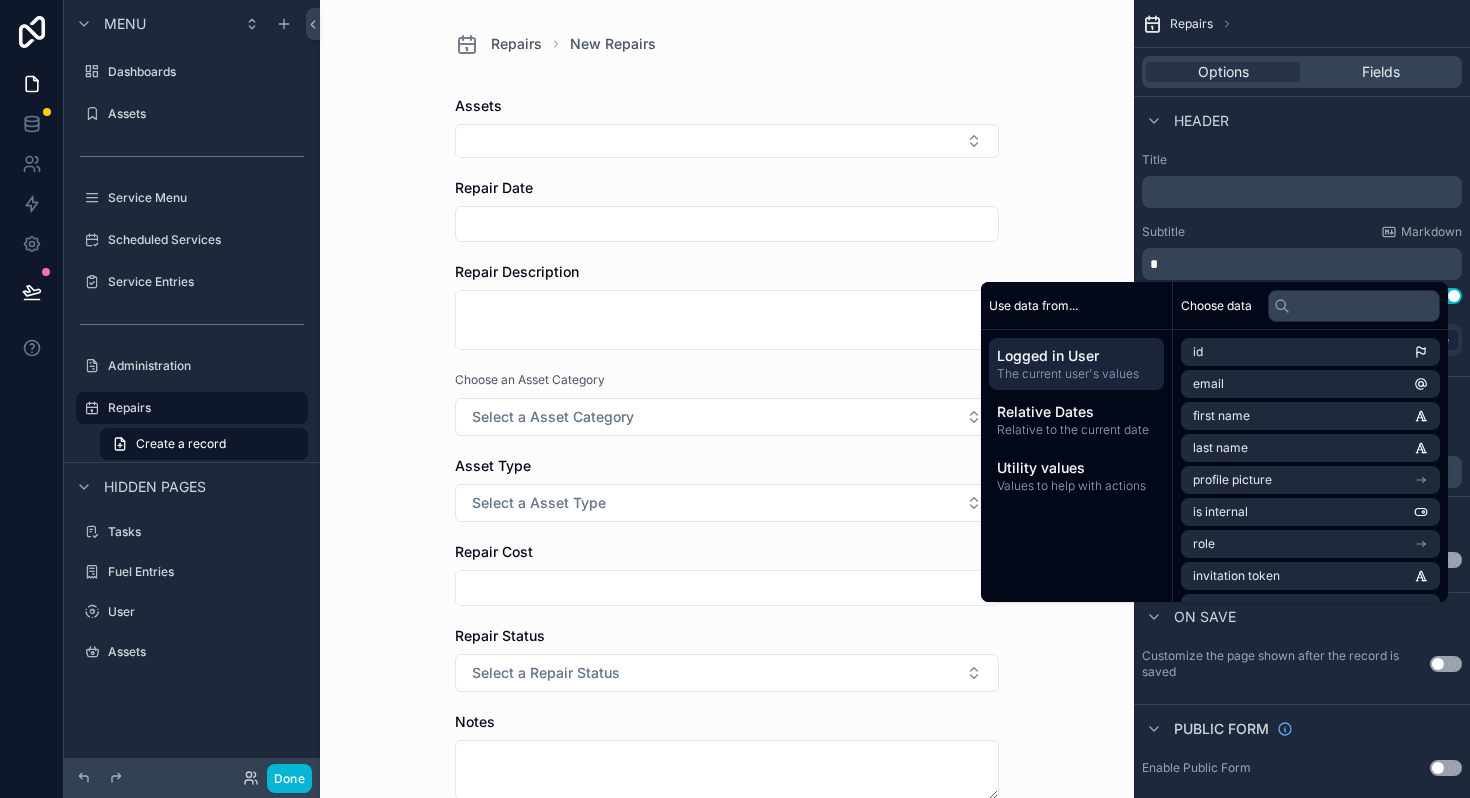 type 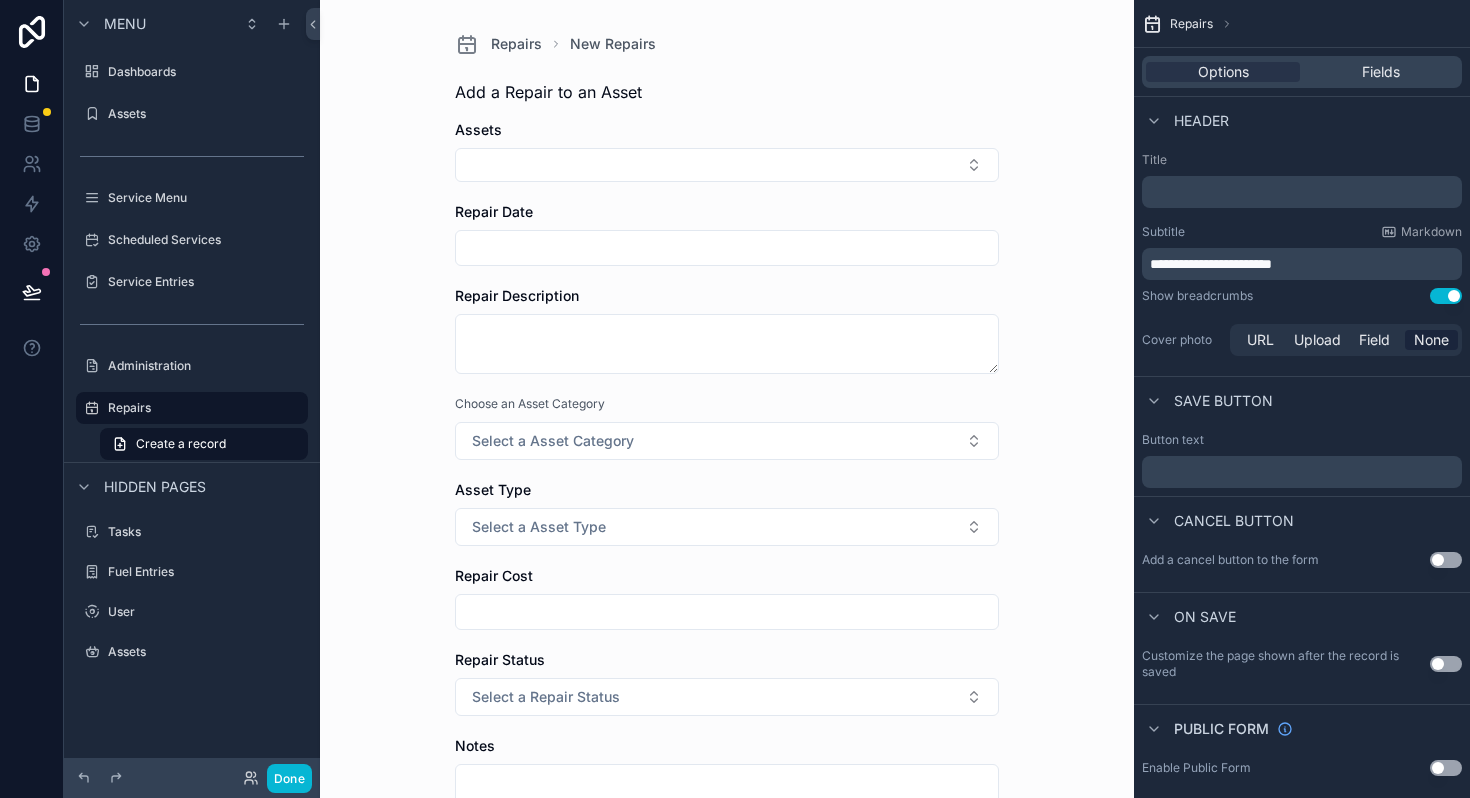 click on "Header" at bounding box center (1302, 120) 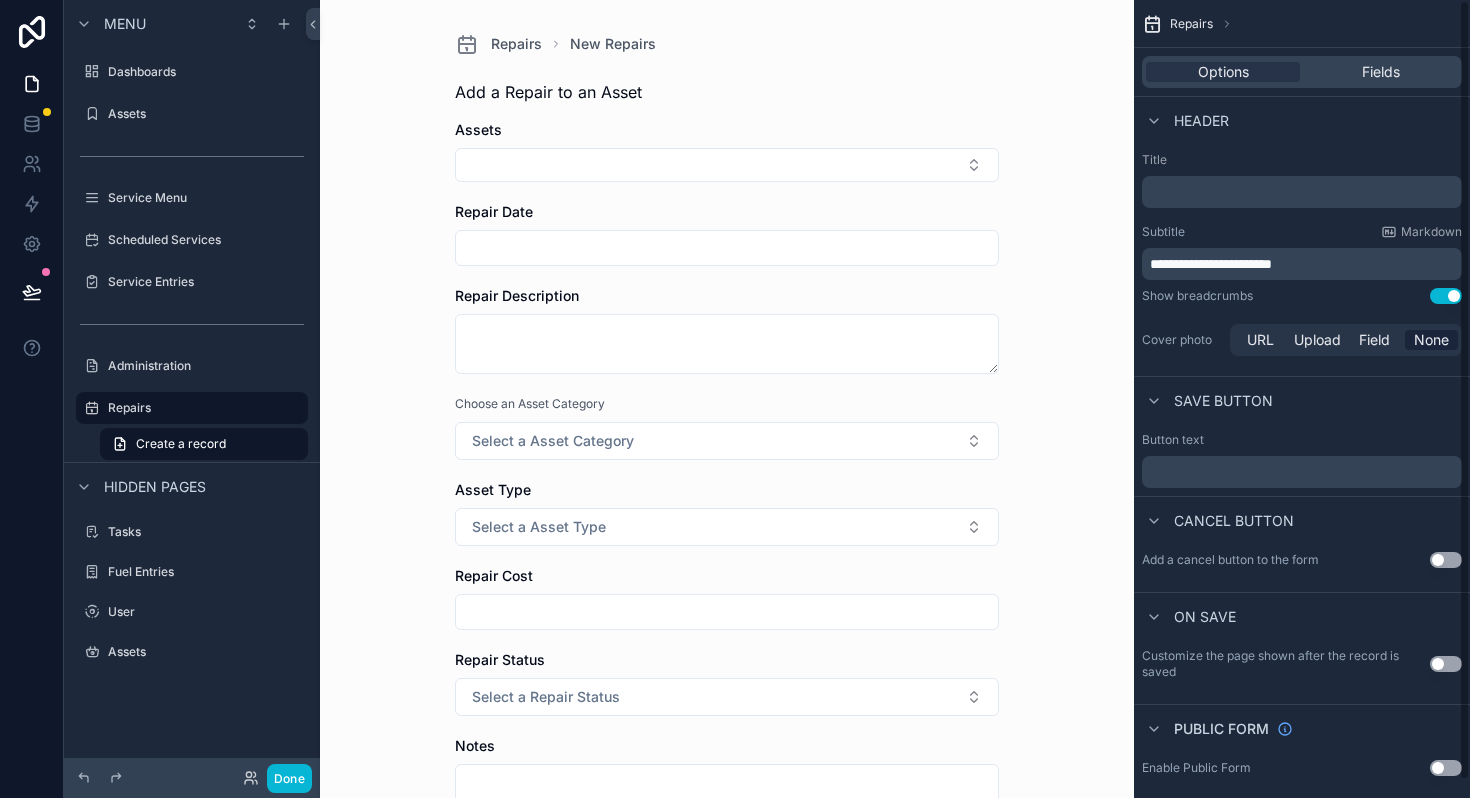 click on "**********" at bounding box center (1211, 264) 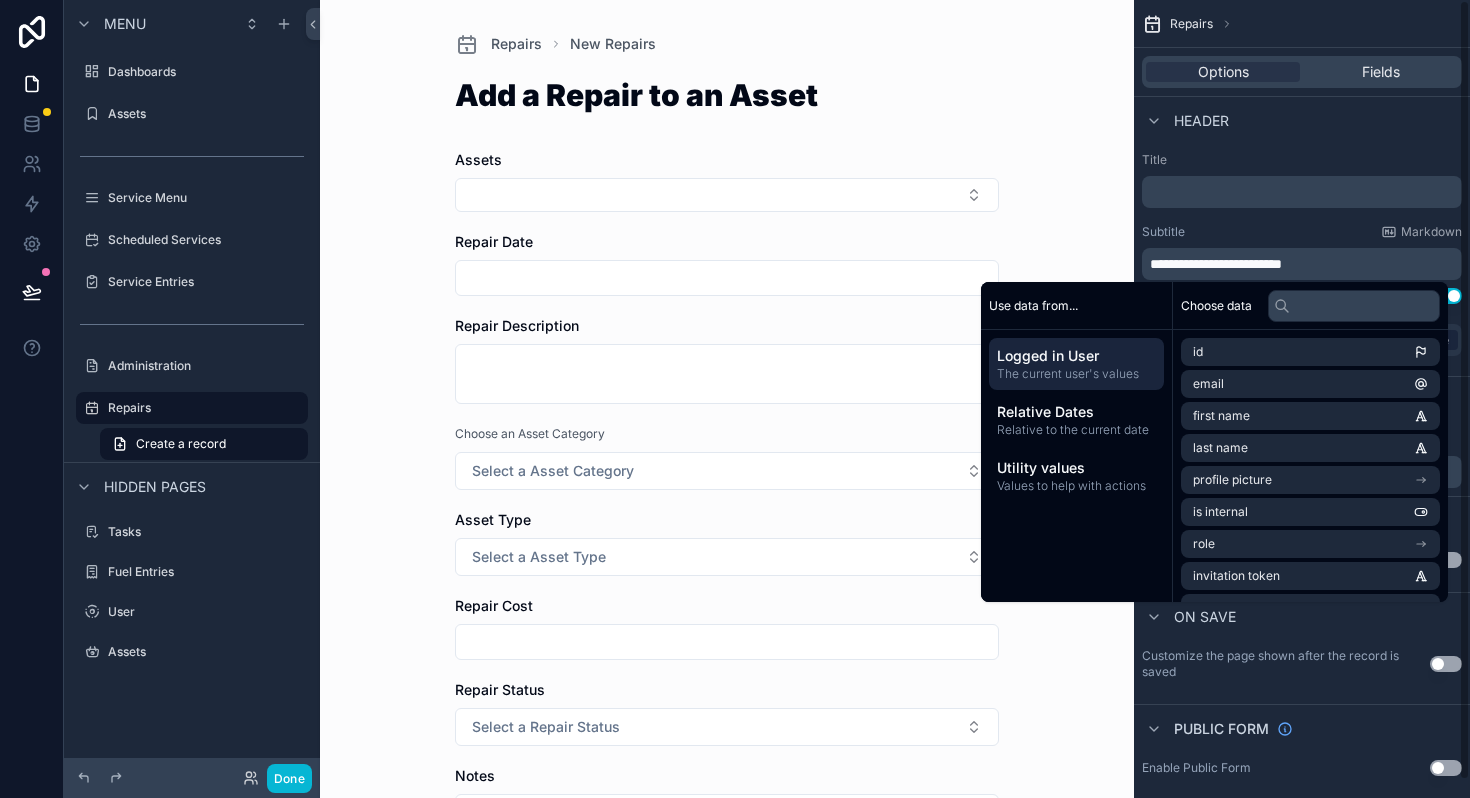 click on "**********" at bounding box center (1302, 256) 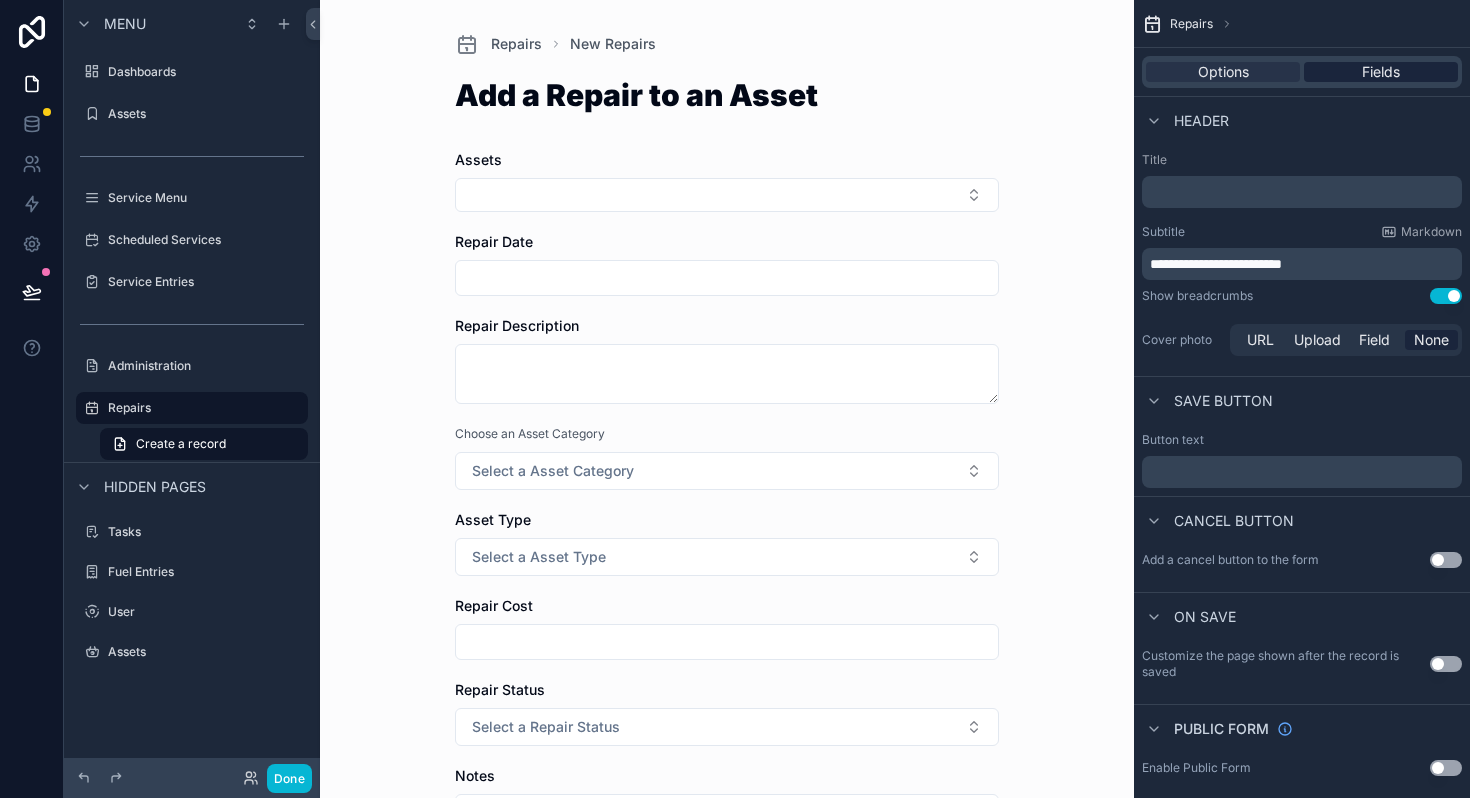 click on "Fields" at bounding box center (1381, 72) 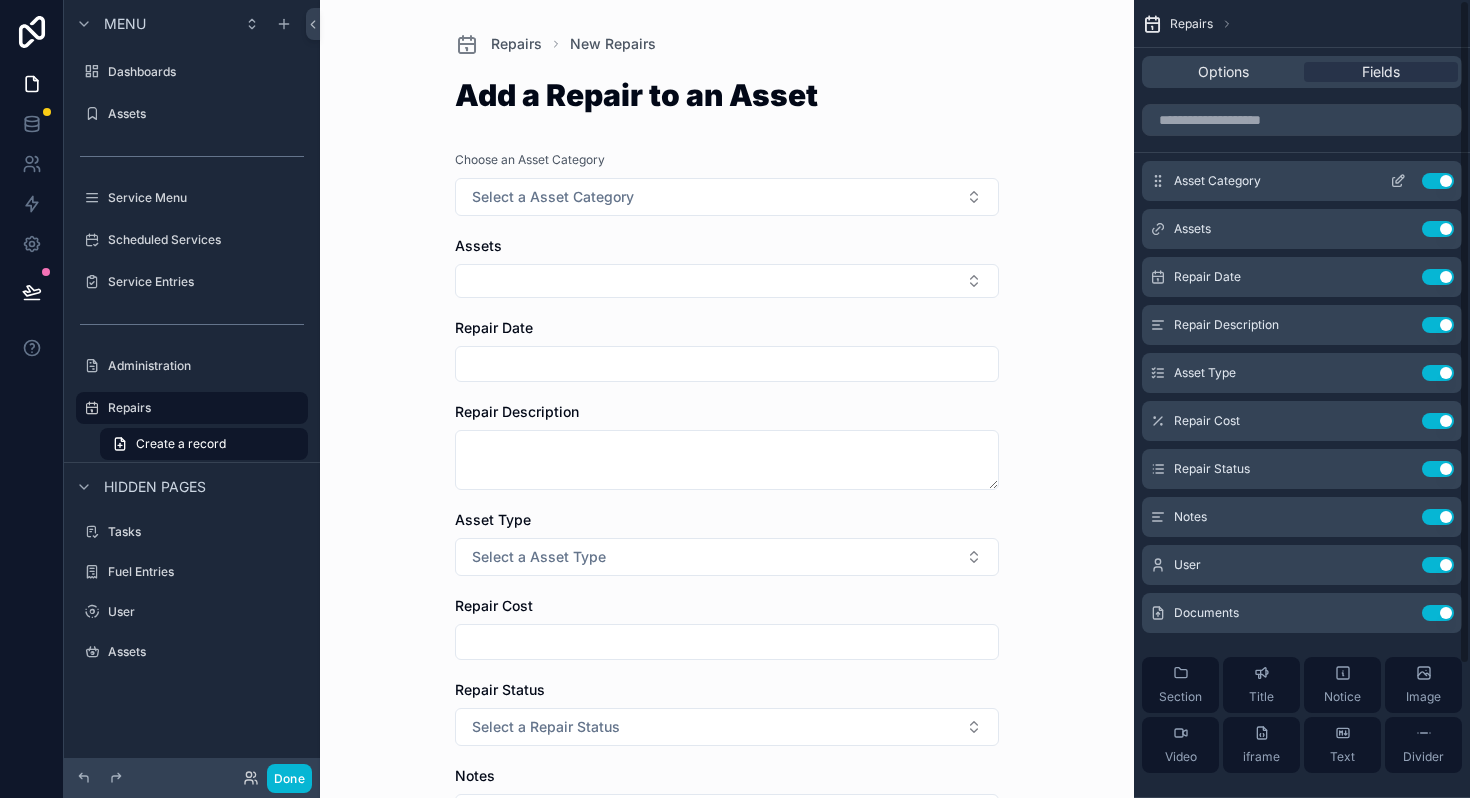 click 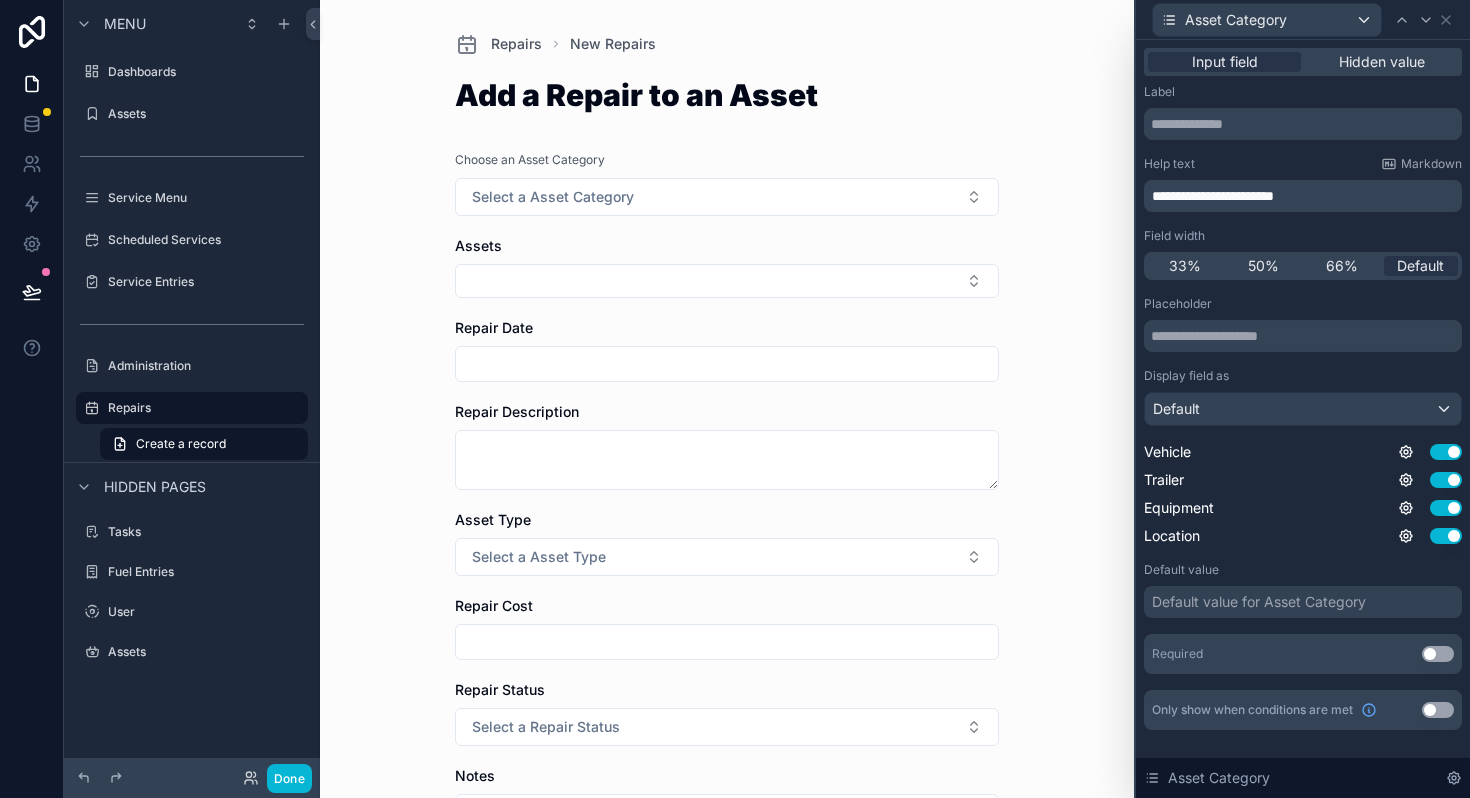 click on "**********" at bounding box center (1213, 196) 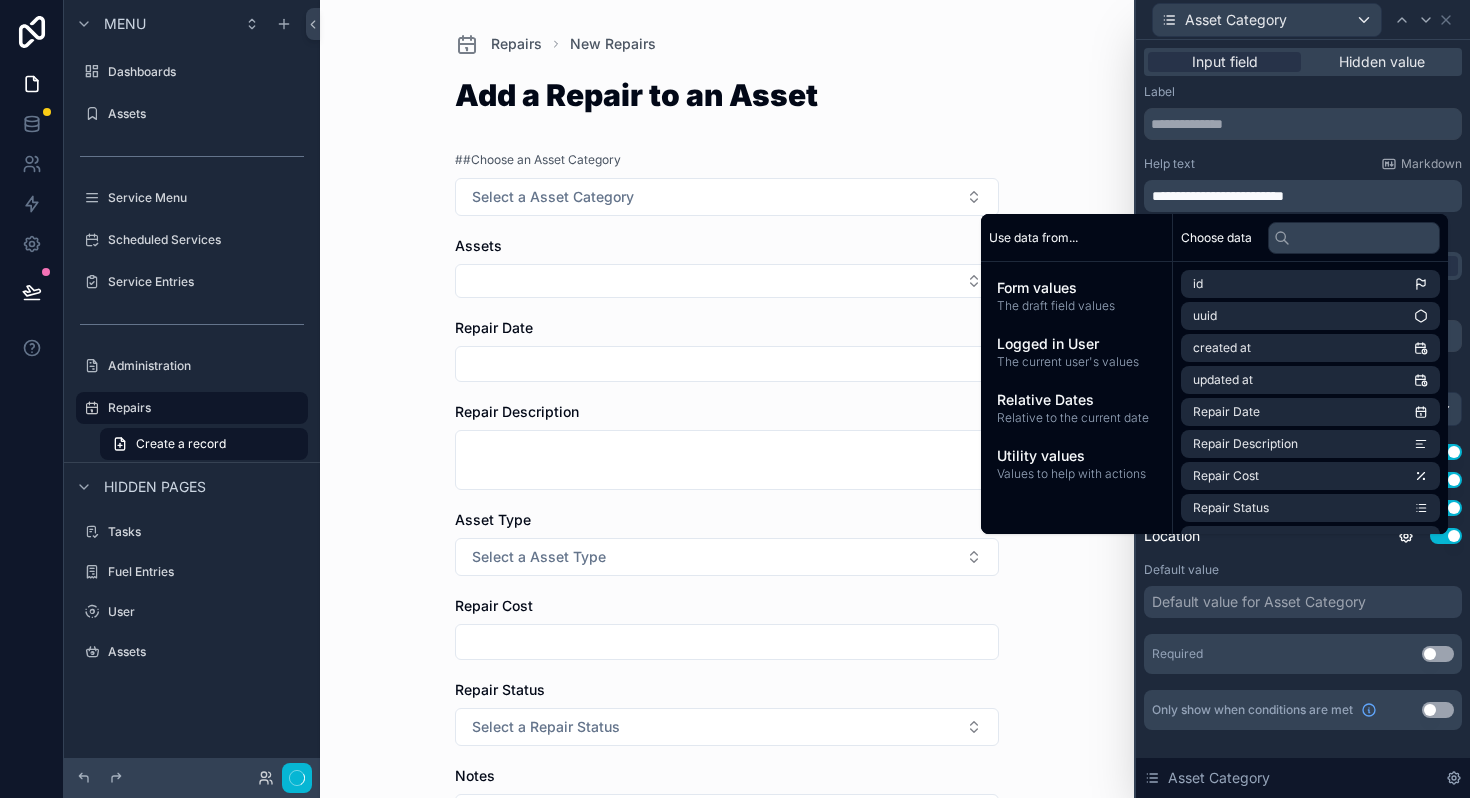 type 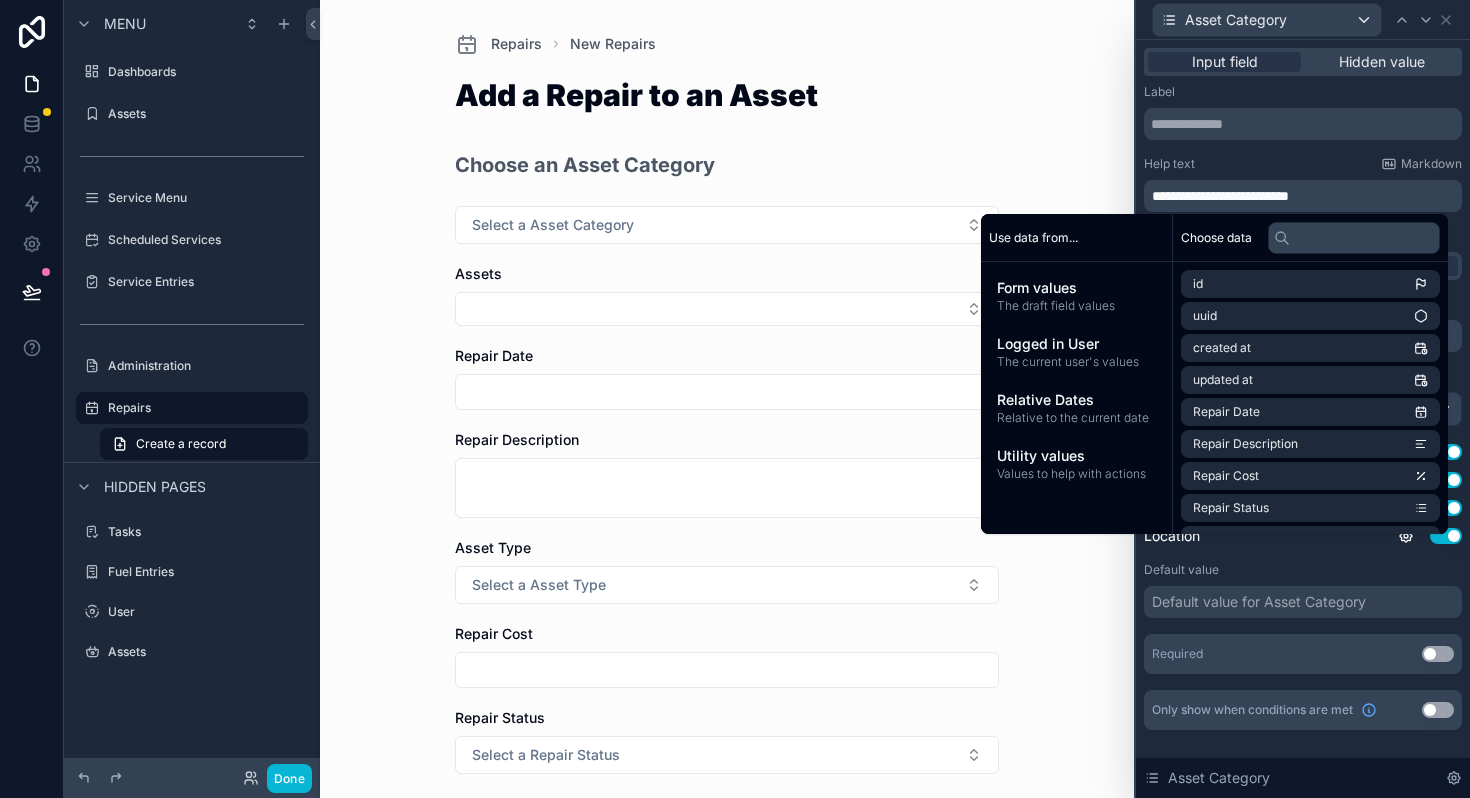 click on "**********" at bounding box center (1305, 196) 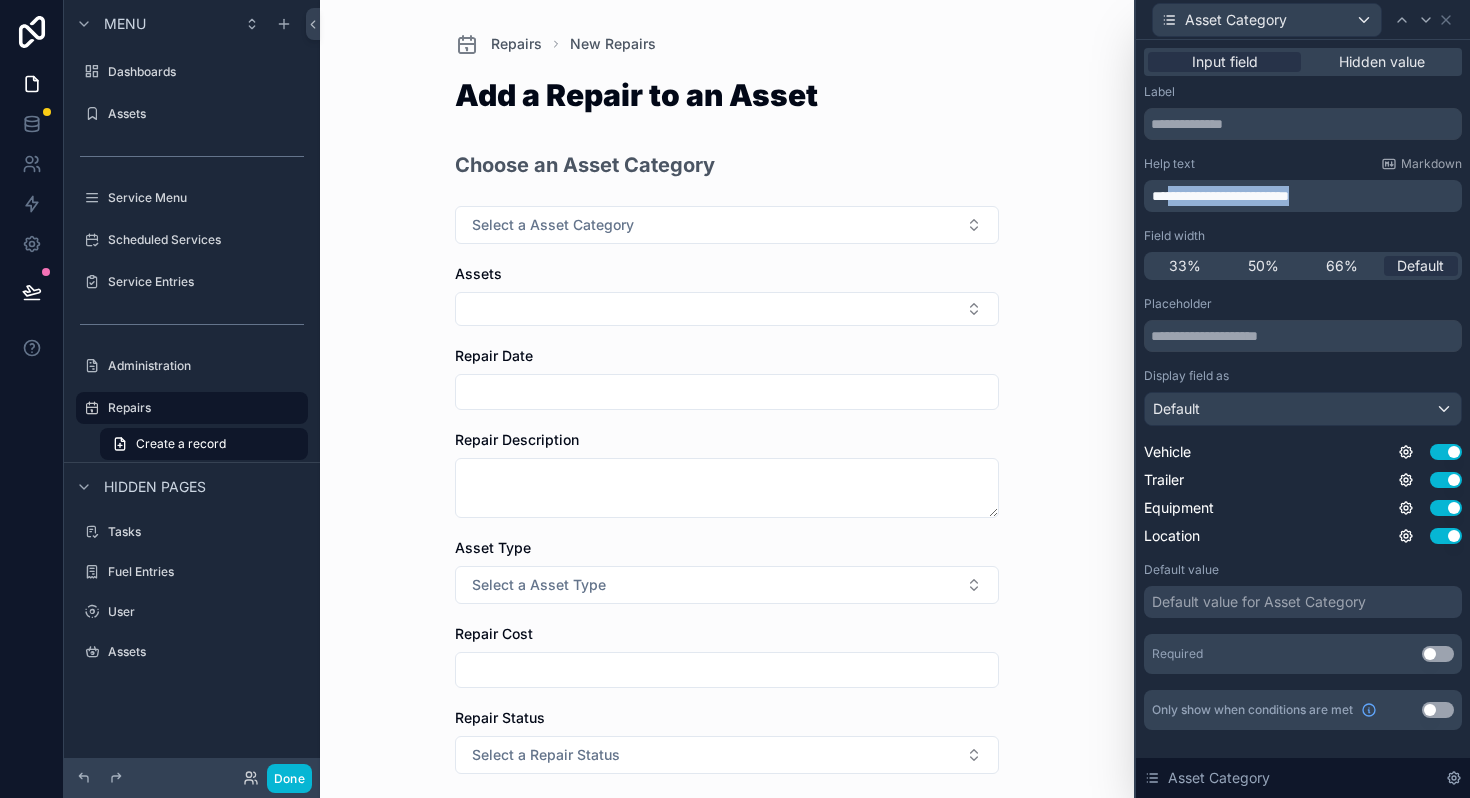 drag, startPoint x: 1367, startPoint y: 196, endPoint x: 1176, endPoint y: 190, distance: 191.09422 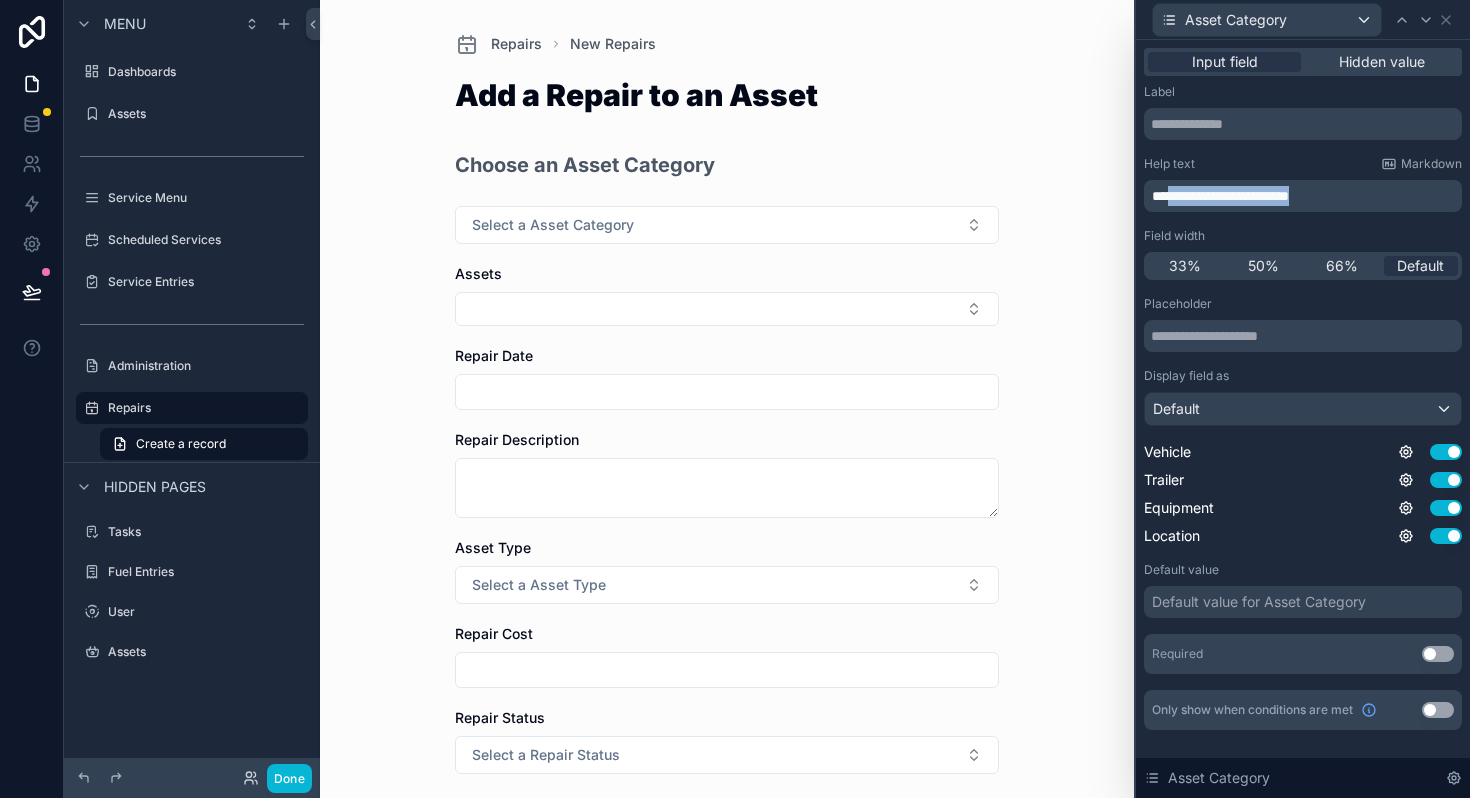 click on "**********" at bounding box center (1305, 196) 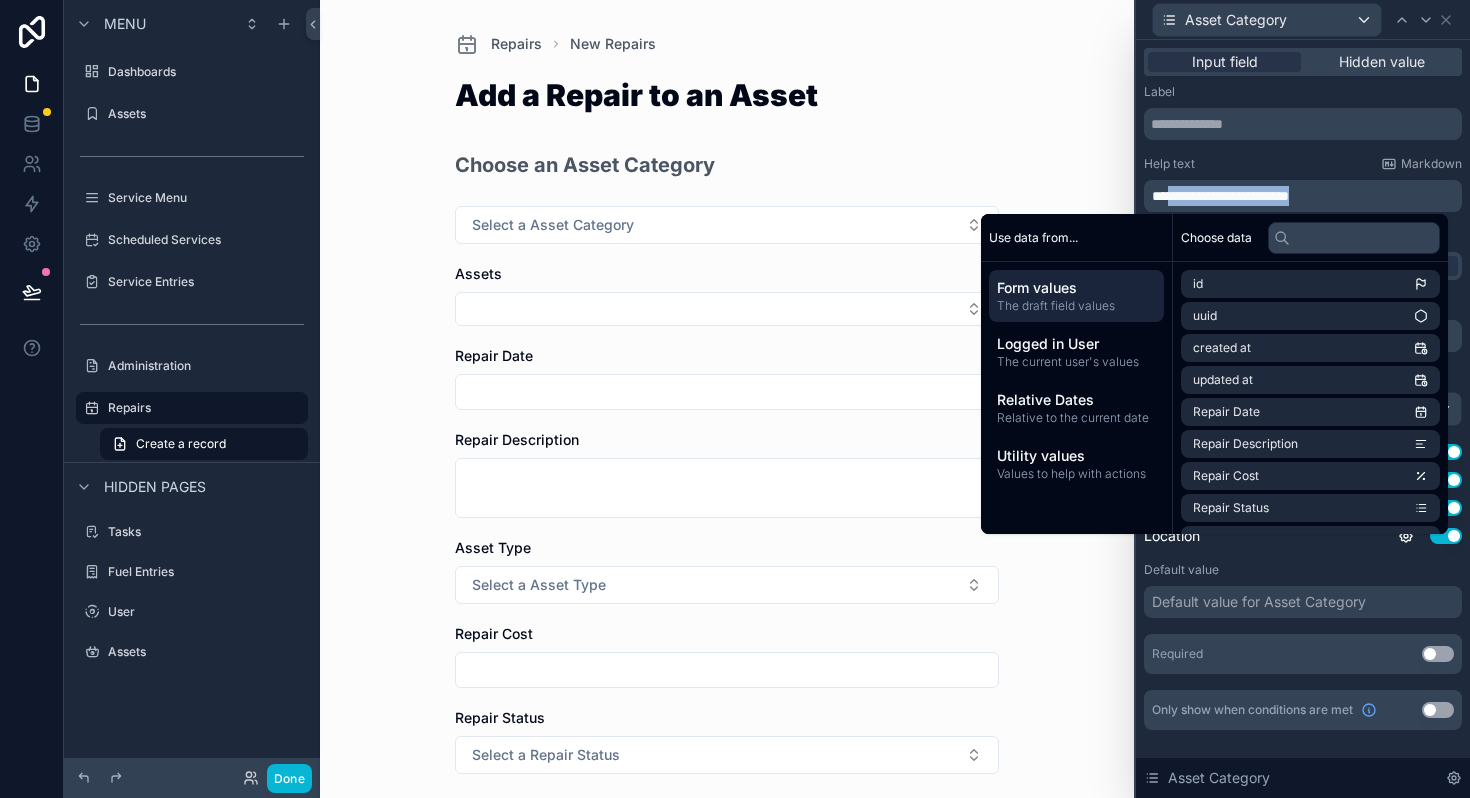 copy on "**********" 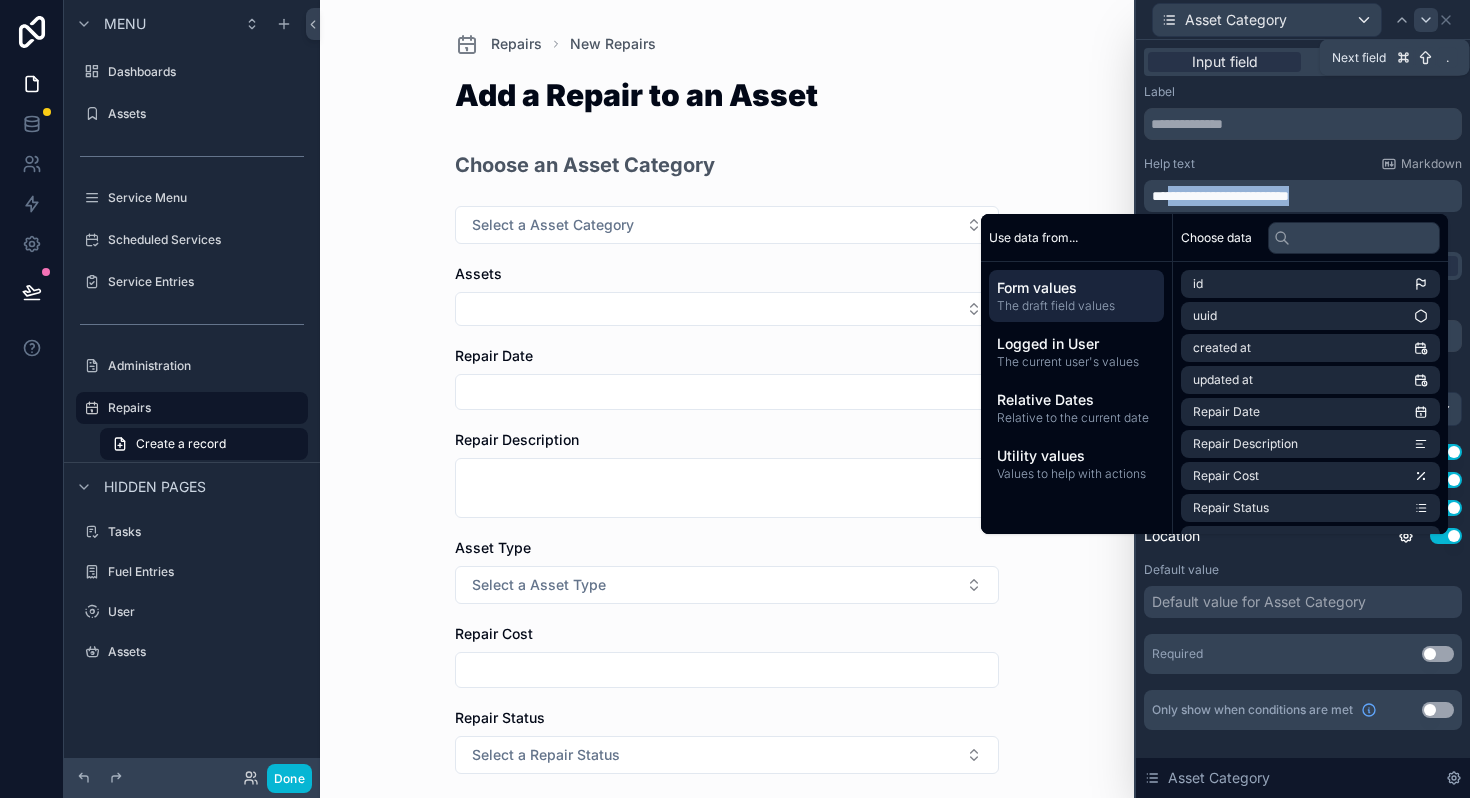 click 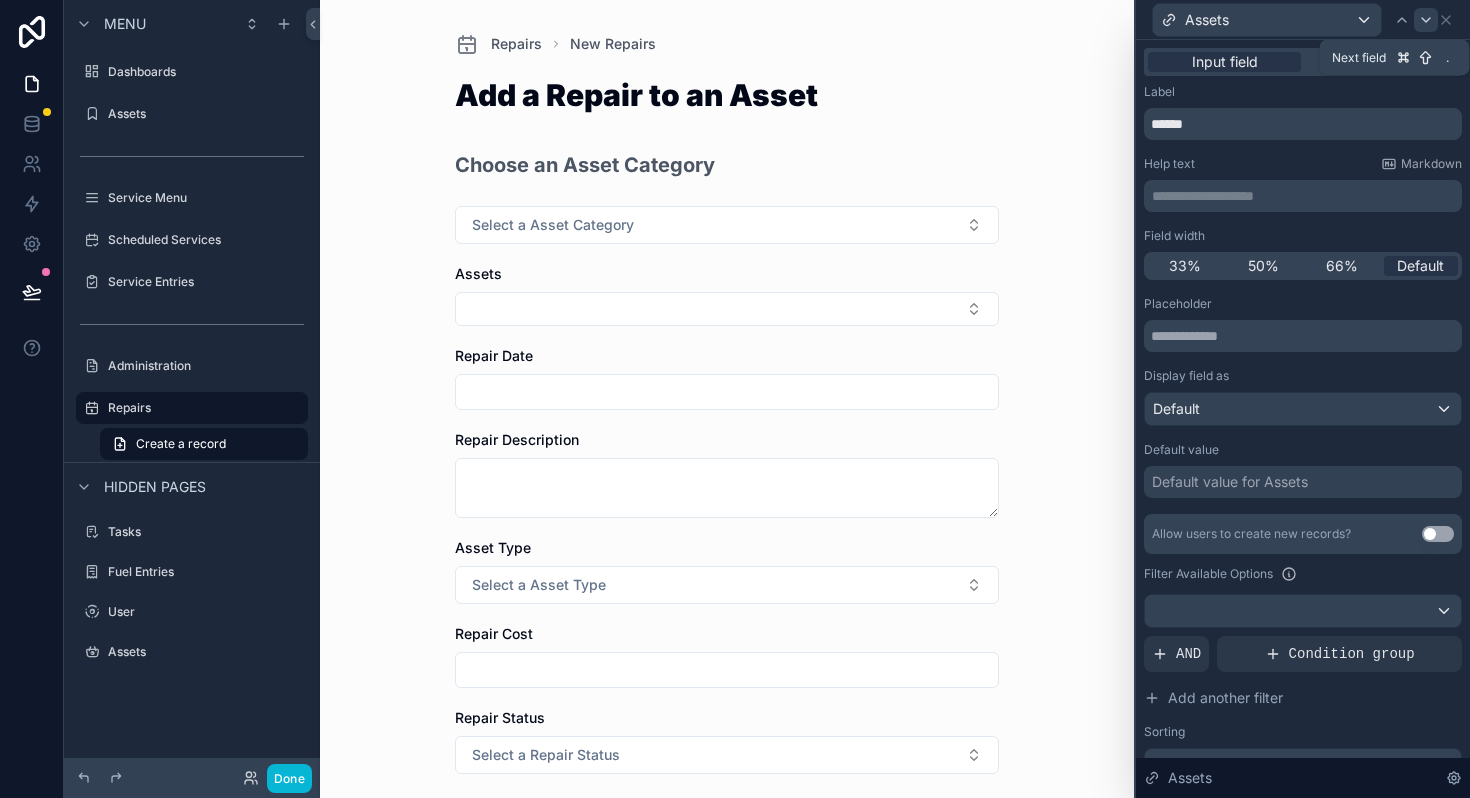 click 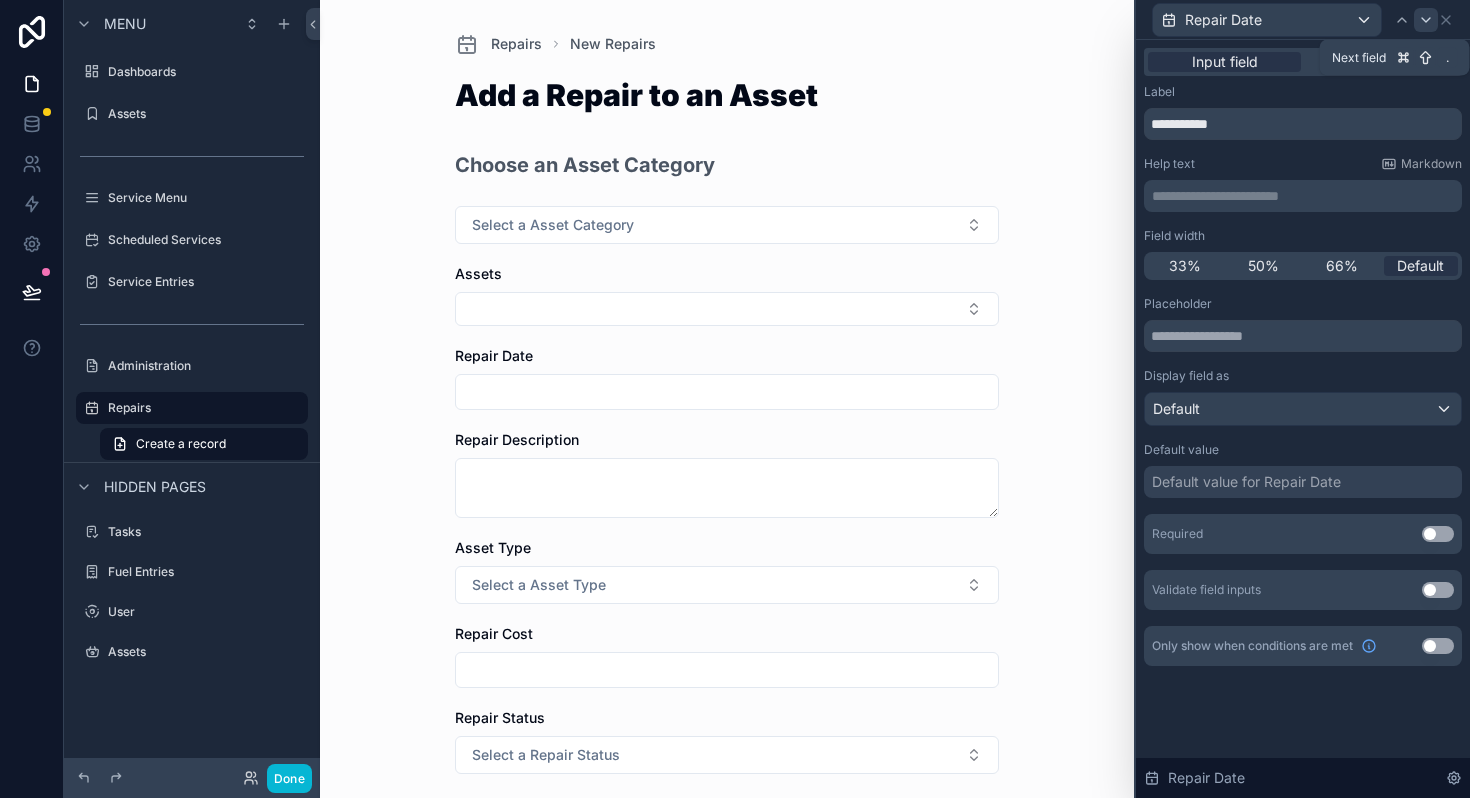 click 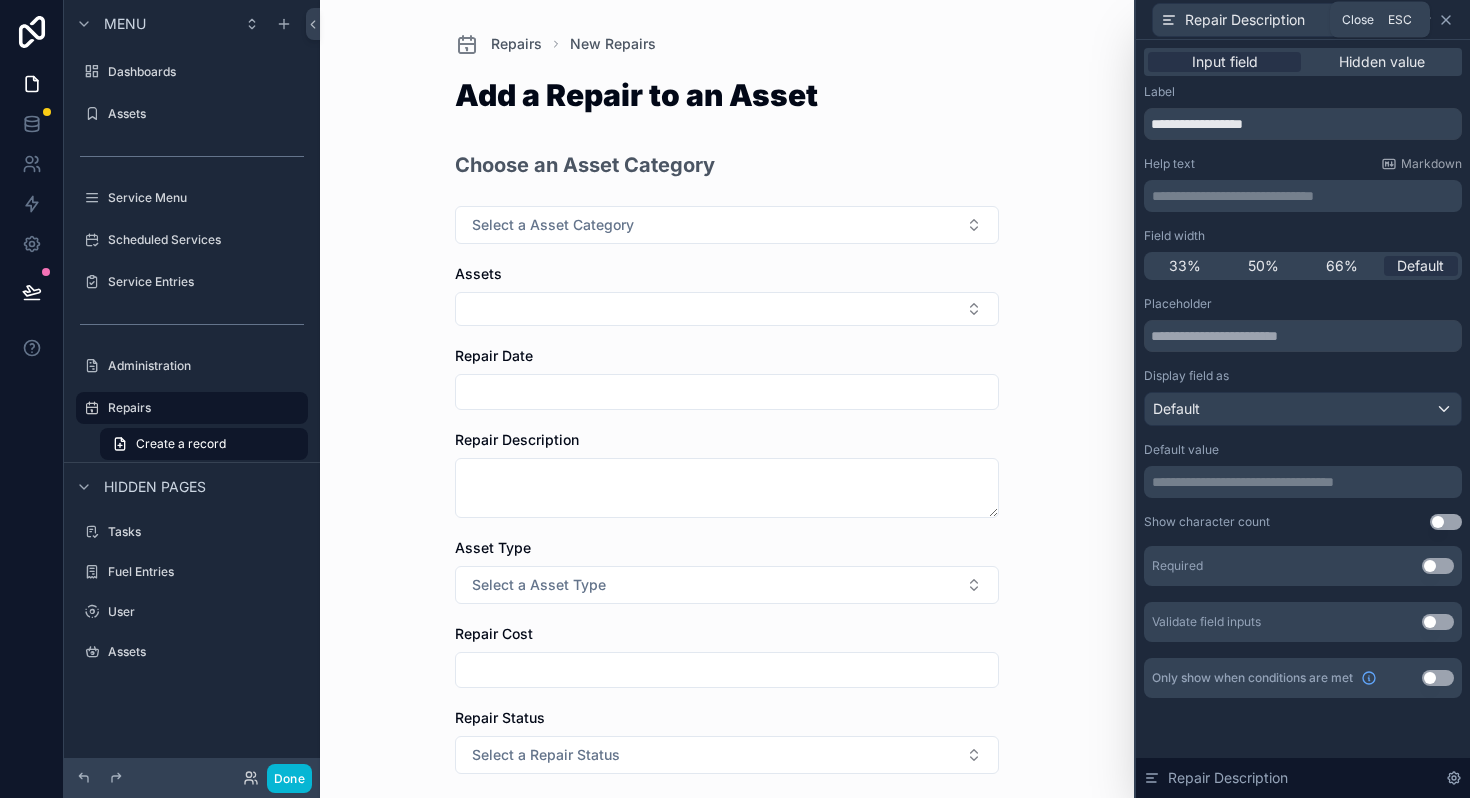 click 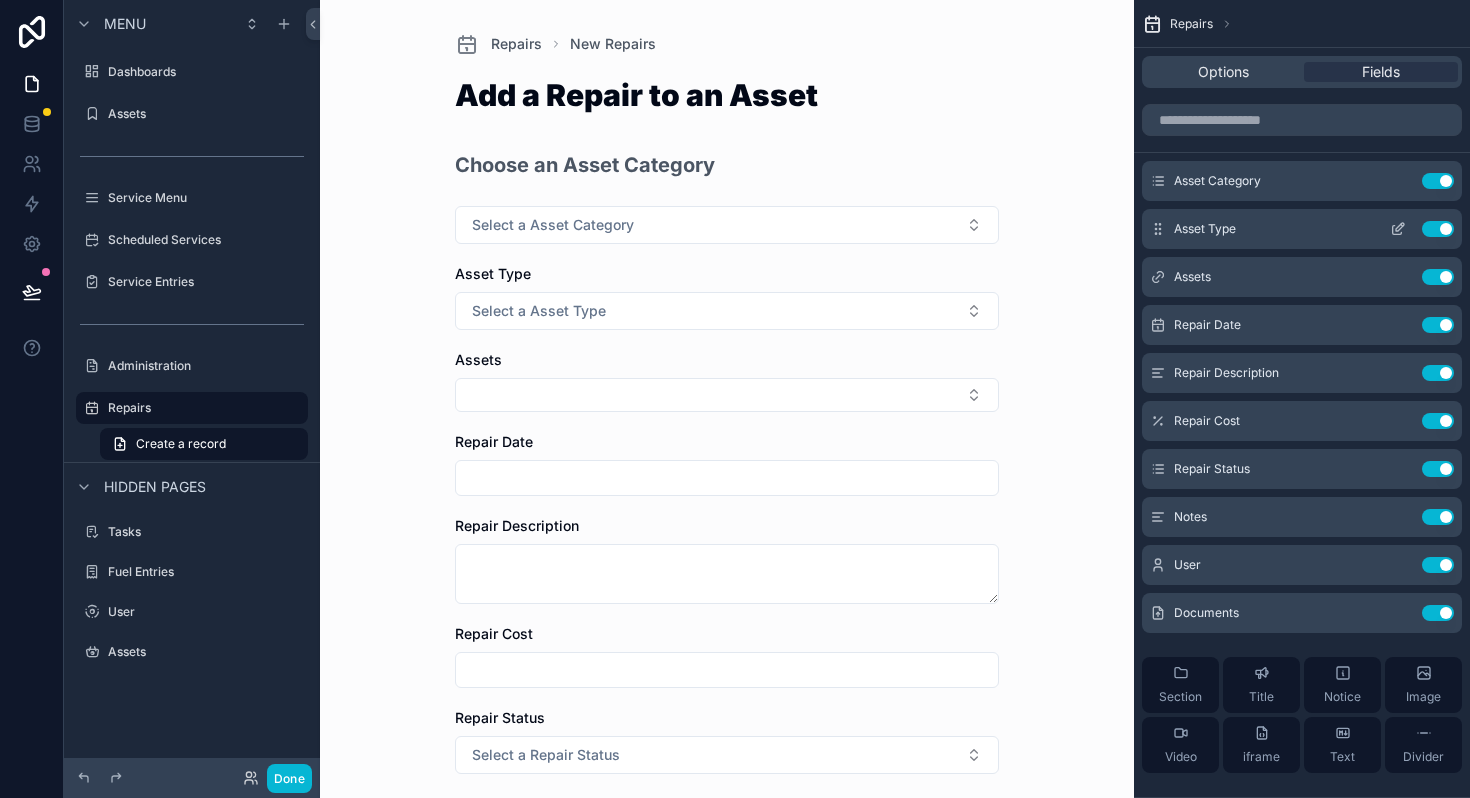 click 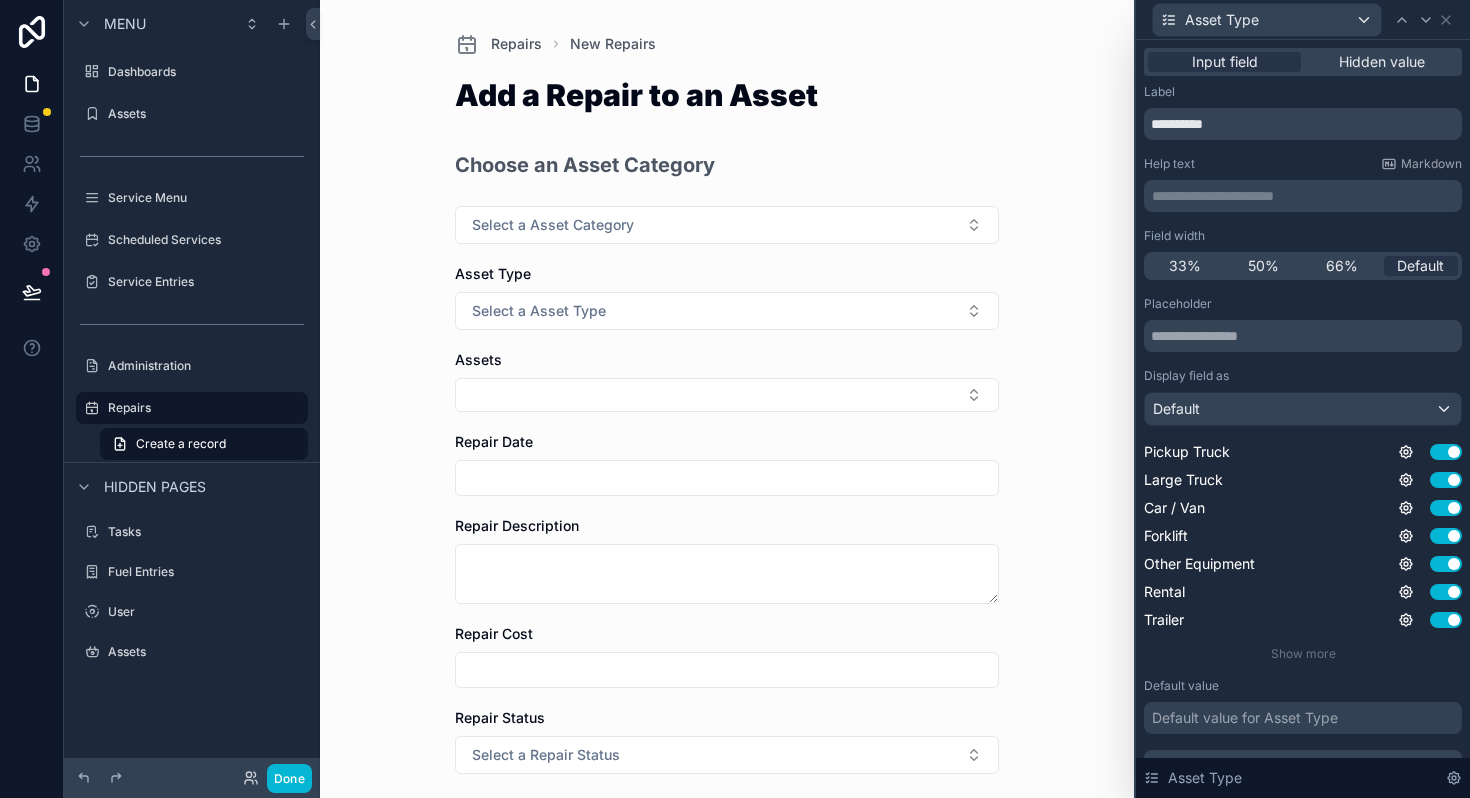 click on "**********" at bounding box center [1305, 196] 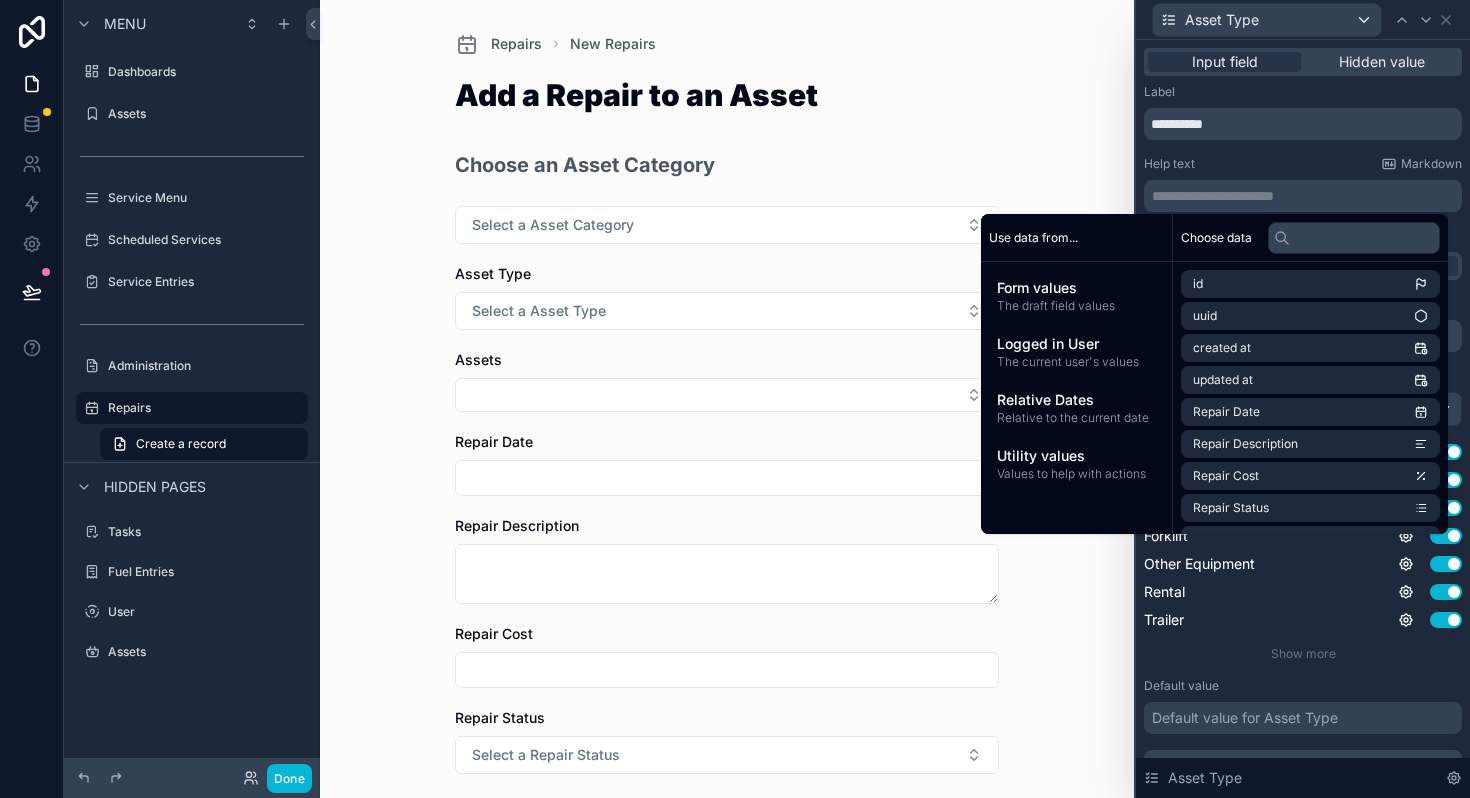 paste 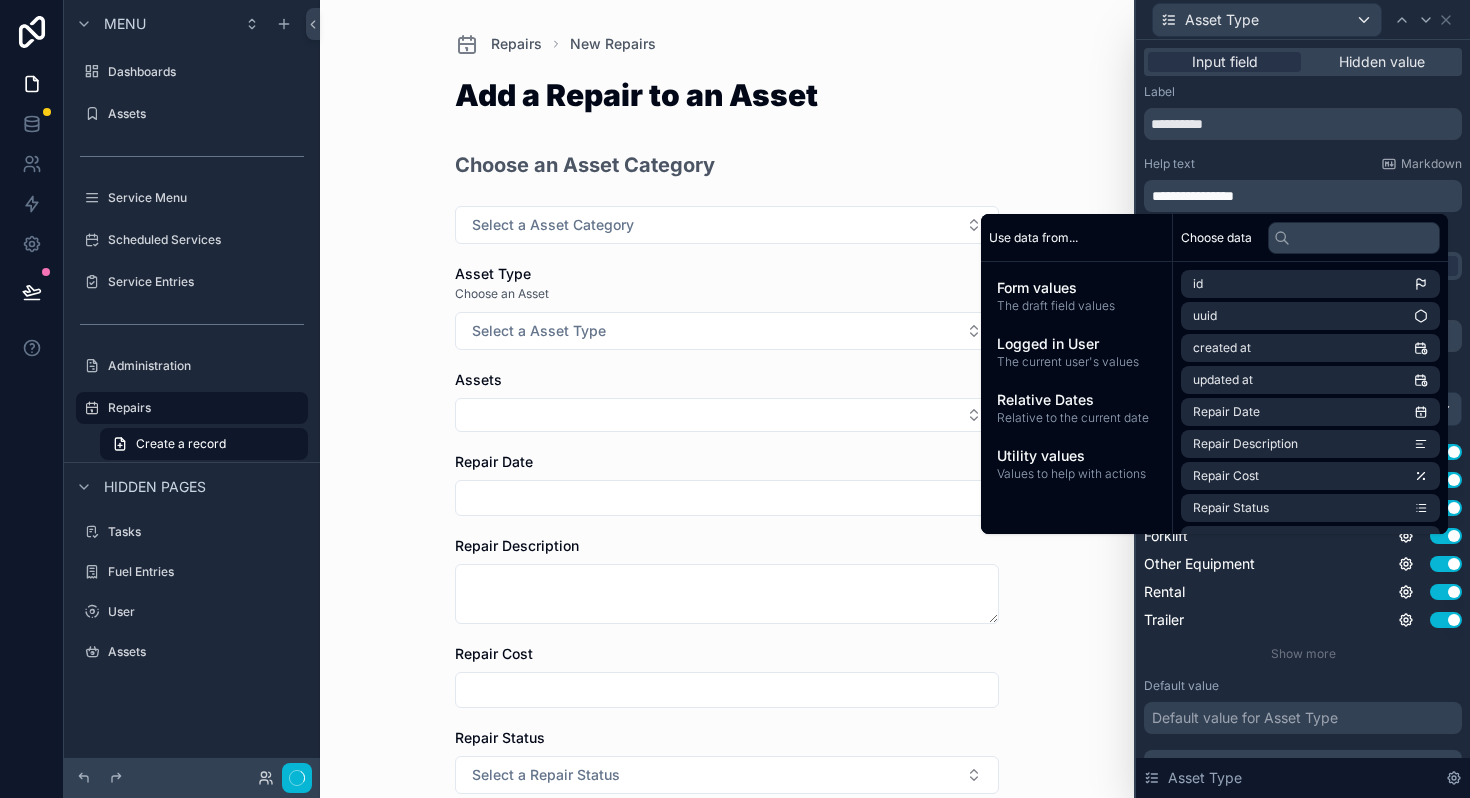 type 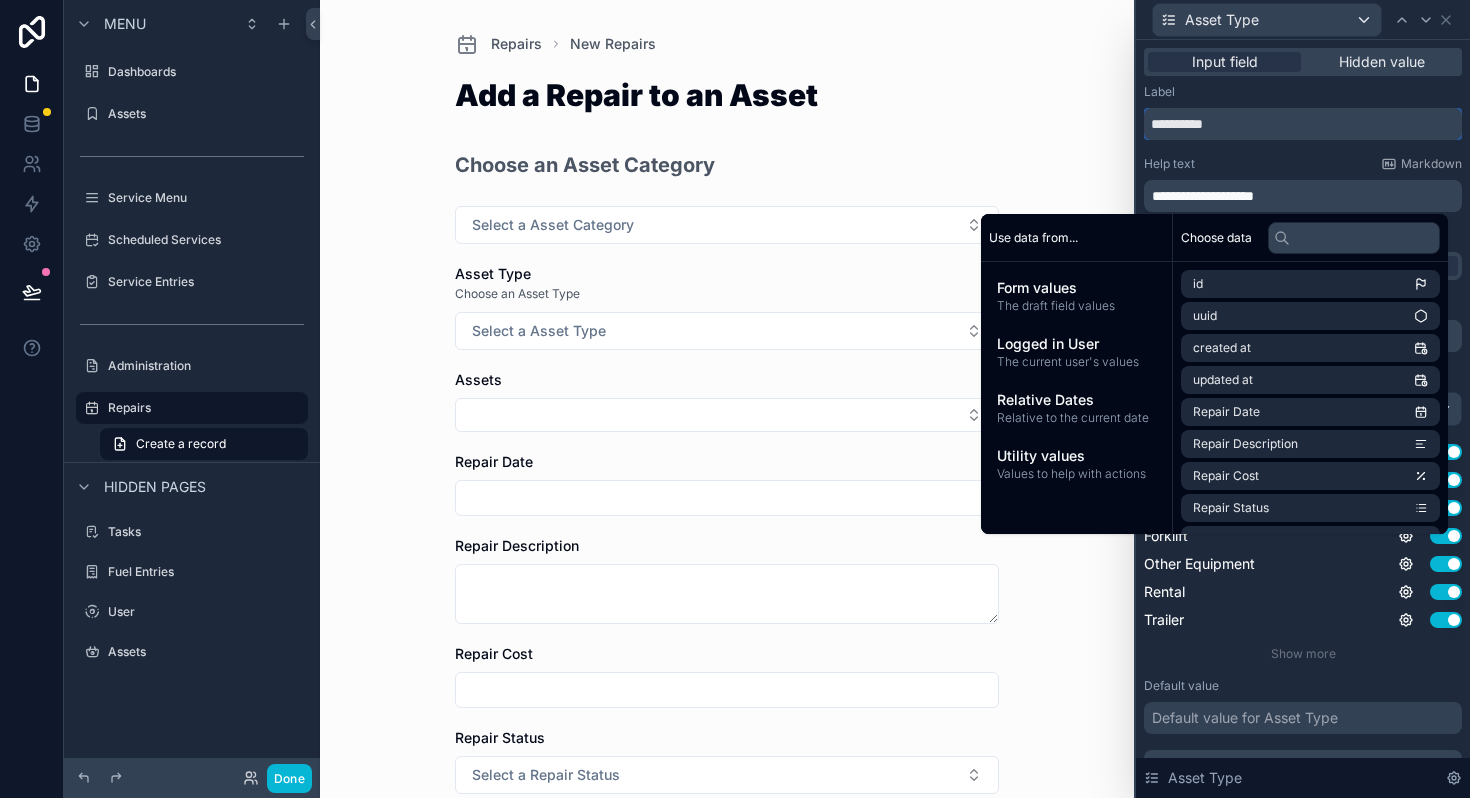 click on "**********" at bounding box center (1303, 124) 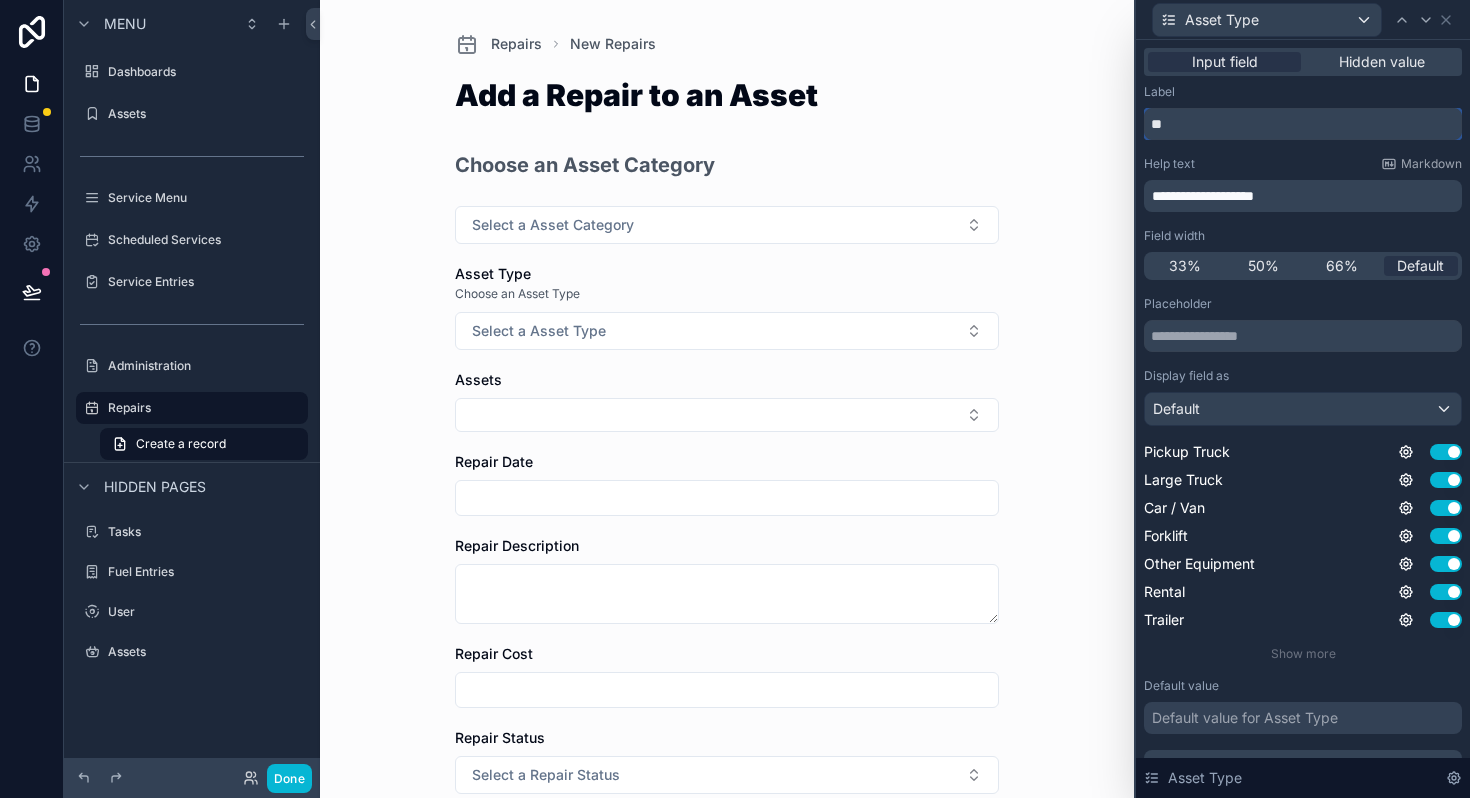 type on "*" 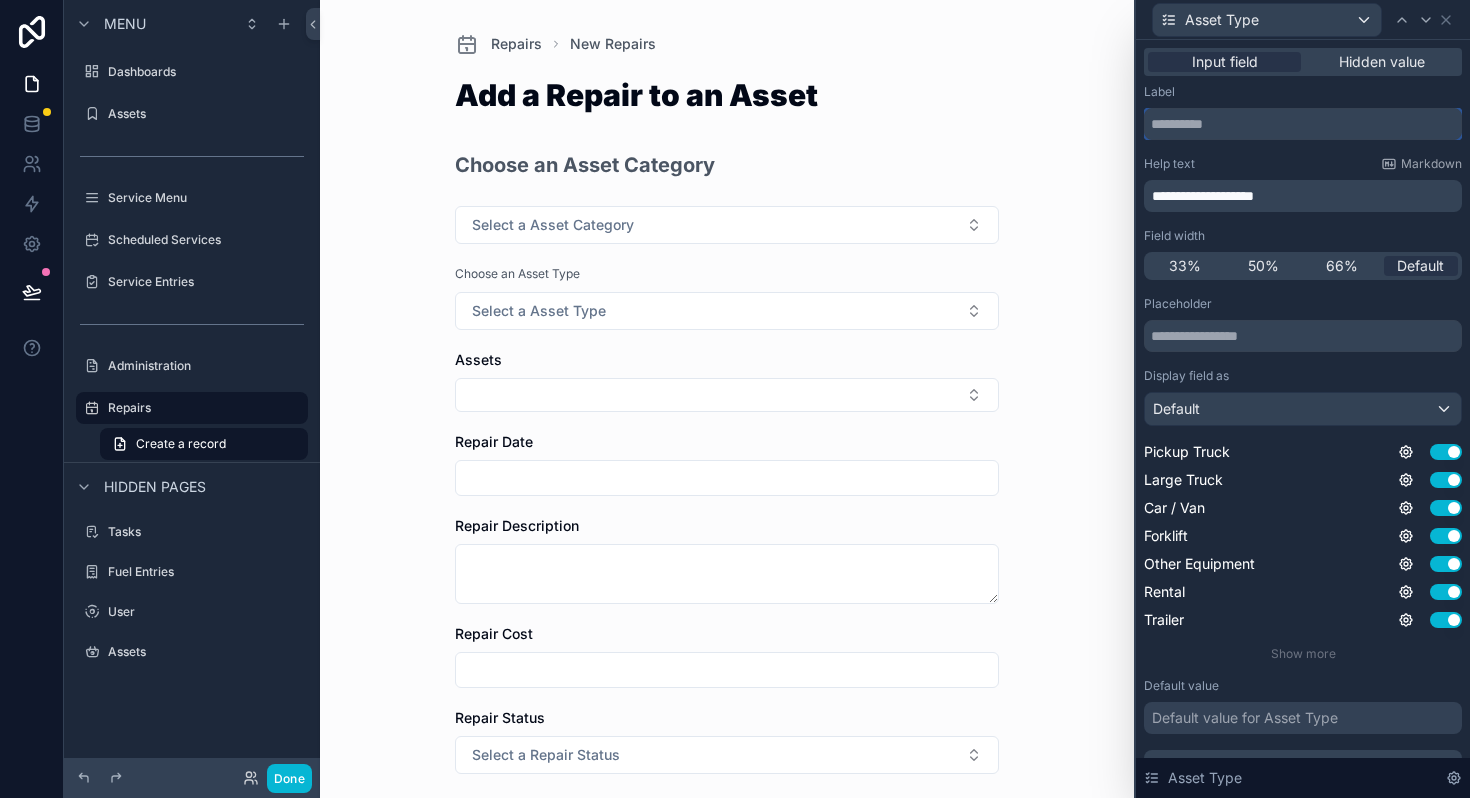 type 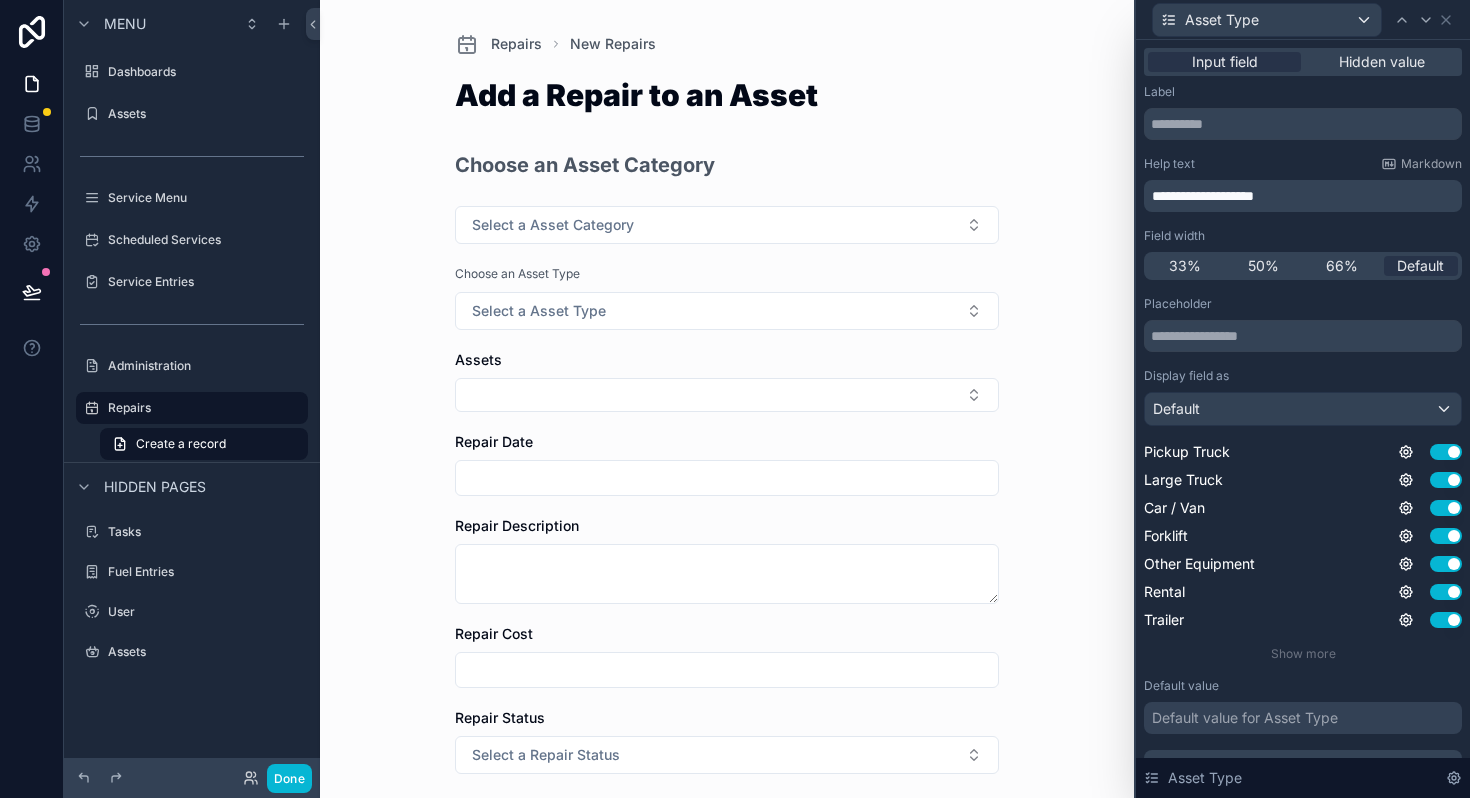 click on "**********" at bounding box center [1303, 196] 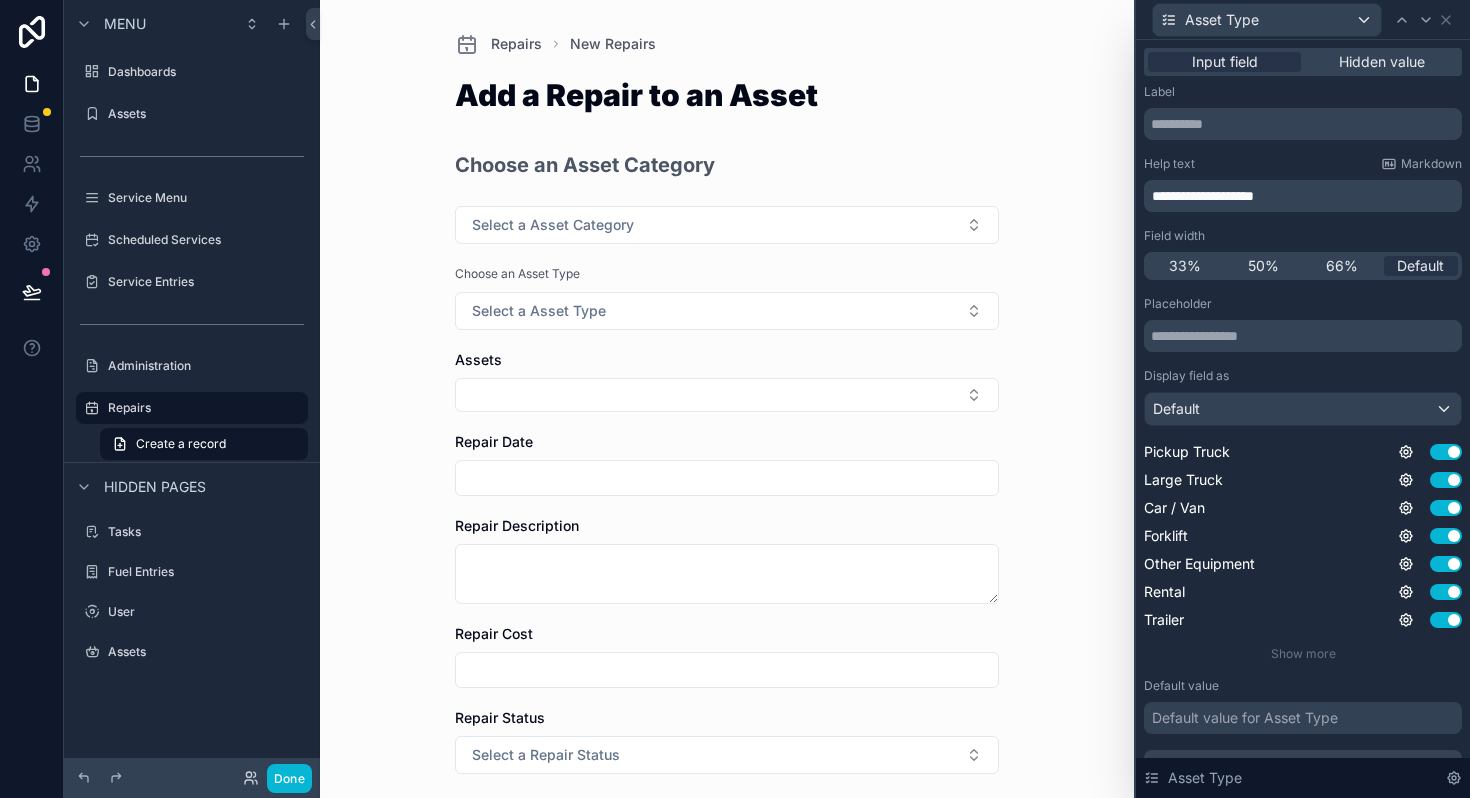 click on "**********" at bounding box center (1203, 196) 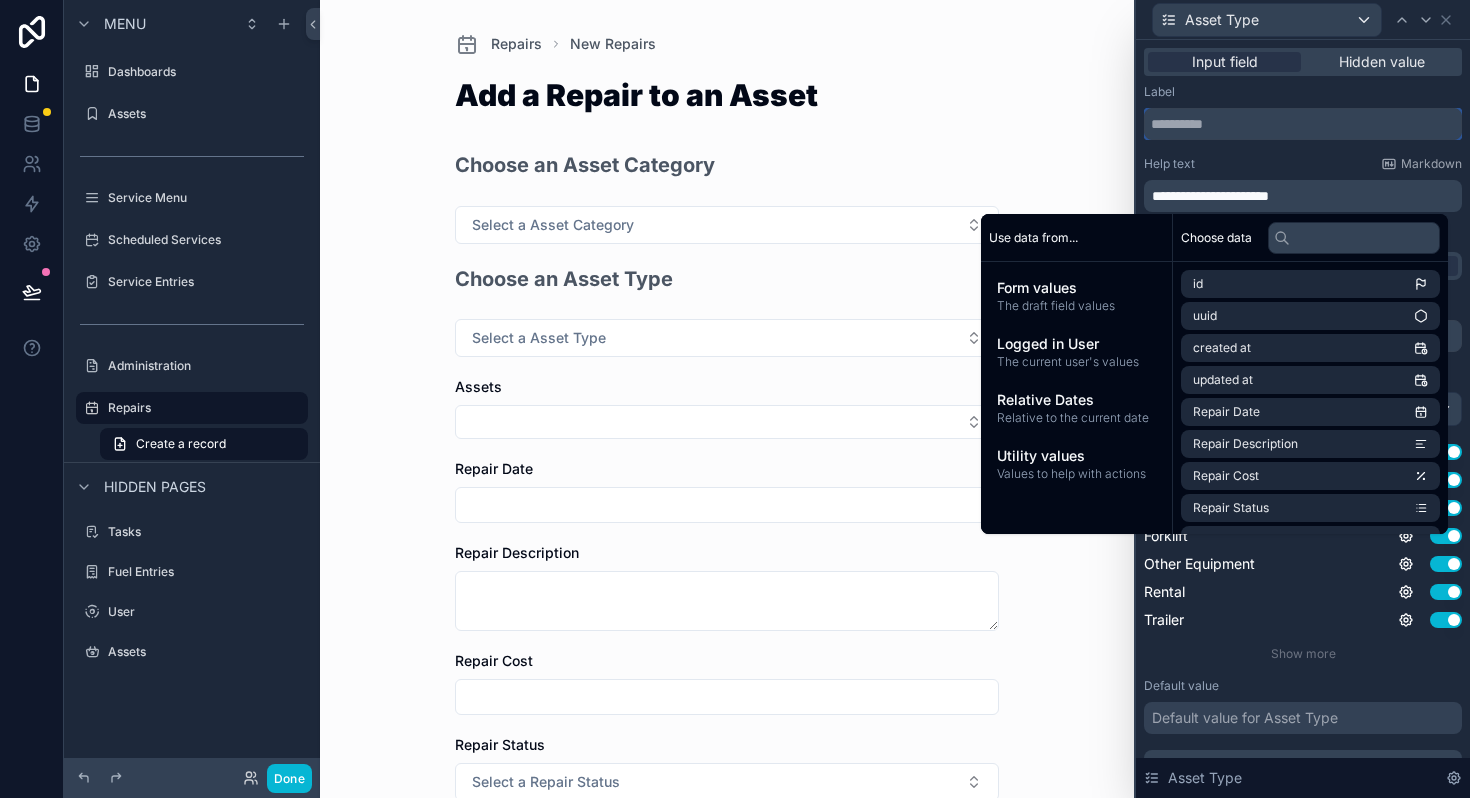 click at bounding box center (1303, 124) 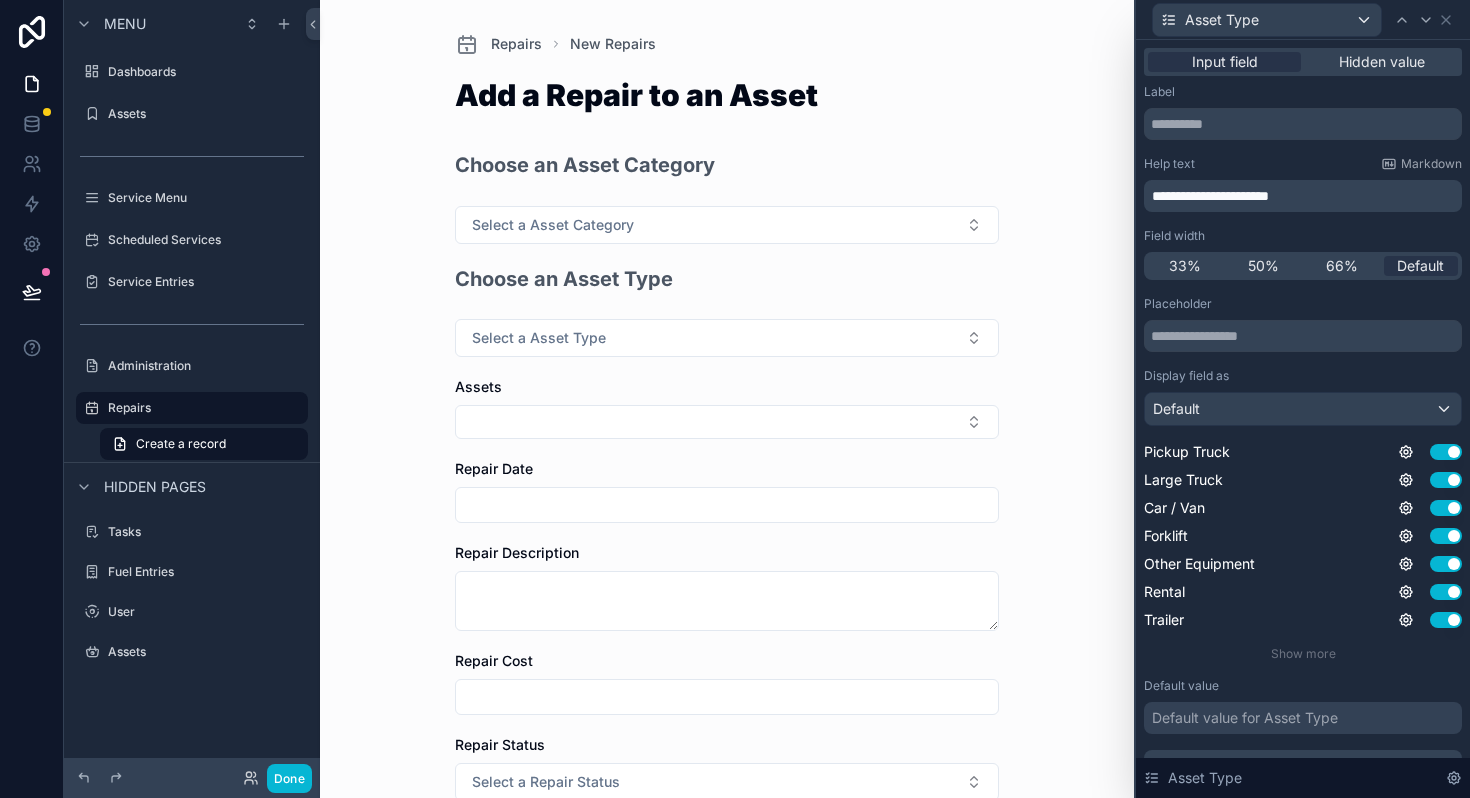 click on "**********" at bounding box center [1305, 196] 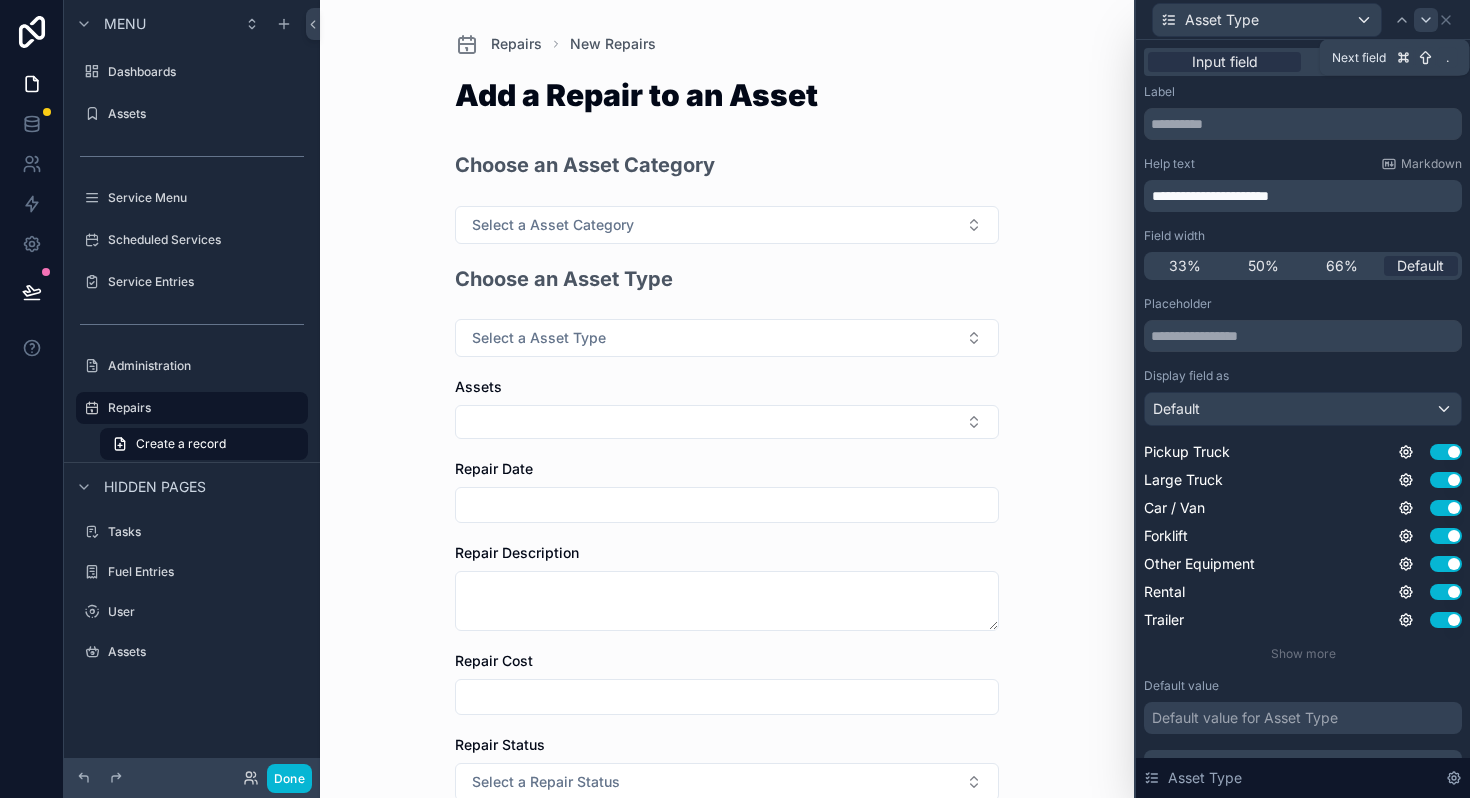 click 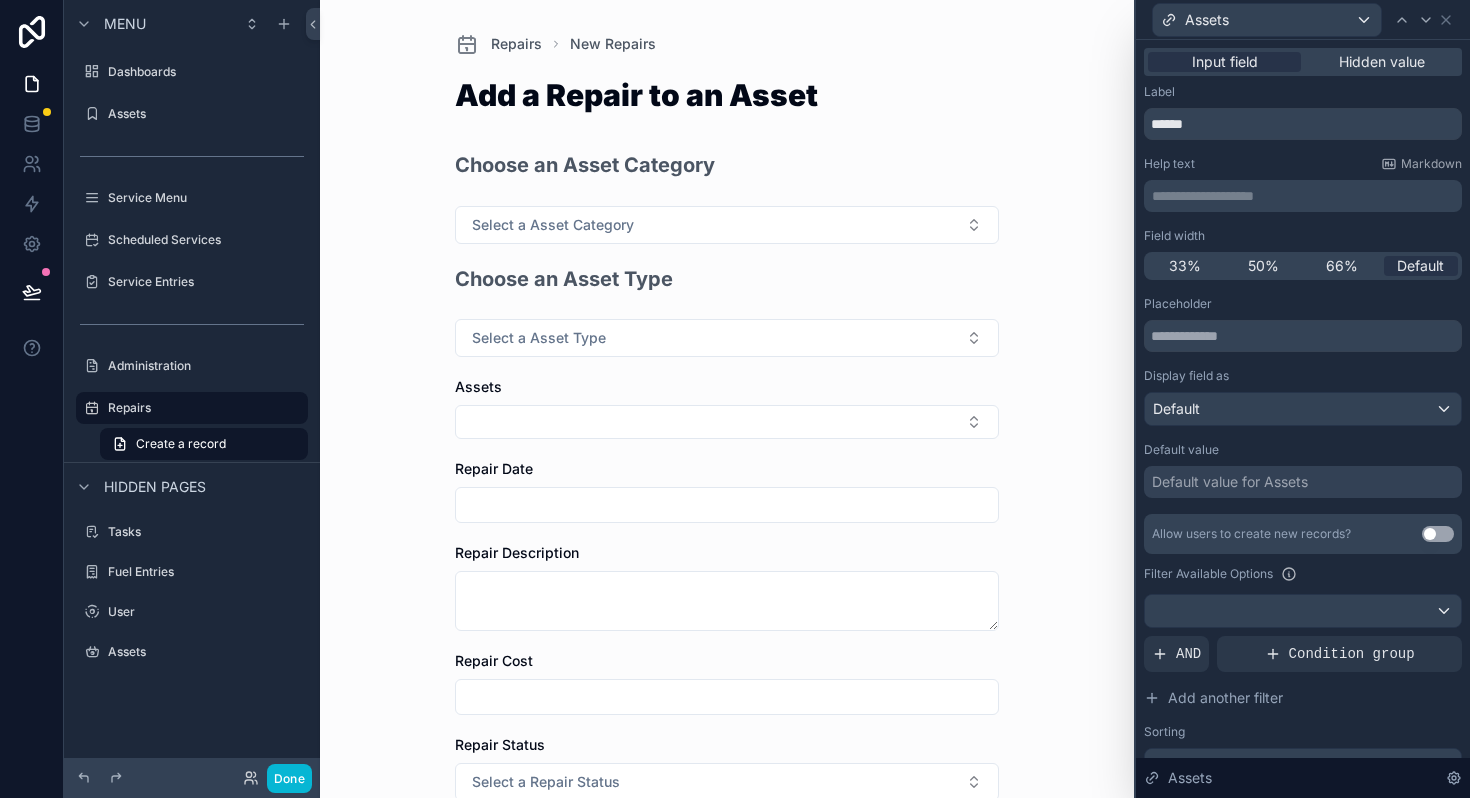 click on "**********" at bounding box center [1305, 196] 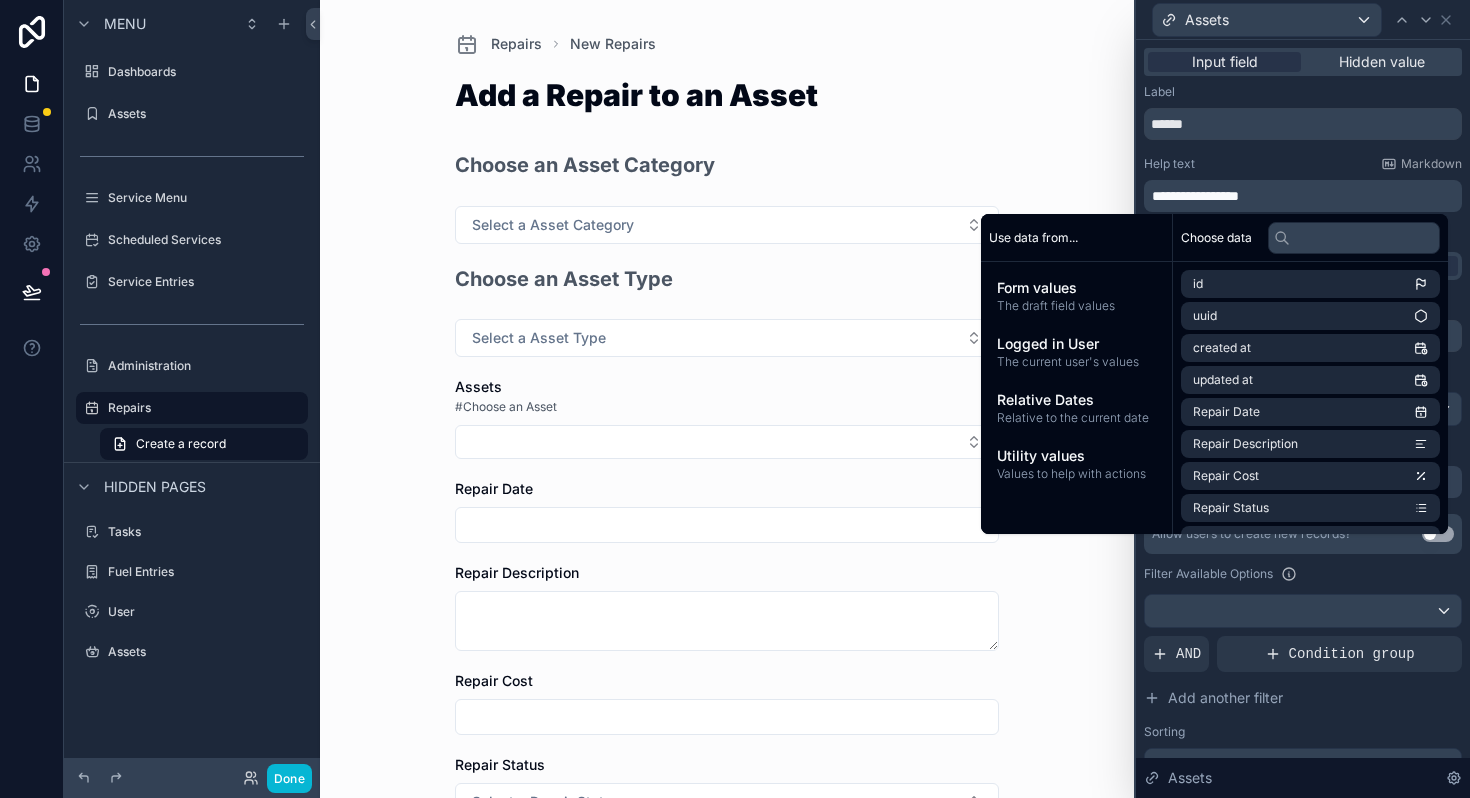 type 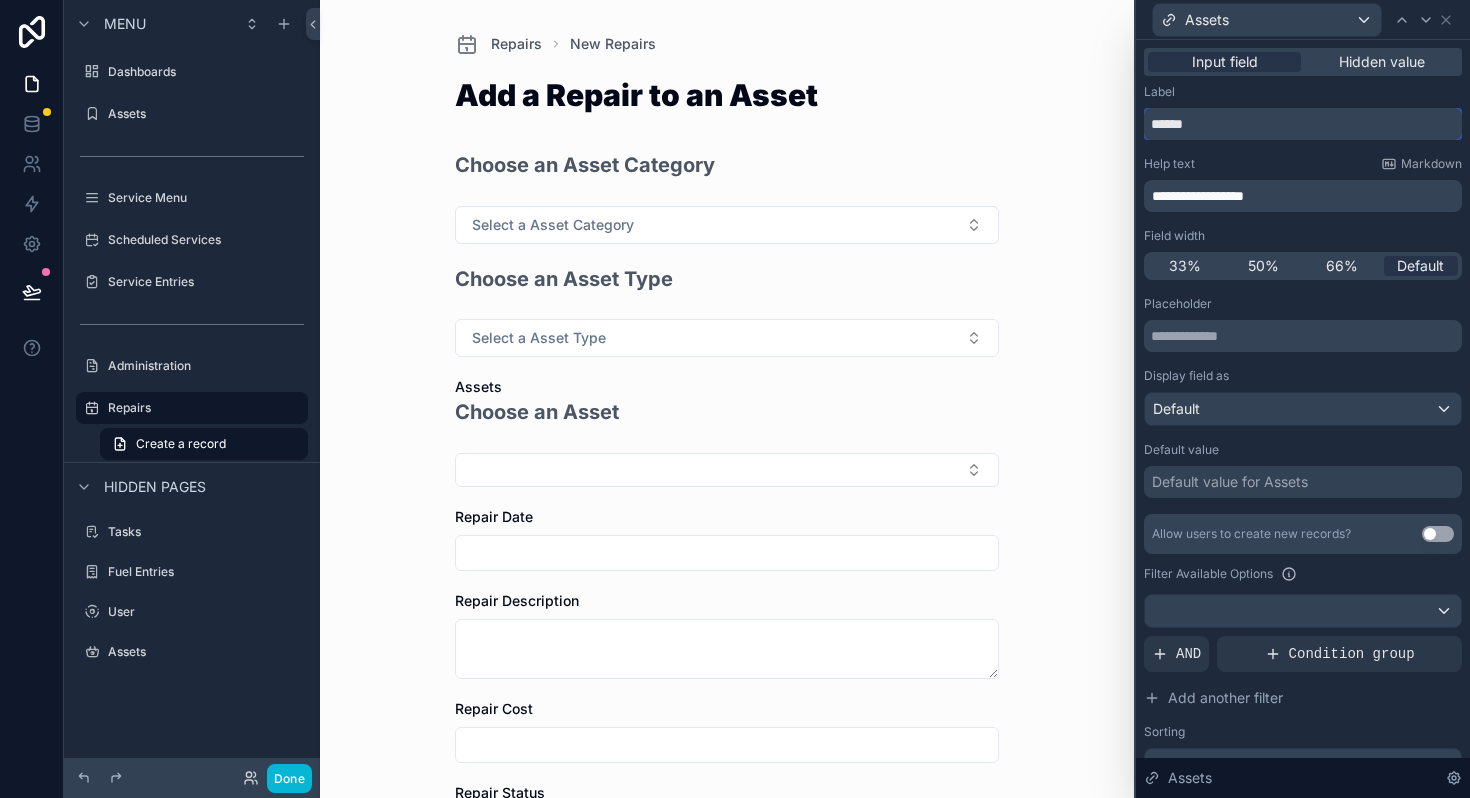 drag, startPoint x: 1234, startPoint y: 128, endPoint x: 1125, endPoint y: 122, distance: 109.165016 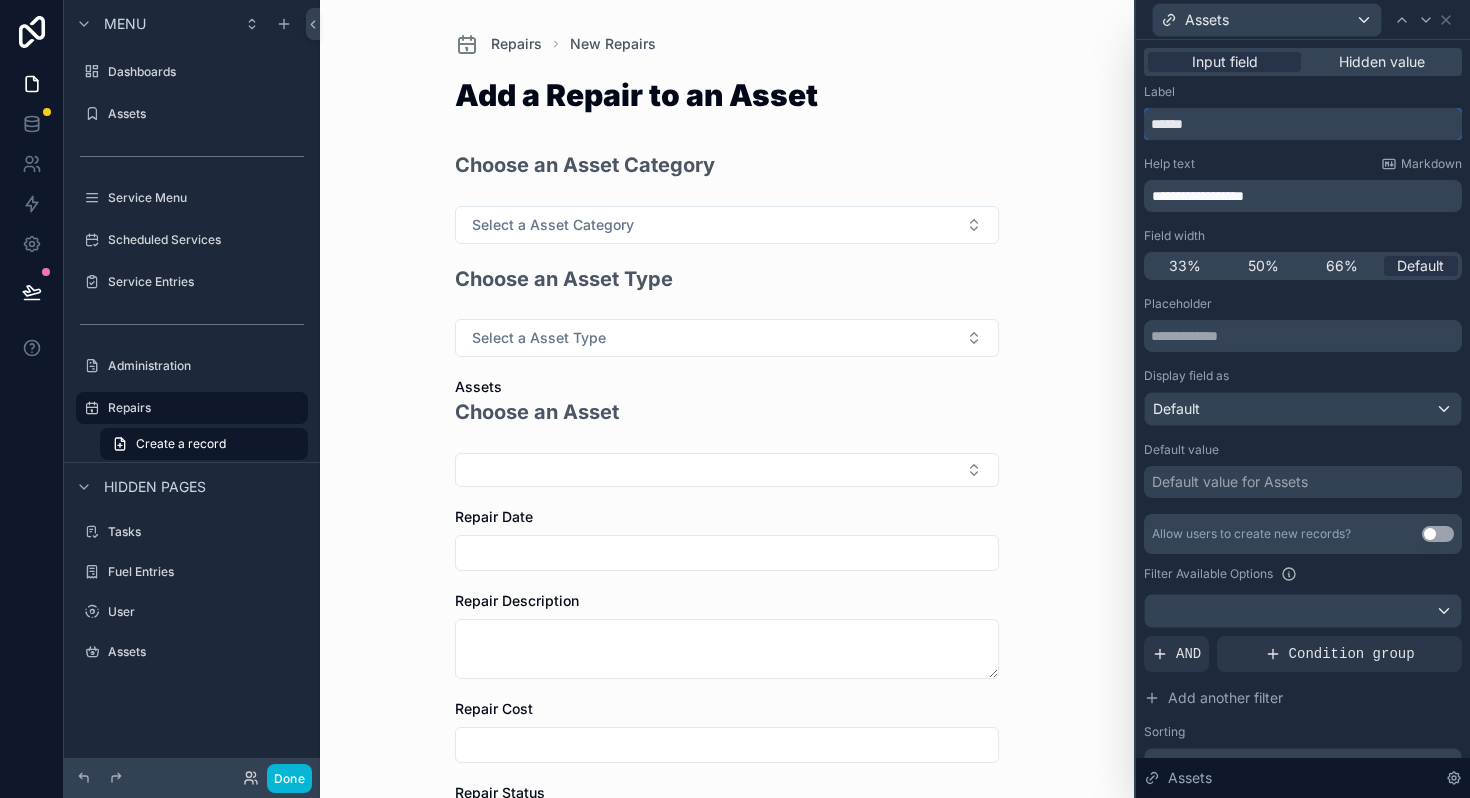 click on "**********" at bounding box center (735, 399) 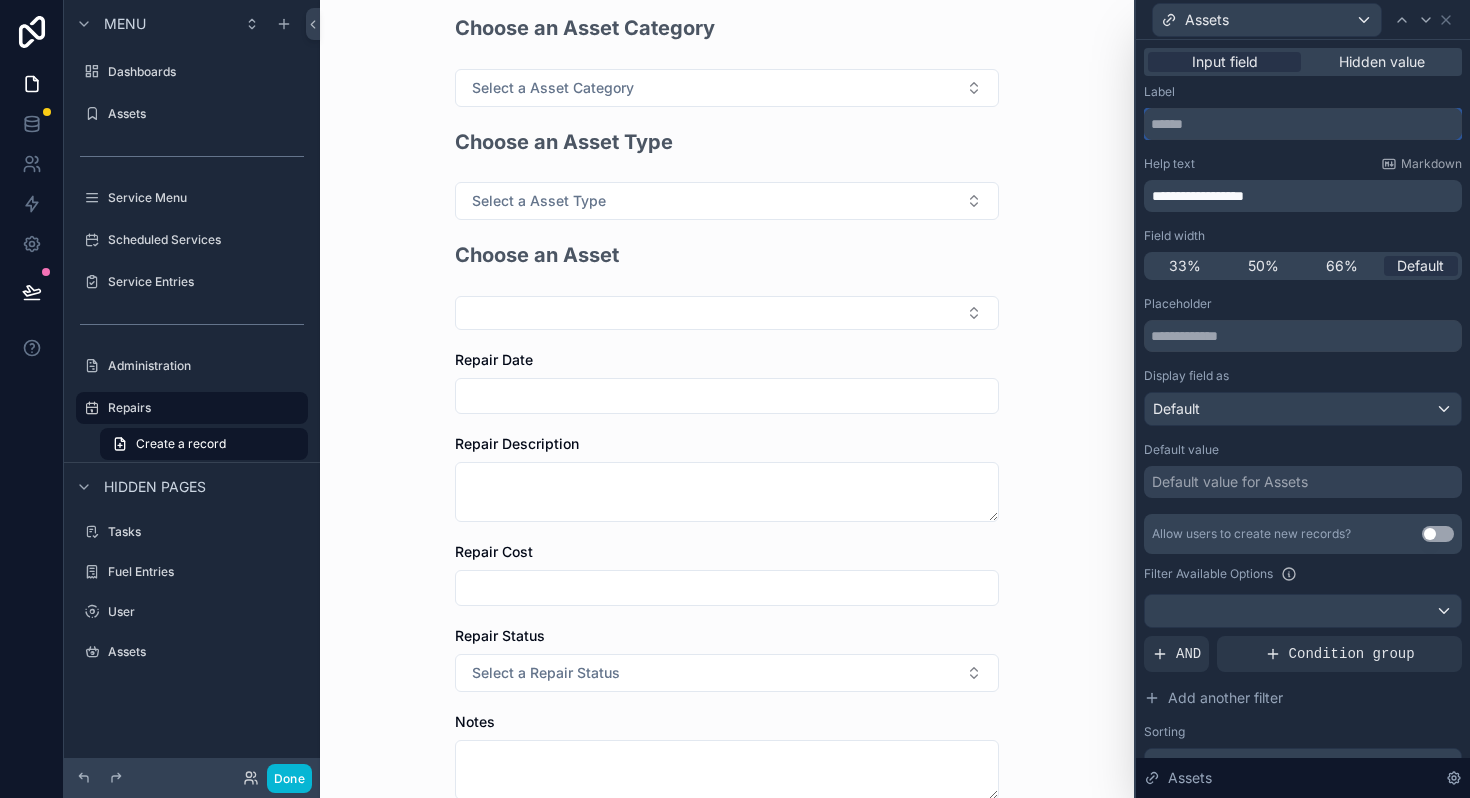 scroll, scrollTop: 147, scrollLeft: 0, axis: vertical 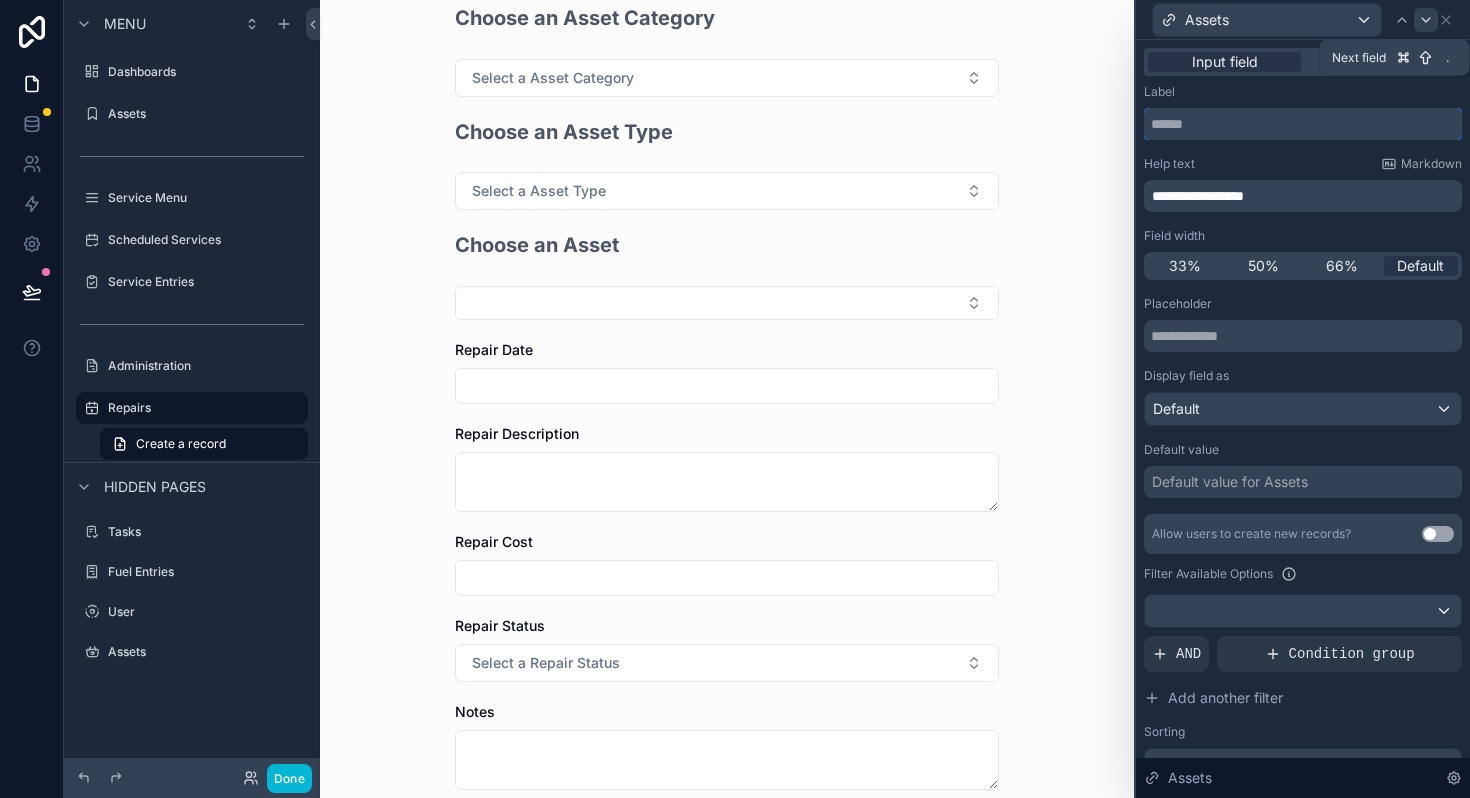 type 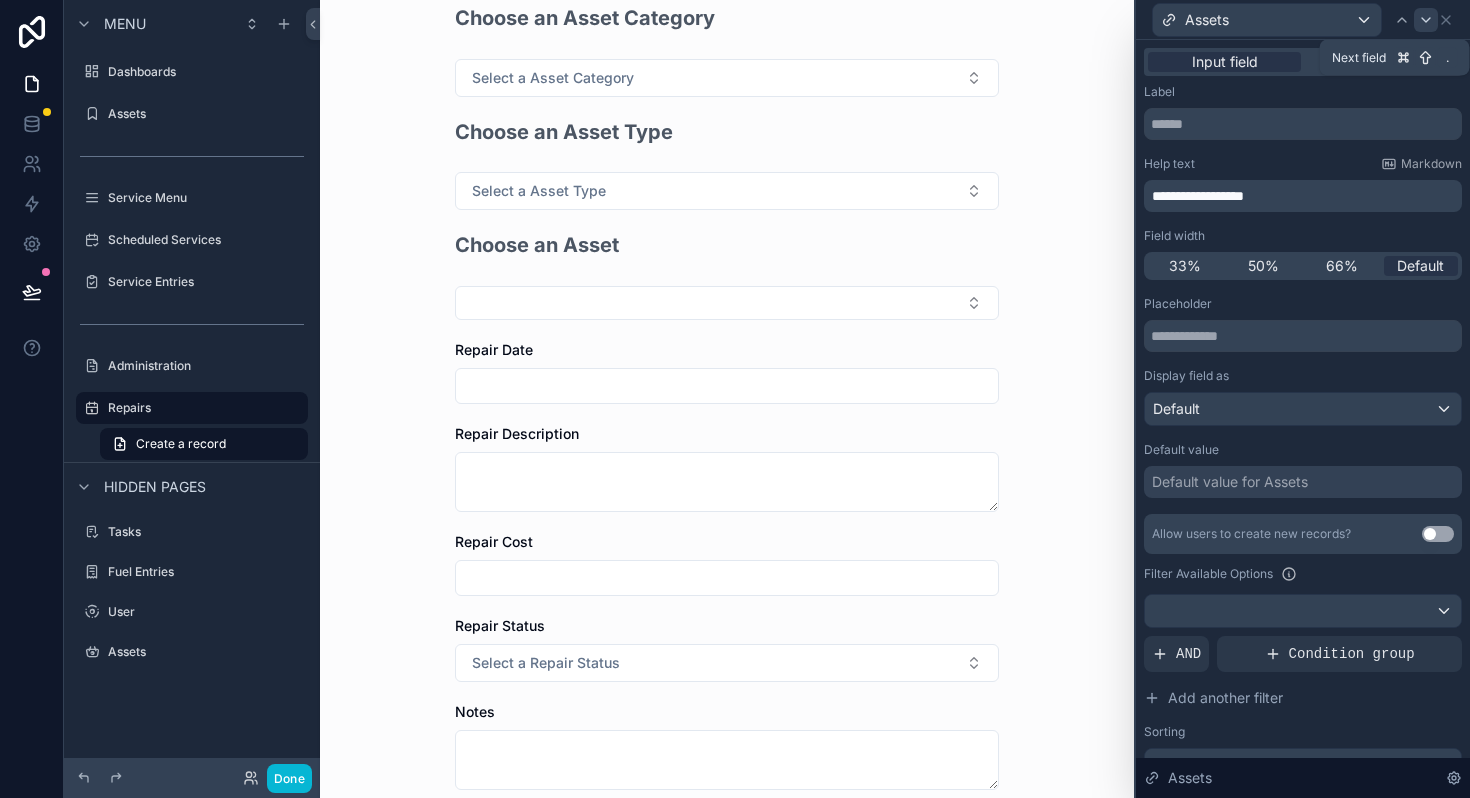 click 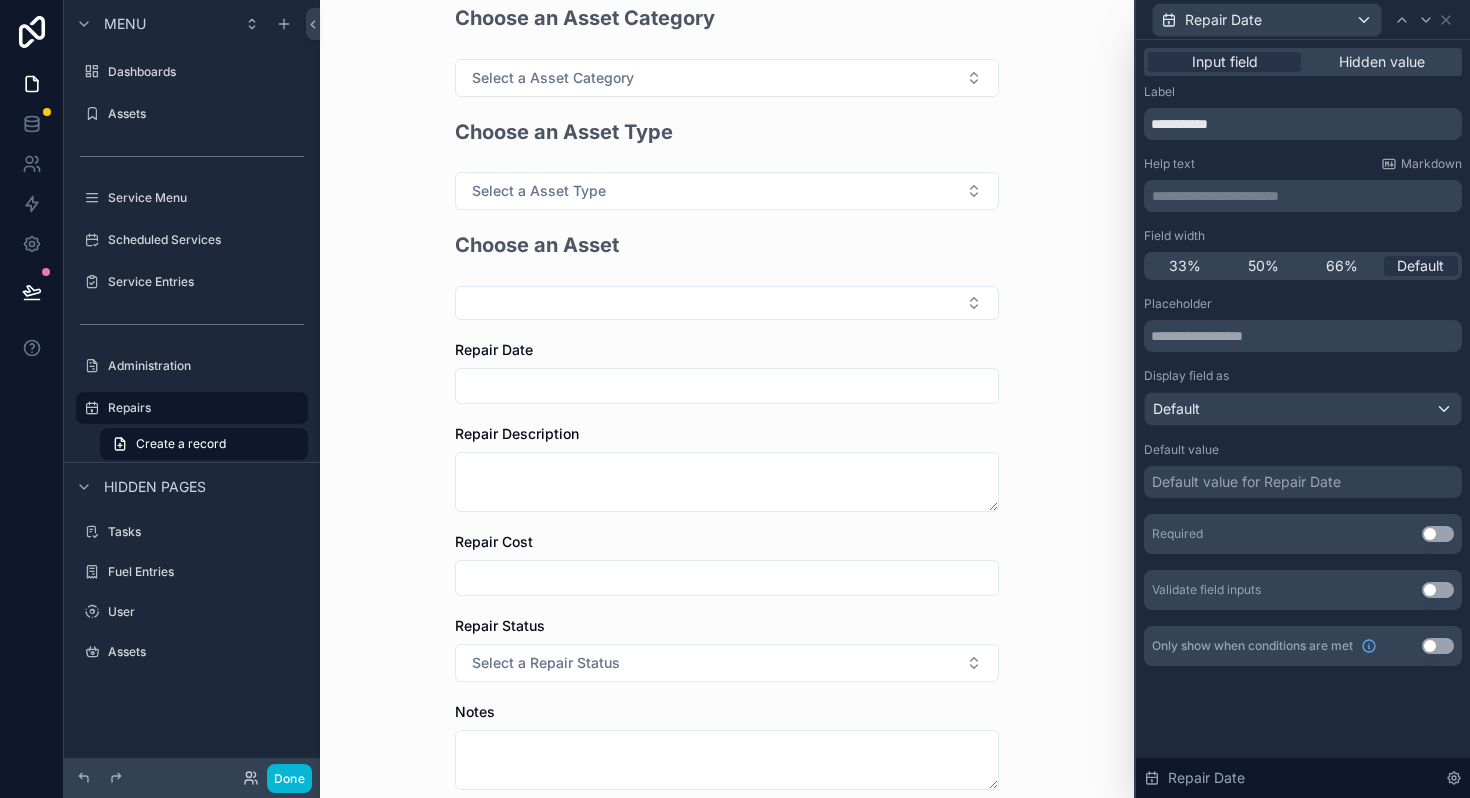 click at bounding box center [727, 386] 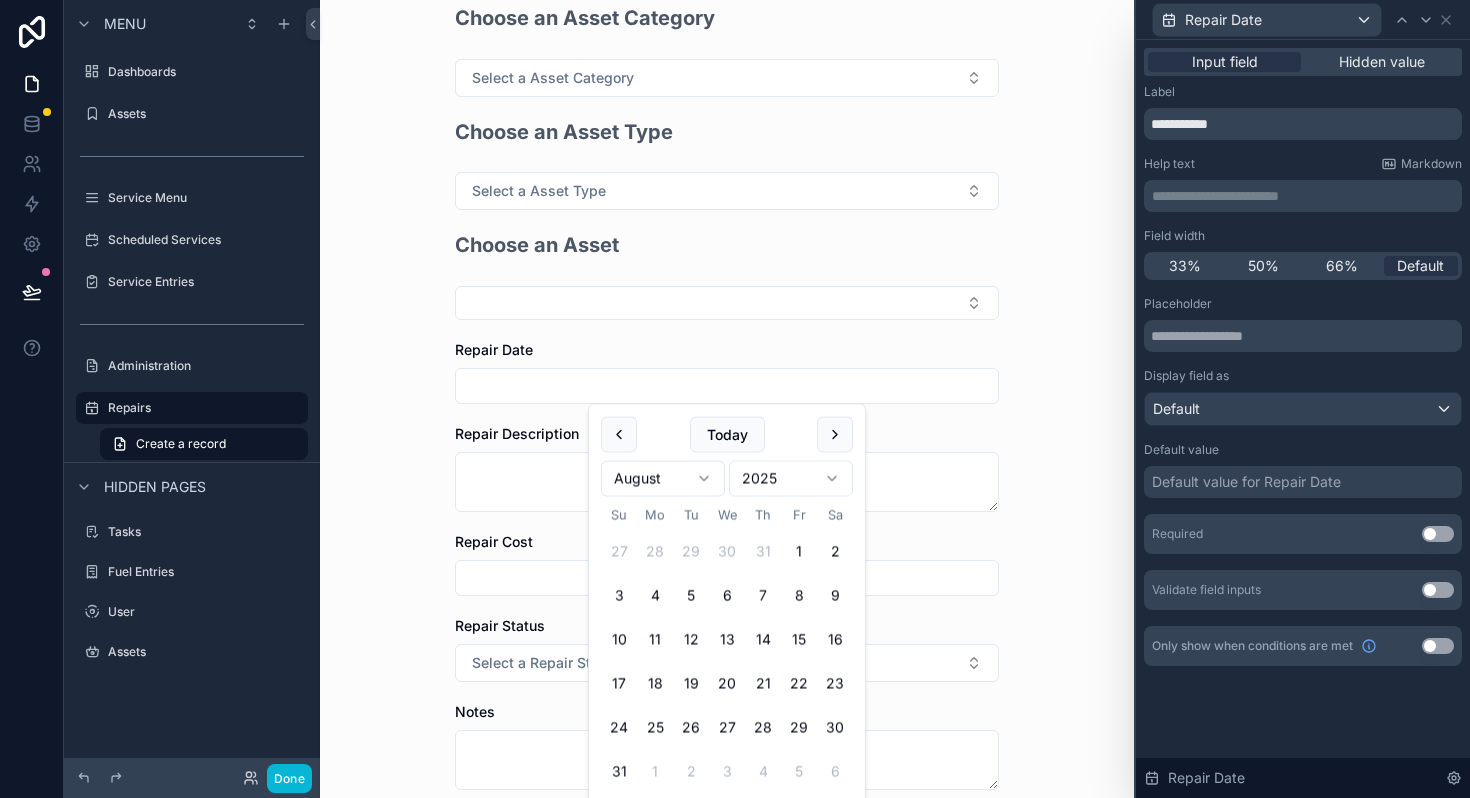 click on "Repairs New Repairs Add a Repair to an Asset Choose an Asset Category Select a Asset Category Choose an Asset Type Select a Asset Type Choose an Asset Repair Date Repair Description Repair Cost Repair Status Select a Repair Status Notes User Documents Save" at bounding box center (727, 252) 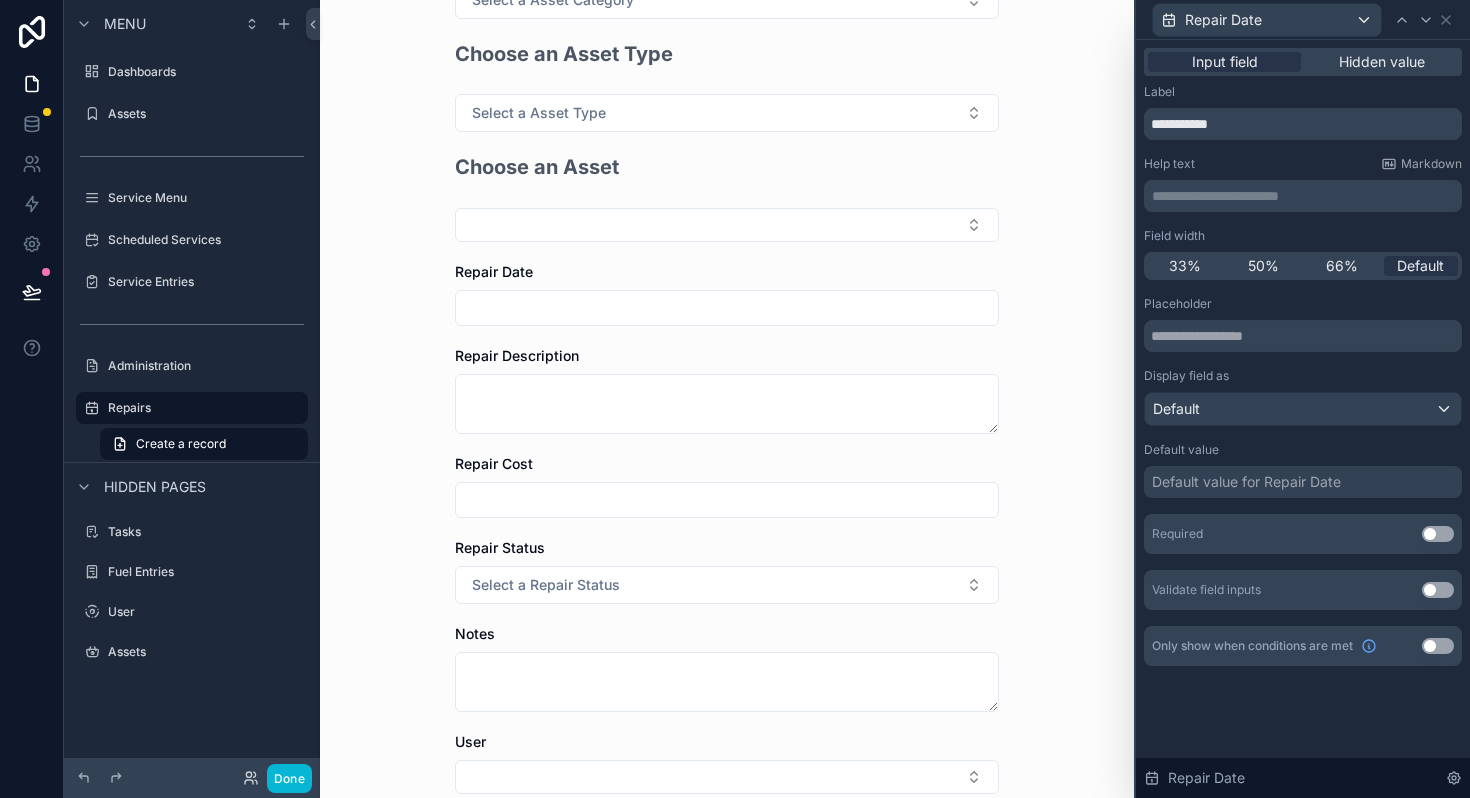 scroll, scrollTop: 226, scrollLeft: 0, axis: vertical 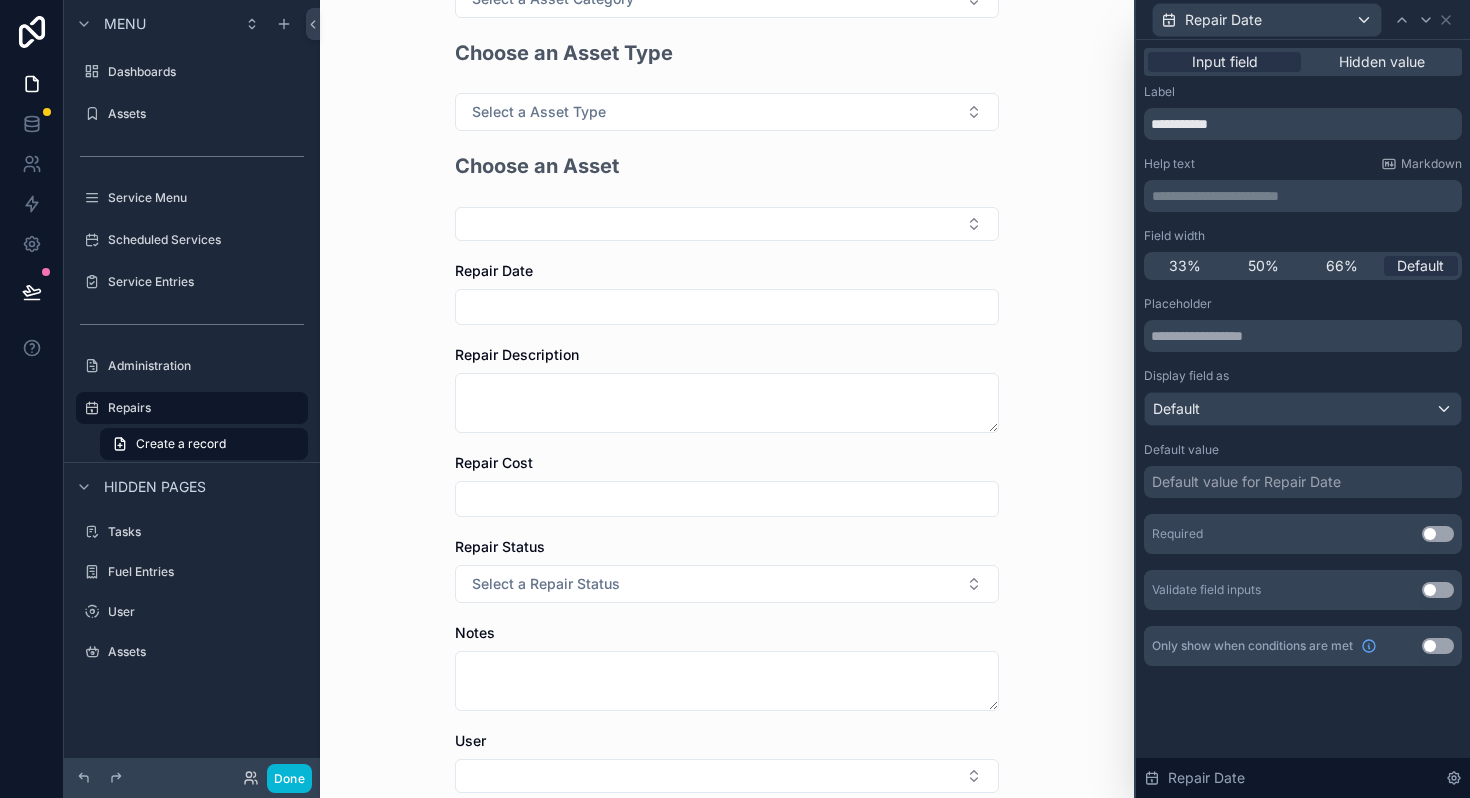 click at bounding box center [727, 499] 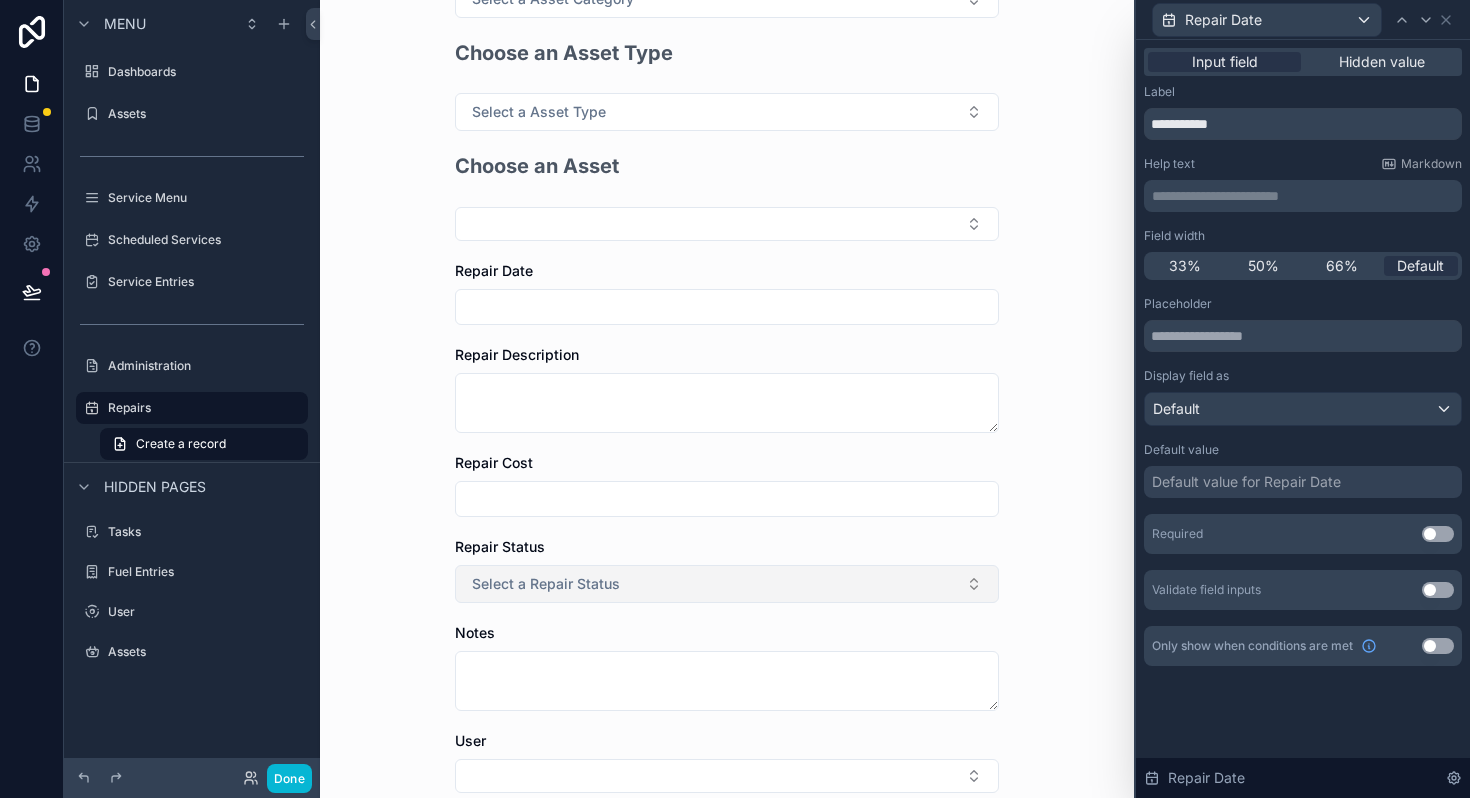 click on "Select a Repair Status" at bounding box center (727, 584) 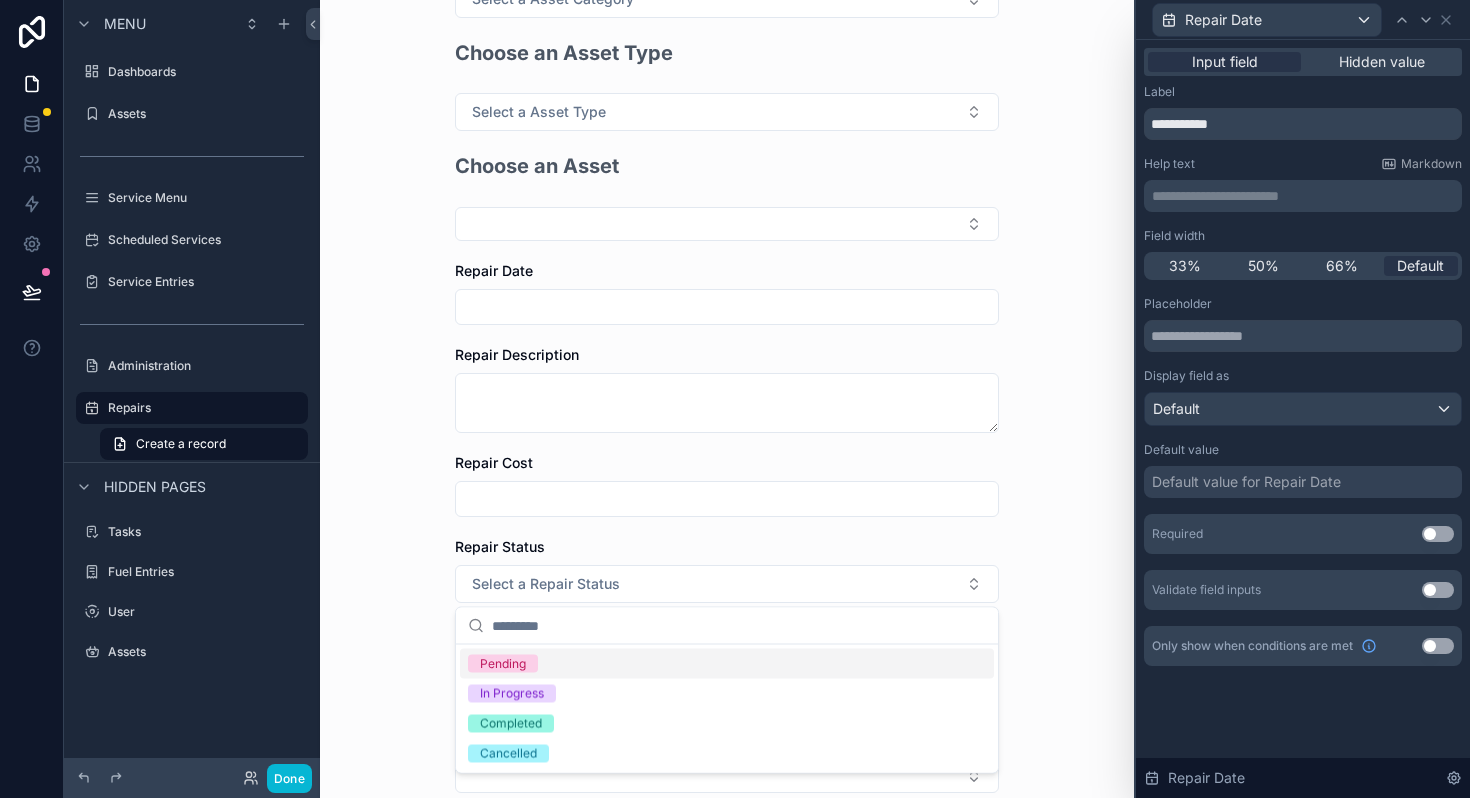 click on "Repairs New Repairs Add a Repair to an Asset Choose an Asset Category Select a Asset Category Choose an Asset Type Select a Asset Type Choose an Asset Repair Date Repair Description Repair Cost Repair Status Select a Repair Status Notes User Documents Save" at bounding box center (727, 173) 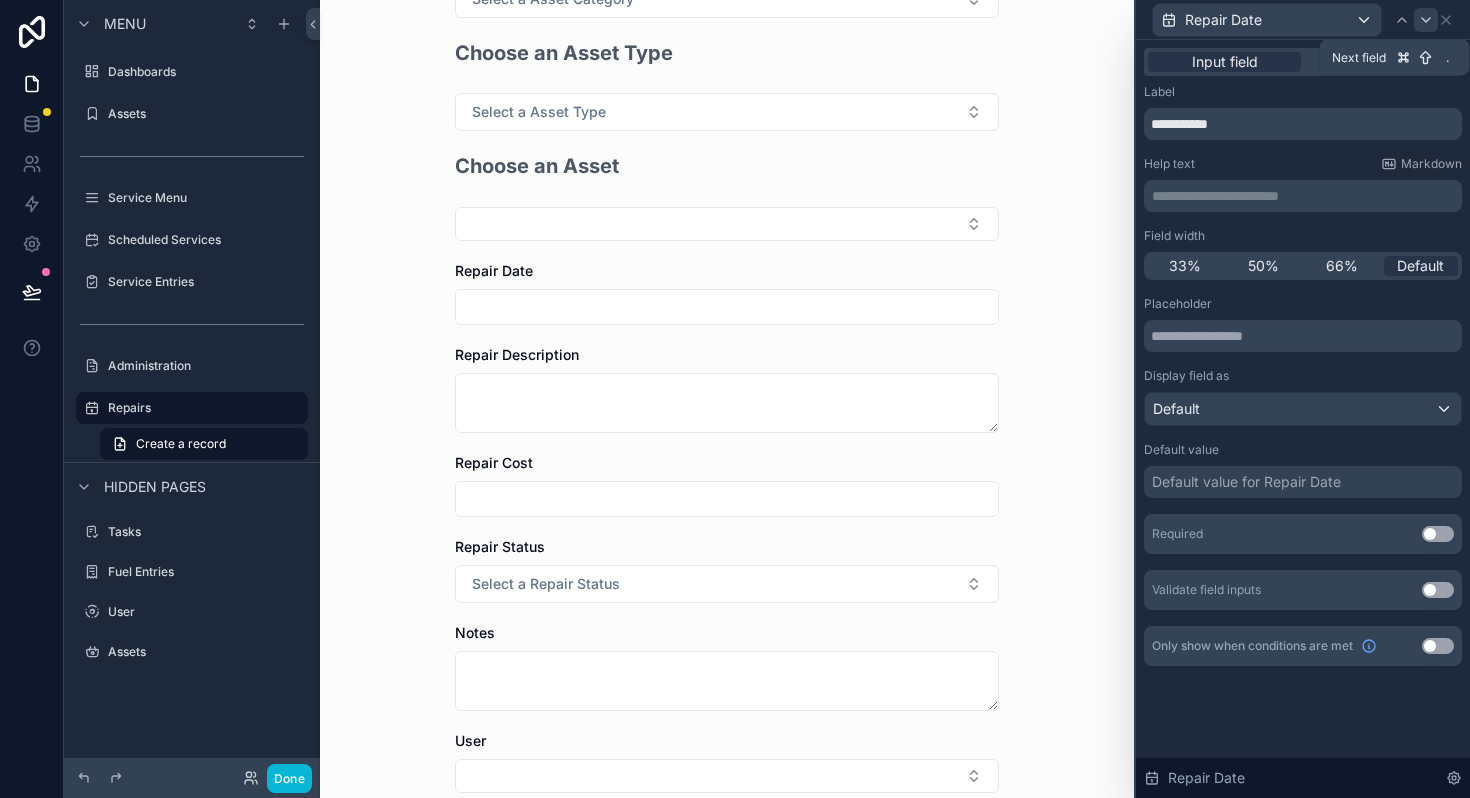 click 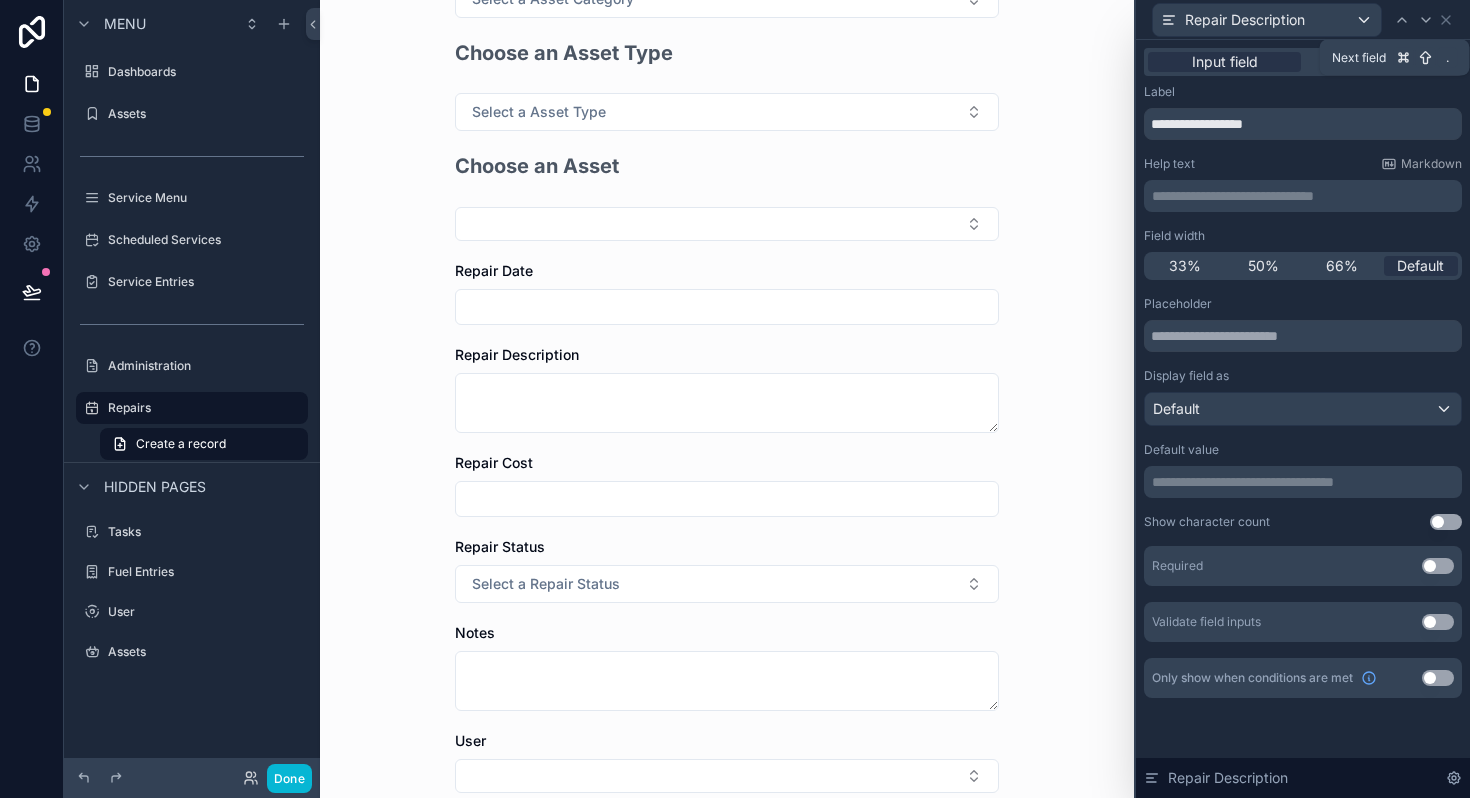 click 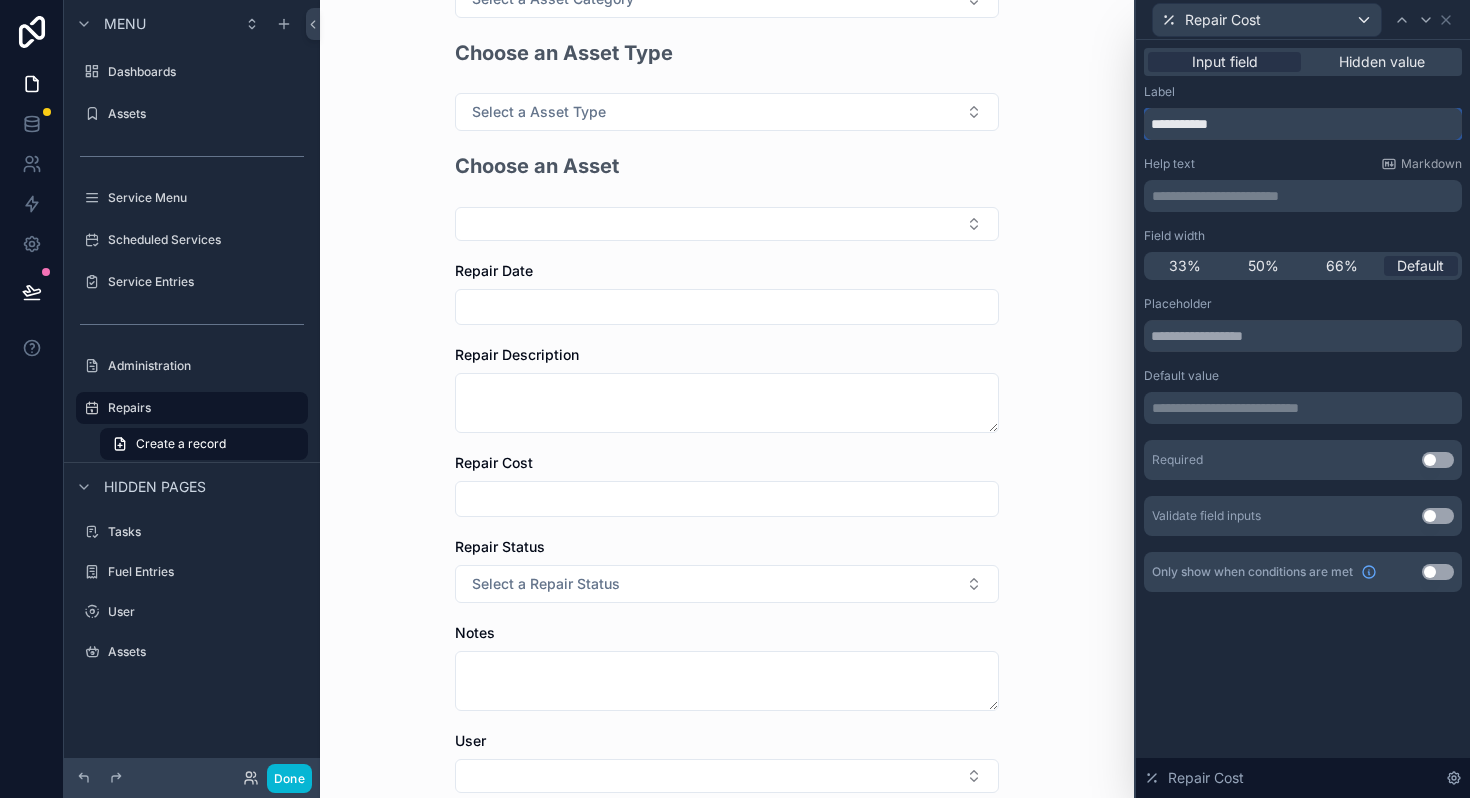drag, startPoint x: 1254, startPoint y: 136, endPoint x: 1123, endPoint y: 134, distance: 131.01526 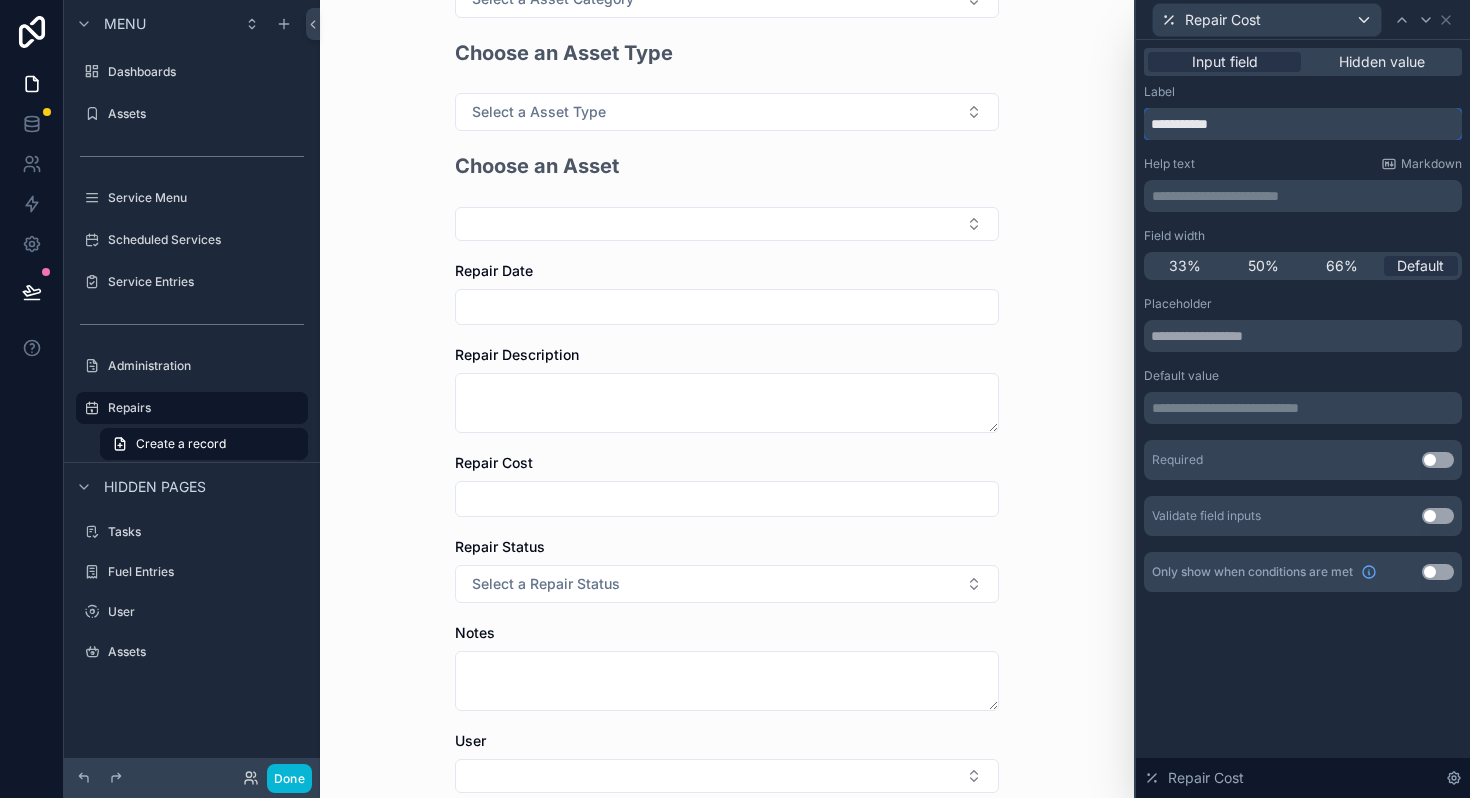 click on "**********" at bounding box center (735, 399) 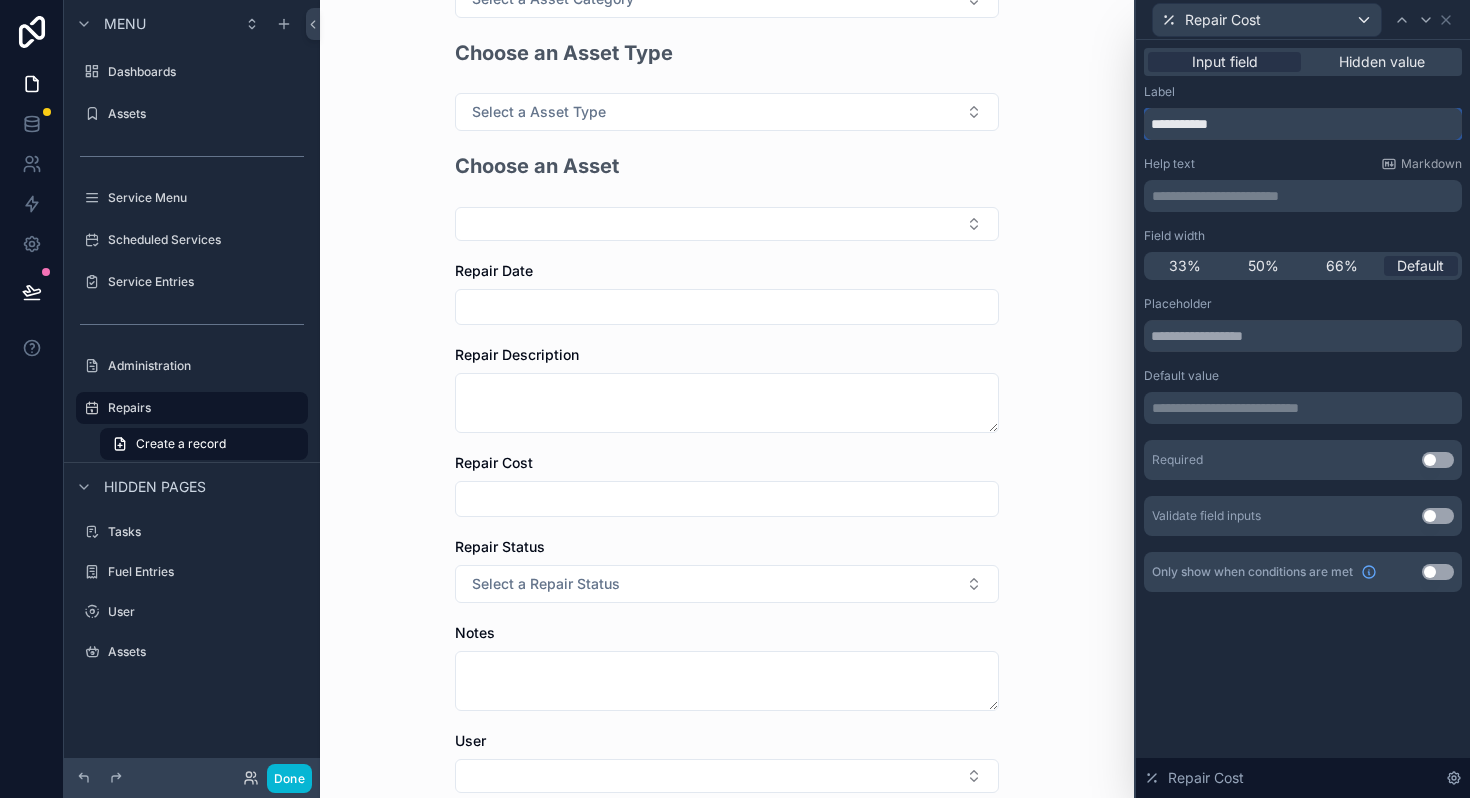drag, startPoint x: 1275, startPoint y: 120, endPoint x: 1102, endPoint y: 126, distance: 173.10402 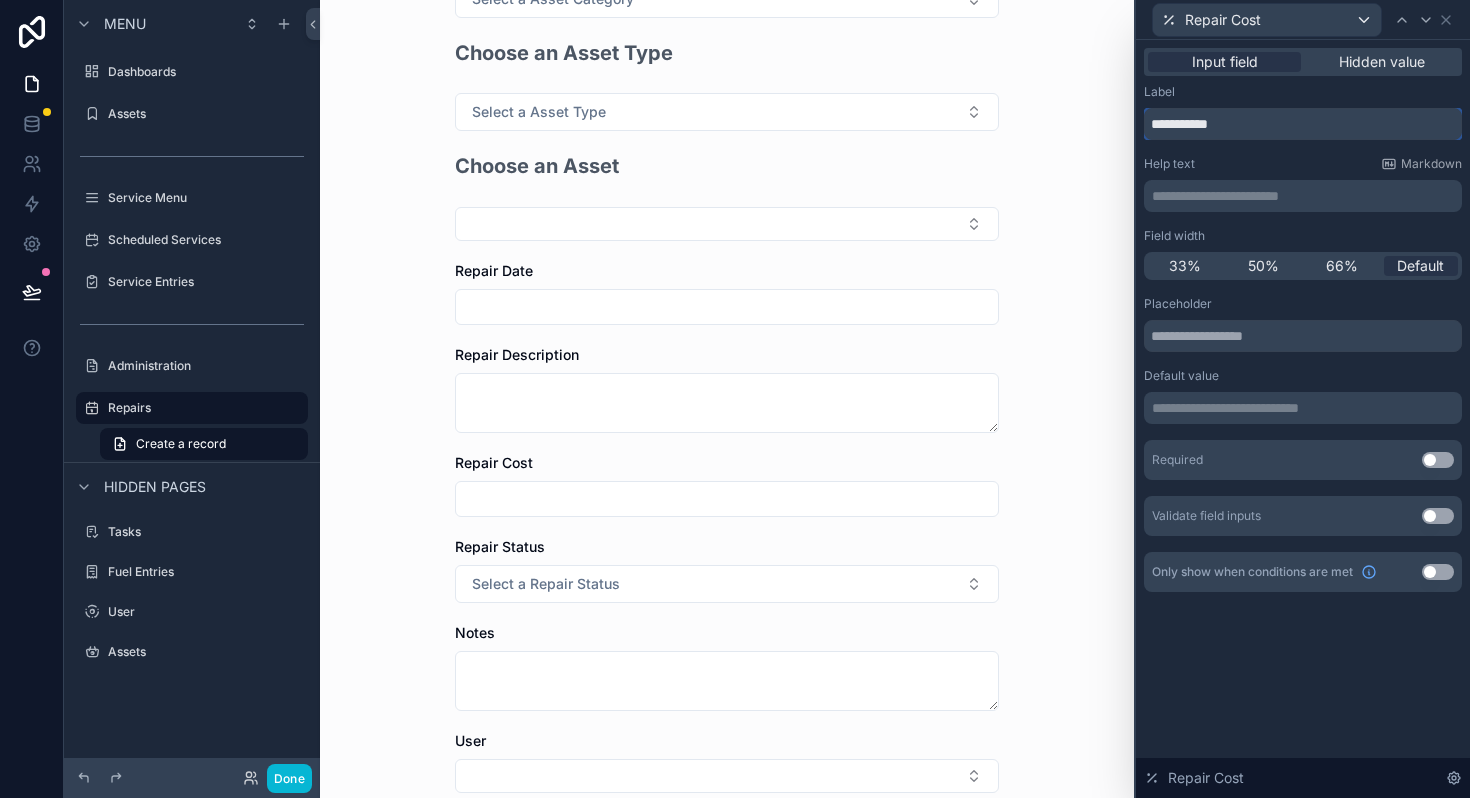 click on "**********" at bounding box center (735, 399) 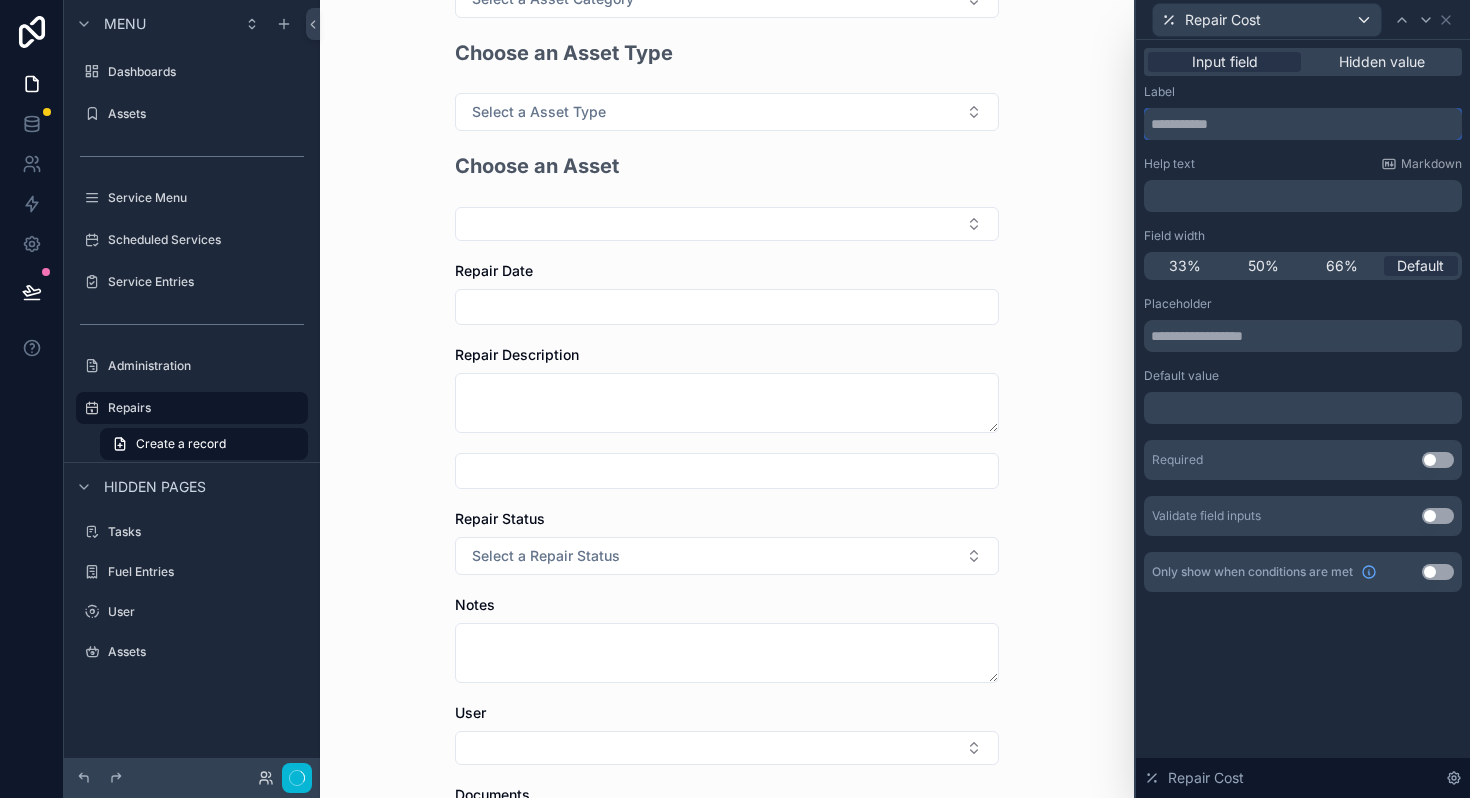 scroll, scrollTop: 0, scrollLeft: 0, axis: both 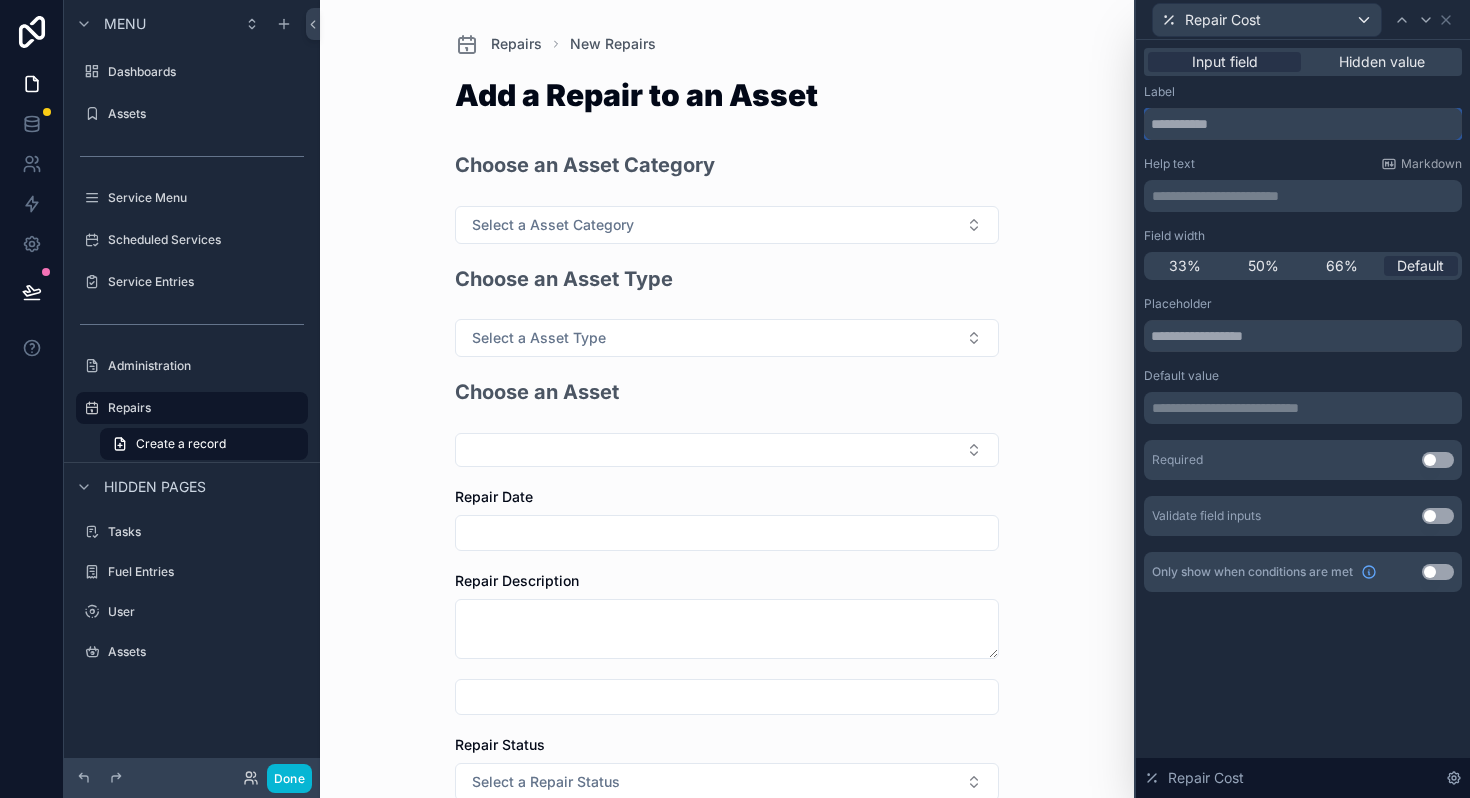 type 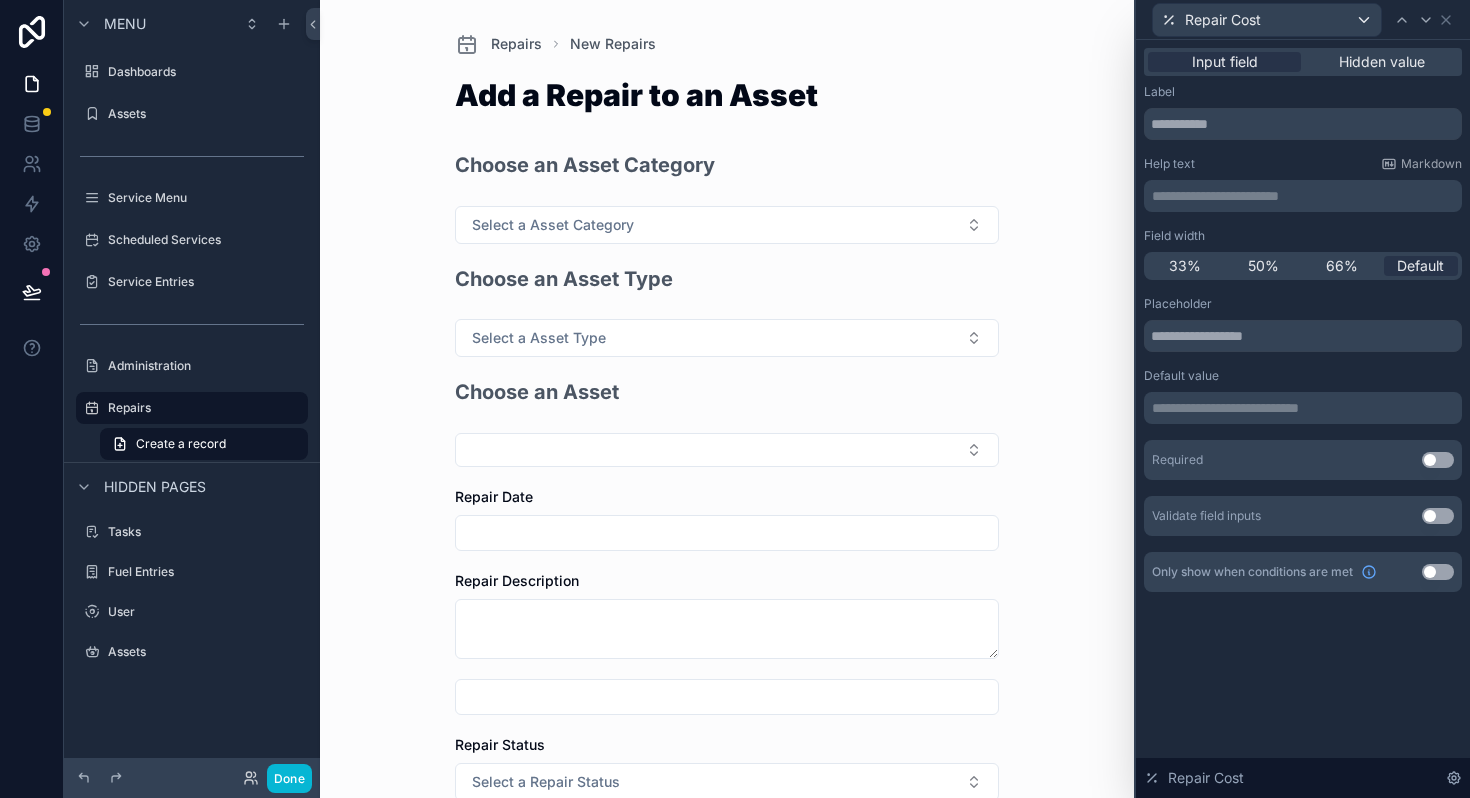 click on "**********" at bounding box center [1305, 196] 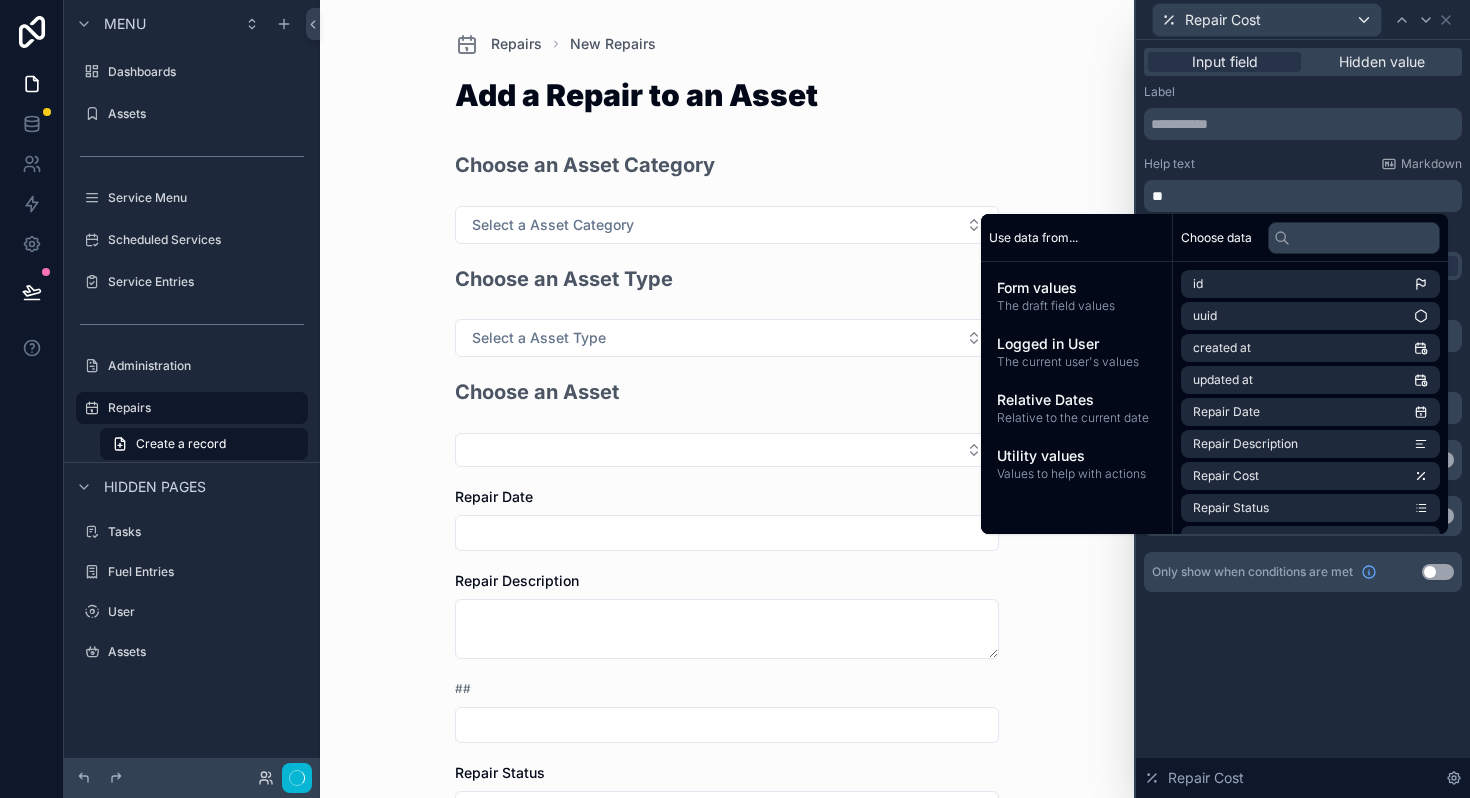 type 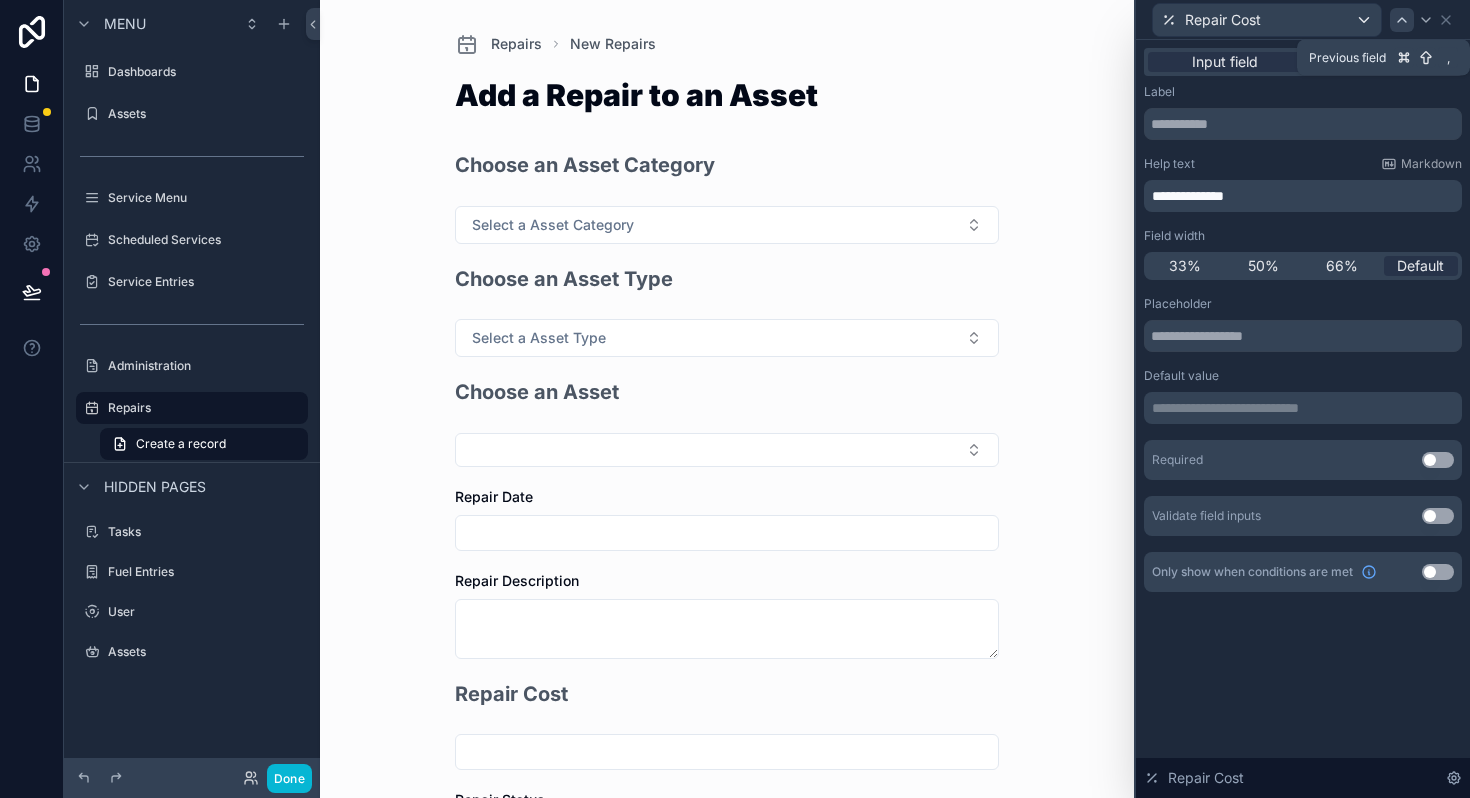 click 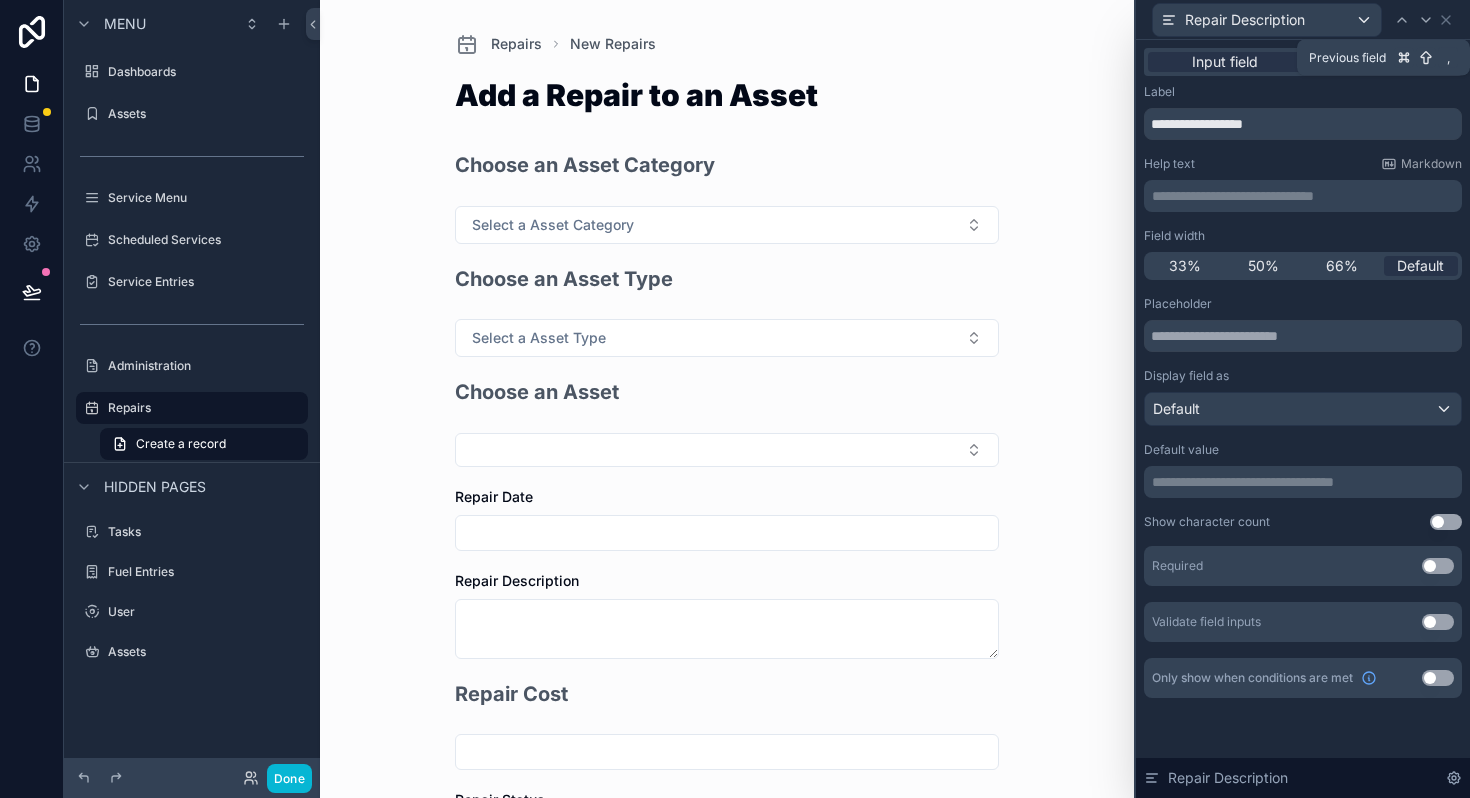click 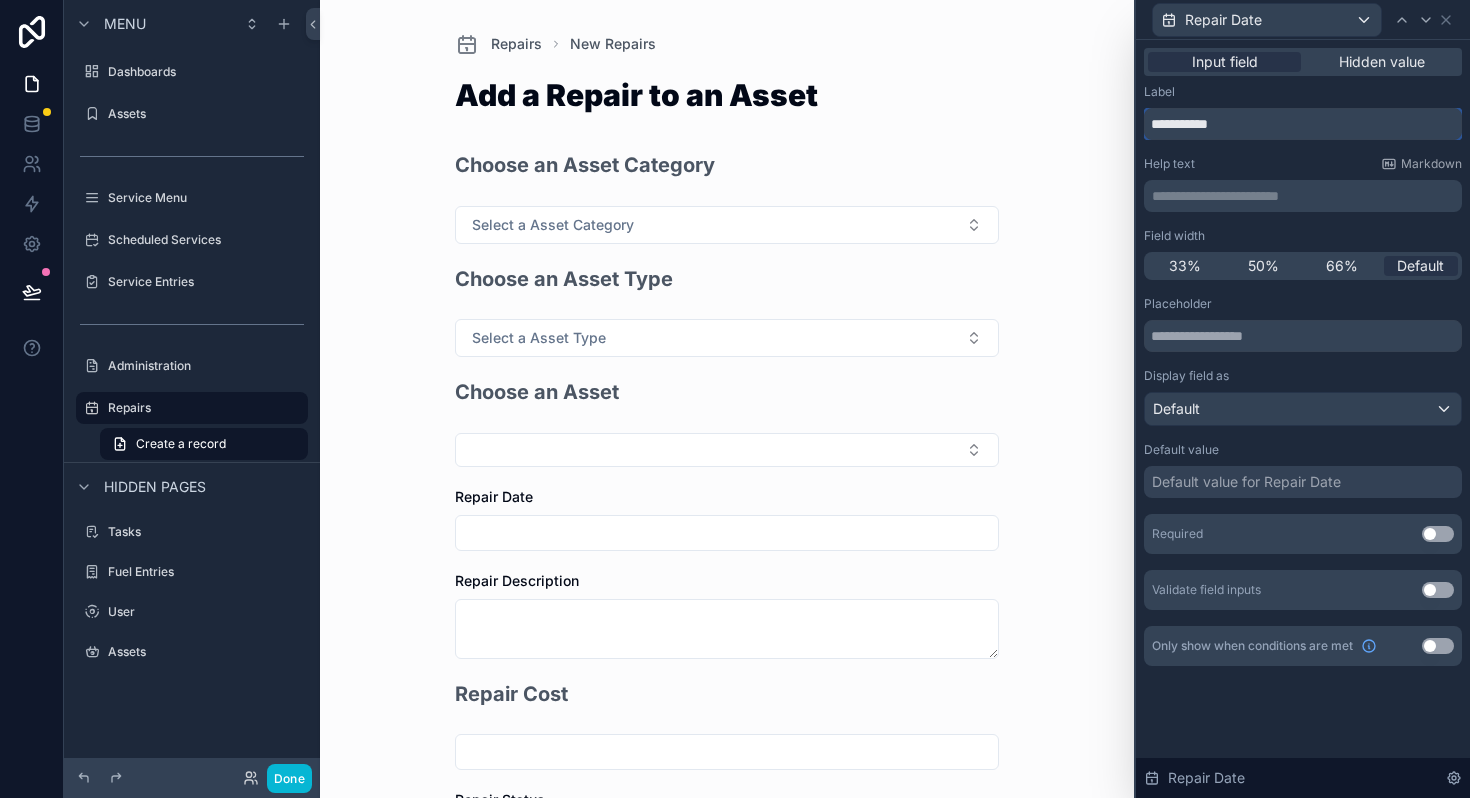 drag, startPoint x: 1249, startPoint y: 119, endPoint x: 1106, endPoint y: 126, distance: 143.17122 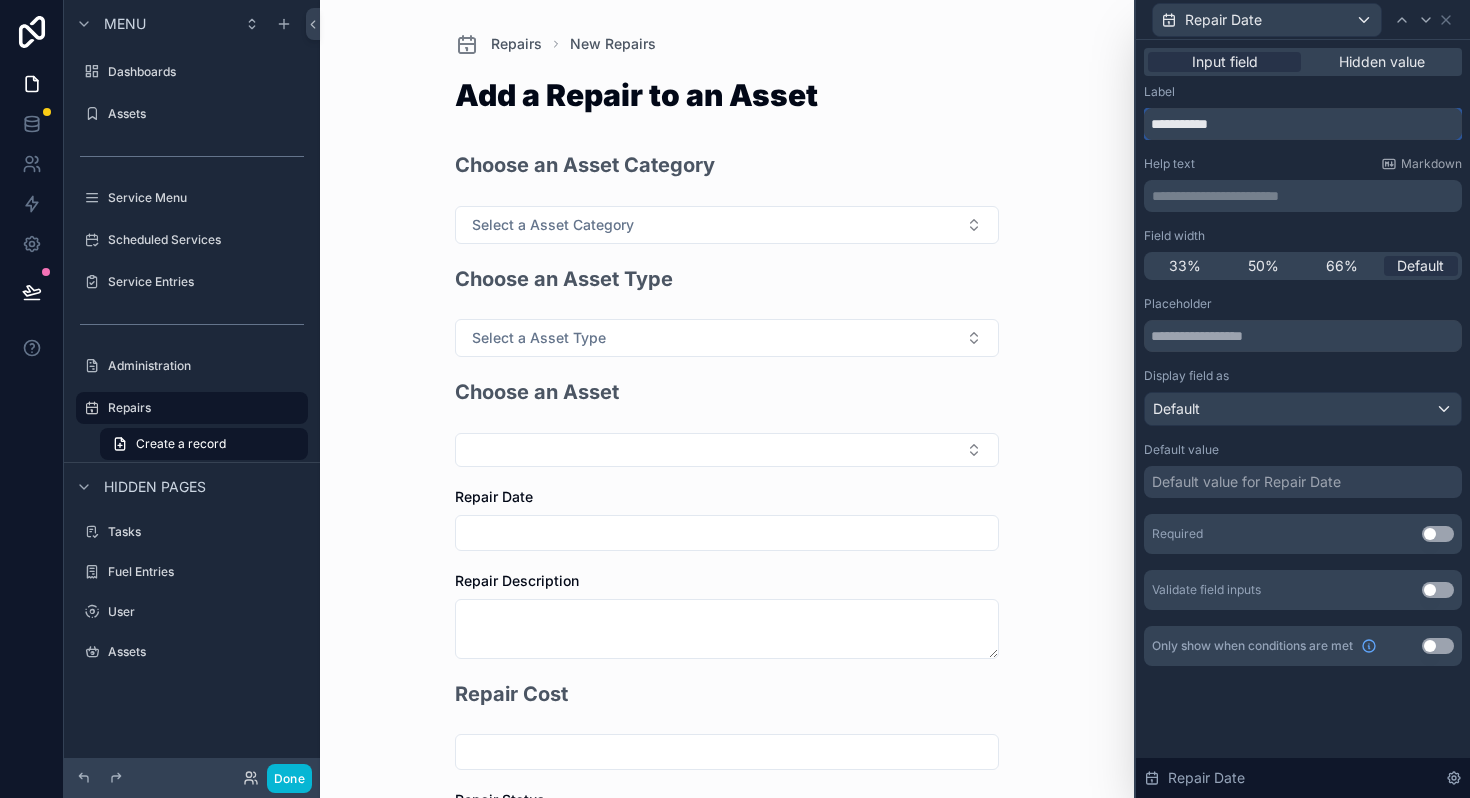 click on "**********" at bounding box center (735, 399) 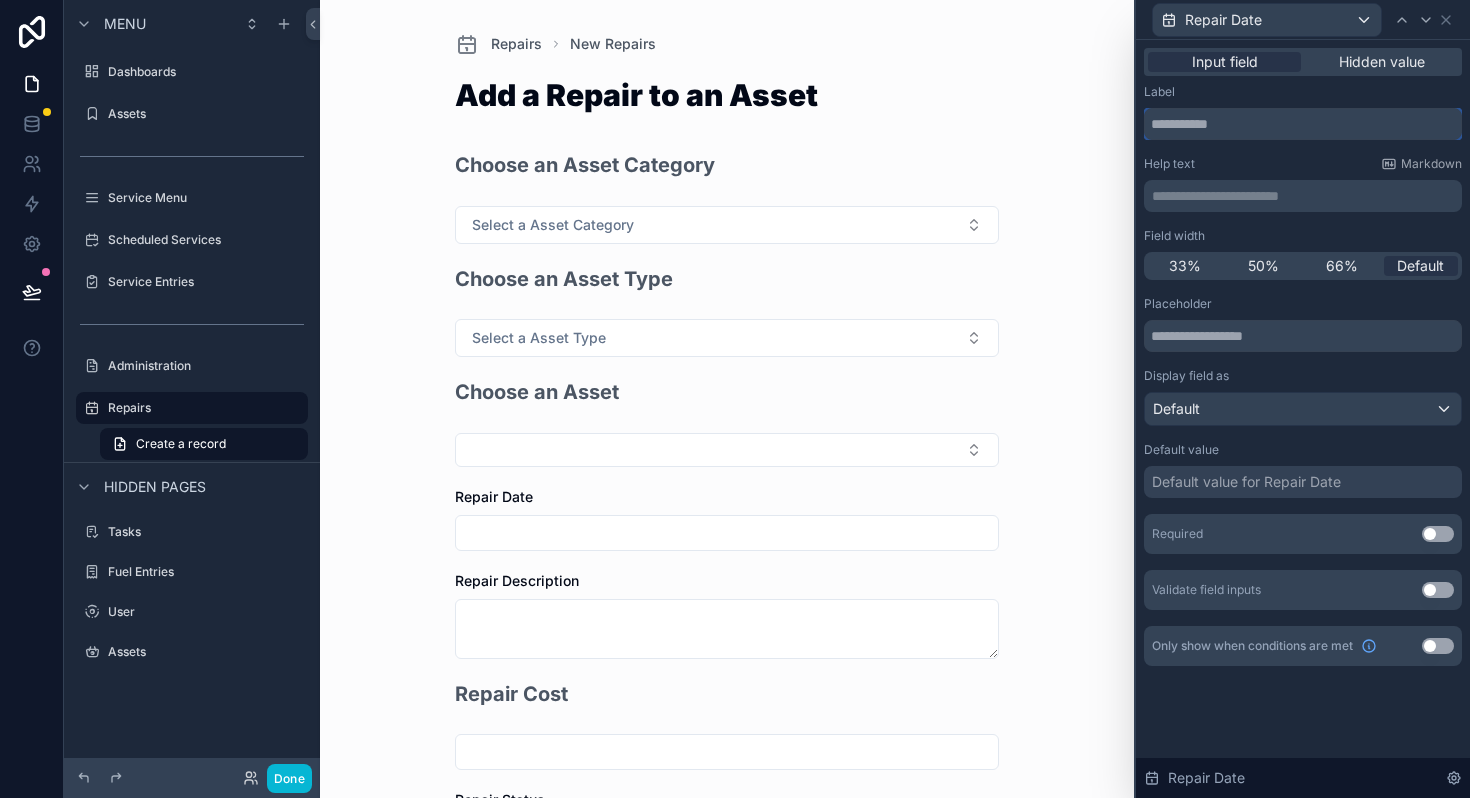 type 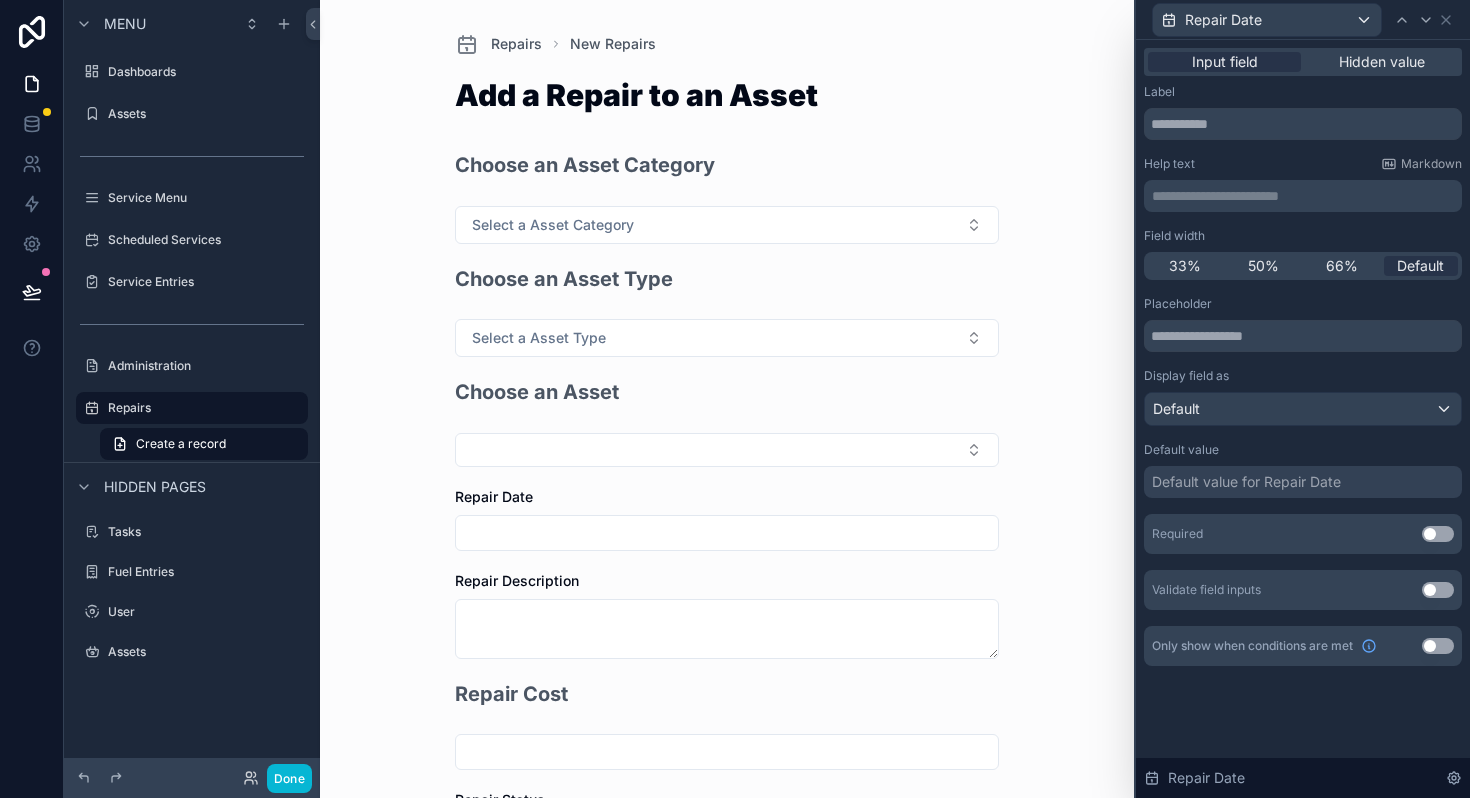 click on "**********" at bounding box center [1303, 196] 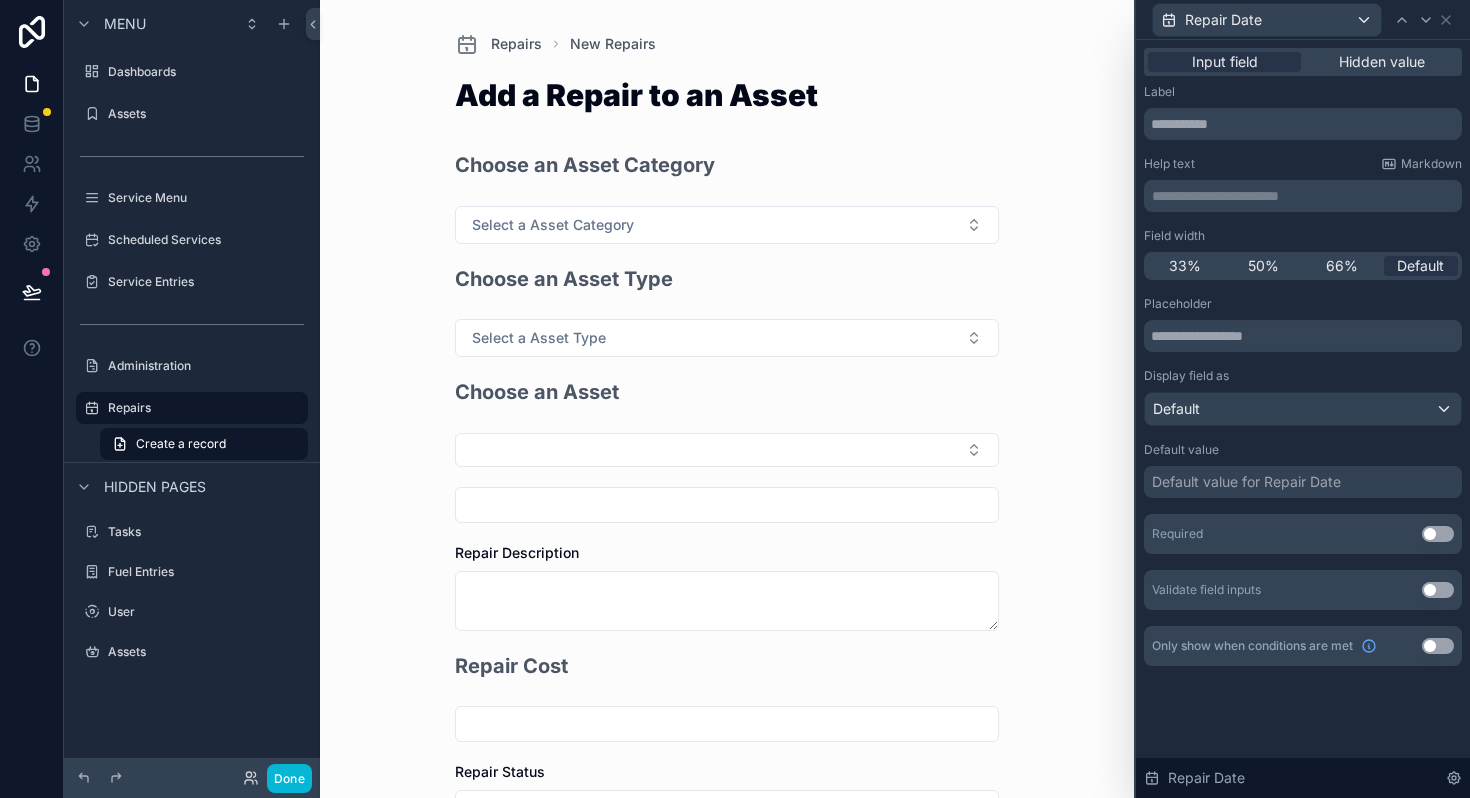 click on "**********" at bounding box center [1305, 196] 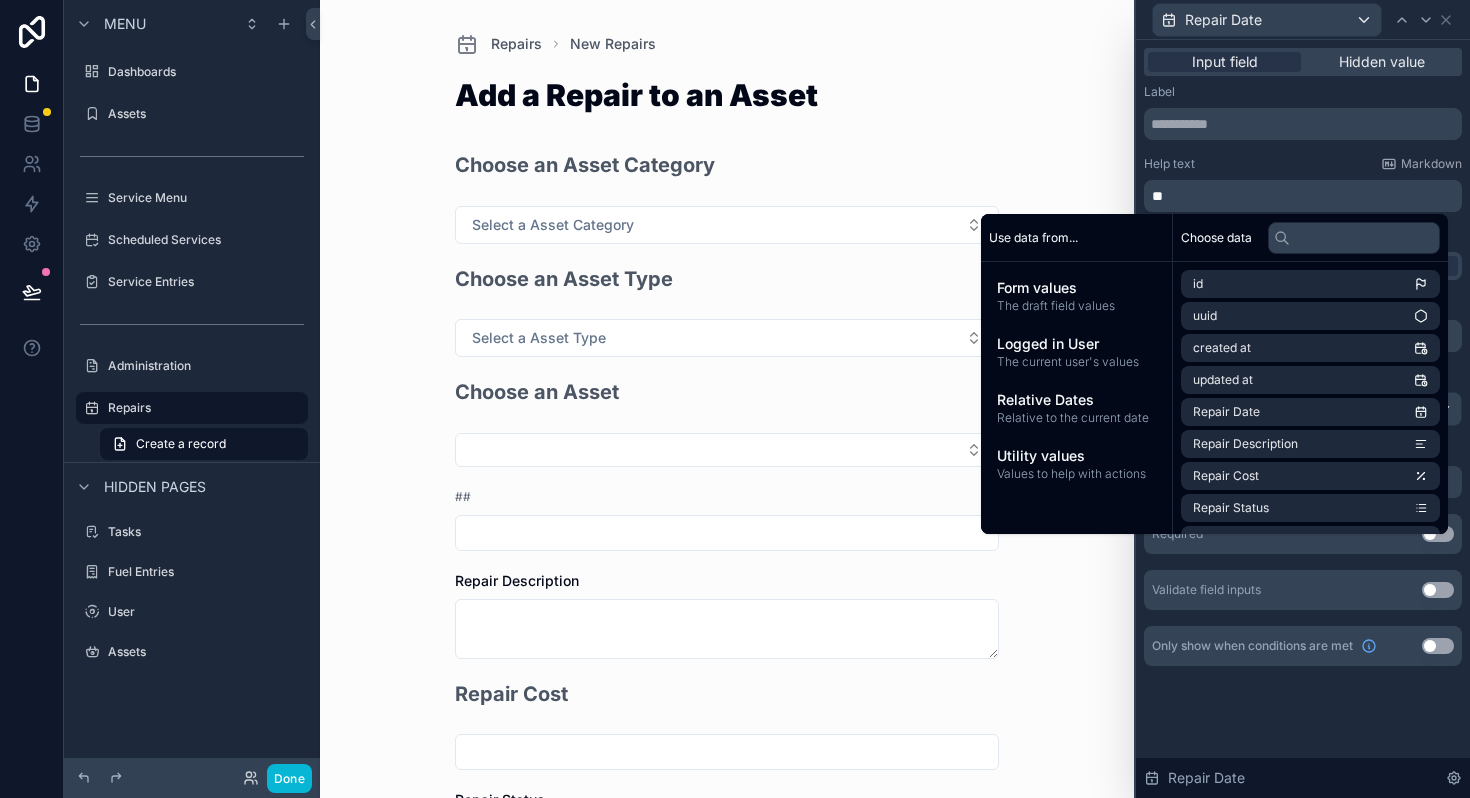 type 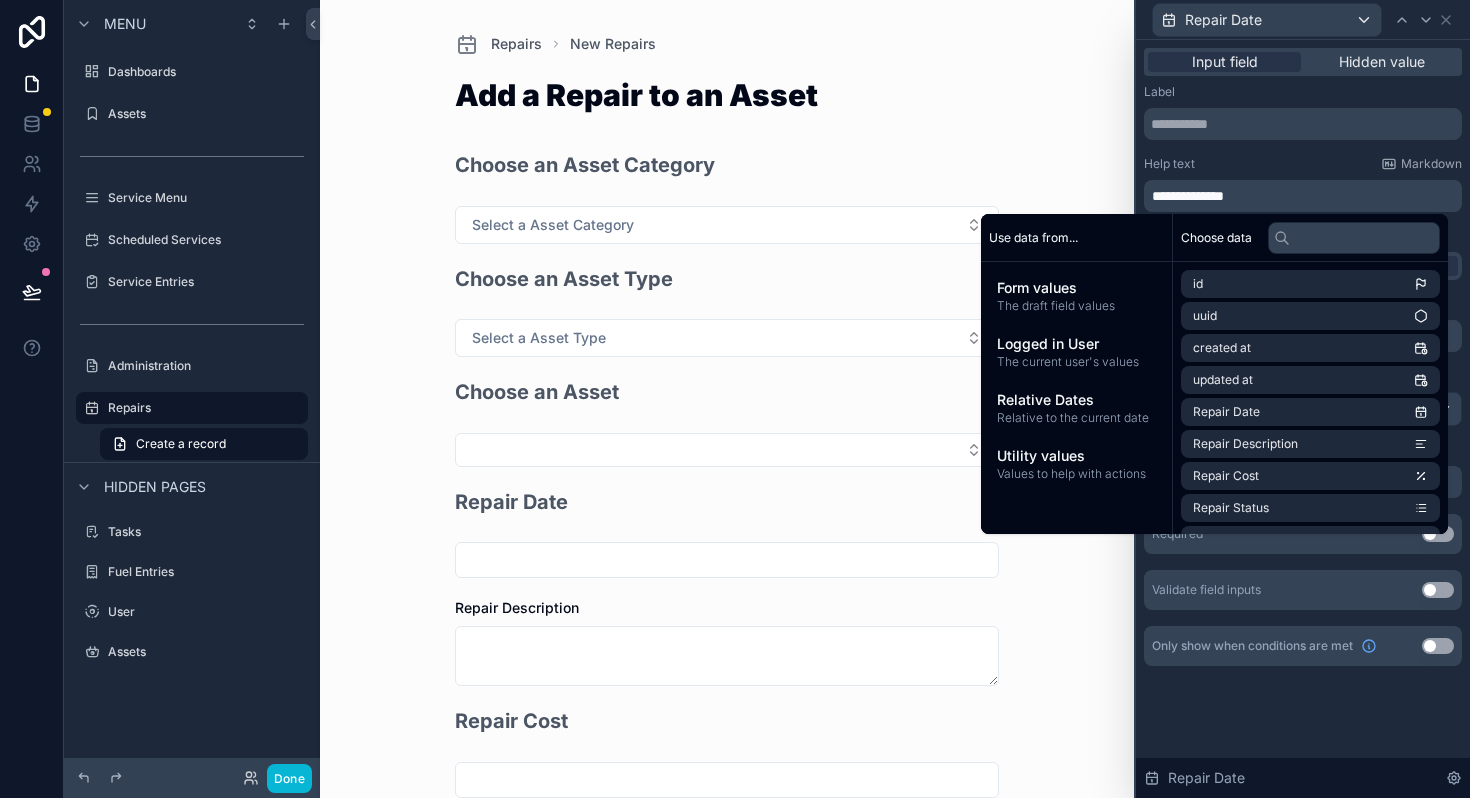 click on "Repairs New Repairs Add a Repair to an Asset Choose an Asset Category Select a Asset Category Choose an Asset Type Select a Asset Type Choose an Asset Repair Date Repair Description Repair Cost Repair Status Select a Repair Status Notes User Documents Save" at bounding box center [727, 399] 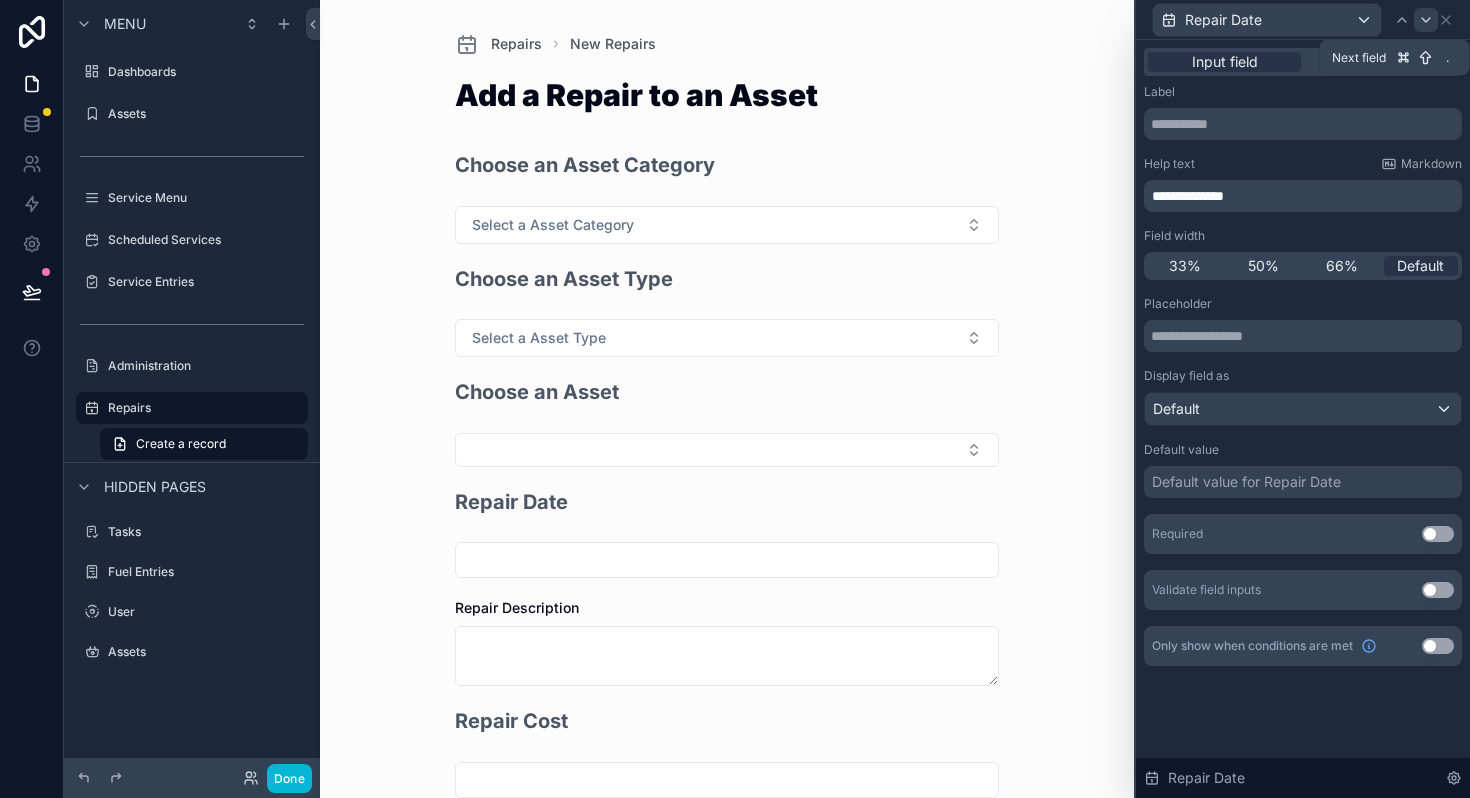 click 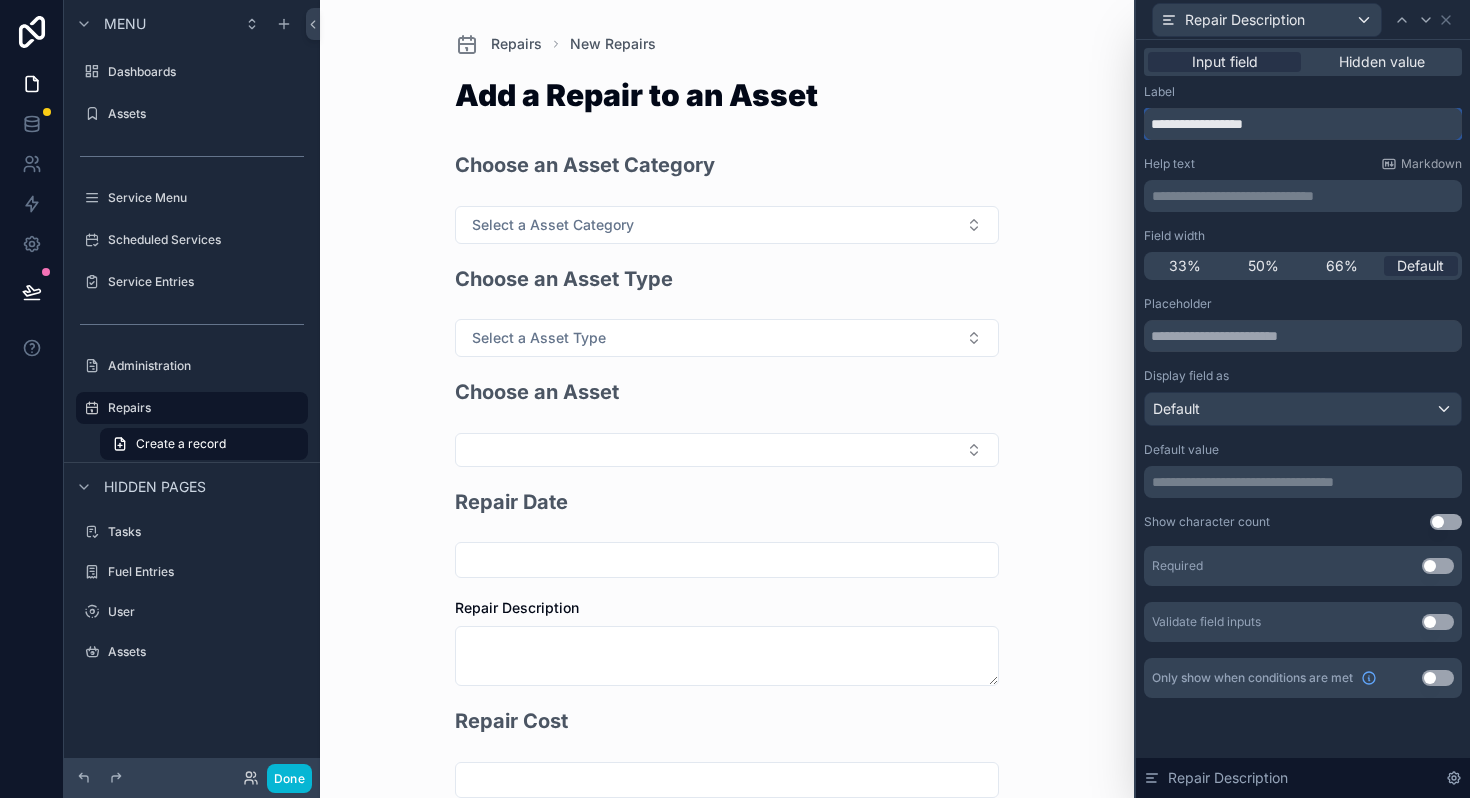 drag, startPoint x: 1302, startPoint y: 114, endPoint x: 1315, endPoint y: 121, distance: 14.764823 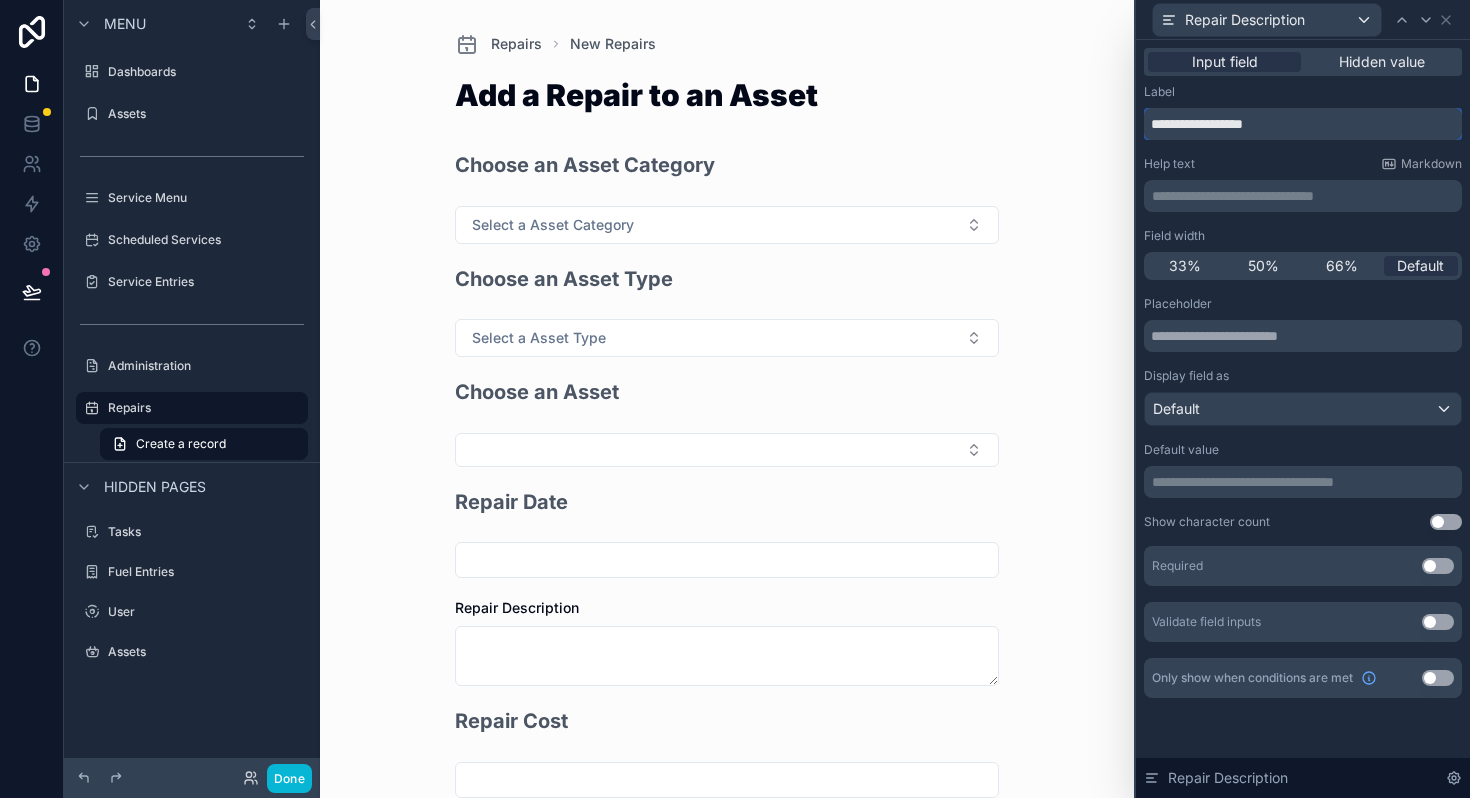 click on "**********" at bounding box center [1303, 124] 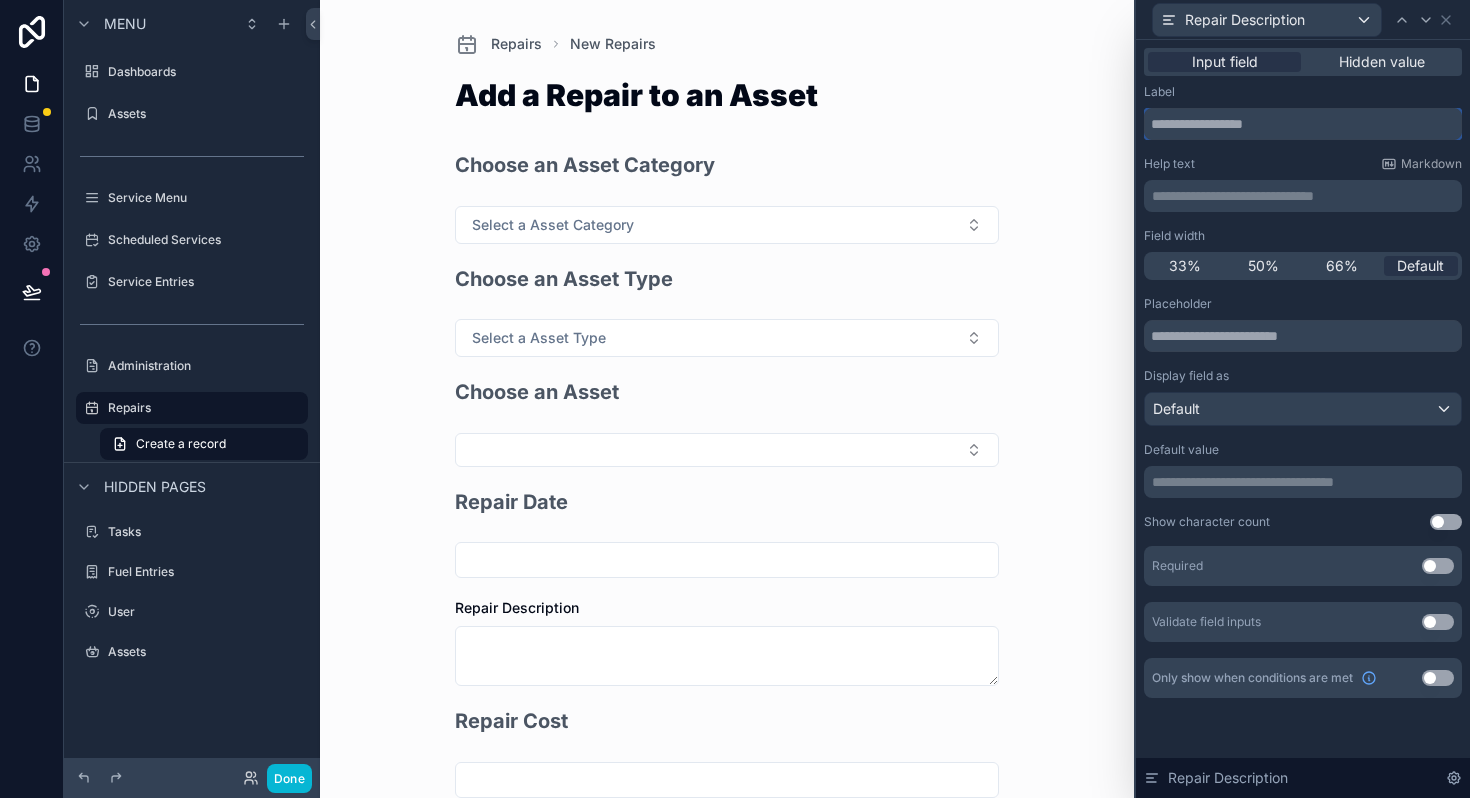 type 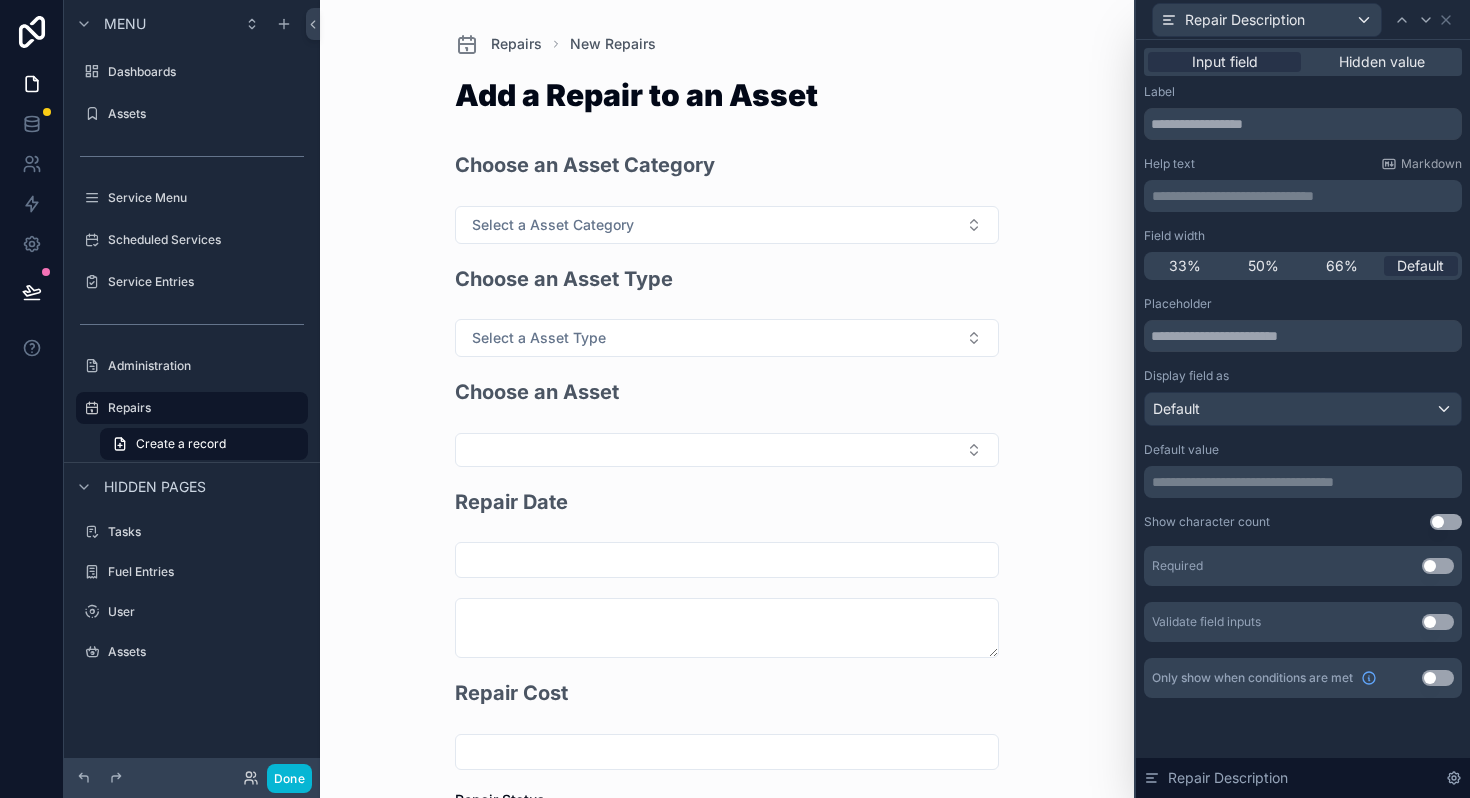 click on "**********" at bounding box center (1305, 196) 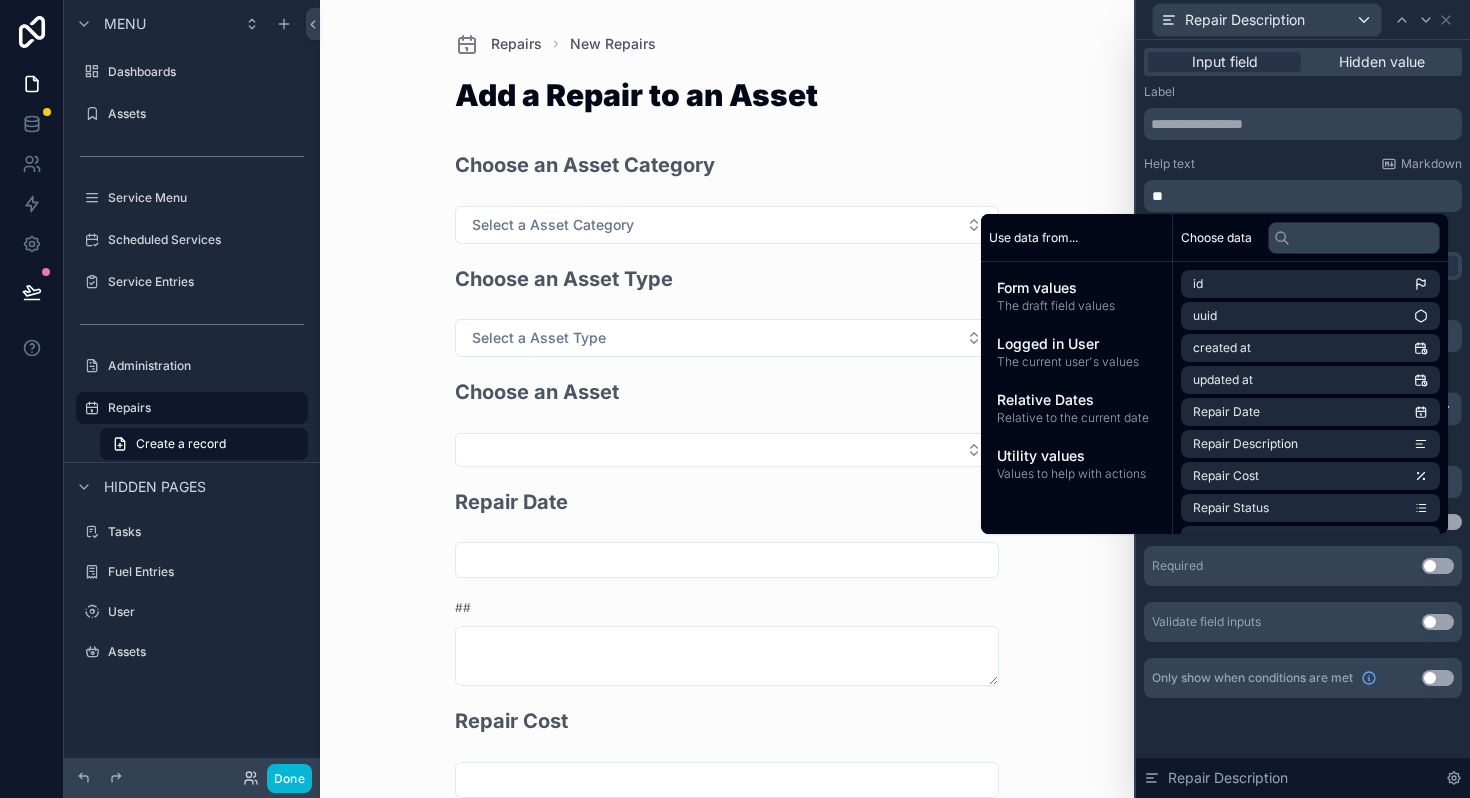 type 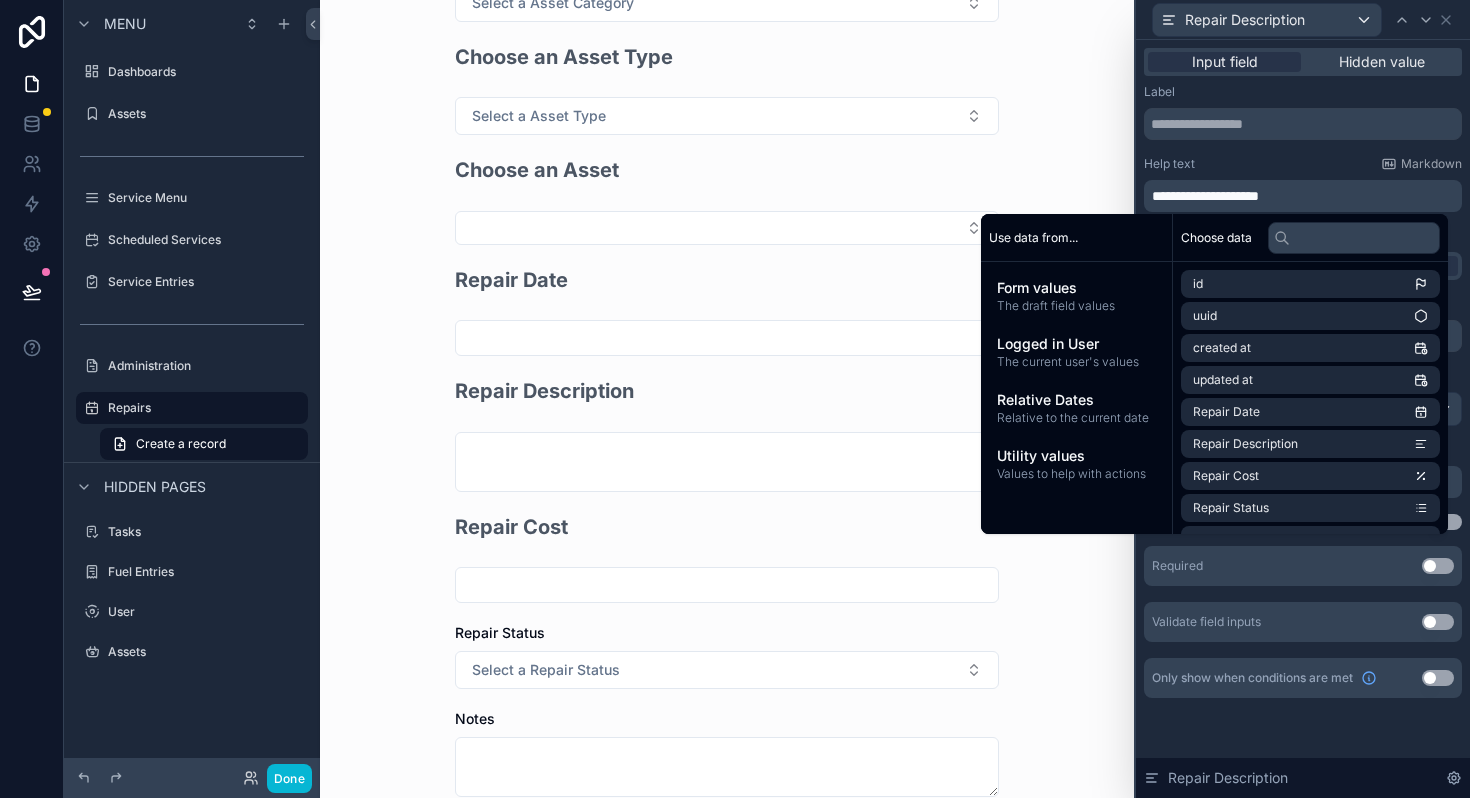 scroll, scrollTop: 236, scrollLeft: 0, axis: vertical 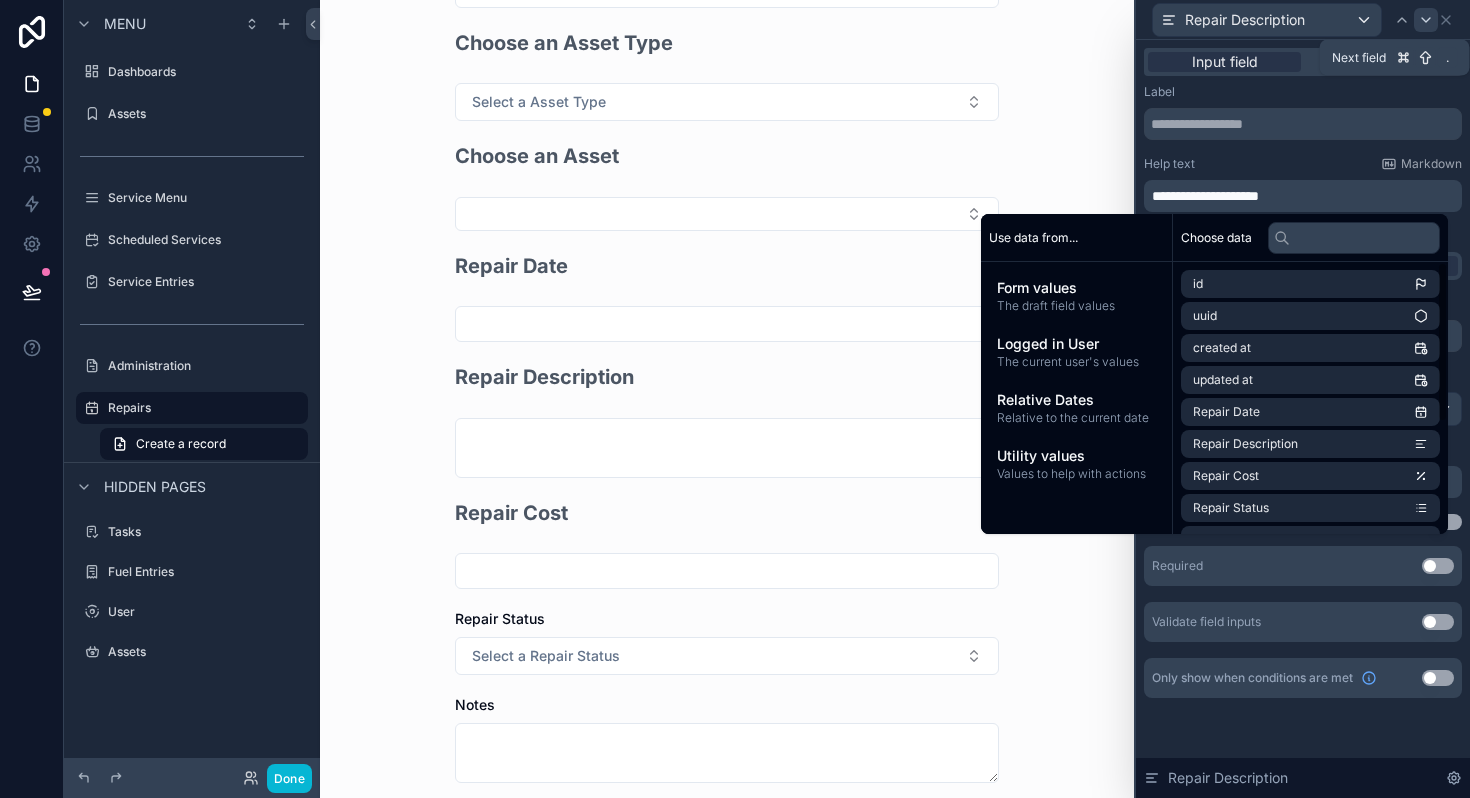 click 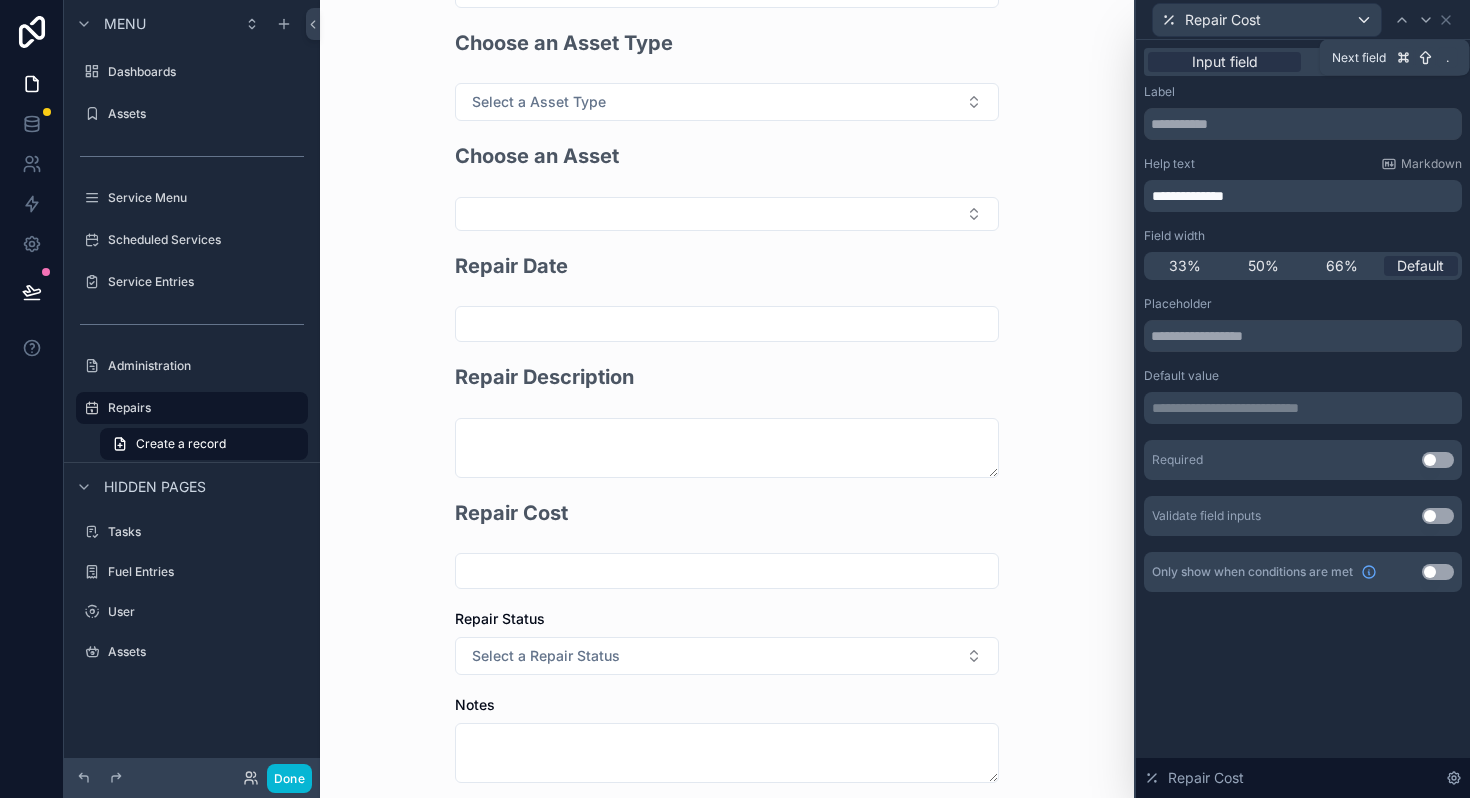 click 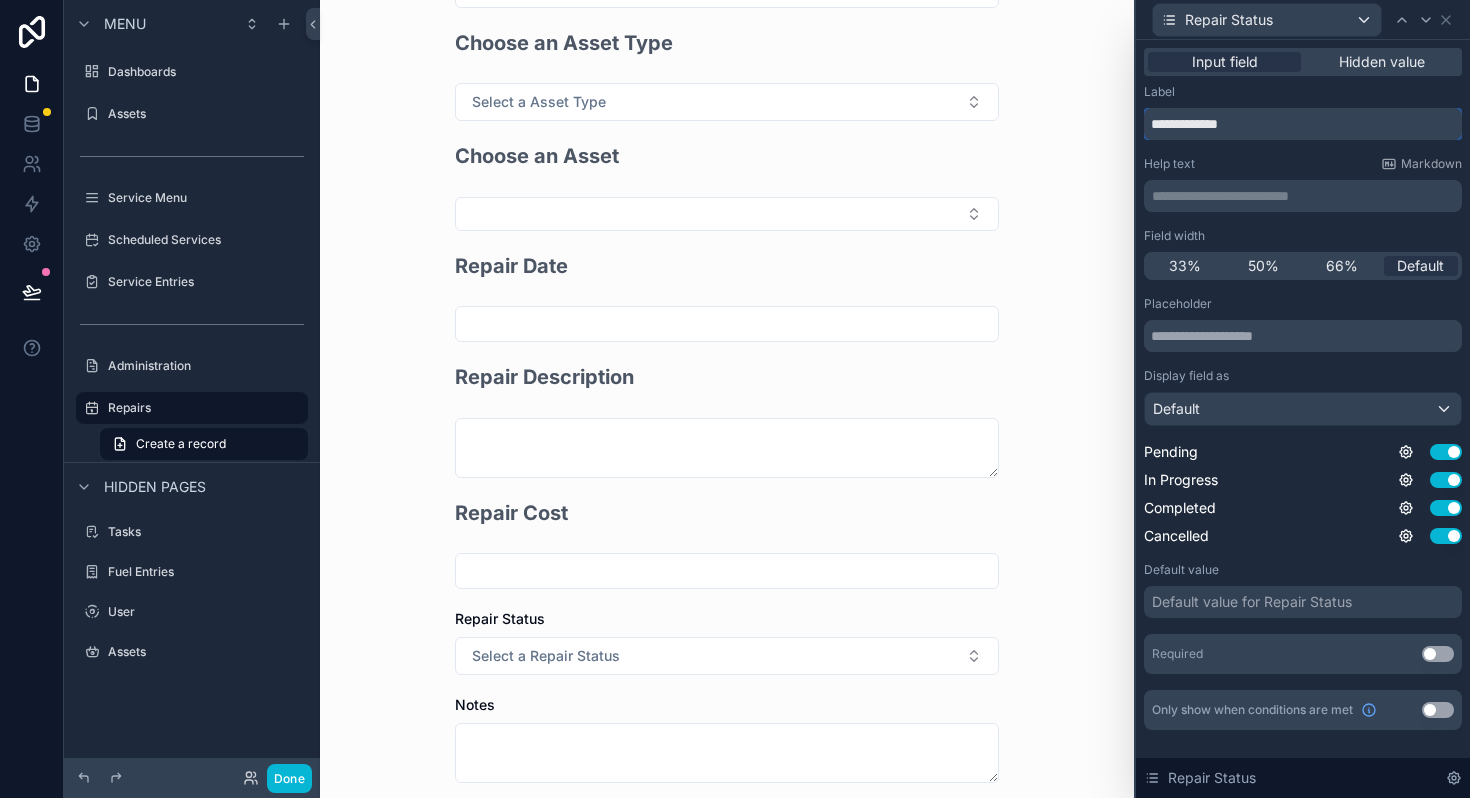 drag, startPoint x: 1253, startPoint y: 129, endPoint x: 1144, endPoint y: 129, distance: 109 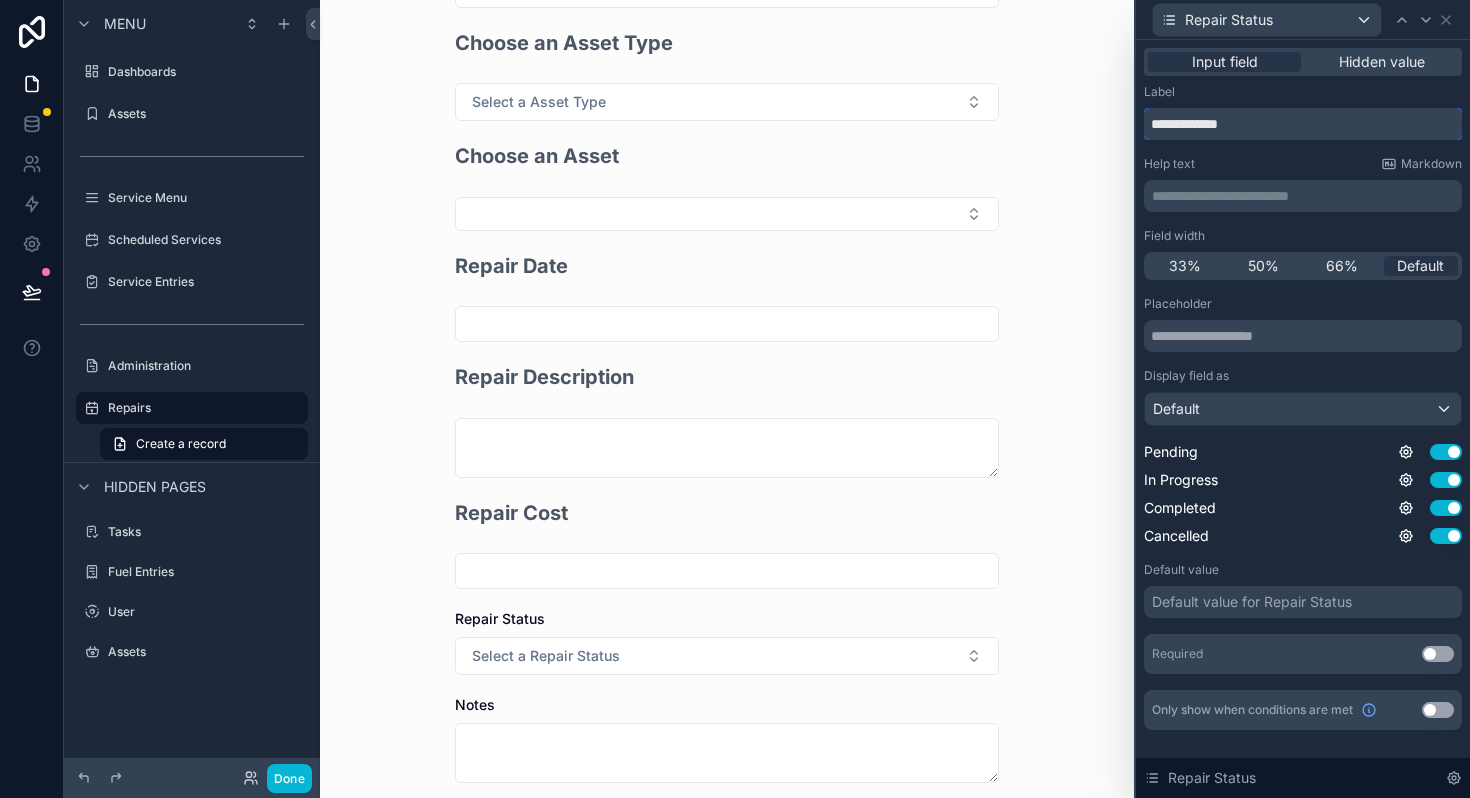 click on "**********" at bounding box center (1303, 124) 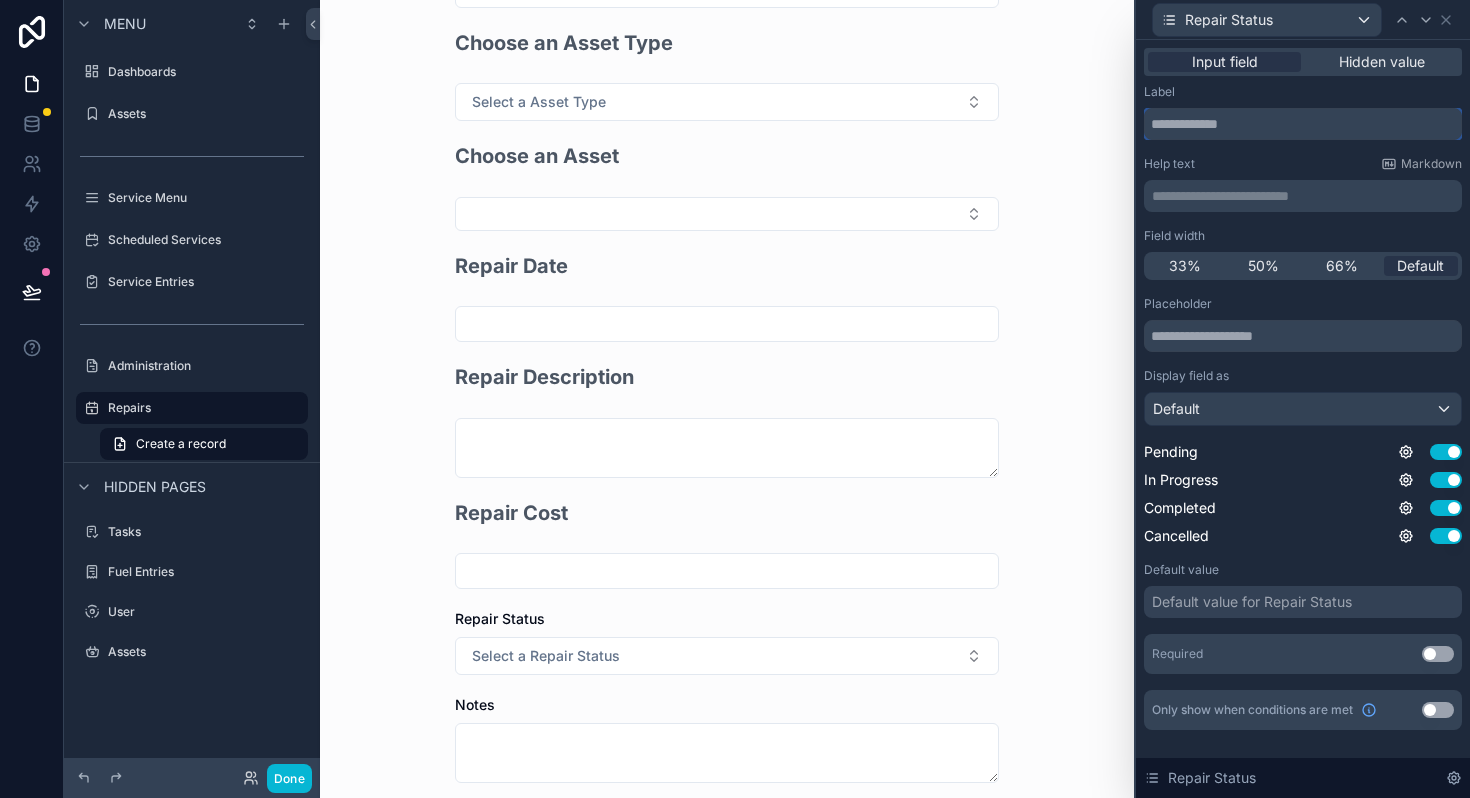 type 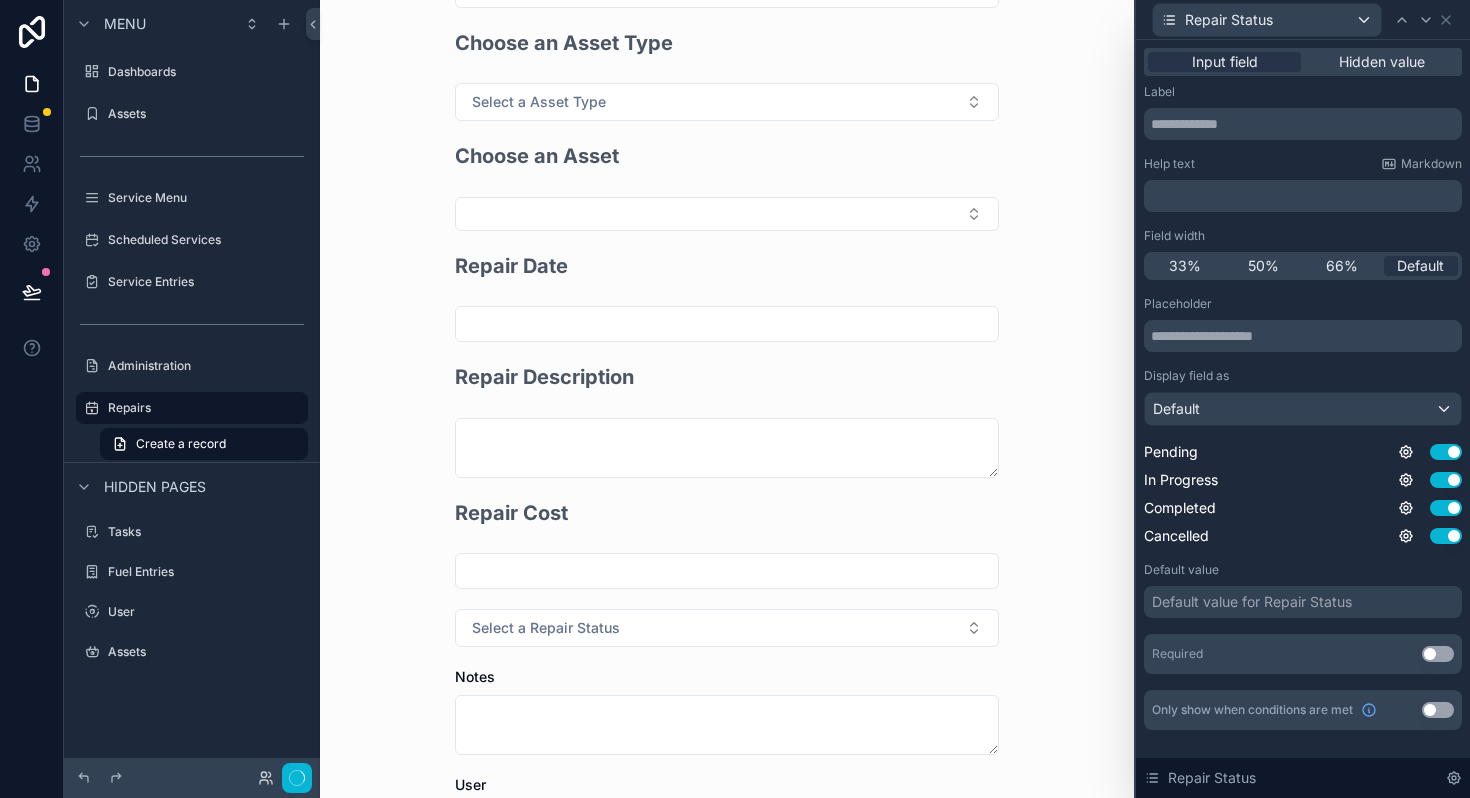 scroll, scrollTop: 0, scrollLeft: 0, axis: both 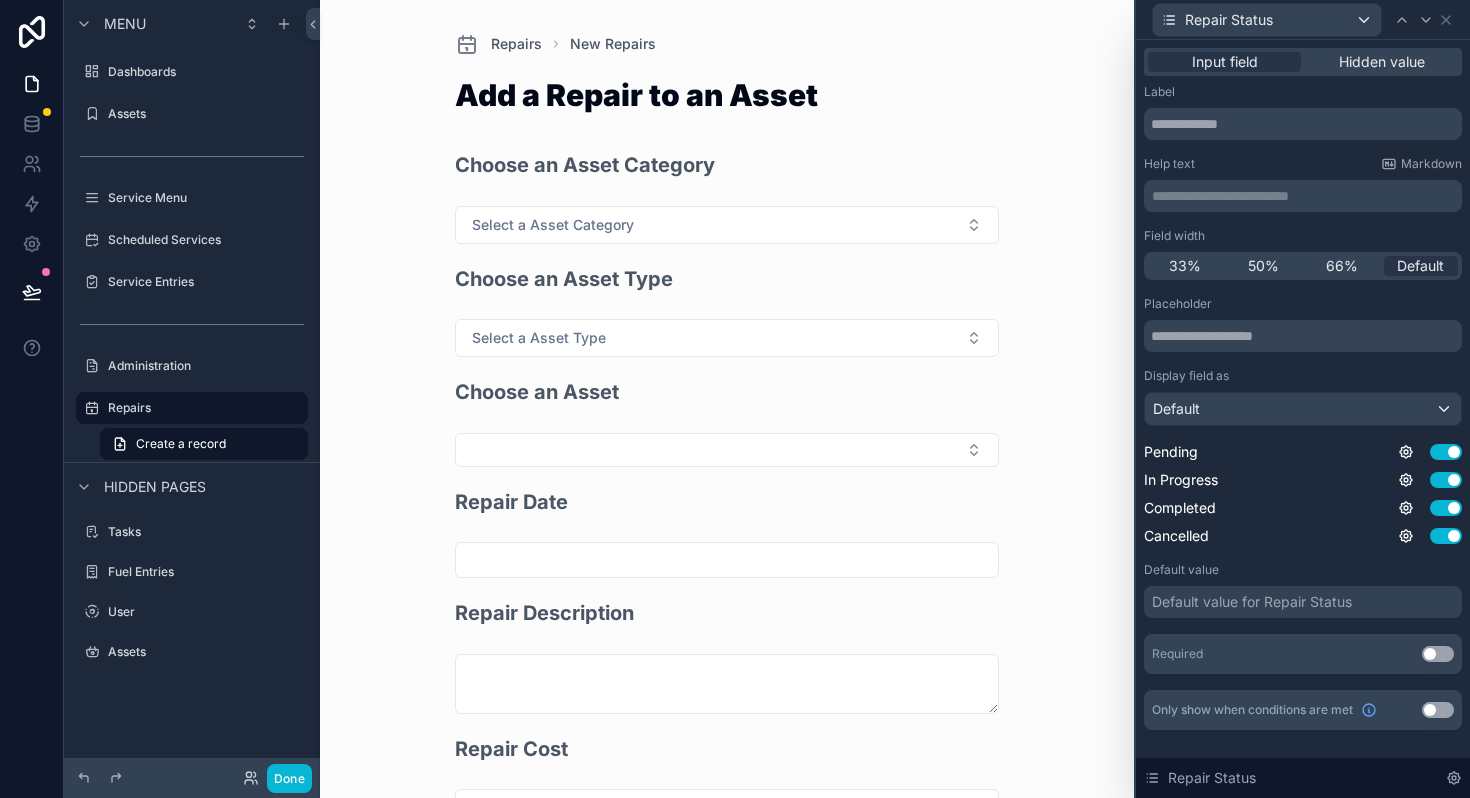 click on "**********" at bounding box center [1305, 196] 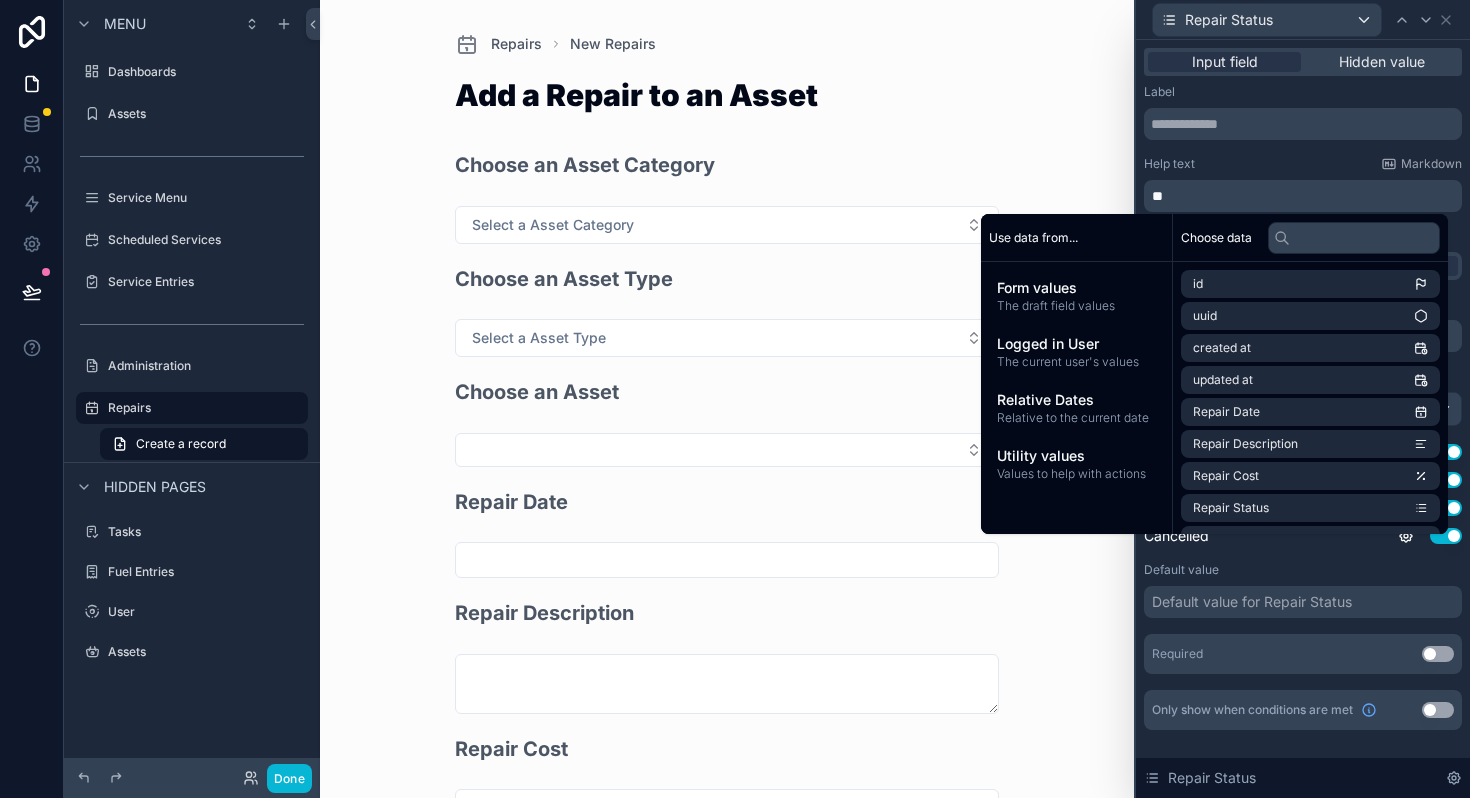 type 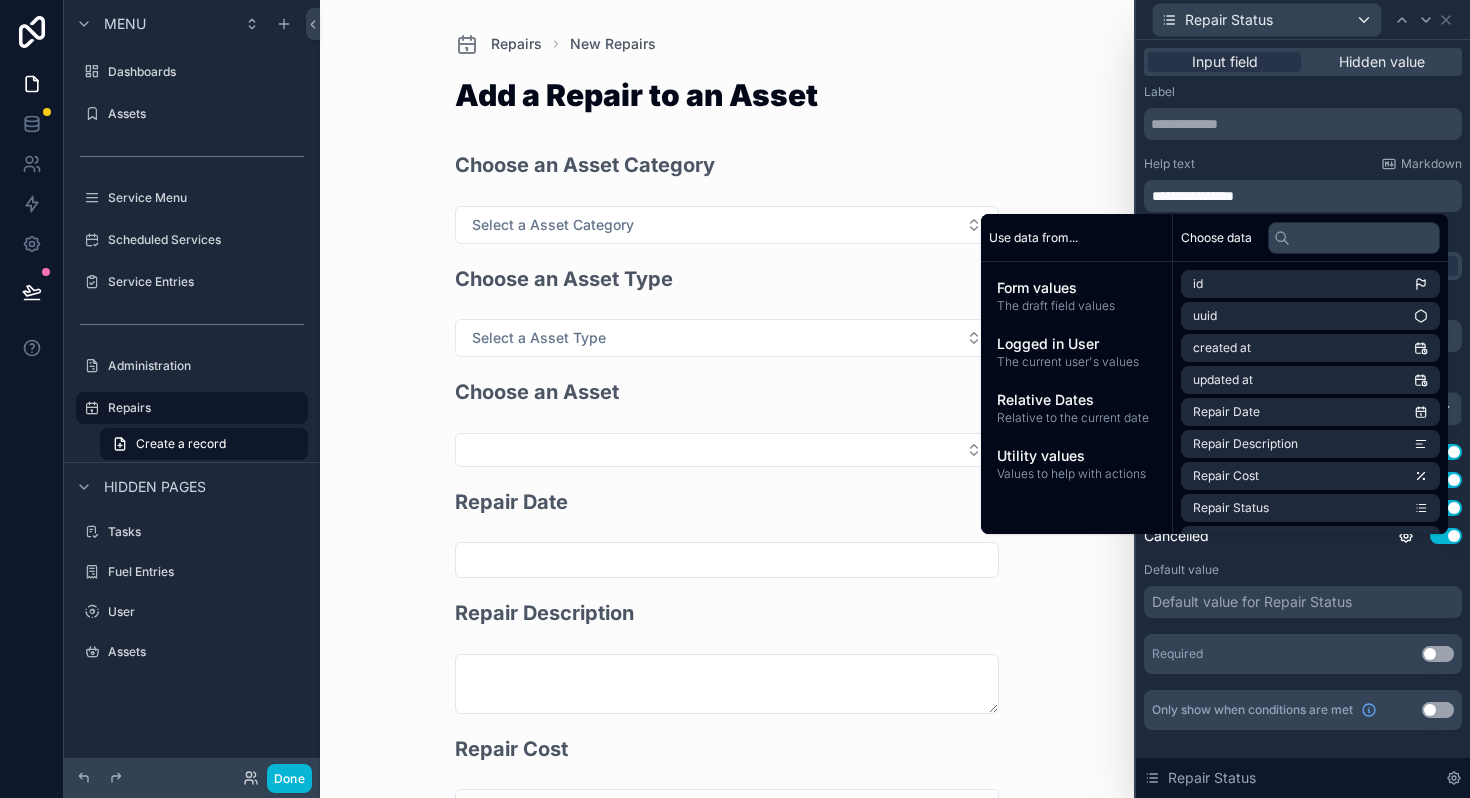 click on "Repairs New Repairs Add a Repair to an Asset Choose an Asset Category Select a Asset Category Choose an Asset Type Select a Asset Type Choose an Asset Repair Date Repair Description Repair Cost Repair Status Select a Repair Status Notes User Documents Save" at bounding box center (727, 399) 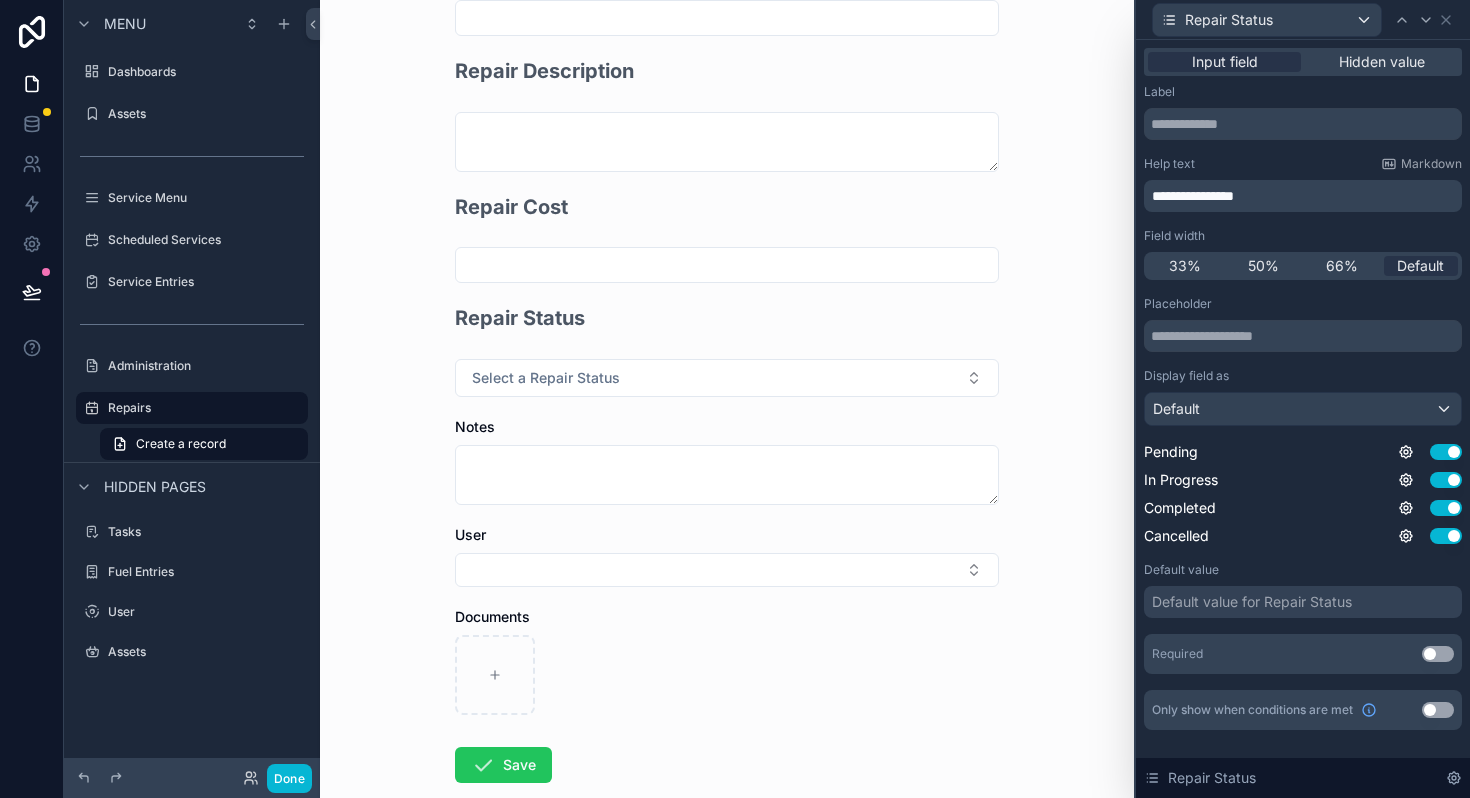 scroll, scrollTop: 549, scrollLeft: 0, axis: vertical 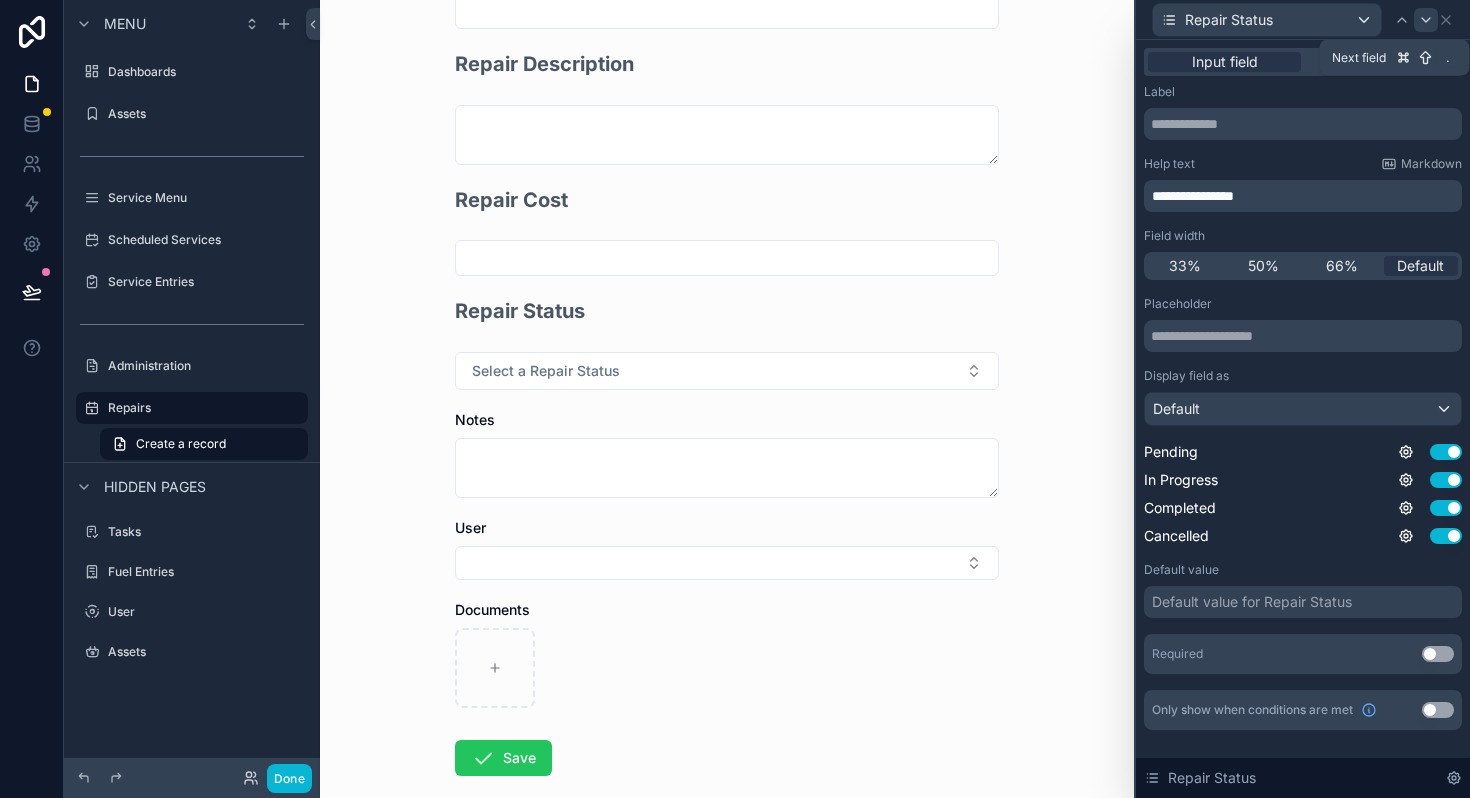 click 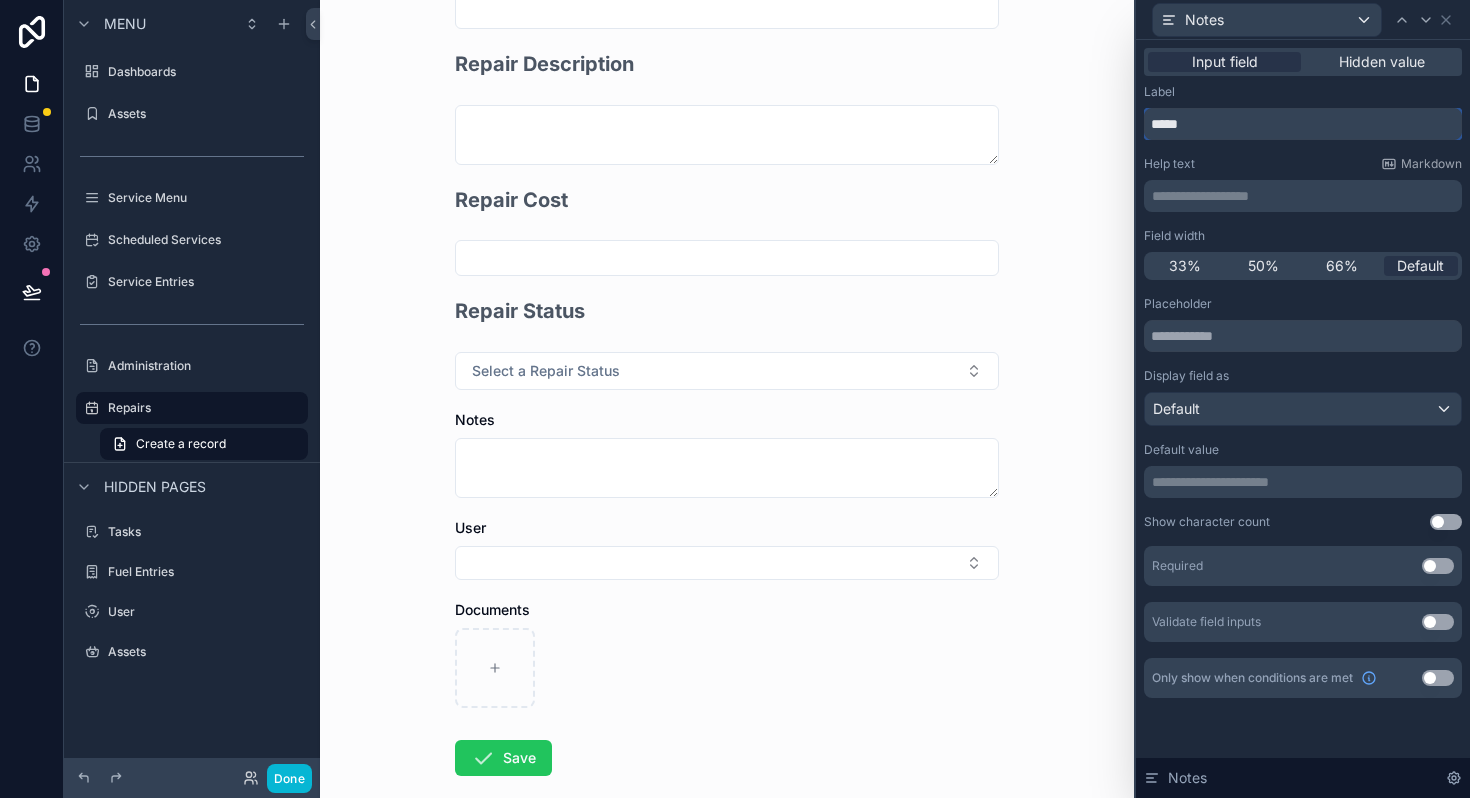 drag, startPoint x: 1203, startPoint y: 131, endPoint x: 1112, endPoint y: 132, distance: 91.00549 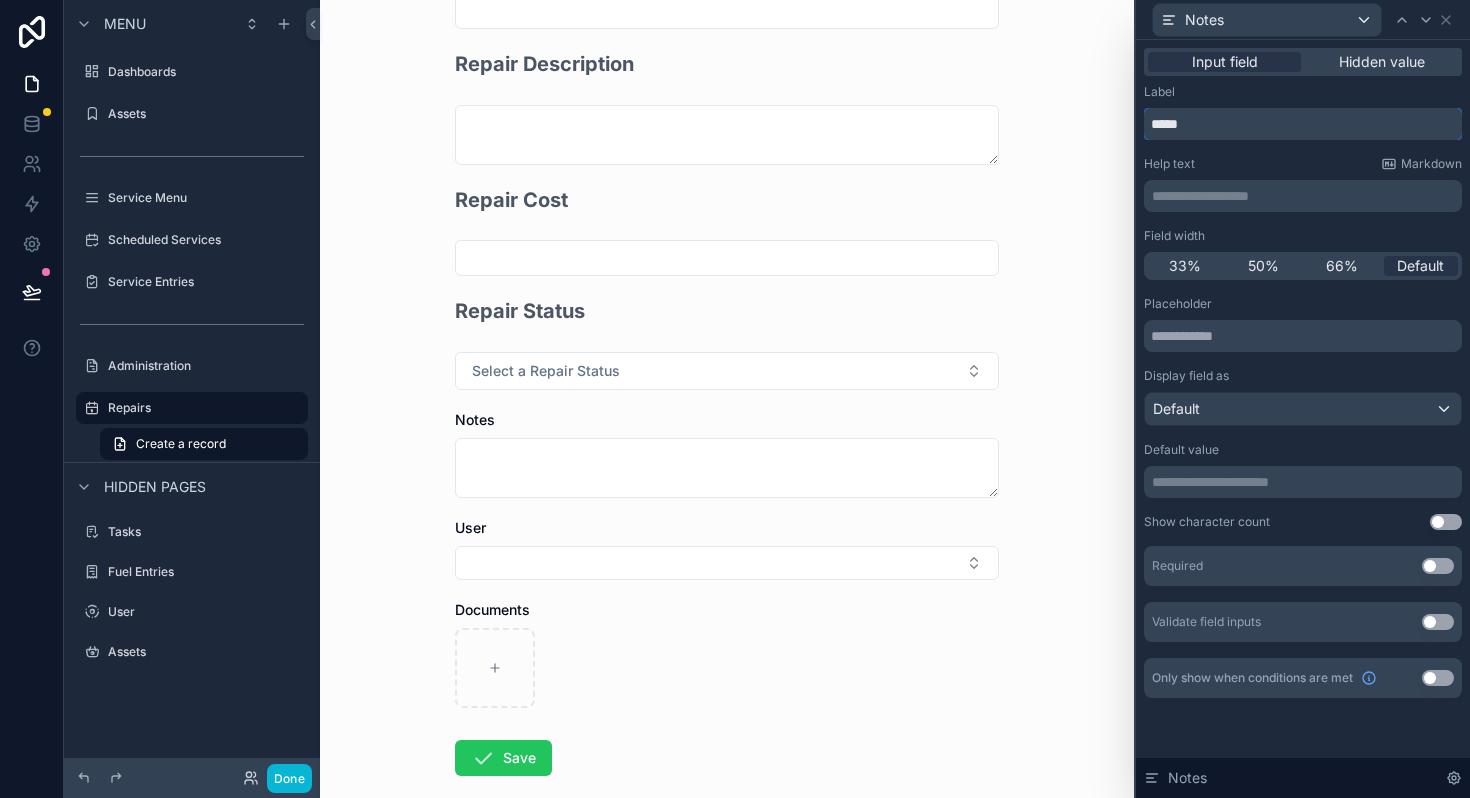 click on "**********" at bounding box center (735, 399) 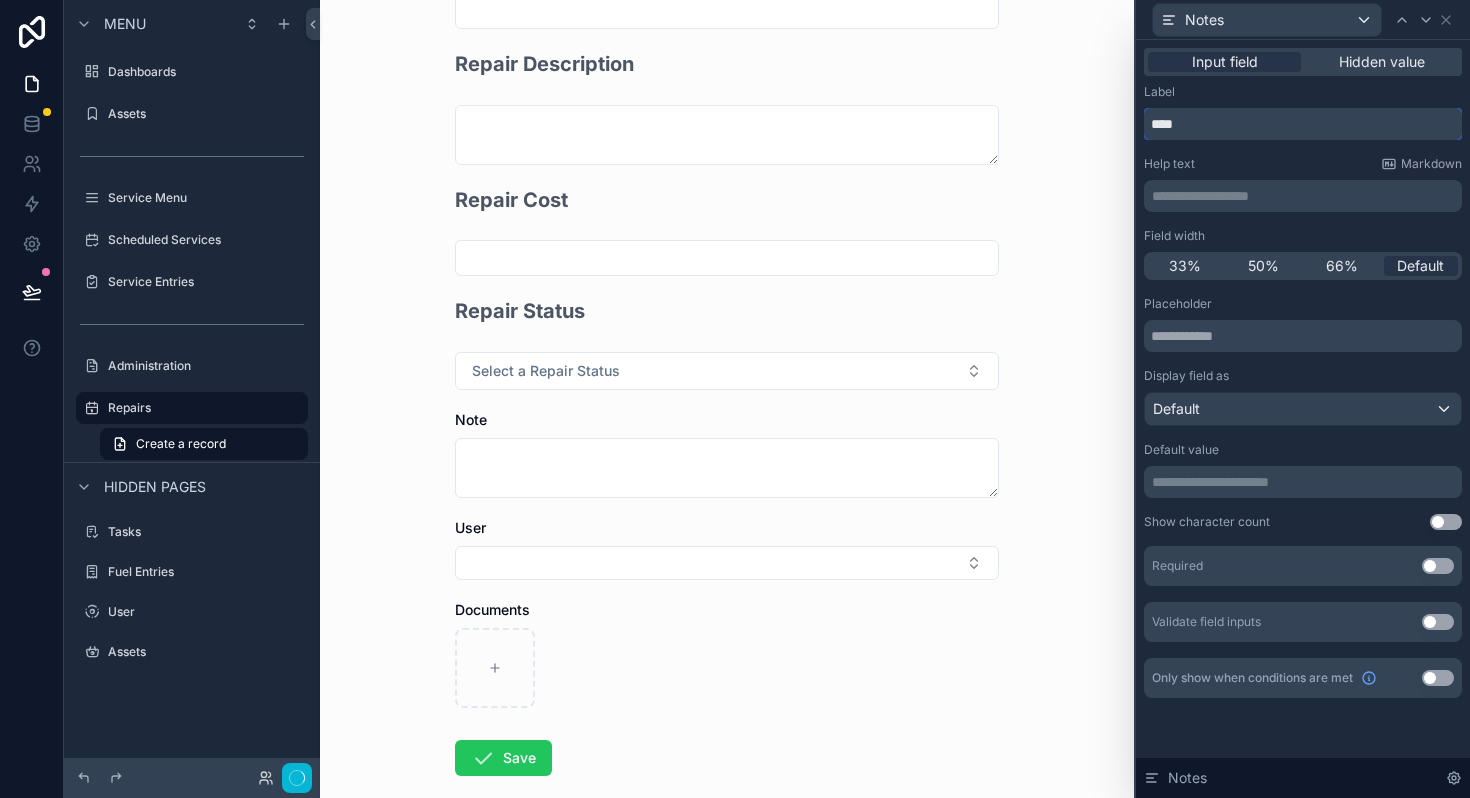 scroll, scrollTop: 0, scrollLeft: 0, axis: both 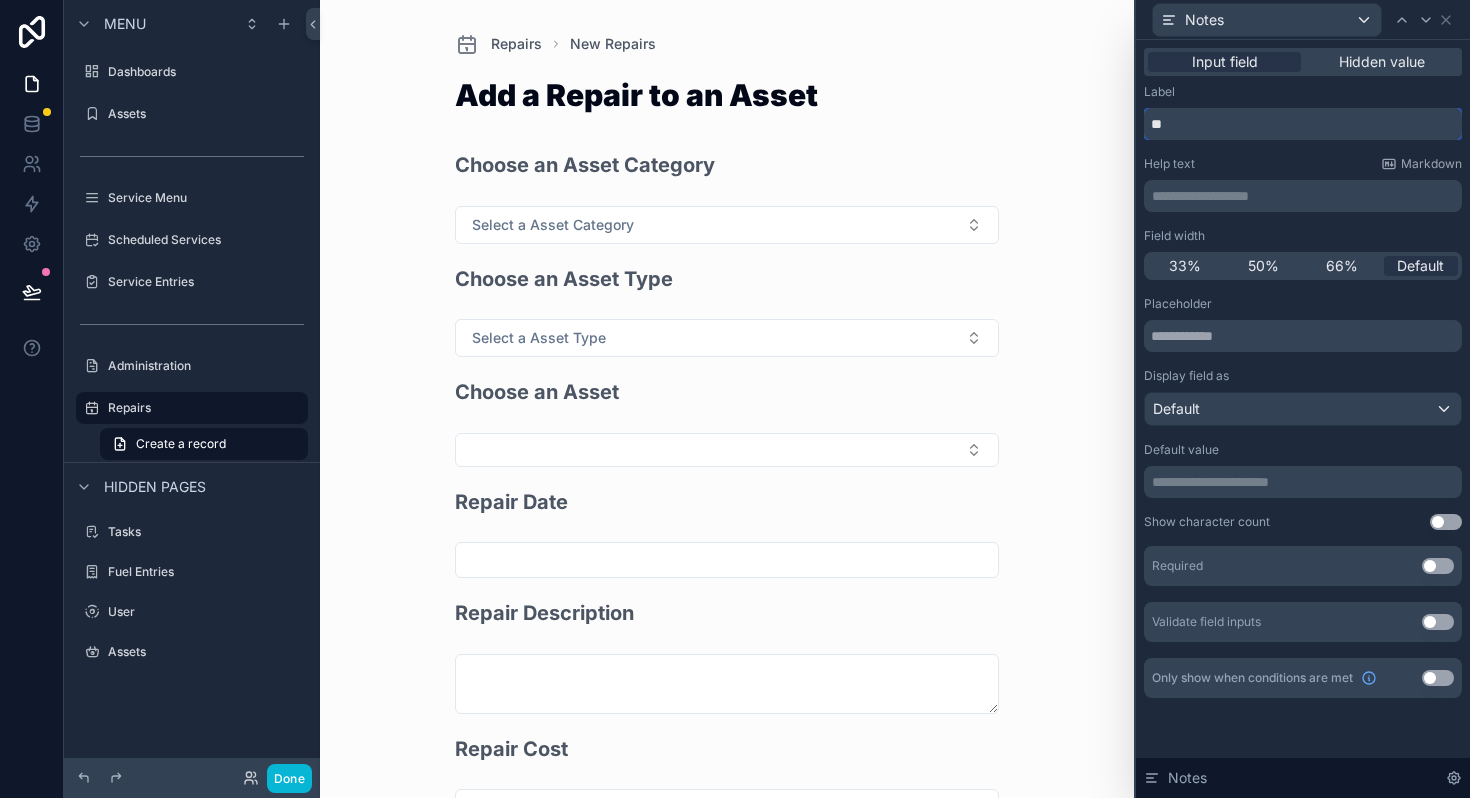 type on "*" 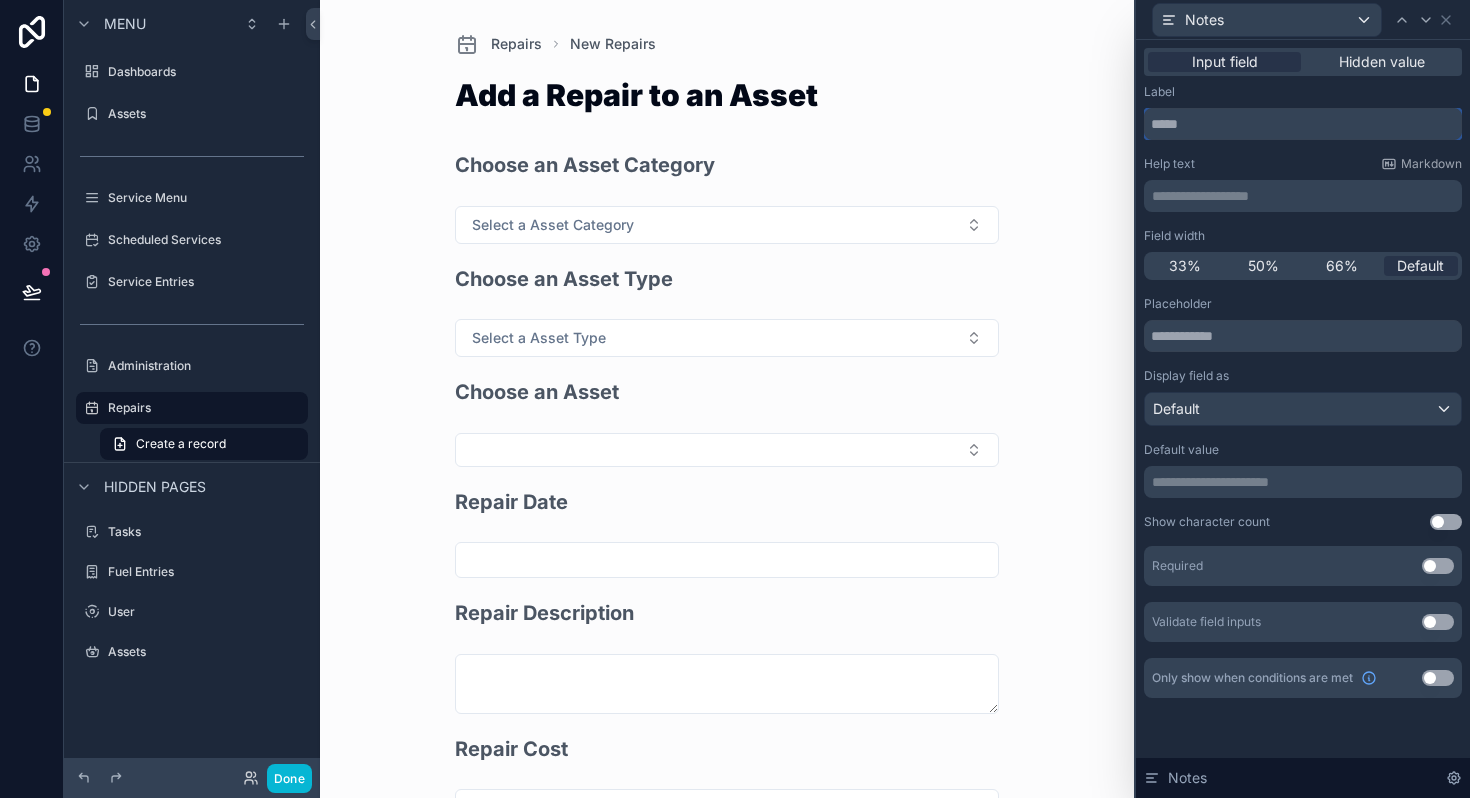 type 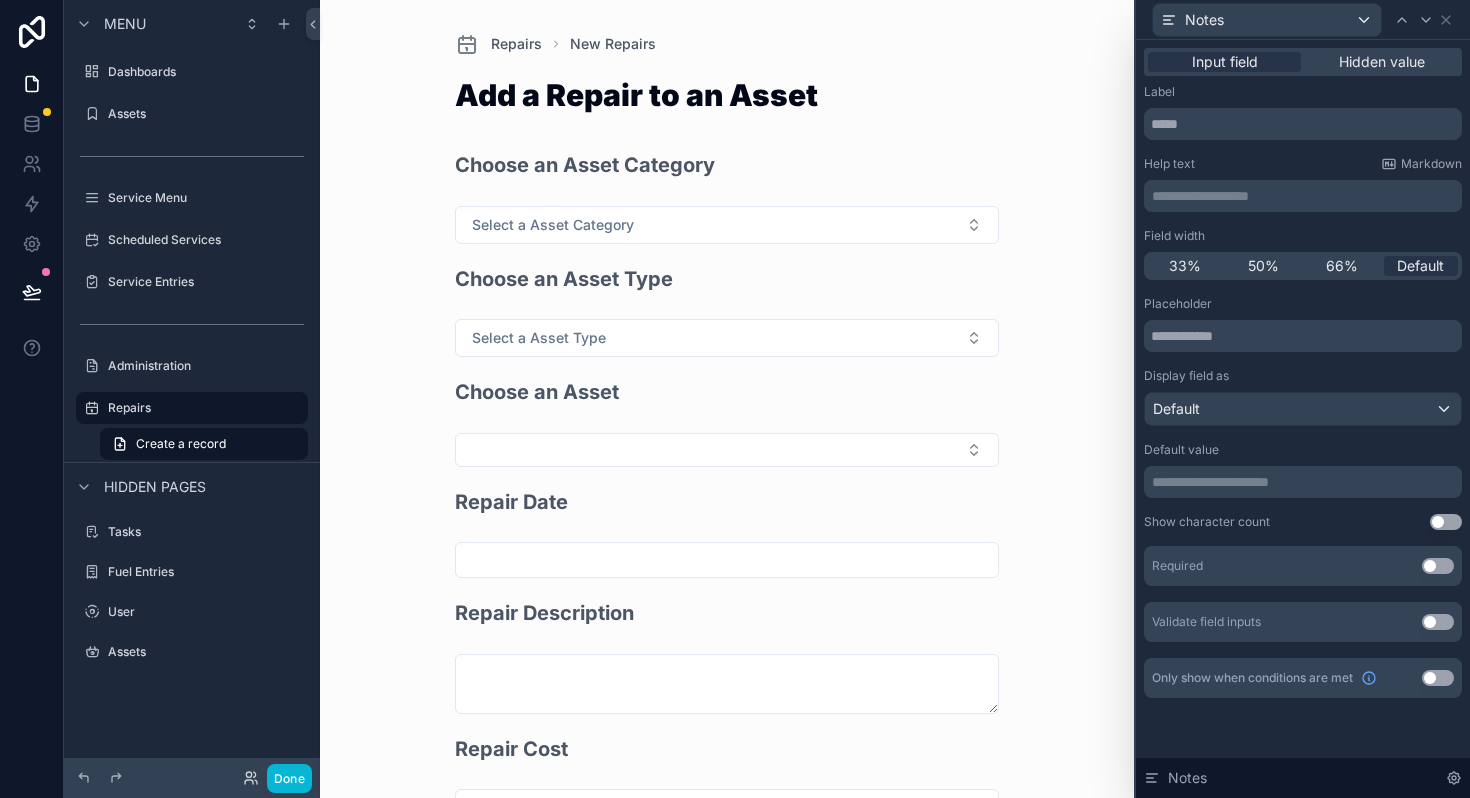 click on "**********" at bounding box center [1305, 196] 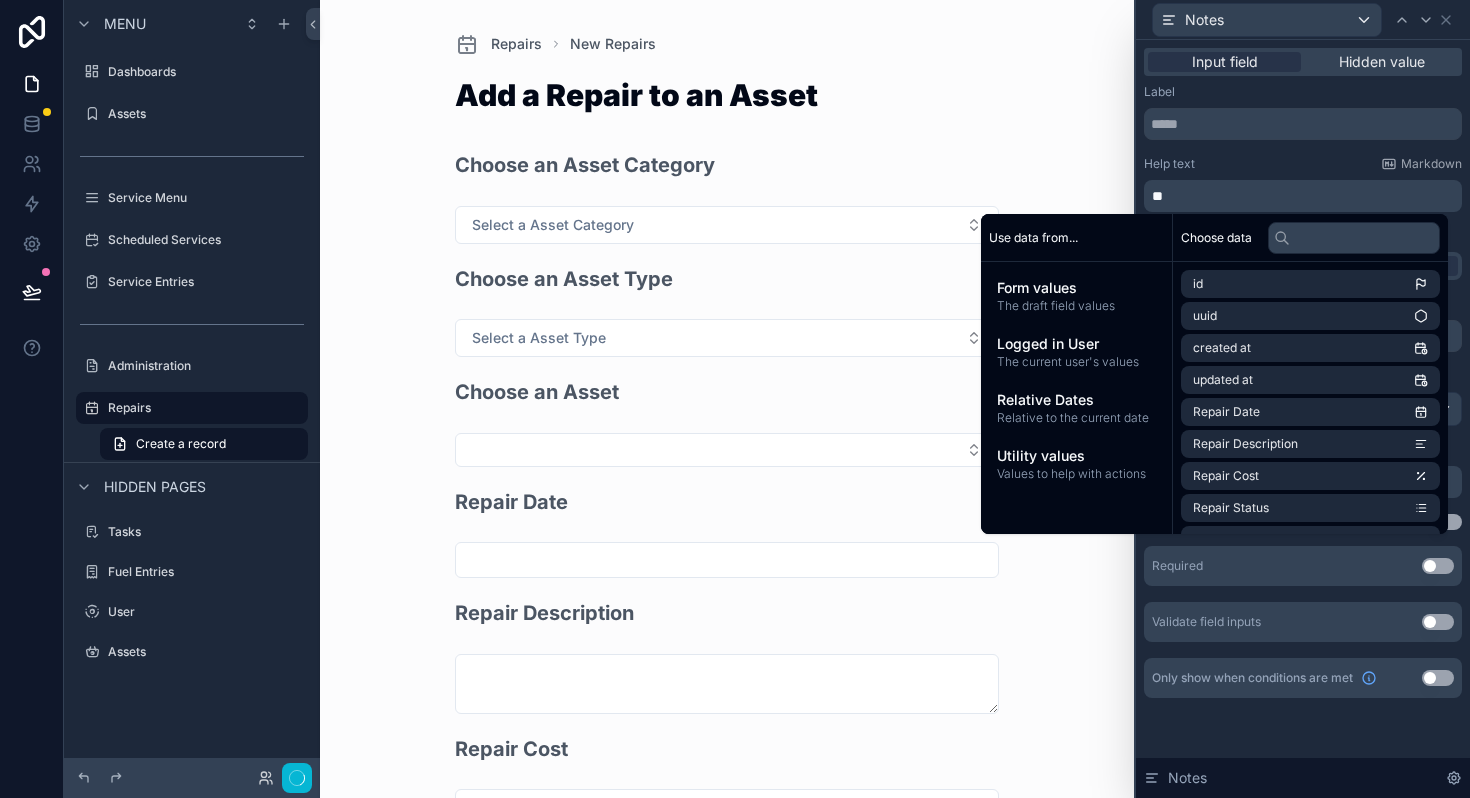 type 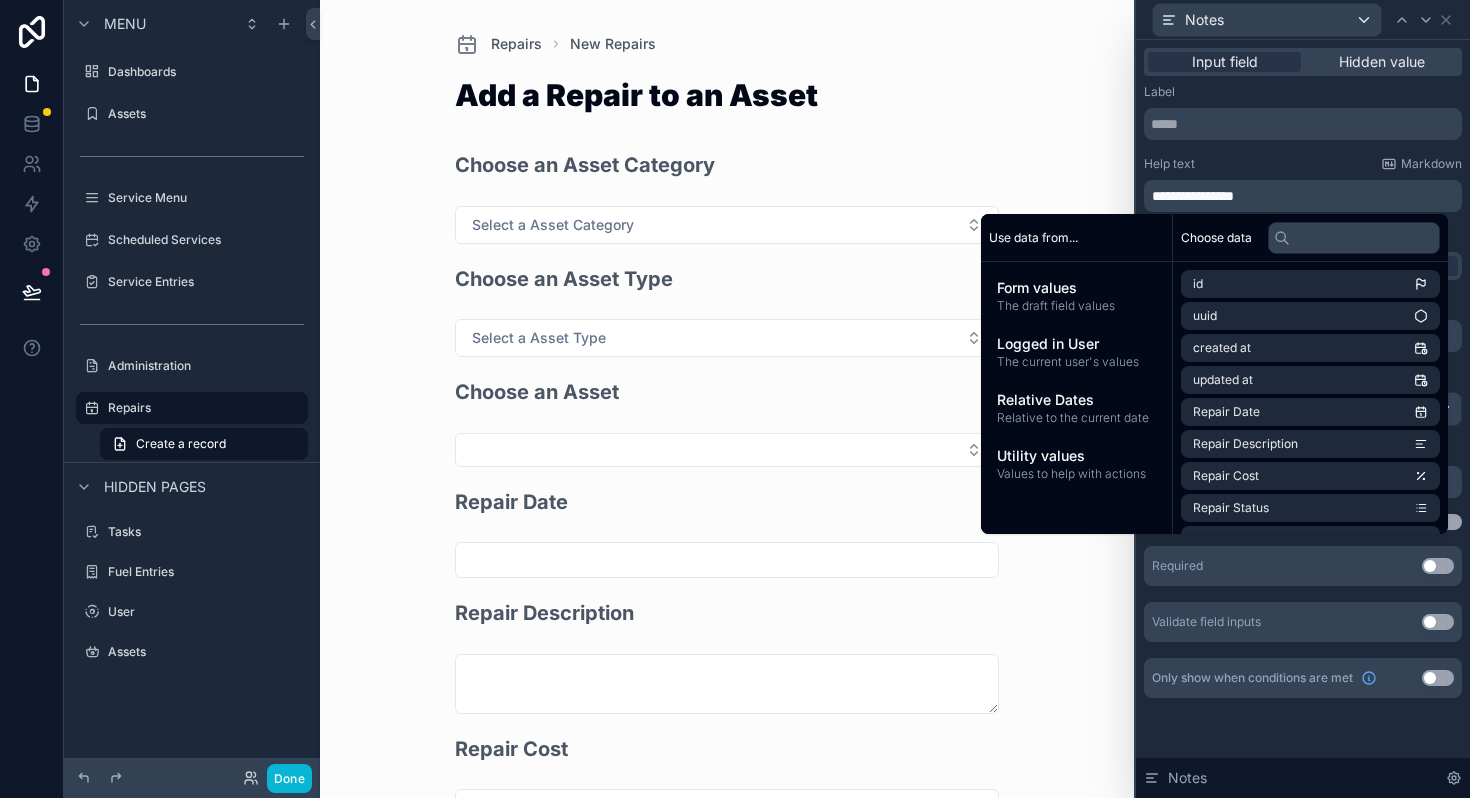 click on "Repairs New Repairs Add a Repair to an Asset Choose an Asset Category Select a Asset Category Choose an Asset Type Select a Asset Type Choose an Asset Repair Date Repair Description Repair Cost Repair Status Select a Repair Status Repair Status User Documents Save" at bounding box center [727, 399] 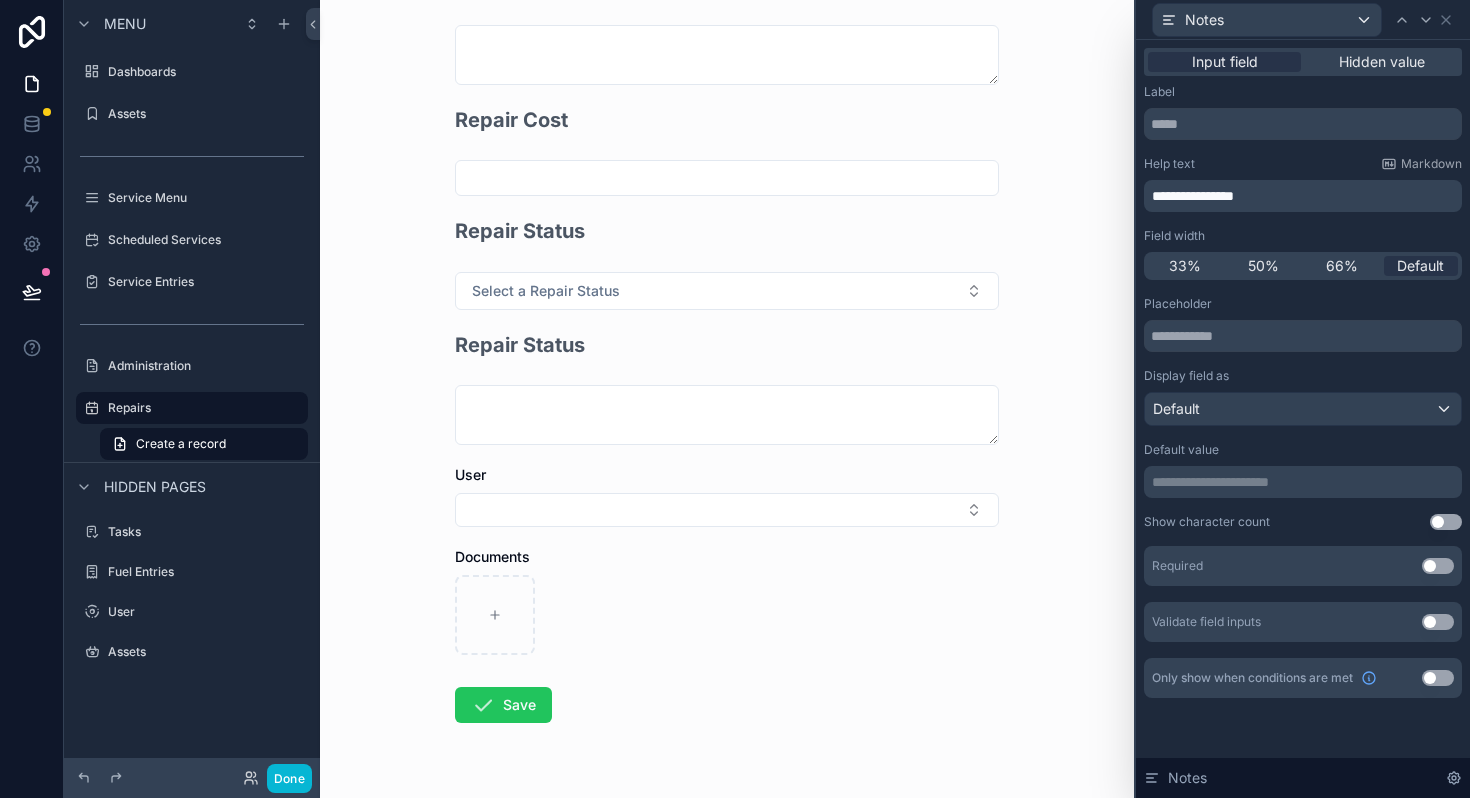 scroll, scrollTop: 649, scrollLeft: 0, axis: vertical 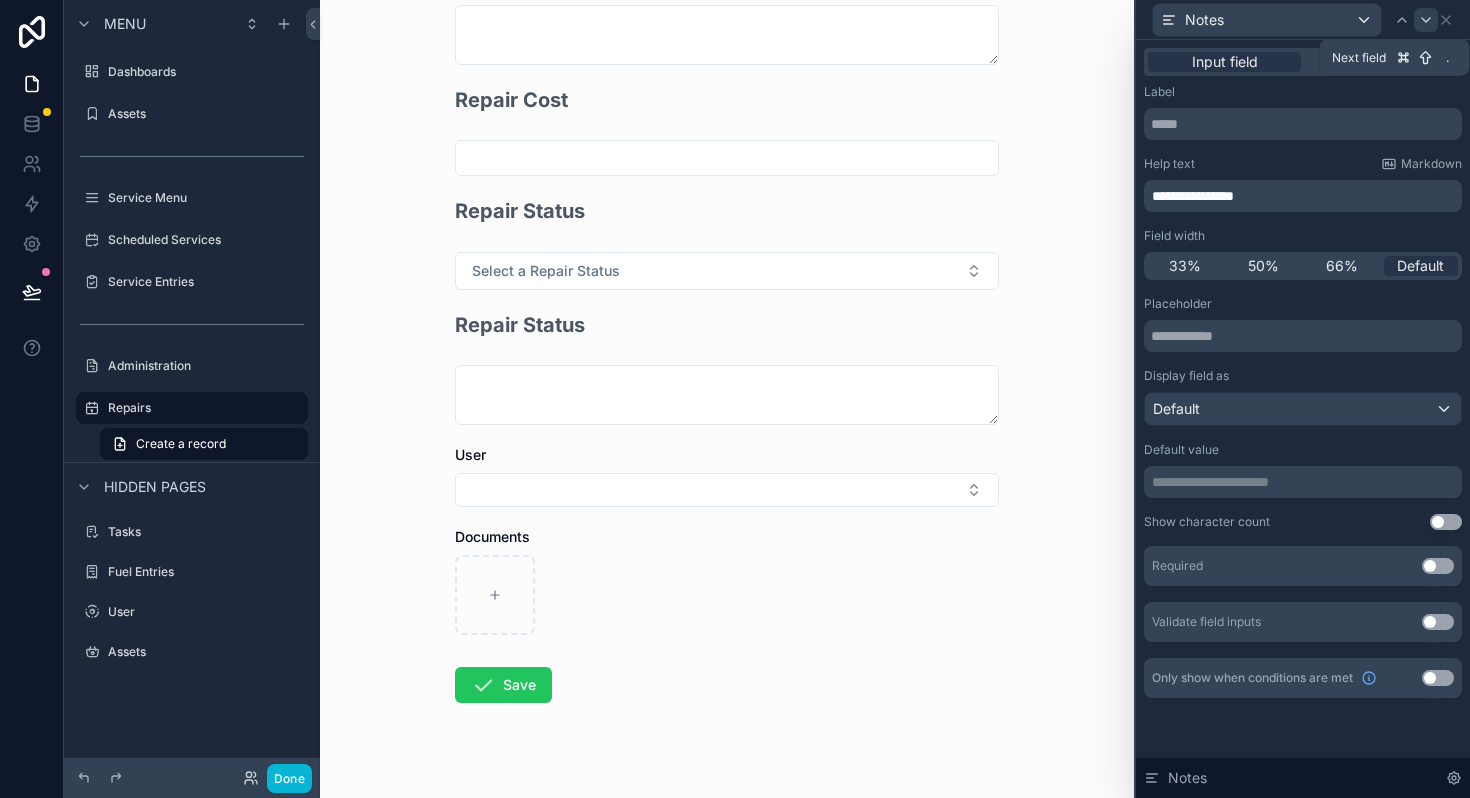 click 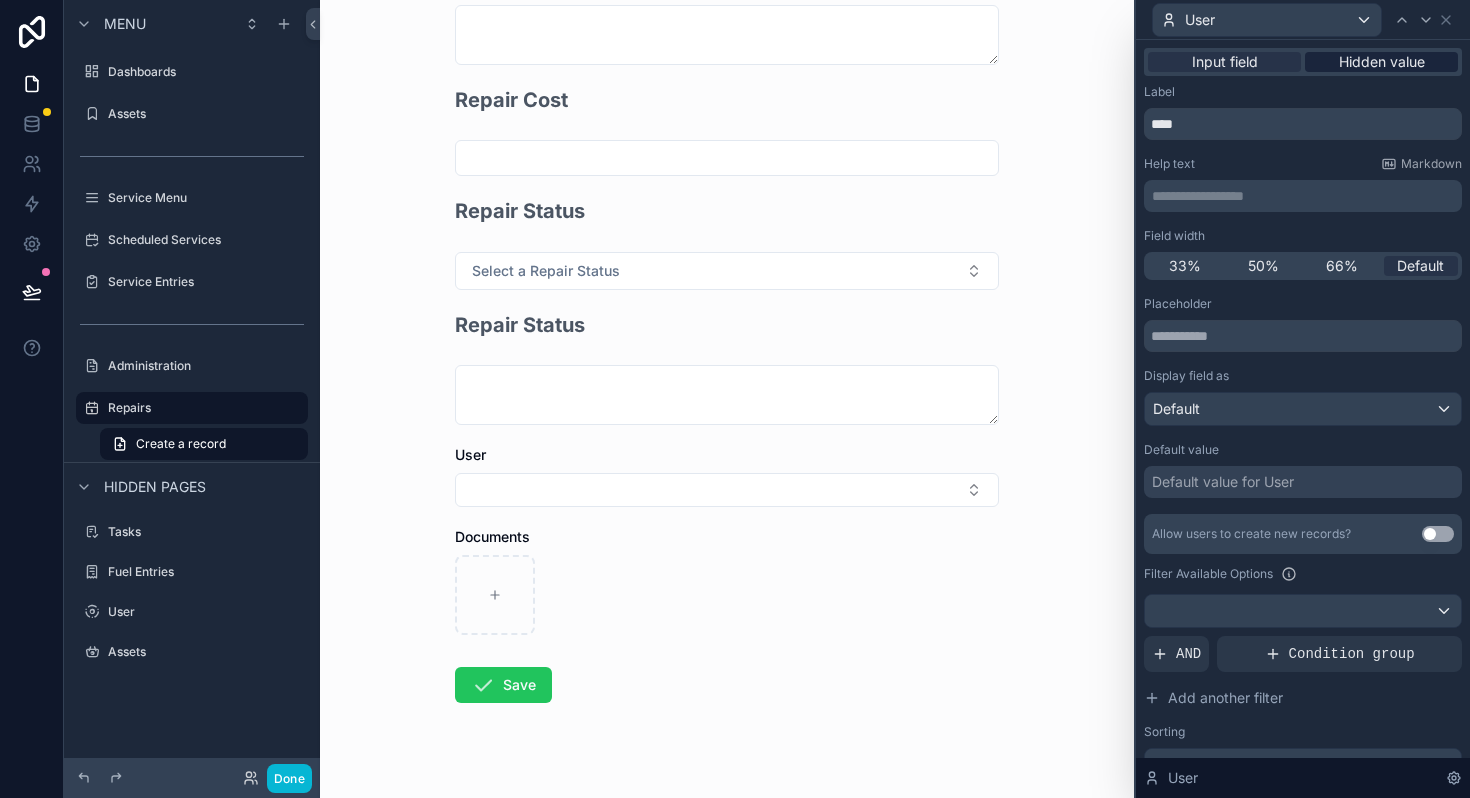 click on "Hidden value" at bounding box center [1382, 62] 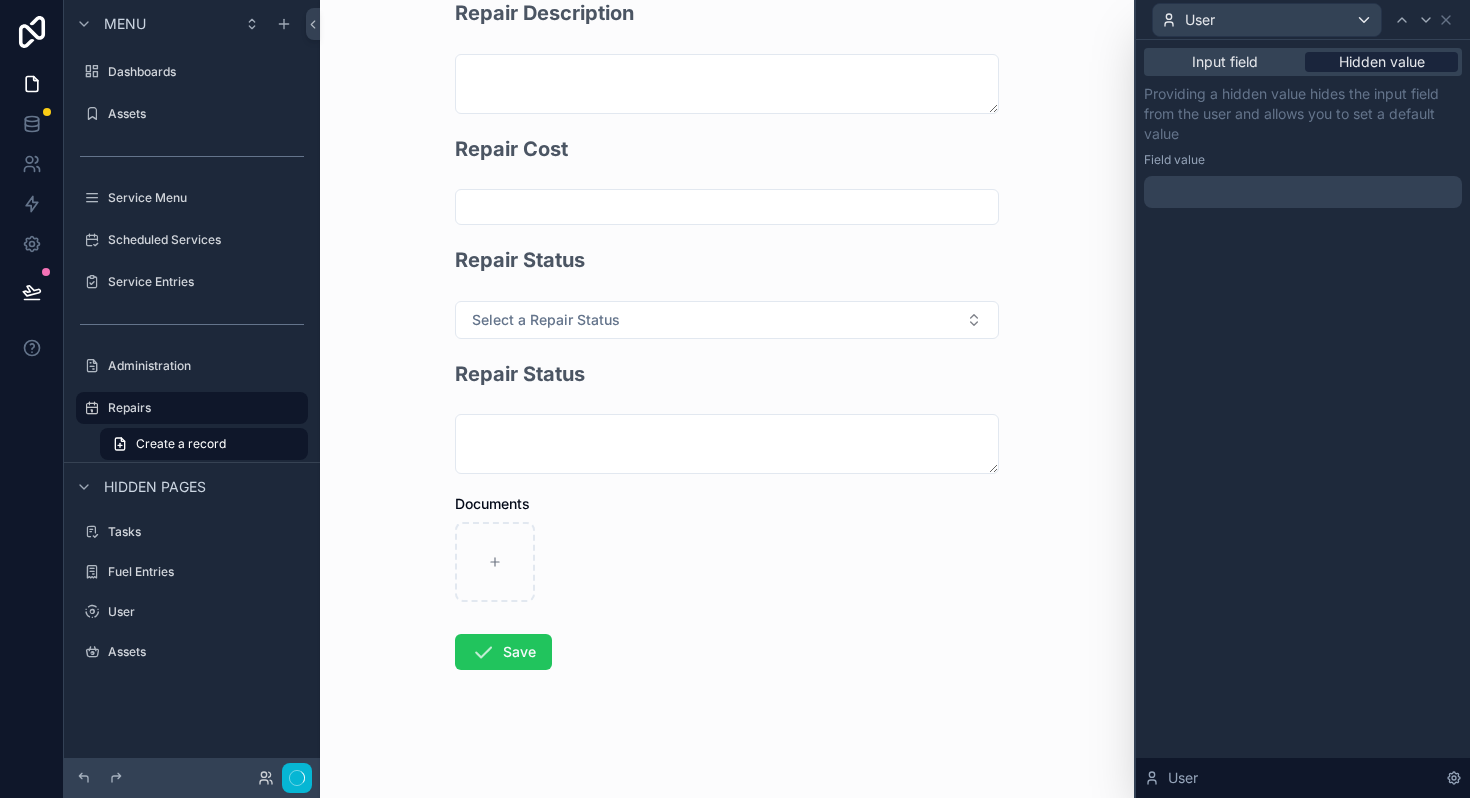 scroll, scrollTop: 0, scrollLeft: 0, axis: both 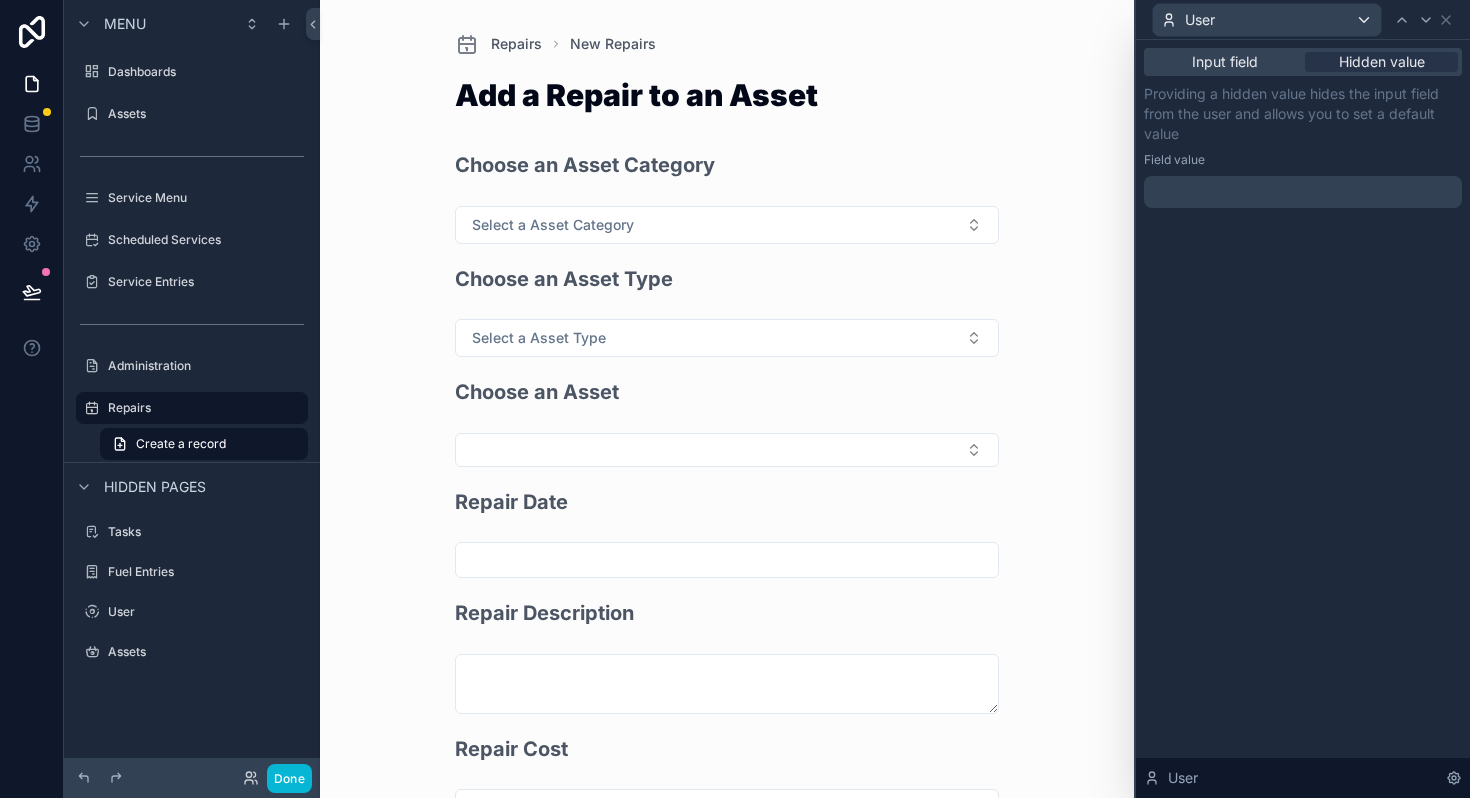 click at bounding box center [1303, 192] 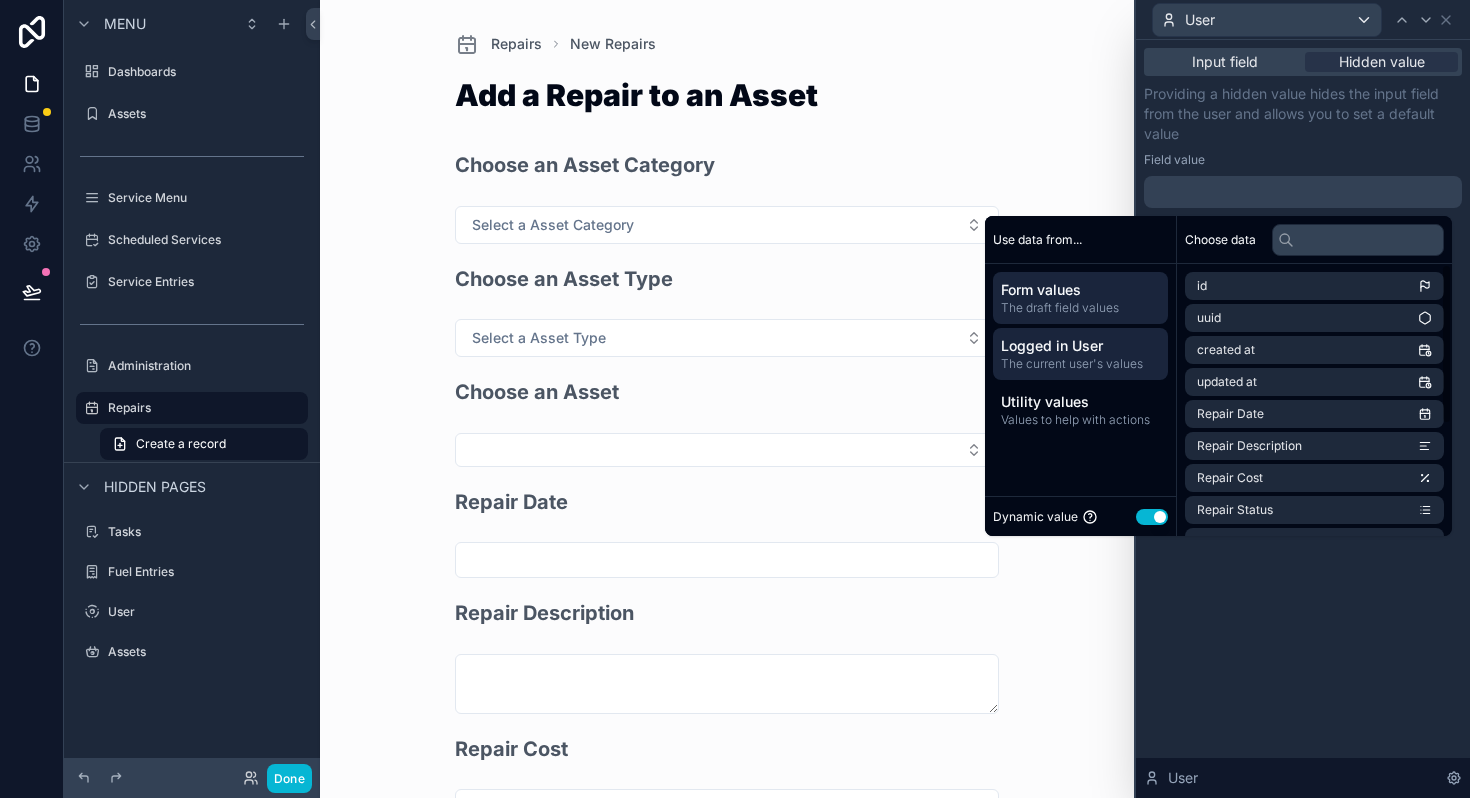 click on "Logged in User" at bounding box center (1080, 346) 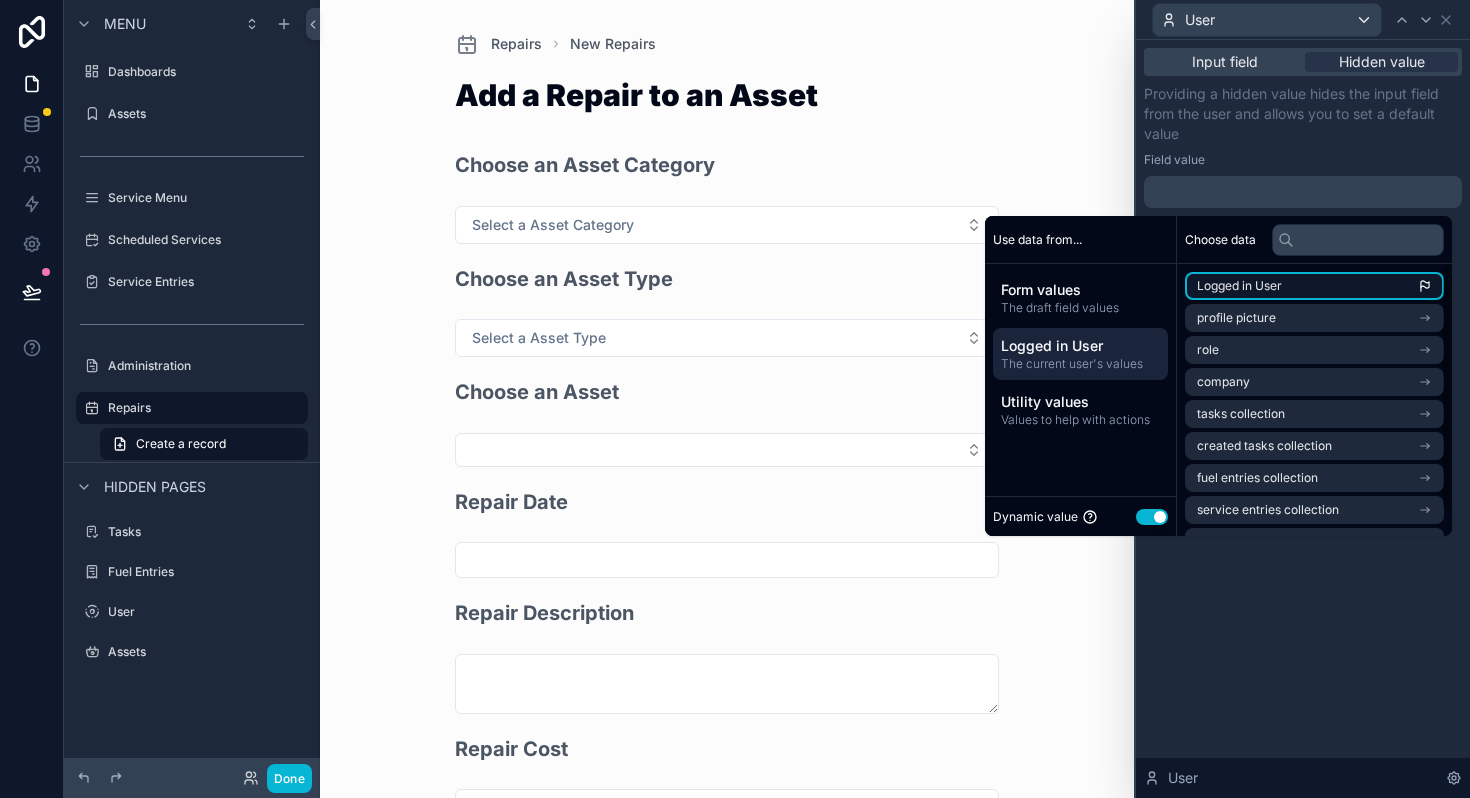 click on "Logged in User" at bounding box center [1239, 286] 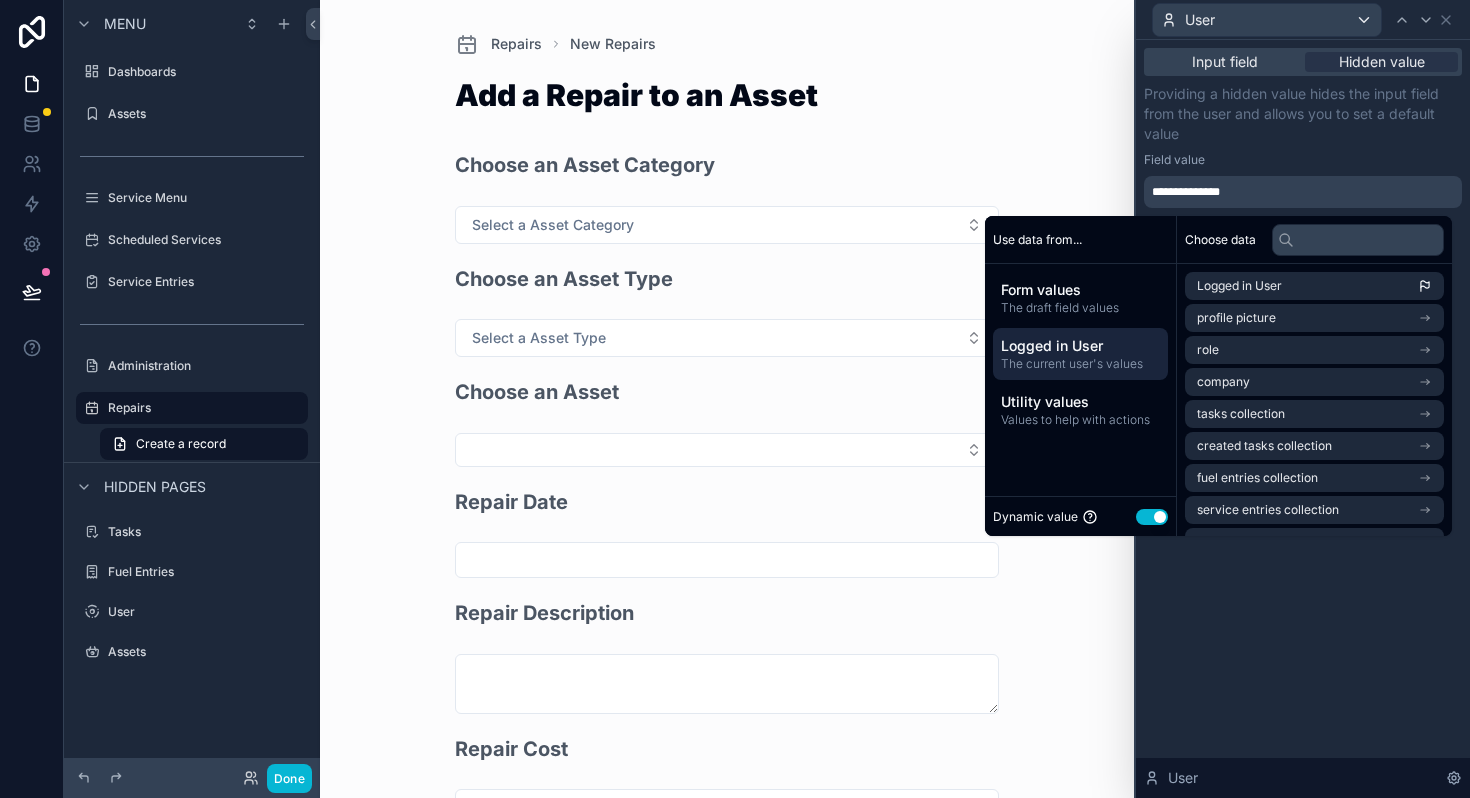 click on "Repairs New Repairs Add a Repair to an Asset Choose an Asset Category Select a Asset Category Choose an Asset Type Select a Asset Type Choose an Asset Repair Date Repair Description Repair Cost Repair Status Select a Repair Status Repair Status Documents Save" at bounding box center (727, 399) 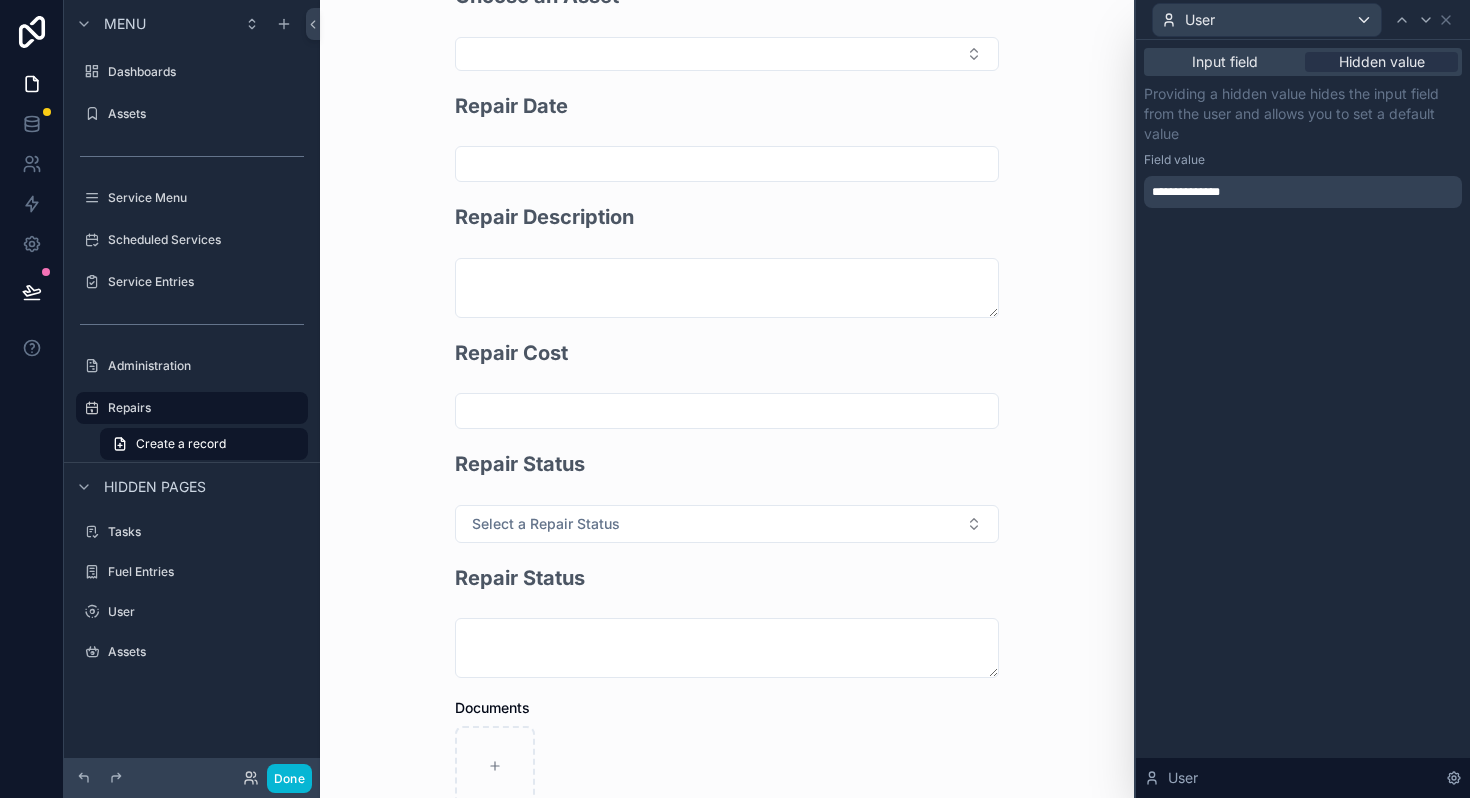 scroll, scrollTop: 402, scrollLeft: 0, axis: vertical 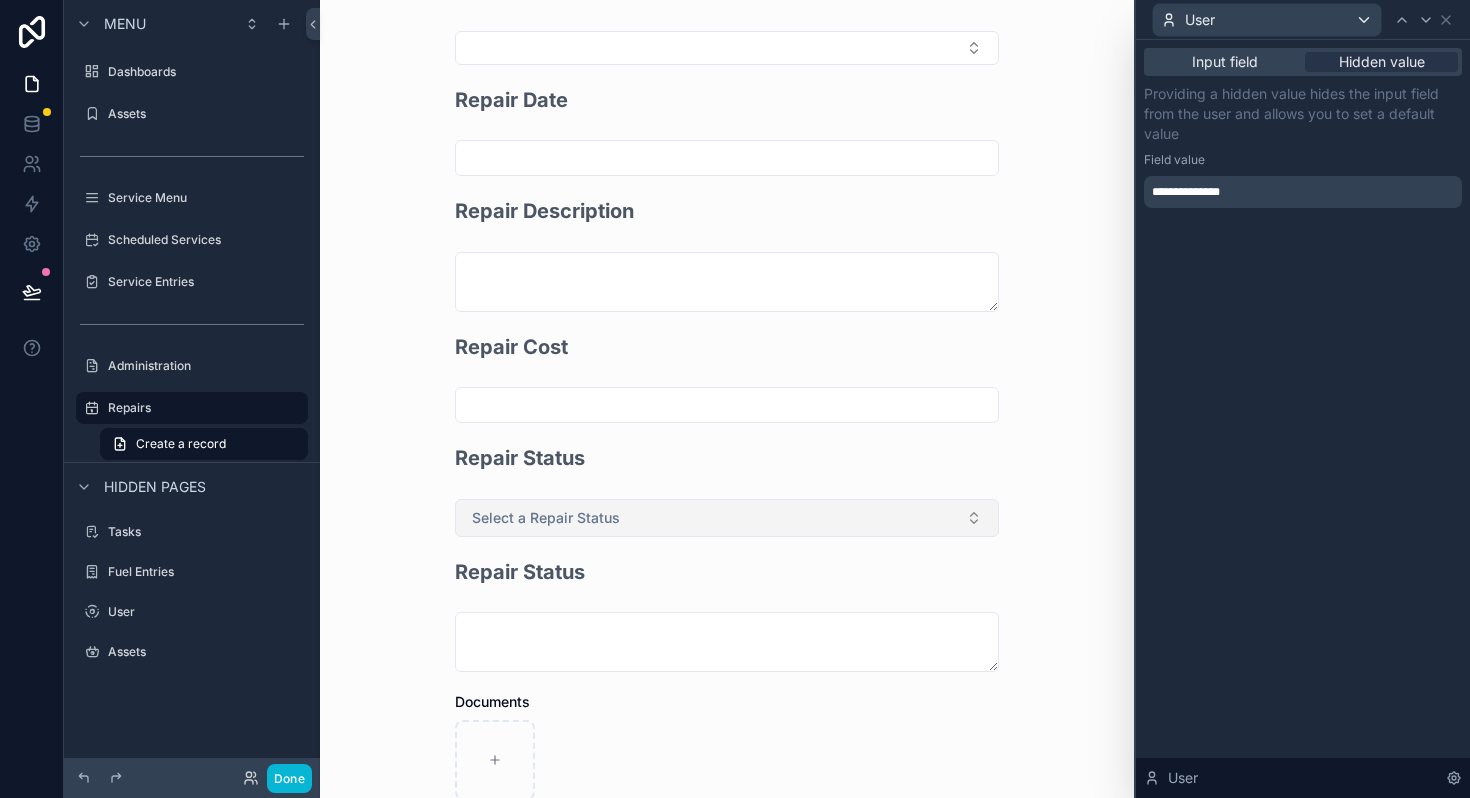 click on "Select a Repair Status" at bounding box center [727, 518] 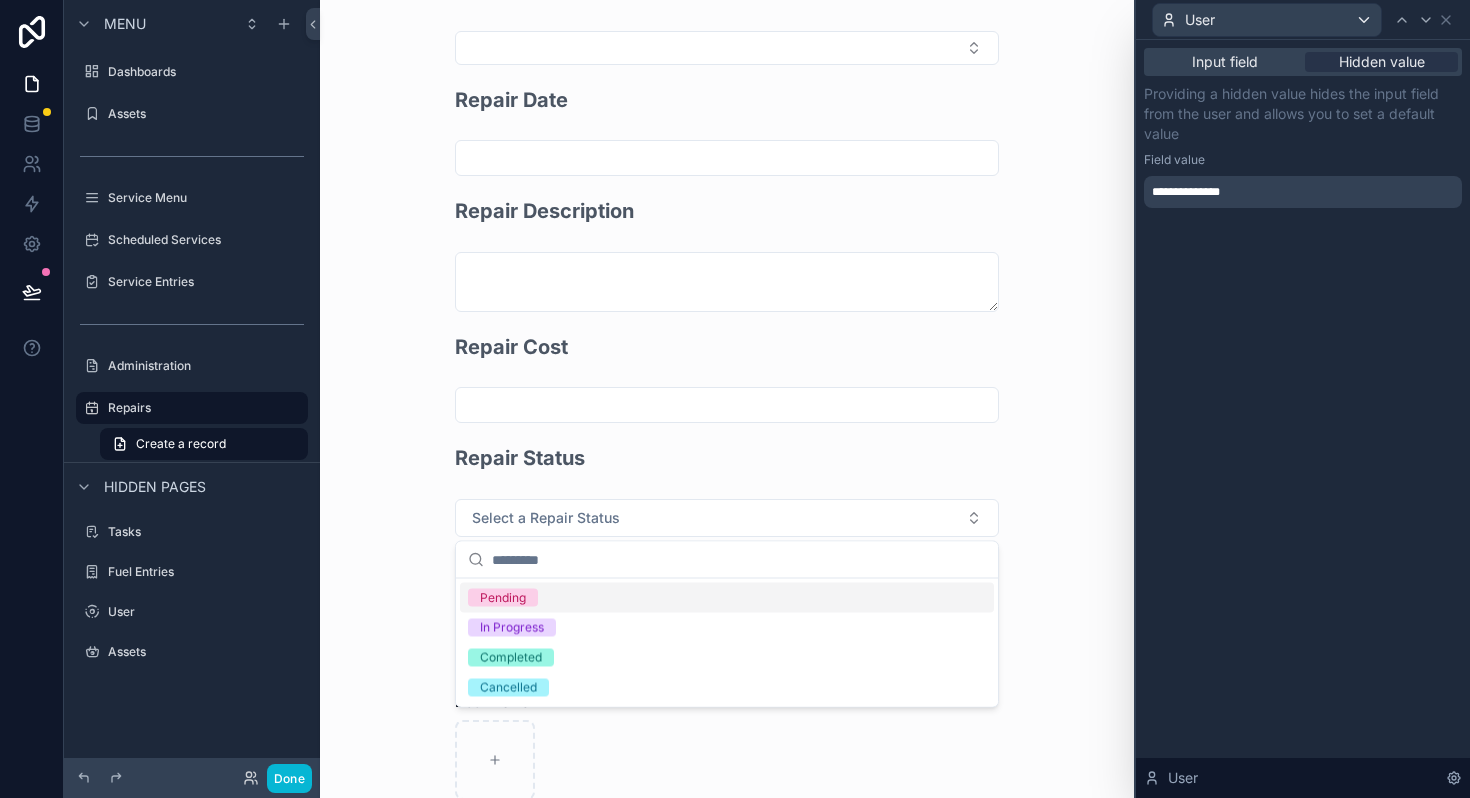 click on "Choose an Asset Category Select a Asset Category Choose an Asset Type Select a Asset Type Choose an Asset Repair Date Repair Description Repair Cost Repair Status Select a Repair Status Repair Status Documents Save" at bounding box center [727, 372] 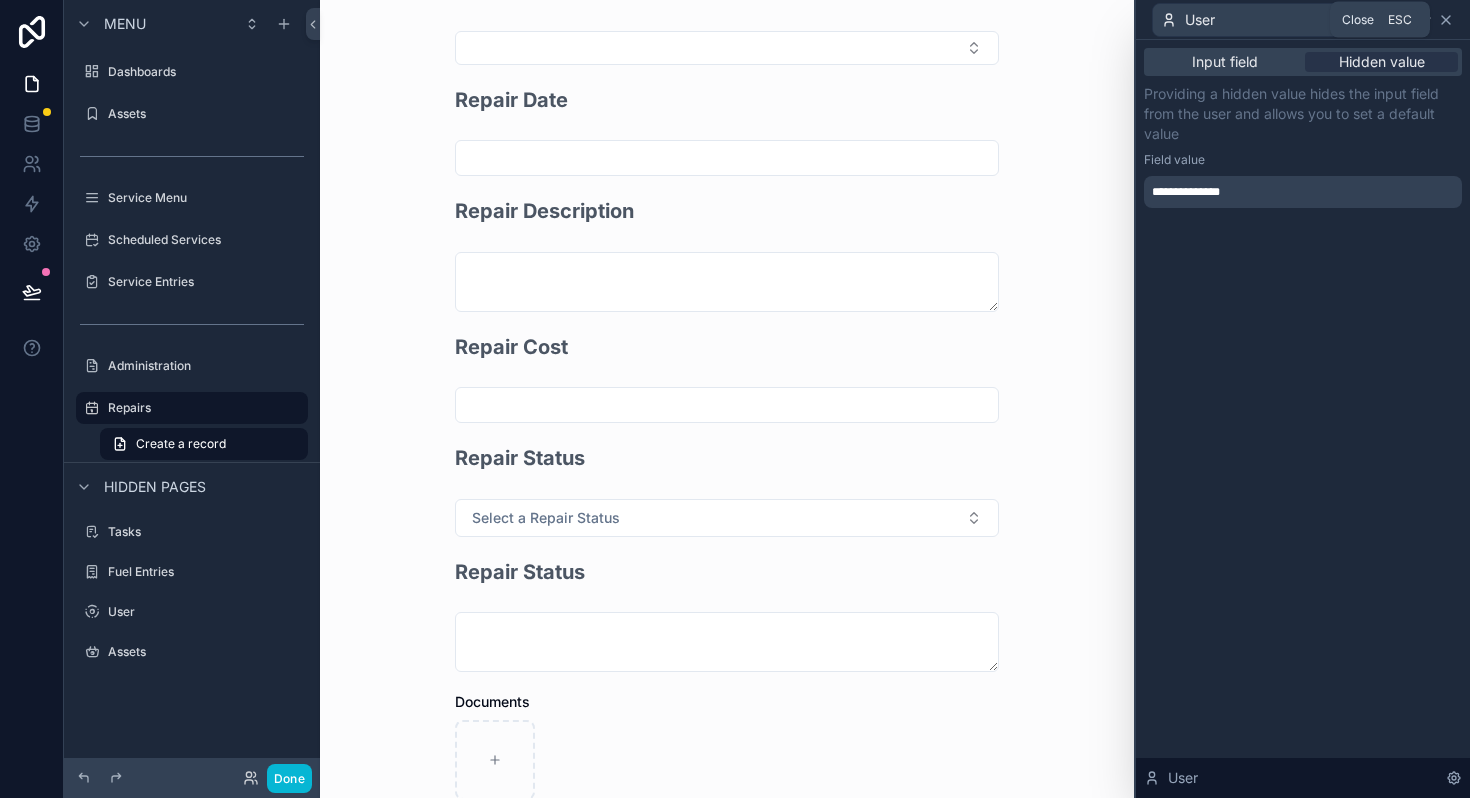 click 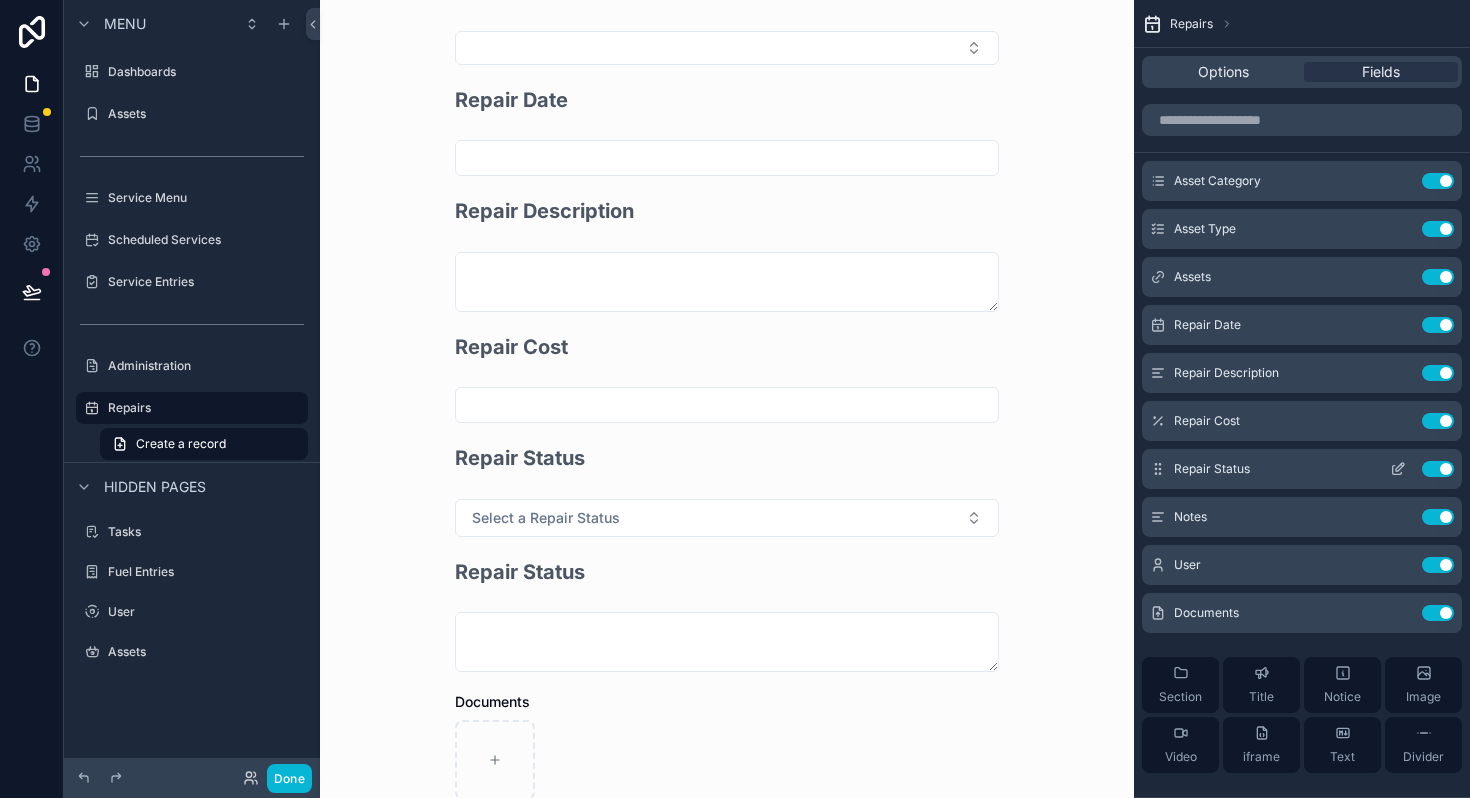 click 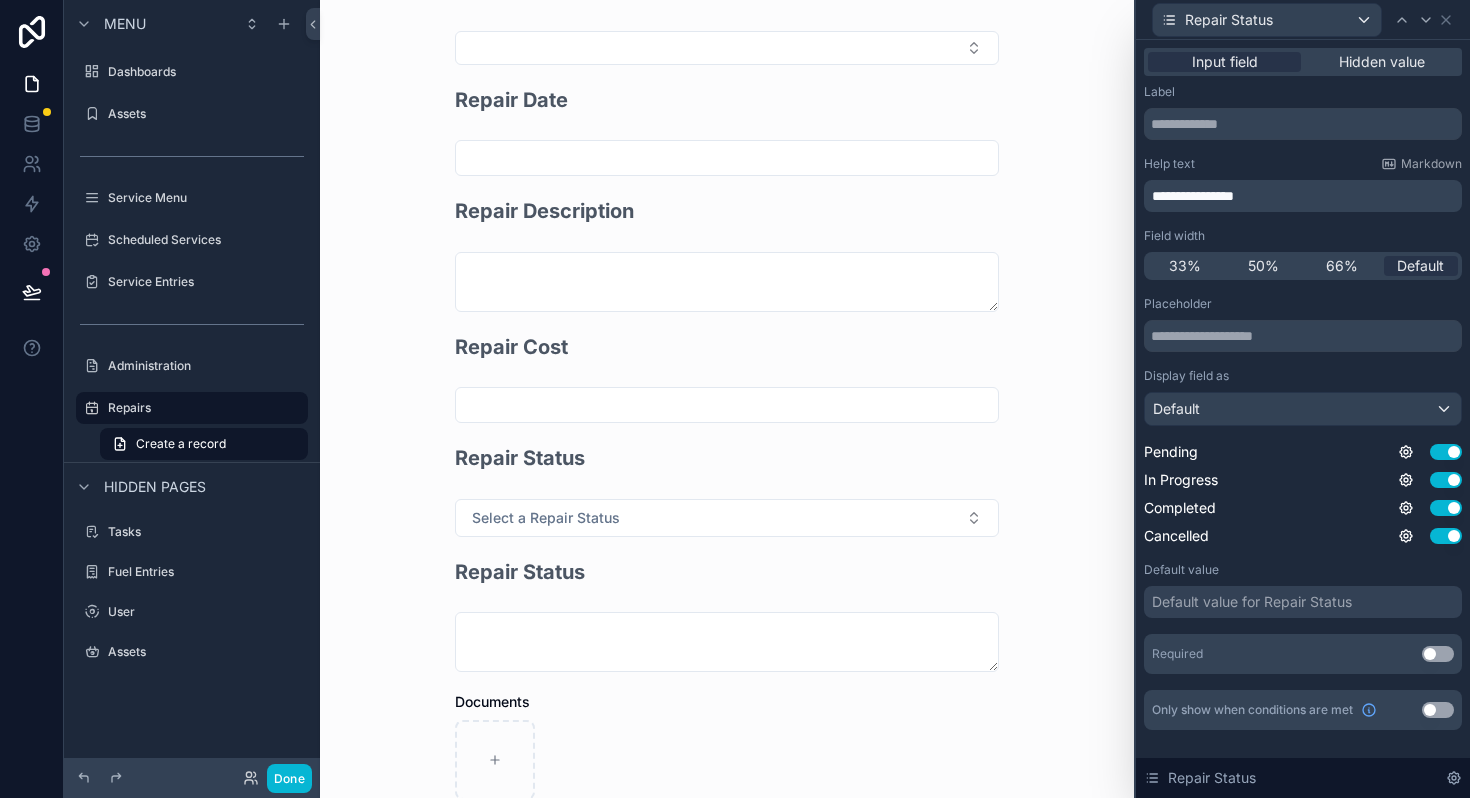 click on "**********" at bounding box center (1305, 196) 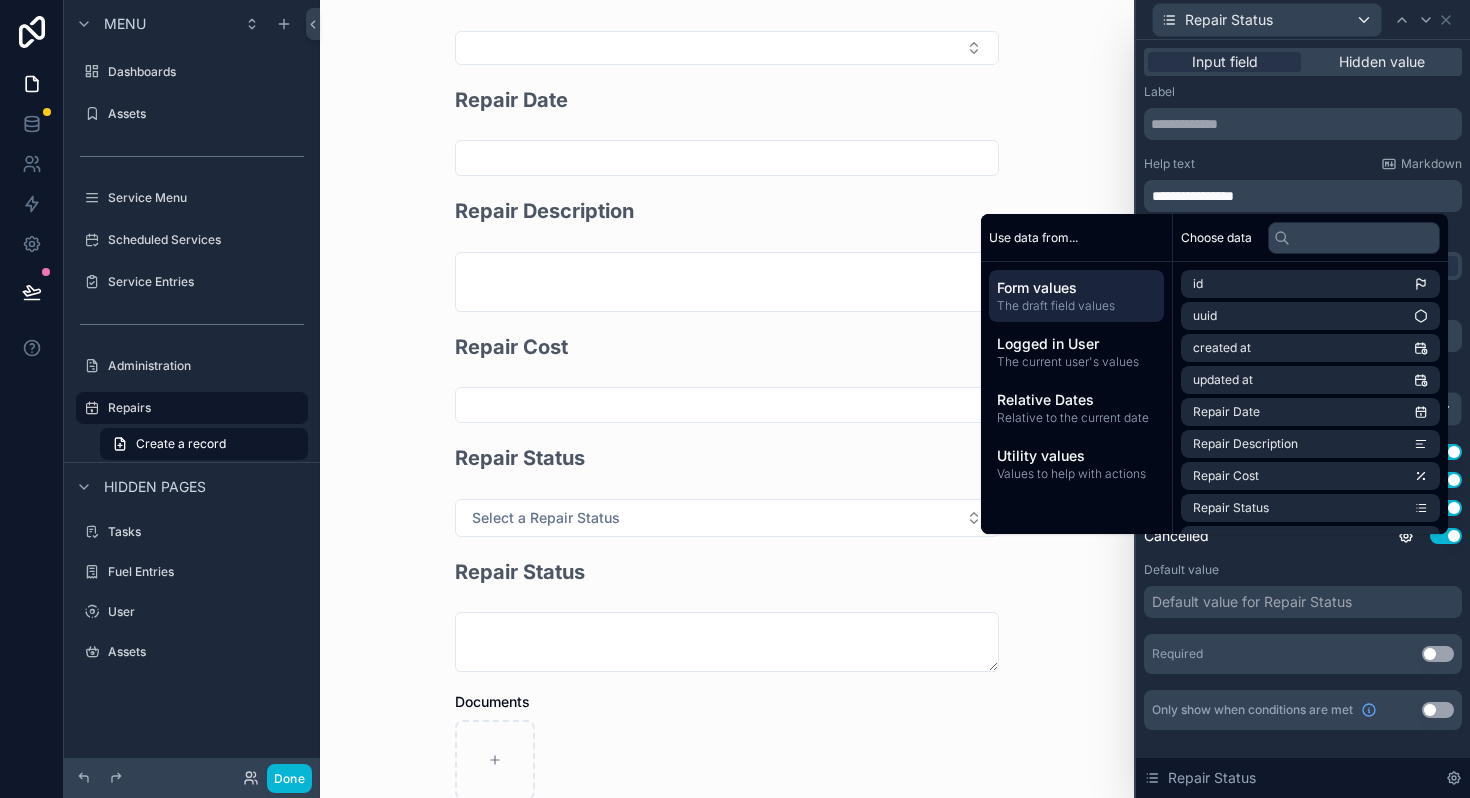 type 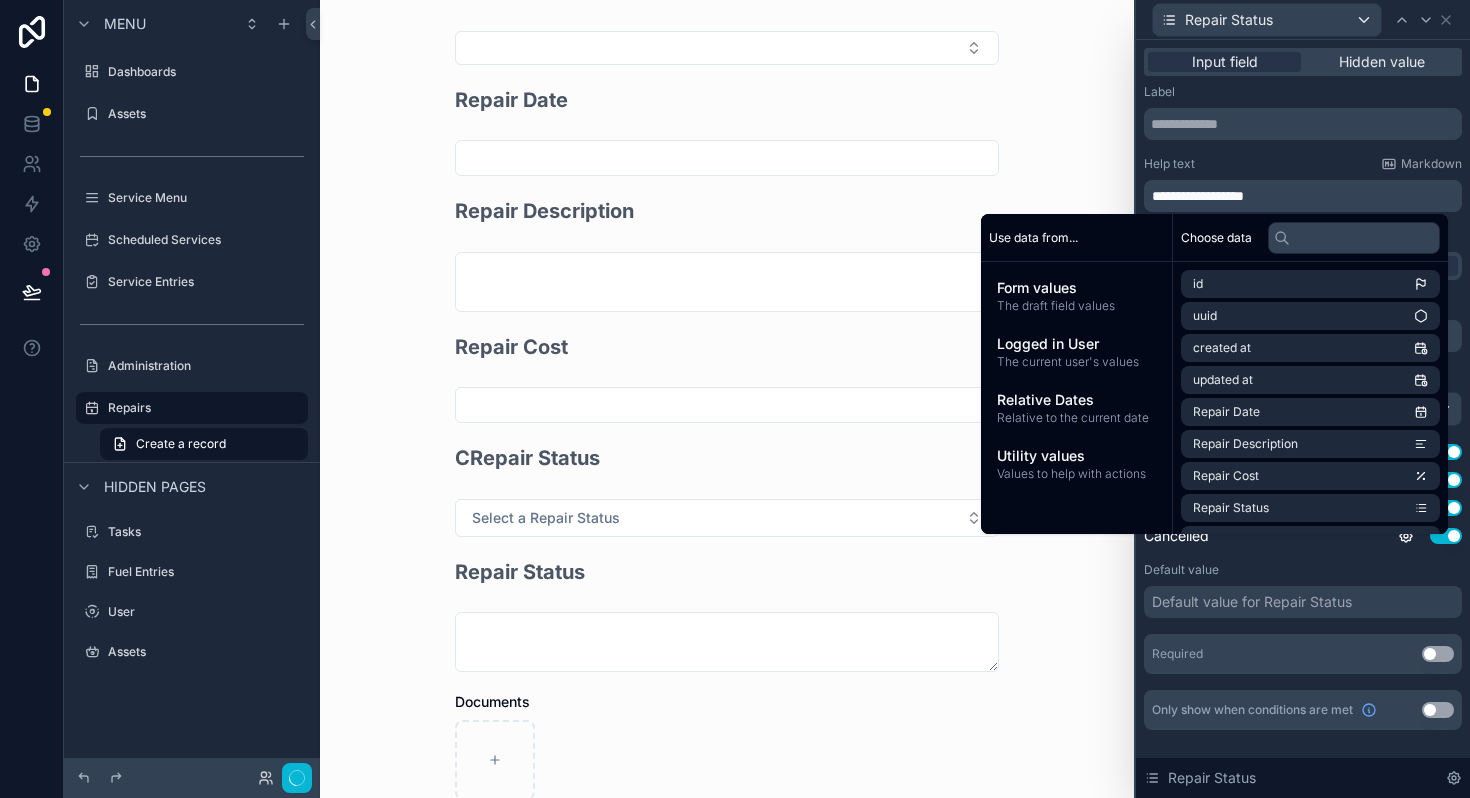 scroll, scrollTop: 0, scrollLeft: 0, axis: both 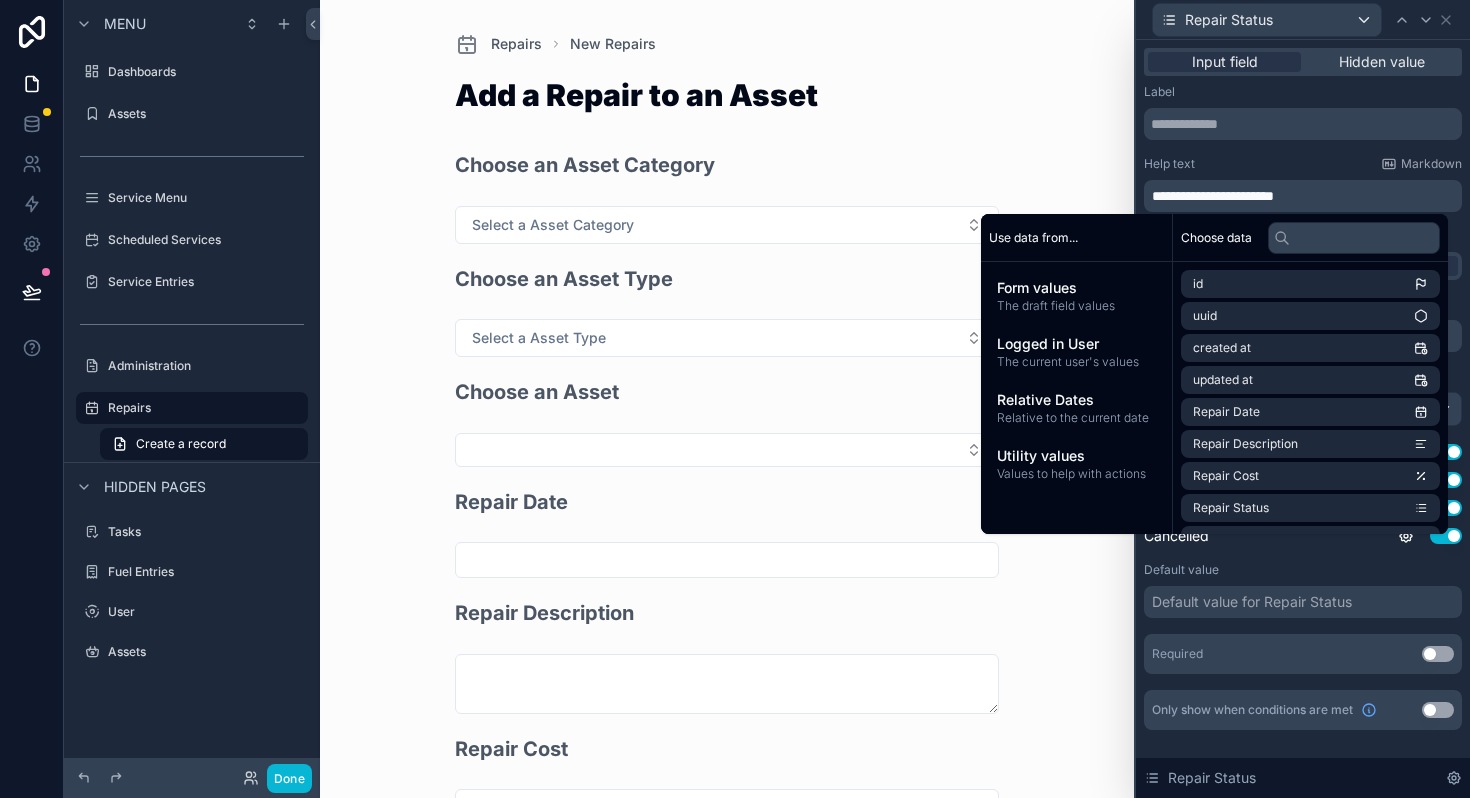 click on "**********" at bounding box center (1305, 196) 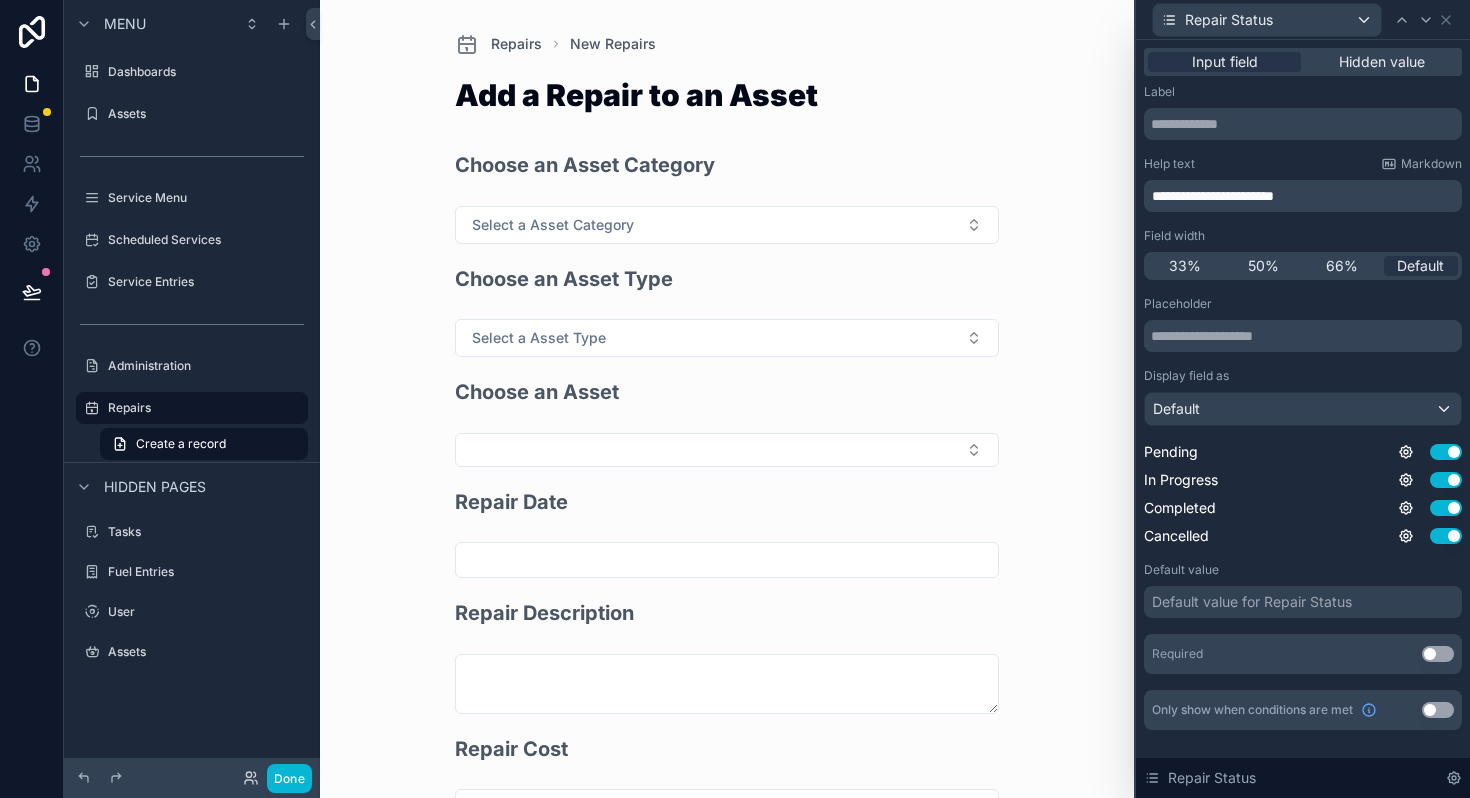 click on "Repairs New Repairs Add a Repair to an Asset Choose an Asset Category Select a Asset Category Choose an Asset Type Select a Asset Type Choose an Asset Repair Date Repair Description Repair Cost Chose a Repair Status Select a Repair Status Repair Status Documents Save" at bounding box center [727, 399] 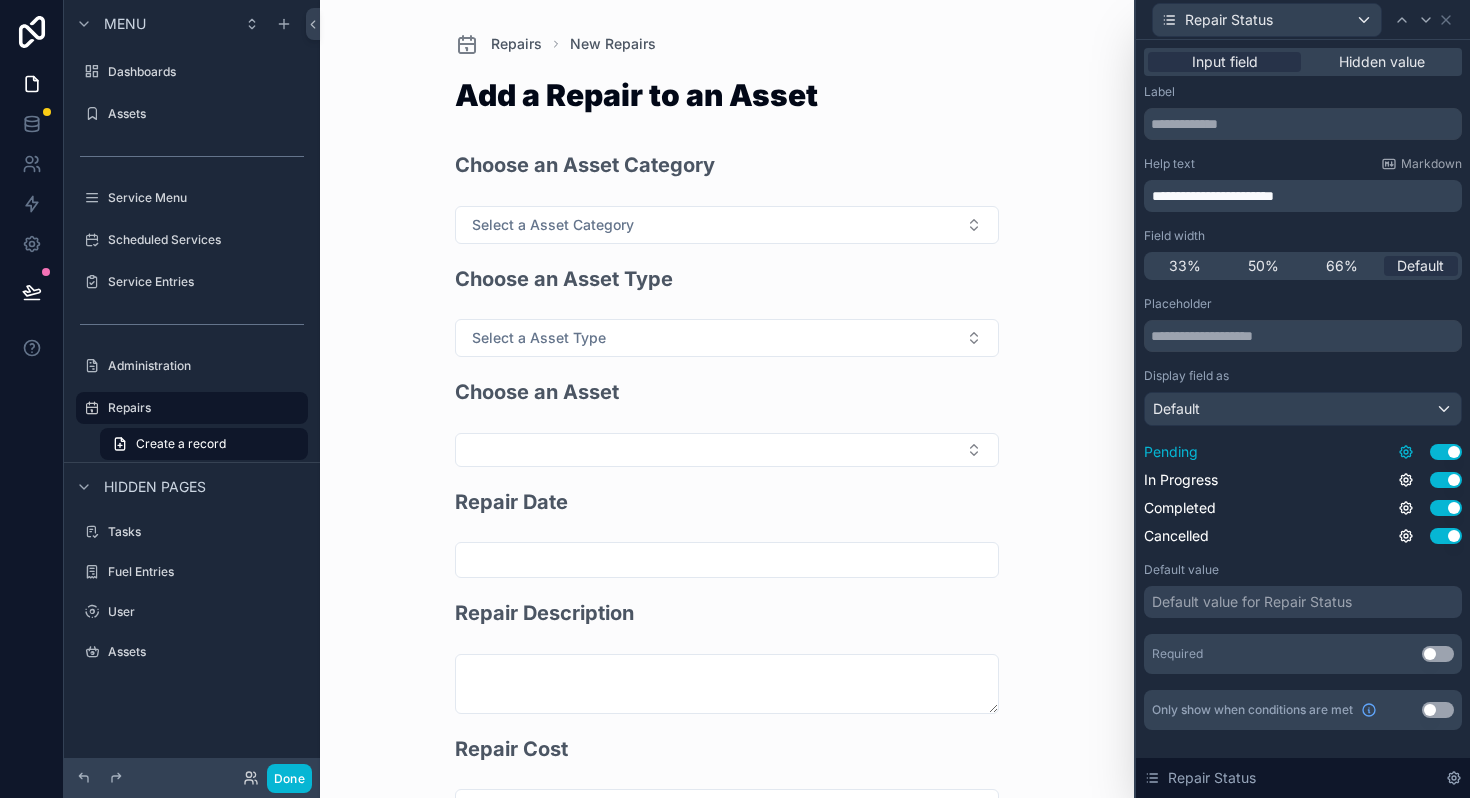 click 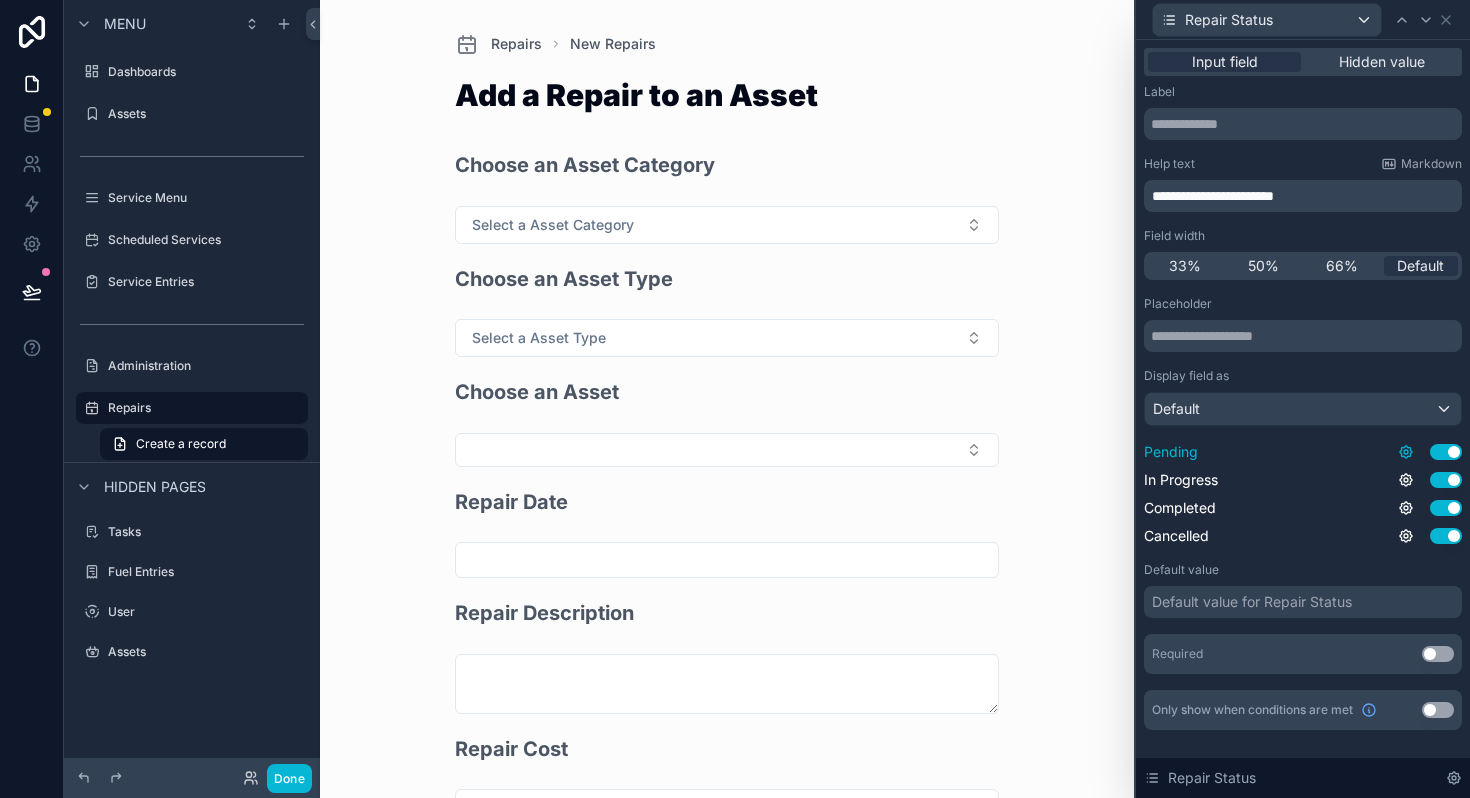 click 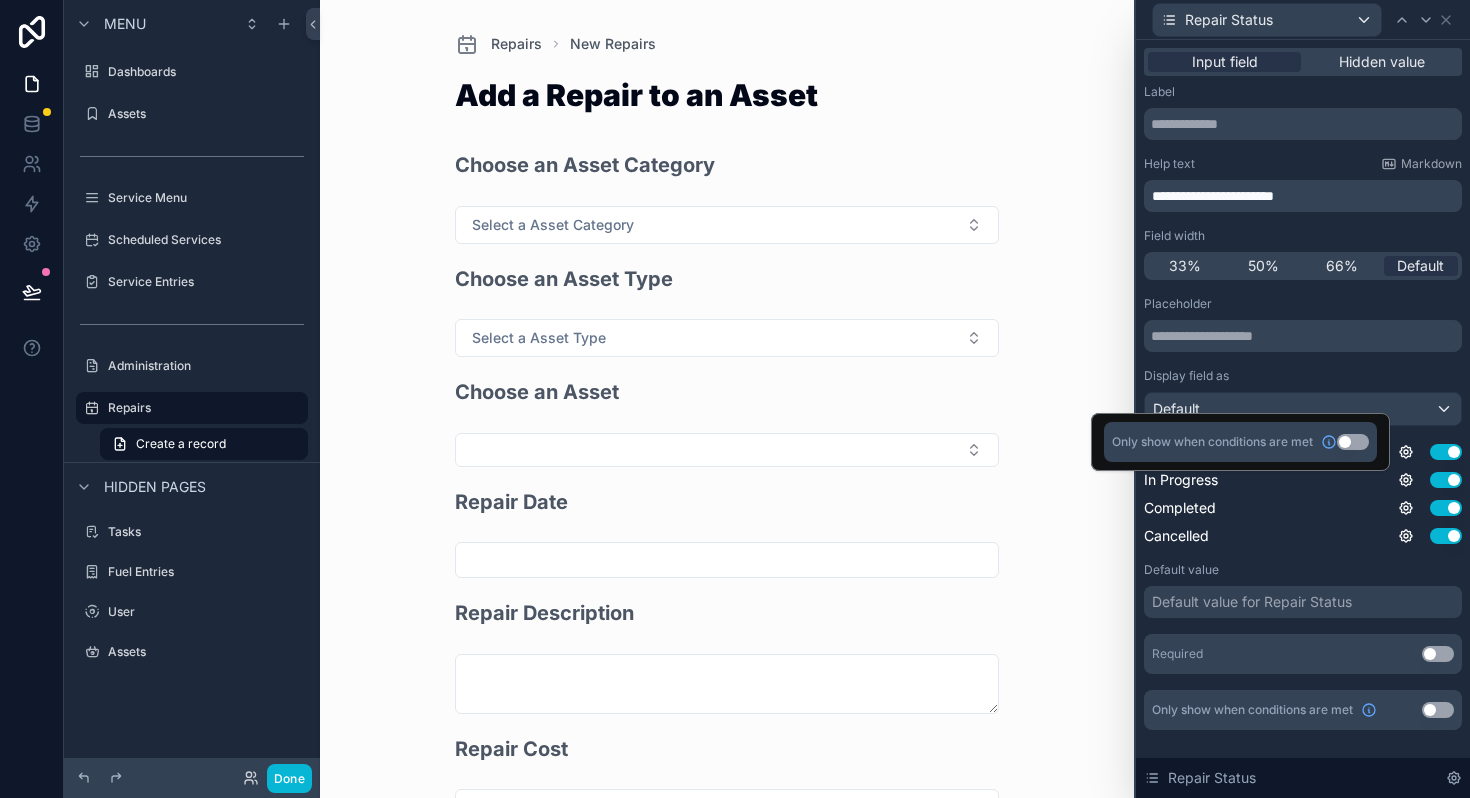 click on "Repairs New Repairs Add a Repair to an Asset Choose an Asset Category Select a Asset Category Choose an Asset Type Select a Asset Type Choose an Asset Repair Date Repair Description Repair Cost Chose a Repair Status Select a Repair Status Repair Status Documents Save" at bounding box center (727, 399) 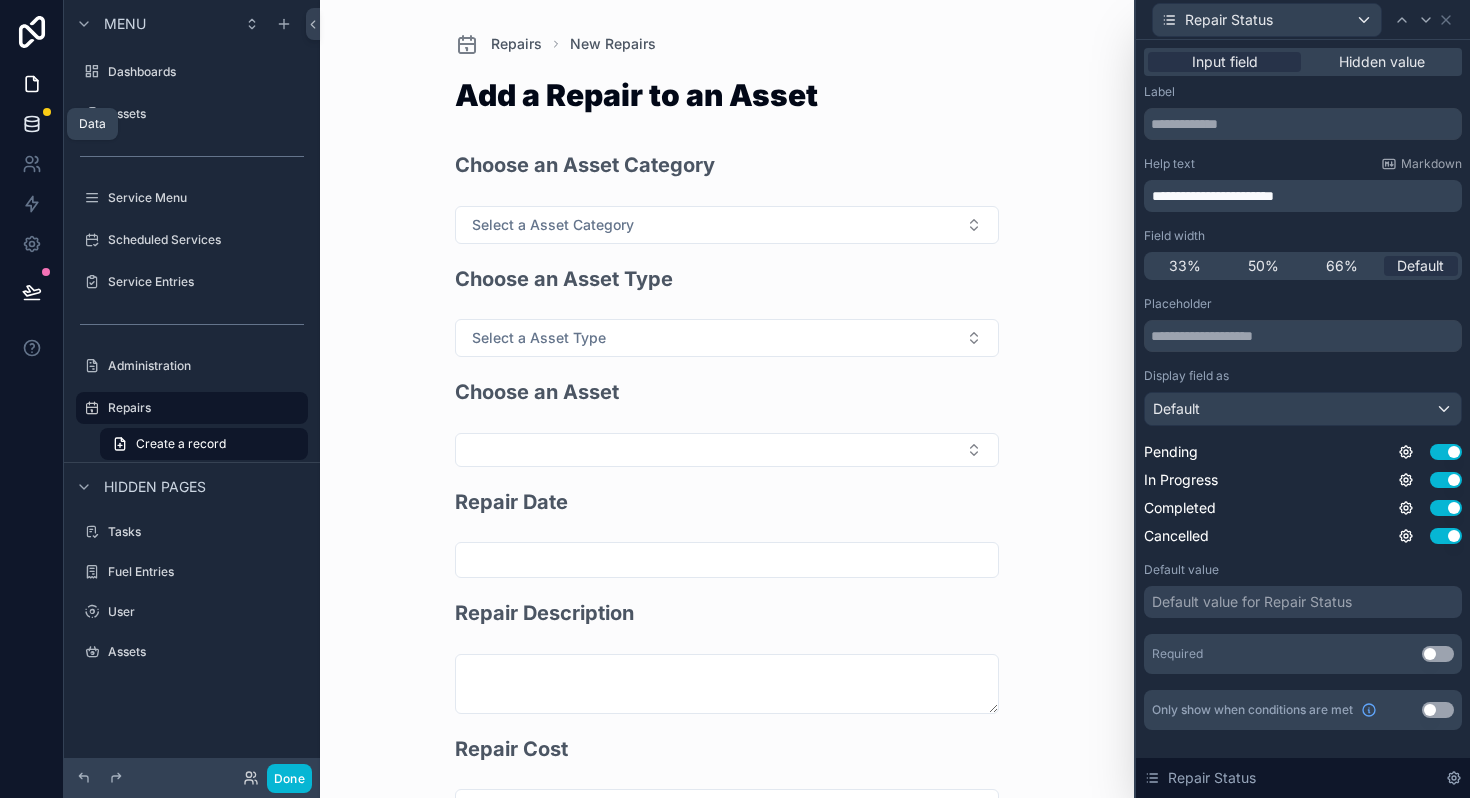 click 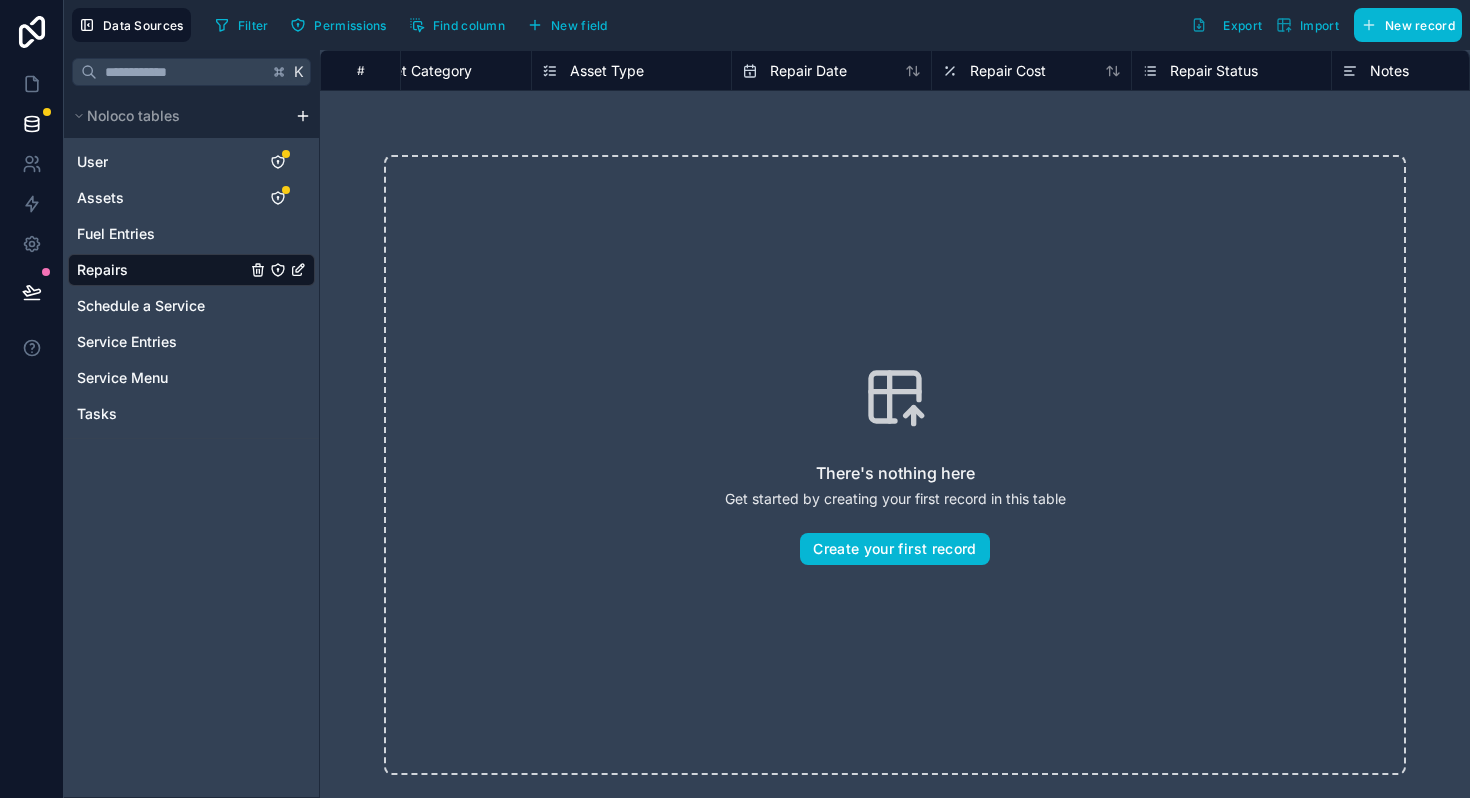 scroll, scrollTop: 0, scrollLeft: 482, axis: horizontal 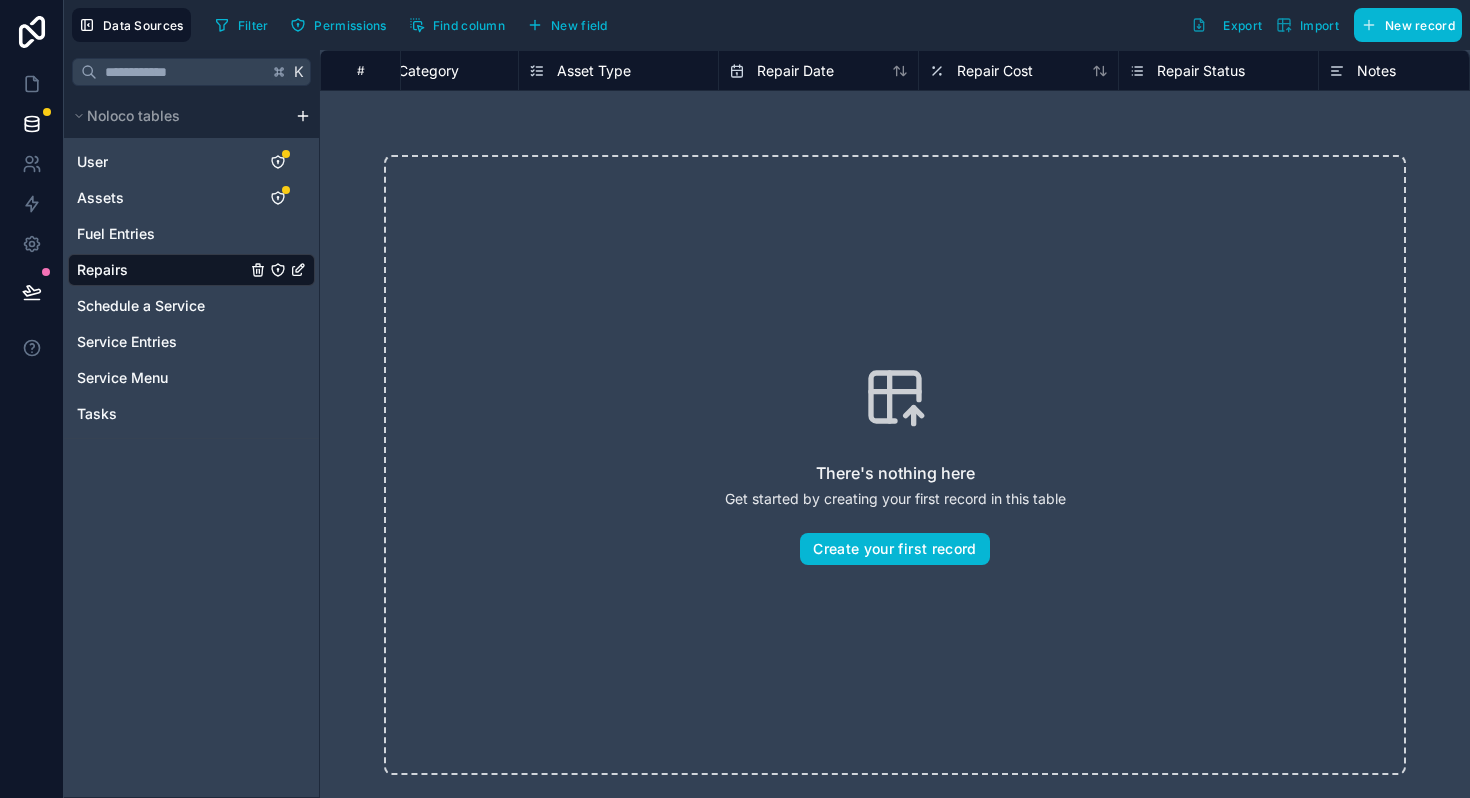click on "Repair Status" at bounding box center [1201, 71] 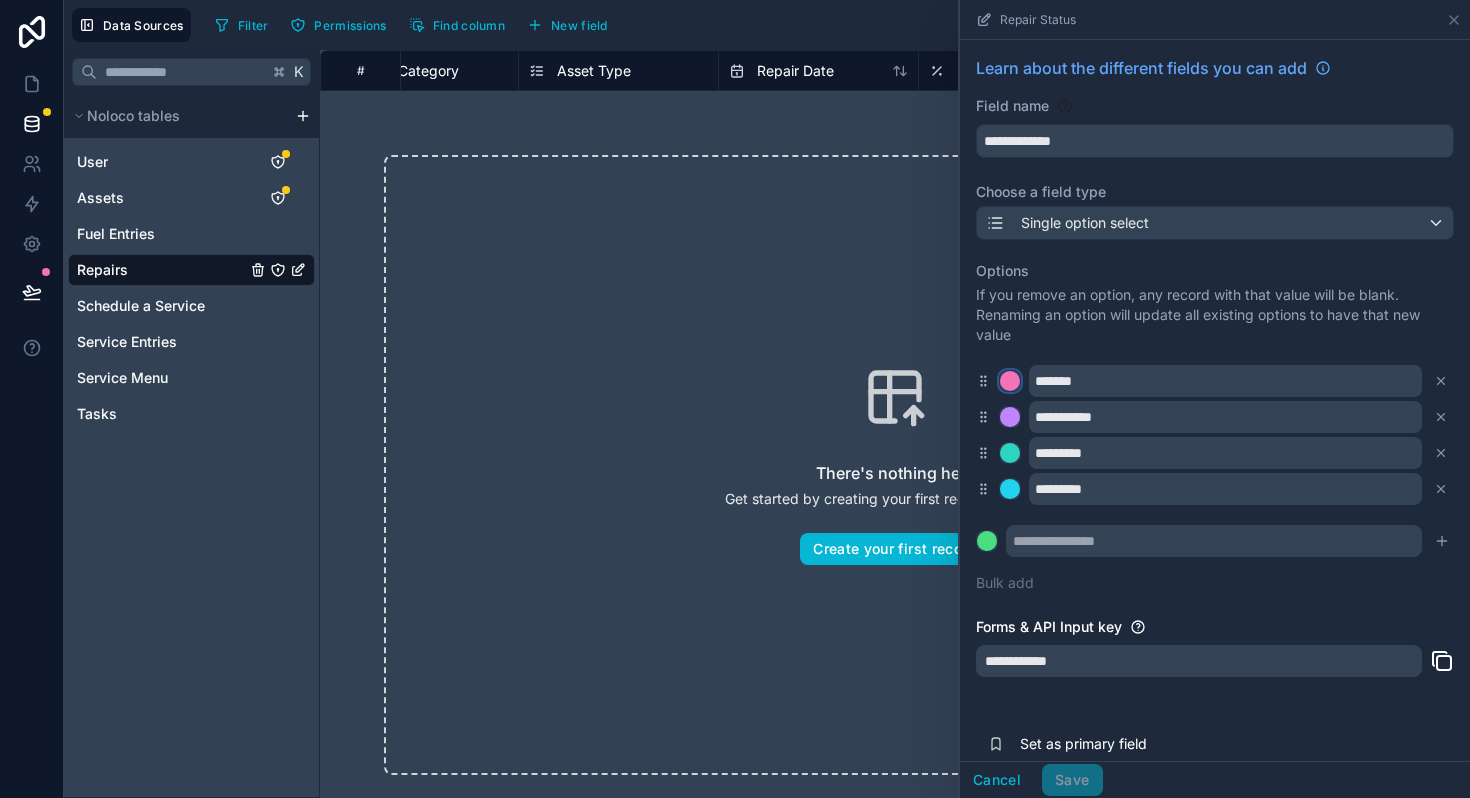 click at bounding box center [1010, 381] 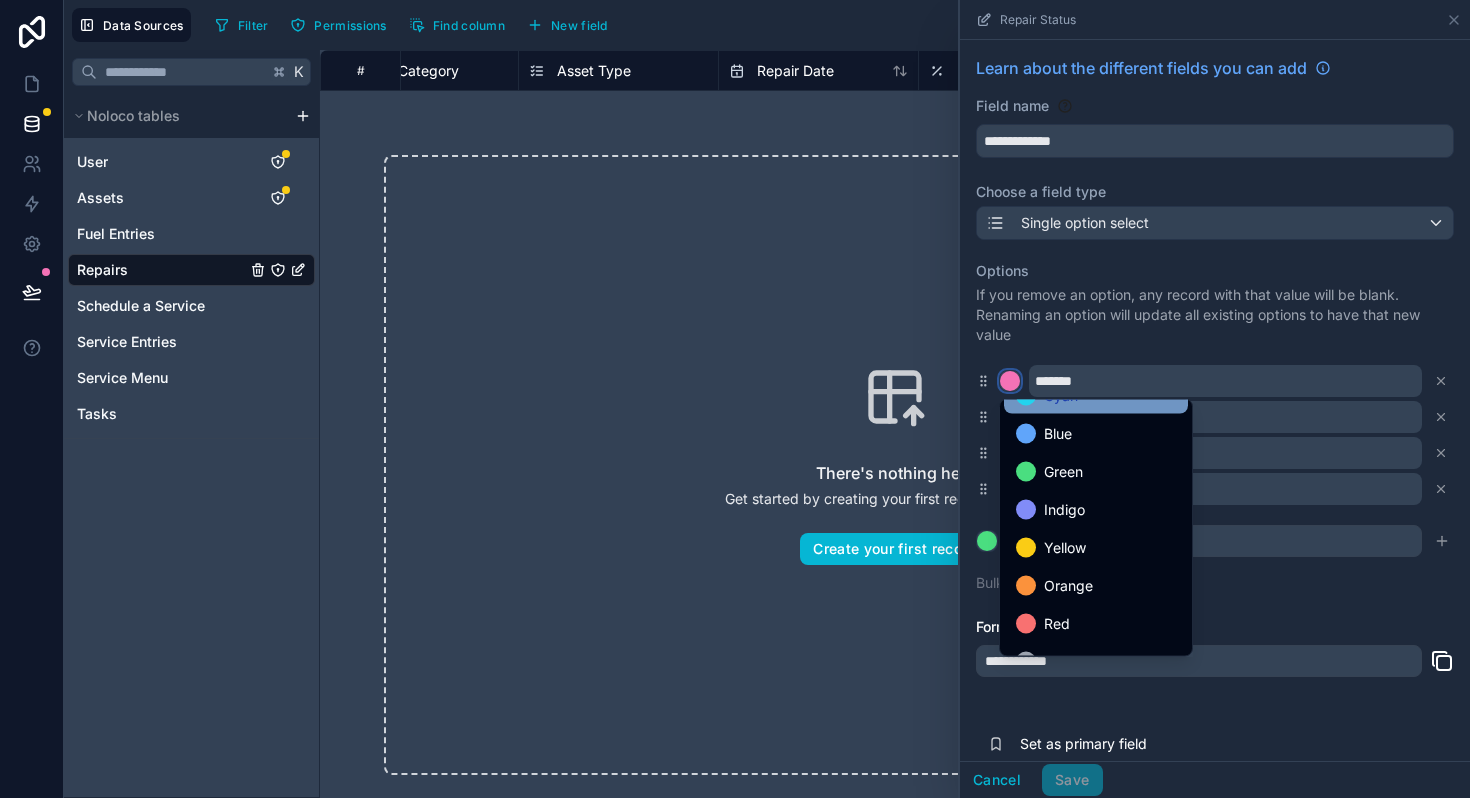 scroll, scrollTop: 142, scrollLeft: 0, axis: vertical 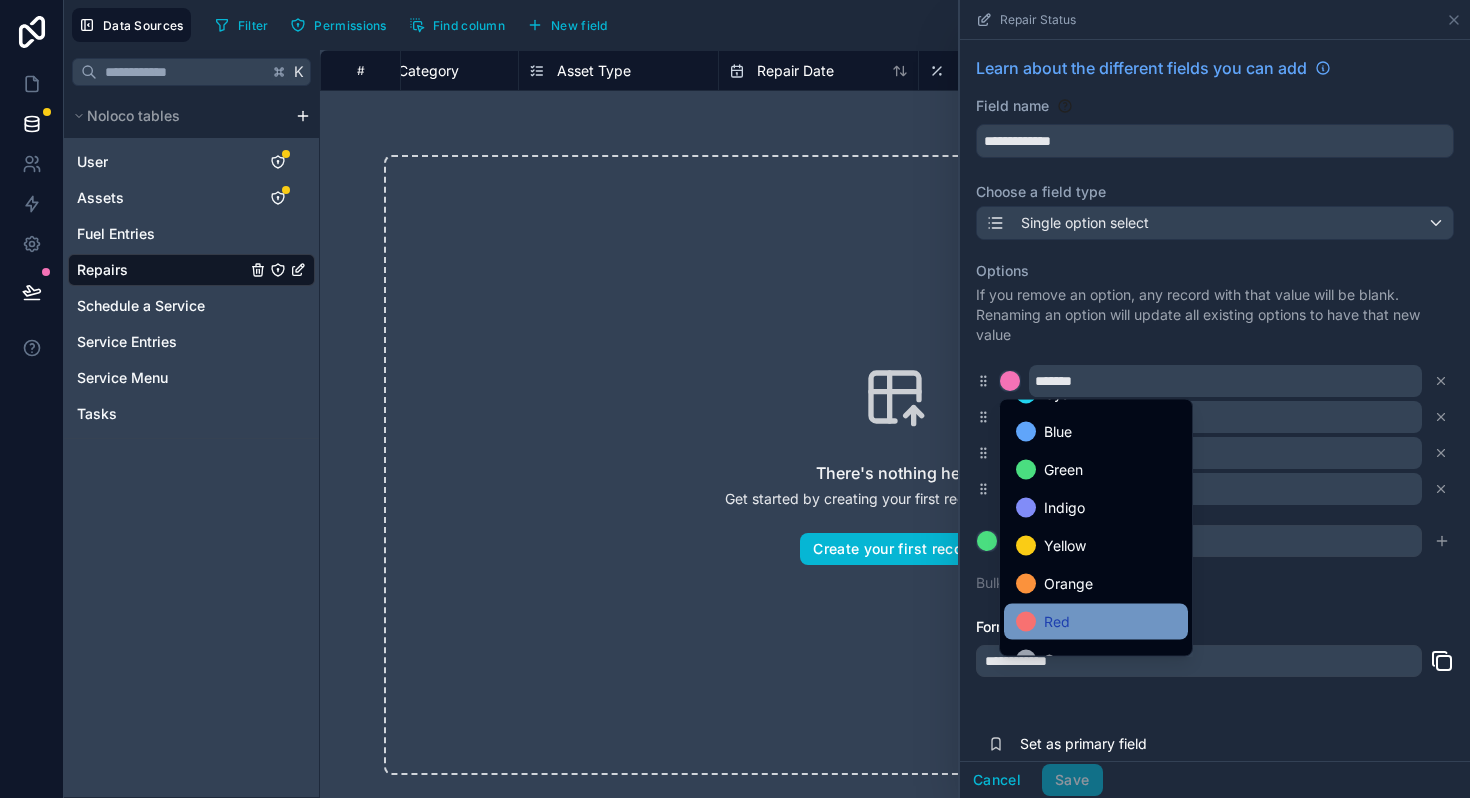 click on "Red" at bounding box center (1096, 622) 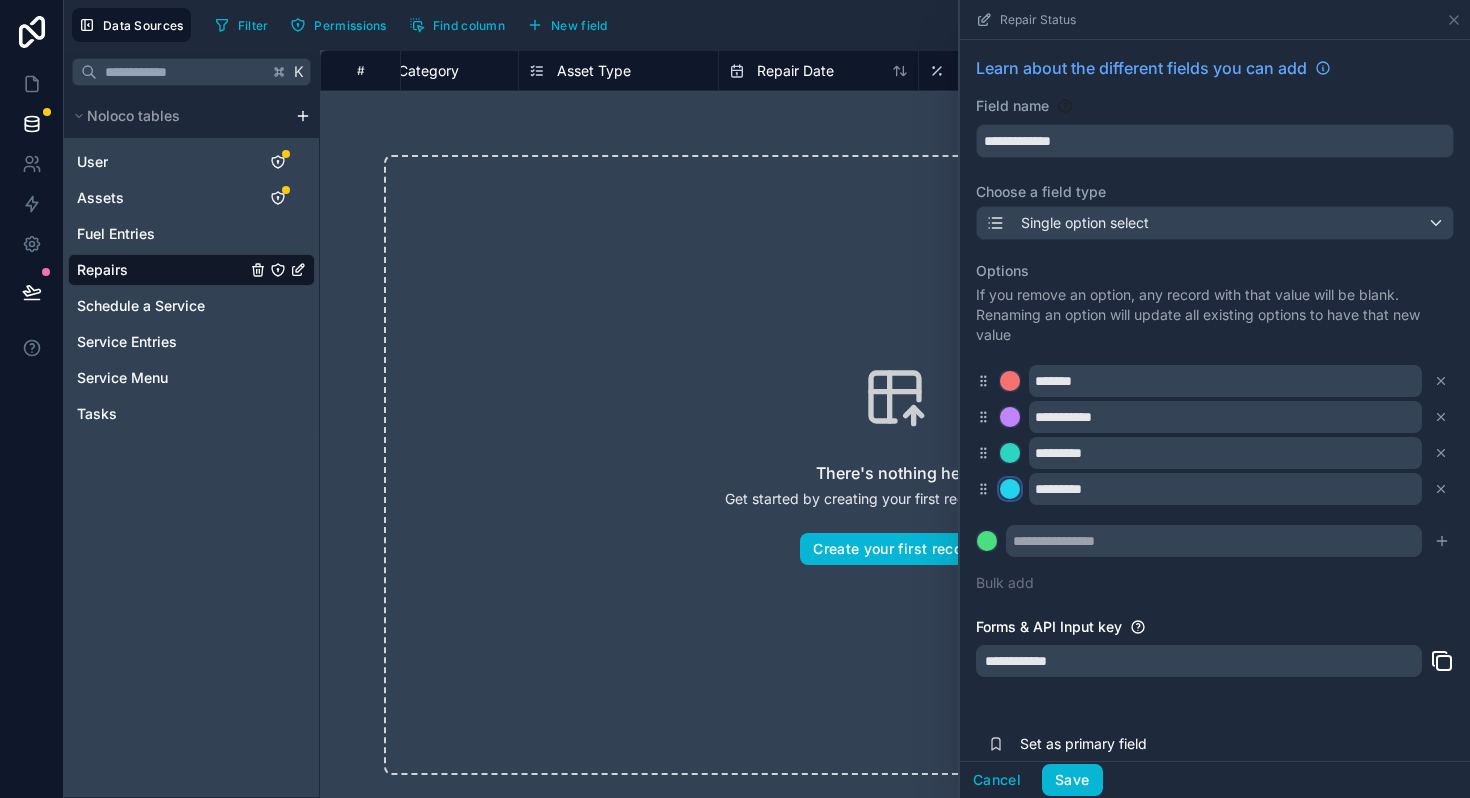 click at bounding box center [1010, 489] 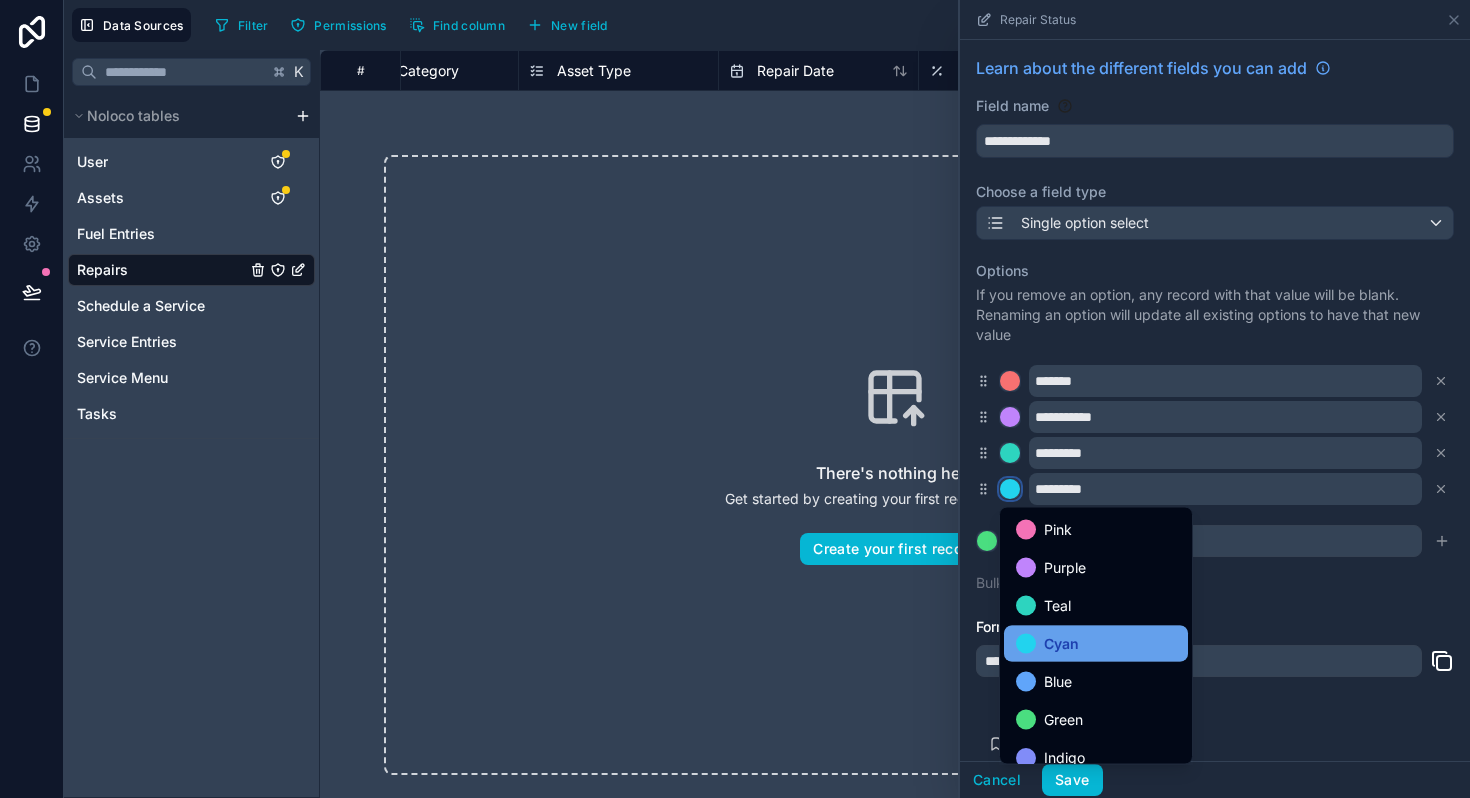 scroll, scrollTop: 168, scrollLeft: 0, axis: vertical 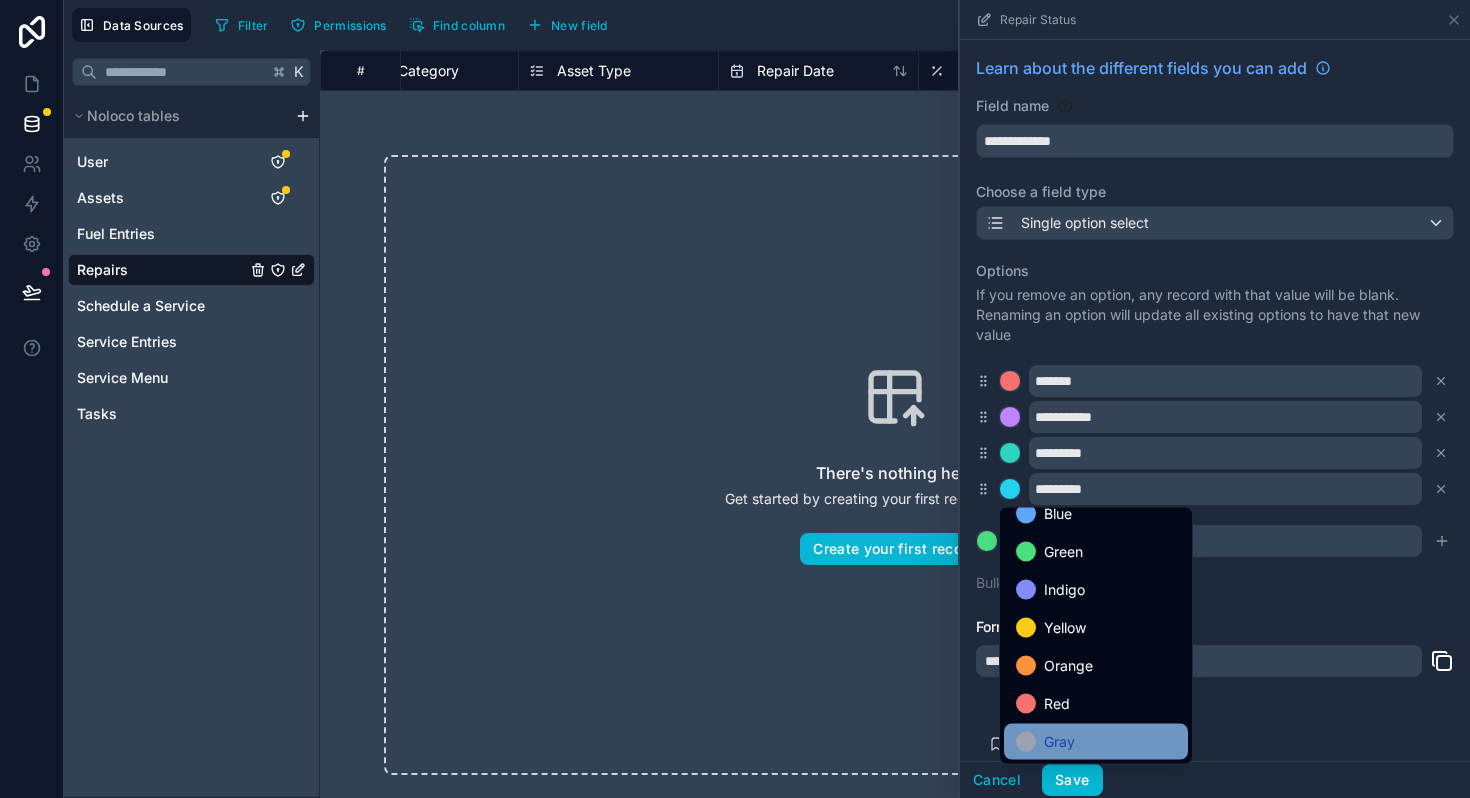 click at bounding box center (1026, 742) 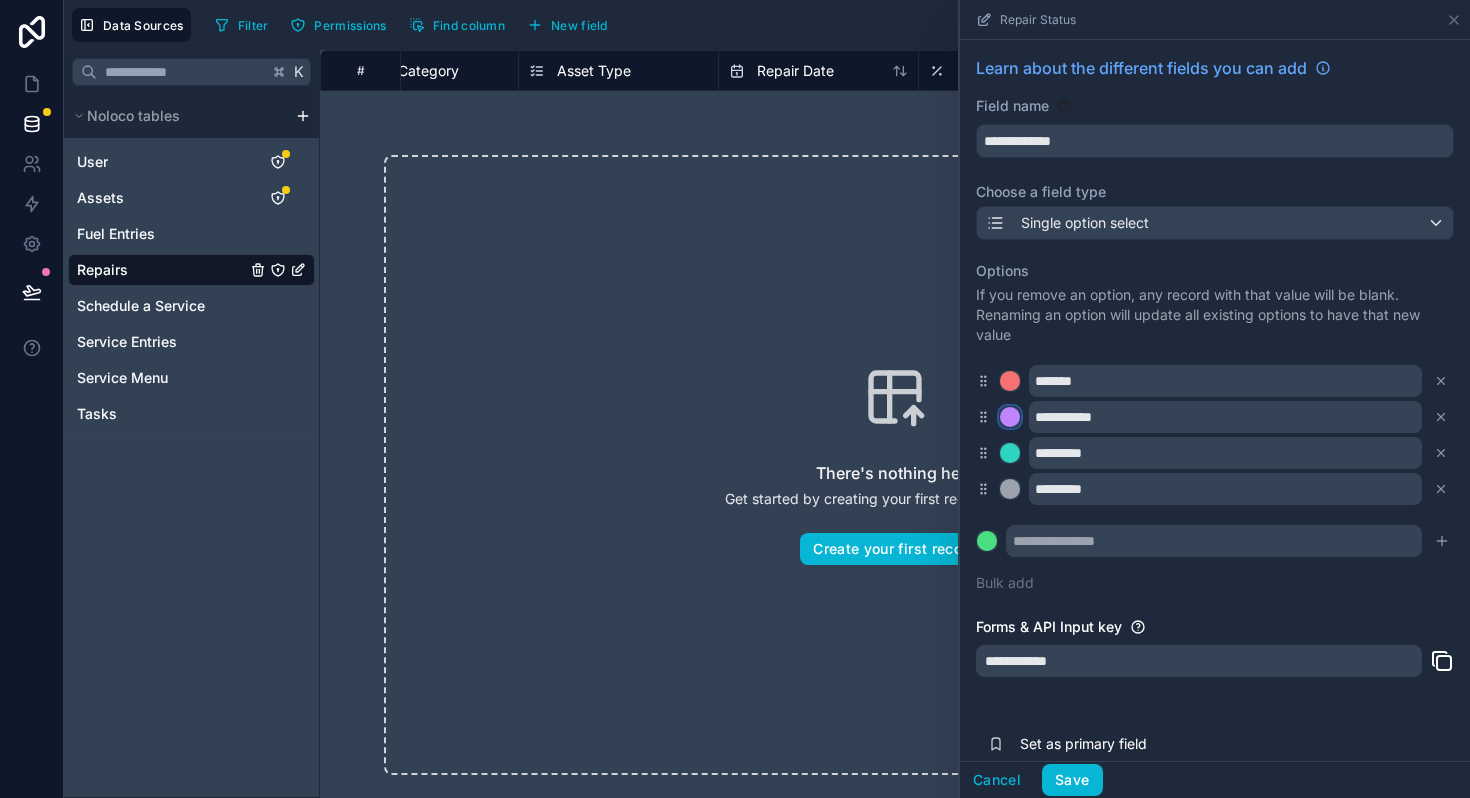 click at bounding box center [1010, 417] 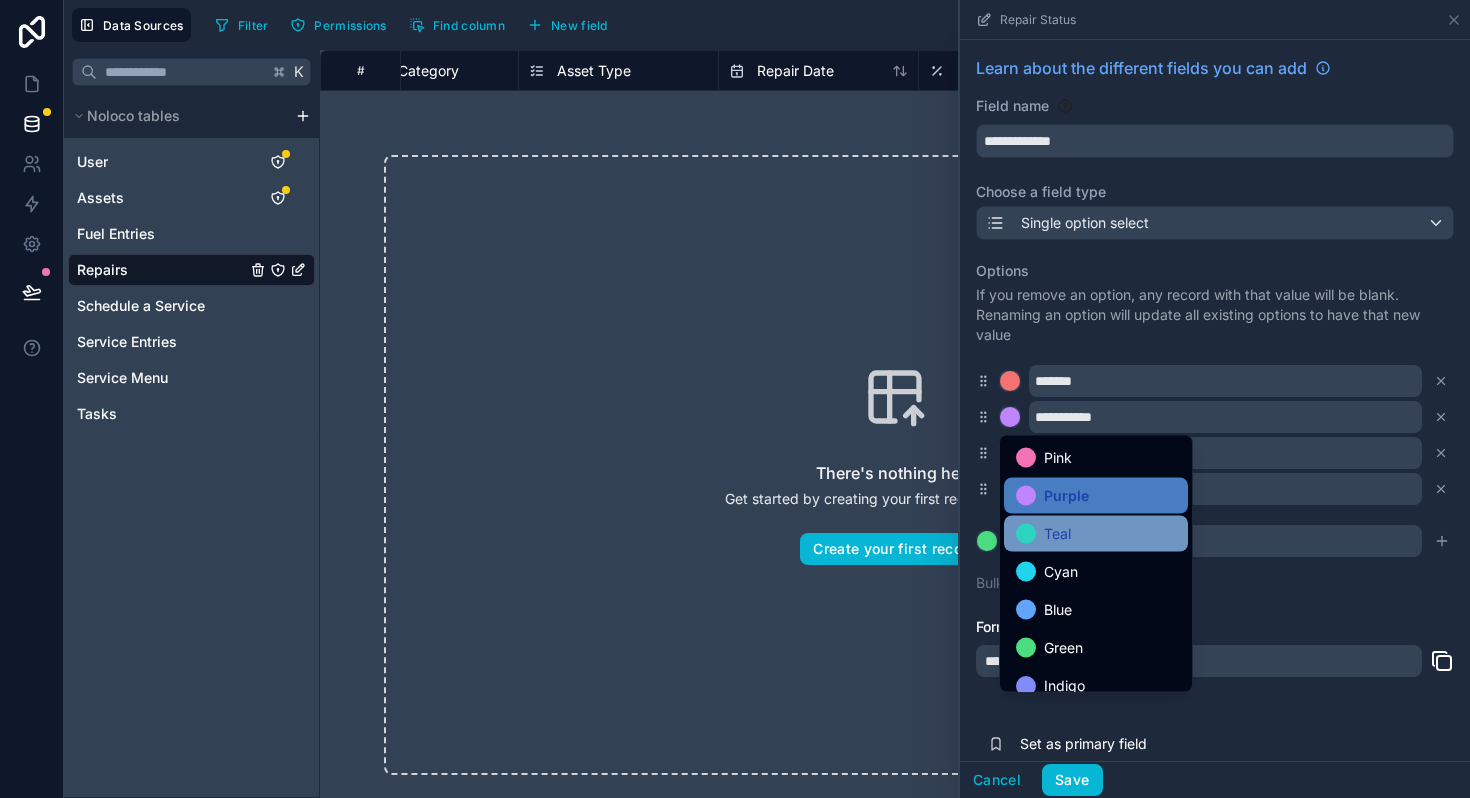 click on "Teal" at bounding box center (1096, 534) 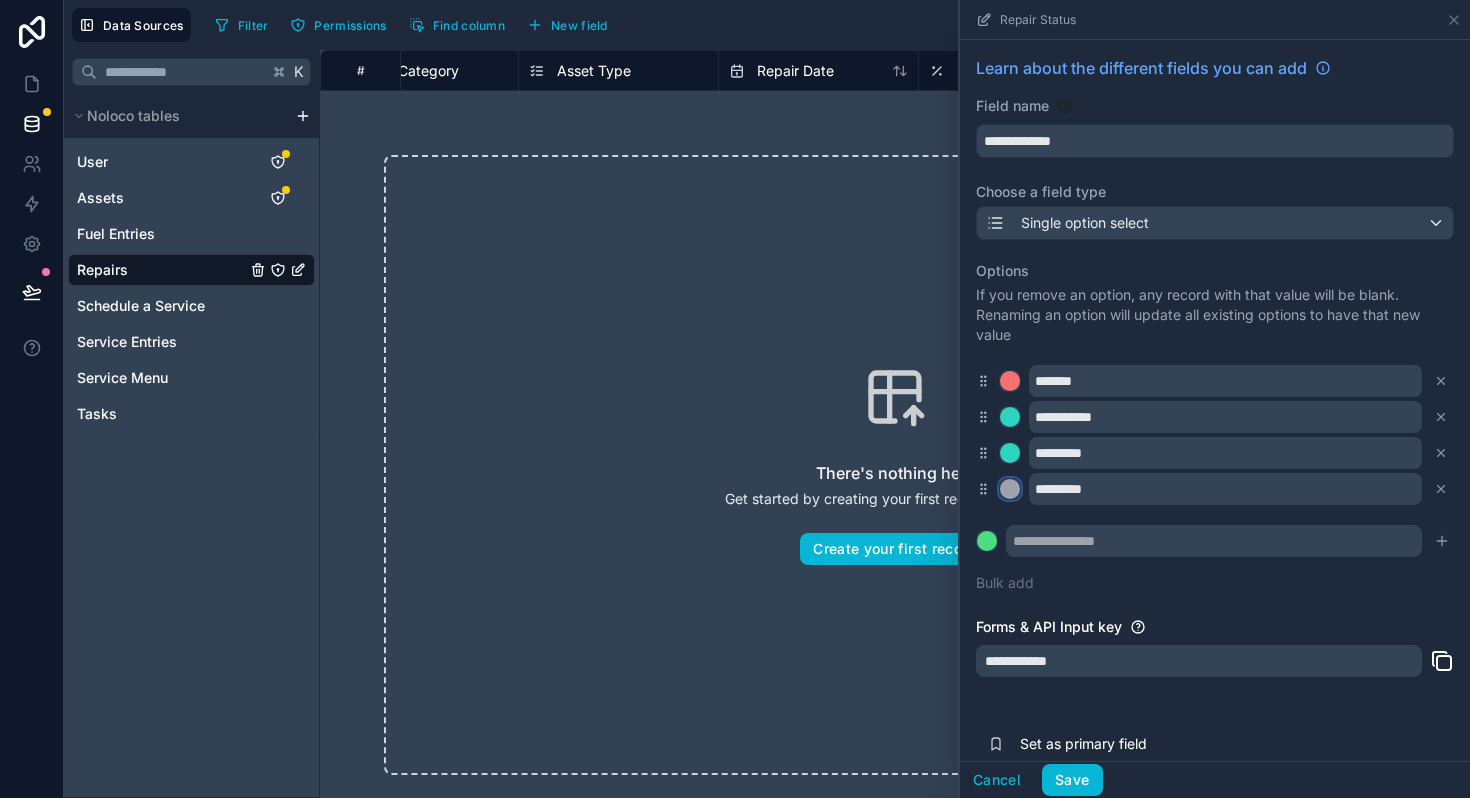 click at bounding box center [1010, 489] 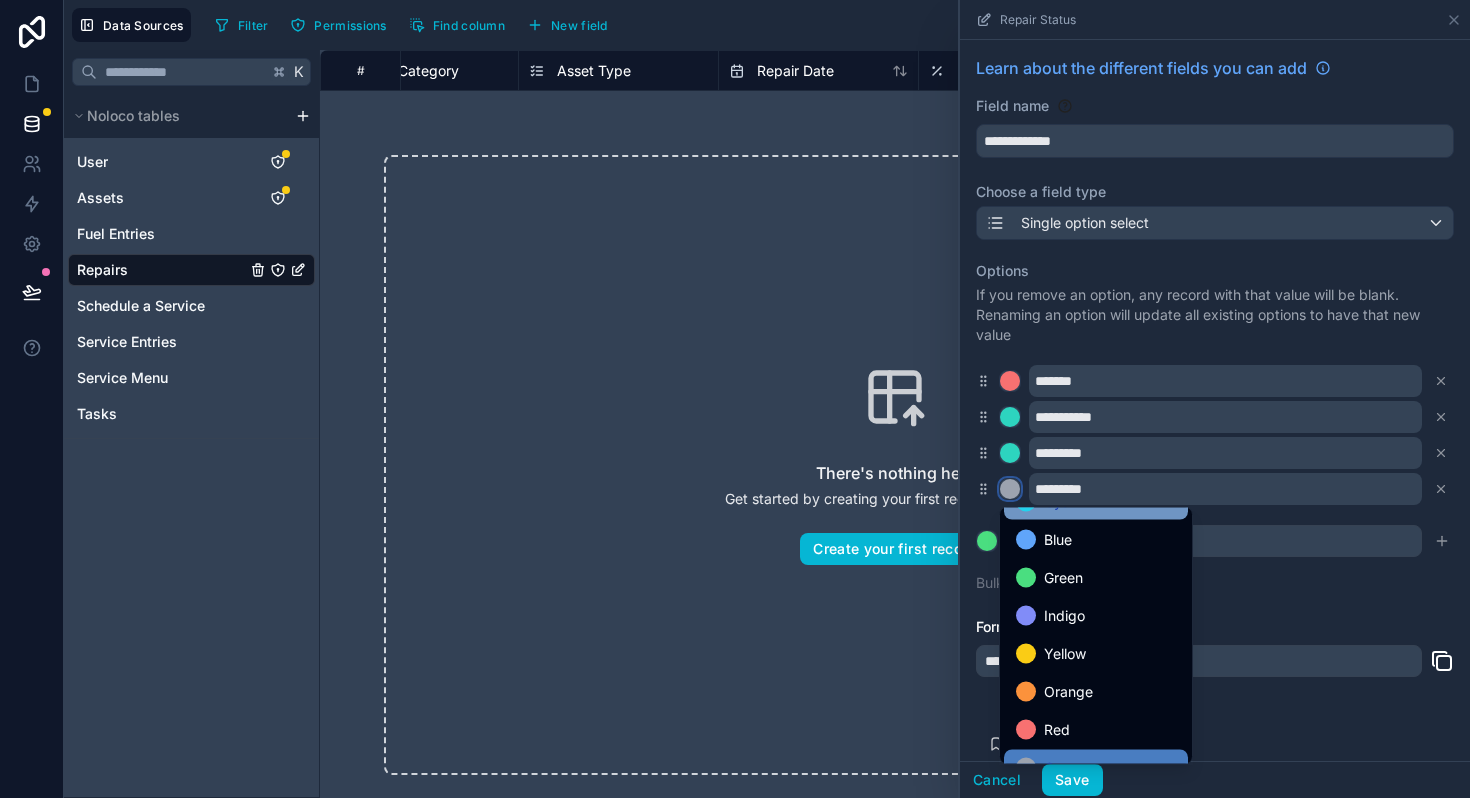 scroll, scrollTop: 157, scrollLeft: 0, axis: vertical 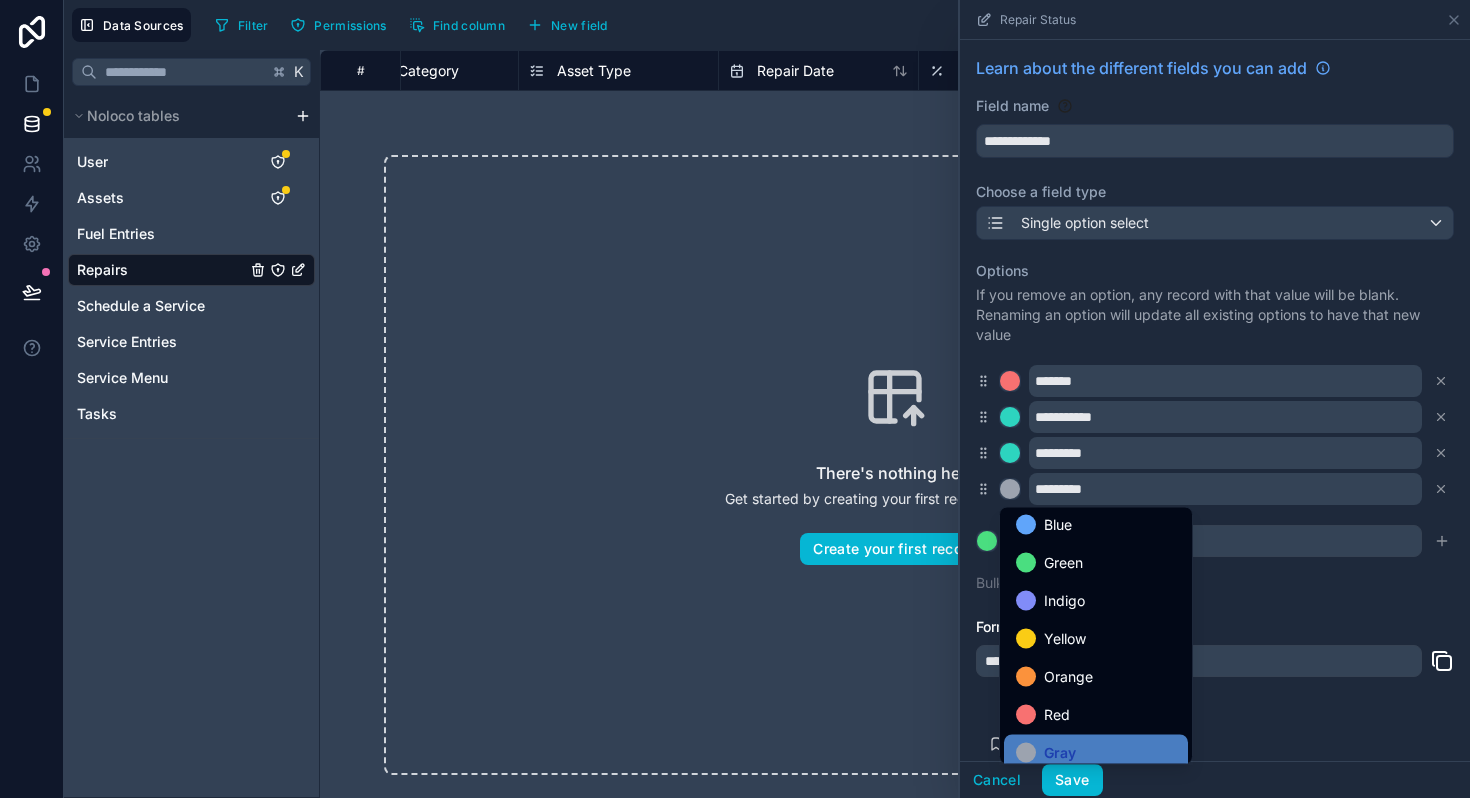 click at bounding box center (1215, 399) 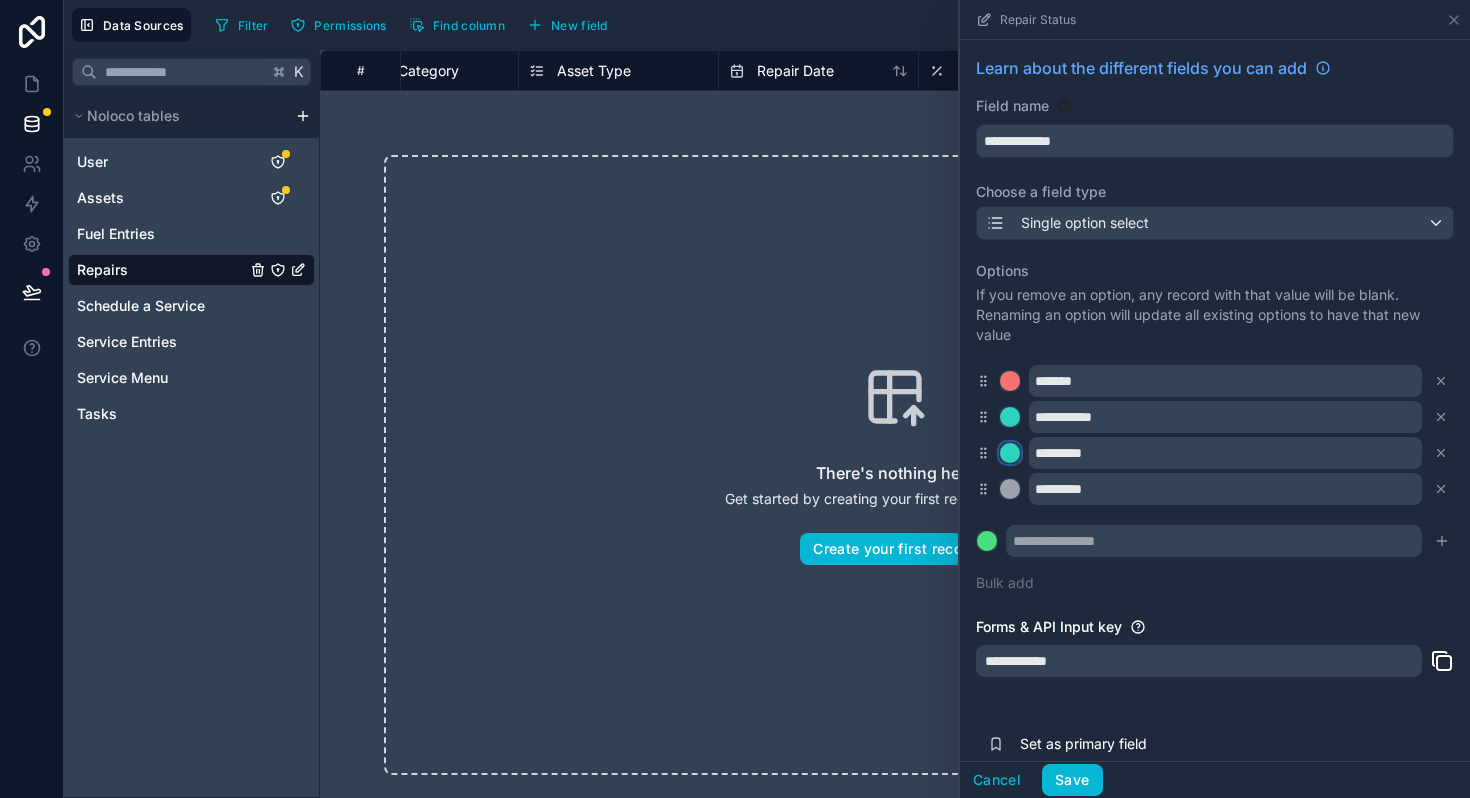 click at bounding box center [1010, 453] 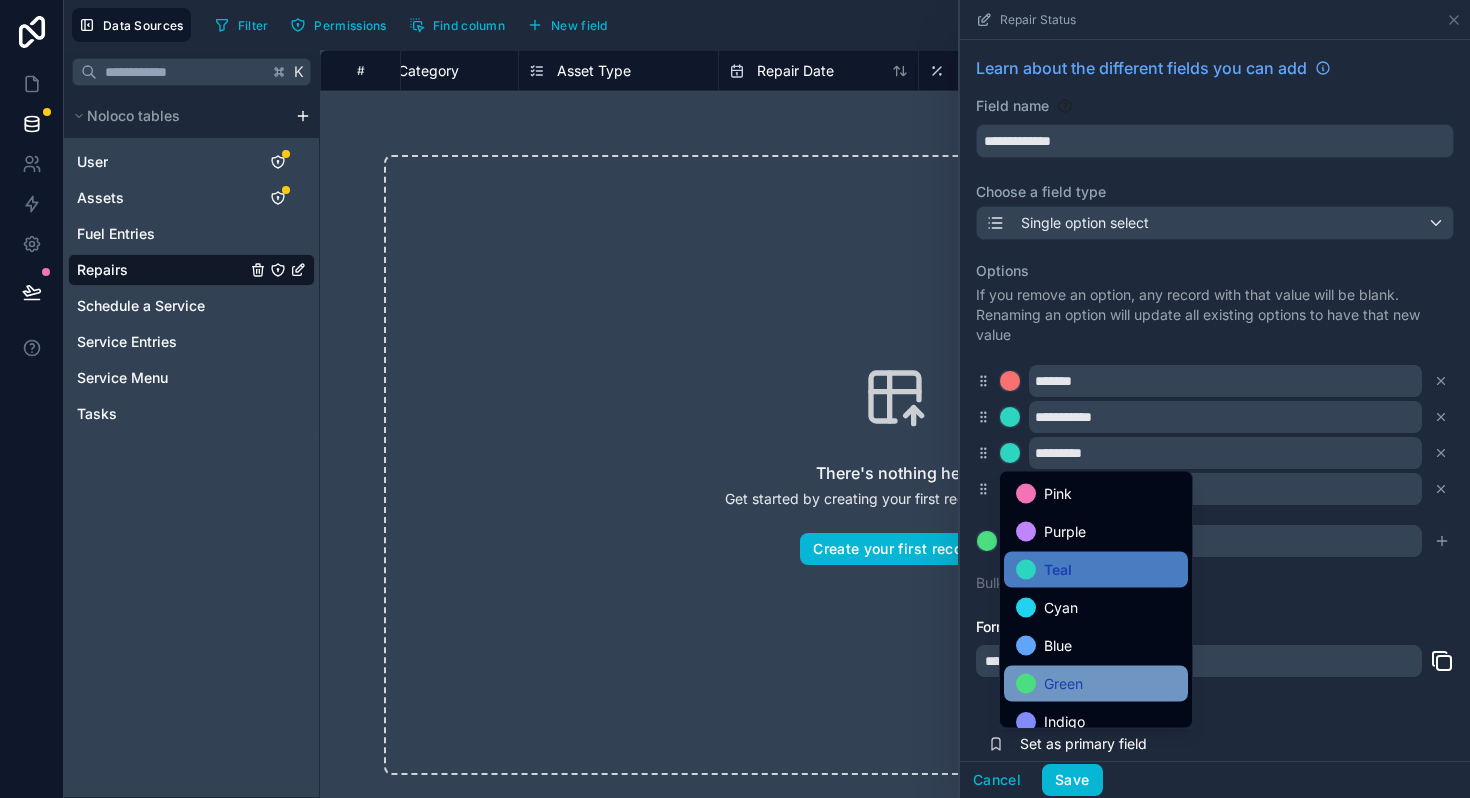 click on "Green" at bounding box center [1063, 684] 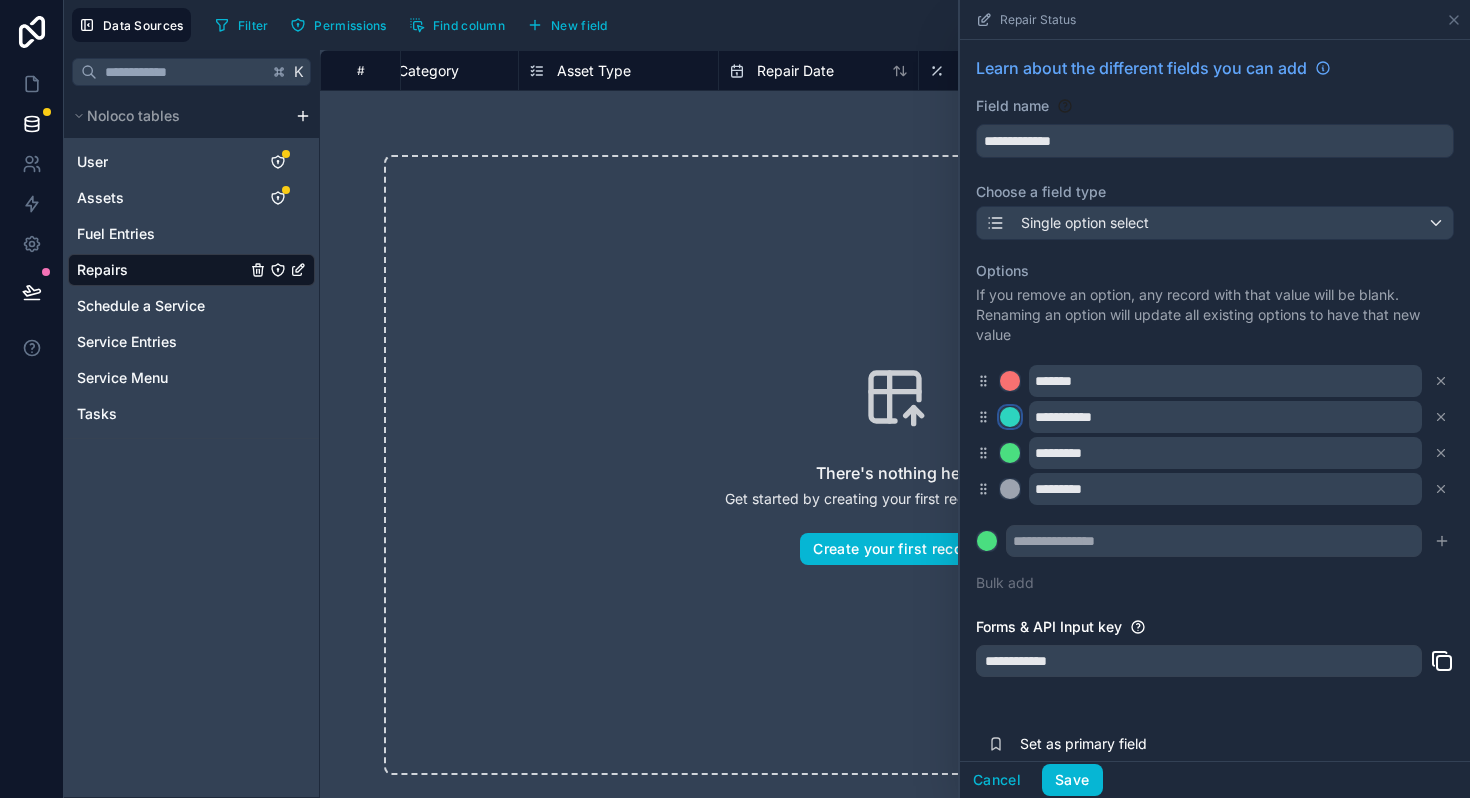 click at bounding box center [1010, 417] 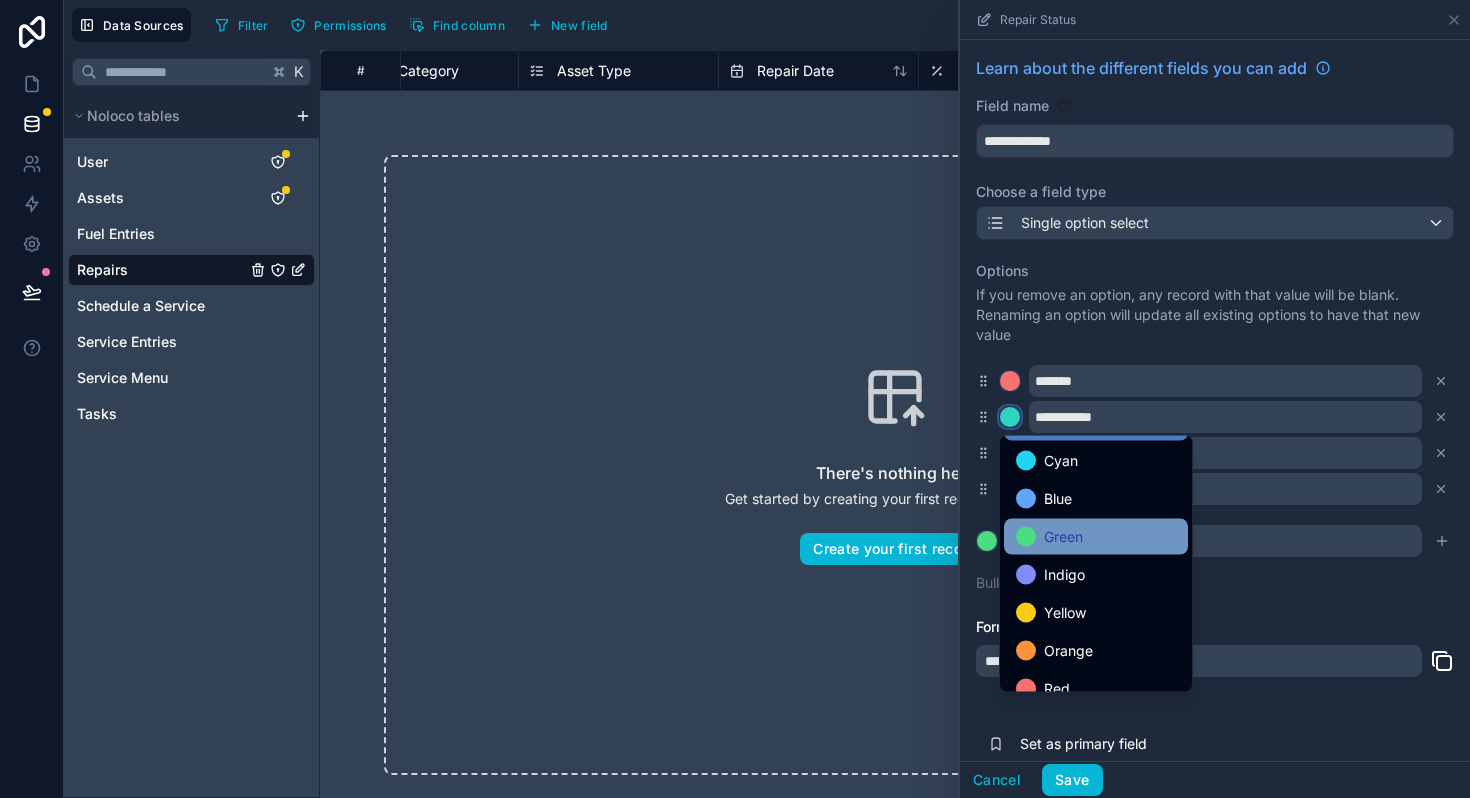scroll, scrollTop: 168, scrollLeft: 0, axis: vertical 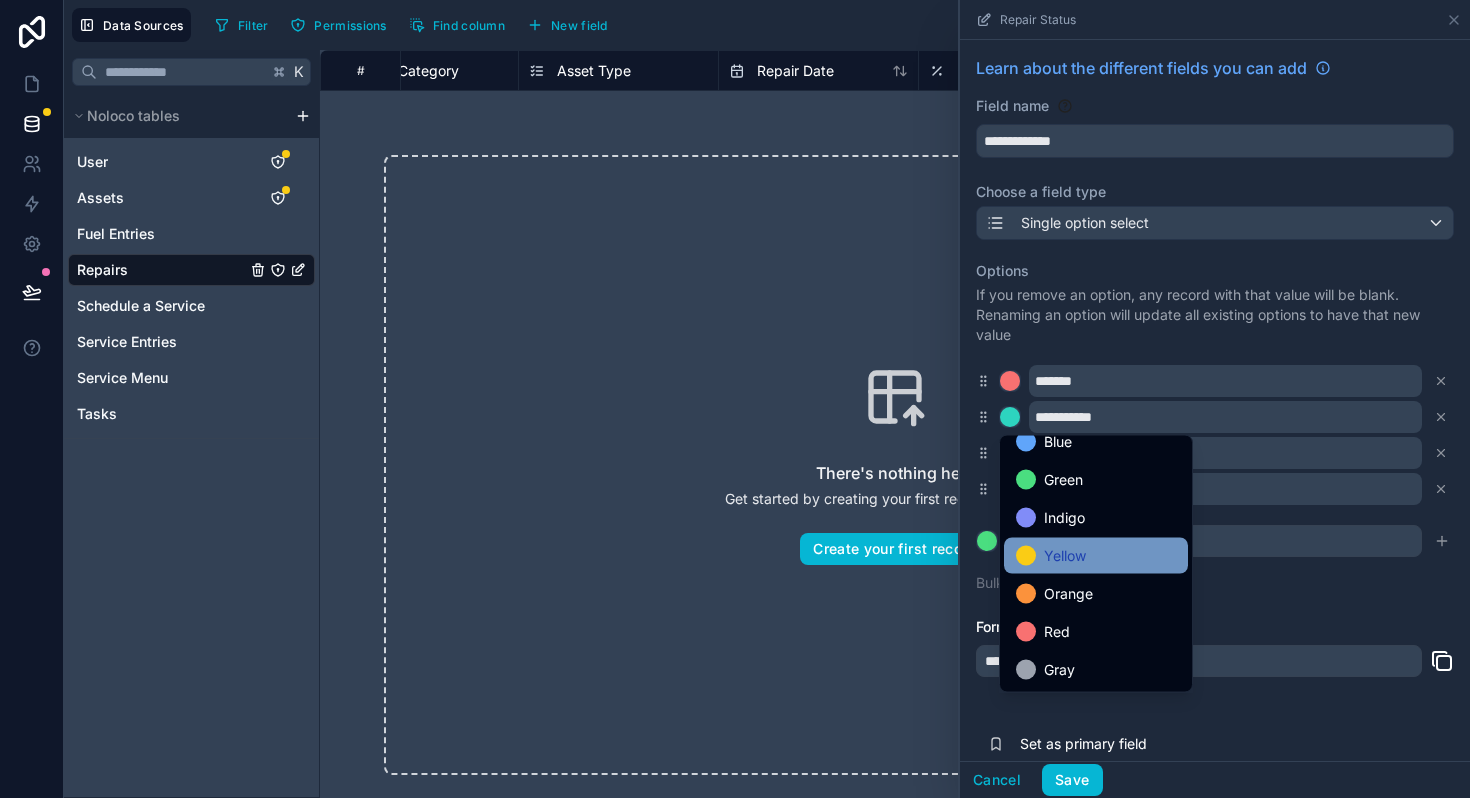click on "Yellow" at bounding box center [1096, 556] 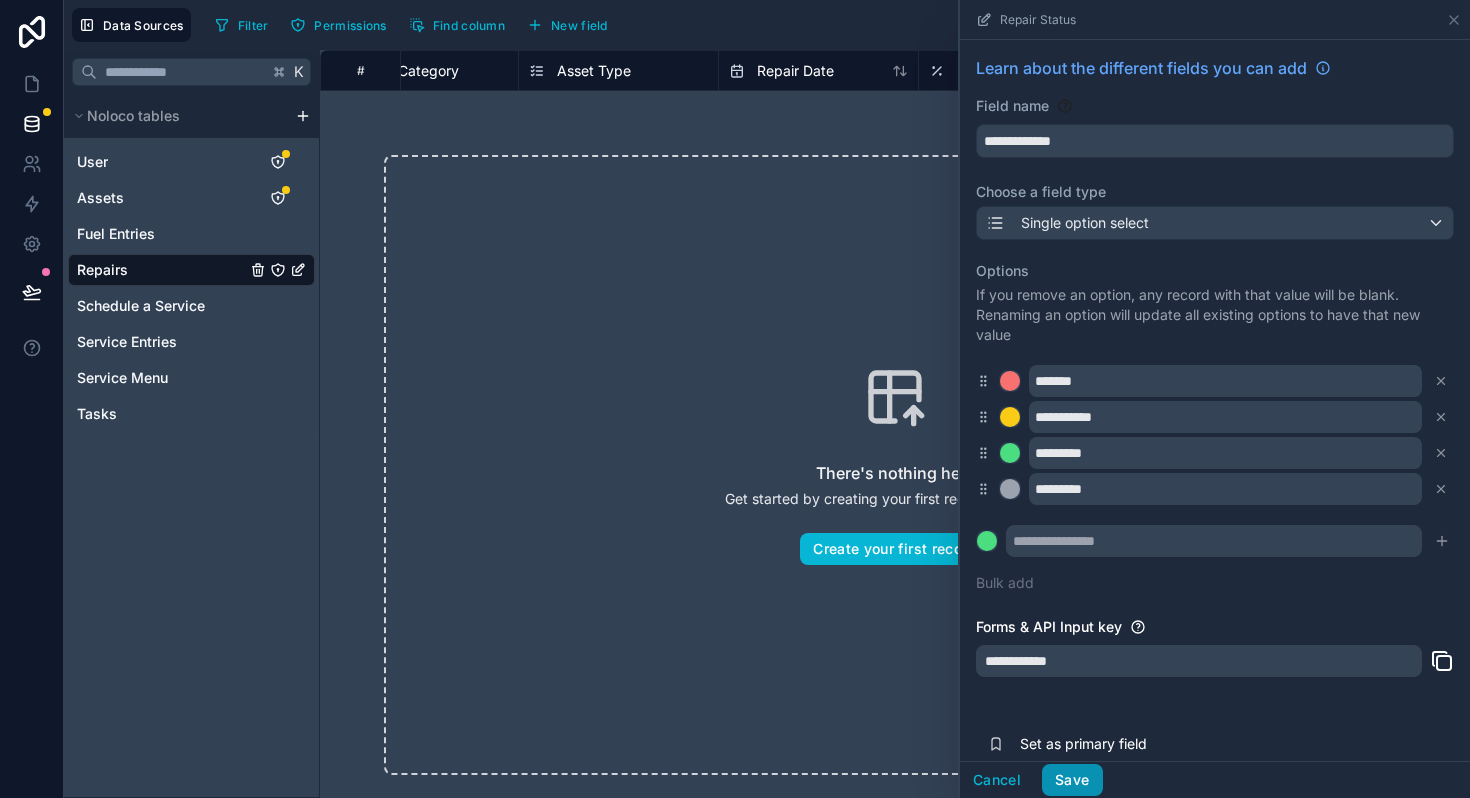 click on "Save" at bounding box center [1072, 780] 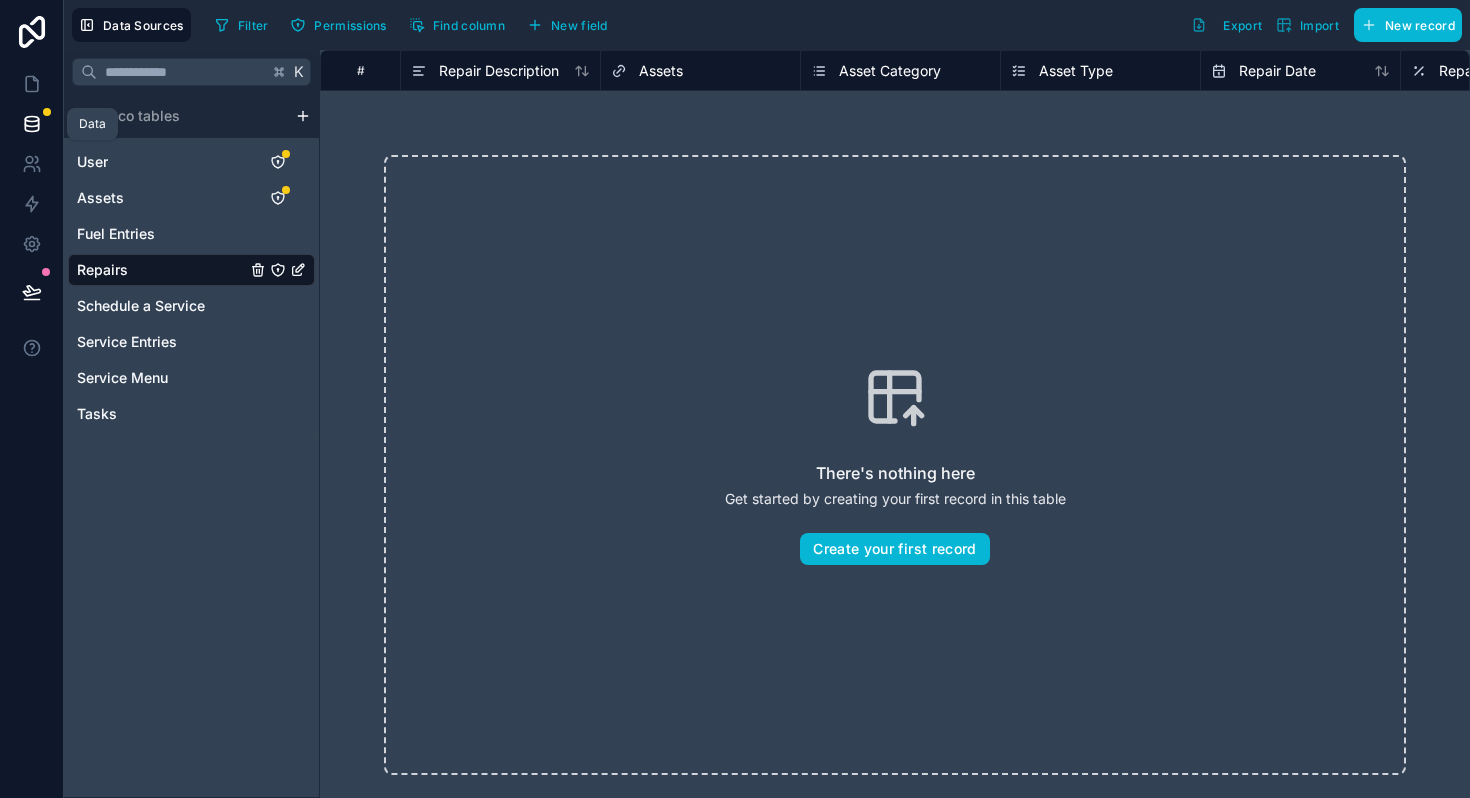 click 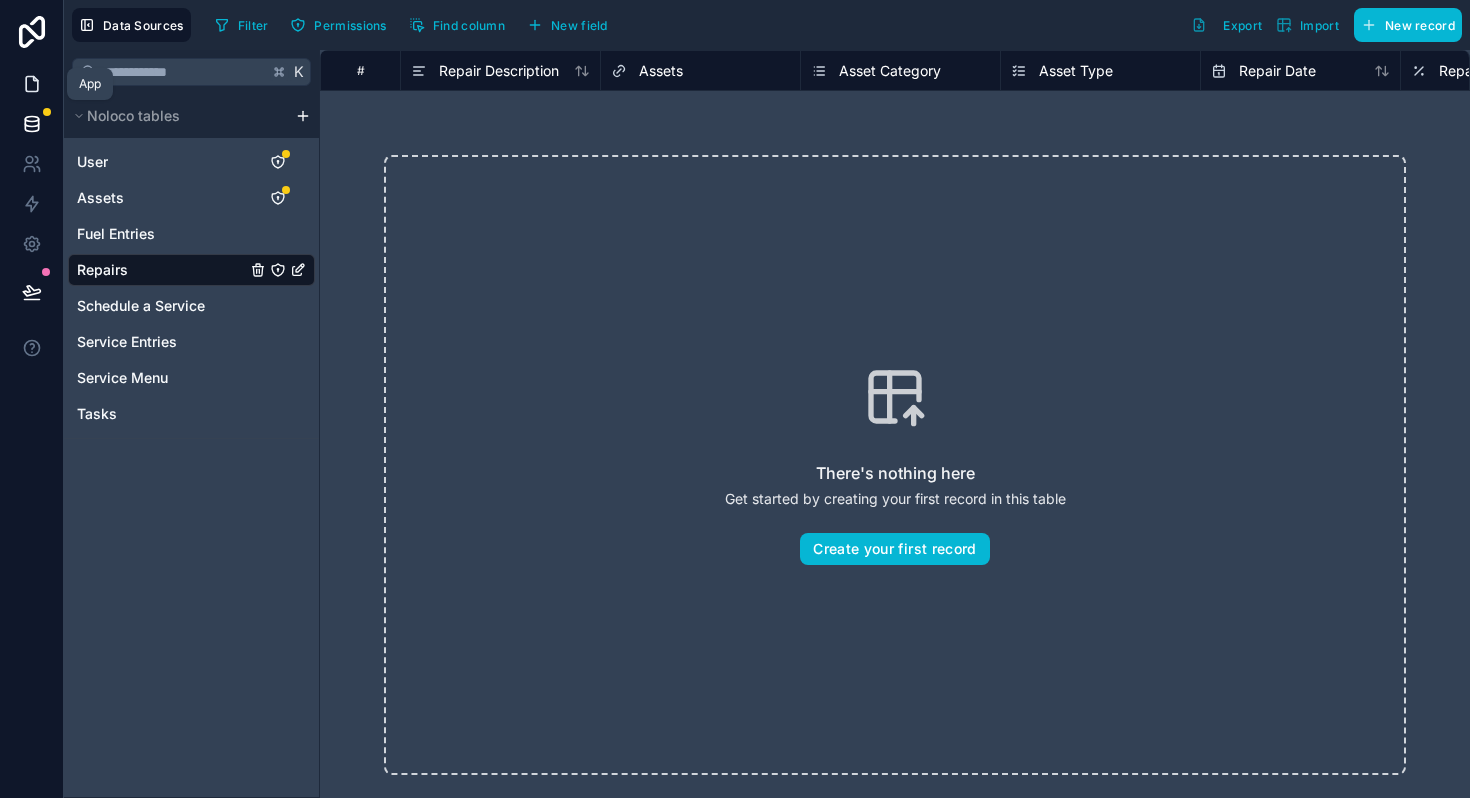 click 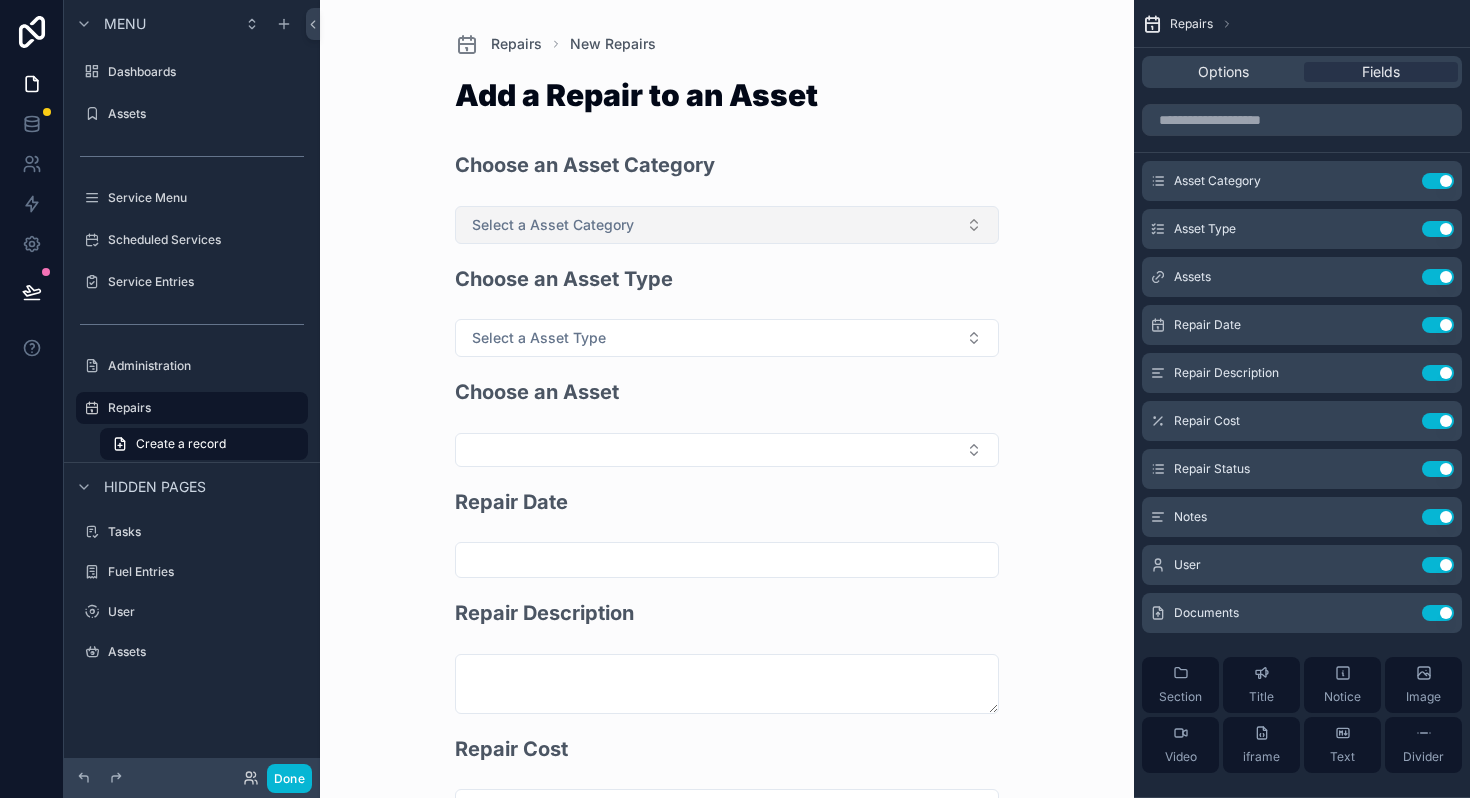 click on "Select a Asset Category" at bounding box center [553, 225] 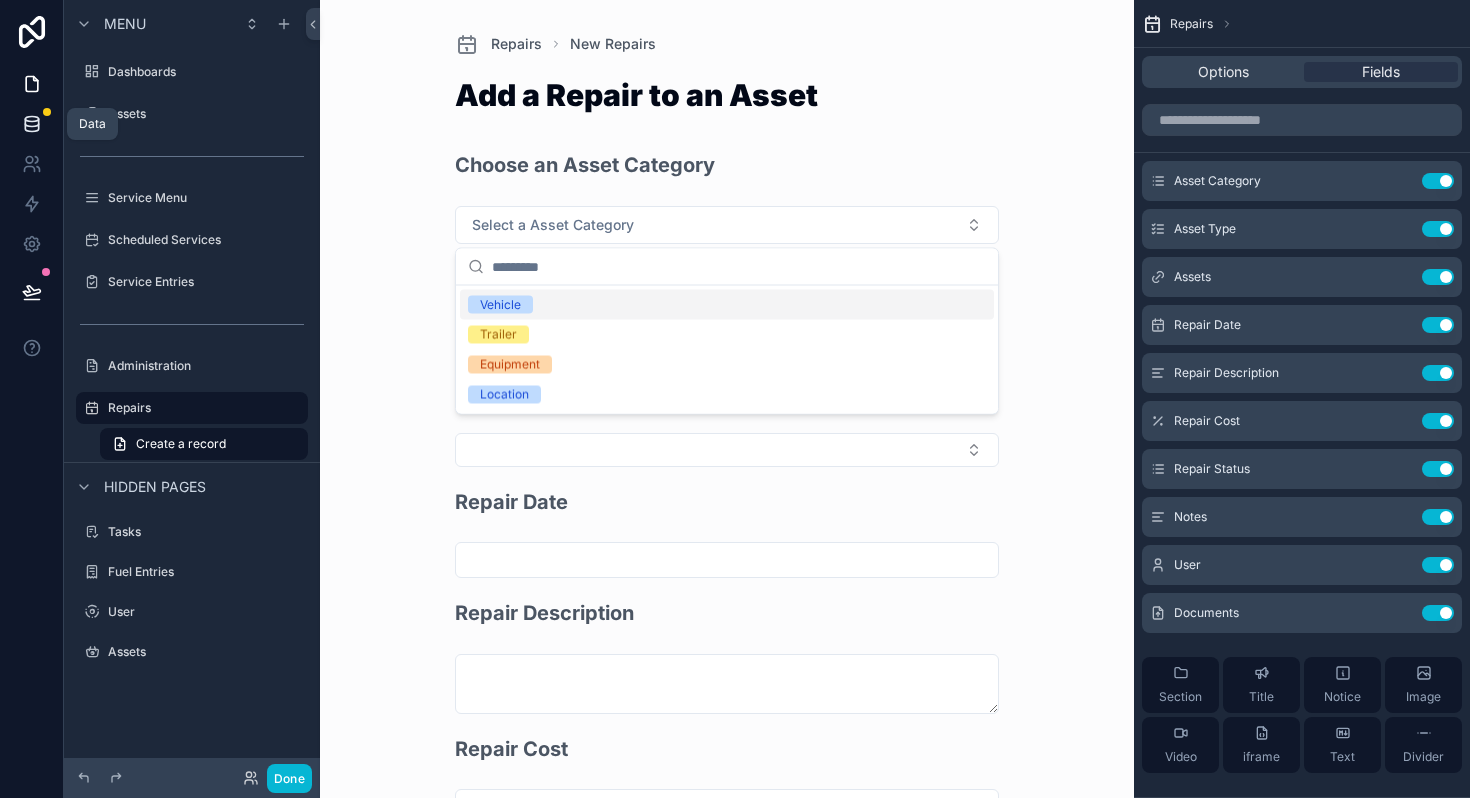 click 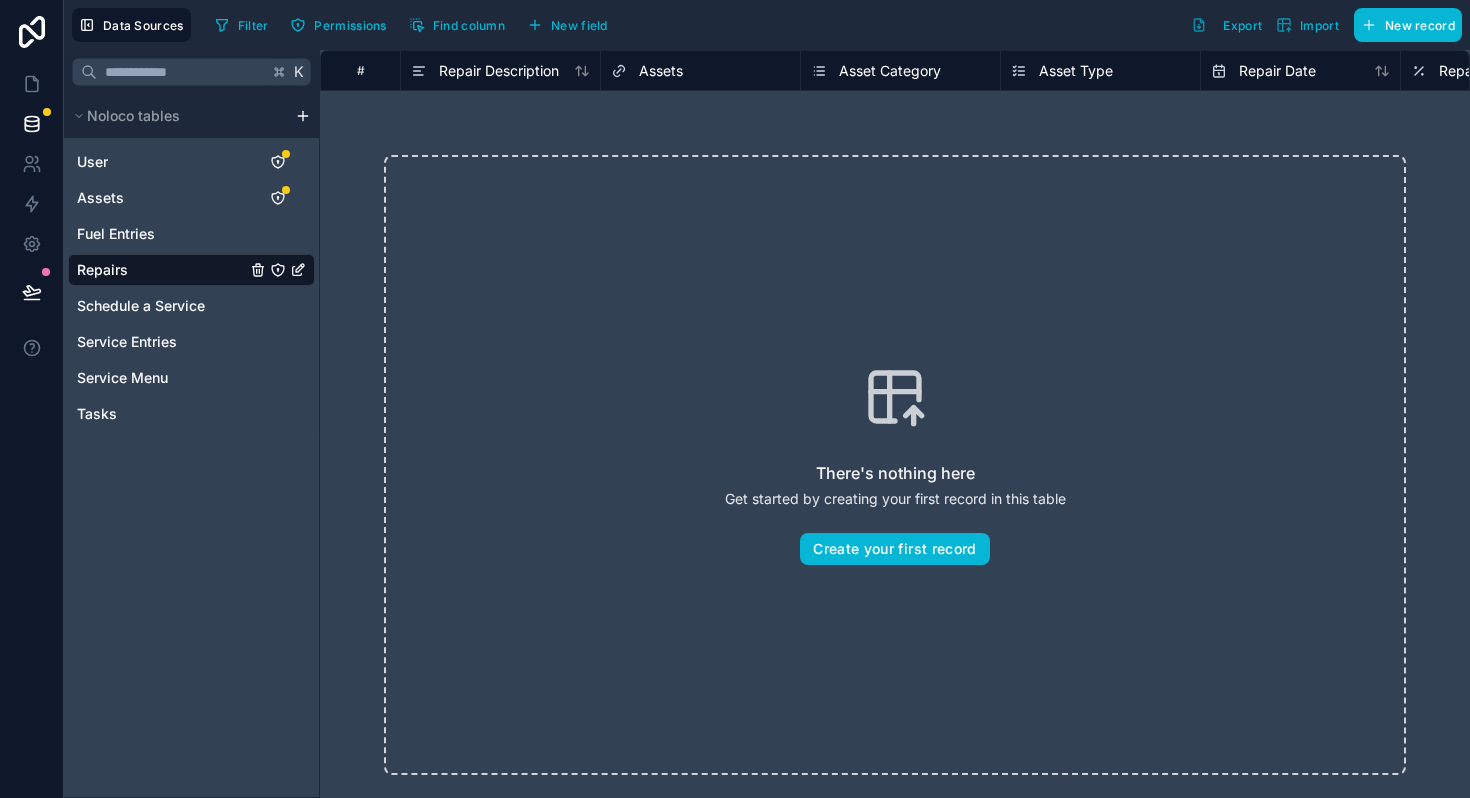 click on "Repairs" at bounding box center [191, 270] 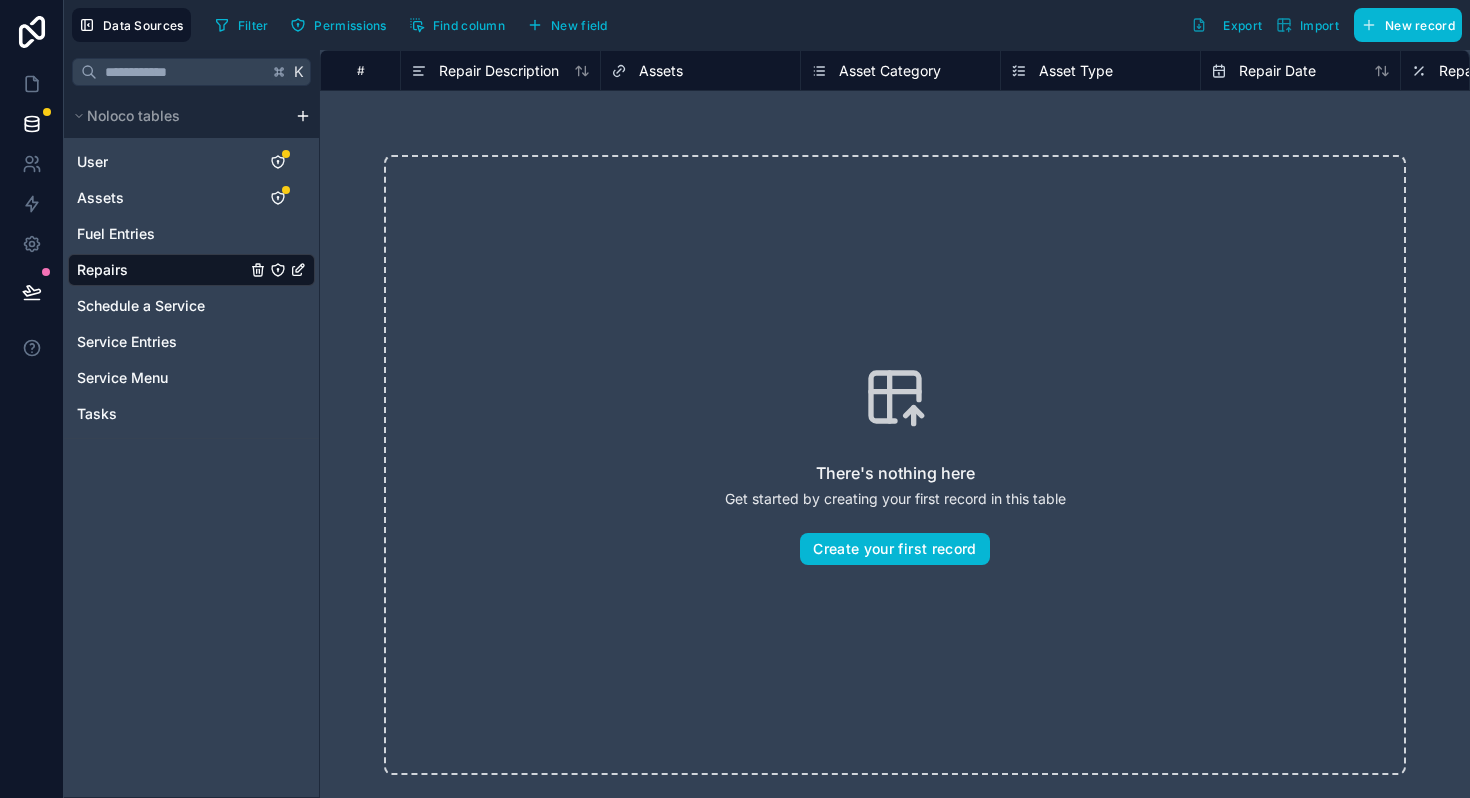 click on "Asset Category" at bounding box center (890, 71) 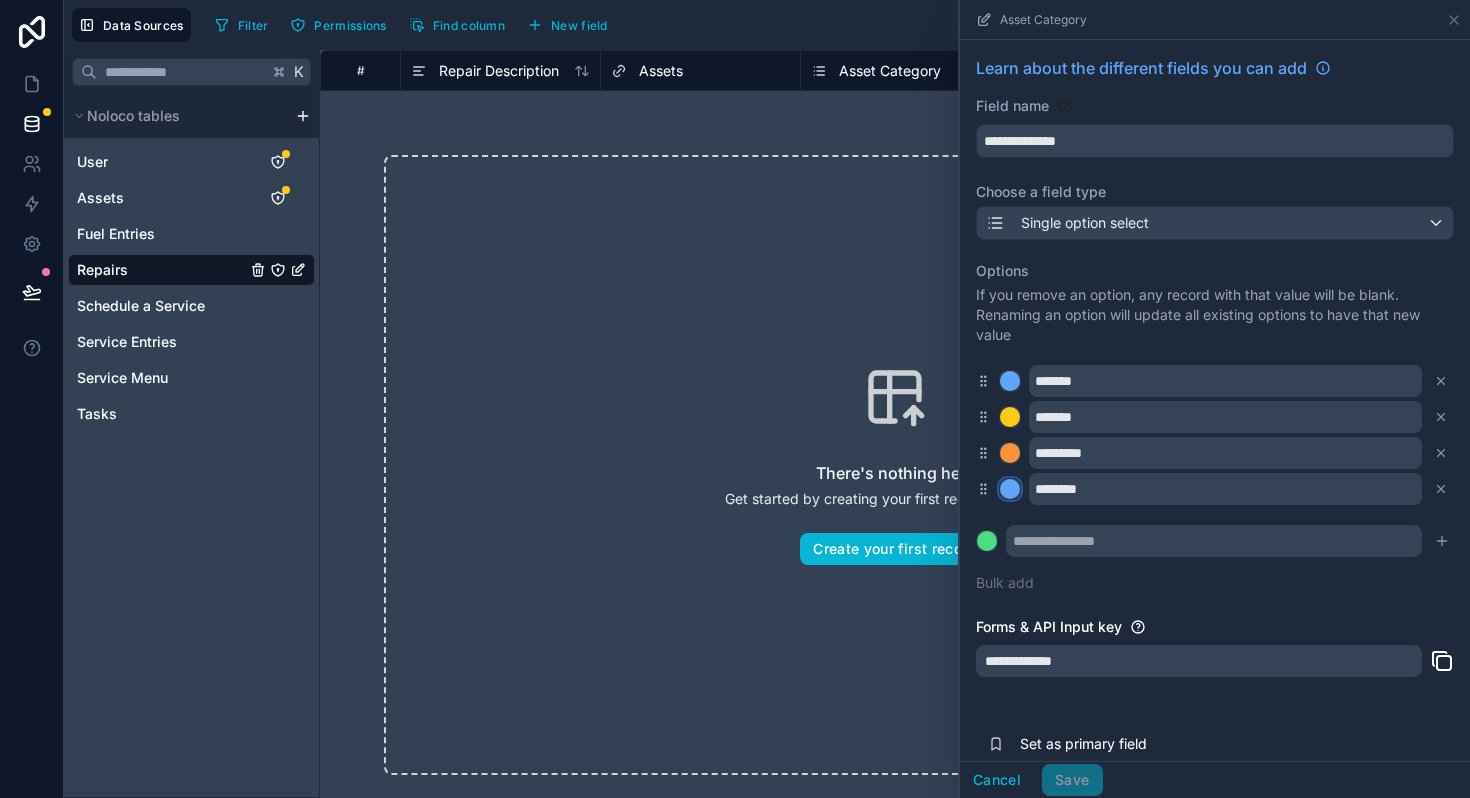 click at bounding box center (1010, 489) 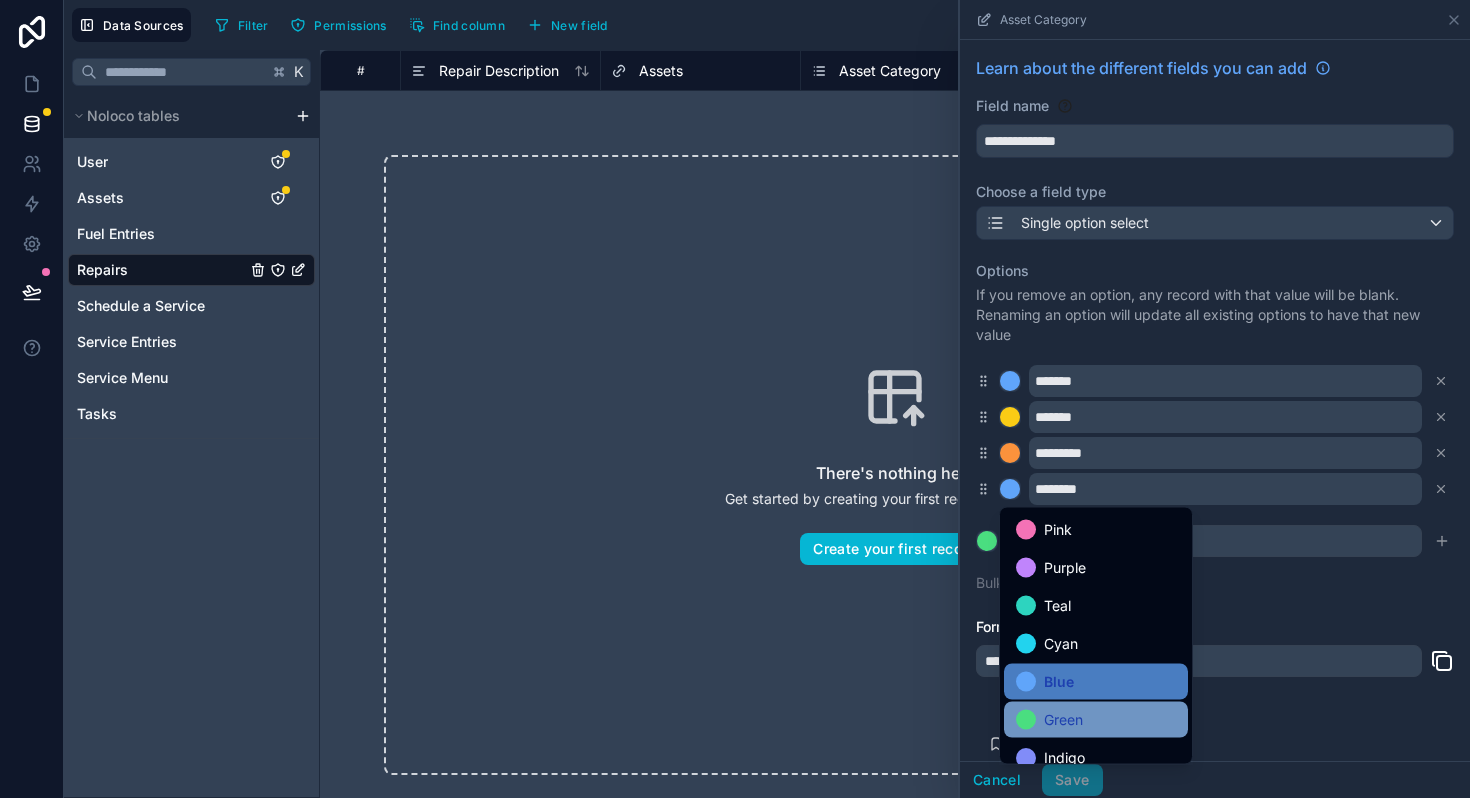 click on "Green" at bounding box center (1063, 720) 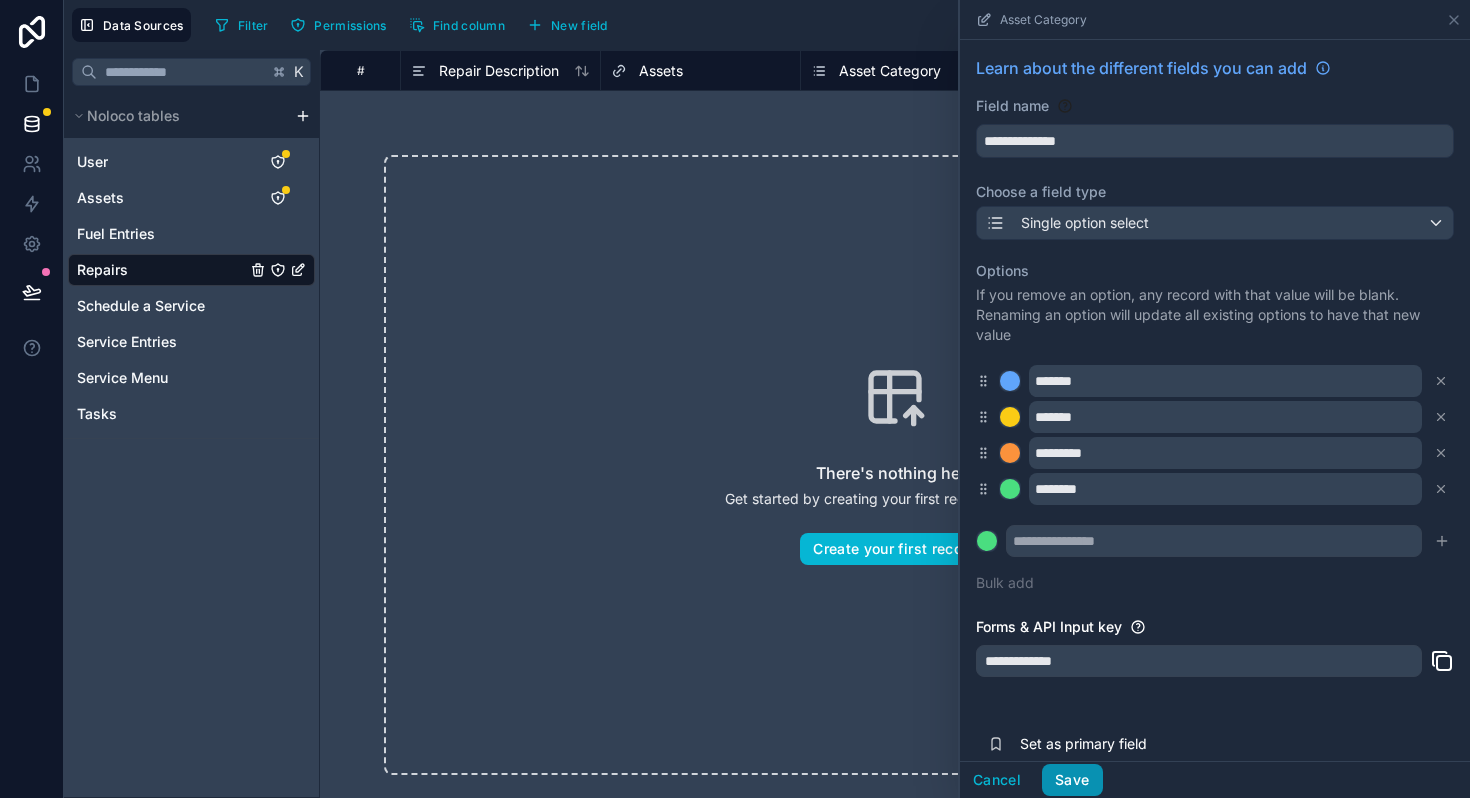 click on "Save" at bounding box center [1072, 780] 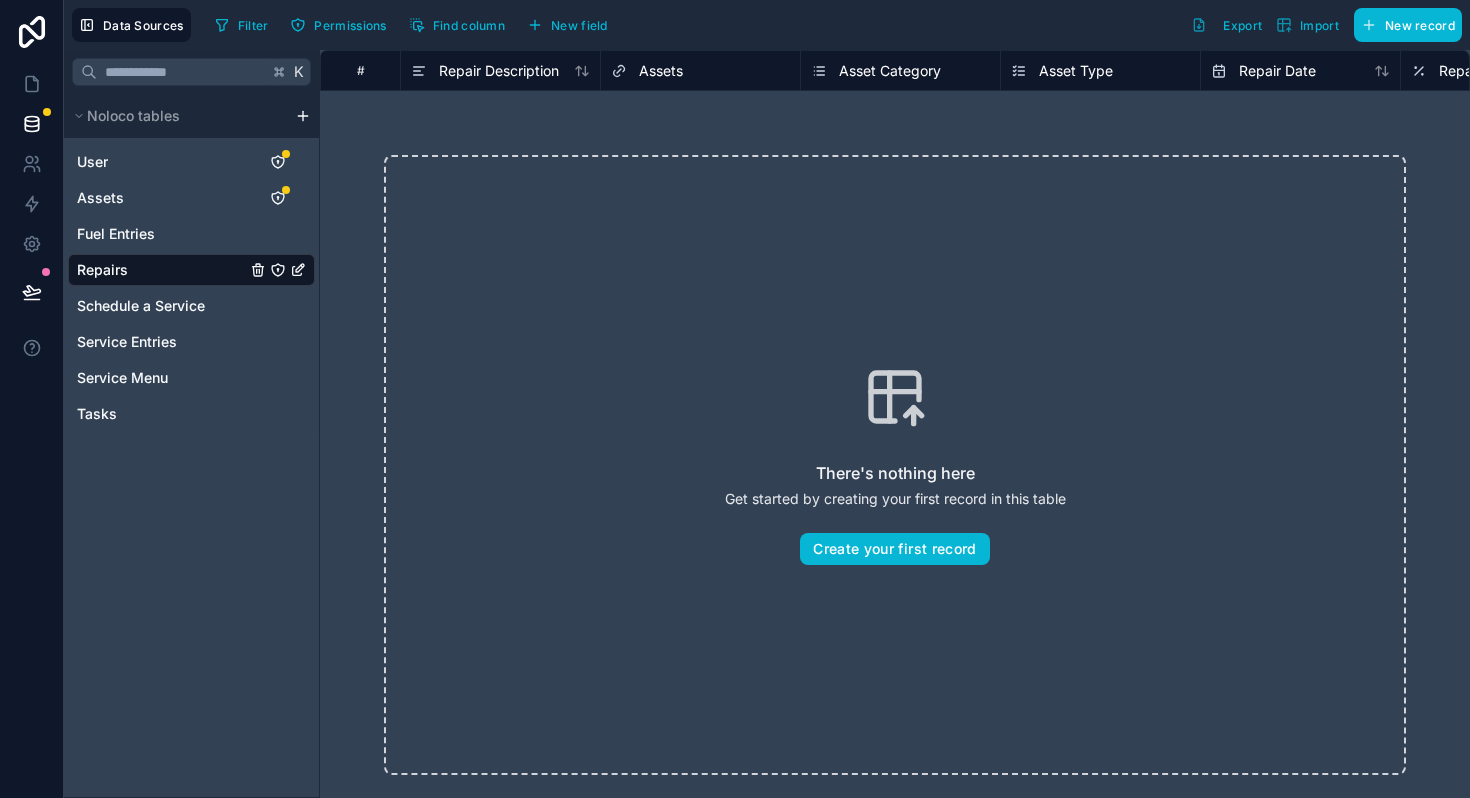 click 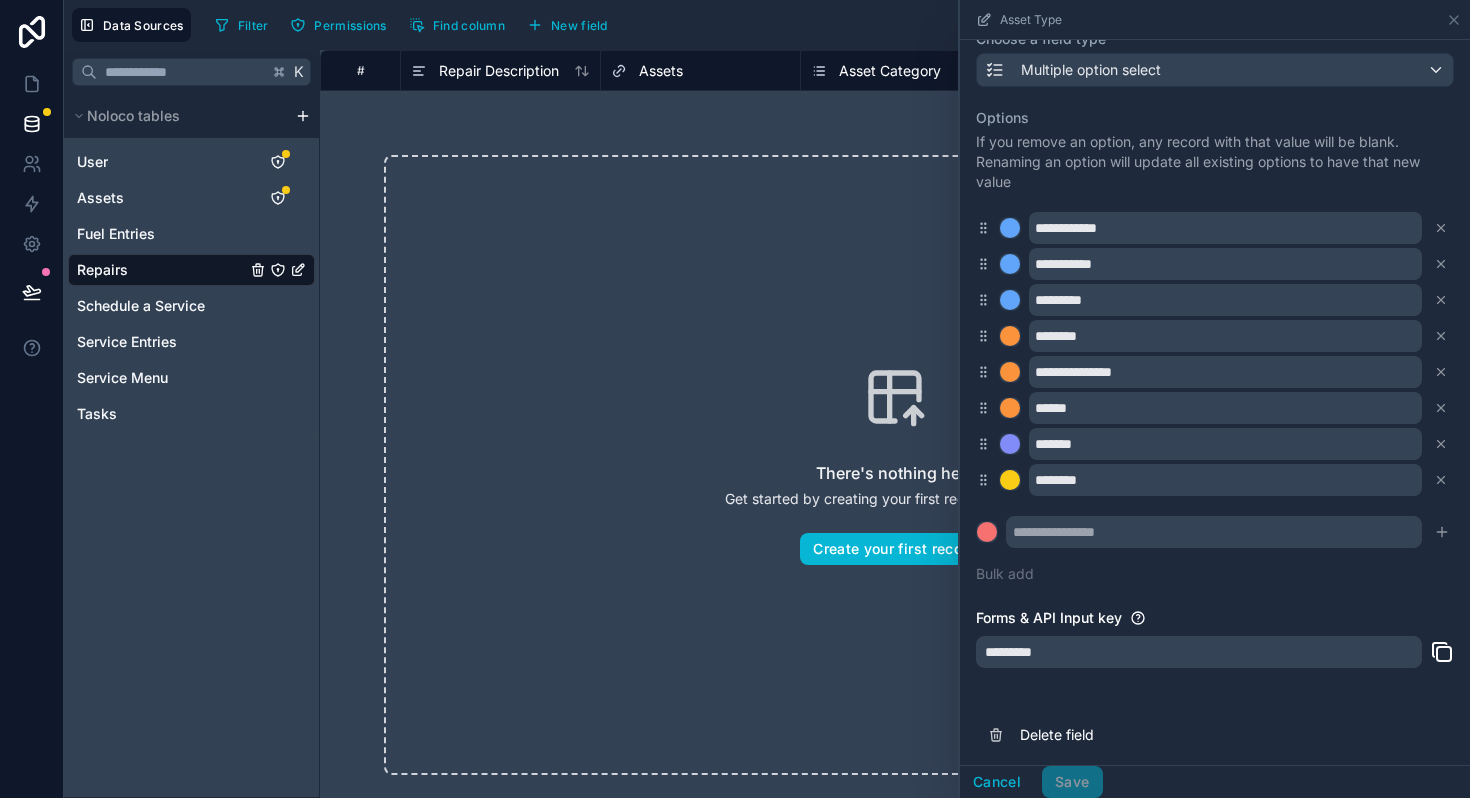 scroll, scrollTop: 155, scrollLeft: 0, axis: vertical 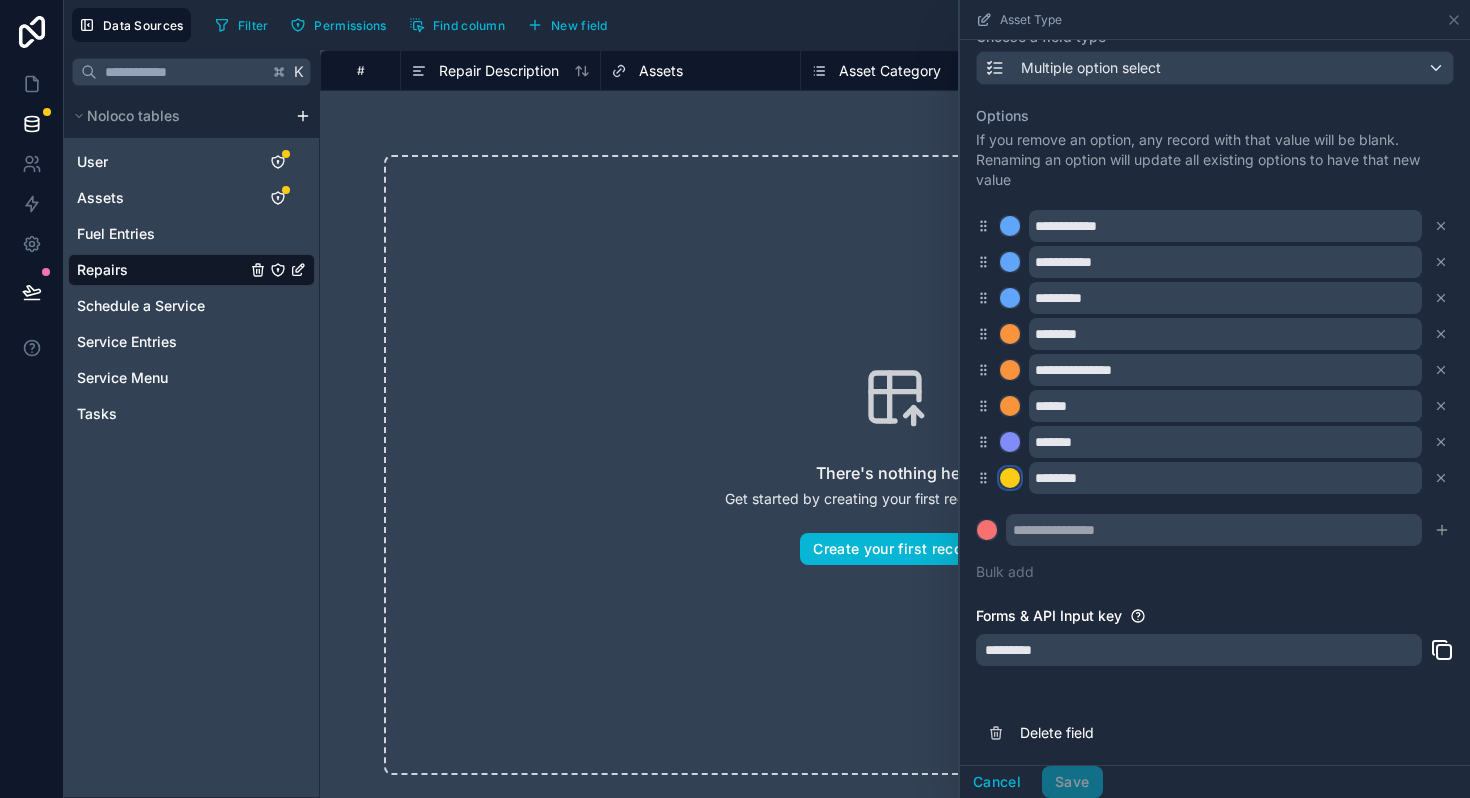 click at bounding box center (1010, 478) 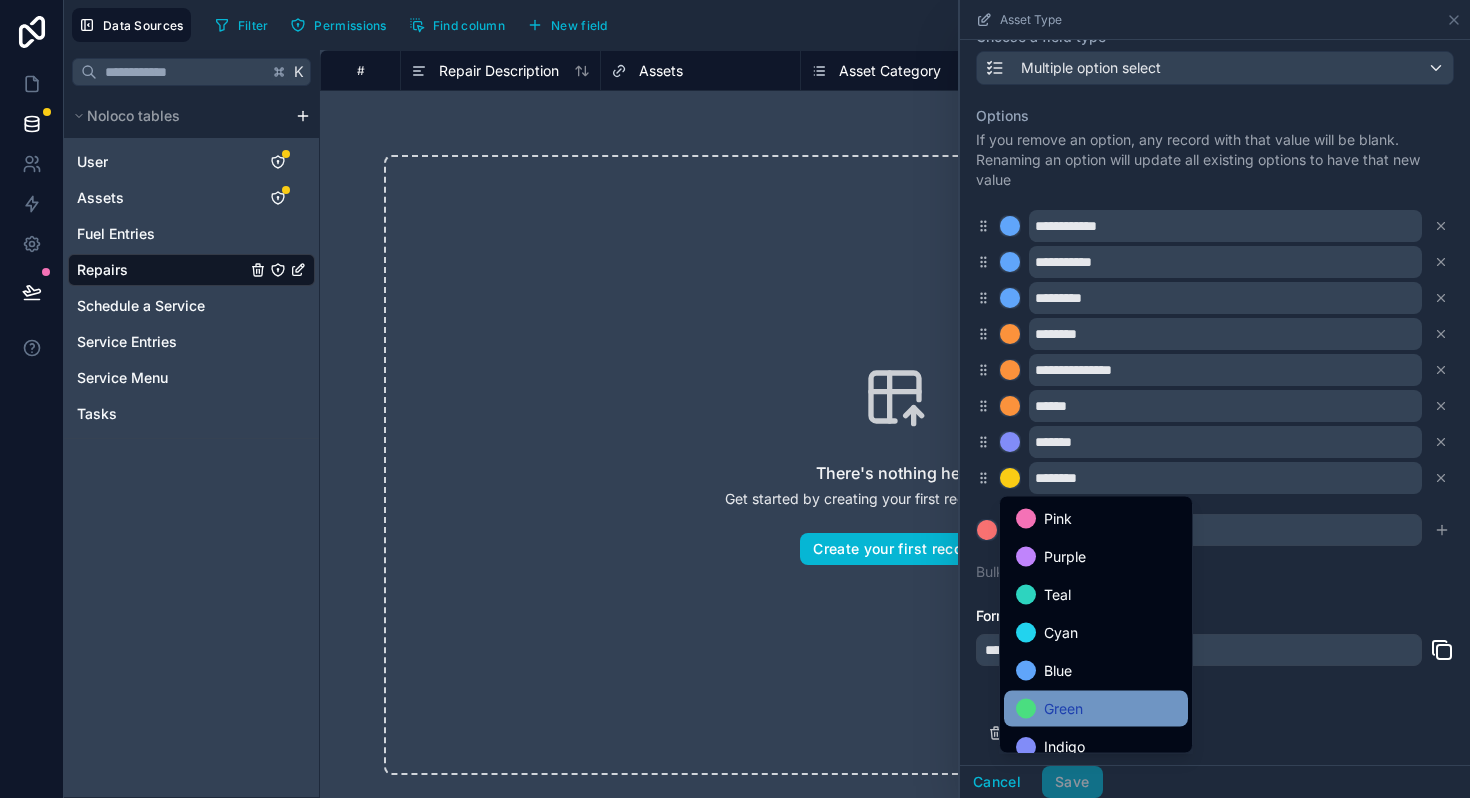 click at bounding box center (1026, 709) 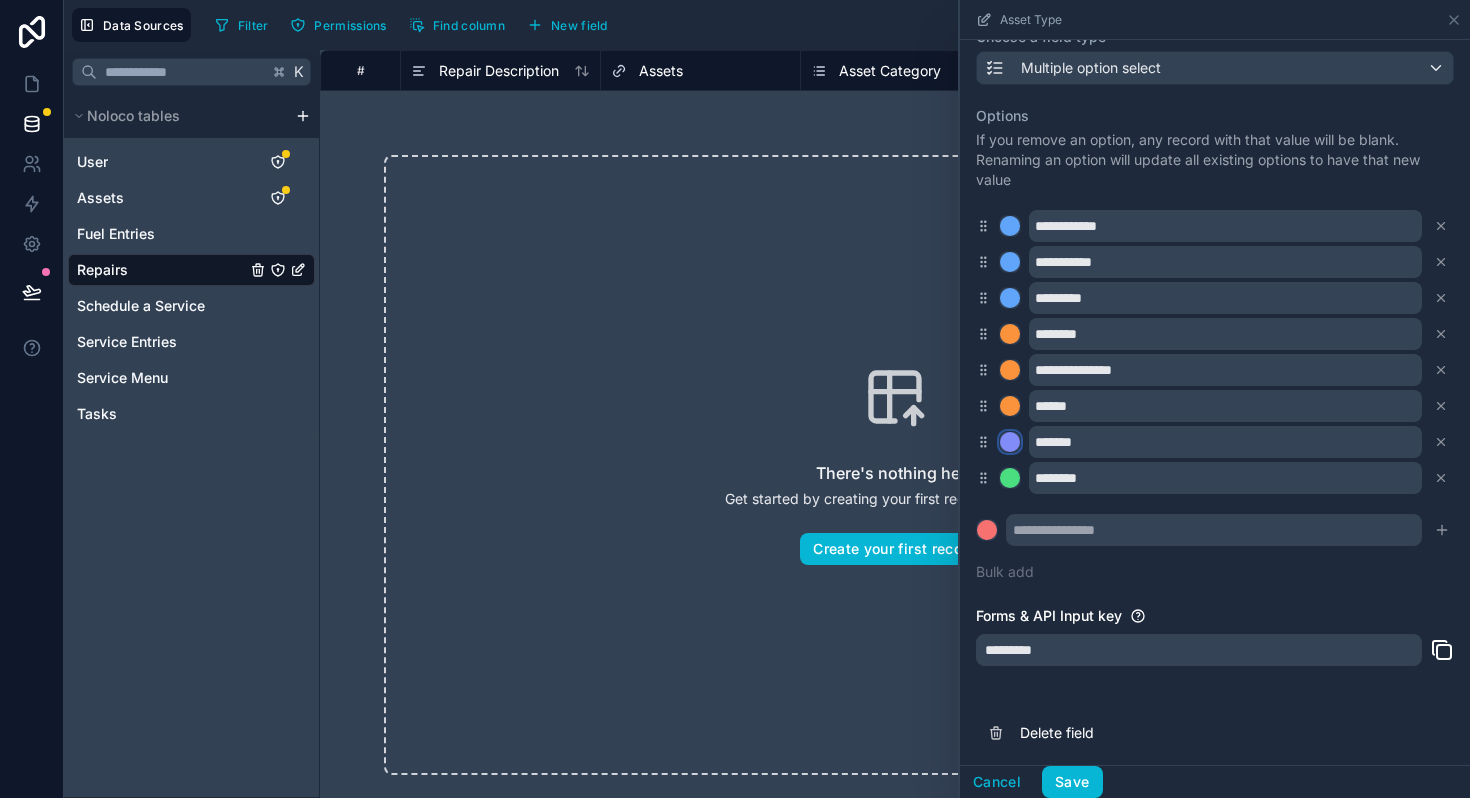 click at bounding box center (1010, 442) 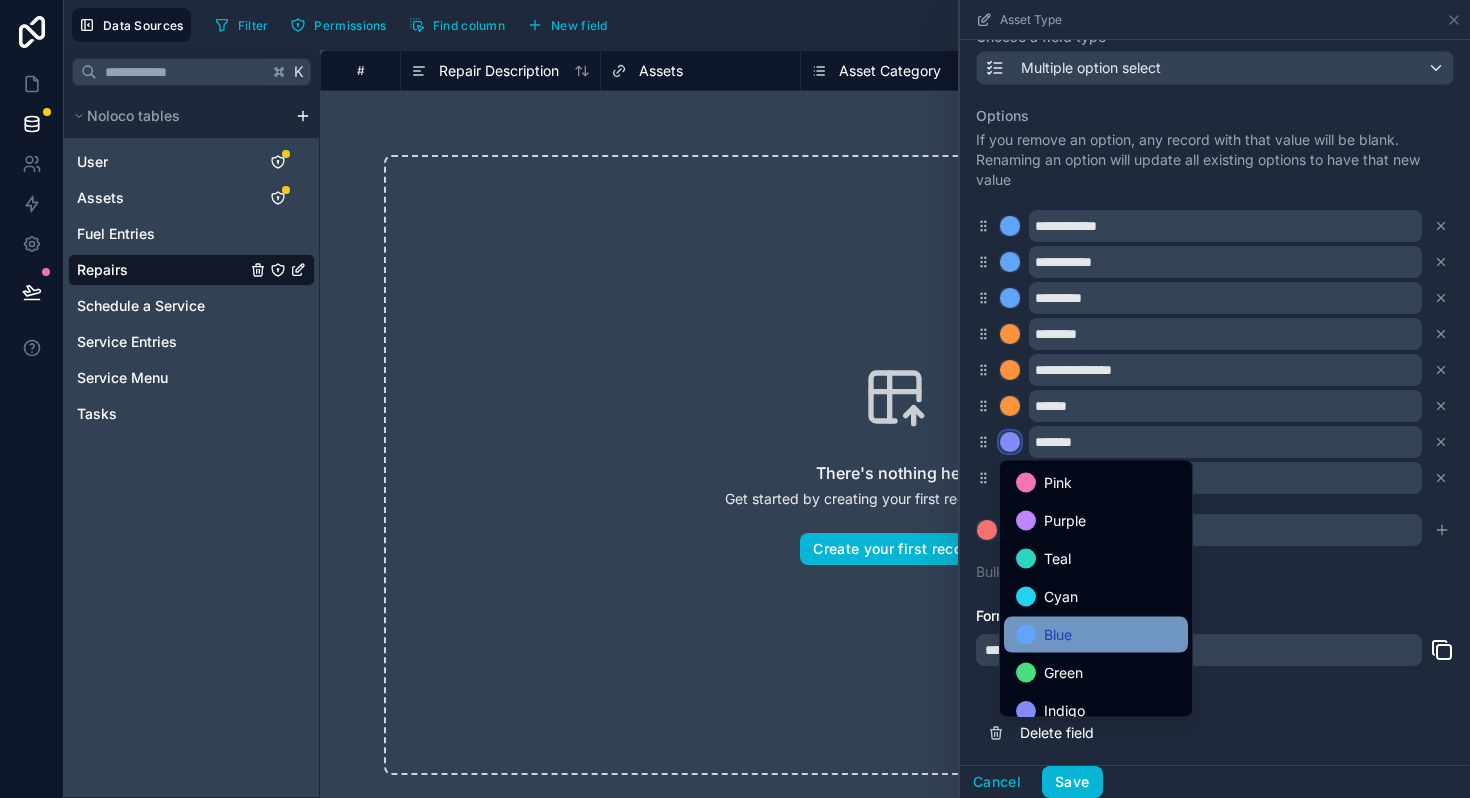 scroll, scrollTop: 168, scrollLeft: 0, axis: vertical 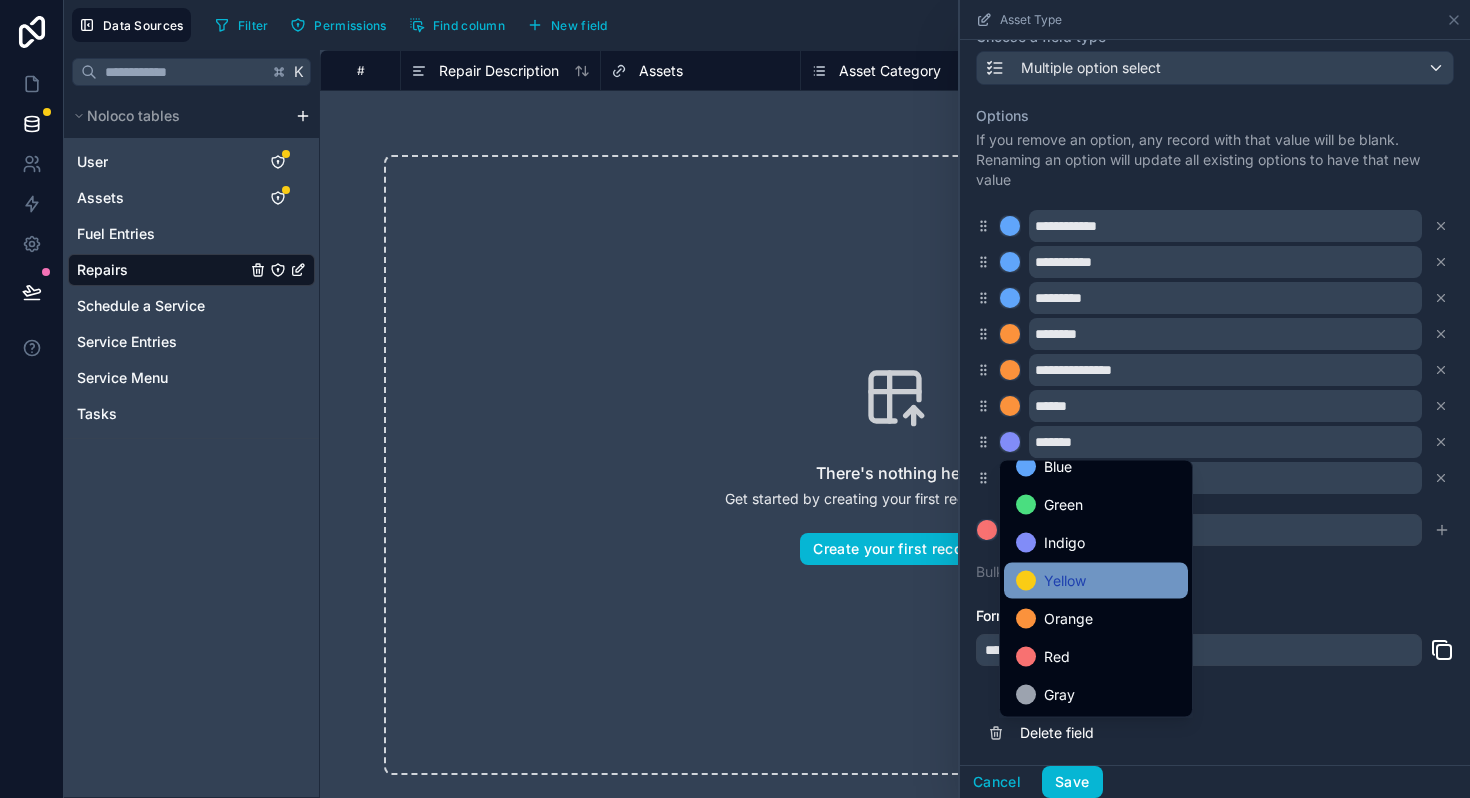 click at bounding box center [1026, 581] 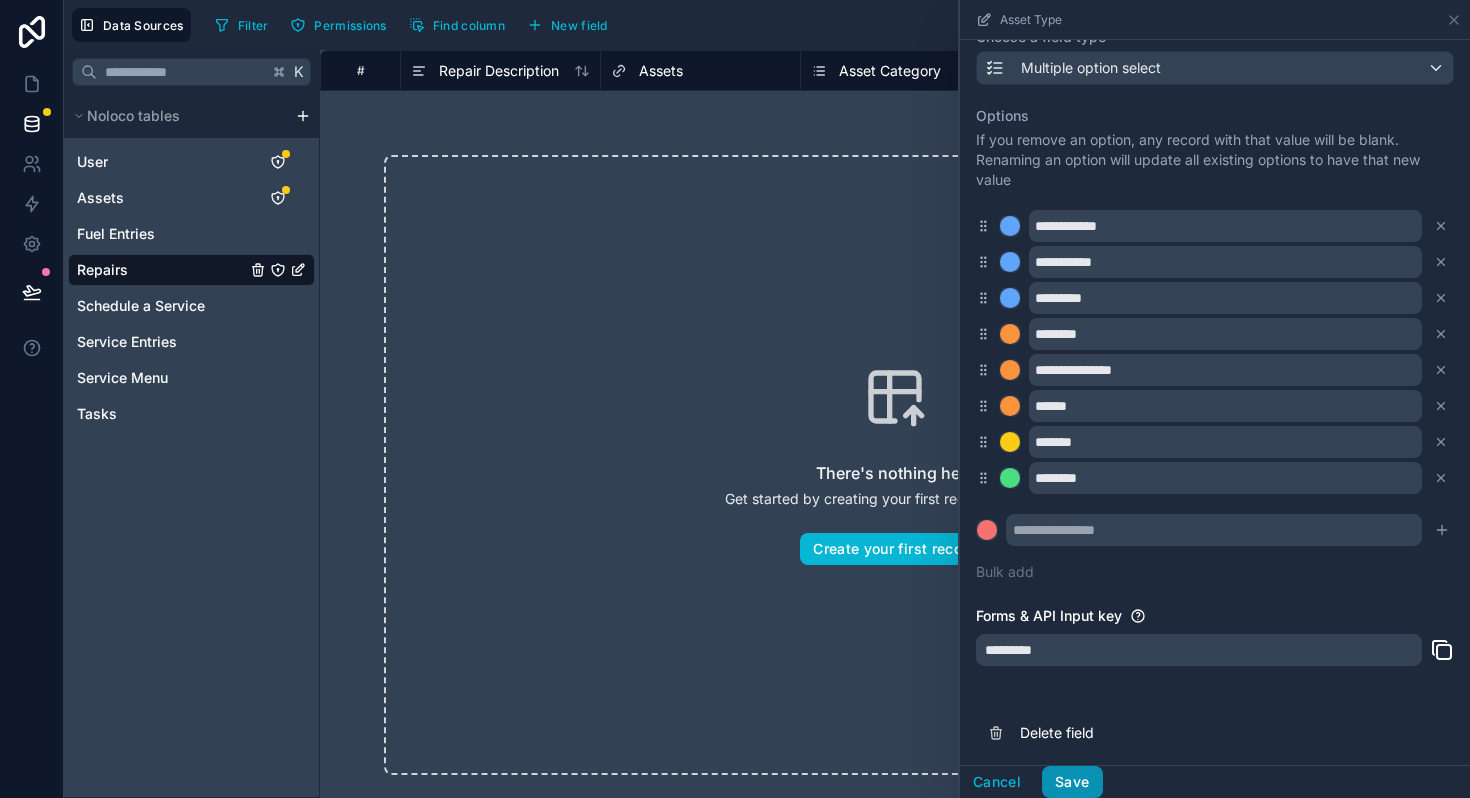 click on "Save" at bounding box center (1072, 782) 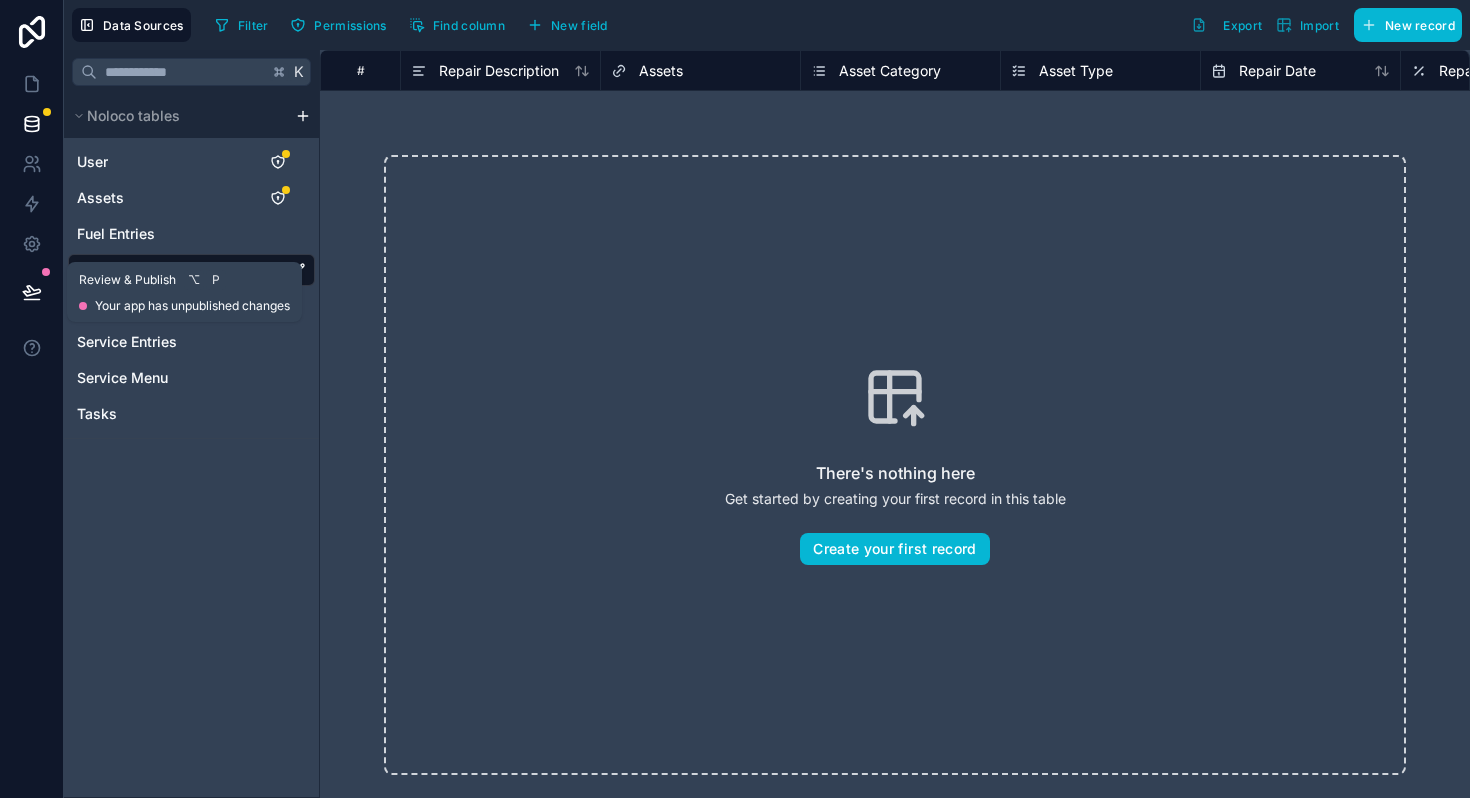 click 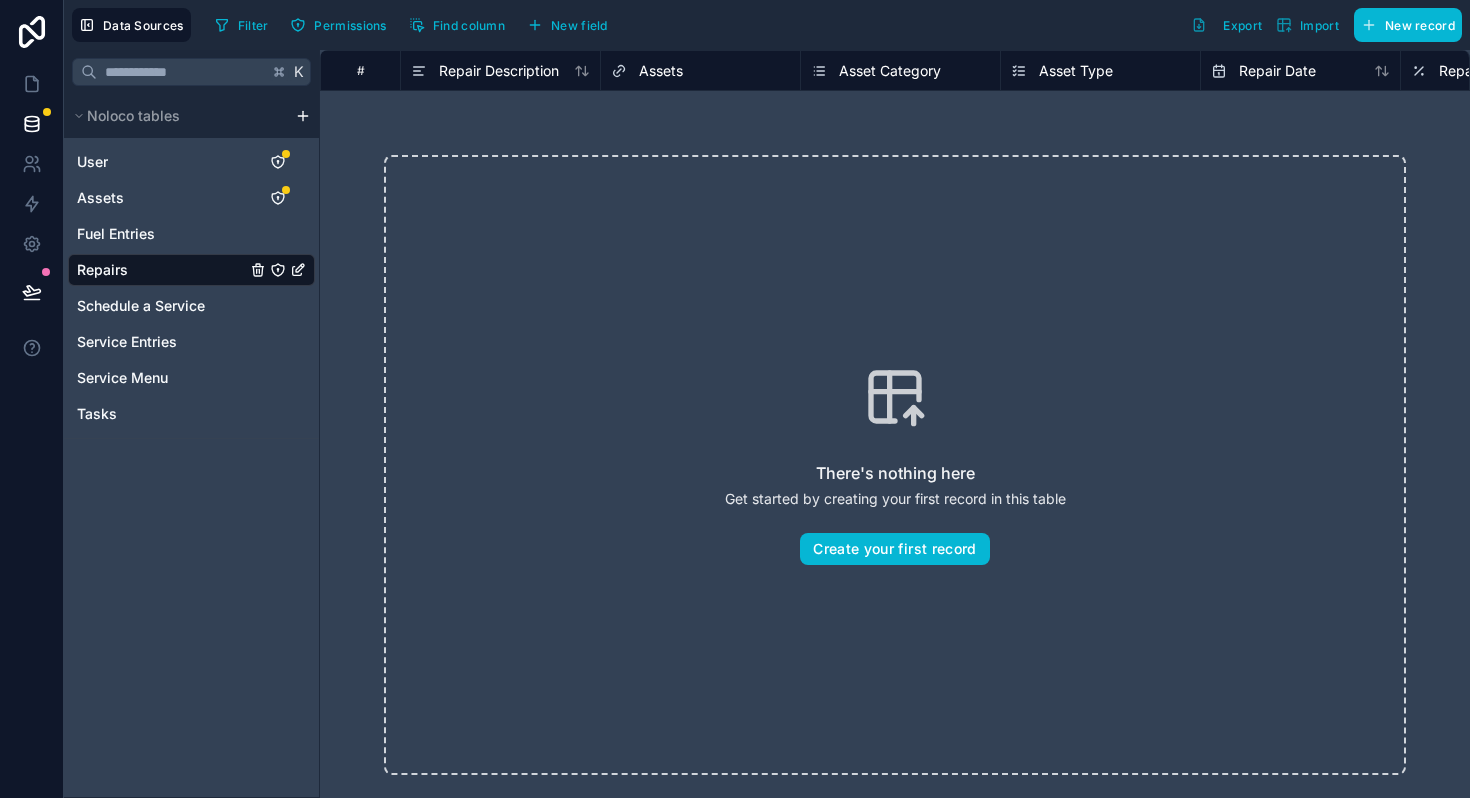 click on "K Noloco tables User Assets Fuel Entries Repairs Schedule a Service Service Entries Service Menu Tasks" at bounding box center (192, 424) 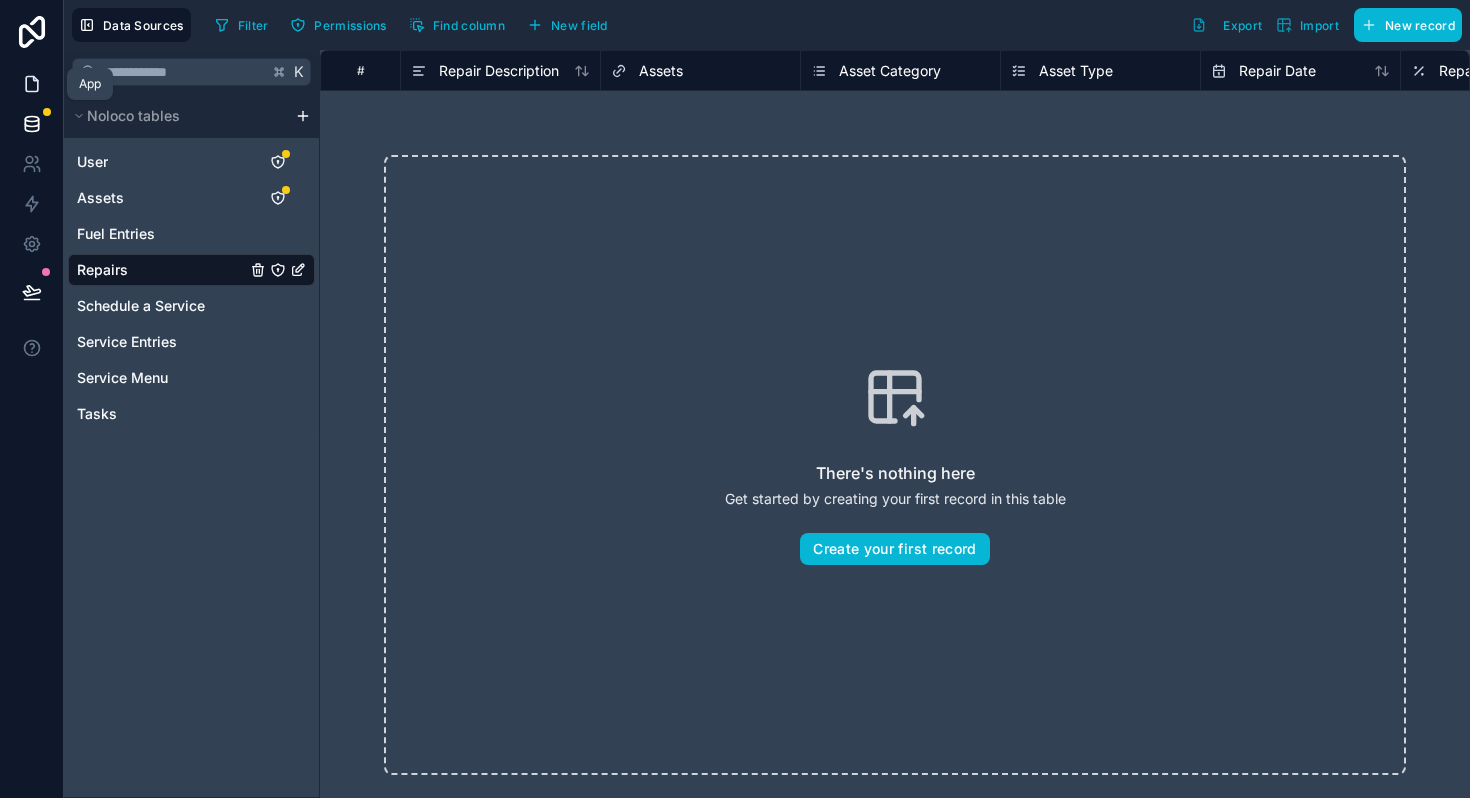 click 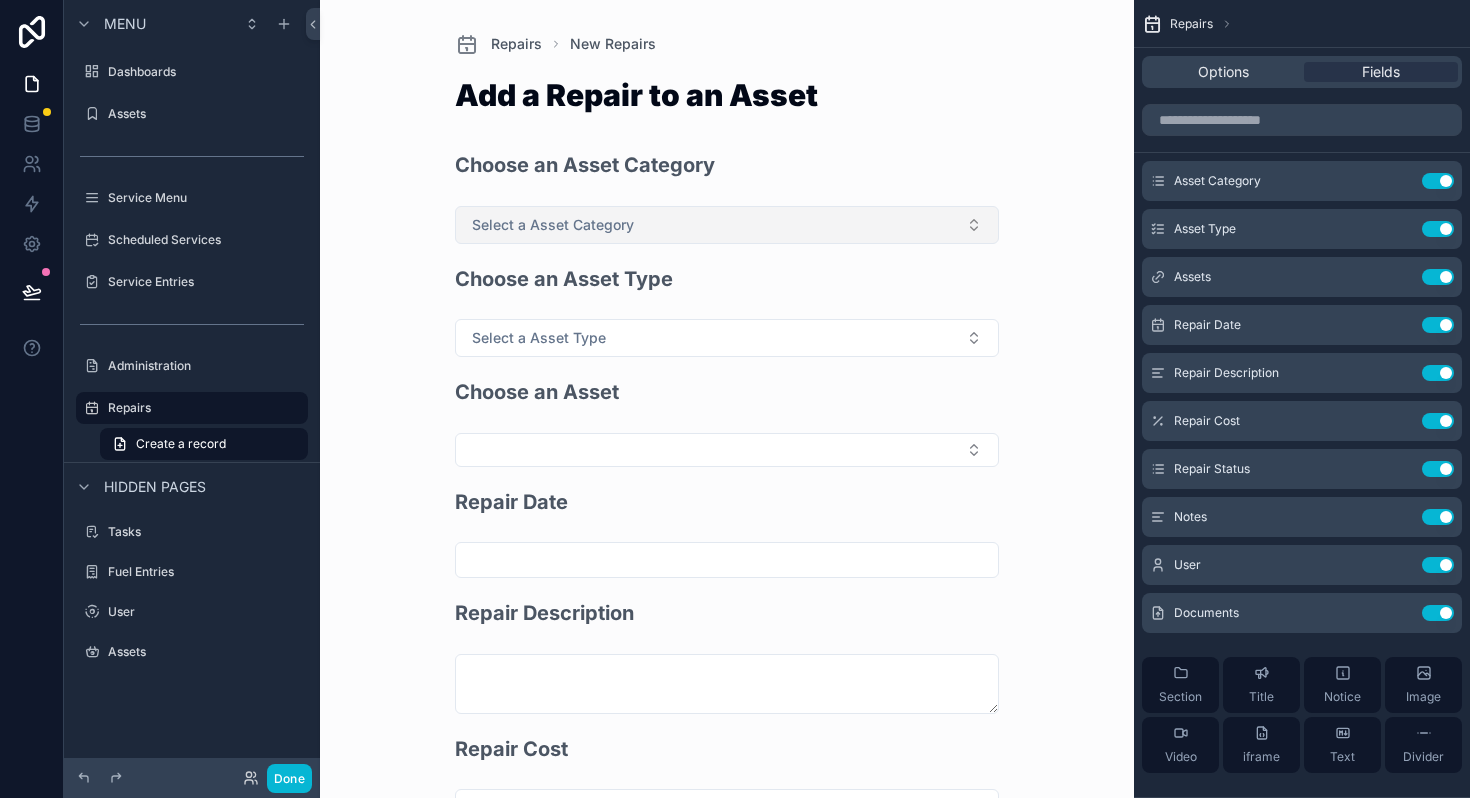 click on "Select a Asset Category" at bounding box center (553, 225) 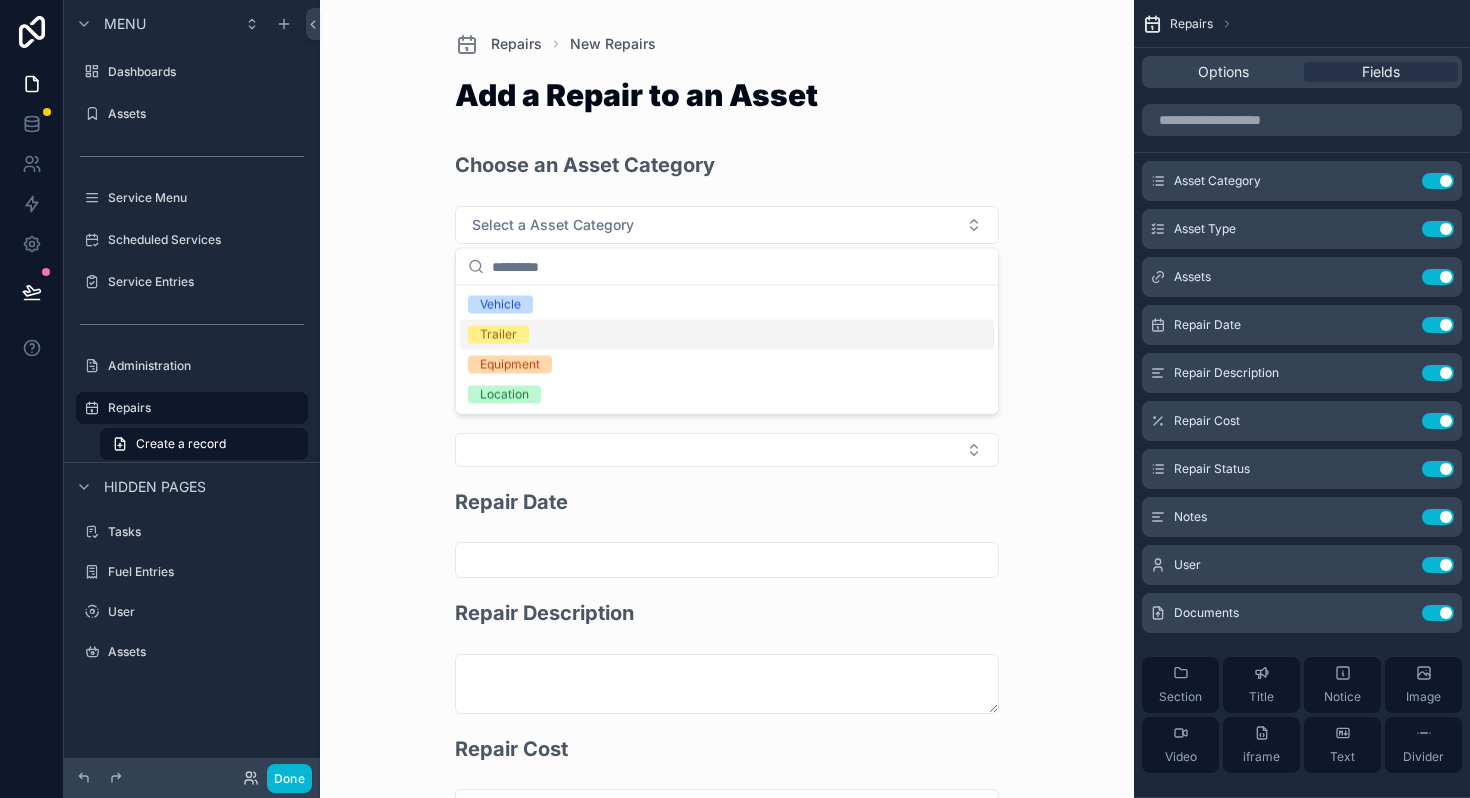 click on "Trailer" at bounding box center [727, 335] 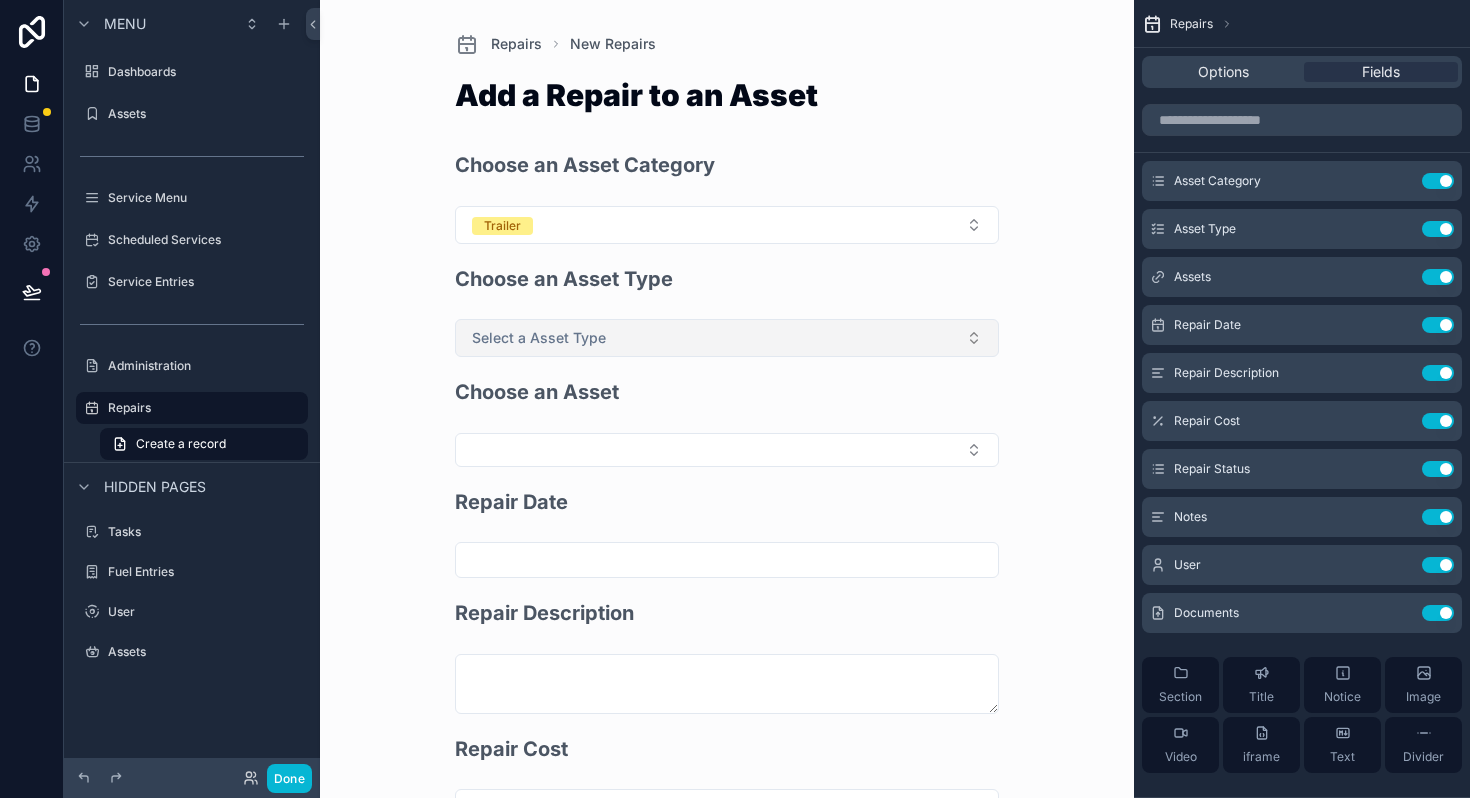click on "Select a Asset Type" at bounding box center (539, 338) 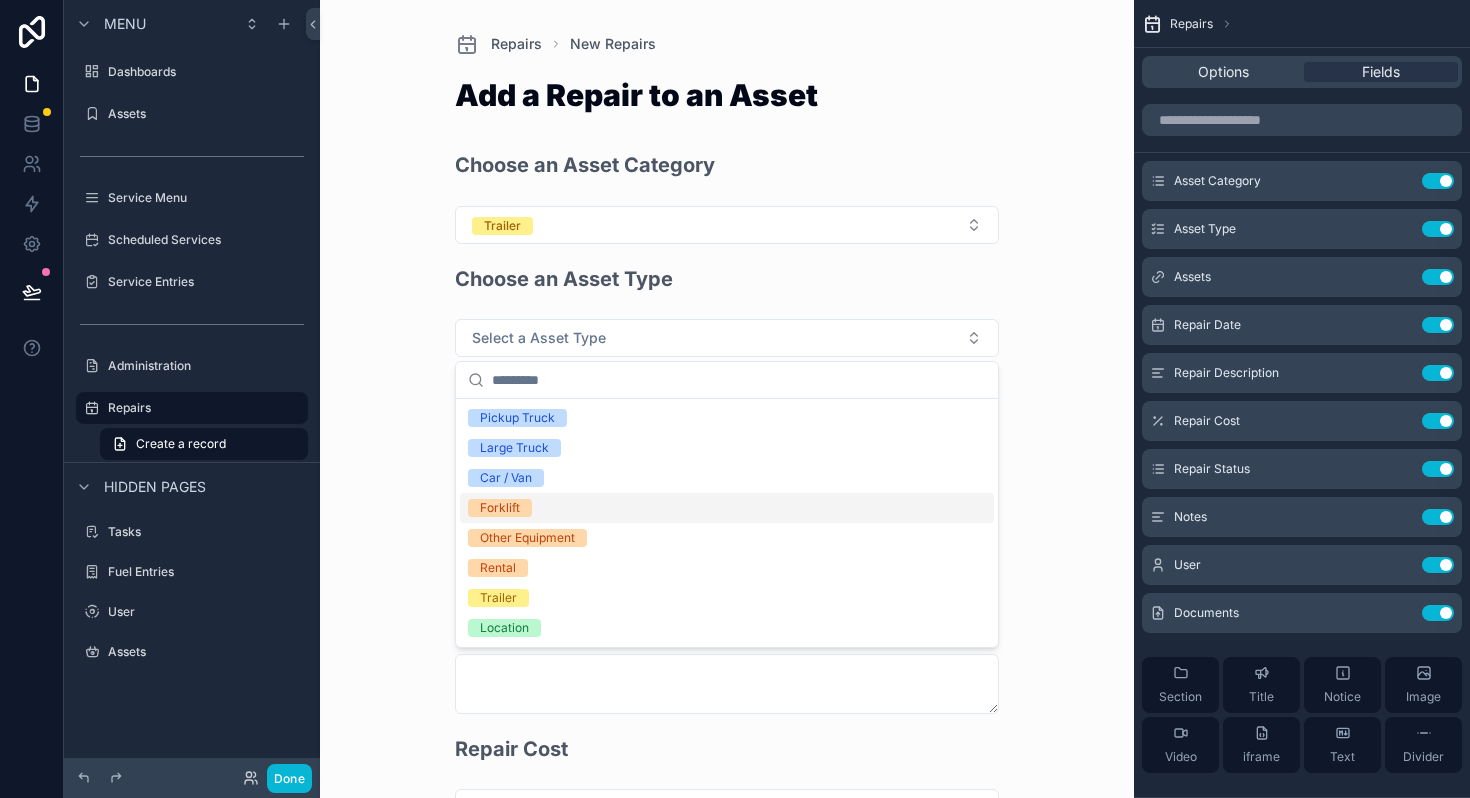 click on "Forklift" at bounding box center (500, 508) 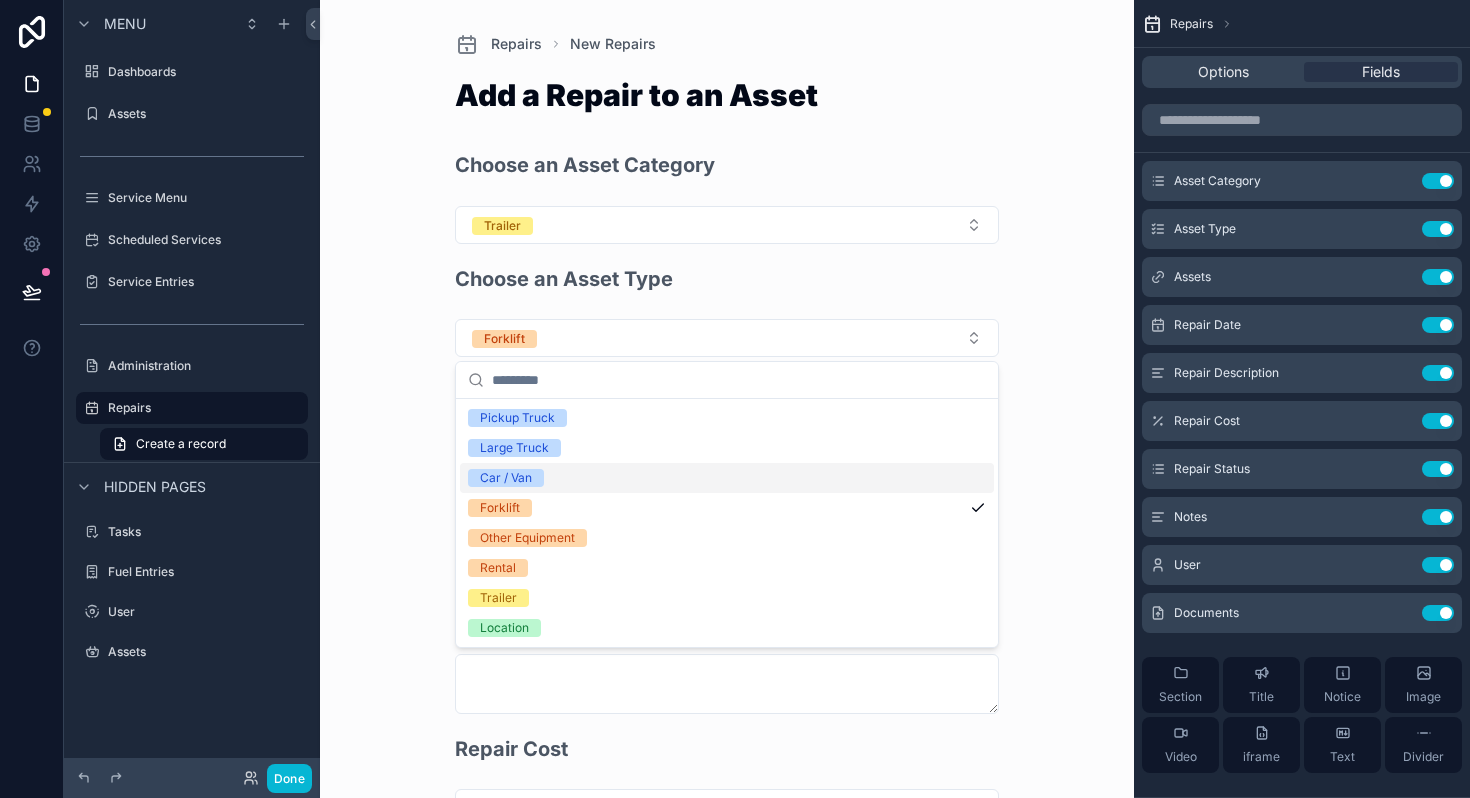 click on "Repairs New Repairs Add a Repair to an Asset Choose an Asset Category Trailer Choose an Asset Type Forklift Choose an Asset Repair Date Repair Description Repair Cost Chose a Repair Status Select a Repair Status Repair Status Documents Save" at bounding box center [727, 399] 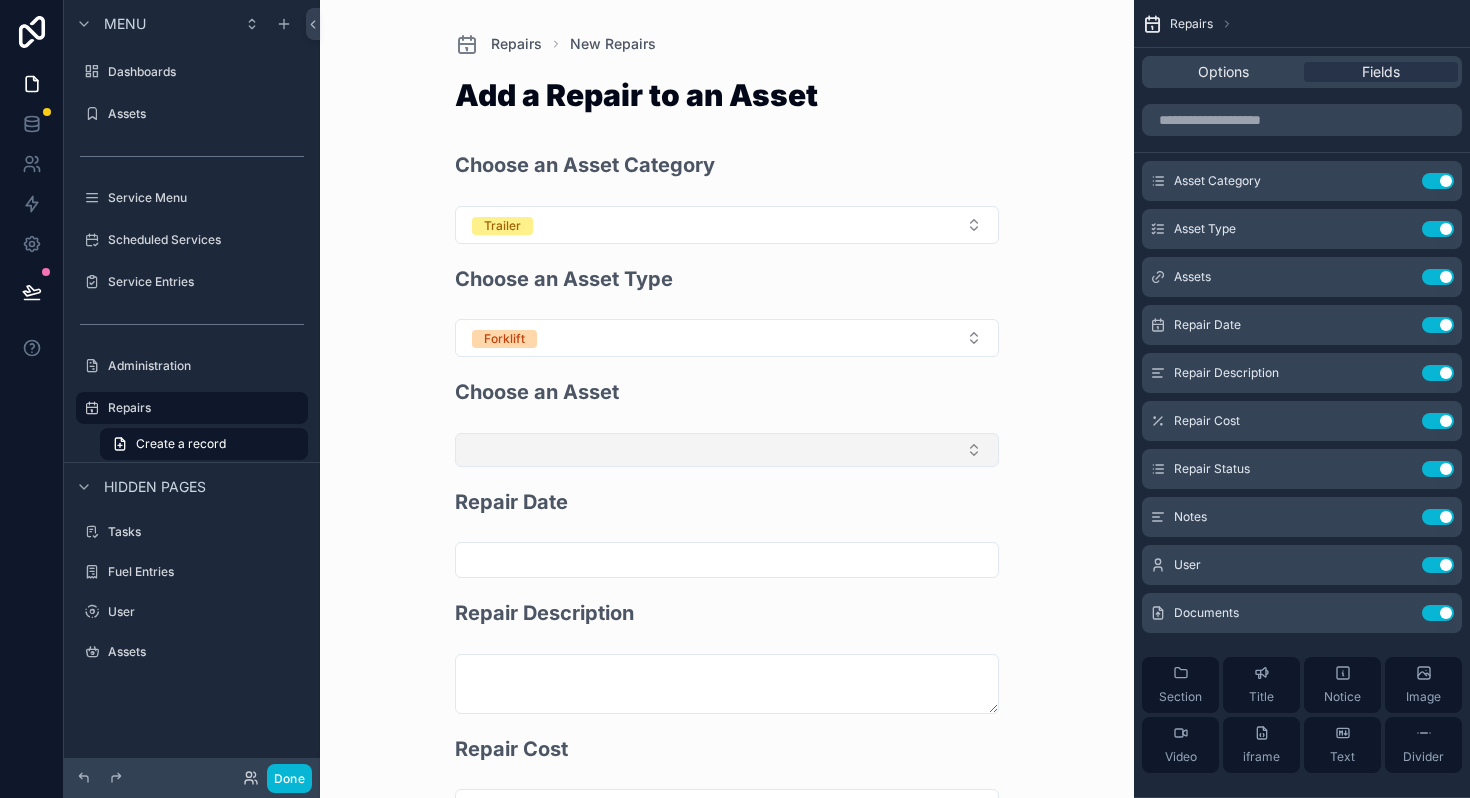 click at bounding box center [727, 450] 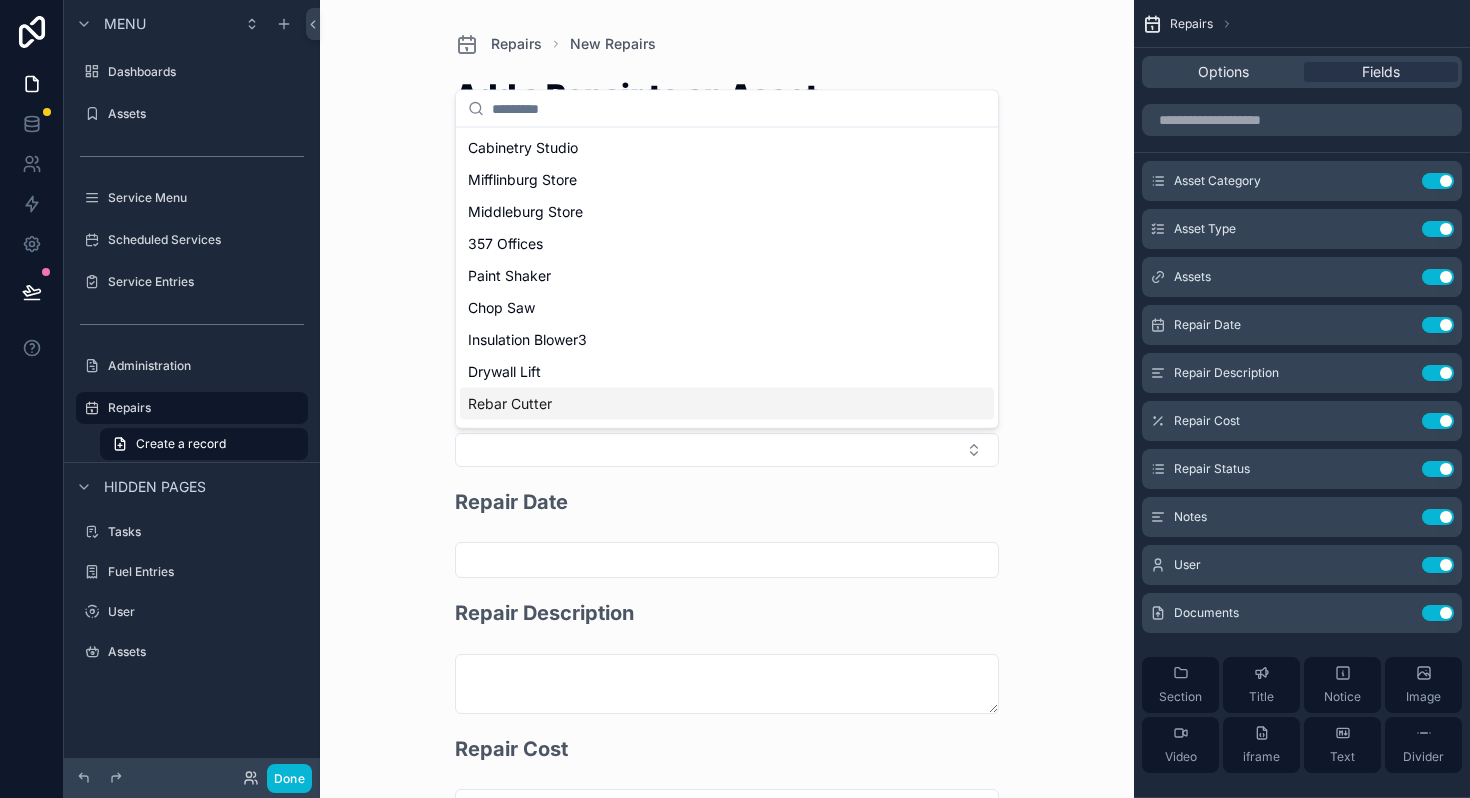 click on "Repairs New Repairs Add a Repair to an Asset Choose an Asset Category Trailer Choose an Asset Type Forklift Choose an Asset Repair Date Repair Description Repair Cost Chose a Repair Status Select a Repair Status Repair Status Documents Save" at bounding box center (727, 399) 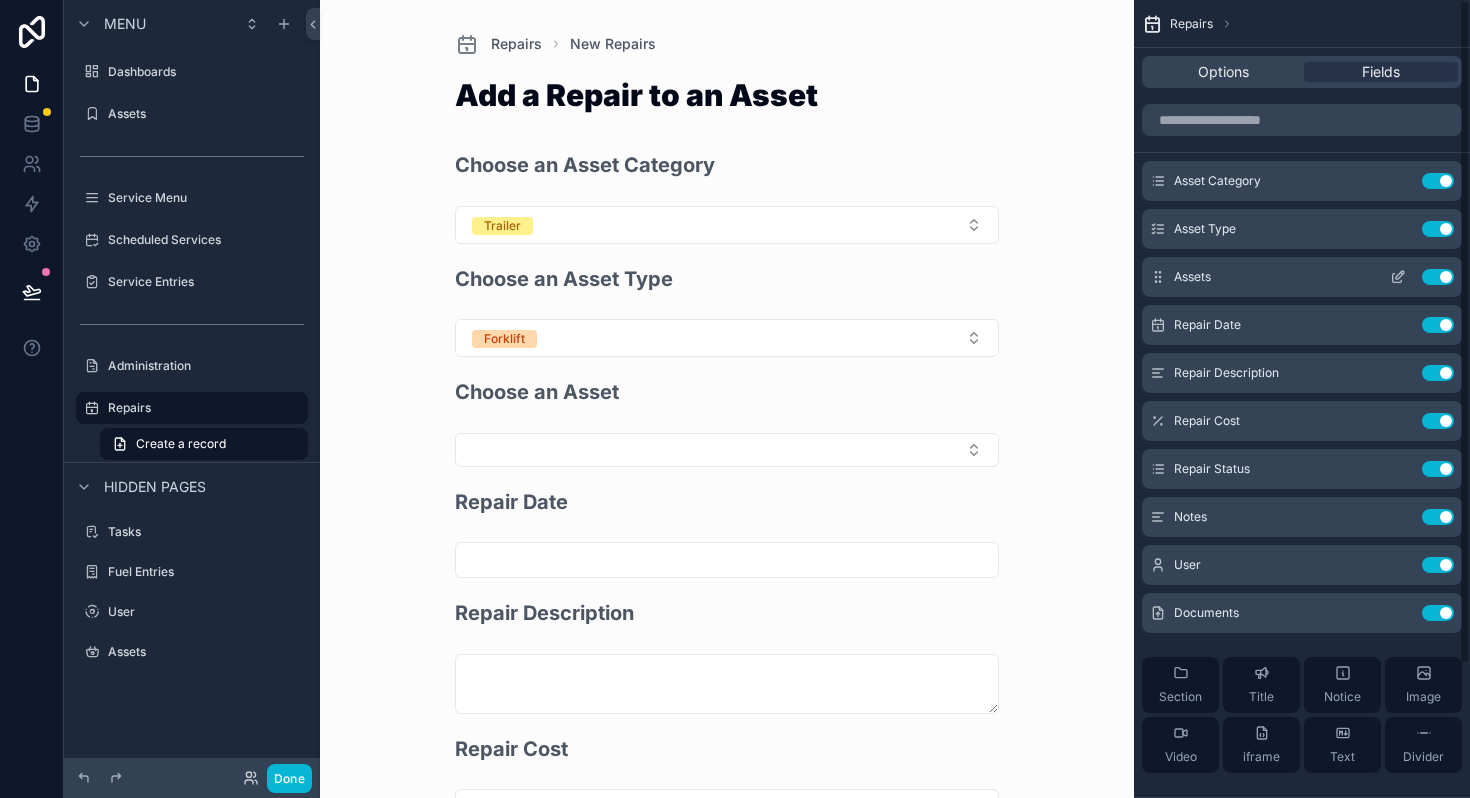 click 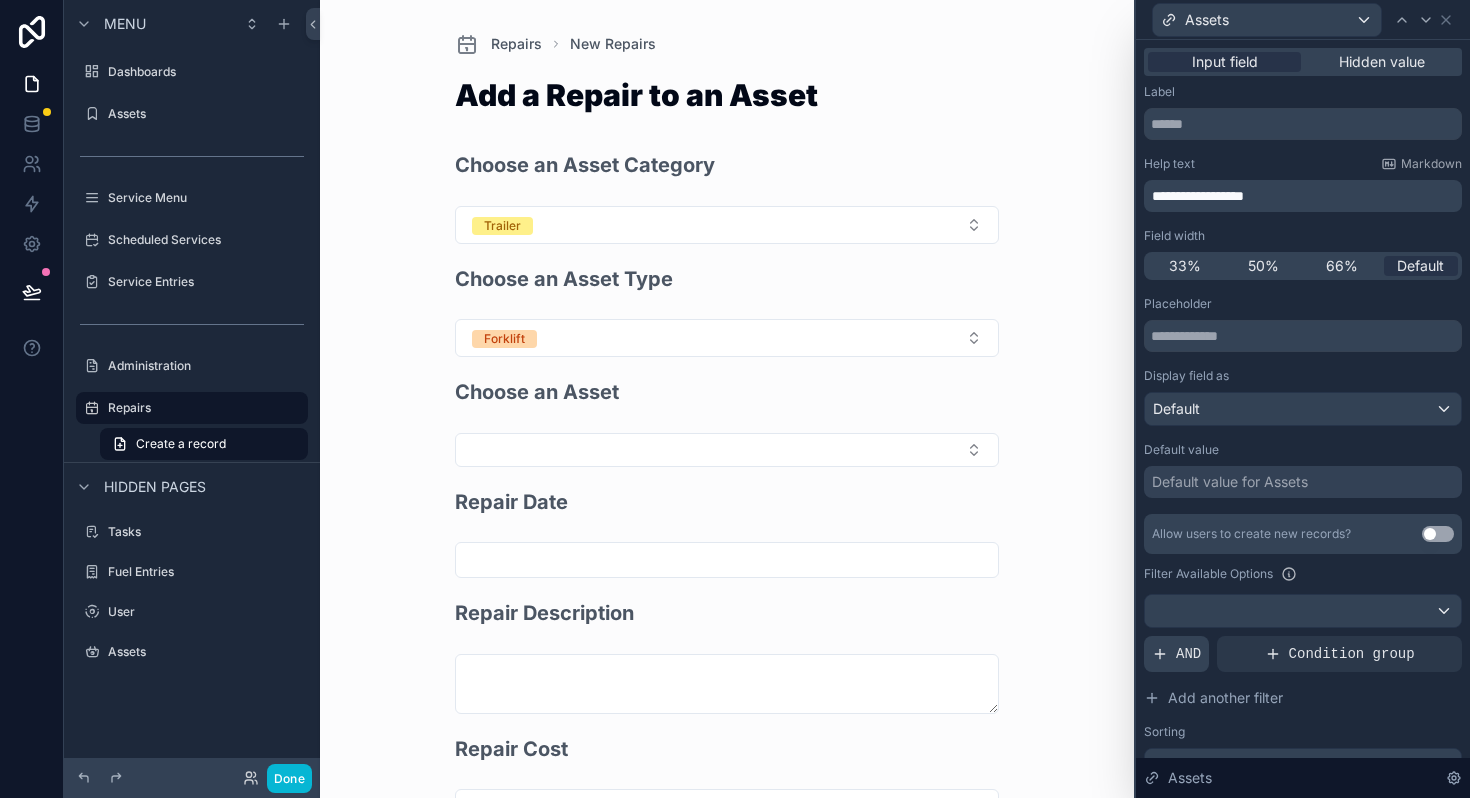 click on "AND" at bounding box center [1176, 654] 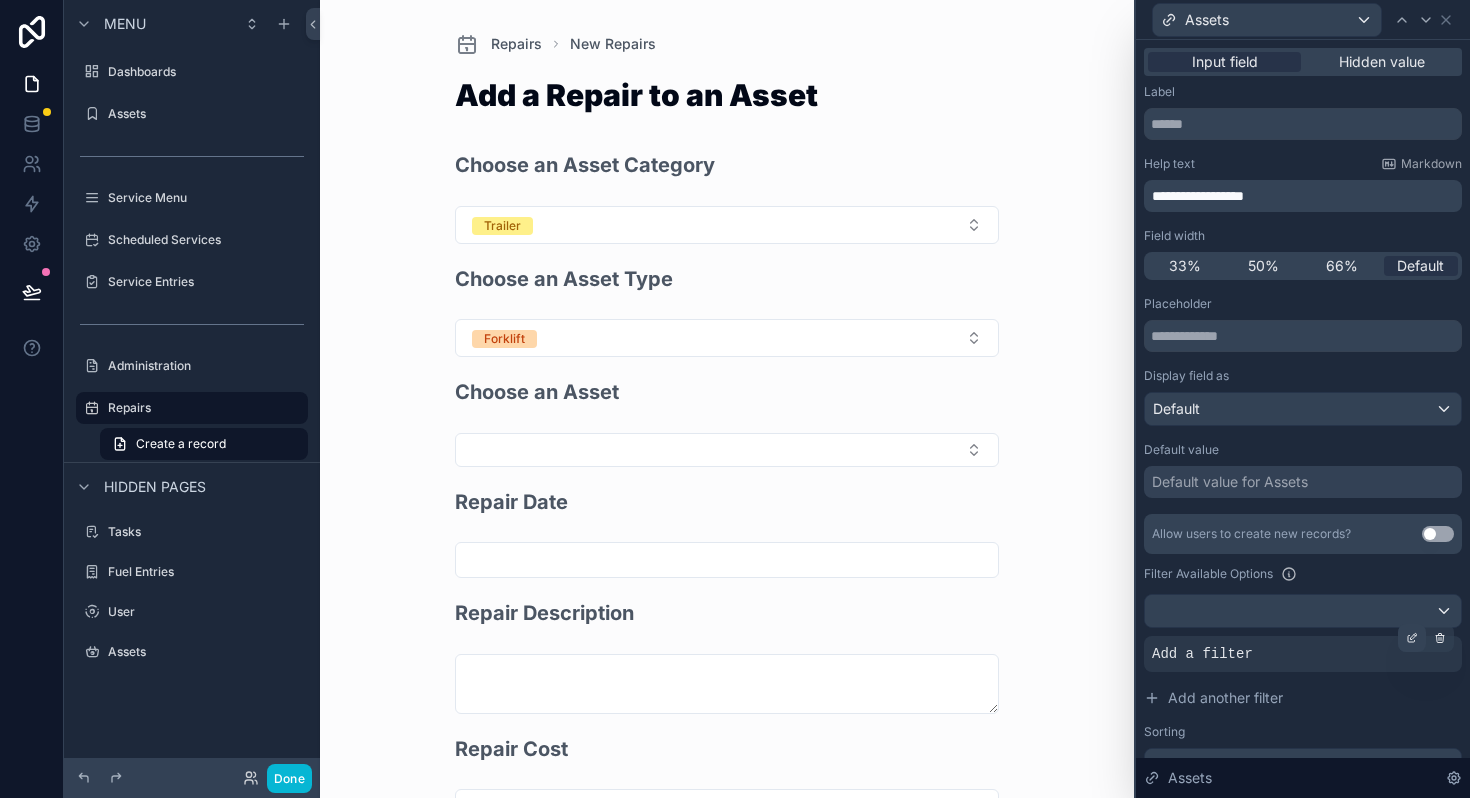 click at bounding box center [1412, 638] 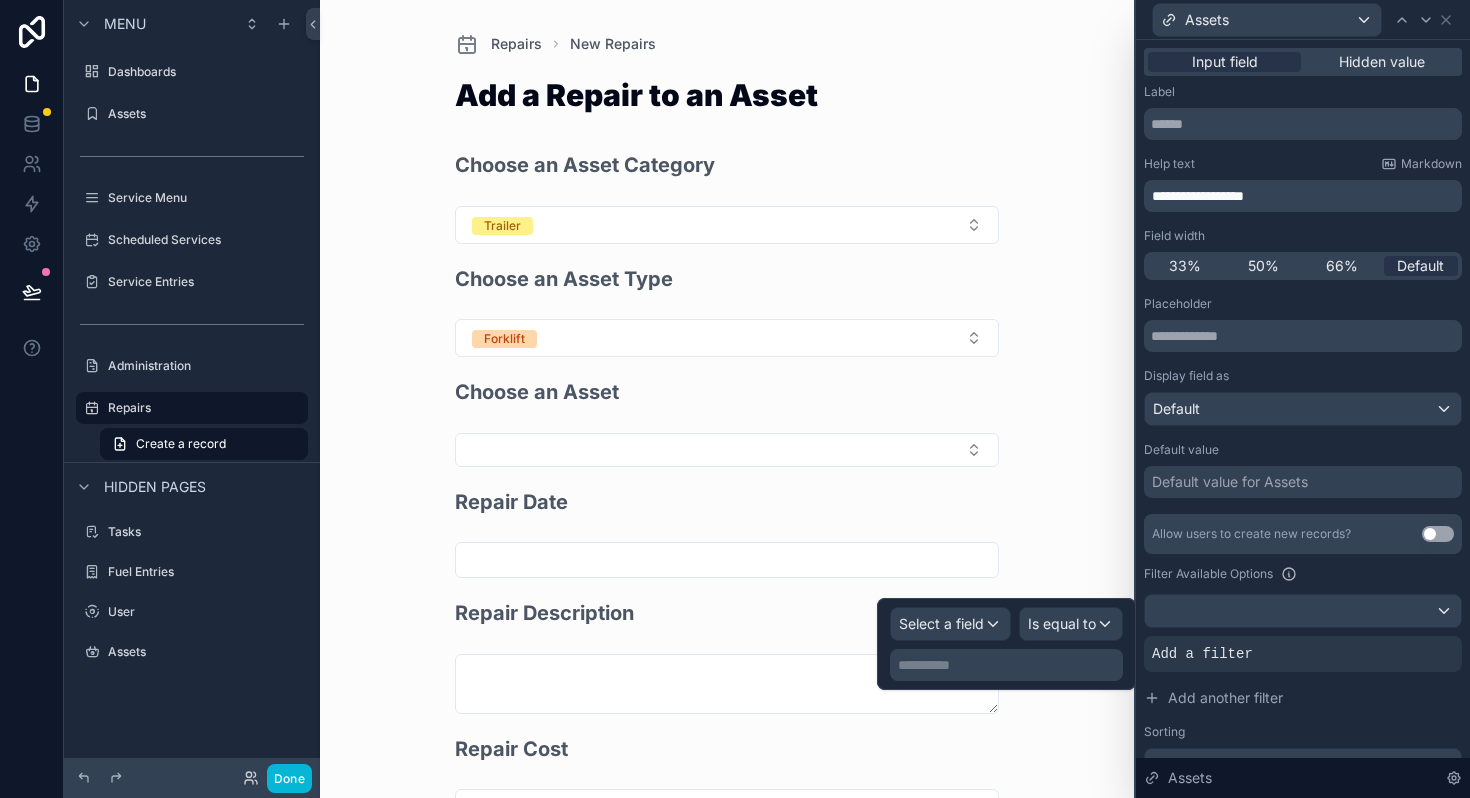 click on "Repairs New Repairs Add a Repair to an Asset Choose an Asset Category Trailer Choose an Asset Type Forklift Choose an Asset Repair Date Repair Description Repair Cost Chose a Repair Status Select a Repair Status Repair Status Documents Save" at bounding box center [727, 399] 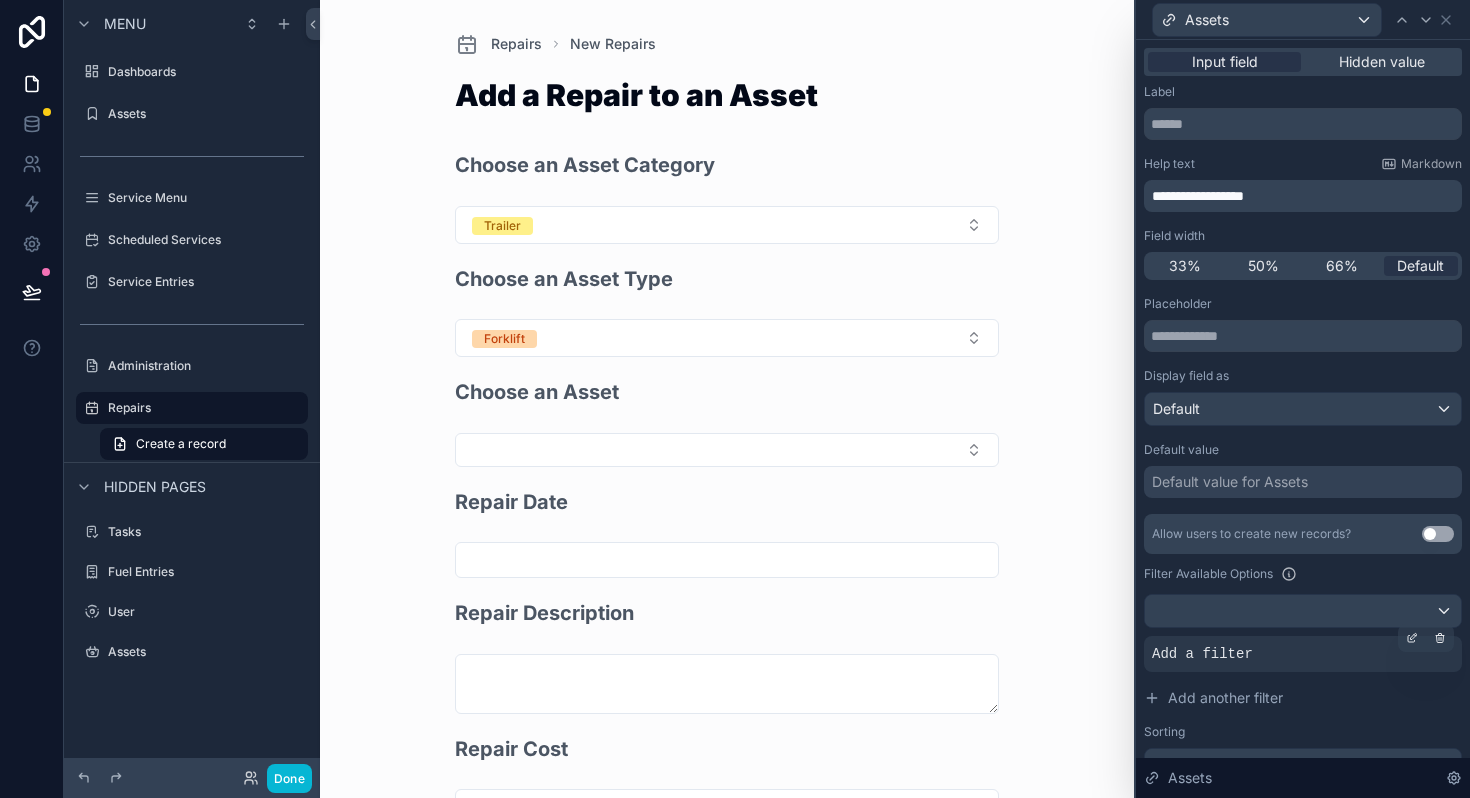 click on "Add a filter" at bounding box center (1303, 654) 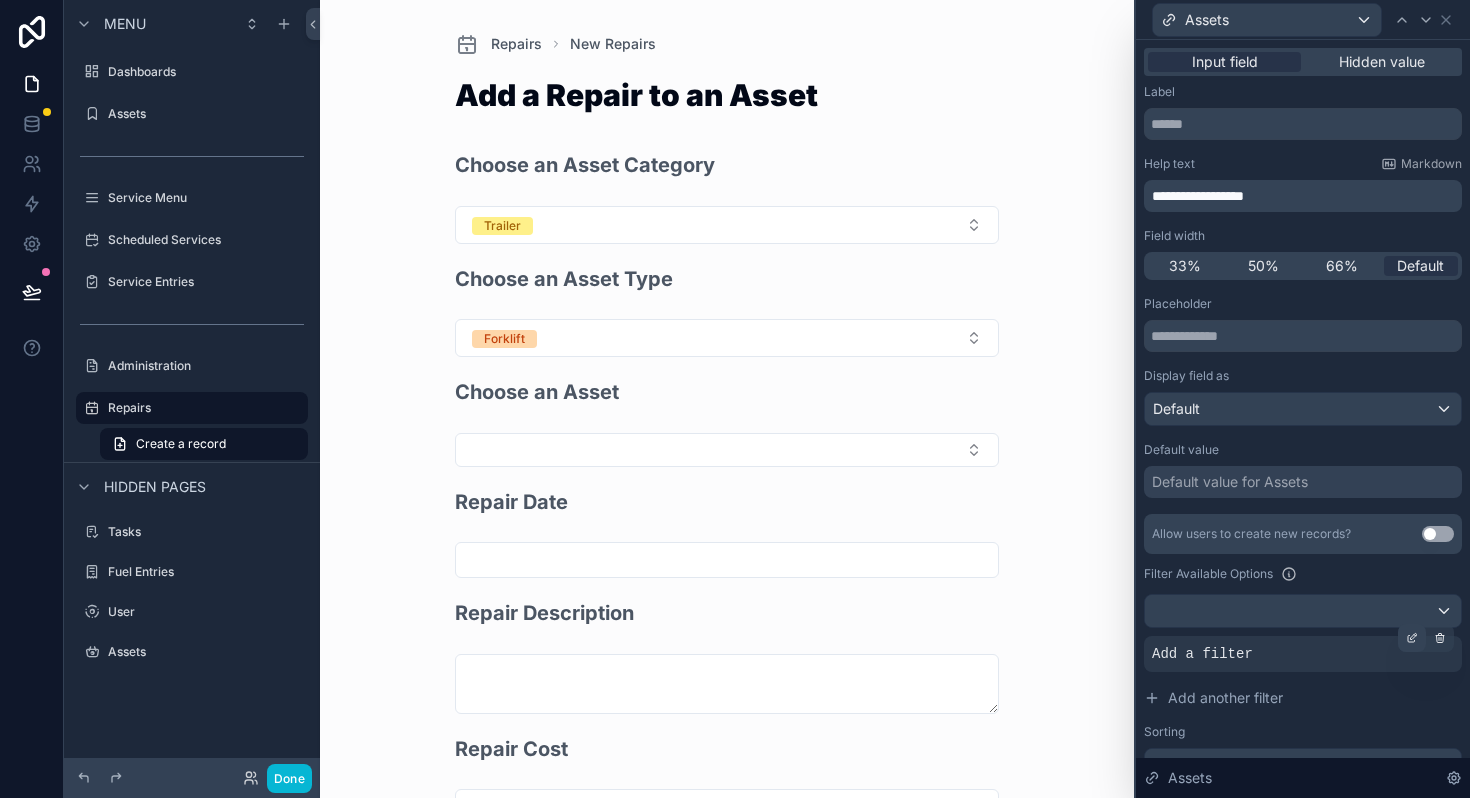 click 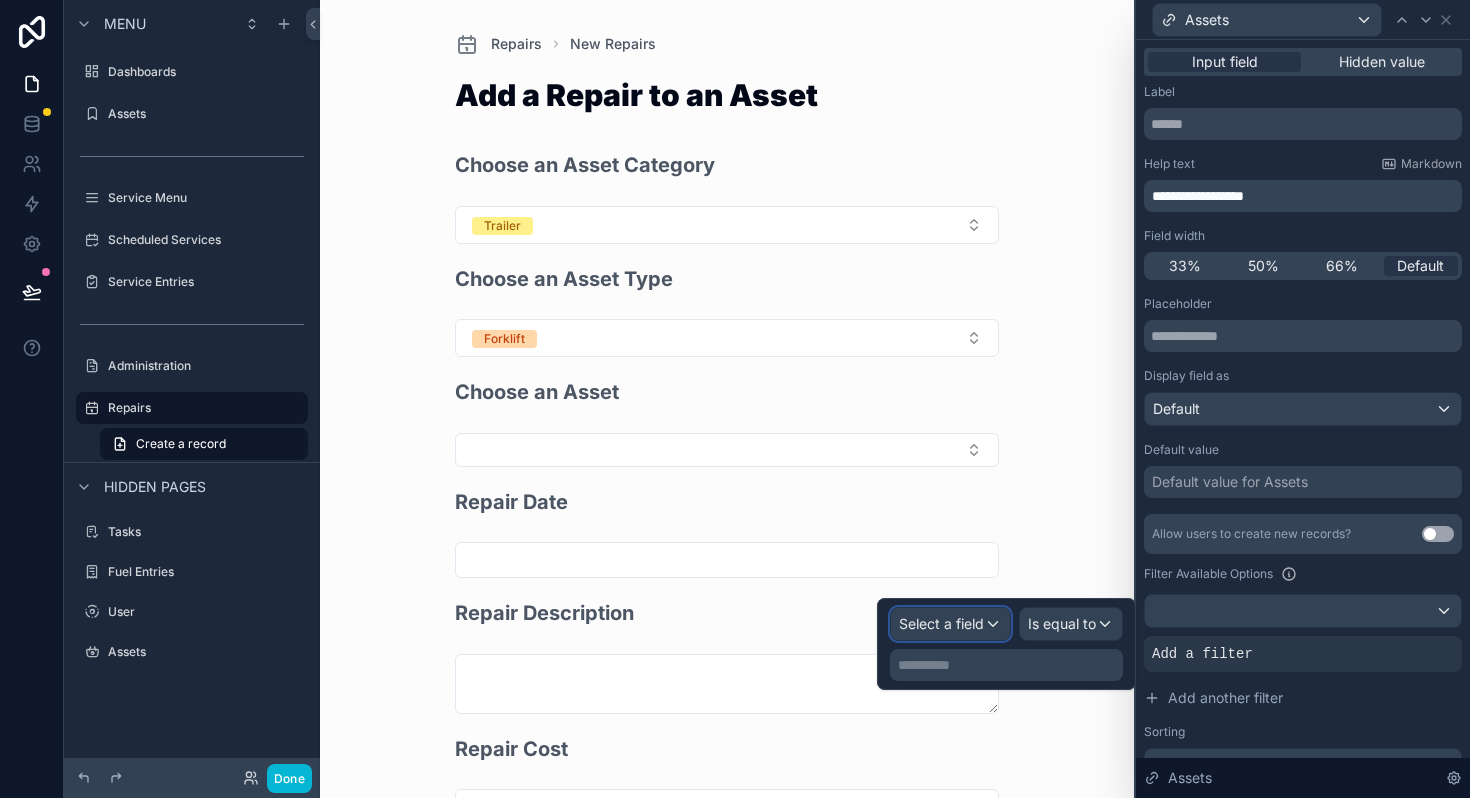 click on "Select a field" at bounding box center (950, 624) 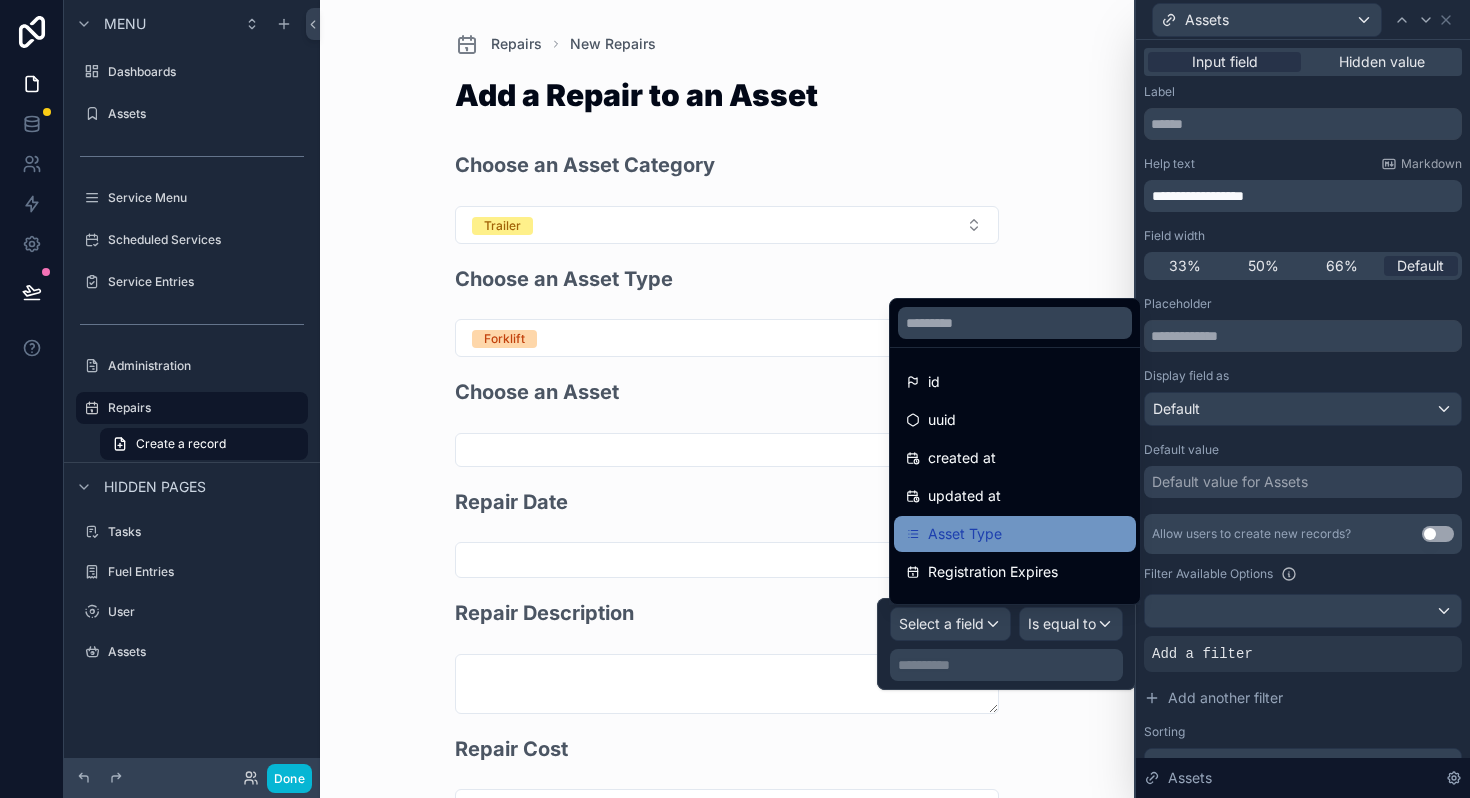click on "Asset Type" at bounding box center (965, 534) 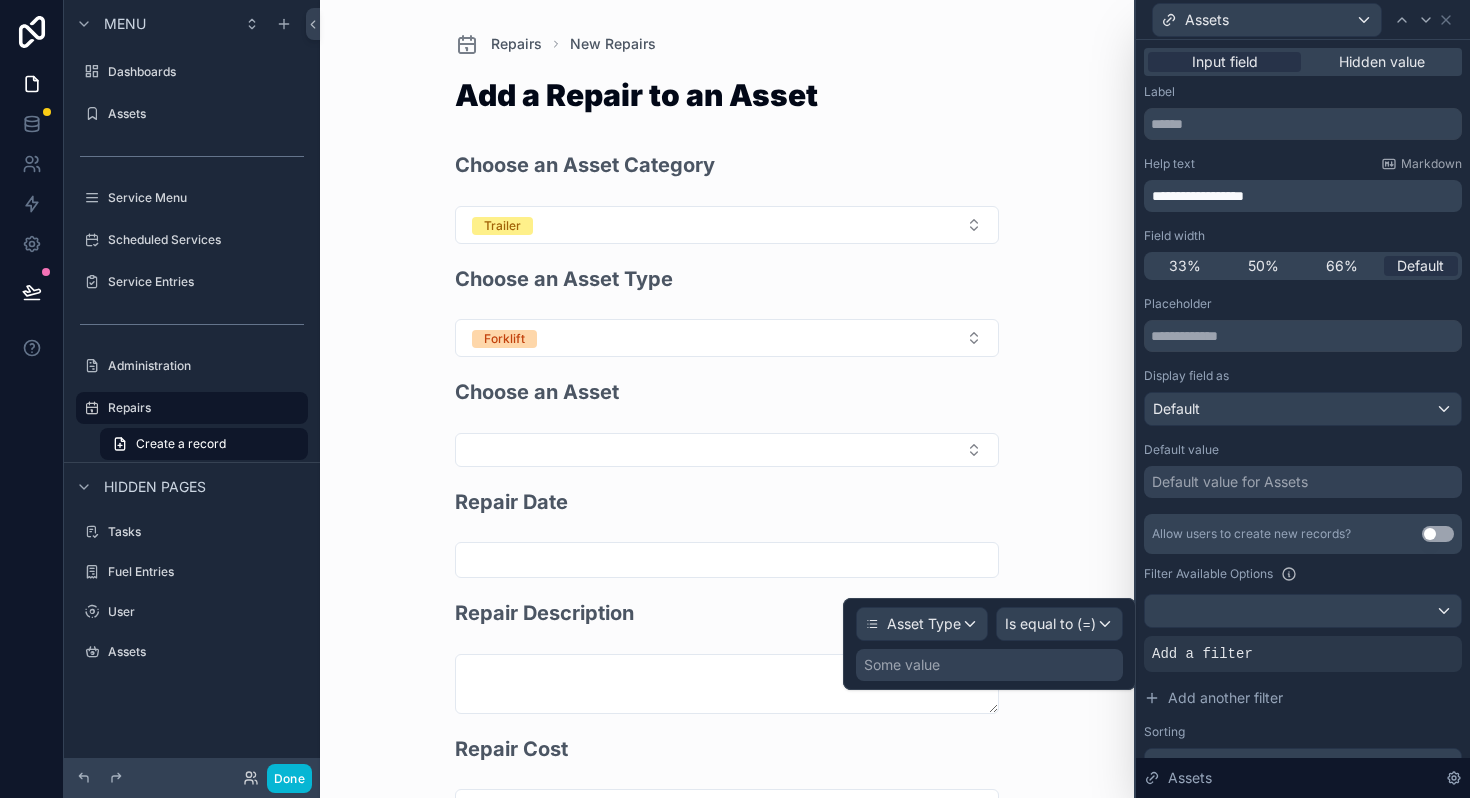 click on "Some value" at bounding box center (989, 665) 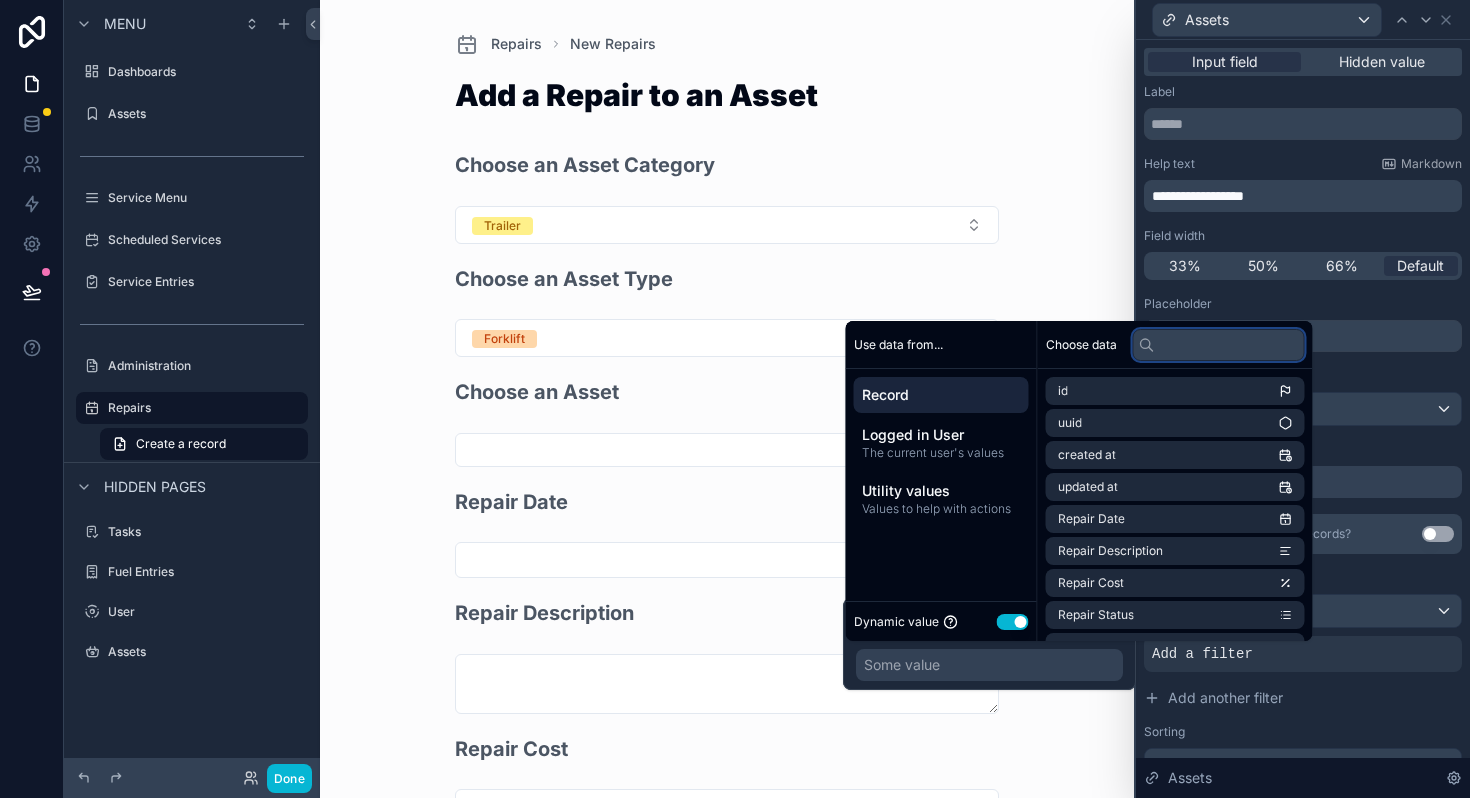 click at bounding box center (1219, 345) 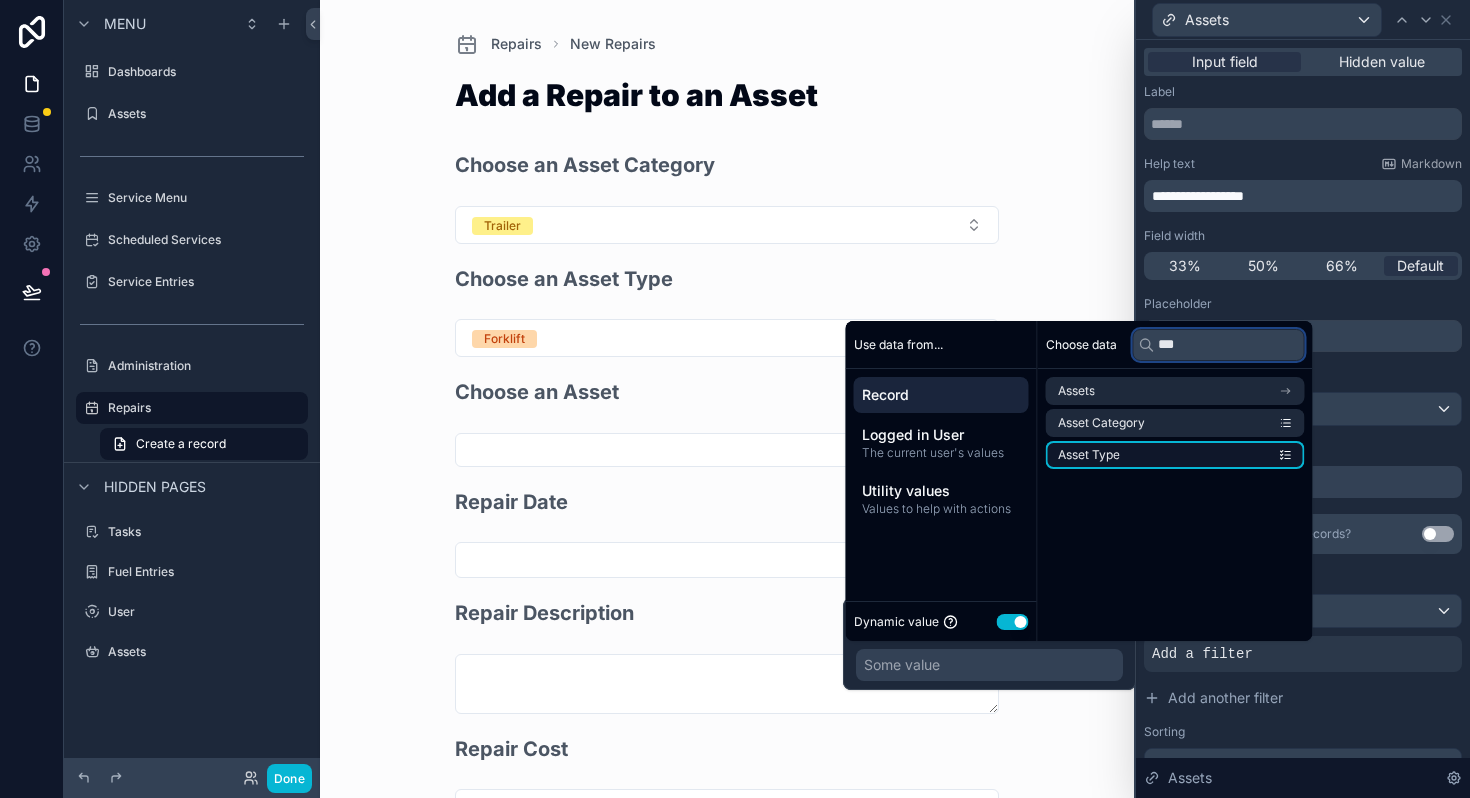 type on "***" 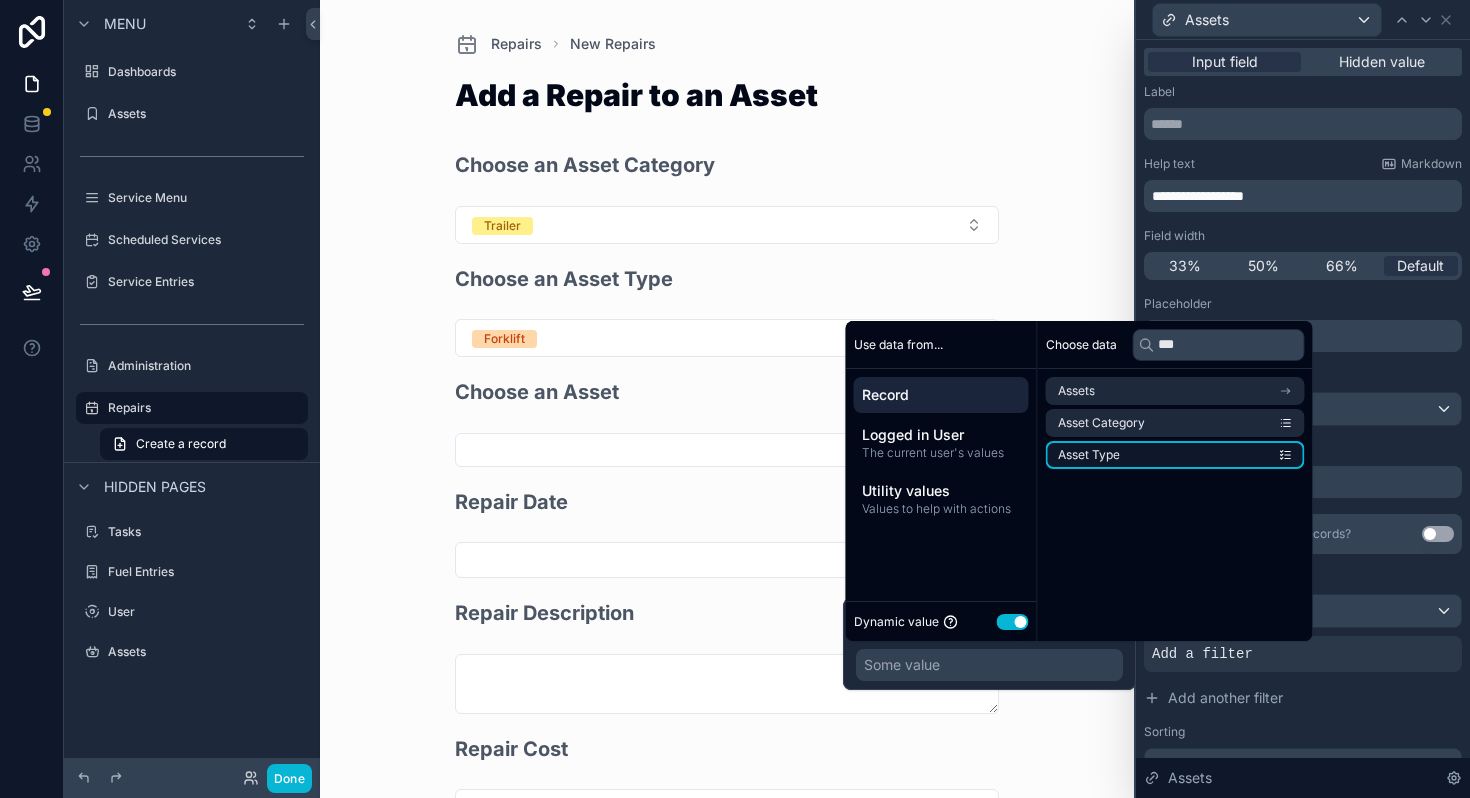 click on "Asset Type" at bounding box center [1175, 455] 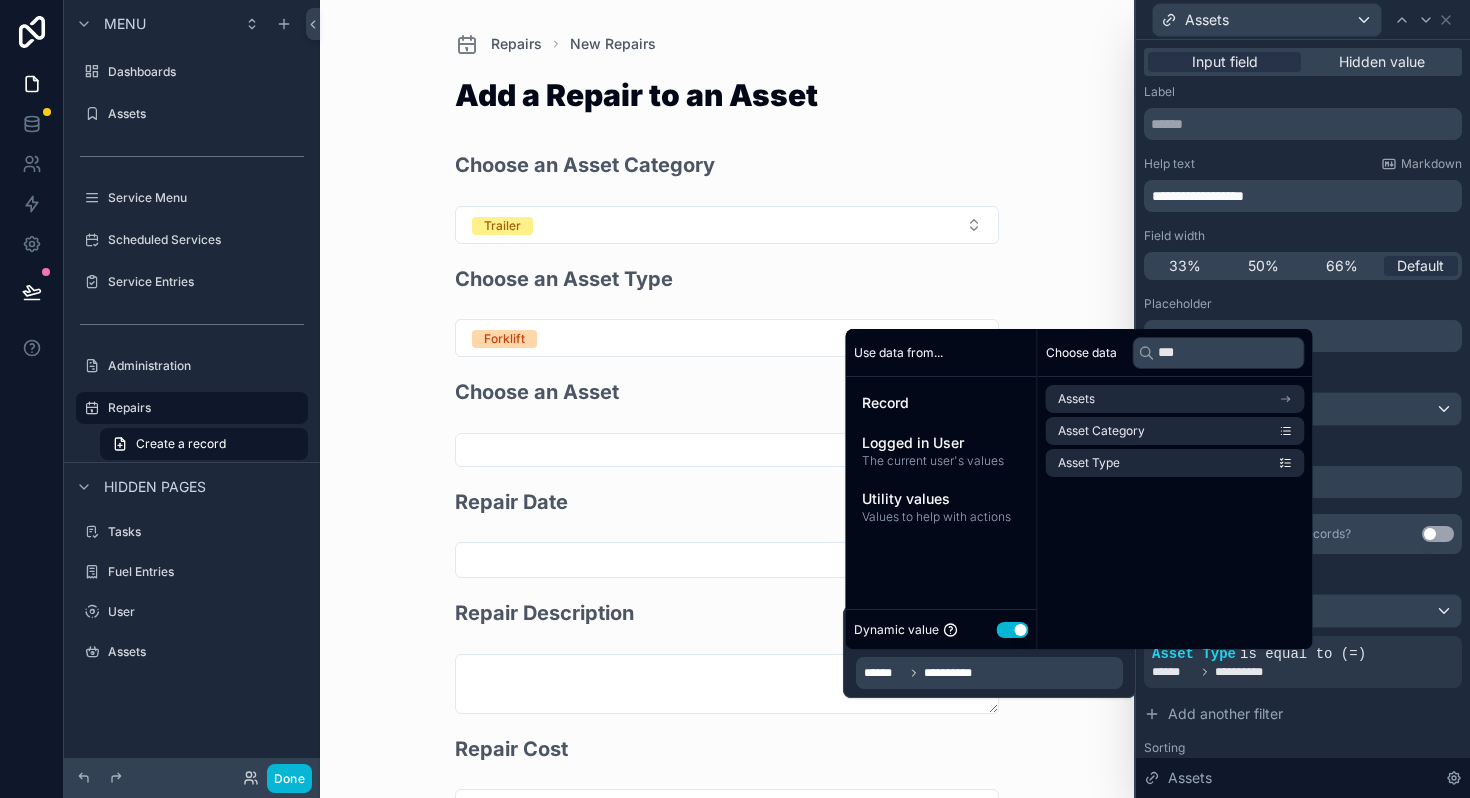 click on "Repairs New Repairs Add a Repair to an Asset Choose an Asset Category Trailer Choose an Asset Type Forklift Choose an Asset Repair Date Repair Description Repair Cost Chose a Repair Status Select a Repair Status Repair Status Documents Save" at bounding box center (727, 399) 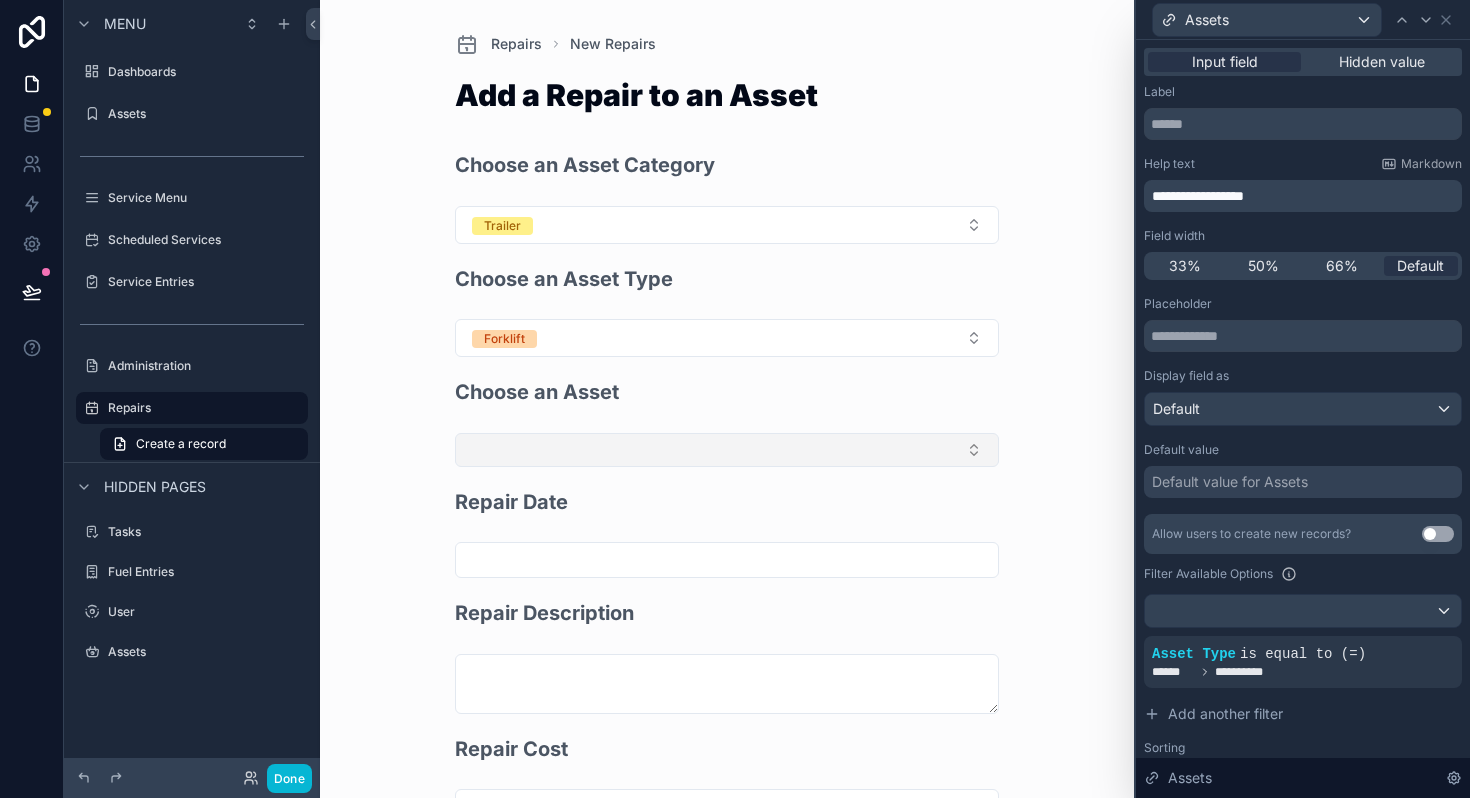 click at bounding box center (727, 450) 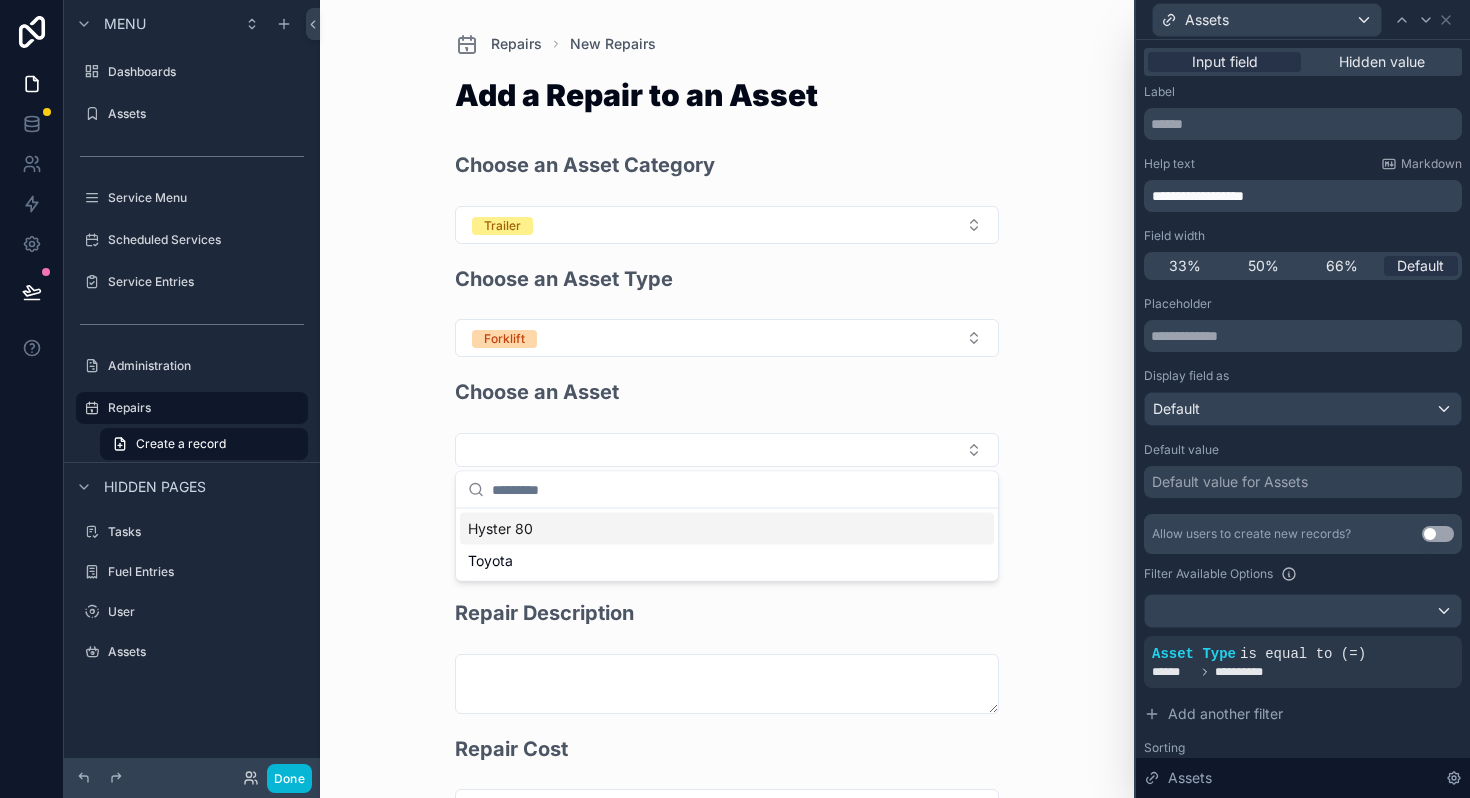 click on "Hyster 80" at bounding box center [500, 529] 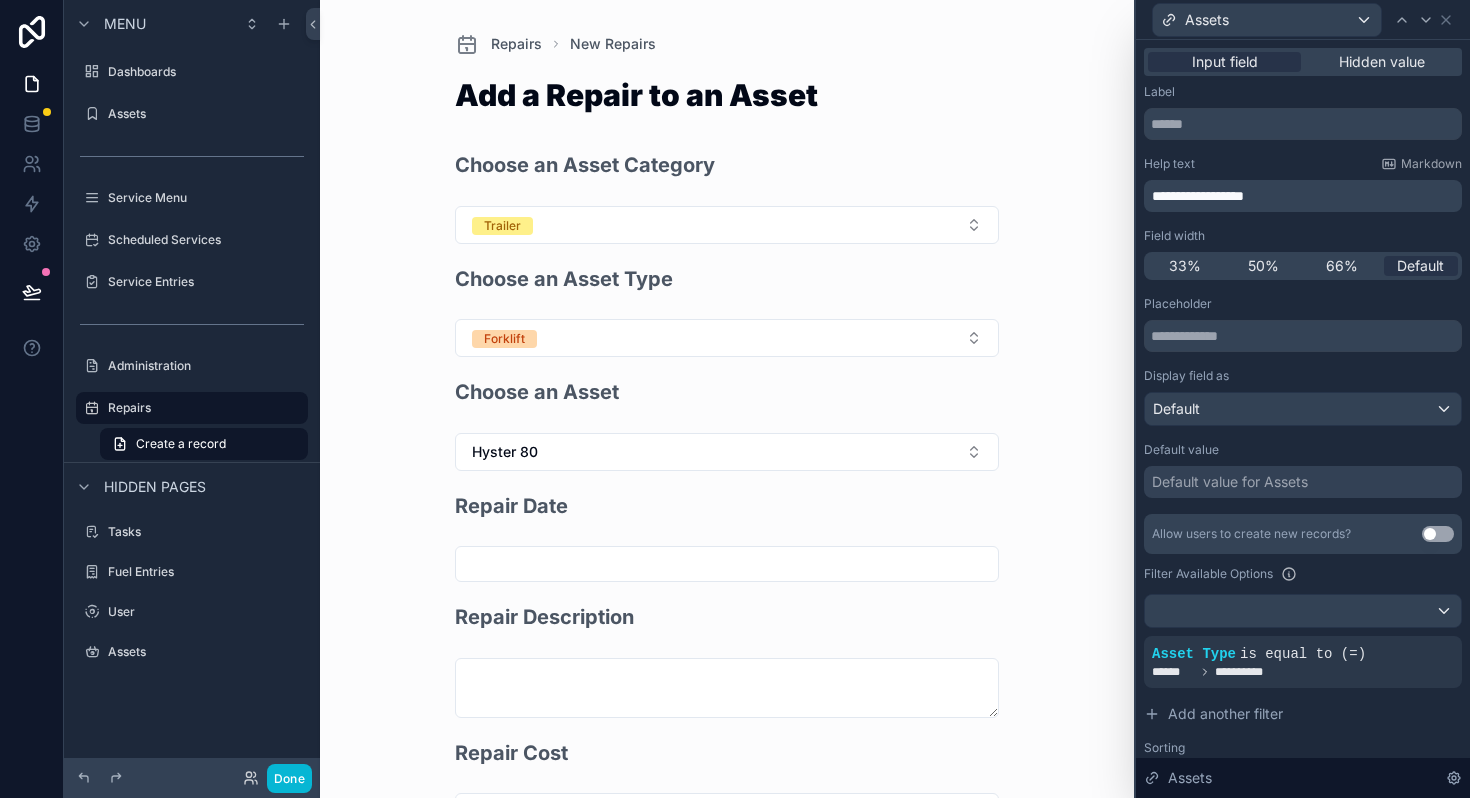 click at bounding box center (727, 564) 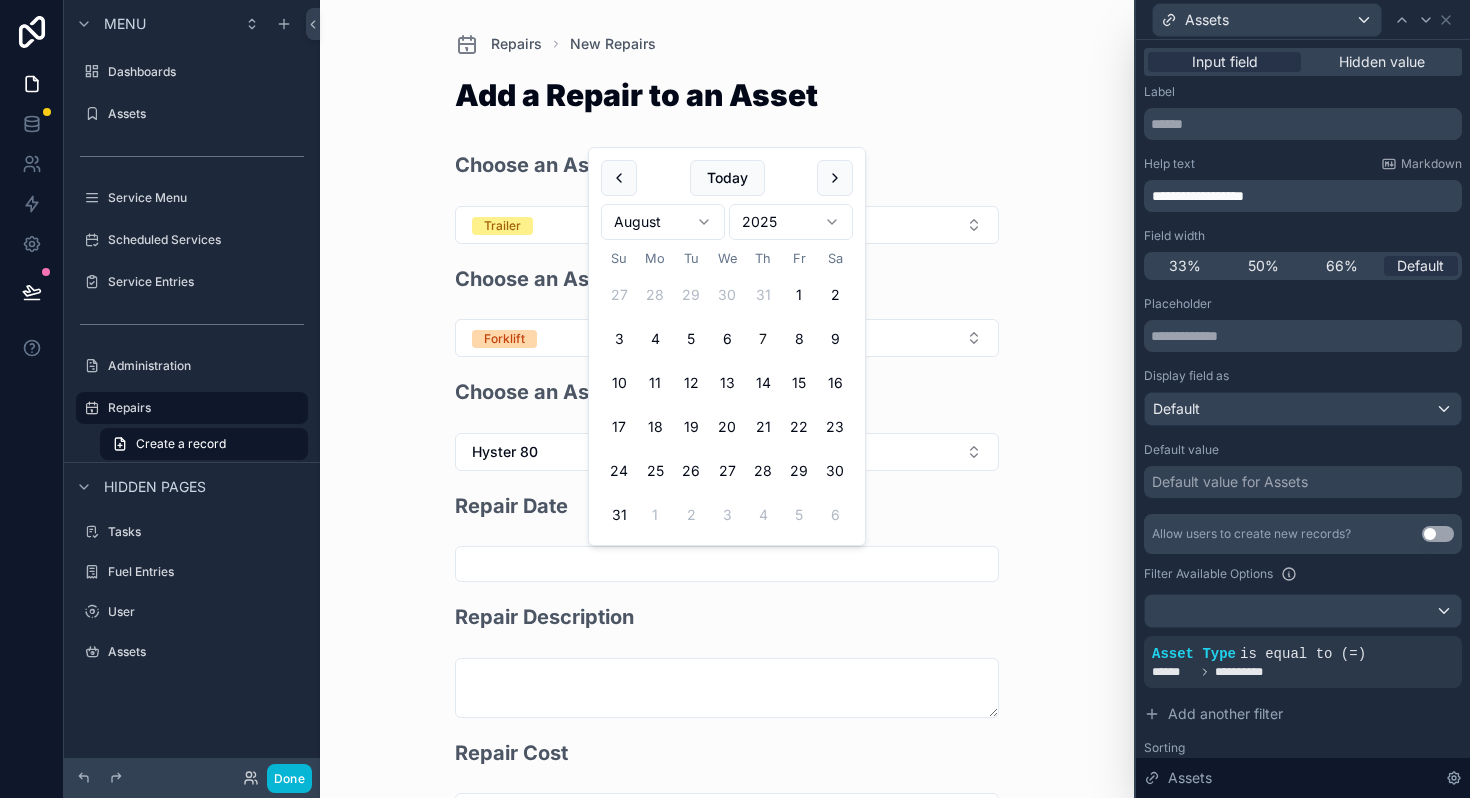 click on "Repairs New Repairs Add a Repair to an Asset Choose an Asset Category Trailer Choose an Asset Type Forklift Choose an Asset Hyster 80 Repair Date Repair Description Repair Cost Chose a Repair Status Select a Repair Status Repair Status Documents Save" at bounding box center (727, 399) 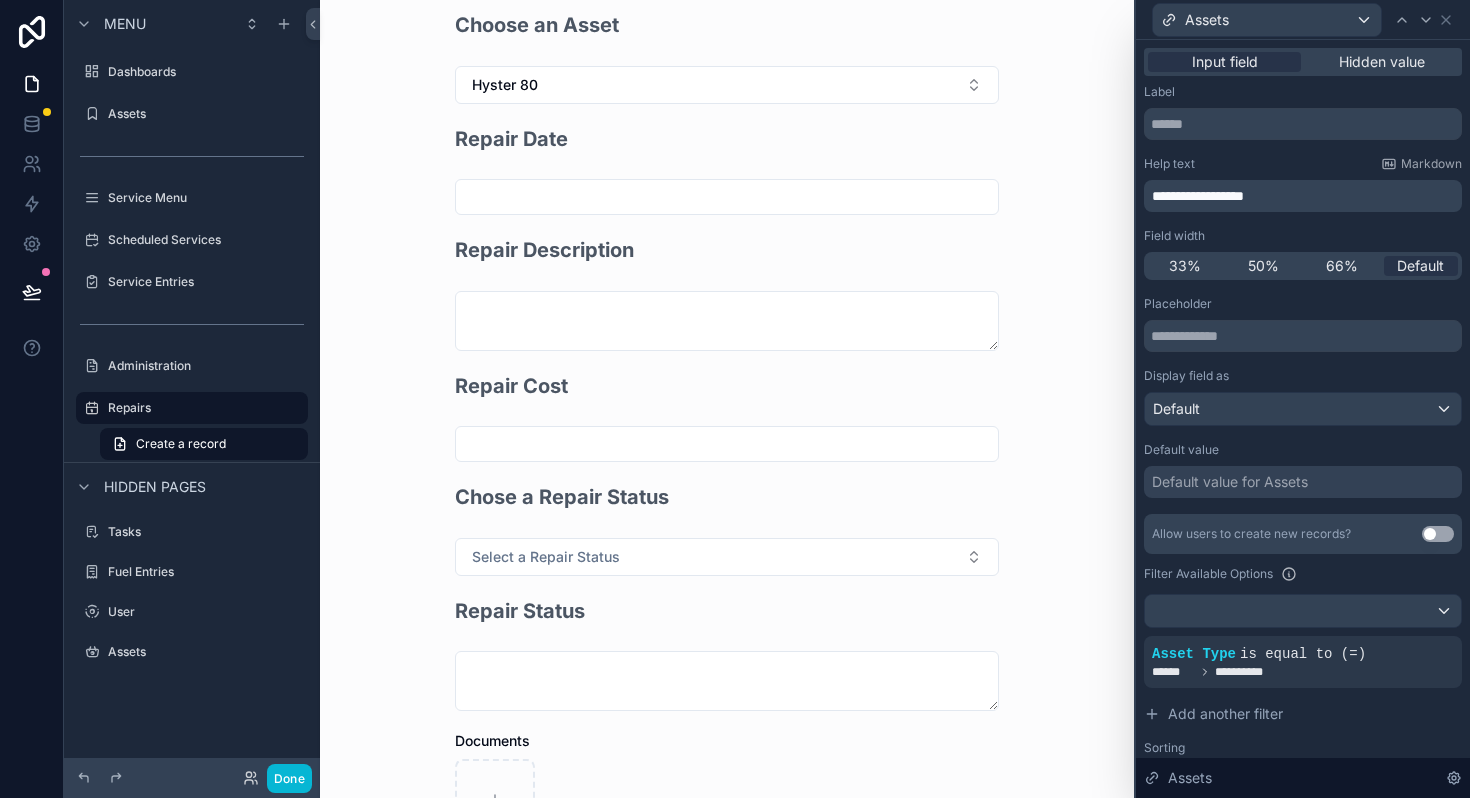 scroll, scrollTop: 398, scrollLeft: 0, axis: vertical 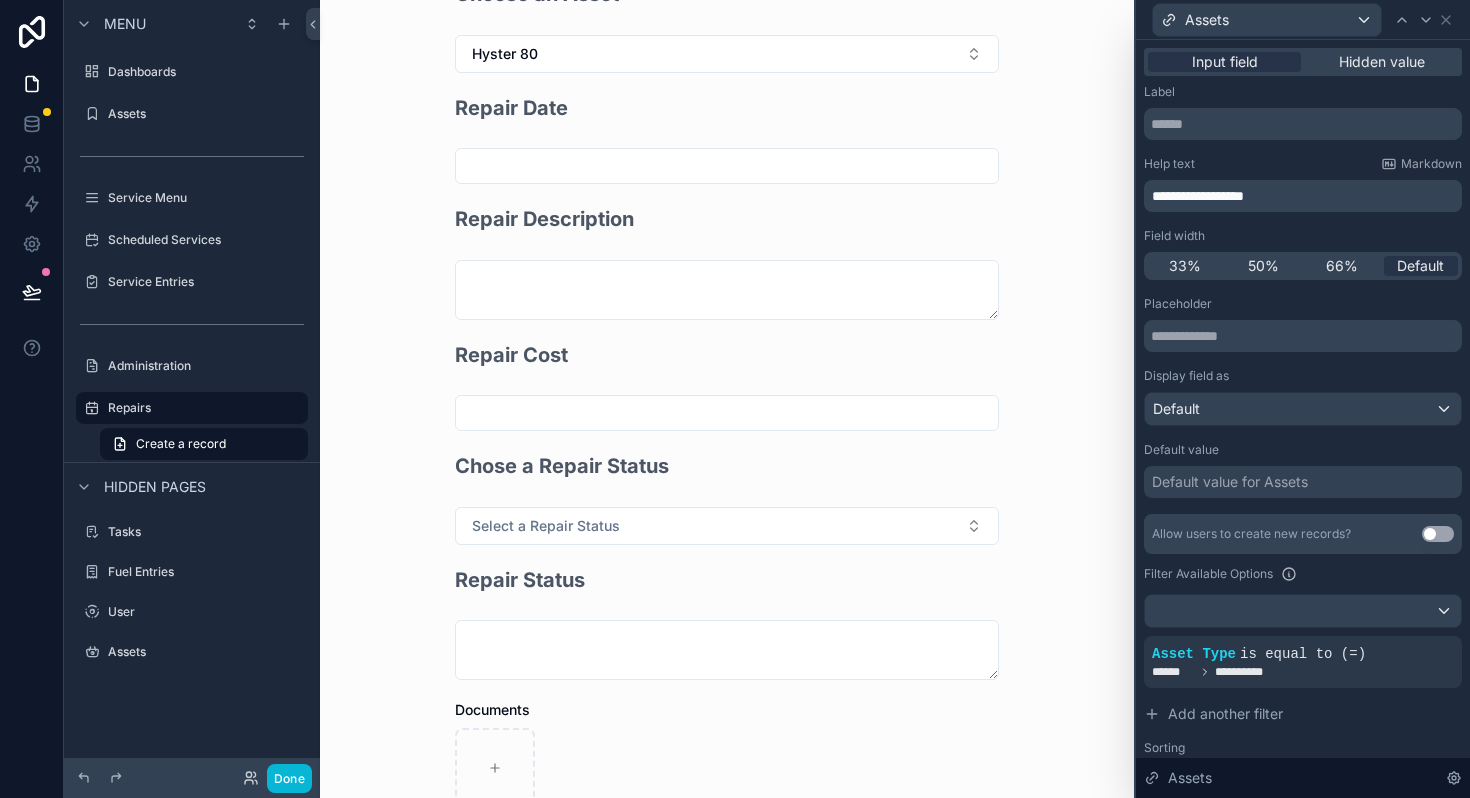 click at bounding box center [727, 413] 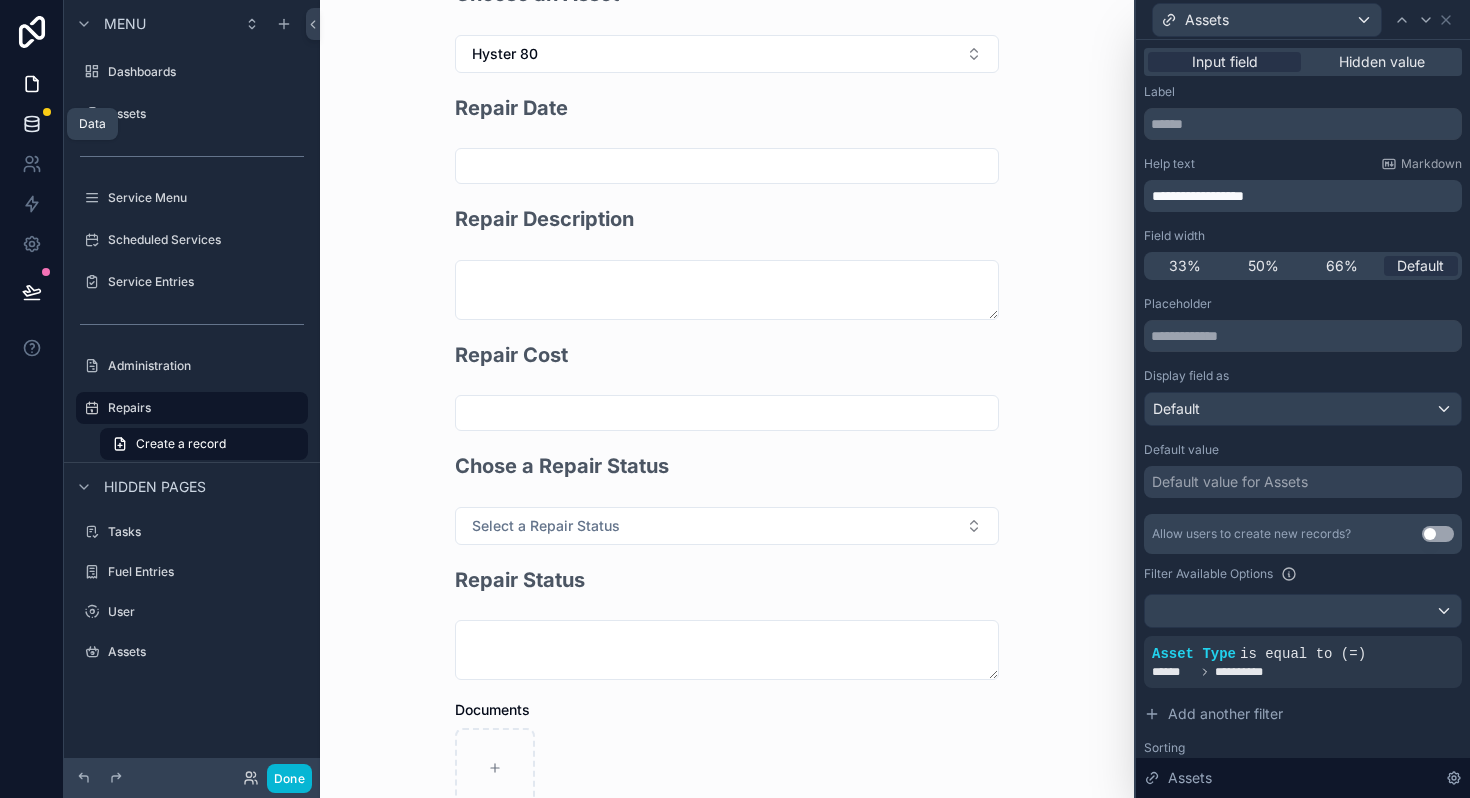 click at bounding box center [31, 124] 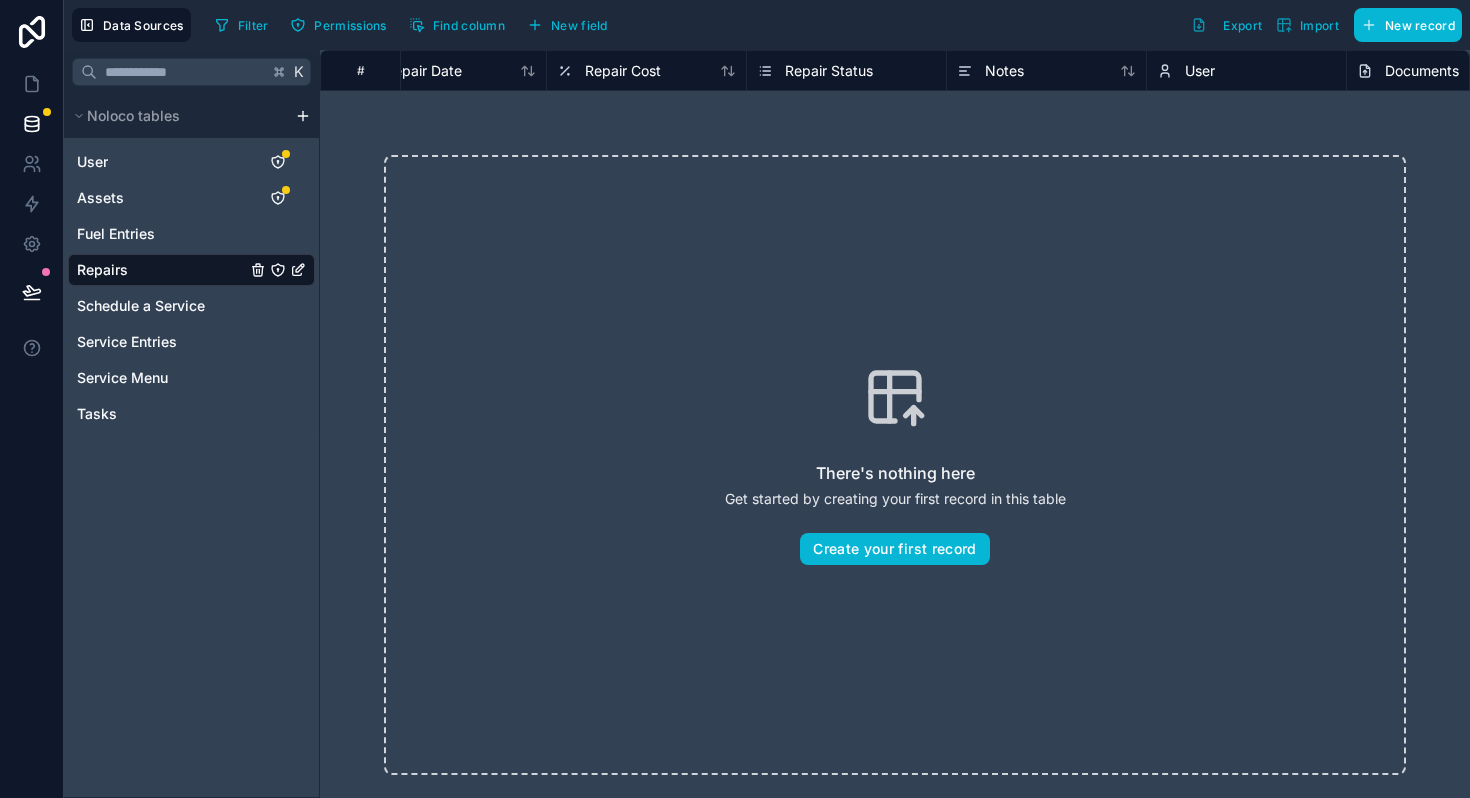 scroll, scrollTop: 0, scrollLeft: 0, axis: both 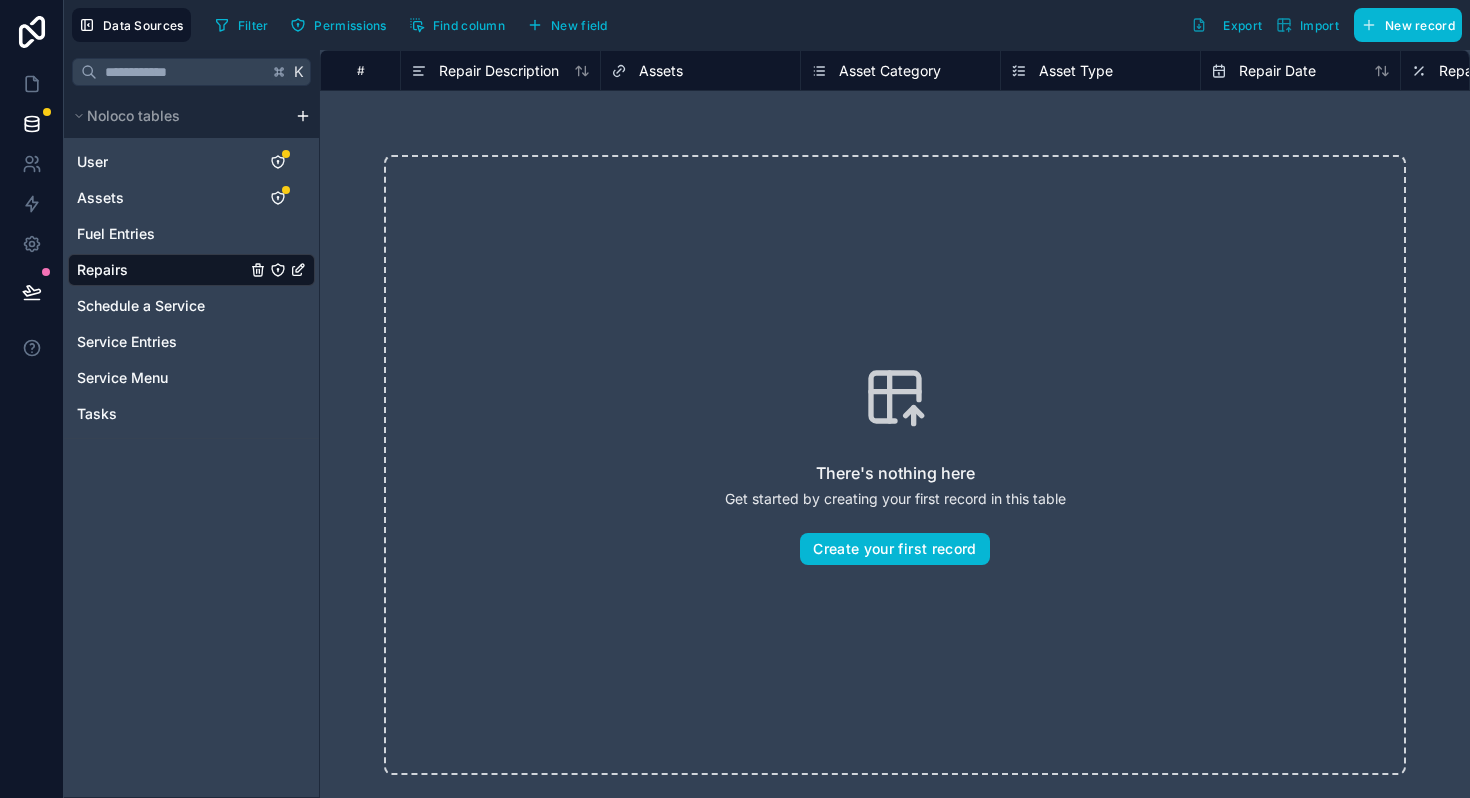 click on "There's nothing here Get started by creating your first record in this table Create your first record" at bounding box center [895, 465] 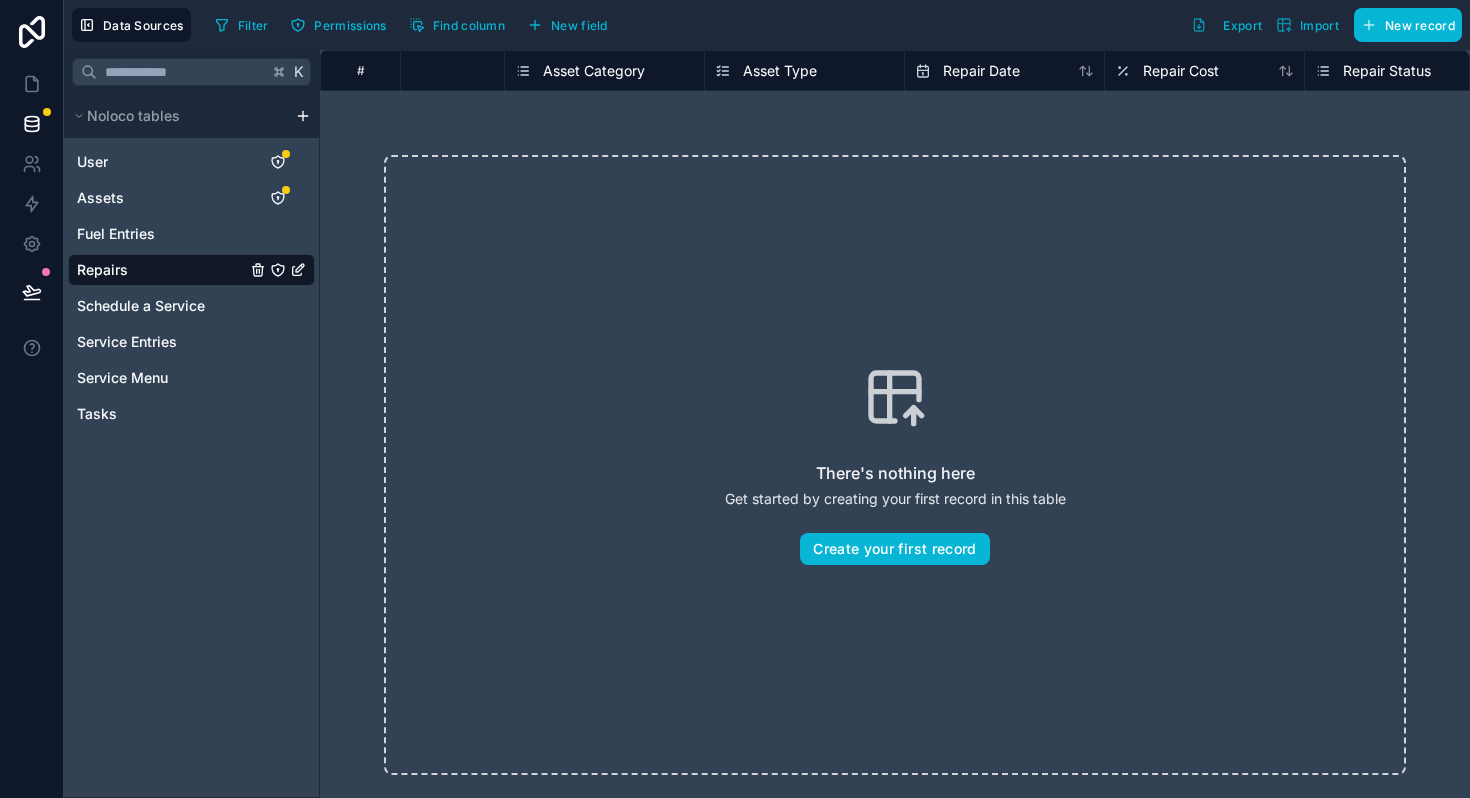 scroll, scrollTop: 0, scrollLeft: 305, axis: horizontal 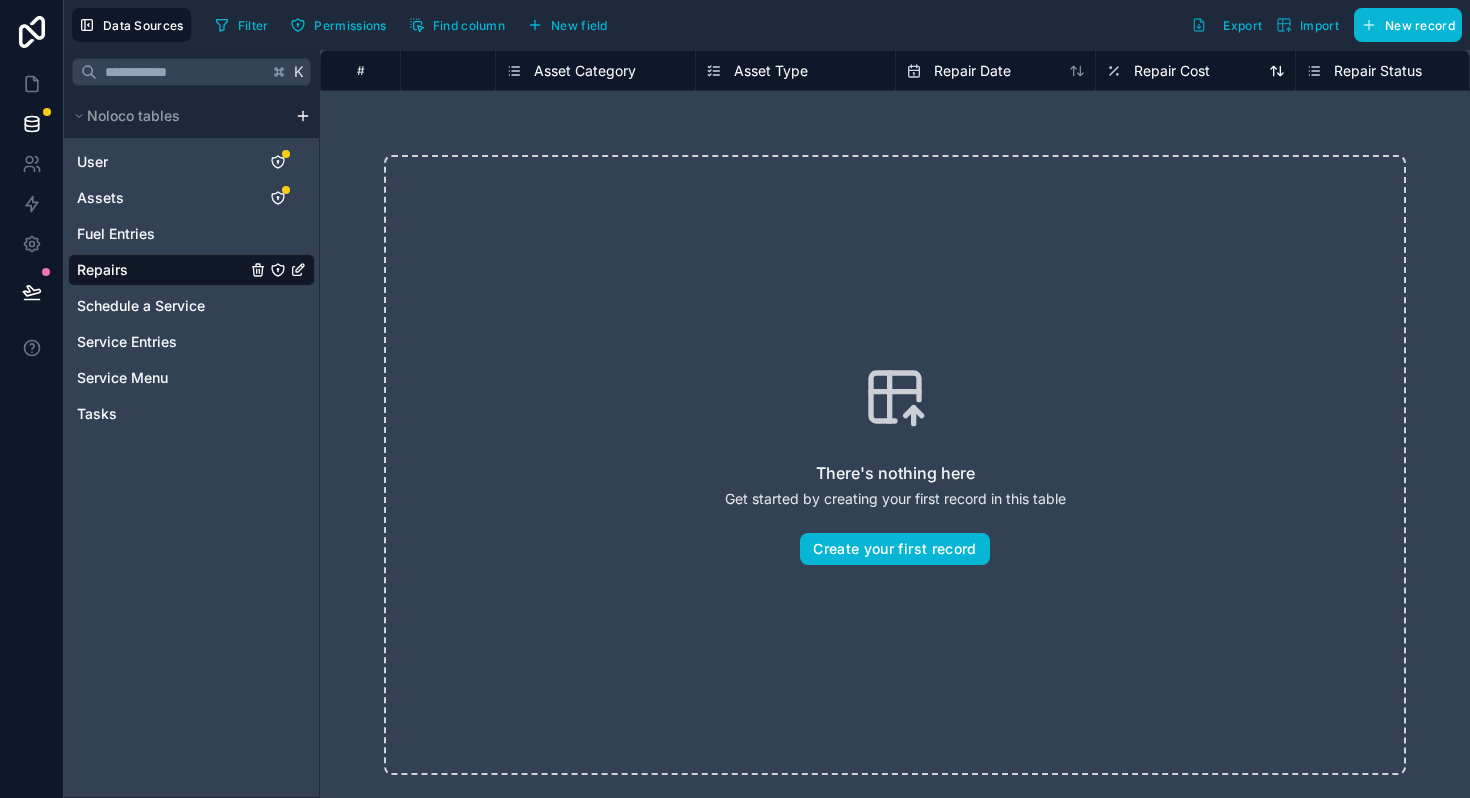 click on "Repair Cost" at bounding box center (1172, 71) 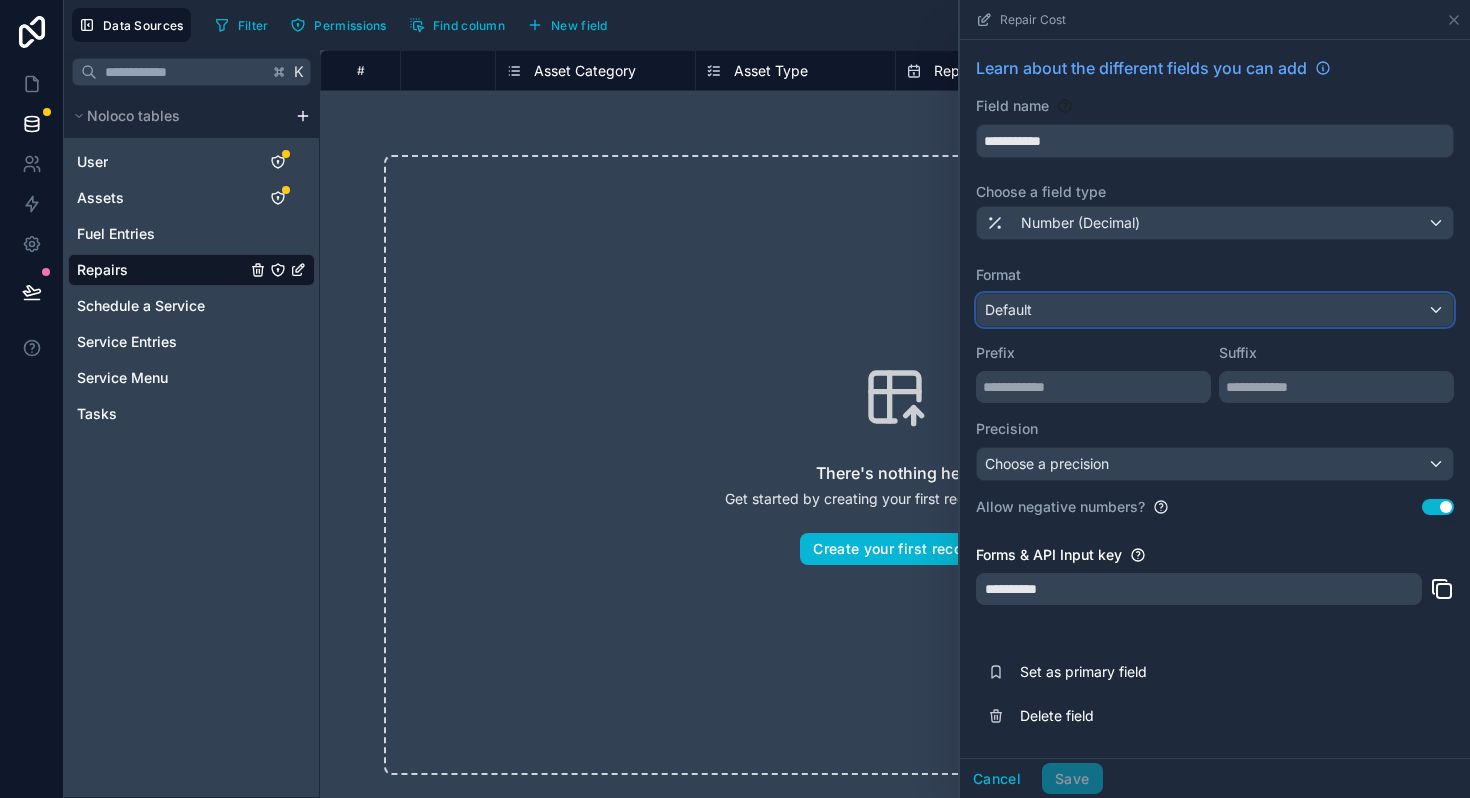 click on "Default" at bounding box center [1215, 310] 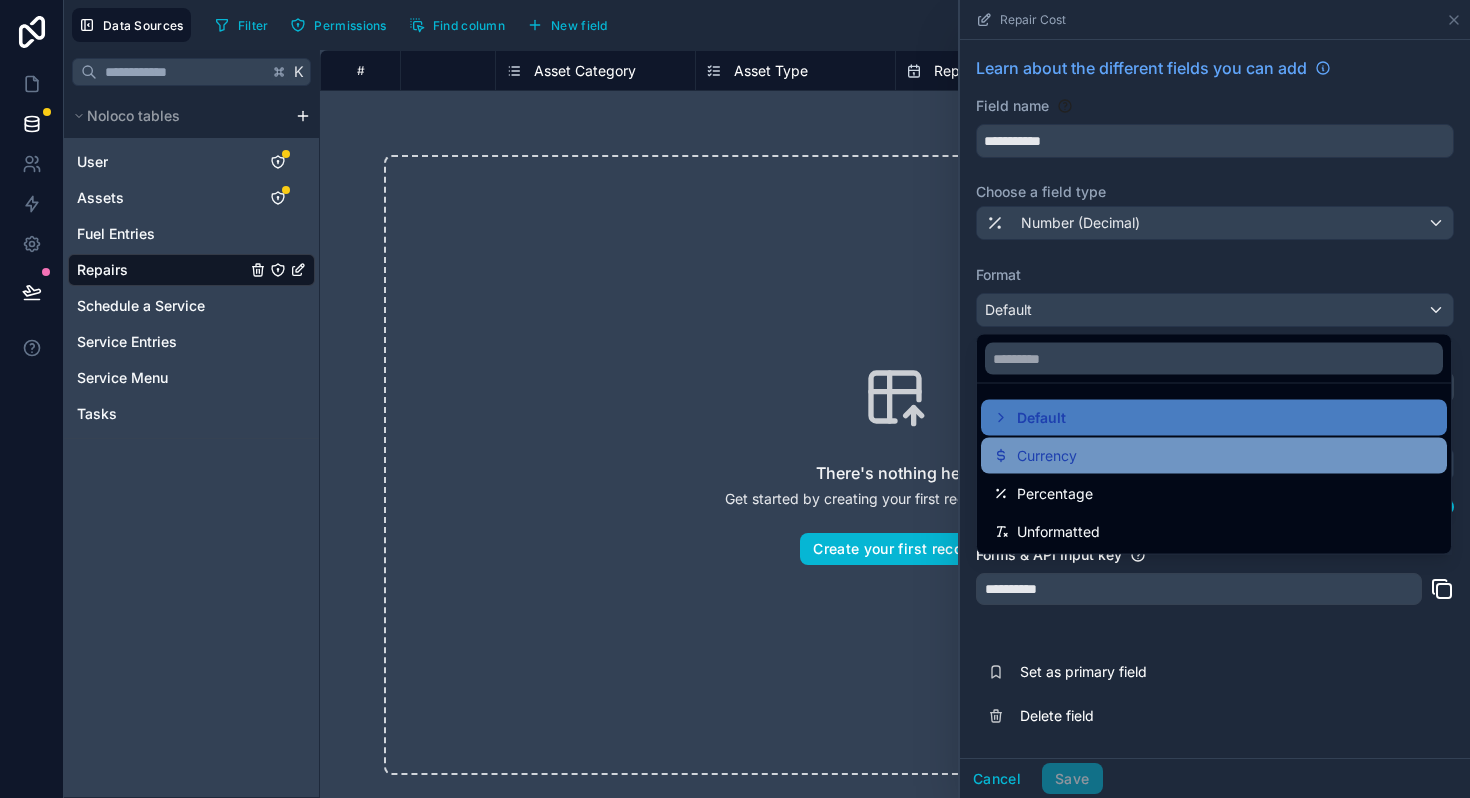 click on "Currency" at bounding box center [1214, 456] 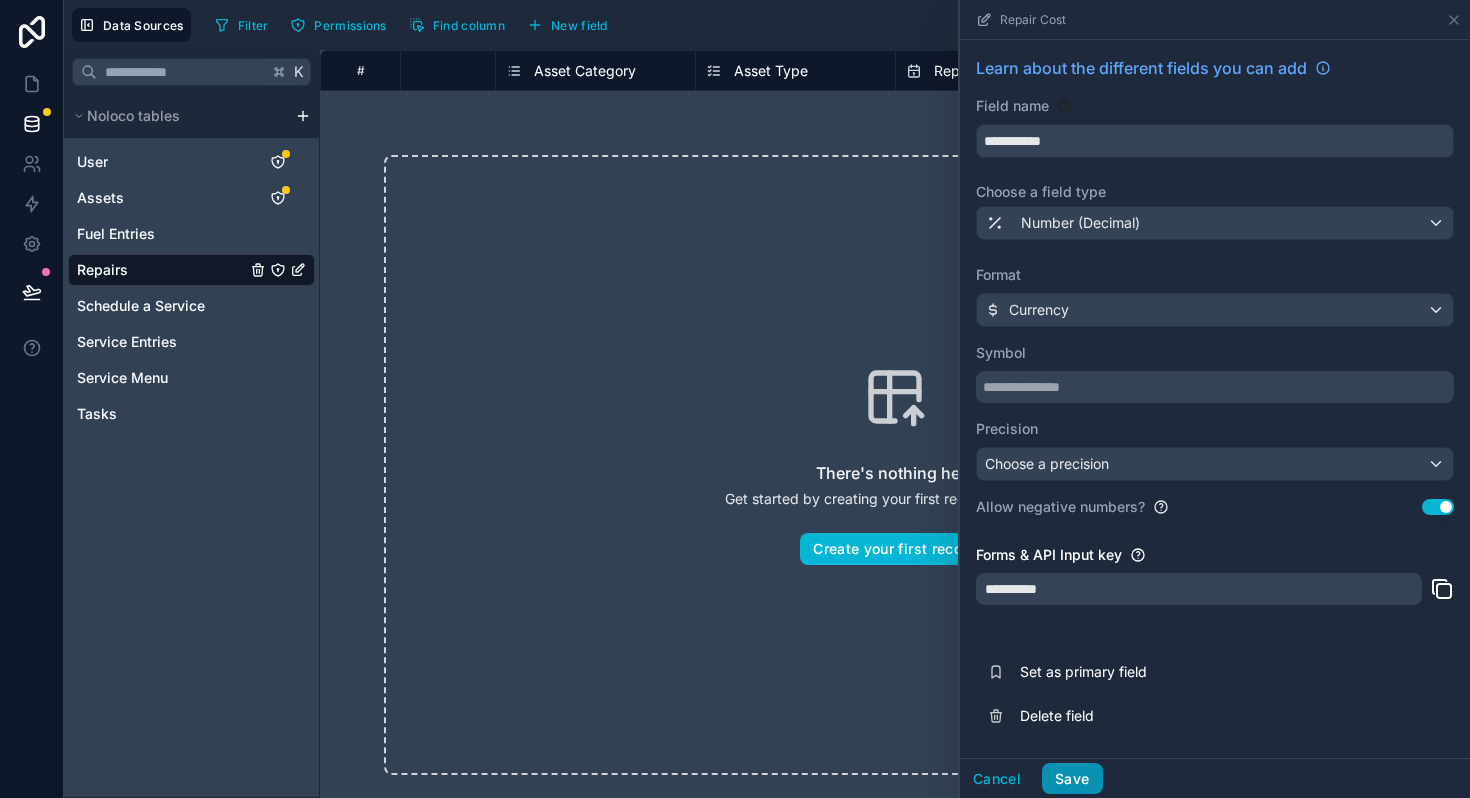 click on "Save" at bounding box center [1072, 779] 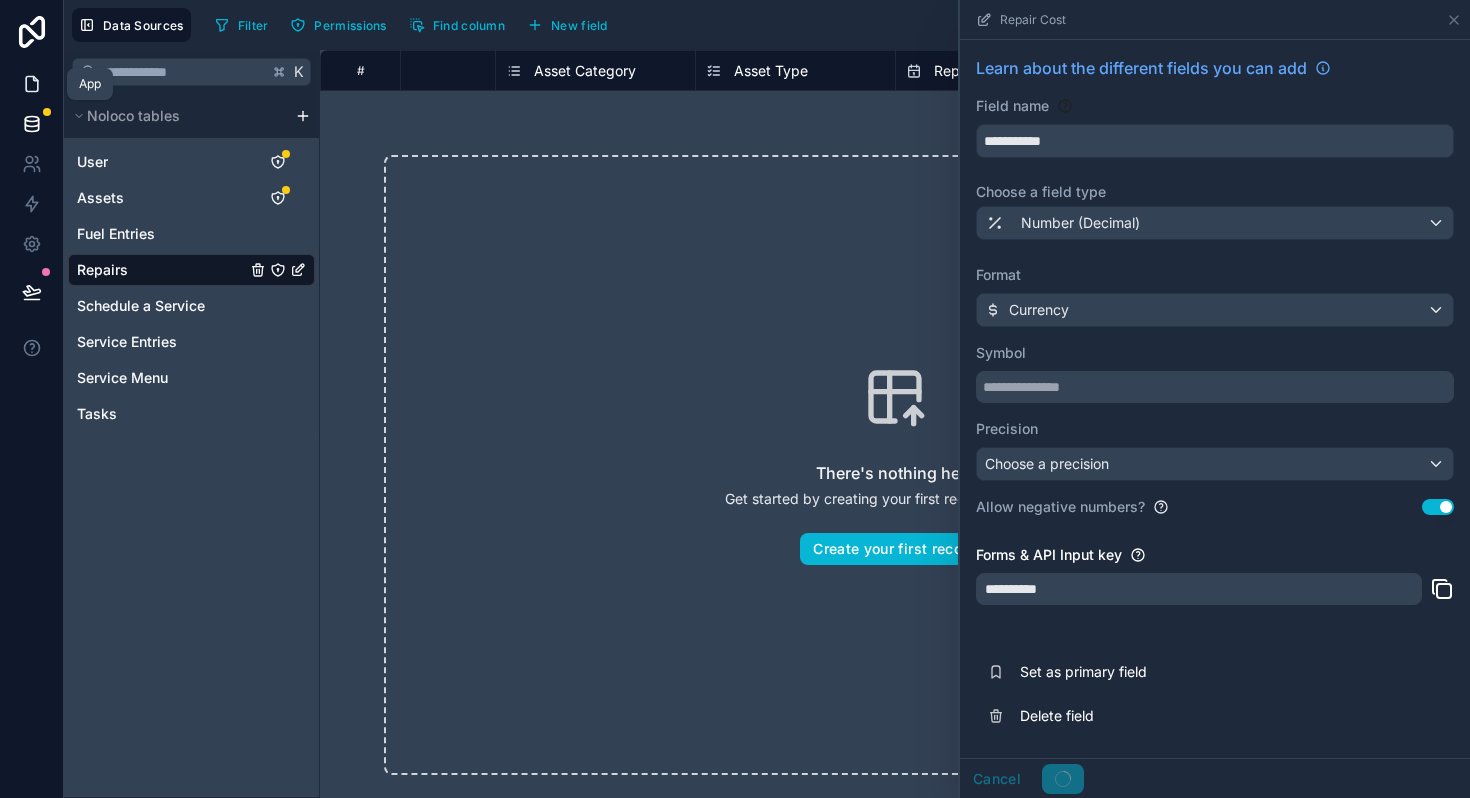 click 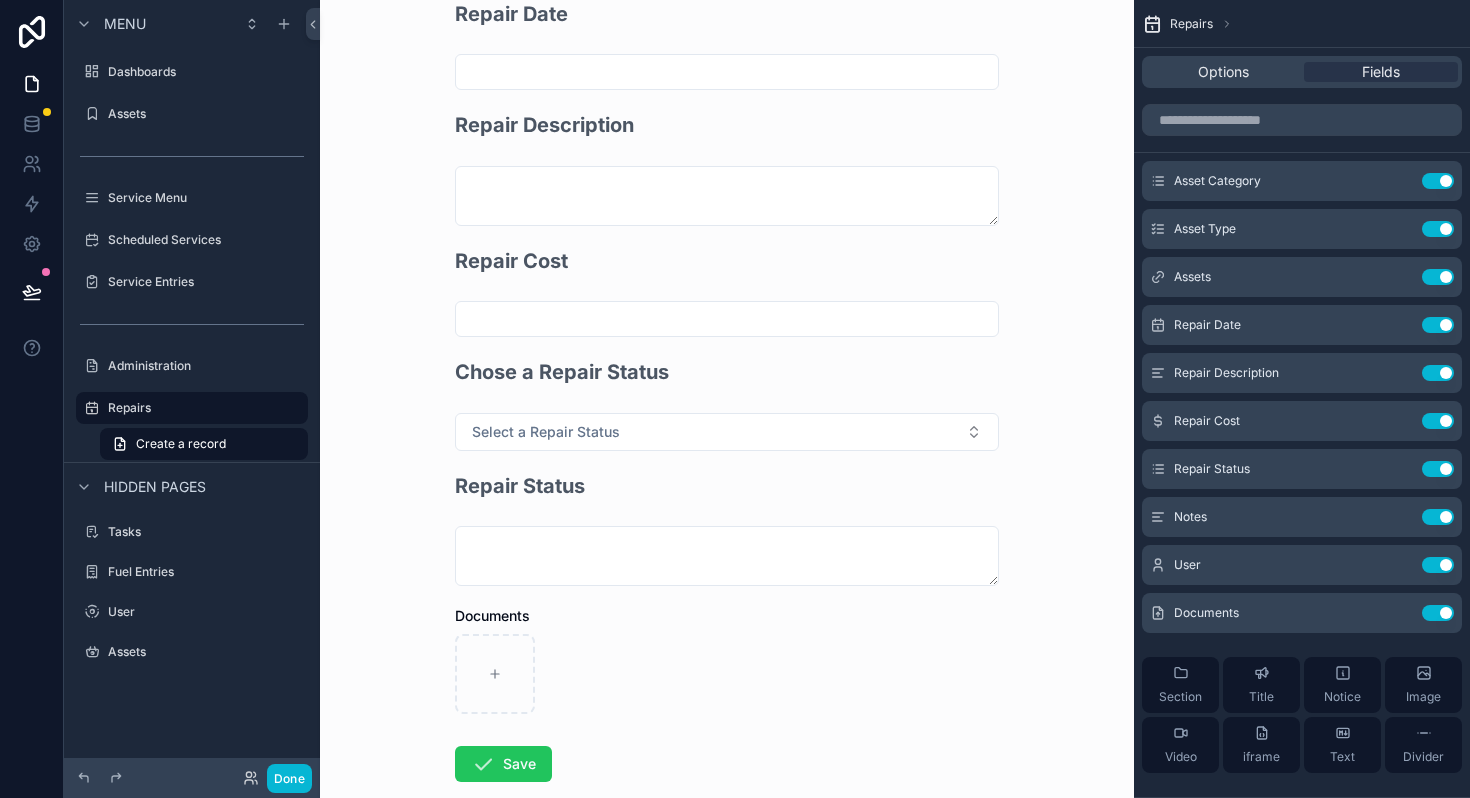 scroll, scrollTop: 512, scrollLeft: 0, axis: vertical 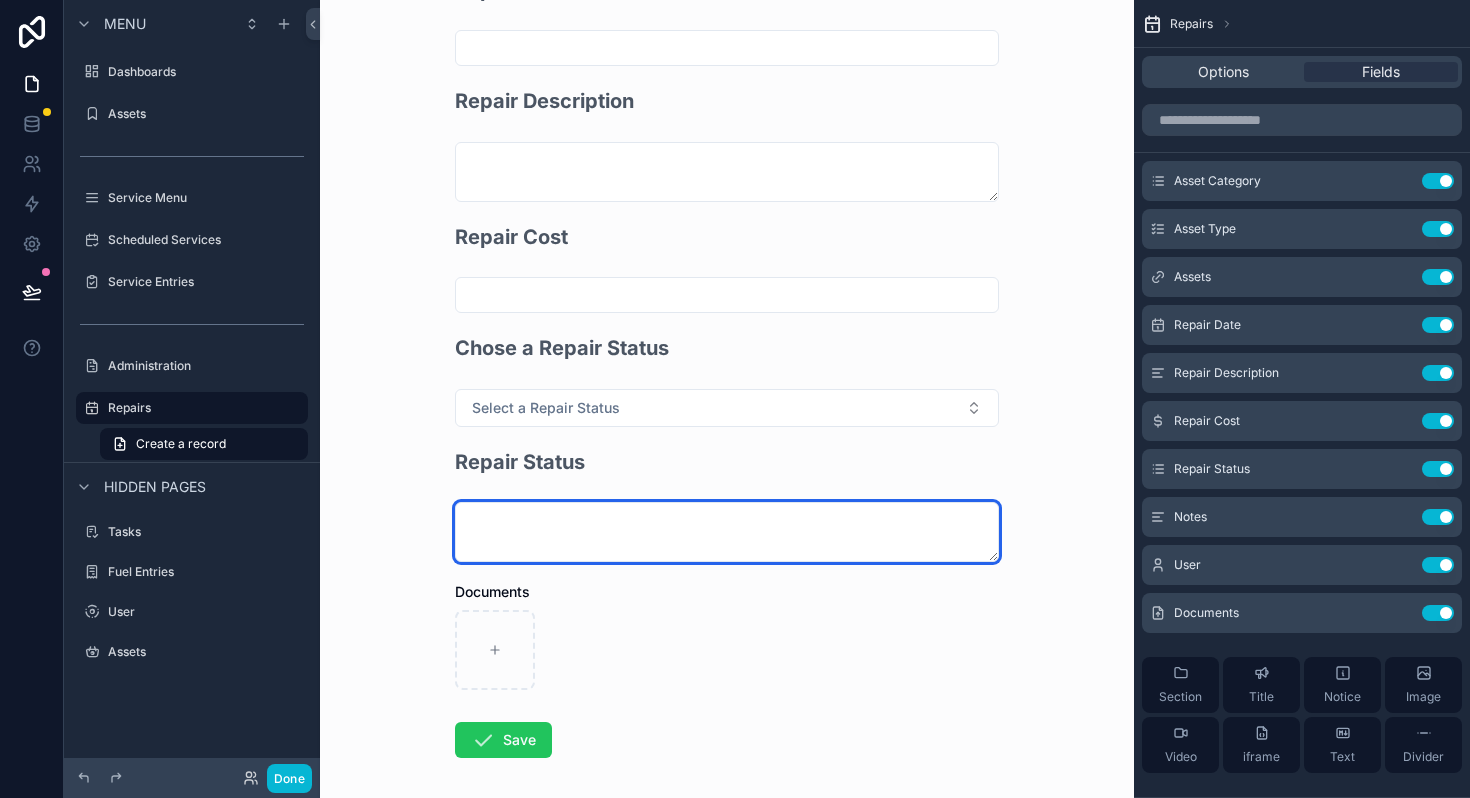 click at bounding box center (727, 532) 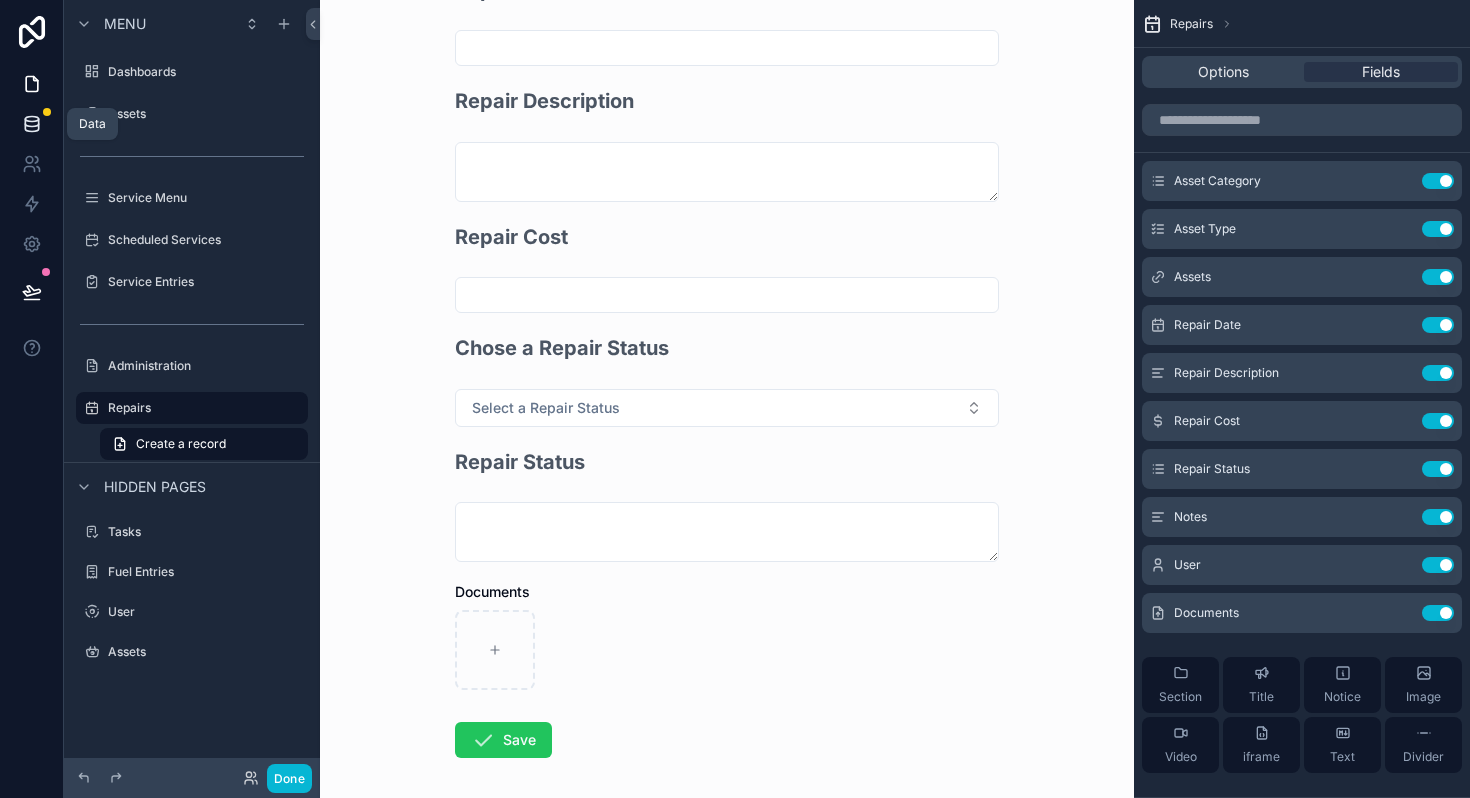 click 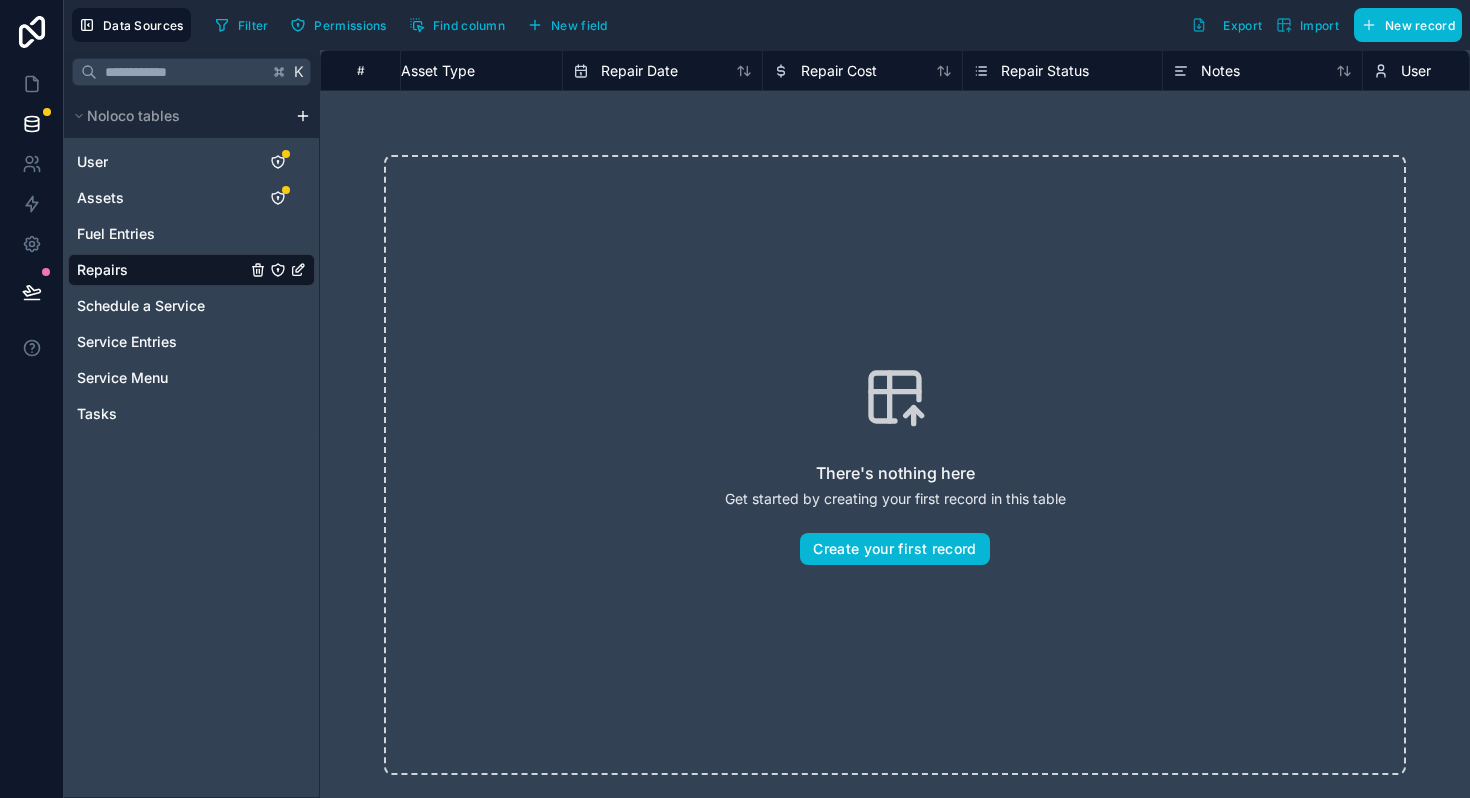 scroll, scrollTop: 0, scrollLeft: 641, axis: horizontal 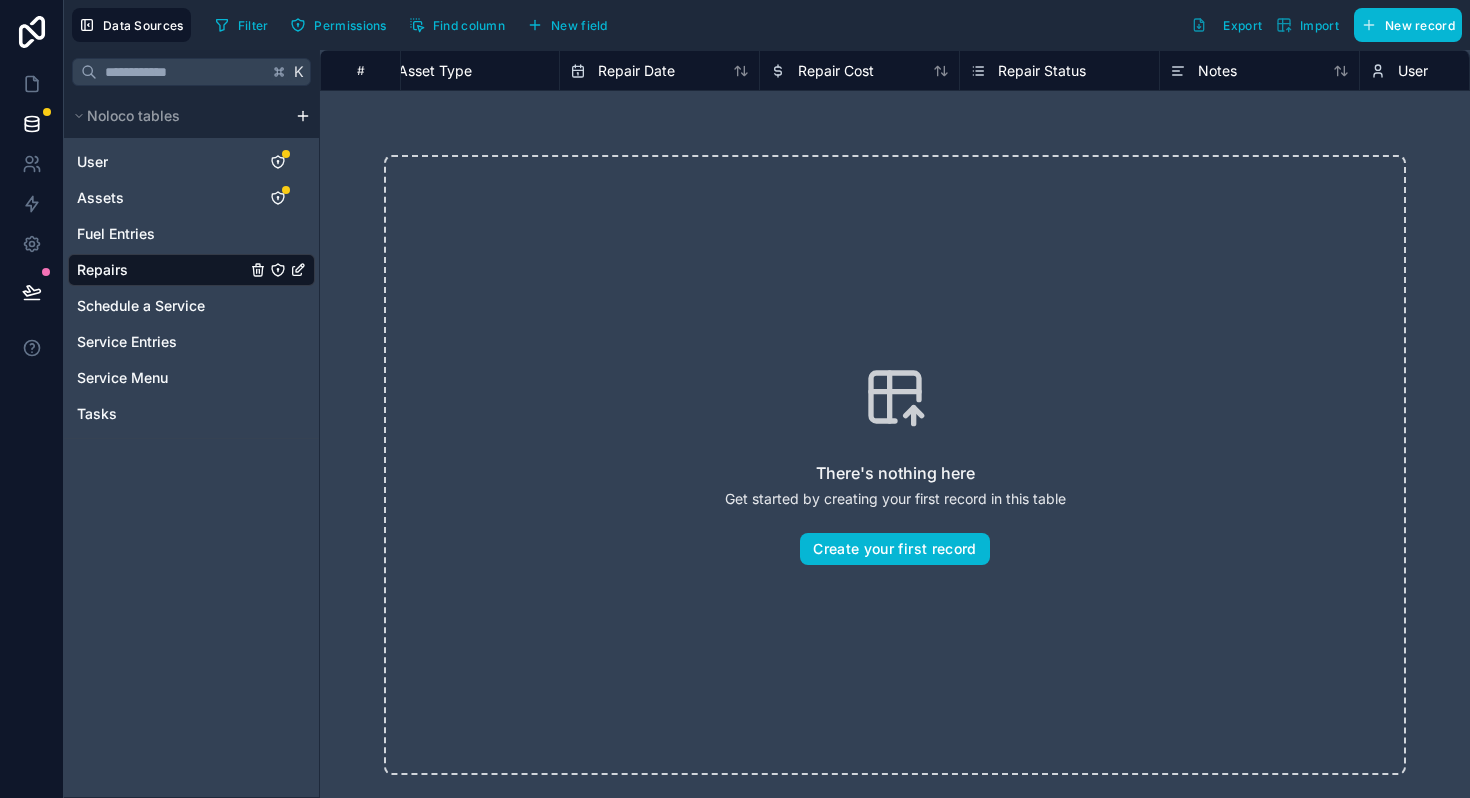 click on "Repair Status" at bounding box center [1042, 71] 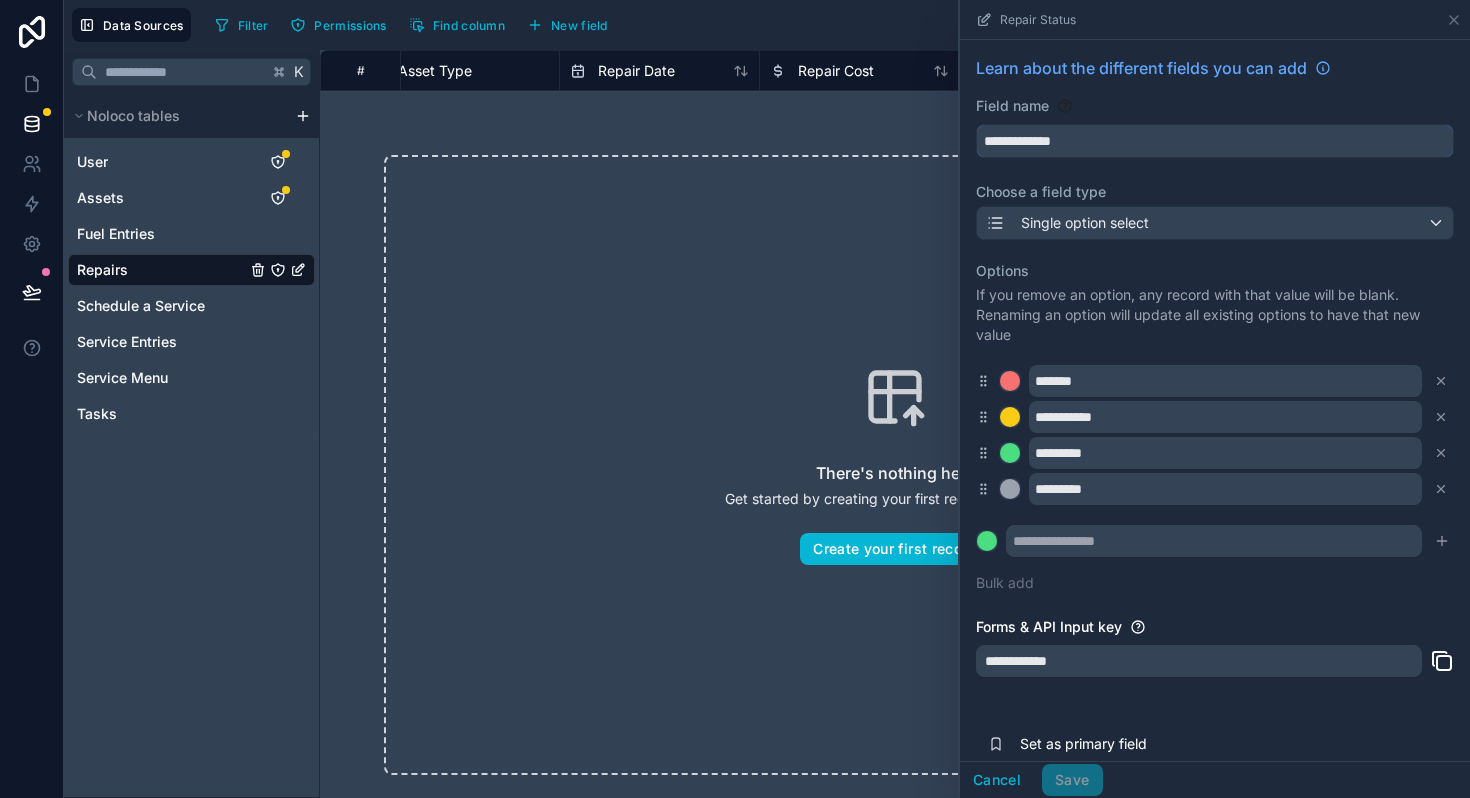 drag, startPoint x: 1079, startPoint y: 135, endPoint x: 955, endPoint y: 132, distance: 124.036285 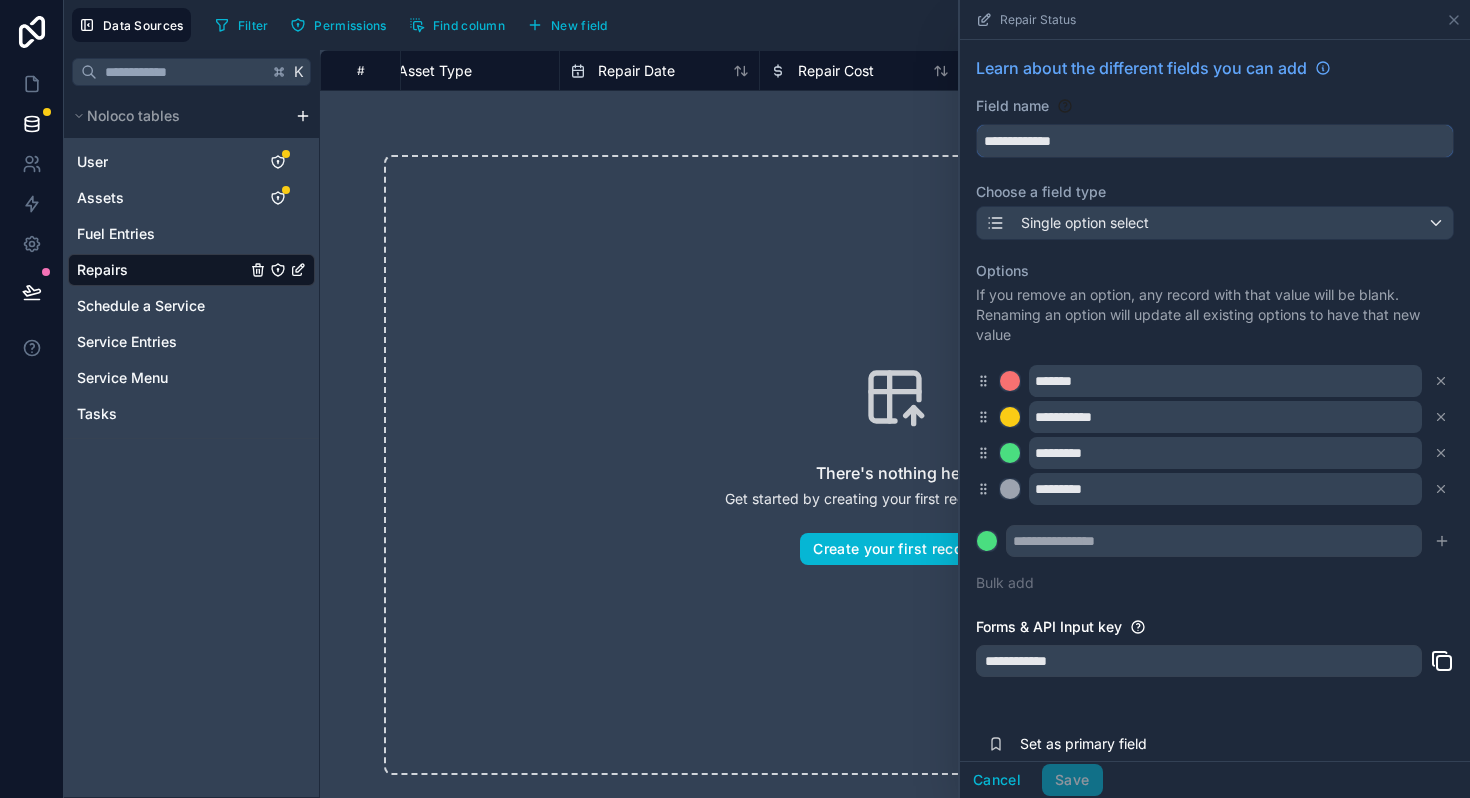 click on "**********" at bounding box center (895, 424) 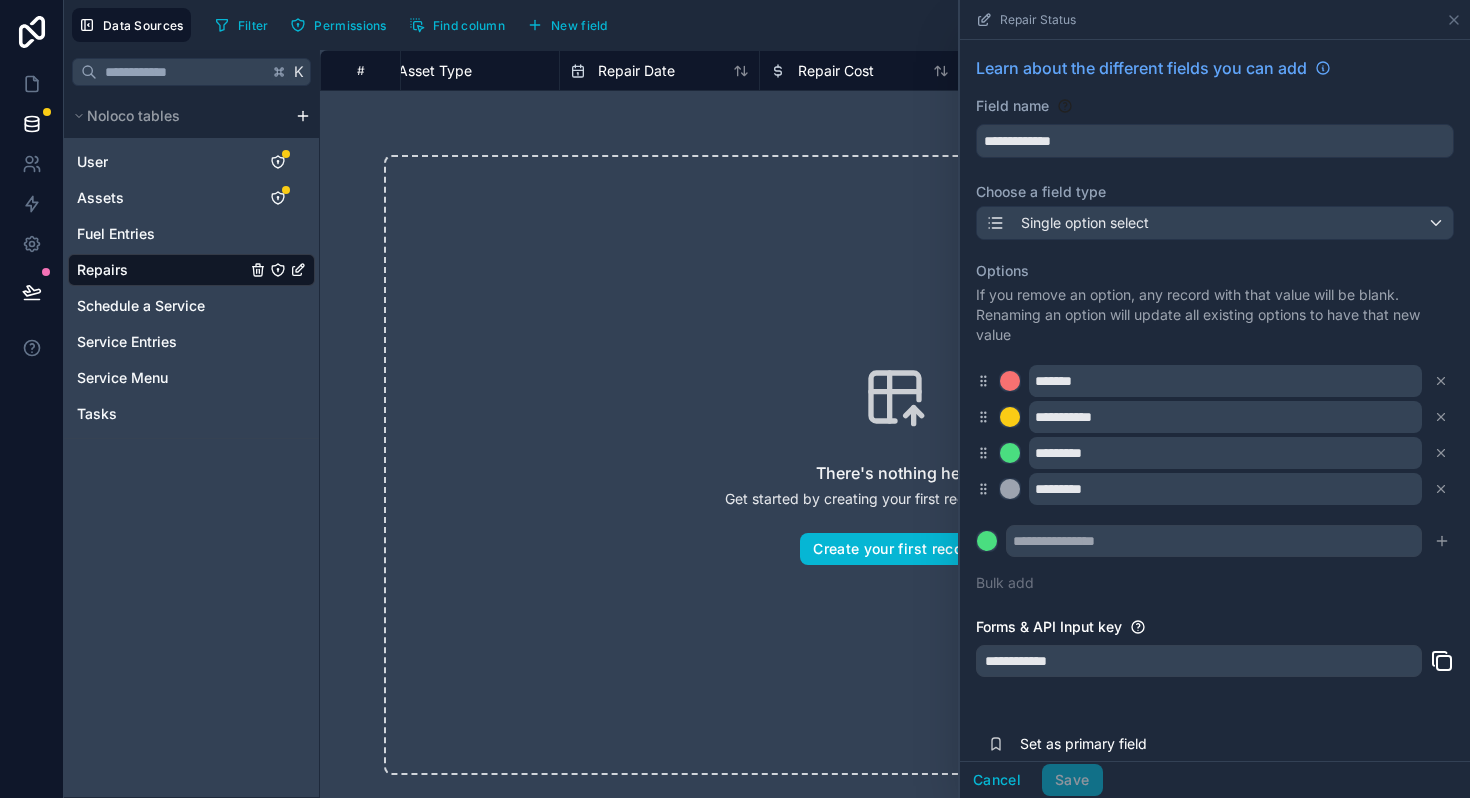 click on "There's nothing here Get started by creating your first record in this table Create your first record" at bounding box center (895, 465) 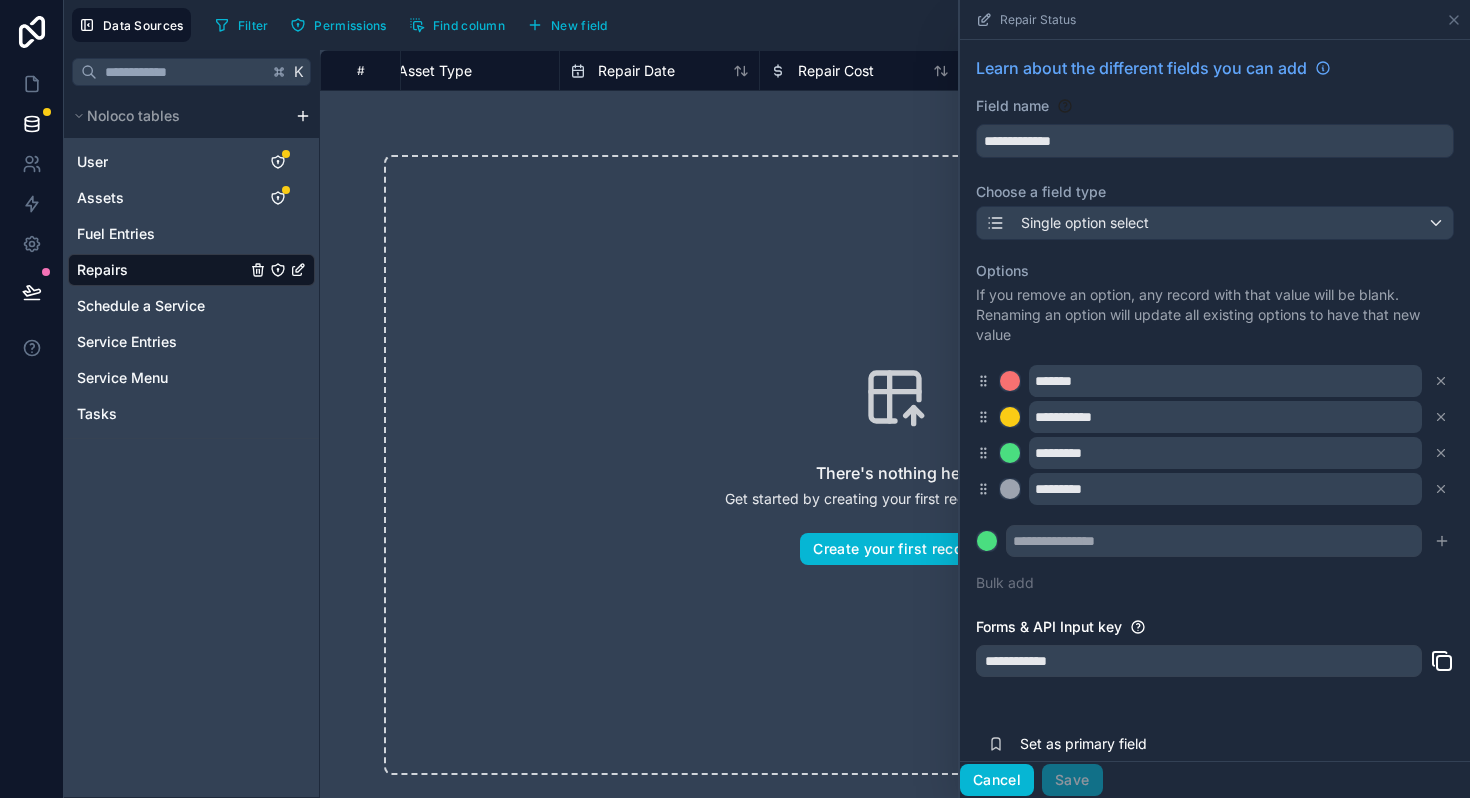 click on "Cancel" at bounding box center [997, 780] 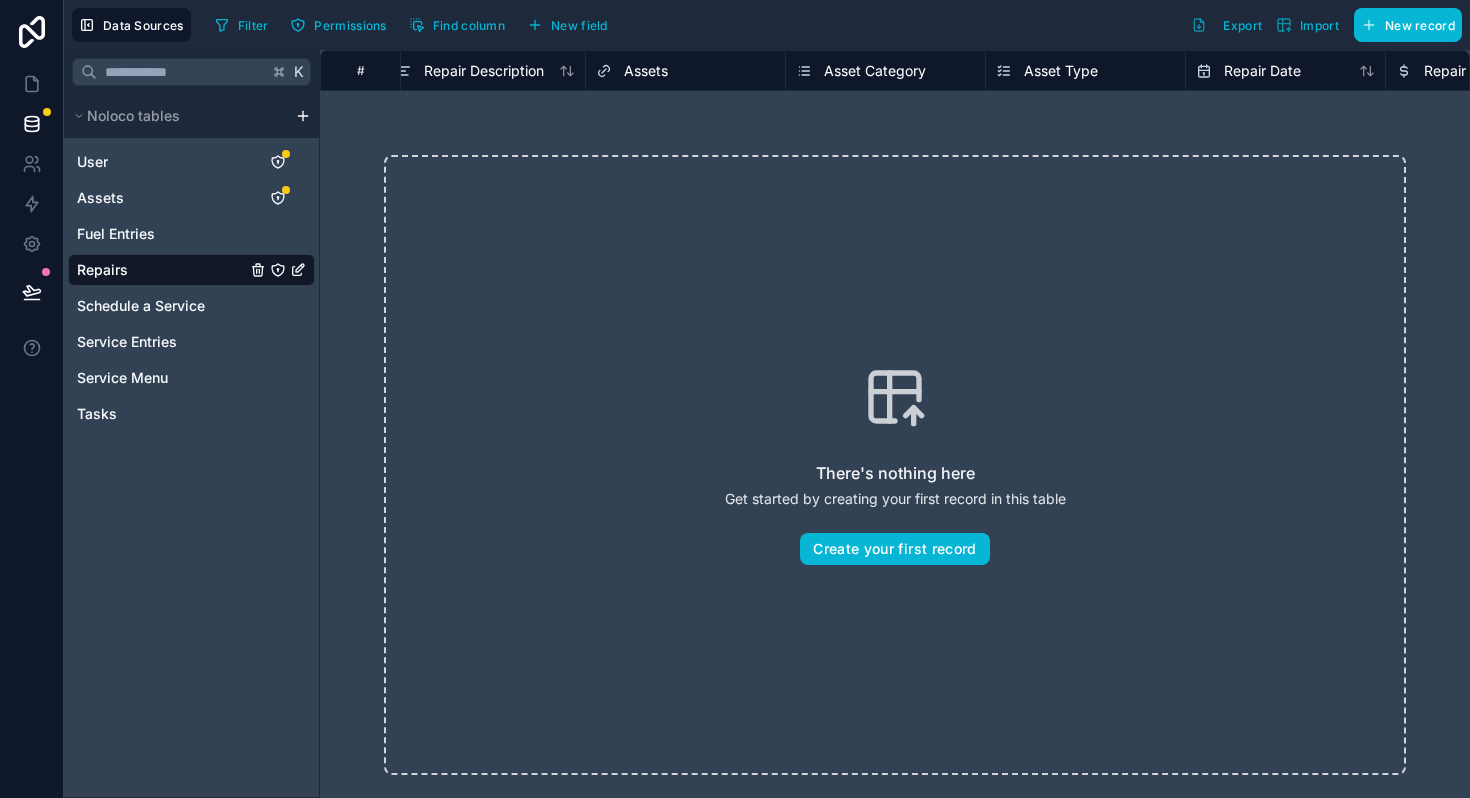 scroll, scrollTop: 0, scrollLeft: 0, axis: both 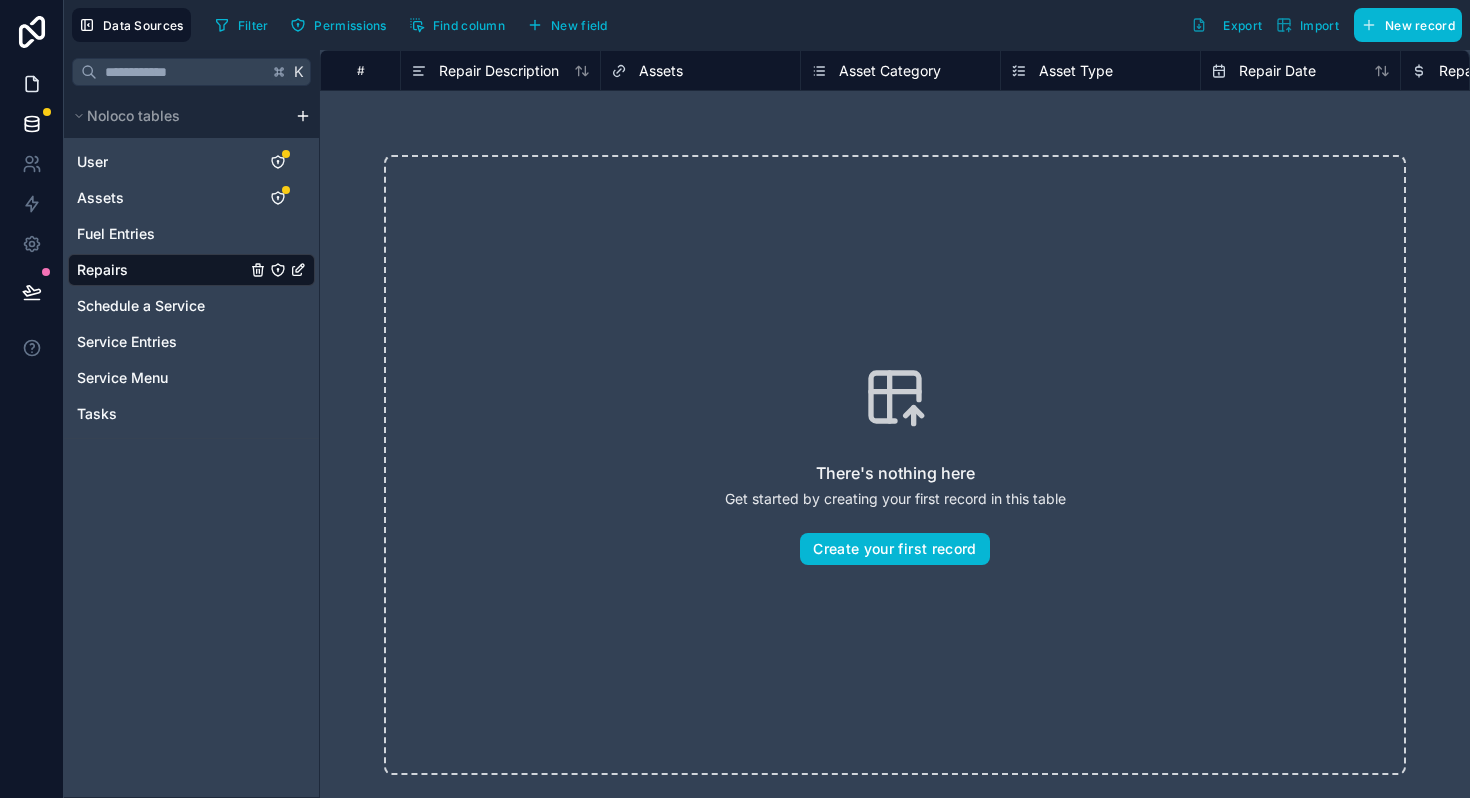 click 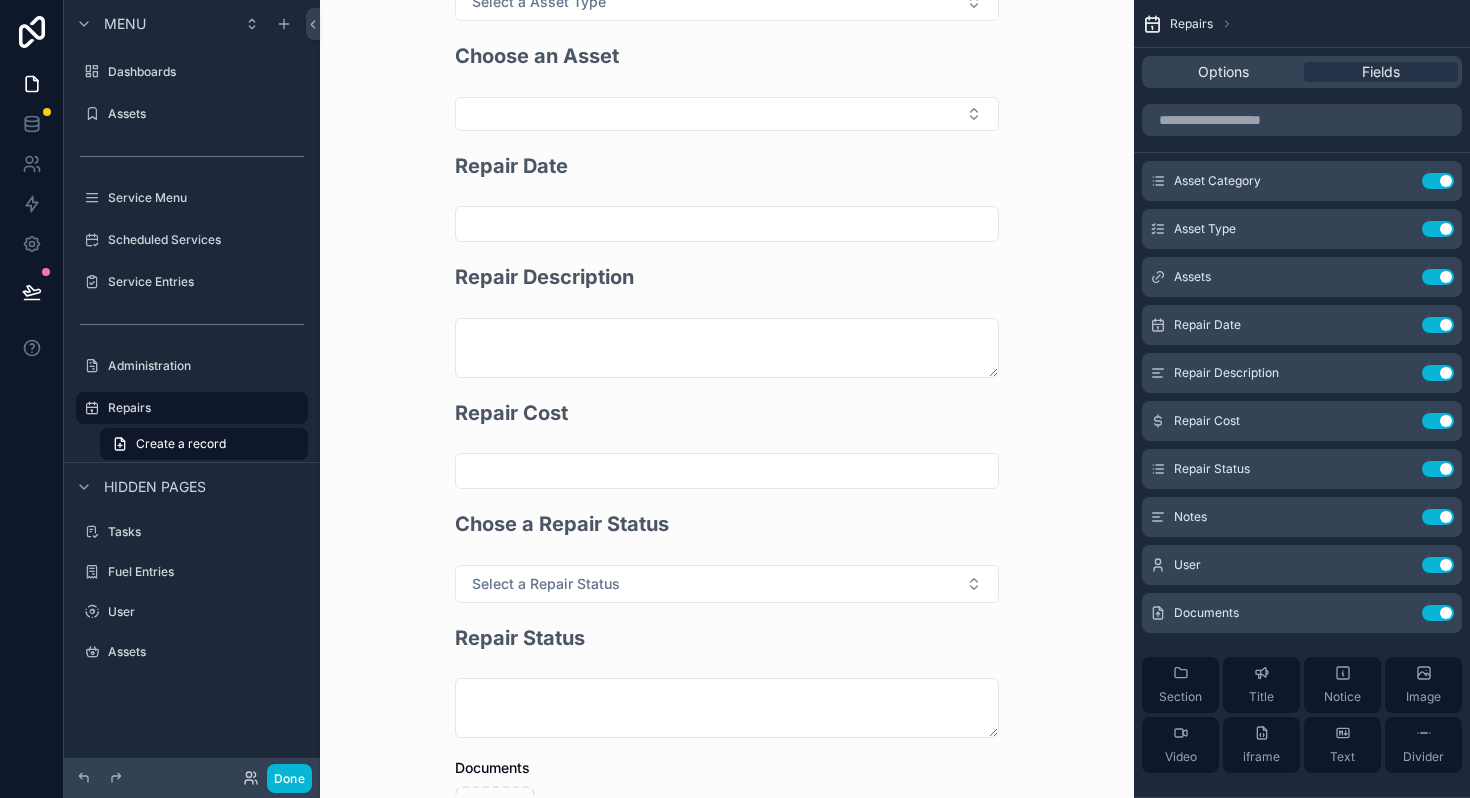 scroll, scrollTop: 339, scrollLeft: 0, axis: vertical 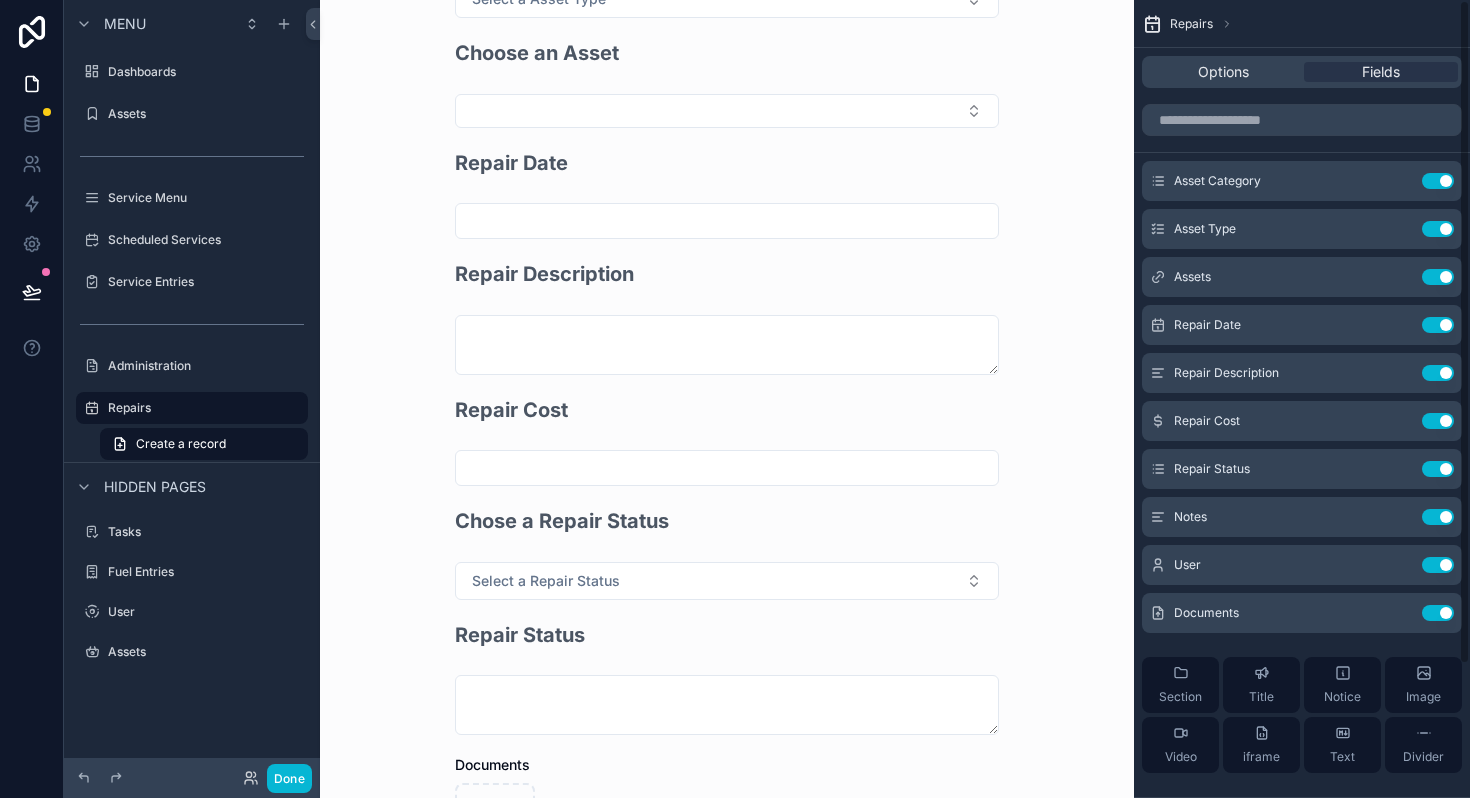 click on "Repair Status" at bounding box center [727, 678] 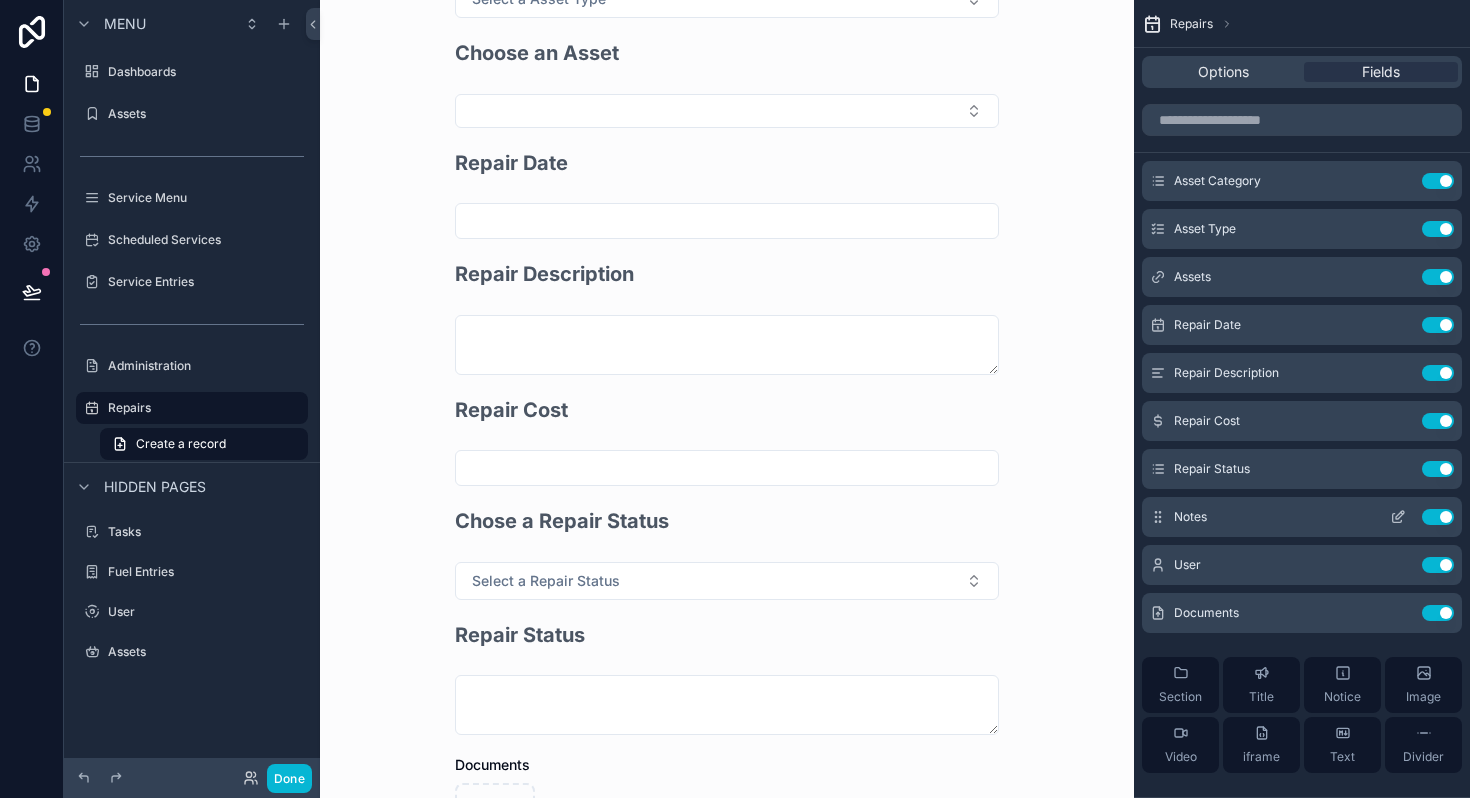 click 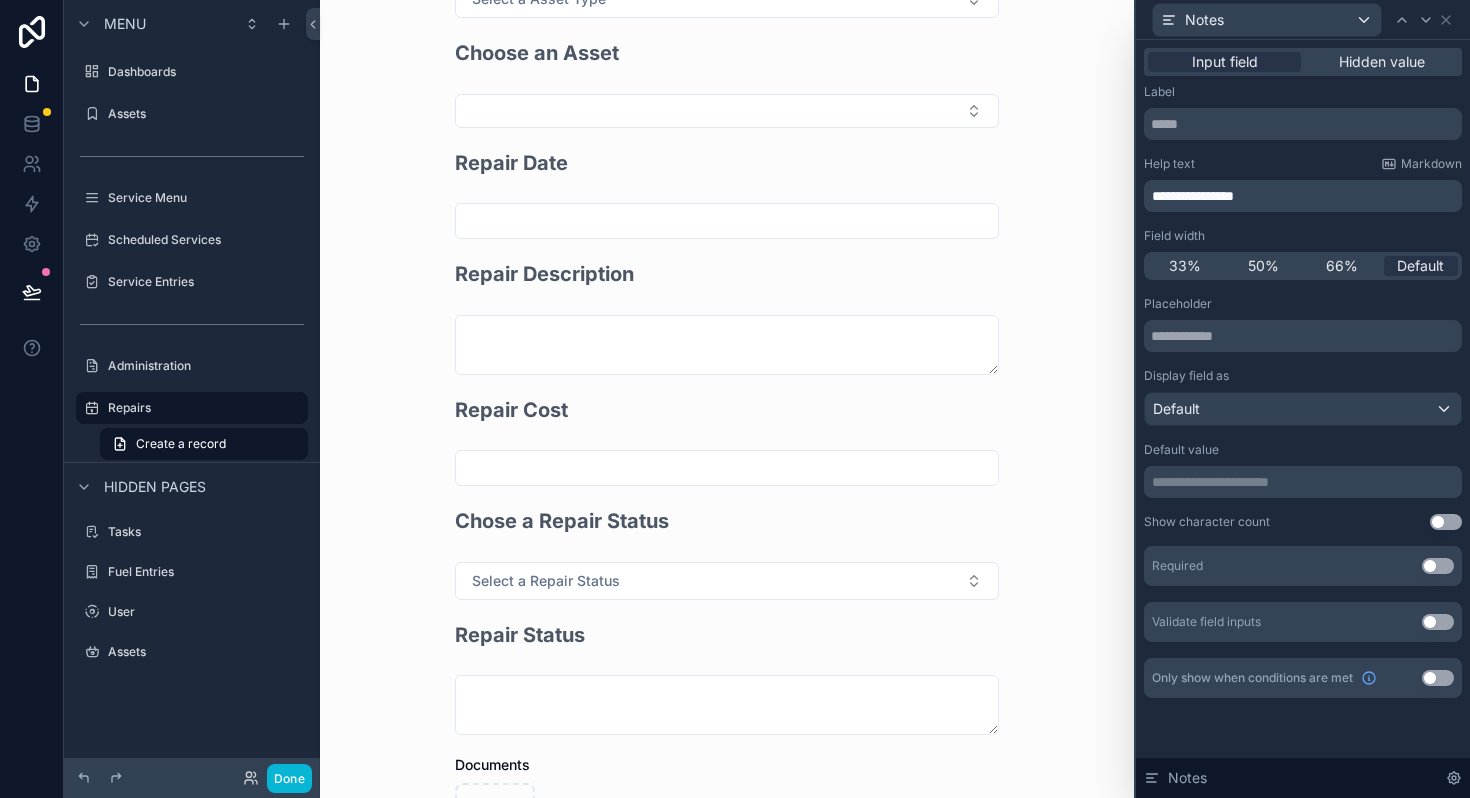 click on "**********" at bounding box center [1305, 196] 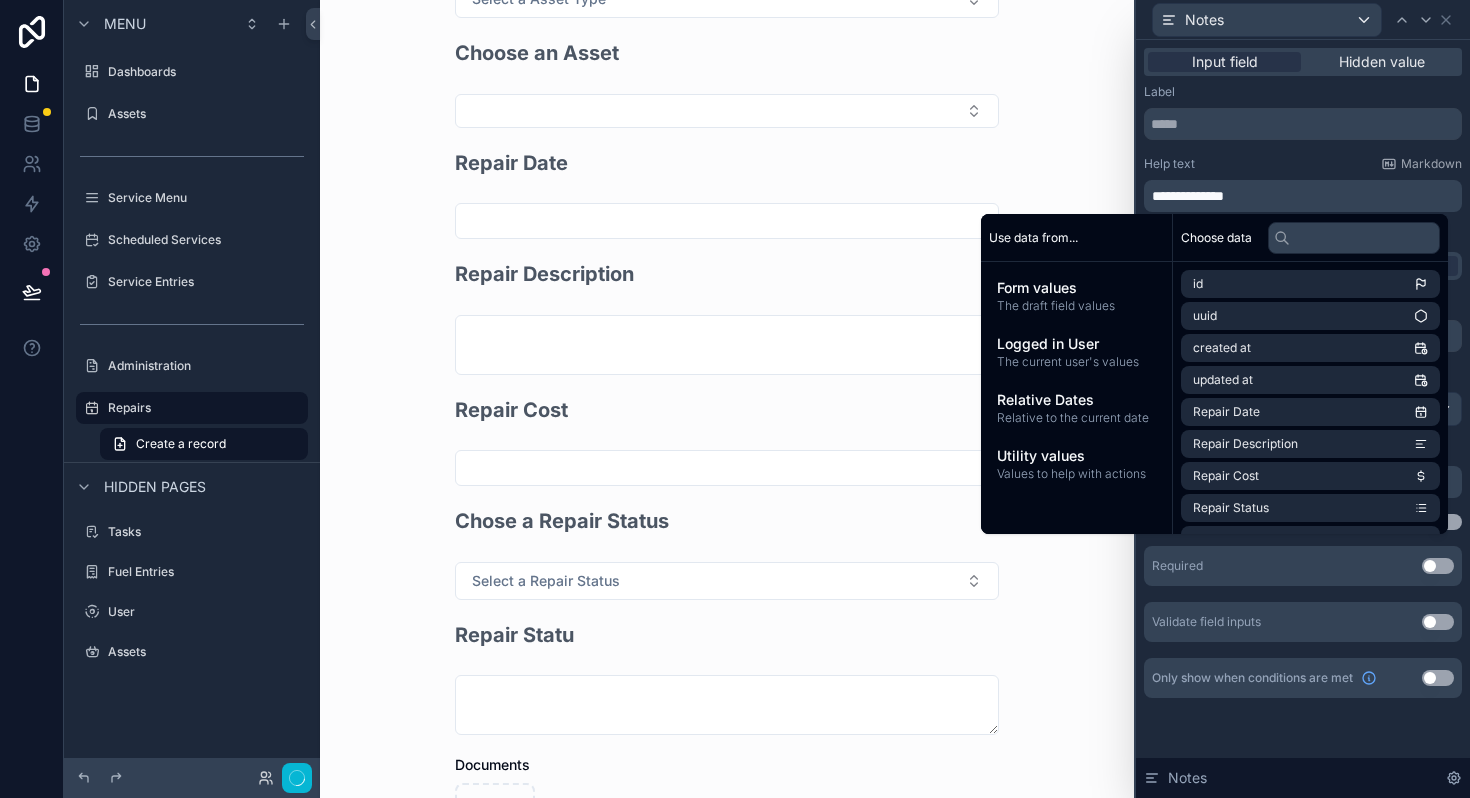 scroll, scrollTop: 0, scrollLeft: 0, axis: both 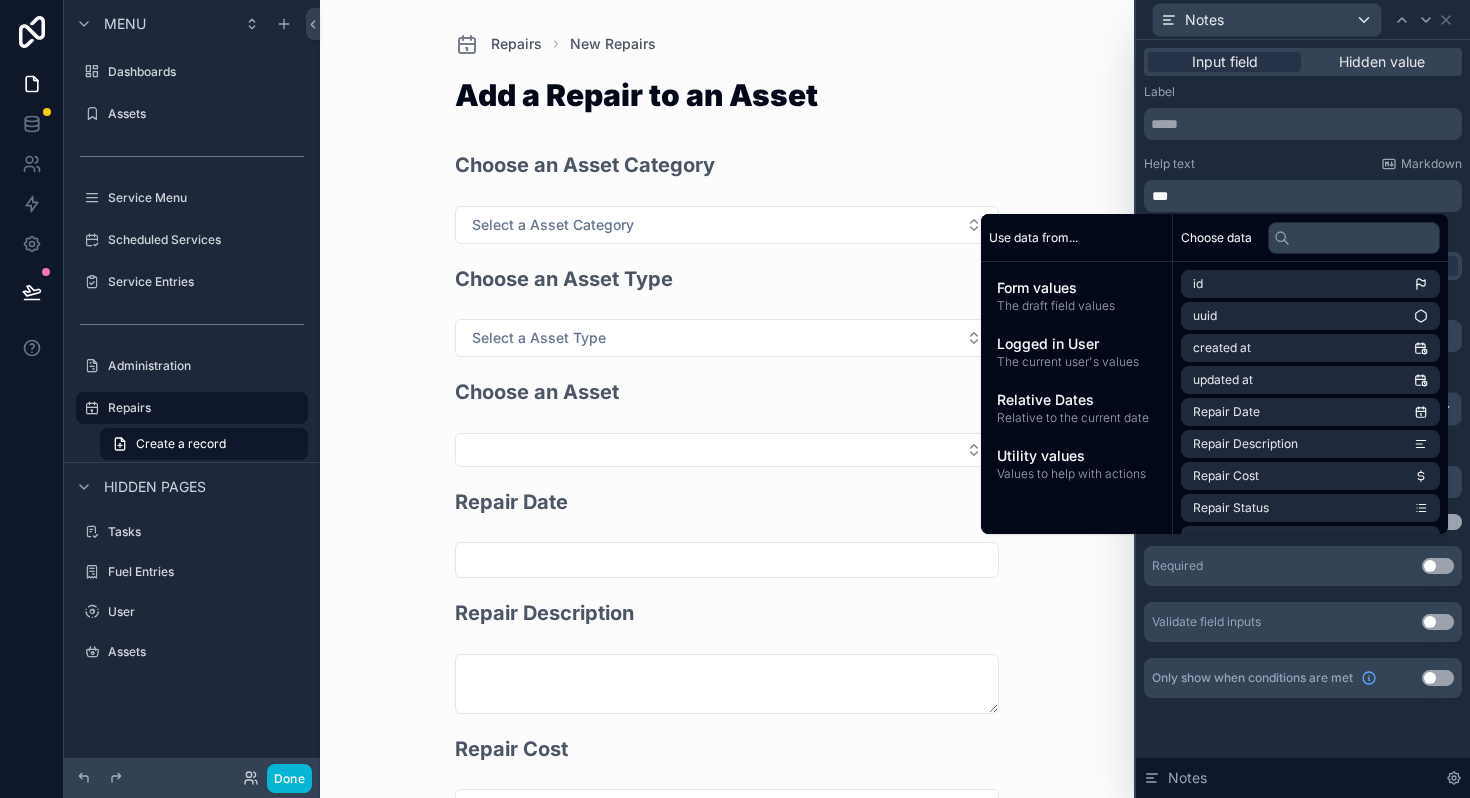 type 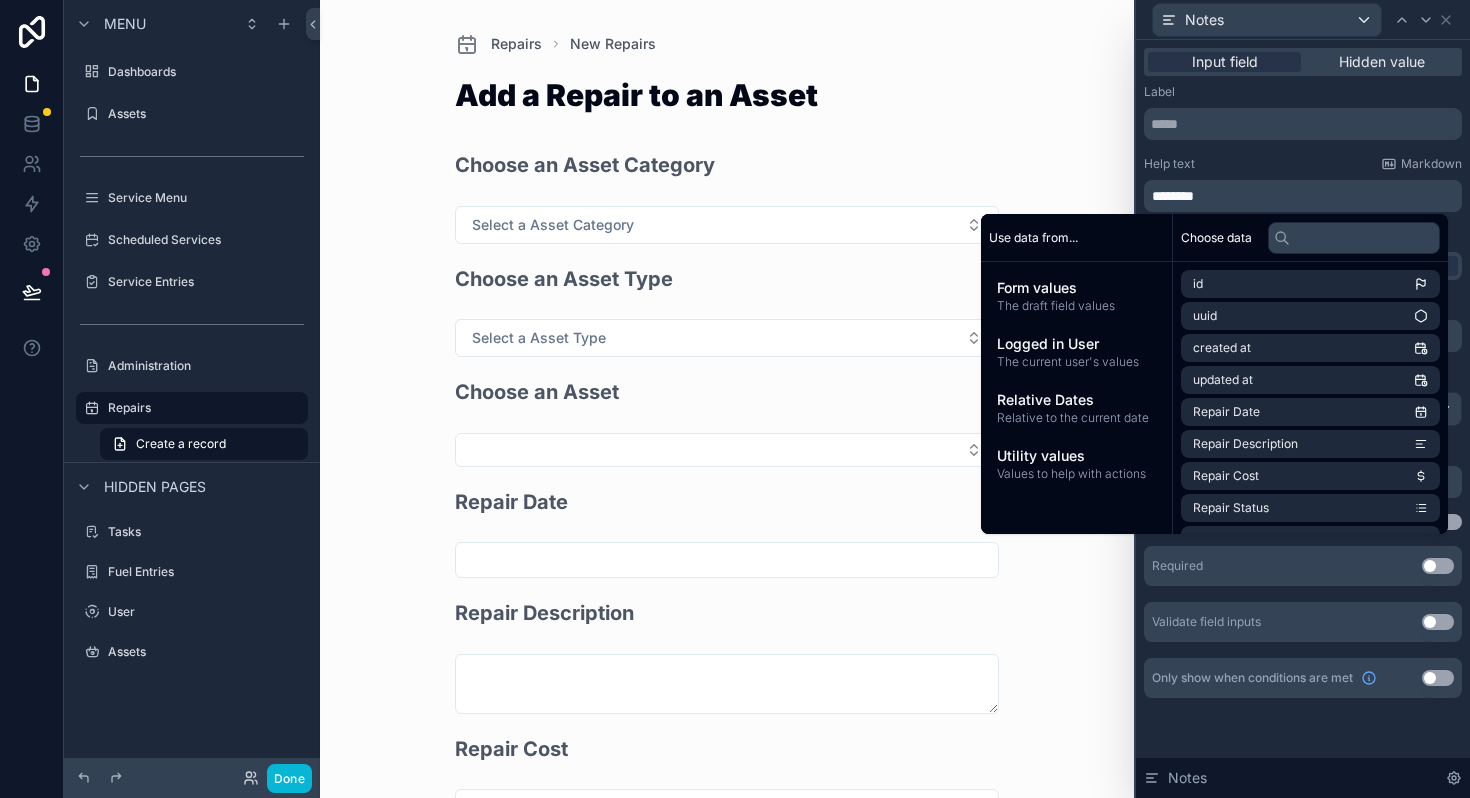 click on "Repairs New Repairs Add a Repair to an Asset Choose an Asset Category Select a Asset Category Choose an Asset Type Select a Asset Type Choose an Asset Repair Date Repair Description Repair Cost Chose a Repair Status Select a Repair Status Notes Documents Save" at bounding box center (727, 399) 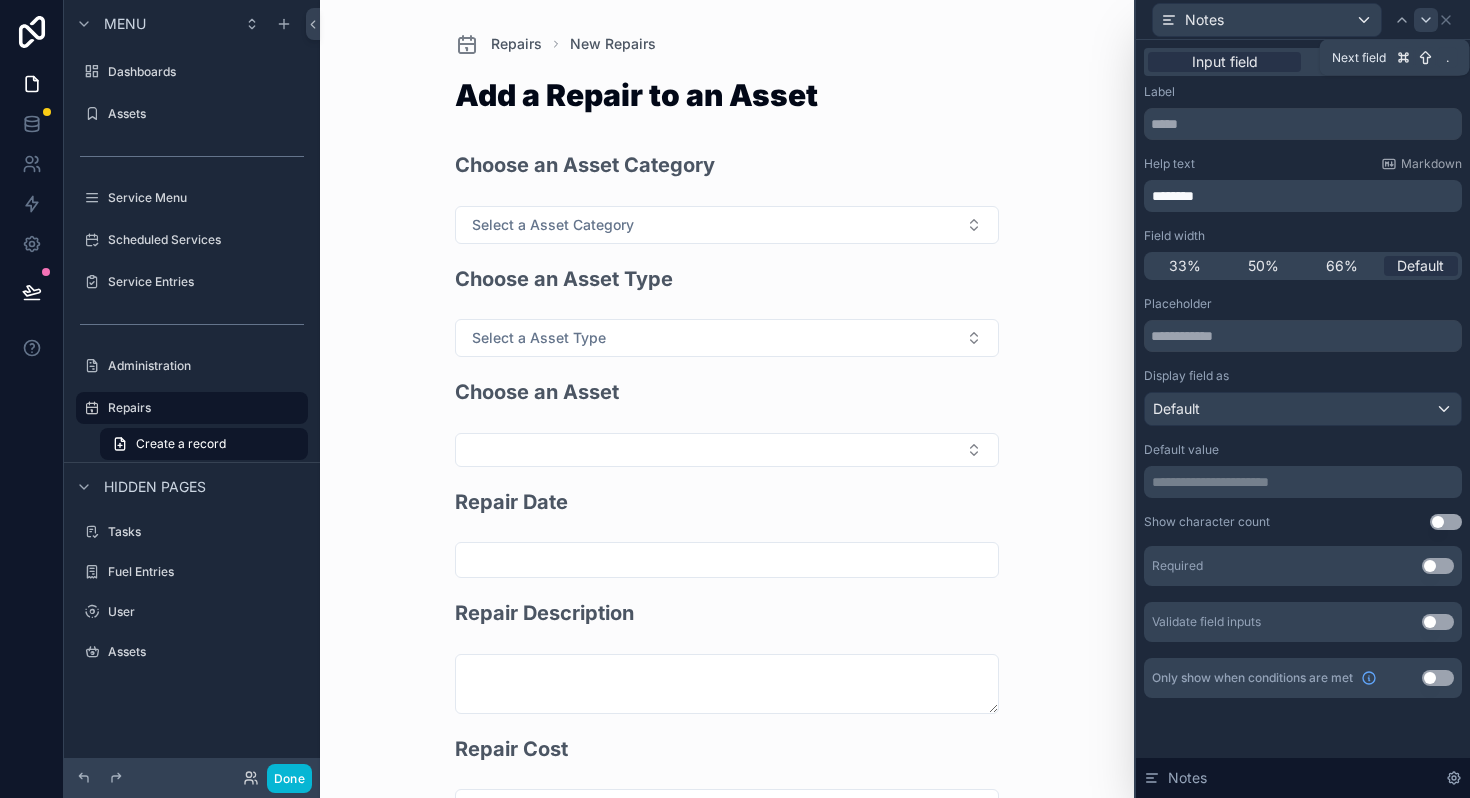 click 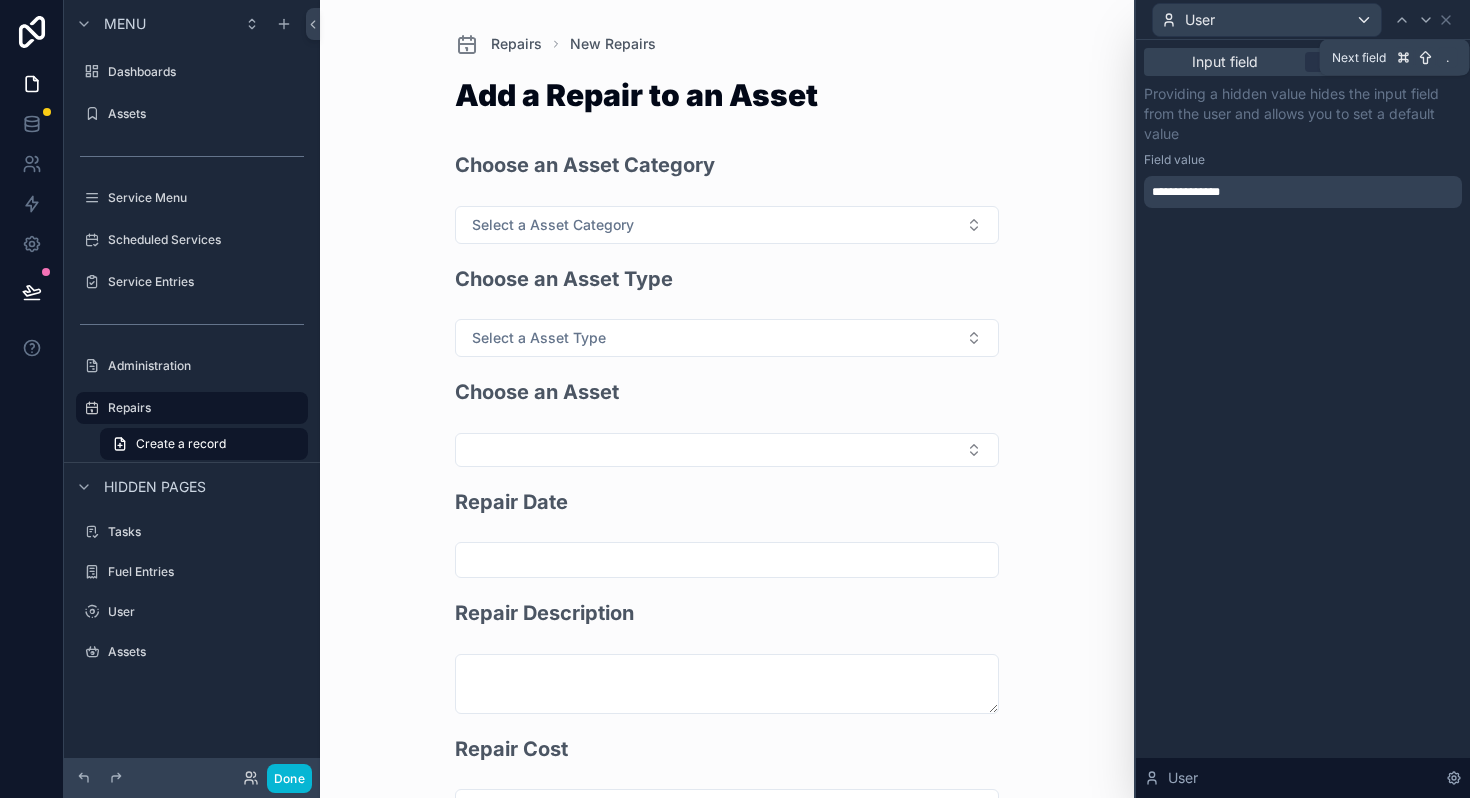 click 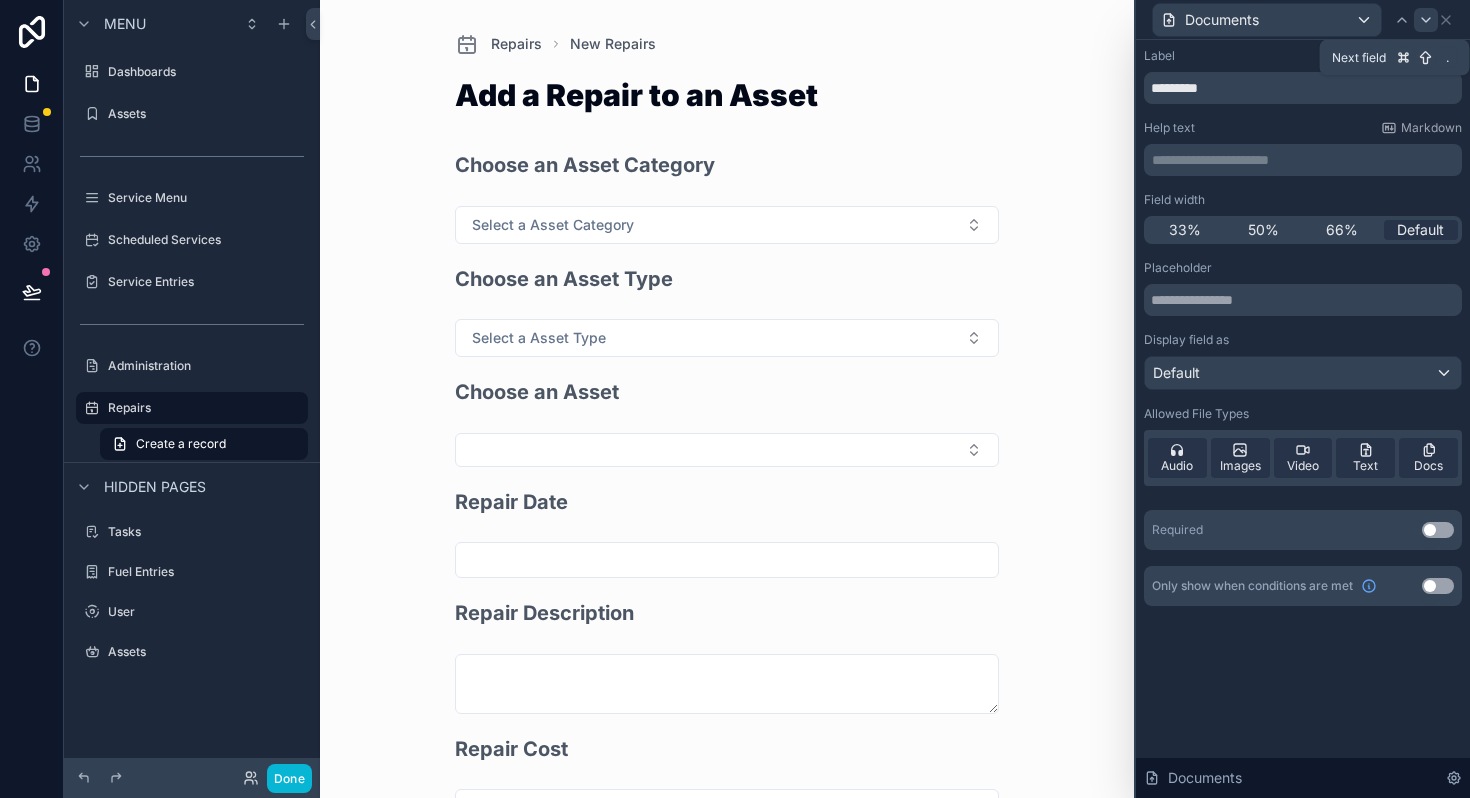 click 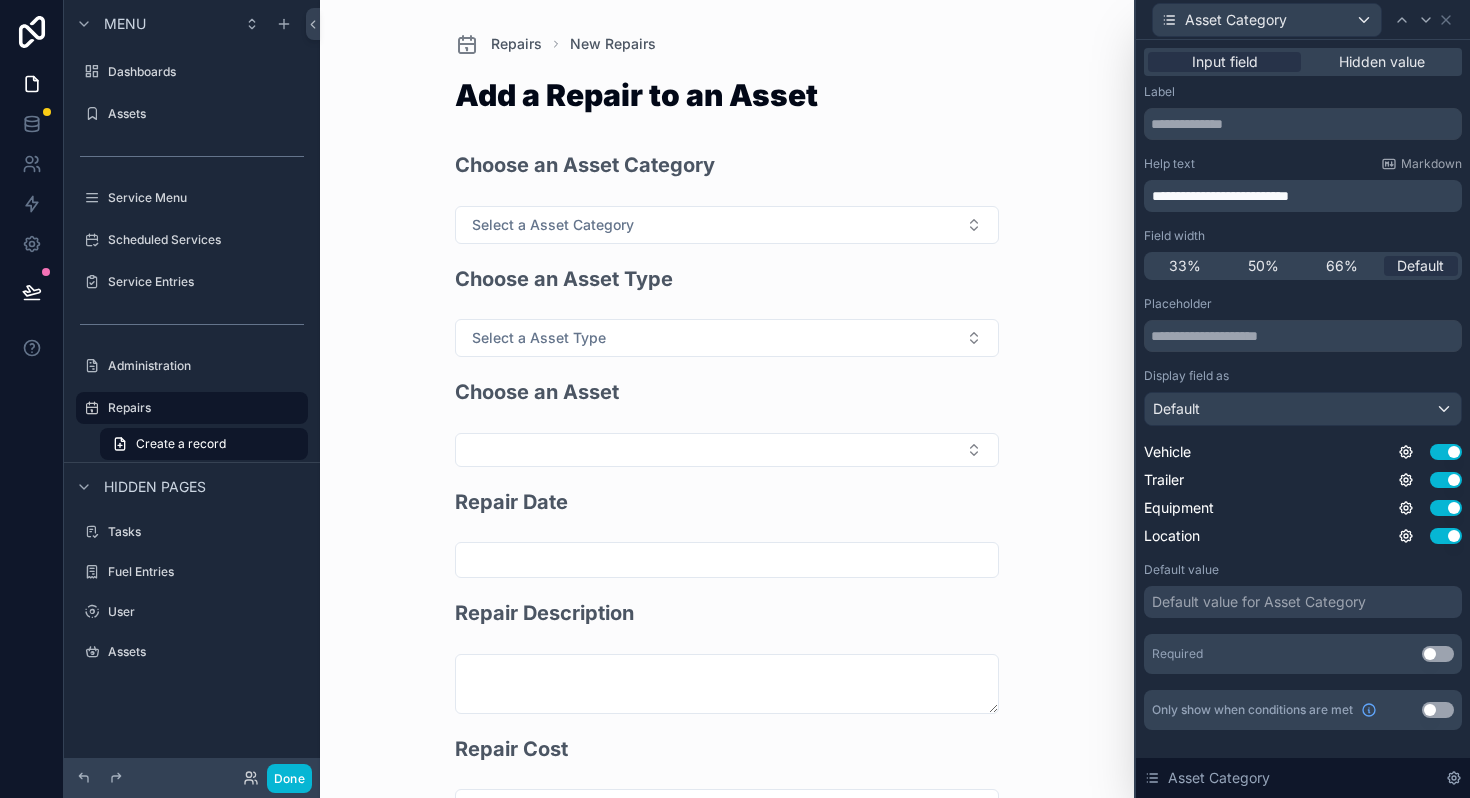 click on "Use setting" at bounding box center (1438, 654) 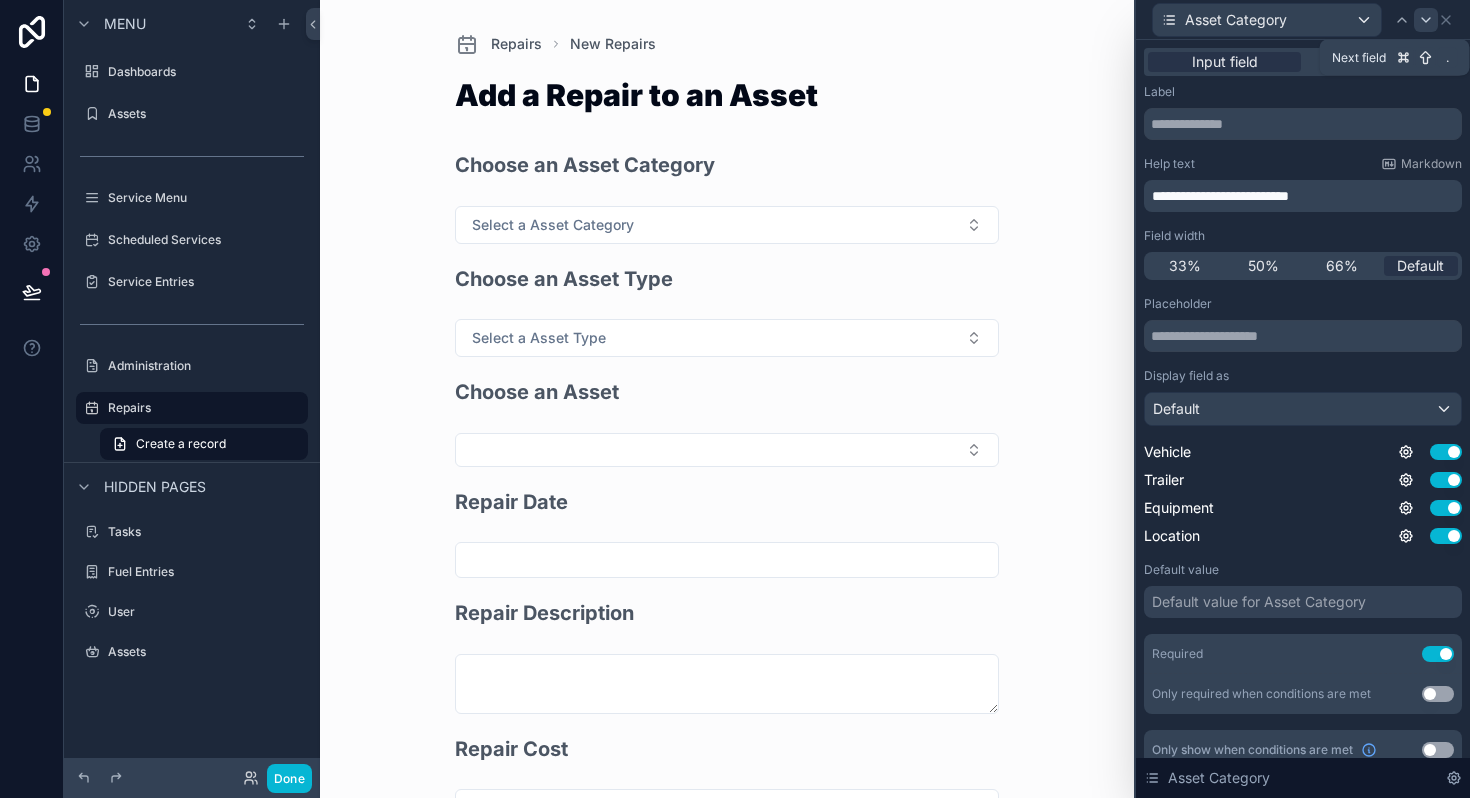 click 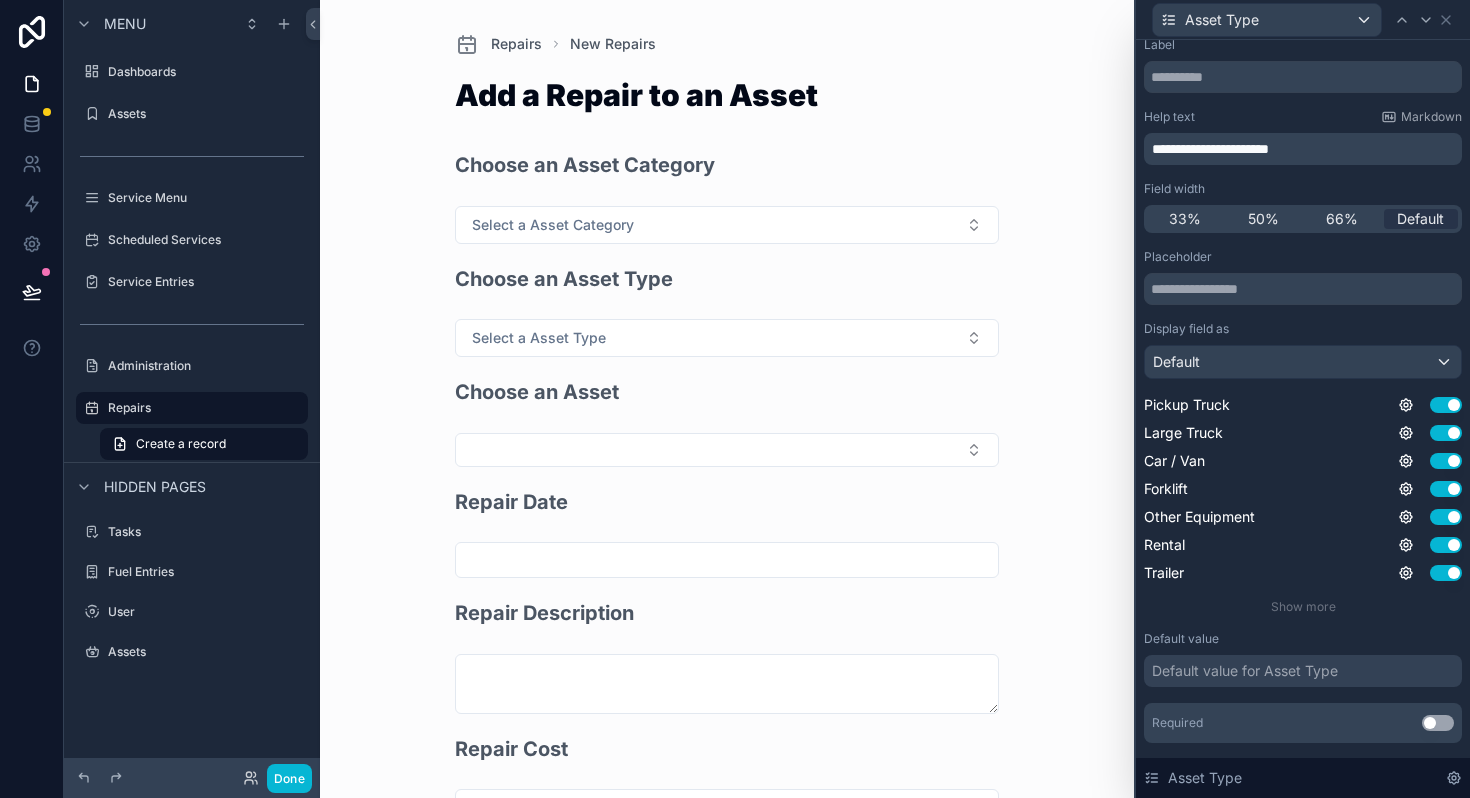 scroll, scrollTop: 96, scrollLeft: 0, axis: vertical 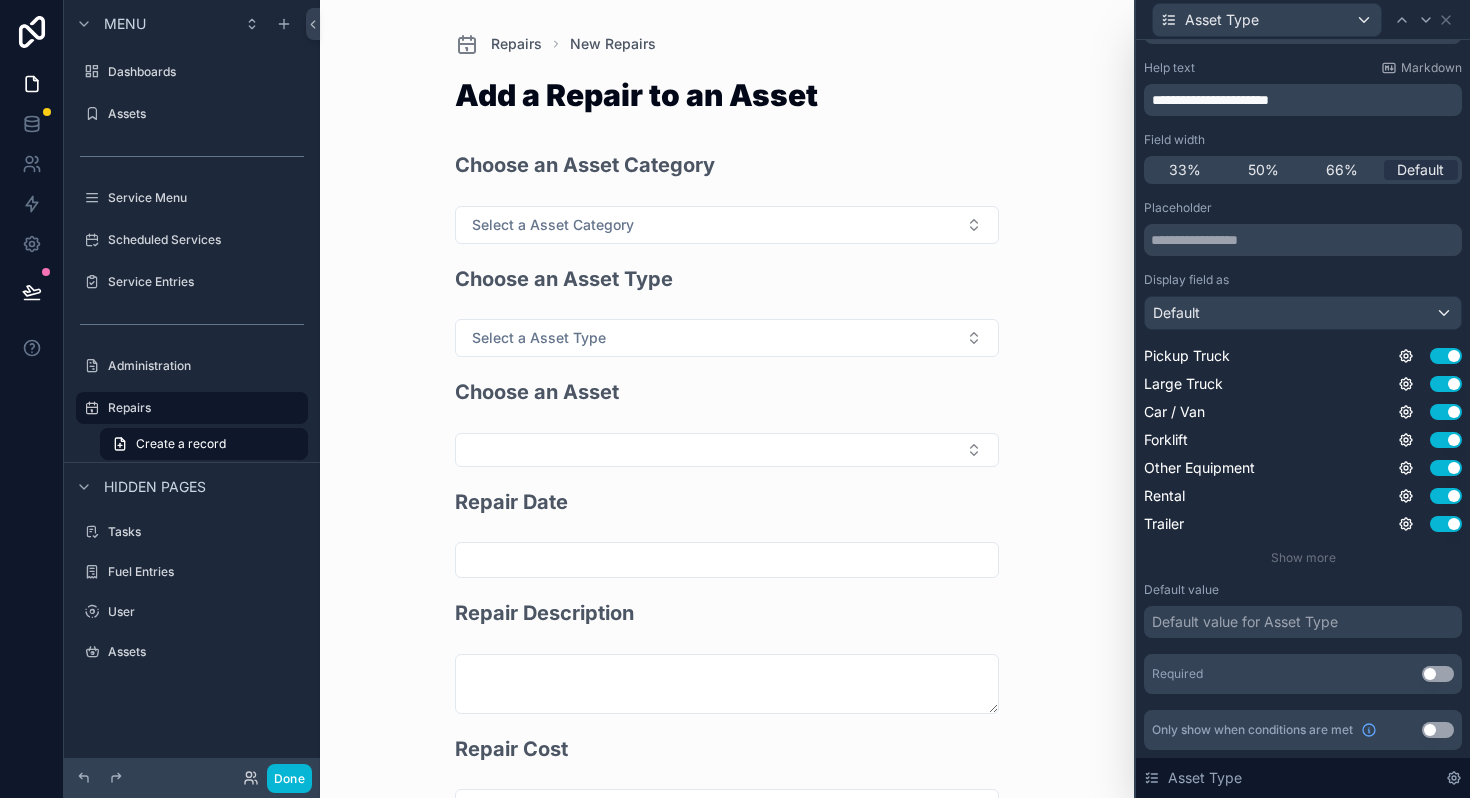 click on "Use setting" at bounding box center [1438, 674] 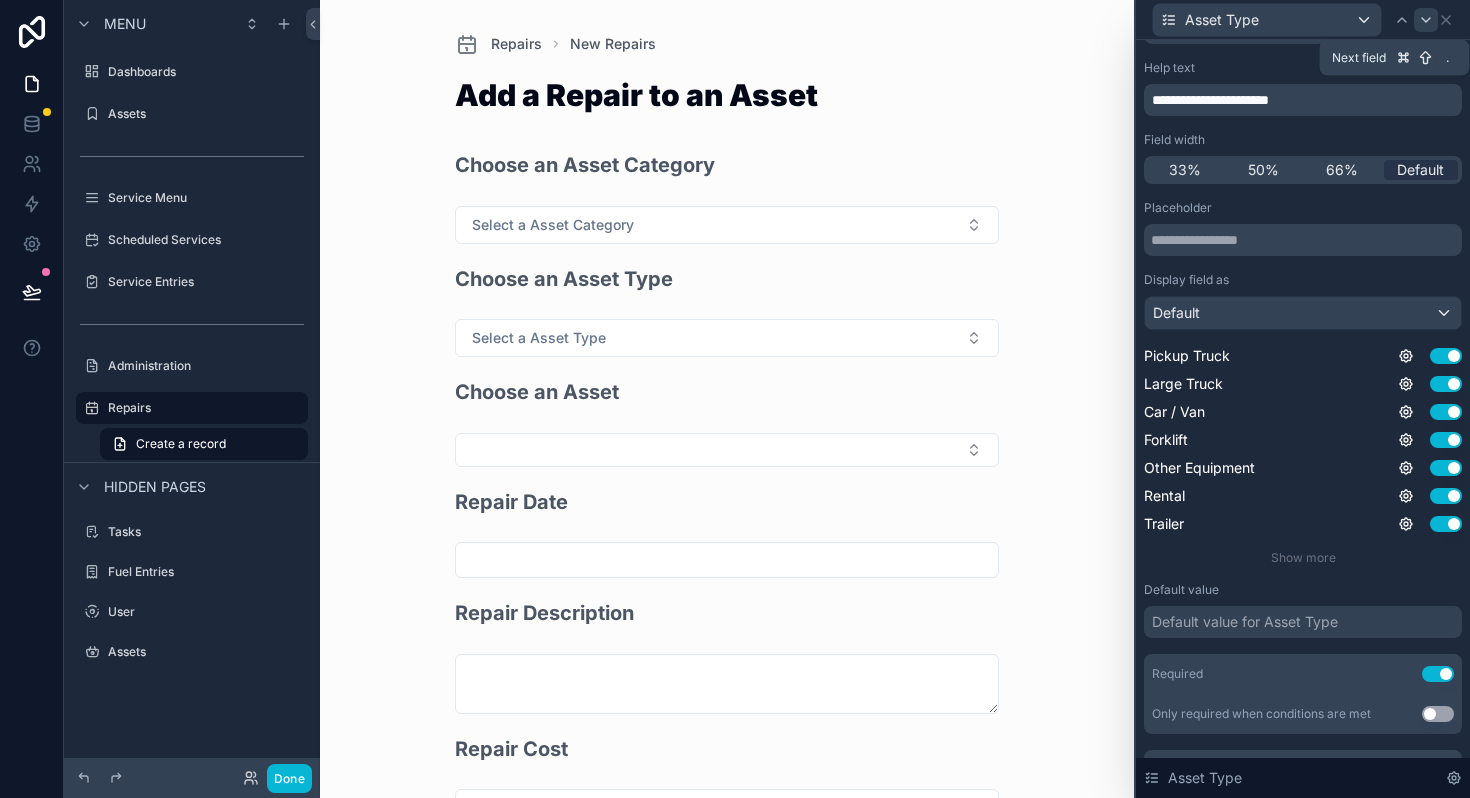 click 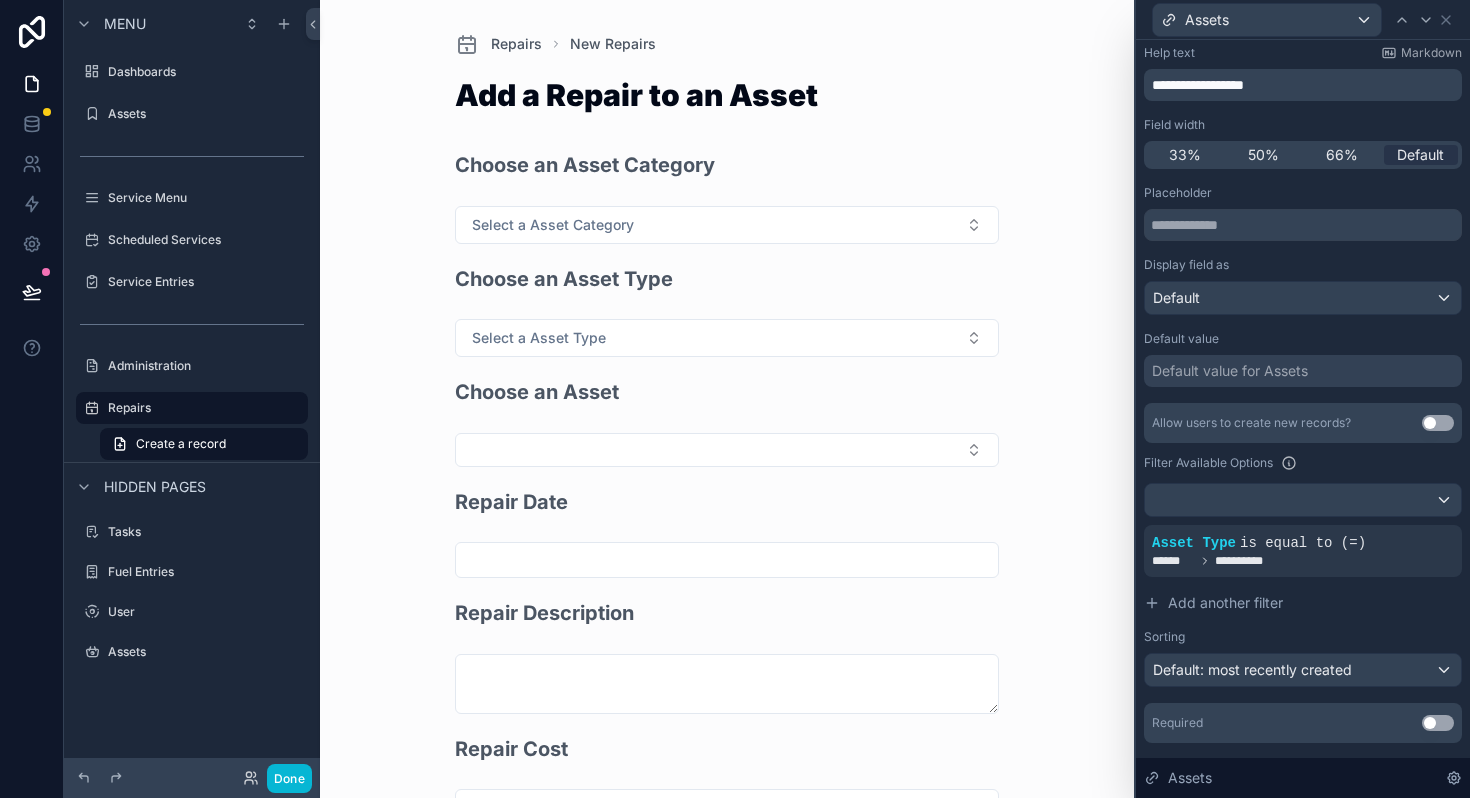 scroll, scrollTop: 160, scrollLeft: 0, axis: vertical 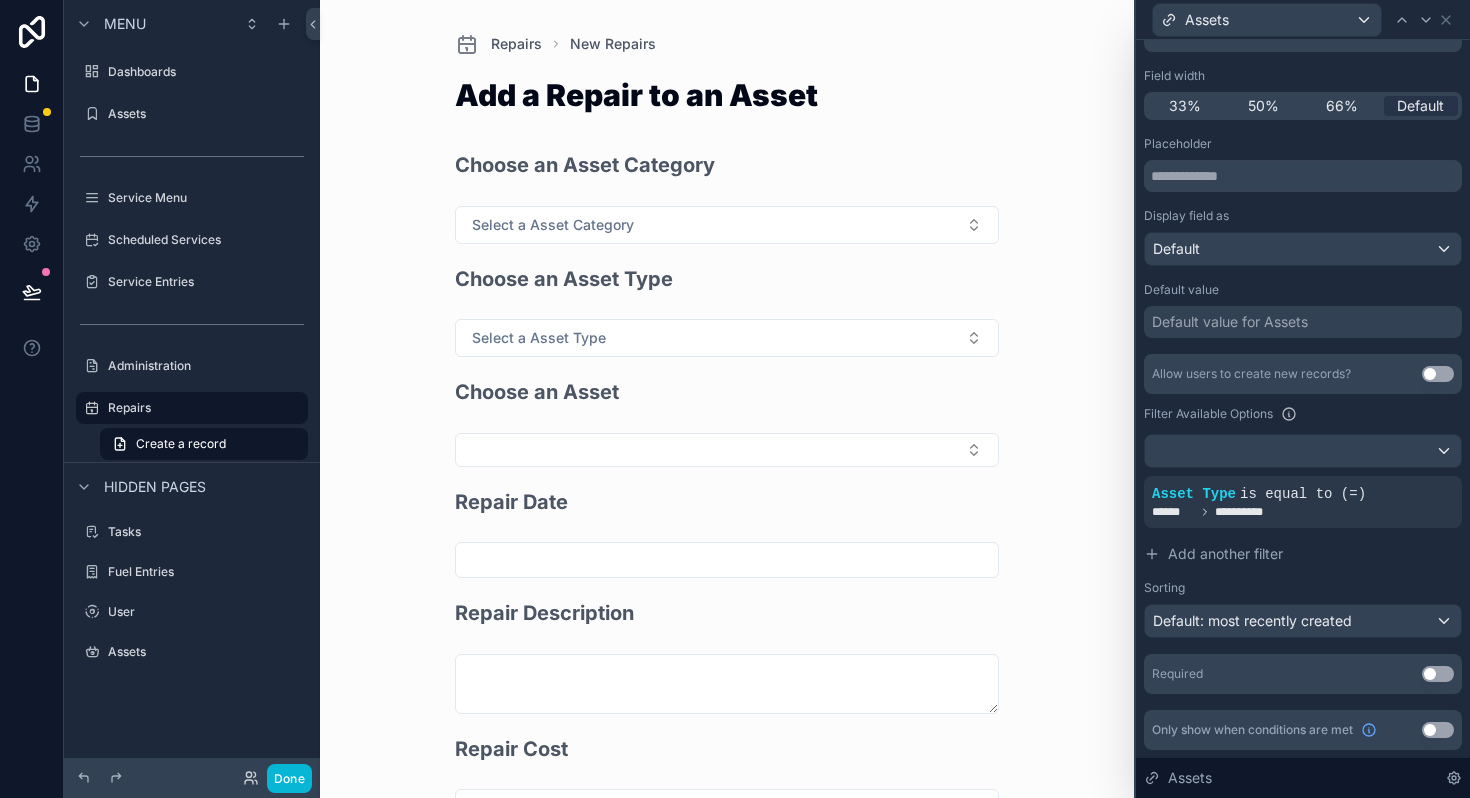 click on "Use setting" at bounding box center [1438, 674] 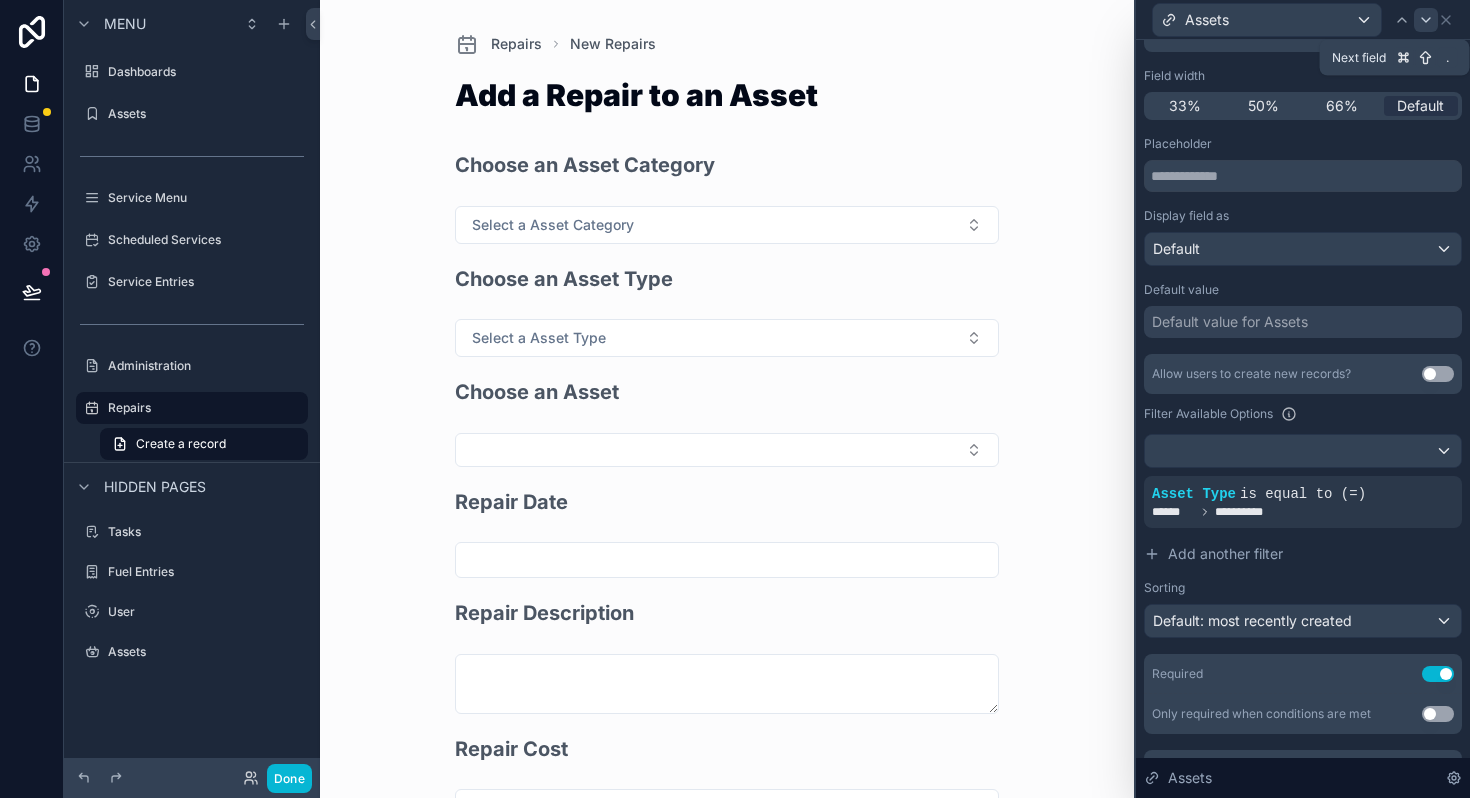click 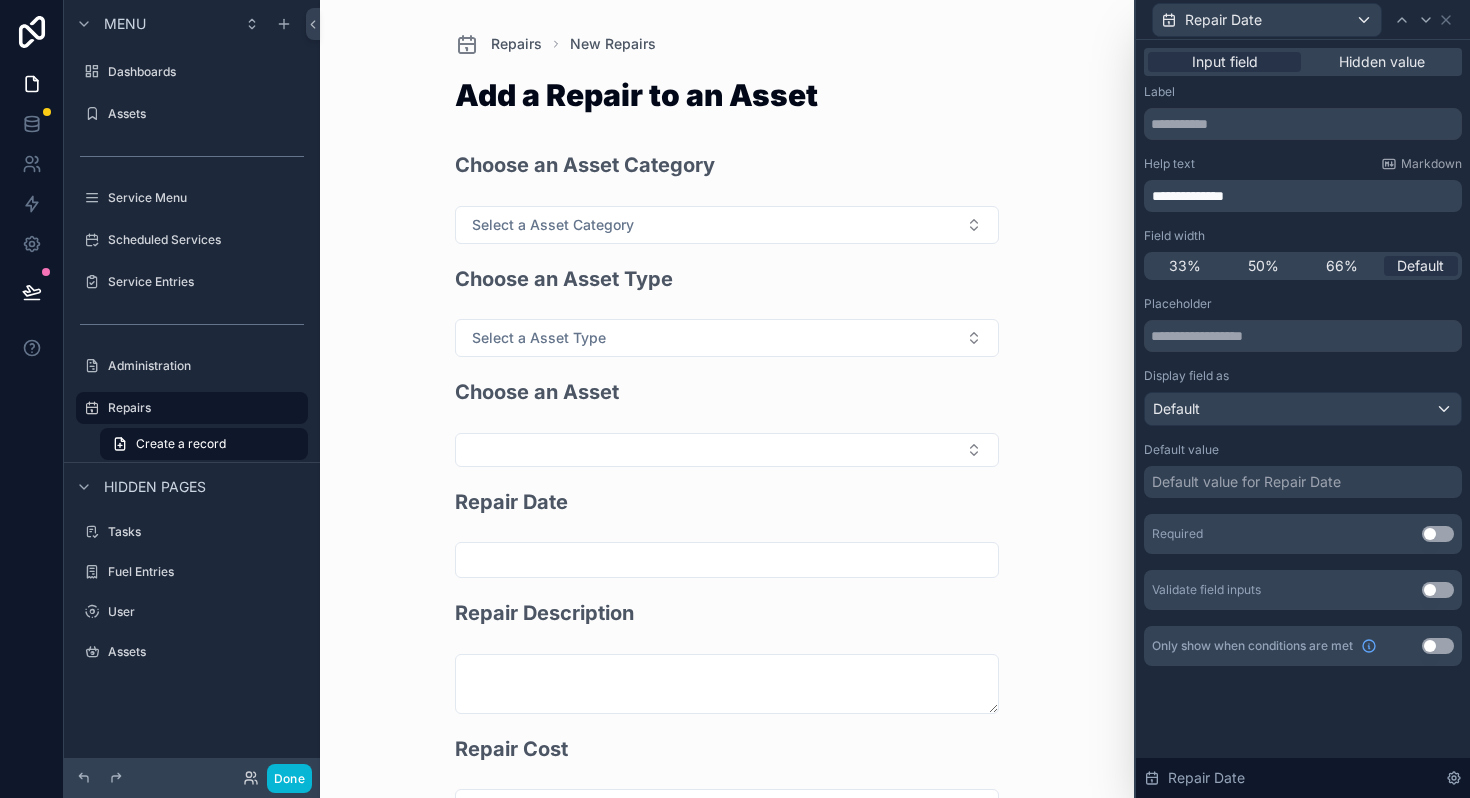 click on "Required Use setting" at bounding box center (1303, 534) 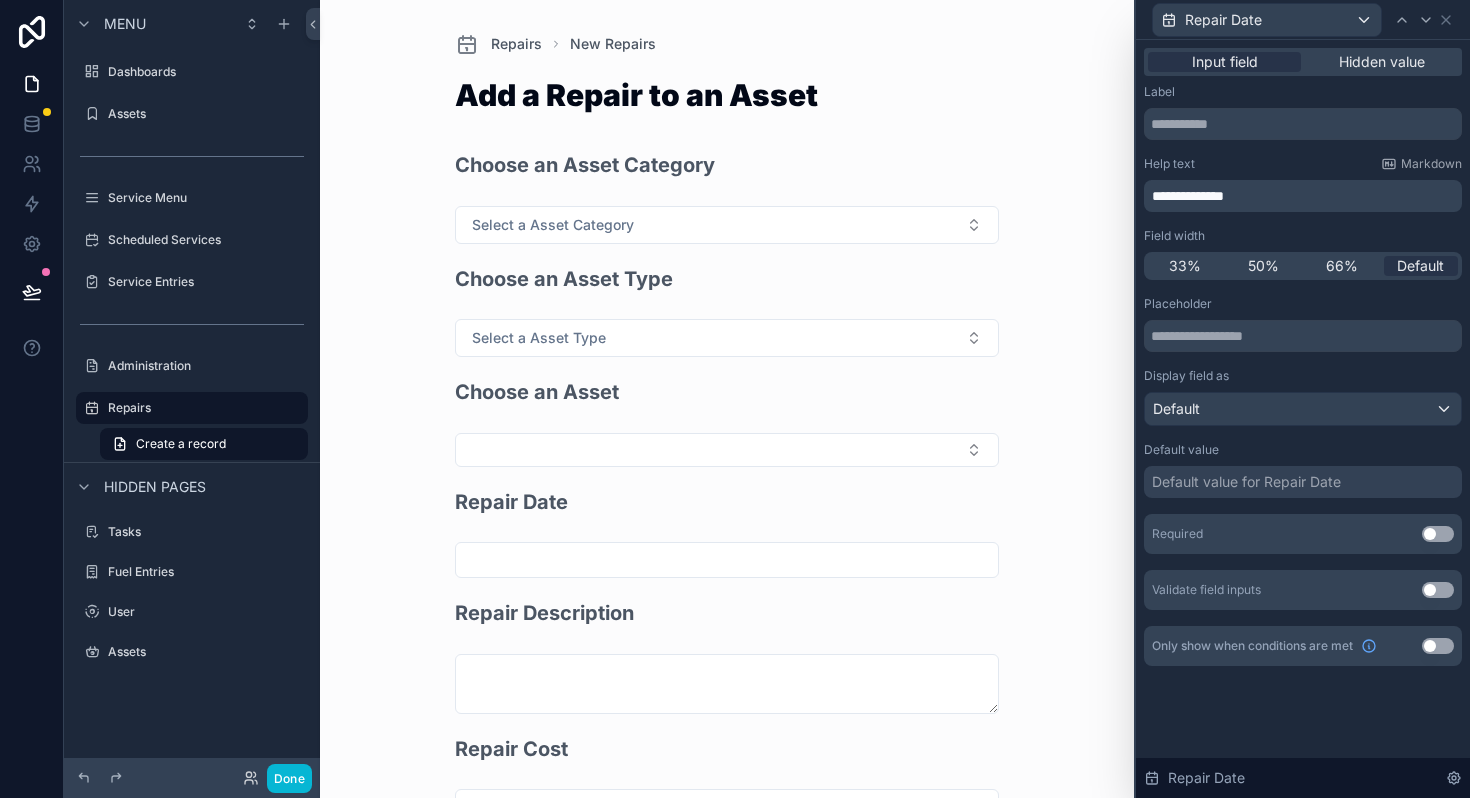 click on "Use setting" at bounding box center (1438, 534) 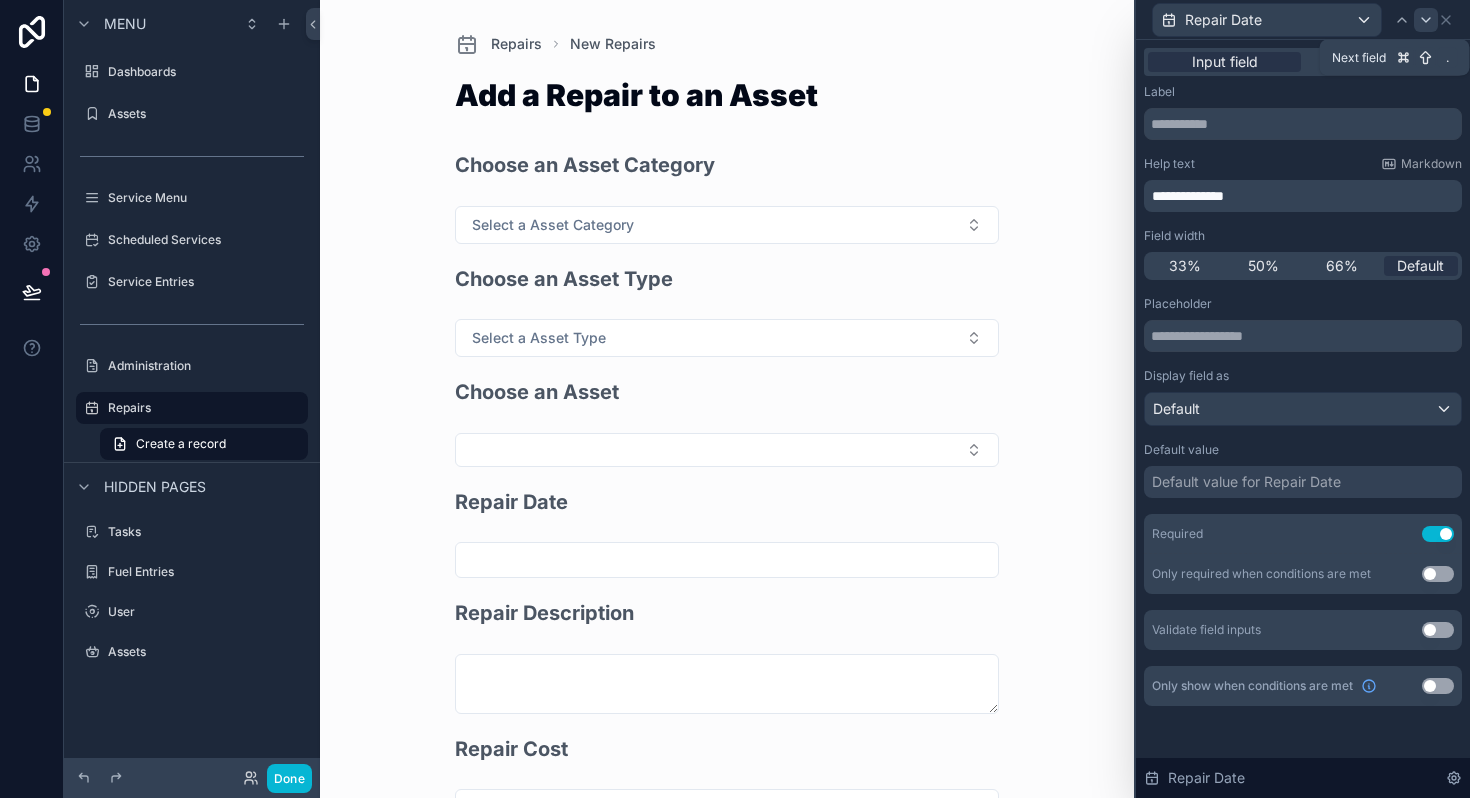 click 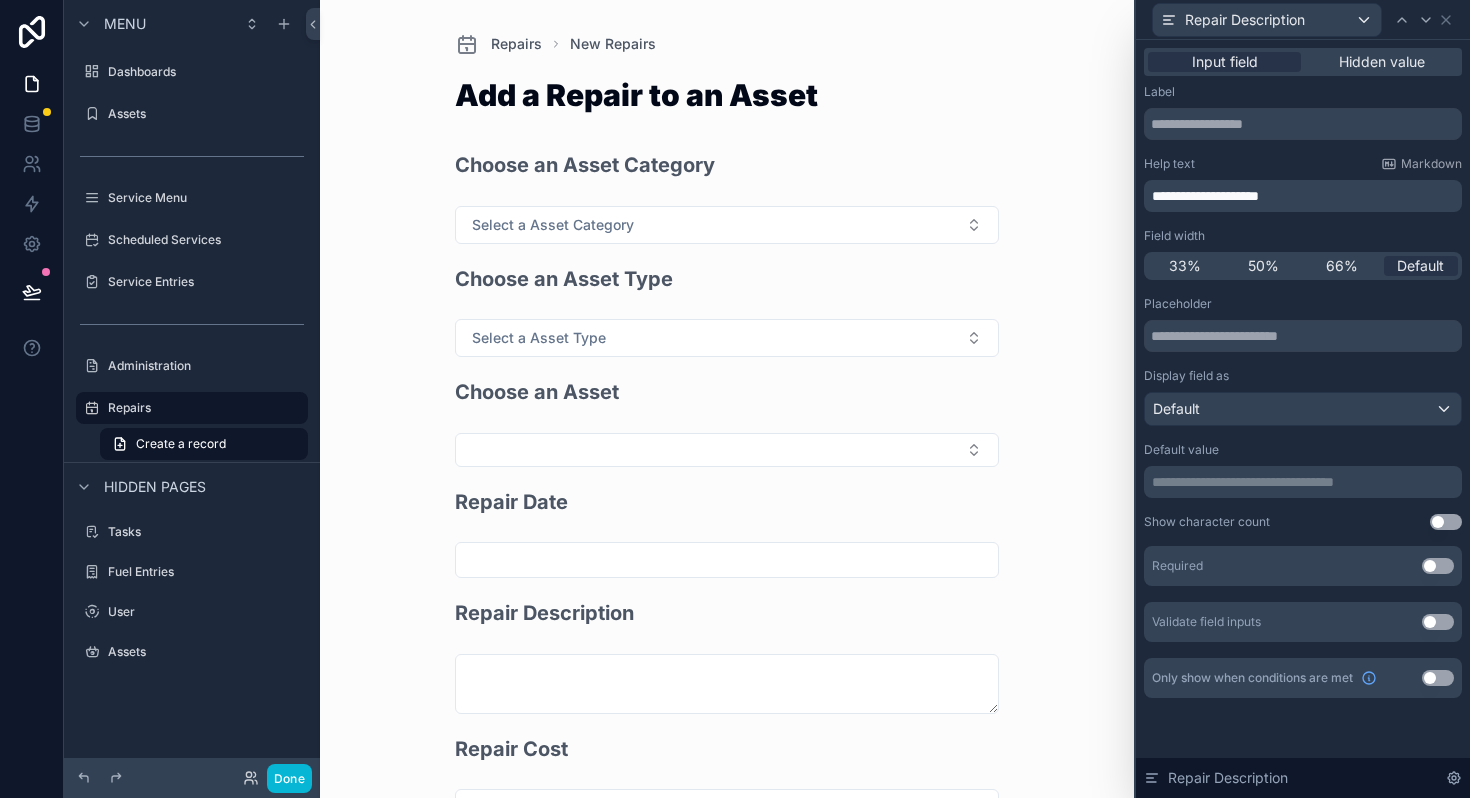 click on "Required Use setting" at bounding box center [1303, 566] 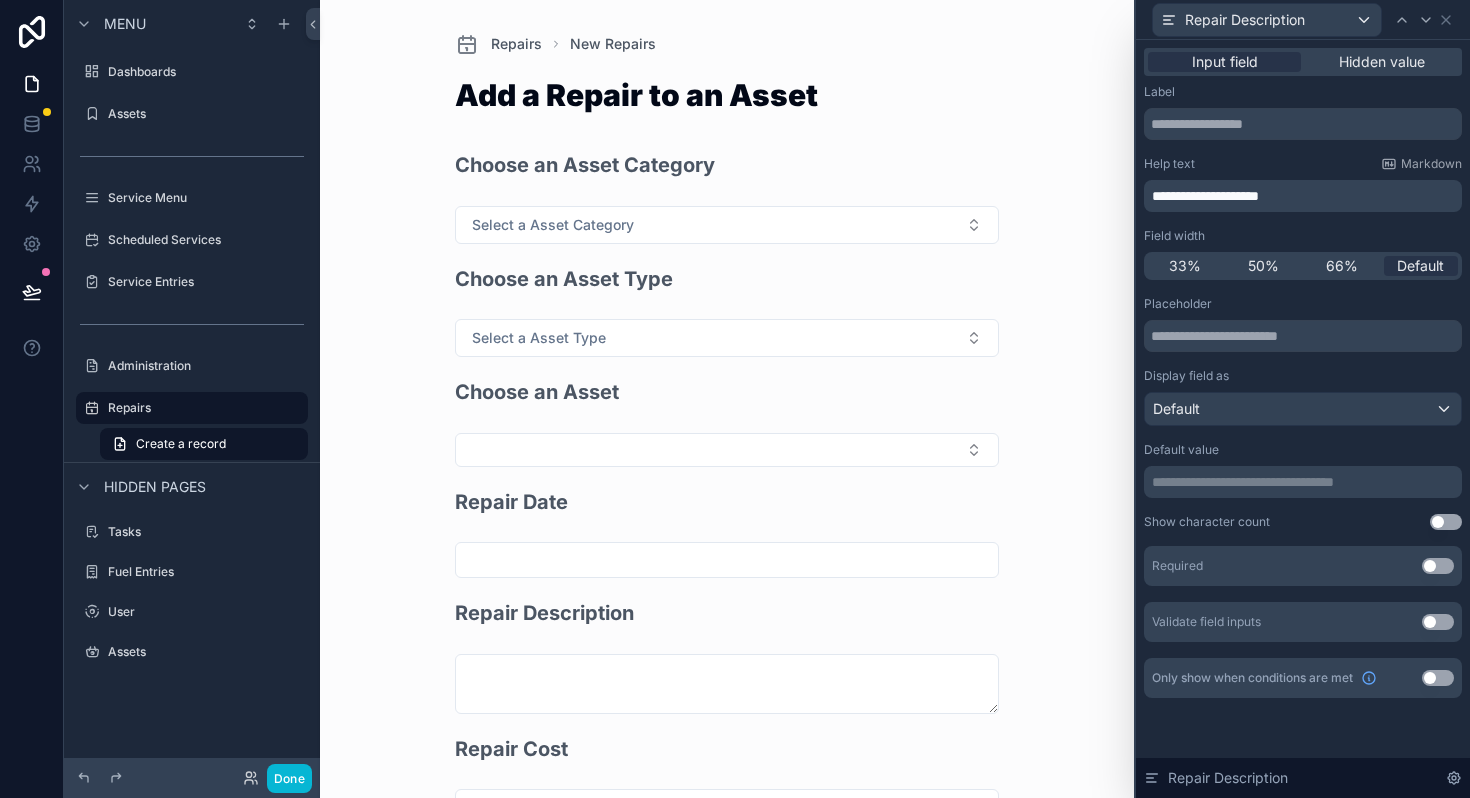 click on "Use setting" at bounding box center (1438, 566) 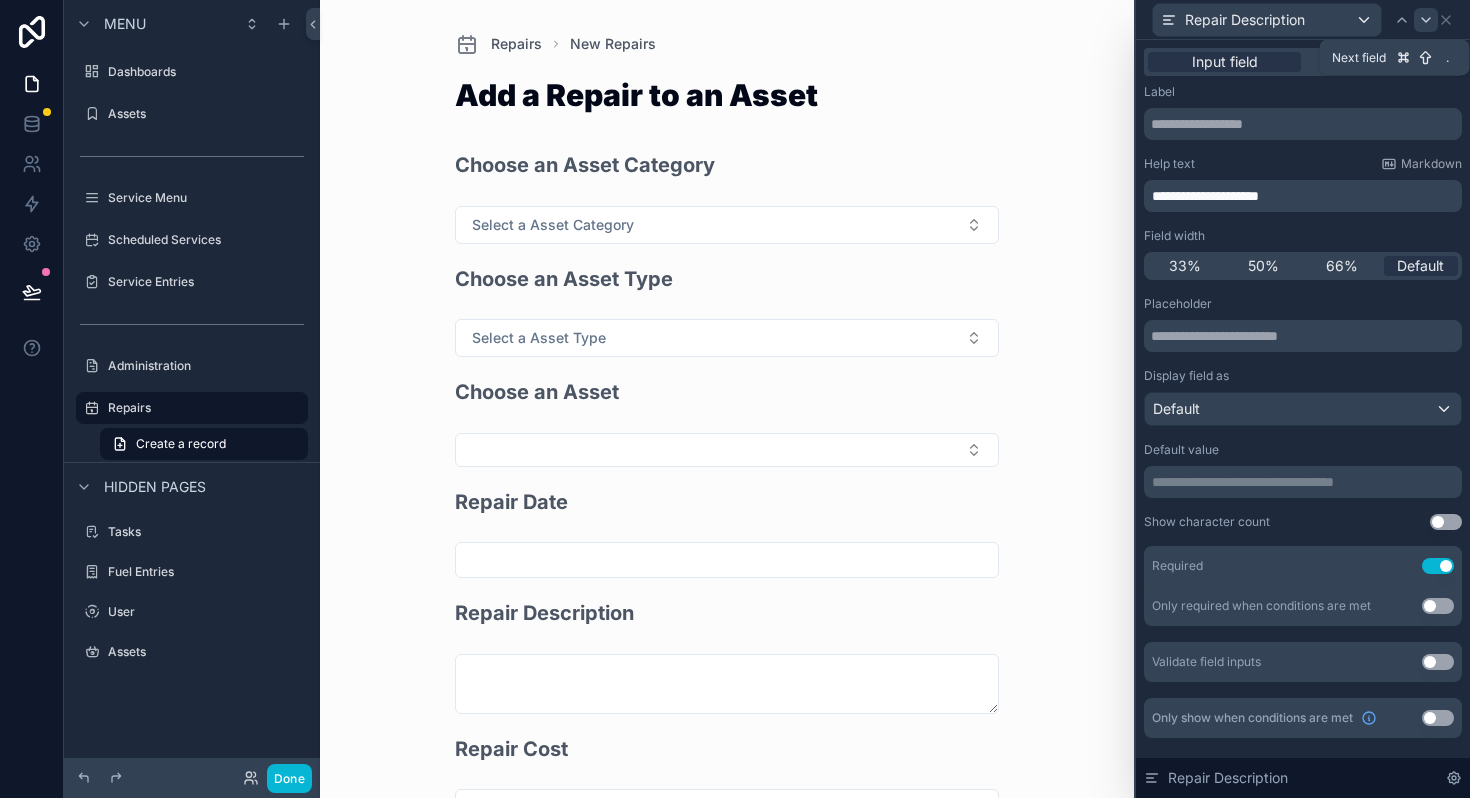click 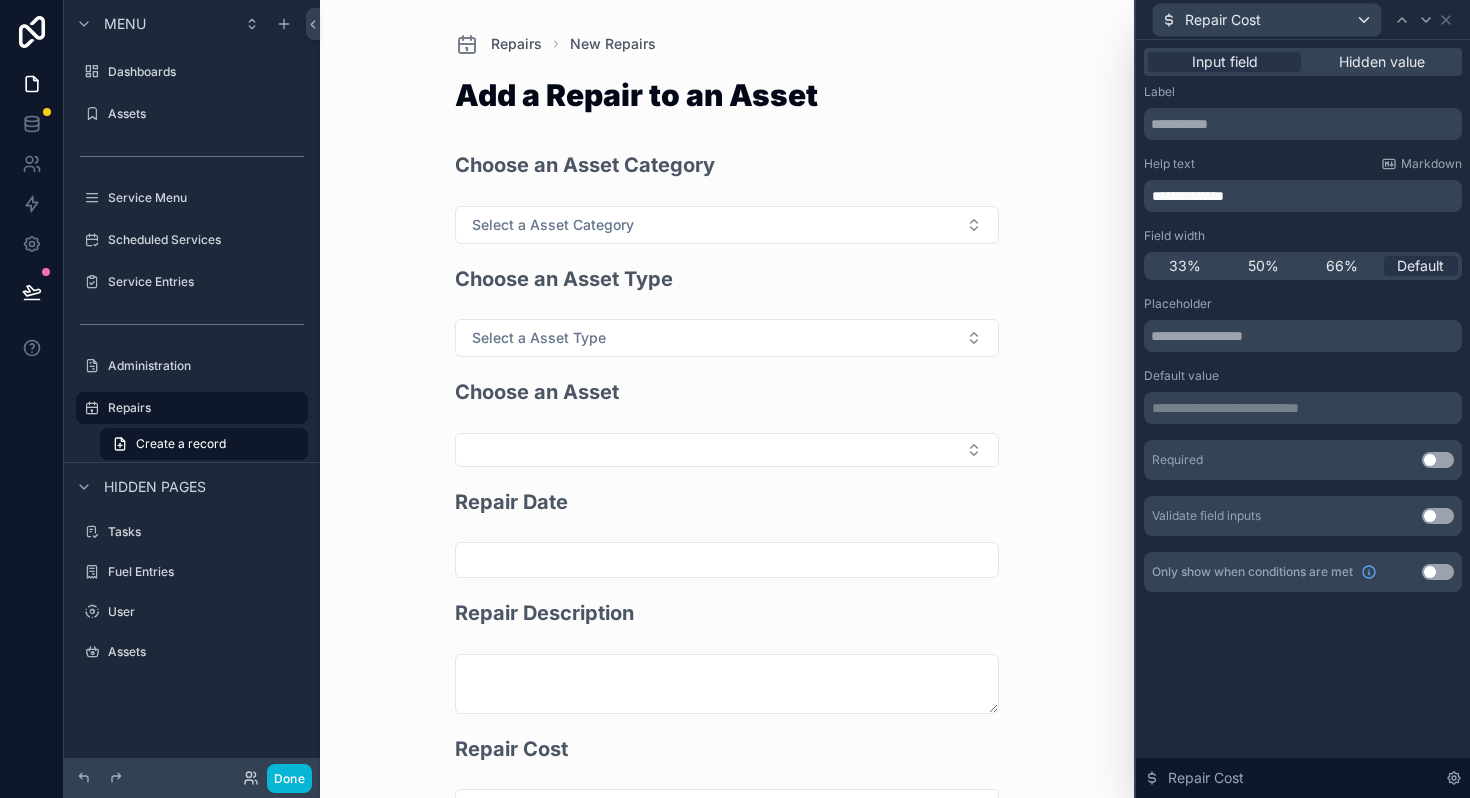 click on "Use setting" at bounding box center [1438, 460] 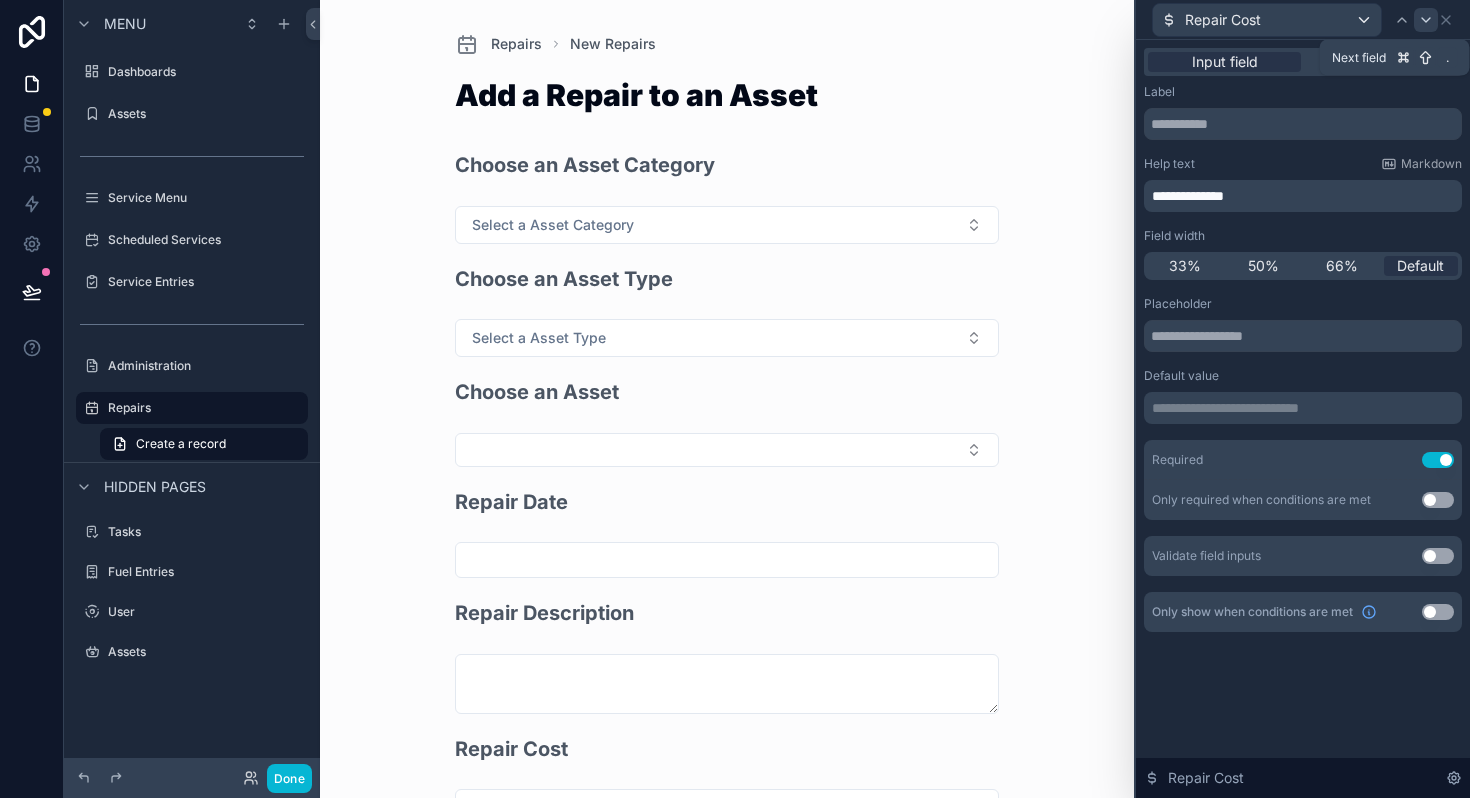 click 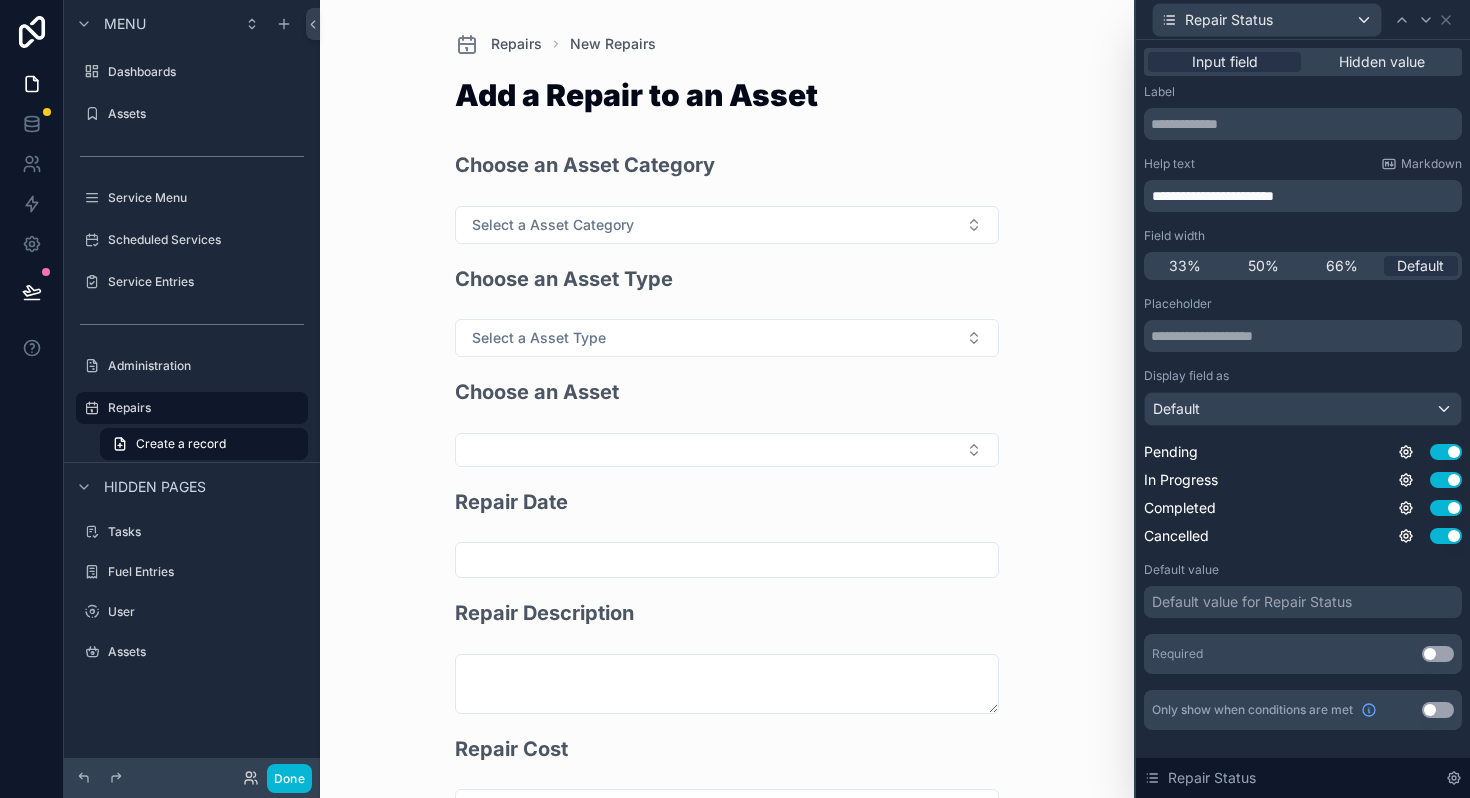 click on "Use setting" at bounding box center (1438, 654) 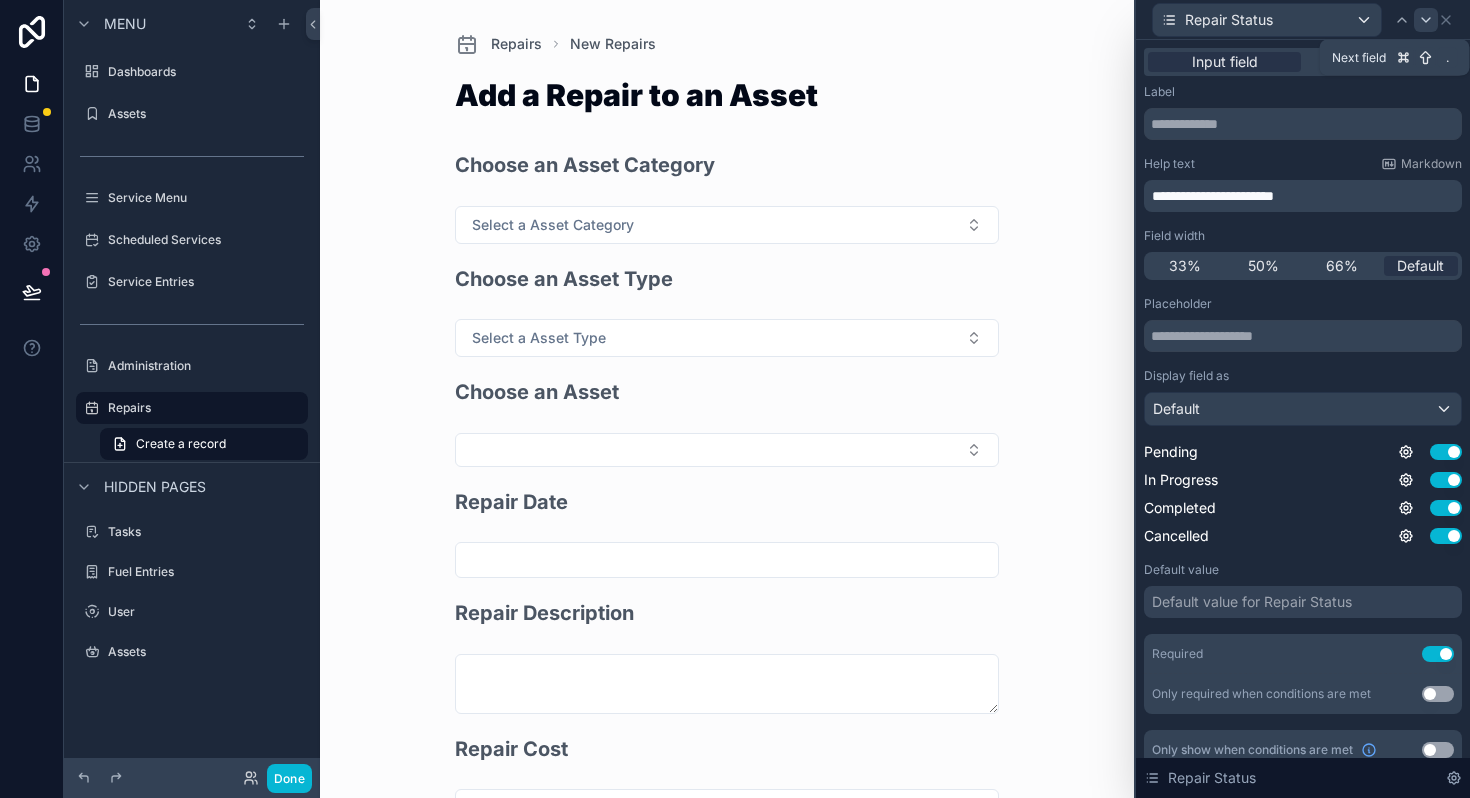 click 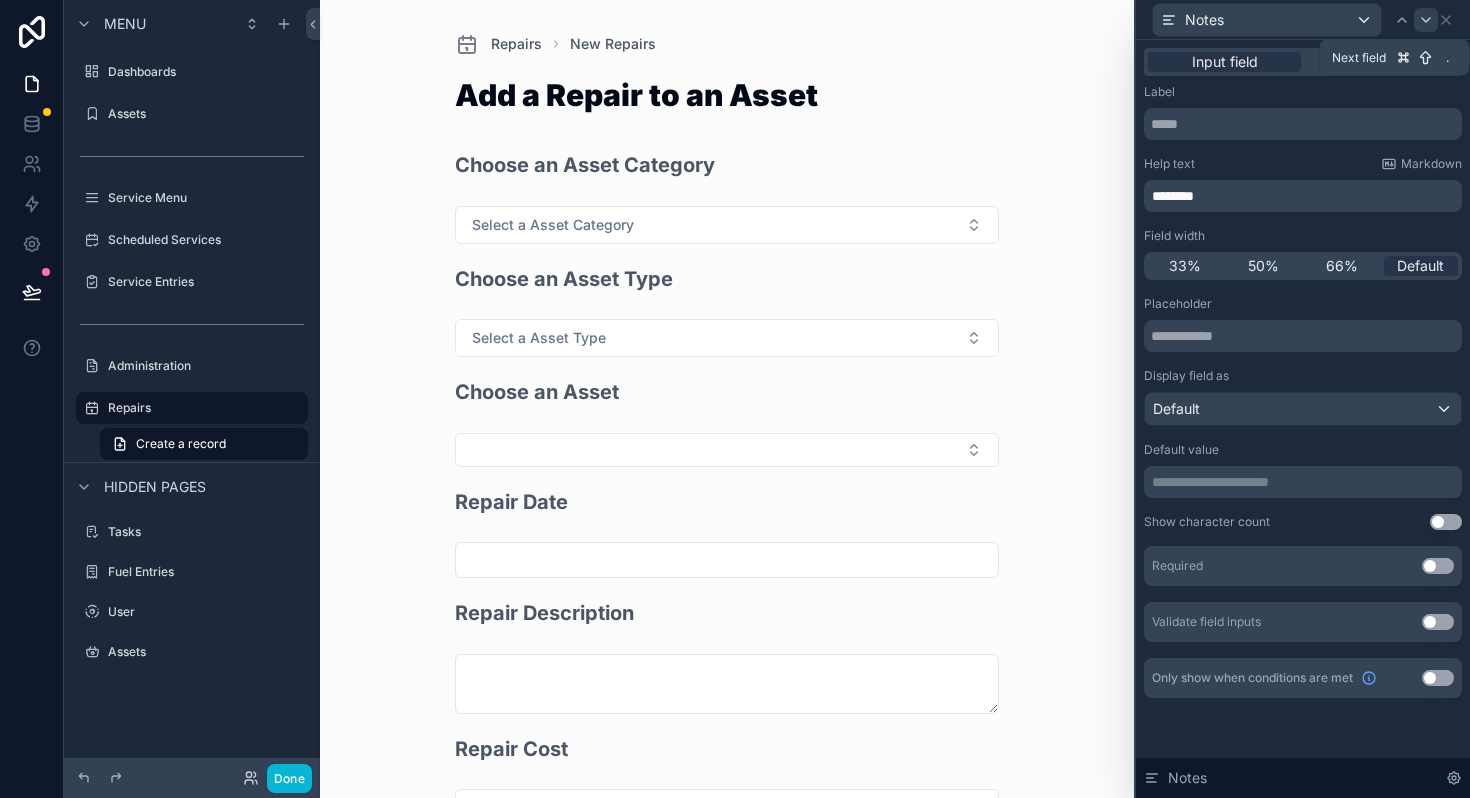 click 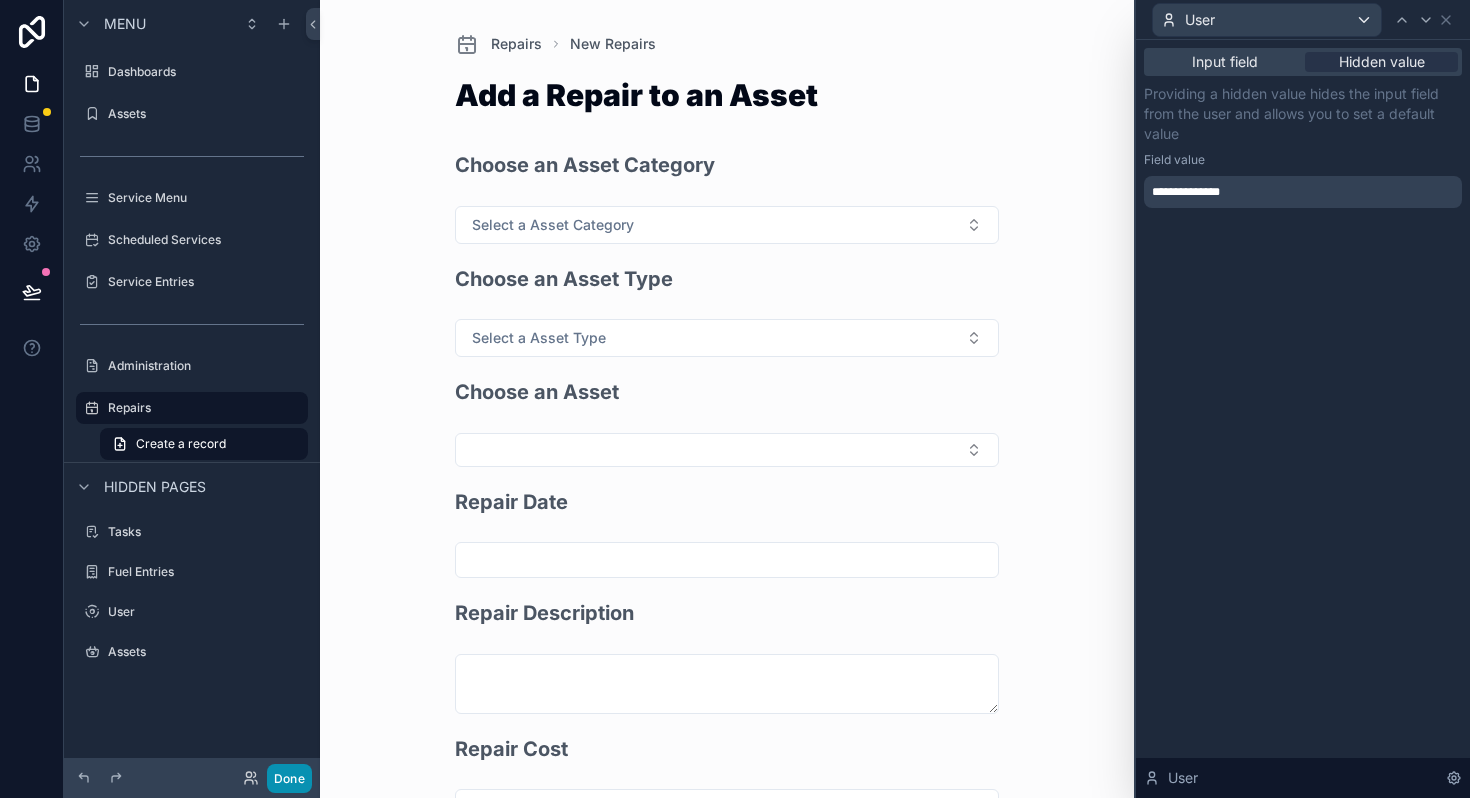 click on "Done" at bounding box center (289, 778) 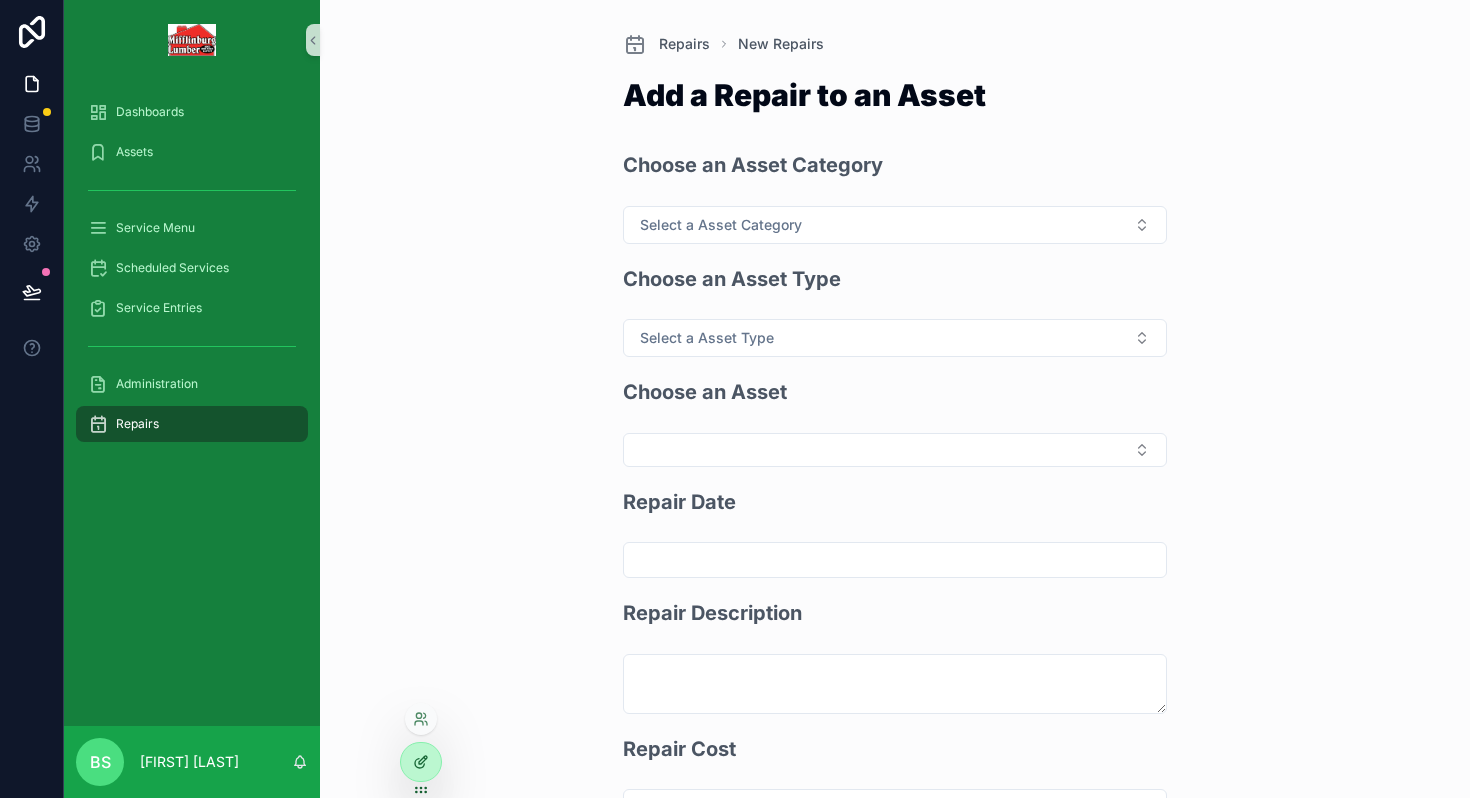 click at bounding box center (421, 762) 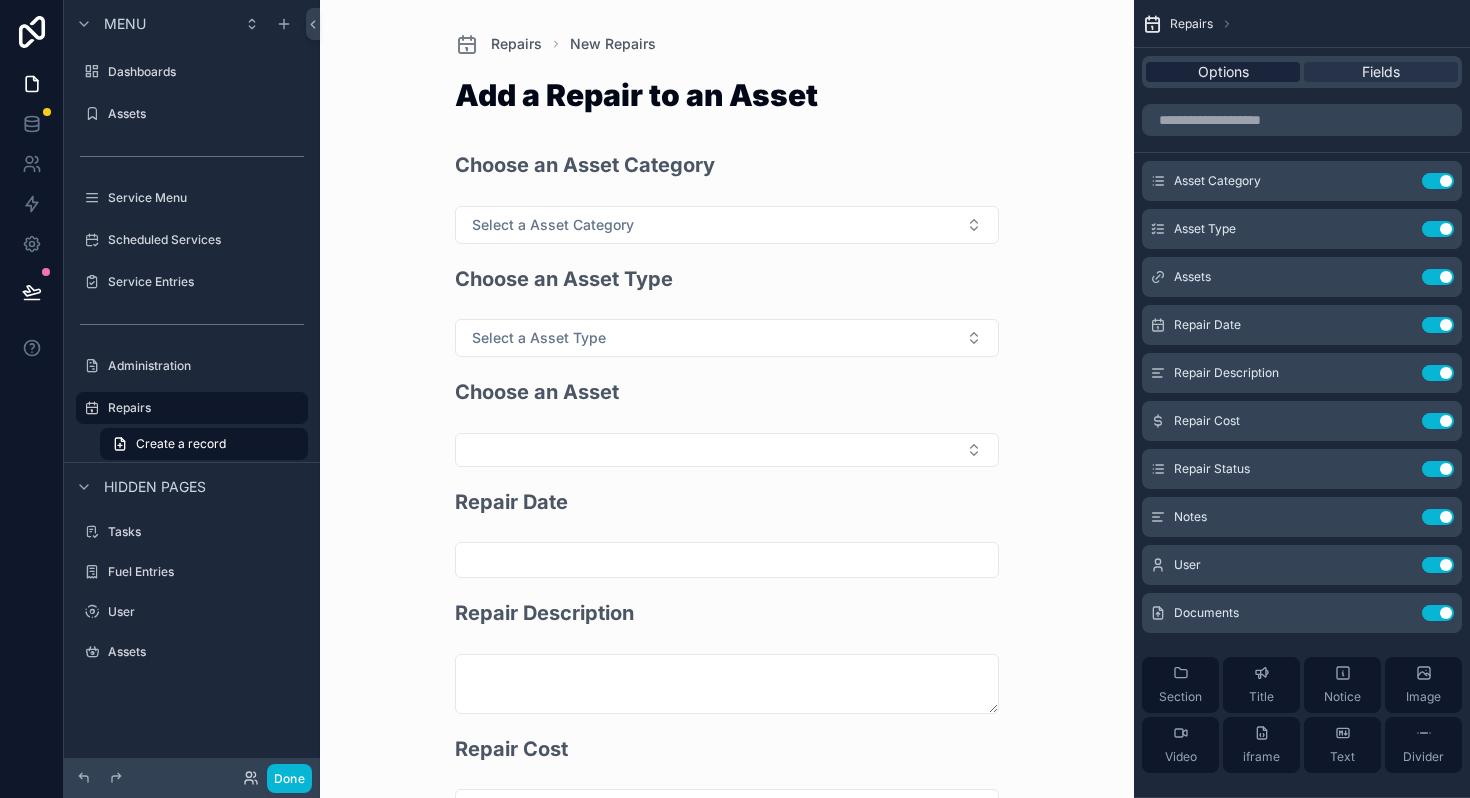 click on "Options" at bounding box center [1223, 72] 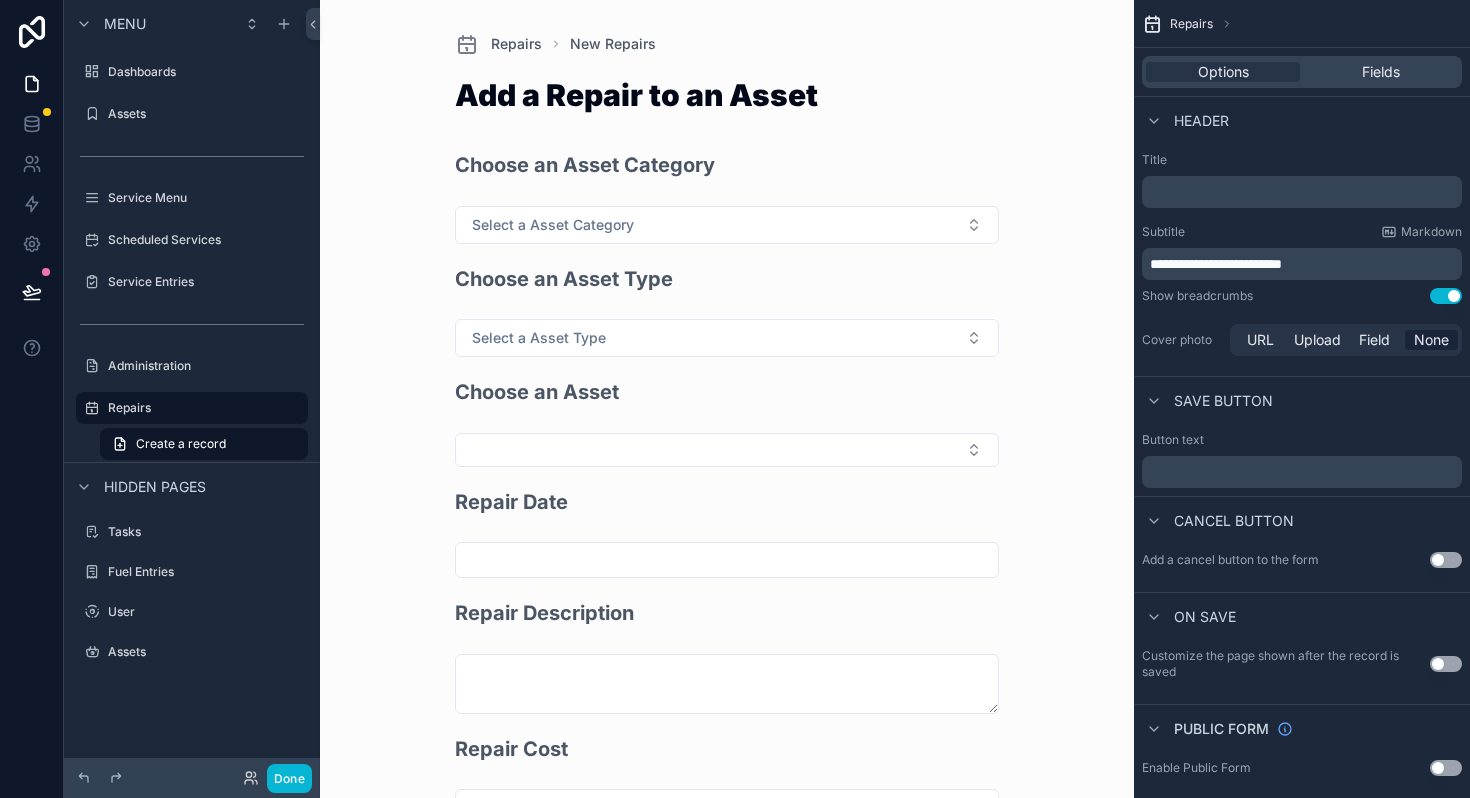 click on "Use setting" at bounding box center [1446, 296] 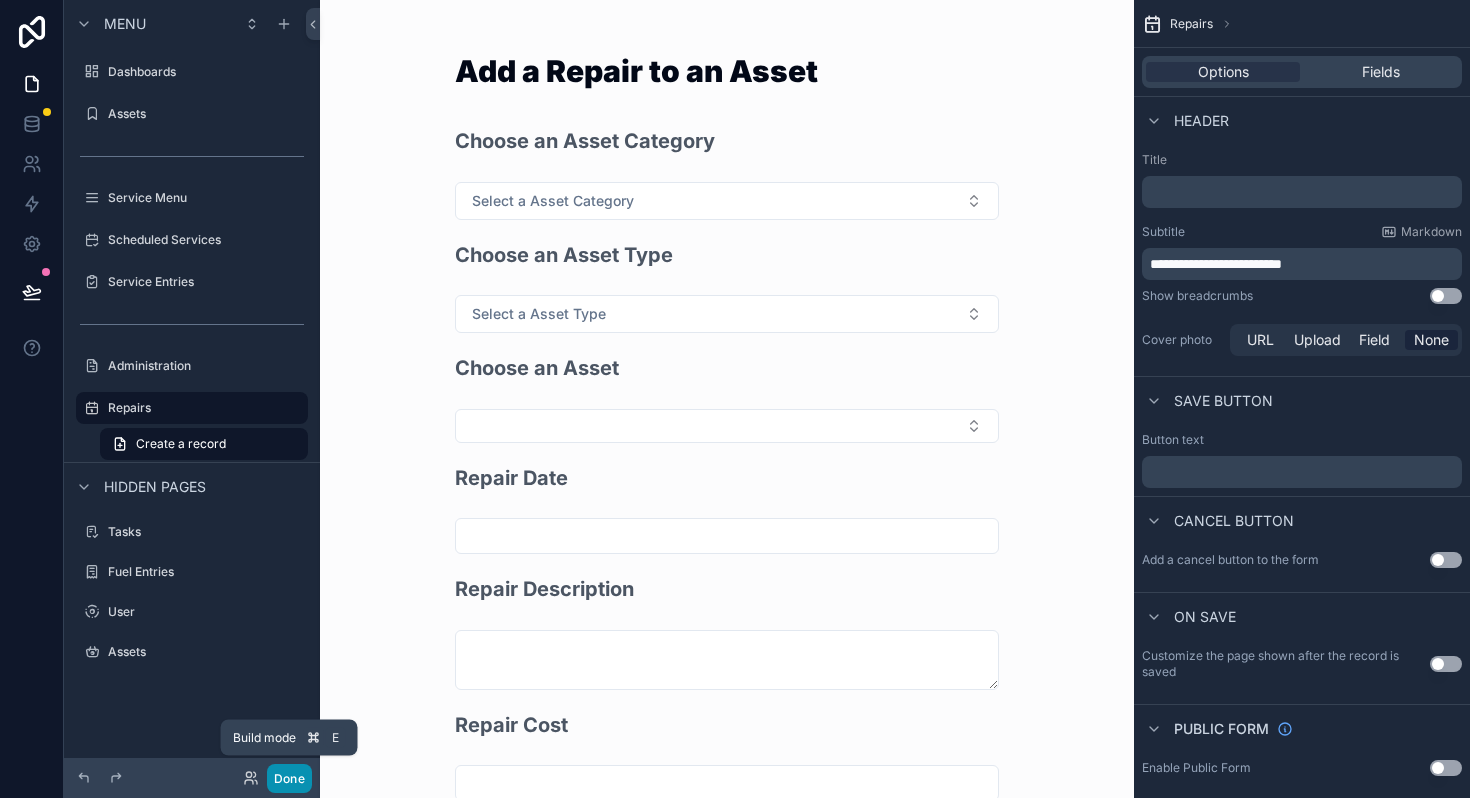 click on "Done" at bounding box center [289, 778] 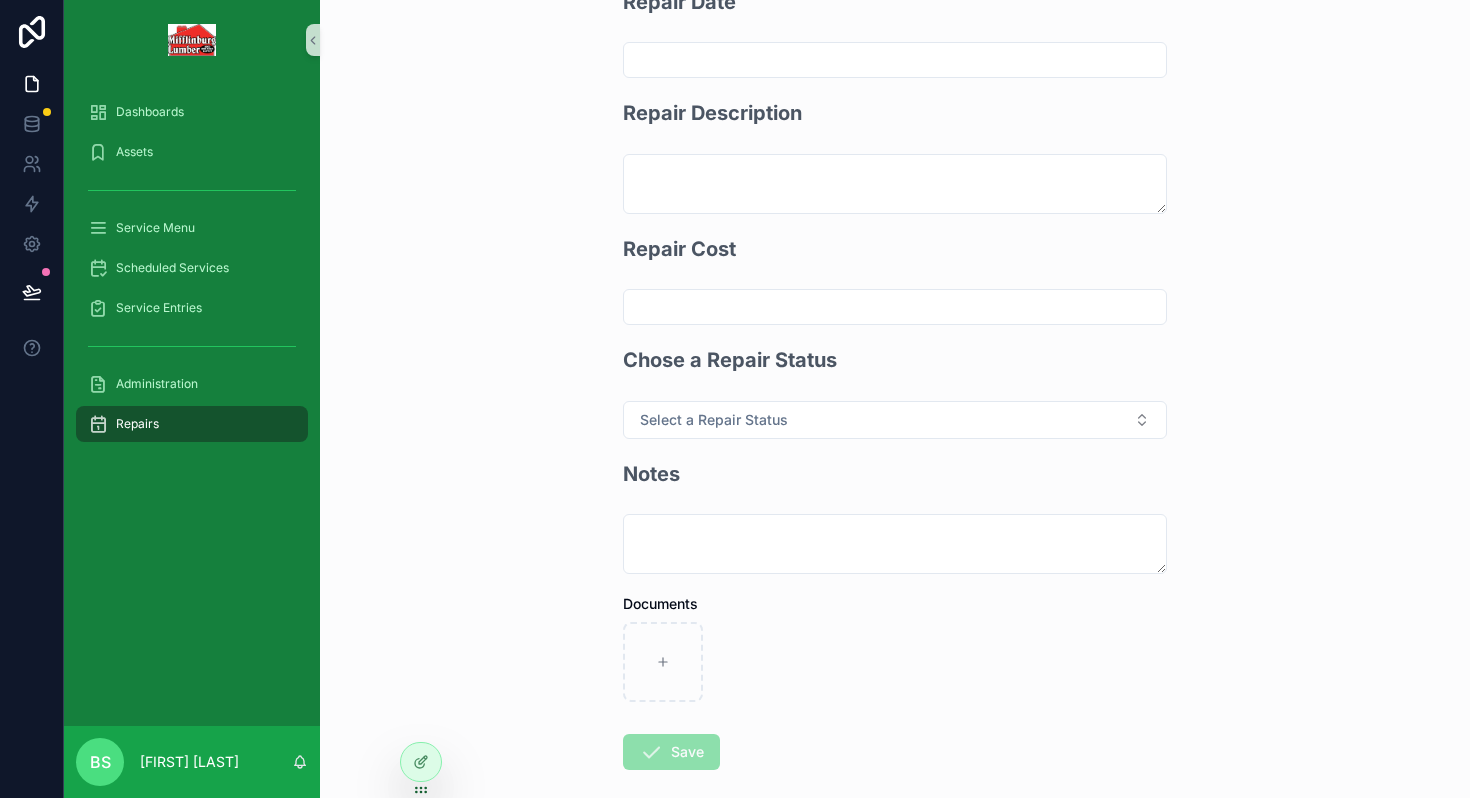 scroll, scrollTop: 576, scrollLeft: 0, axis: vertical 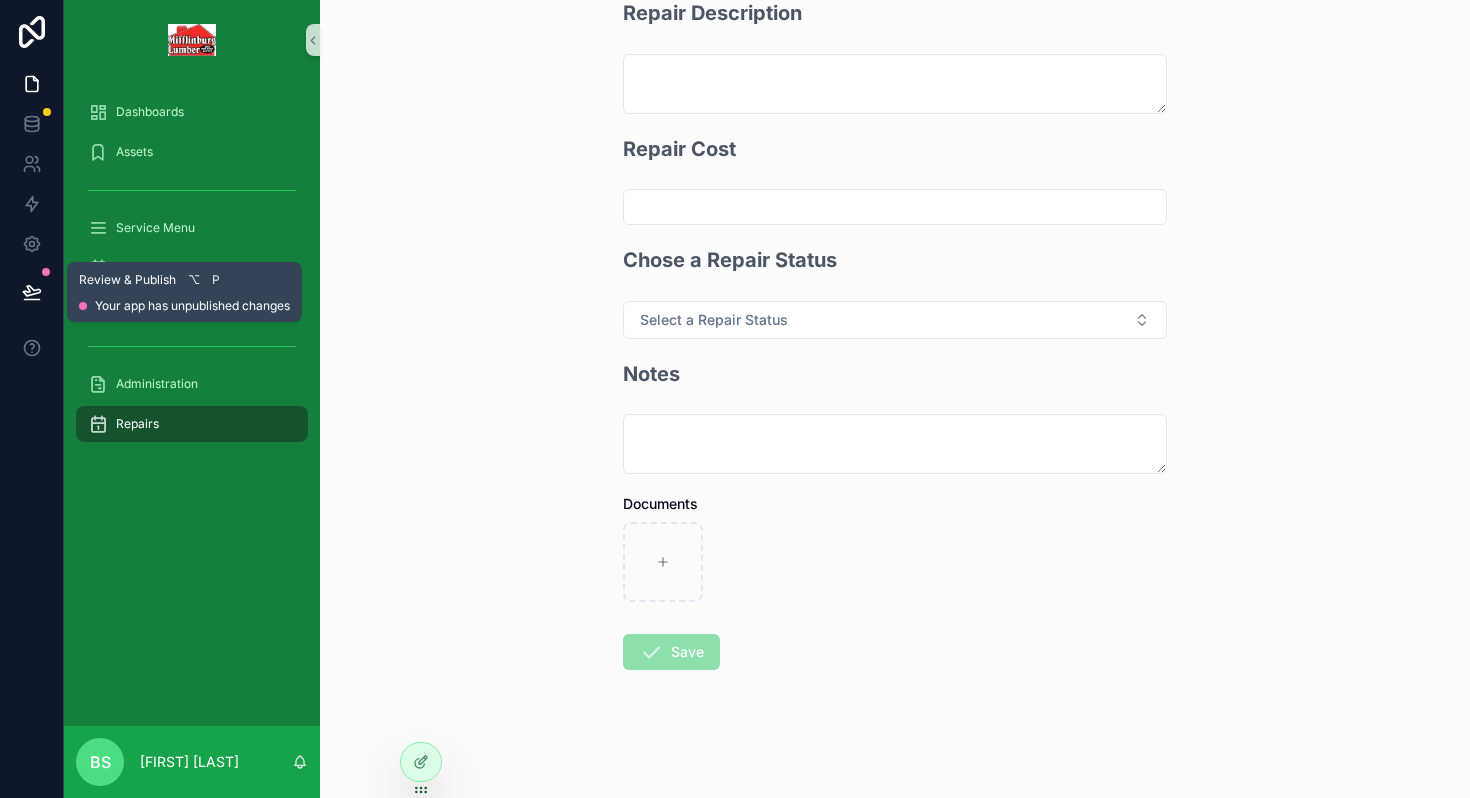 click 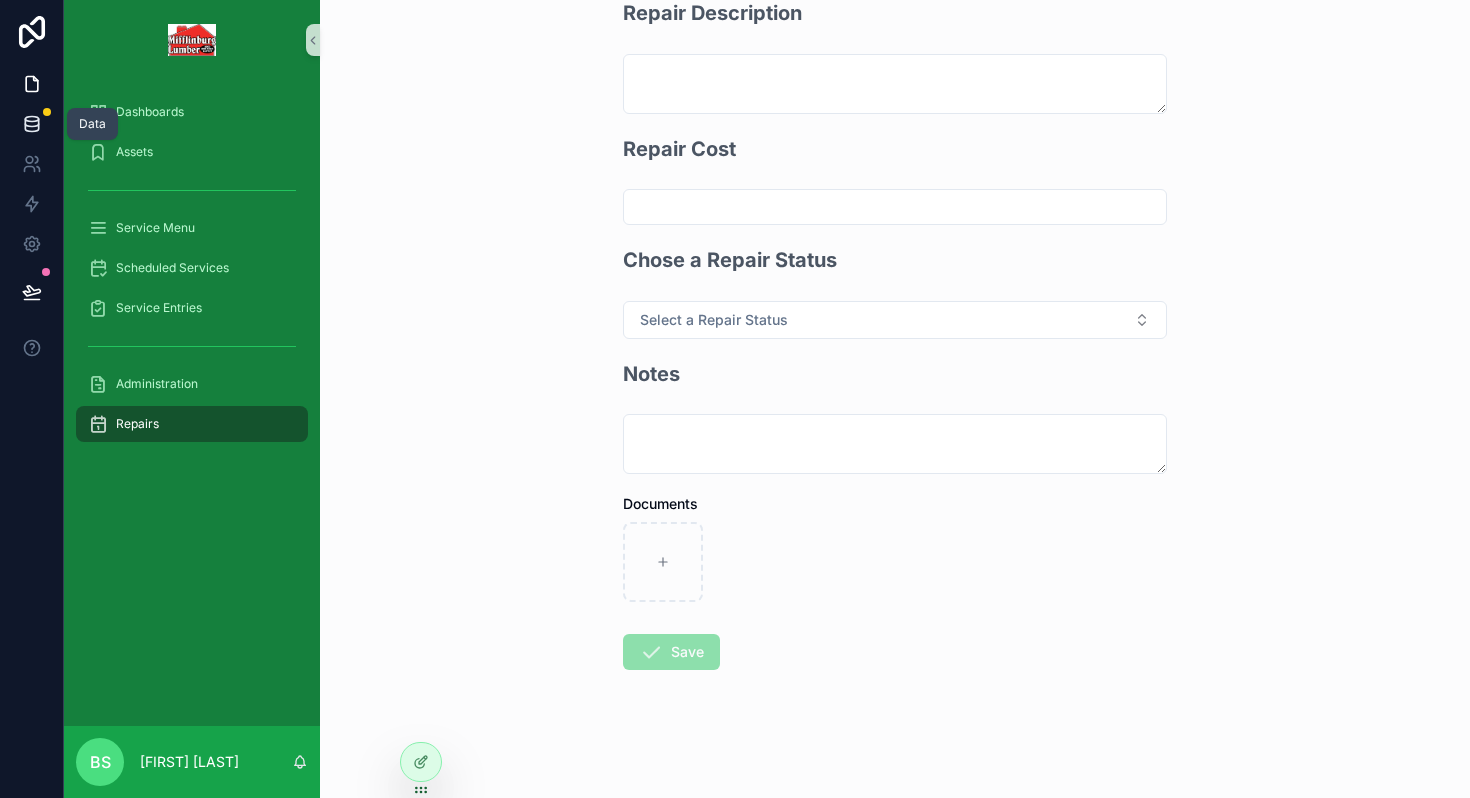 click 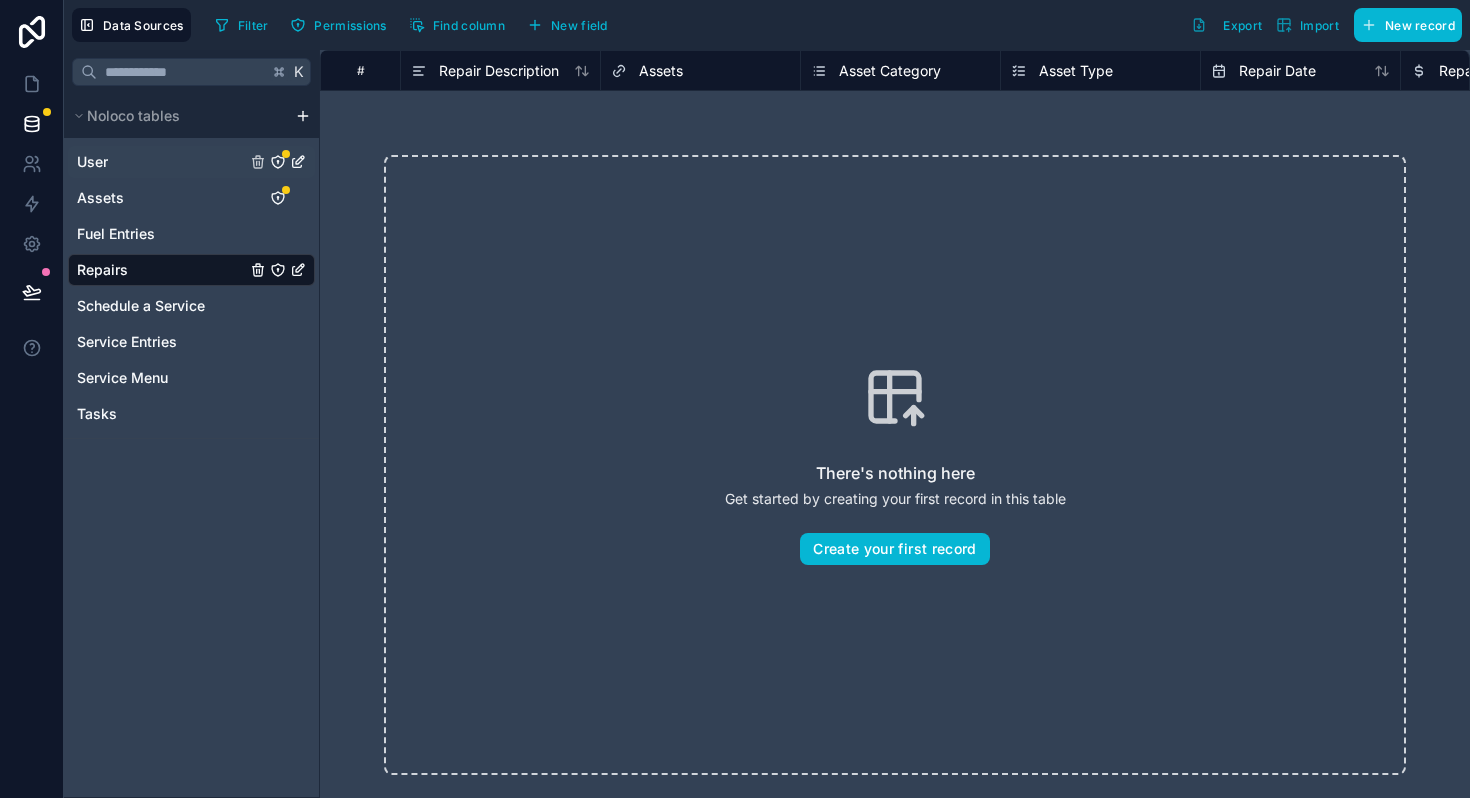 click on "User" at bounding box center [191, 162] 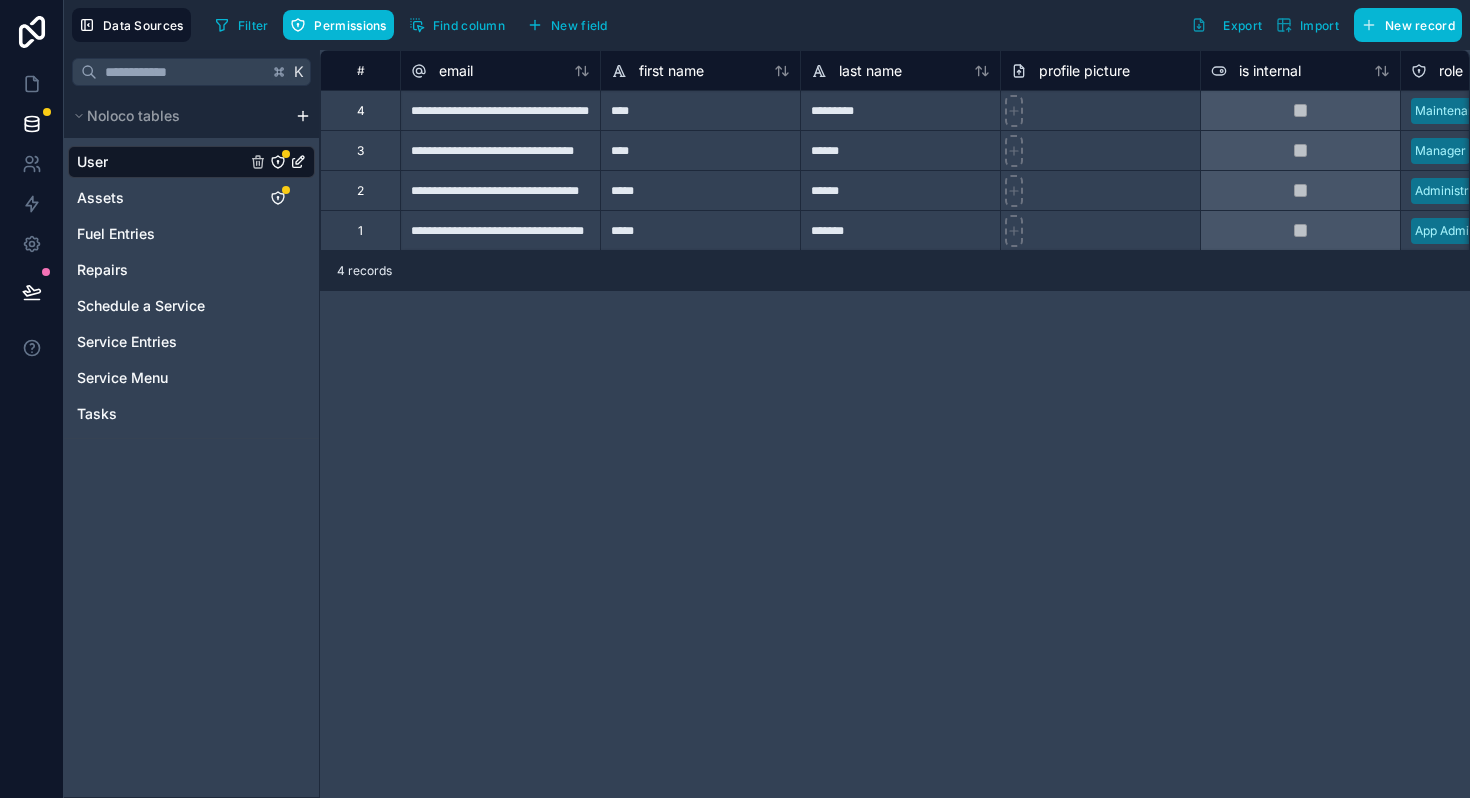 click 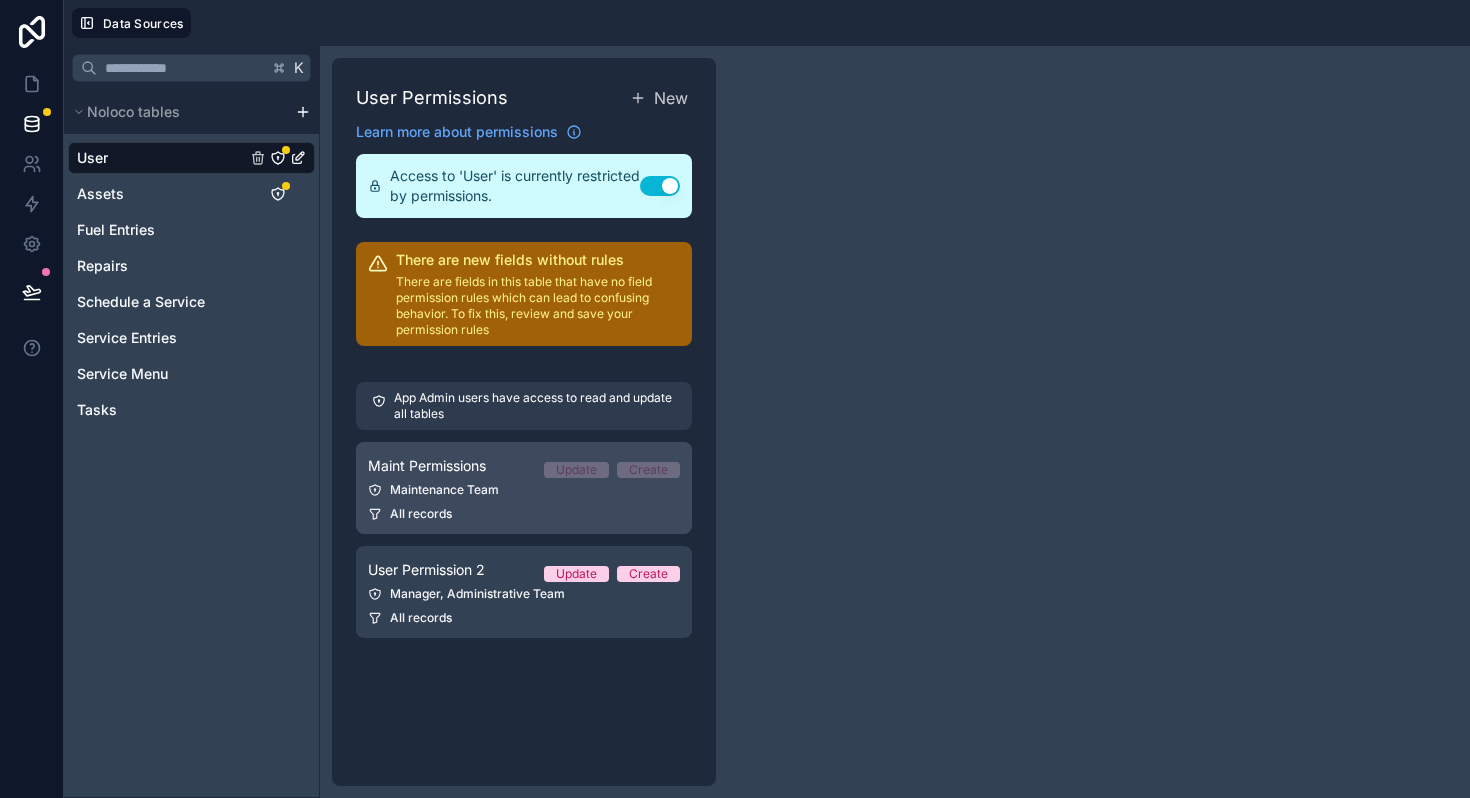 click on "Maintenance Team" at bounding box center [524, 490] 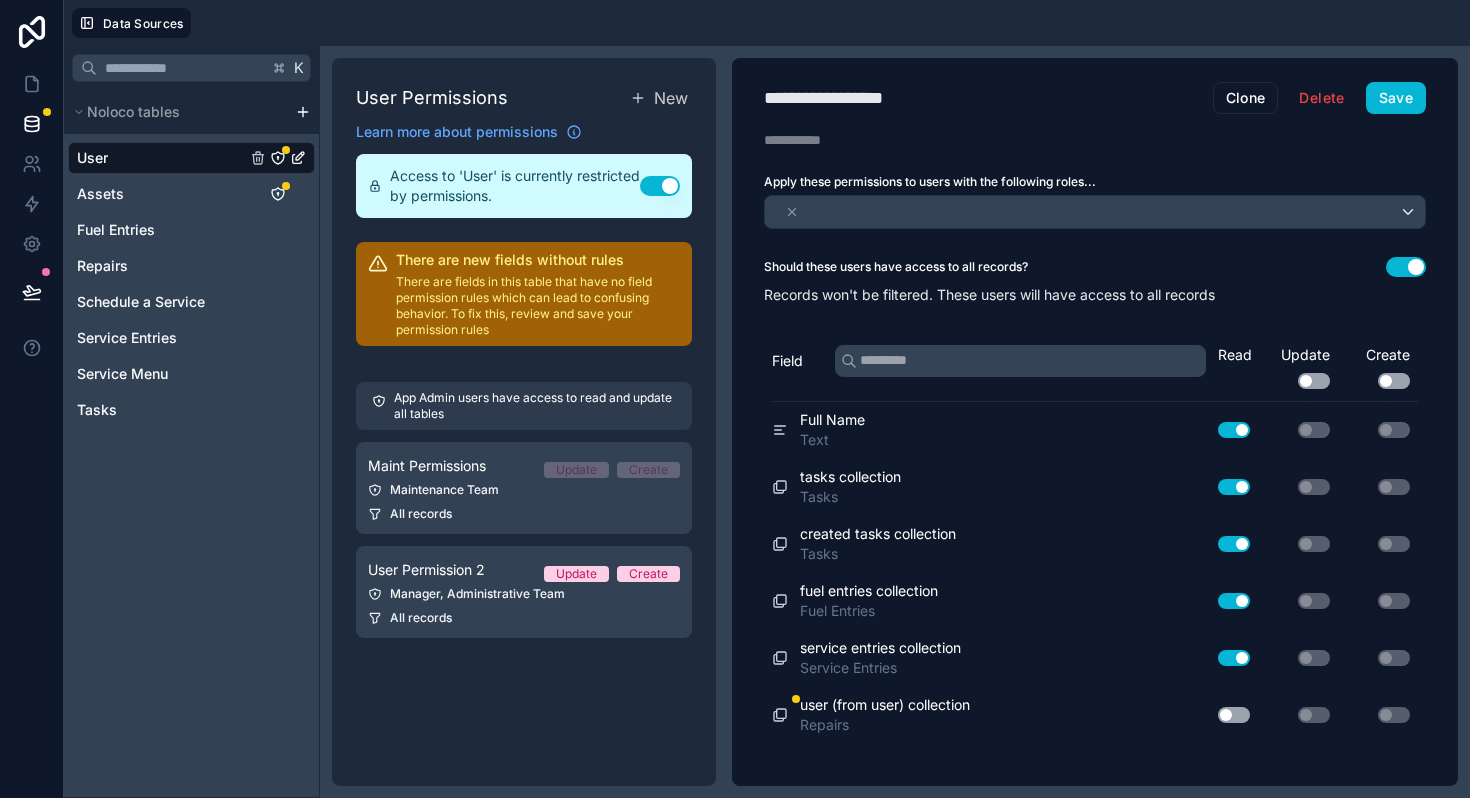 click on "Use setting" at bounding box center (1234, 715) 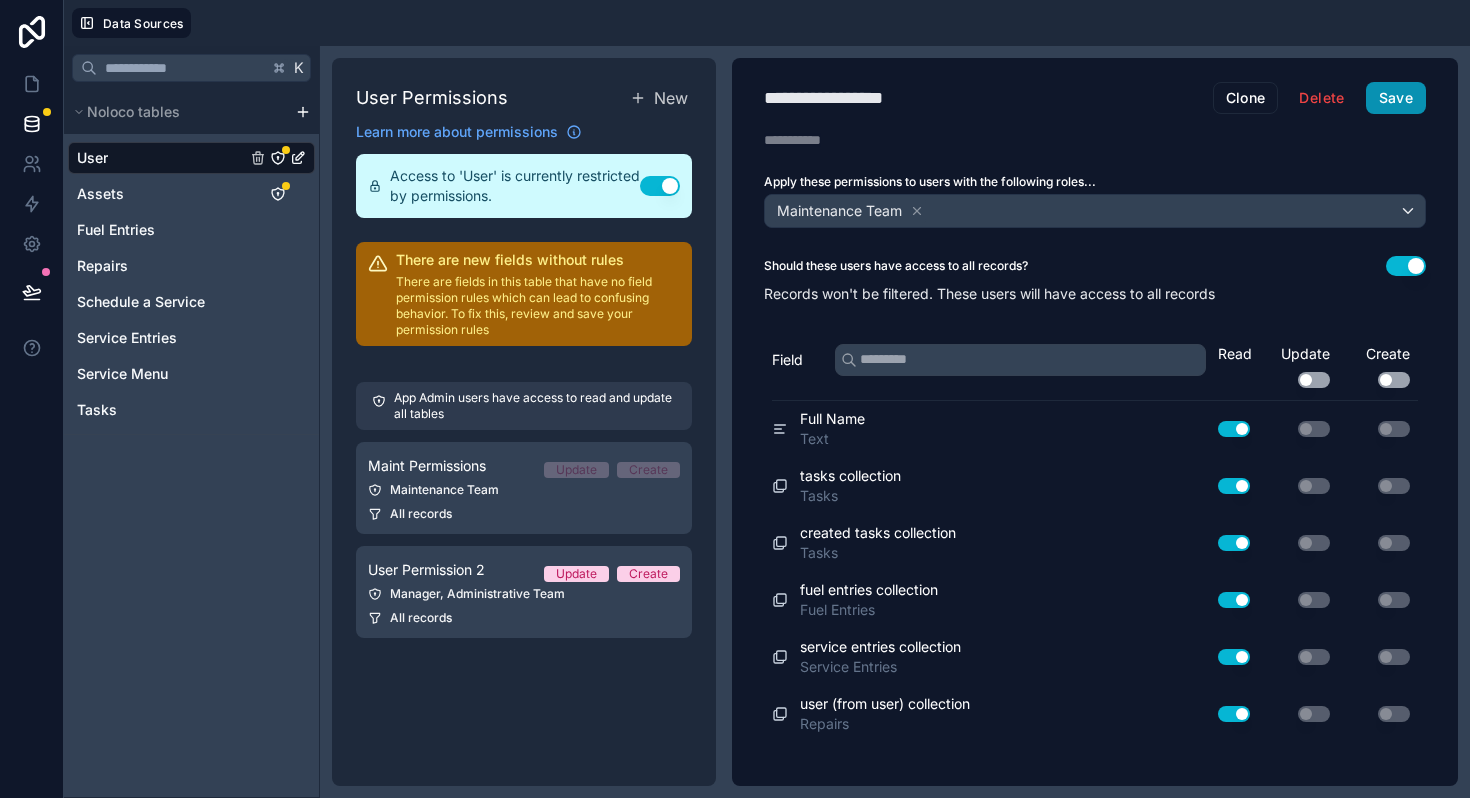 click on "Save" at bounding box center (1396, 98) 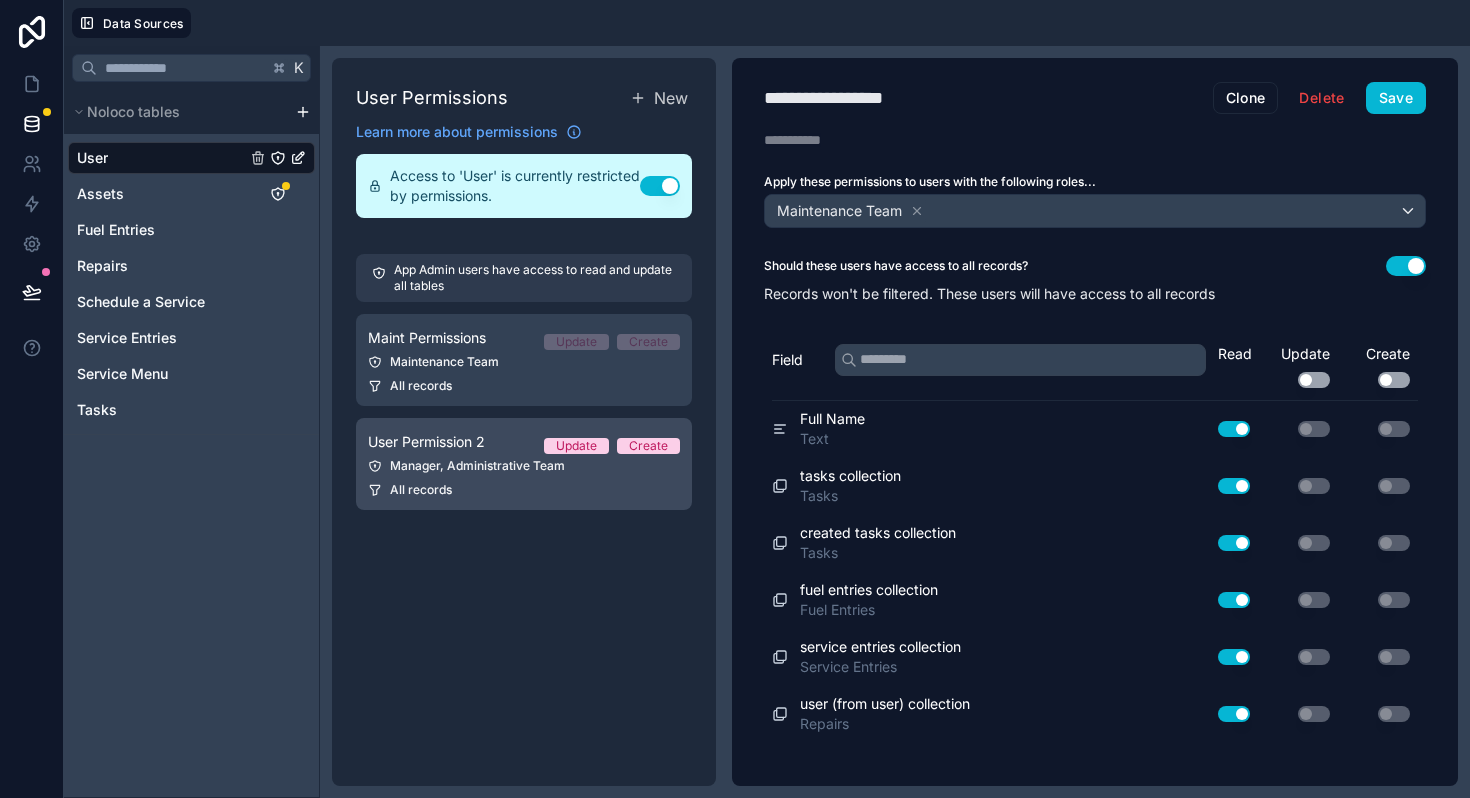 click on "User Permission 2 Update Create Manager, Administrative Team All records" at bounding box center [524, 464] 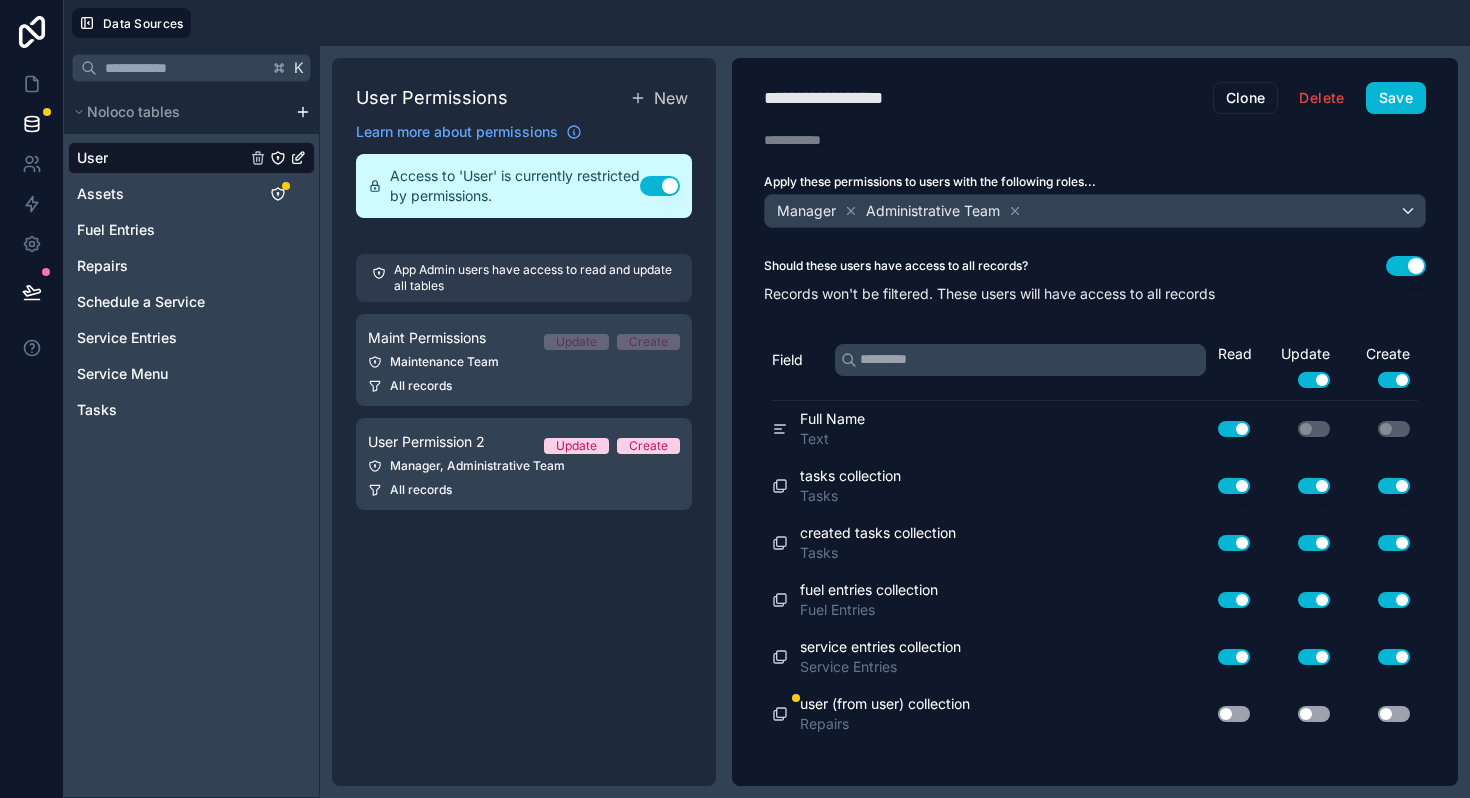 click on "Use setting" at bounding box center (1234, 714) 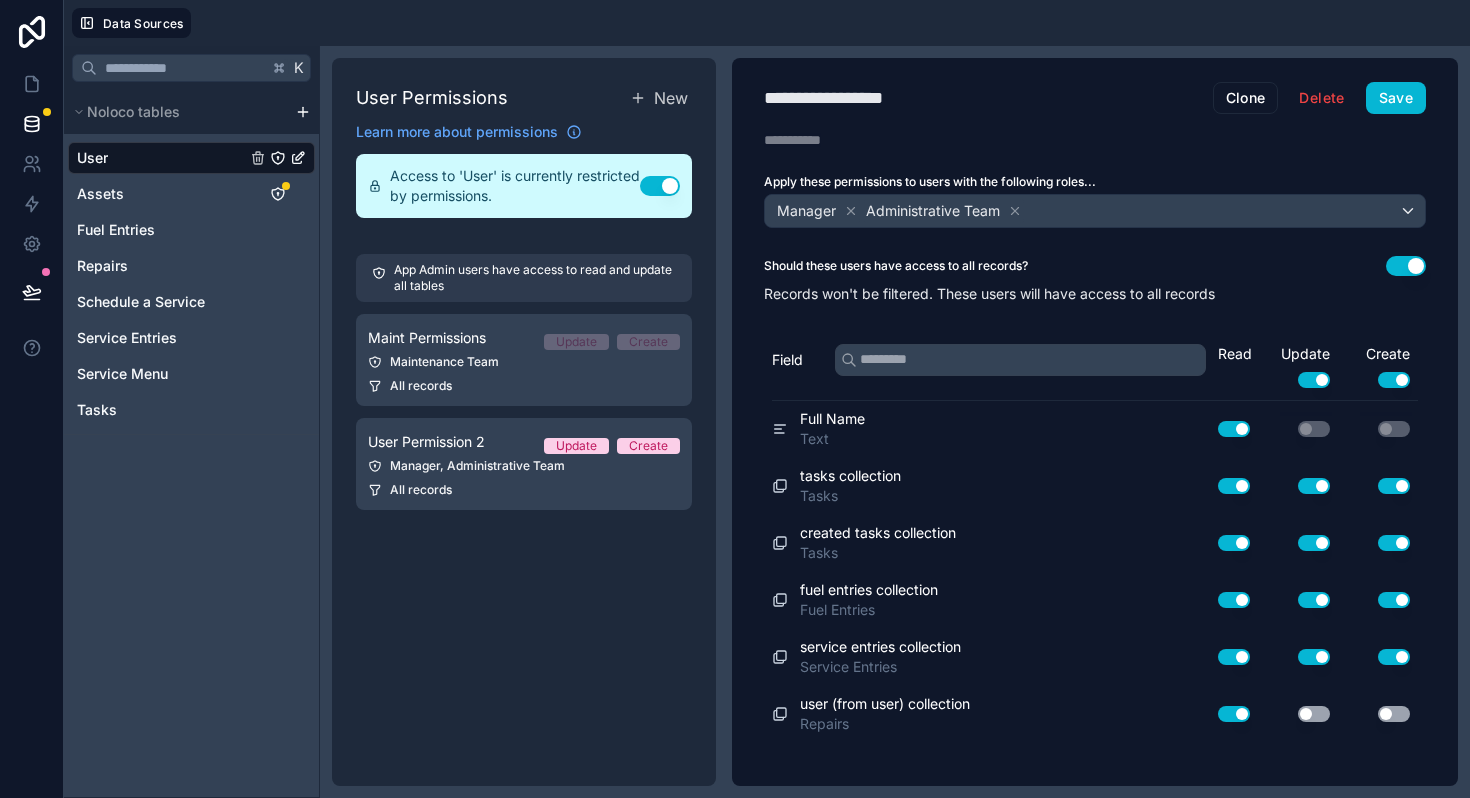 click on "Use setting" at bounding box center [1314, 714] 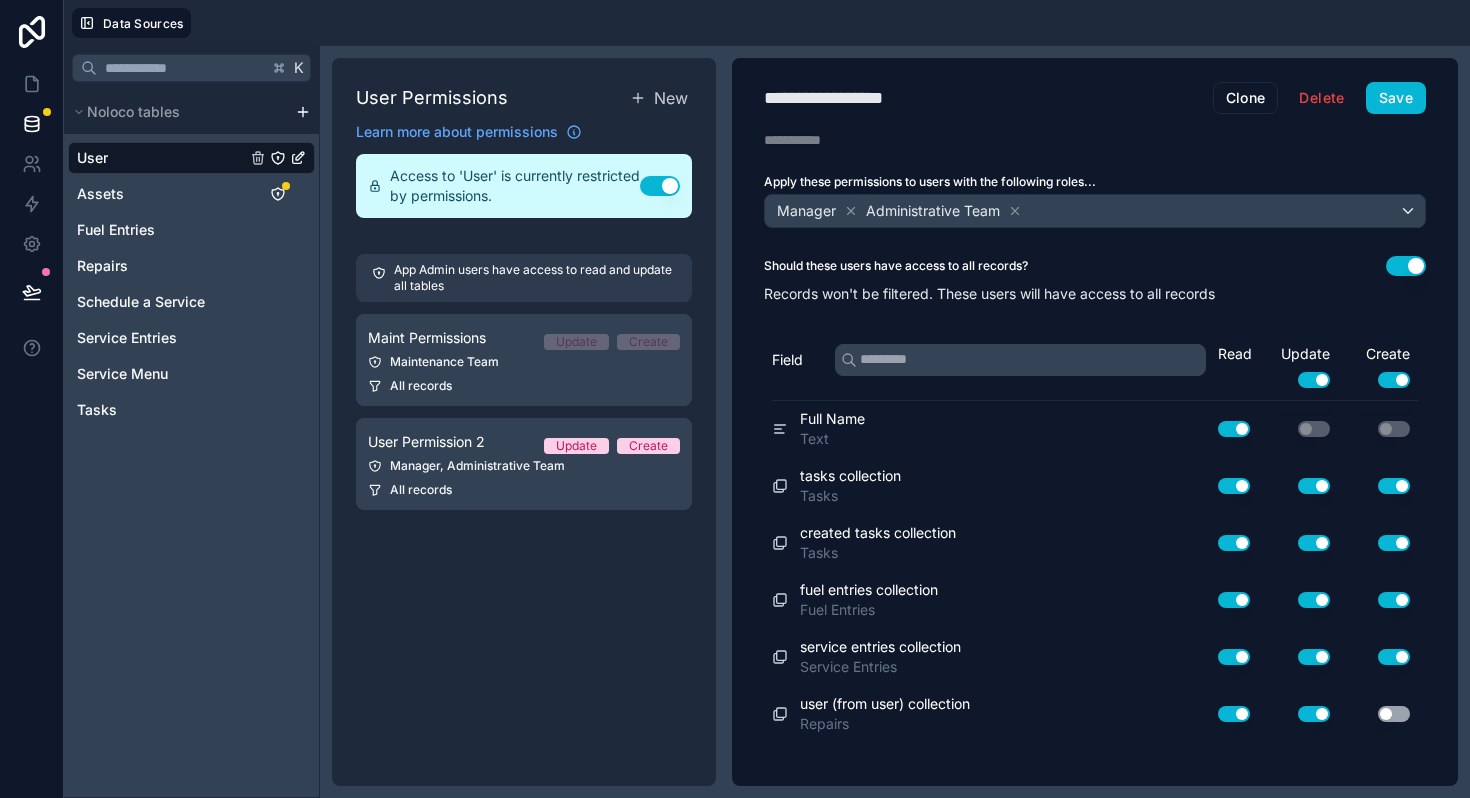 click on "Use setting" at bounding box center [1394, 714] 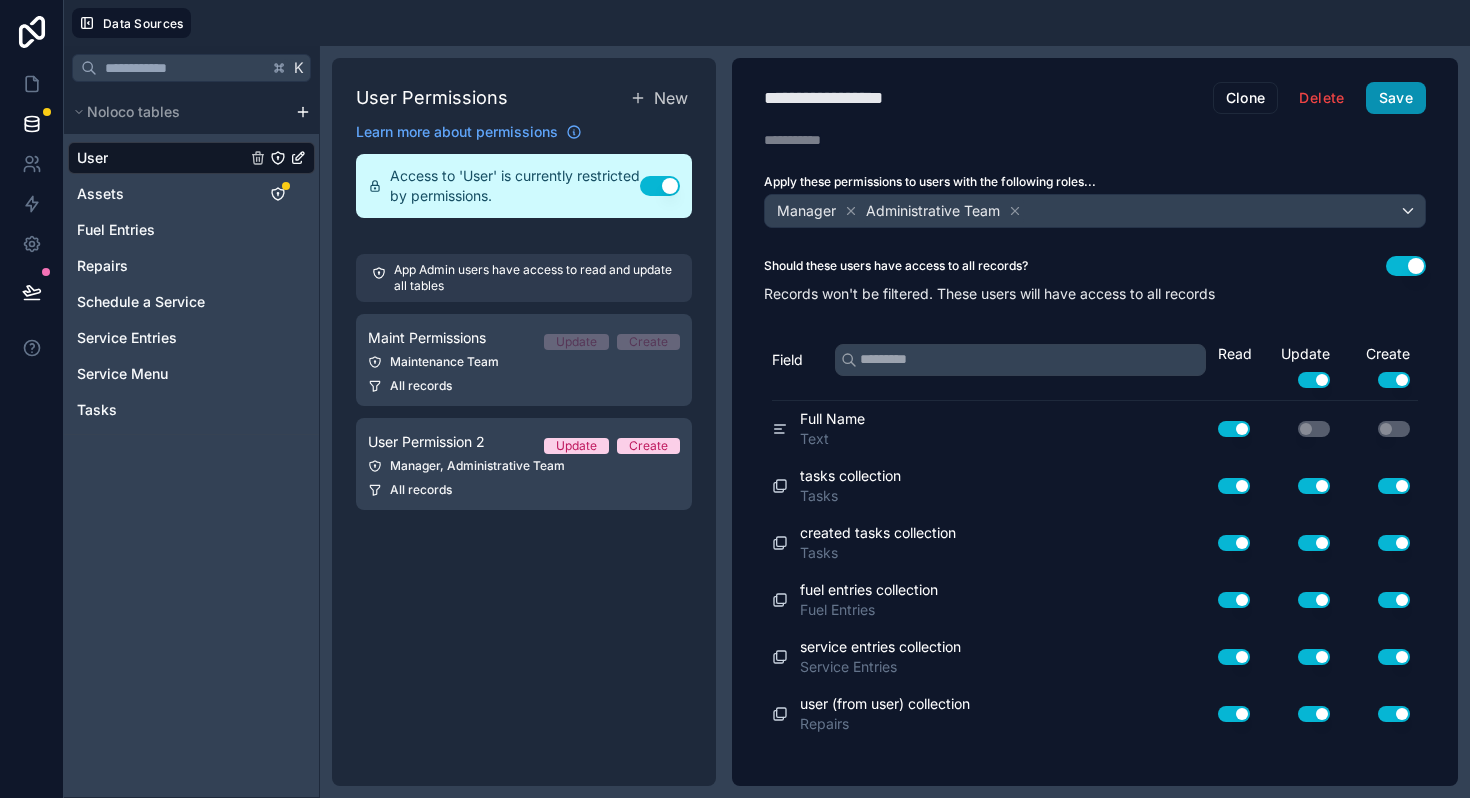 click on "Save" at bounding box center (1396, 98) 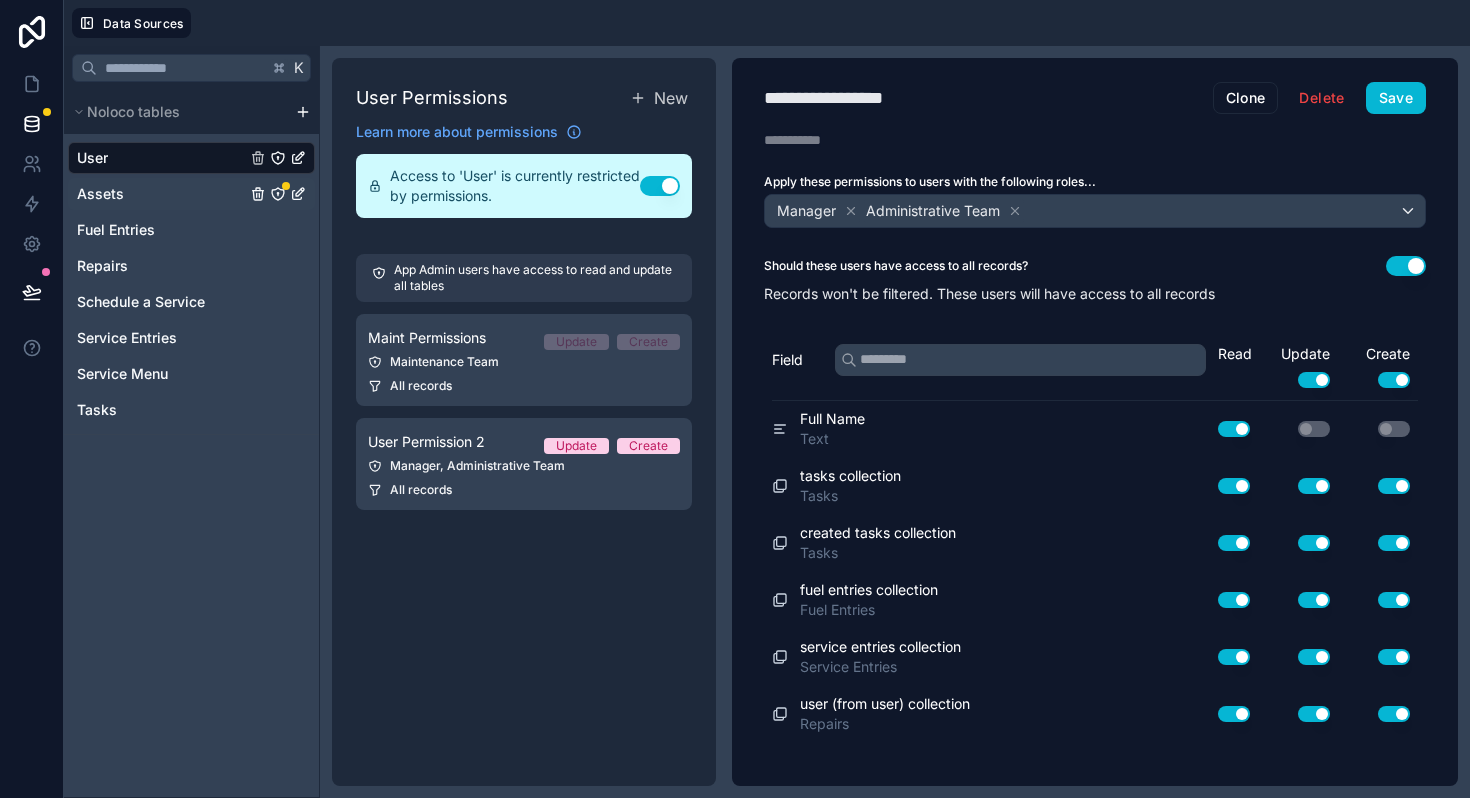 click on "Assets" at bounding box center (100, 194) 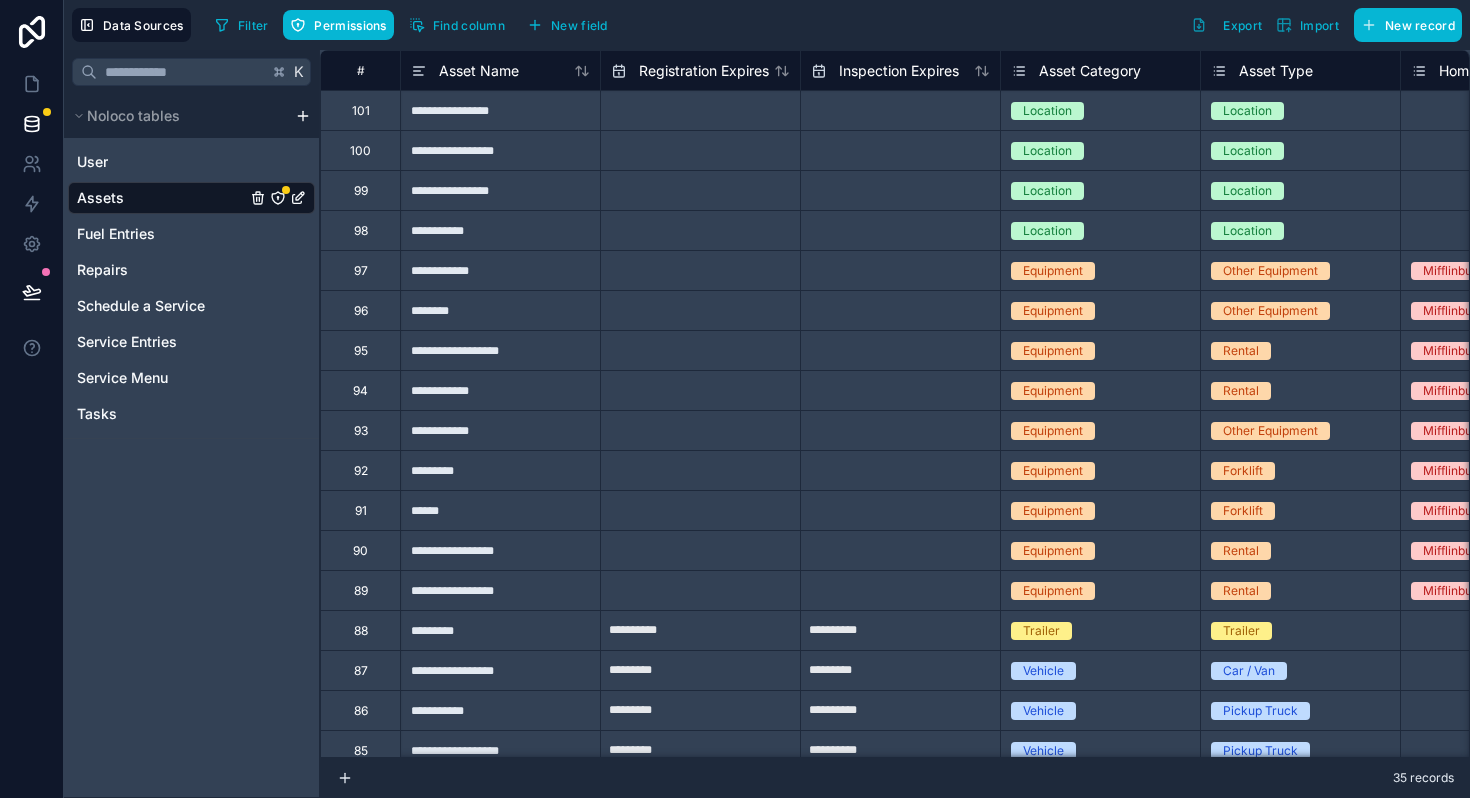 click 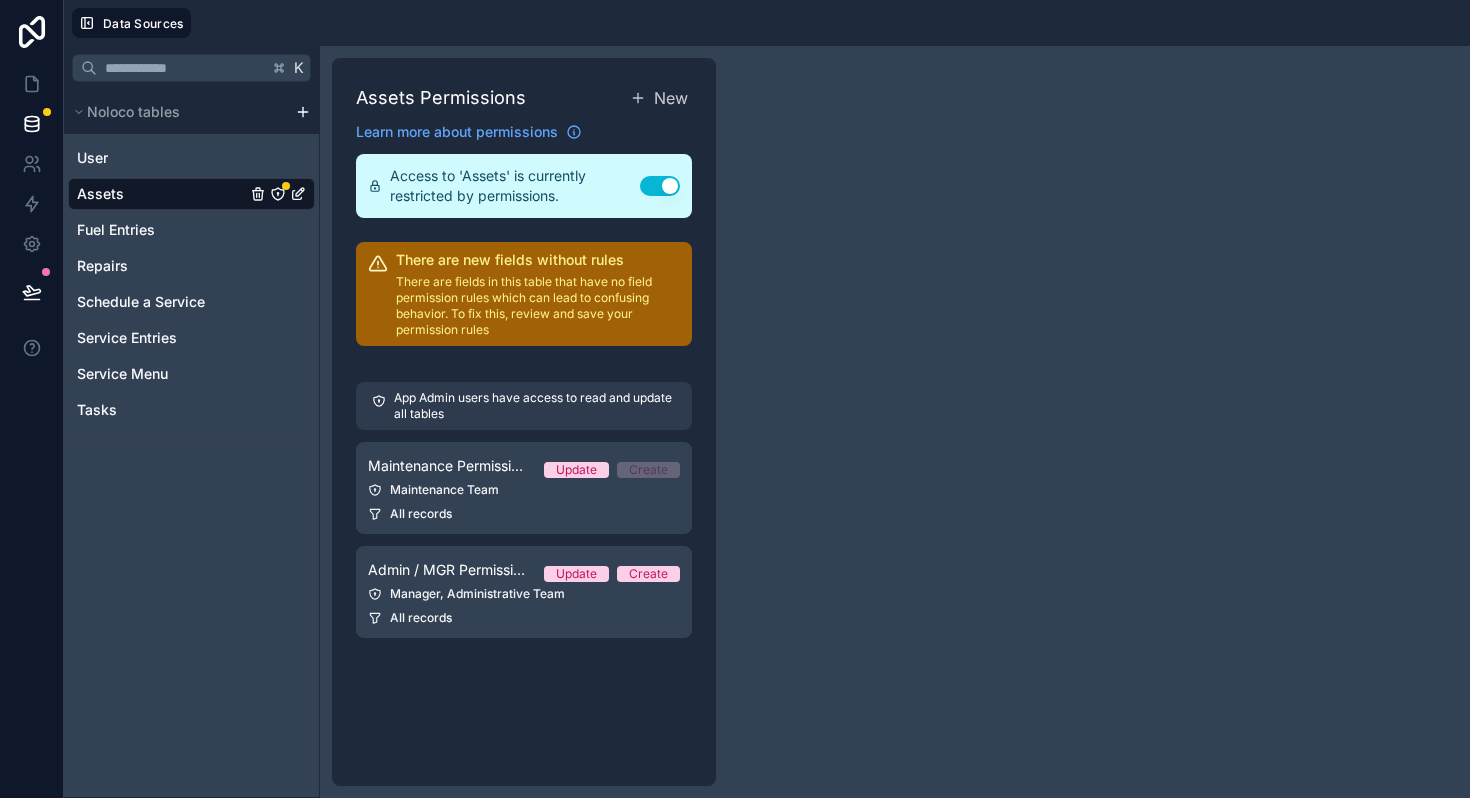 click on "App Admin users have access to read and update all tables Maintenance Permissions Update Create Maintenance Team All records Admin / MGR Permissions Update Create Manager, Administrative Team All records" at bounding box center [524, 510] 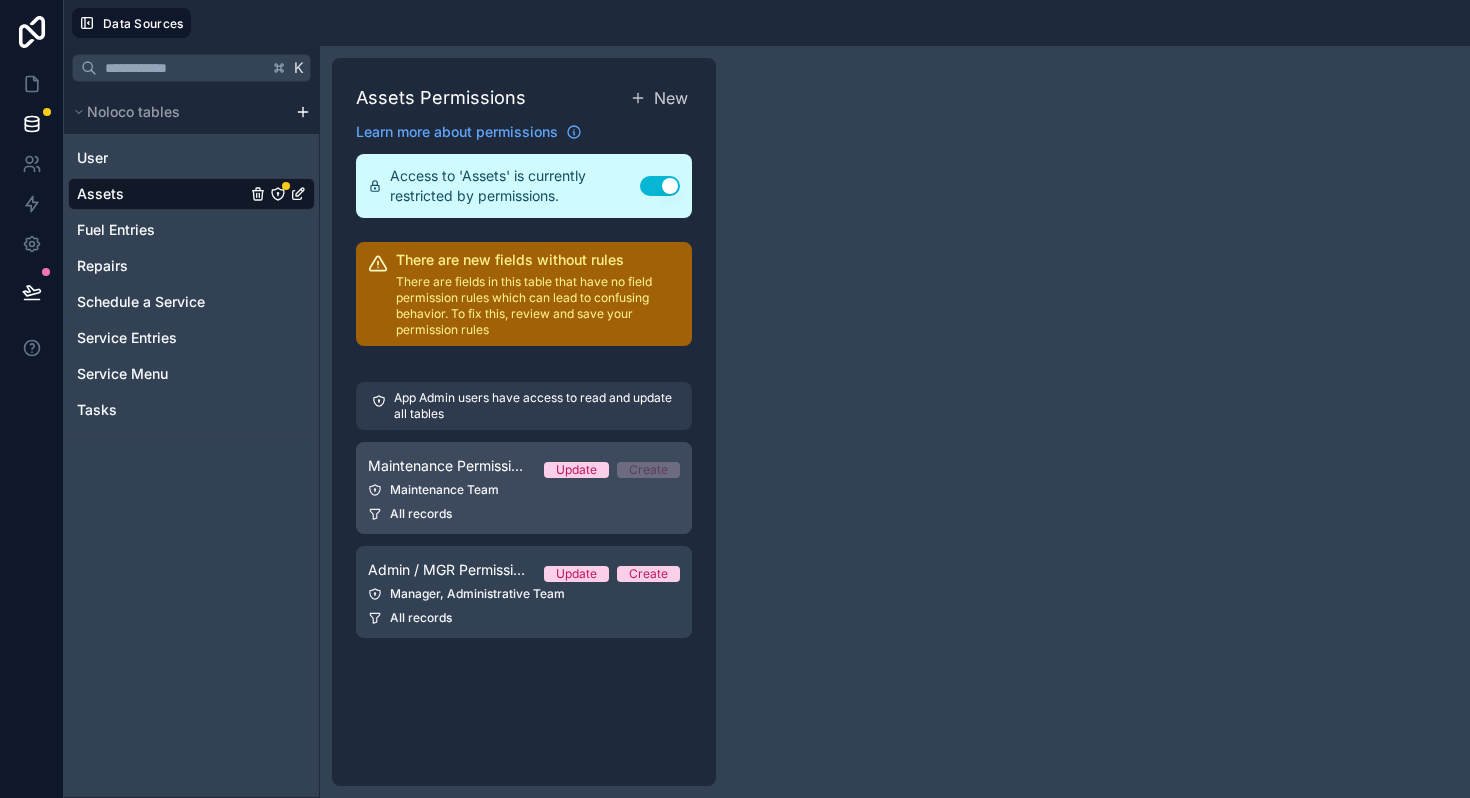 click on "Maintenance Permissions" at bounding box center (448, 466) 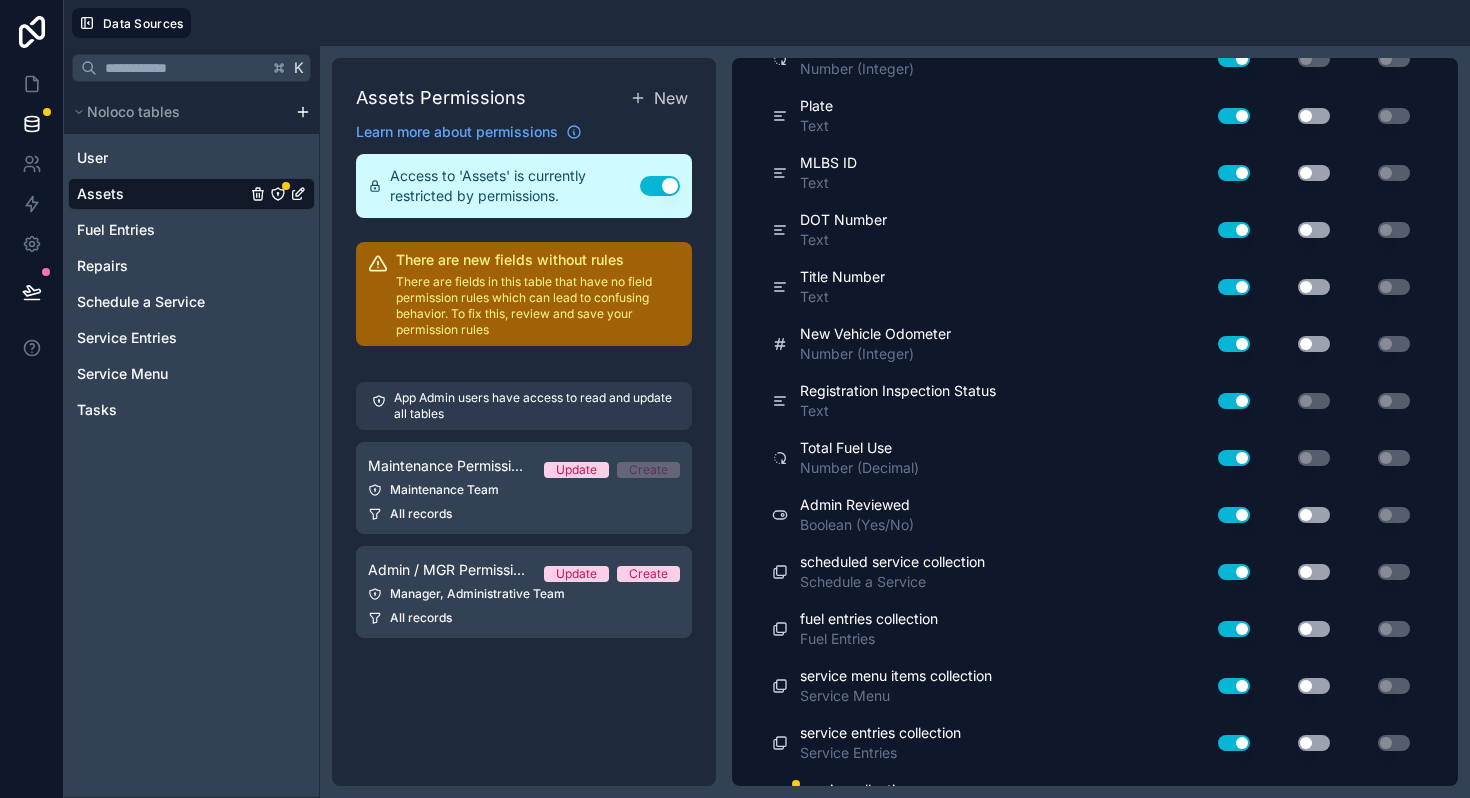 scroll, scrollTop: 1324, scrollLeft: 0, axis: vertical 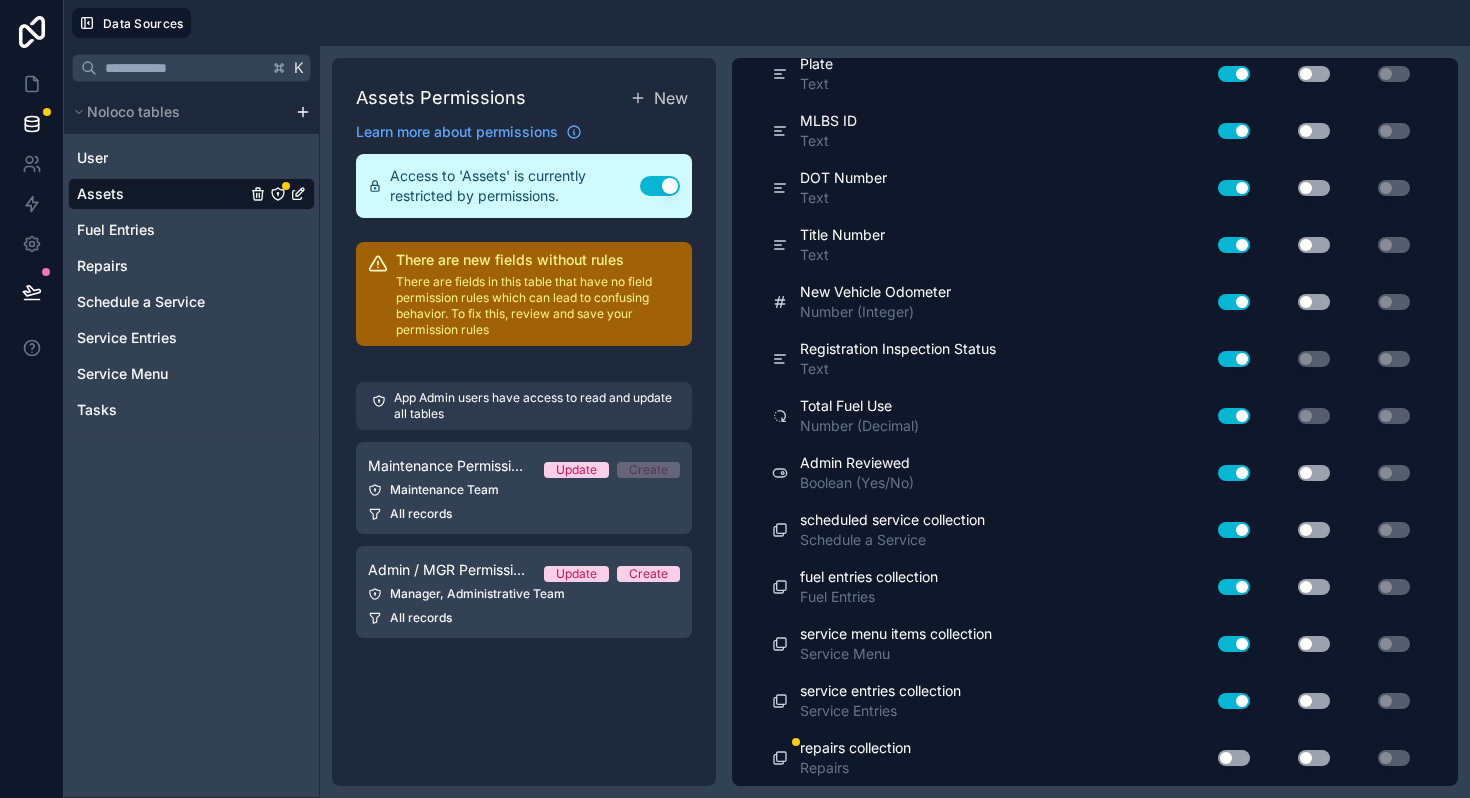 click on "Use setting" at bounding box center [1226, 758] 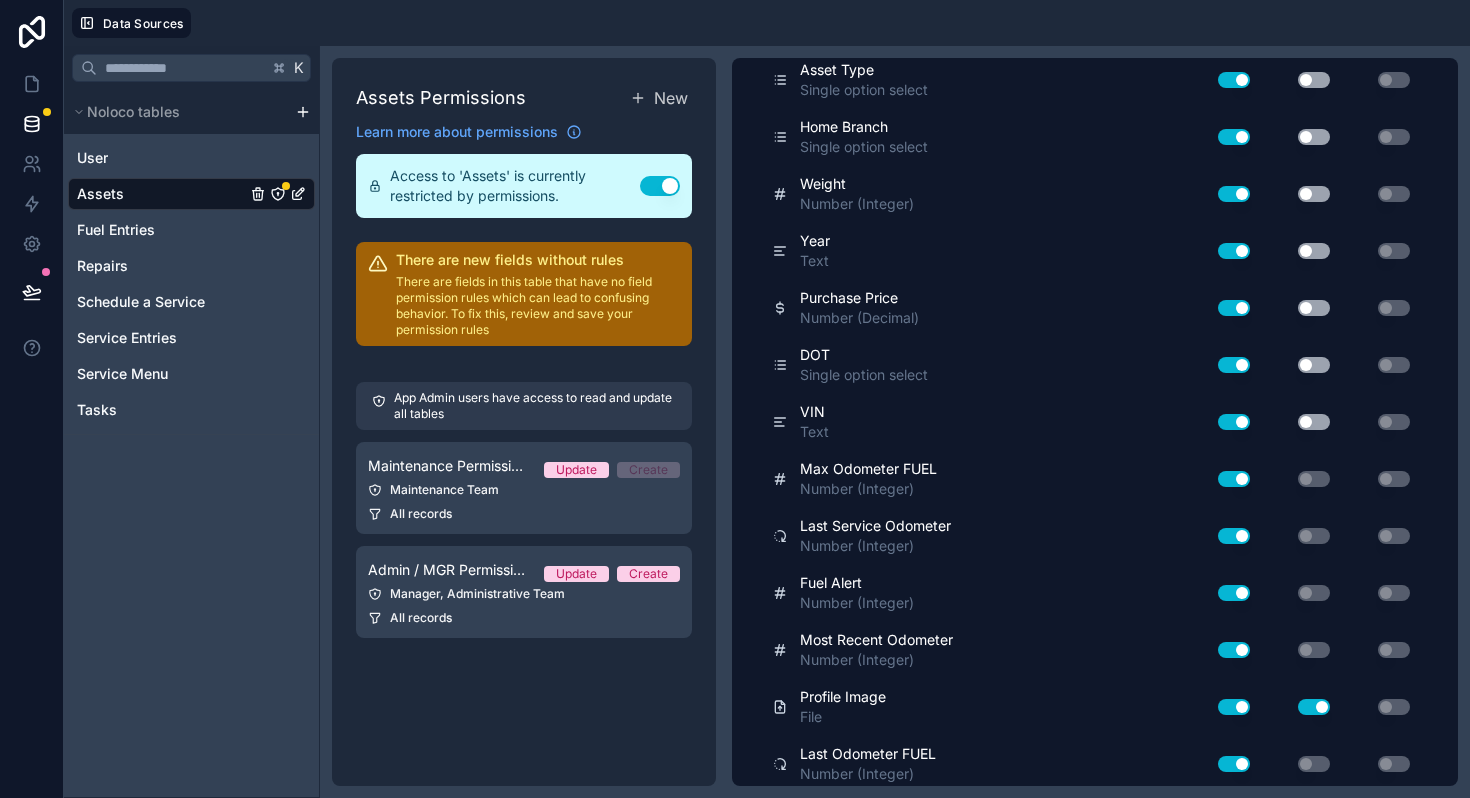 scroll, scrollTop: 0, scrollLeft: 0, axis: both 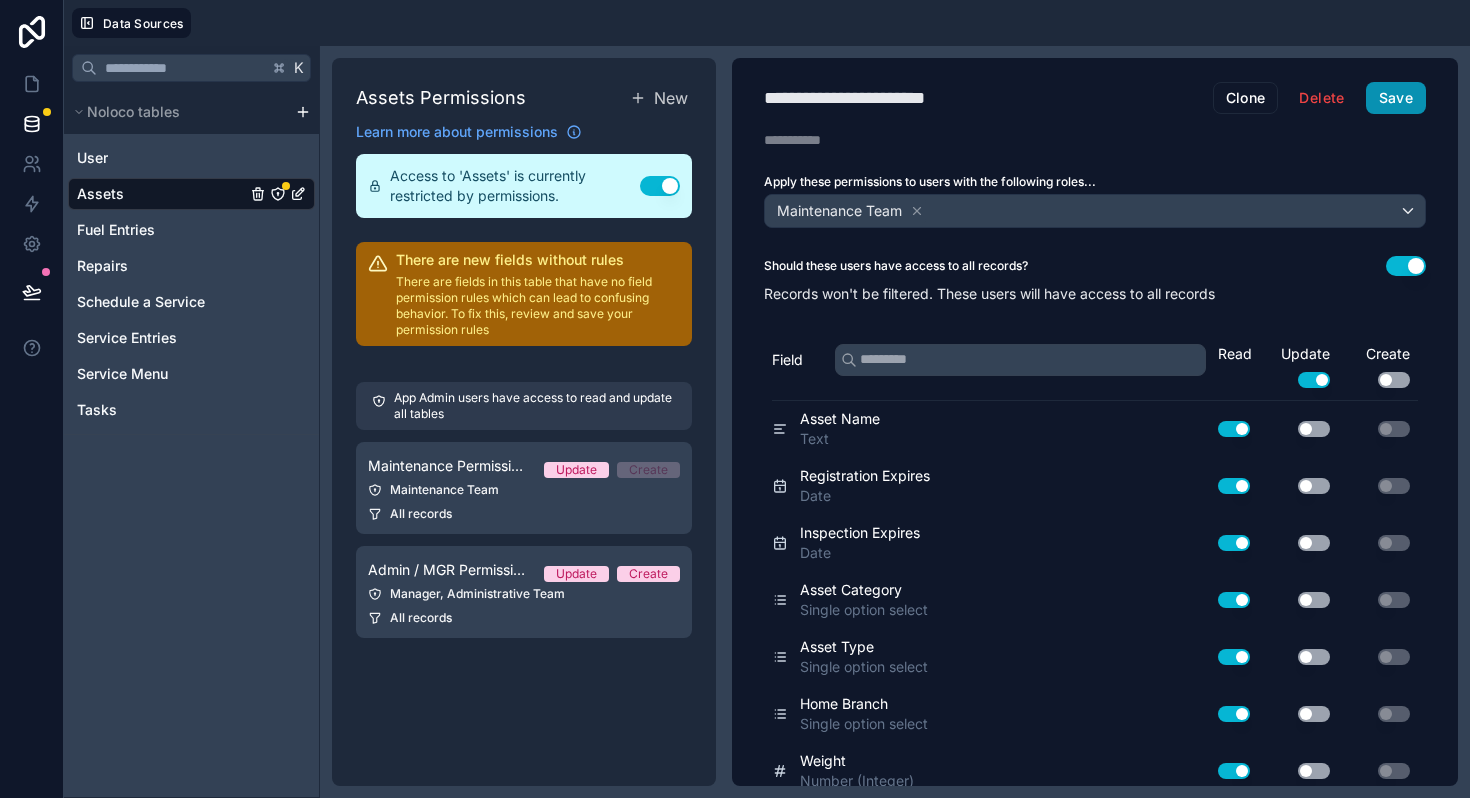 click on "Save" at bounding box center [1396, 98] 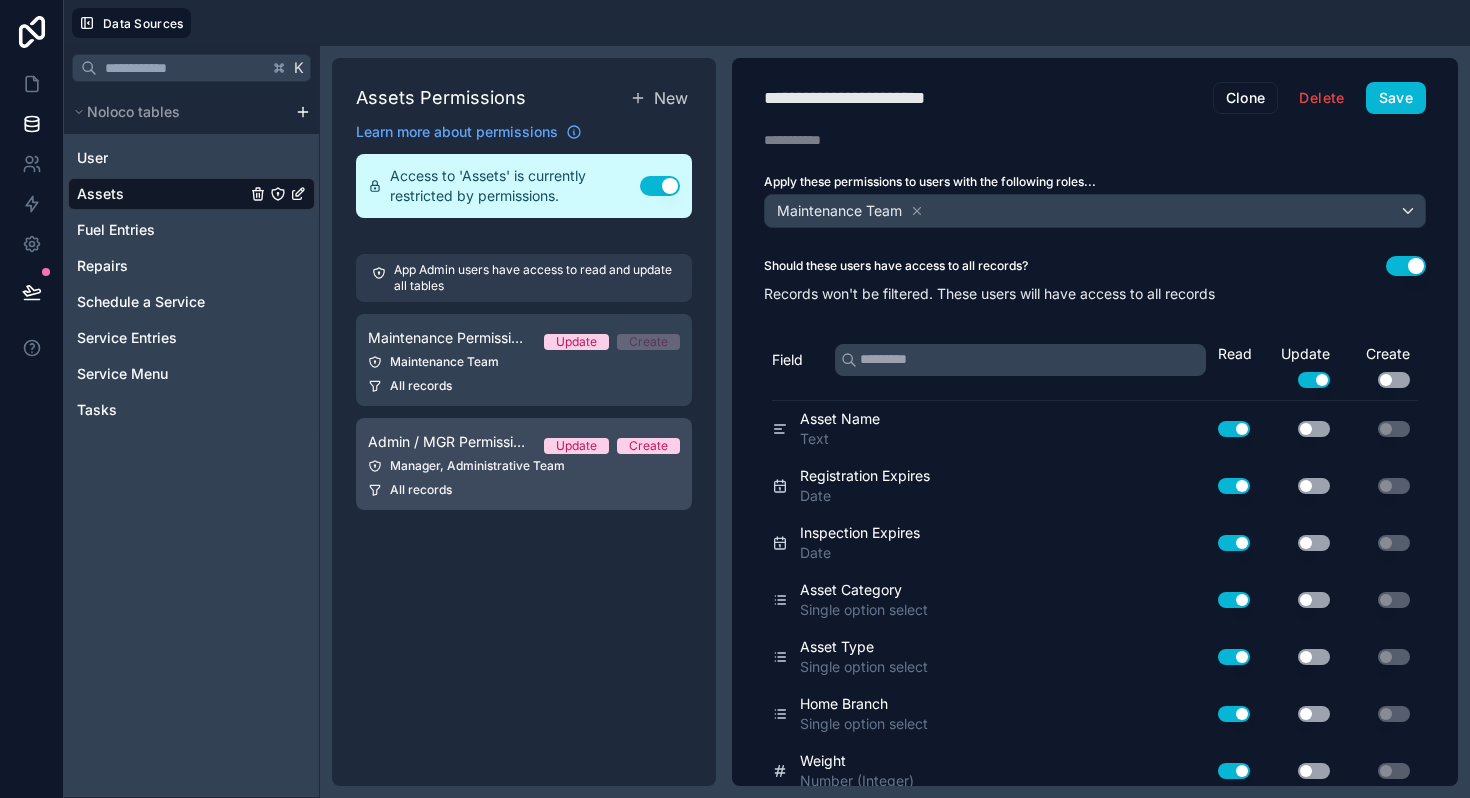 click on "Admin / MGR Permissions Update Create" at bounding box center [524, 442] 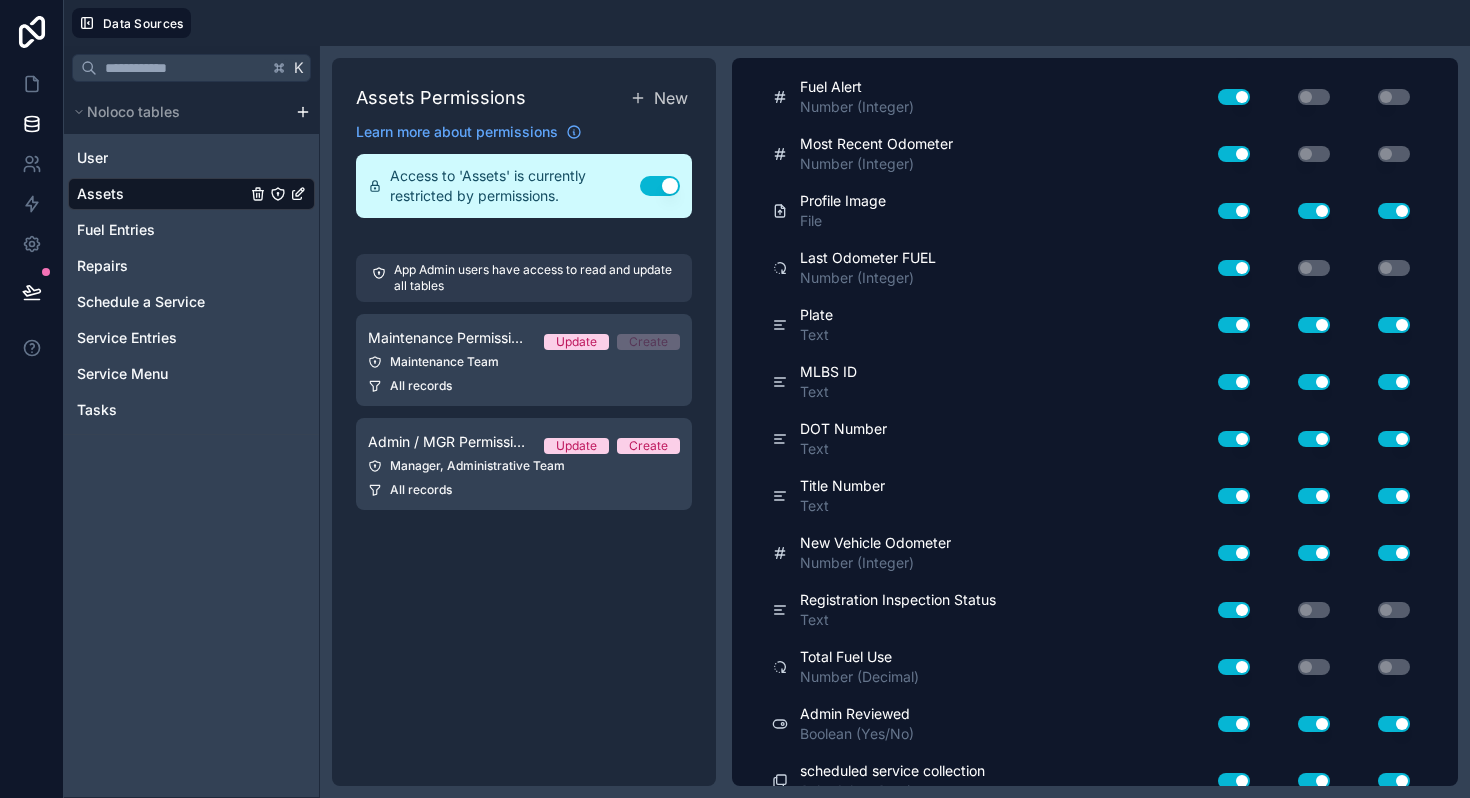 scroll, scrollTop: 1324, scrollLeft: 0, axis: vertical 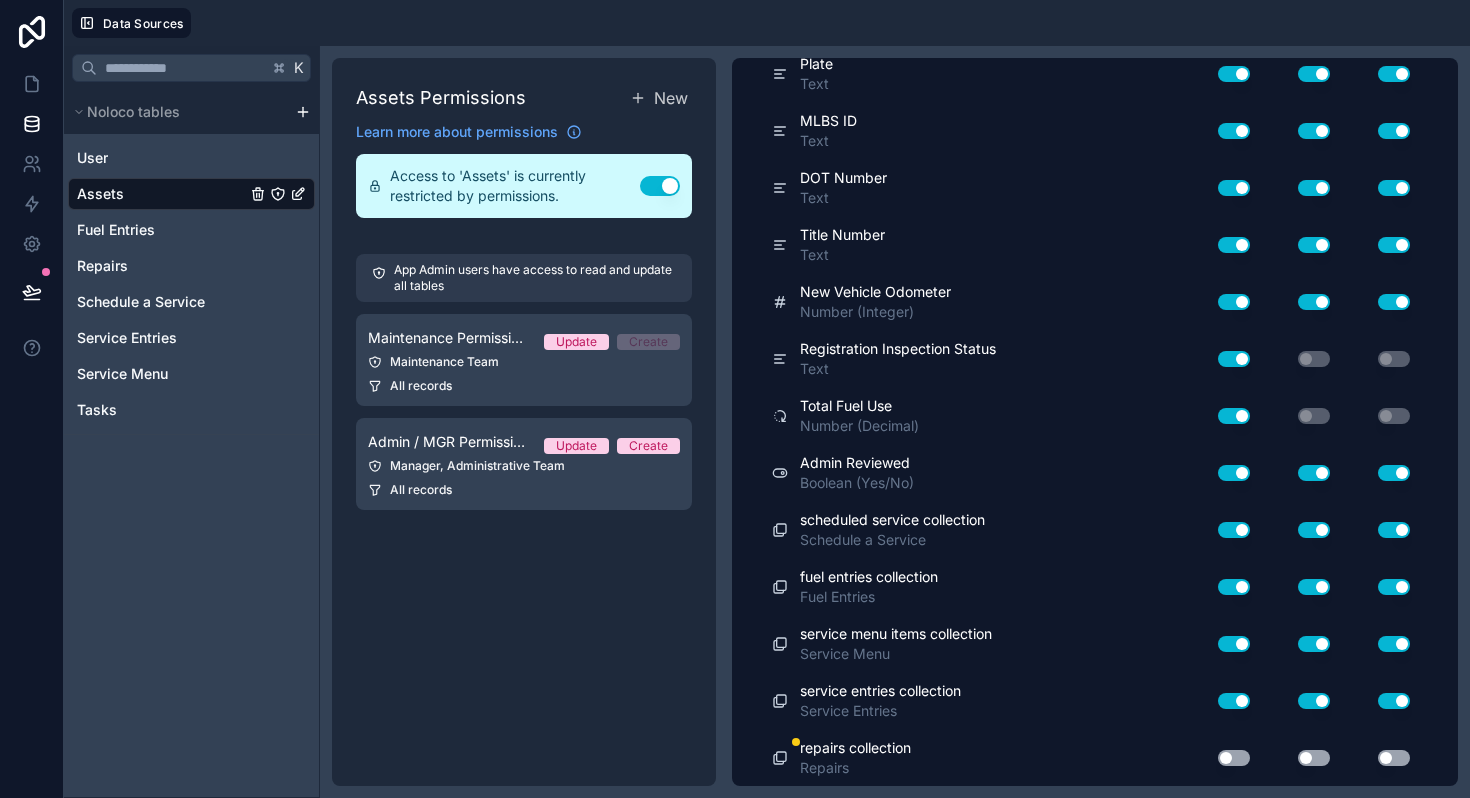 click on "Use setting" at bounding box center (1226, 758) 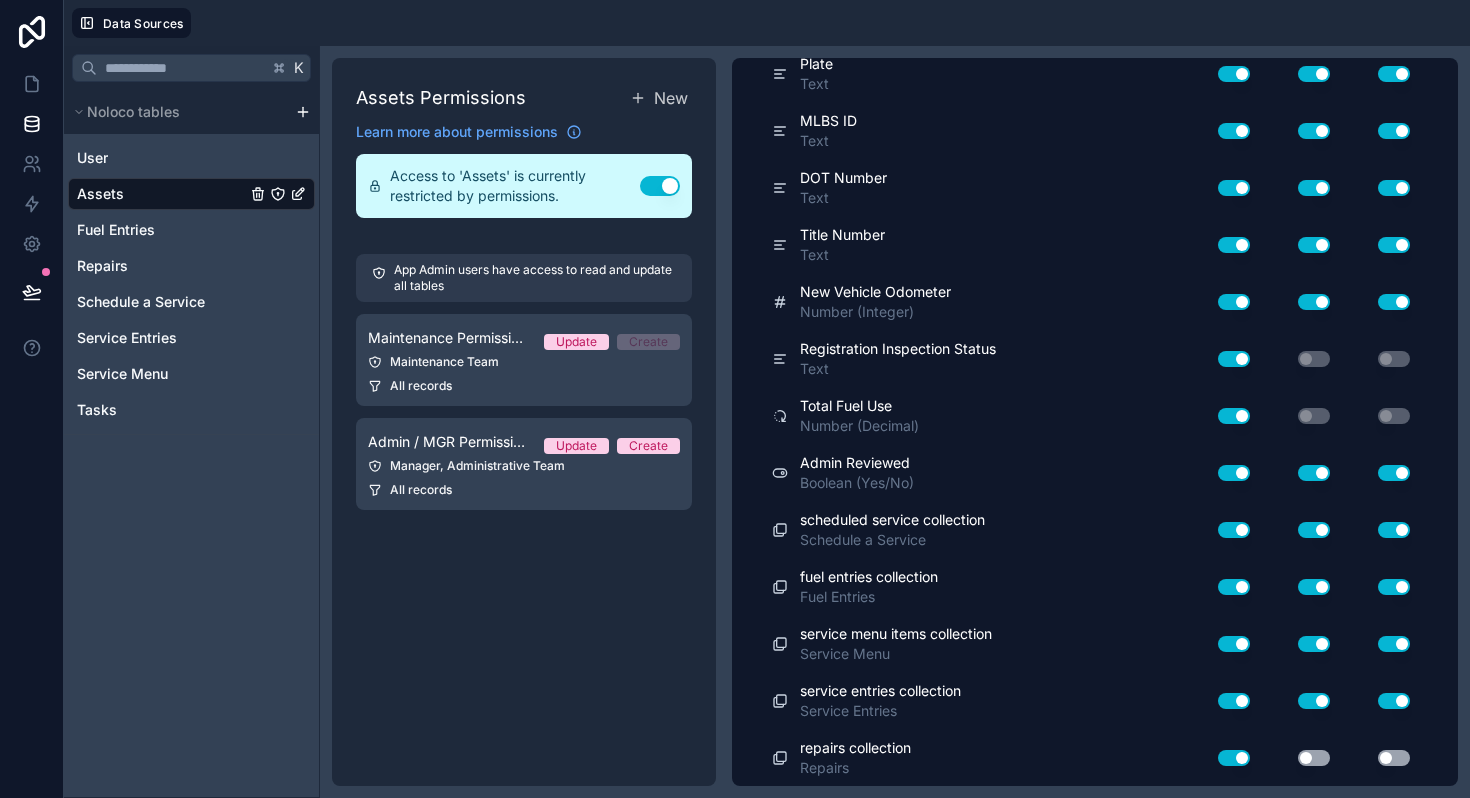 click on "Use setting" at bounding box center [1314, 758] 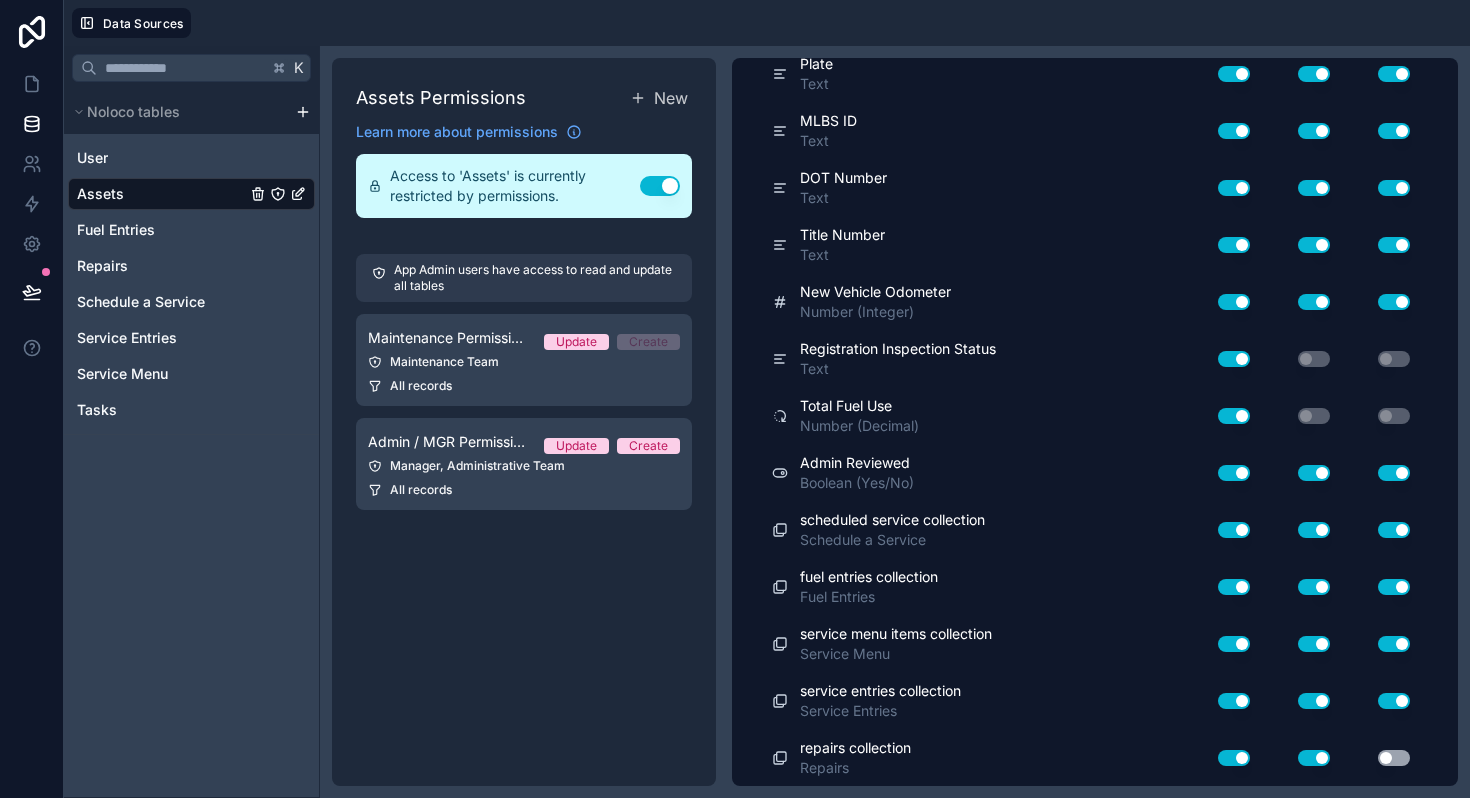 click on "Use setting" at bounding box center [1394, 758] 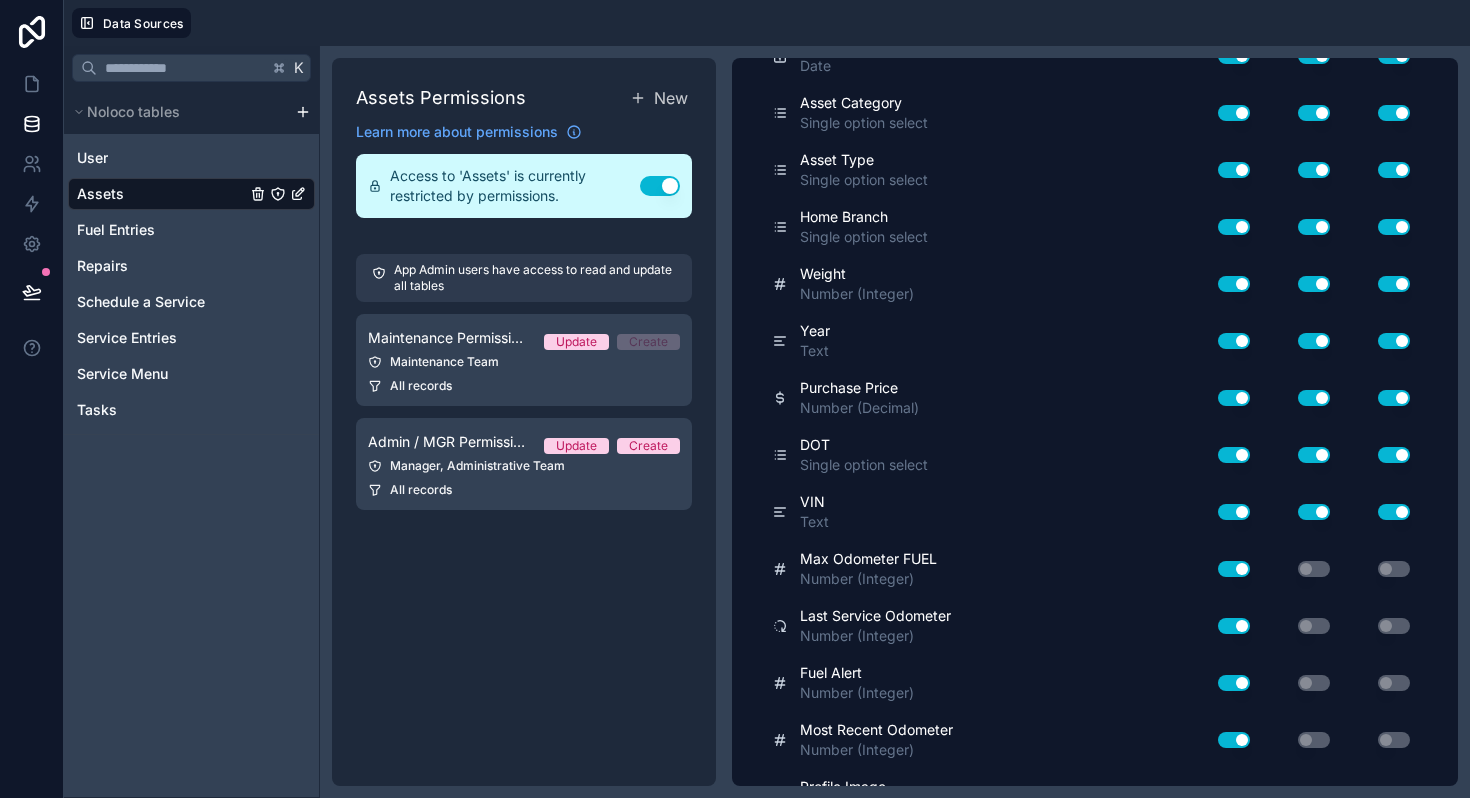 scroll, scrollTop: 0, scrollLeft: 0, axis: both 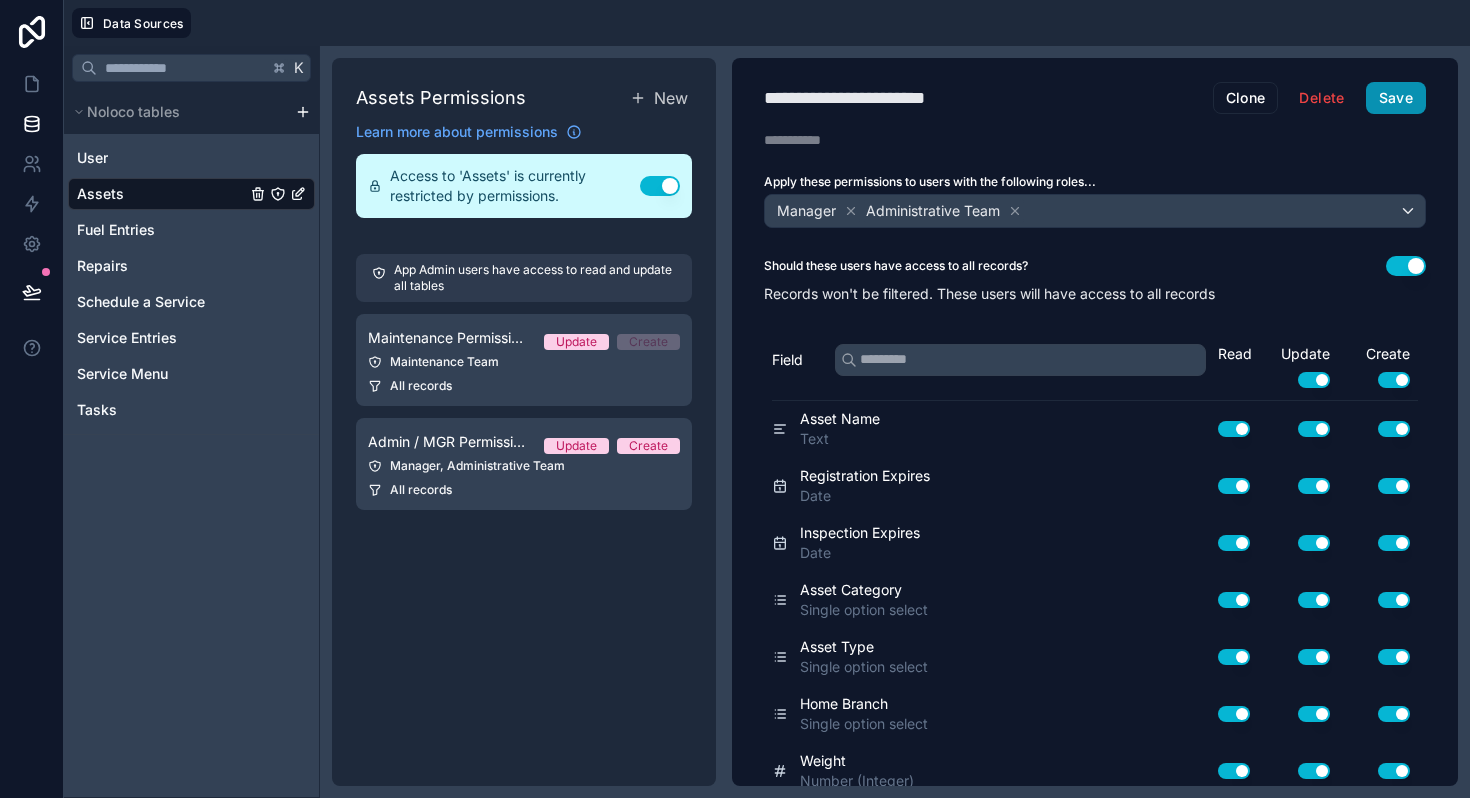 click on "Save" at bounding box center [1396, 98] 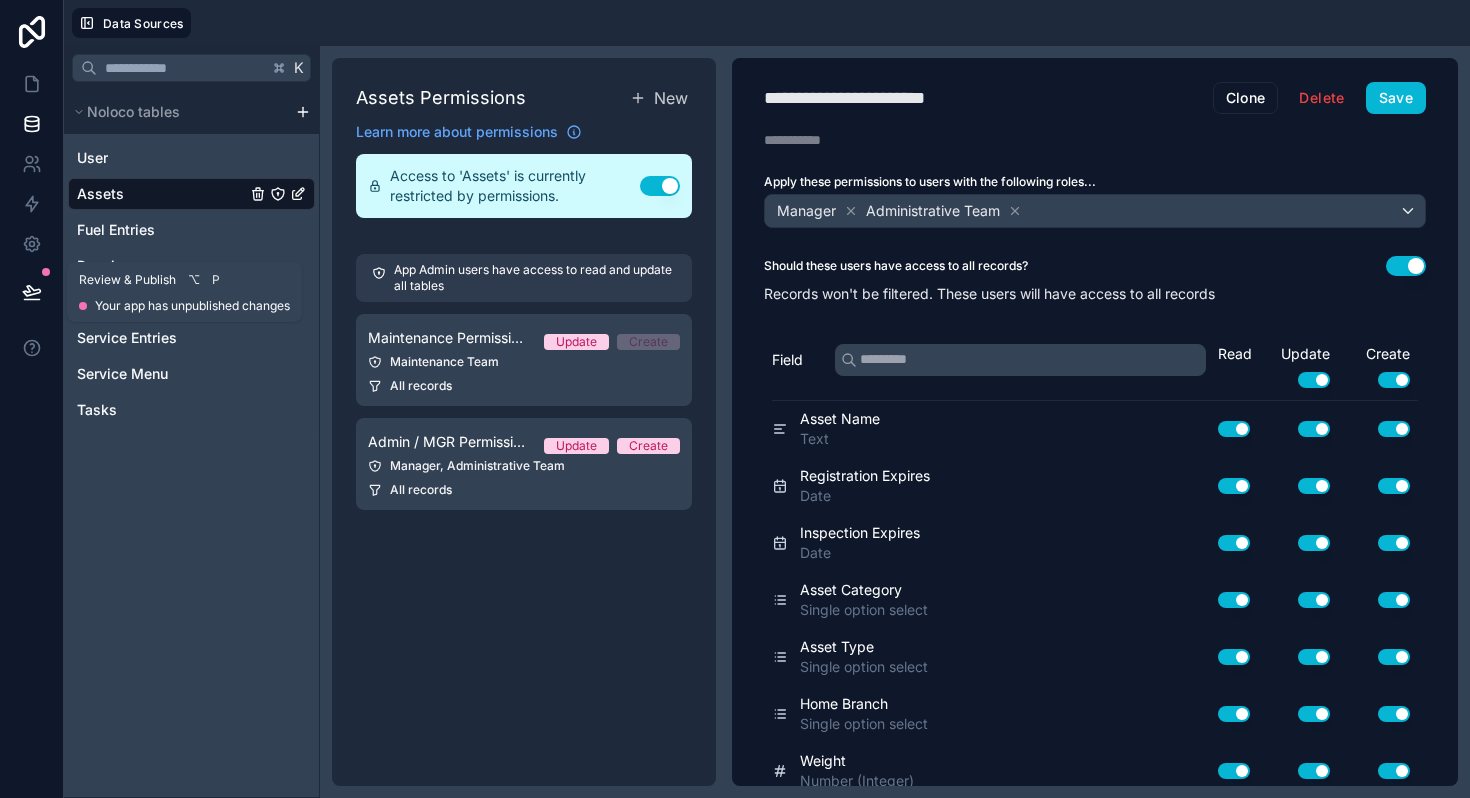 click 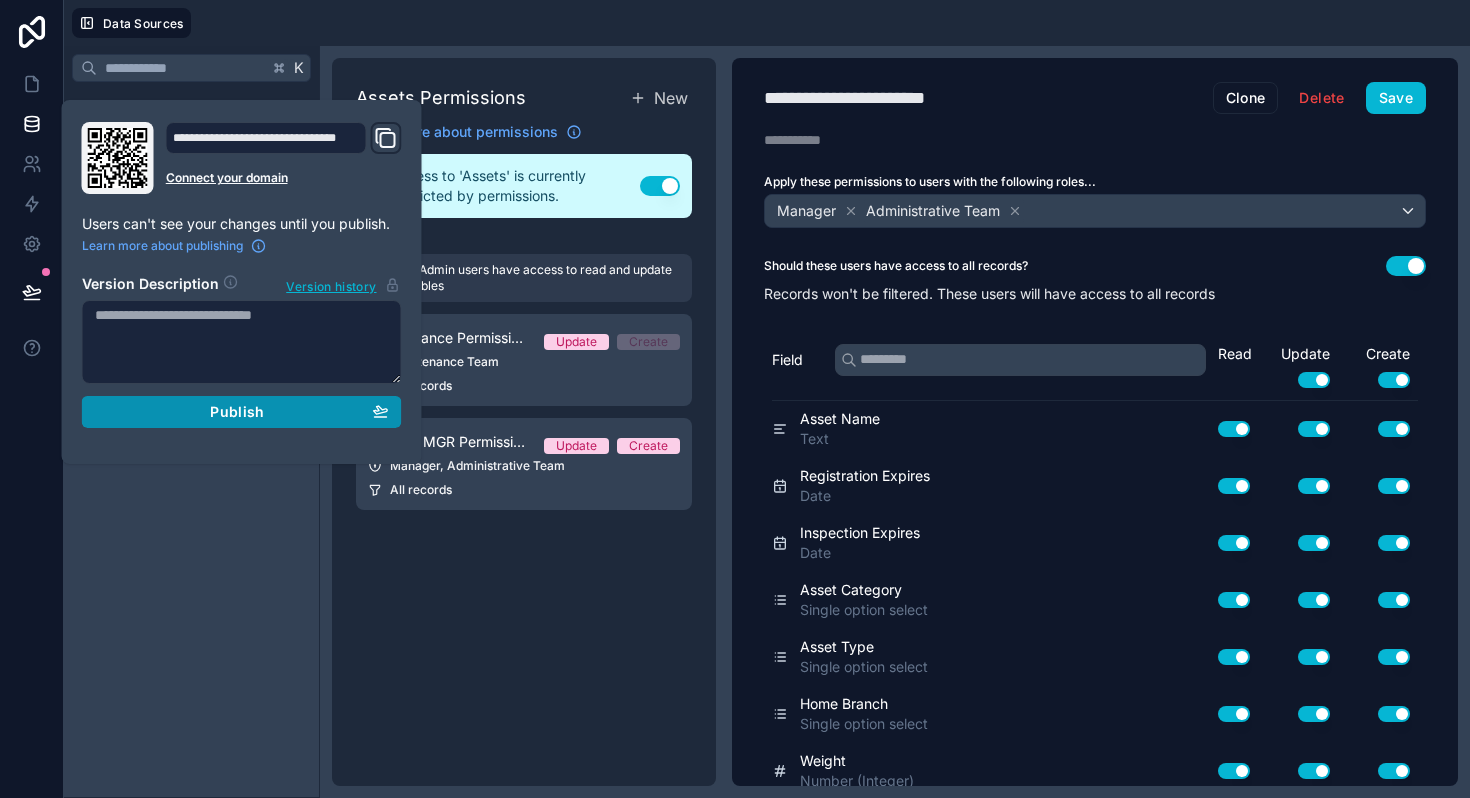 click on "Publish" at bounding box center (237, 412) 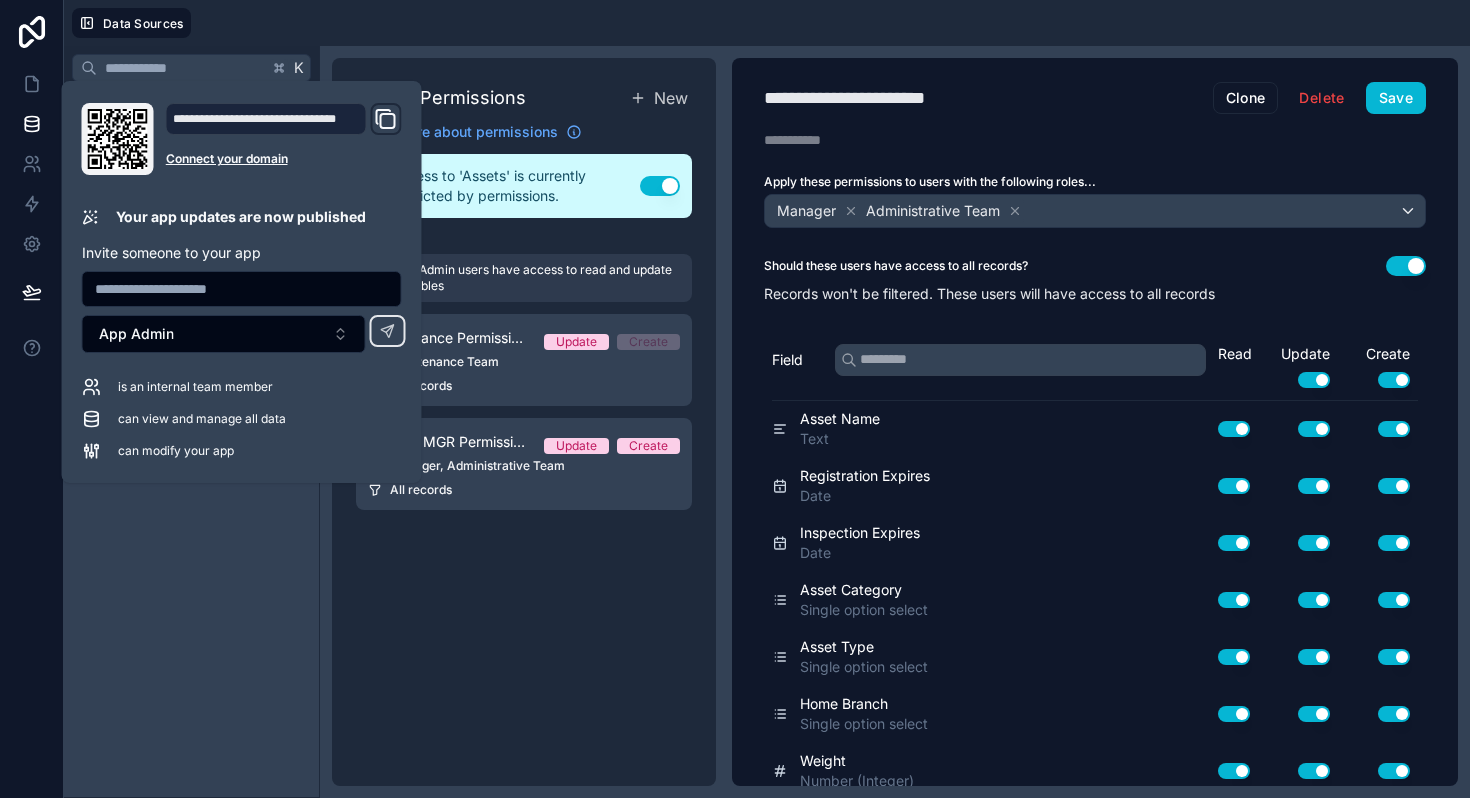 click on "K Noloco tables User Assets Fuel Entries Repairs Schedule a Service Service Entries Service Menu Tasks" at bounding box center [192, 422] 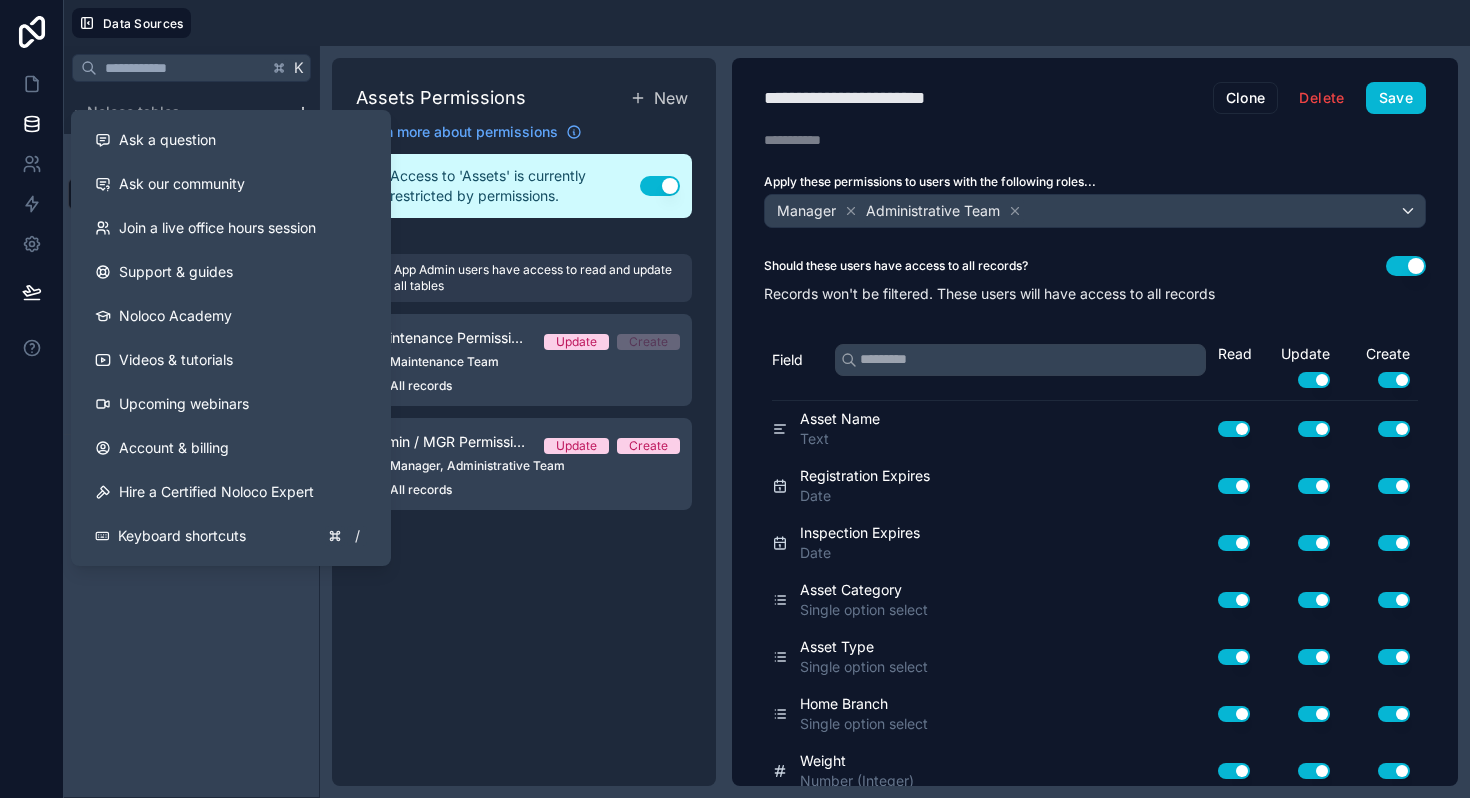 click on "K Noloco tables User Assets Fuel Entries Repairs Schedule a Service Service Entries Service Menu Tasks" at bounding box center [192, 422] 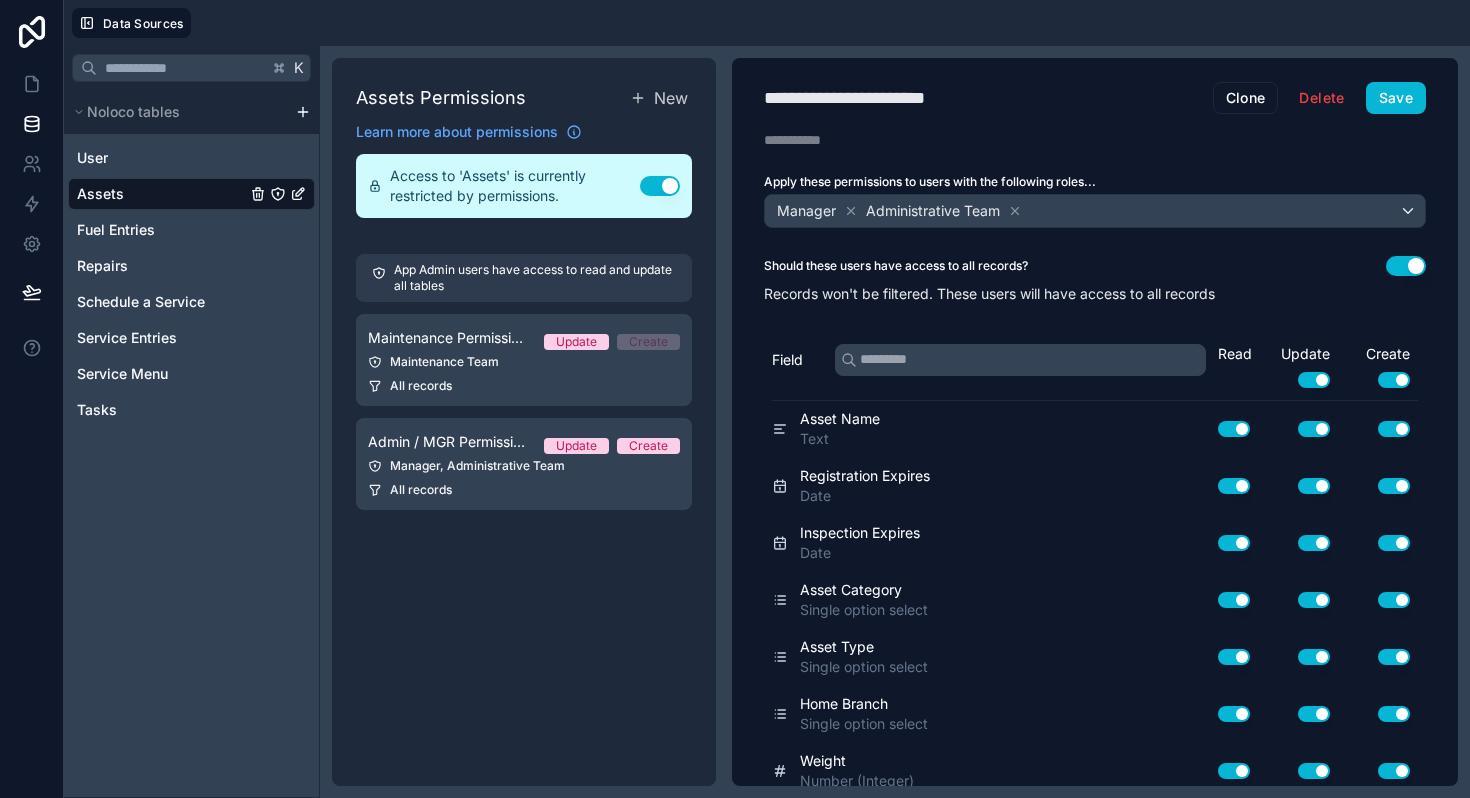 click on "Assets Permissions New Learn more about permissions Access to 'Assets' is currently restricted by permissions. Use setting App Admin users have access to read and update all tables Maintenance Permissions Update Create Maintenance Team All records Admin / MGR Permissions Update Create Manager, Administrative Team All records" at bounding box center [524, 422] 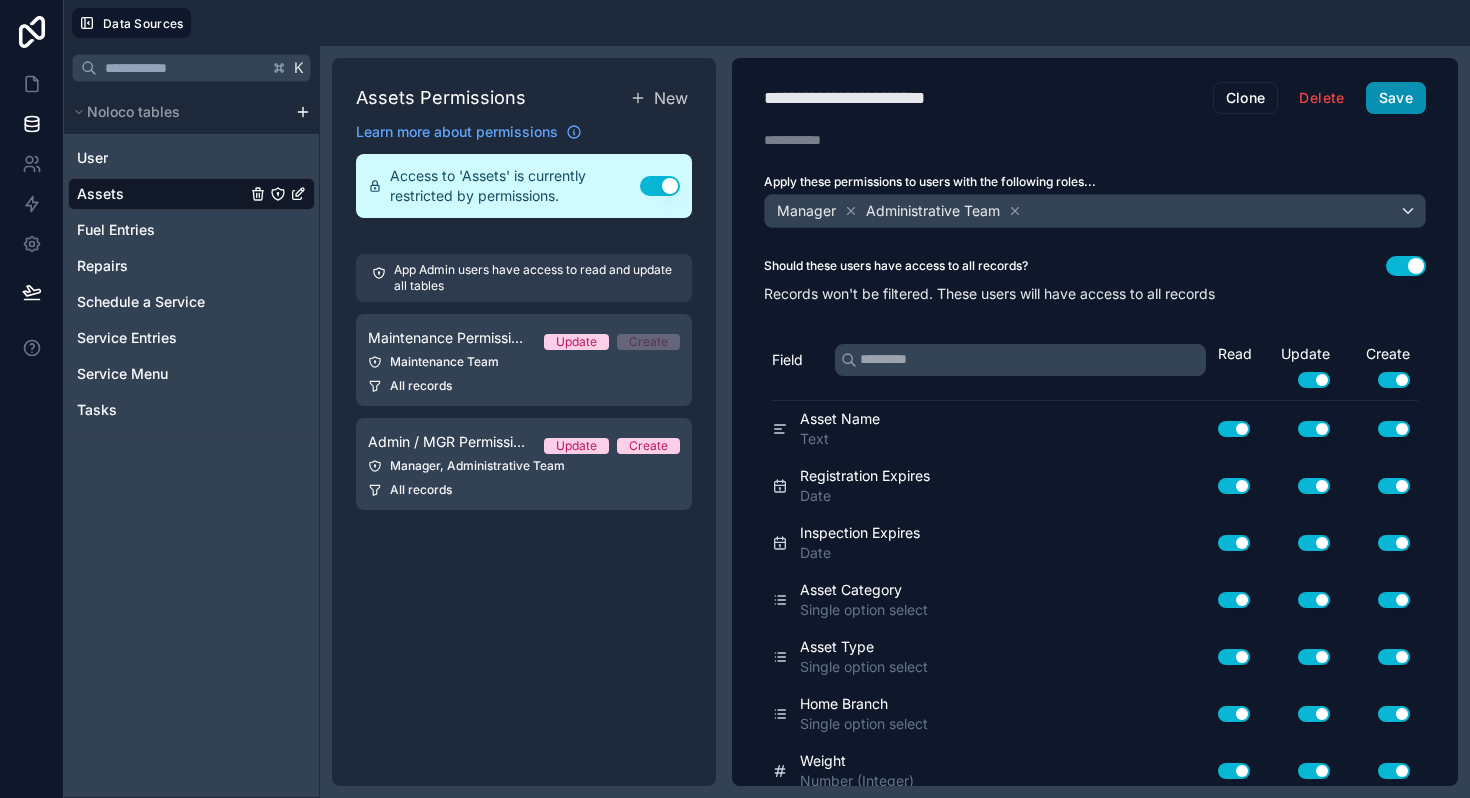 click on "Save" at bounding box center [1396, 98] 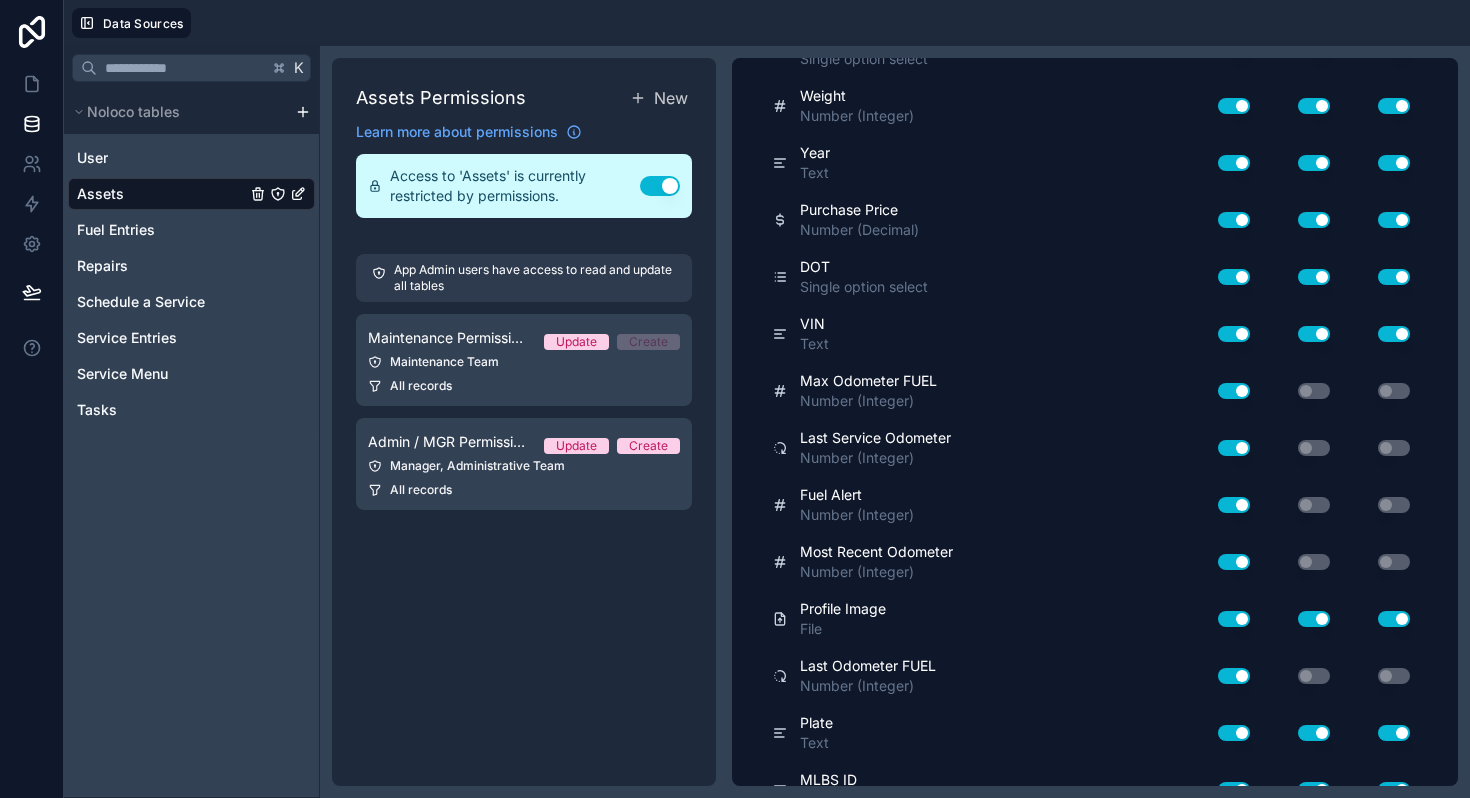 scroll, scrollTop: 0, scrollLeft: 0, axis: both 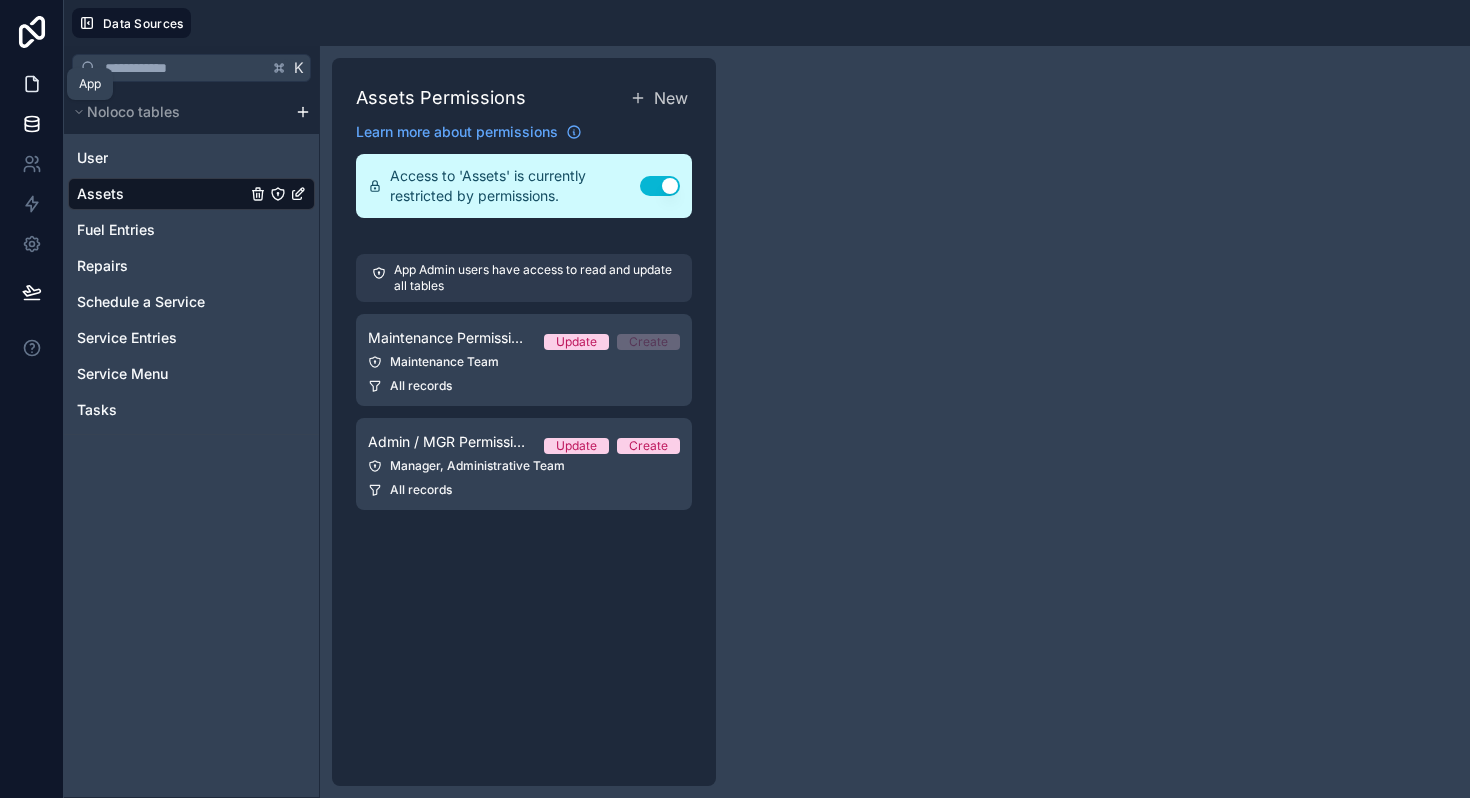click at bounding box center (31, 84) 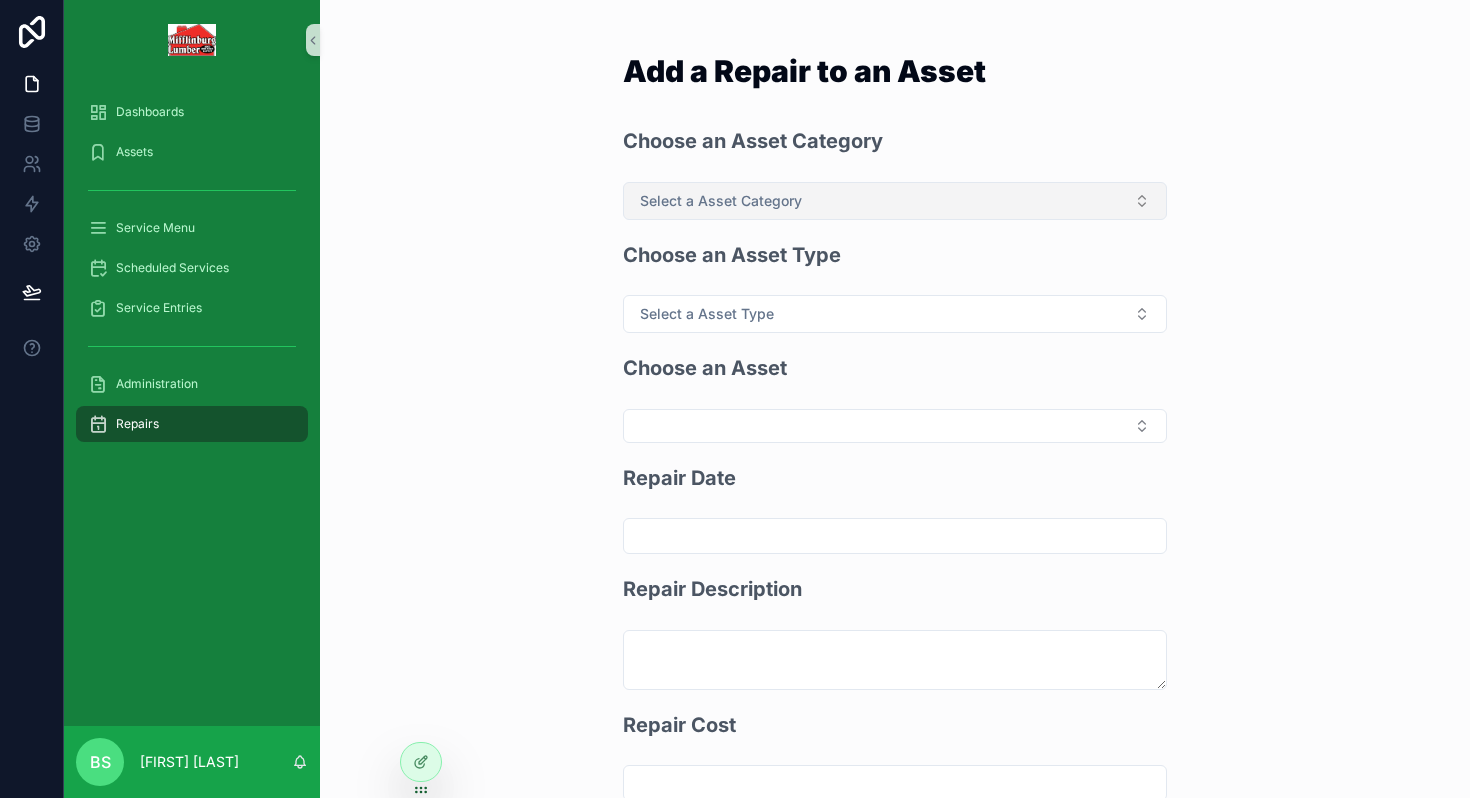 click on "Select a Asset Category" at bounding box center [895, 201] 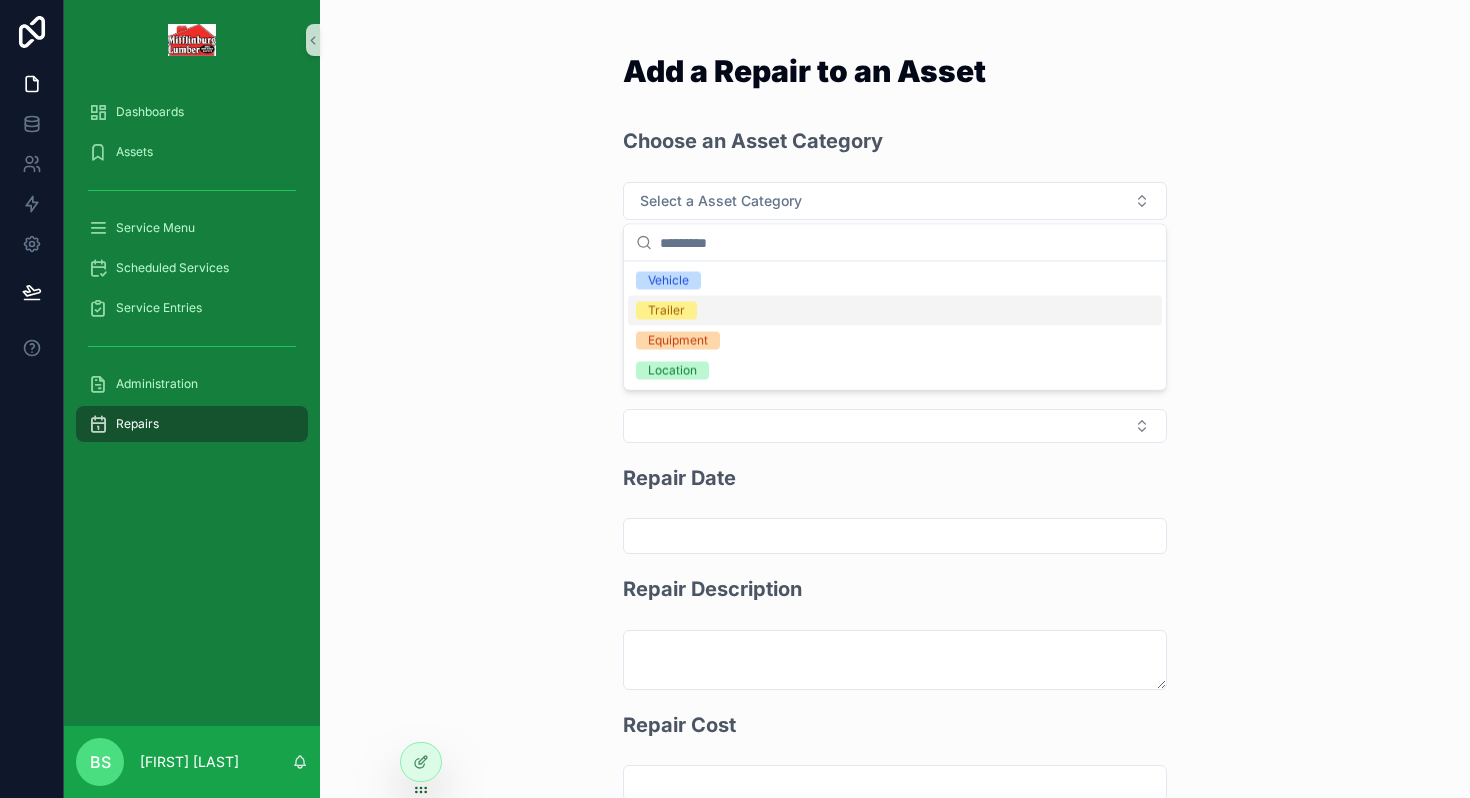 click on "Trailer" at bounding box center [666, 311] 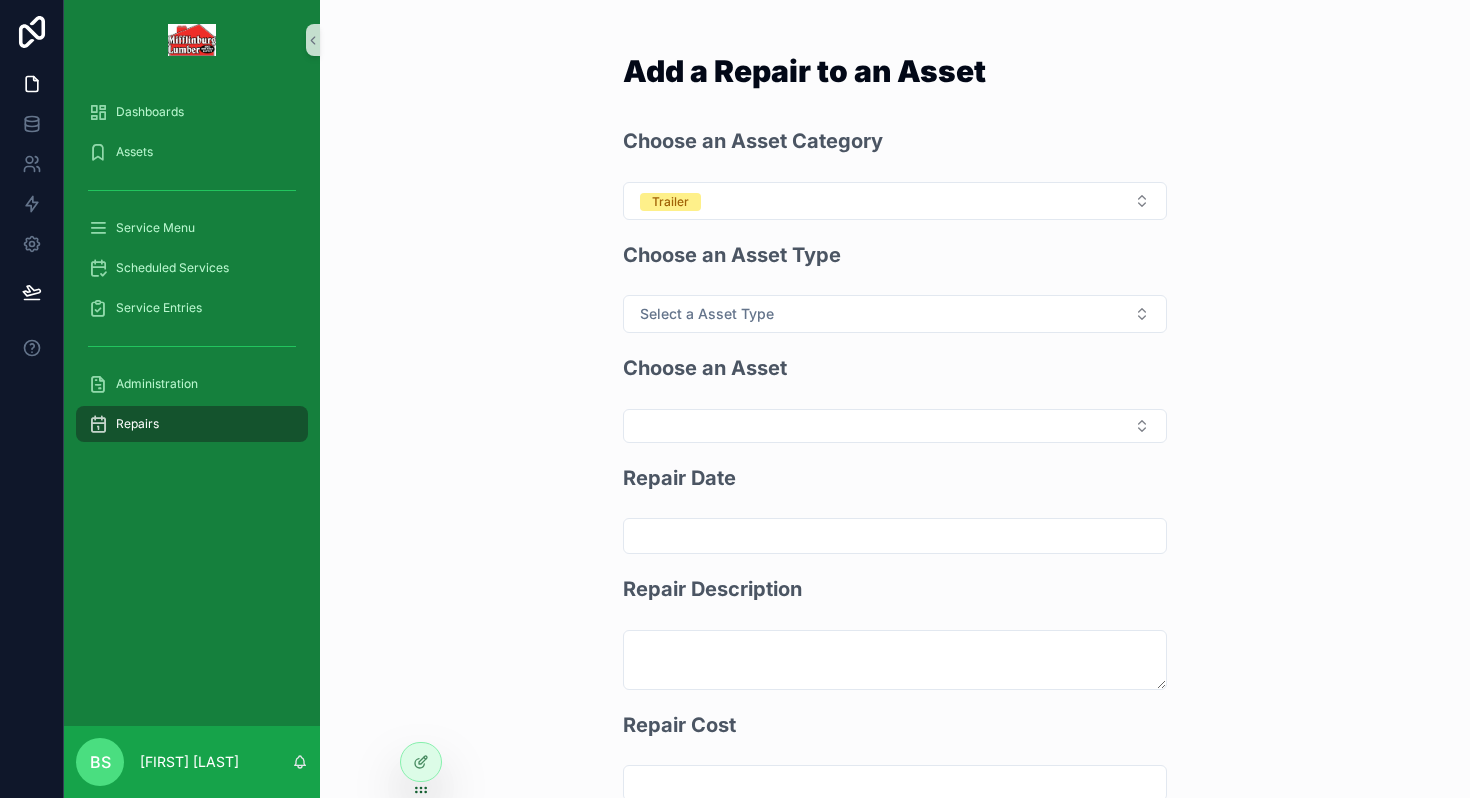 click on "Select a Asset Type" at bounding box center (707, 314) 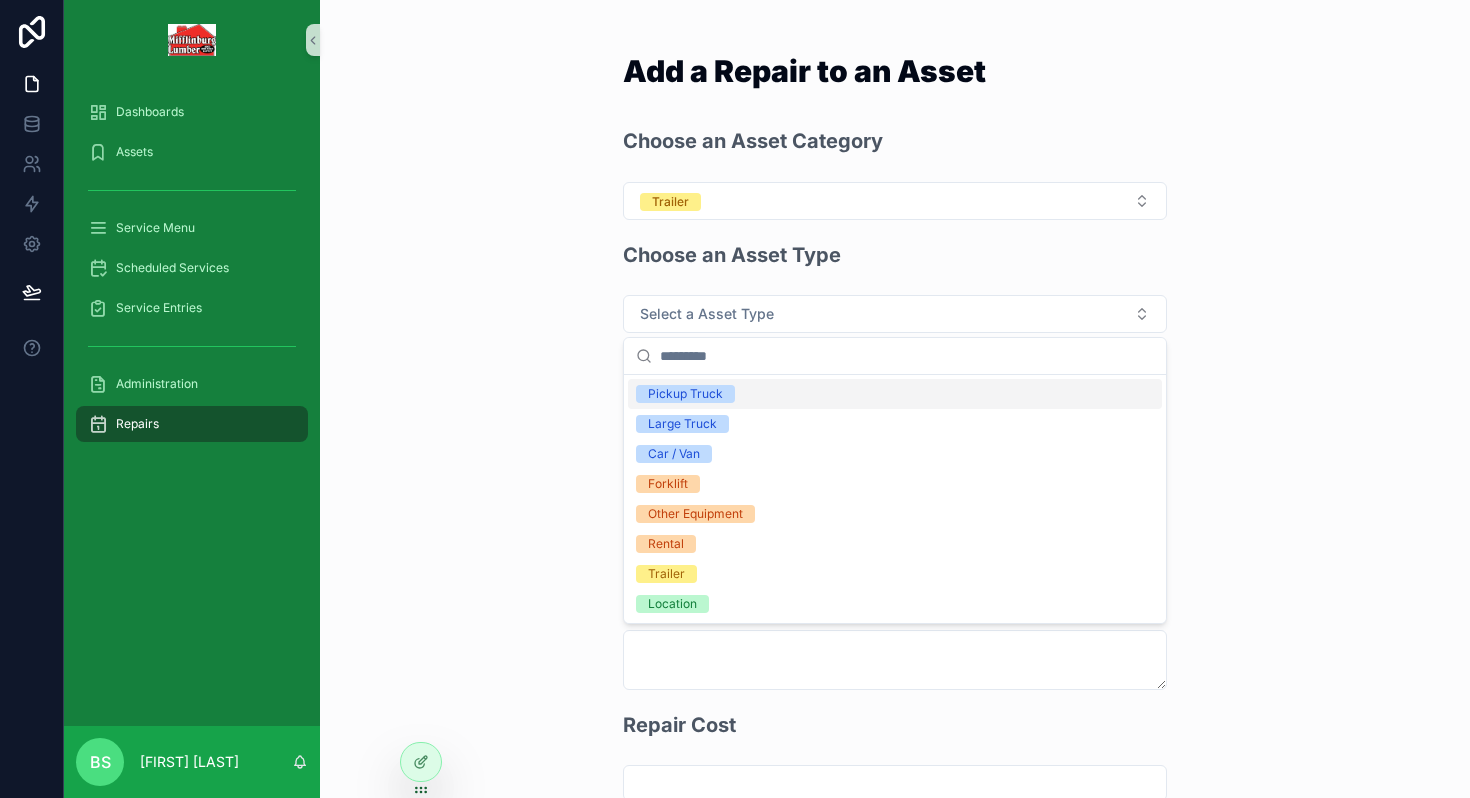 click on "Choose an Asset Category Trailer Choose an Asset Type Select a Asset Type Choose an Asset Repair Date Repair Description Repair Cost Chose a Repair Status Select a Repair Status Notes Documents Save" at bounding box center (895, 750) 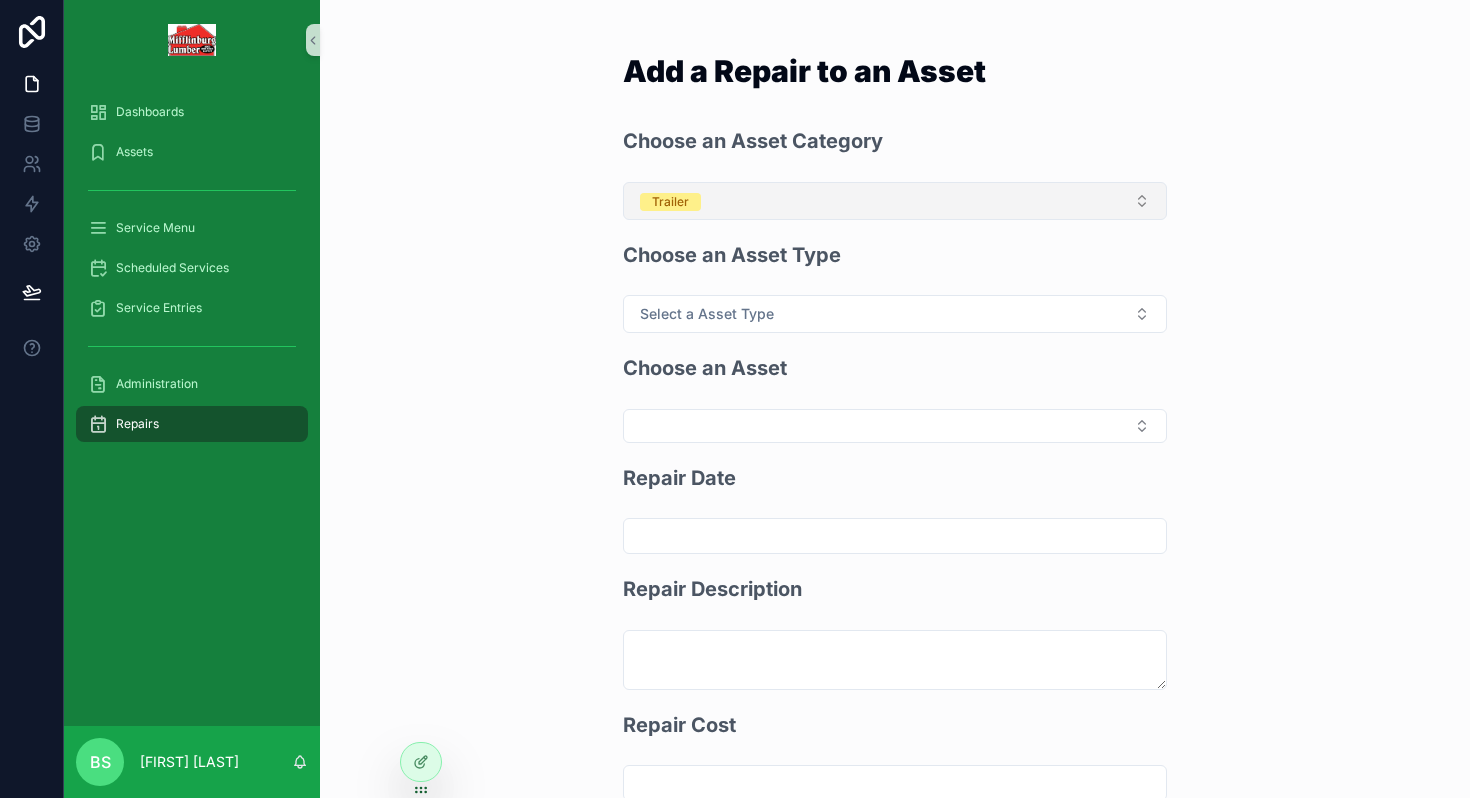 click on "Trailer" at bounding box center (670, 202) 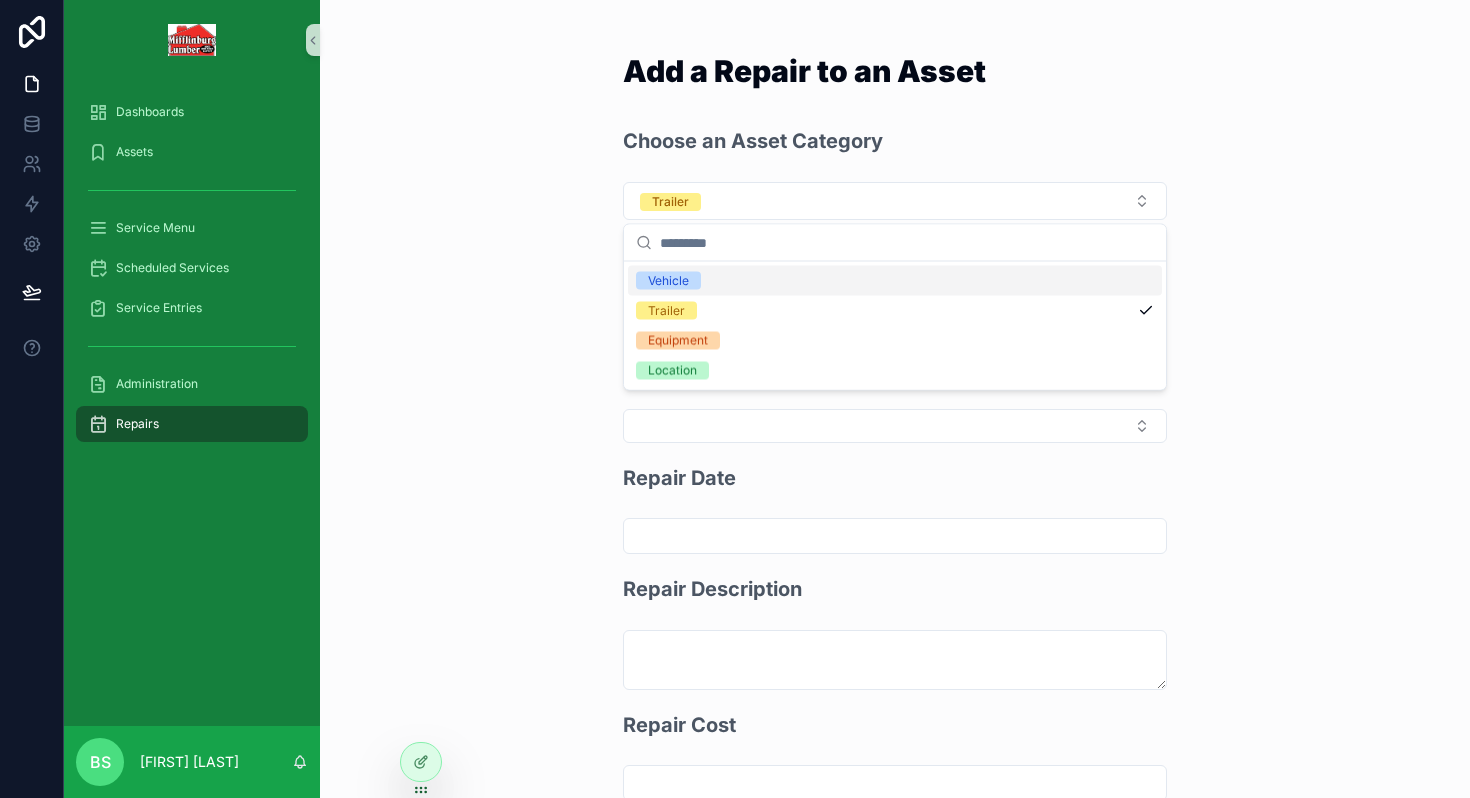 click on "Vehicle" at bounding box center [668, 281] 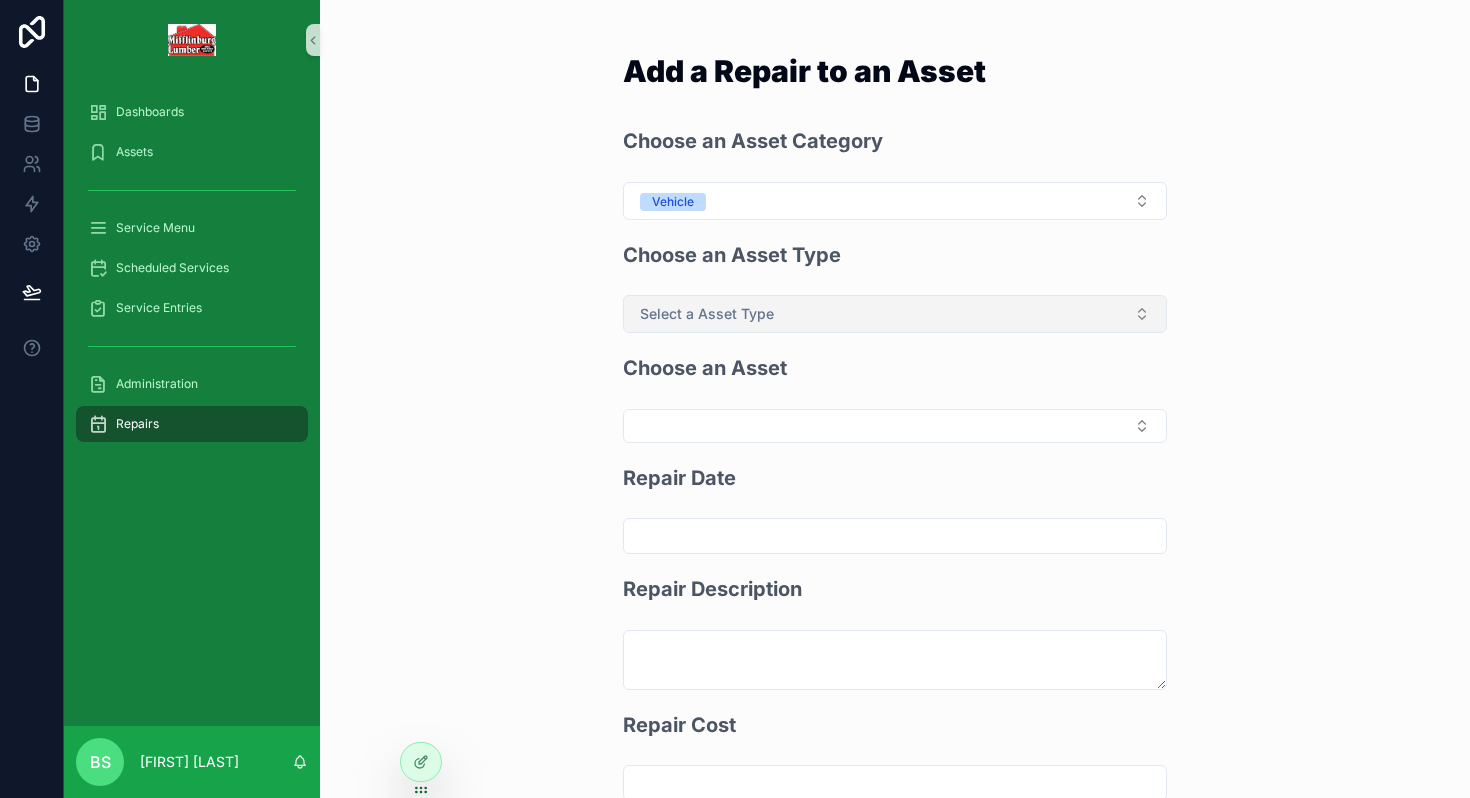 click on "Select a Asset Type" at bounding box center (707, 314) 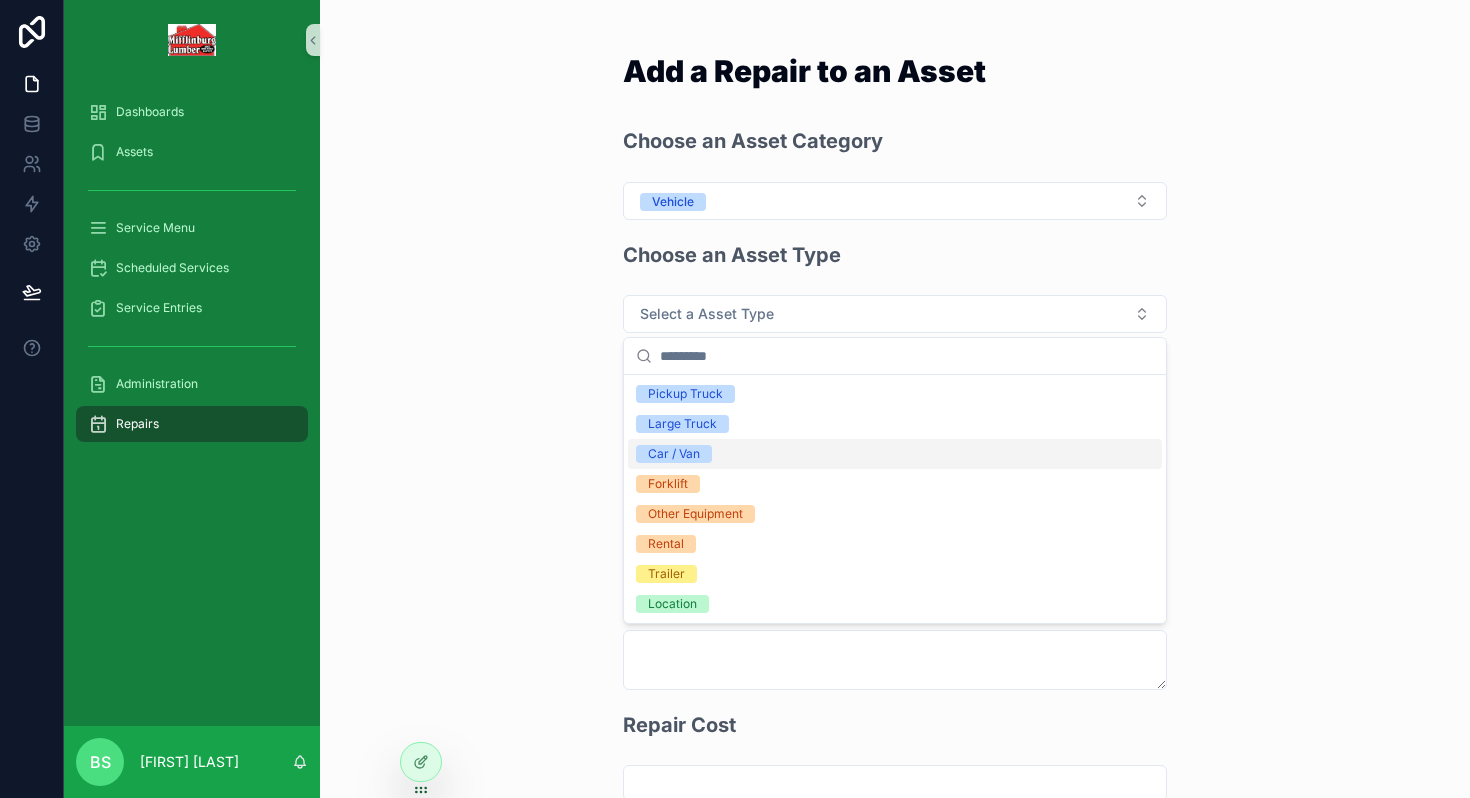 click on "Car / Van" at bounding box center (674, 454) 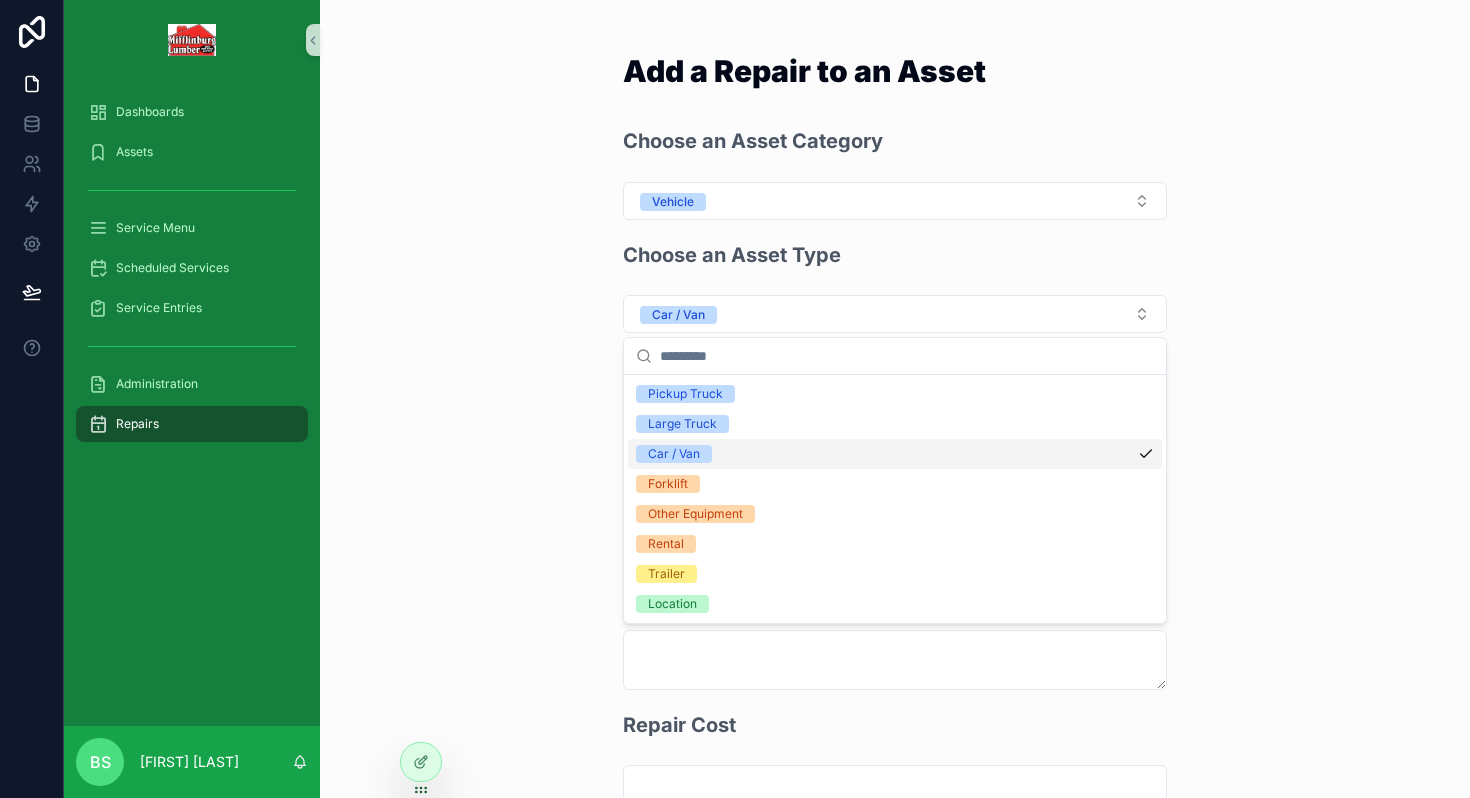 click on "Car / Van" at bounding box center [674, 454] 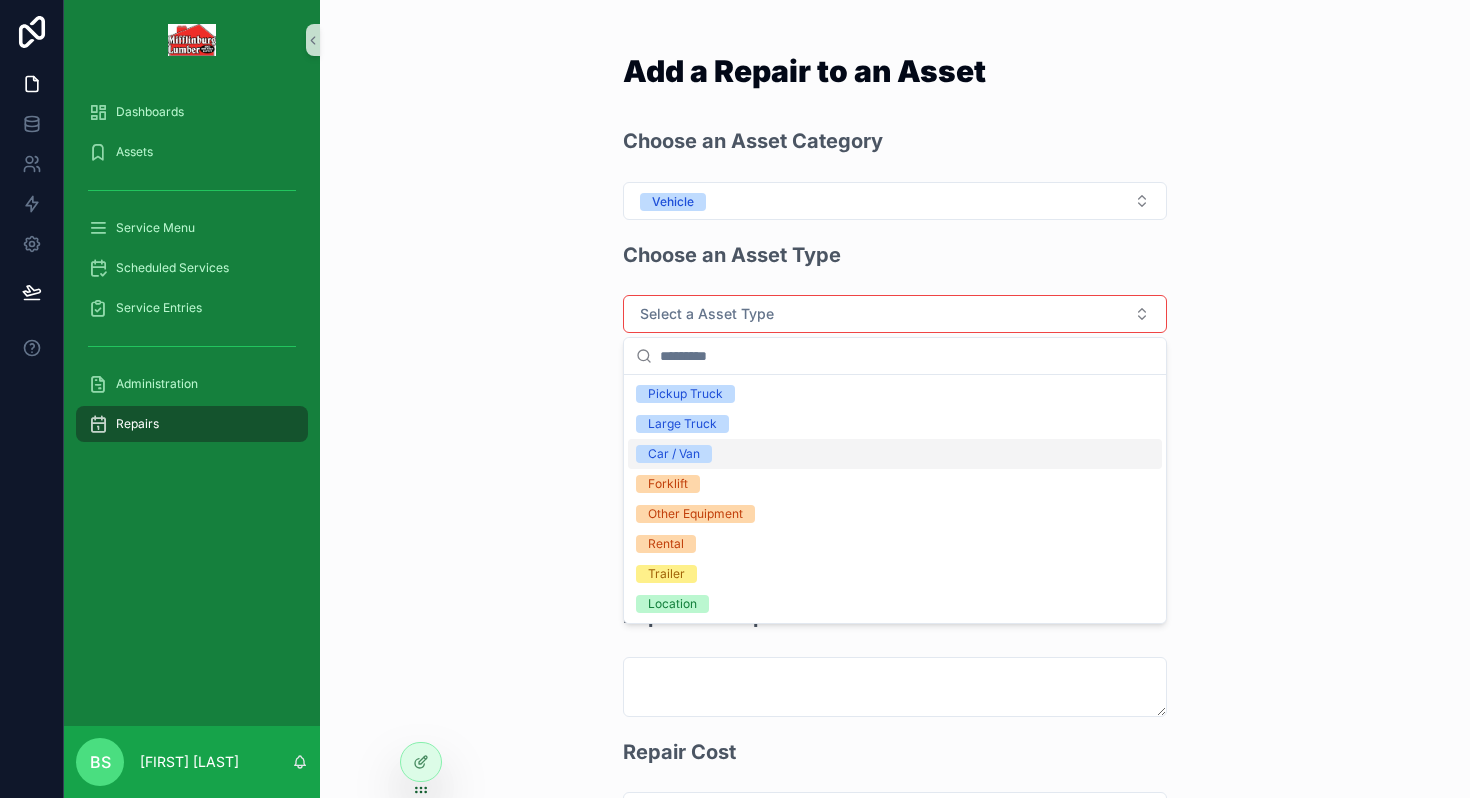click on "Car / Van" at bounding box center (674, 454) 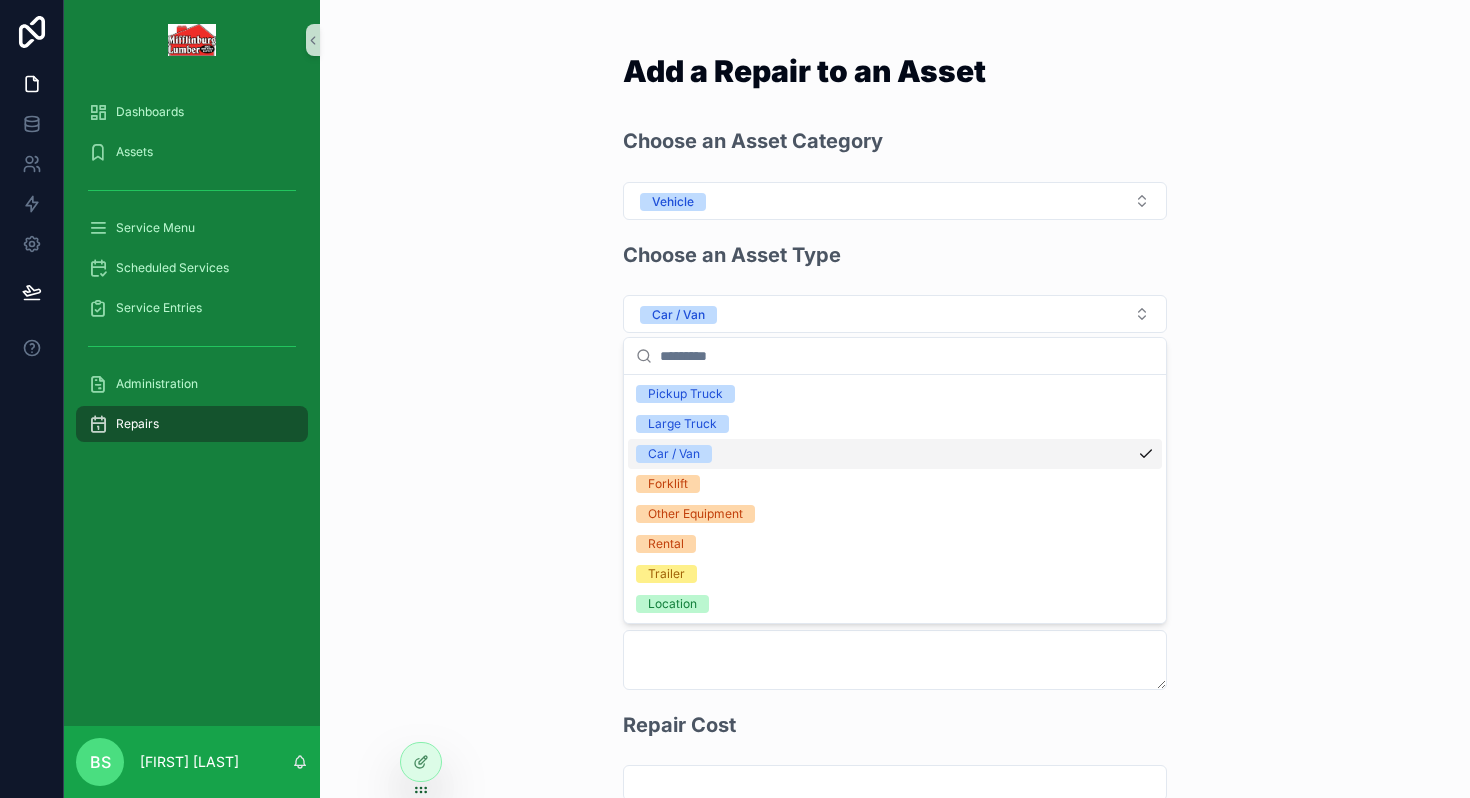 click on "Add a Repair to an Asset Choose an Asset Category Vehicle Choose an Asset Type Car / Van Choose an Asset Repair Date Repair Description Repair Cost Chose a Repair Status Select a Repair Status Notes Documents Save" at bounding box center [895, 399] 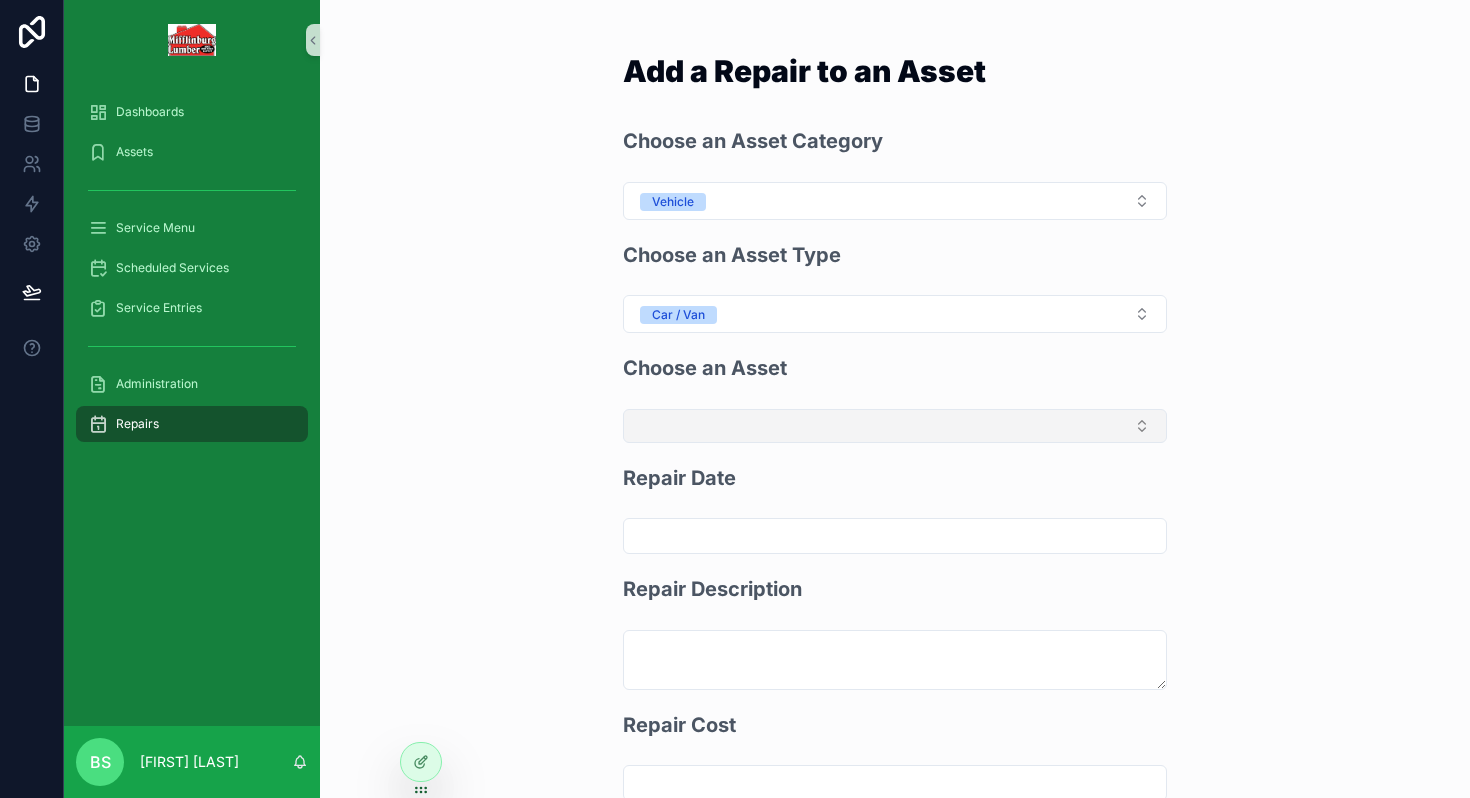 click at bounding box center (895, 426) 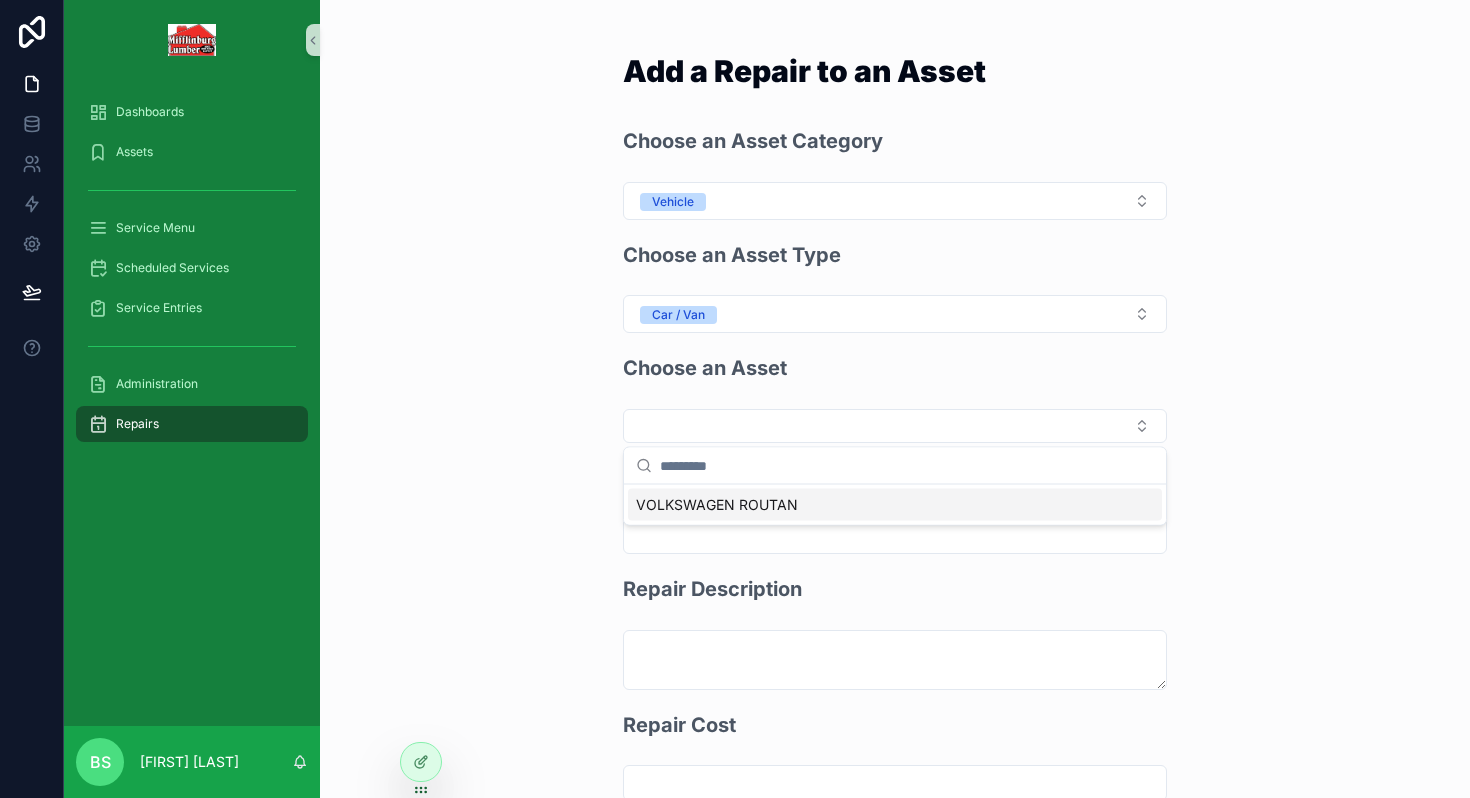 click on "VOLKSWAGEN ROUTAN" at bounding box center (717, 505) 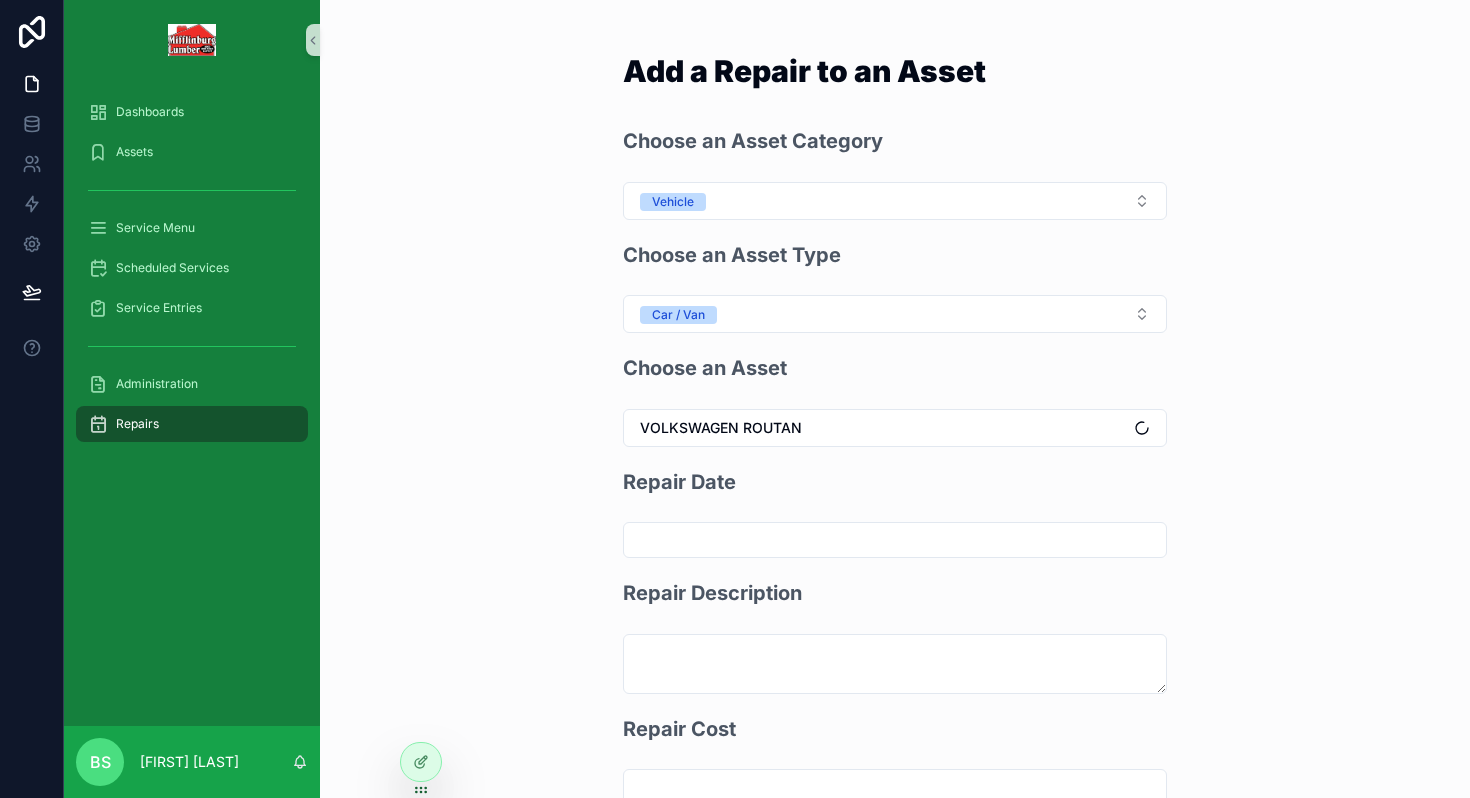 click at bounding box center (895, 540) 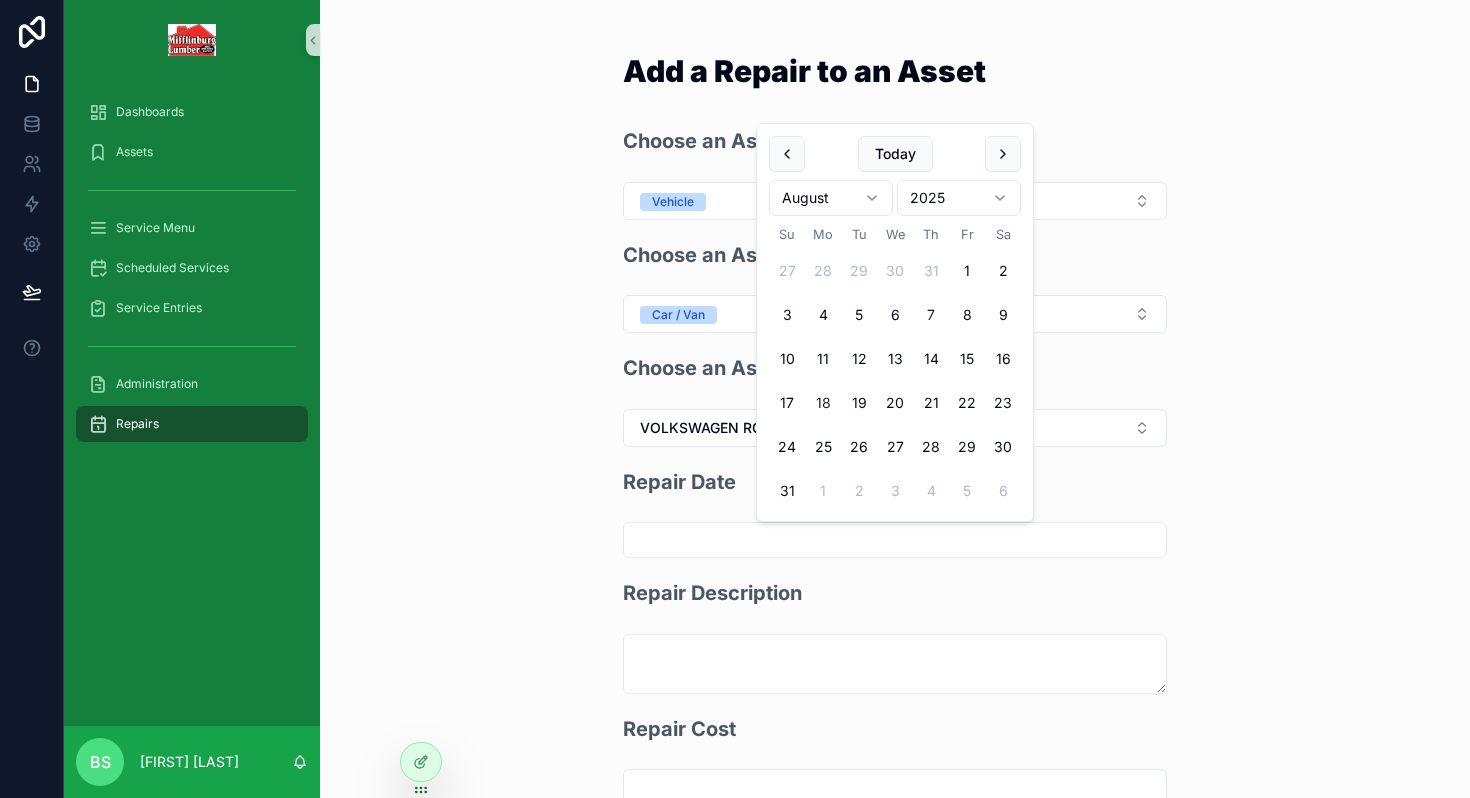 click on "18" at bounding box center [823, 403] 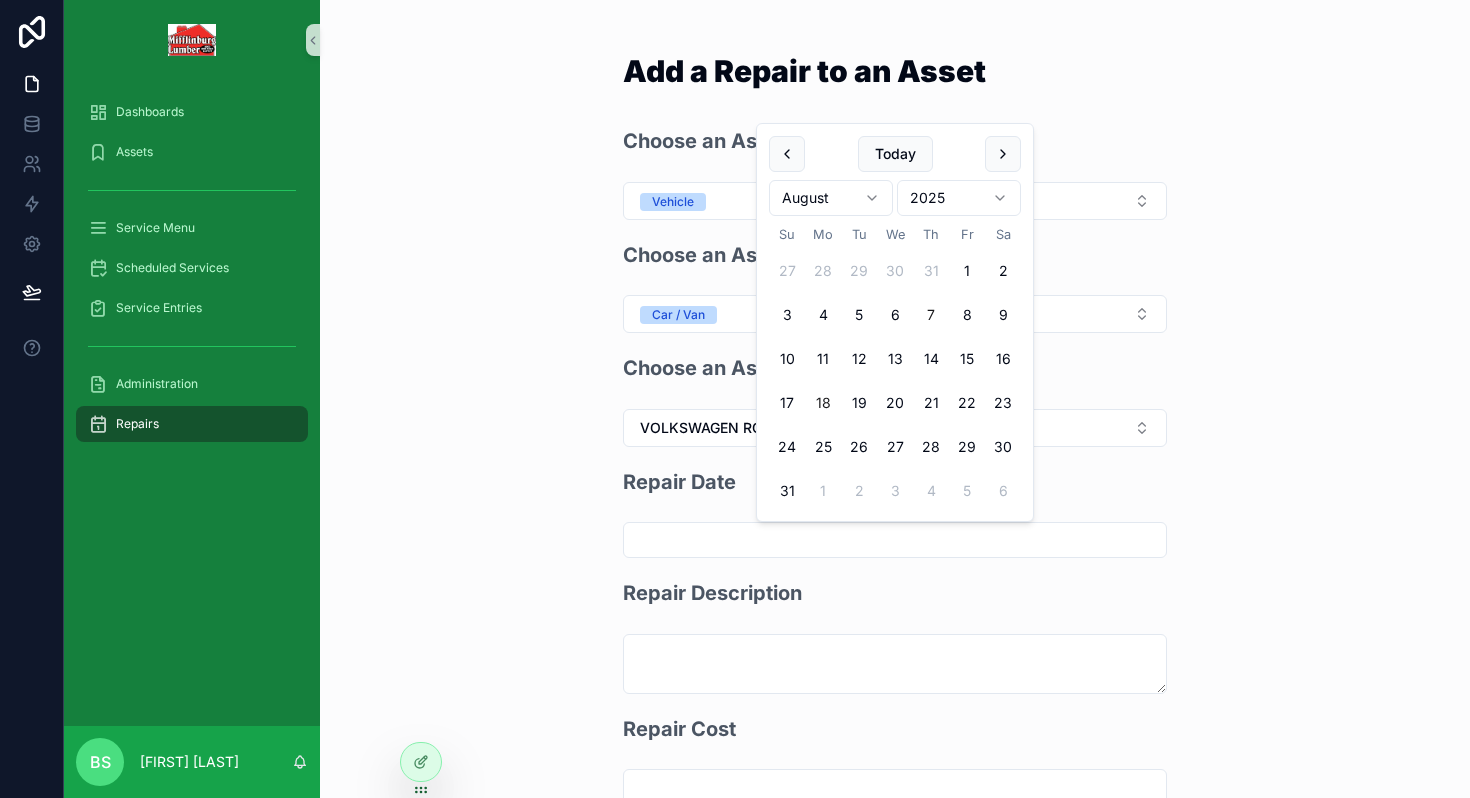type on "*********" 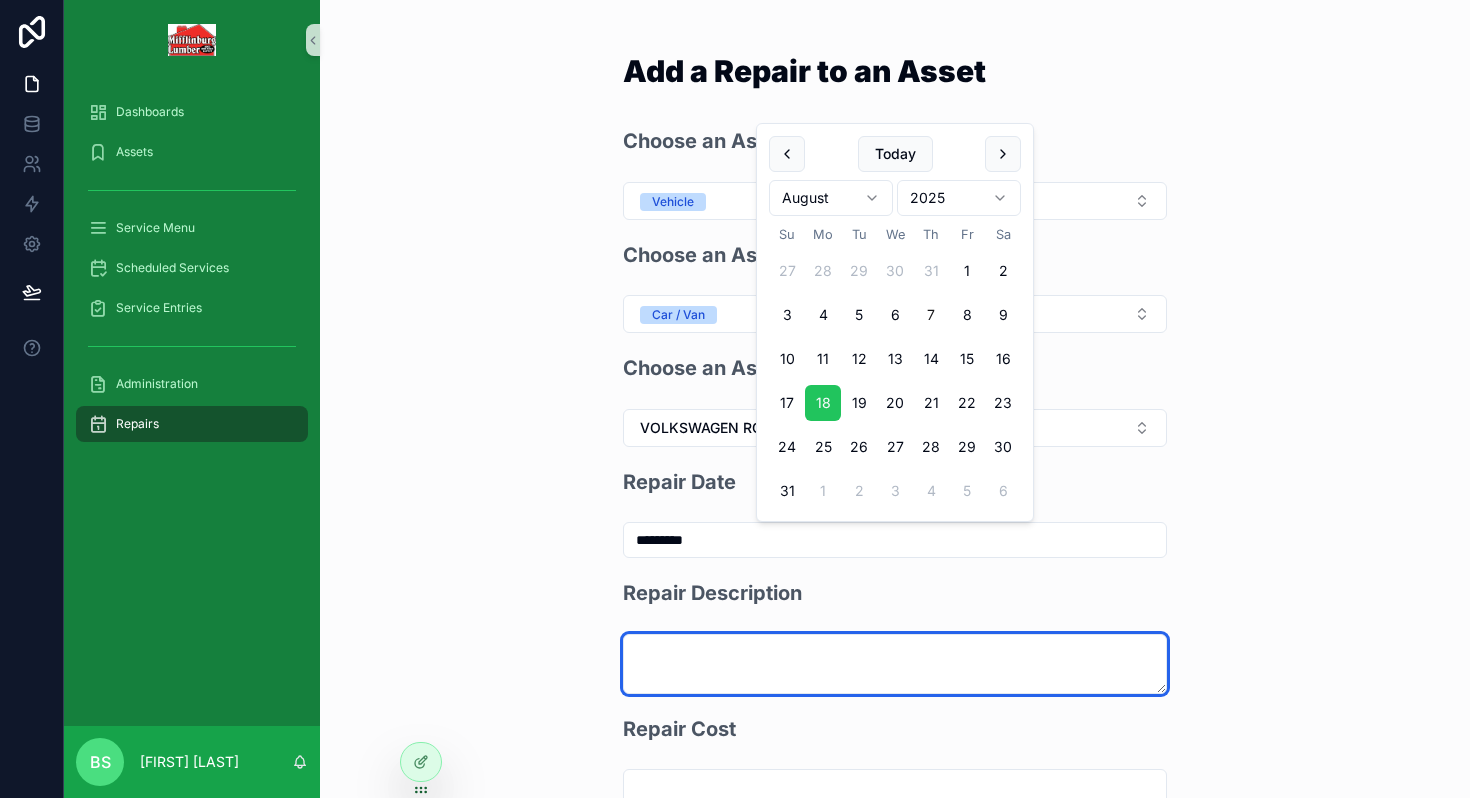 click at bounding box center (895, 664) 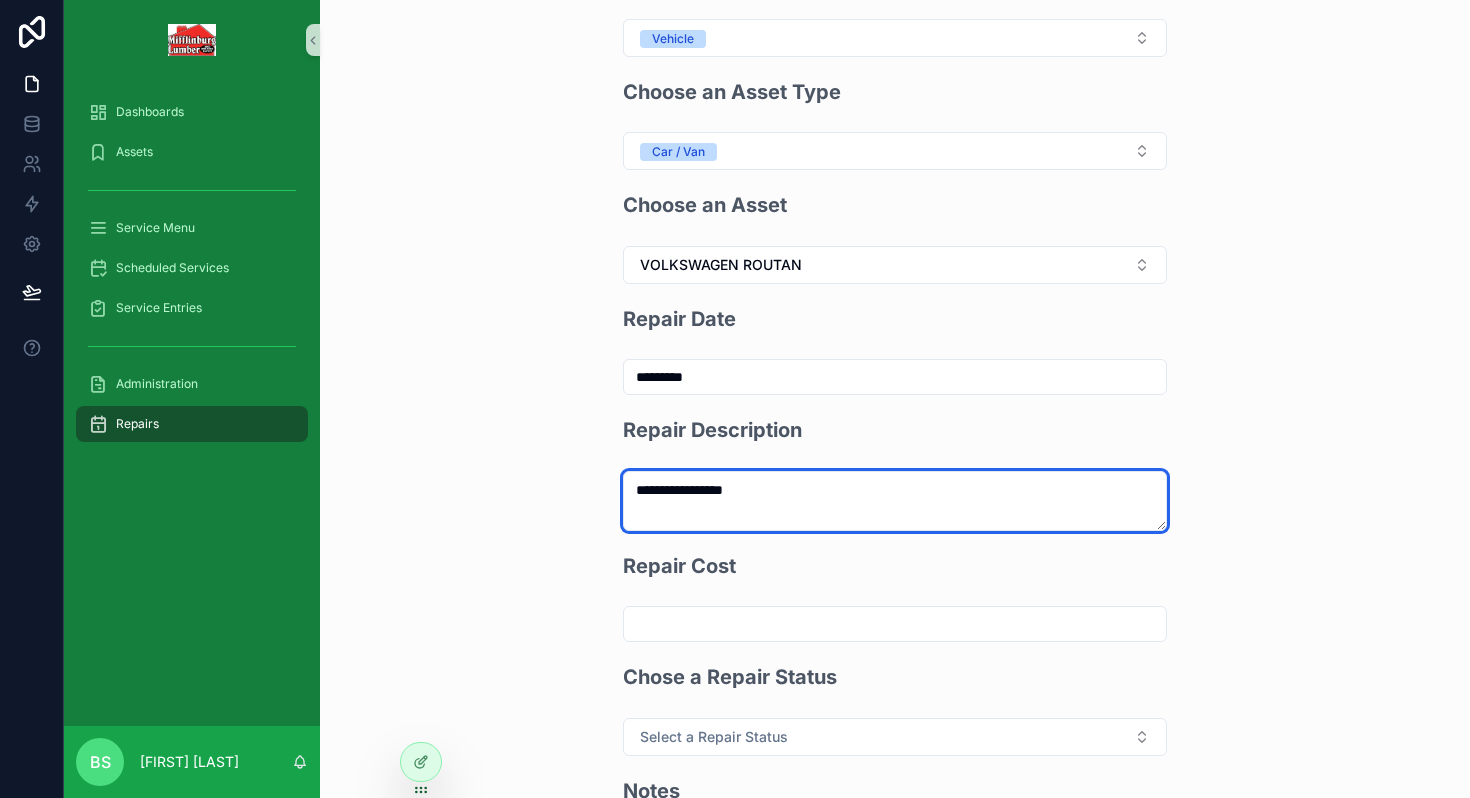 scroll, scrollTop: 196, scrollLeft: 0, axis: vertical 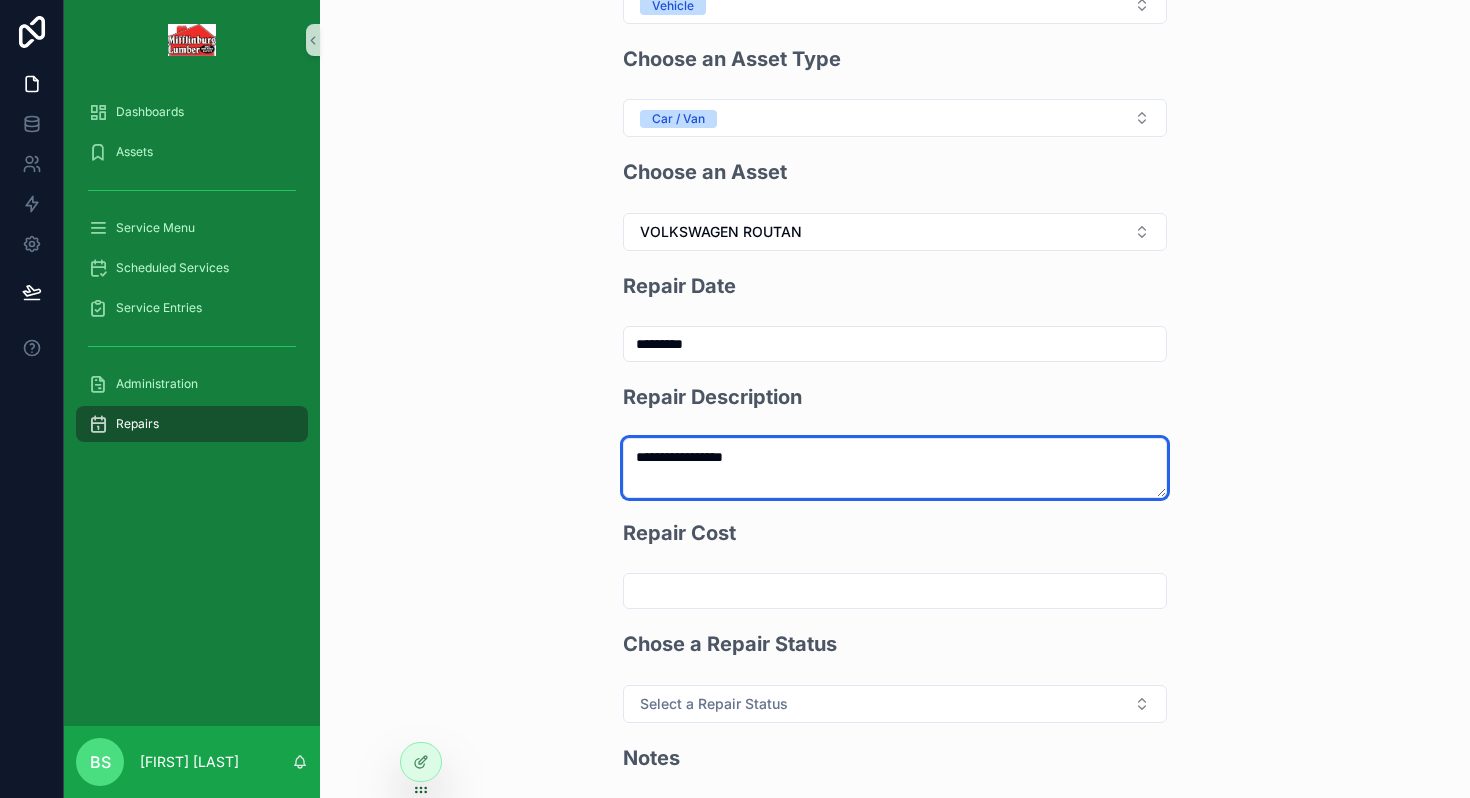 type on "**********" 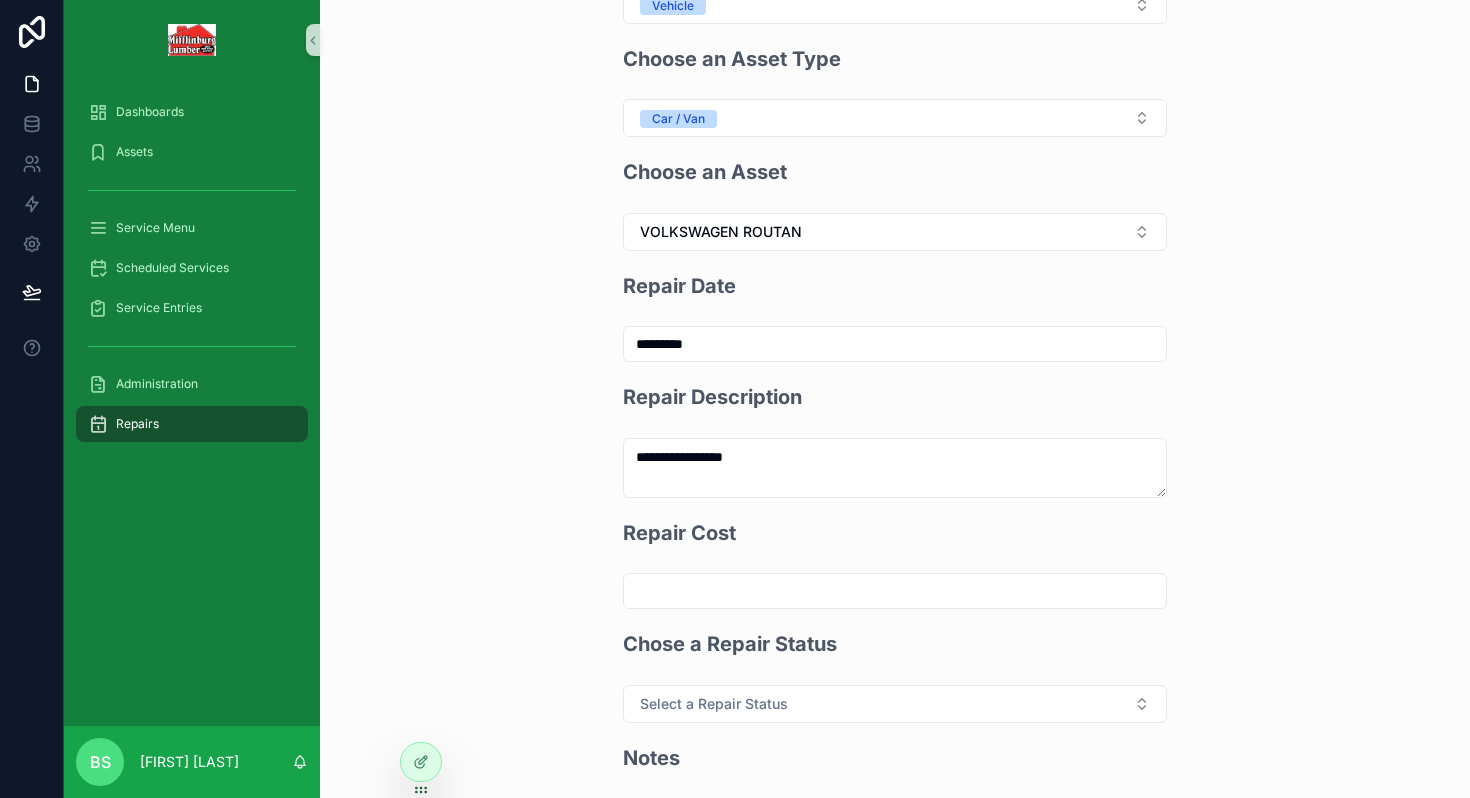 click at bounding box center [895, 591] 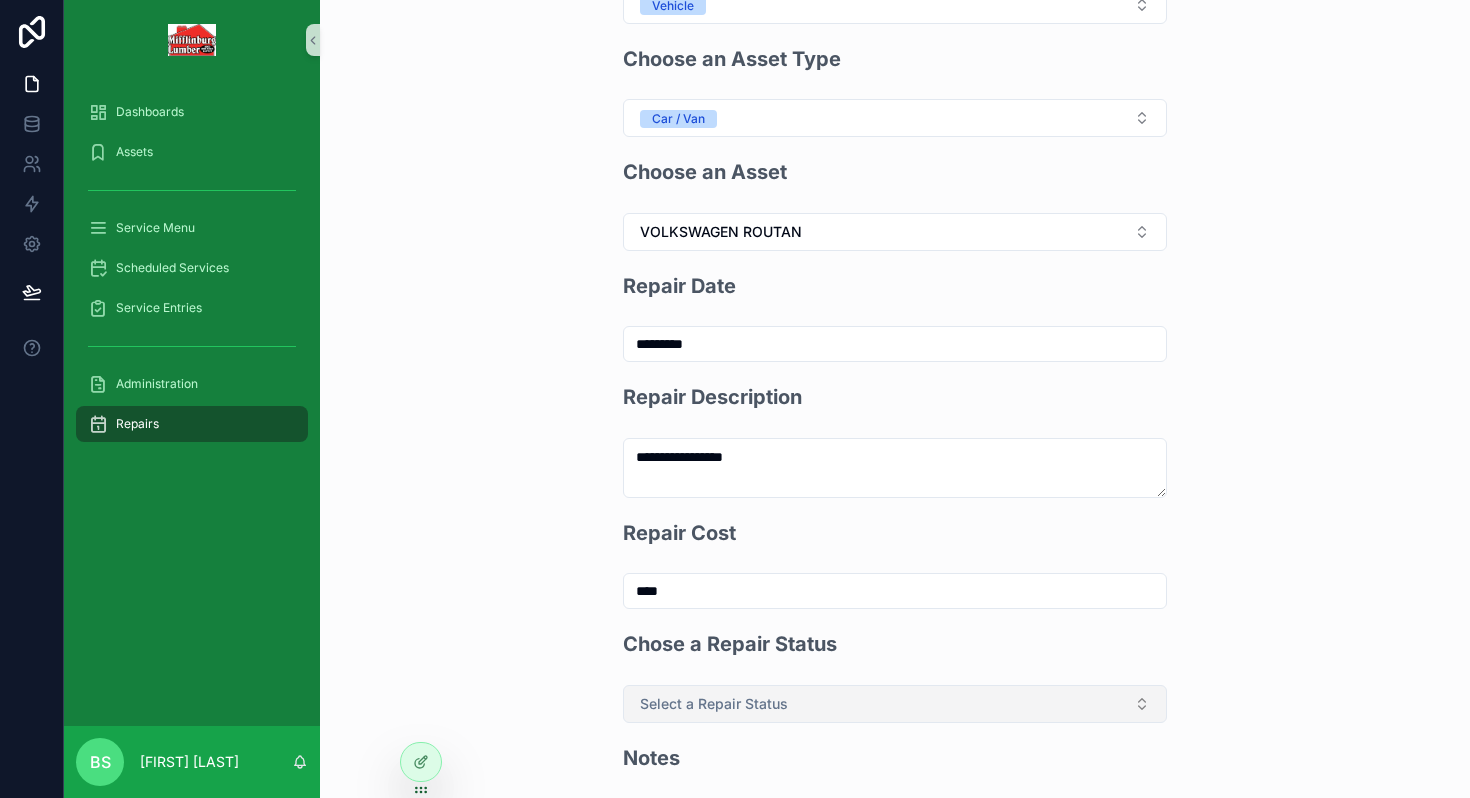 type on "****" 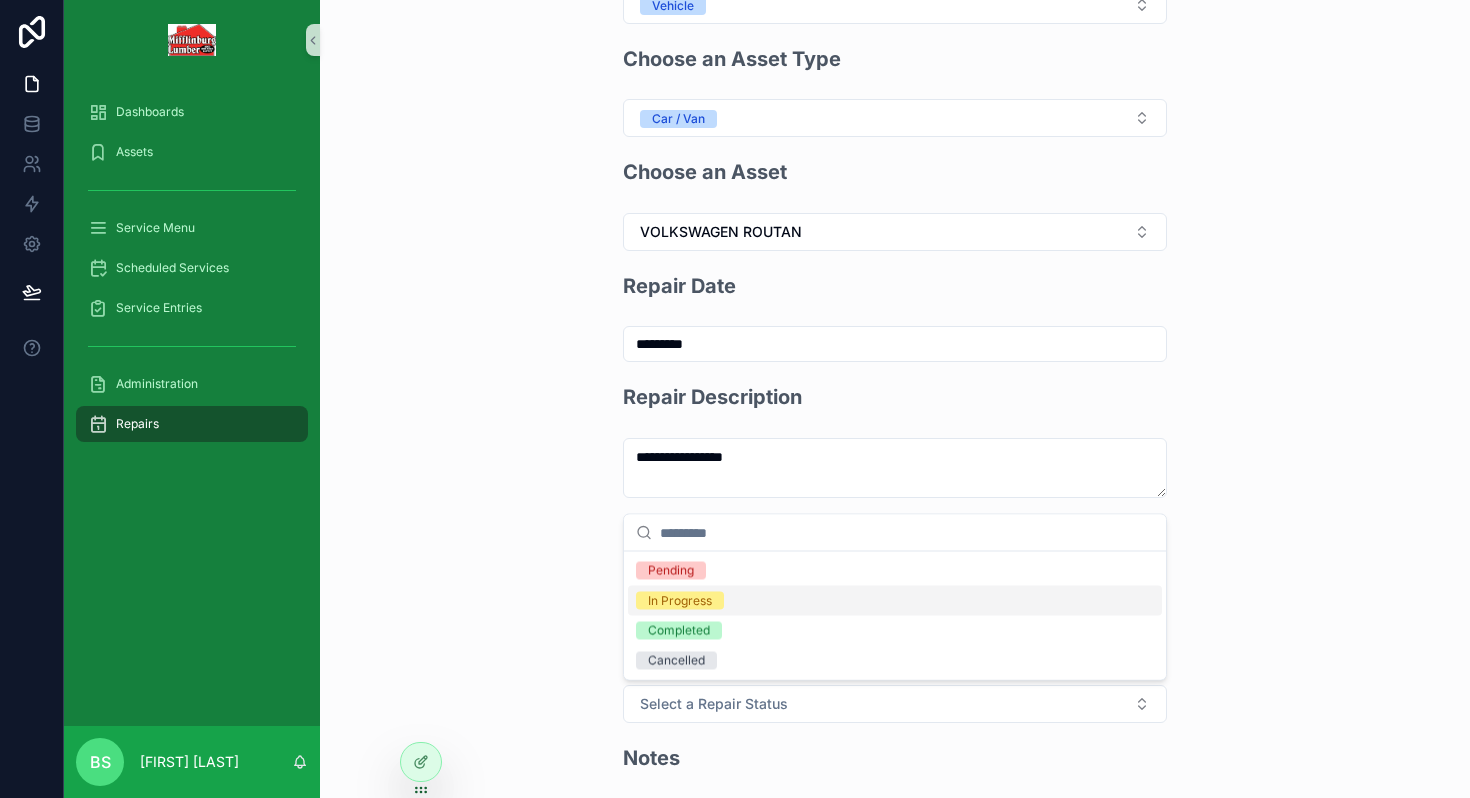 click on "In Progress" at bounding box center [680, 601] 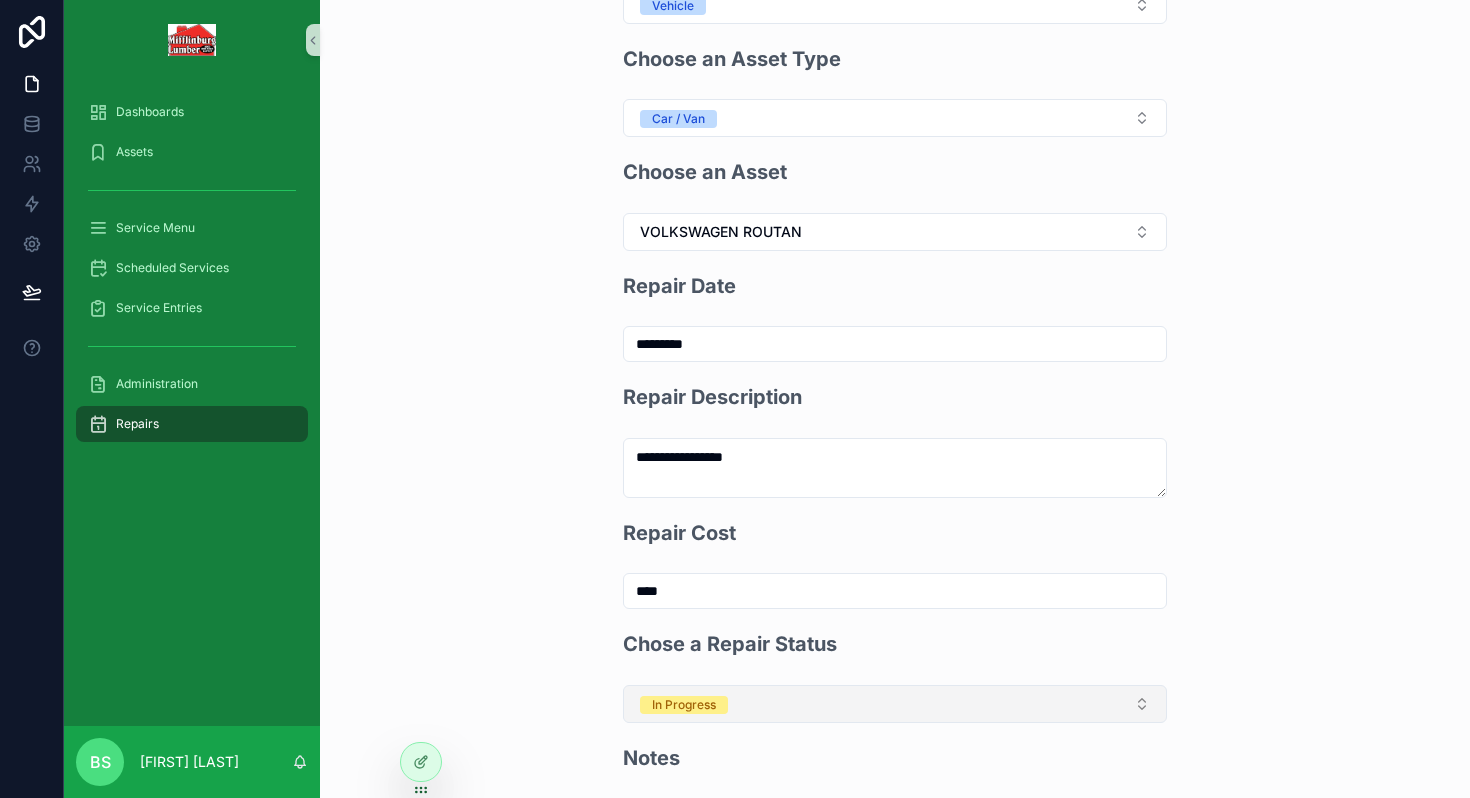 click on "In Progress" at bounding box center (684, 705) 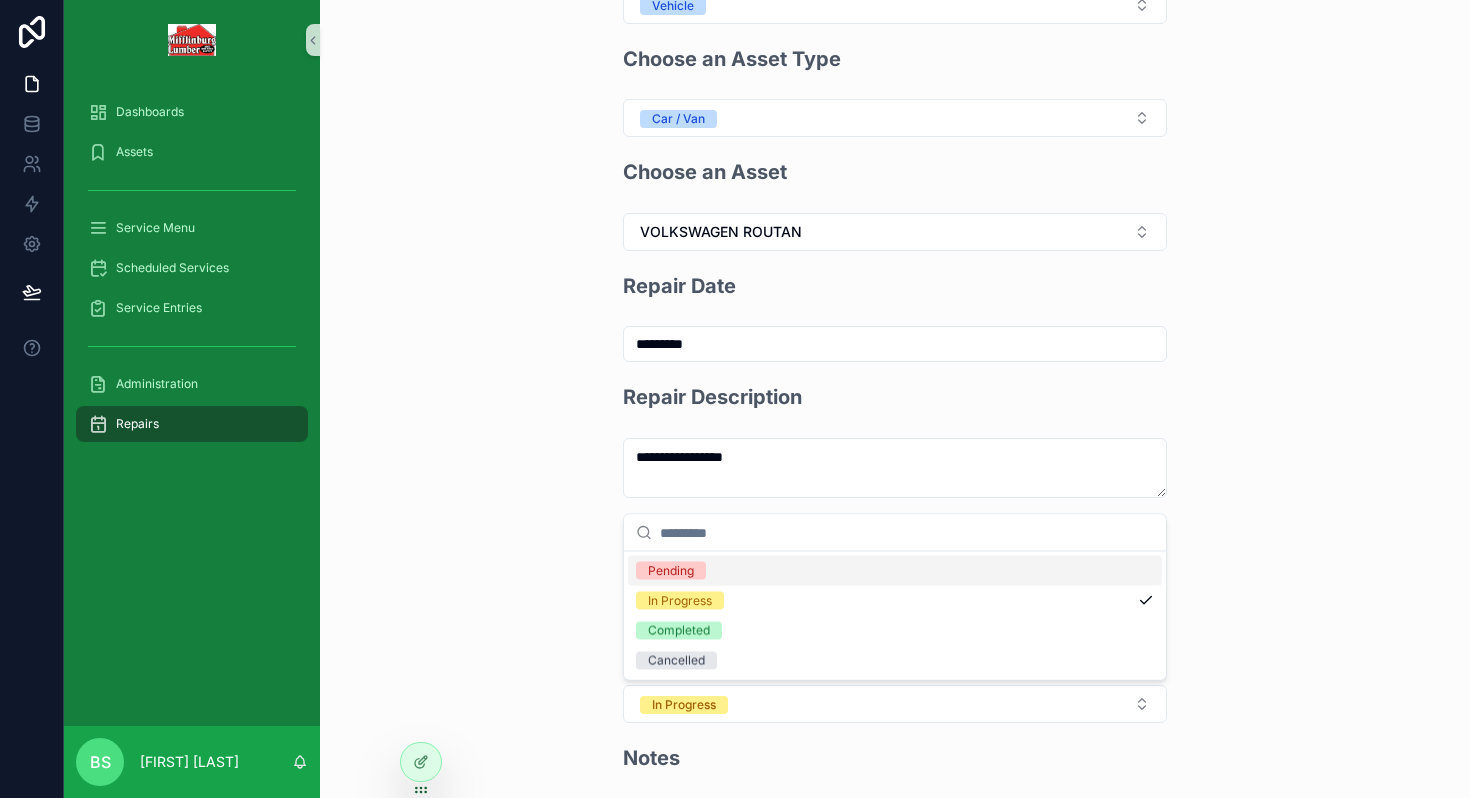 click on "Pending" at bounding box center (671, 571) 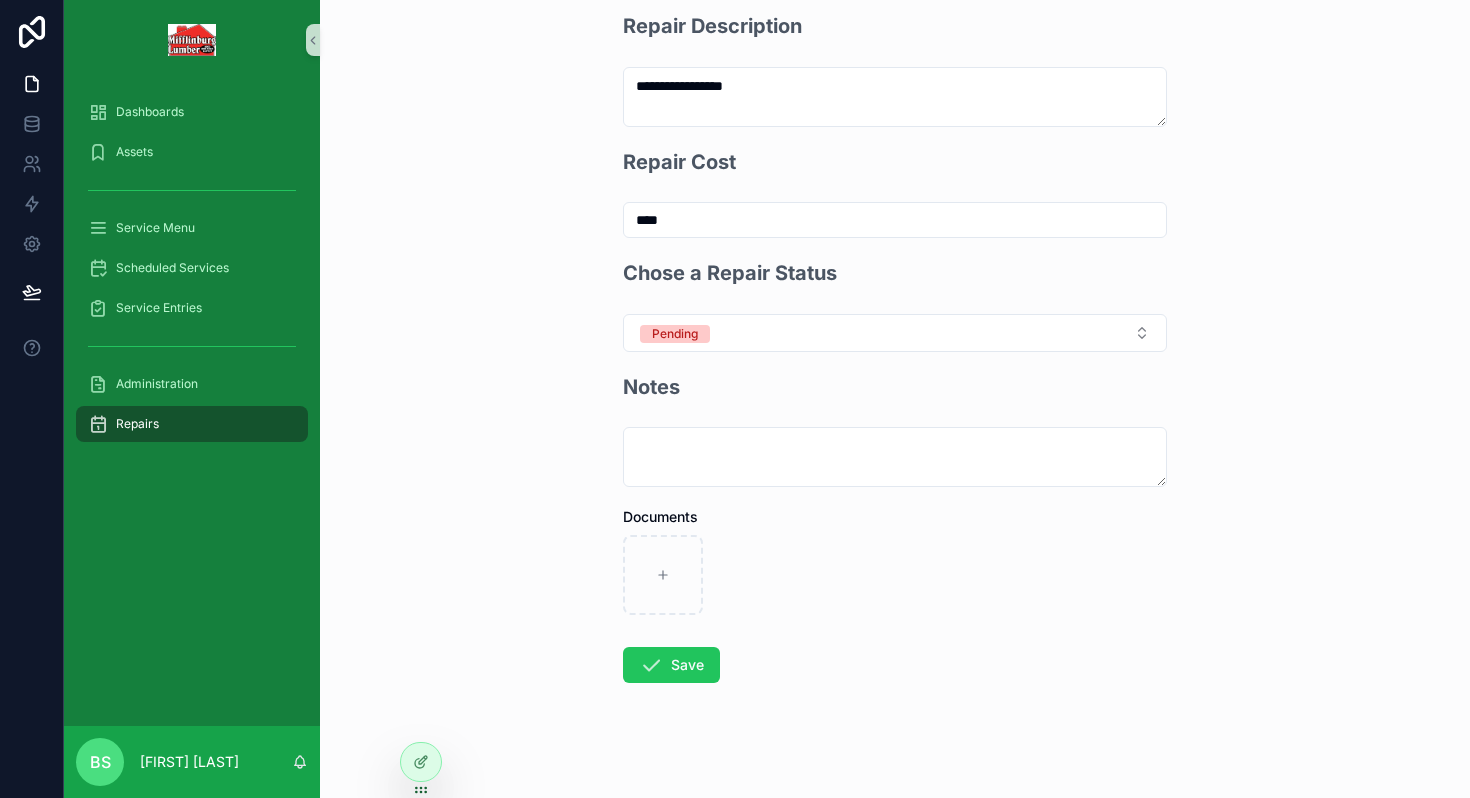 scroll, scrollTop: 573, scrollLeft: 0, axis: vertical 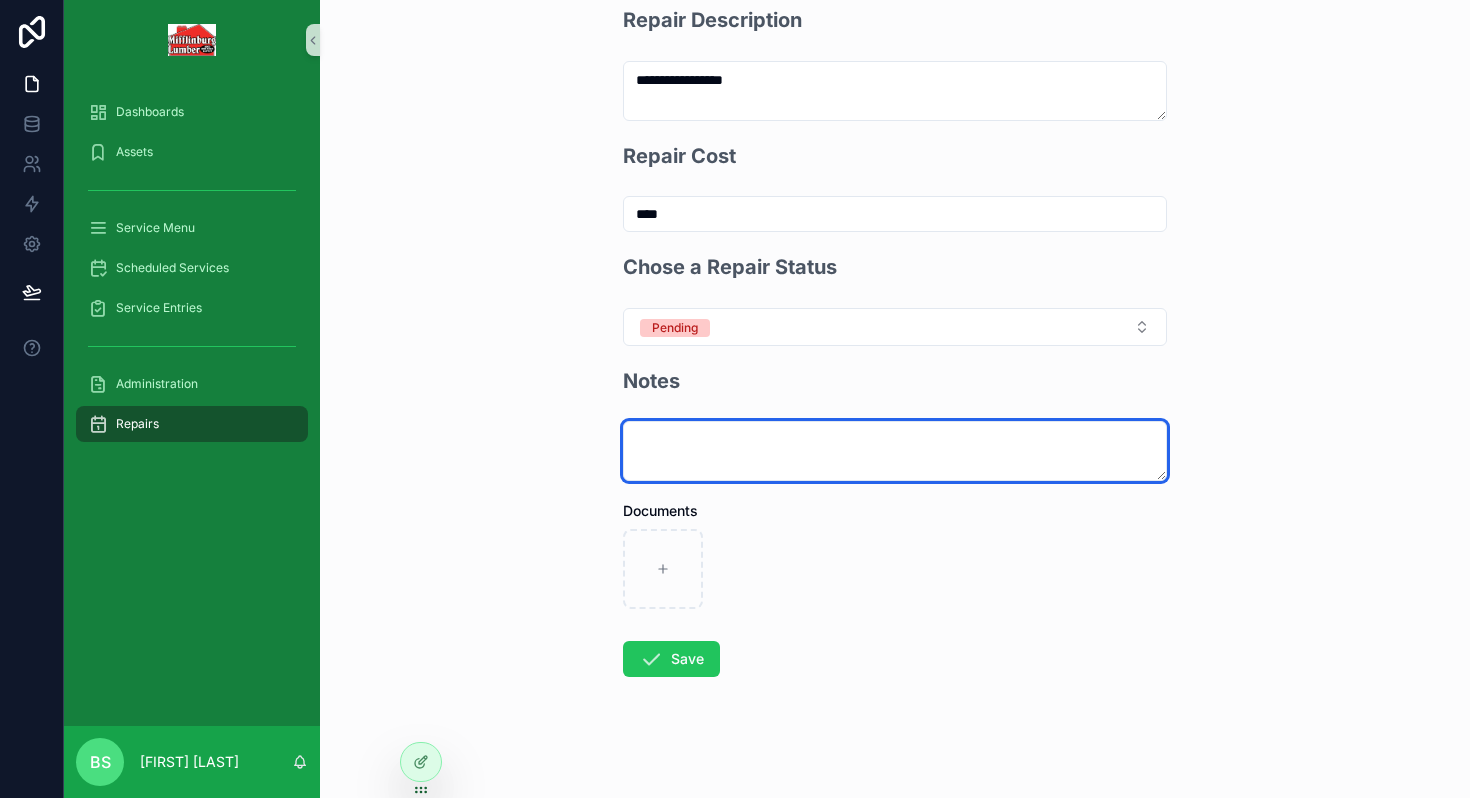 click at bounding box center (895, 451) 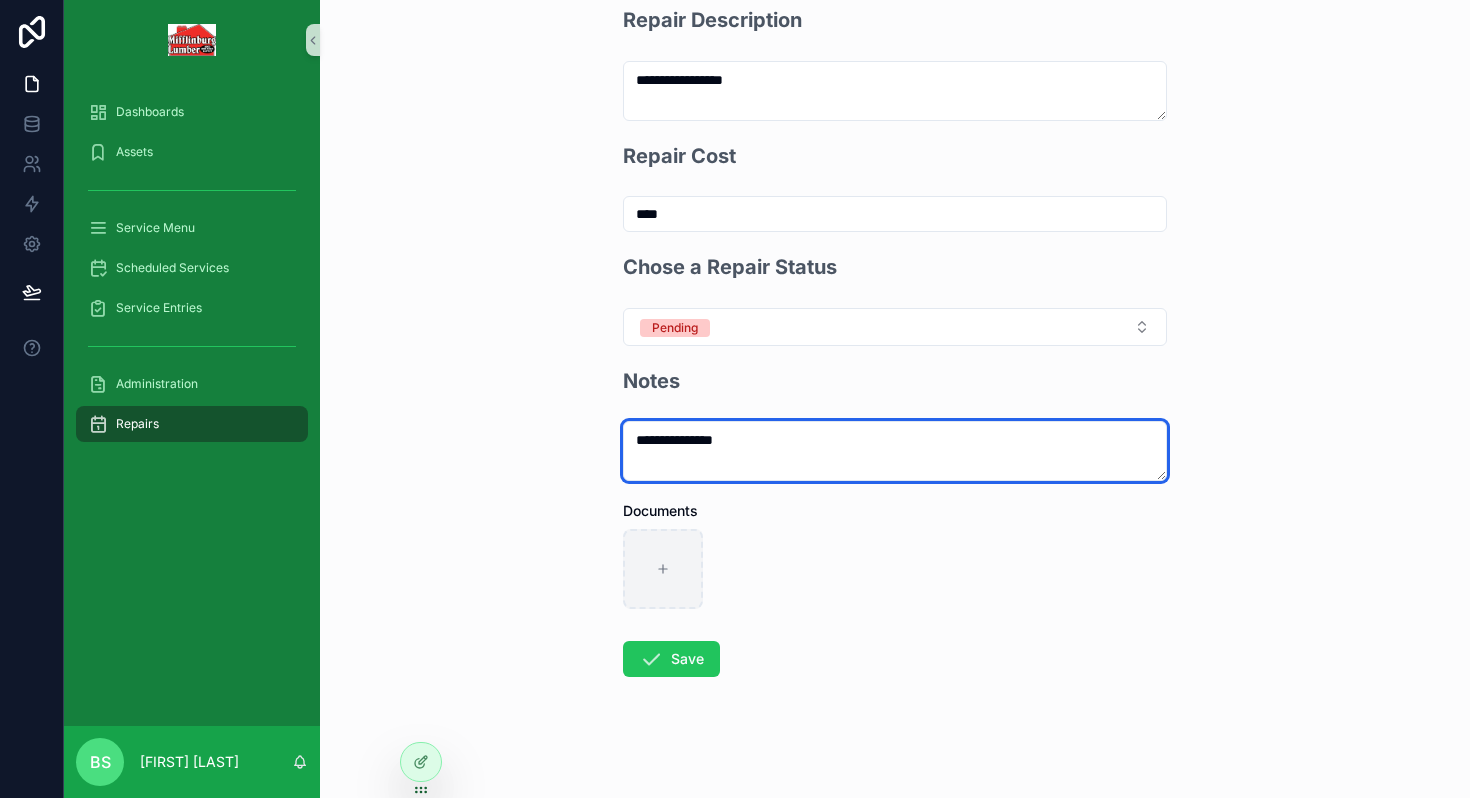 type on "**********" 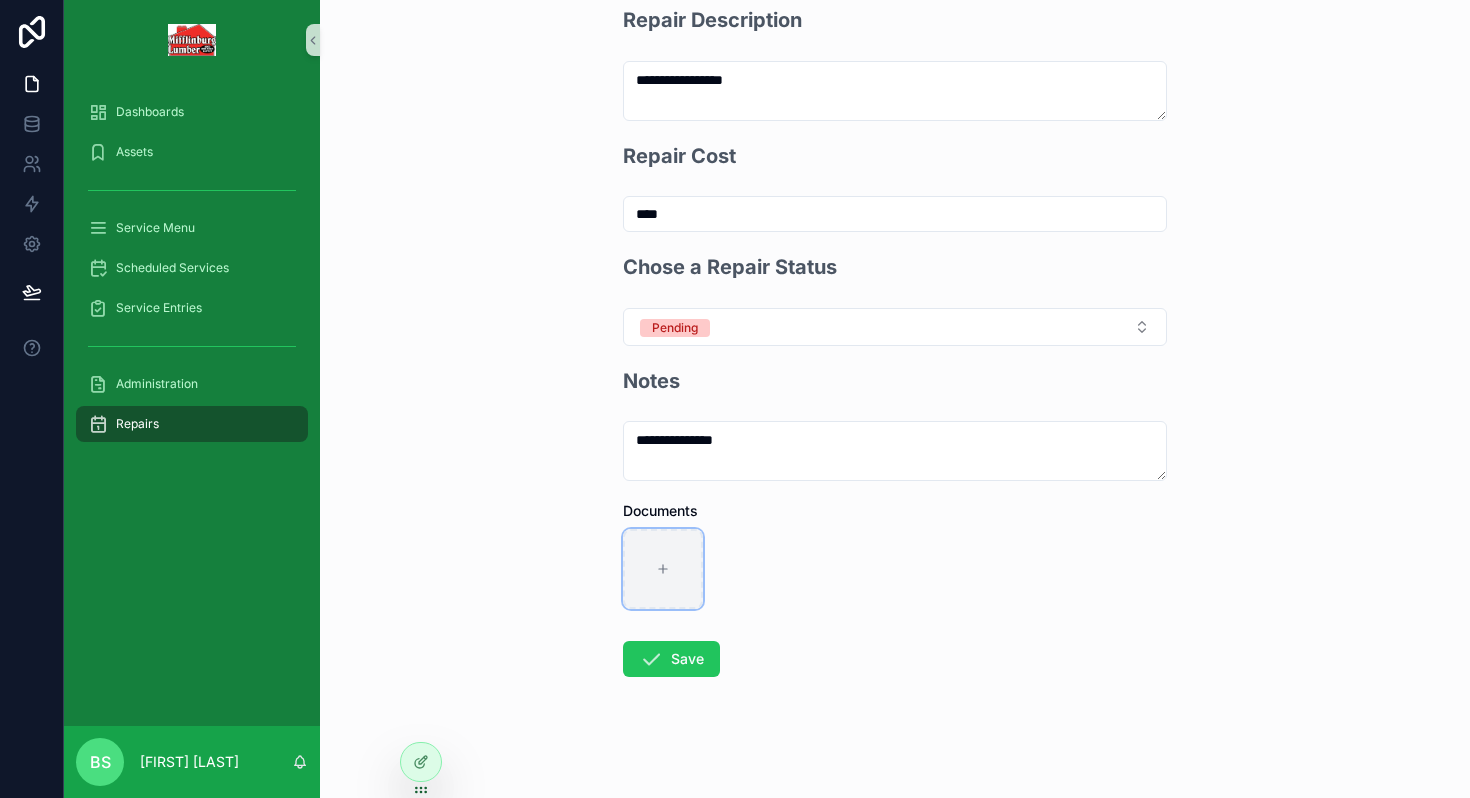 click 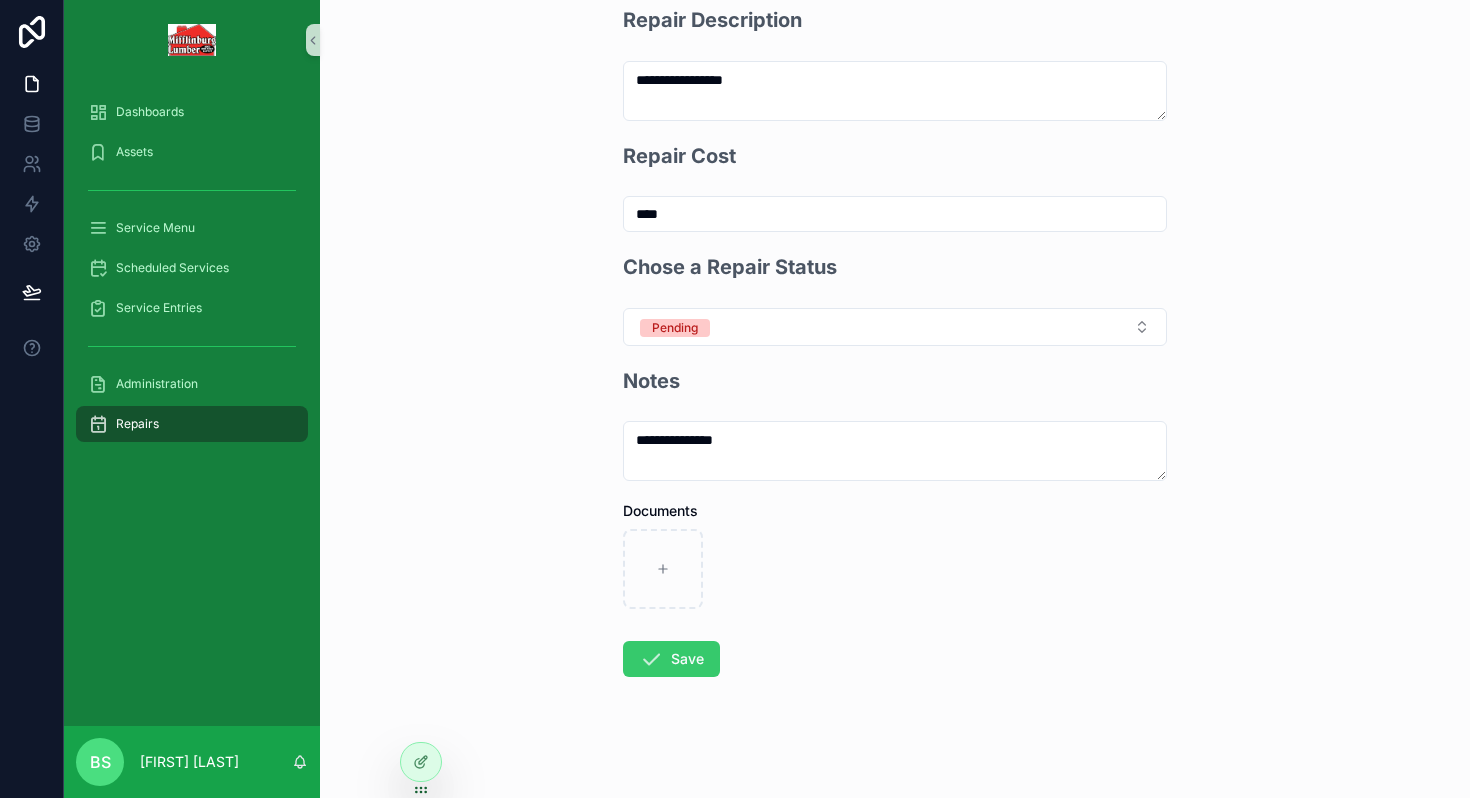 click on "Save" at bounding box center [671, 659] 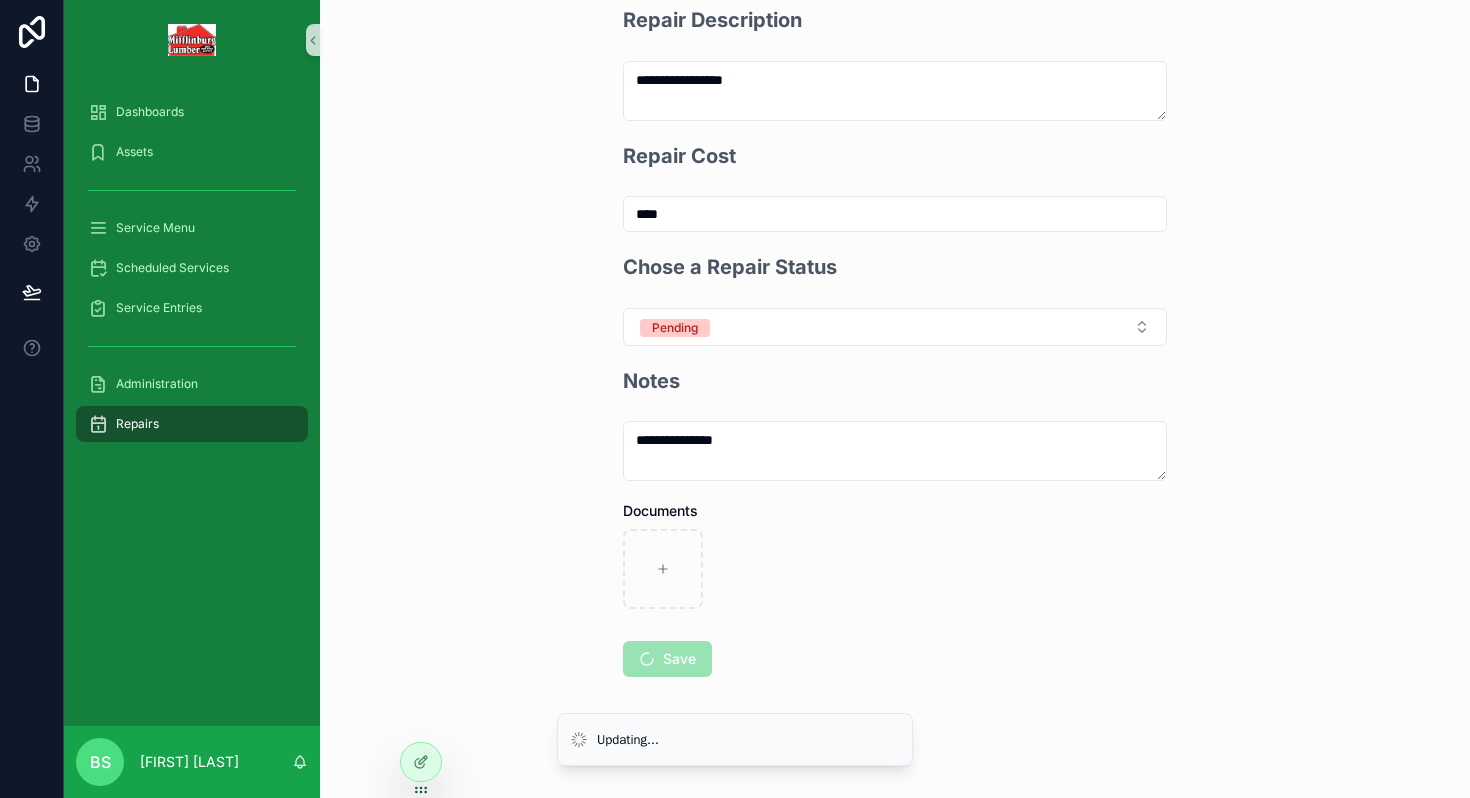 scroll, scrollTop: 0, scrollLeft: 0, axis: both 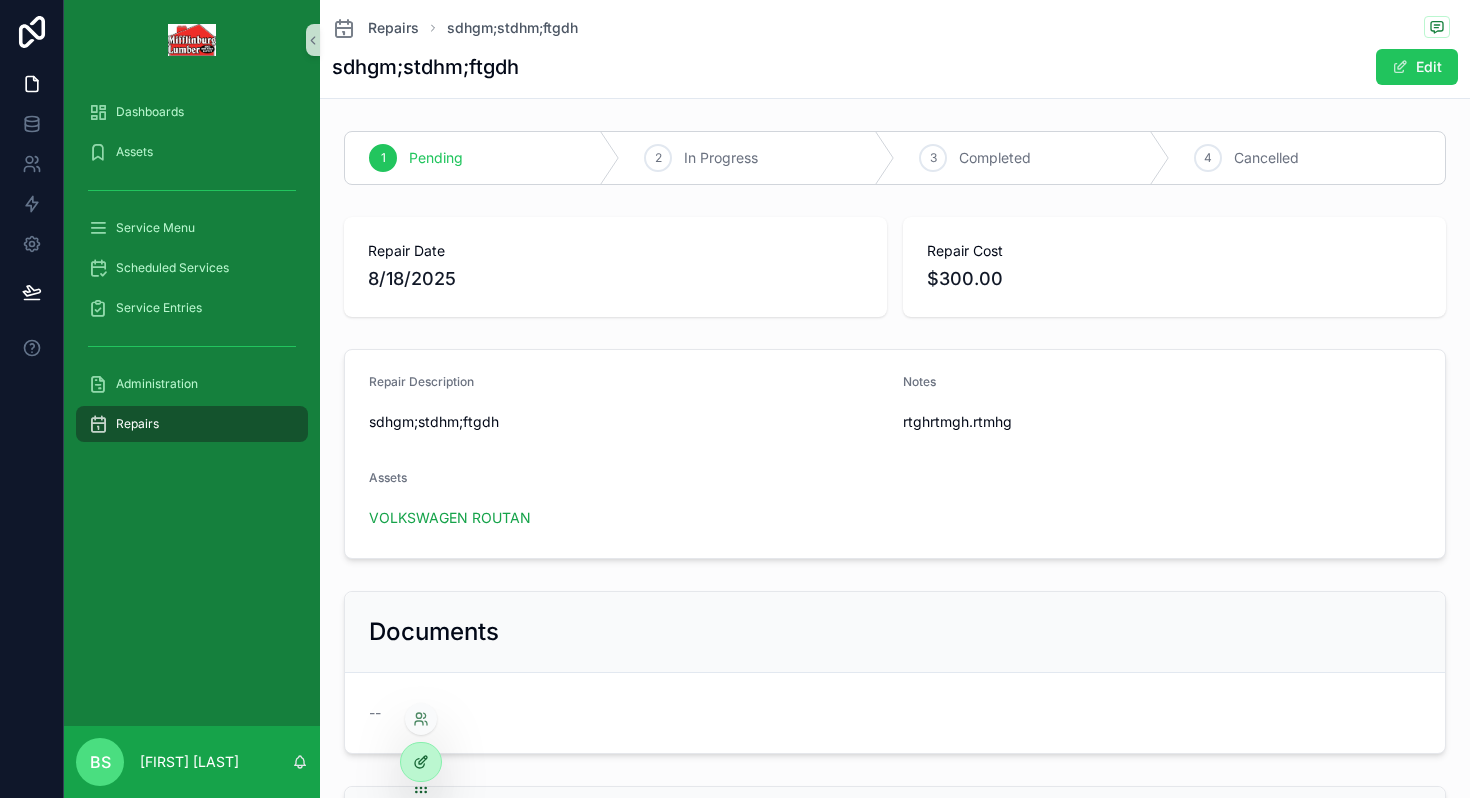 click 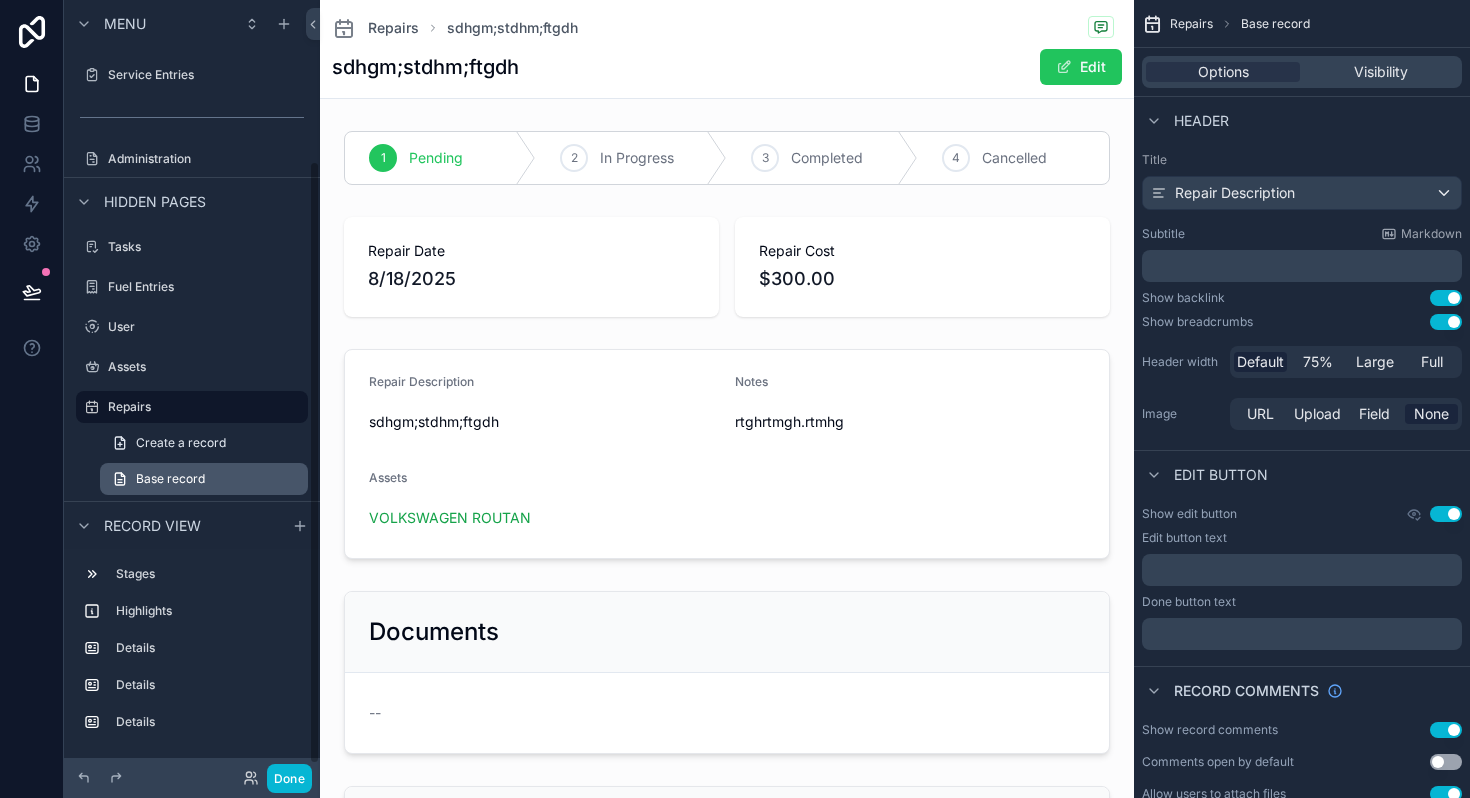 scroll, scrollTop: 0, scrollLeft: 0, axis: both 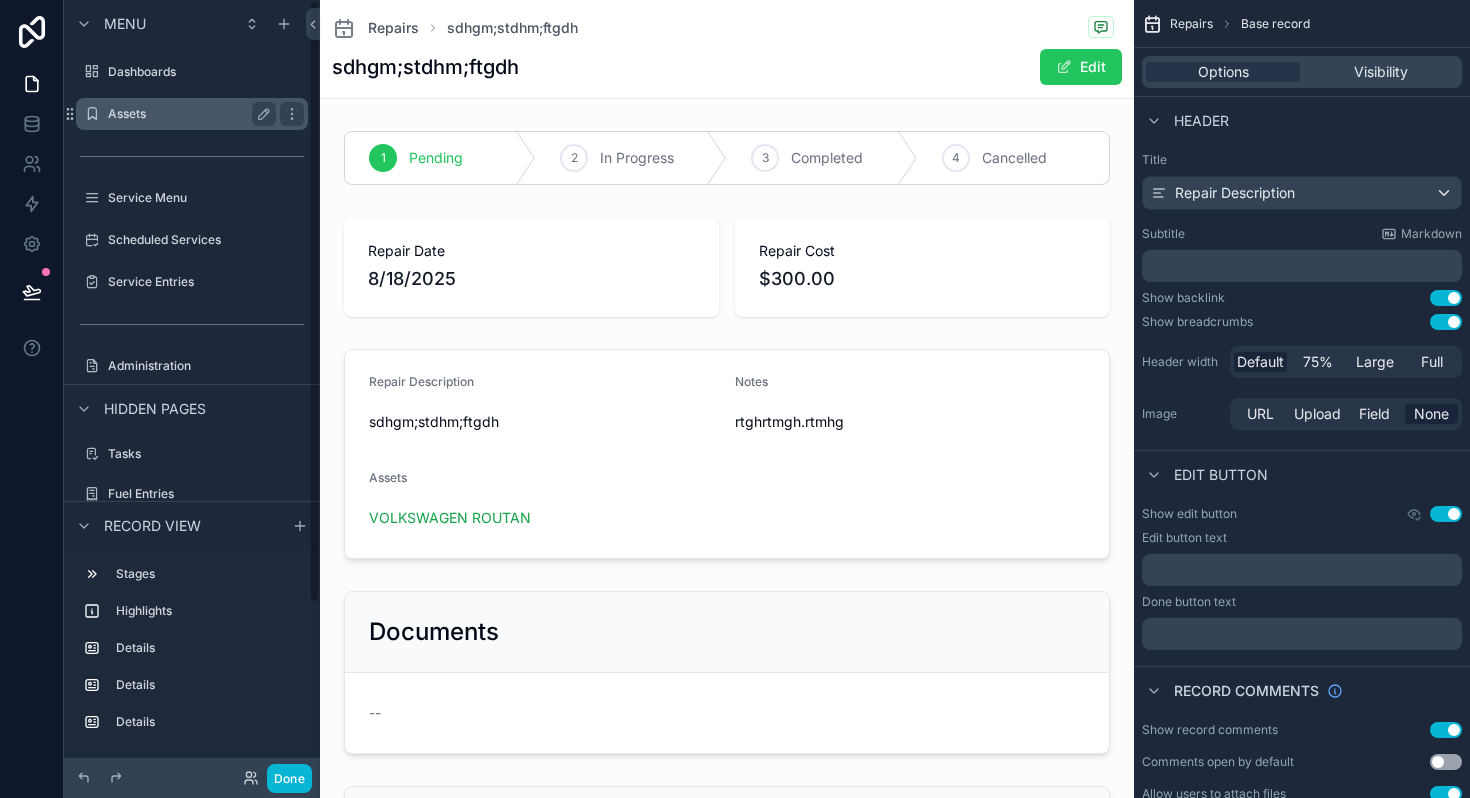 click on "Assets" at bounding box center [188, 114] 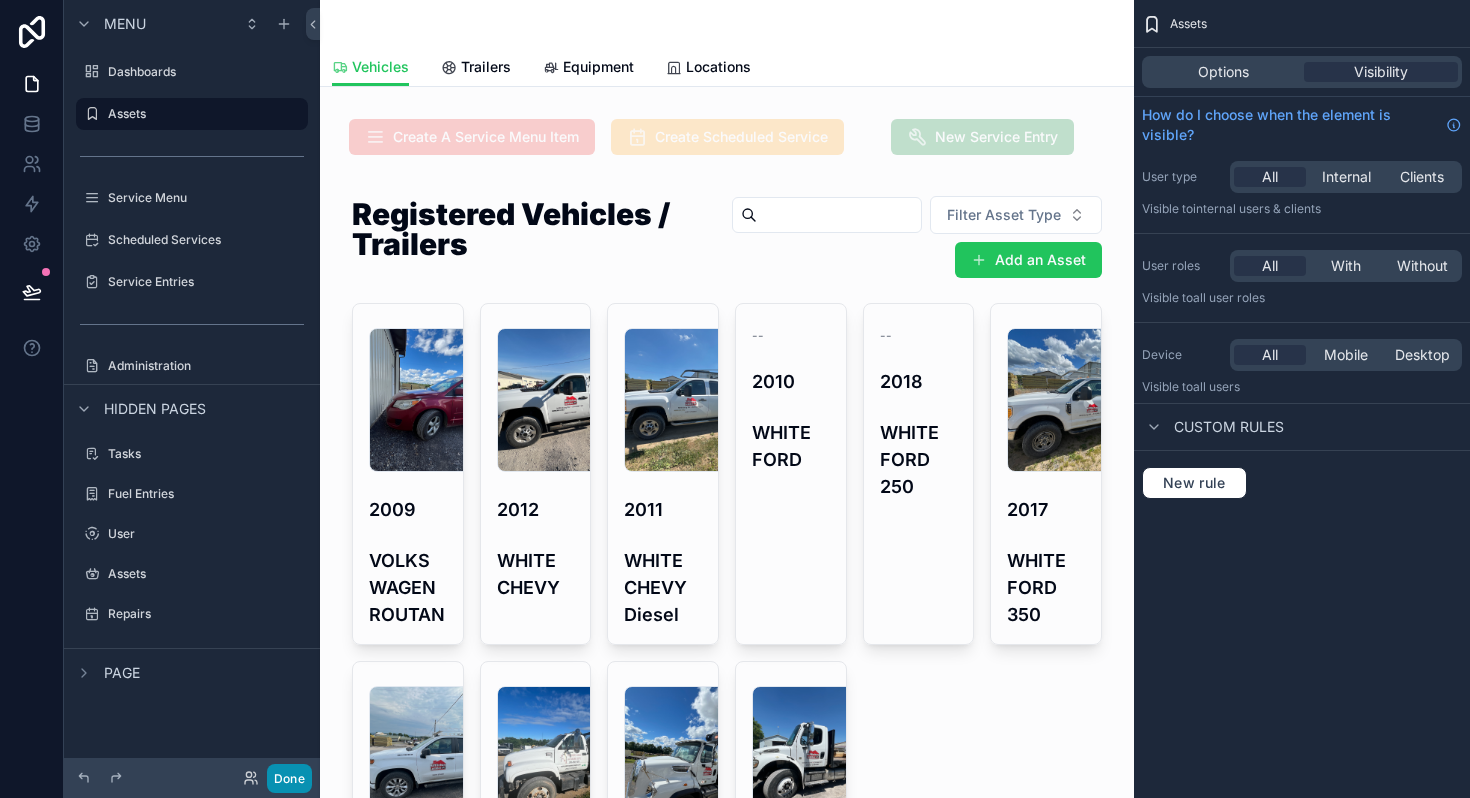 click on "Done" at bounding box center [289, 778] 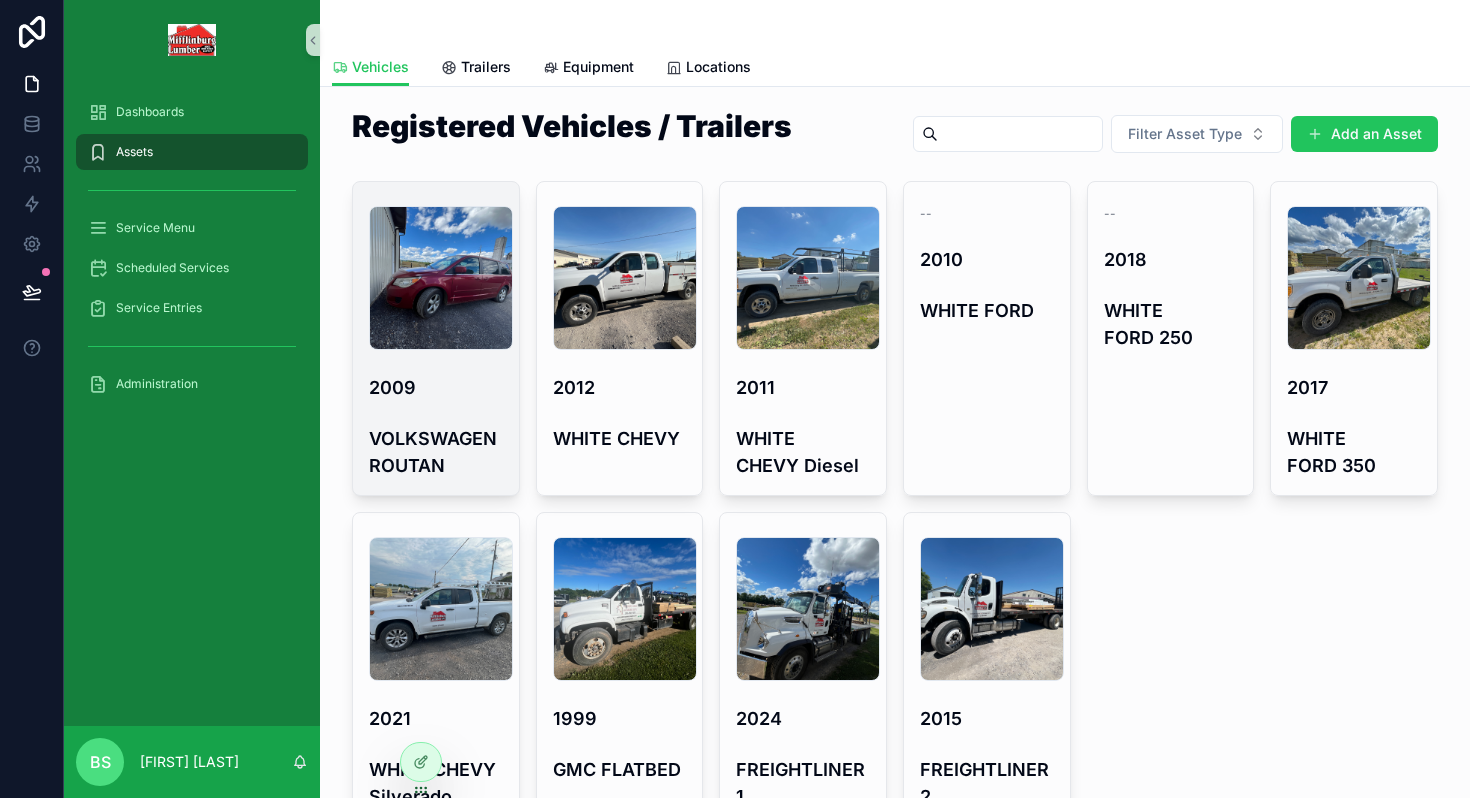 click on "IMG_8053 .jpeg 2009 VOLKSWAGEN ROUTAN" at bounding box center [436, 338] 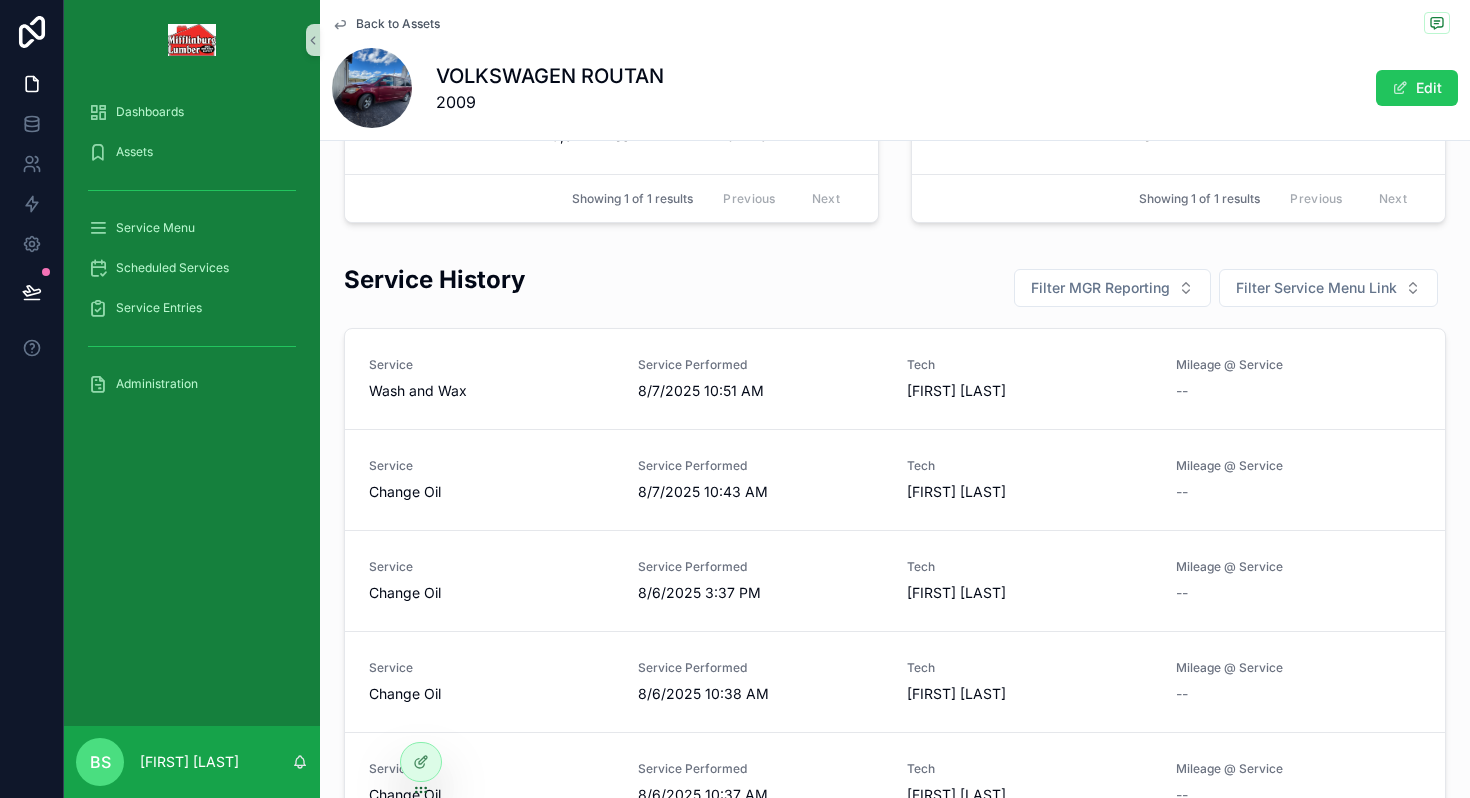 scroll, scrollTop: 501, scrollLeft: 0, axis: vertical 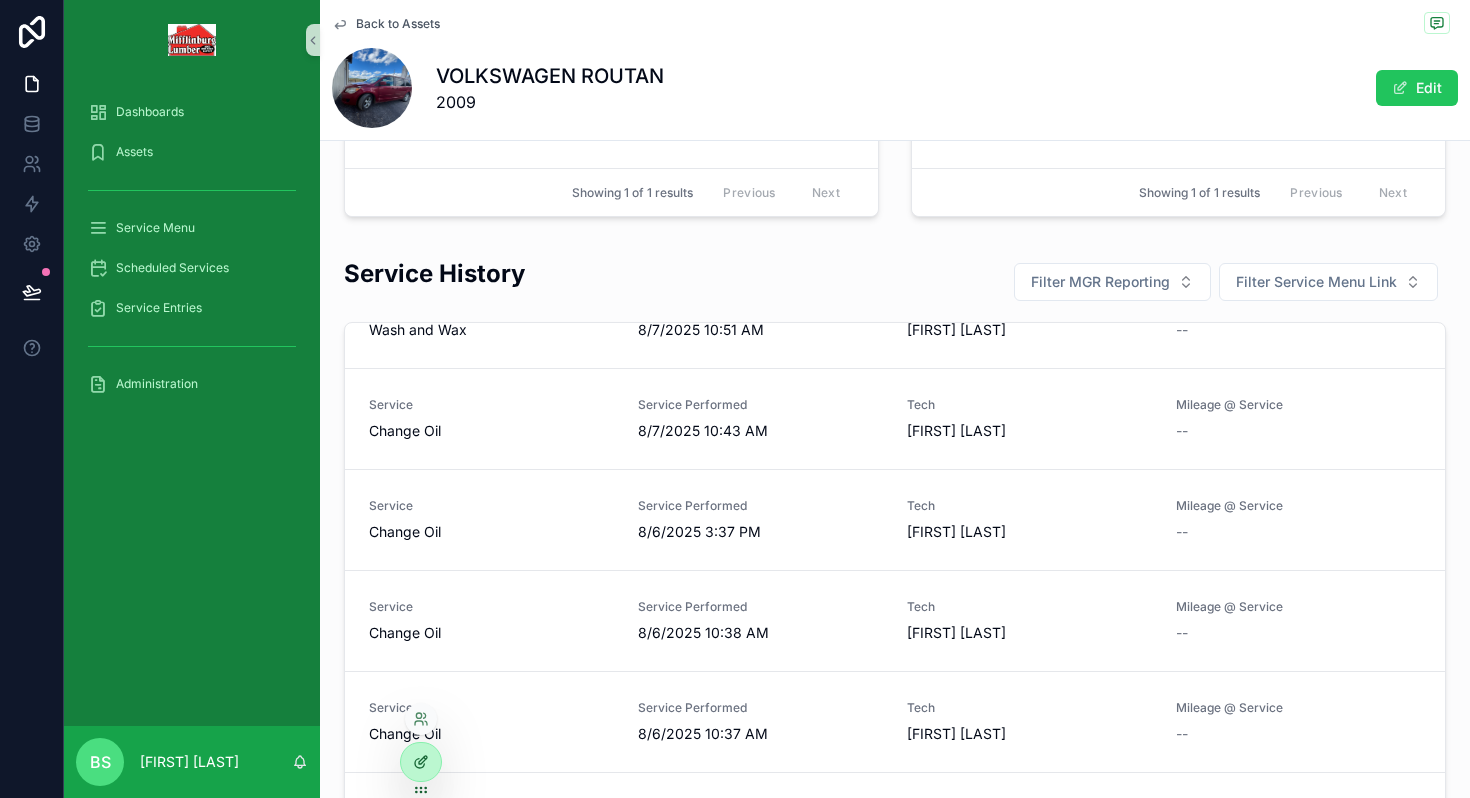 click 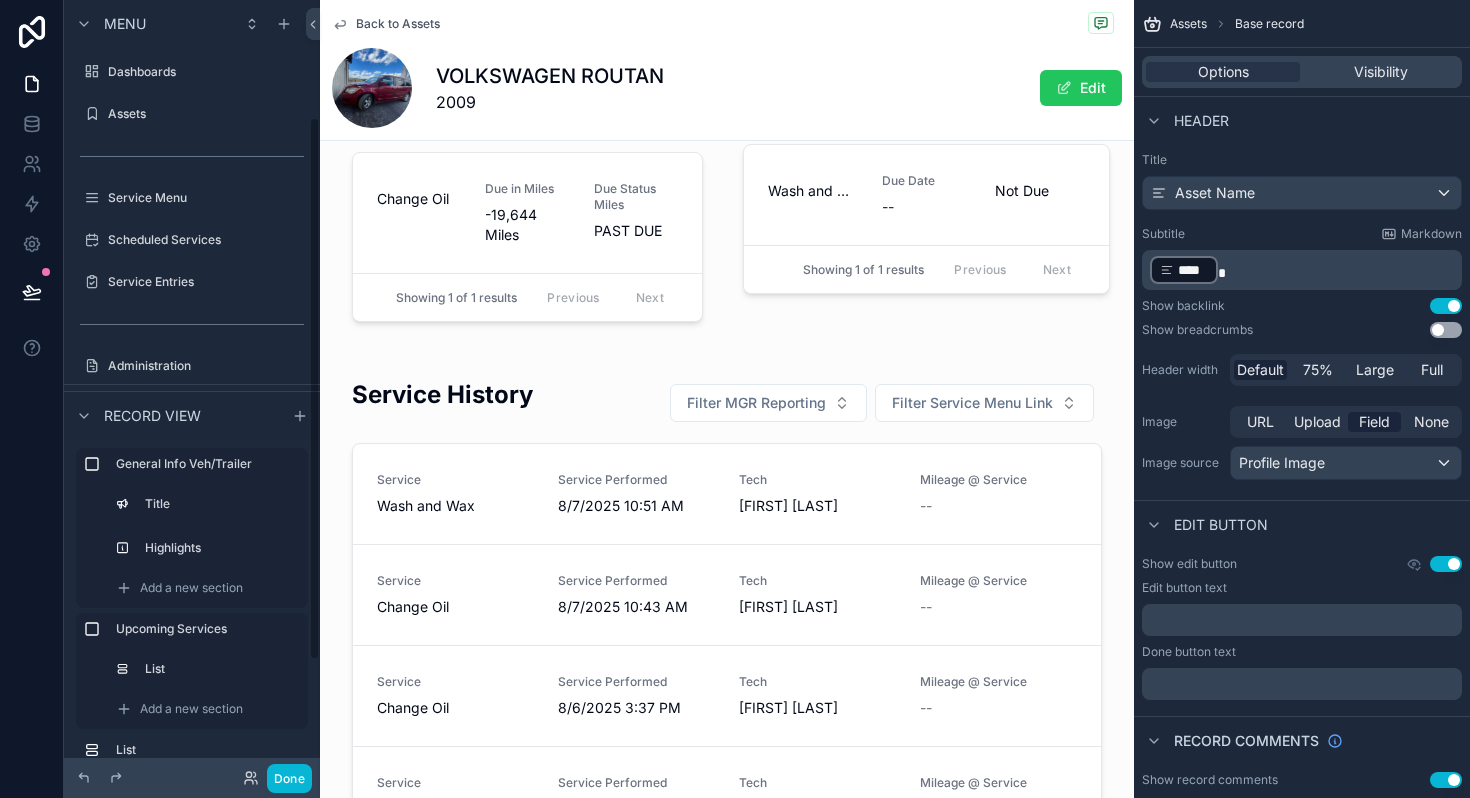 scroll, scrollTop: 167, scrollLeft: 0, axis: vertical 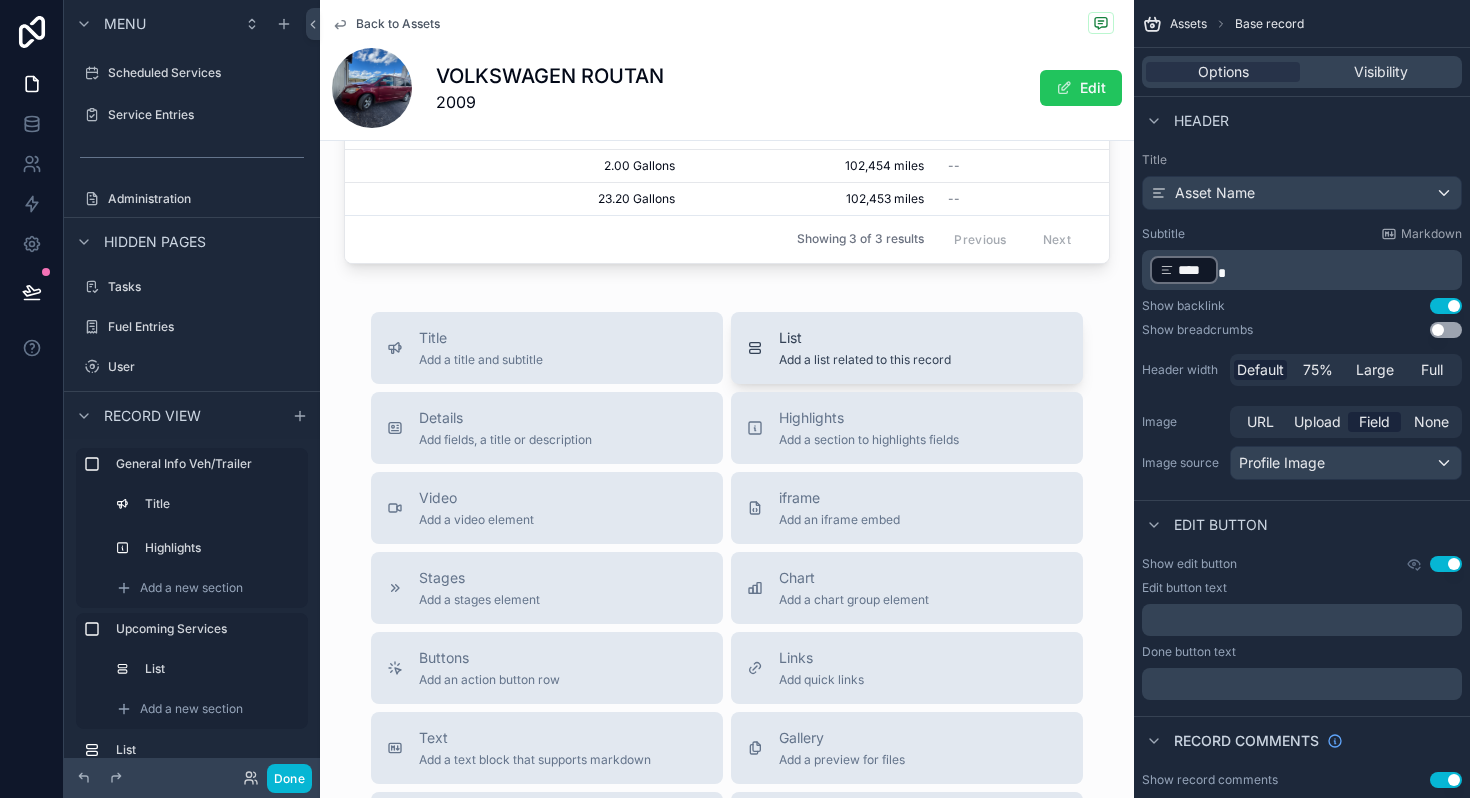 click on "Add a list related to this record" at bounding box center (865, 360) 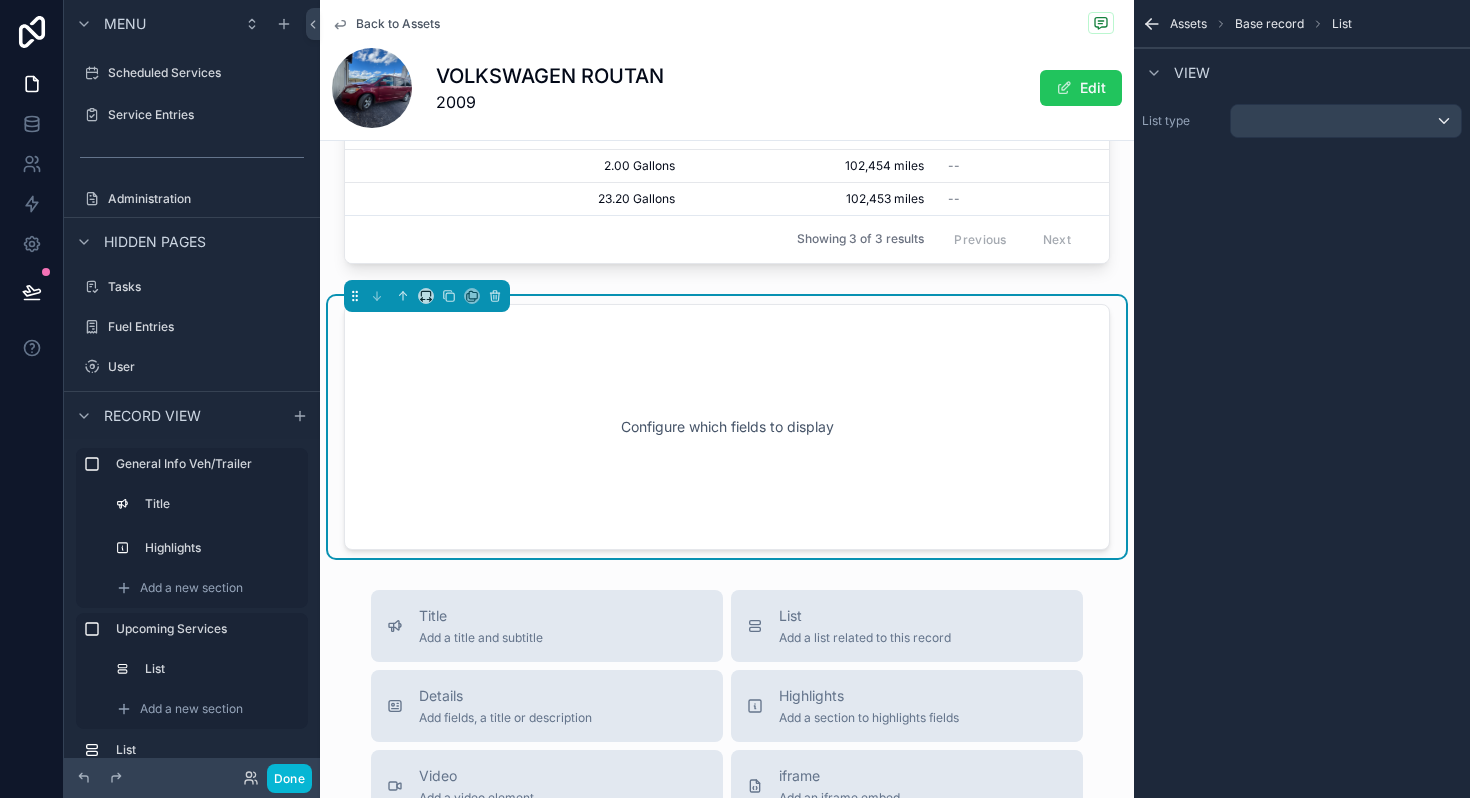 scroll, scrollTop: 1592, scrollLeft: 0, axis: vertical 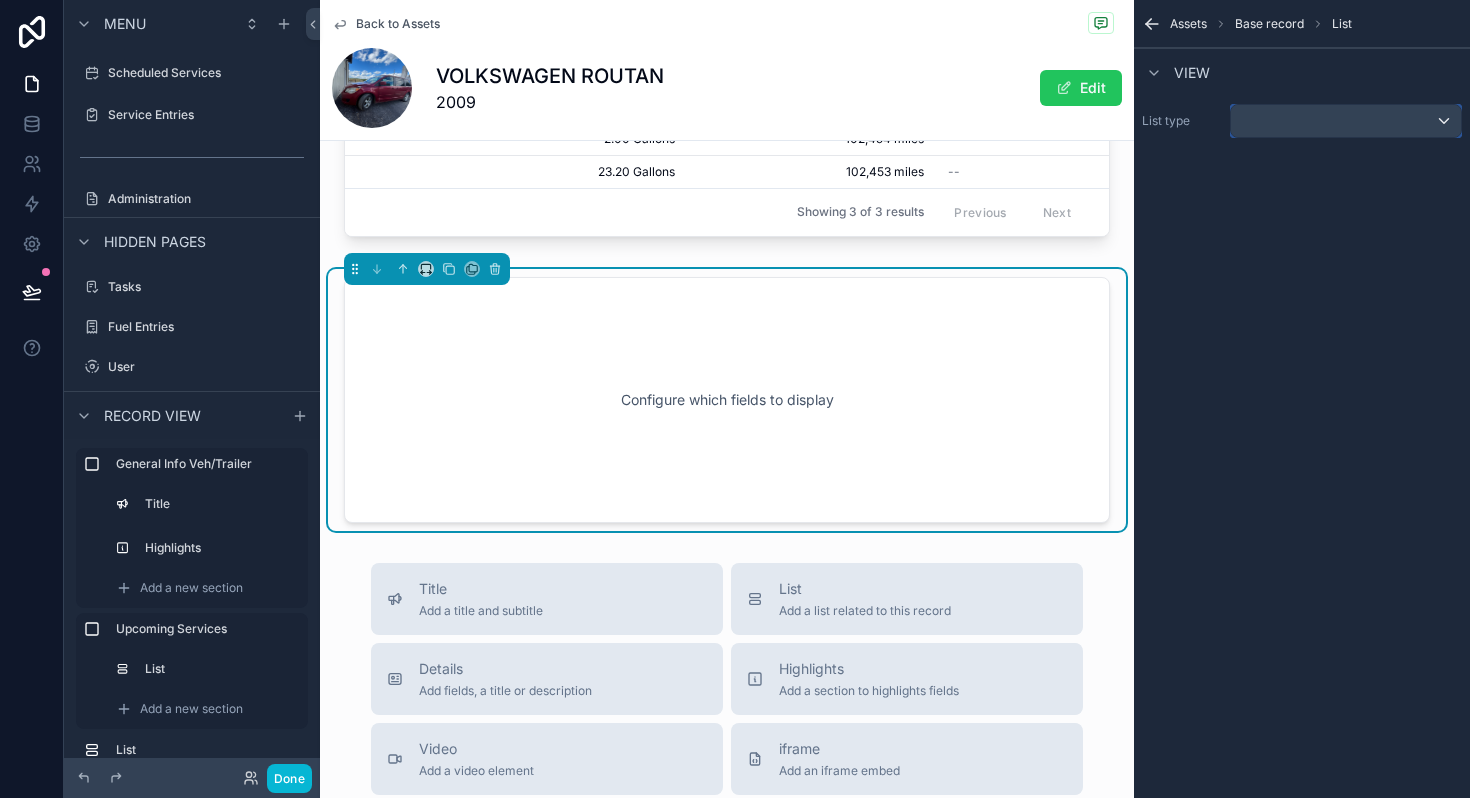 click at bounding box center (1346, 121) 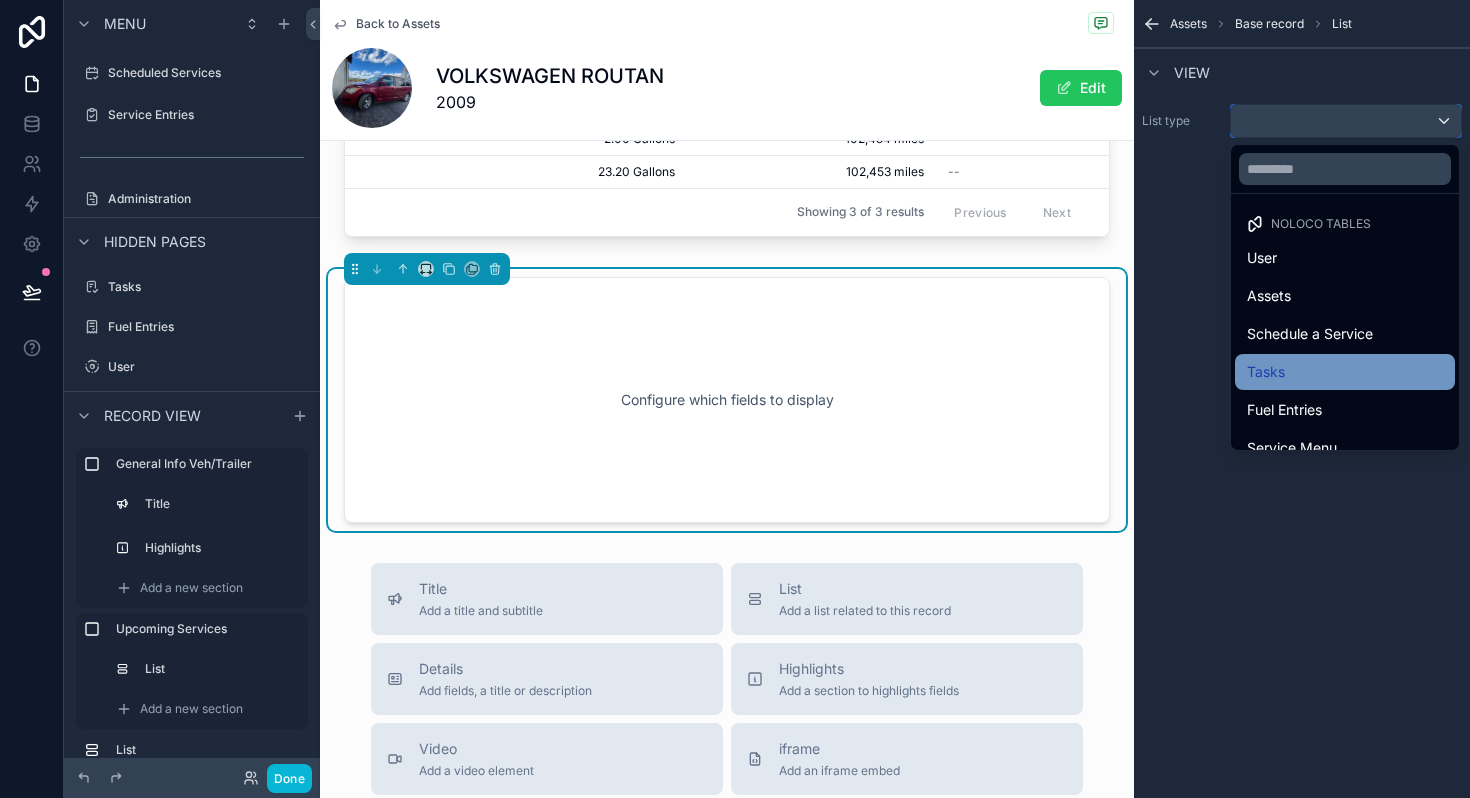 scroll, scrollTop: 96, scrollLeft: 0, axis: vertical 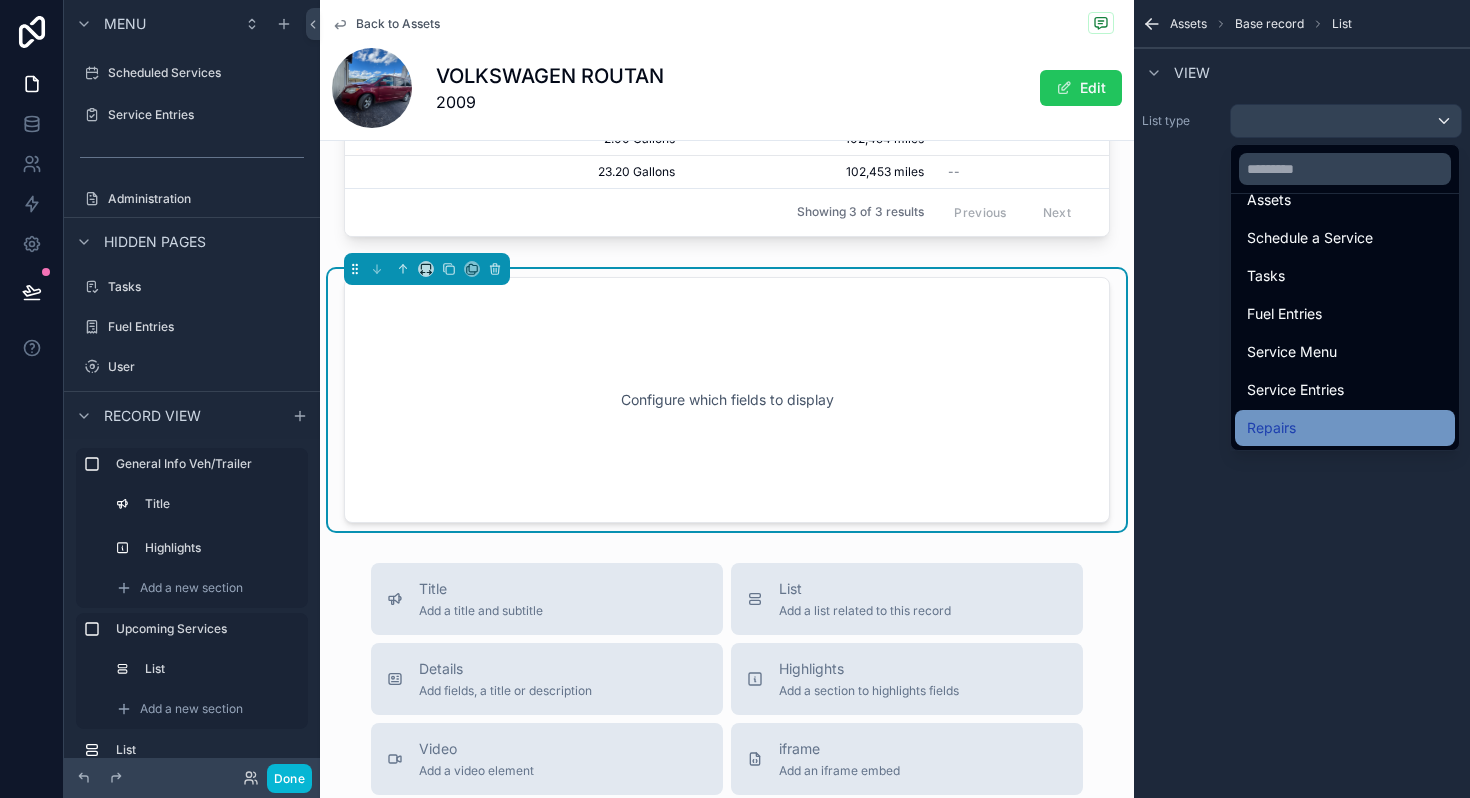 click on "Repairs" at bounding box center (1271, 428) 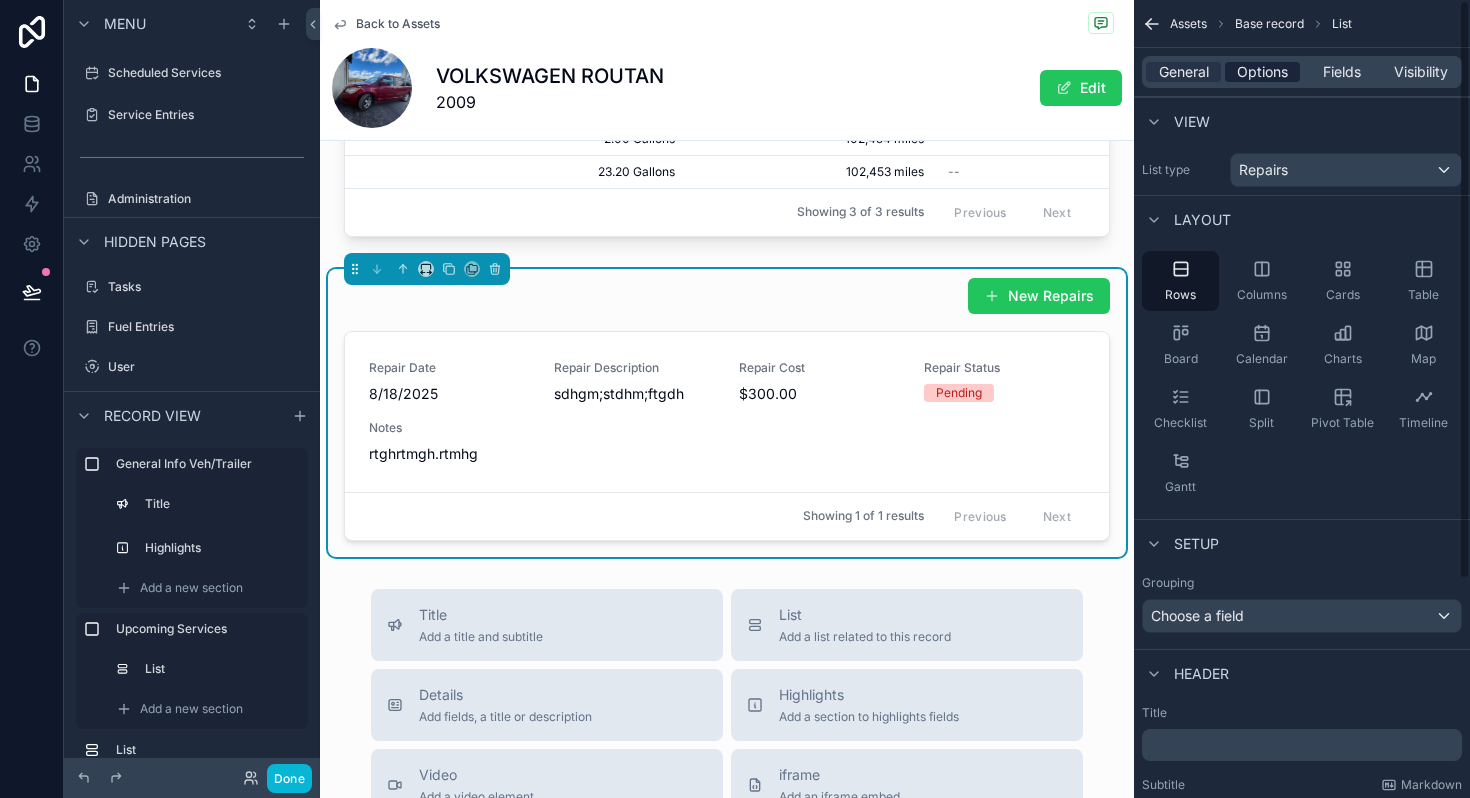 click on "Options" at bounding box center [1262, 72] 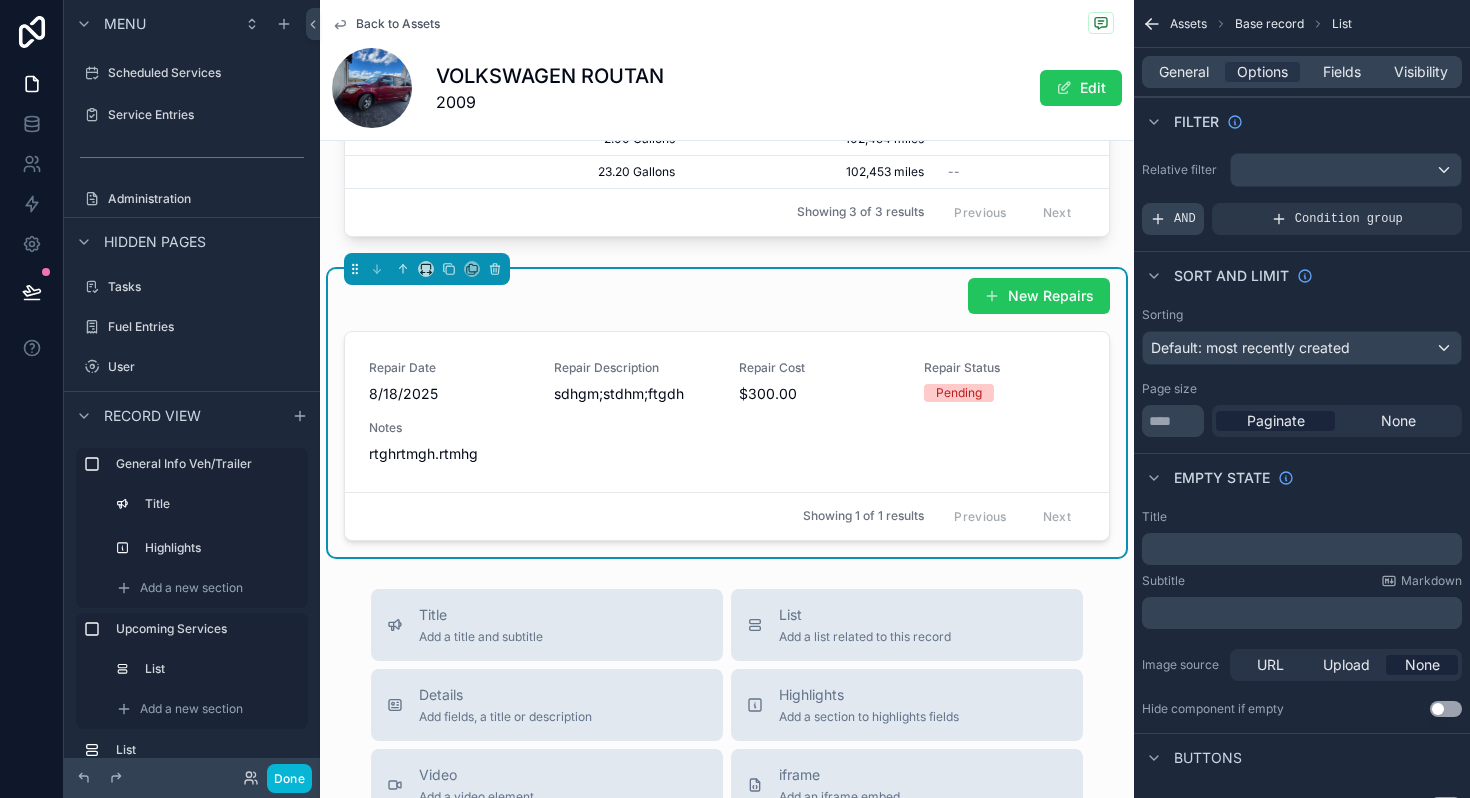click on "AND" at bounding box center (1173, 219) 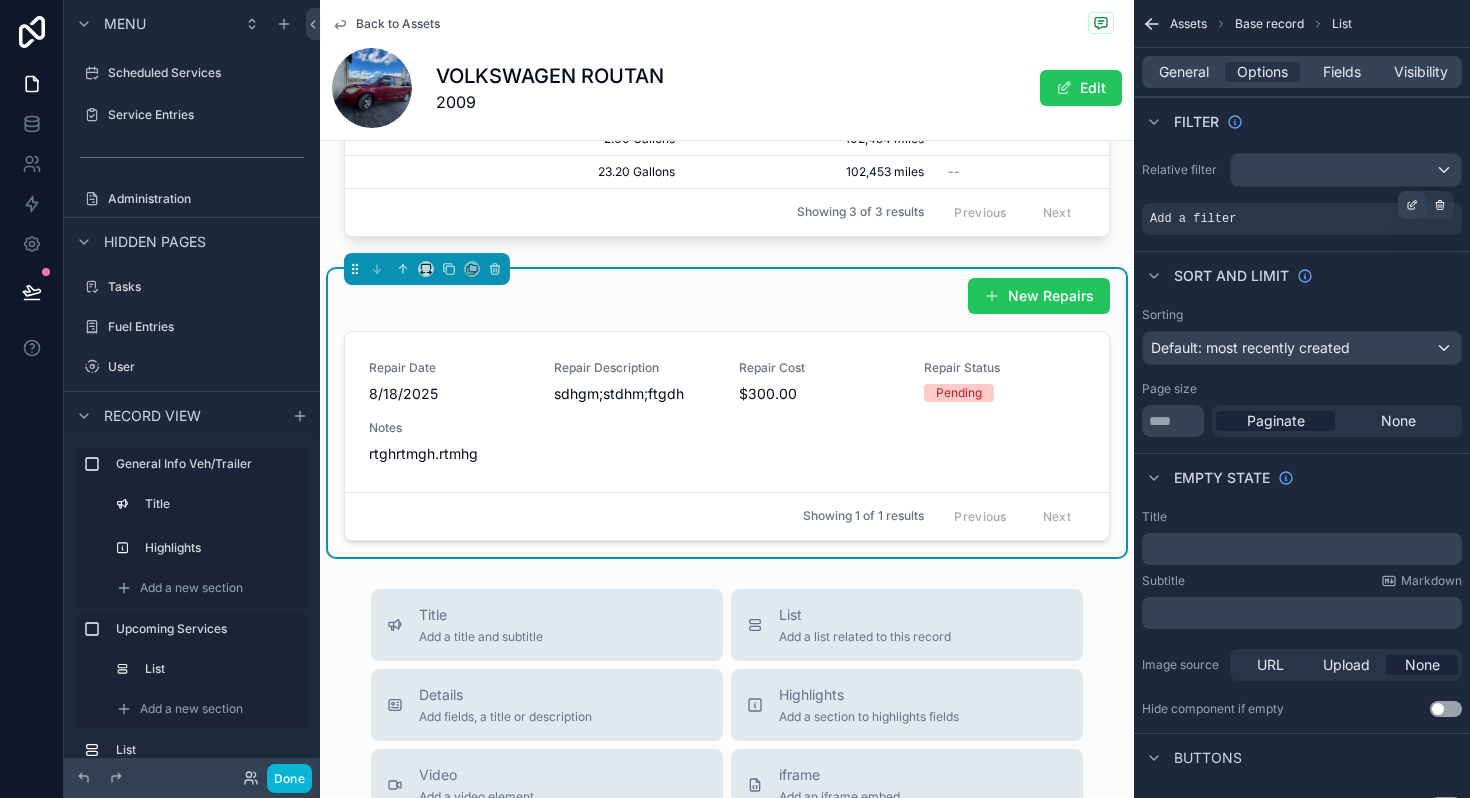 click 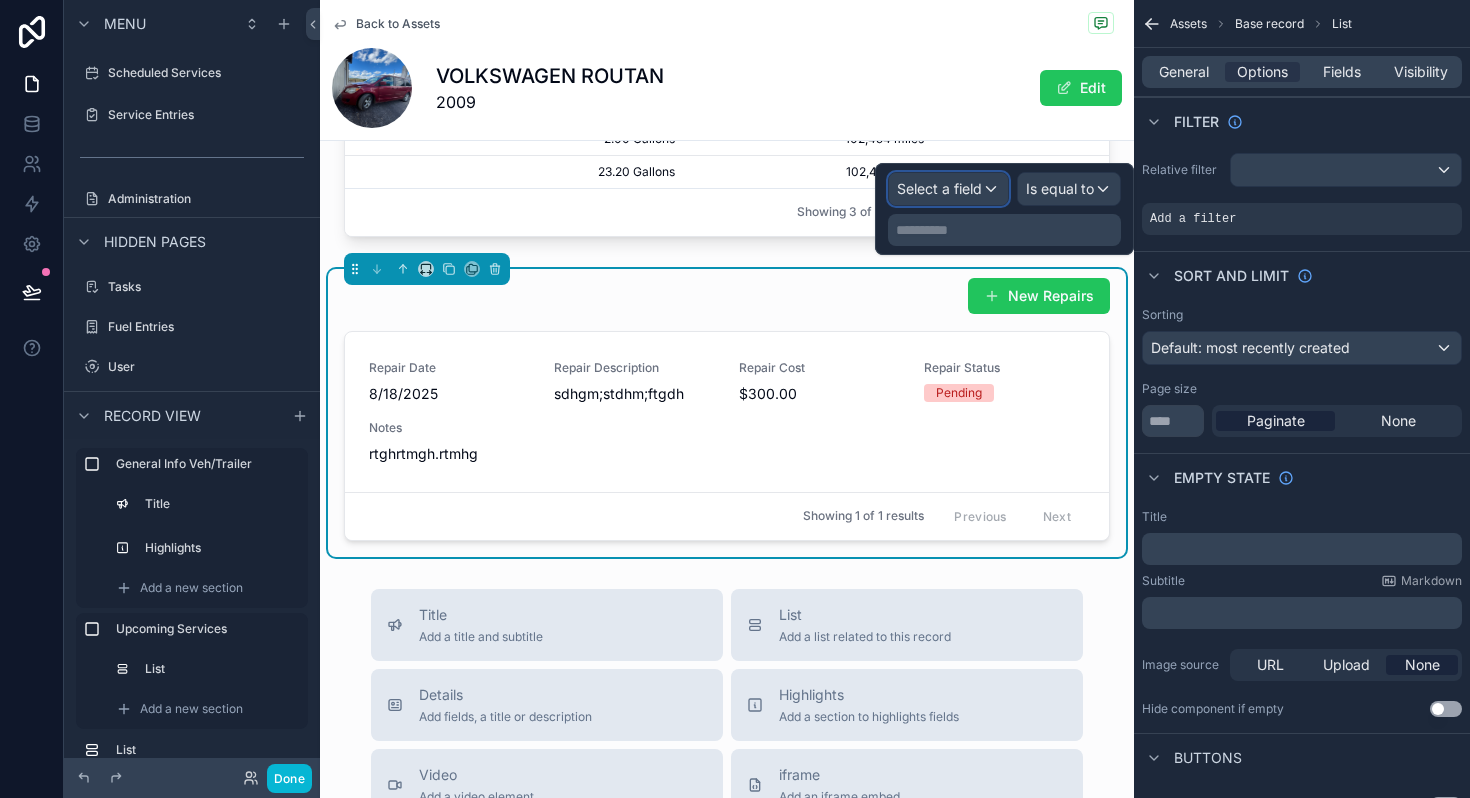click on "Select a field" at bounding box center [939, 188] 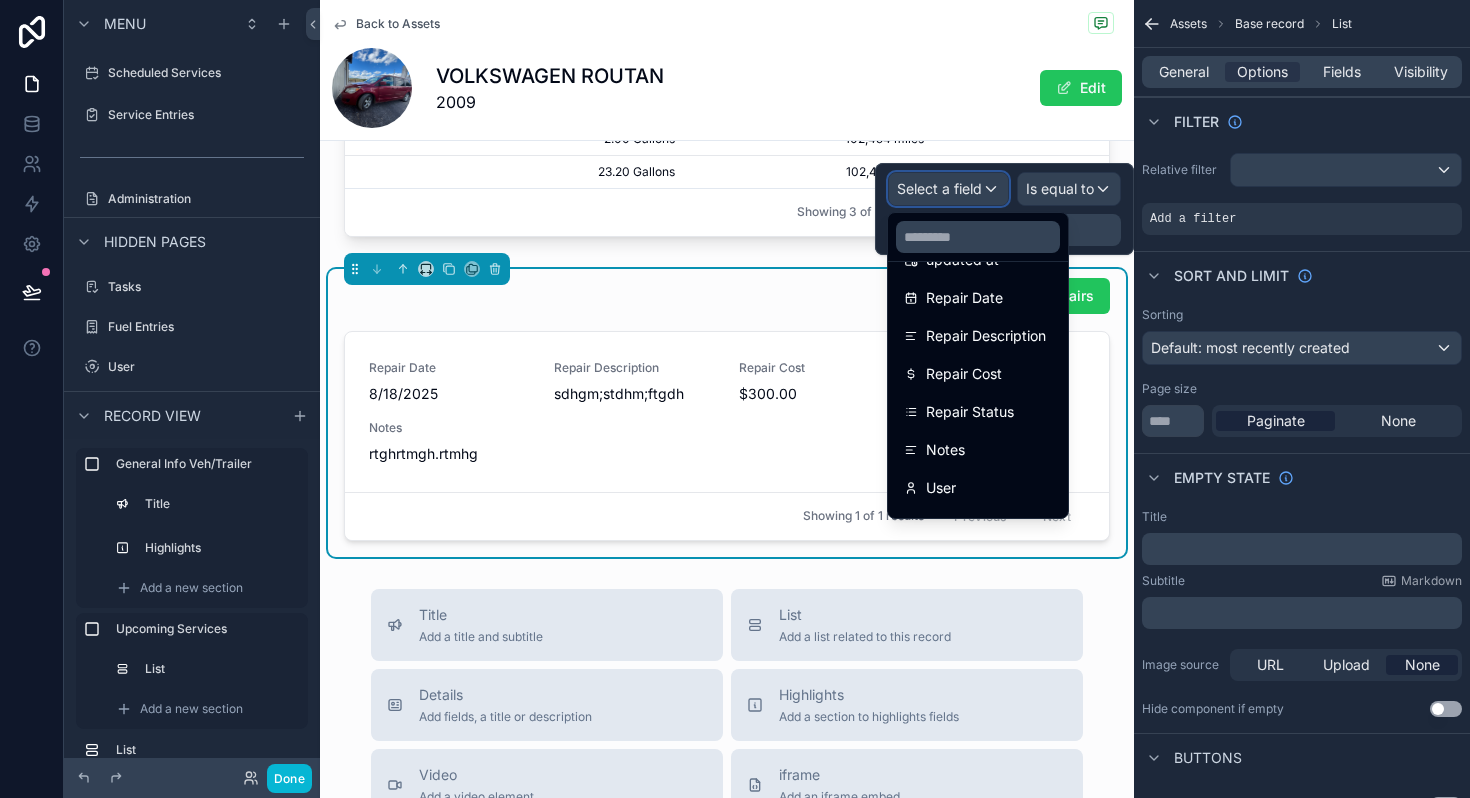scroll, scrollTop: 177, scrollLeft: 0, axis: vertical 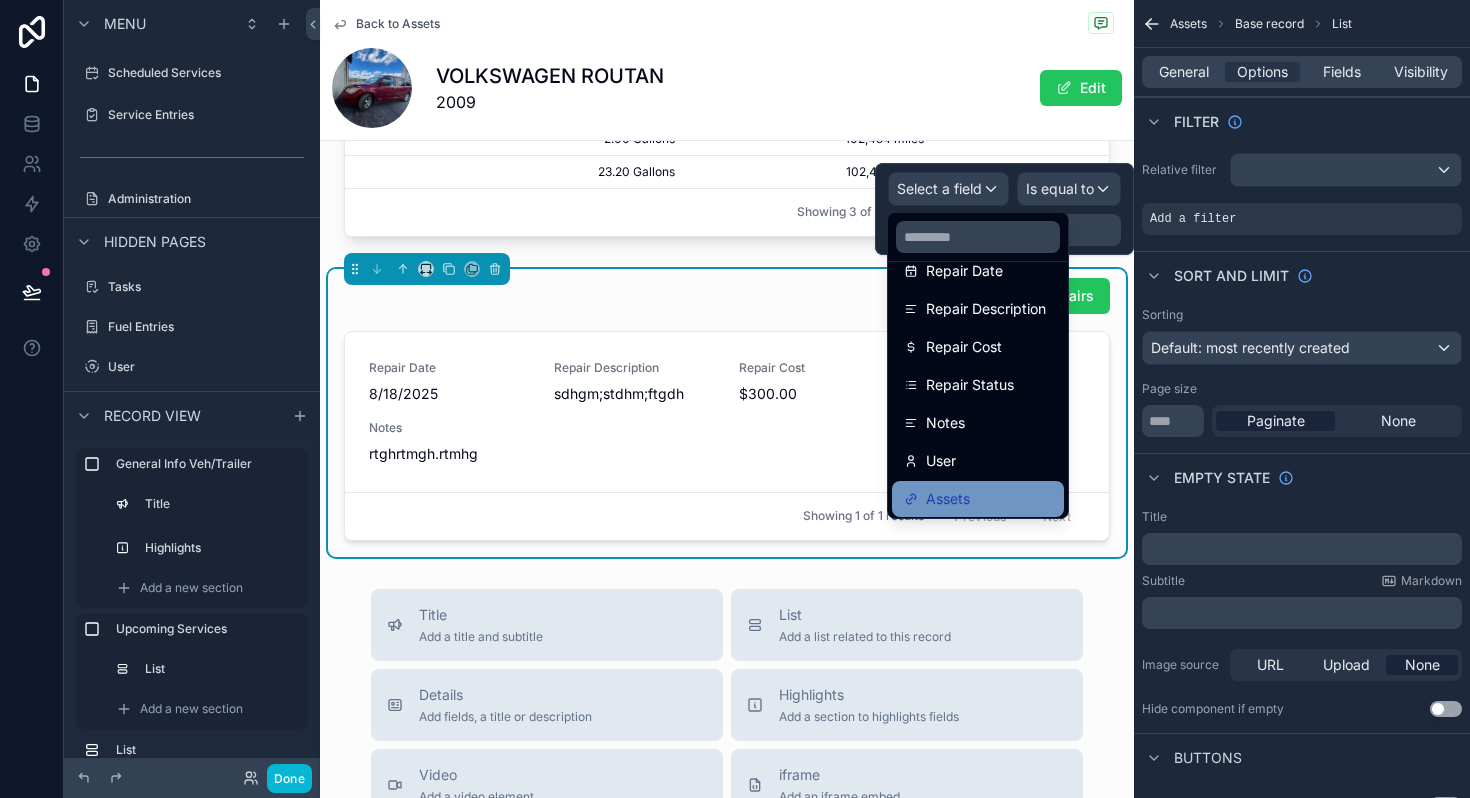 click on "Assets" at bounding box center [948, 499] 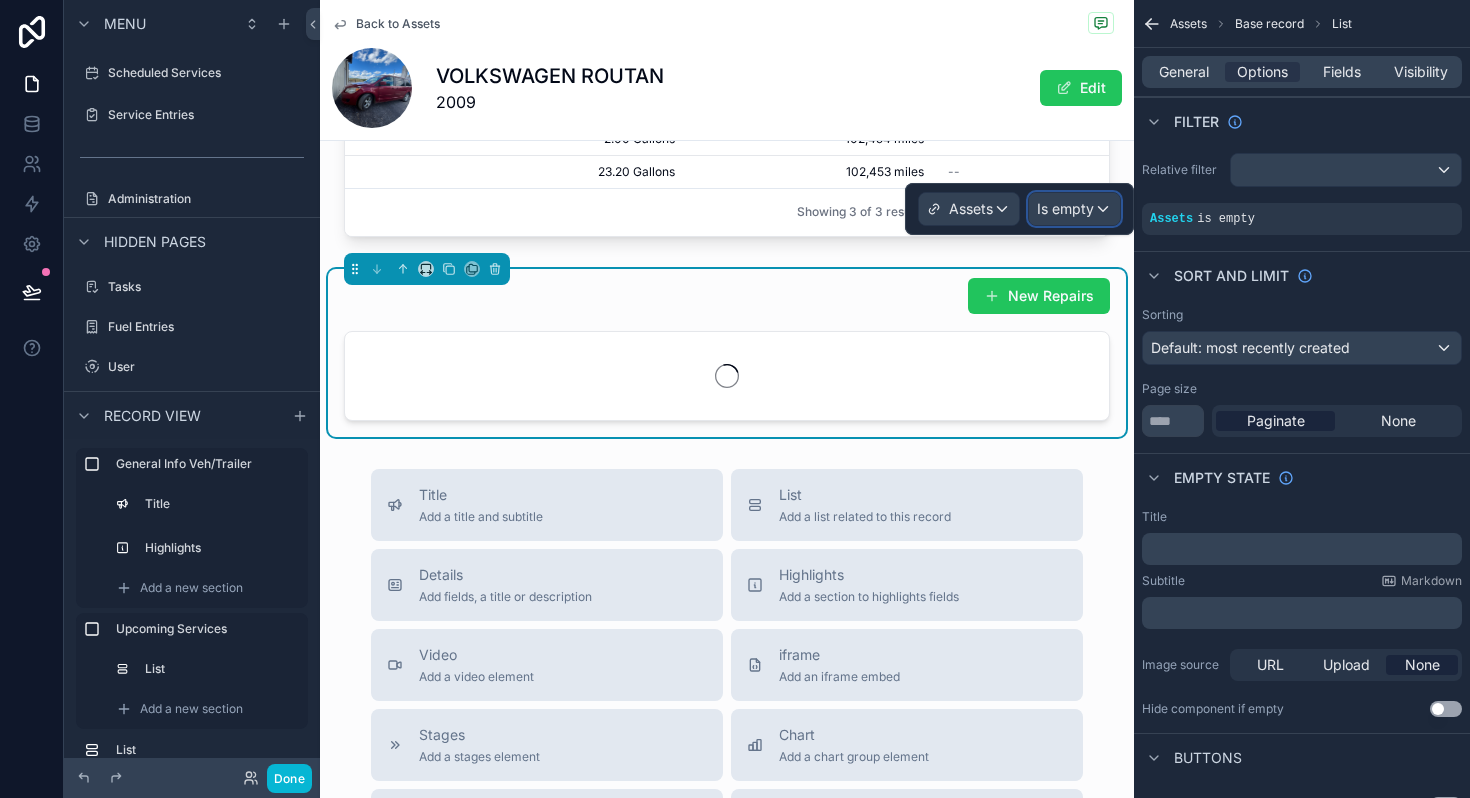 click on "Is empty" at bounding box center [1065, 209] 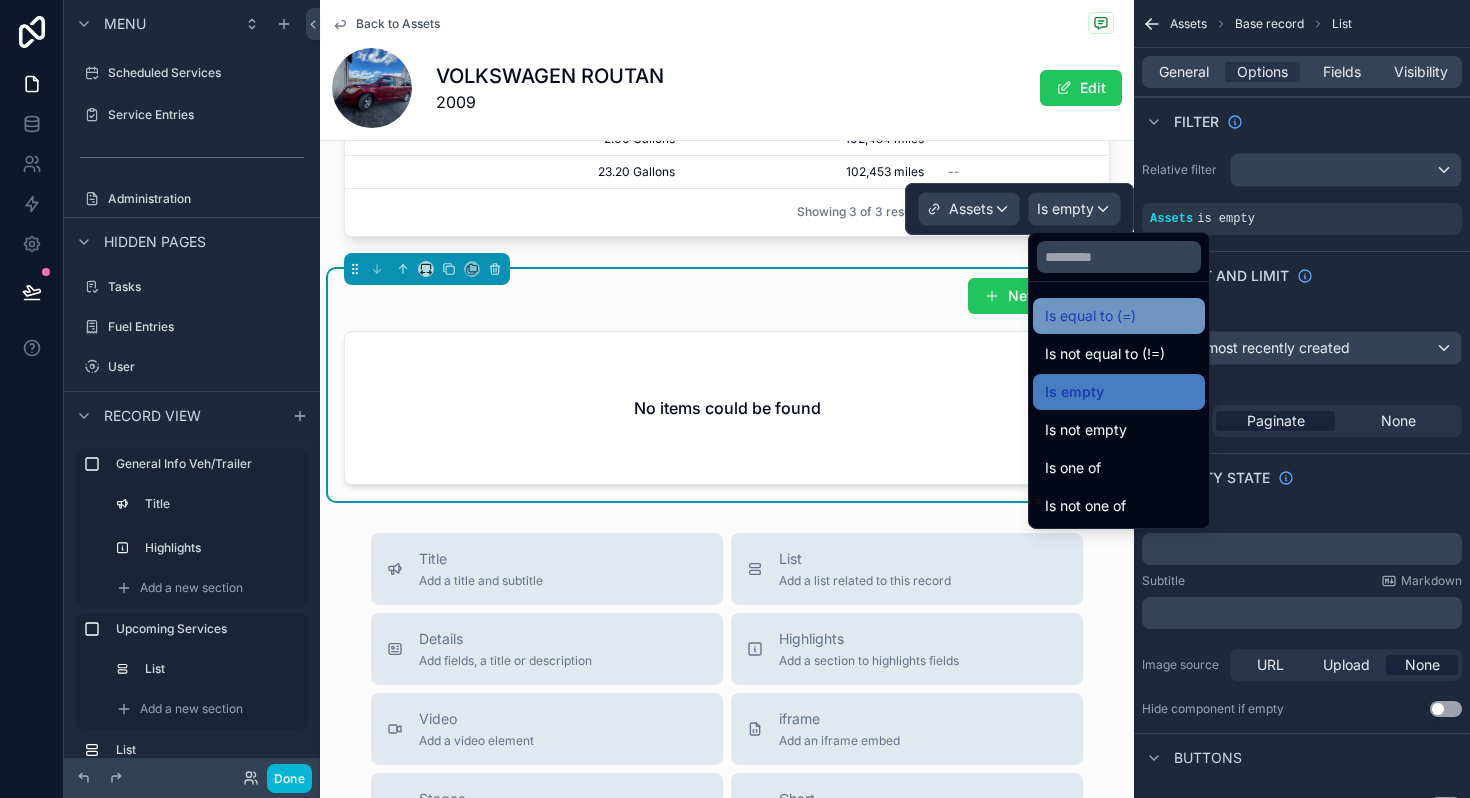 click on "Is equal to (=)" at bounding box center (1090, 316) 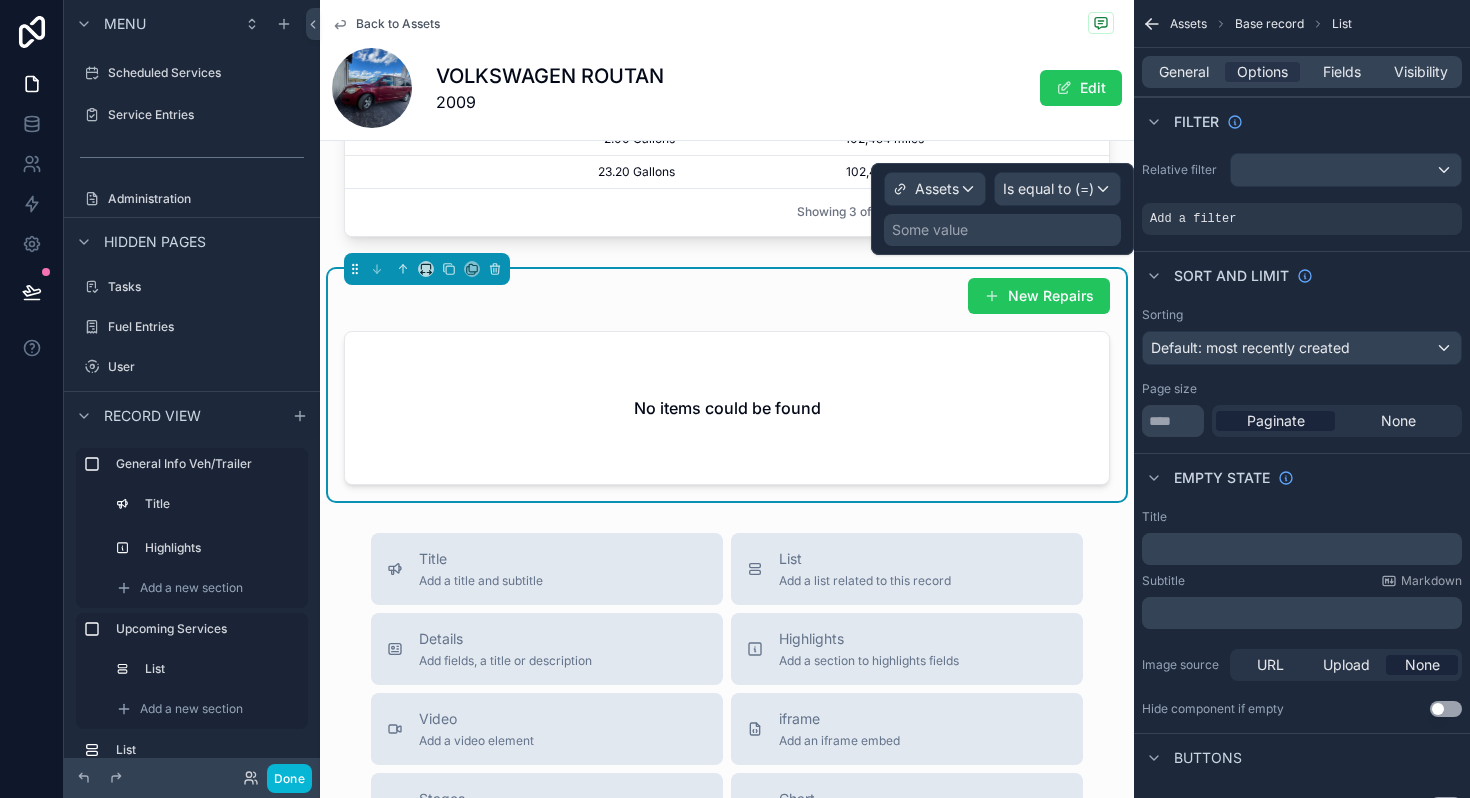 click on "Some value" at bounding box center (930, 230) 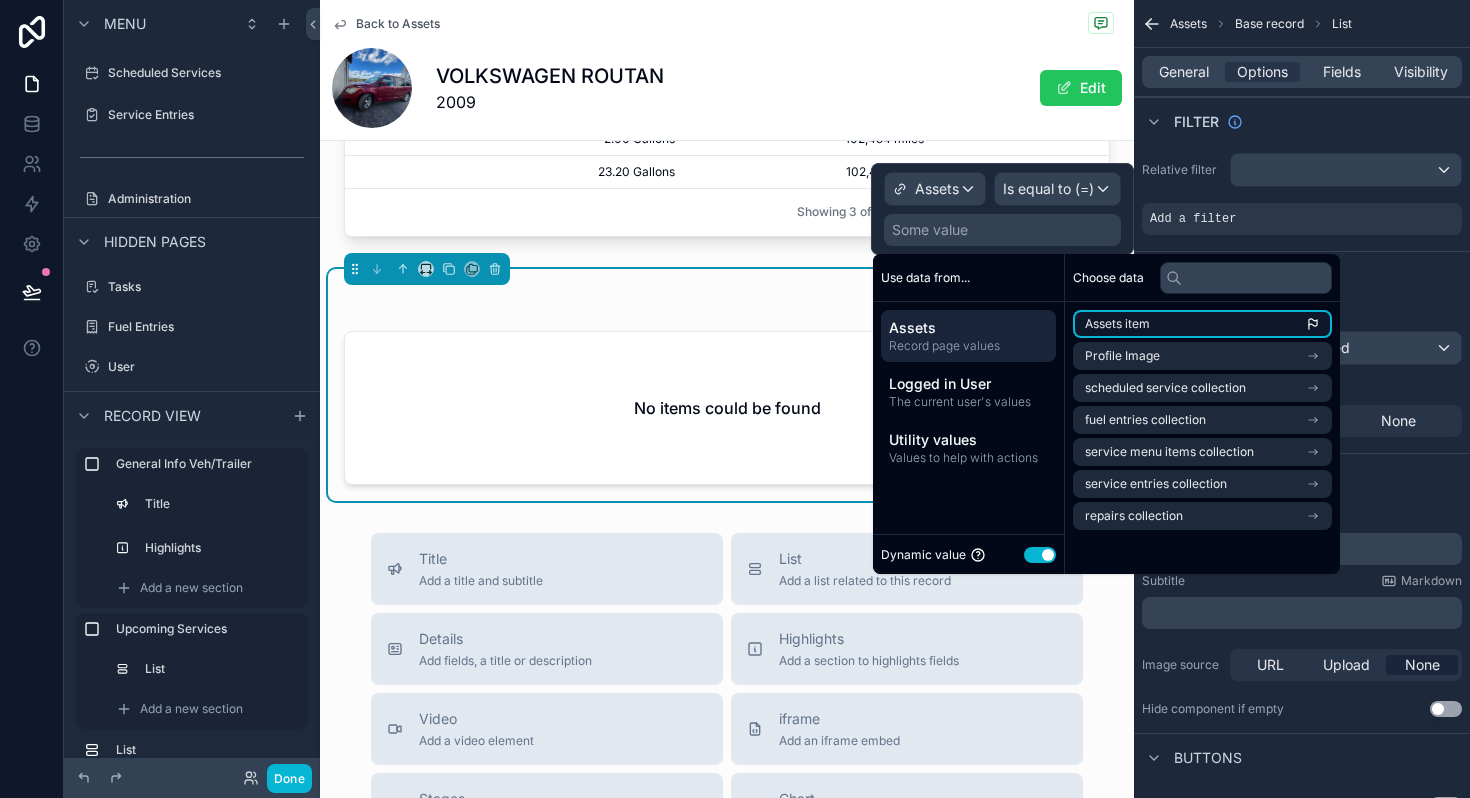 click on "Assets item" at bounding box center (1117, 324) 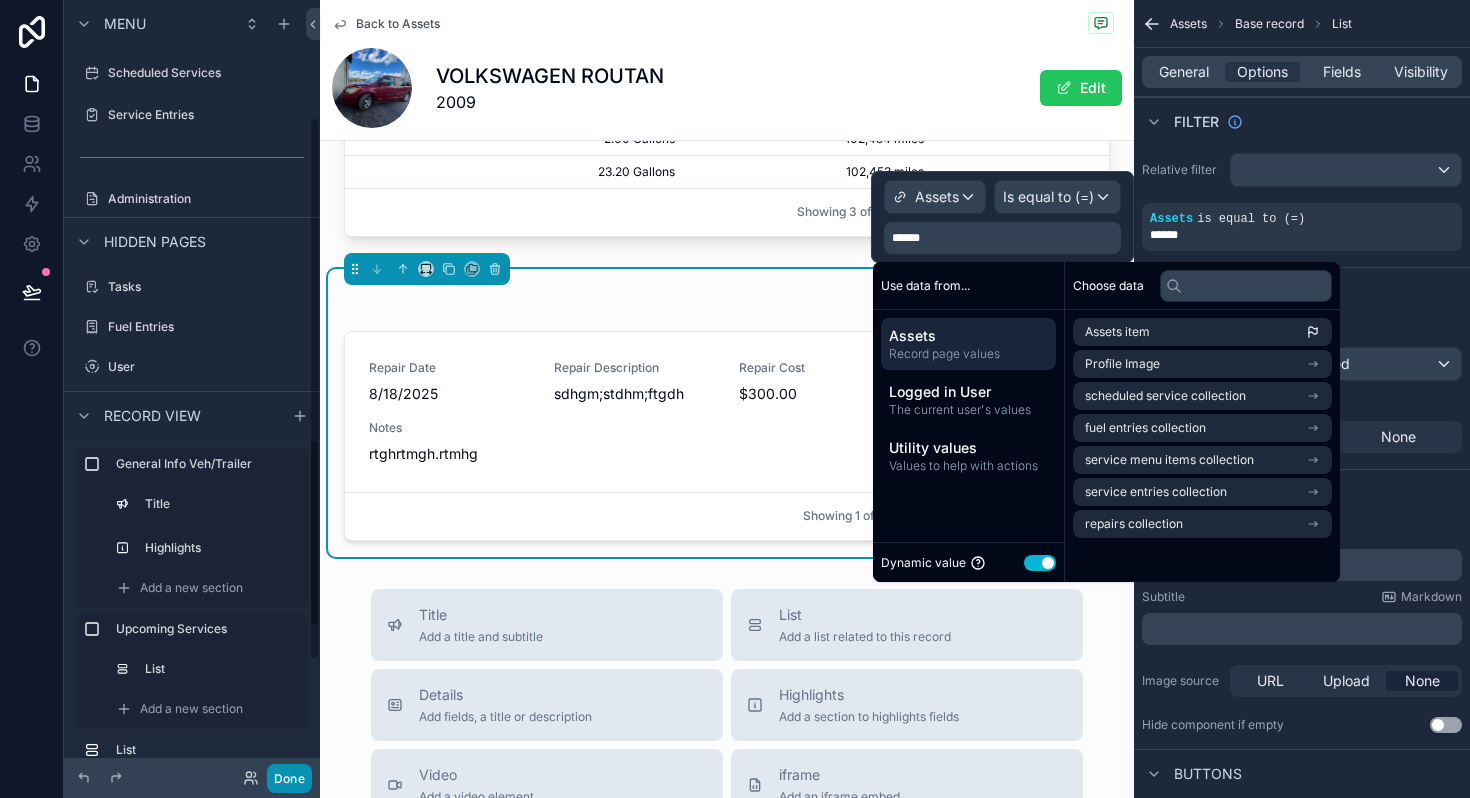 click on "Done" at bounding box center [289, 778] 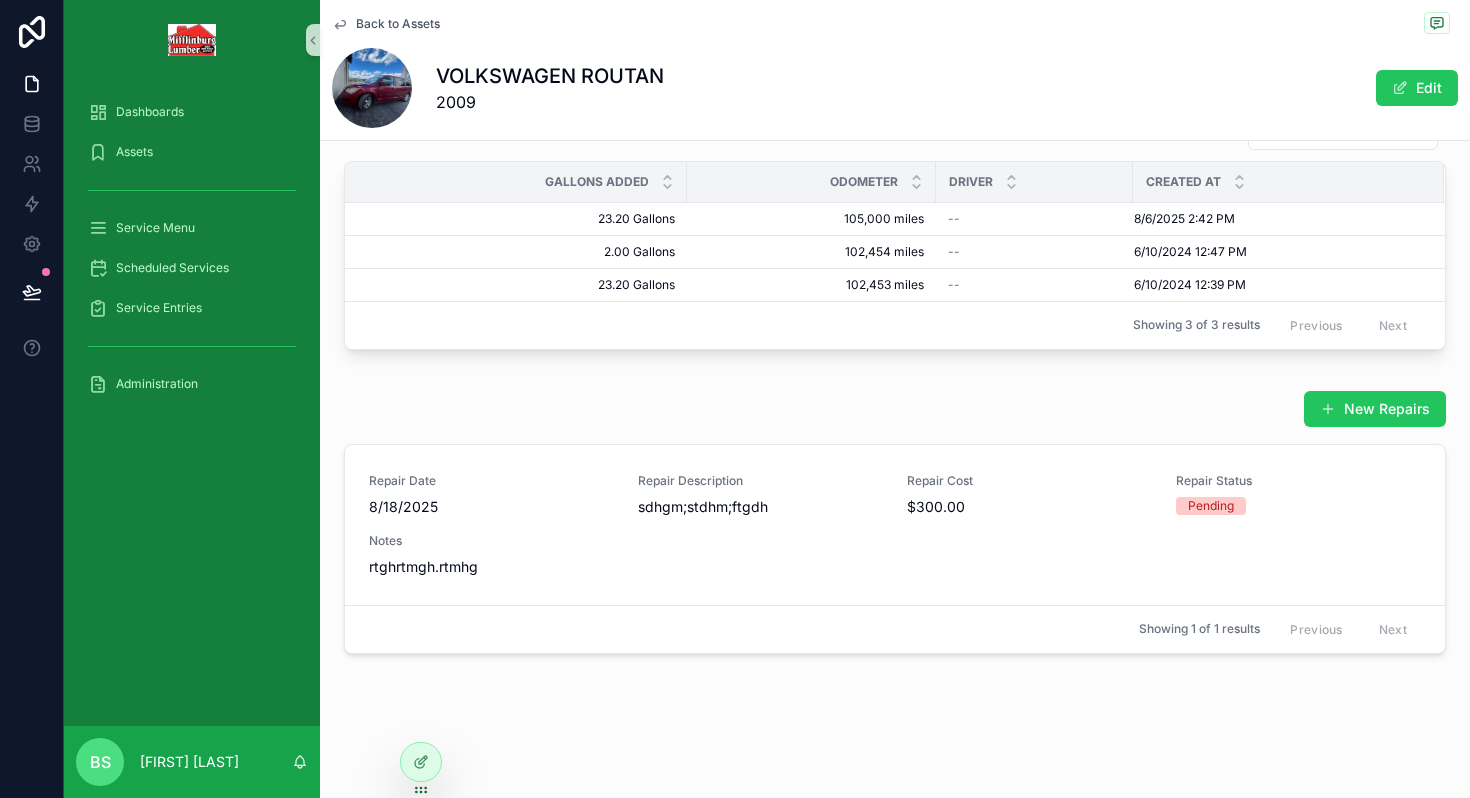 scroll, scrollTop: 1349, scrollLeft: 0, axis: vertical 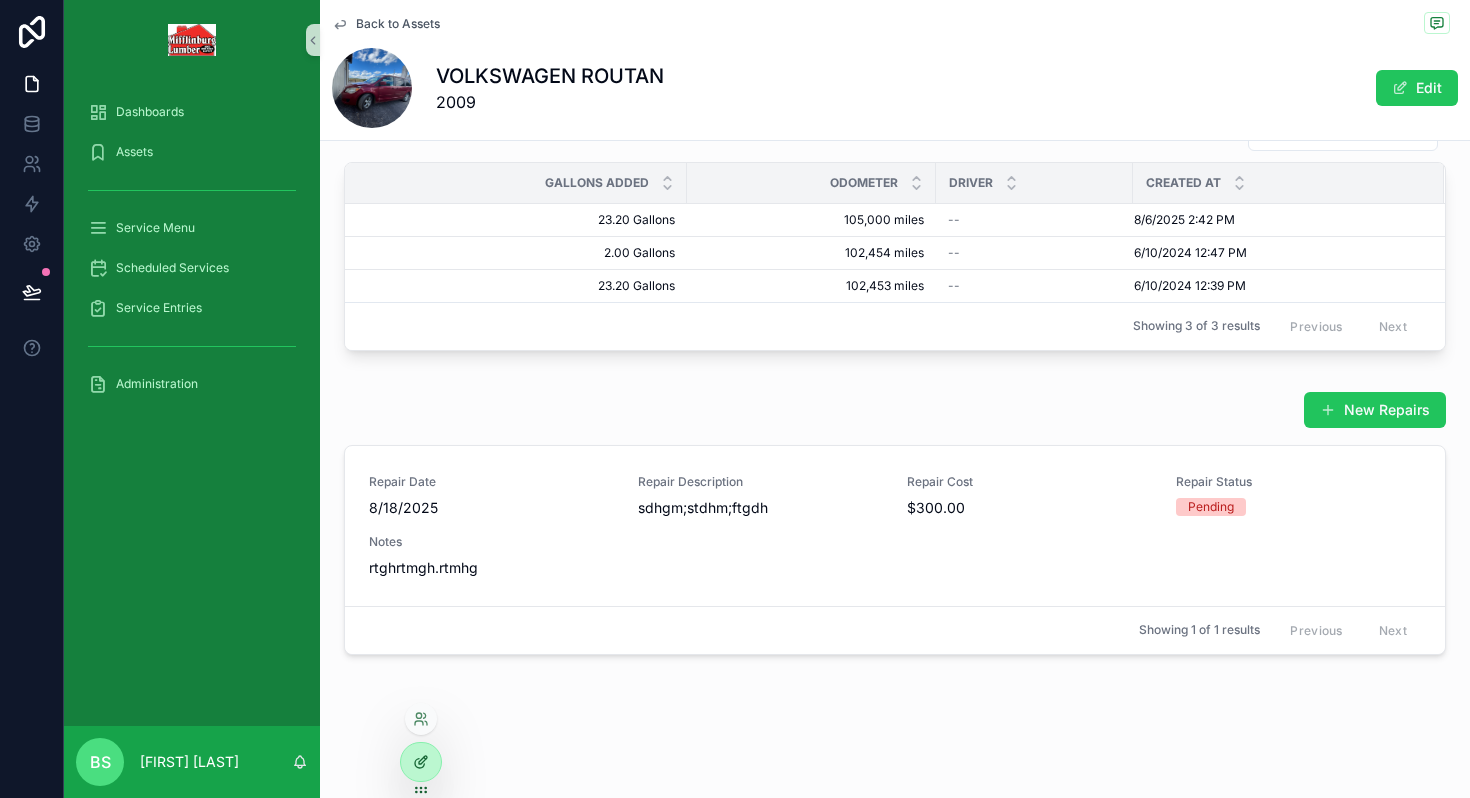 click 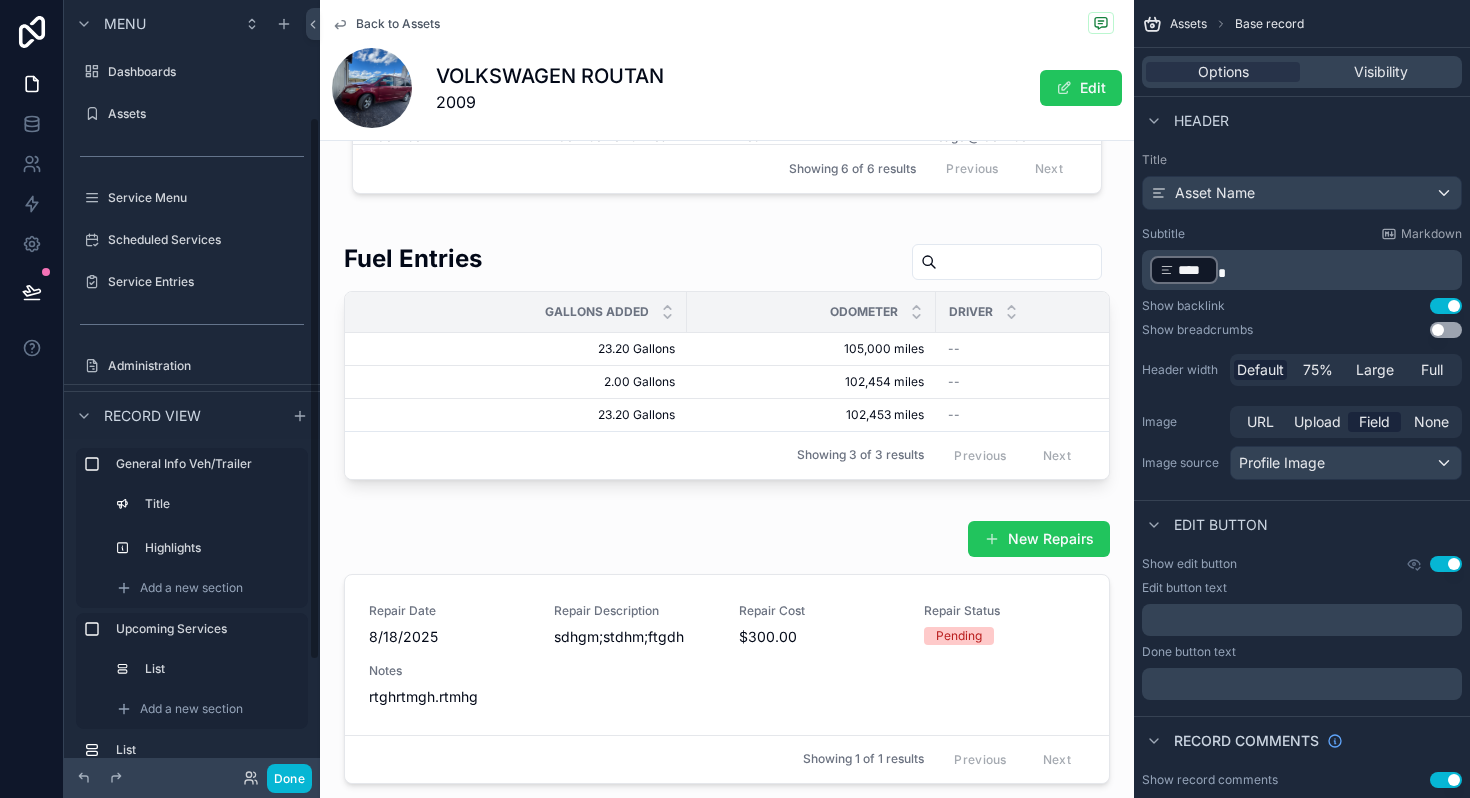 scroll, scrollTop: 1592, scrollLeft: 0, axis: vertical 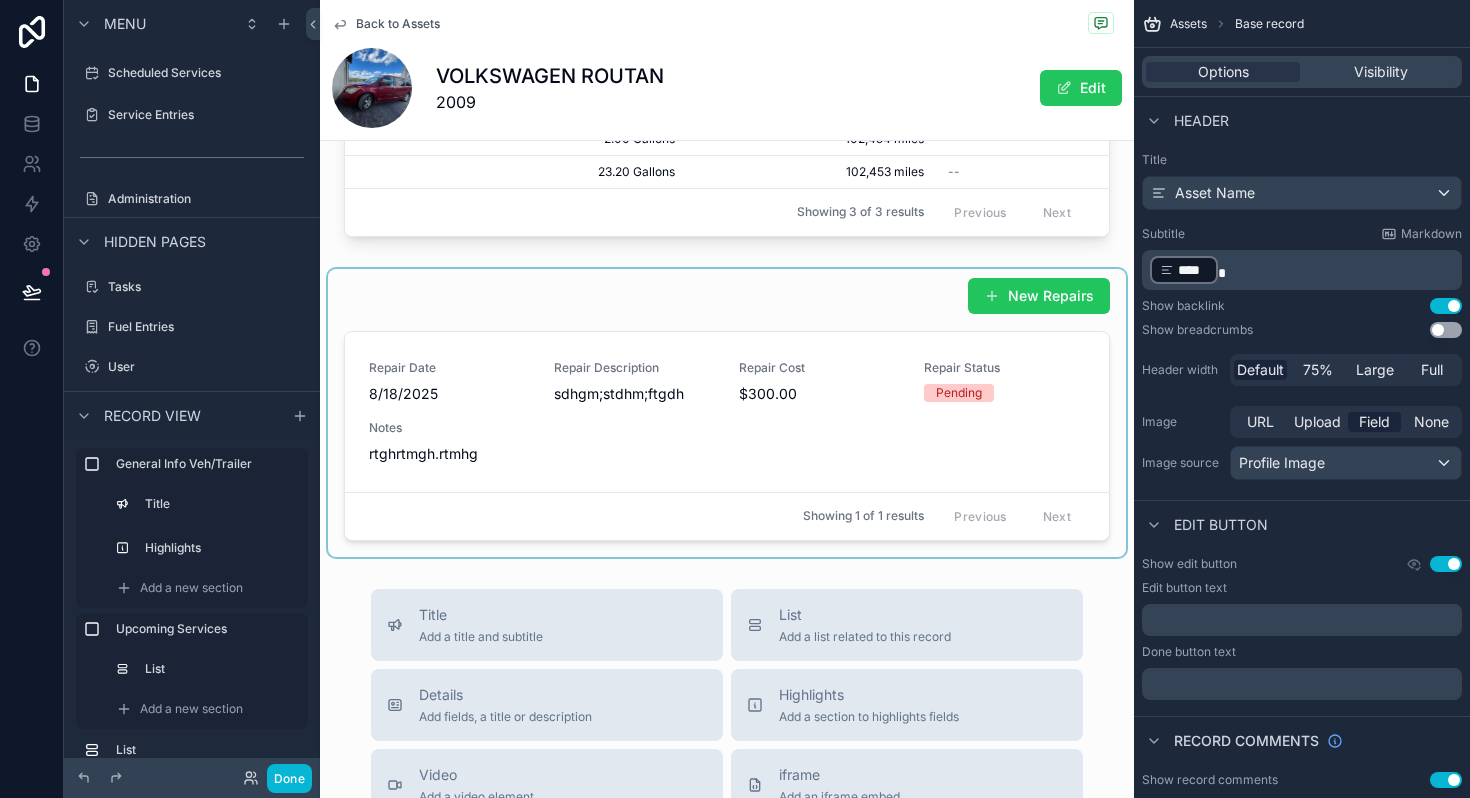 click at bounding box center [727, 413] 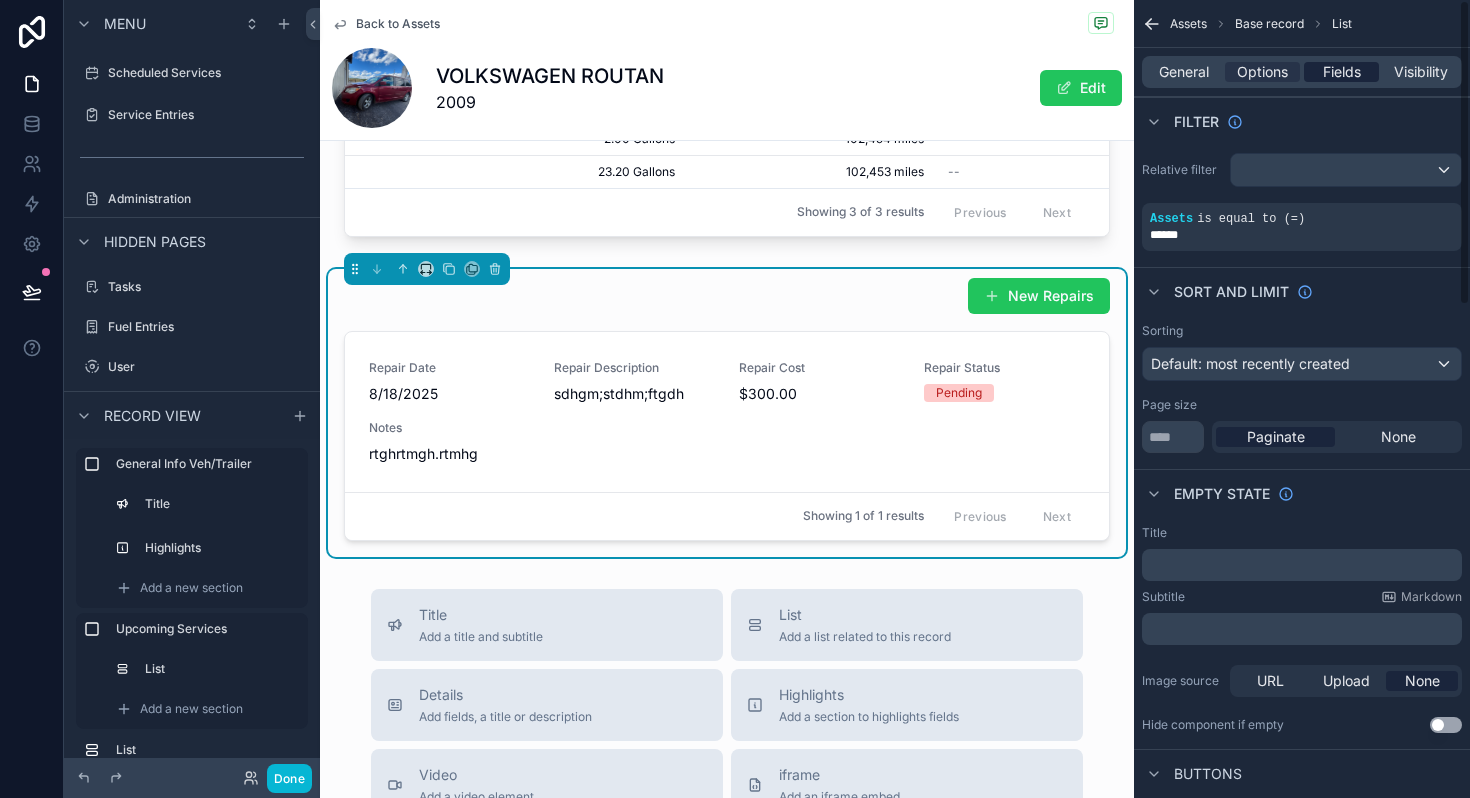 click on "Fields" at bounding box center [1342, 72] 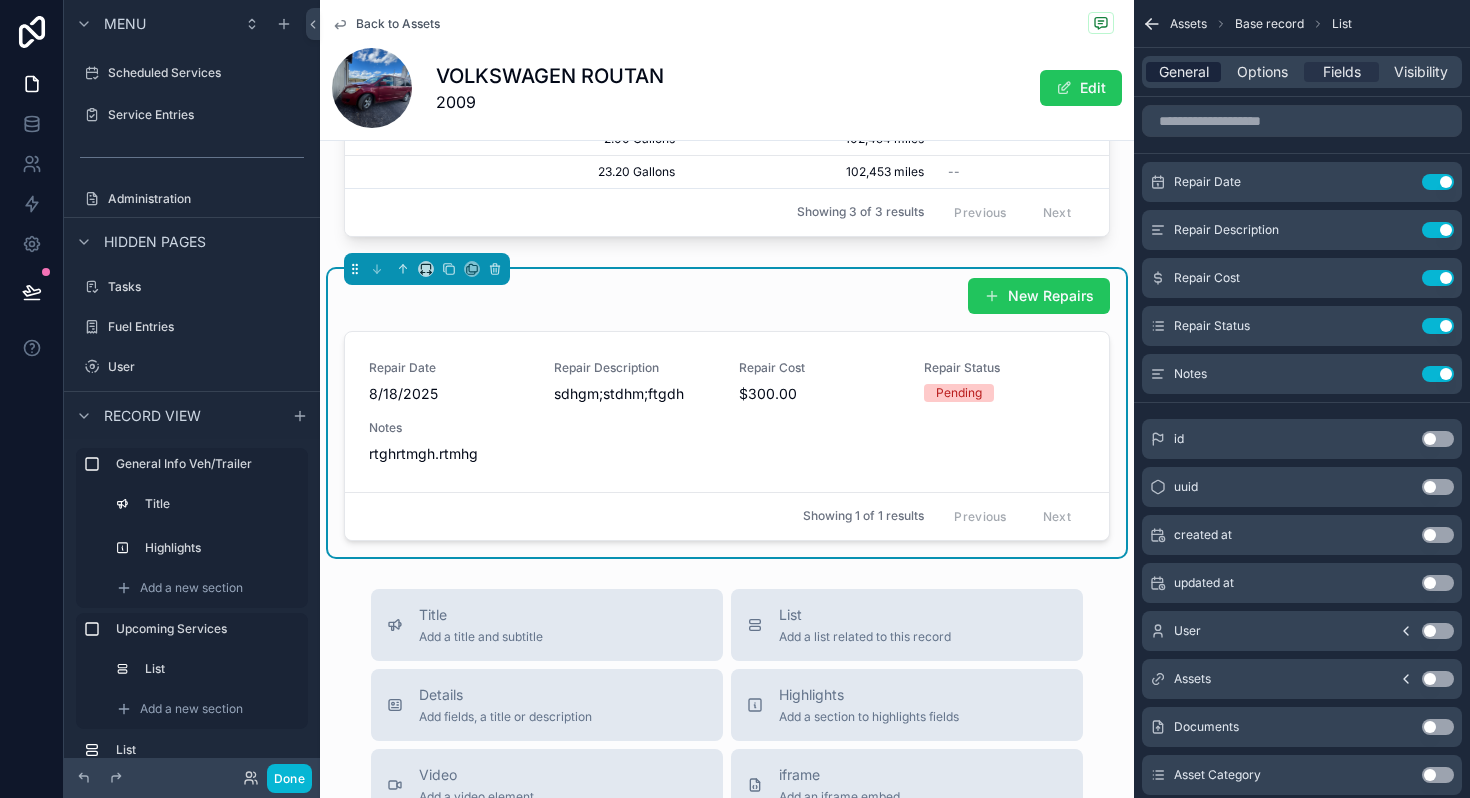 click on "General" at bounding box center [1184, 72] 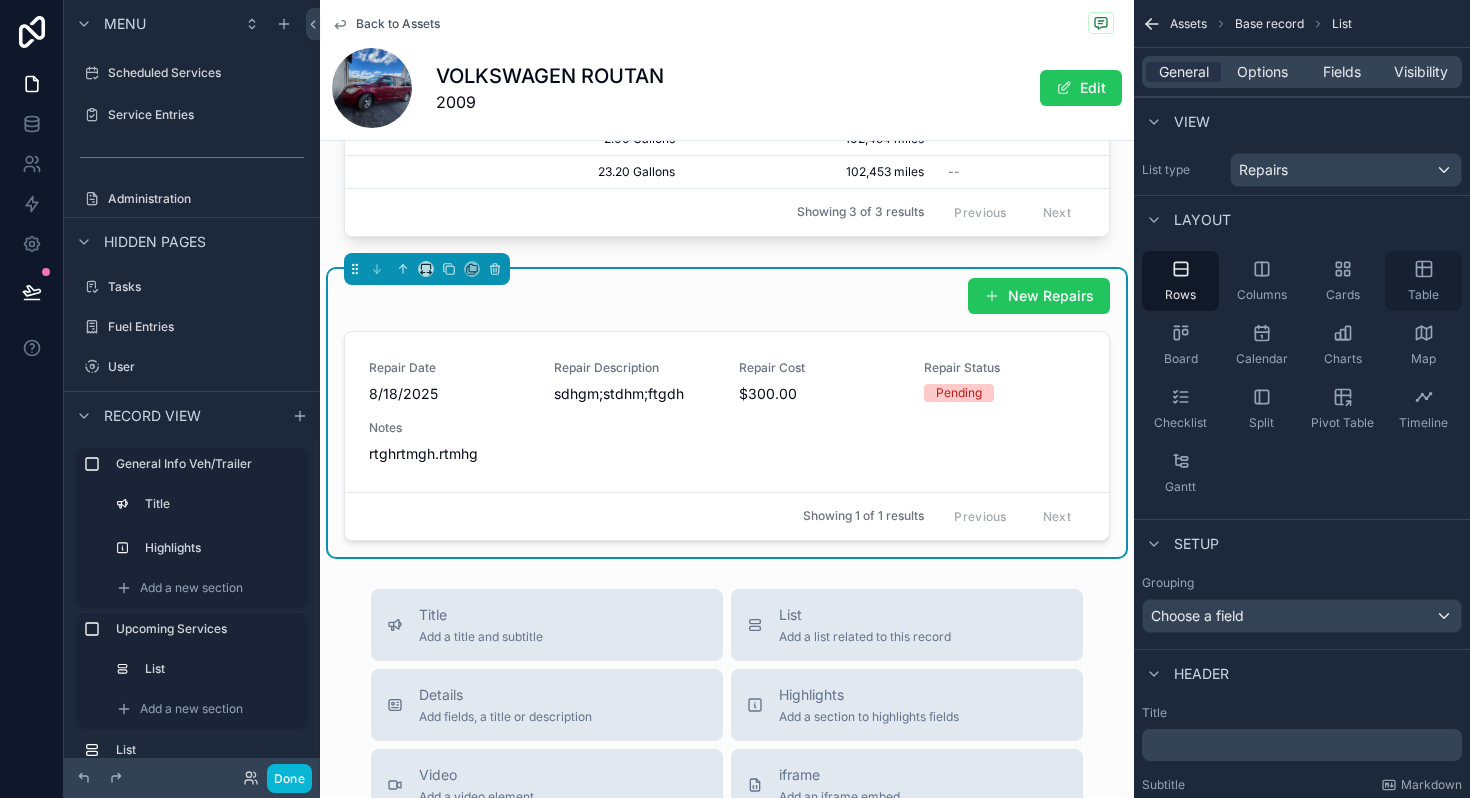 click on "Table" at bounding box center [1423, 281] 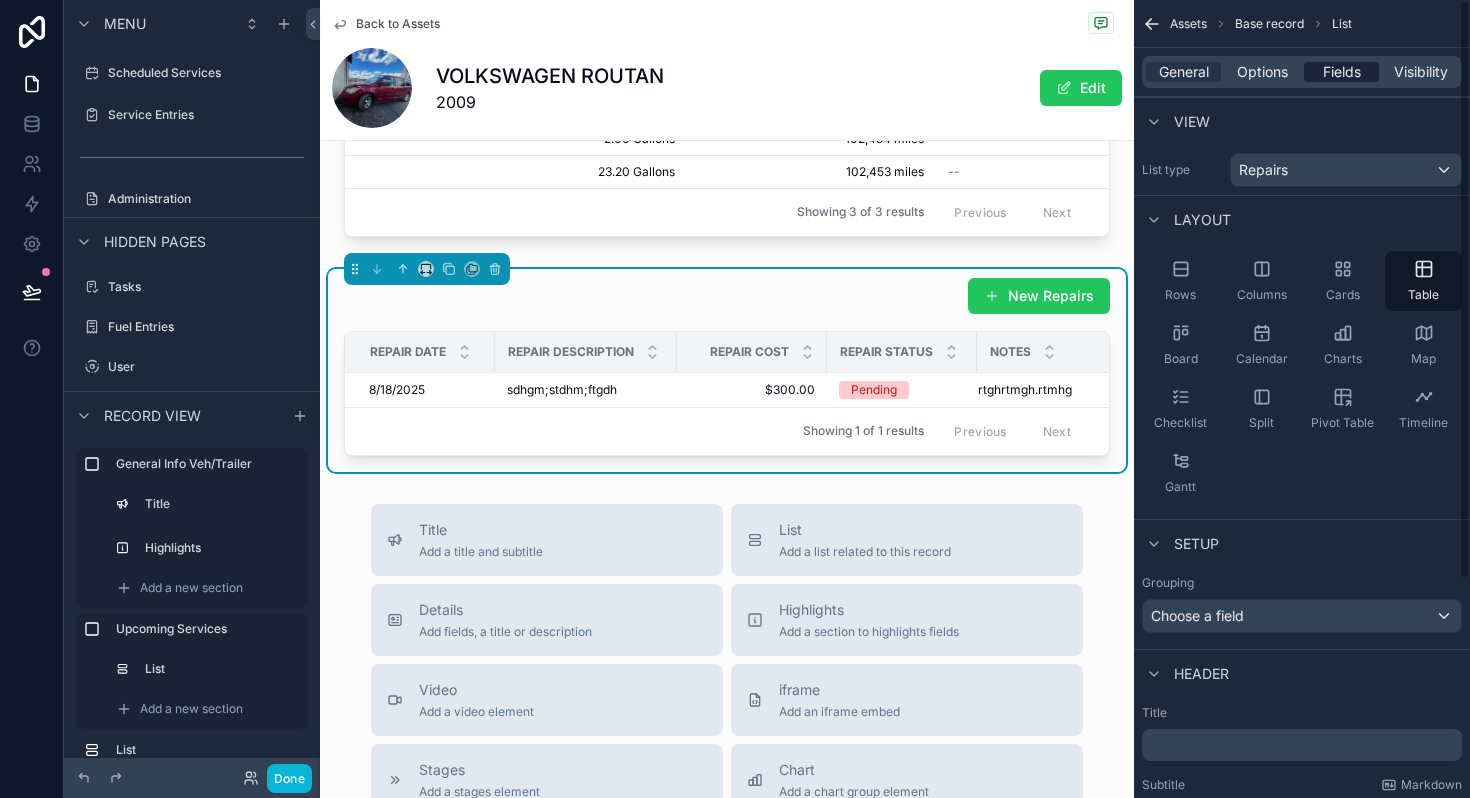click on "Fields" at bounding box center [1342, 72] 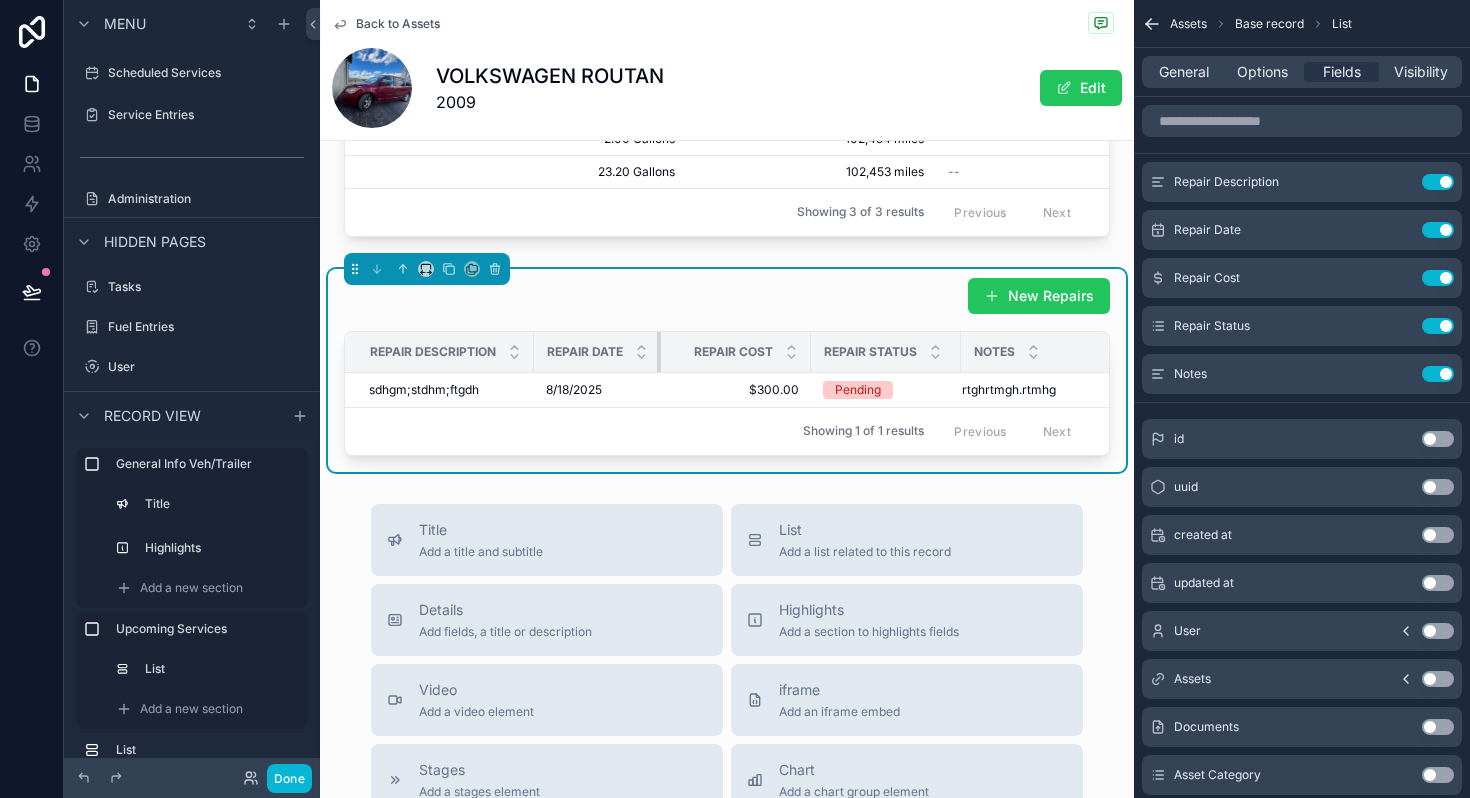 drag, startPoint x: 714, startPoint y: 349, endPoint x: 649, endPoint y: 347, distance: 65.03076 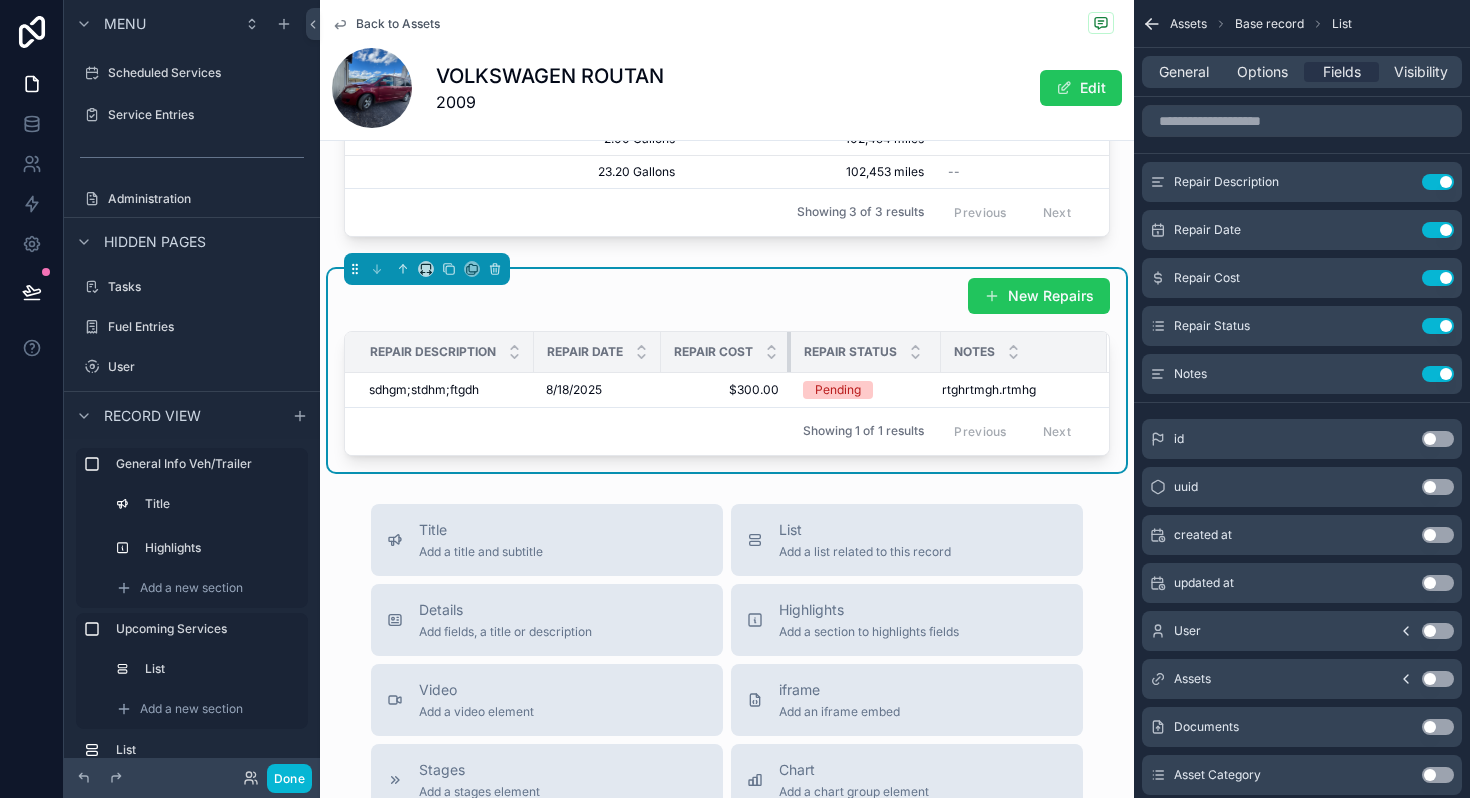 drag, startPoint x: 810, startPoint y: 346, endPoint x: 782, endPoint y: 344, distance: 28.071337 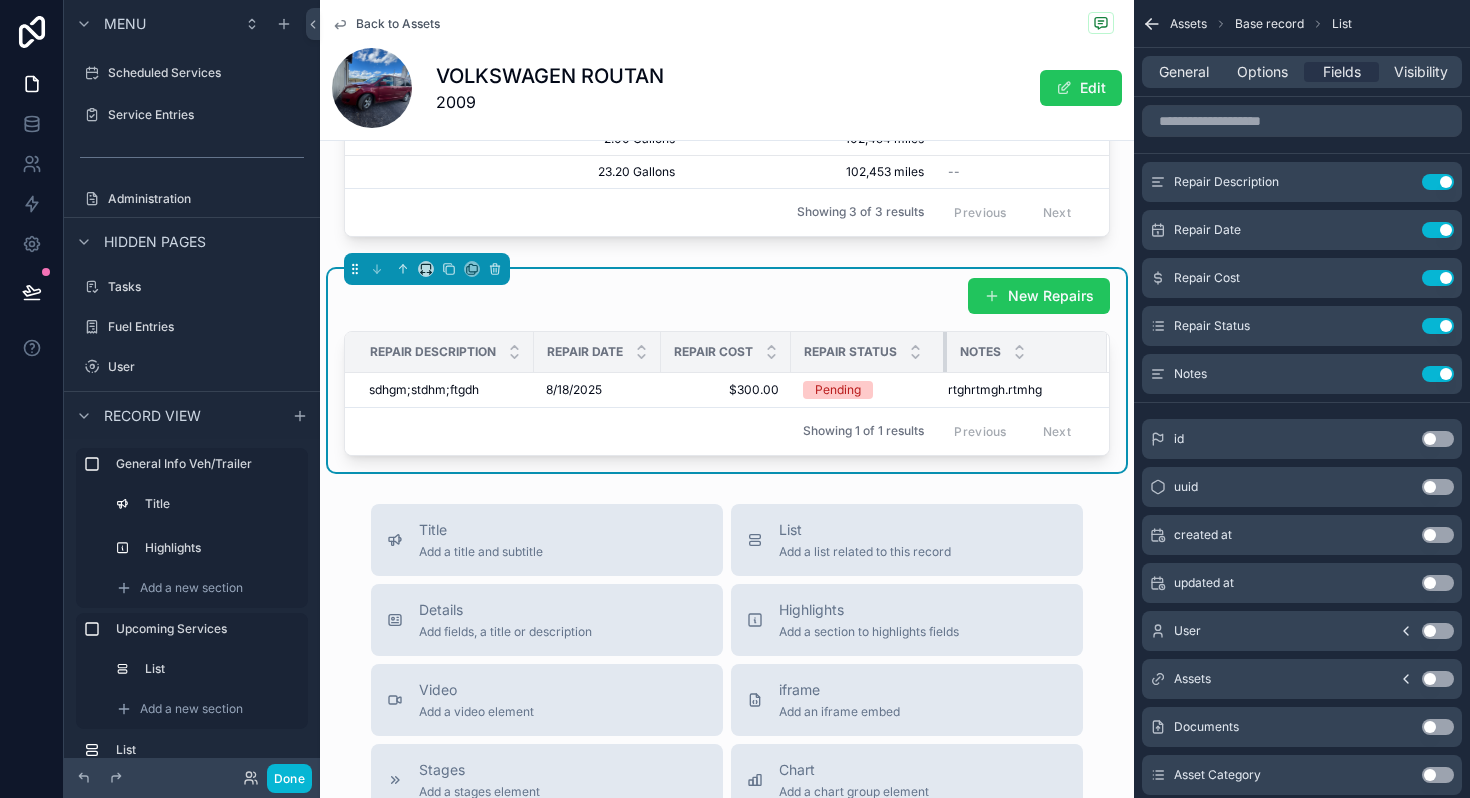 click at bounding box center (947, 352) 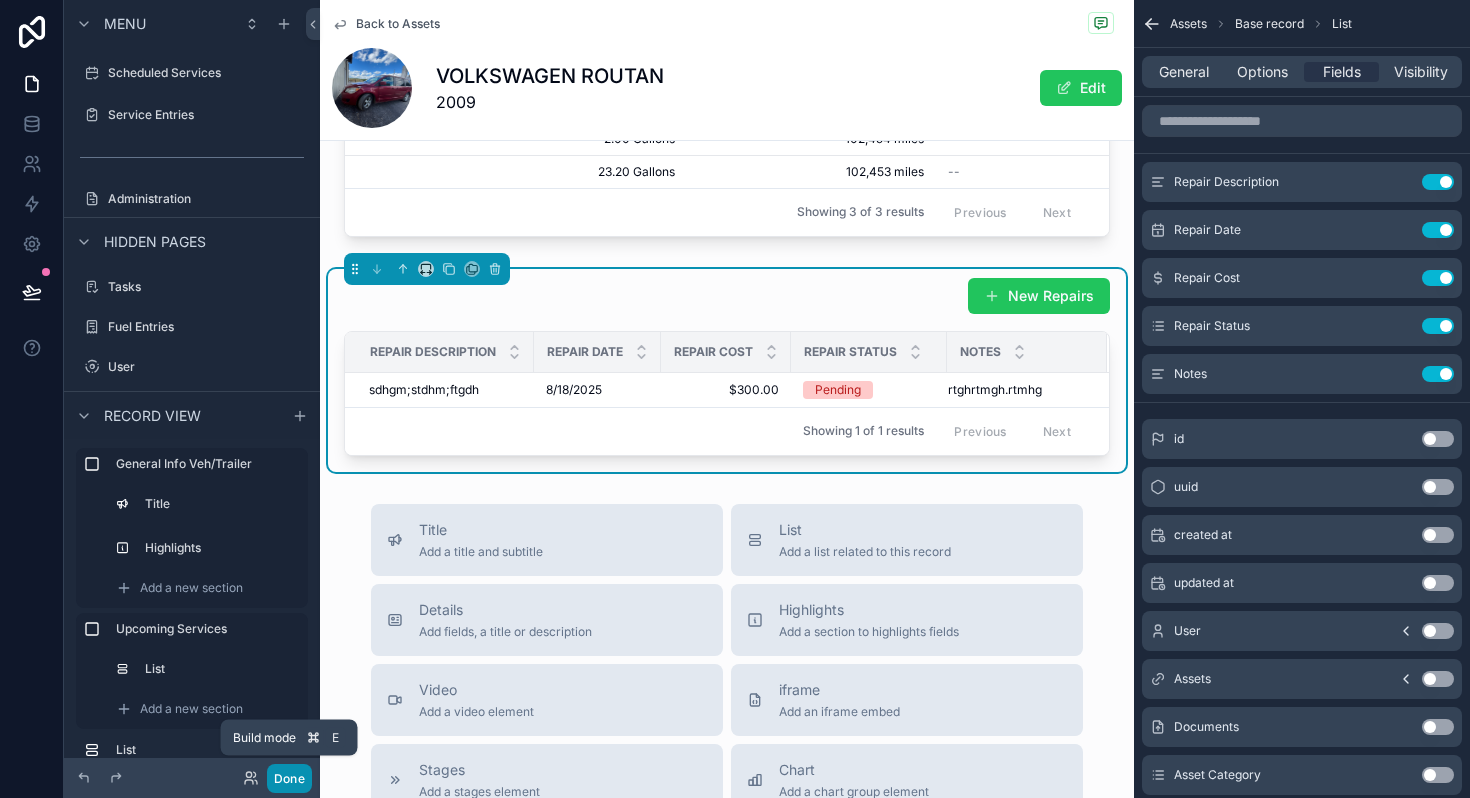 click on "Done" at bounding box center (289, 778) 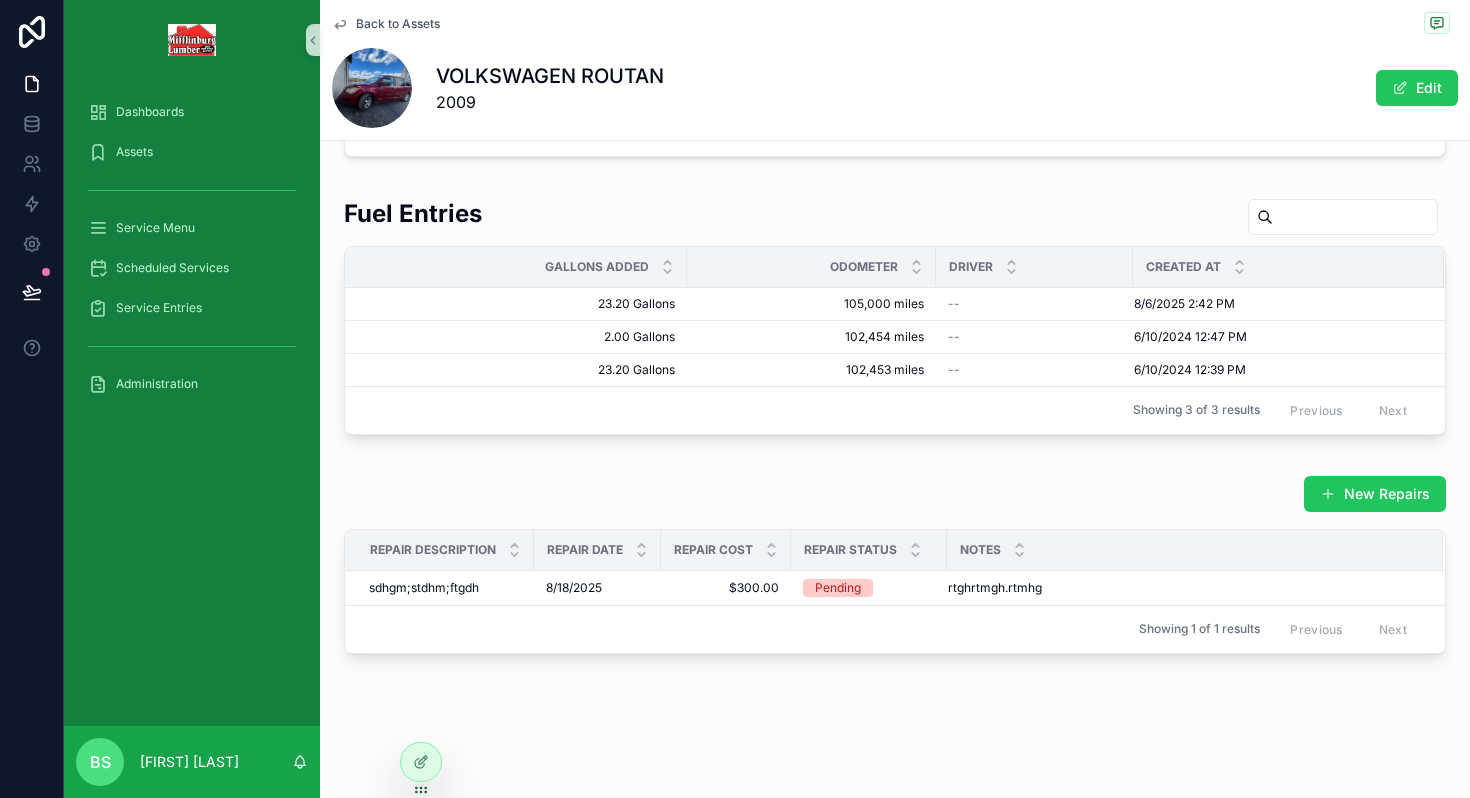 scroll, scrollTop: 1264, scrollLeft: 0, axis: vertical 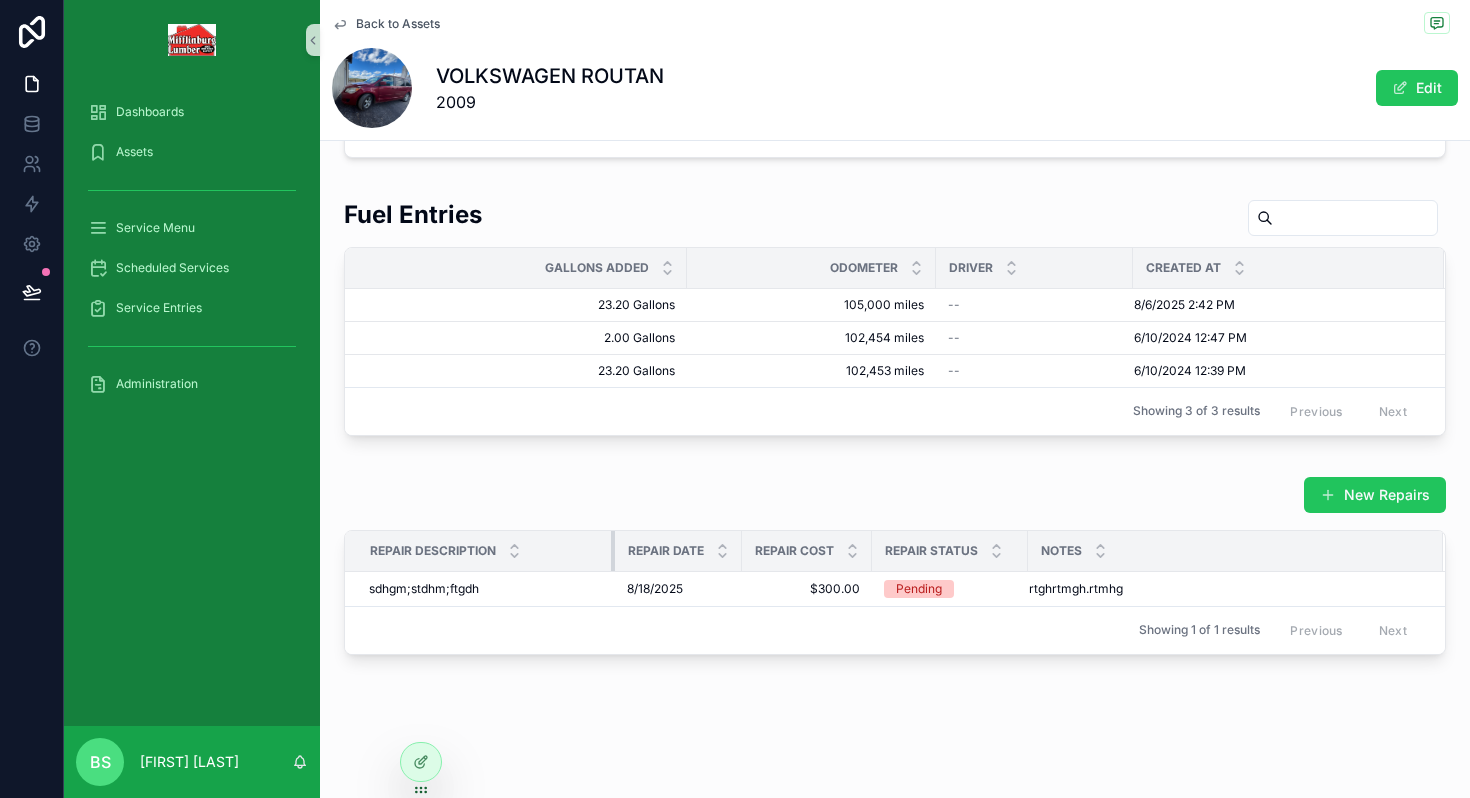 drag, startPoint x: 533, startPoint y: 546, endPoint x: 652, endPoint y: 553, distance: 119.2057 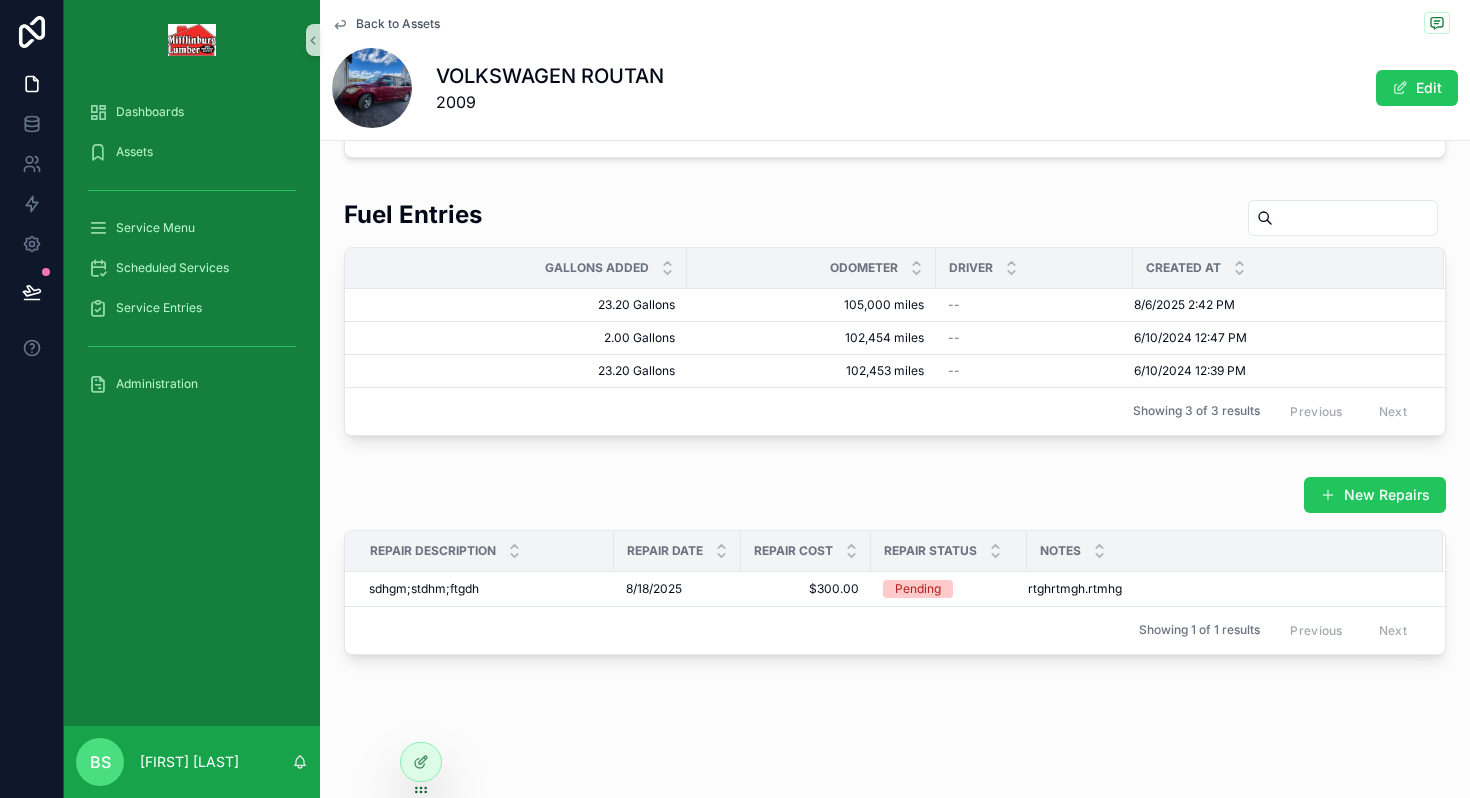 click on "Back to Assets VOLKSWAGEN ROUTAN 2009 Edit General Information MLBS ID V2 VIN 2V8HW34129R599237 Plate KCB5752 Title Number 68322087003 Registration Expires 3/31/2025 Inspection Expires 9/24/2001 Most Recent Odometer 105,000 Total Fuel Use 48.40 Gallons Upcoming Services Tracked By Miles Change Oil Due in Miles -19,644 Miles Due Status Miles PAST DUE Showing 1 of 1 results Previous Next Upcoming Services Tracked By Days Wash and Wax Due Date in 1 month Not Due Showing 1 of 1 results Previous Next Service History Filter MGR Reporting Filter Service Menu Link Service Wash and Wax Service Performed 8/7/2025 10:51 AM Tech Brian Sommers Mileage @ Service -- Service Change Oil Service Performed 8/7/2025 10:43 AM Tech Brian Sommers Mileage @ Service -- Service Change Oil Service Performed 8/6/2025 3:37 PM Tech Brian Sommers Mileage @ Service -- Service Change Oil Service Performed 8/6/2025 10:38 AM Tech Brian Sommers Mileage @ Service -- Service Change Oil Service Performed 8/6/2025 10:37 AM Tech Brian Sommers -- --" at bounding box center (895, -233) 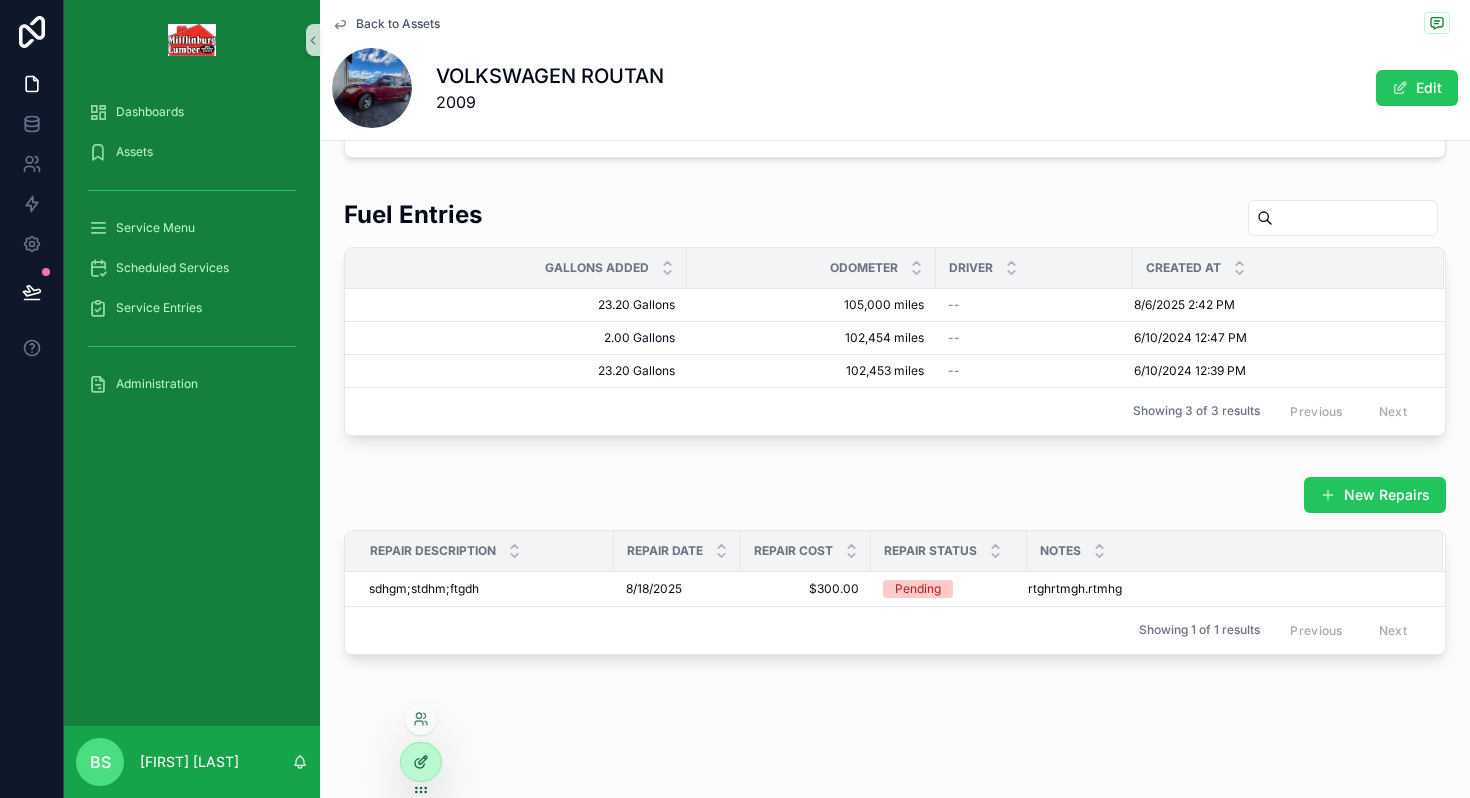 click at bounding box center [421, 762] 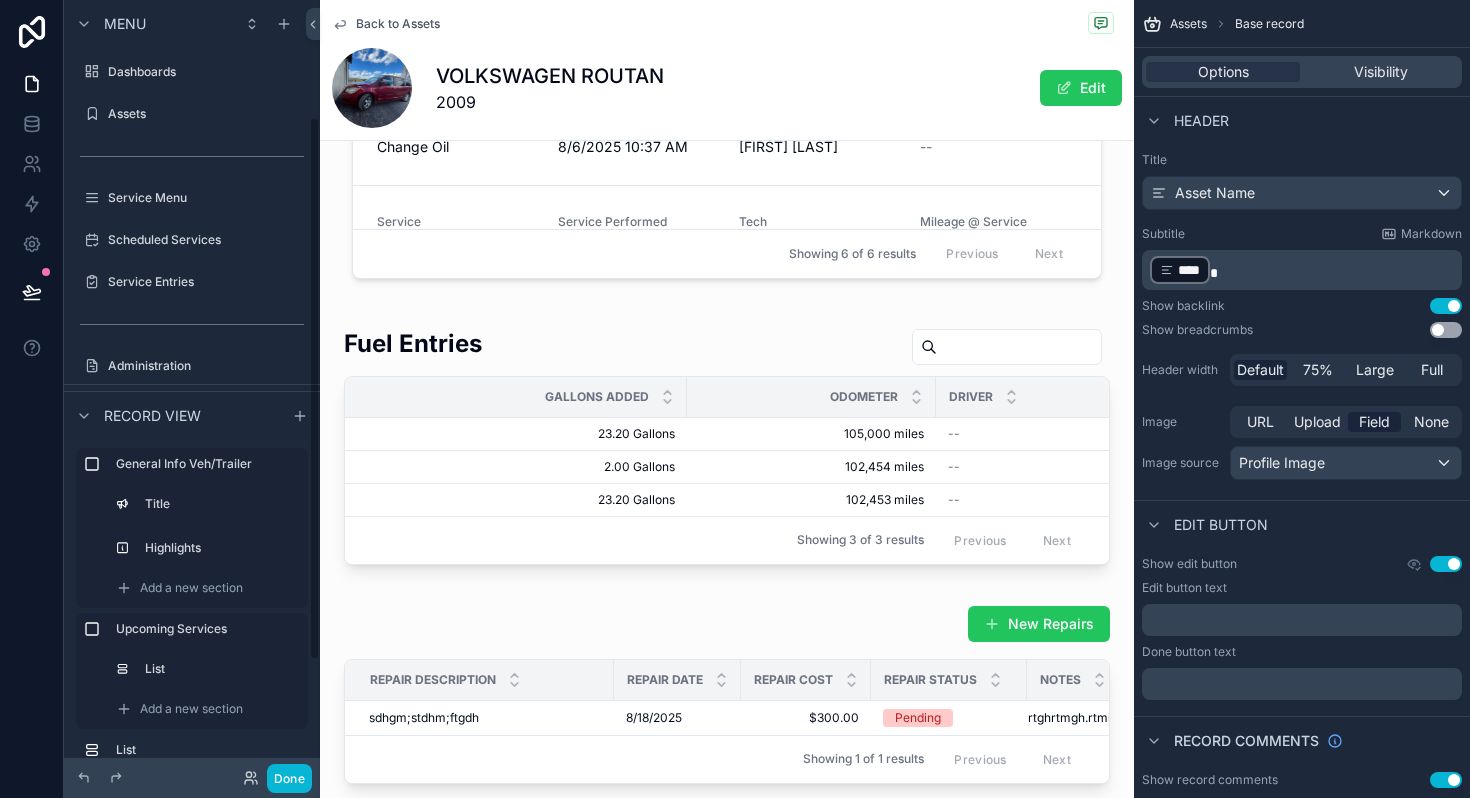 scroll, scrollTop: 1592, scrollLeft: 0, axis: vertical 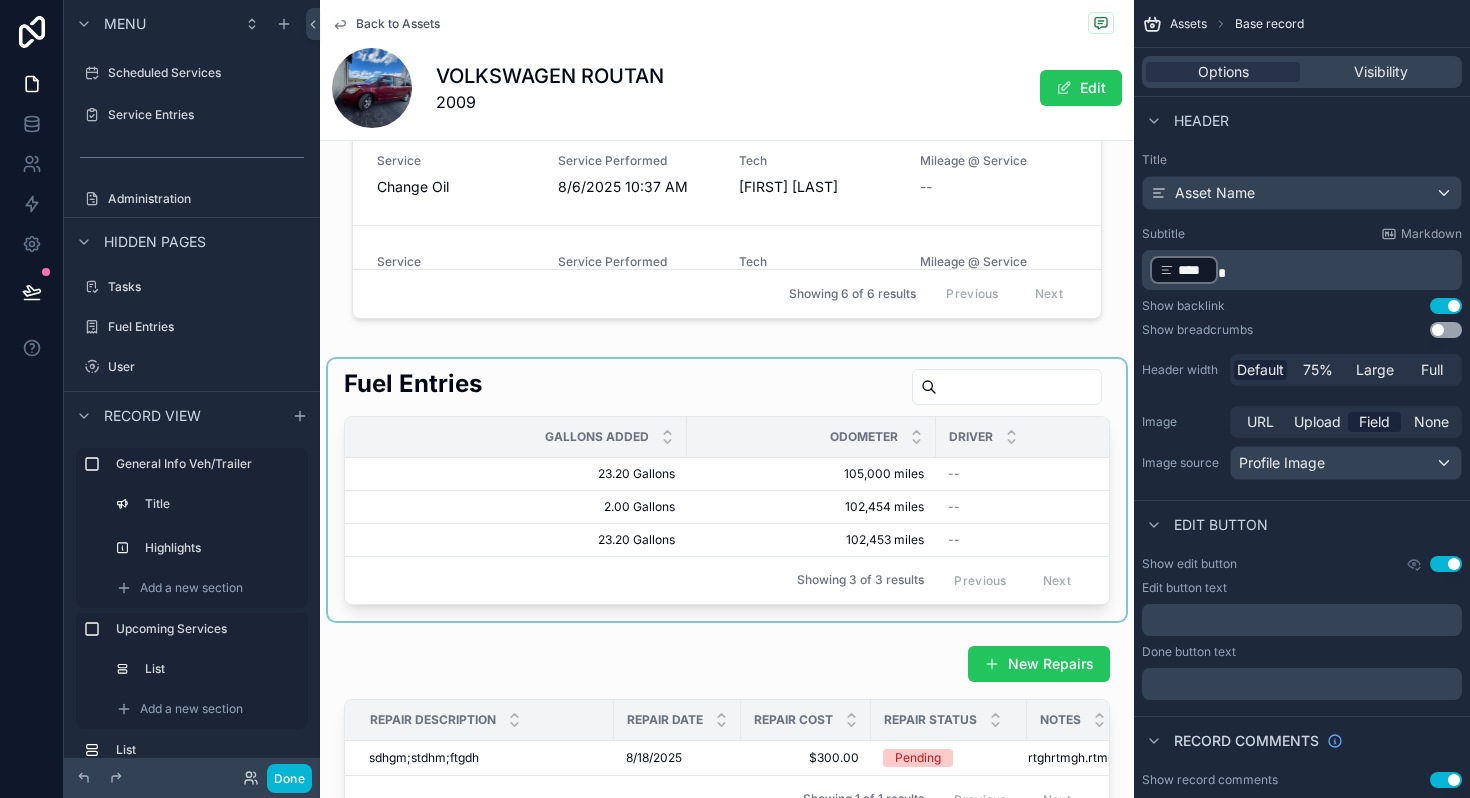 click at bounding box center [727, 490] 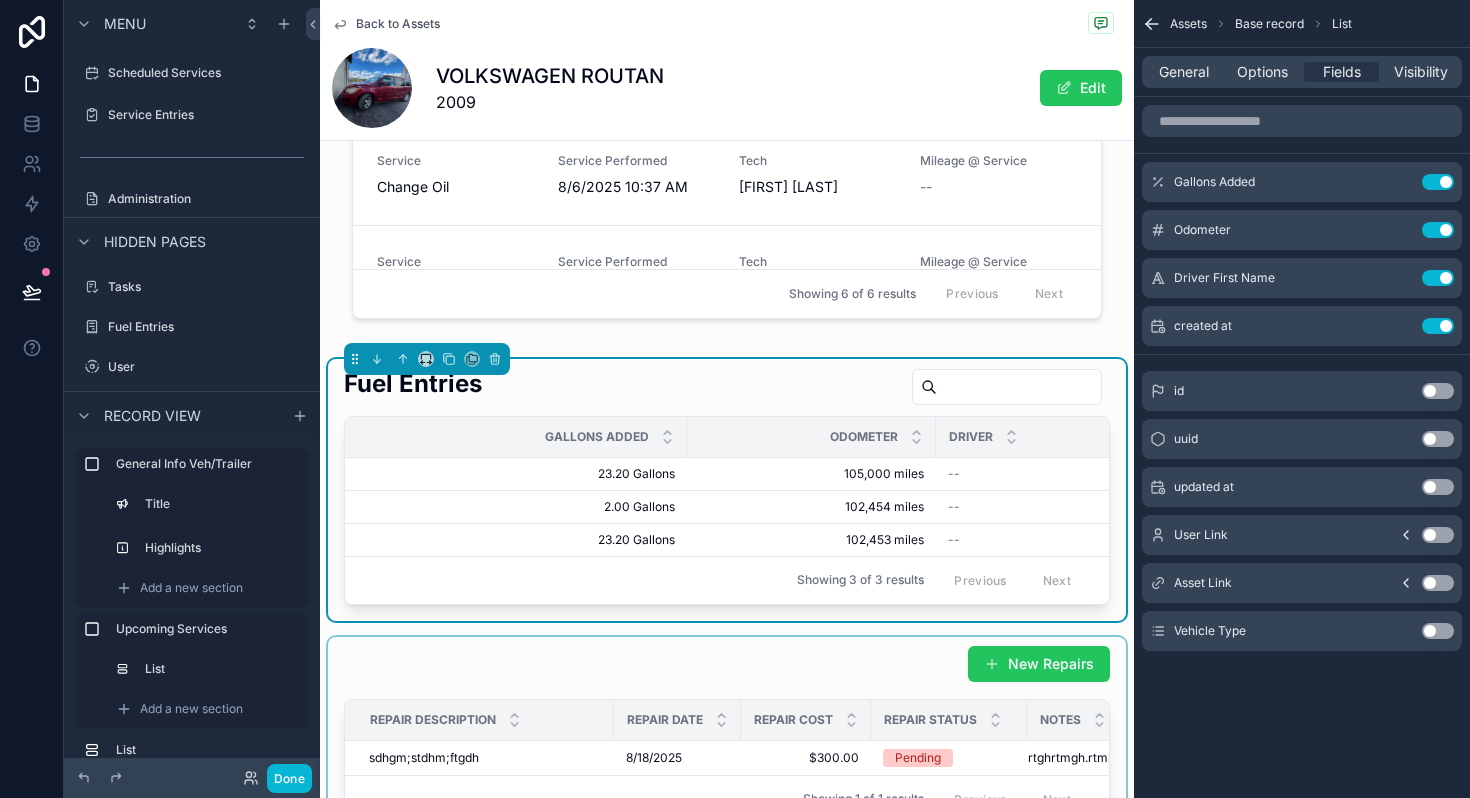click at bounding box center [727, 738] 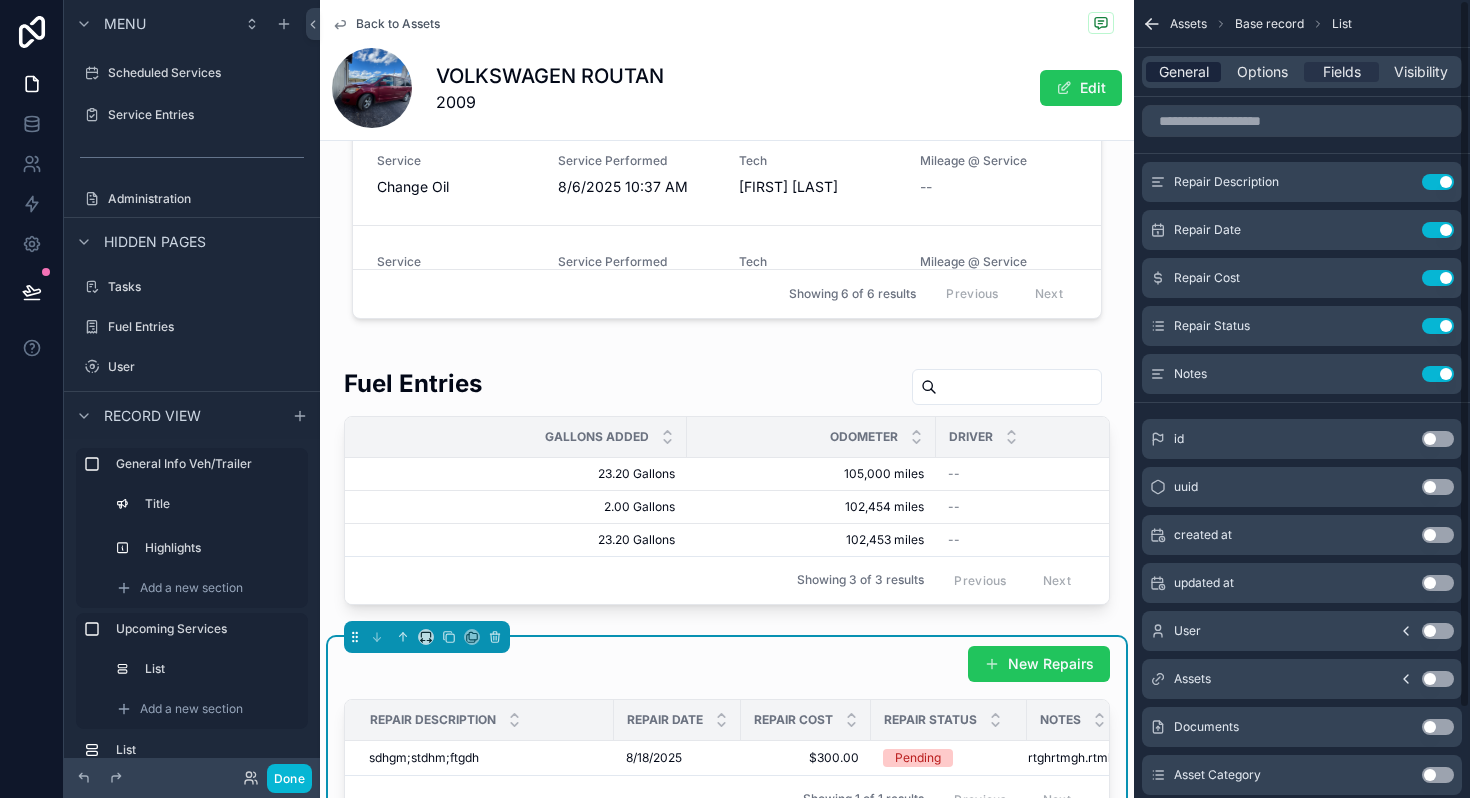 click on "General" at bounding box center [1184, 72] 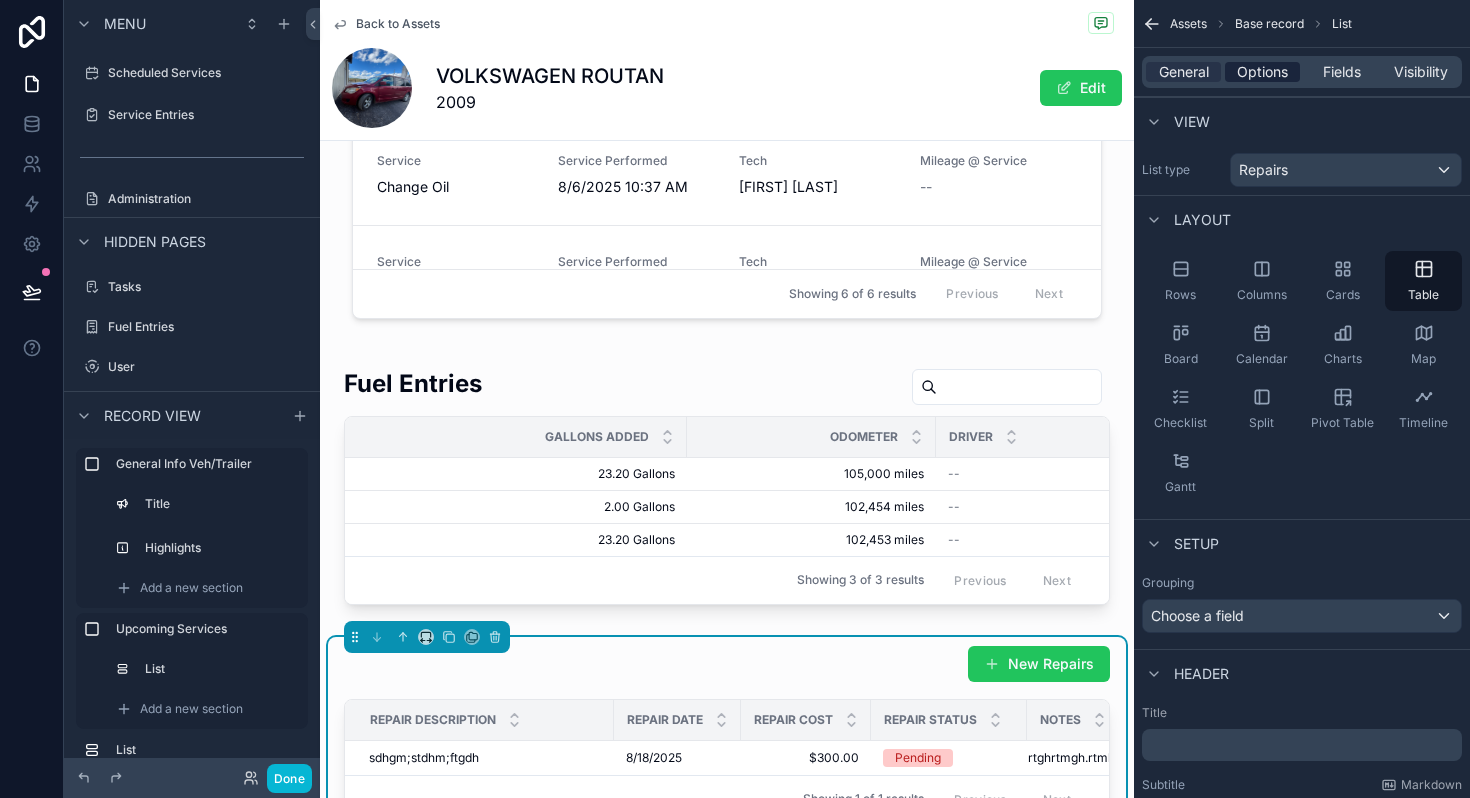 click on "Options" at bounding box center (1262, 72) 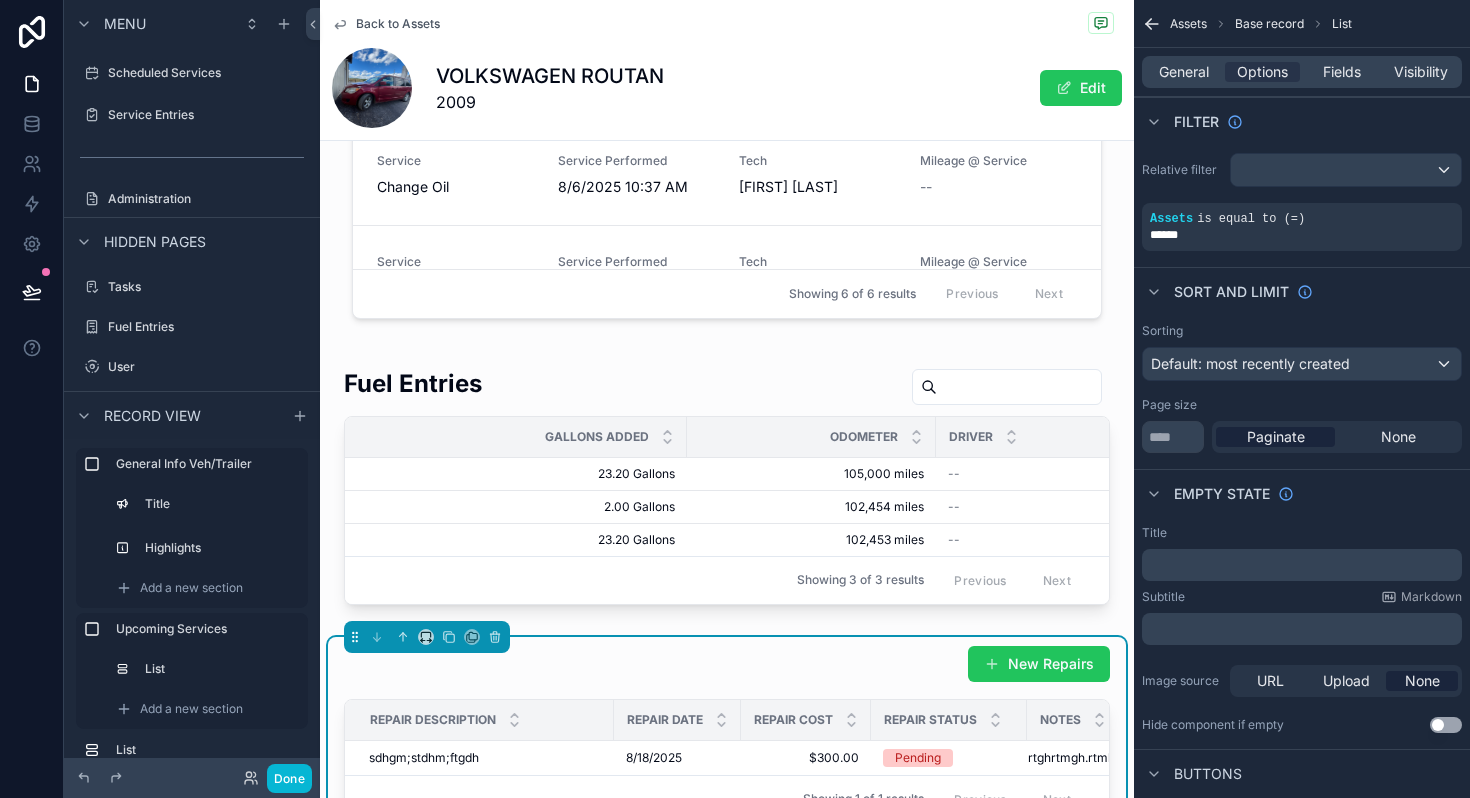 click on "﻿" at bounding box center [1304, 629] 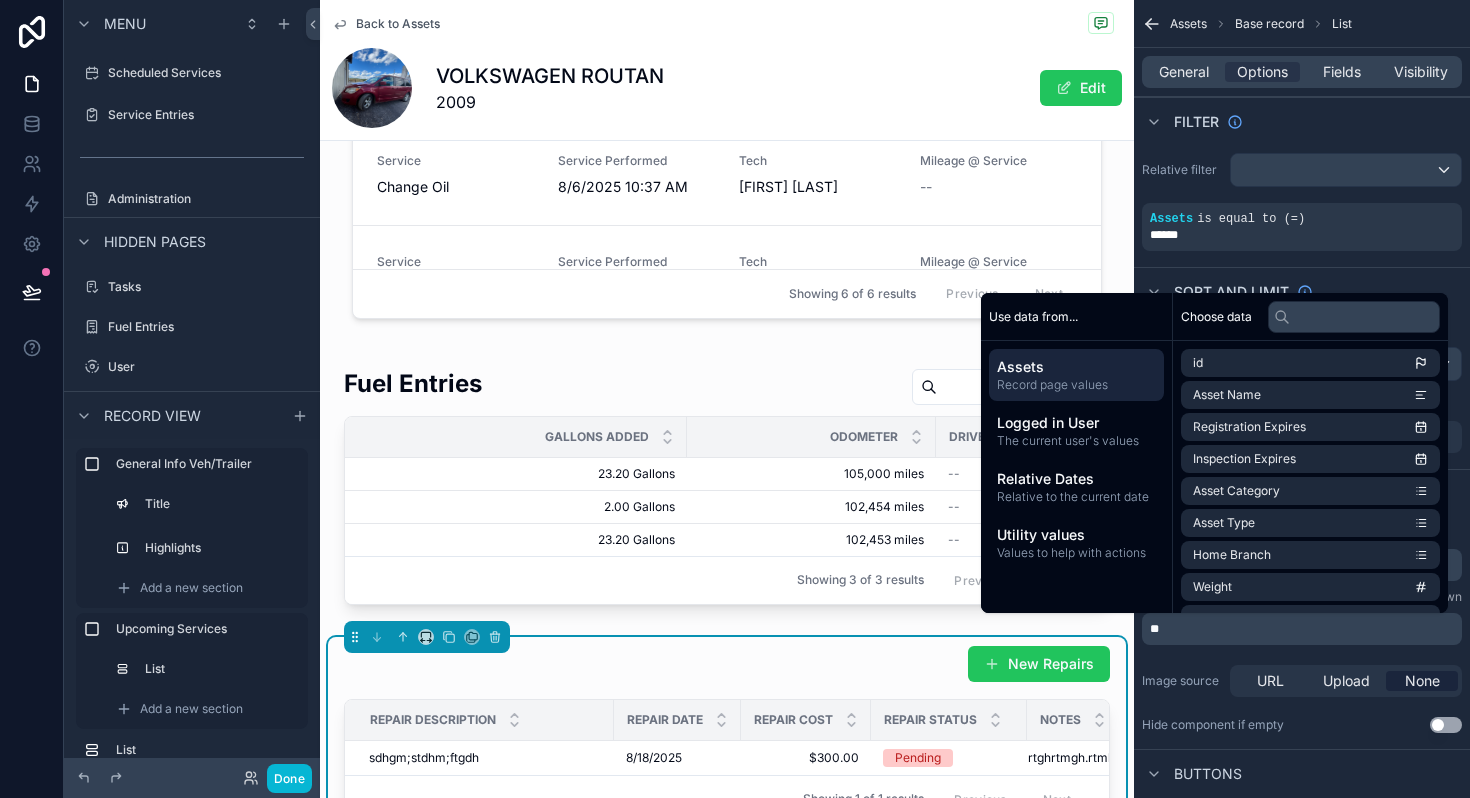 type 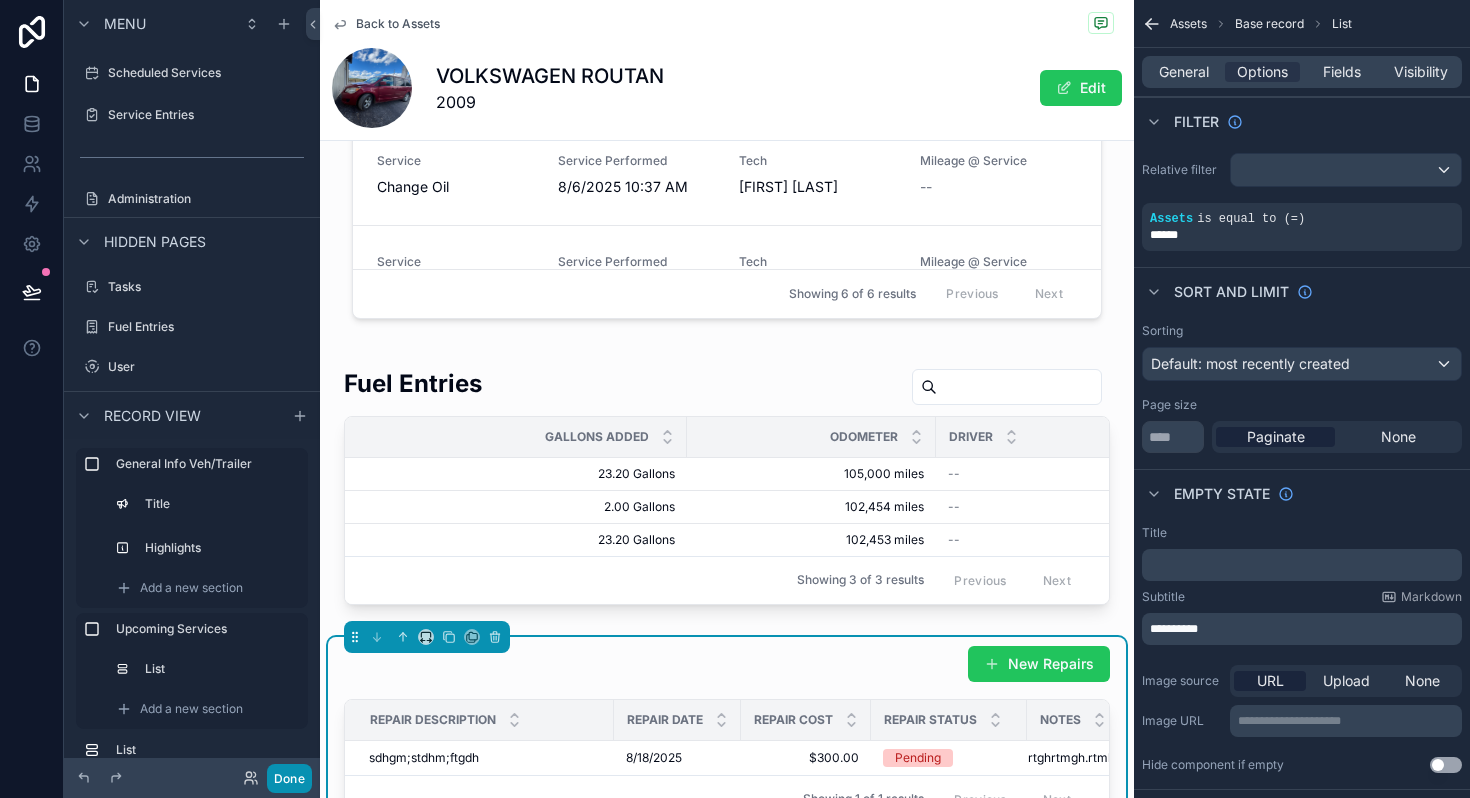 click on "Done" at bounding box center [289, 778] 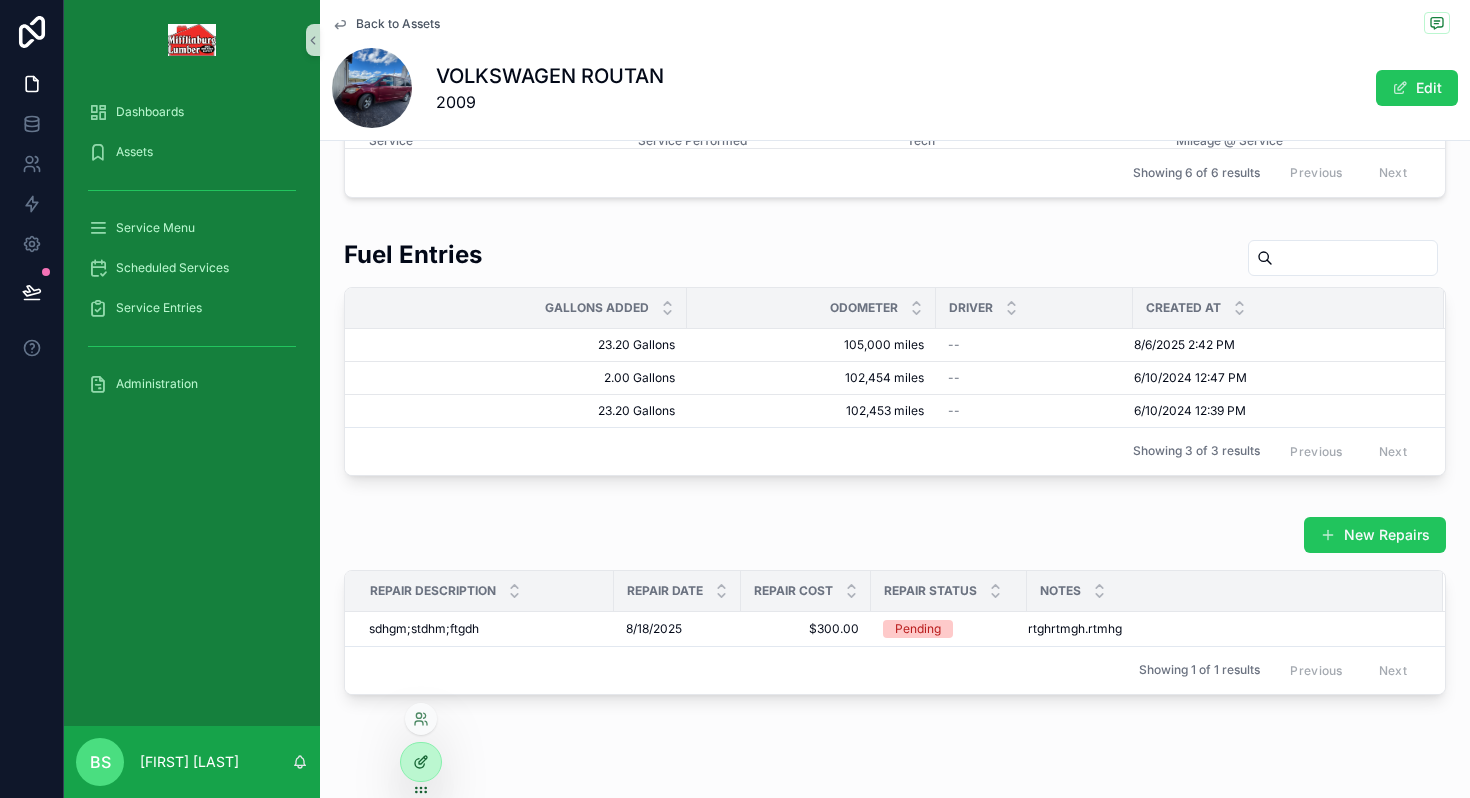 click 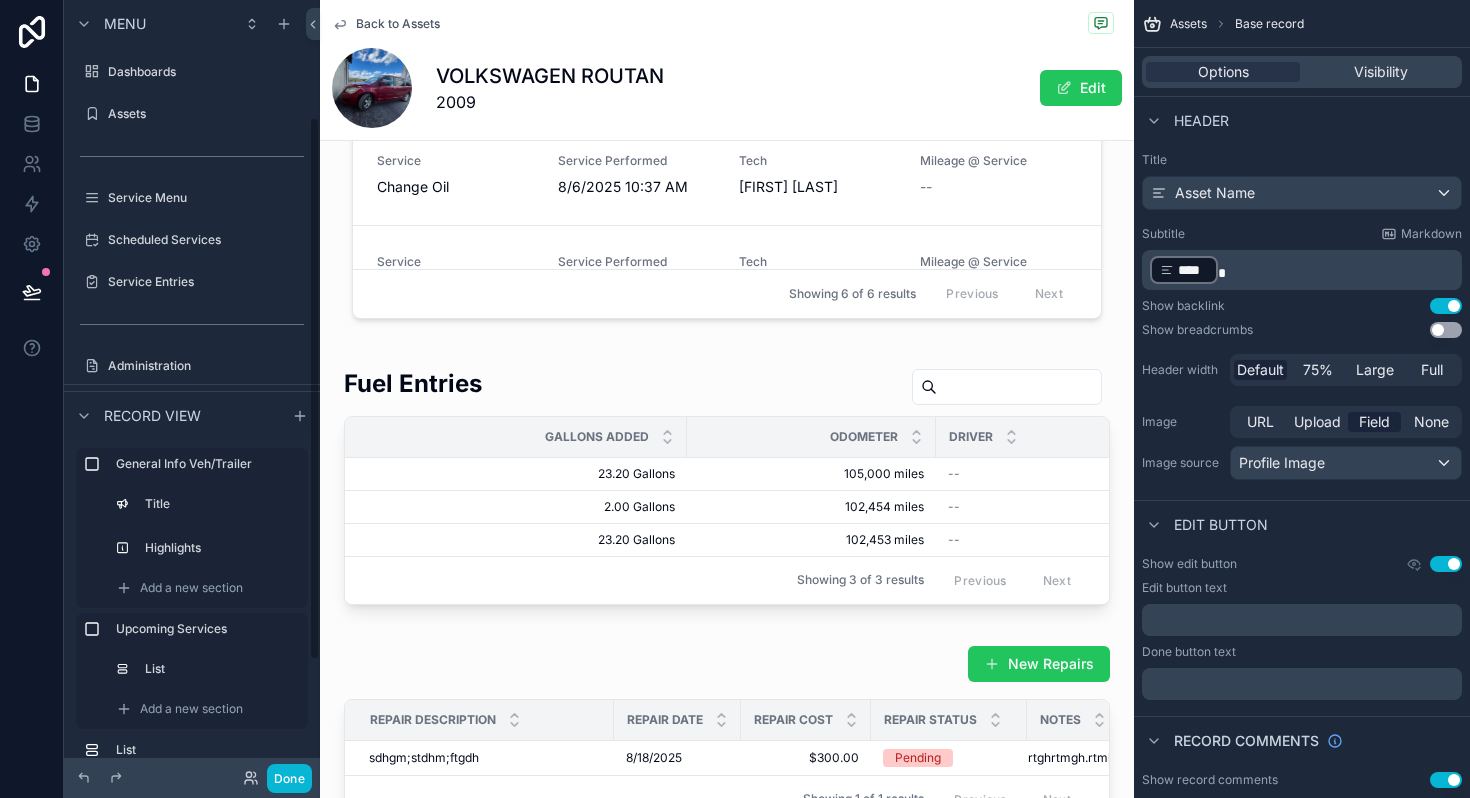 scroll, scrollTop: 167, scrollLeft: 0, axis: vertical 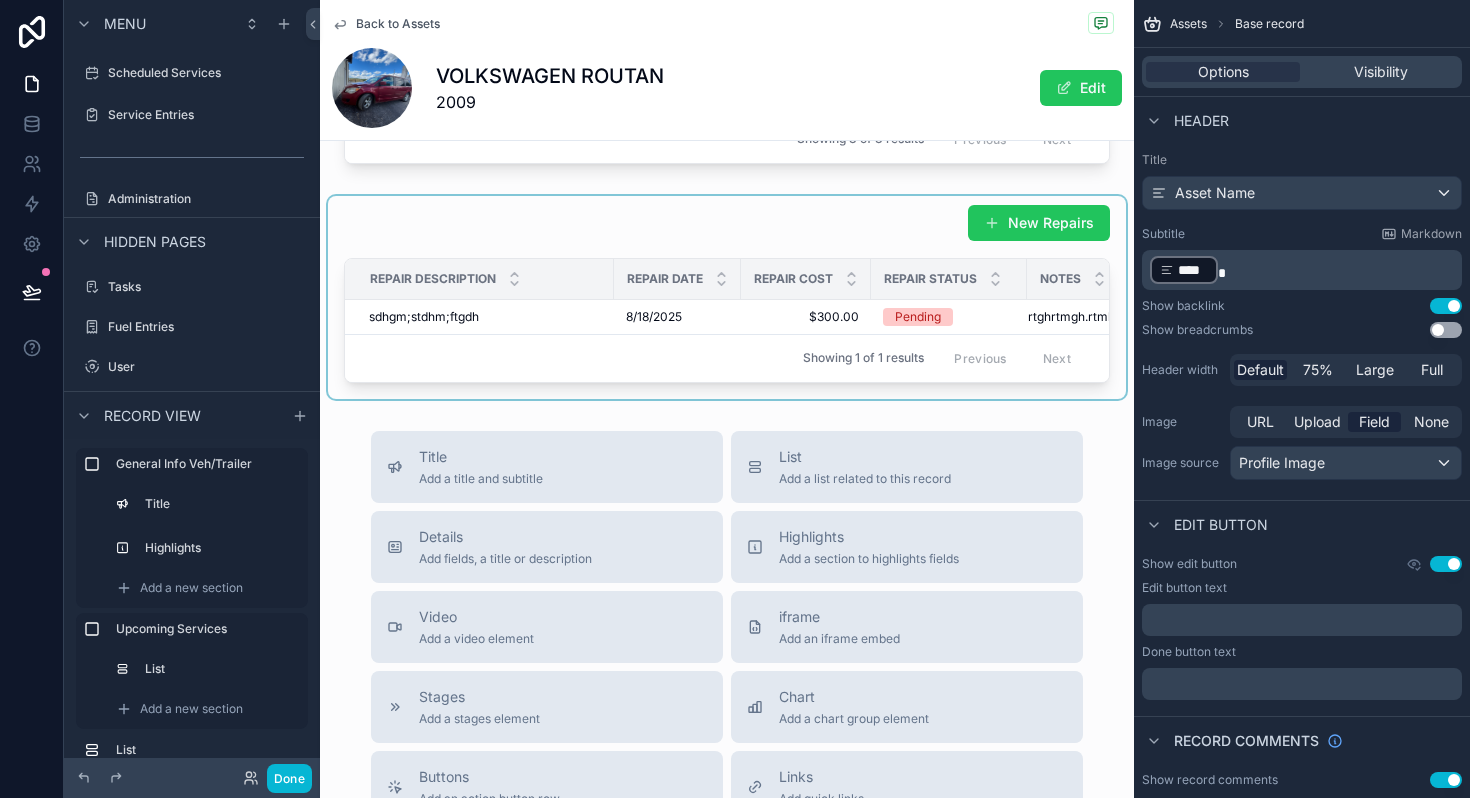 click at bounding box center (727, 297) 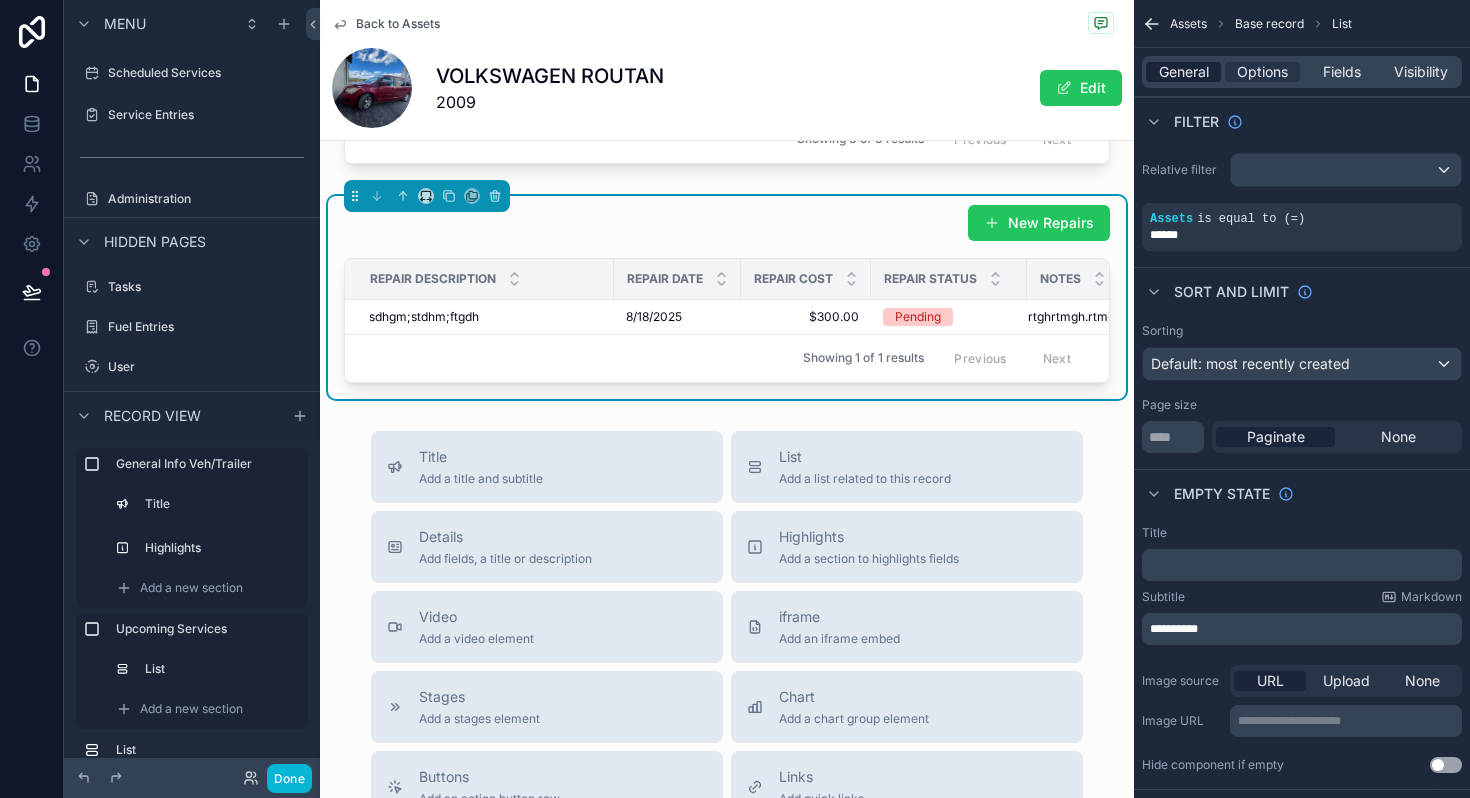 click on "General" at bounding box center [1184, 72] 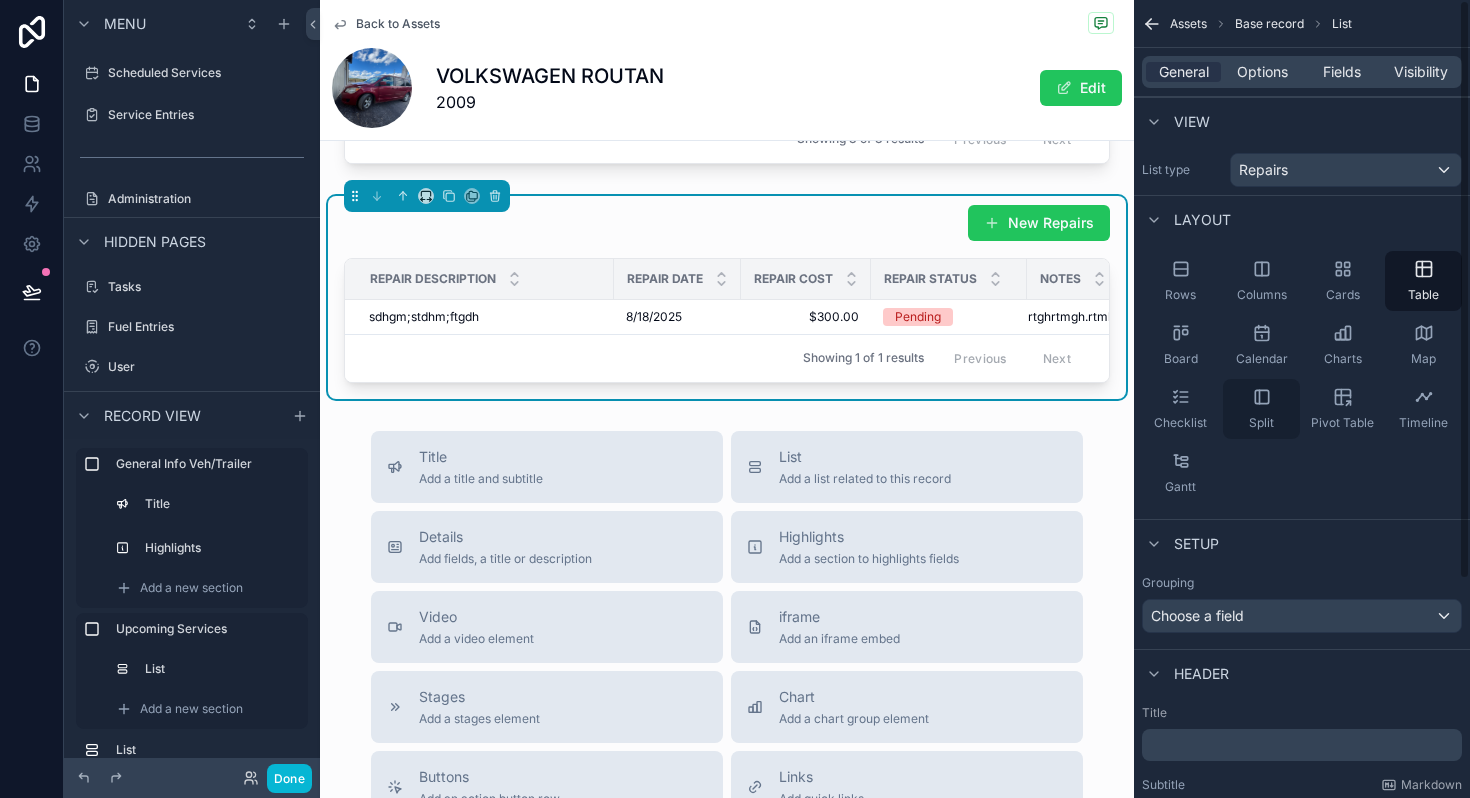 scroll, scrollTop: 301, scrollLeft: 0, axis: vertical 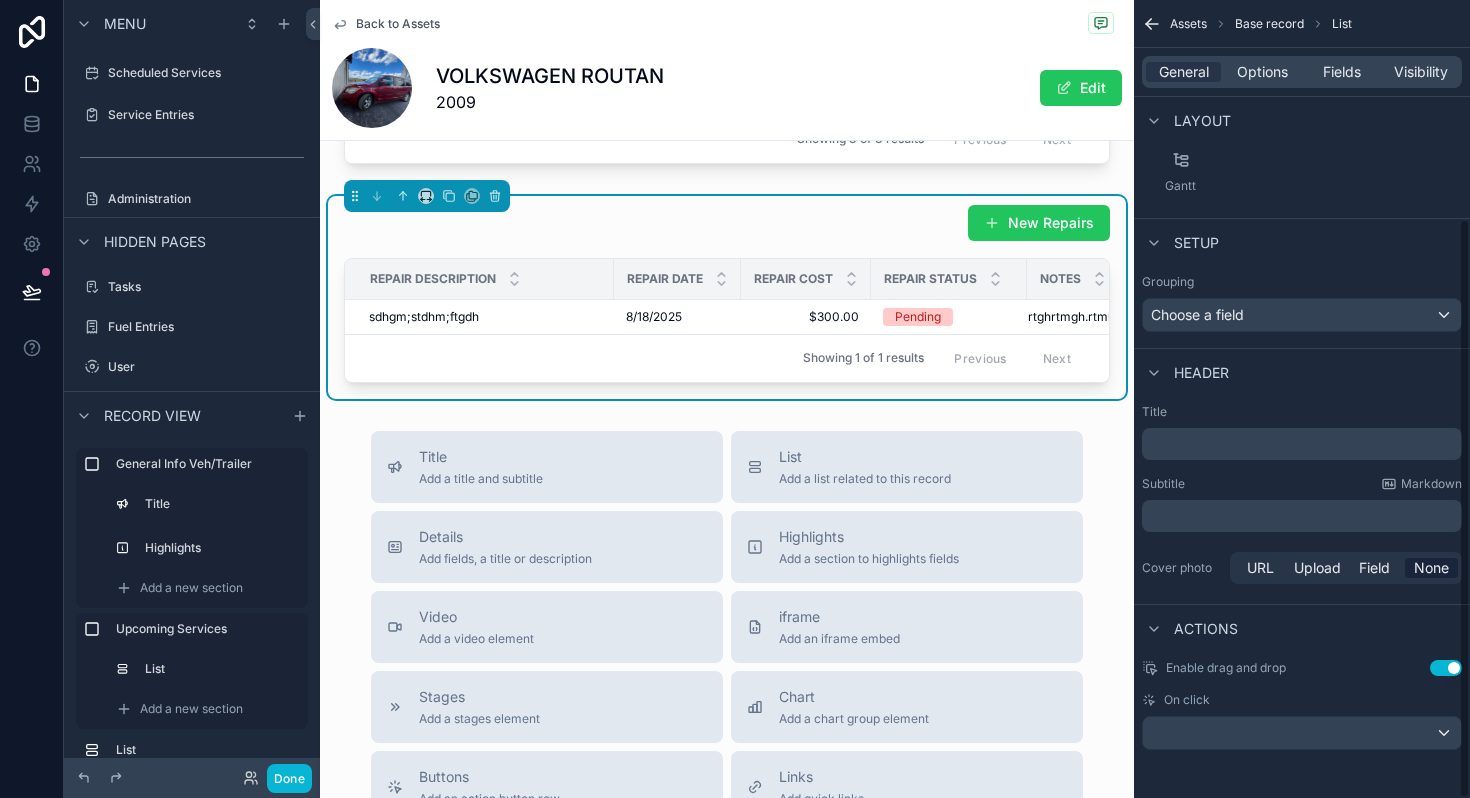 click on "﻿" at bounding box center [1304, 516] 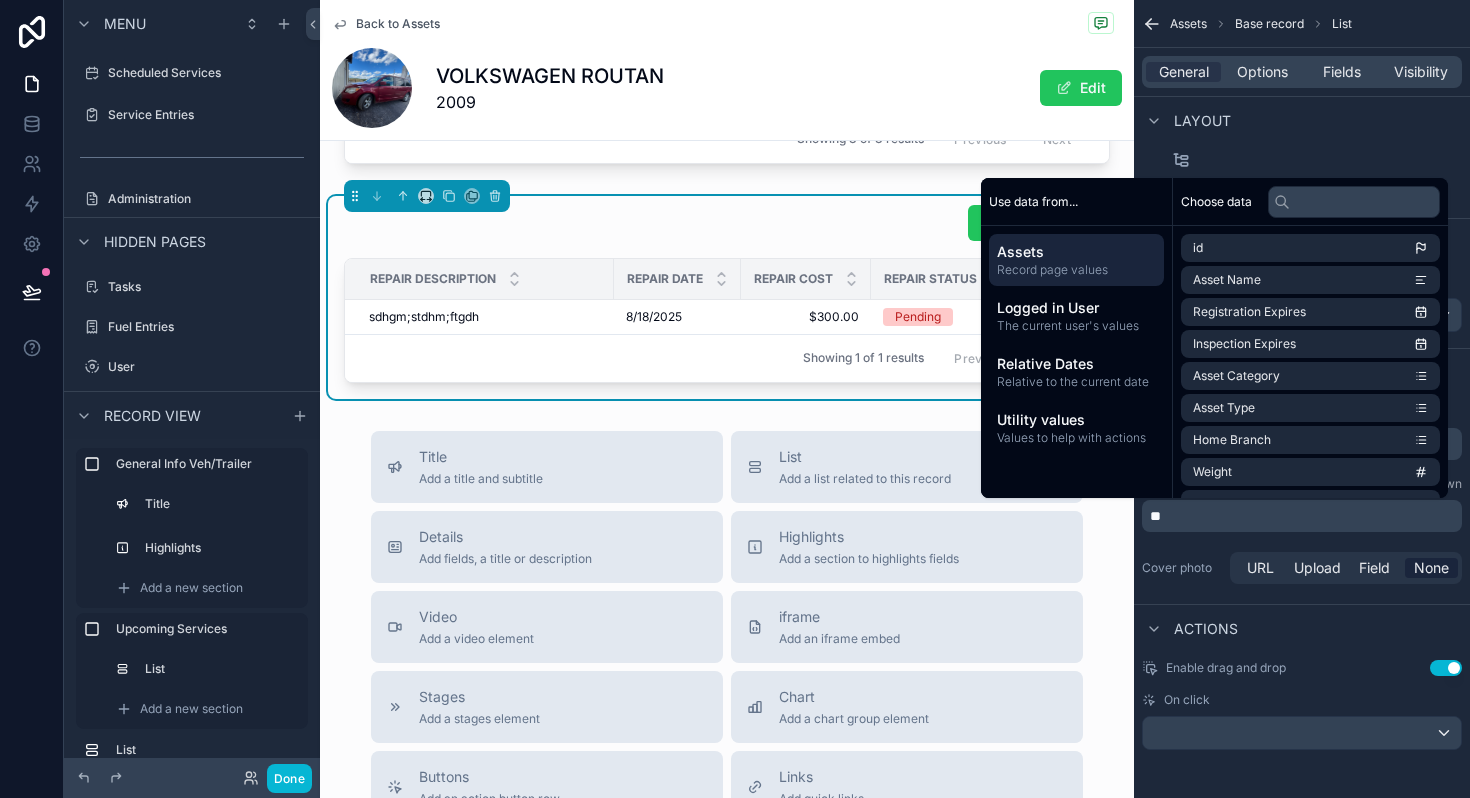 type 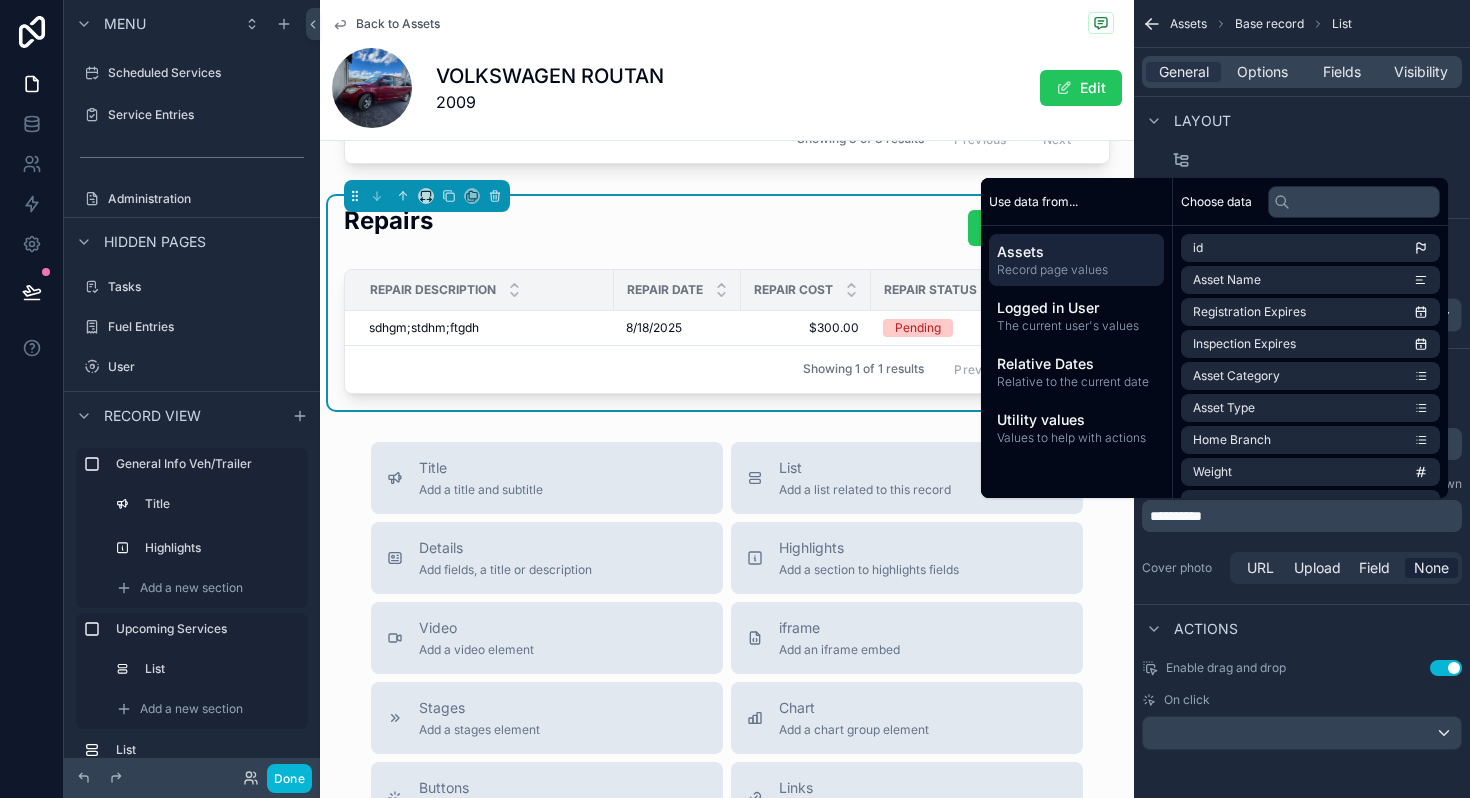 click on "Actions" at bounding box center [1302, 628] 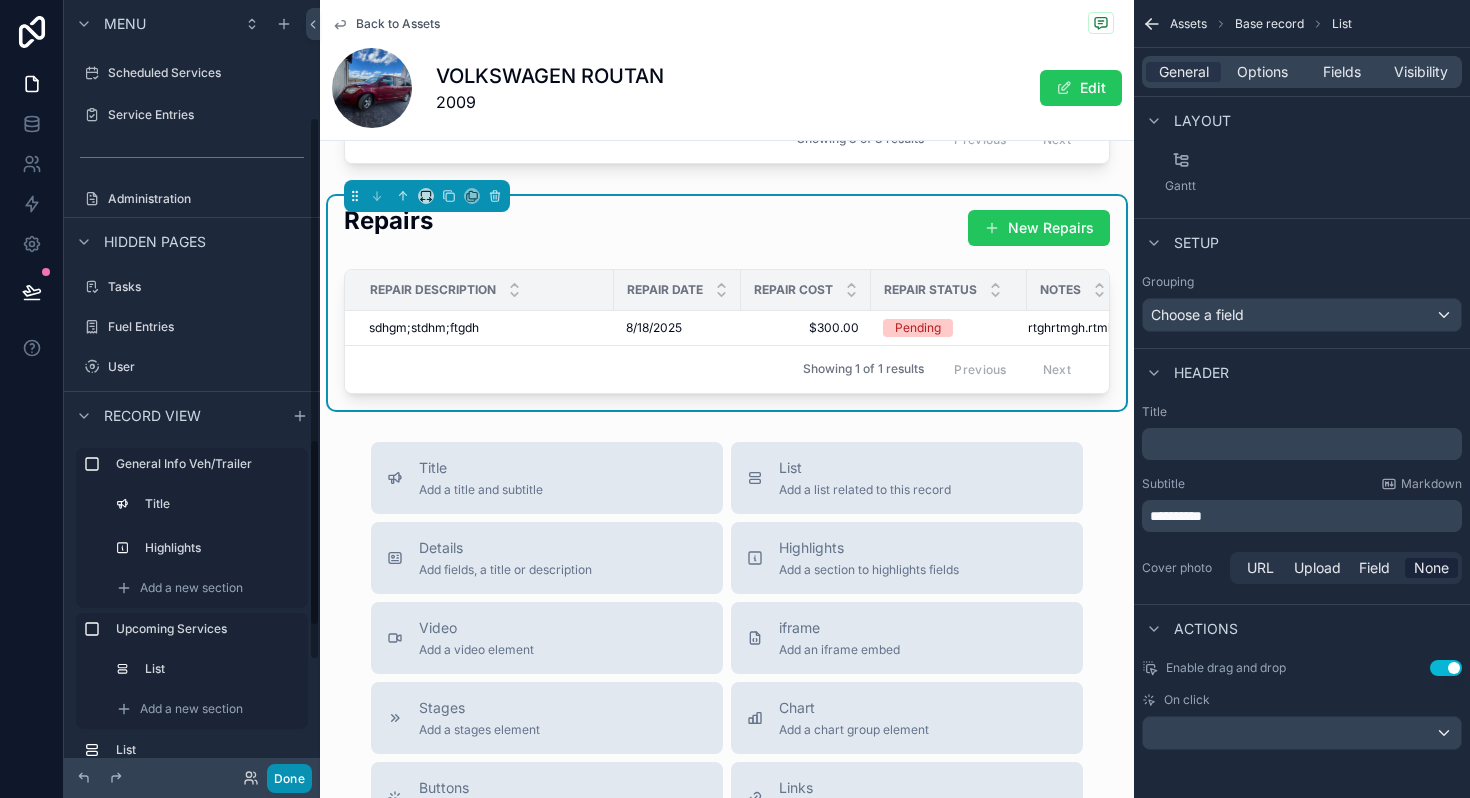 click on "Done" at bounding box center [289, 778] 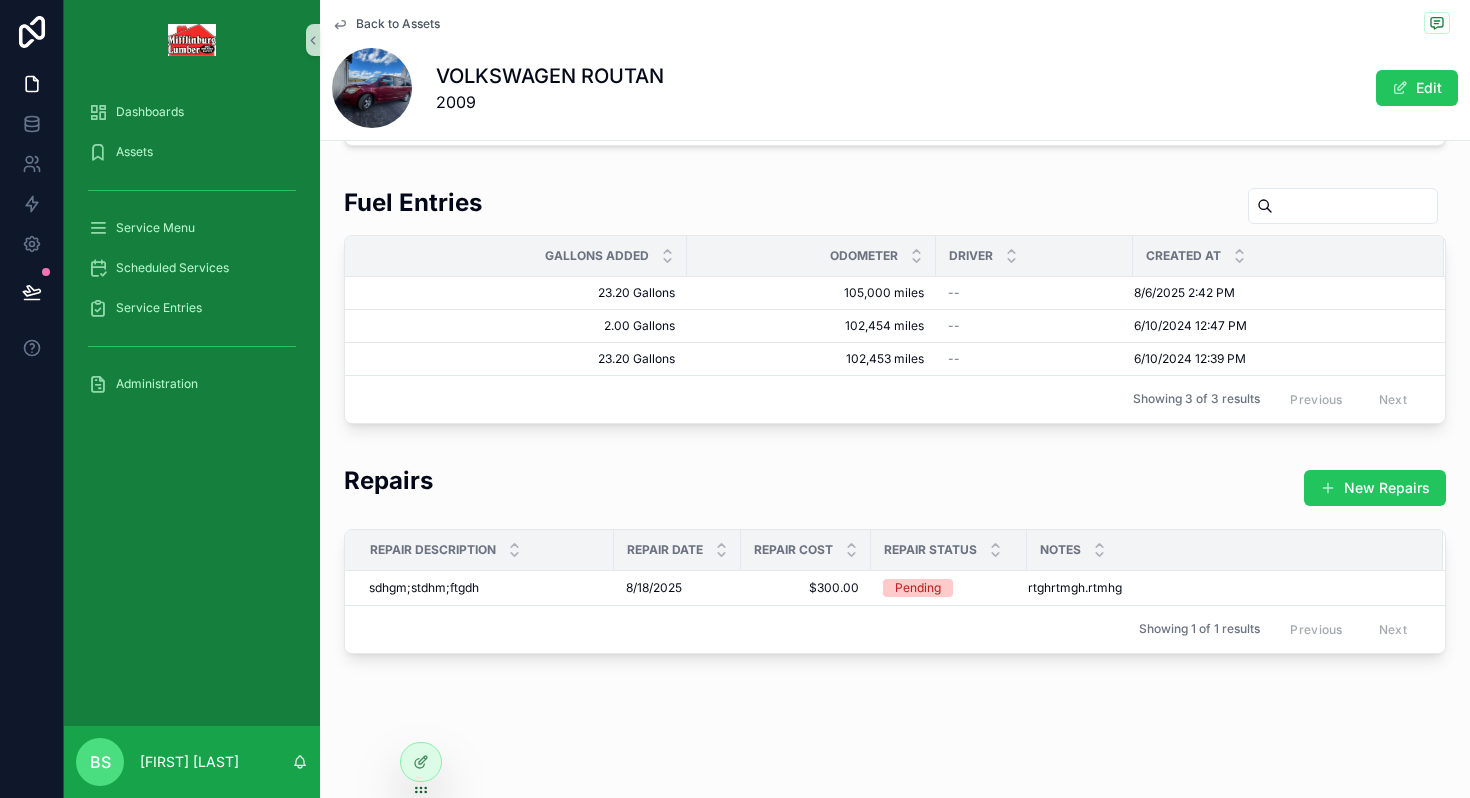 scroll, scrollTop: 1275, scrollLeft: 0, axis: vertical 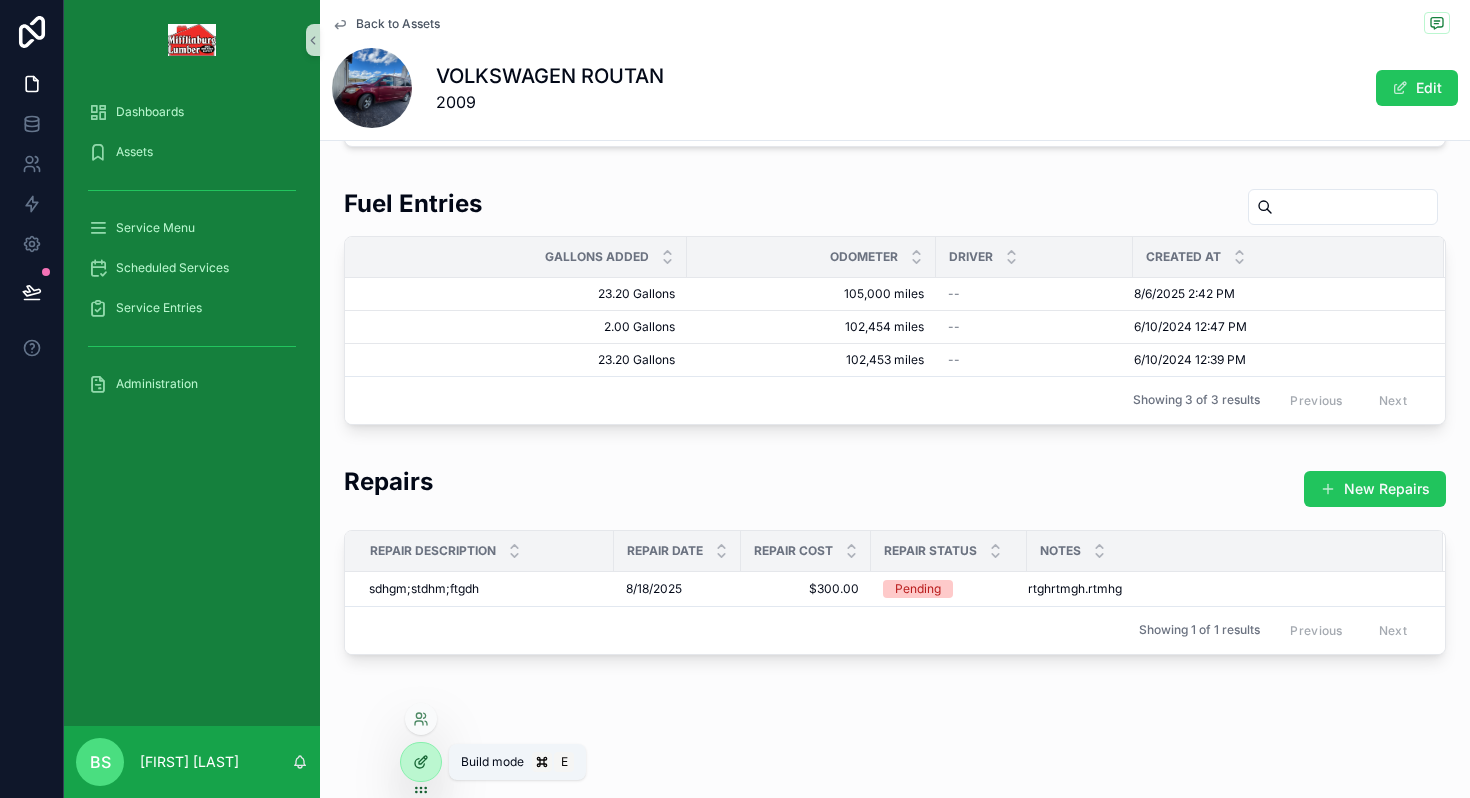 click at bounding box center (421, 762) 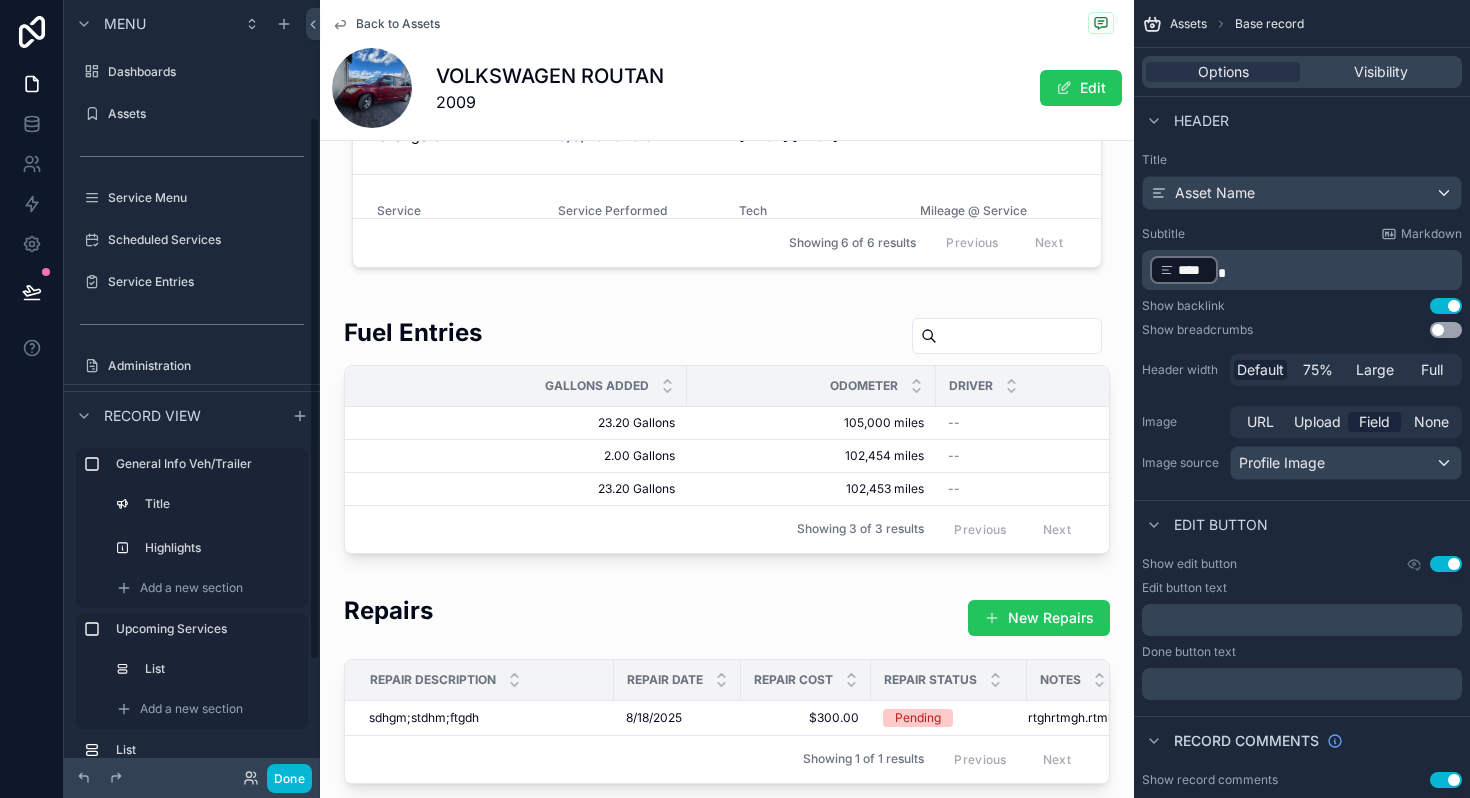 scroll, scrollTop: 1665, scrollLeft: 0, axis: vertical 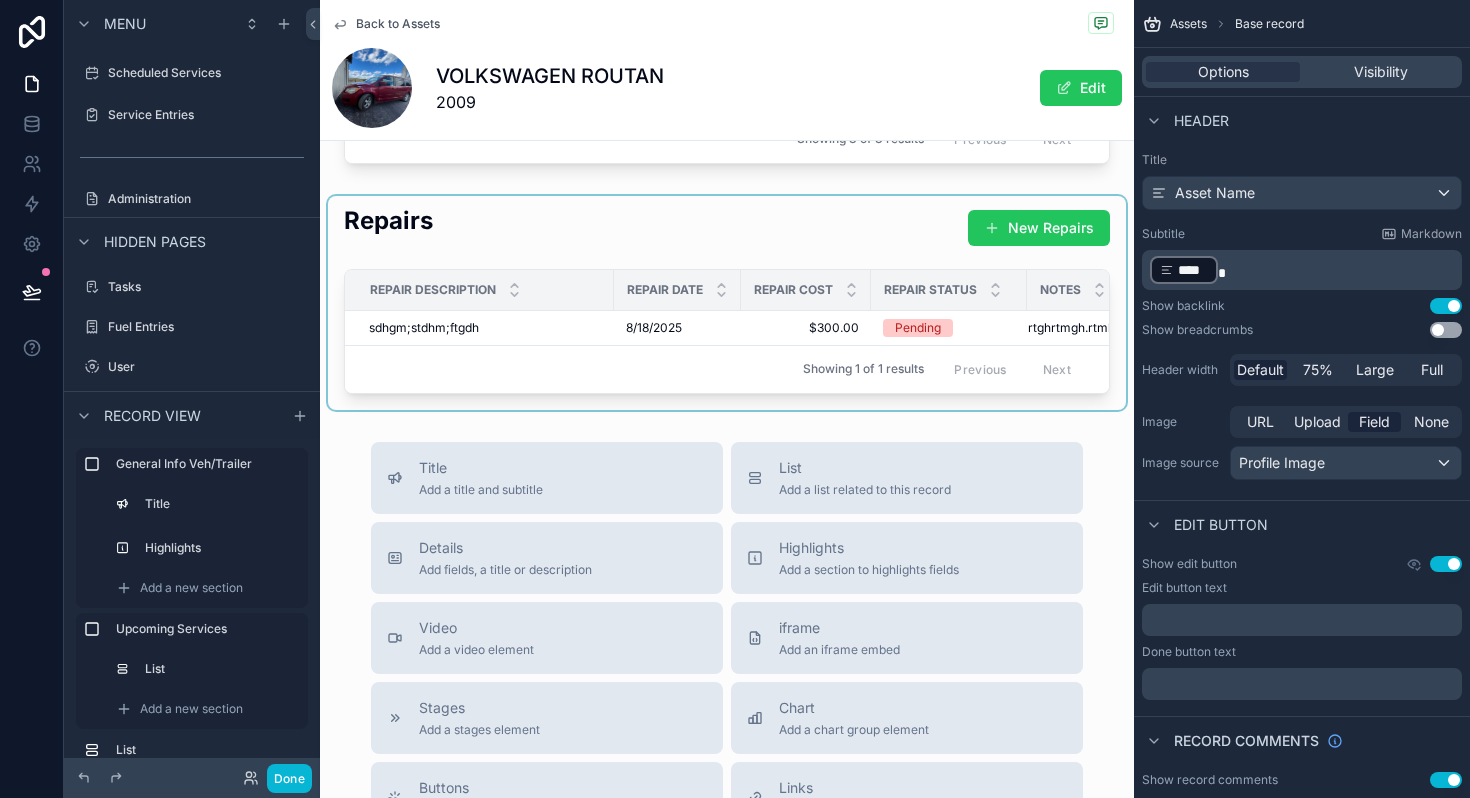 click at bounding box center [727, 303] 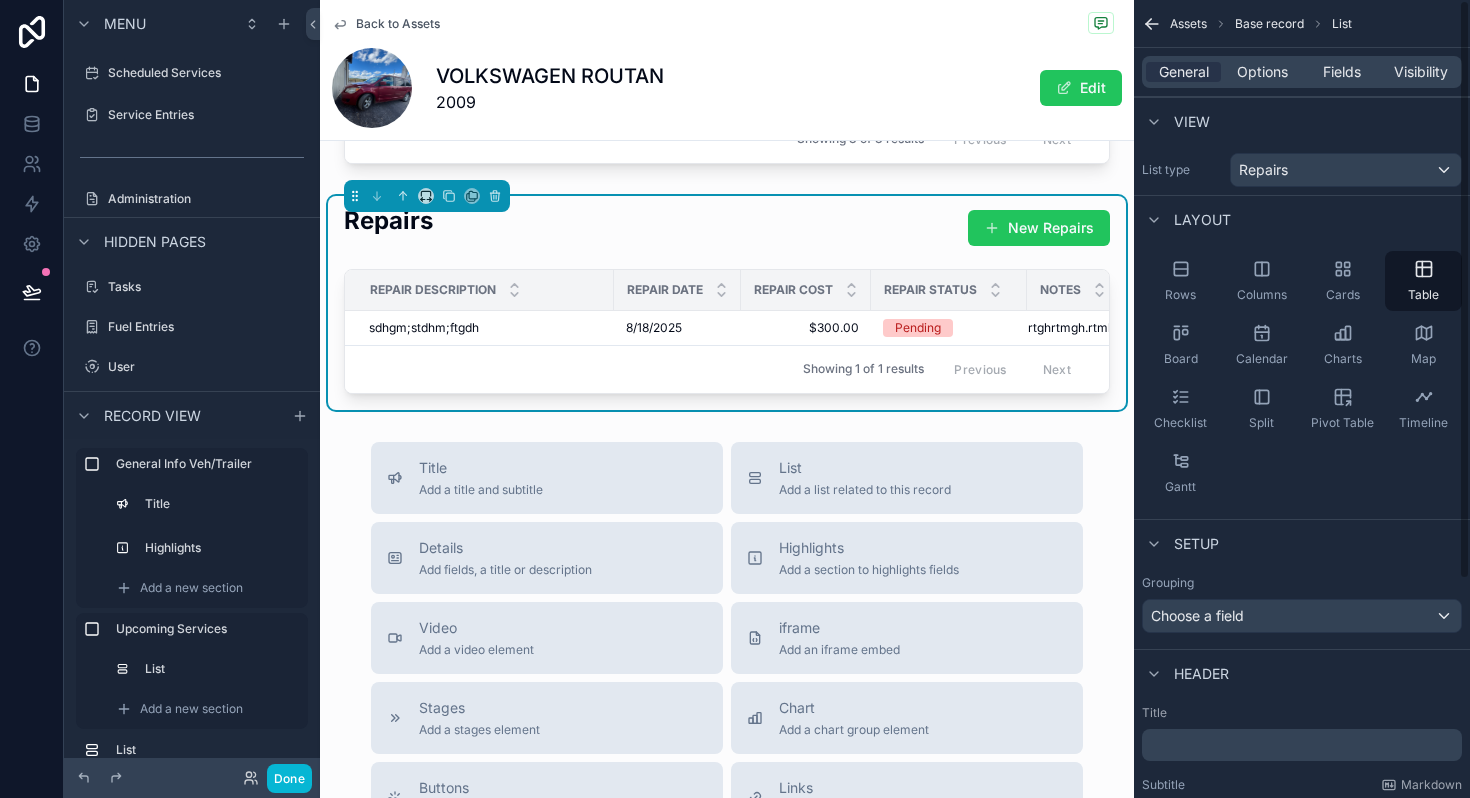 click on "Repairs New Repairs" at bounding box center (727, 228) 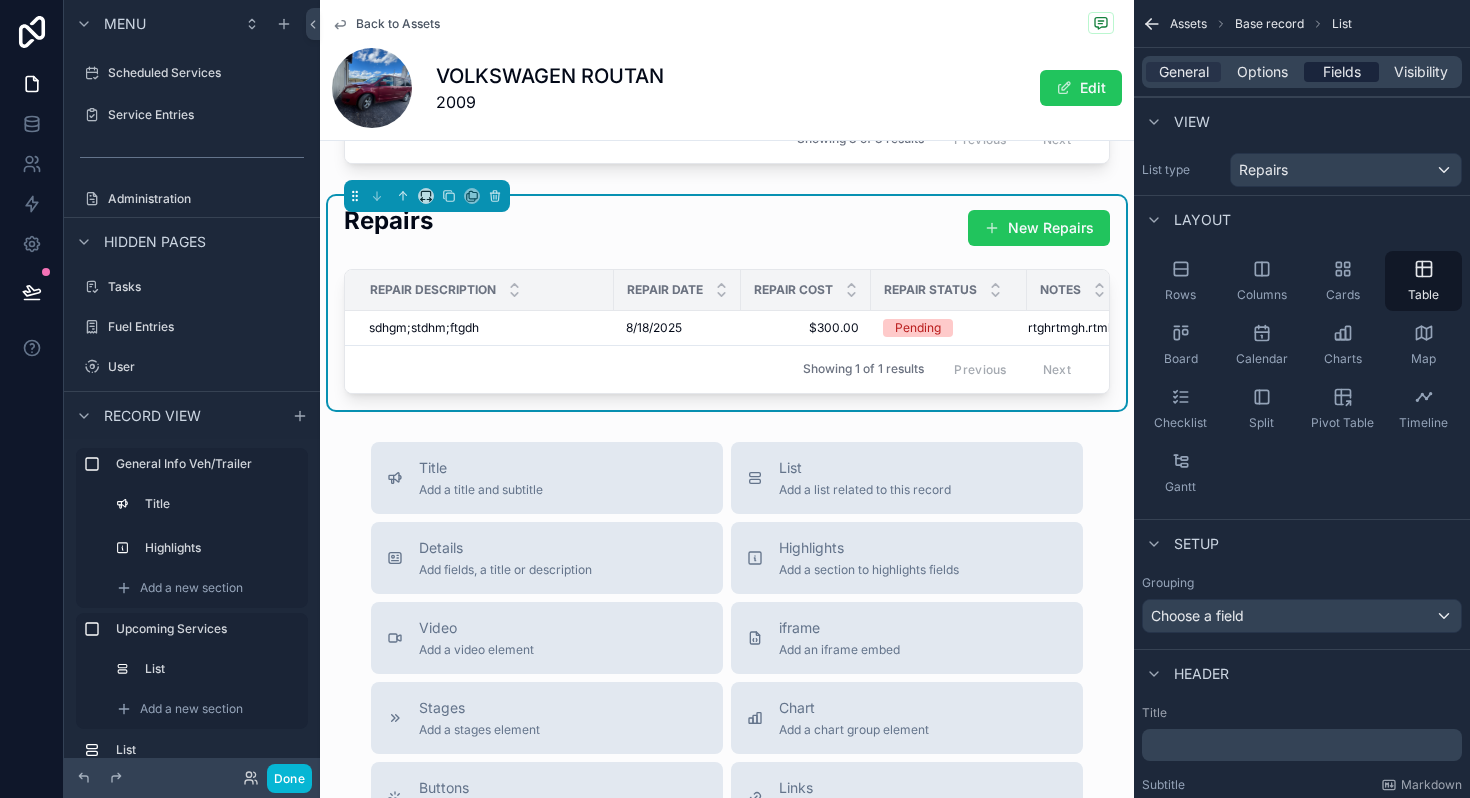 click on "Fields" at bounding box center [1342, 72] 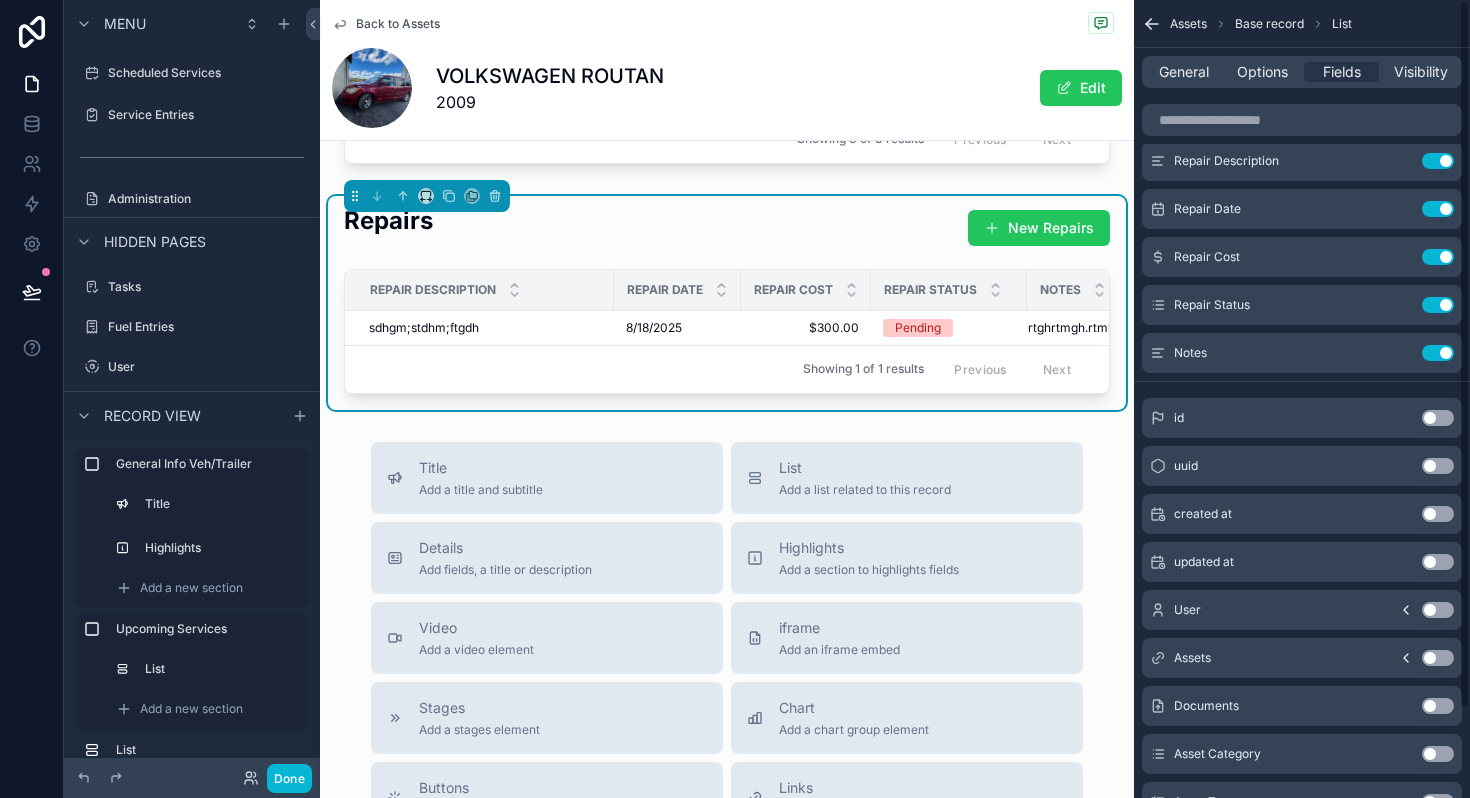 scroll, scrollTop: 0, scrollLeft: 0, axis: both 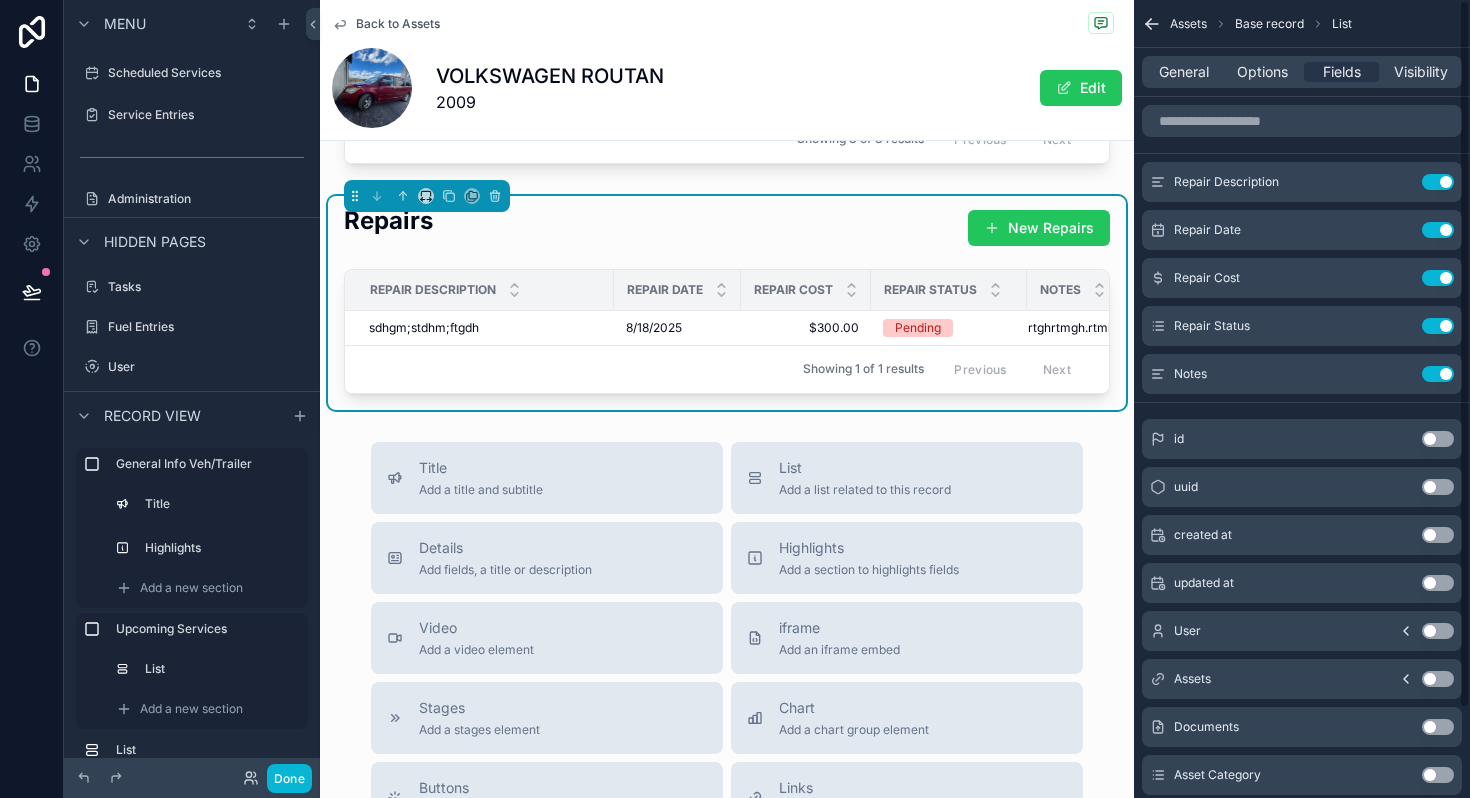 click on "General Options Fields Visibility" at bounding box center [1302, 72] 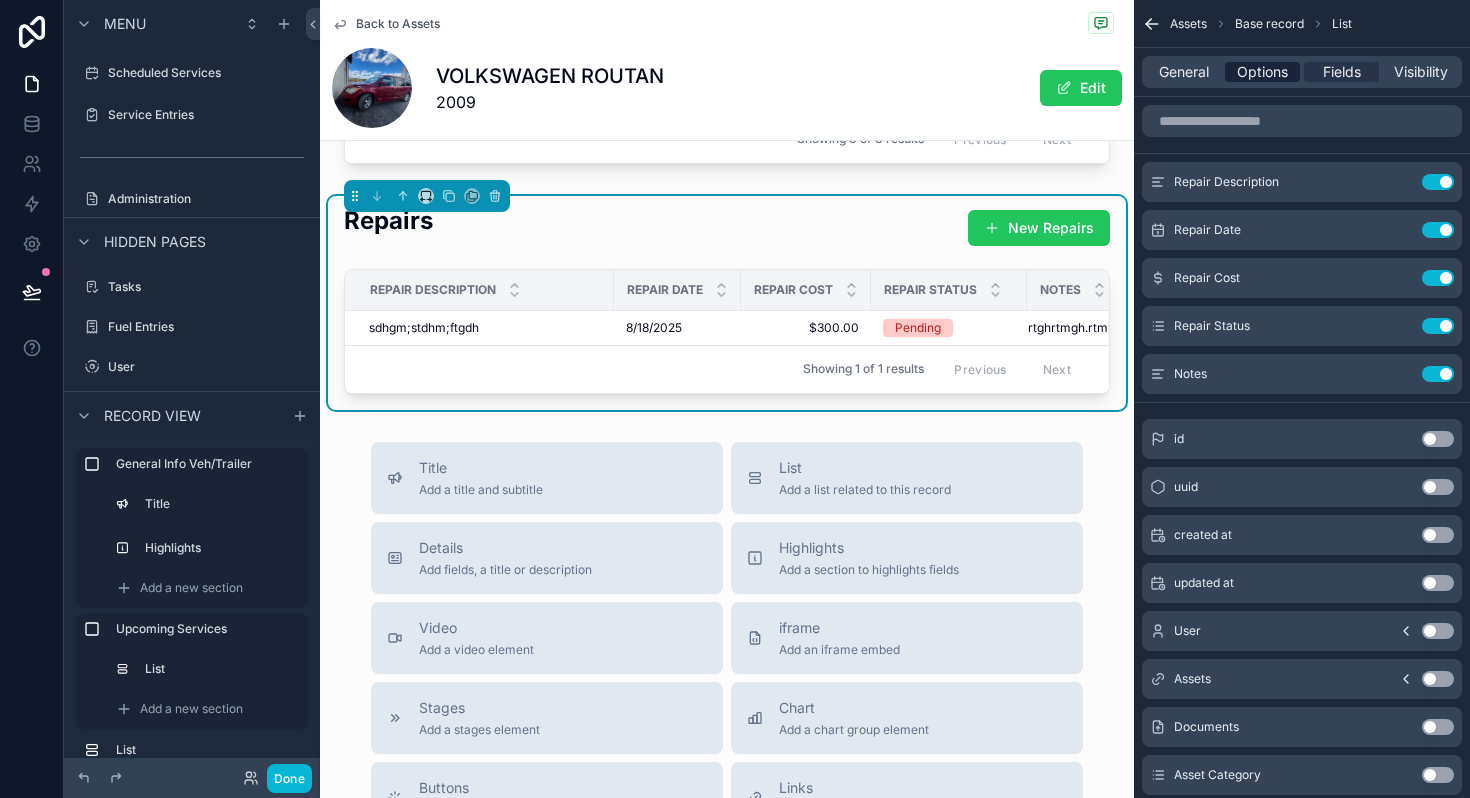 click on "Options" at bounding box center (1262, 72) 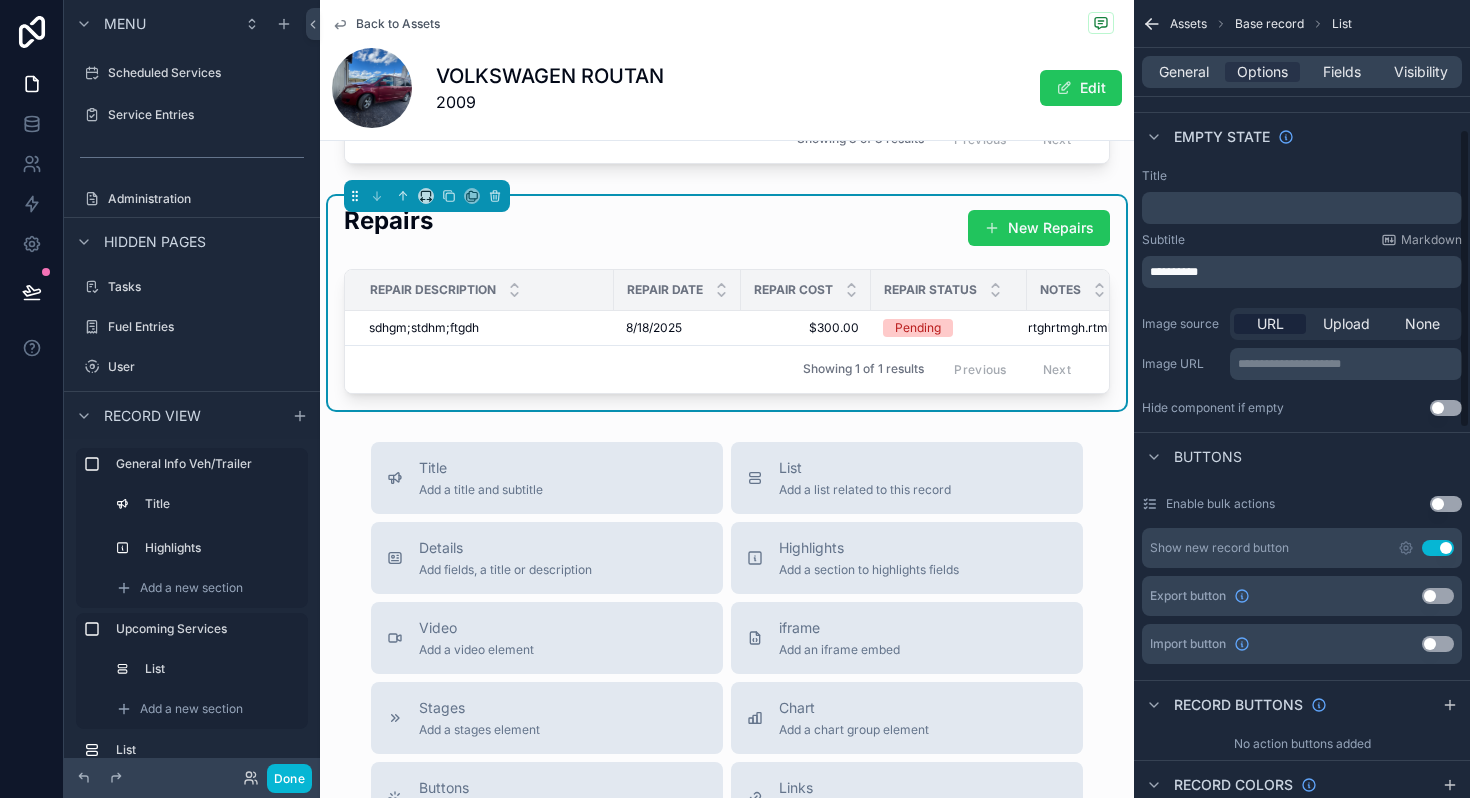 scroll, scrollTop: 358, scrollLeft: 0, axis: vertical 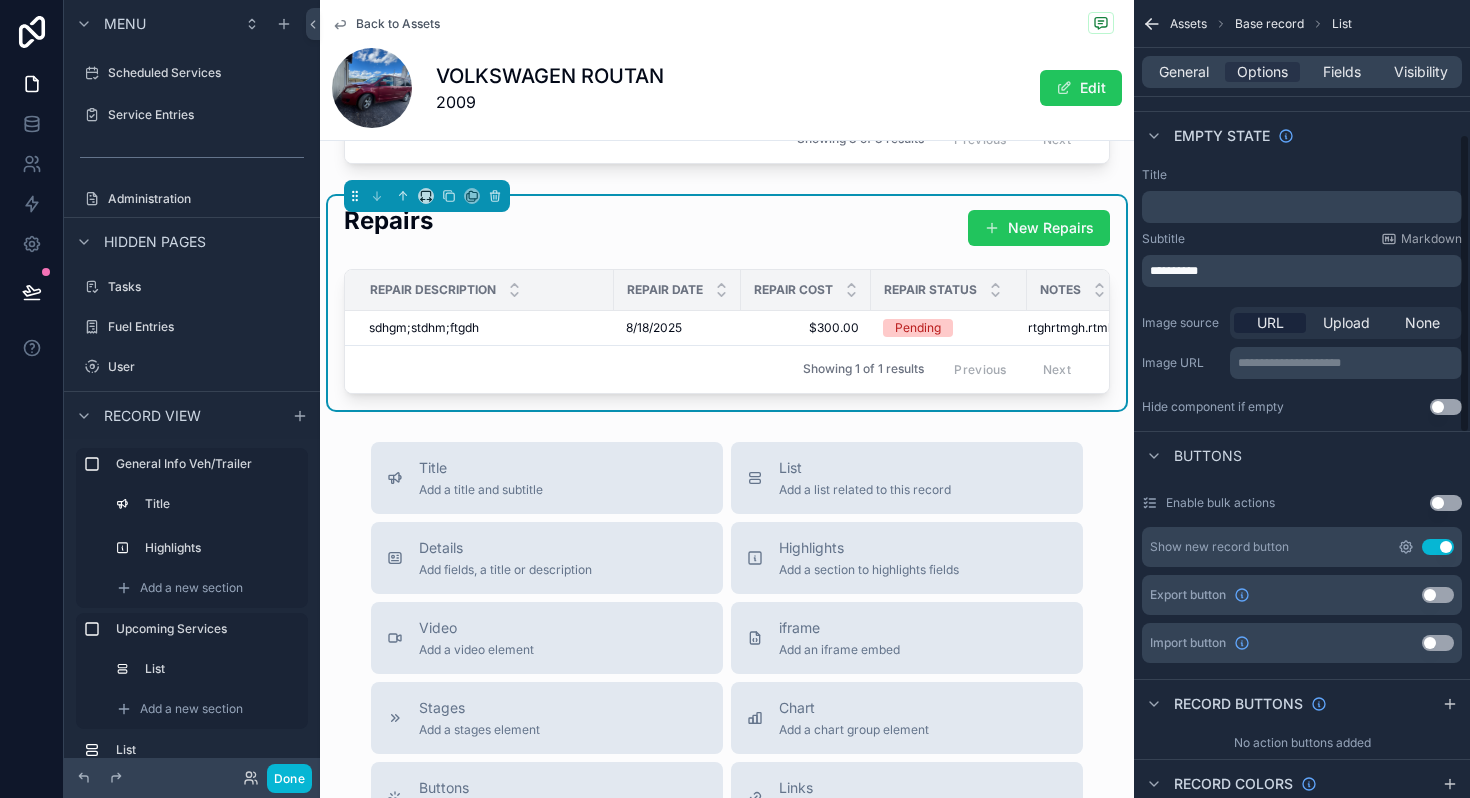 click 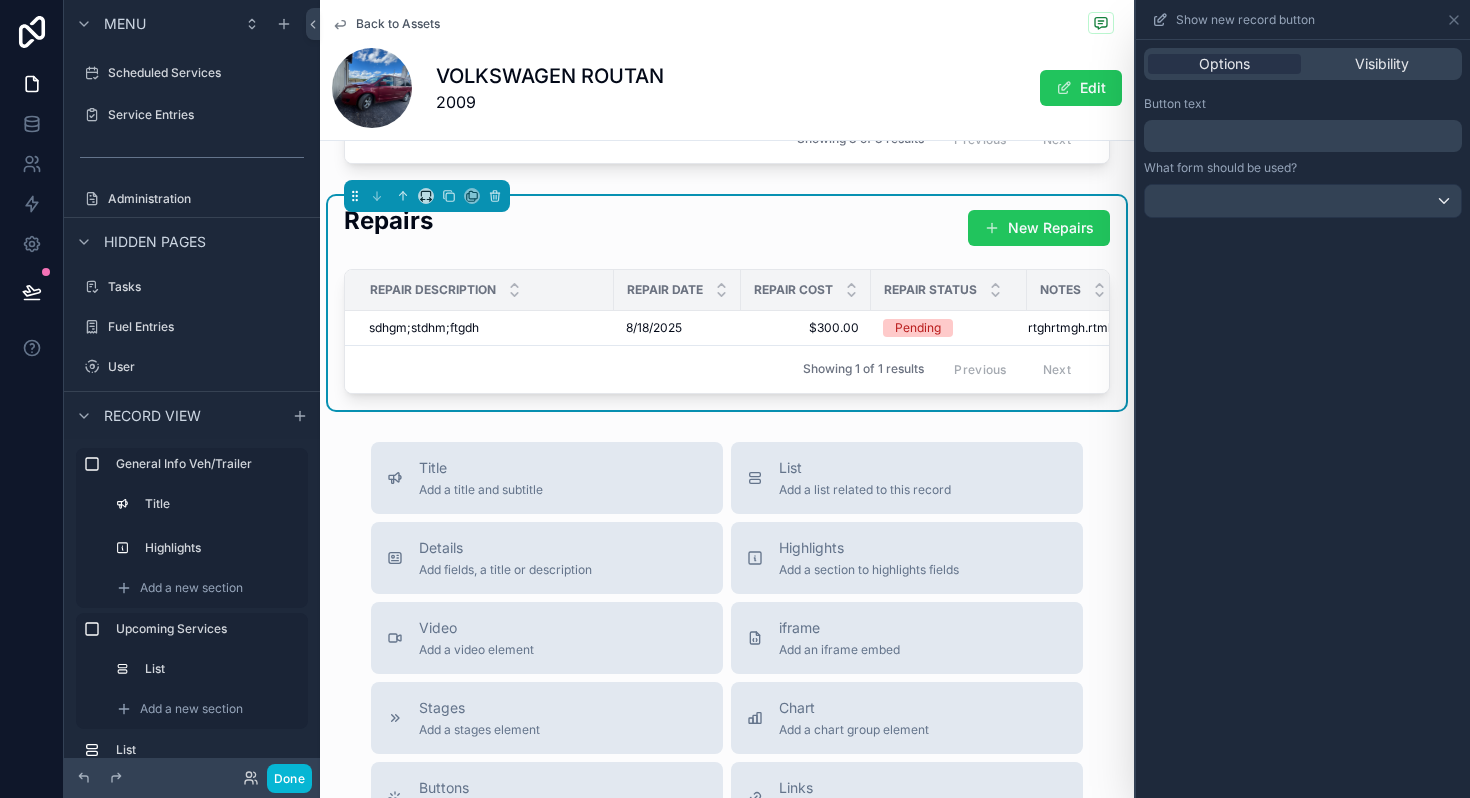 click on "Options Visibility" at bounding box center (1303, 64) 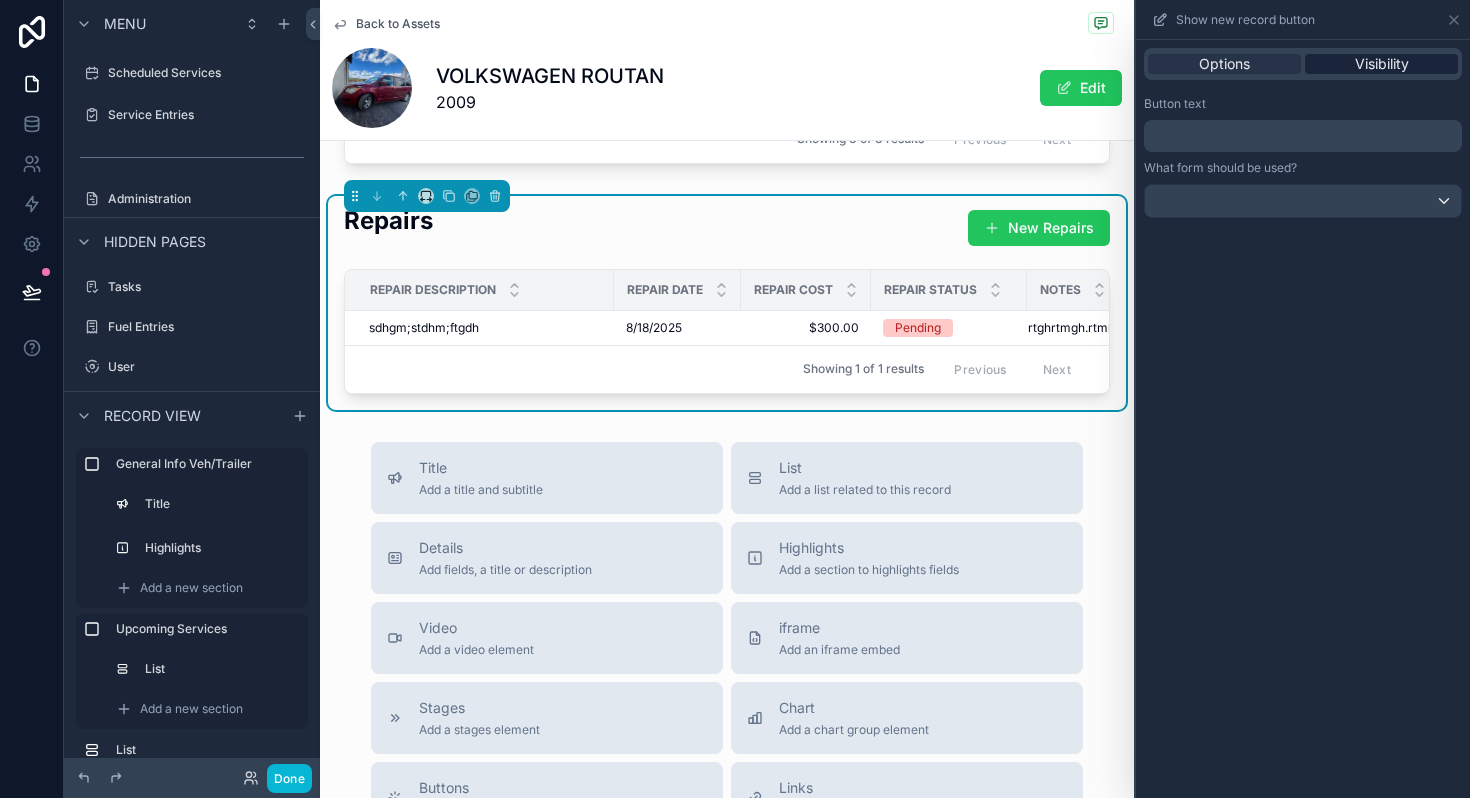 click on "Visibility" at bounding box center (1381, 64) 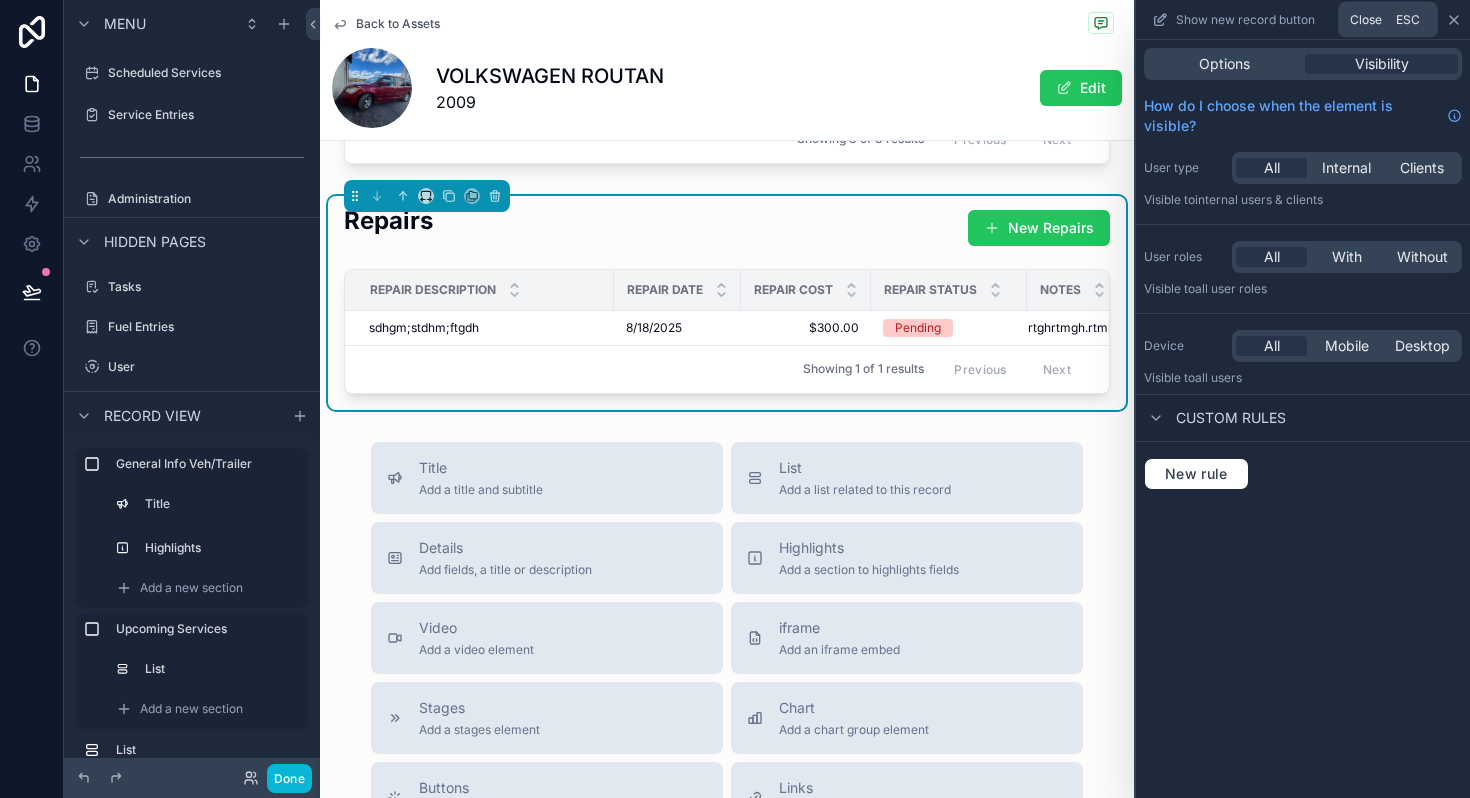 click 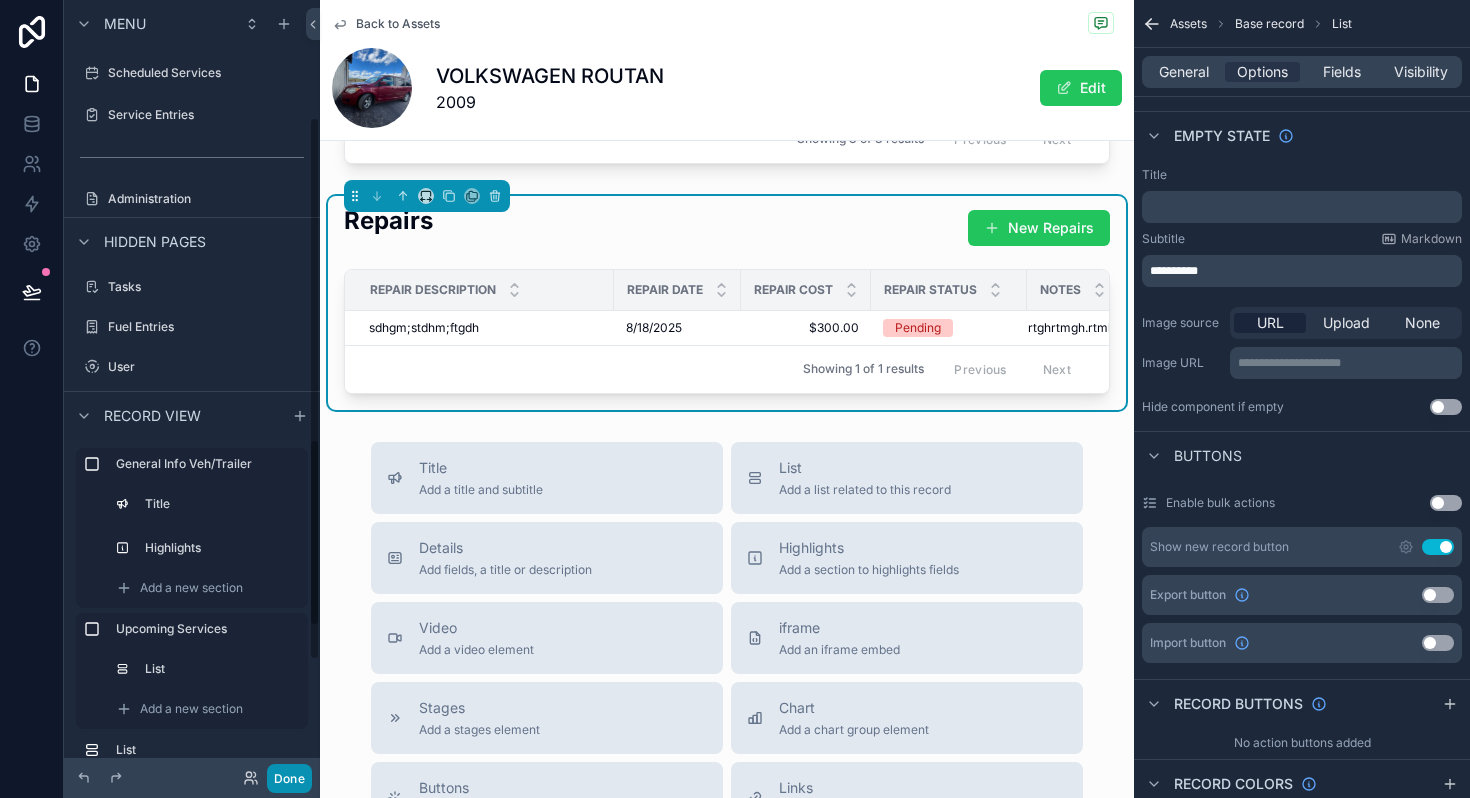 click on "Done" at bounding box center [289, 778] 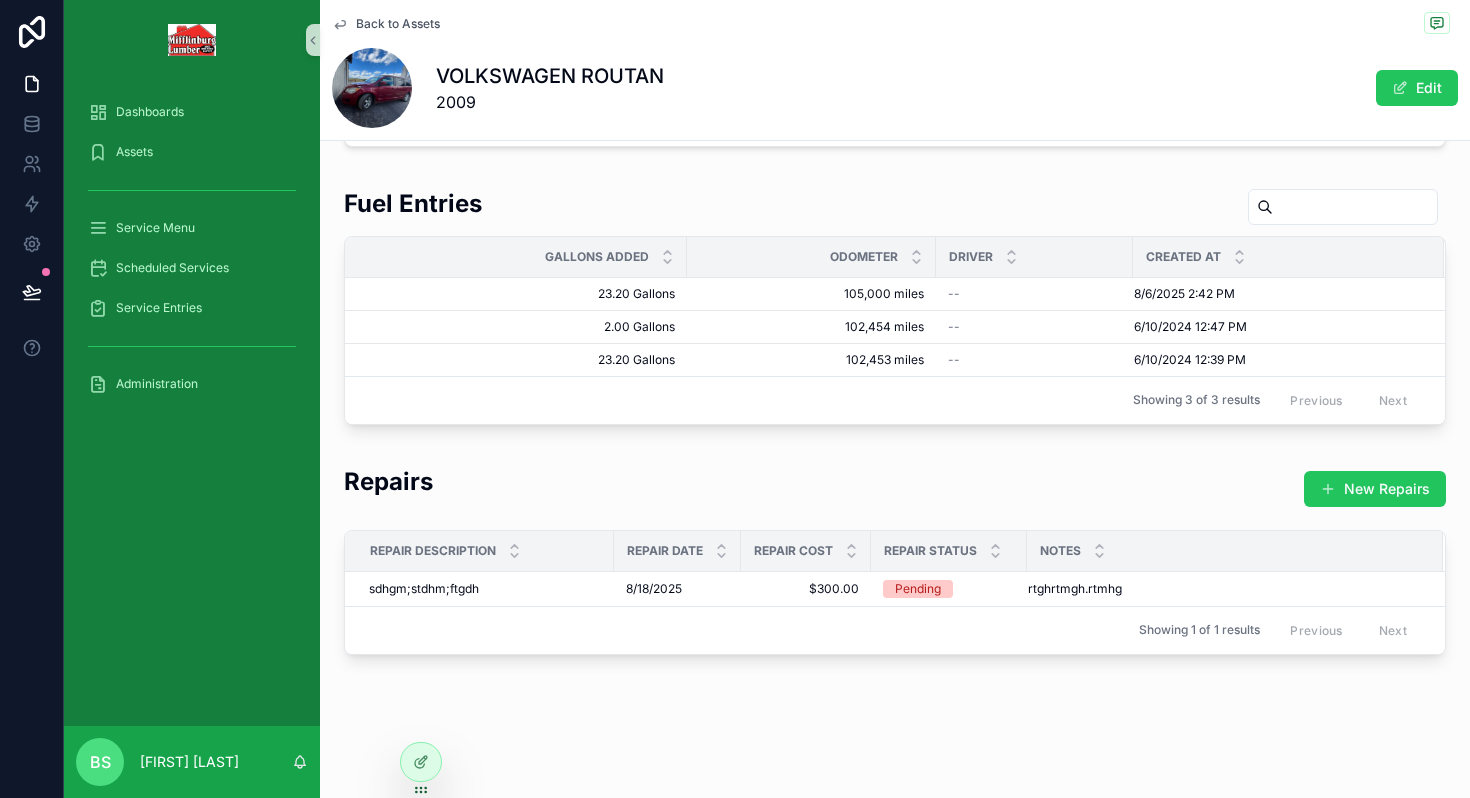 scroll, scrollTop: 0, scrollLeft: 0, axis: both 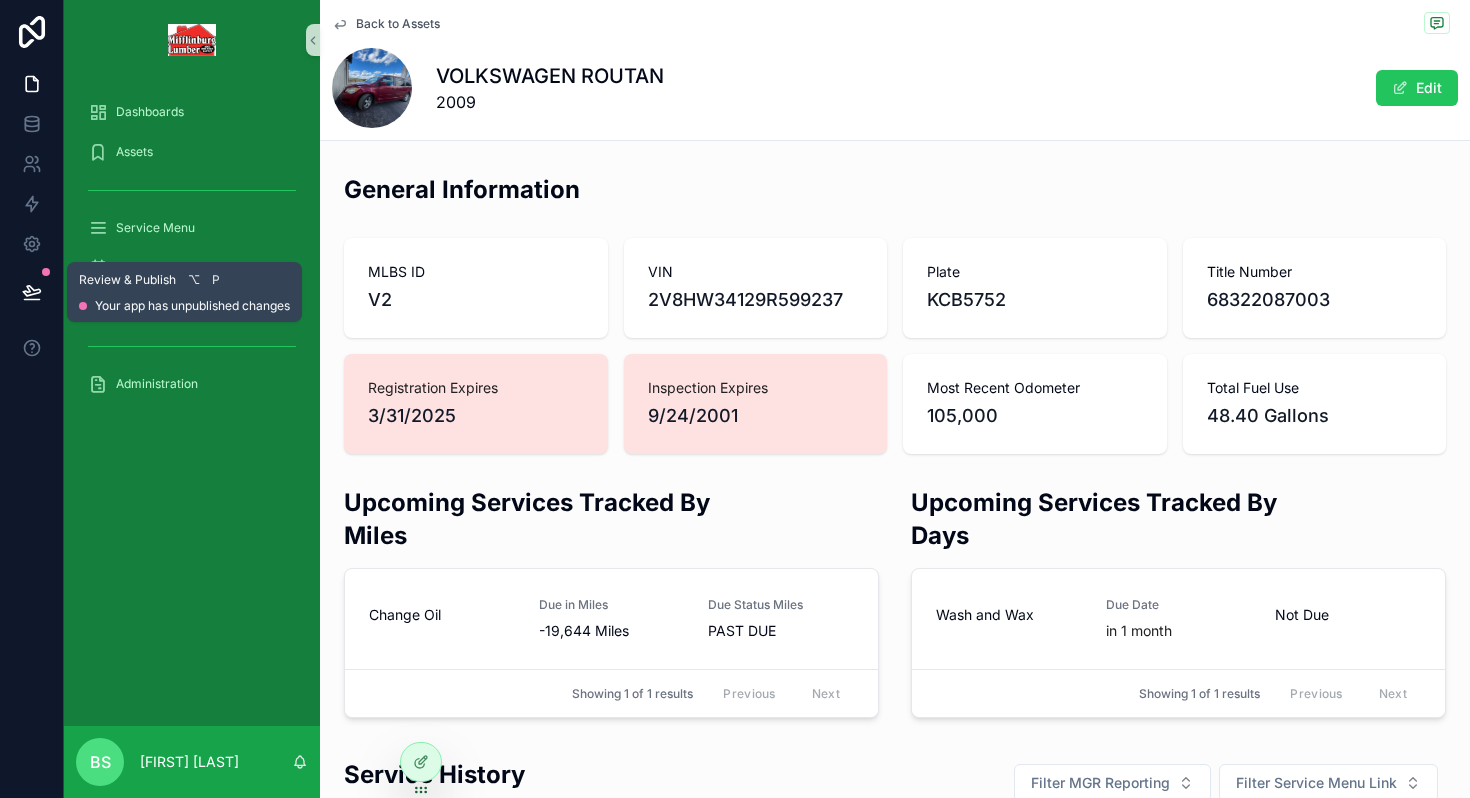 click 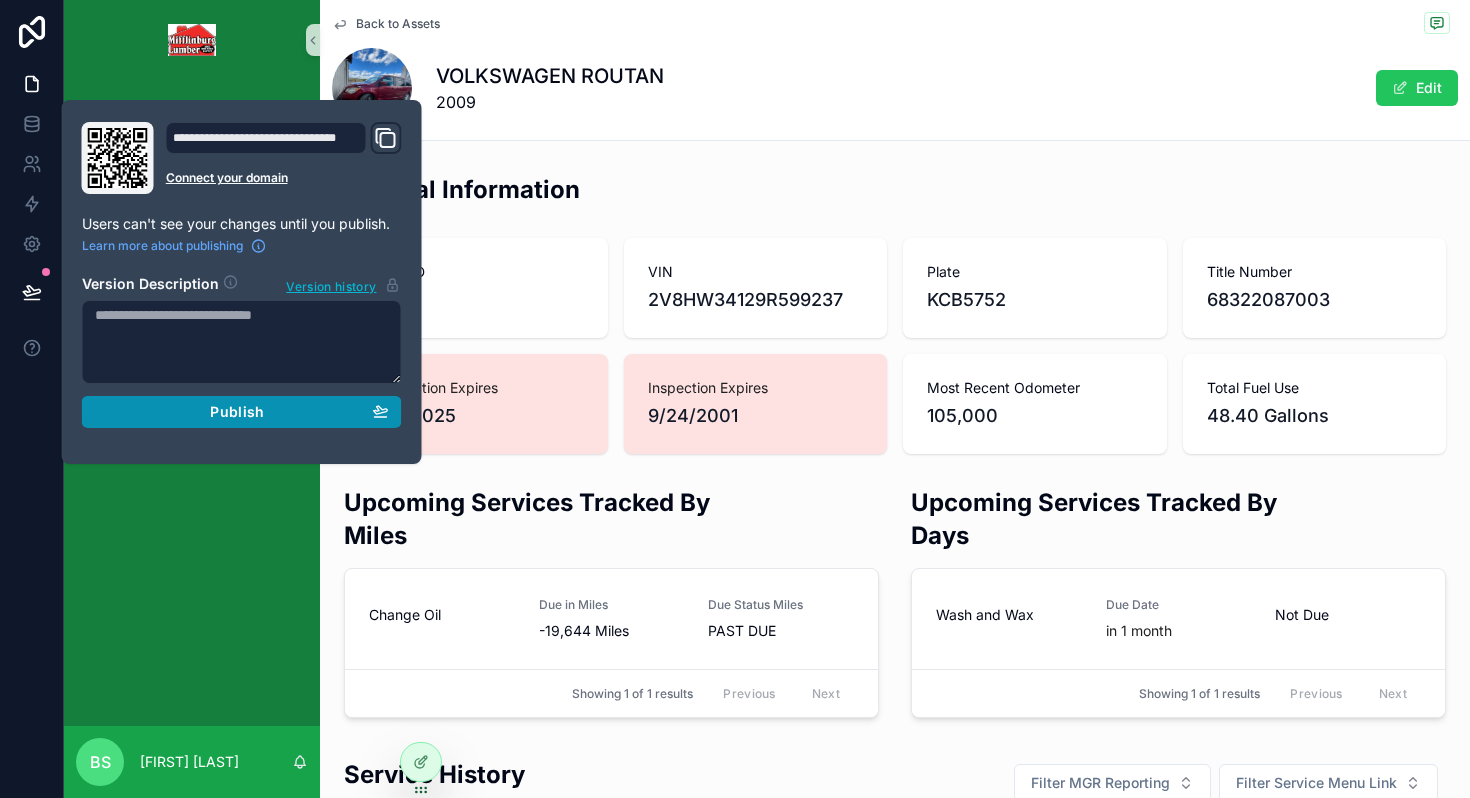 click on "Publish" at bounding box center [237, 412] 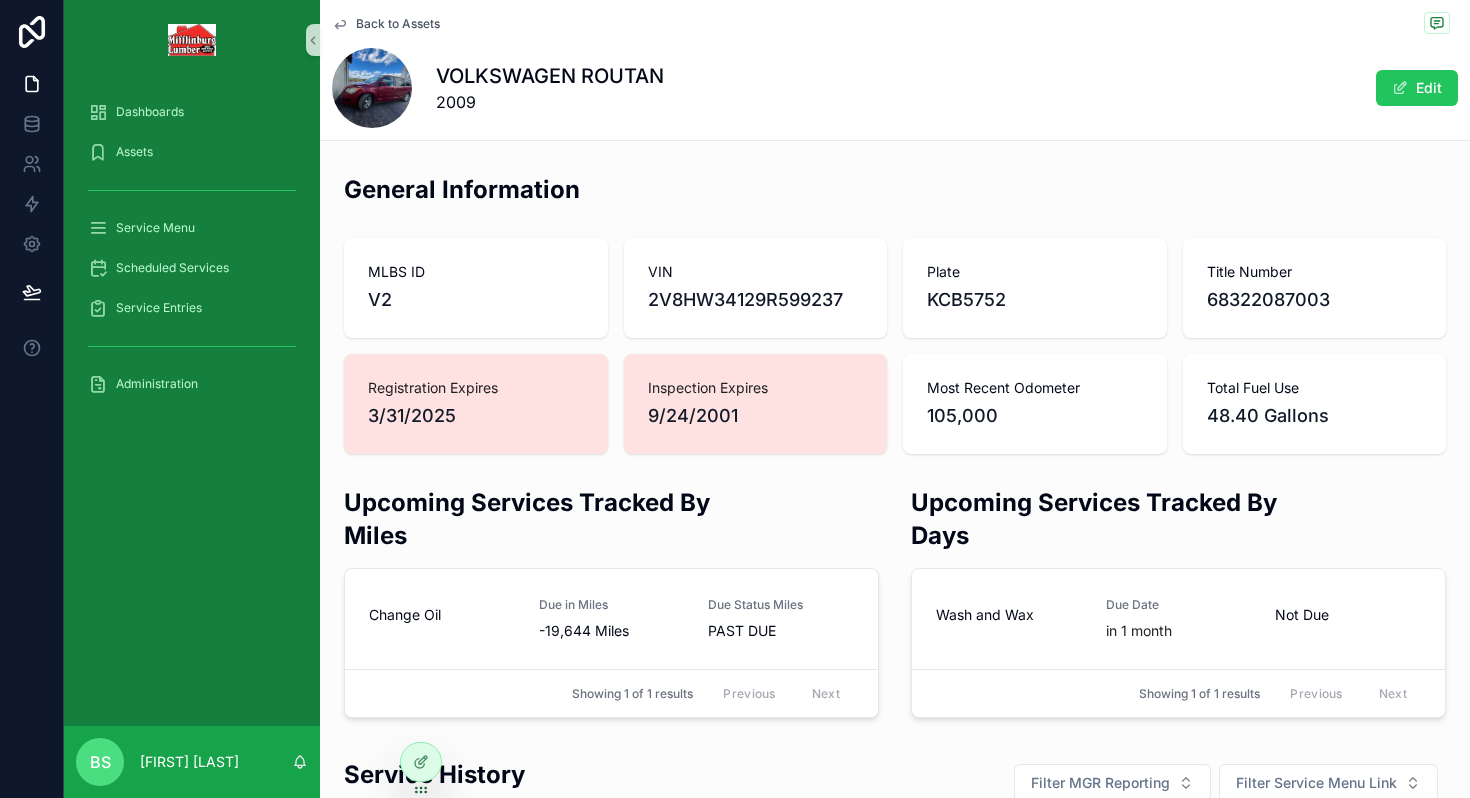 click on "Dashboards Assets Service Menu Scheduled Services  Service Entries Administration" at bounding box center (192, 403) 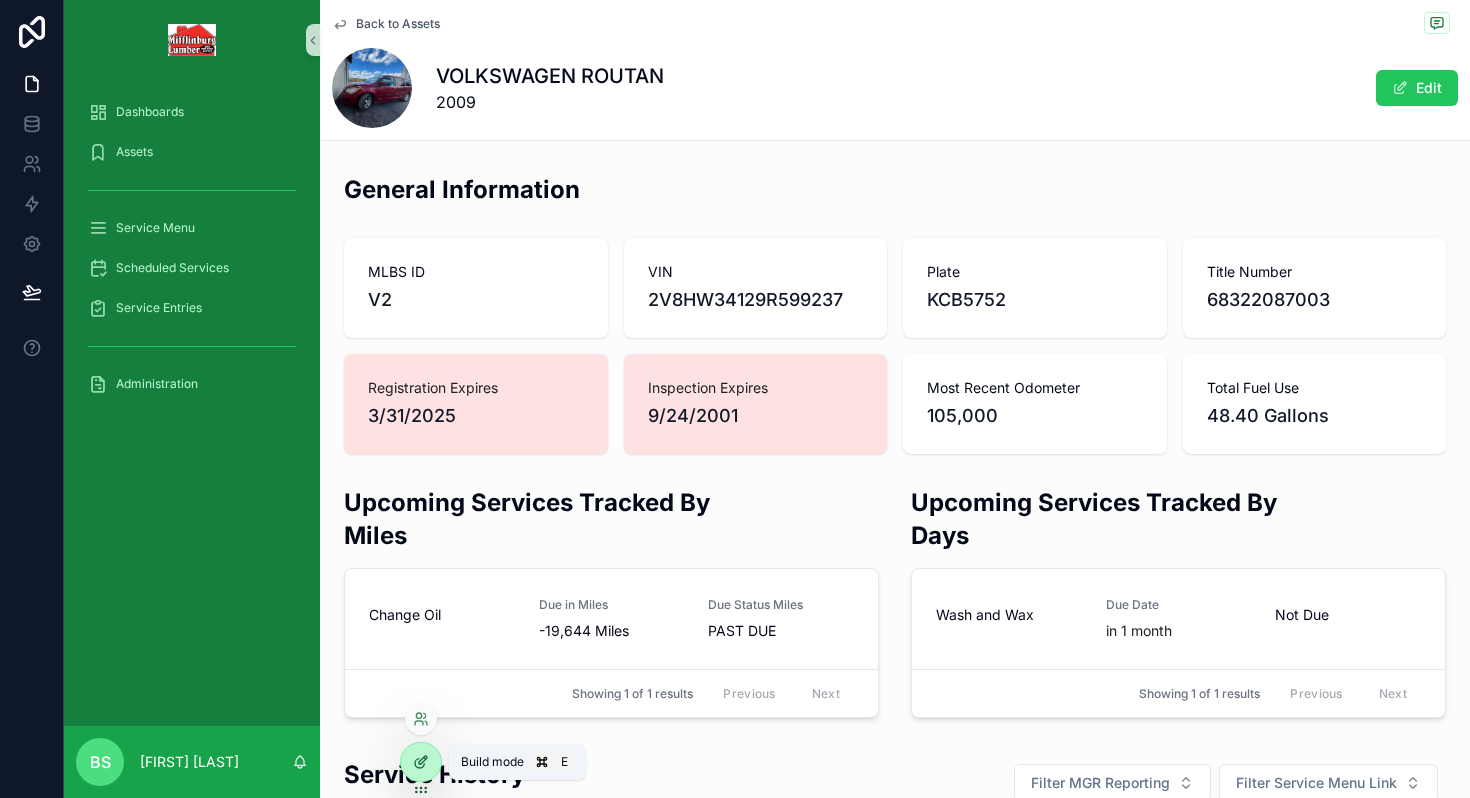 click 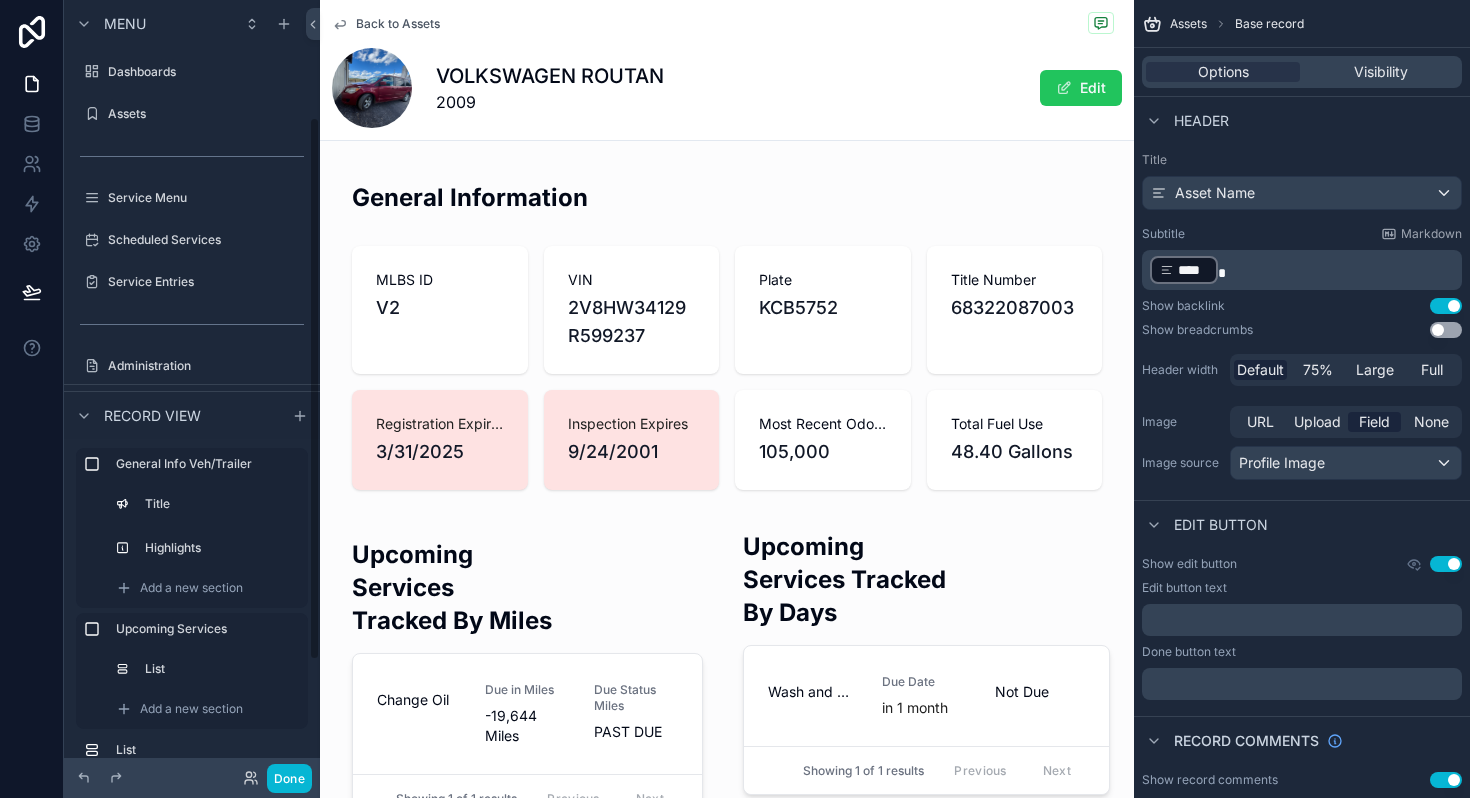 scroll, scrollTop: 167, scrollLeft: 0, axis: vertical 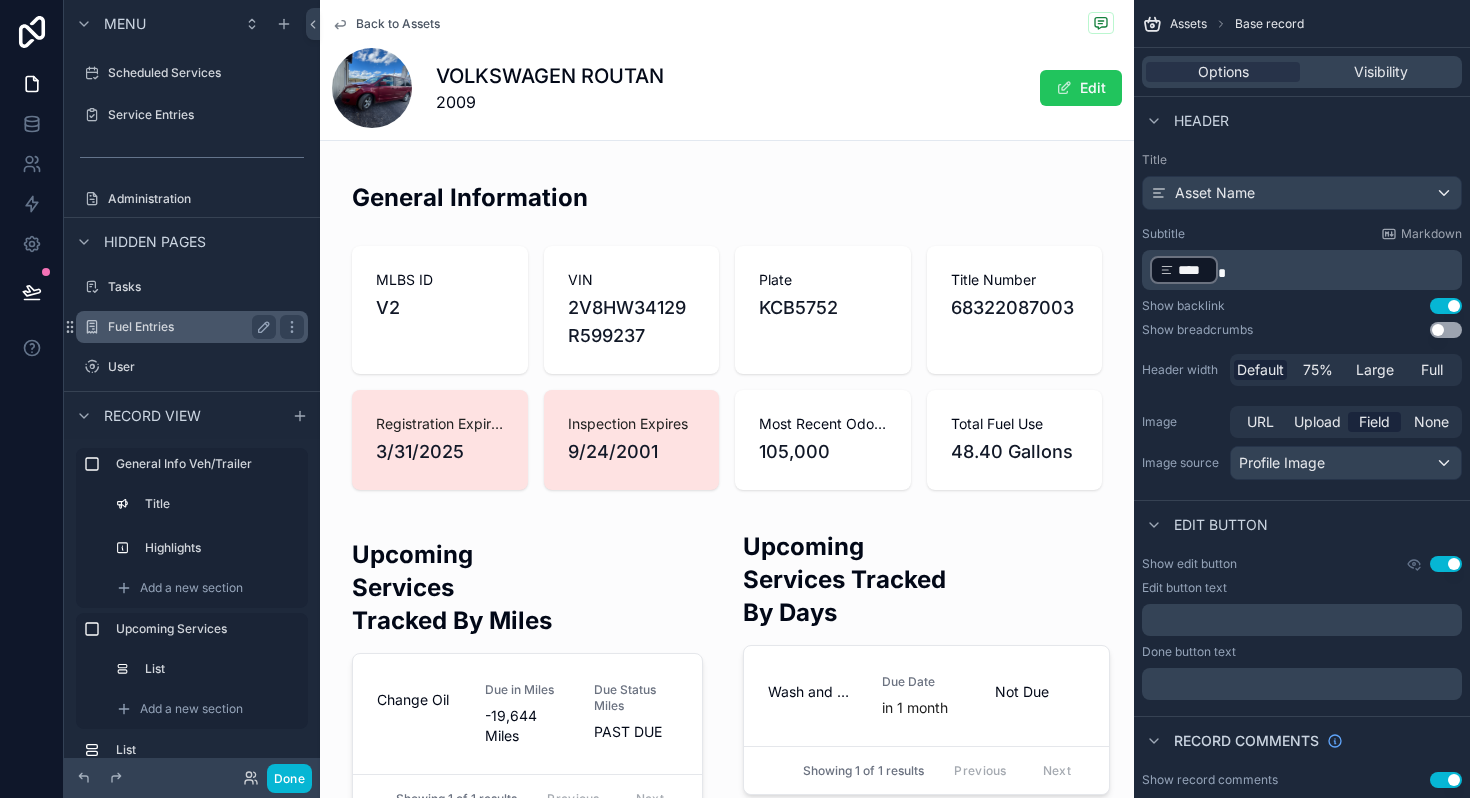click on "Fuel Entries" at bounding box center (188, 327) 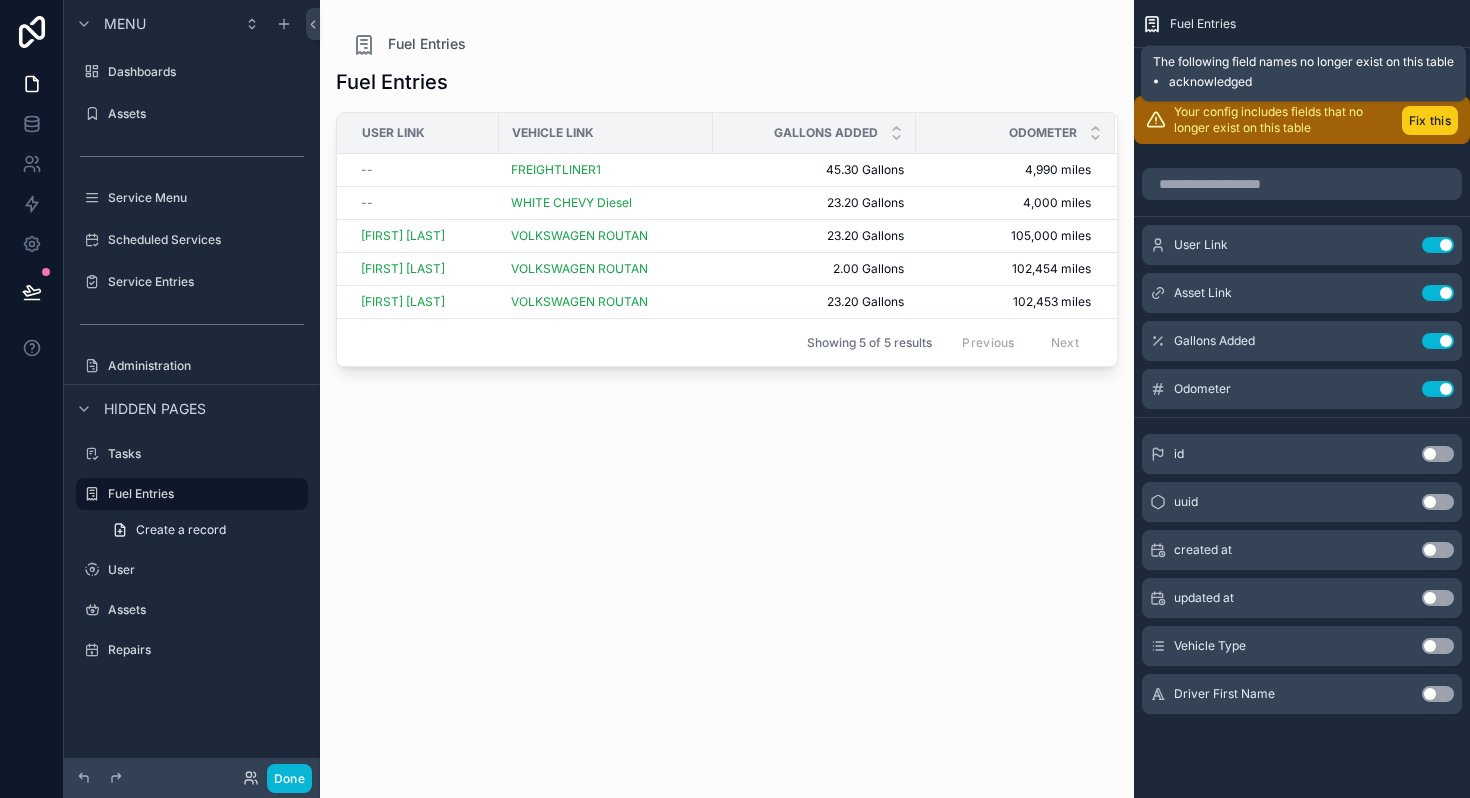 click on "Fix this" at bounding box center (1430, 120) 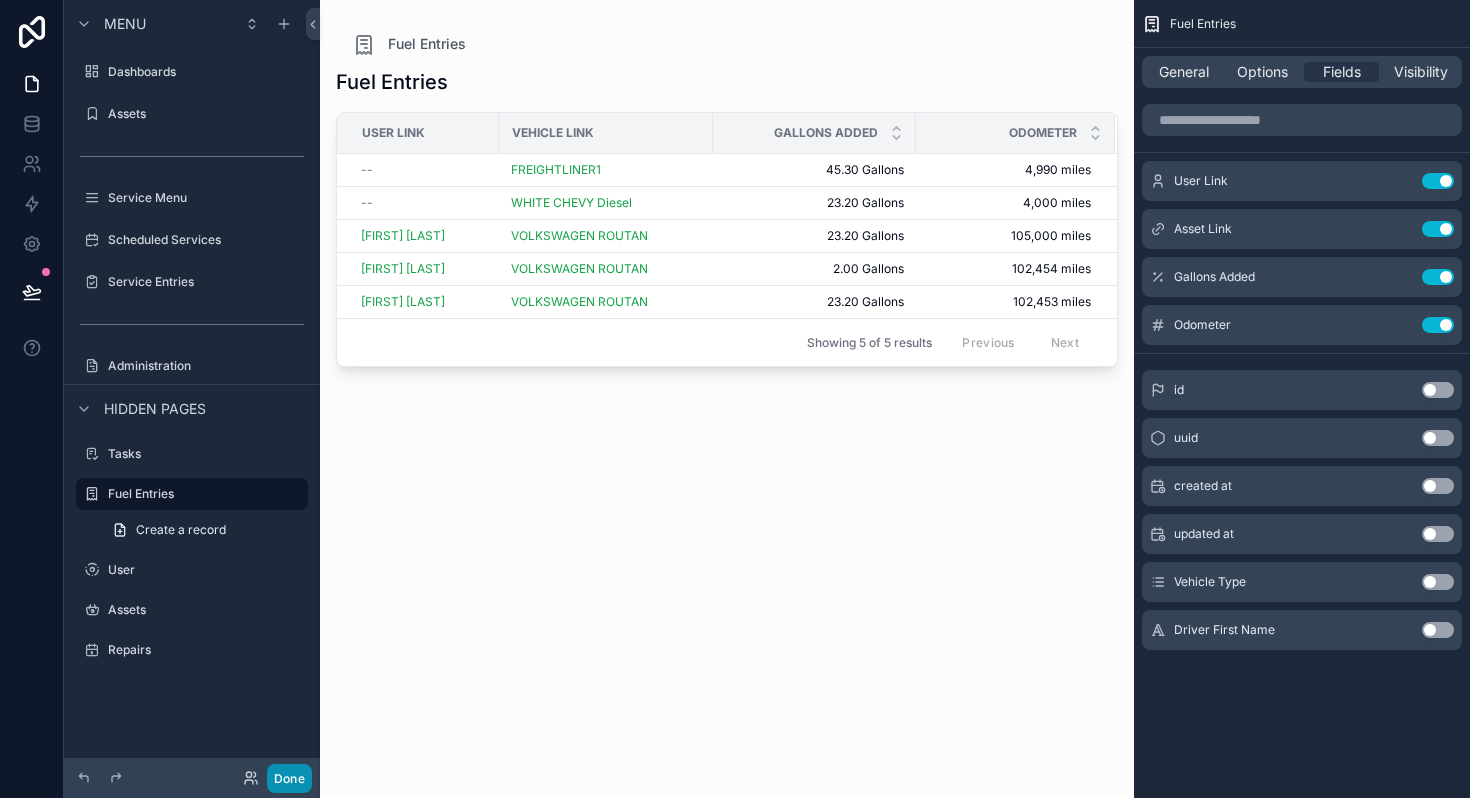 click on "Done" at bounding box center (289, 778) 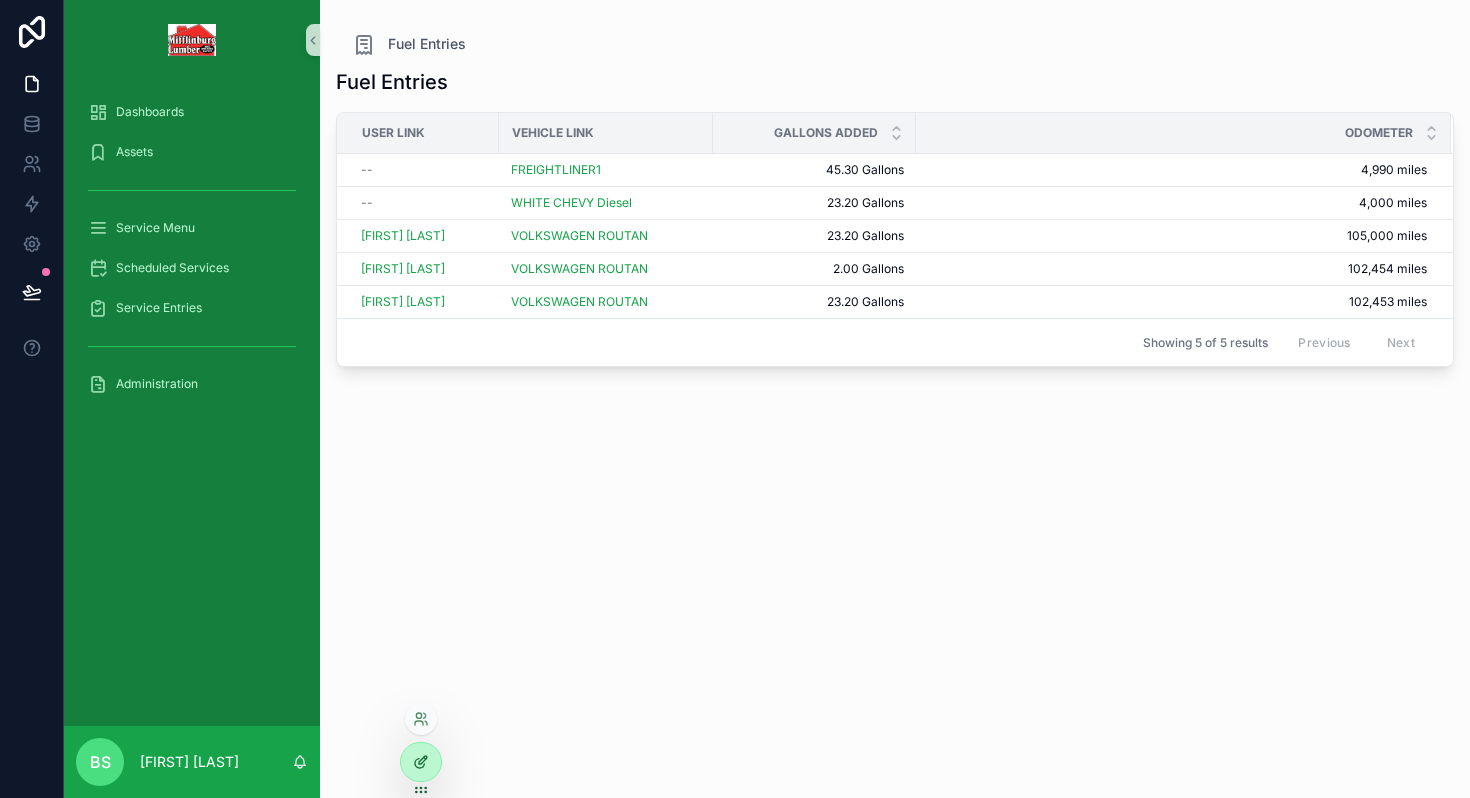 click 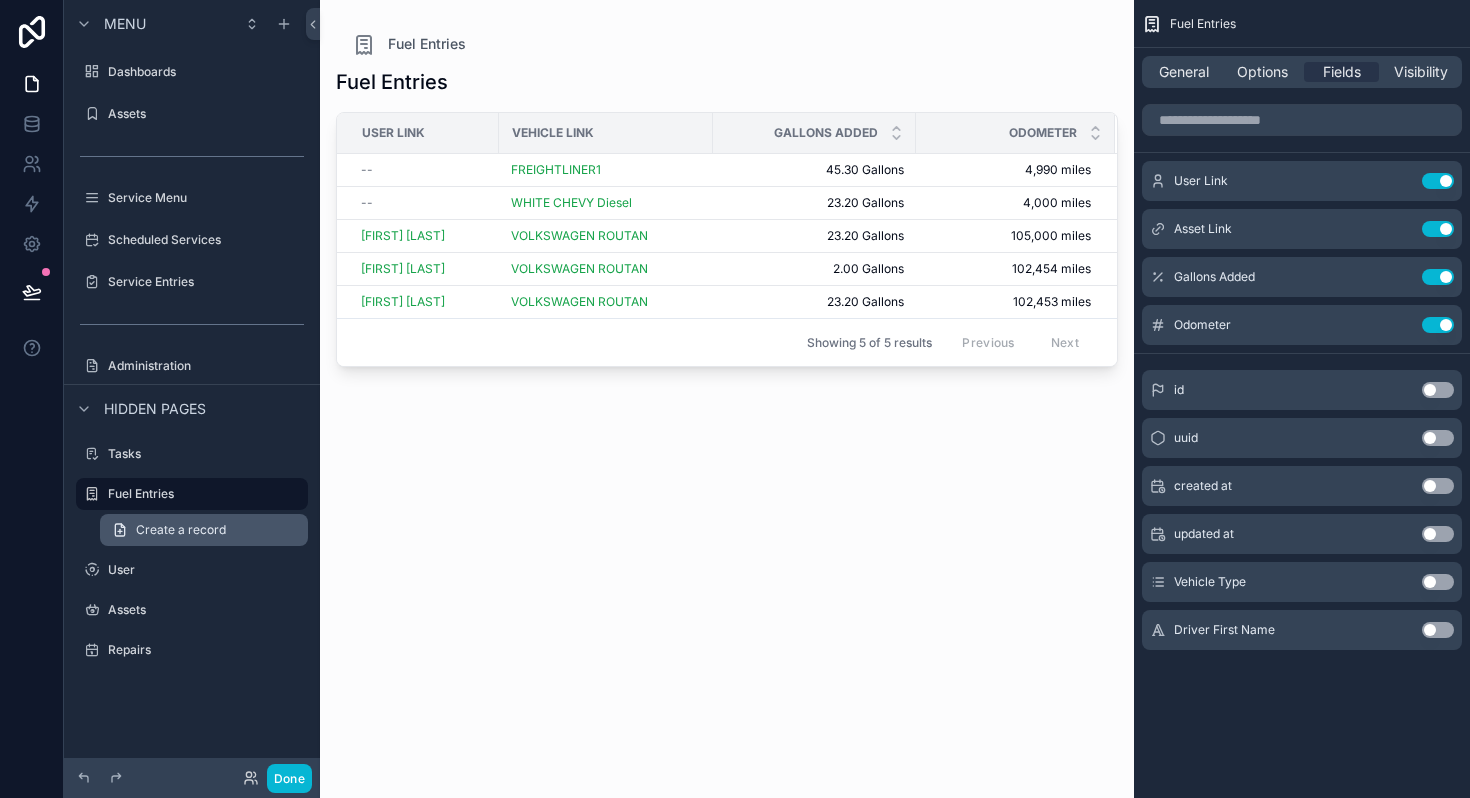 click on "Create a record" at bounding box center [181, 530] 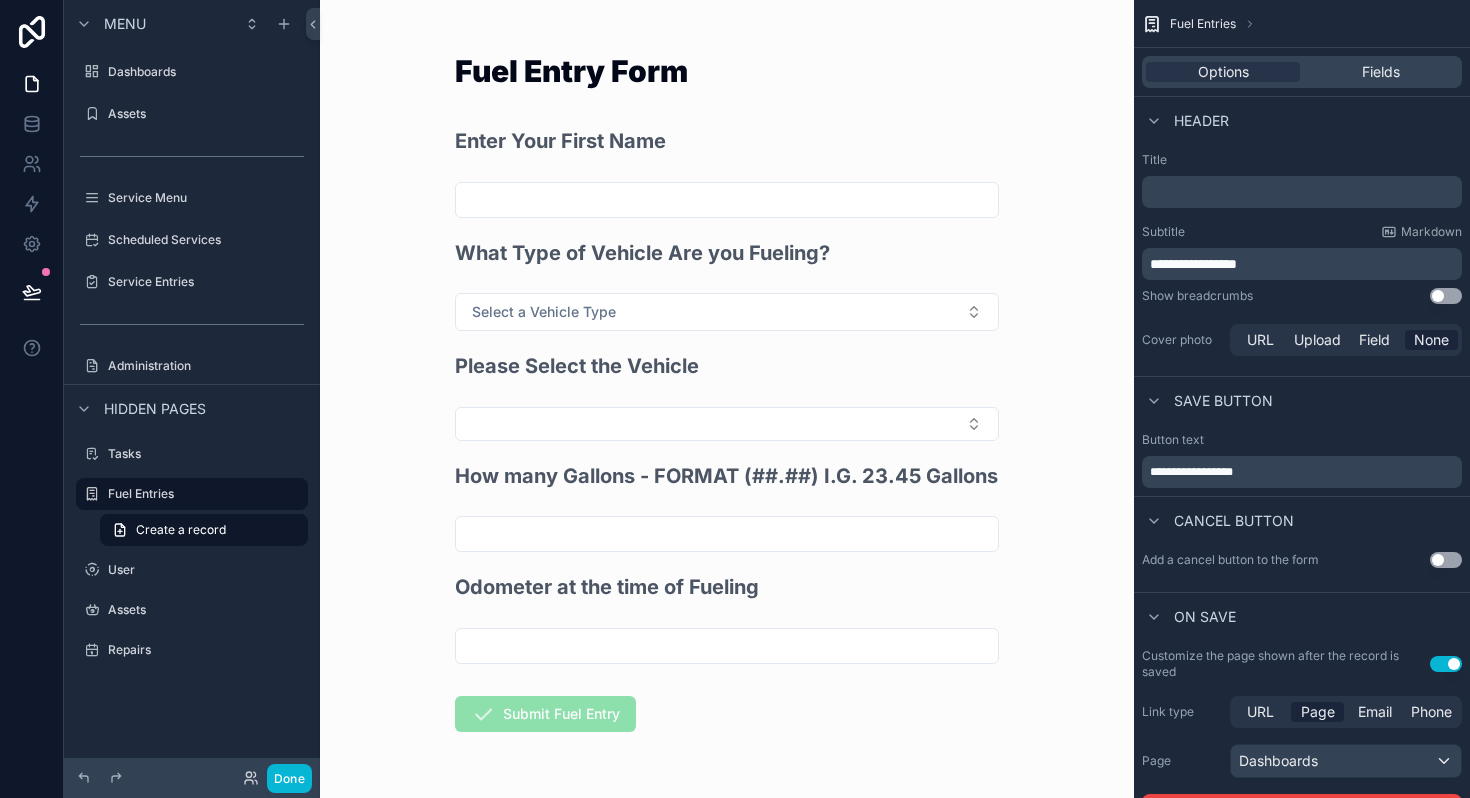 click on "Options Fields" at bounding box center [1302, 72] 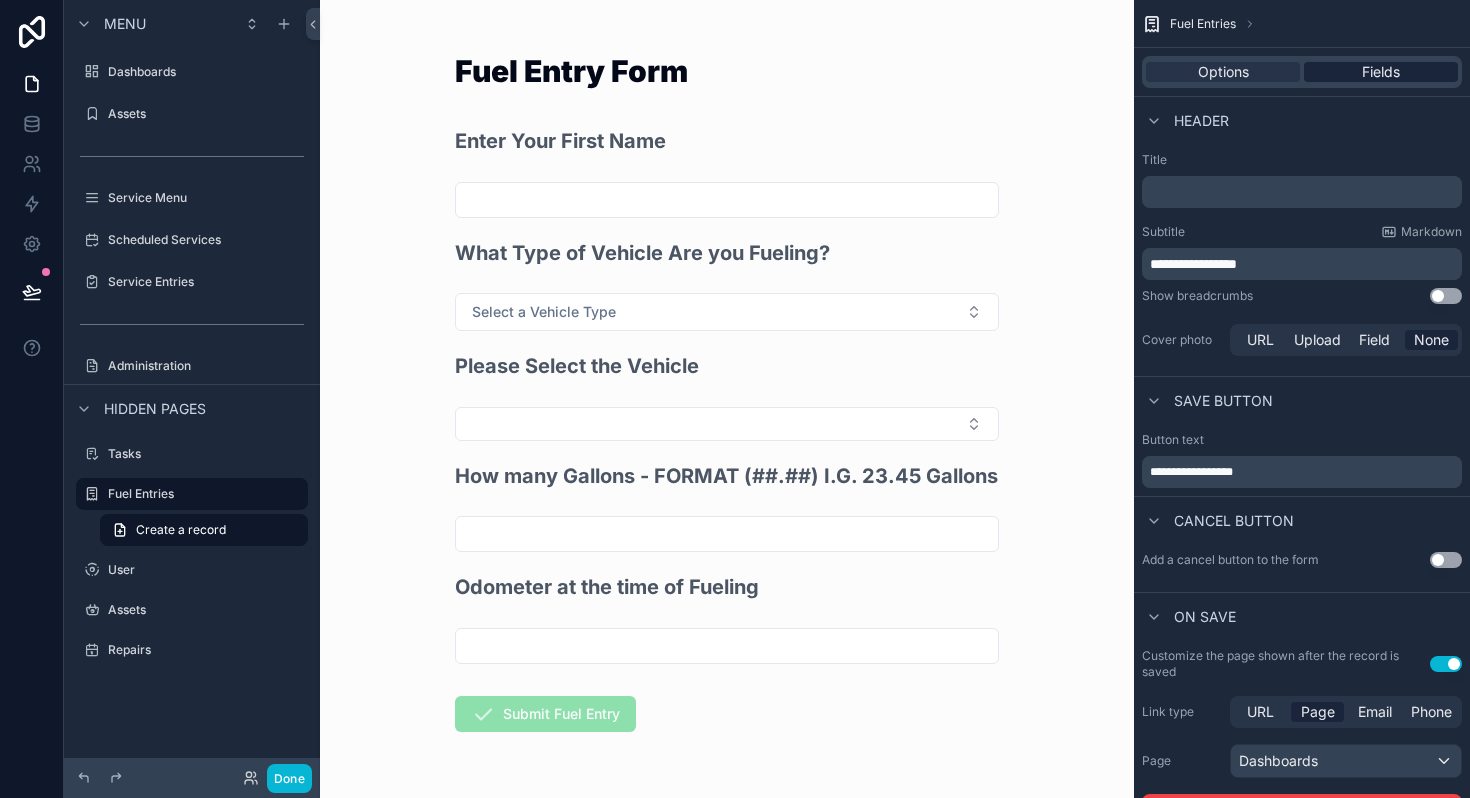 click on "Fields" at bounding box center (1381, 72) 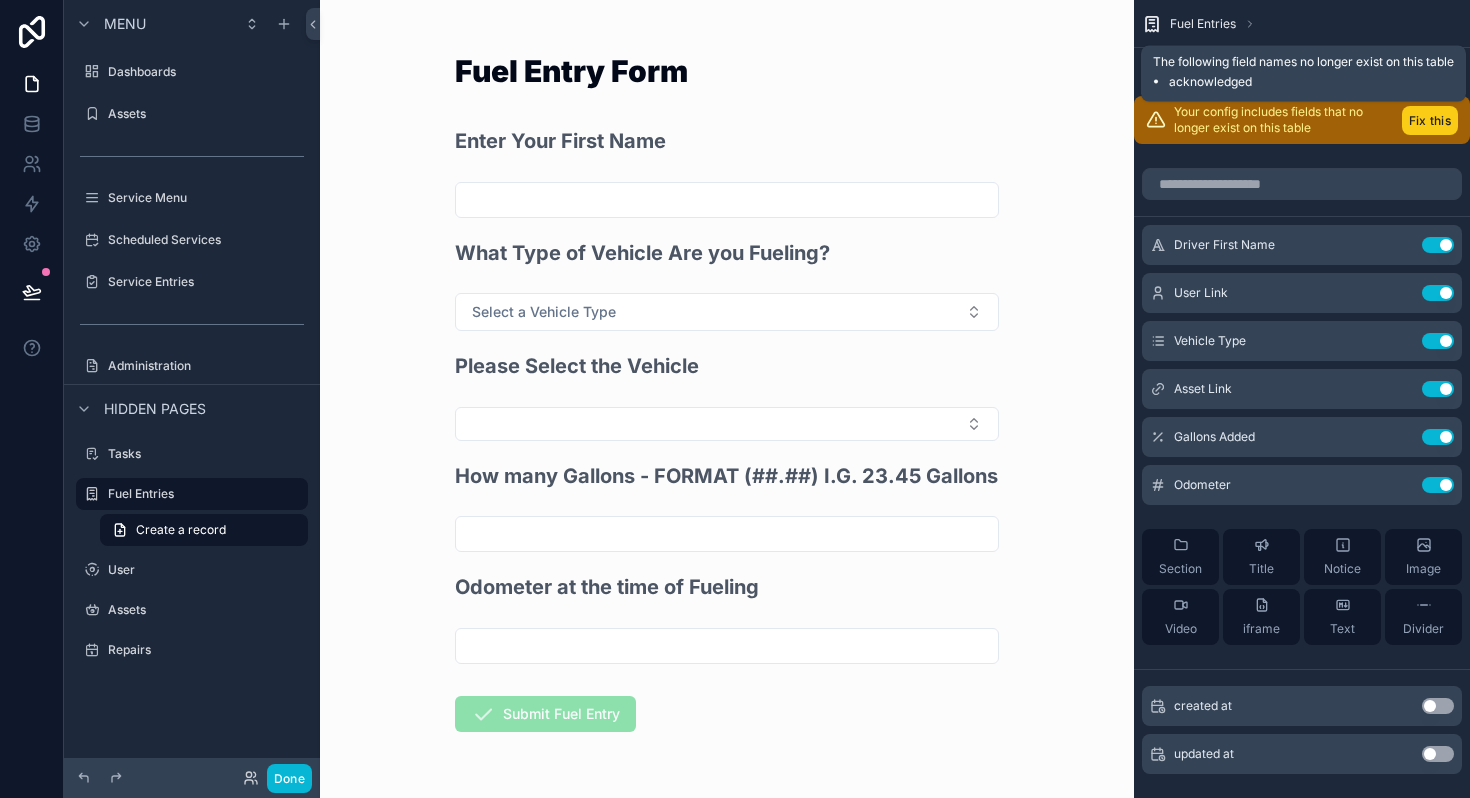 click on "Fix this" at bounding box center (1430, 120) 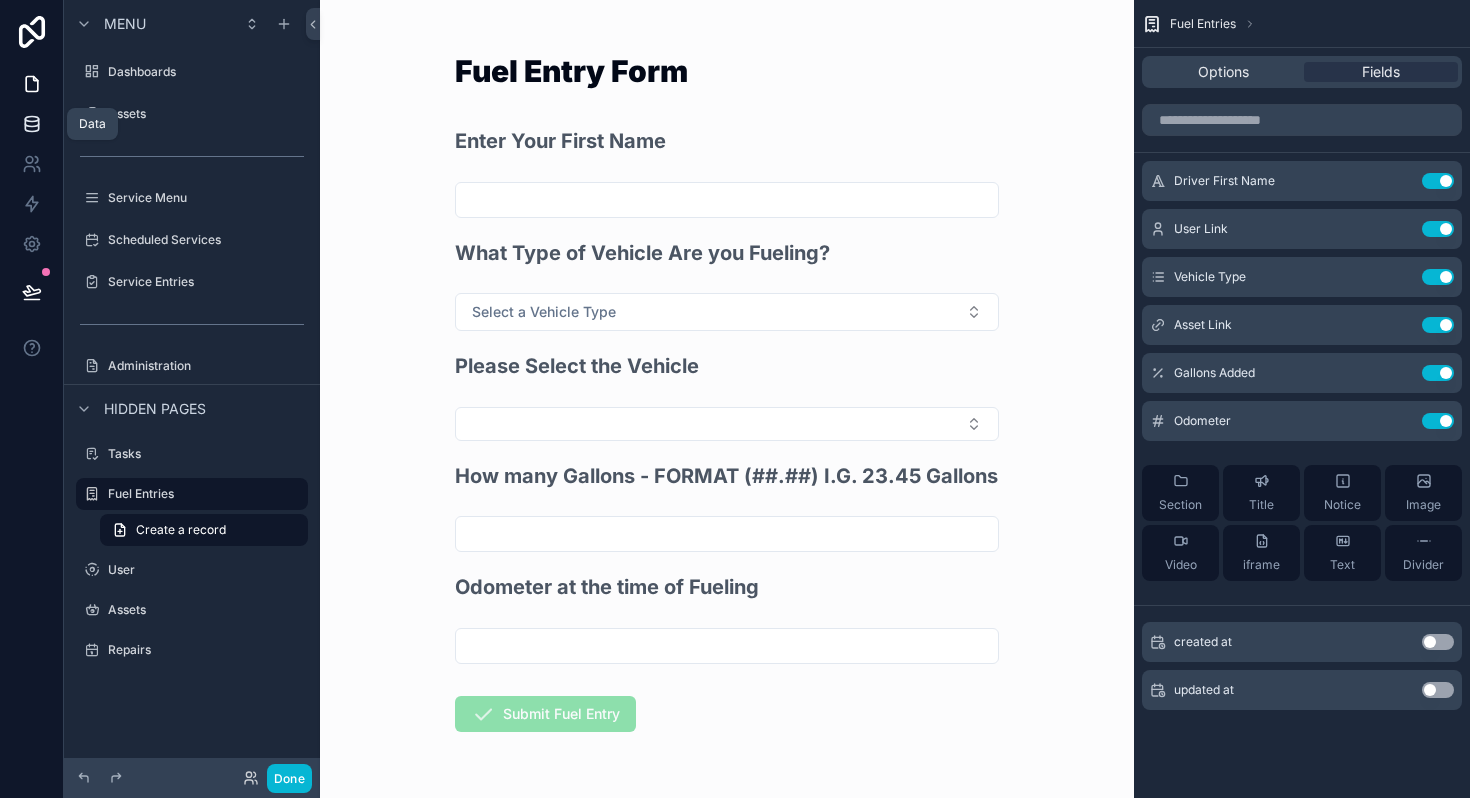 click 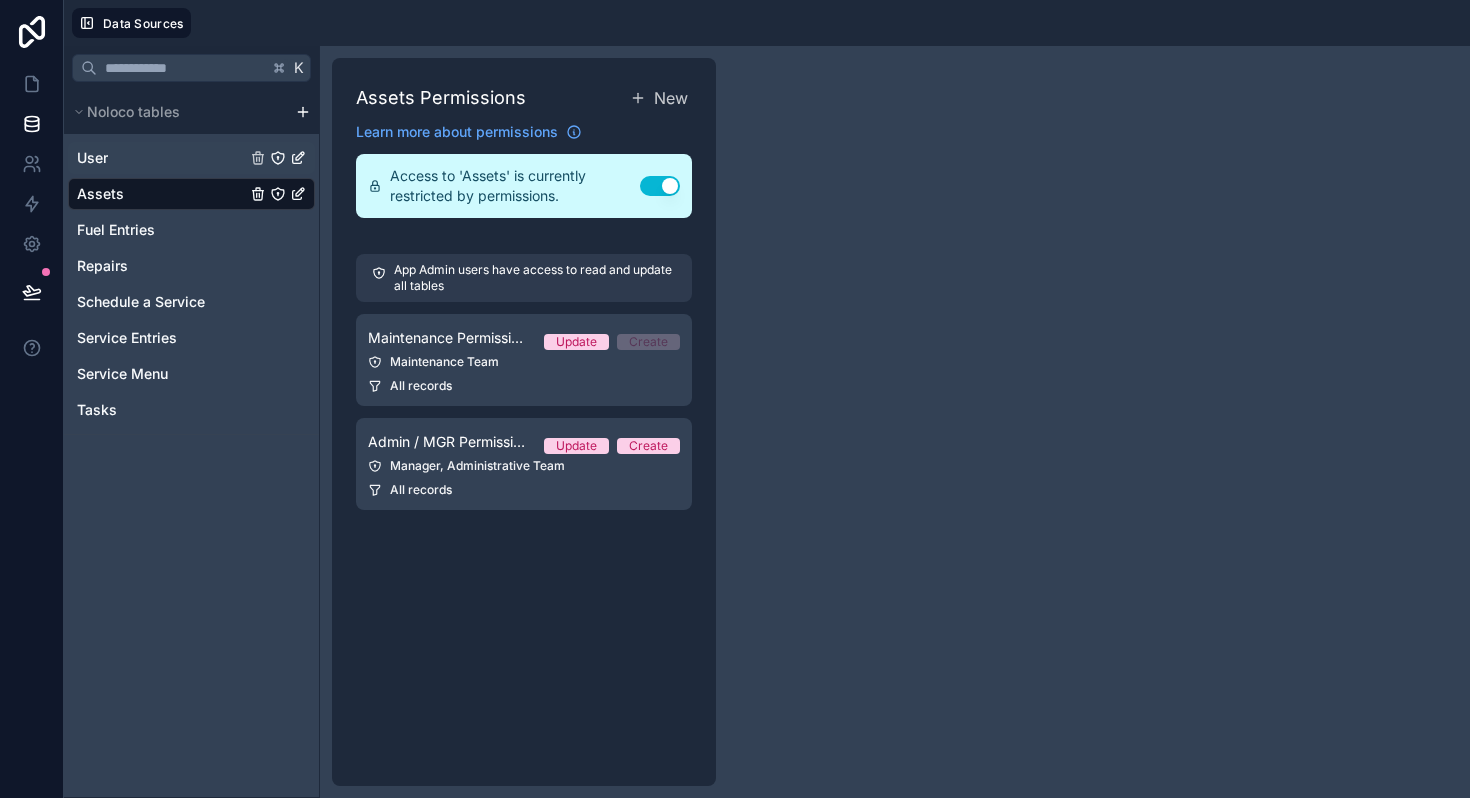 click on "User" at bounding box center (92, 158) 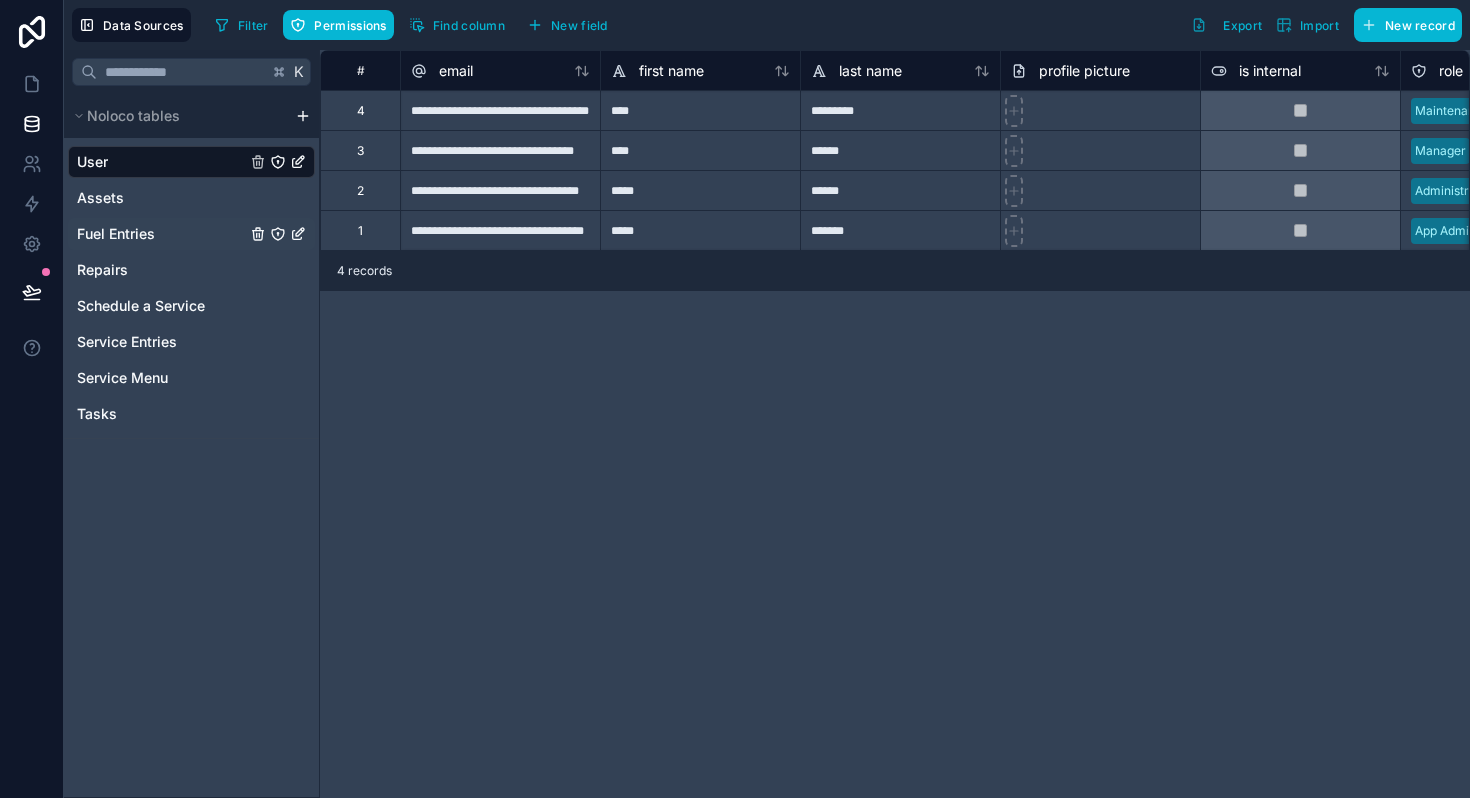 click on "Fuel Entries" at bounding box center (116, 234) 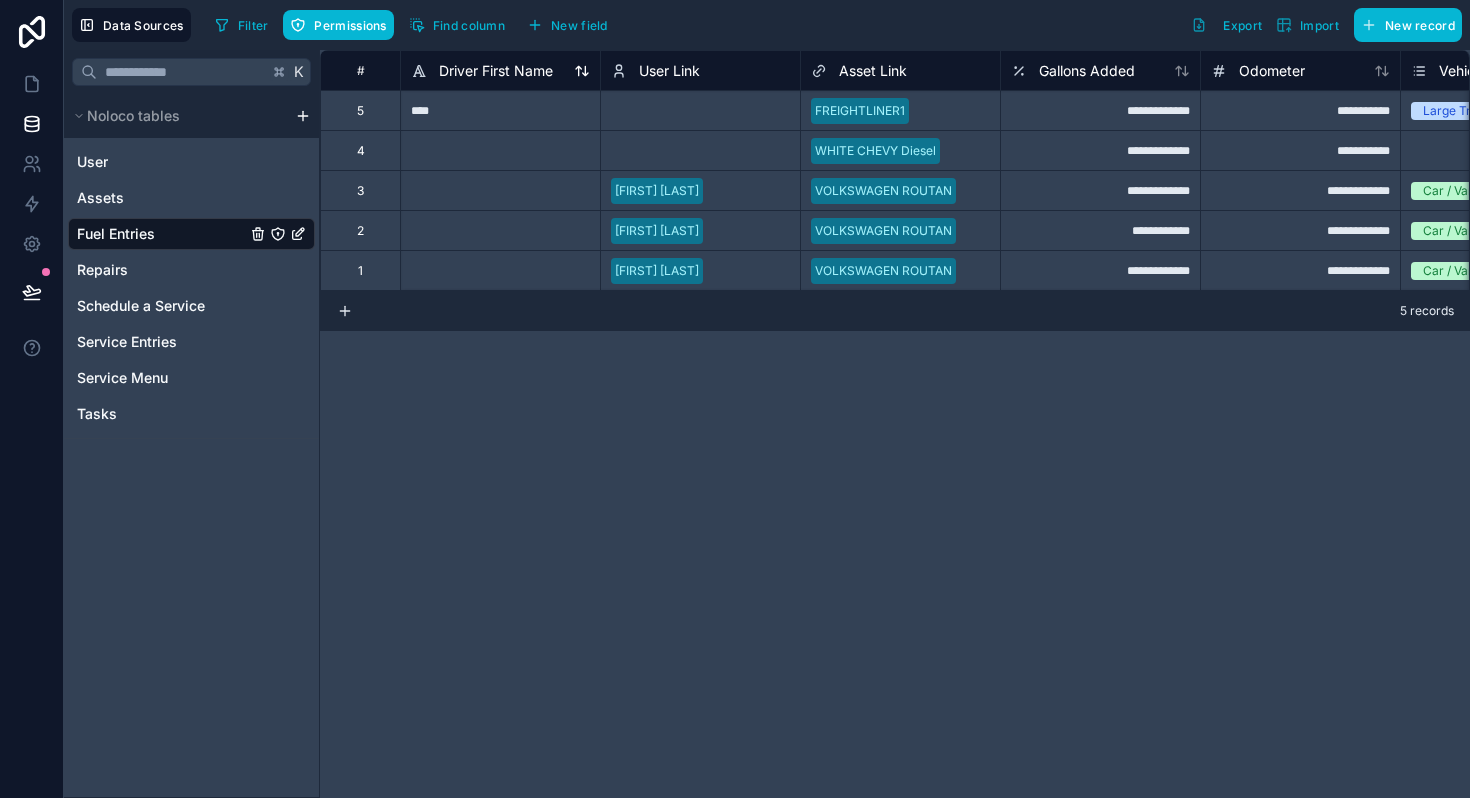 click on "Driver First Name" at bounding box center (496, 71) 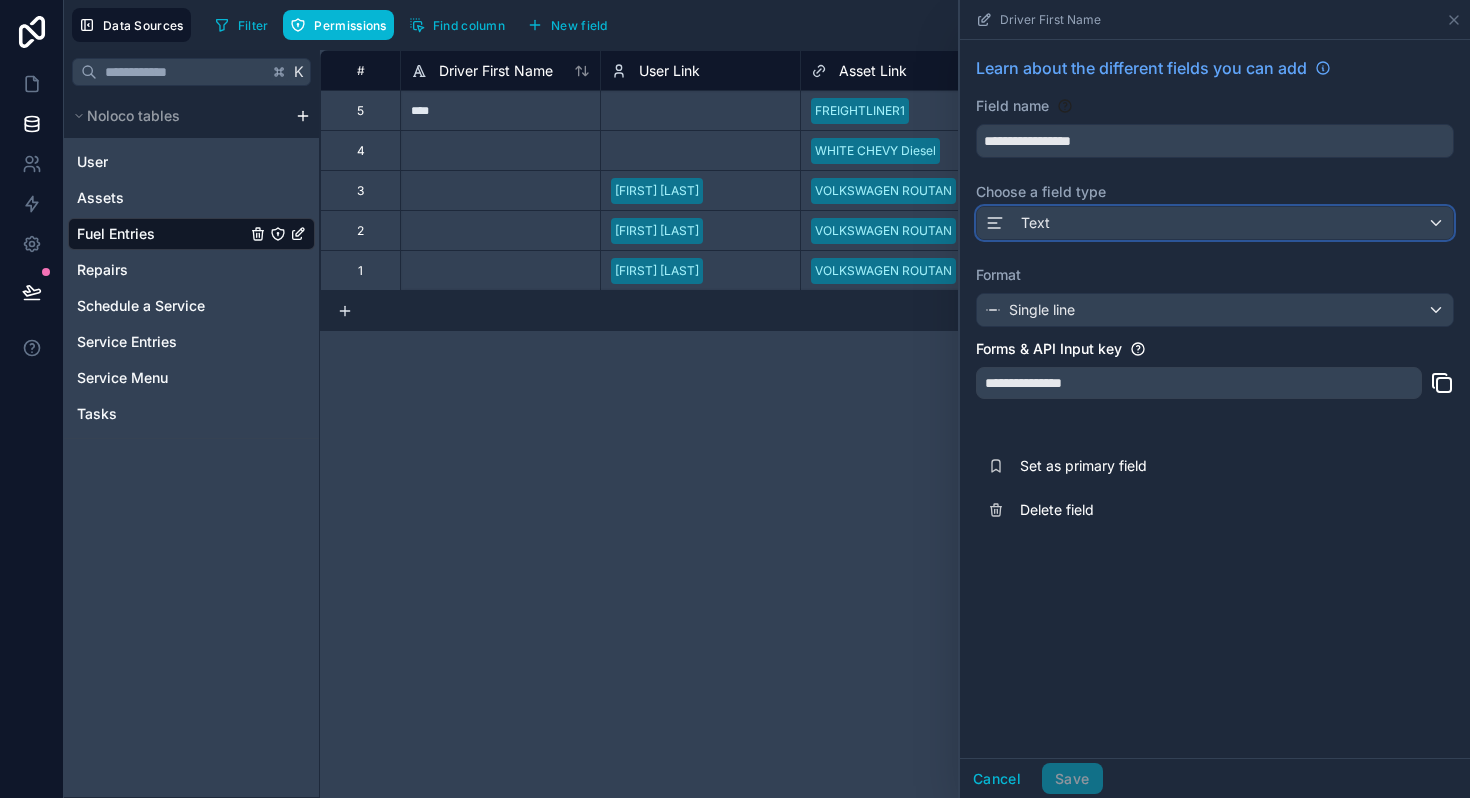 click on "Text" at bounding box center (1035, 223) 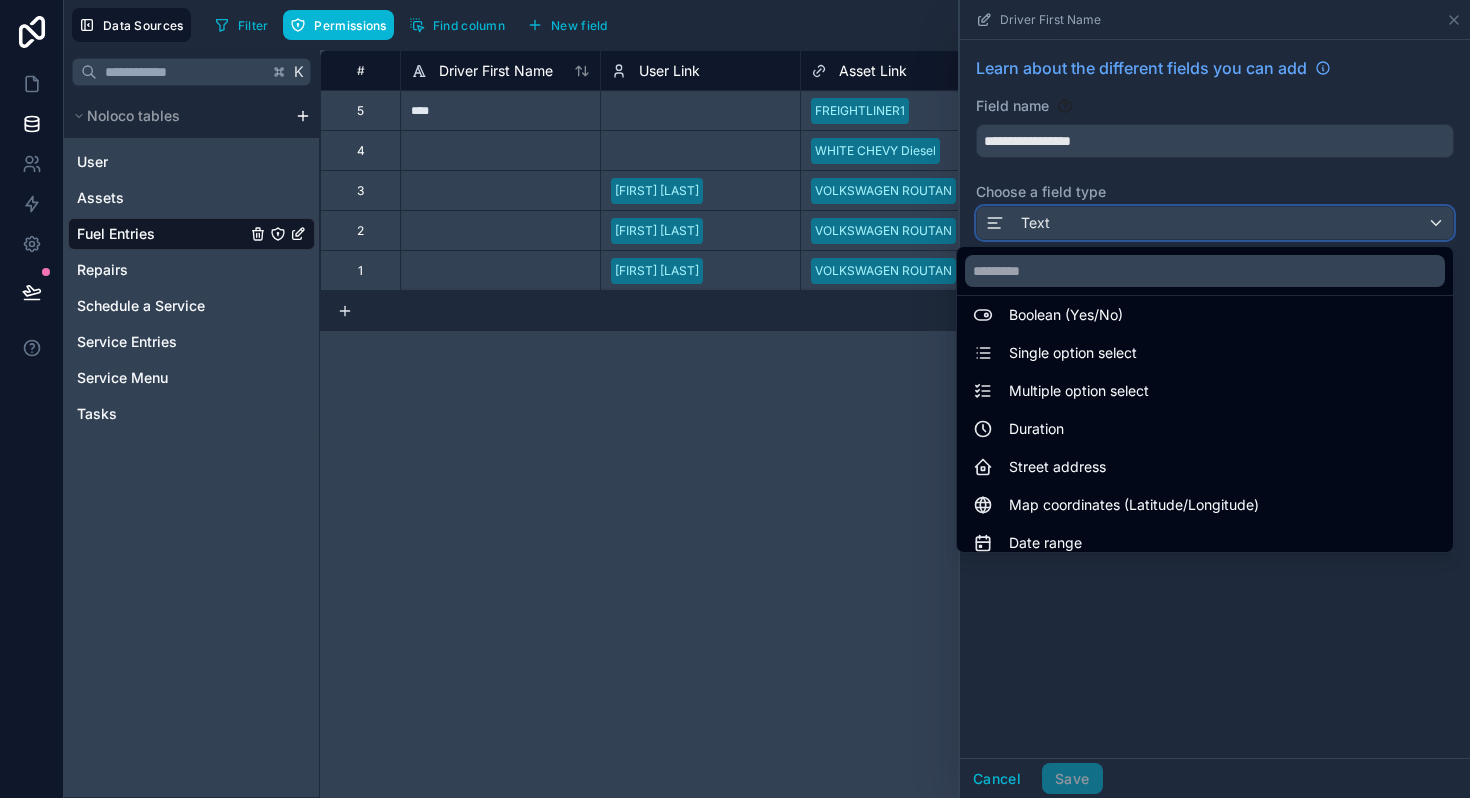 scroll, scrollTop: 168, scrollLeft: 0, axis: vertical 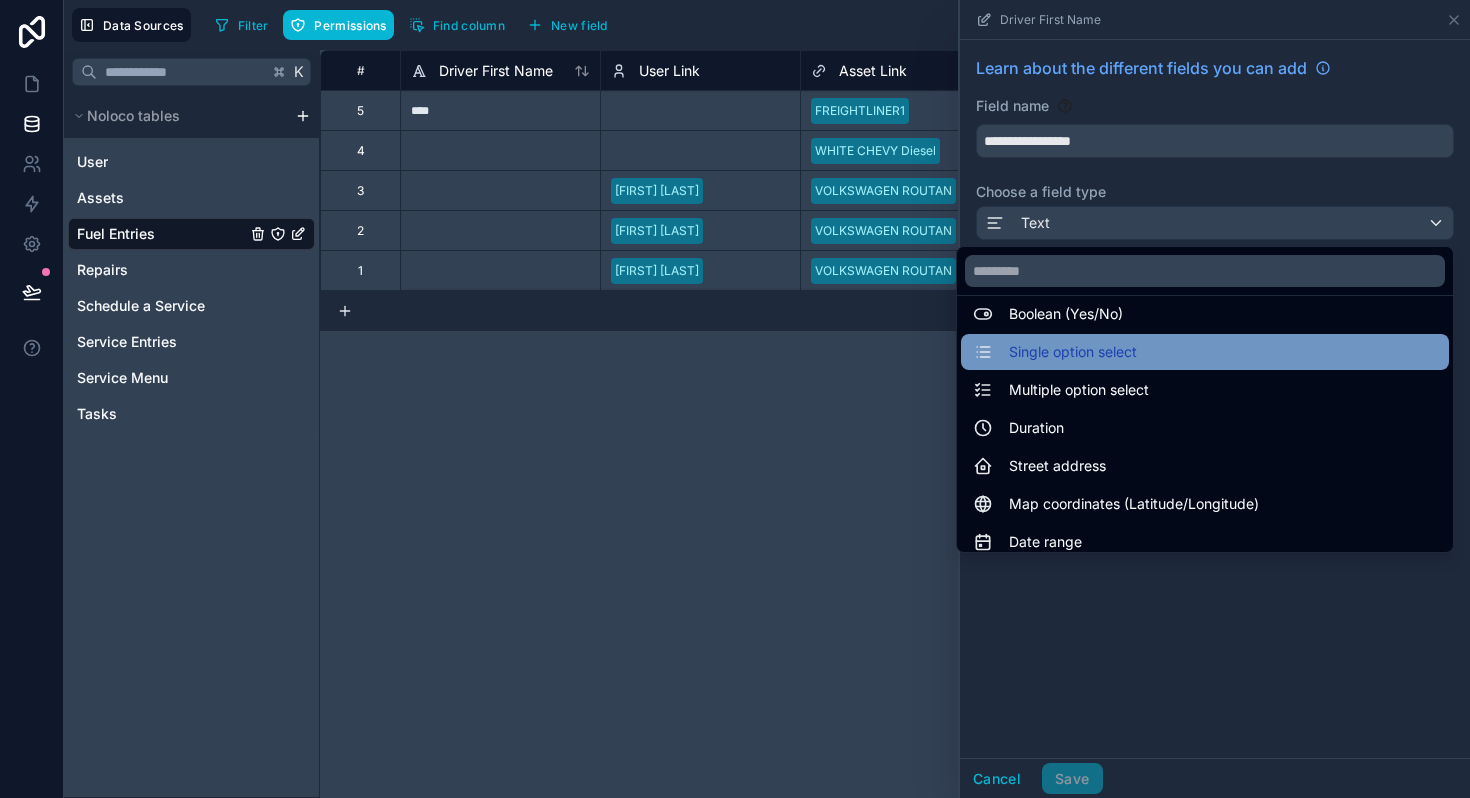 click on "Single option select" at bounding box center (1073, 352) 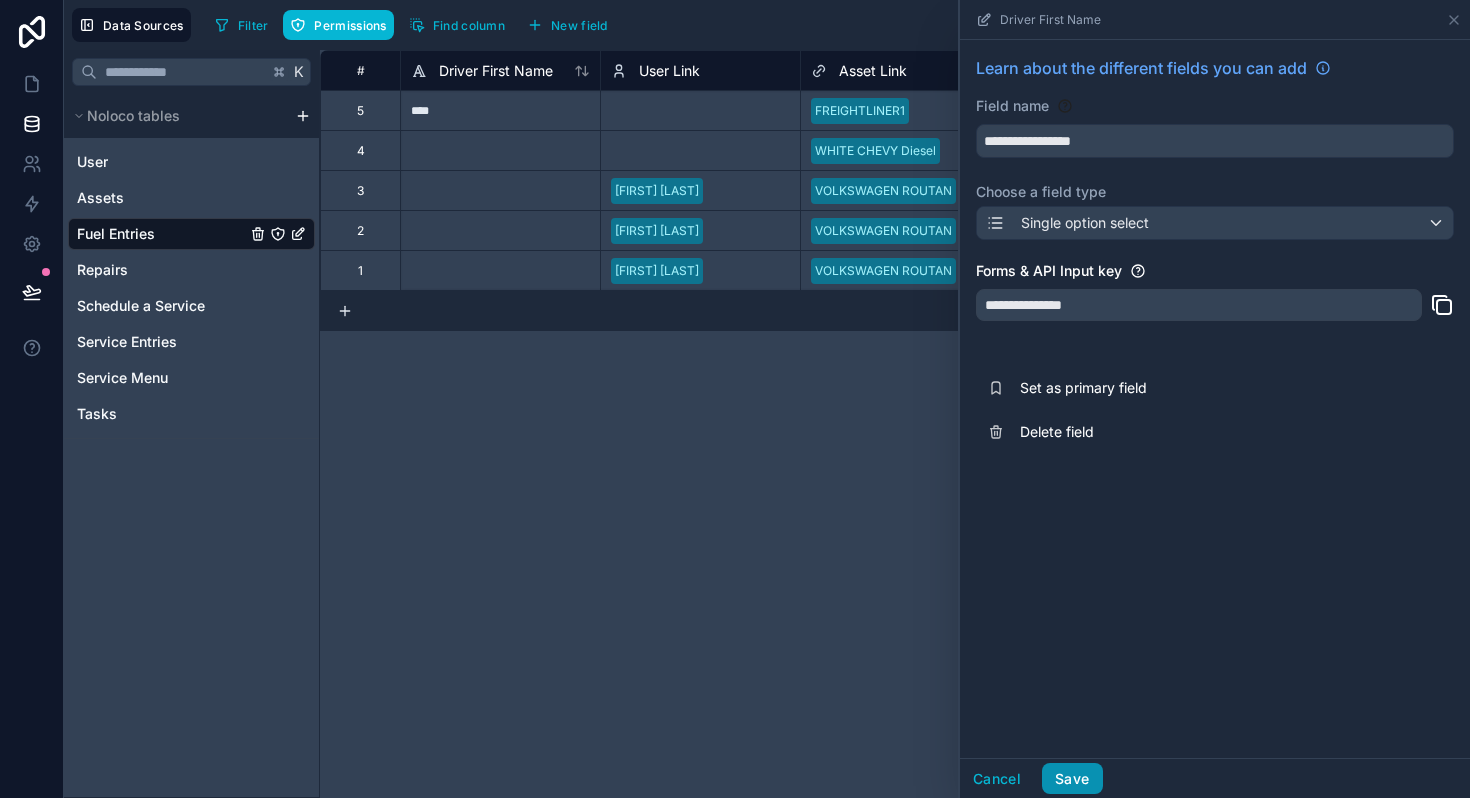click on "Save" at bounding box center [1072, 779] 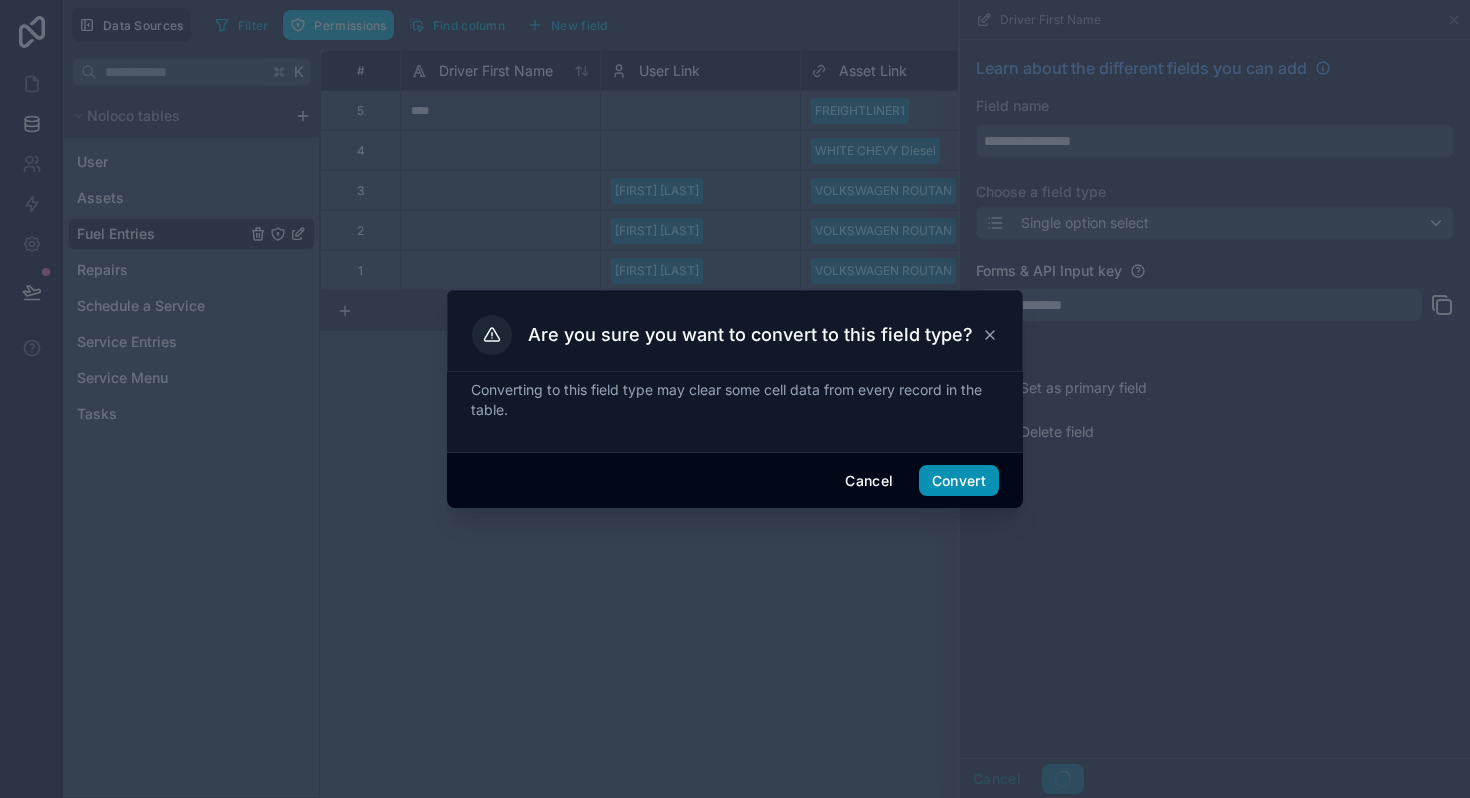 click on "Convert" at bounding box center [959, 481] 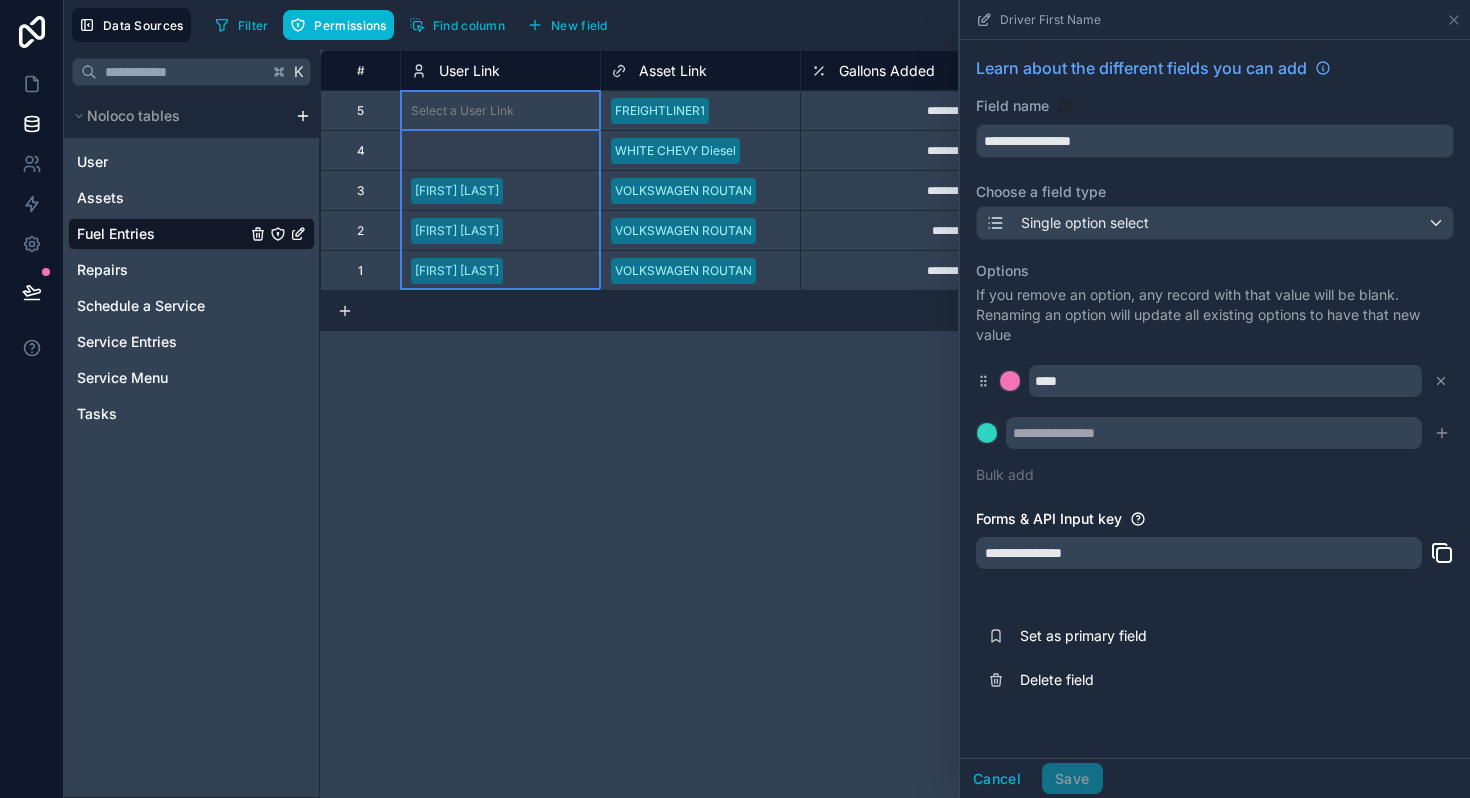 click on "User Link" at bounding box center (469, 71) 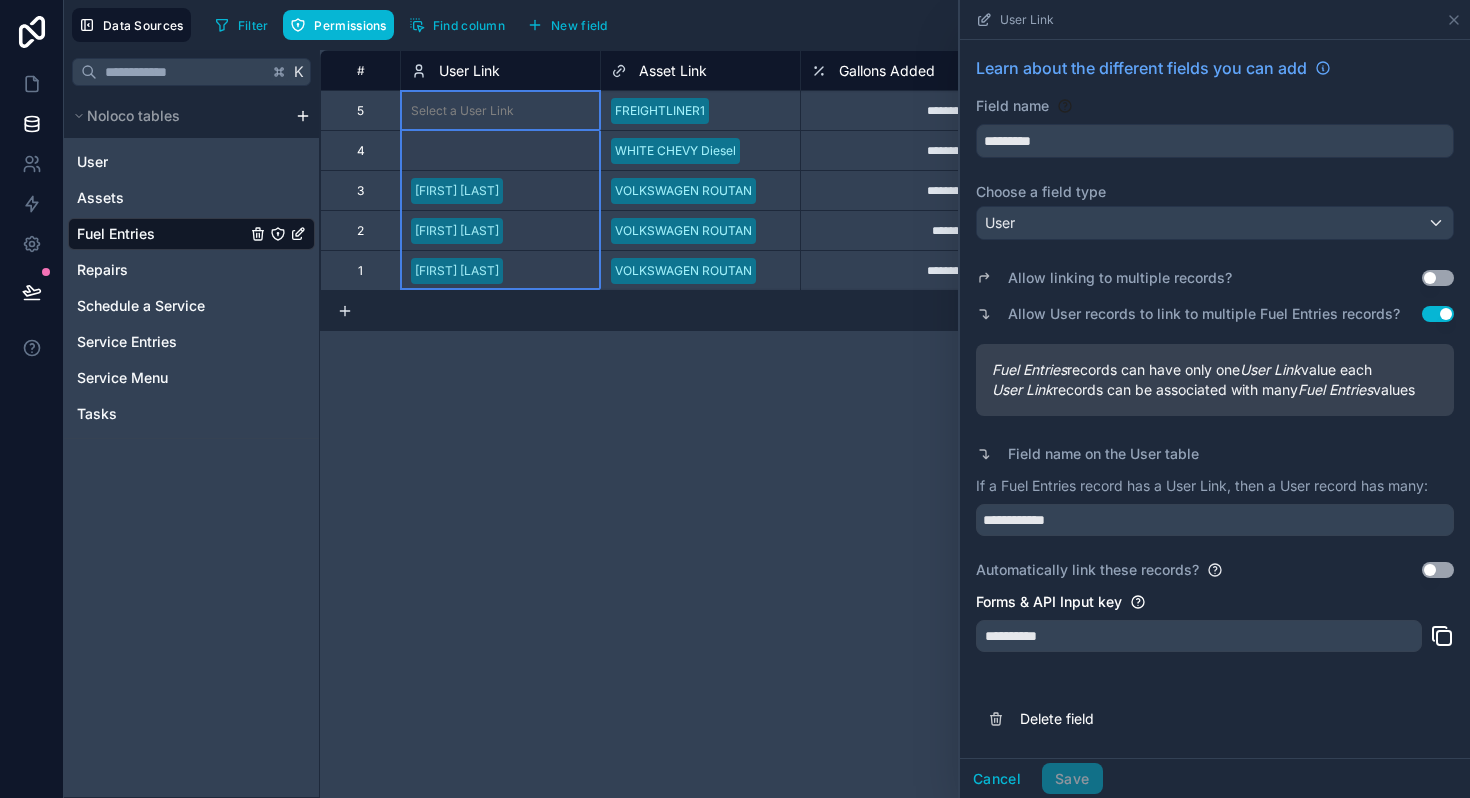 click on "User Link" at bounding box center (469, 71) 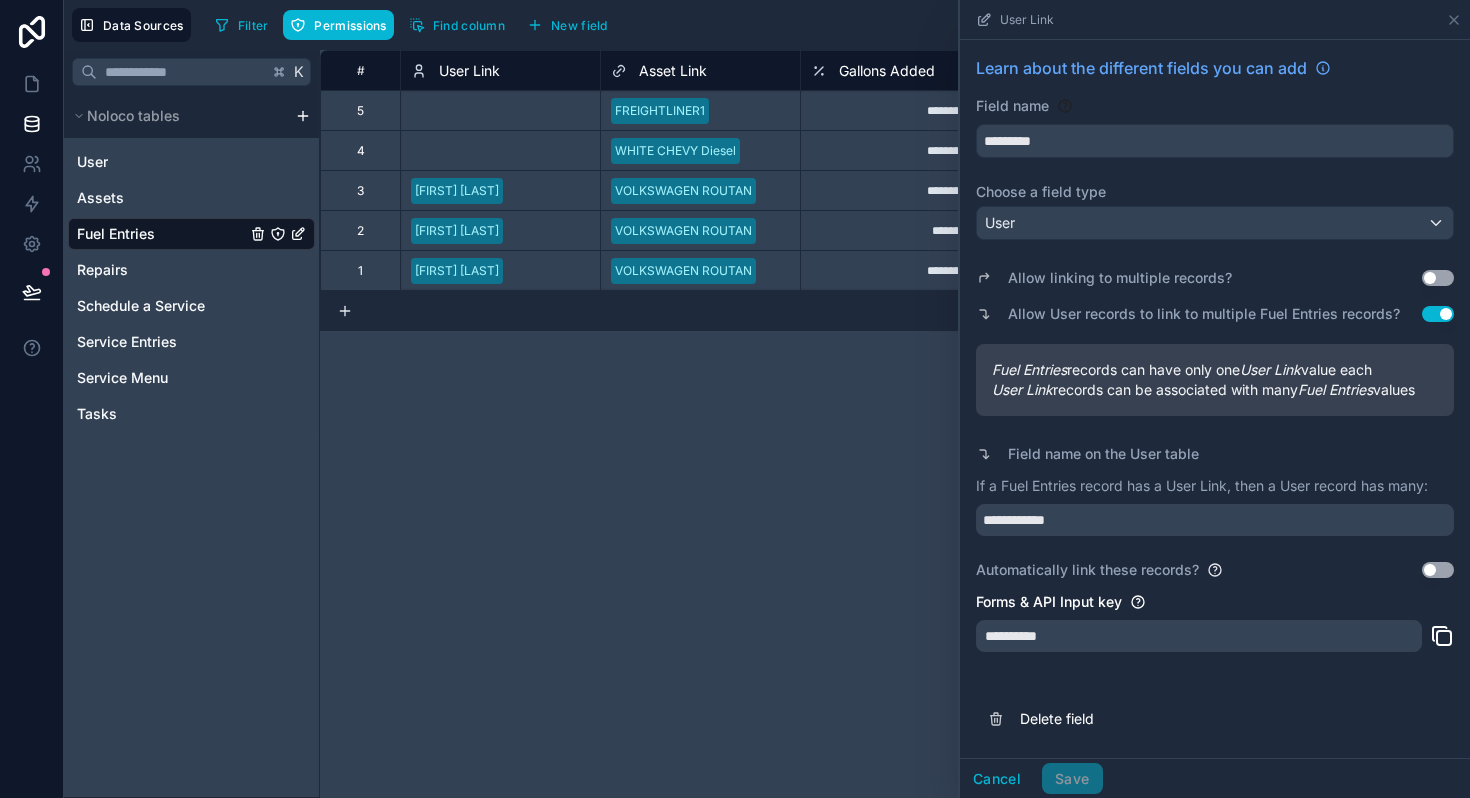 click on "**********" at bounding box center (895, 424) 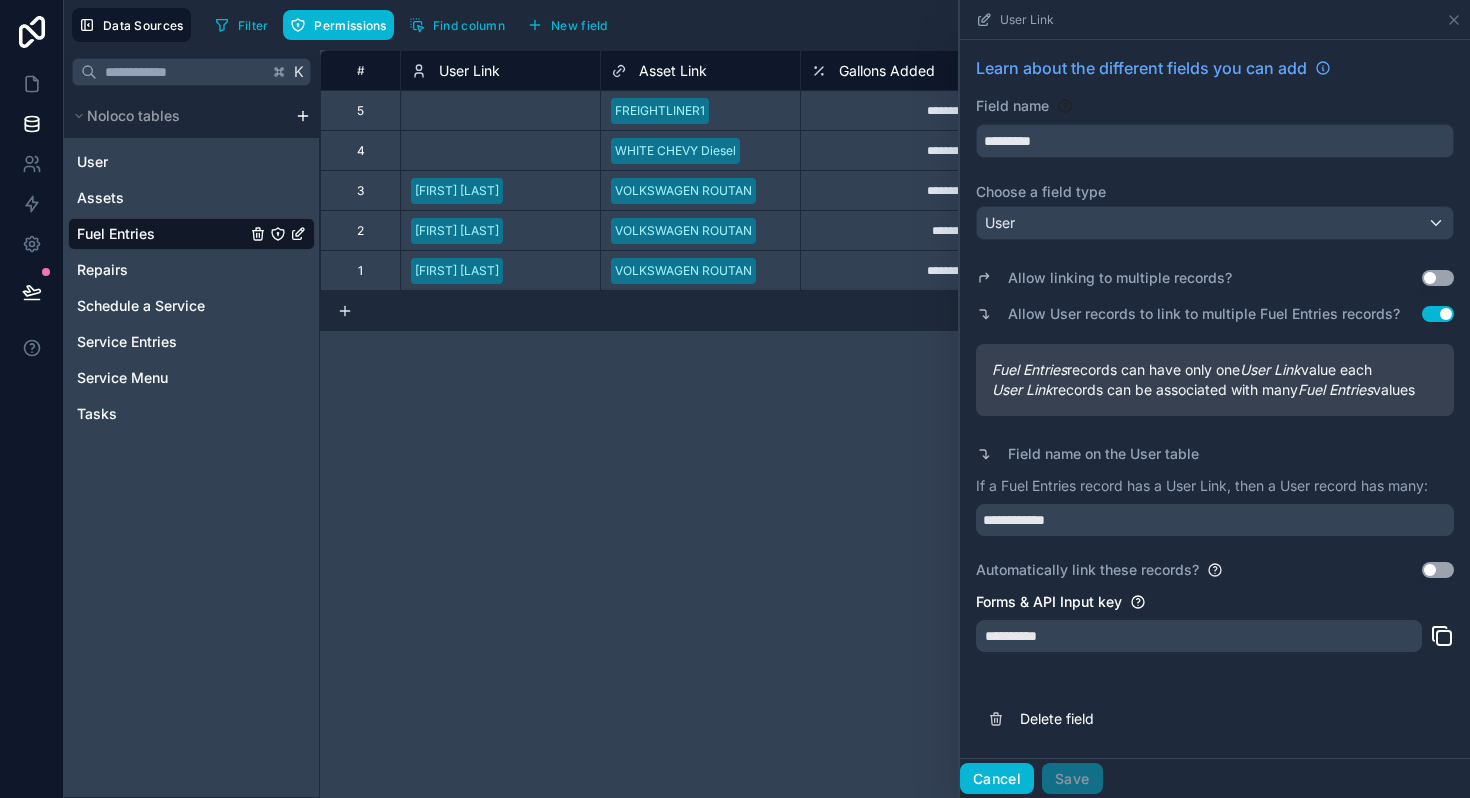 click on "Cancel" at bounding box center (997, 779) 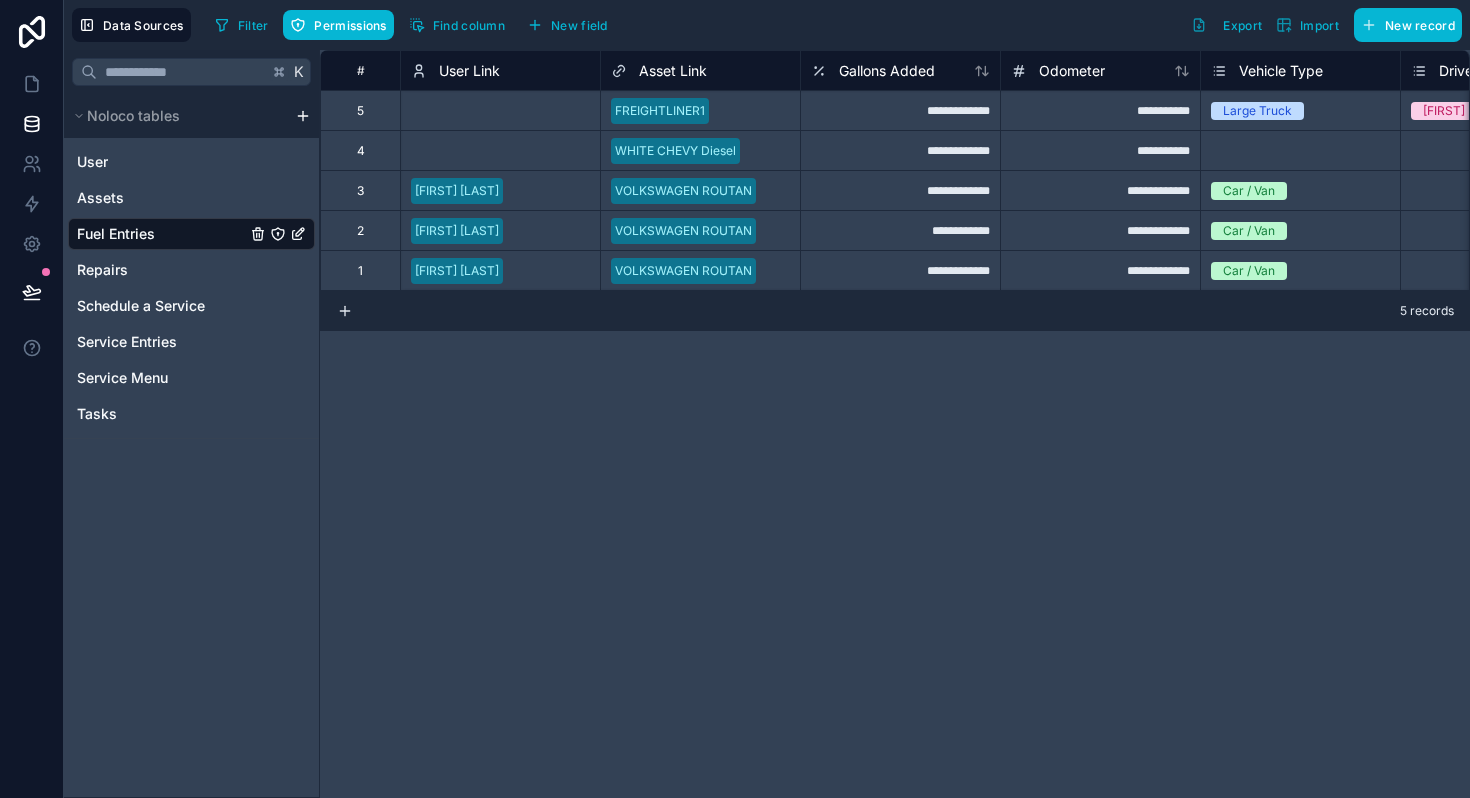click on "User Link" at bounding box center (469, 71) 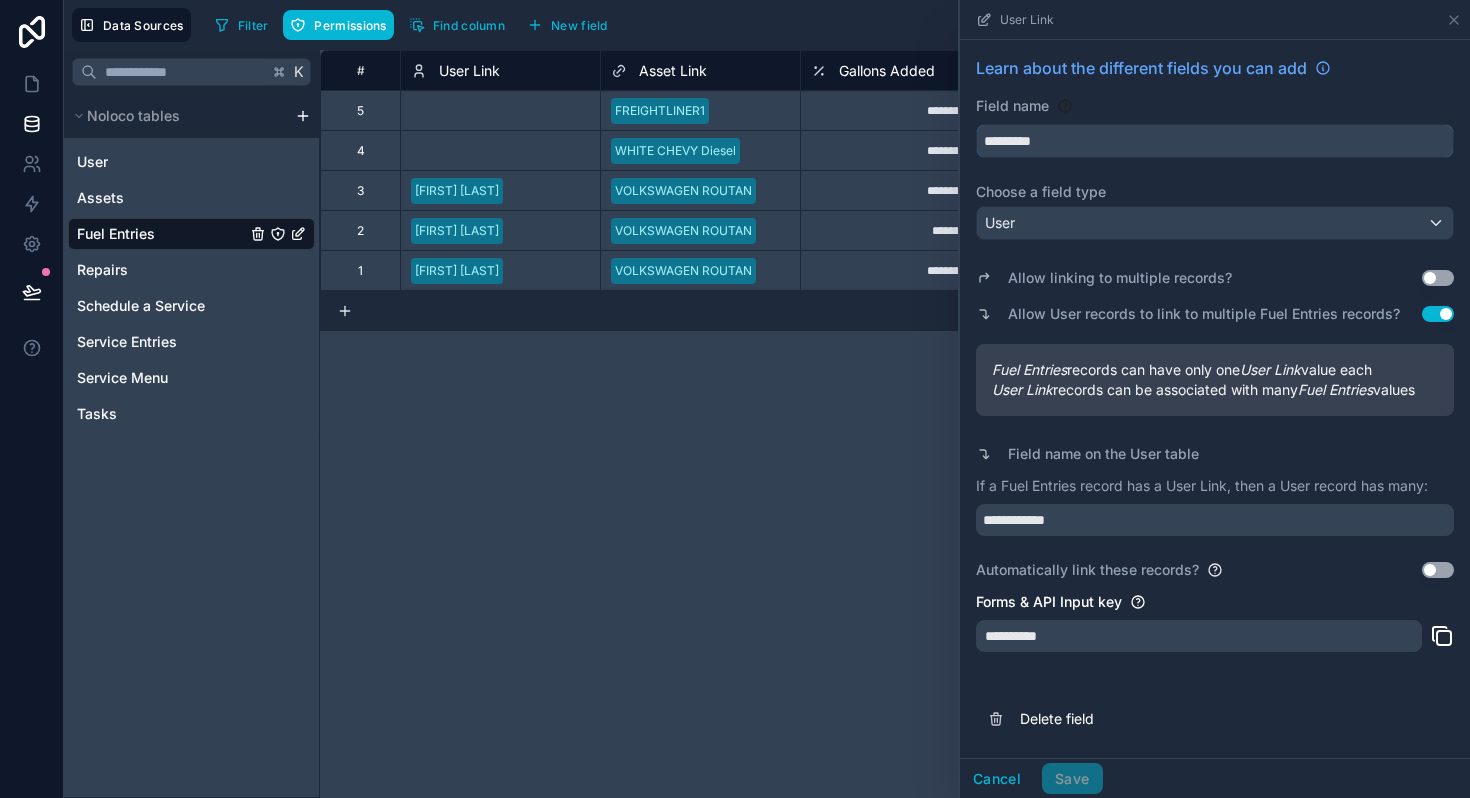 click on "*********" at bounding box center (1215, 141) 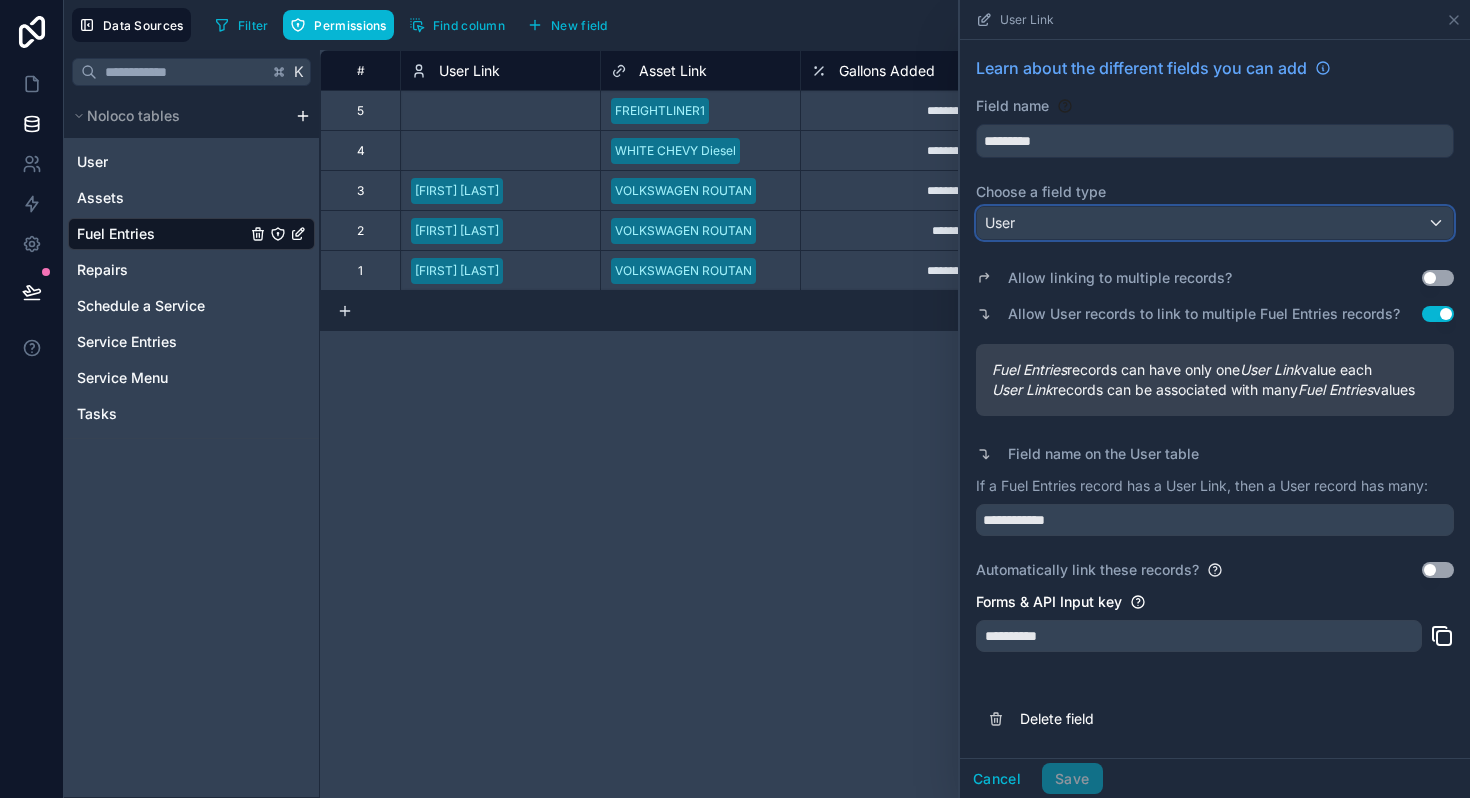 click on "User" at bounding box center [1215, 223] 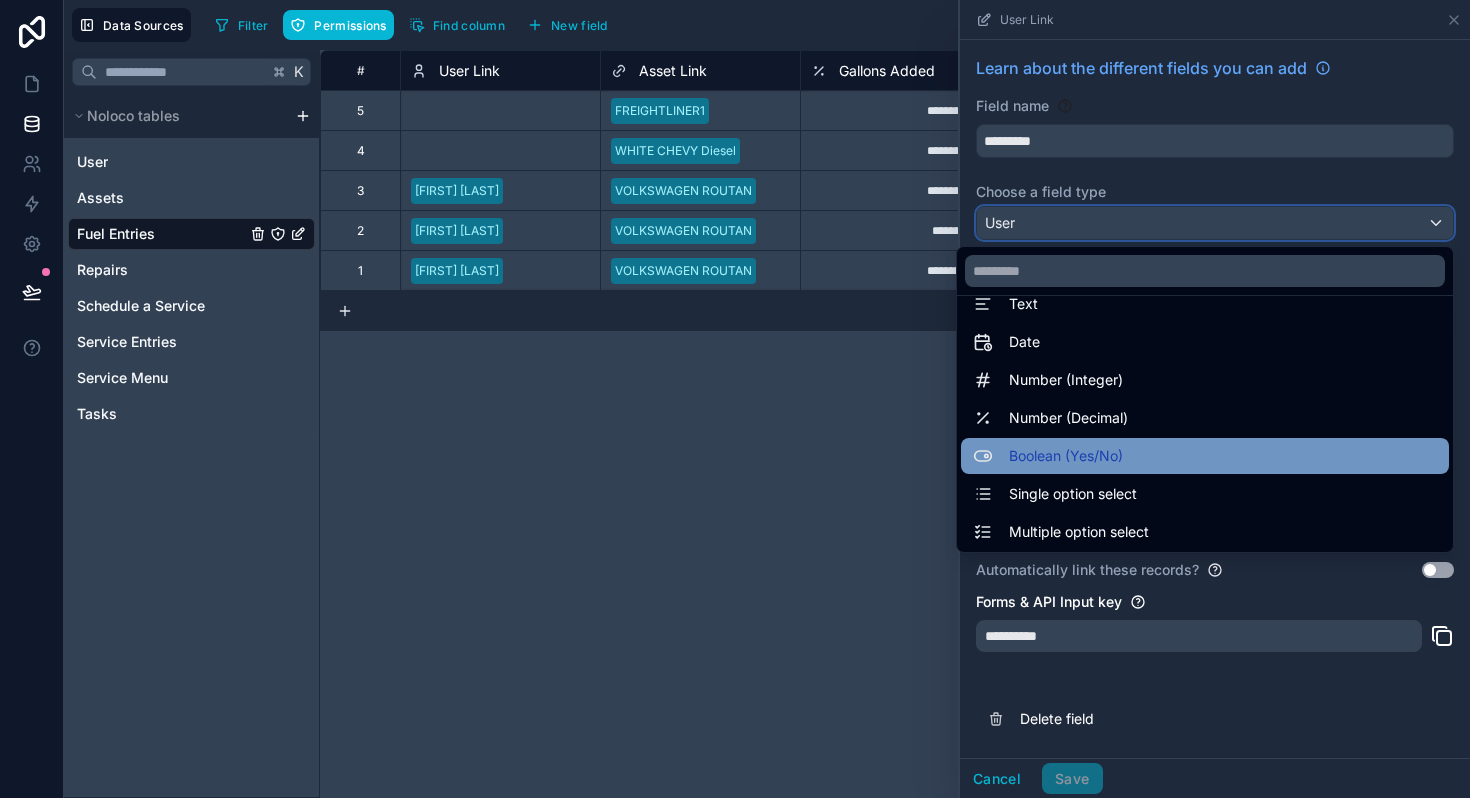 scroll, scrollTop: 32, scrollLeft: 0, axis: vertical 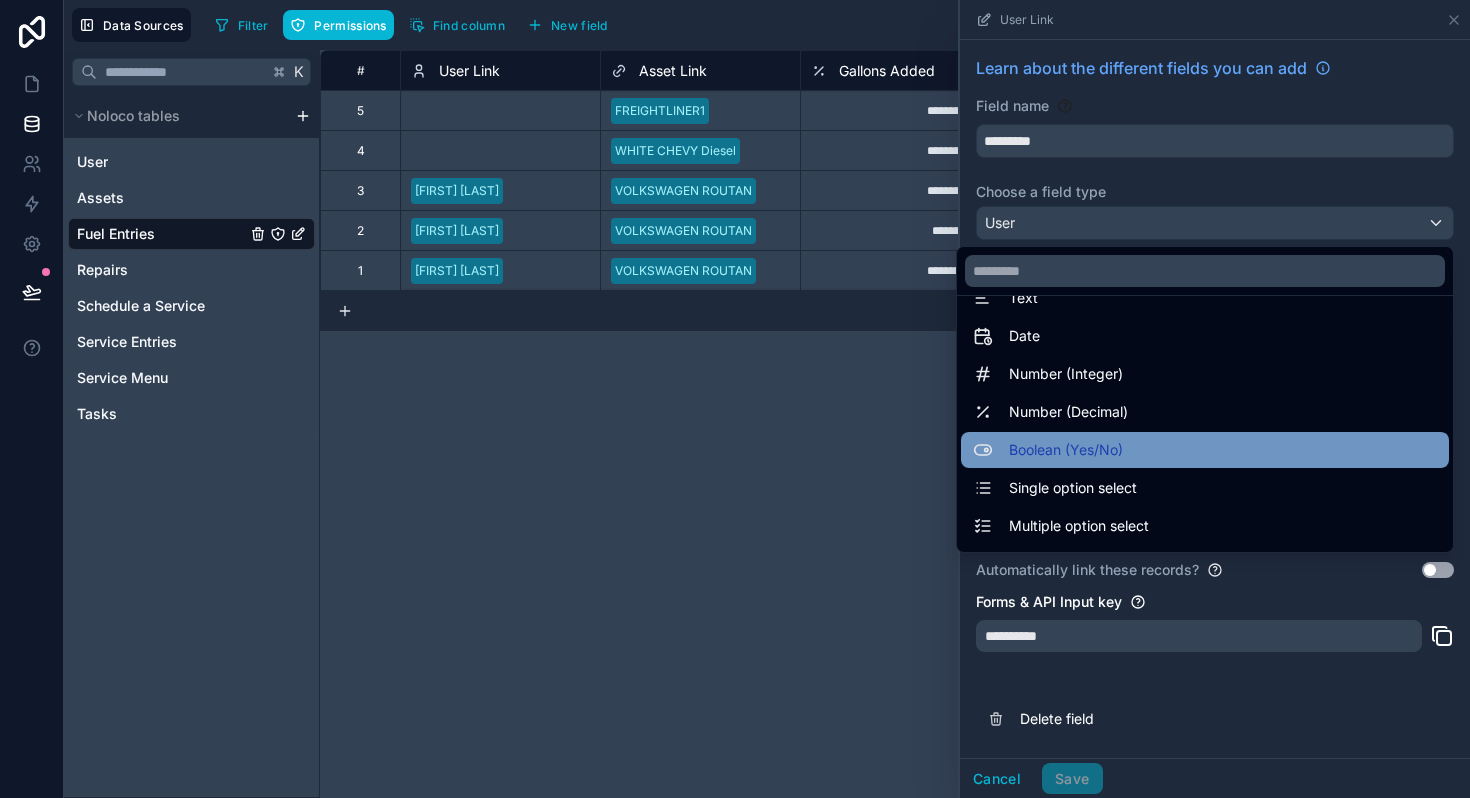 click on "Single option select" at bounding box center (1073, 488) 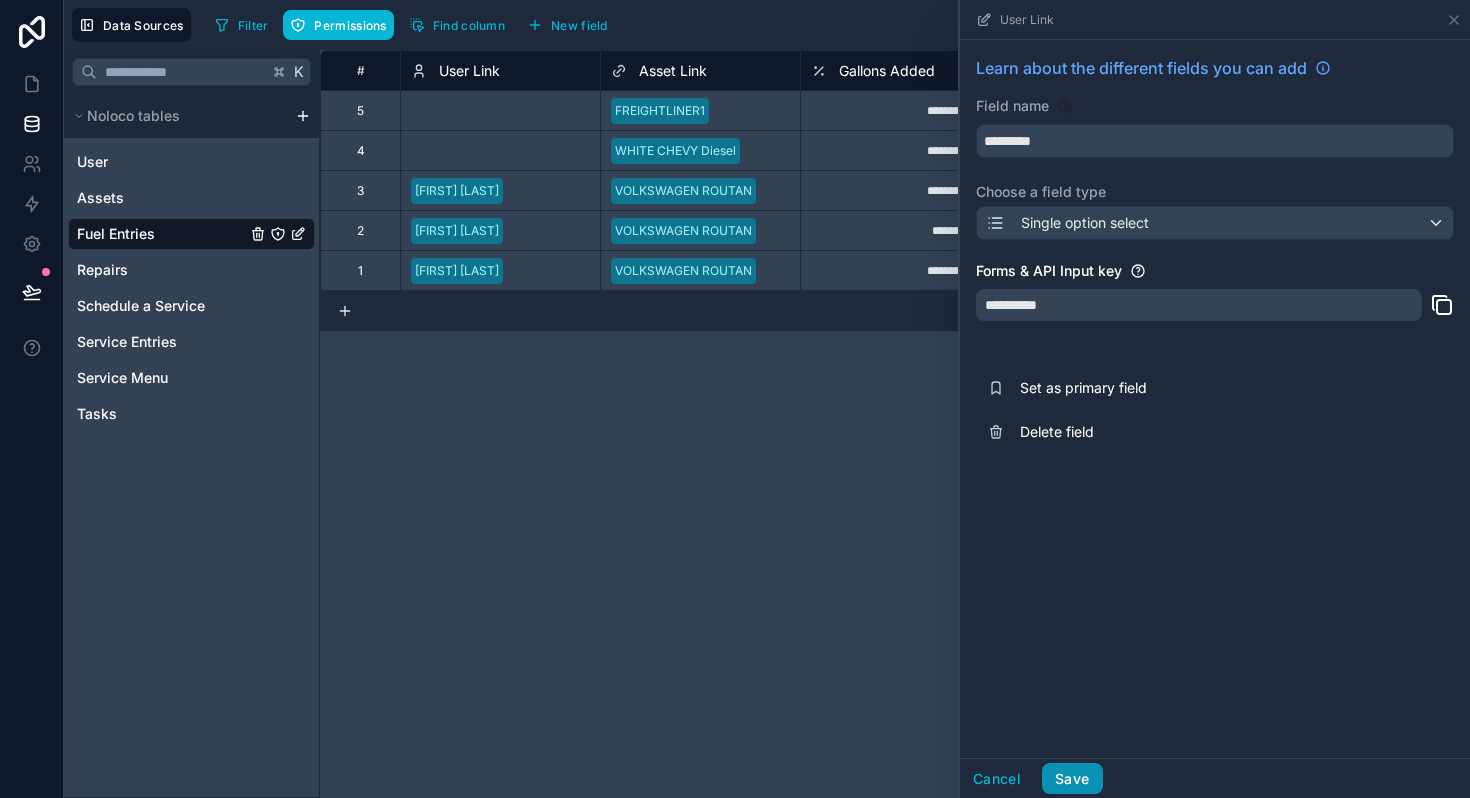 click on "Save" at bounding box center [1072, 779] 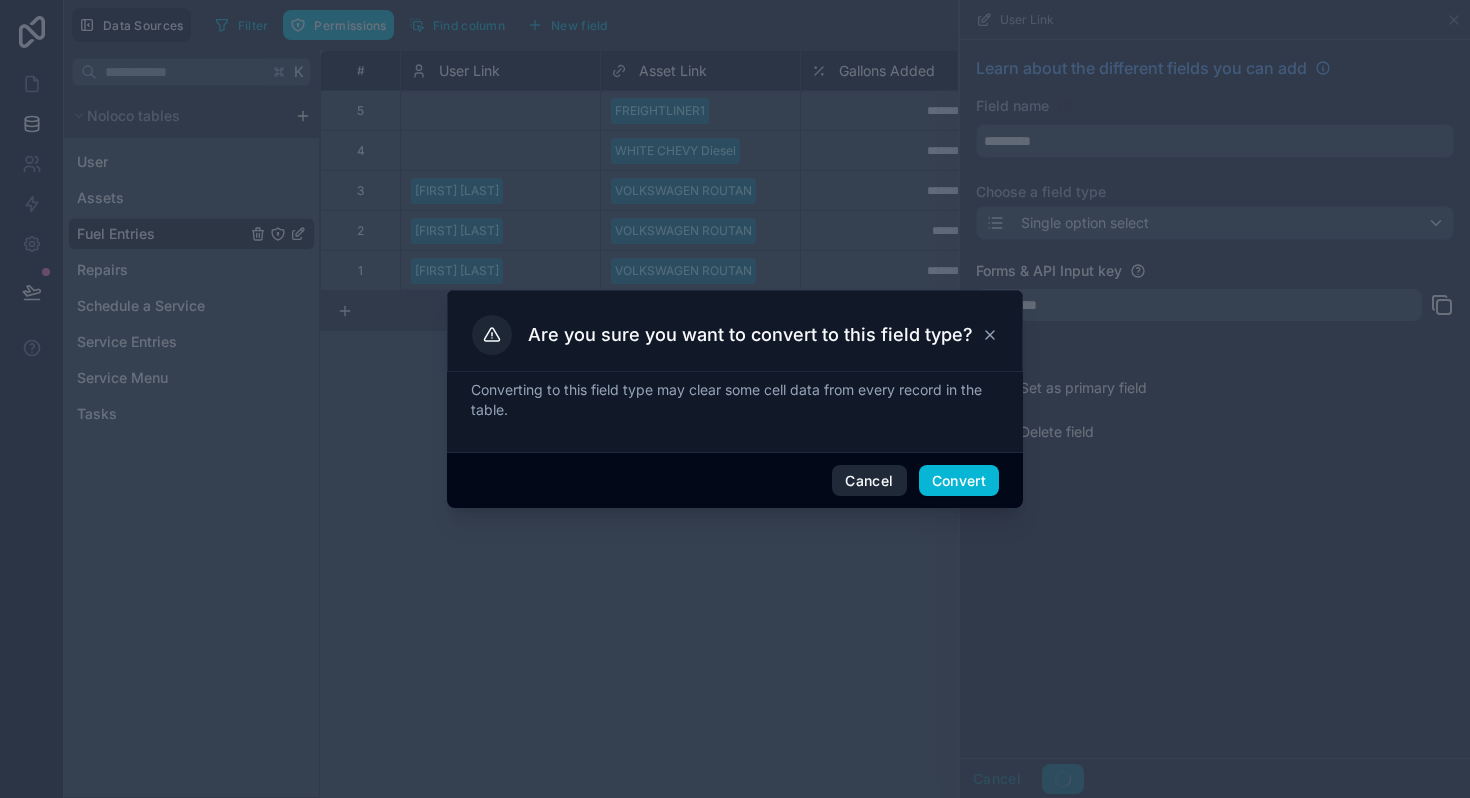 click on "Cancel" at bounding box center [869, 481] 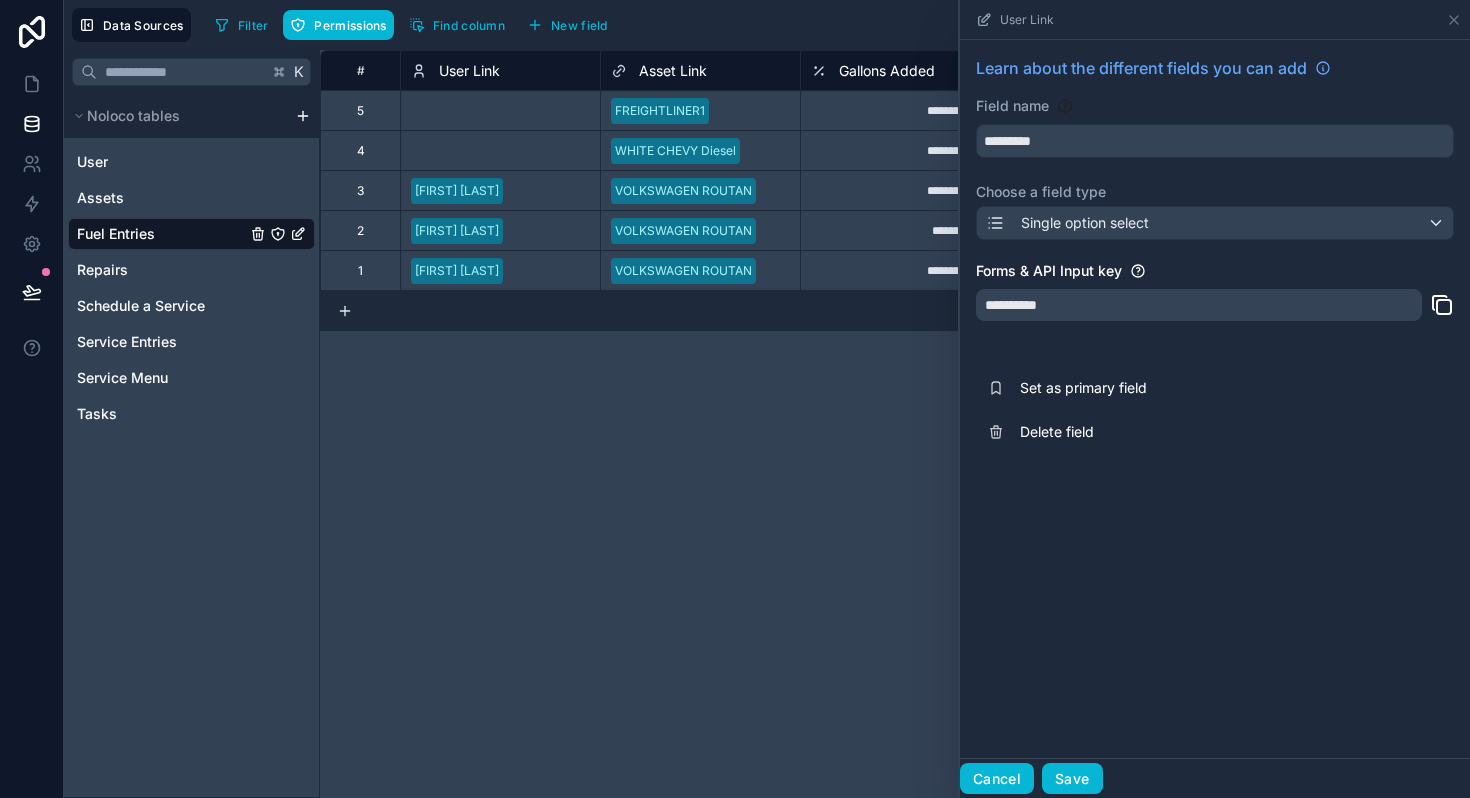 click on "Cancel" at bounding box center (997, 779) 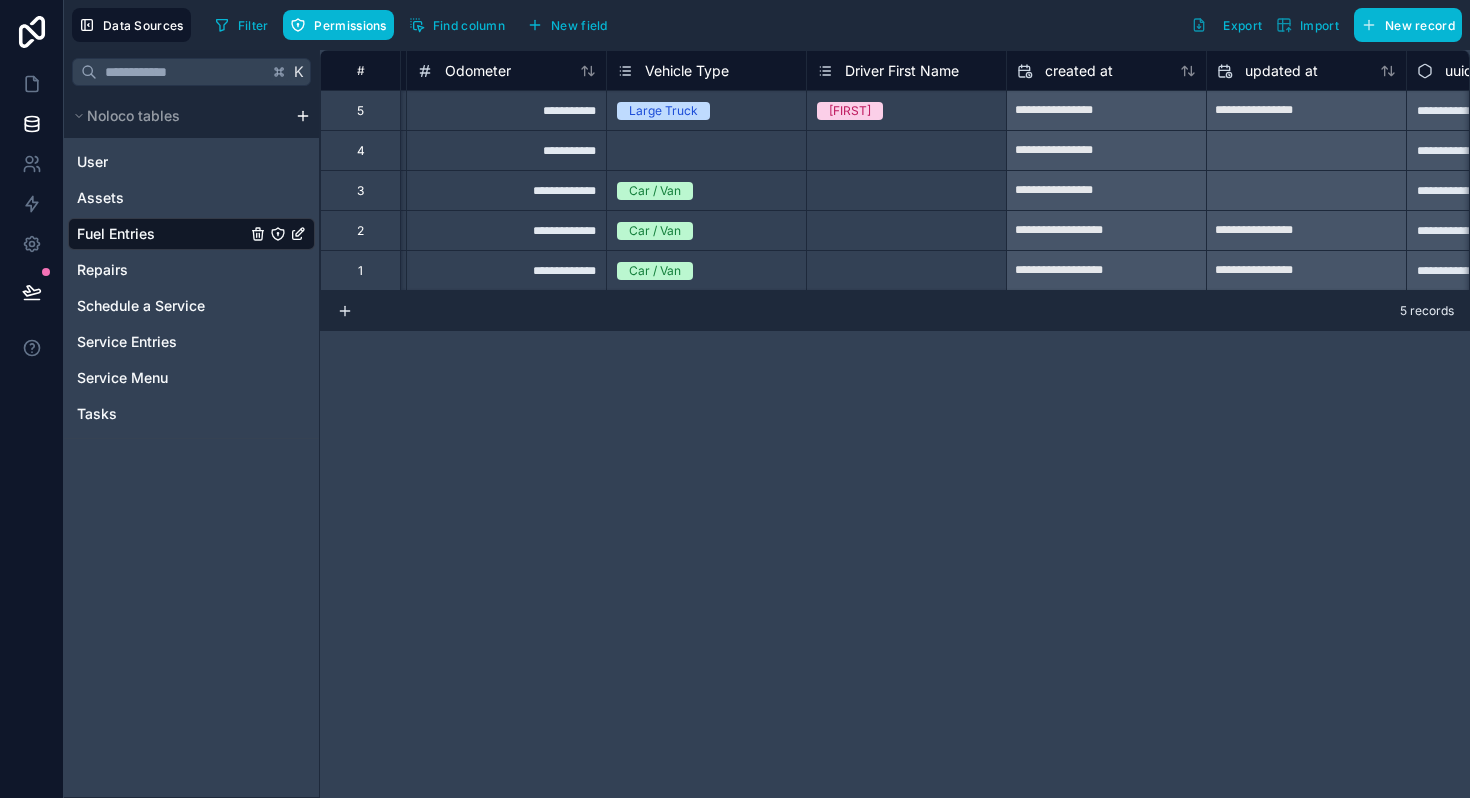 scroll, scrollTop: 0, scrollLeft: 731, axis: horizontal 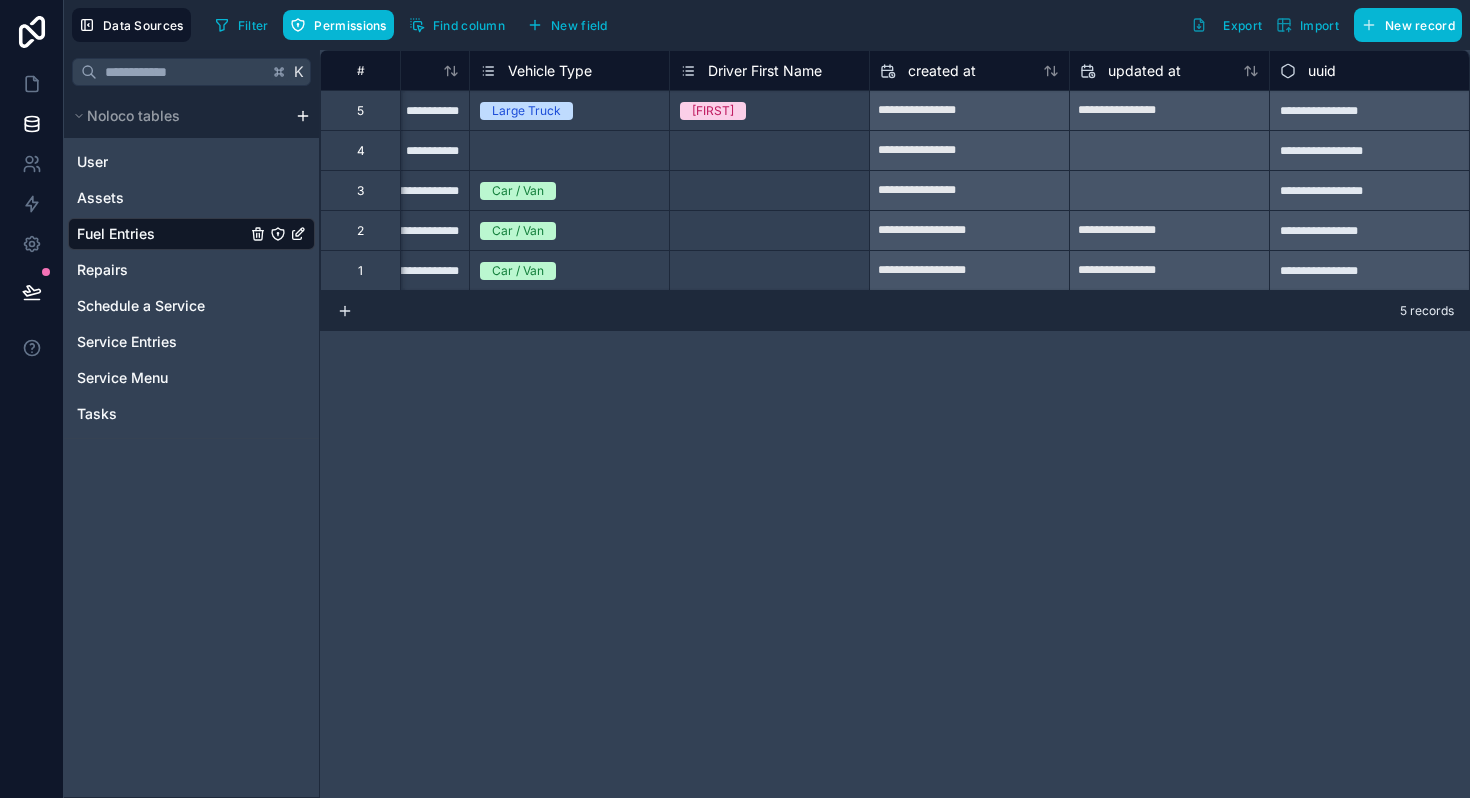 click on "Driver First Name" at bounding box center (765, 71) 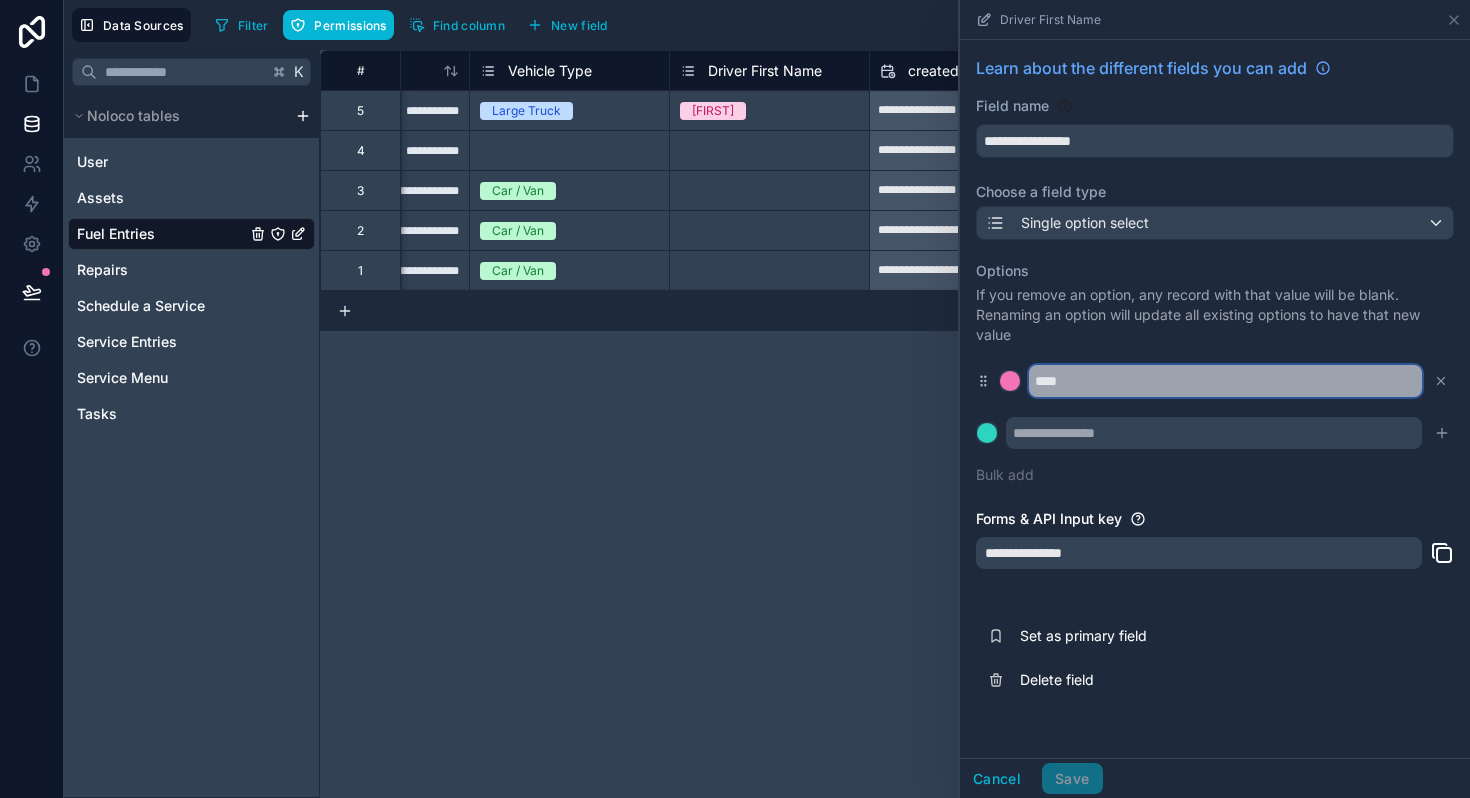 click on "****" at bounding box center (1225, 381) 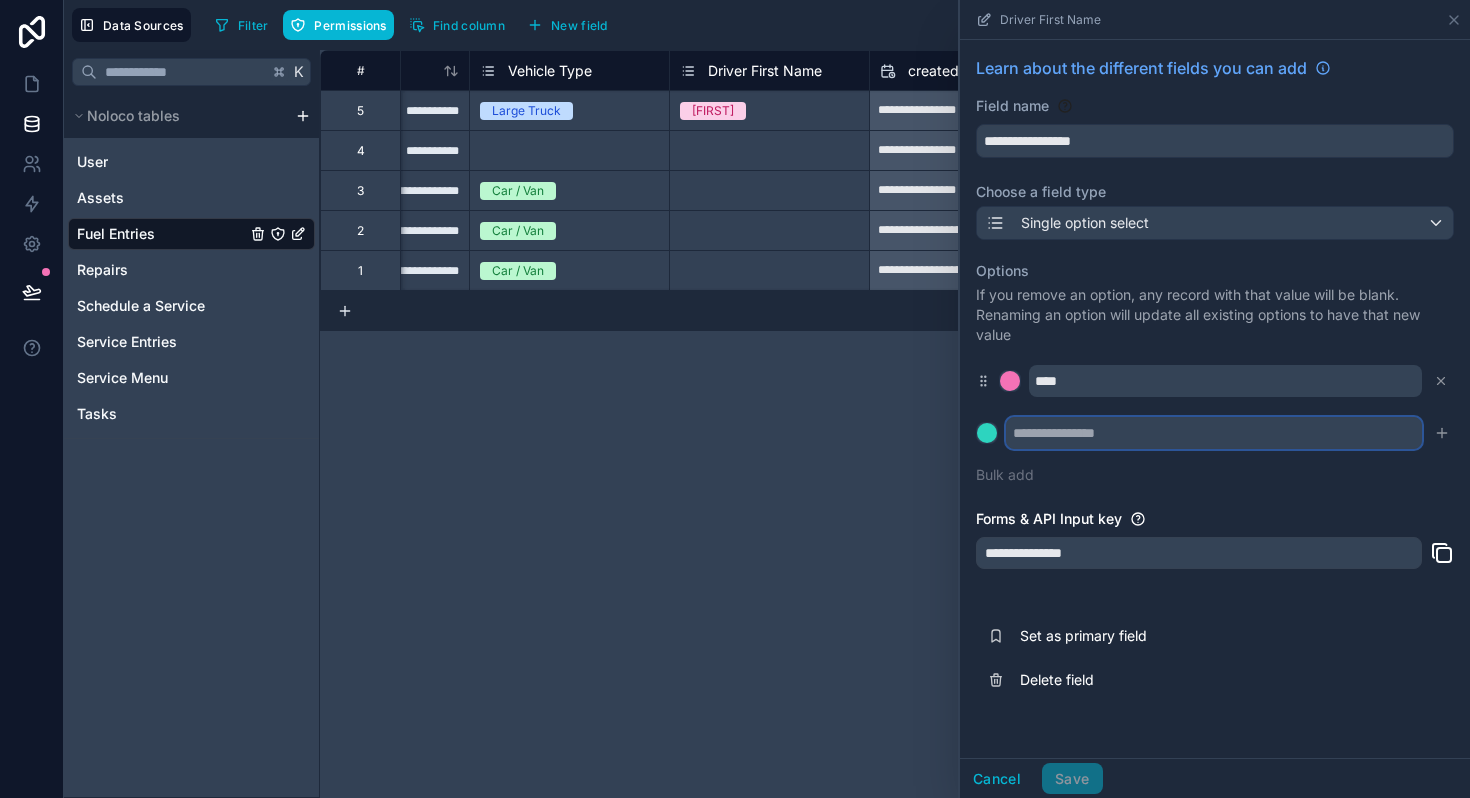 click at bounding box center (1214, 433) 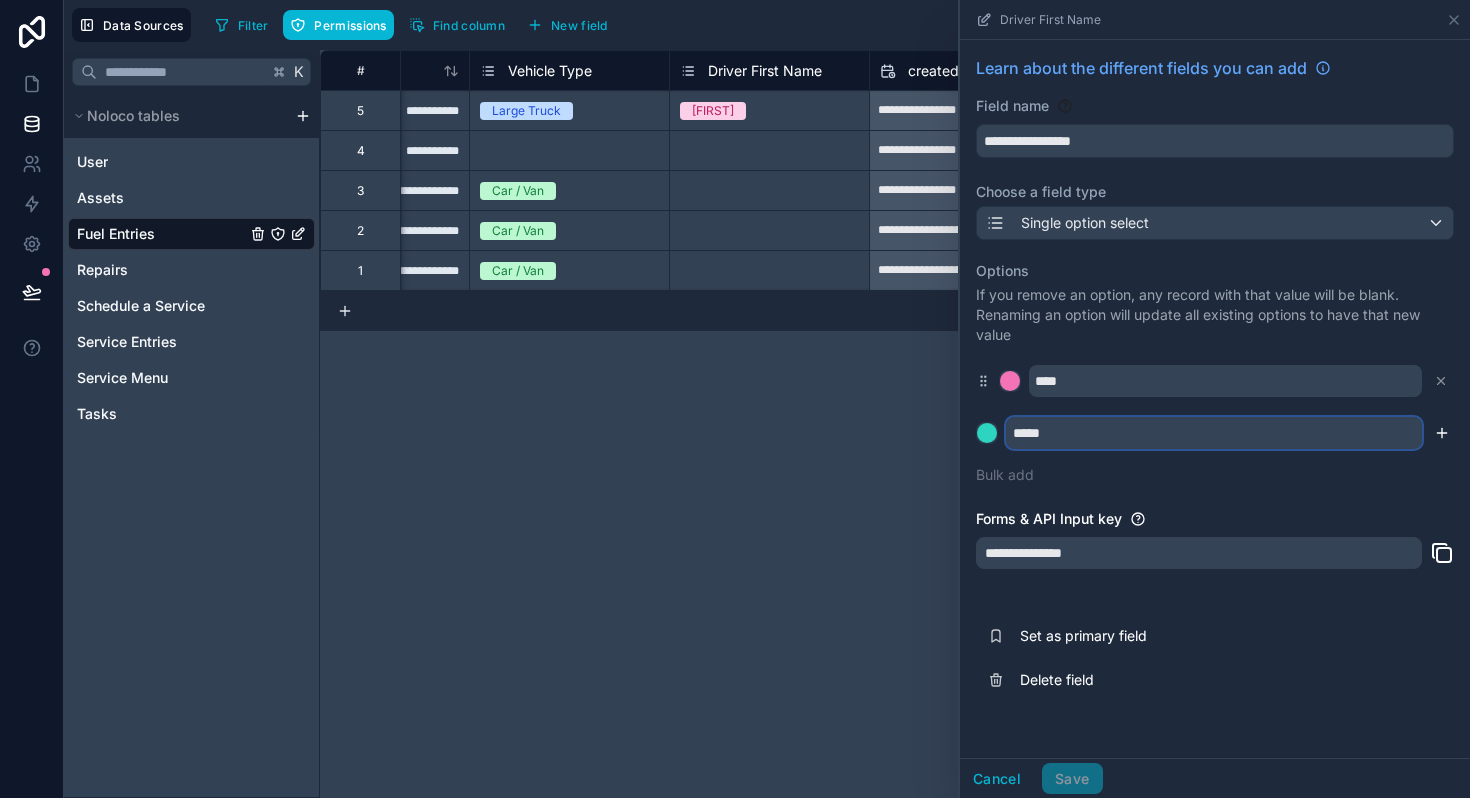 type on "*****" 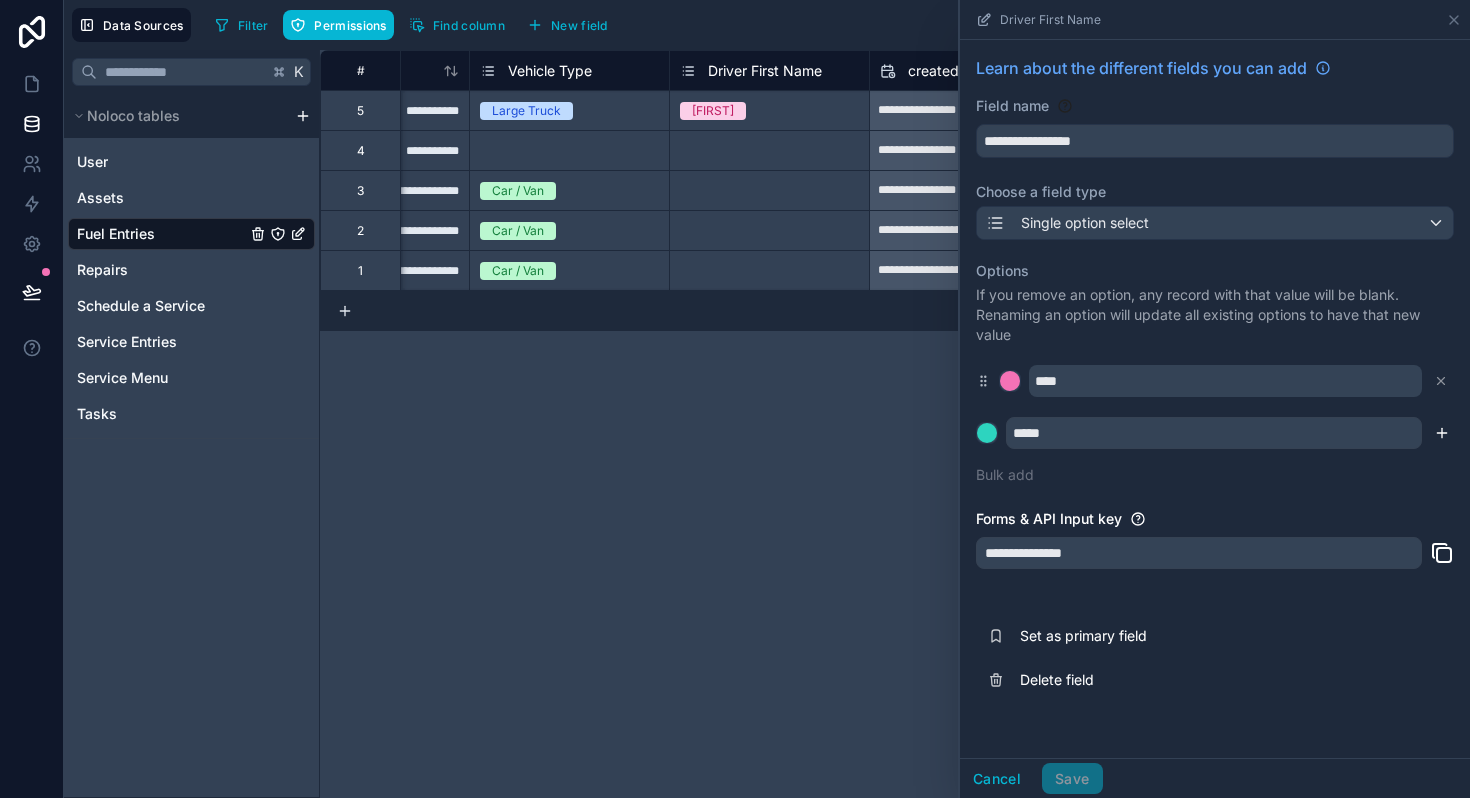 click 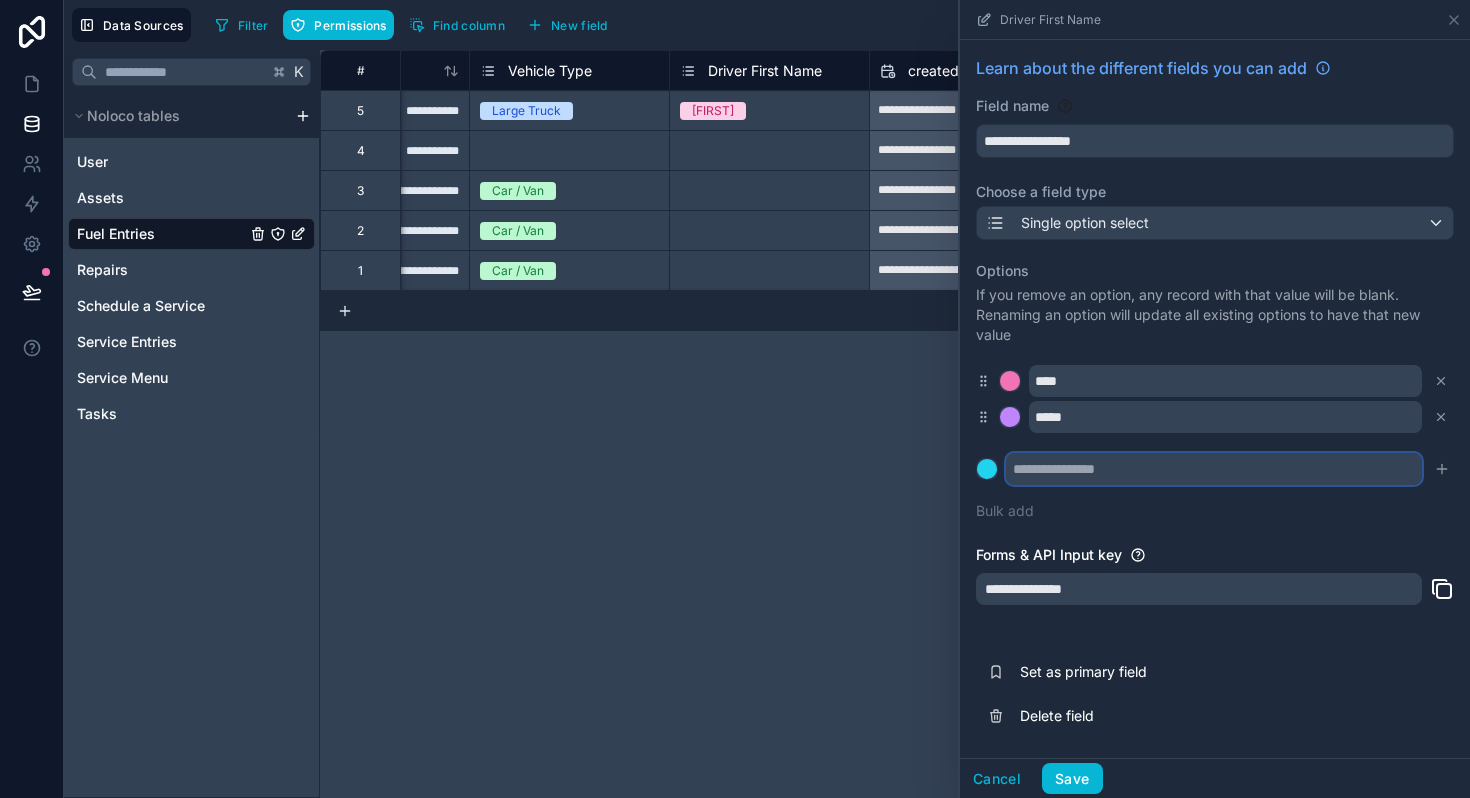 click at bounding box center [1214, 469] 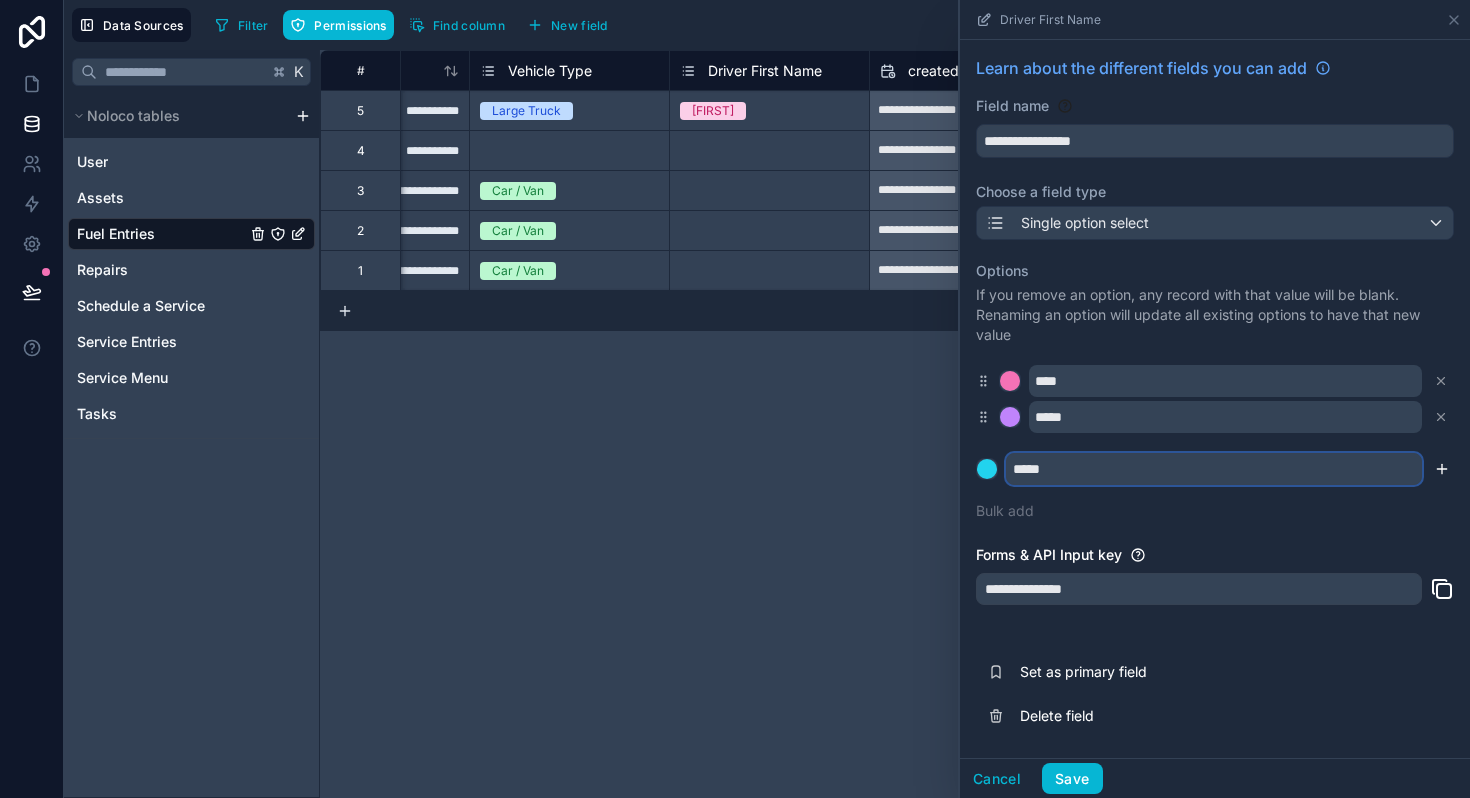 type on "*****" 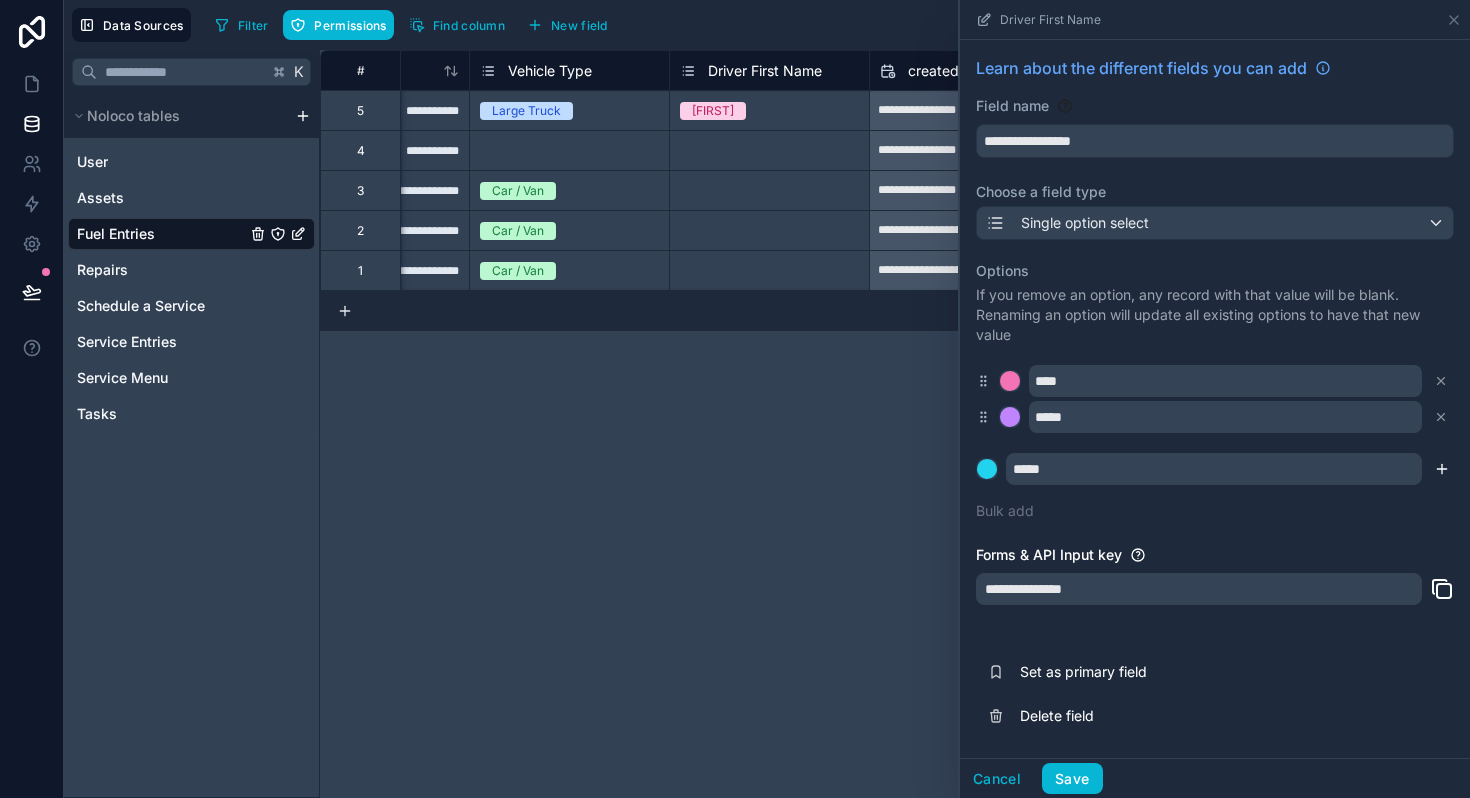 click 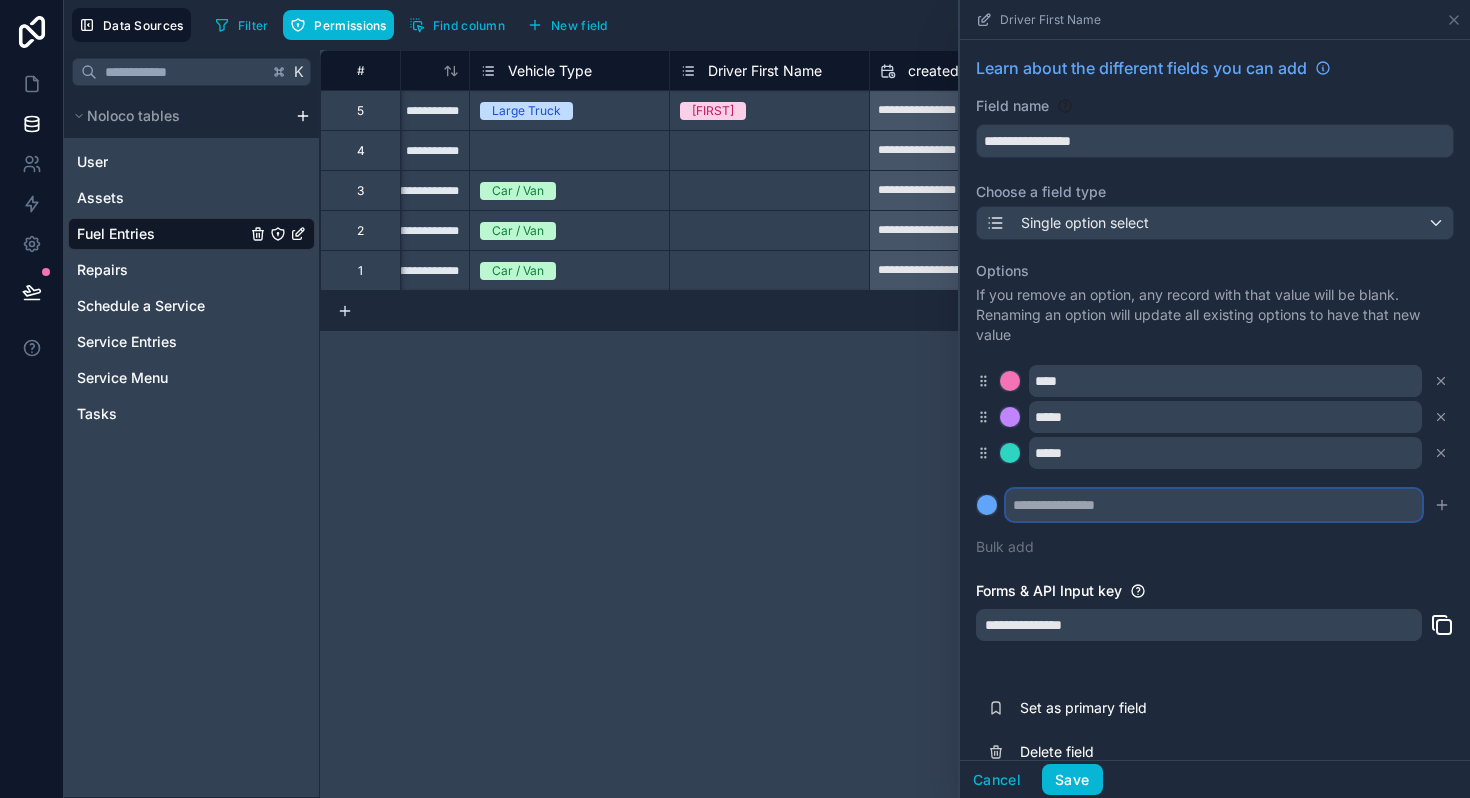 click at bounding box center (1214, 505) 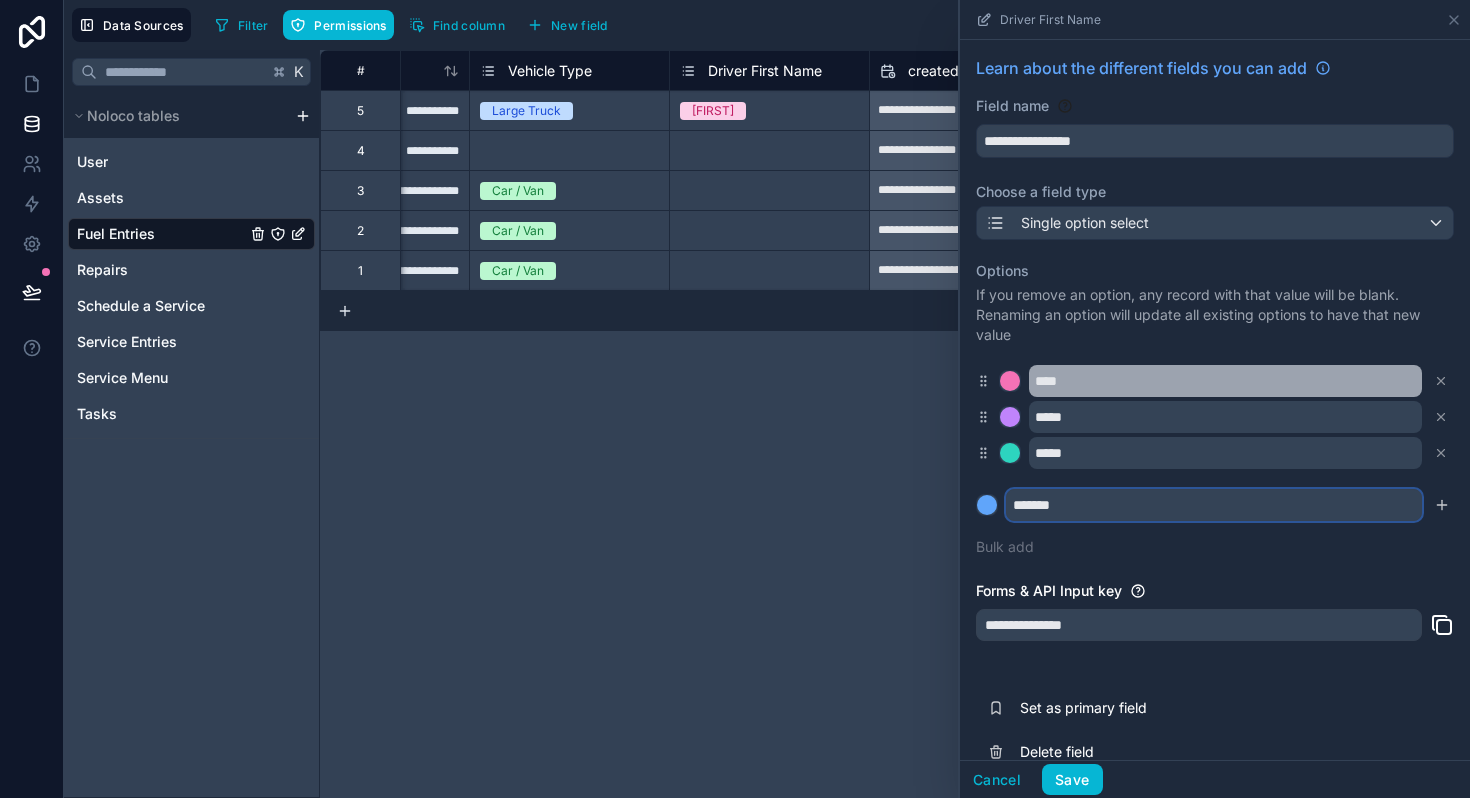 type on "*******" 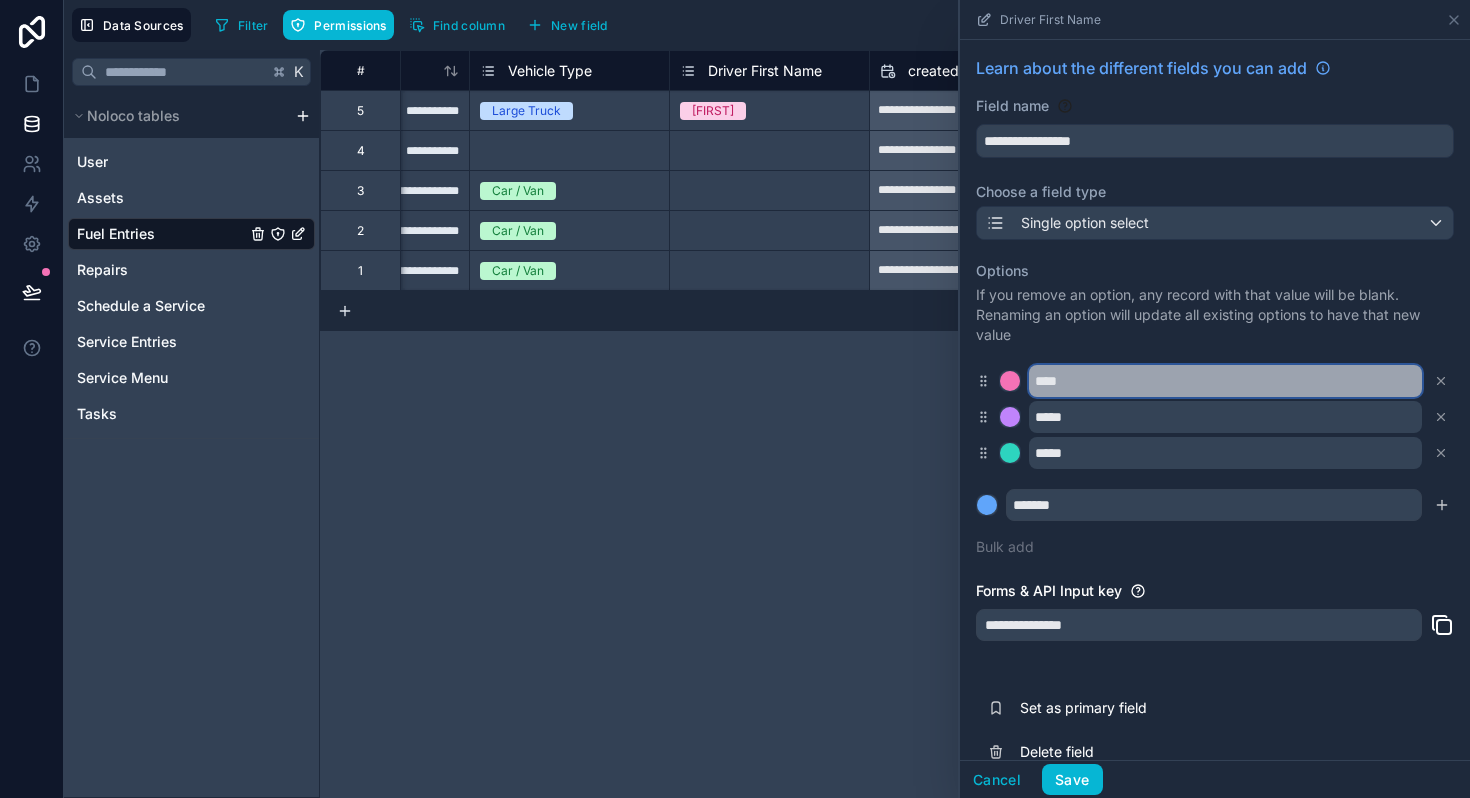 click on "****" at bounding box center (1225, 381) 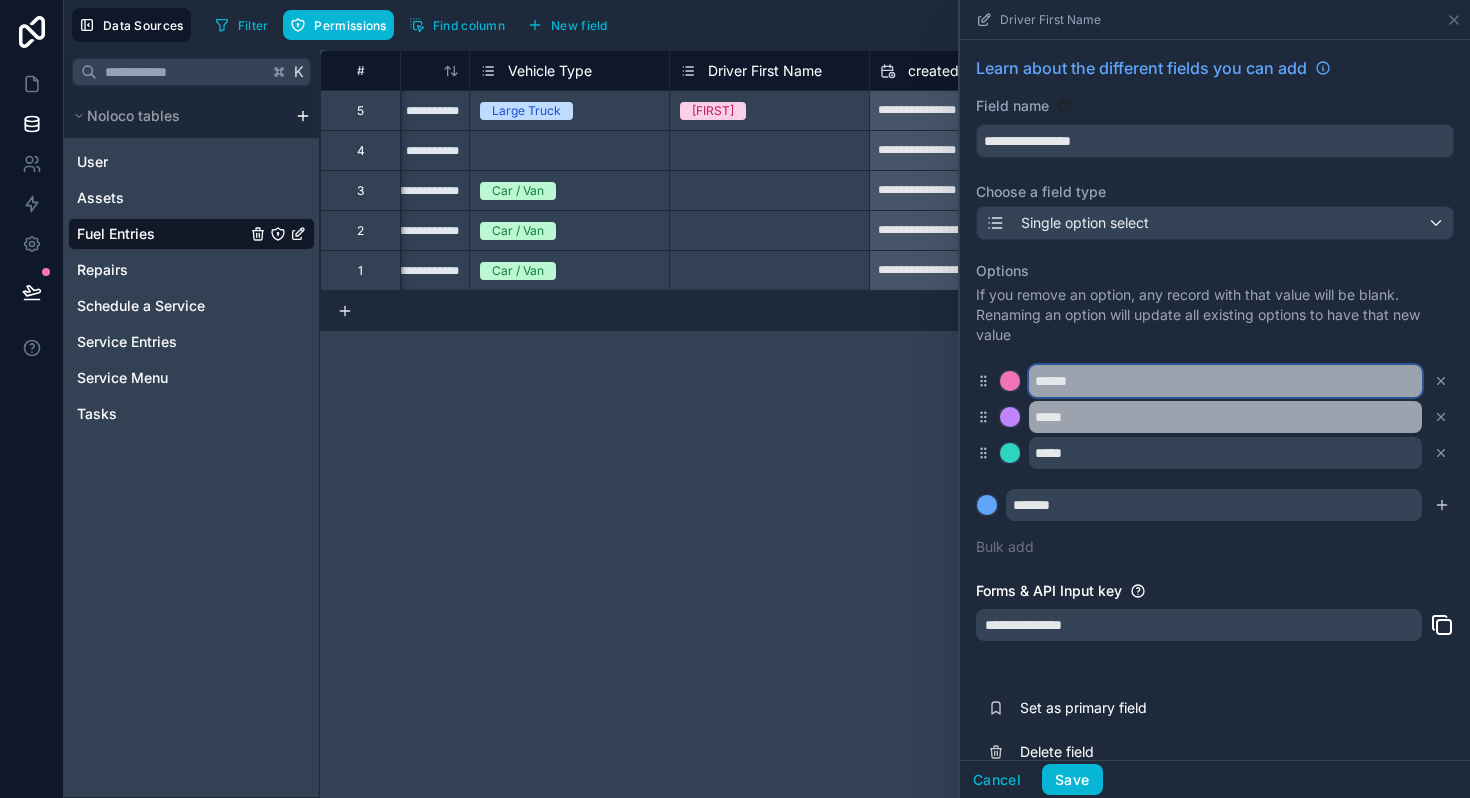 type on "******" 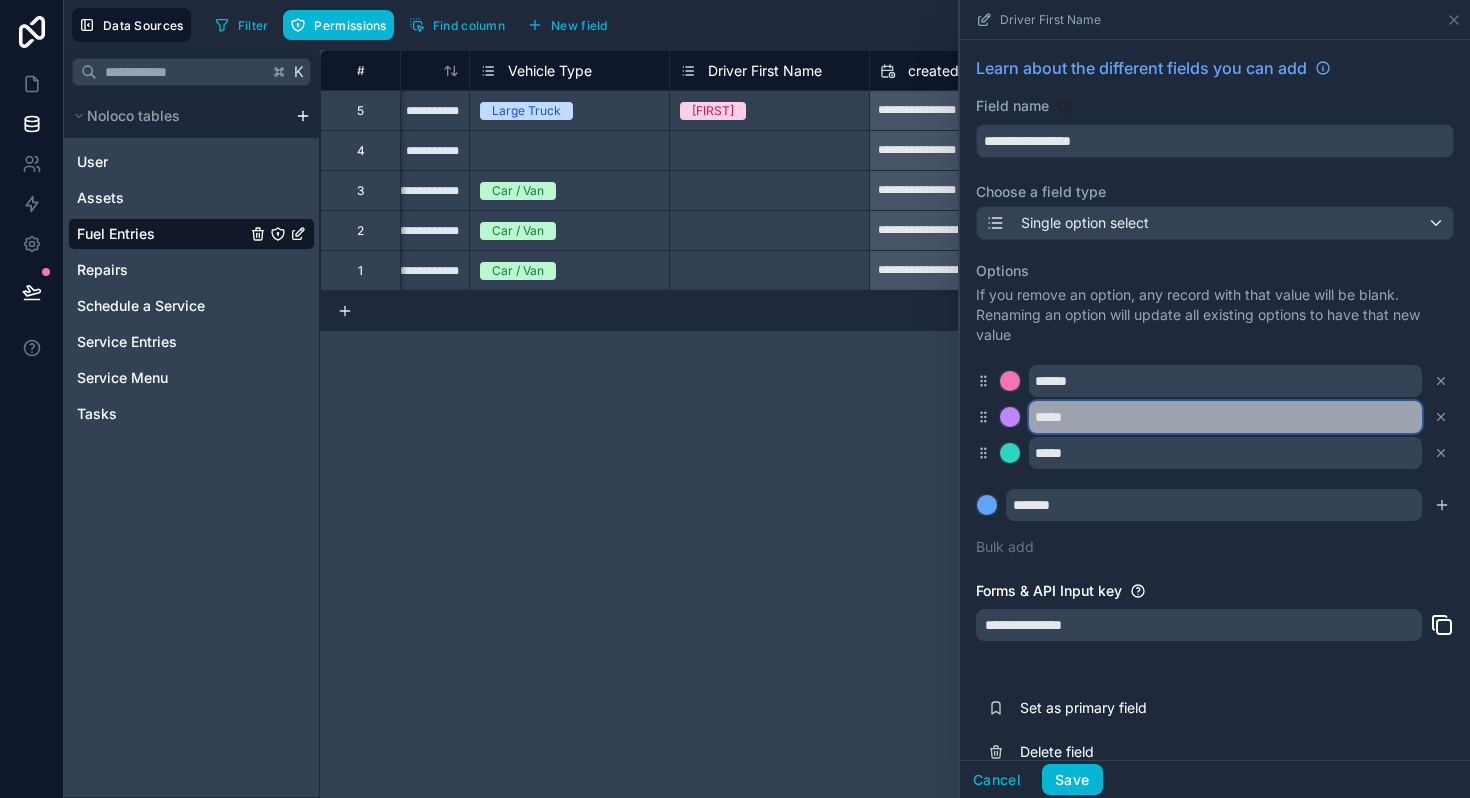 click on "*****" at bounding box center (1225, 417) 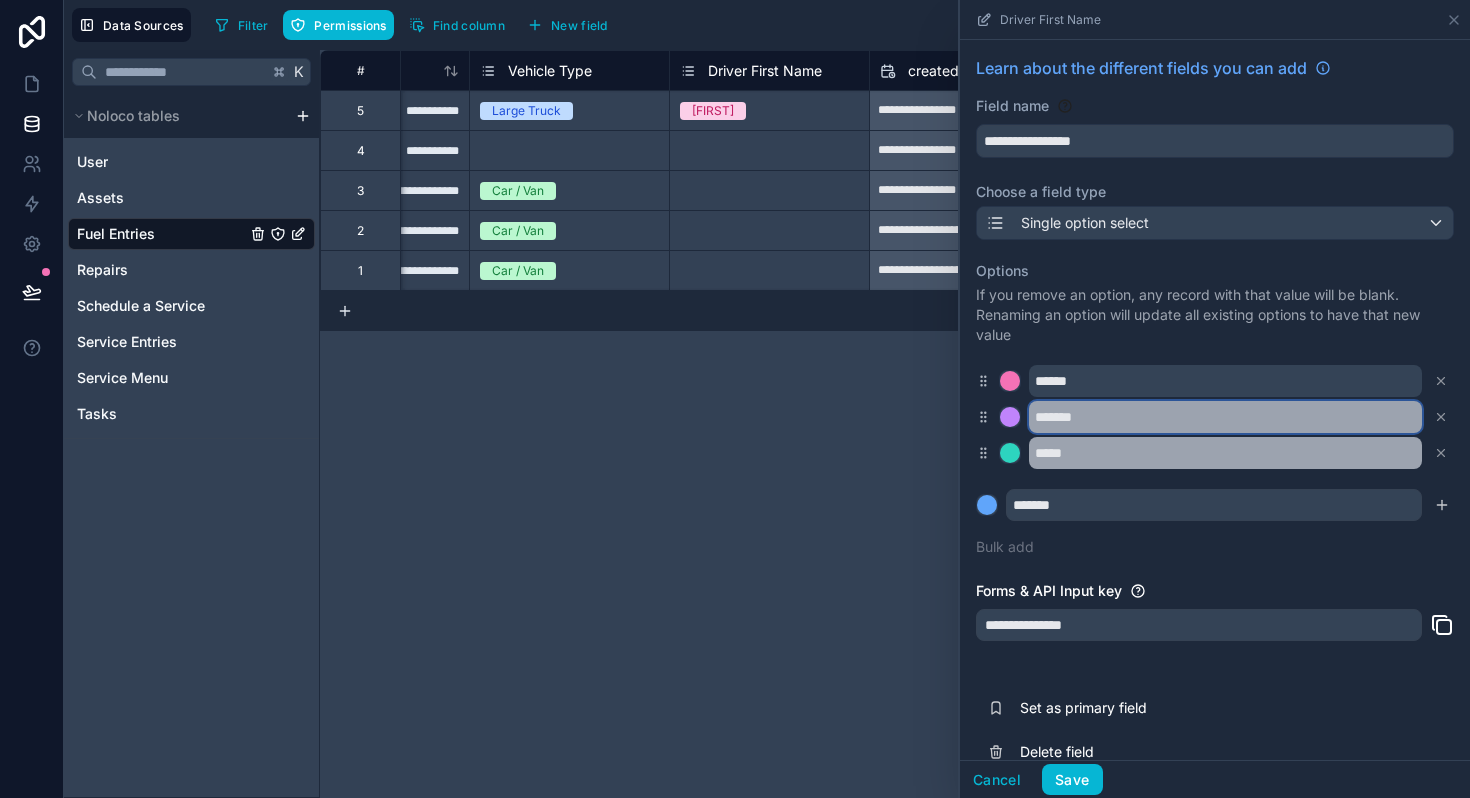 type on "*******" 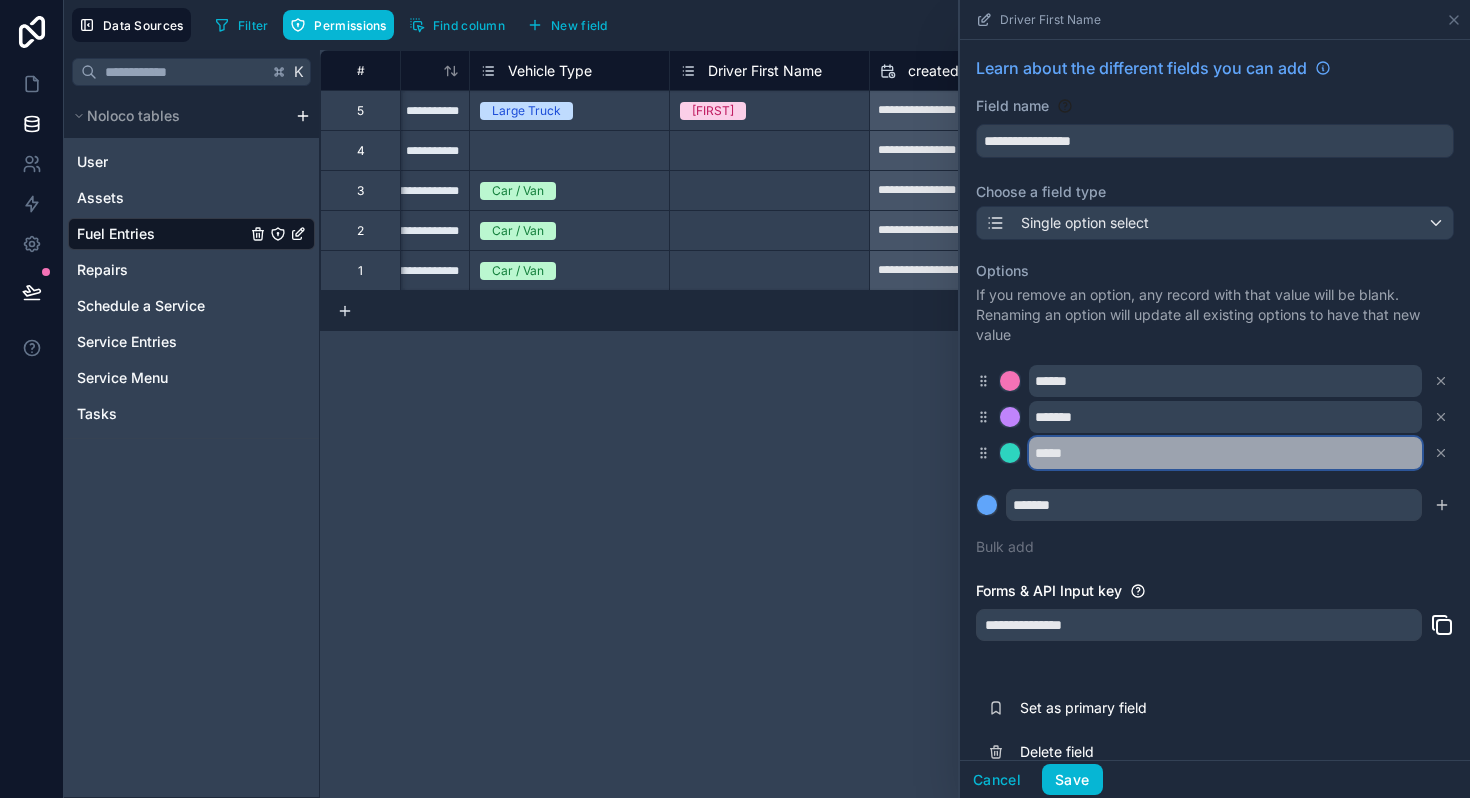 click on "*****" at bounding box center [1225, 453] 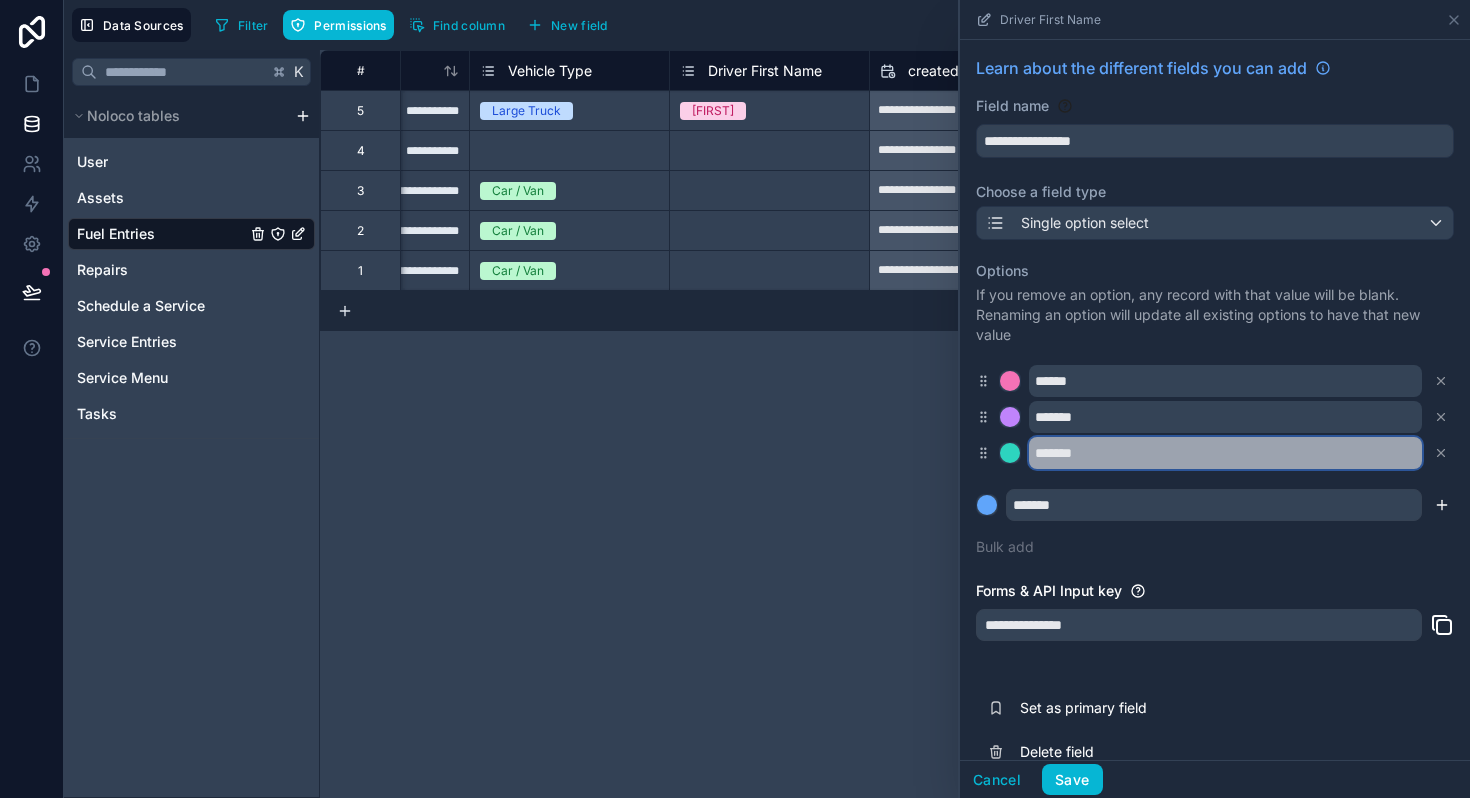 type on "*******" 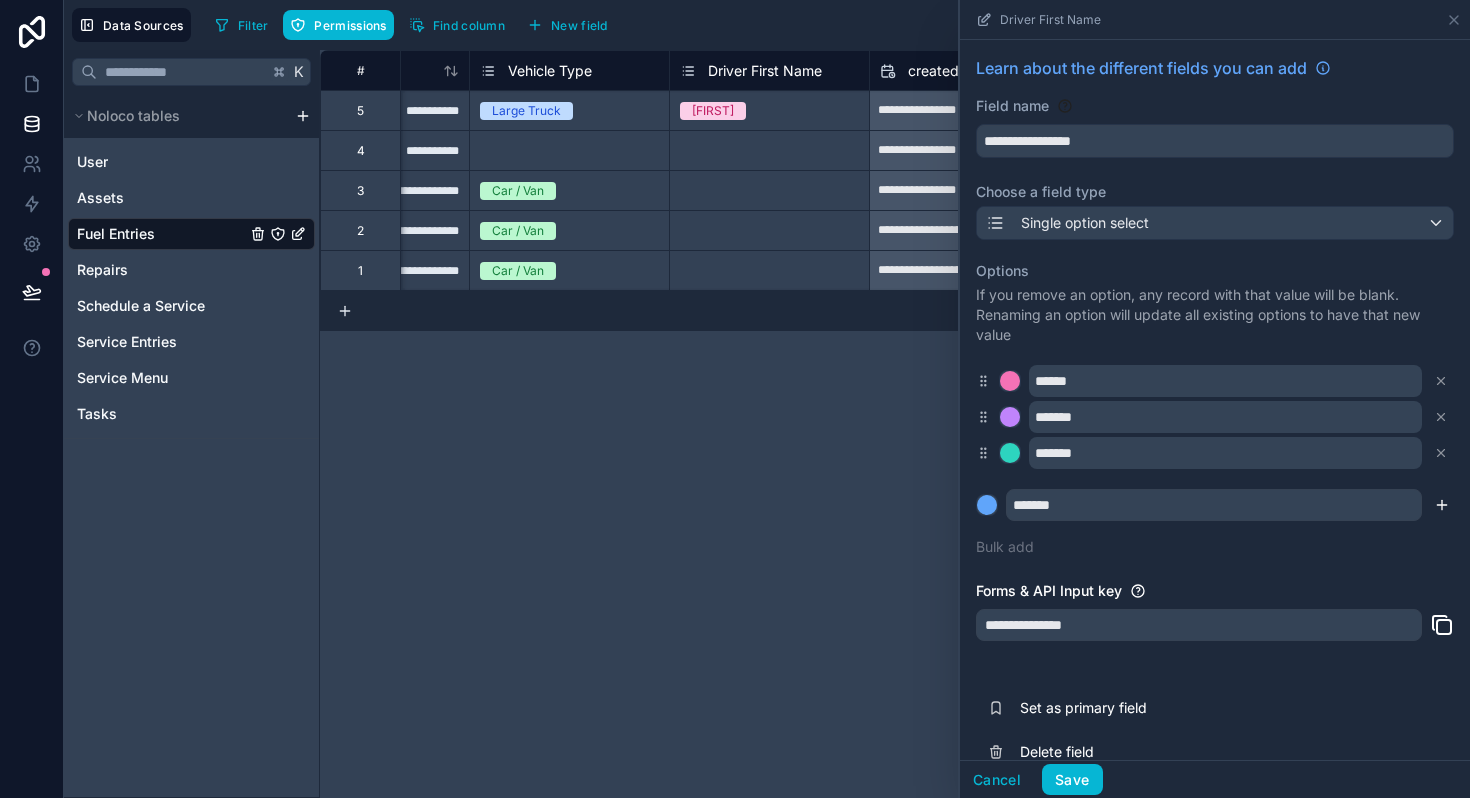 click 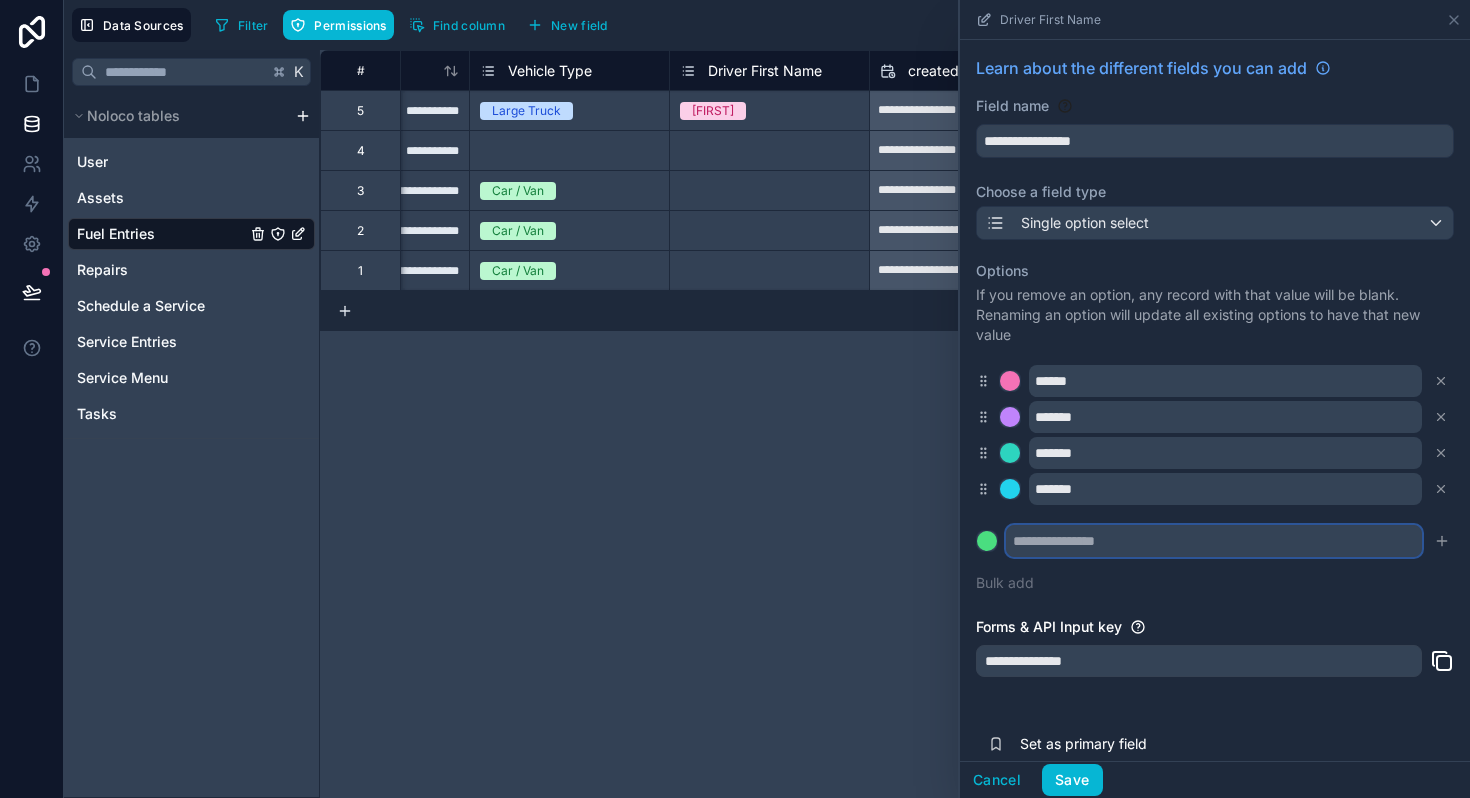 click at bounding box center (1214, 541) 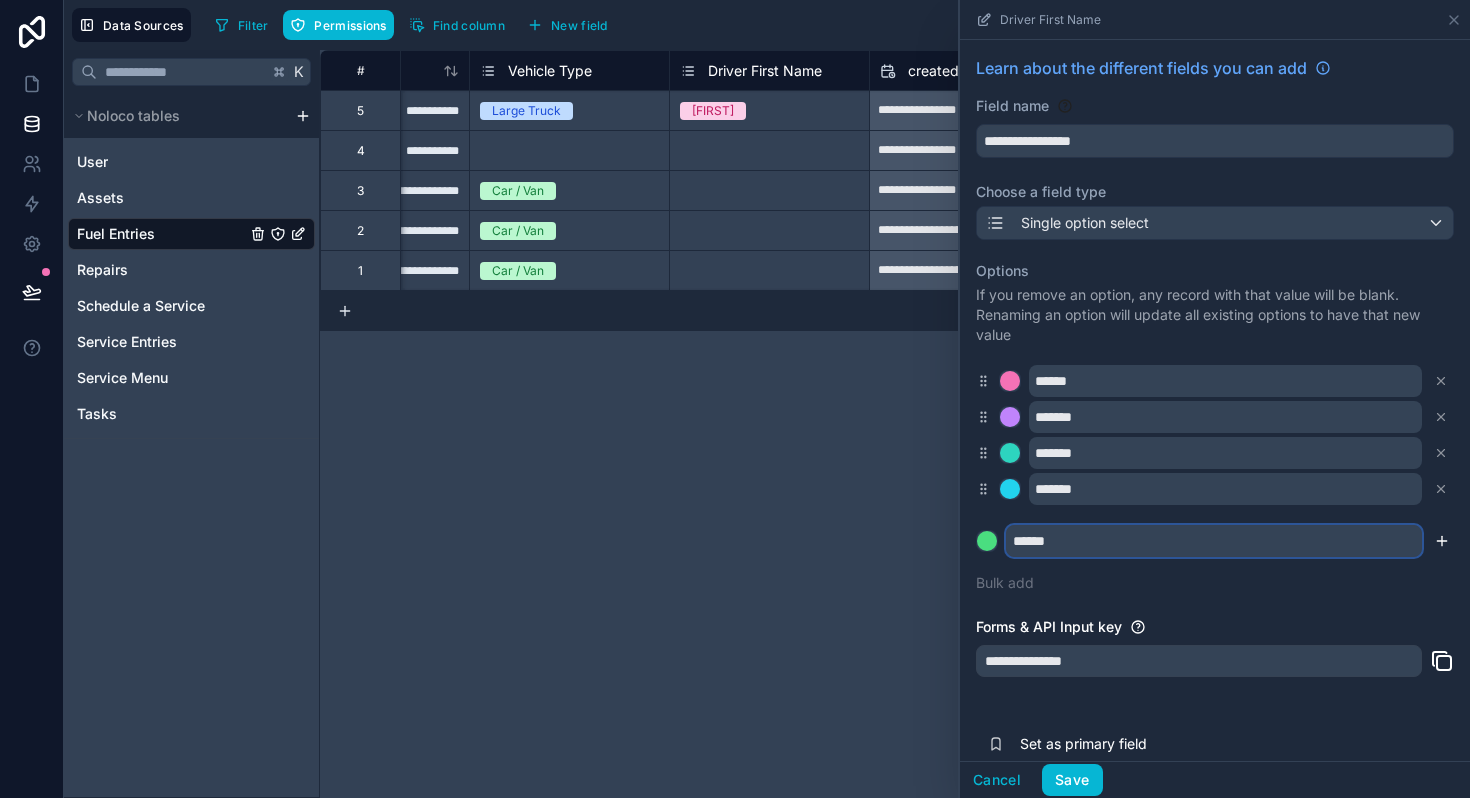 type on "******" 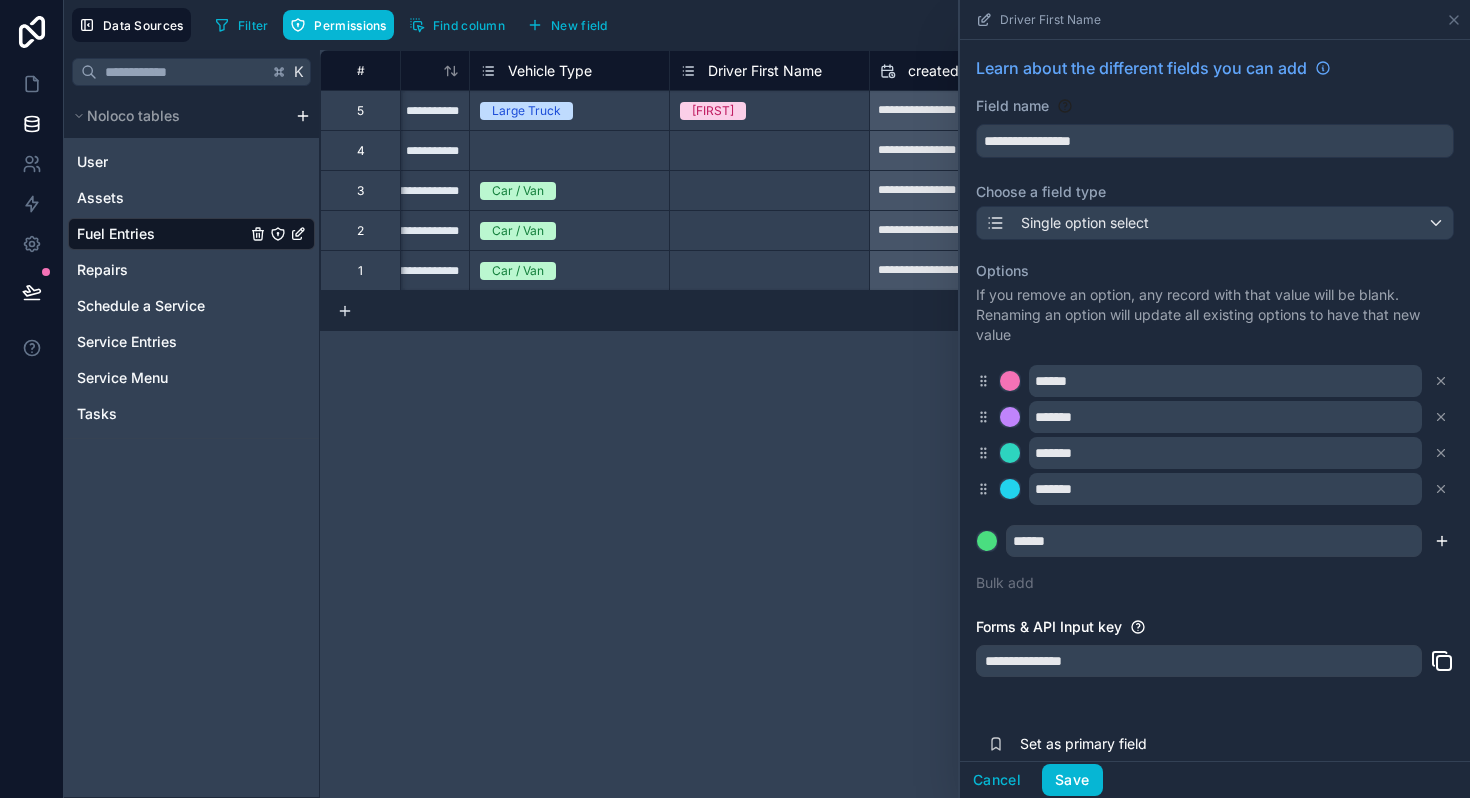 click 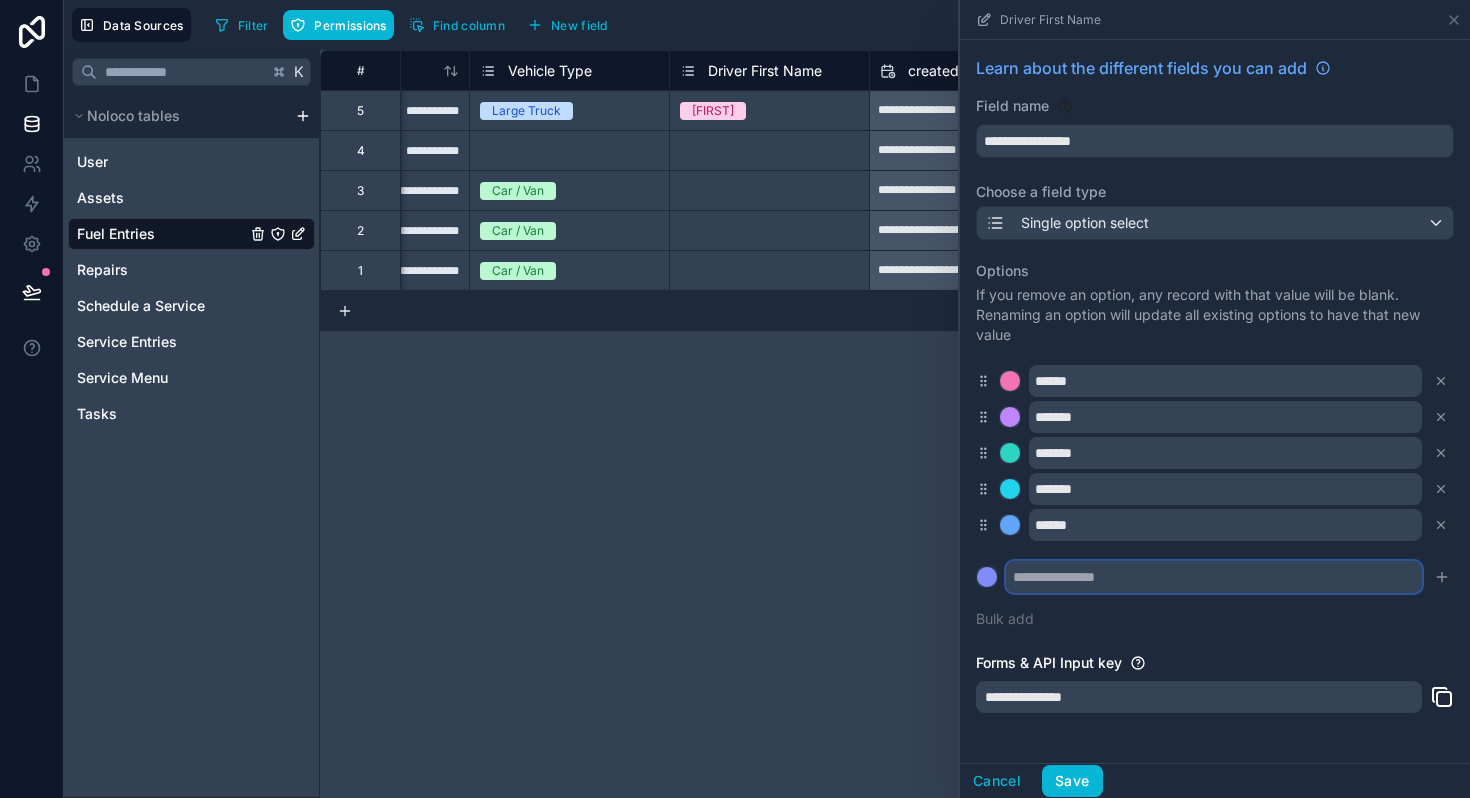 click at bounding box center (1214, 577) 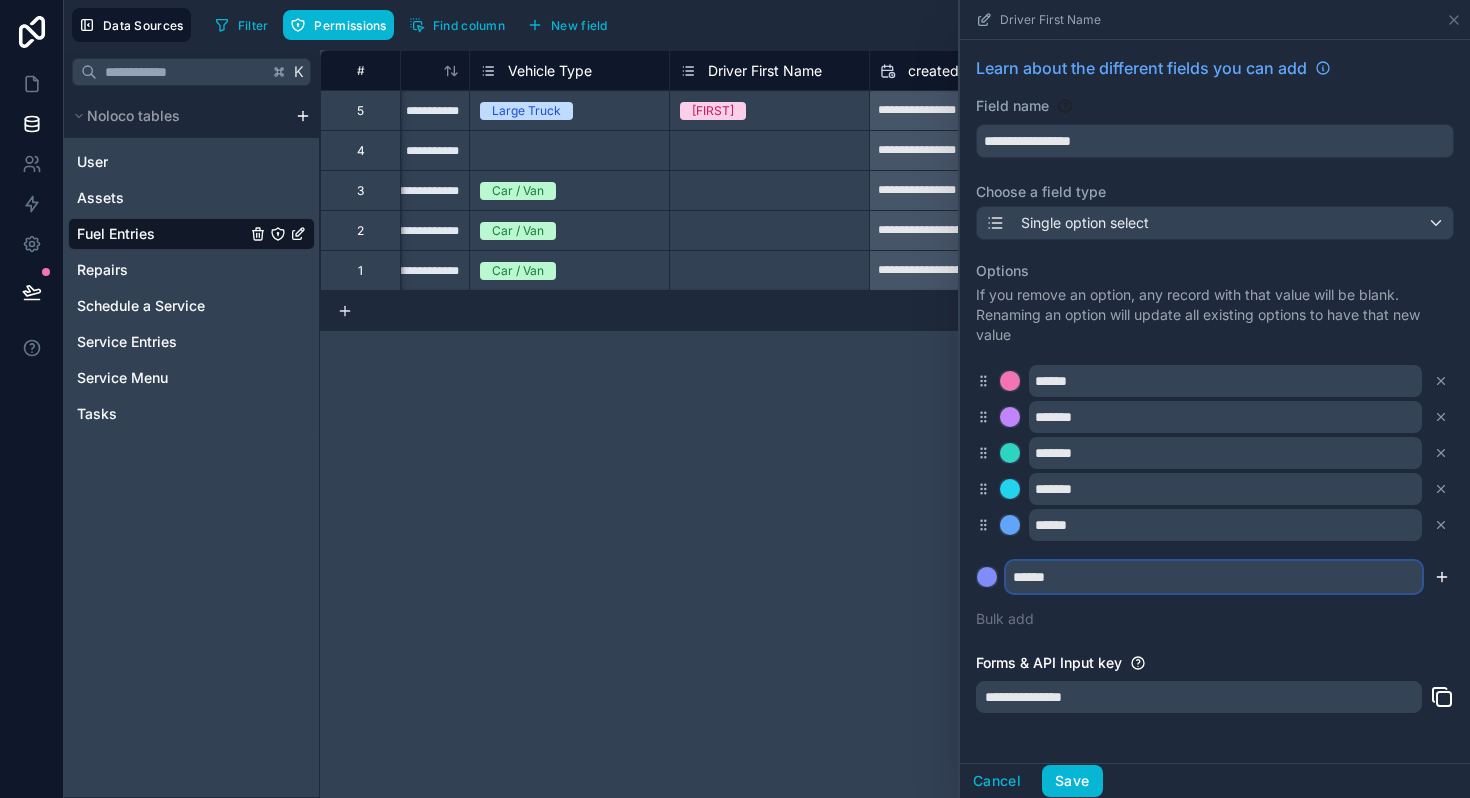 type on "******" 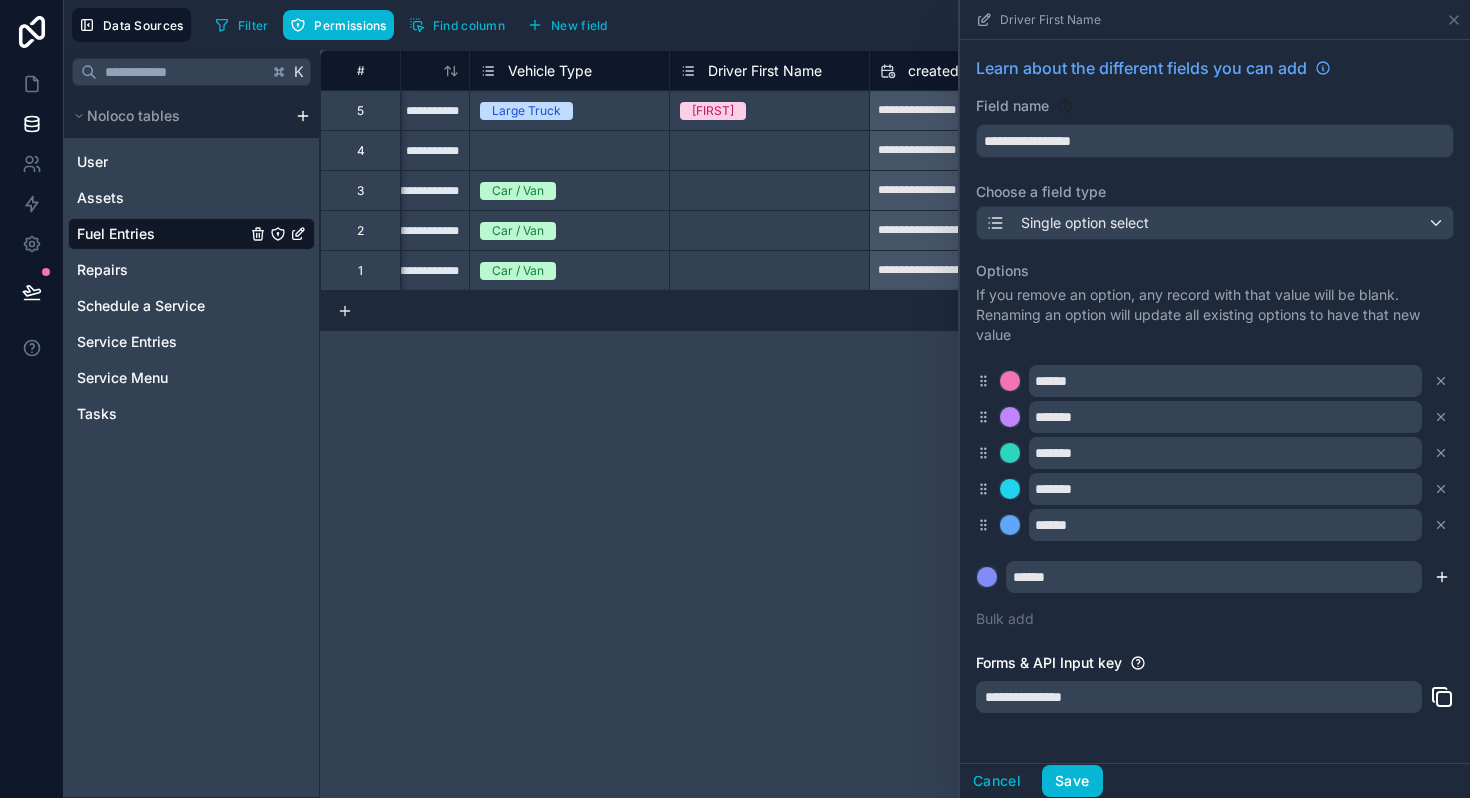 click 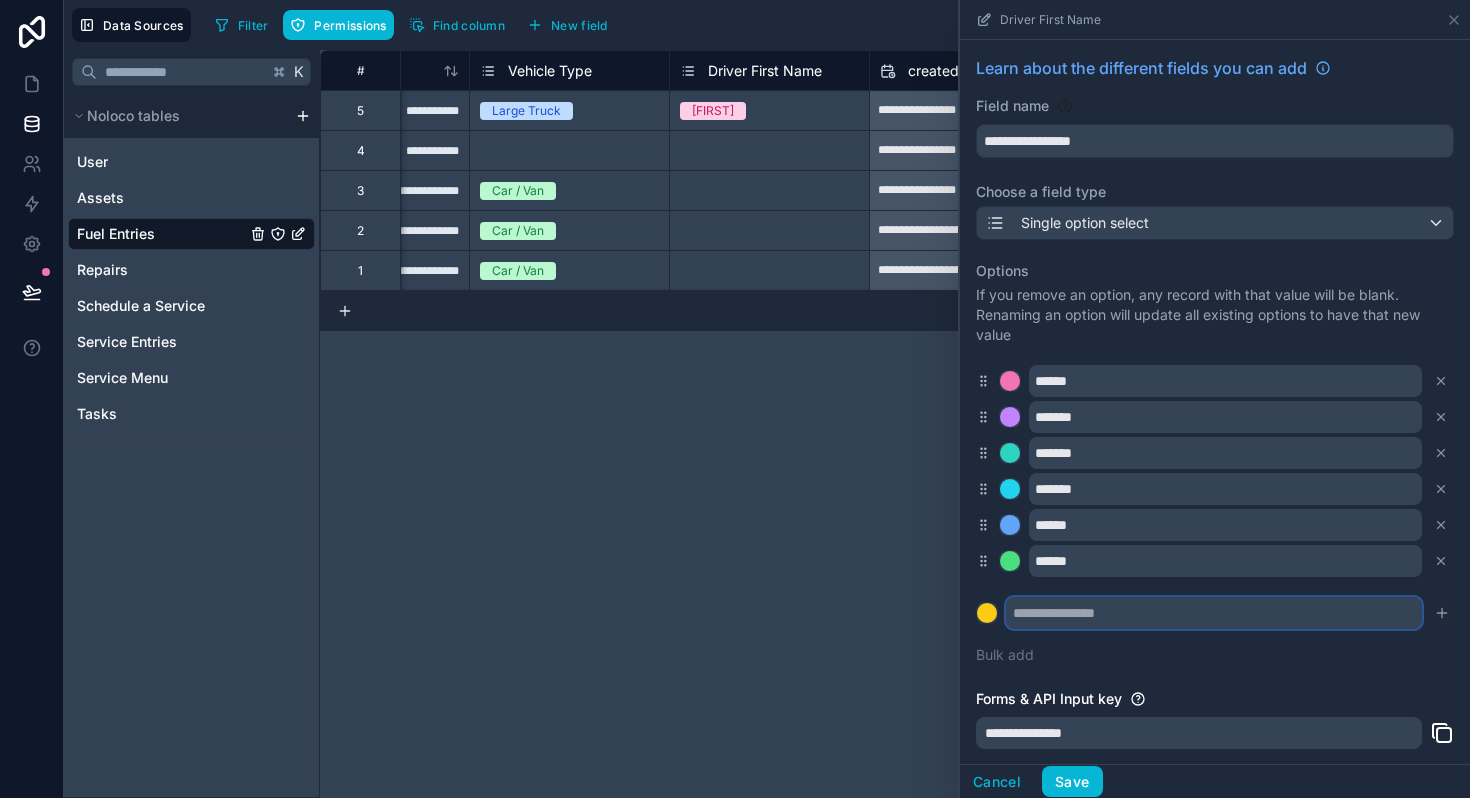 click at bounding box center (1214, 613) 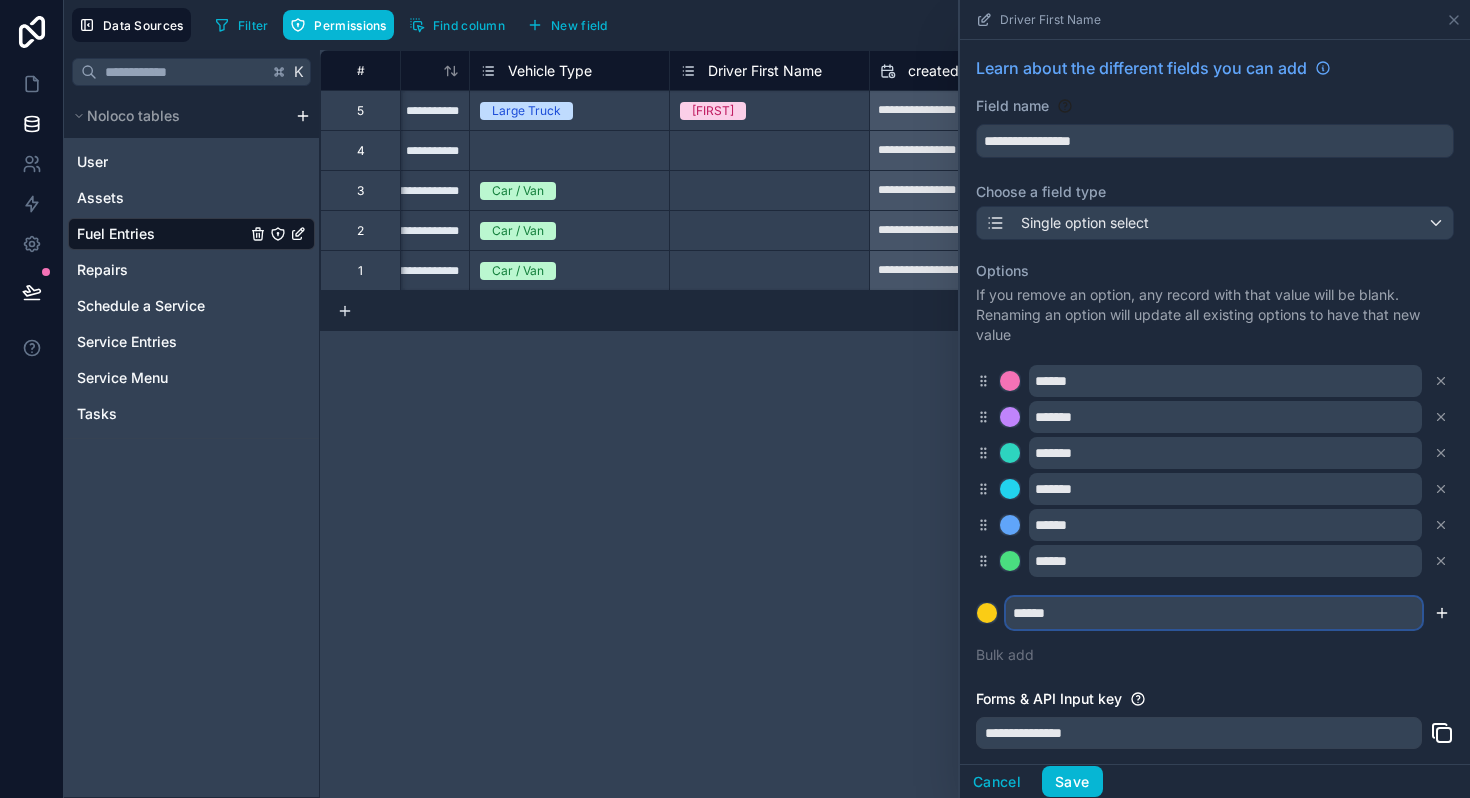 type on "******" 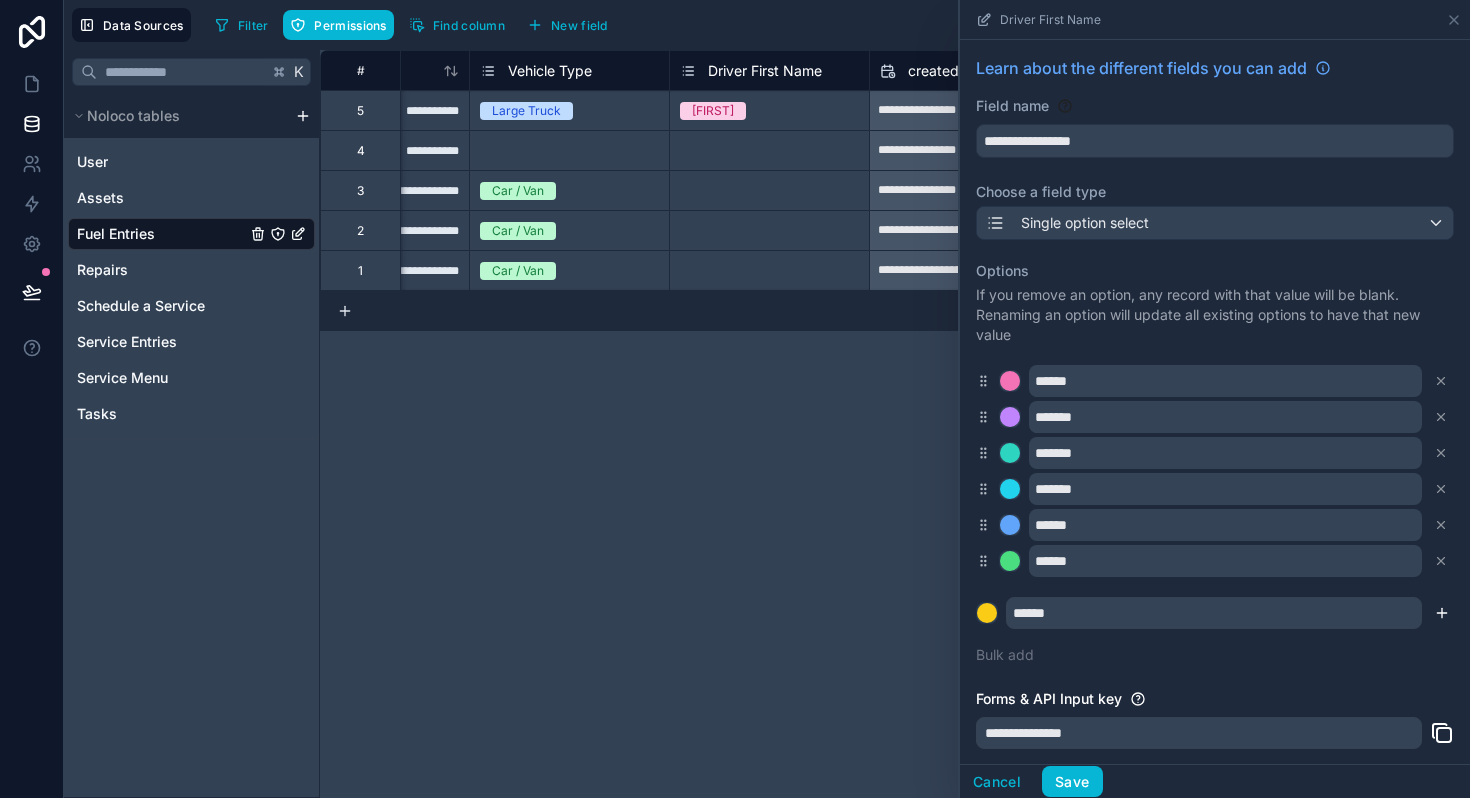 click 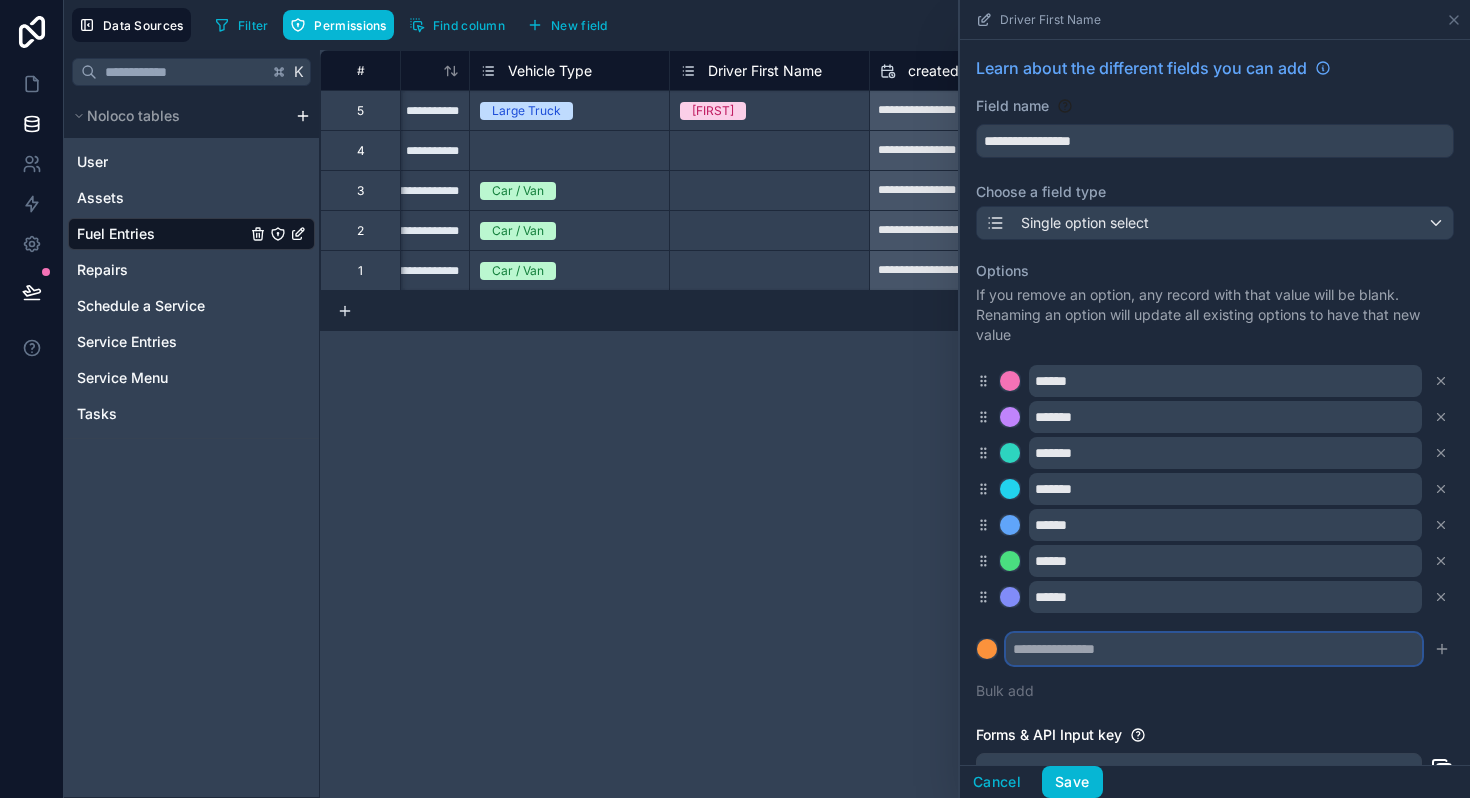 click at bounding box center (1214, 649) 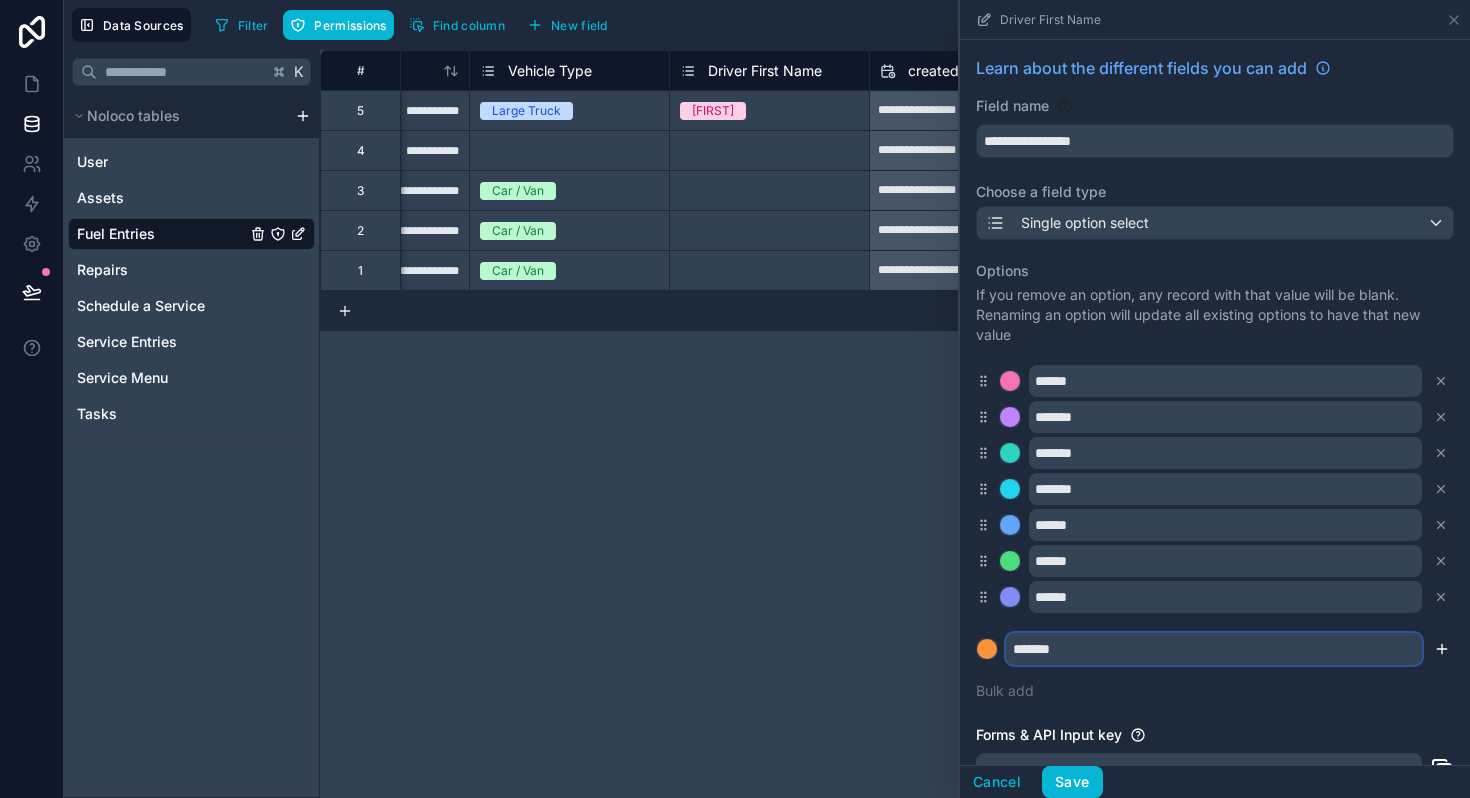type on "*******" 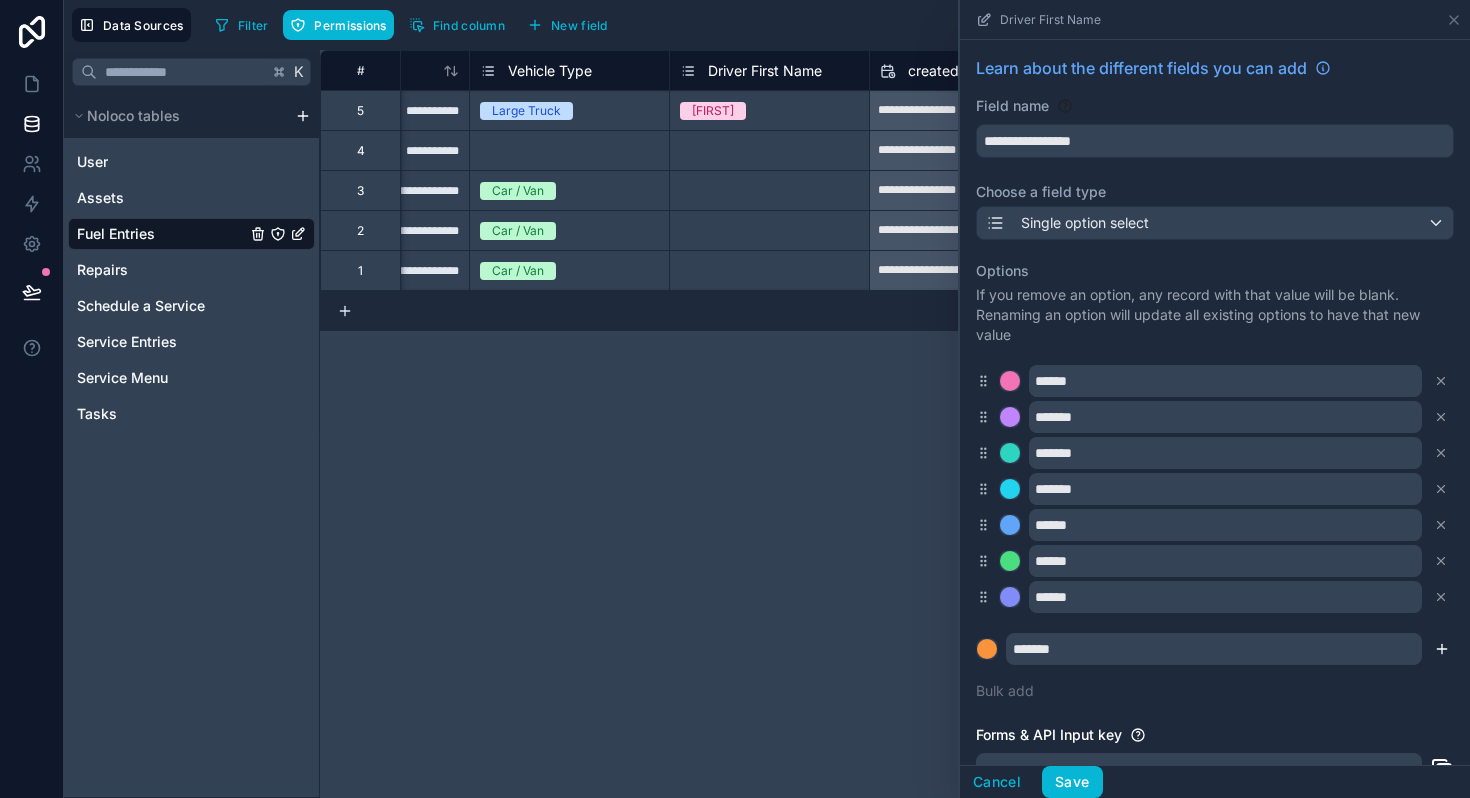 click at bounding box center [1442, 649] 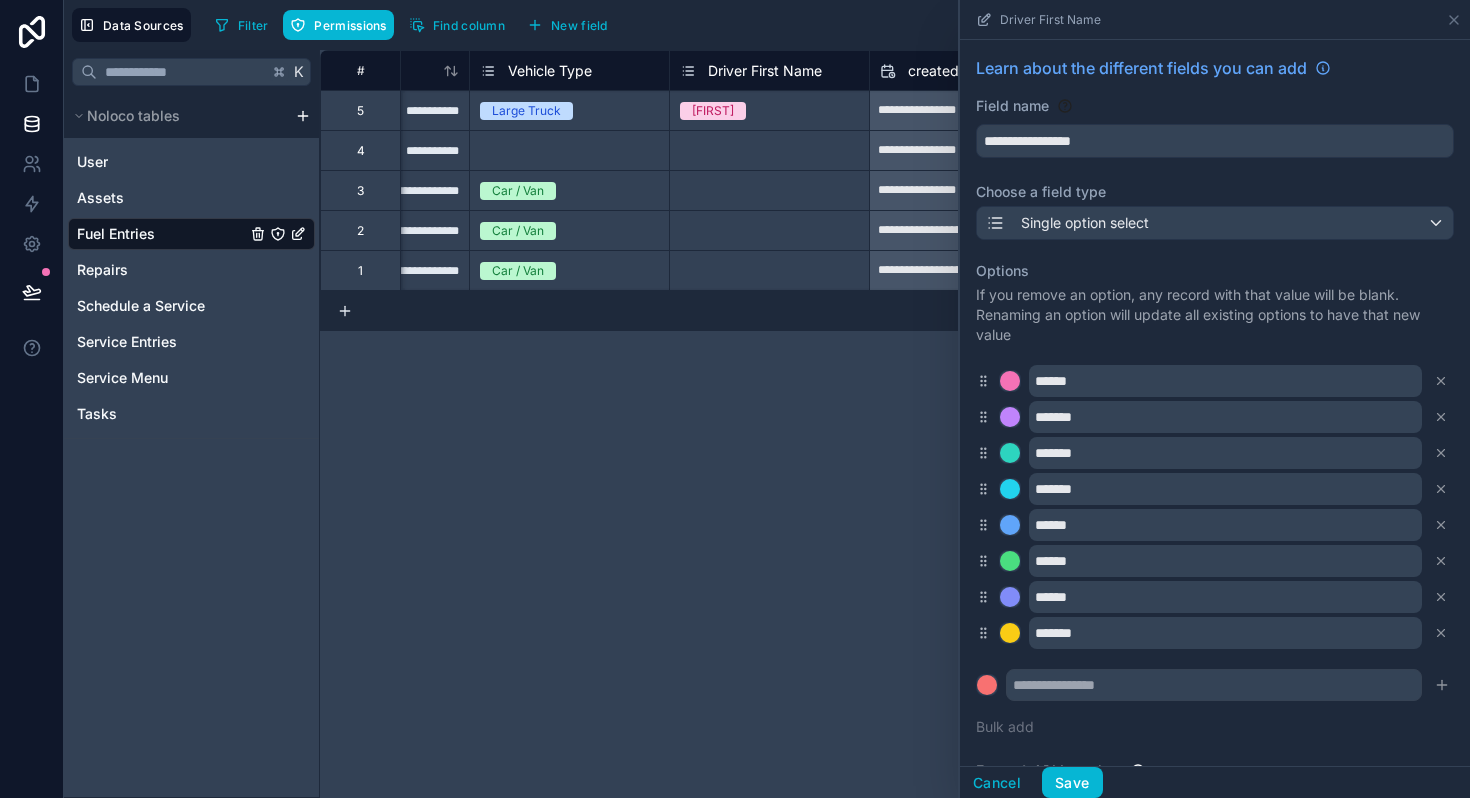 click on "Options If you remove an option, any record with that value will be blank. Renaming an option will update all existing options to have that new value ****** ******* ******* ******* ****** ****** ****** ******* Bulk add" at bounding box center (1215, 499) 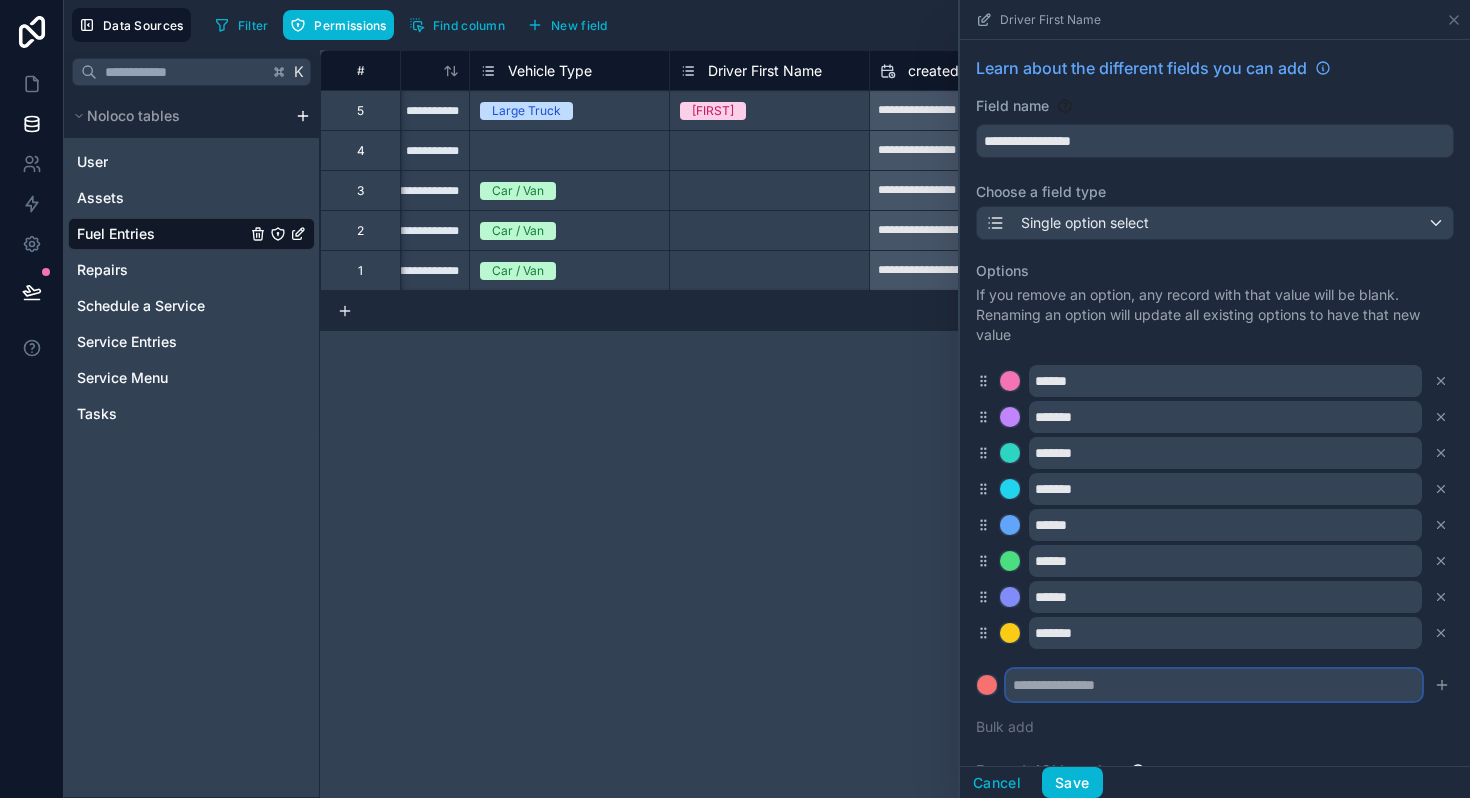 click at bounding box center (1214, 685) 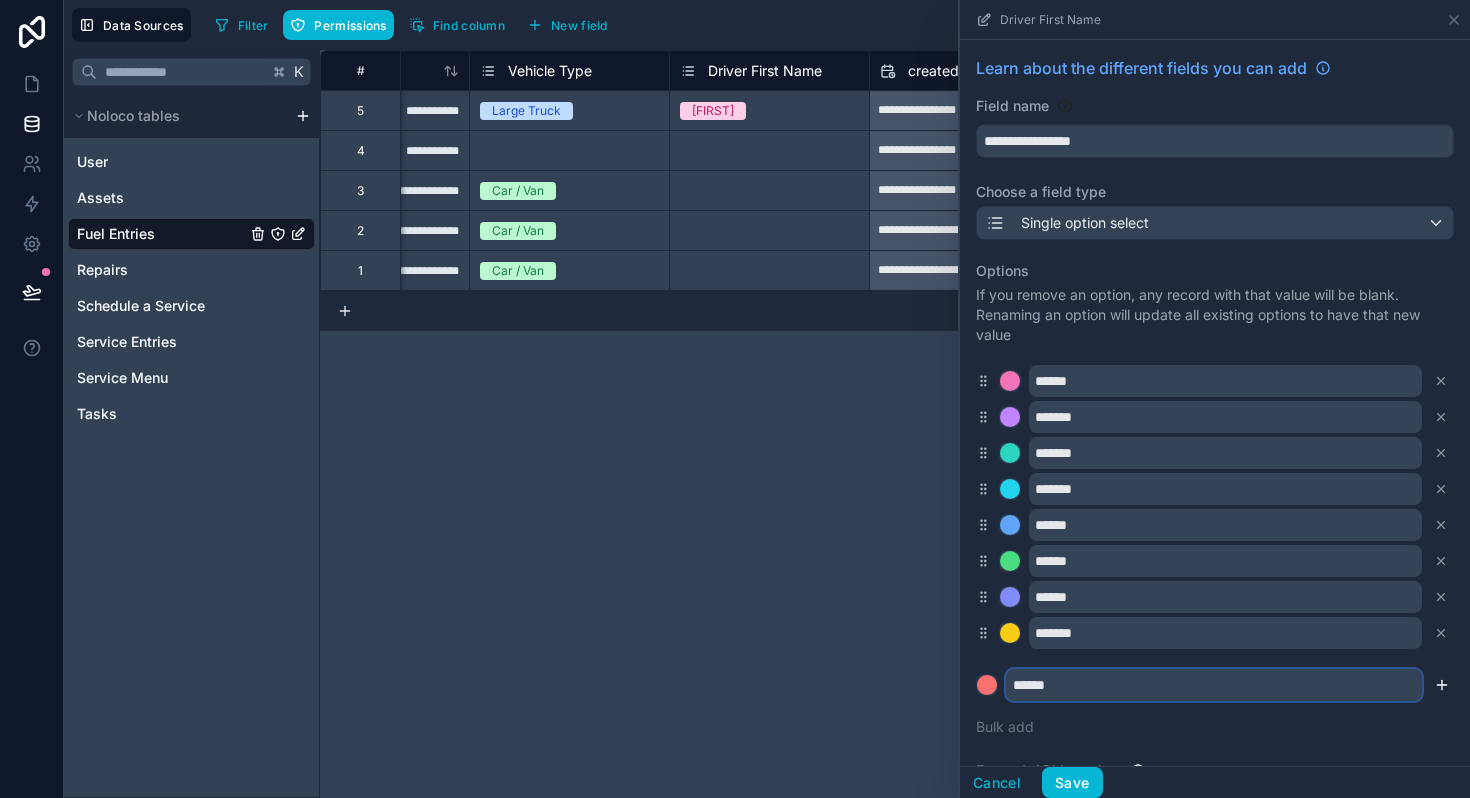 type on "******" 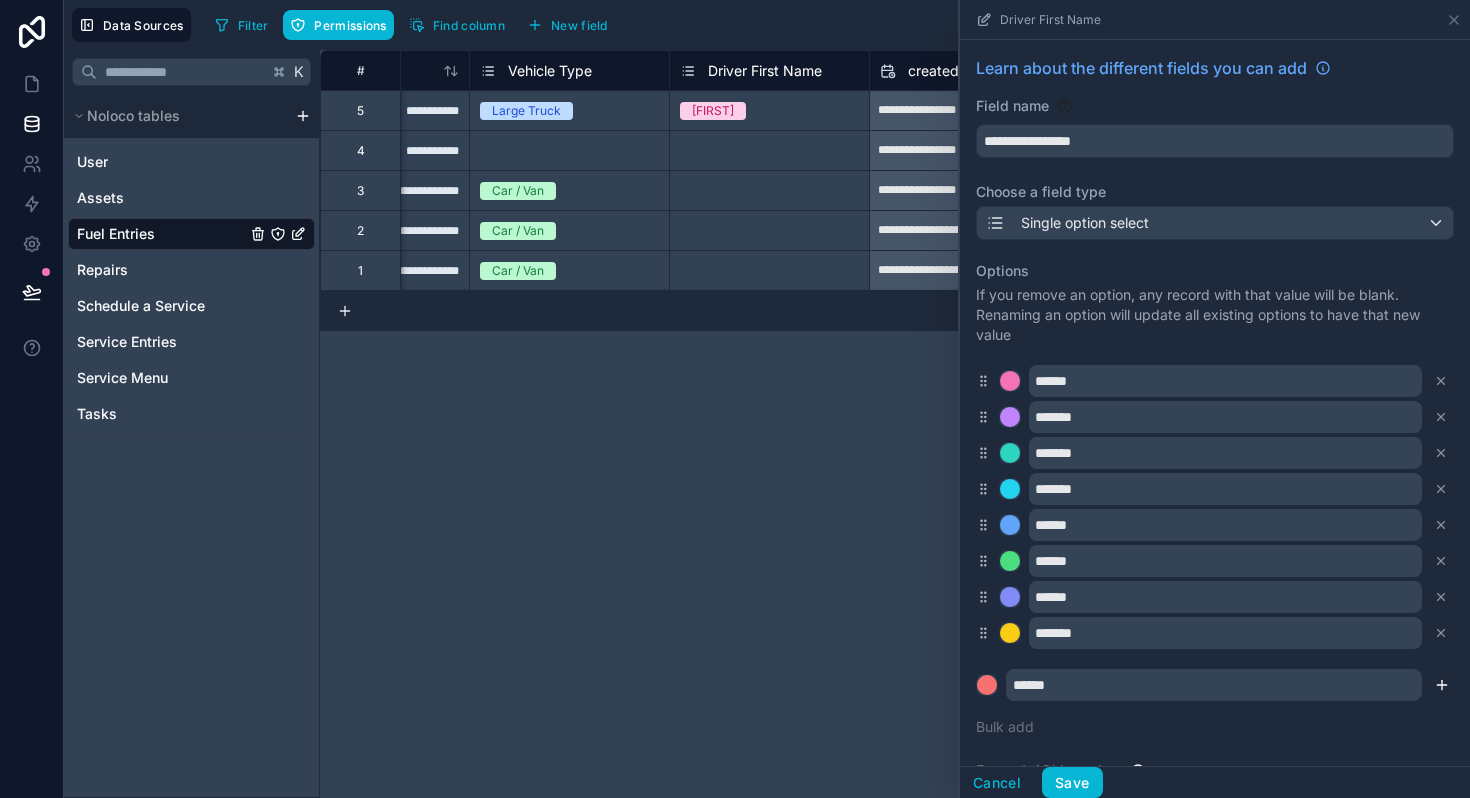 click 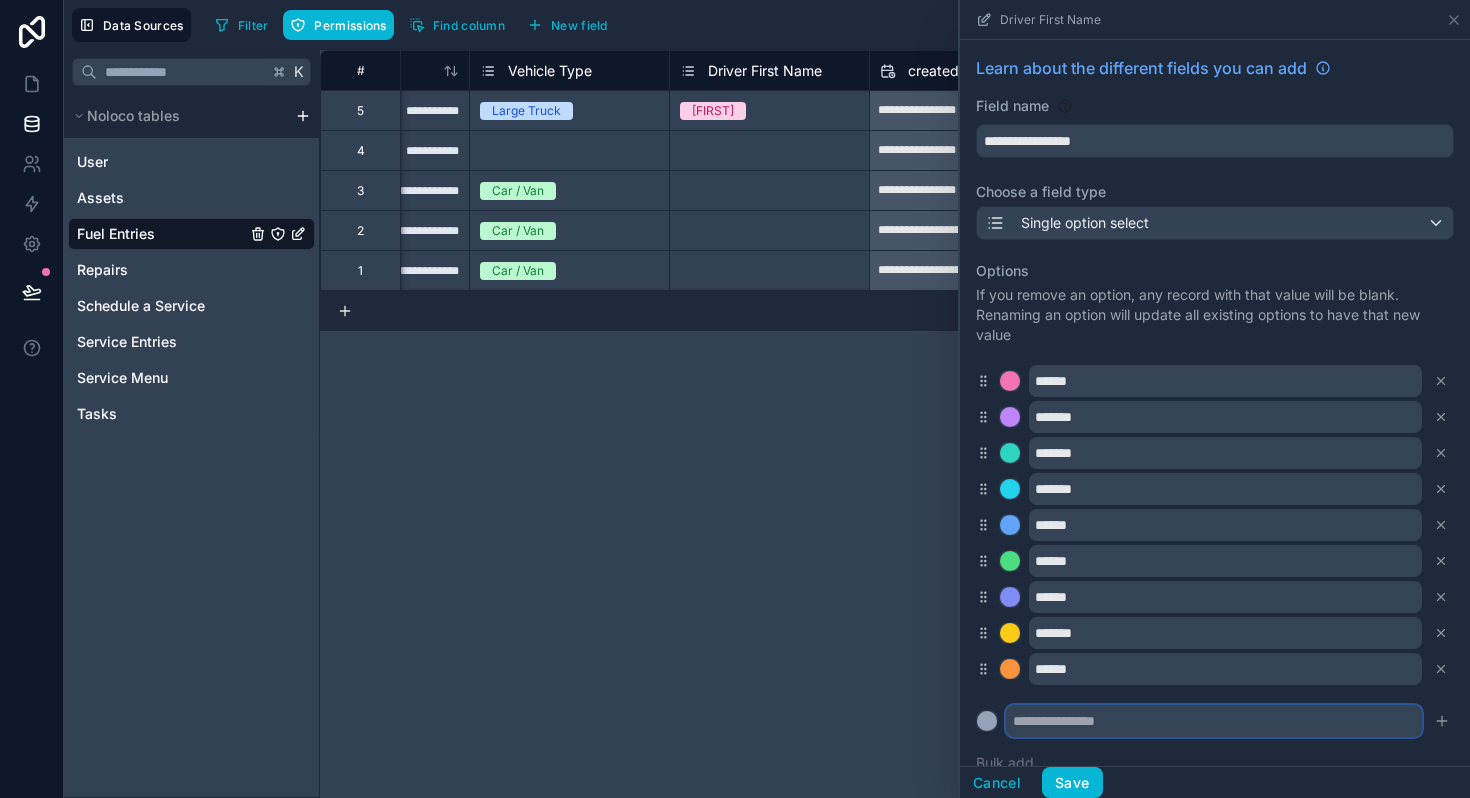 click at bounding box center (1214, 721) 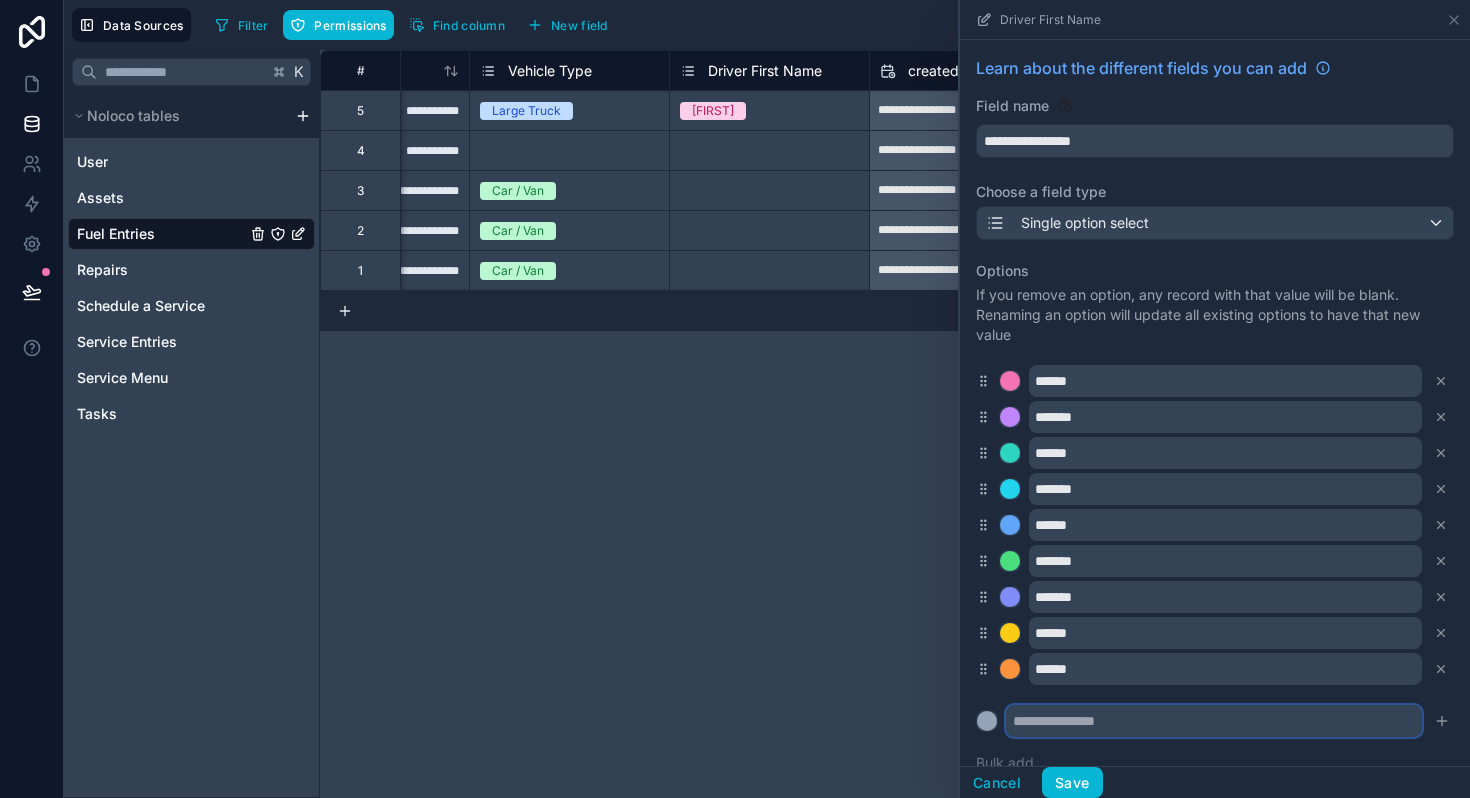 click at bounding box center [1214, 721] 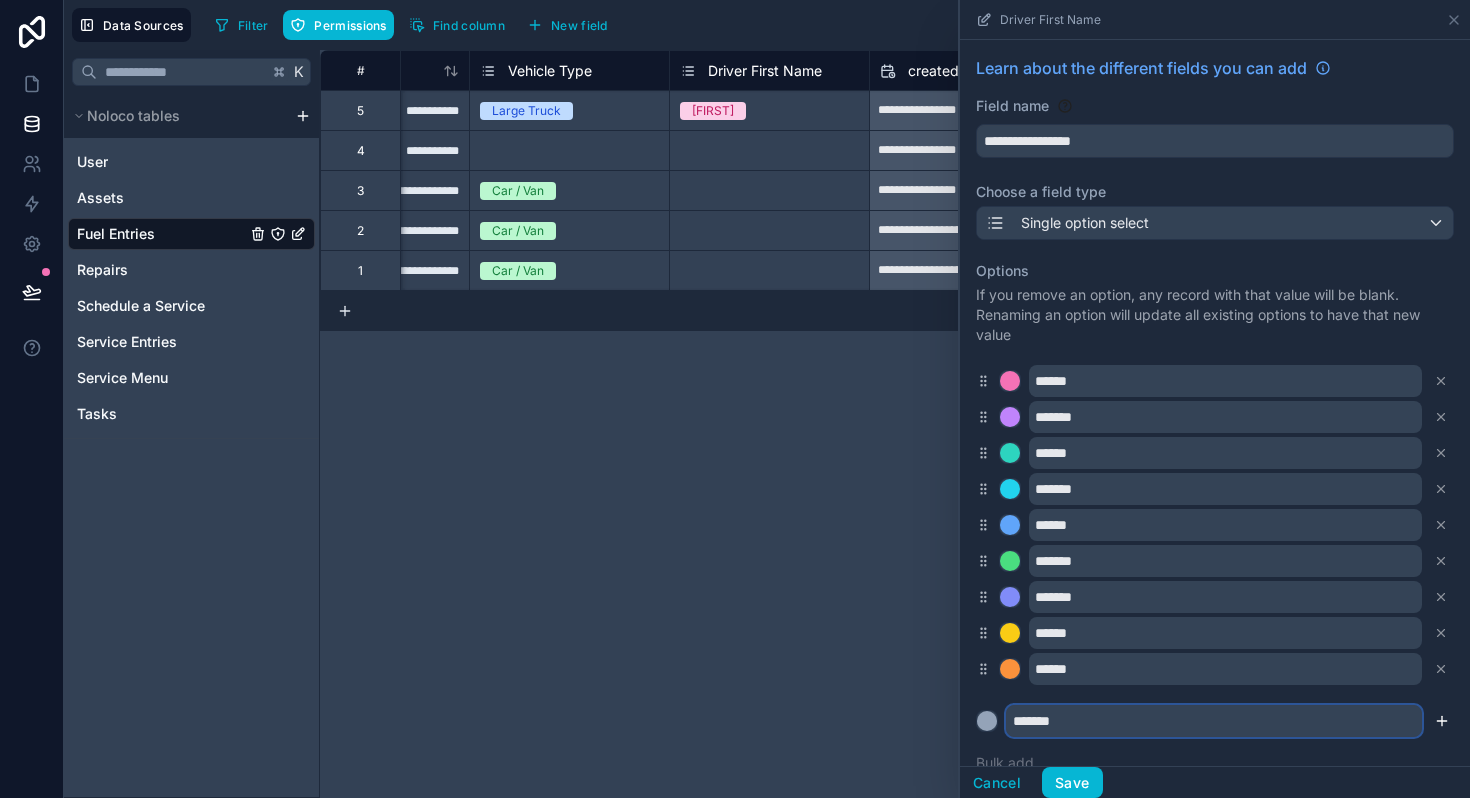 type on "*******" 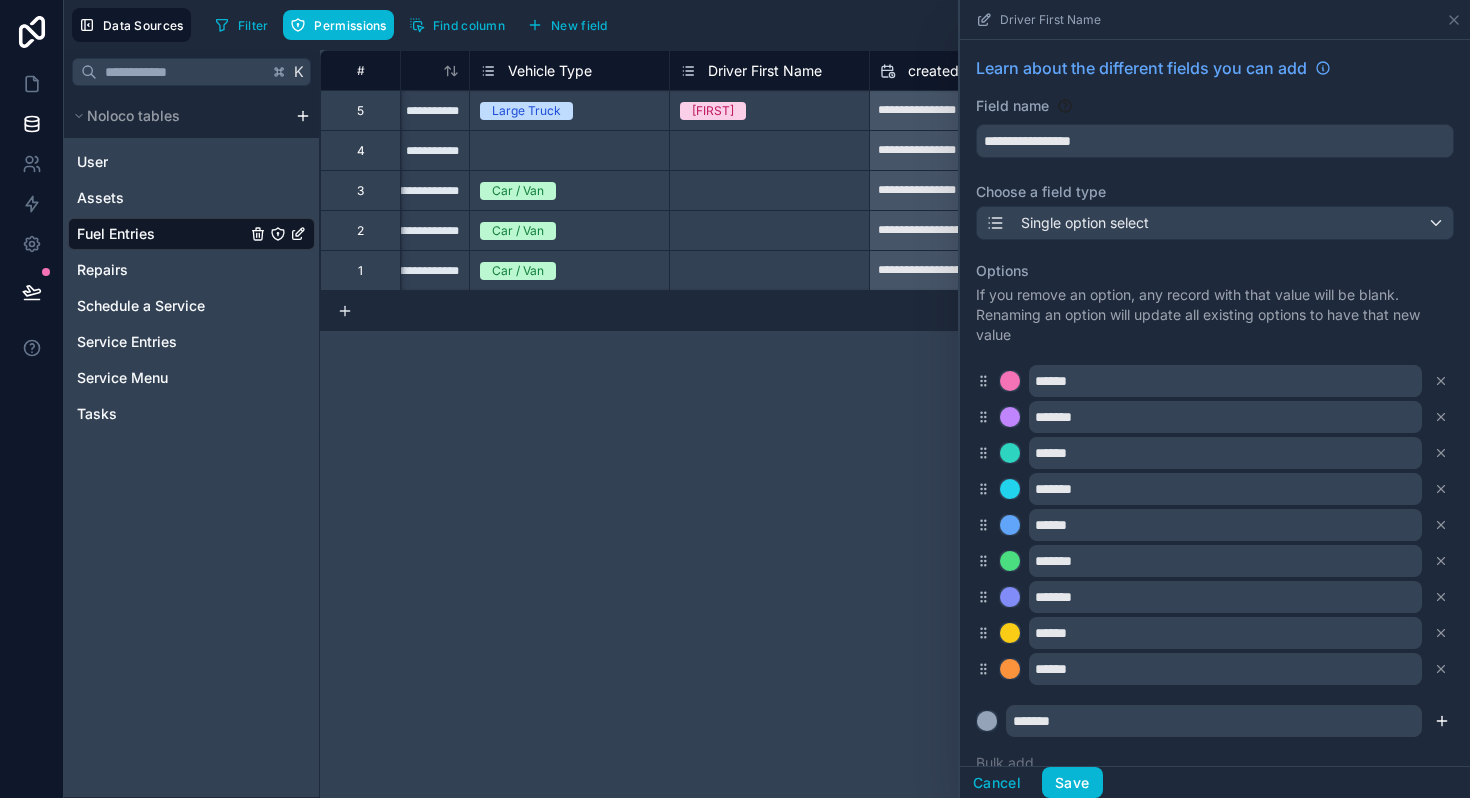 click 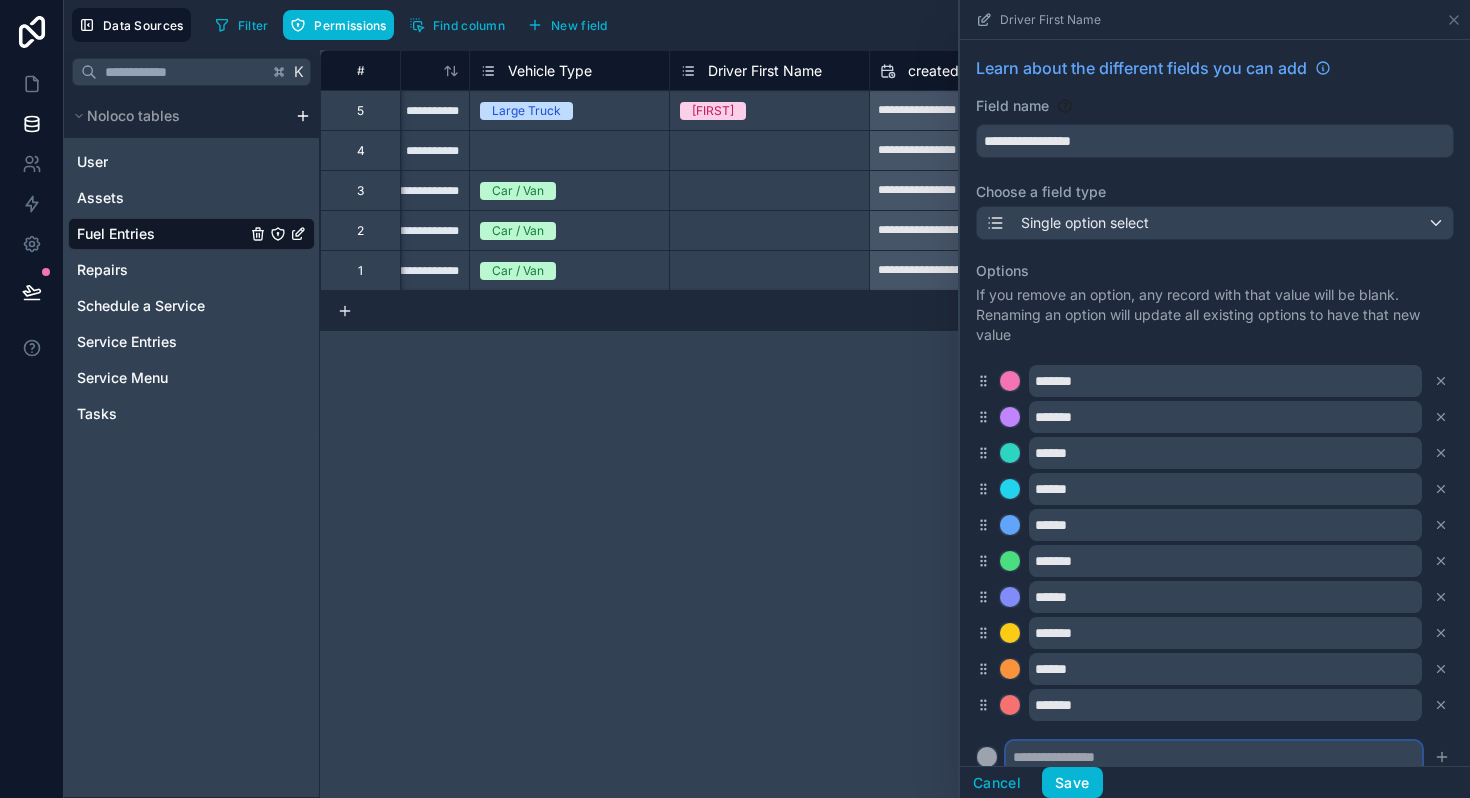 click at bounding box center (1214, 757) 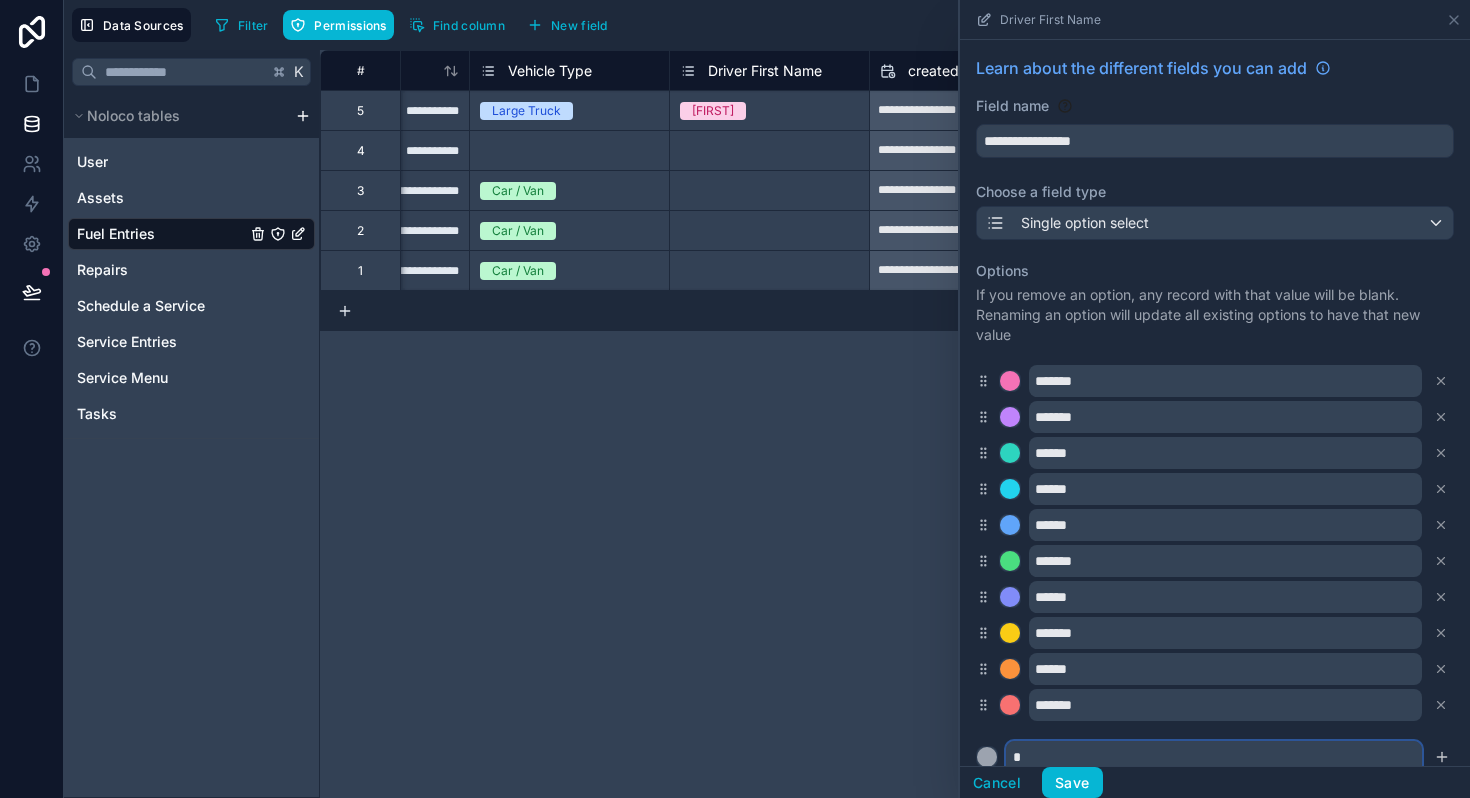 scroll, scrollTop: 0, scrollLeft: 0, axis: both 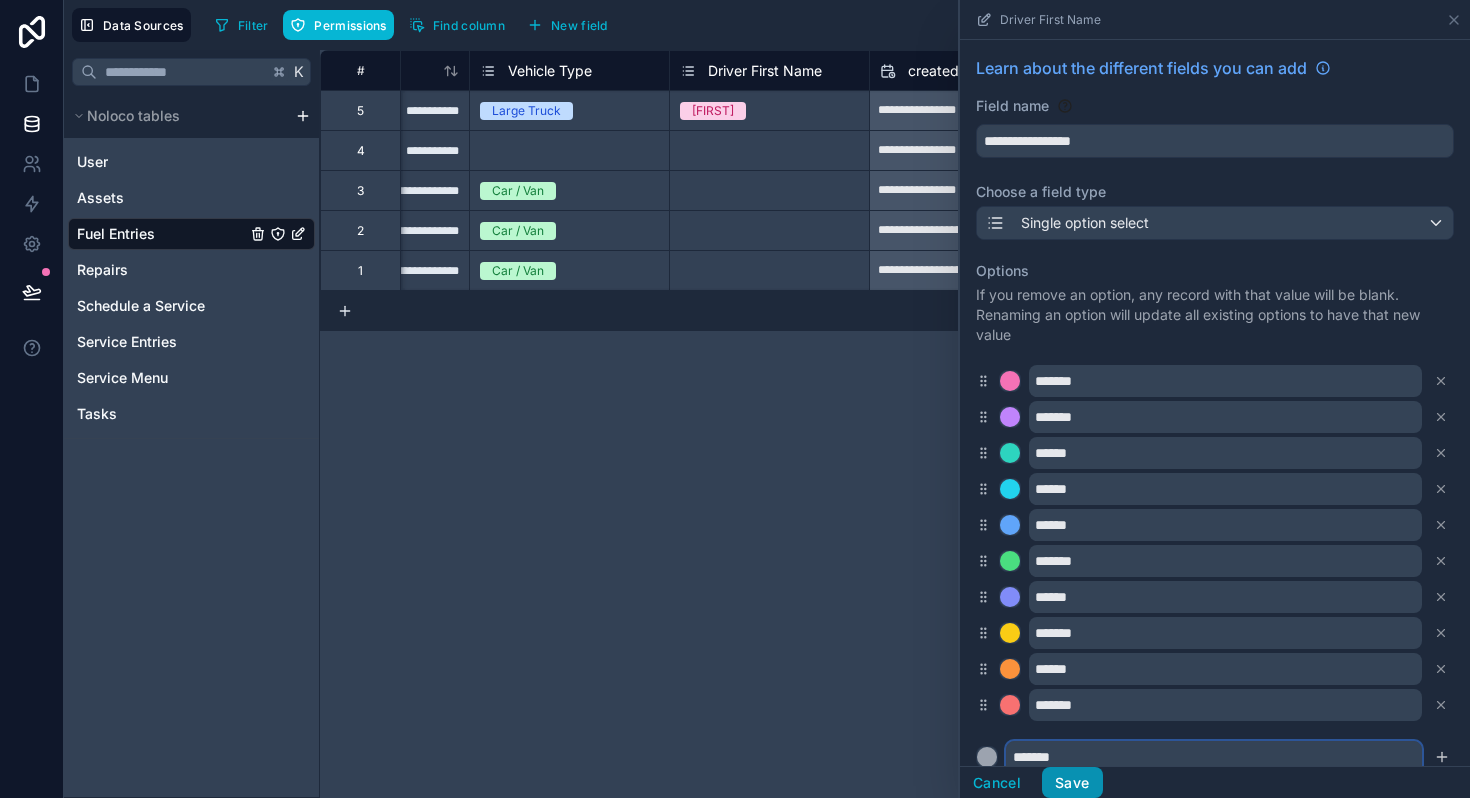 type on "*******" 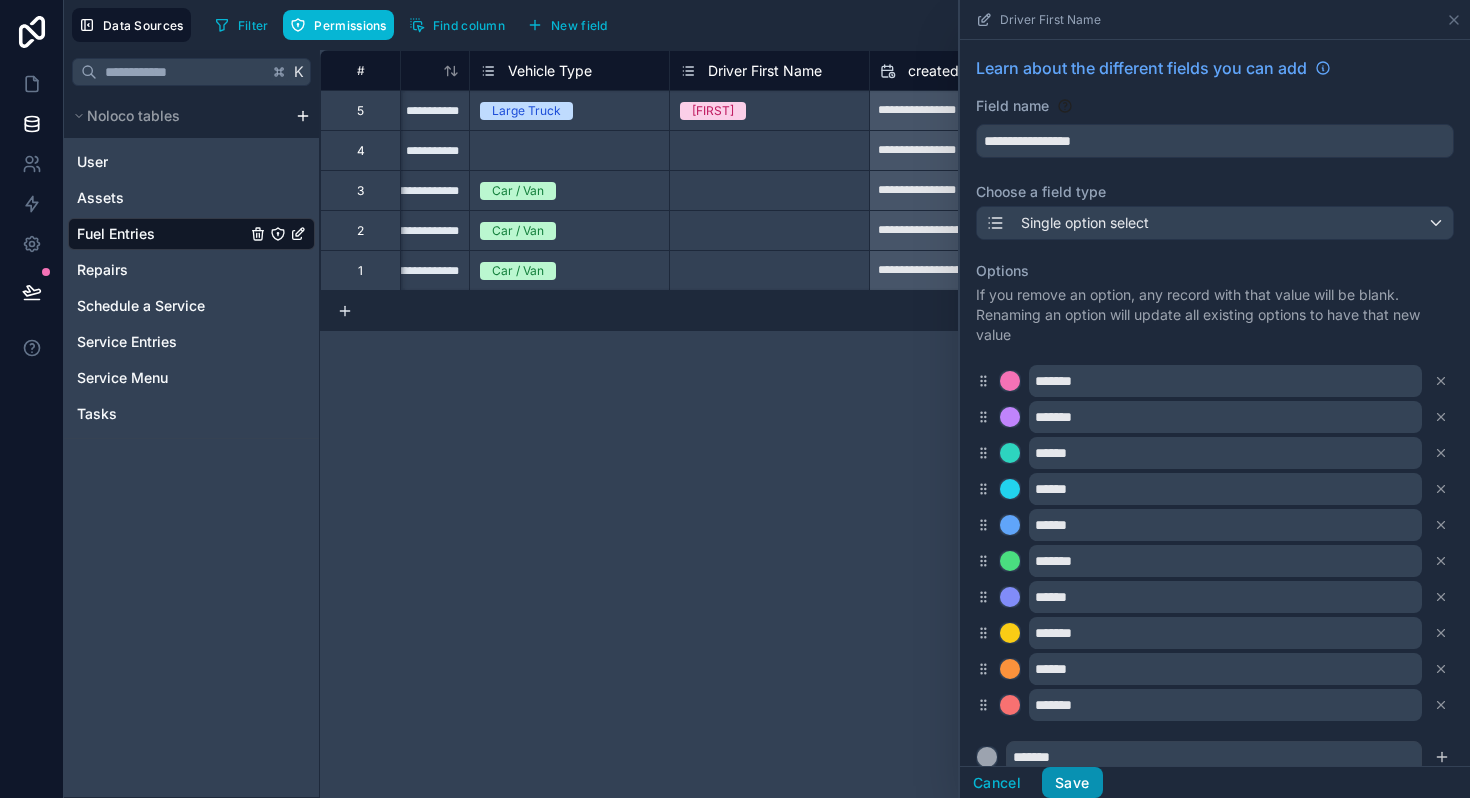 click on "Save" at bounding box center [1072, 783] 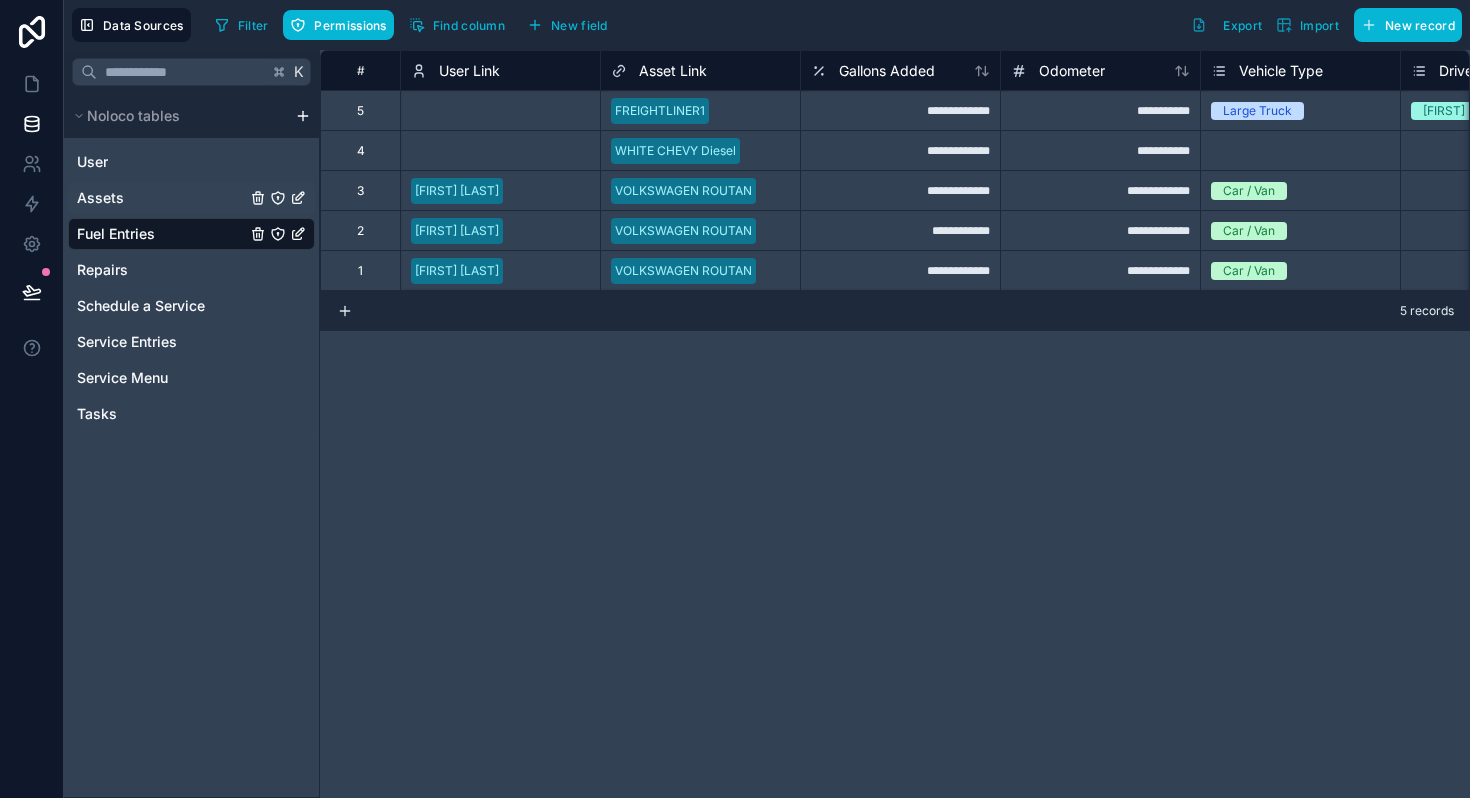 click on "Assets" at bounding box center [100, 198] 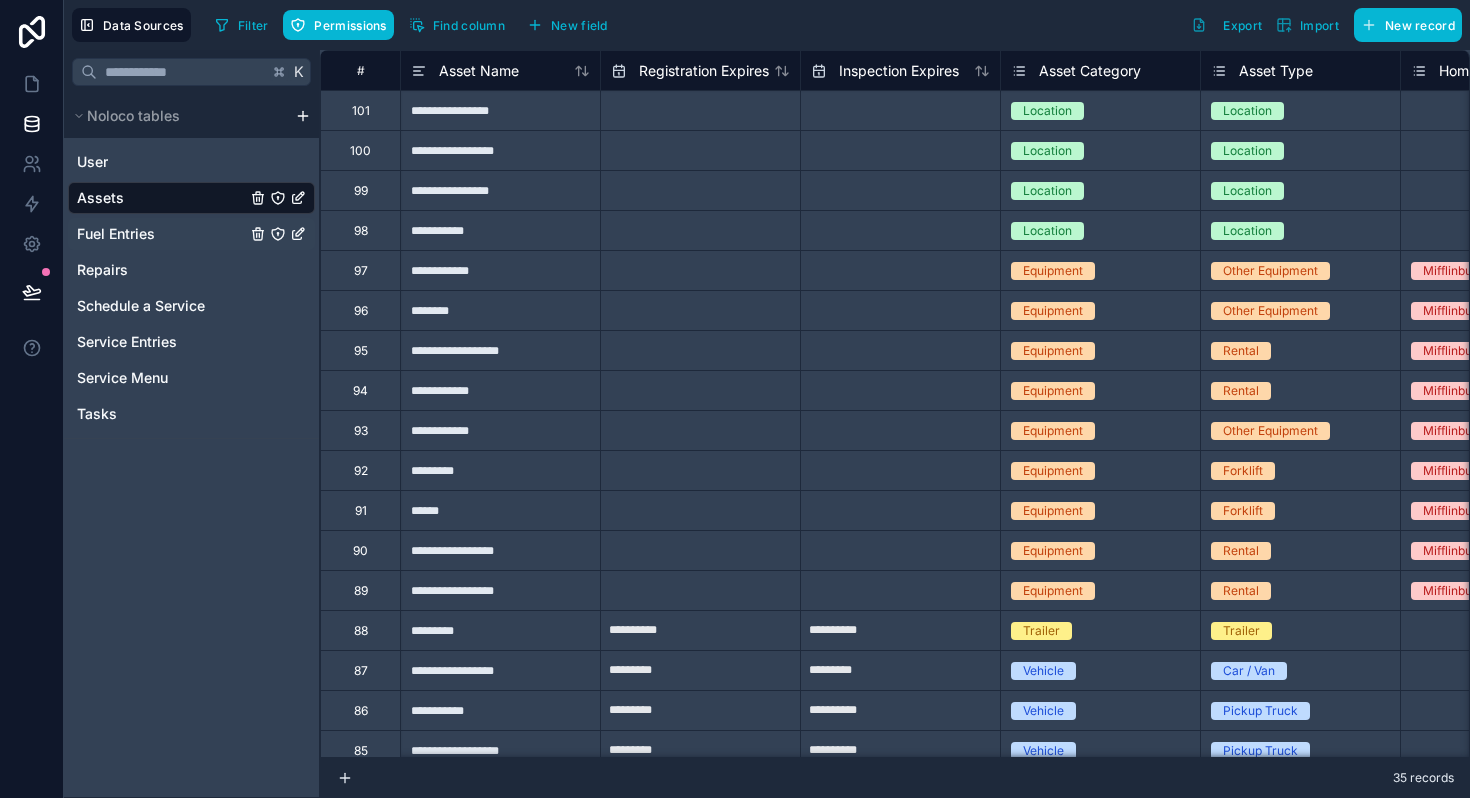 click on "Fuel Entries" at bounding box center (116, 234) 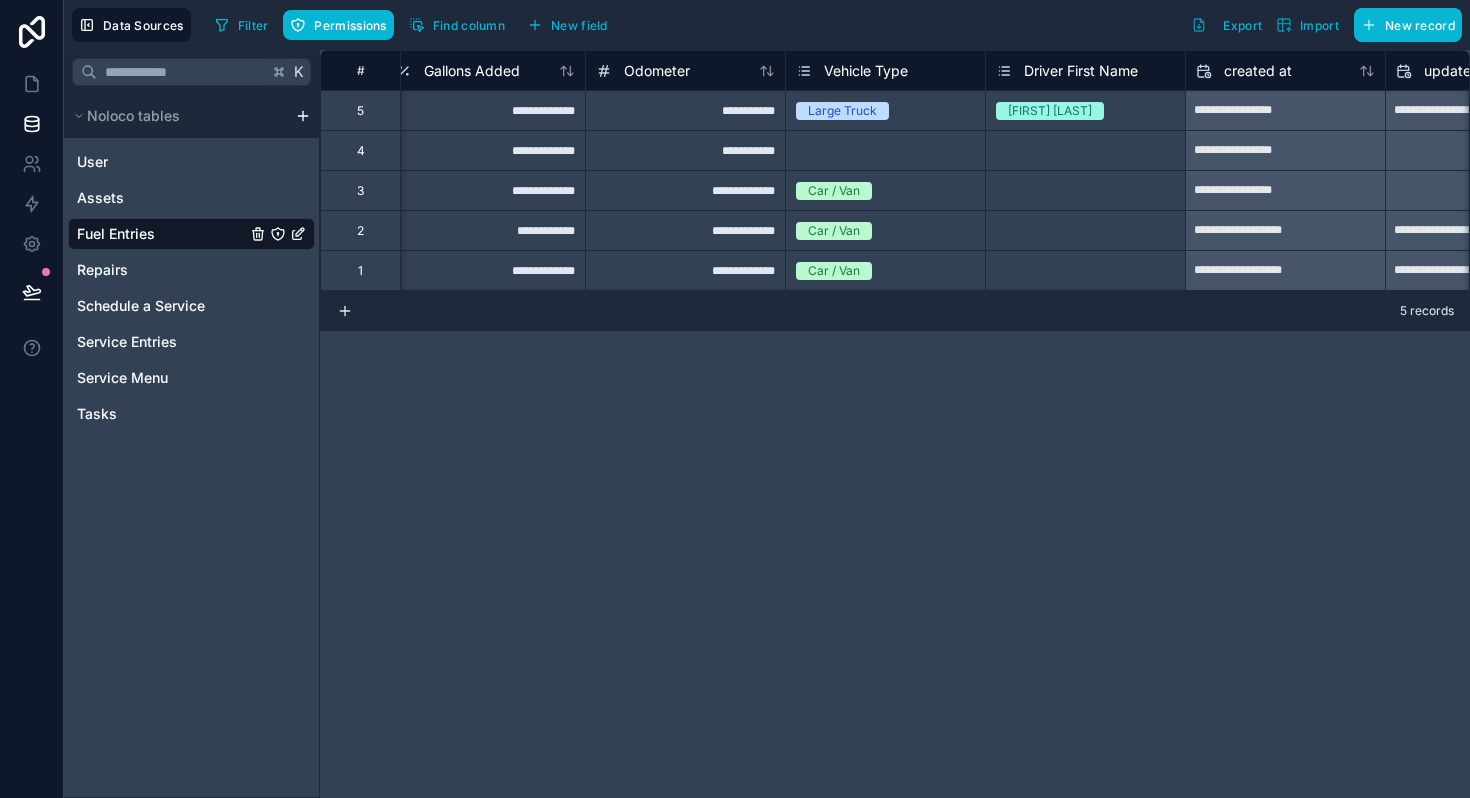 scroll, scrollTop: 0, scrollLeft: 731, axis: horizontal 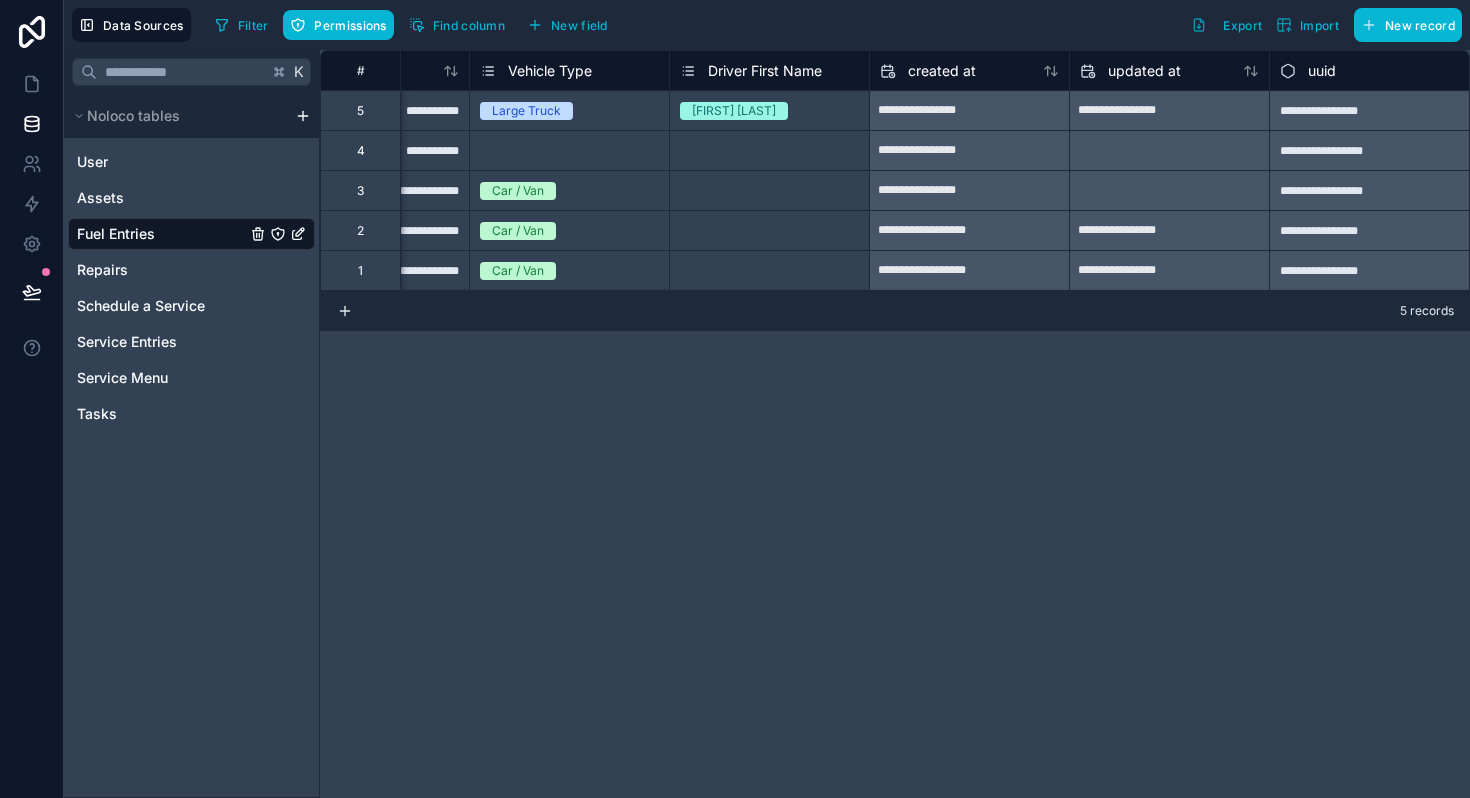 click on "Driver First Name" at bounding box center [765, 71] 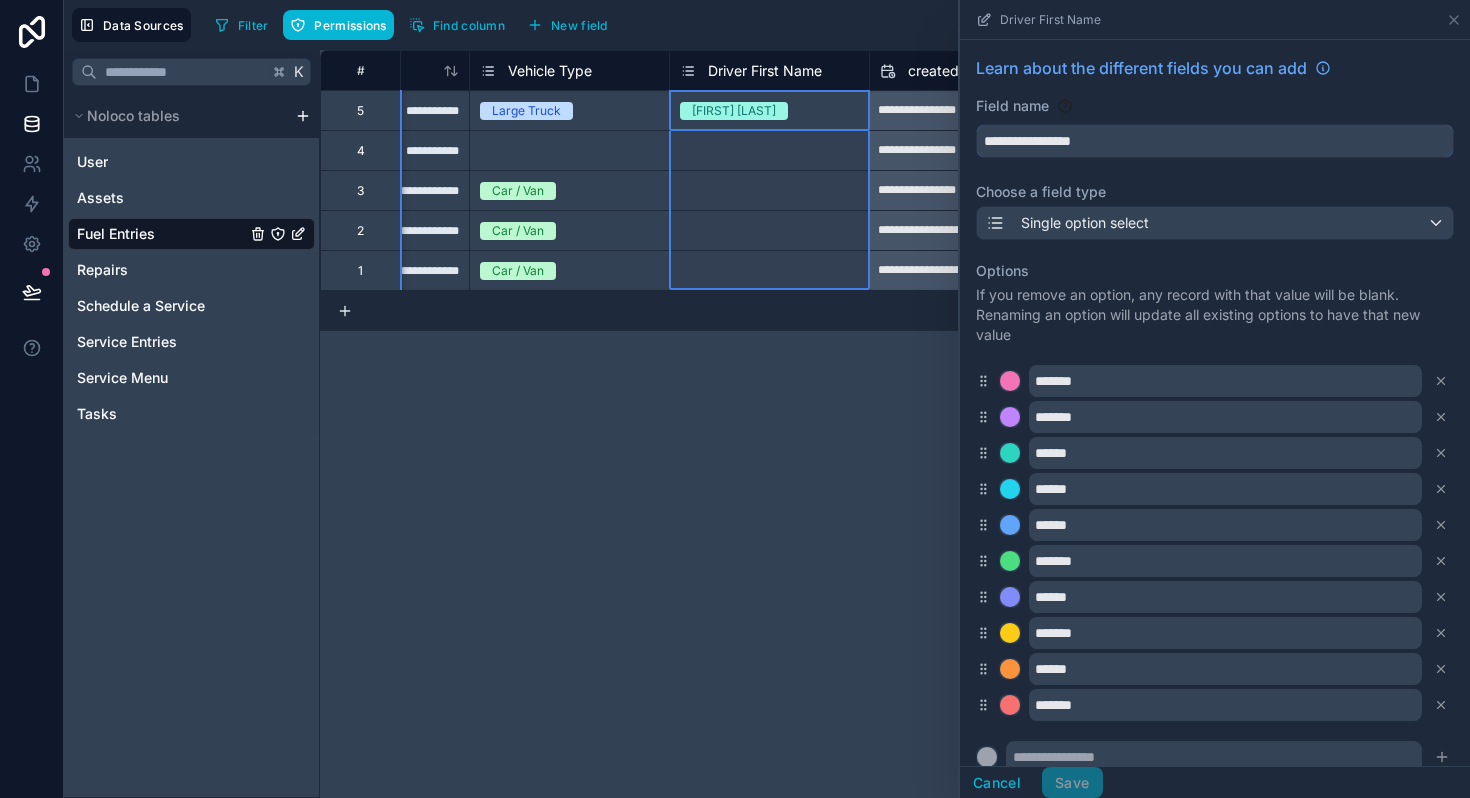 click on "**********" at bounding box center (1215, 141) 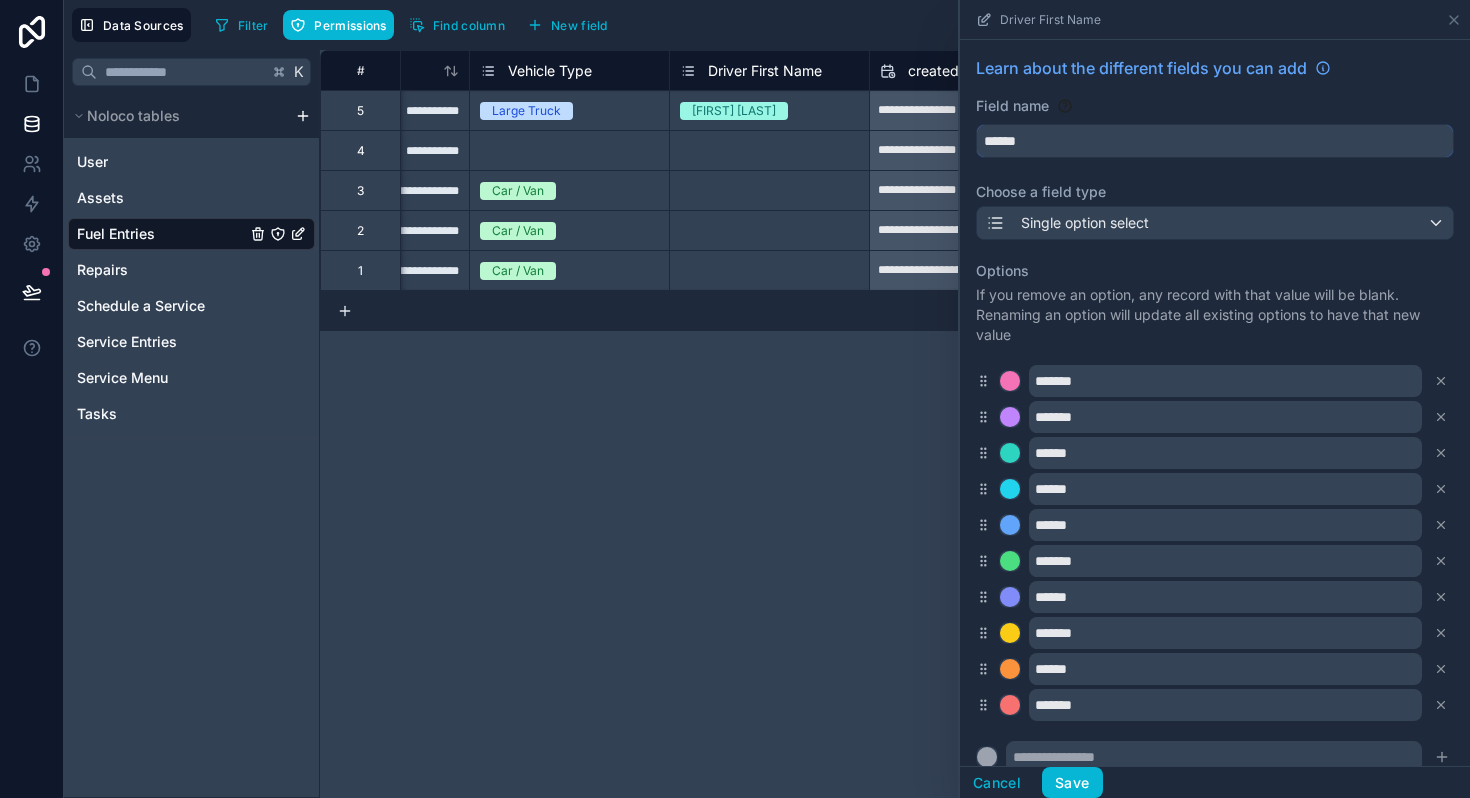 type on "******" 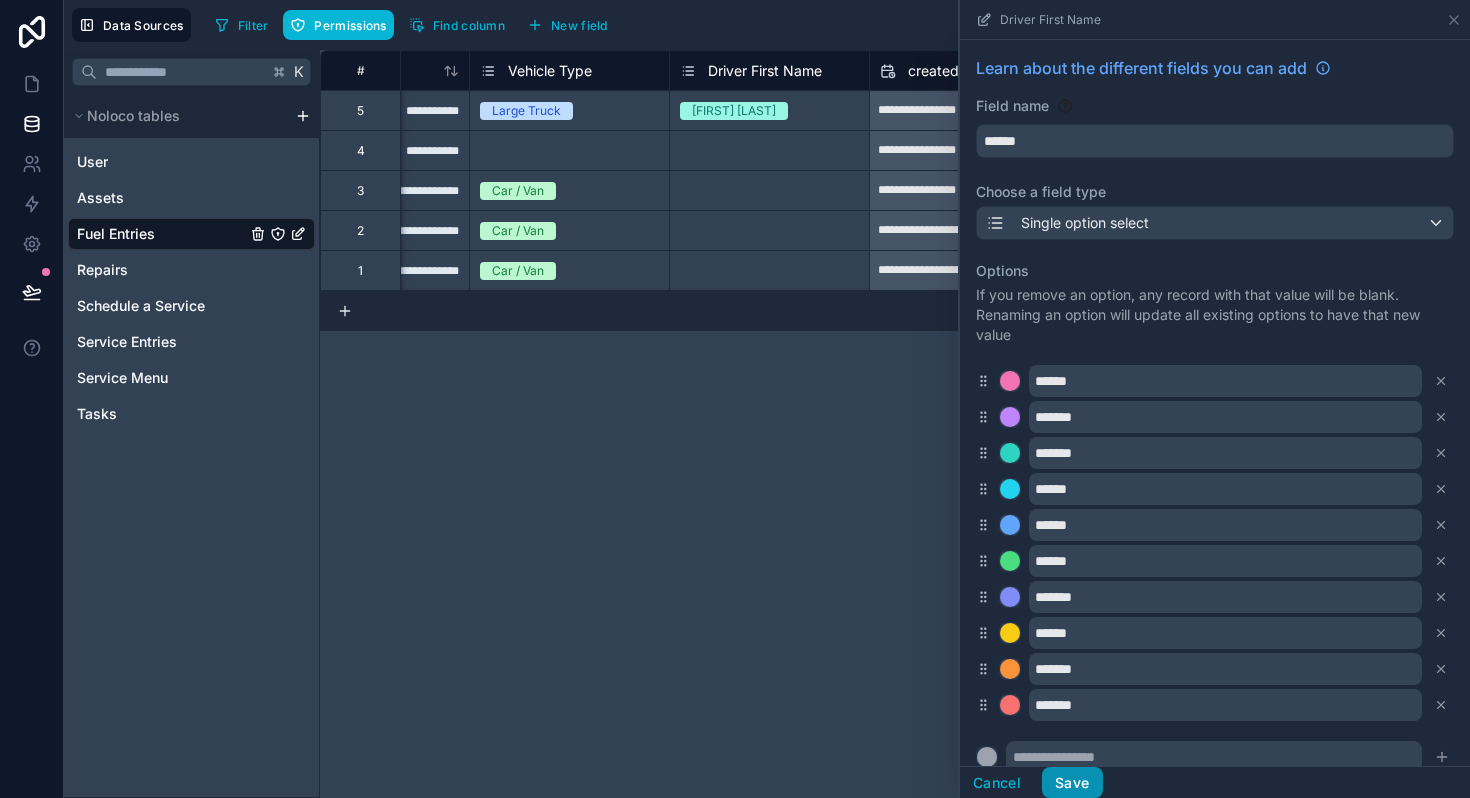 click on "Save" at bounding box center [1072, 783] 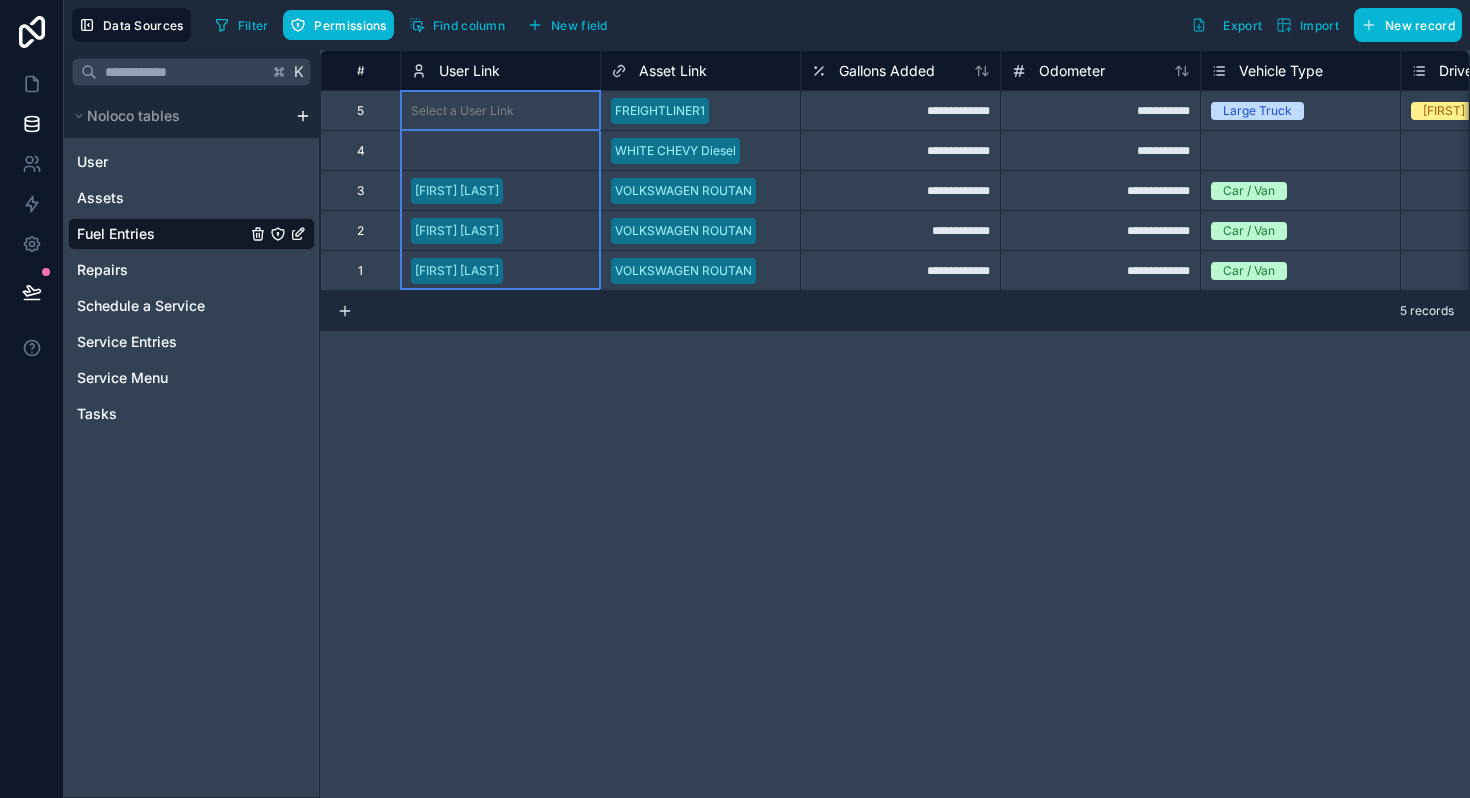 click on "User Link" at bounding box center [469, 71] 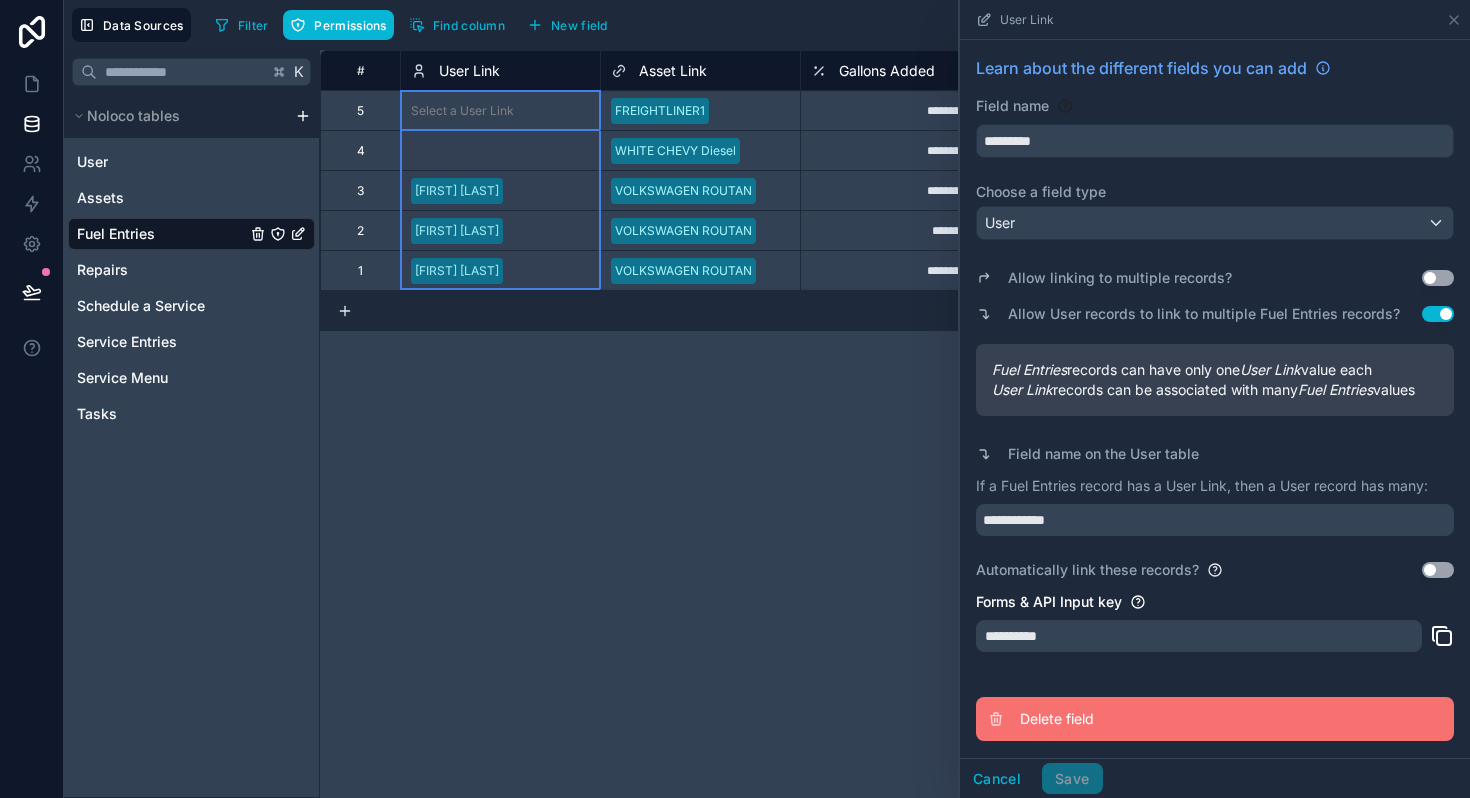 click on "Delete field" at bounding box center [1164, 719] 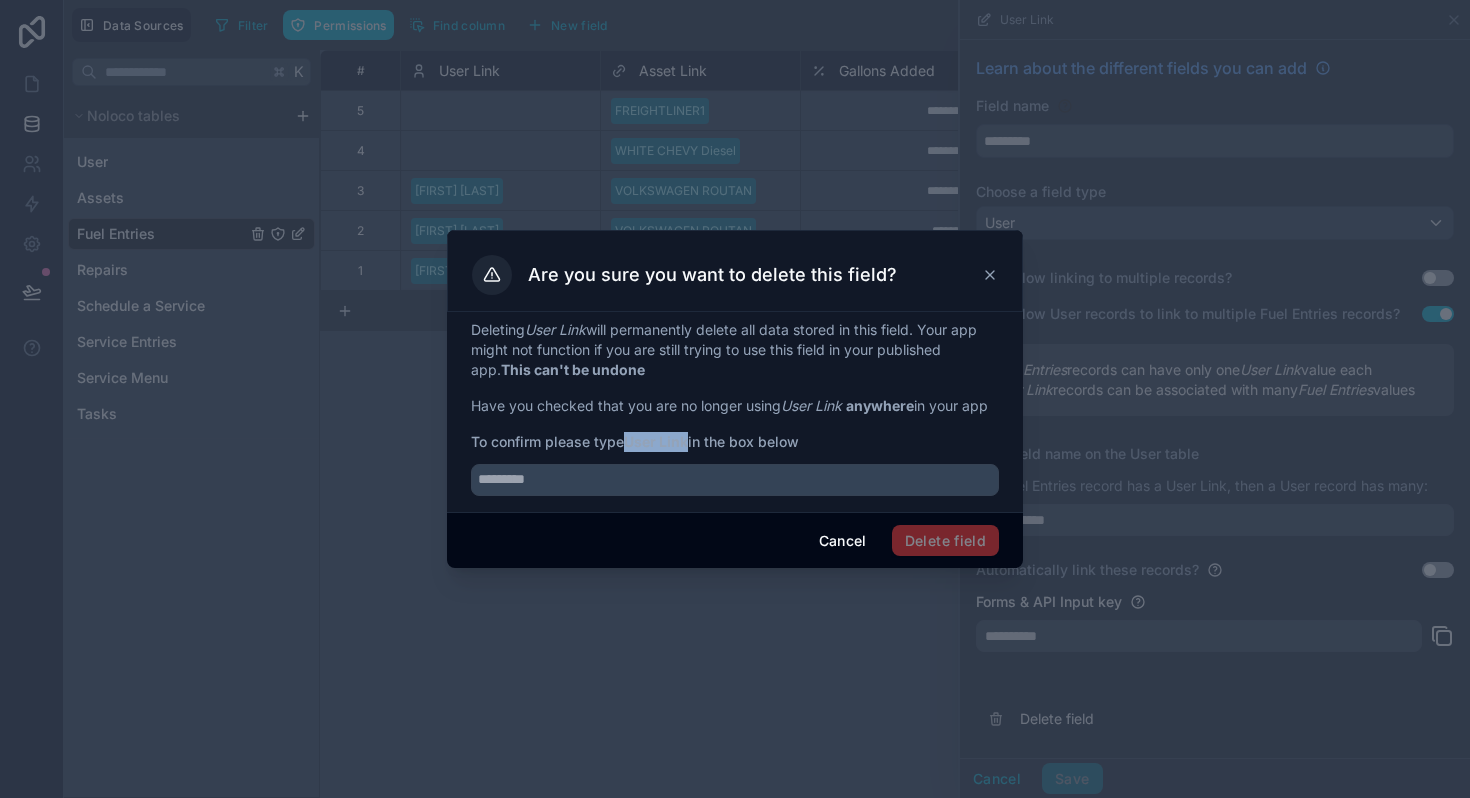 drag, startPoint x: 632, startPoint y: 441, endPoint x: 693, endPoint y: 447, distance: 61.294373 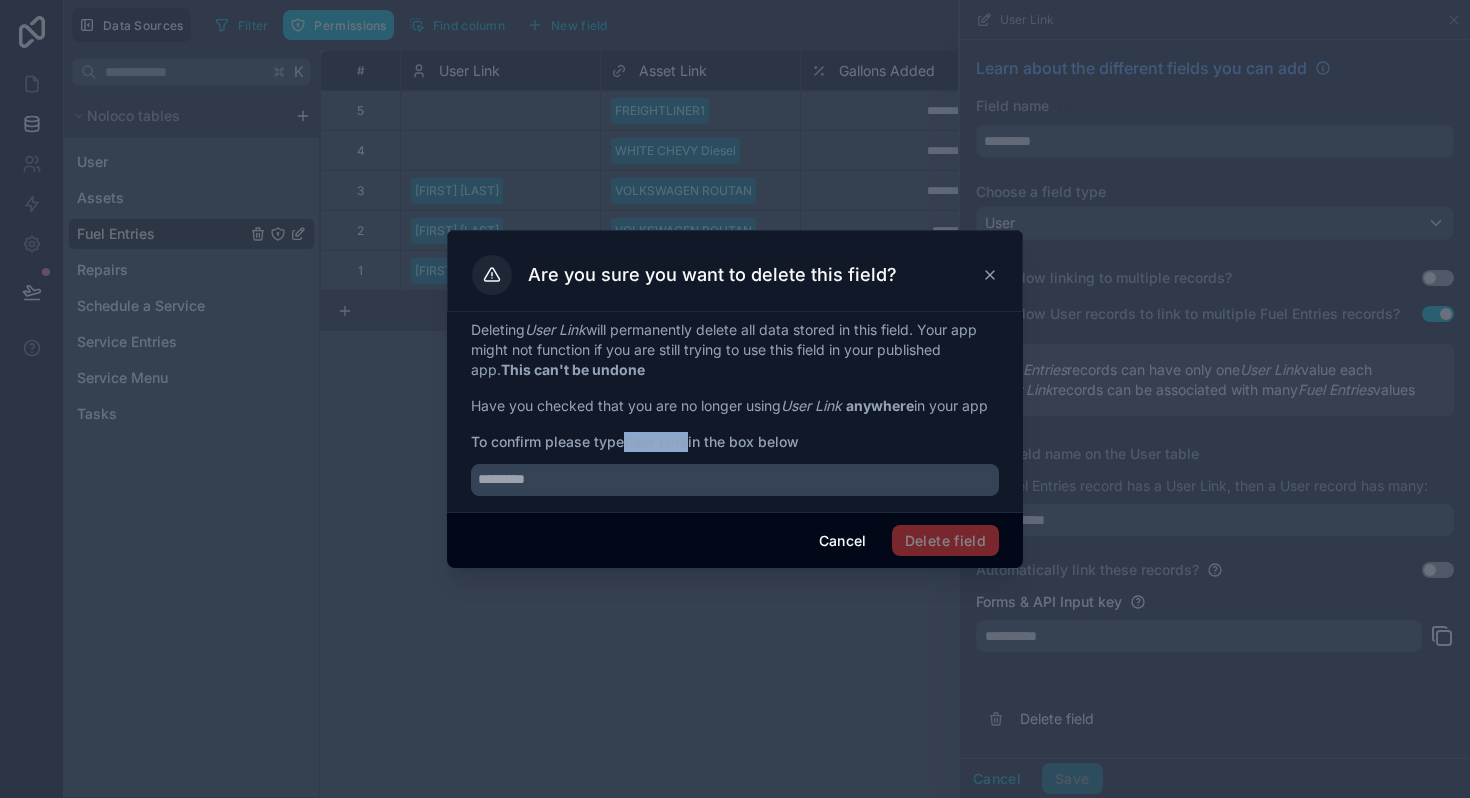 click on "To confirm please type  User Link  in the box below" at bounding box center [735, 442] 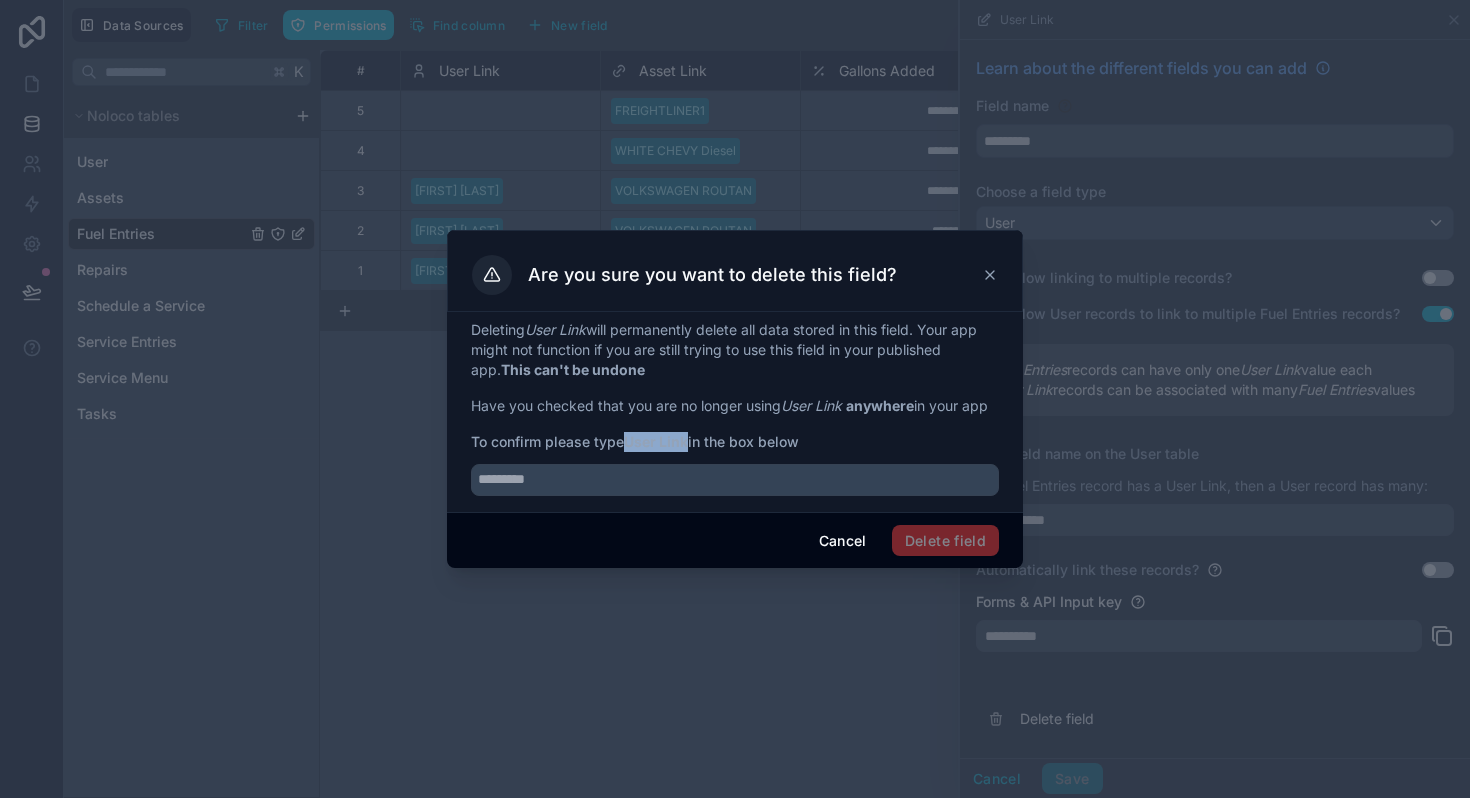 copy on "User Link" 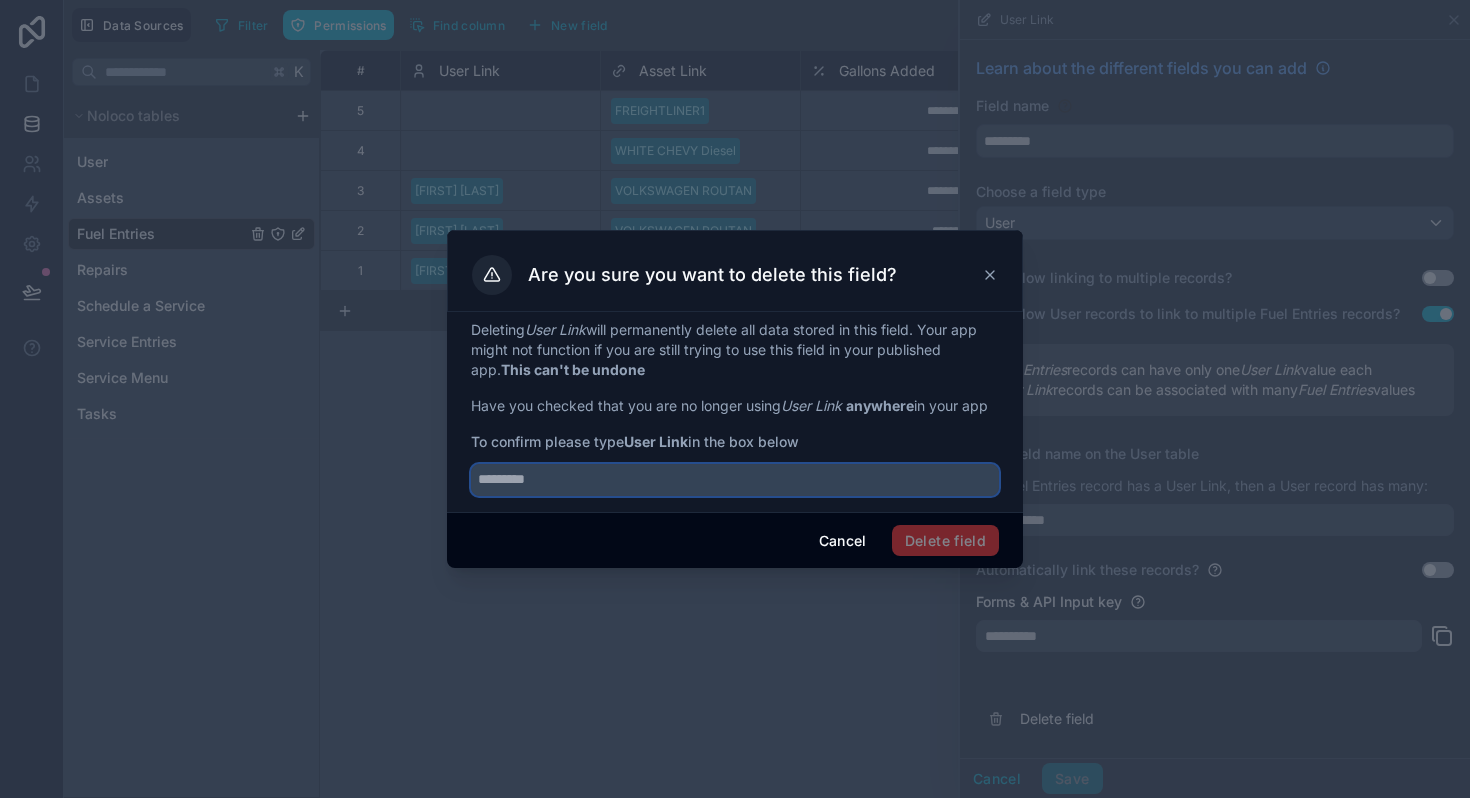 click at bounding box center (735, 480) 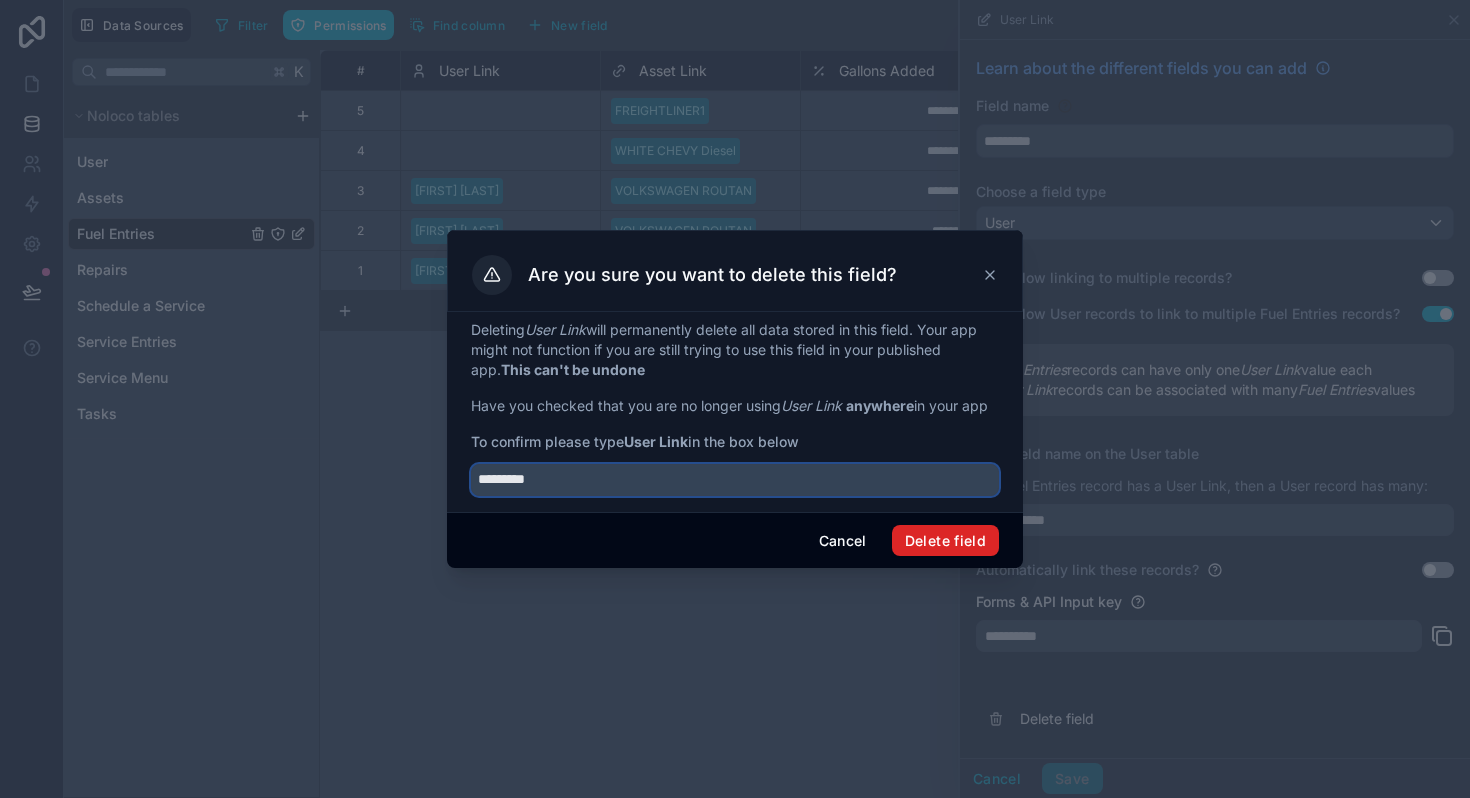 type on "*********" 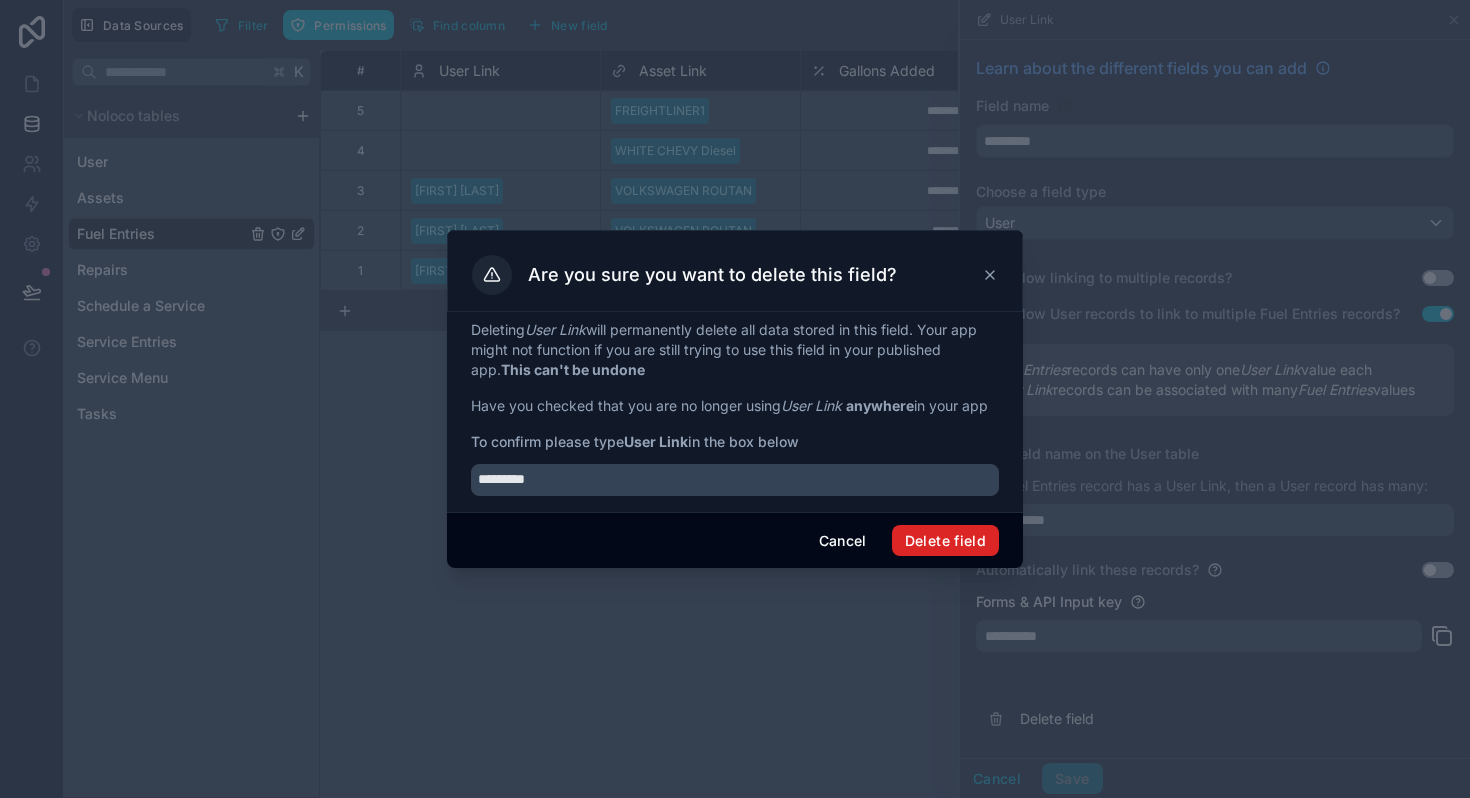 click on "Delete field" at bounding box center (945, 541) 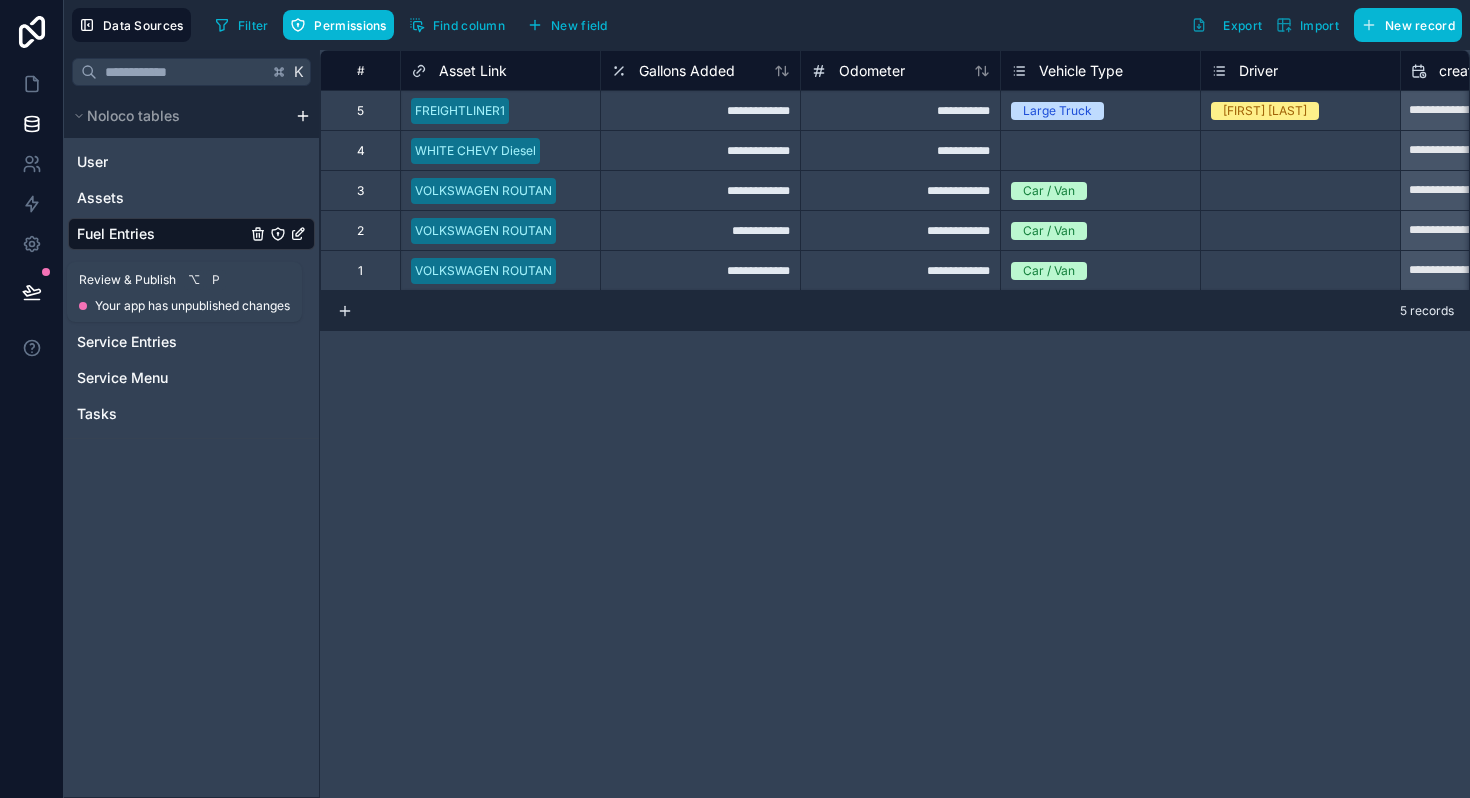 click 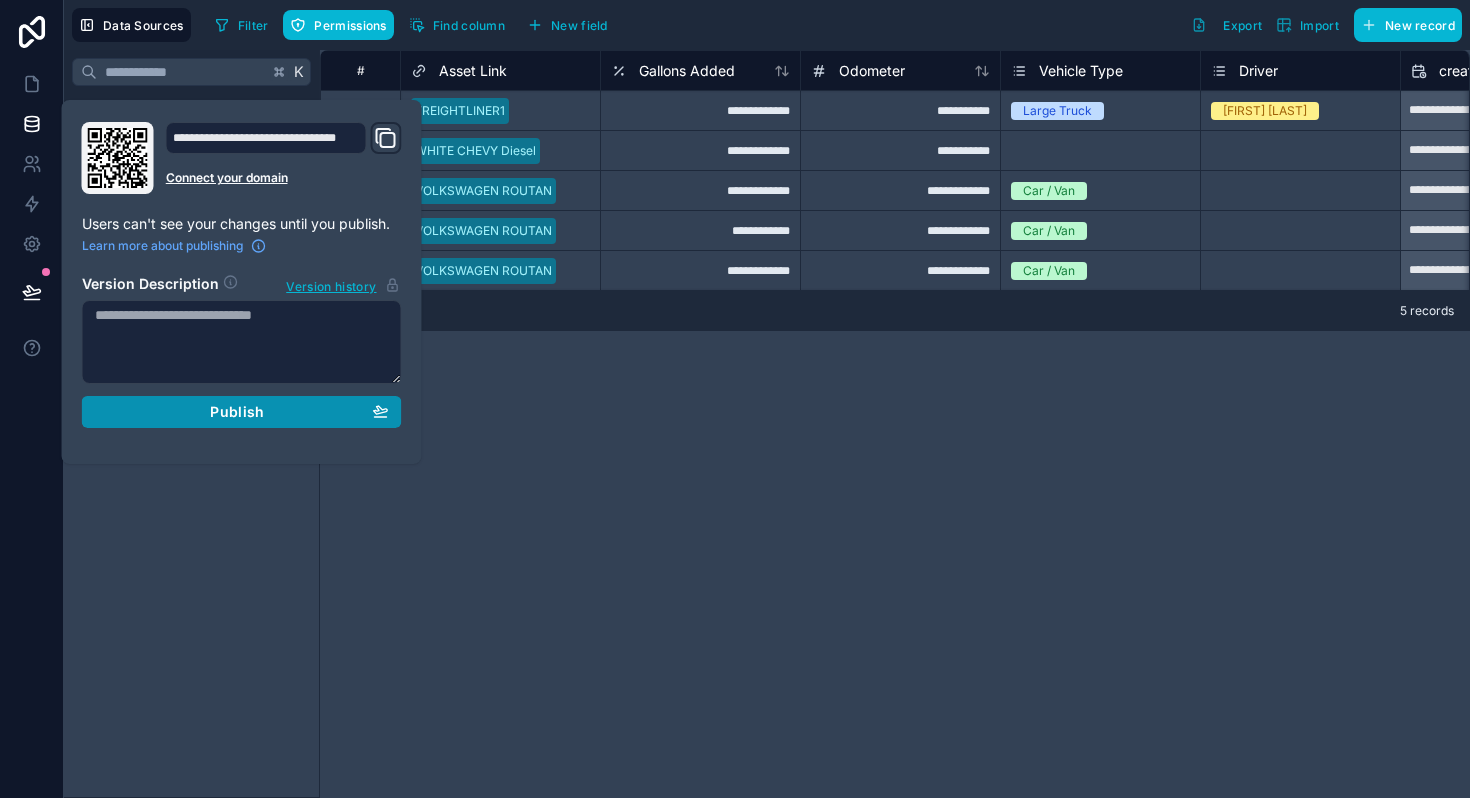 click on "Publish" at bounding box center [242, 412] 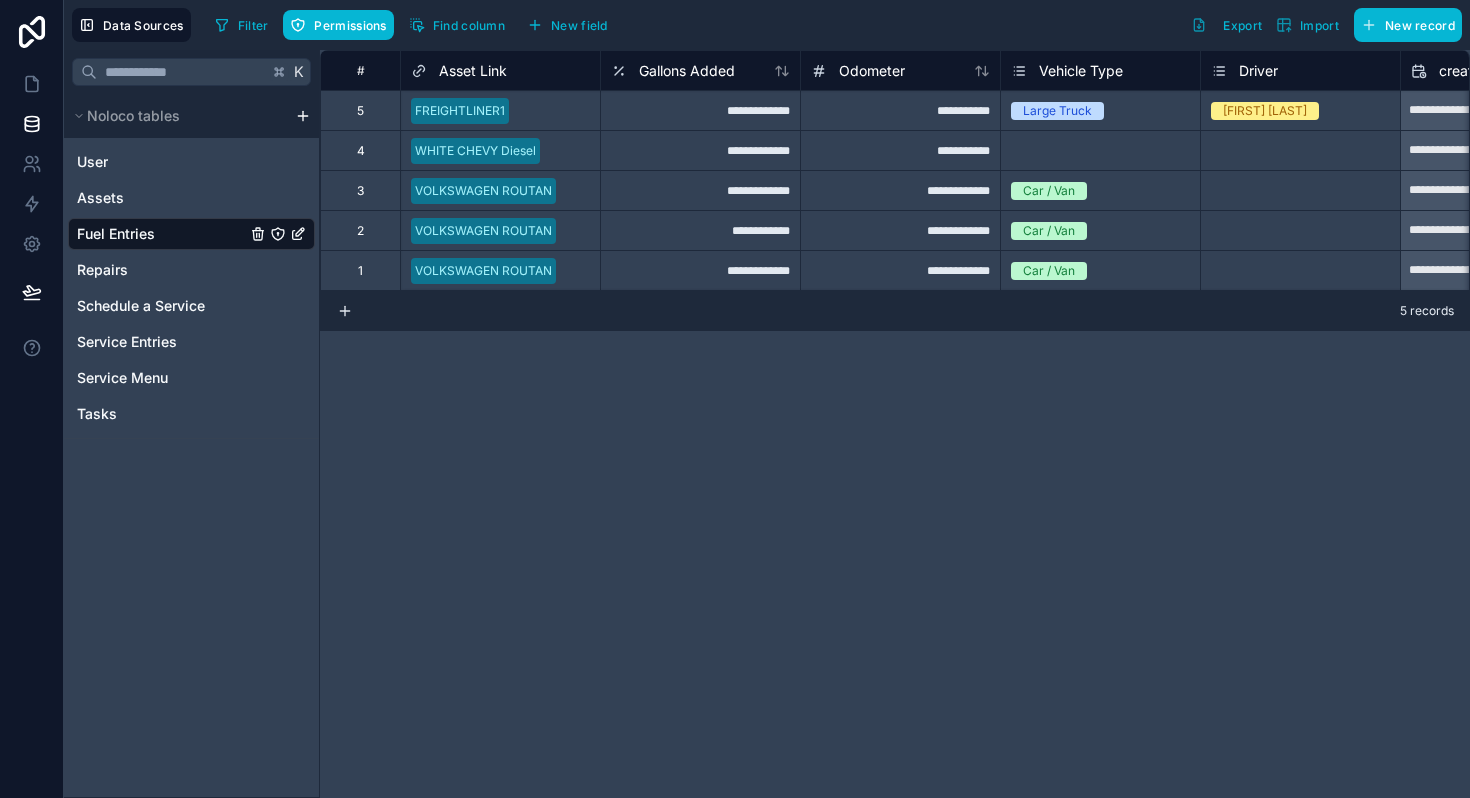 click on "**********" at bounding box center (895, 424) 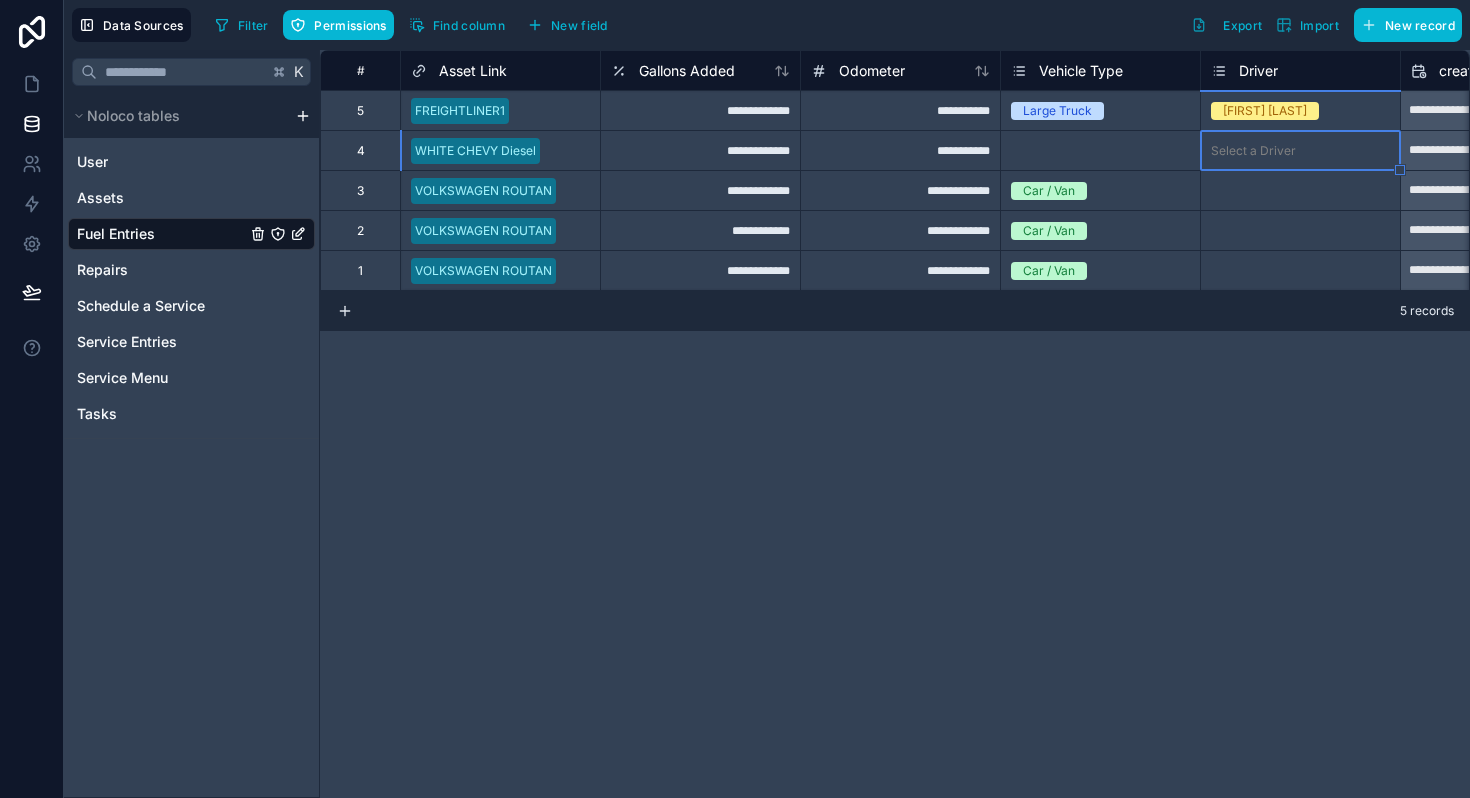 click on "Select a Driver" at bounding box center [1253, 151] 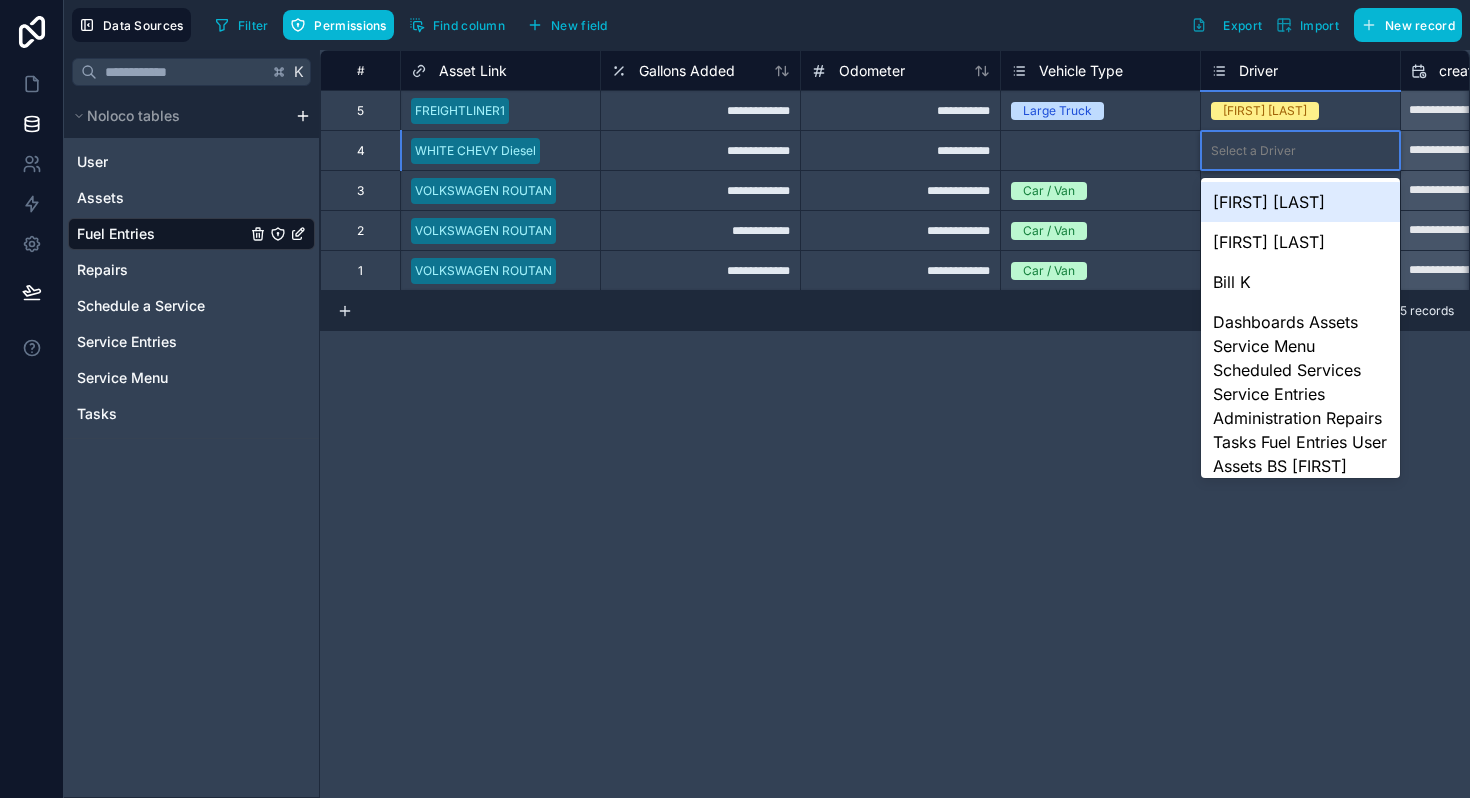 click on "Caleb D" at bounding box center [1300, 202] 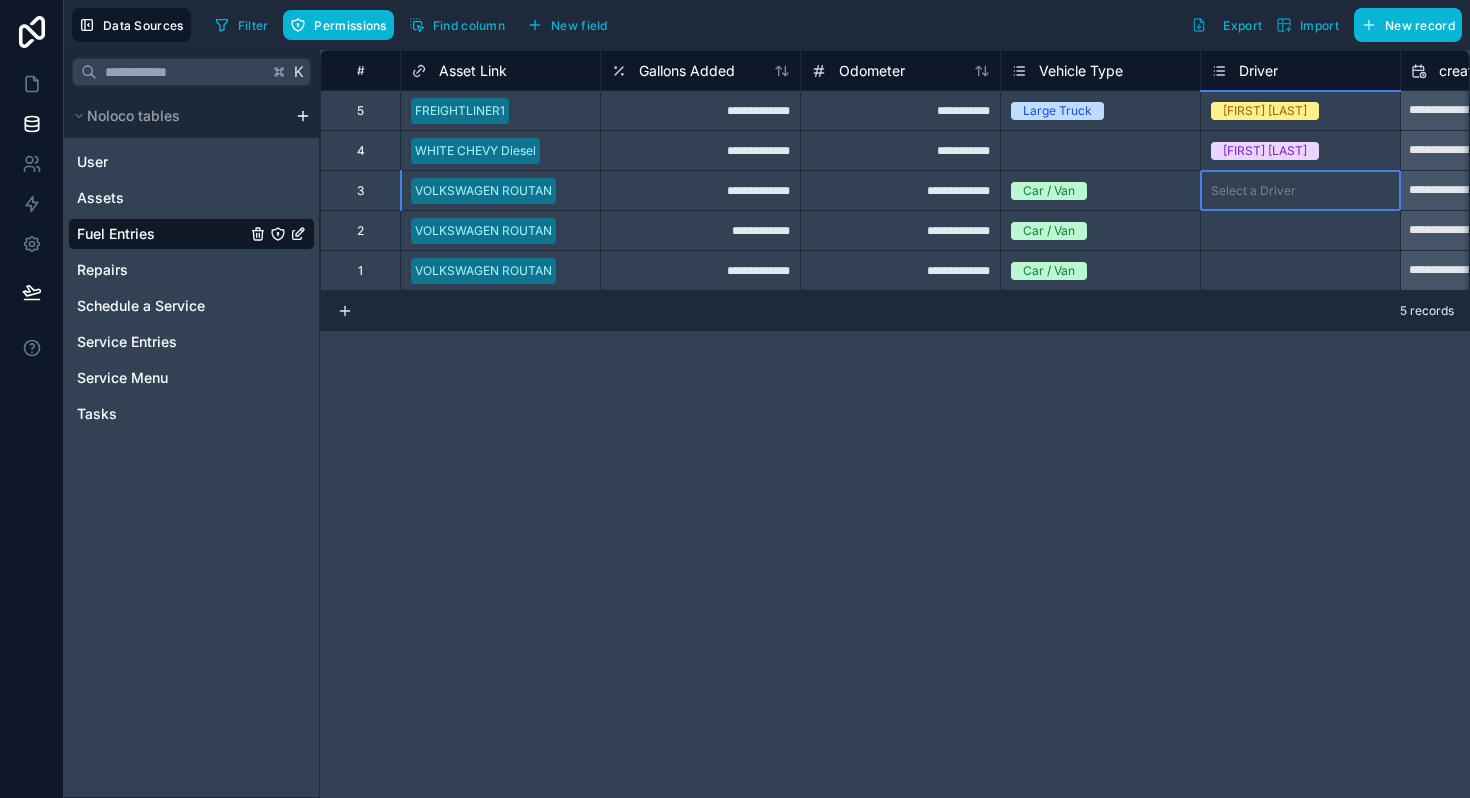 click on "Select a Driver" at bounding box center (1300, 191) 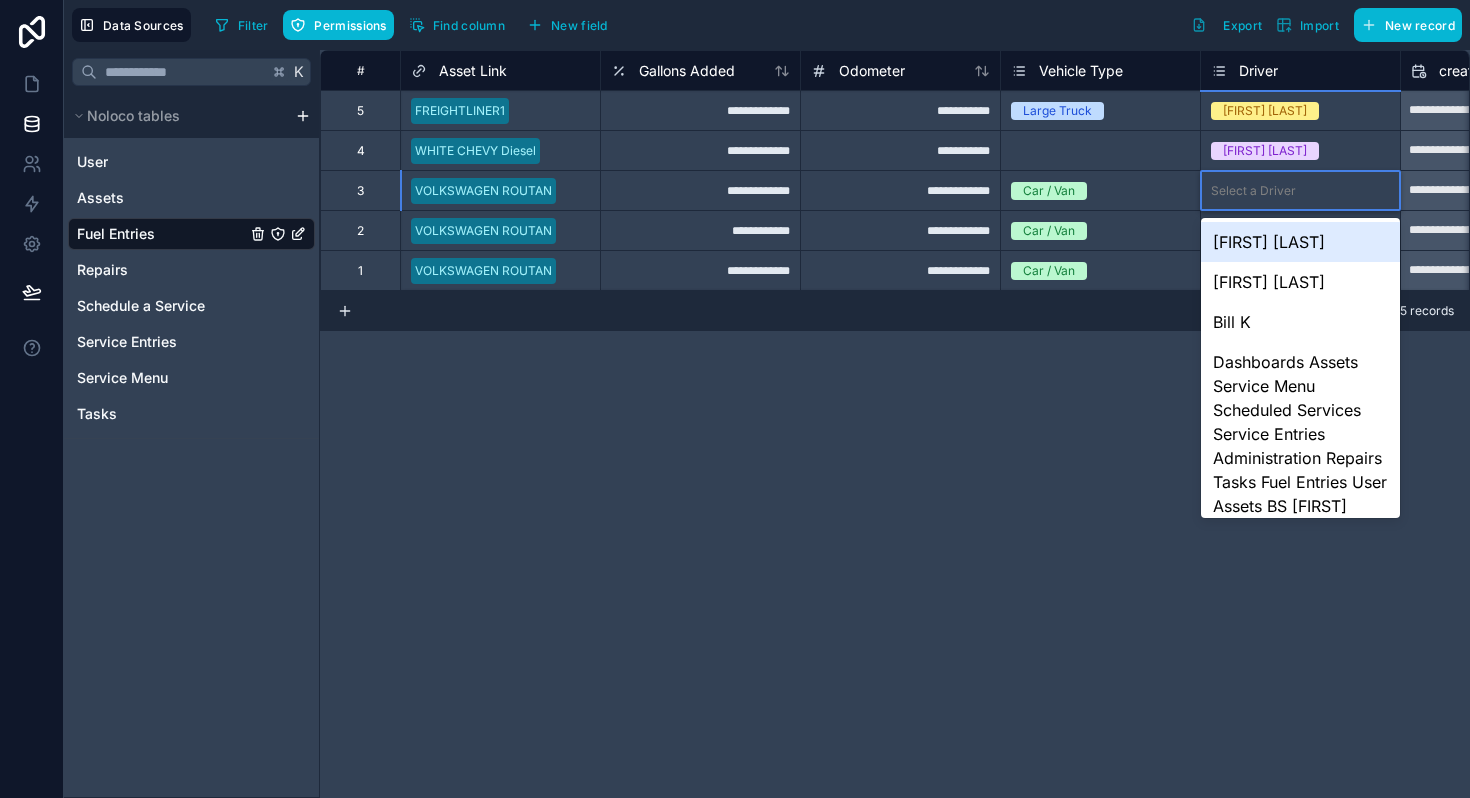click on "John H" at bounding box center [1300, 282] 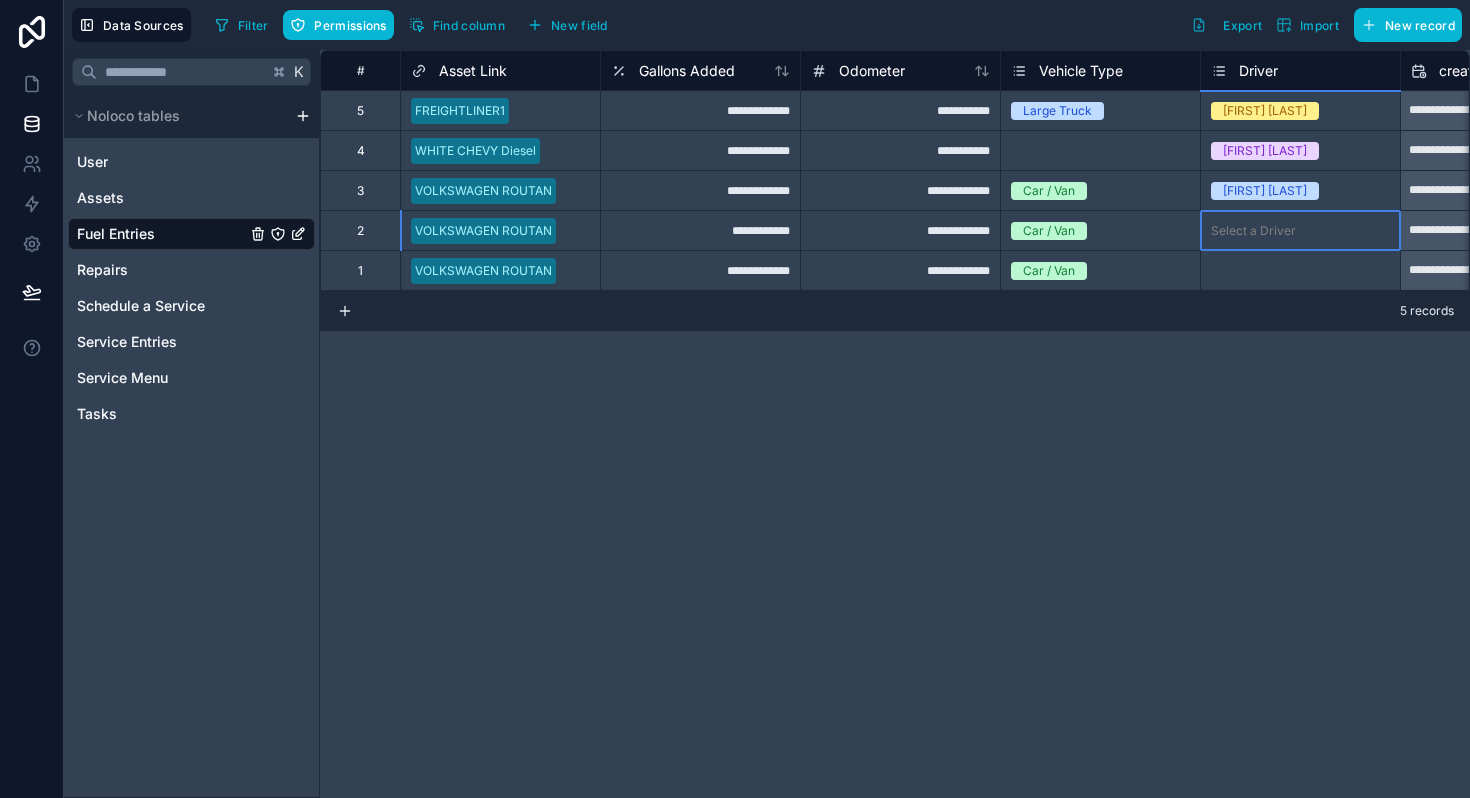 click on "Select a Driver" at bounding box center (1253, 231) 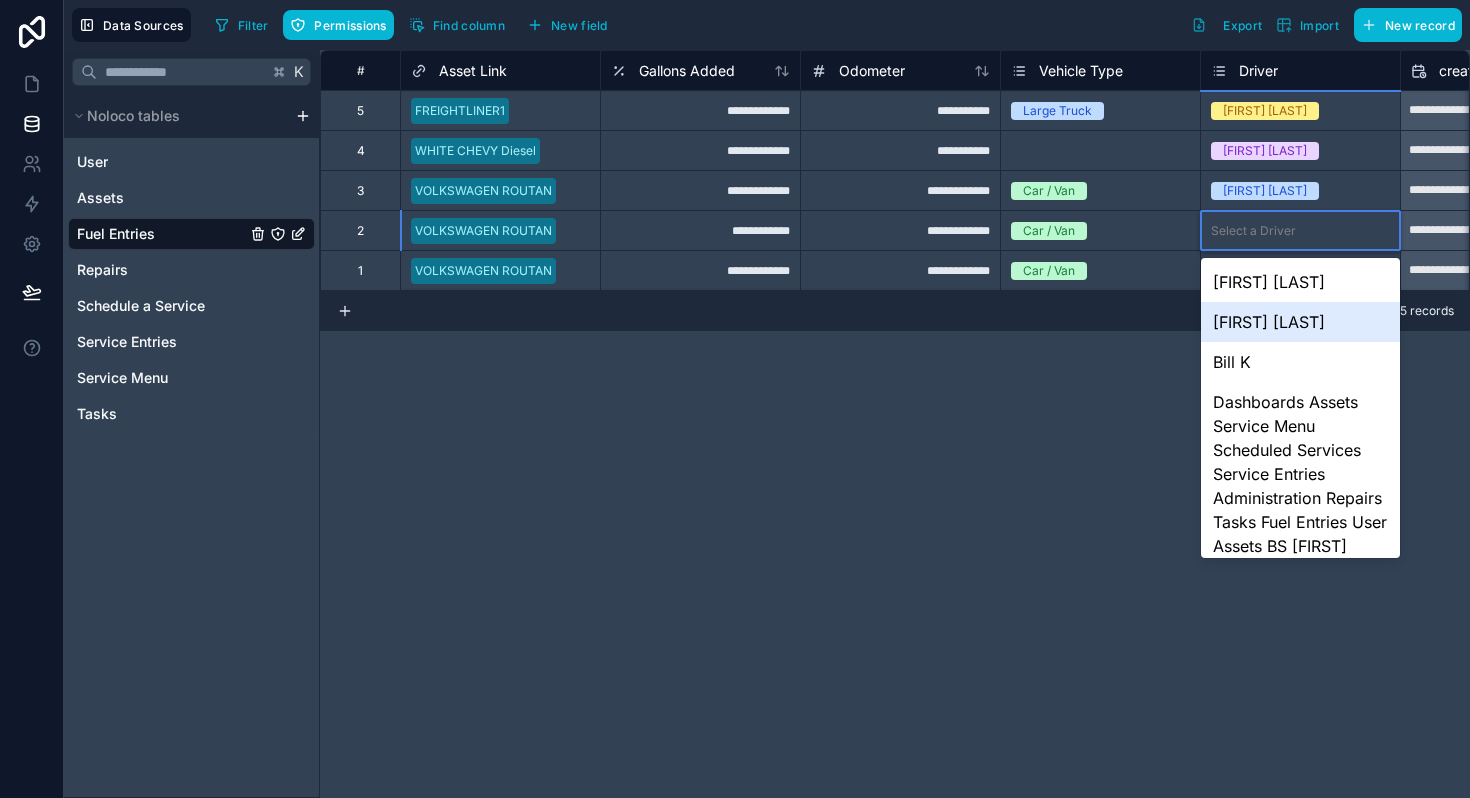 click on "Bill K" at bounding box center (1300, 362) 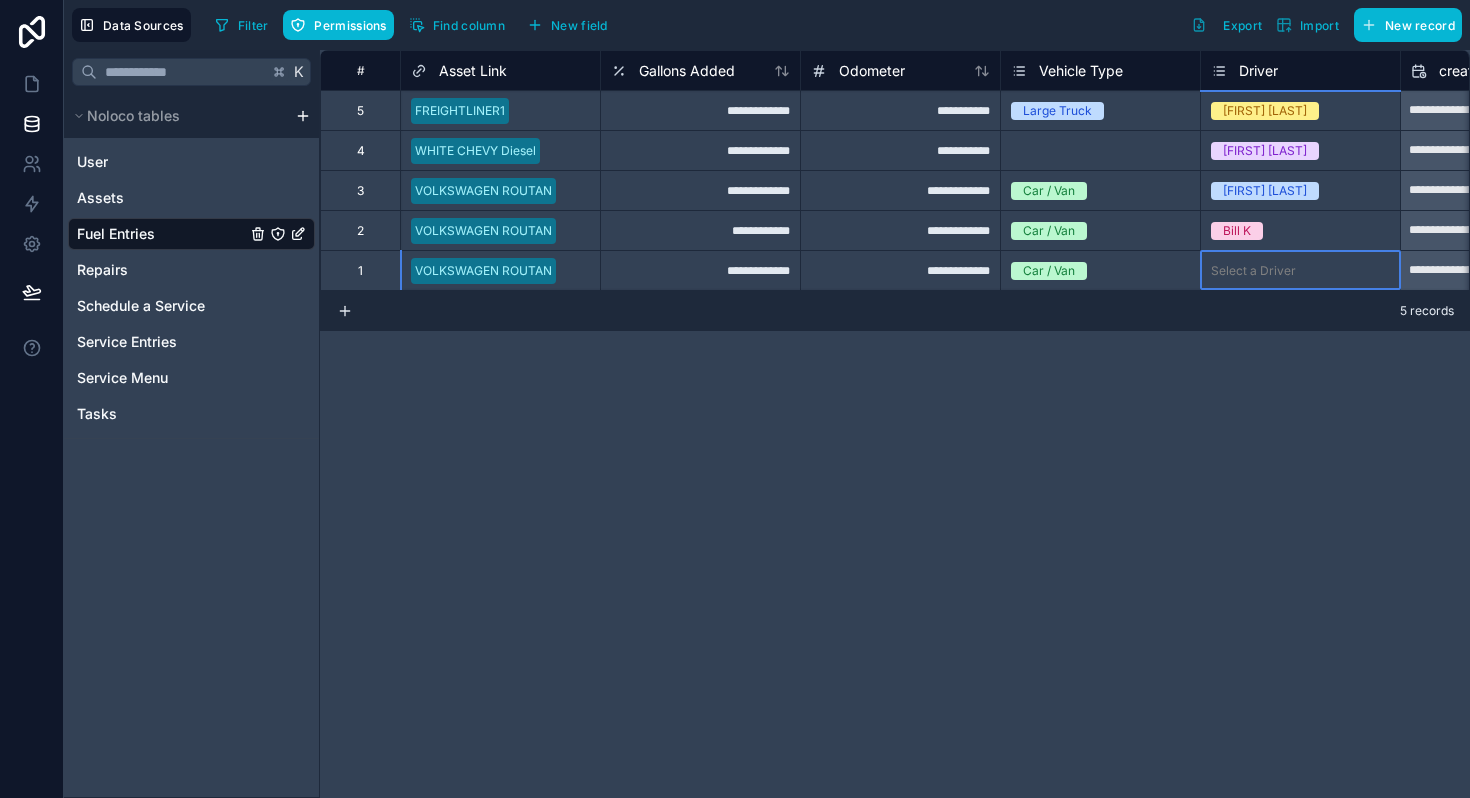 click on "Select a Driver" at bounding box center (1253, 271) 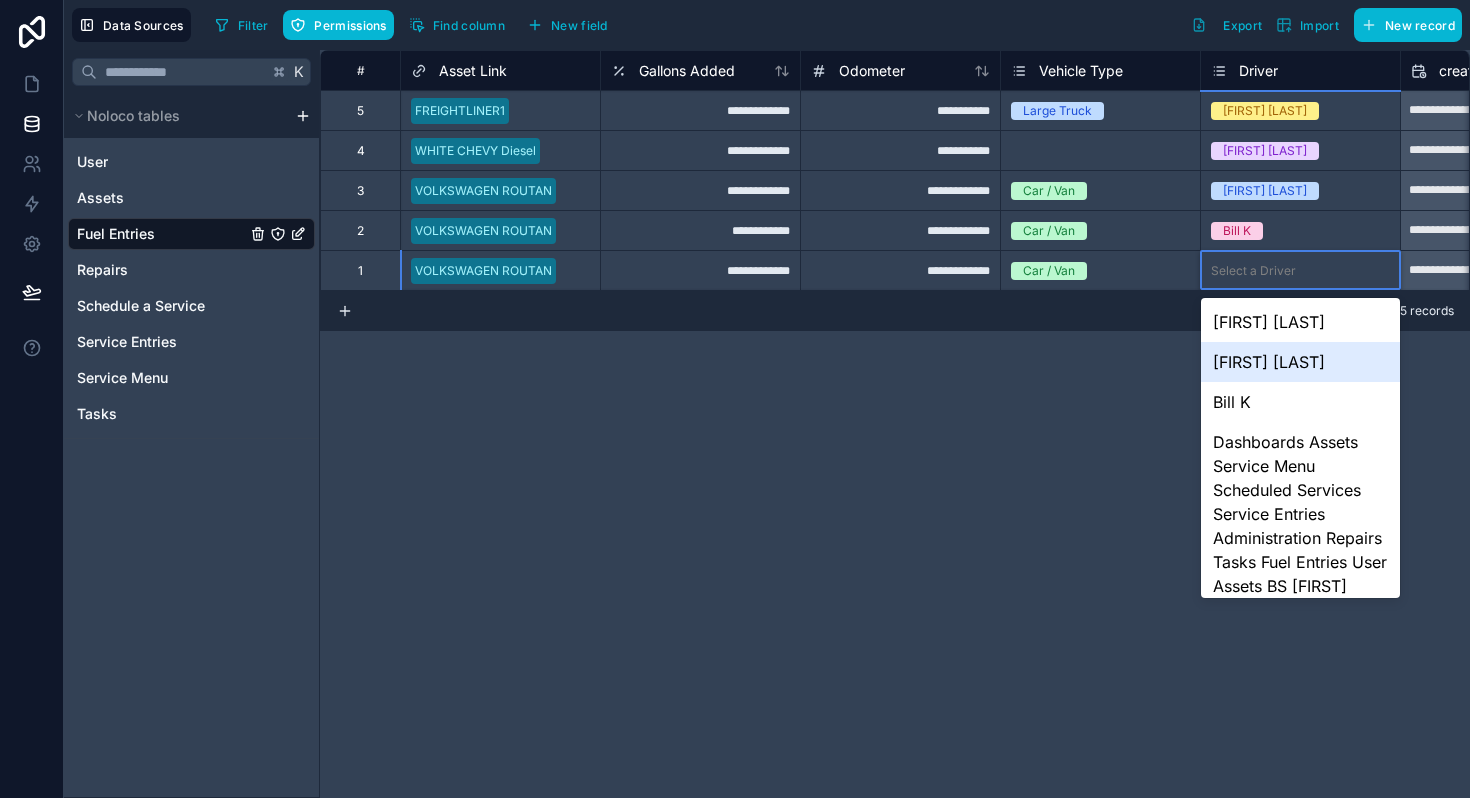click on "Bill K" at bounding box center [1300, 402] 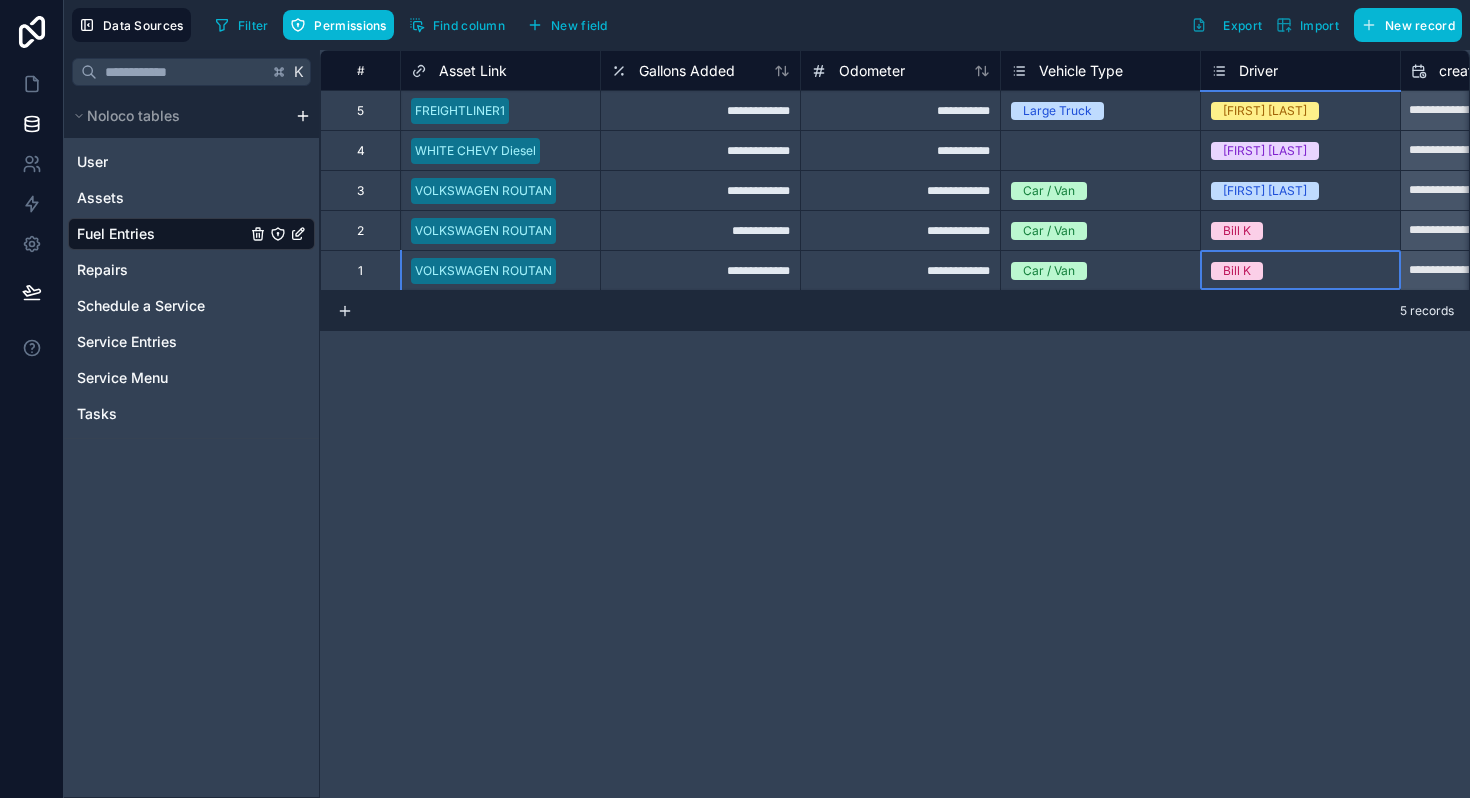 click on "**********" at bounding box center (895, 424) 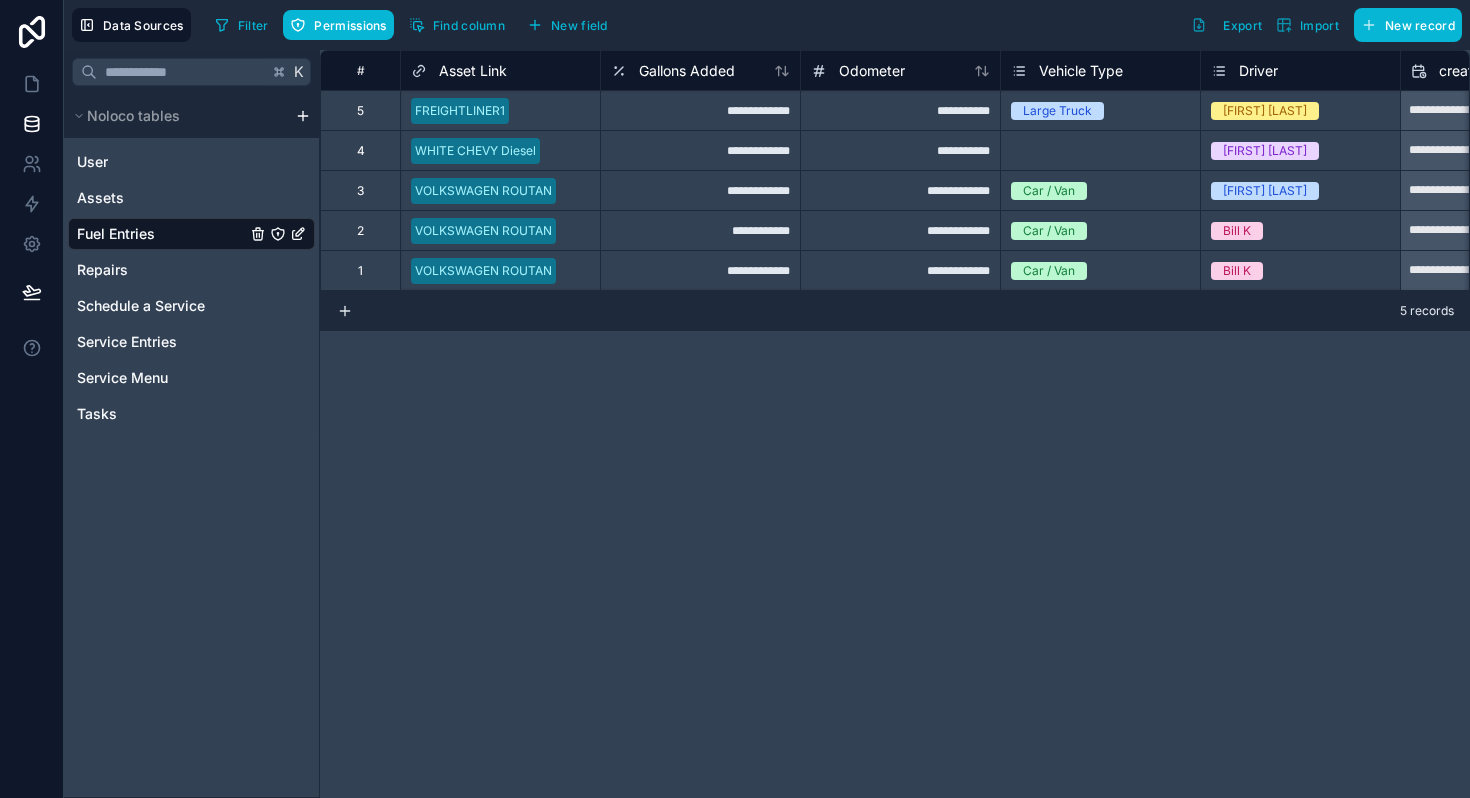 click on "Bill K" at bounding box center (1300, 271) 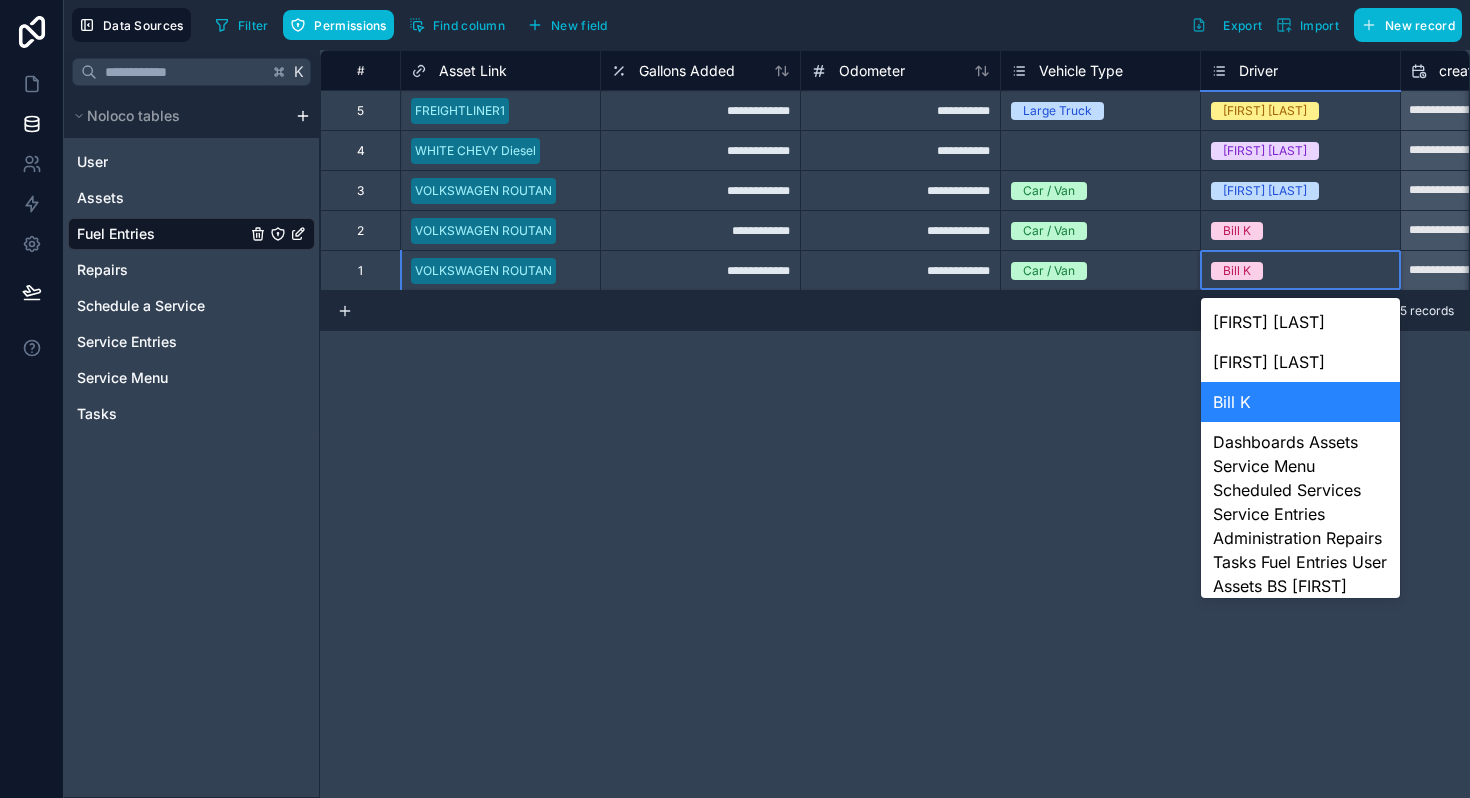 click on "Kody M" at bounding box center (1300, 1514) 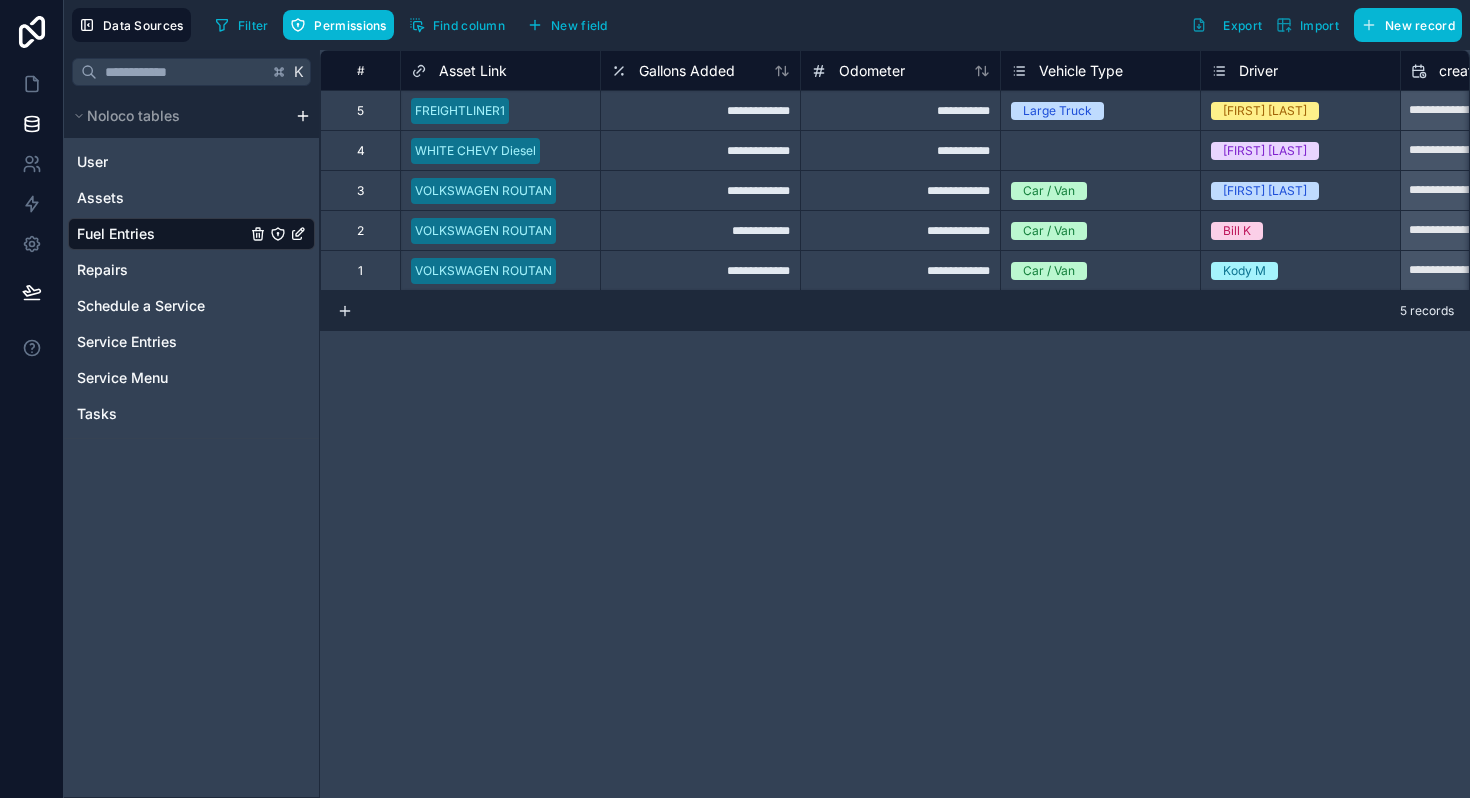 click on "**********" at bounding box center (895, 424) 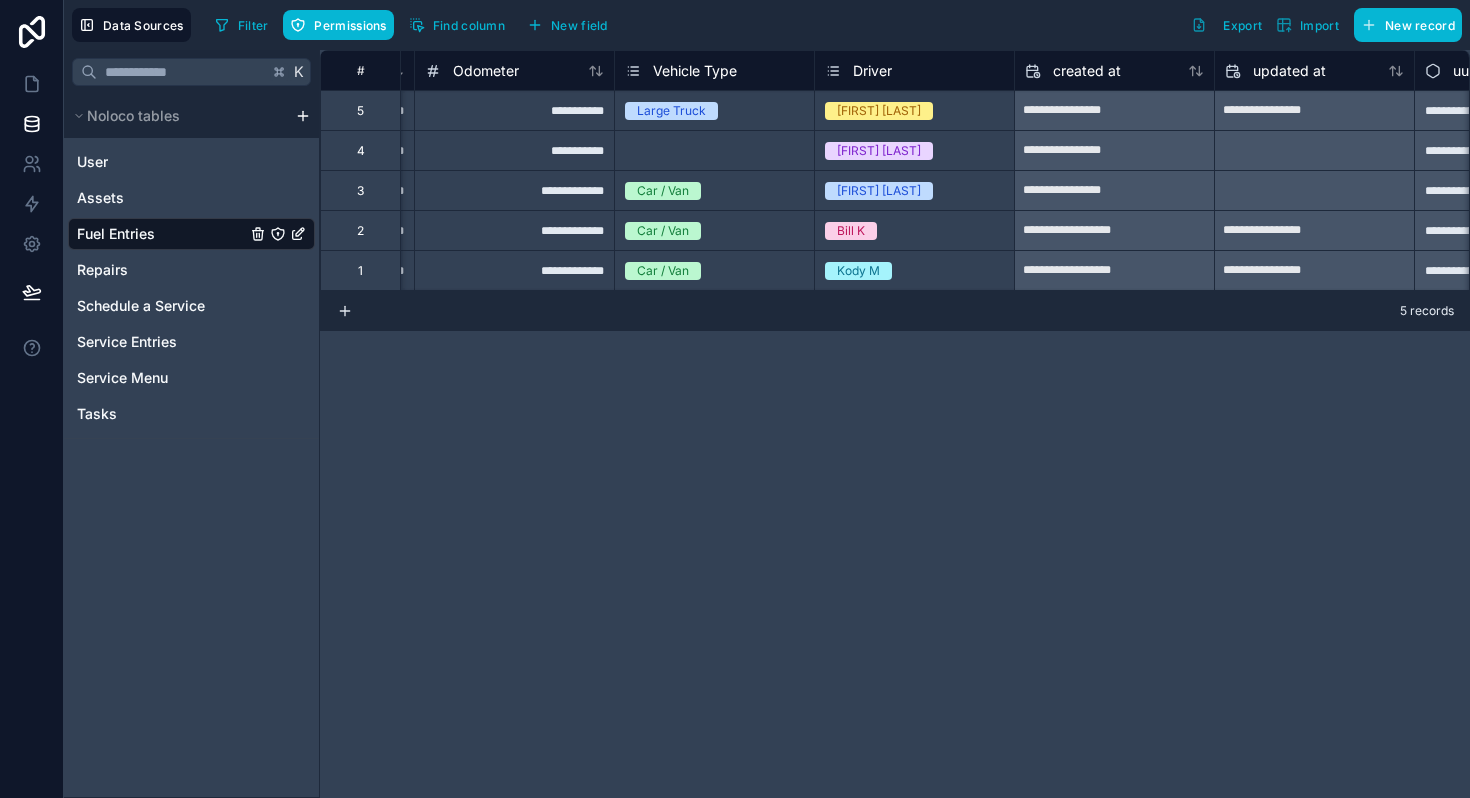 scroll, scrollTop: 0, scrollLeft: 0, axis: both 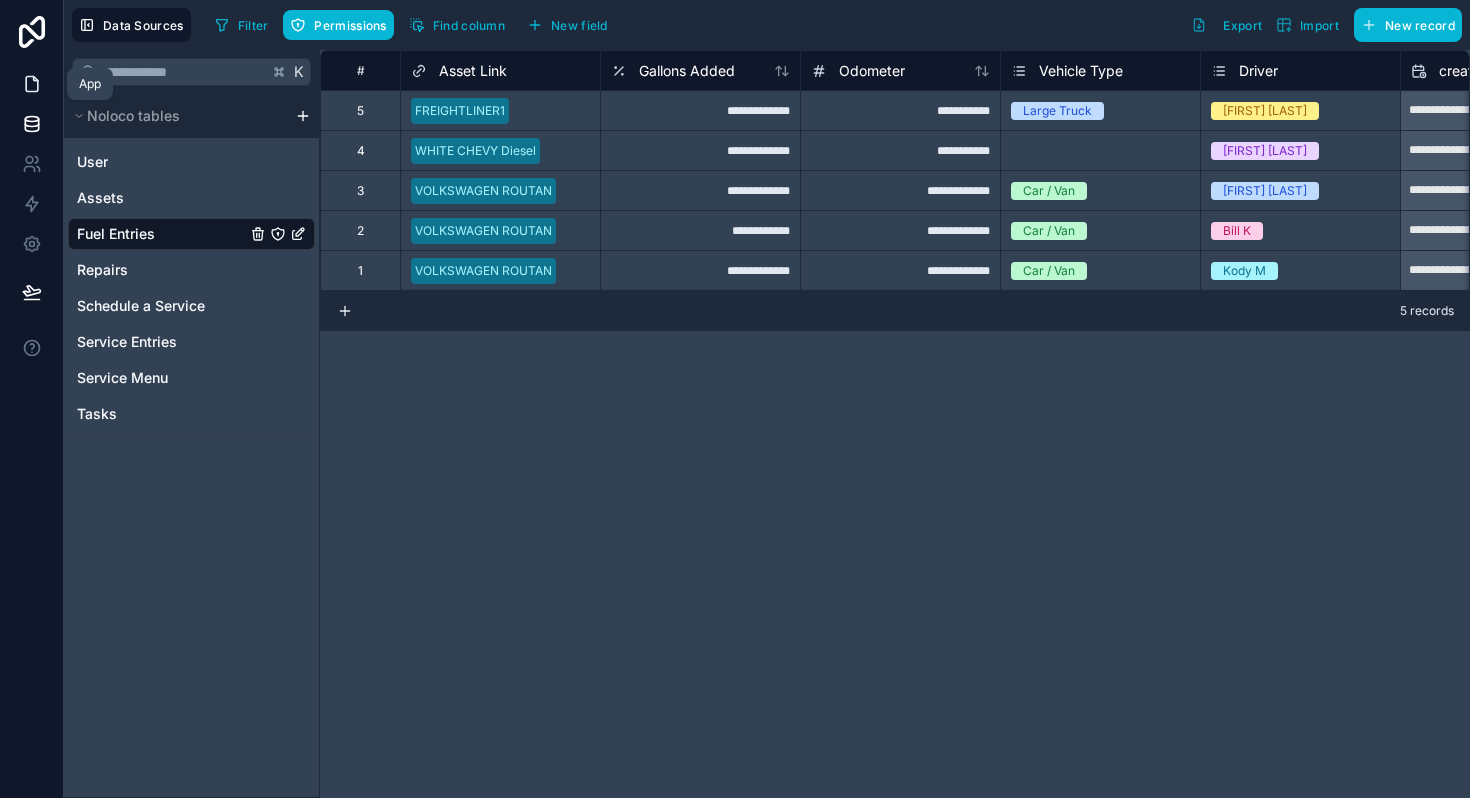 click 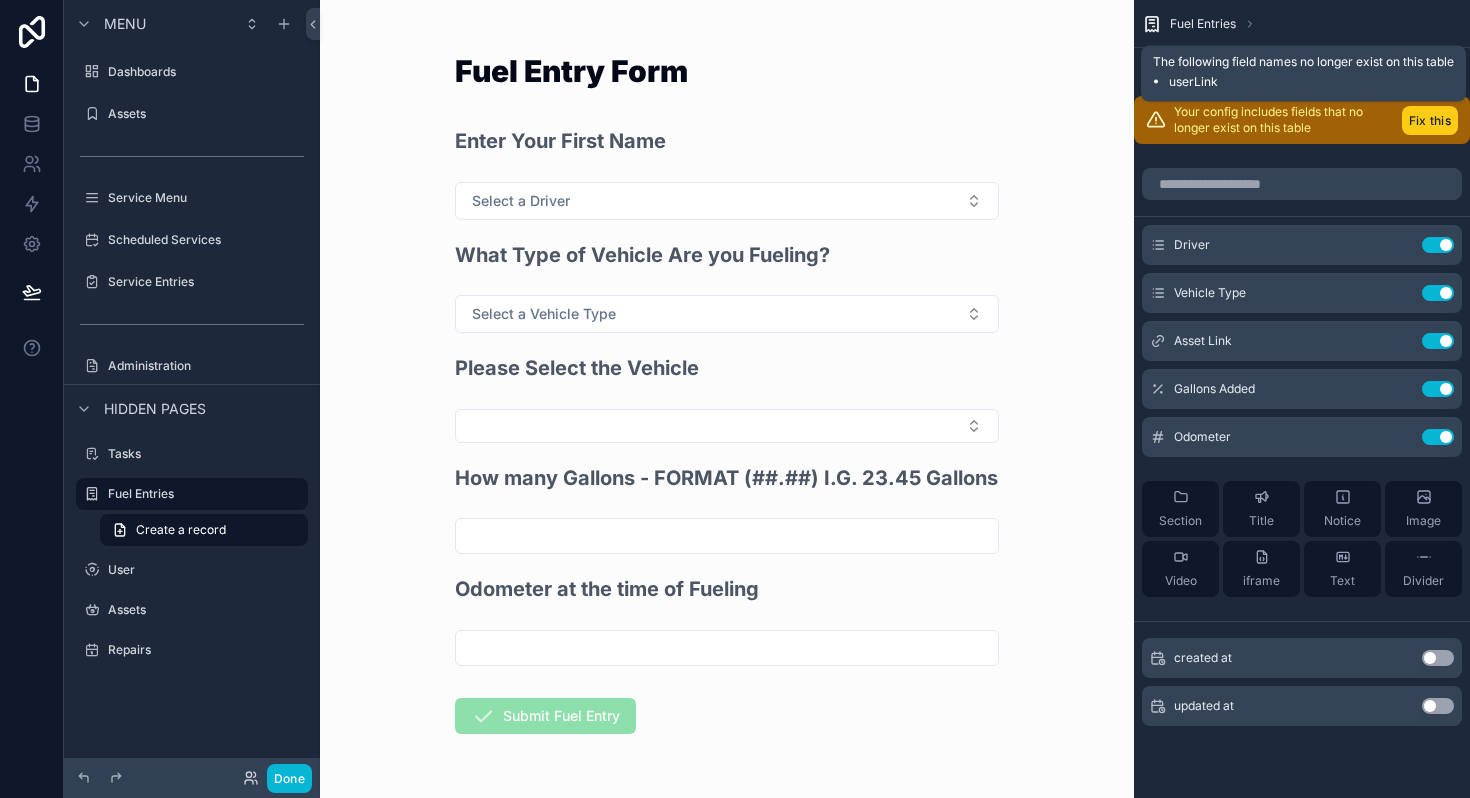 click on "Fix this" at bounding box center [1430, 120] 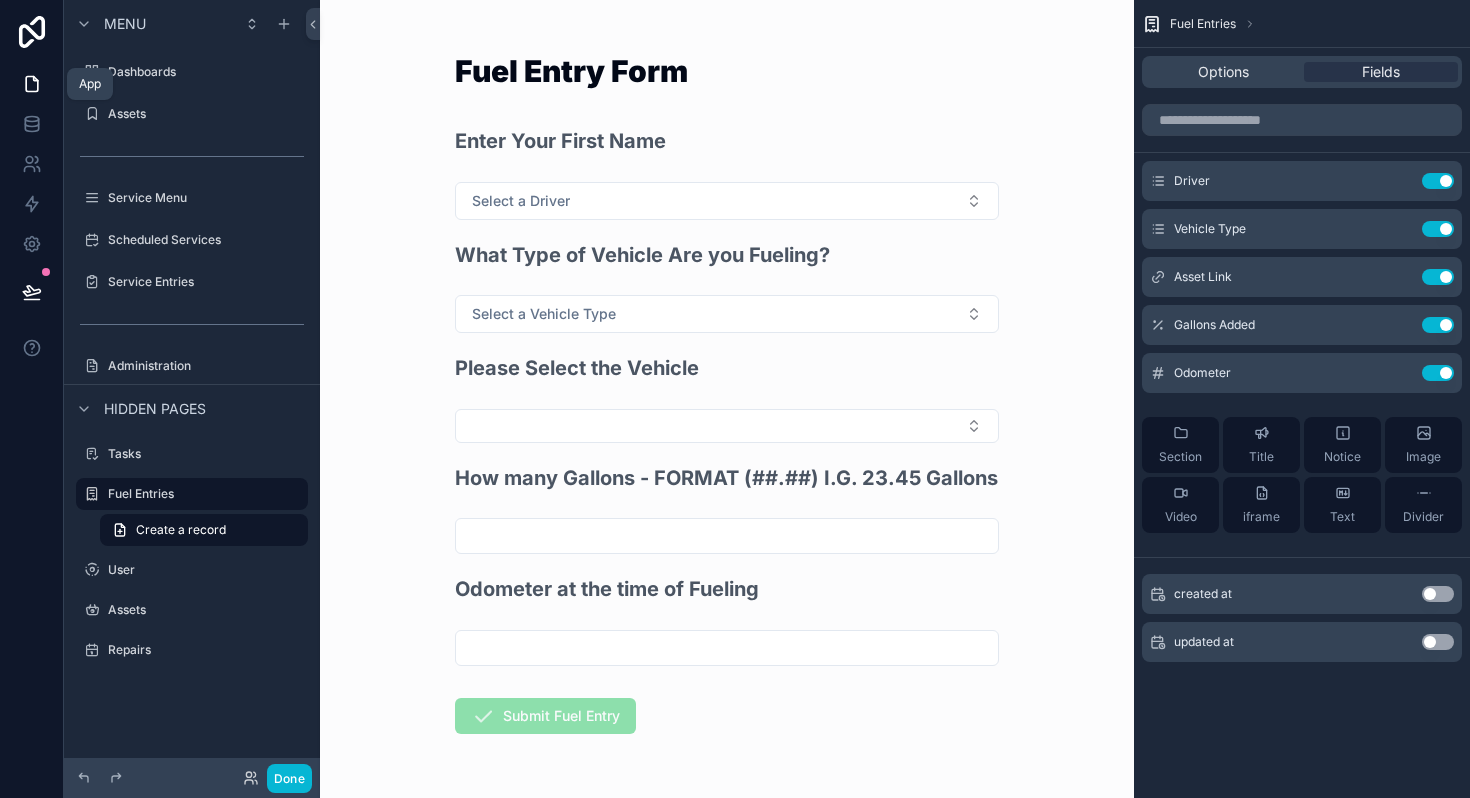 click 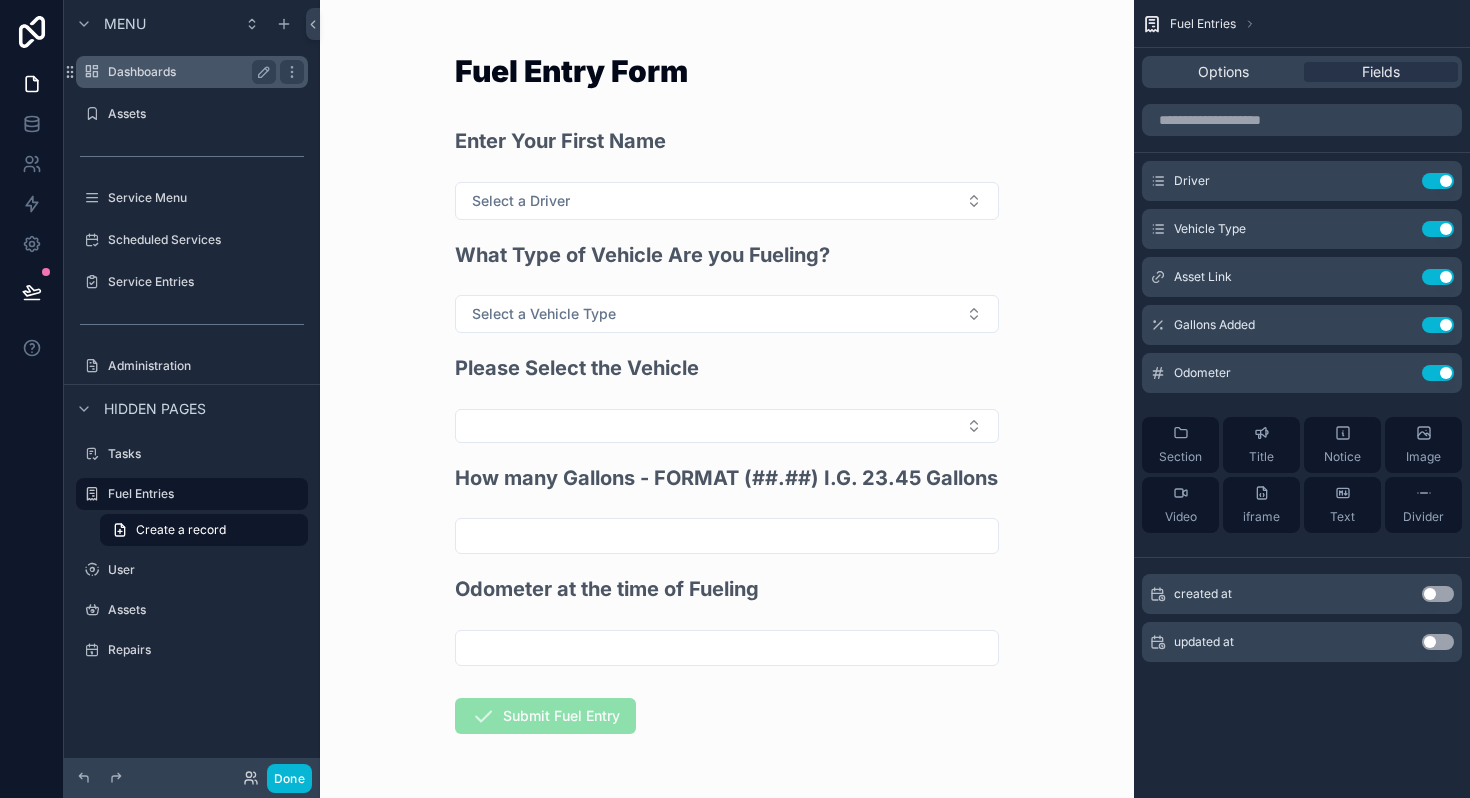 click on "Dashboards" at bounding box center [188, 72] 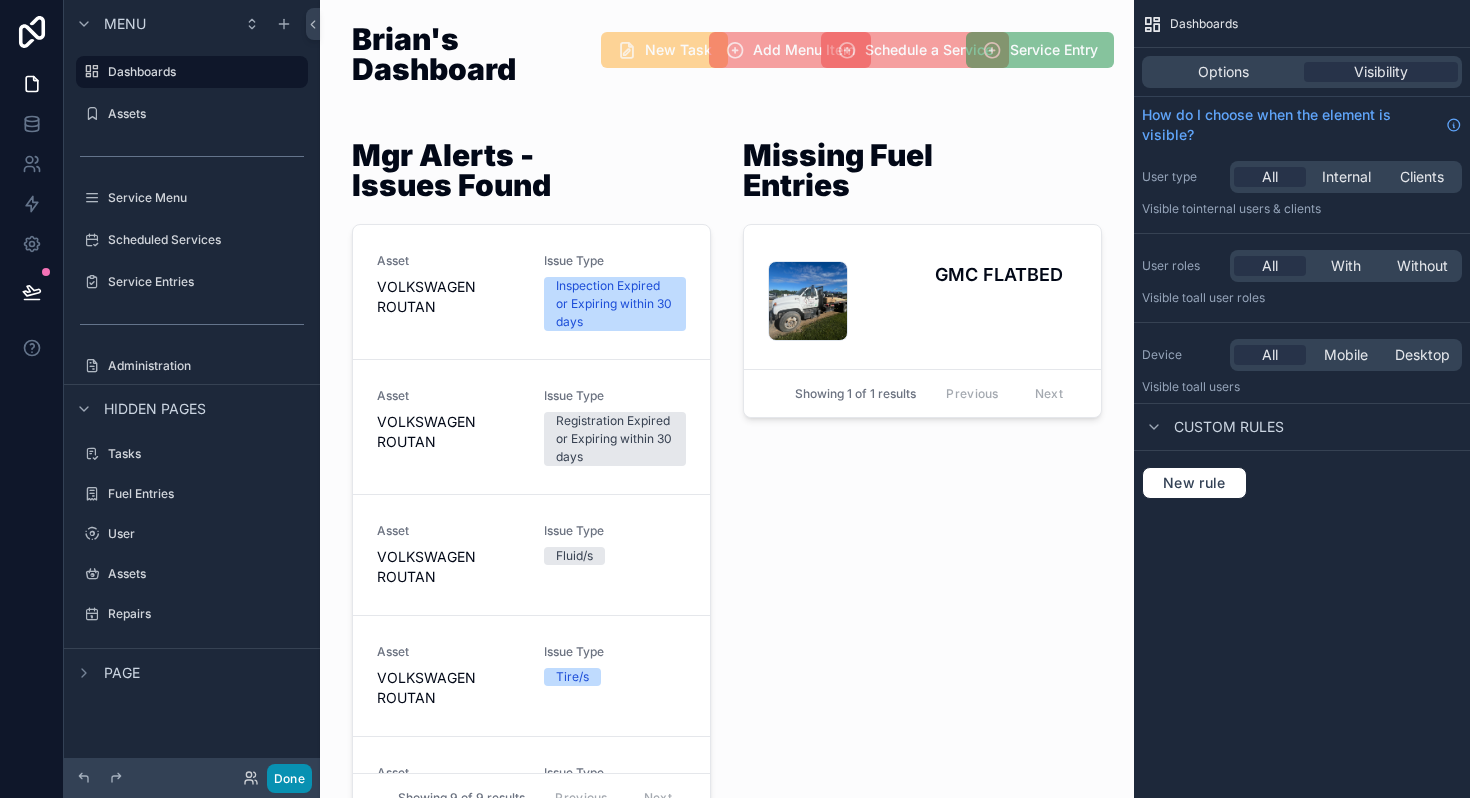 click on "Done" at bounding box center [289, 778] 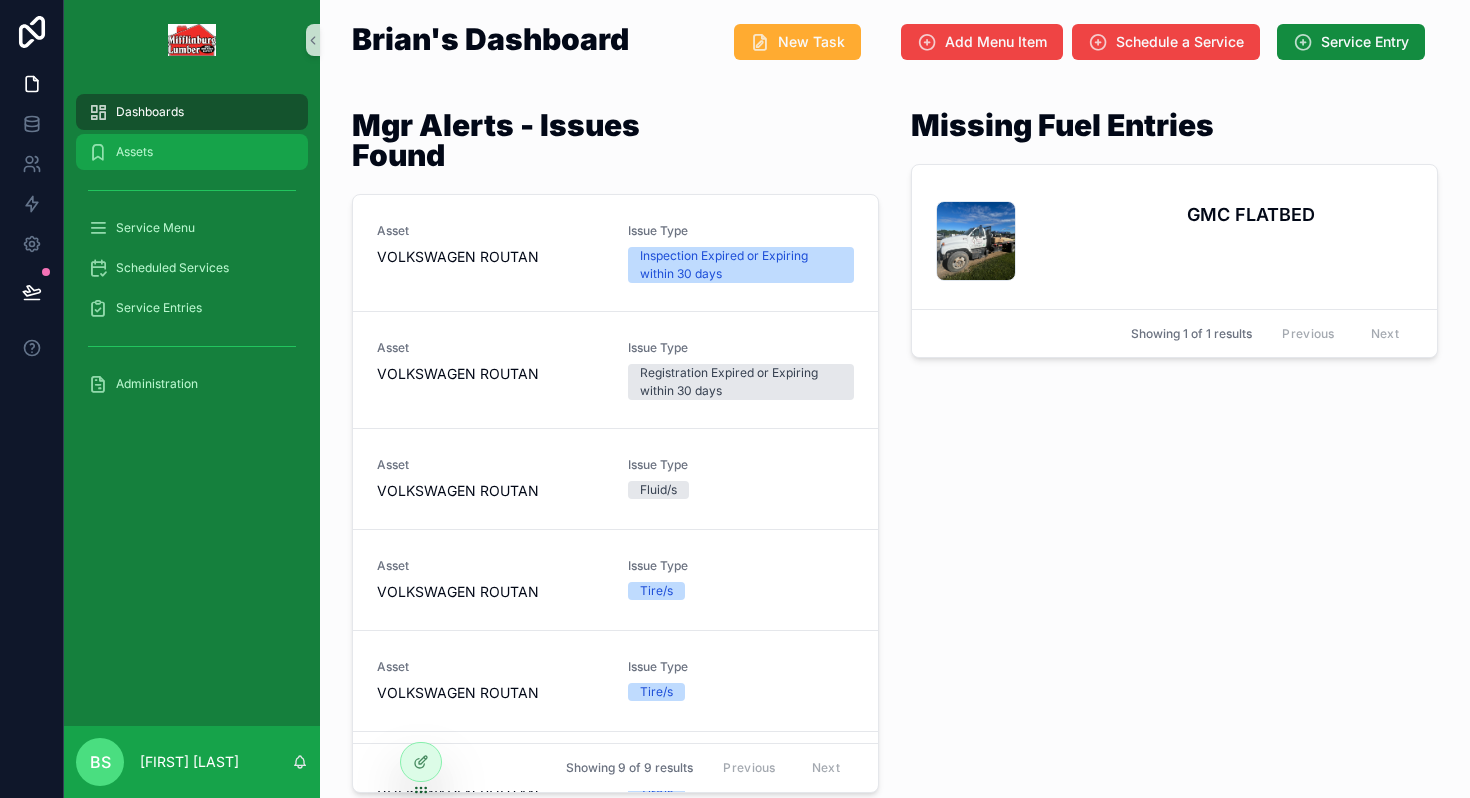 click on "Assets" at bounding box center (192, 152) 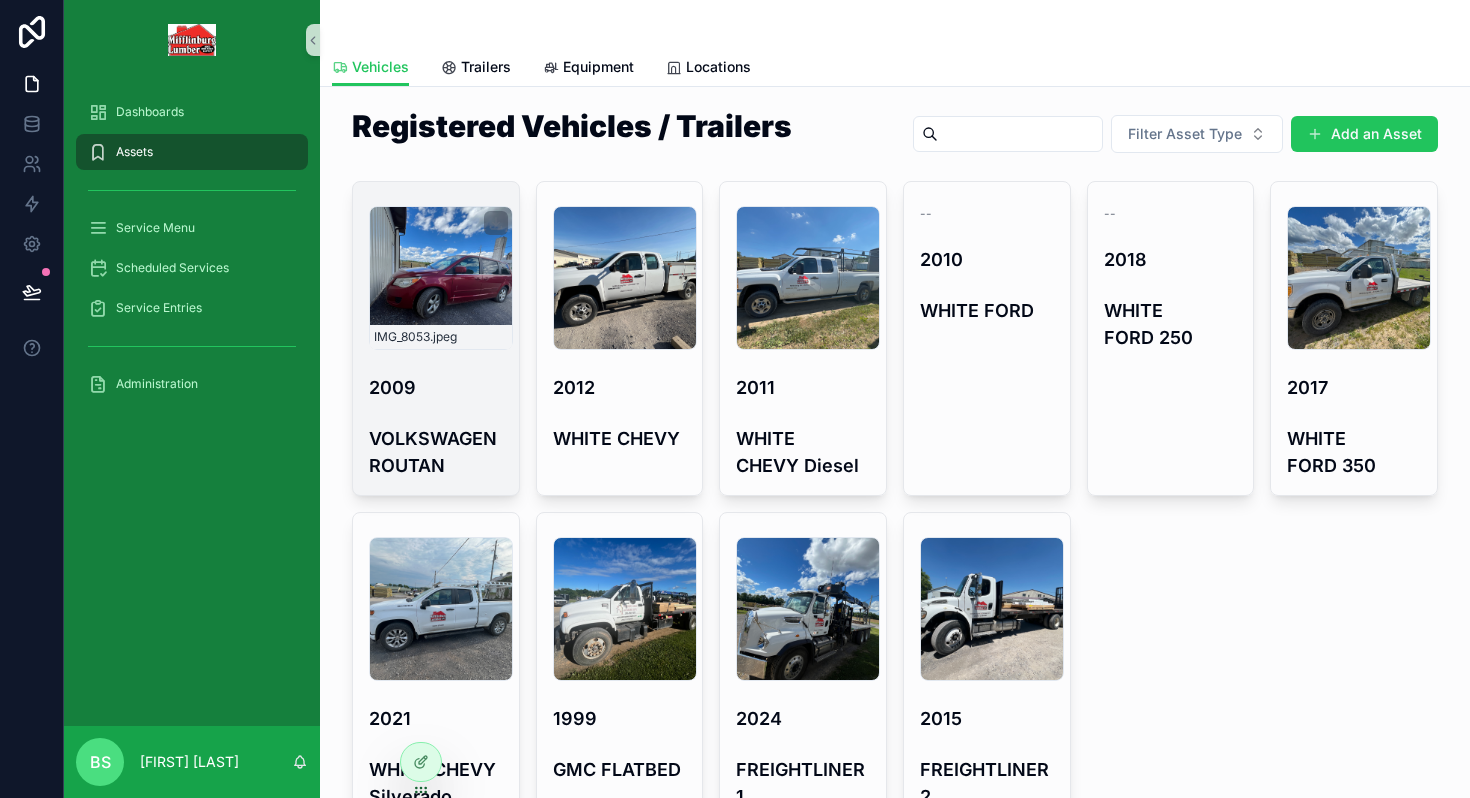 click on "IMG_8053 .jpeg" at bounding box center (441, 278) 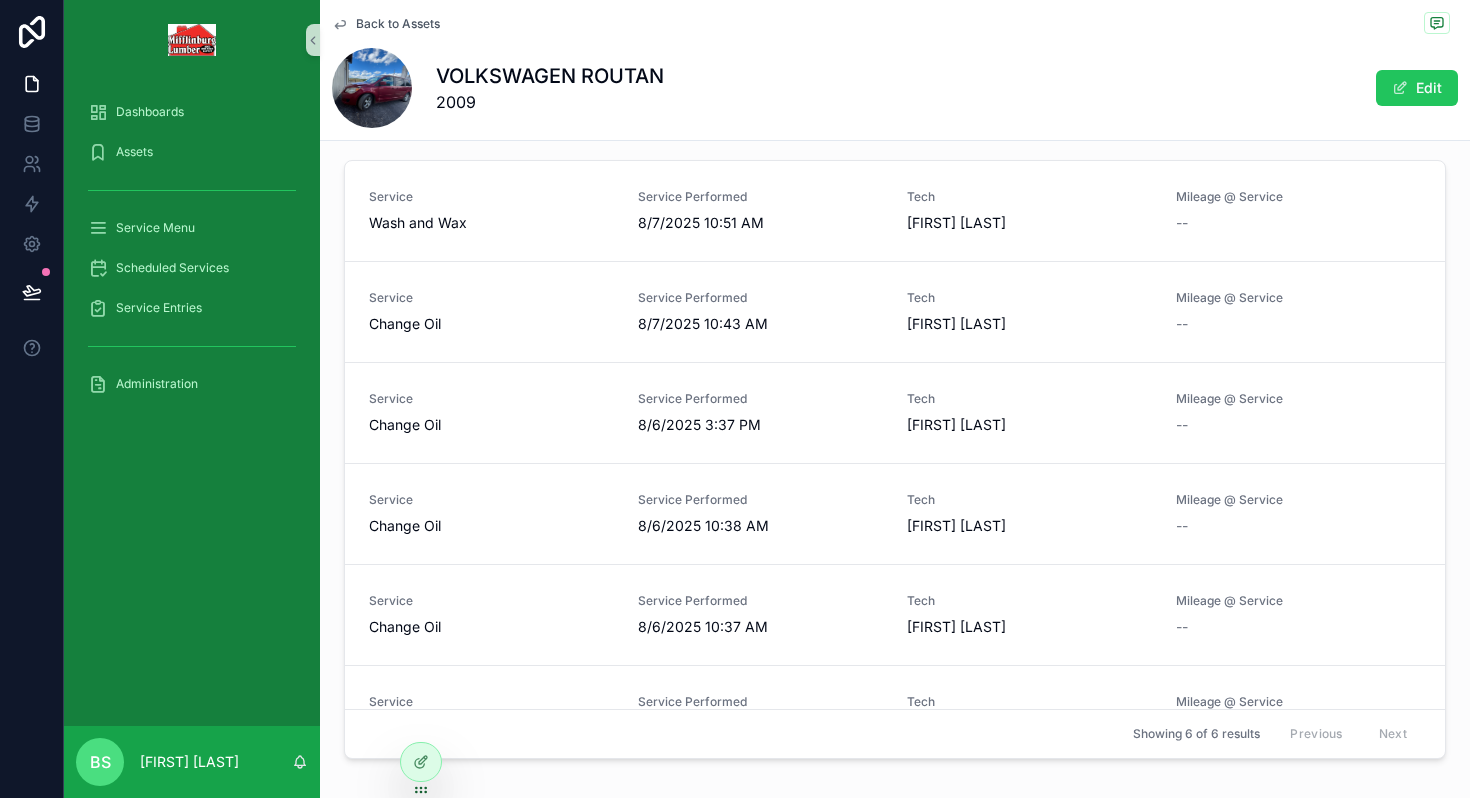 scroll, scrollTop: 681, scrollLeft: 0, axis: vertical 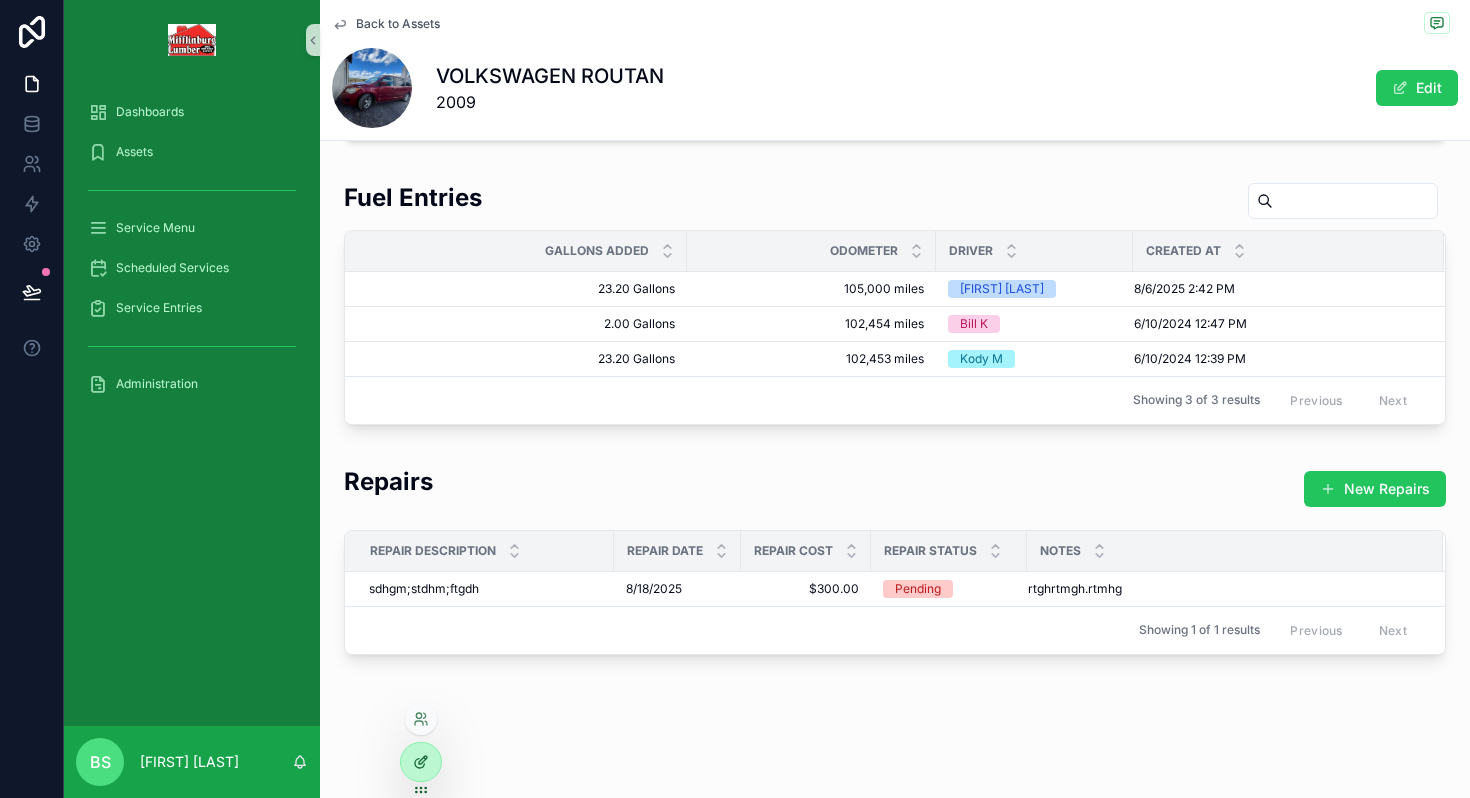 click 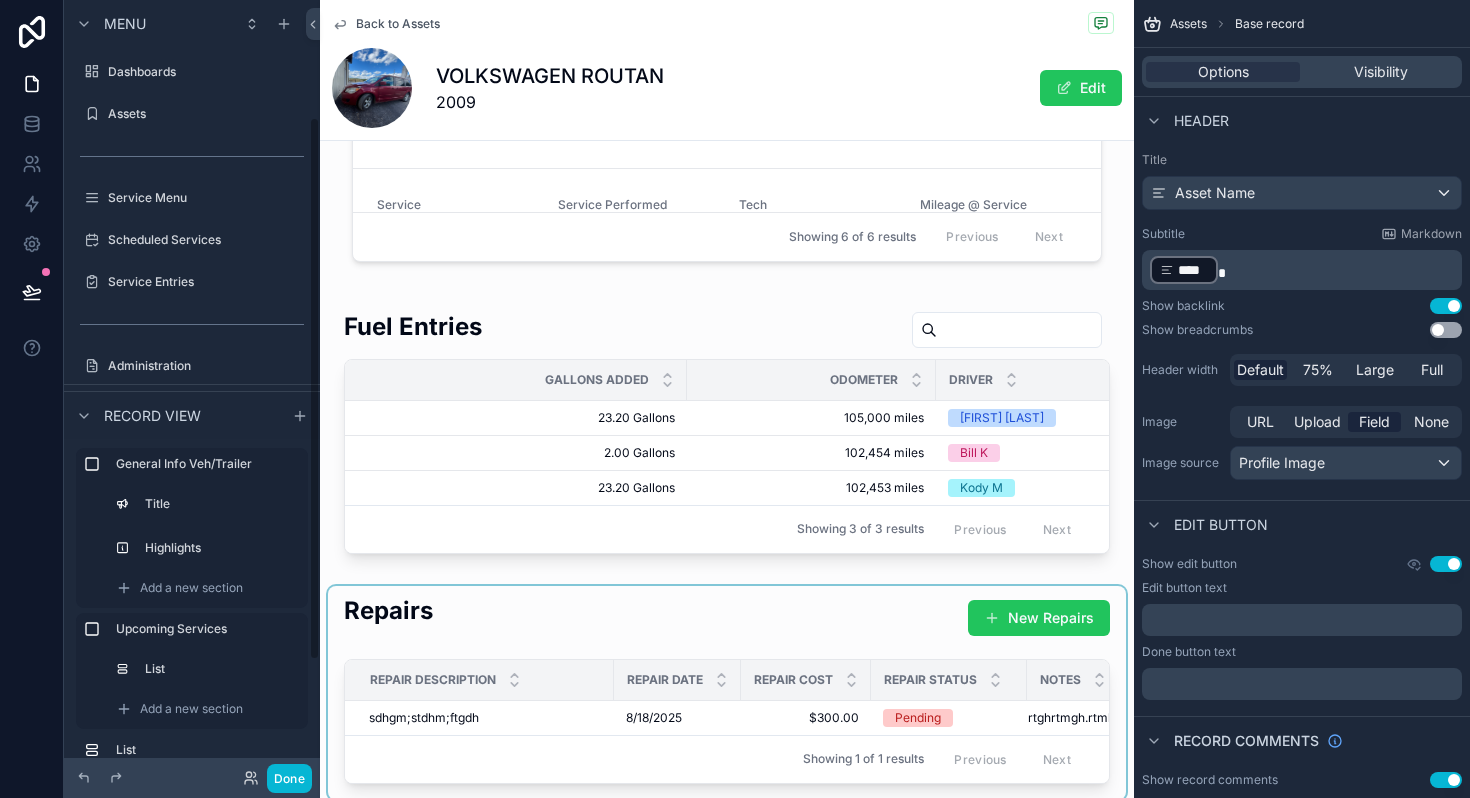 scroll, scrollTop: 167, scrollLeft: 0, axis: vertical 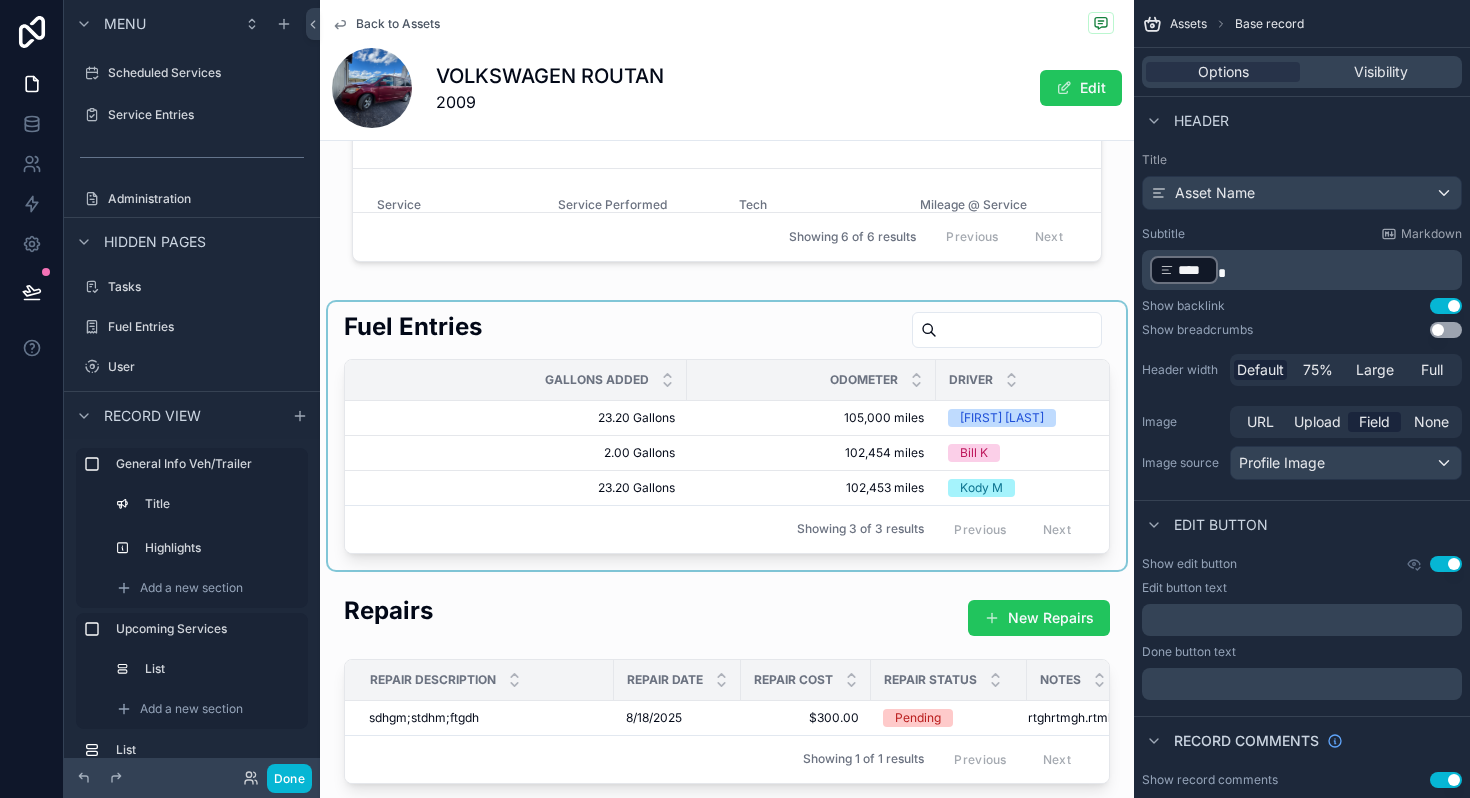 click on "Odometer" at bounding box center [811, 380] 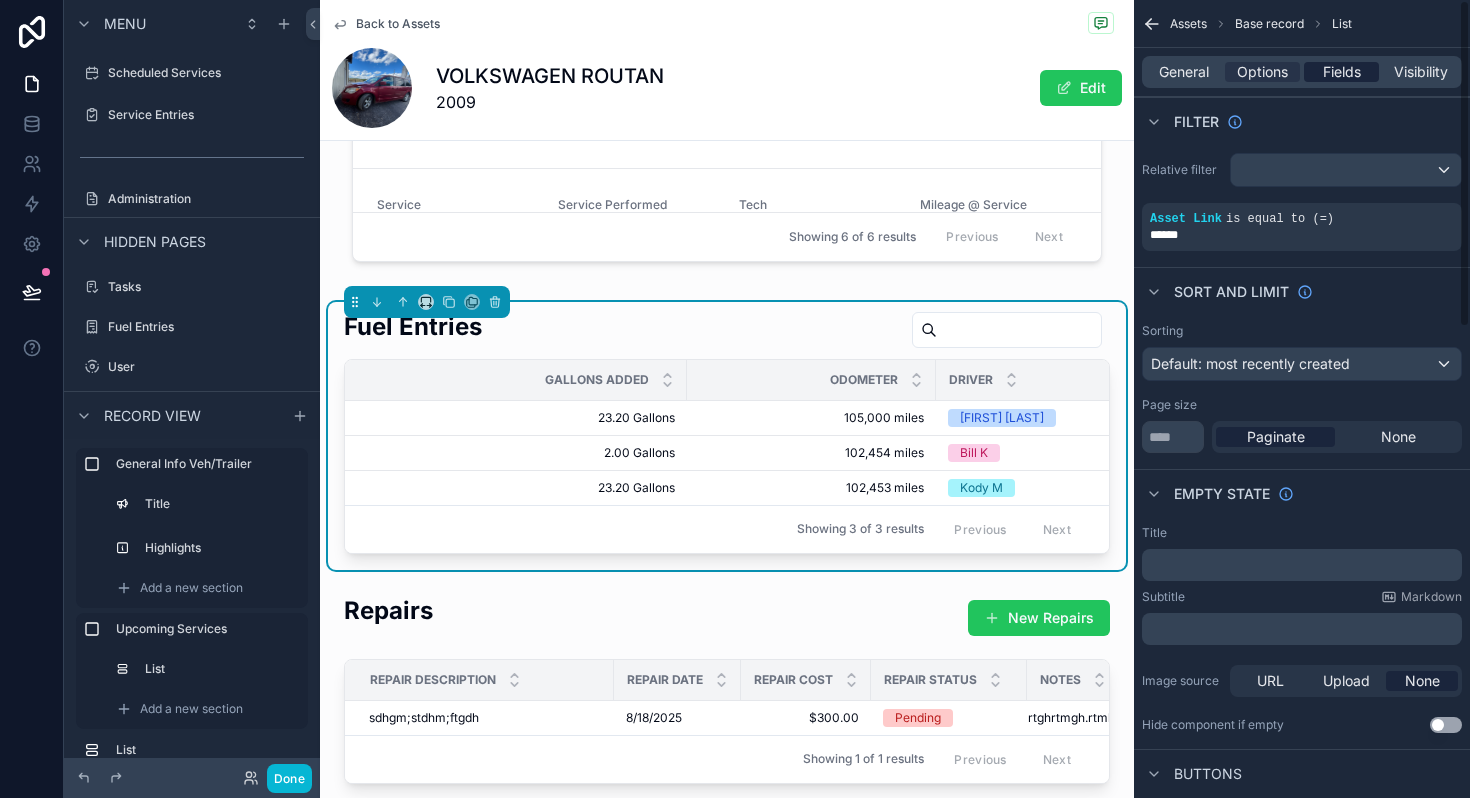 click on "Fields" at bounding box center (1342, 72) 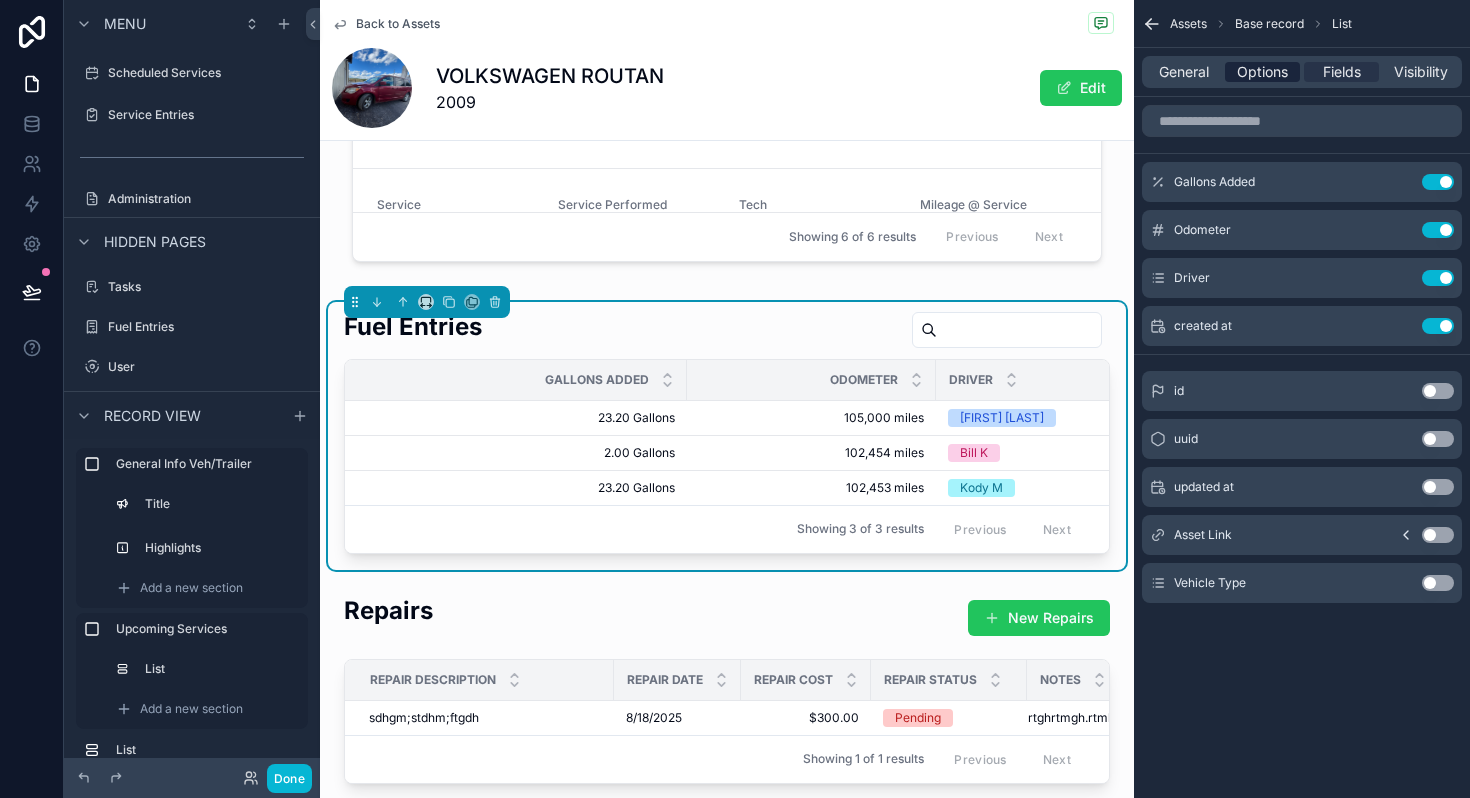 click on "Options" at bounding box center (1262, 72) 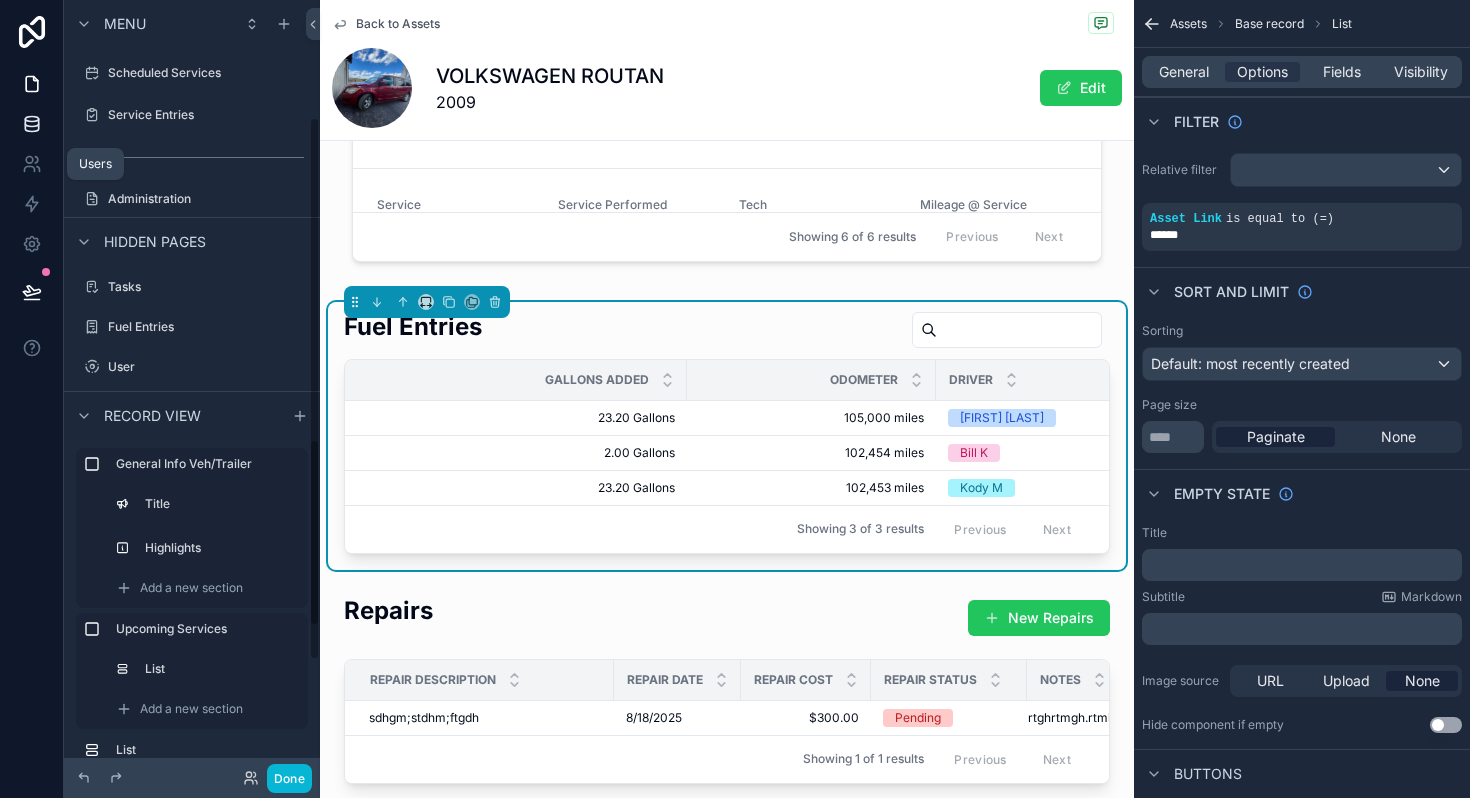 click 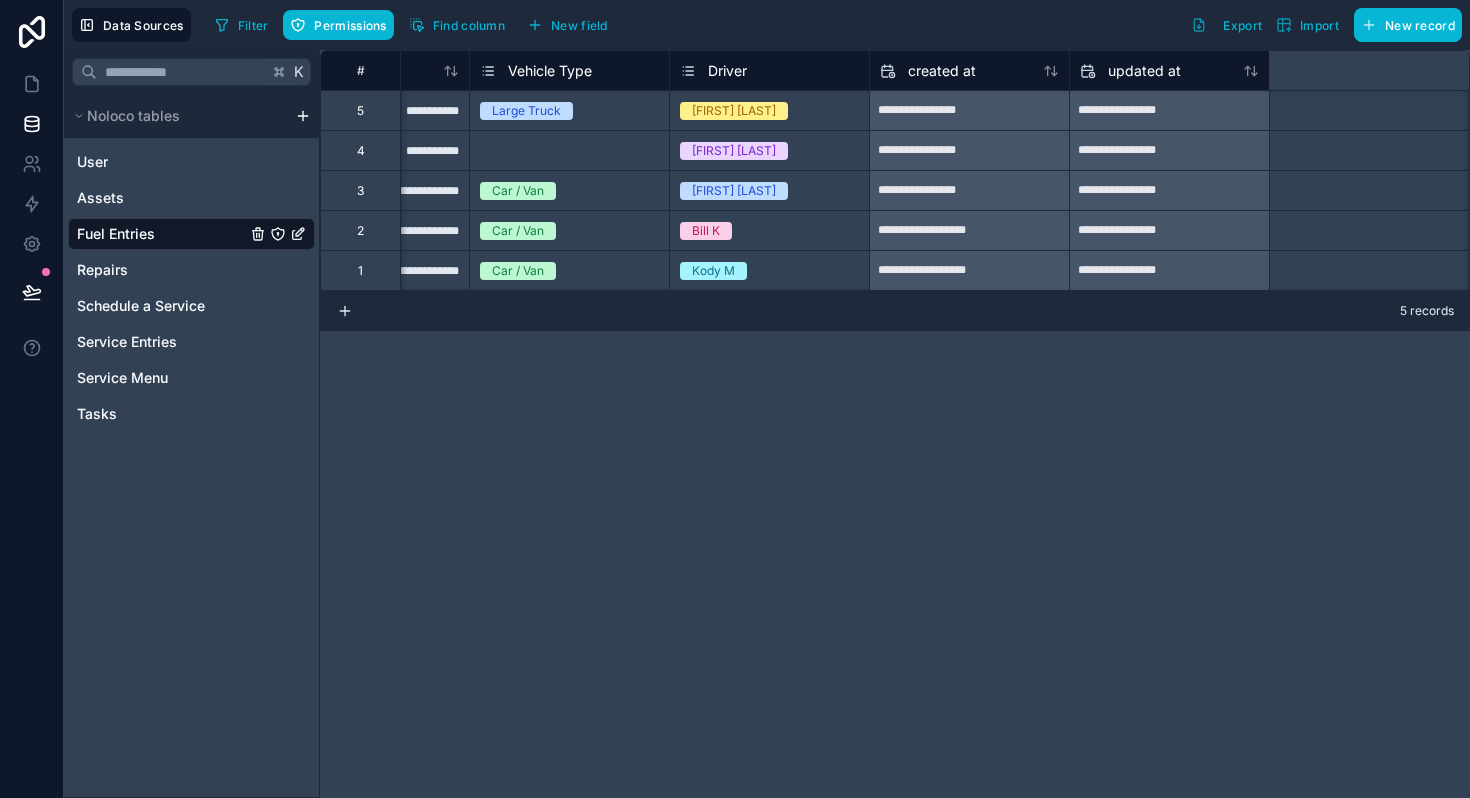scroll, scrollTop: 0, scrollLeft: 0, axis: both 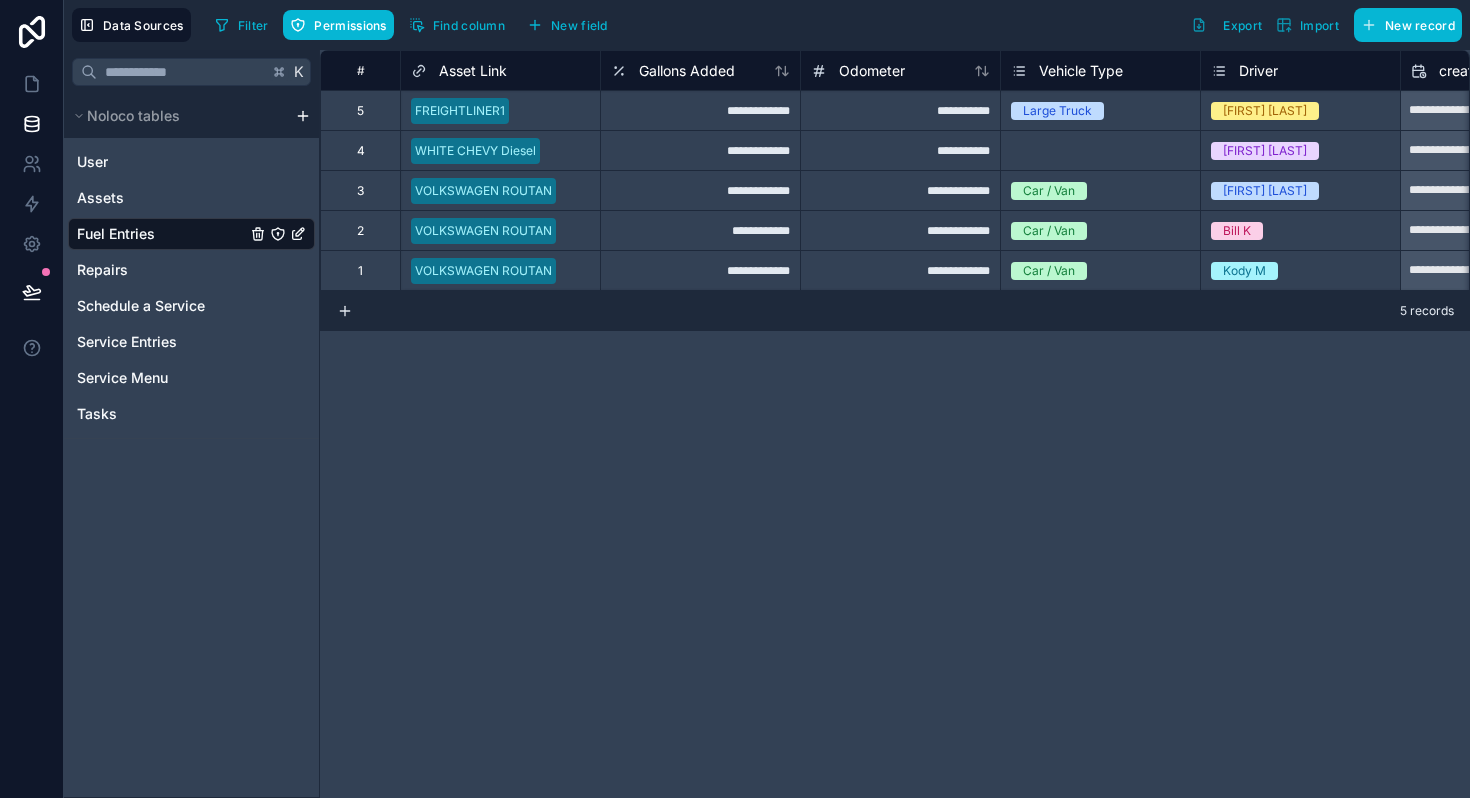 click on "Driver" at bounding box center [1244, 71] 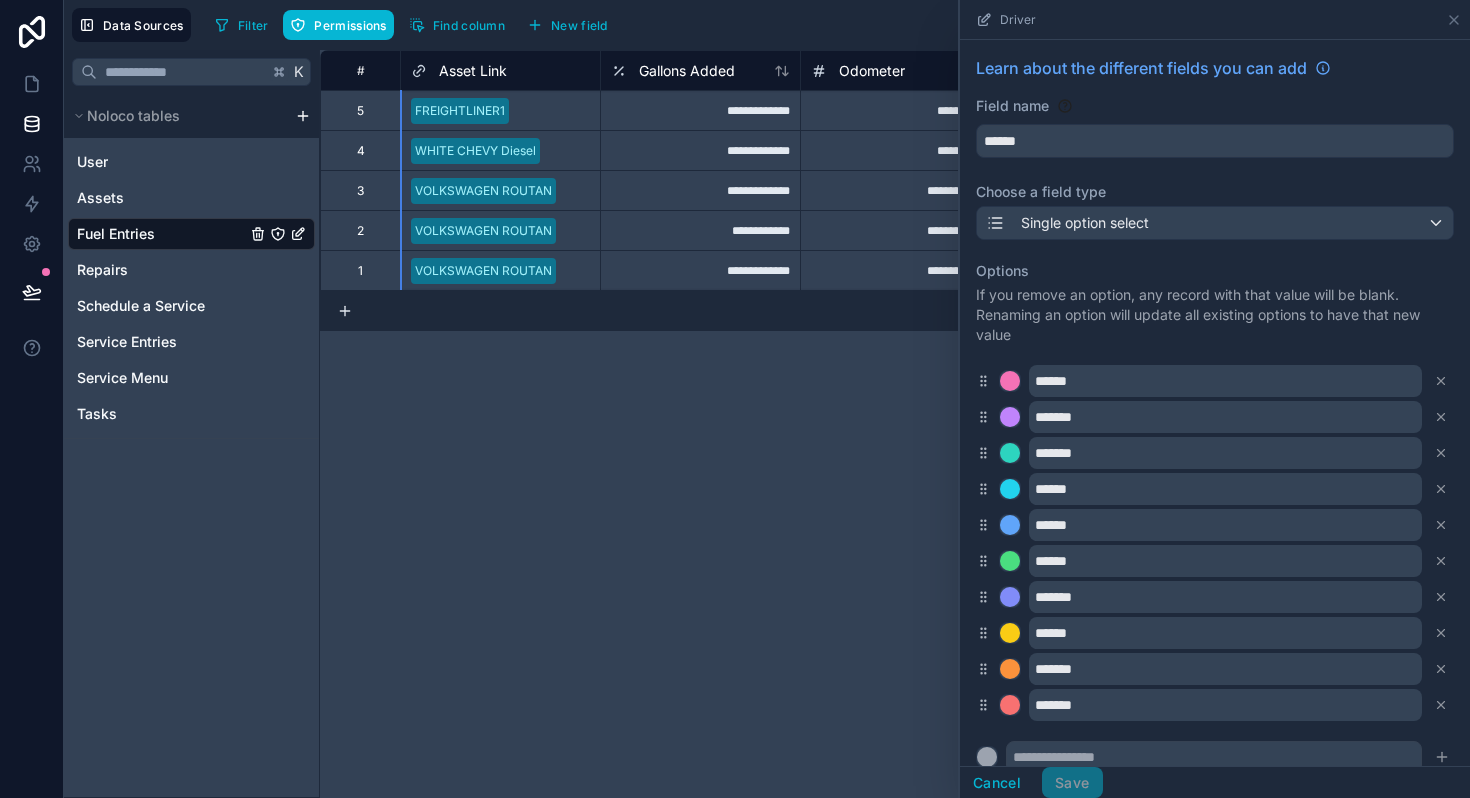 click on "**********" at bounding box center [895, 424] 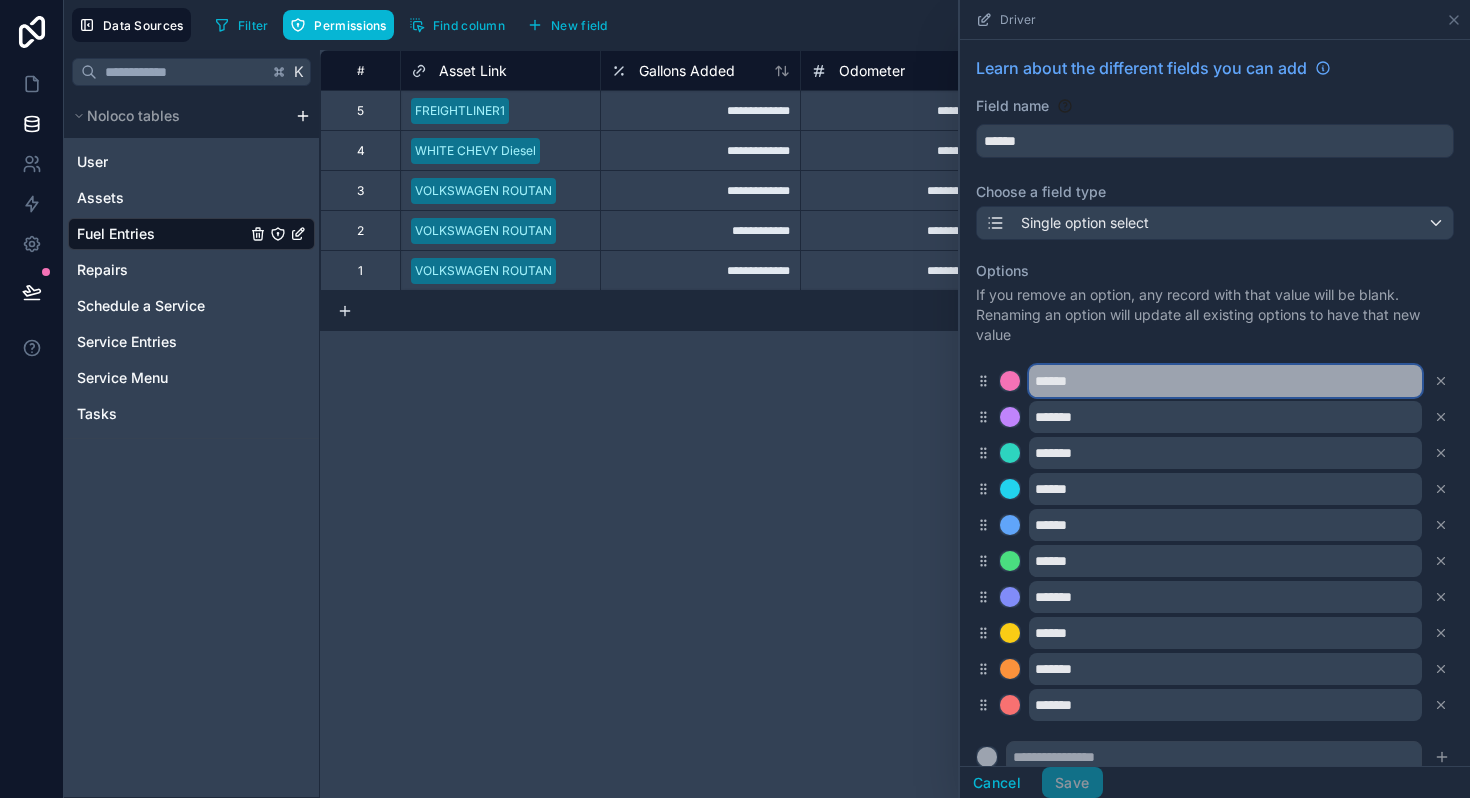 click on "******" at bounding box center [1225, 381] 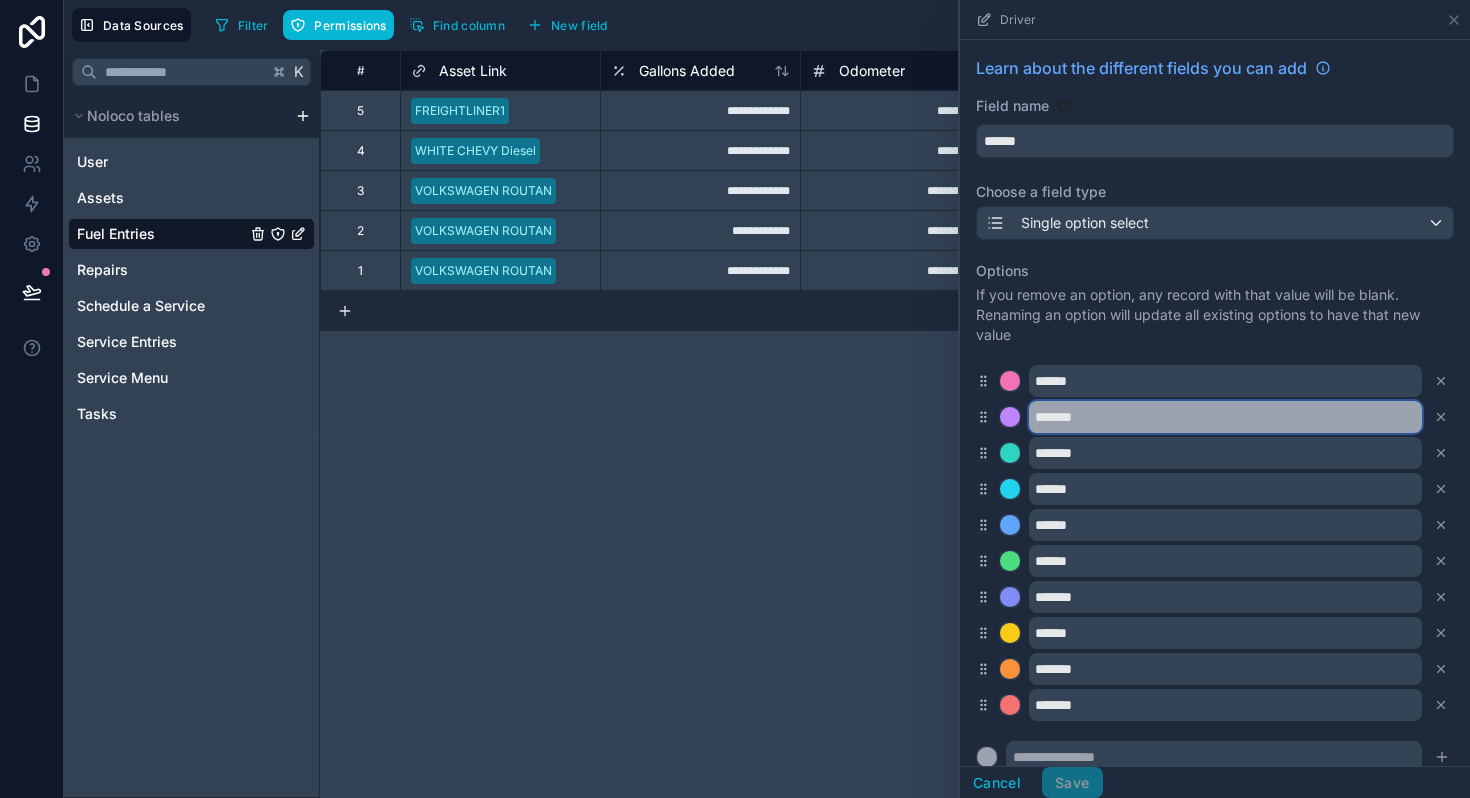 click on "*******" at bounding box center (1225, 417) 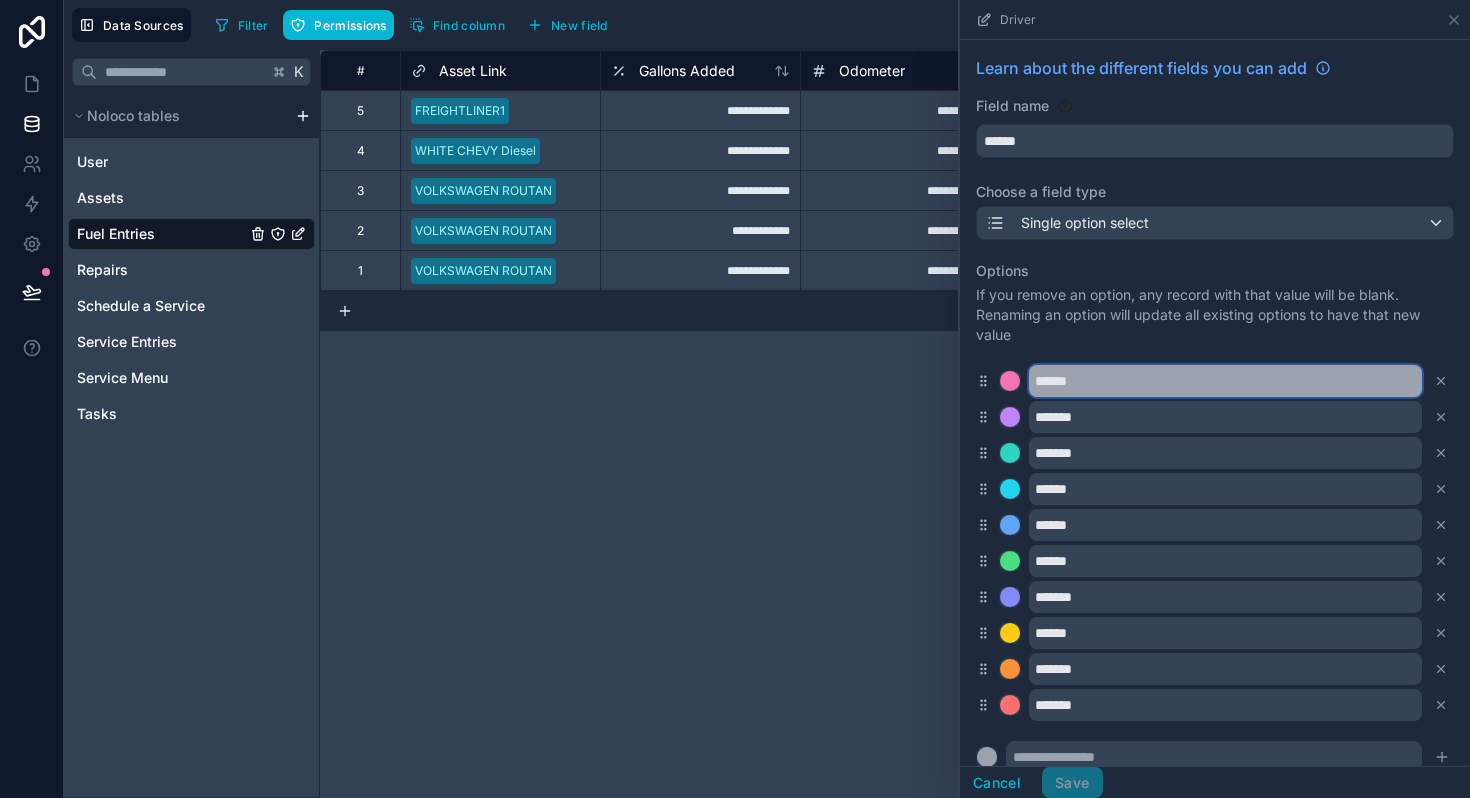 click on "******" at bounding box center (1225, 381) 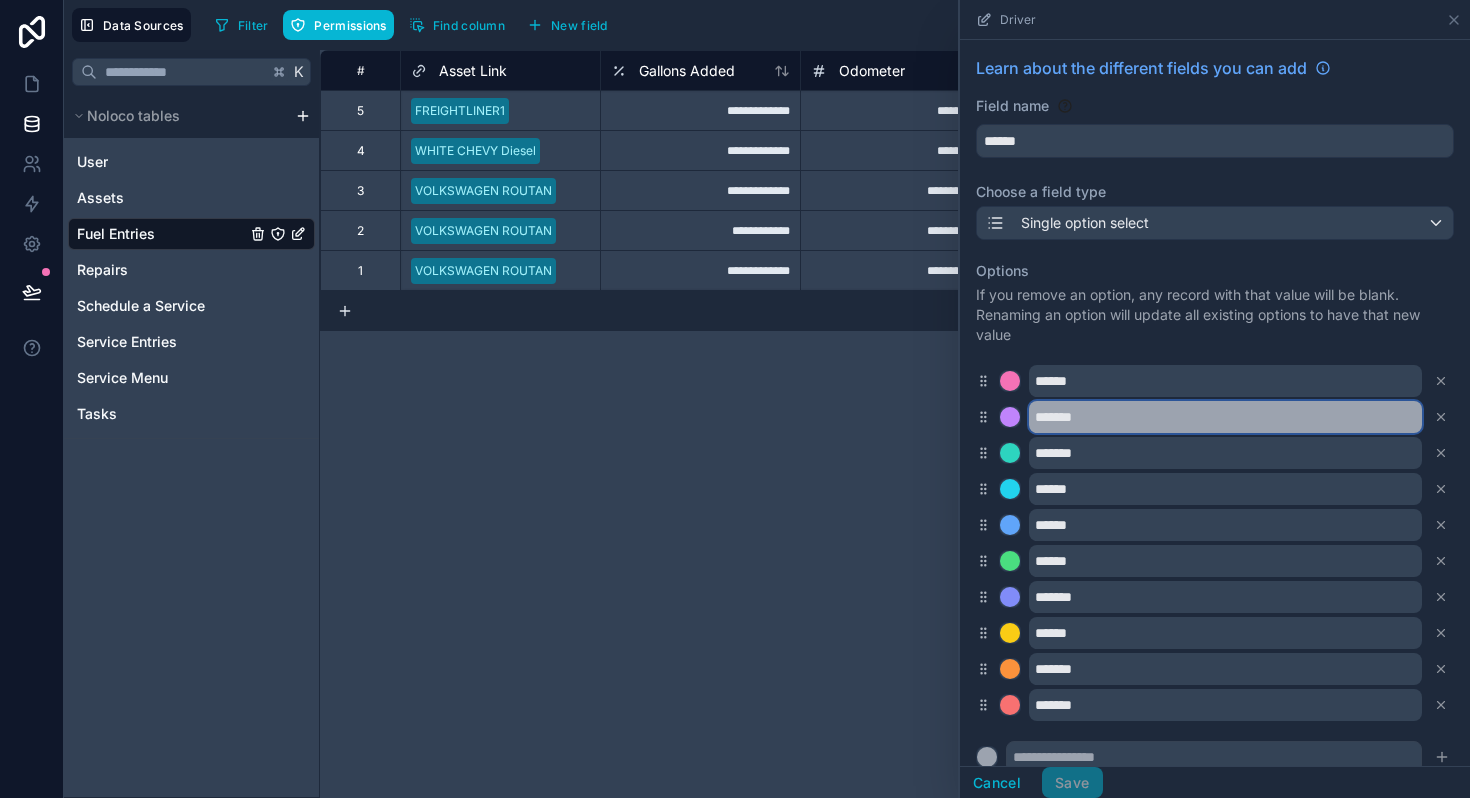 click on "*******" at bounding box center [1225, 417] 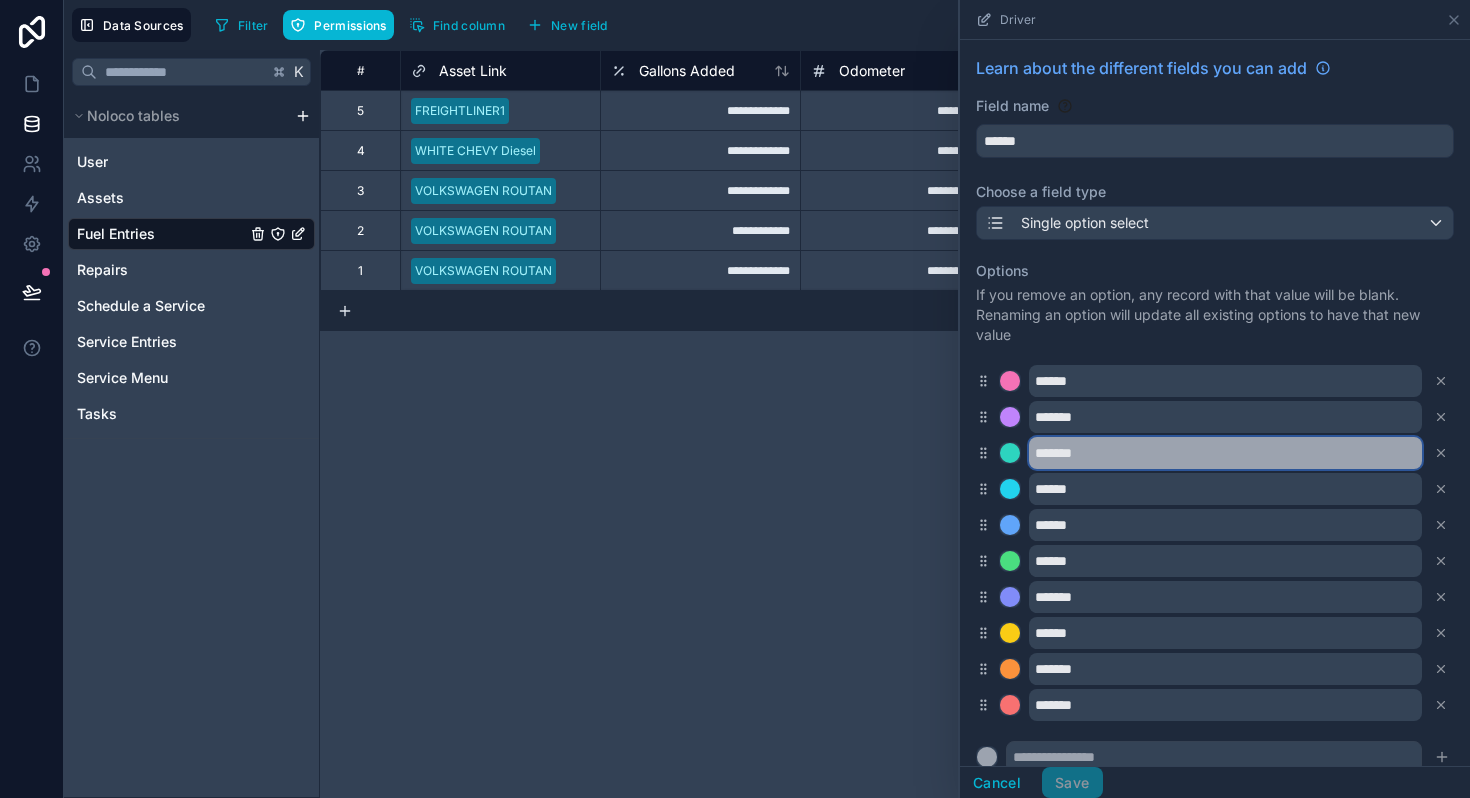 click on "*******" at bounding box center [1225, 453] 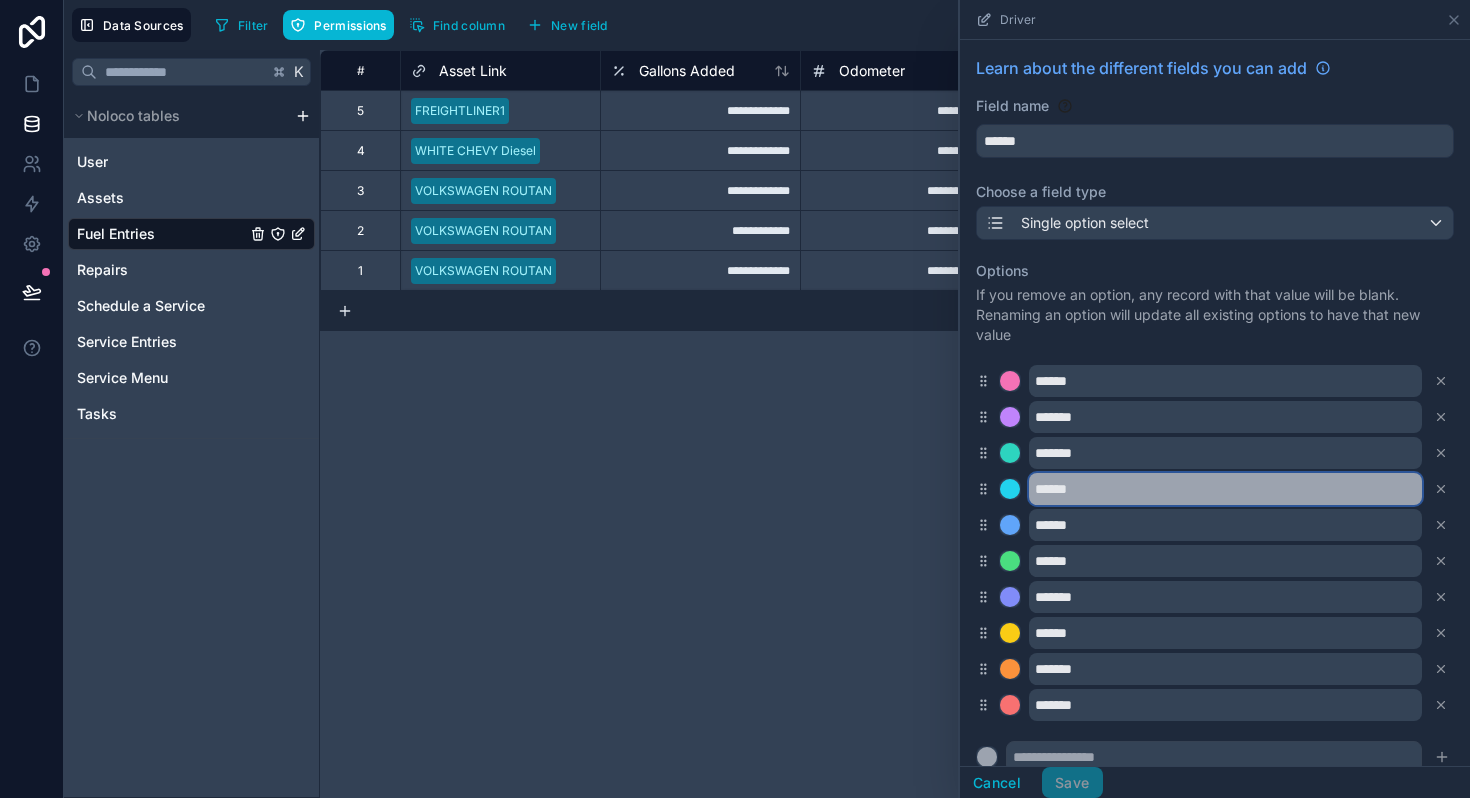 click on "******" at bounding box center [1225, 489] 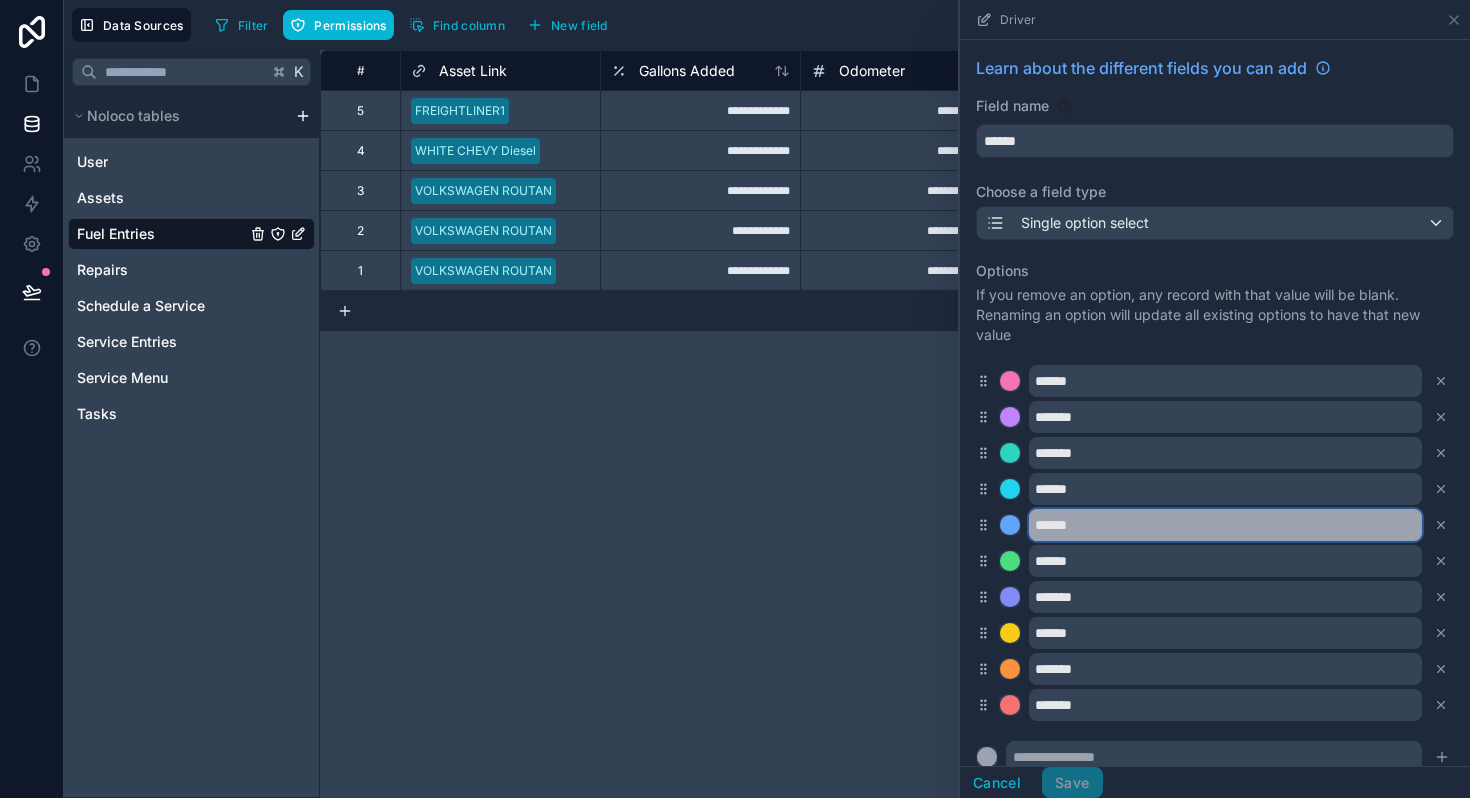 click on "******" at bounding box center (1225, 525) 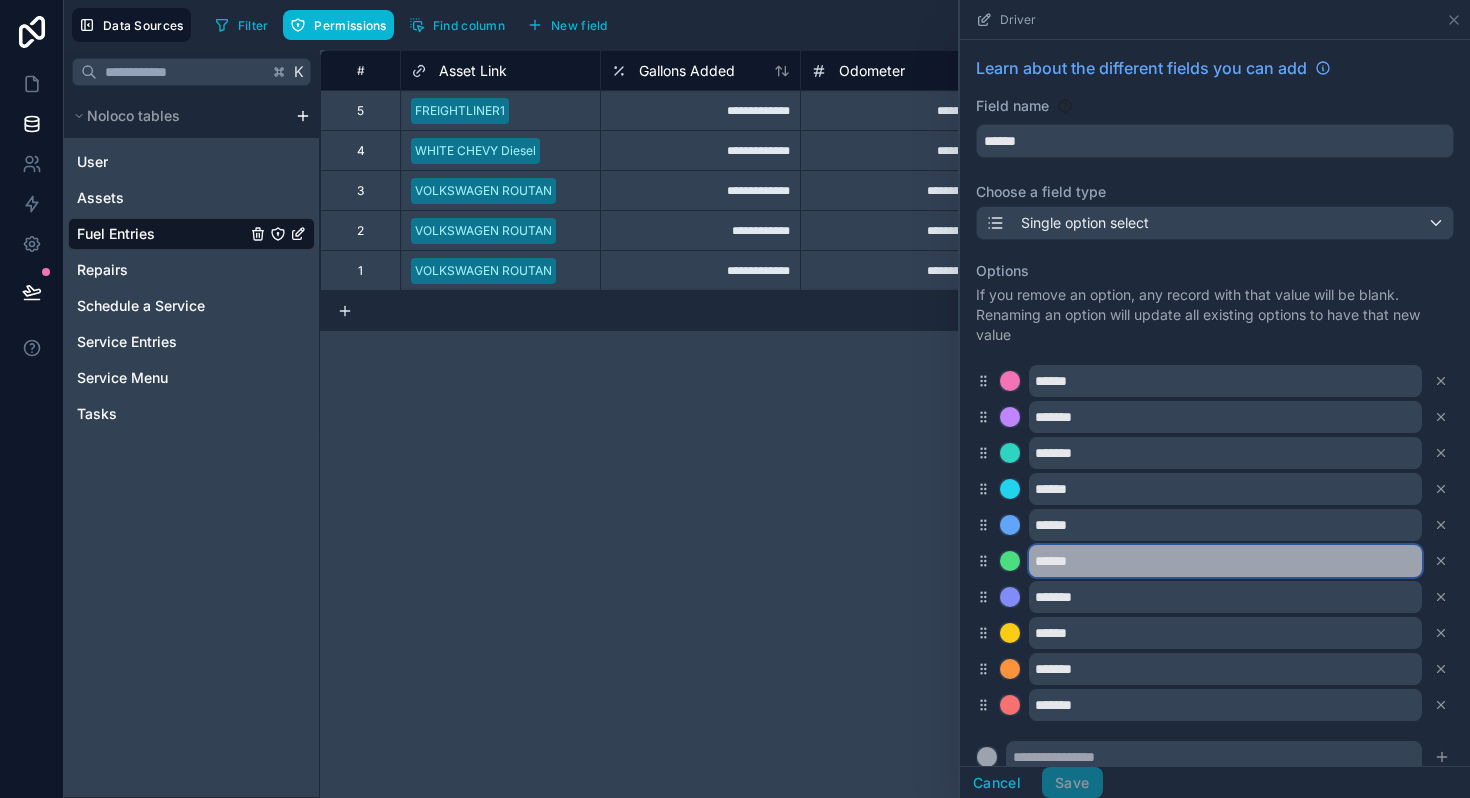 click on "******" at bounding box center (1225, 561) 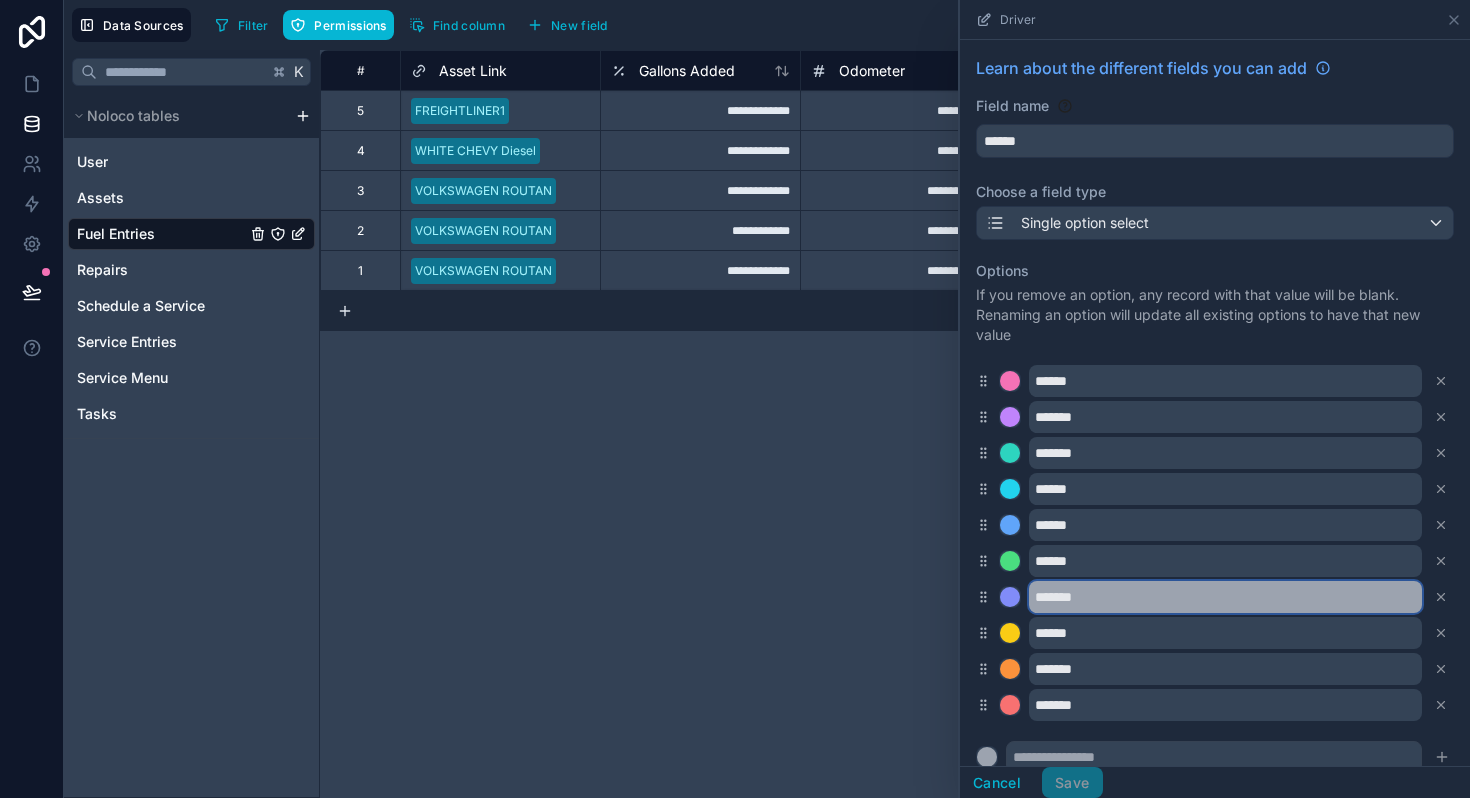 click on "*******" at bounding box center (1225, 597) 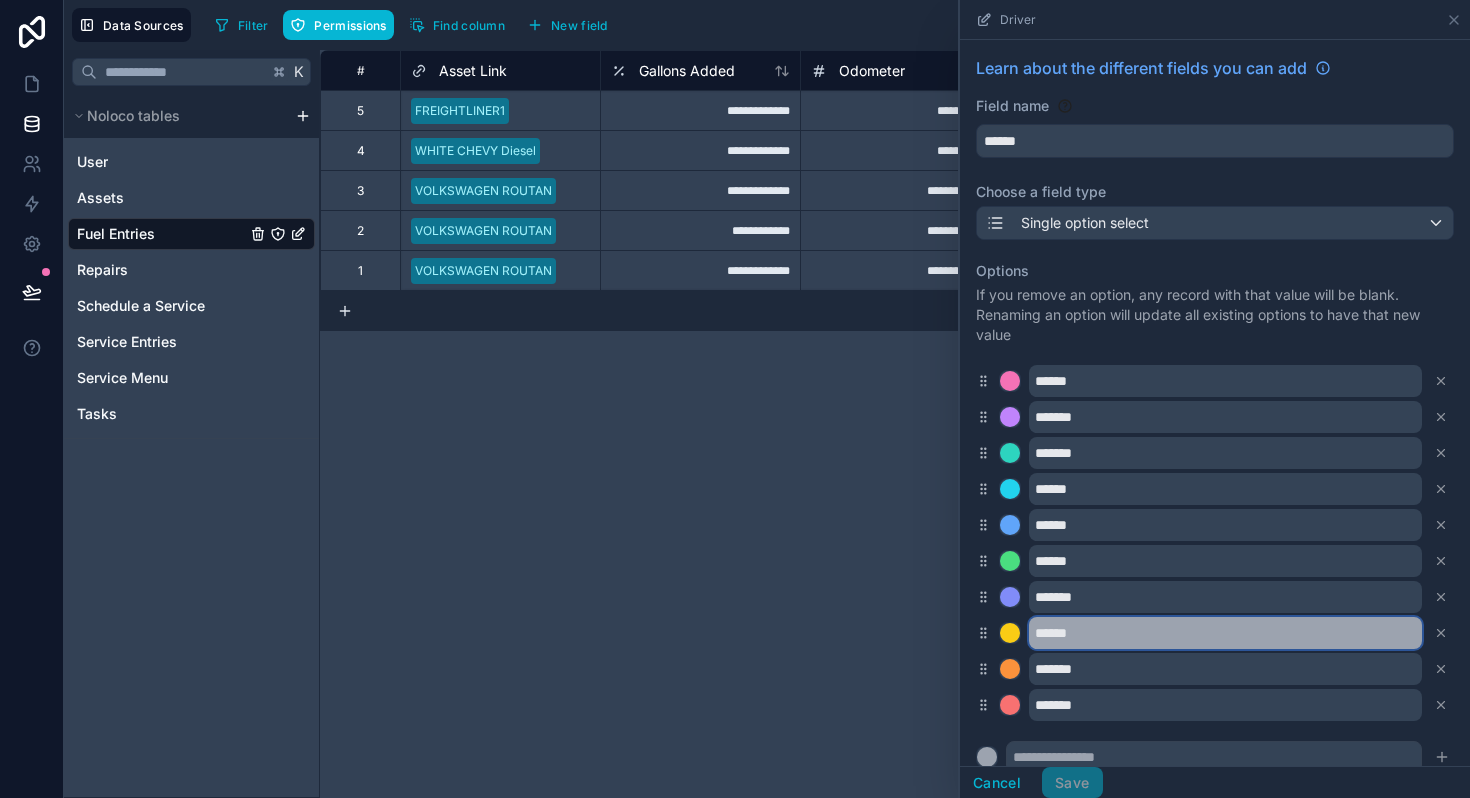 click on "******" at bounding box center (1225, 633) 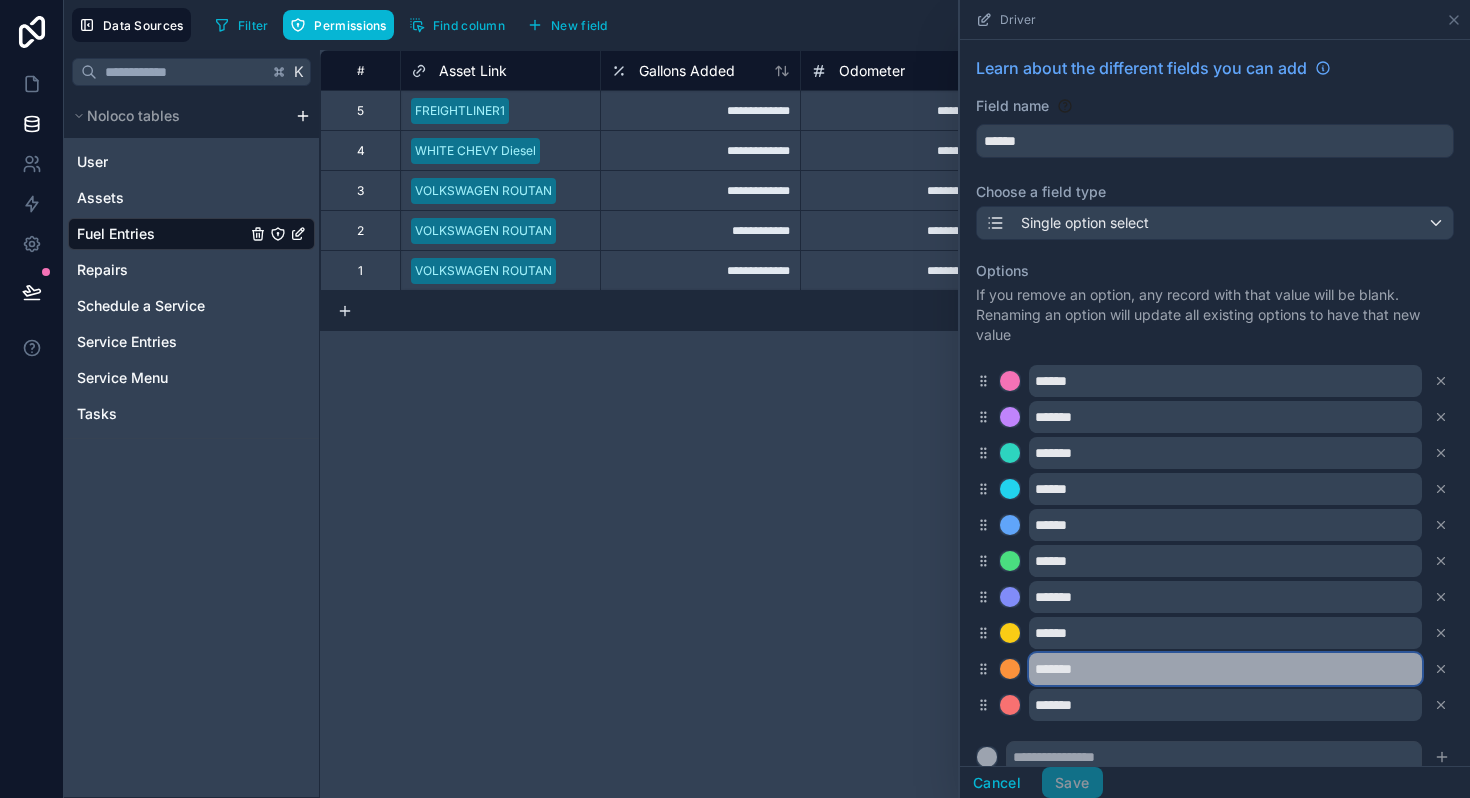 click on "*******" at bounding box center (1225, 669) 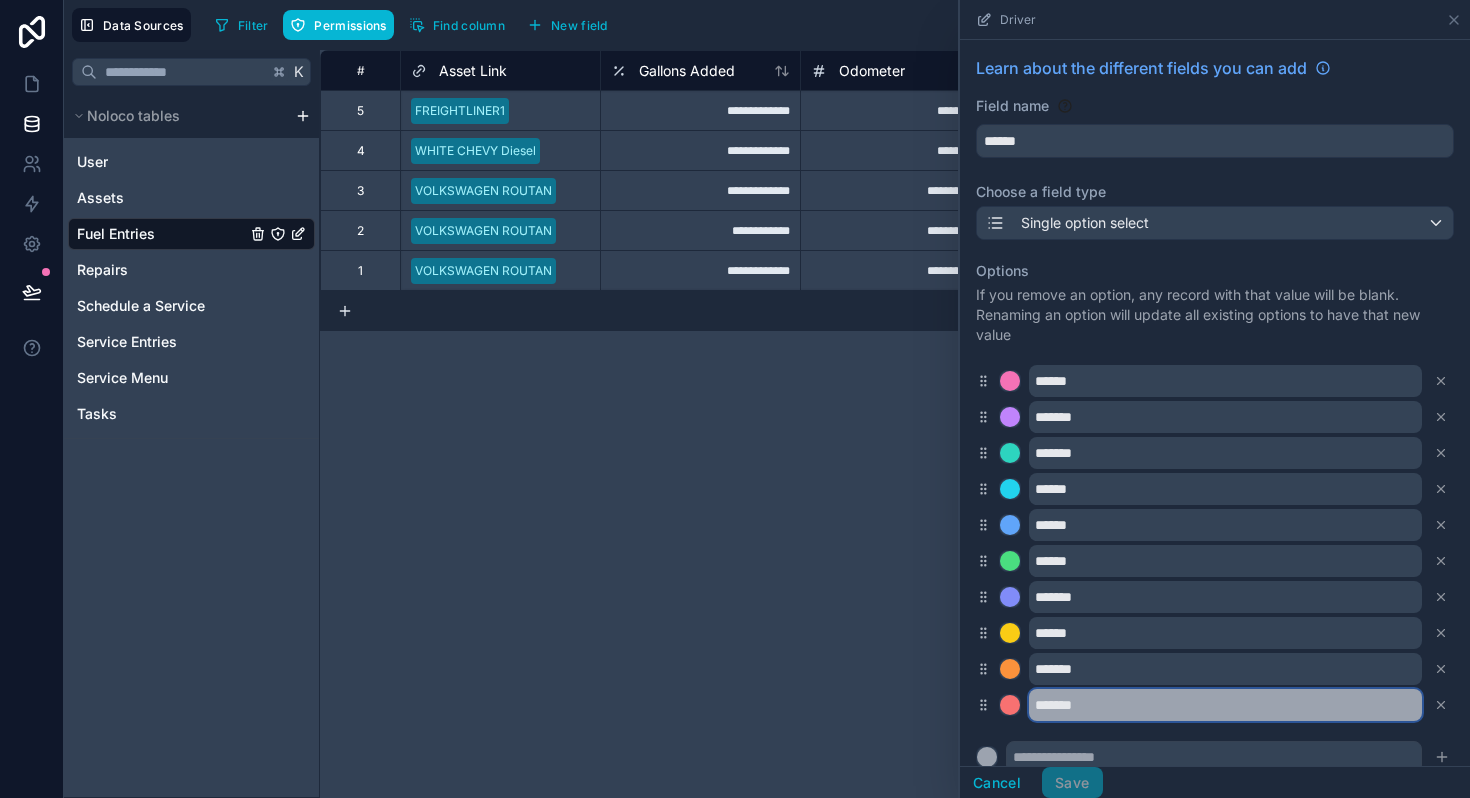 click on "*******" at bounding box center [1225, 705] 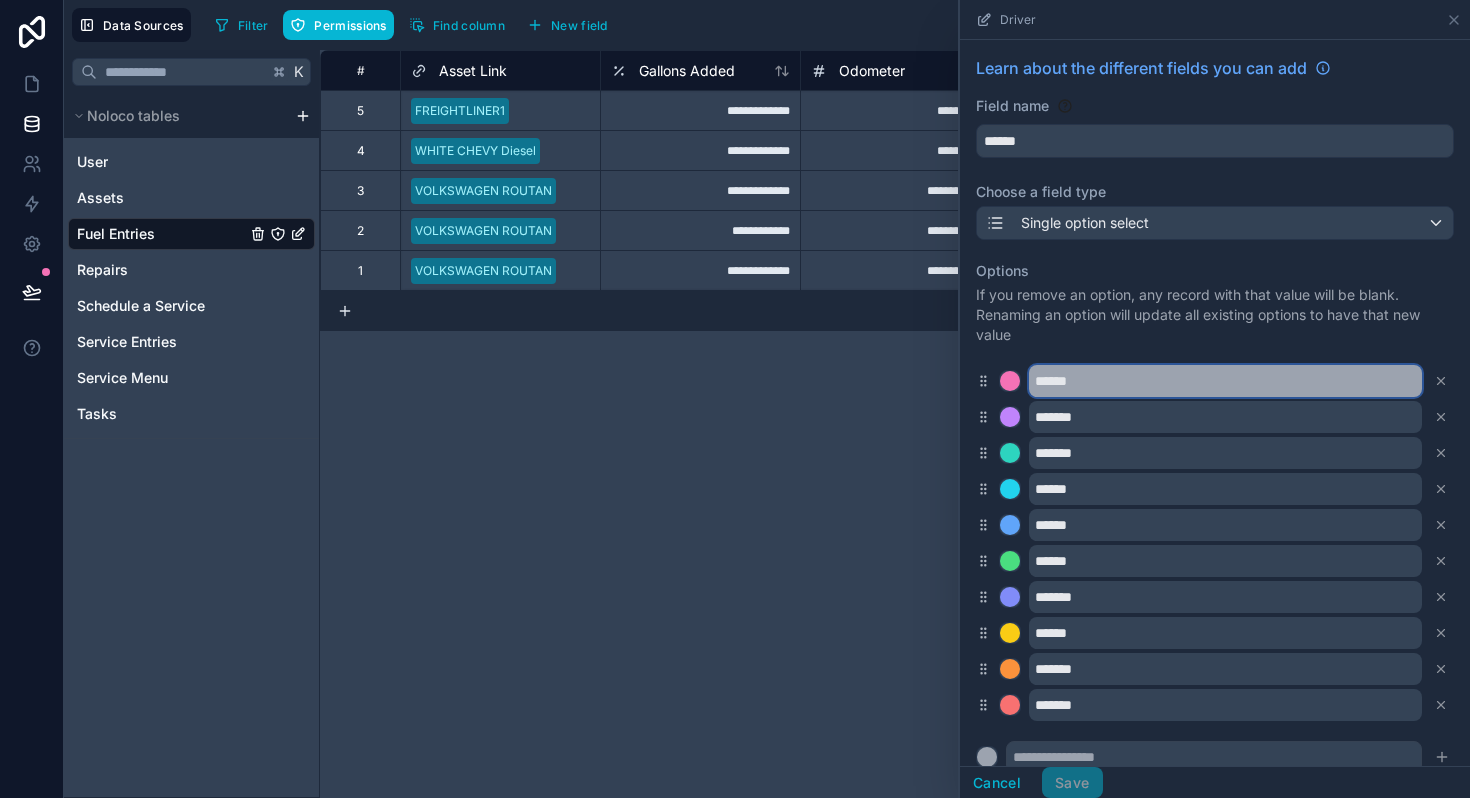click on "******" at bounding box center (1225, 381) 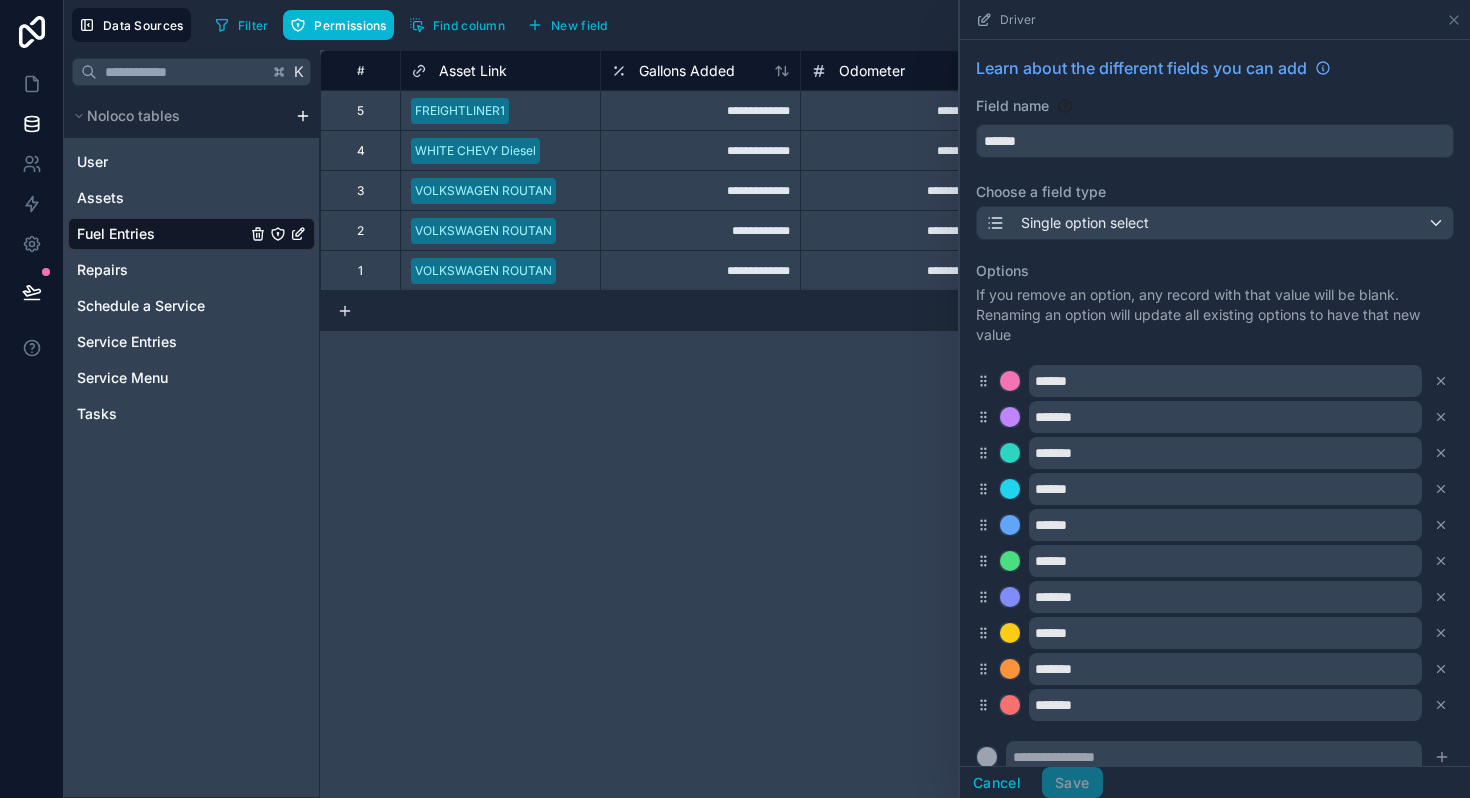 click on "Cancel Save" at bounding box center [1031, 783] 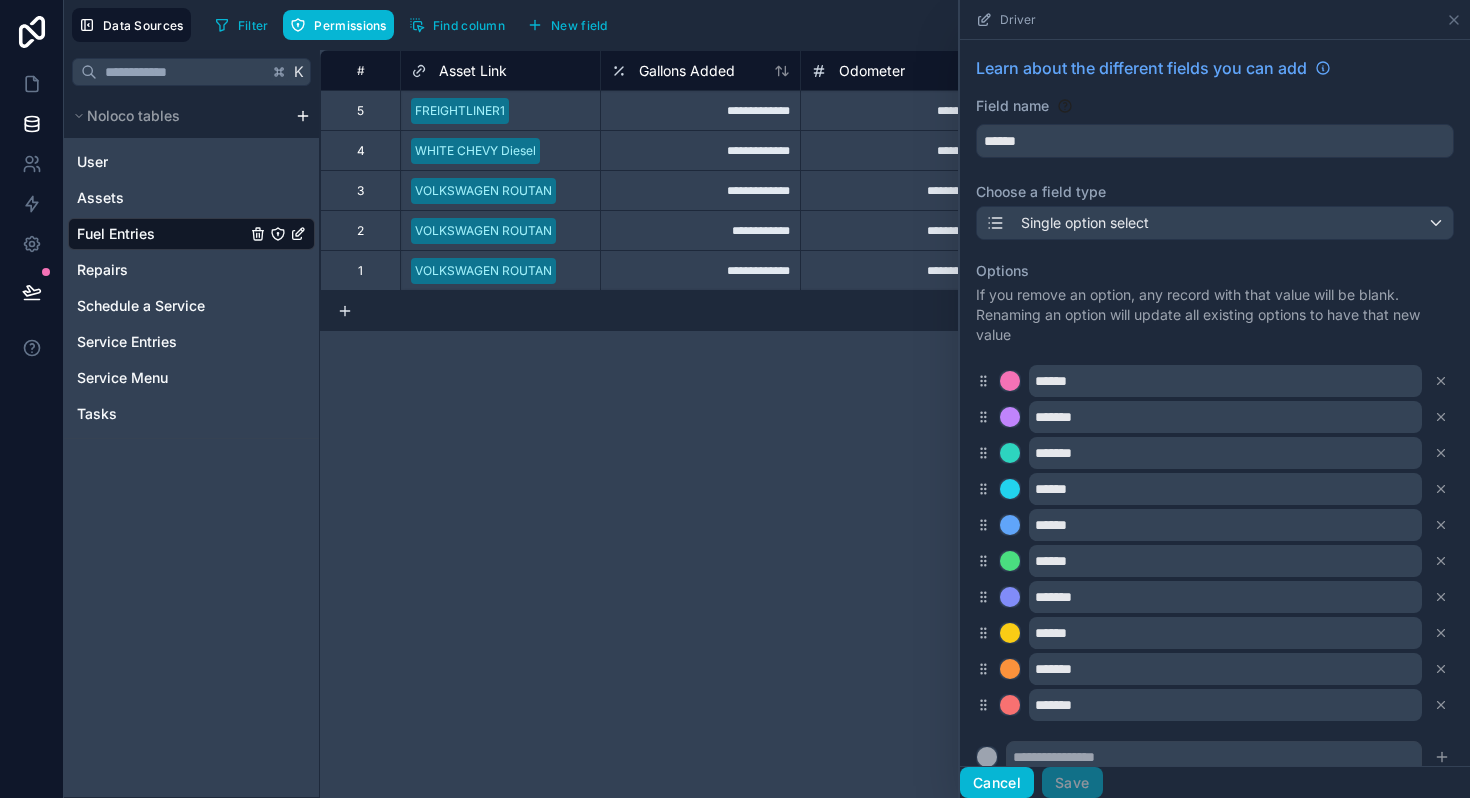 click on "Cancel" at bounding box center [997, 783] 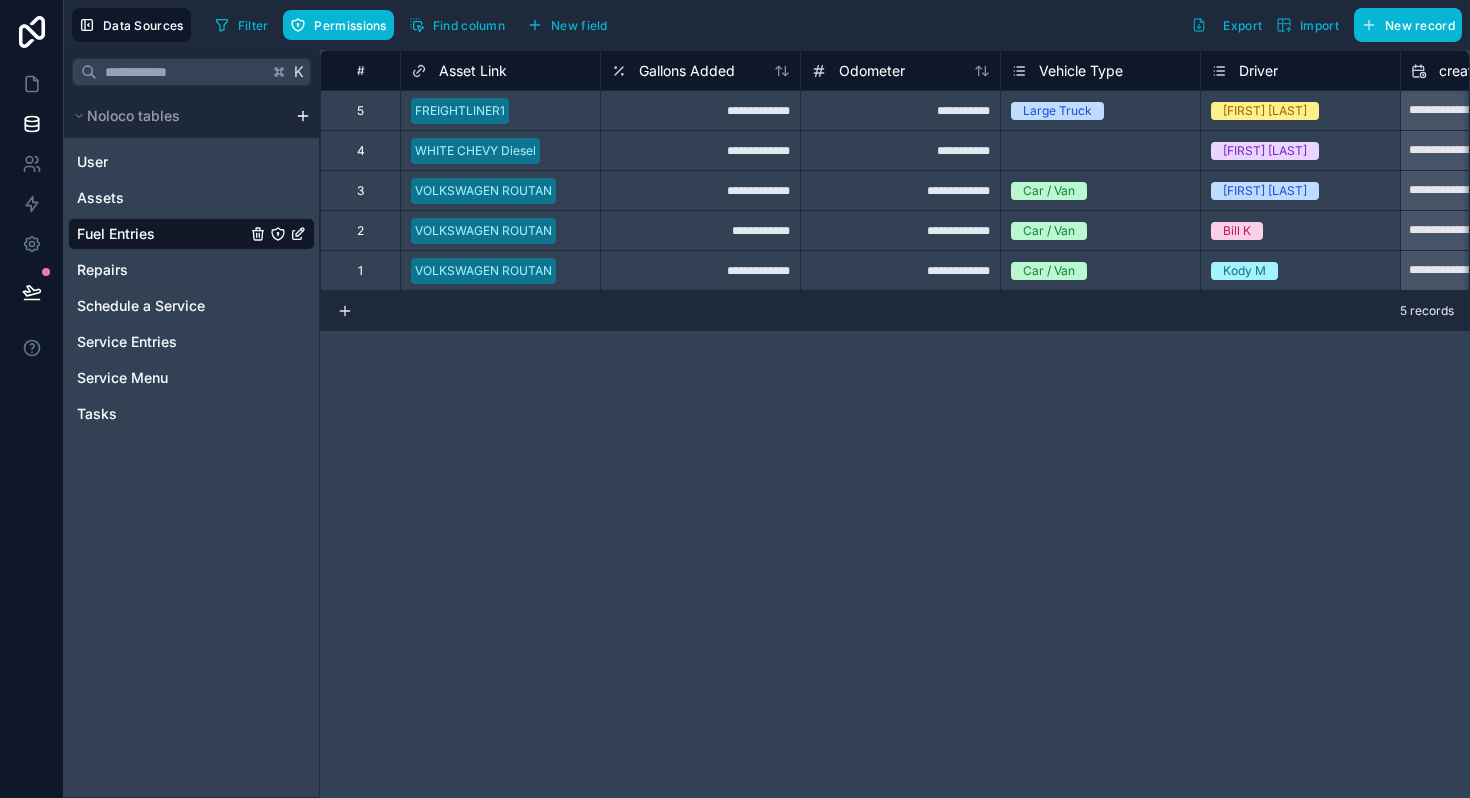 click on "**********" at bounding box center [895, 424] 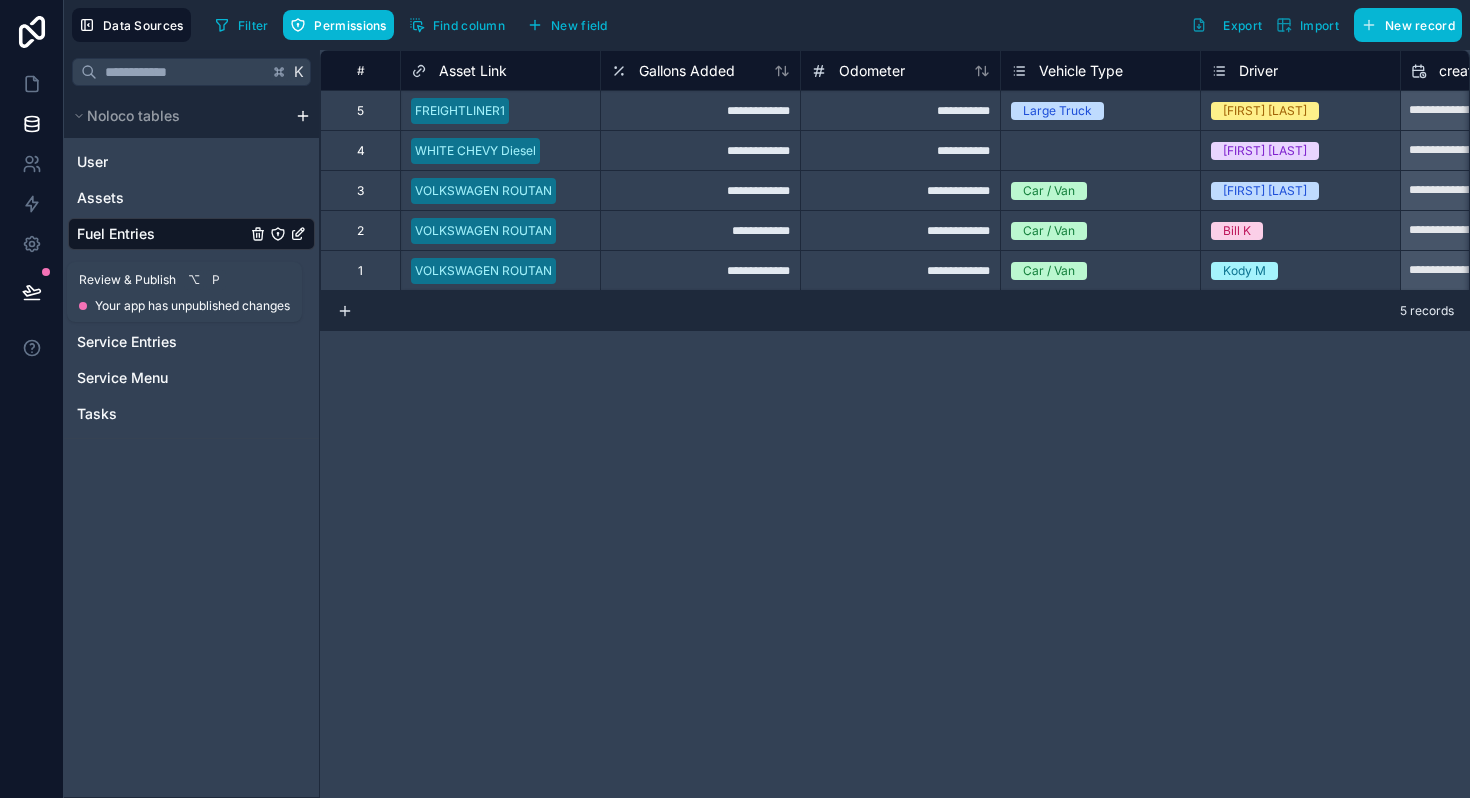click 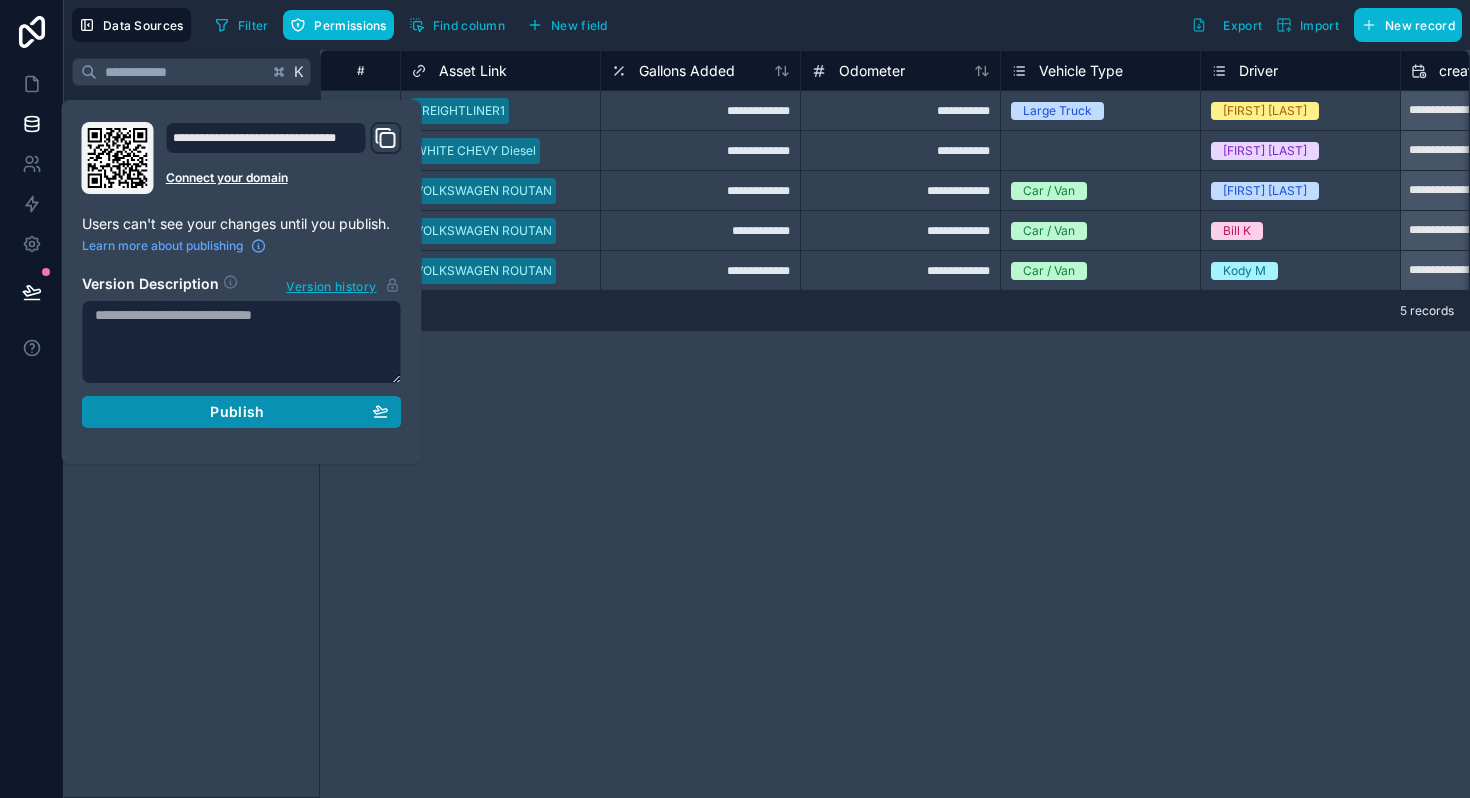 click on "Publish" at bounding box center (237, 412) 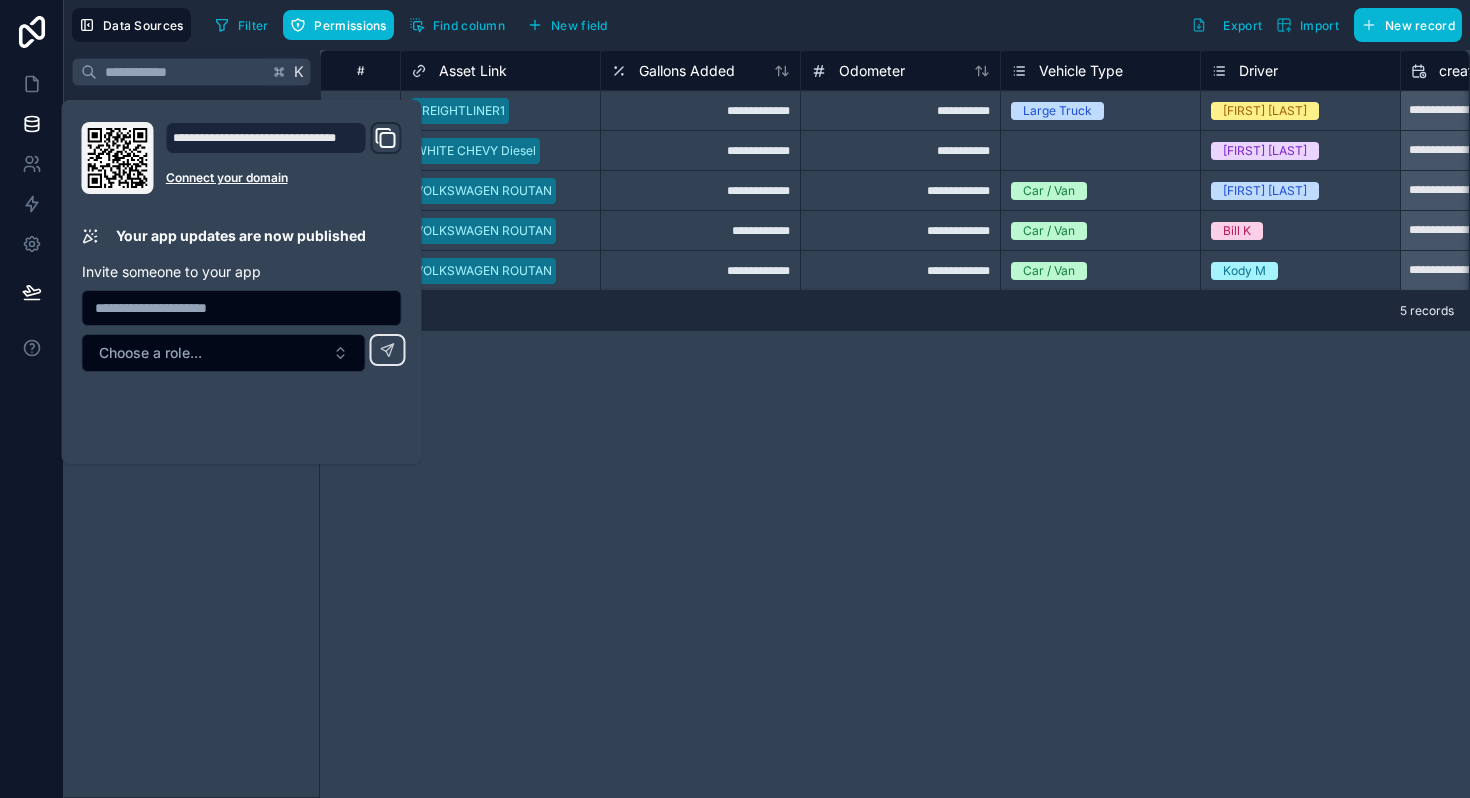 click on "**********" at bounding box center (895, 424) 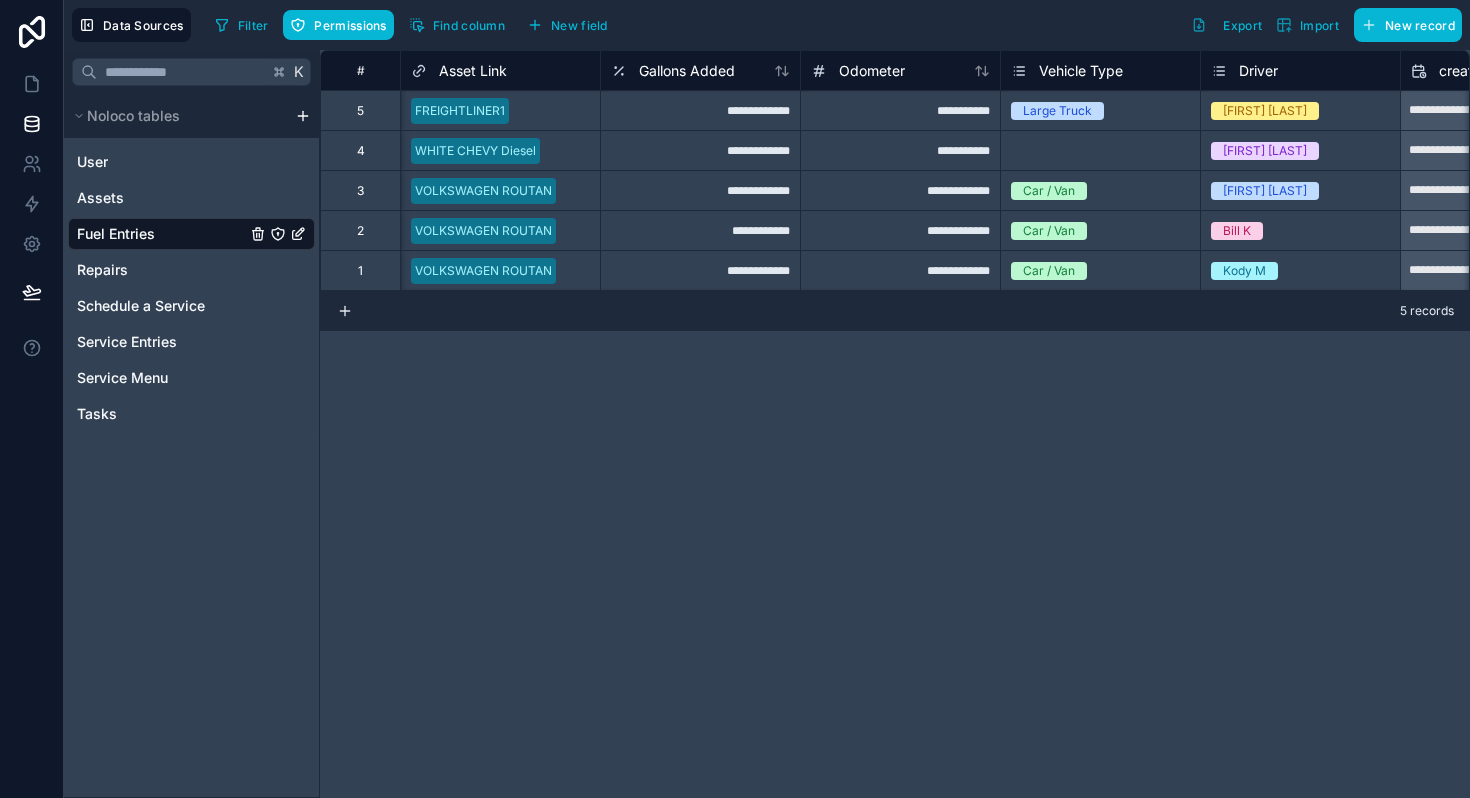 scroll, scrollTop: 0, scrollLeft: 531, axis: horizontal 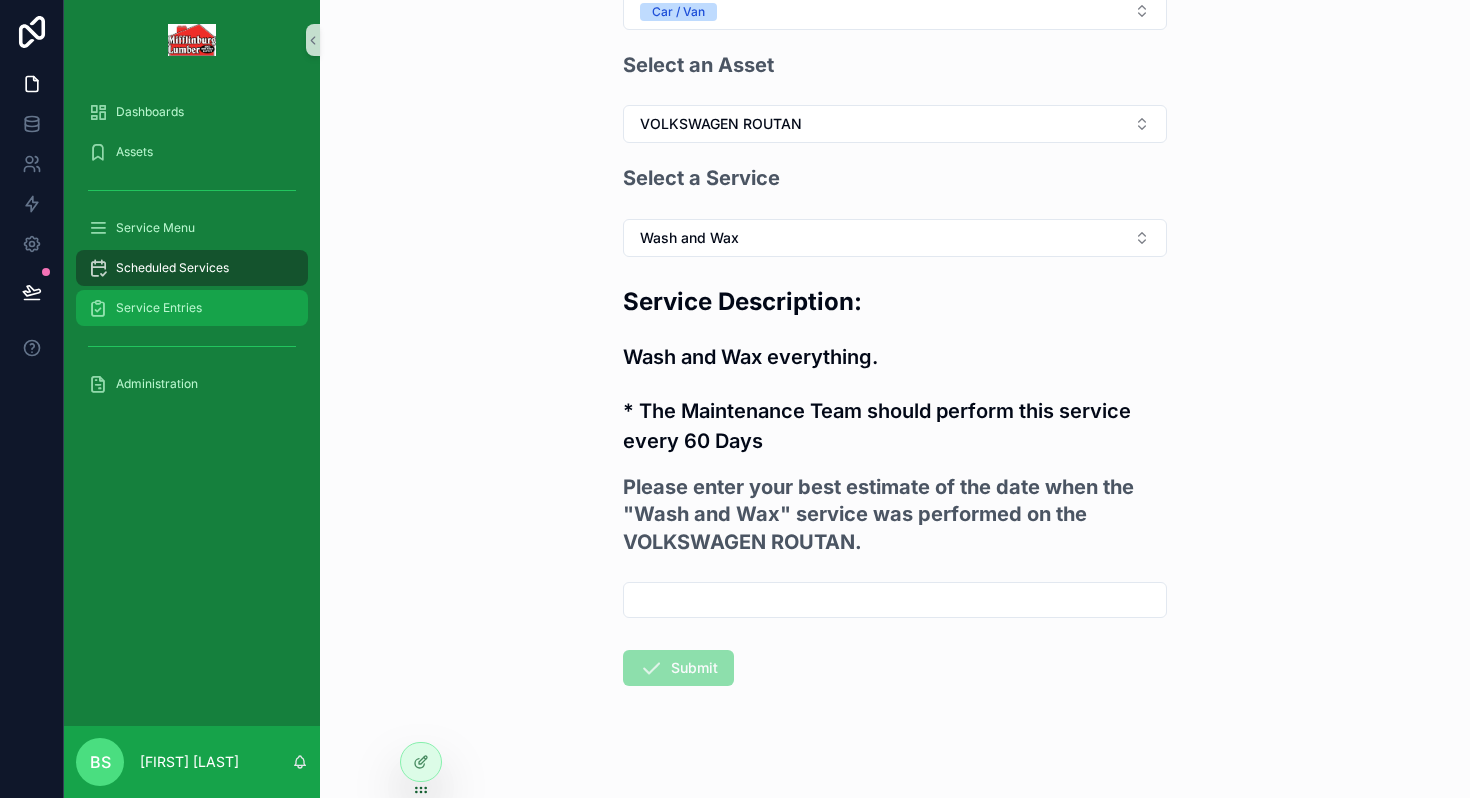 click on "Service Entries" at bounding box center (192, 308) 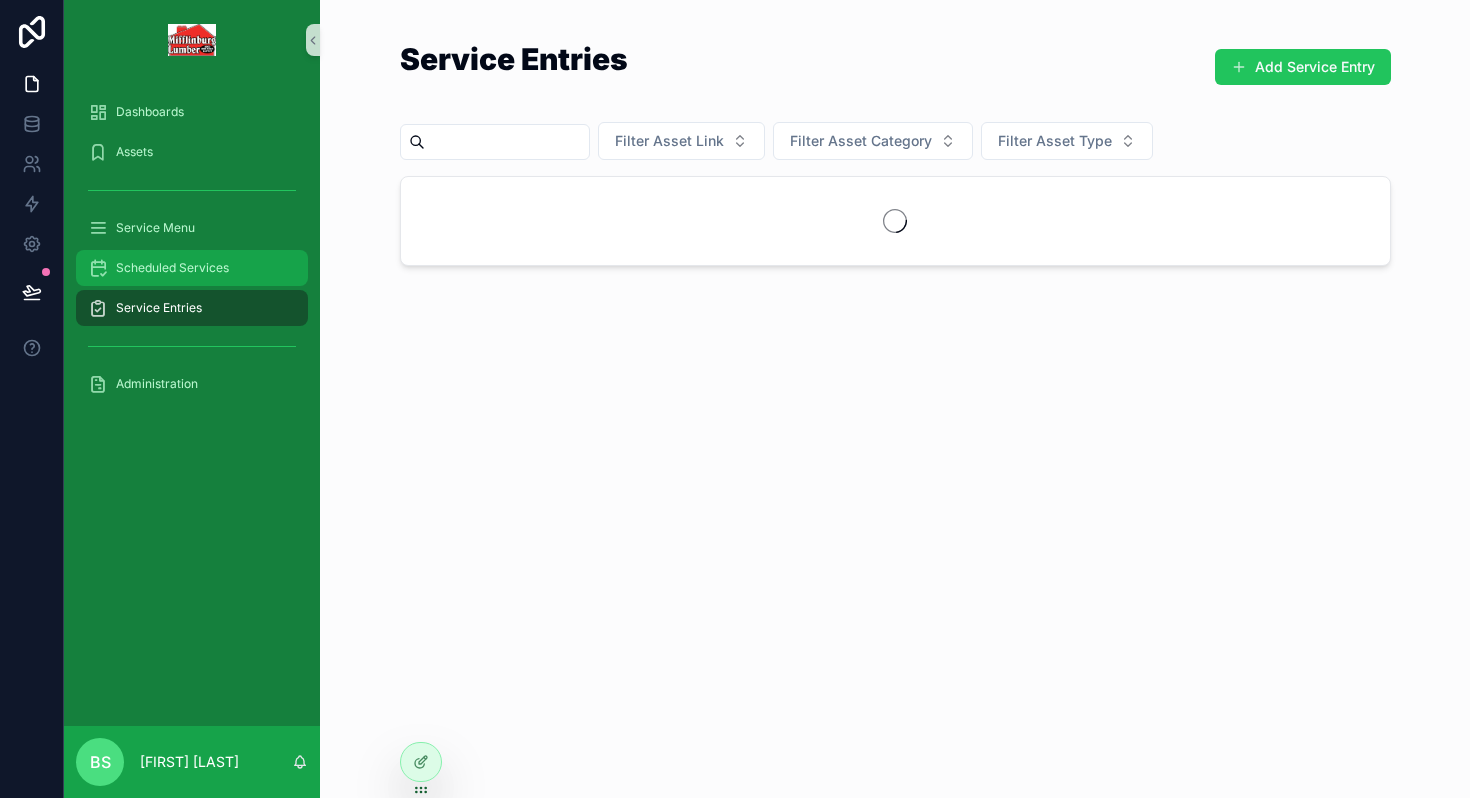 click on "Scheduled Services" at bounding box center (172, 268) 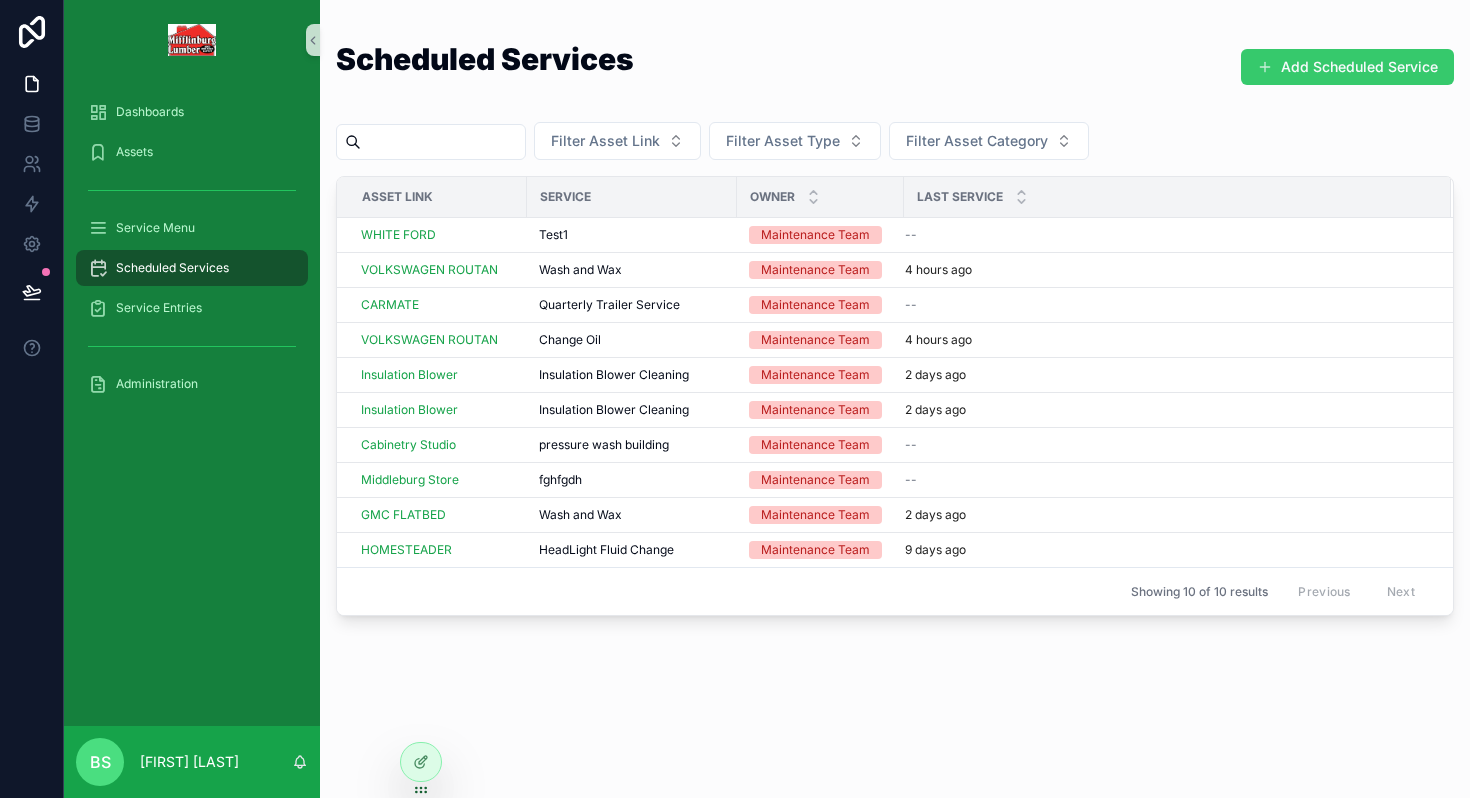 click on "Add Scheduled Service" at bounding box center [1347, 67] 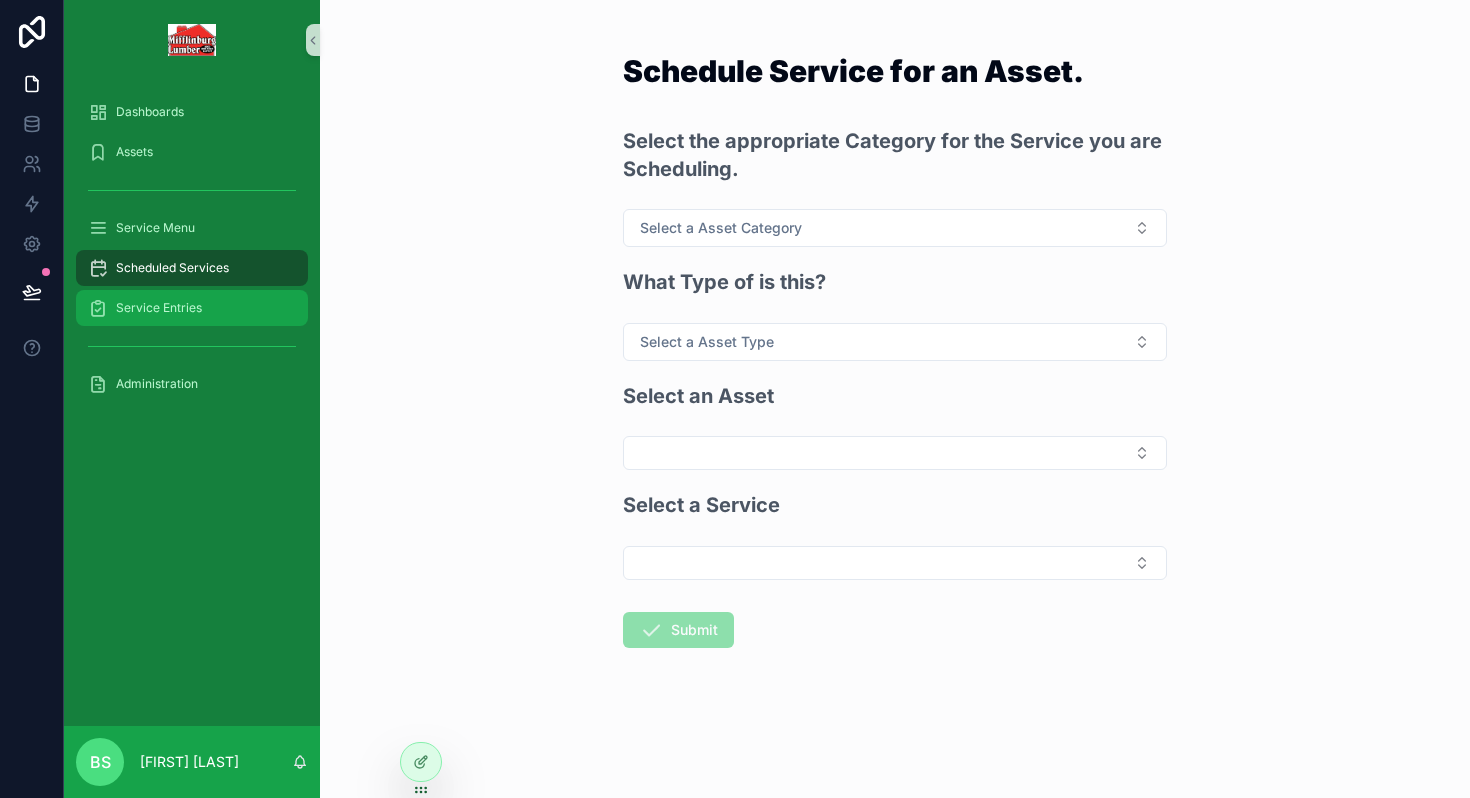 click on "Service Entries" at bounding box center [159, 308] 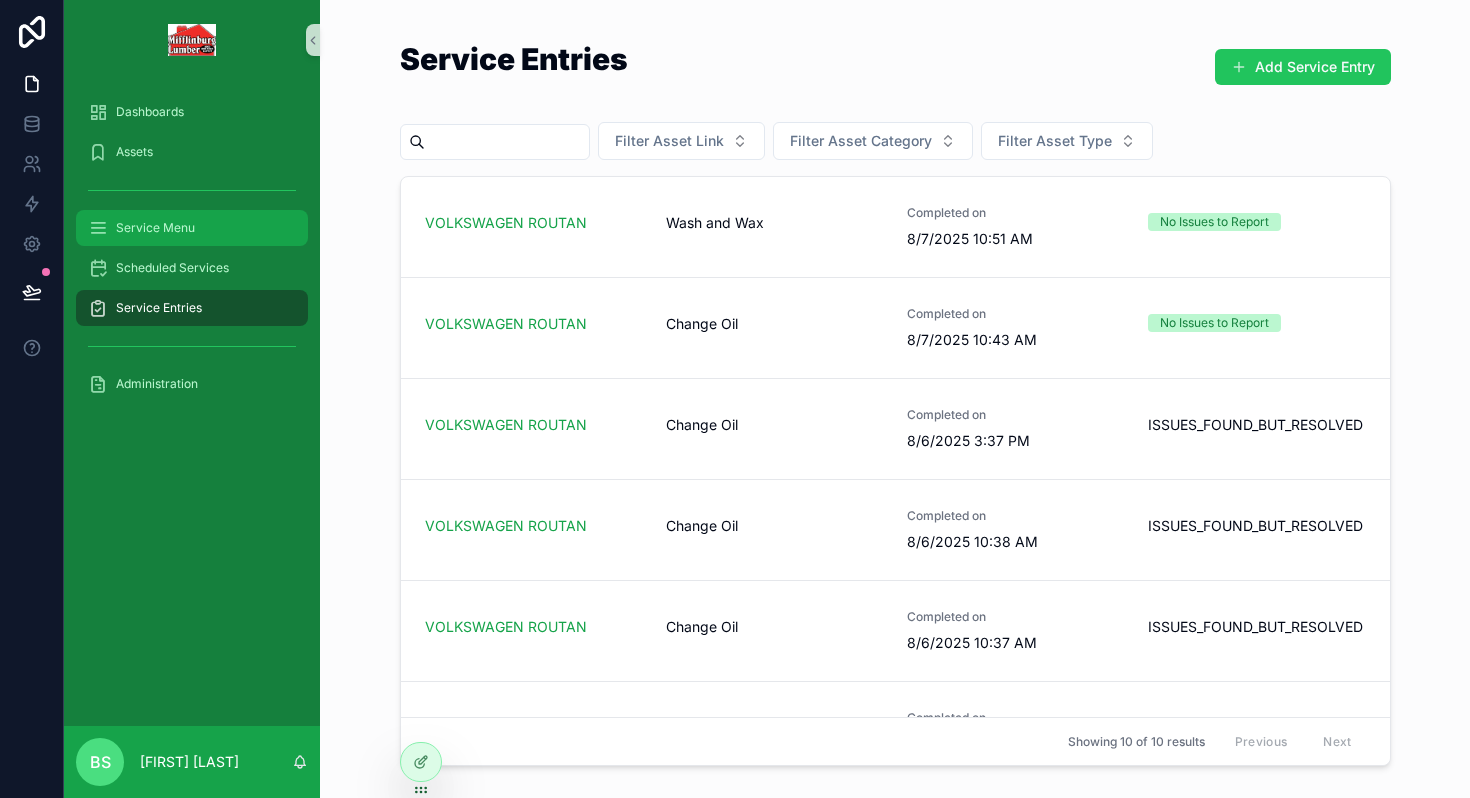 click on "Service Menu" at bounding box center [192, 228] 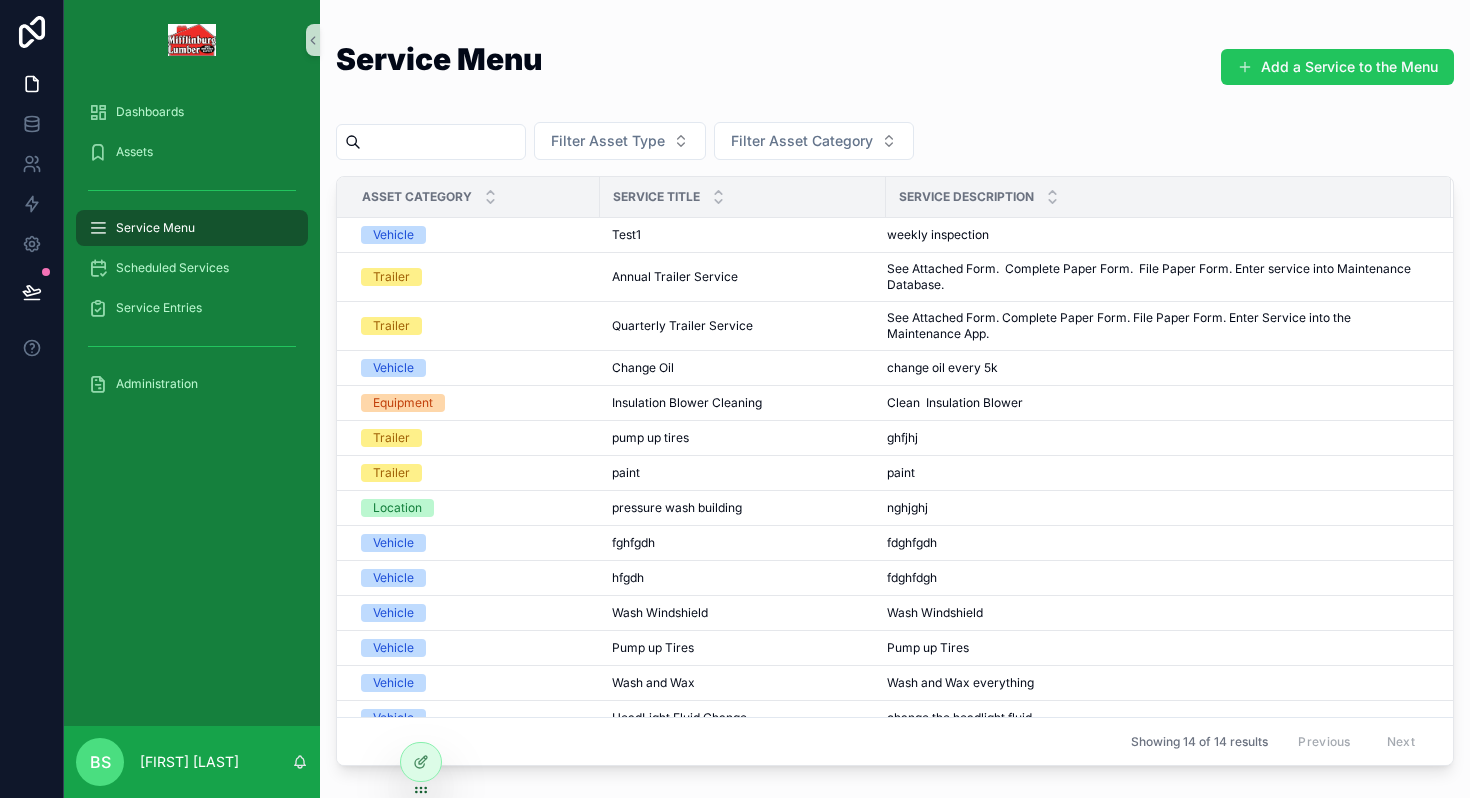 scroll, scrollTop: 0, scrollLeft: 0, axis: both 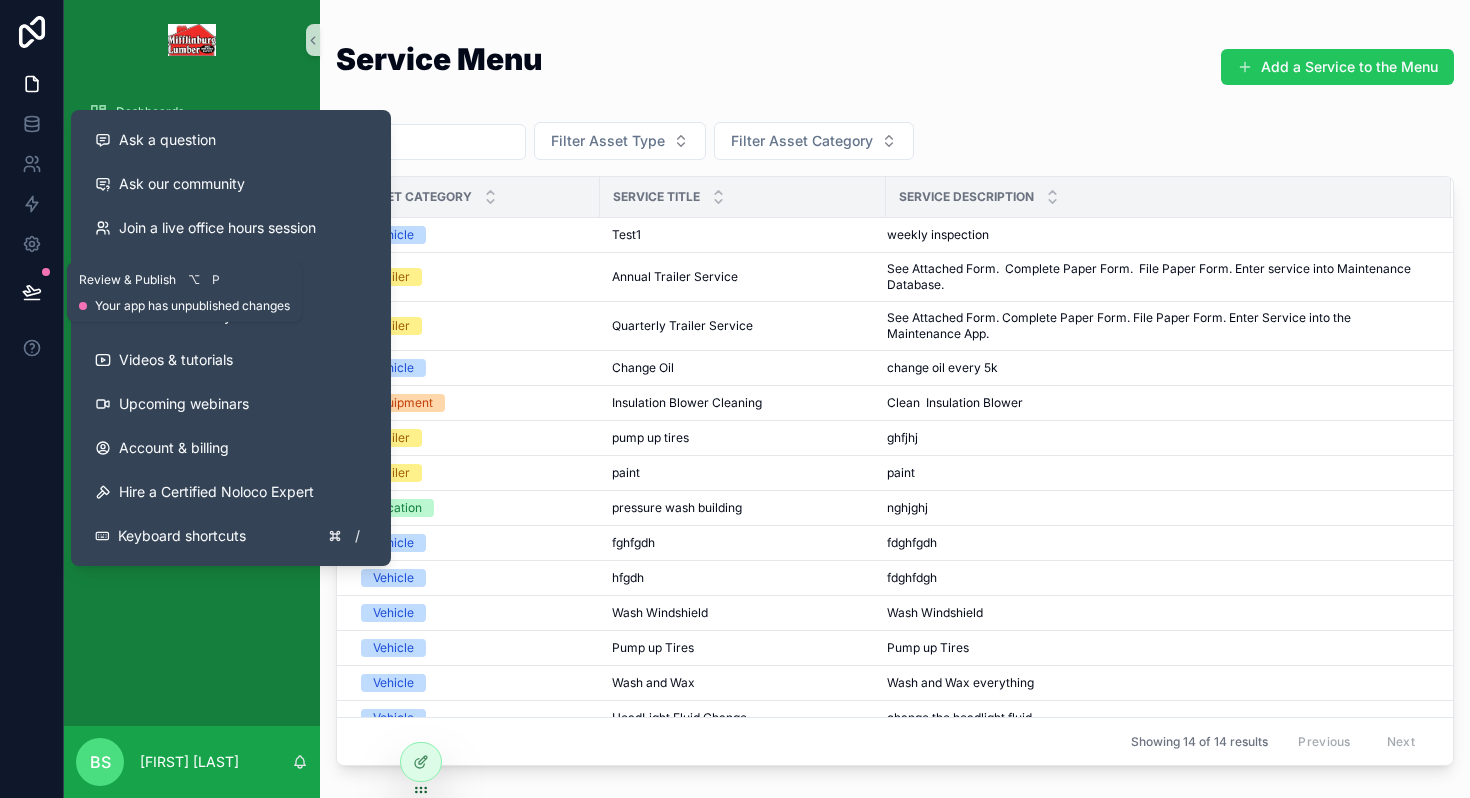 click 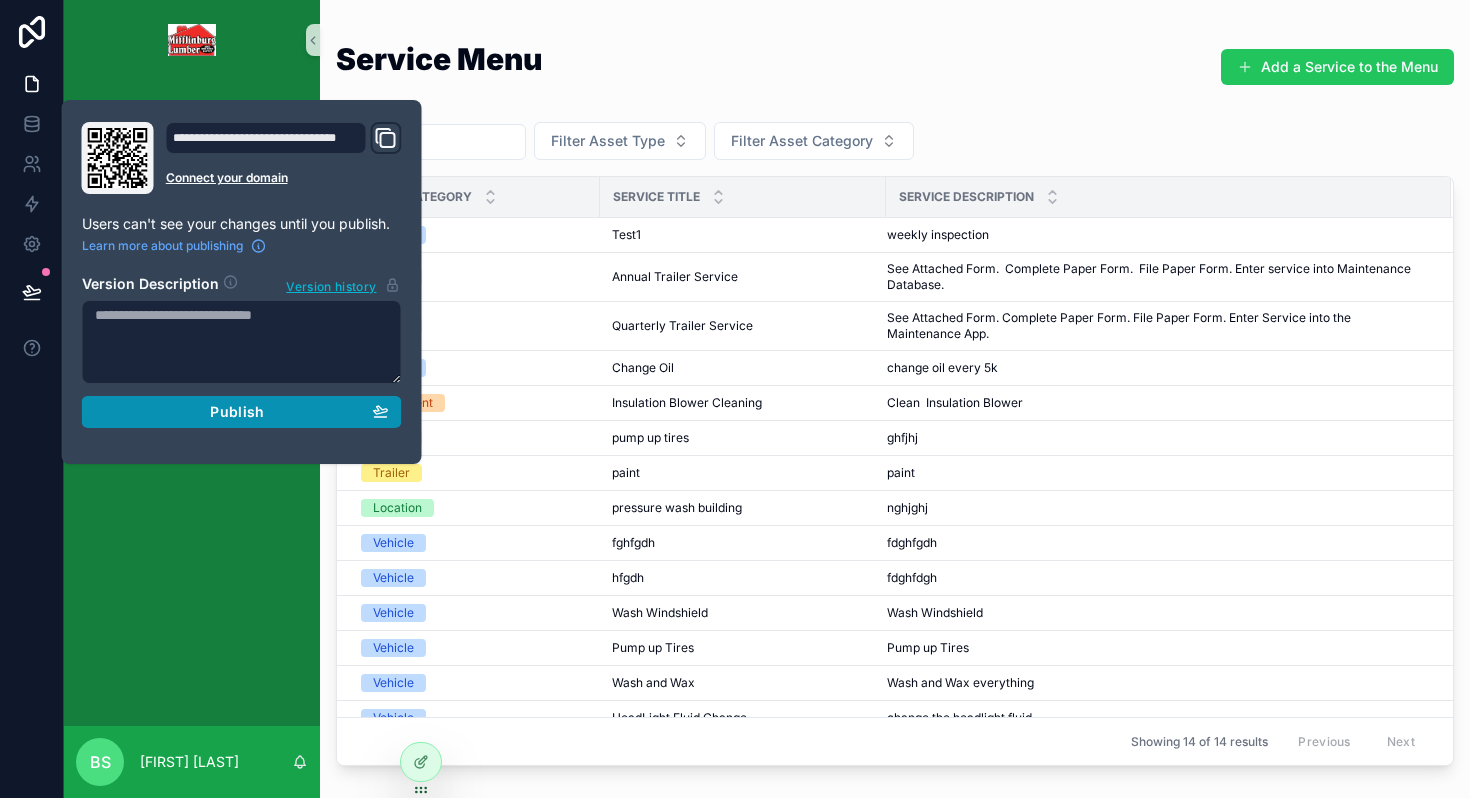 click on "Publish" at bounding box center (242, 412) 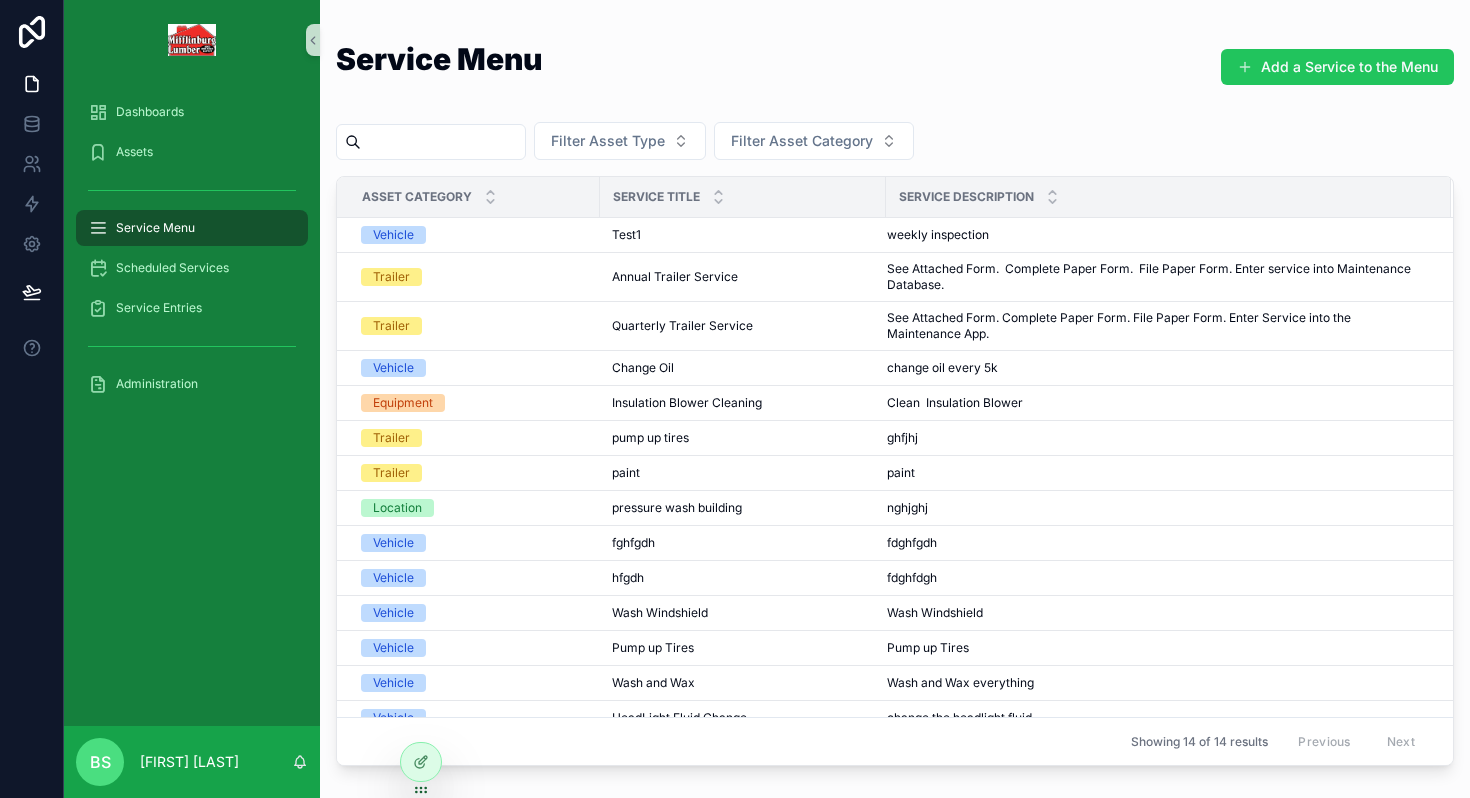 click on "Dashboards Assets Service Menu Scheduled Services  Service Entries Administration" at bounding box center (192, 403) 